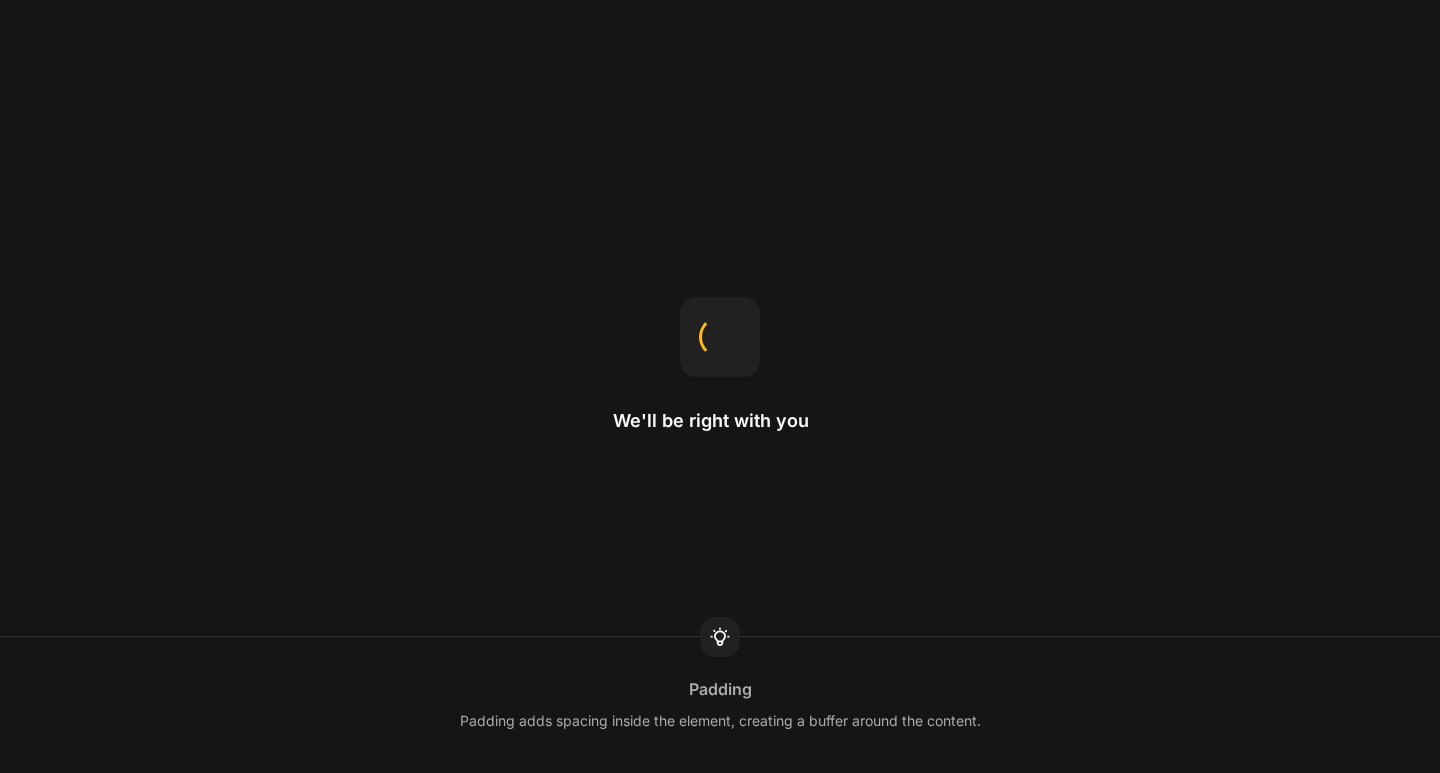 scroll, scrollTop: 0, scrollLeft: 0, axis: both 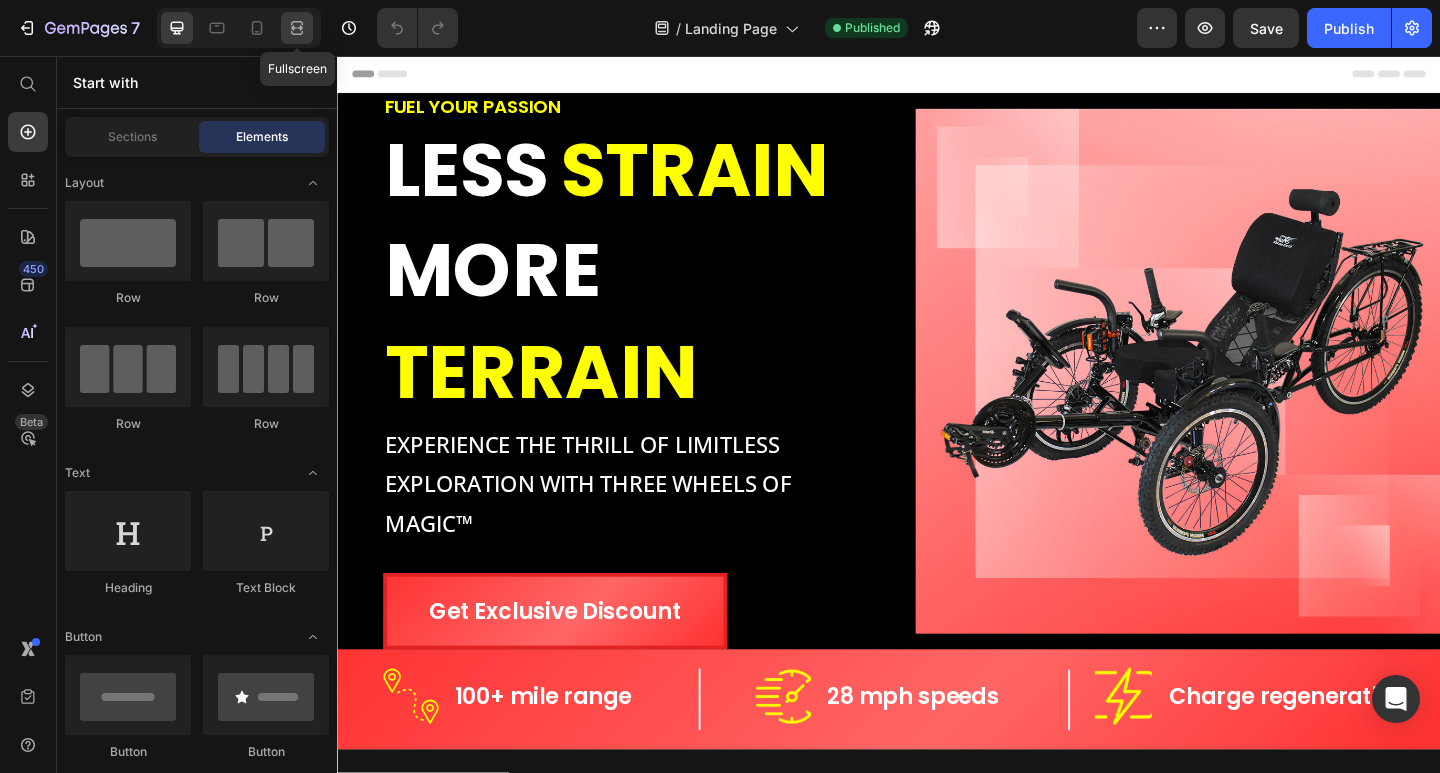 click 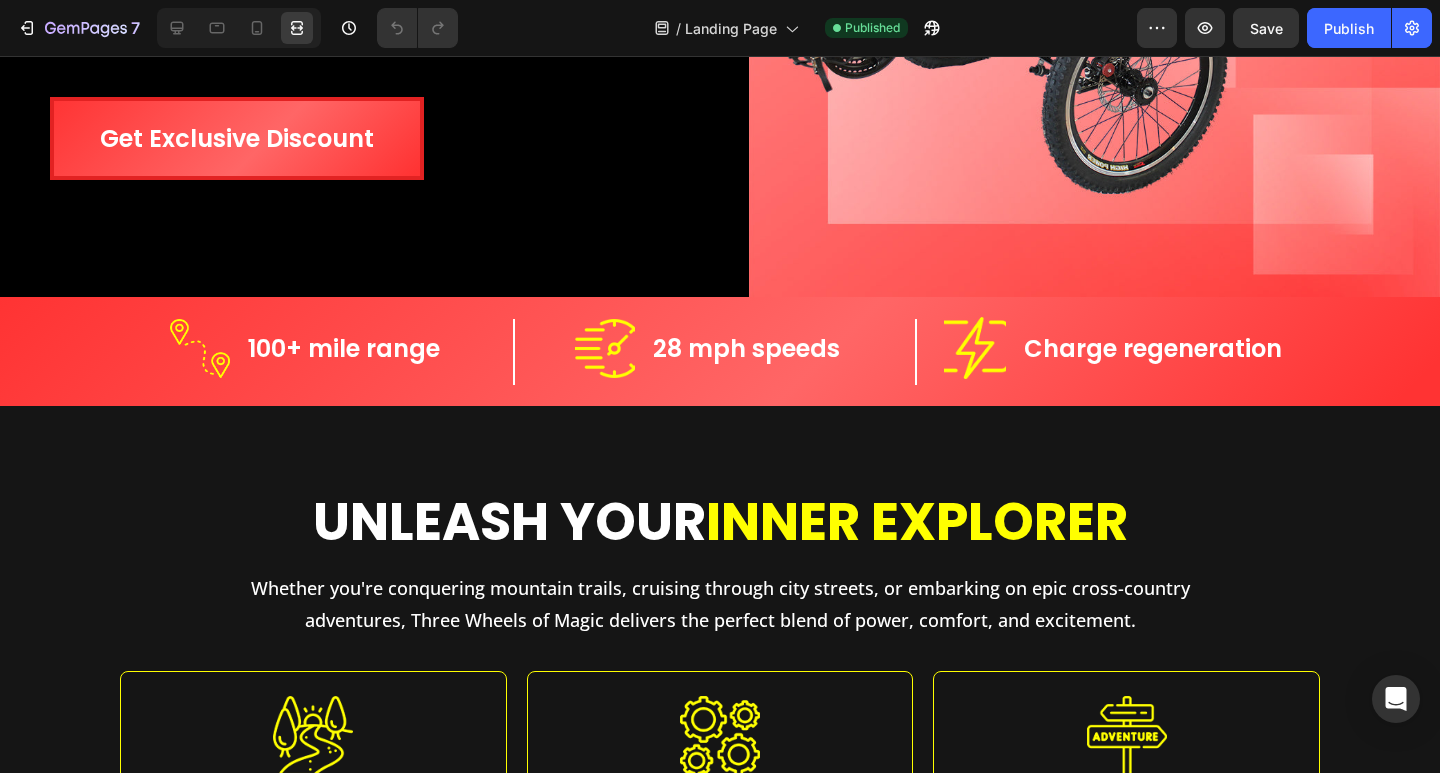 scroll, scrollTop: 0, scrollLeft: 0, axis: both 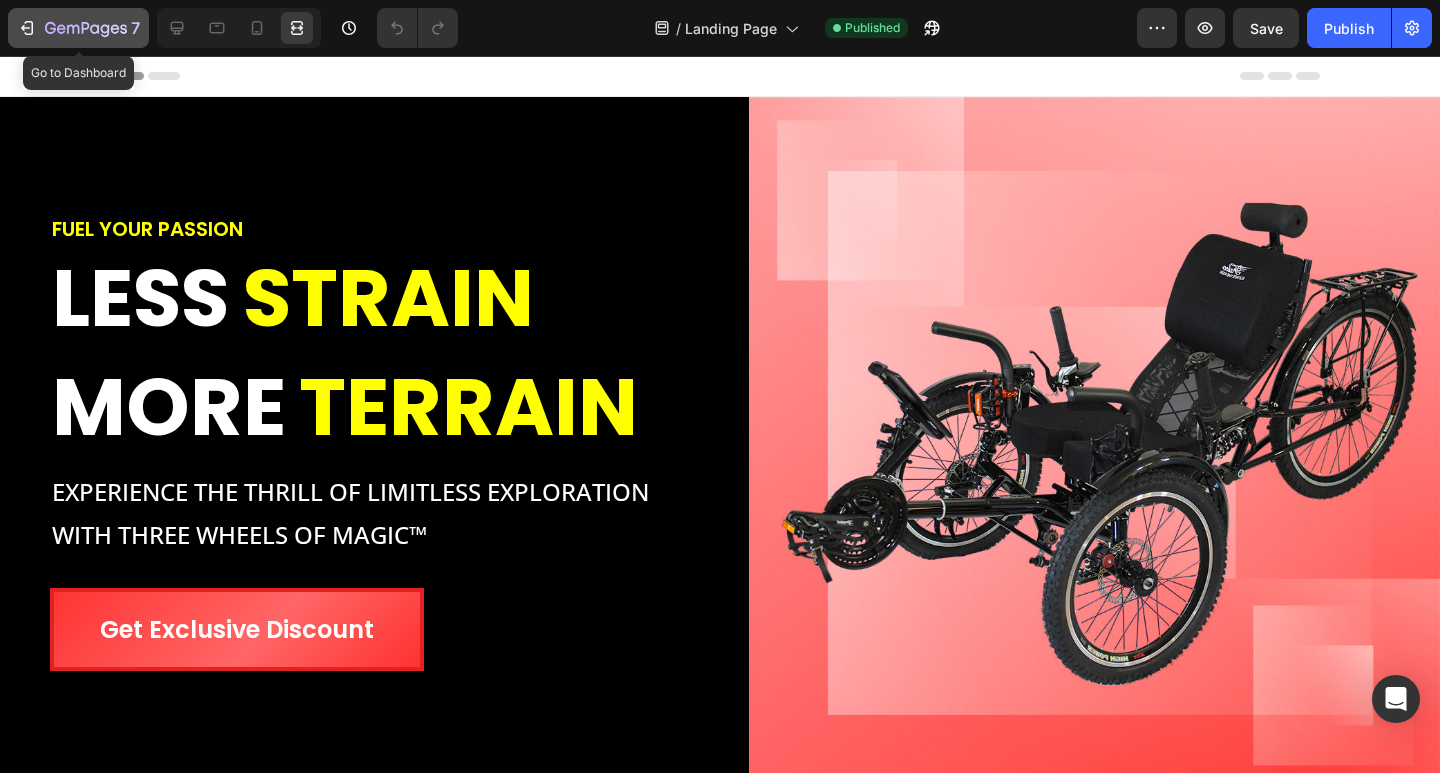 click on "7" 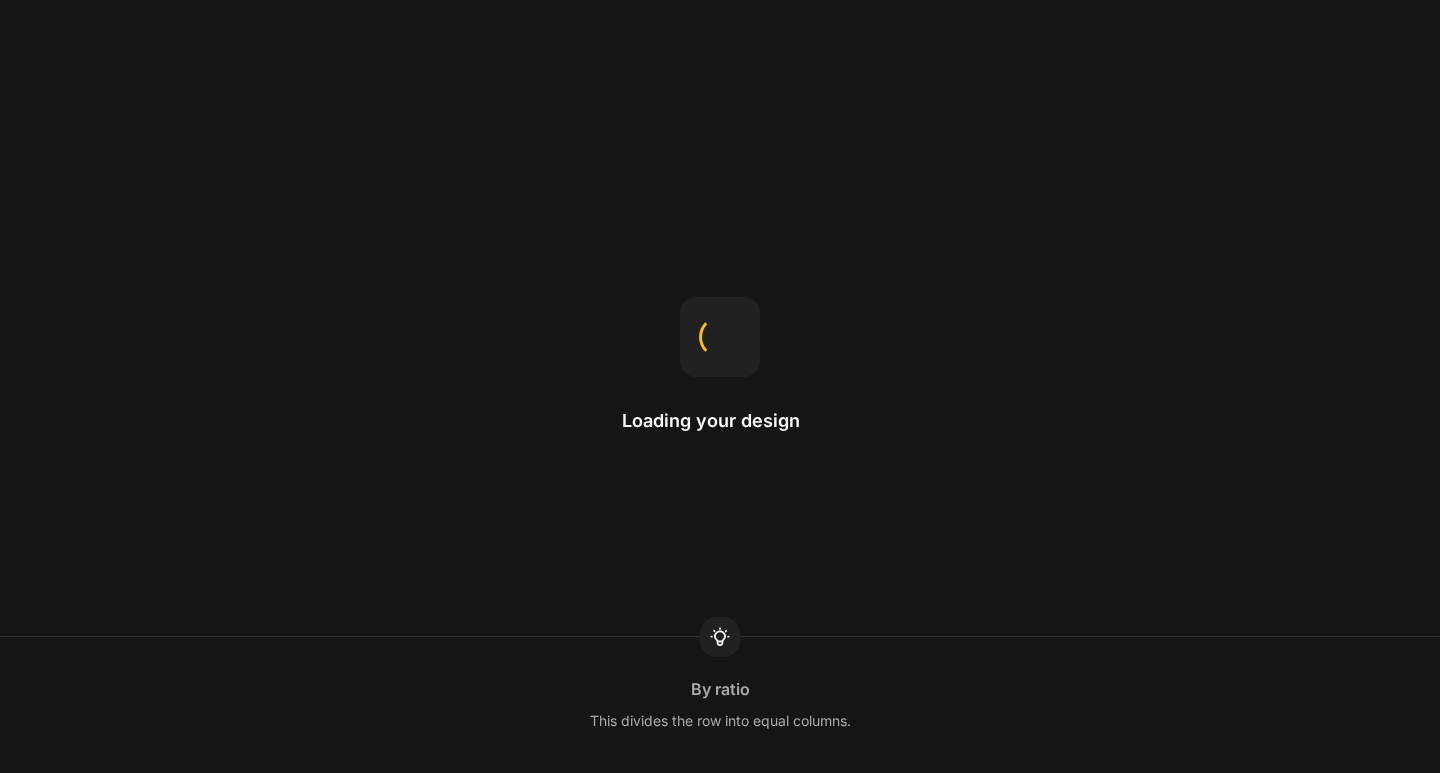 scroll, scrollTop: 0, scrollLeft: 0, axis: both 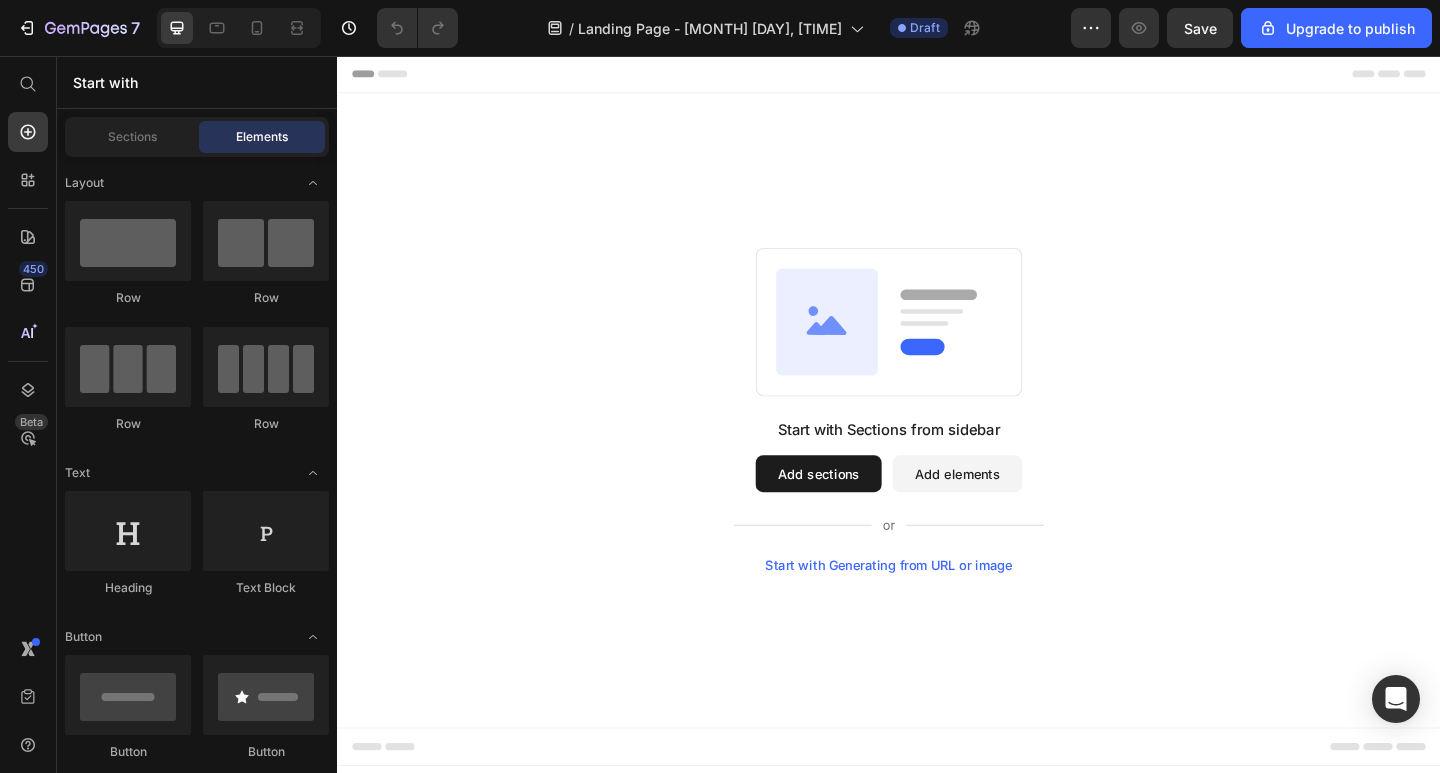 click on "Add sections" at bounding box center (860, 511) 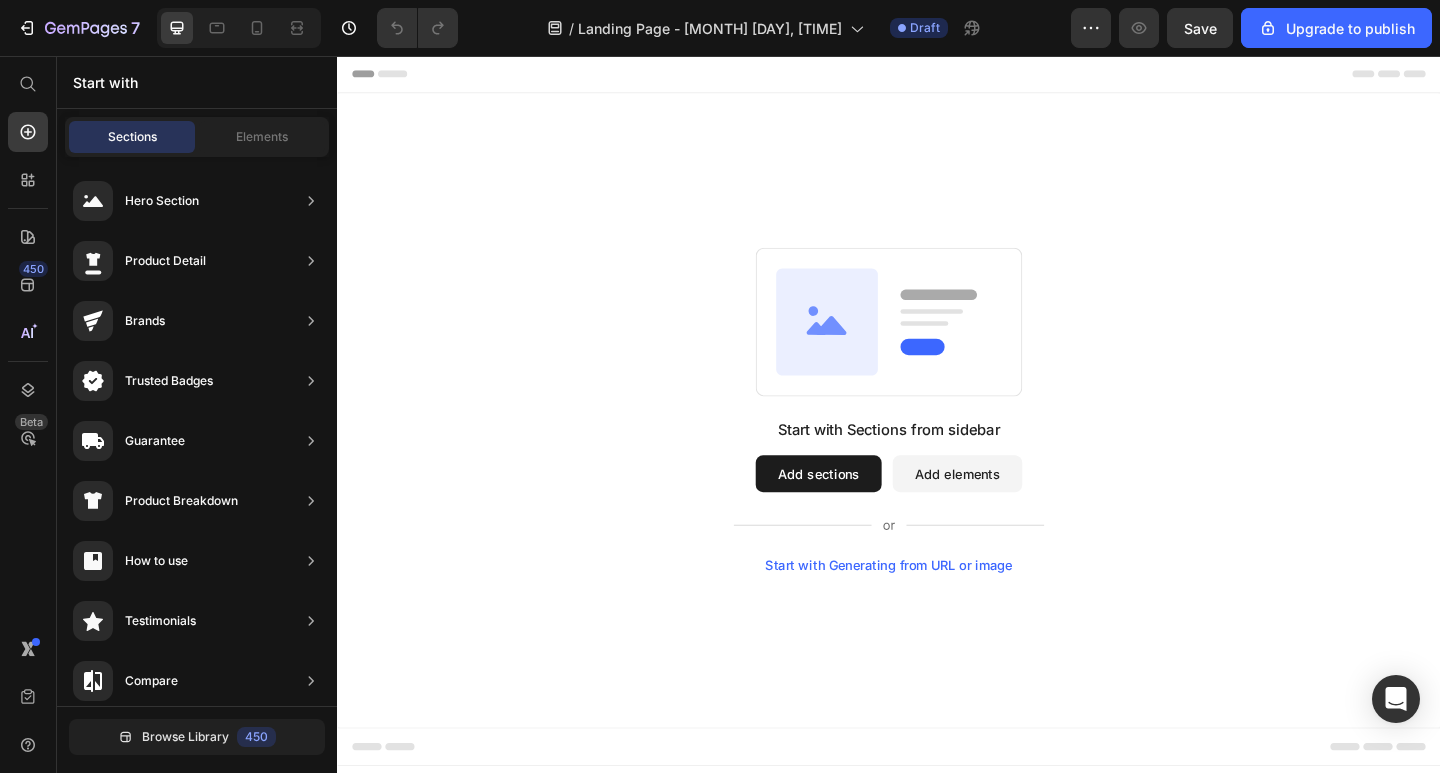 click on "Add elements" at bounding box center (1011, 511) 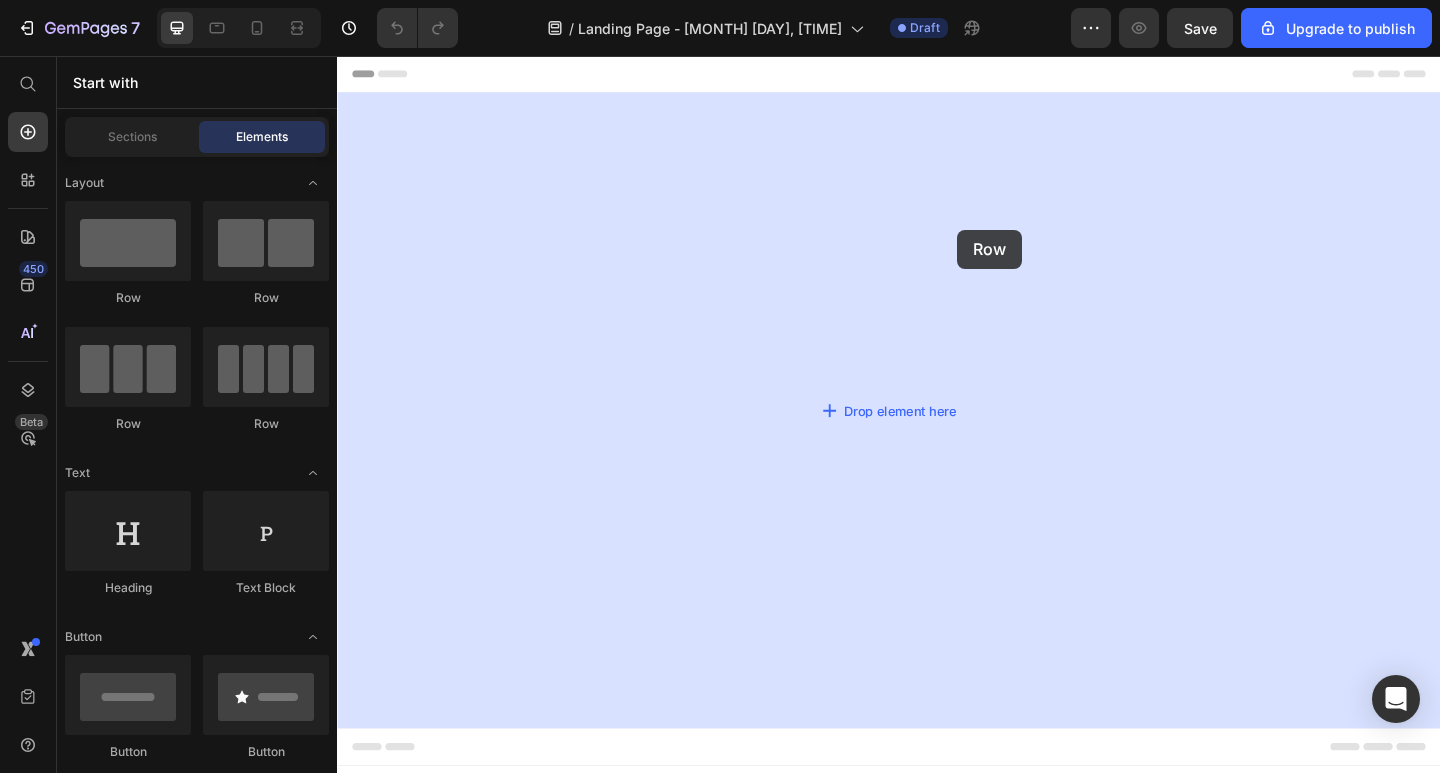 drag, startPoint x: 466, startPoint y: 336, endPoint x: 1011, endPoint y: 245, distance: 552.54504 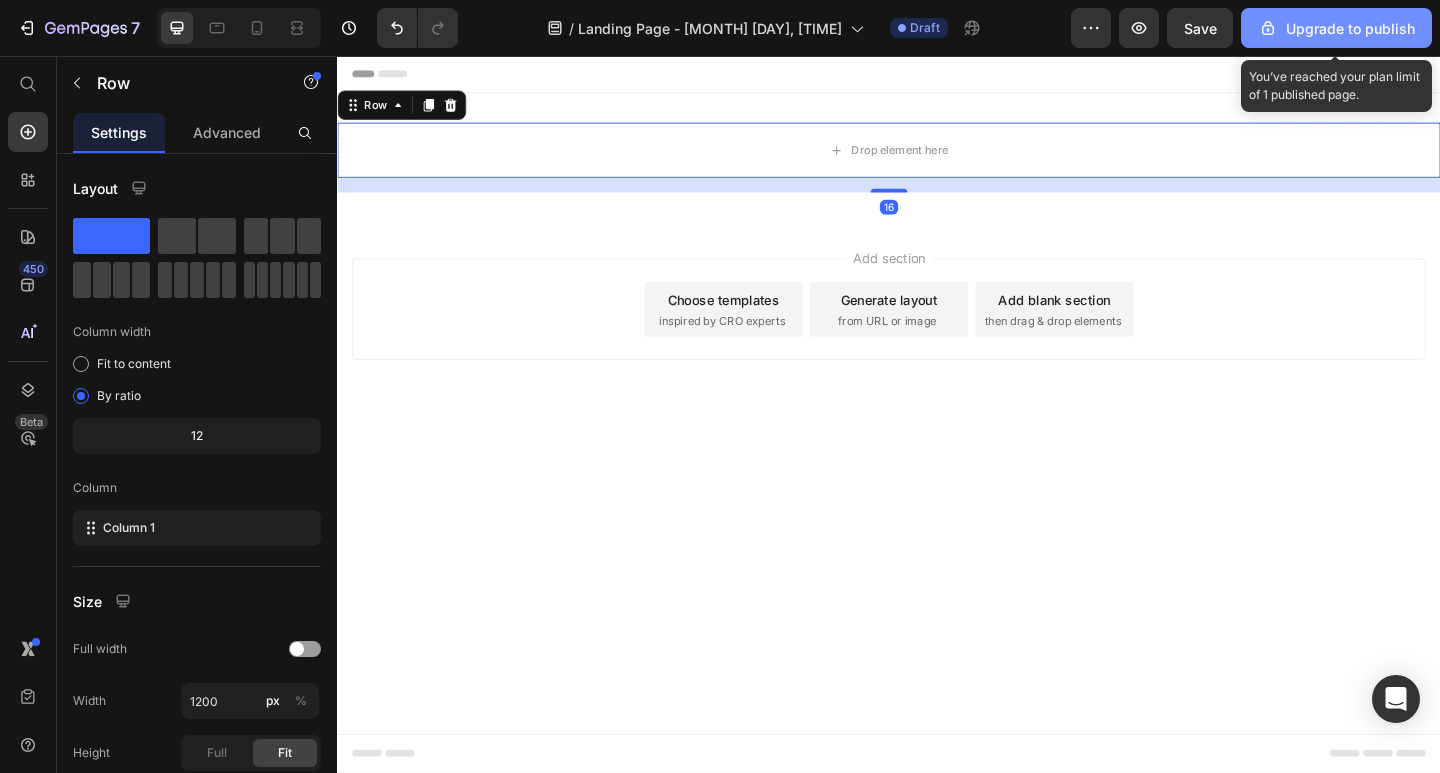 click on "Upgrade to publish" at bounding box center [1336, 28] 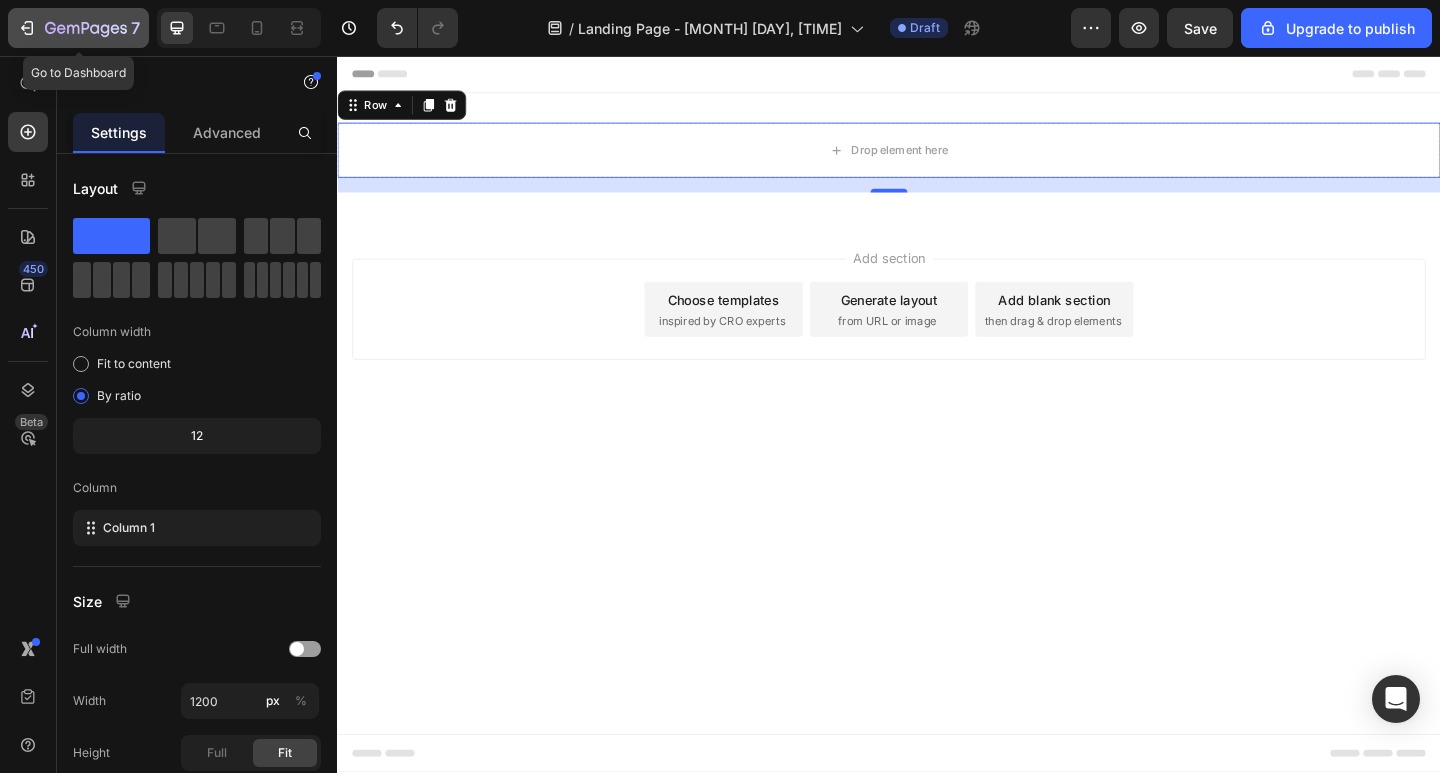 click on "7" at bounding box center [78, 28] 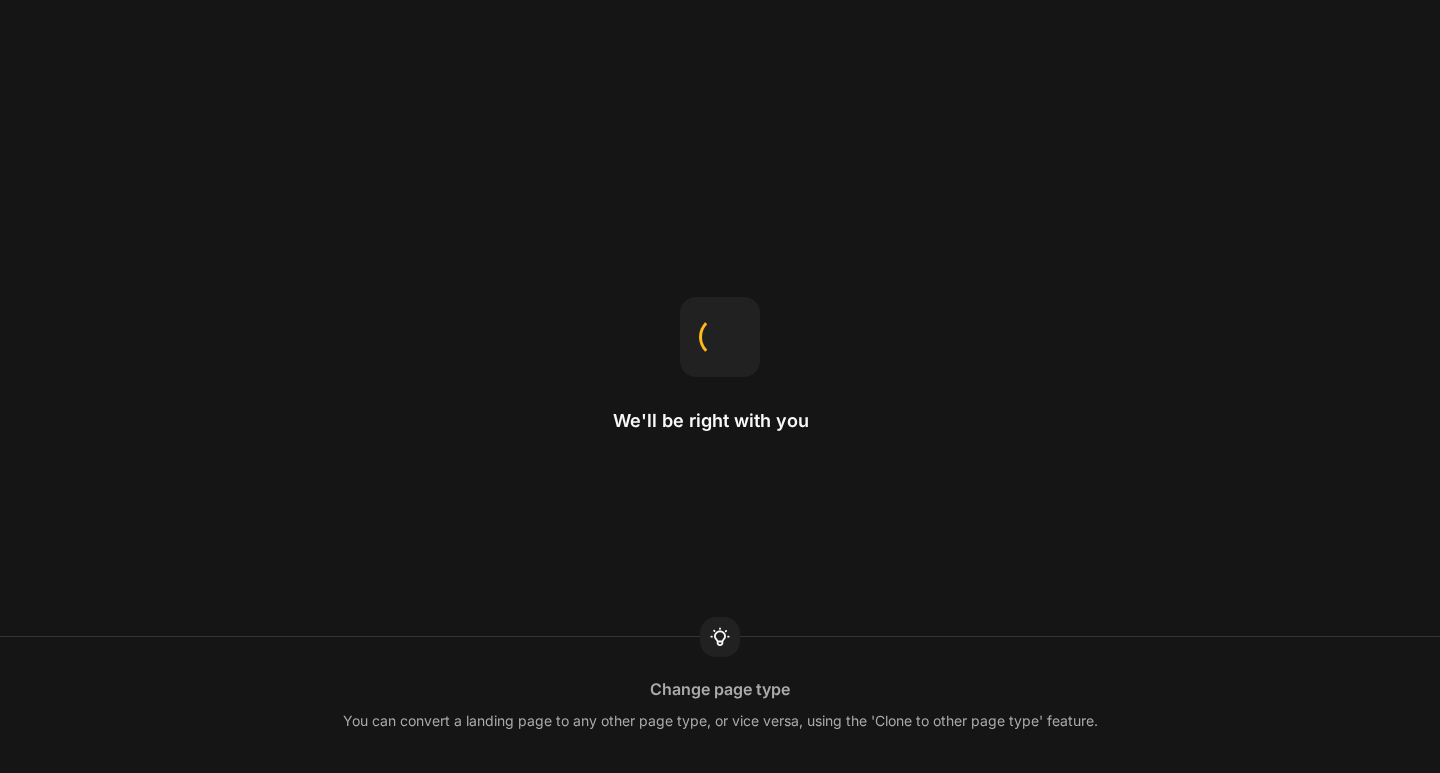 scroll, scrollTop: 0, scrollLeft: 0, axis: both 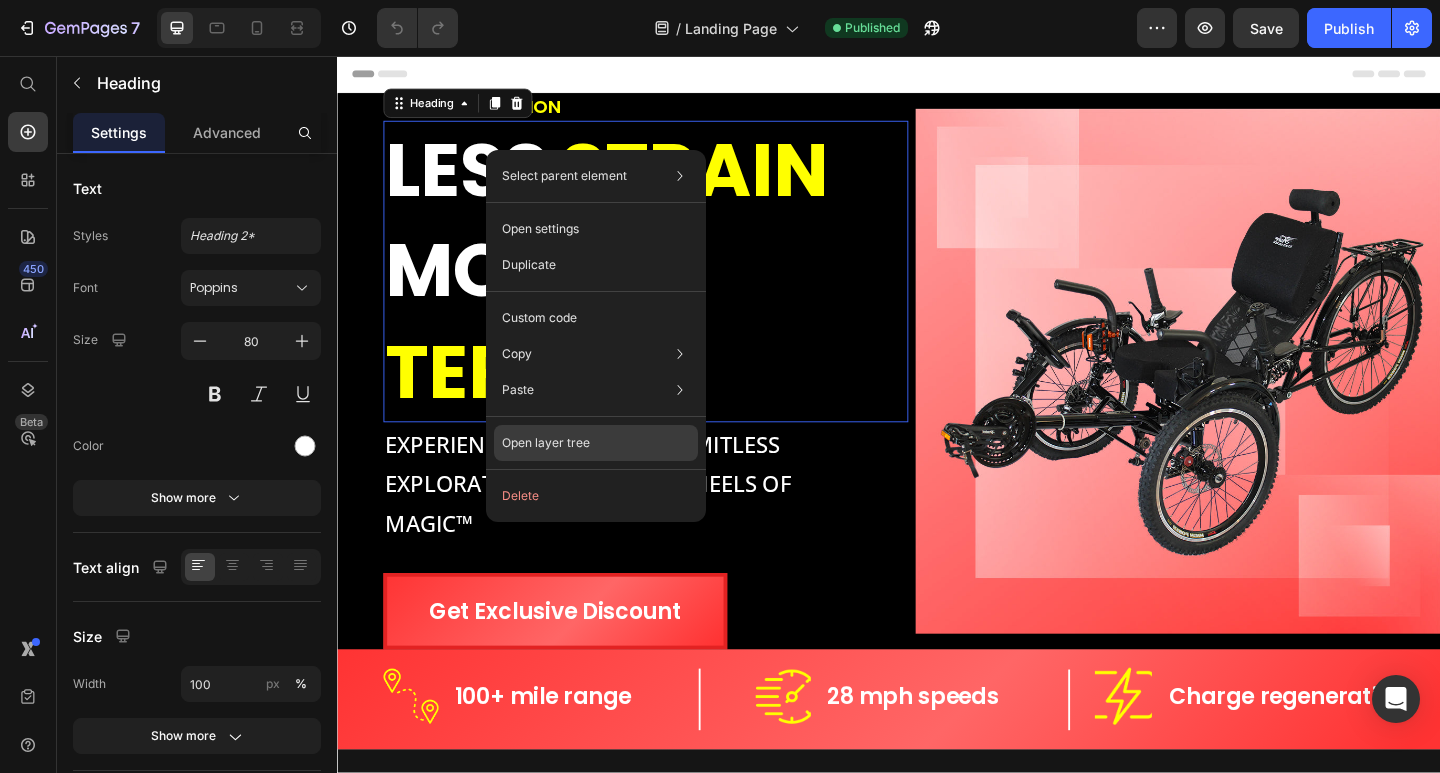 click on "Open layer tree" 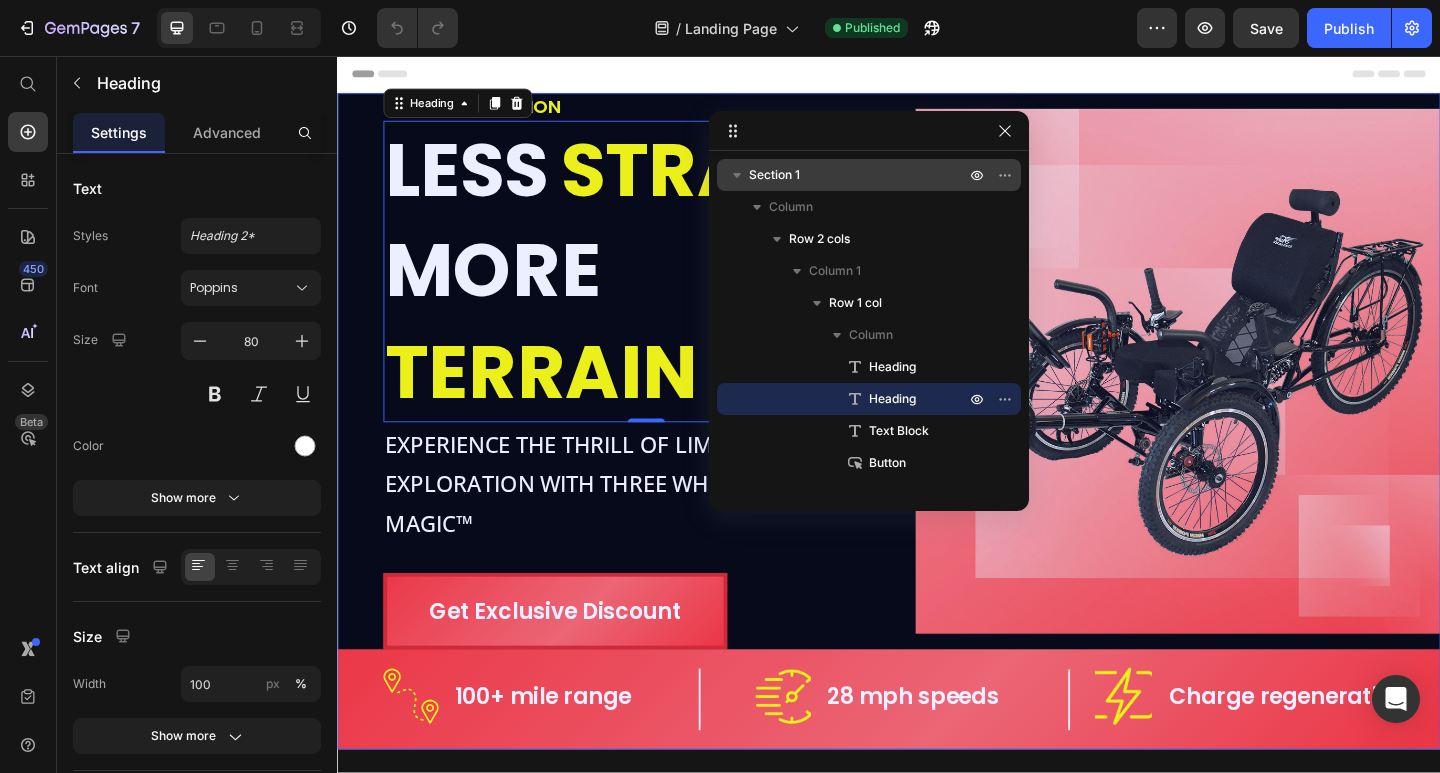 click on "Section 1" at bounding box center [859, 175] 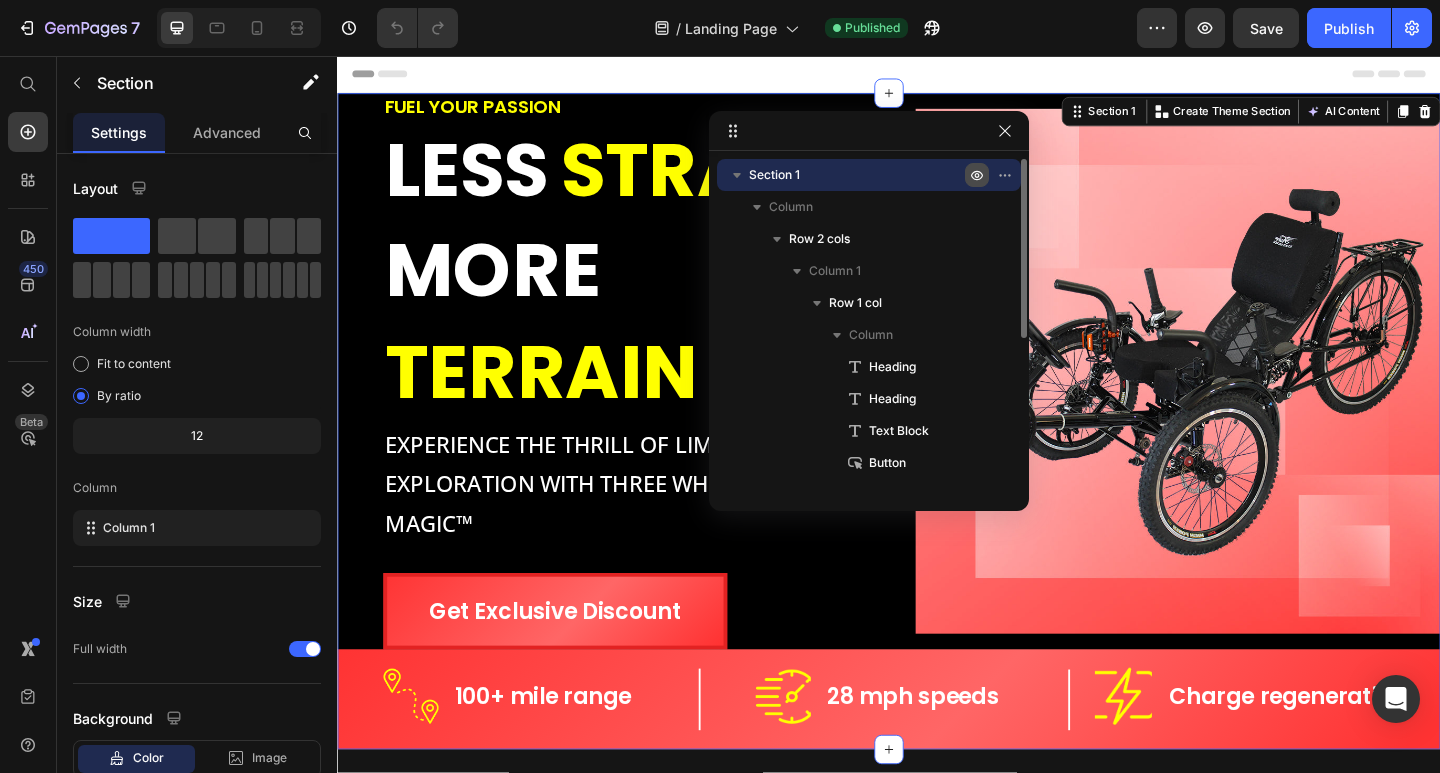click 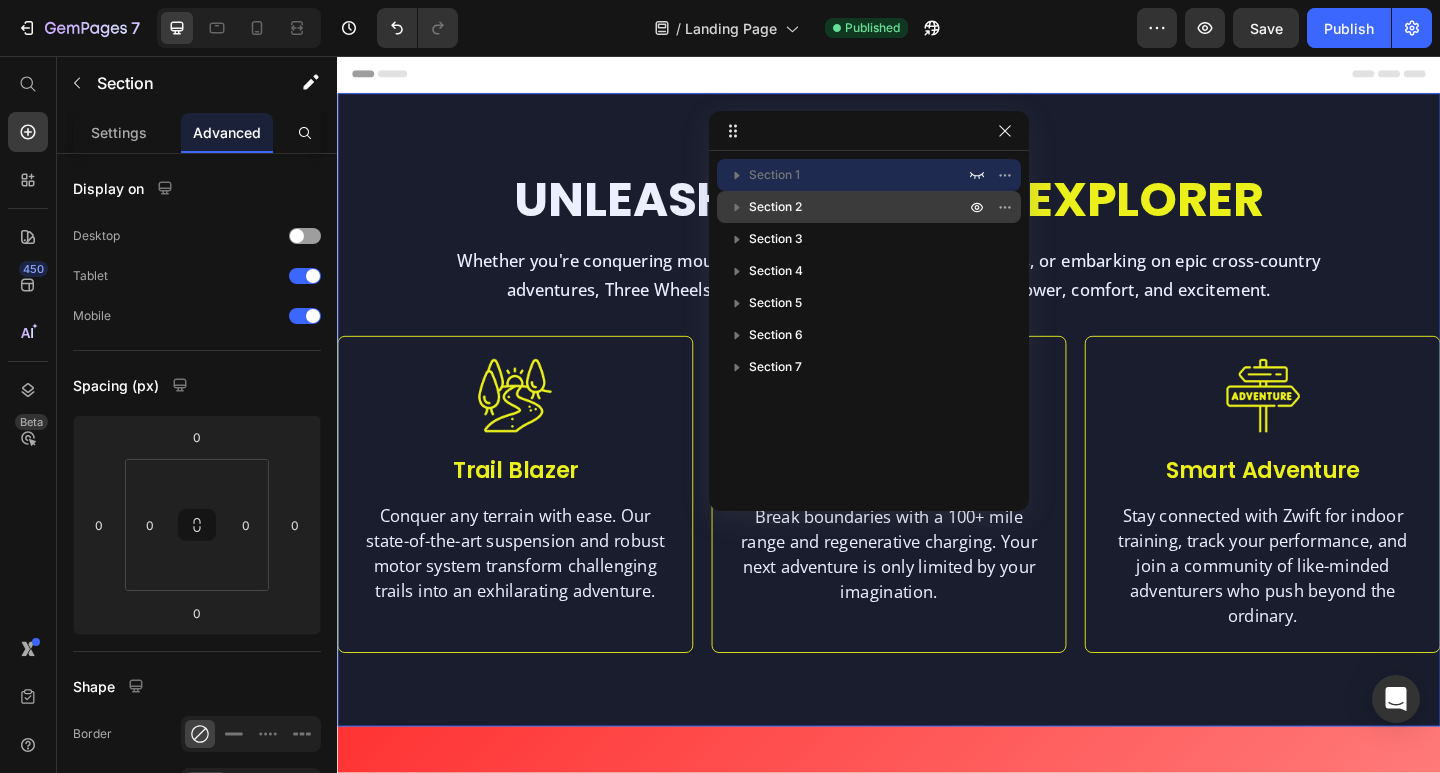 click on "Section 2" at bounding box center [859, 207] 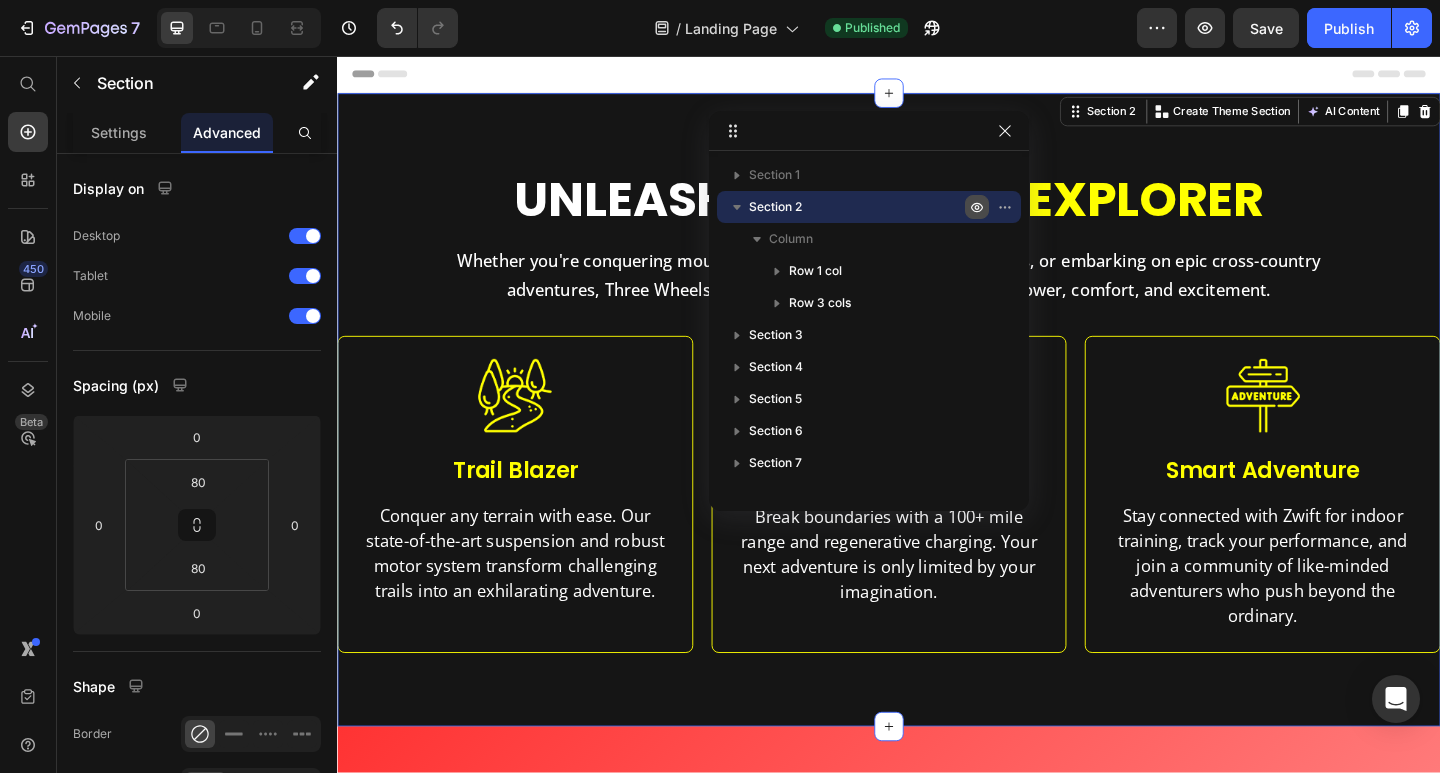click 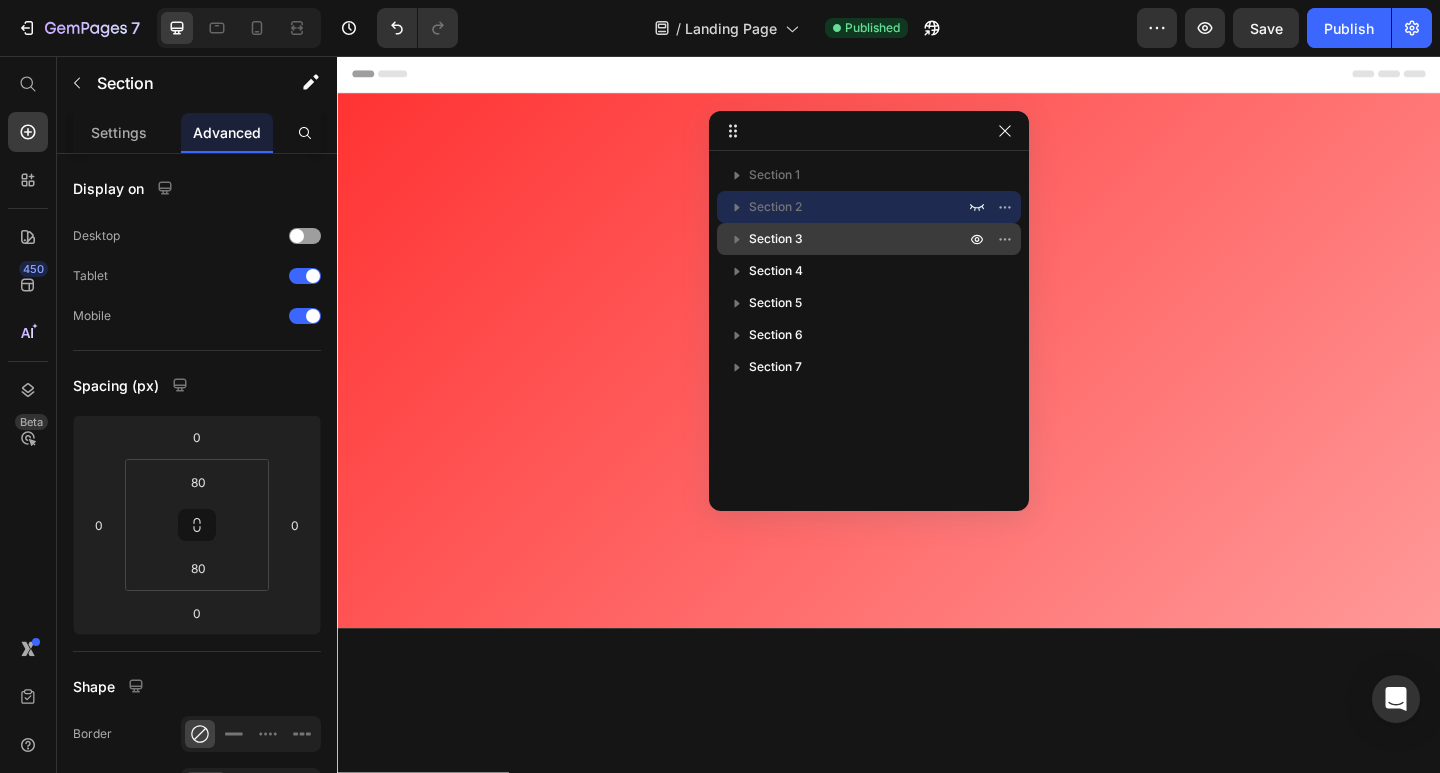 click on "Section 3" at bounding box center [859, 239] 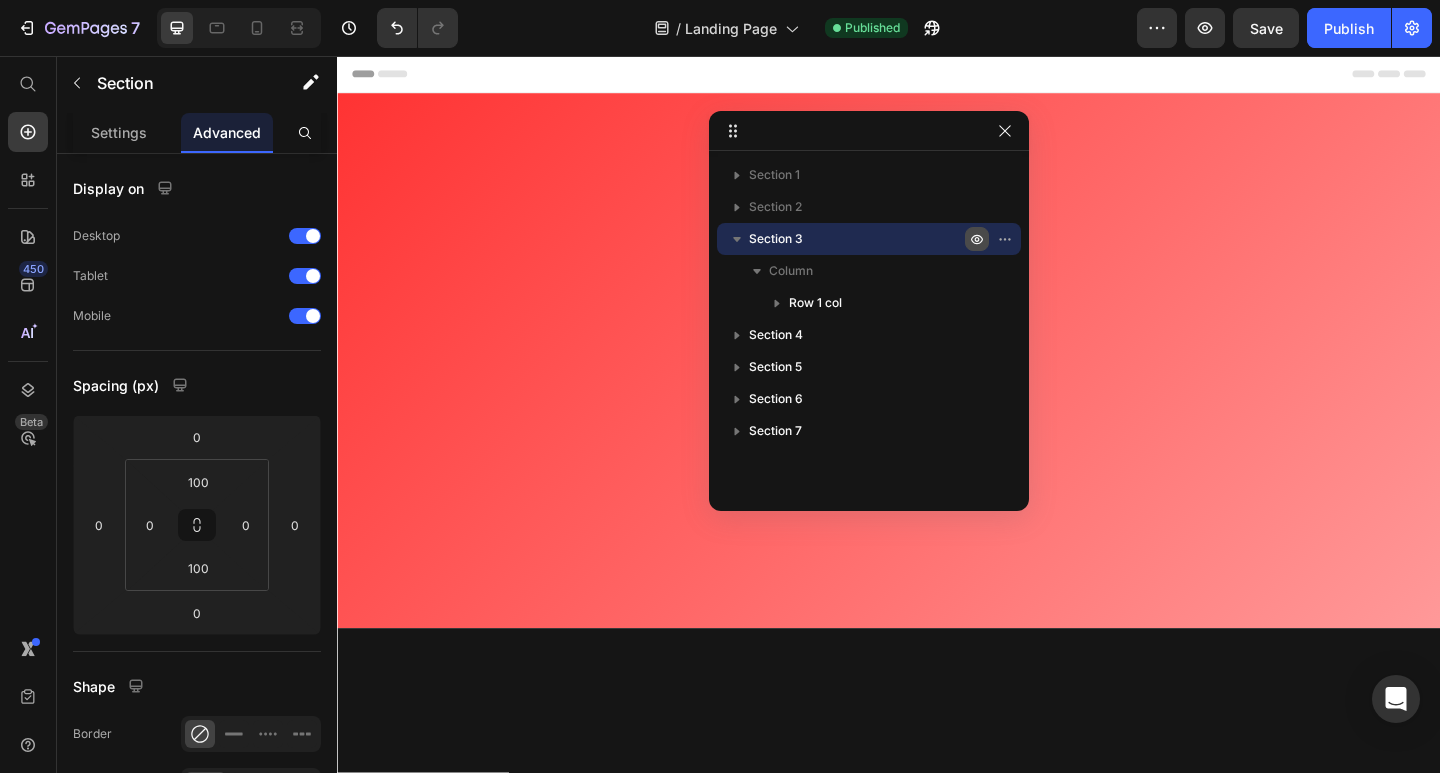 click 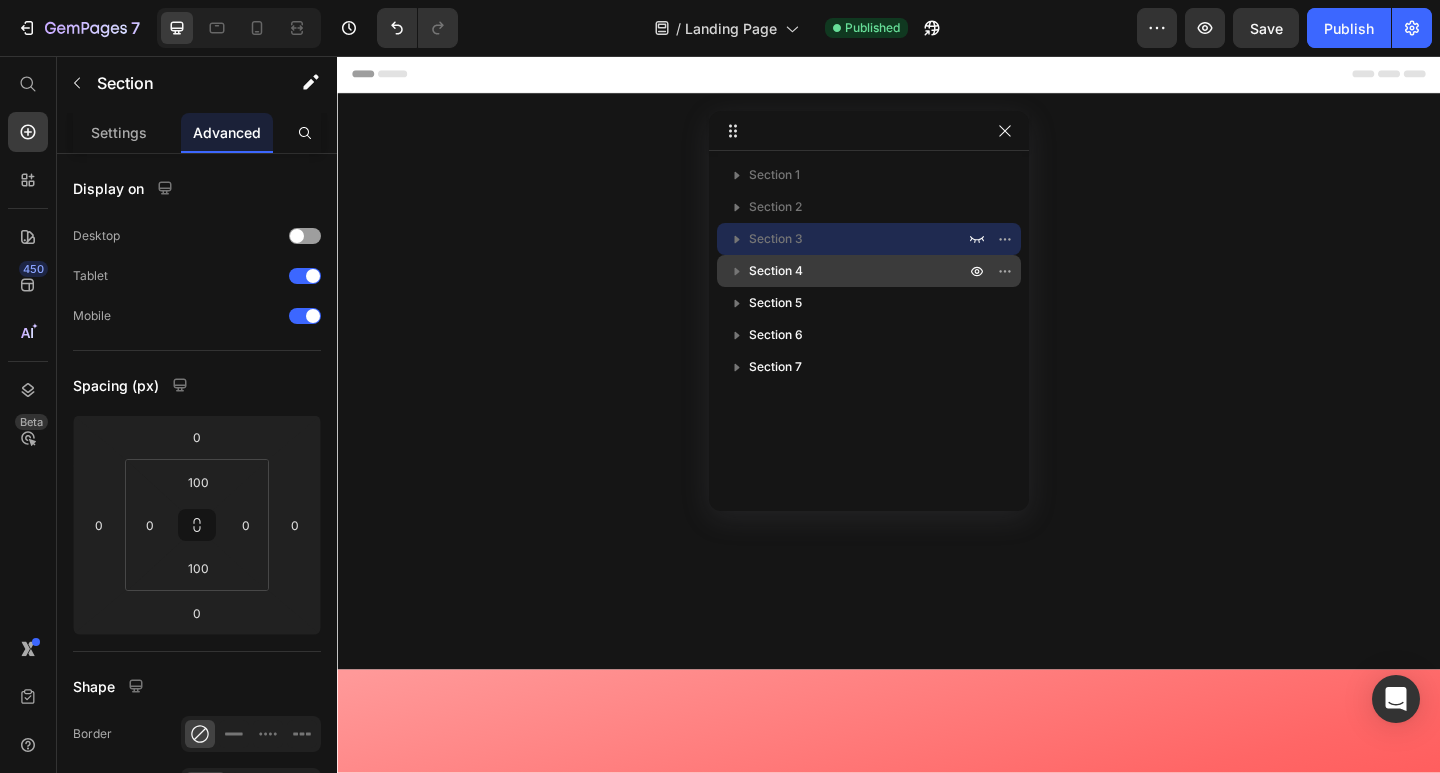 click on "Section 4" at bounding box center (859, 271) 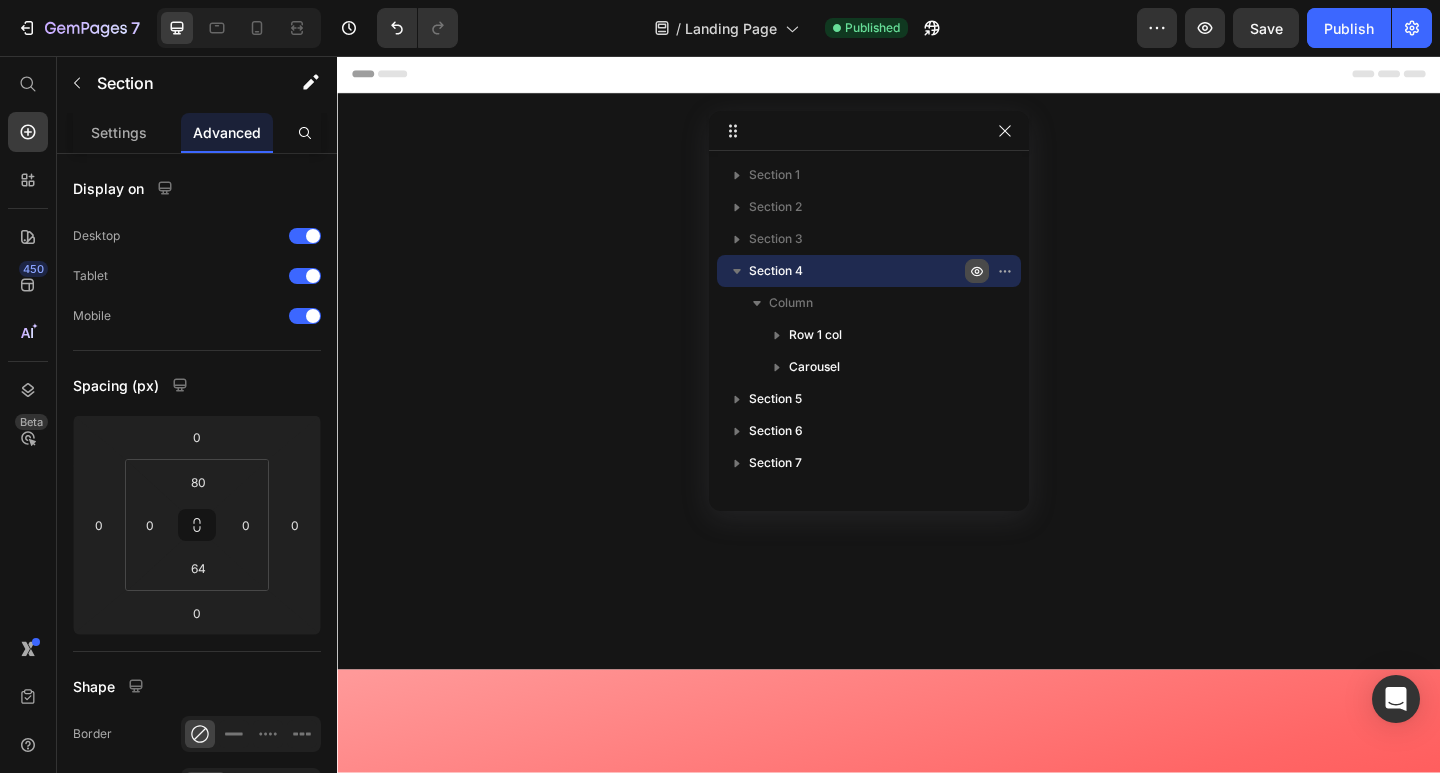 click 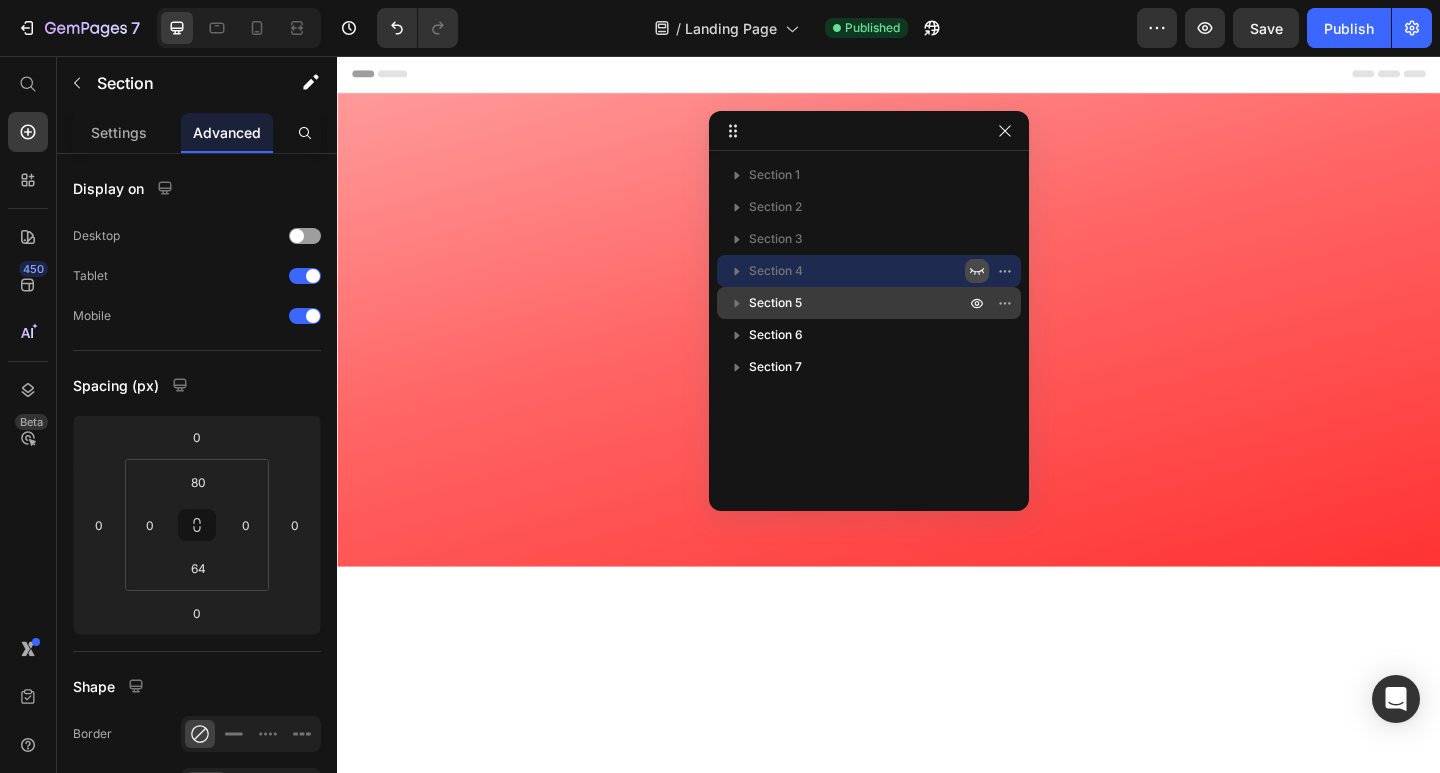 click on "Section 5" at bounding box center [859, 303] 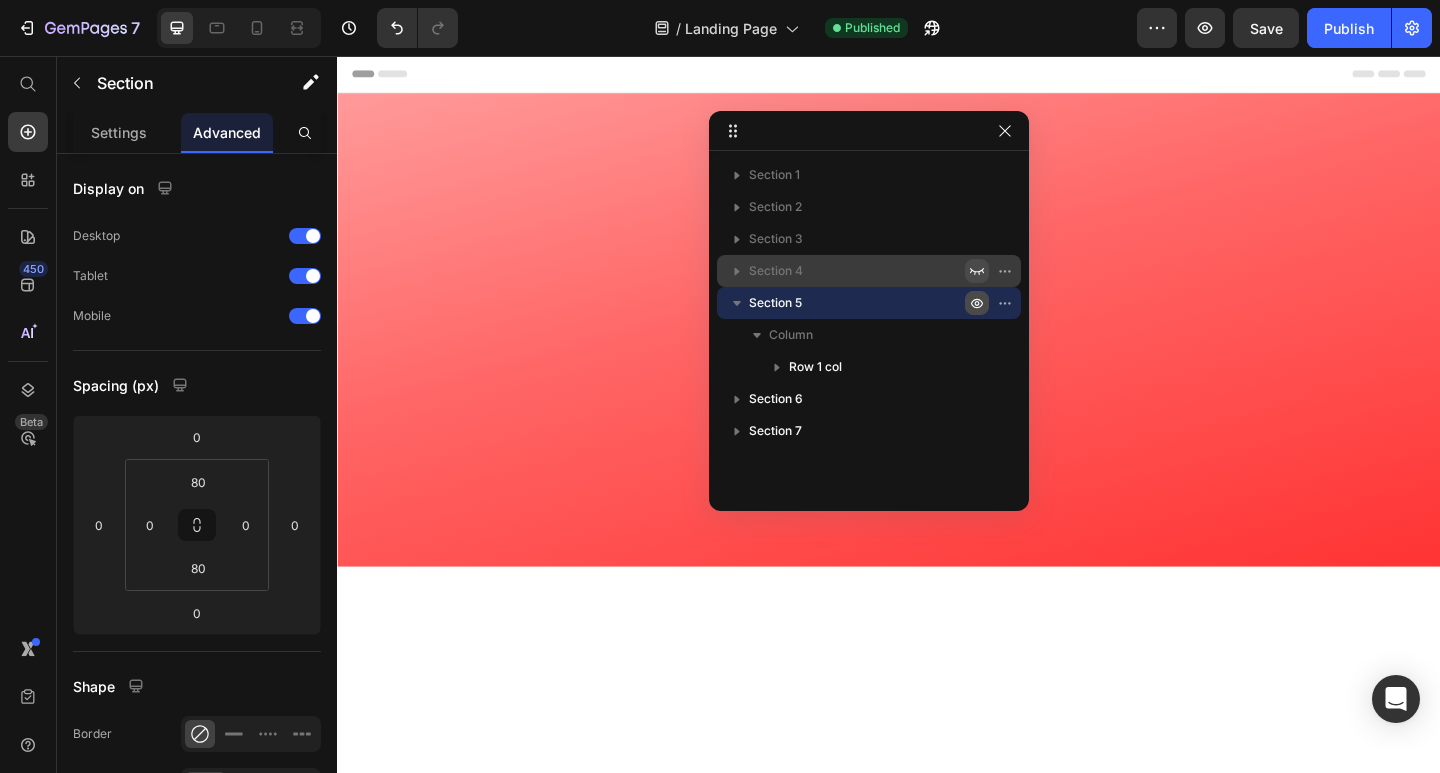 click 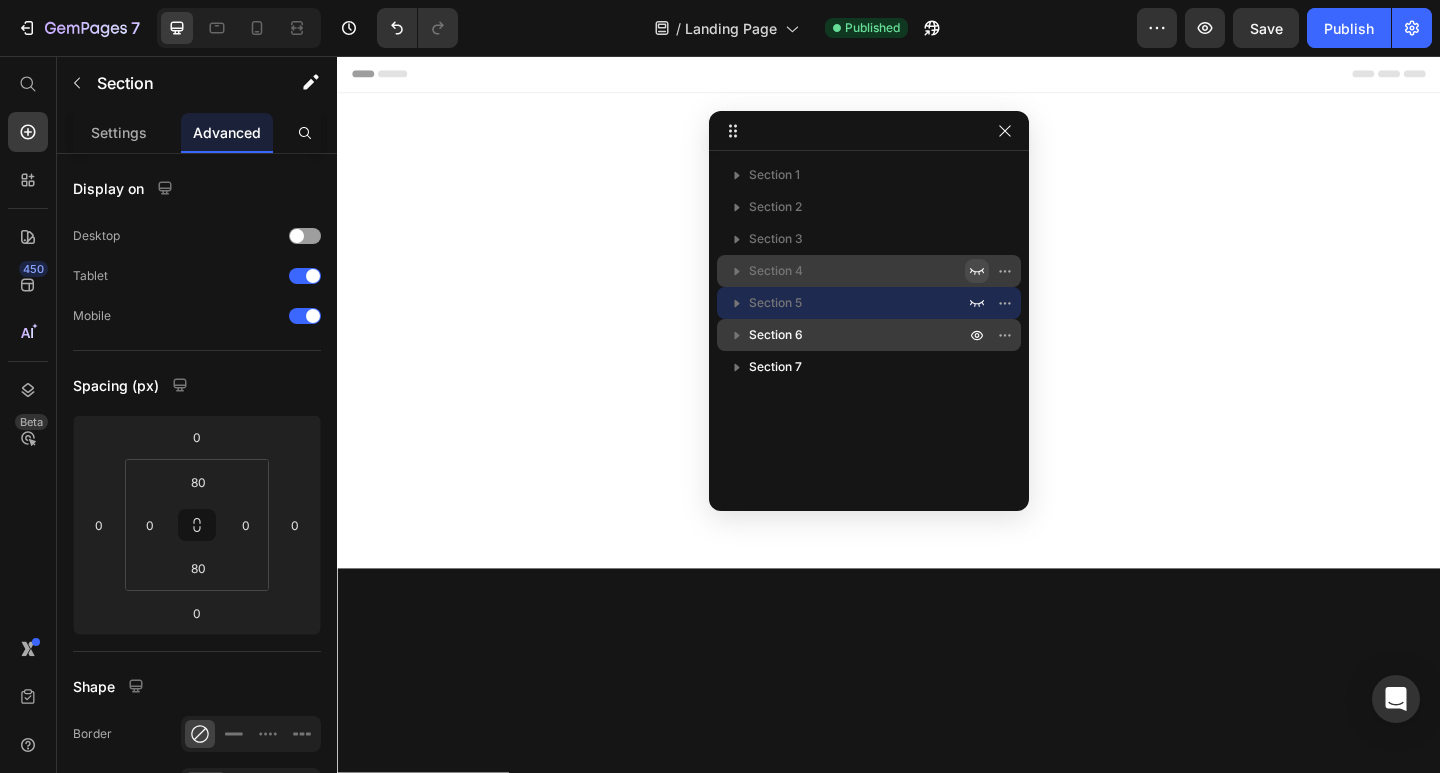 click on "Section 6" at bounding box center [859, 335] 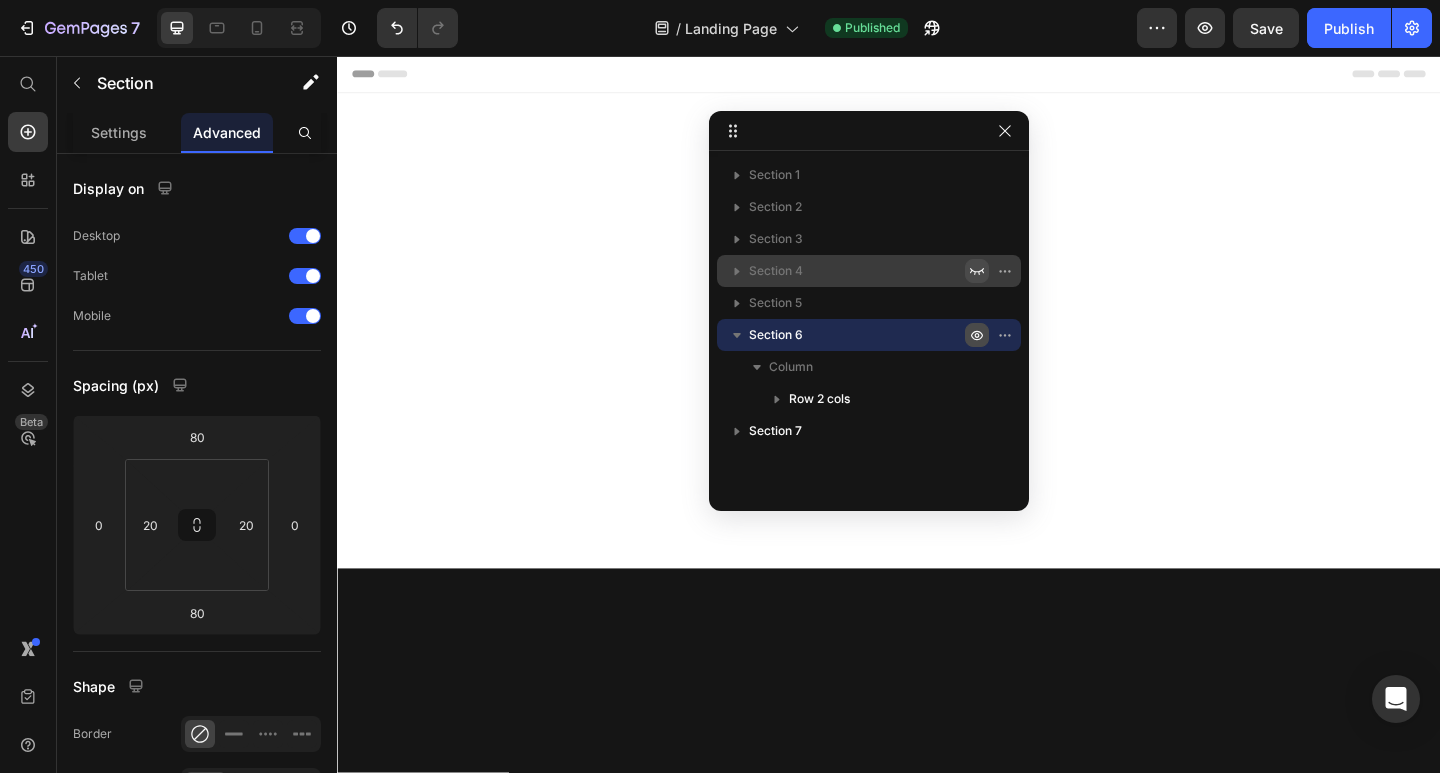 click 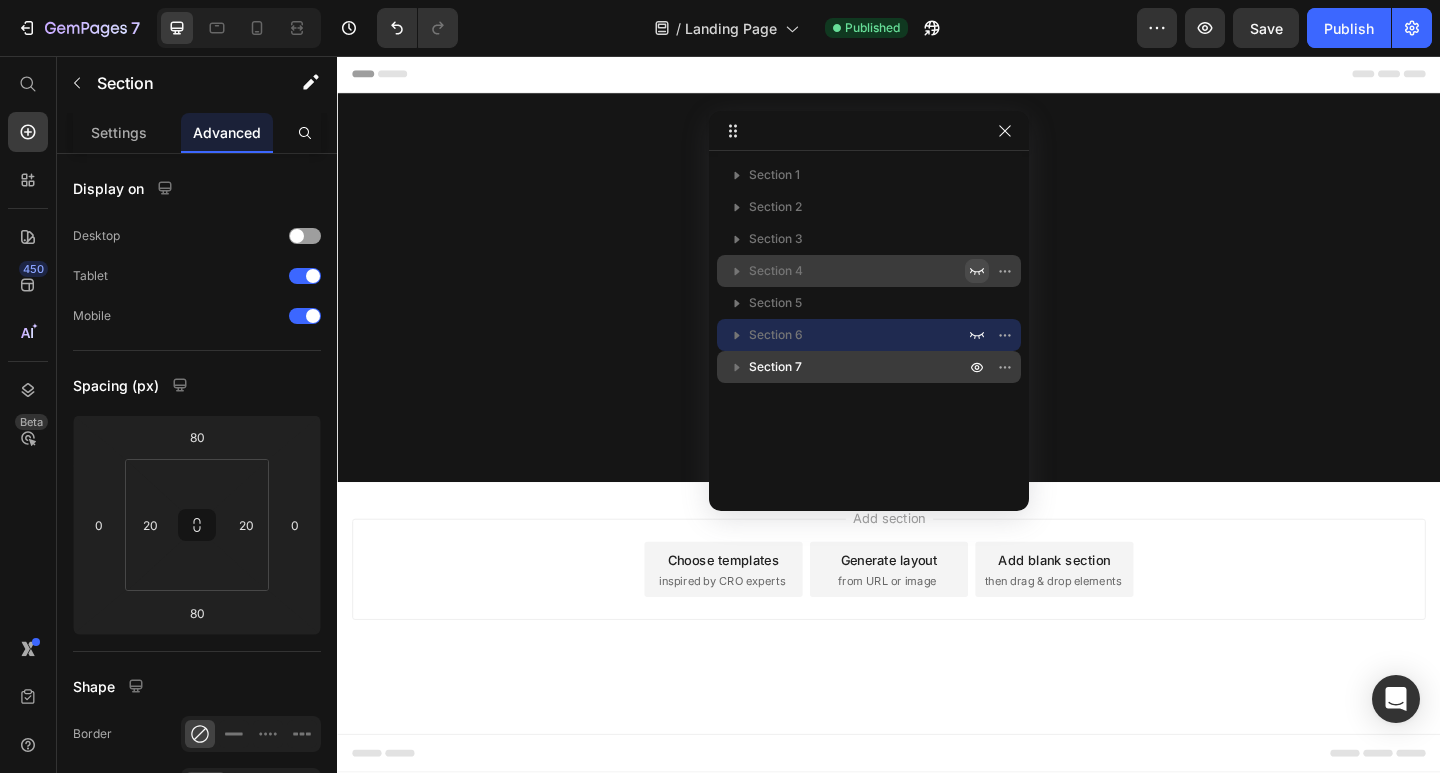 click on "Section 7" at bounding box center [859, 367] 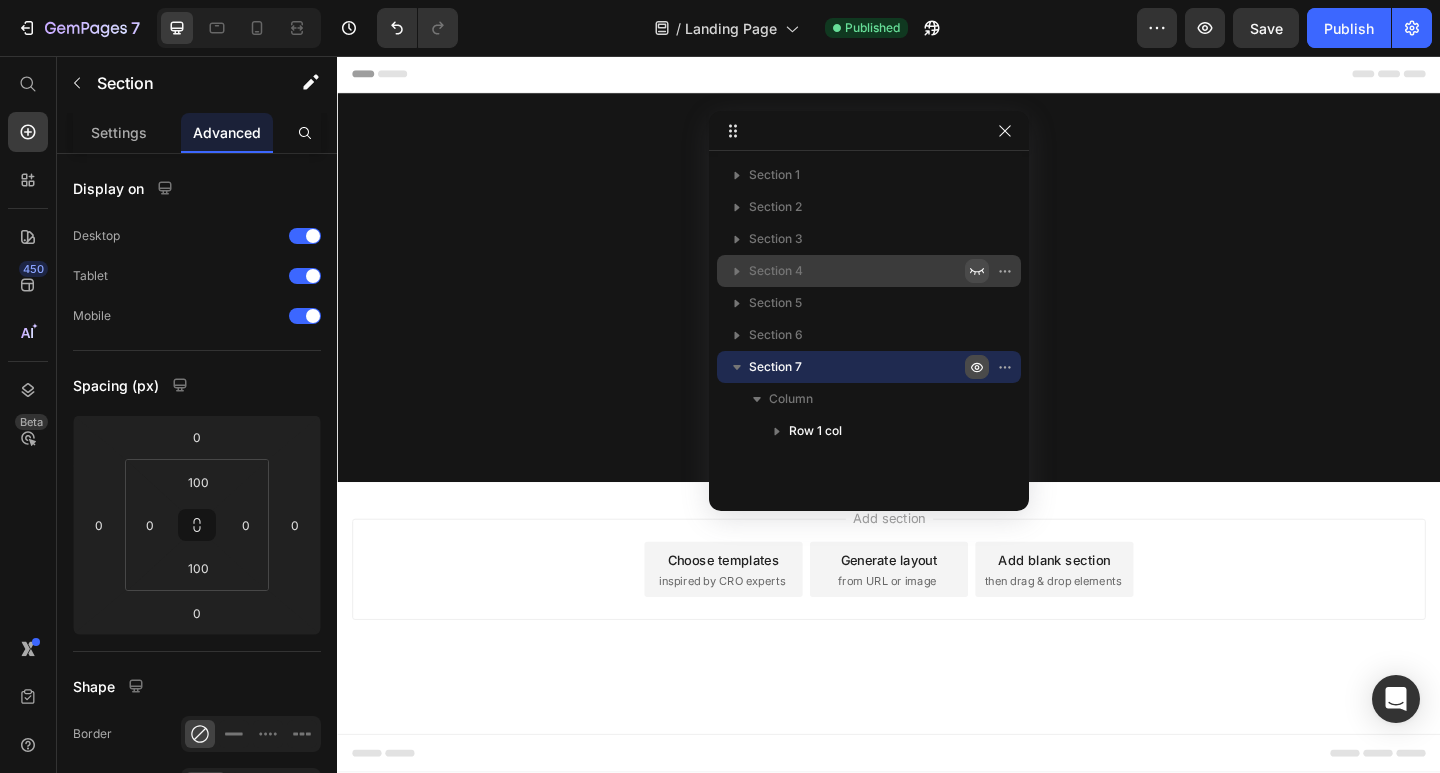 click 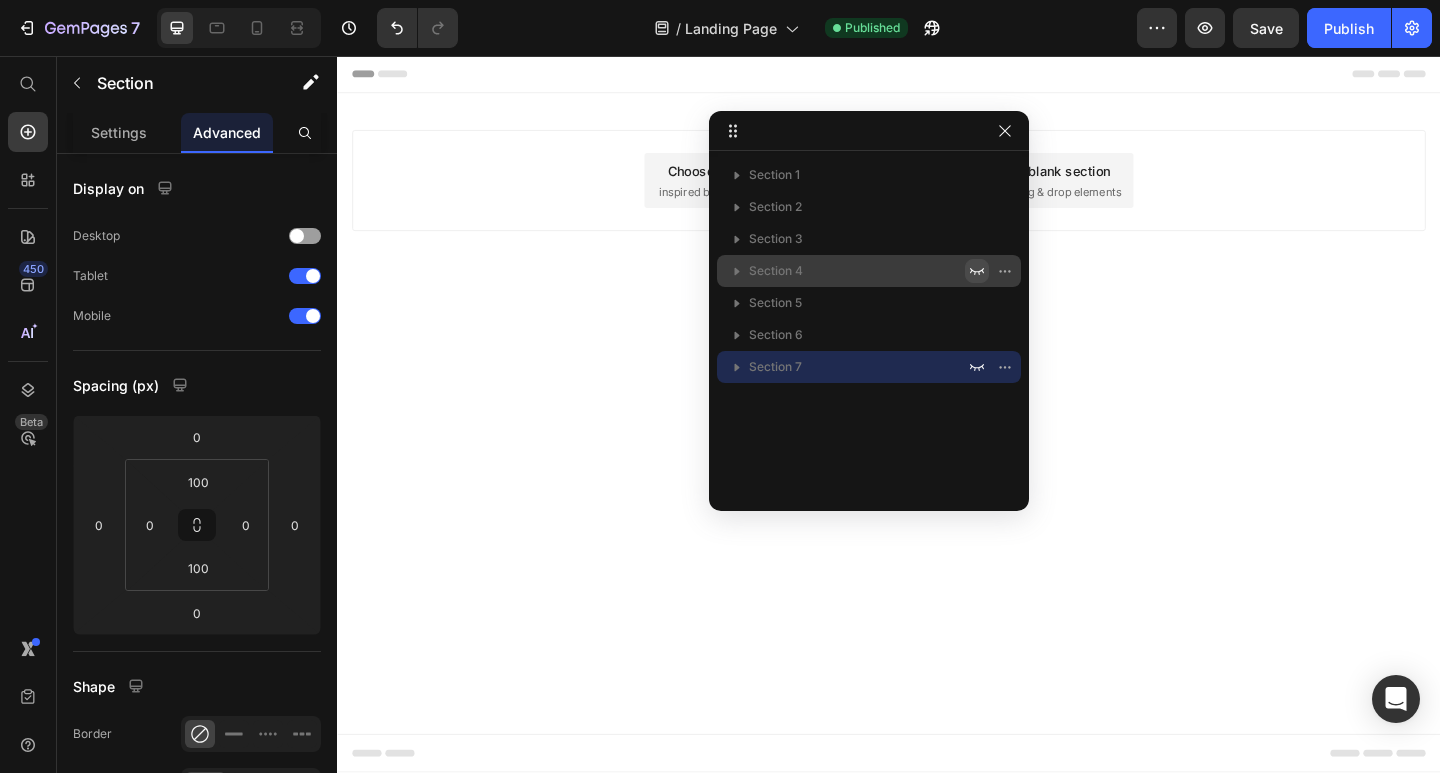 click on "Header FUEL YOUR PASSION Heading Less   STRAIN More   TERRAIN Heading Experience the thrill of limitless exploration with Three Wheels of Magic™ Text Block Get Exclusive Discount Button Row Image Row Image 100+ mile range Text Block Advanced List Image 28 mph speeds Text Block Advanced List Image Charge regeneration Text Block Advanced List Row Row Section 1 UNLEASH YOUR  INNER EXPLORER Heading Whether you're conquering mountain trails, cruising through city streets, or embarking on epic cross-country adventures, Three Wheels of Magic delivers the perfect blend of power, comfort, and excitement. Text Block Row Image Trail Blazer Text Block Conquer any terrain with ease. Our state-of-the-art suspension and robust motor system transform challenging trails into an exhilarating adventure. Text block Row Image Freedom Machine Text Block Break boundaries with a 100+ mile range and regenerative charging. Your next adventure is only limited by your imagination. Text block Row Image  Smart Adventure Text Block Row" at bounding box center [937, 446] 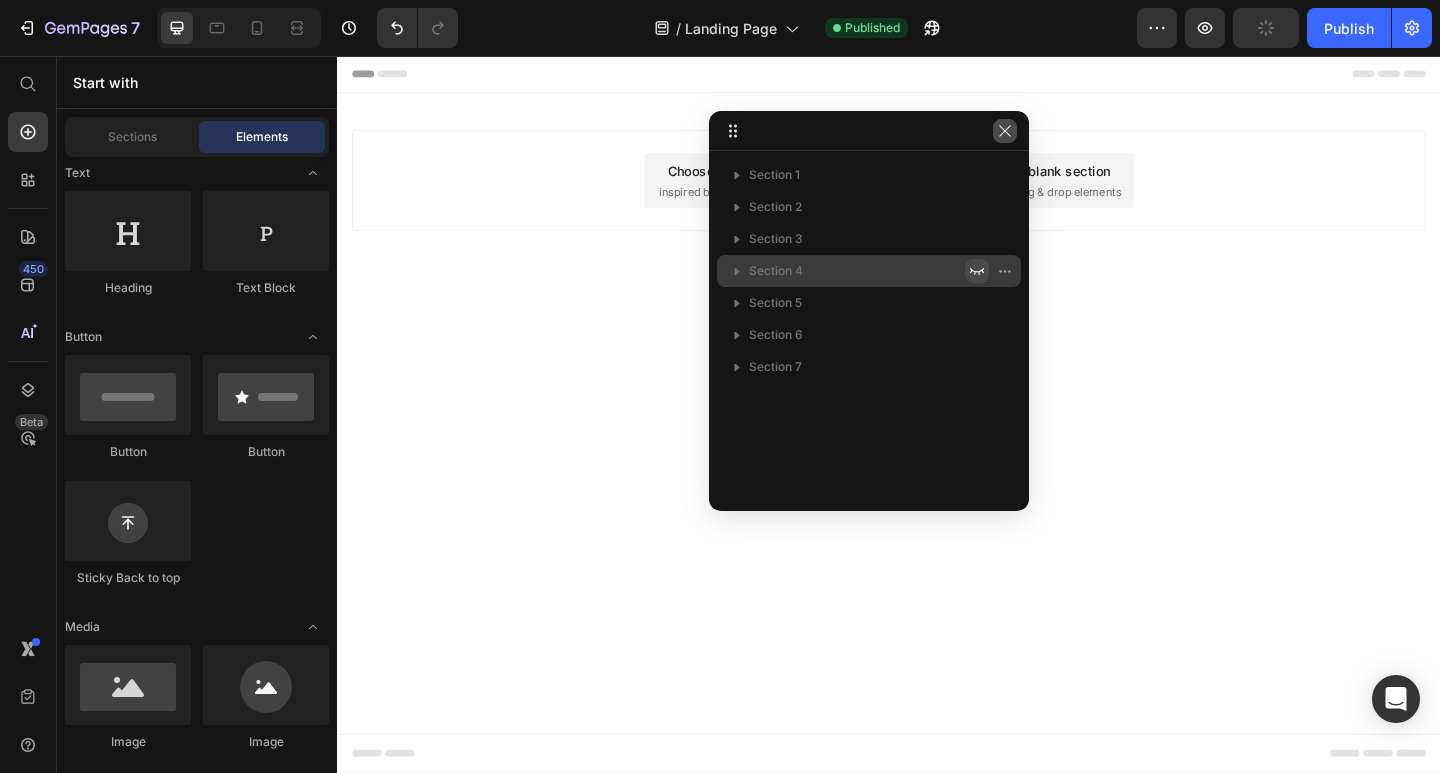 click 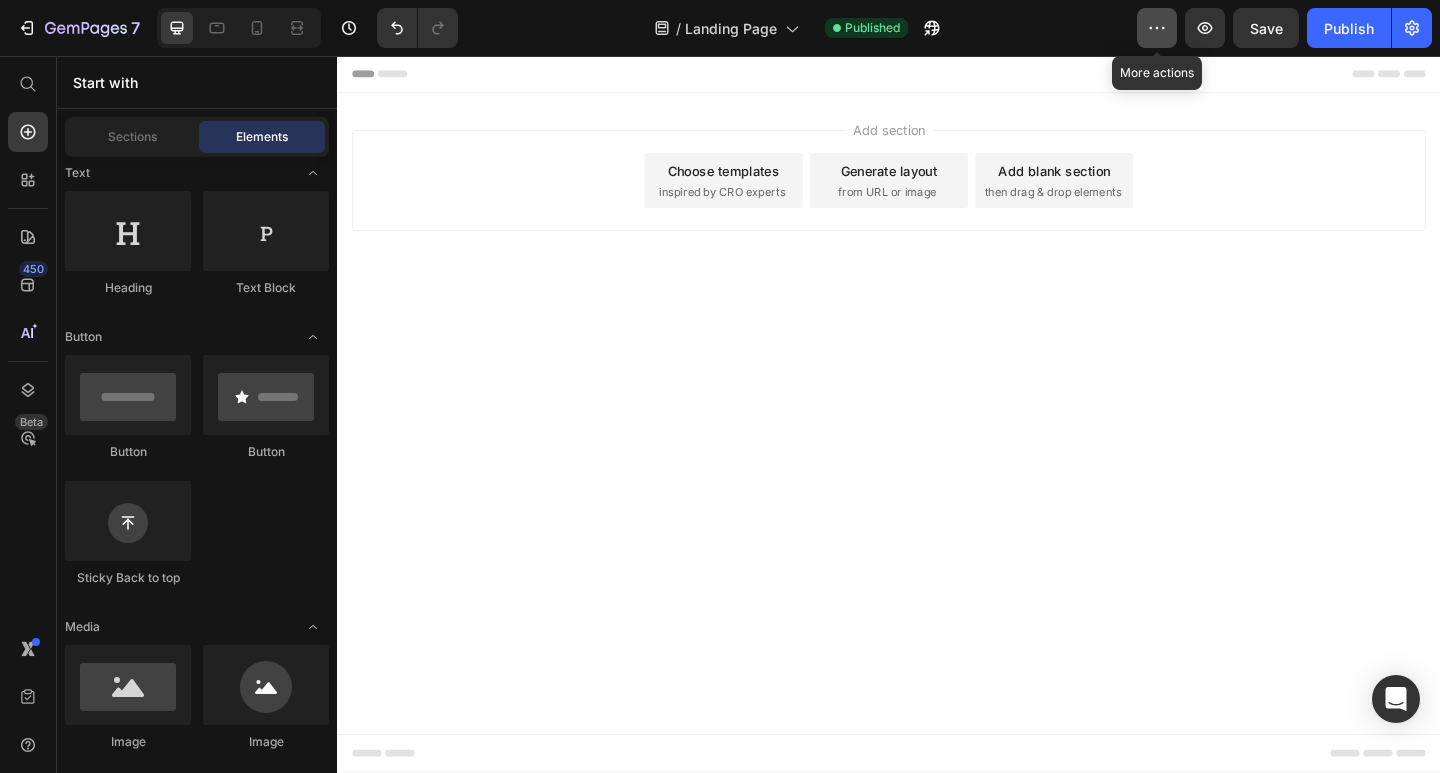 click 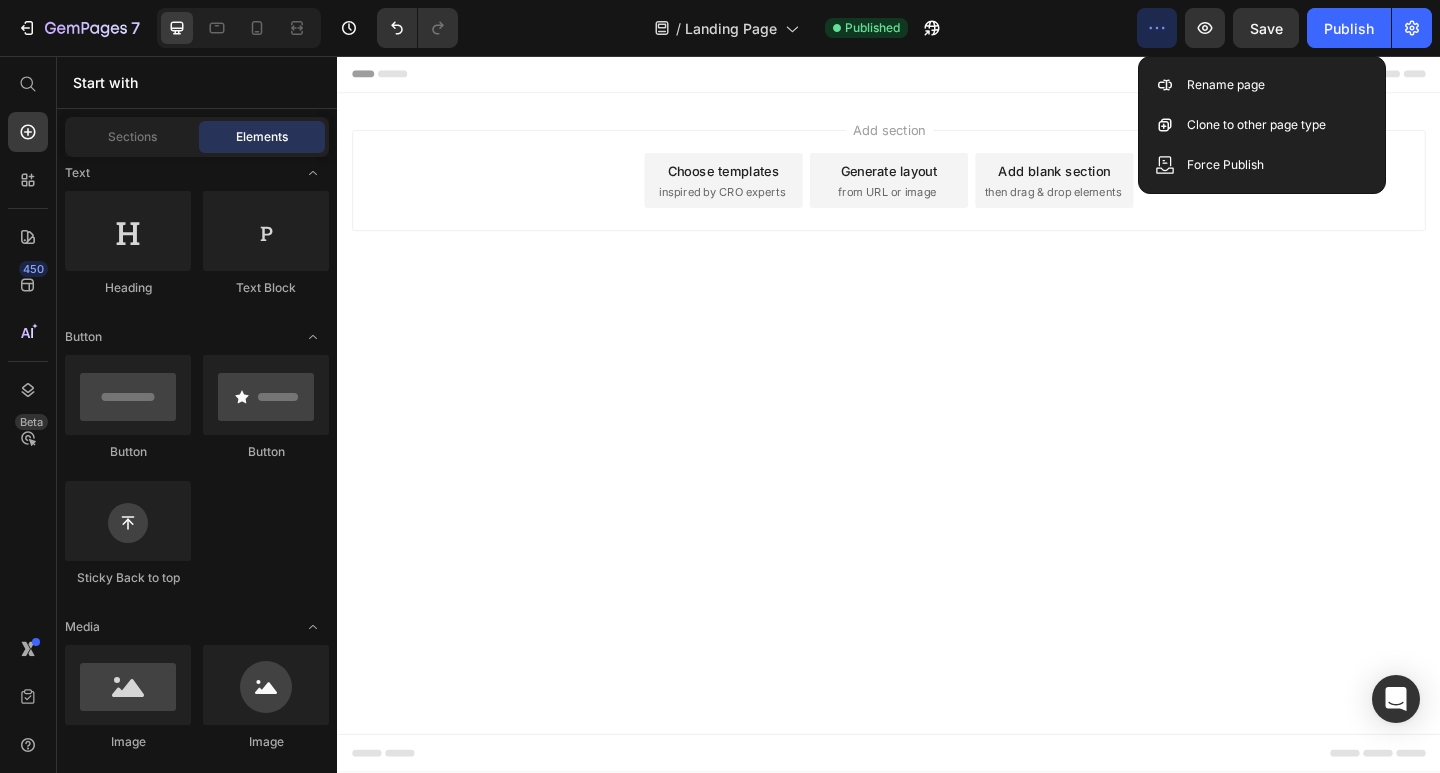 click 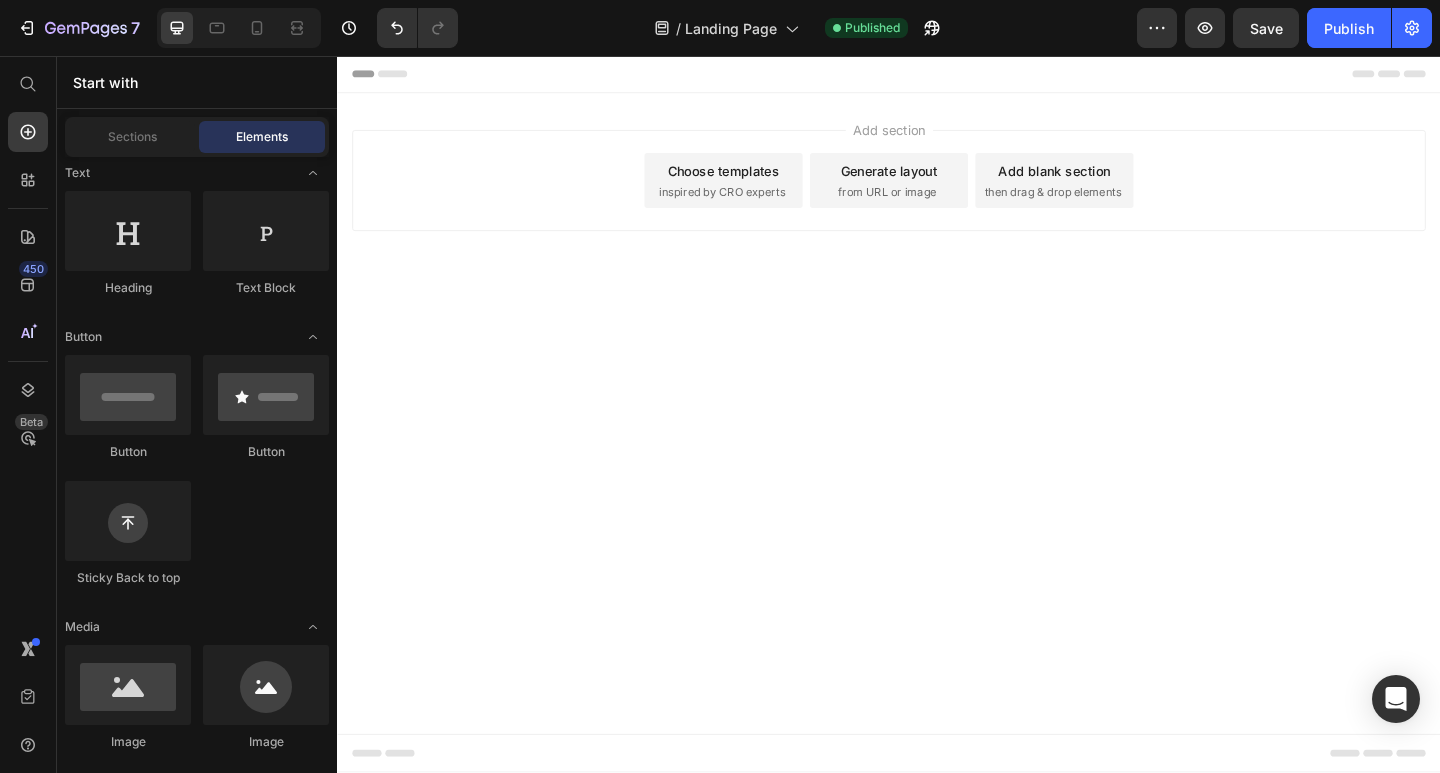 scroll, scrollTop: 0, scrollLeft: 0, axis: both 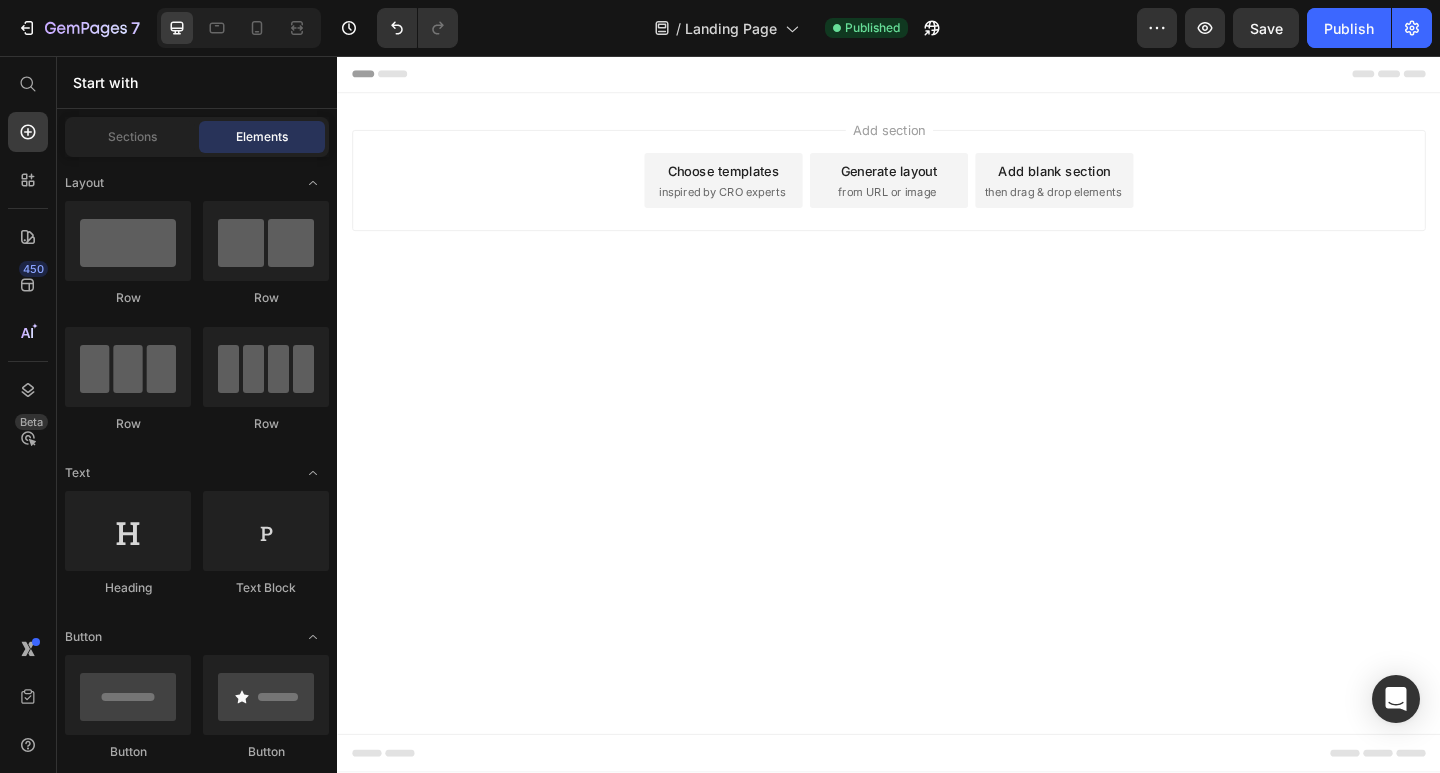 click on "then drag & drop elements" at bounding box center [1115, 205] 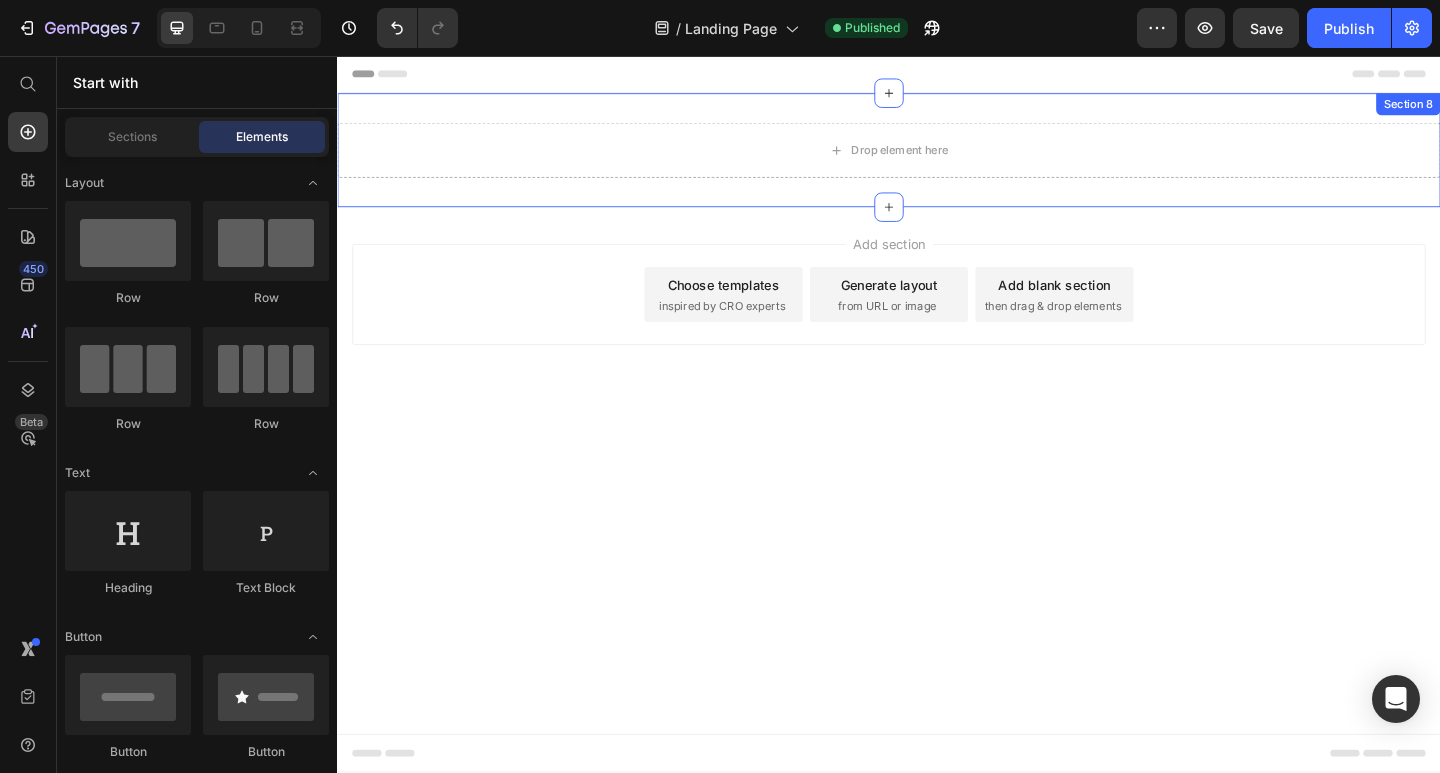 click on "Drop element here Section 8" at bounding box center (937, 159) 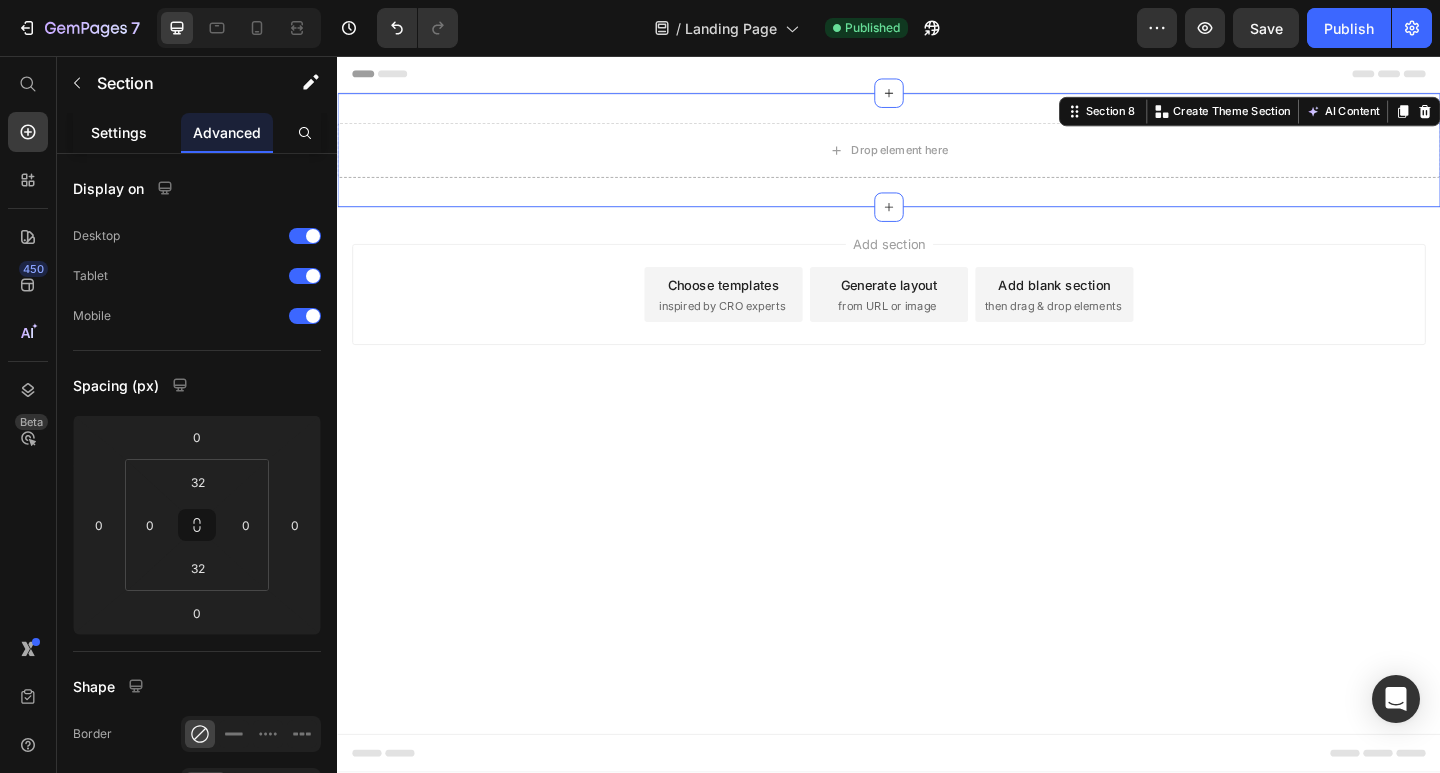 click on "Settings" at bounding box center (119, 132) 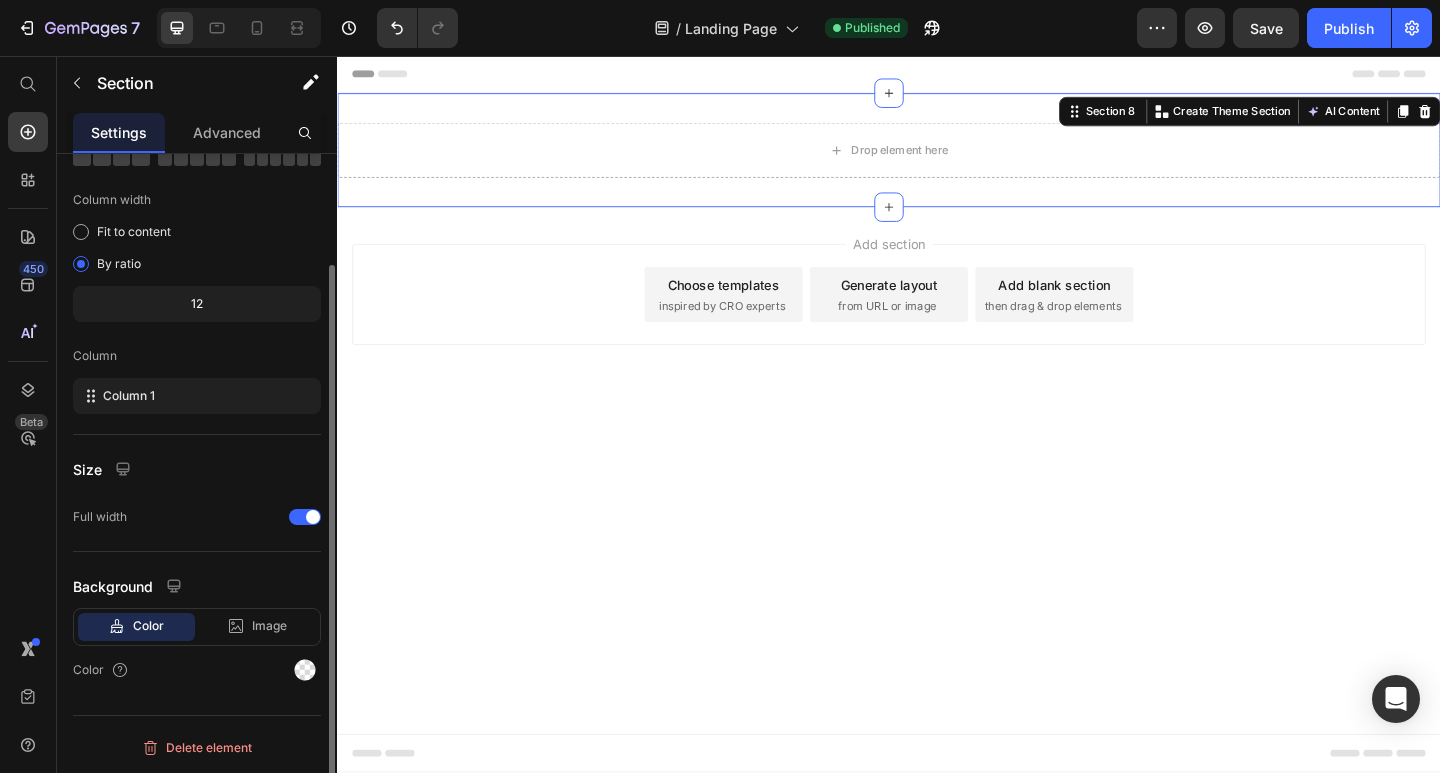 scroll, scrollTop: 0, scrollLeft: 0, axis: both 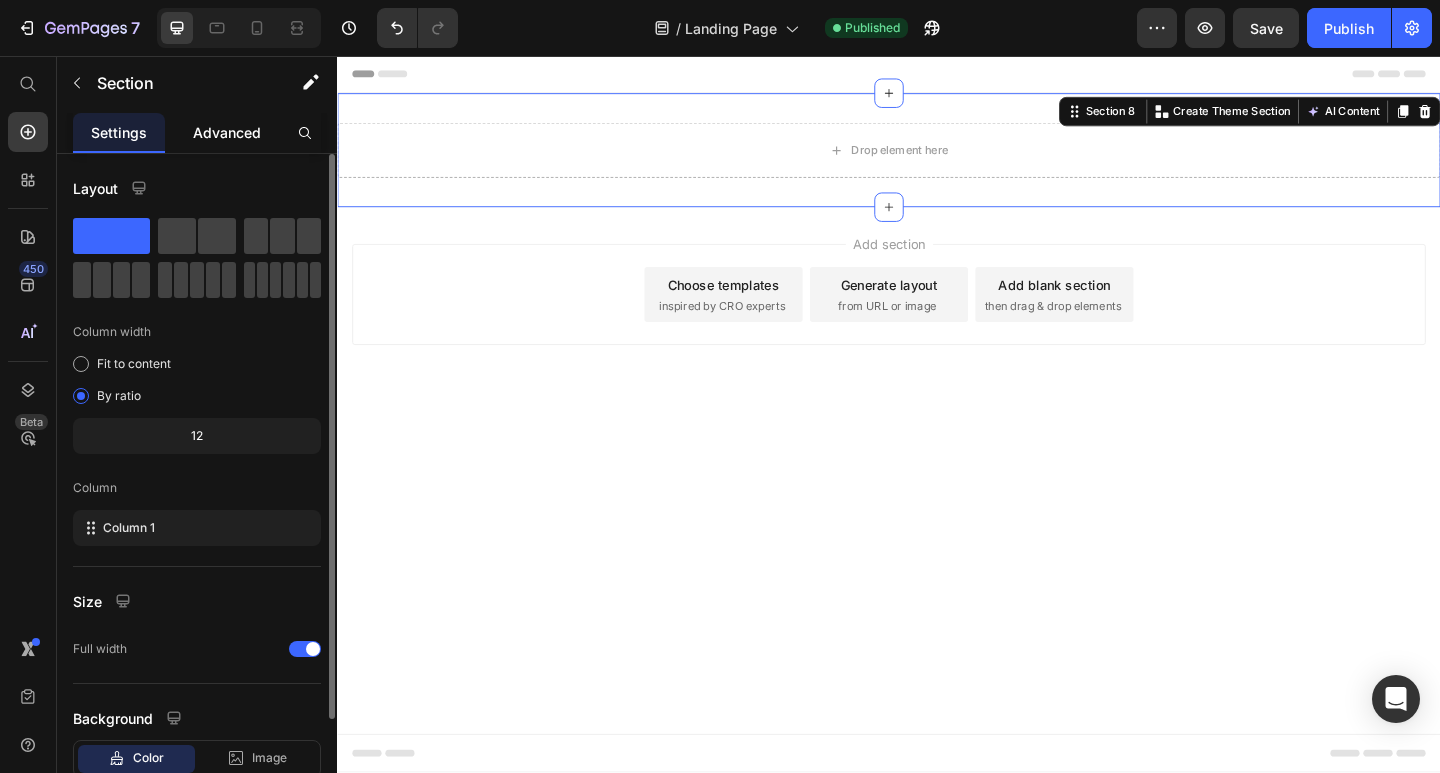 click on "Advanced" 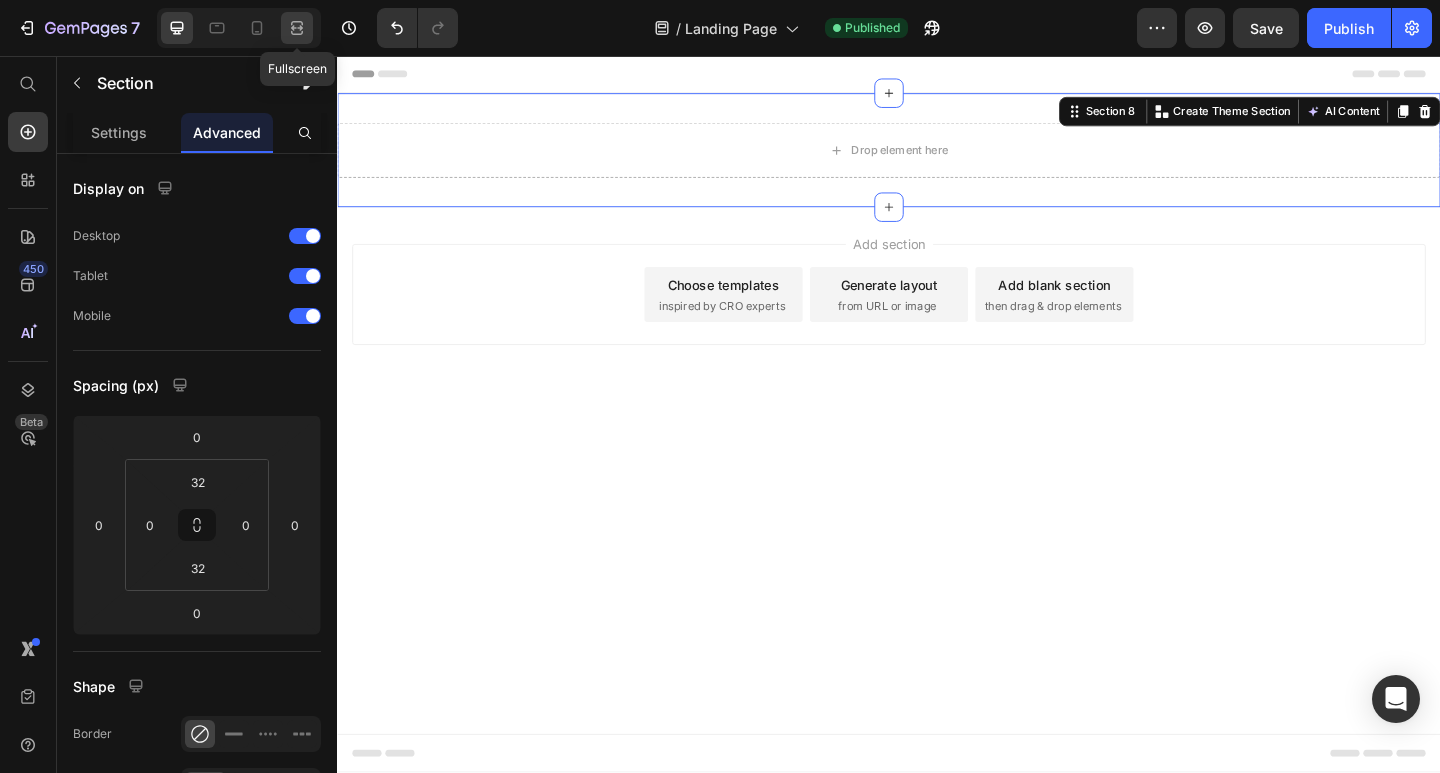 click 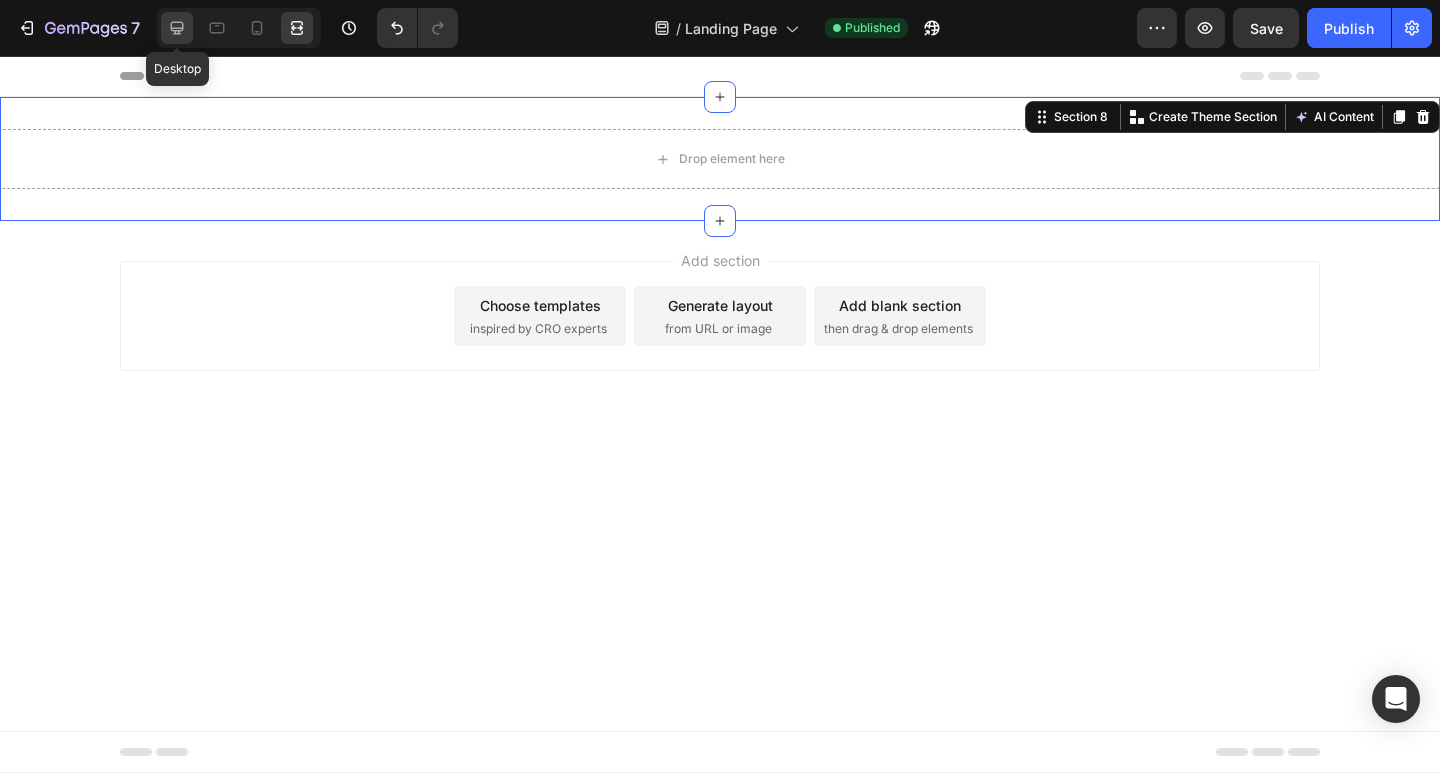 click 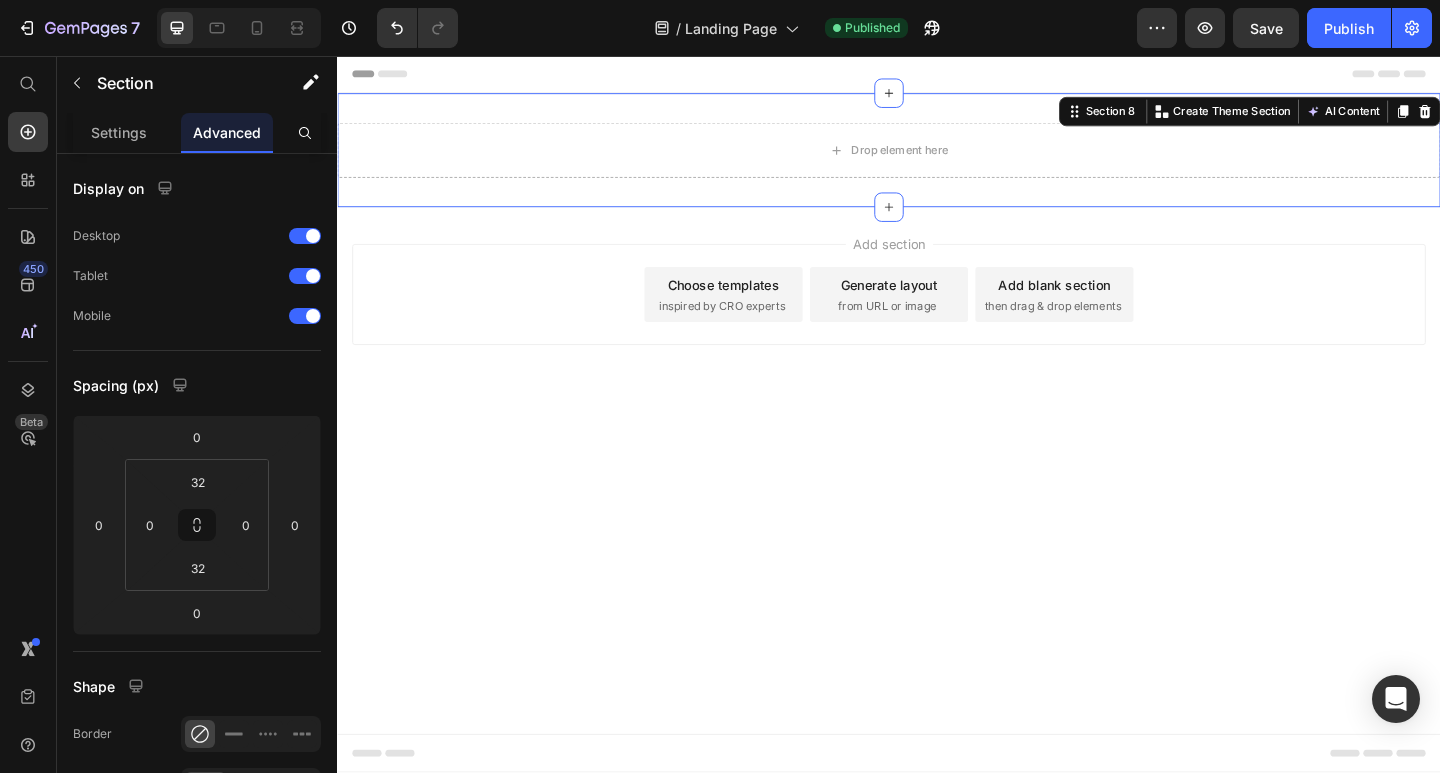 click on "Drop element here Section 8   You can create reusable sections Create Theme Section AI Content Write with GemAI What would you like to describe here? Tone and Voice Persuasive Product Three Wheels of Magic - All Electric Recumbent Trike Show more Generate" at bounding box center [937, 159] 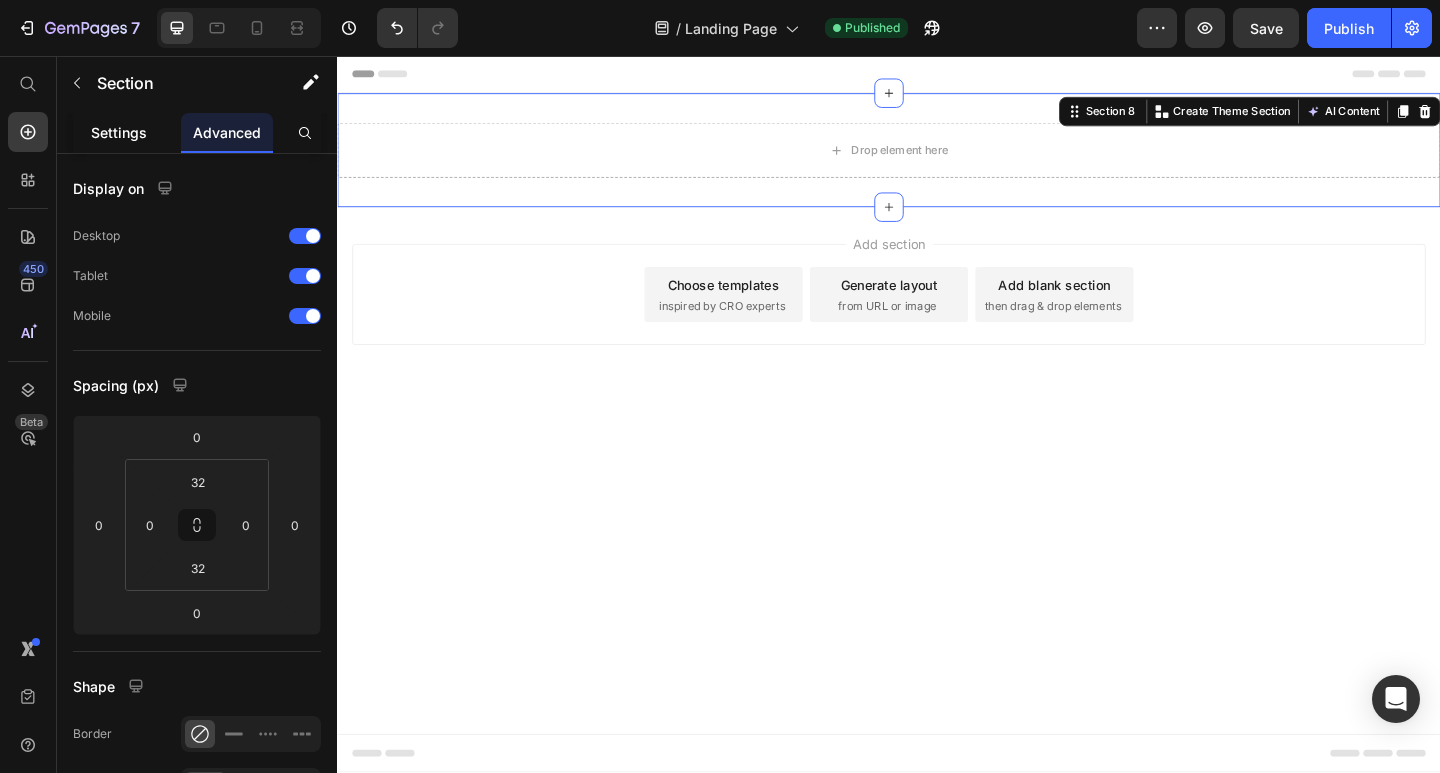 click on "Settings" at bounding box center (119, 132) 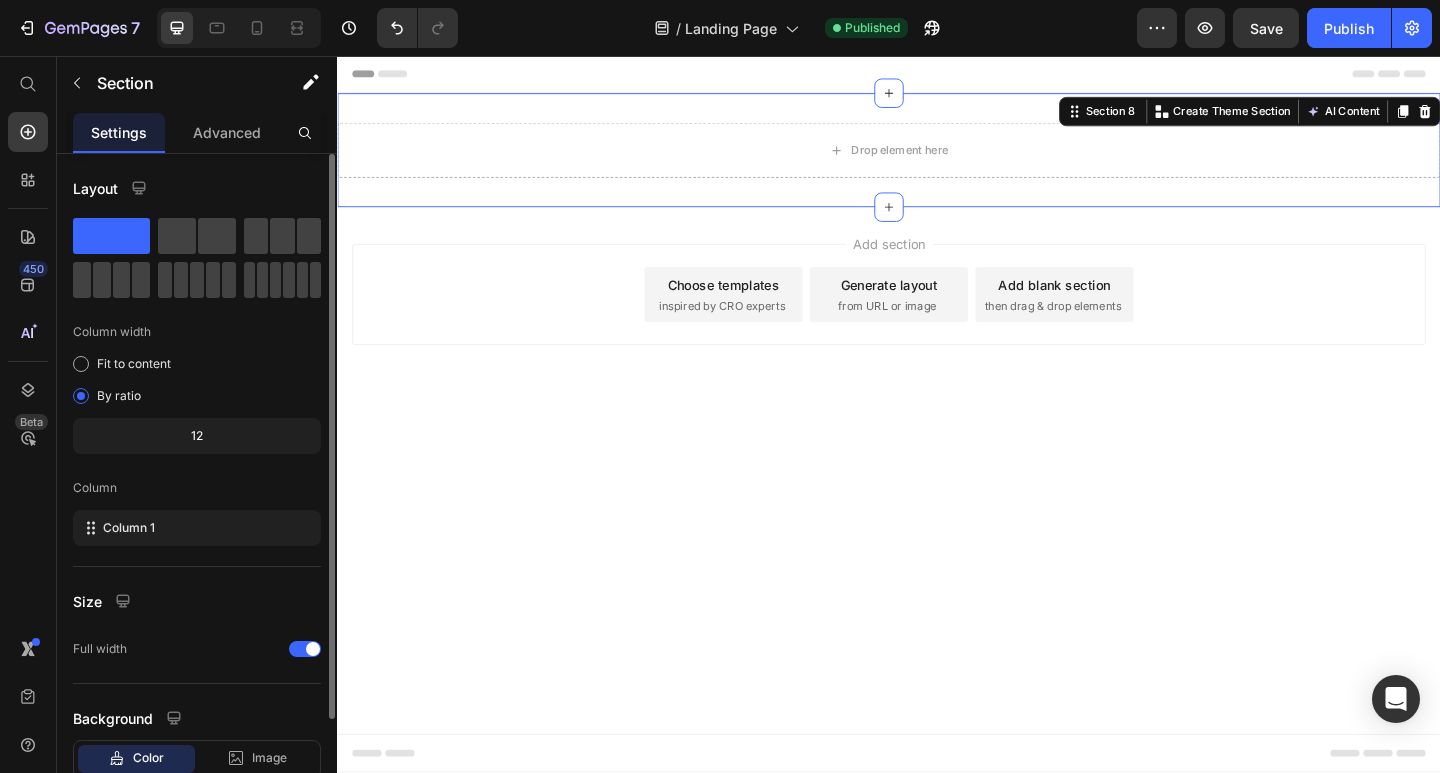 scroll, scrollTop: 132, scrollLeft: 0, axis: vertical 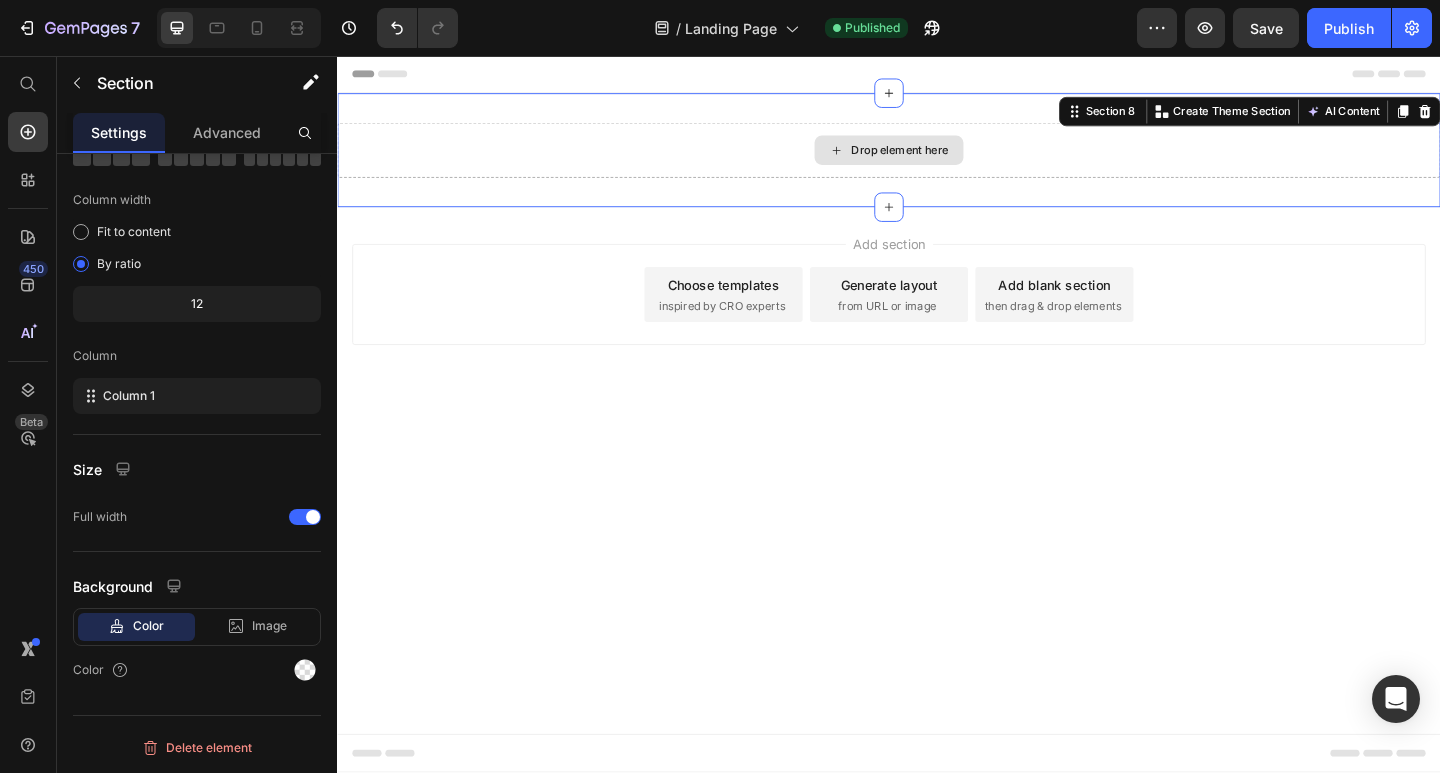 click on "Drop element here" at bounding box center [937, 159] 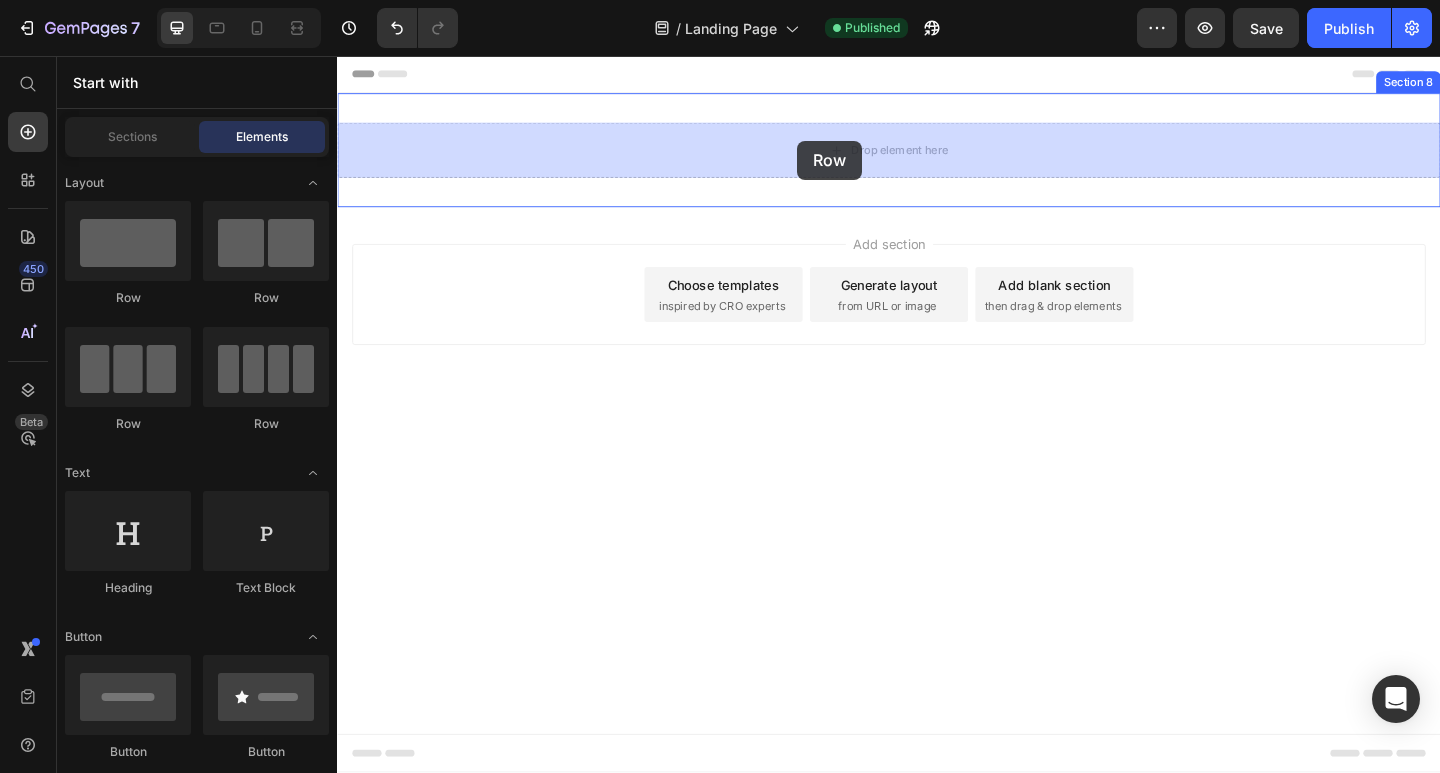 drag, startPoint x: 569, startPoint y: 297, endPoint x: 837, endPoint y: 148, distance: 306.63495 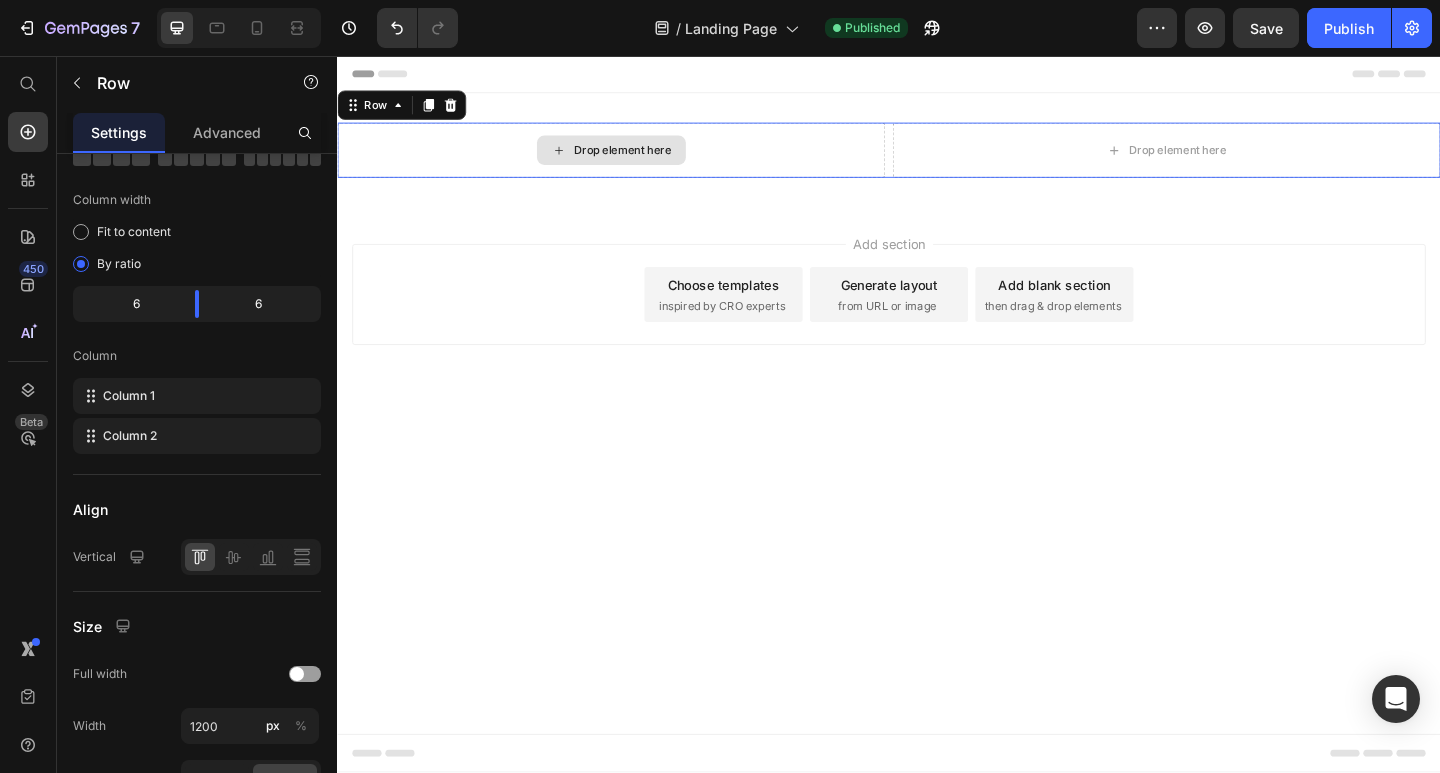 scroll, scrollTop: 0, scrollLeft: 0, axis: both 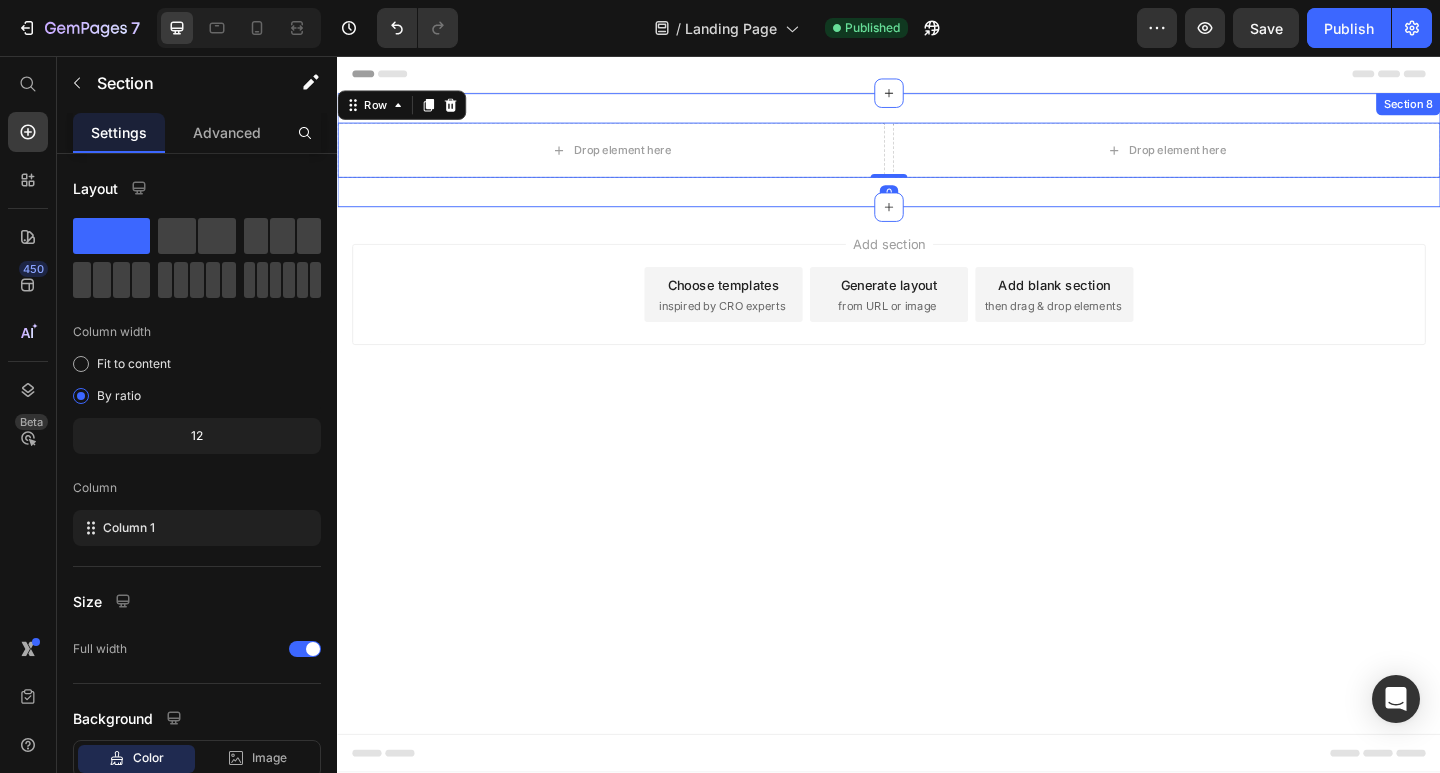 click on "Drop element here
Drop element here Row   0 Section 8" at bounding box center [937, 159] 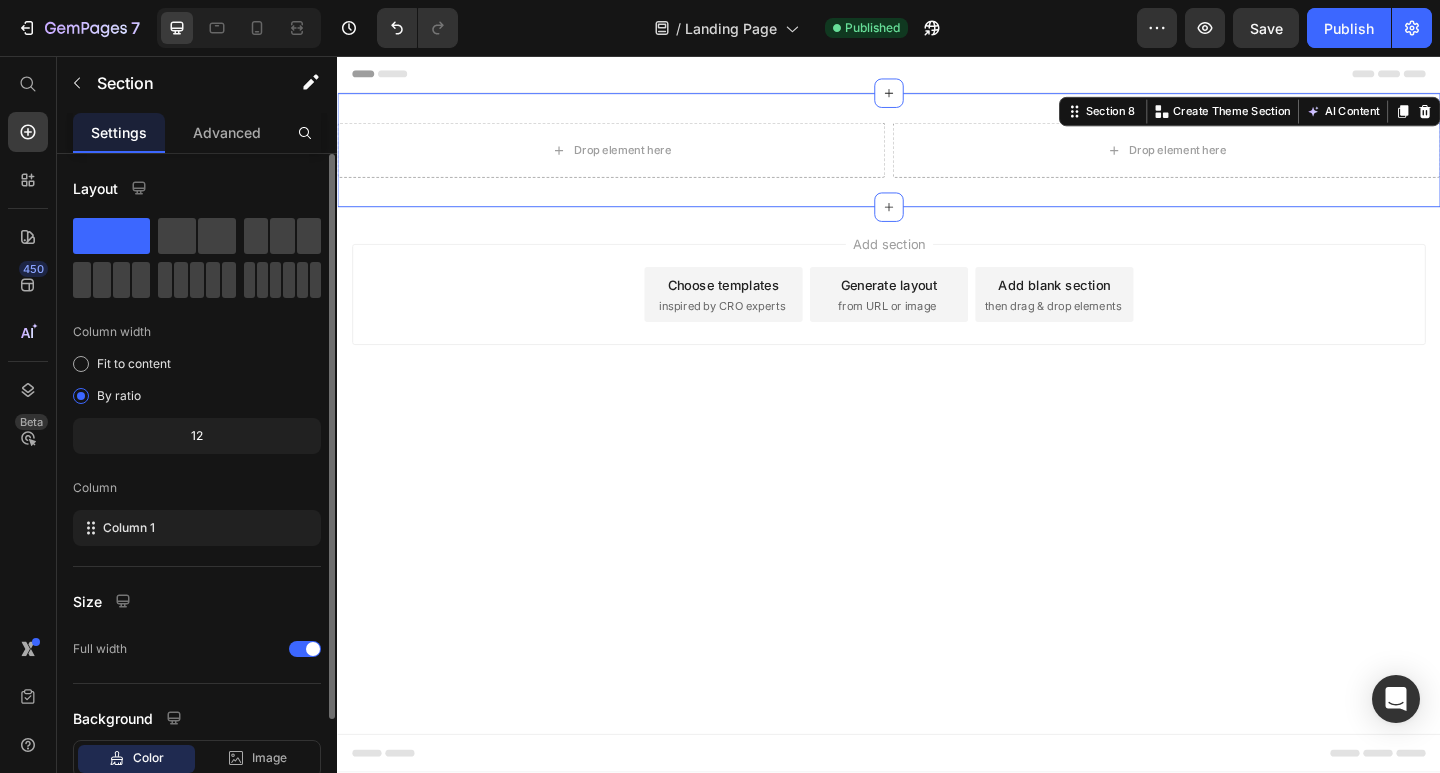 scroll, scrollTop: 132, scrollLeft: 0, axis: vertical 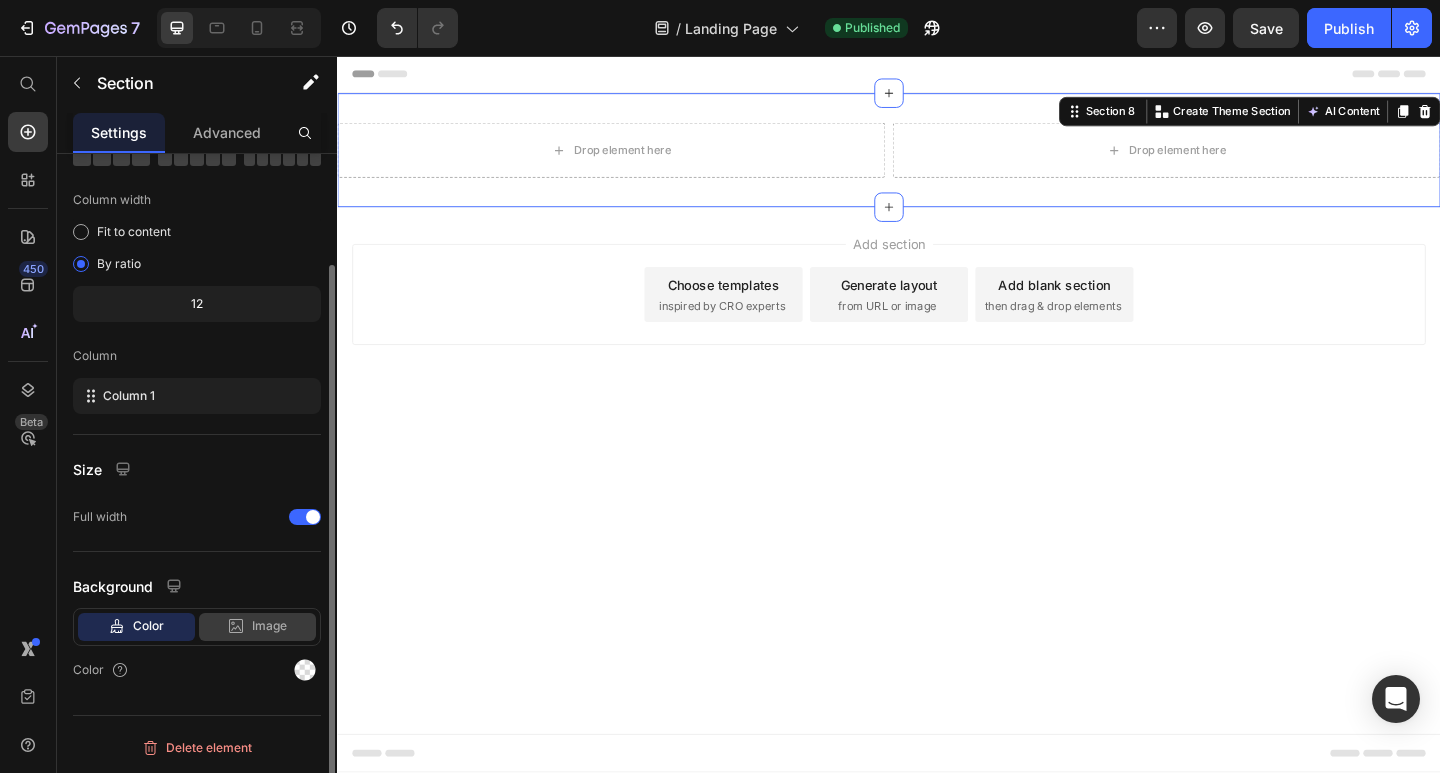 click on "Image" 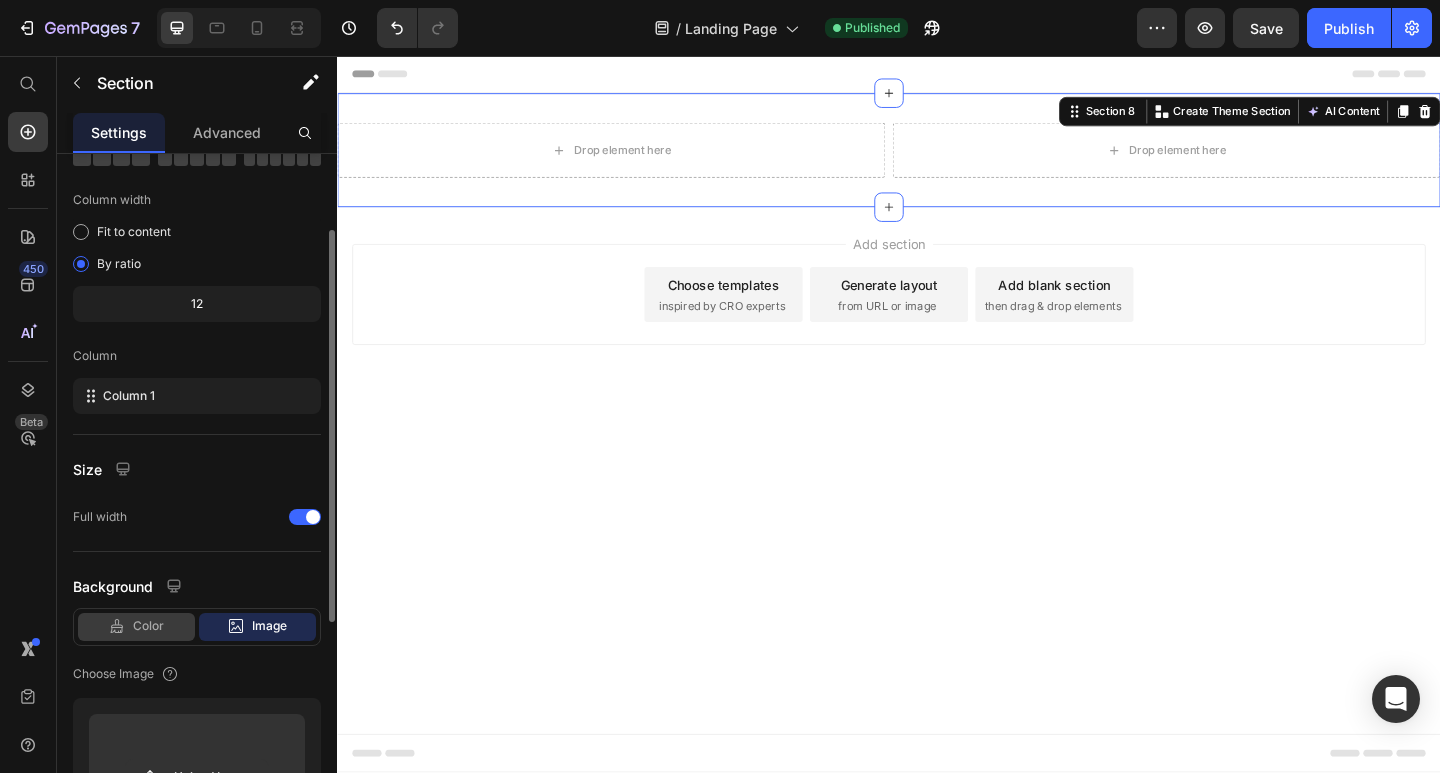 click on "Color" at bounding box center [148, 626] 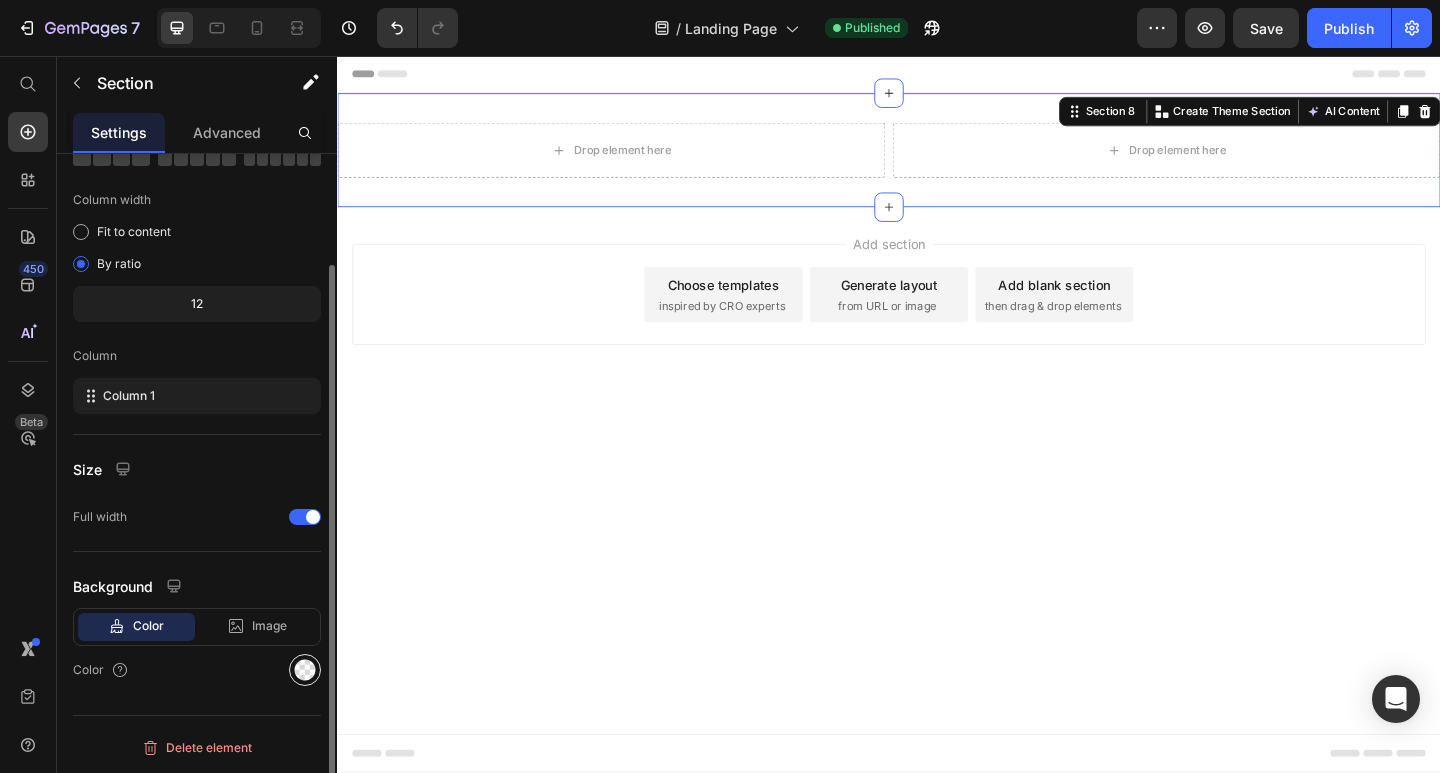 click at bounding box center [305, 670] 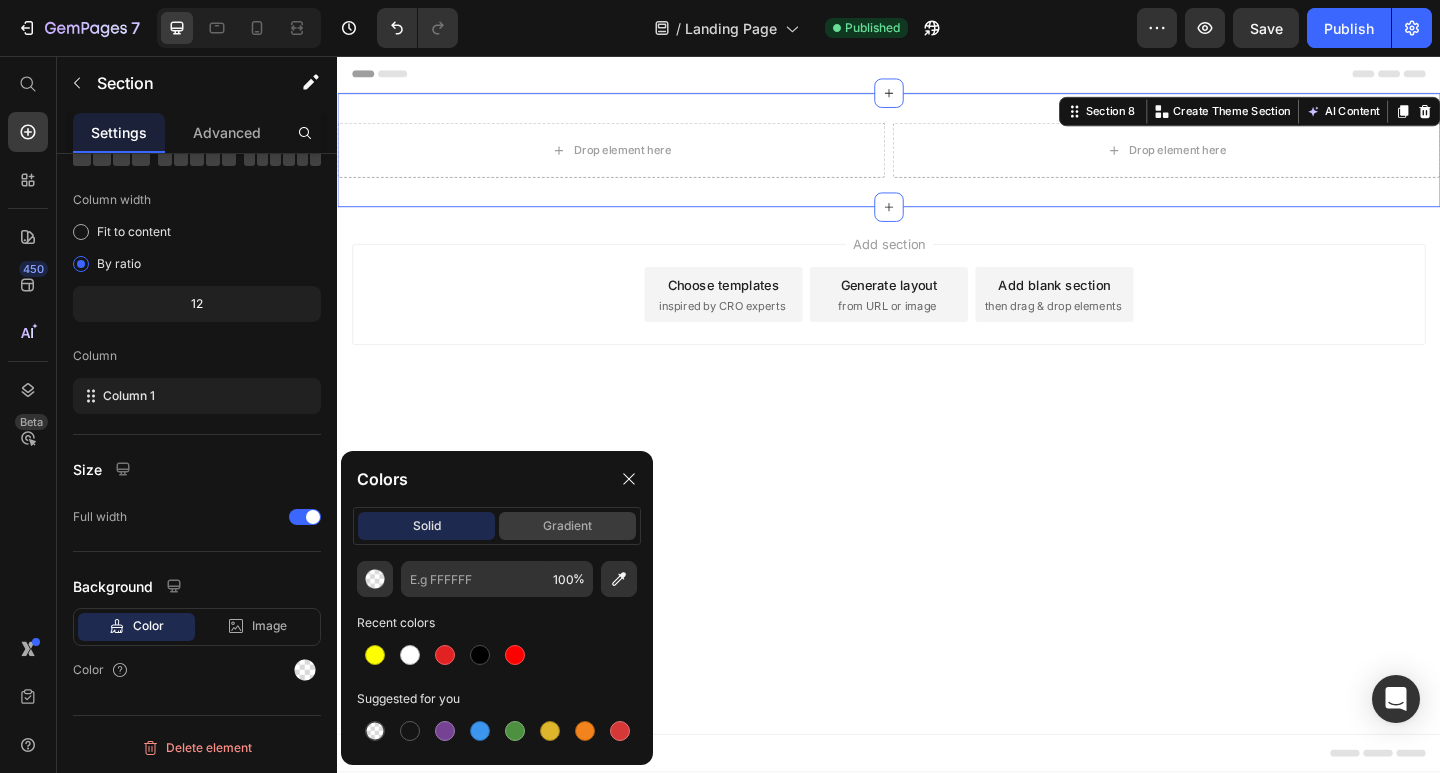 click on "gradient" 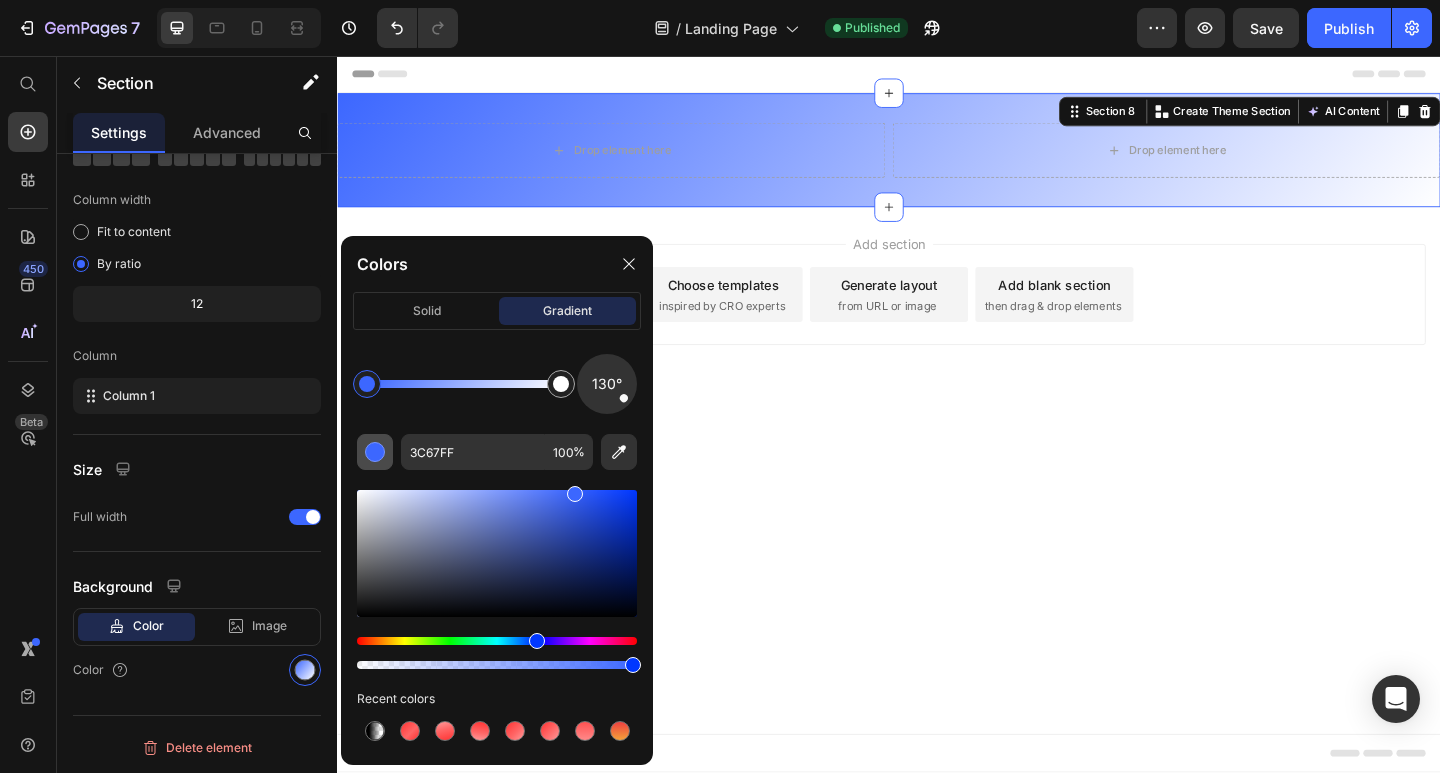 click at bounding box center (375, 452) 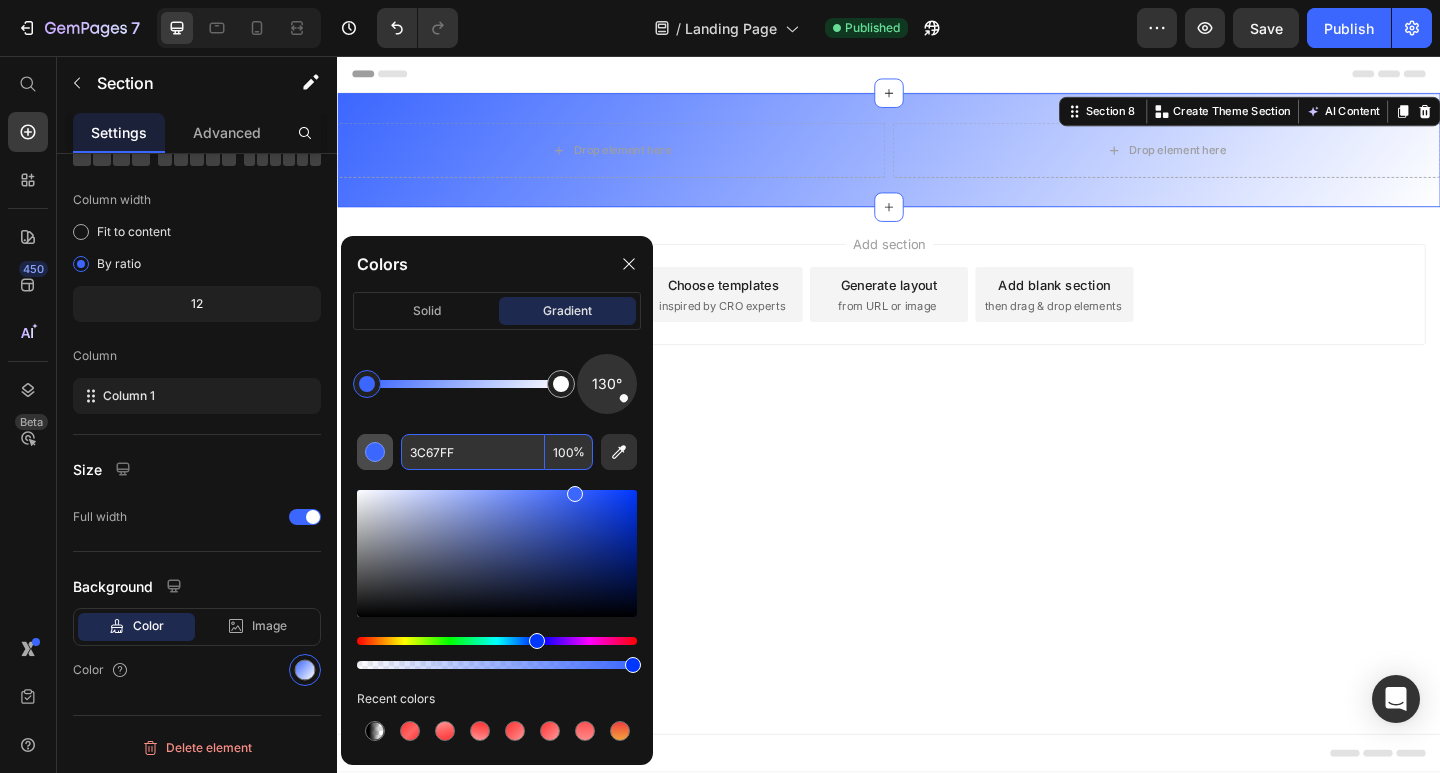 paste on "#667AE4" 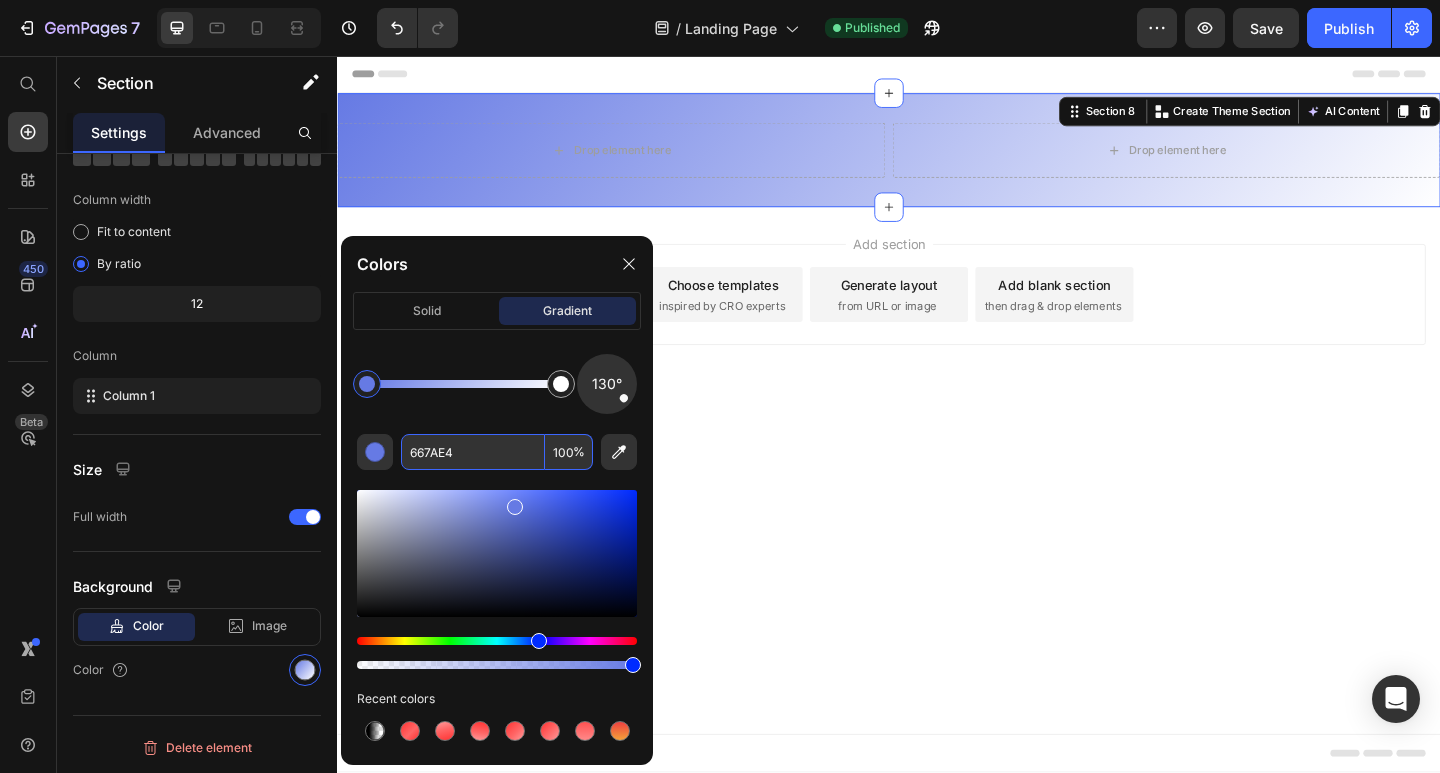 click on "130° 667AE4 100 % Recent colors" 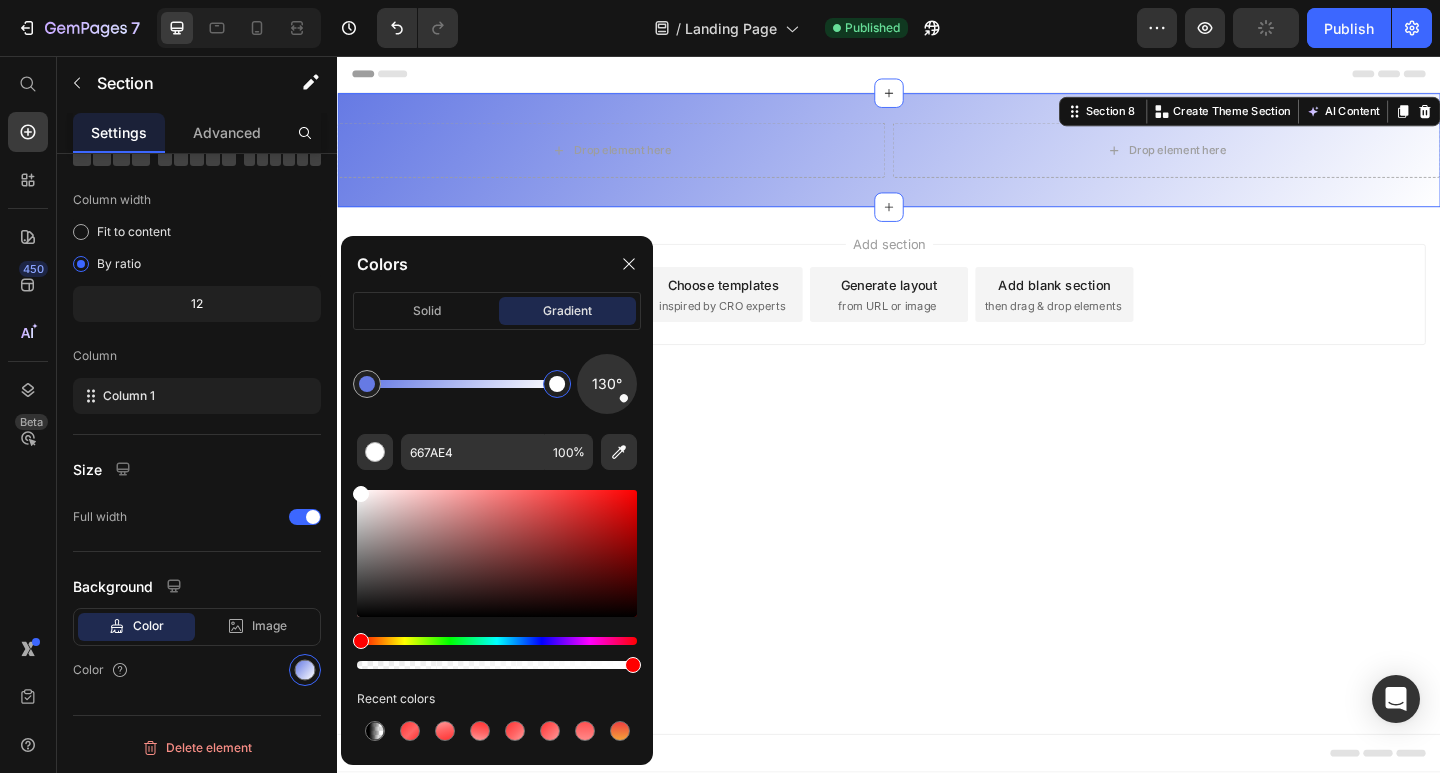 click at bounding box center [557, 384] 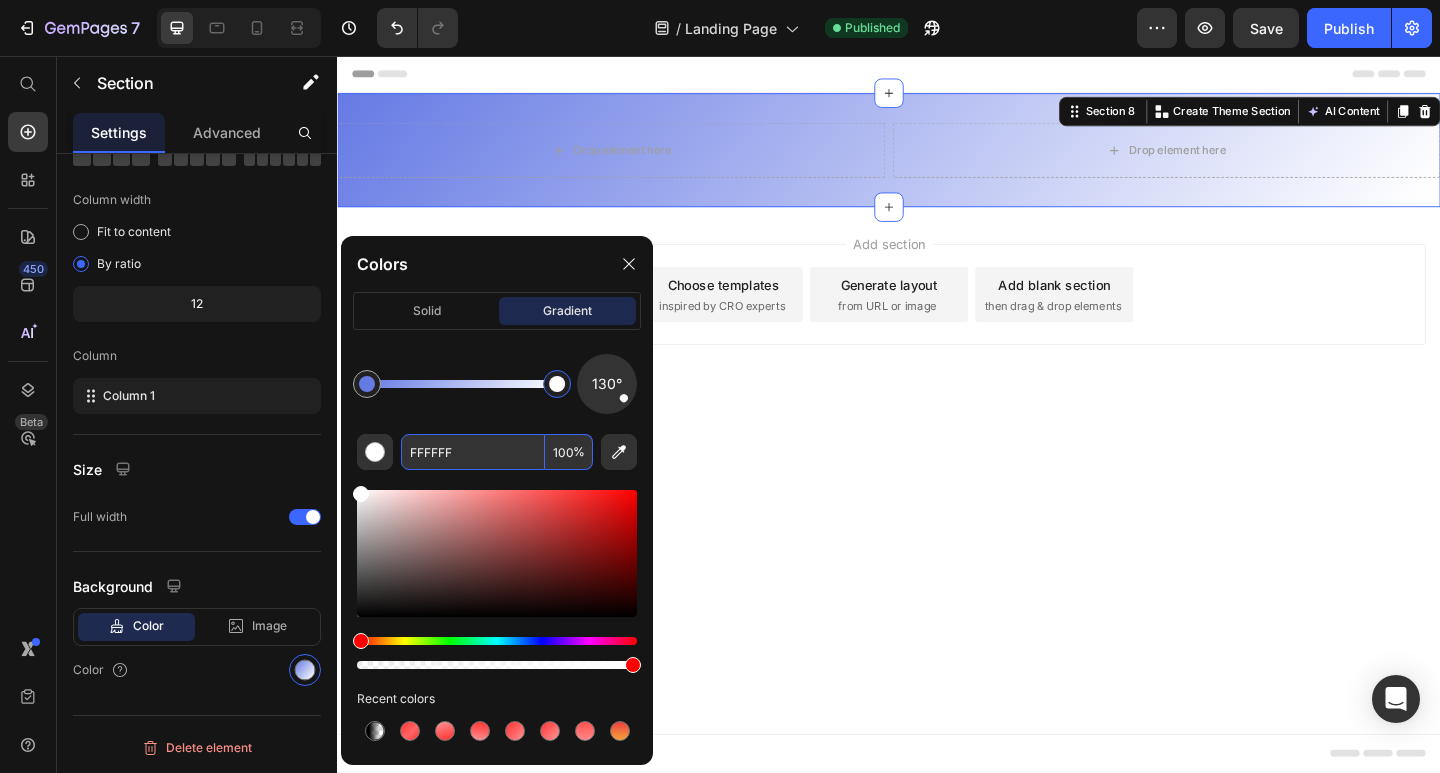 paste on "#6C63C4" 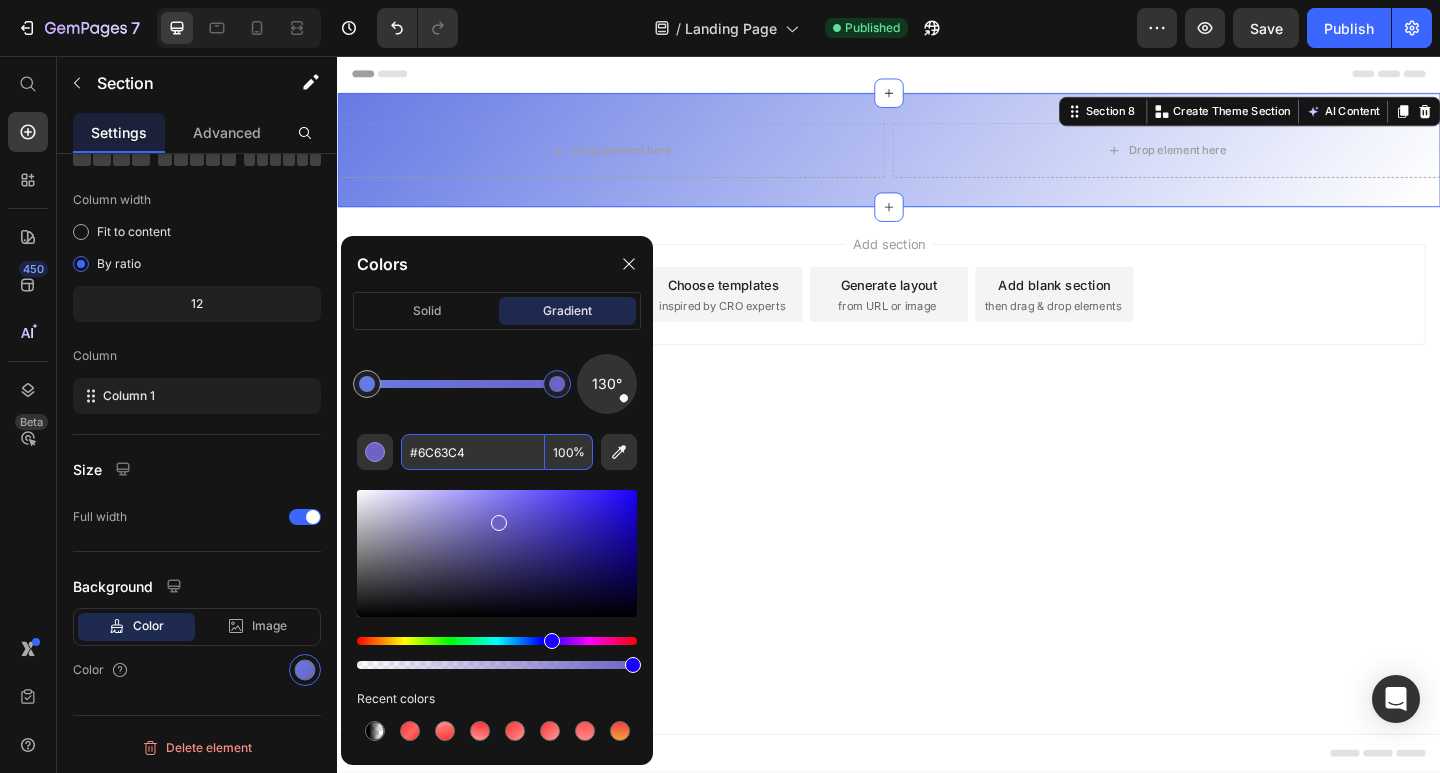 type on "6C63C4" 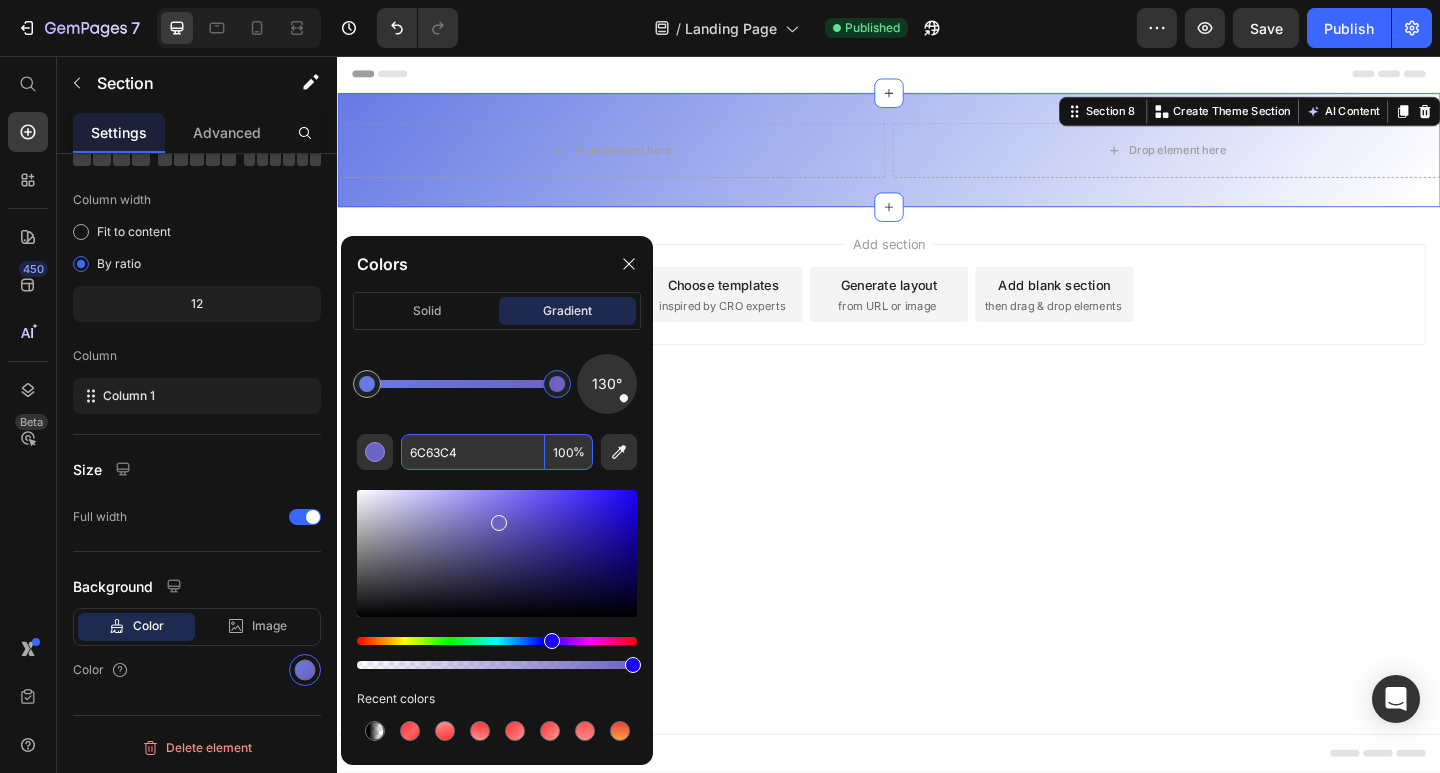click on "130° 6C63C4 100 % Recent colors" 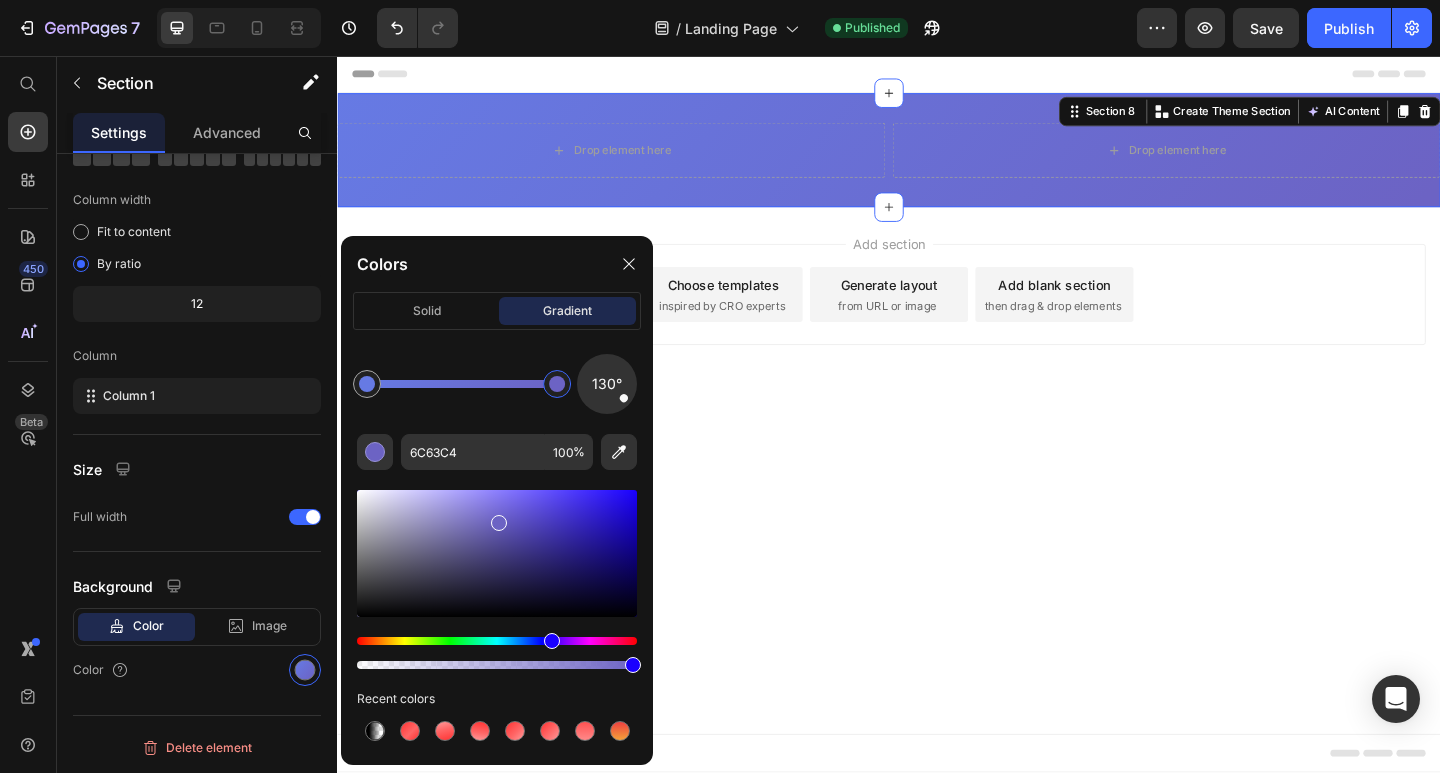 click on "130°" at bounding box center [607, 384] 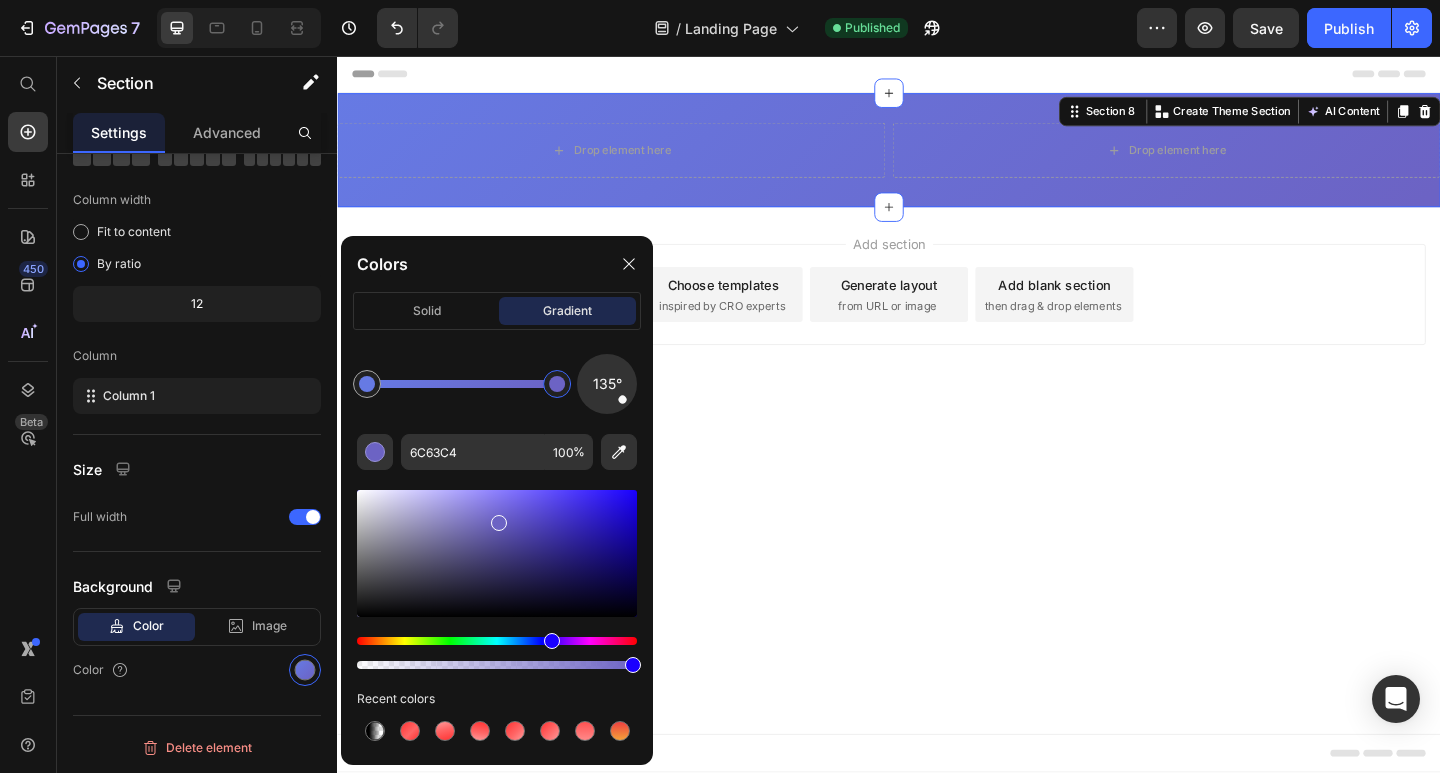click on "135°" at bounding box center (607, 384) 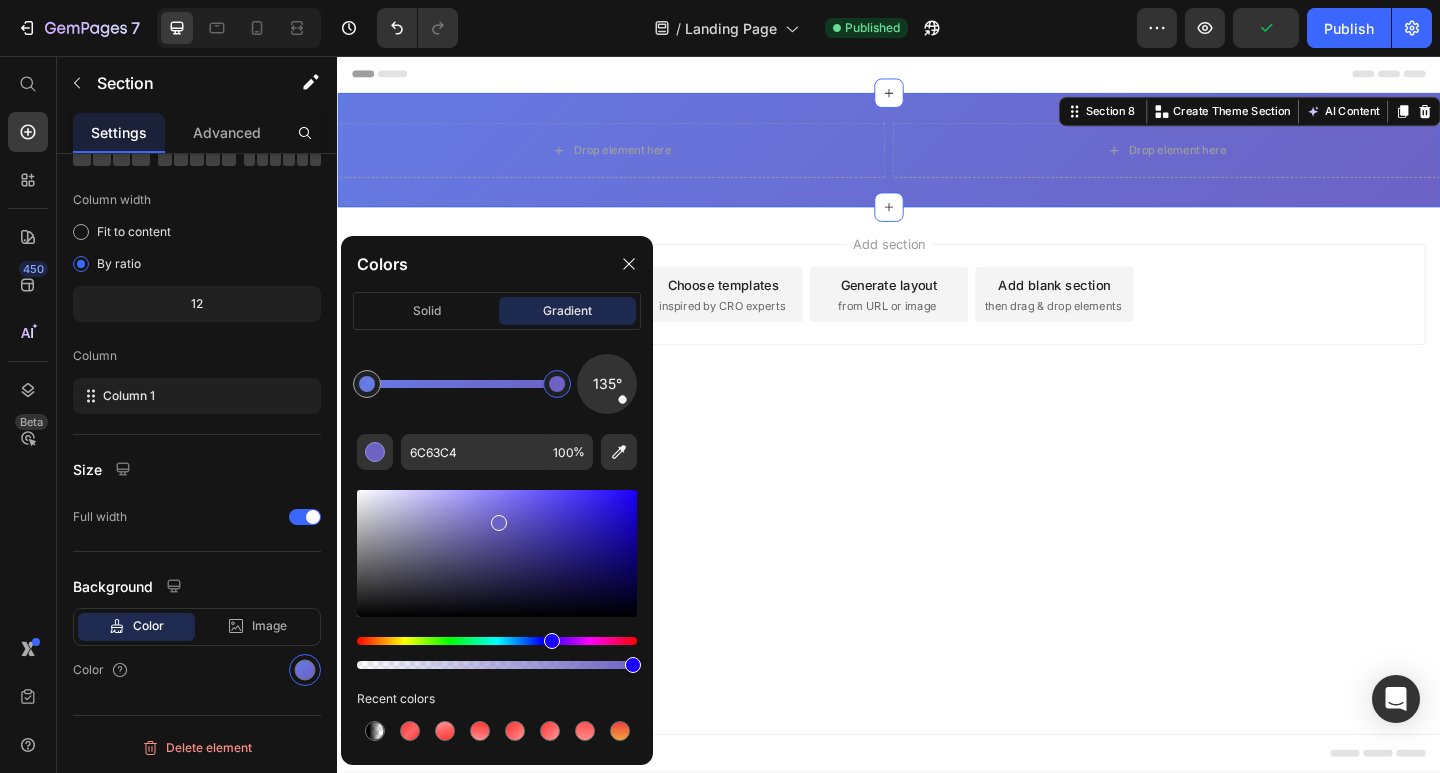 click on "Drop element here
Drop element here Row Section 8   You can create reusable sections Create Theme Section AI Content Write with GemAI What would you like to describe here? Tone and Voice Persuasive Product Three Wheels of Magic - All Electric Recumbent Trike Show more Generate" at bounding box center [937, 159] 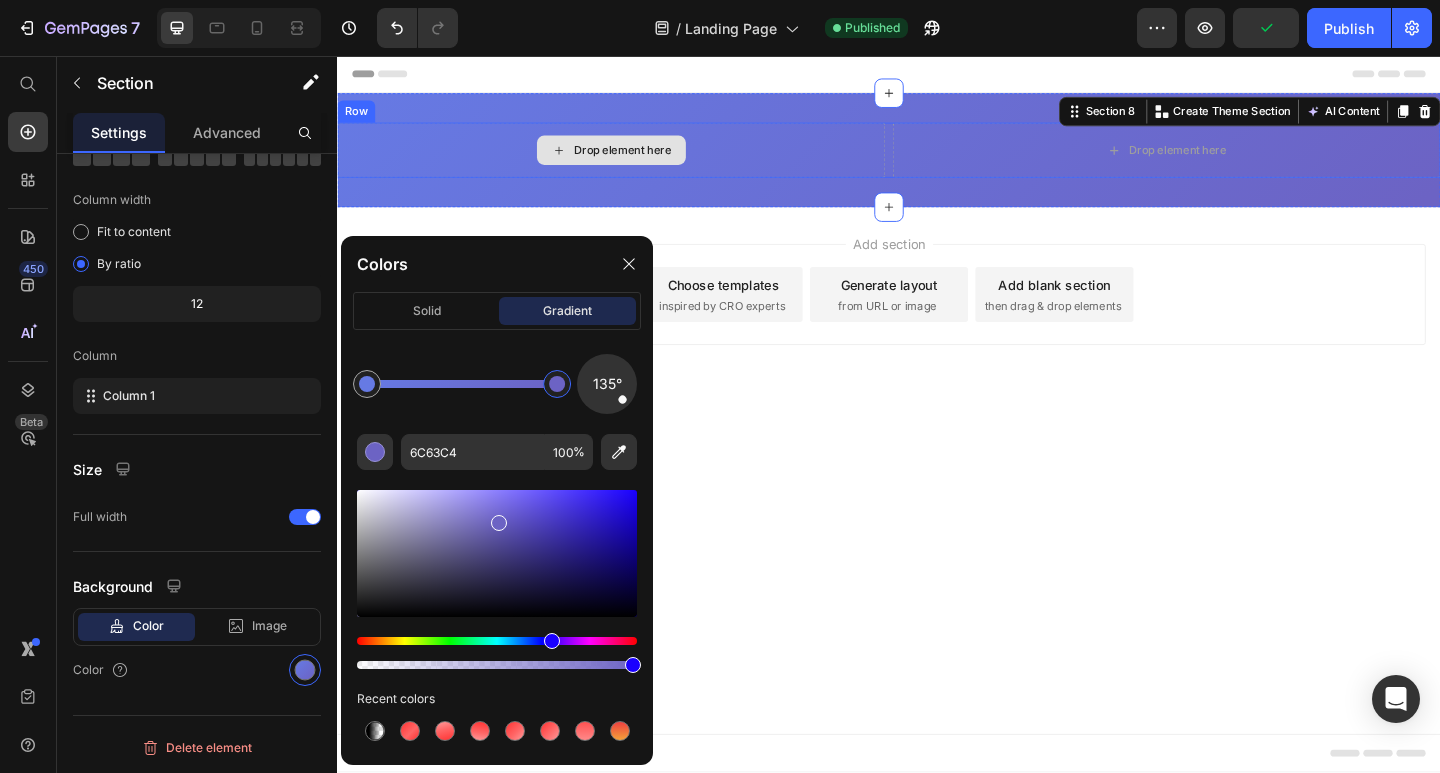 click on "Drop element here" at bounding box center (635, 159) 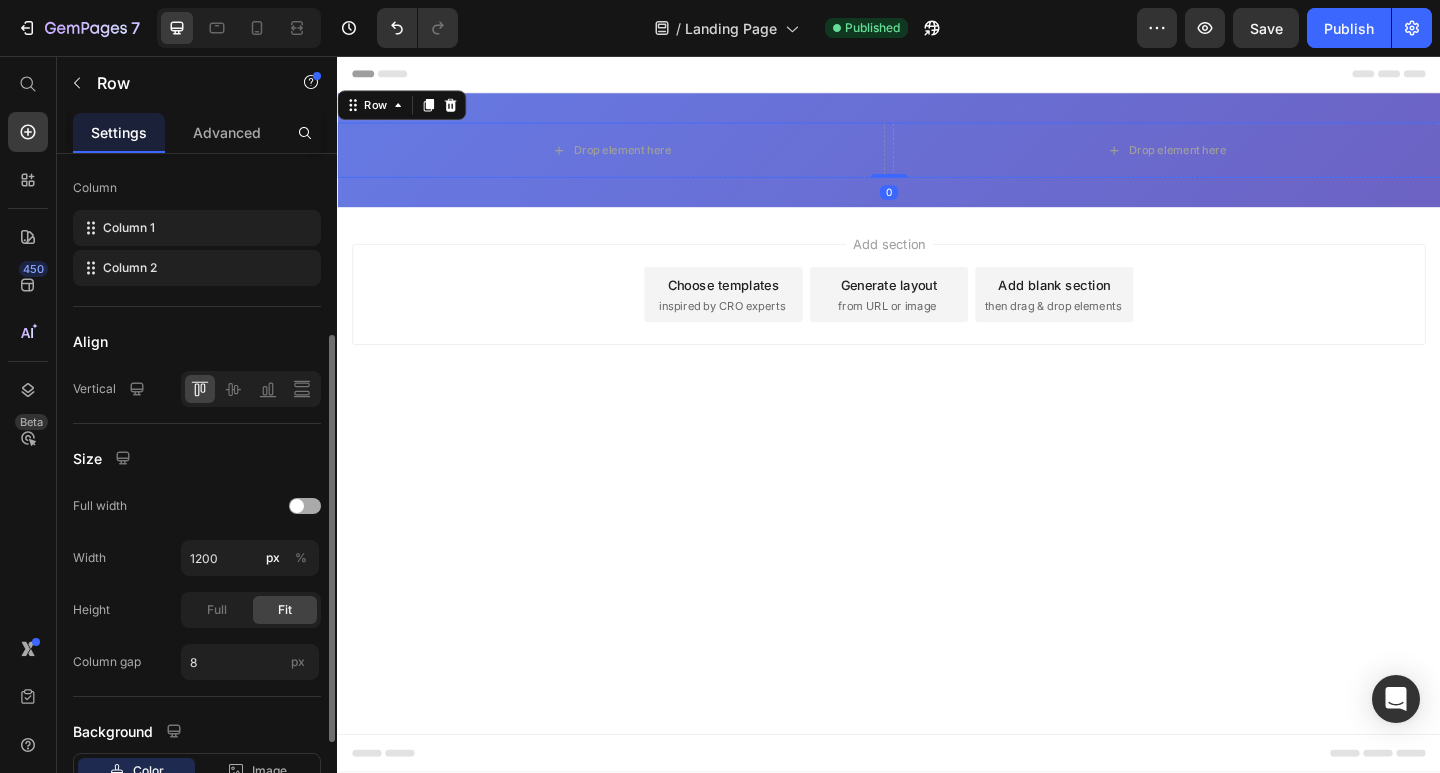 scroll, scrollTop: 445, scrollLeft: 0, axis: vertical 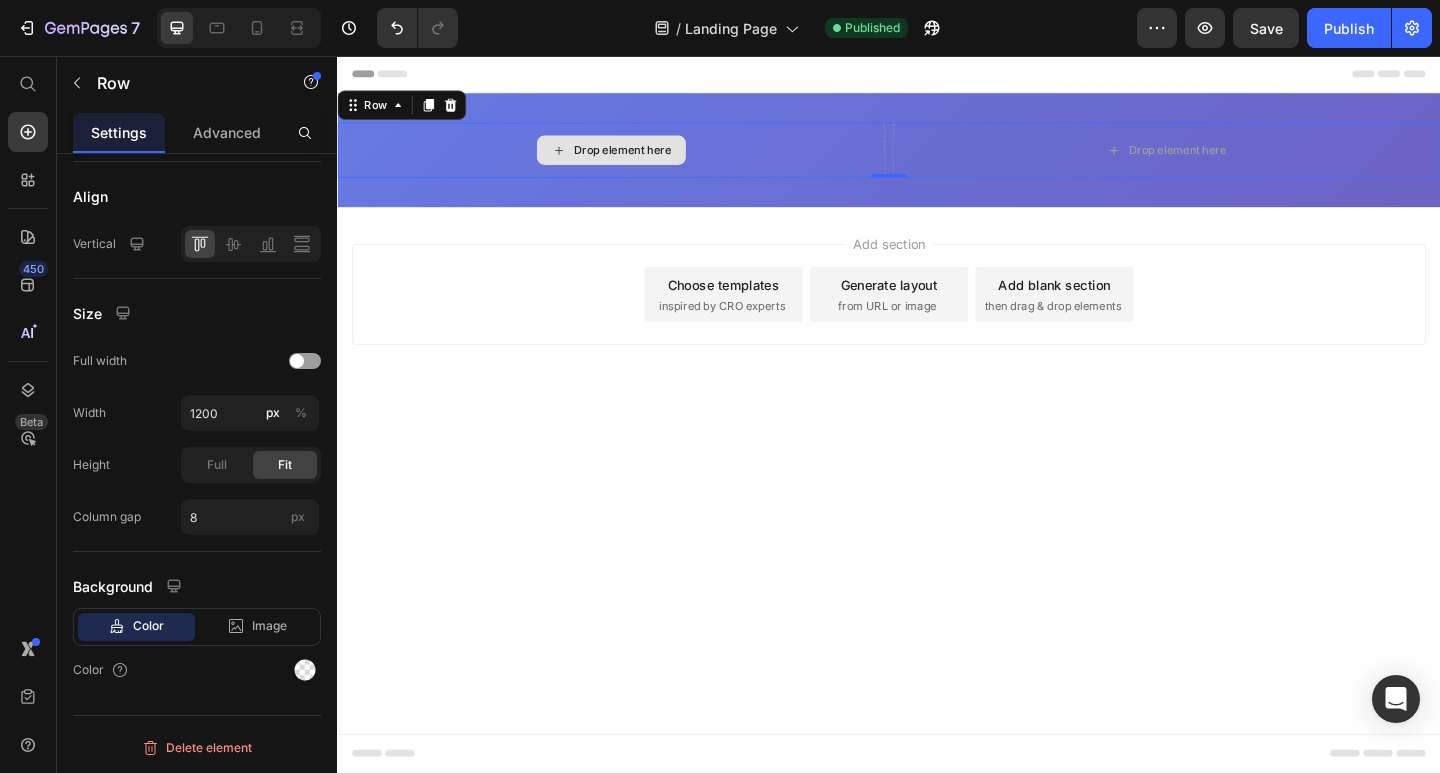 click on "Drop element here" at bounding box center [635, 159] 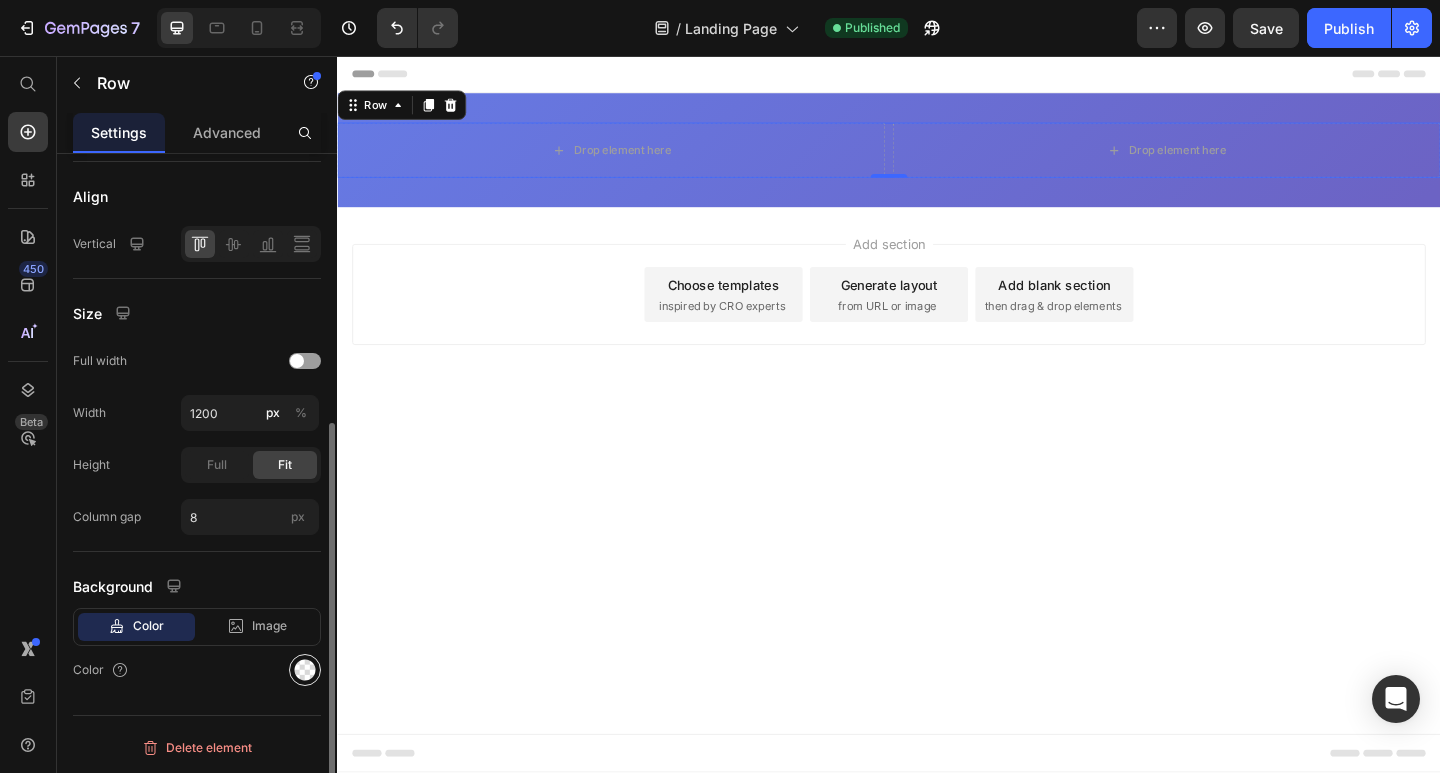 click at bounding box center (305, 670) 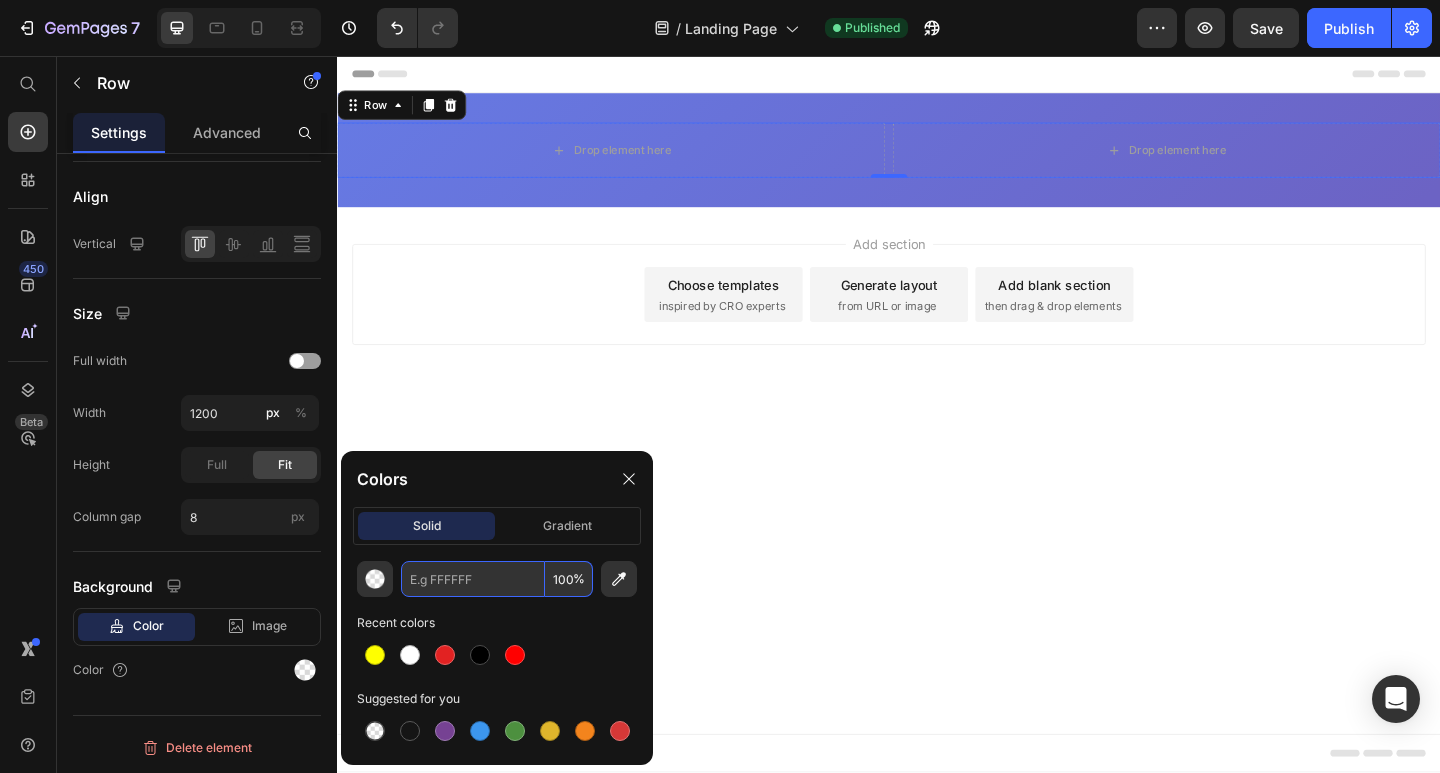 click at bounding box center (473, 579) 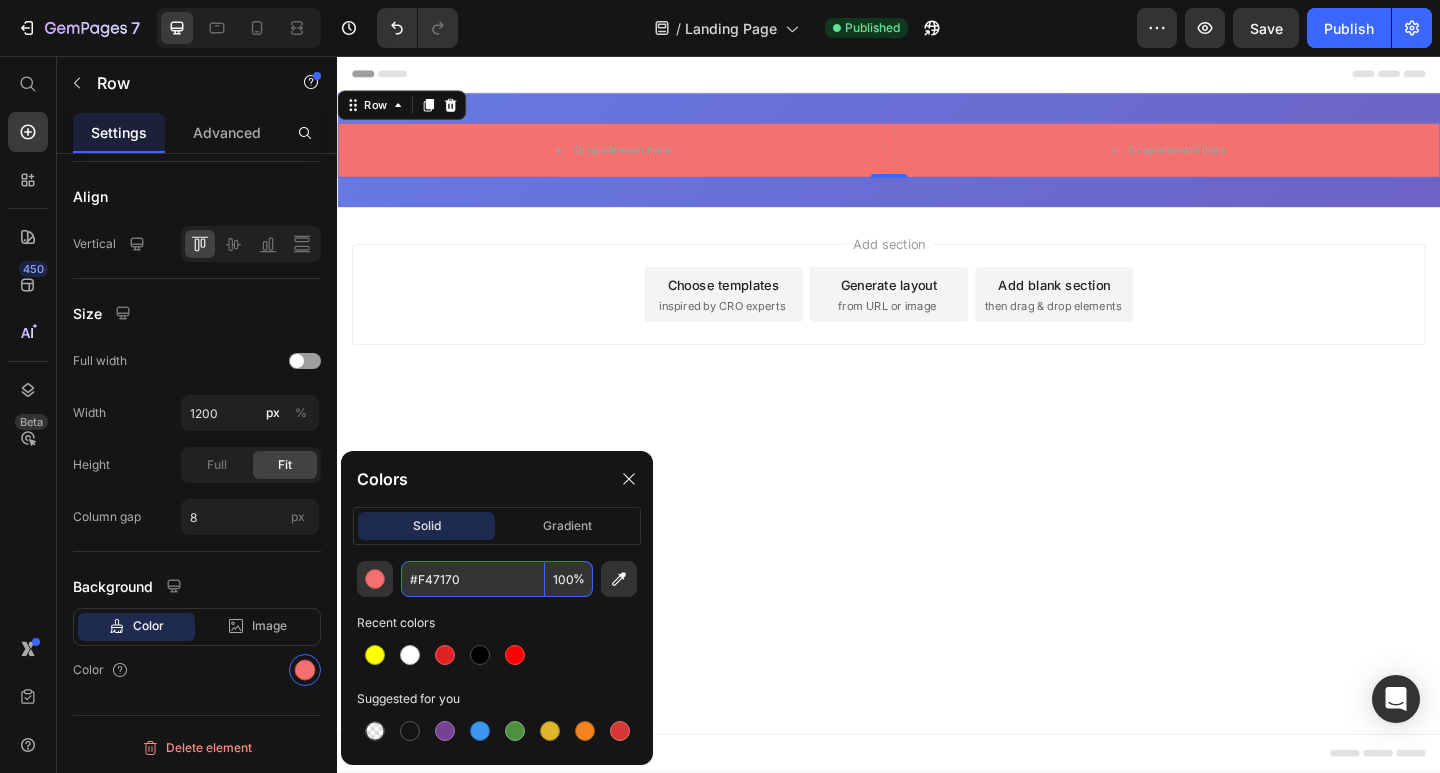 type on "F47170" 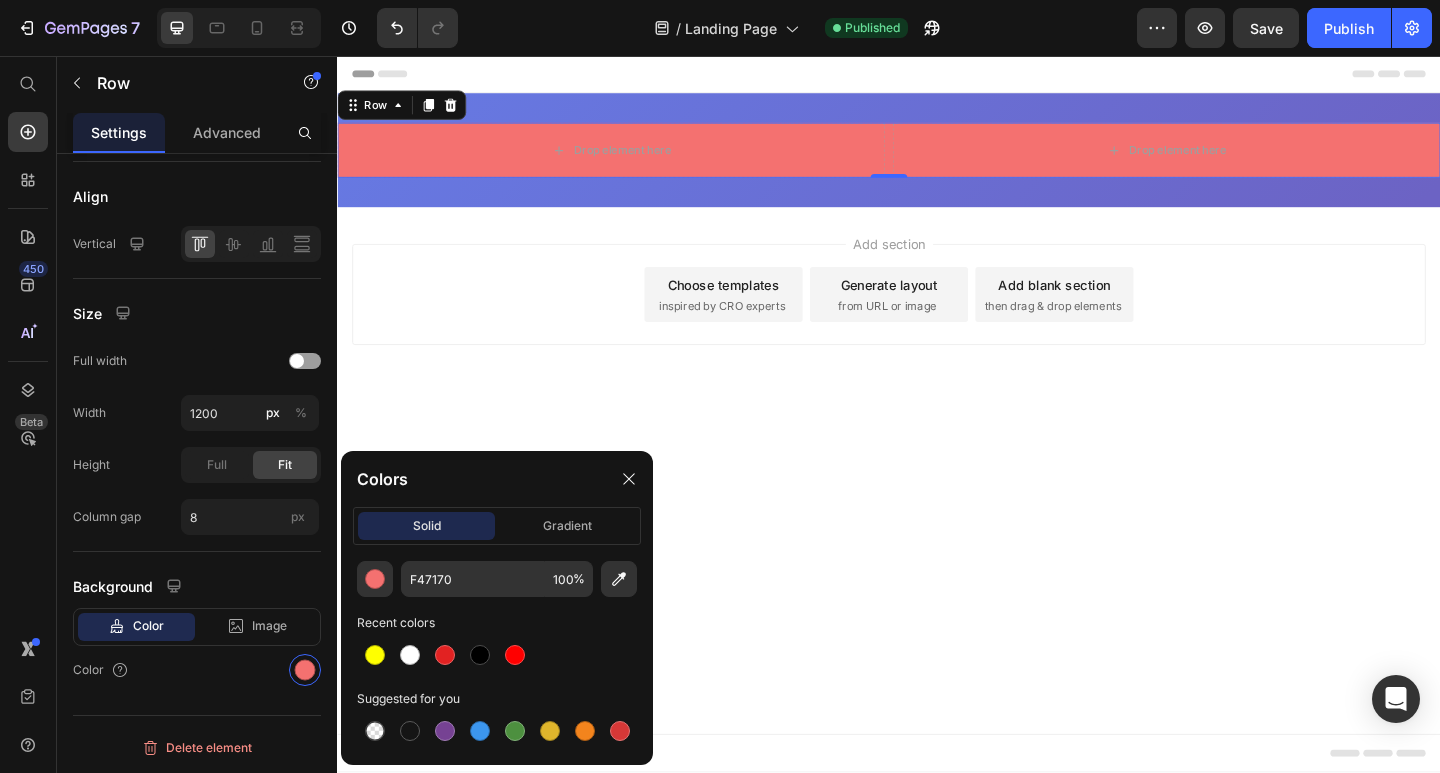 click on "Recent colors" at bounding box center (497, 623) 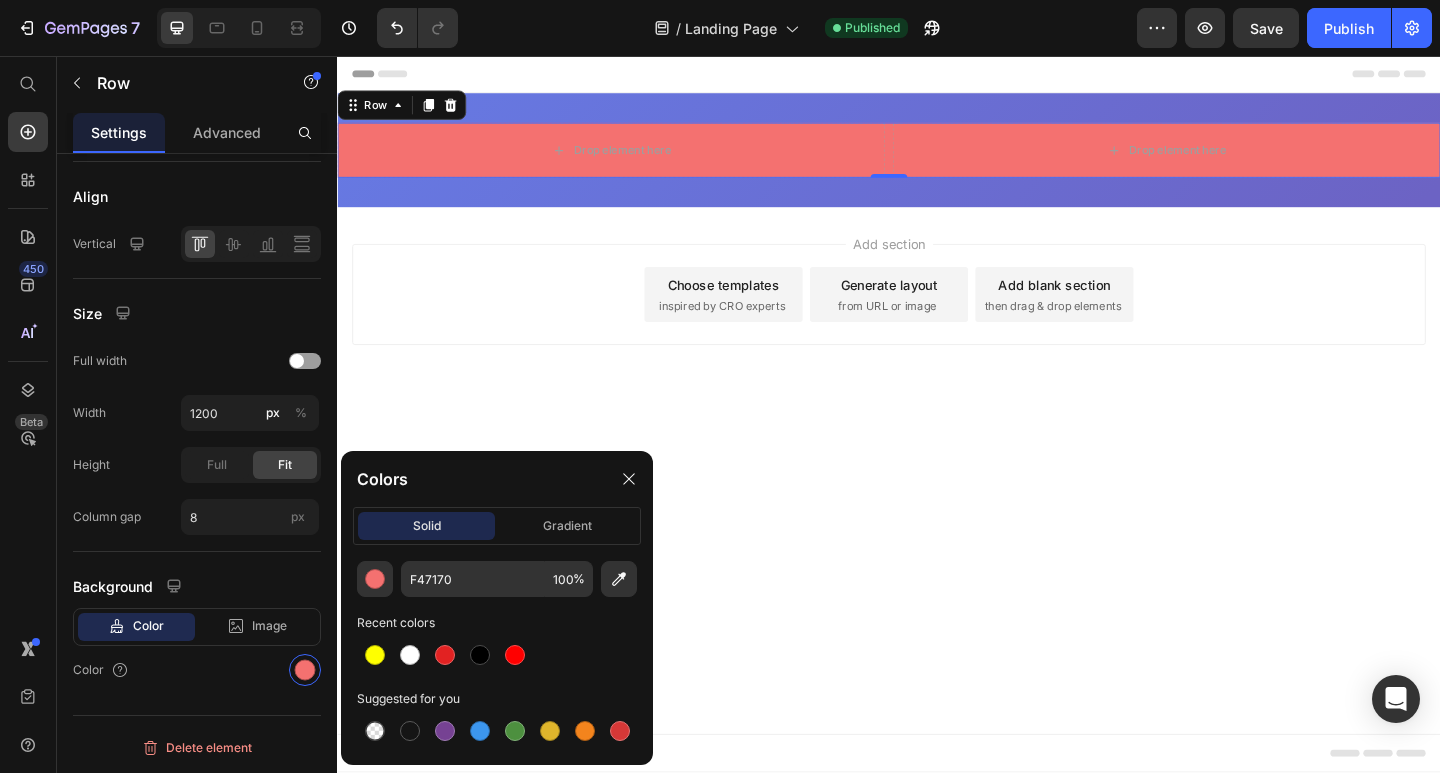 click on "Colors" 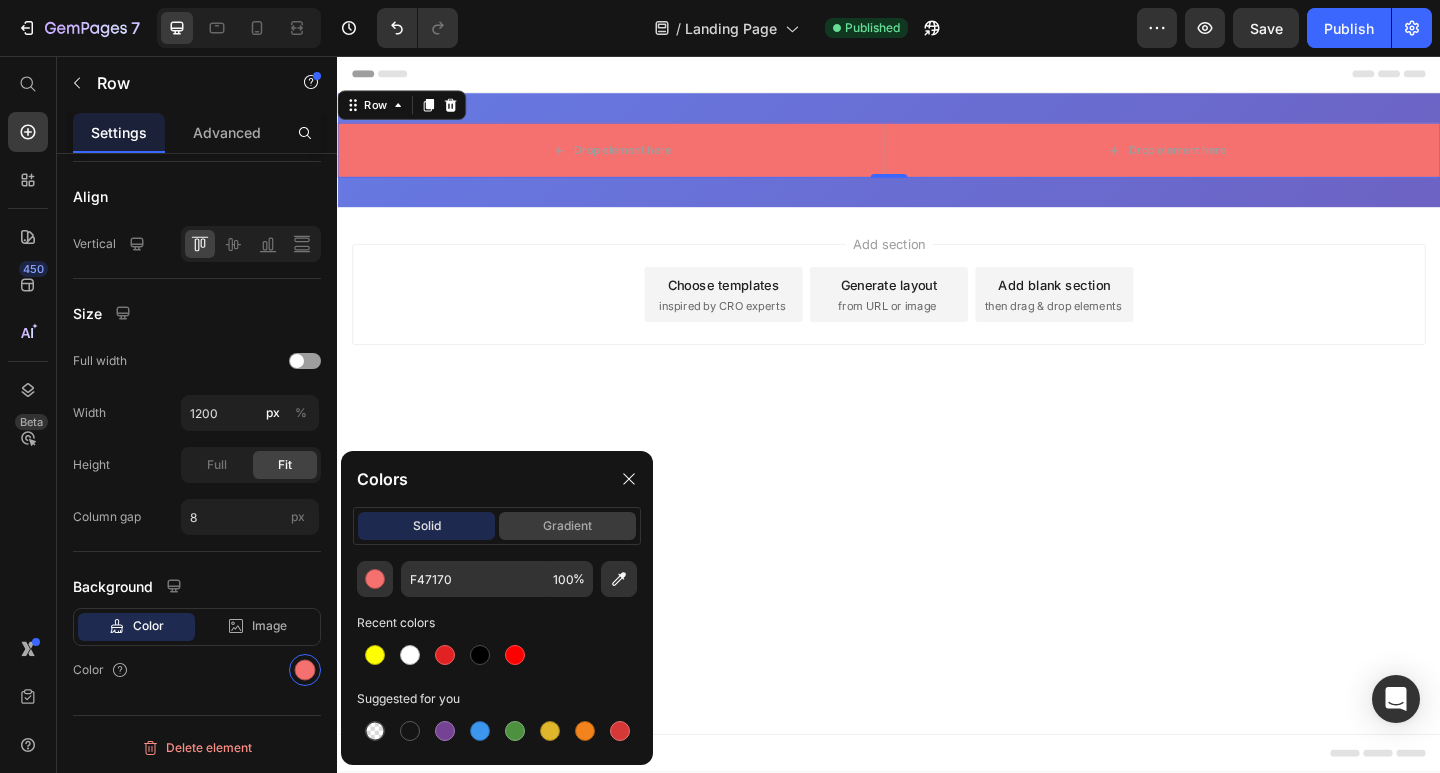 click on "gradient" 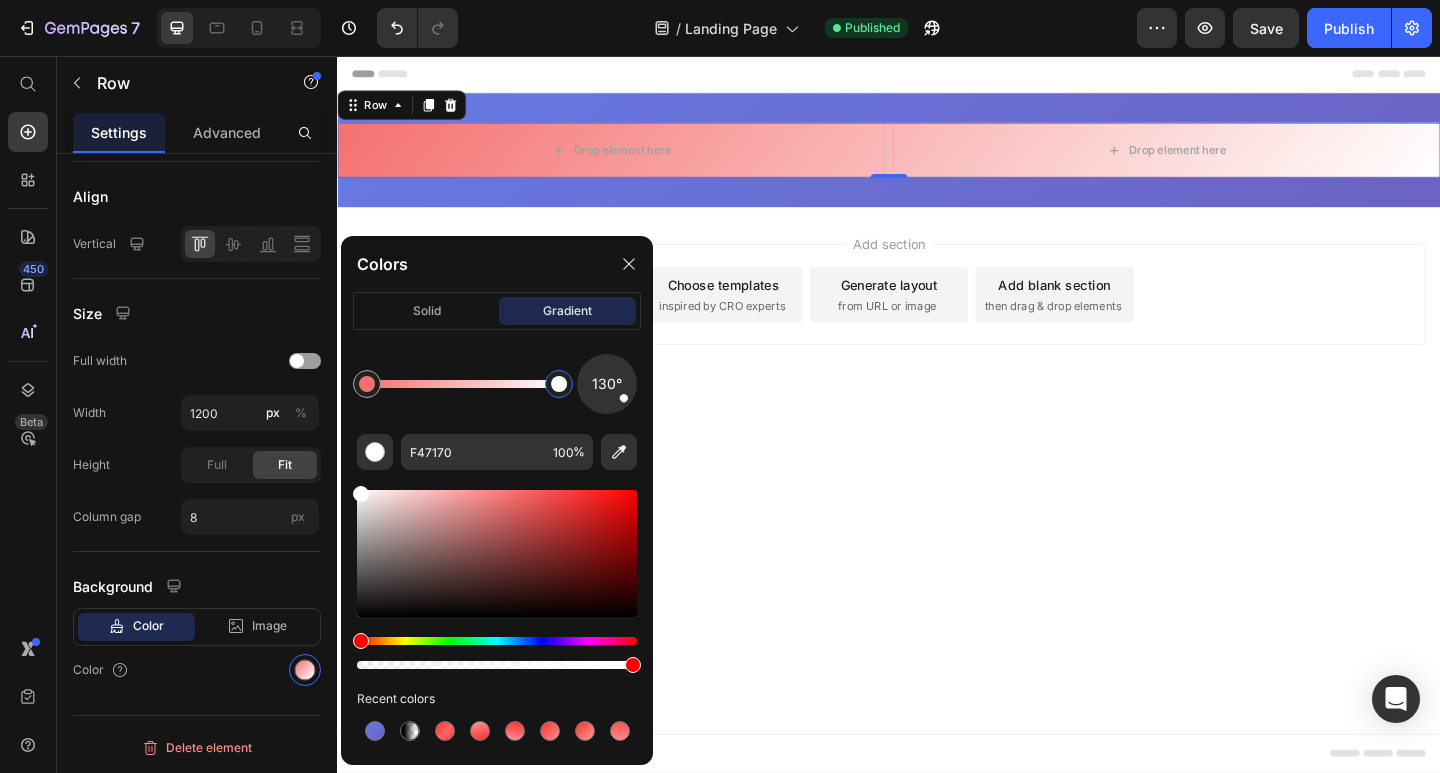 click at bounding box center [559, 384] 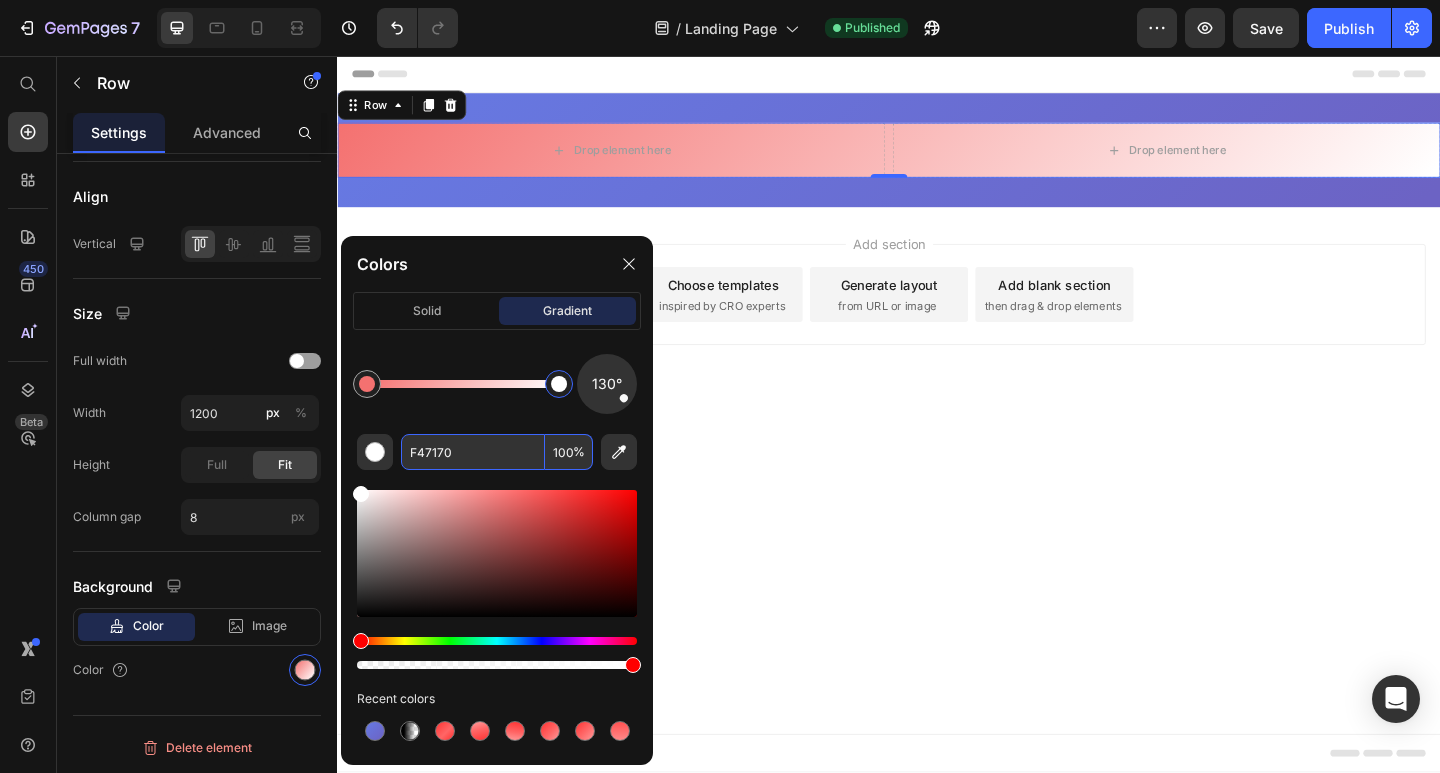 click on "F47170" at bounding box center (473, 452) 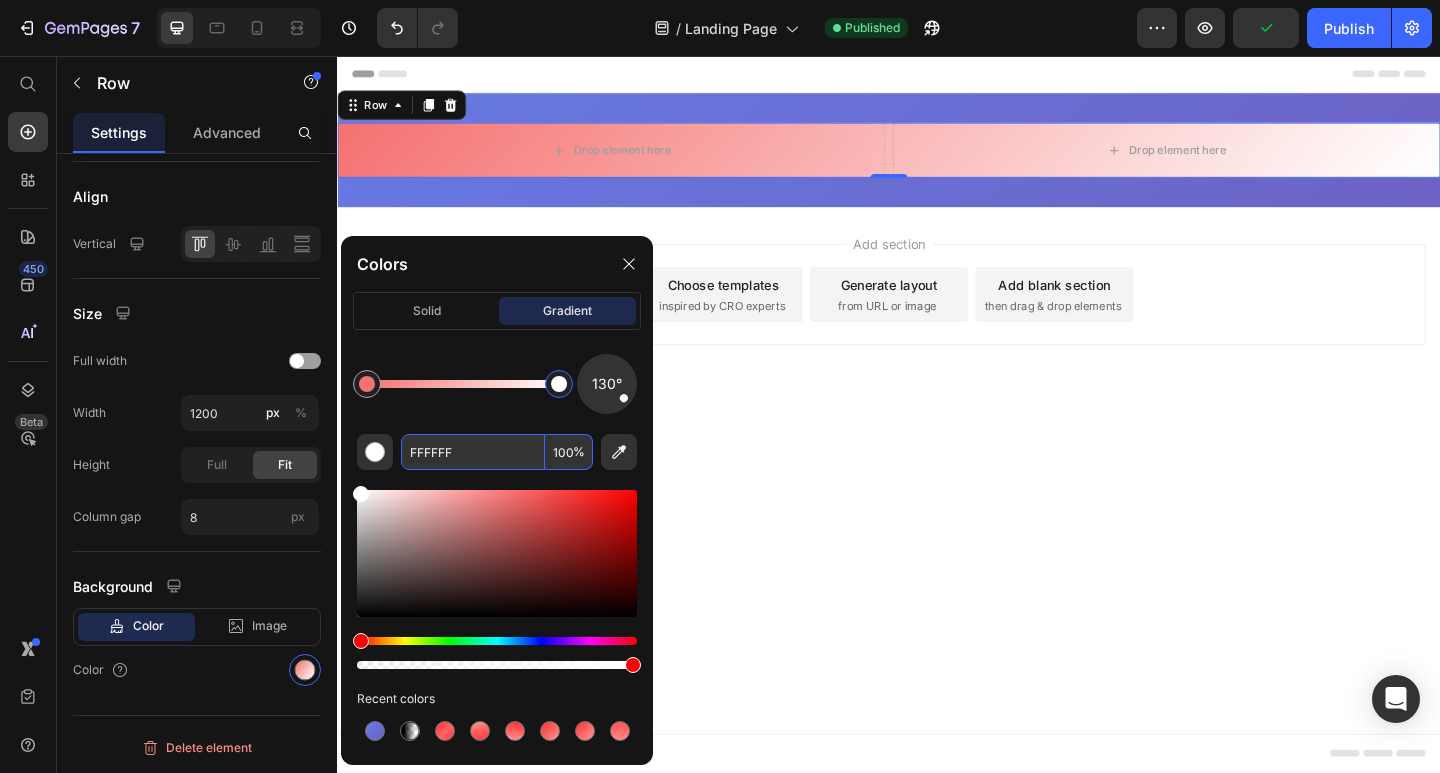 paste on "#68BFB7" 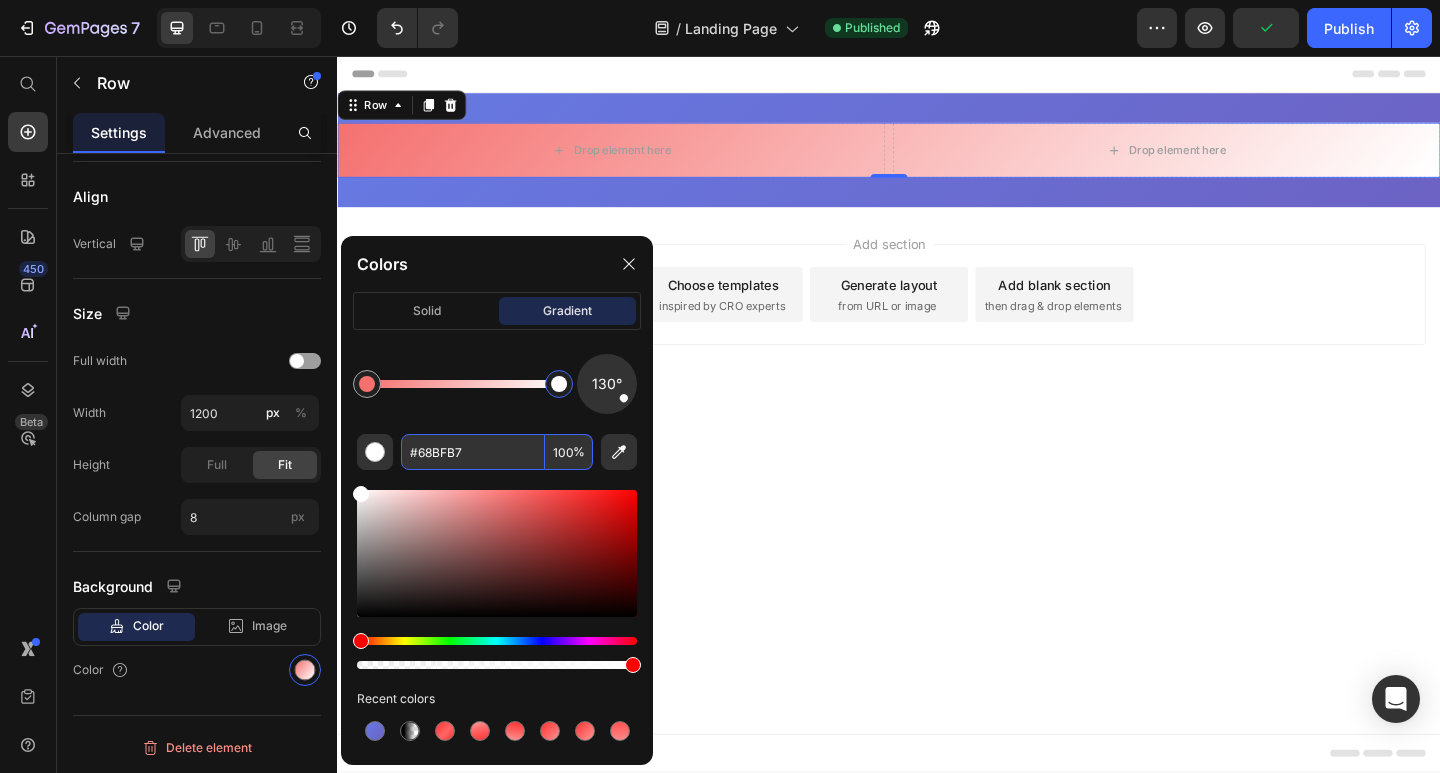 paste on "#68BFB7" 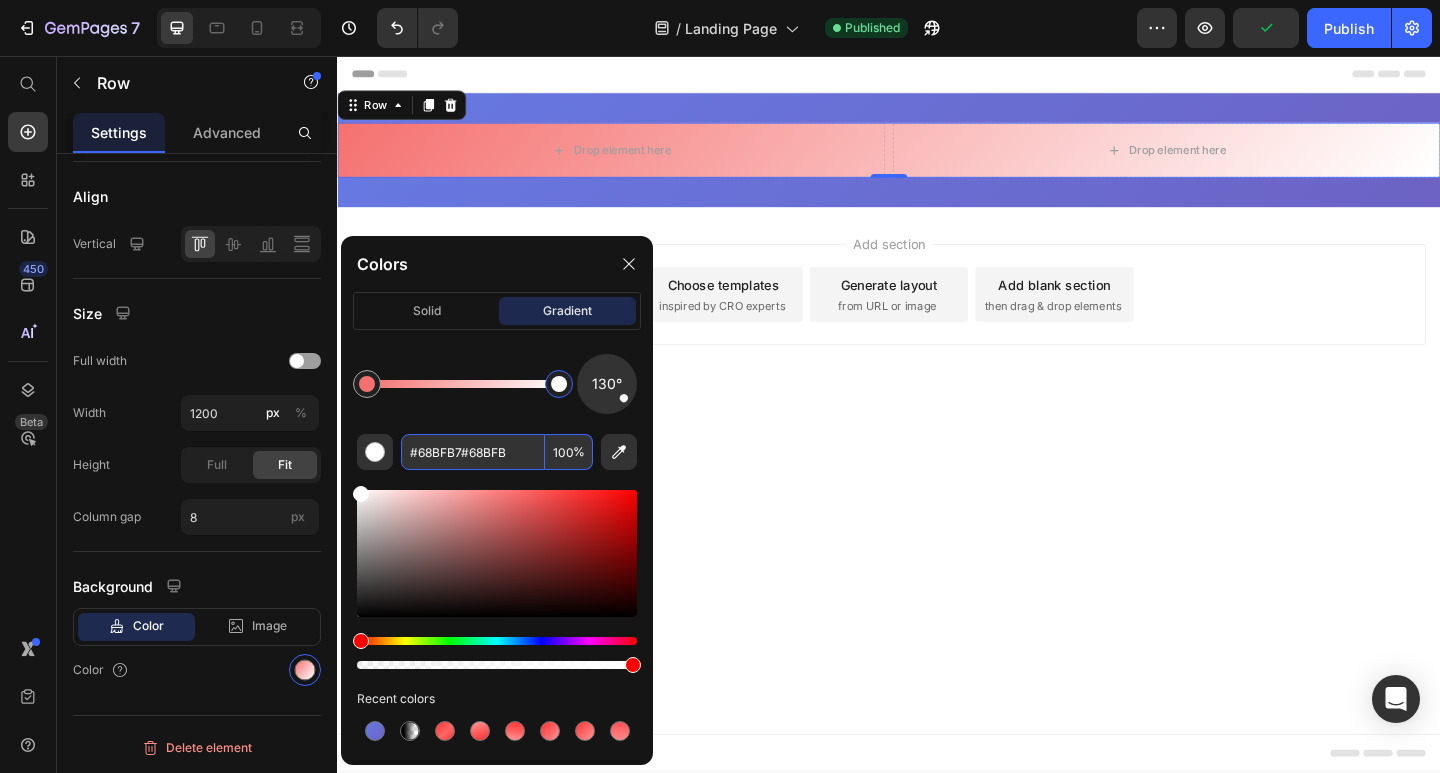 click on "#68BFB7#68BFB" at bounding box center [473, 452] 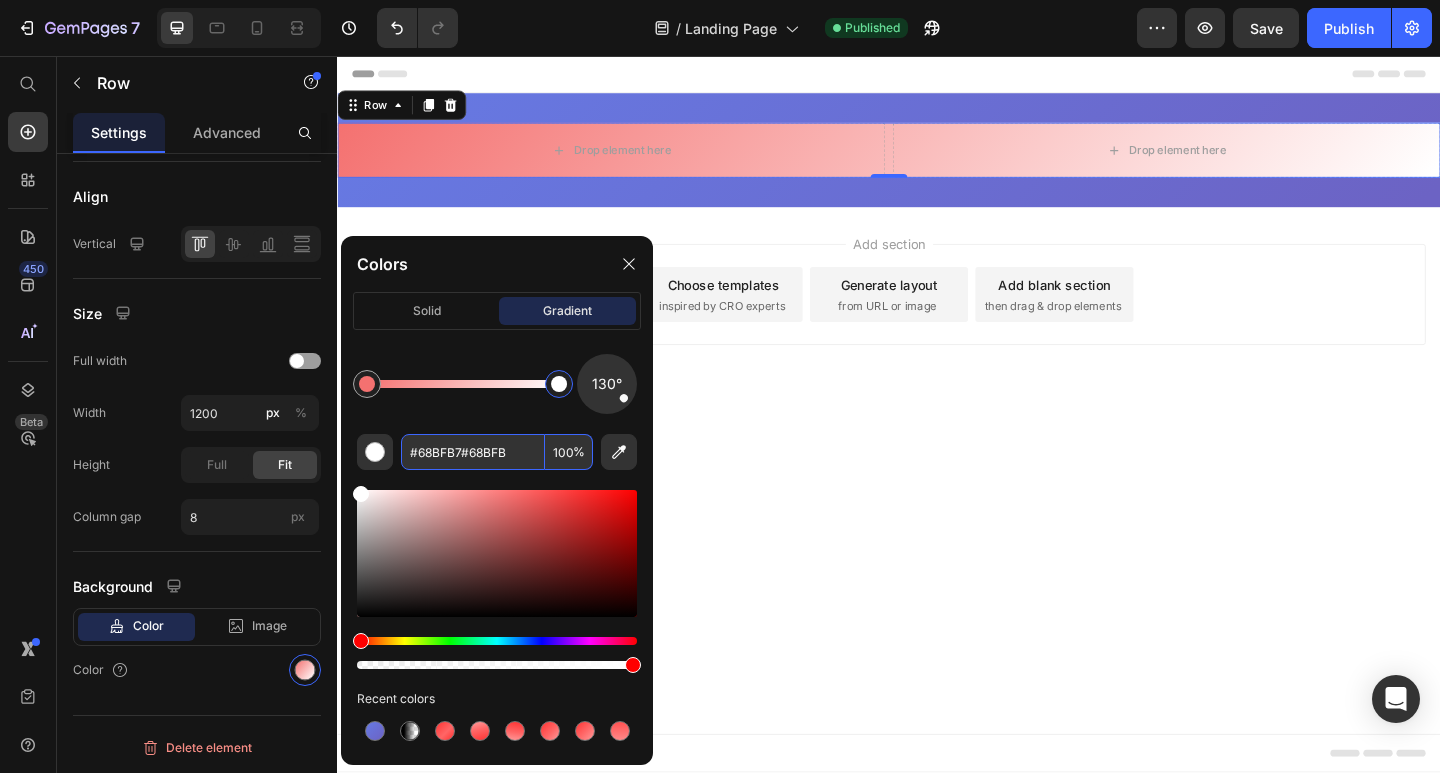 click on "130° #68BFB7#68BFB 100 % Recent colors" 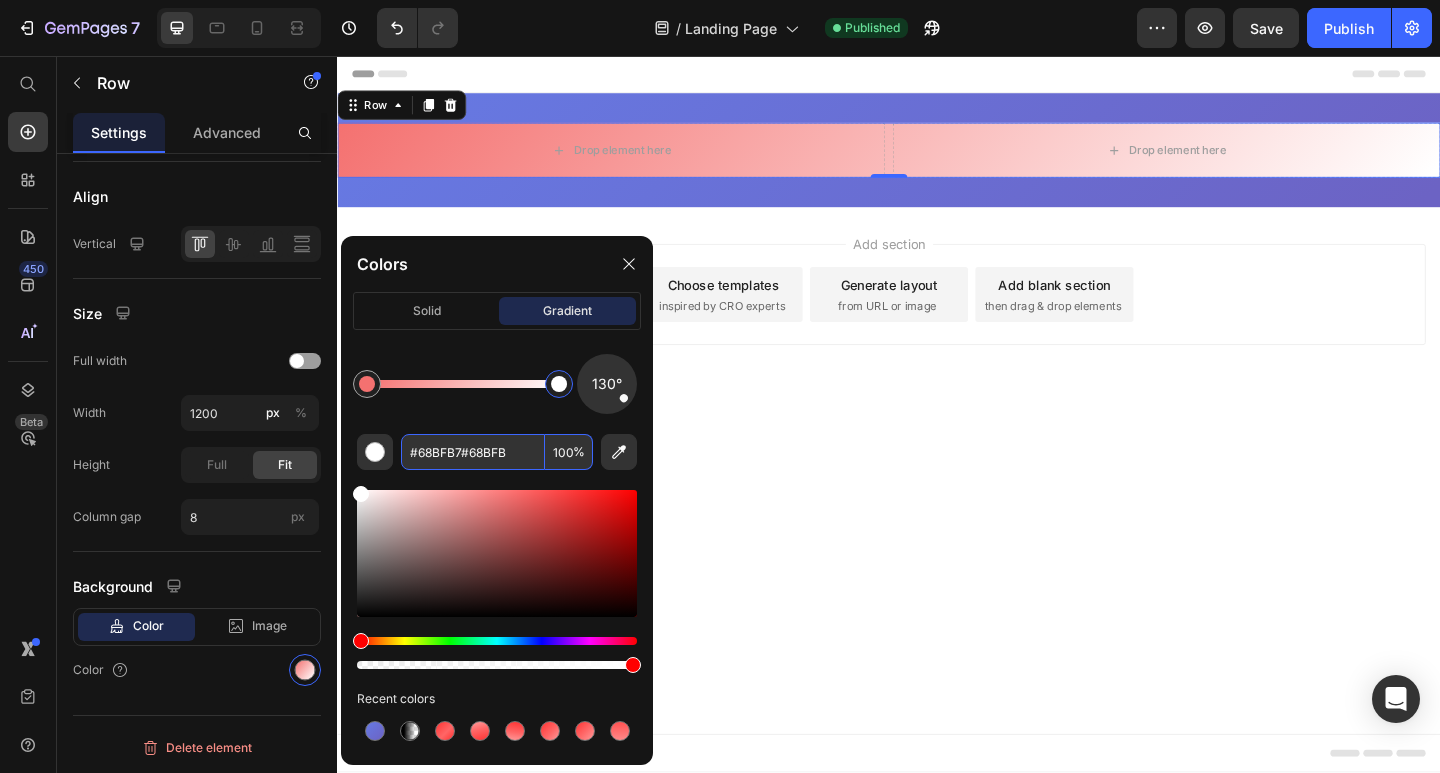 click on "#68BFB7#68BFB" at bounding box center (473, 452) 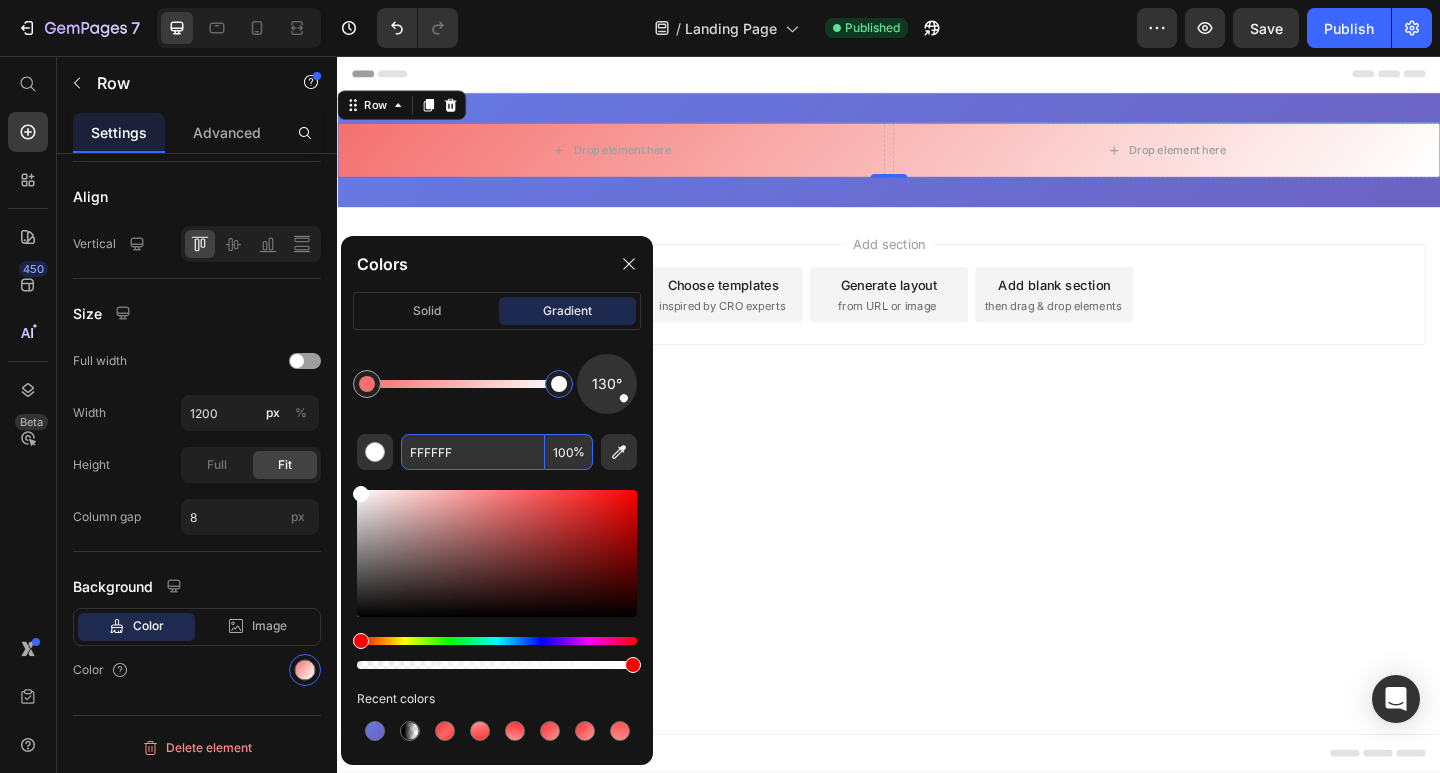 paste on "#68BFB7" 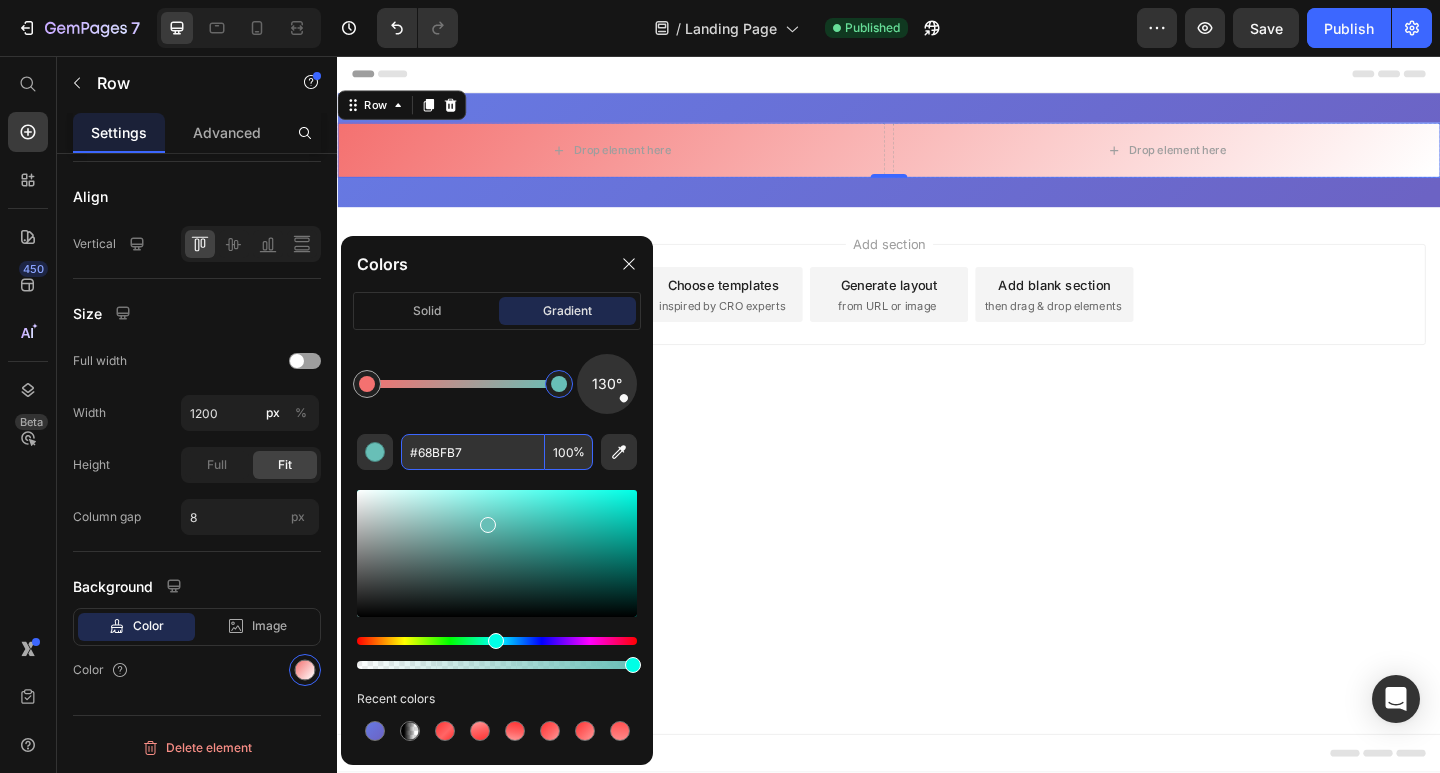 type on "68BFB7" 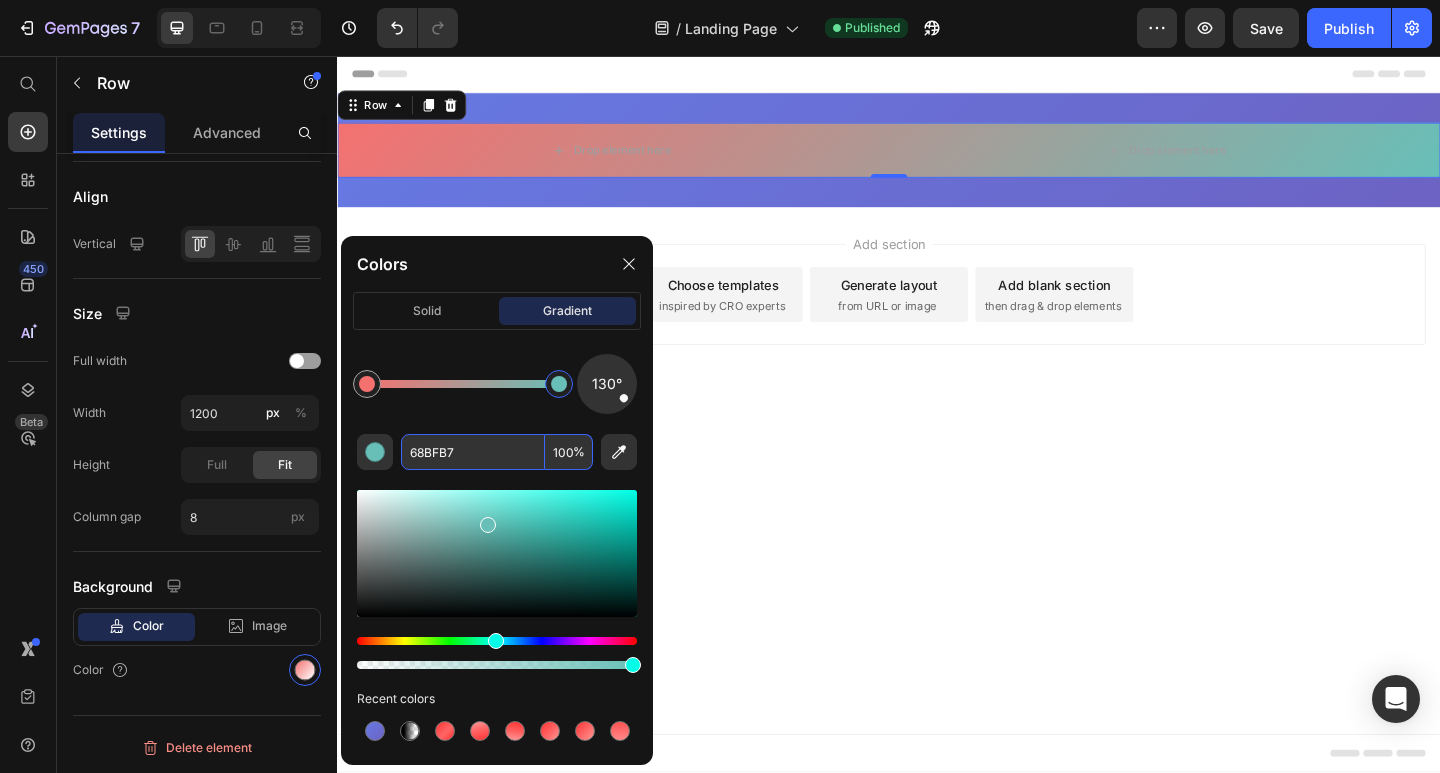 click on "130°" 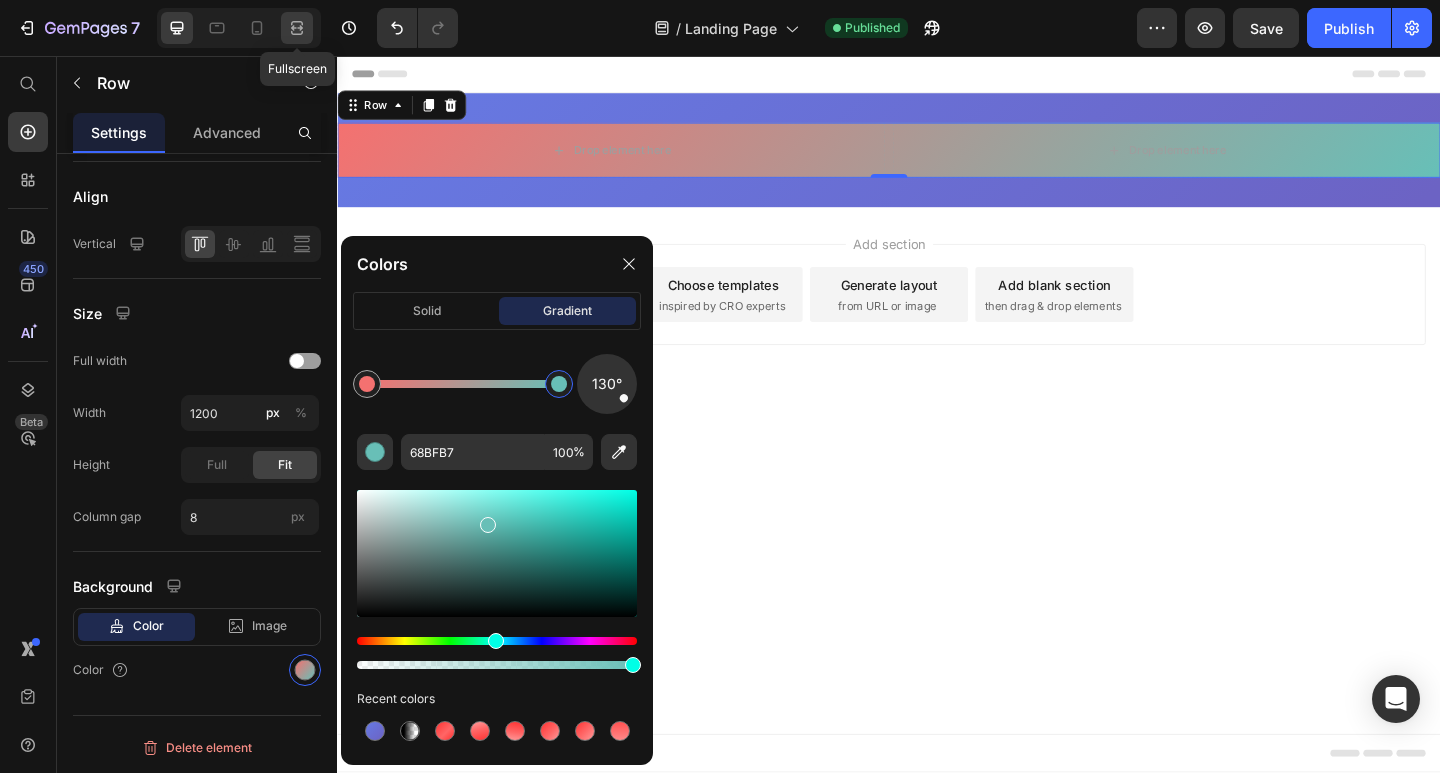 click 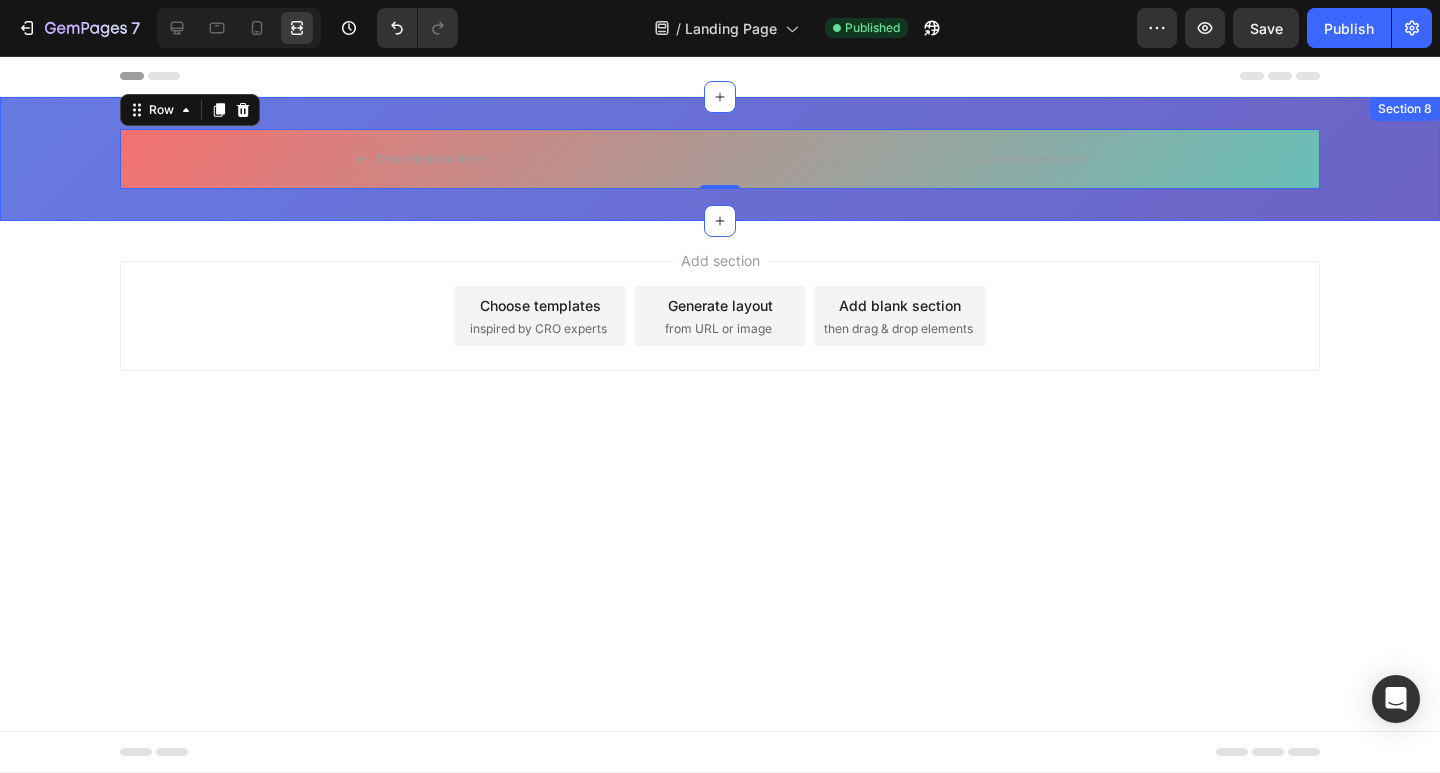 click on "Drop element here
Drop element here Row   0" at bounding box center [720, 159] 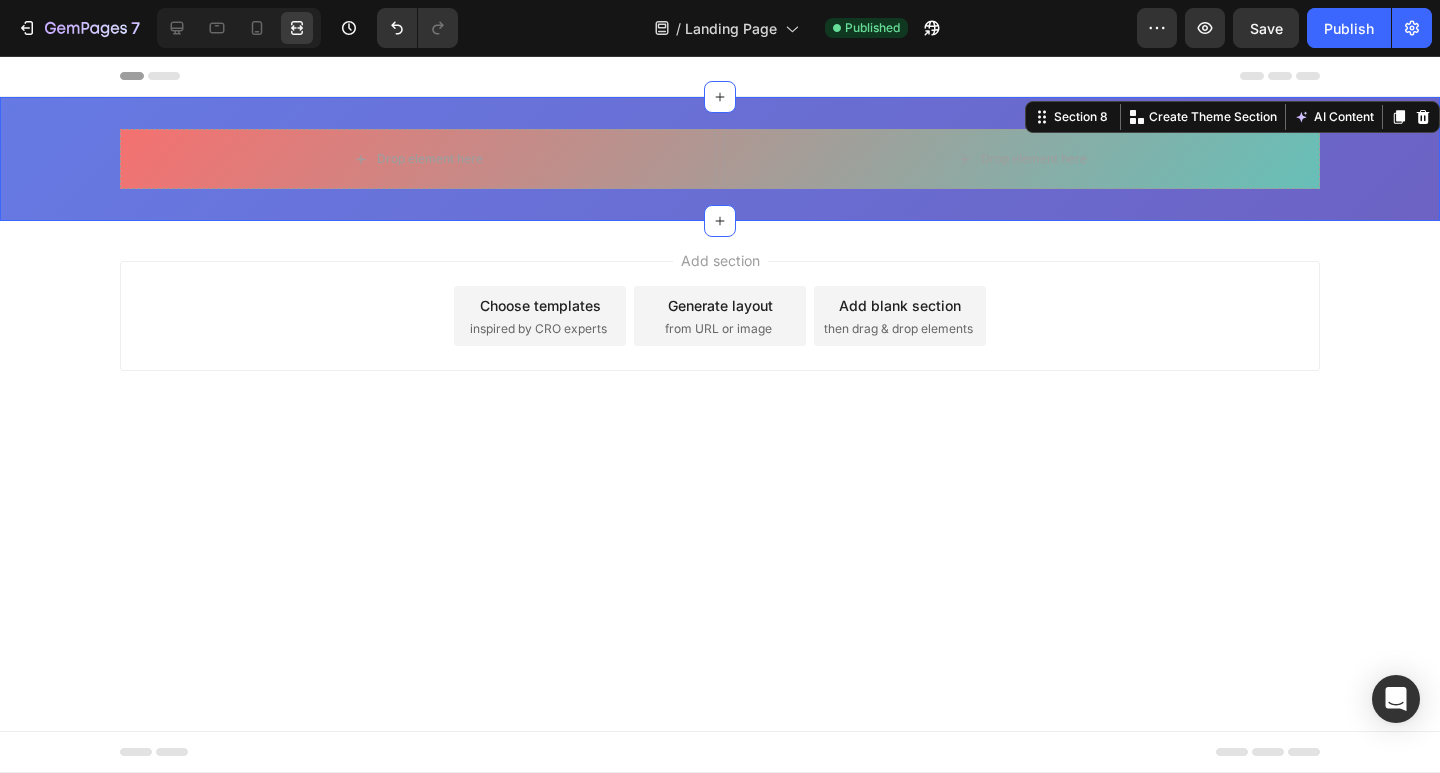 scroll, scrollTop: 0, scrollLeft: 0, axis: both 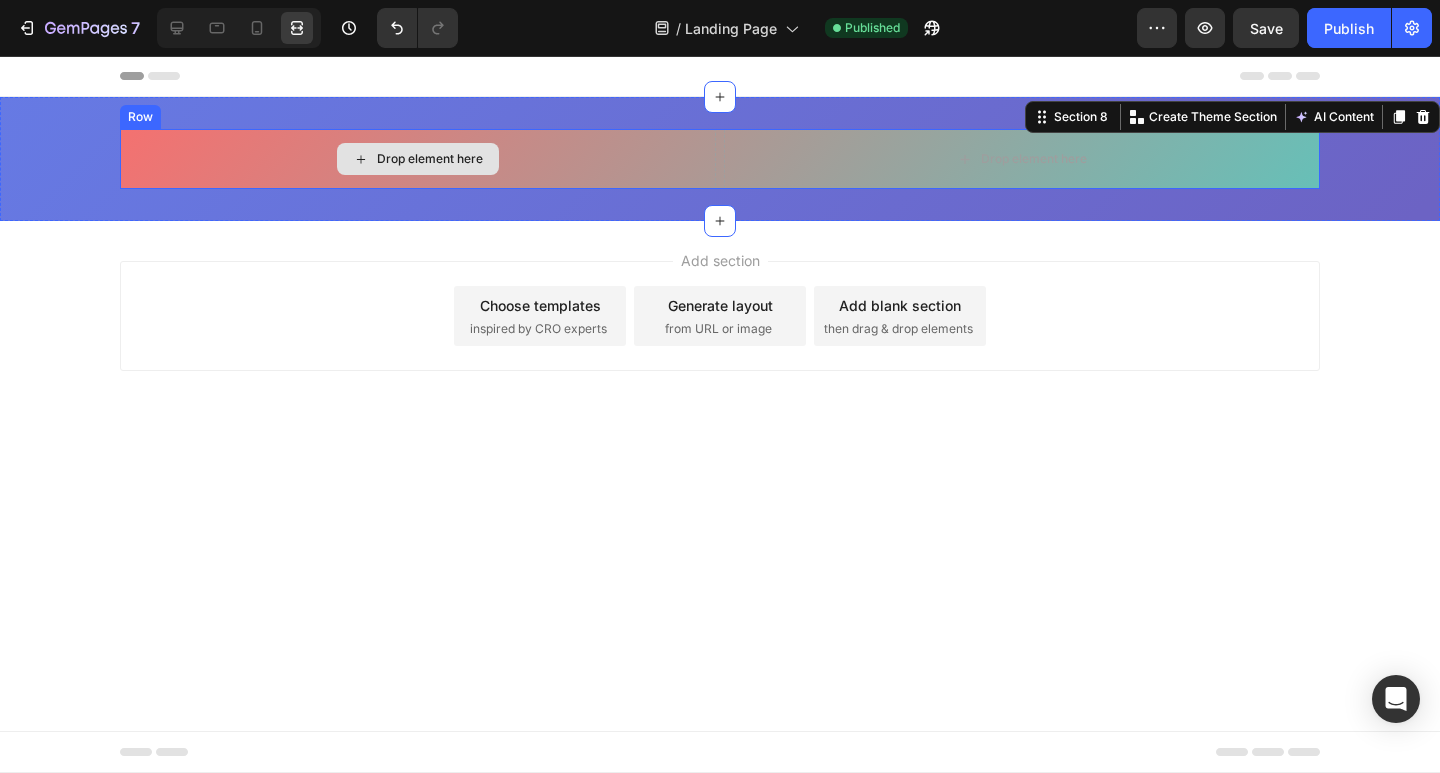 click on "Drop element here" at bounding box center [418, 159] 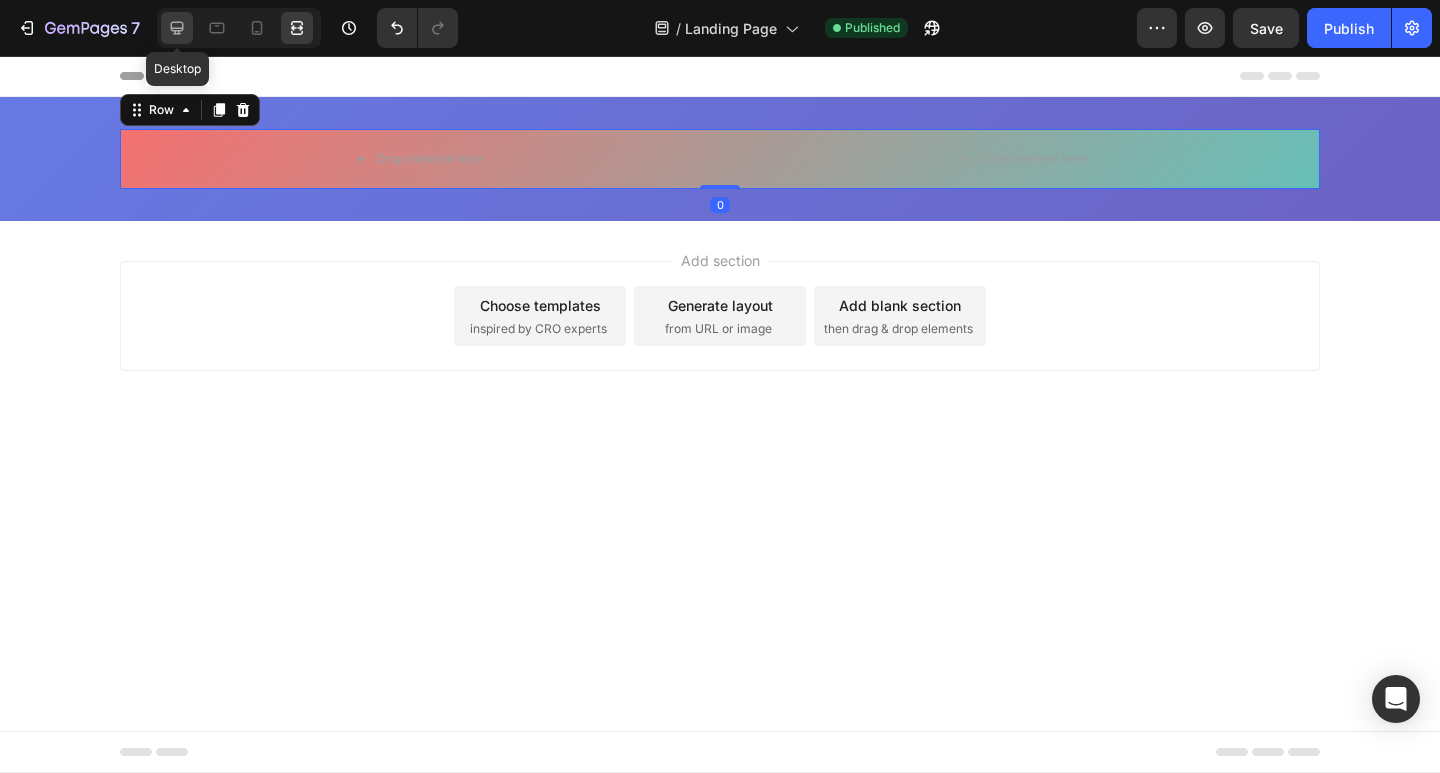 click 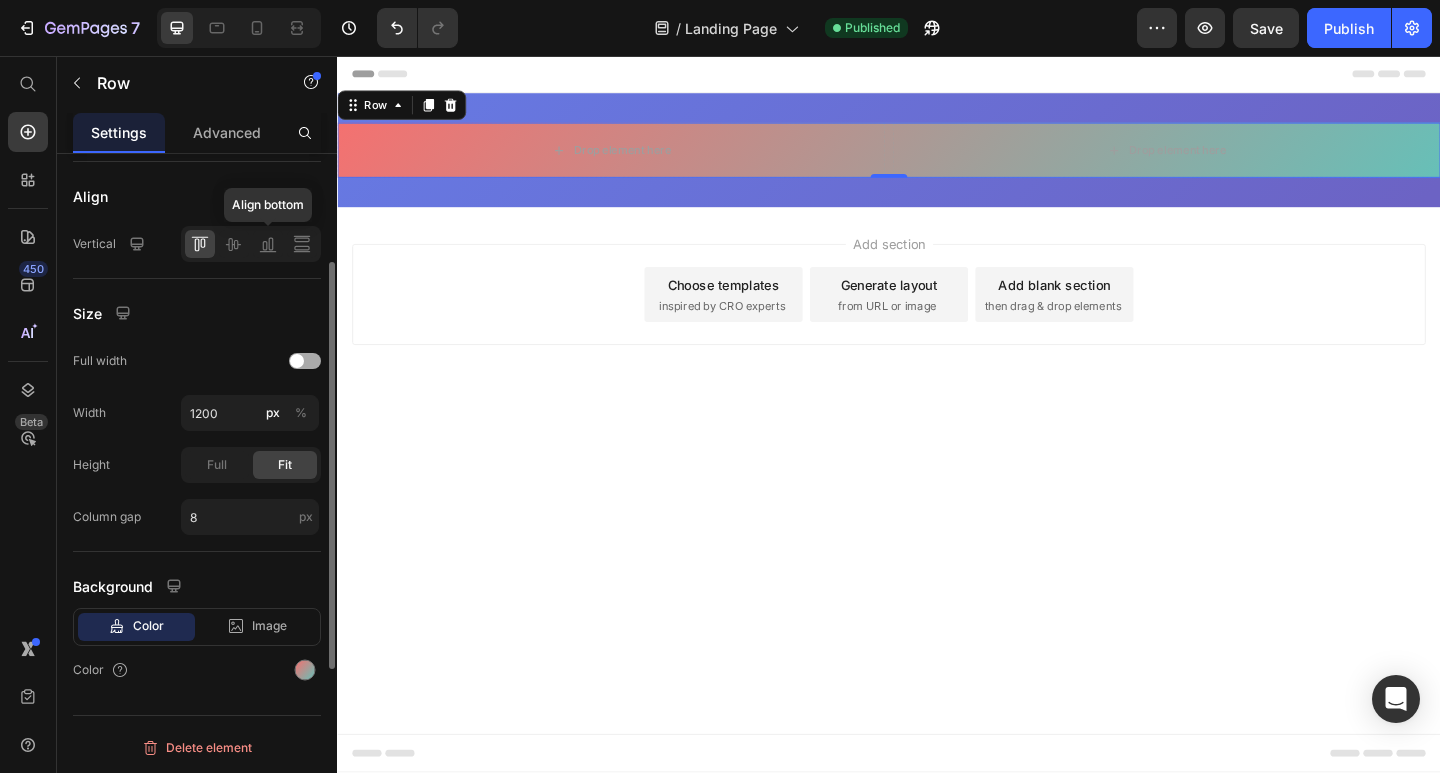 scroll, scrollTop: 0, scrollLeft: 0, axis: both 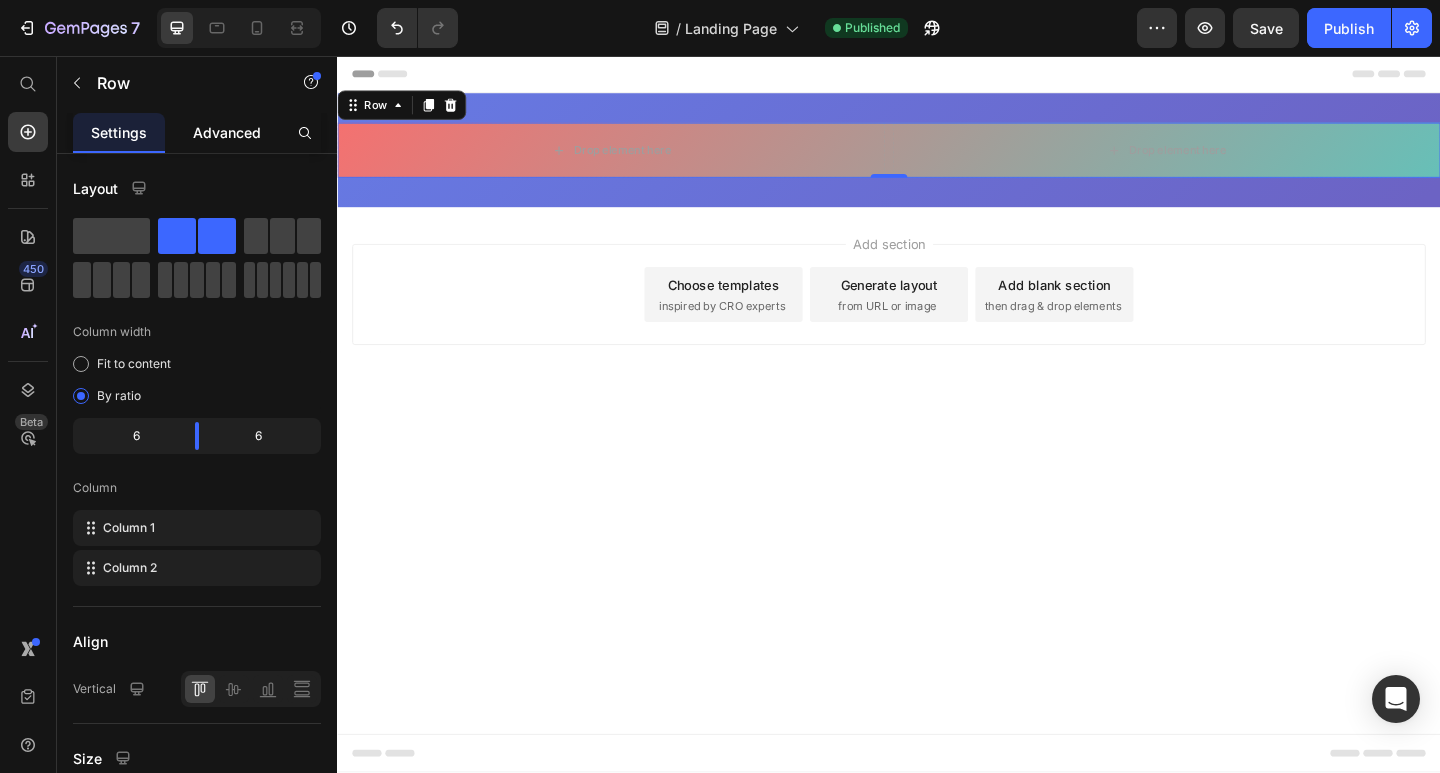 click on "Advanced" at bounding box center (227, 132) 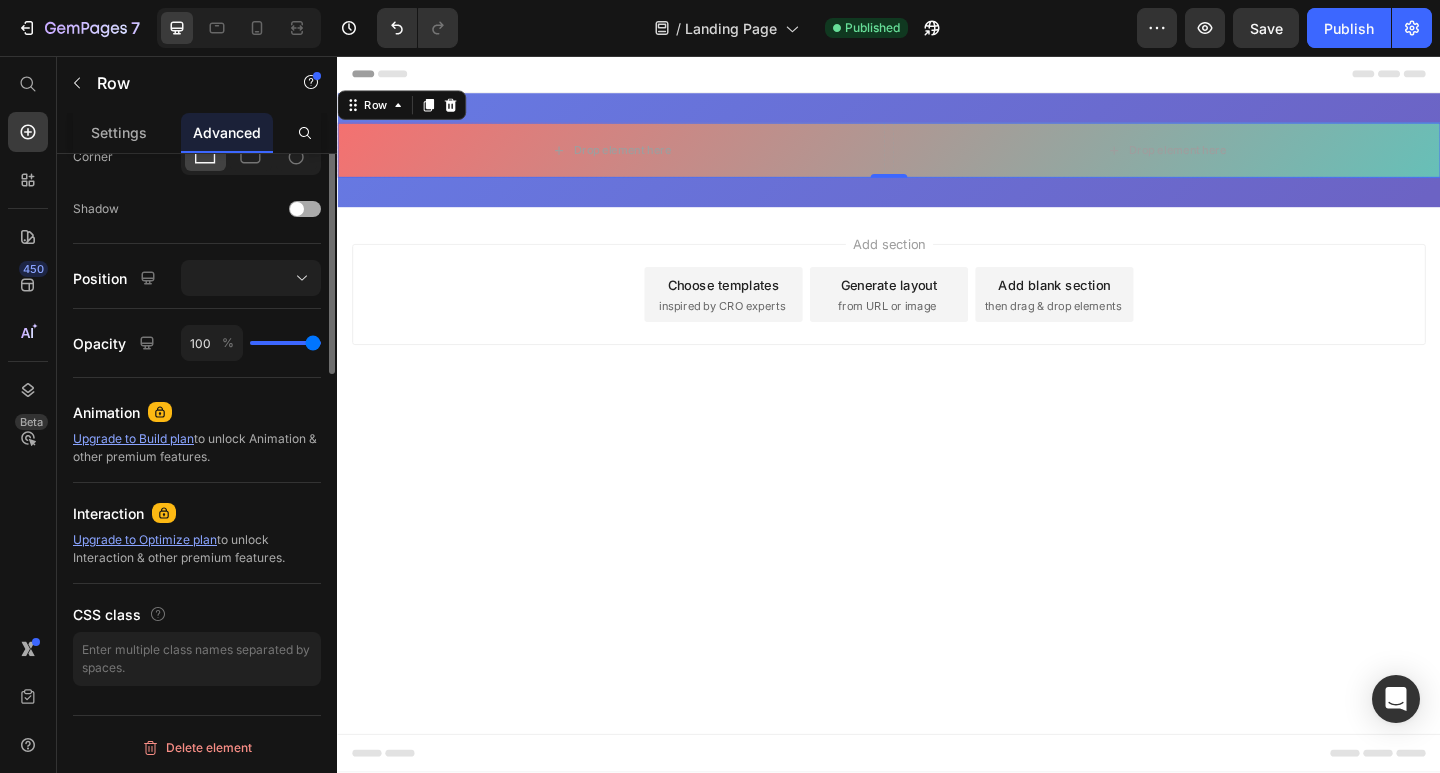 scroll, scrollTop: 29, scrollLeft: 0, axis: vertical 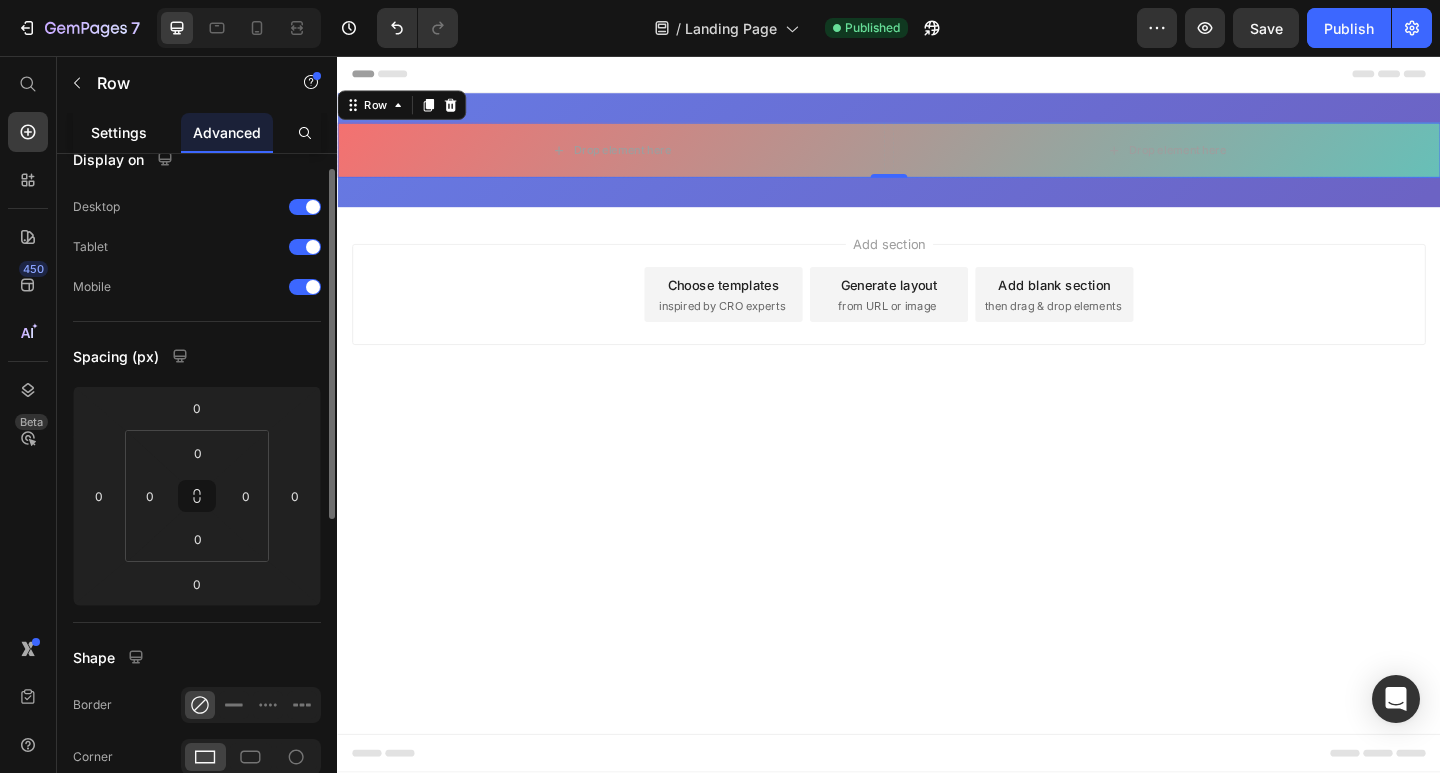 click on "Settings" at bounding box center [119, 132] 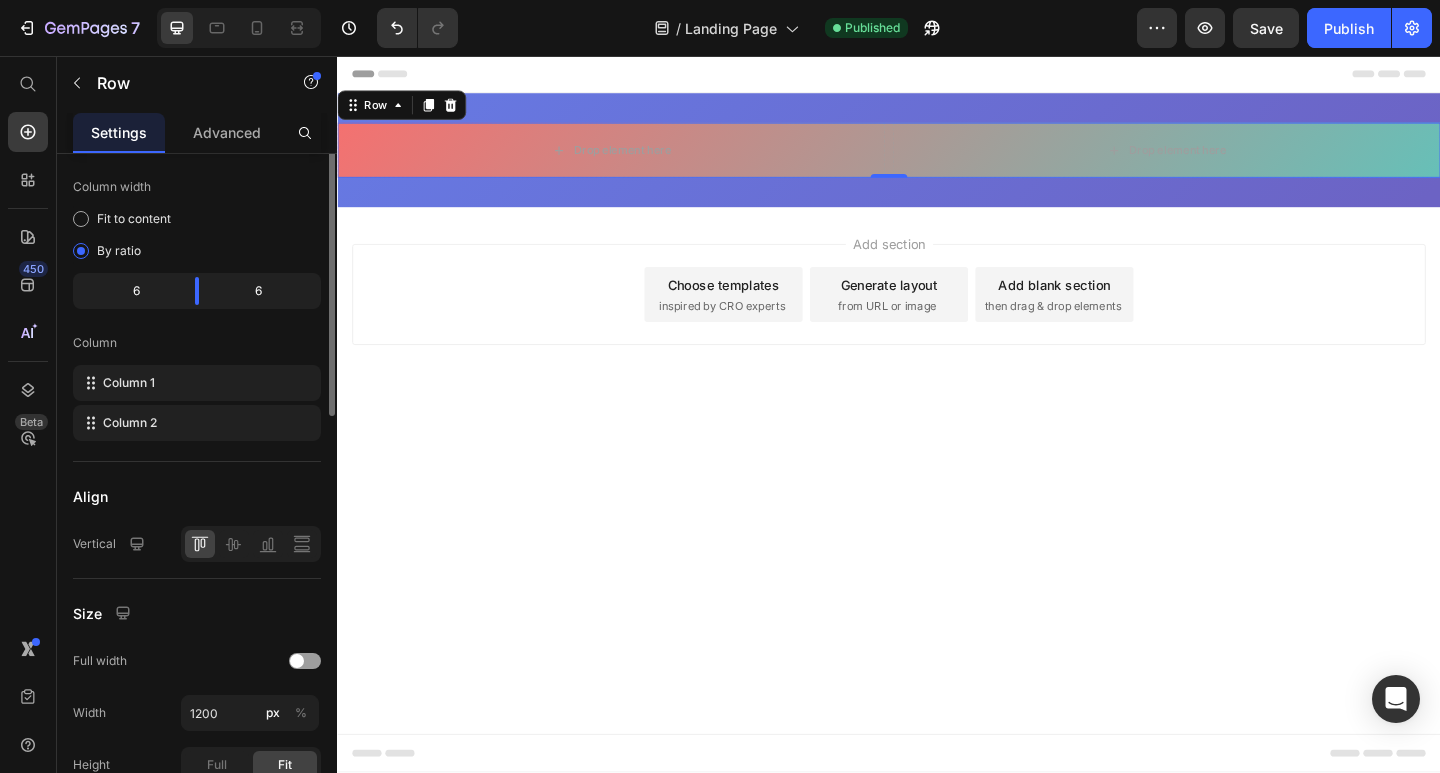scroll, scrollTop: 0, scrollLeft: 0, axis: both 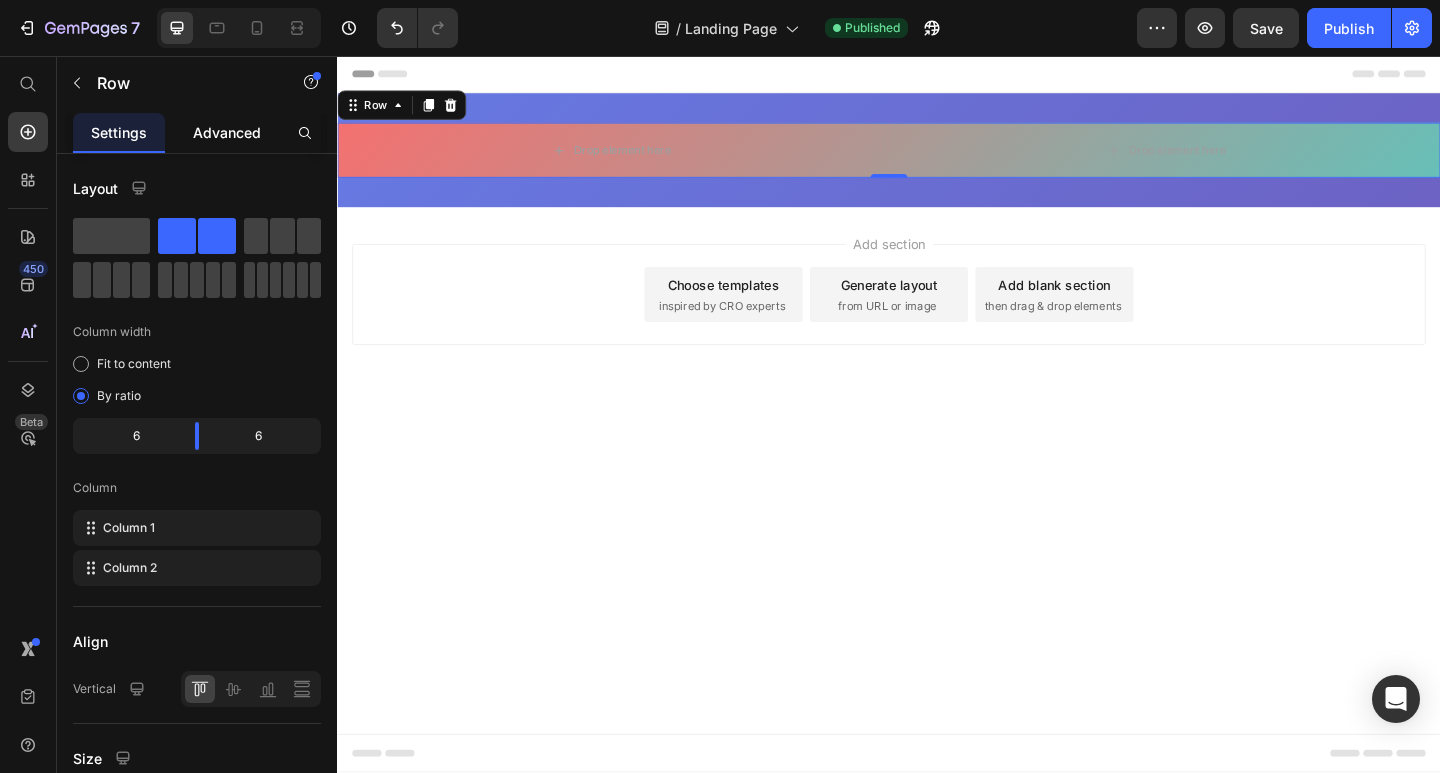 click on "Advanced" at bounding box center (227, 132) 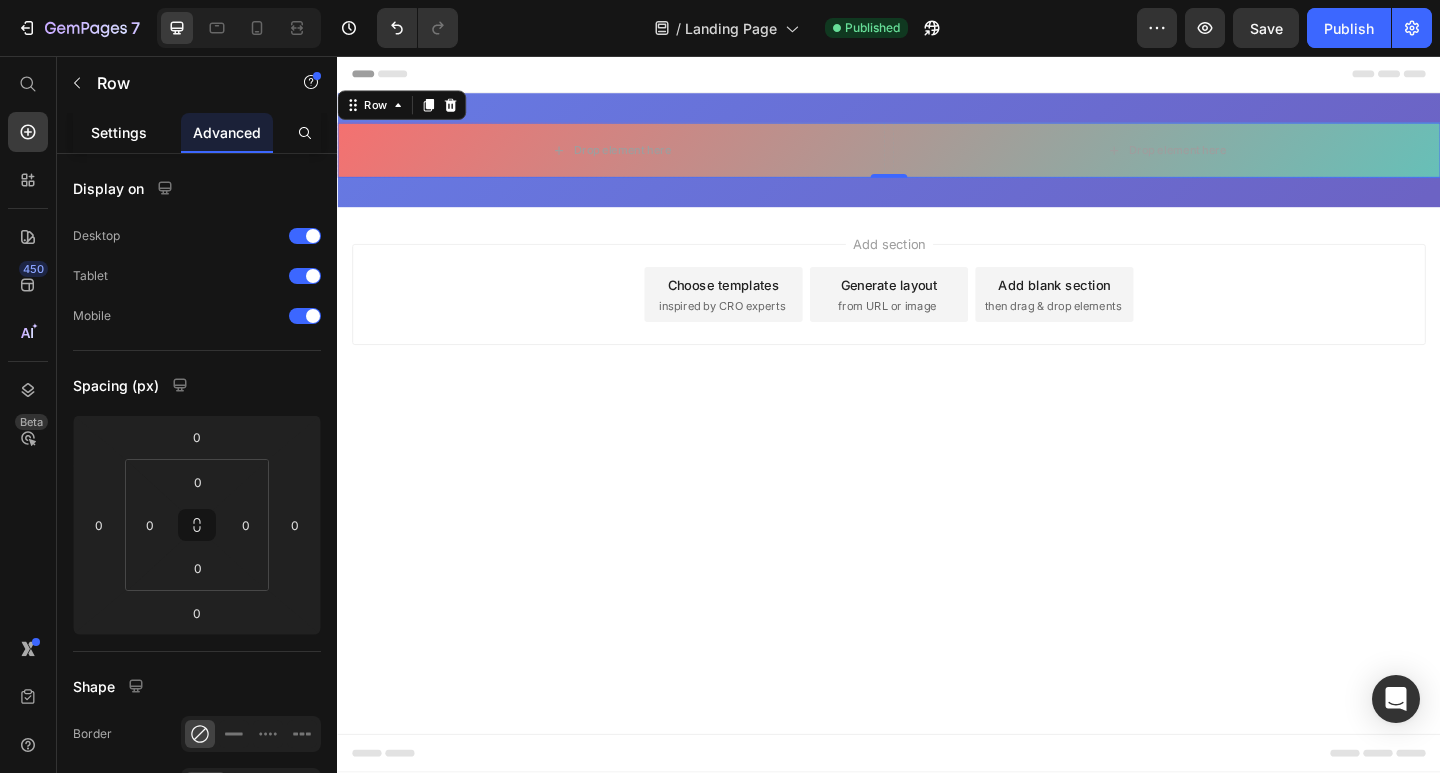 click on "Settings" at bounding box center [119, 132] 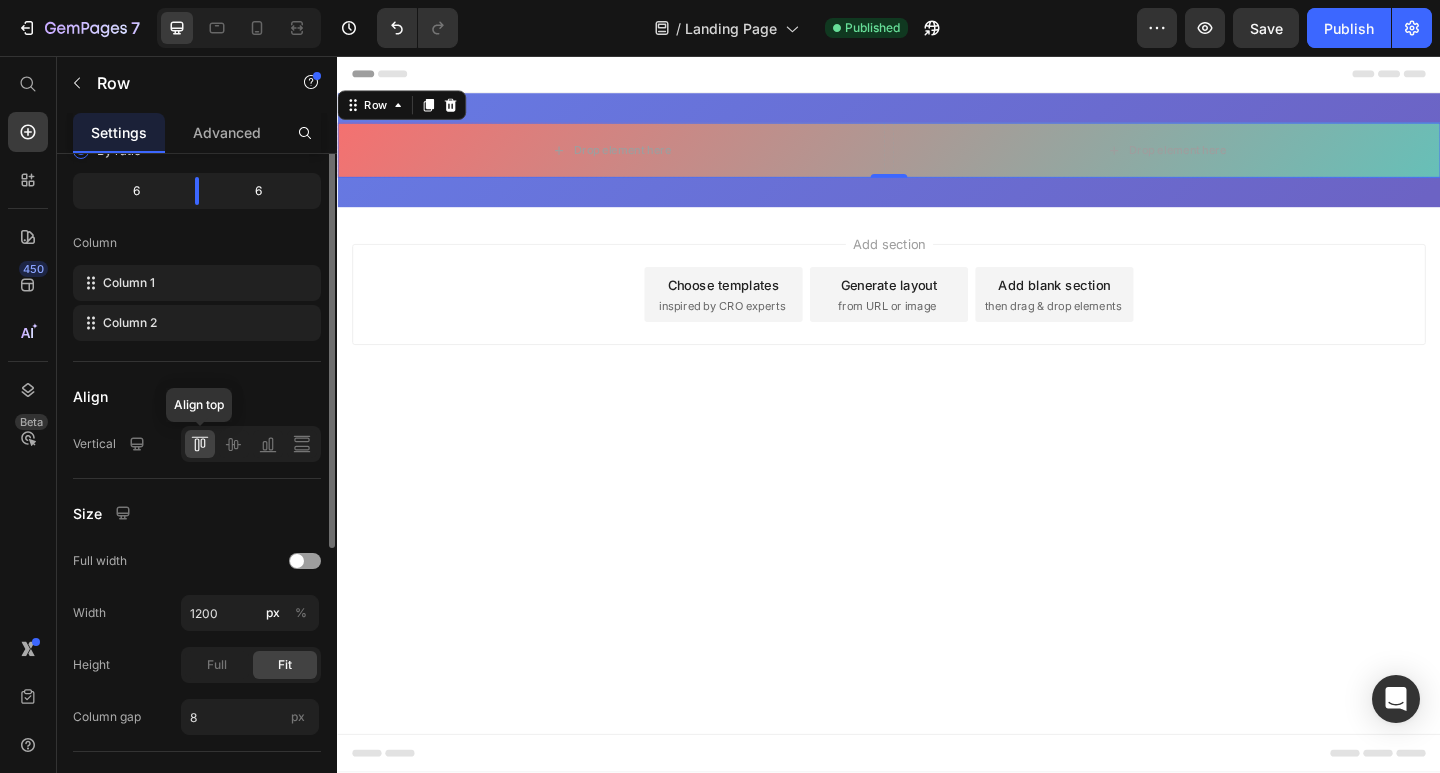 scroll, scrollTop: 0, scrollLeft: 0, axis: both 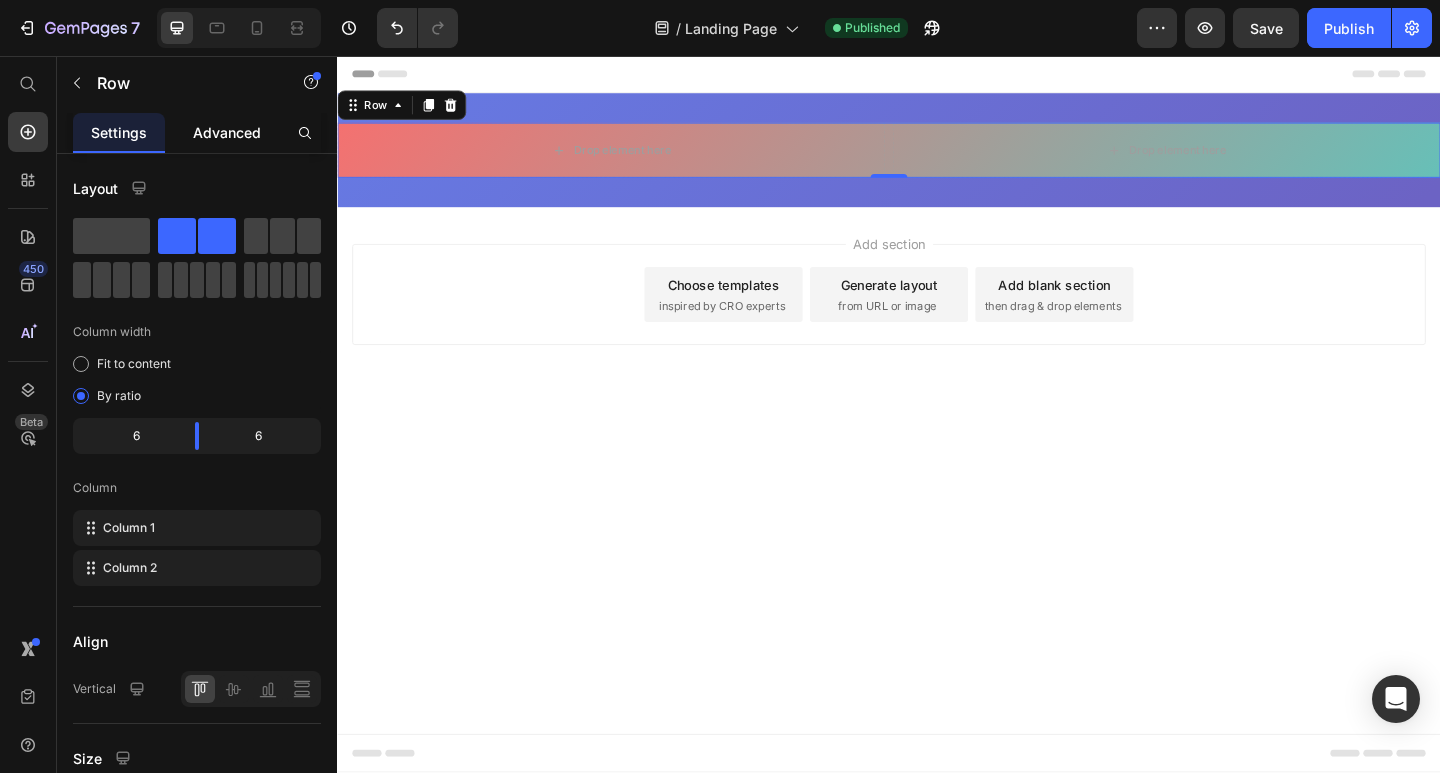 click on "Advanced" at bounding box center [227, 132] 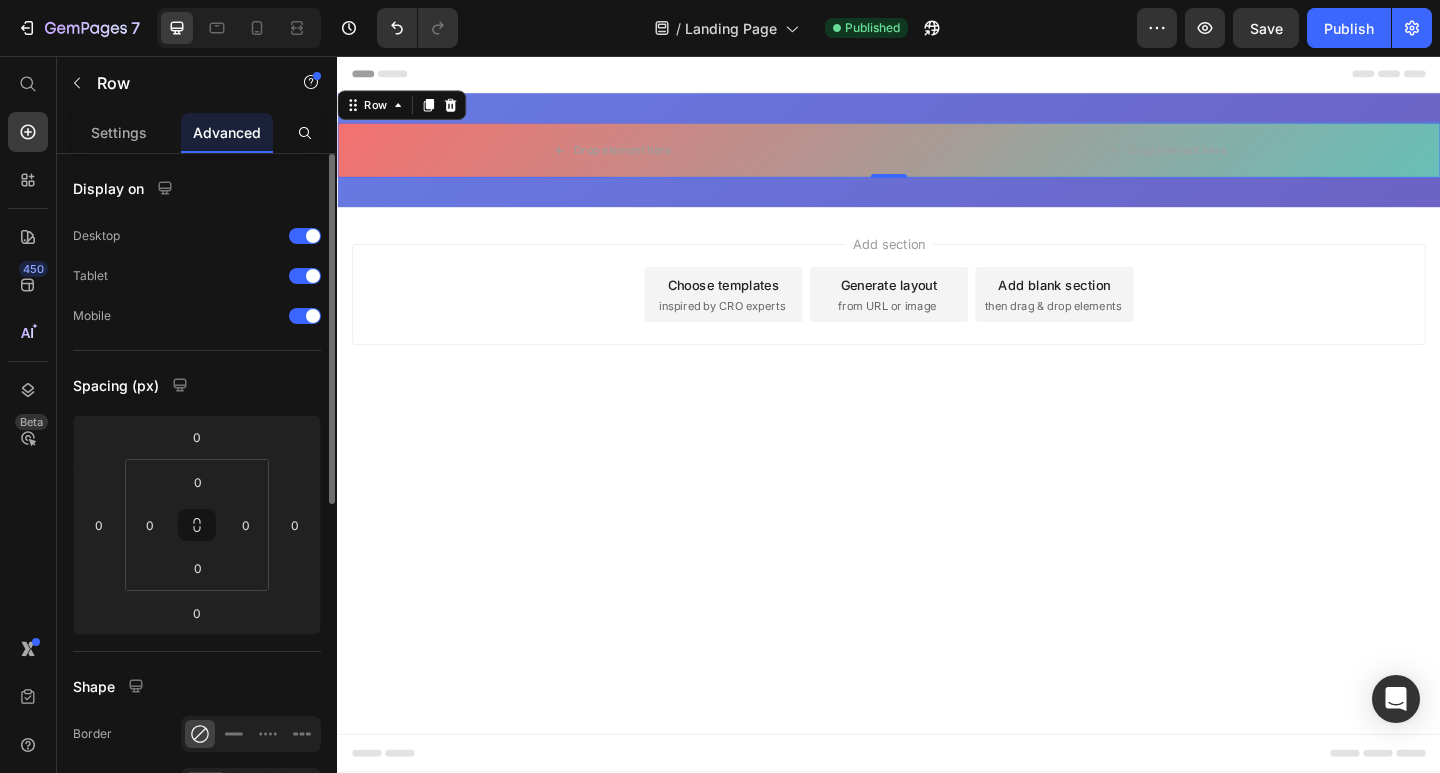 scroll, scrollTop: 400, scrollLeft: 0, axis: vertical 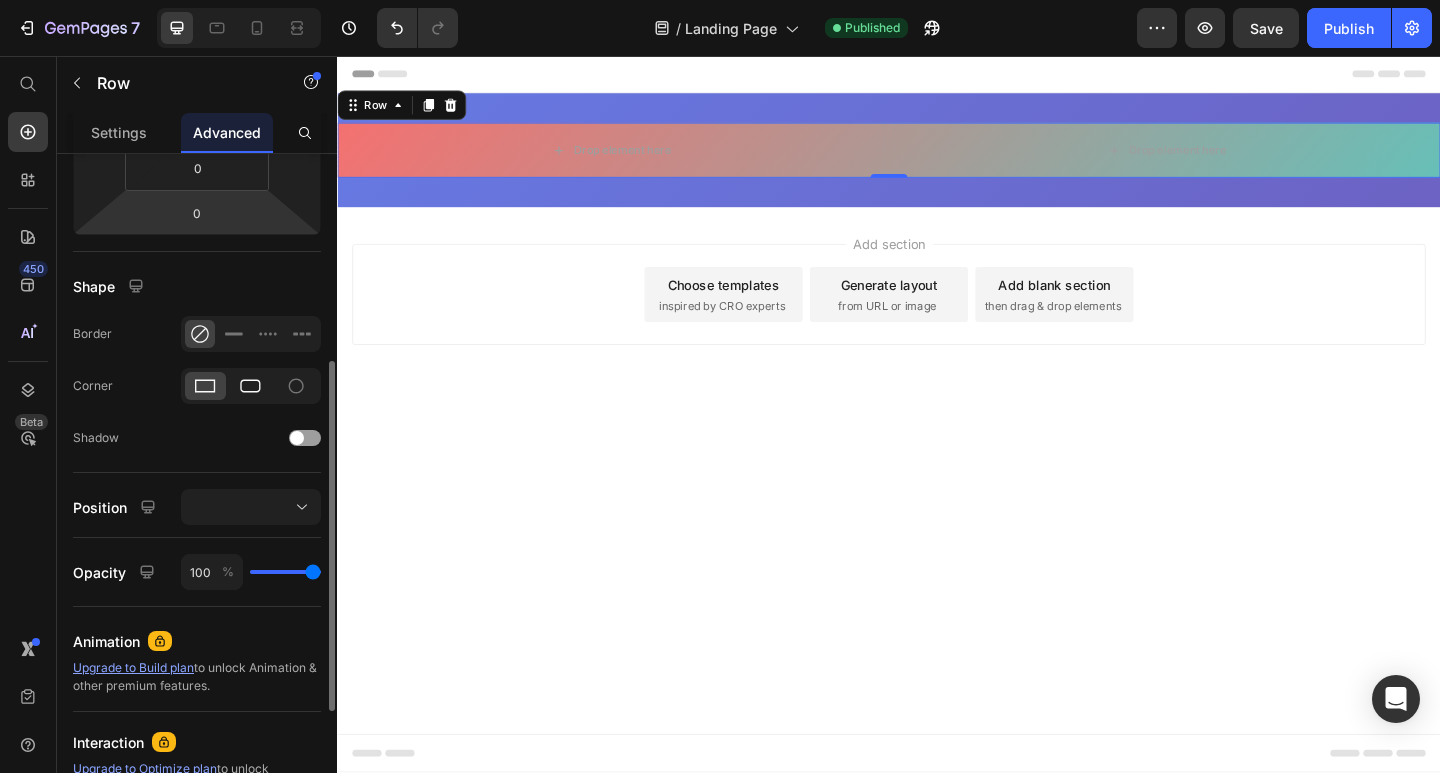 click 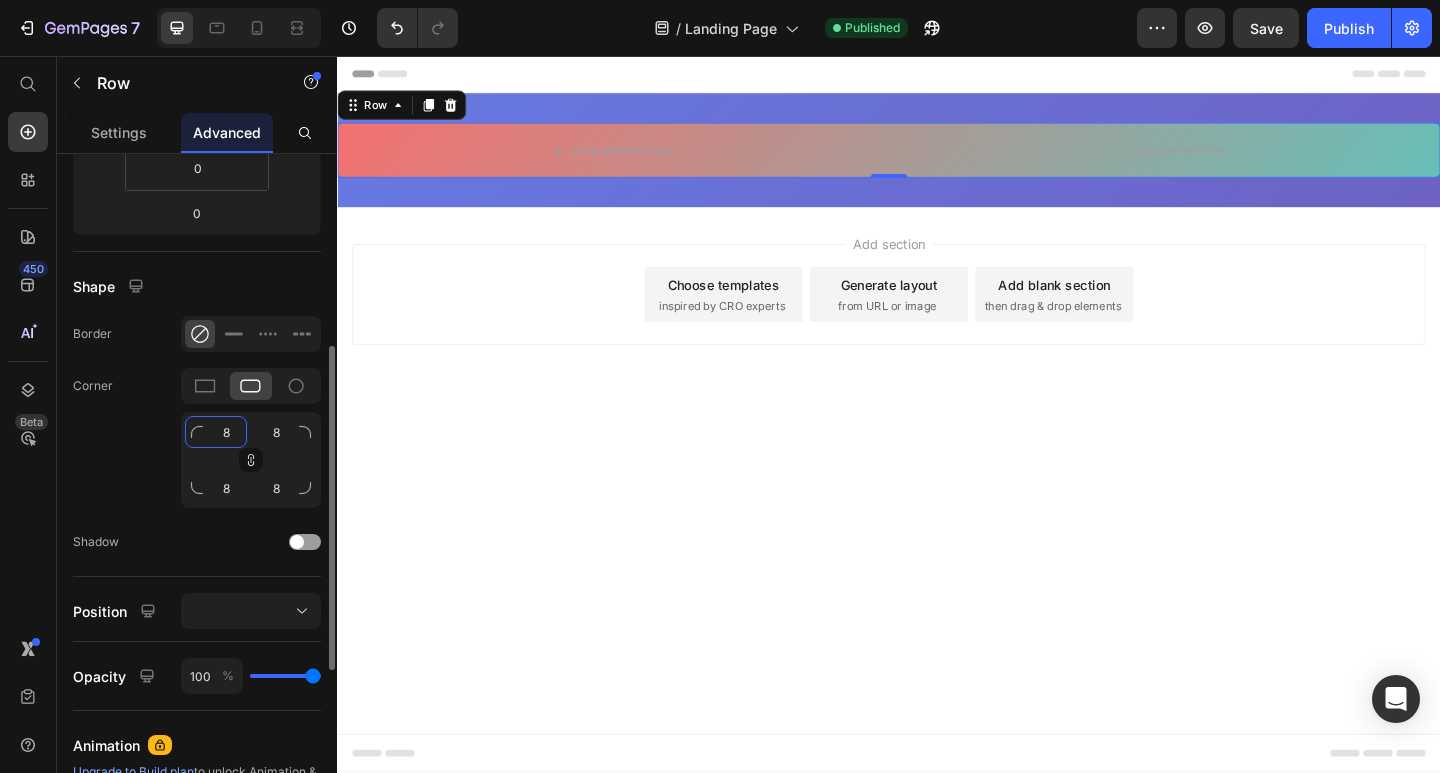 click on "8" 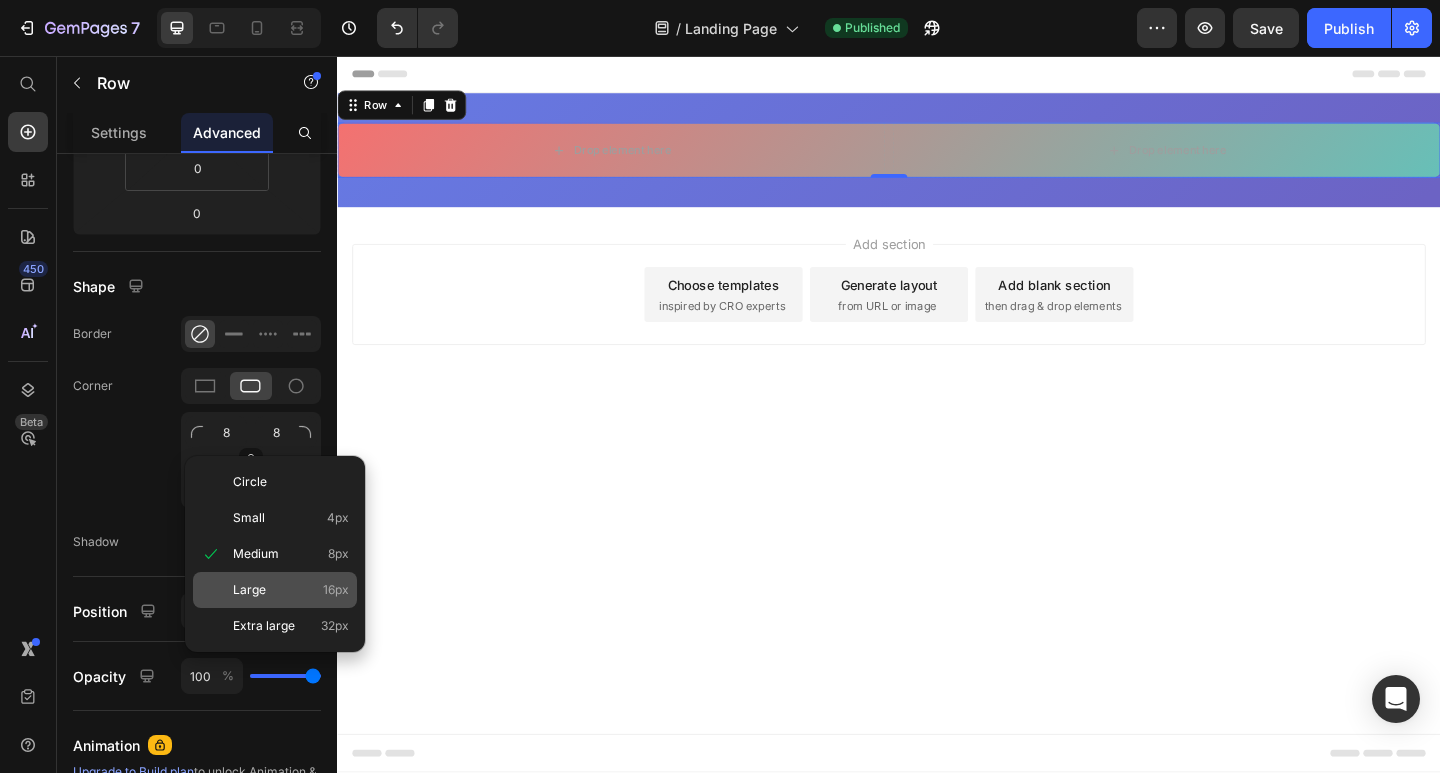 click on "Large 16px" at bounding box center (291, 590) 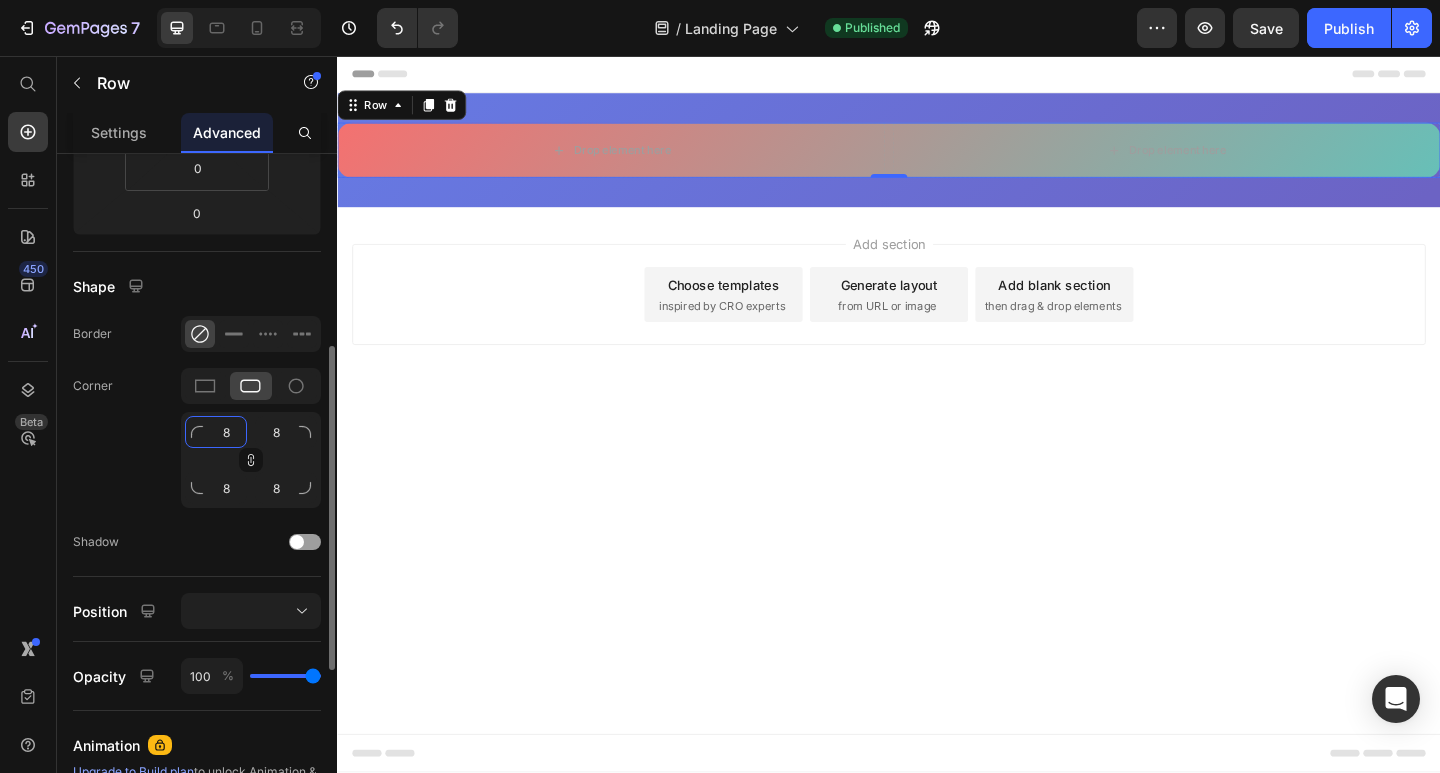 click on "8" 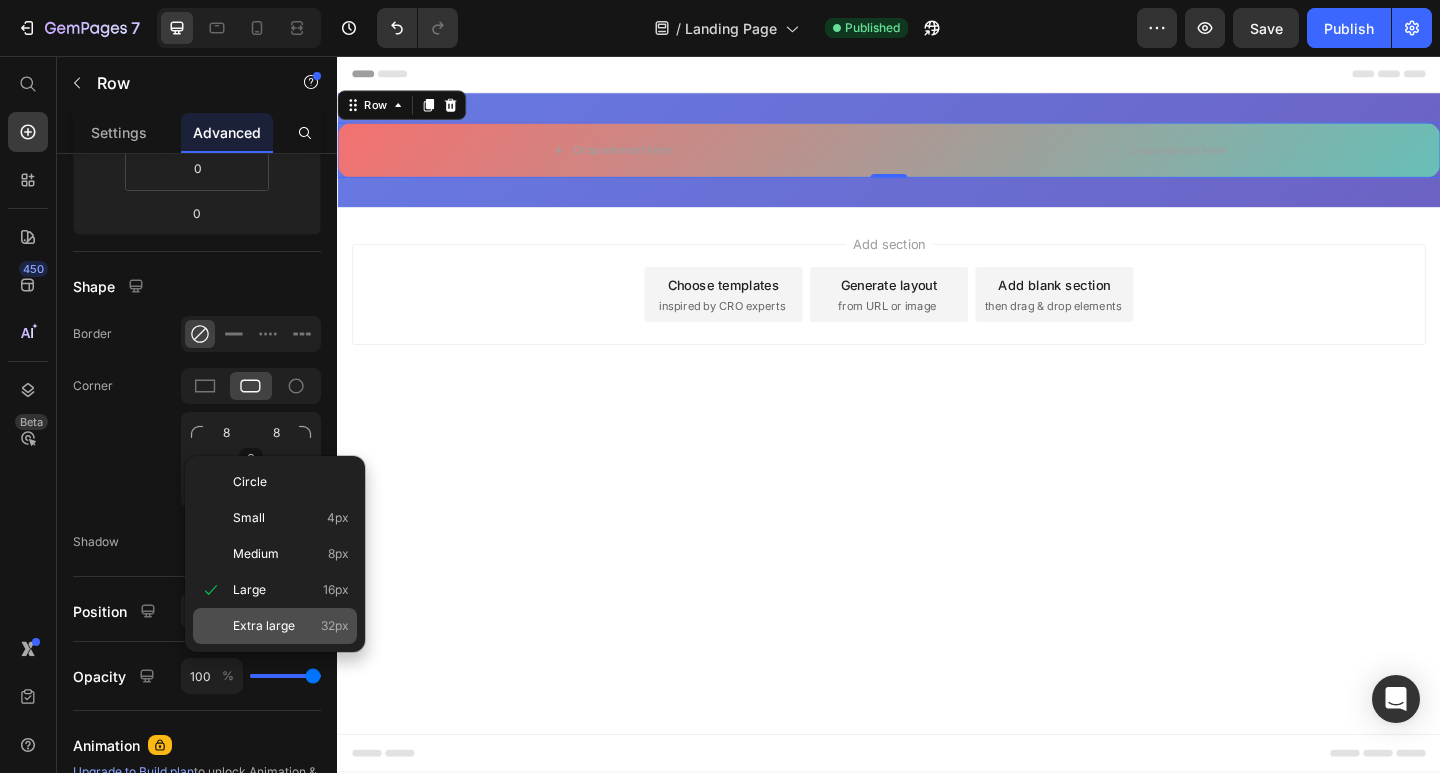 click on "Extra large" at bounding box center [264, 626] 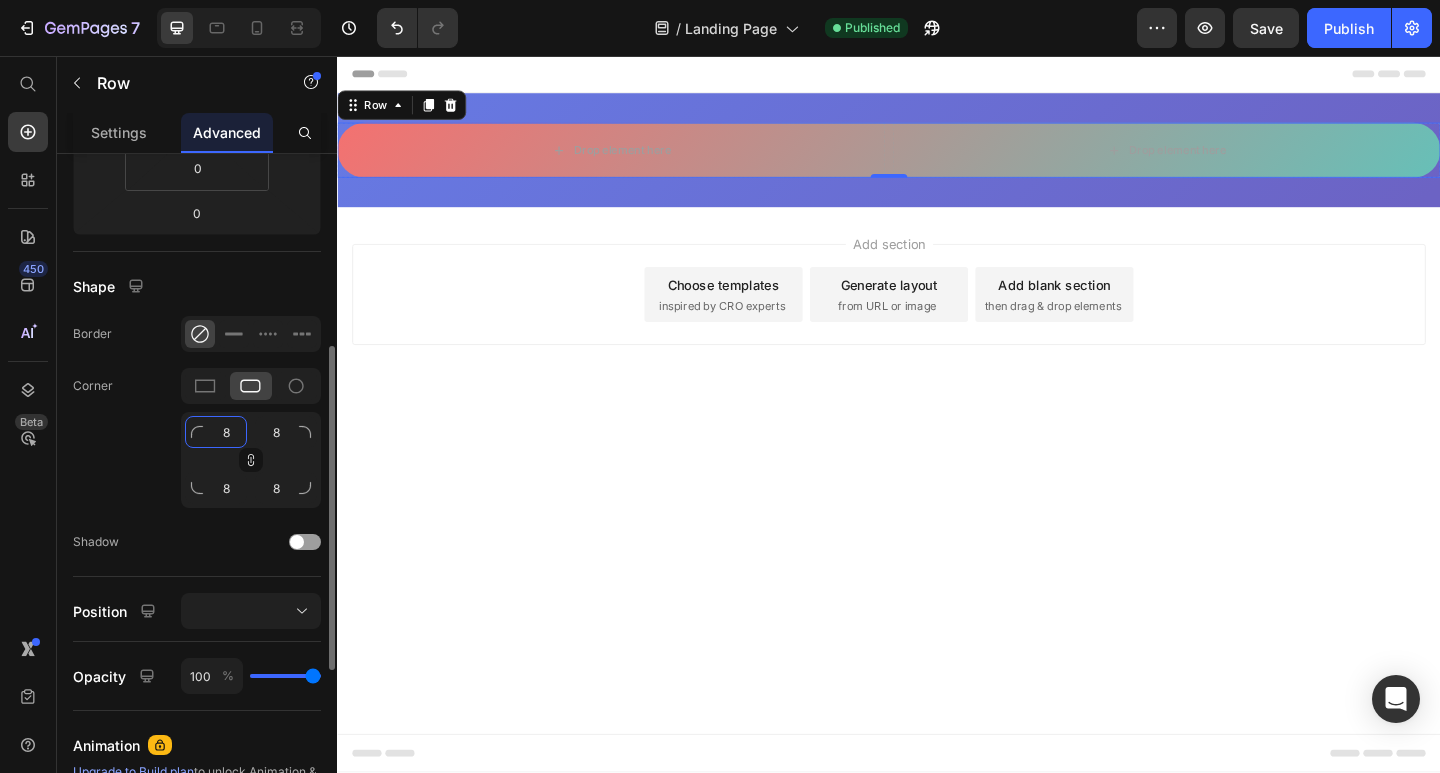 click on "8" 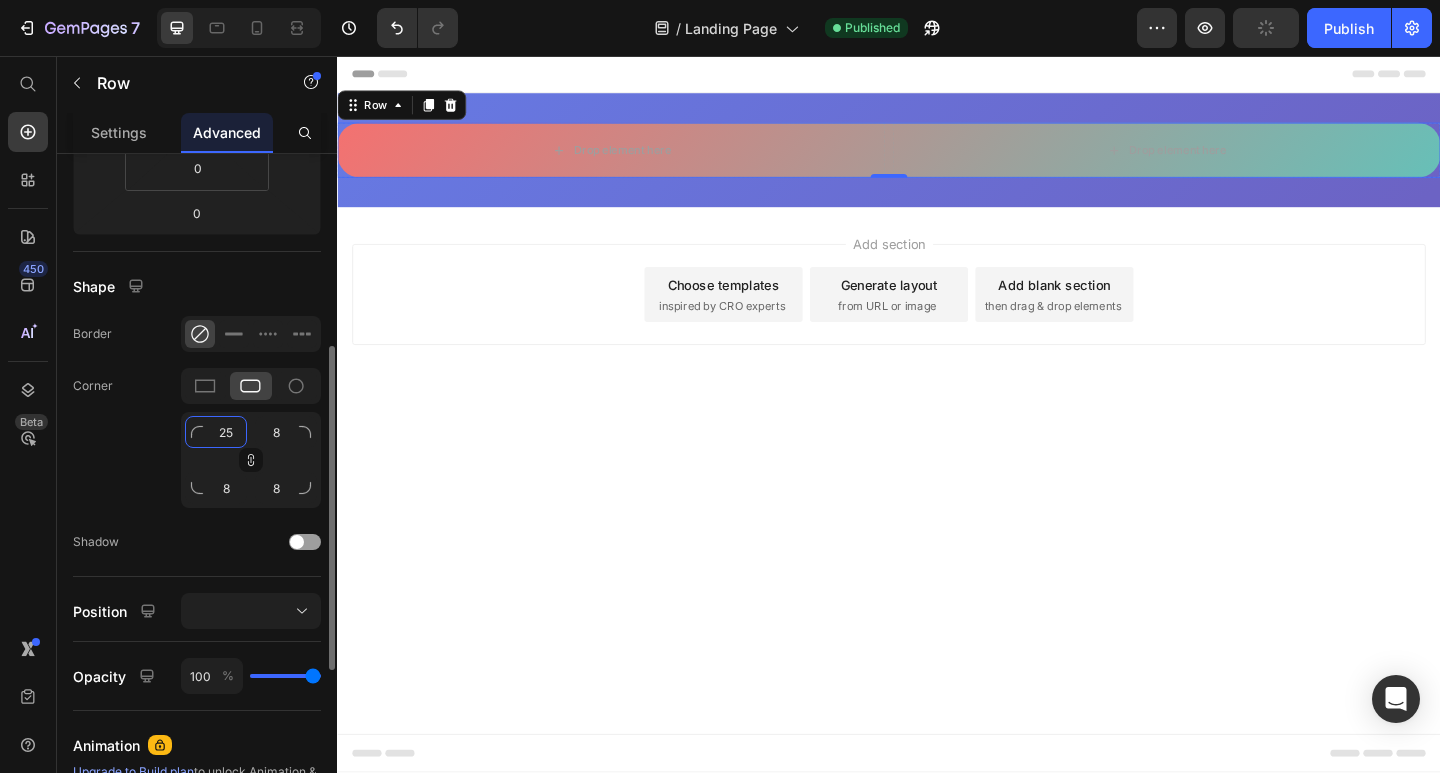 type on "25" 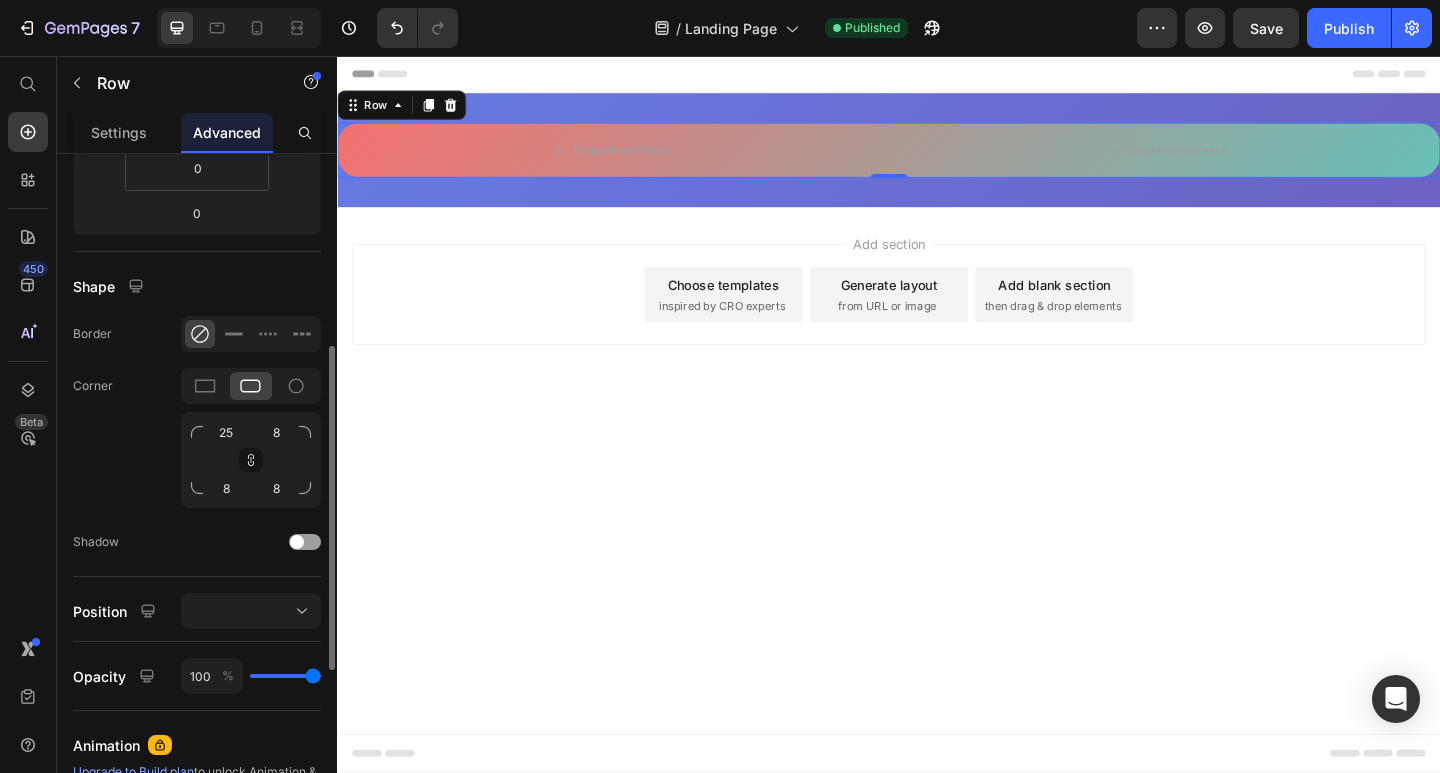 click on "Corner 25 8 8 8" 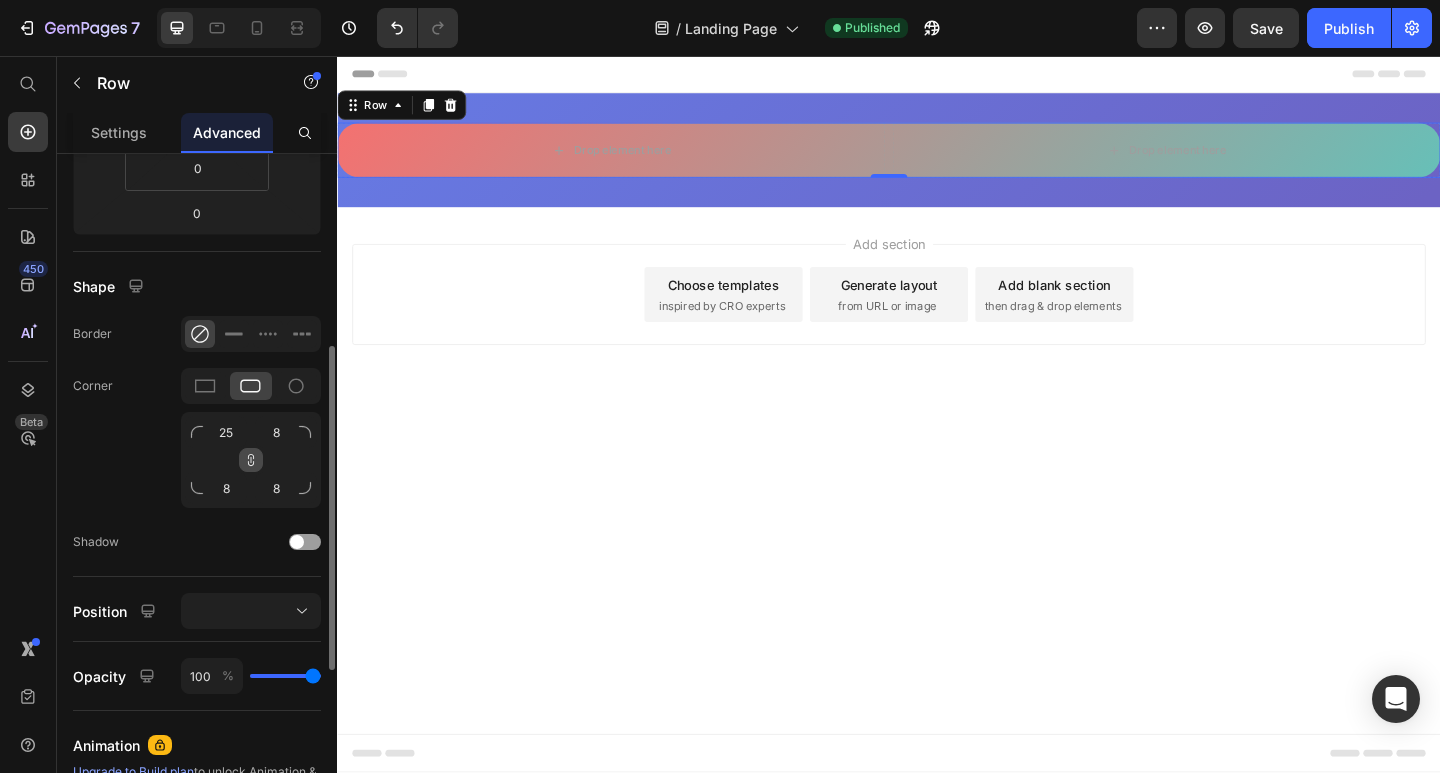 click at bounding box center [251, 460] 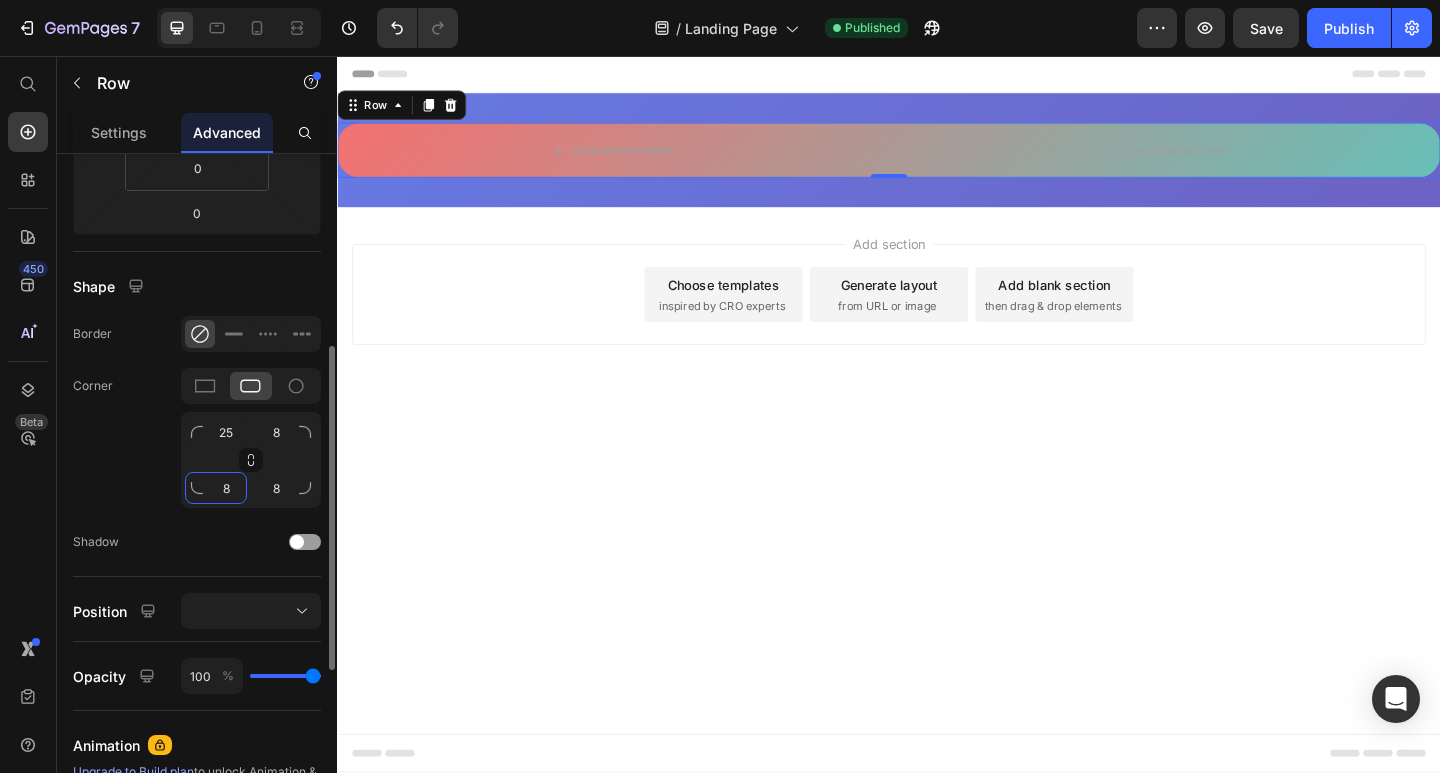 click on "8" 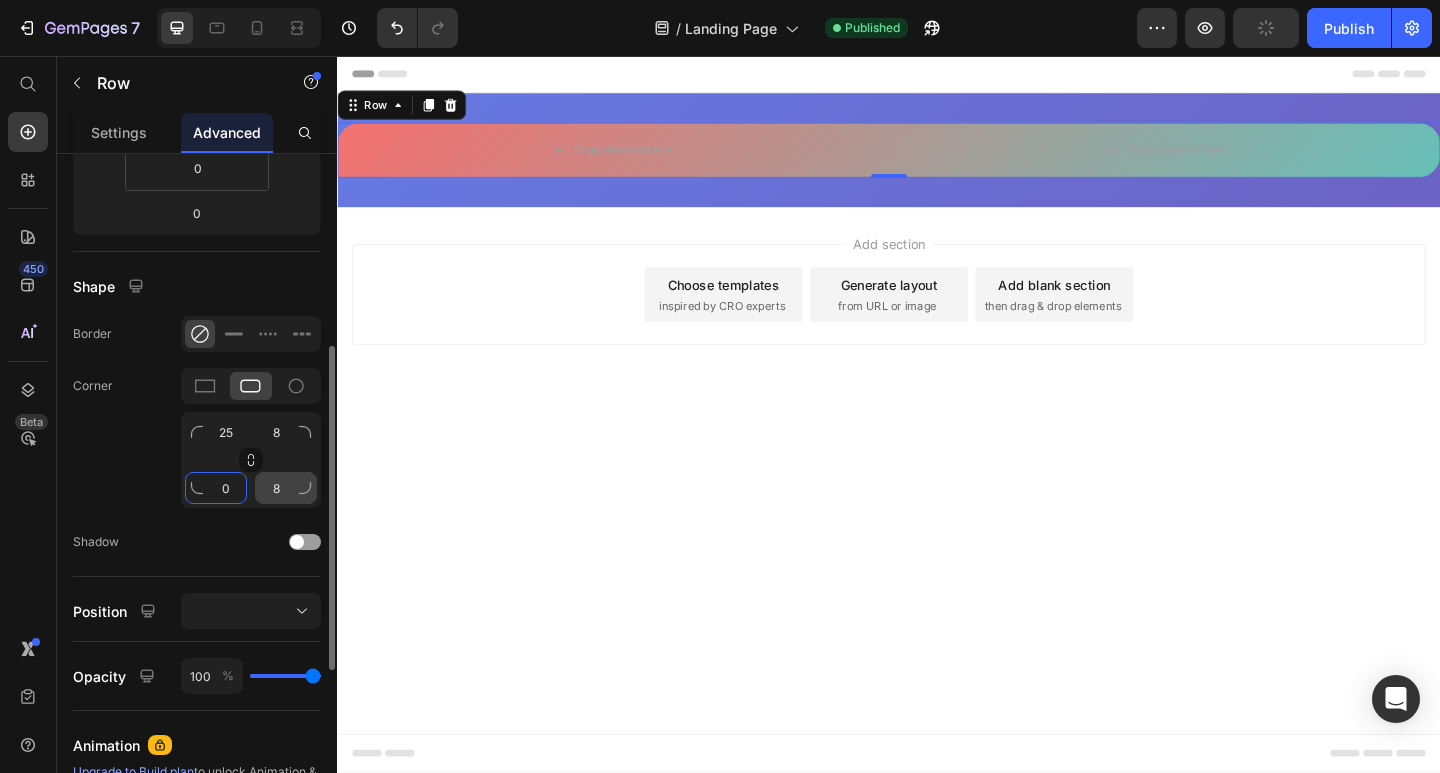 type on "0" 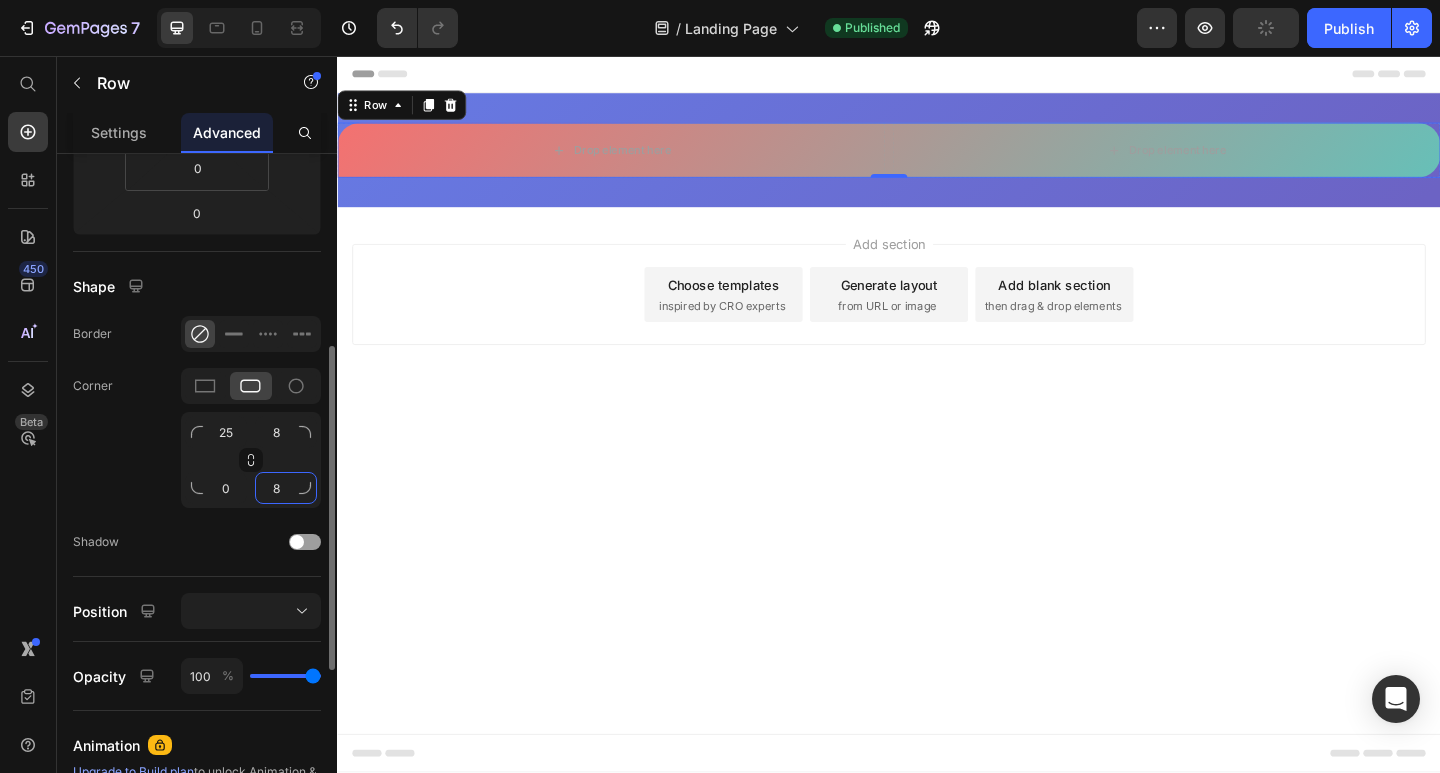 click on "8" 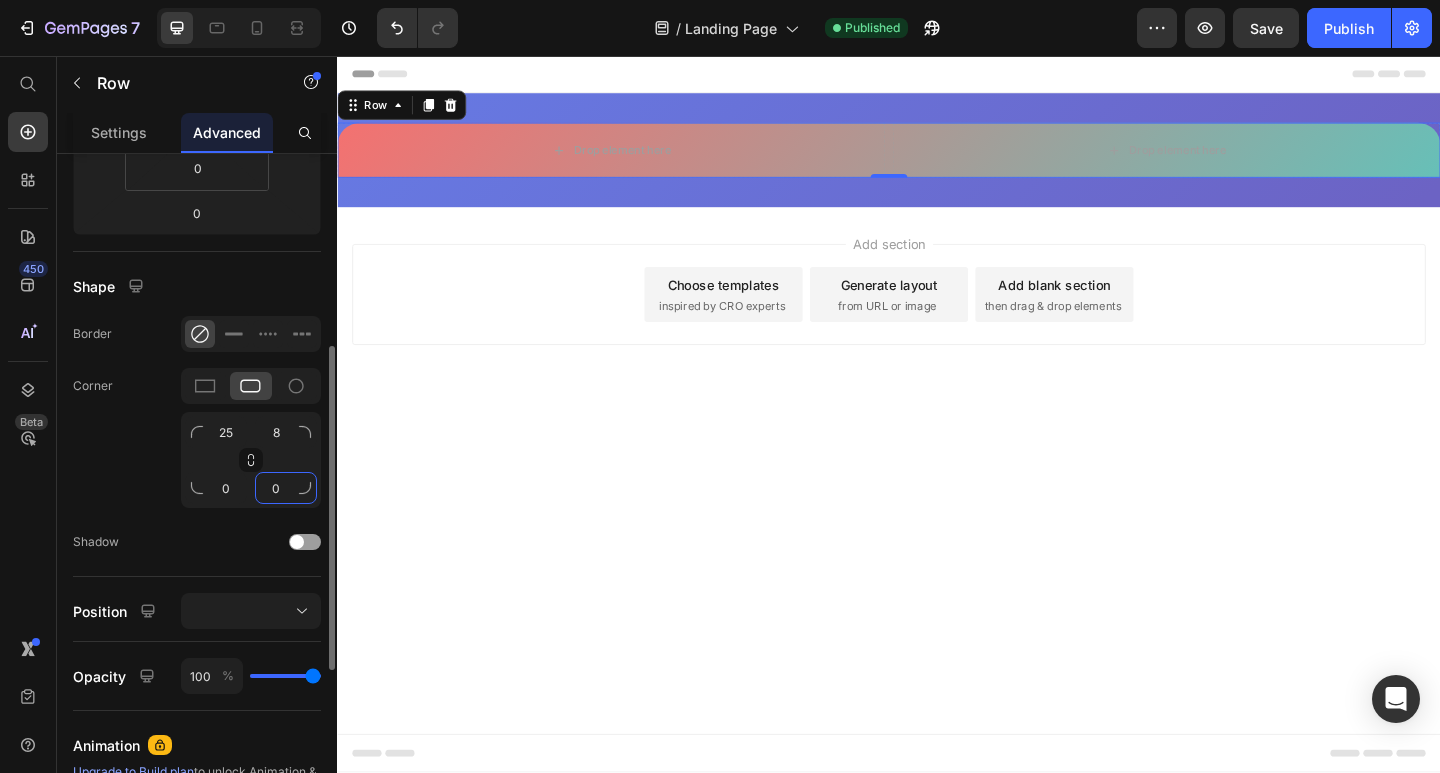 type on "0" 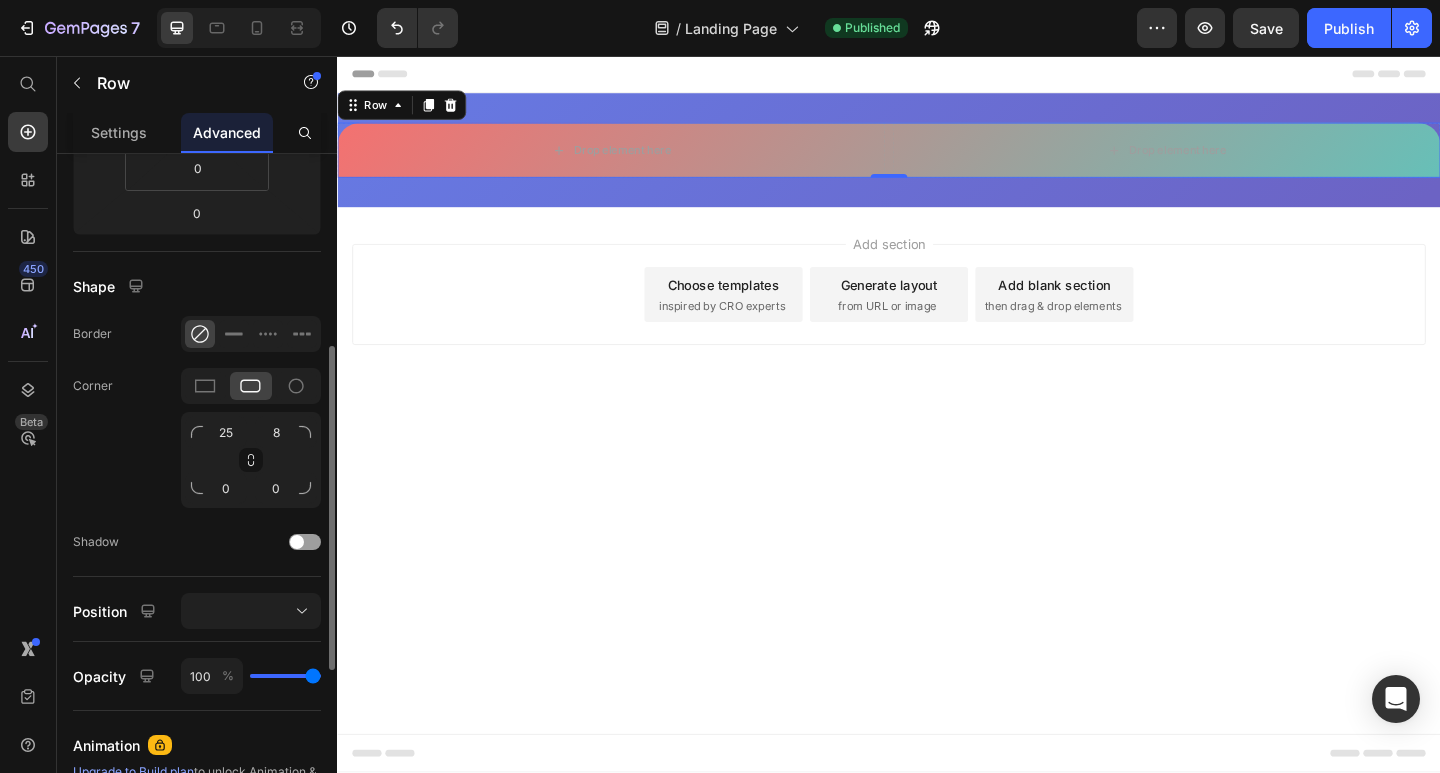 click on "Corner 25 8 0 0" 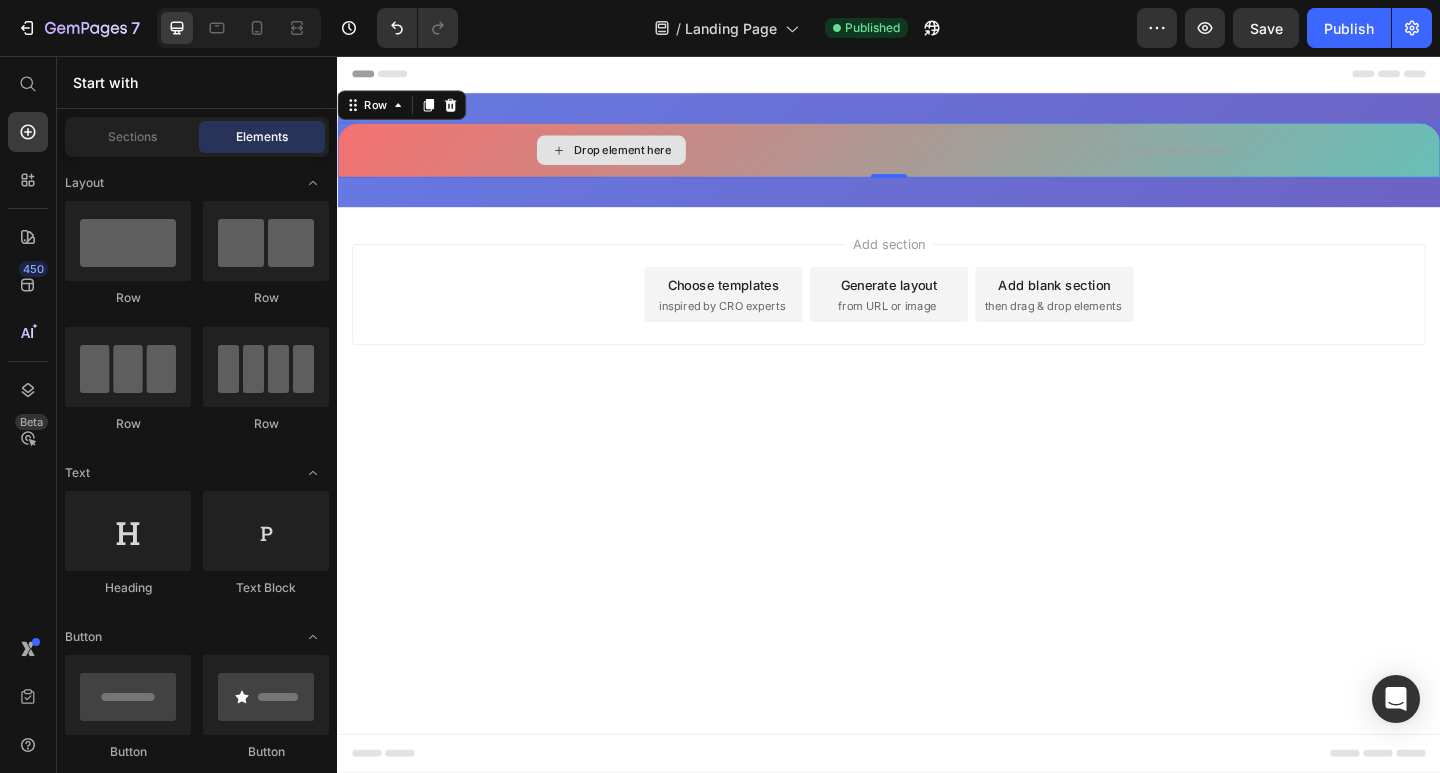 click 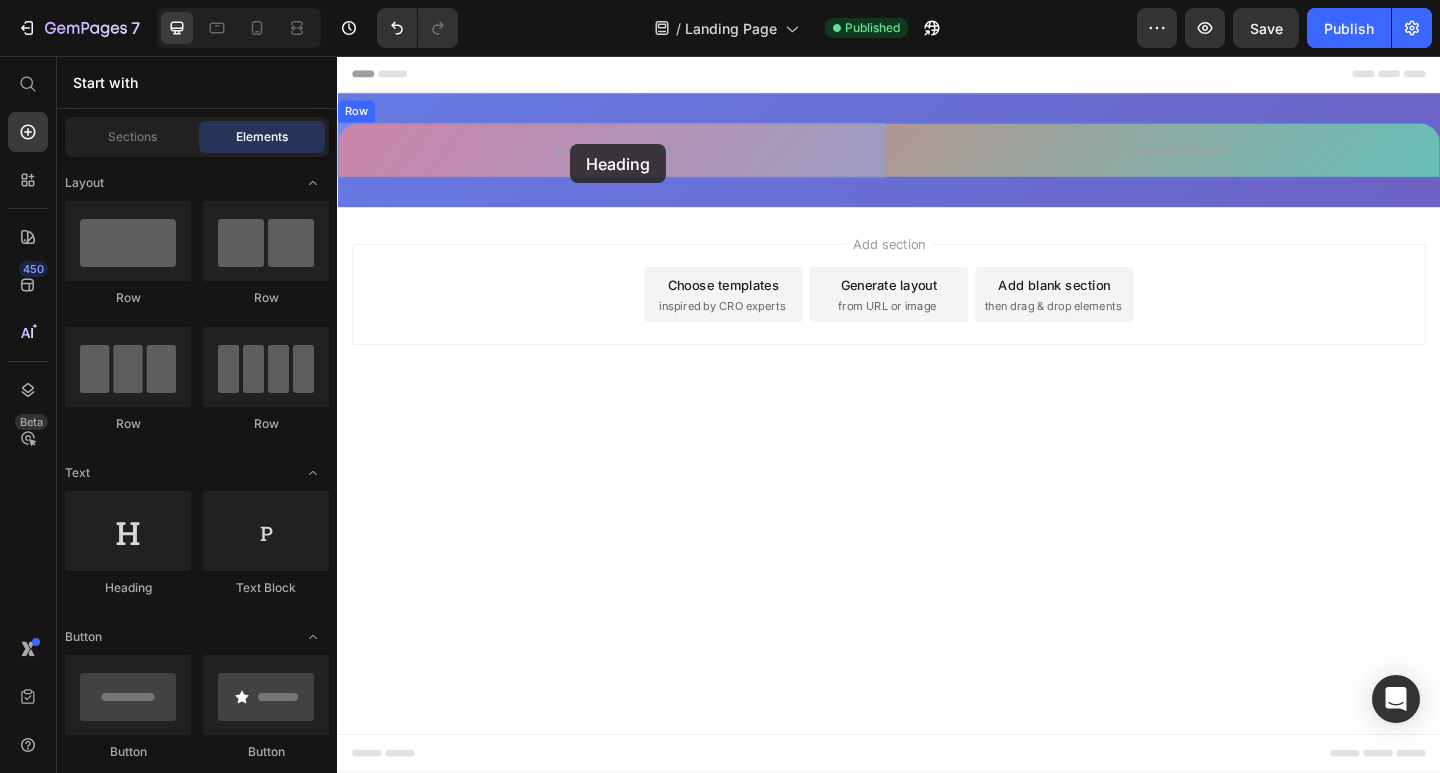 drag, startPoint x: 499, startPoint y: 600, endPoint x: 591, endPoint y: 152, distance: 457.34888 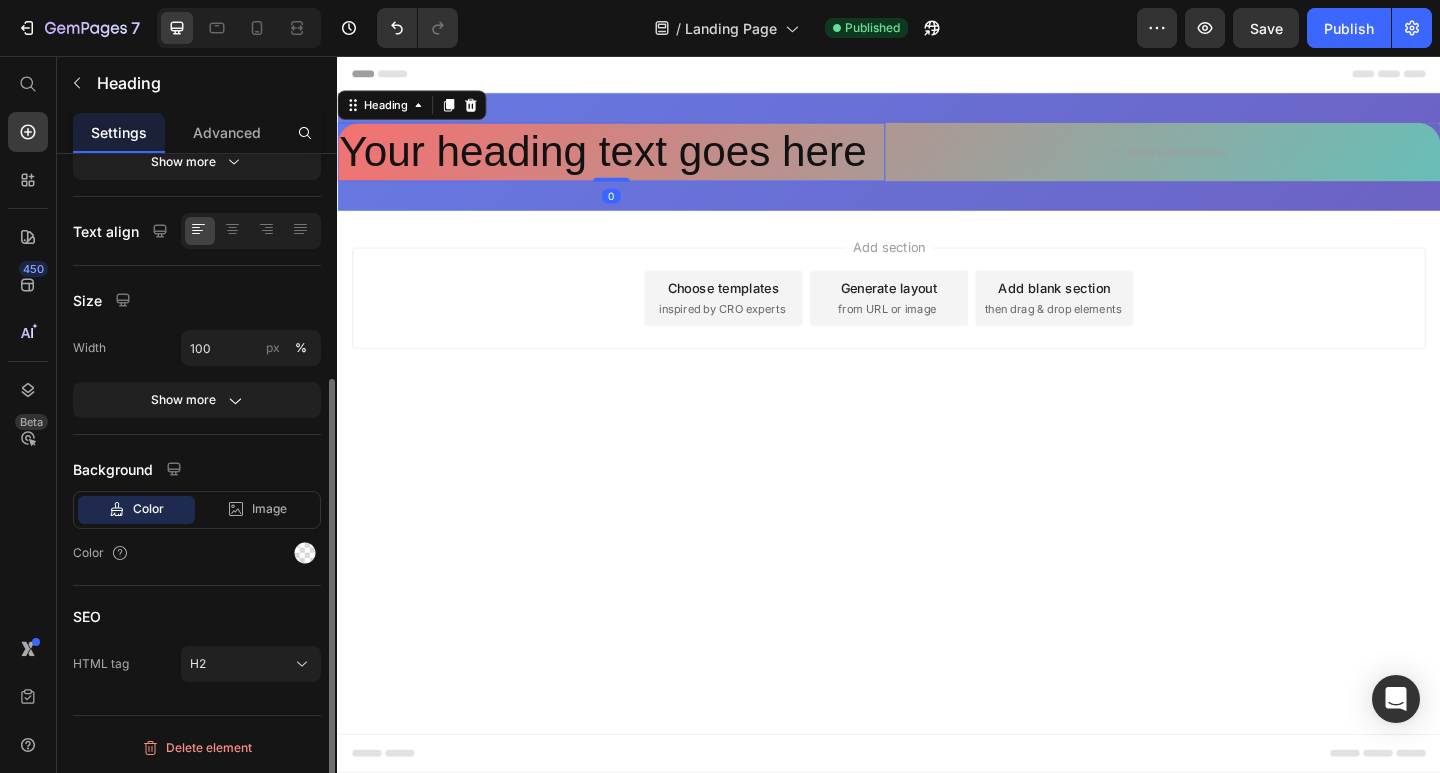 scroll, scrollTop: 0, scrollLeft: 0, axis: both 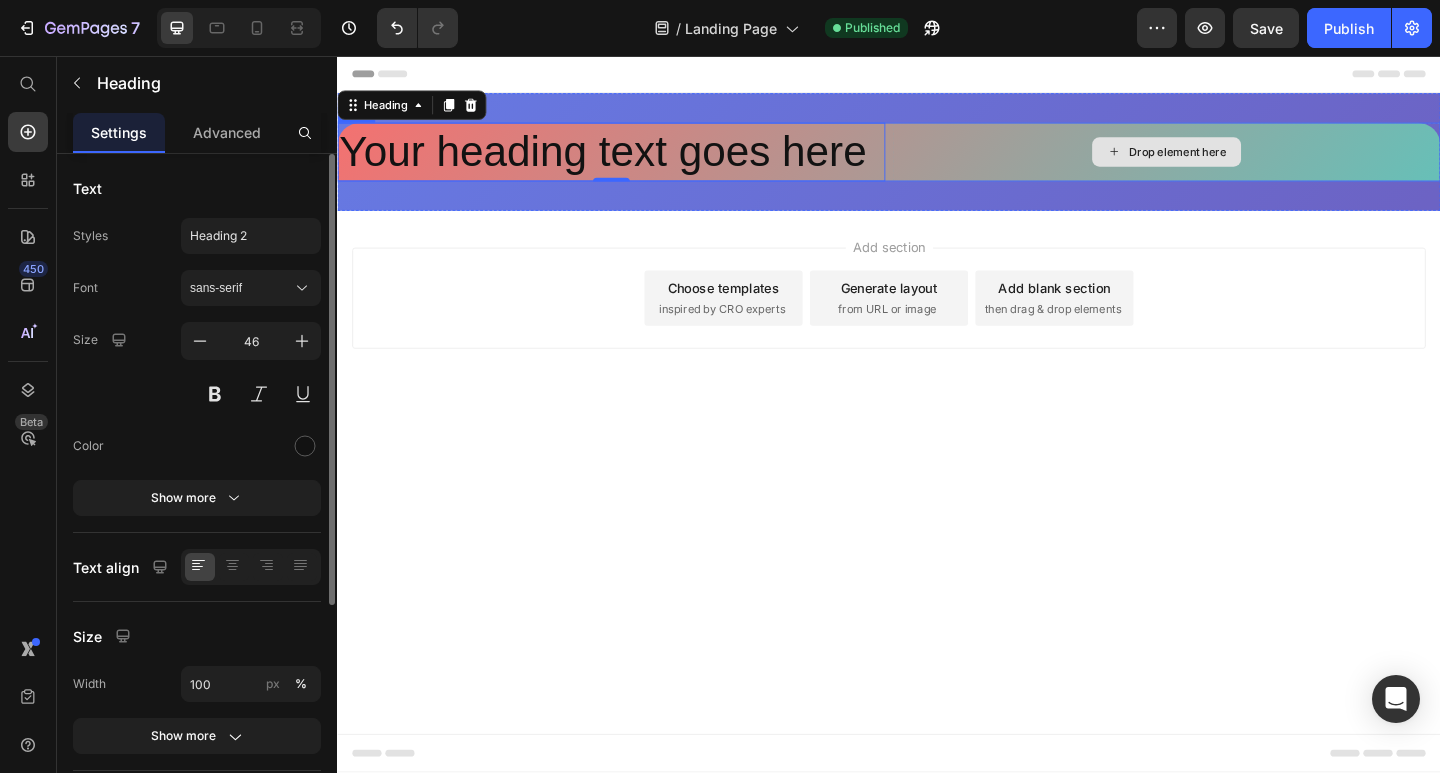 click on "Drop element here" at bounding box center (1239, 161) 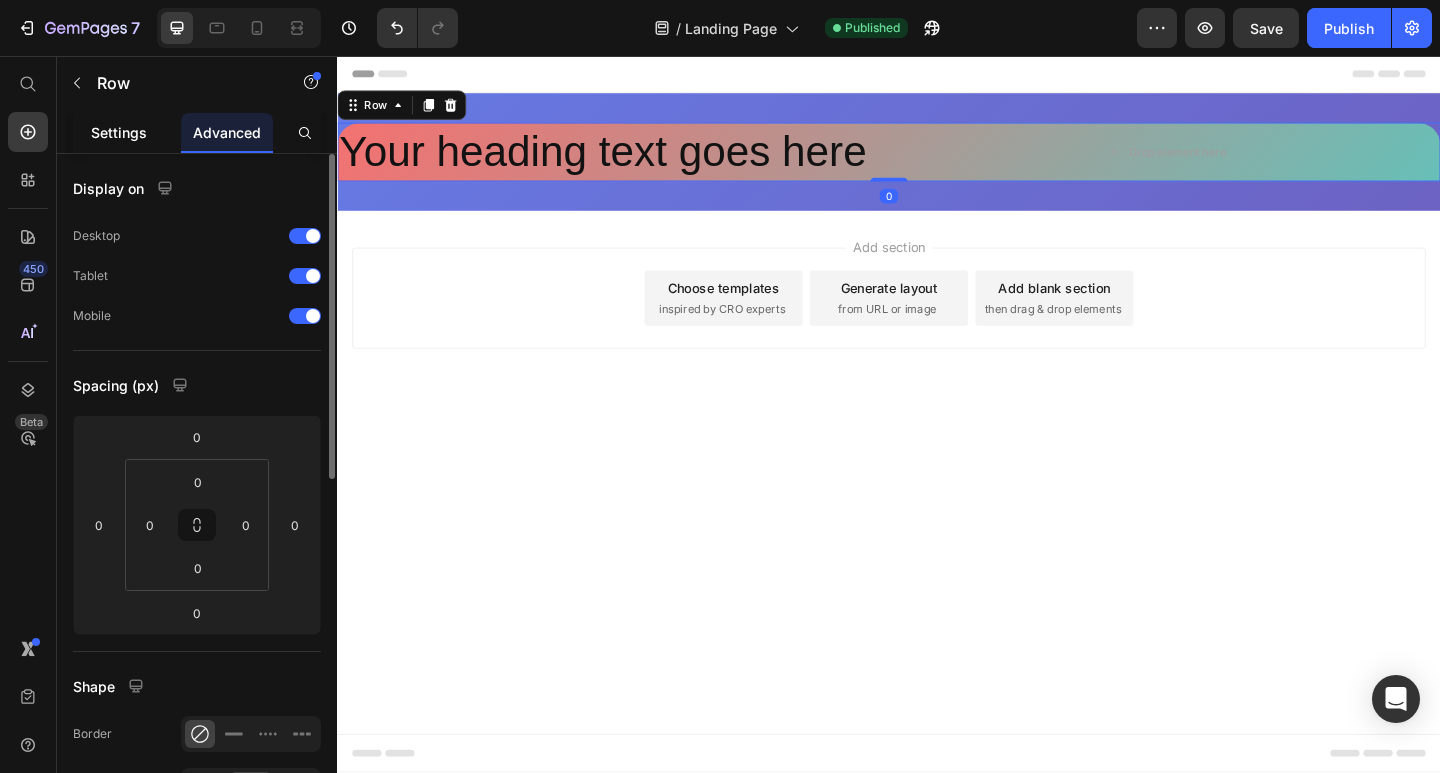 click on "Settings" 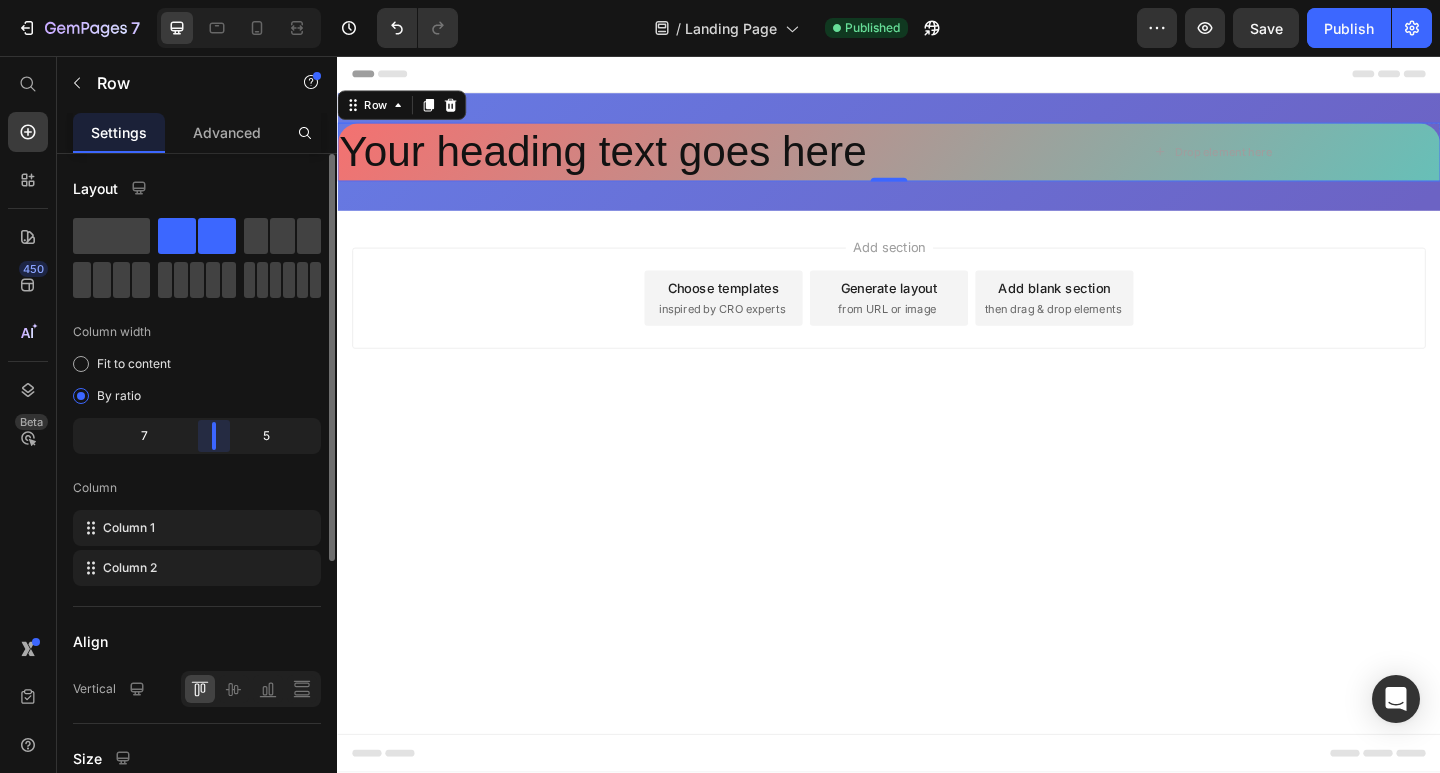 drag, startPoint x: 198, startPoint y: 434, endPoint x: 227, endPoint y: 434, distance: 29 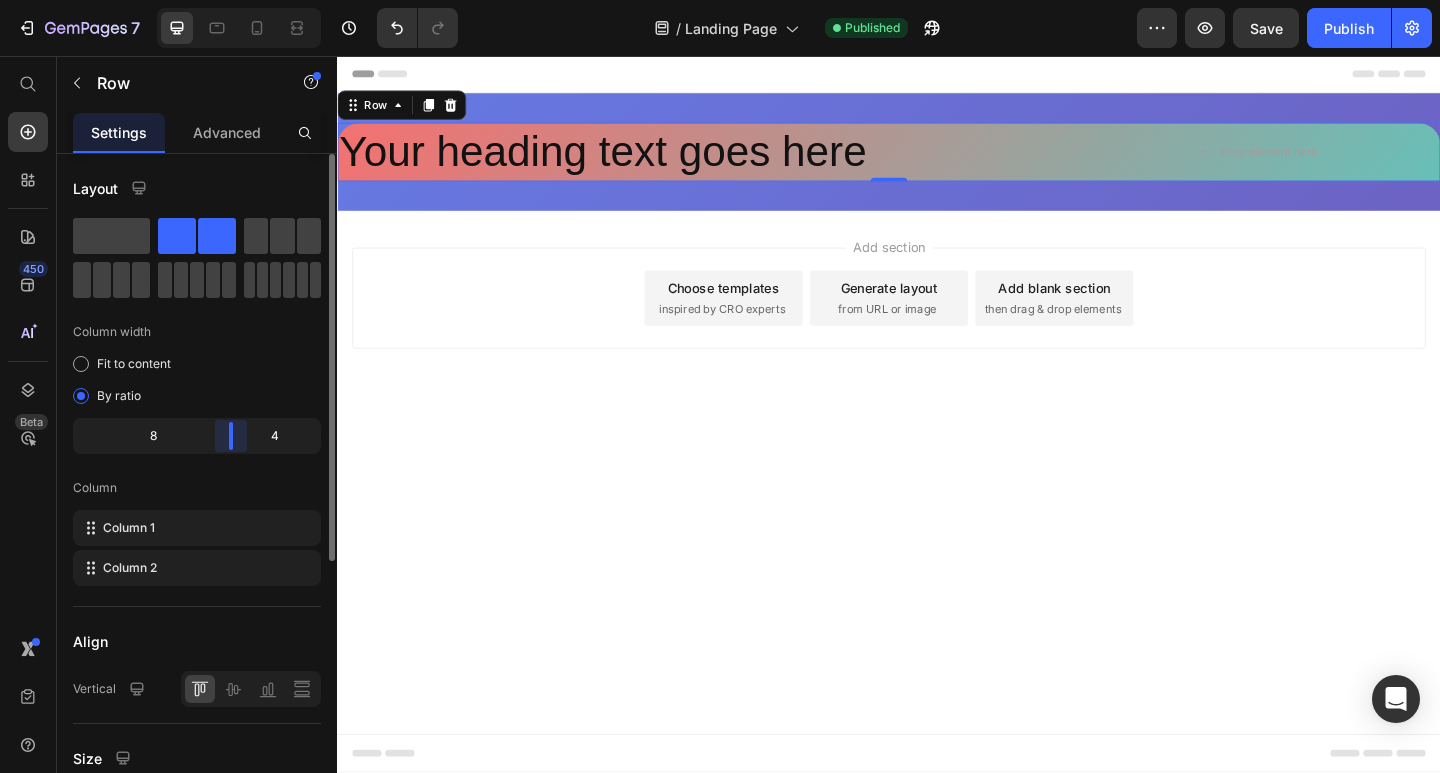 drag, startPoint x: 210, startPoint y: 439, endPoint x: 237, endPoint y: 439, distance: 27 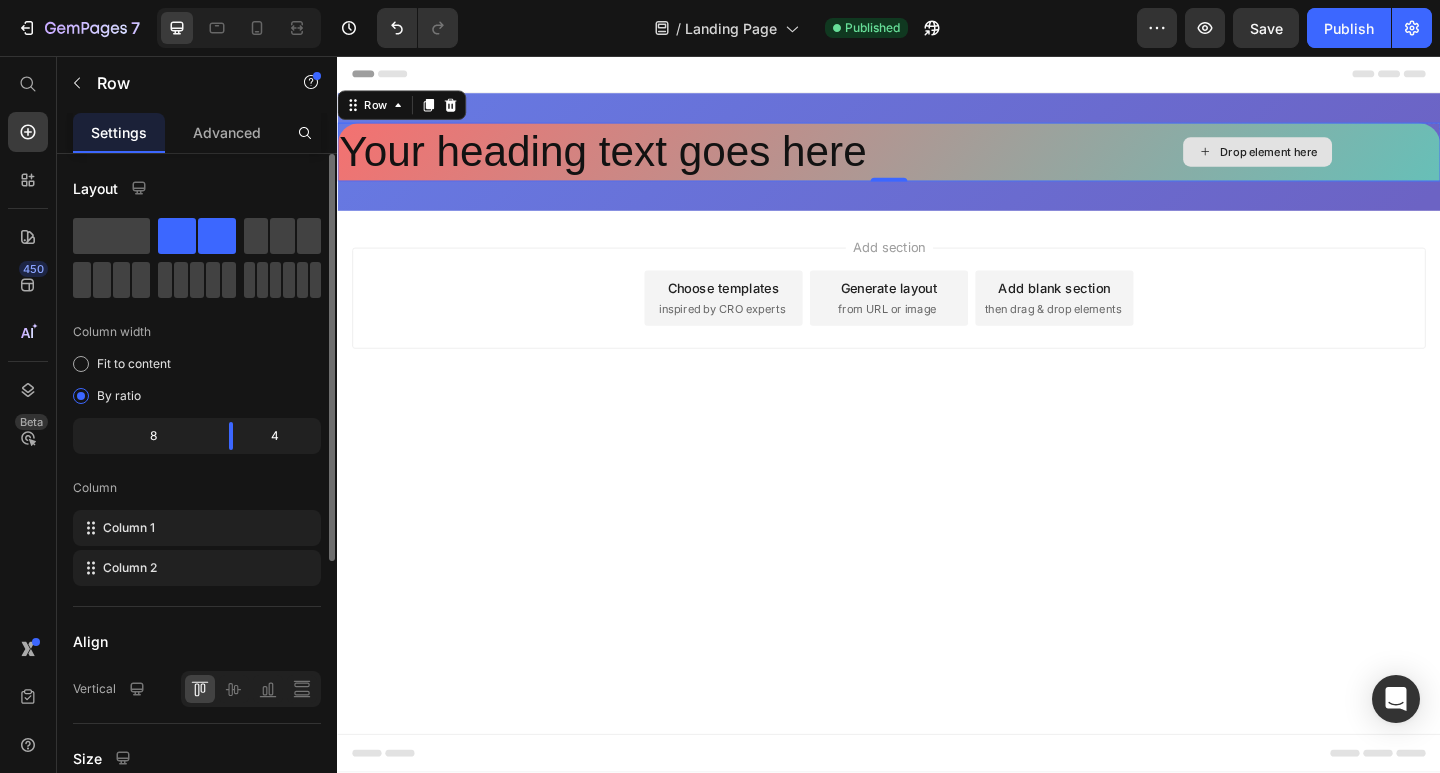 click on "Drop element here" at bounding box center [1338, 161] 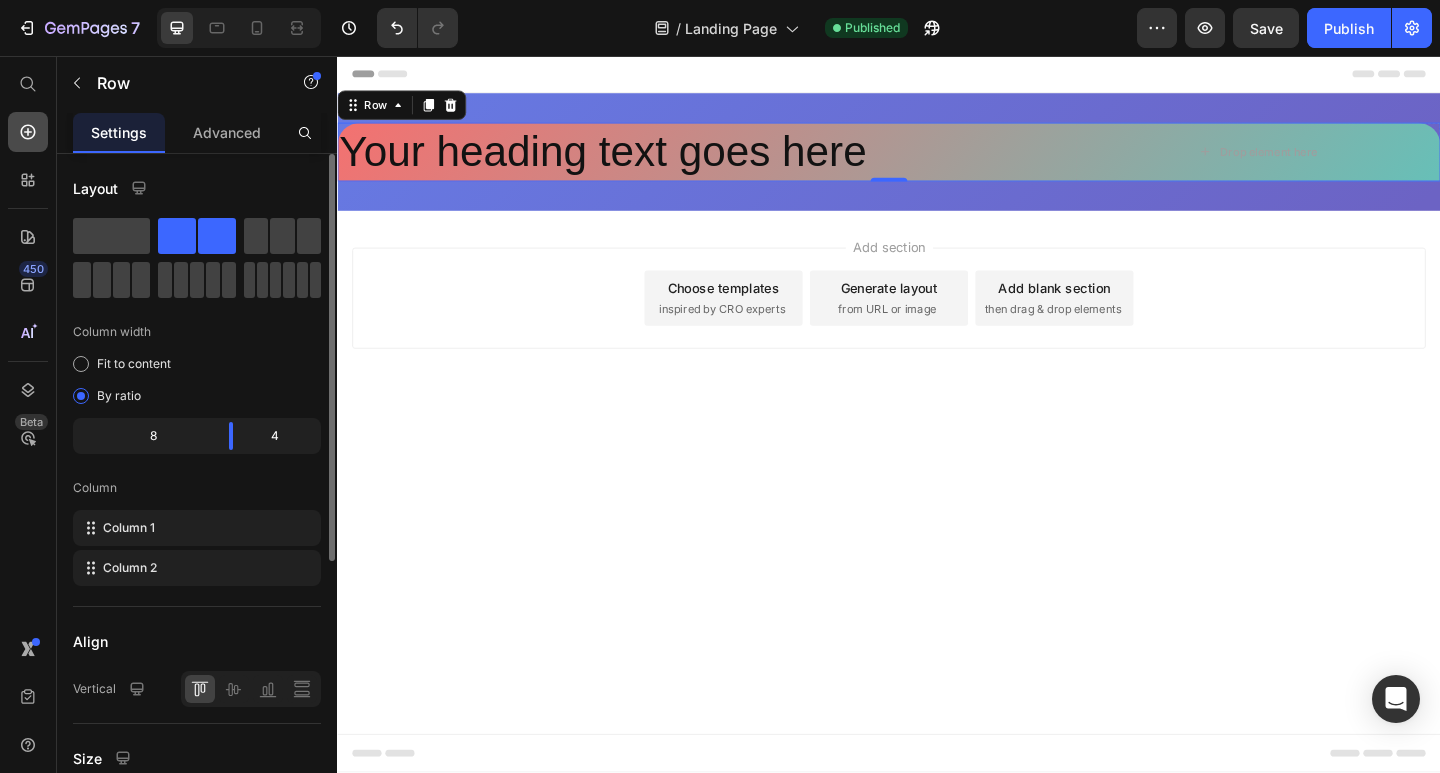 click 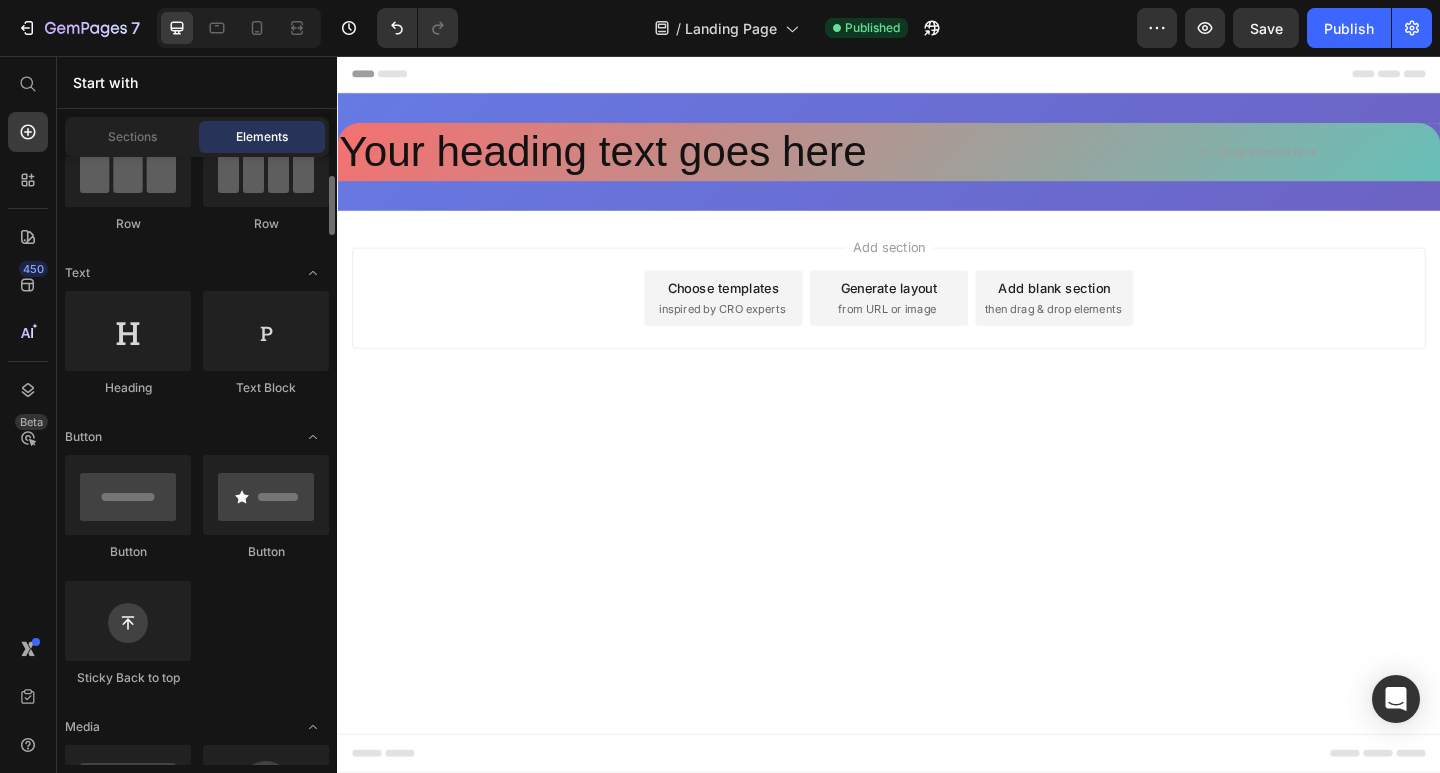 scroll, scrollTop: 400, scrollLeft: 0, axis: vertical 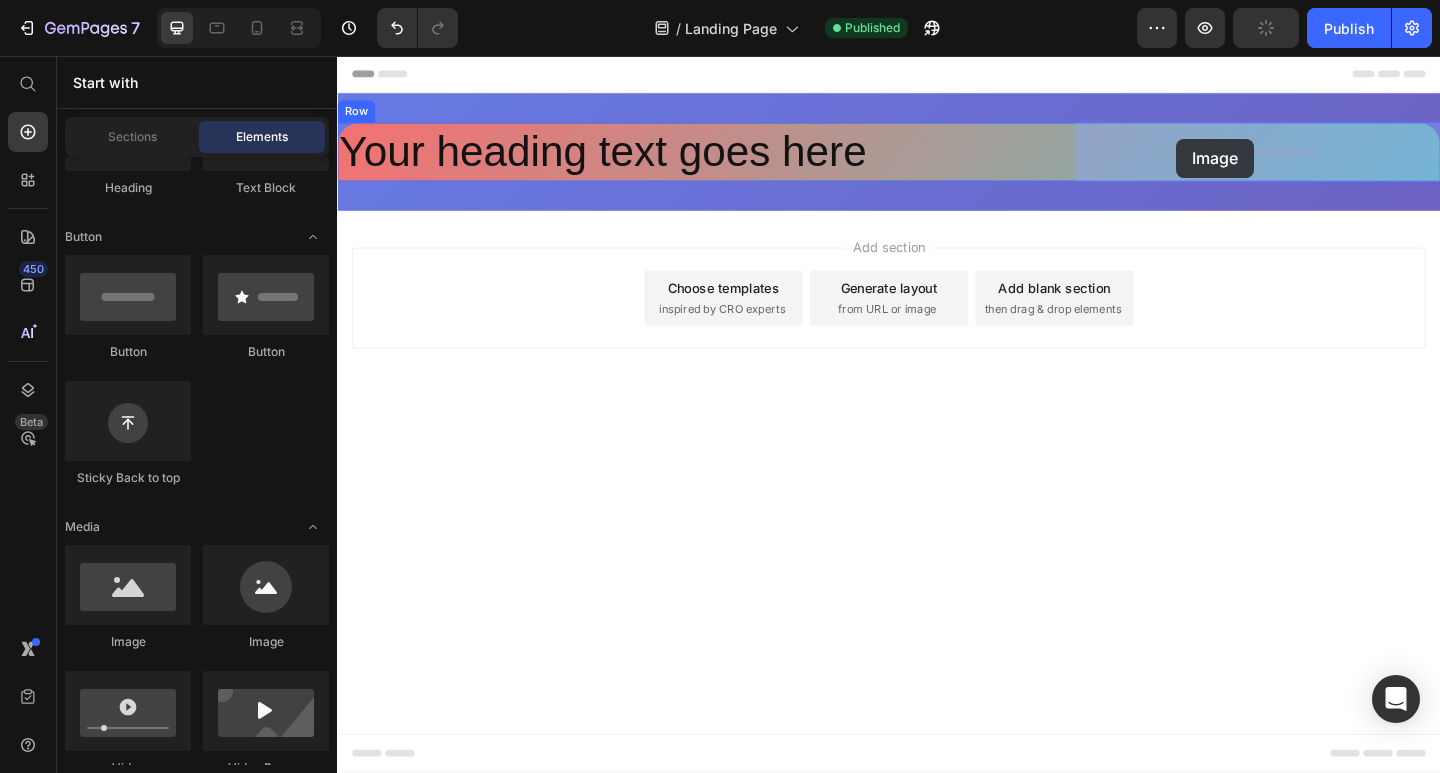 drag, startPoint x: 451, startPoint y: 659, endPoint x: 1246, endPoint y: 157, distance: 940.22815 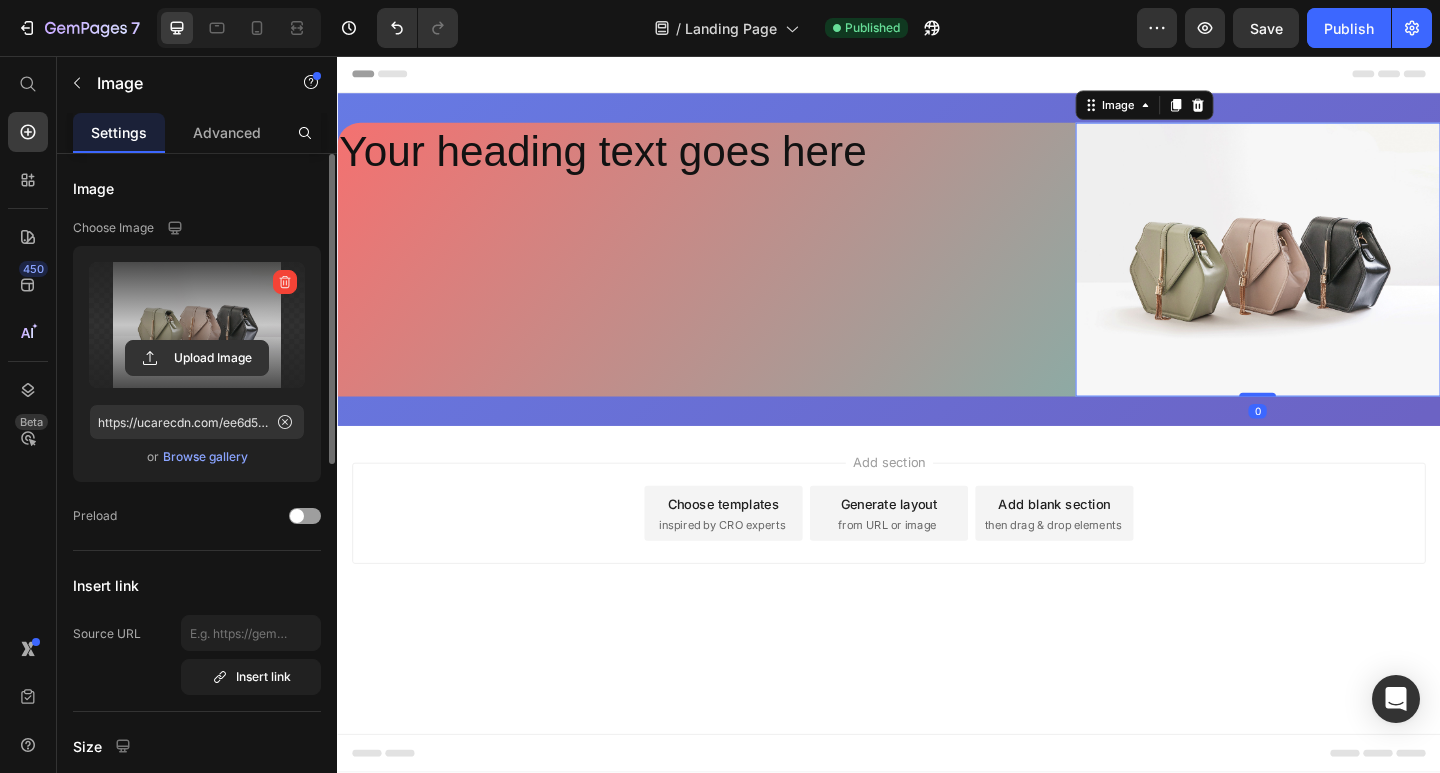click at bounding box center [197, 325] 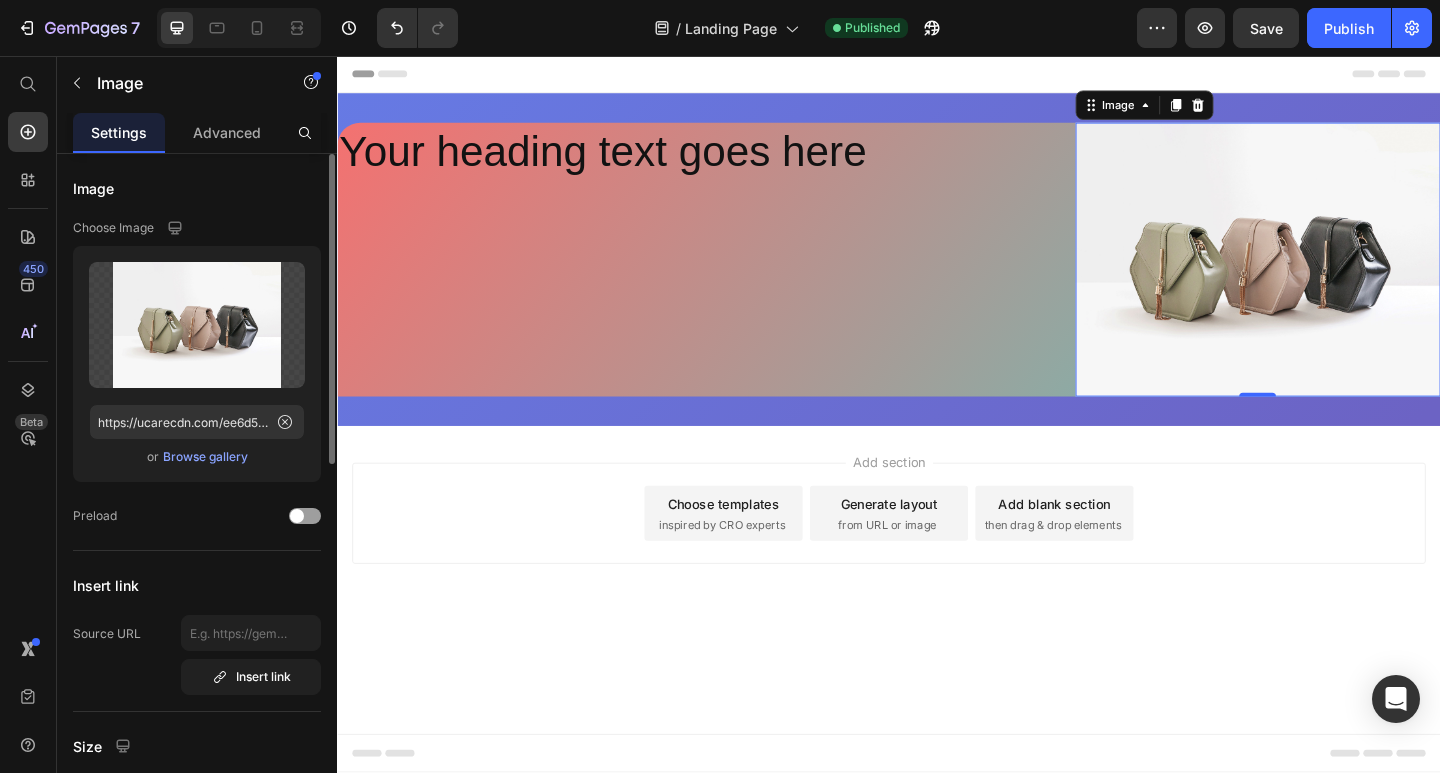 click on "Upload Image https://ucarecdn.com/ee6d5074-1640-4cc7-8933-47c8589c3dee/-/format/auto/  or   Browse gallery" 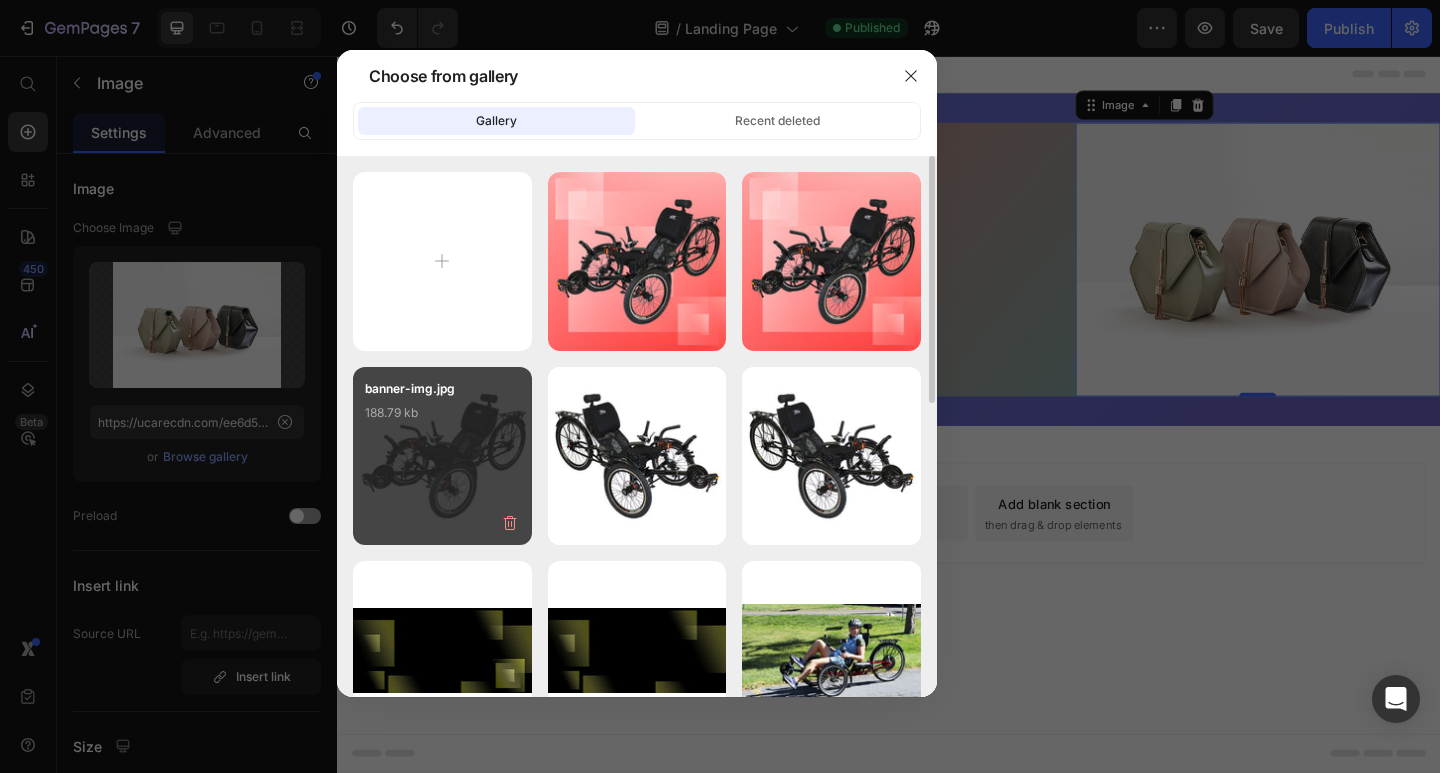 click on "banner-img.jpg 188.79 kb" at bounding box center (442, 419) 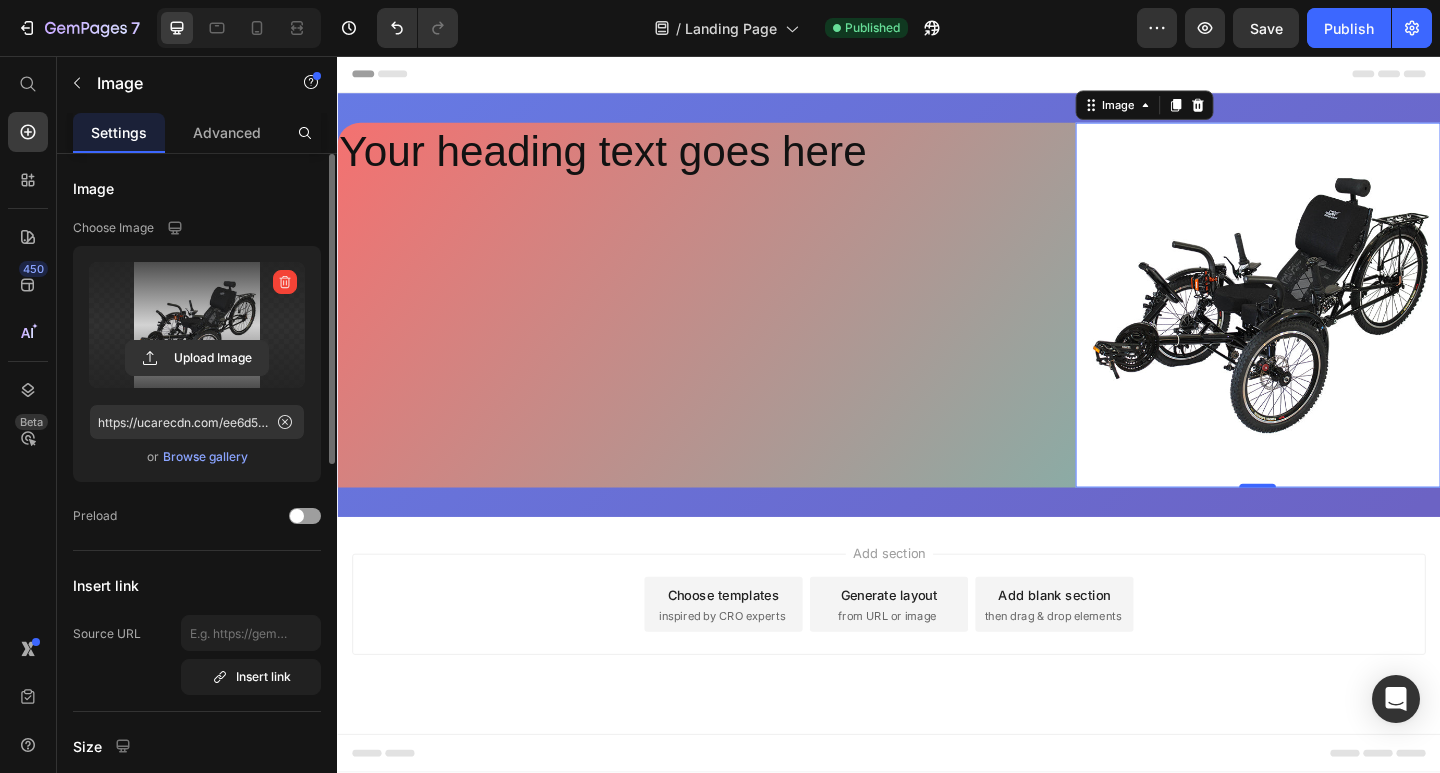 click at bounding box center (197, 325) 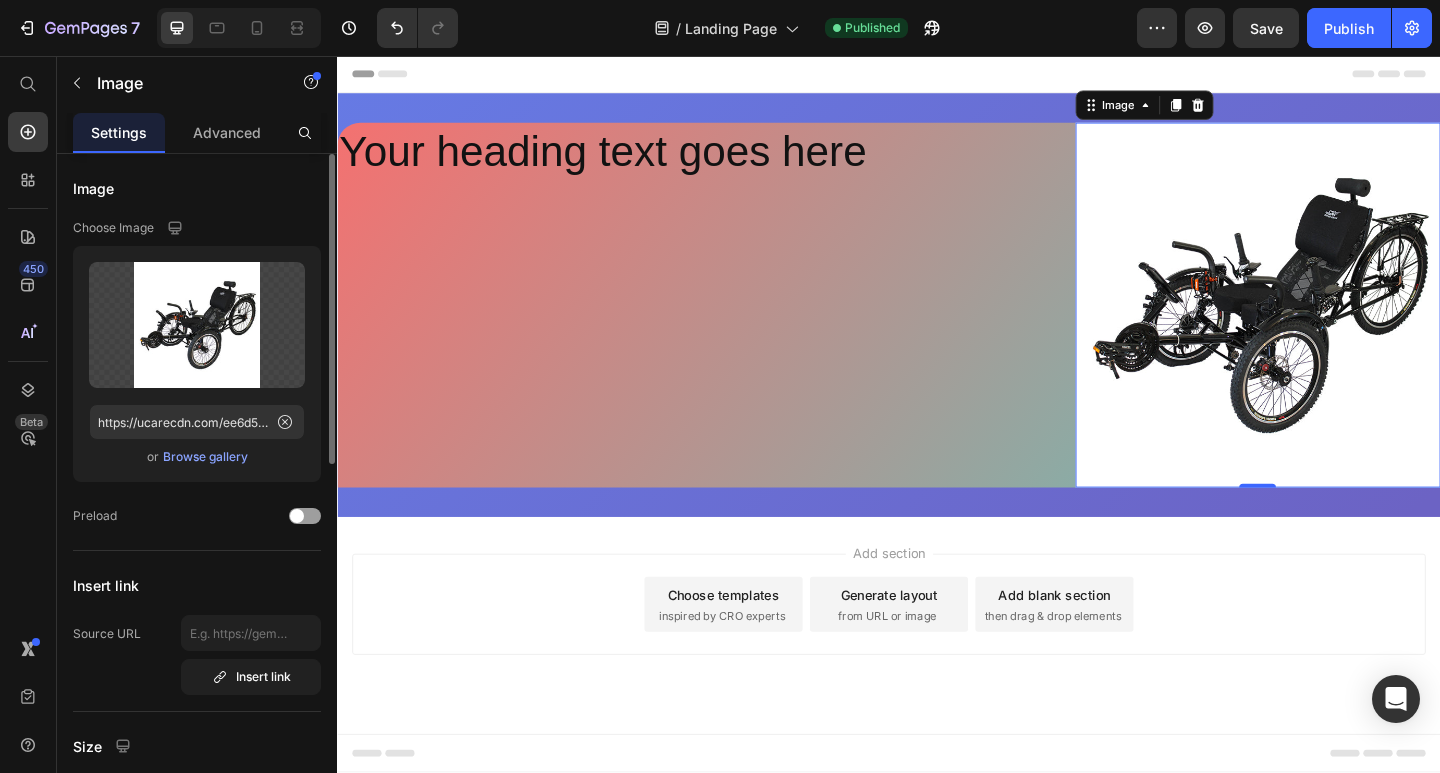 click on "Browse gallery" at bounding box center [205, 457] 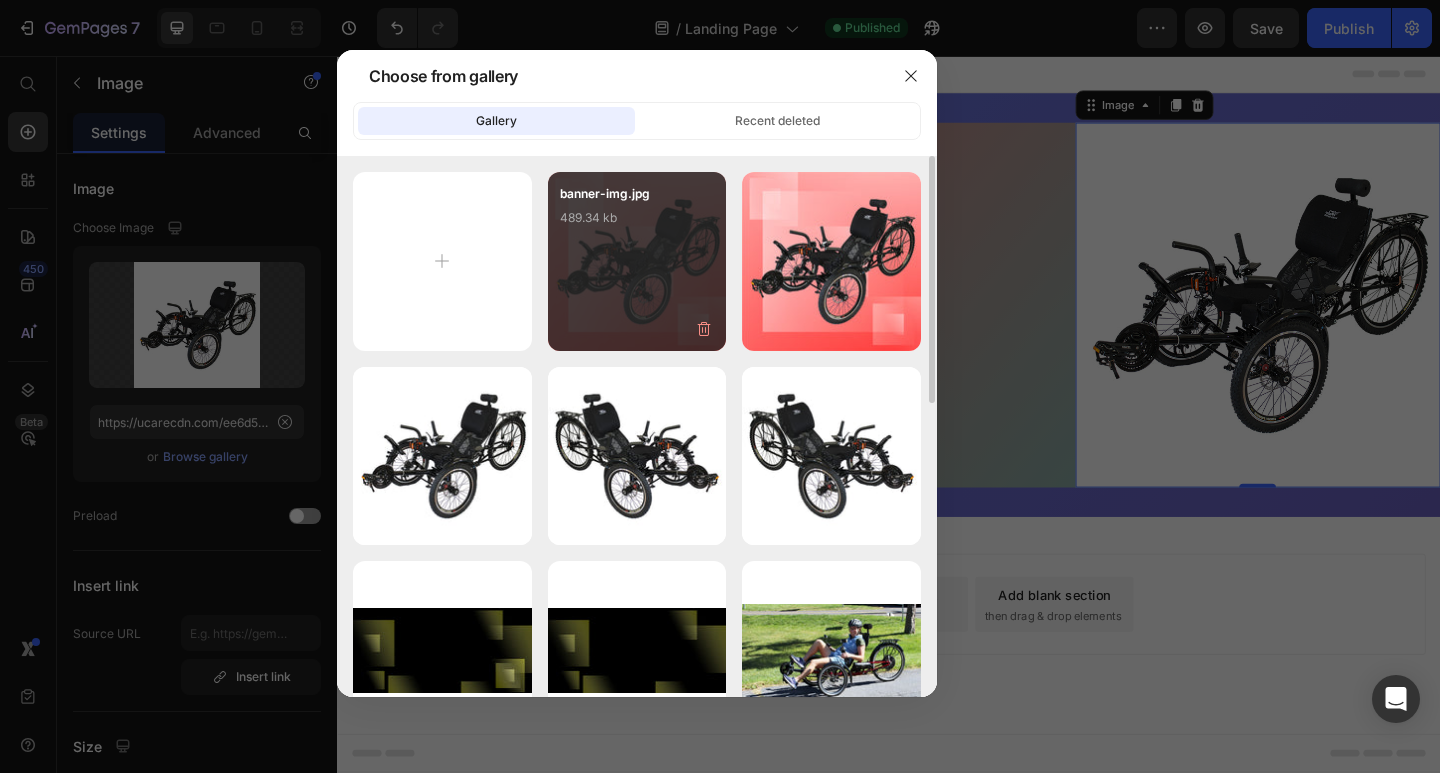 click on "banner-img.jpg 489.34 kb" at bounding box center [637, 224] 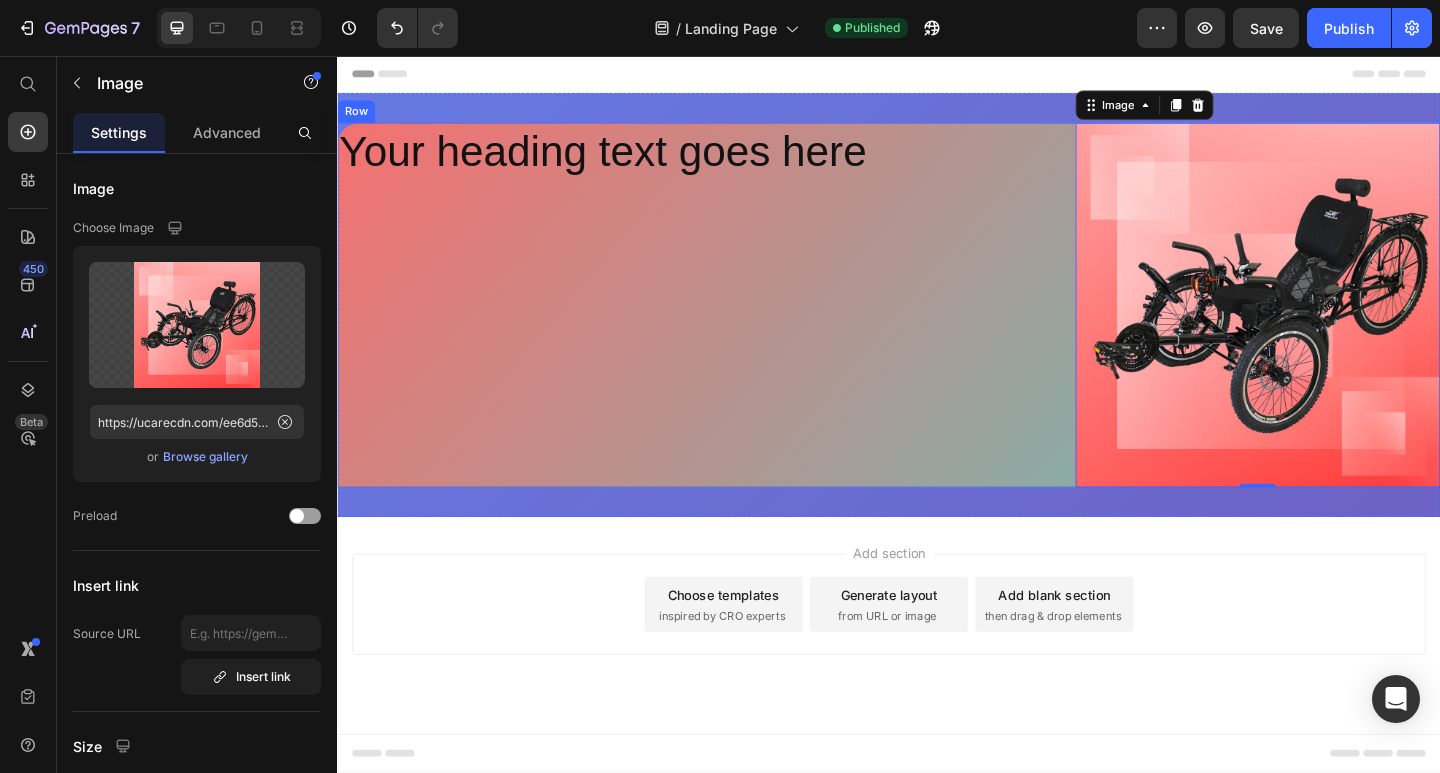 click on "Your heading text goes here Heading" at bounding box center (734, 327) 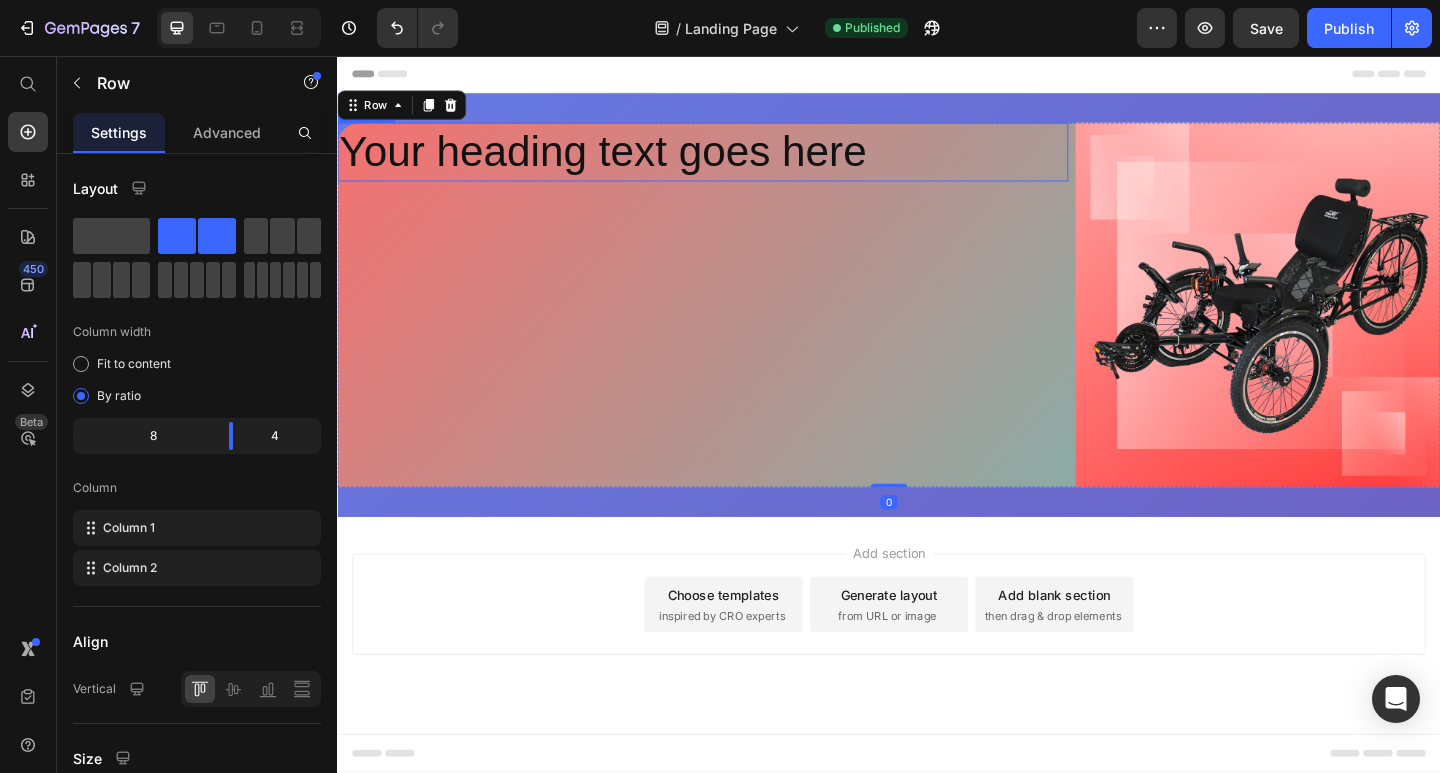 click on "Your heading text goes here" at bounding box center (734, 161) 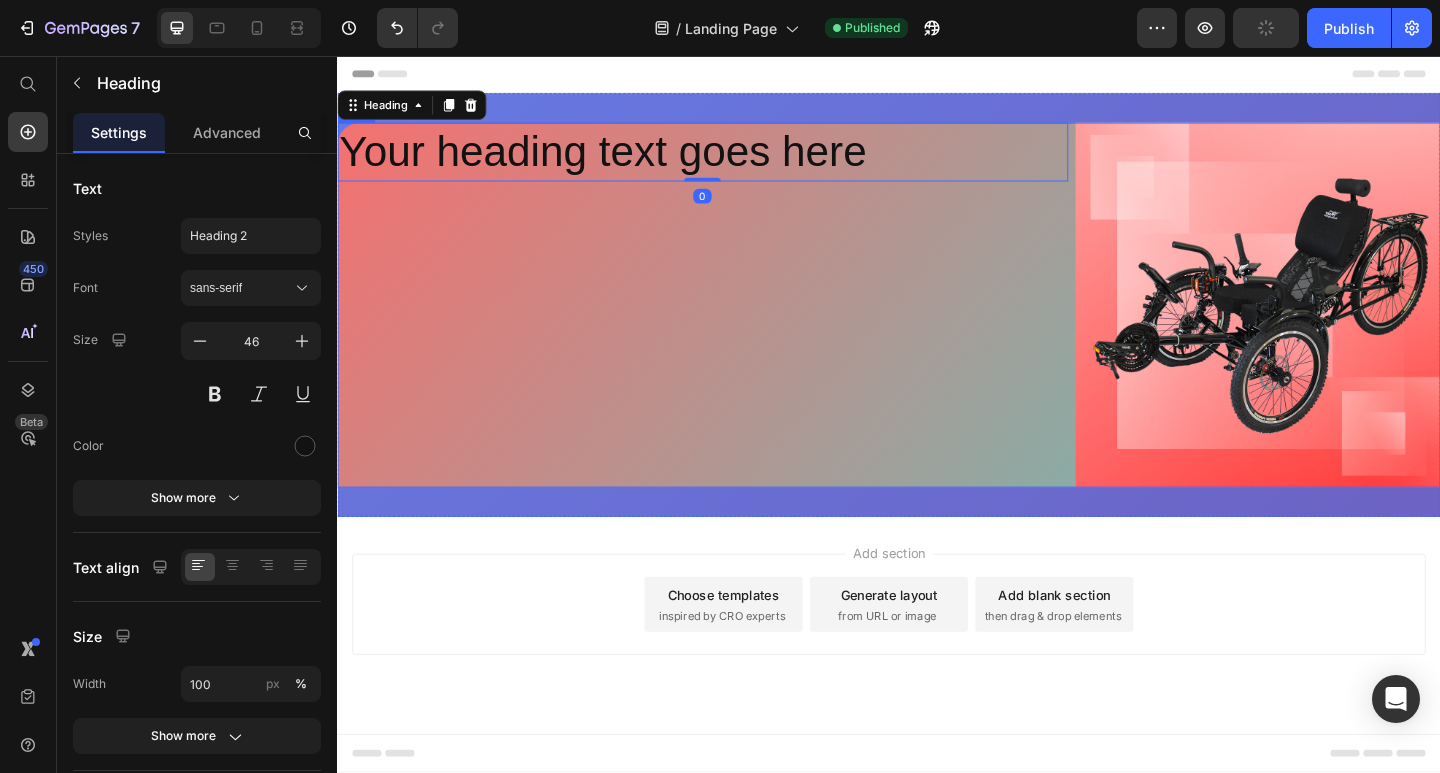 click on "Your heading text goes here Heading   0" at bounding box center (734, 327) 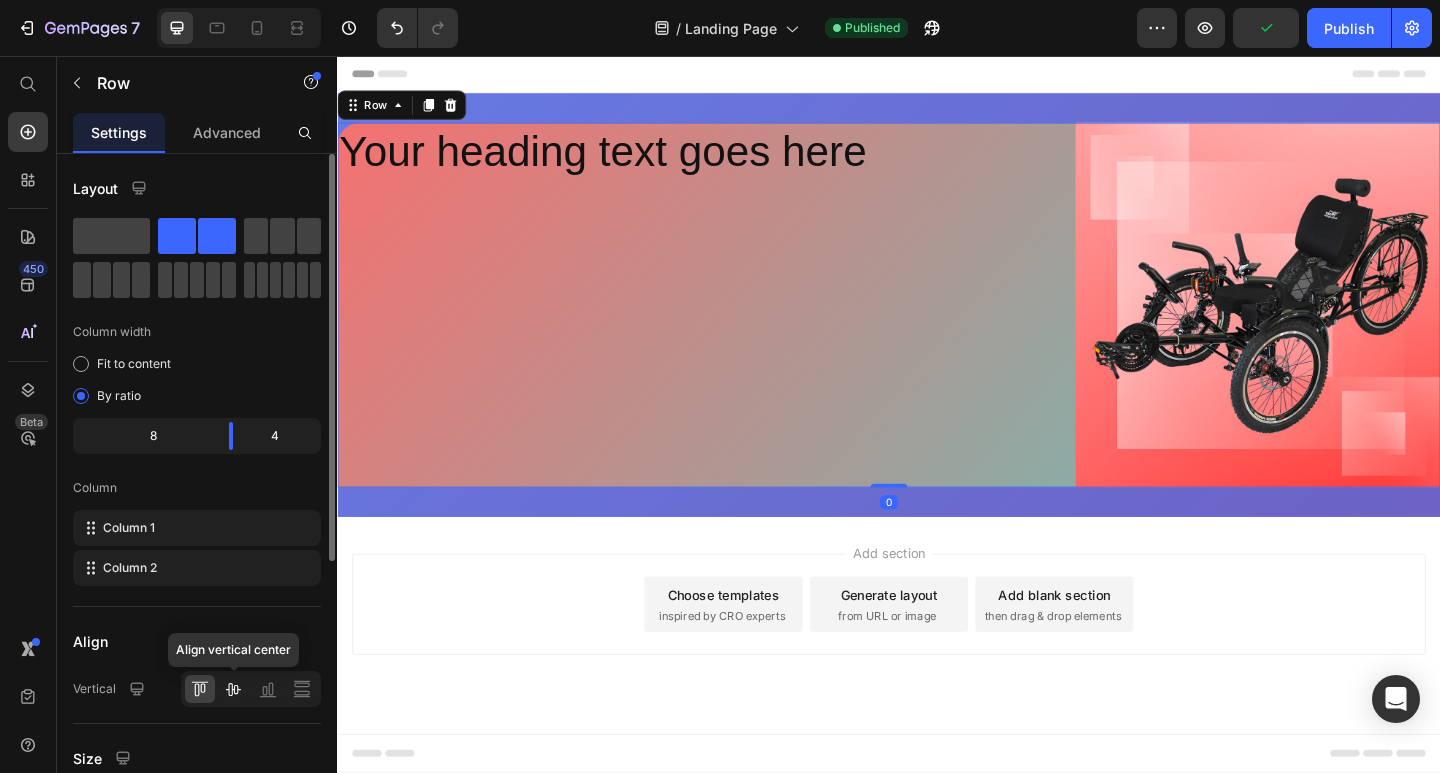 click 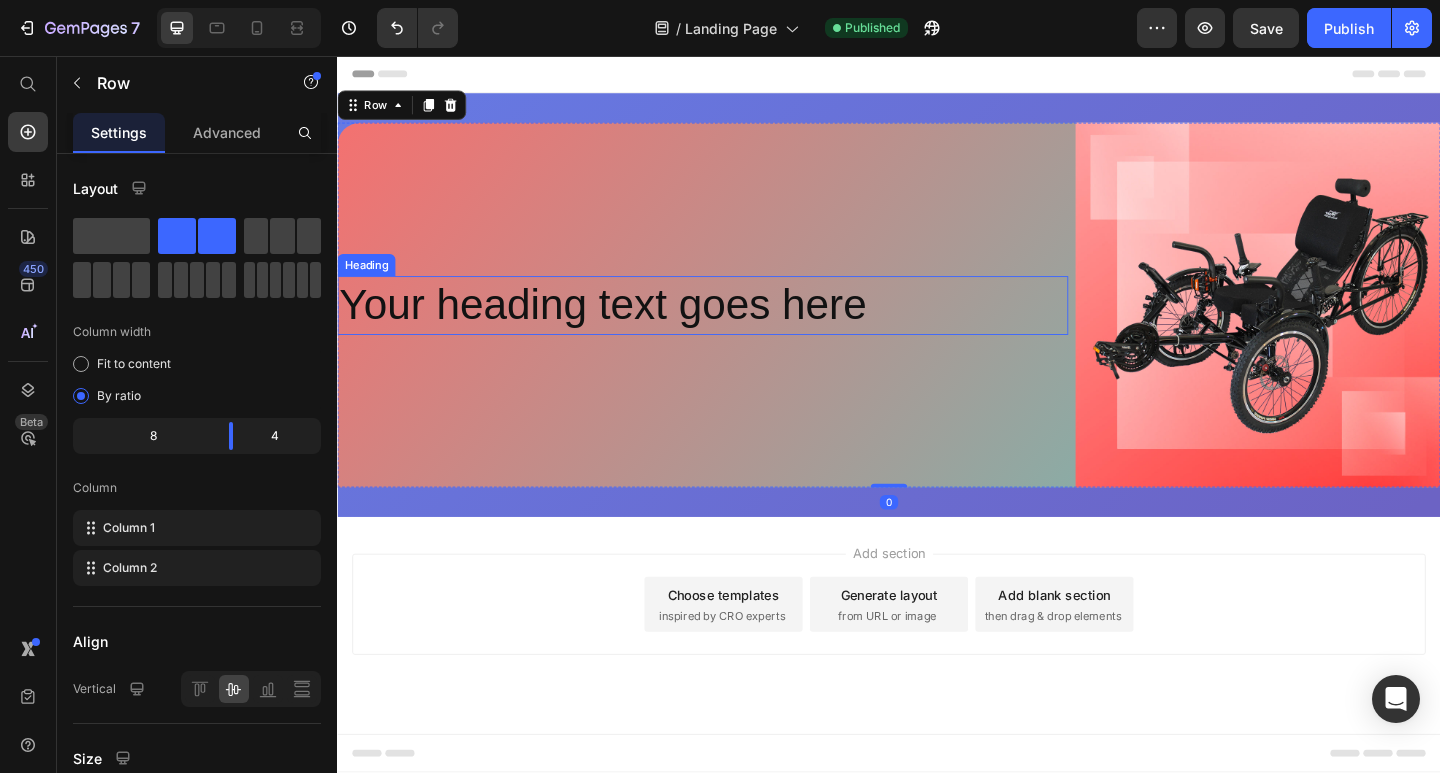 click on "Your heading text goes here" at bounding box center (734, 328) 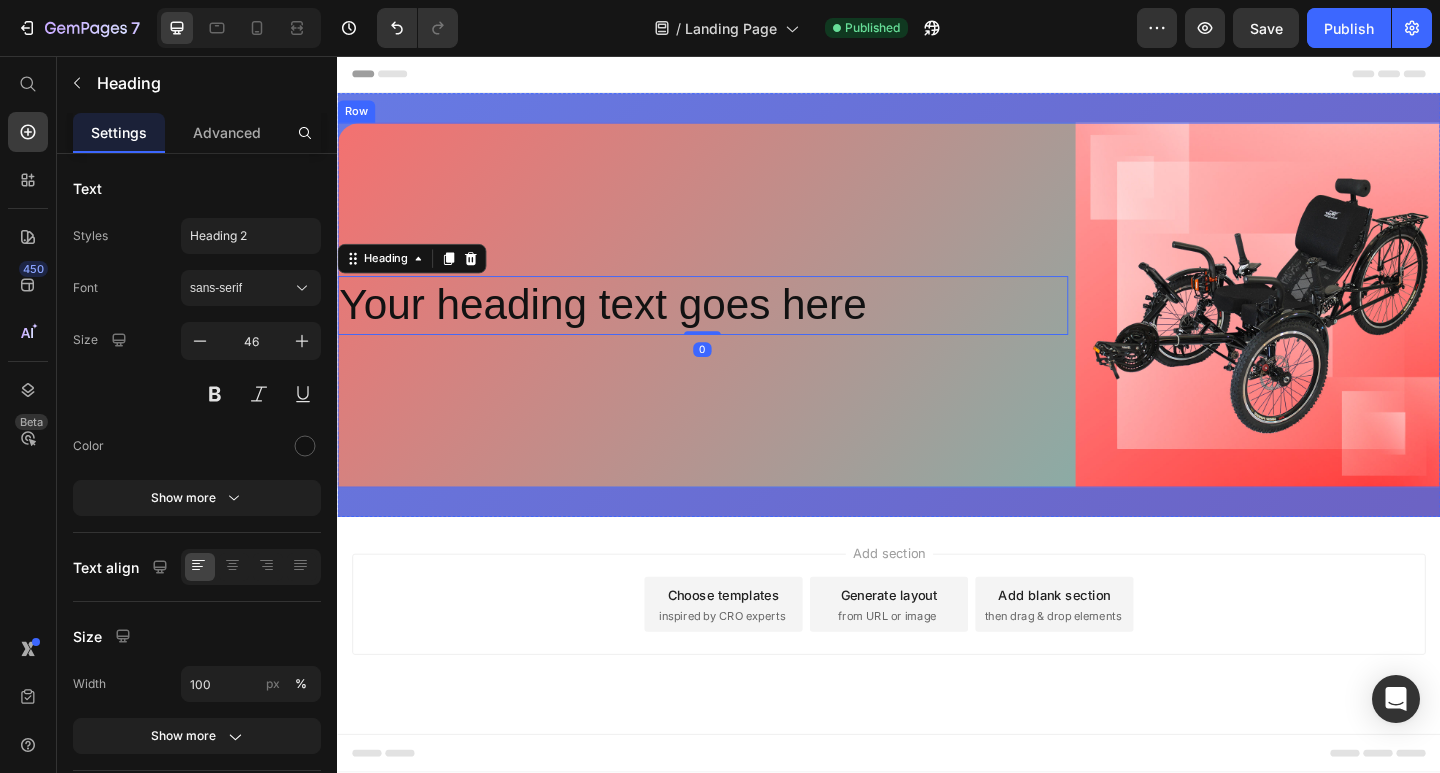 click on "Your heading text goes here Heading   0" at bounding box center (734, 327) 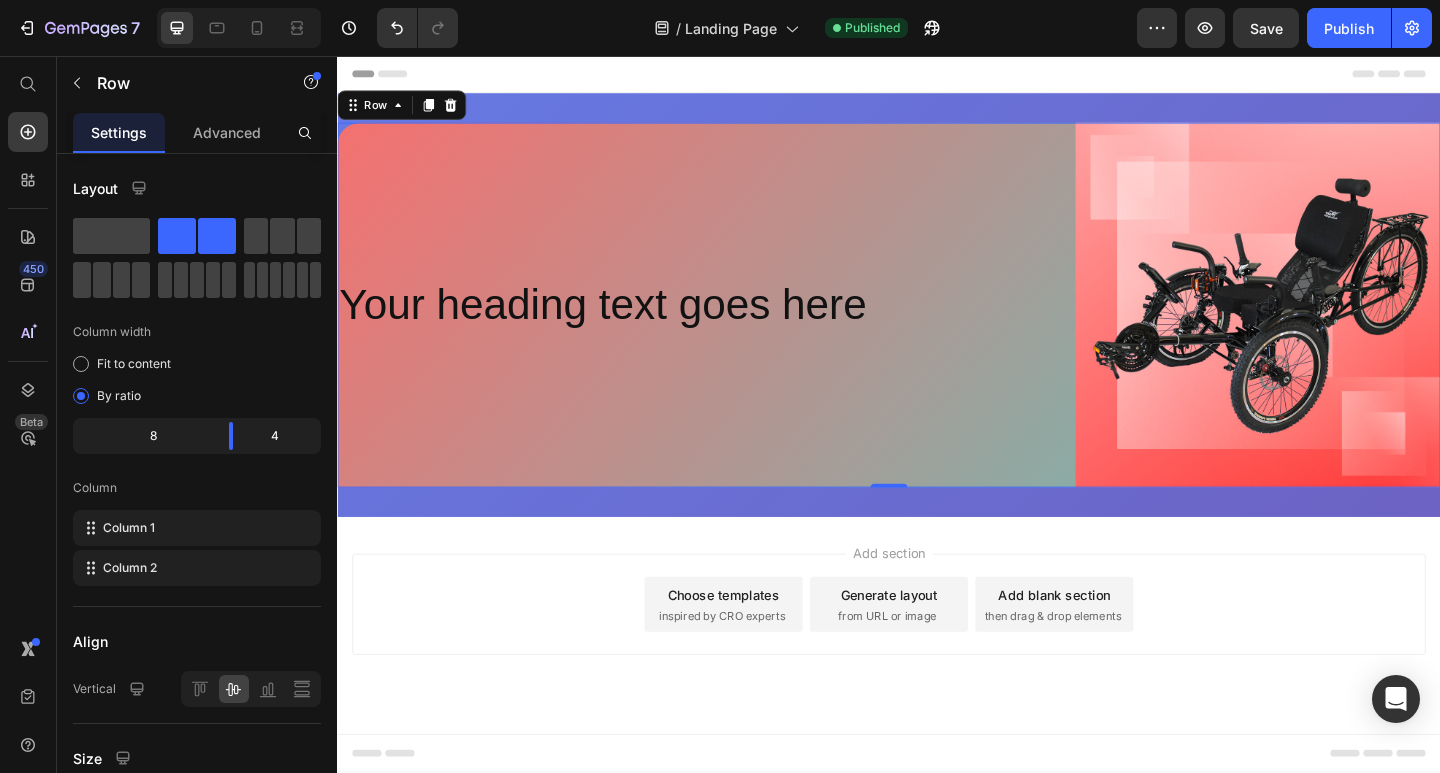 click on "Your heading text goes here Heading" at bounding box center (734, 327) 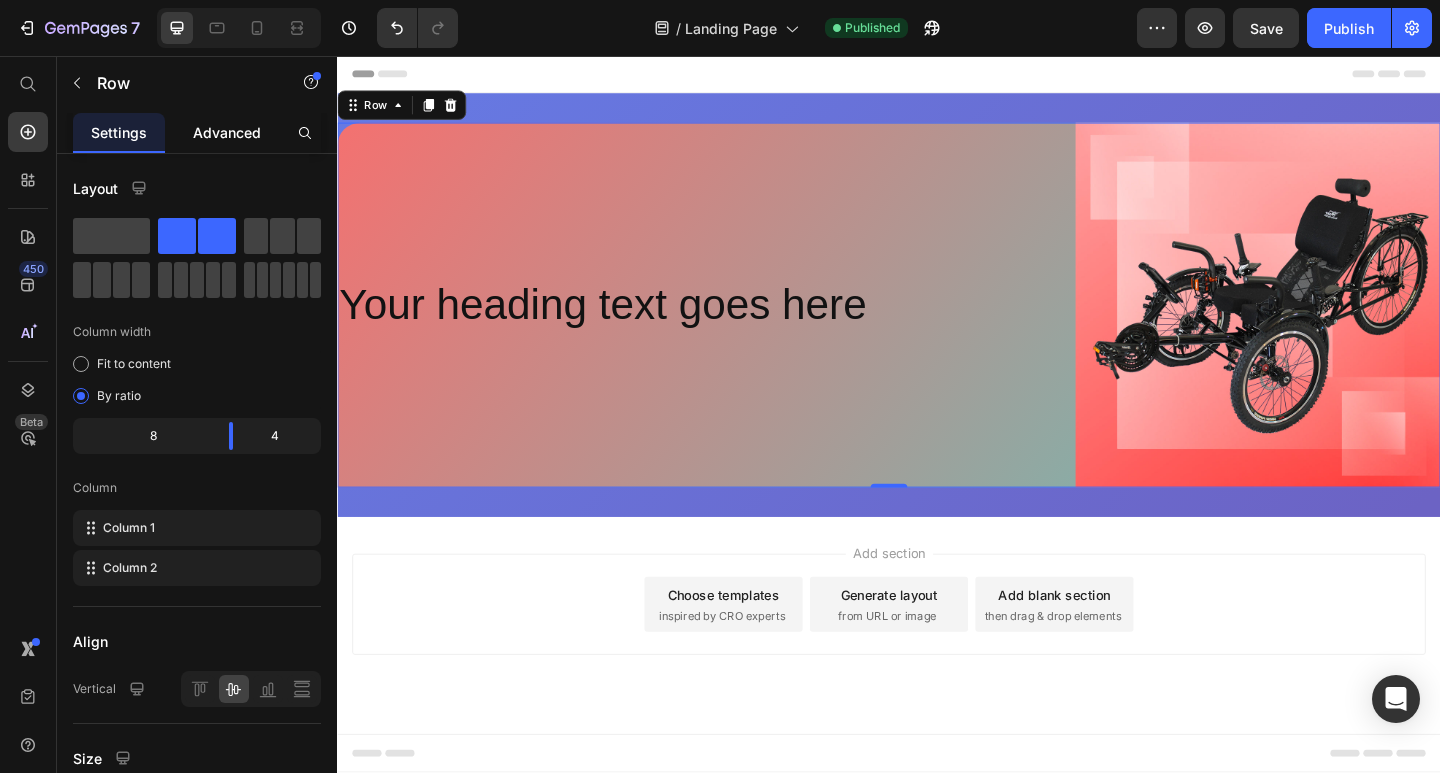 click on "Advanced" at bounding box center [227, 132] 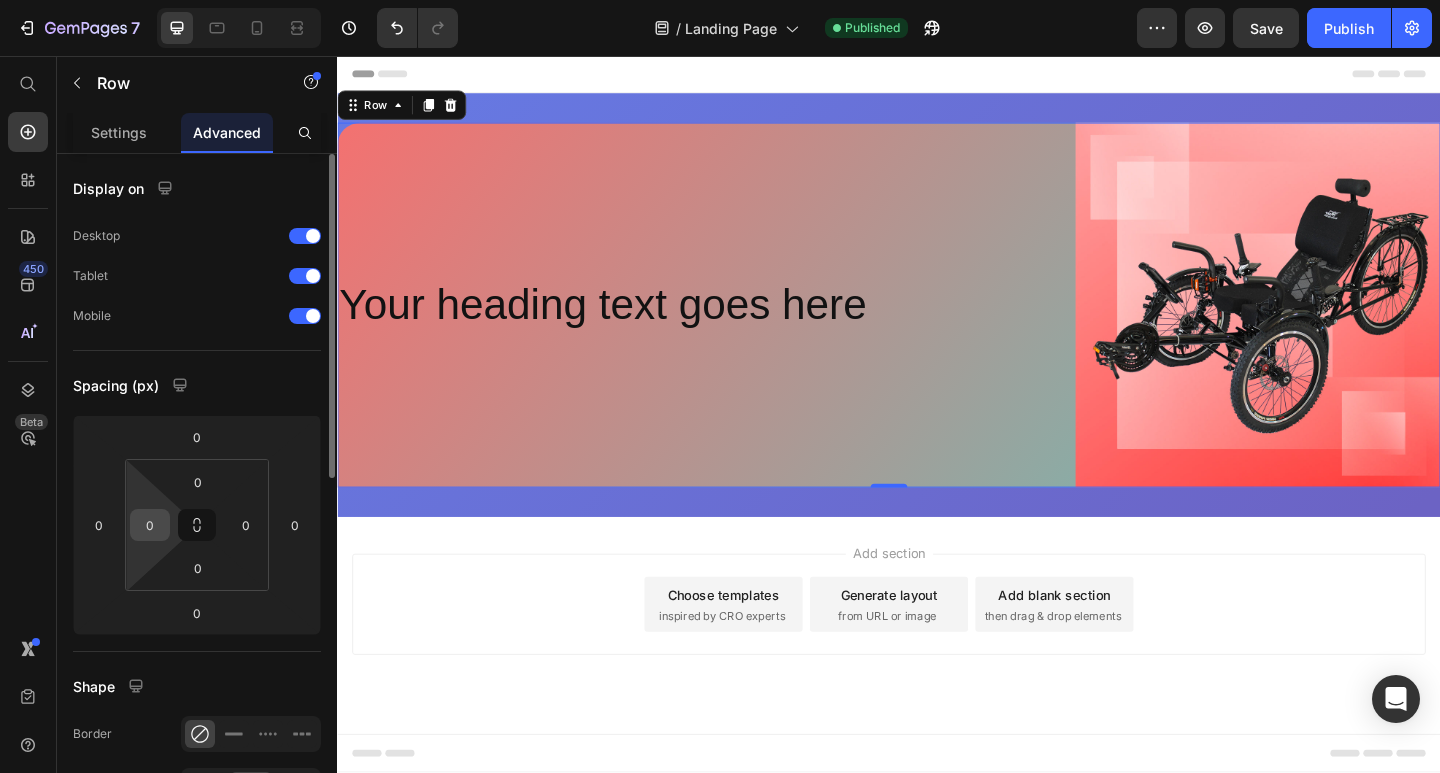 click on "0" at bounding box center (150, 525) 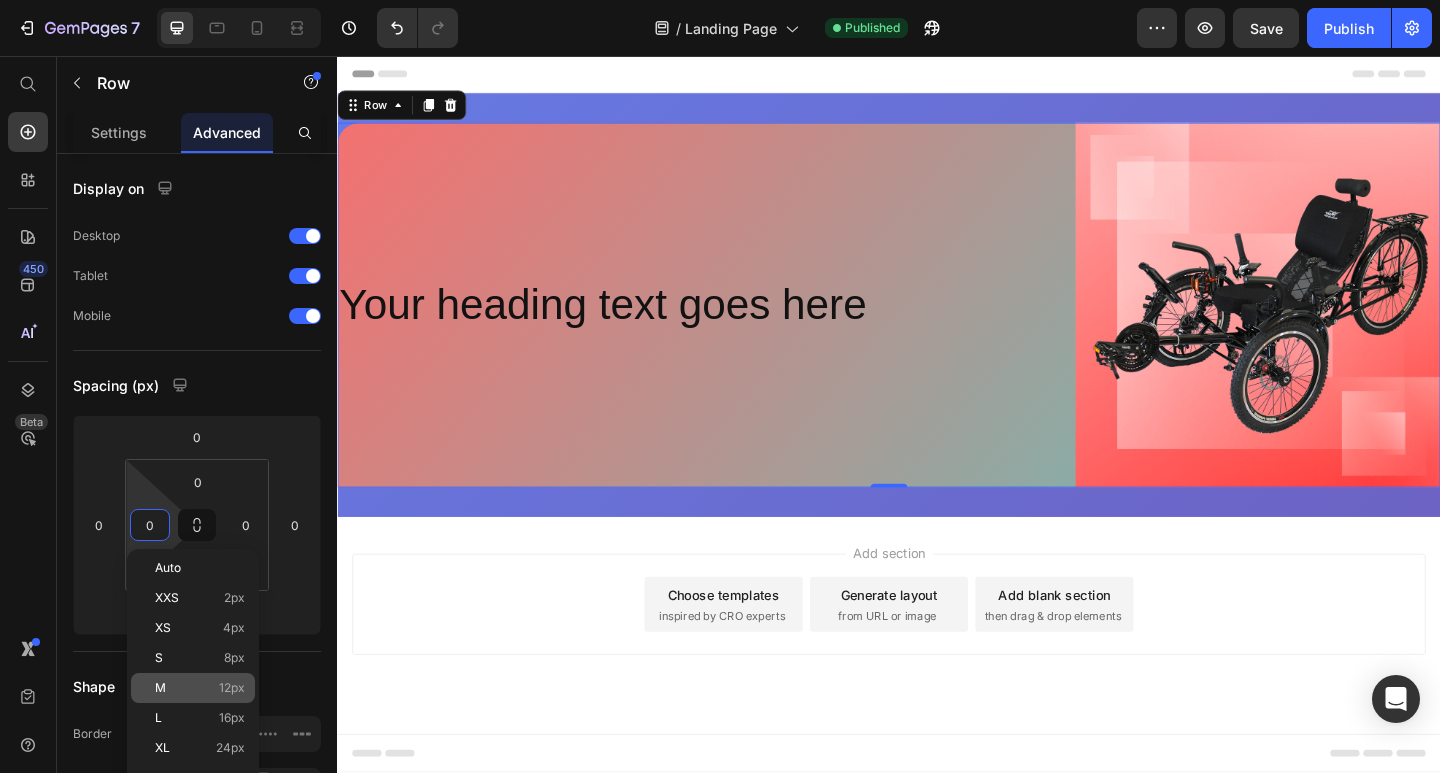 click on "M 12px" 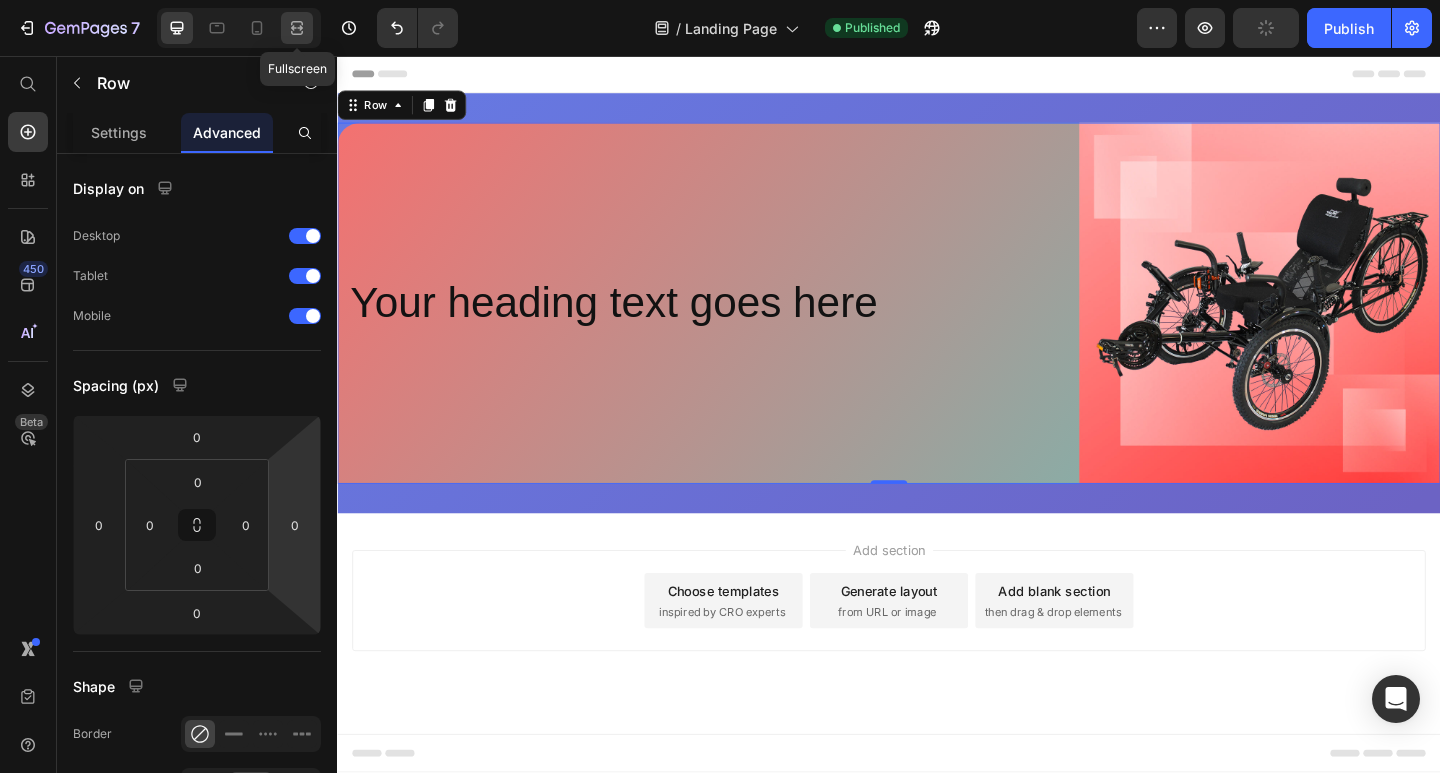 click 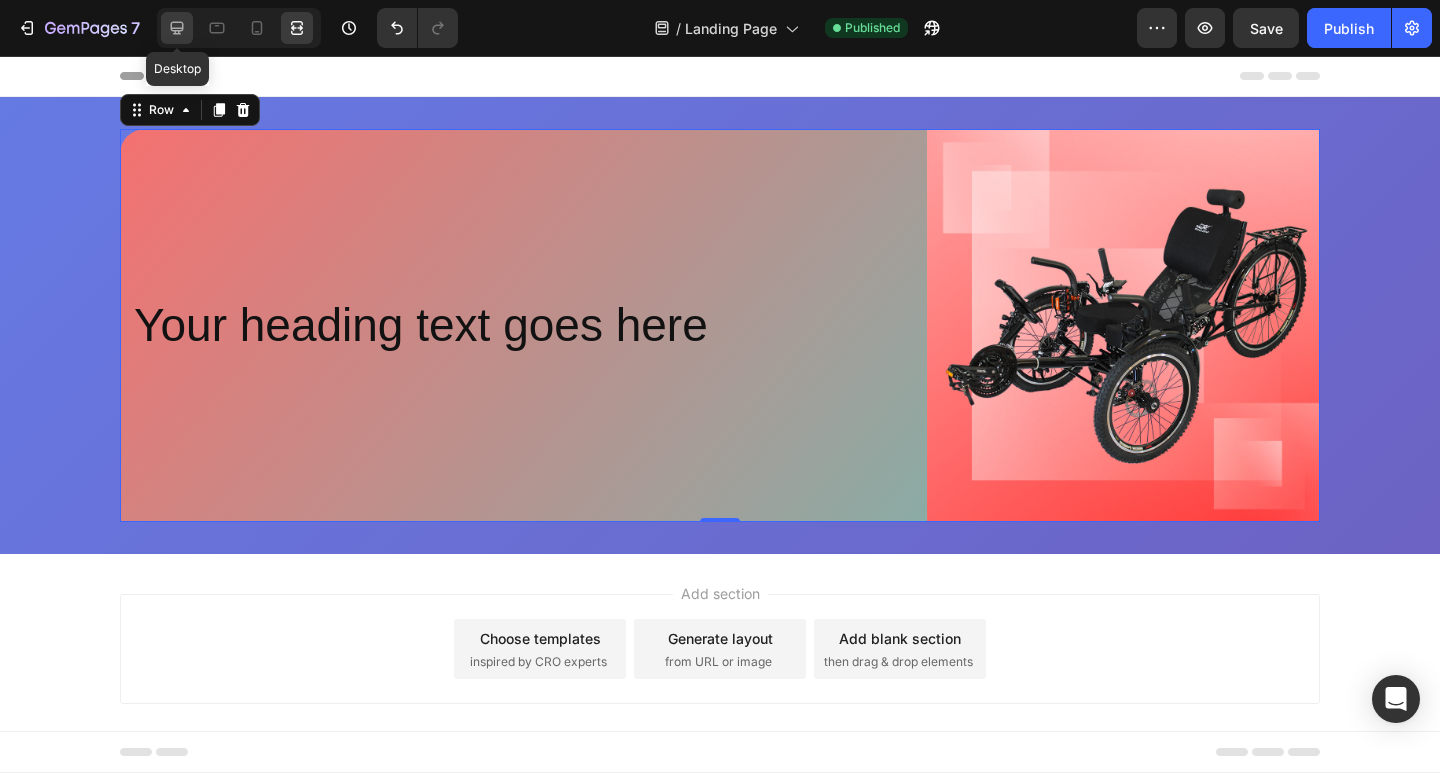 click 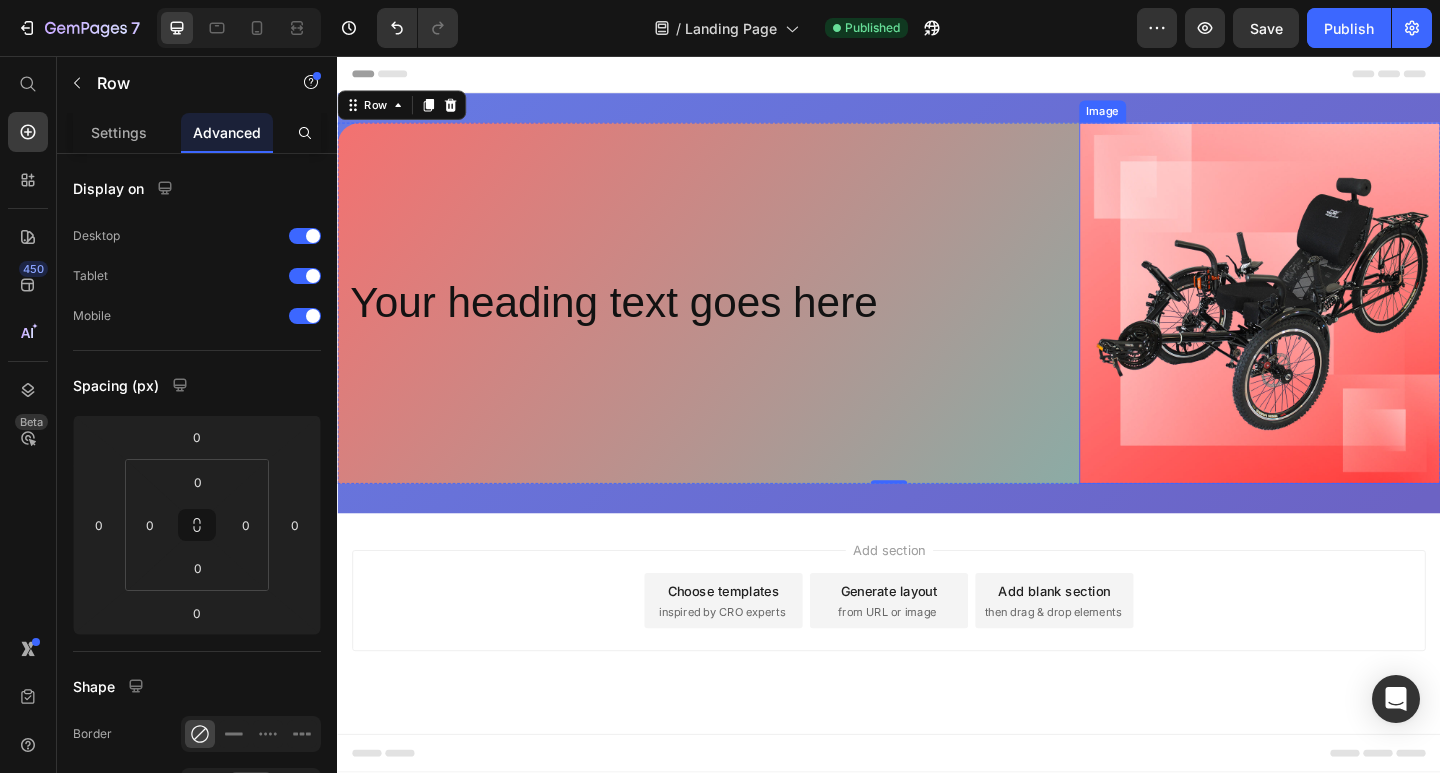 click at bounding box center (1340, 325) 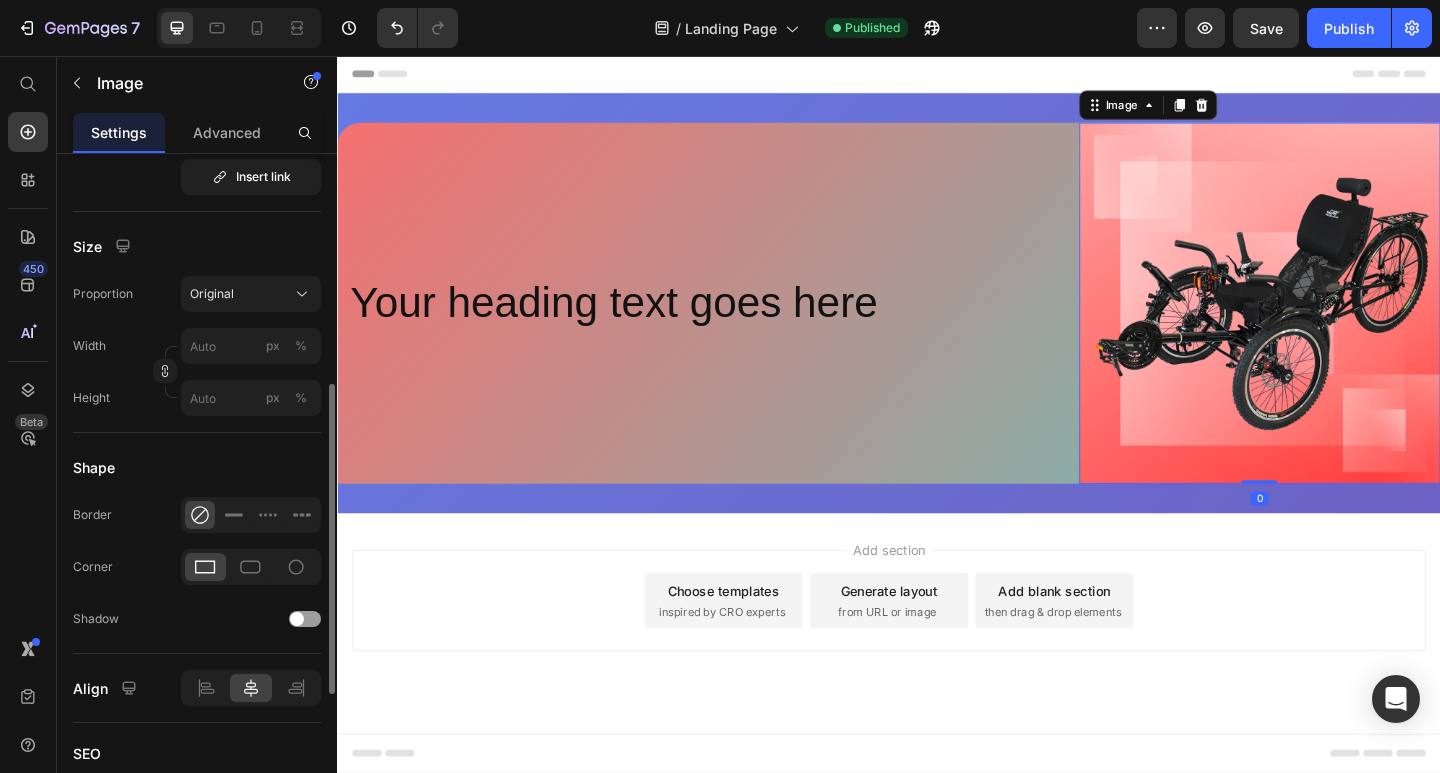 scroll, scrollTop: 795, scrollLeft: 0, axis: vertical 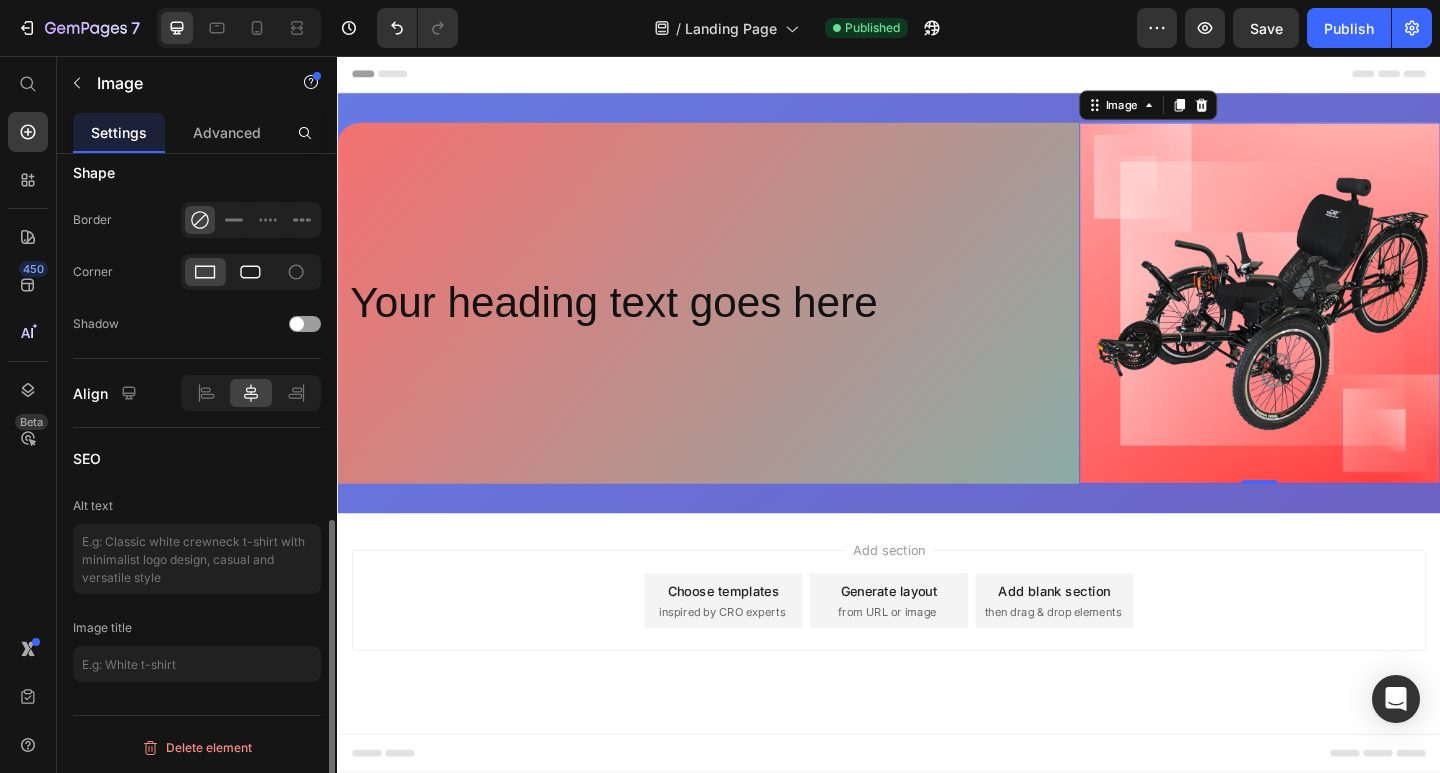 click 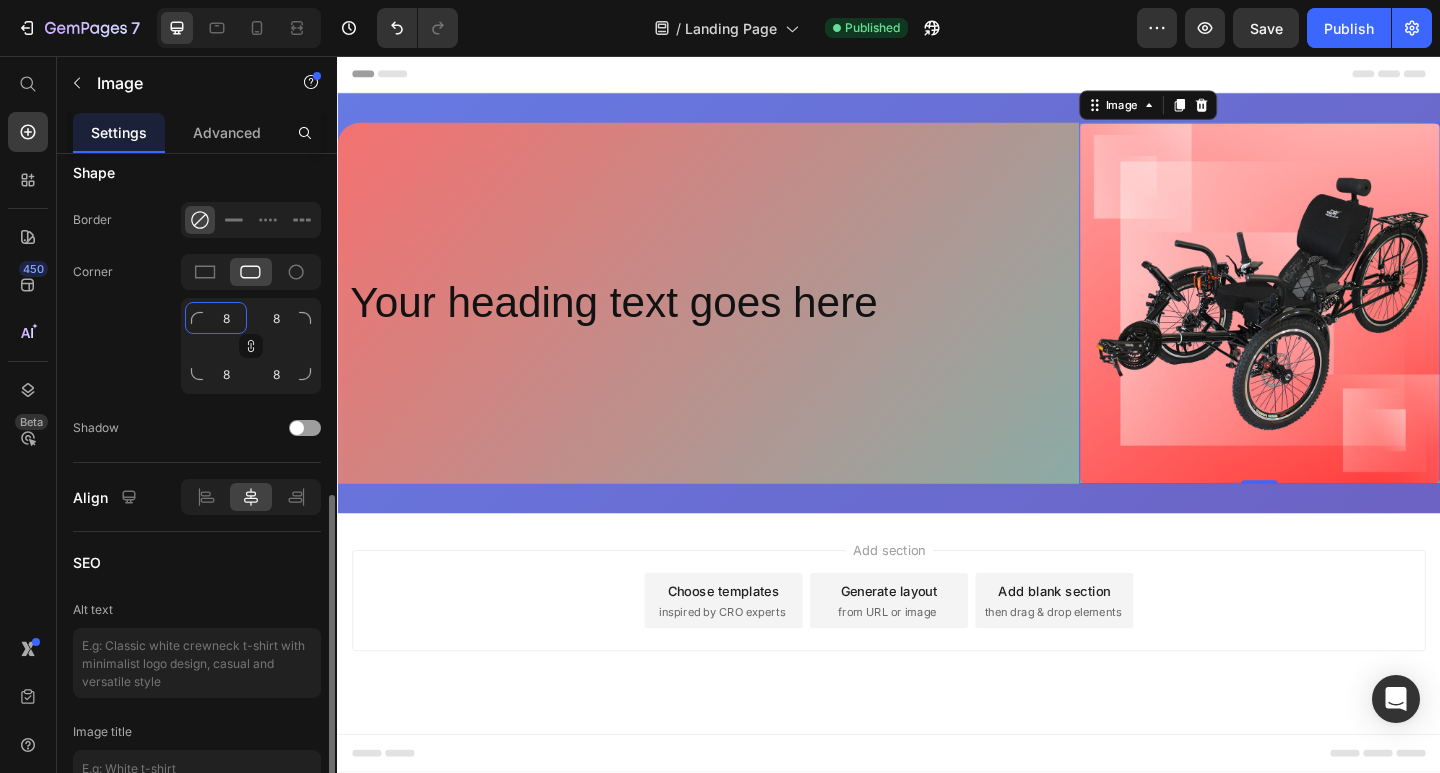 click on "8" 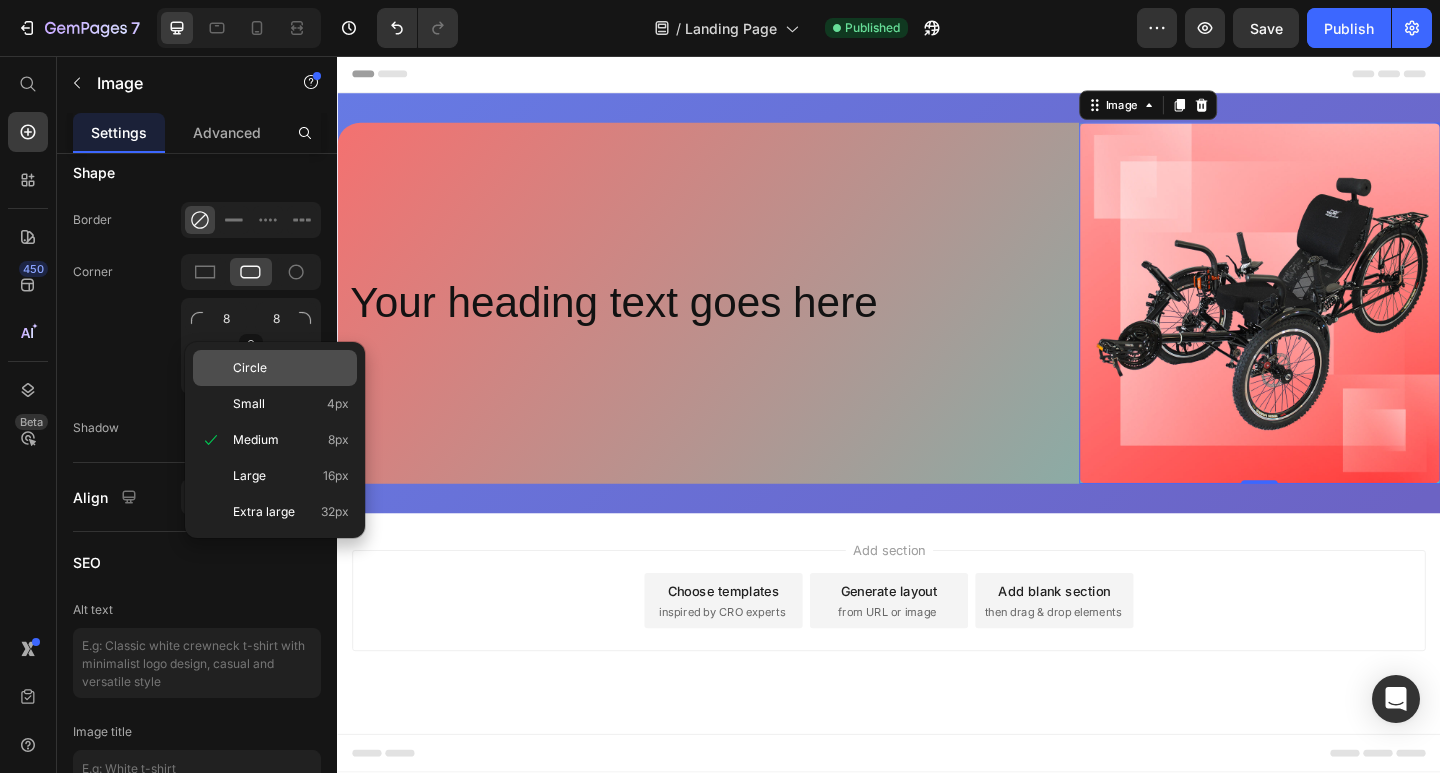 click on "Circle" at bounding box center (250, 368) 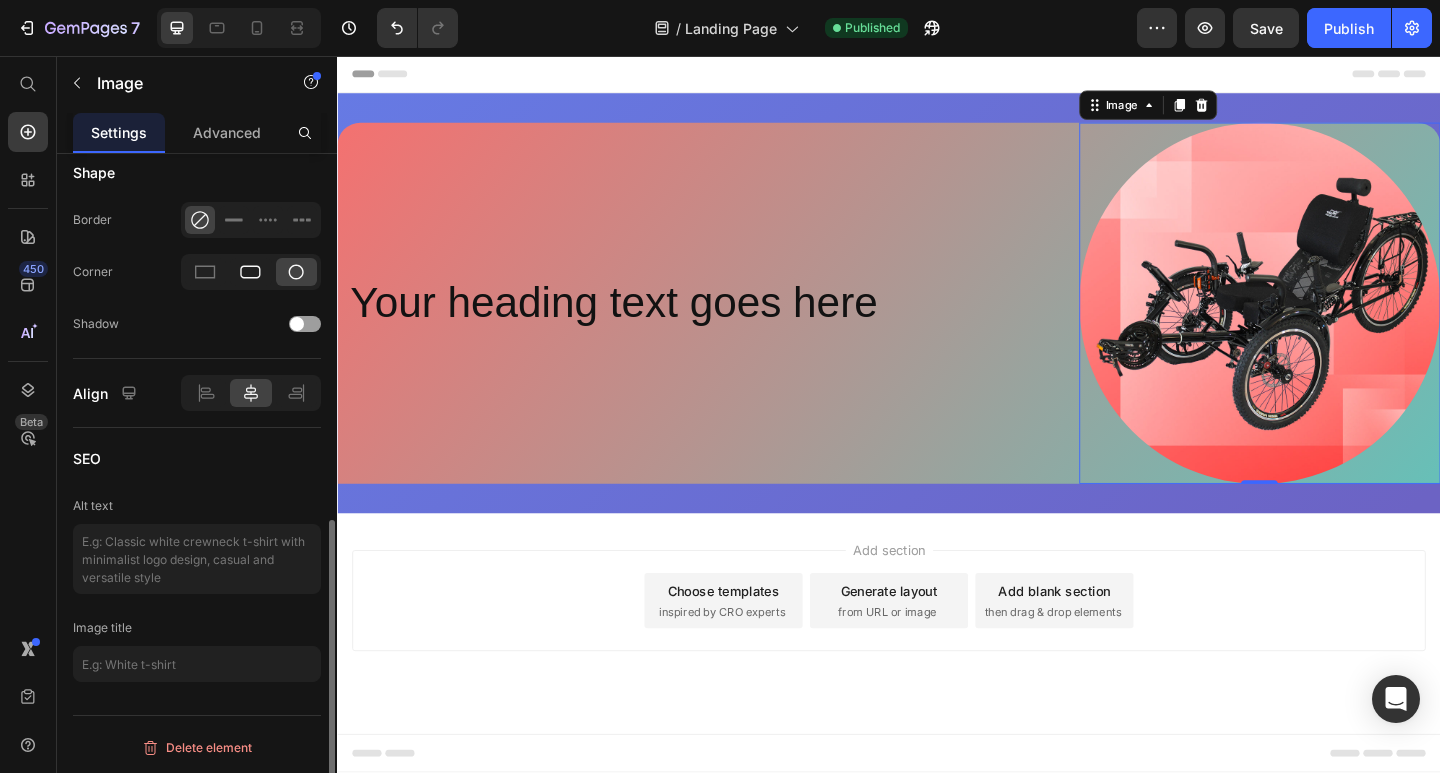 click 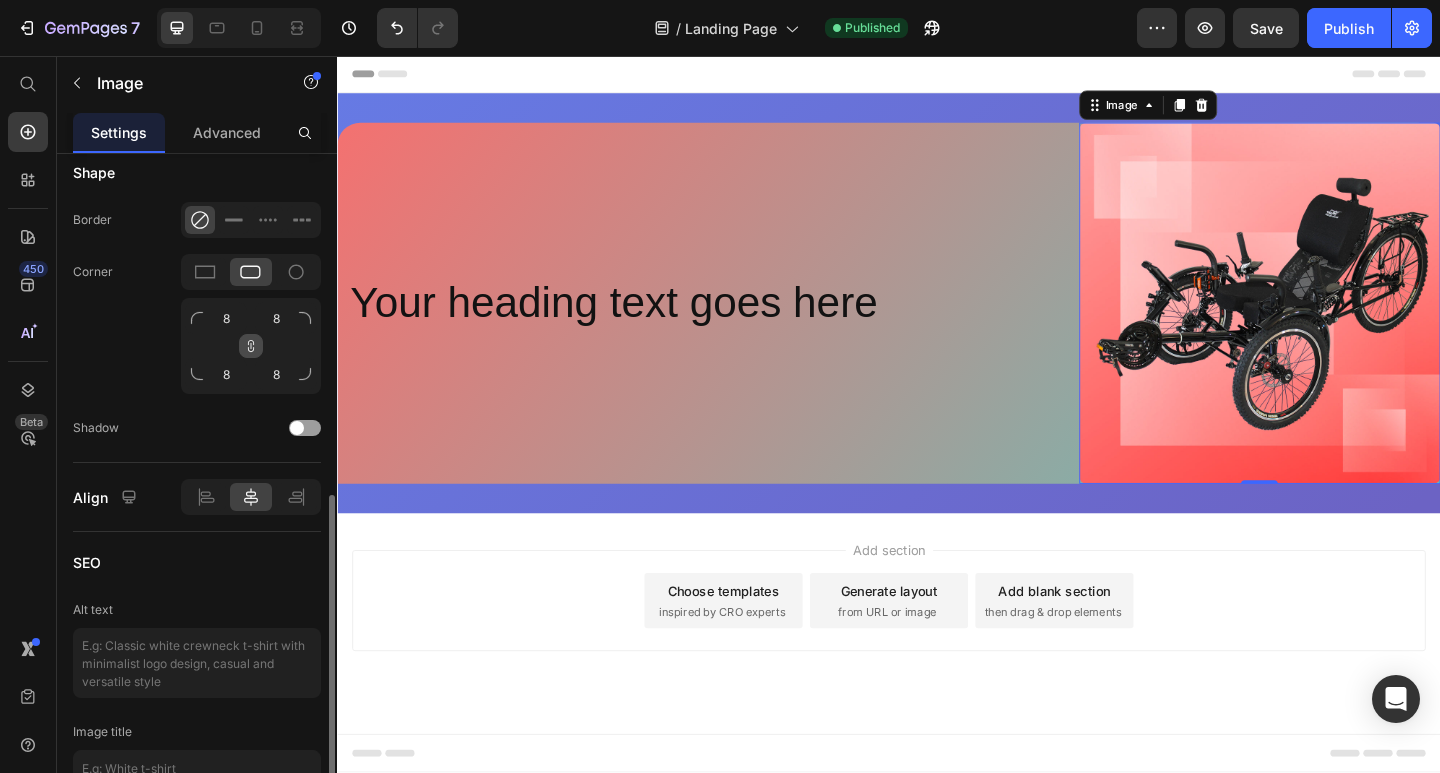 click at bounding box center [251, 346] 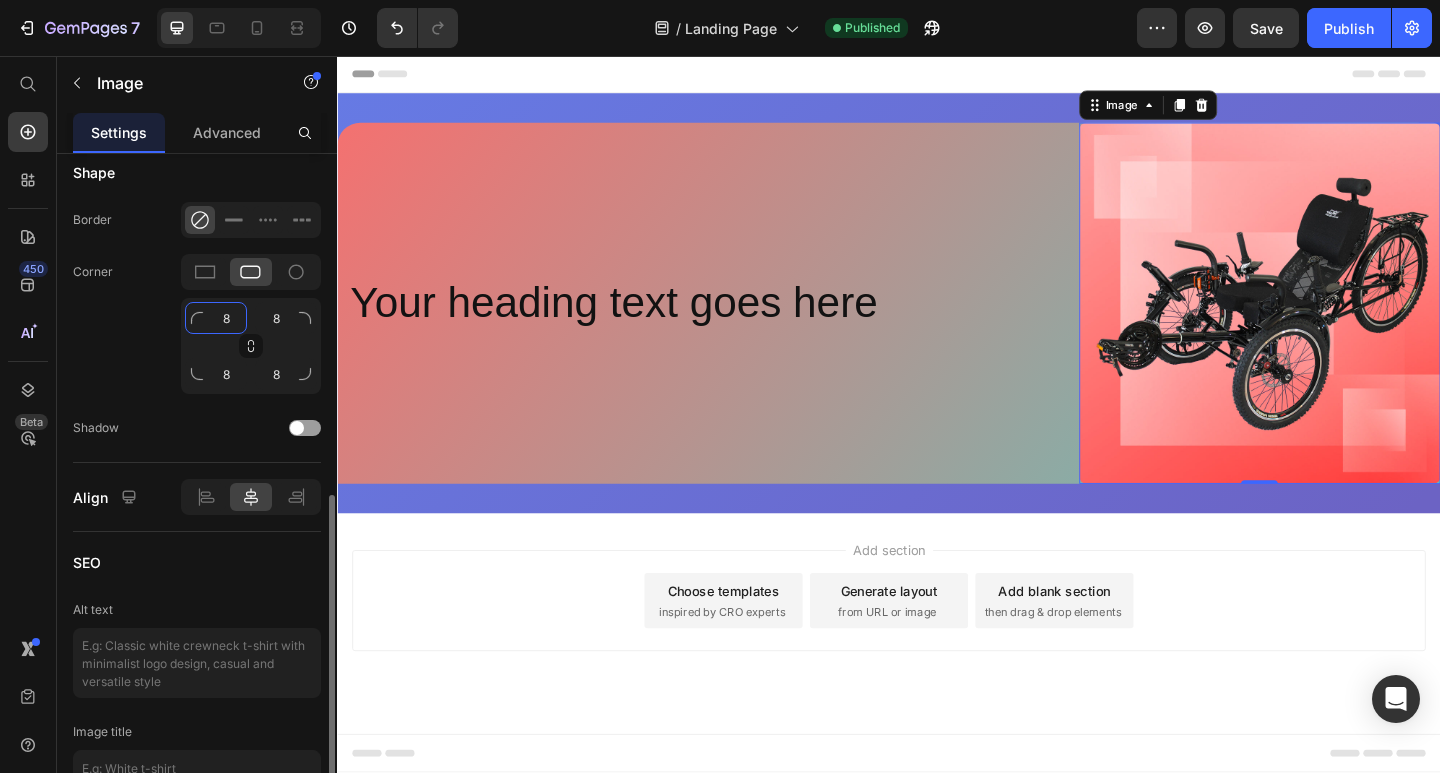 click on "8" 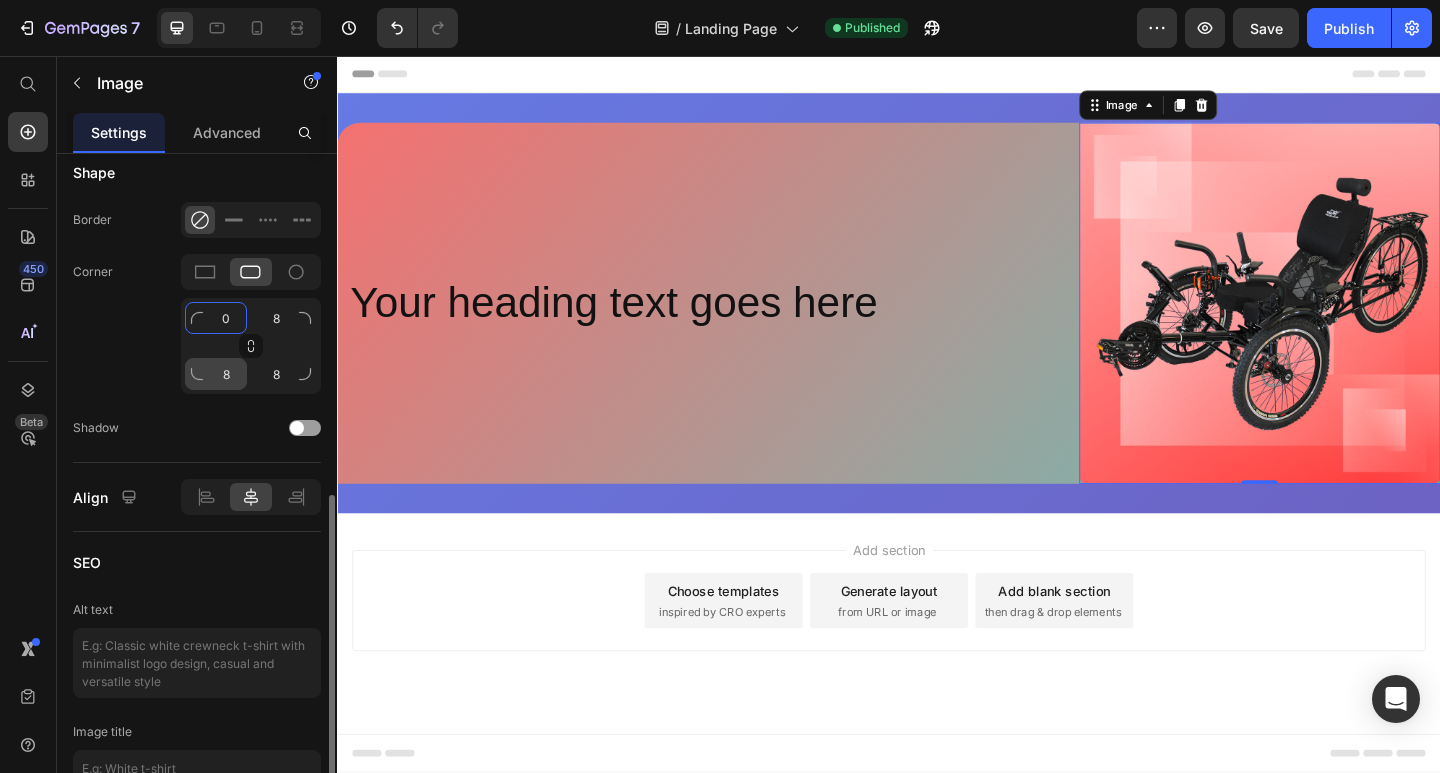 type on "0" 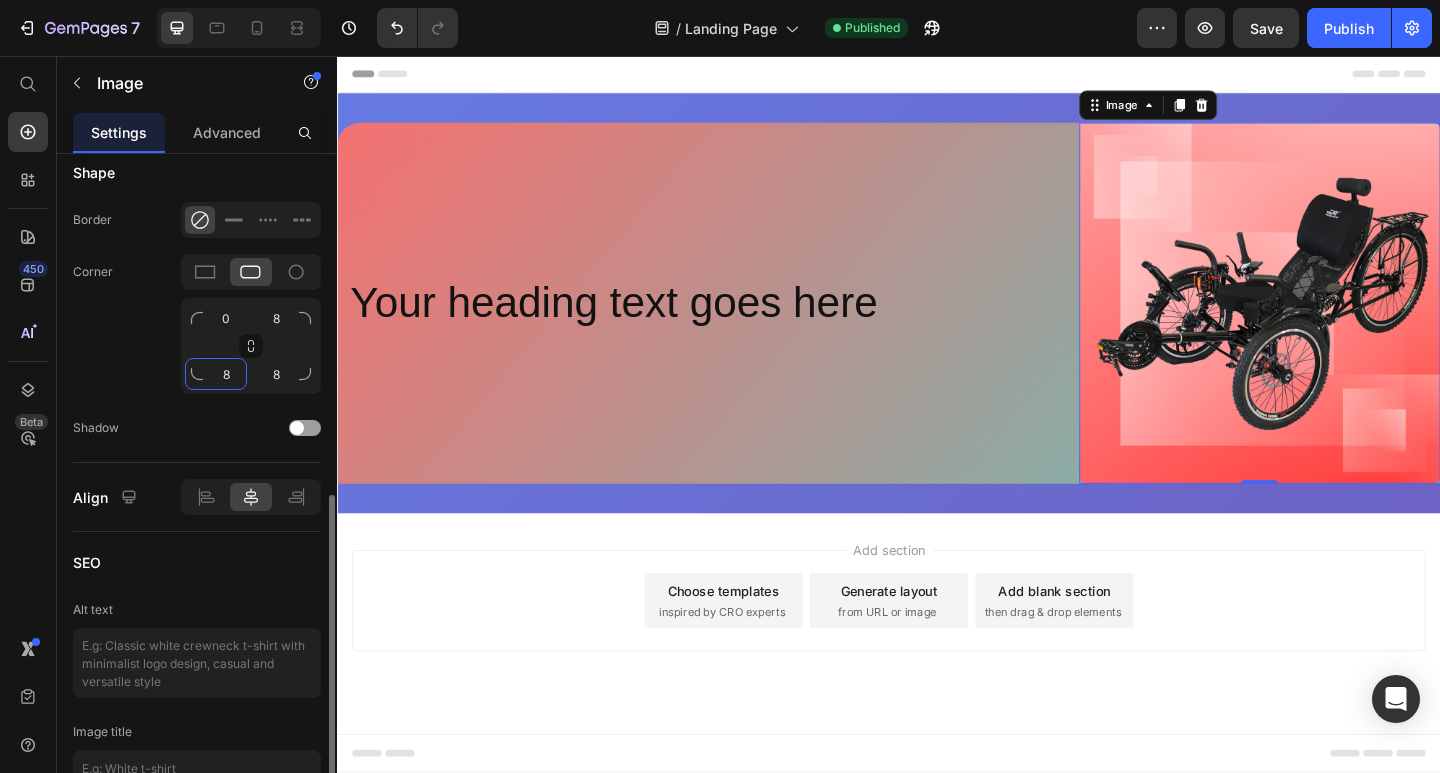 click on "8" 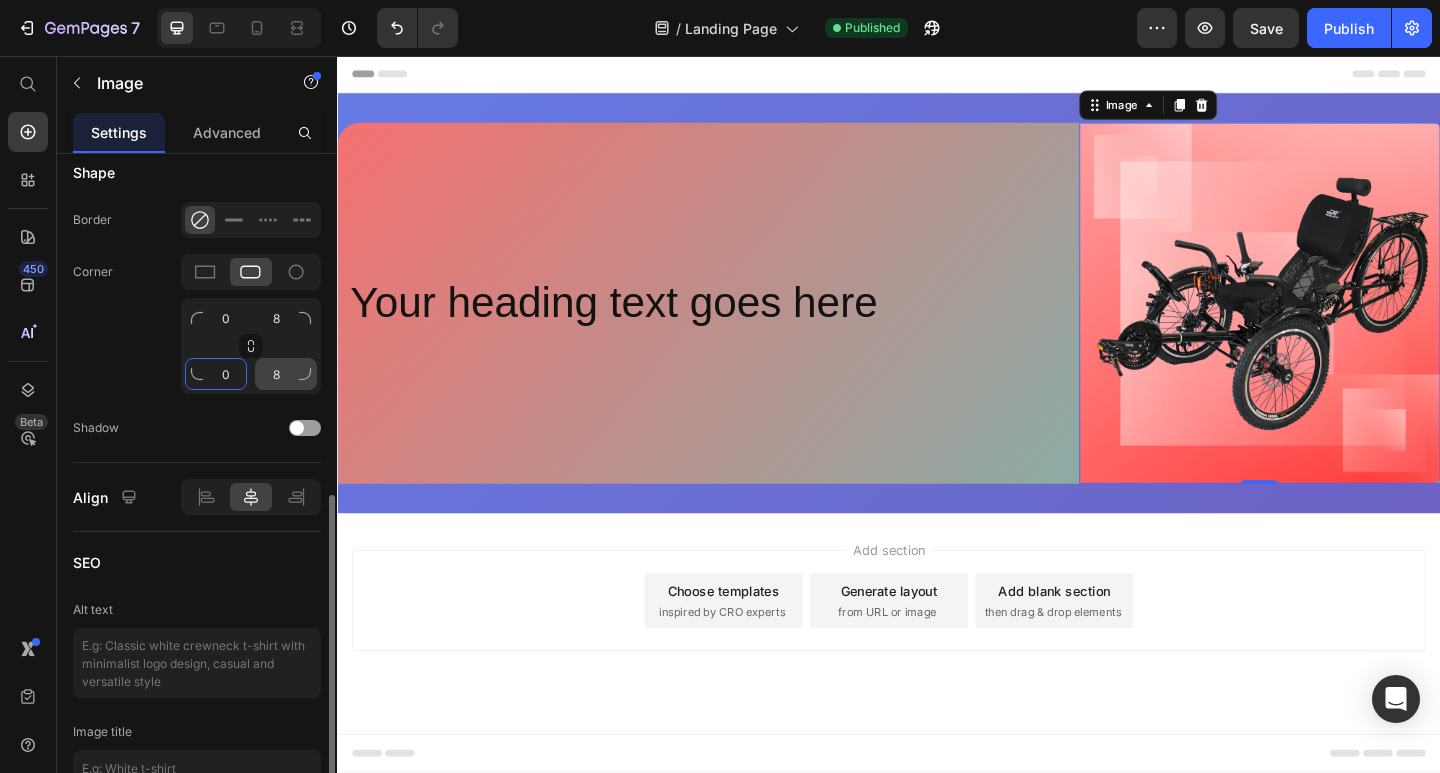 type on "0" 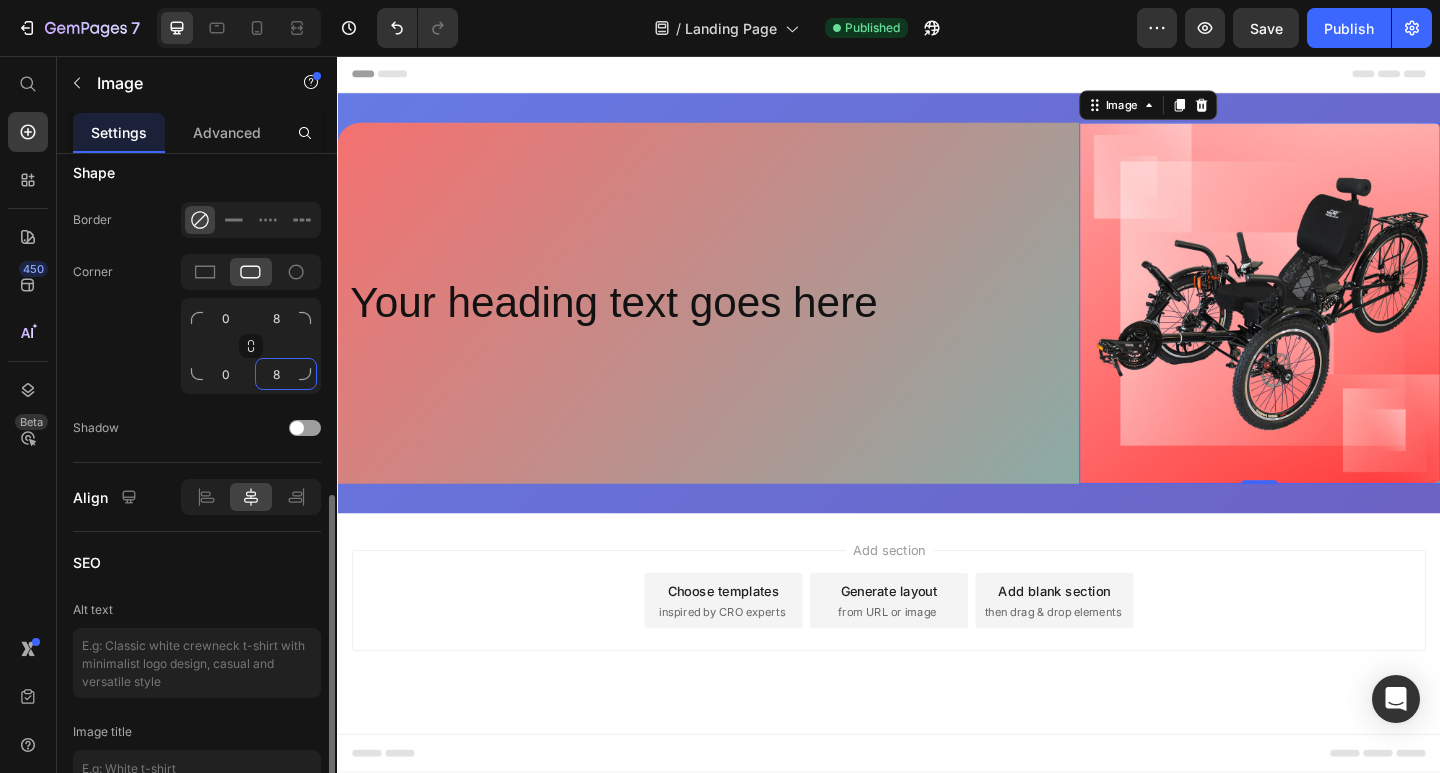 click on "8" 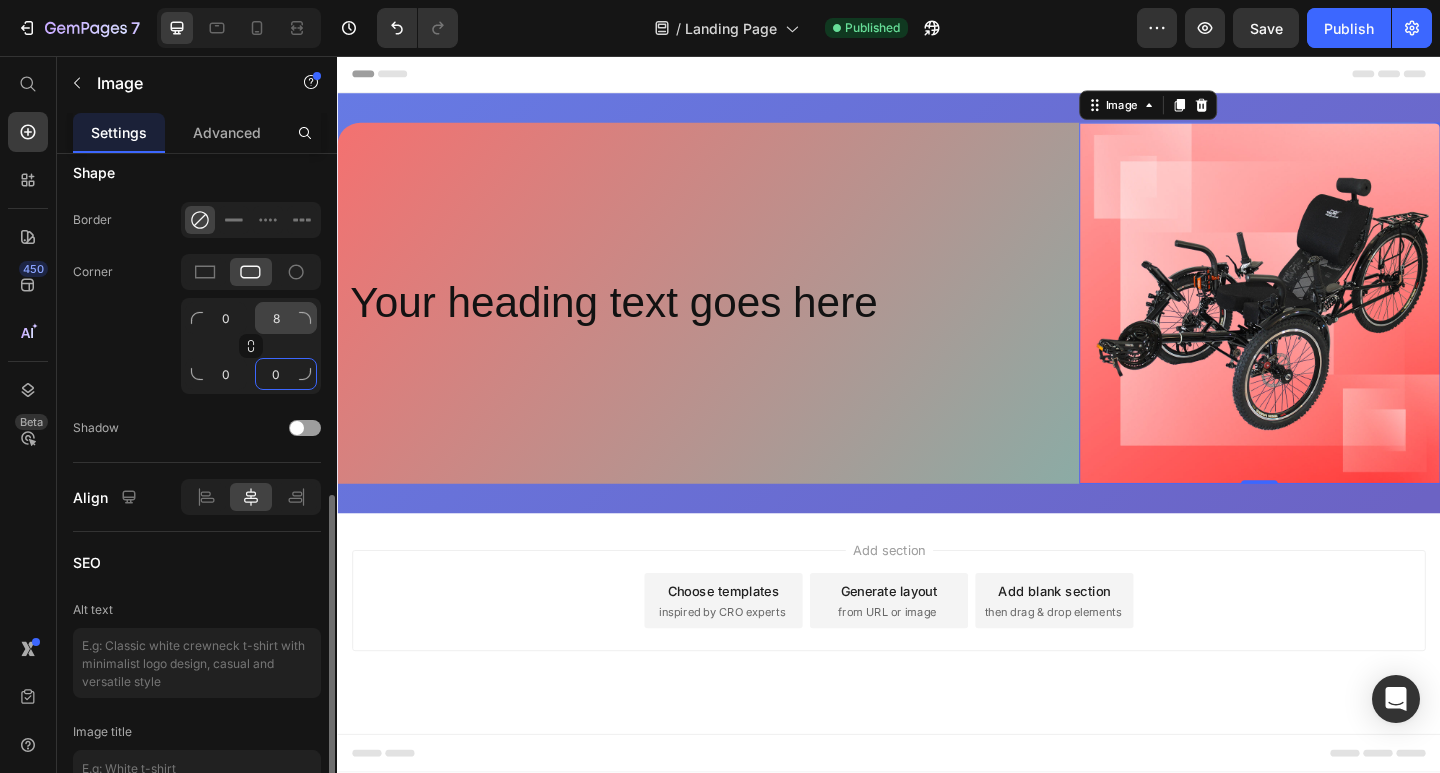 type on "0" 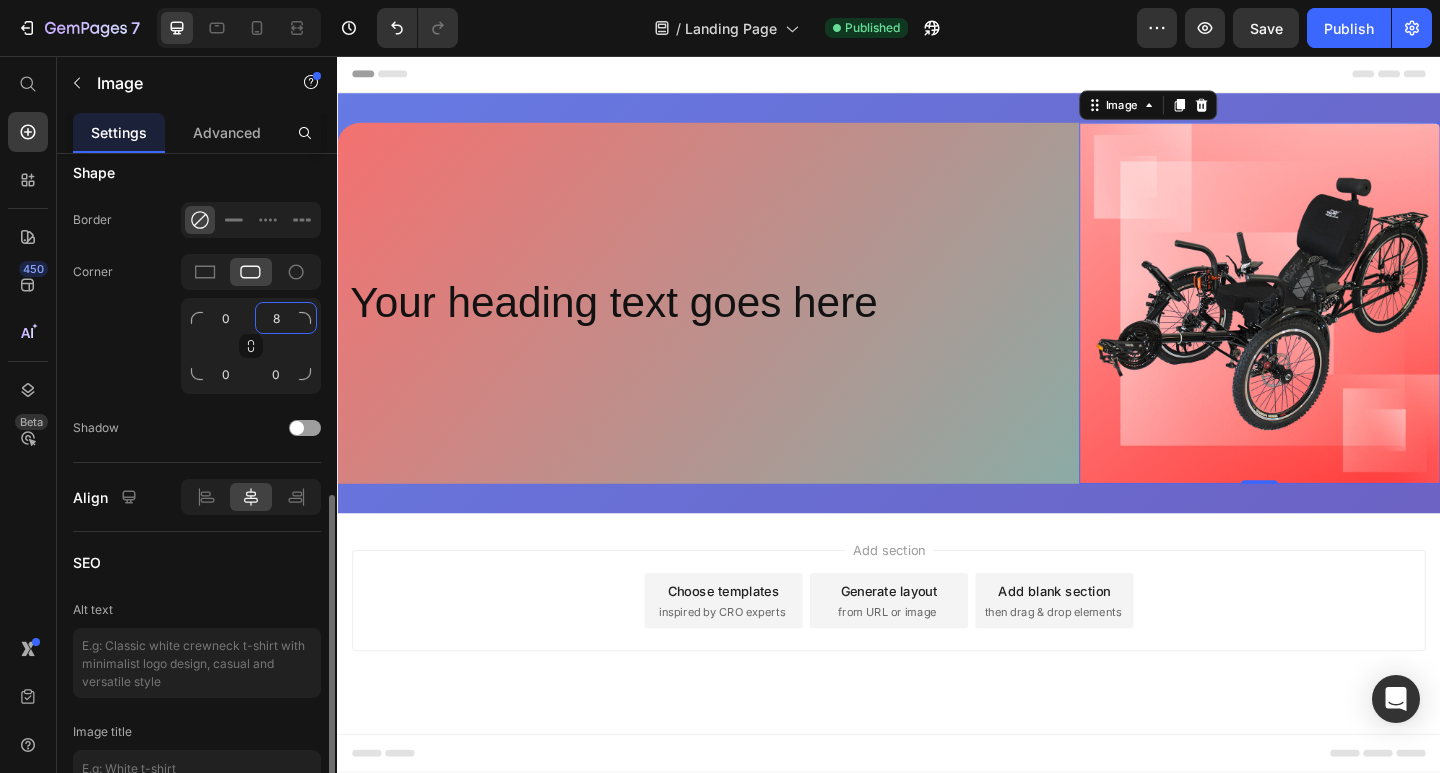 click on "8" 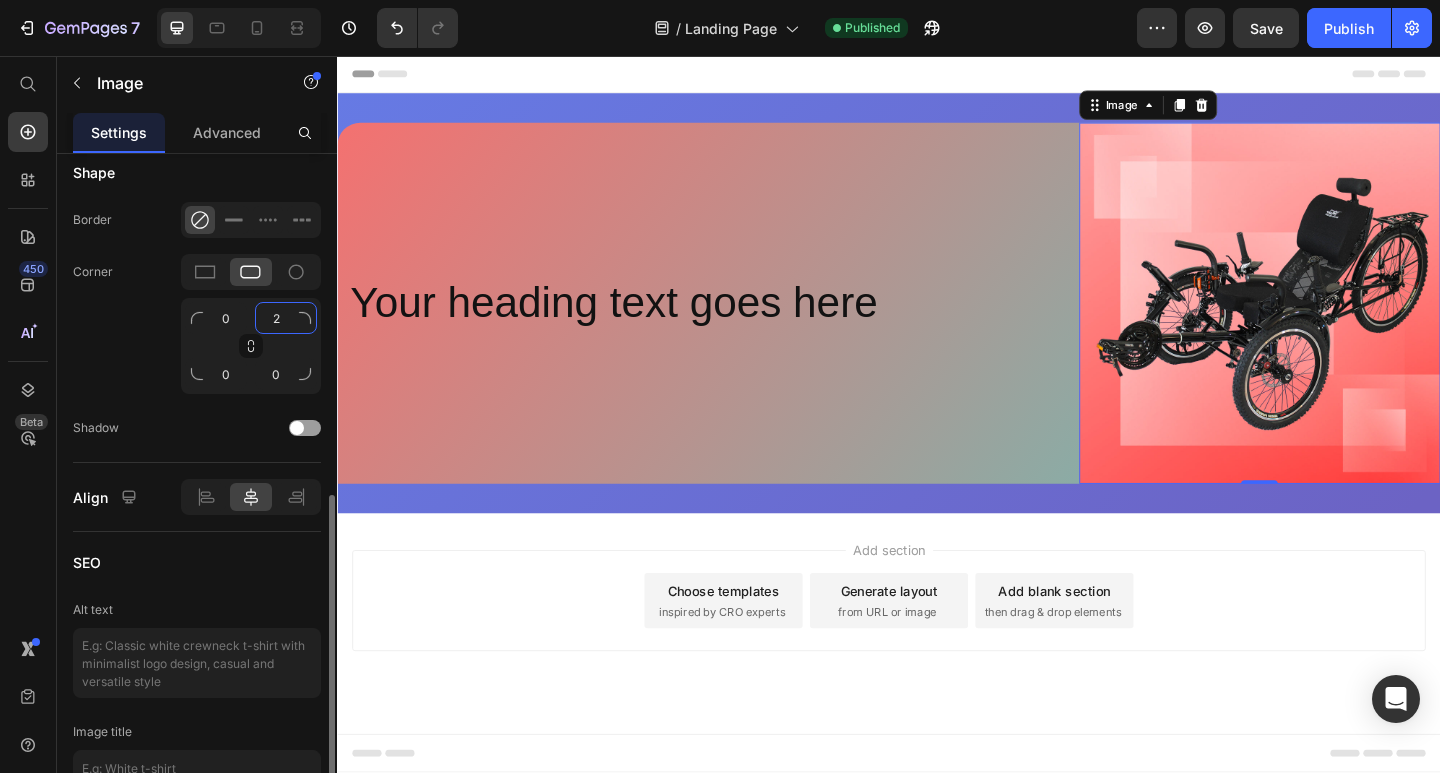 type on "25" 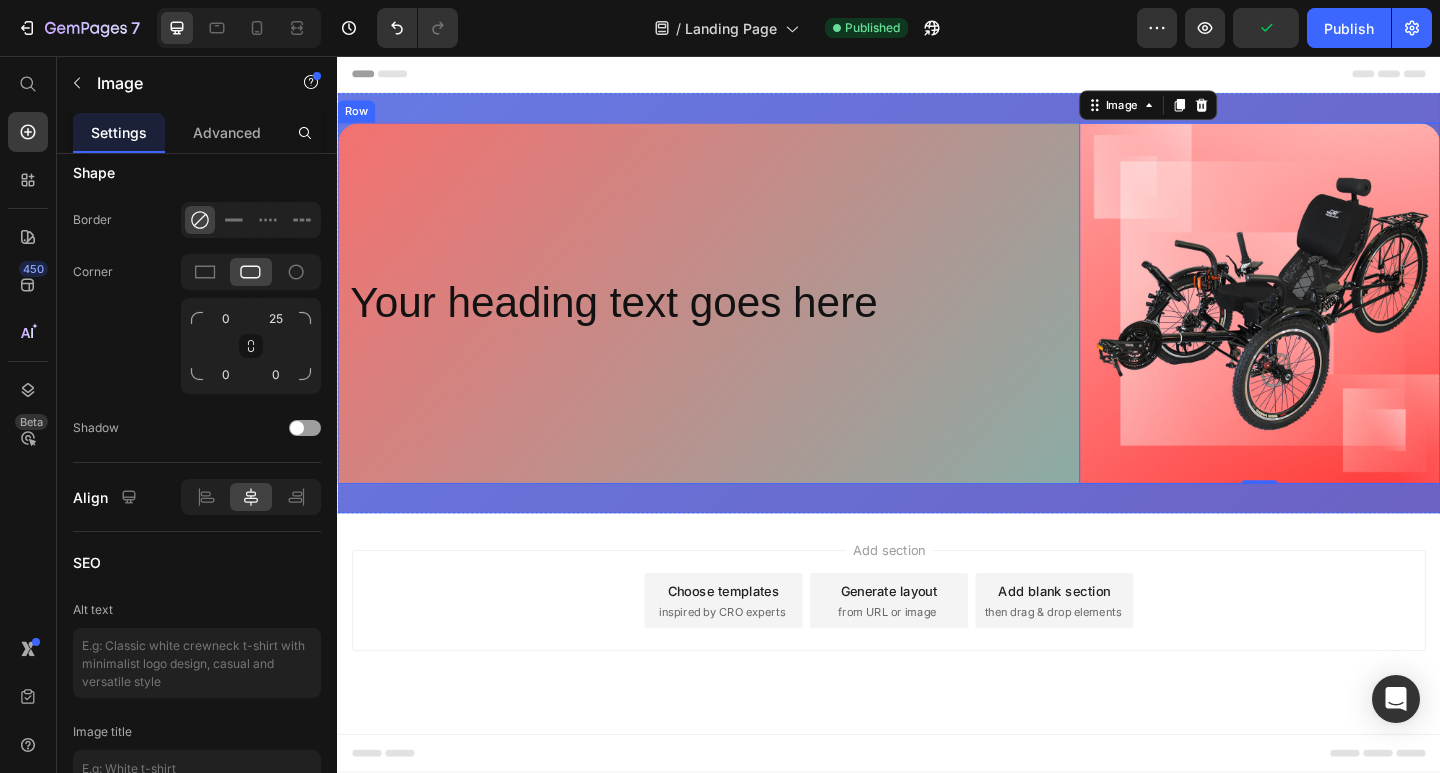 click on "Your heading text goes here Heading" at bounding box center [742, 325] 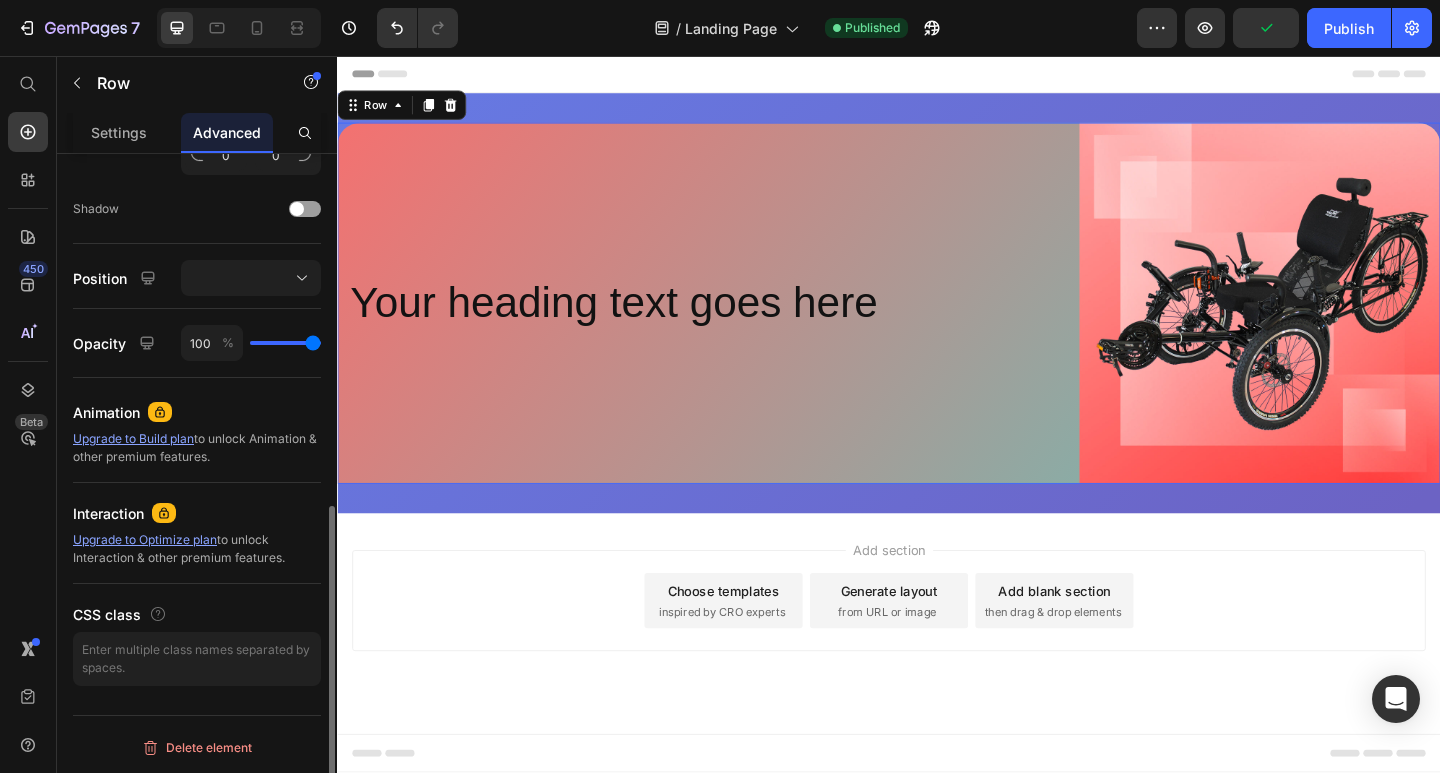 scroll, scrollTop: 0, scrollLeft: 0, axis: both 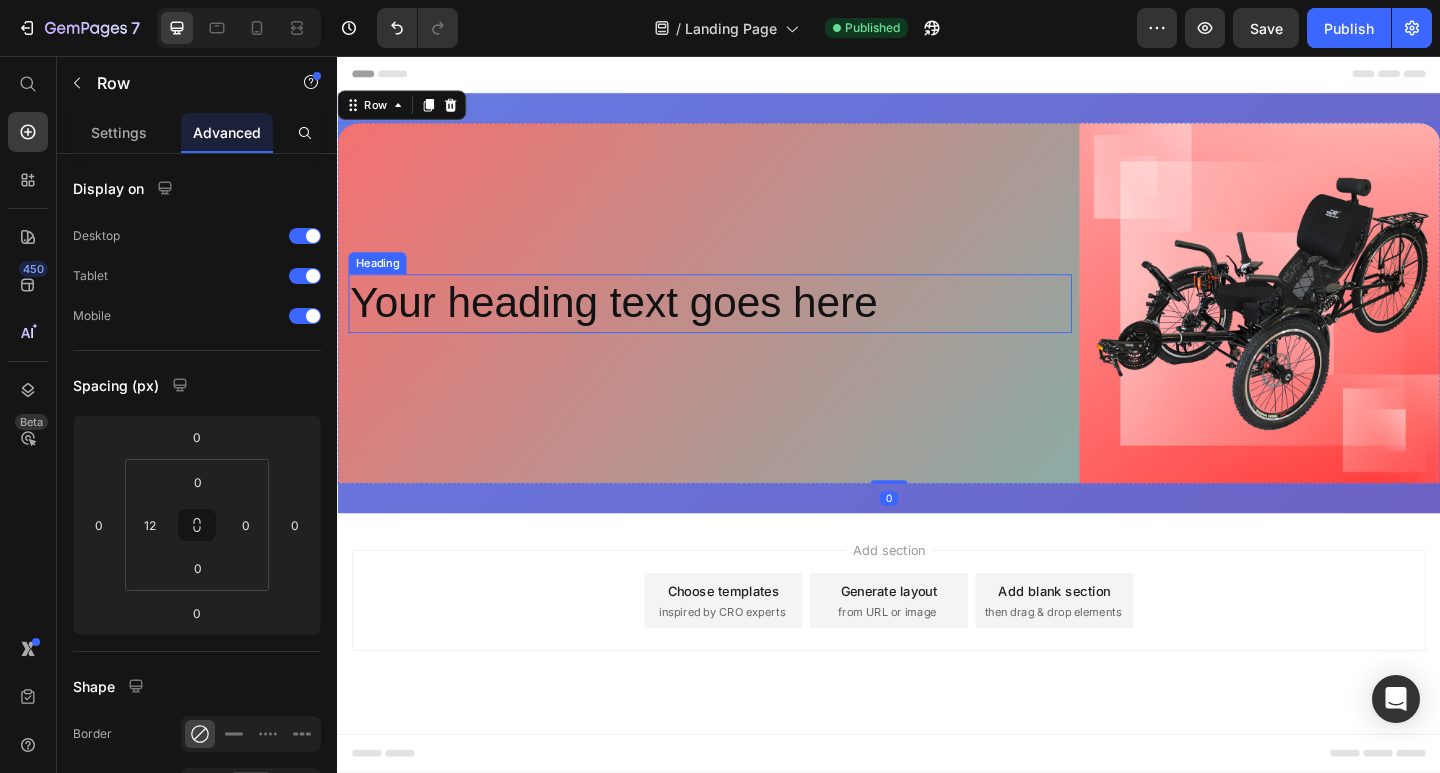 click on "Your heading text goes here" at bounding box center [742, 326] 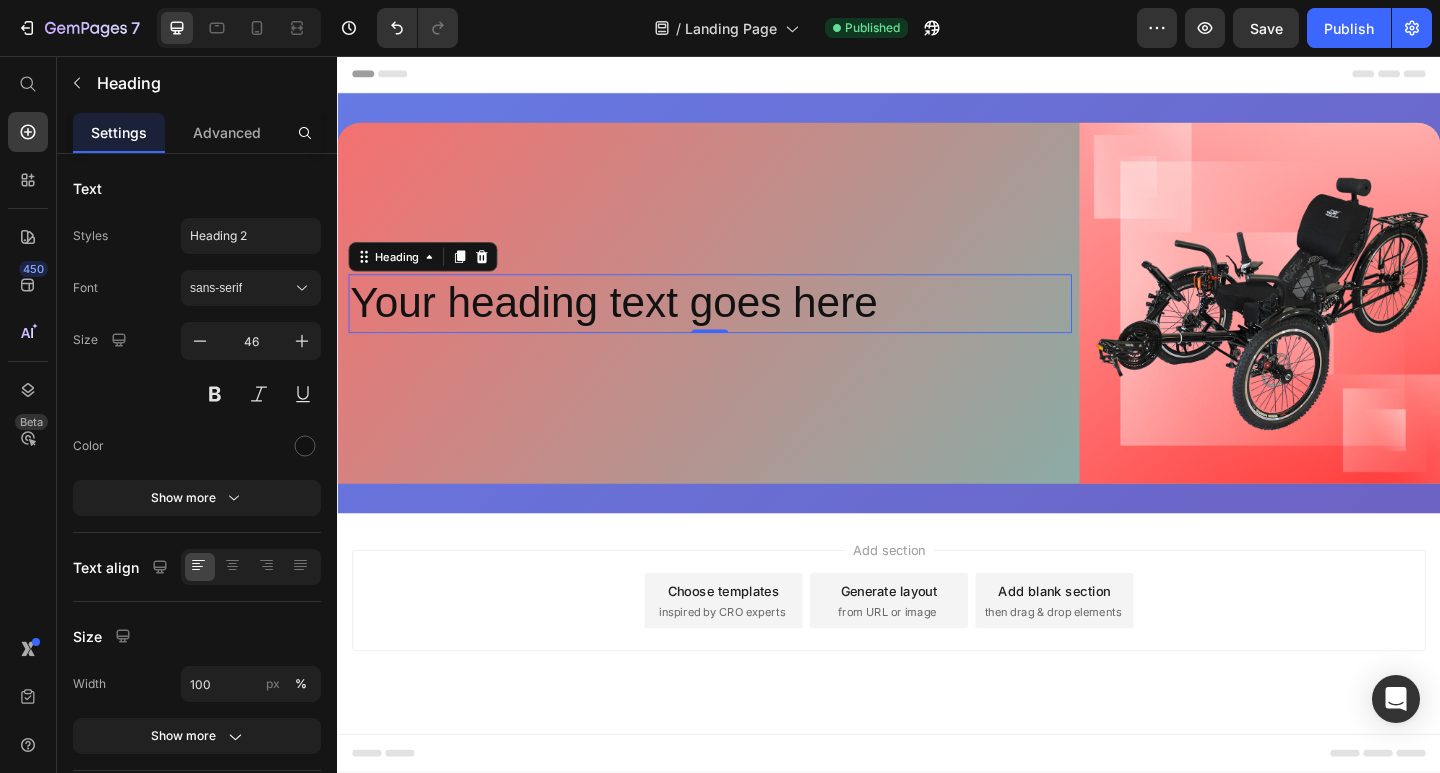 click on "Your heading text goes here" at bounding box center [742, 326] 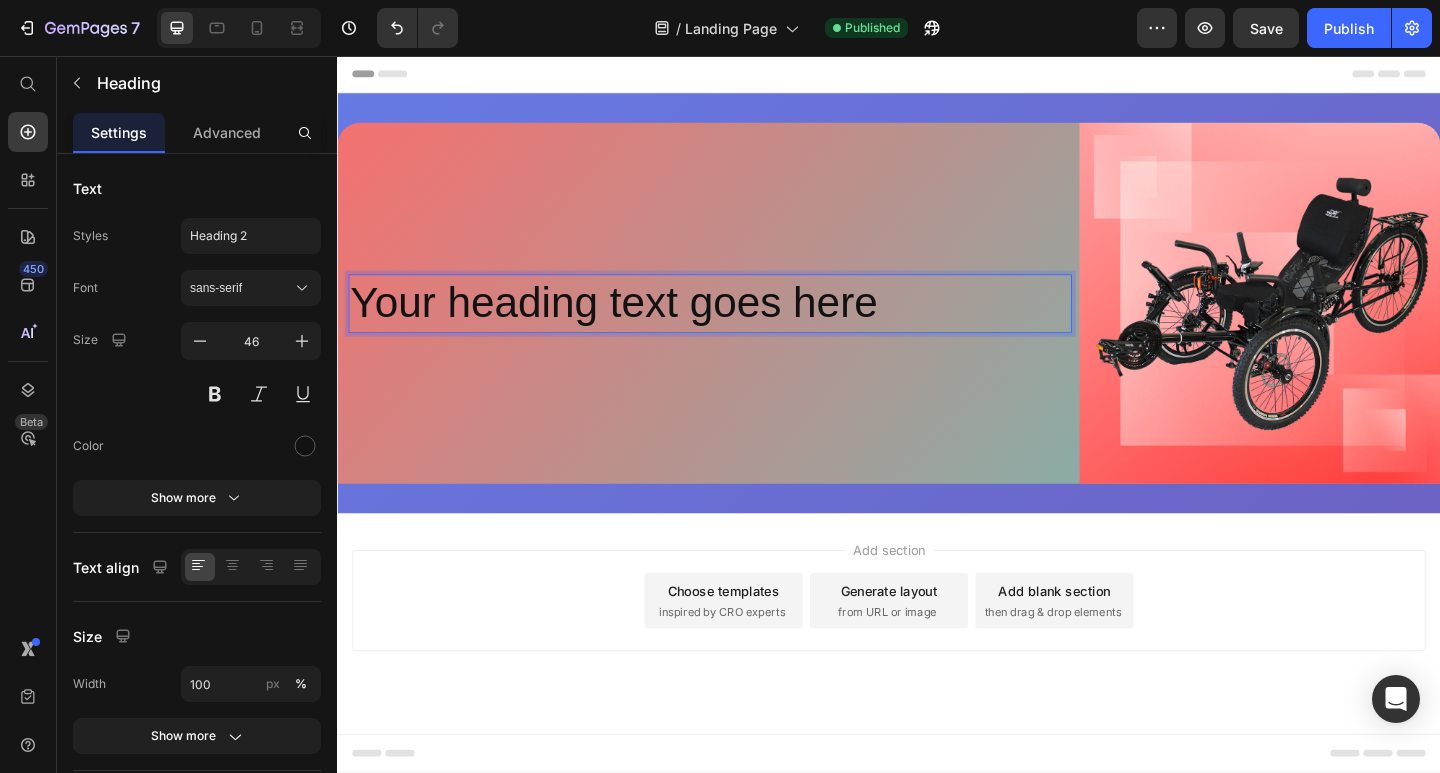 click on "Your heading text goes here" at bounding box center (742, 326) 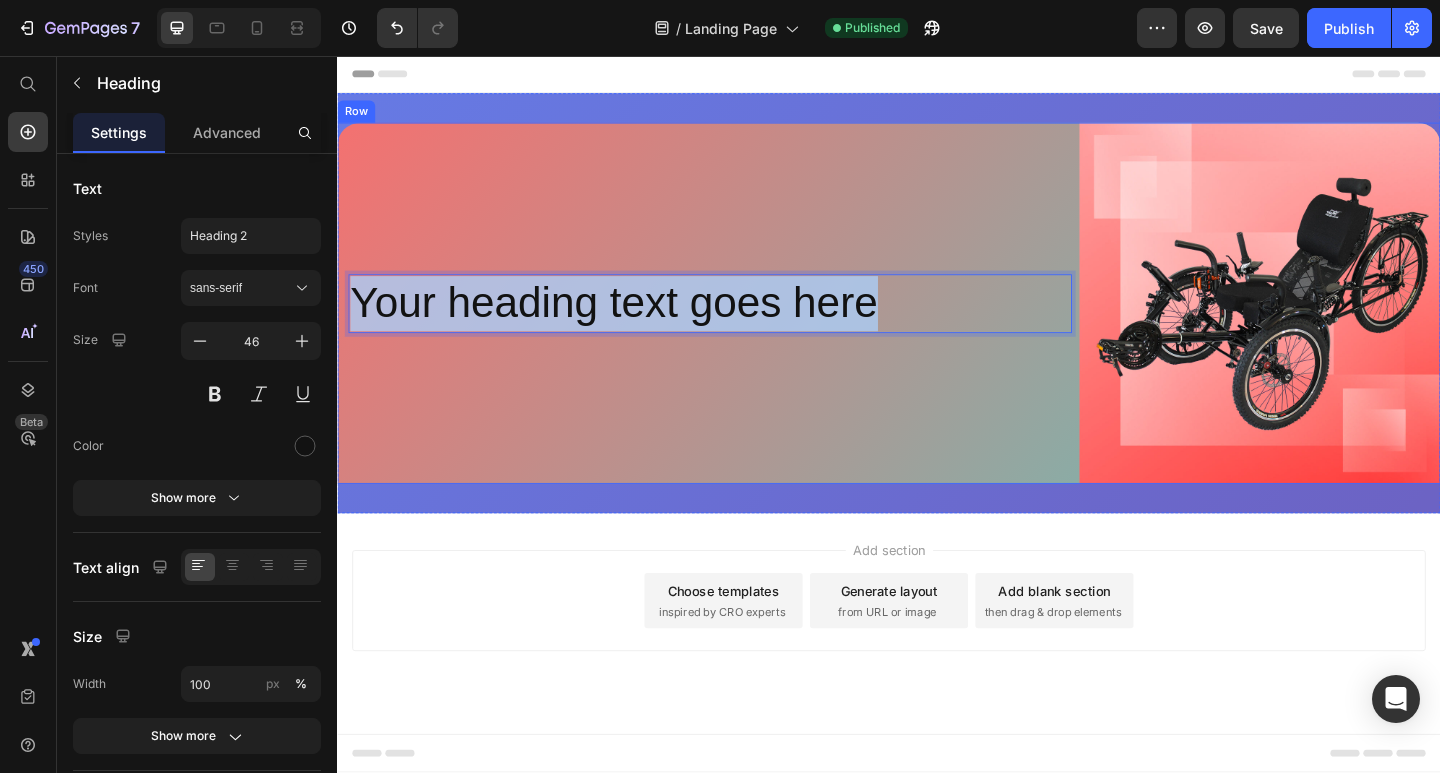 drag, startPoint x: 901, startPoint y: 327, endPoint x: 436, endPoint y: 305, distance: 465.52014 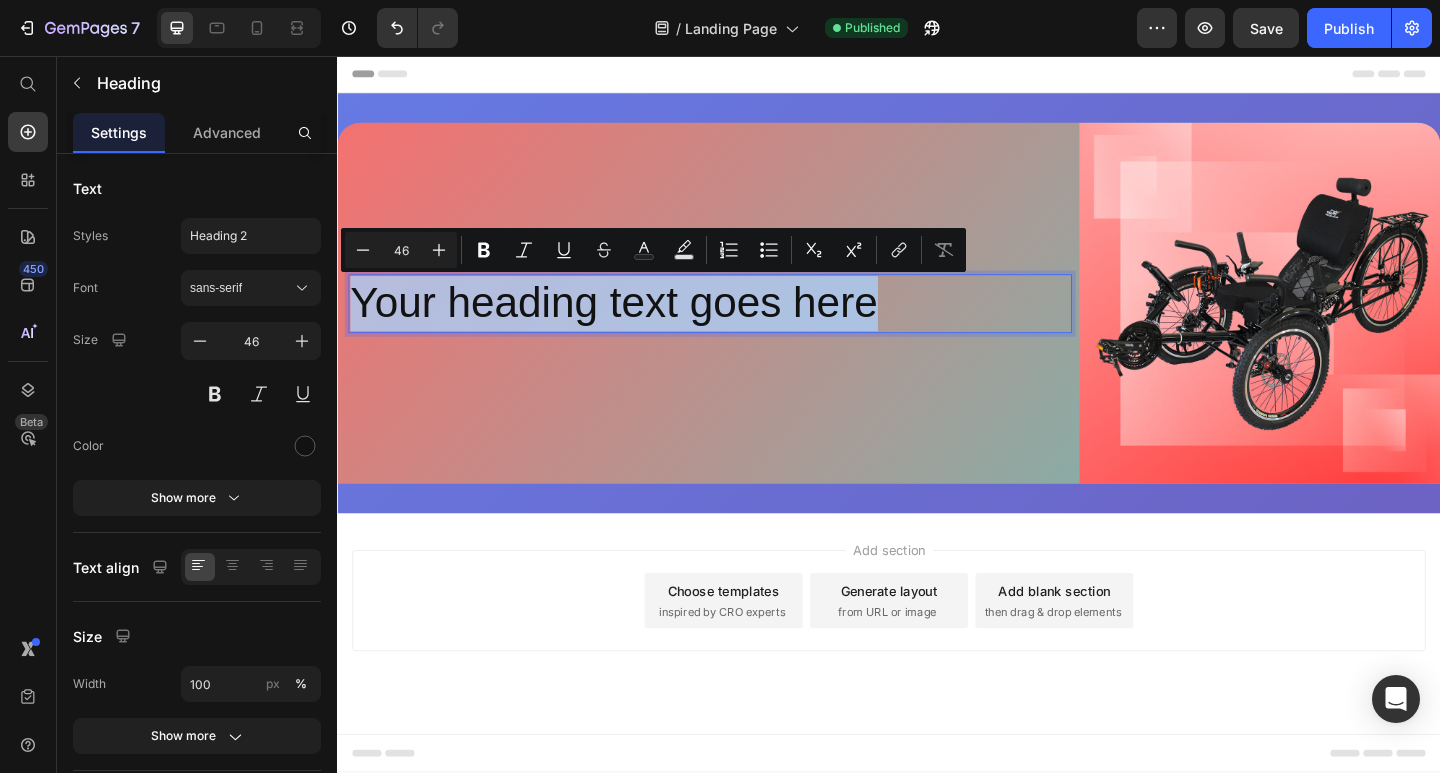 drag, startPoint x: 452, startPoint y: 311, endPoint x: 470, endPoint y: 314, distance: 18.248287 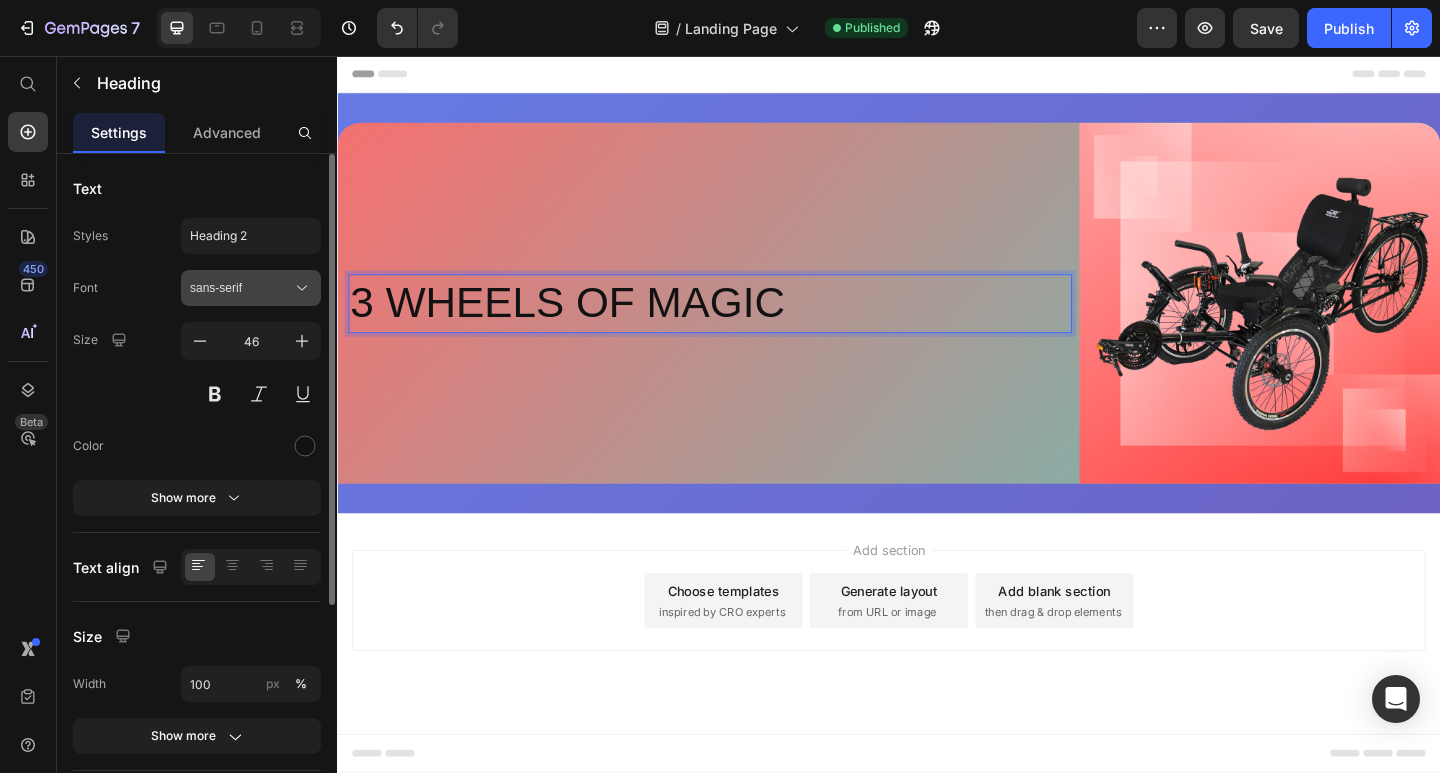 click on "sans-serif" at bounding box center (241, 288) 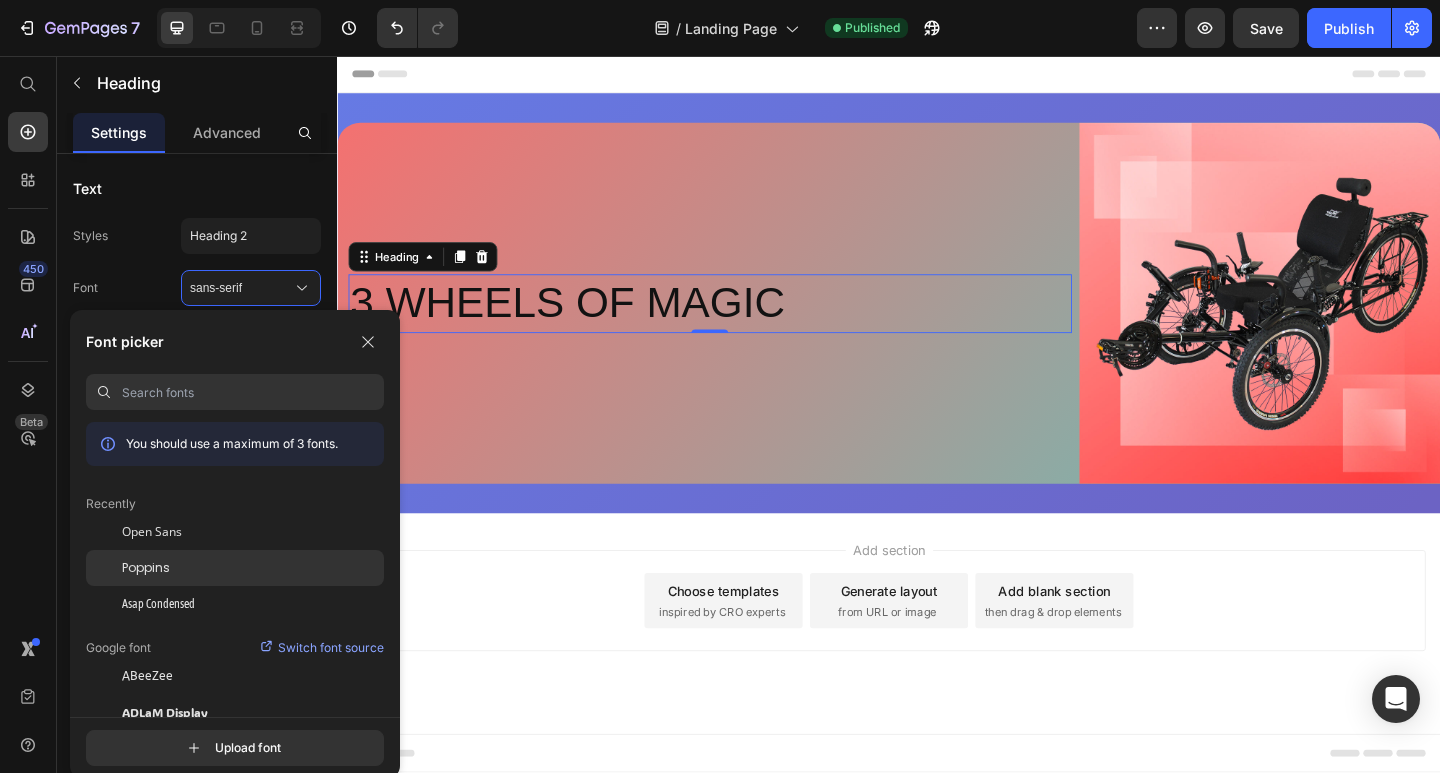 click on "Poppins" 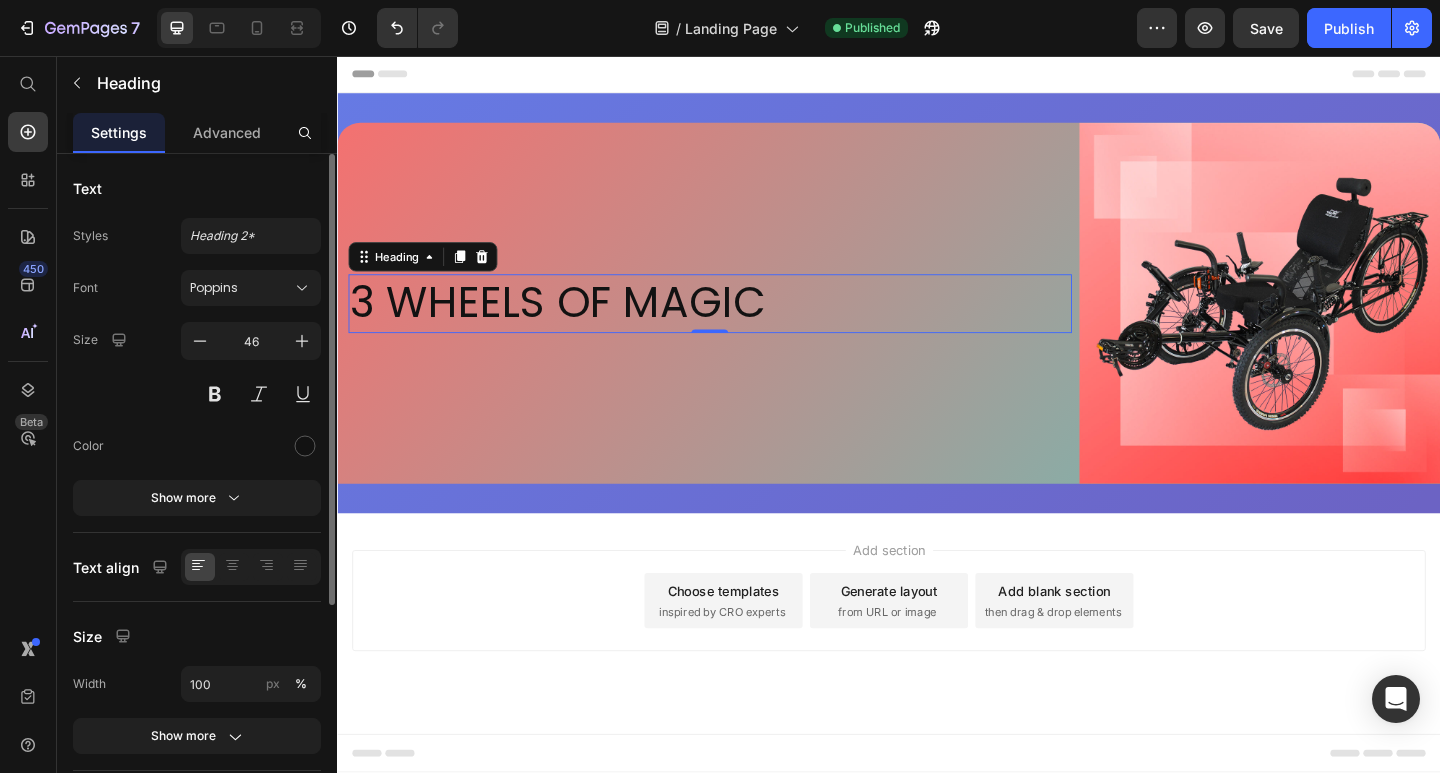 click on "Font Poppins Size 46 Color Show more" at bounding box center (197, 393) 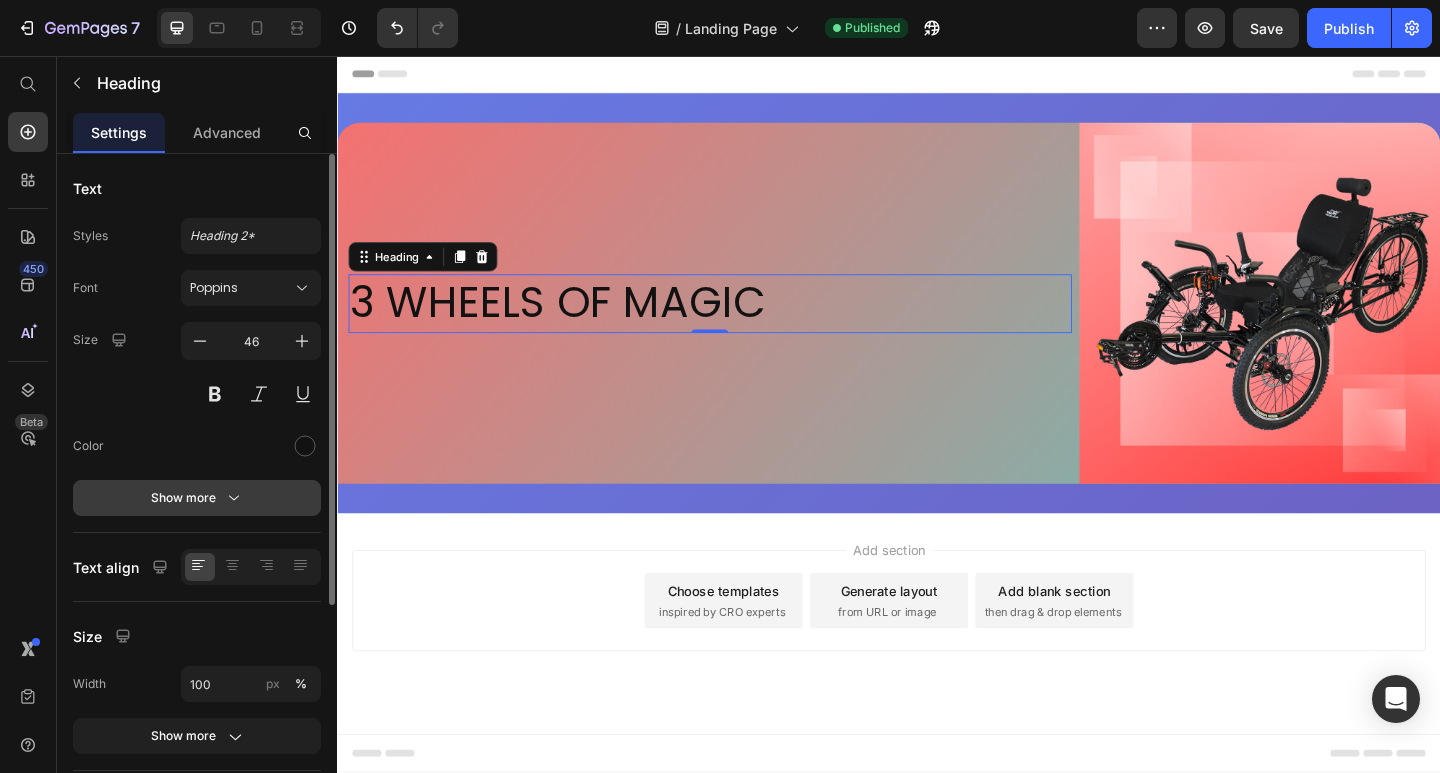 click on "Show more" at bounding box center (197, 498) 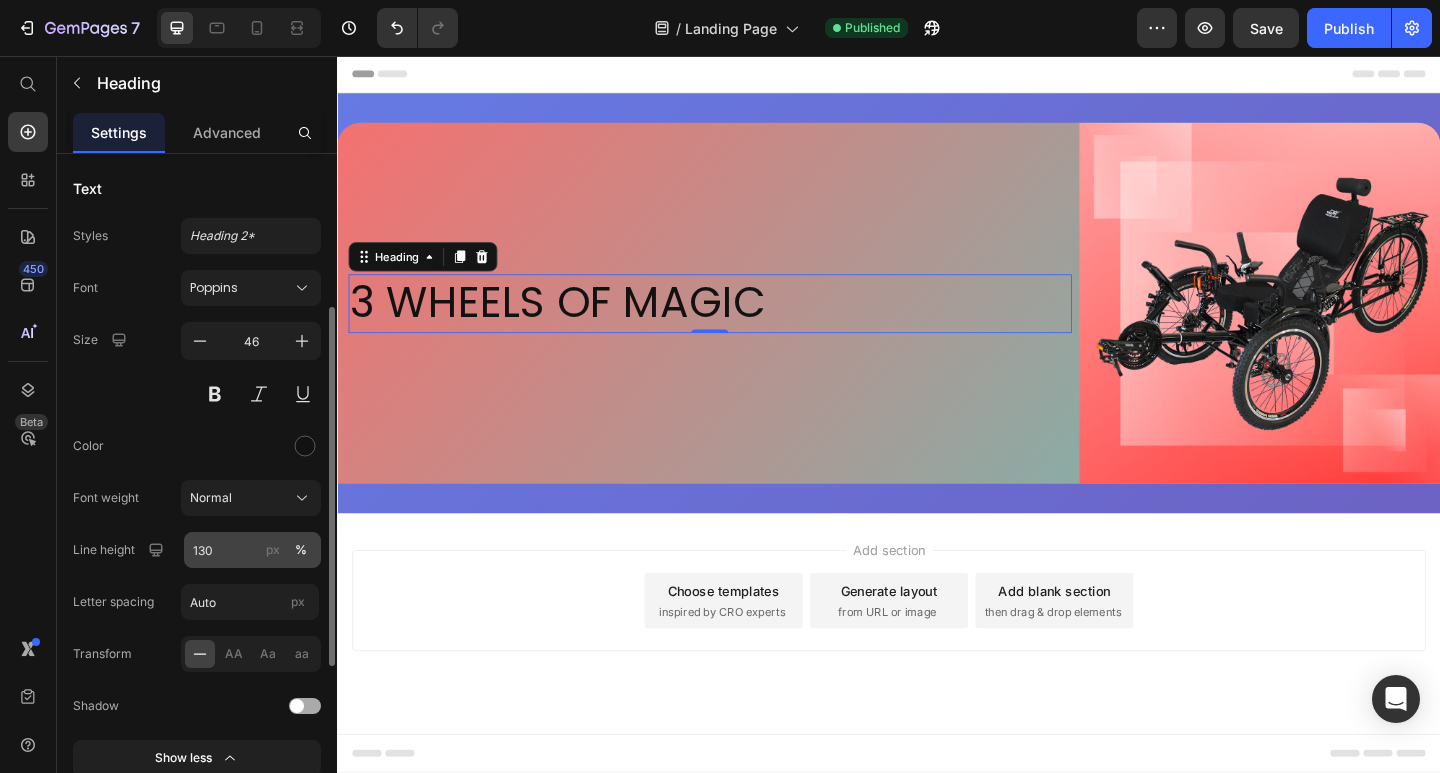 scroll, scrollTop: 200, scrollLeft: 0, axis: vertical 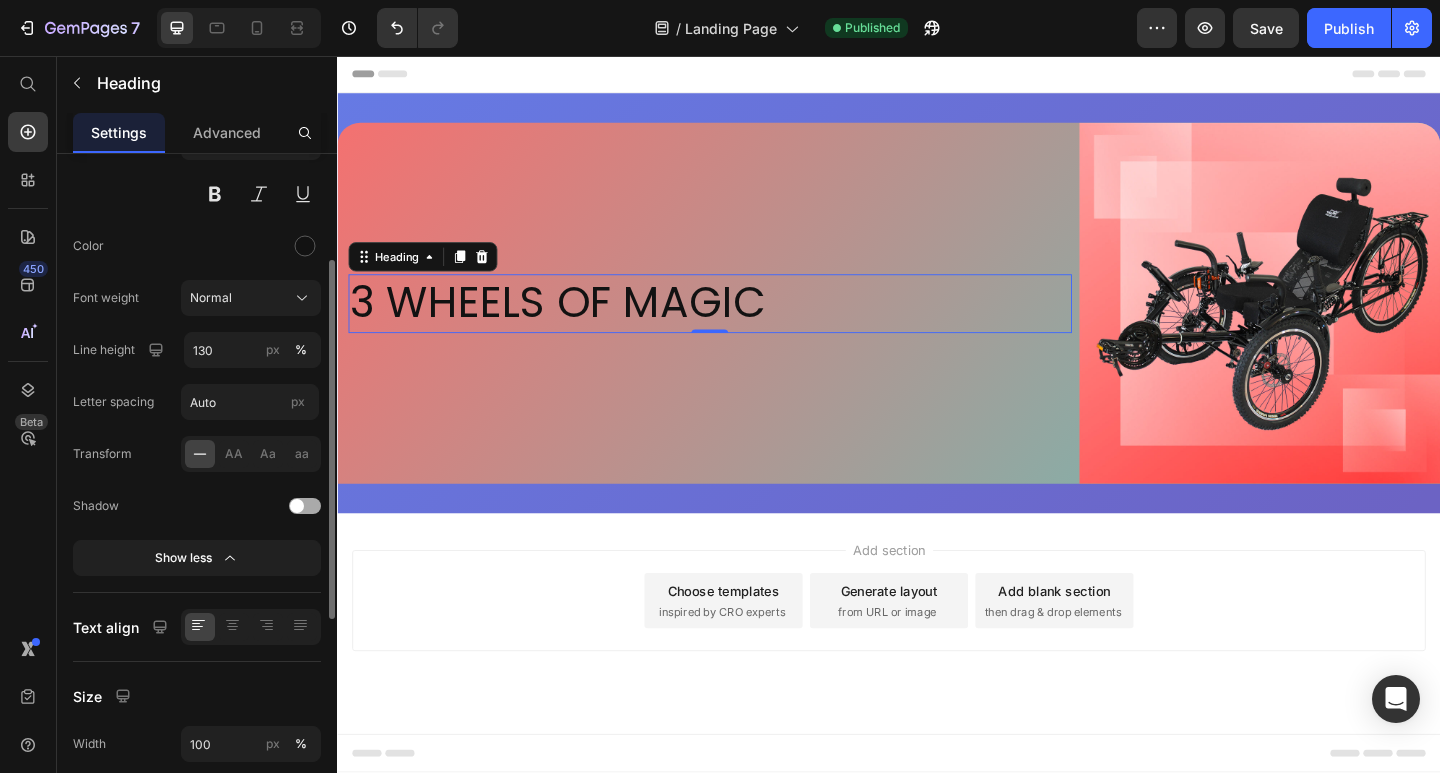 click on "Font Poppins Size 46 Color Font weight Normal Line height 130 px % Letter spacing Auto px Transform
AA Aa aa Shadow Show less" at bounding box center (197, 323) 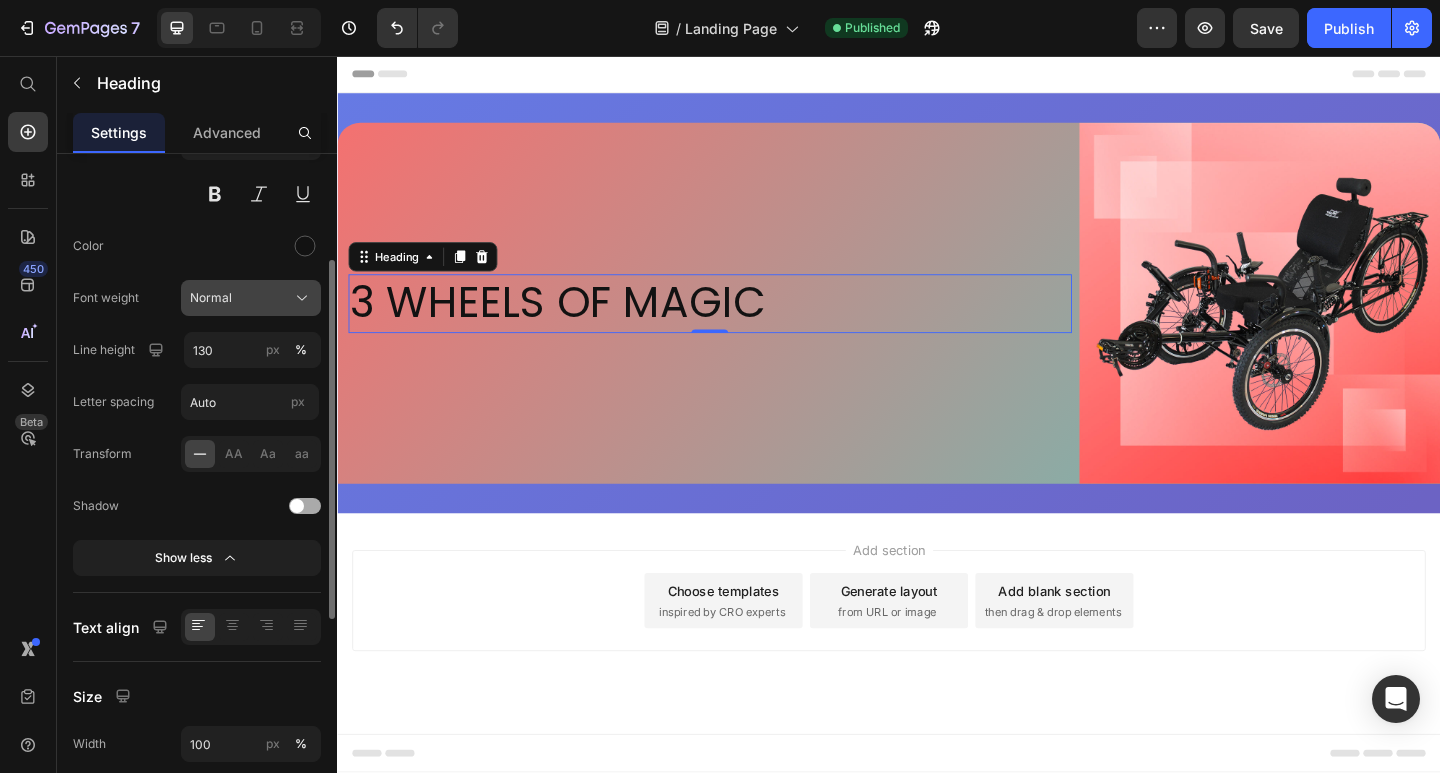 click on "Normal" at bounding box center (251, 298) 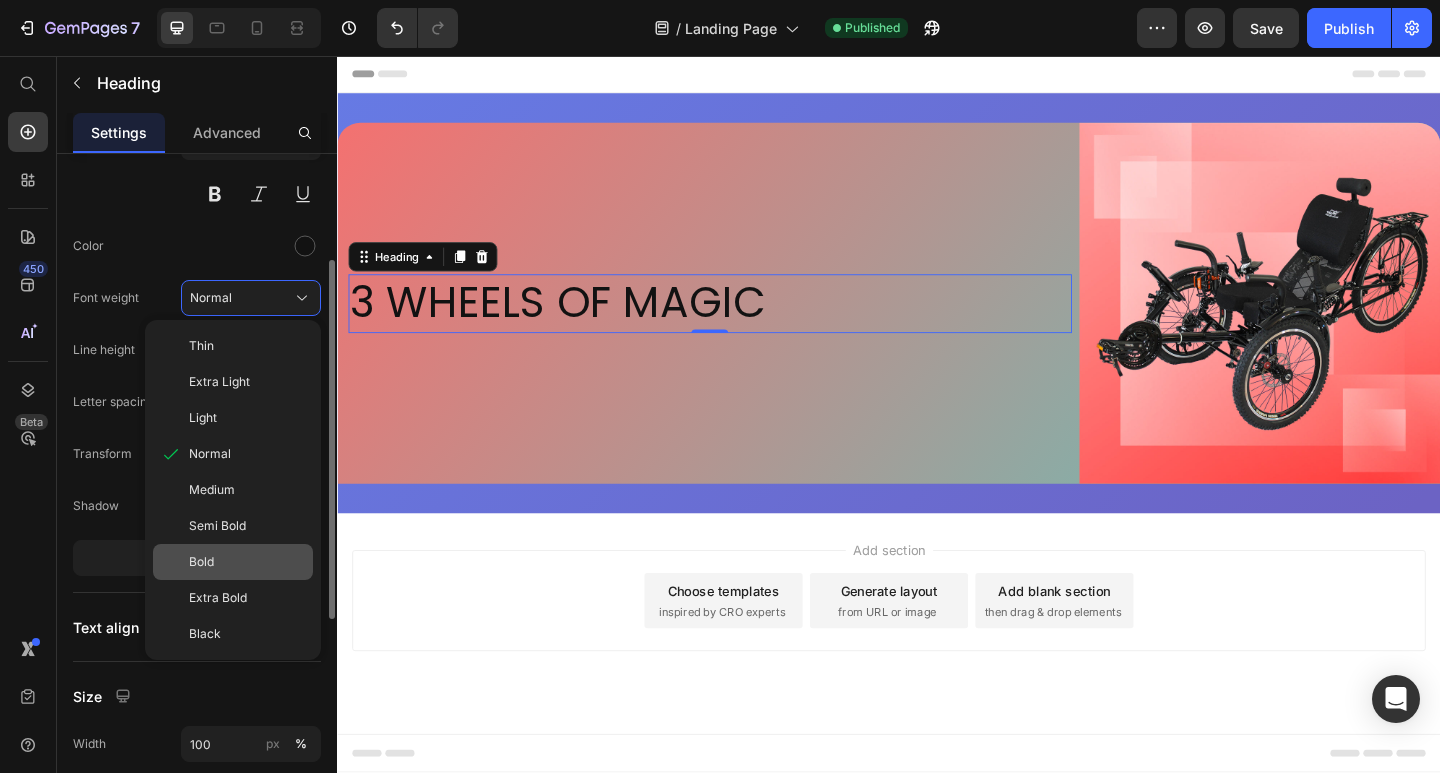 click on "Bold" at bounding box center (247, 562) 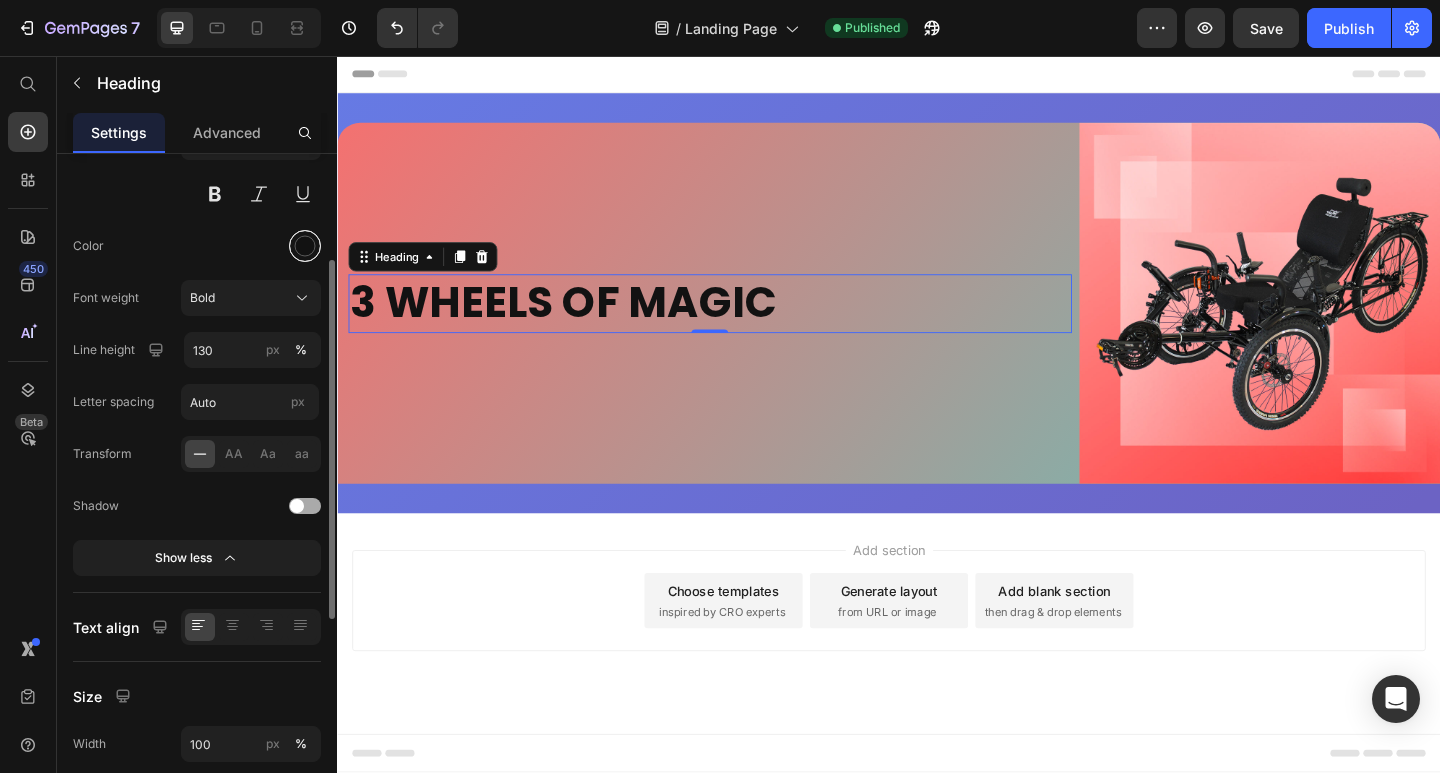 click at bounding box center (305, 246) 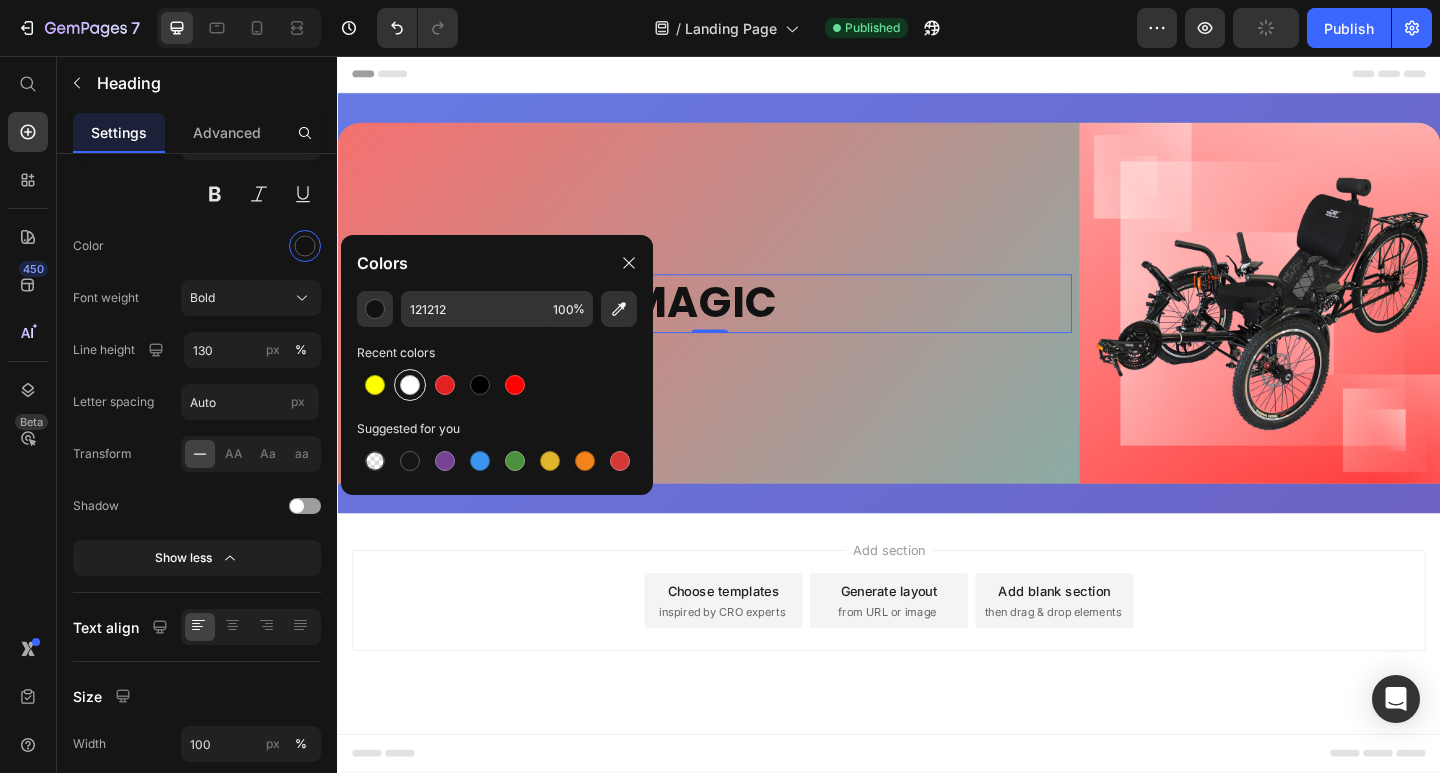 click at bounding box center [410, 385] 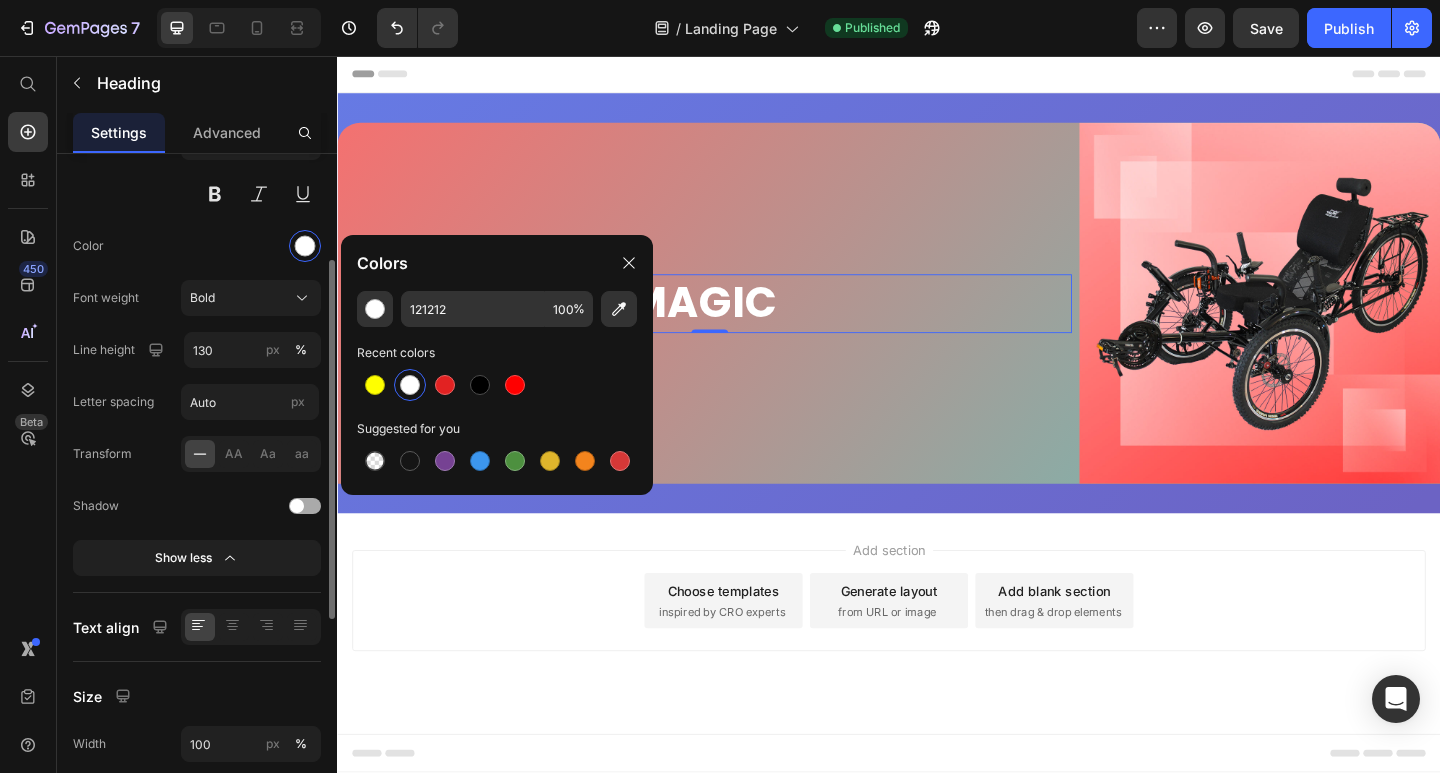 click on "Font Poppins Size 46 Color Font weight Bold Line height 130 px % Letter spacing Auto px Transform
AA Aa aa Shadow Show less" at bounding box center [197, 323] 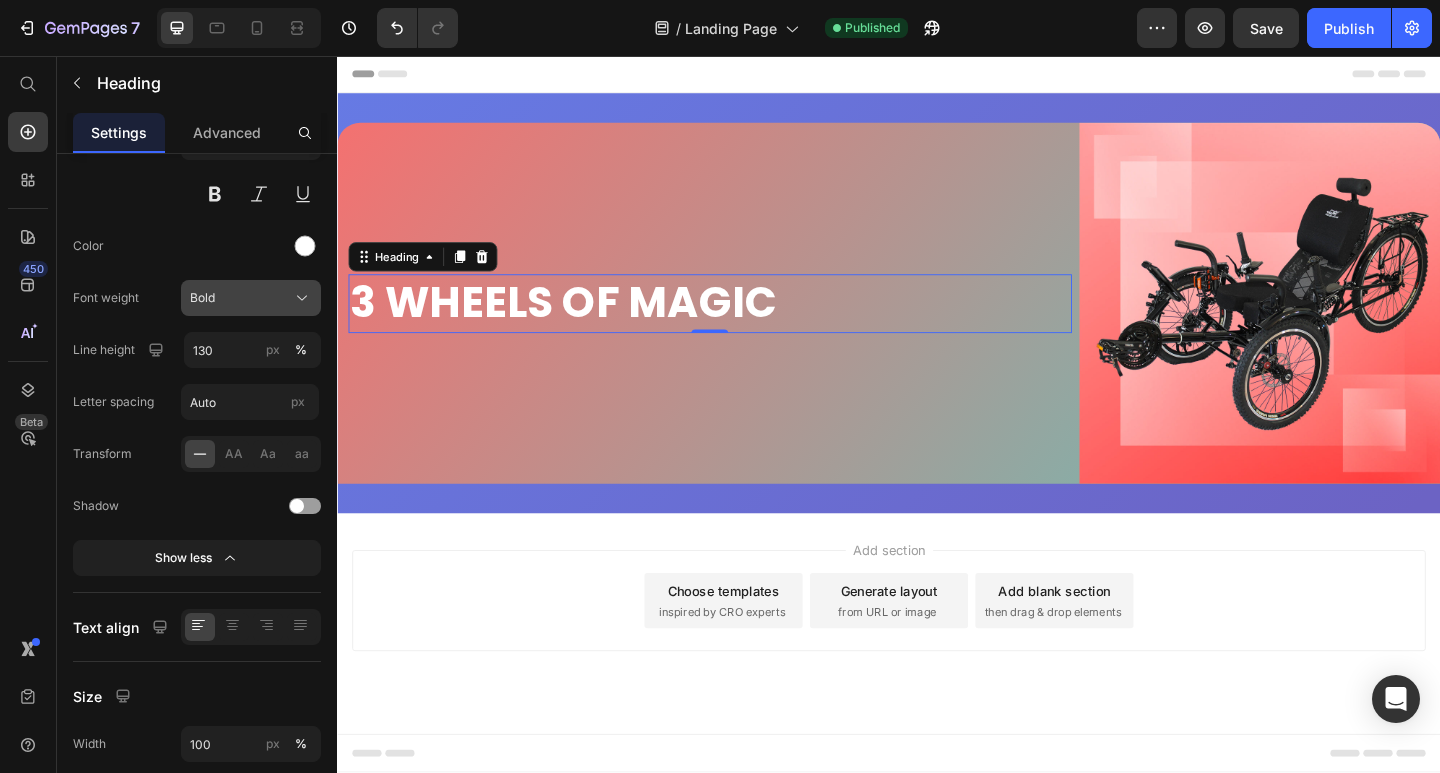 scroll, scrollTop: 0, scrollLeft: 0, axis: both 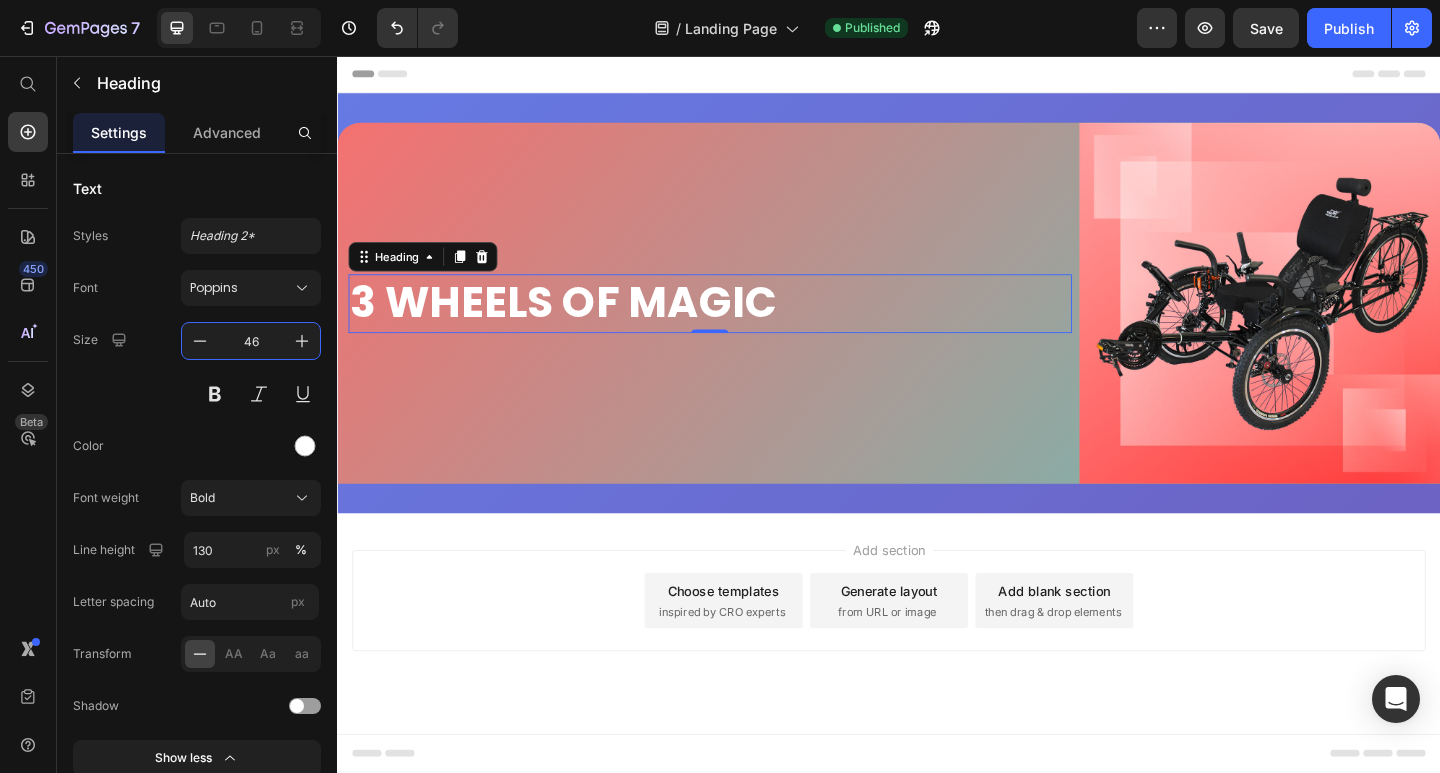 click on "46" at bounding box center [251, 341] 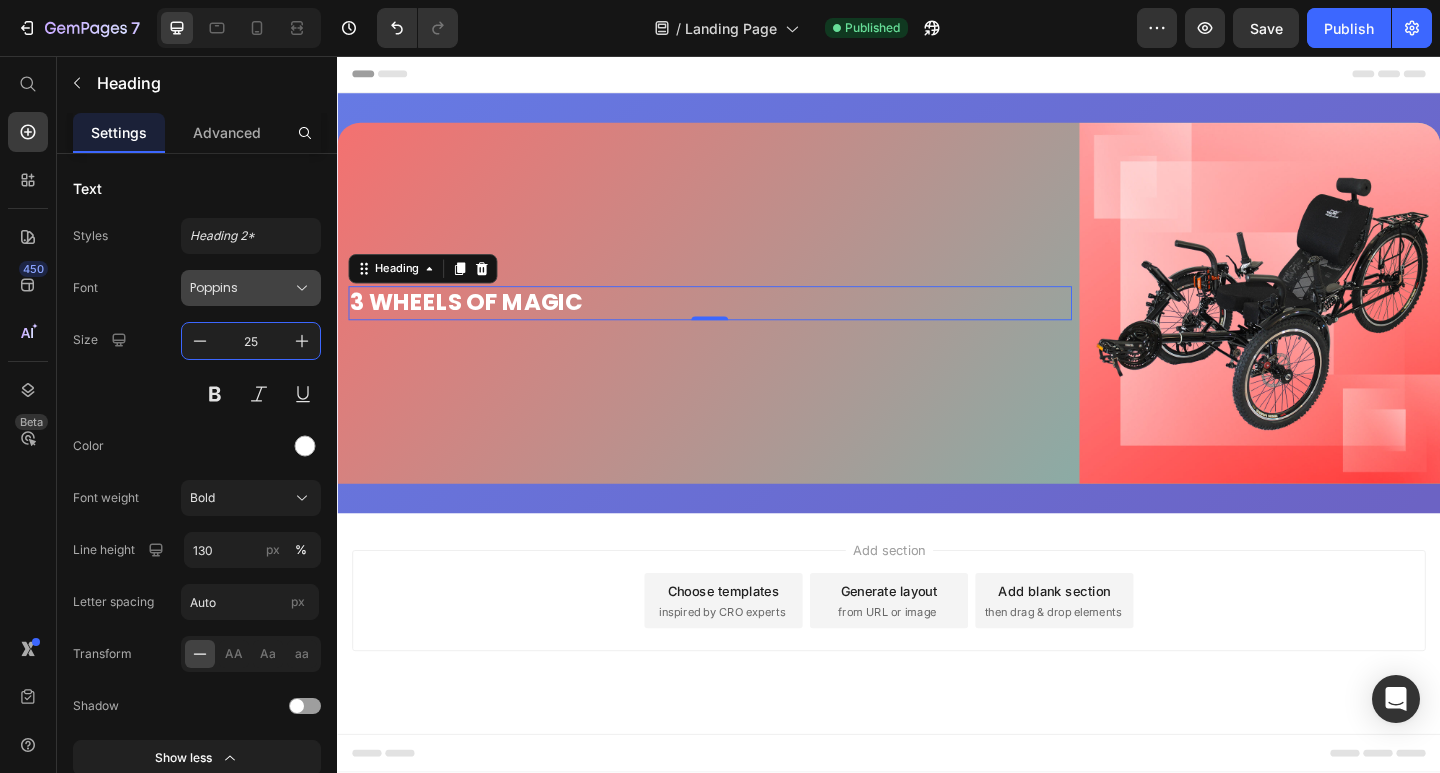 type on "2" 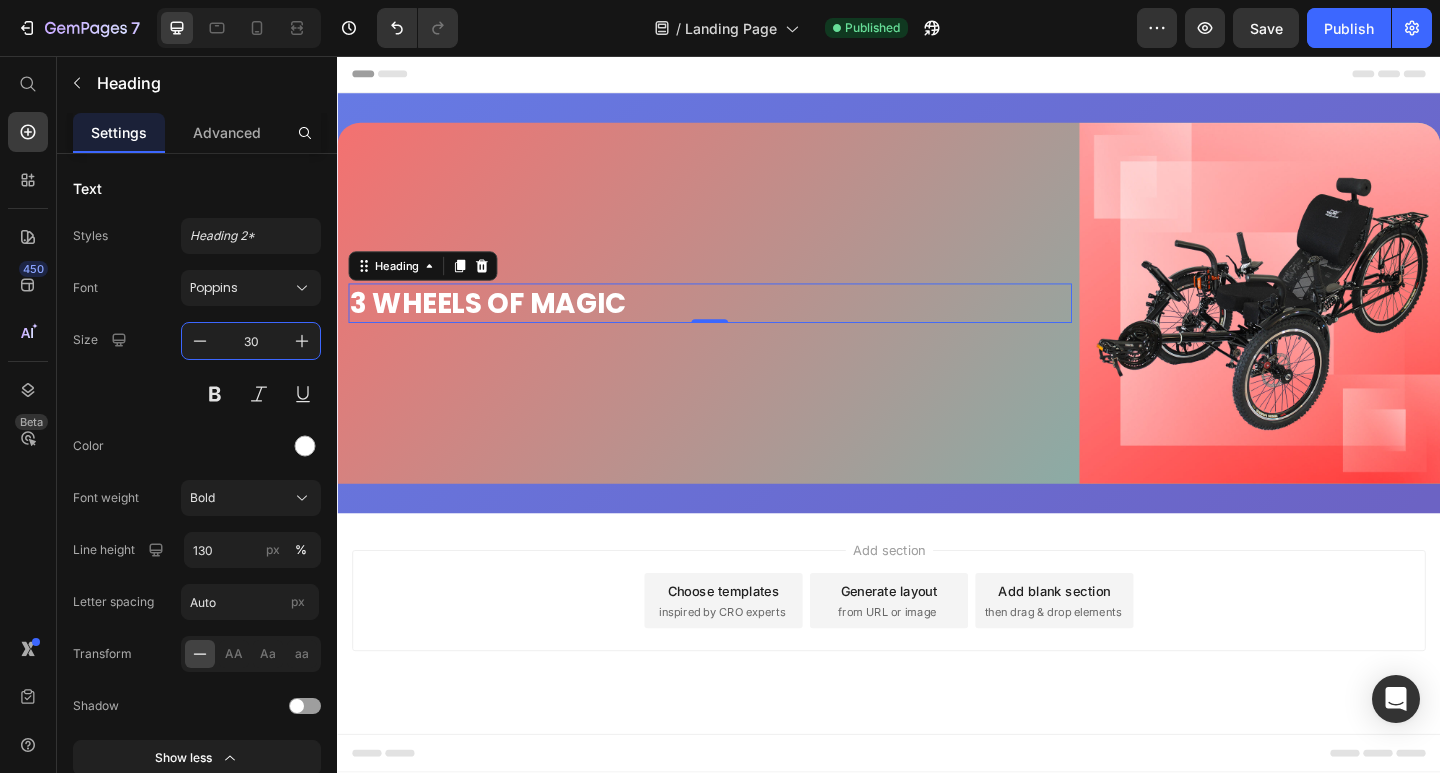 click on "30" at bounding box center [251, 341] 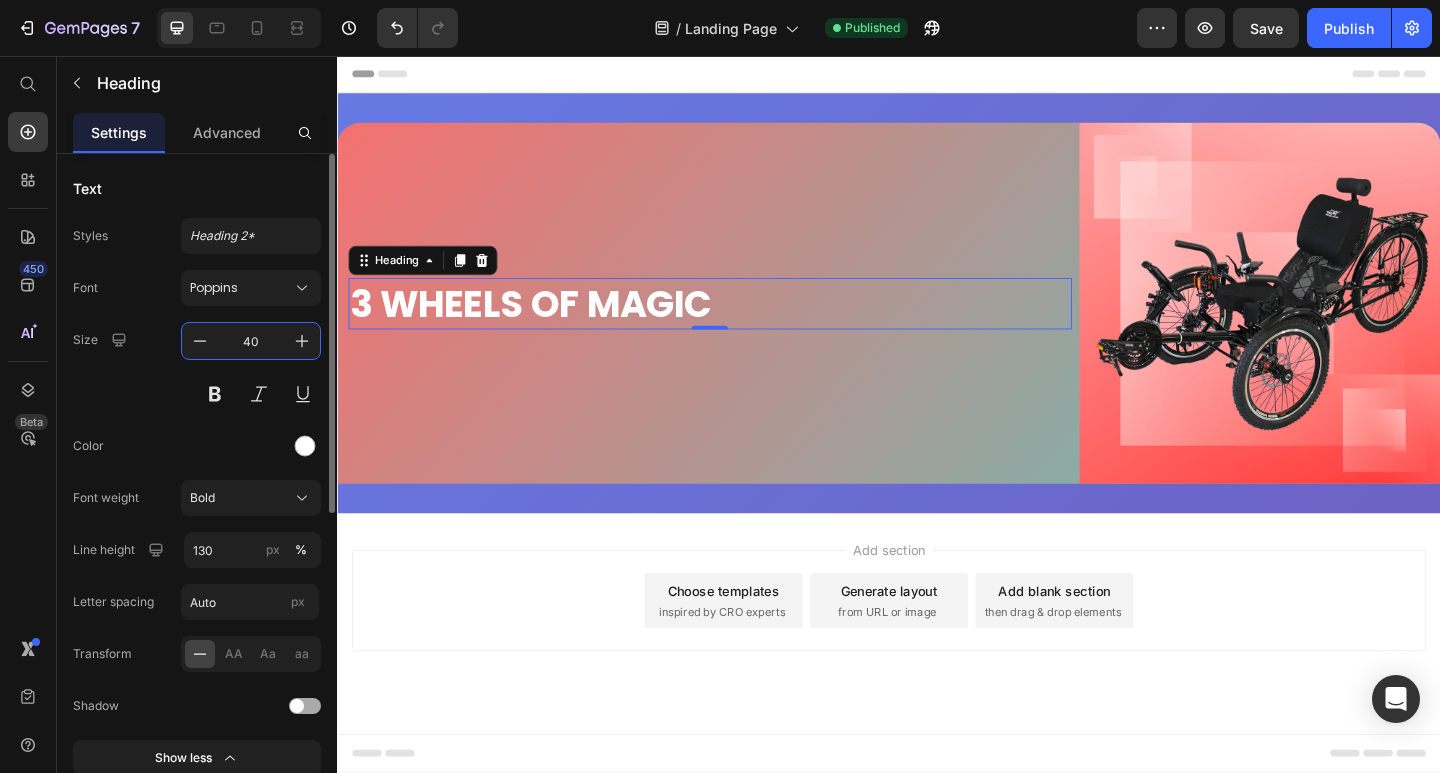 click on "40" at bounding box center (251, 341) 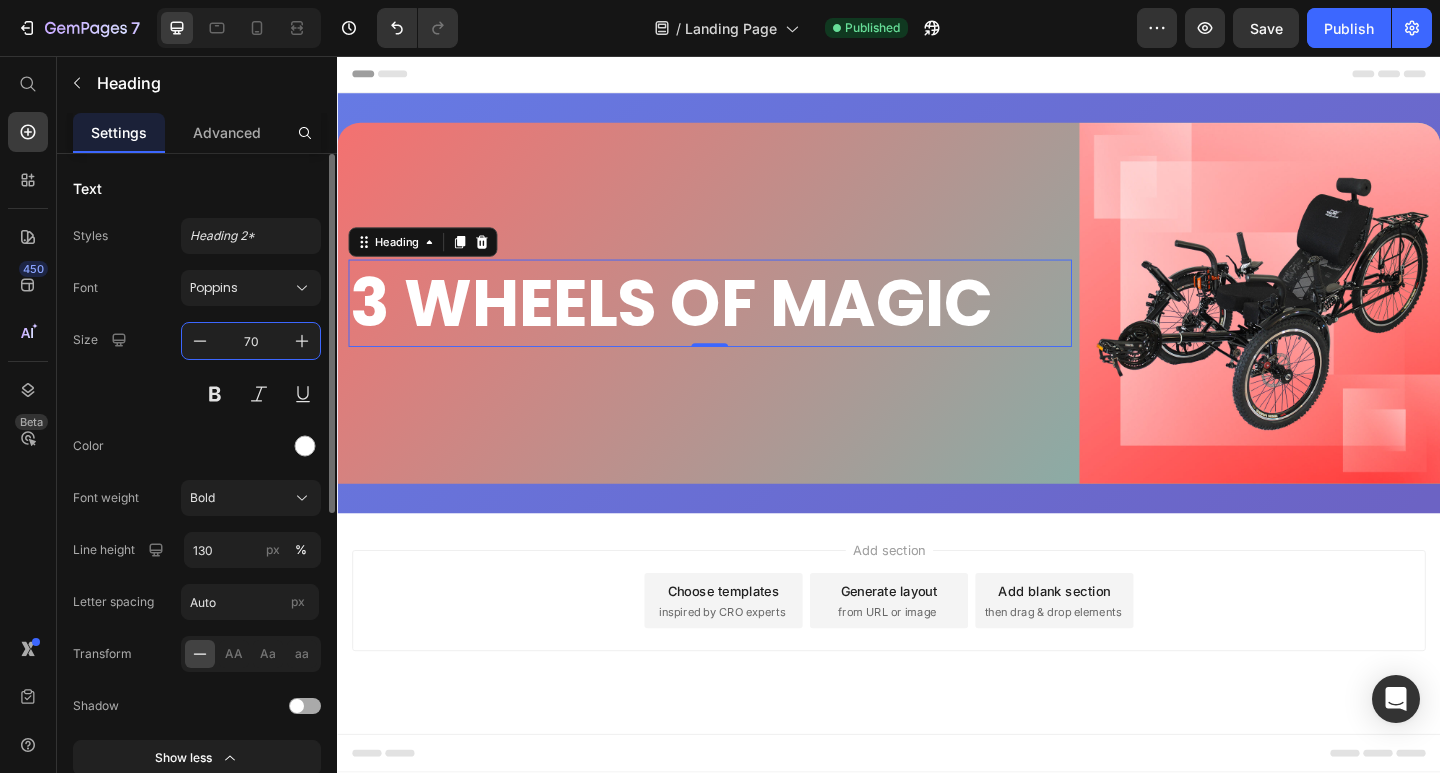 drag, startPoint x: 253, startPoint y: 340, endPoint x: 239, endPoint y: 340, distance: 14 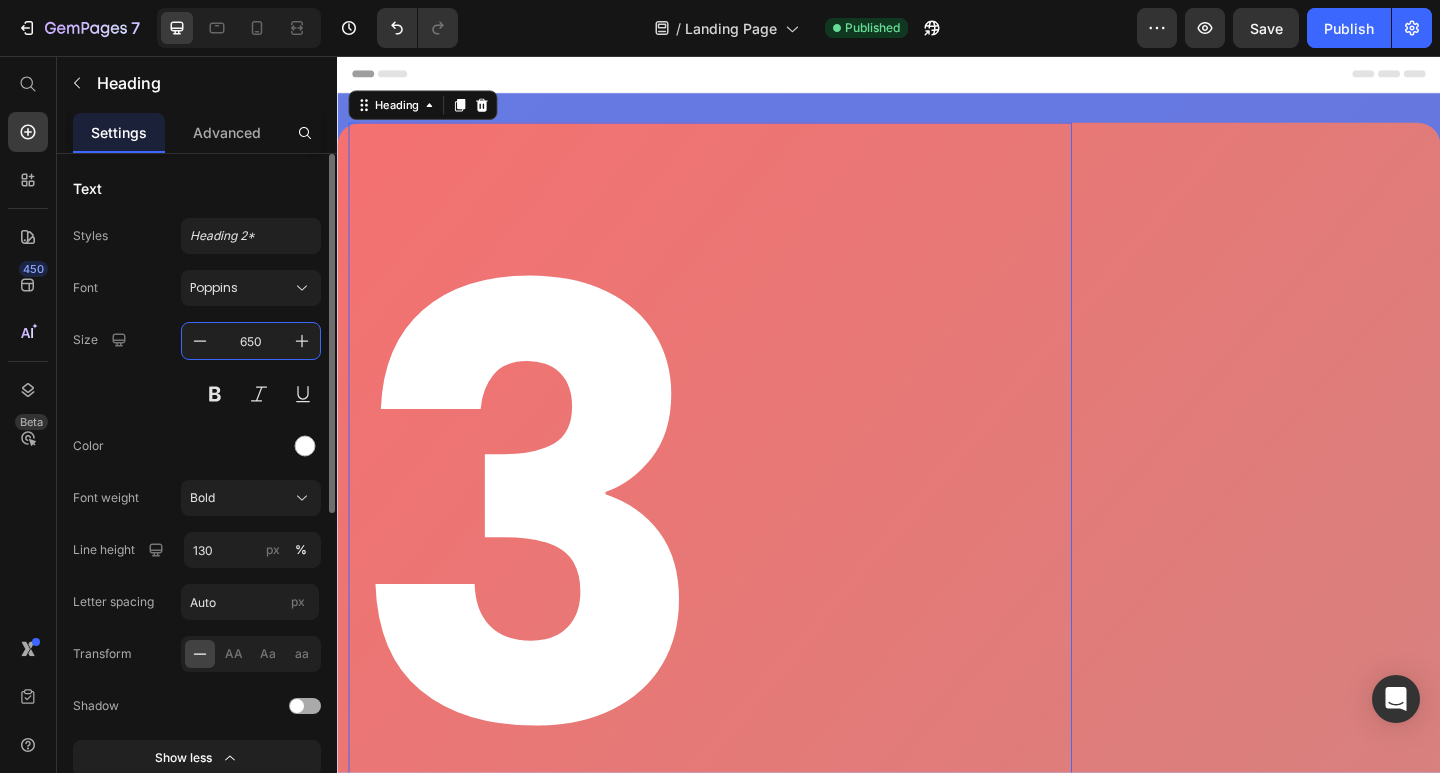 drag, startPoint x: 262, startPoint y: 343, endPoint x: 226, endPoint y: 342, distance: 36.013885 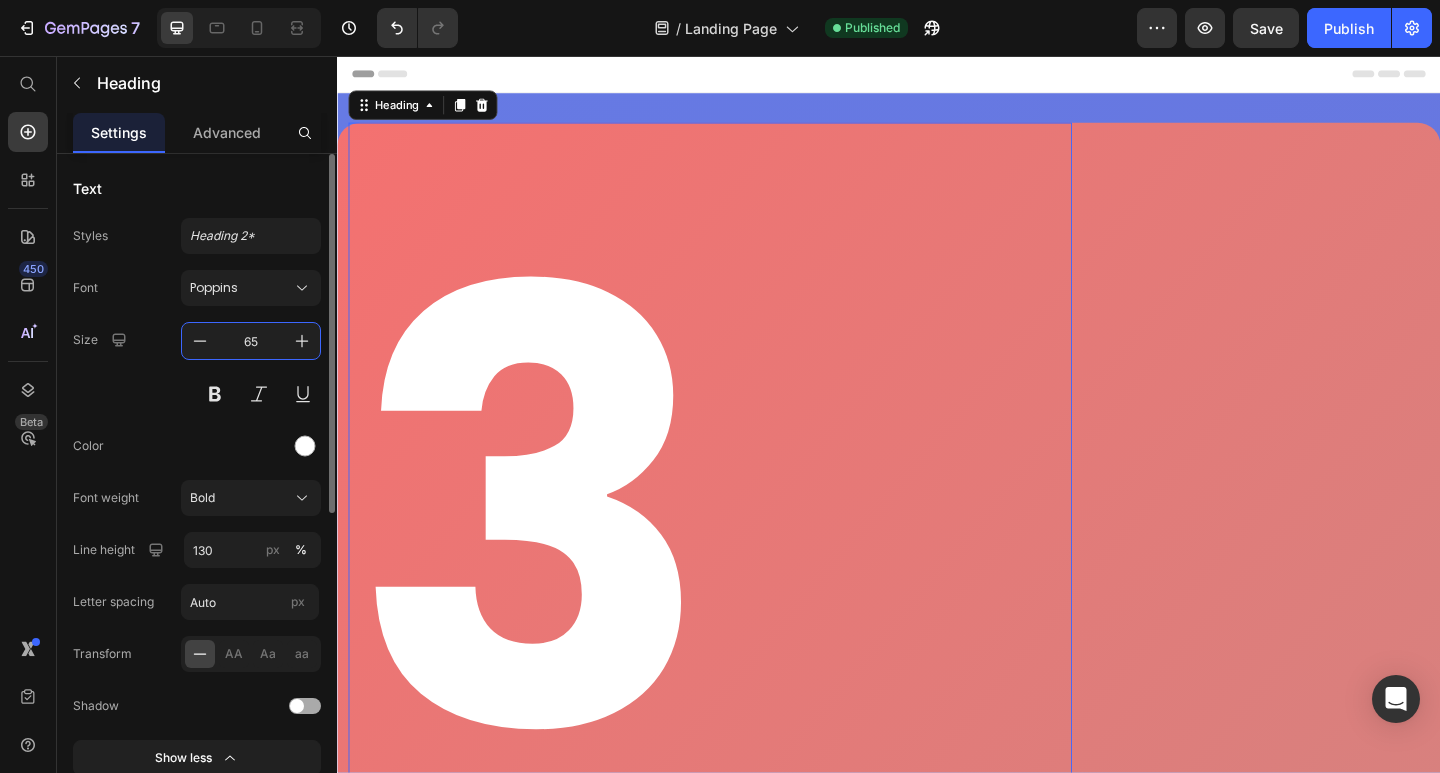type on "65" 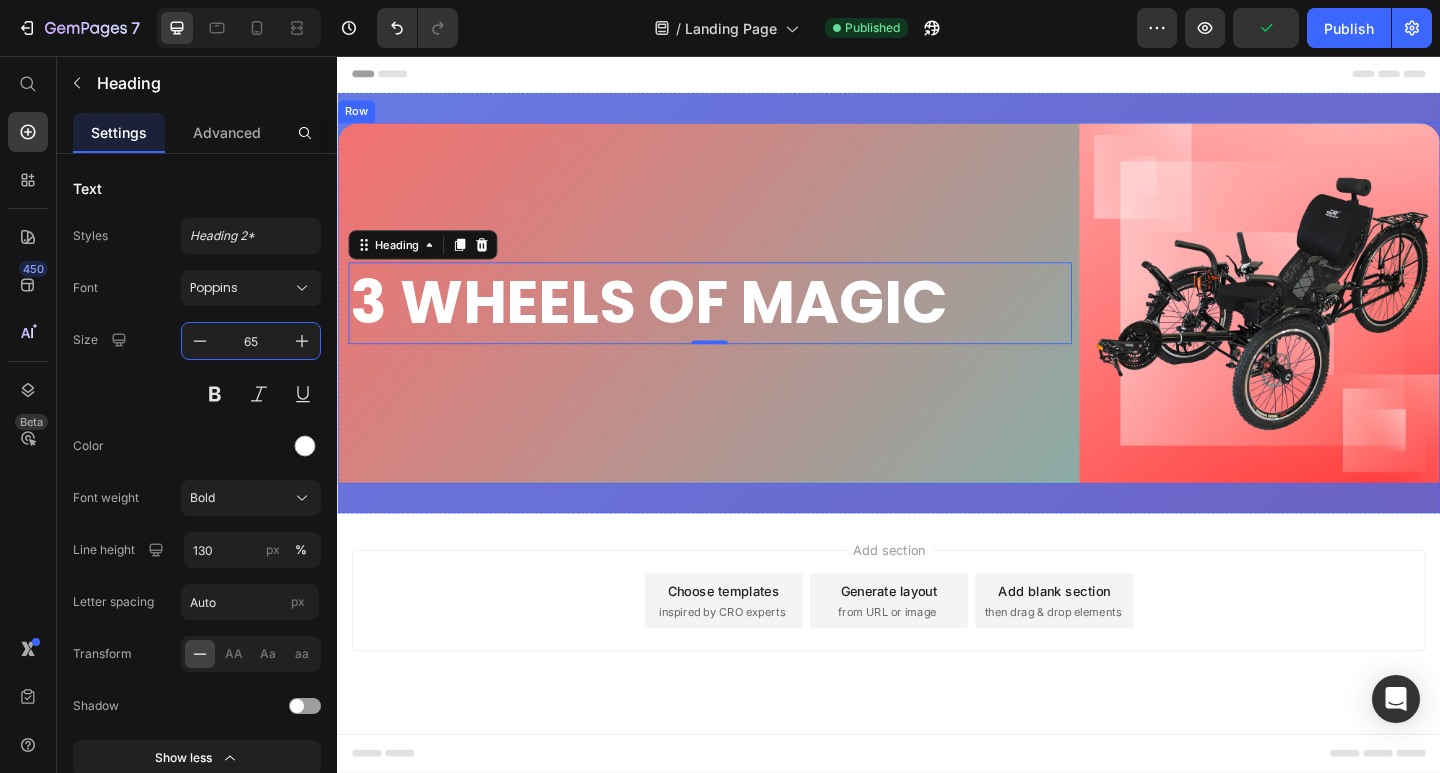 click on "3 WHEELS OF MAGIC Heading   0" at bounding box center (742, 325) 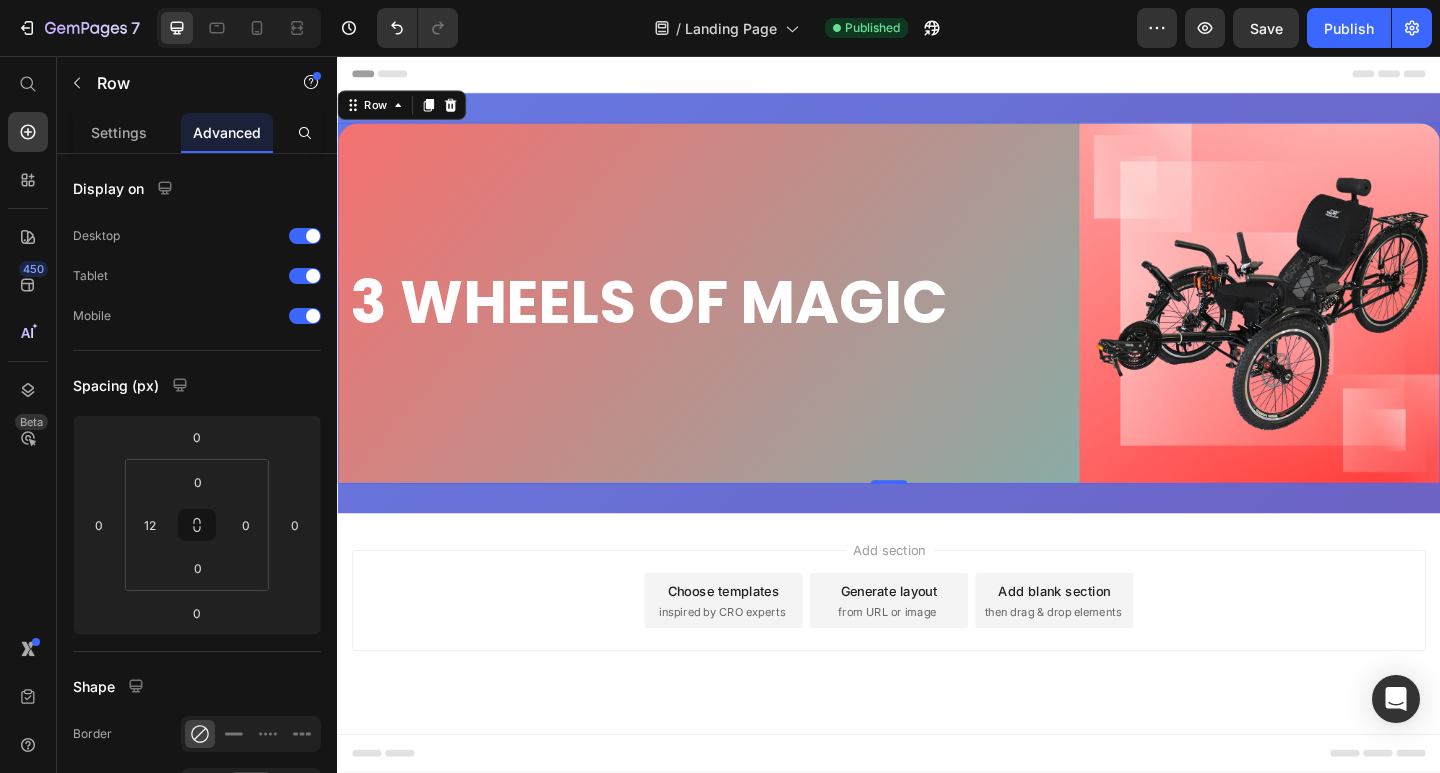 click on "3 WHEELS OF MAGIC" at bounding box center [742, 325] 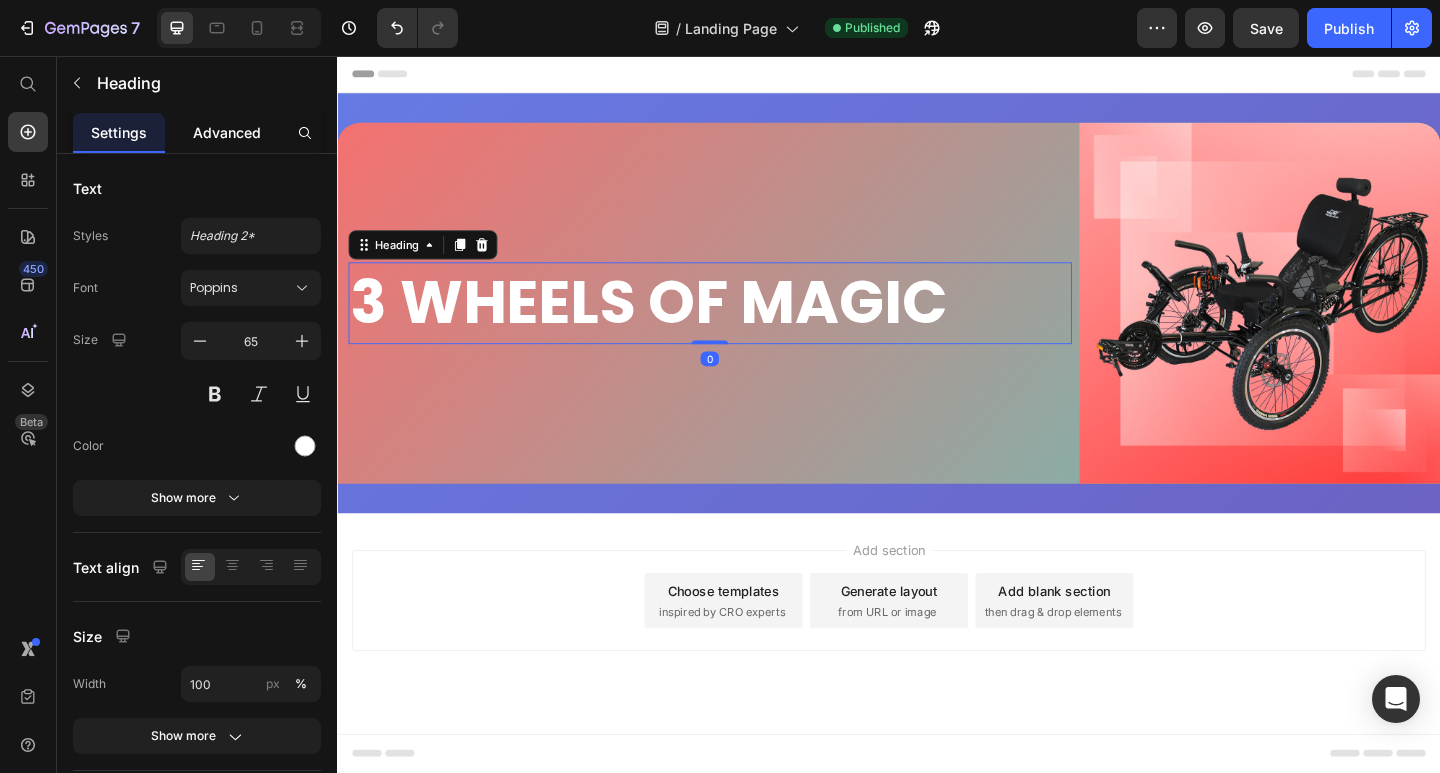 click on "Advanced" 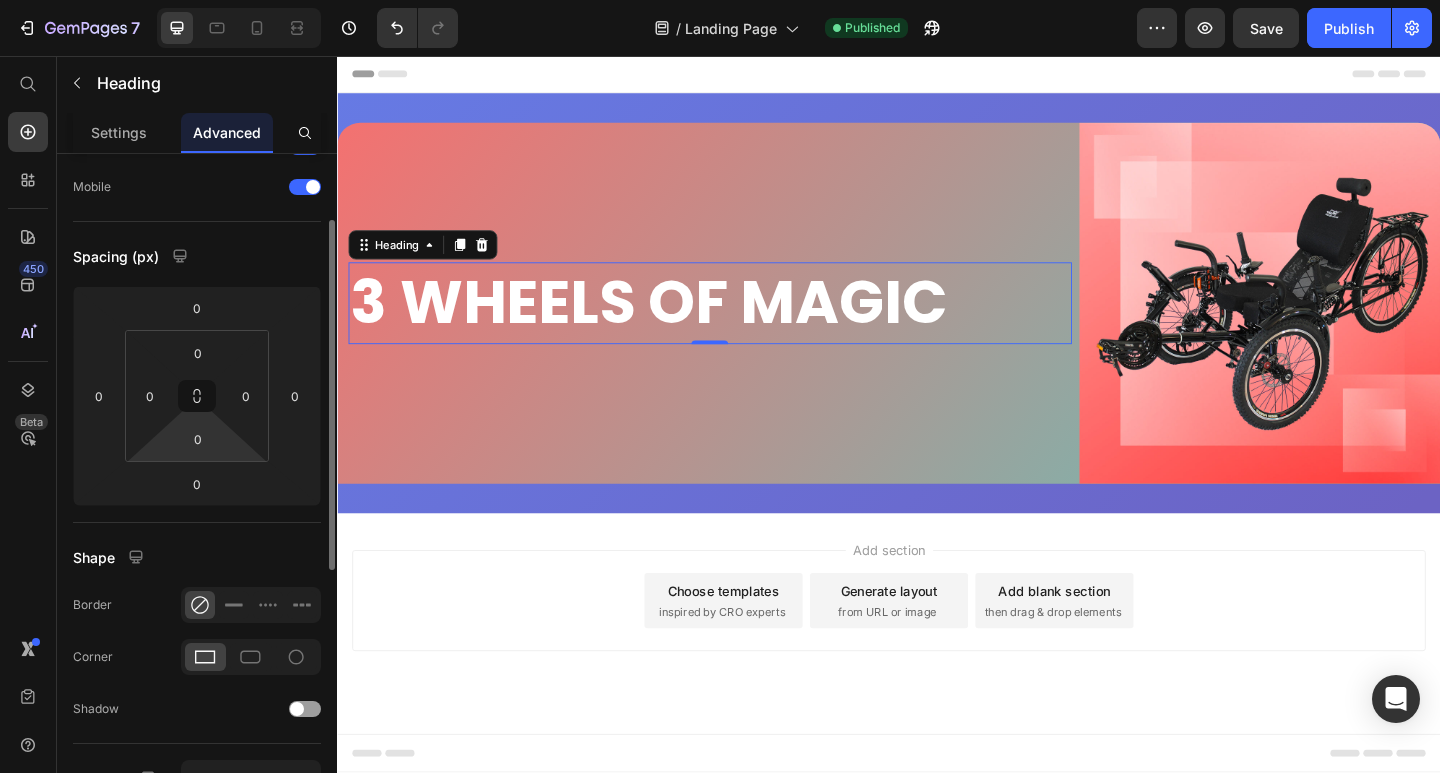 scroll, scrollTop: 0, scrollLeft: 0, axis: both 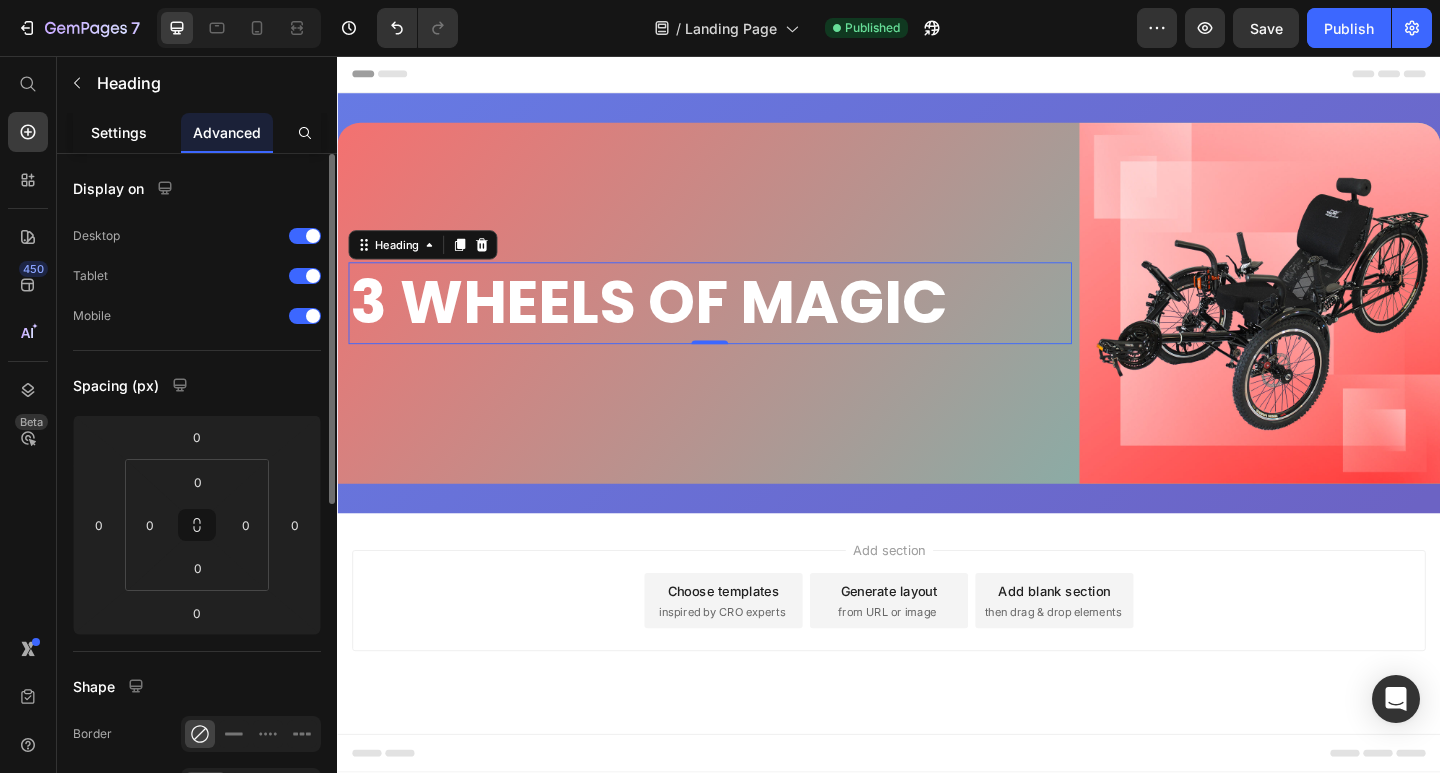 click on "Settings" at bounding box center [119, 132] 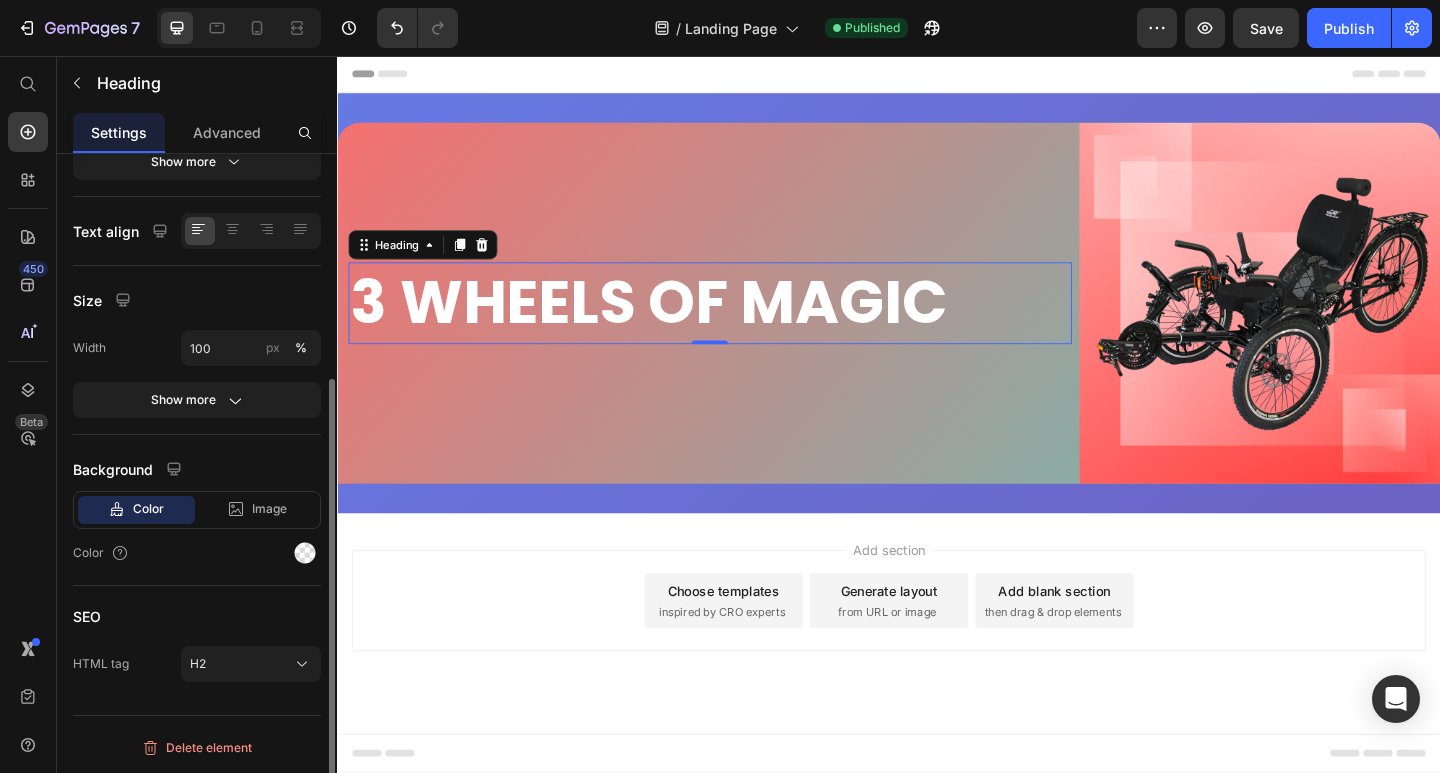 scroll, scrollTop: 0, scrollLeft: 0, axis: both 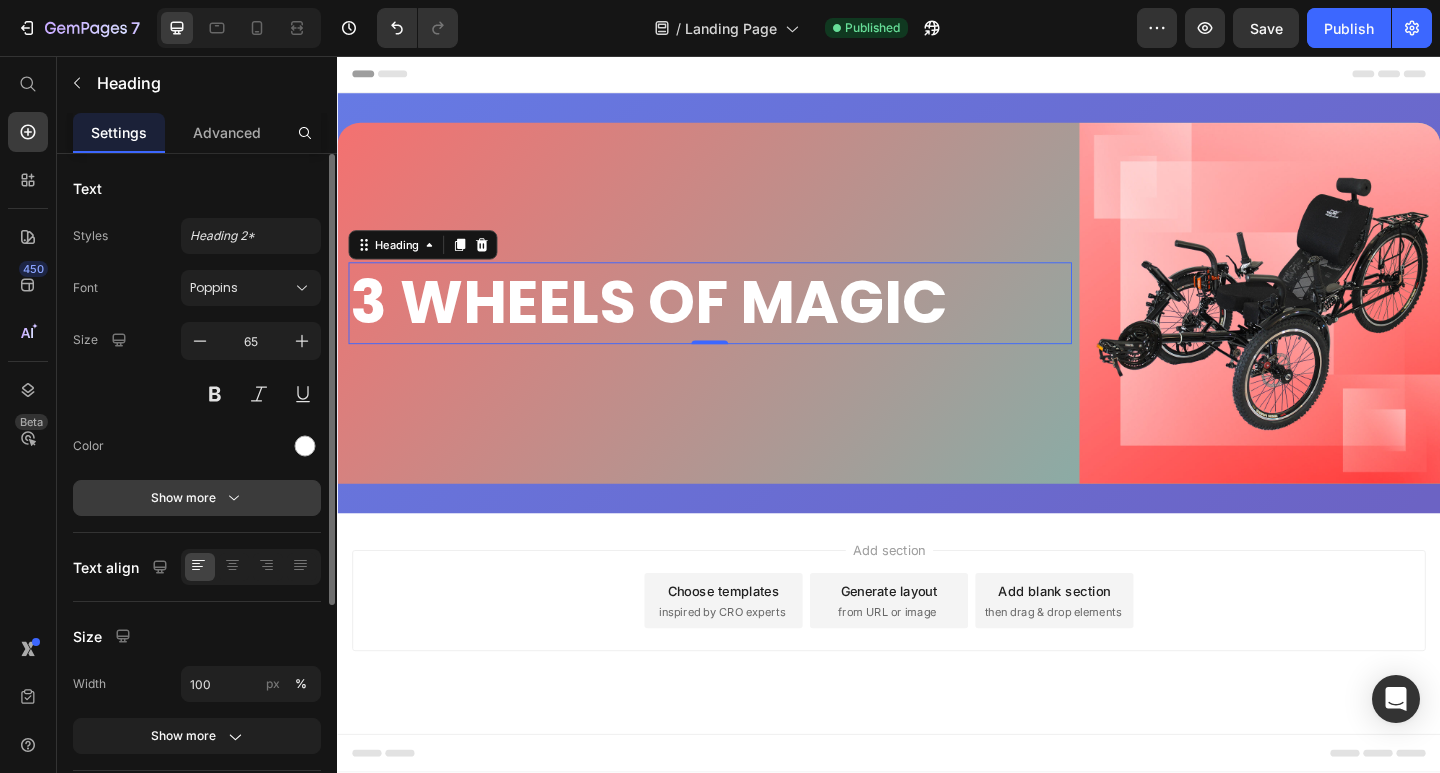 click on "Show more" at bounding box center [197, 498] 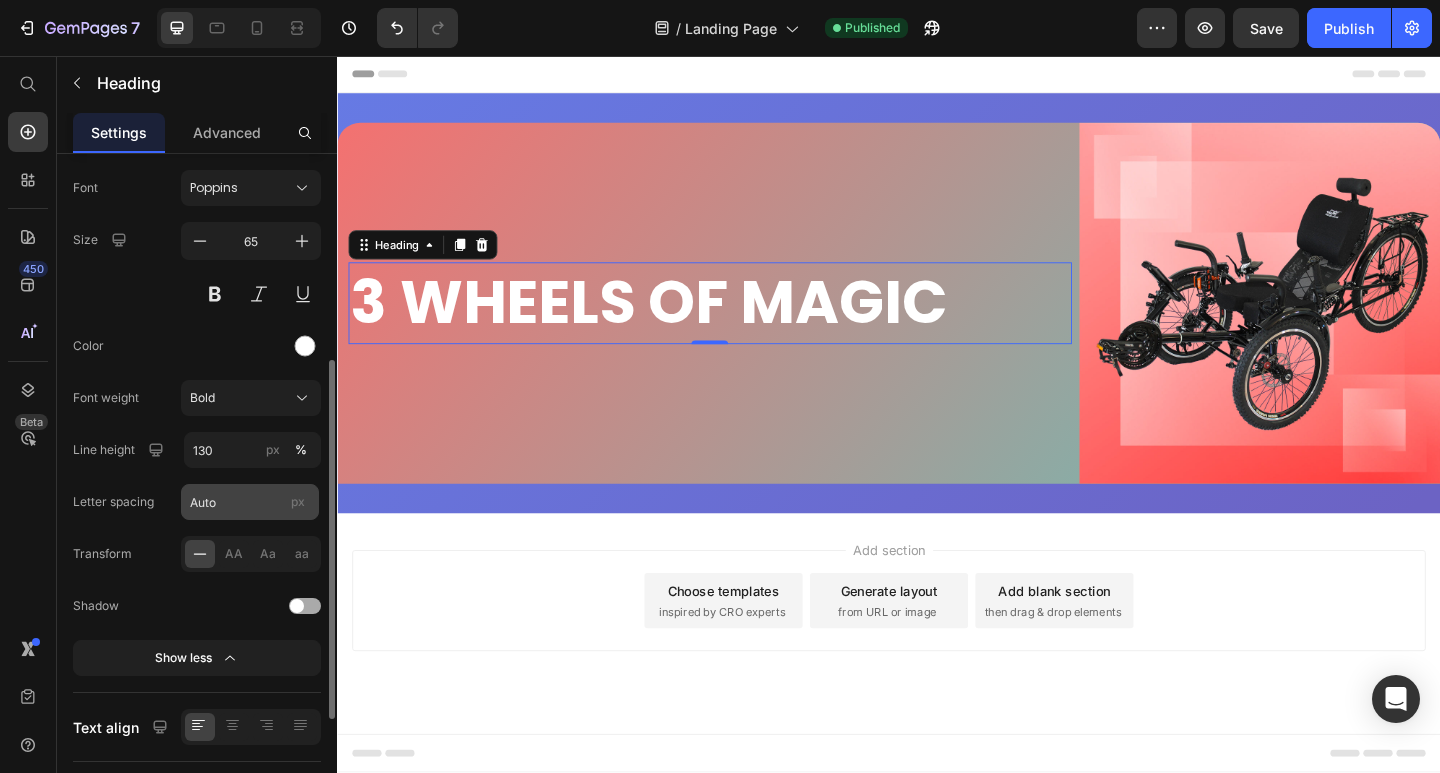 scroll, scrollTop: 200, scrollLeft: 0, axis: vertical 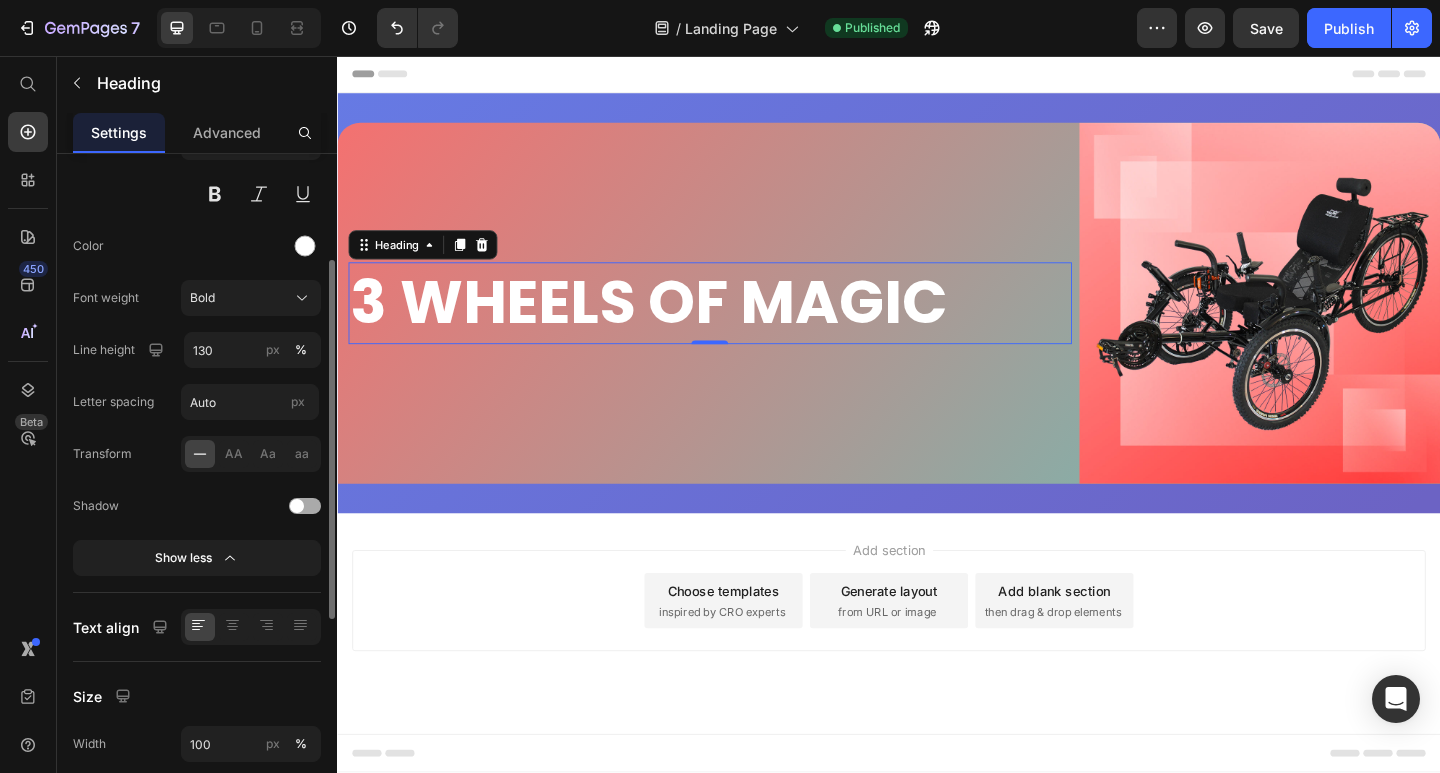 click at bounding box center (305, 506) 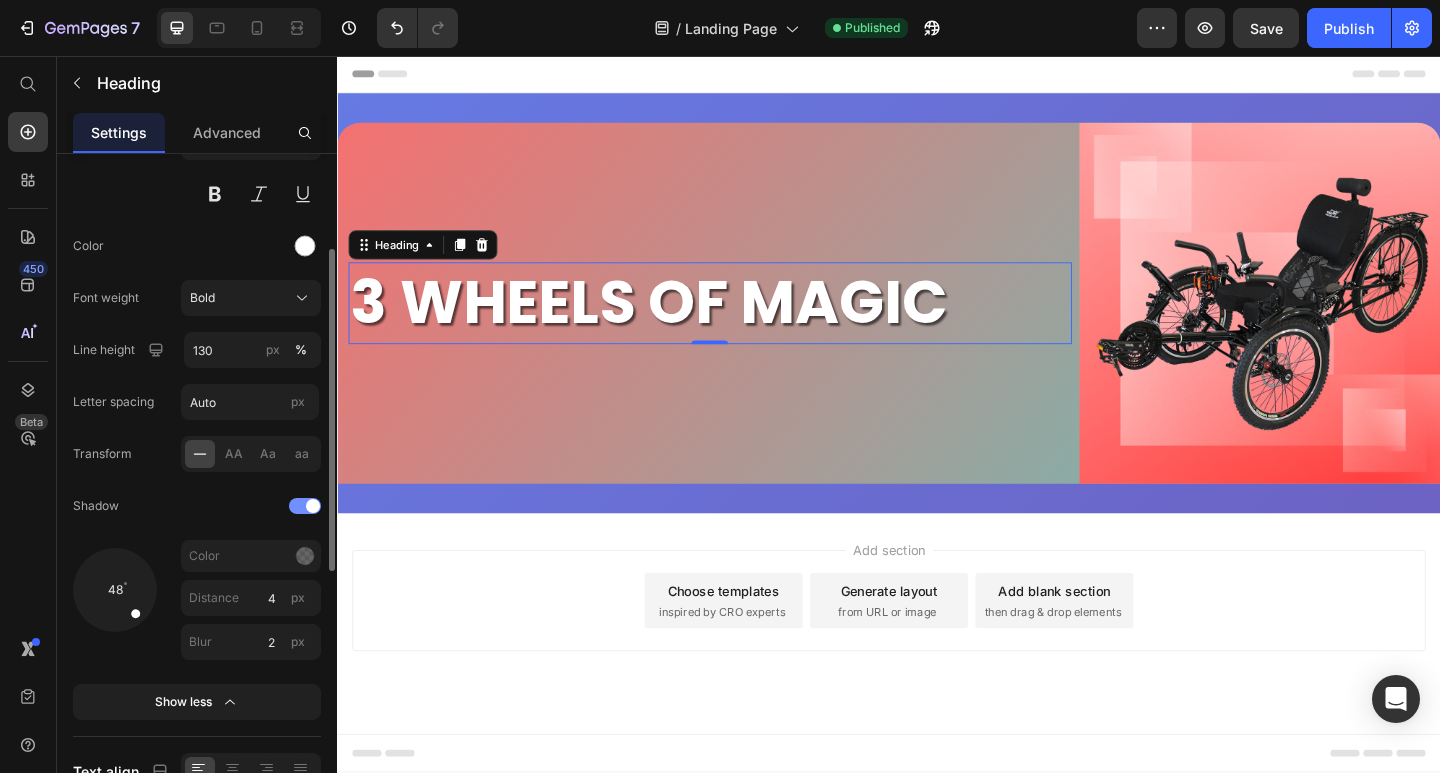 drag, startPoint x: 140, startPoint y: 607, endPoint x: 143, endPoint y: 621, distance: 14.3178215 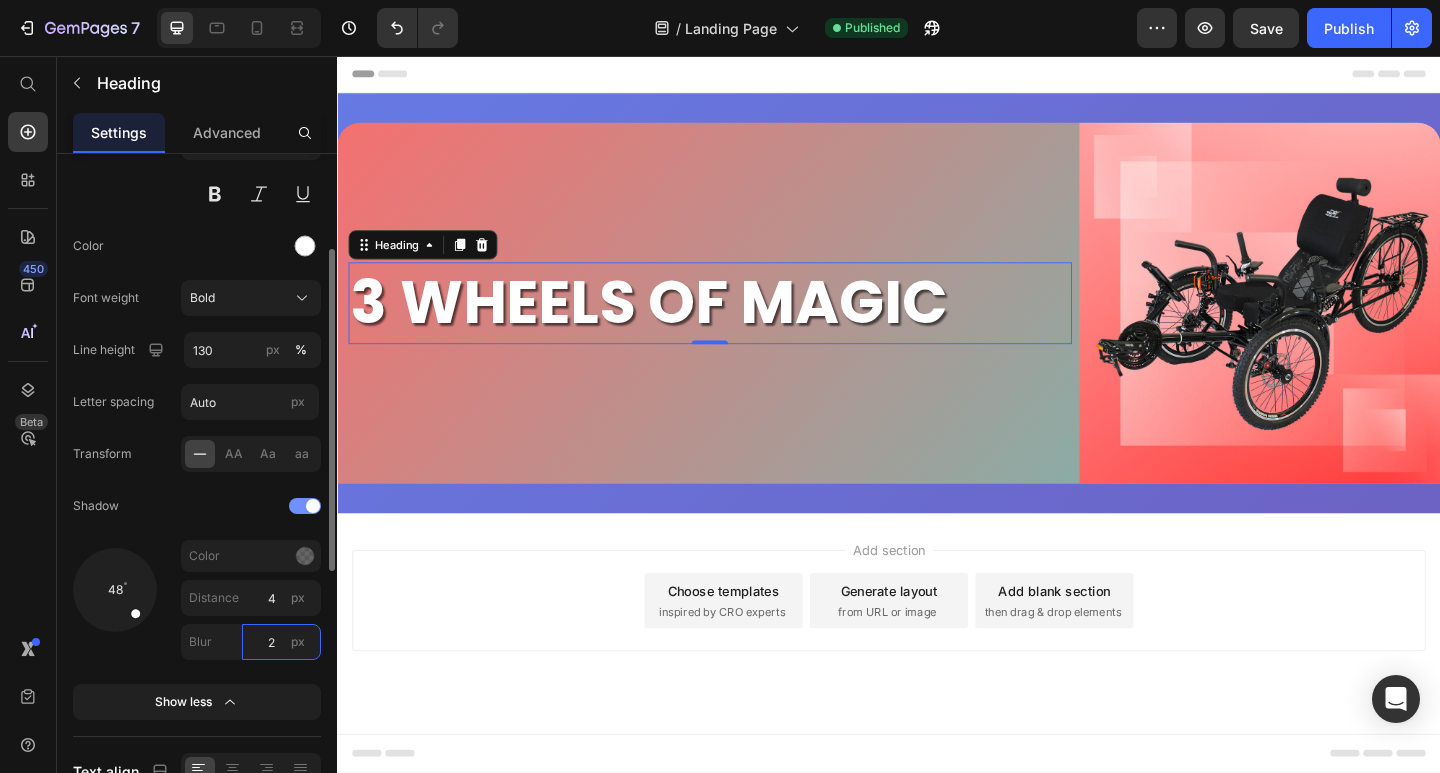 click on "2" at bounding box center [281, 642] 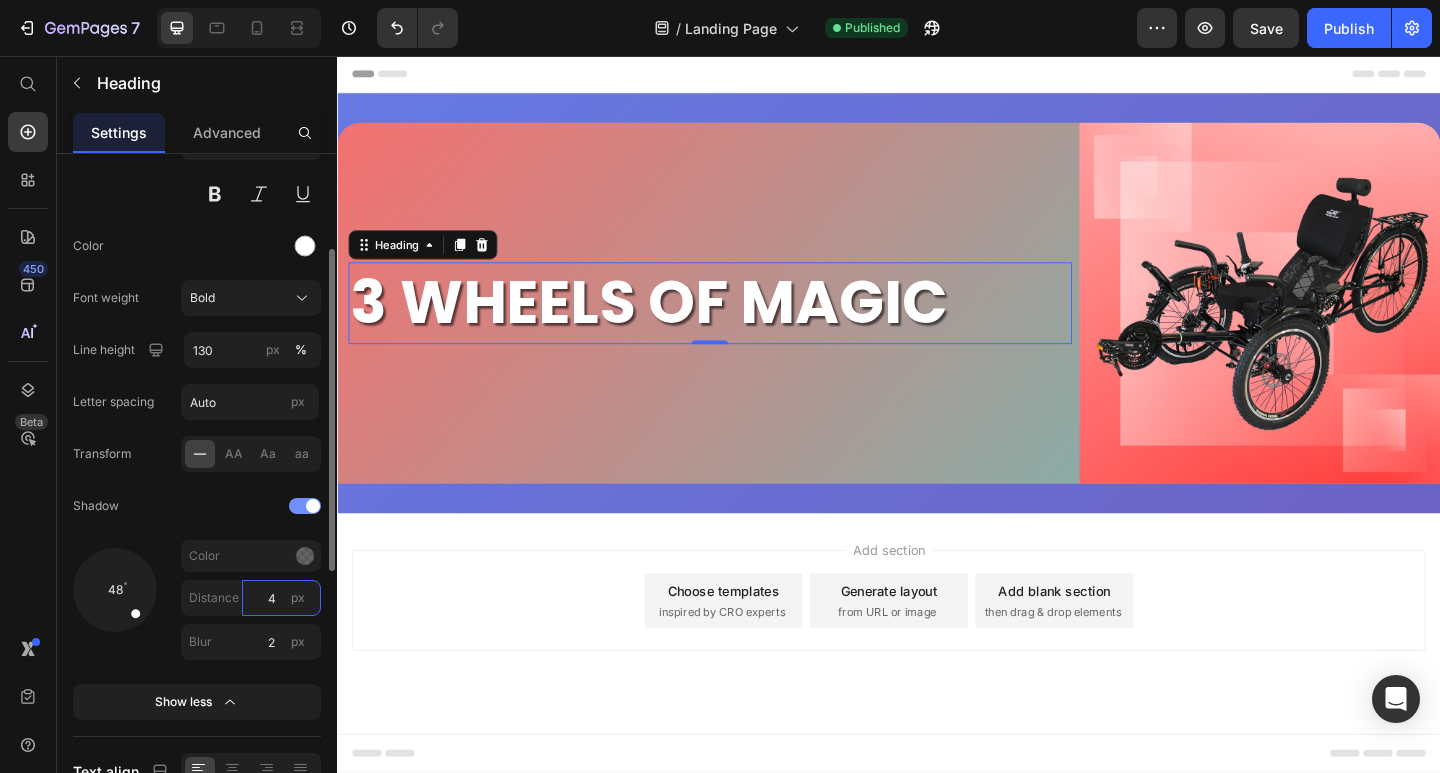 click on "4" at bounding box center (281, 598) 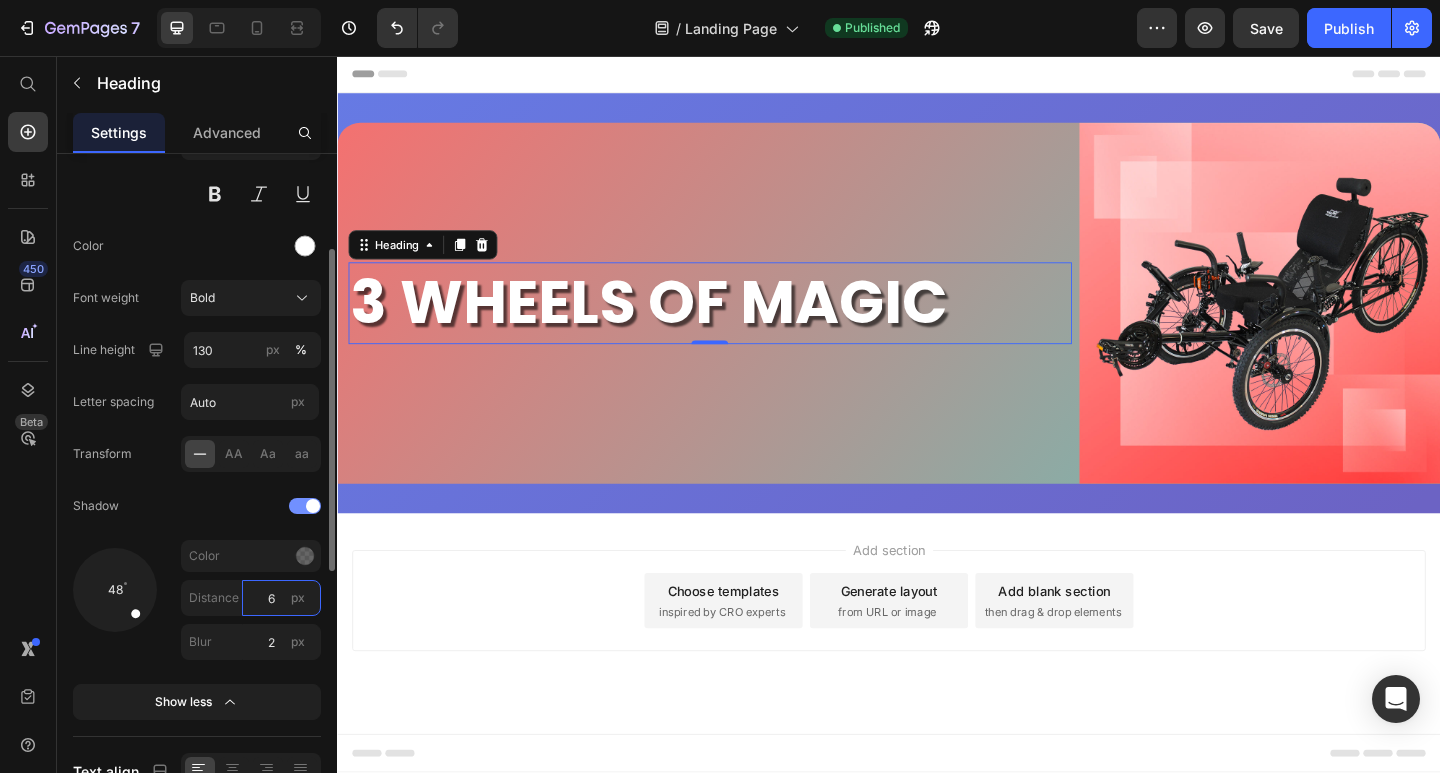 type on "7" 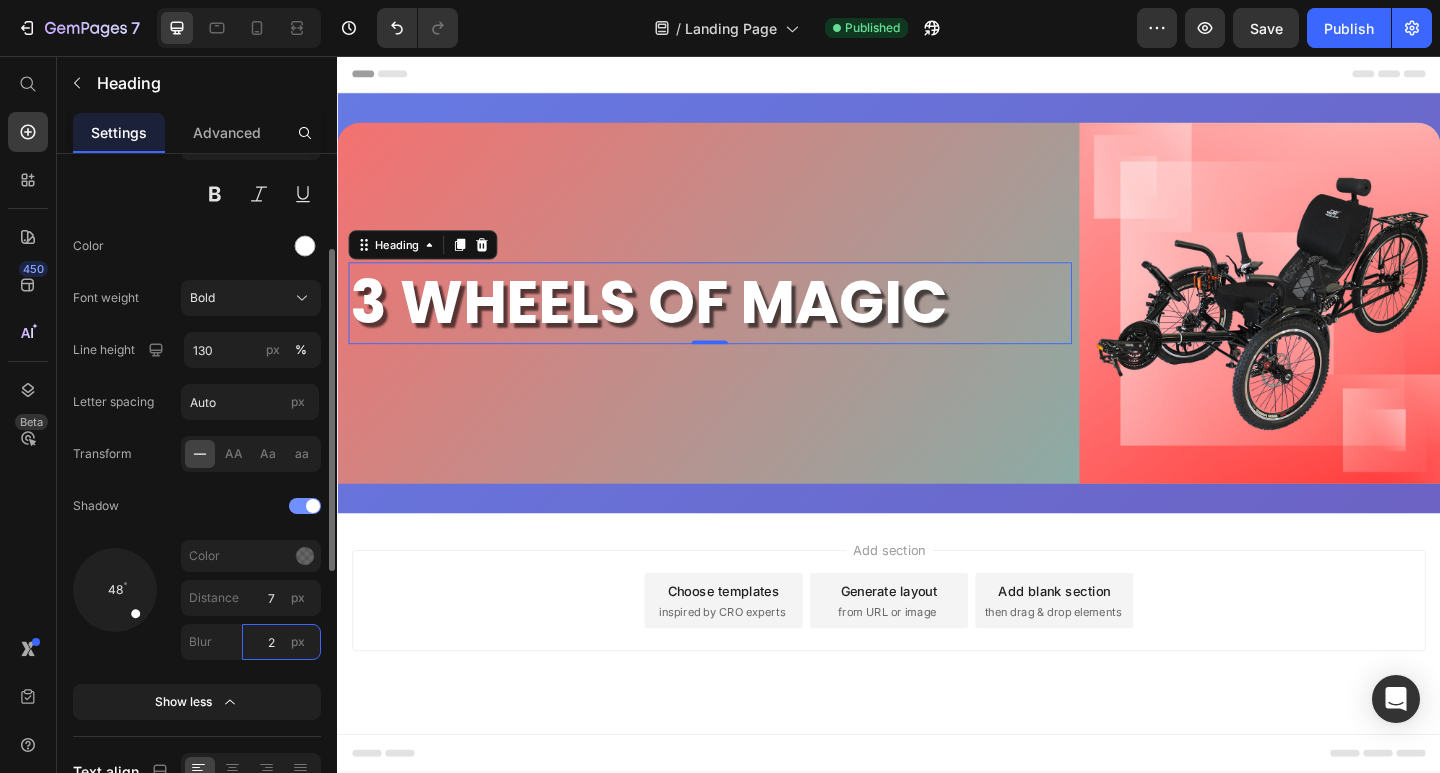click on "2" at bounding box center (281, 642) 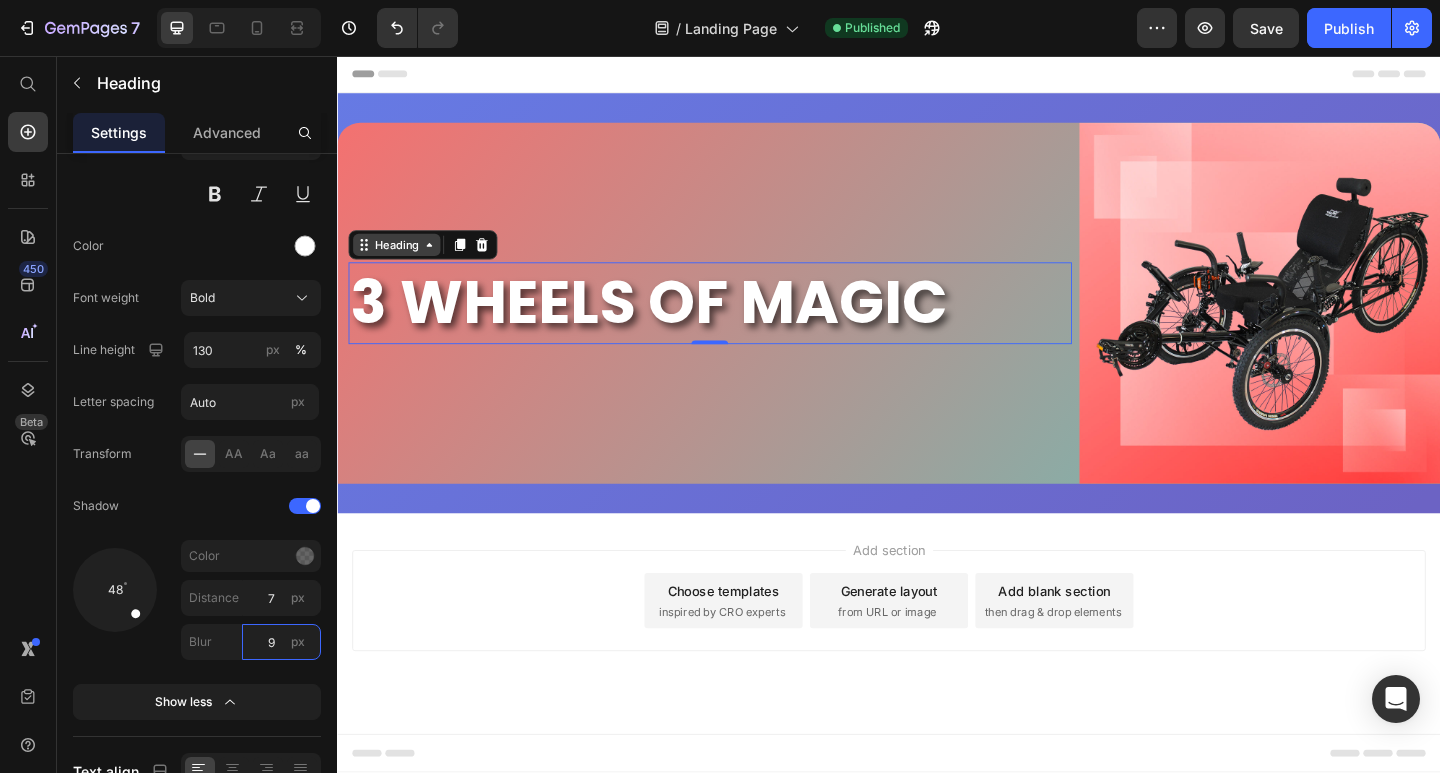 type on "8" 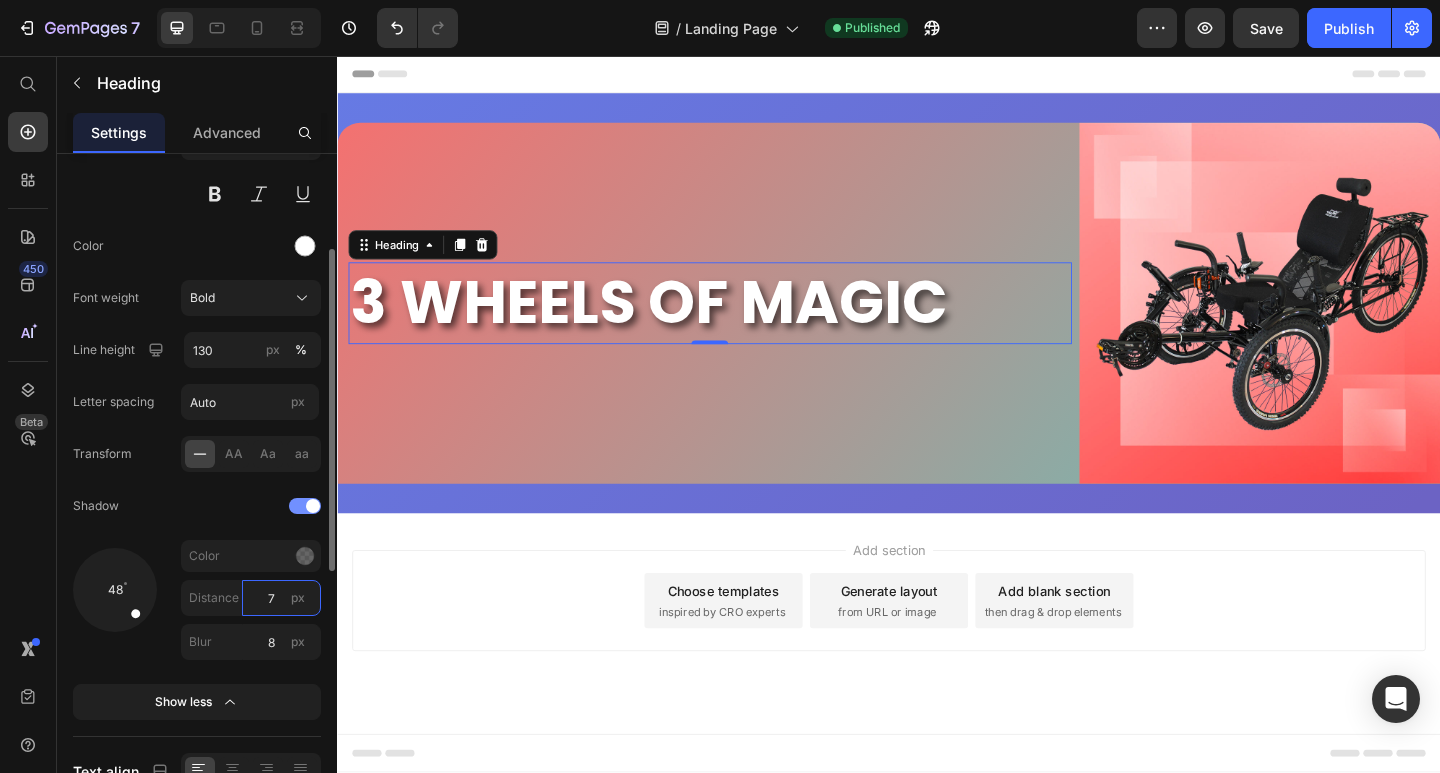 click on "7" at bounding box center [281, 598] 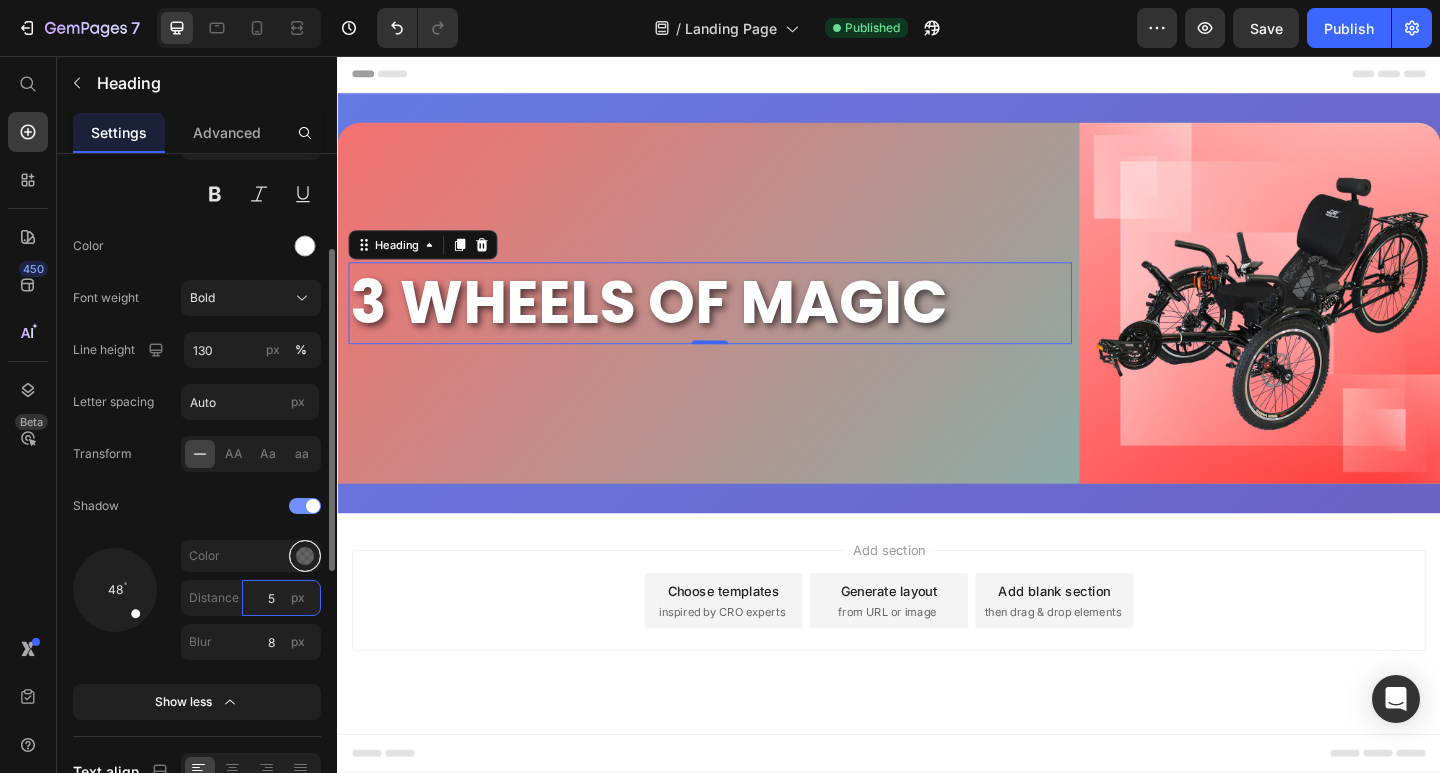 type on "6" 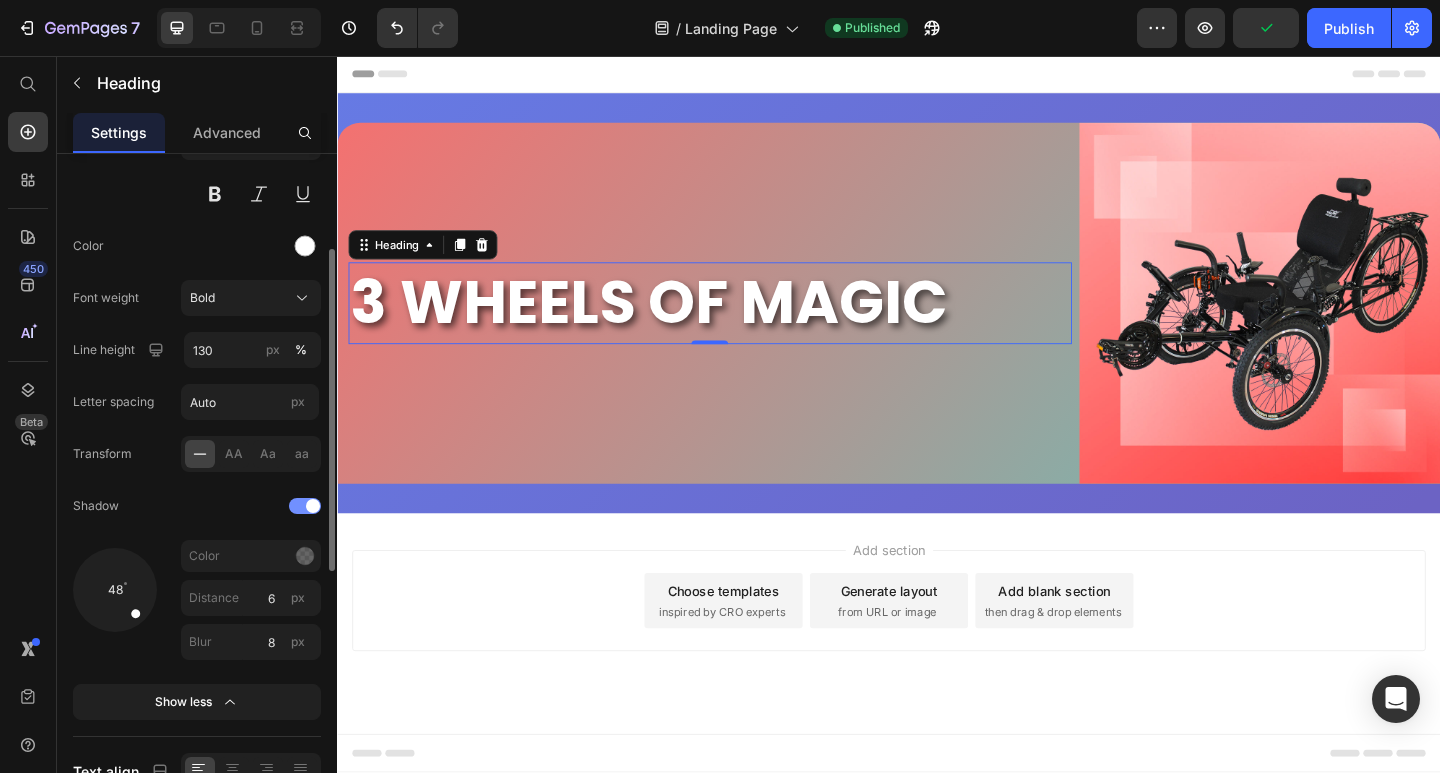 click on "Shadow" 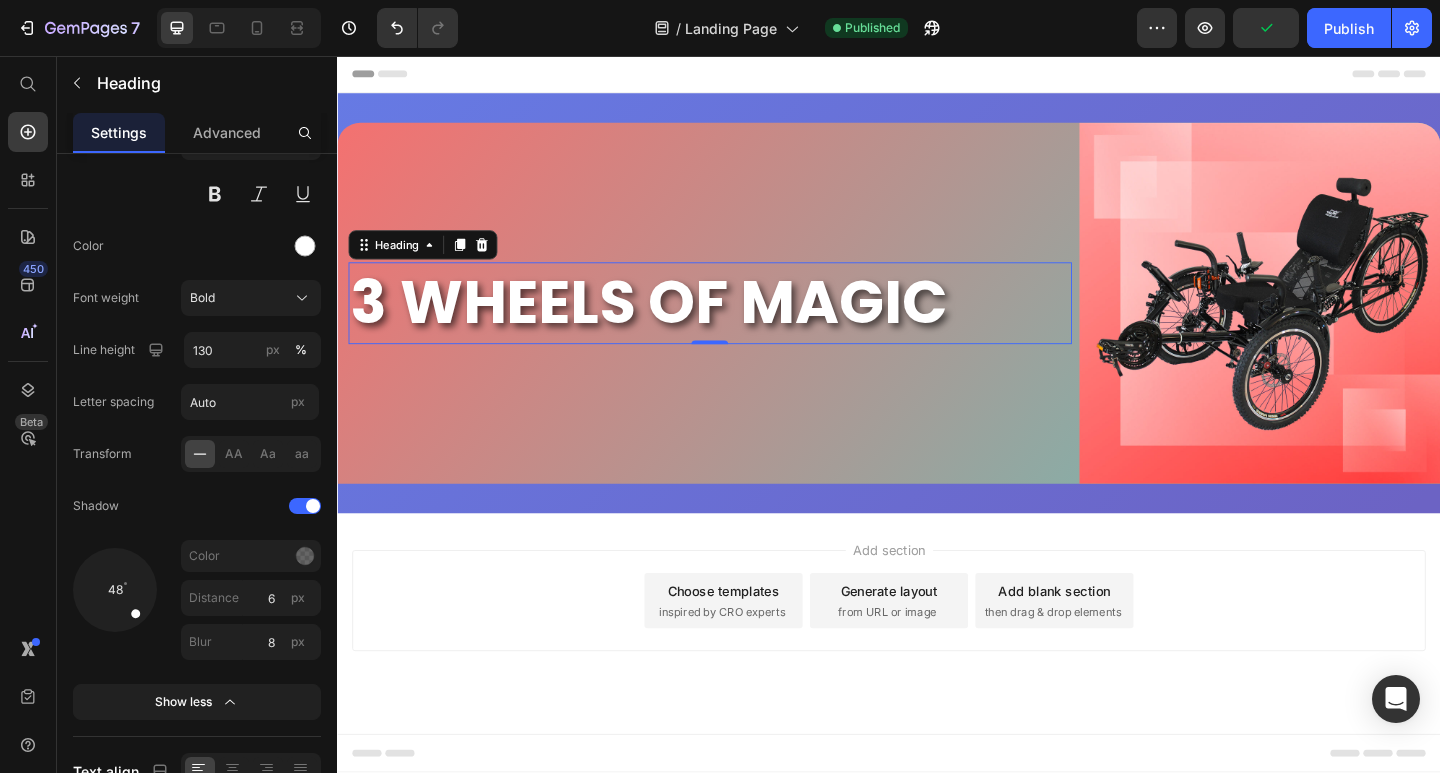 click on "3 WHEELS OF MAGIC Heading   0" at bounding box center (742, 325) 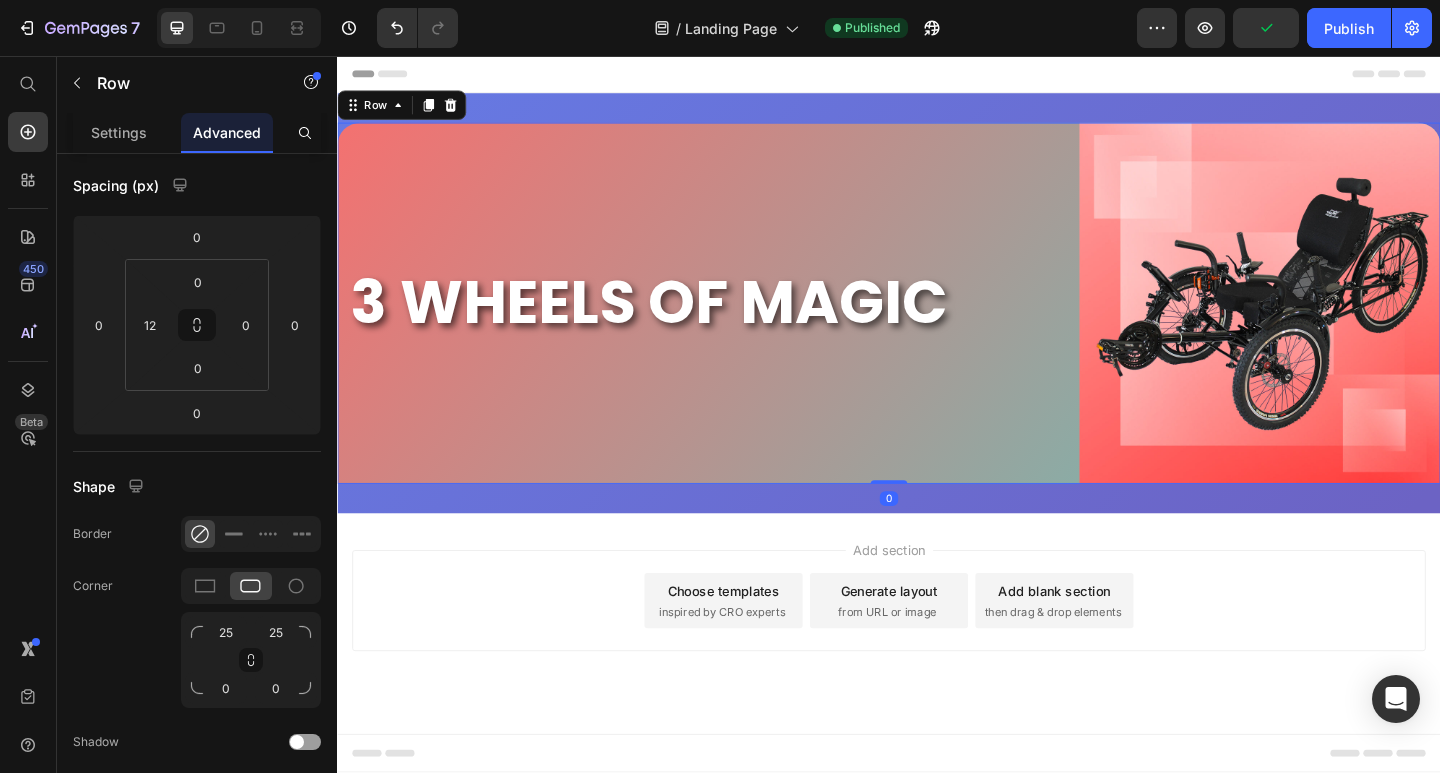 scroll, scrollTop: 0, scrollLeft: 0, axis: both 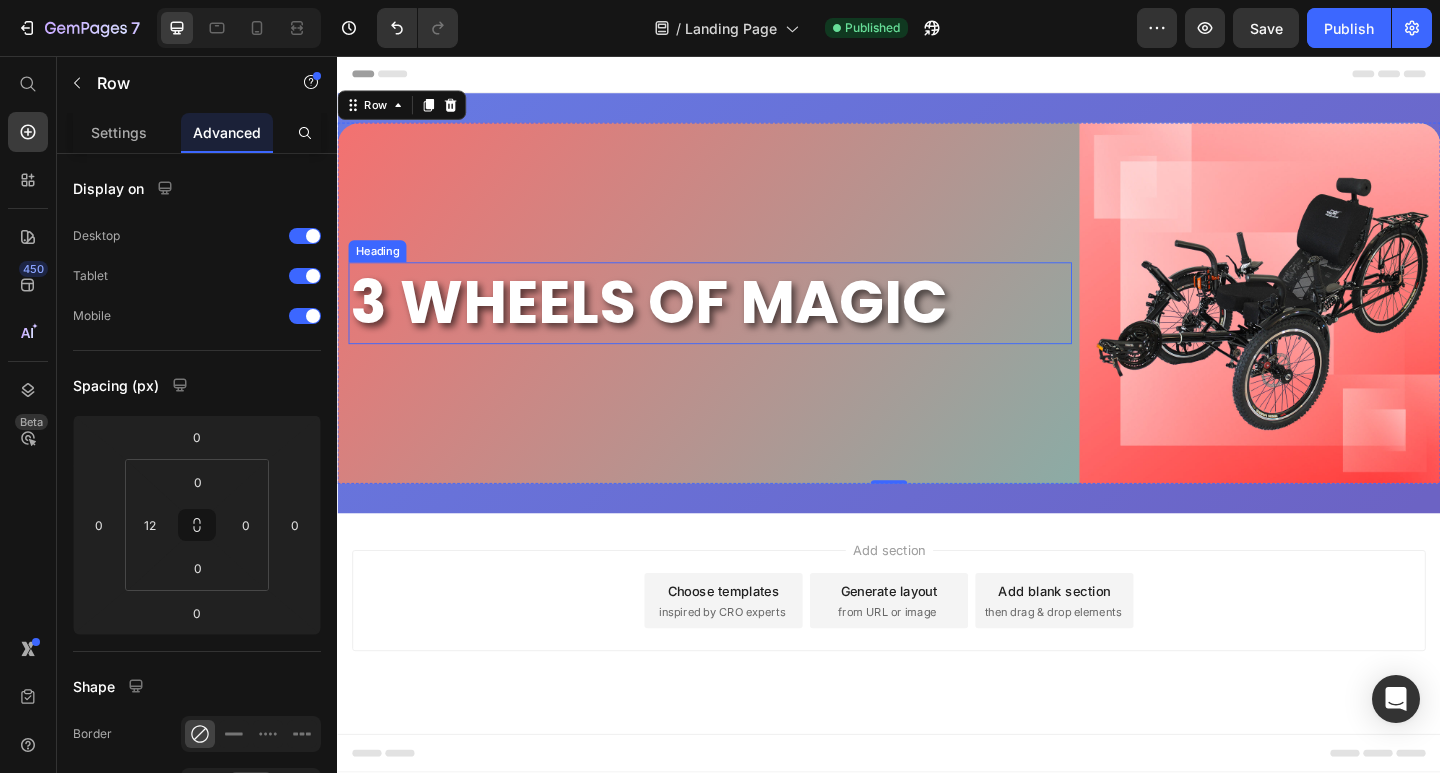 click on "3 WHEELS OF MAGIC" at bounding box center [742, 325] 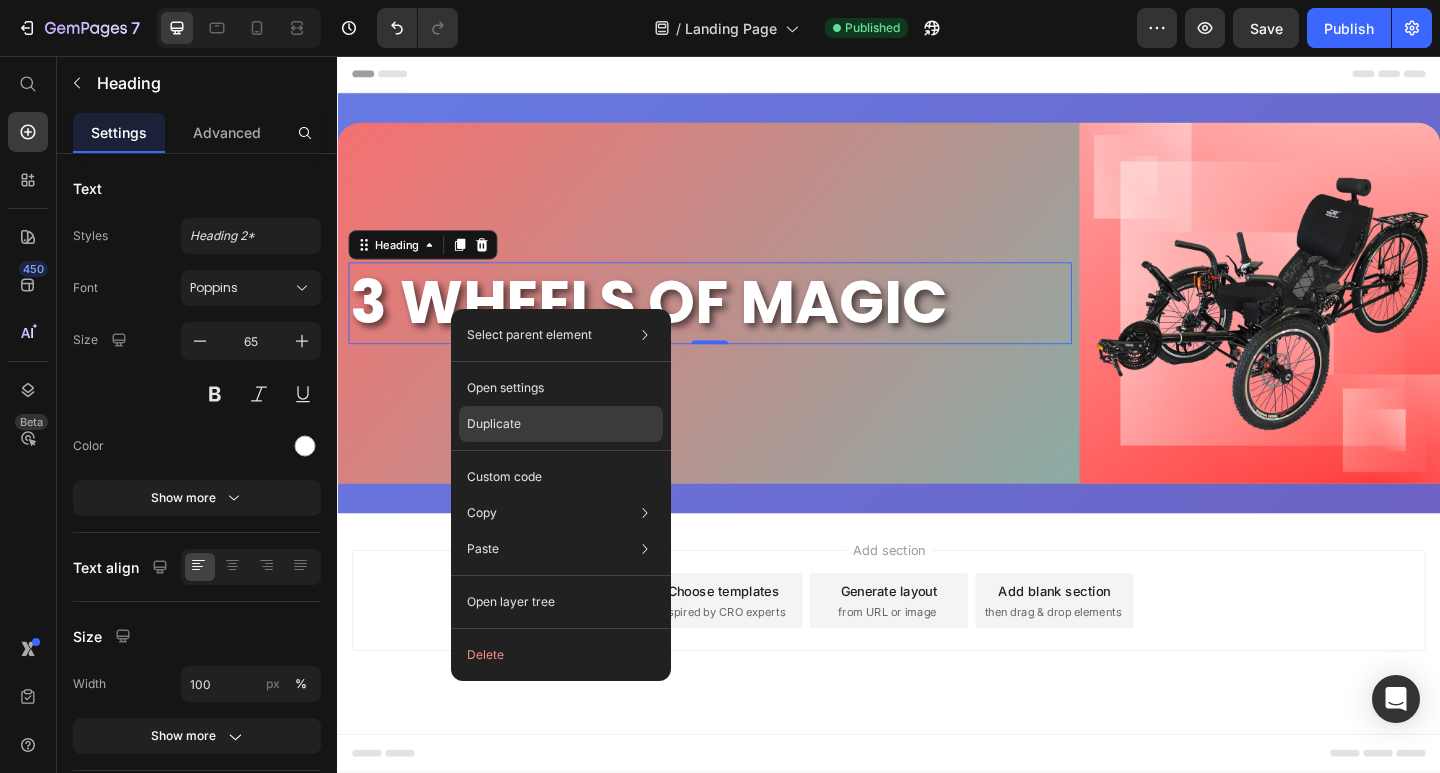 click on "Duplicate" 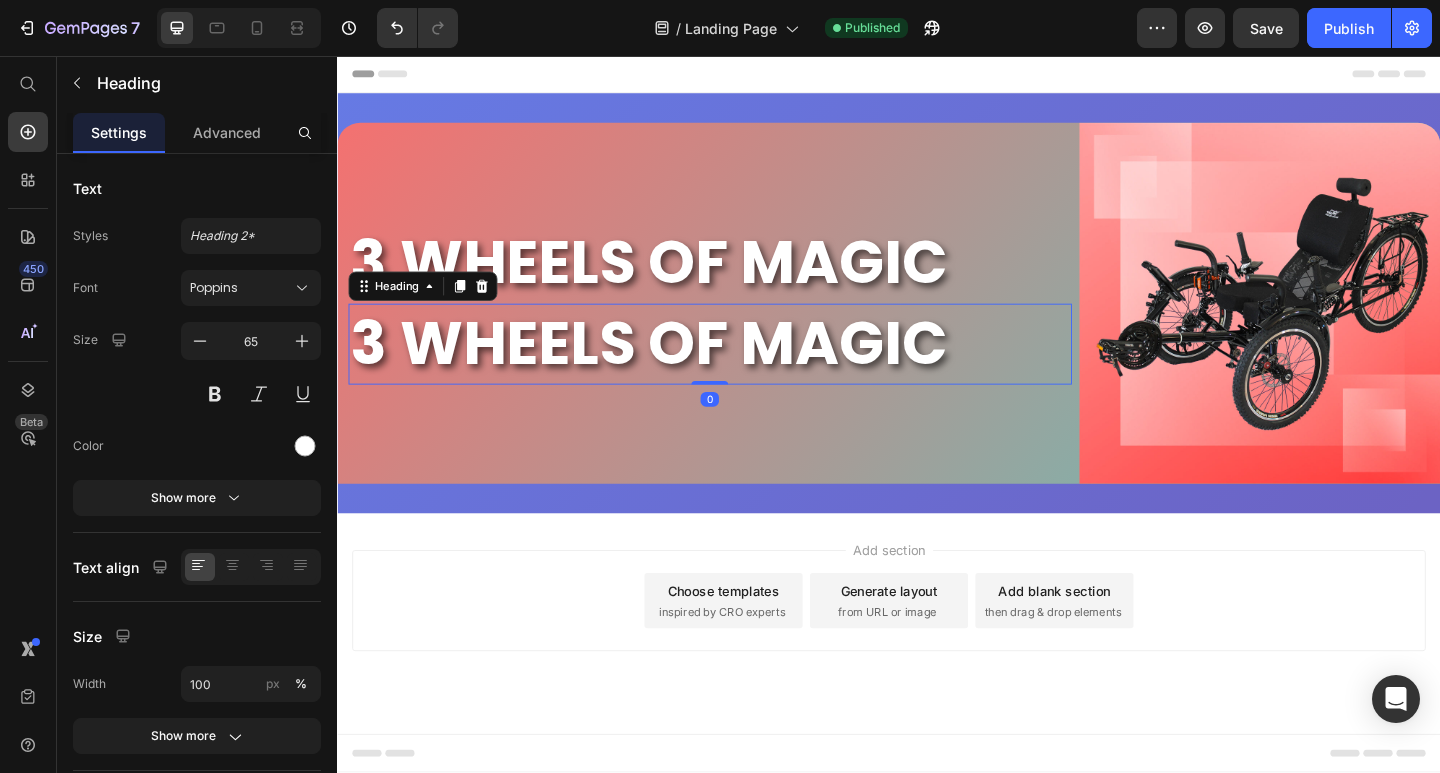 click on "3 WHEELS OF MAGIC" at bounding box center [742, 370] 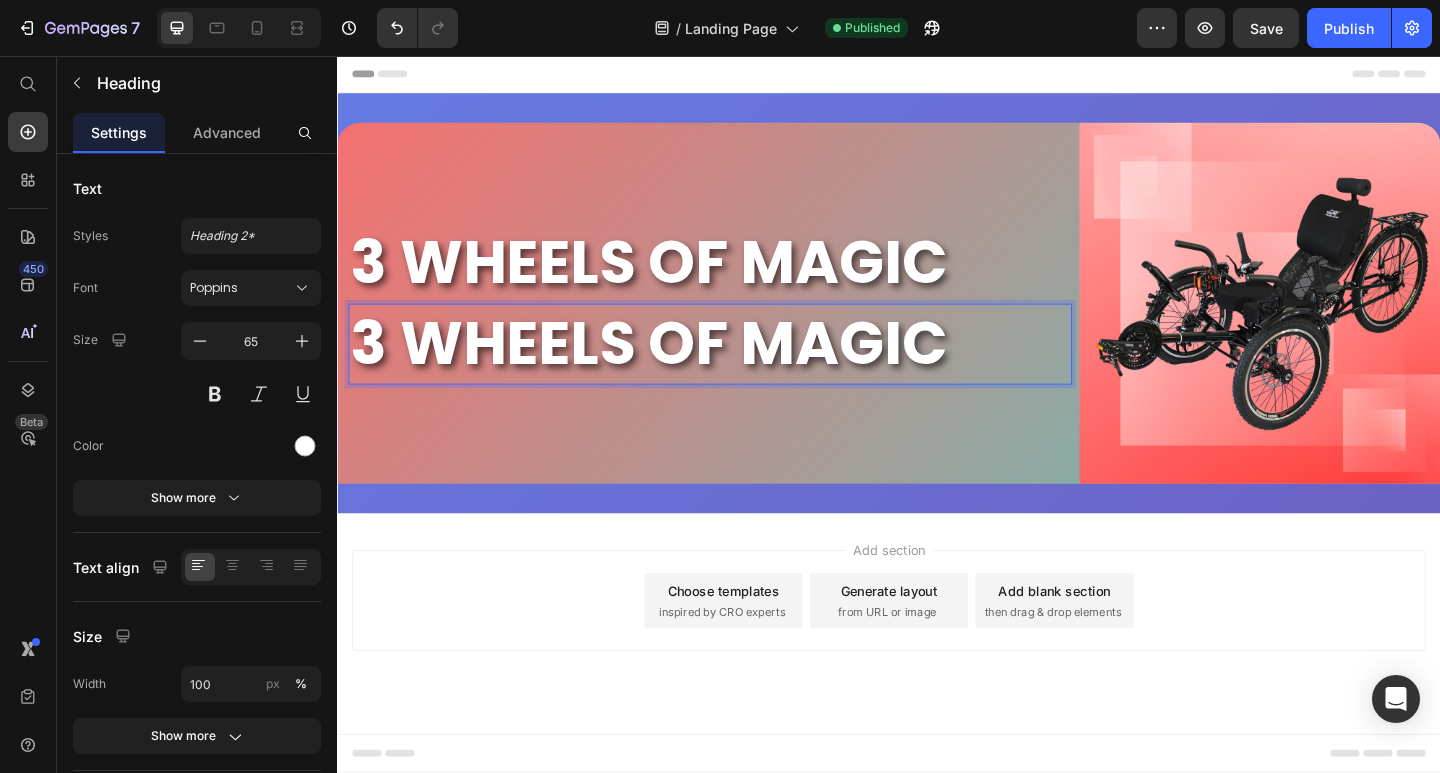click on "3 WHEELS OF MAGIC" at bounding box center (742, 370) 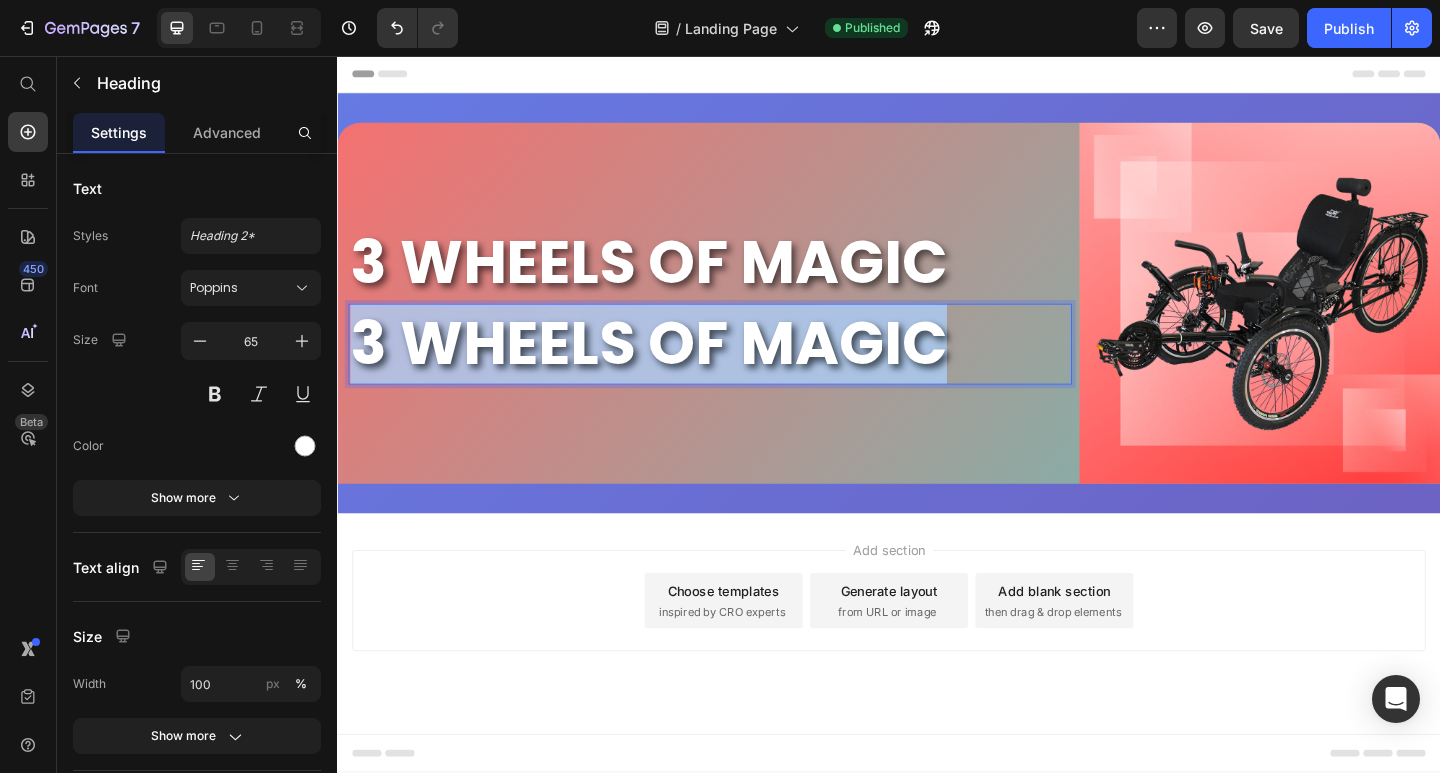 drag, startPoint x: 834, startPoint y: 358, endPoint x: 354, endPoint y: 332, distance: 480.70364 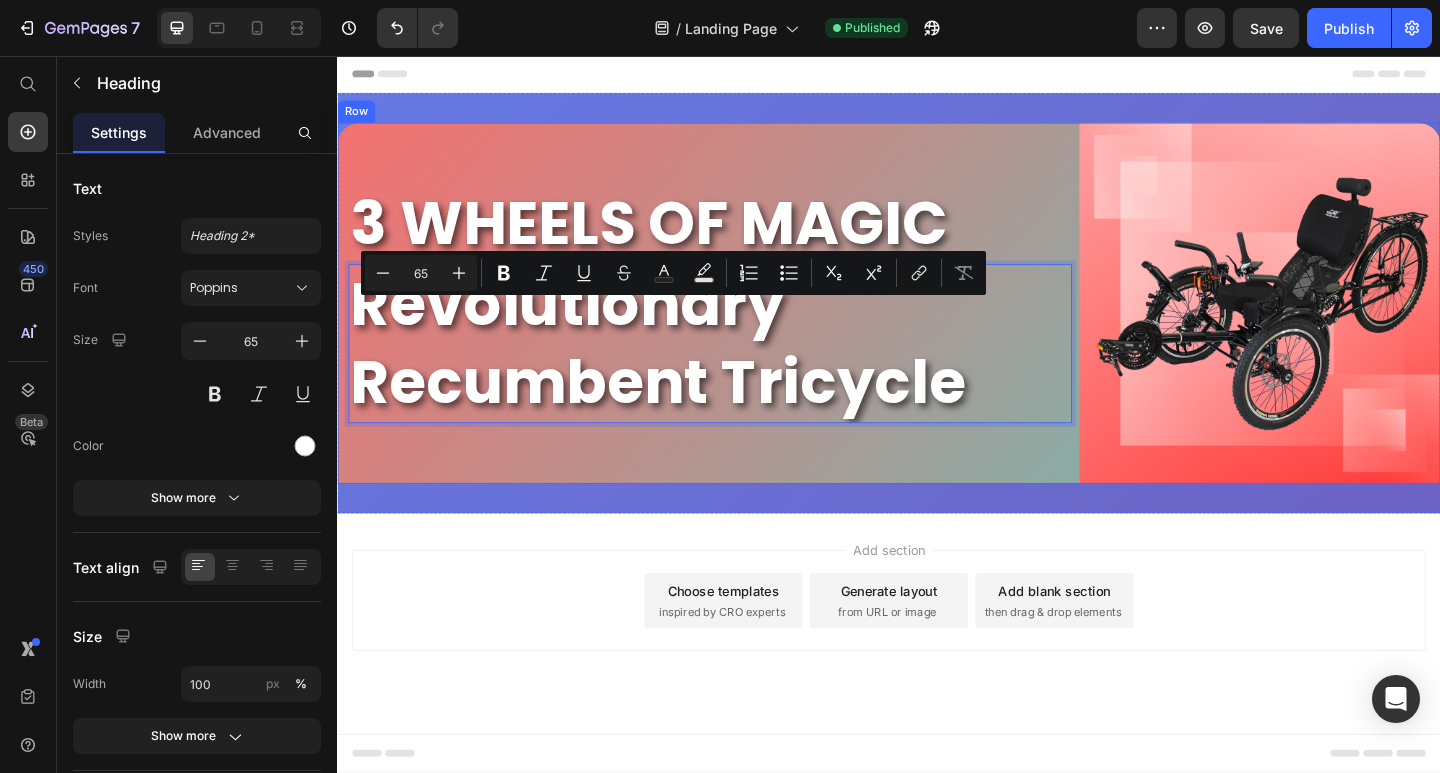 scroll, scrollTop: 1, scrollLeft: 0, axis: vertical 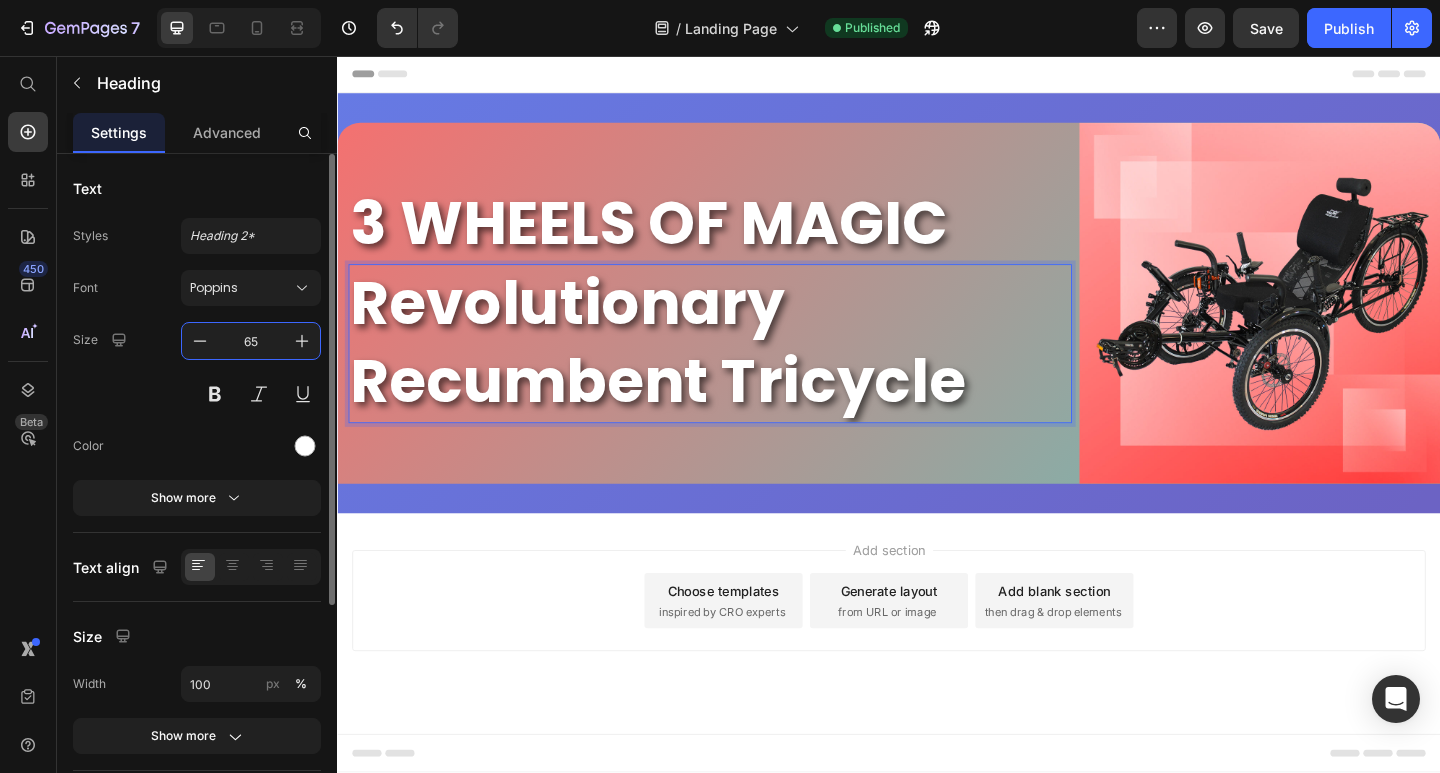click on "65" at bounding box center [251, 341] 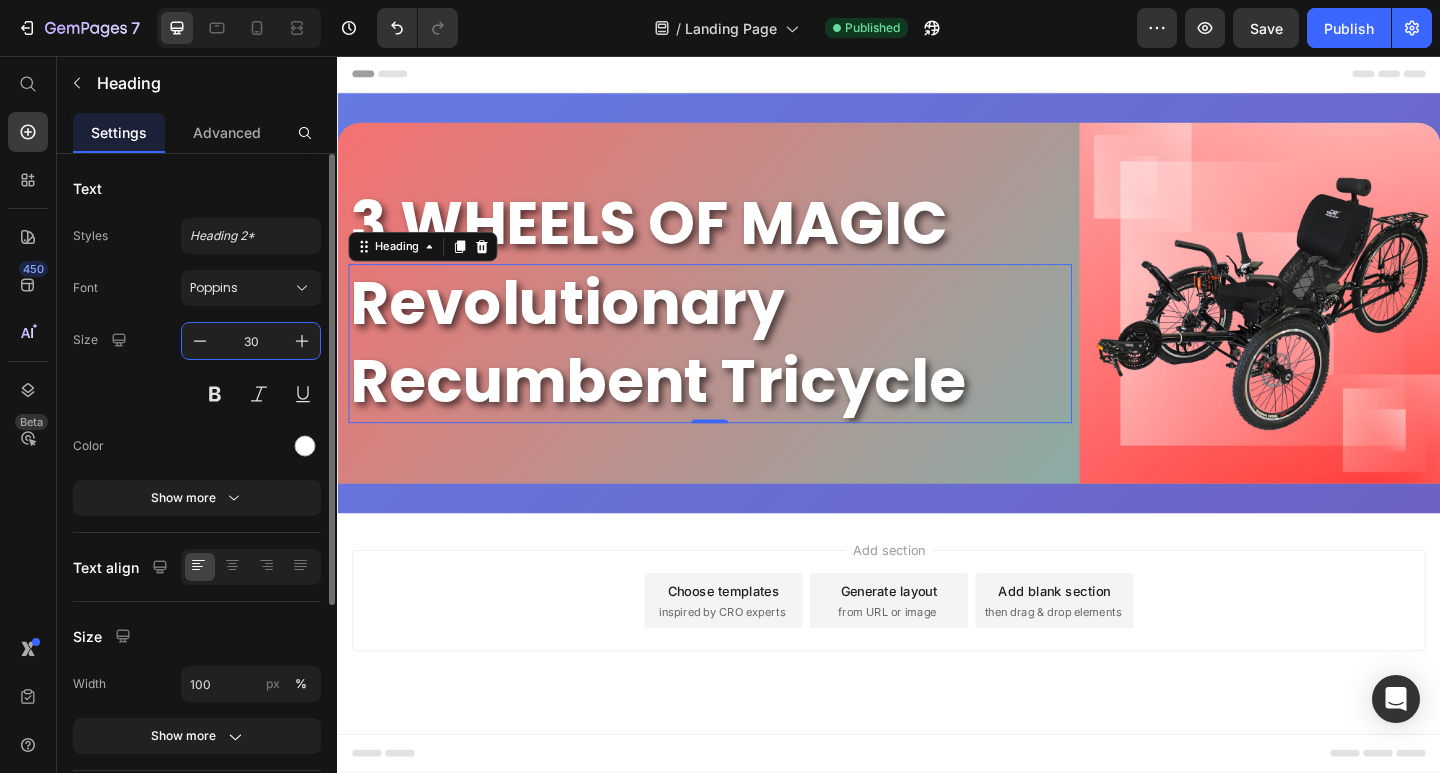 scroll, scrollTop: 0, scrollLeft: 0, axis: both 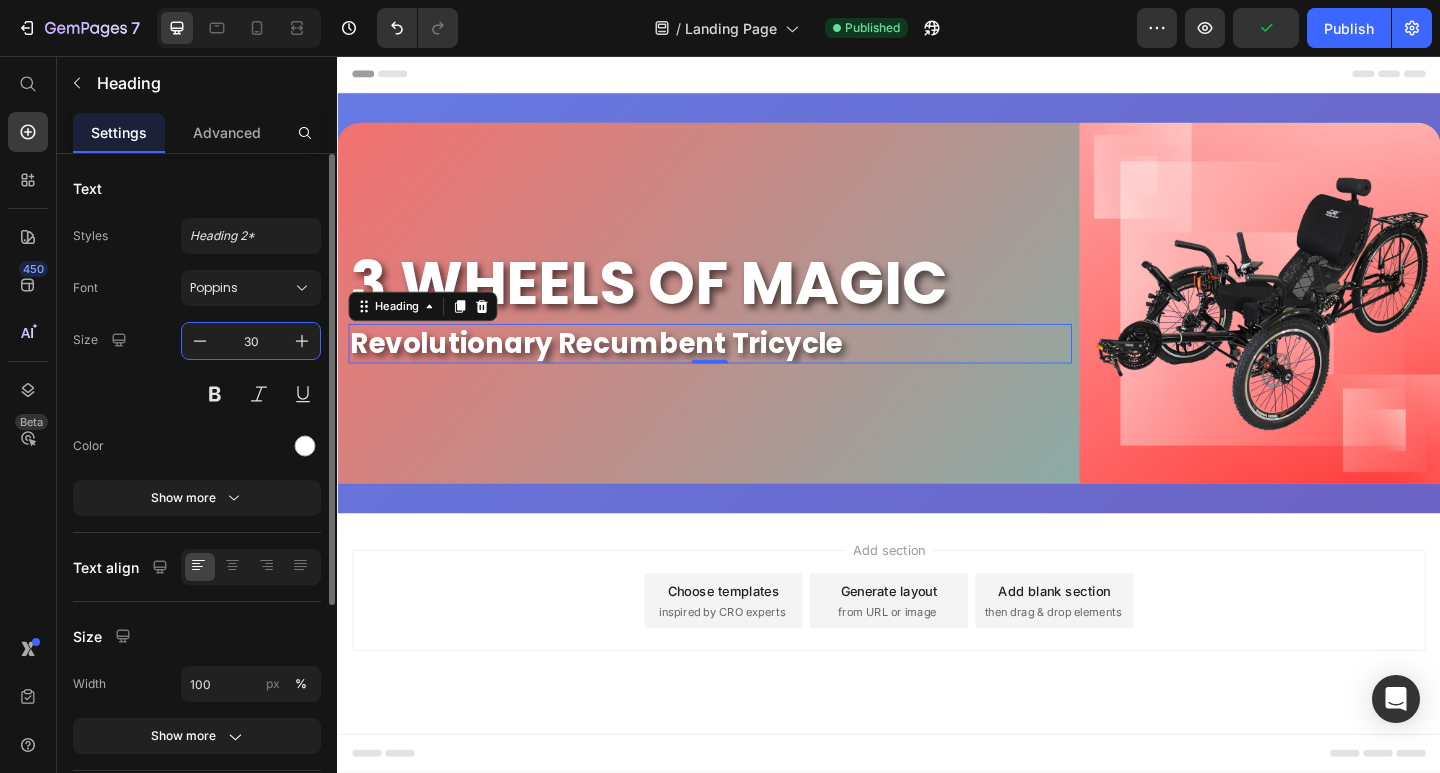 type on "30" 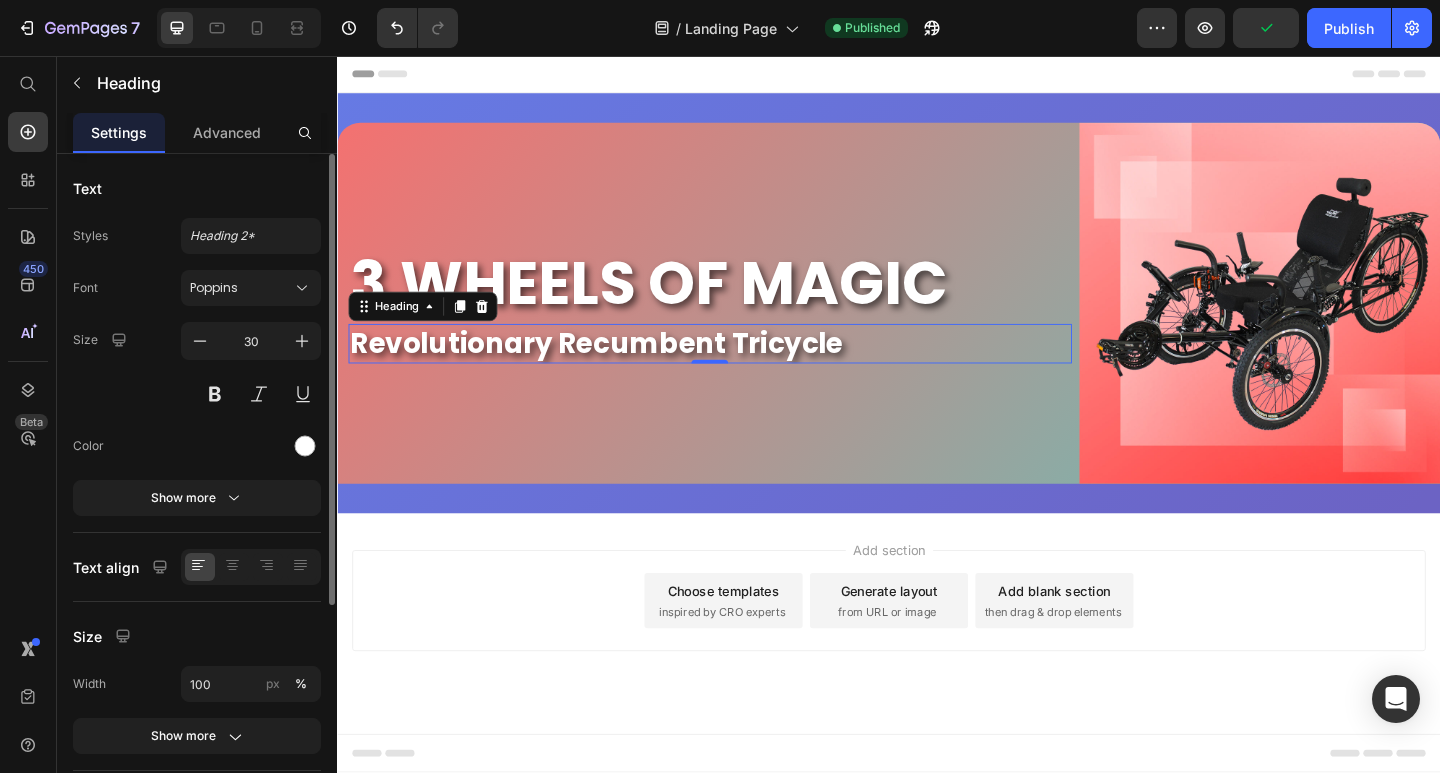 click on "Size 30" at bounding box center [197, 367] 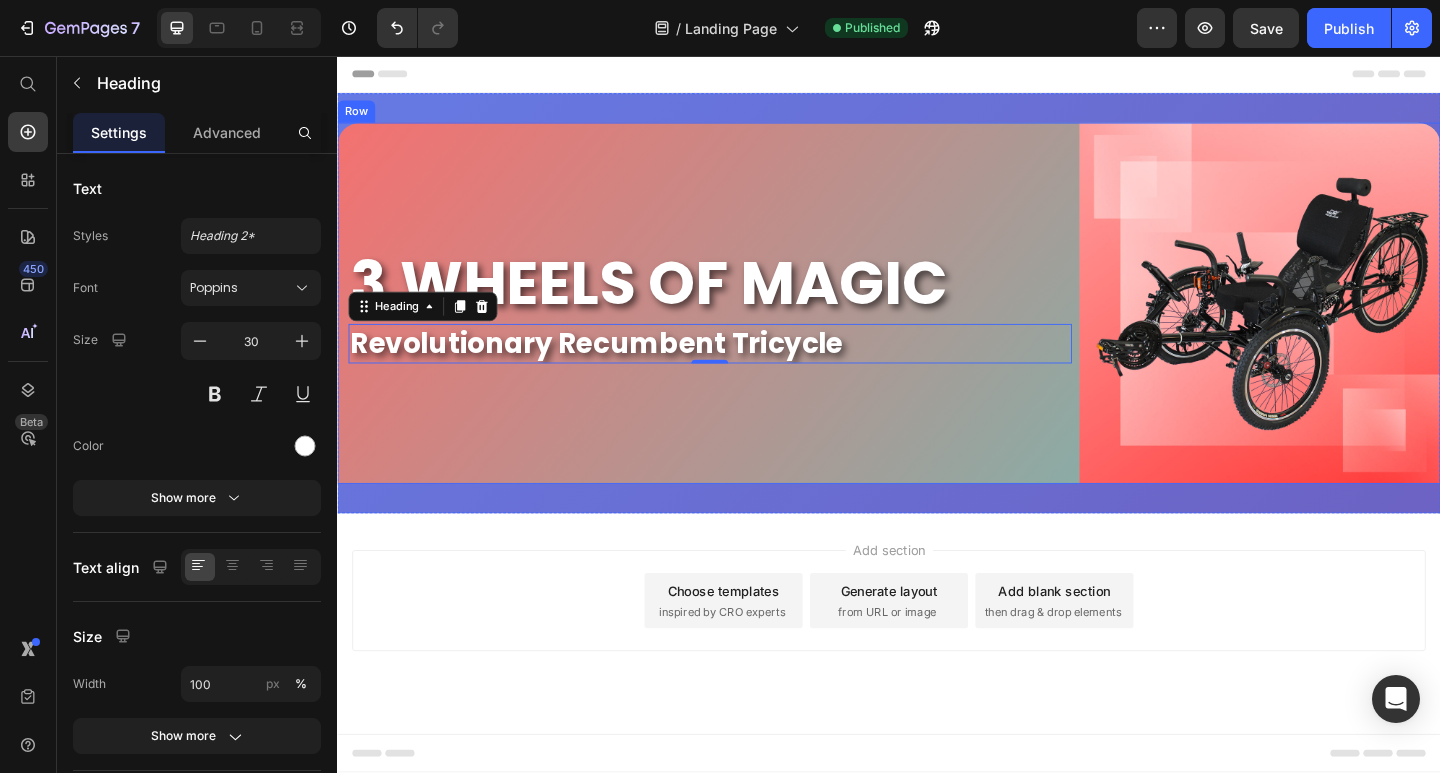 click on "3 WHEELS OF MAGIC Heading Revolutionary Recumbent Tricycle Heading   0" at bounding box center [742, 325] 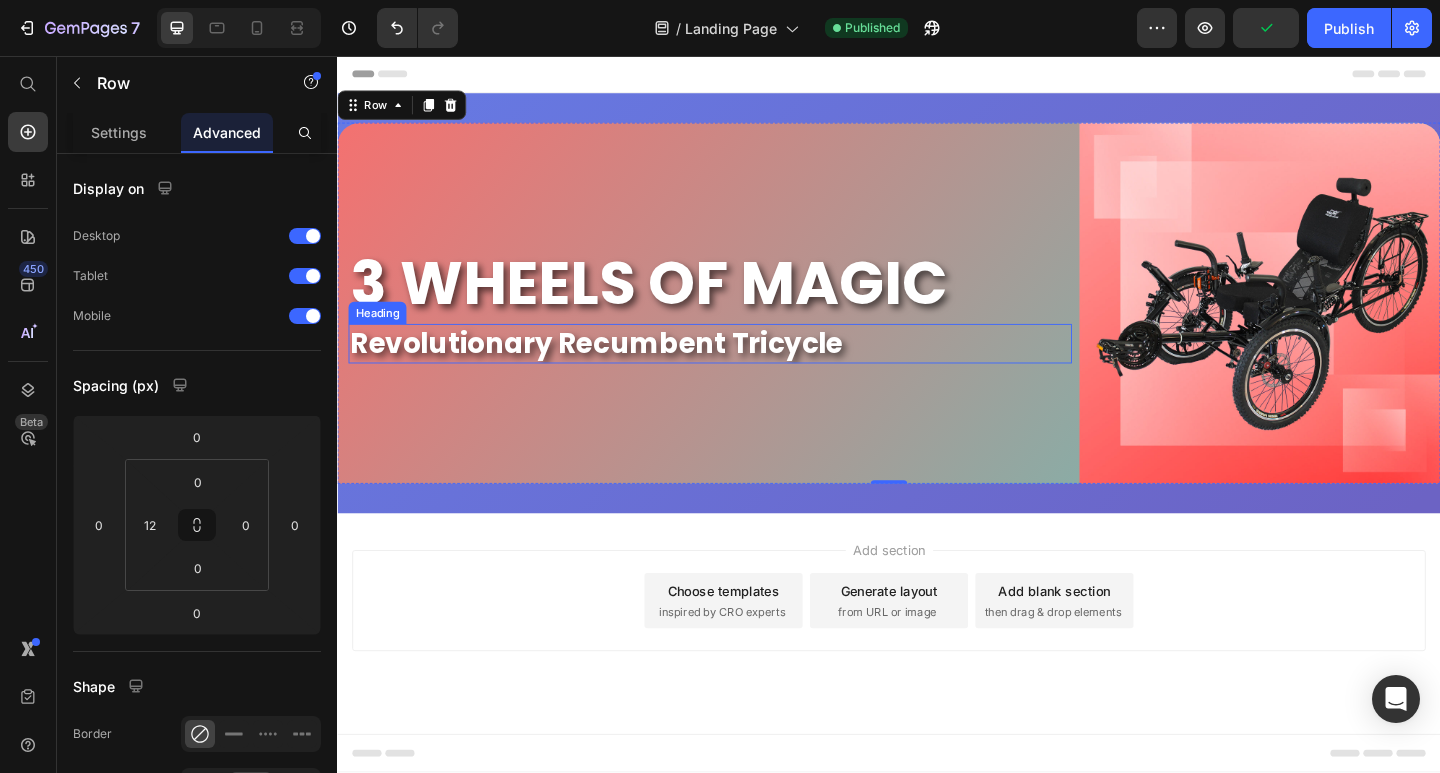 click on "Revolutionary Recumbent Tricycle" at bounding box center [742, 369] 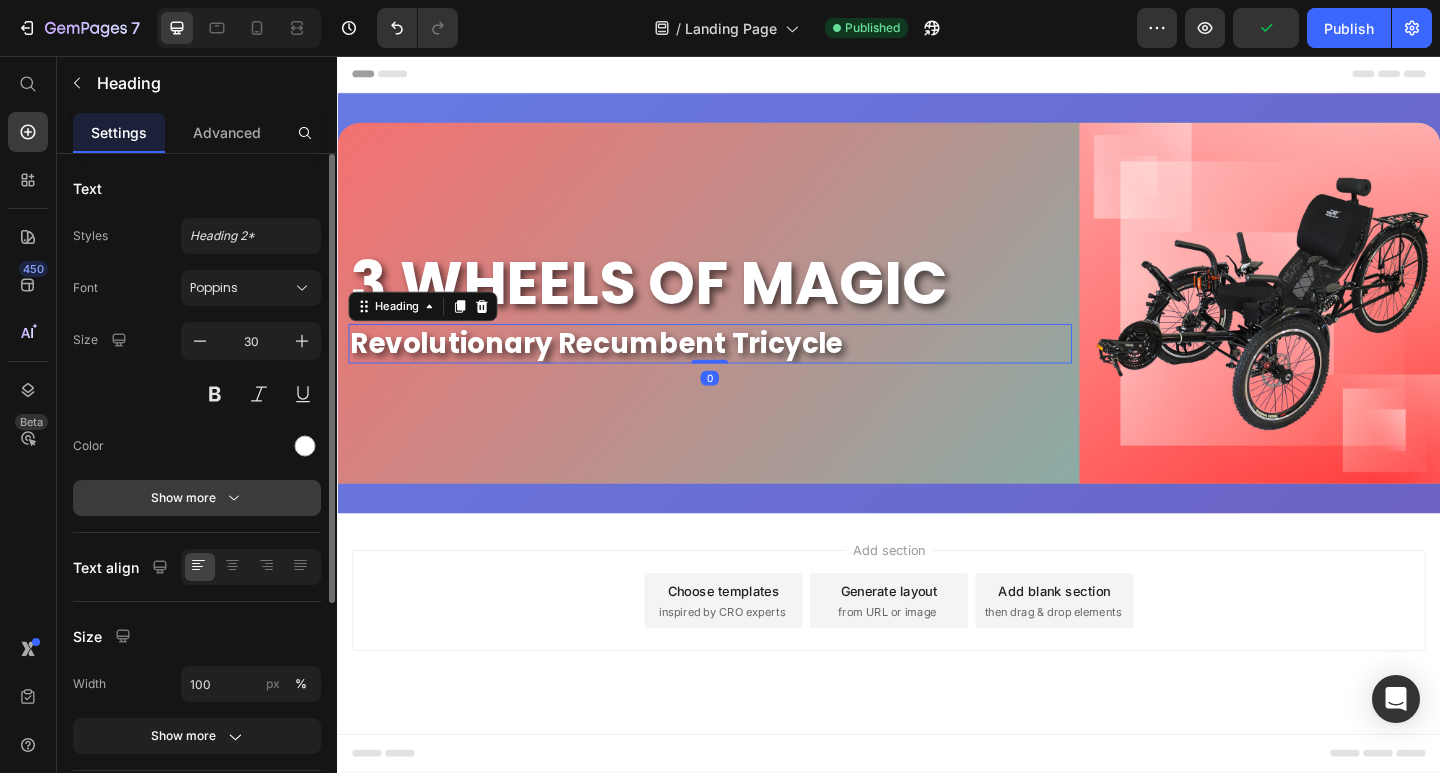 click 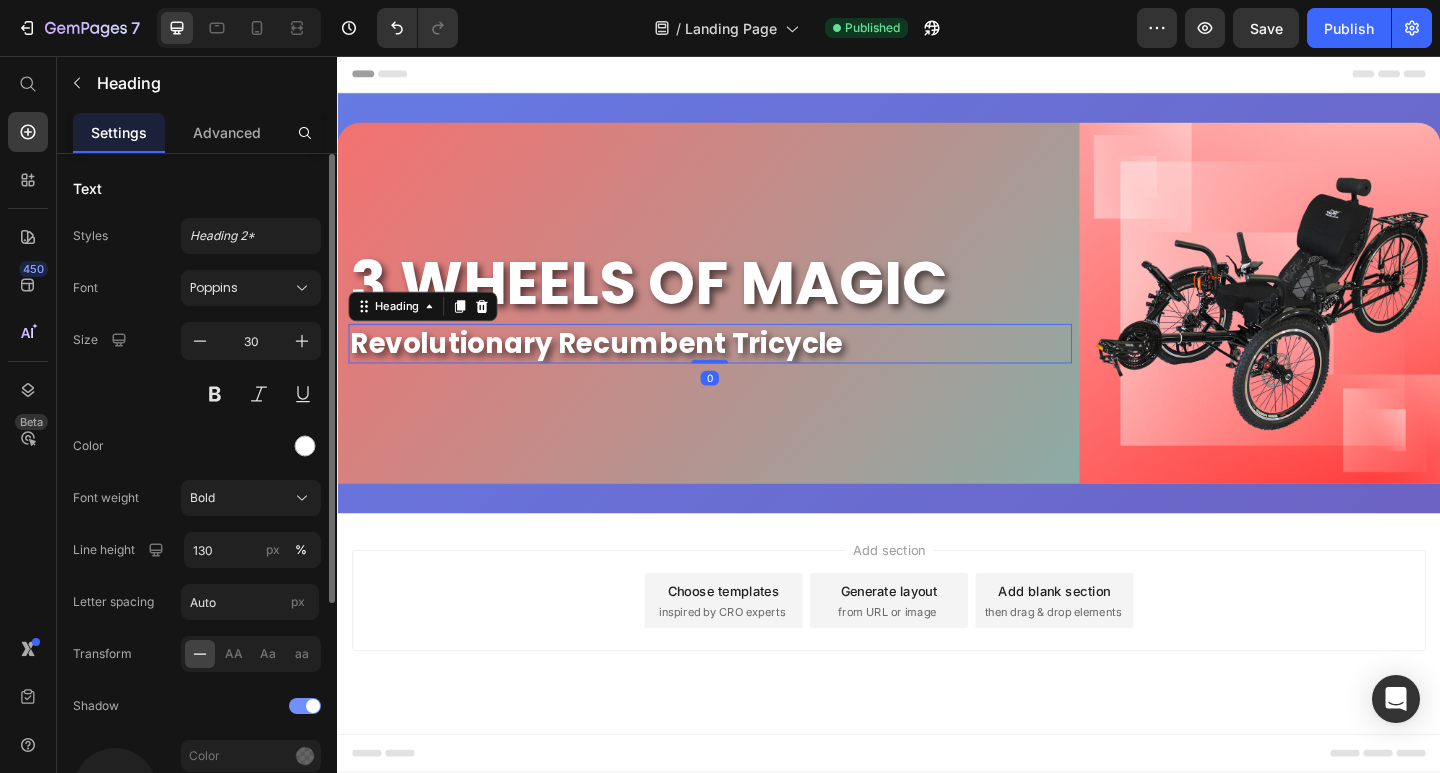 scroll, scrollTop: 200, scrollLeft: 0, axis: vertical 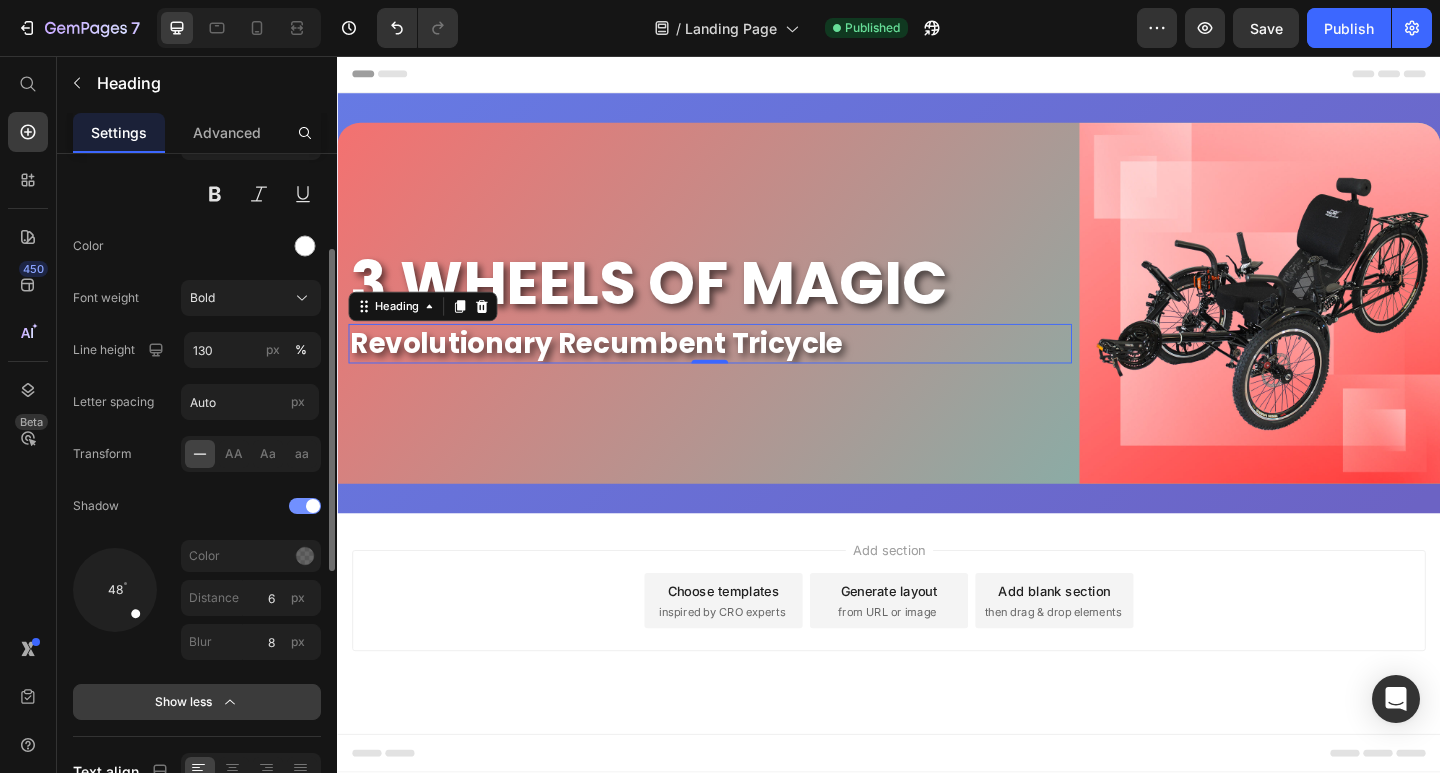 click at bounding box center (305, 506) 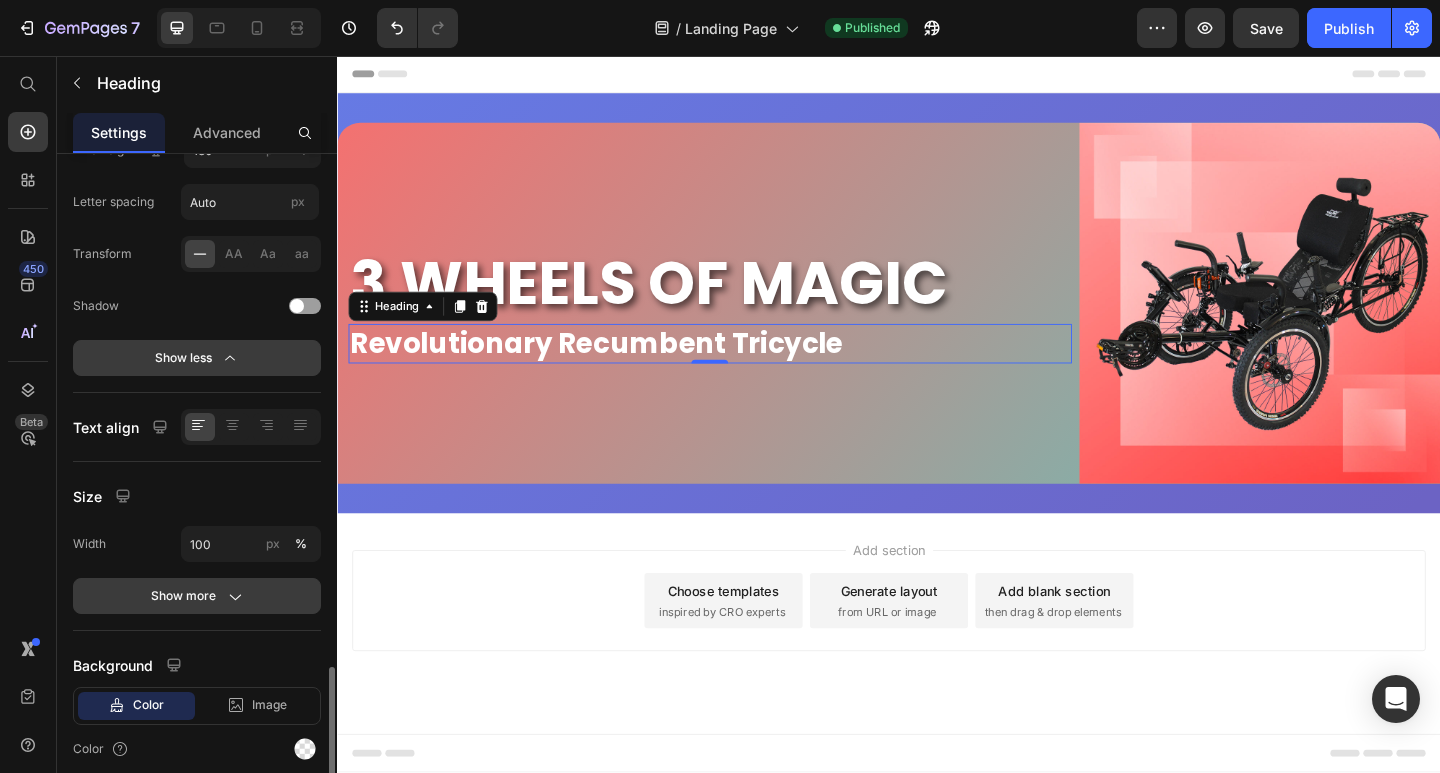 scroll, scrollTop: 596, scrollLeft: 0, axis: vertical 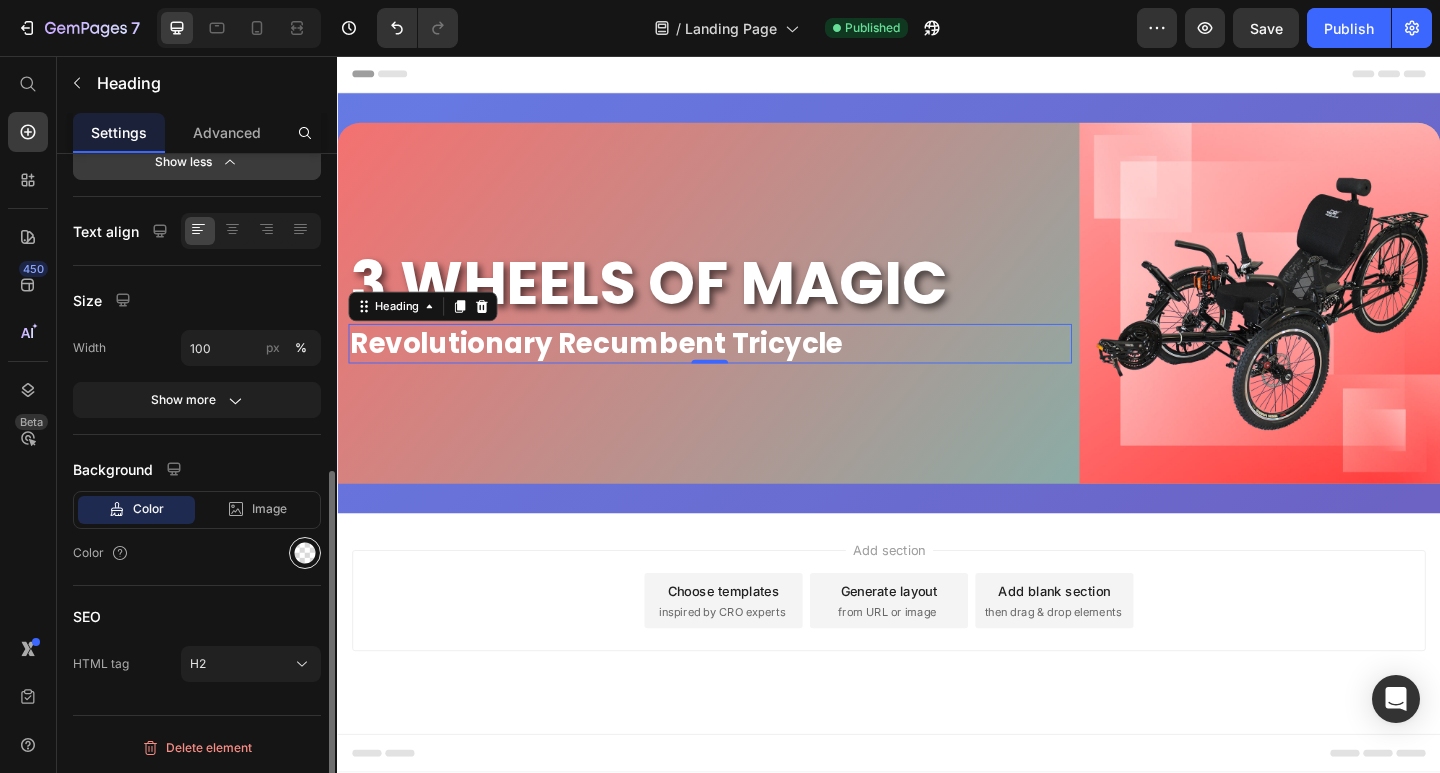 click at bounding box center [305, 553] 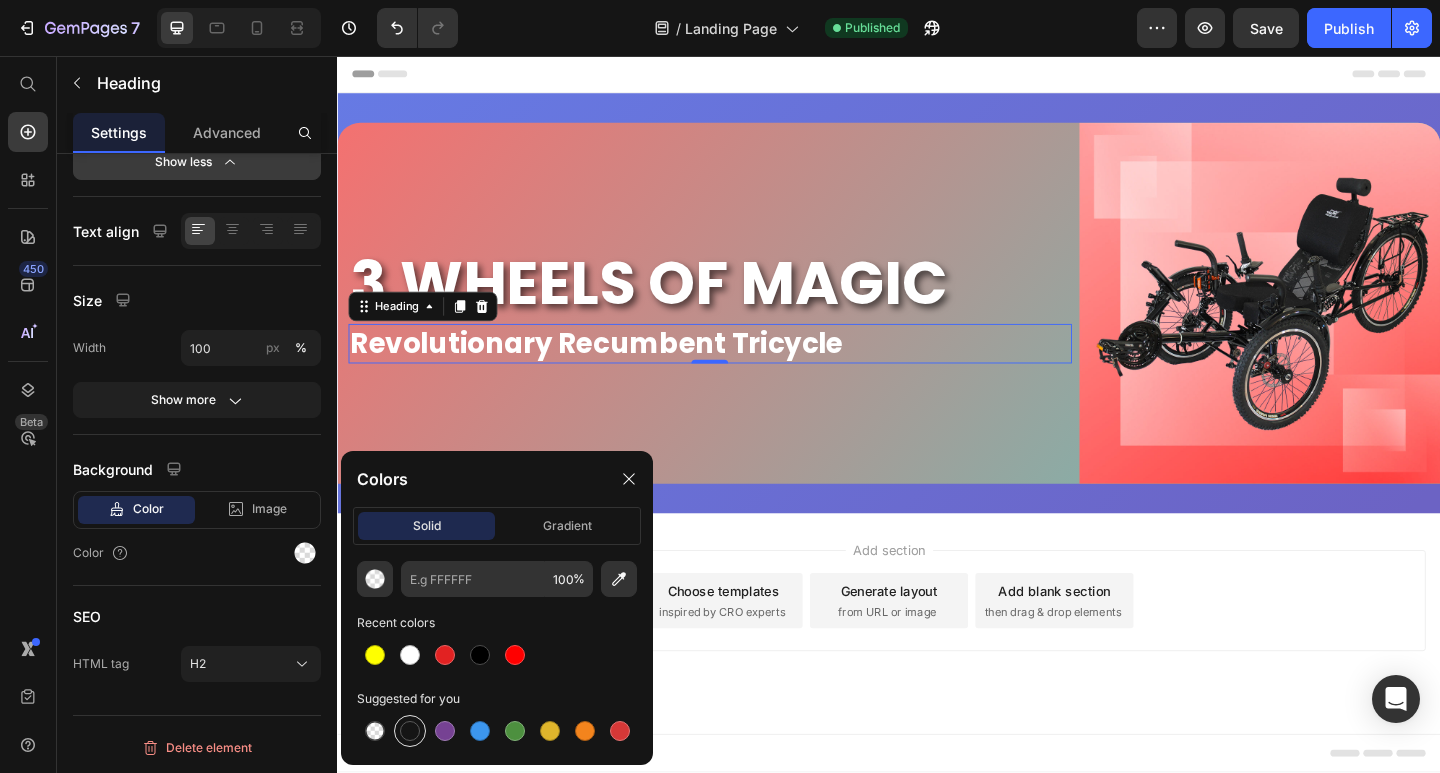 click at bounding box center (410, 731) 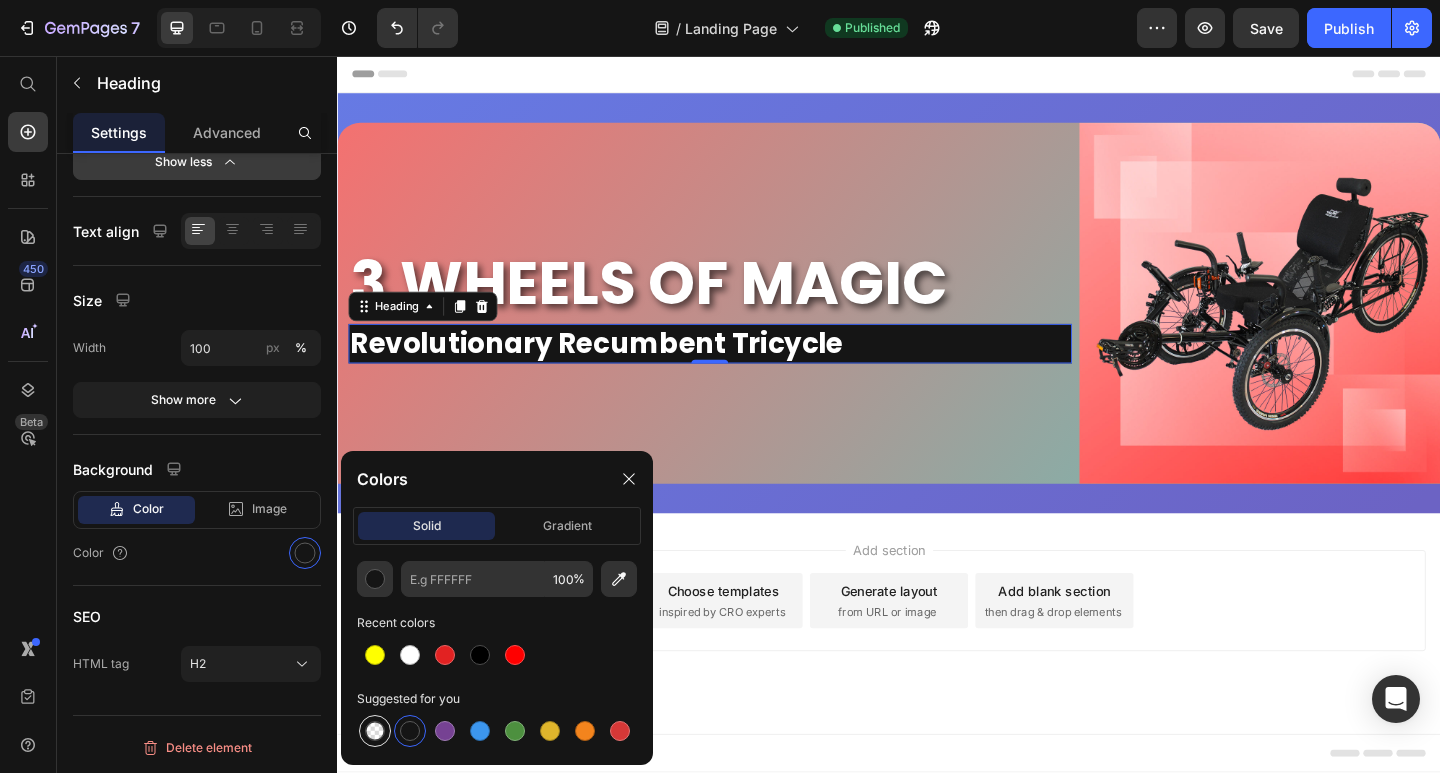 click at bounding box center [375, 731] 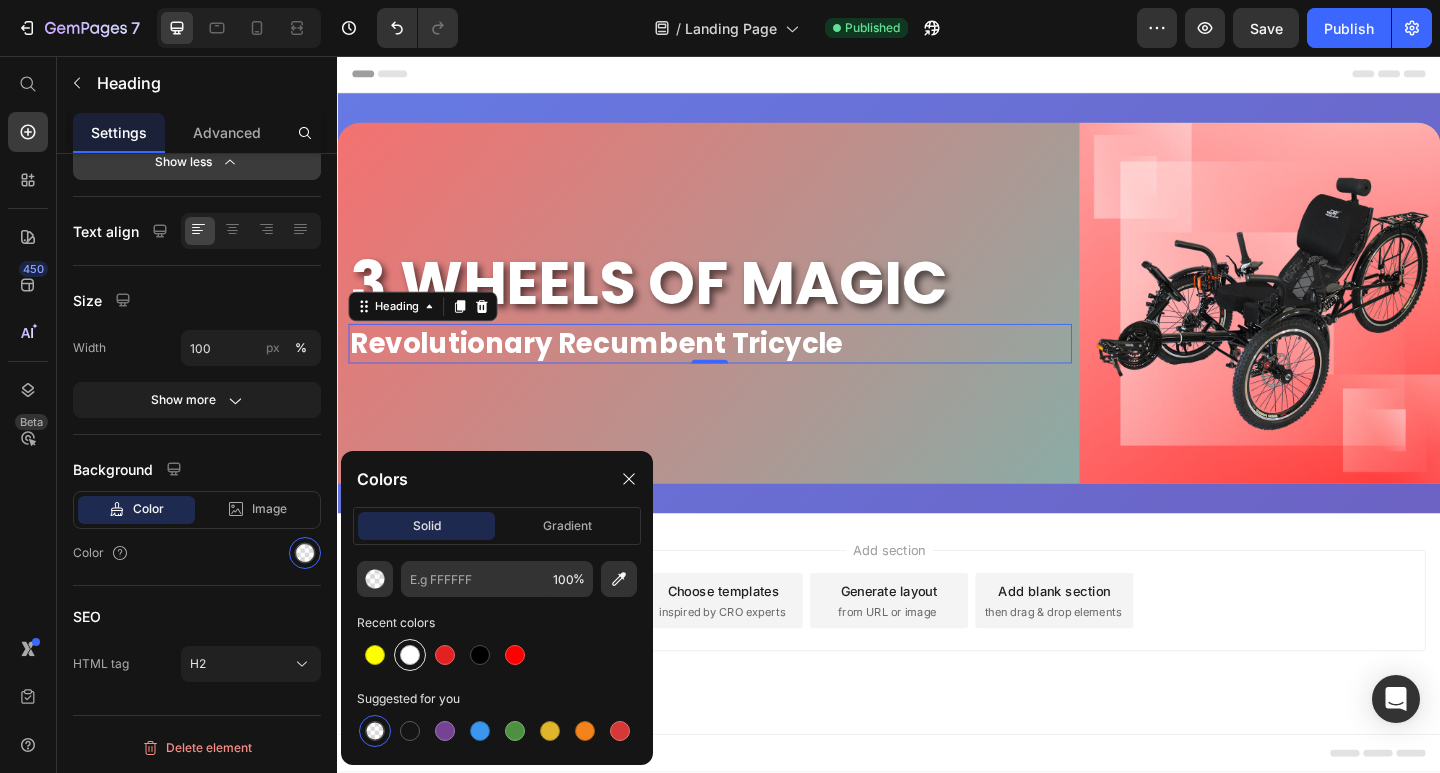 click at bounding box center [410, 655] 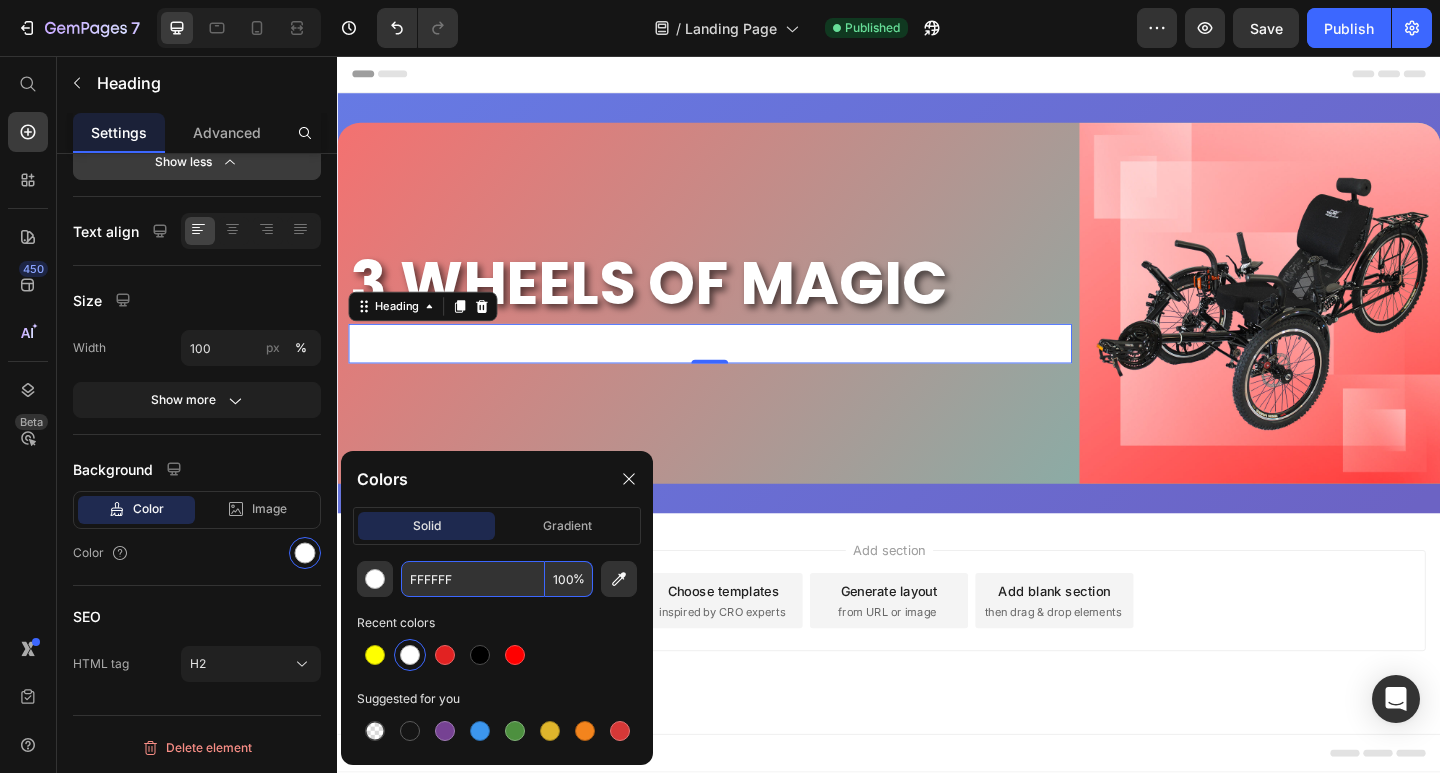 paste on "#fff3" 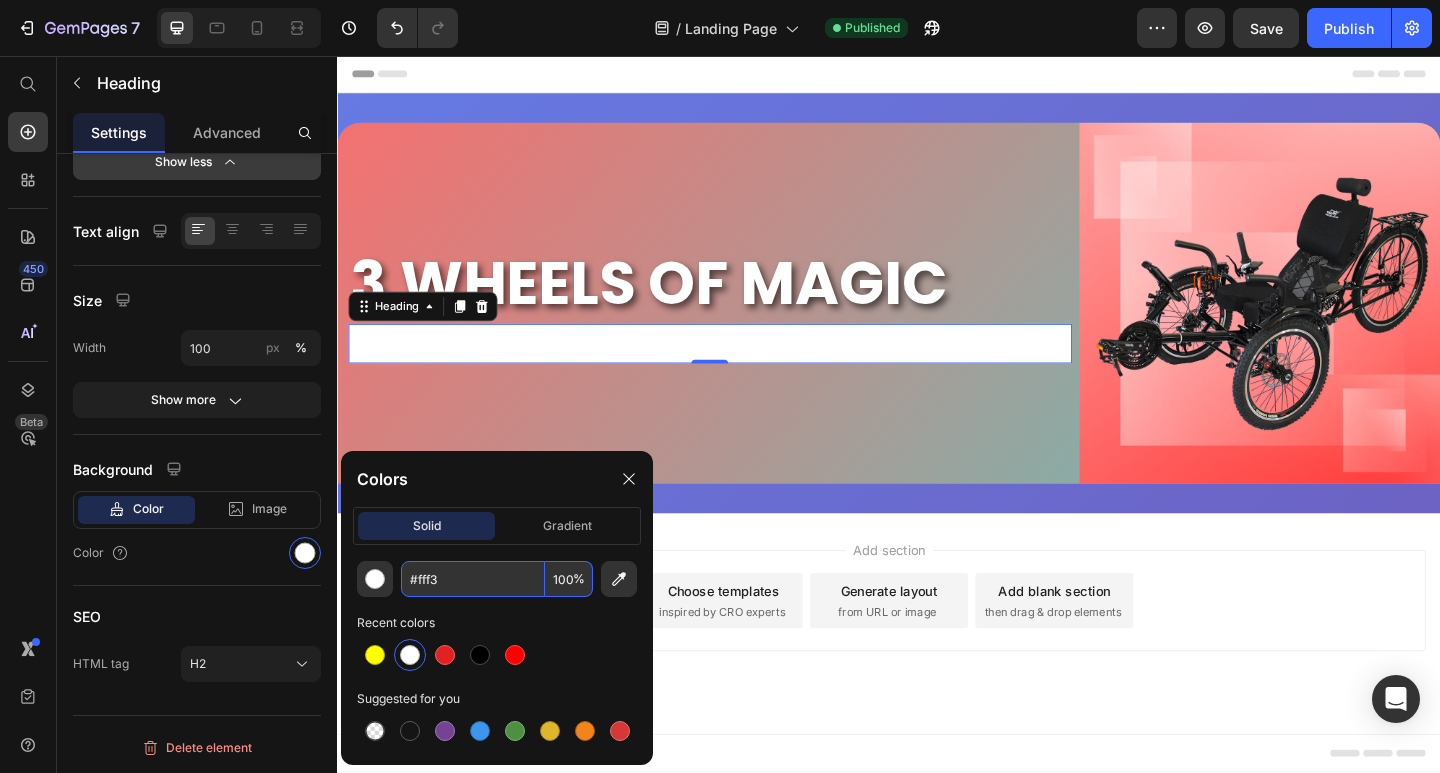 click on "#fff3 100 % Recent colors Suggested for you" 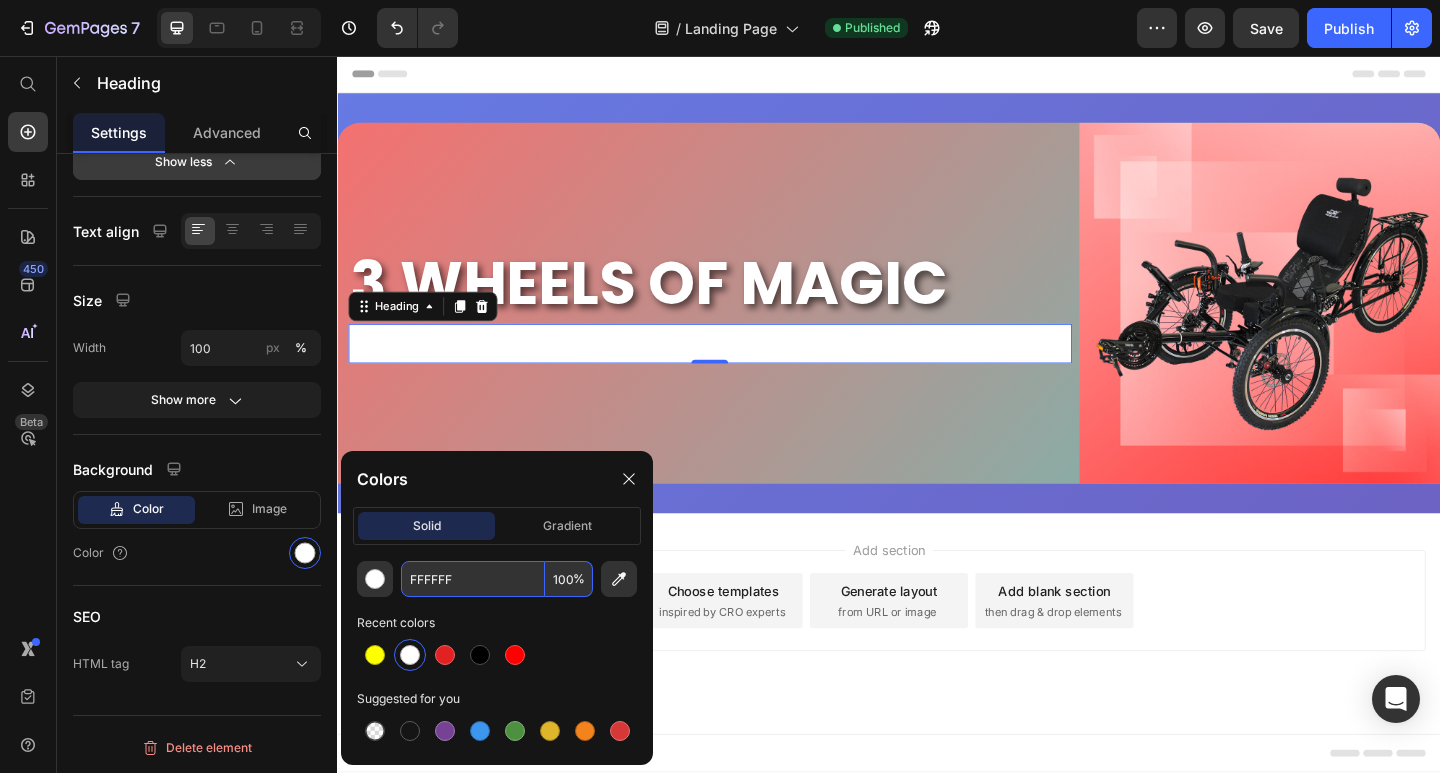 paste on "#fff3" 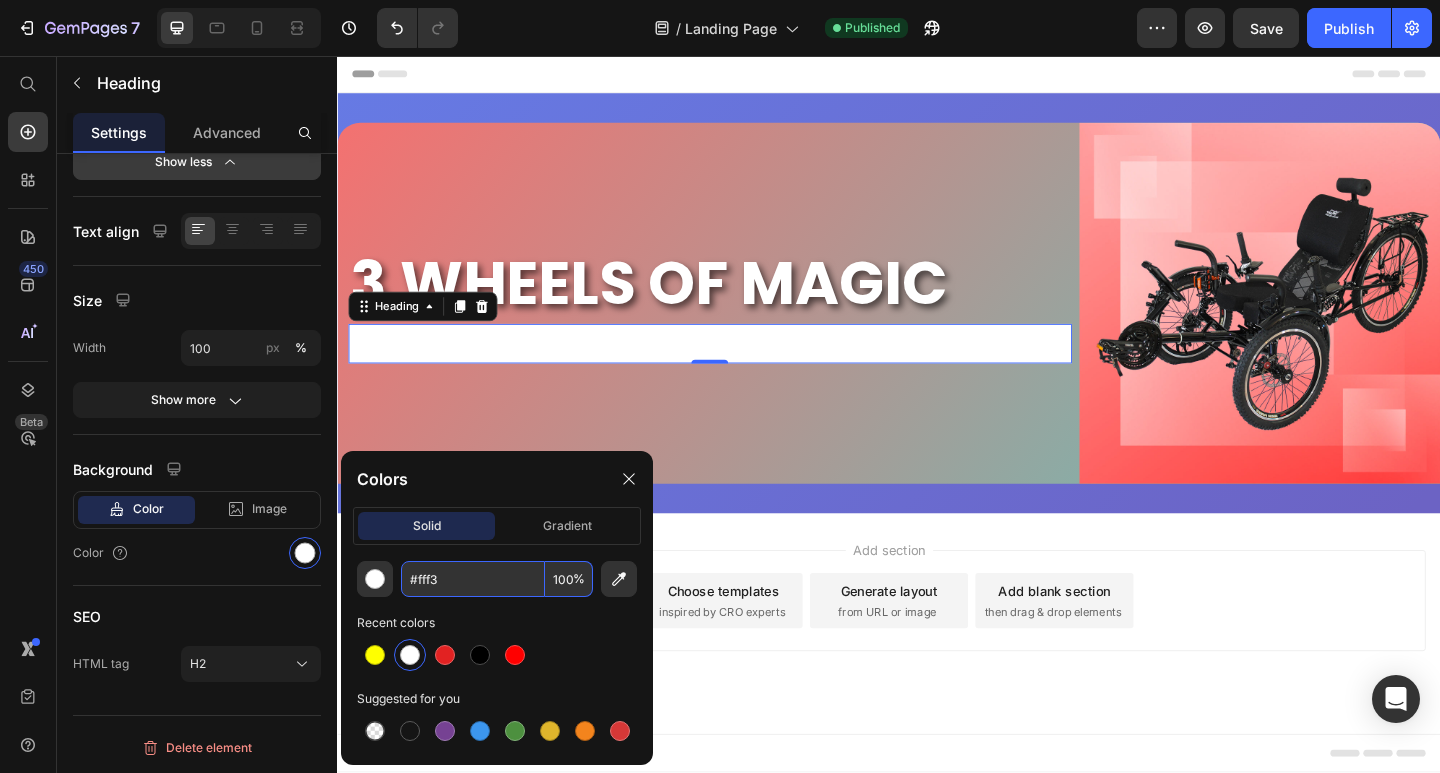 click on "#fff3 100 % Recent colors Suggested for you" 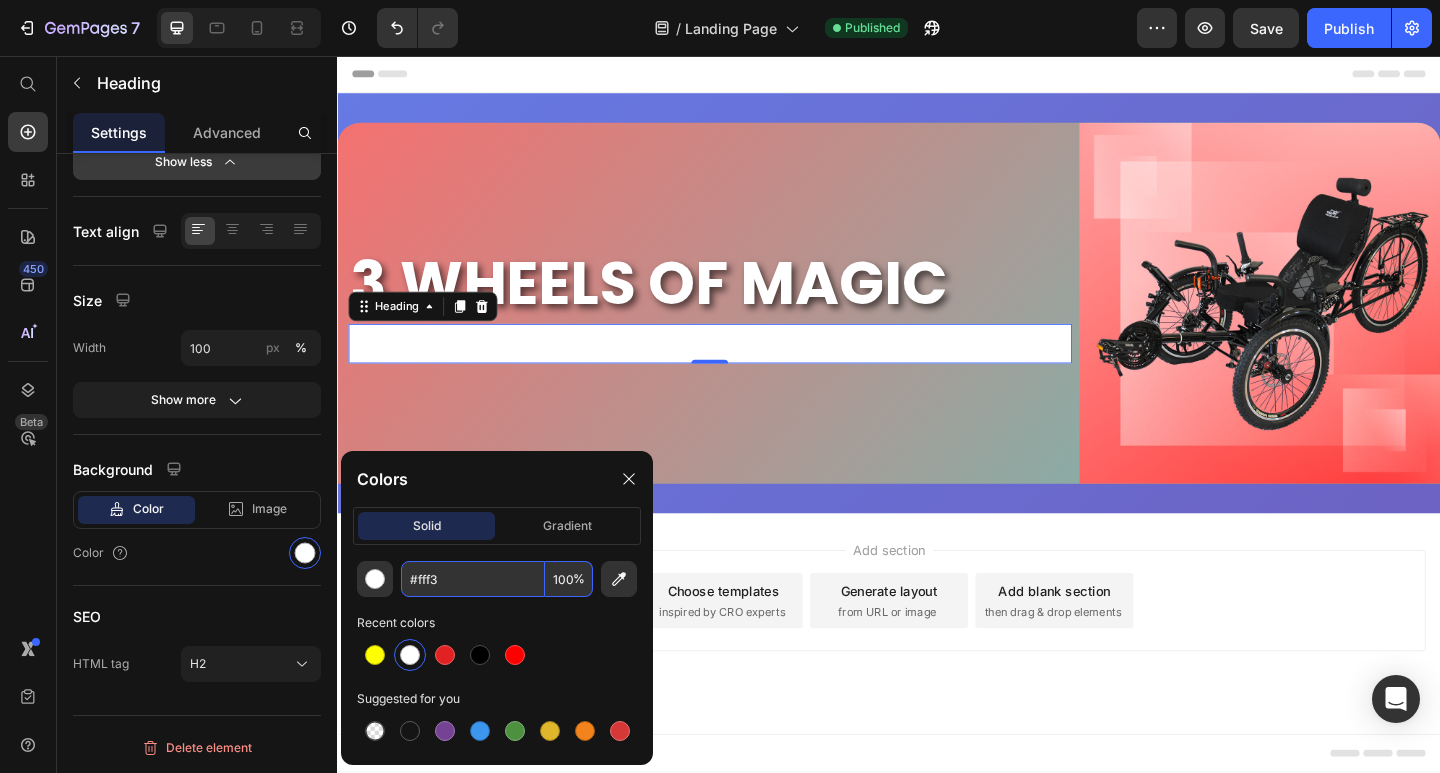 click on "#fff3" at bounding box center [473, 579] 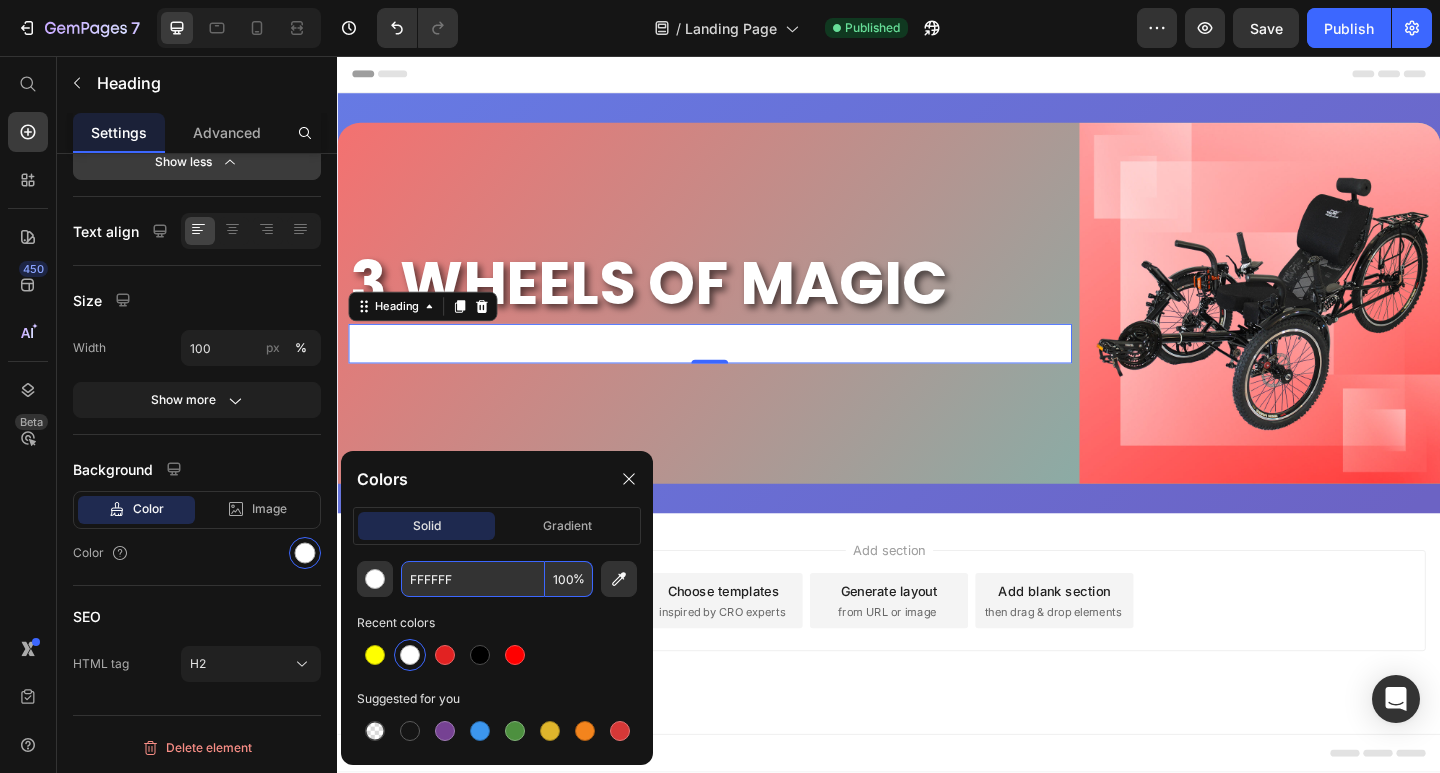paste on "#fff3" 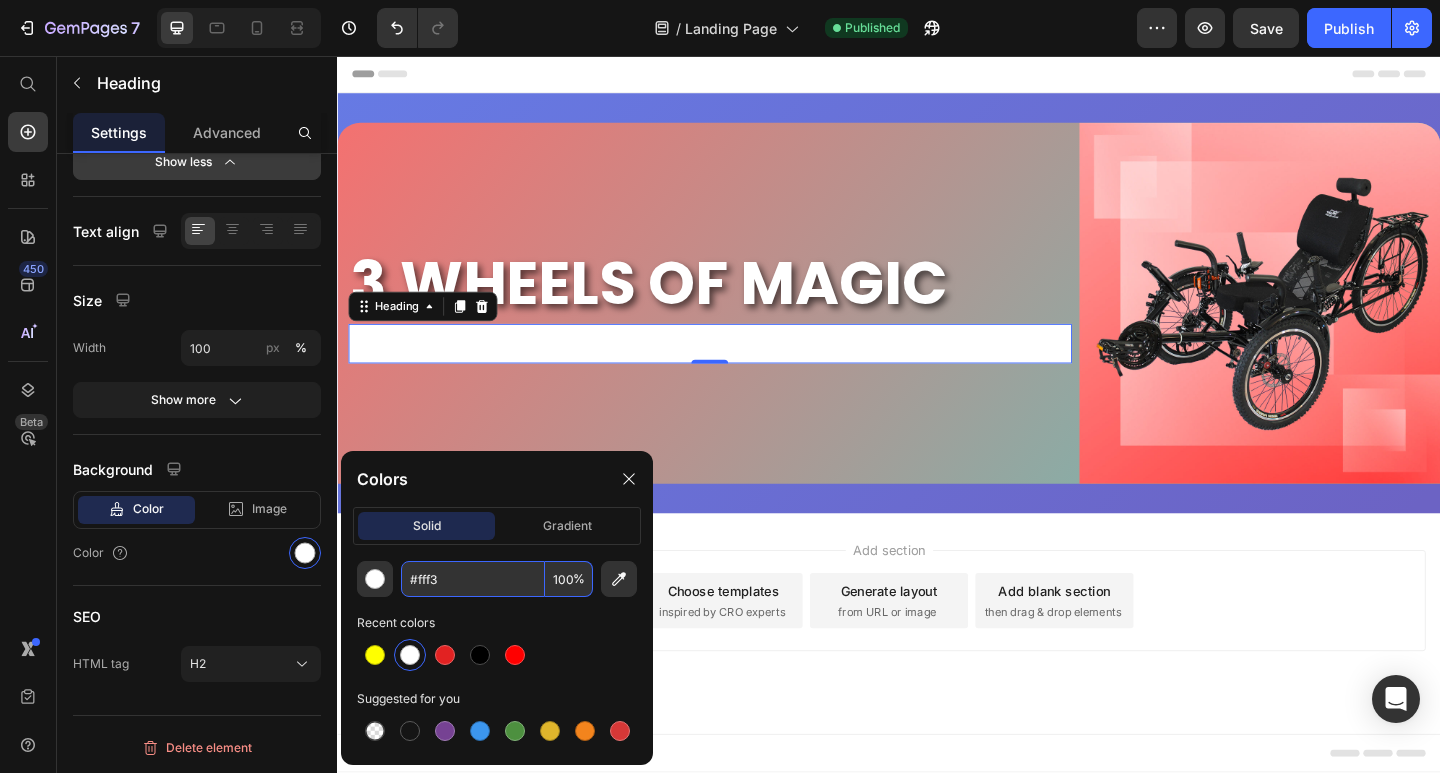 click on "#fff3" at bounding box center (473, 579) 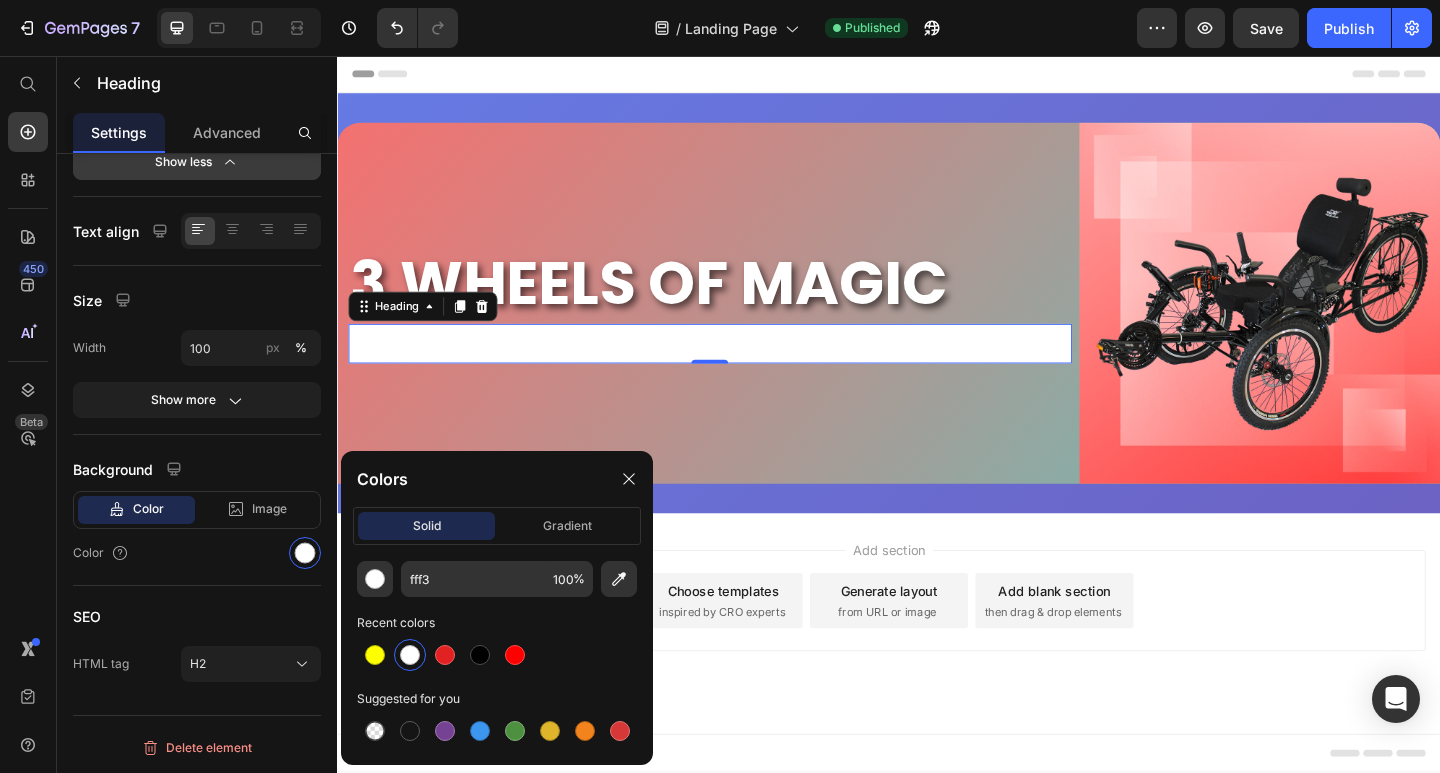 click on "Recent colors" at bounding box center [497, 623] 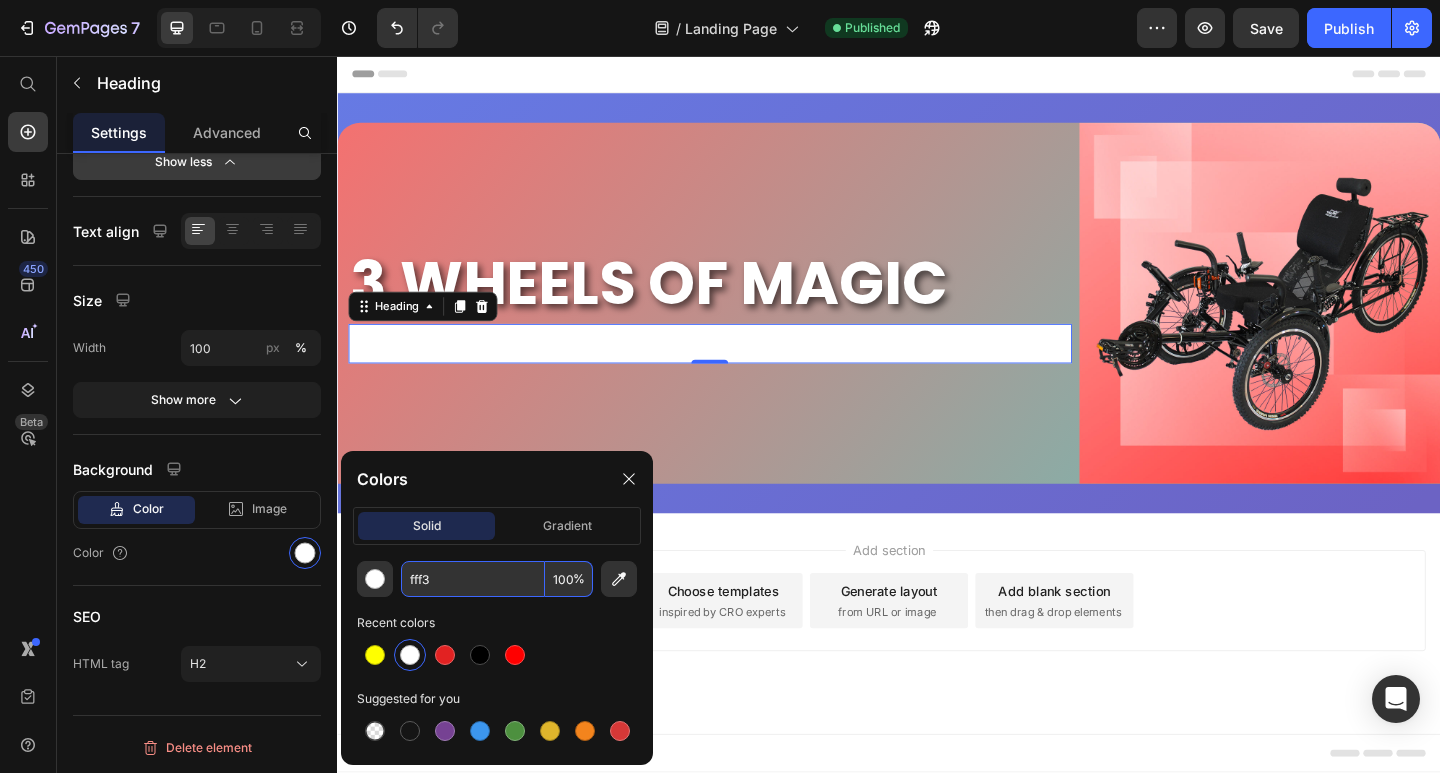 click on "fff3" at bounding box center [473, 579] 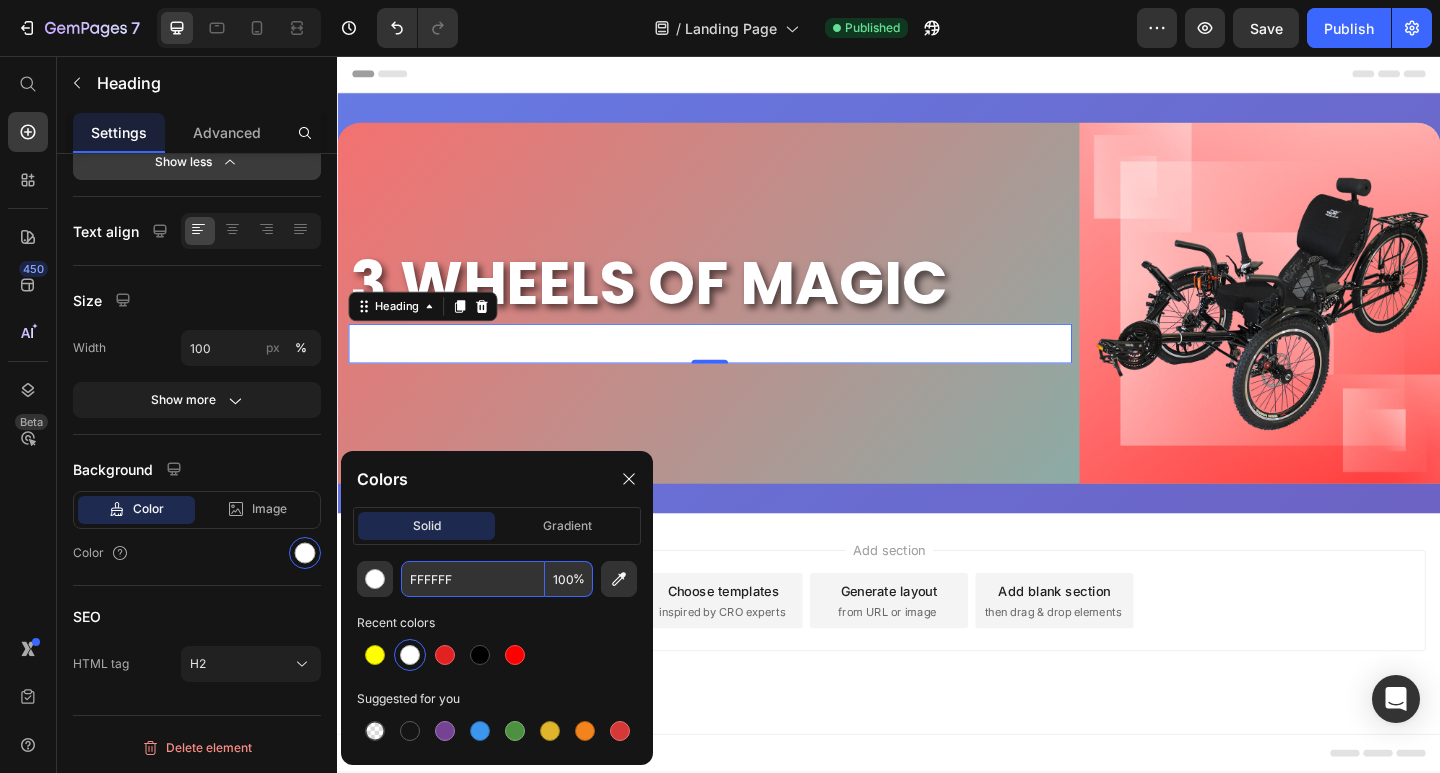 paste on "#fff3" 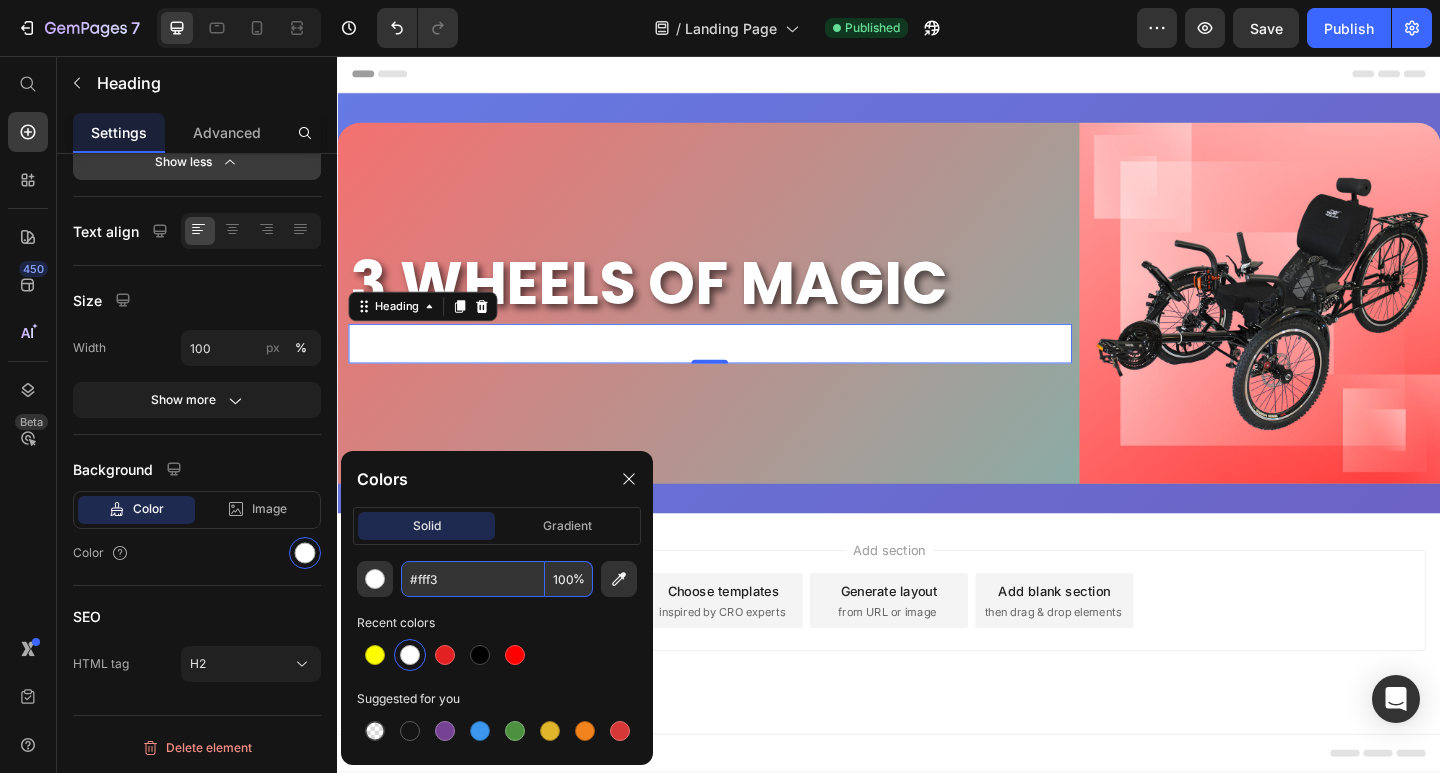 type on "#fff3" 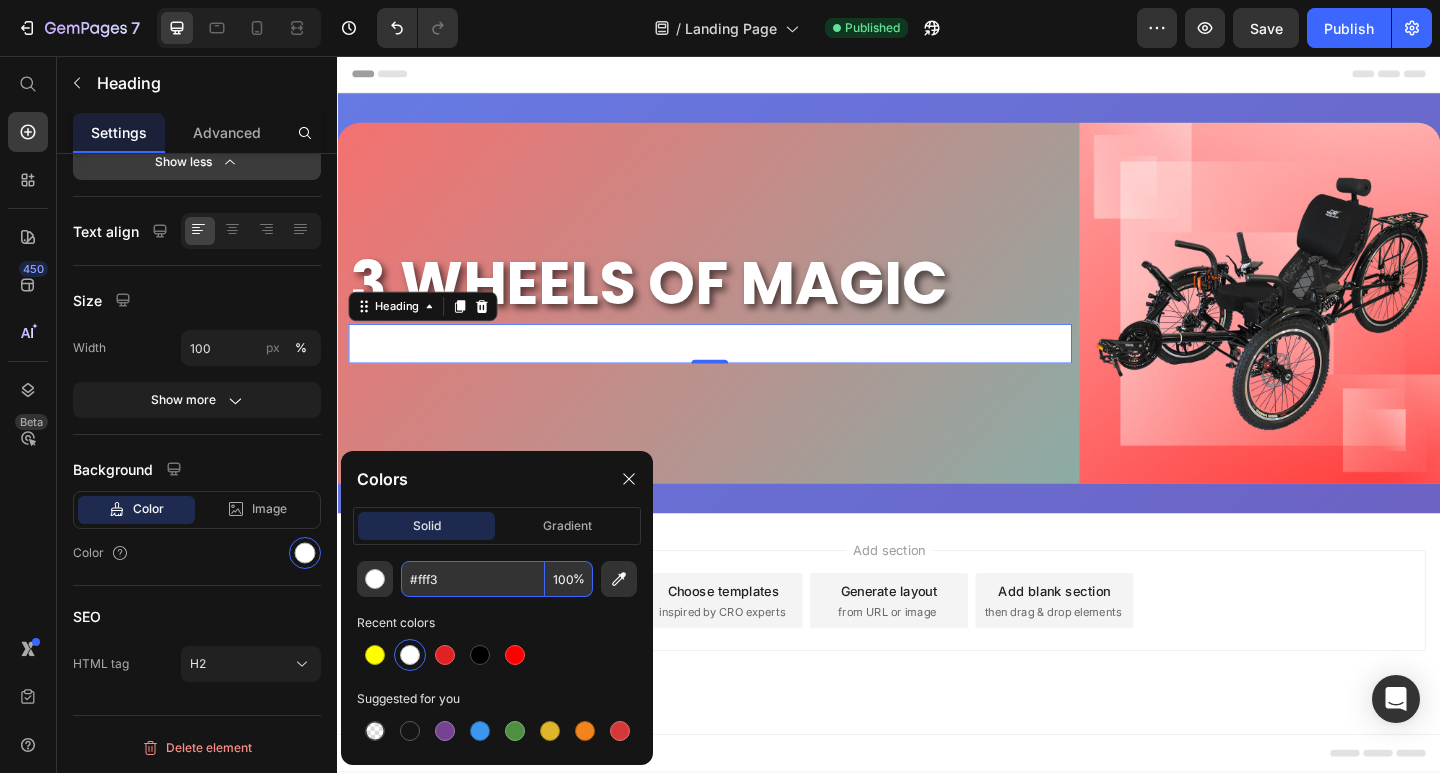 click on "#fff3" at bounding box center [473, 579] 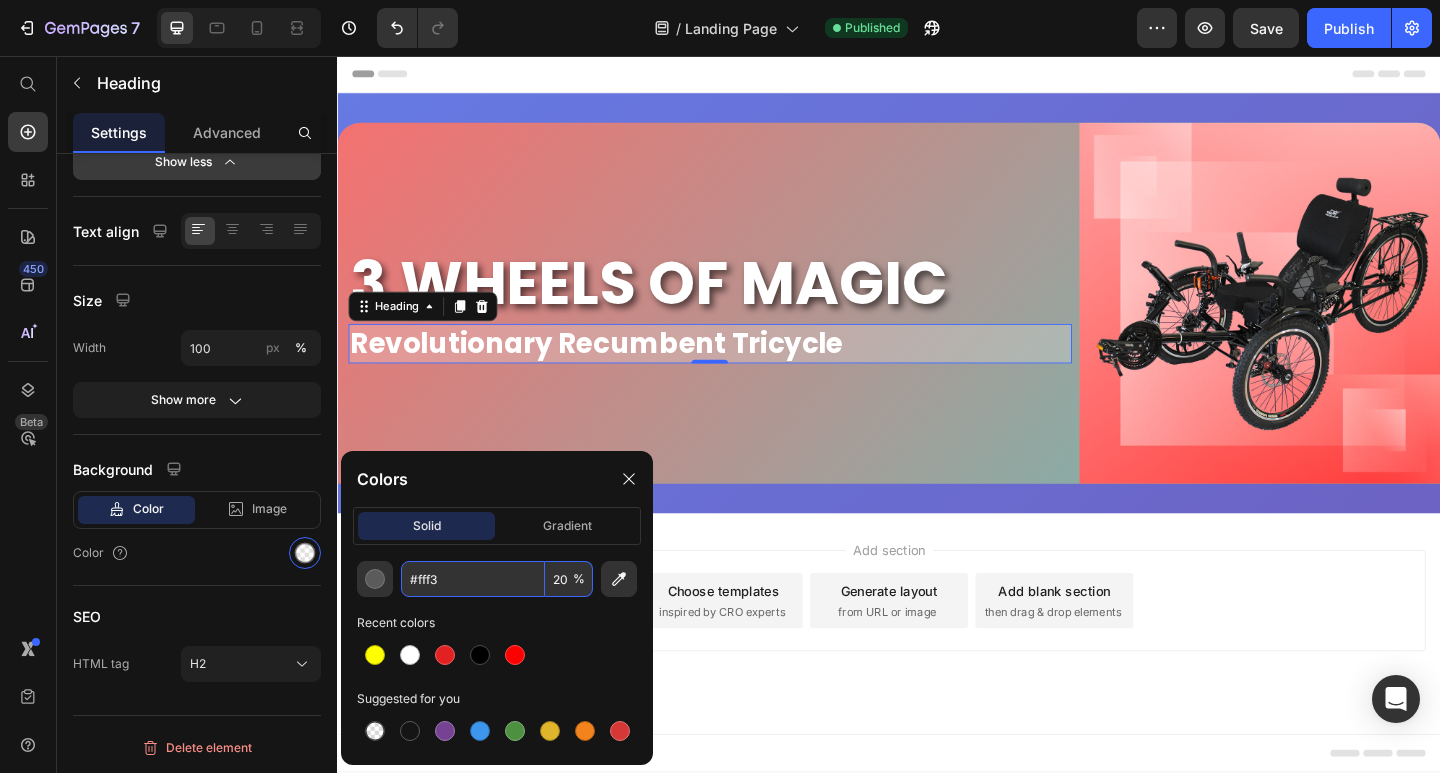 click on "#fff3 20 % Recent colors Suggested for you" 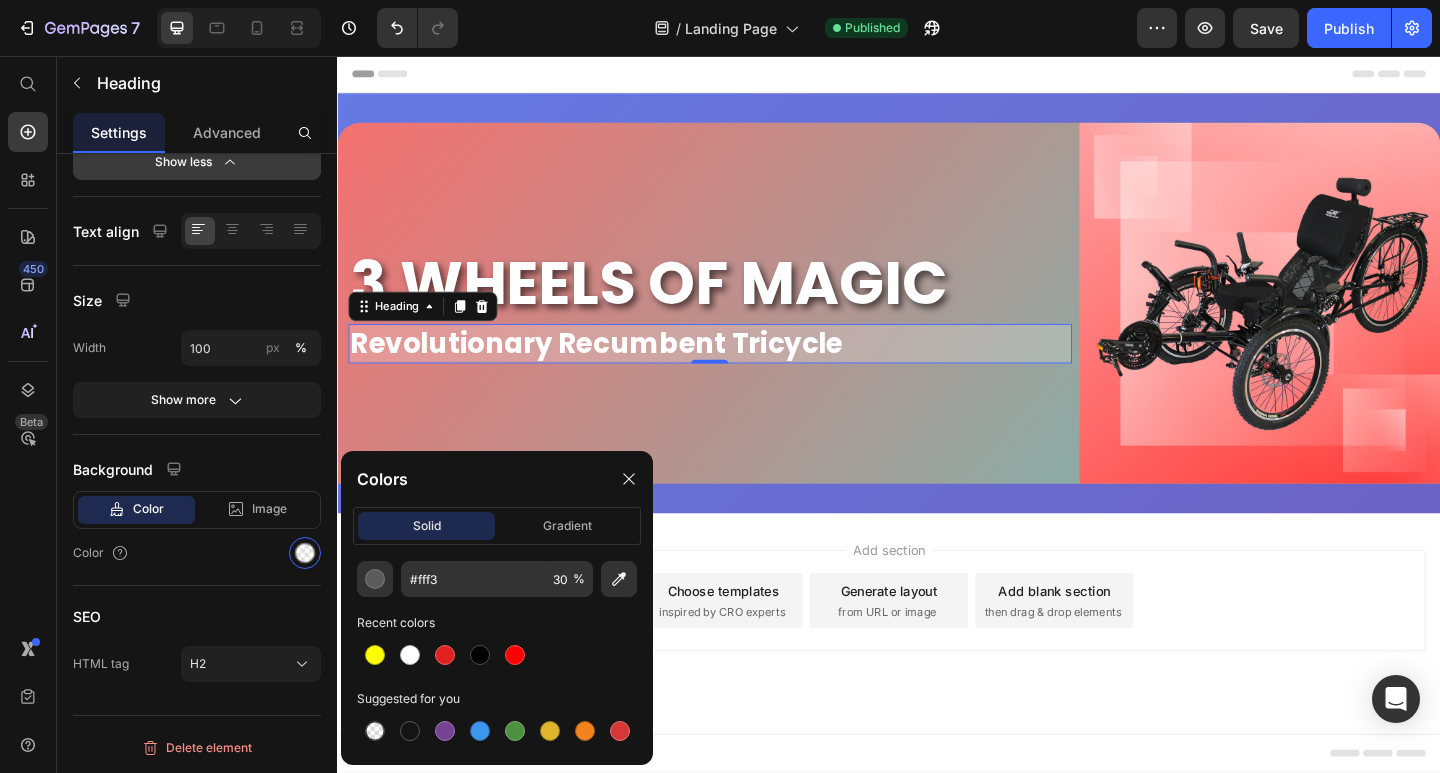 click on "#fff3 30 % Recent colors Suggested for you" 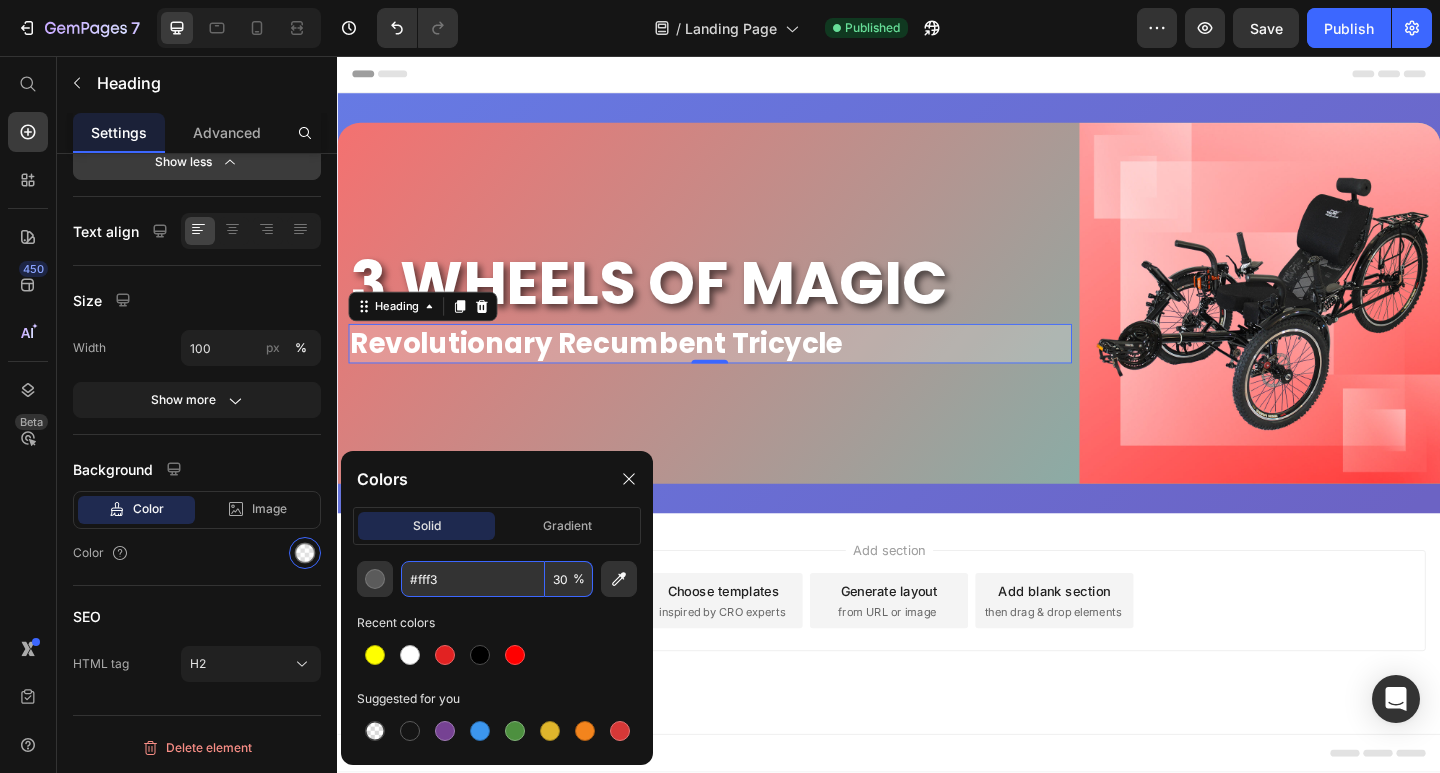 click on "30" at bounding box center [569, 579] 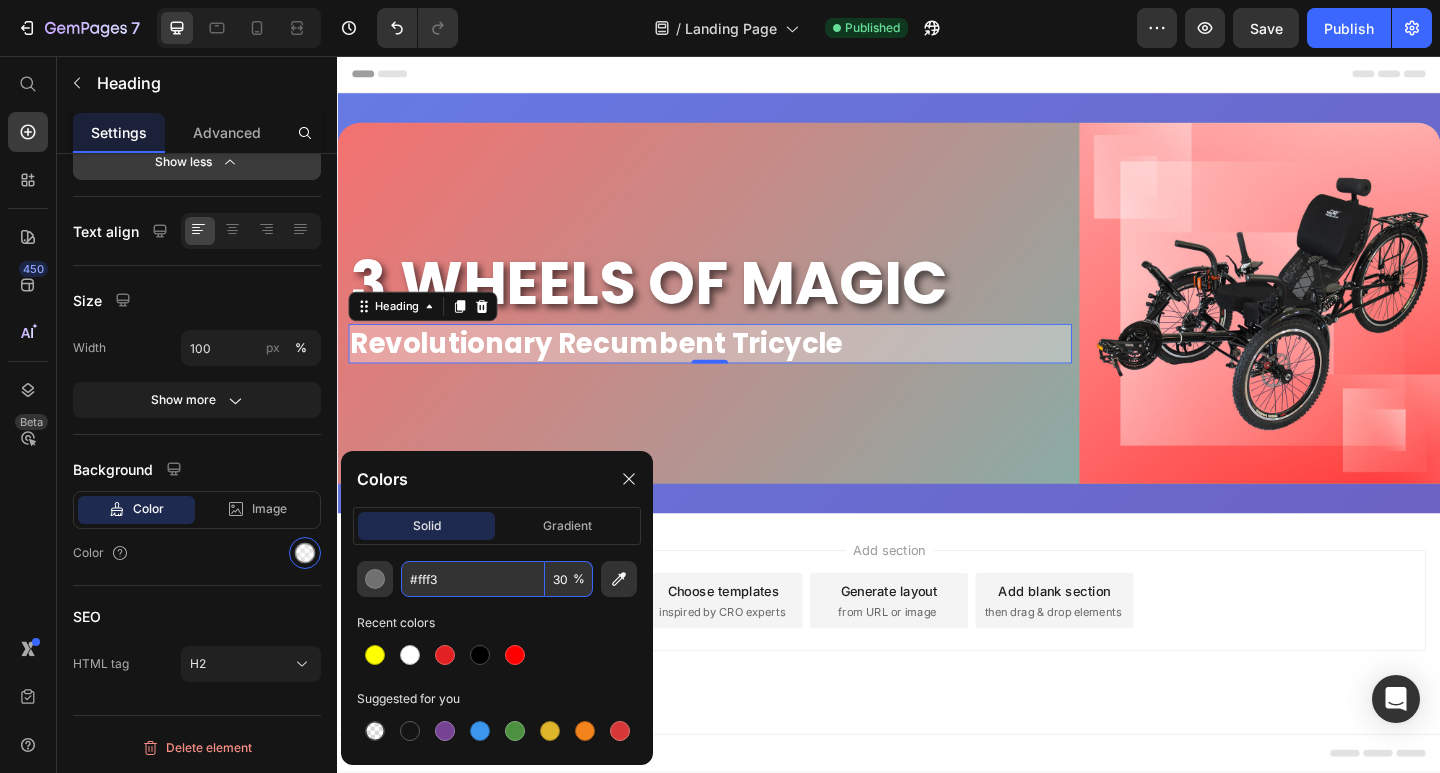 click on "Recent colors" at bounding box center (497, 623) 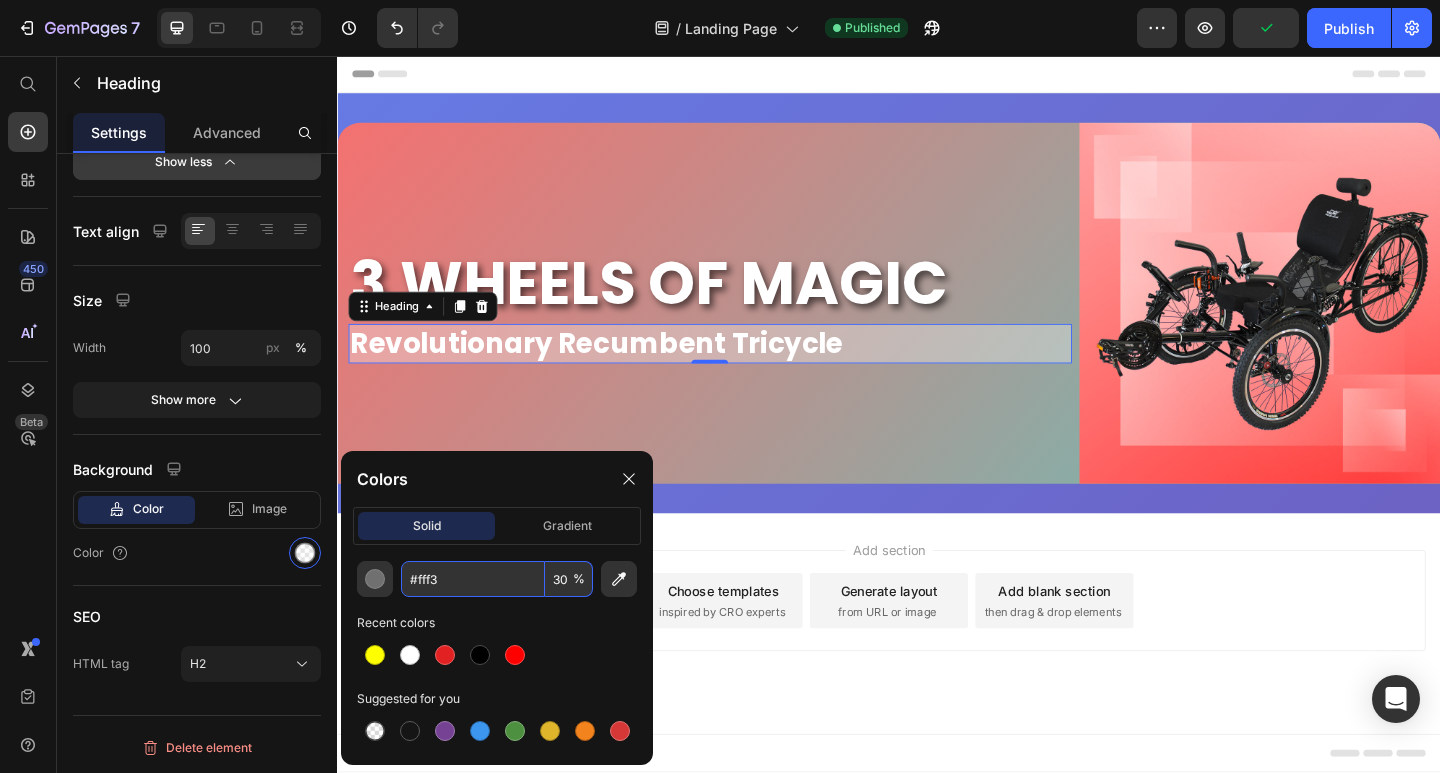 click on "30" at bounding box center [569, 579] 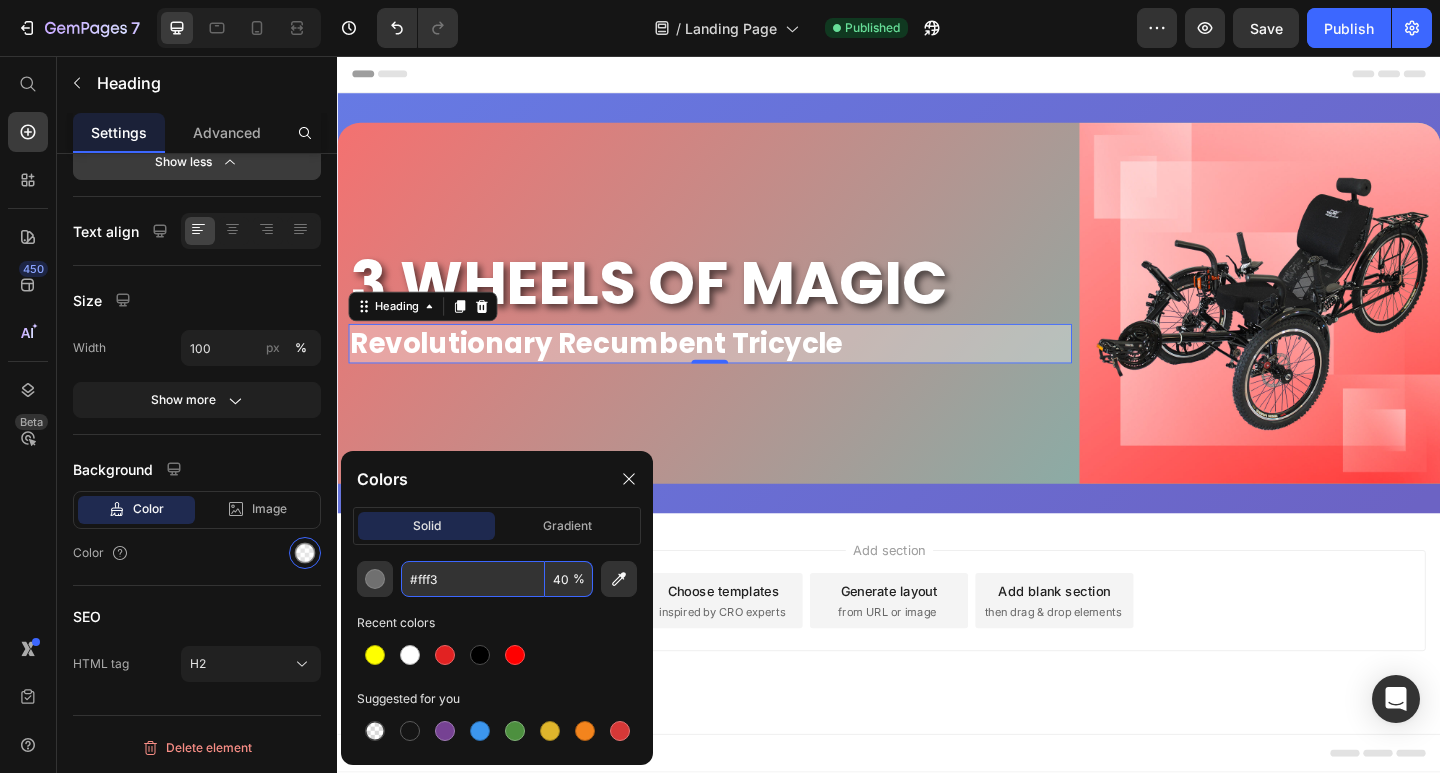 type on "40" 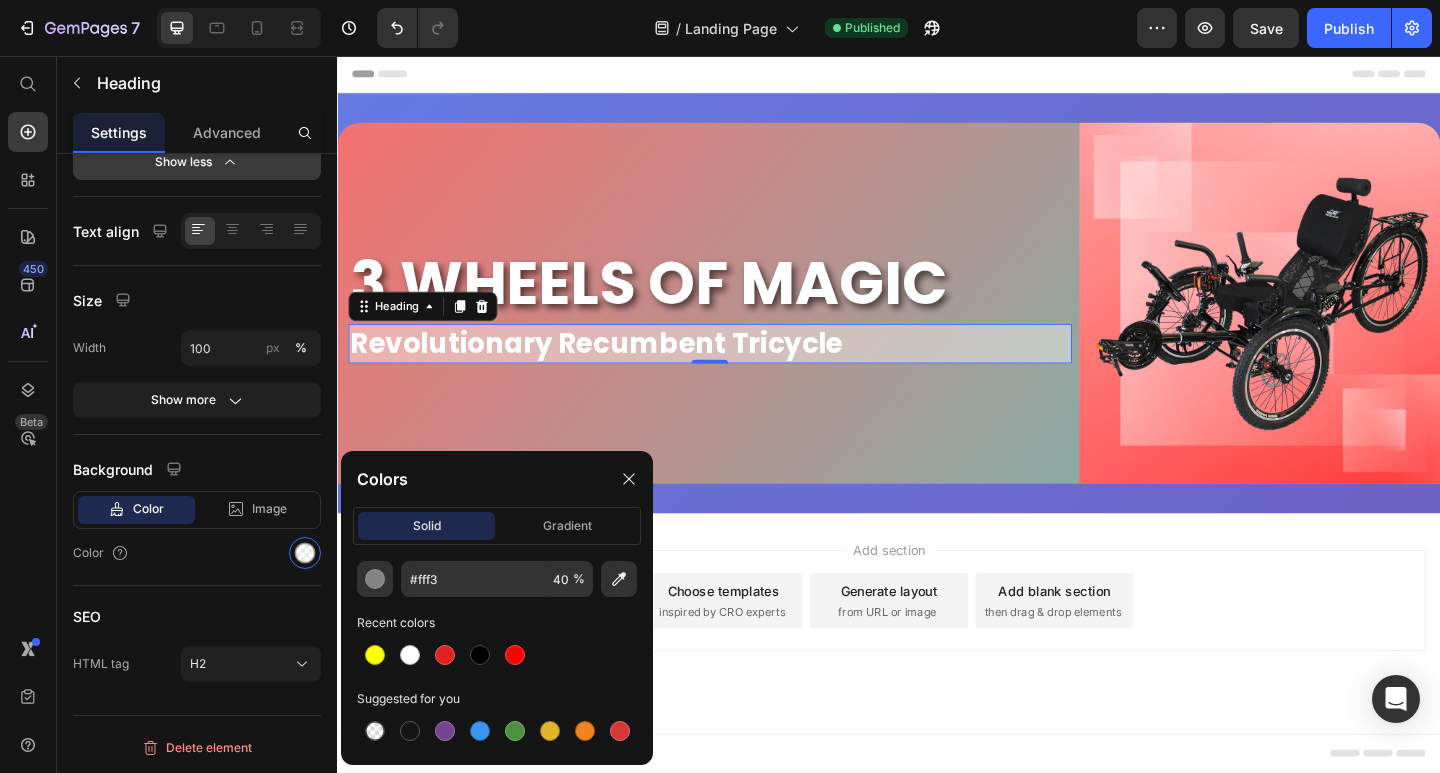 click on "#fff3 40 % Recent colors Suggested for you" 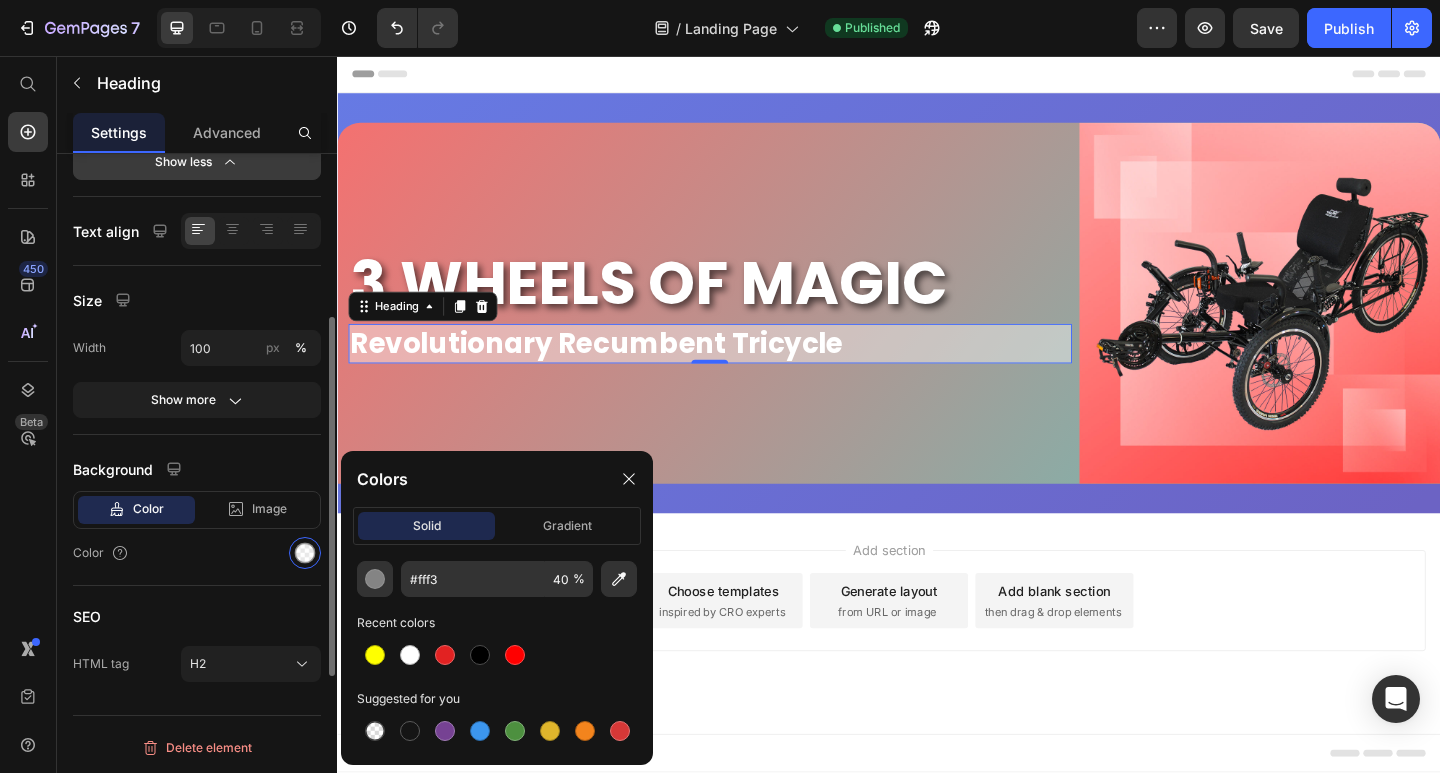 scroll, scrollTop: 96, scrollLeft: 0, axis: vertical 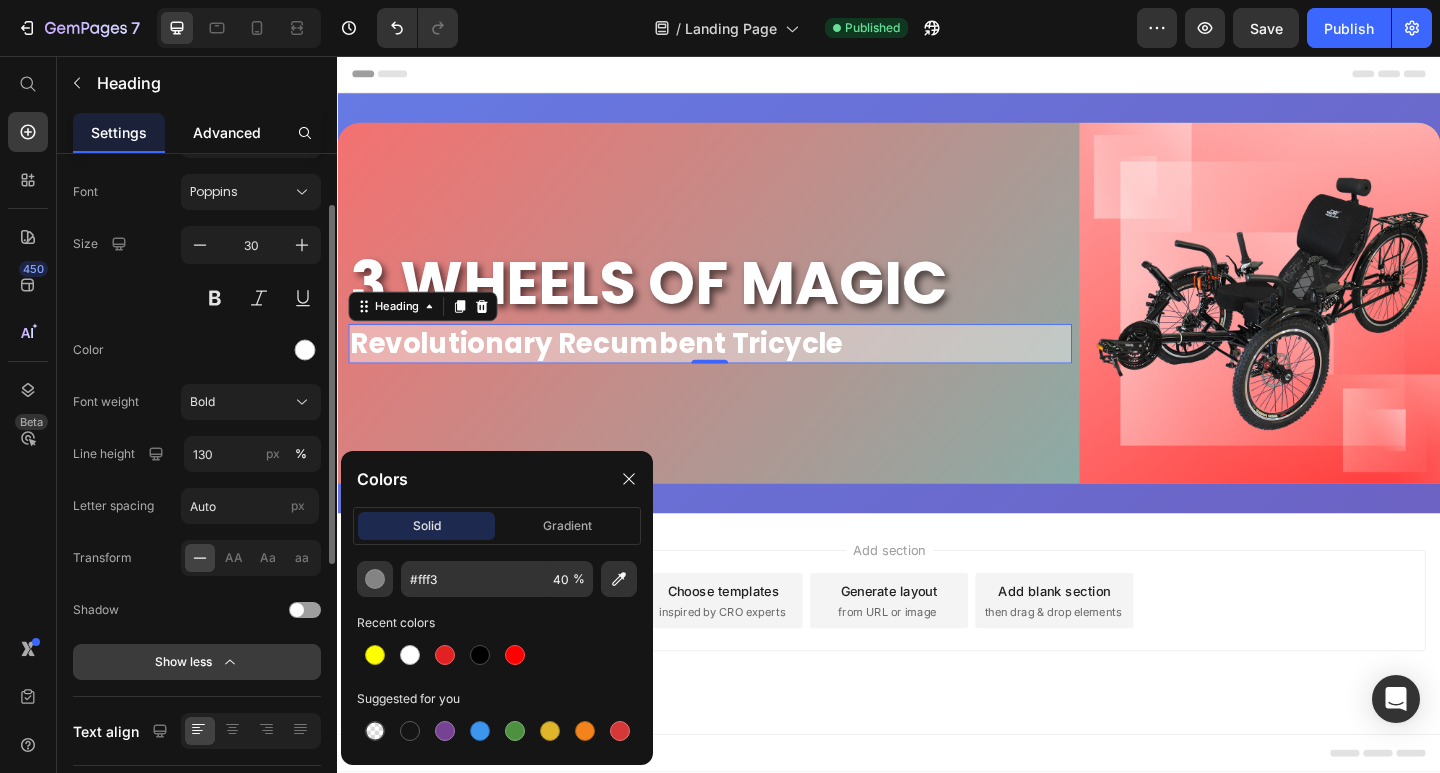 click on "Advanced" at bounding box center (227, 132) 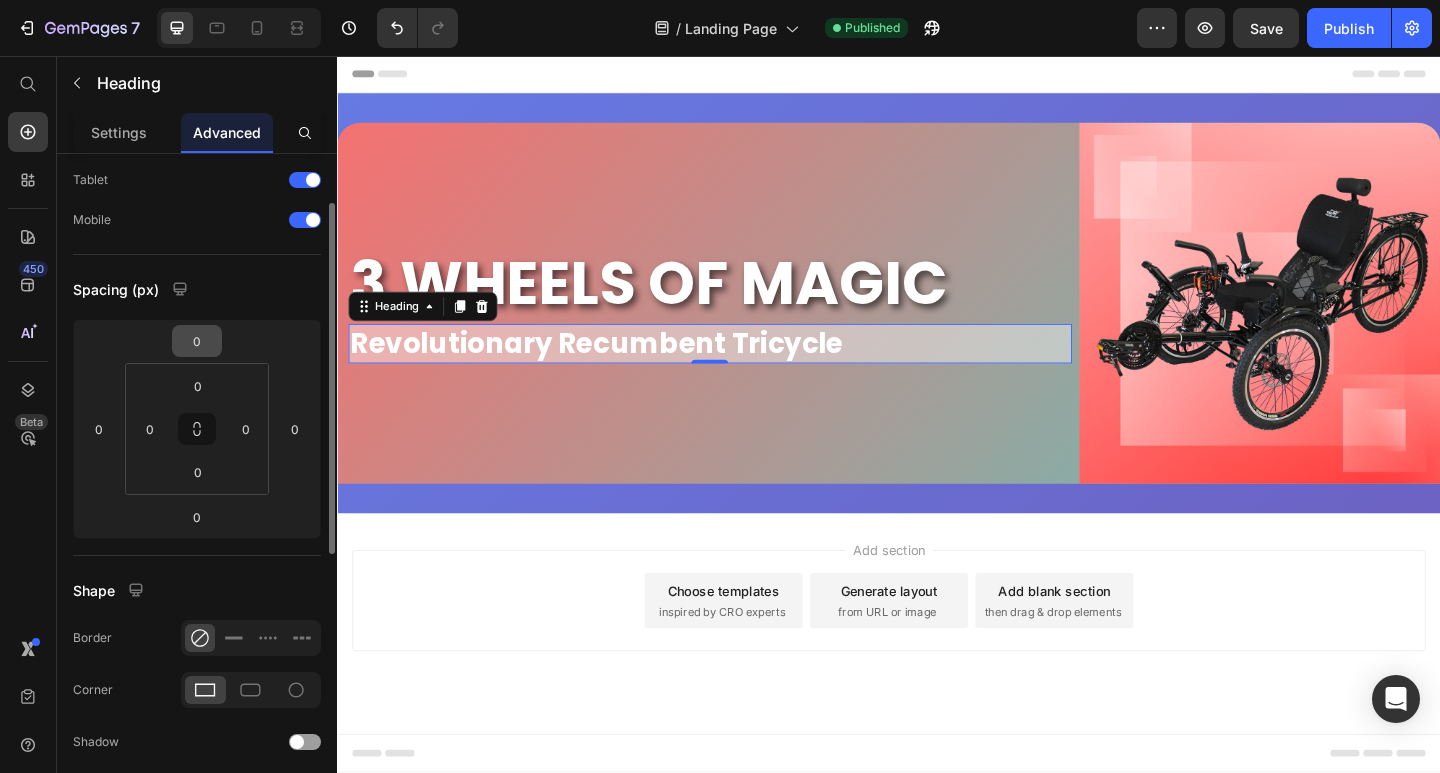 scroll, scrollTop: 0, scrollLeft: 0, axis: both 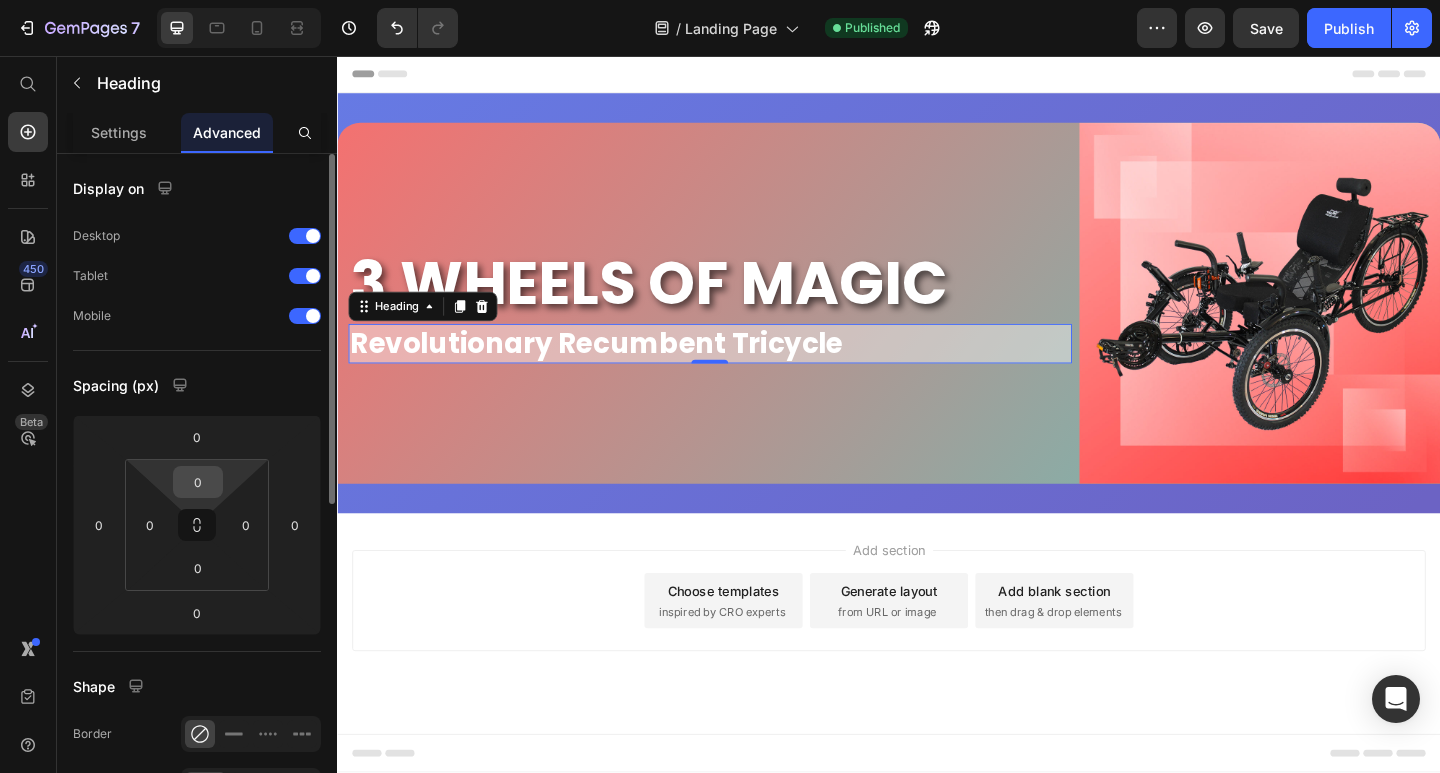 click on "0" at bounding box center [198, 482] 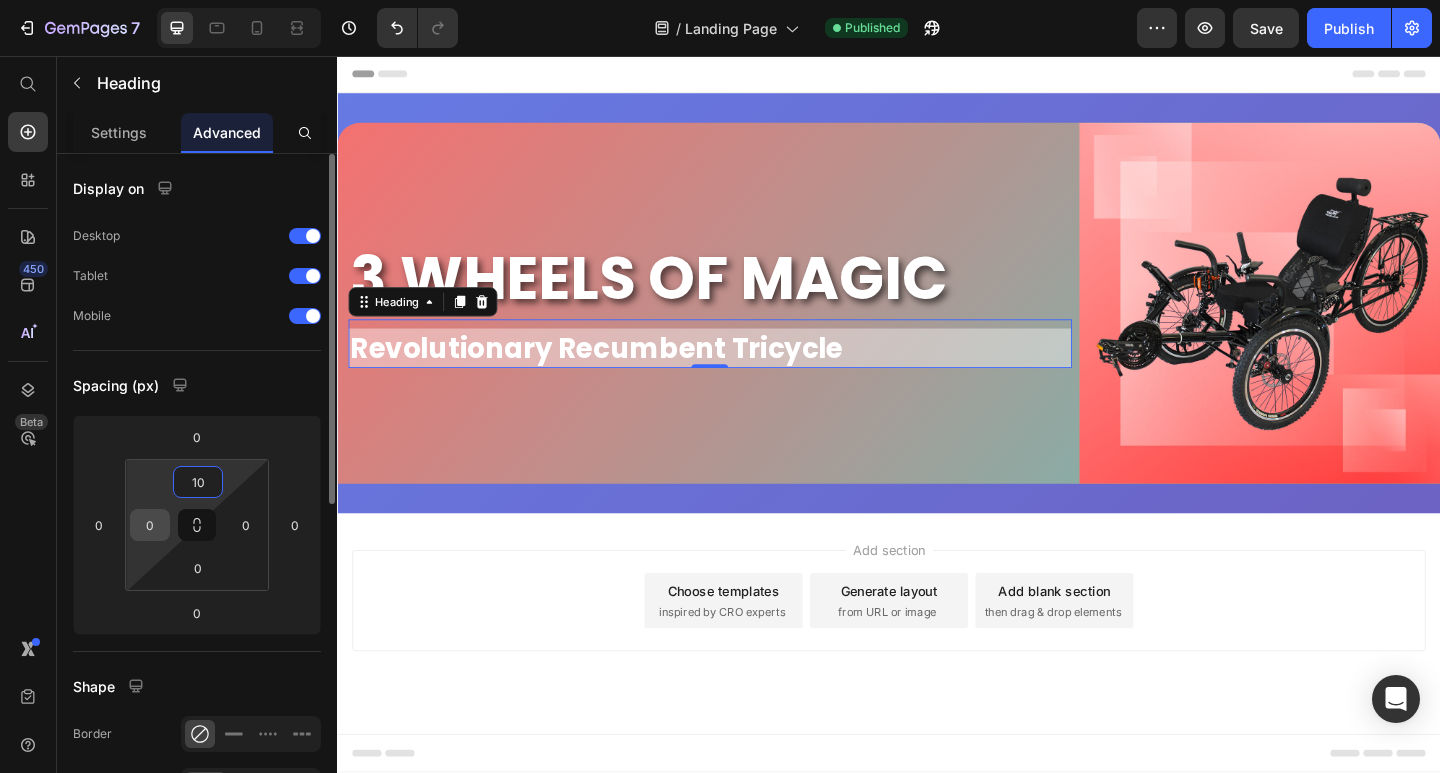 type on "10" 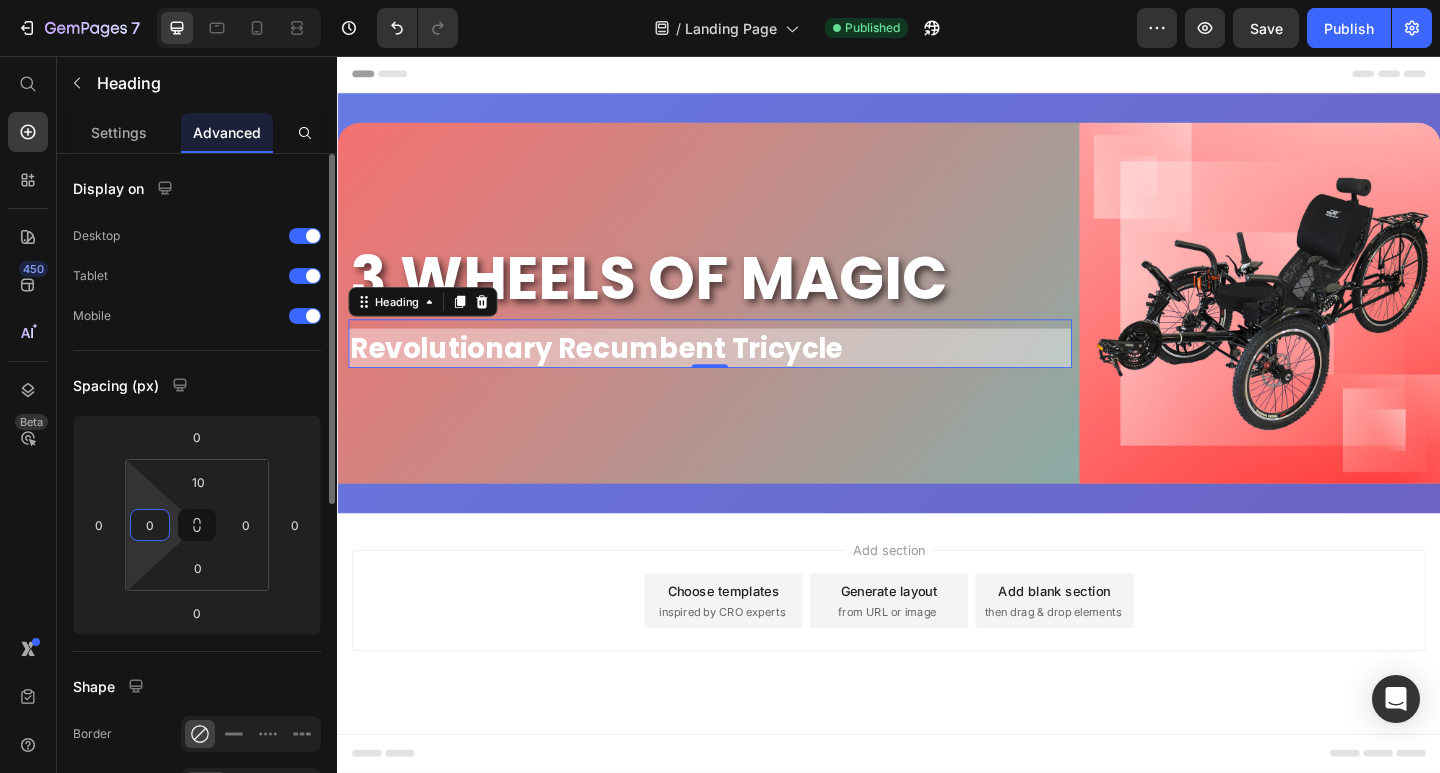 click on "0" at bounding box center [150, 525] 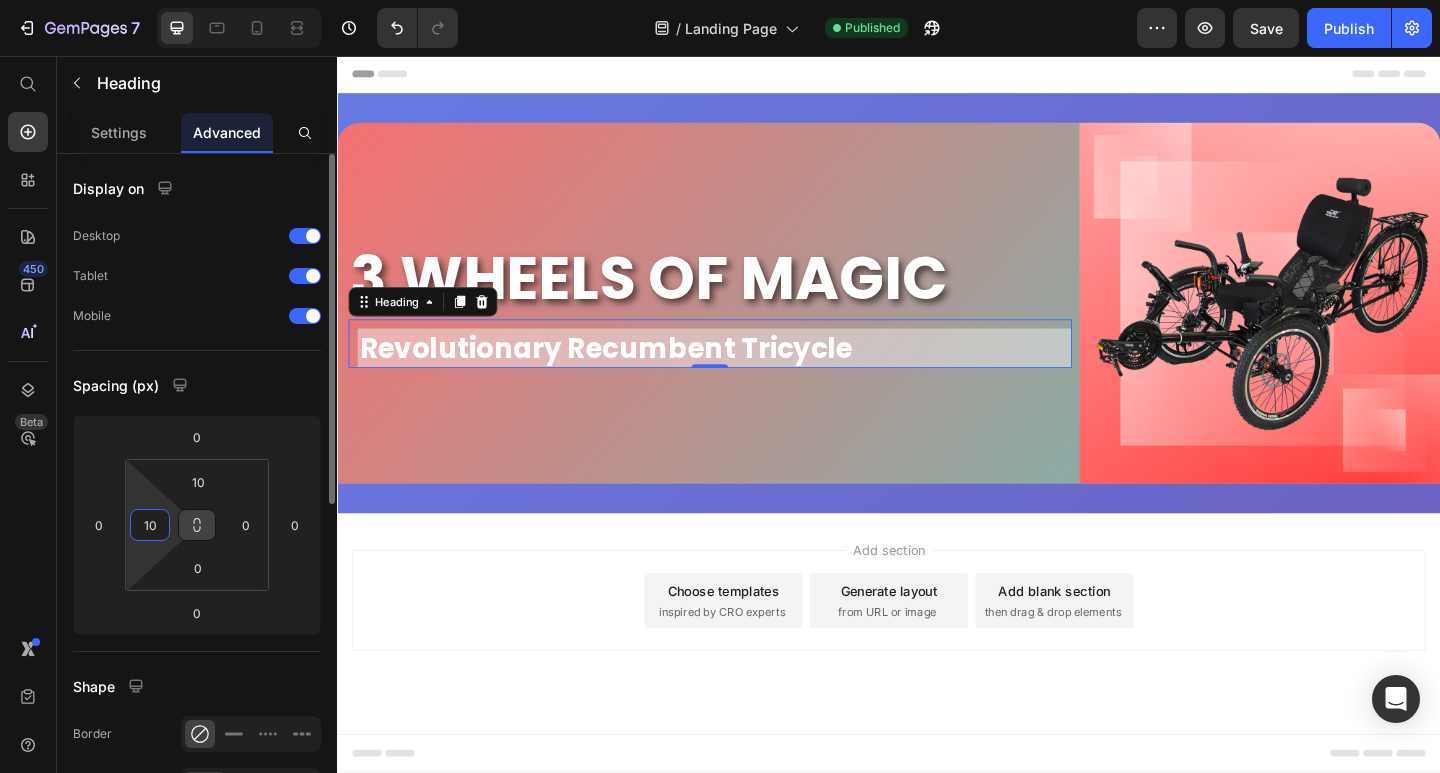 type on "1" 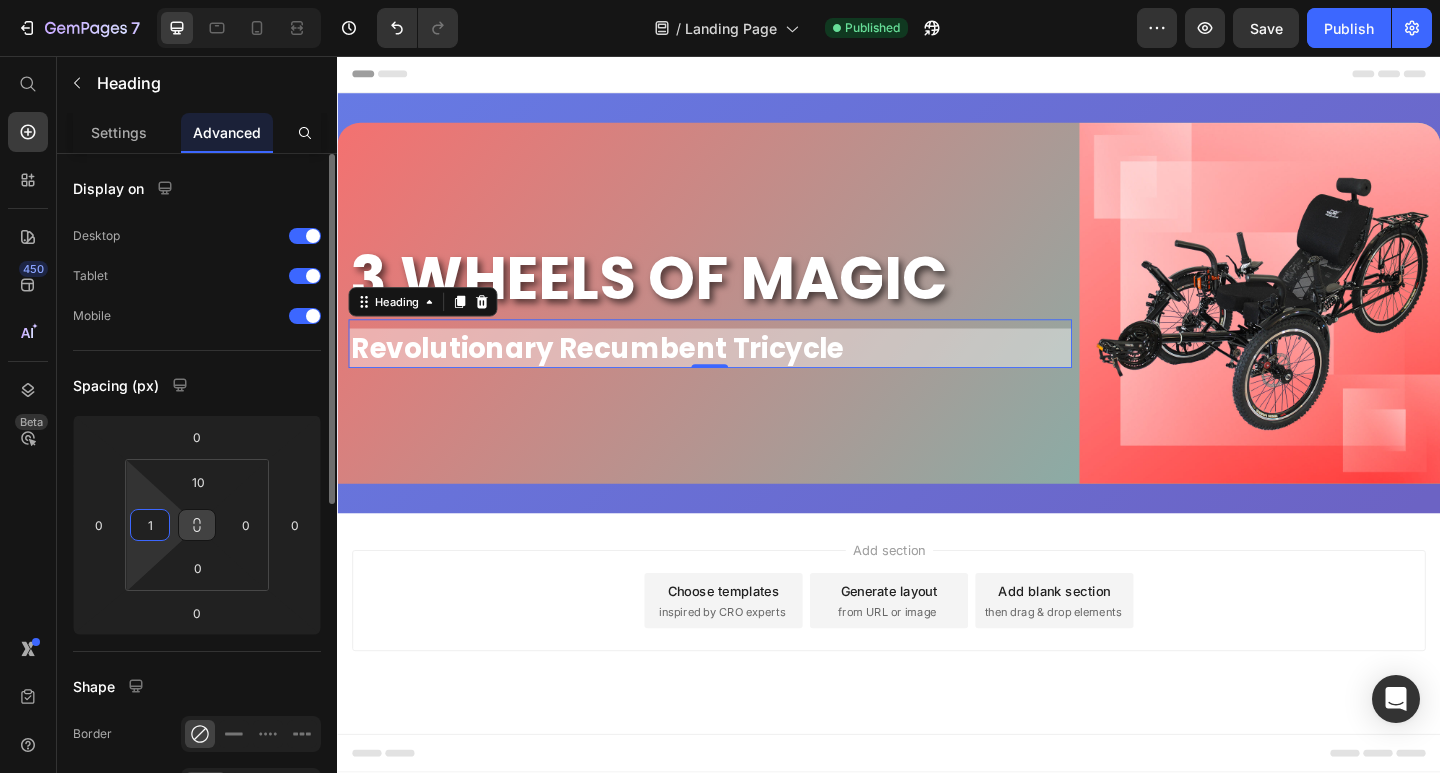 type 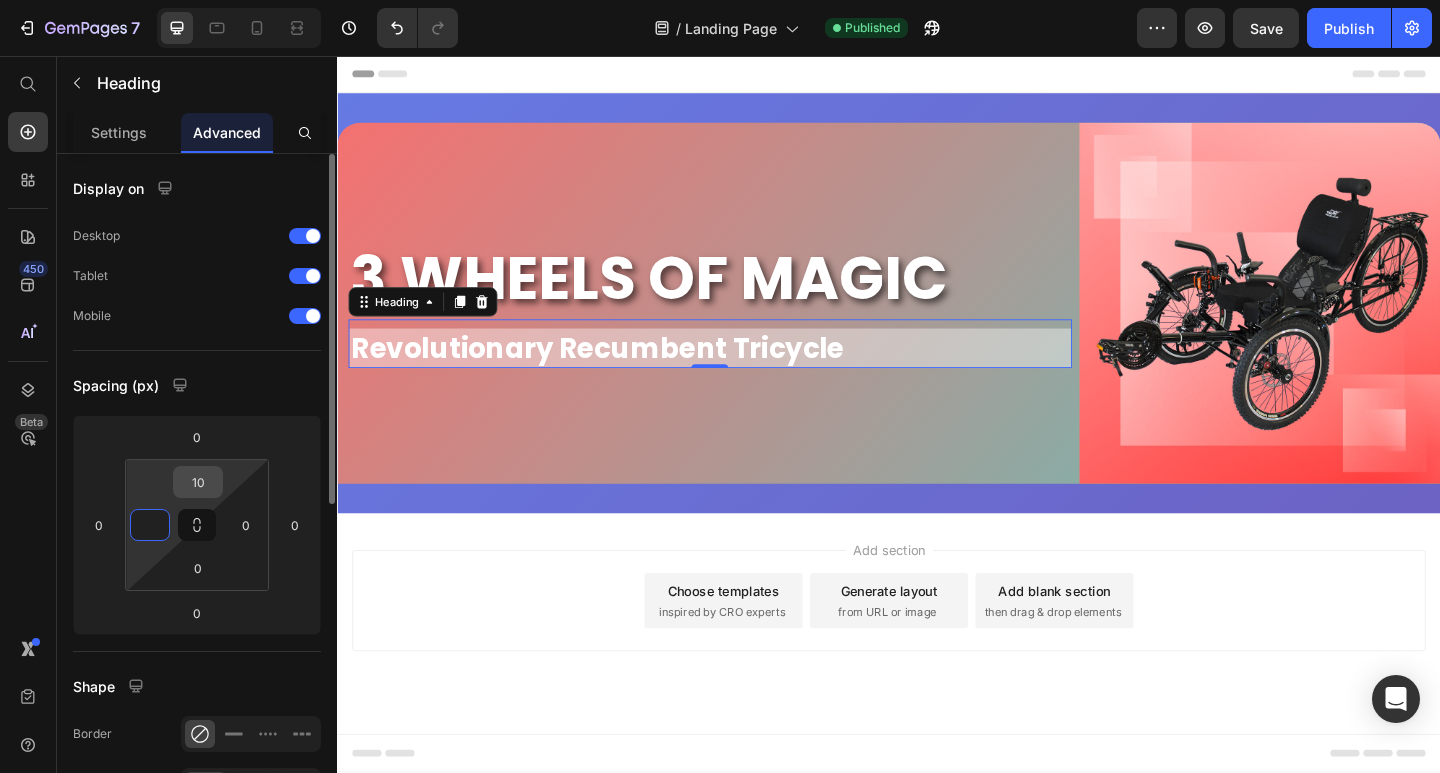 click on "10" at bounding box center (198, 482) 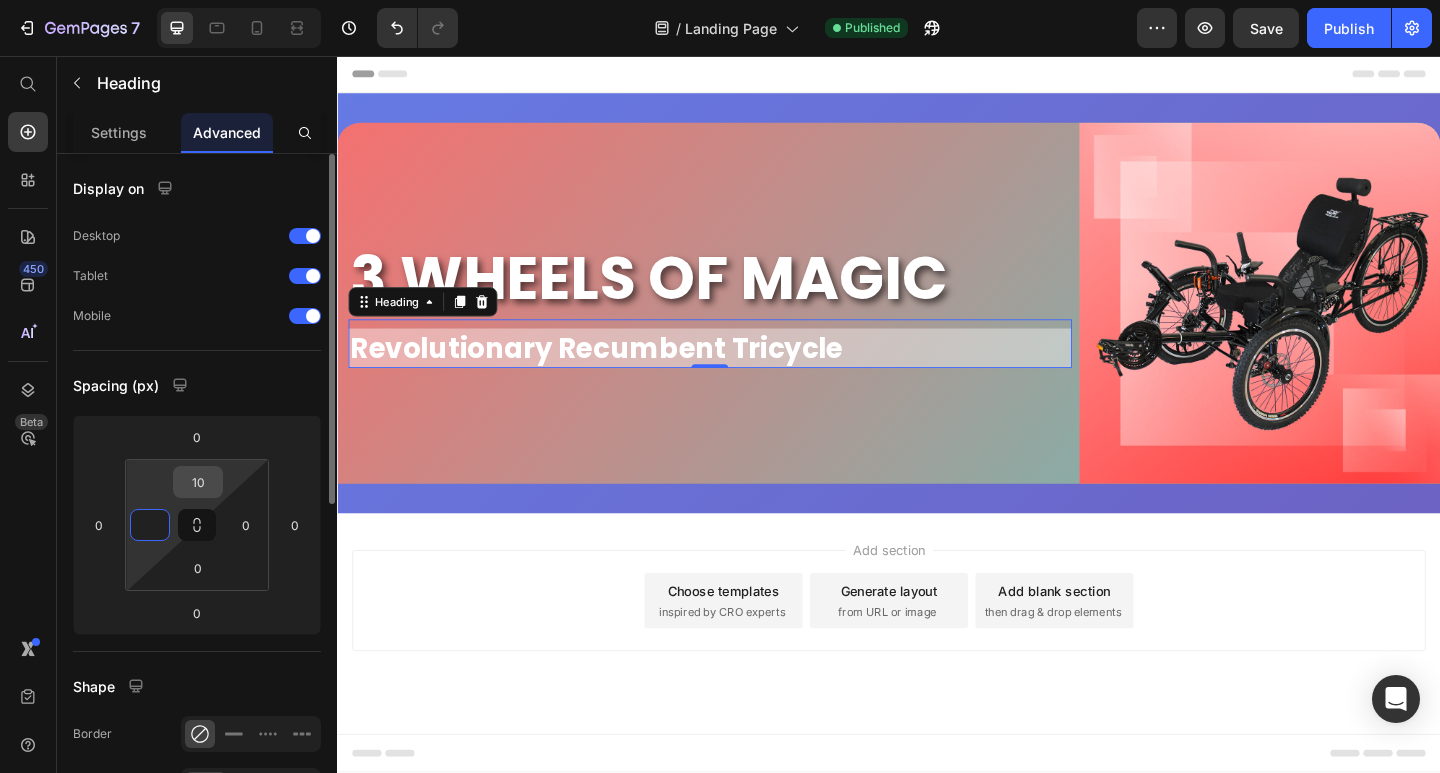 type 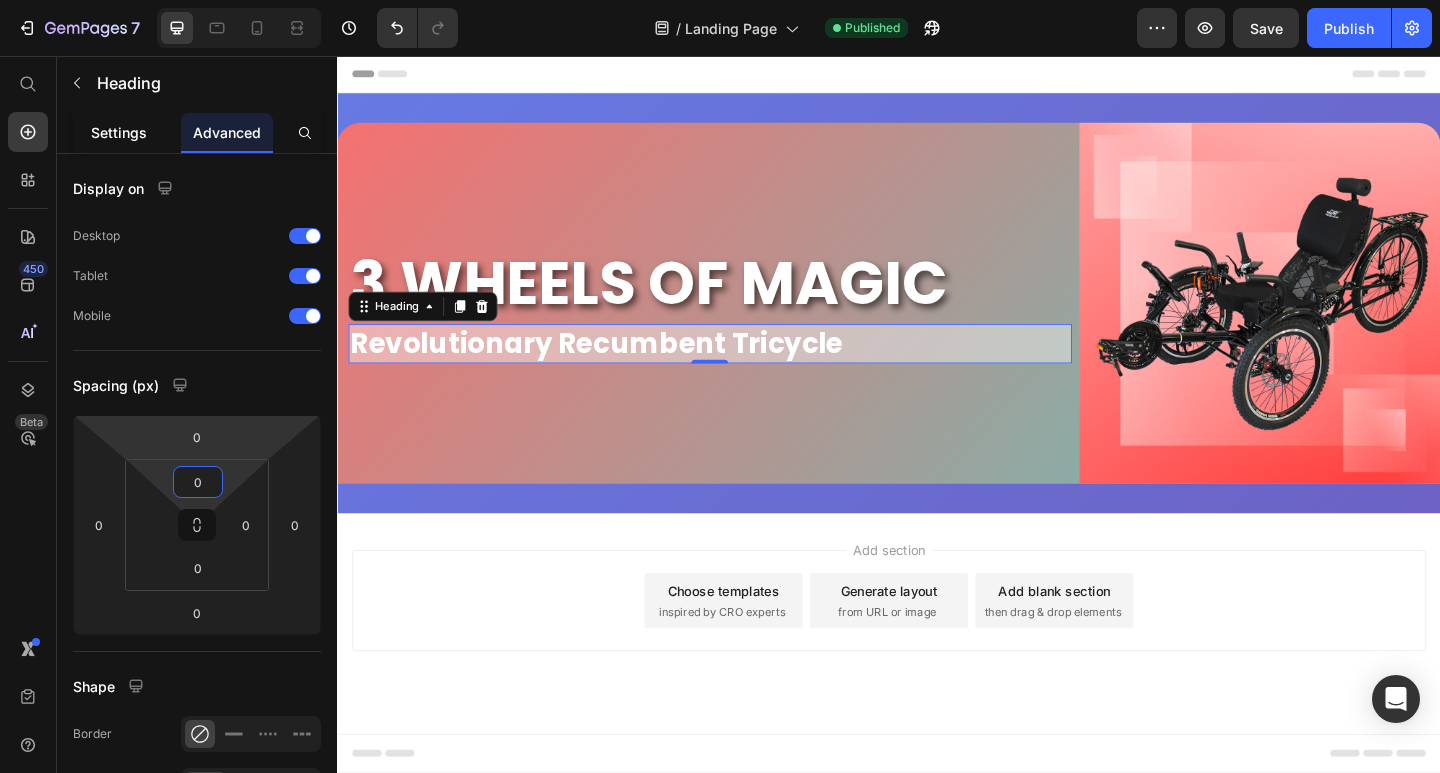 click on "Settings" at bounding box center [119, 132] 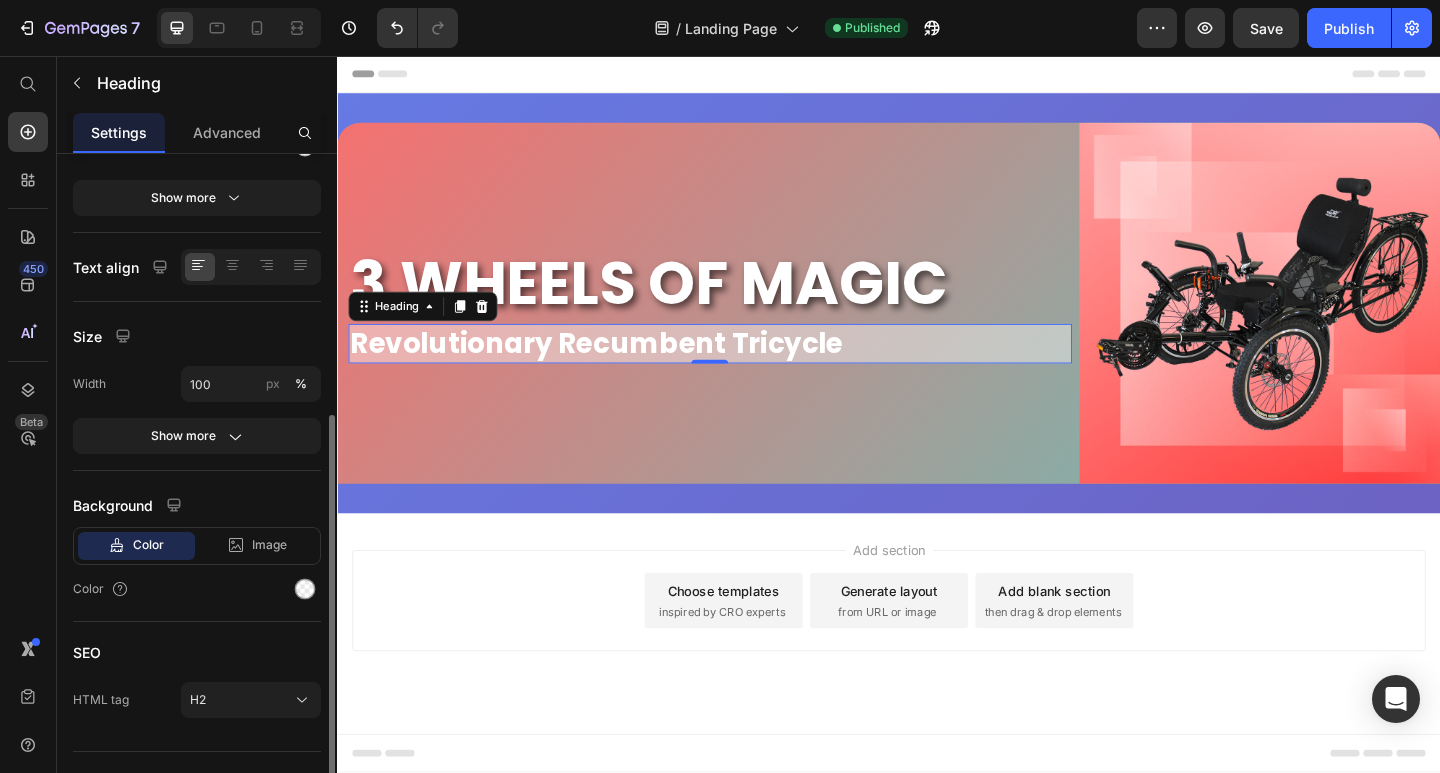 scroll, scrollTop: 336, scrollLeft: 0, axis: vertical 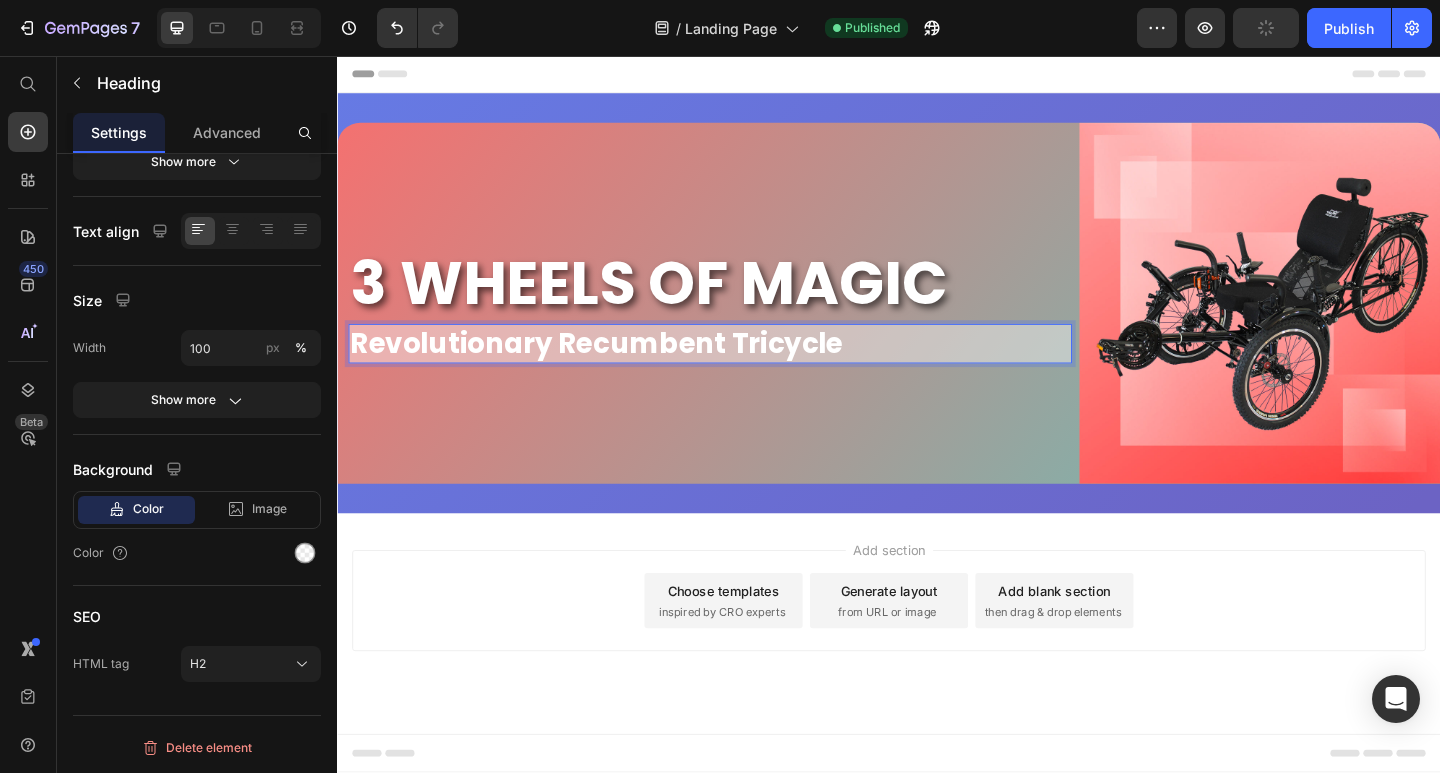 click on "Revolutionary Recumbent Tricycle" at bounding box center [742, 369] 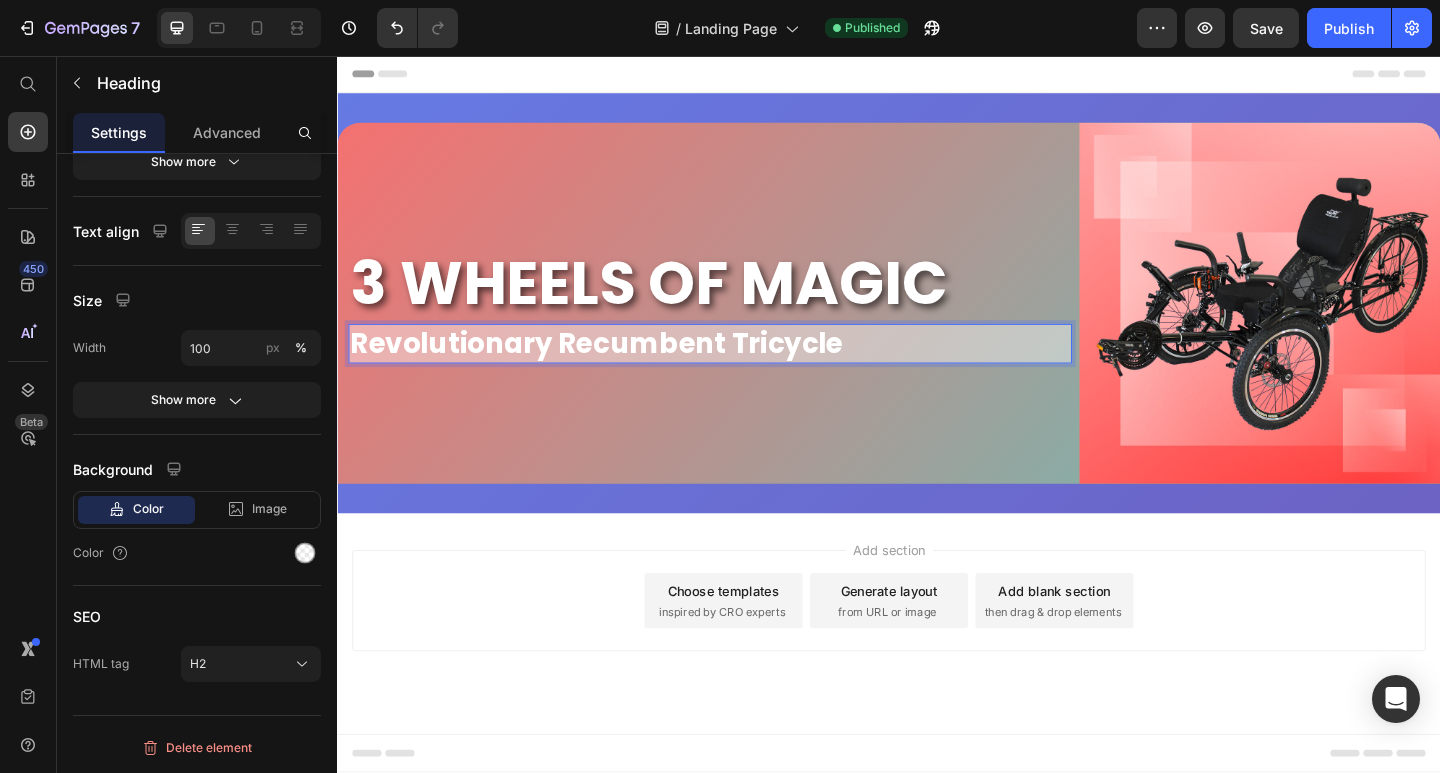 click on "Revolutionary Recumbent Tricycle" at bounding box center (742, 369) 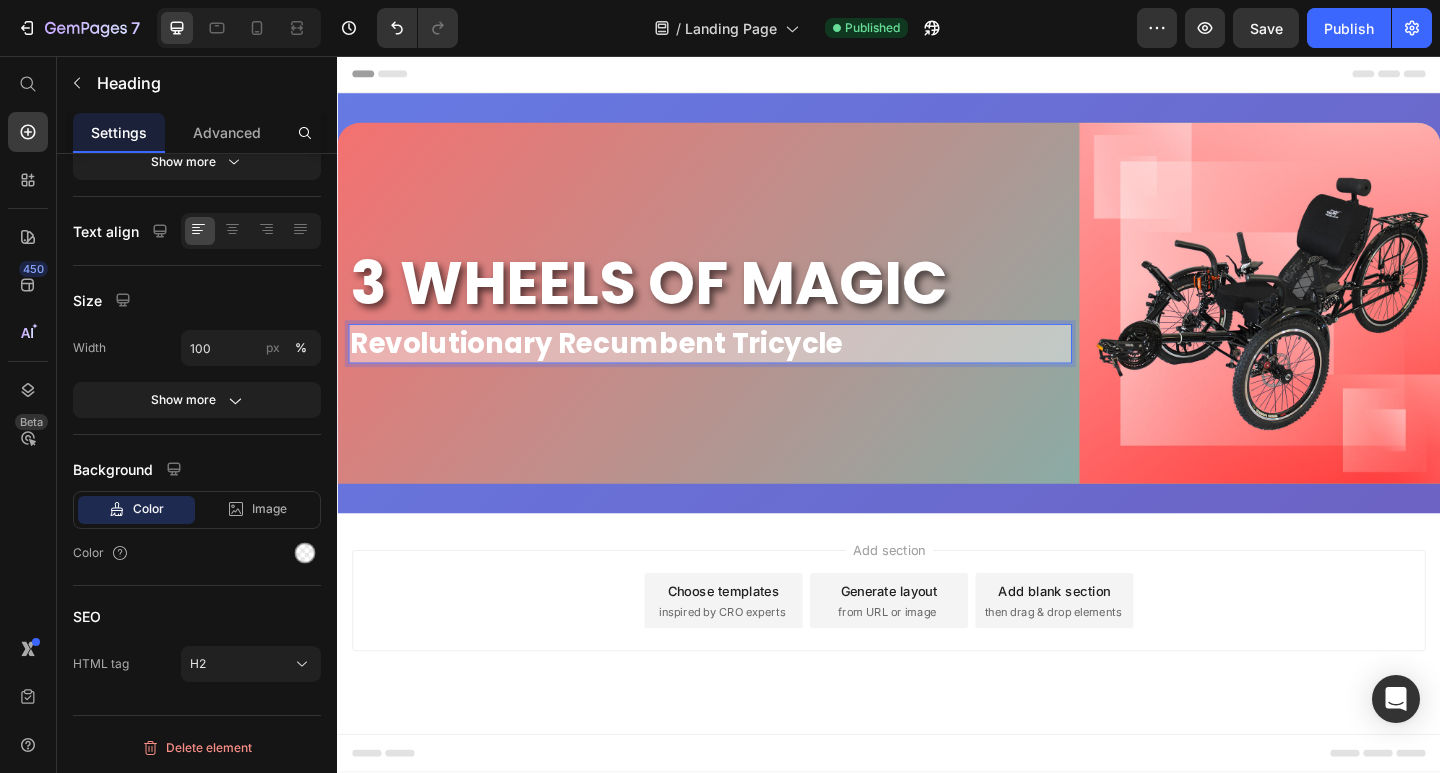 drag, startPoint x: 835, startPoint y: 349, endPoint x: 742, endPoint y: 397, distance: 104.65658 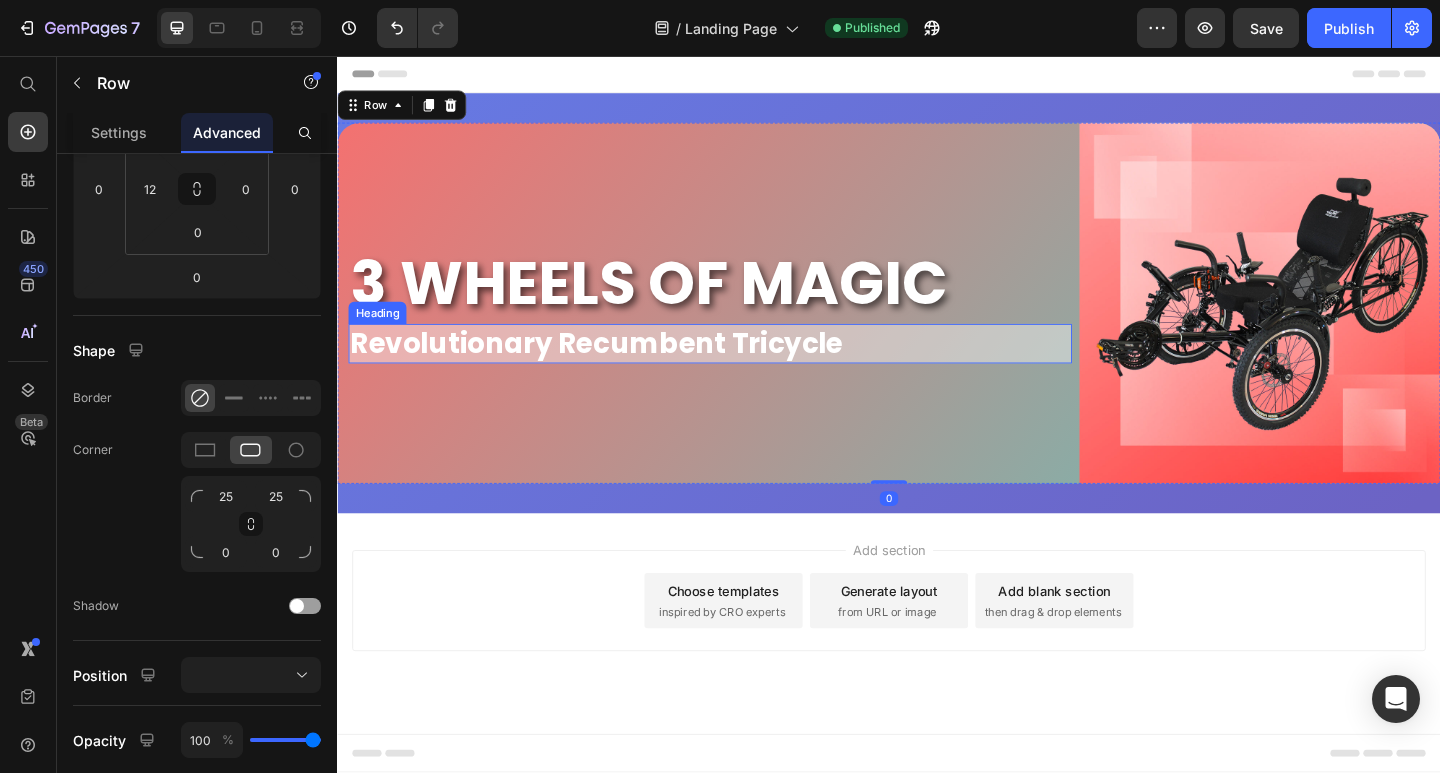 click on "Revolutionary Recumbent Tricycle" at bounding box center (742, 369) 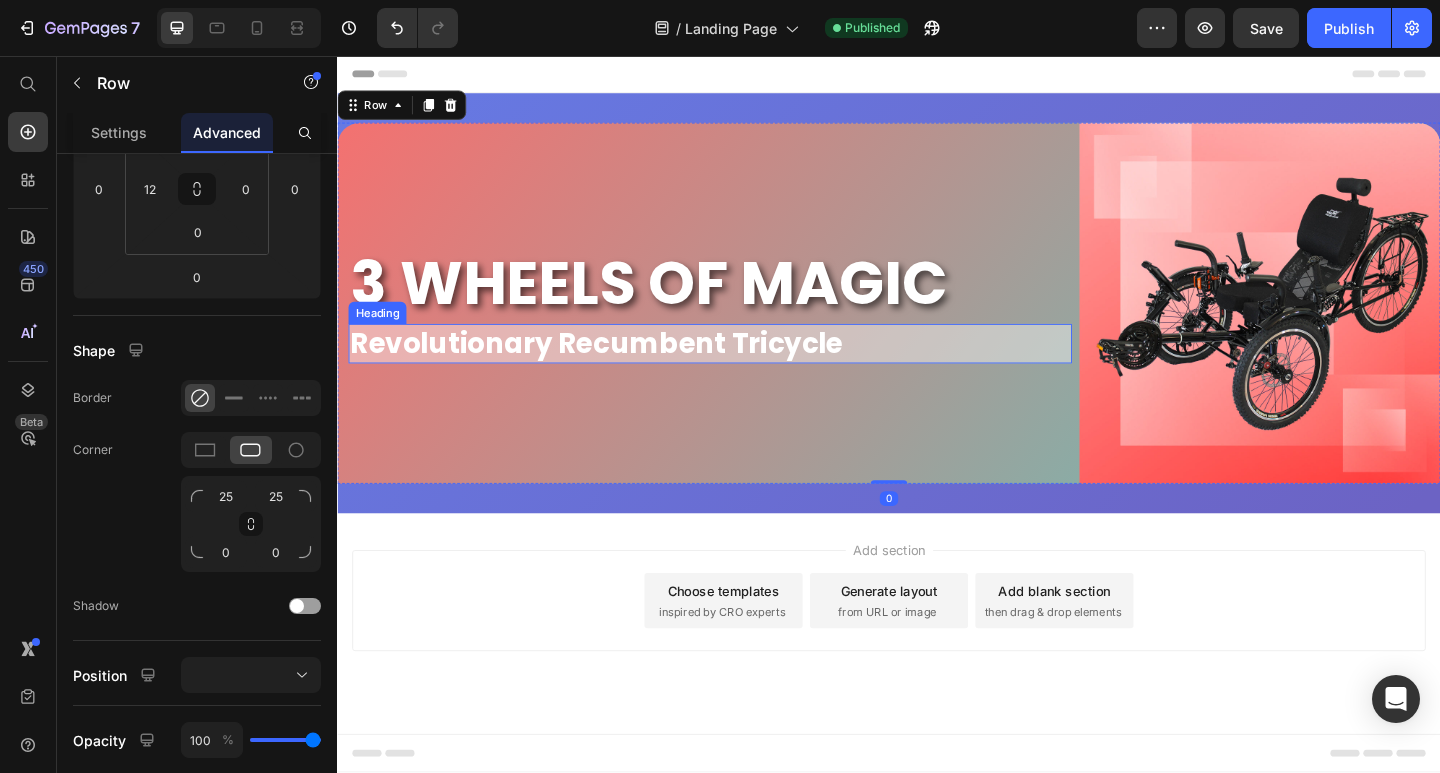 scroll, scrollTop: 0, scrollLeft: 0, axis: both 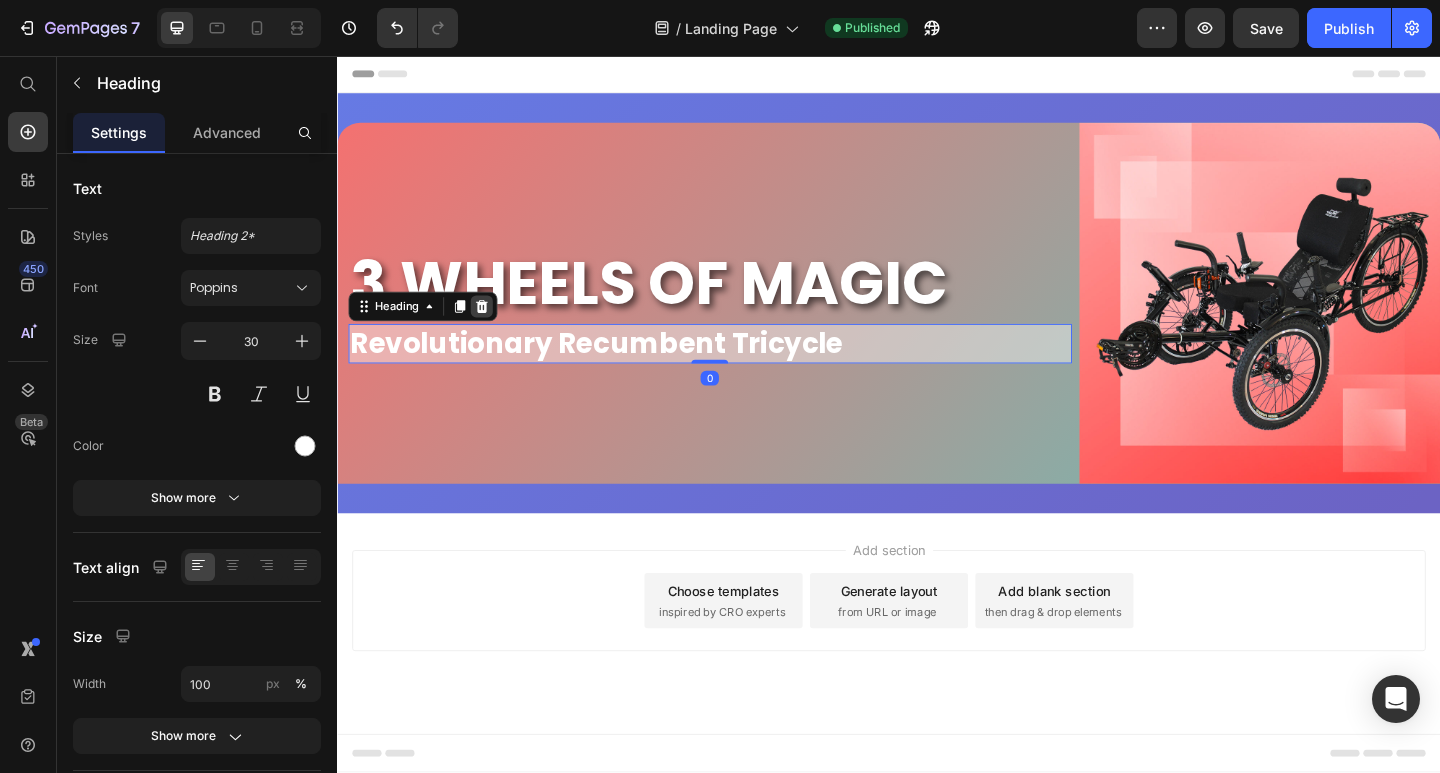 click at bounding box center [494, 329] 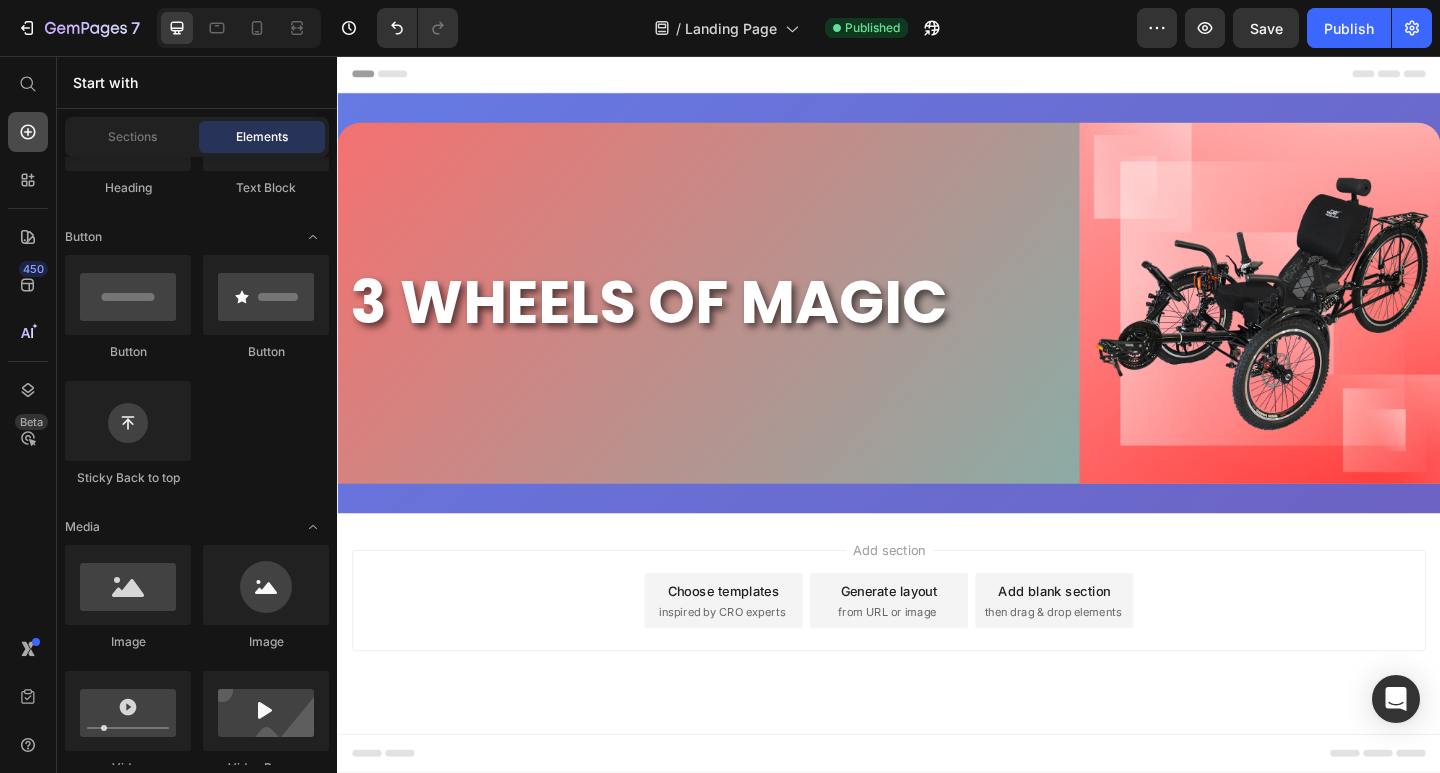 click 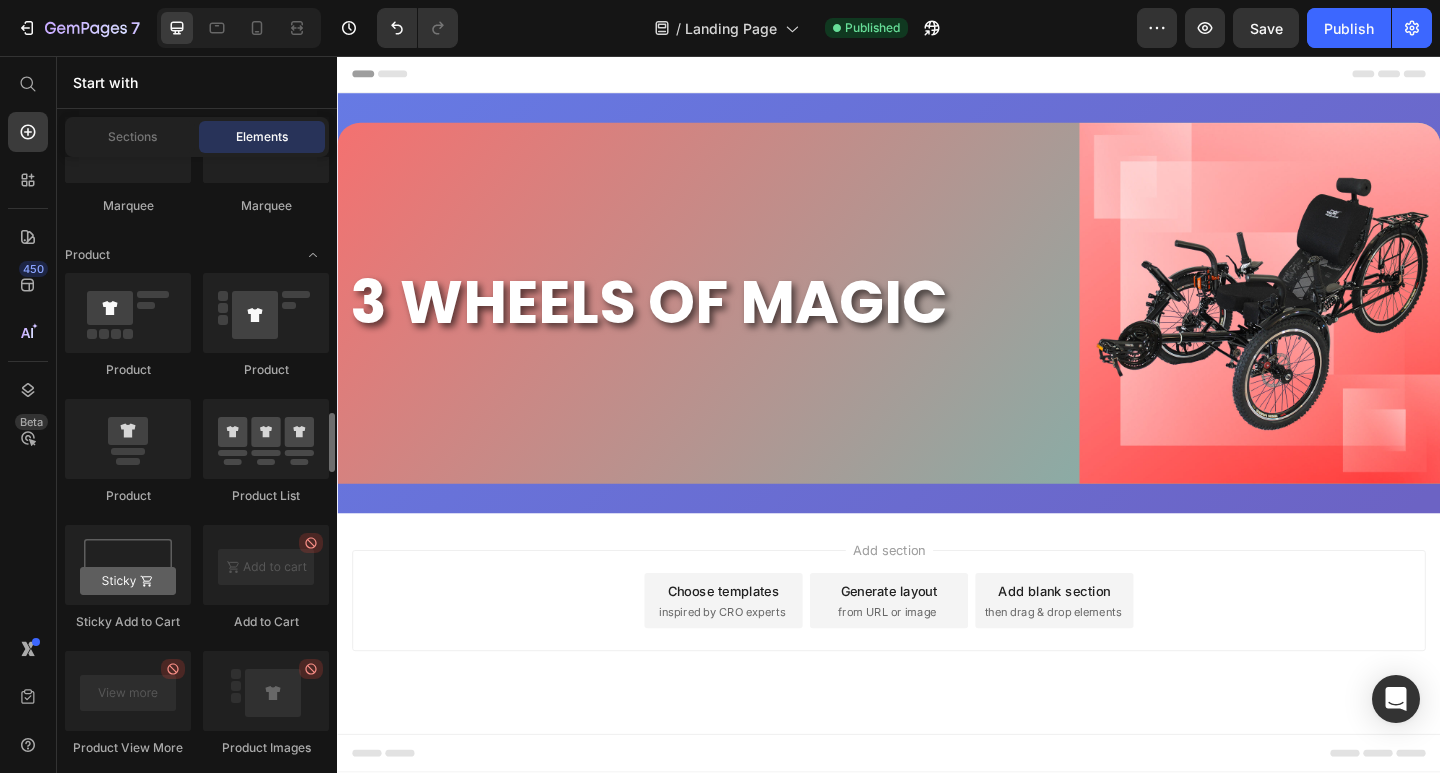 scroll, scrollTop: 3000, scrollLeft: 0, axis: vertical 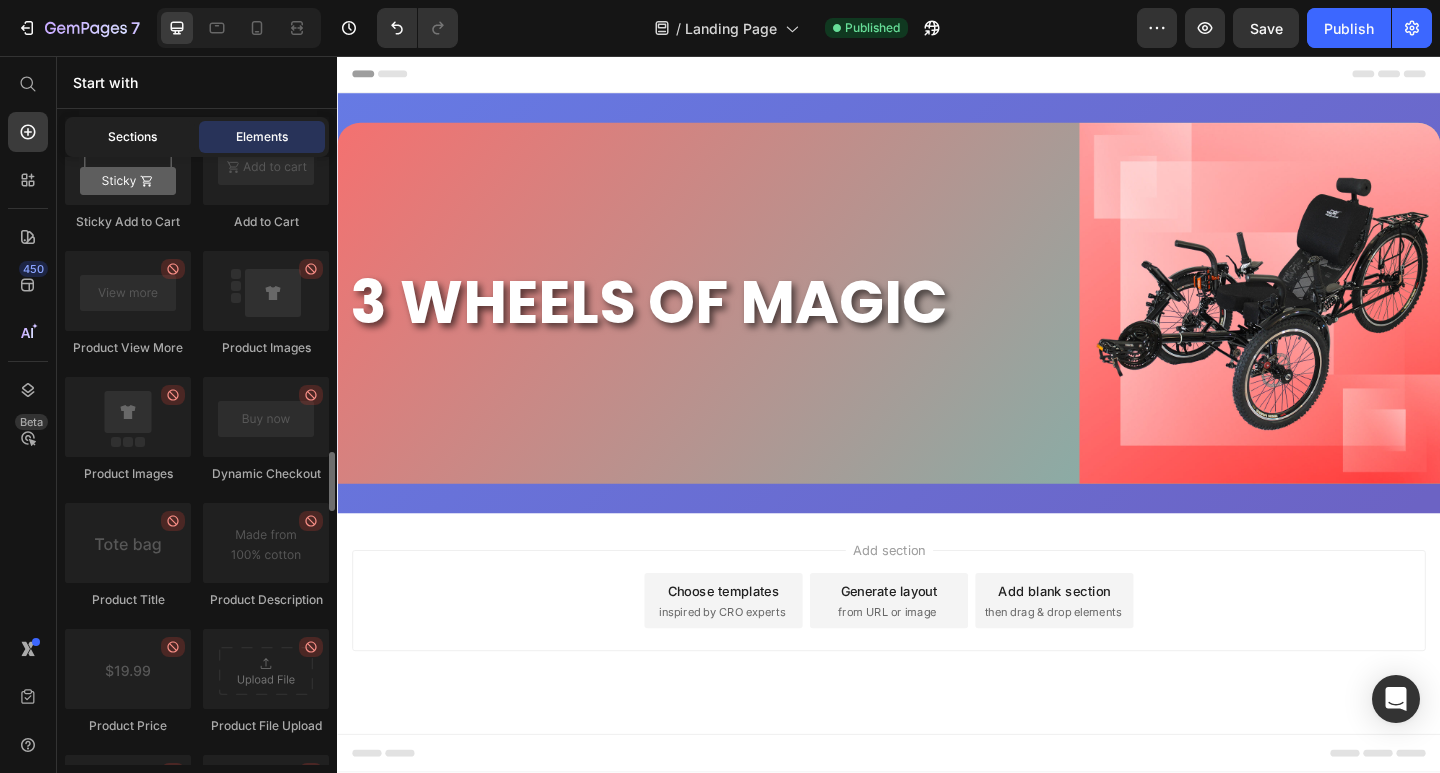 click on "Sections" at bounding box center (132, 137) 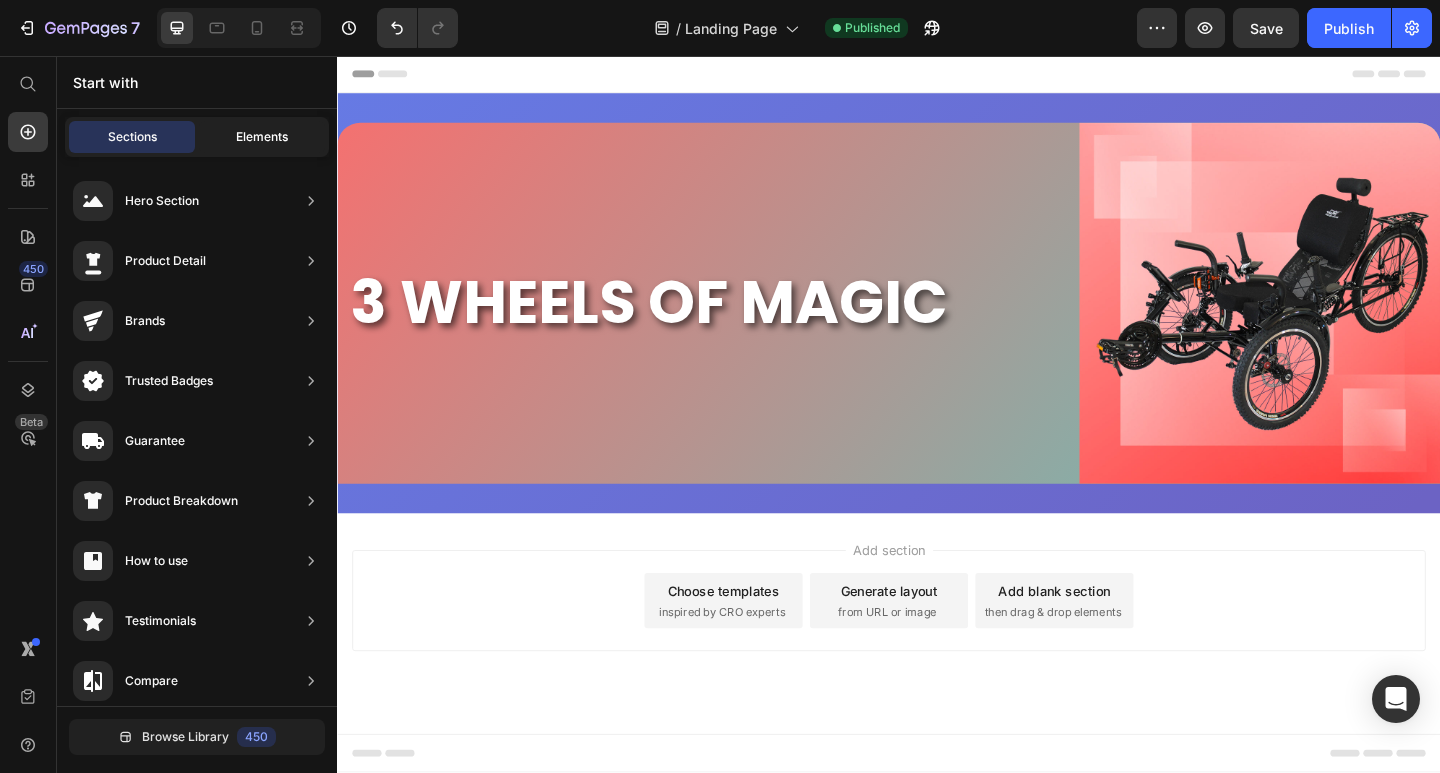 click on "Elements" 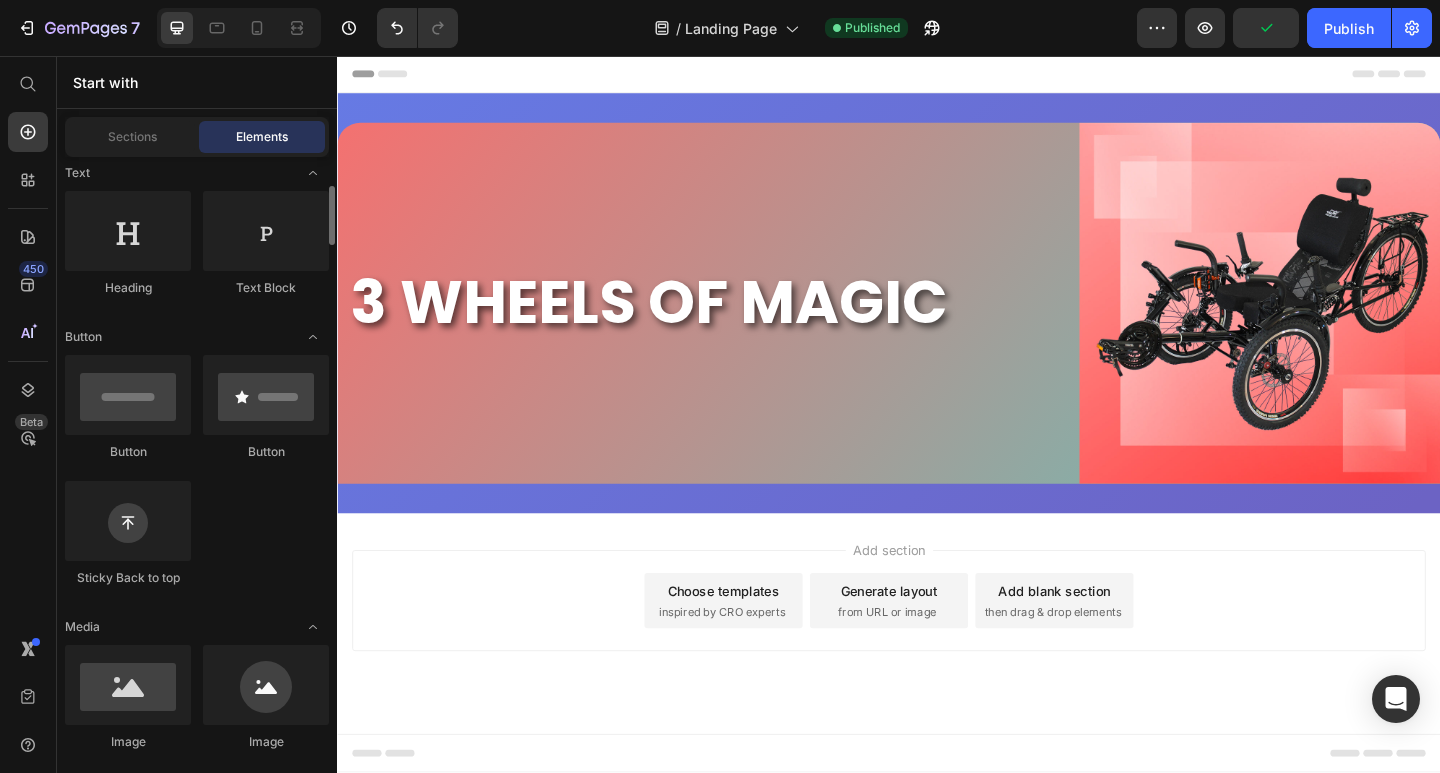 scroll, scrollTop: 0, scrollLeft: 0, axis: both 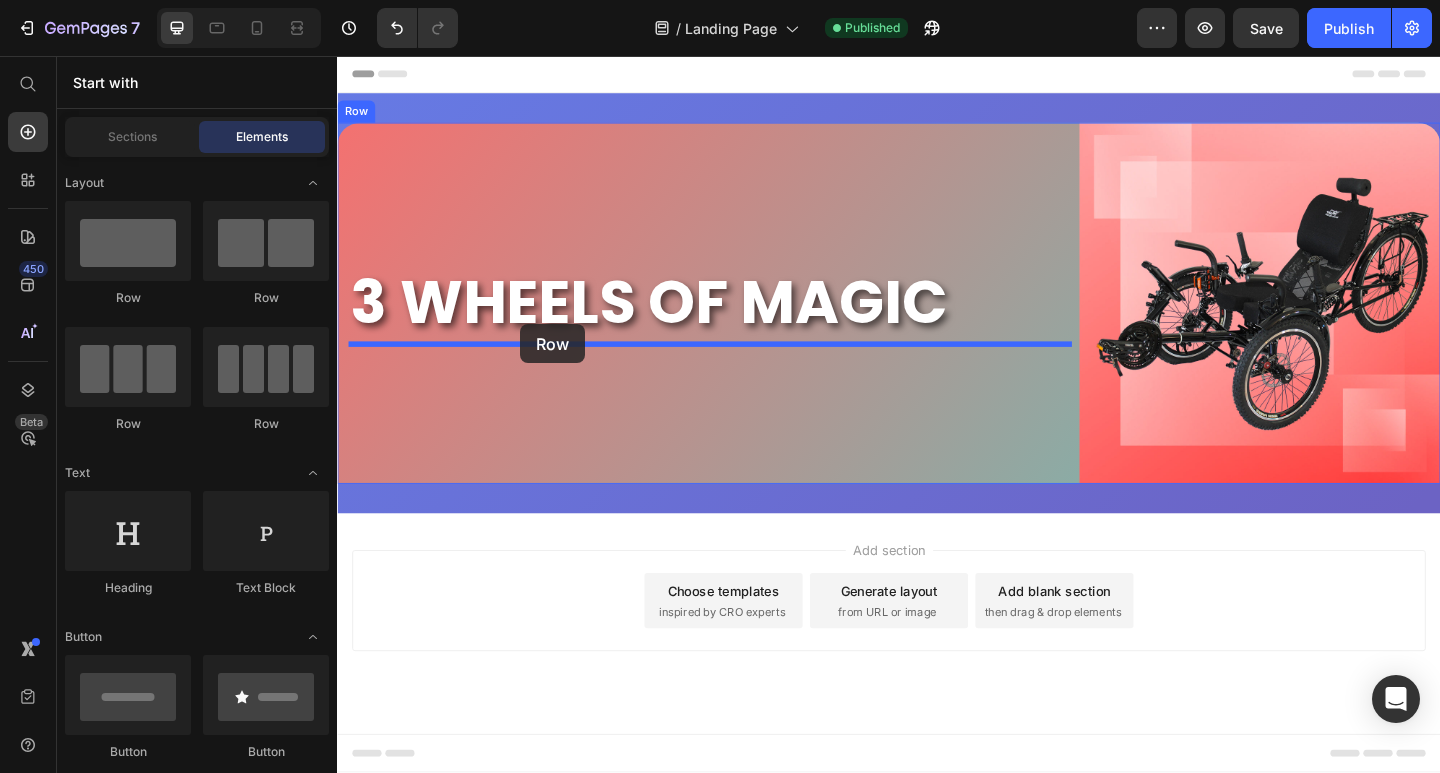 drag, startPoint x: 460, startPoint y: 304, endPoint x: 536, endPoint y: 348, distance: 87.81799 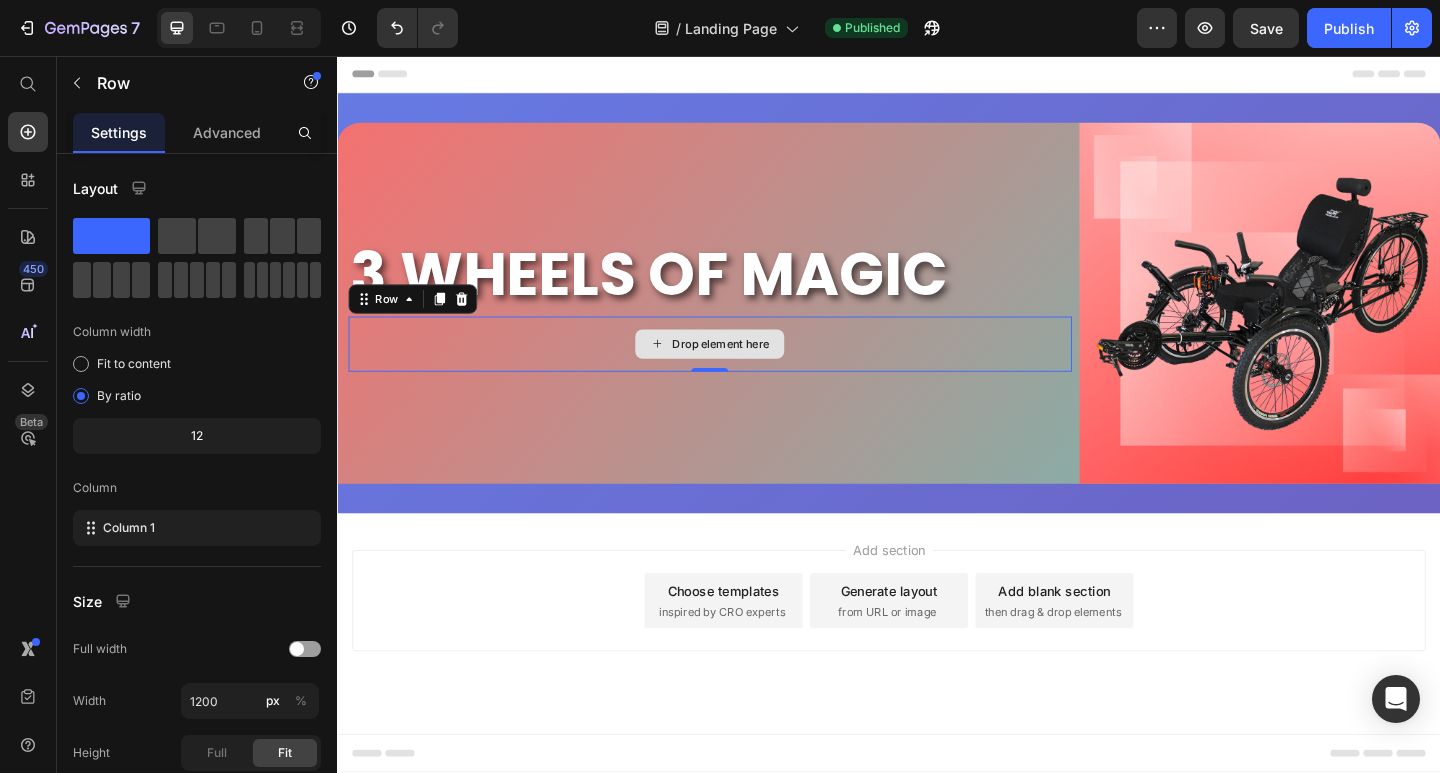 click on "Drop element here" at bounding box center (742, 370) 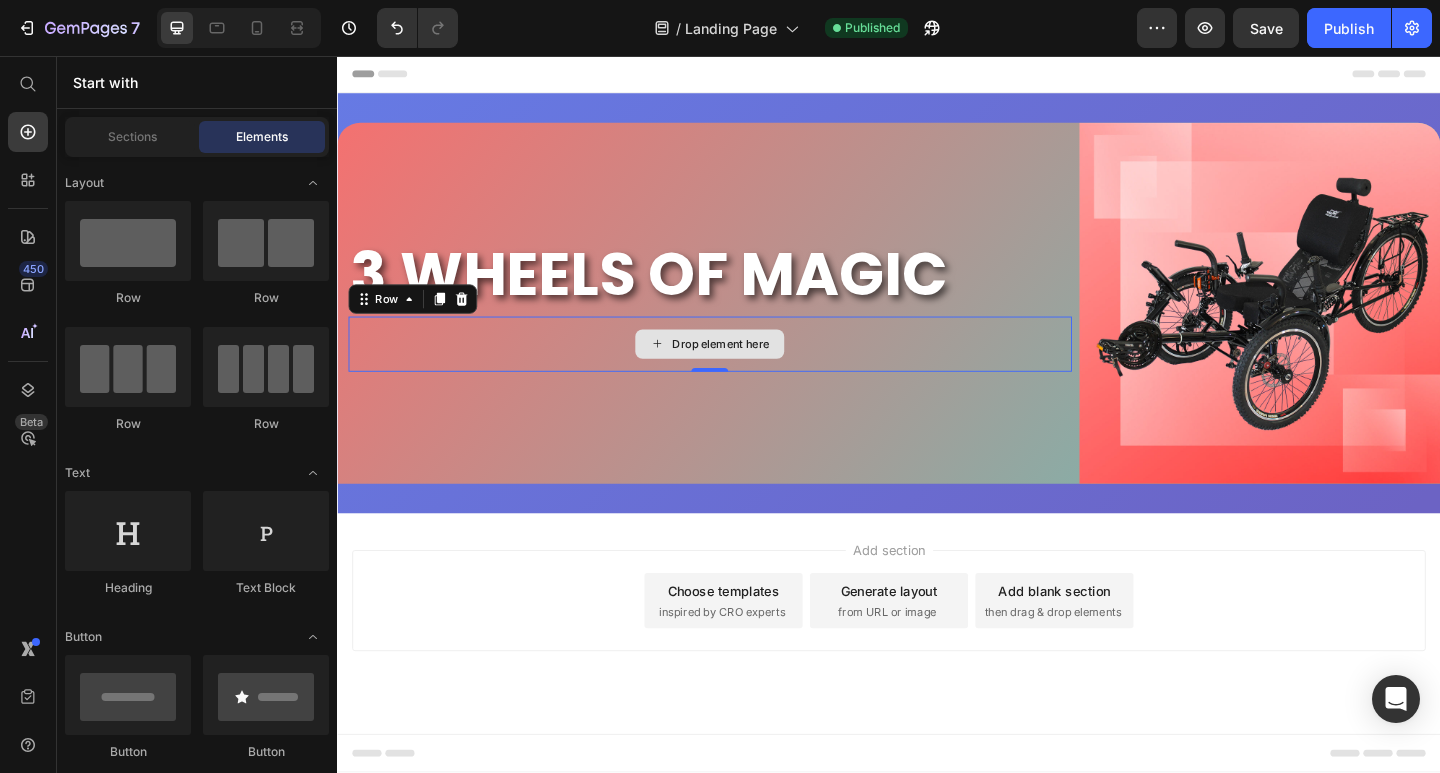 click on "Drop element here" at bounding box center [754, 370] 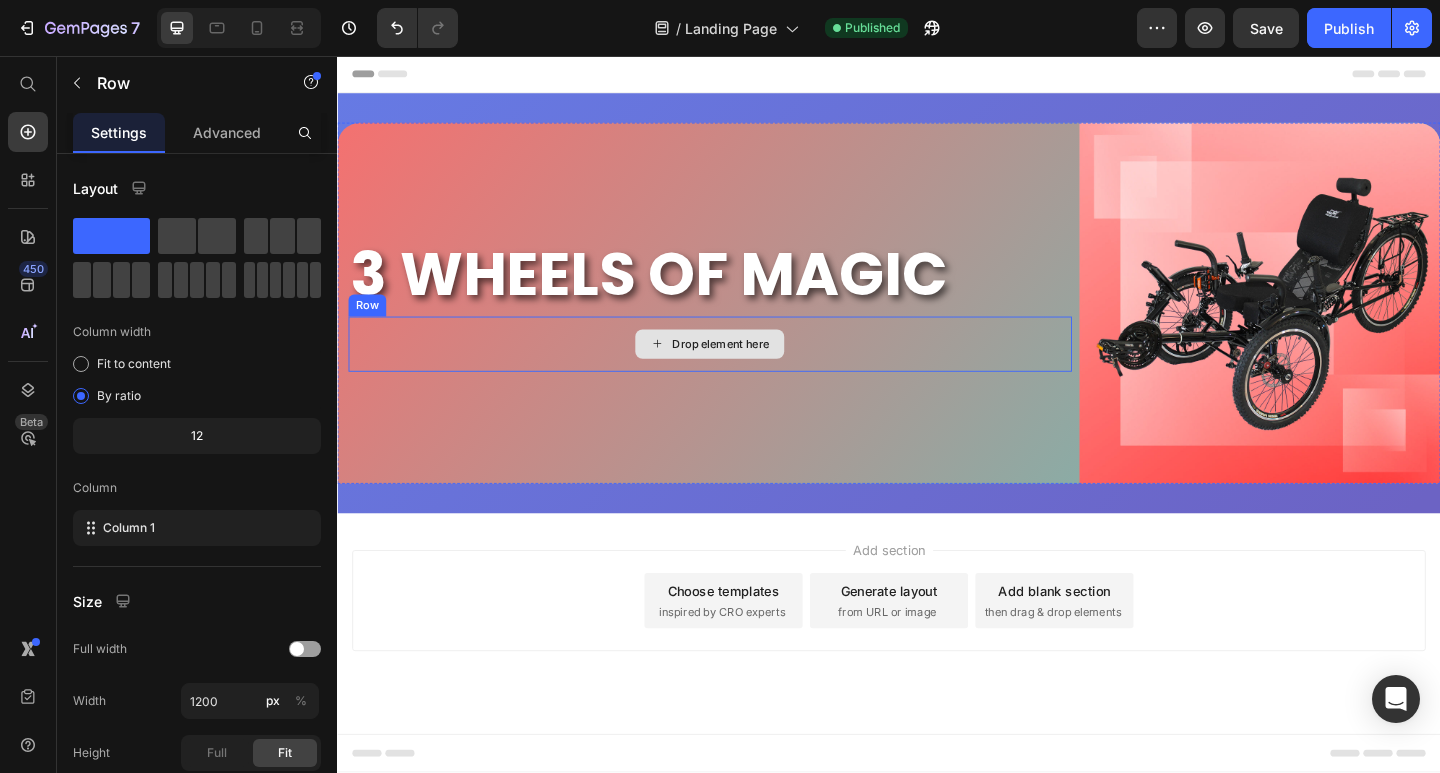 click on "Drop element here" at bounding box center [742, 370] 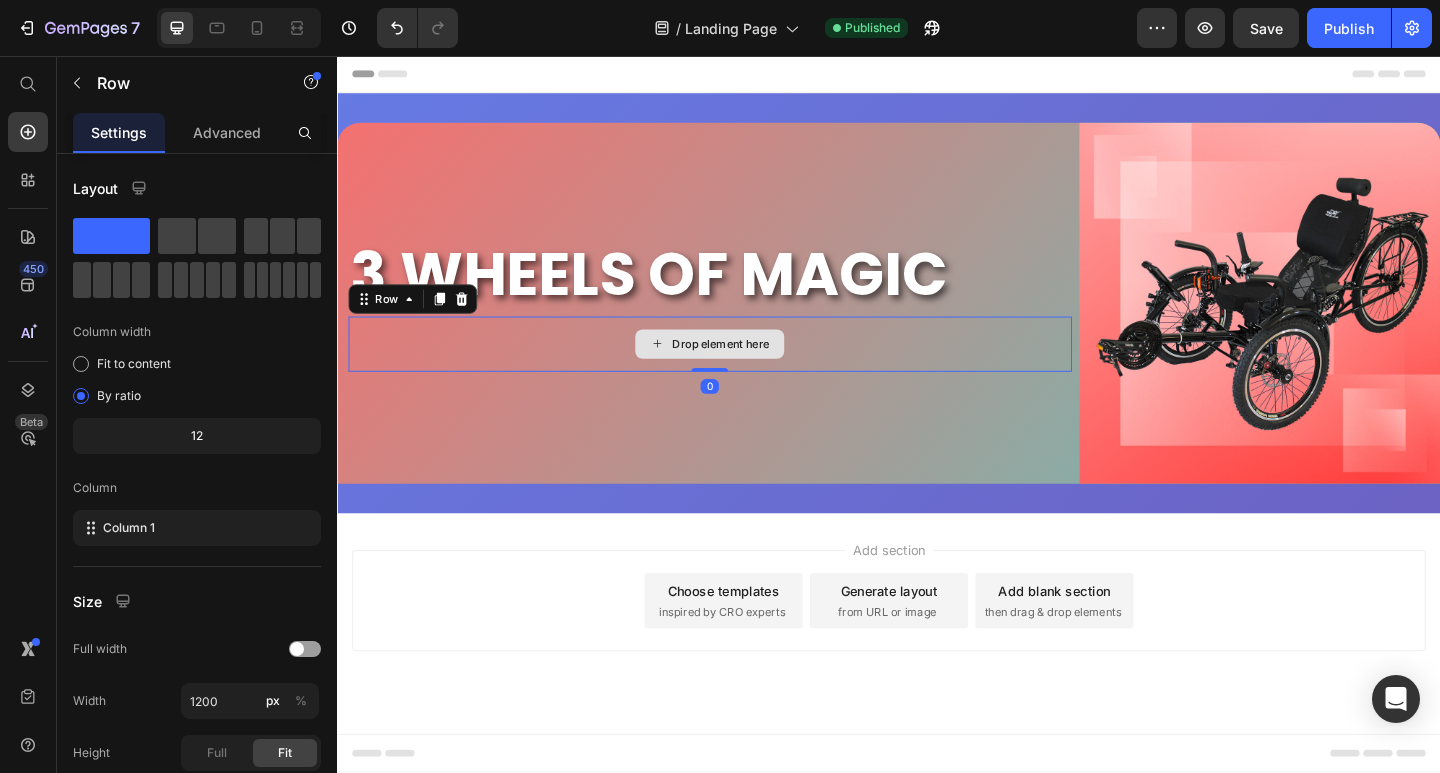 click on "3 WHEELS OF MAGIC" at bounding box center (742, 295) 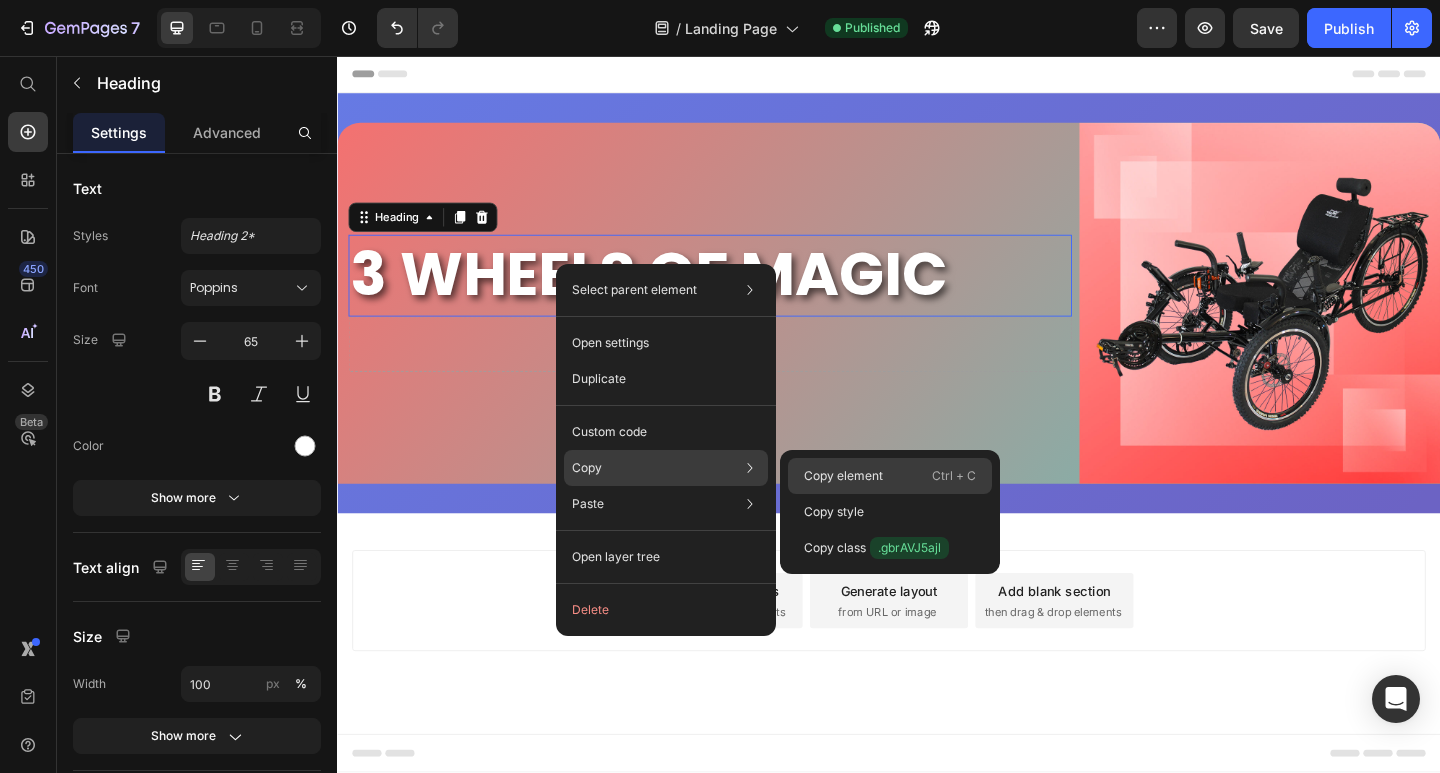 drag, startPoint x: 852, startPoint y: 464, endPoint x: 484, endPoint y: 368, distance: 380.31564 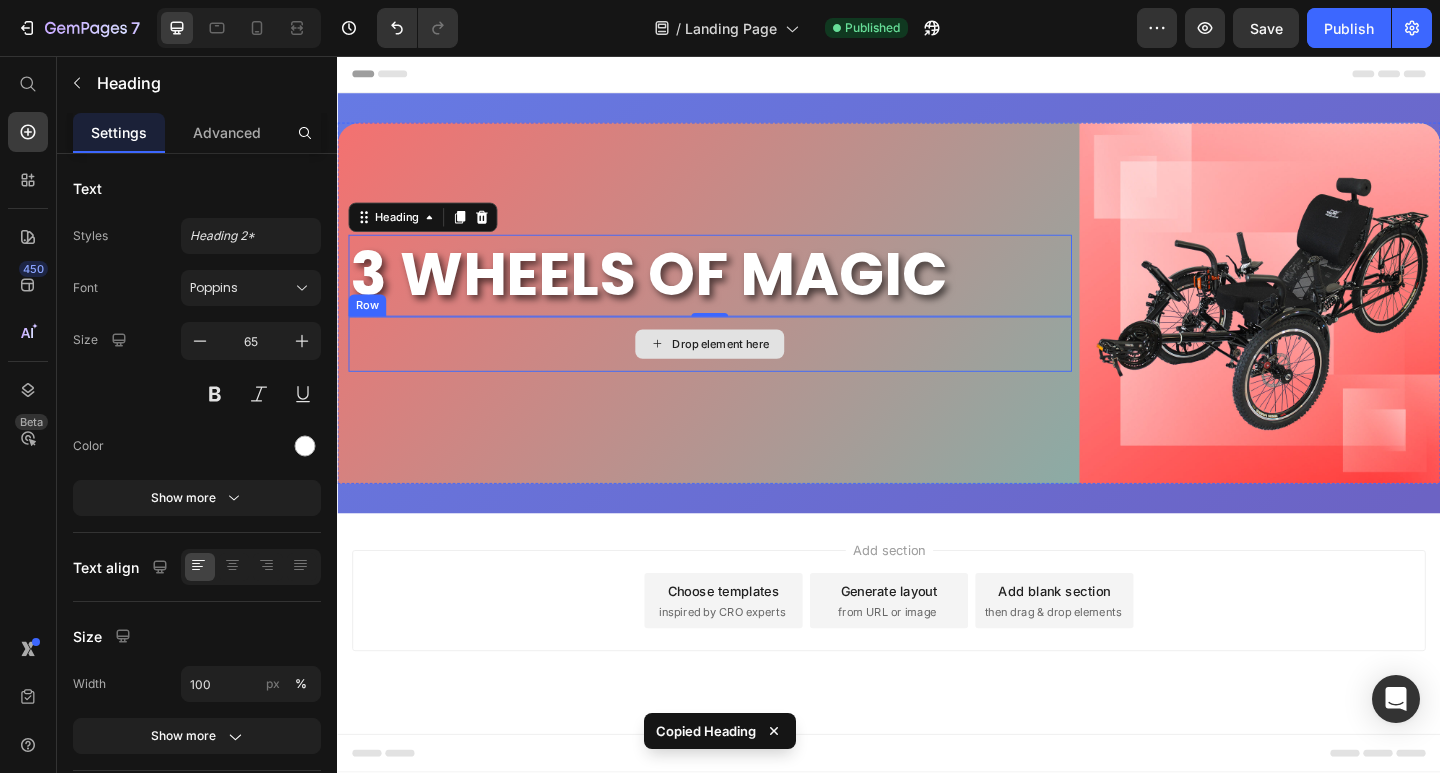 click on "0" at bounding box center [742, 356] 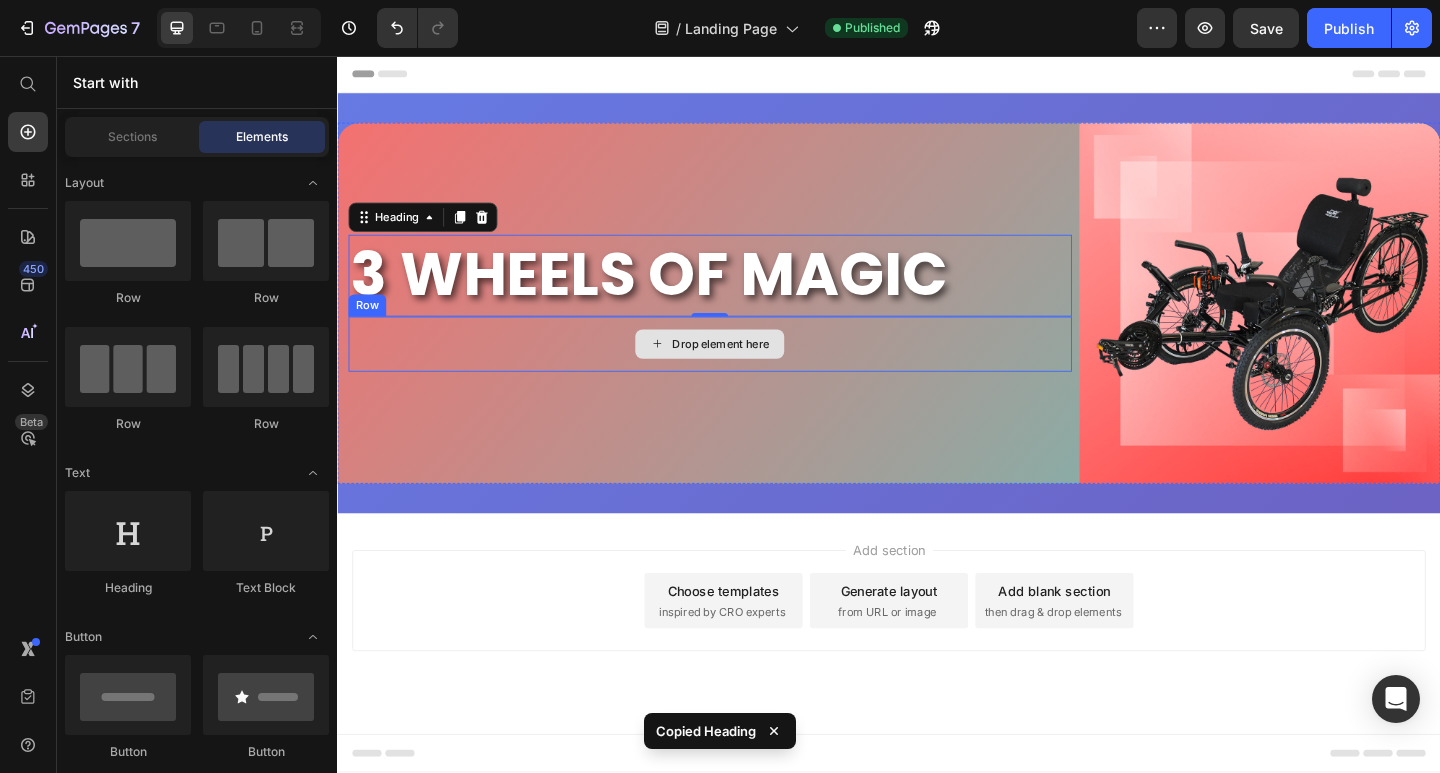 click on "Drop element here" at bounding box center [754, 370] 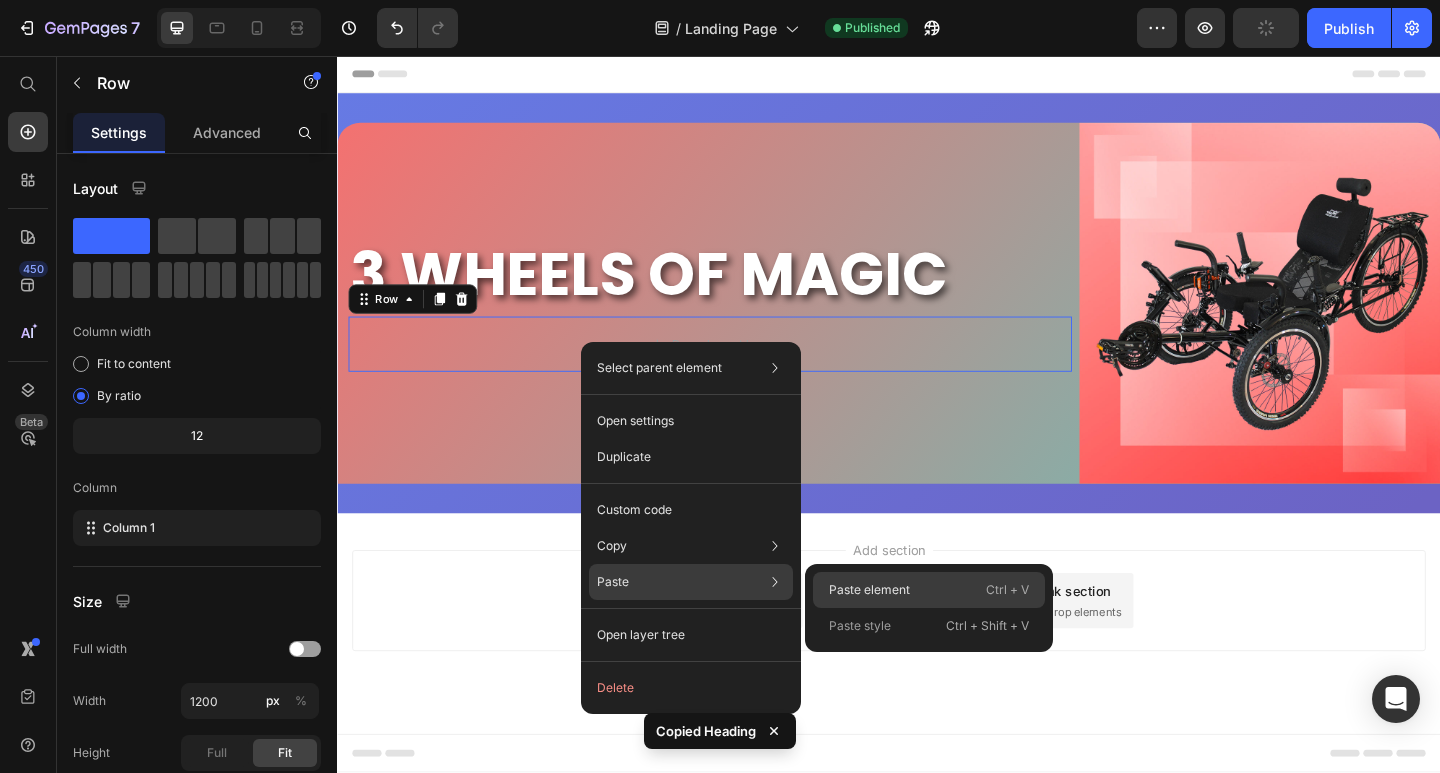 click on "Paste element" at bounding box center (869, 590) 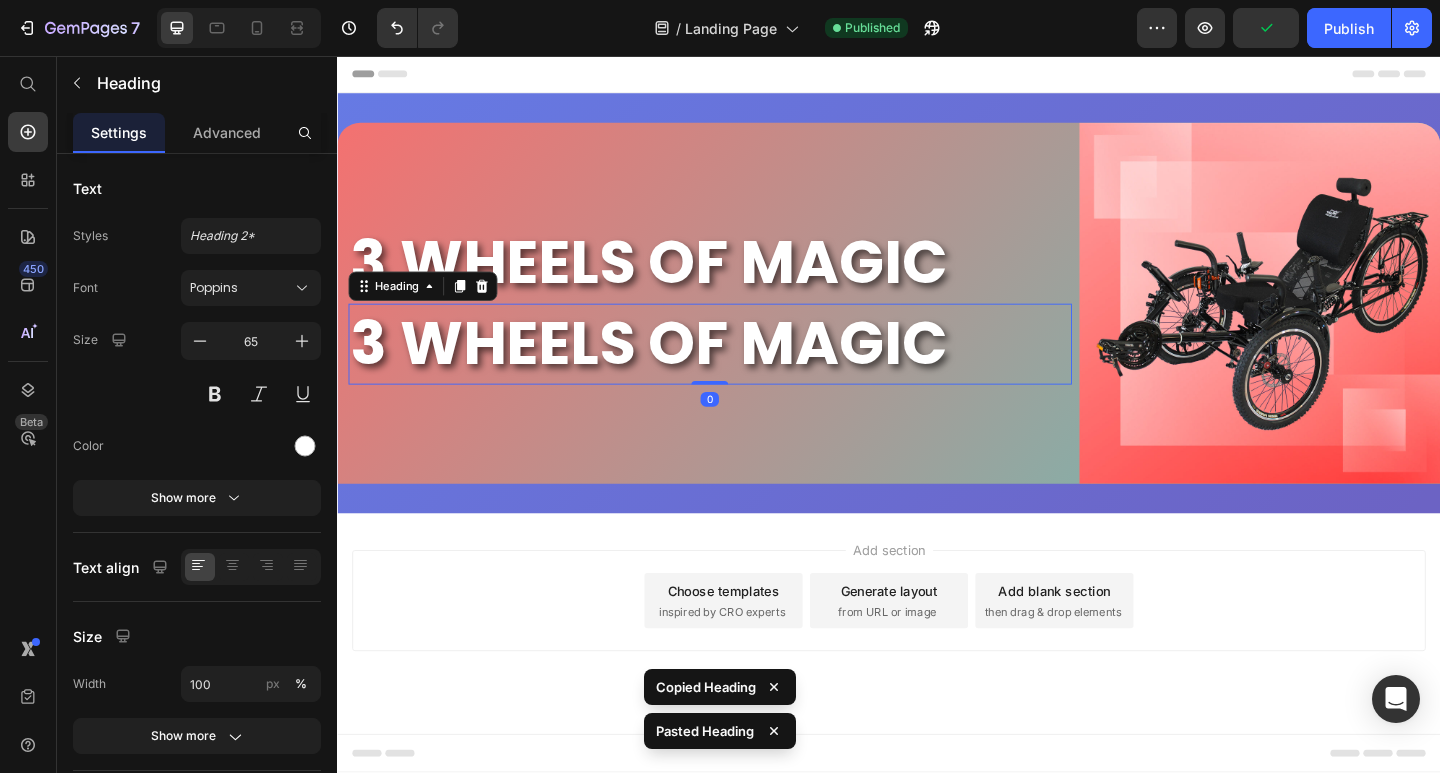click on "3 WHEELS OF MAGIC" at bounding box center [742, 370] 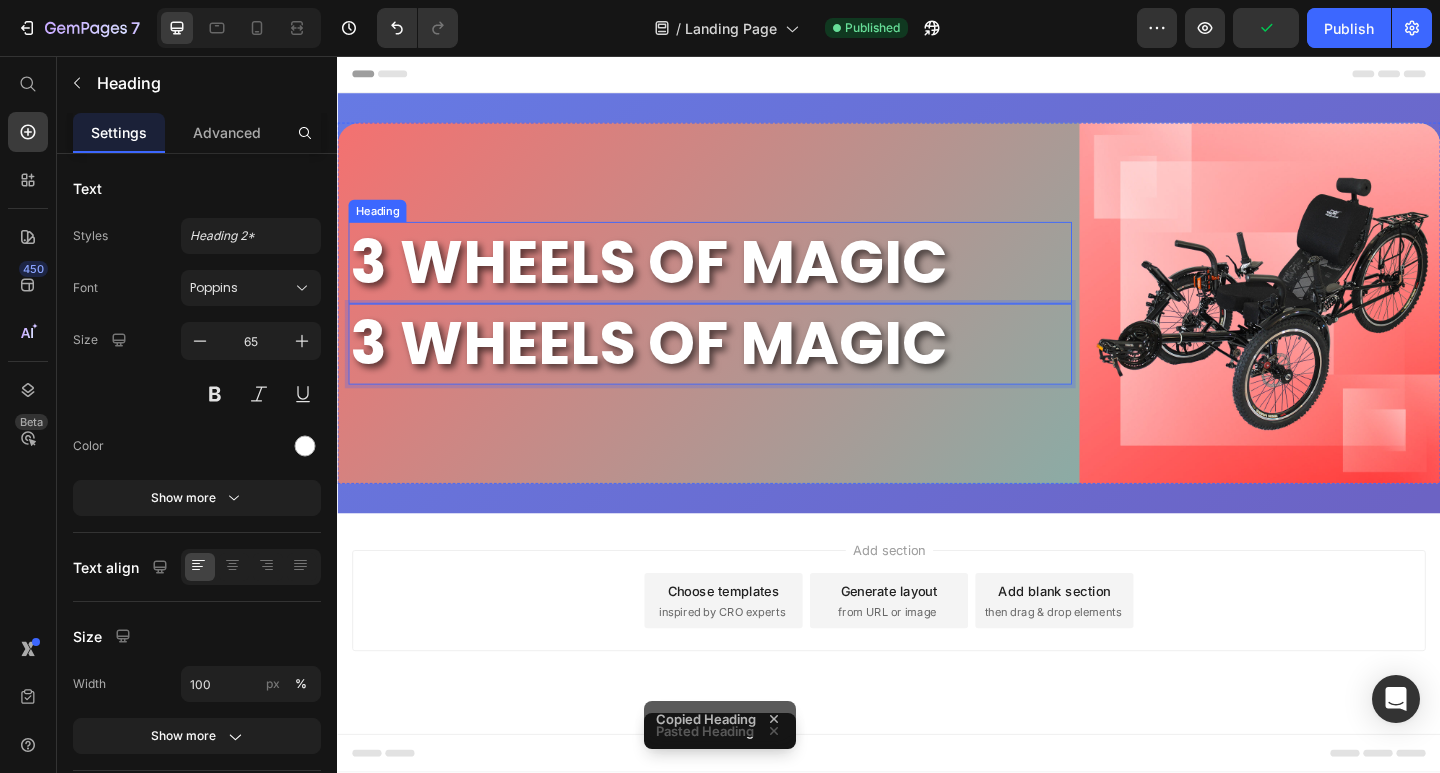 click on "3 WHEELS OF MAGIC" at bounding box center (742, 281) 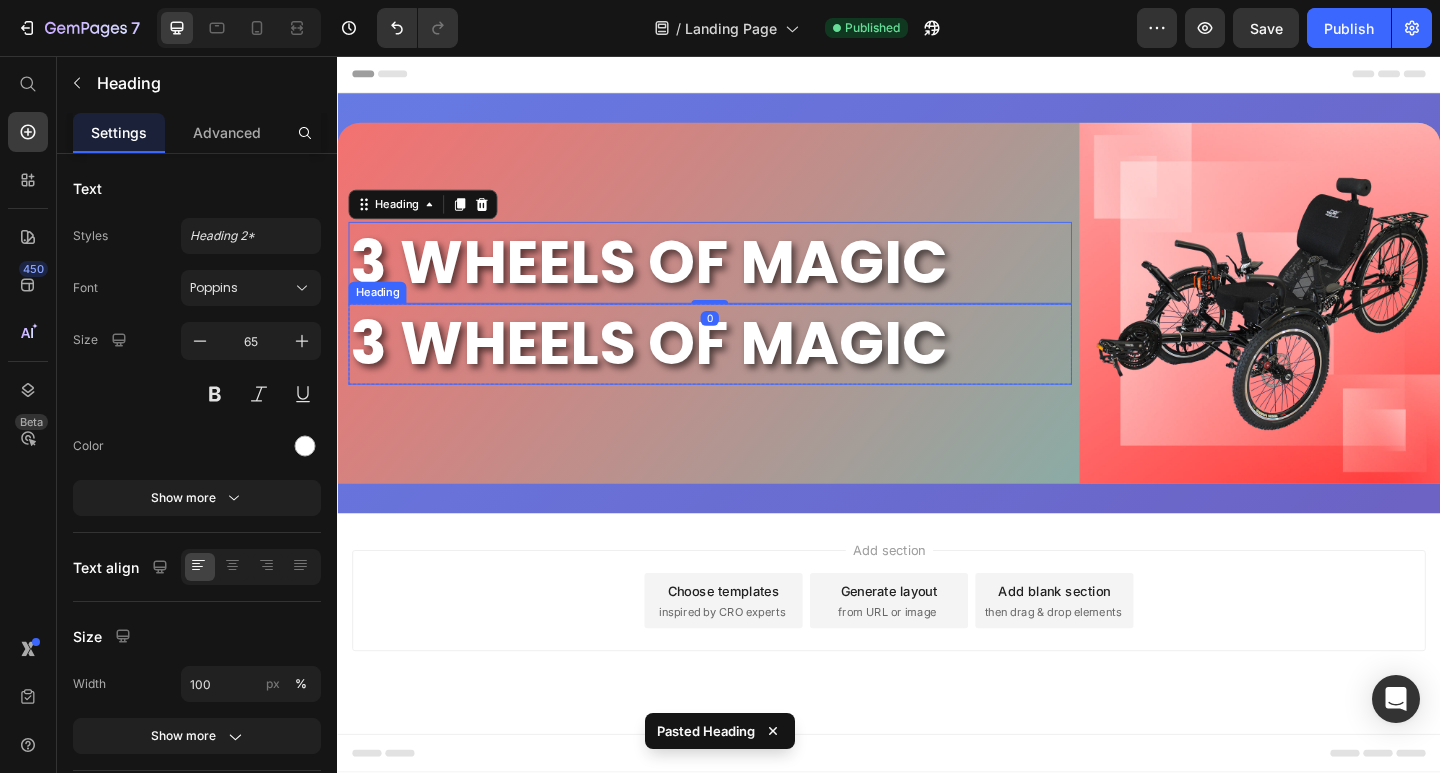 click on "3 WHEELS OF MAGIC" at bounding box center [742, 370] 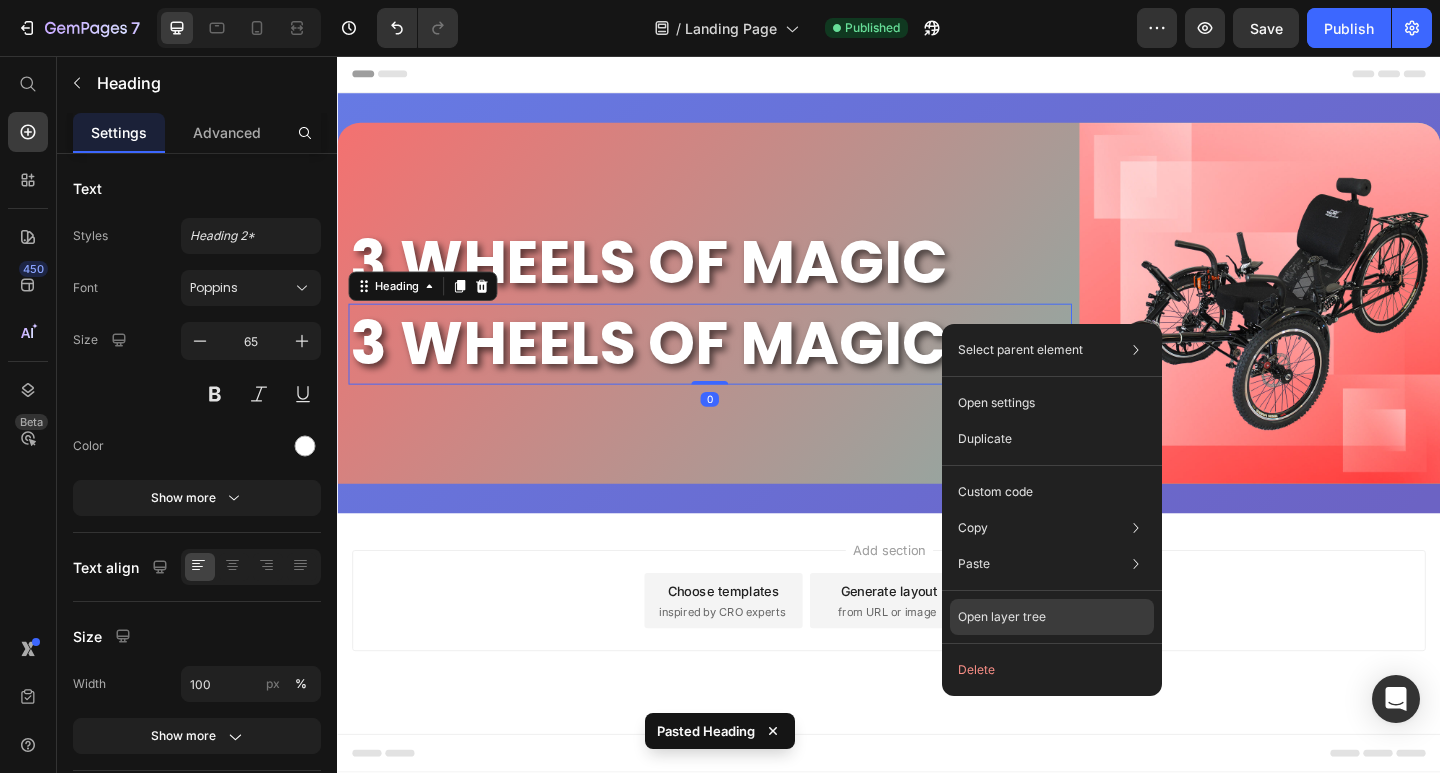 click on "Open layer tree" at bounding box center (1002, 617) 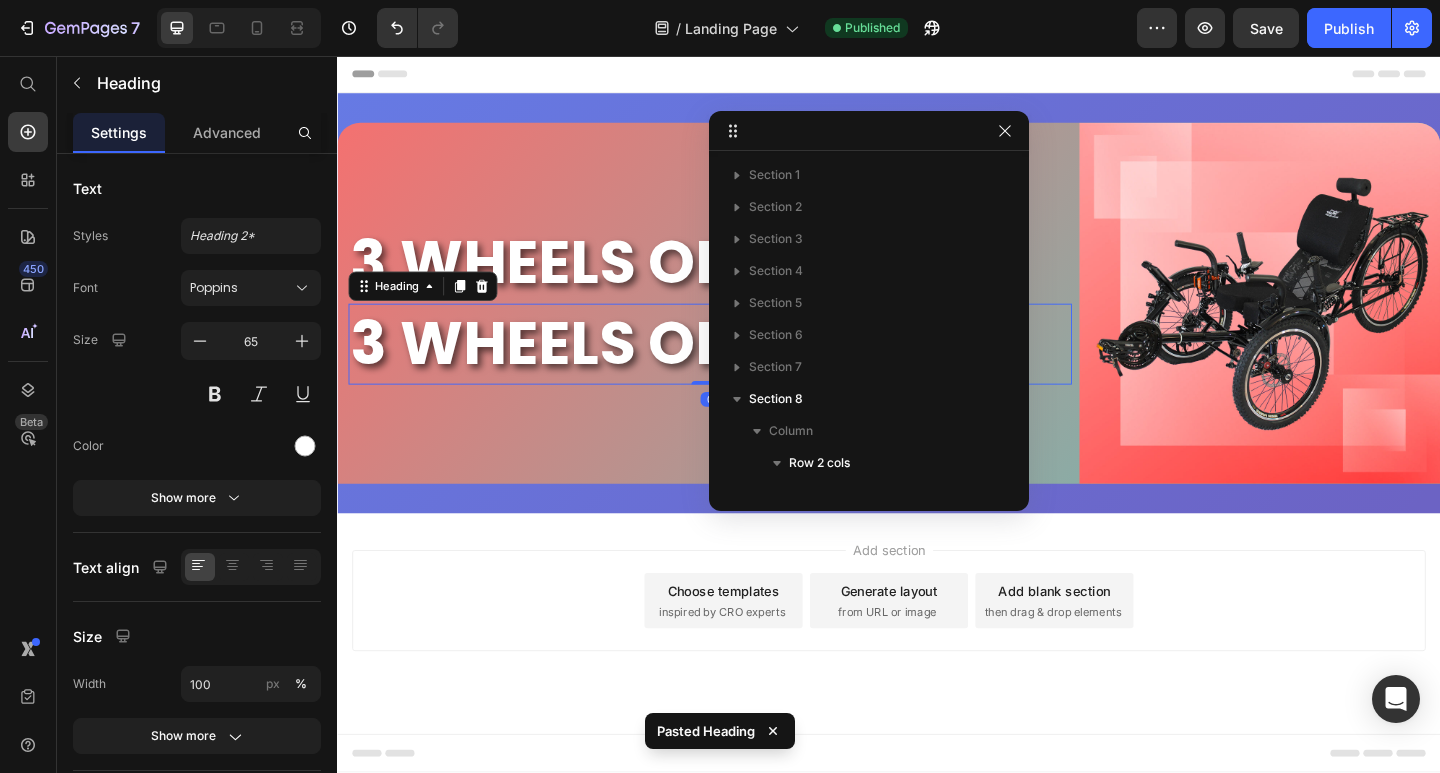 scroll, scrollTop: 214, scrollLeft: 0, axis: vertical 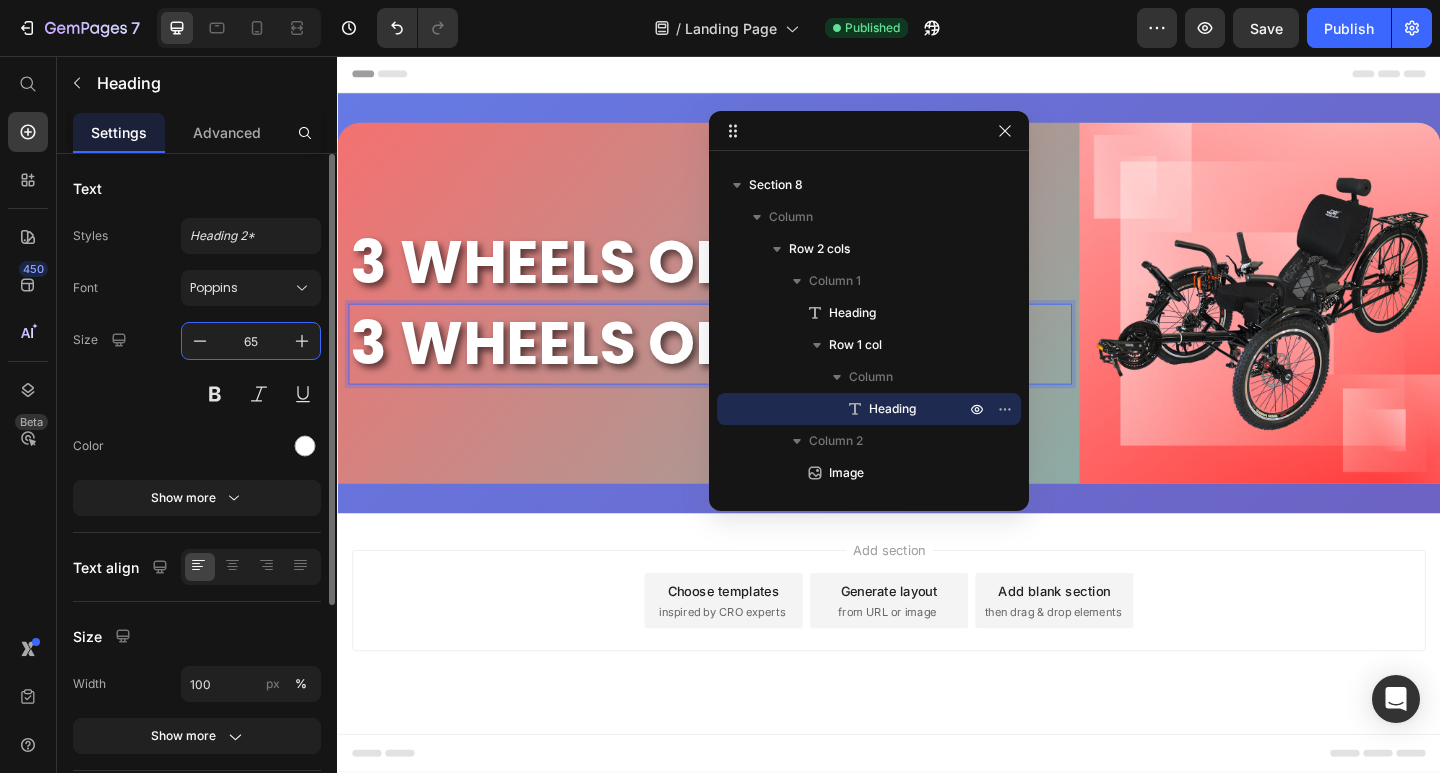 click on "65" at bounding box center (251, 341) 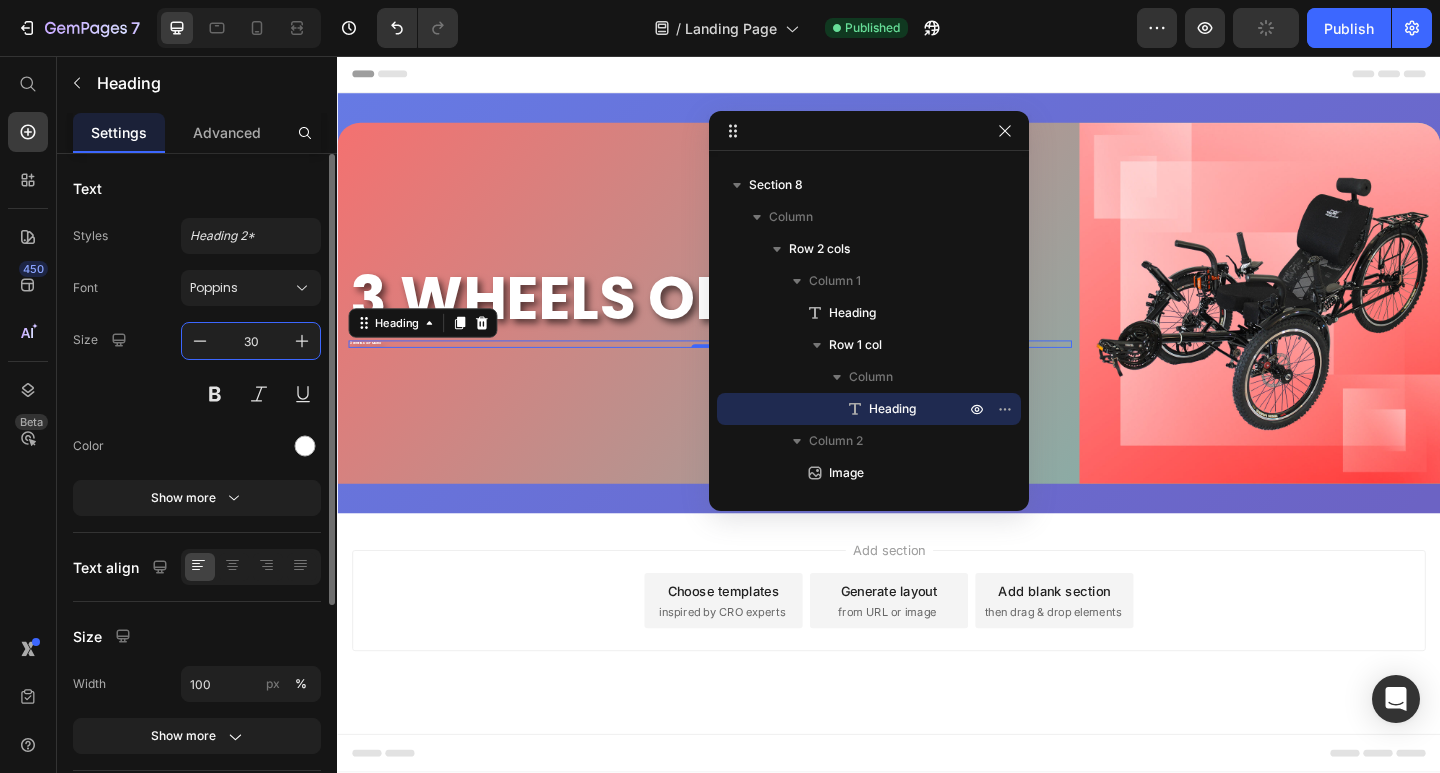 type on "30" 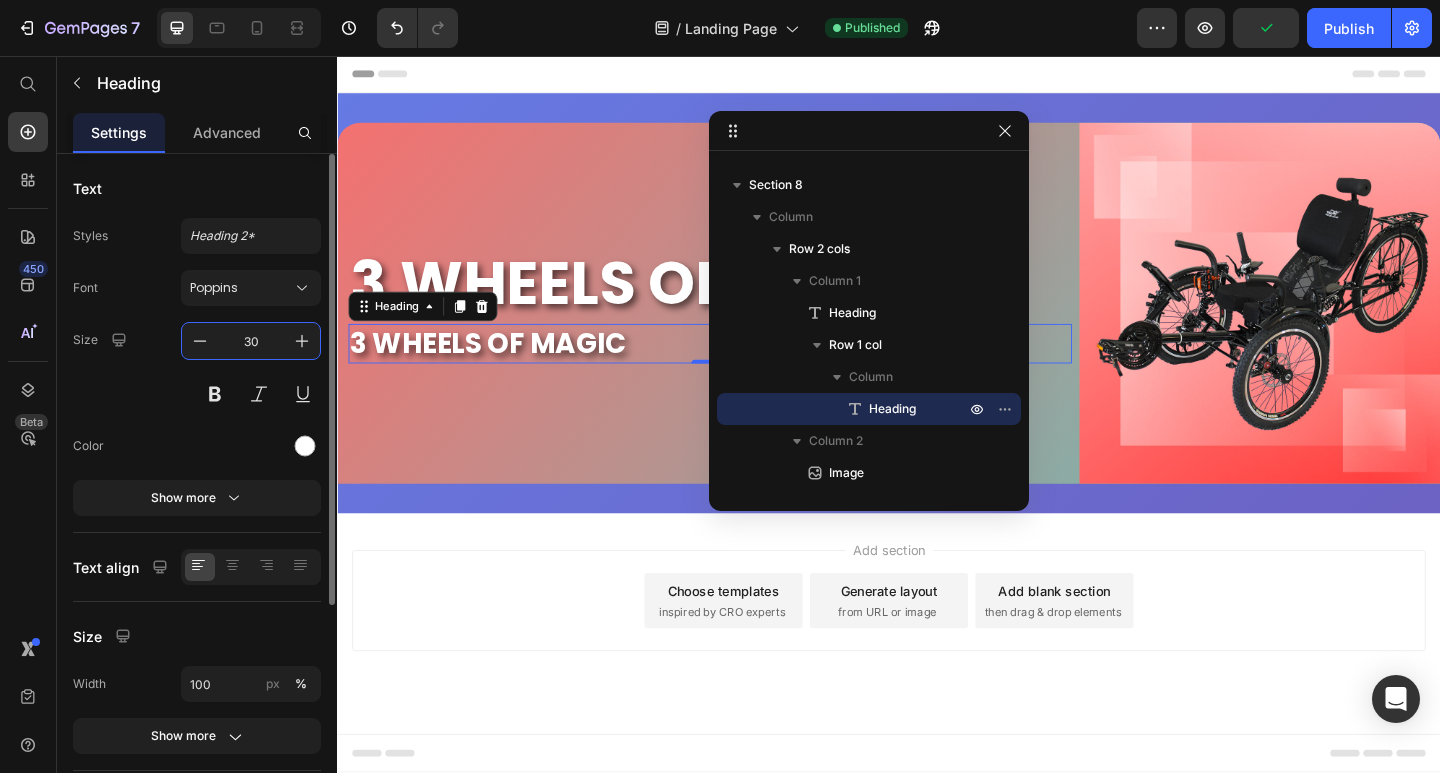 click on "Size 30" at bounding box center (197, 367) 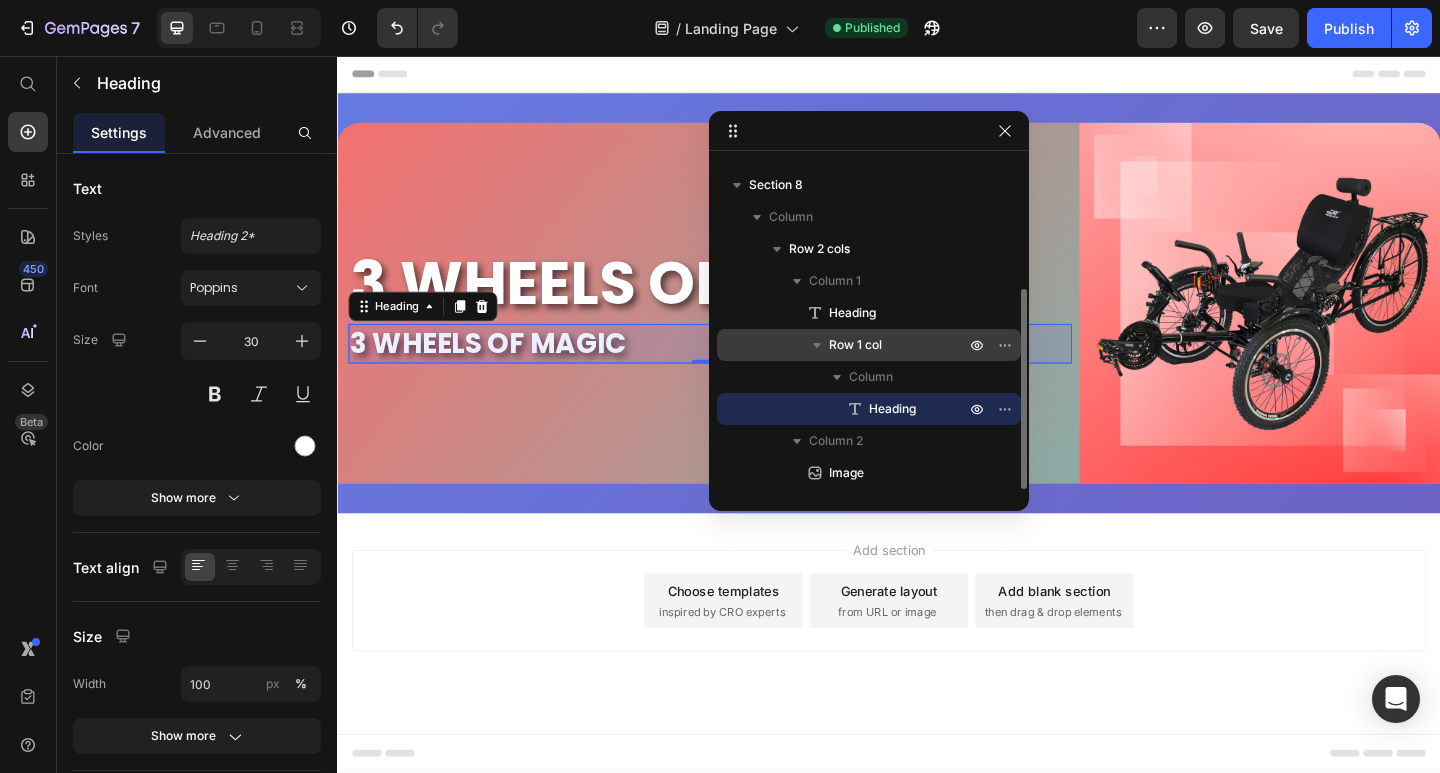 click on "Row 1 col" at bounding box center (855, 345) 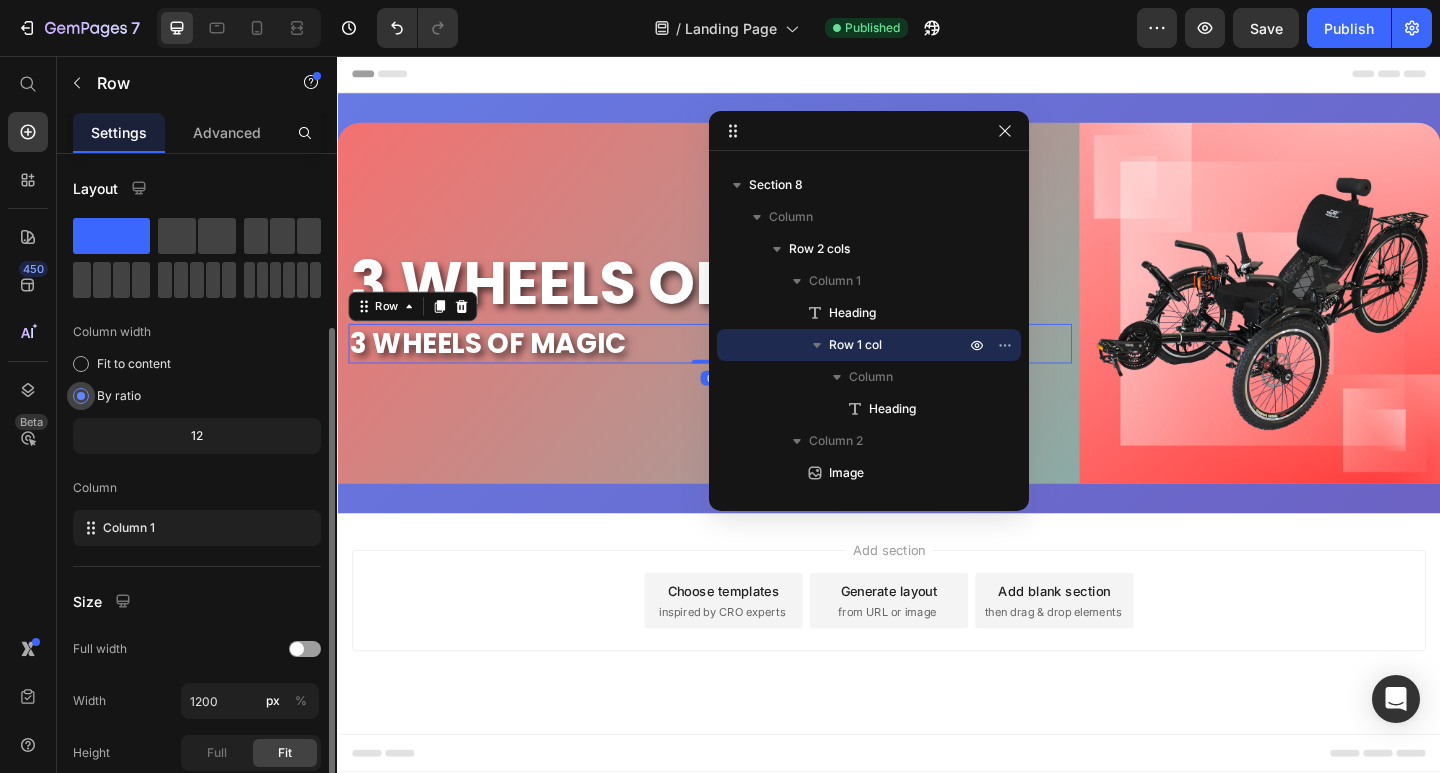 scroll, scrollTop: 100, scrollLeft: 0, axis: vertical 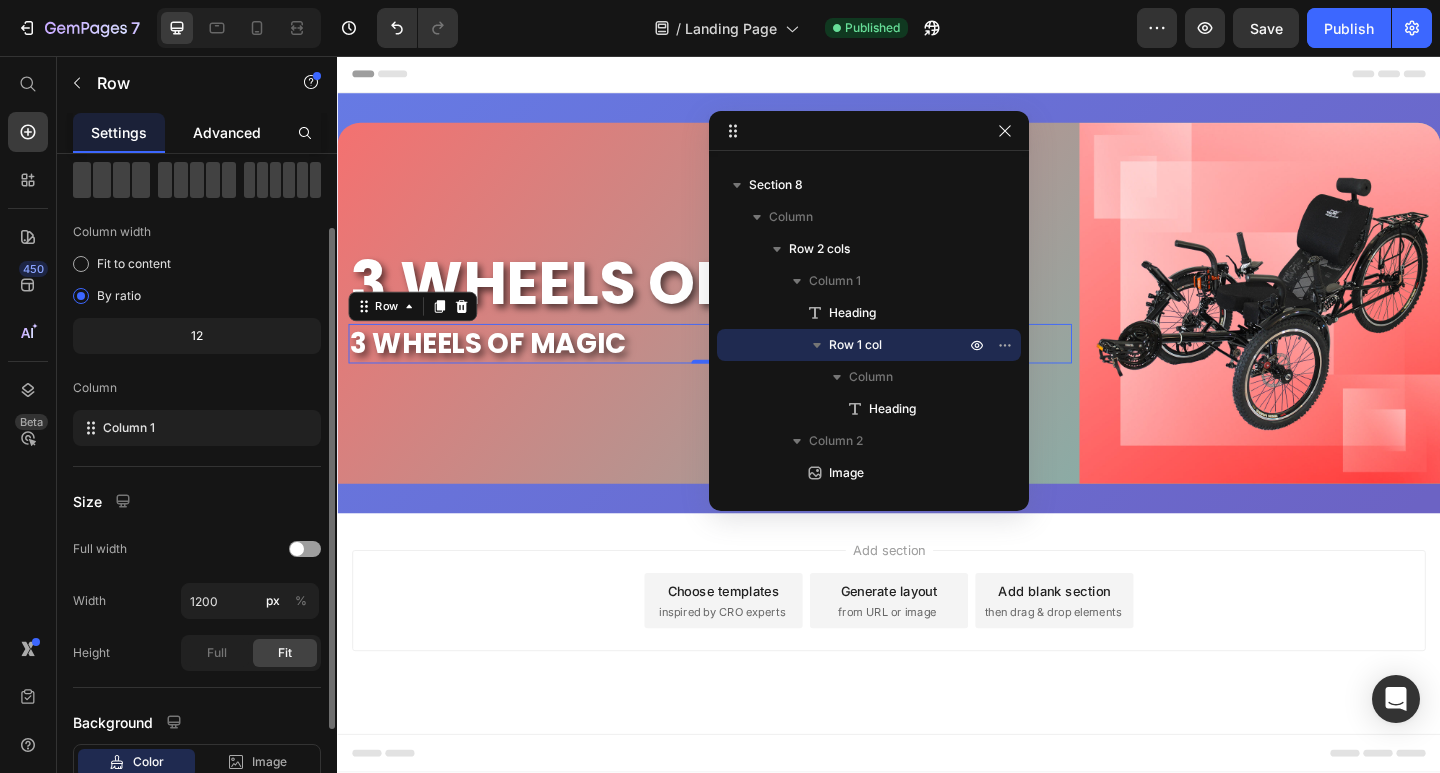 click on "Advanced" at bounding box center [227, 132] 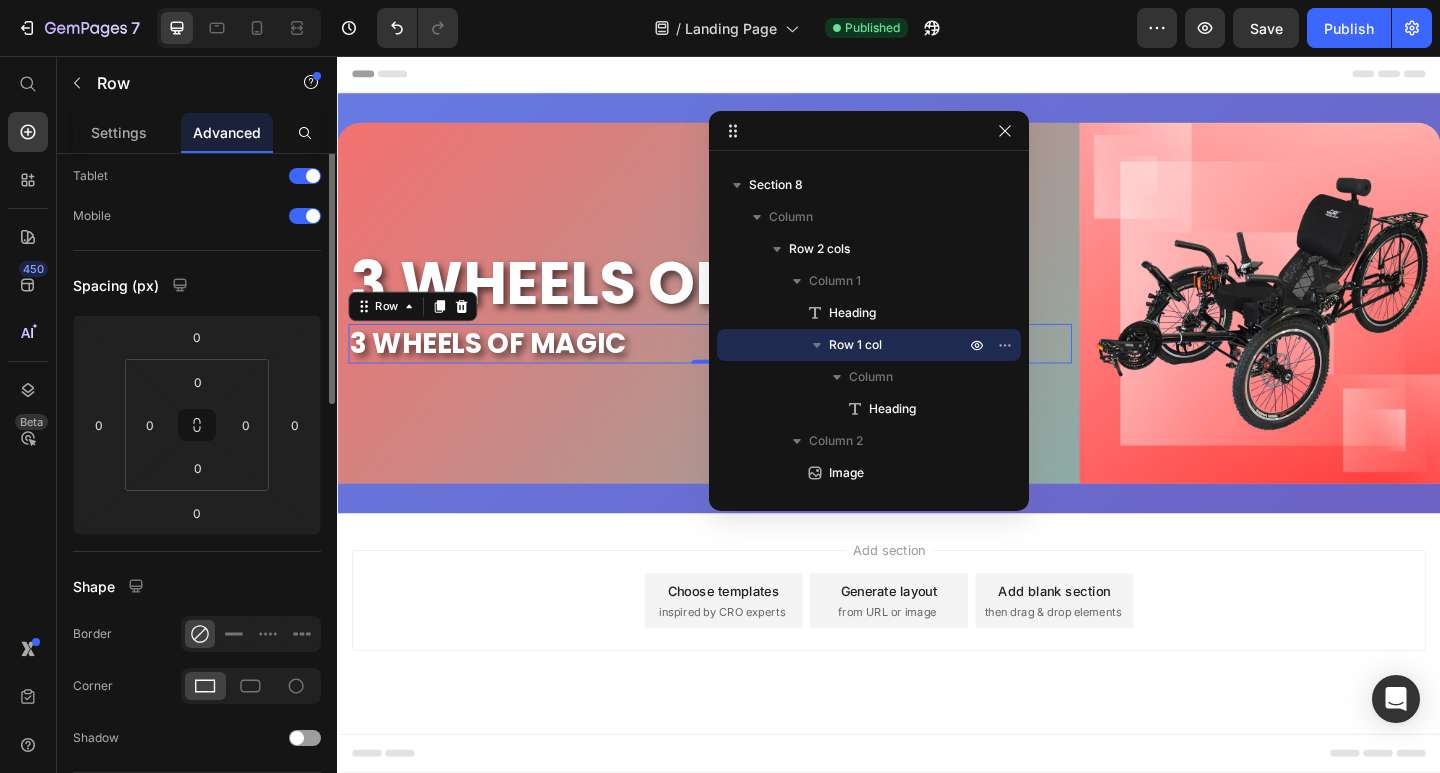 scroll, scrollTop: 0, scrollLeft: 0, axis: both 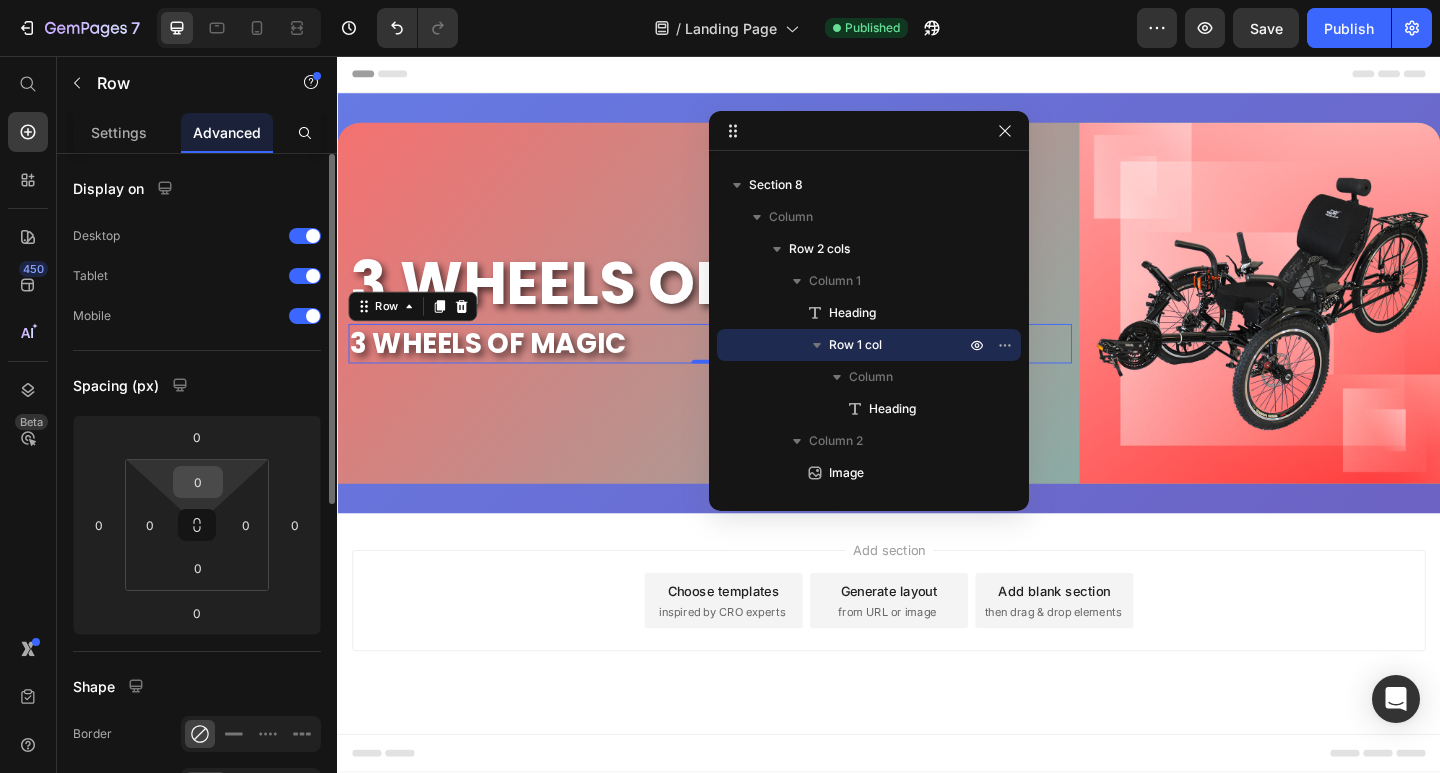 click on "0" at bounding box center (198, 482) 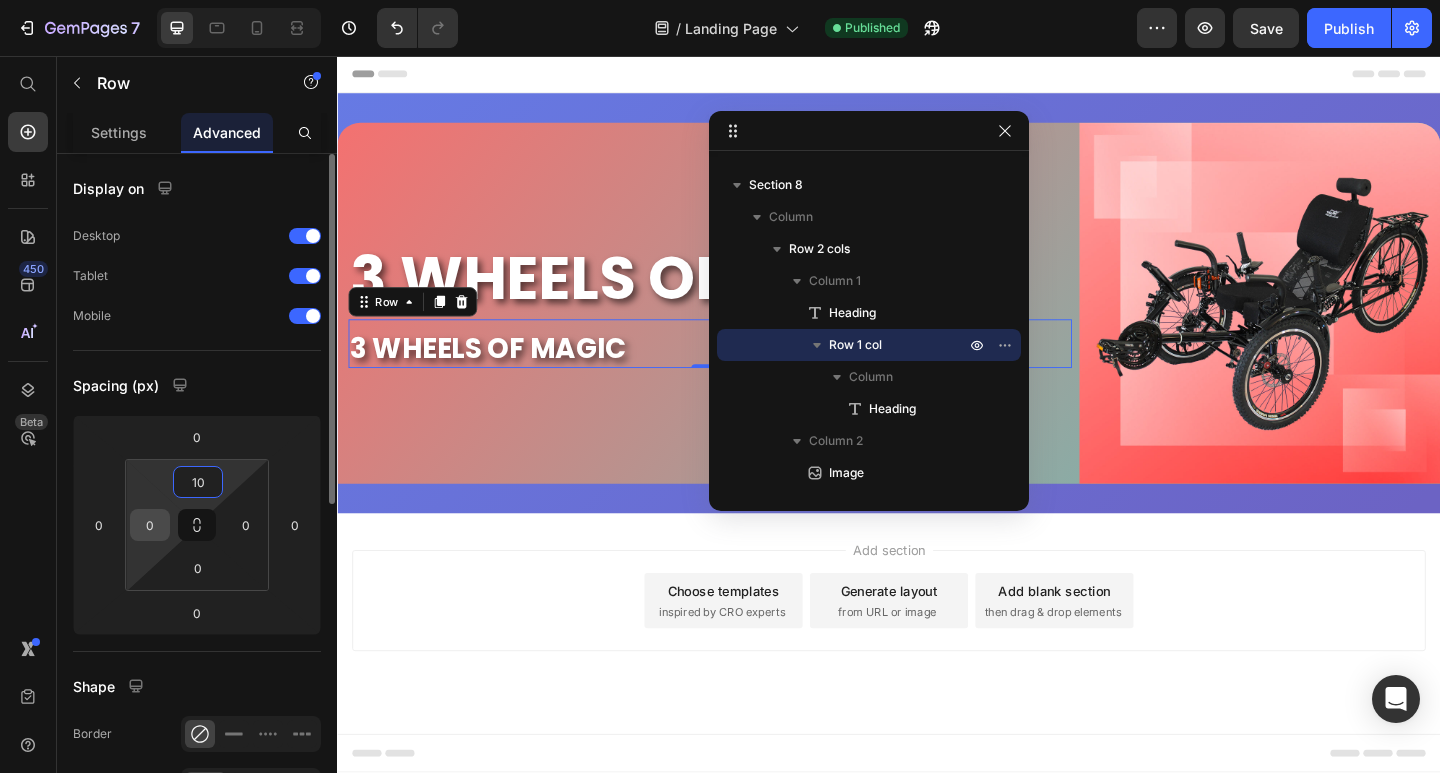 type on "10" 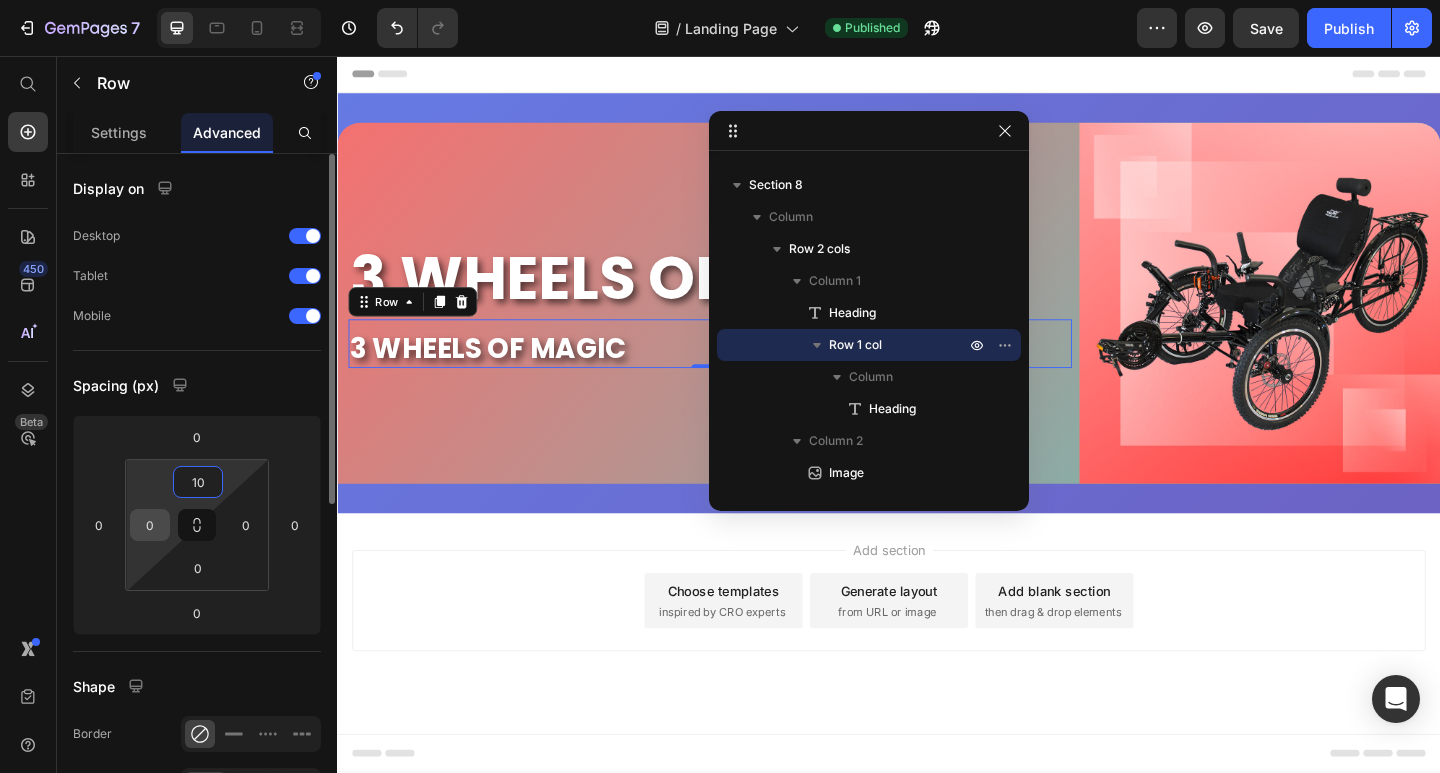 click on "0" at bounding box center (150, 525) 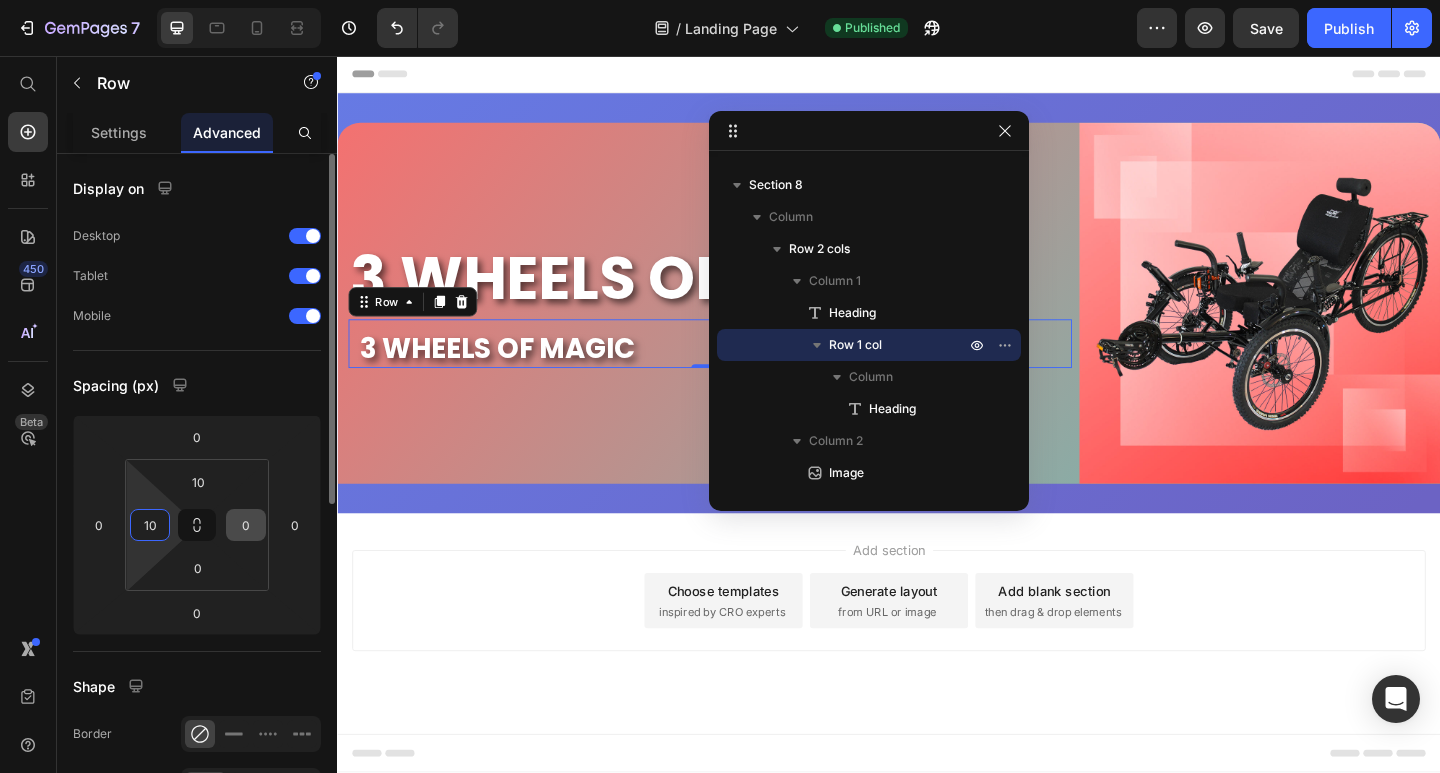 type on "10" 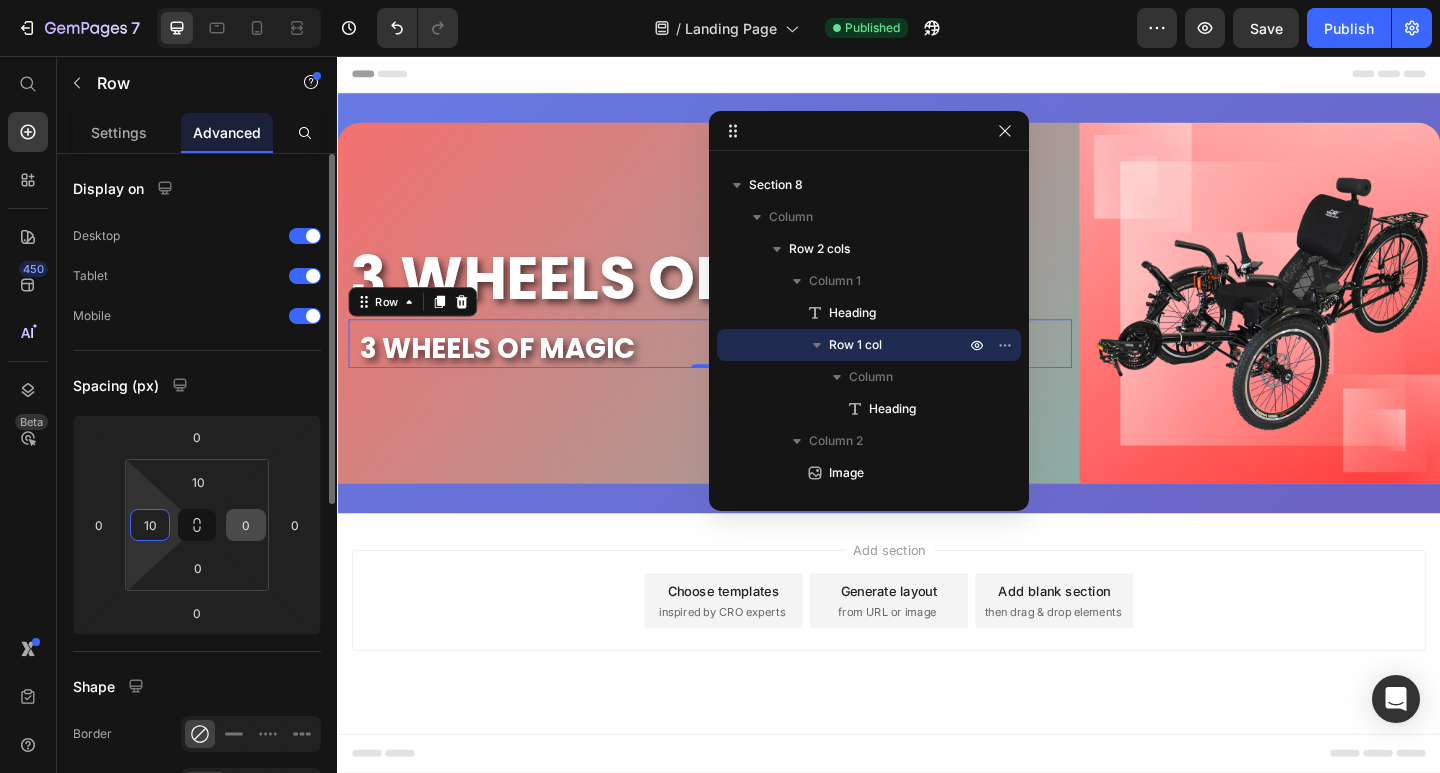 click on "0" at bounding box center [246, 525] 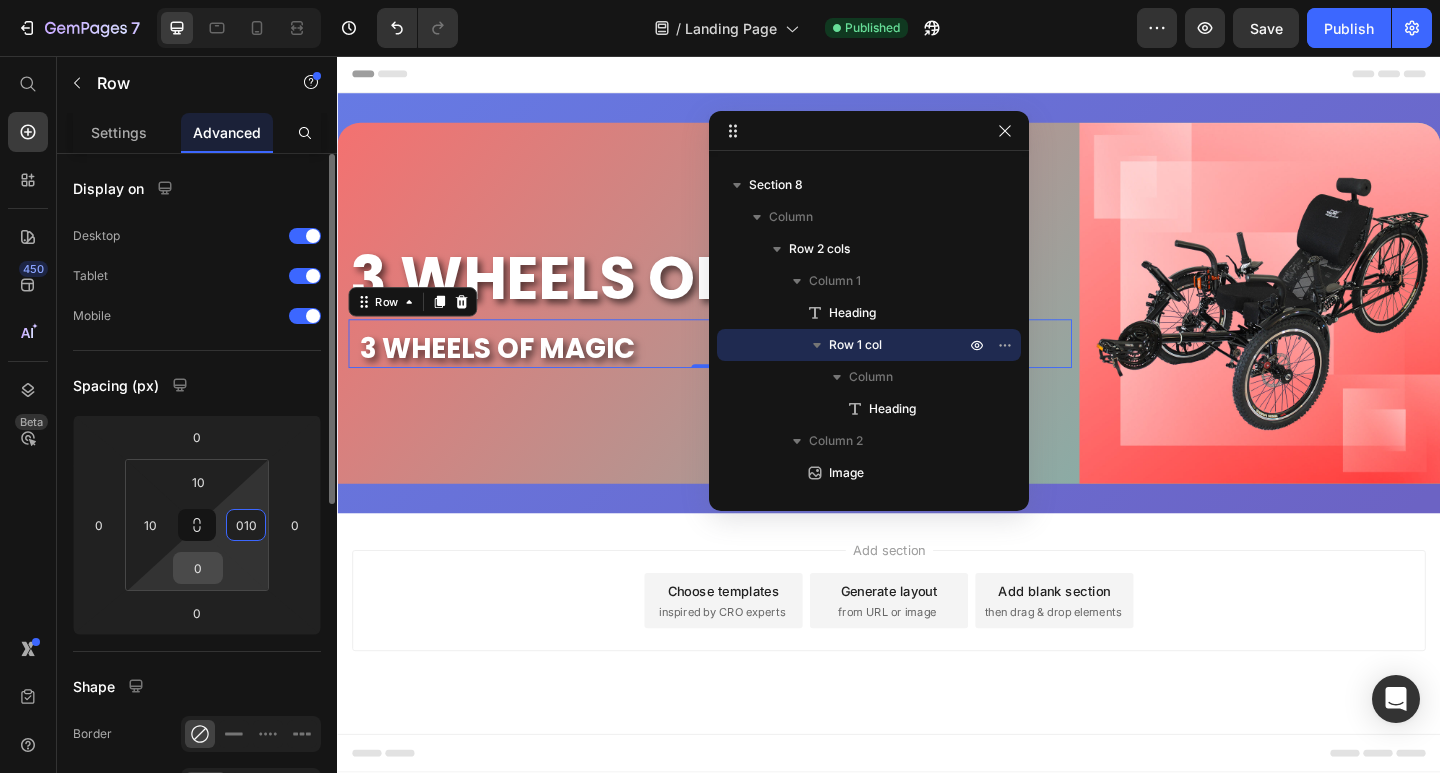 type on "10" 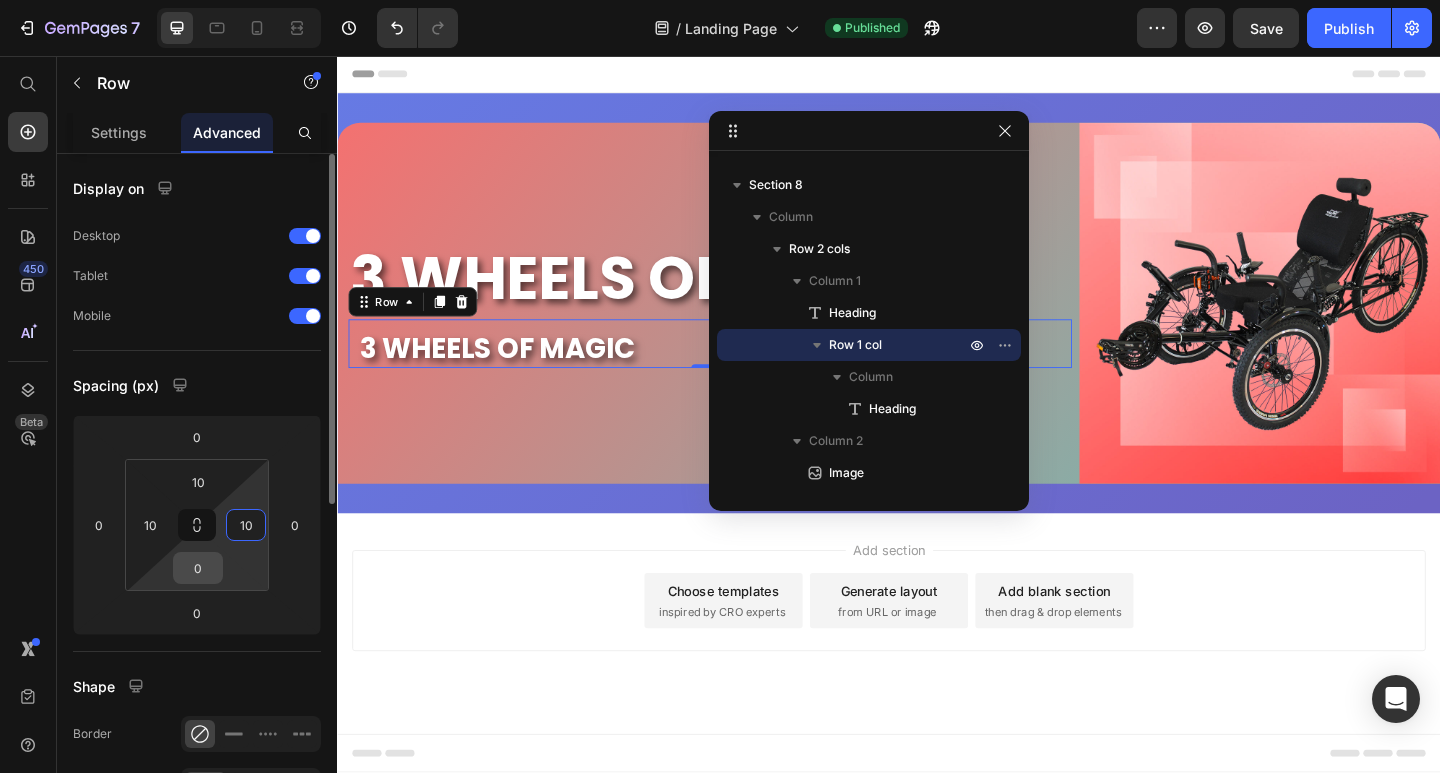 click on "0" at bounding box center (198, 568) 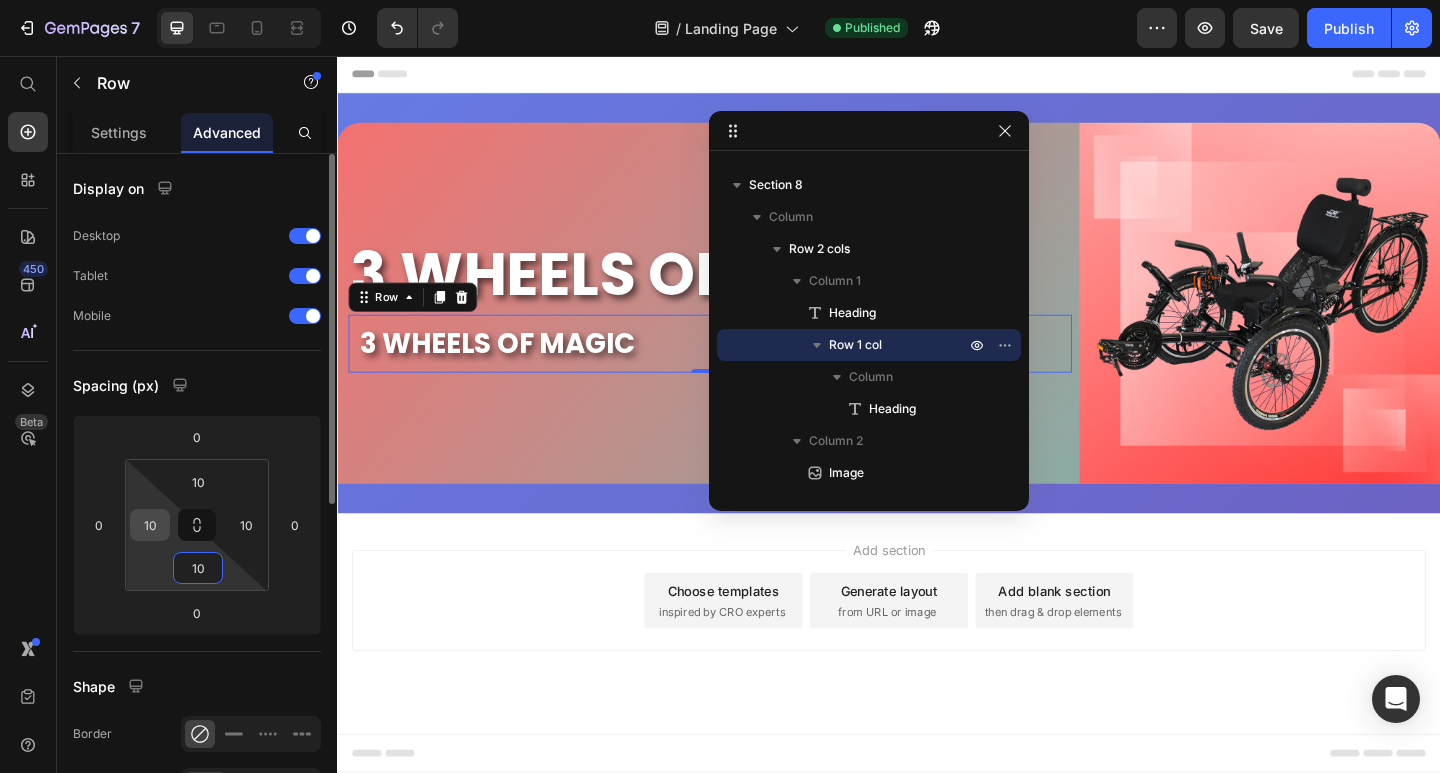 type on "10" 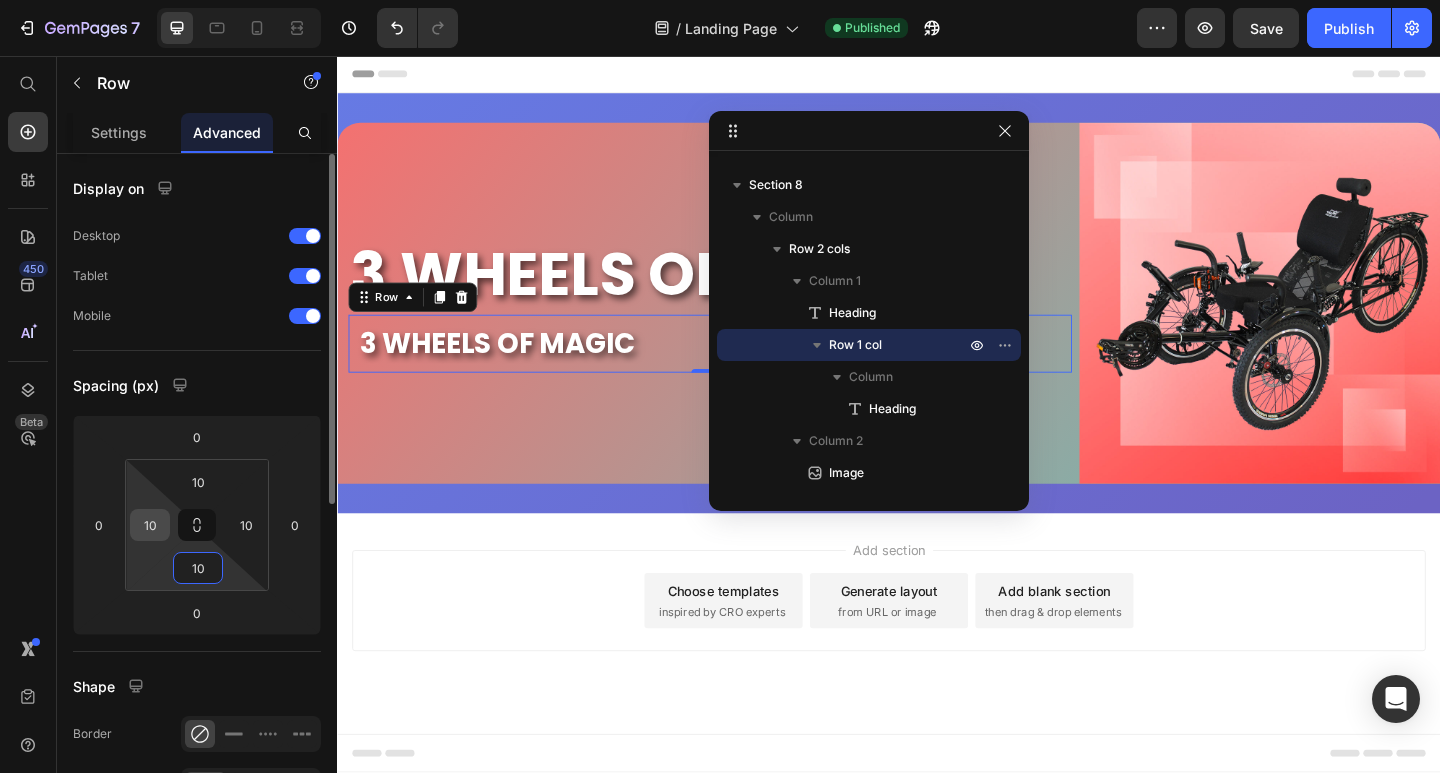 click on "10" at bounding box center [150, 525] 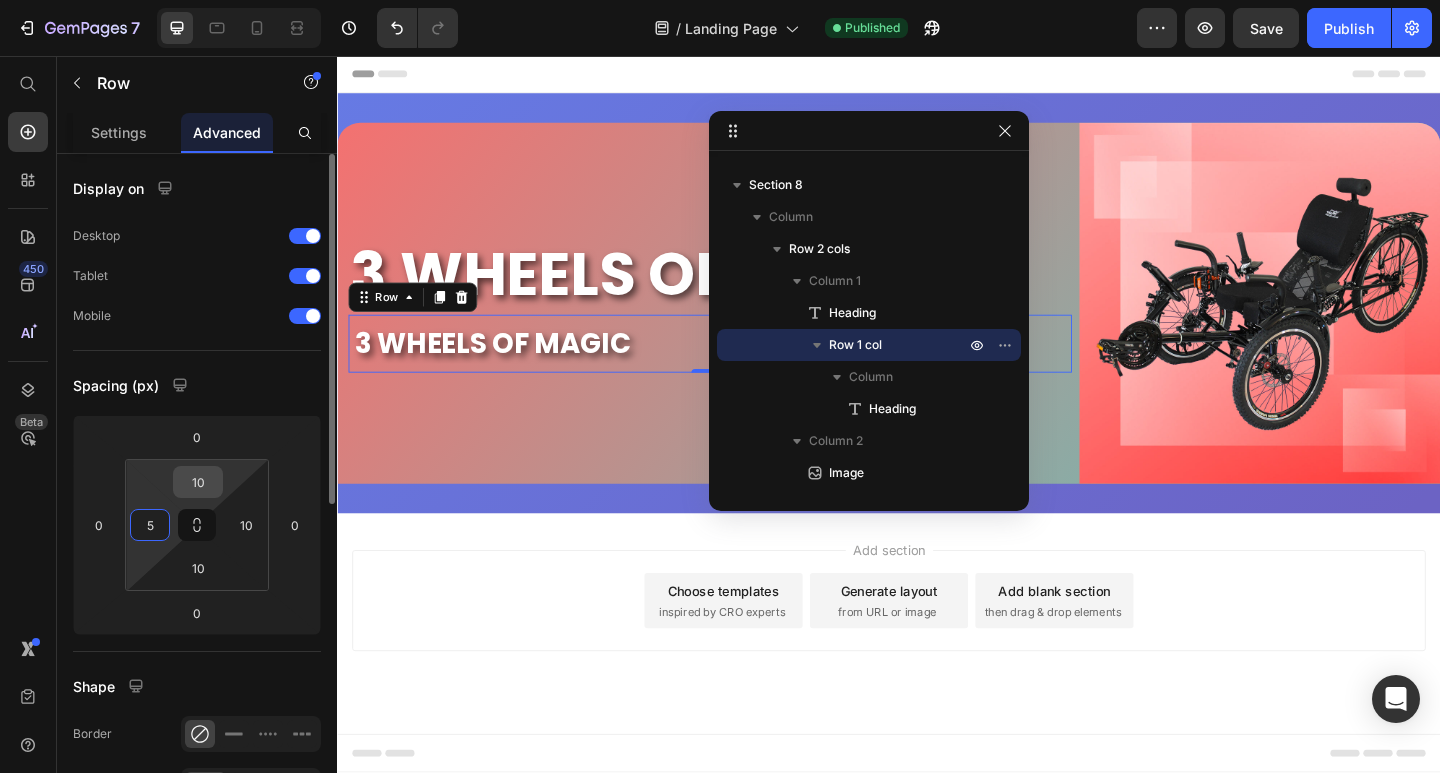 type on "5" 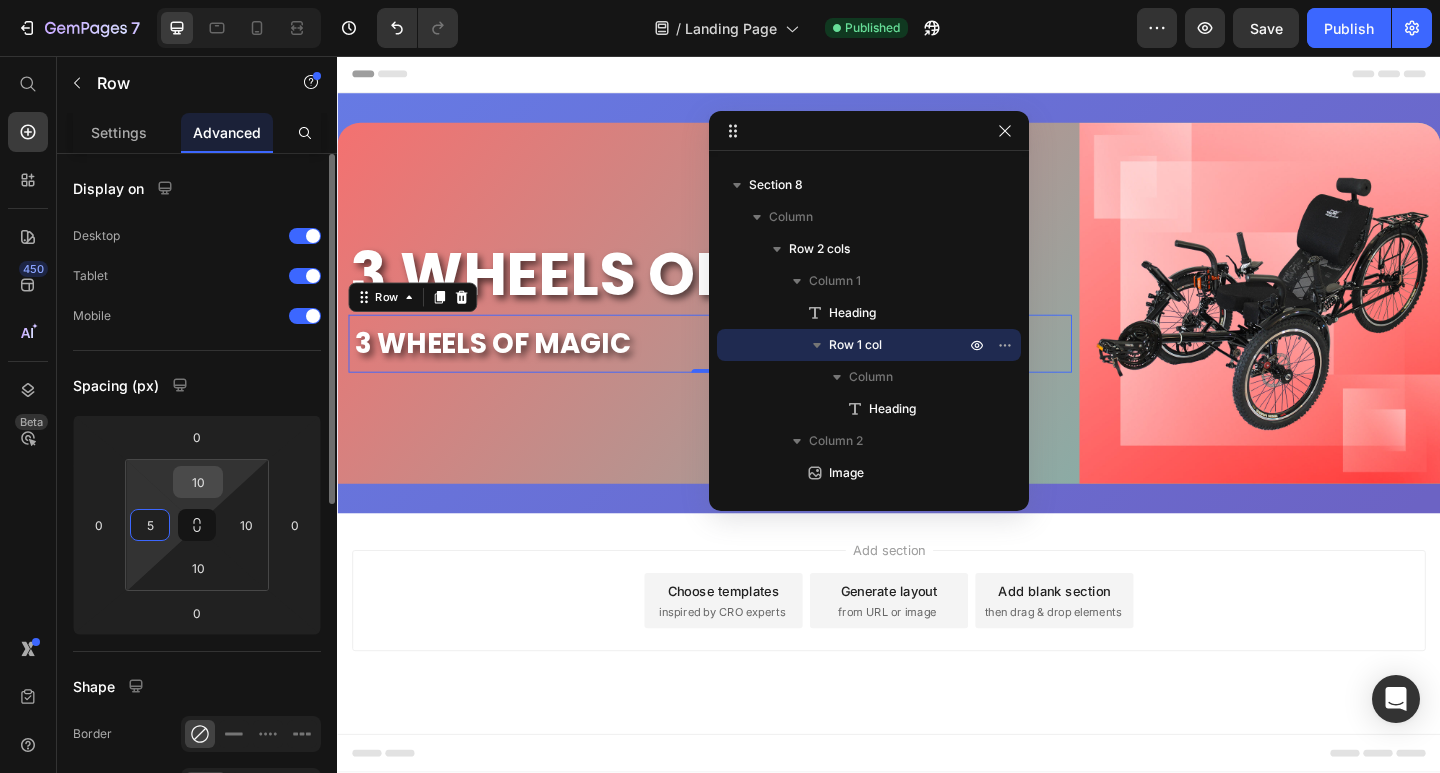 click on "10" at bounding box center [198, 482] 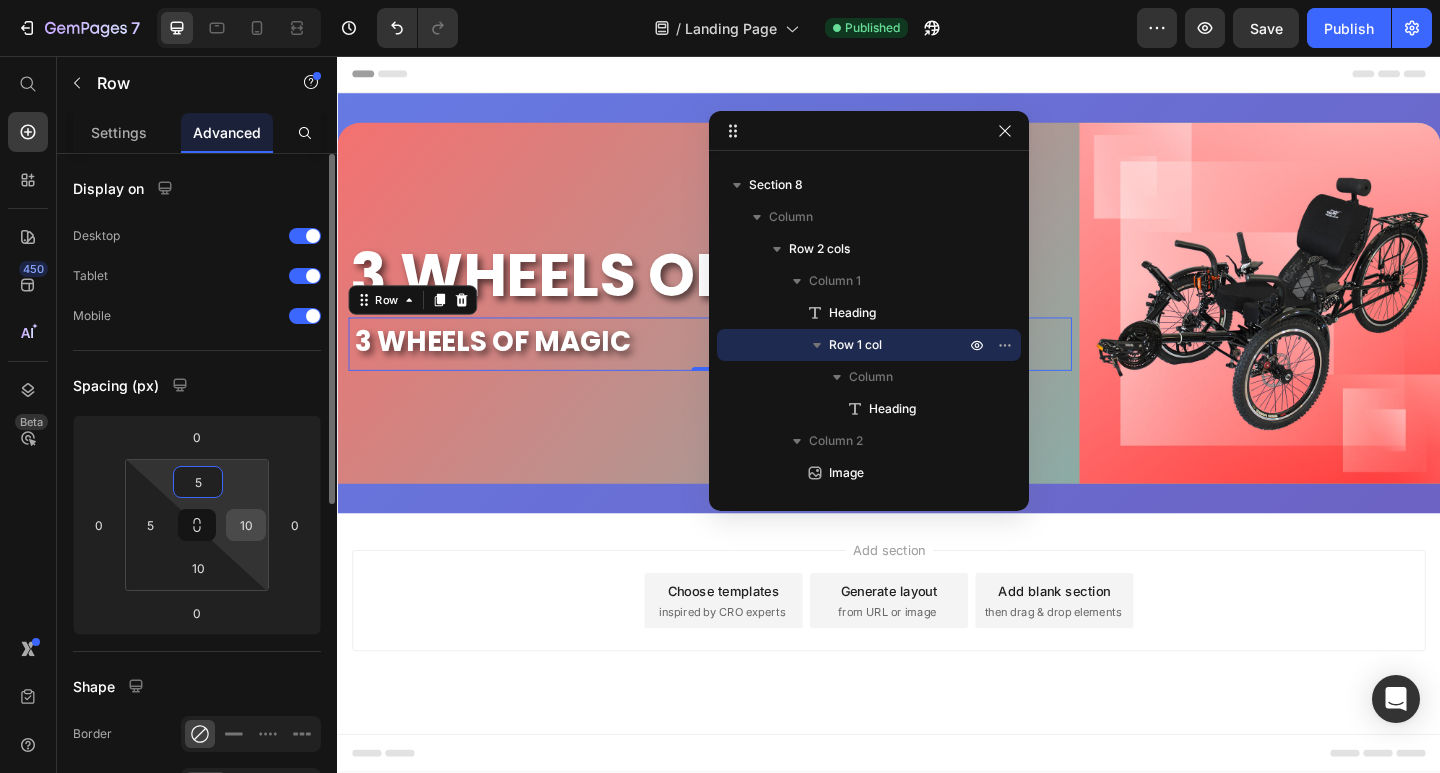 type on "5" 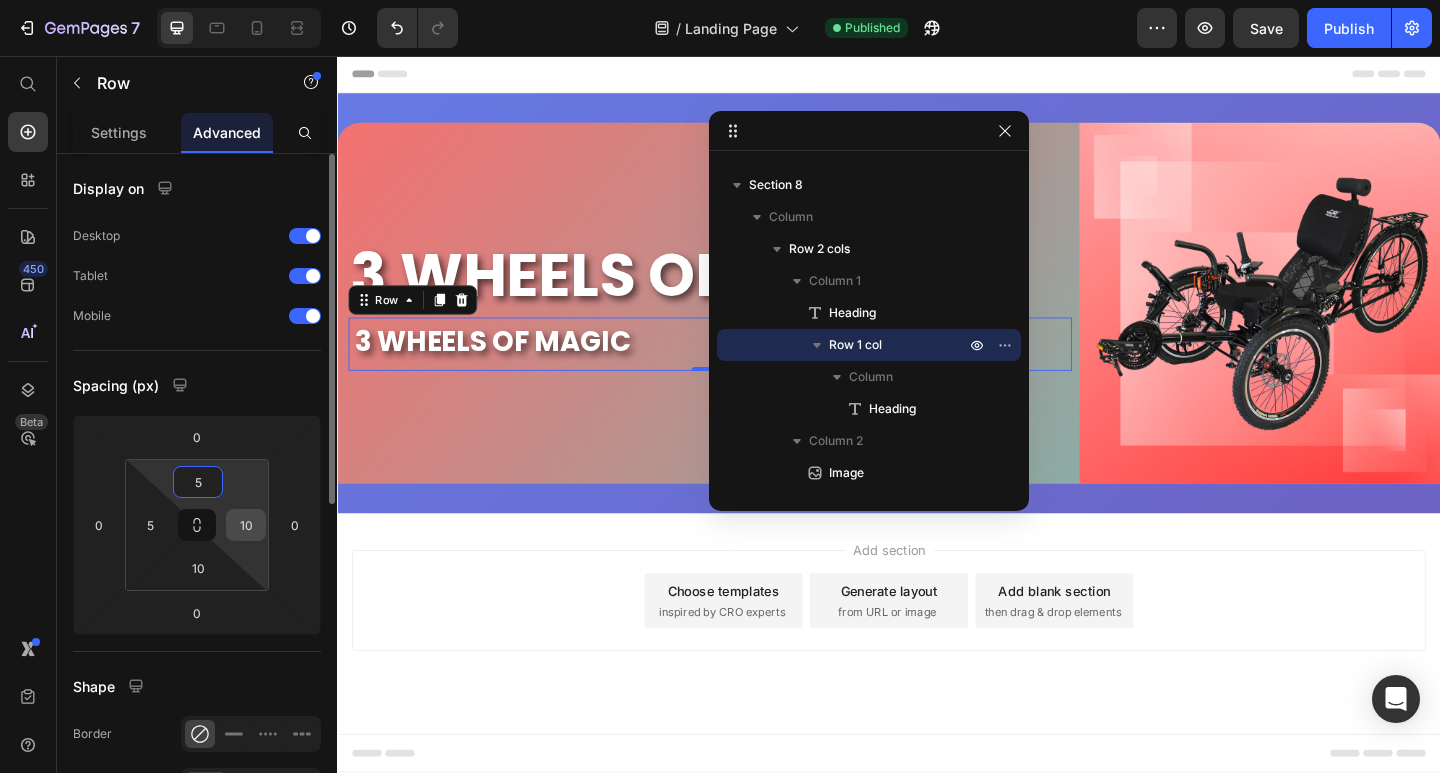 click on "10" at bounding box center (246, 525) 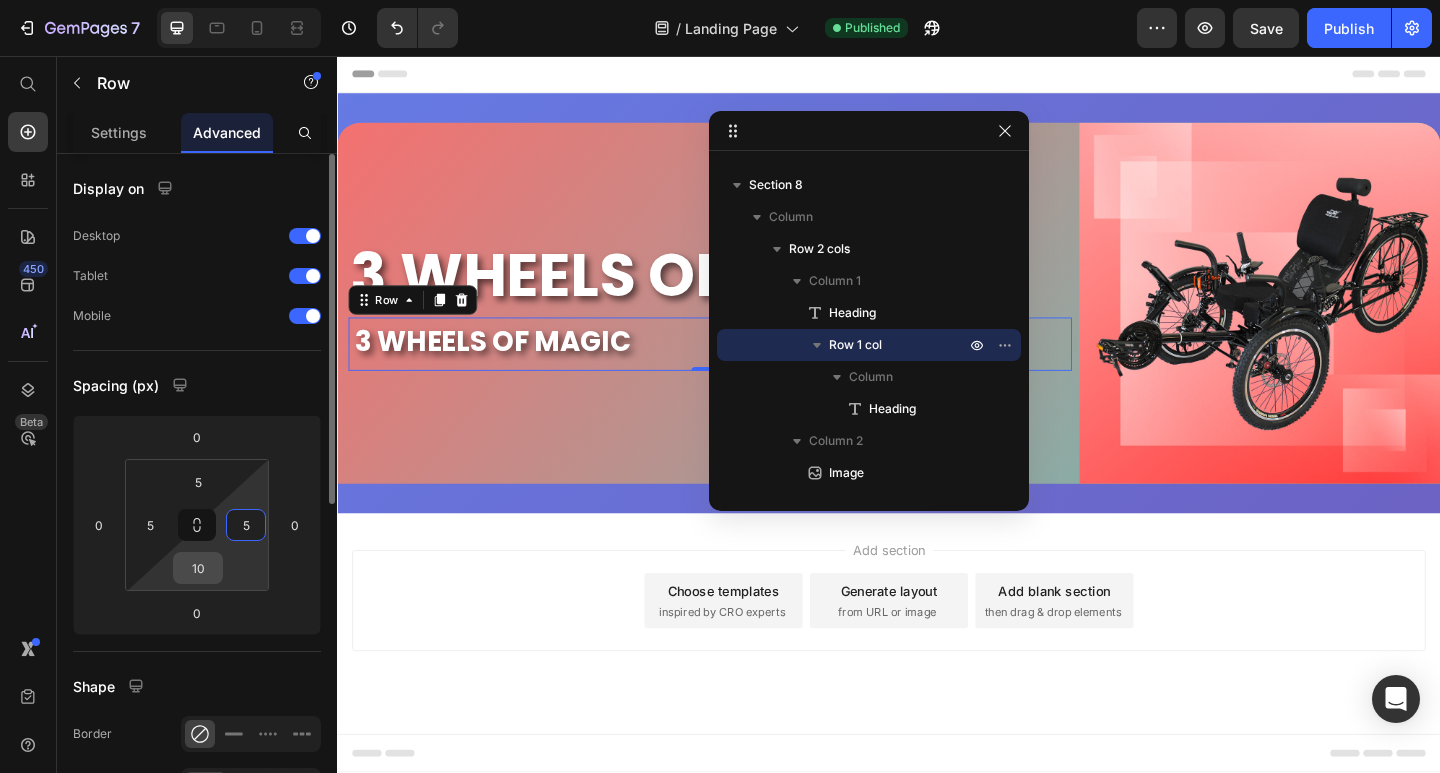 type on "5" 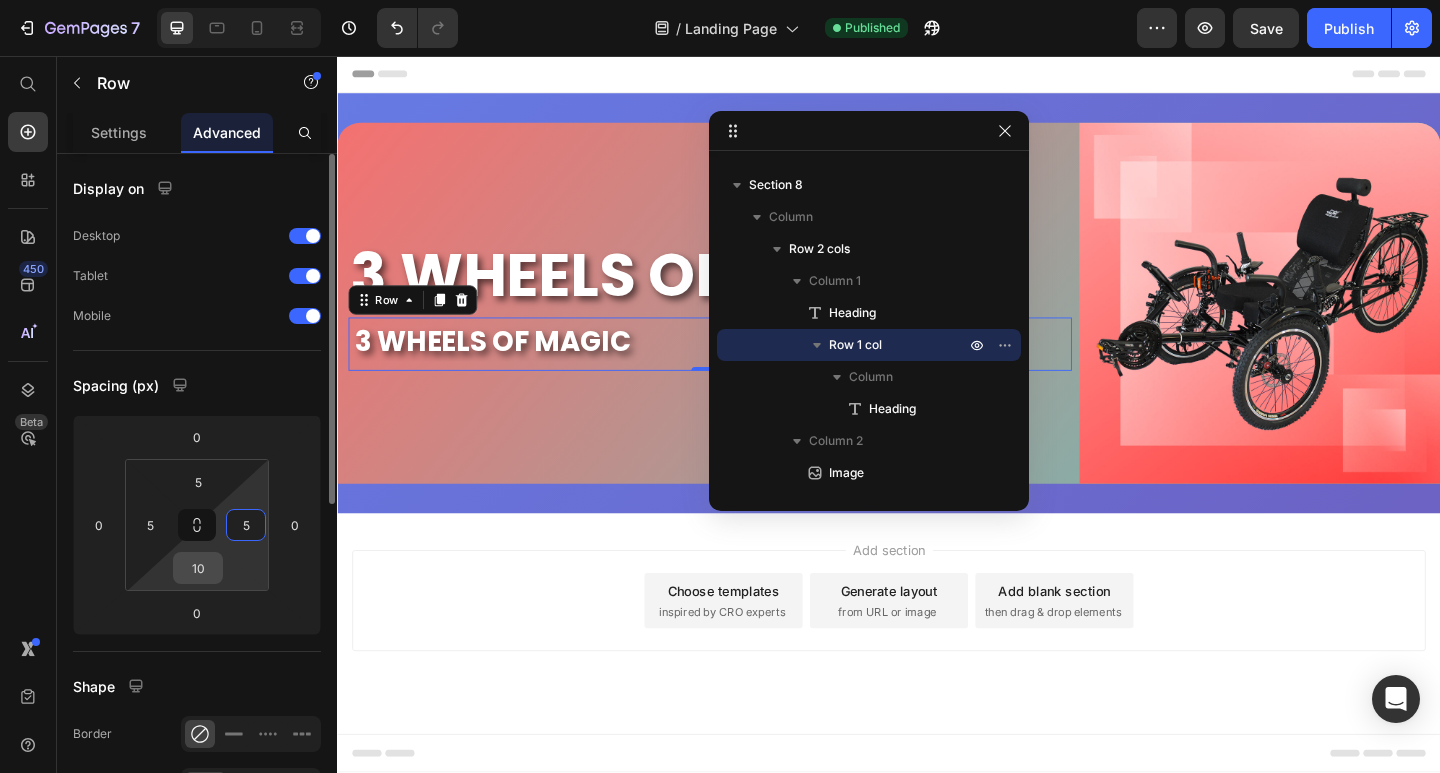 click on "10" at bounding box center (198, 568) 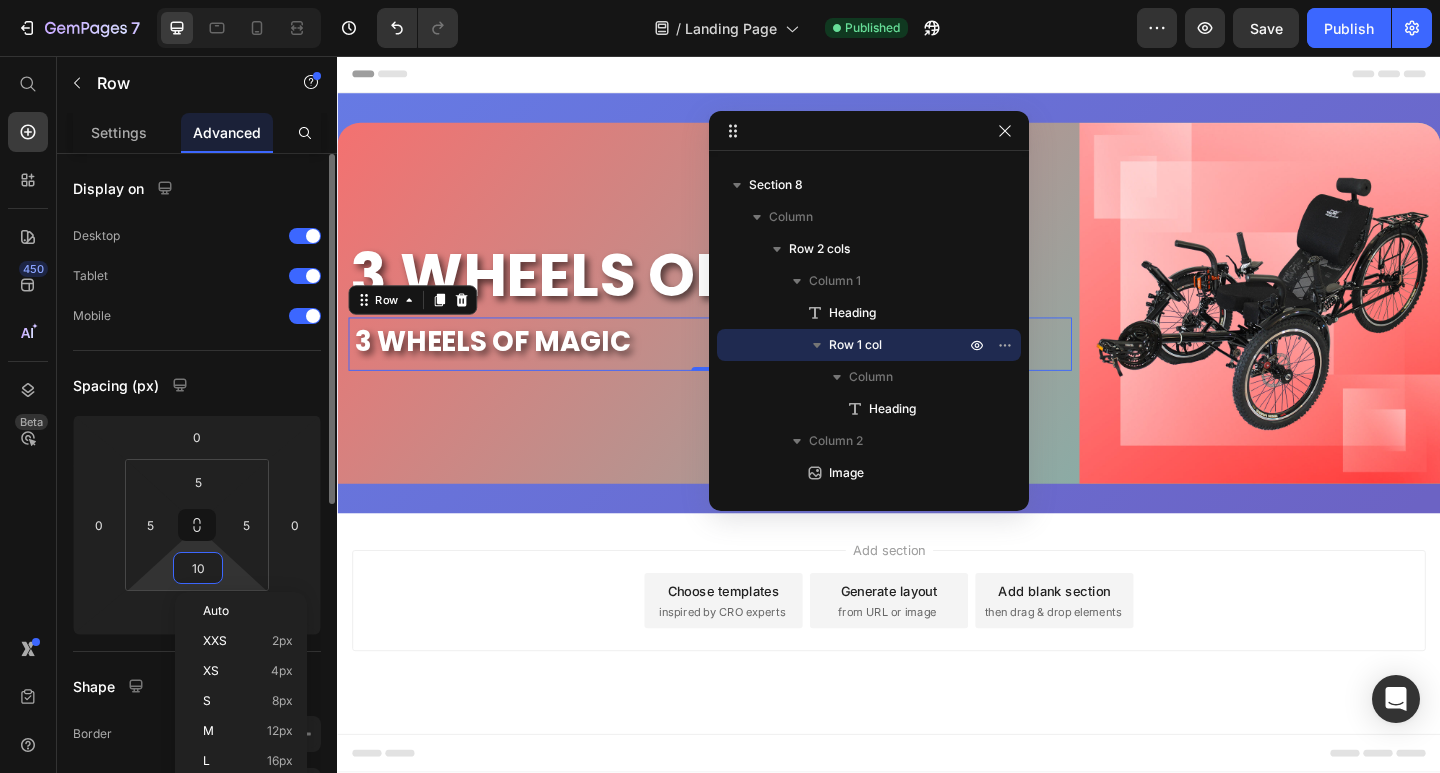 type on "5" 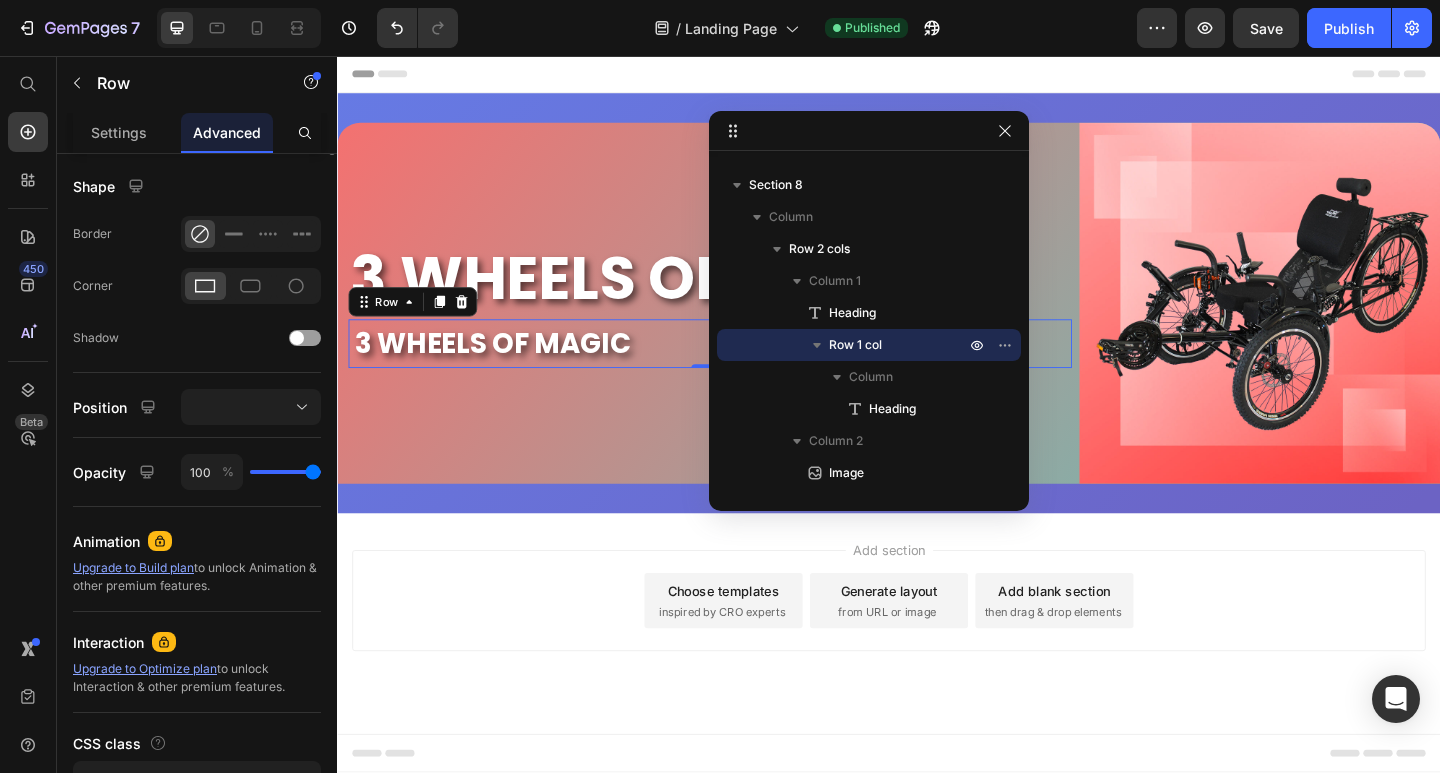 scroll, scrollTop: 0, scrollLeft: 0, axis: both 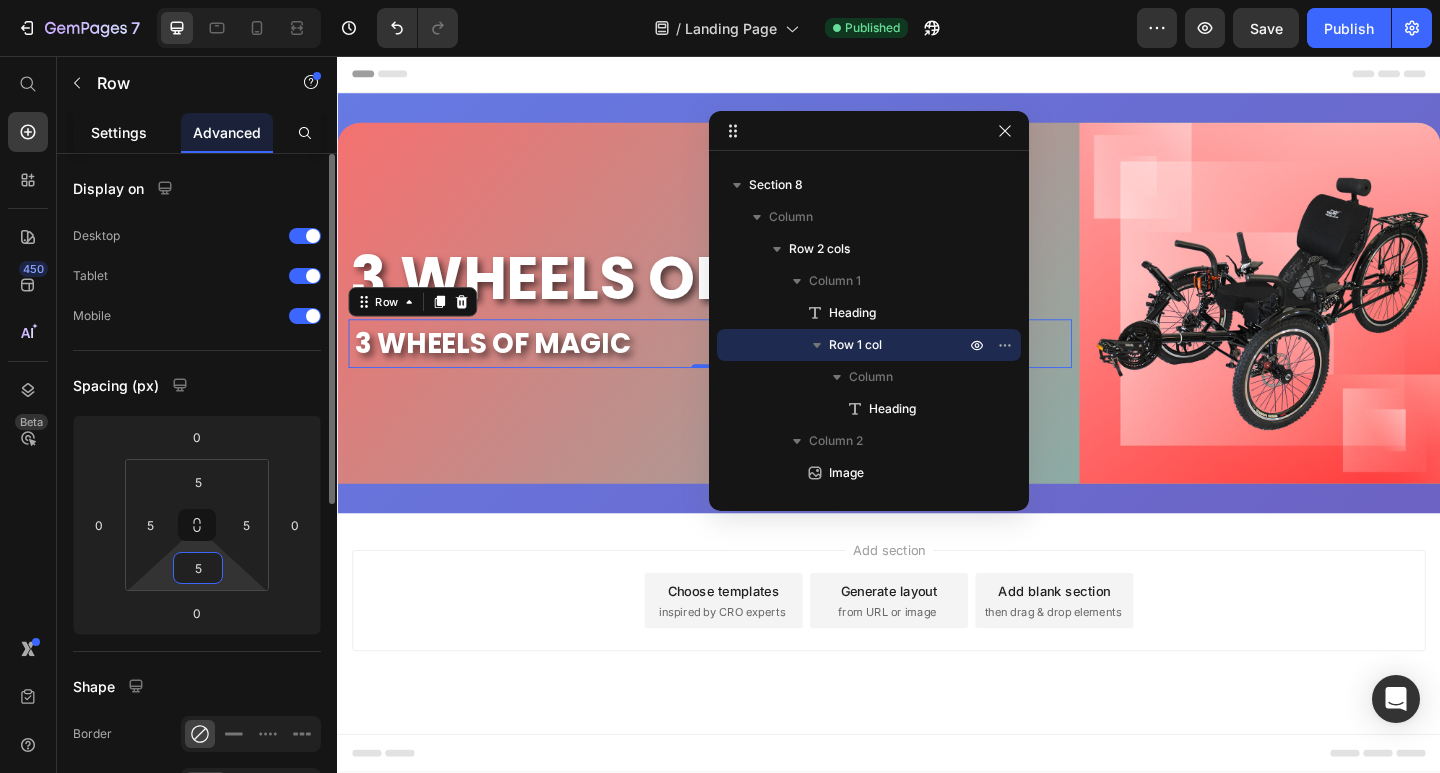 click on "Settings" 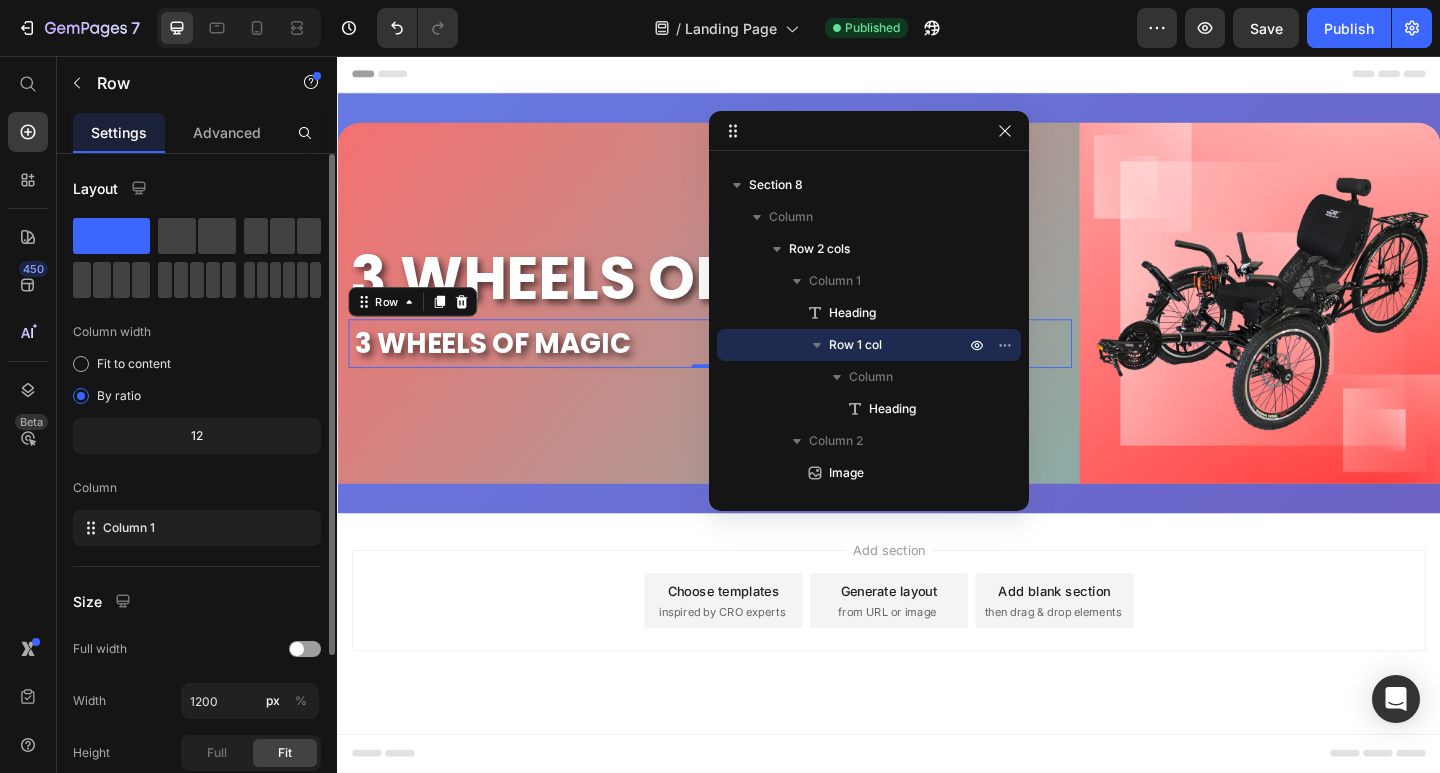 scroll, scrollTop: 236, scrollLeft: 0, axis: vertical 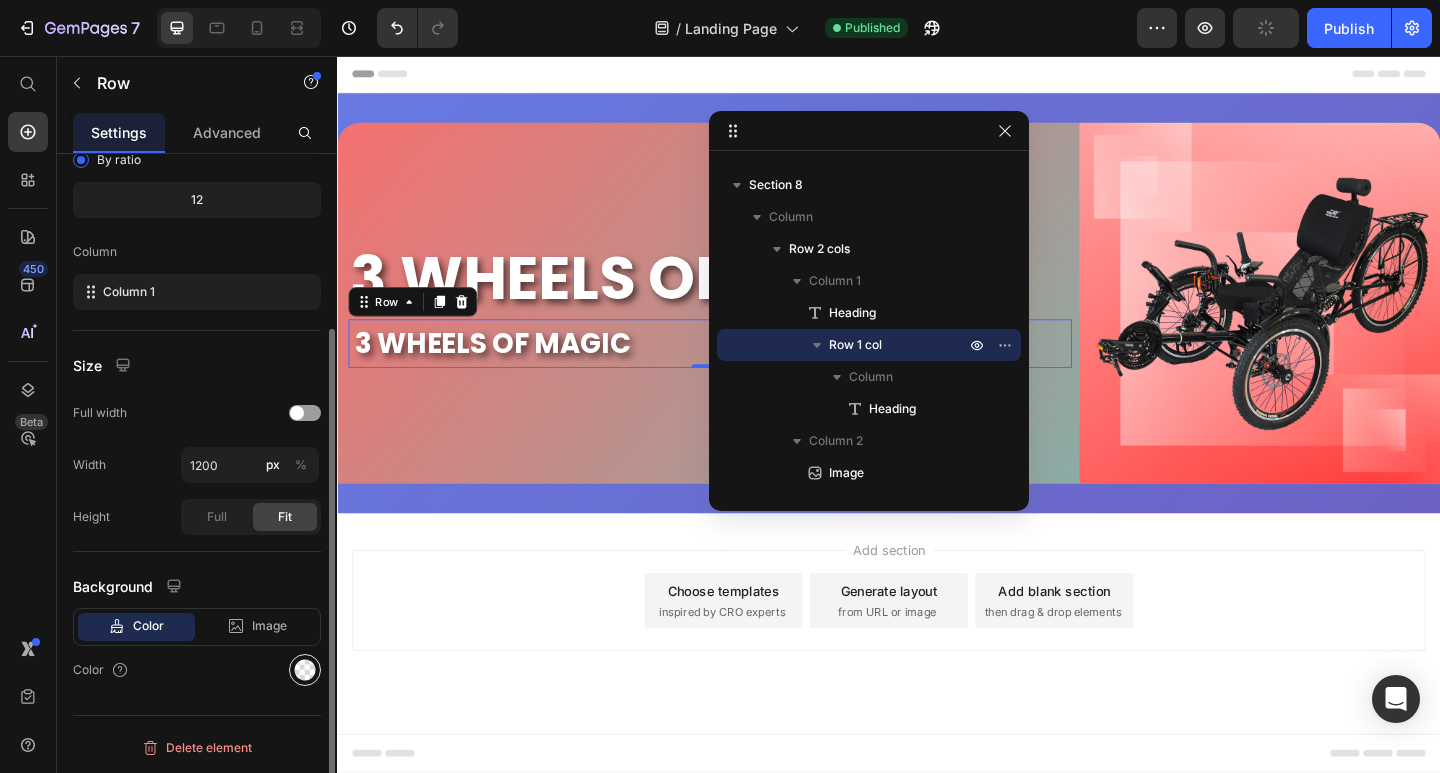 click 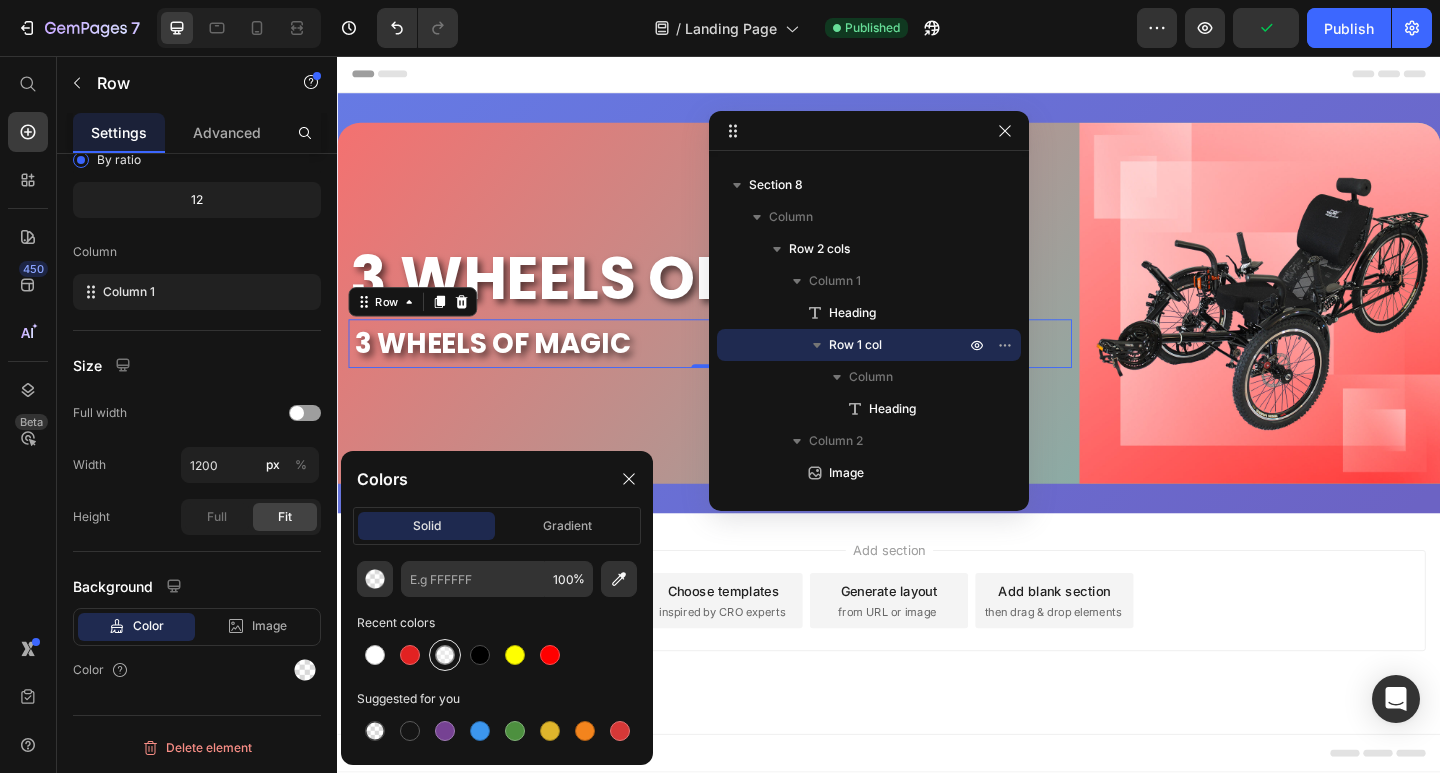click at bounding box center [445, 655] 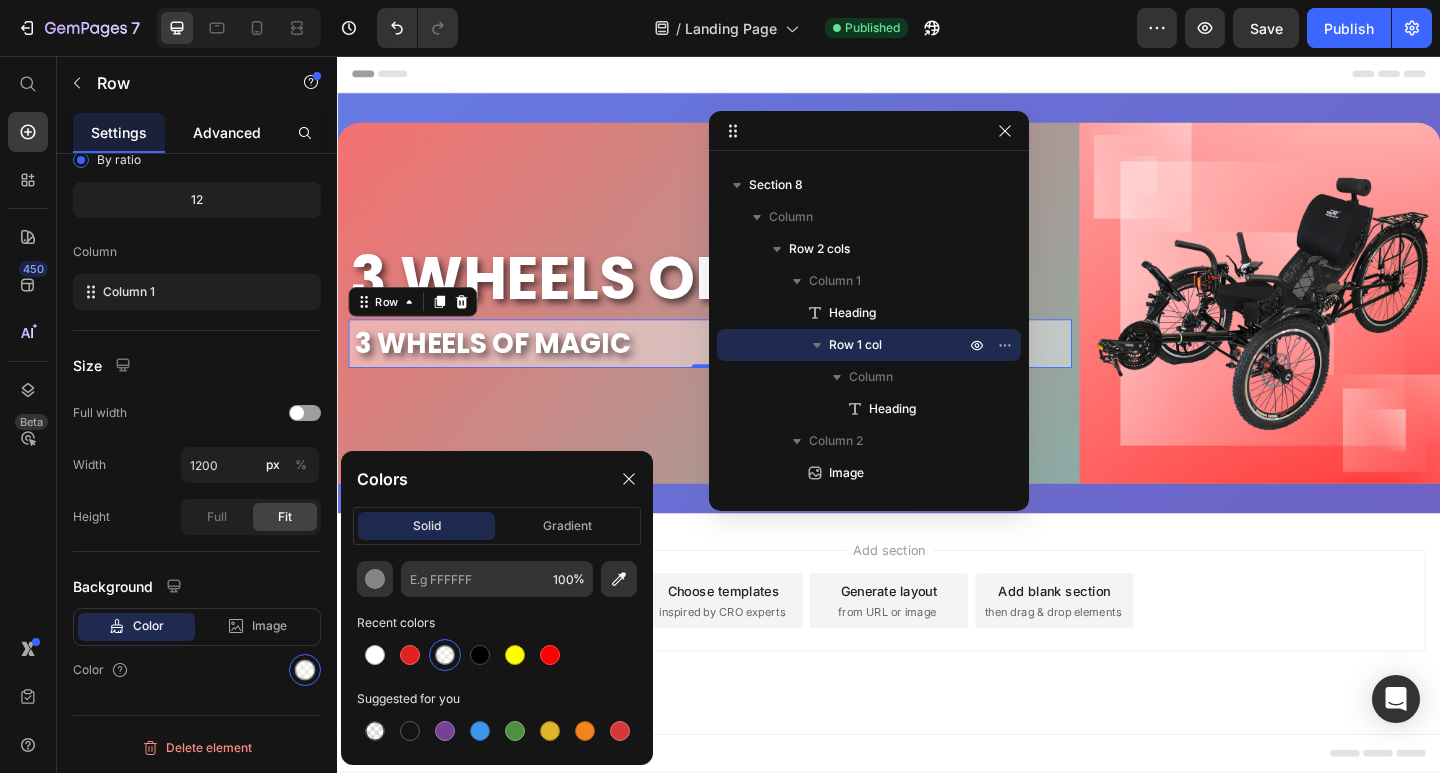 click on "Advanced" 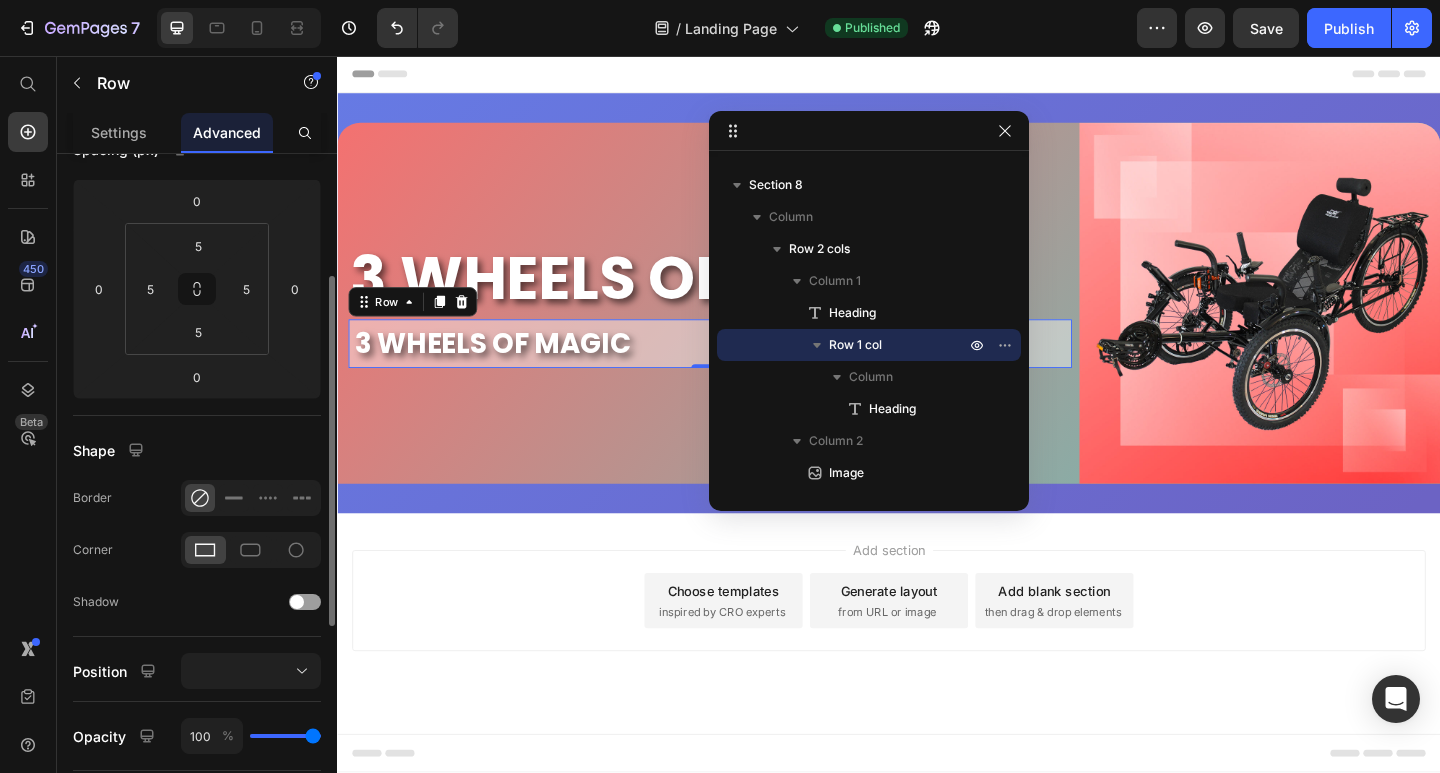 scroll, scrollTop: 0, scrollLeft: 0, axis: both 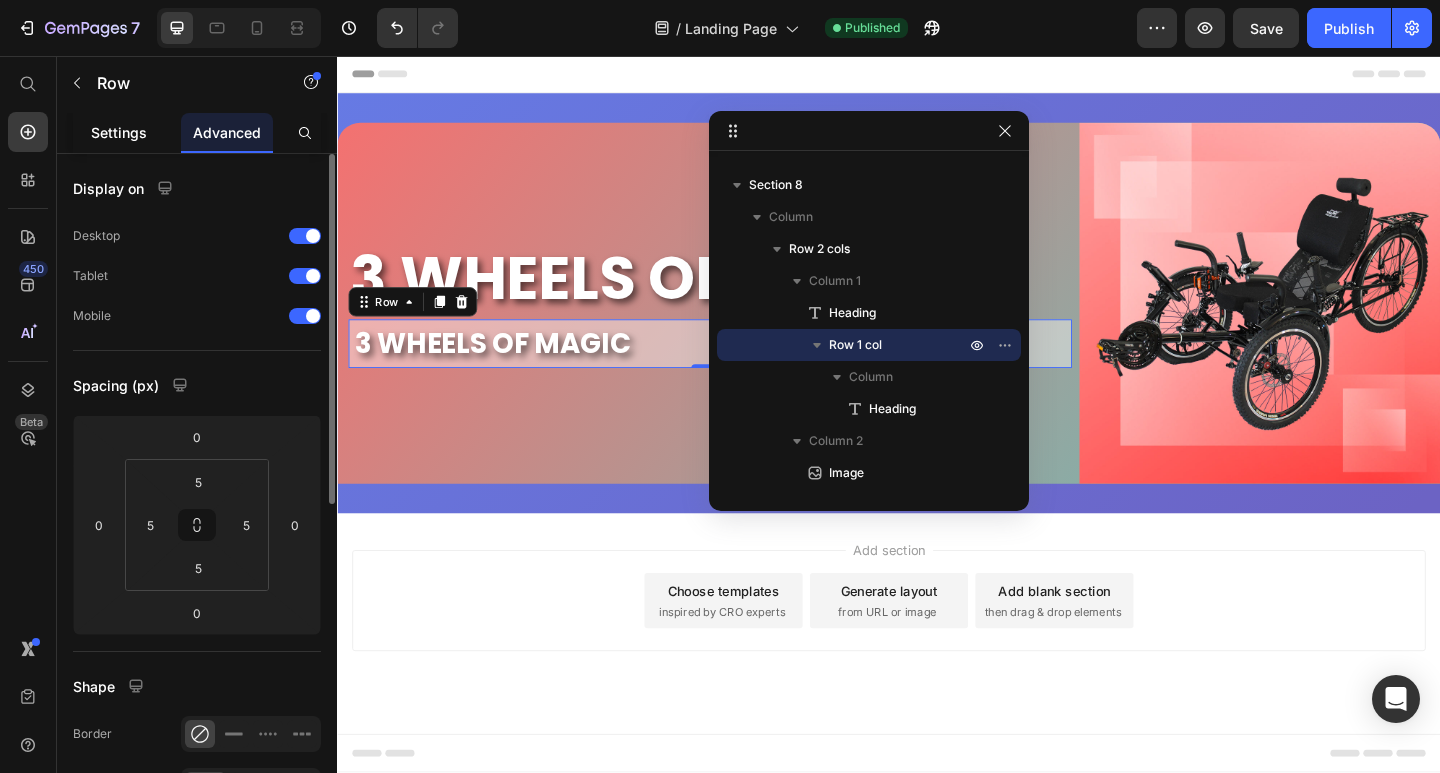 click on "Settings" at bounding box center (119, 132) 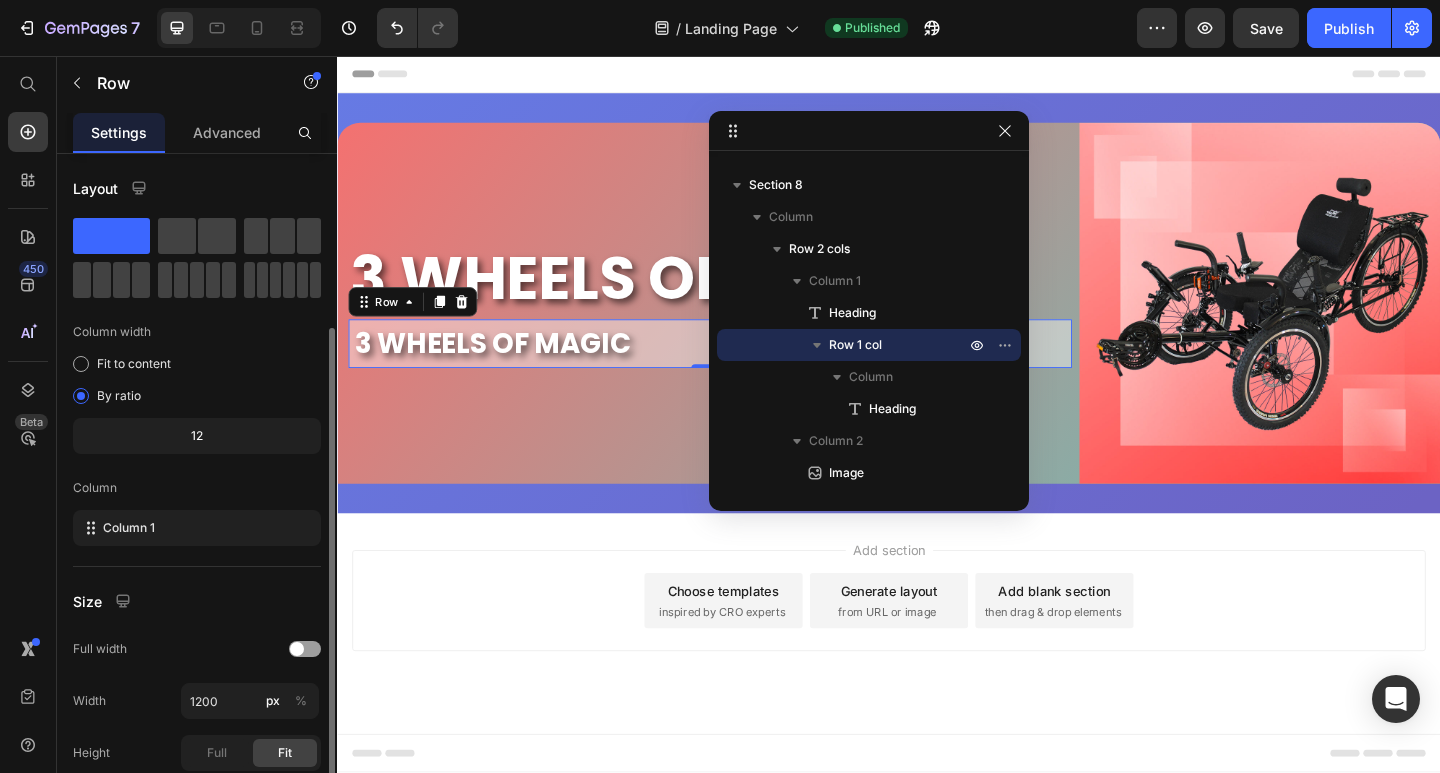 scroll, scrollTop: 100, scrollLeft: 0, axis: vertical 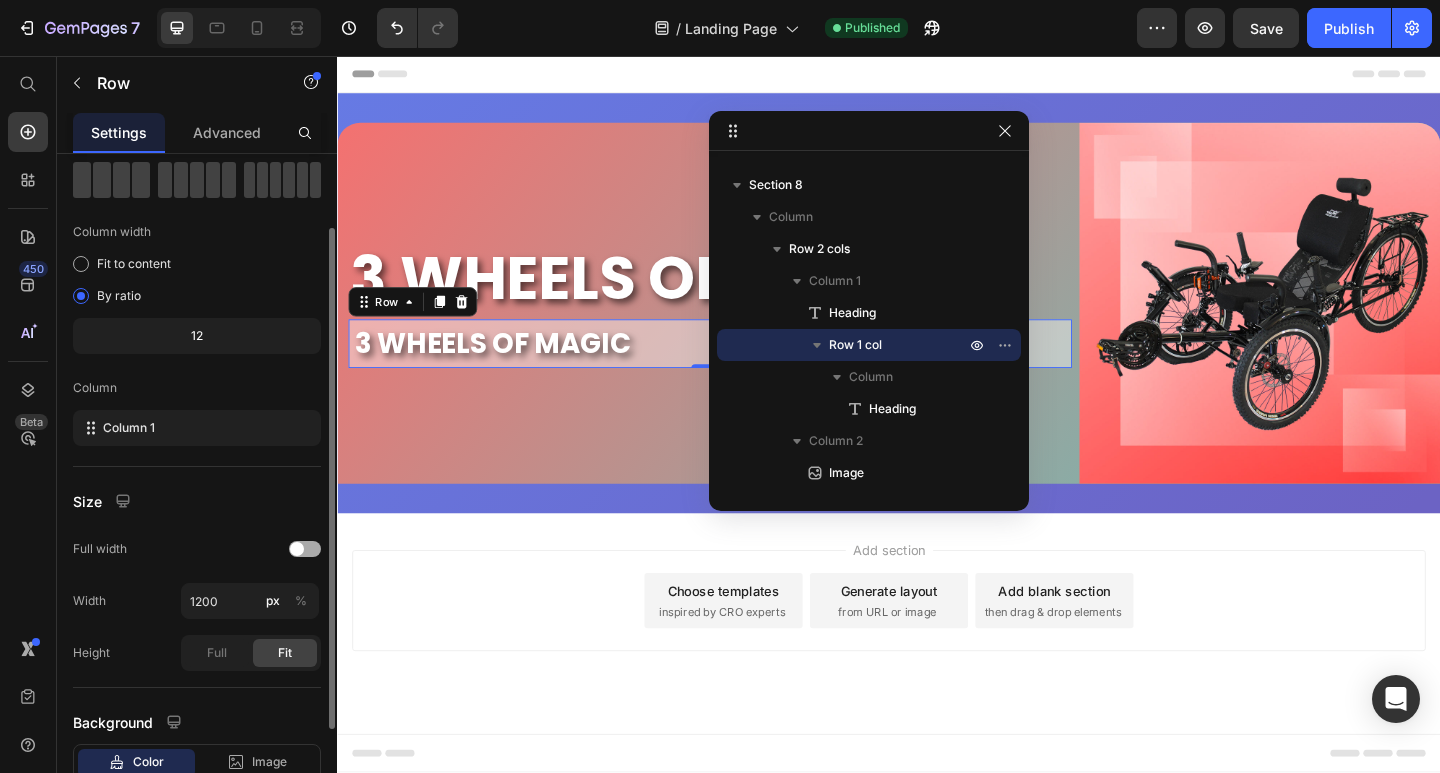 click at bounding box center (305, 549) 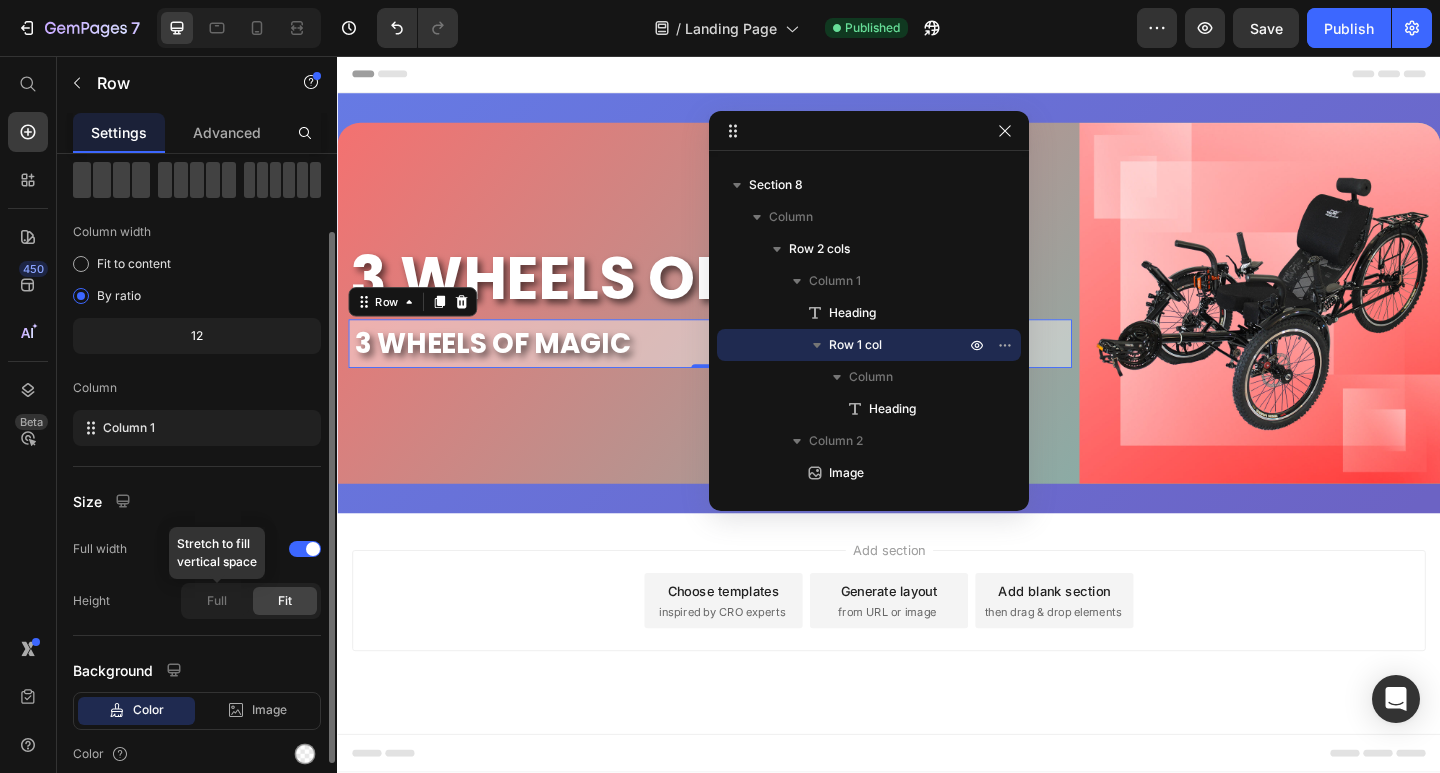 click on "Full" 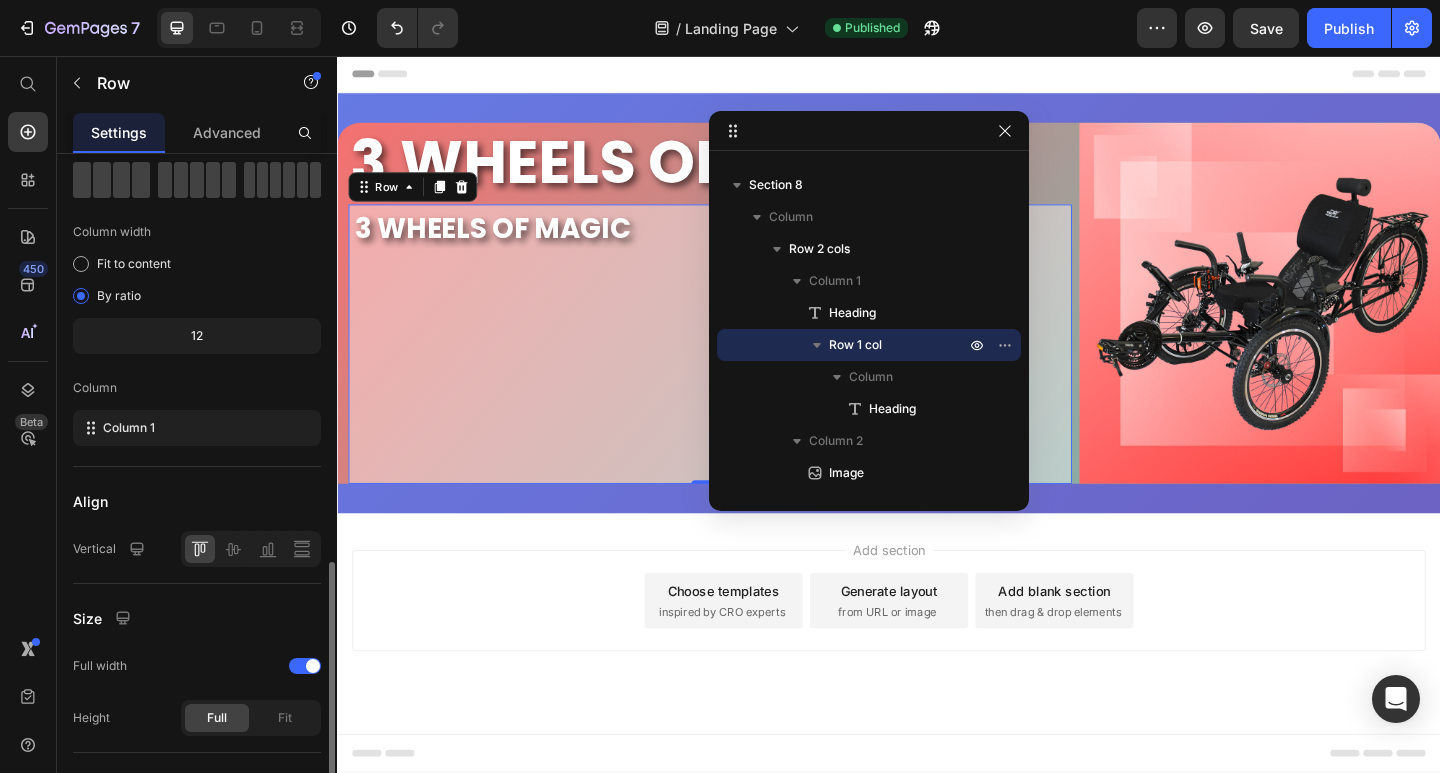 scroll, scrollTop: 300, scrollLeft: 0, axis: vertical 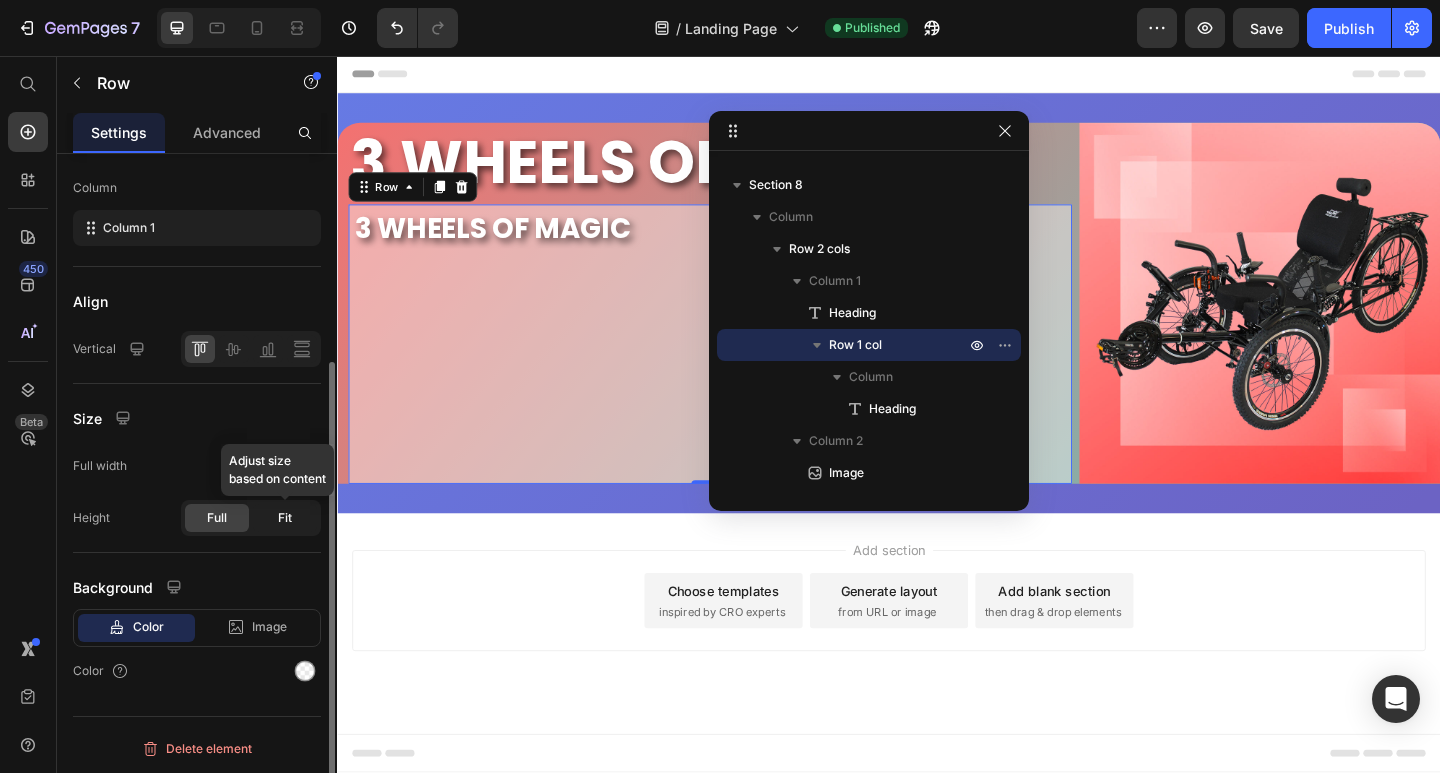 click on "Fit" 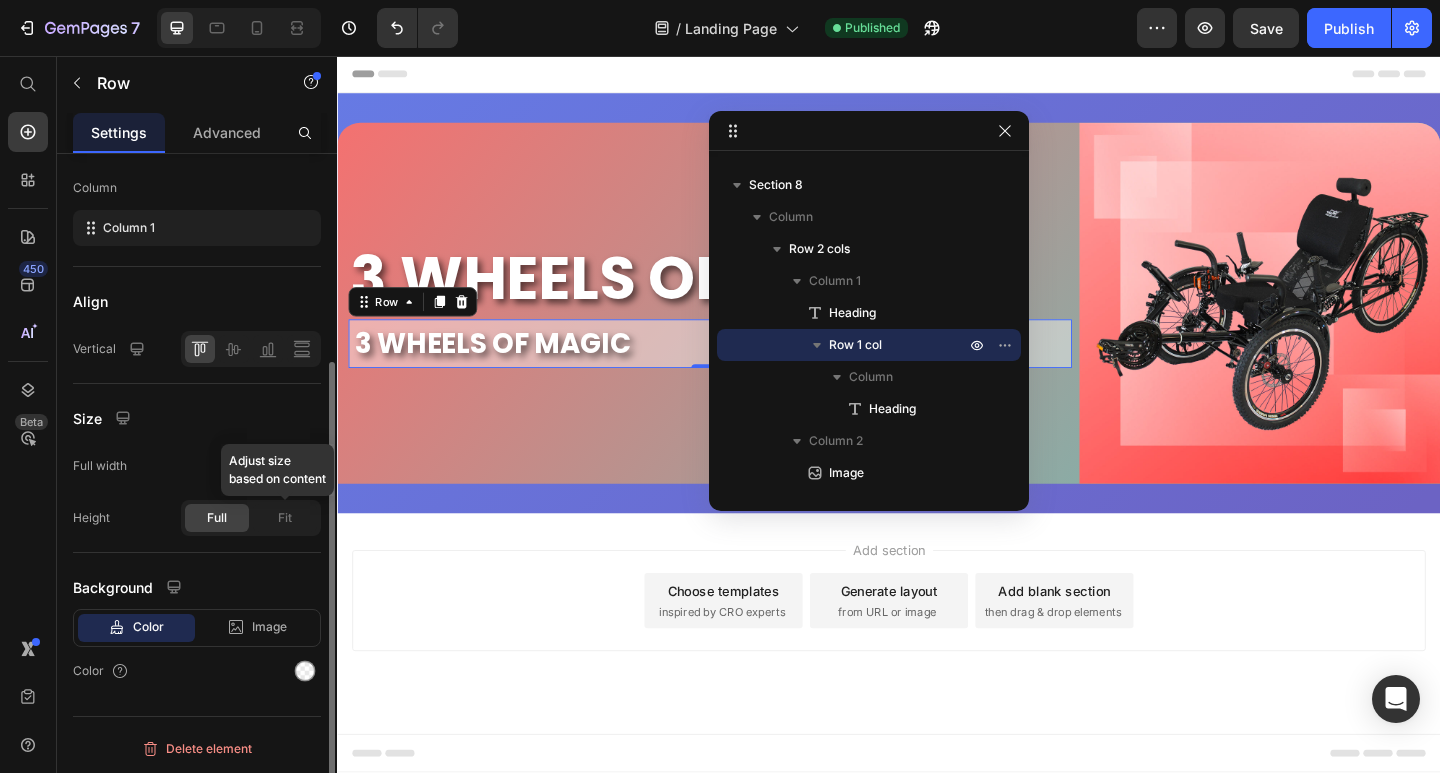scroll, scrollTop: 184, scrollLeft: 0, axis: vertical 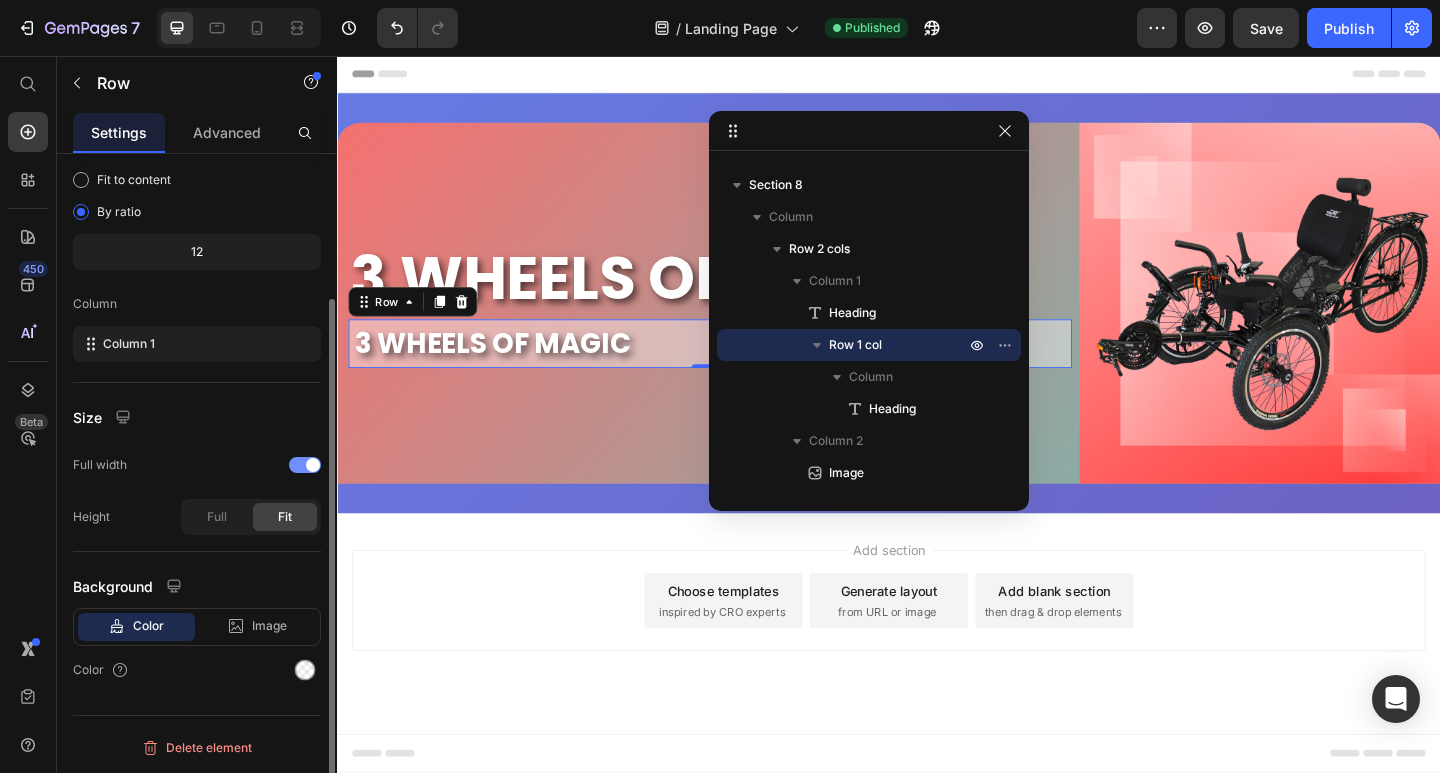 click on "Full width" 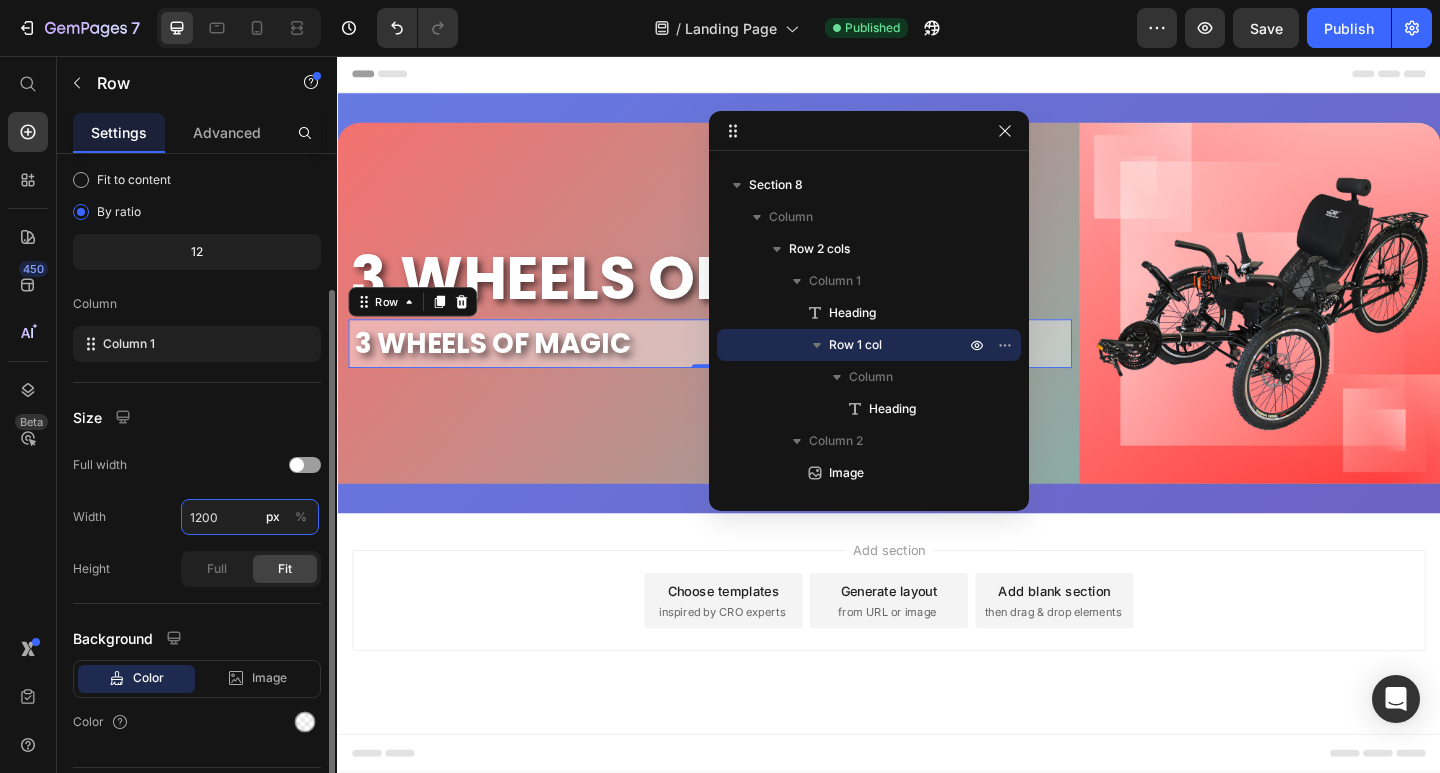 click on "1200" at bounding box center [250, 517] 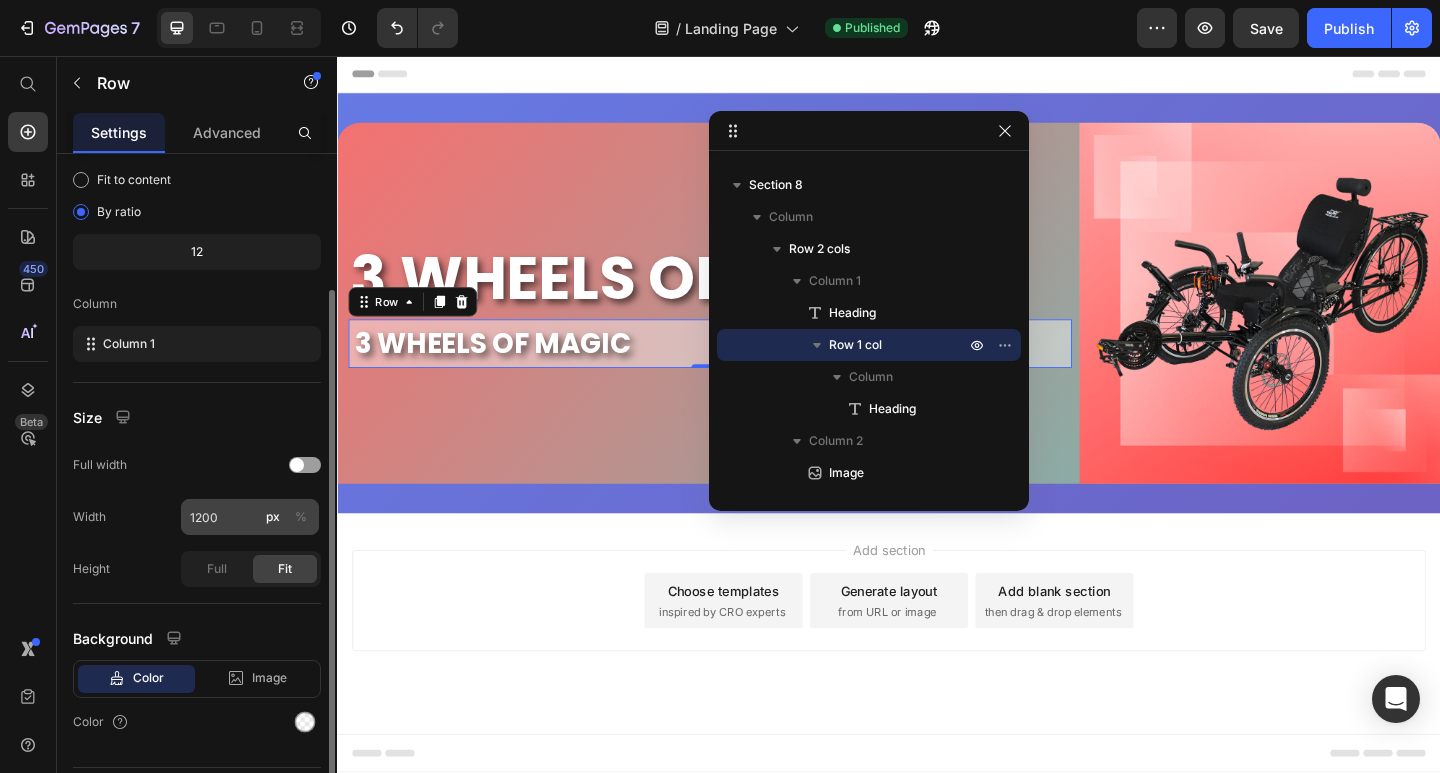 click on "%" at bounding box center [301, 517] 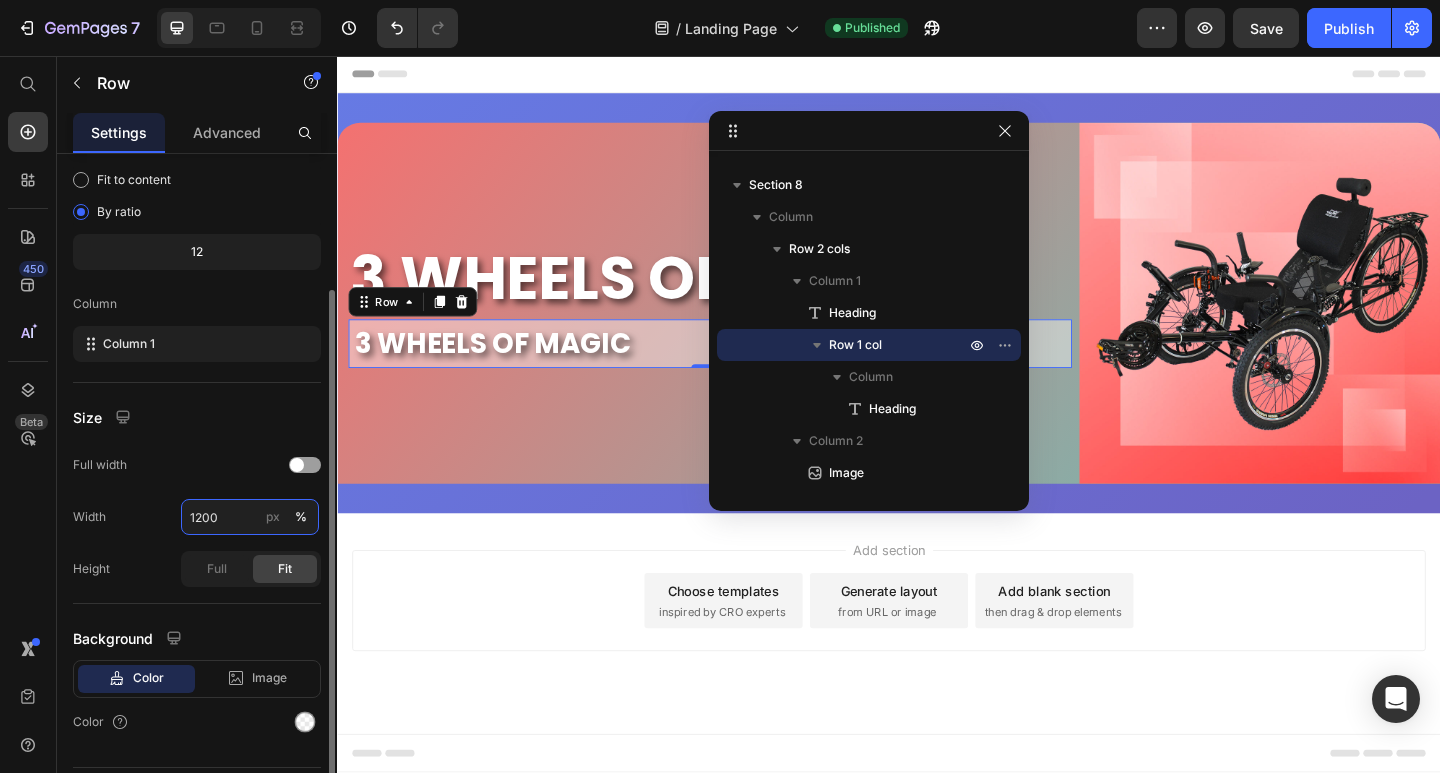 click on "1200" at bounding box center [250, 517] 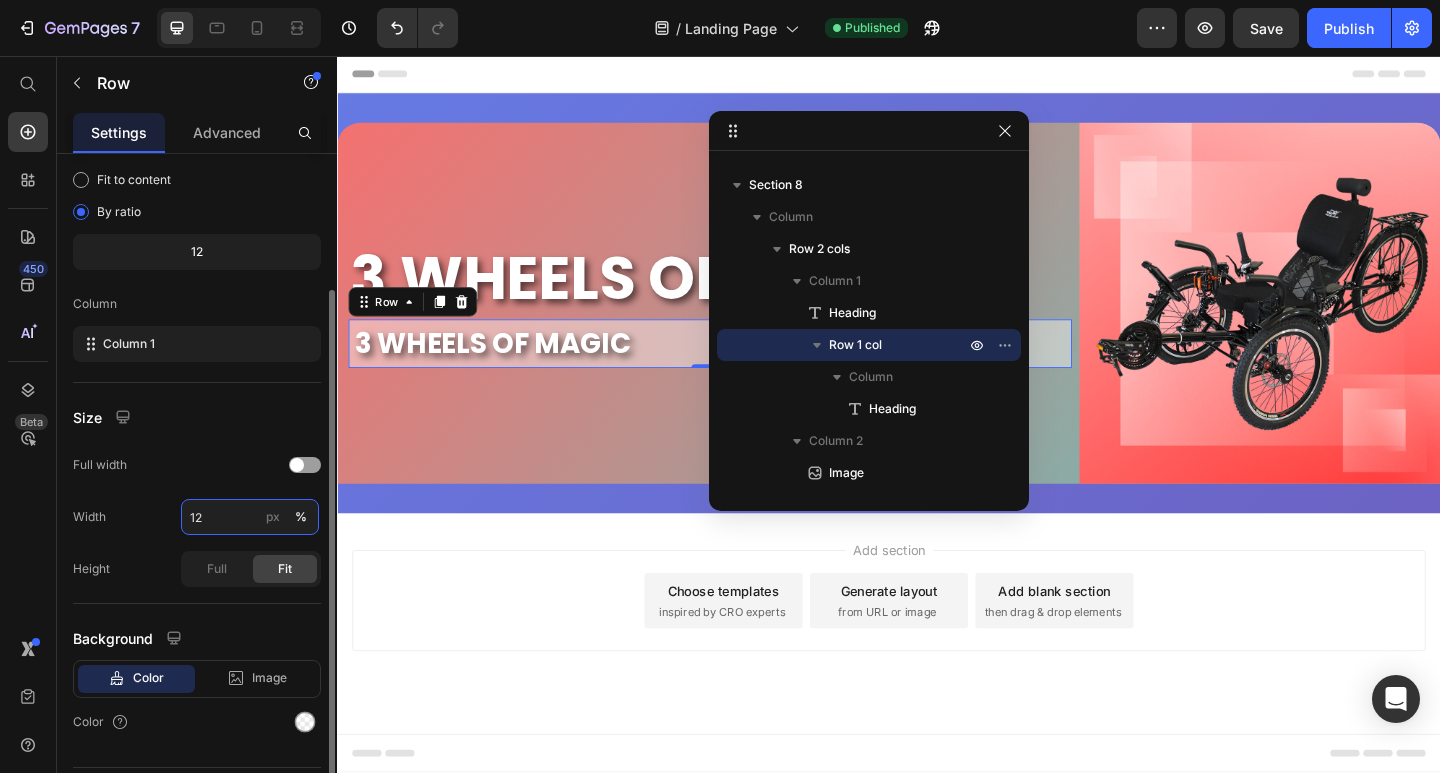 type on "1" 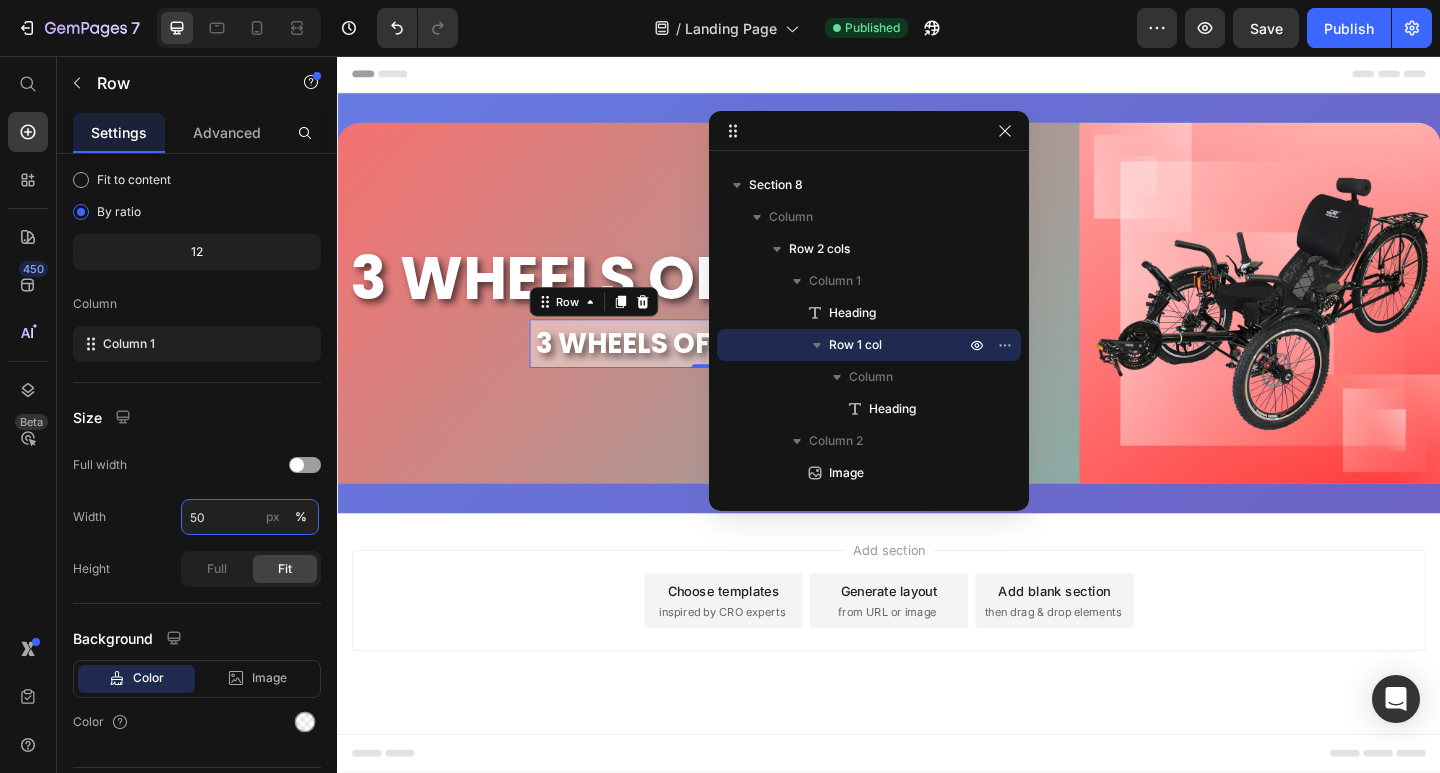 click 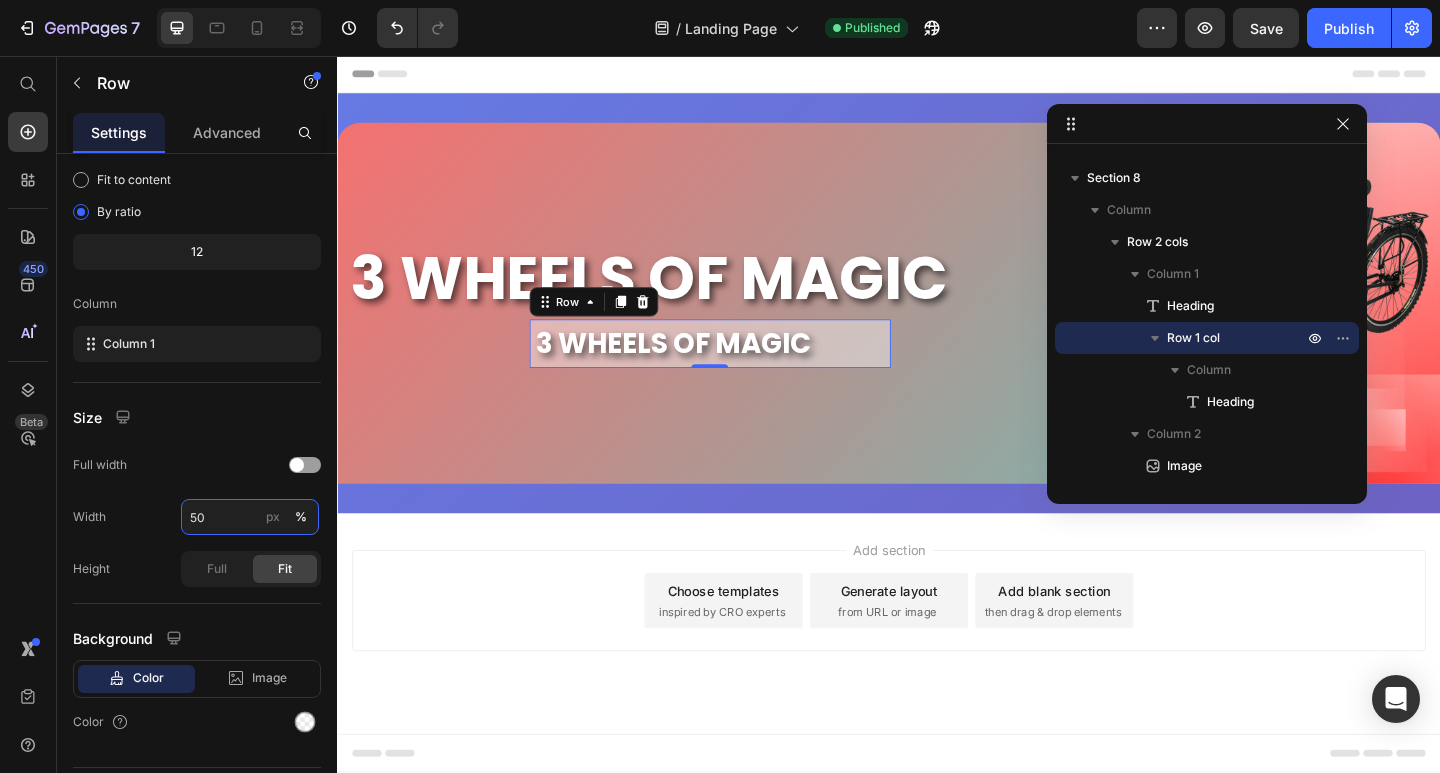 drag, startPoint x: 928, startPoint y: 130, endPoint x: 1273, endPoint y: 123, distance: 345.071 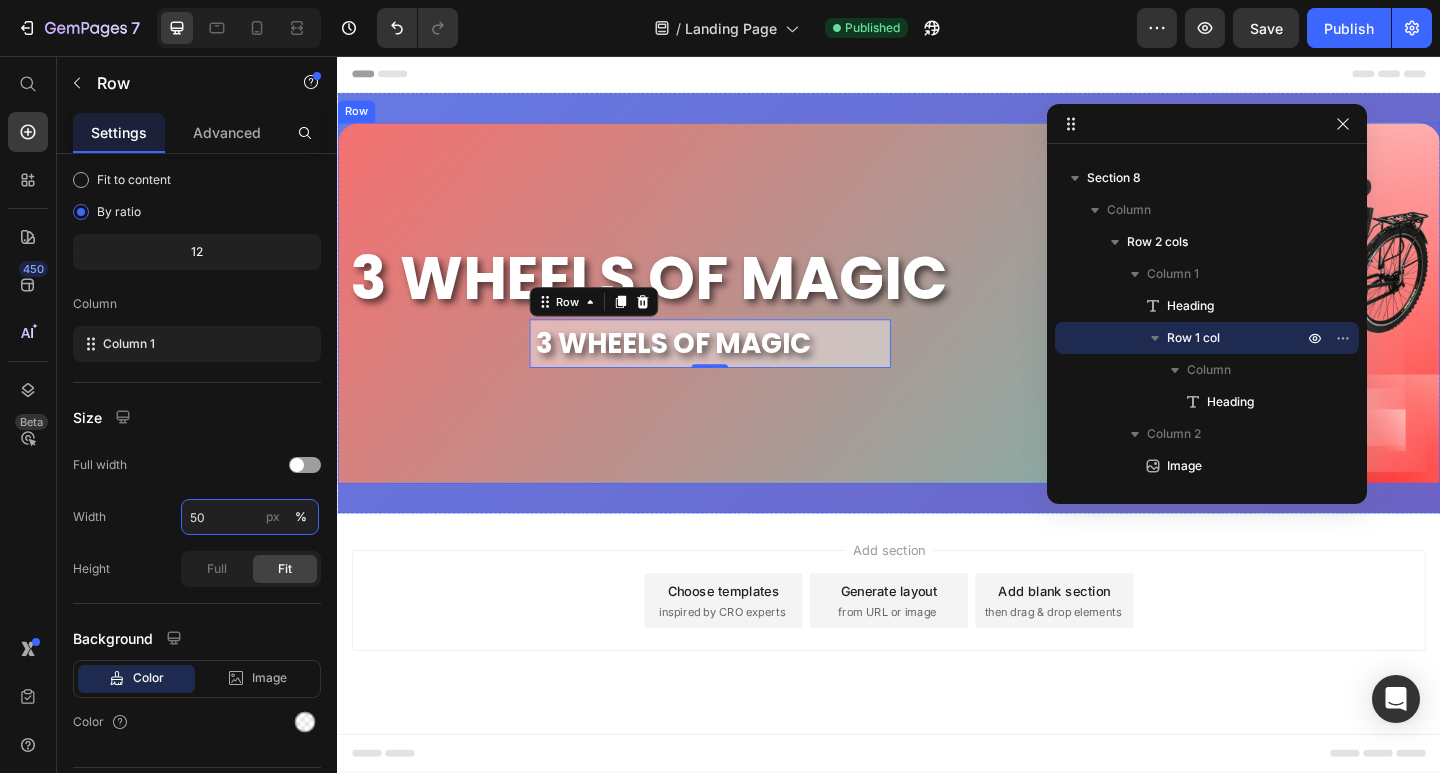 type on "50" 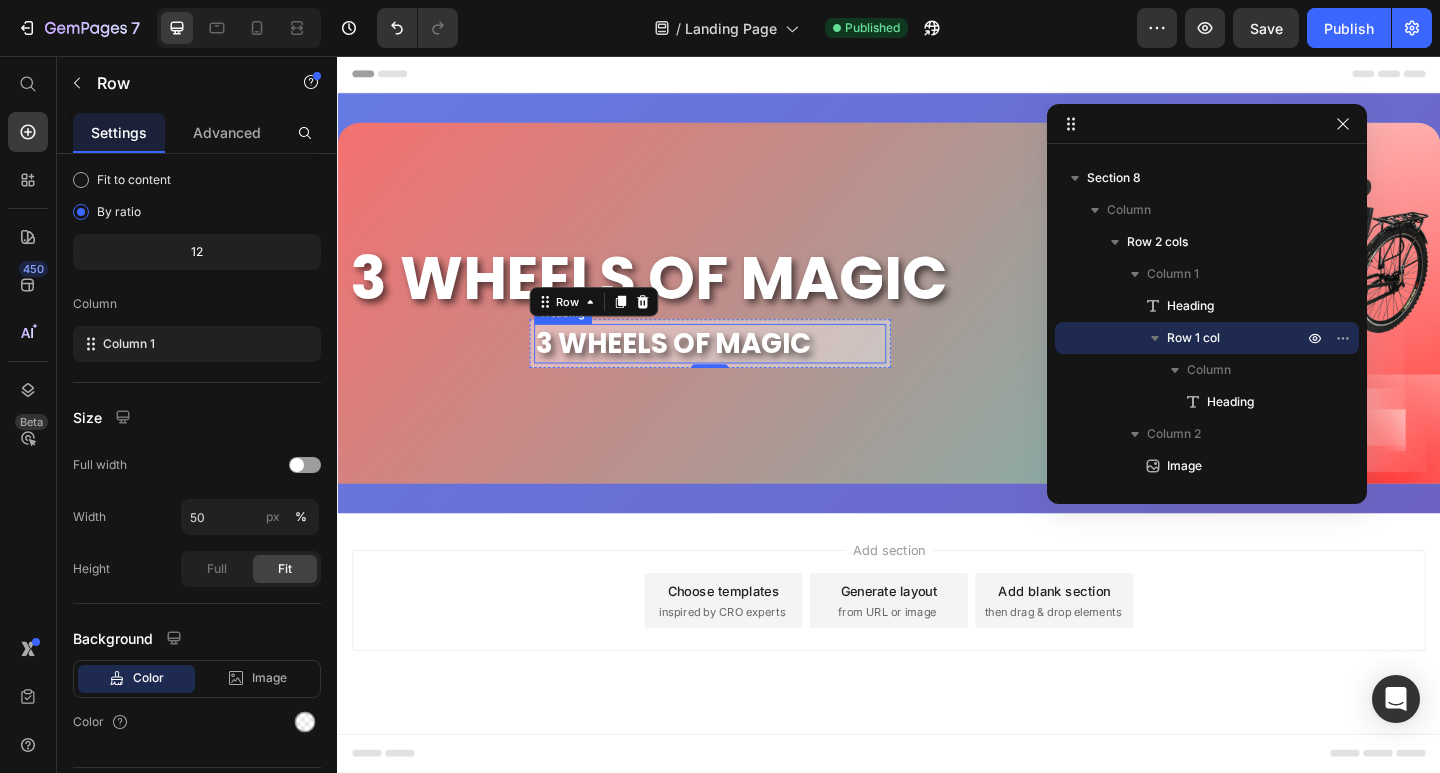 click on "3 WHEELS OF MAGIC" at bounding box center [742, 369] 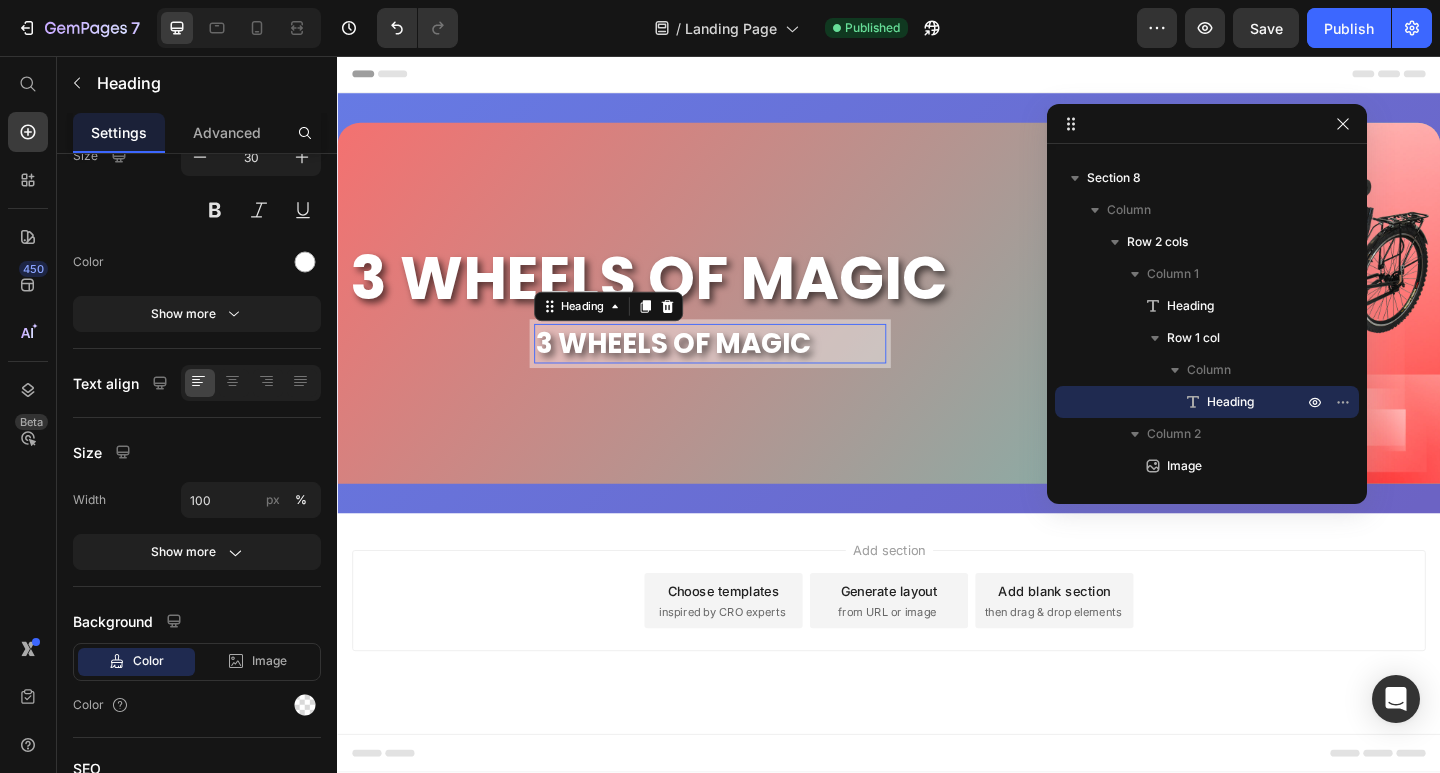 scroll, scrollTop: 0, scrollLeft: 0, axis: both 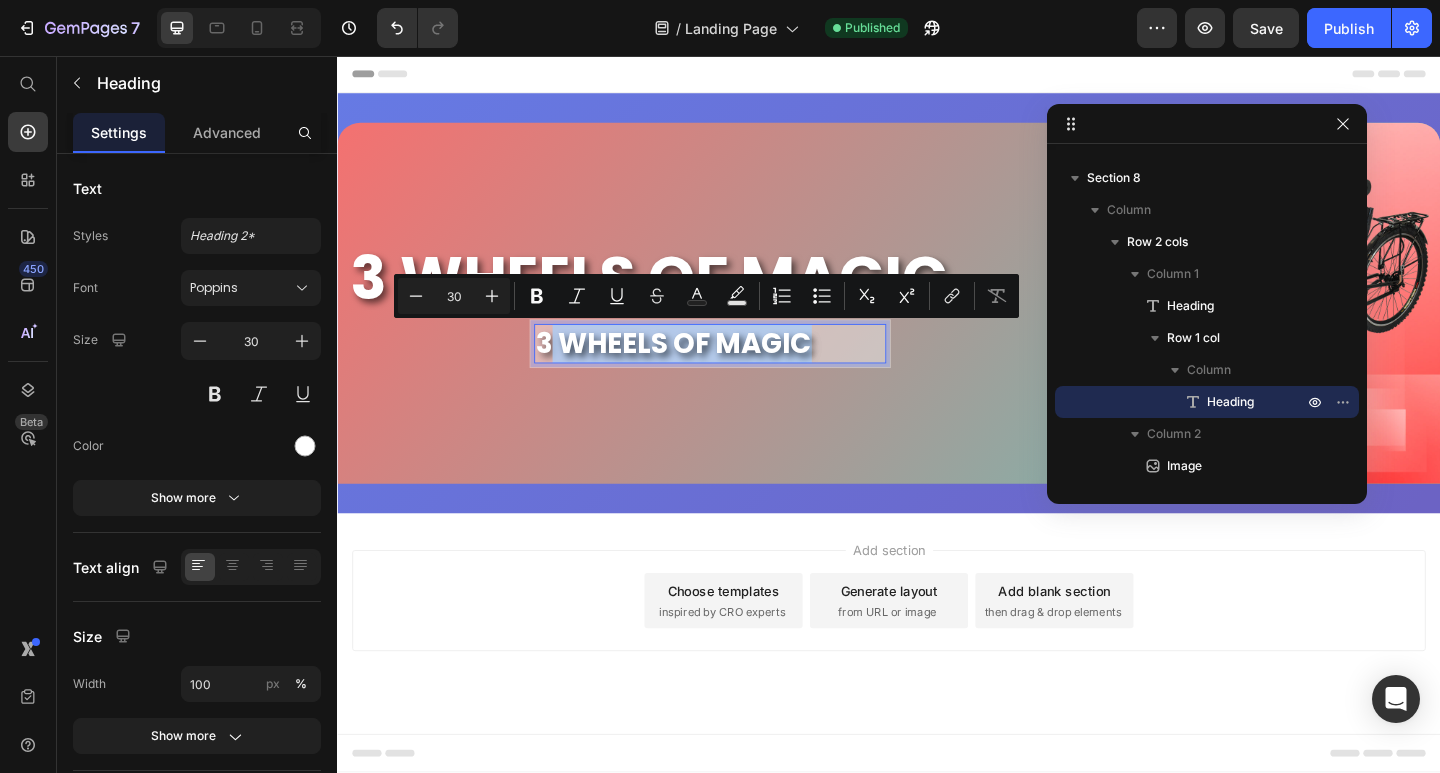 drag, startPoint x: 845, startPoint y: 366, endPoint x: 562, endPoint y: 363, distance: 283.0159 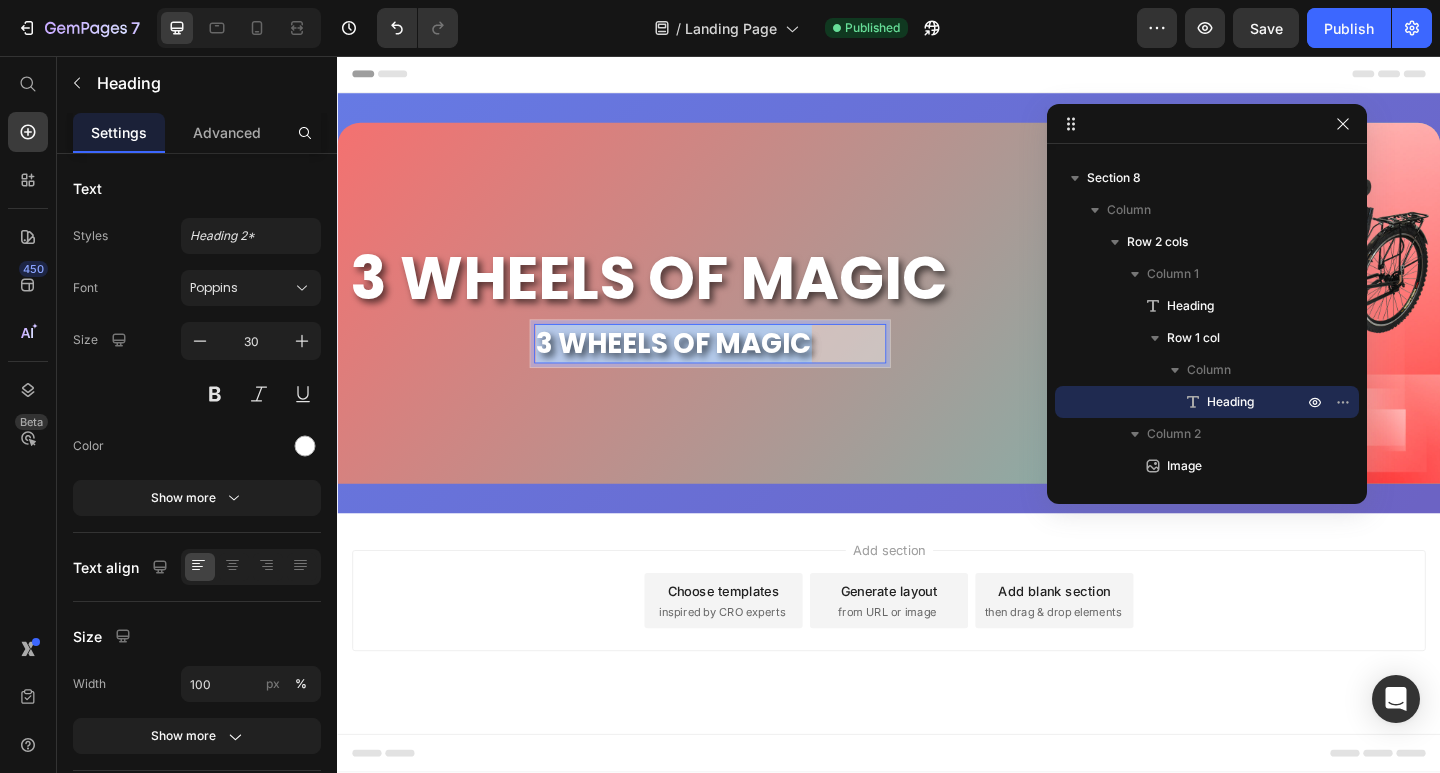 drag, startPoint x: 788, startPoint y: 357, endPoint x: 555, endPoint y: 367, distance: 233.2145 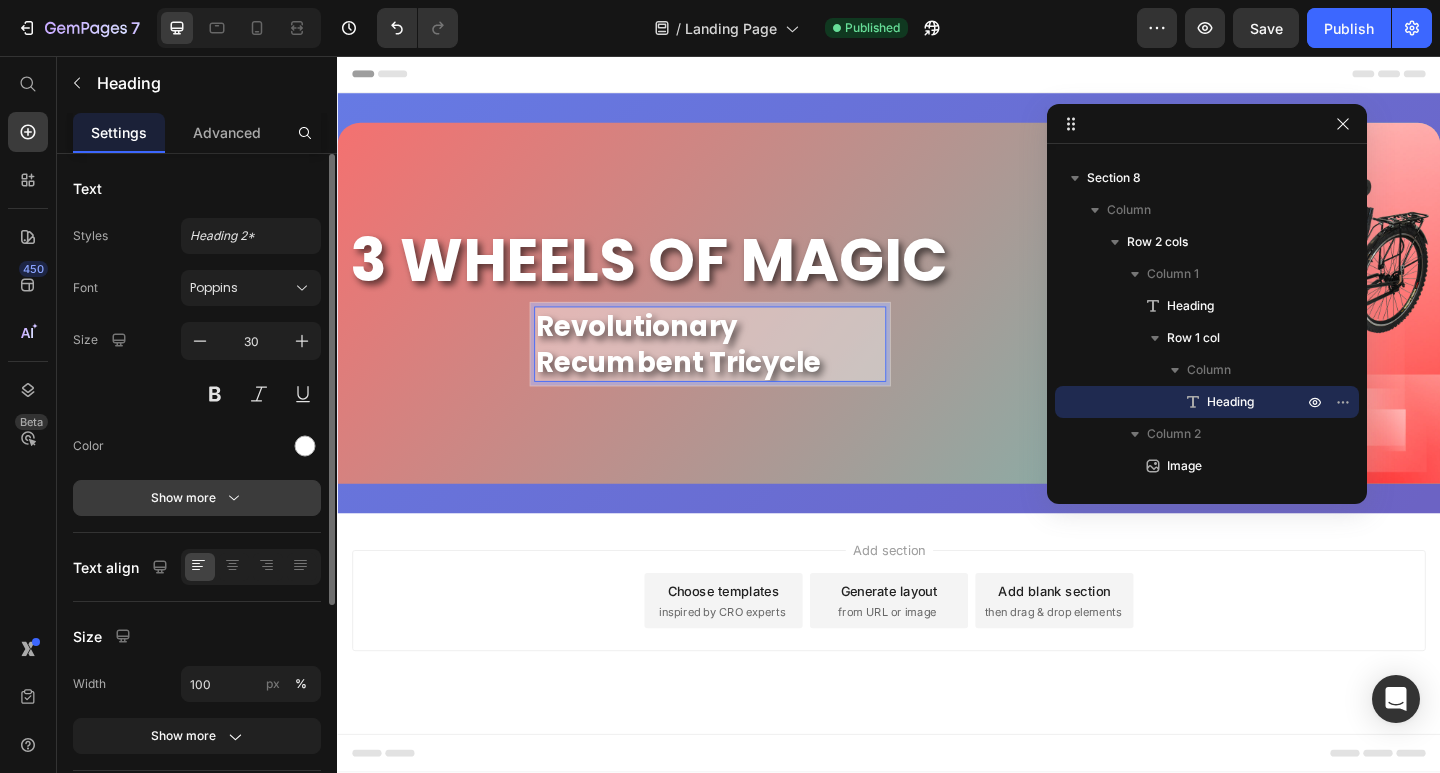 click on "Show more" at bounding box center (197, 498) 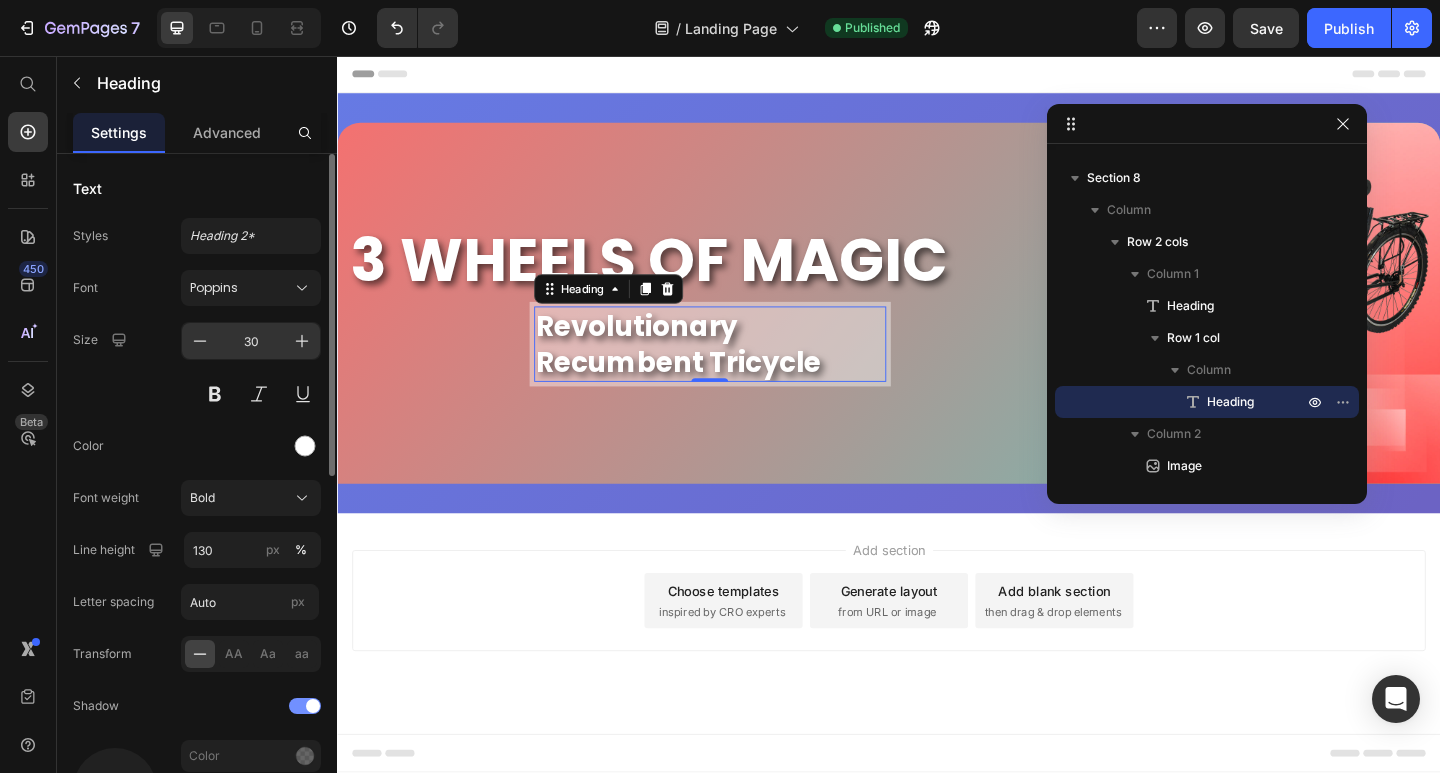 click on "30" at bounding box center (251, 341) 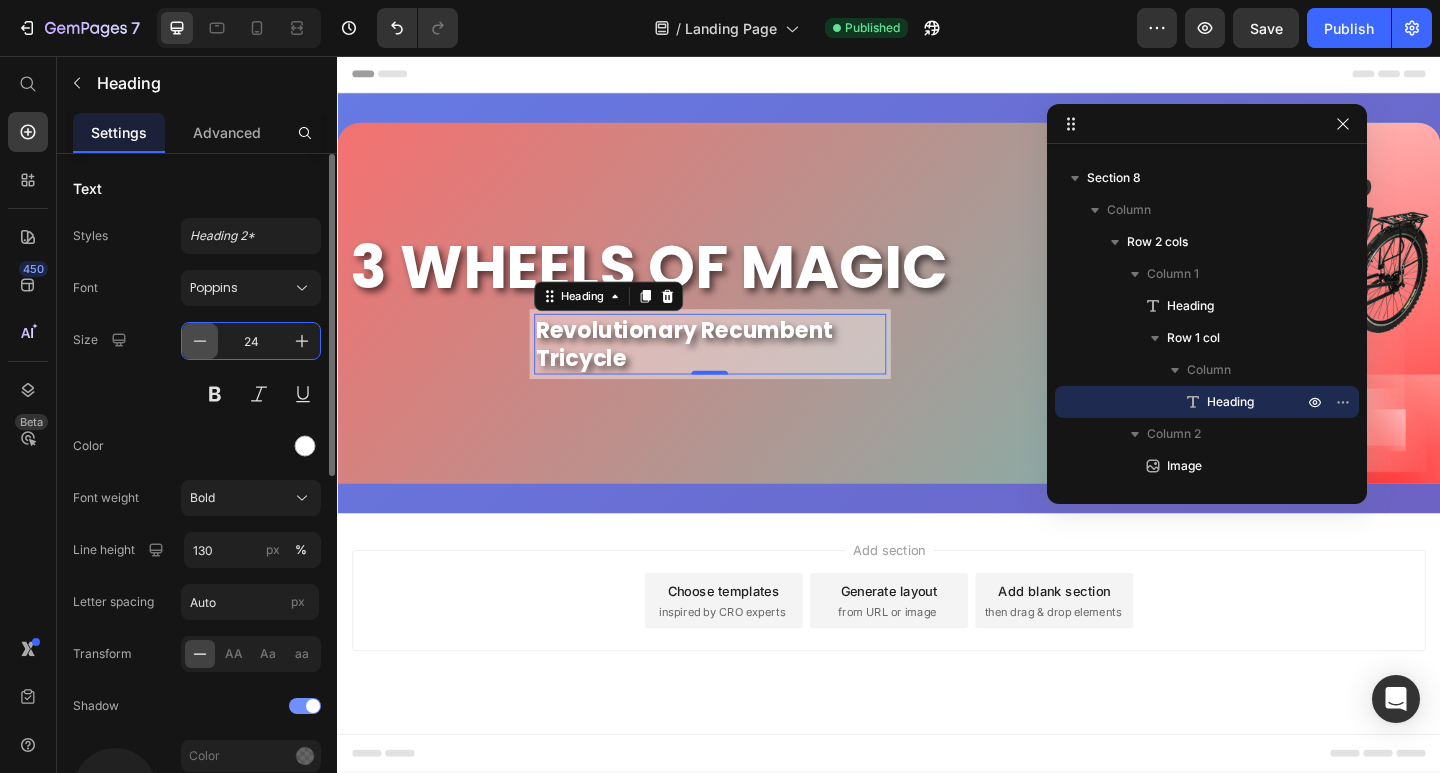 drag, startPoint x: 270, startPoint y: 335, endPoint x: 211, endPoint y: 343, distance: 59.5399 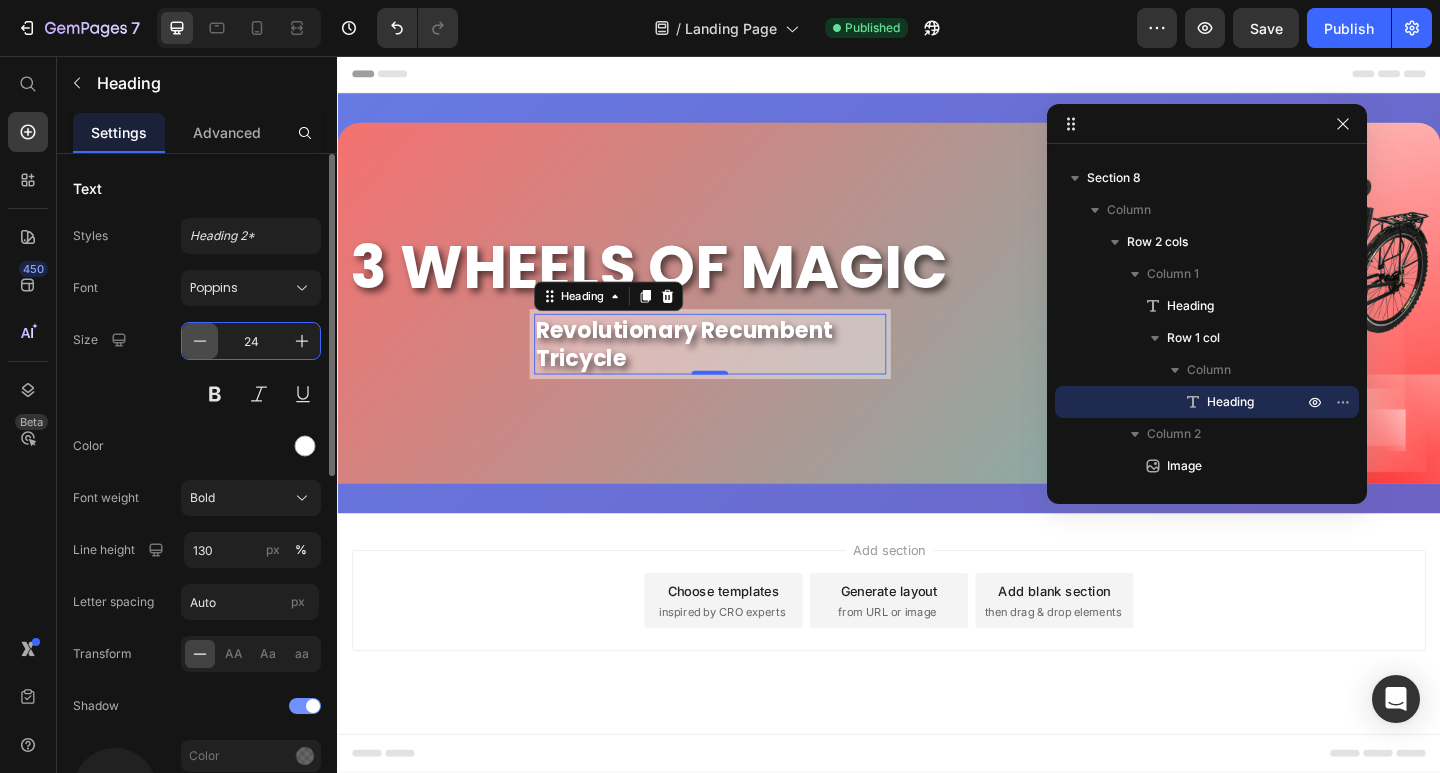 click on "24" at bounding box center (251, 341) 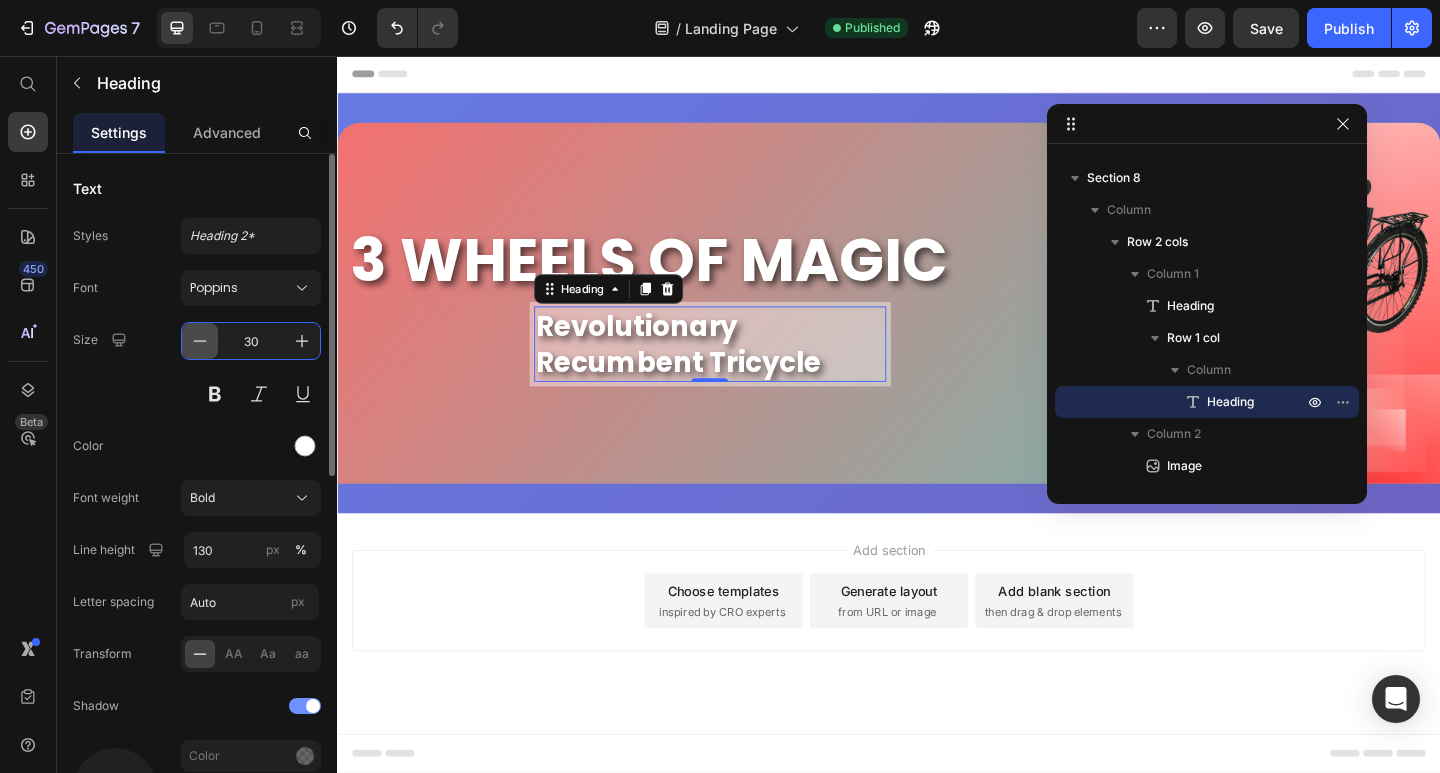 type on "30" 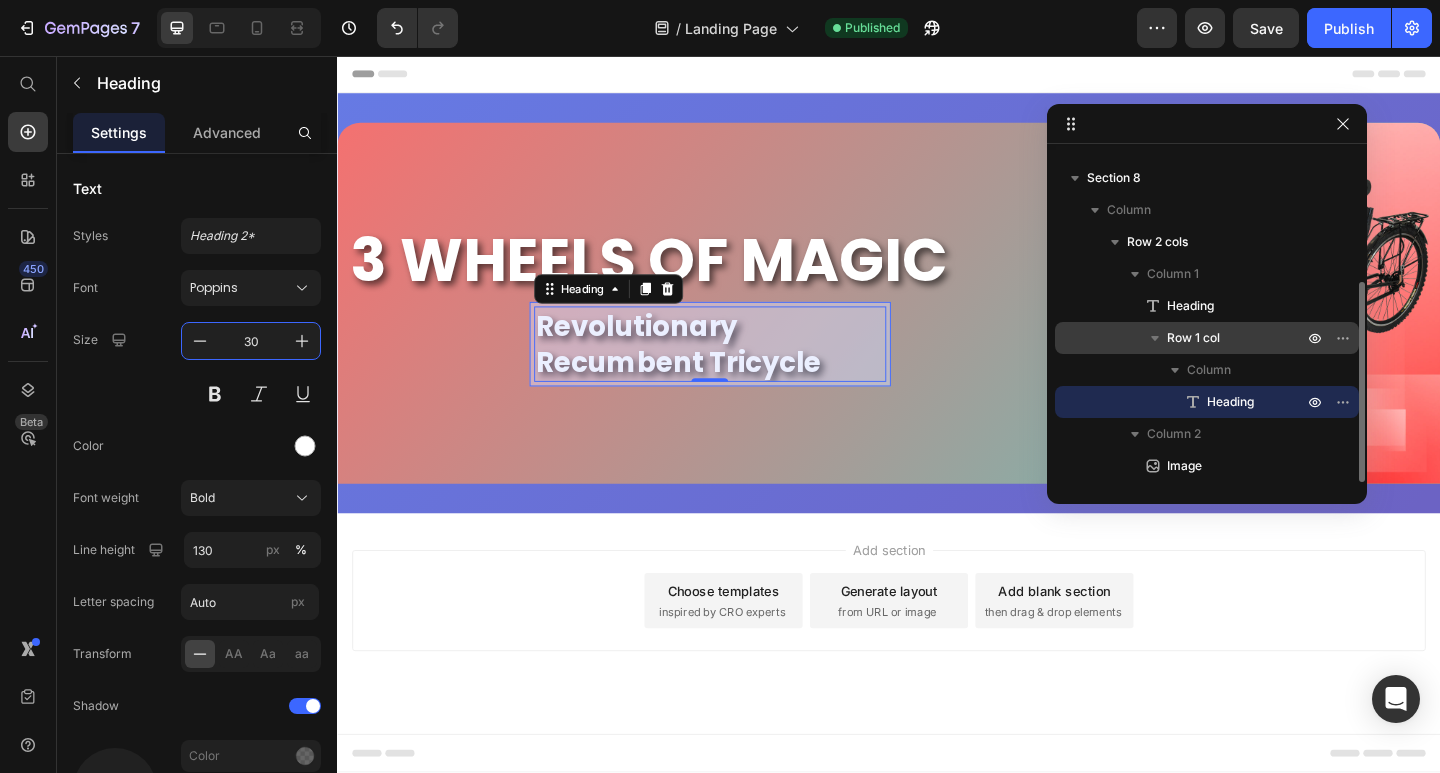 click on "Row 1 col" at bounding box center [1193, 338] 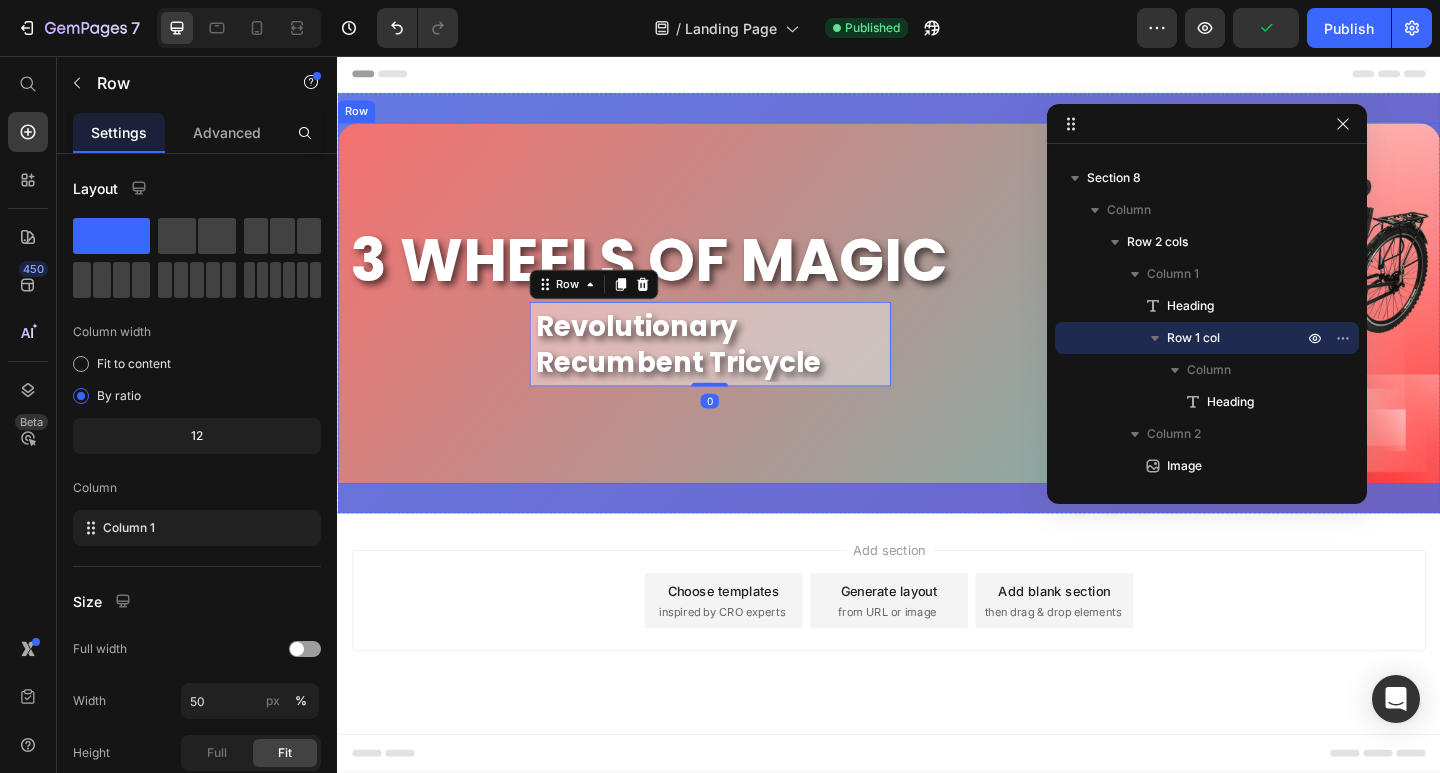 click on "3 WHEELS OF MAGIC Heading Revolutionary Recumbent Tricycle Heading Row   0" at bounding box center [742, 325] 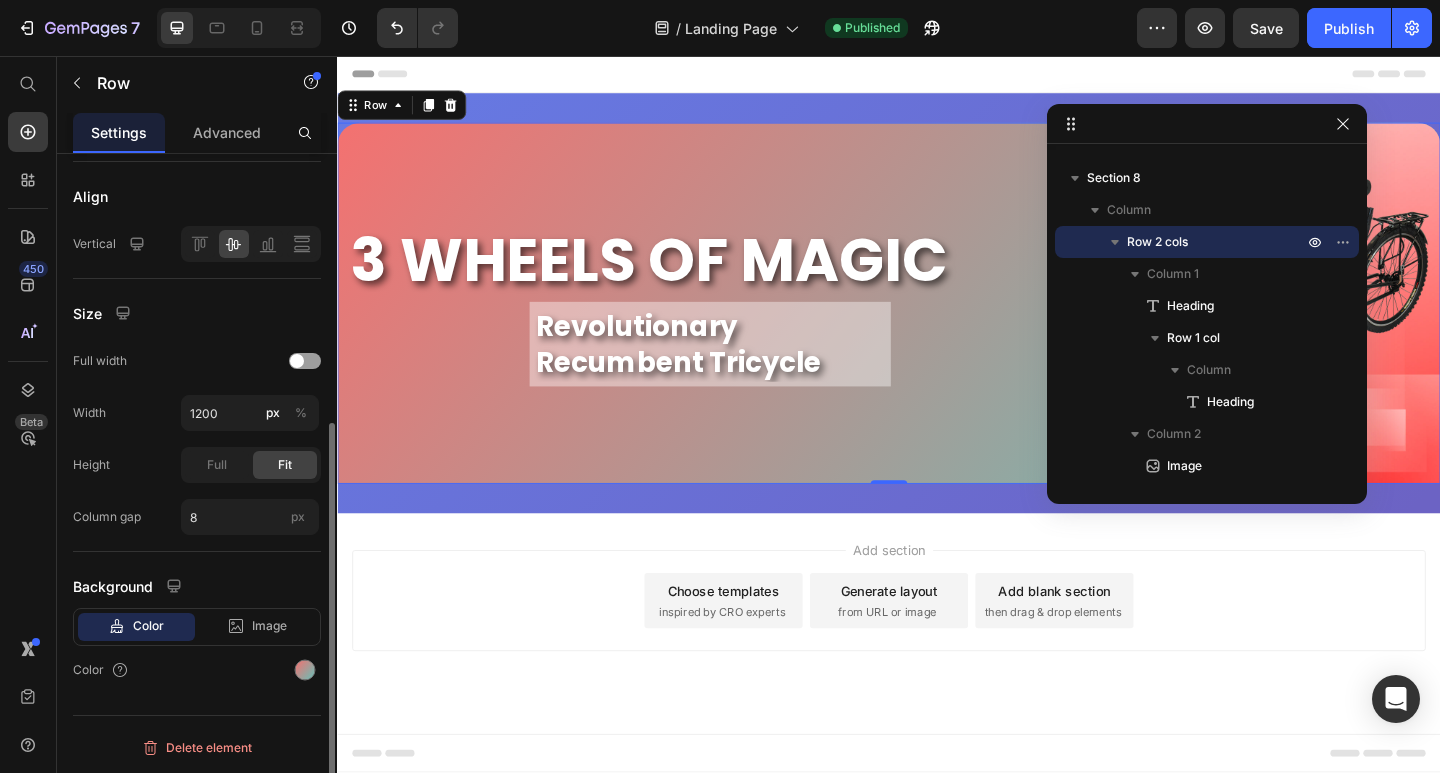 scroll, scrollTop: 0, scrollLeft: 0, axis: both 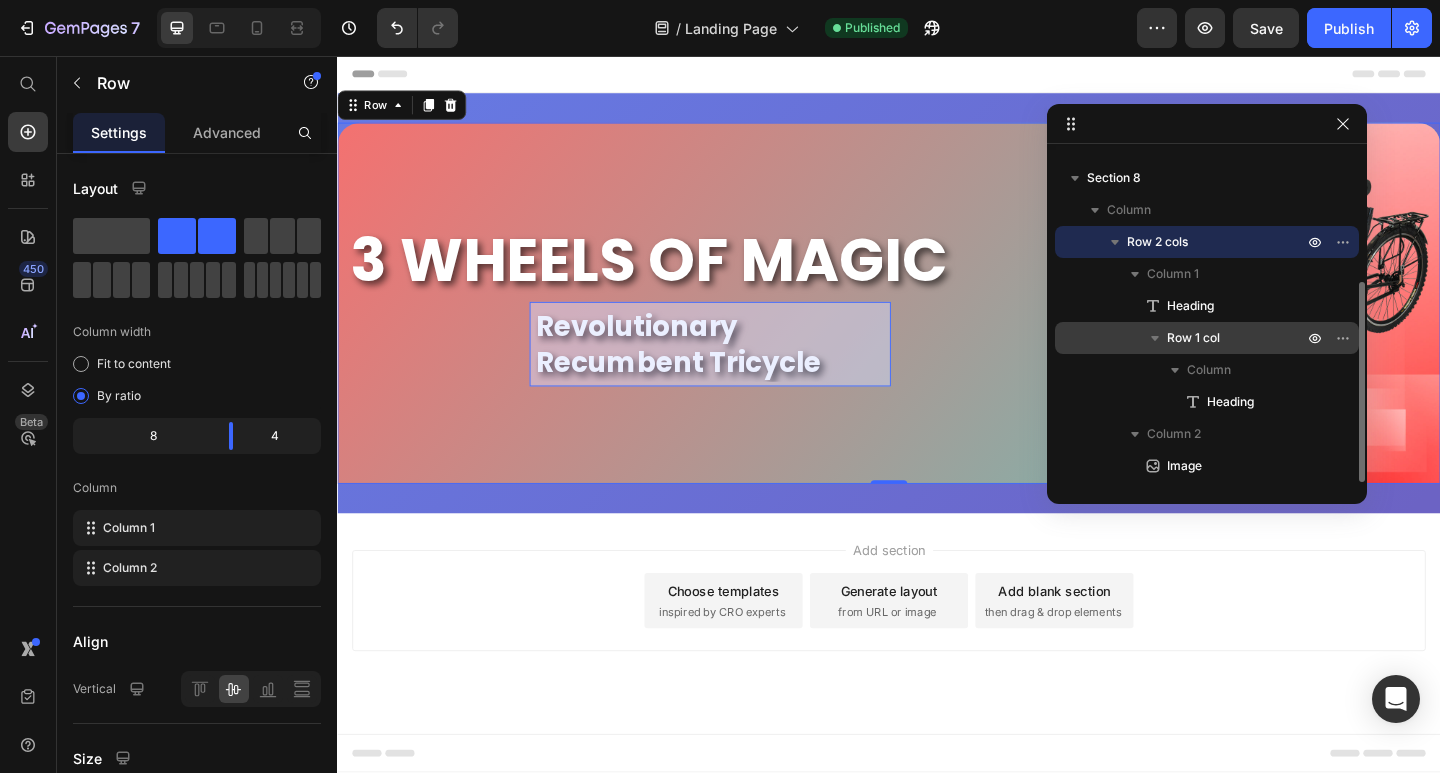 click on "Row 1 col" at bounding box center [1193, 338] 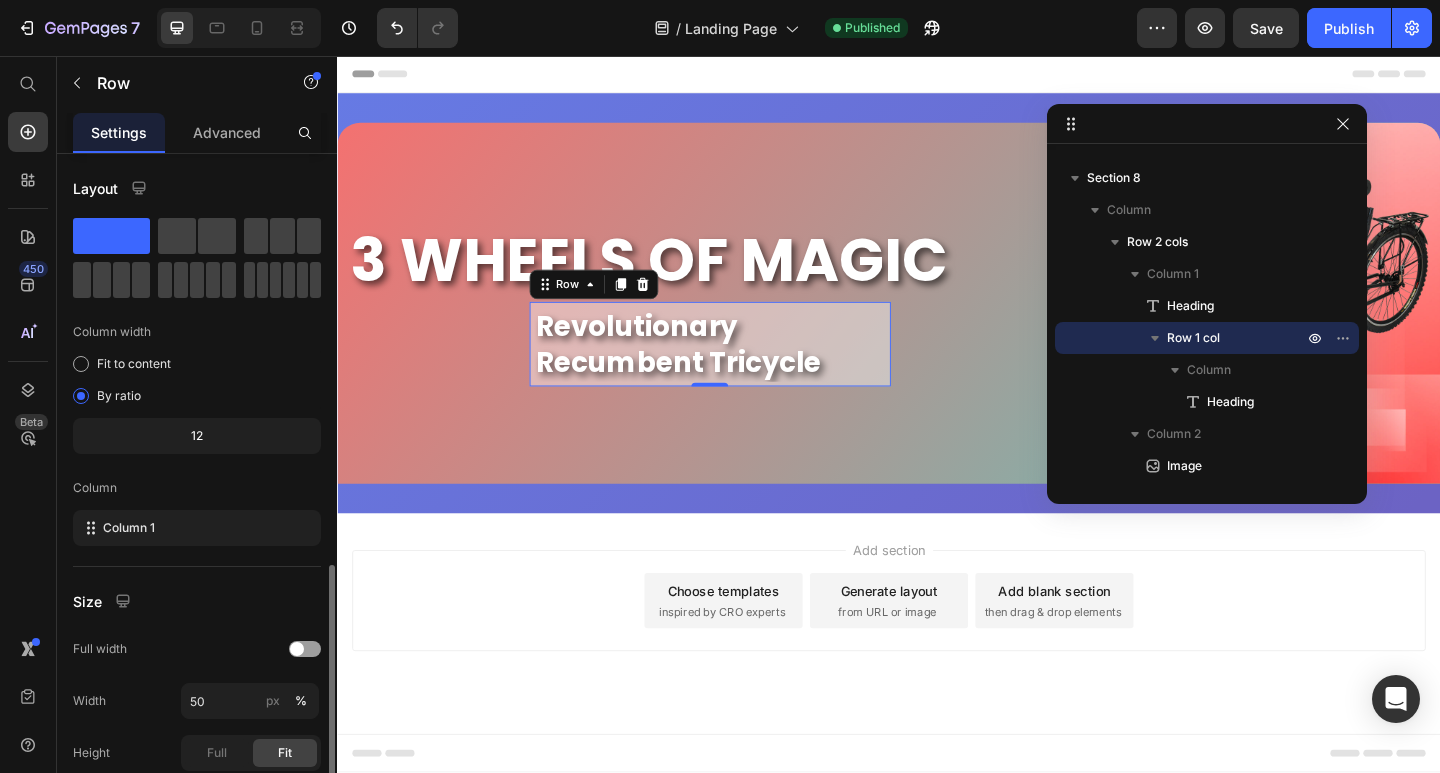 scroll, scrollTop: 236, scrollLeft: 0, axis: vertical 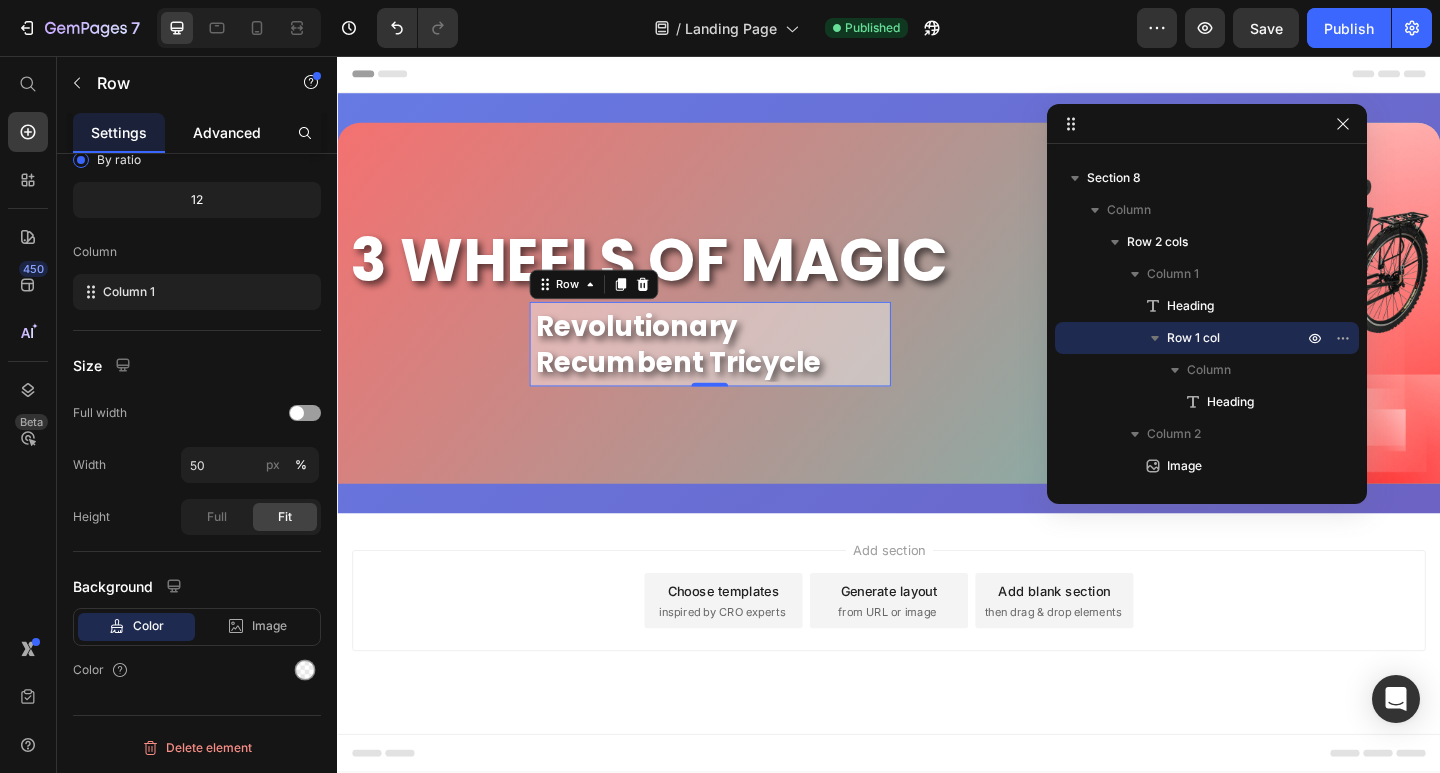 click on "Advanced" at bounding box center (227, 132) 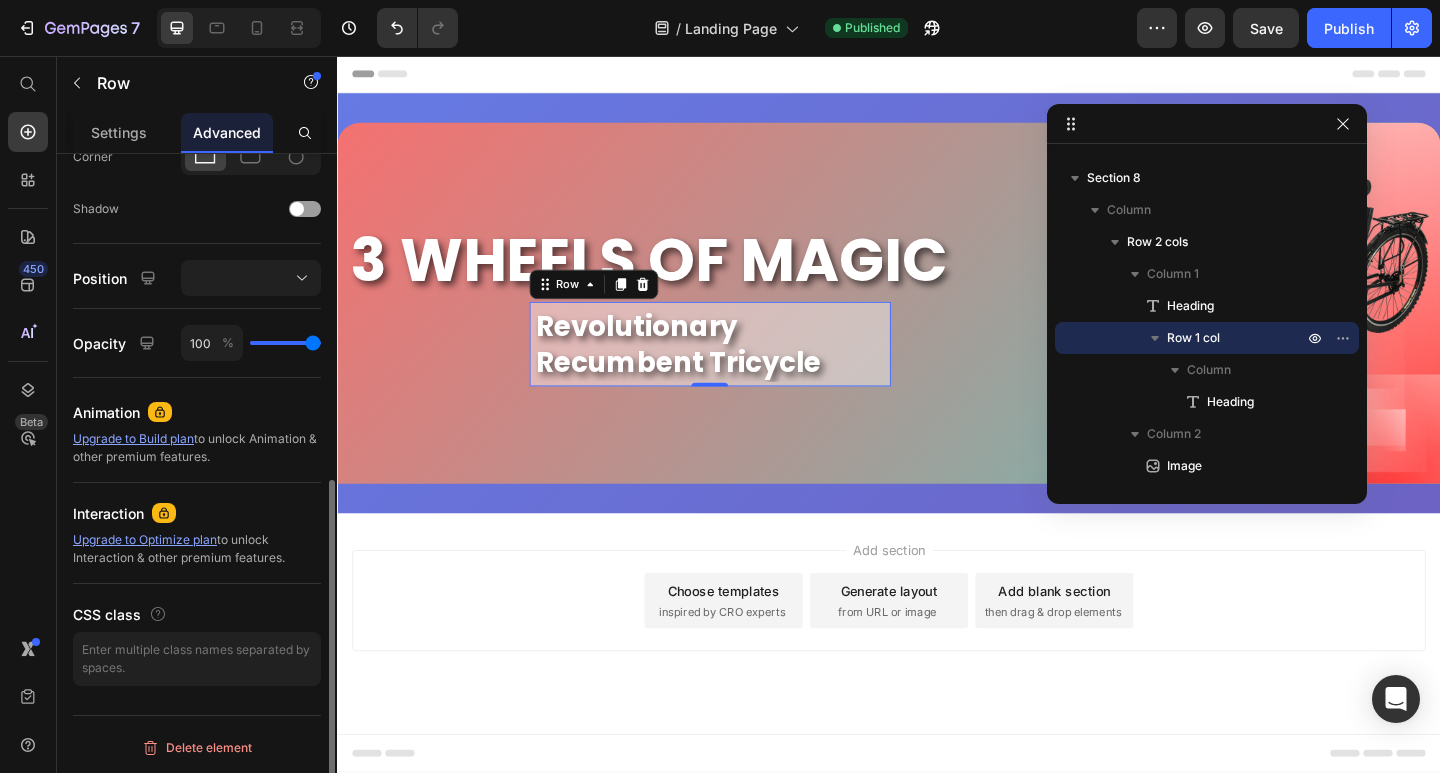 scroll, scrollTop: 0, scrollLeft: 0, axis: both 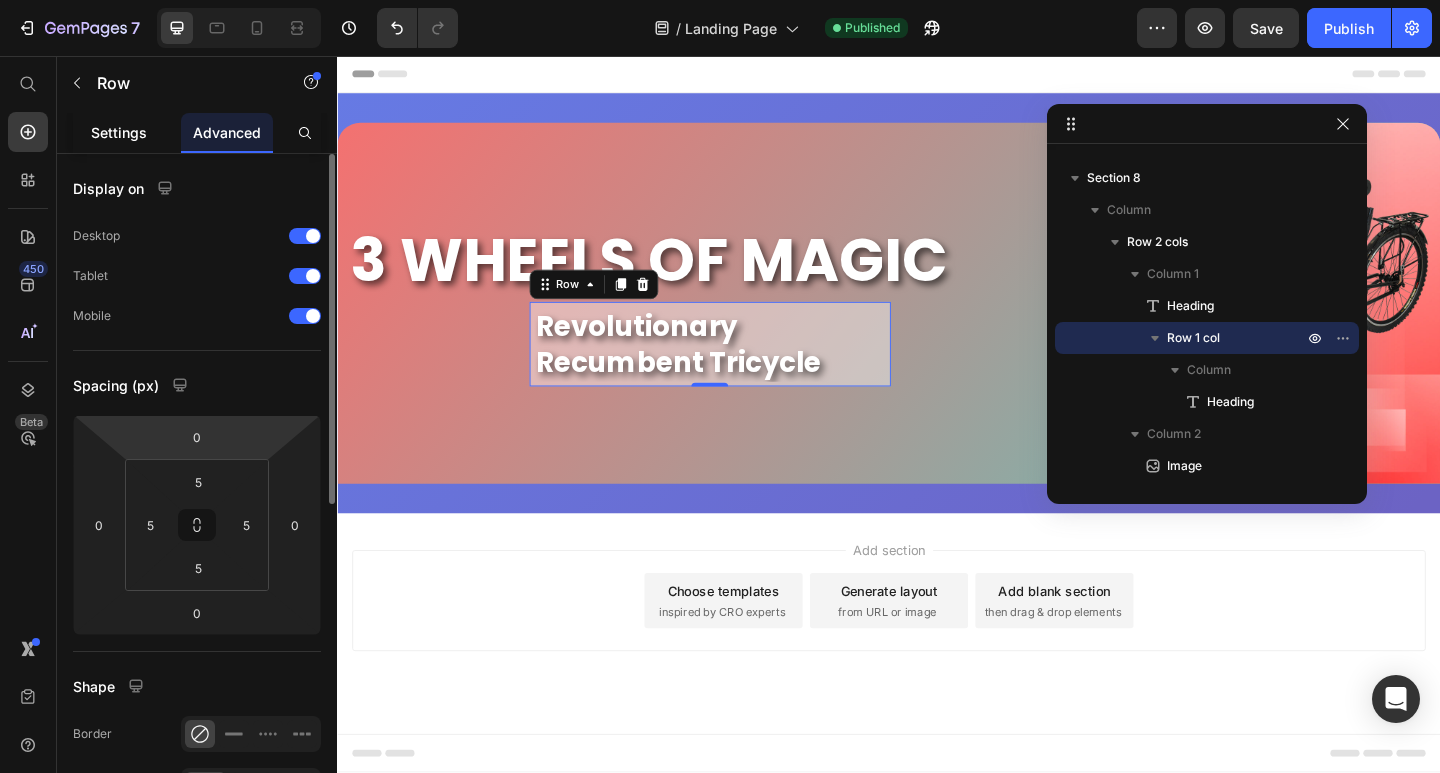 click on "Settings" at bounding box center [119, 132] 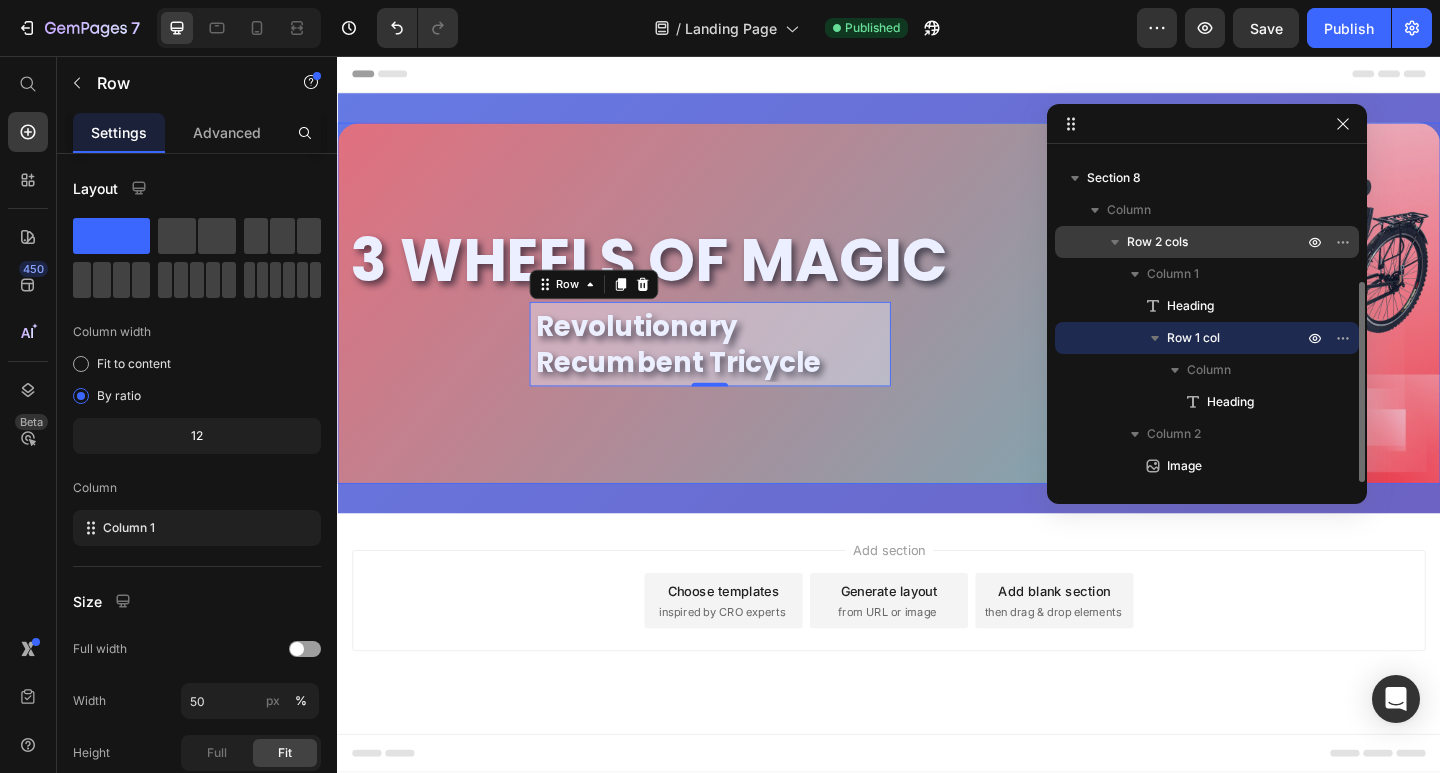click on "Row 2 cols" at bounding box center [1157, 242] 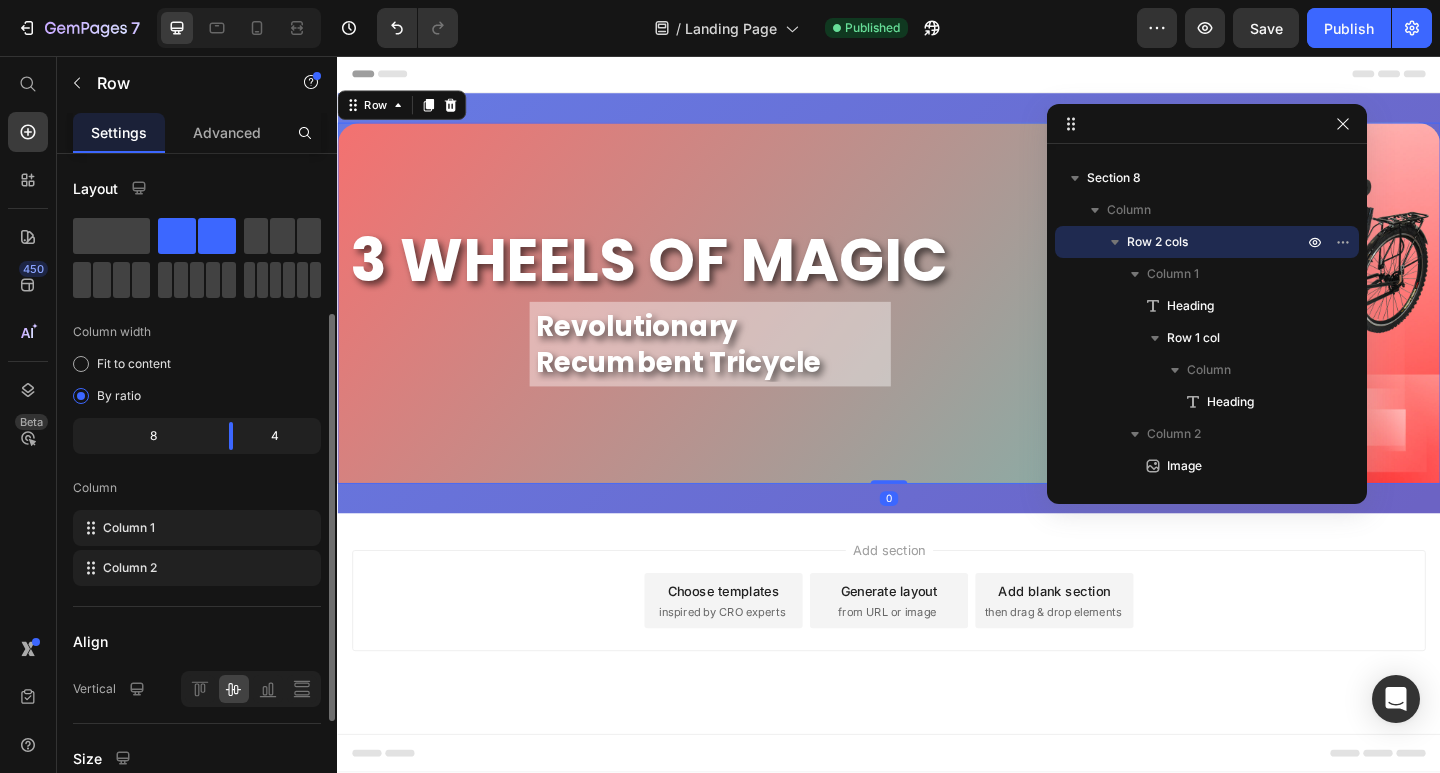 scroll, scrollTop: 100, scrollLeft: 0, axis: vertical 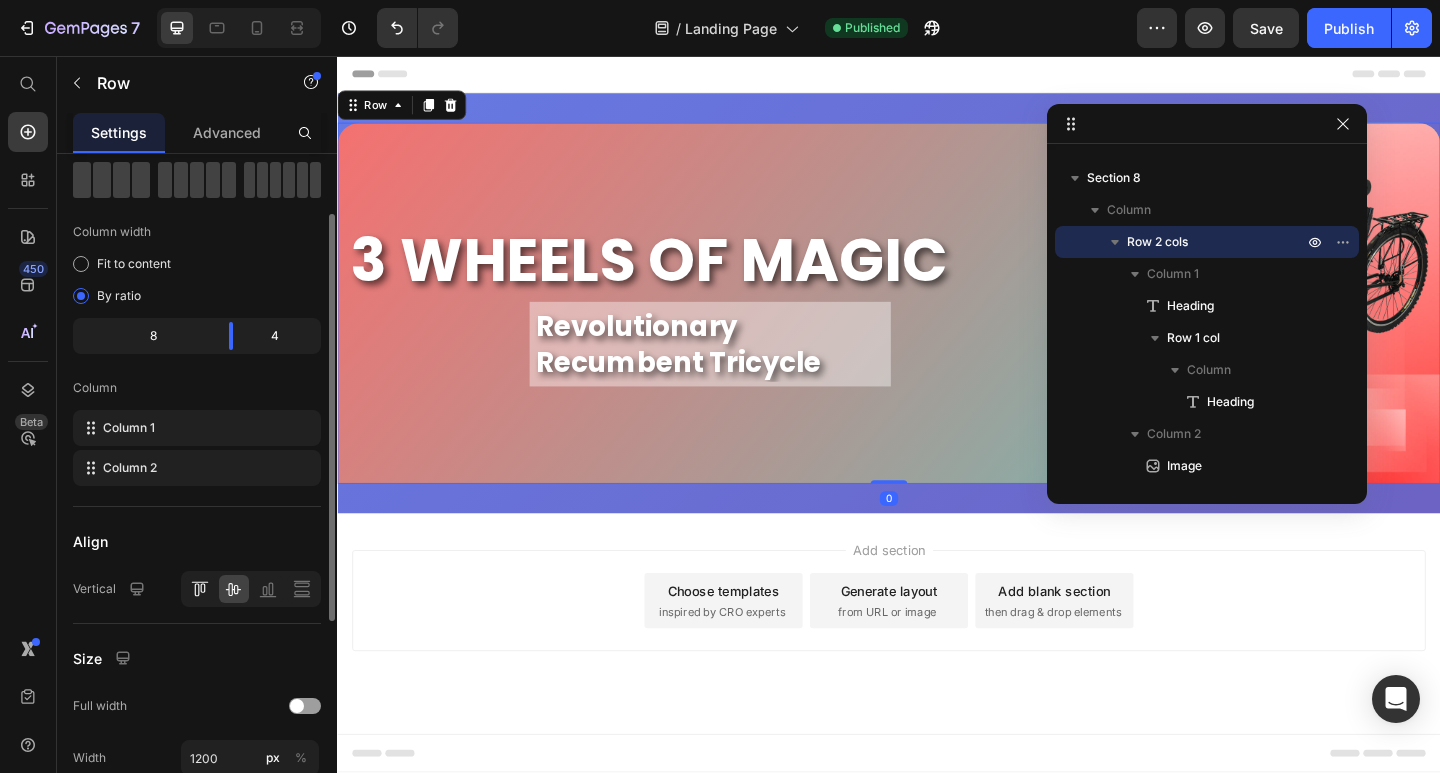 click 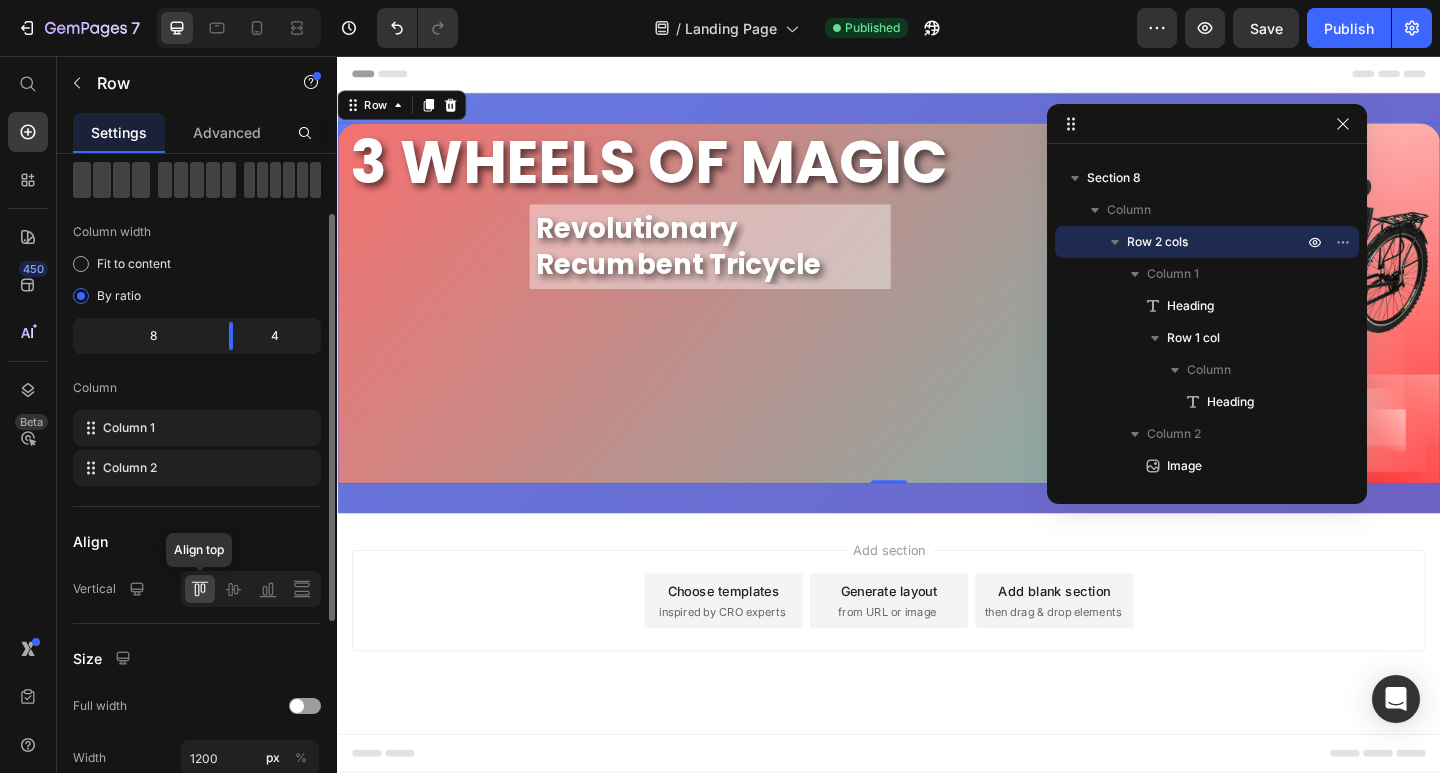 click on "Align top" 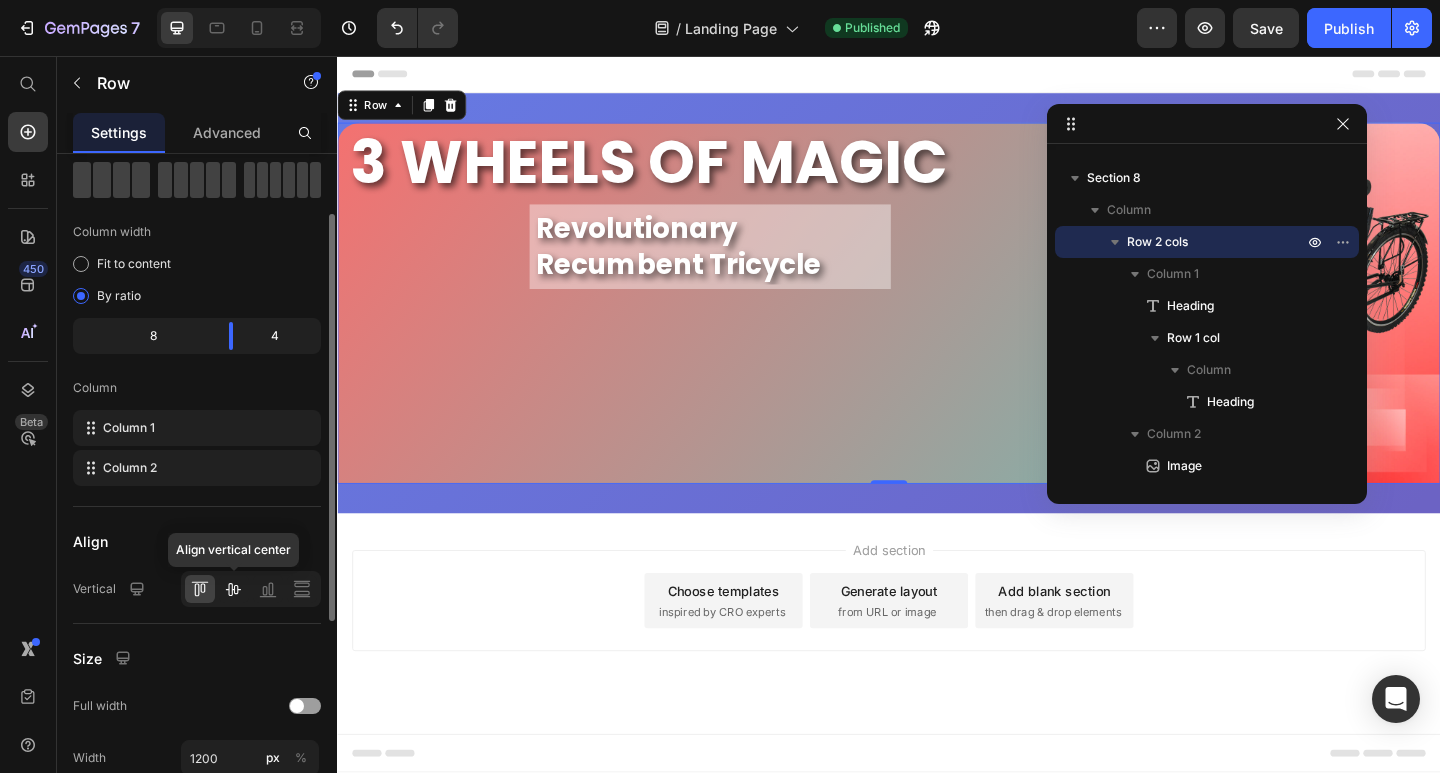 click 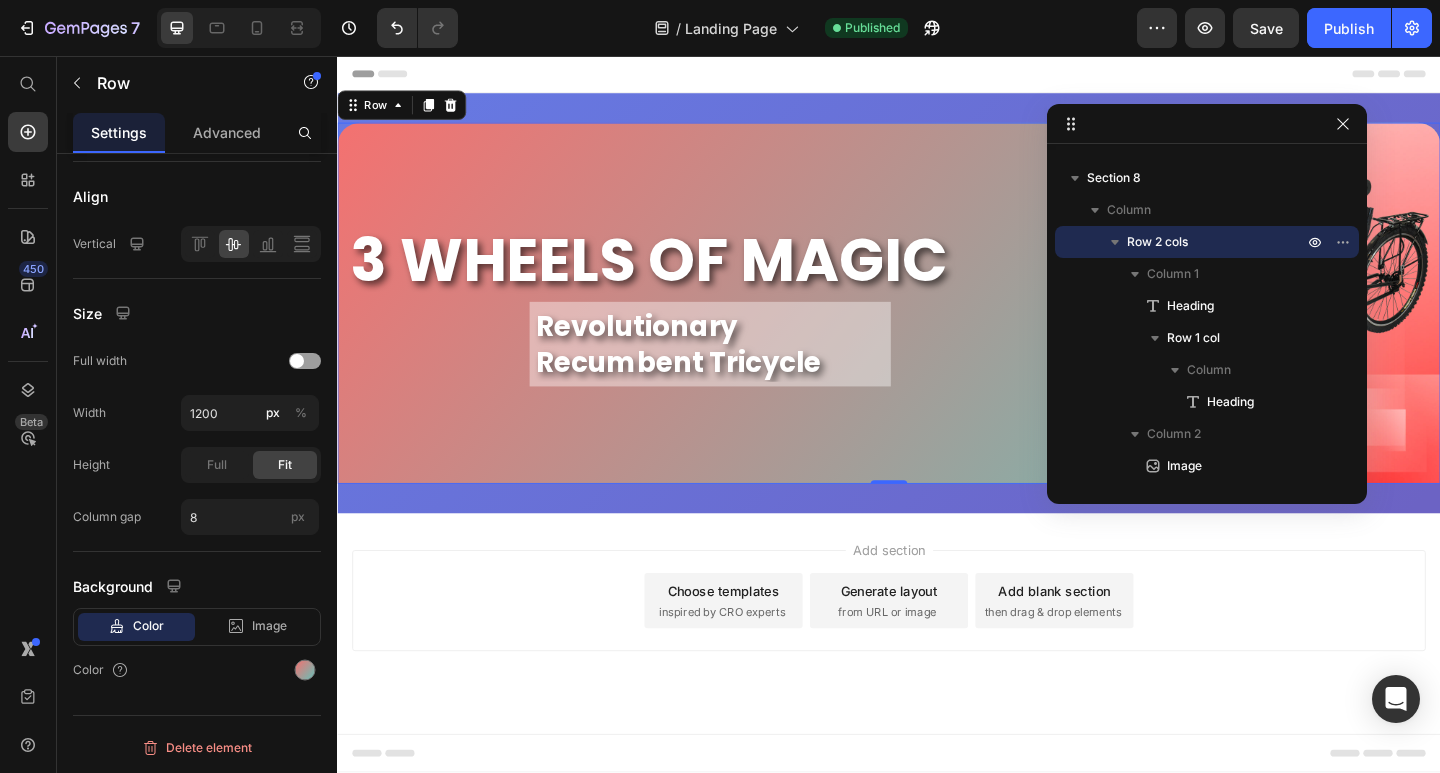 scroll, scrollTop: 0, scrollLeft: 0, axis: both 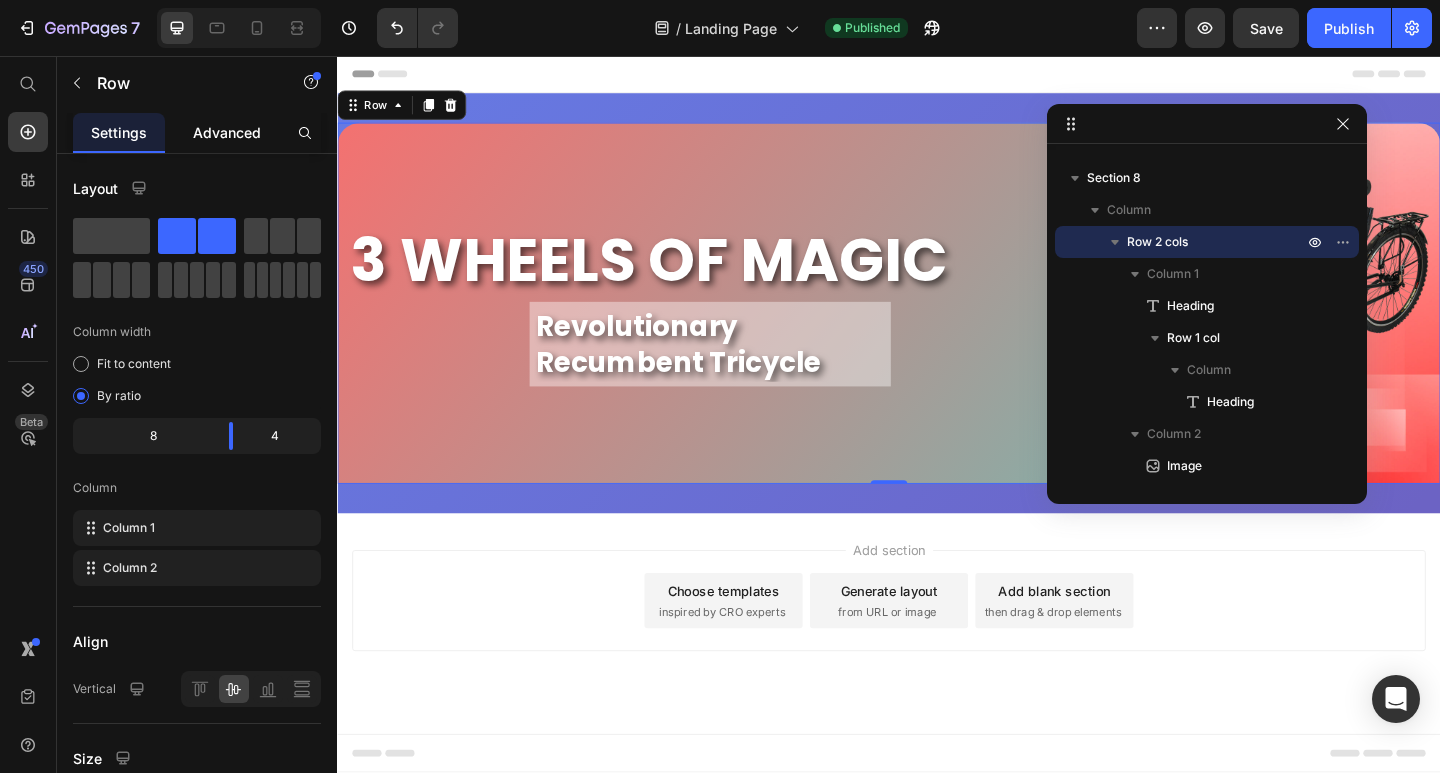 click on "Advanced" at bounding box center (227, 132) 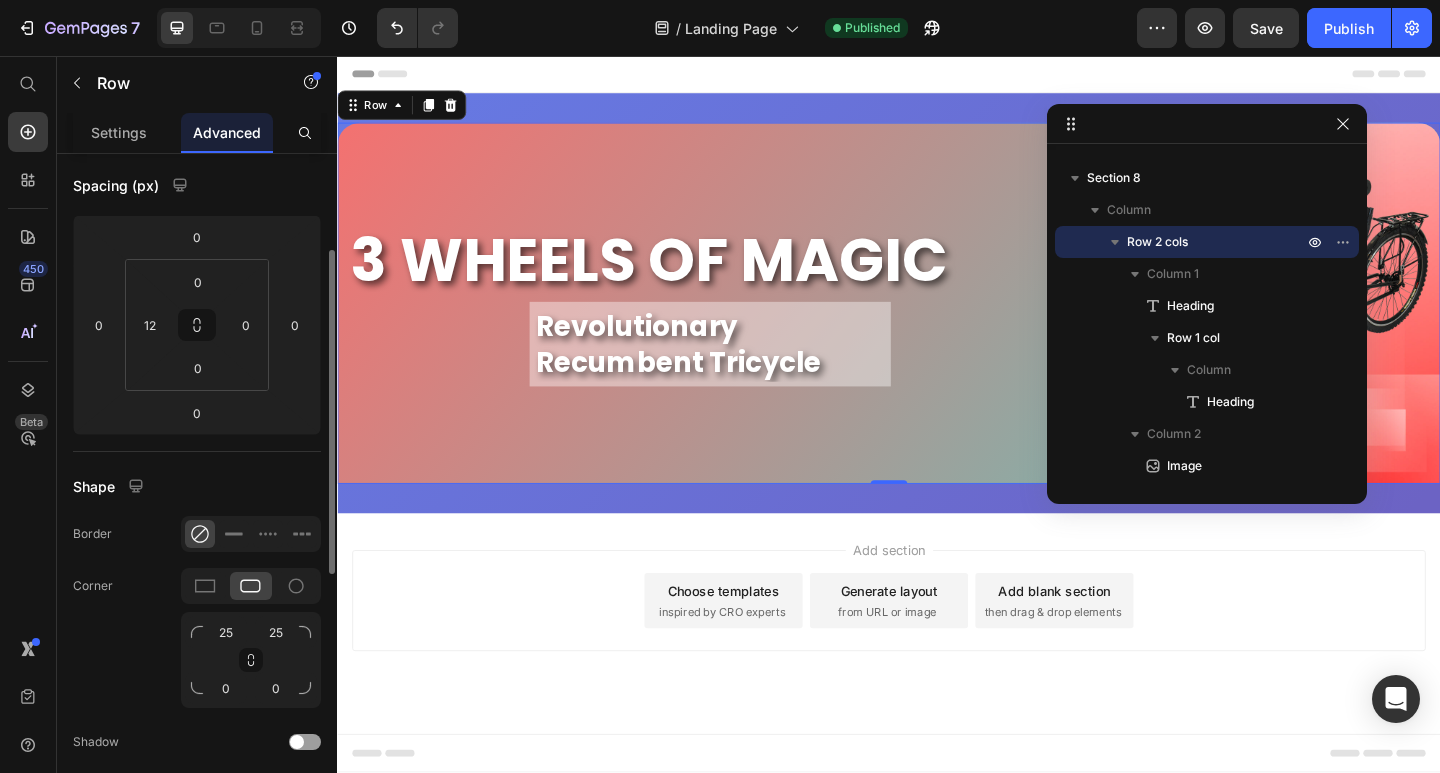 scroll, scrollTop: 600, scrollLeft: 0, axis: vertical 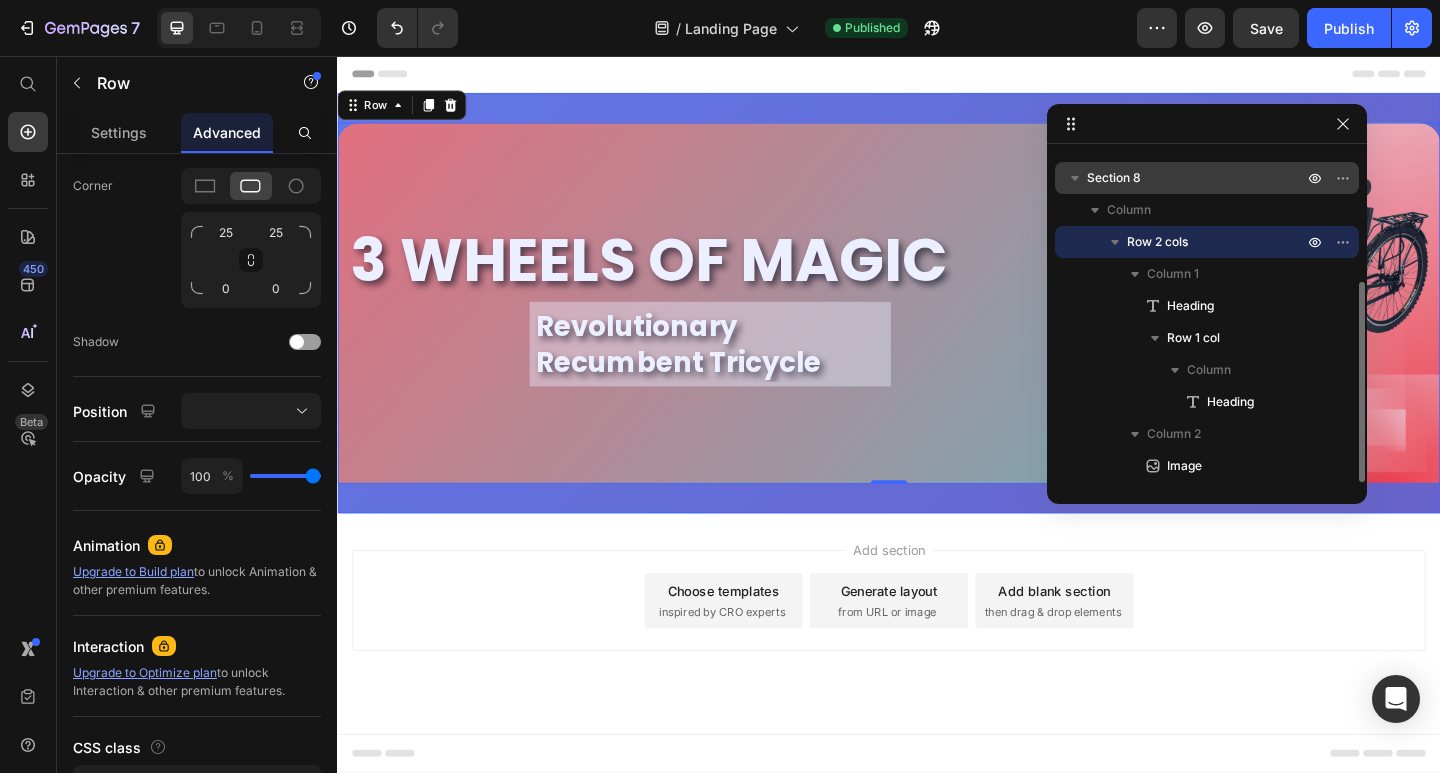 click on "Section 8" at bounding box center (1197, 178) 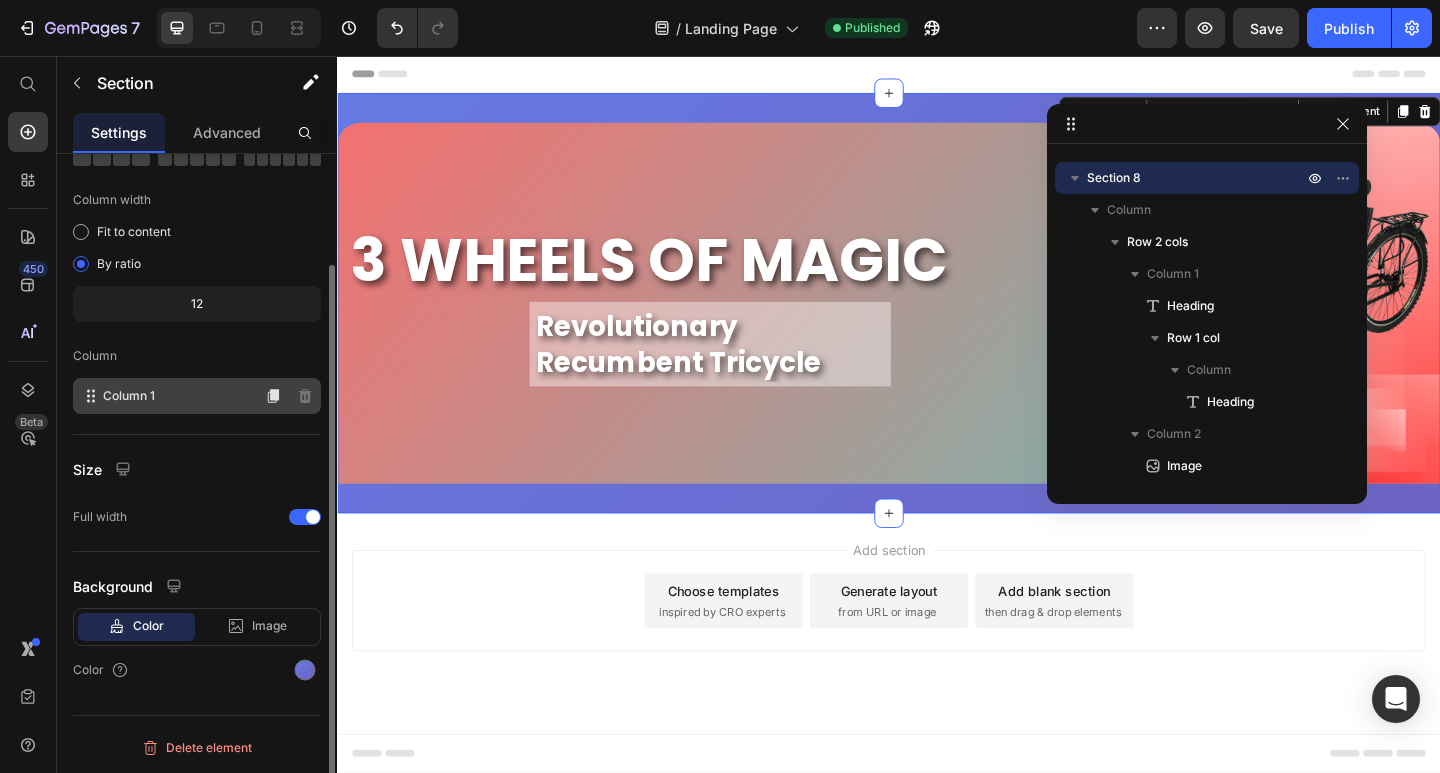 scroll, scrollTop: 0, scrollLeft: 0, axis: both 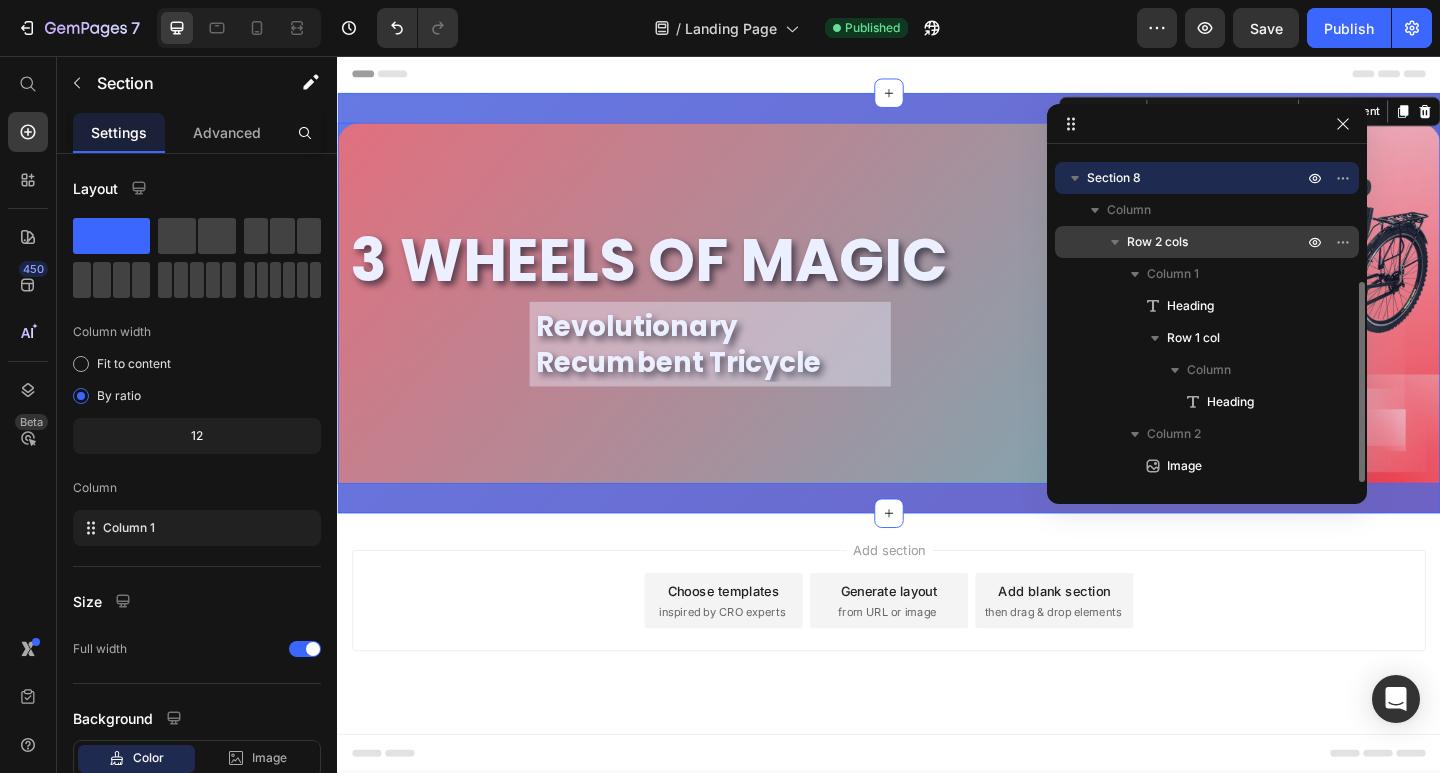 click on "Row 2 cols" at bounding box center (1157, 242) 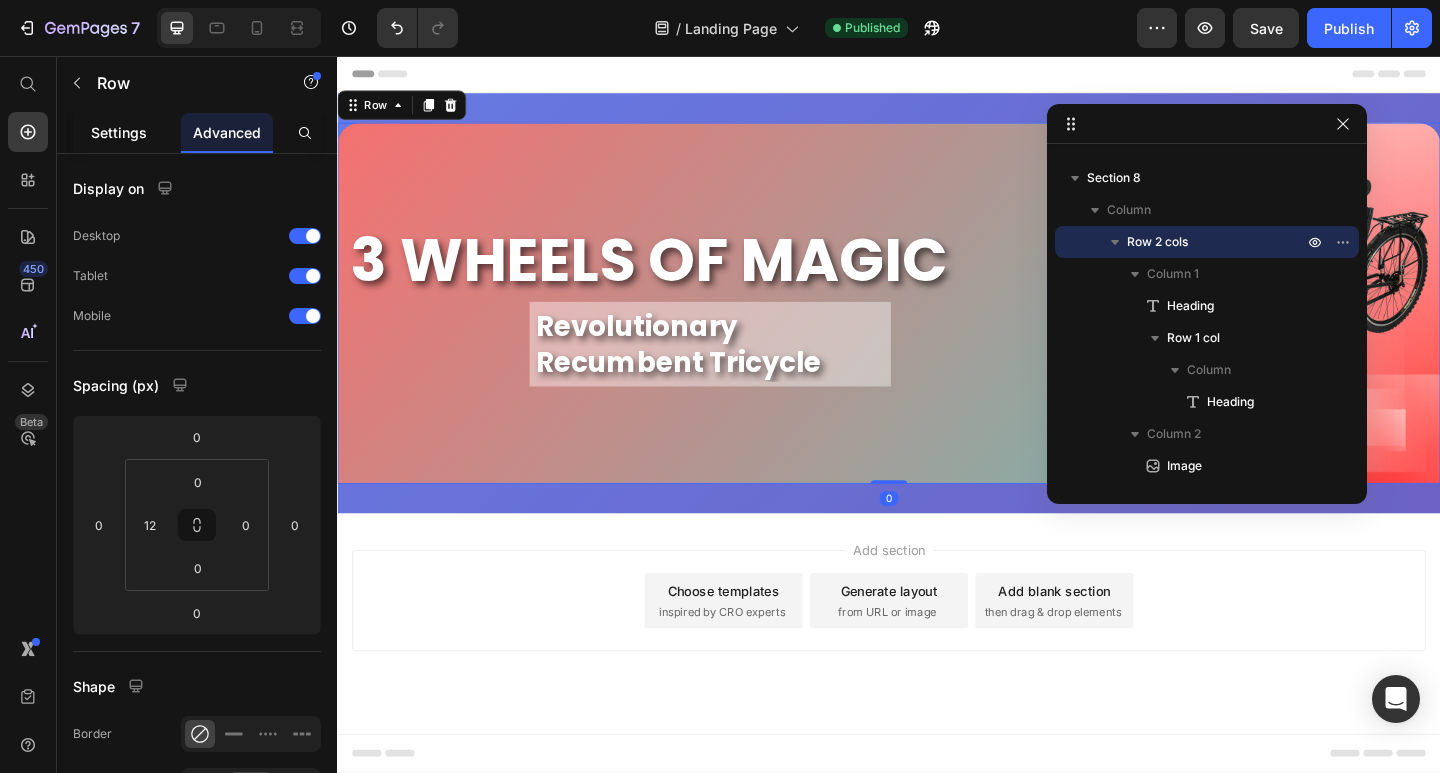 click on "Settings" at bounding box center [119, 132] 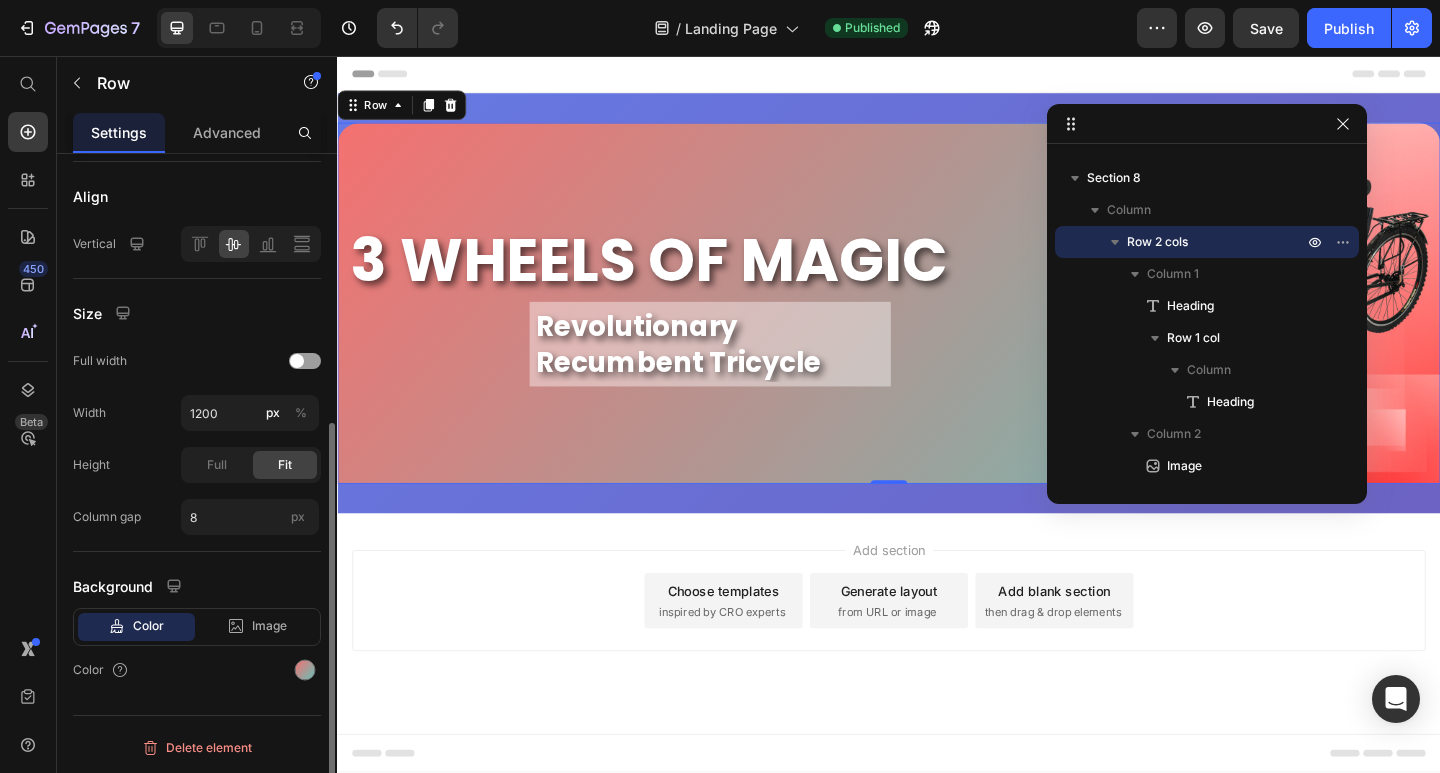 scroll, scrollTop: 0, scrollLeft: 0, axis: both 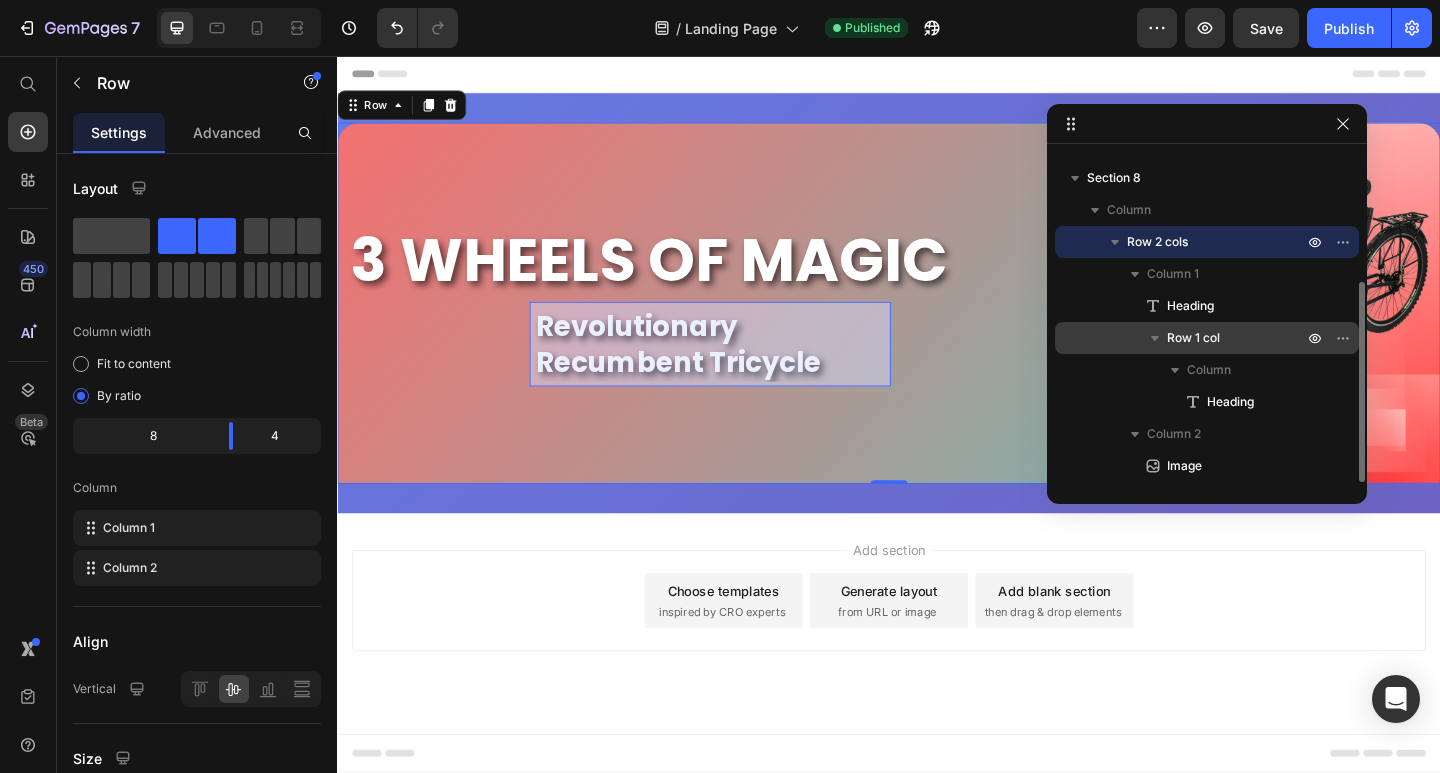 click on "Row 1 col" at bounding box center [1207, 338] 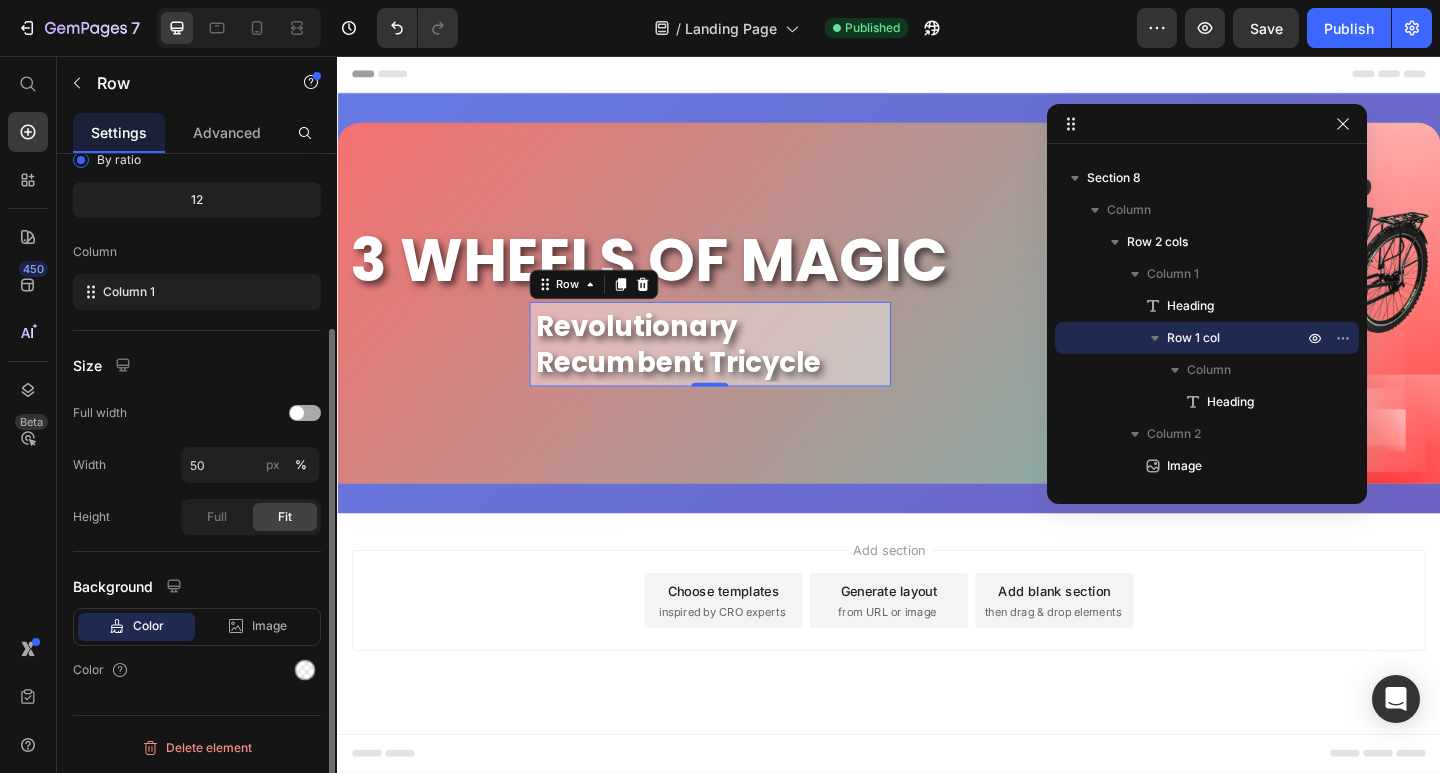 scroll, scrollTop: 0, scrollLeft: 0, axis: both 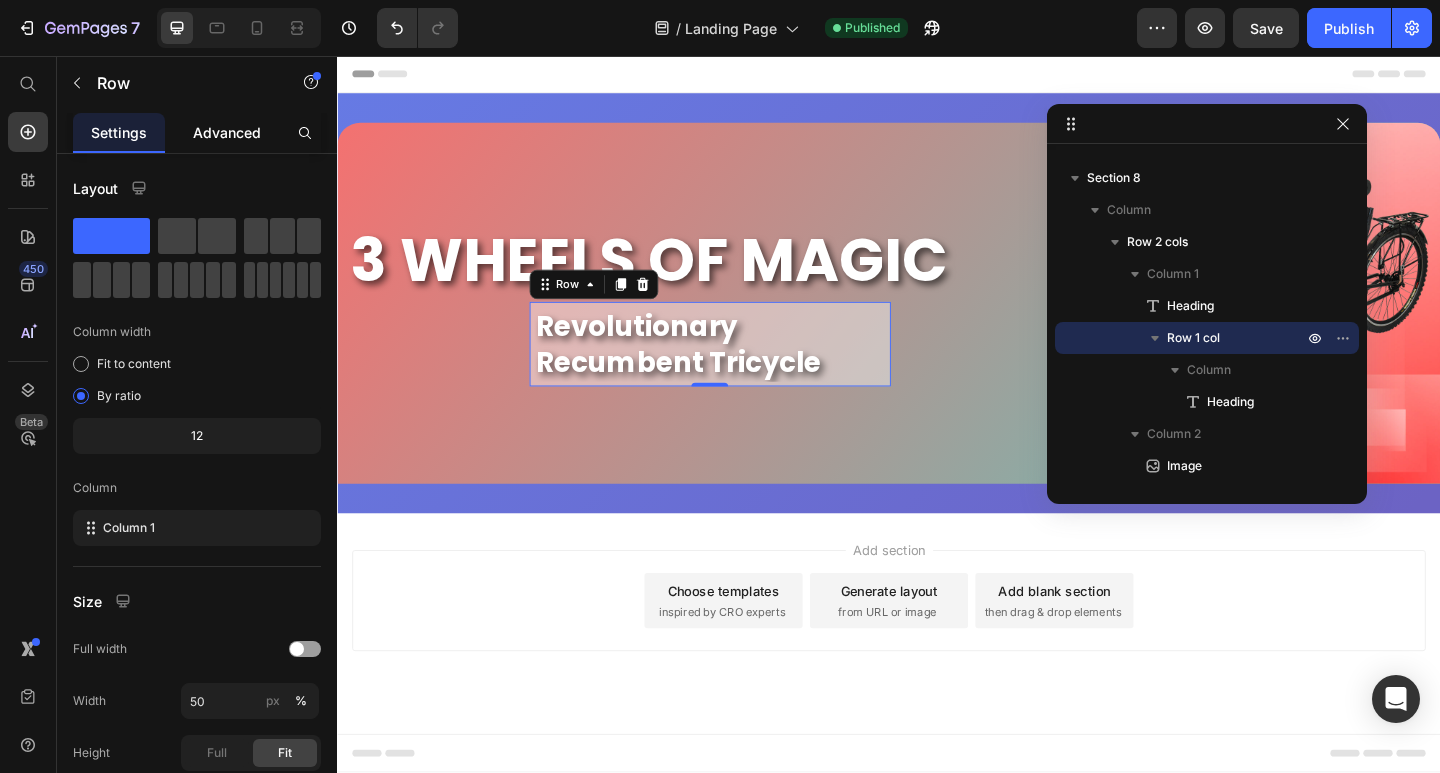 click on "Advanced" at bounding box center (227, 132) 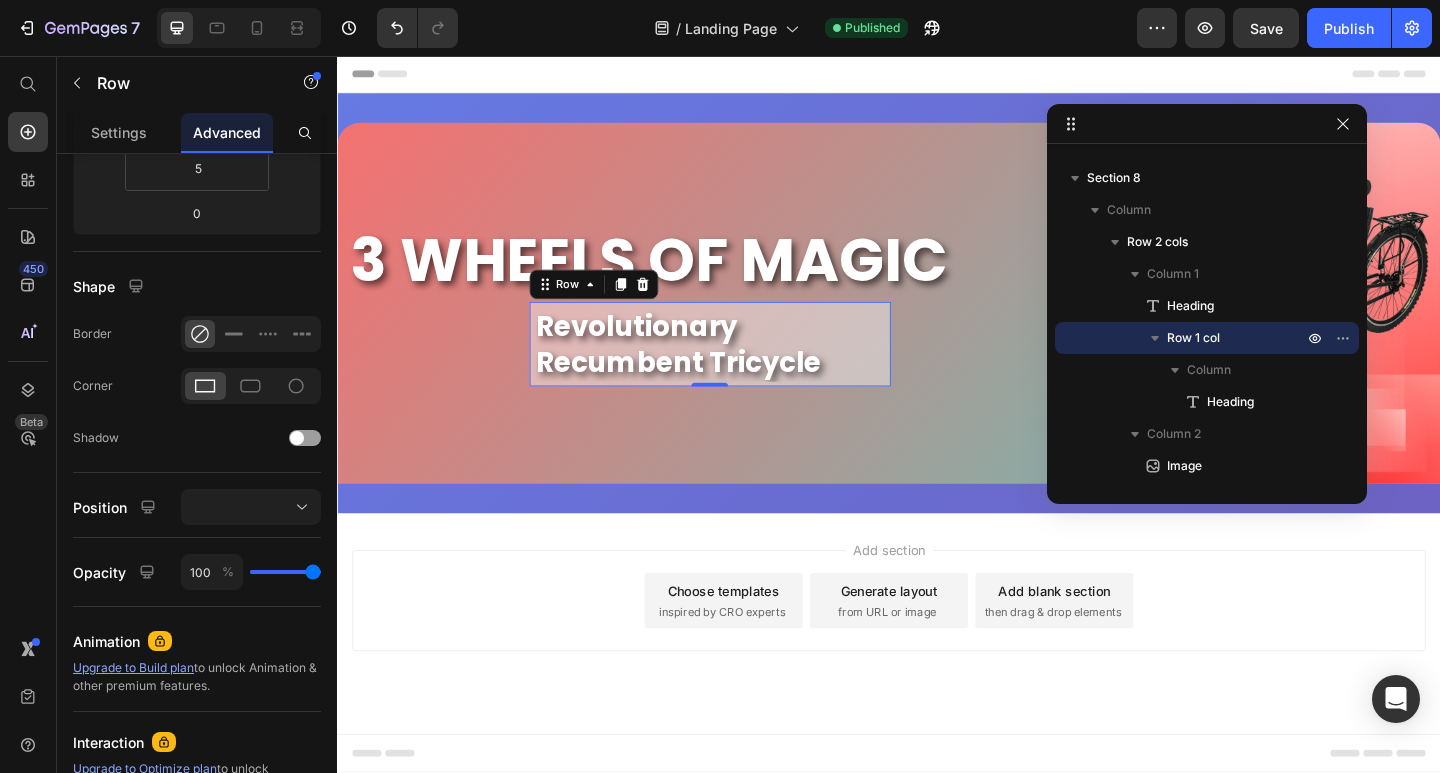scroll, scrollTop: 0, scrollLeft: 0, axis: both 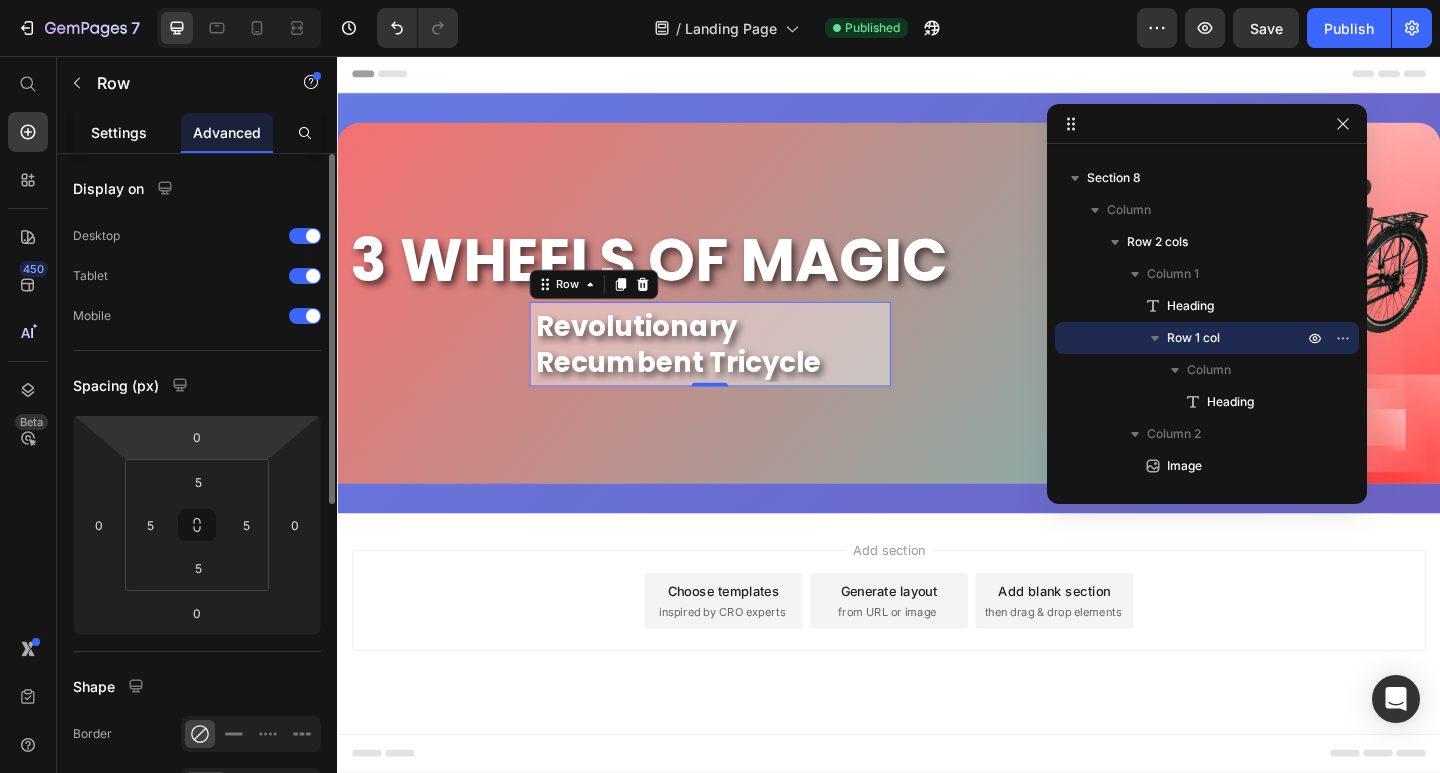drag, startPoint x: 145, startPoint y: 136, endPoint x: 161, endPoint y: 142, distance: 17.088007 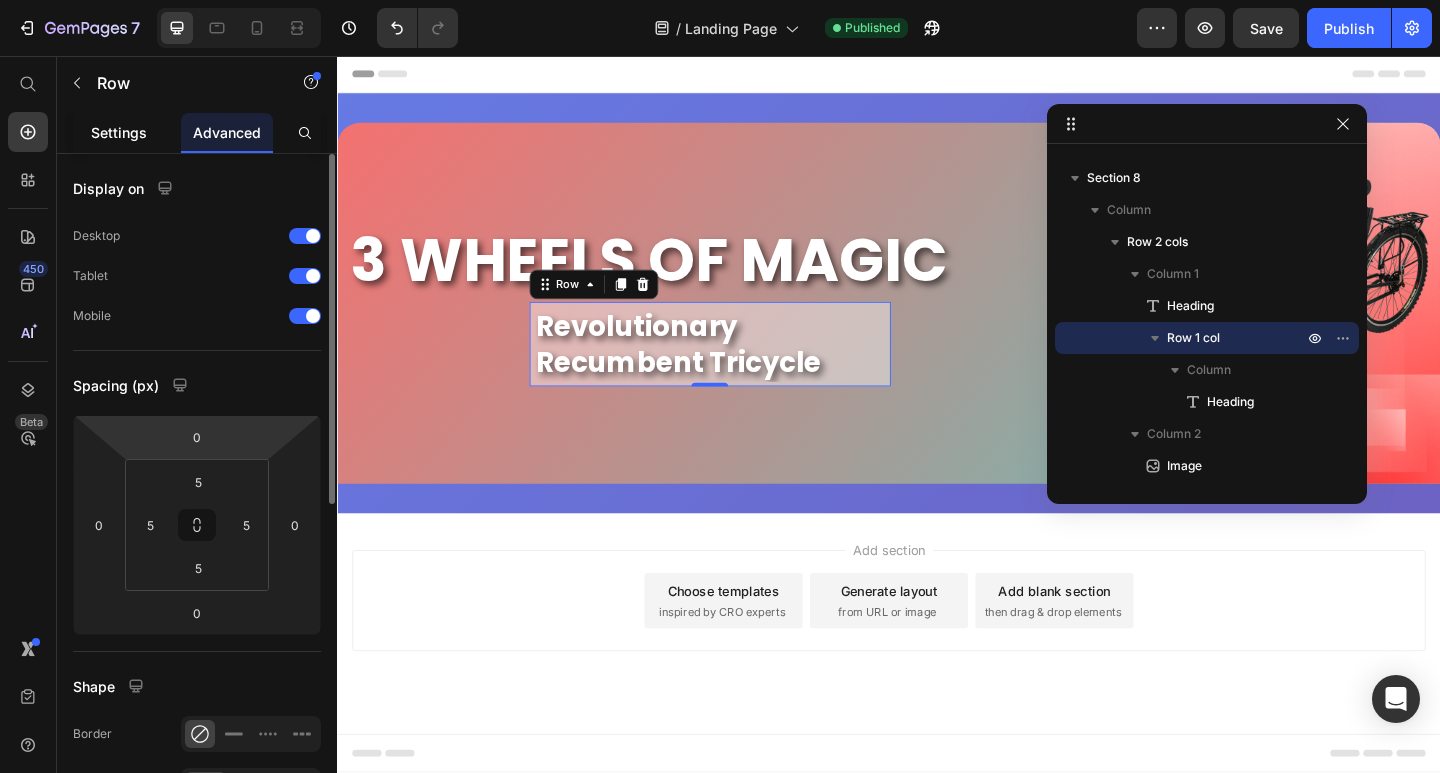 click on "Settings" at bounding box center (119, 132) 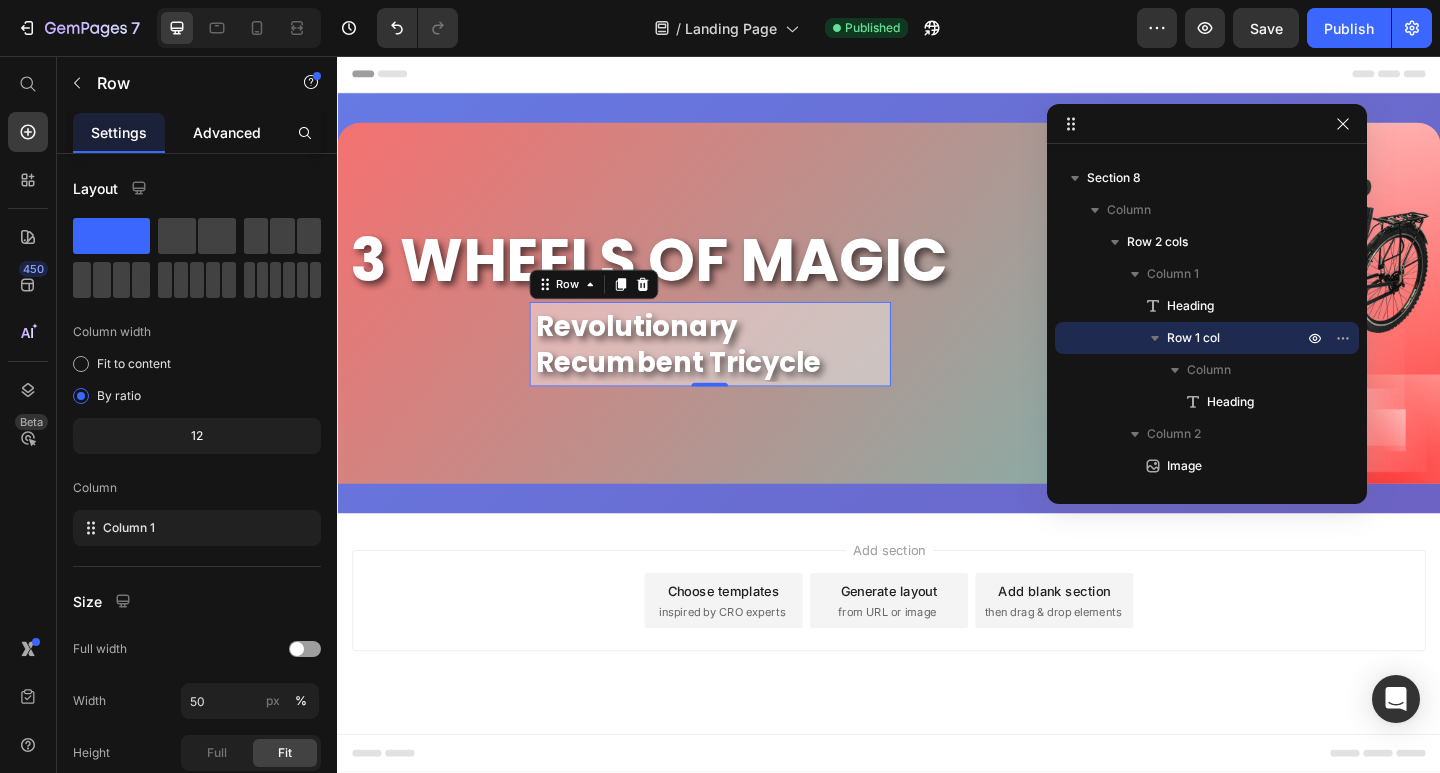click on "Advanced" 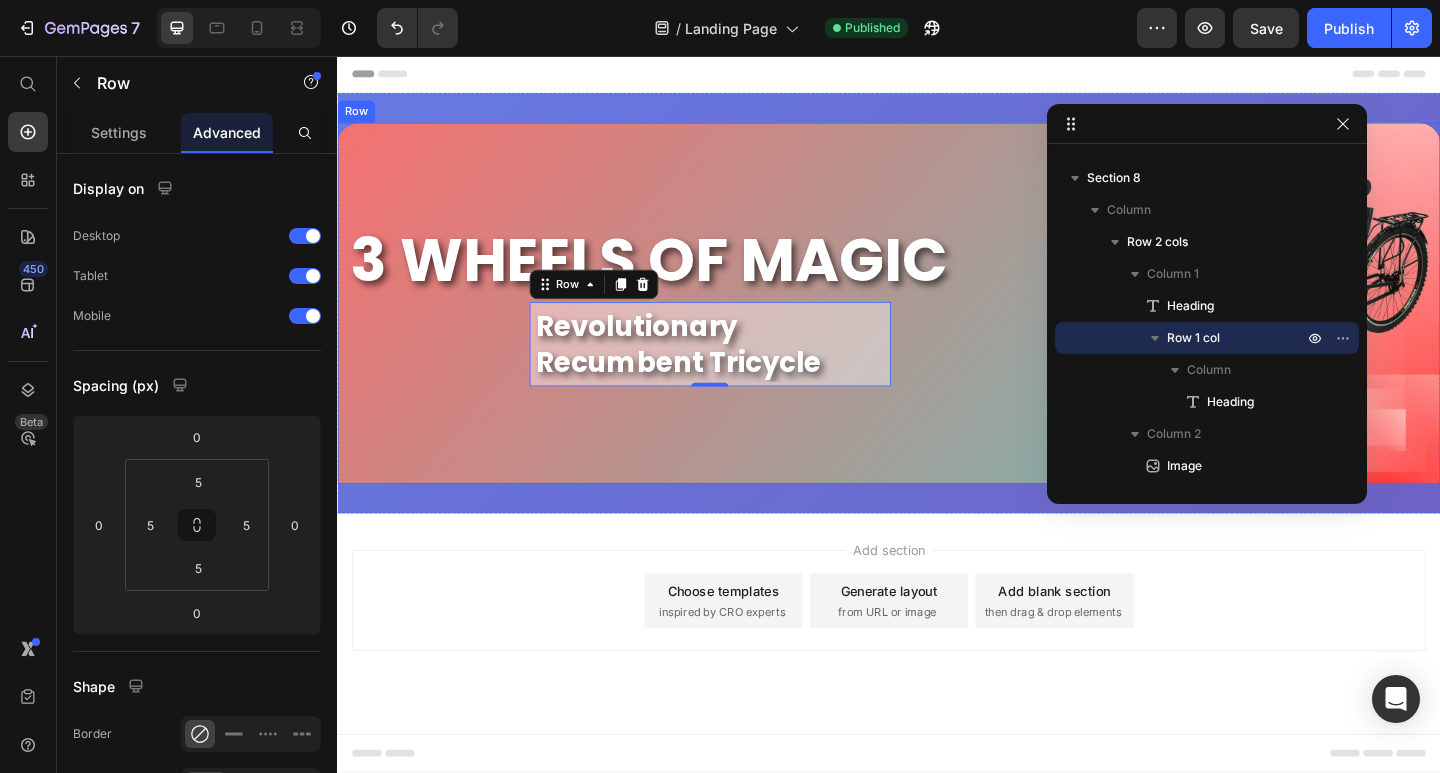 click on "3 WHEELS OF MAGIC Heading Revolutionary Recumbent Tricycle Heading Row   0" at bounding box center (742, 325) 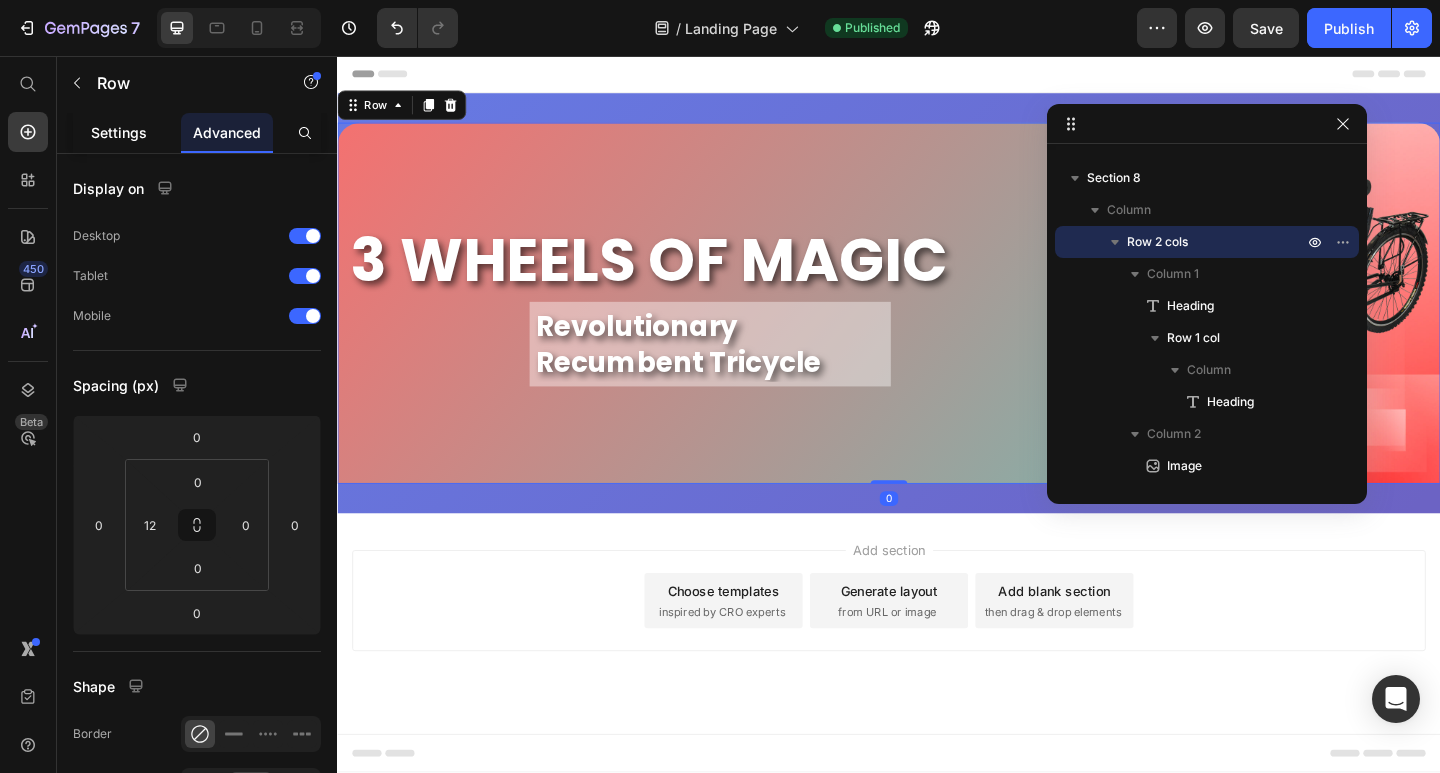 click on "Settings" at bounding box center (119, 132) 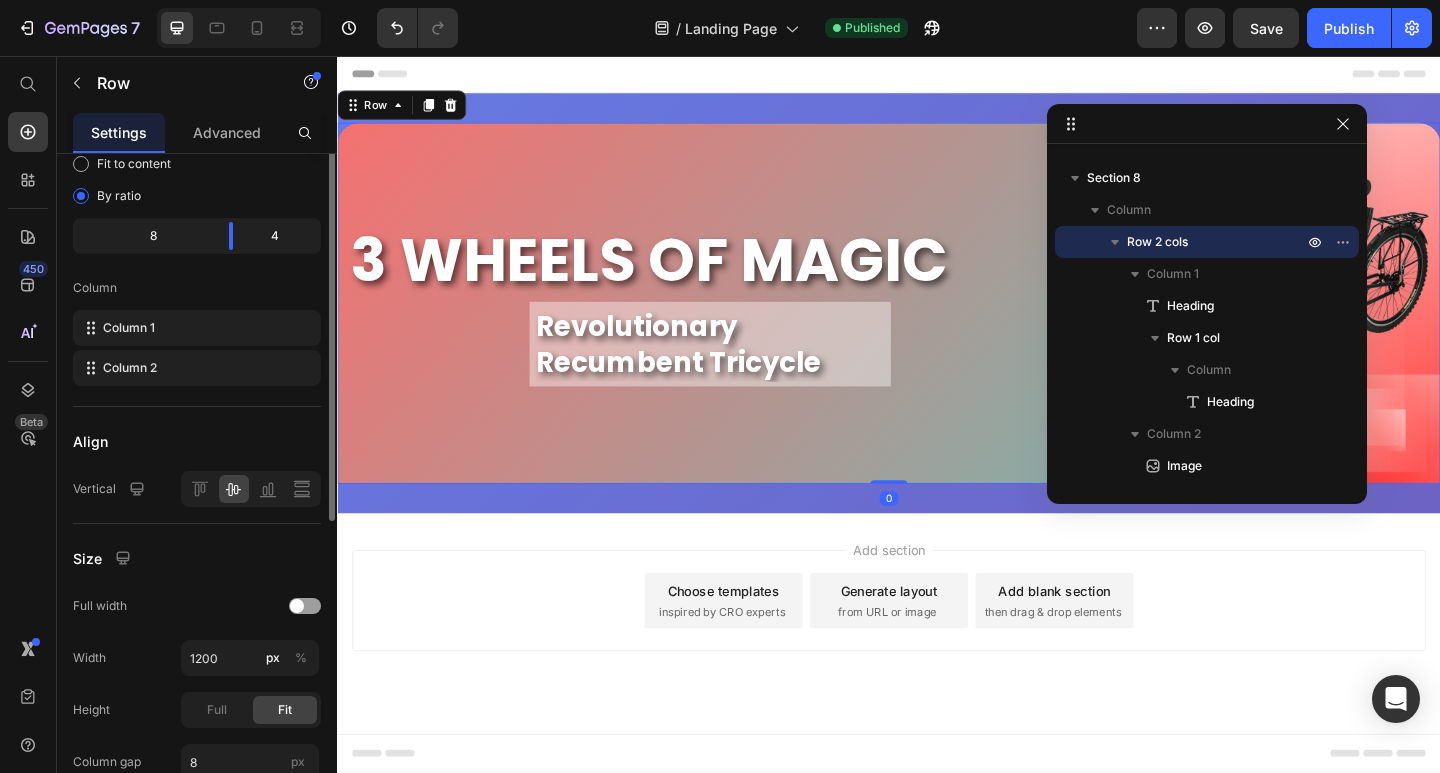 scroll, scrollTop: 300, scrollLeft: 0, axis: vertical 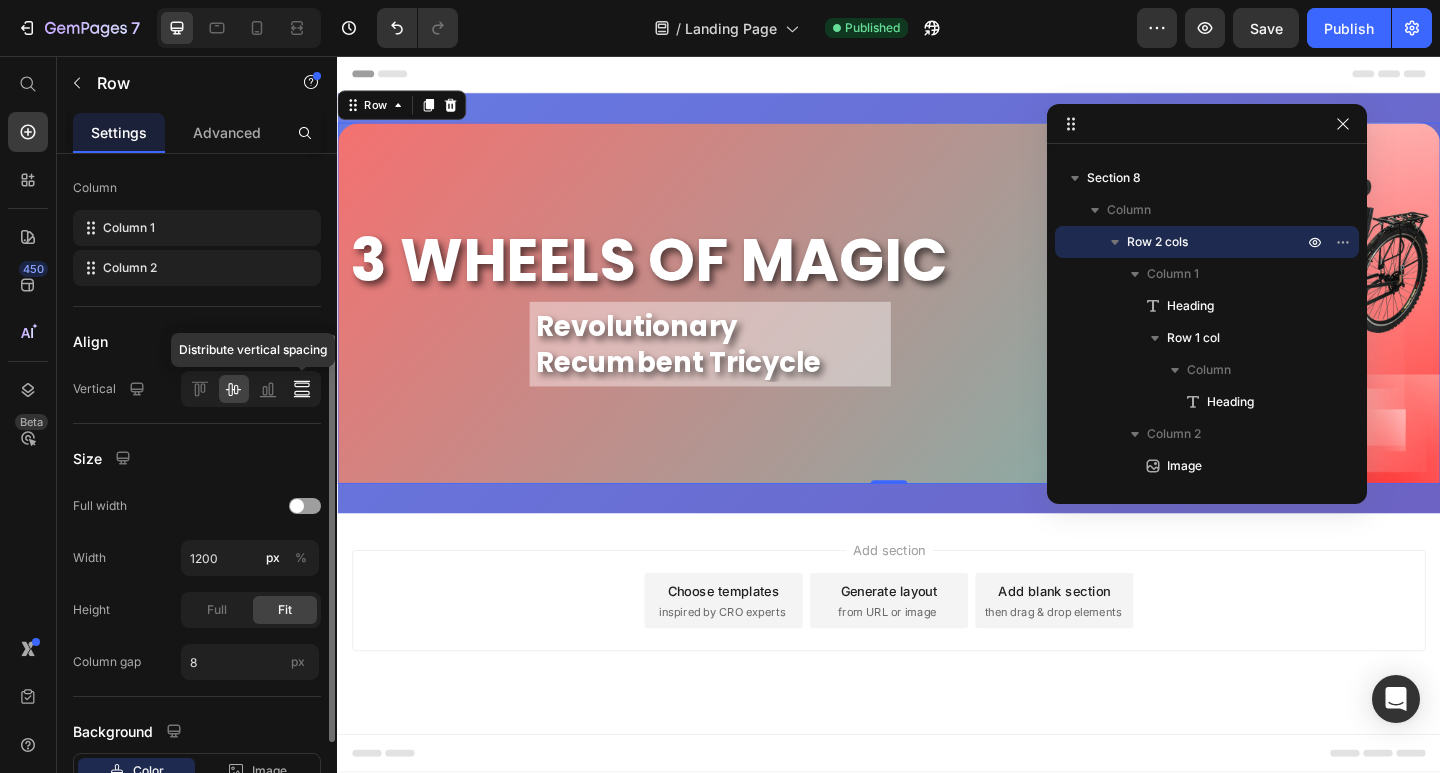 click 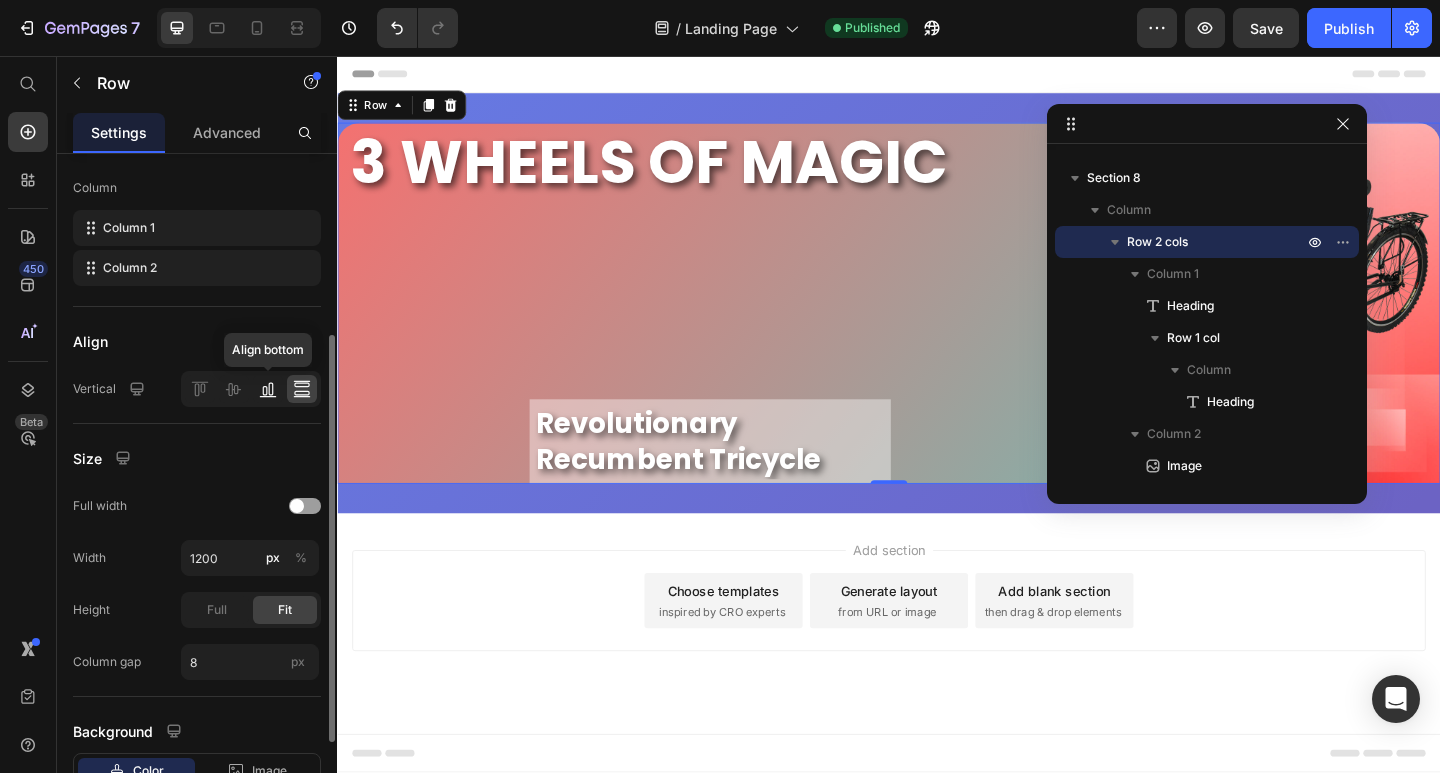 click 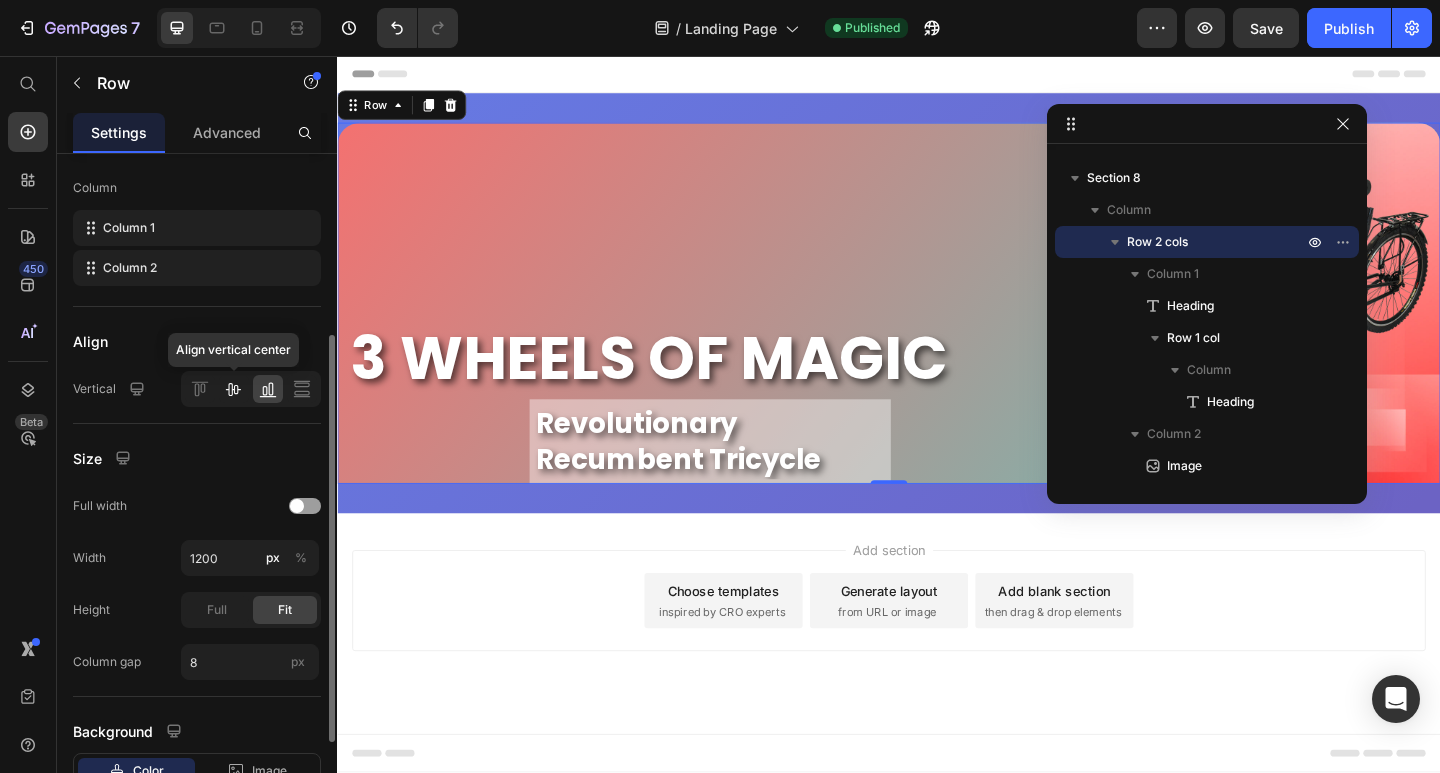 click 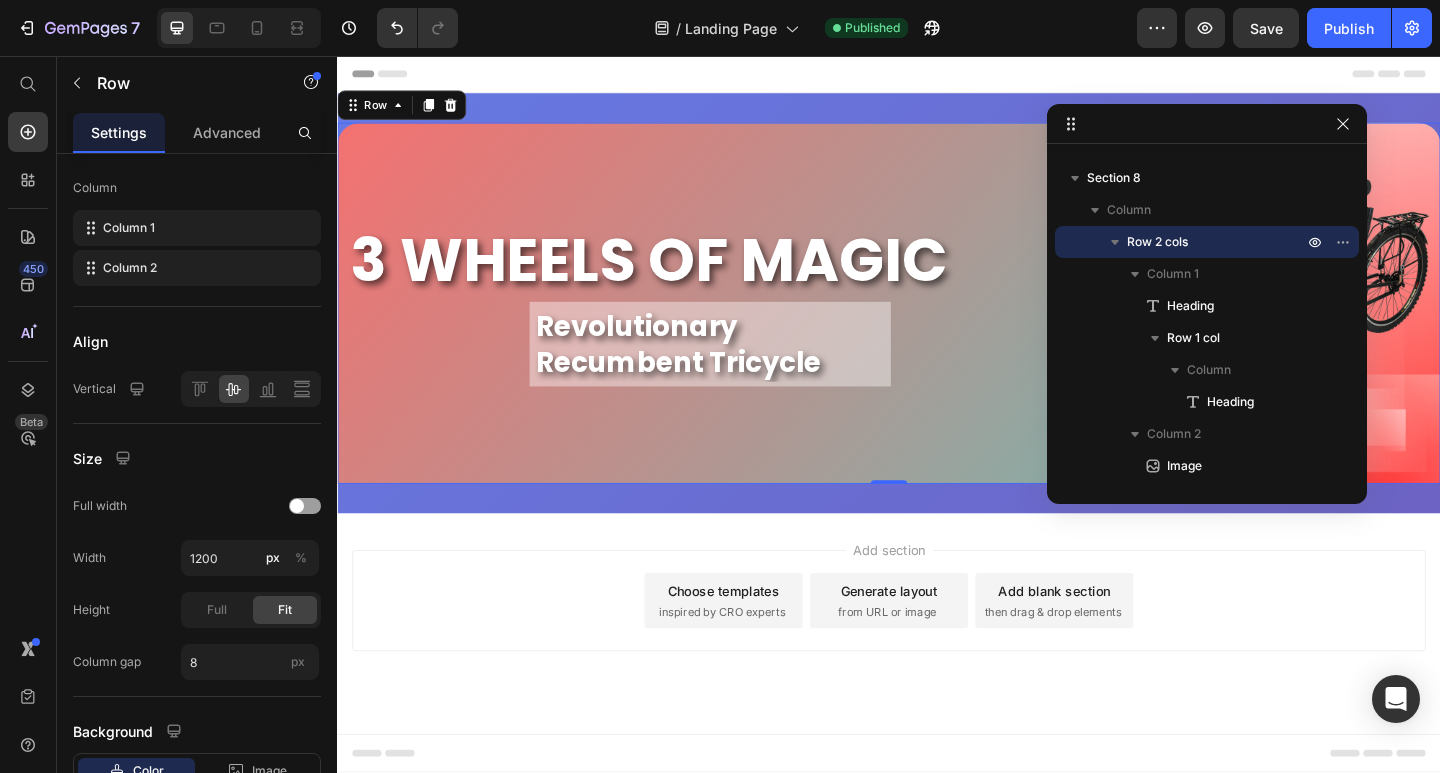 click on "3 WHEELS OF MAGIC Heading Revolutionary Recumbent Tricycle Heading Row" at bounding box center (742, 325) 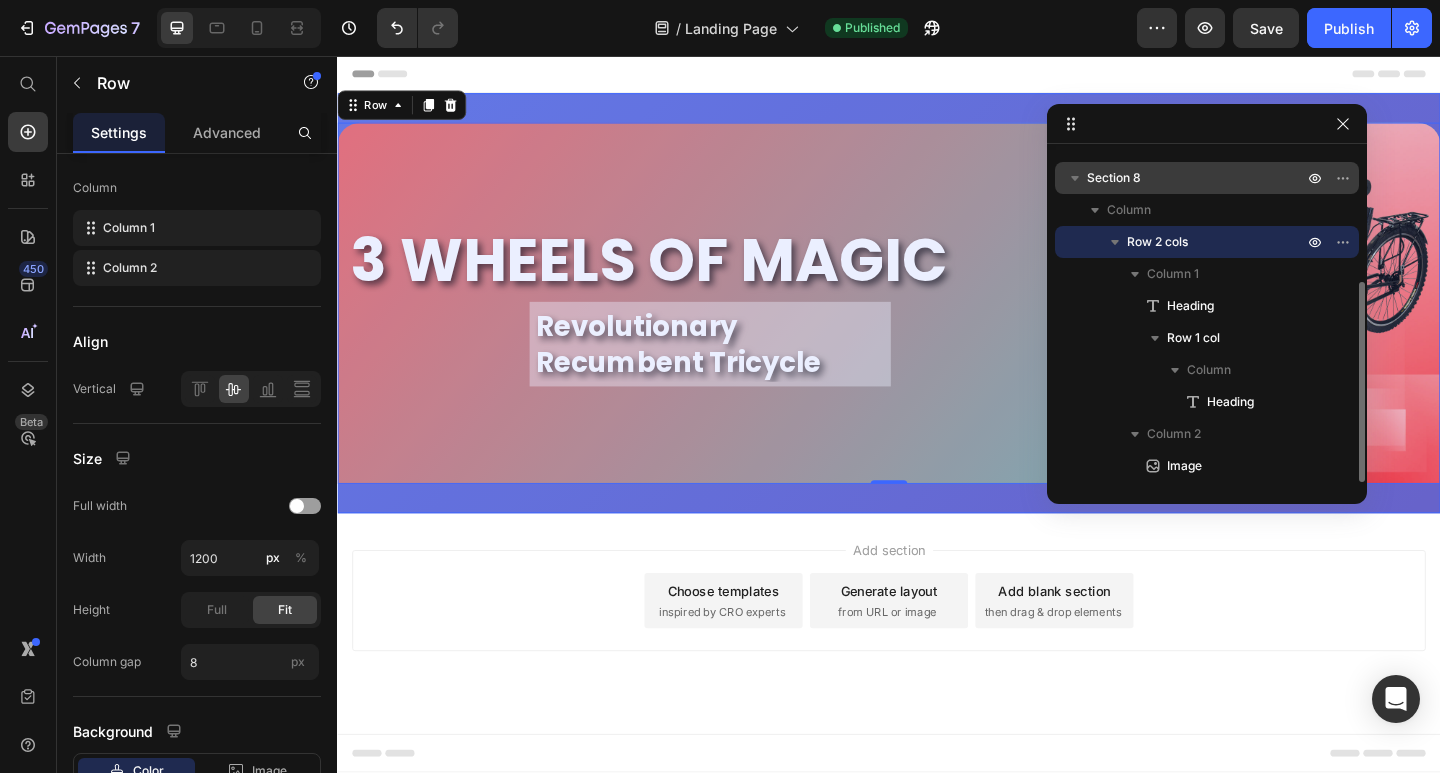 click on "Section 8" at bounding box center (1114, 178) 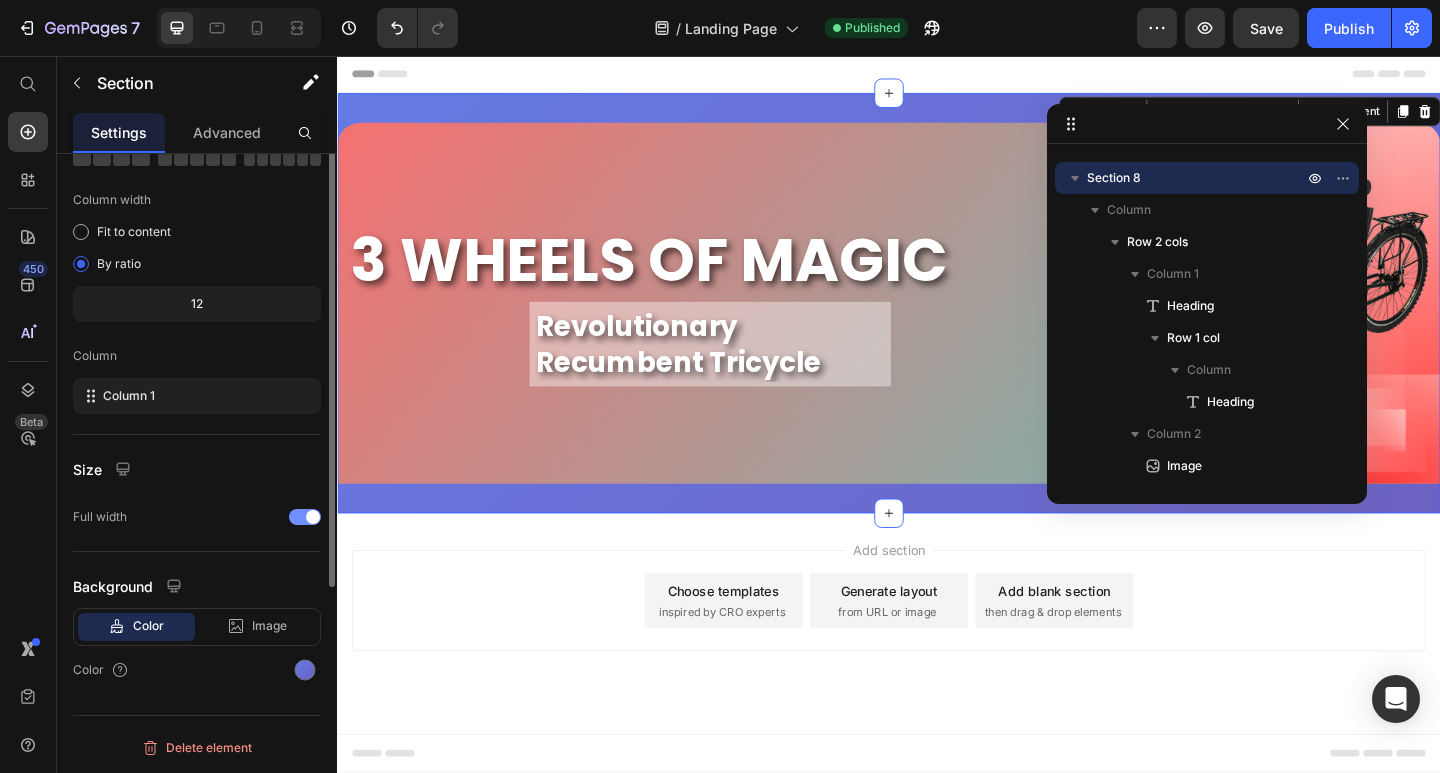 scroll, scrollTop: 0, scrollLeft: 0, axis: both 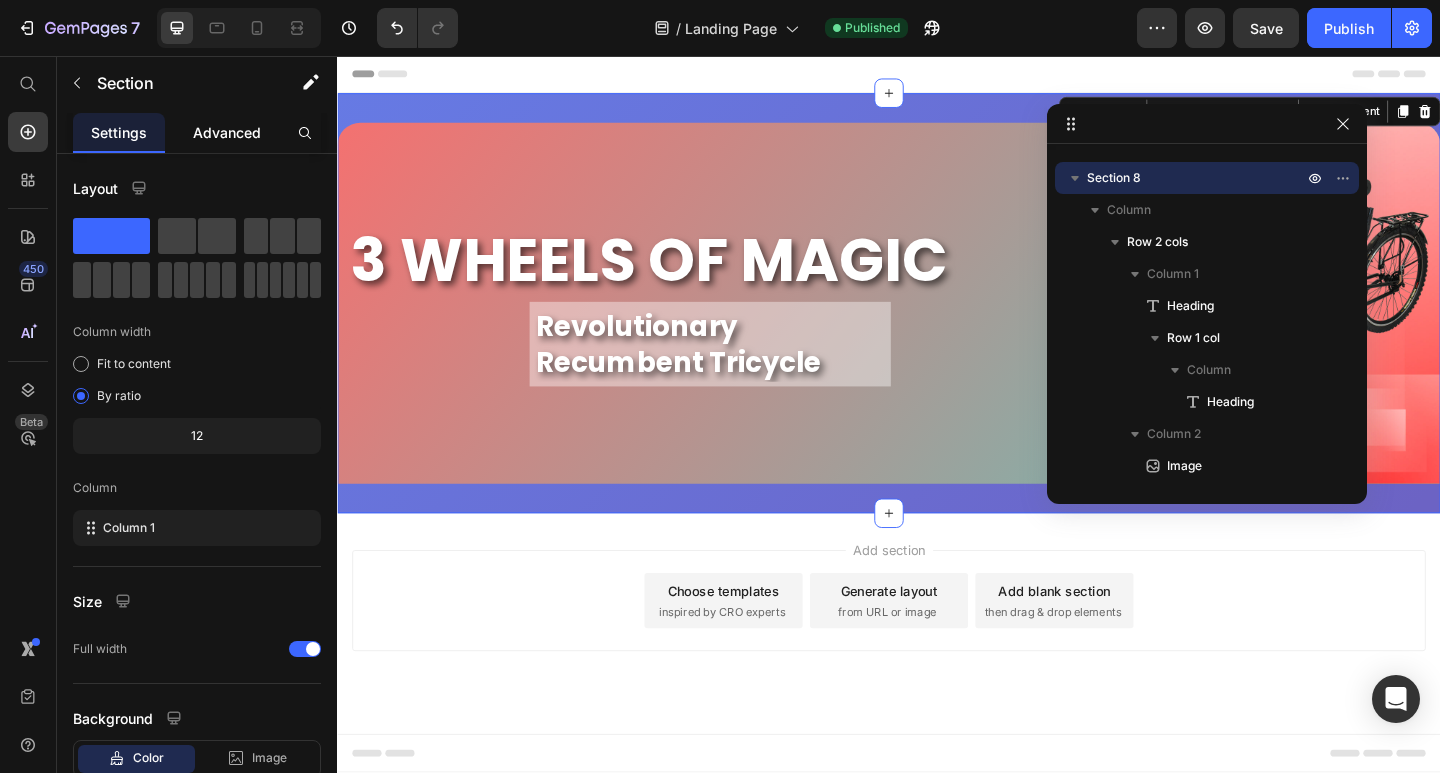 click on "Advanced" at bounding box center (227, 132) 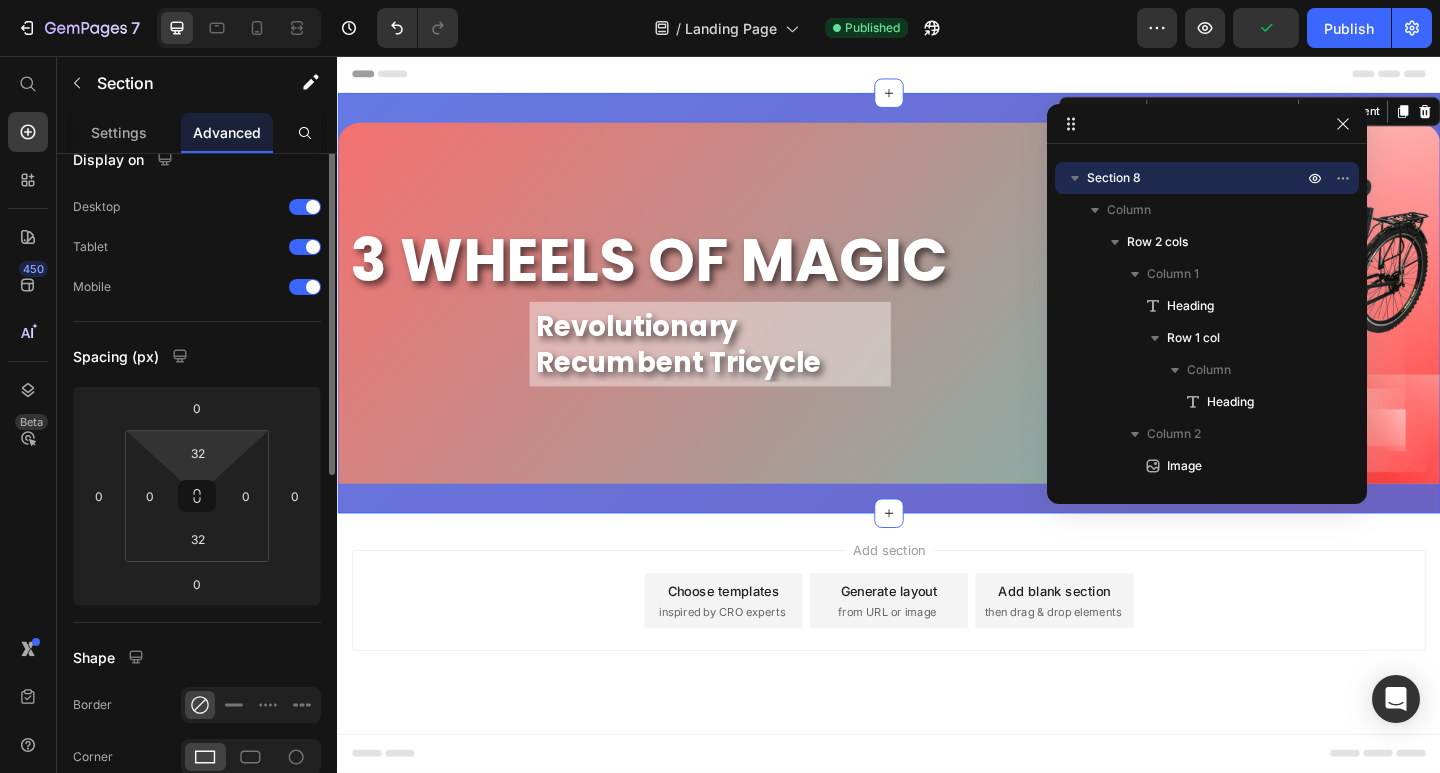 scroll, scrollTop: 0, scrollLeft: 0, axis: both 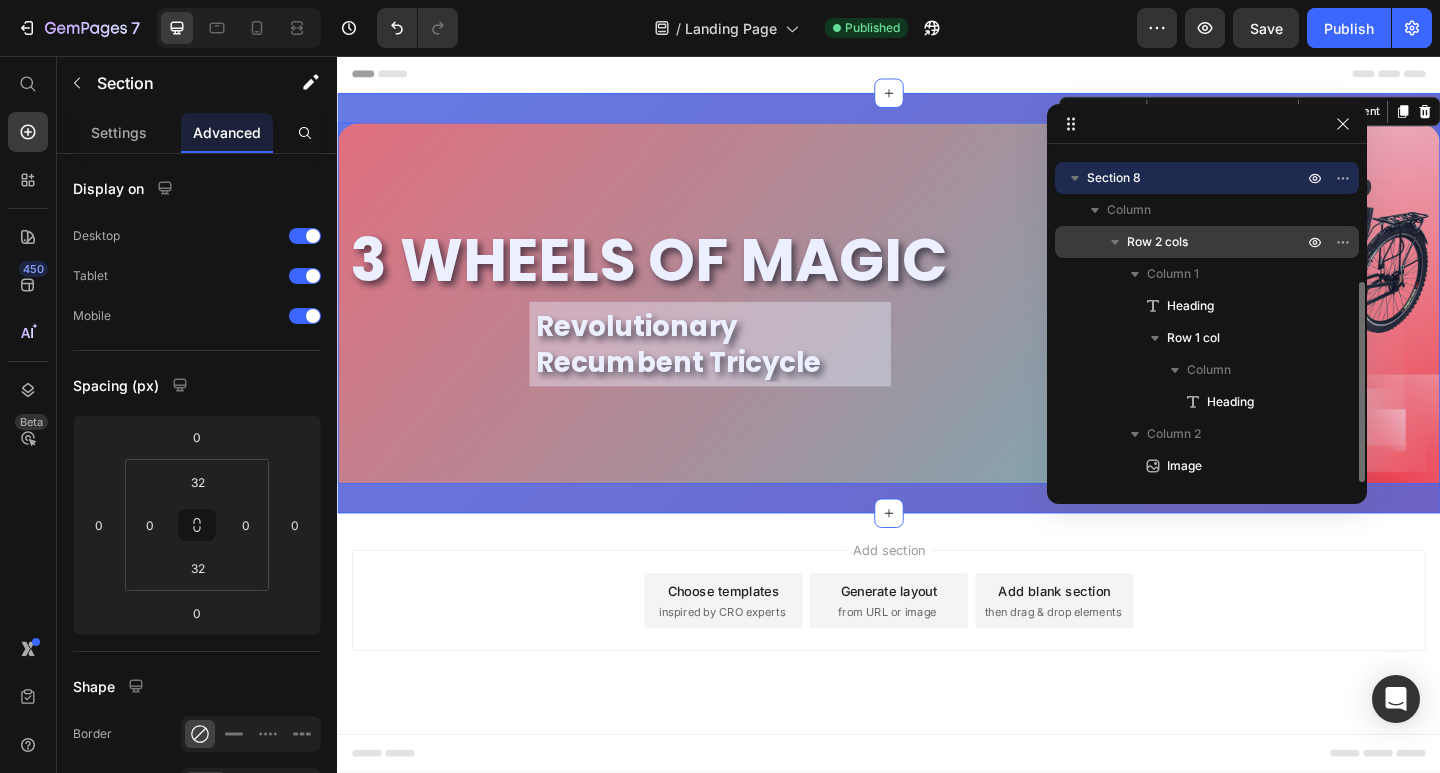 click on "Row 2 cols" at bounding box center (1157, 242) 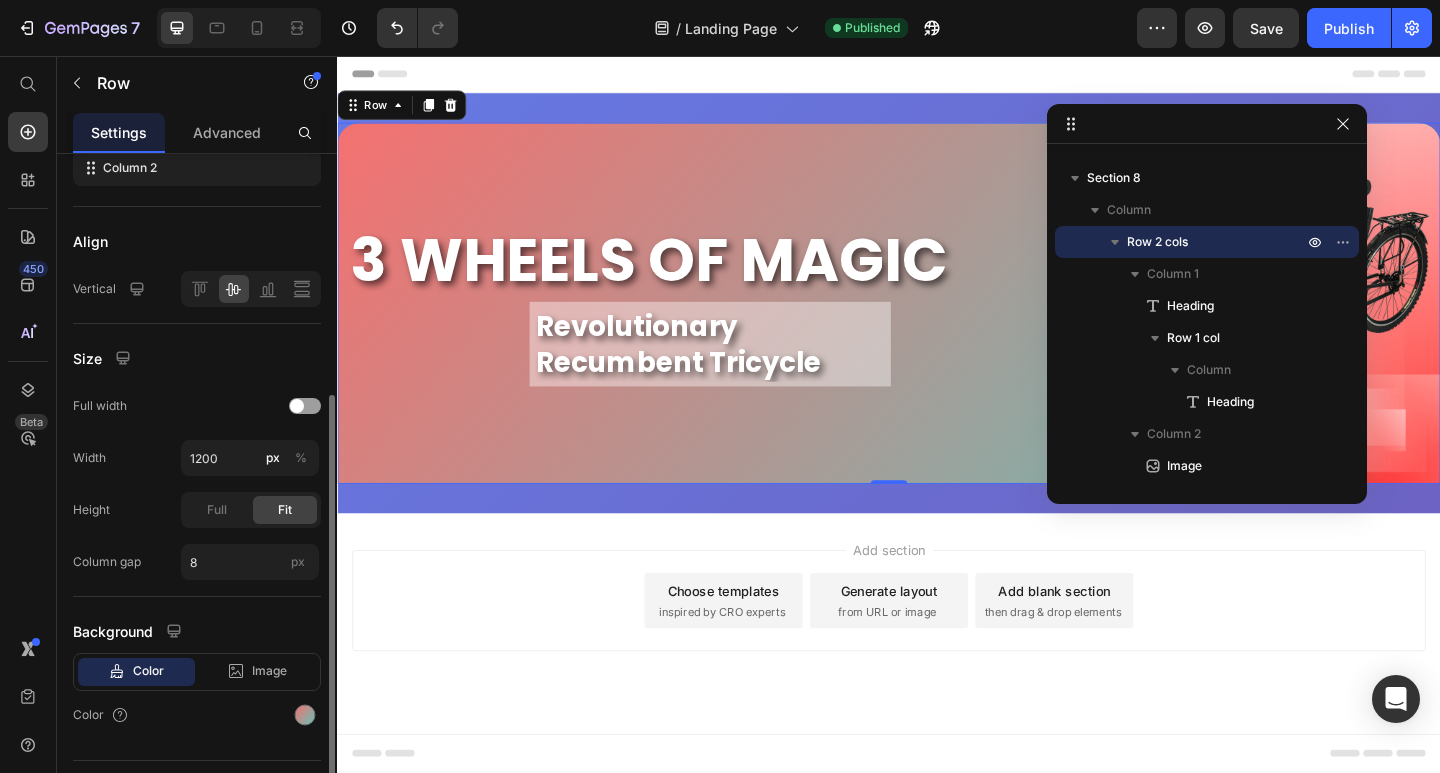 scroll, scrollTop: 445, scrollLeft: 0, axis: vertical 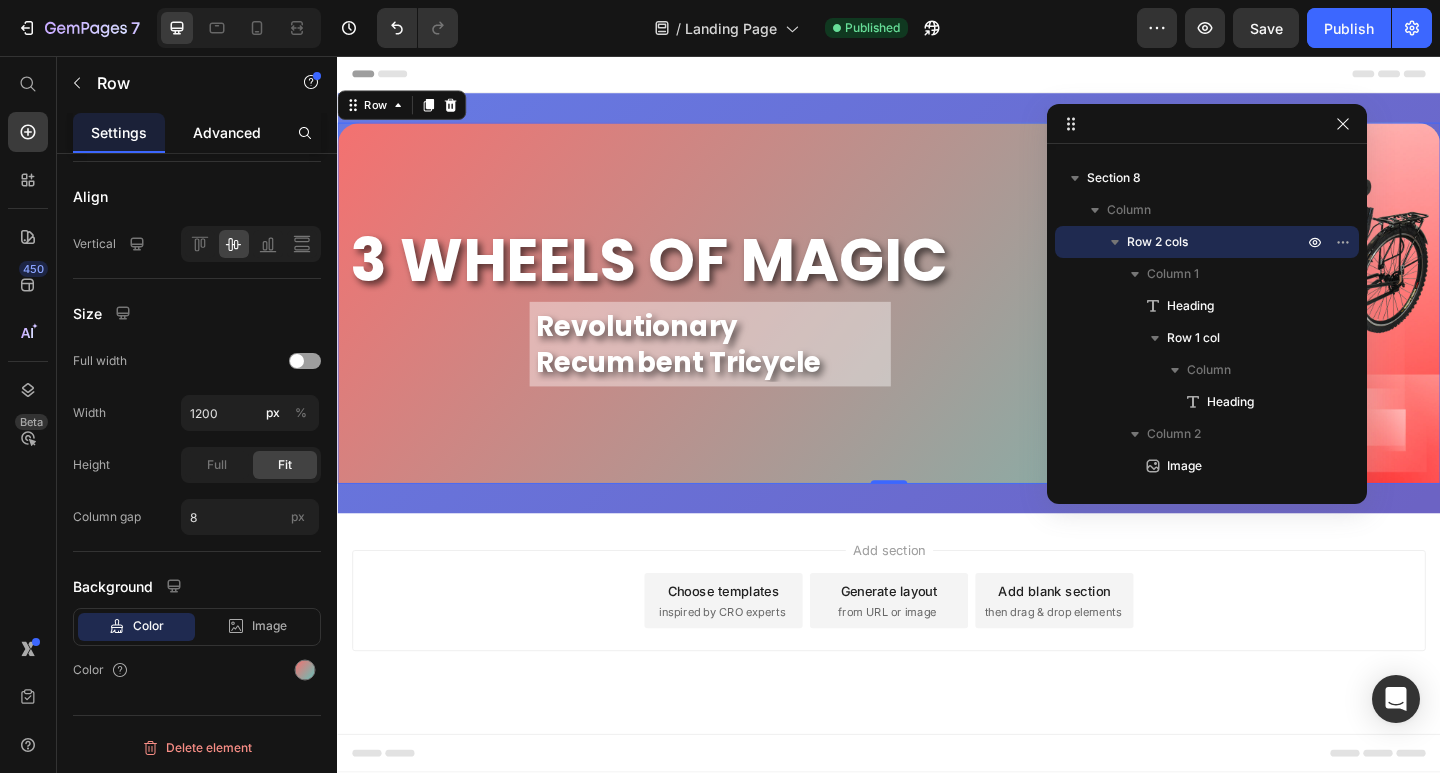 click on "Advanced" at bounding box center (227, 132) 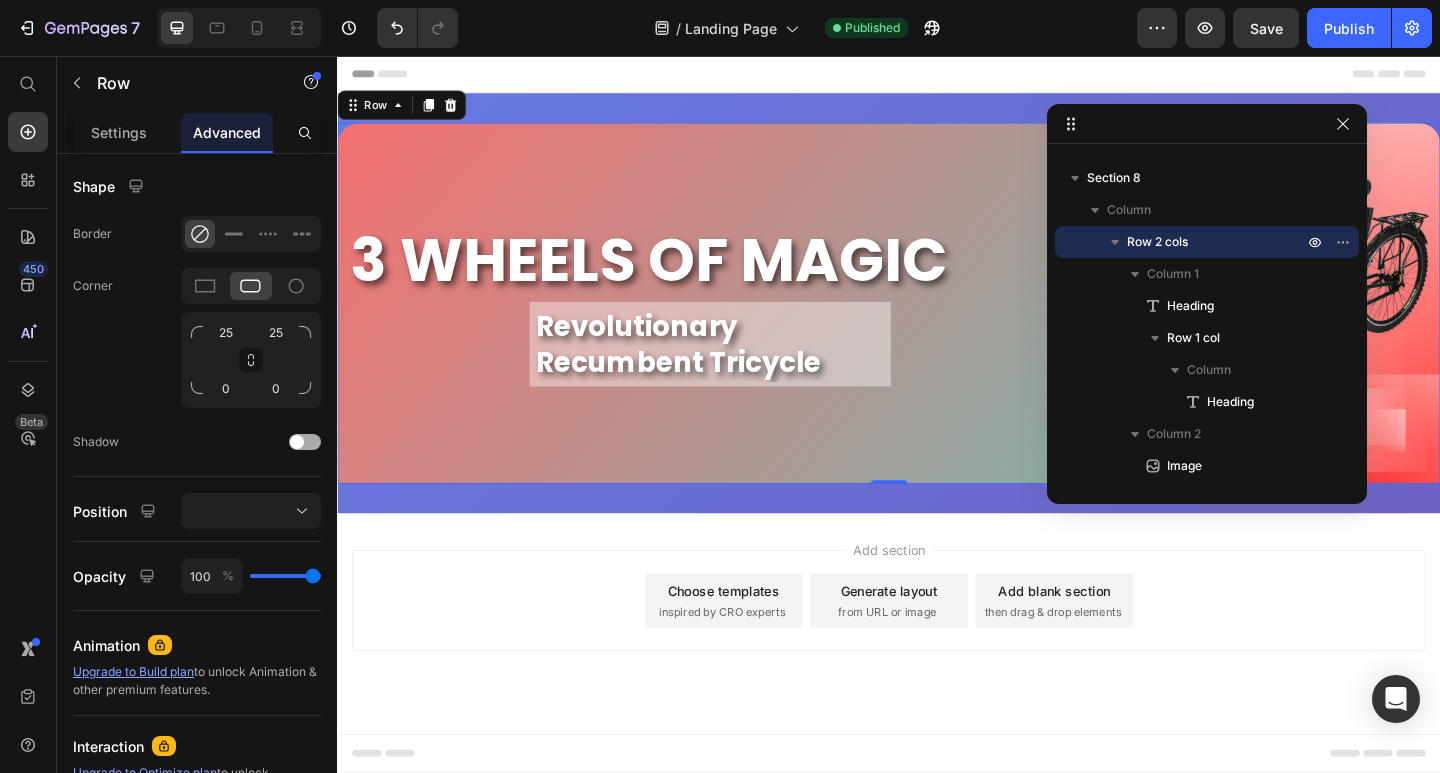 scroll, scrollTop: 0, scrollLeft: 0, axis: both 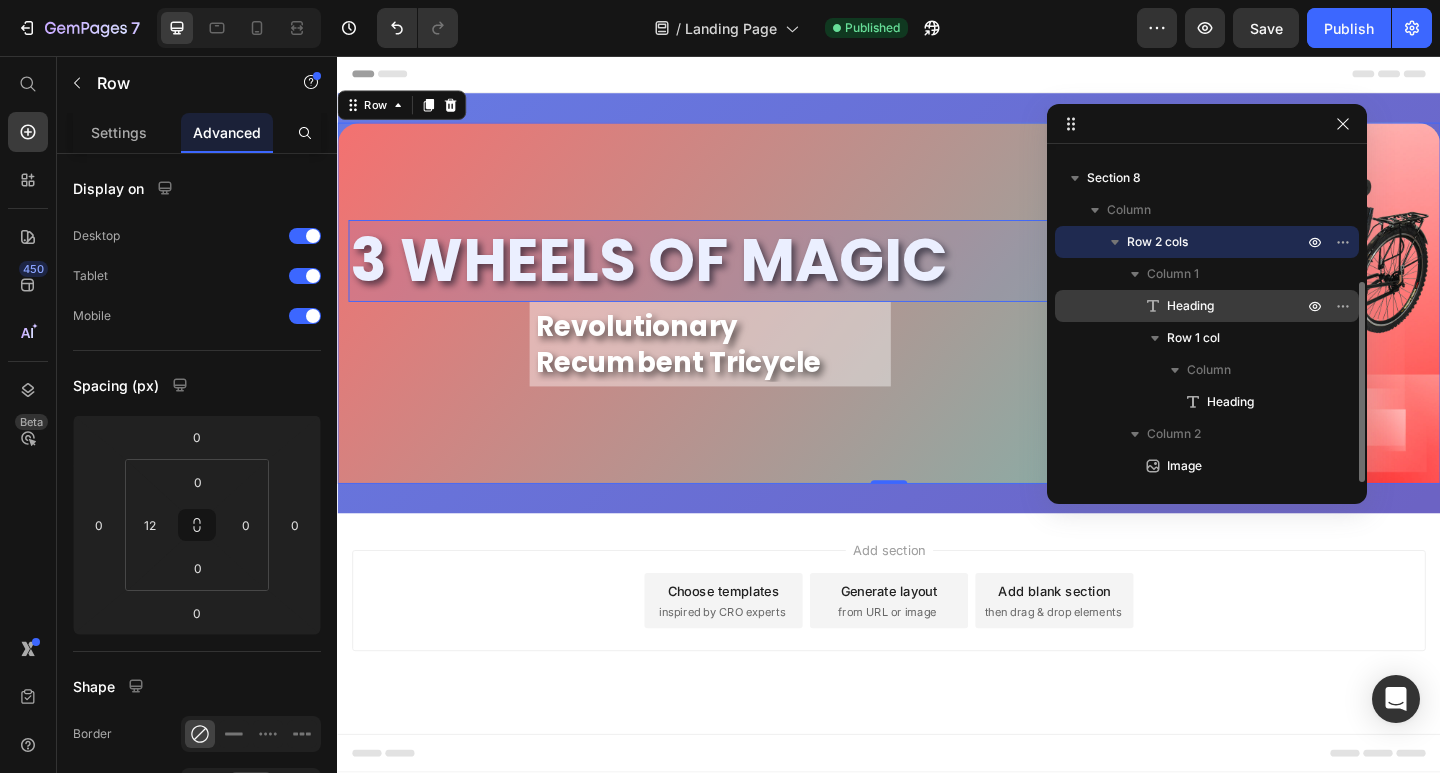 click on "Heading" at bounding box center [1213, 306] 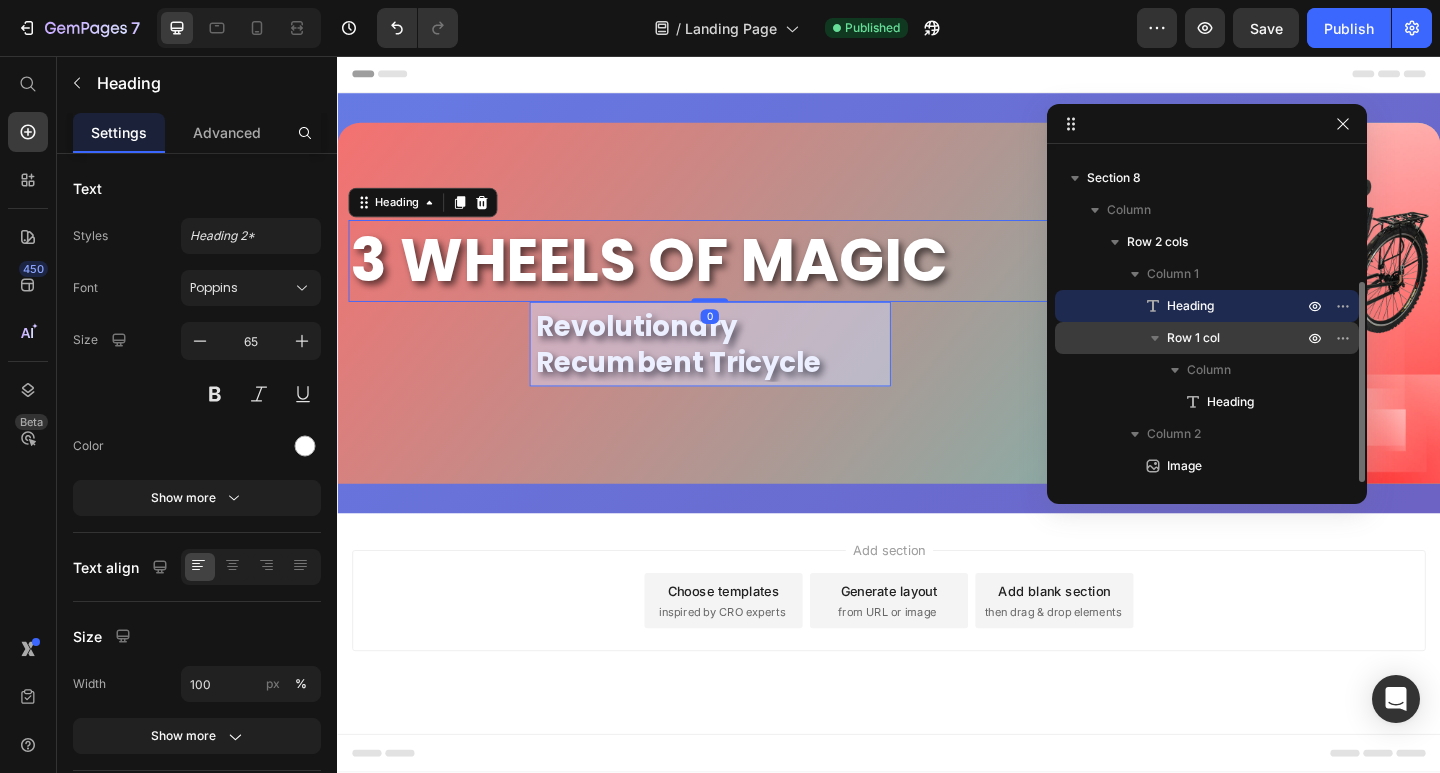 click on "Row 1 col" at bounding box center [1207, 338] 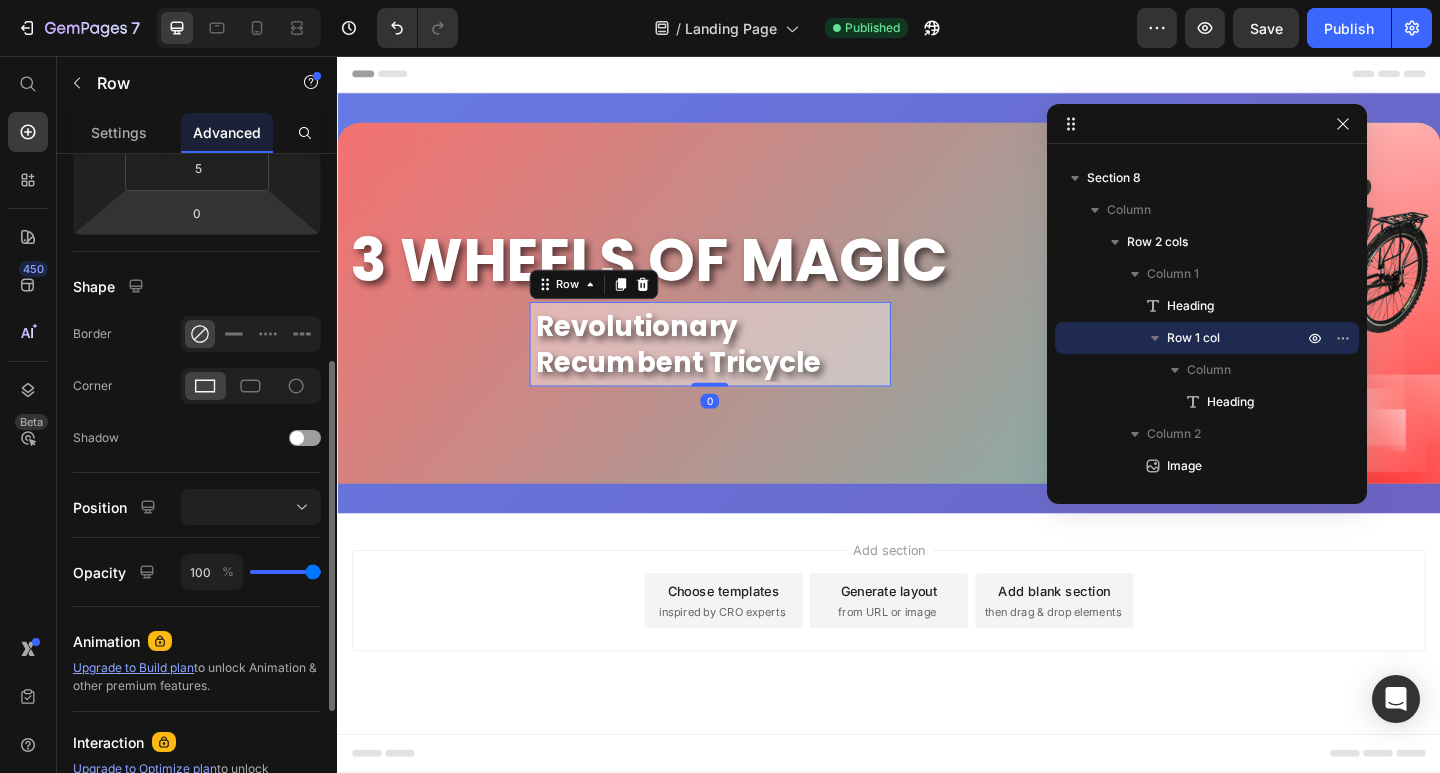 scroll, scrollTop: 0, scrollLeft: 0, axis: both 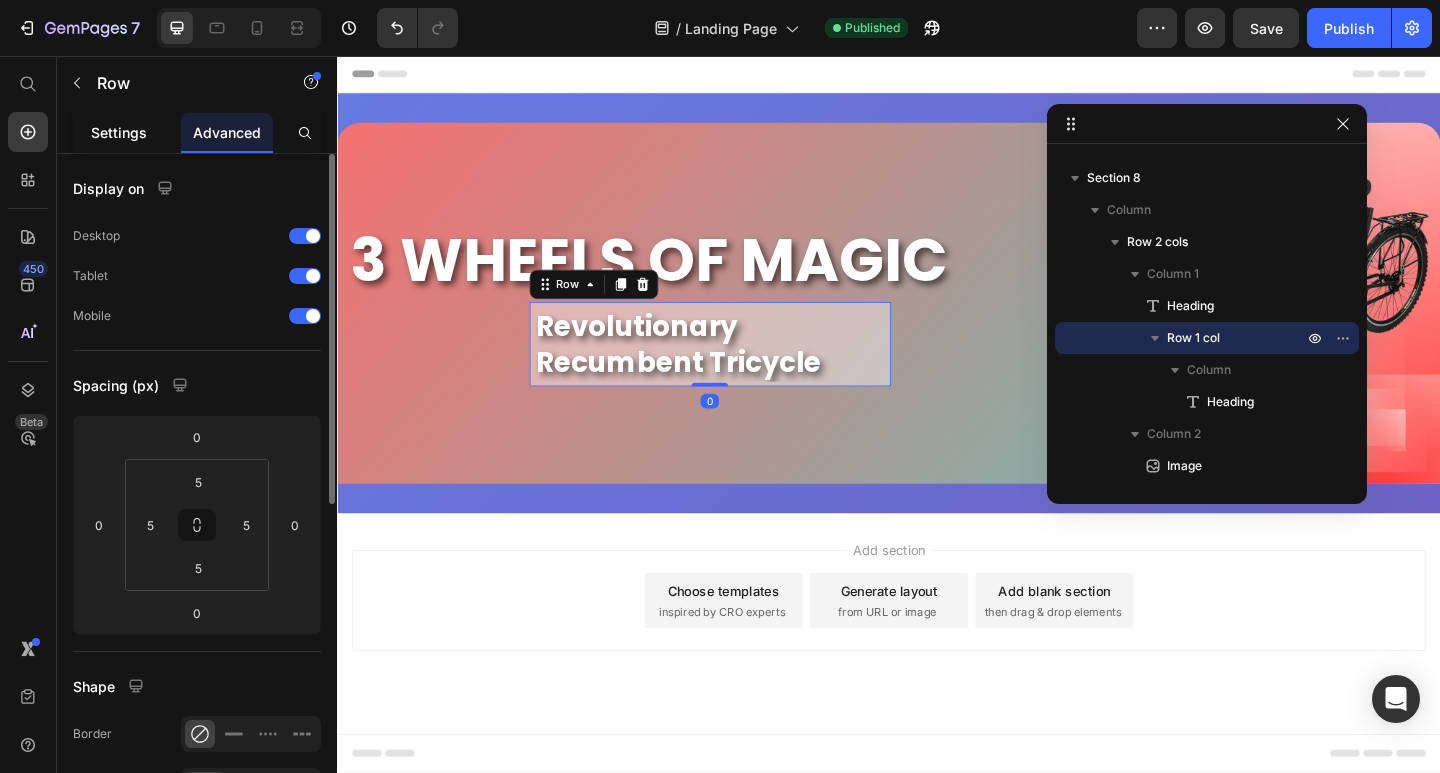 click on "Settings" at bounding box center [119, 132] 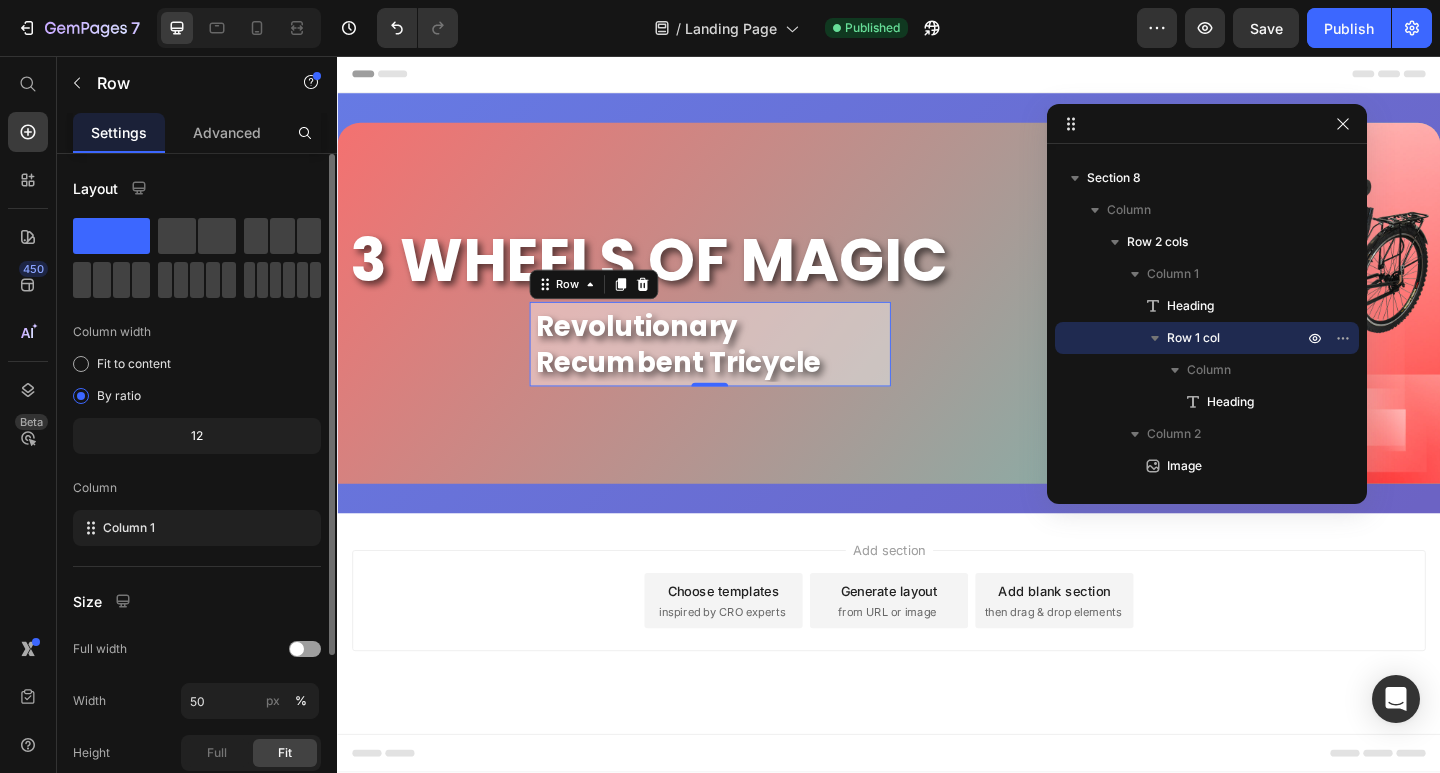scroll, scrollTop: 236, scrollLeft: 0, axis: vertical 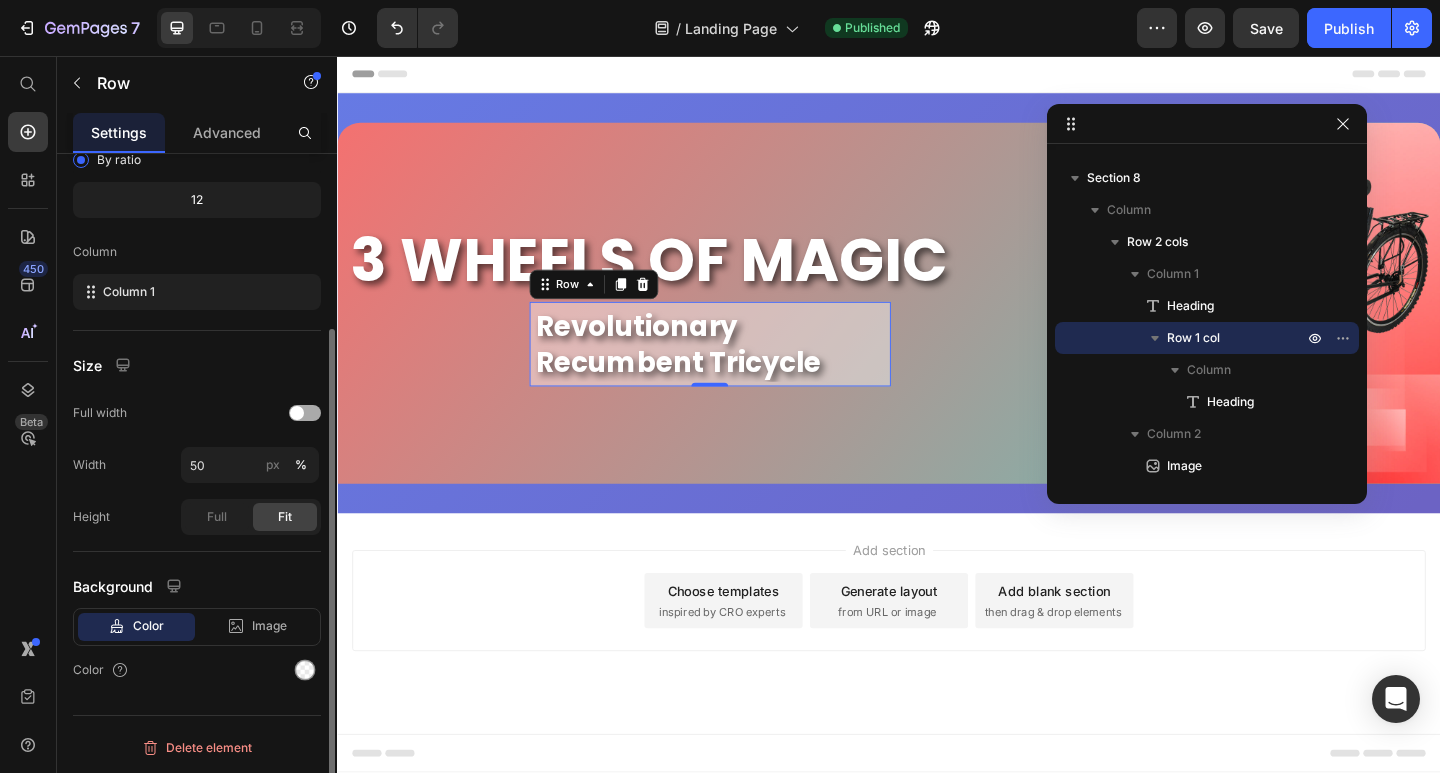 click on "Full width" 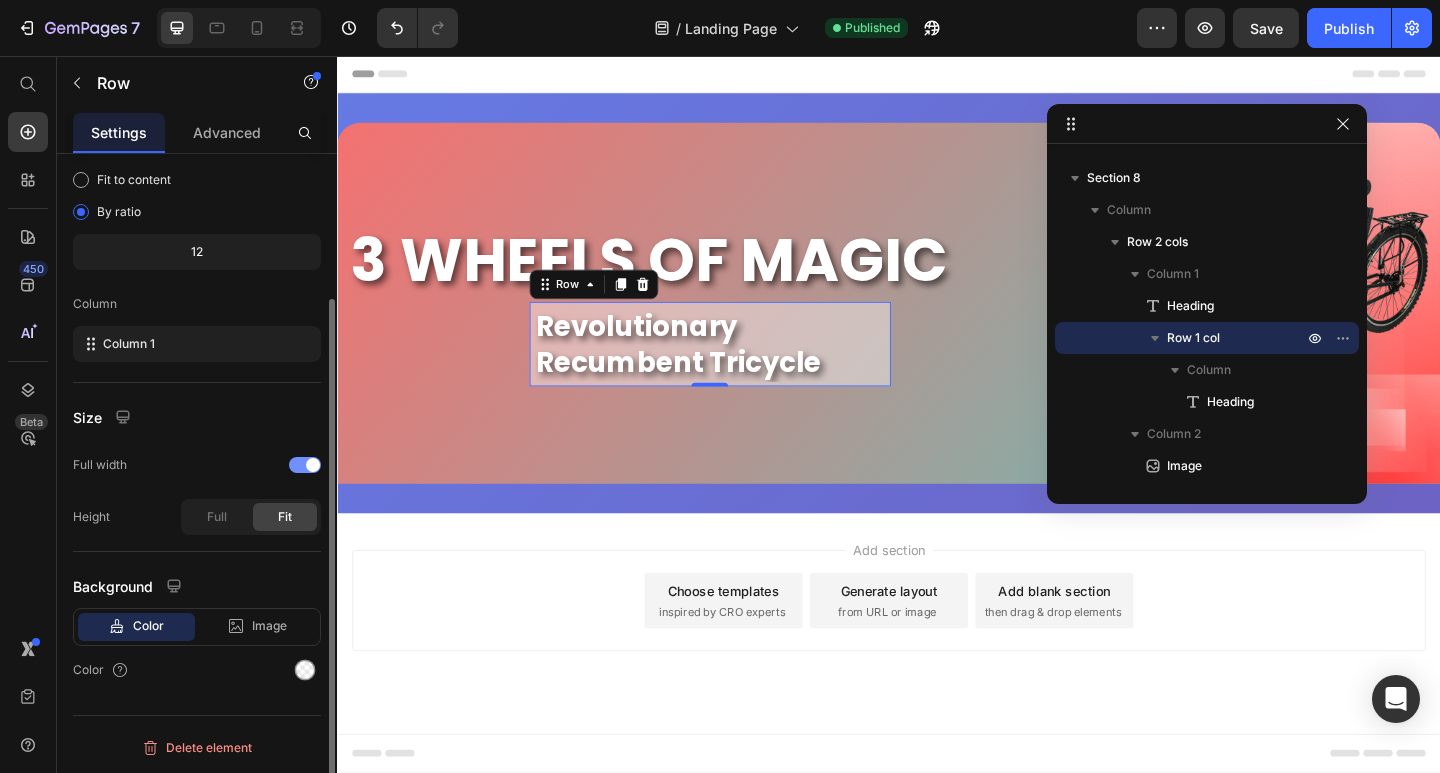 scroll, scrollTop: 184, scrollLeft: 0, axis: vertical 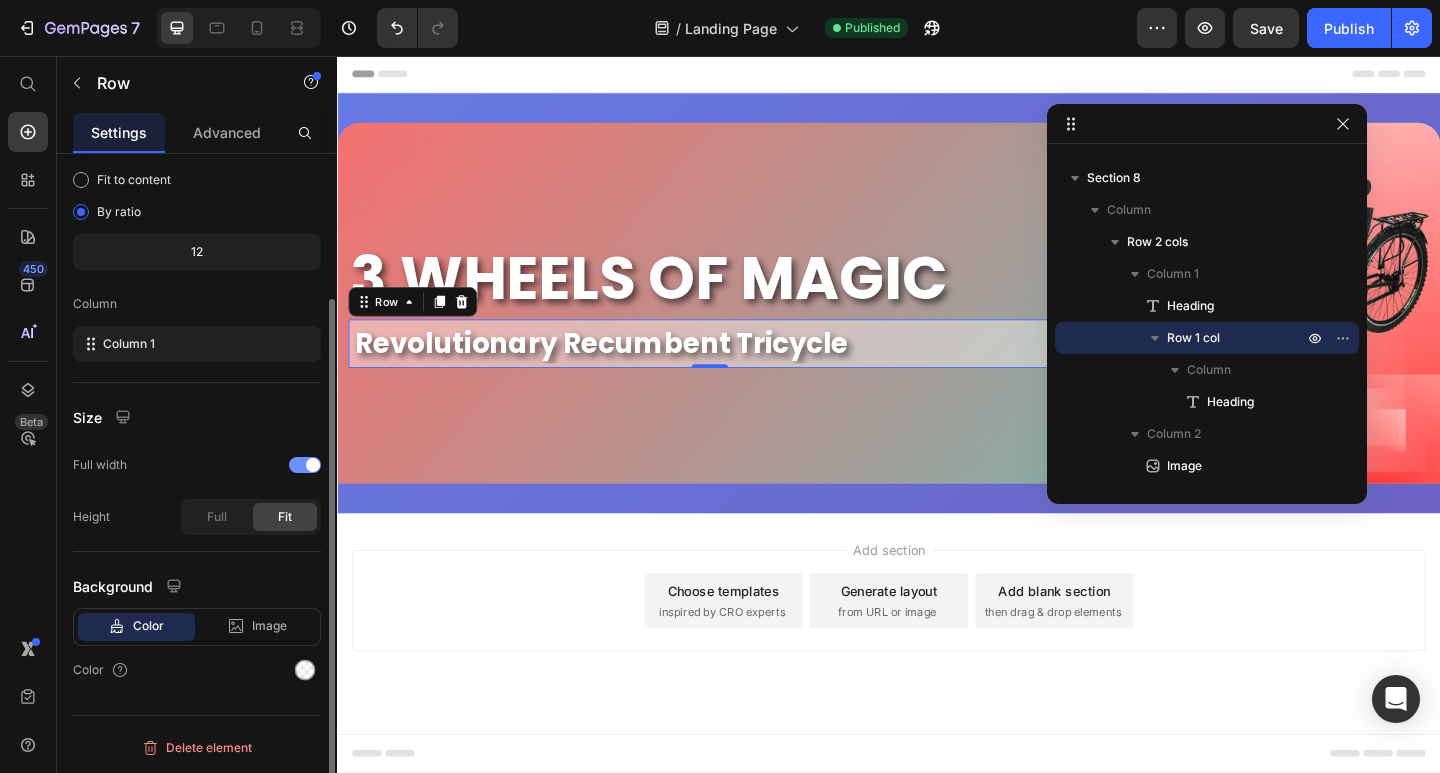 click at bounding box center [305, 465] 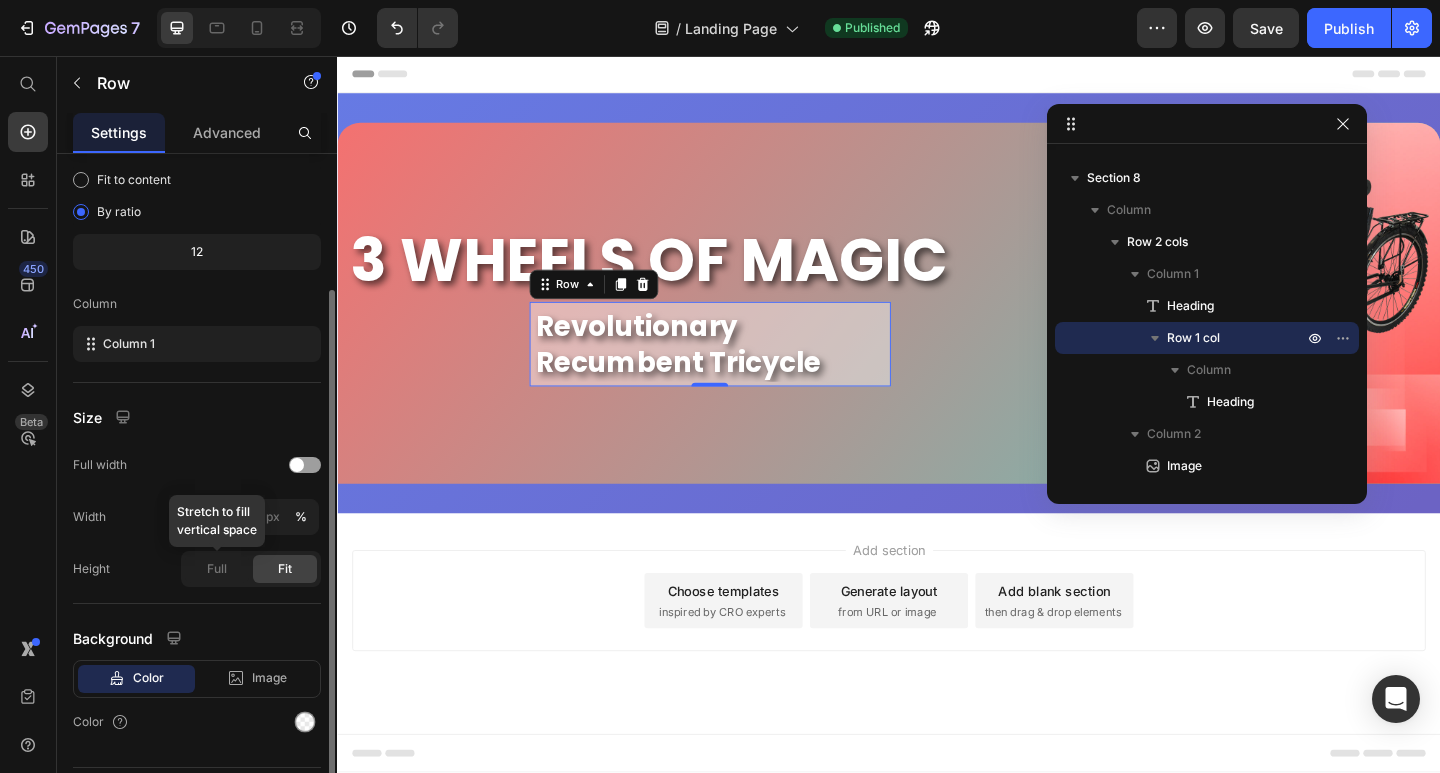scroll, scrollTop: 236, scrollLeft: 0, axis: vertical 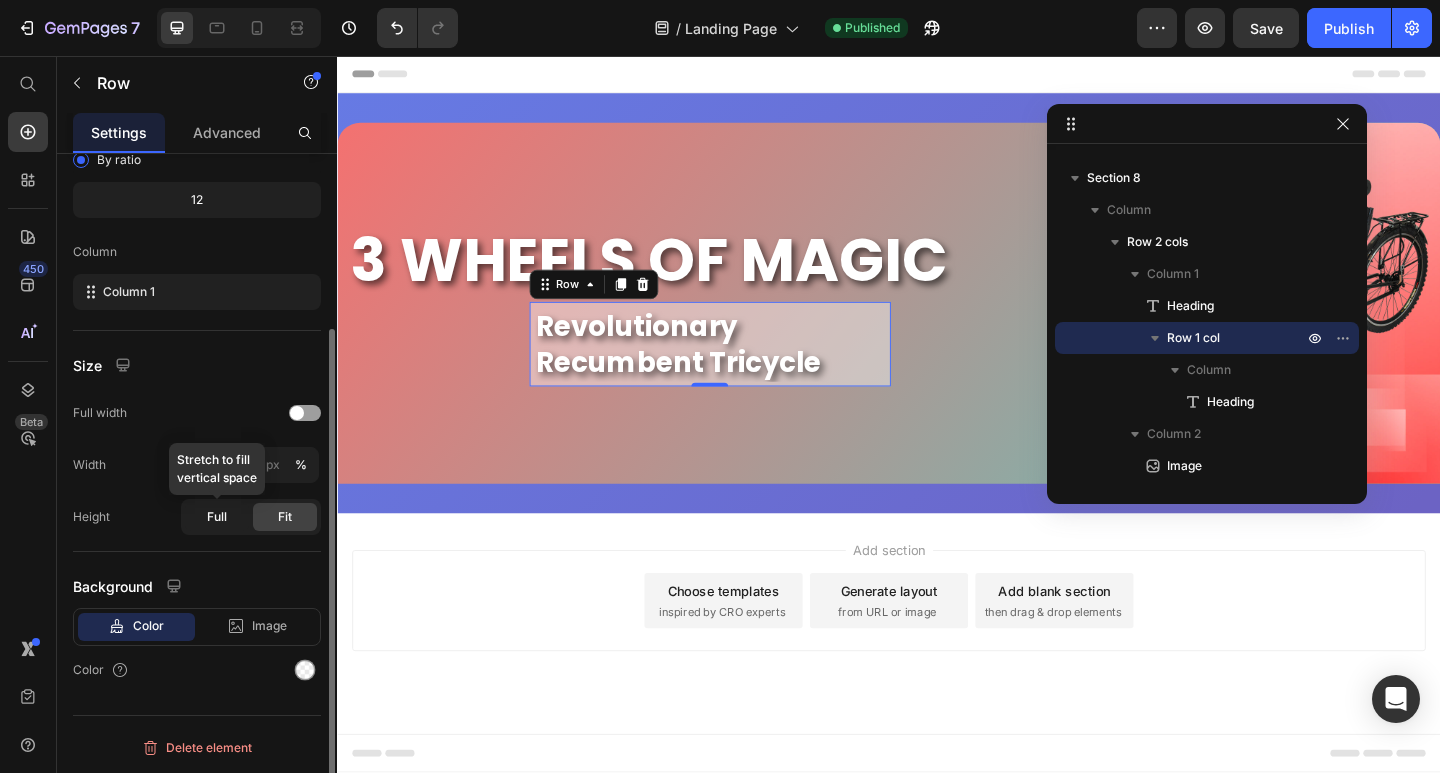 click on "Full" 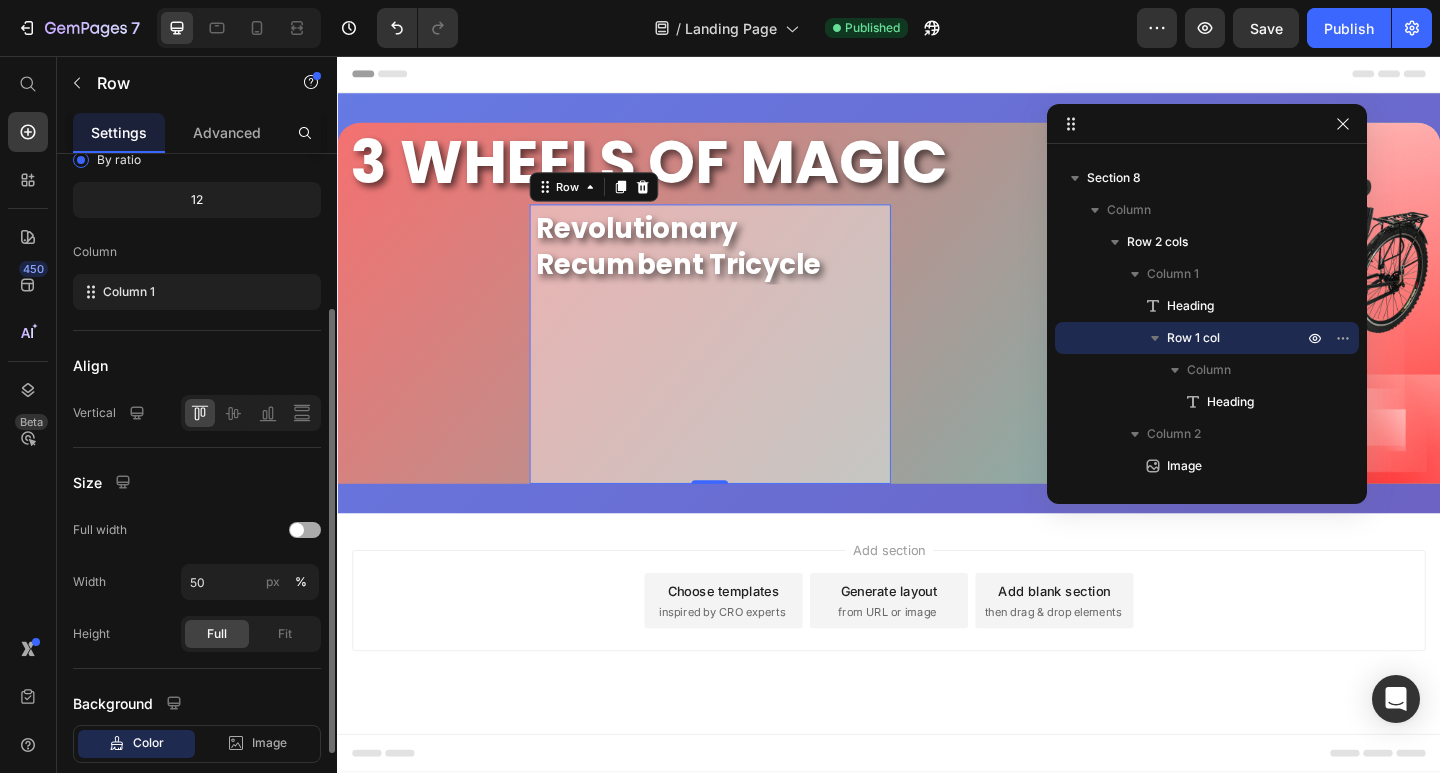 click on "Full width" 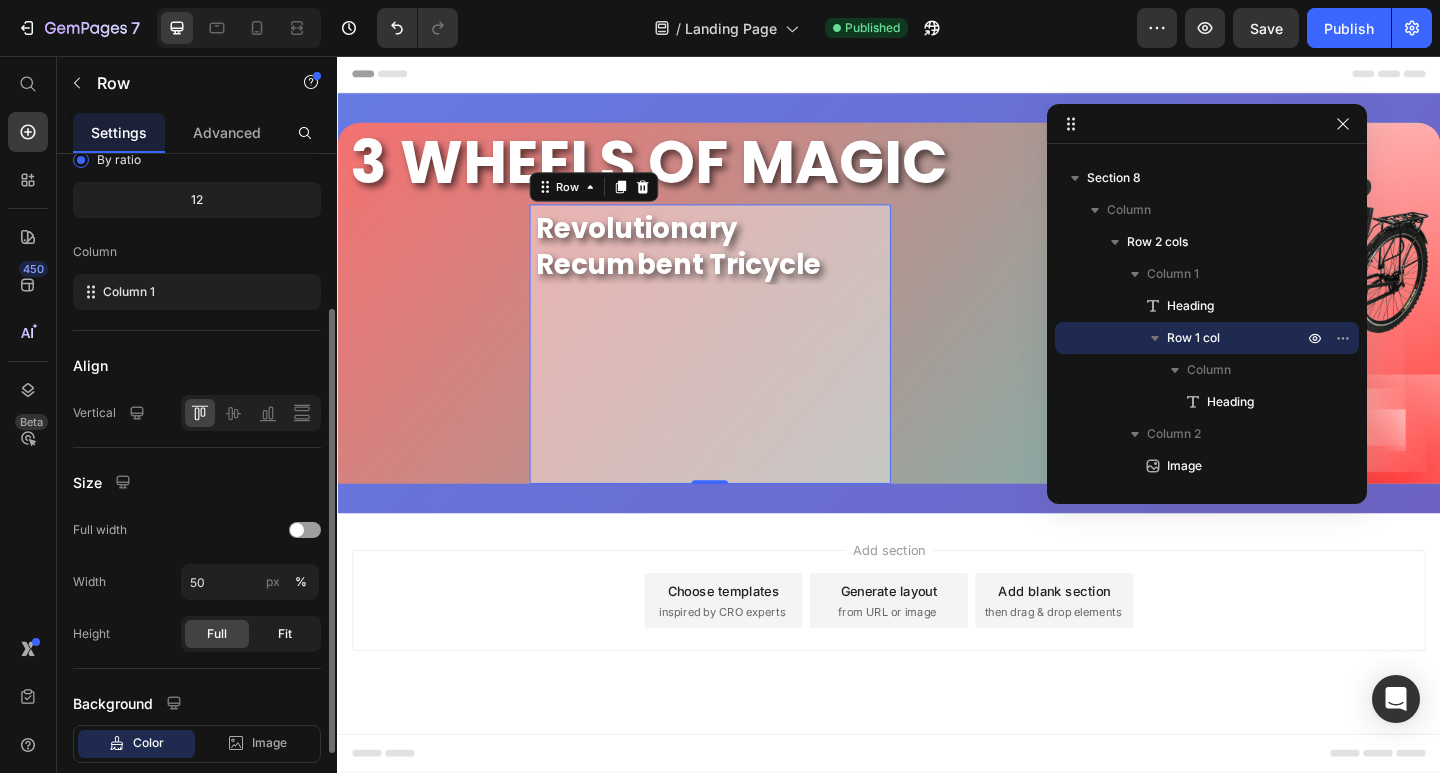 click on "Fit" 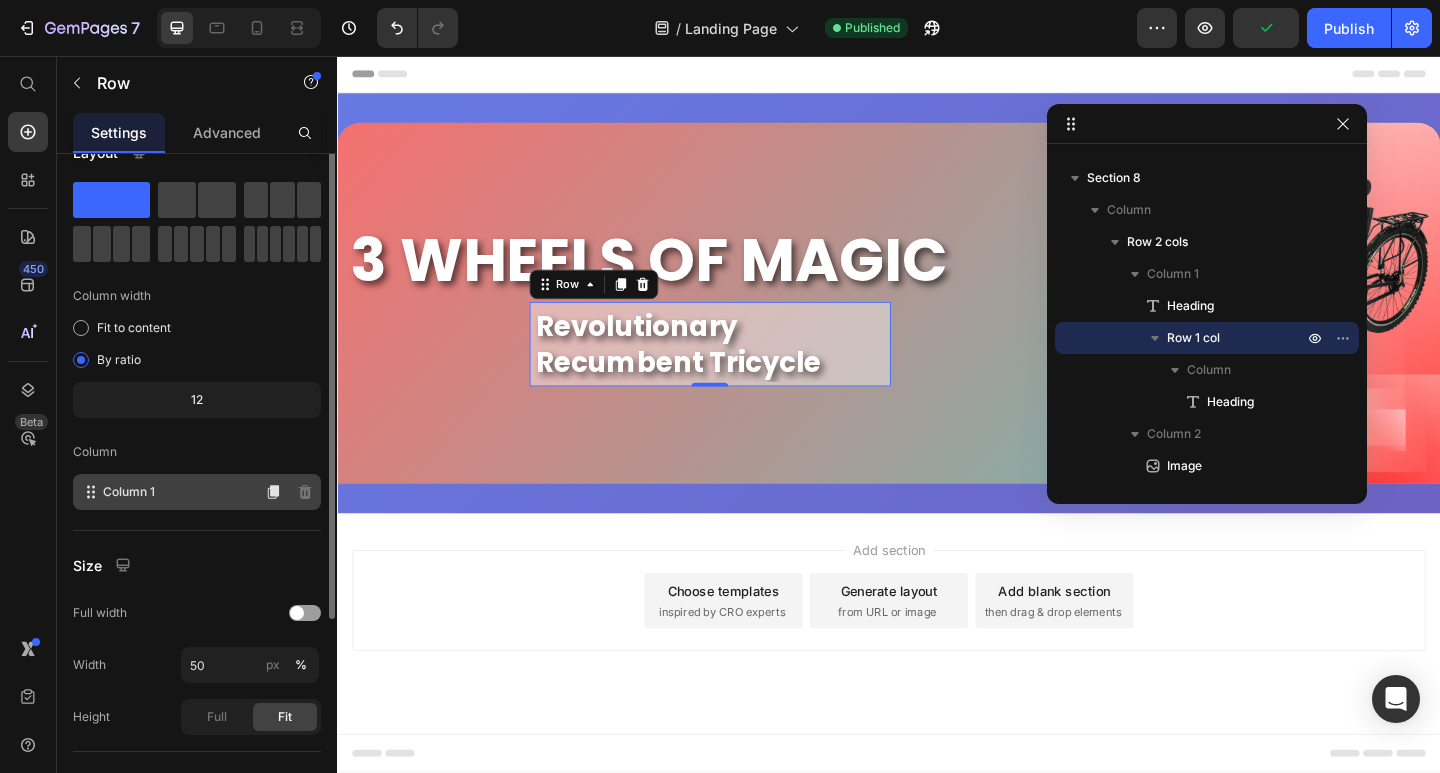 scroll, scrollTop: 0, scrollLeft: 0, axis: both 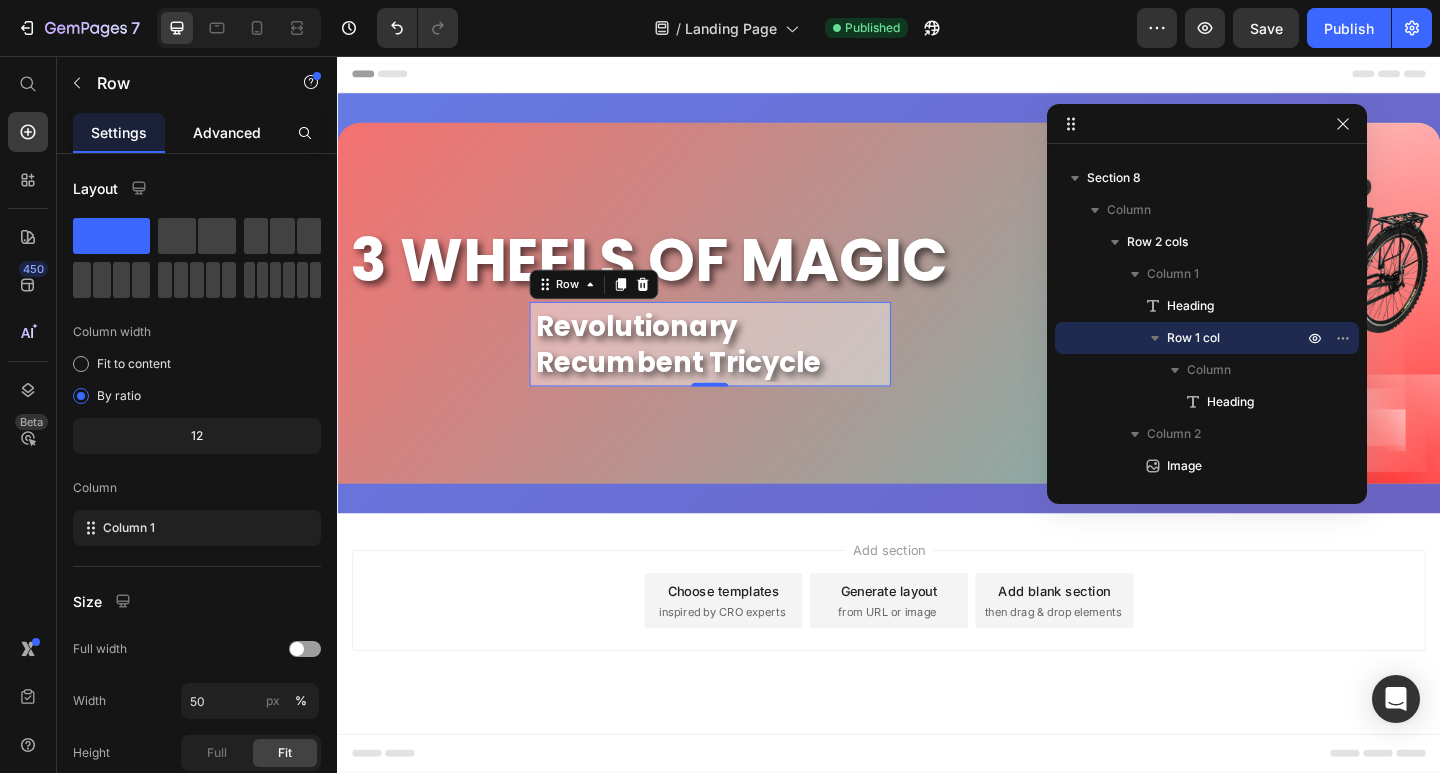 click on "Advanced" at bounding box center (227, 132) 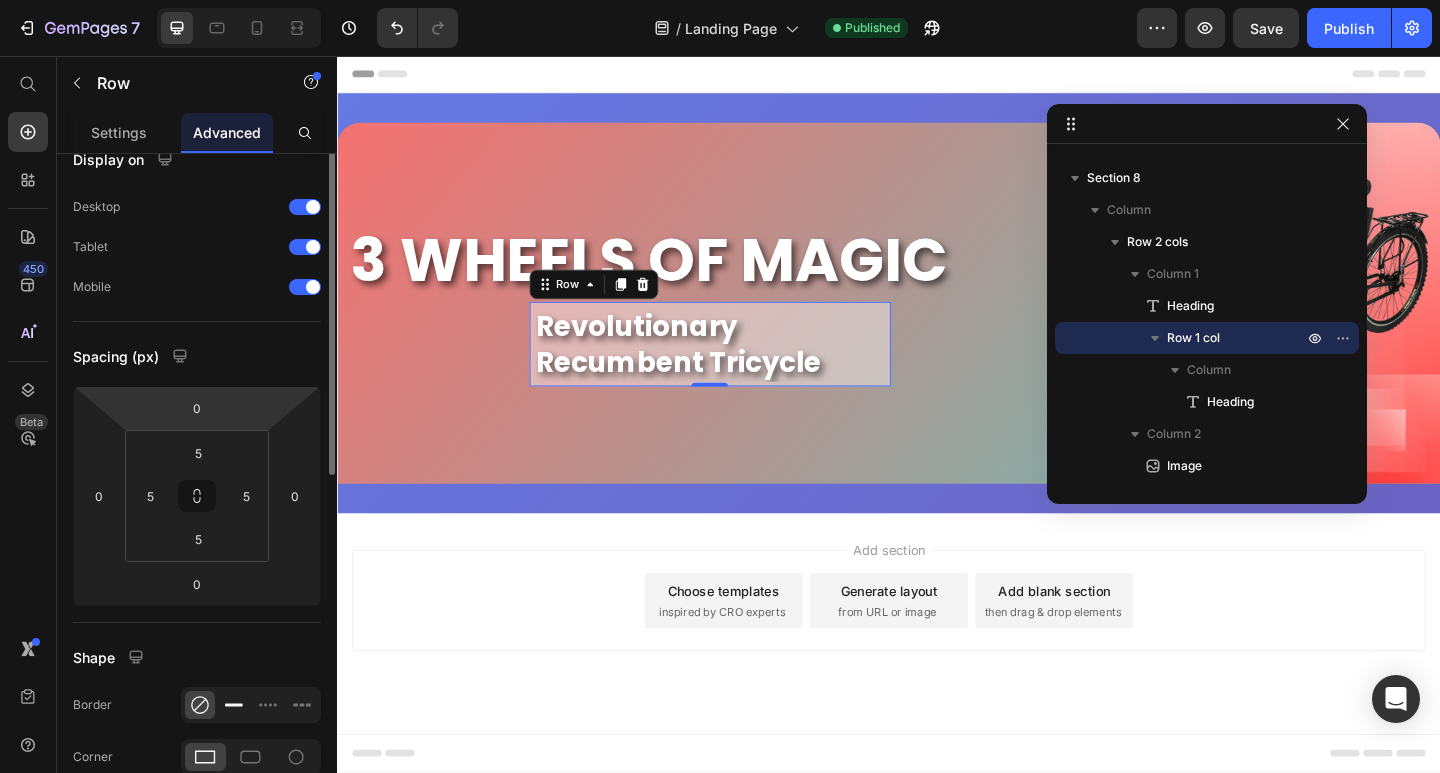 scroll, scrollTop: 0, scrollLeft: 0, axis: both 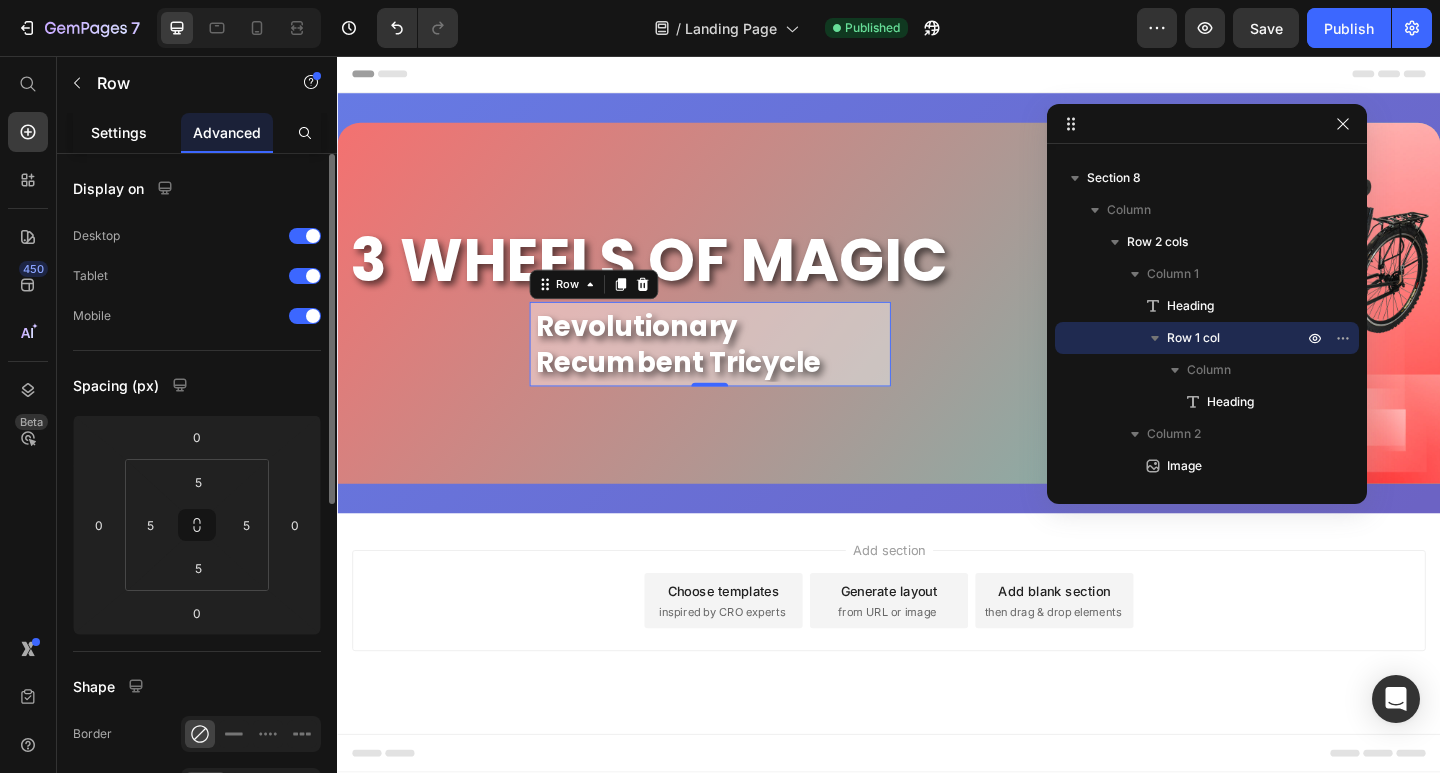 click on "Settings" at bounding box center [119, 132] 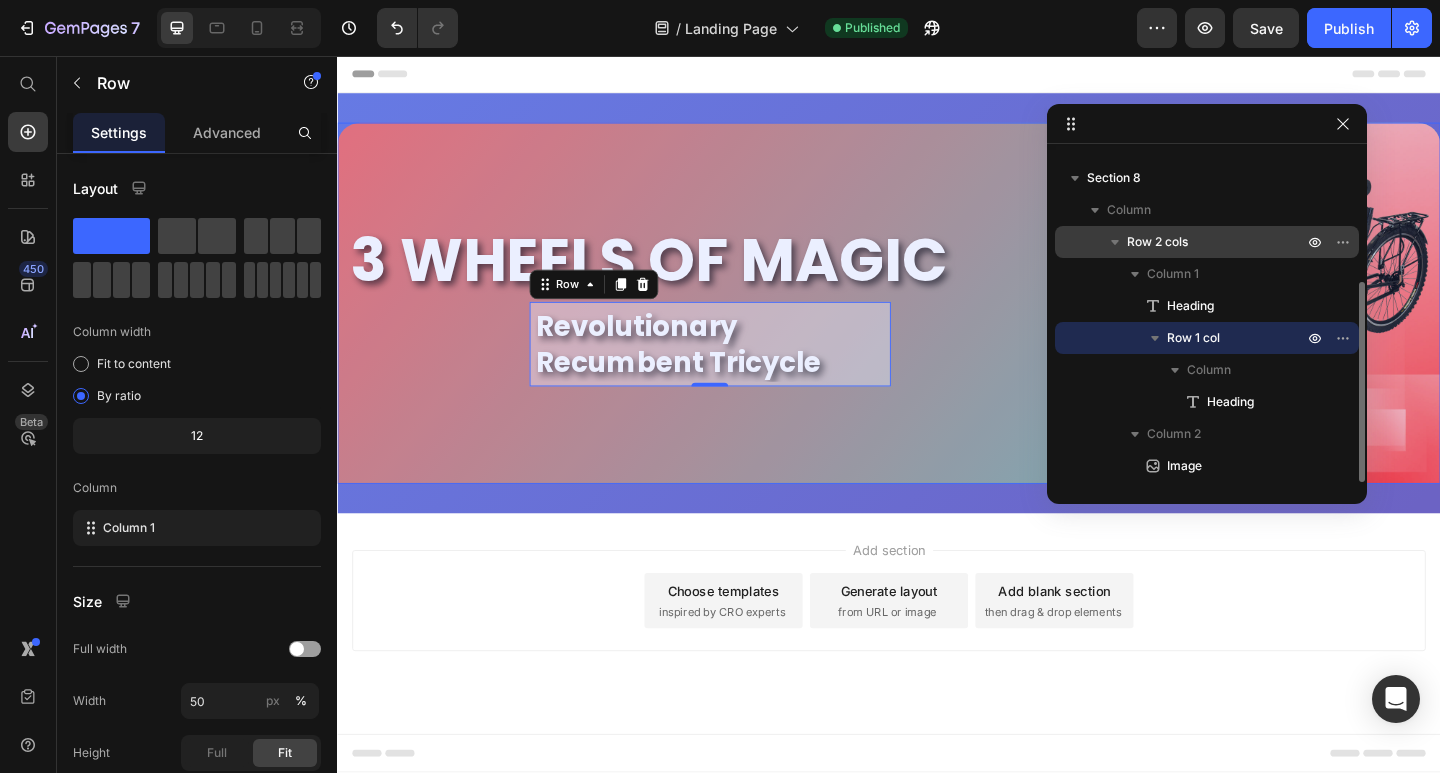 click on "Row 2 cols" at bounding box center (1207, 242) 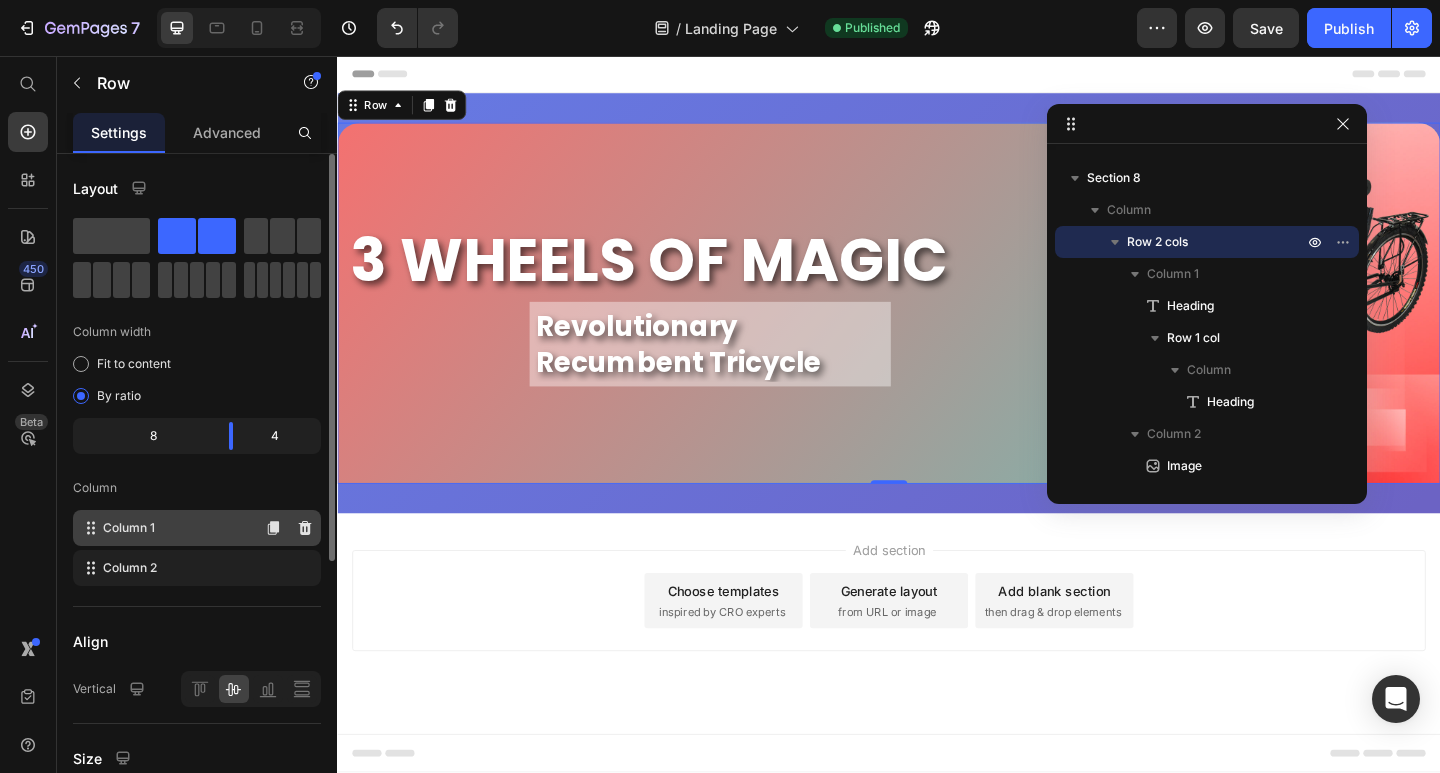 click on "Column 1" 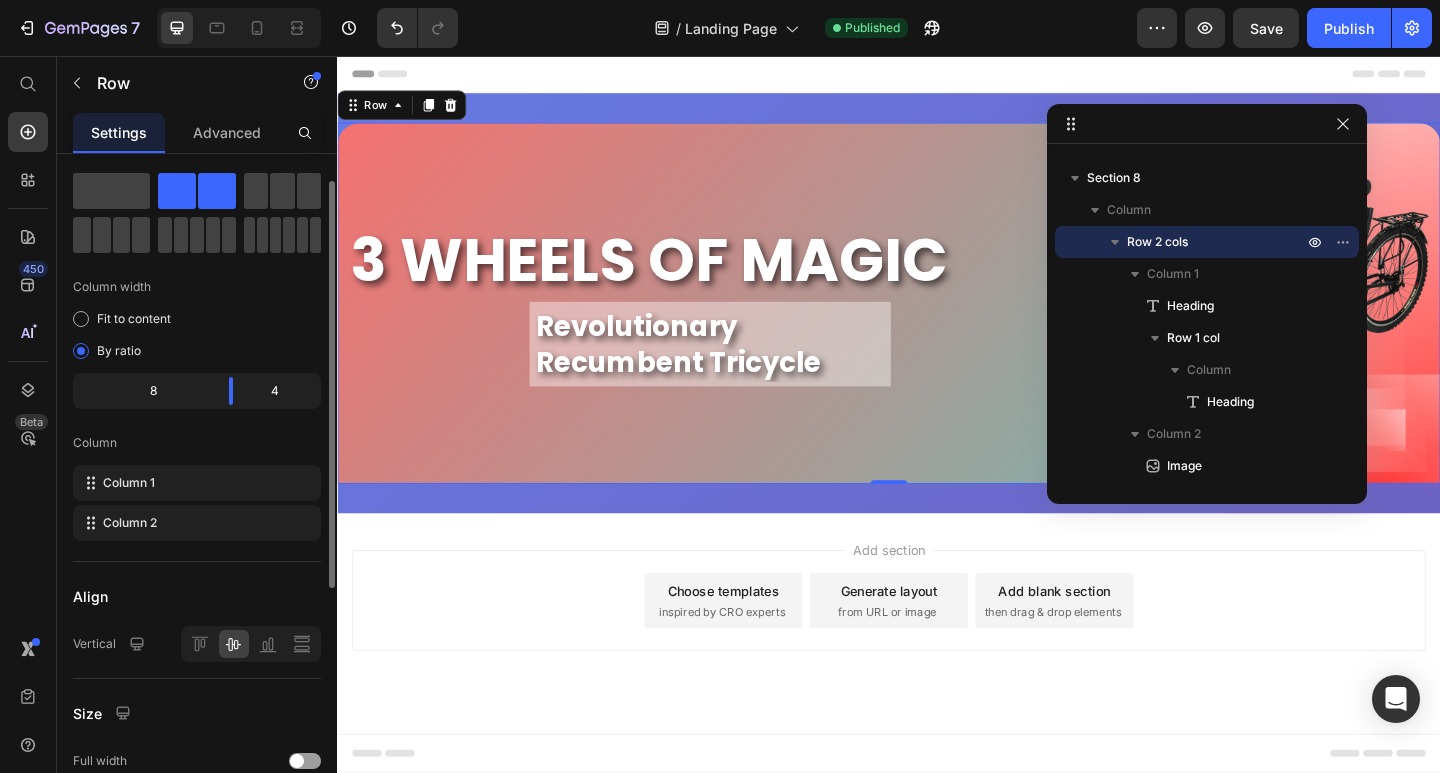 scroll, scrollTop: 0, scrollLeft: 0, axis: both 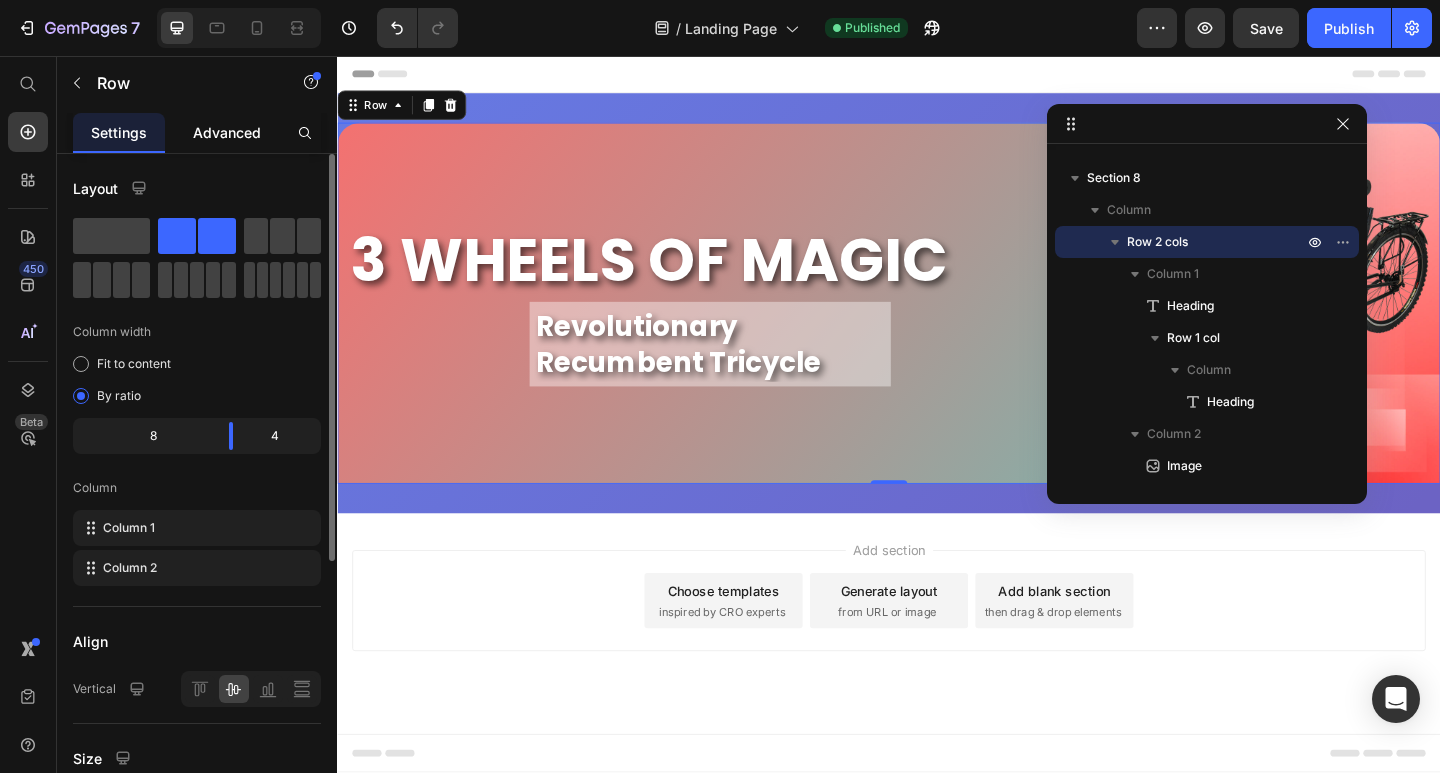 click on "Advanced" at bounding box center (227, 132) 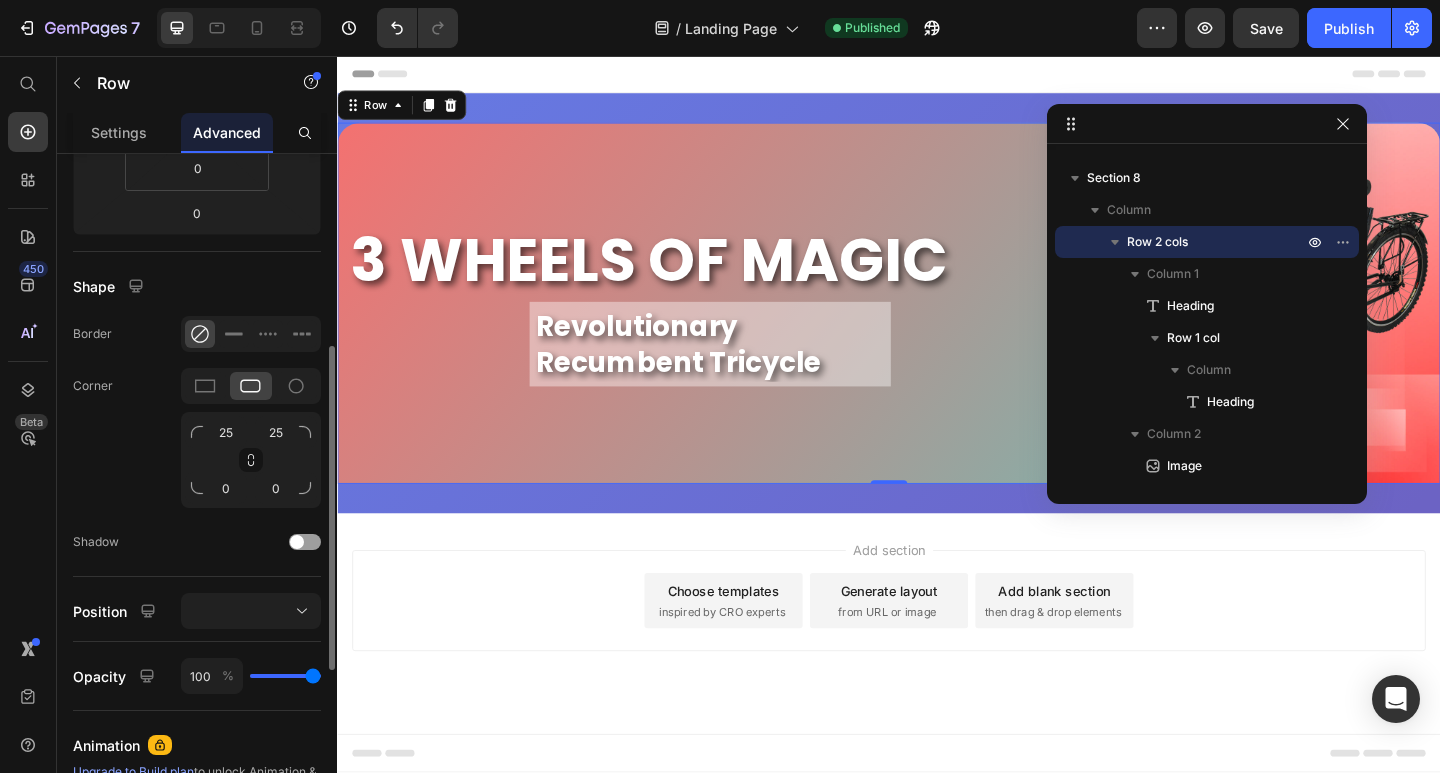 scroll, scrollTop: 700, scrollLeft: 0, axis: vertical 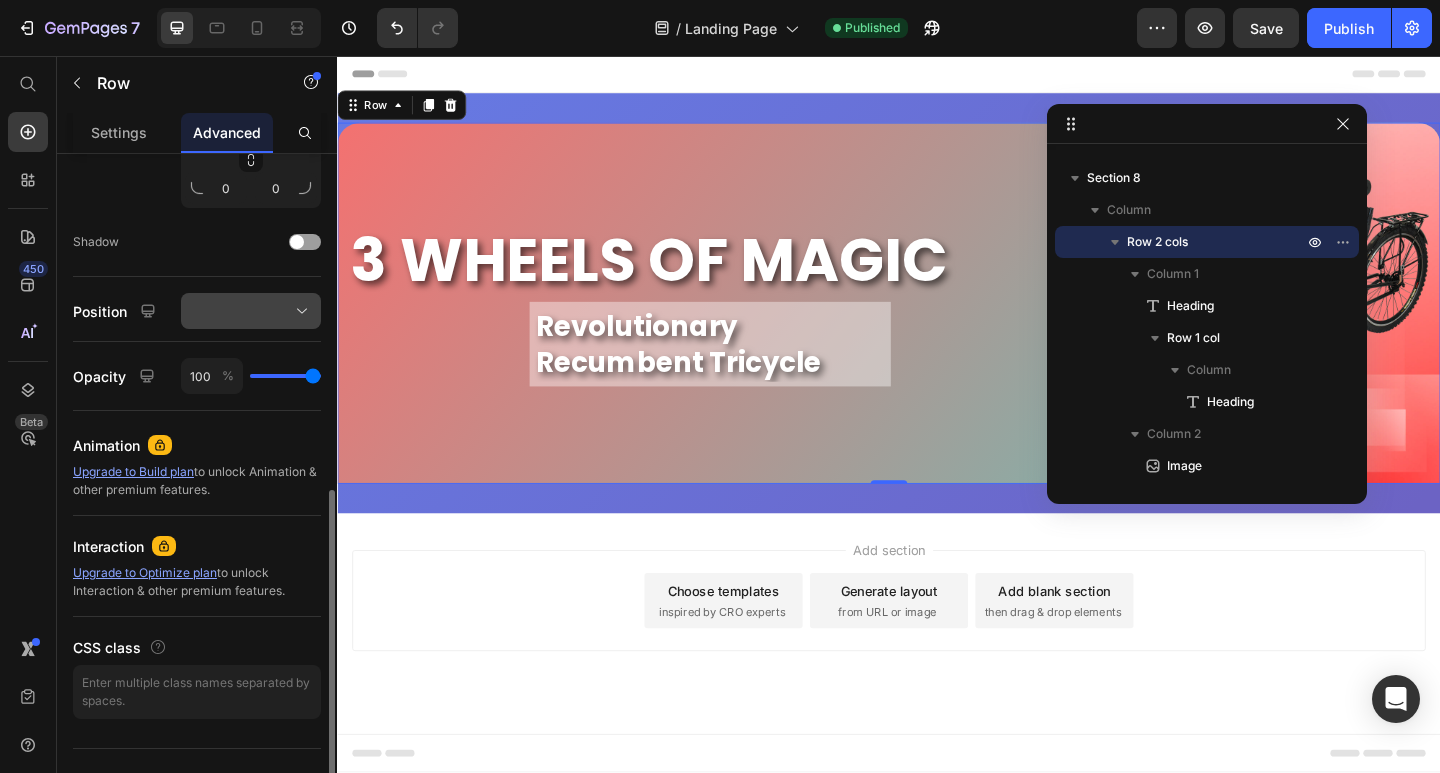 click at bounding box center [251, 311] 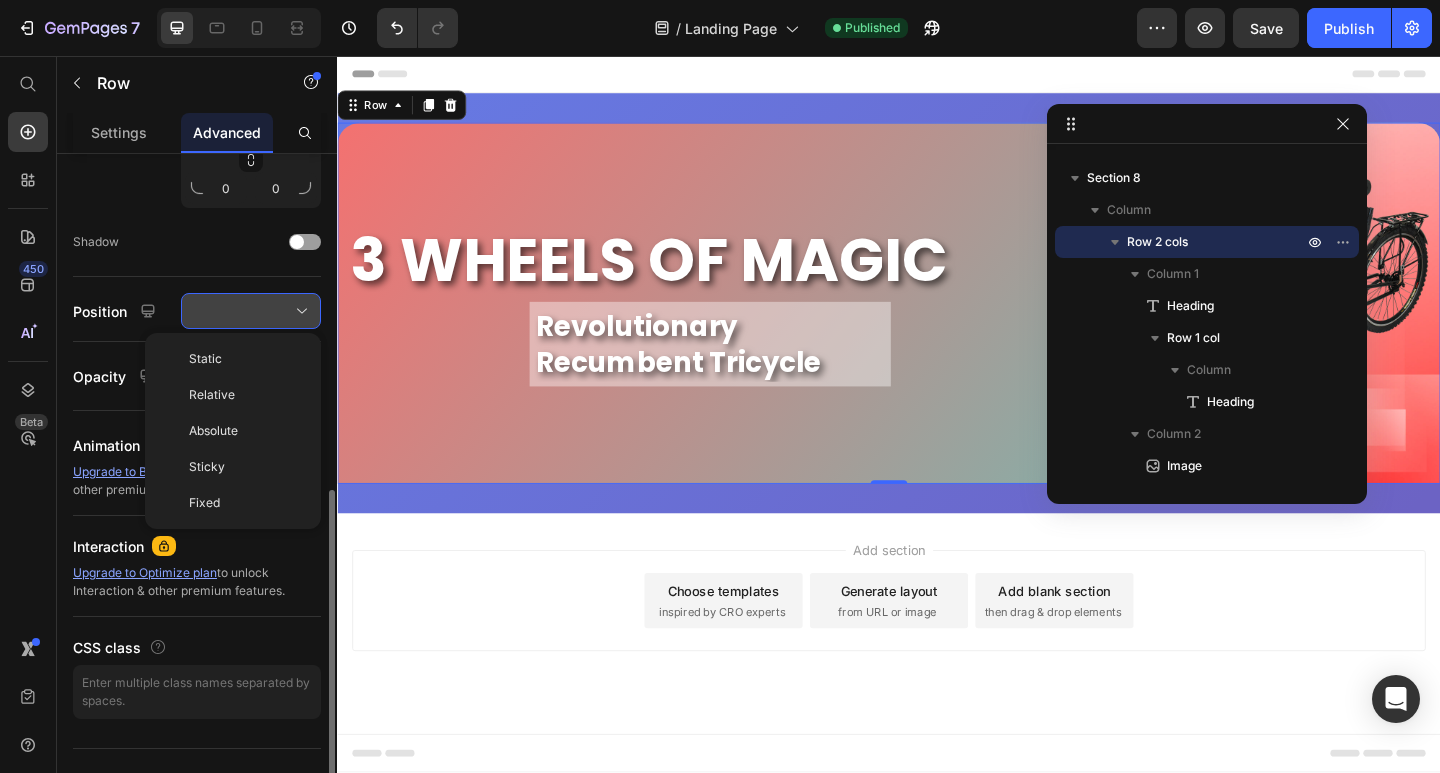 click at bounding box center (251, 311) 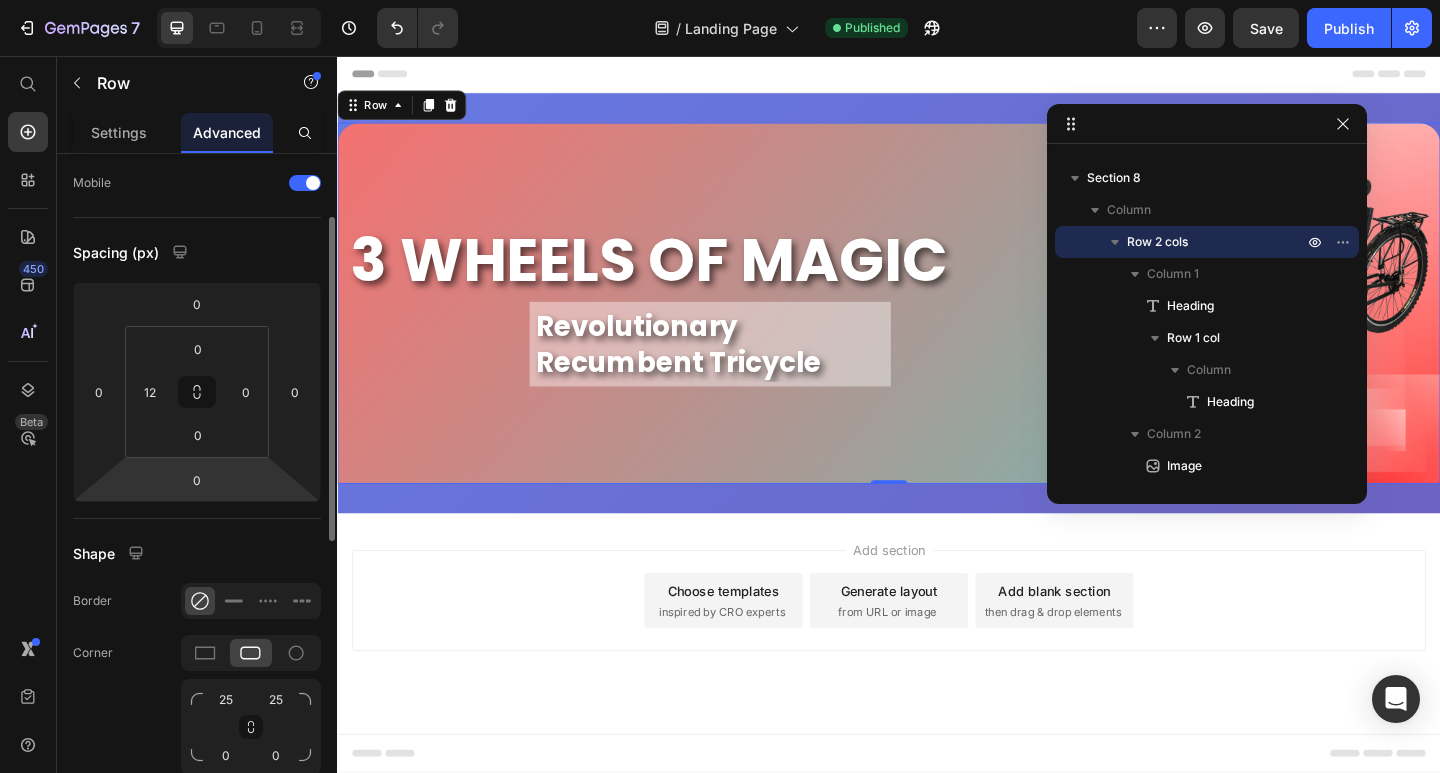 scroll, scrollTop: 0, scrollLeft: 0, axis: both 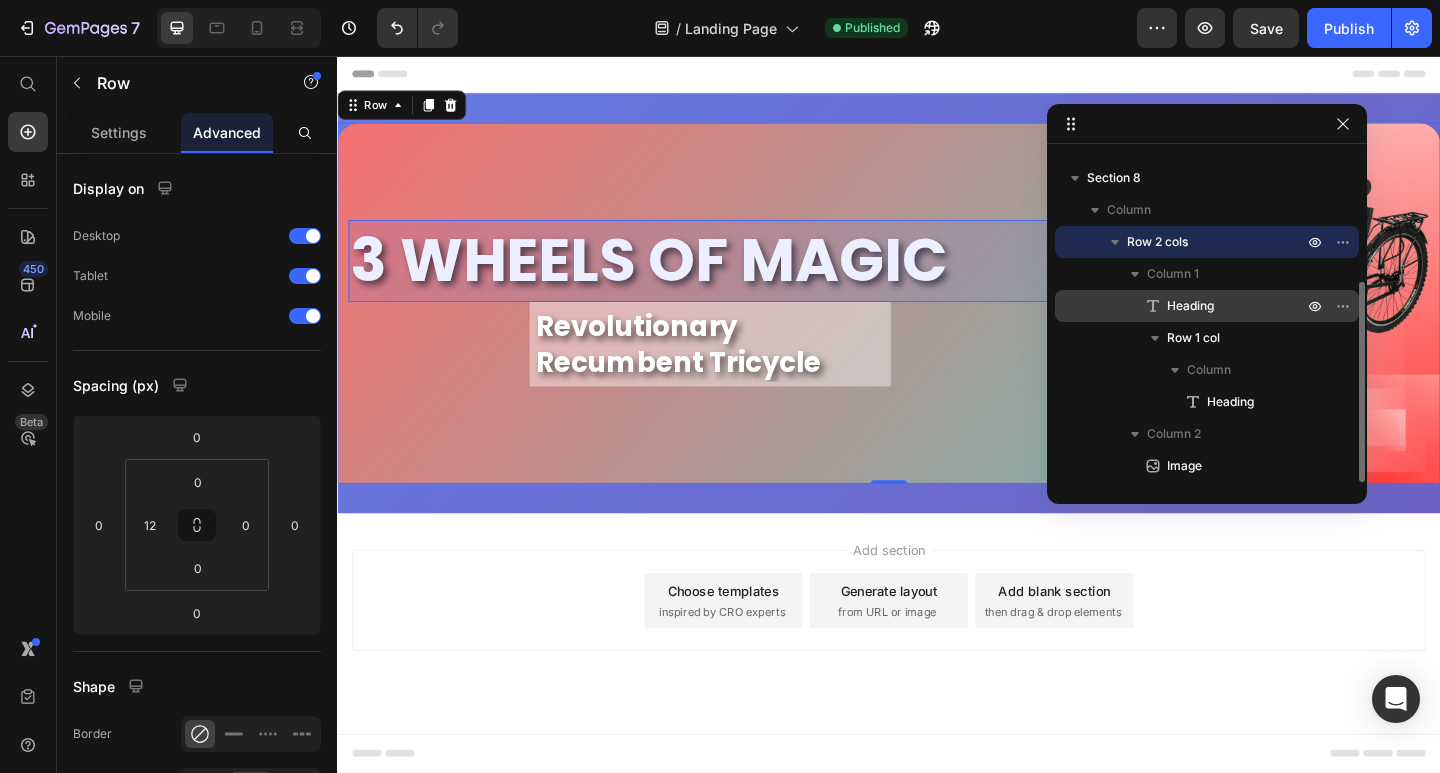 click on "Heading" at bounding box center [1190, 306] 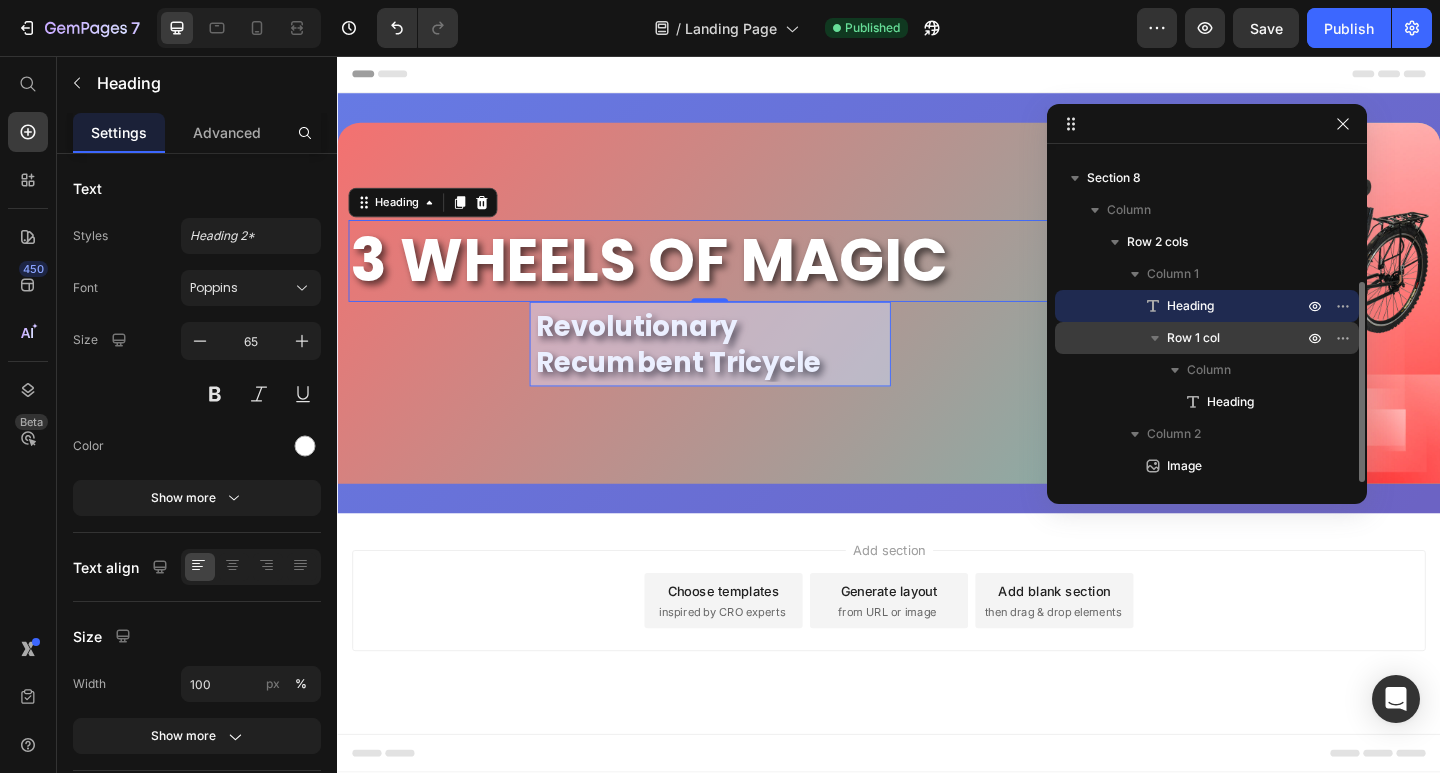 click on "Row 1 col" at bounding box center [1207, 338] 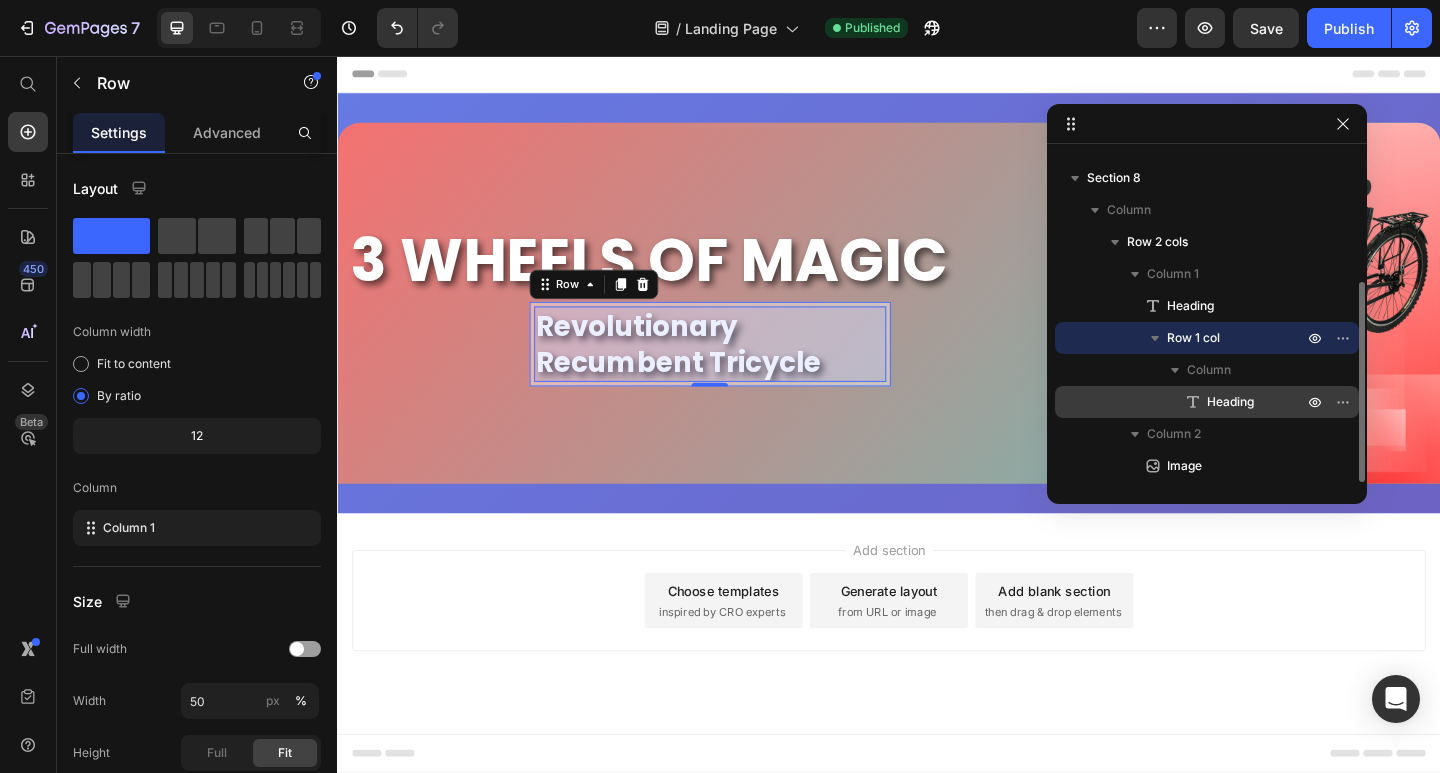 click on "Heading" at bounding box center (1207, 402) 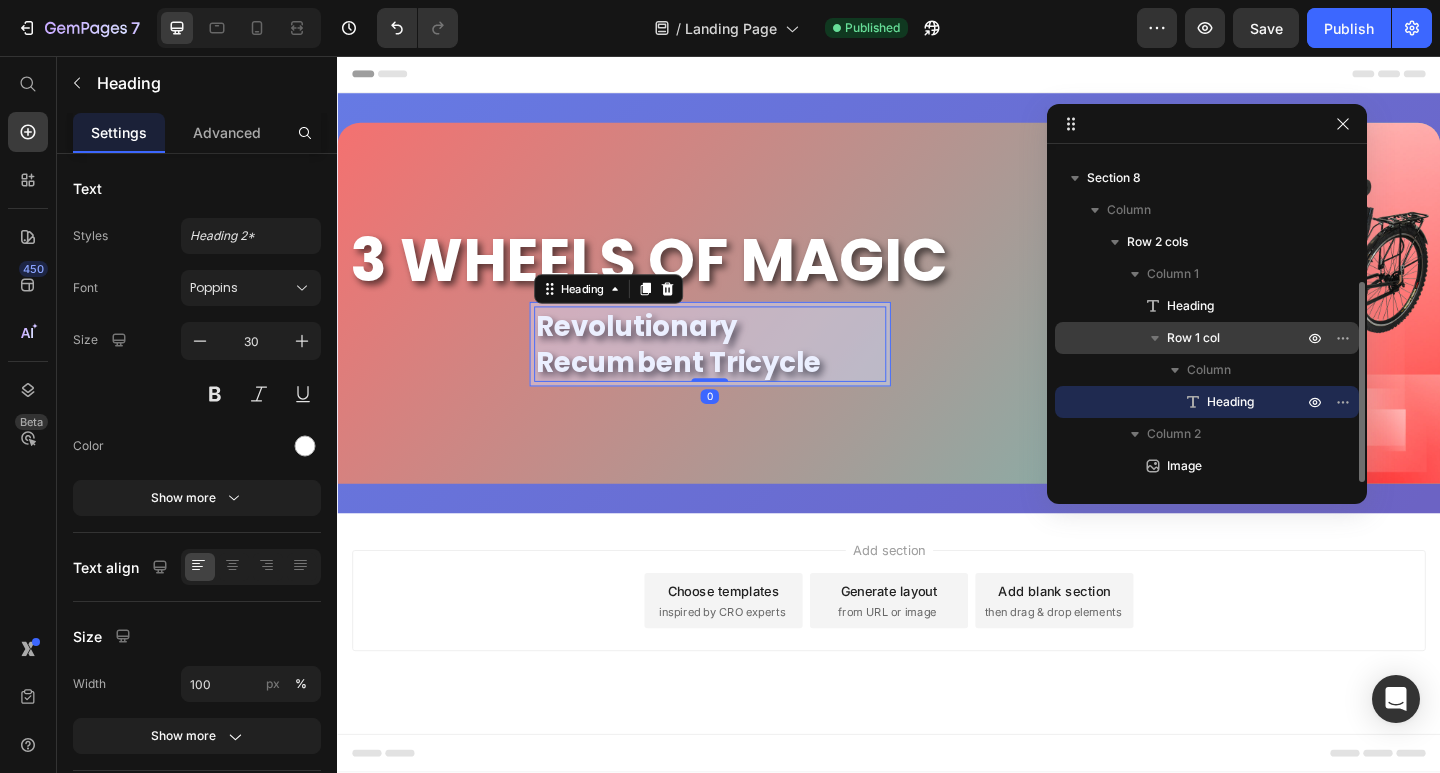 click on "Row 1 col" at bounding box center (1207, 338) 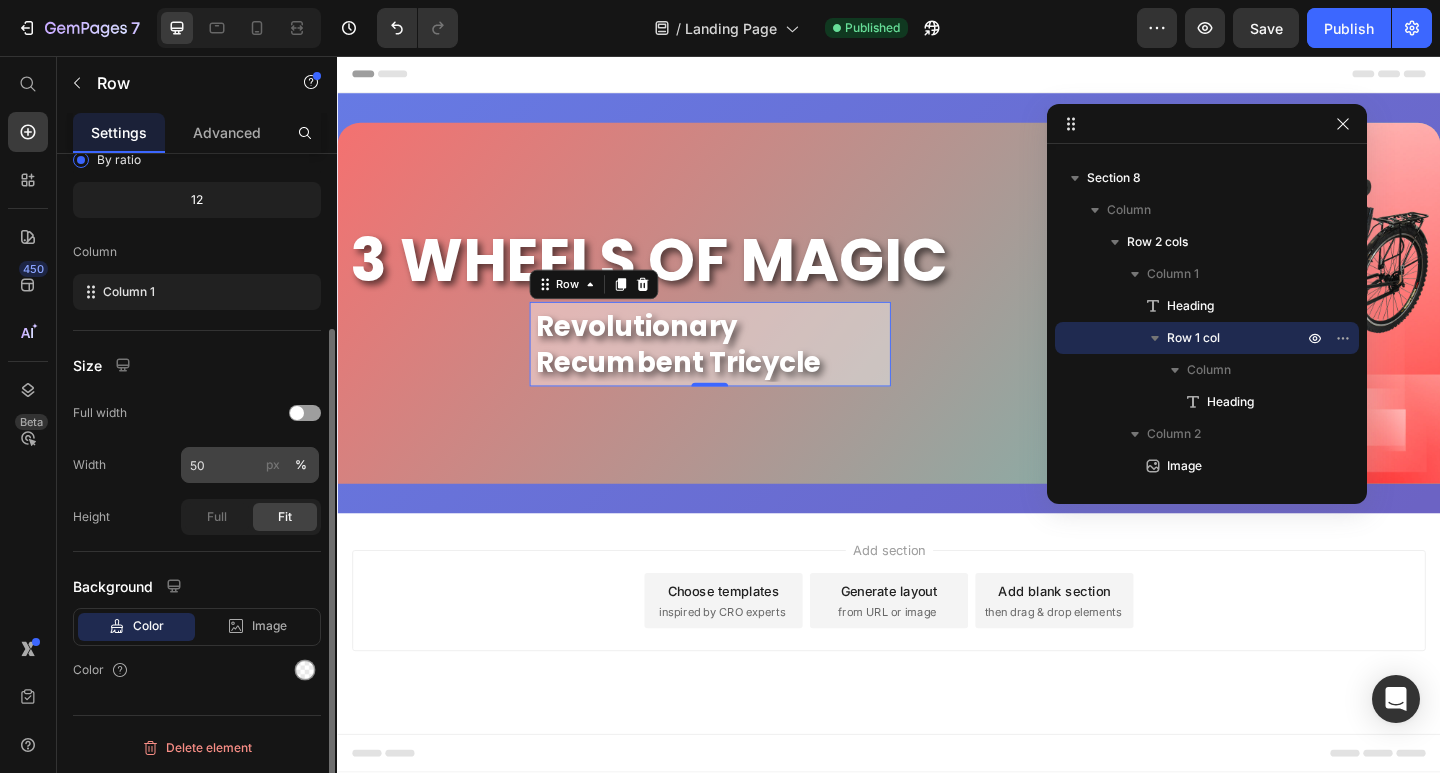 scroll, scrollTop: 0, scrollLeft: 0, axis: both 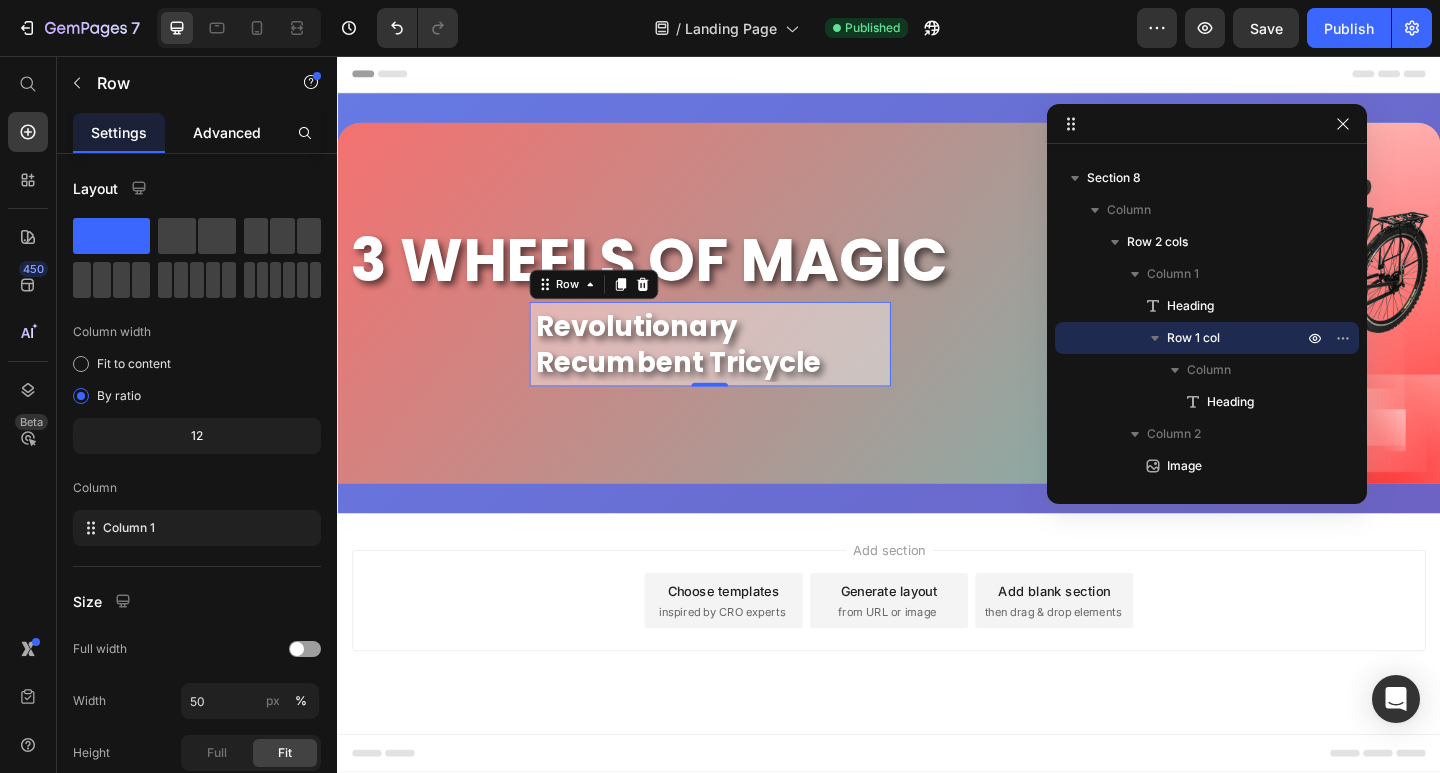 click on "Advanced" at bounding box center [227, 132] 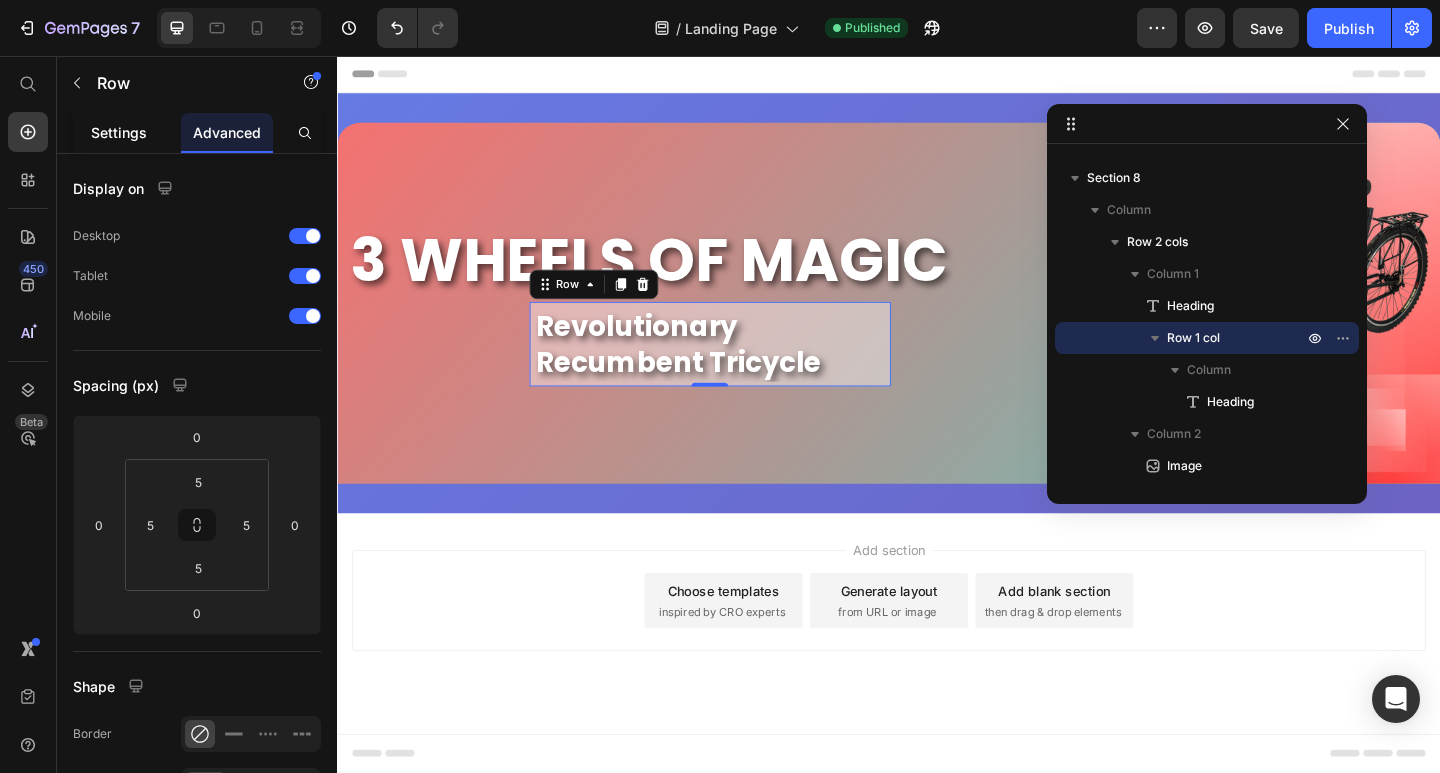 click on "Settings" 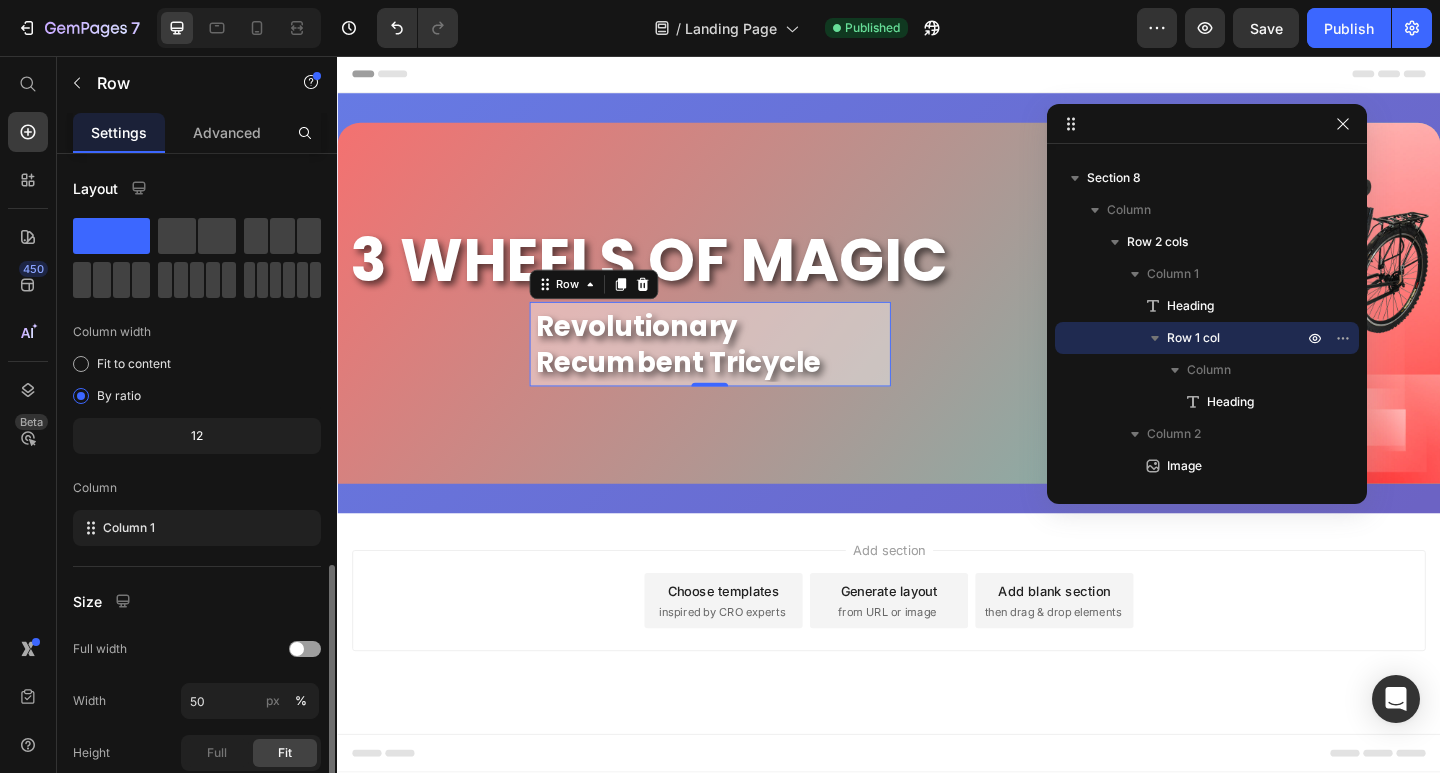 scroll, scrollTop: 236, scrollLeft: 0, axis: vertical 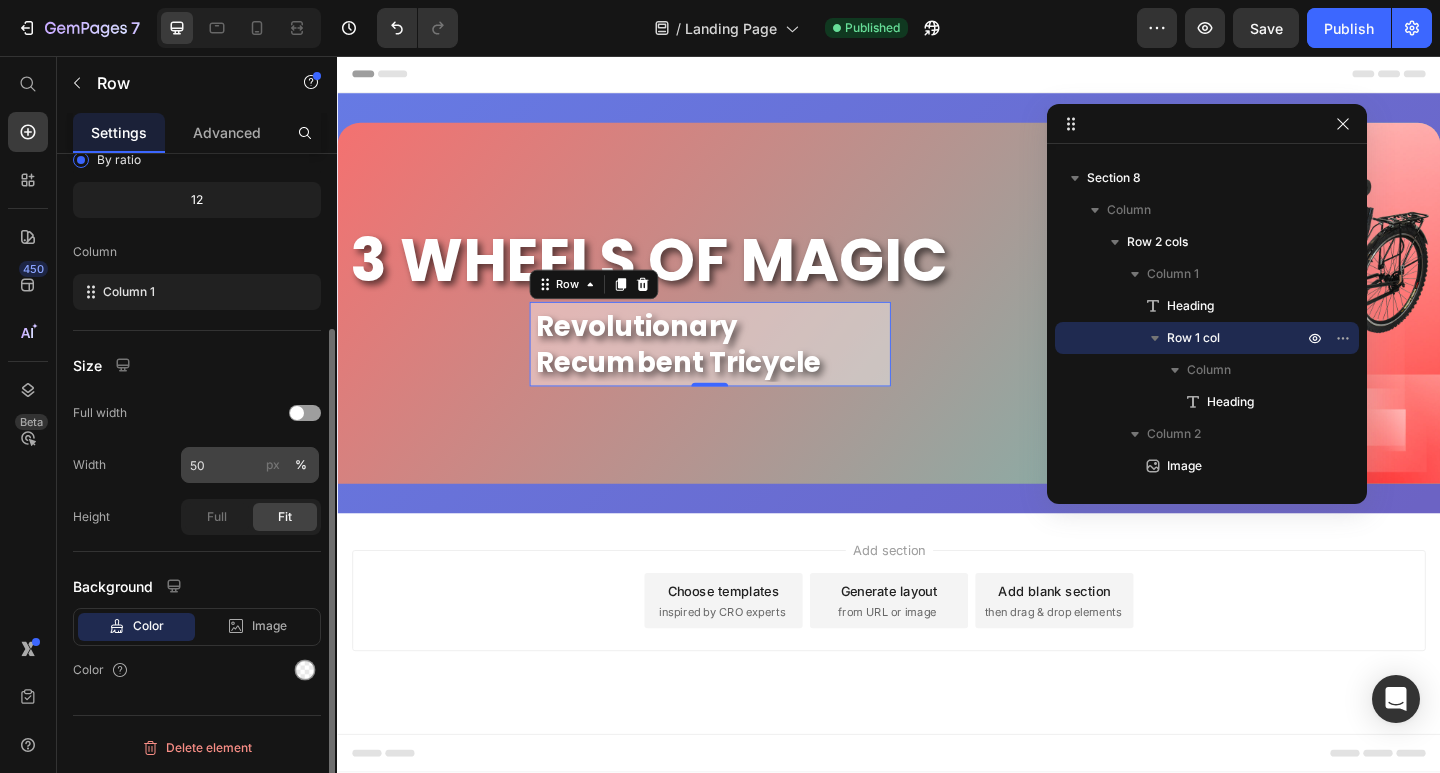 click on "px" at bounding box center (273, 465) 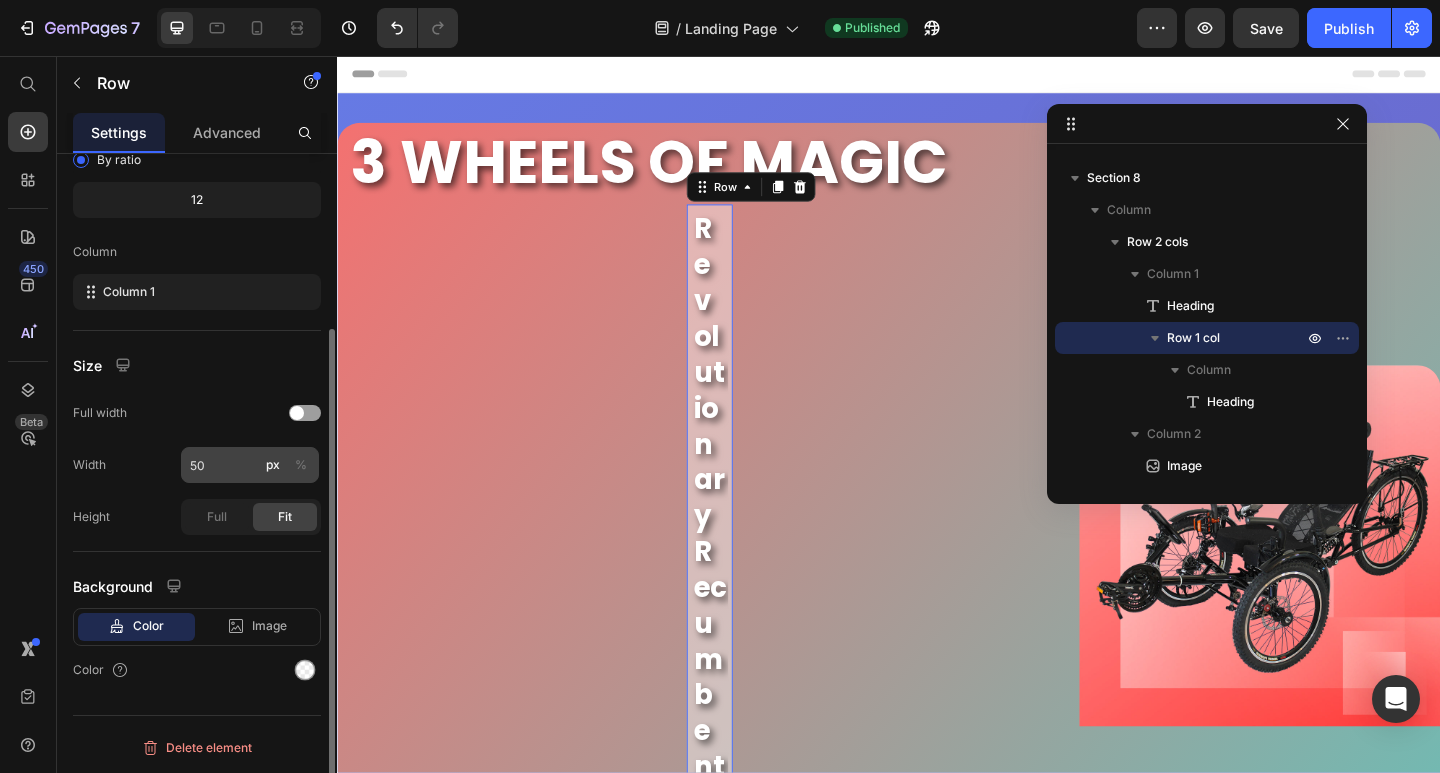 click on "%" at bounding box center (301, 465) 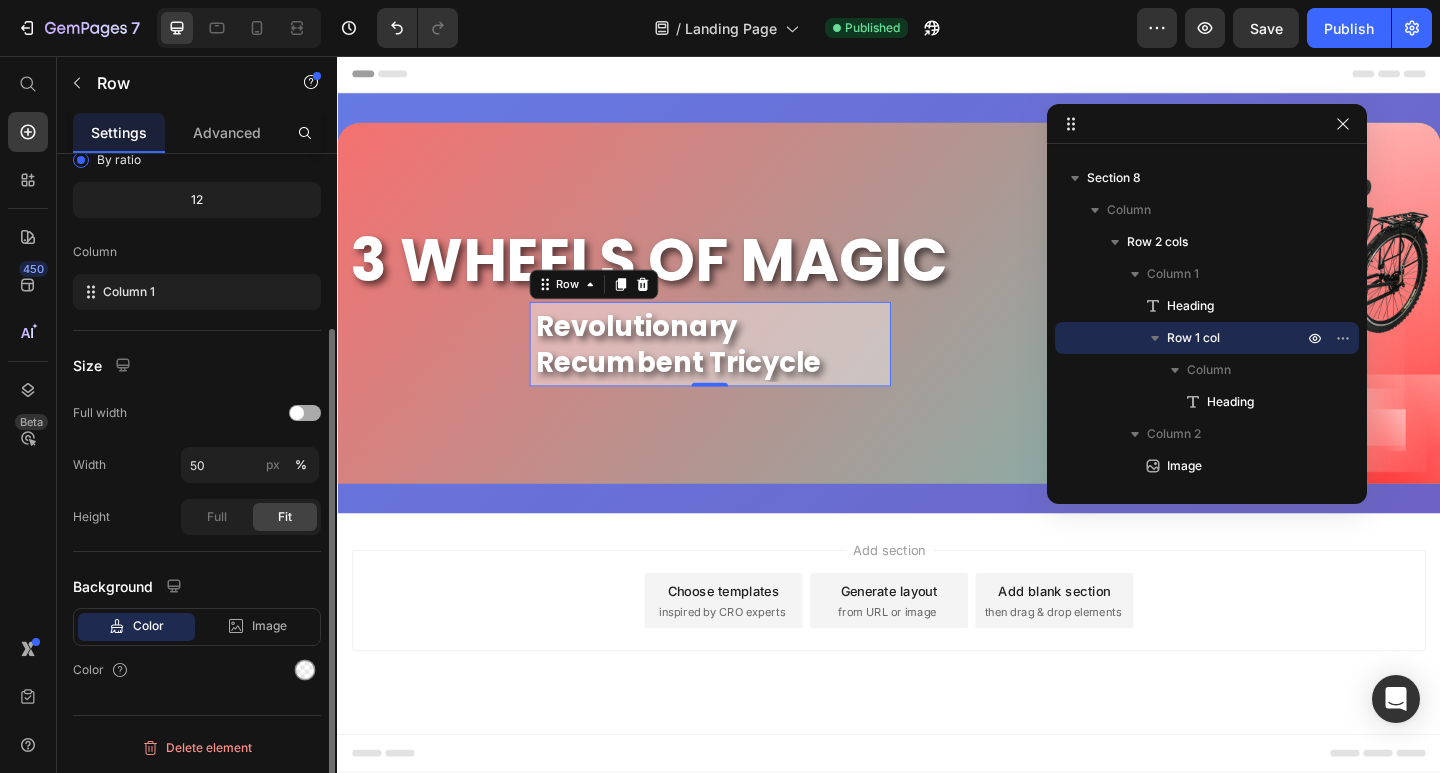 click at bounding box center [305, 413] 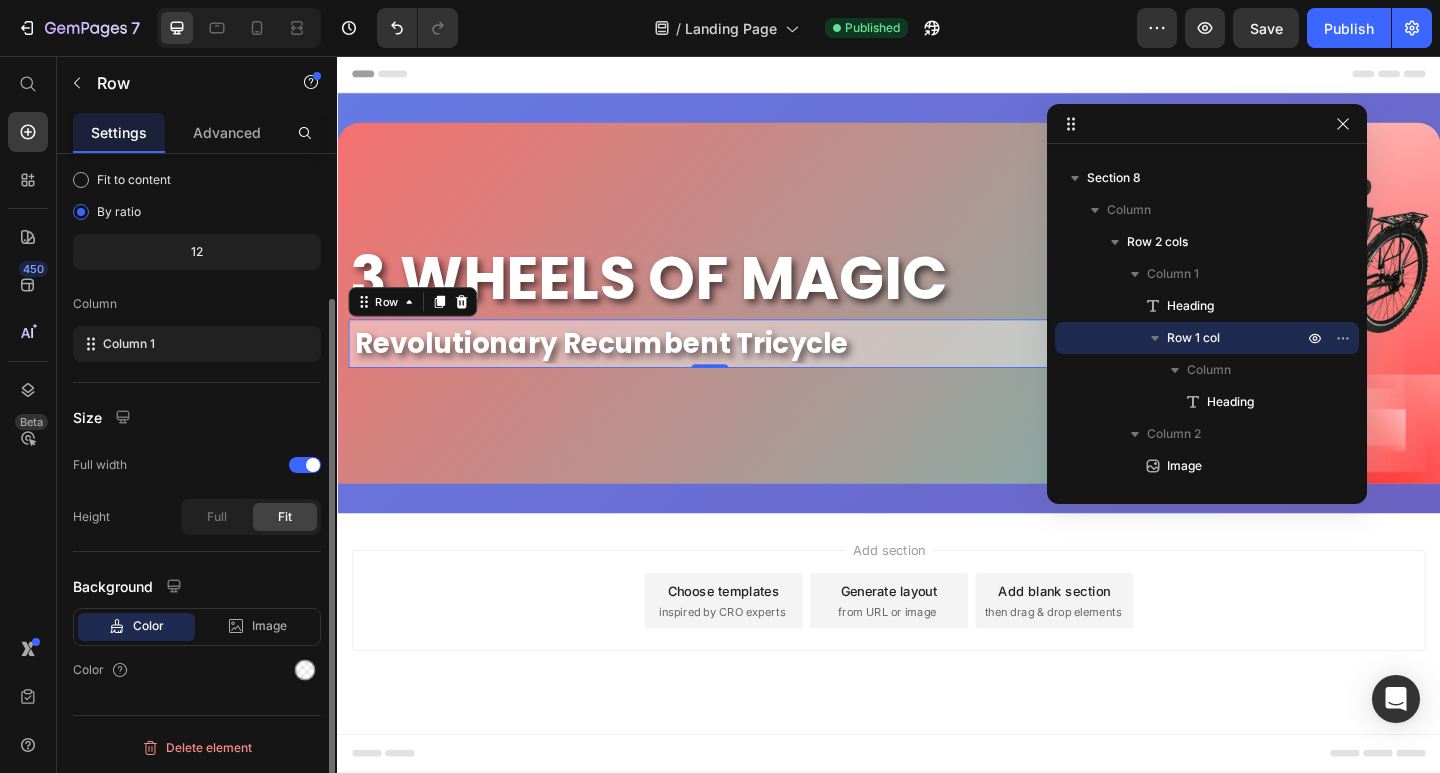 scroll, scrollTop: 0, scrollLeft: 0, axis: both 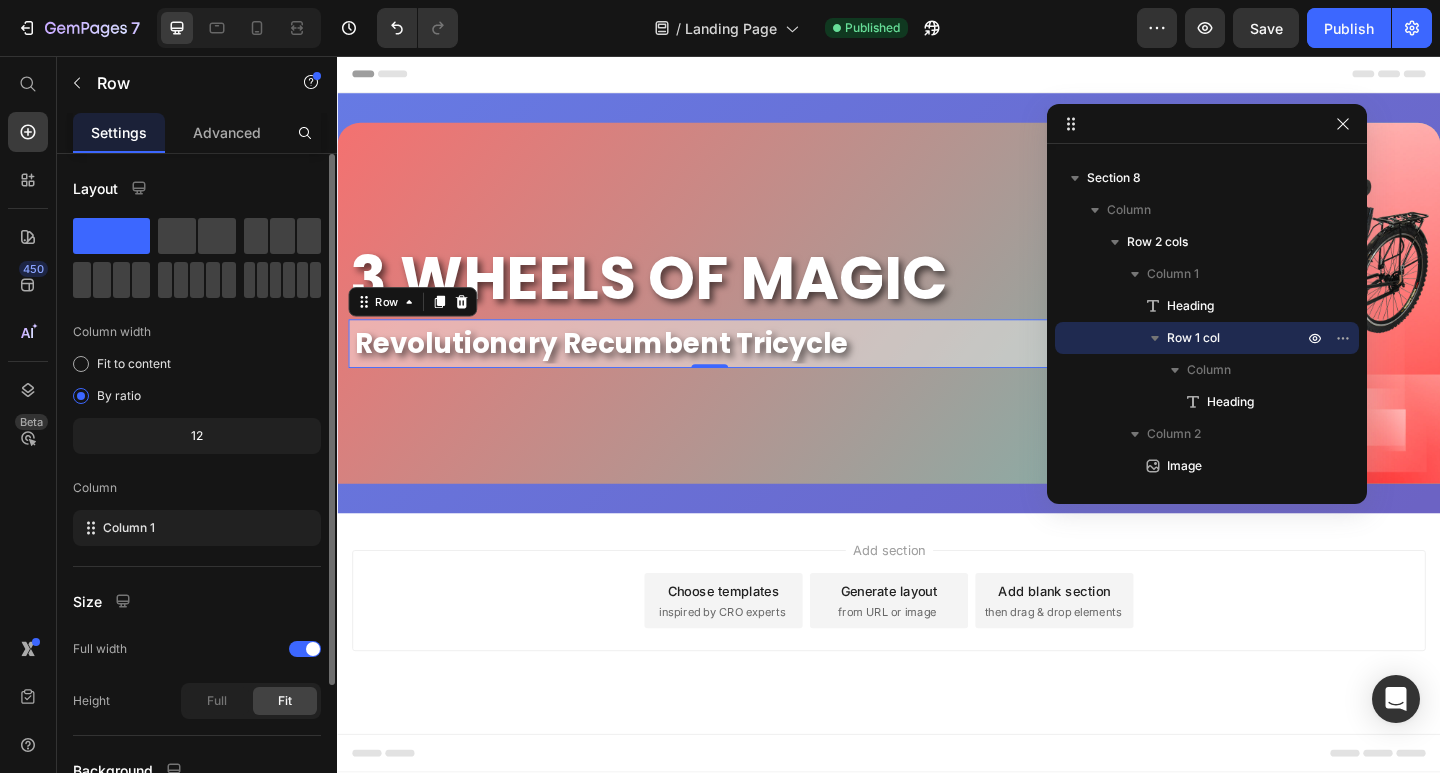 click on "12" 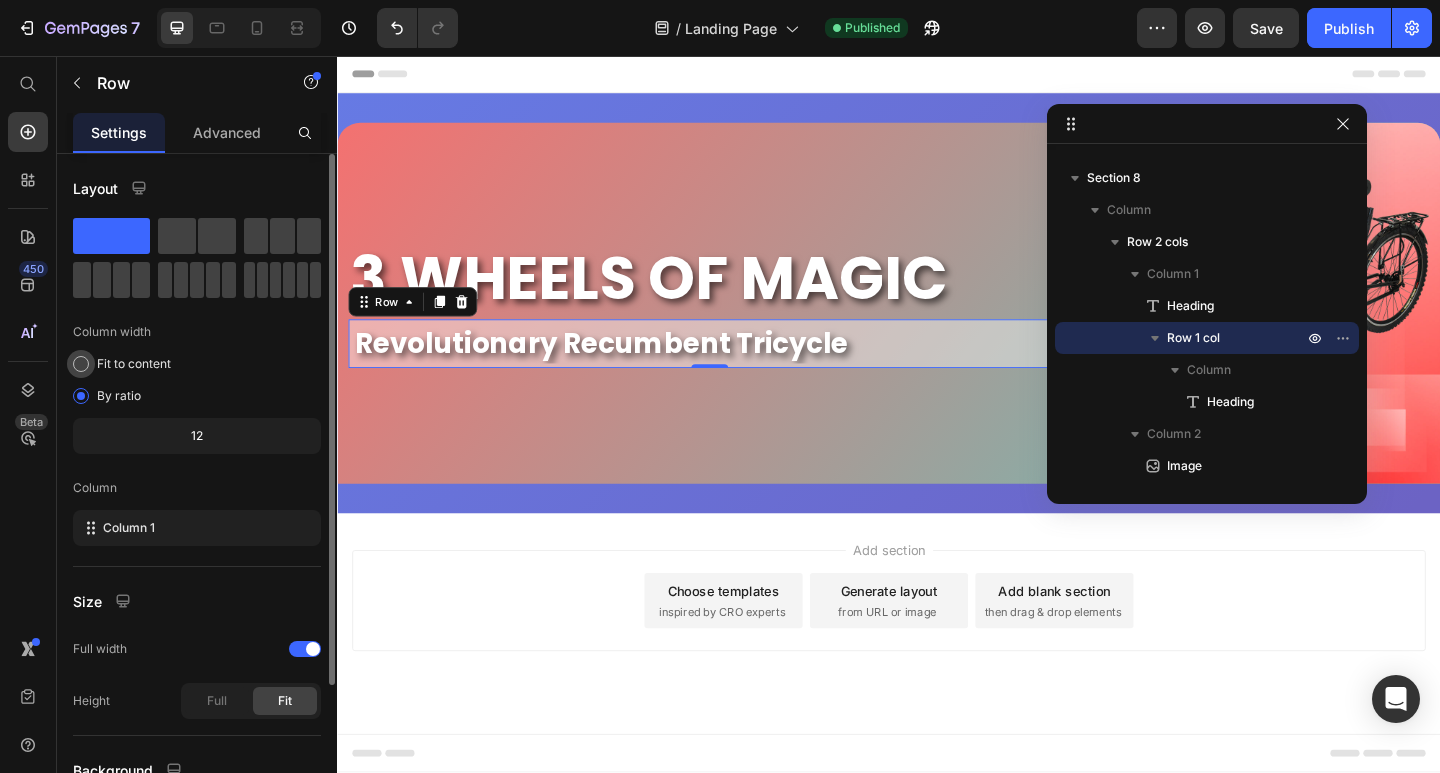 click on "Fit to content" at bounding box center [134, 364] 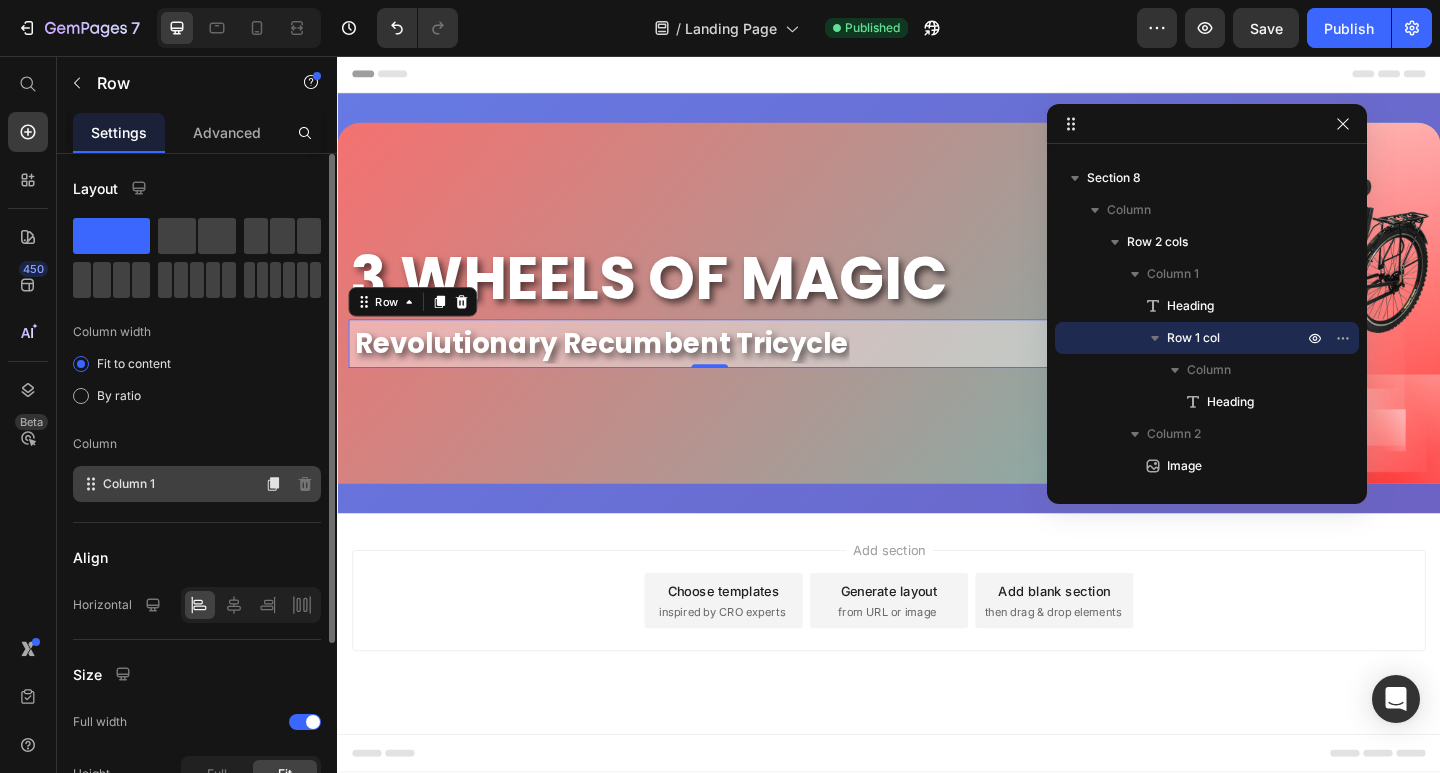 click on "Column 1" 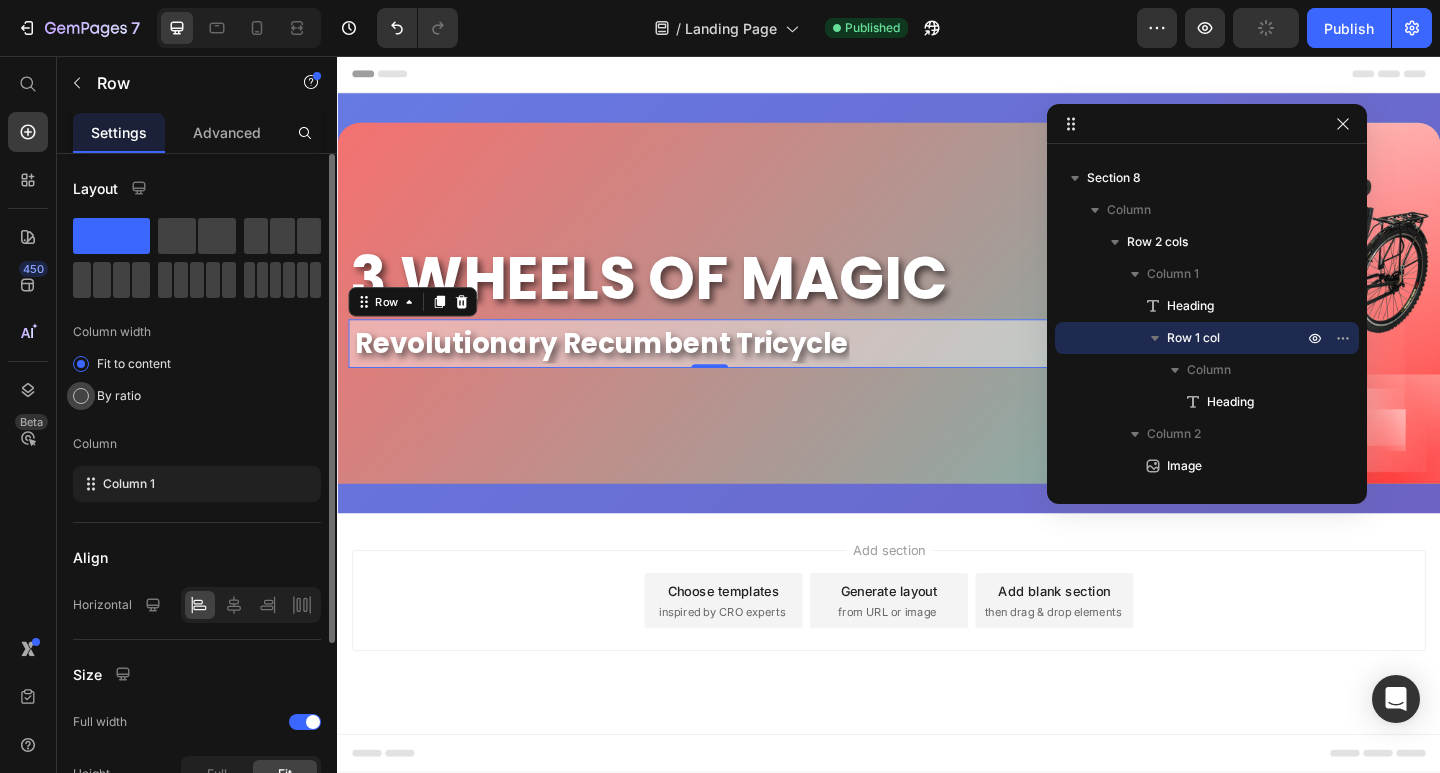 click on "By ratio" at bounding box center (119, 396) 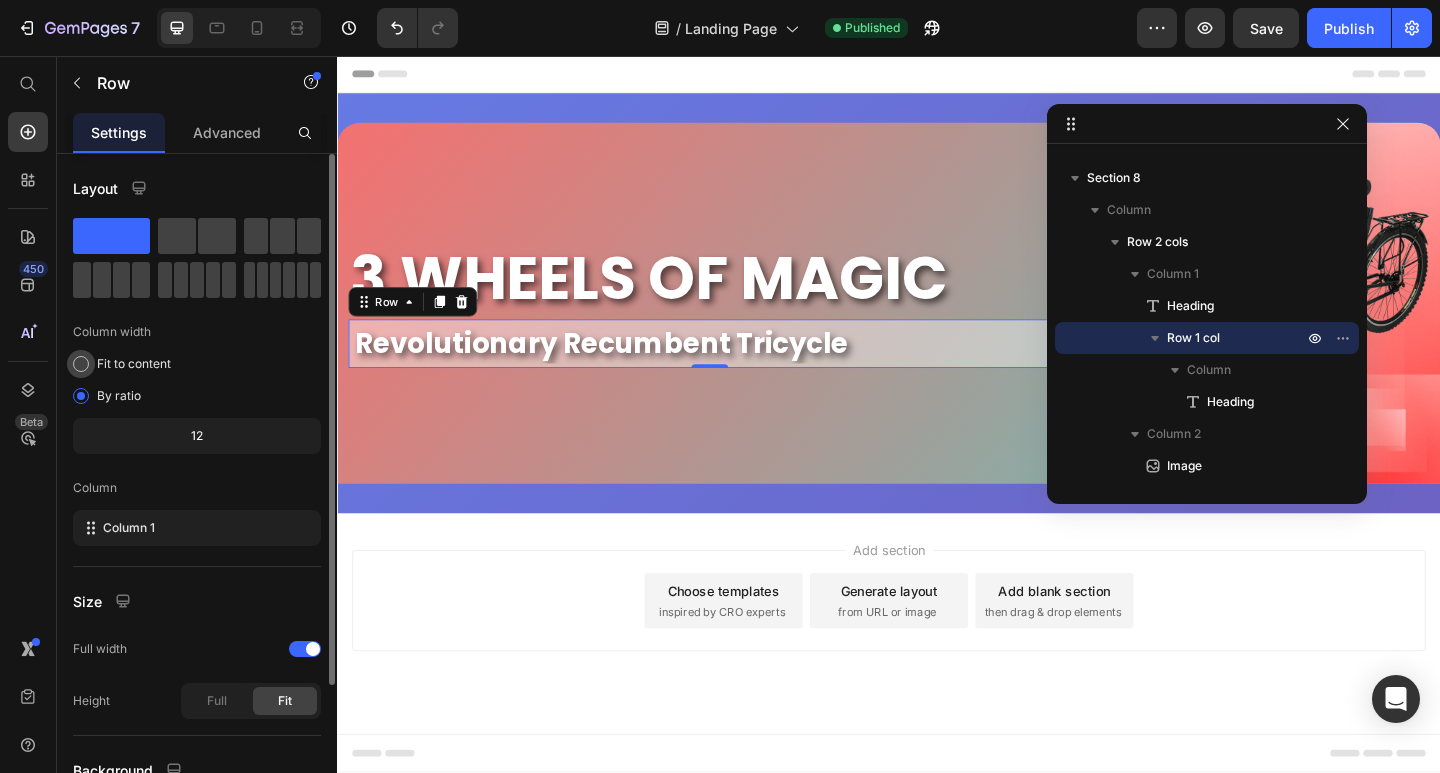 click on "Fit to content" at bounding box center [134, 364] 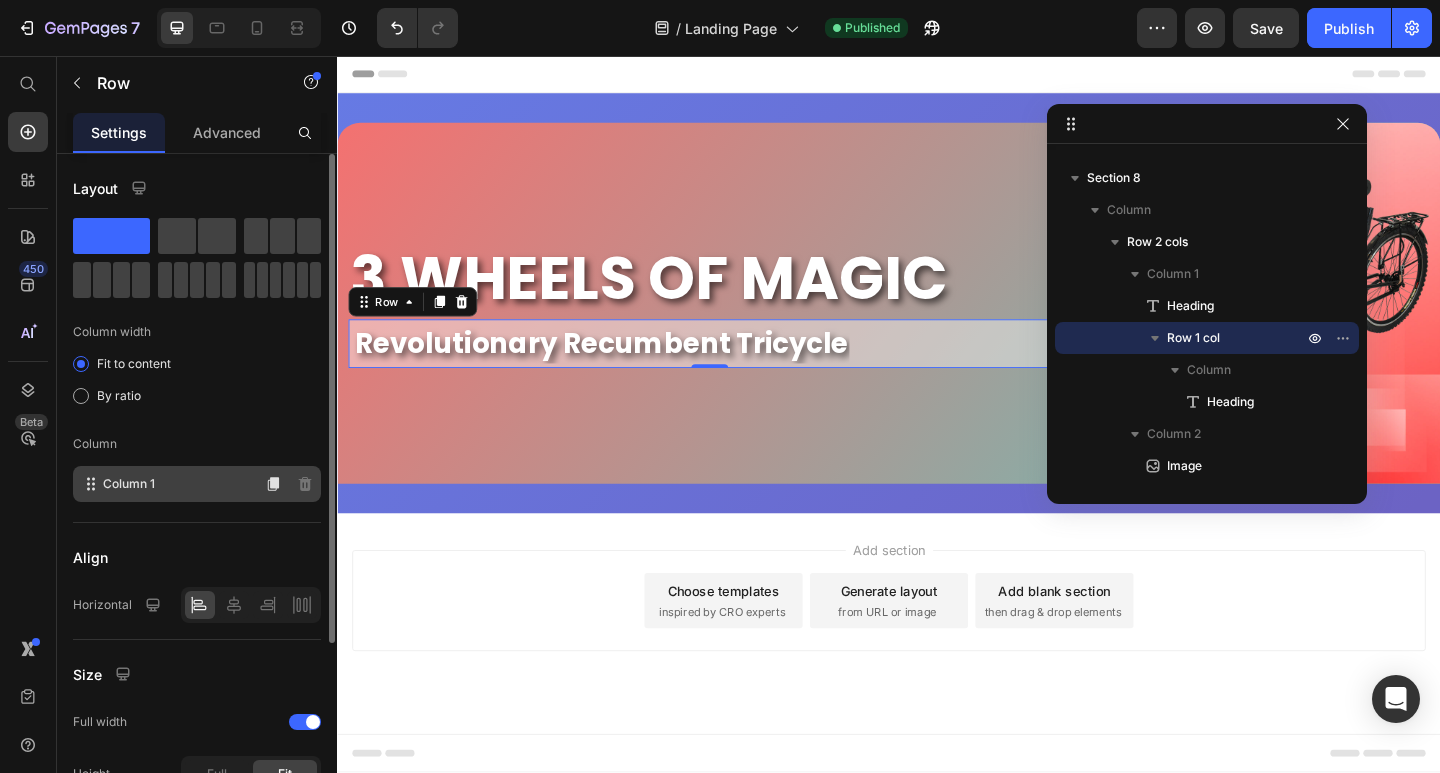click on "Column 1" at bounding box center (129, 484) 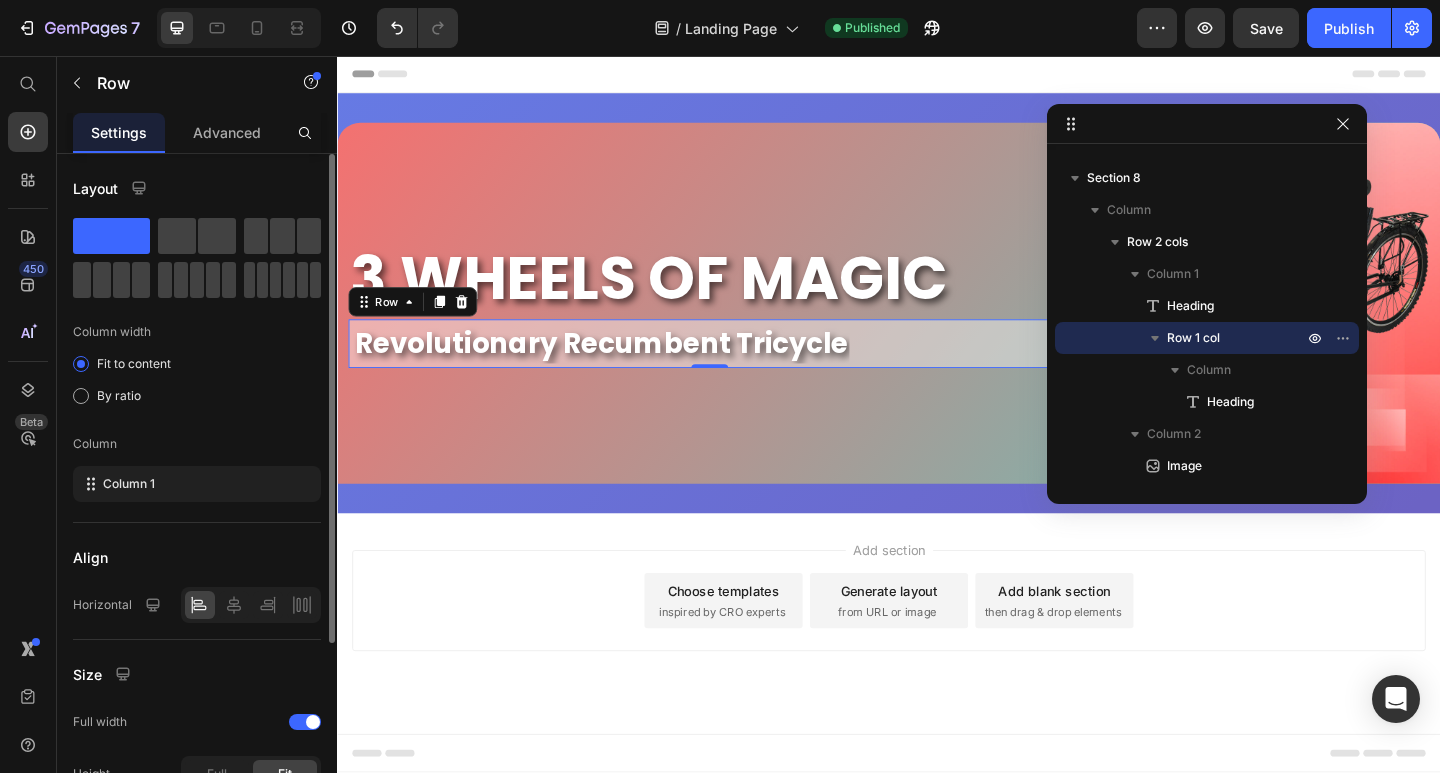 click 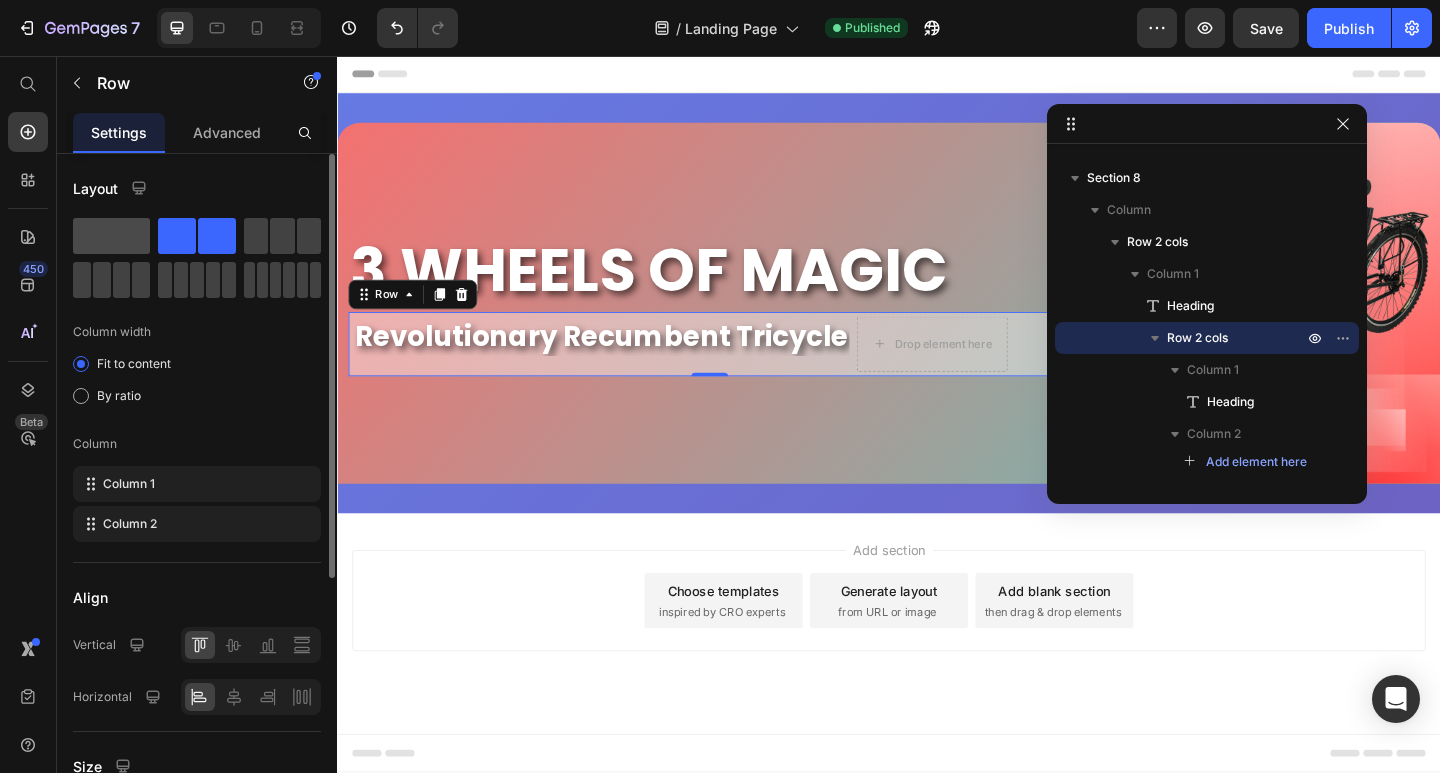 click 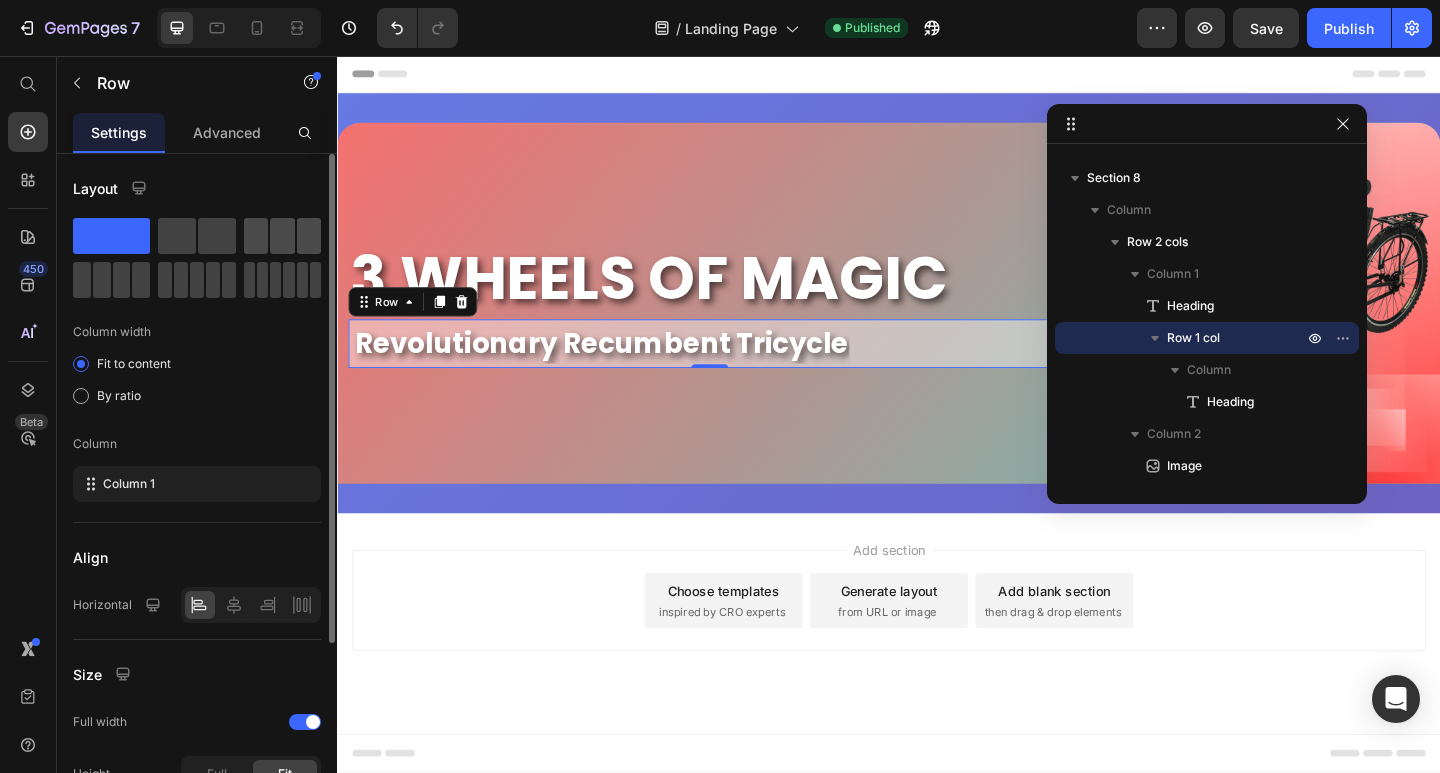 click 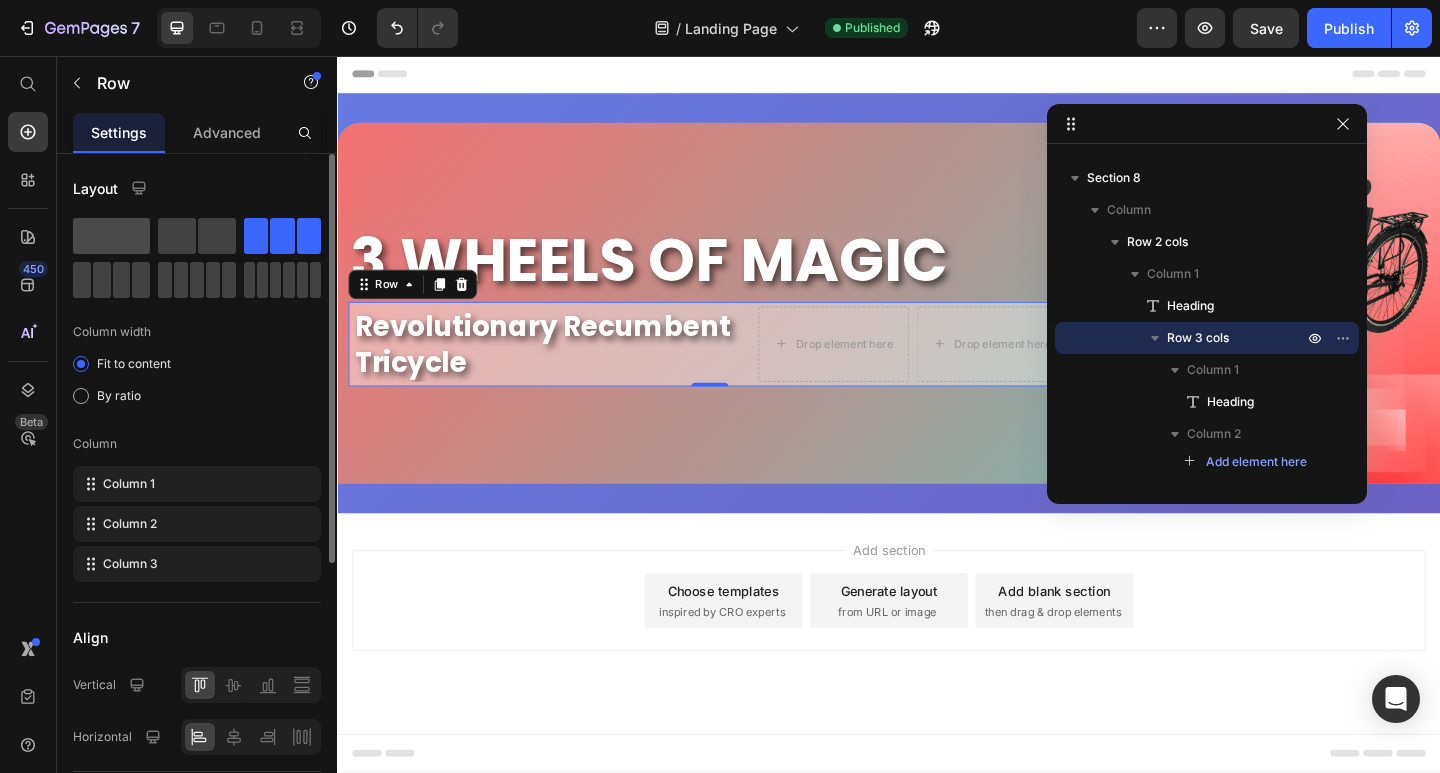click 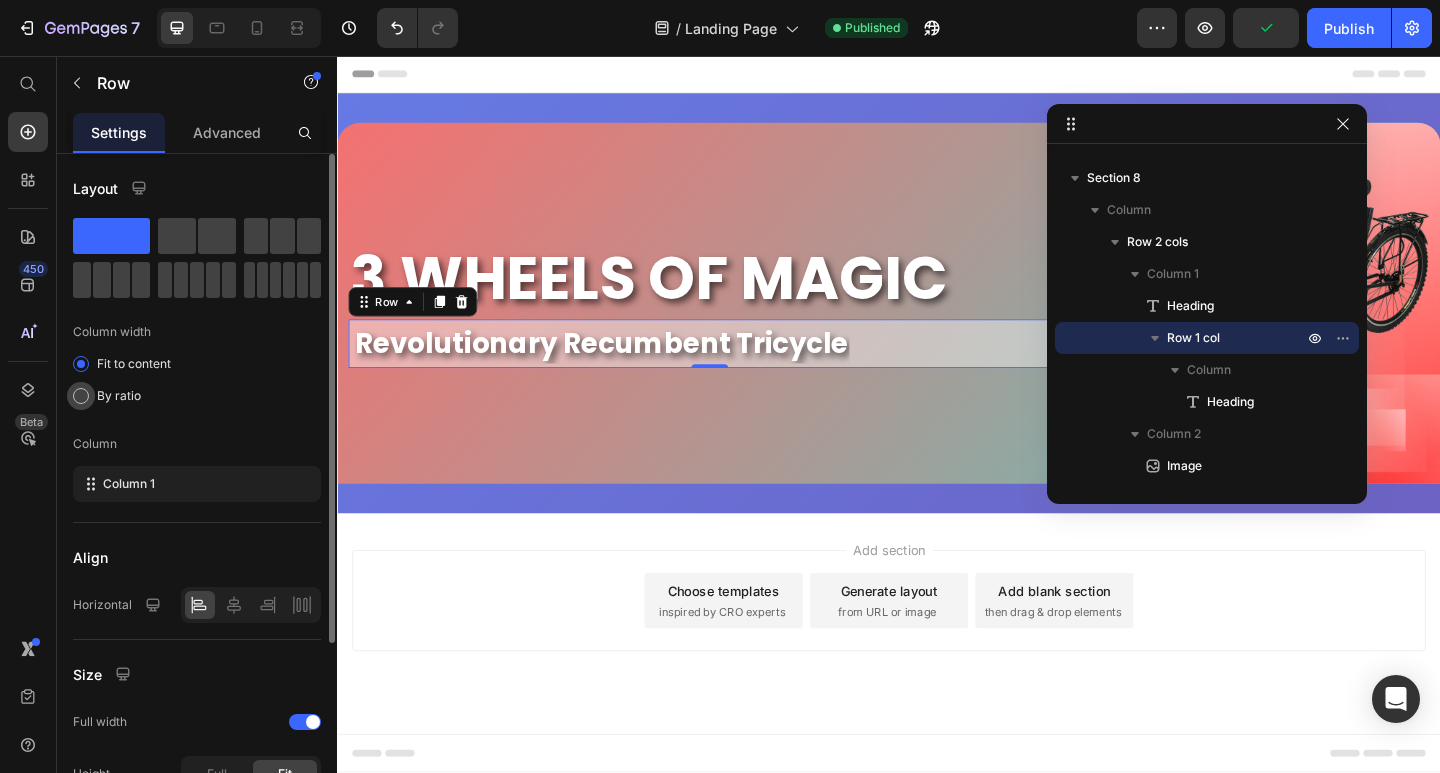click on "By ratio" at bounding box center [119, 396] 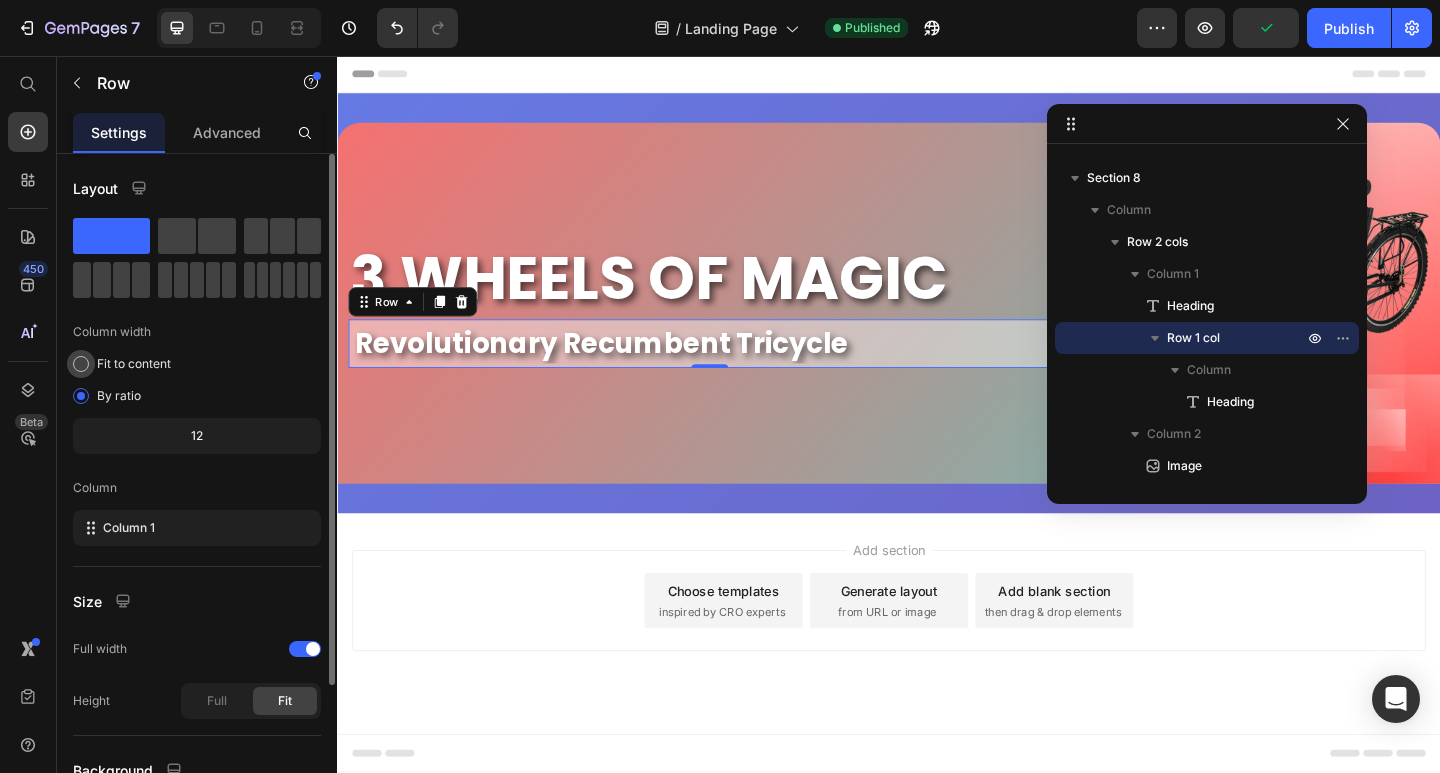 click on "Fit to content" at bounding box center (134, 364) 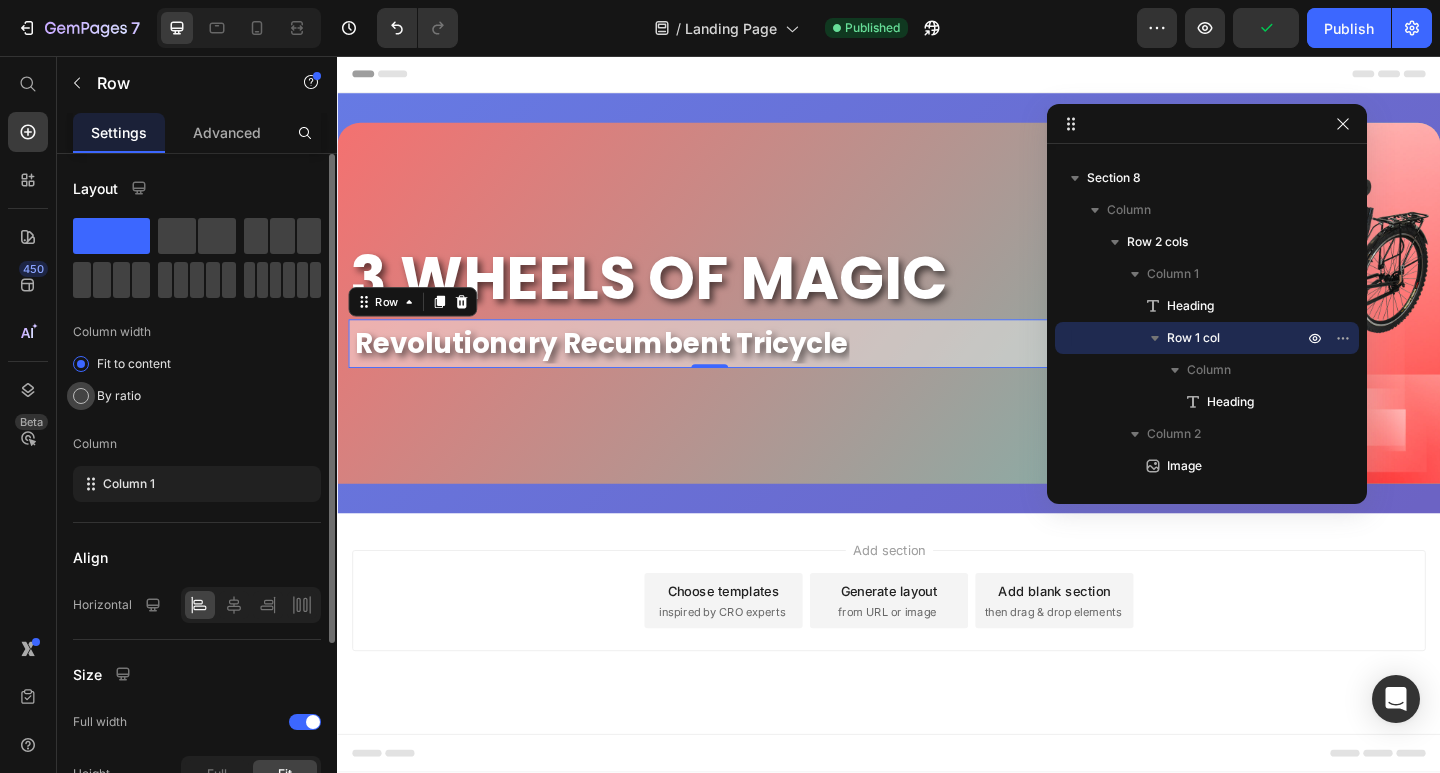 click on "By ratio" at bounding box center [119, 396] 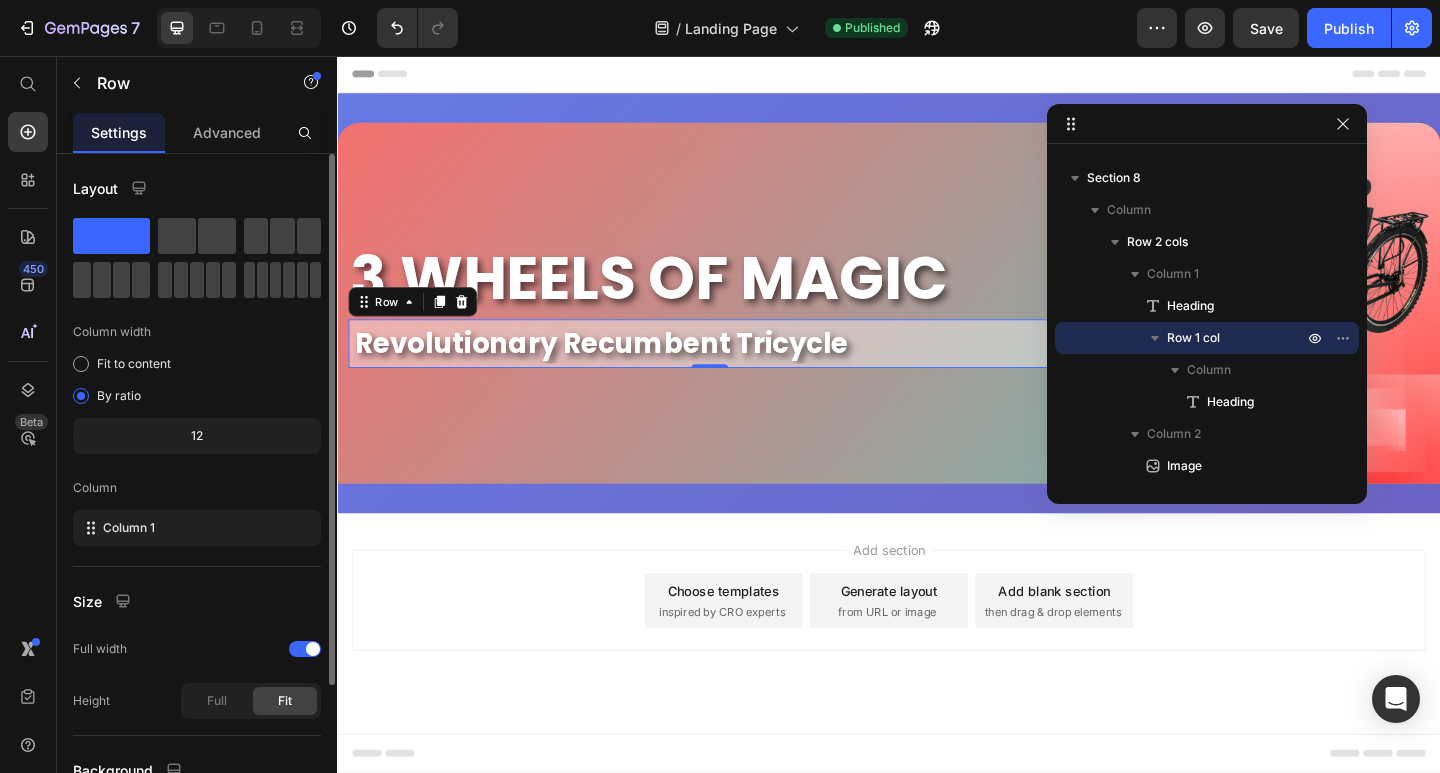 click on "12" 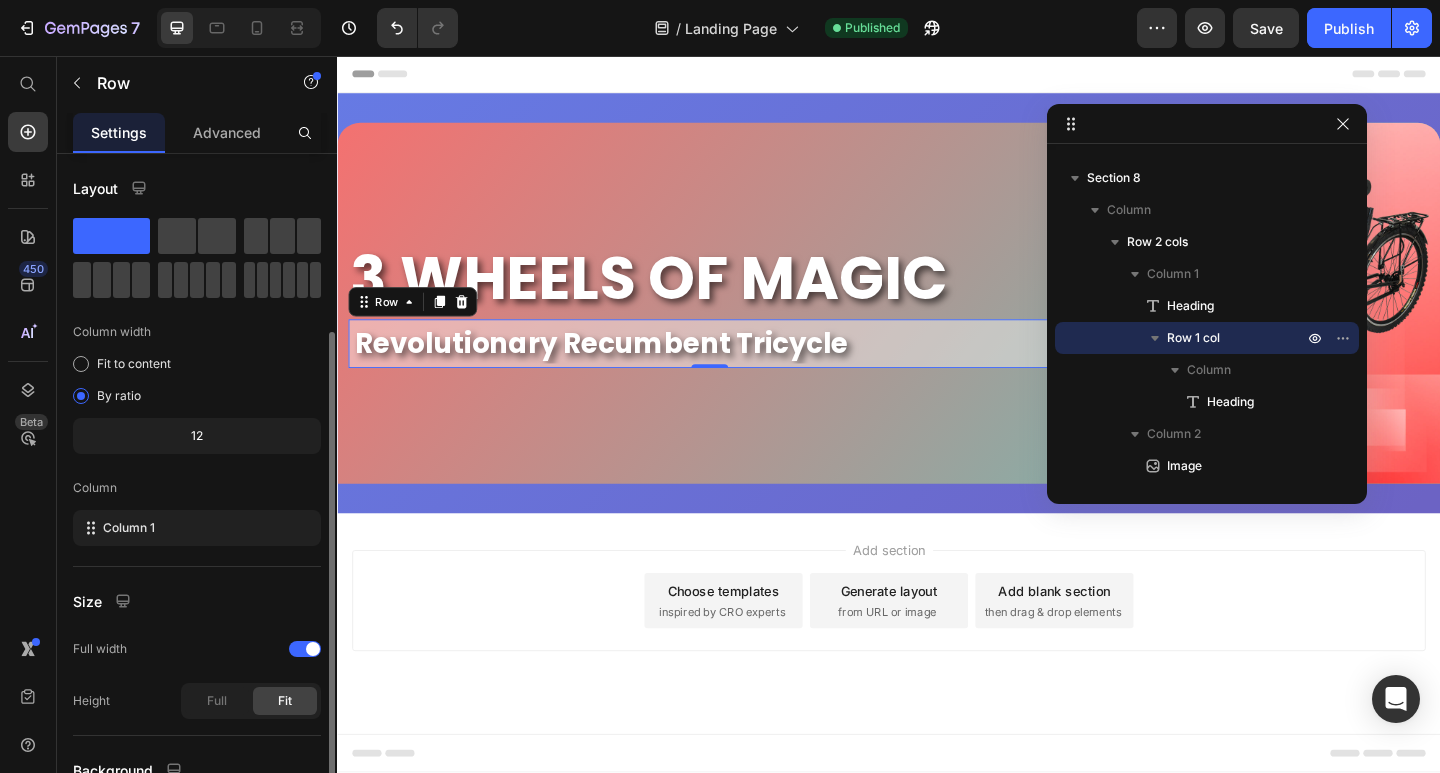 scroll, scrollTop: 184, scrollLeft: 0, axis: vertical 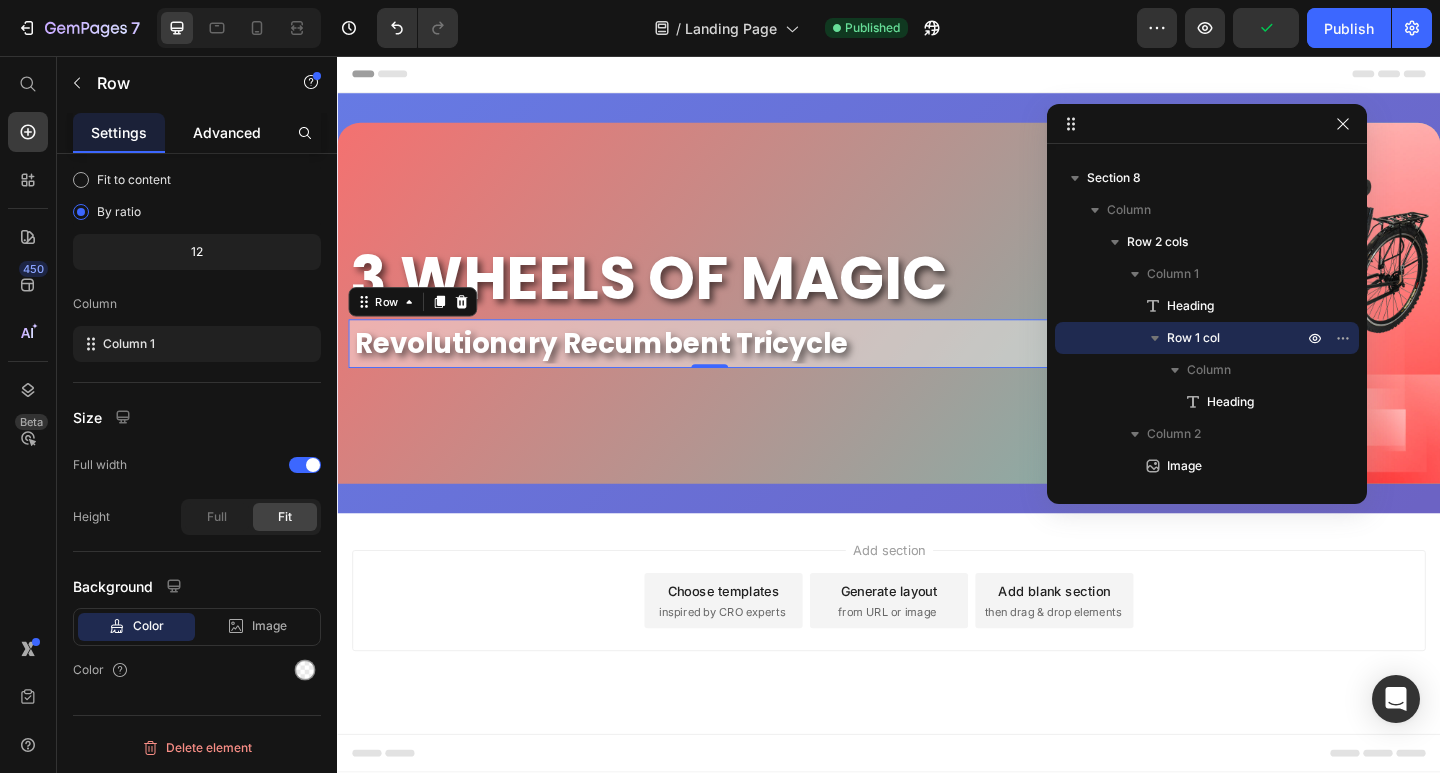 click on "Advanced" at bounding box center (227, 132) 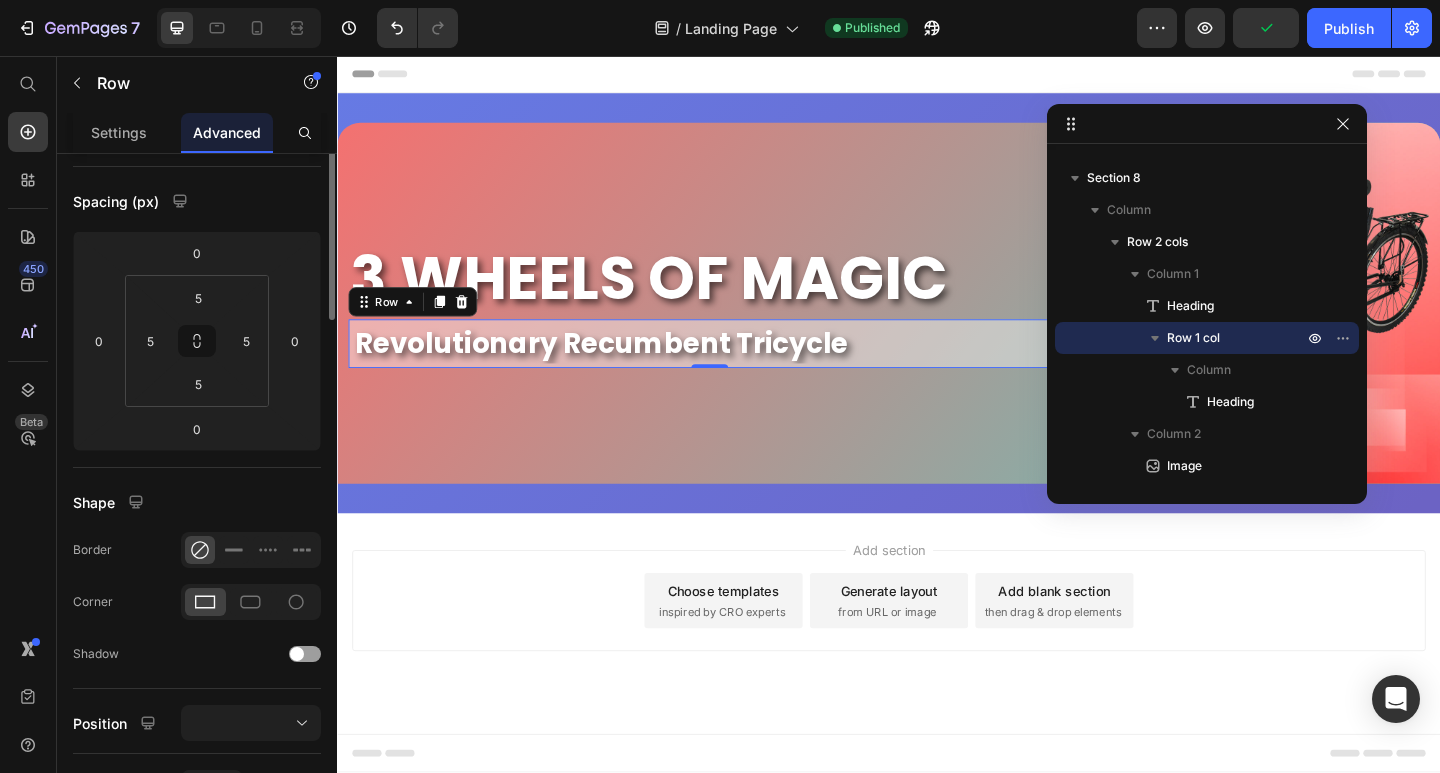 scroll, scrollTop: 0, scrollLeft: 0, axis: both 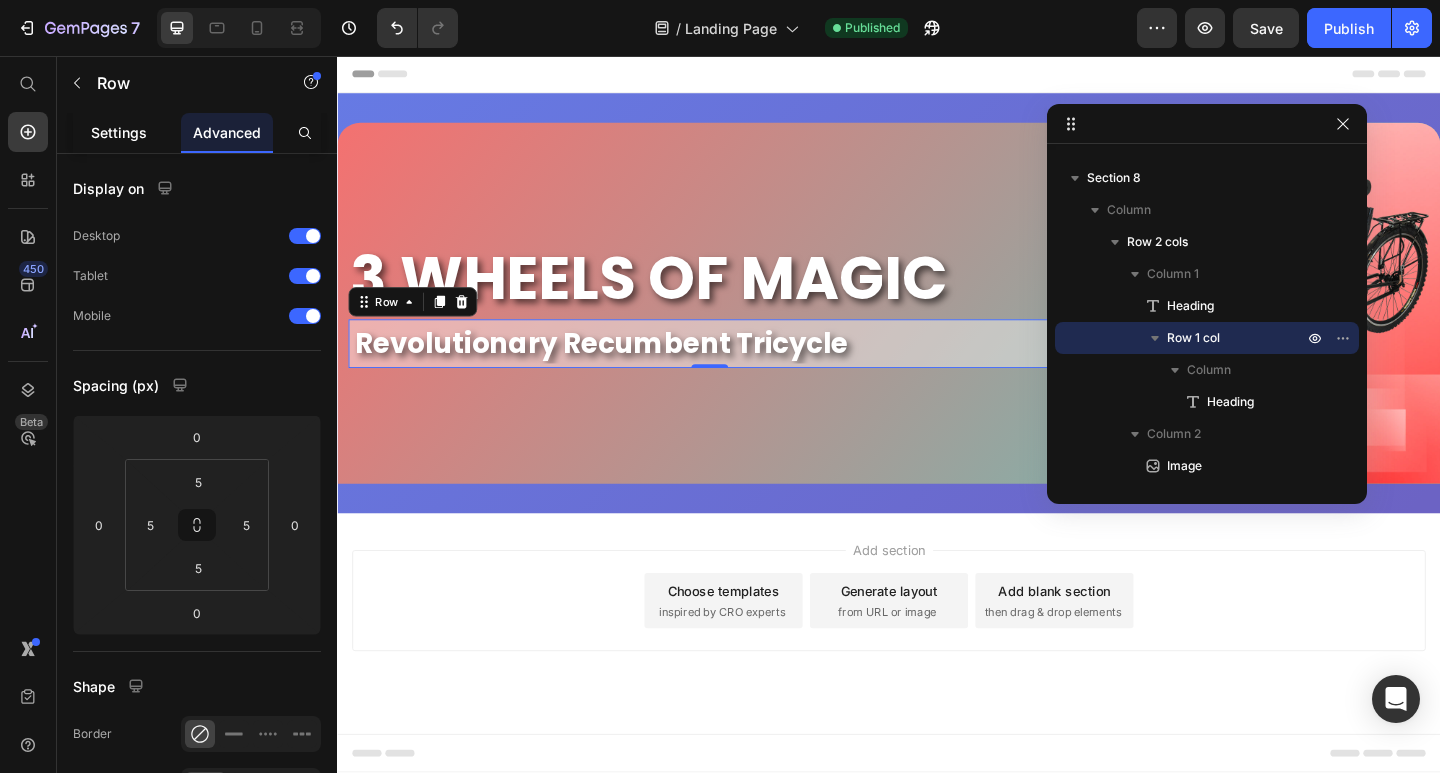 click on "Settings" 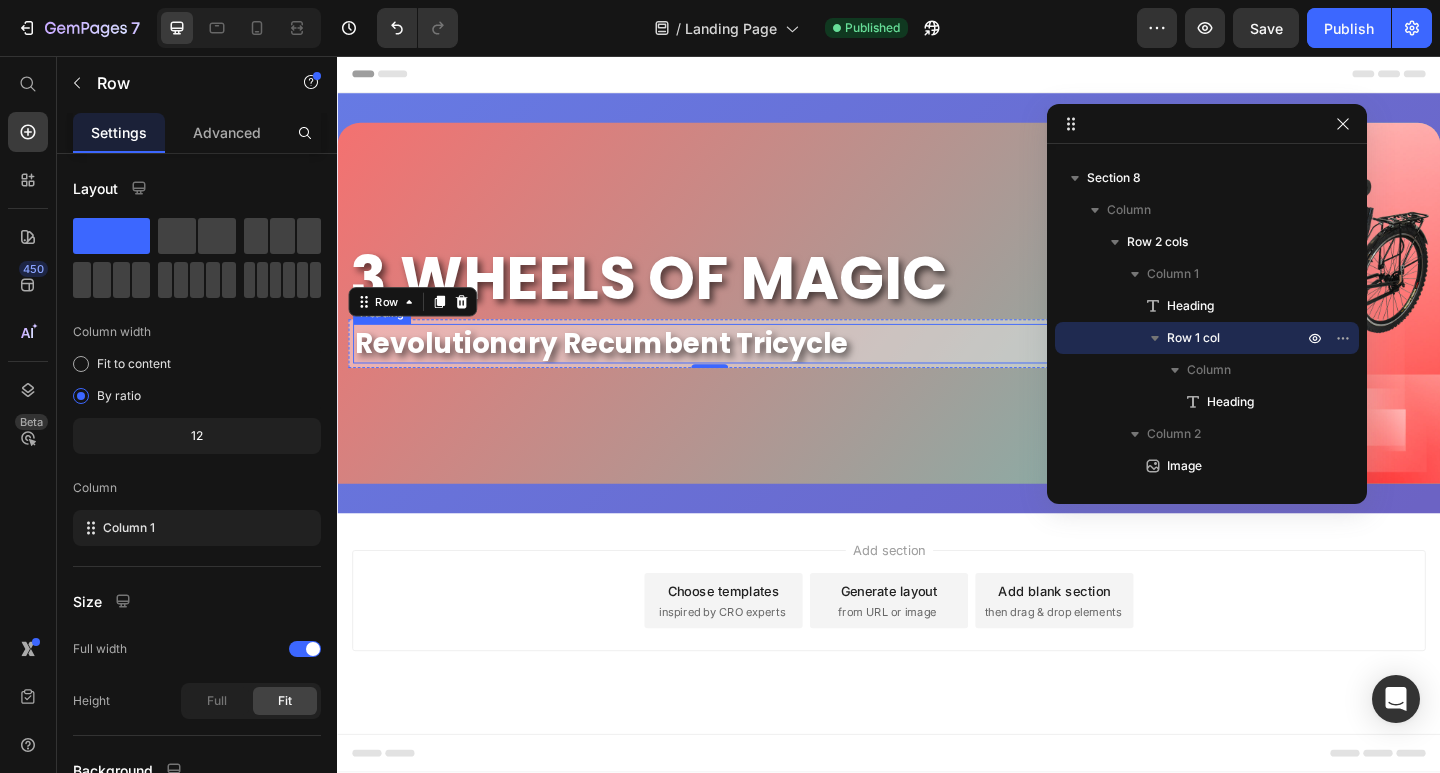 click on "Revolutionary Recumbent Tricycle" at bounding box center [742, 369] 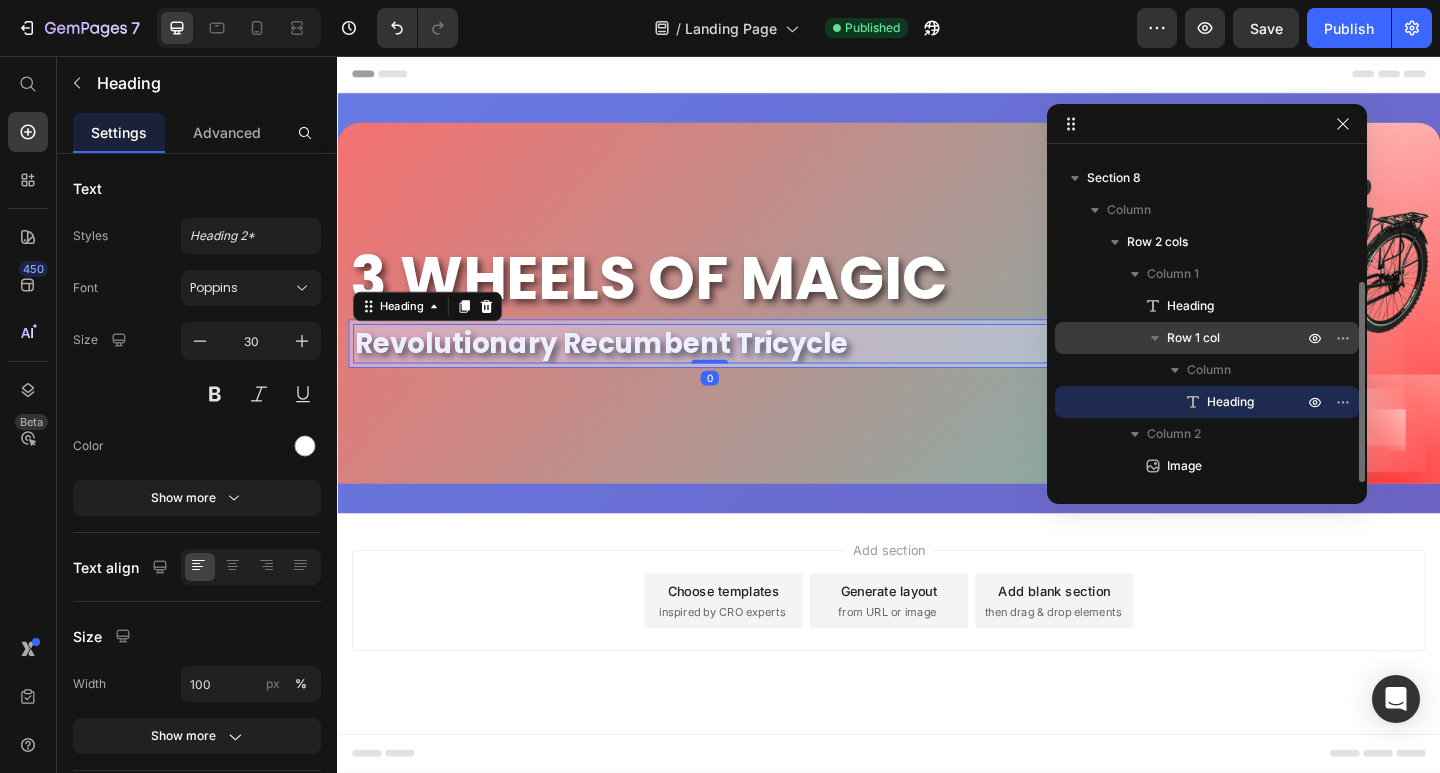 click on "Row 1 col" at bounding box center (1193, 338) 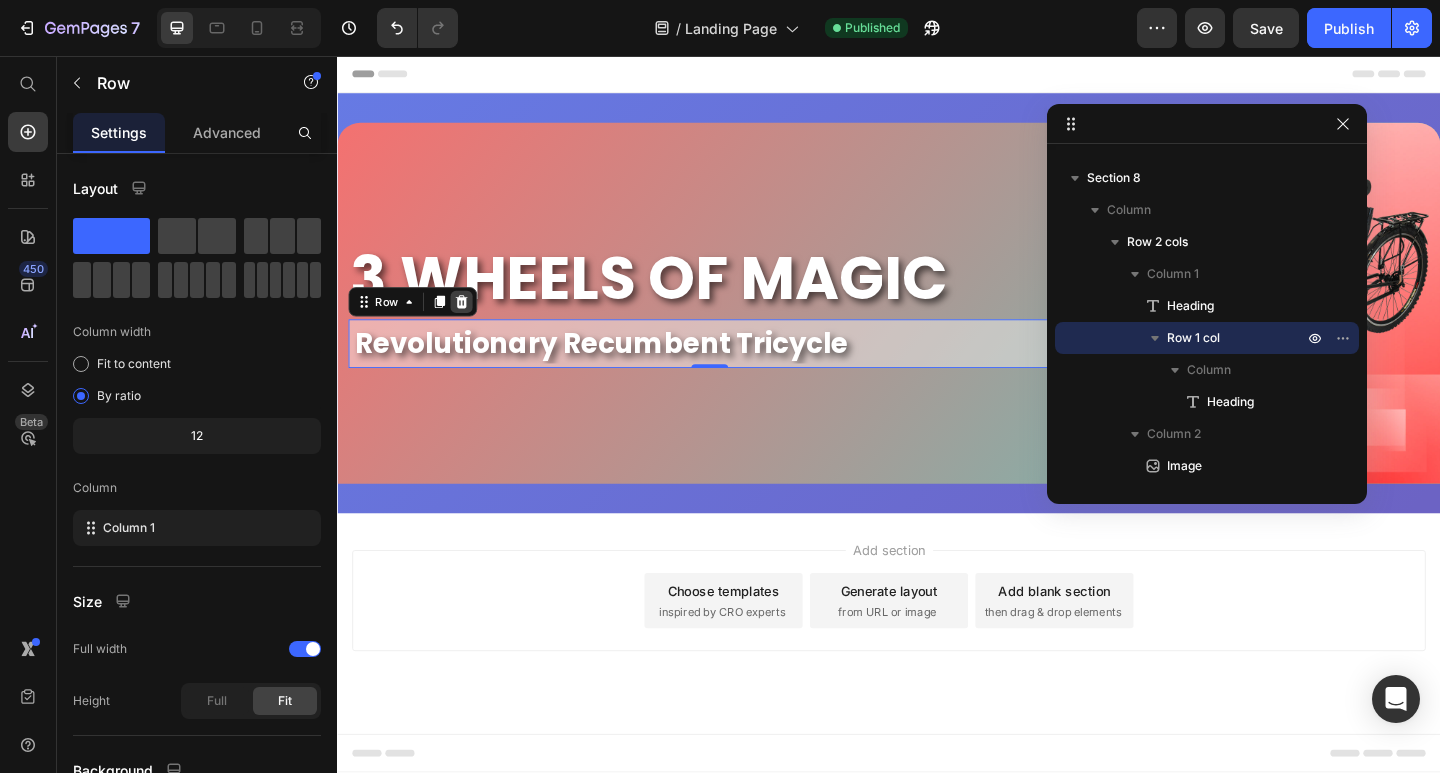 click 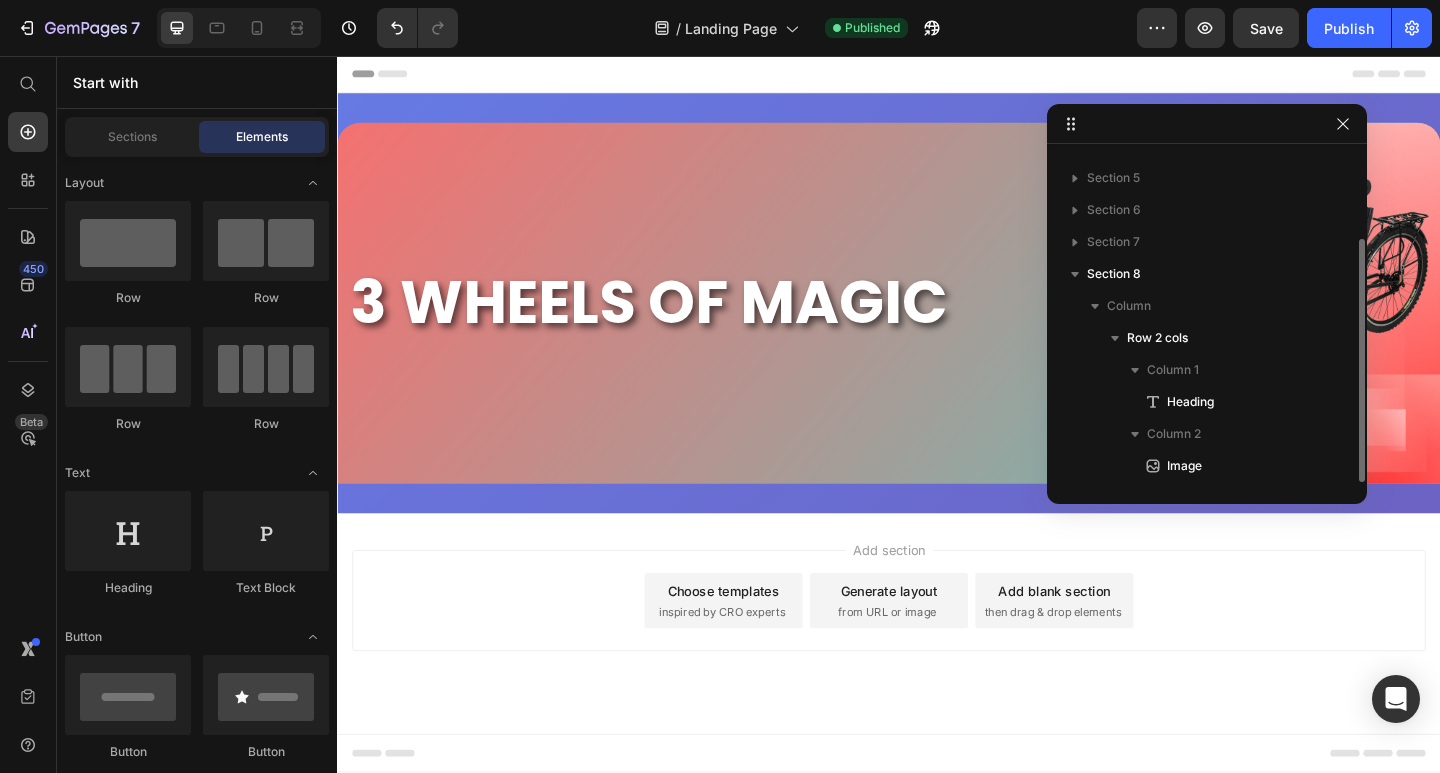 scroll, scrollTop: 118, scrollLeft: 0, axis: vertical 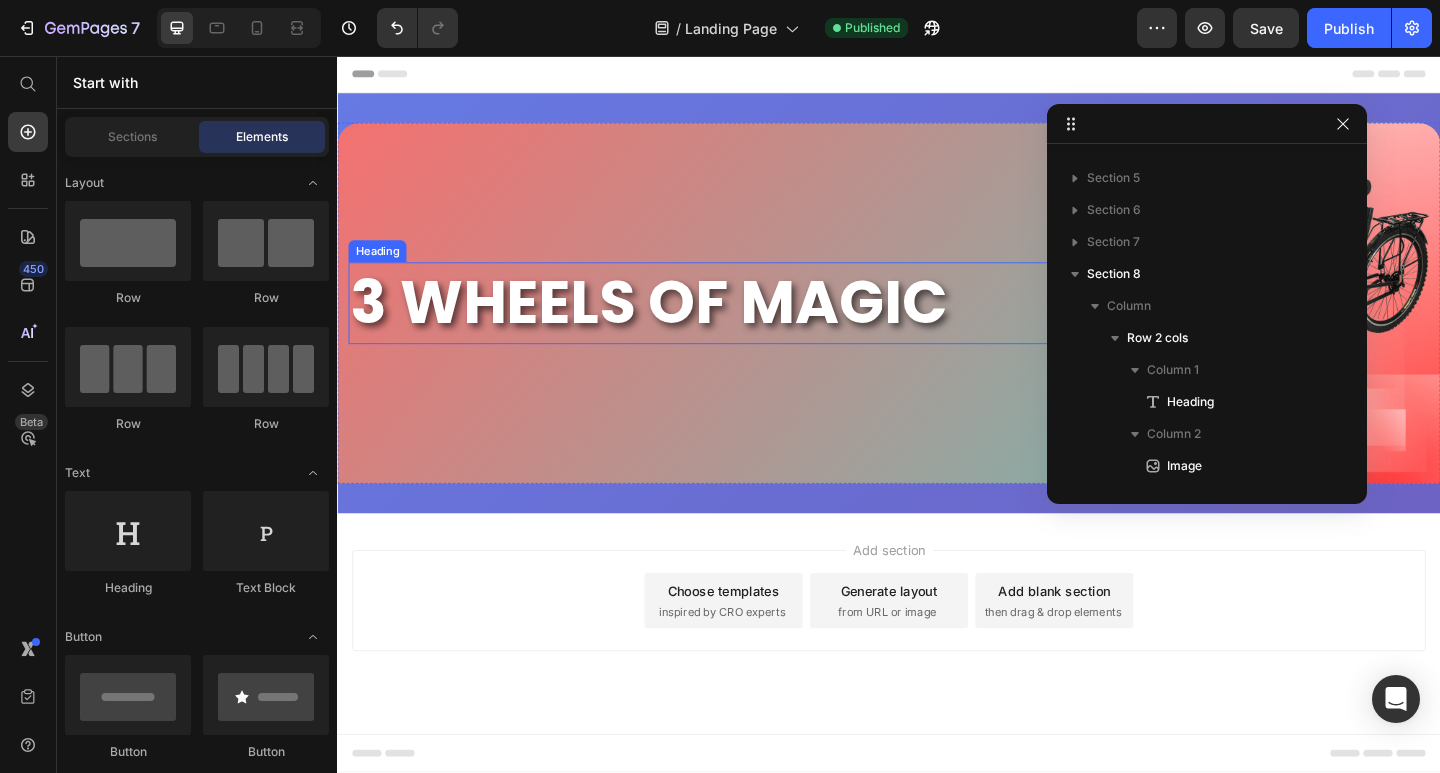 click on "3 WHEELS OF MAGIC" at bounding box center [742, 325] 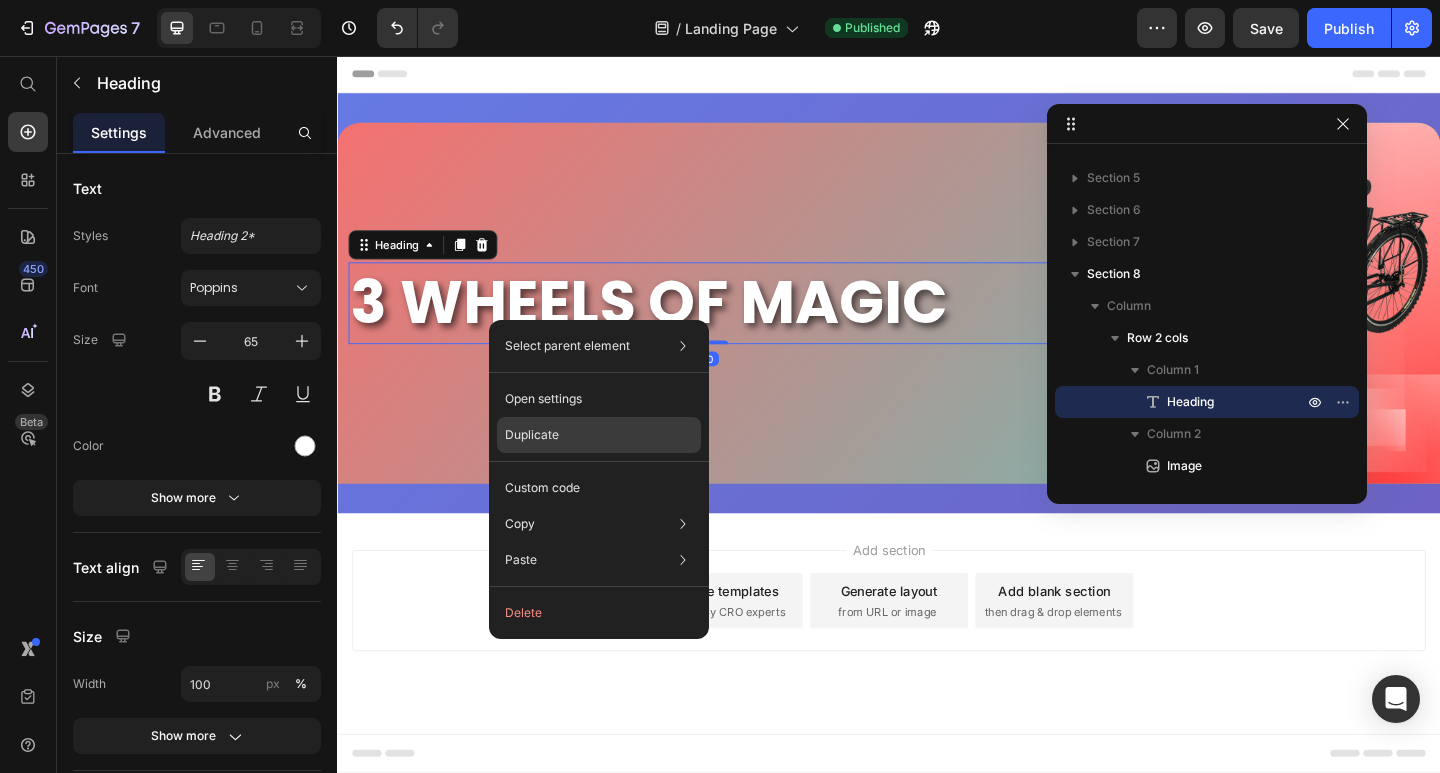click on "Duplicate" at bounding box center (532, 435) 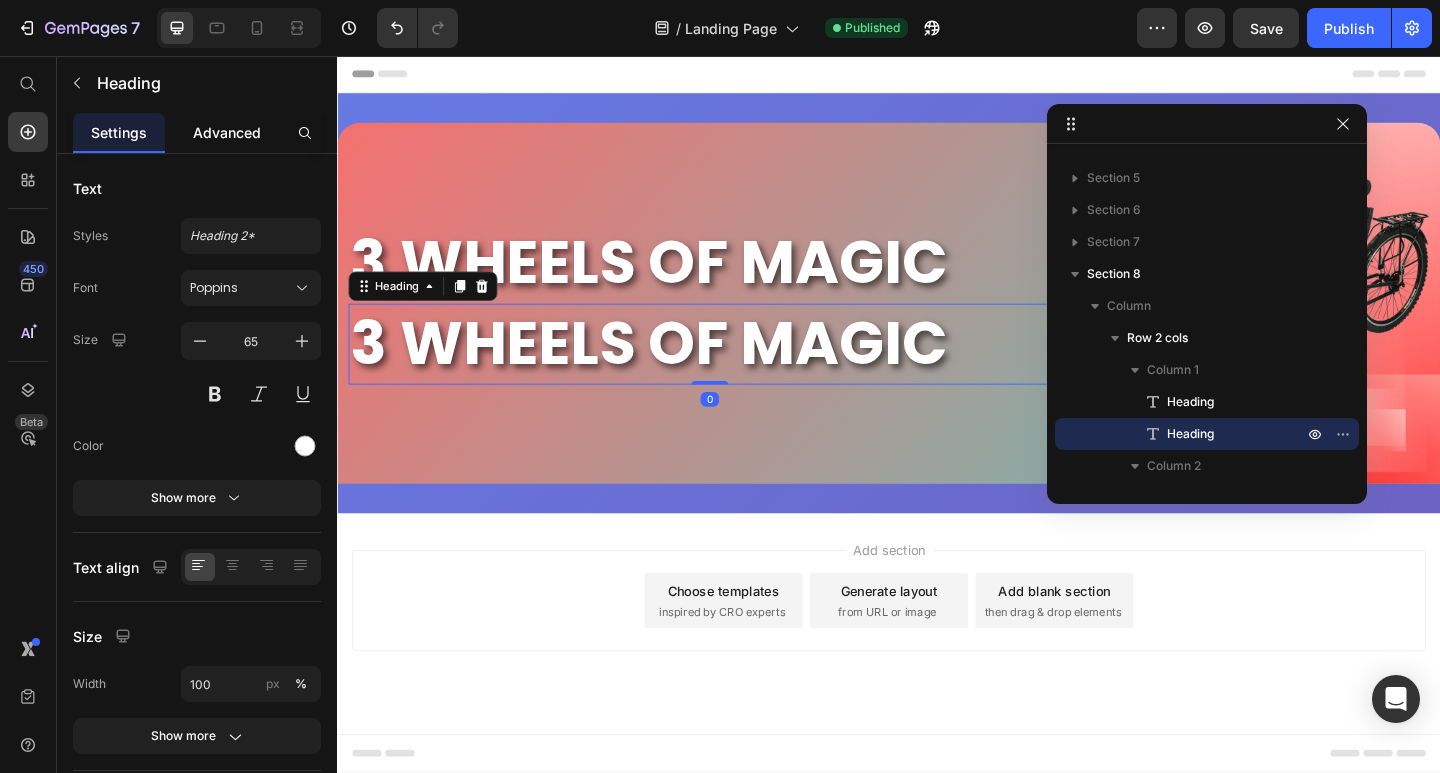 click on "Advanced" at bounding box center (227, 132) 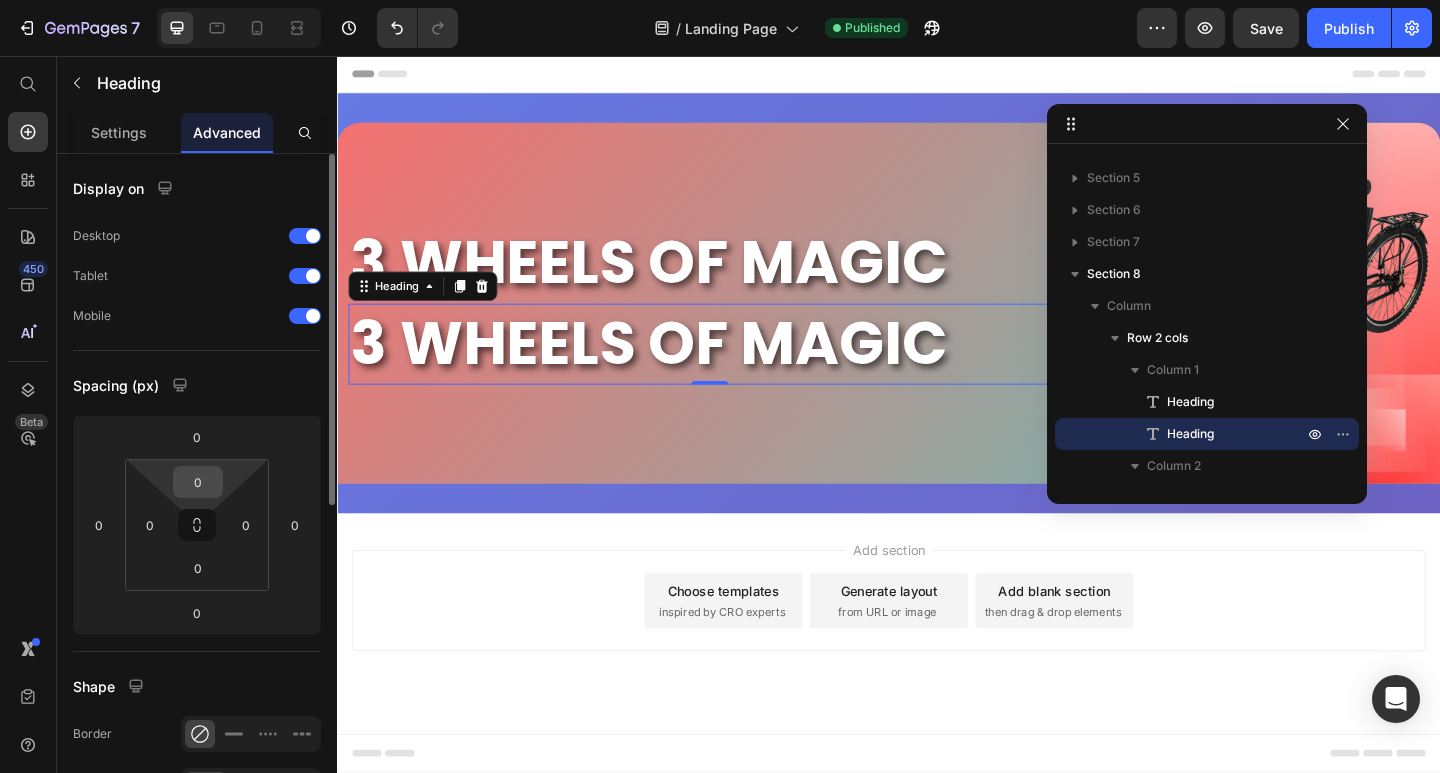 click on "0" at bounding box center [198, 482] 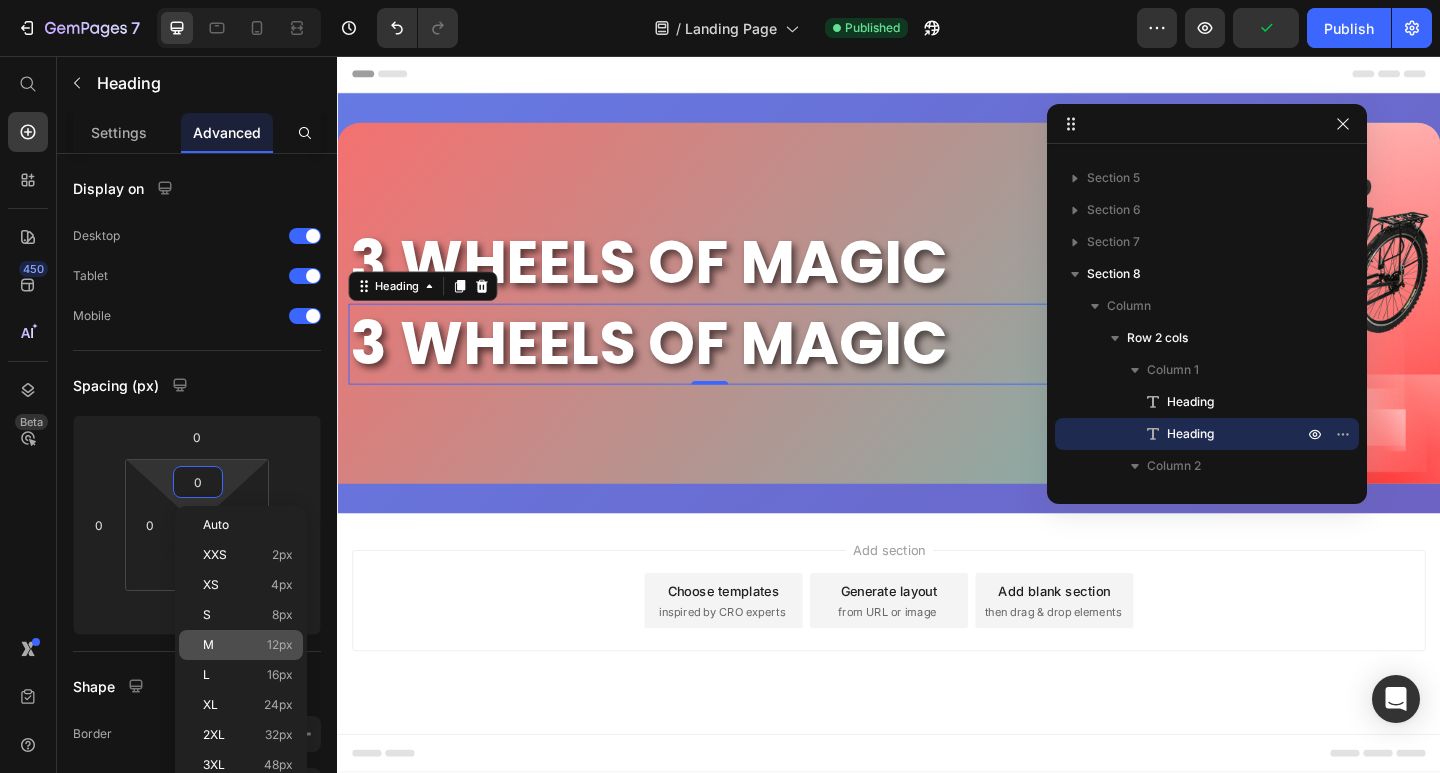 click on "M 12px" at bounding box center (248, 645) 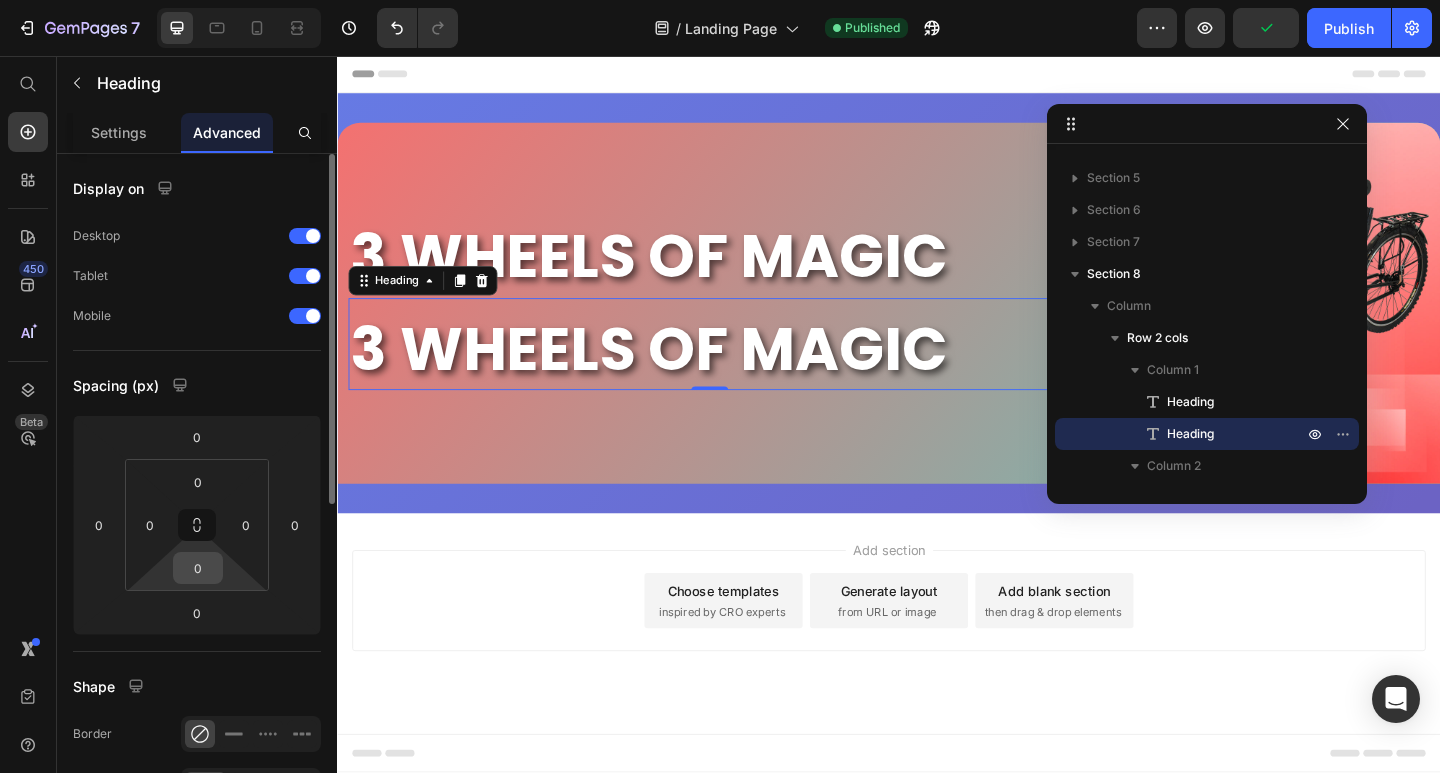 click on "0" at bounding box center (198, 568) 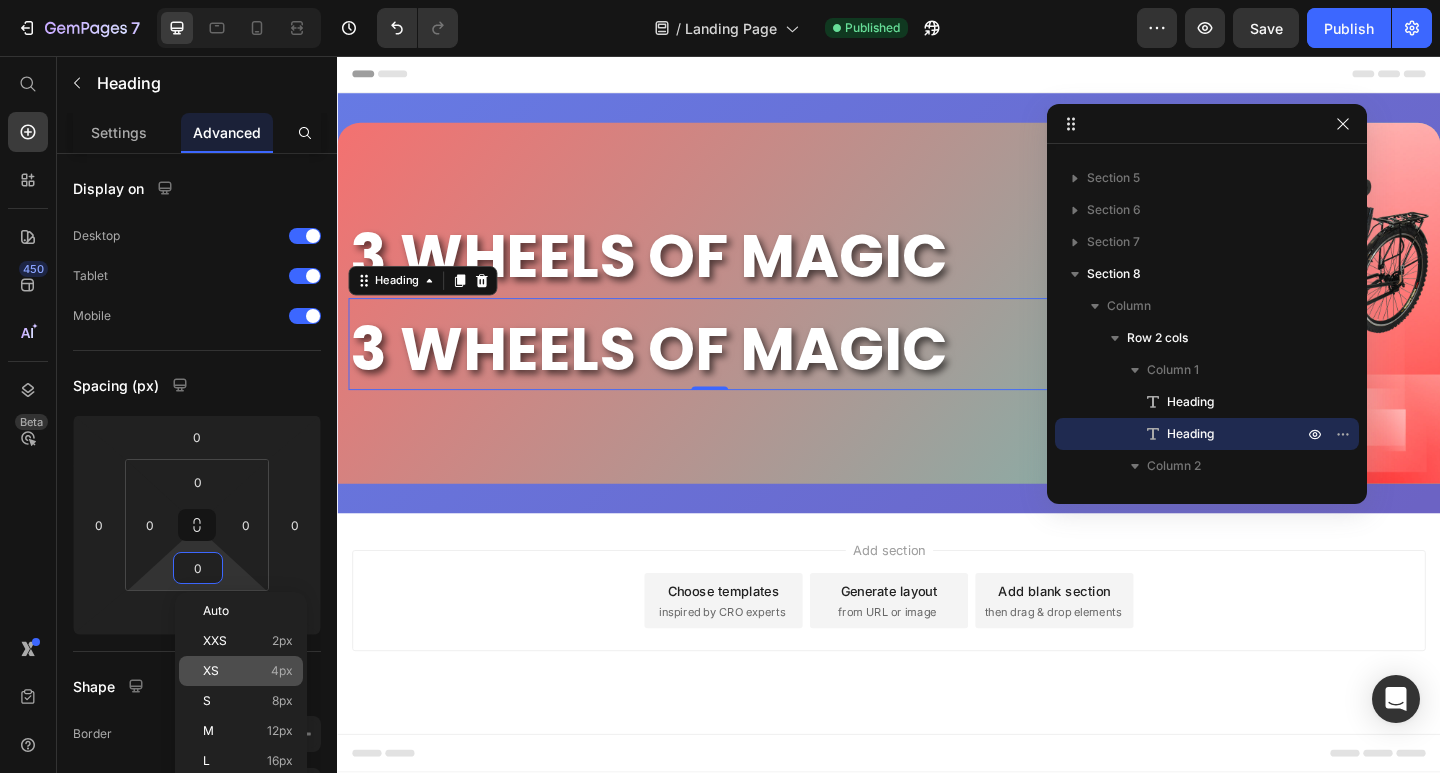 click on "XS 4px" at bounding box center [248, 671] 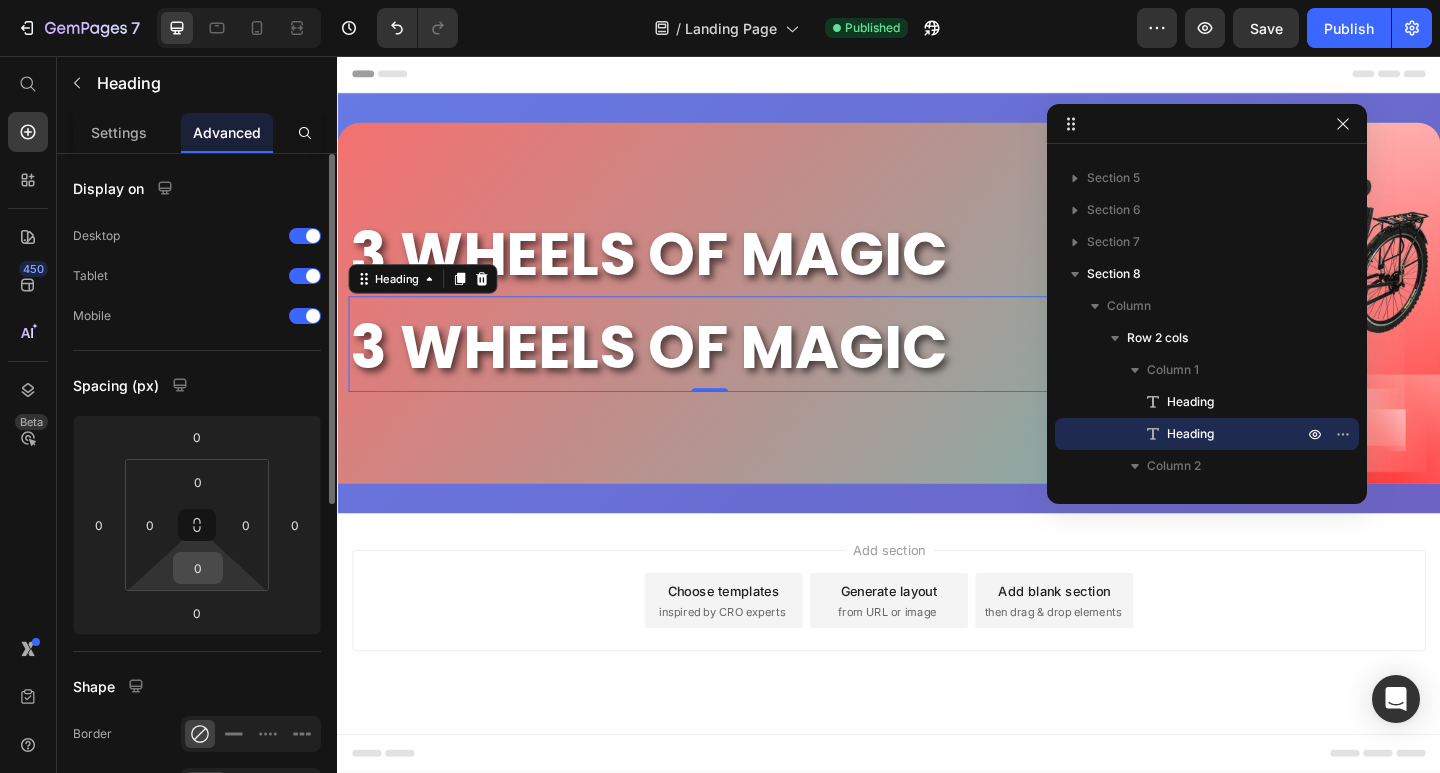 click on "0" at bounding box center [198, 568] 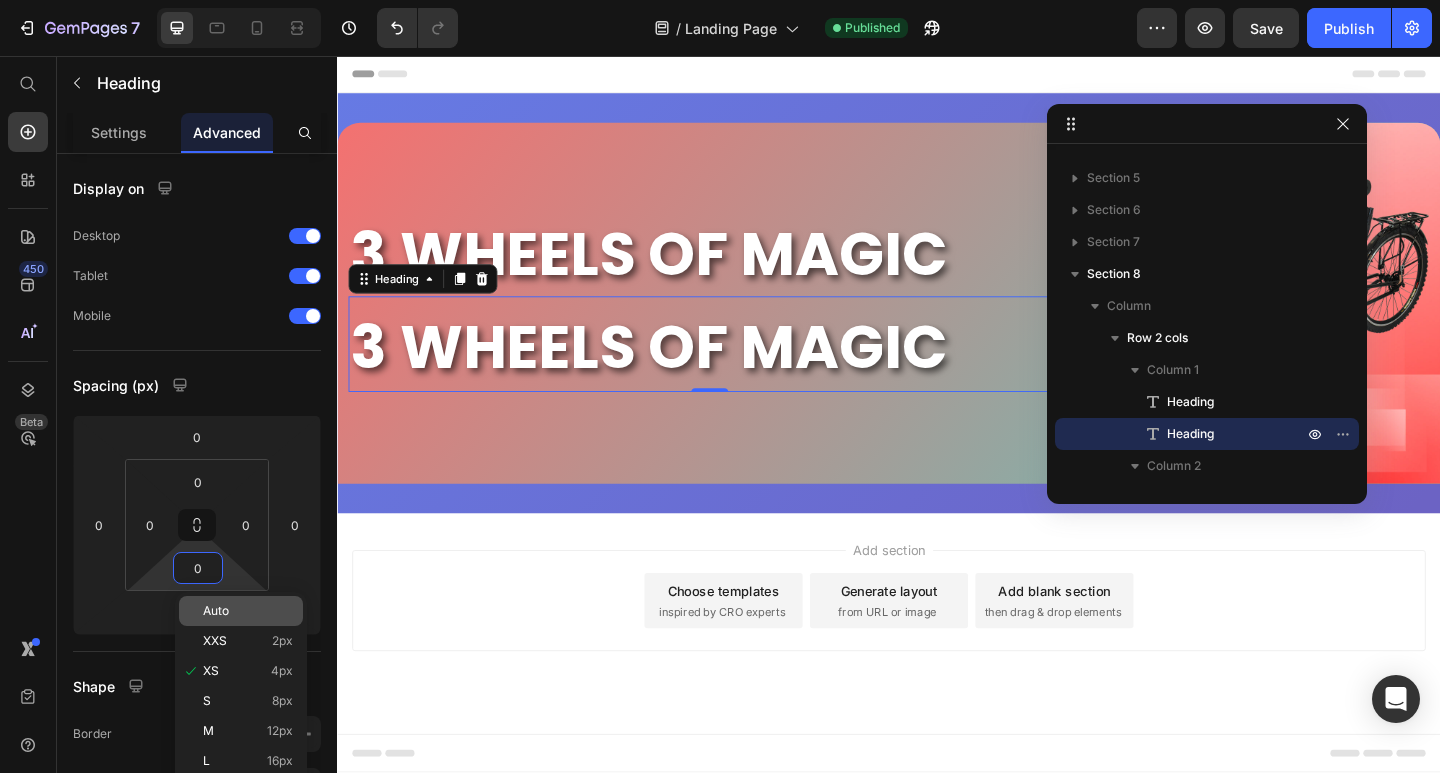 drag, startPoint x: 249, startPoint y: 728, endPoint x: 206, endPoint y: 608, distance: 127.471565 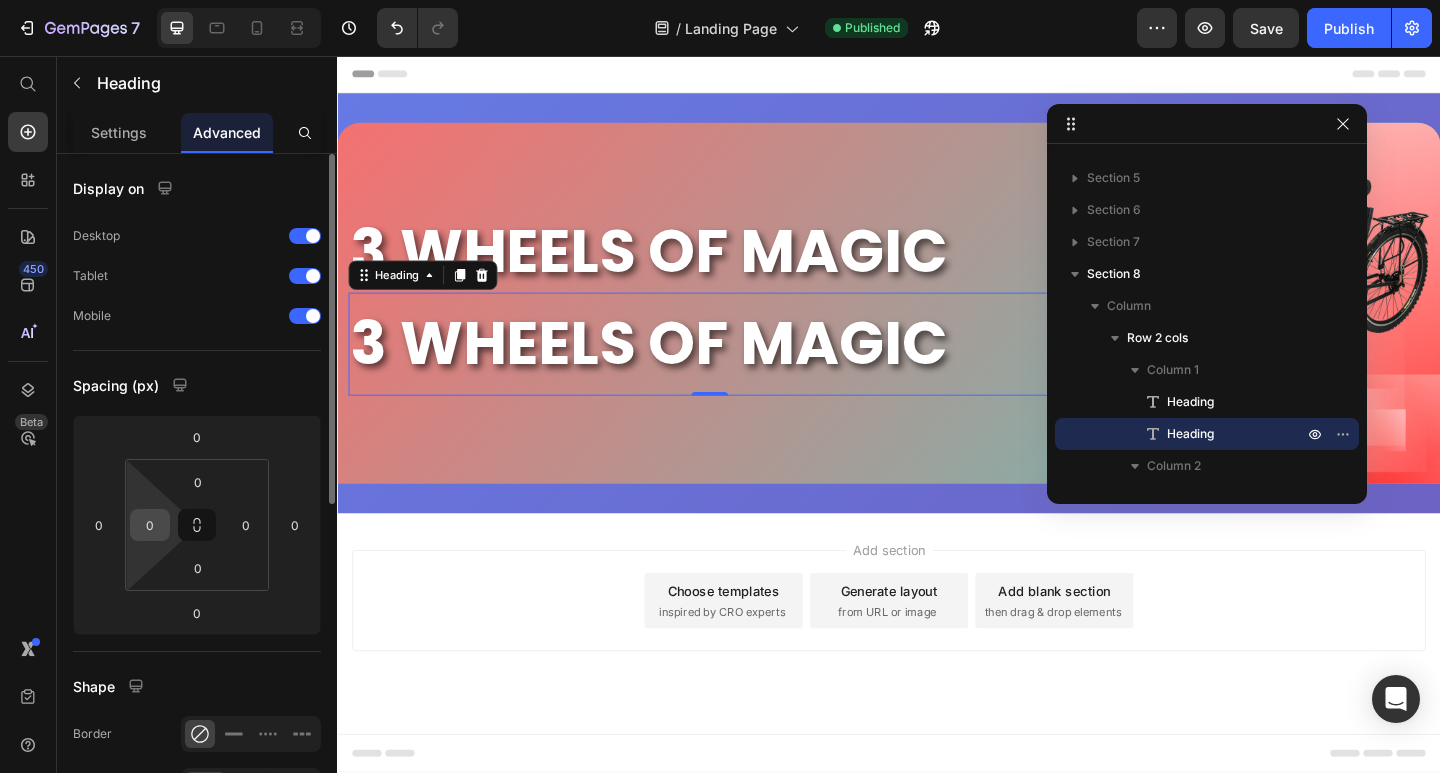 click on "0" at bounding box center (150, 525) 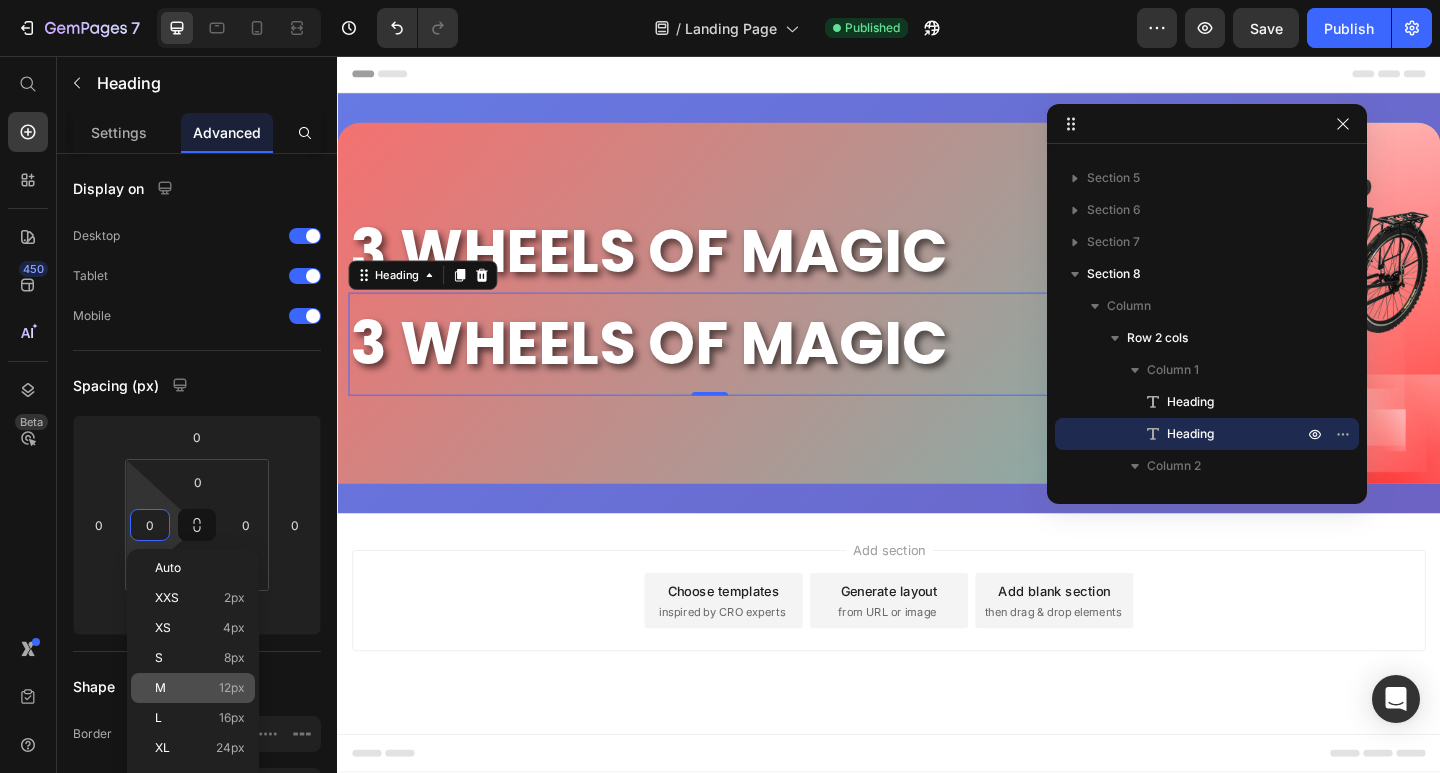 click on "M 12px" 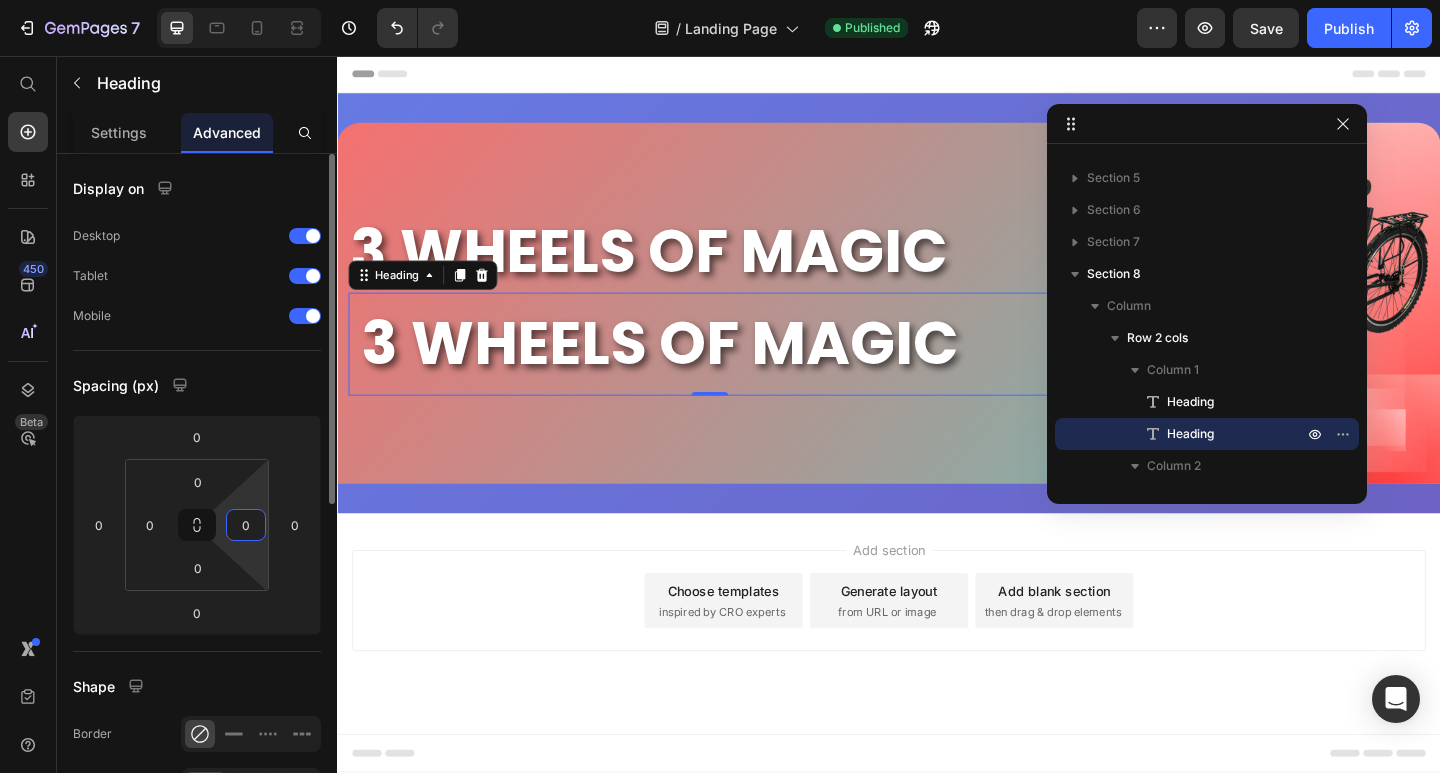 click on "0" at bounding box center (246, 525) 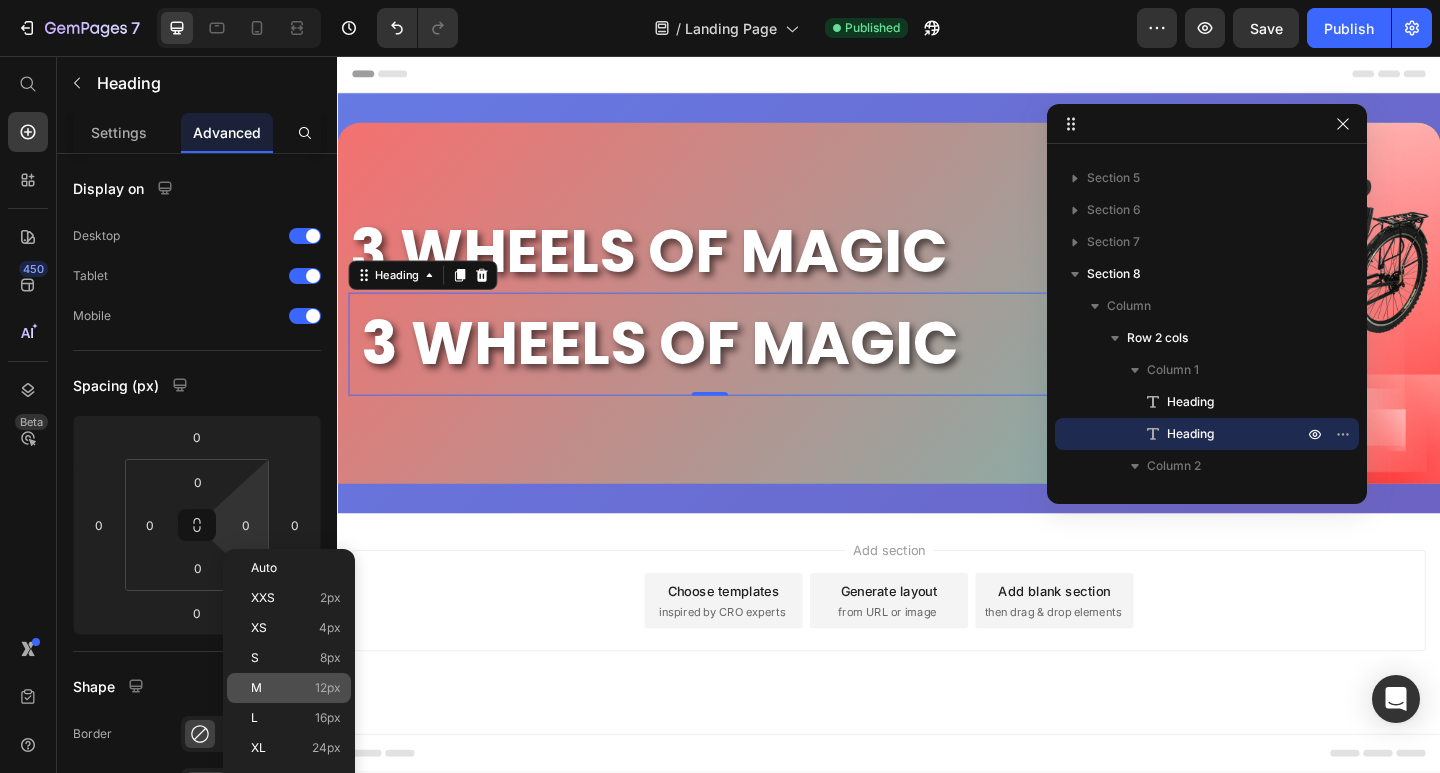 click on "M 12px" 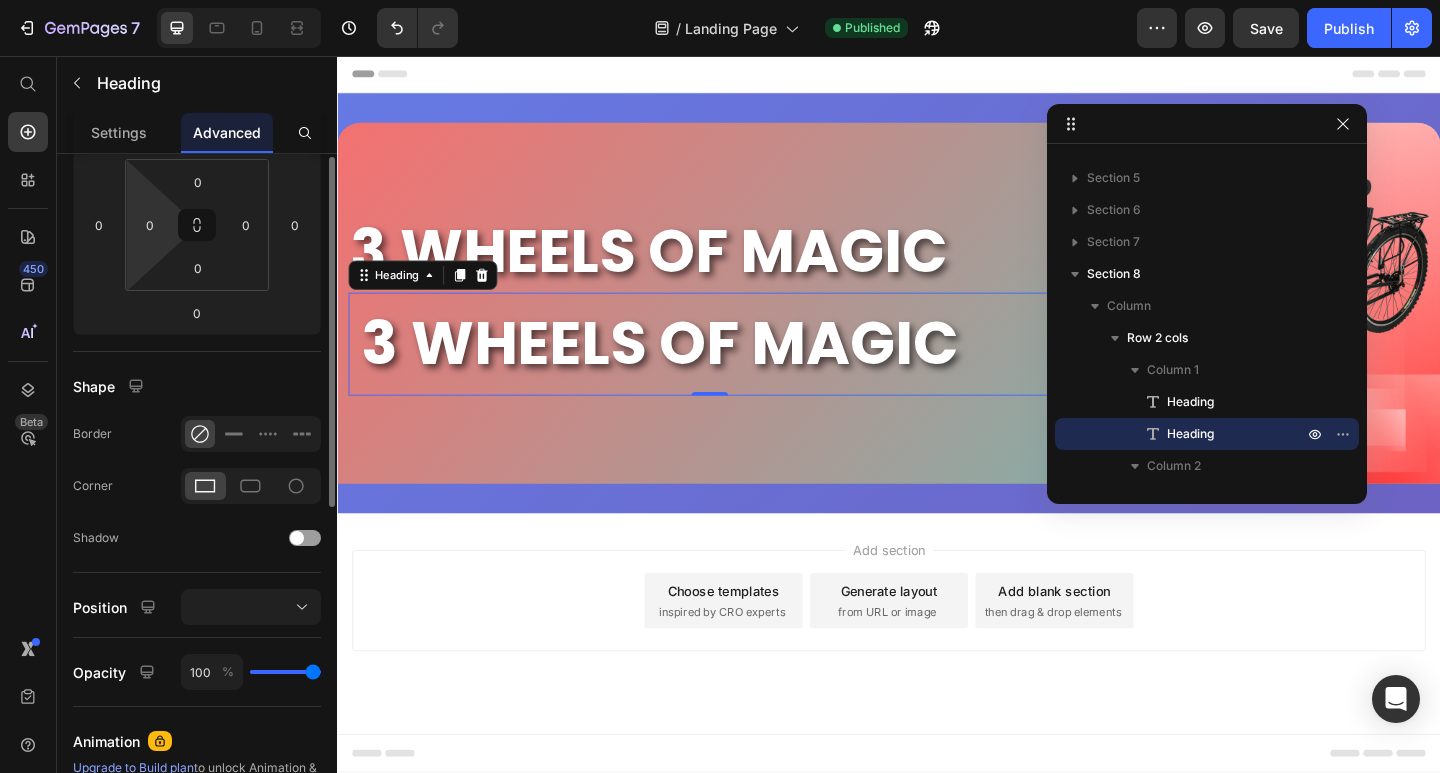 scroll, scrollTop: 0, scrollLeft: 0, axis: both 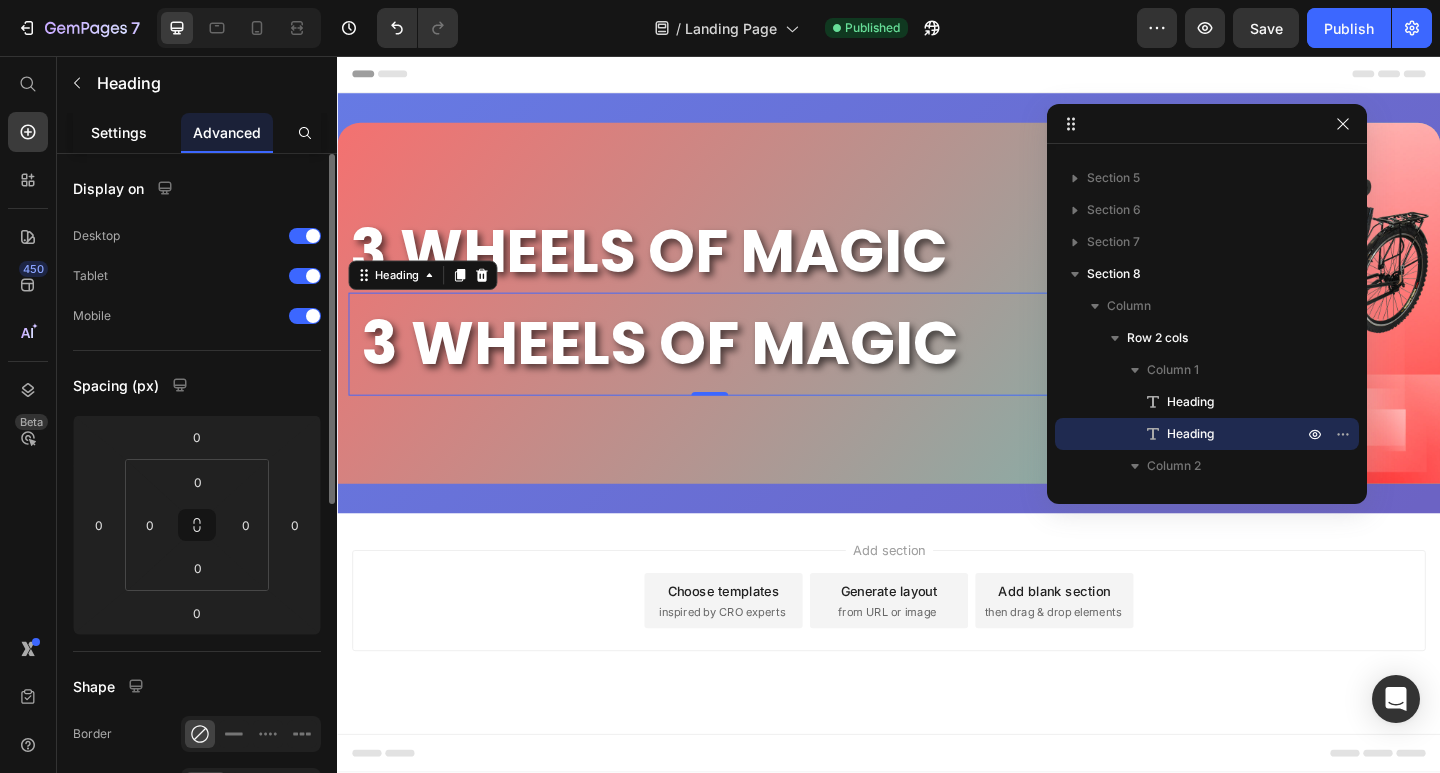 click on "Settings" at bounding box center (119, 132) 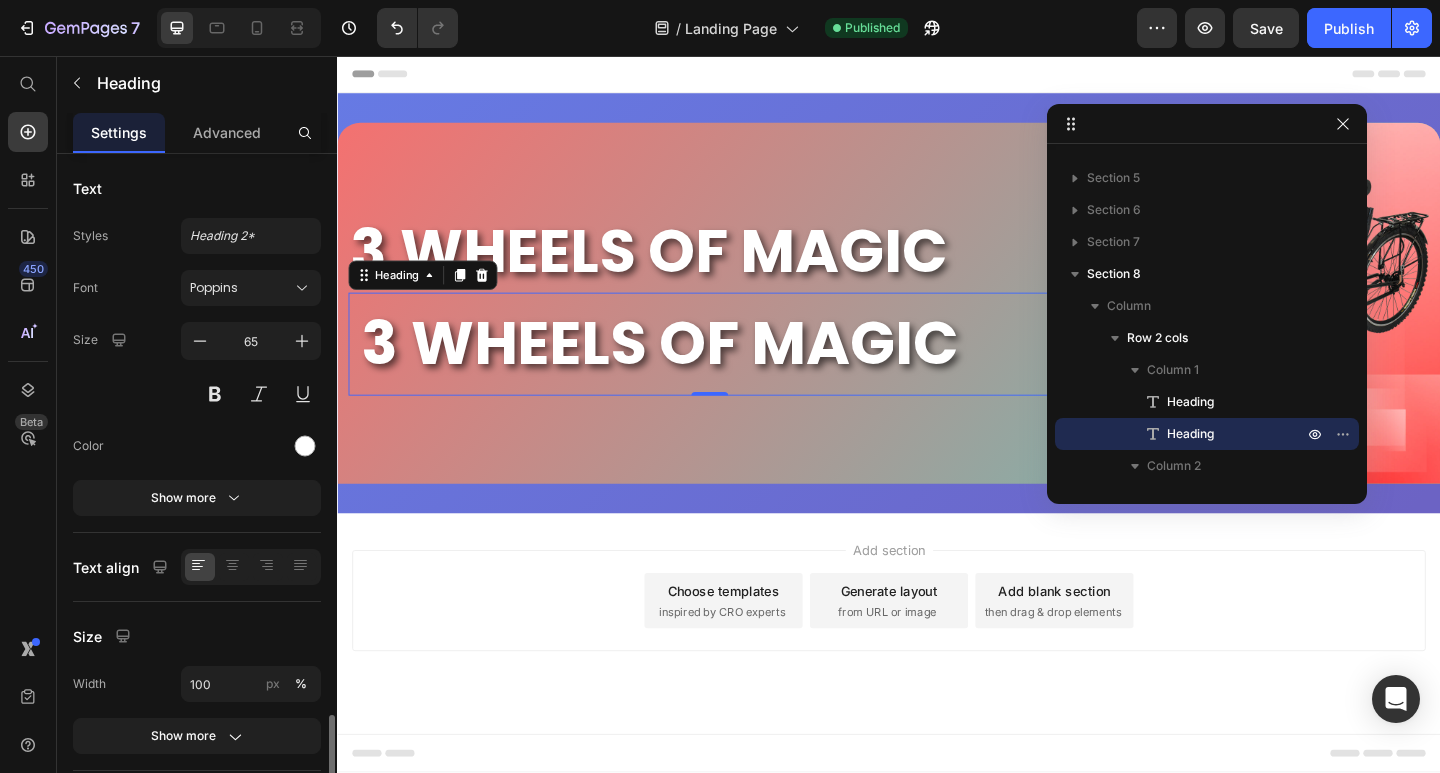 scroll, scrollTop: 336, scrollLeft: 0, axis: vertical 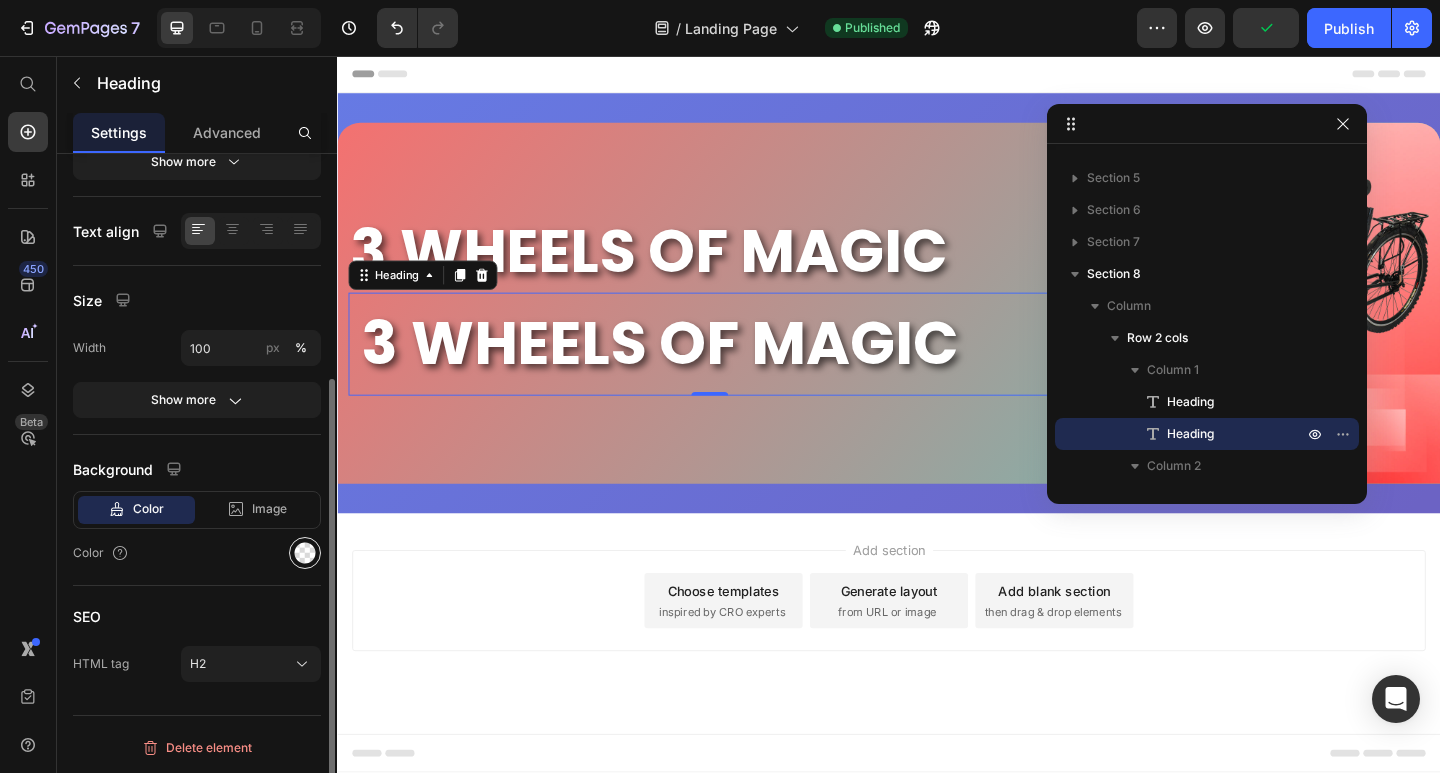 click at bounding box center (305, 553) 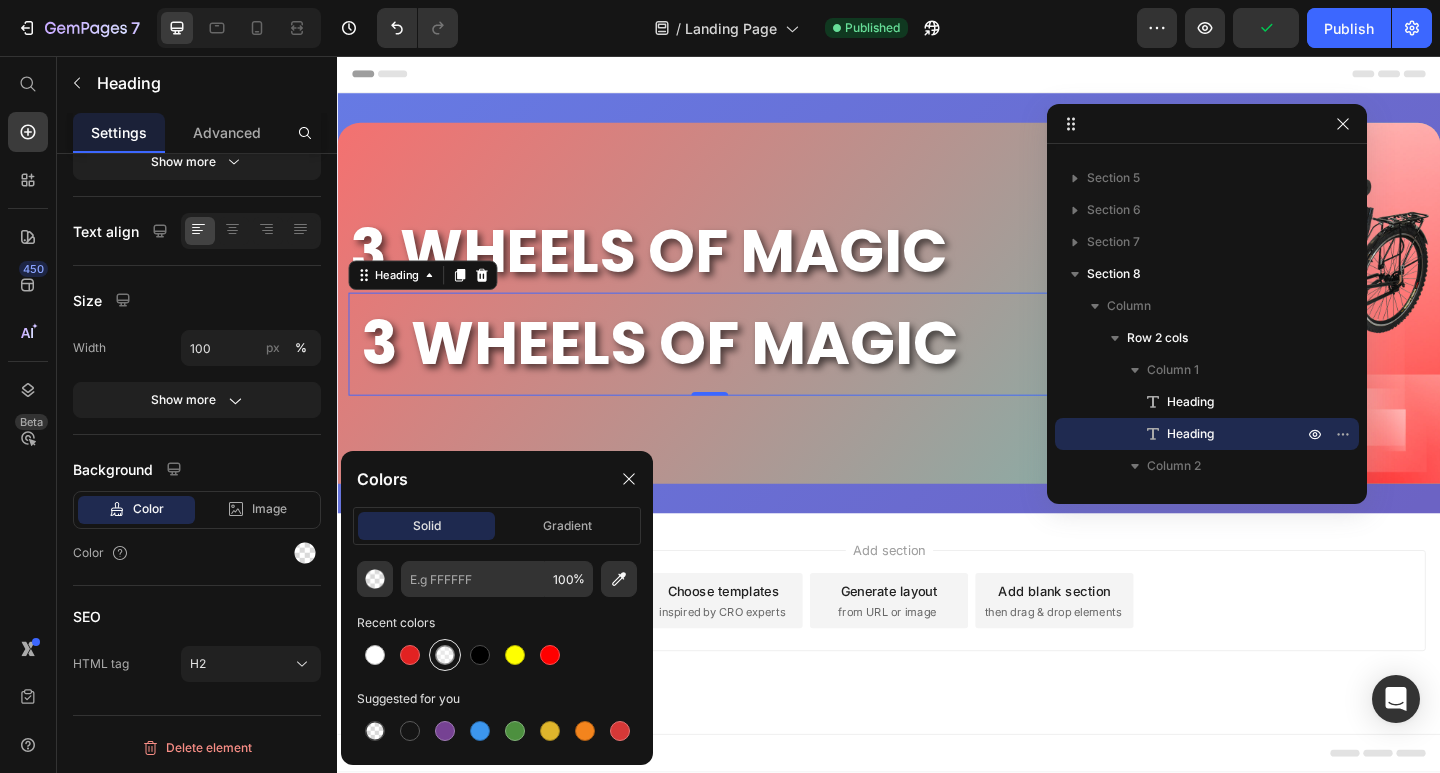 click at bounding box center (445, 655) 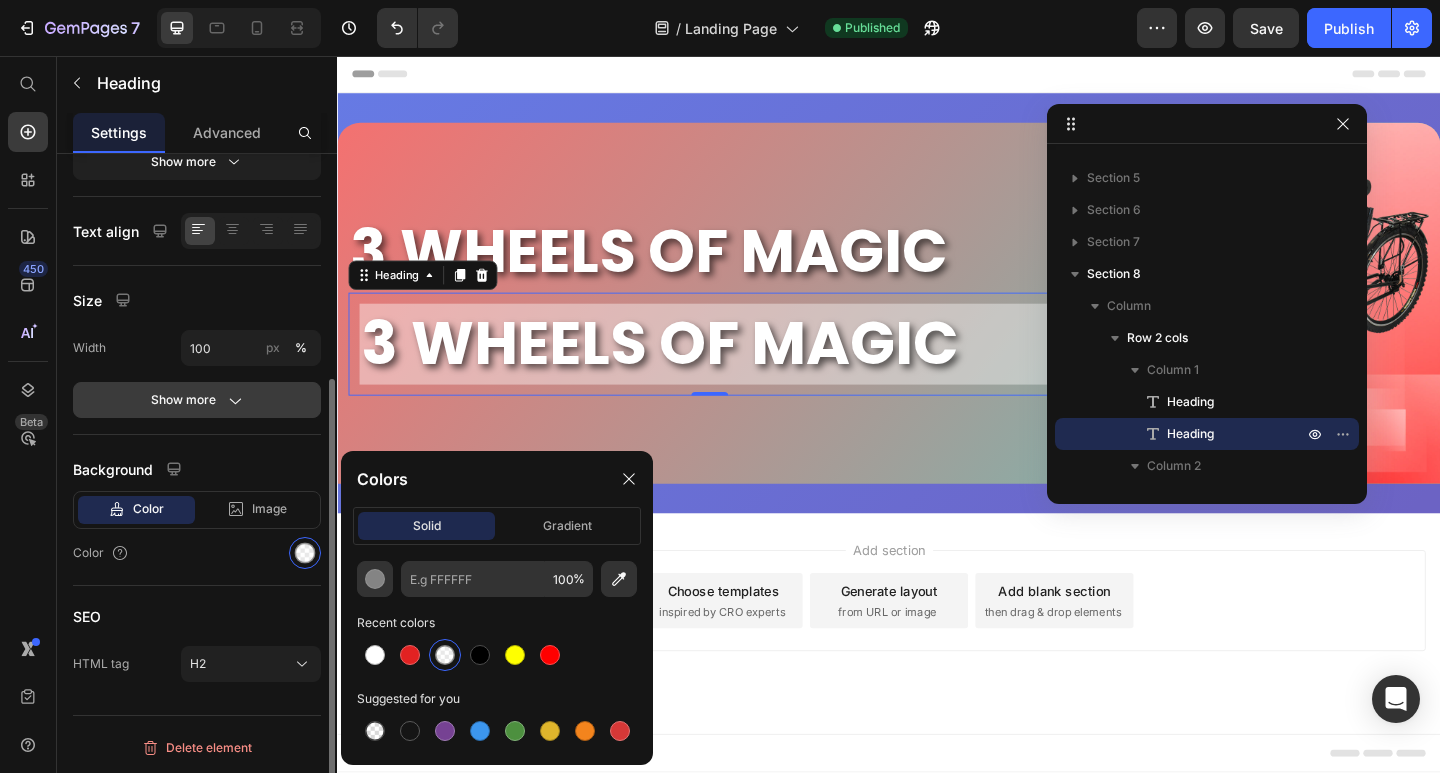 click 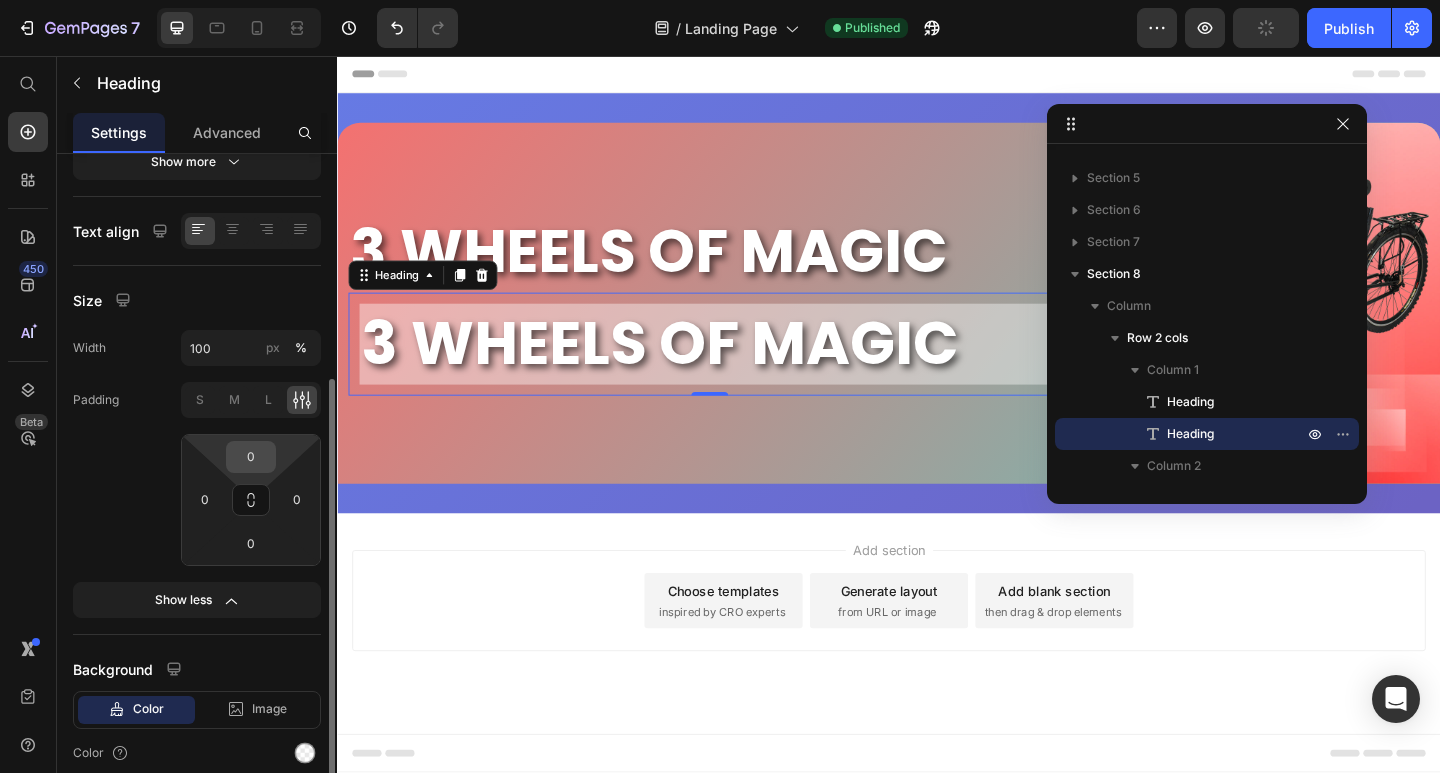 click on "0" at bounding box center [251, 457] 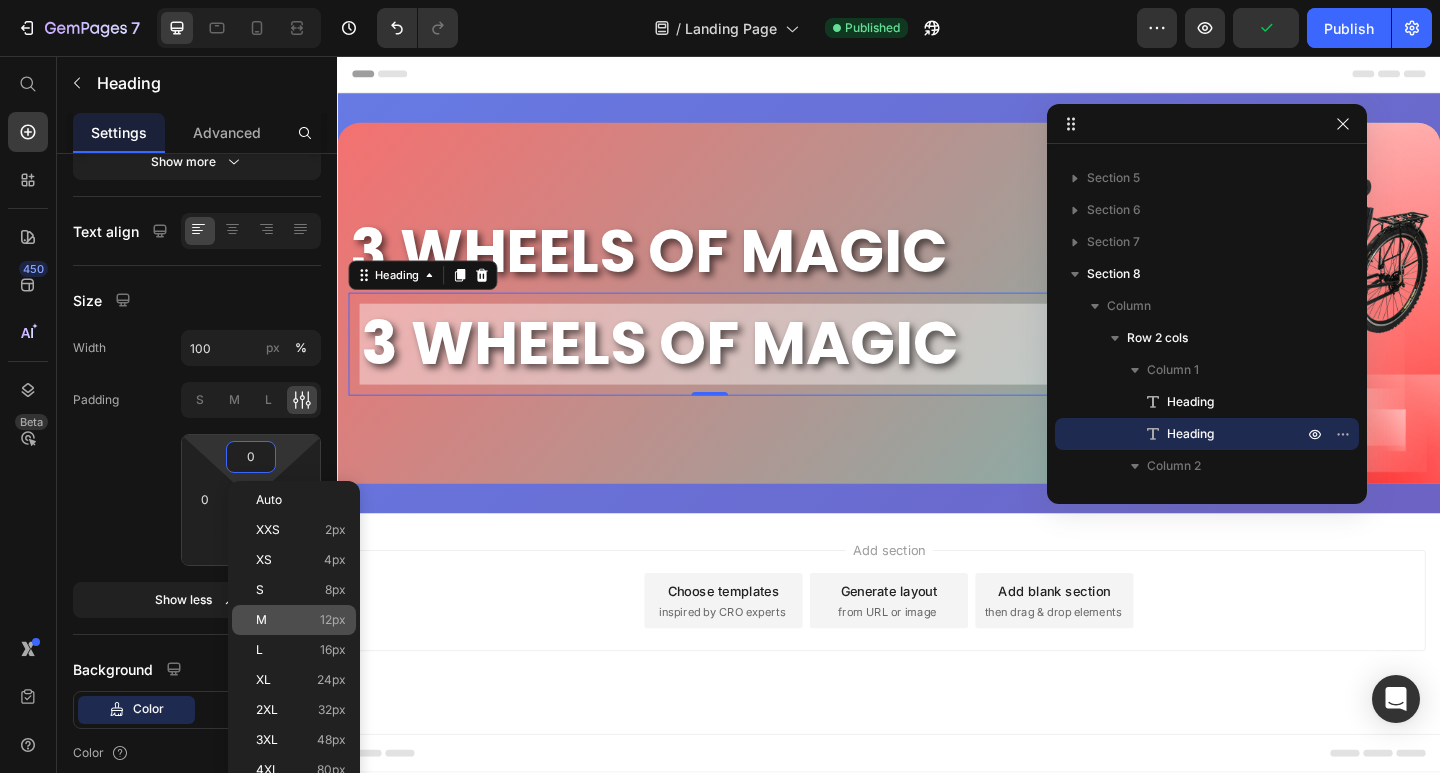 click on "M 12px" 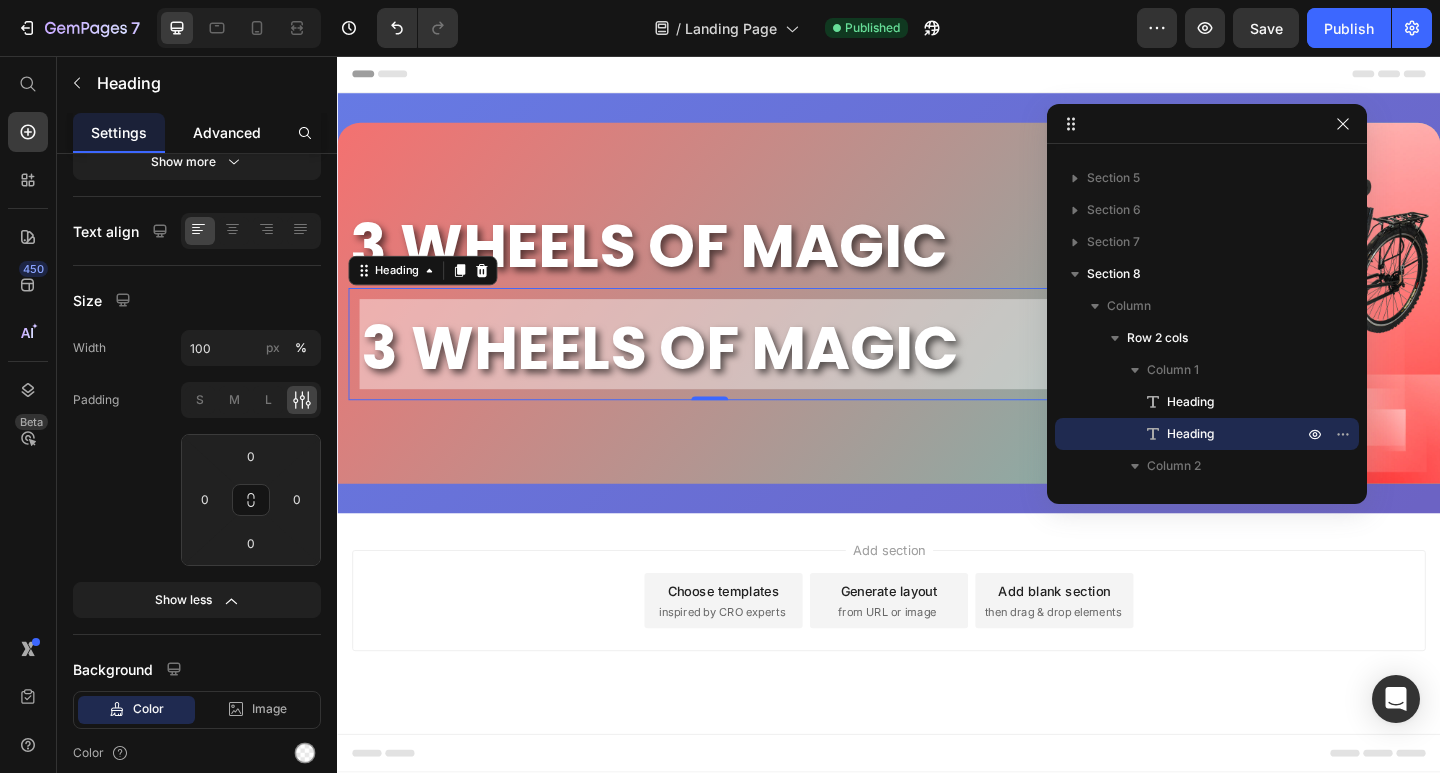 click on "Advanced" at bounding box center (227, 132) 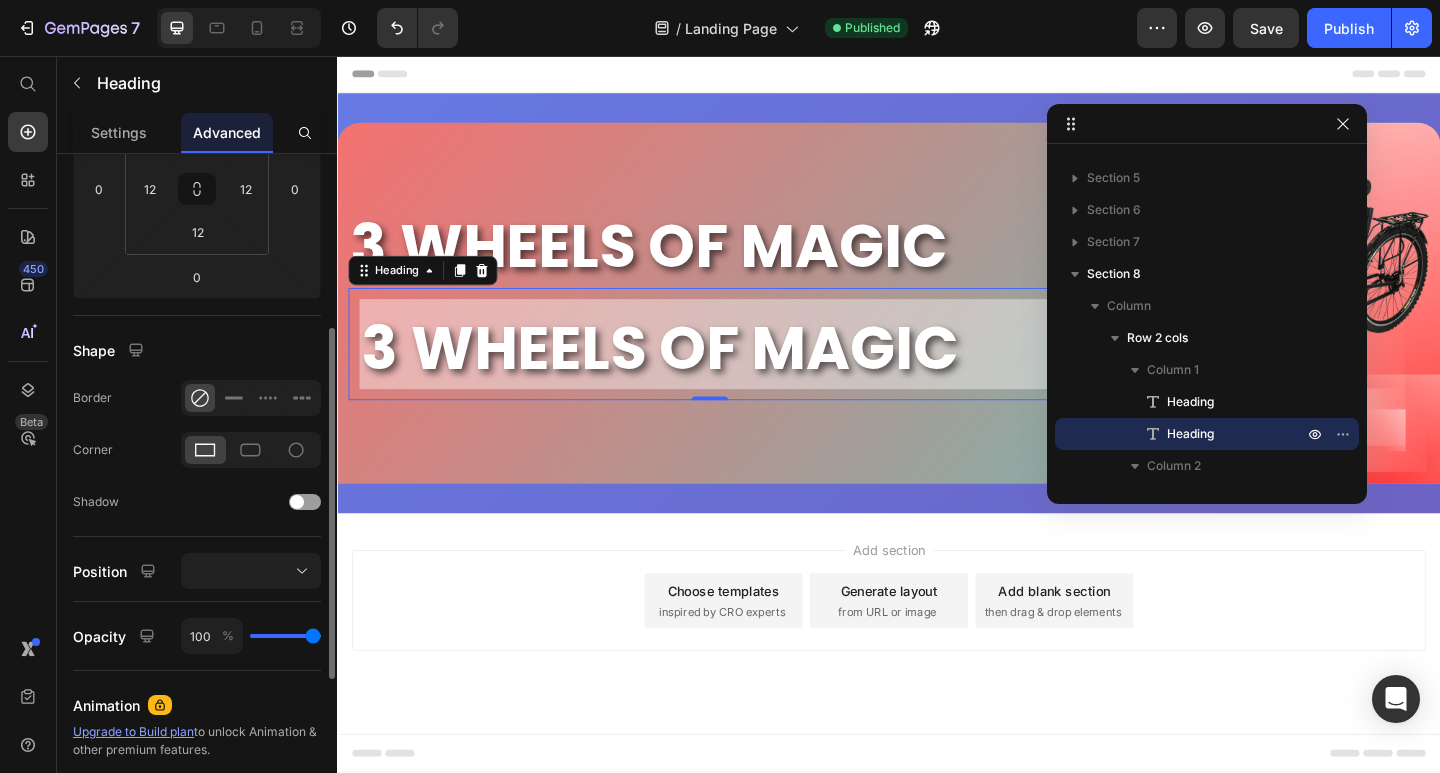scroll, scrollTop: 0, scrollLeft: 0, axis: both 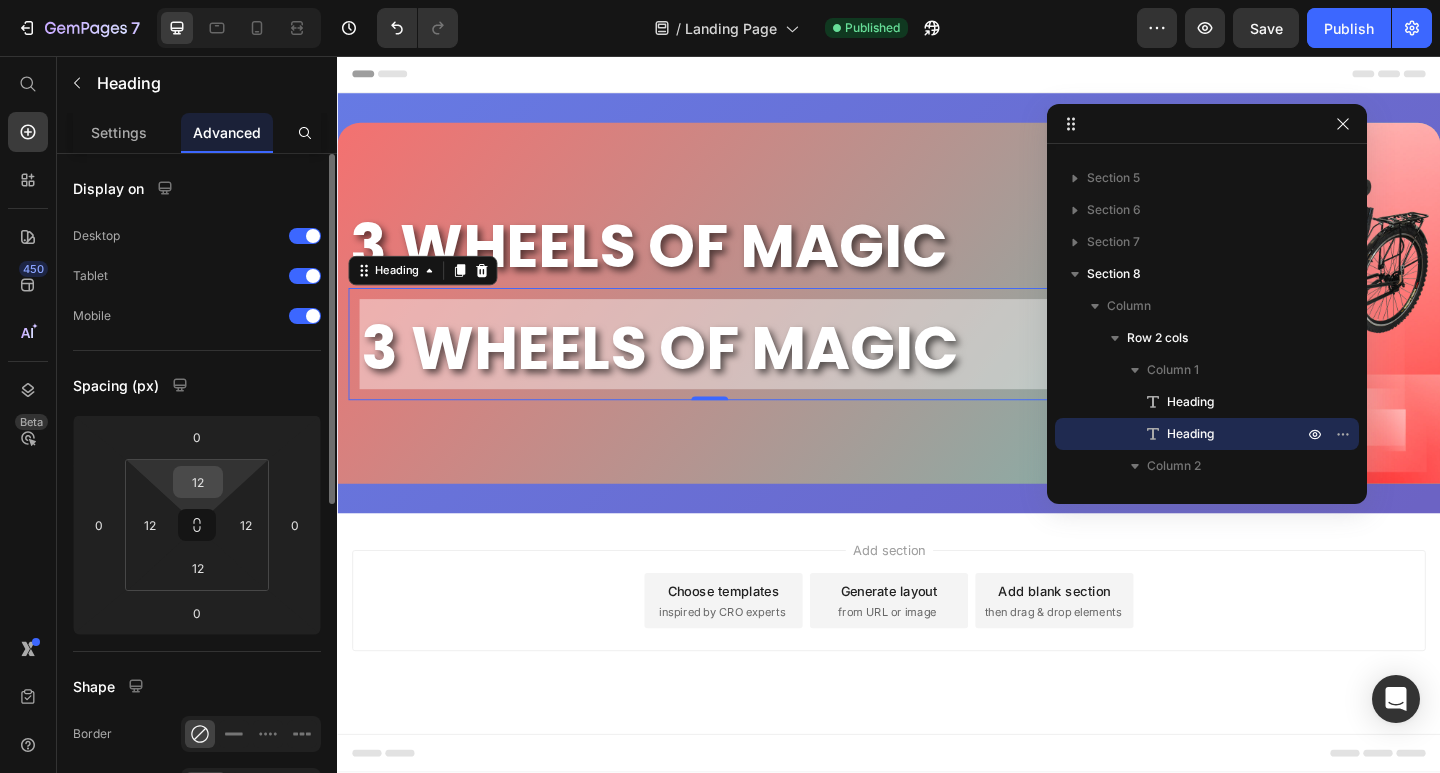 click on "12" at bounding box center (198, 482) 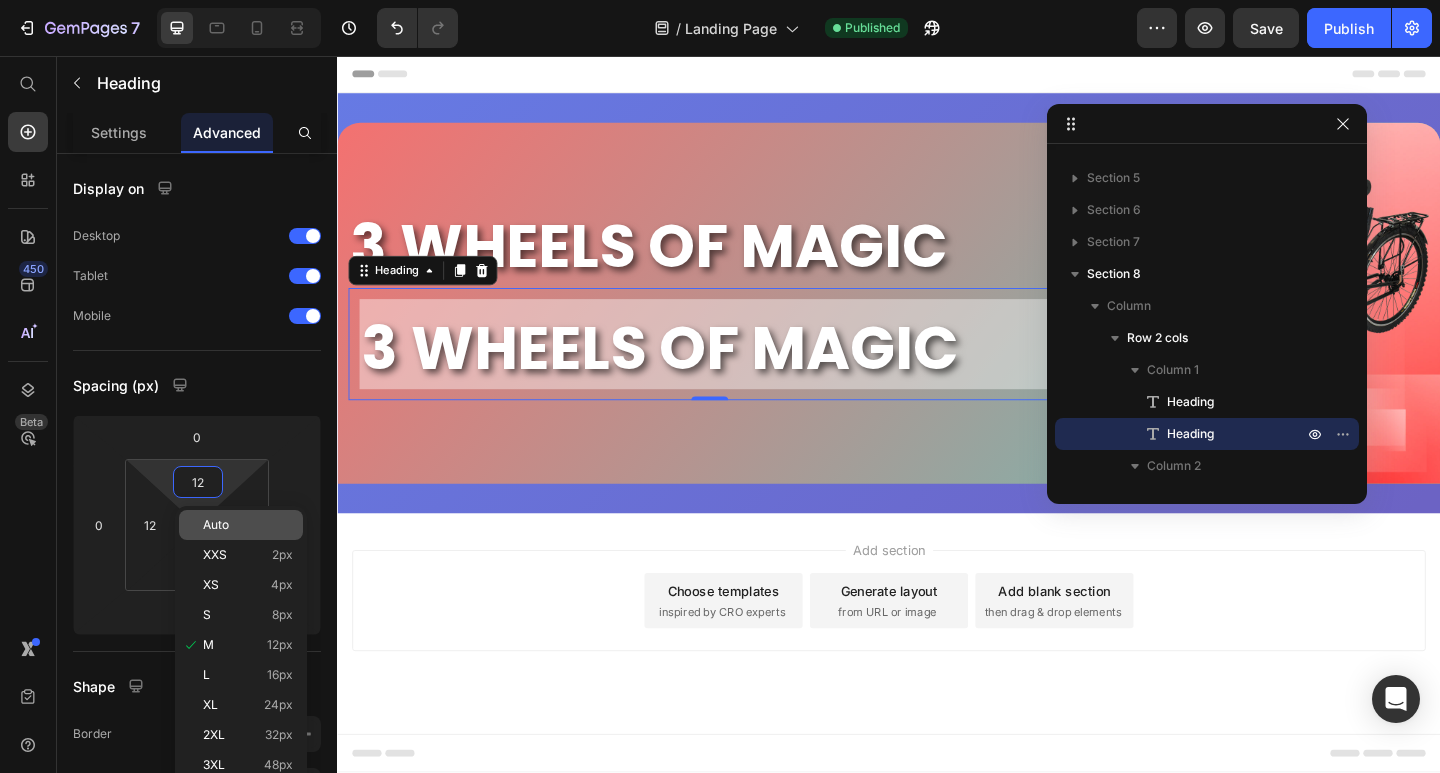 click on "Auto" at bounding box center (216, 525) 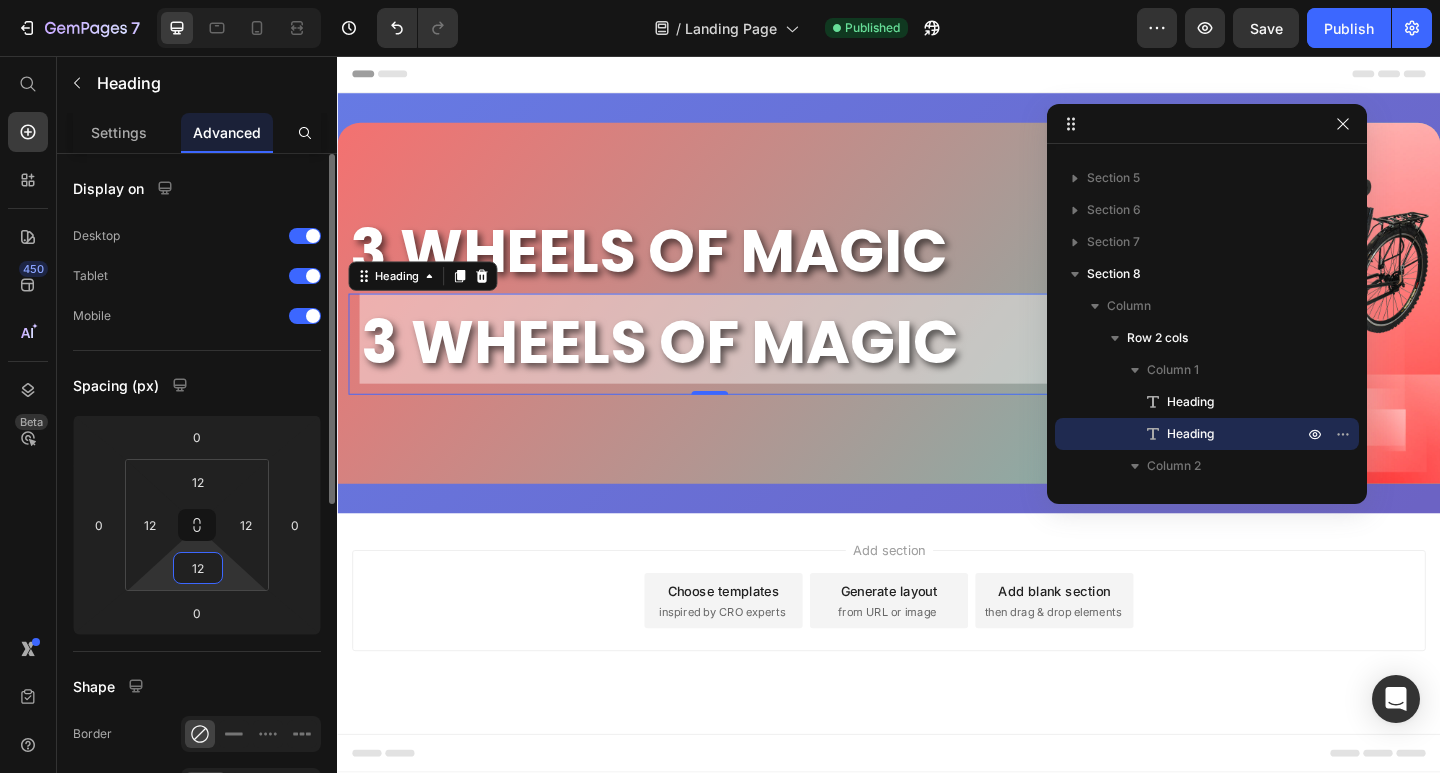 click on "12" at bounding box center (198, 568) 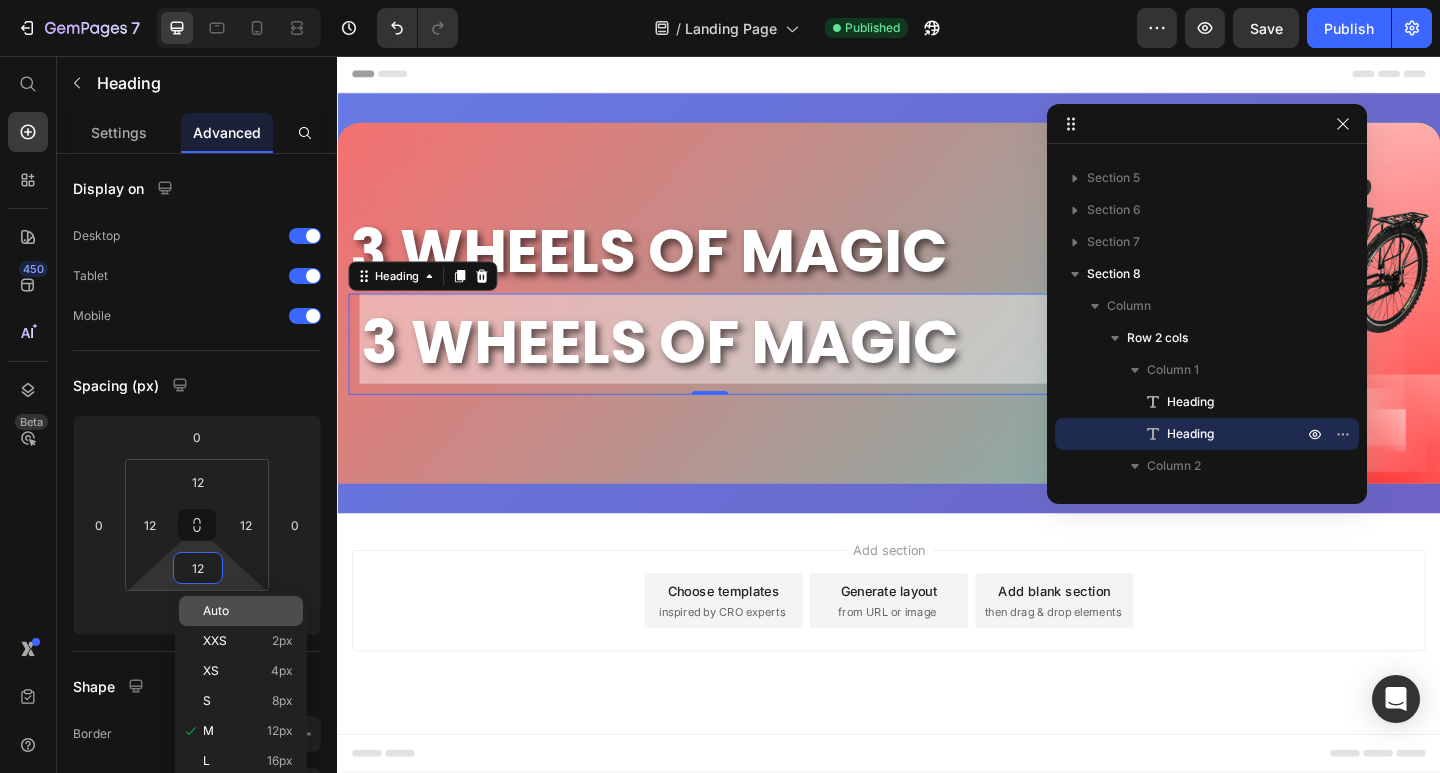click on "Auto" 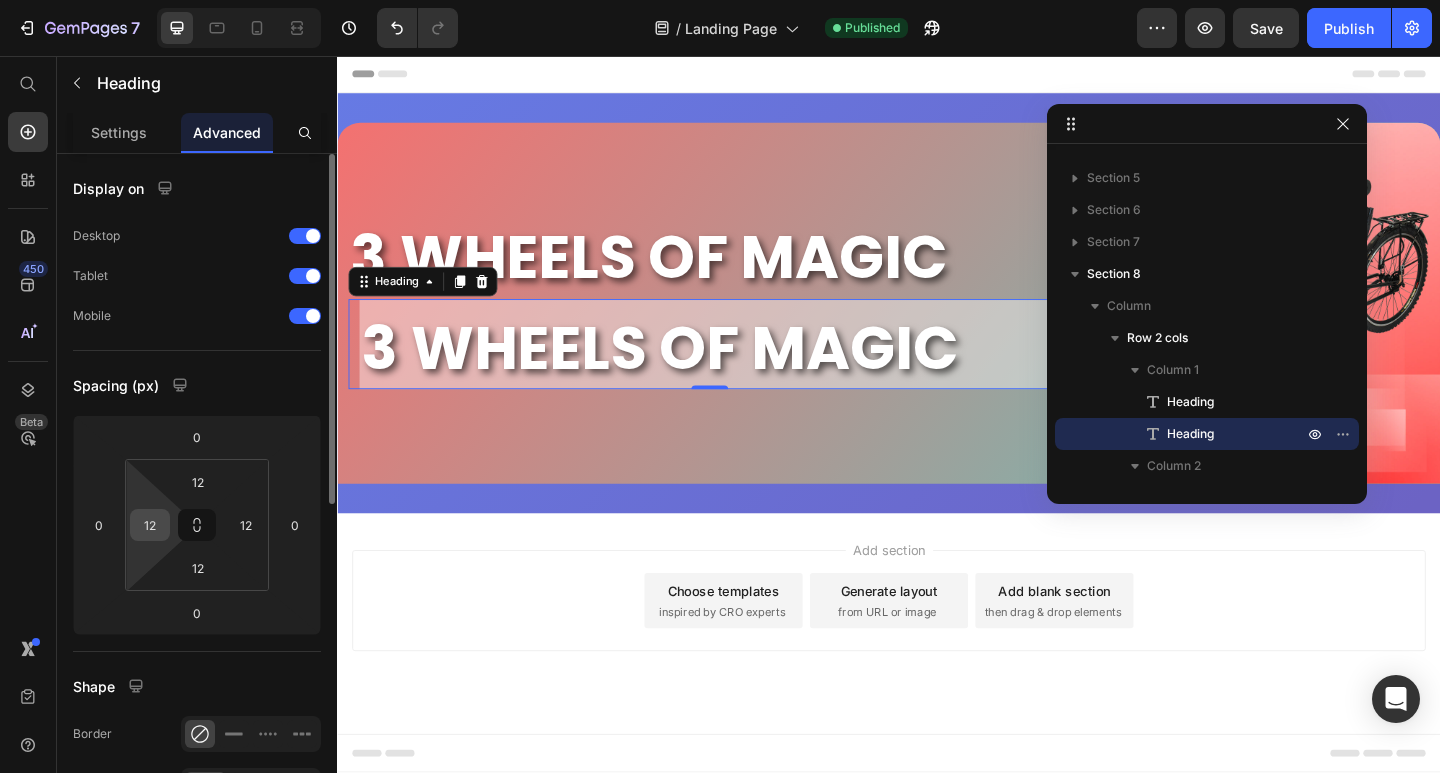 click on "12" at bounding box center (150, 525) 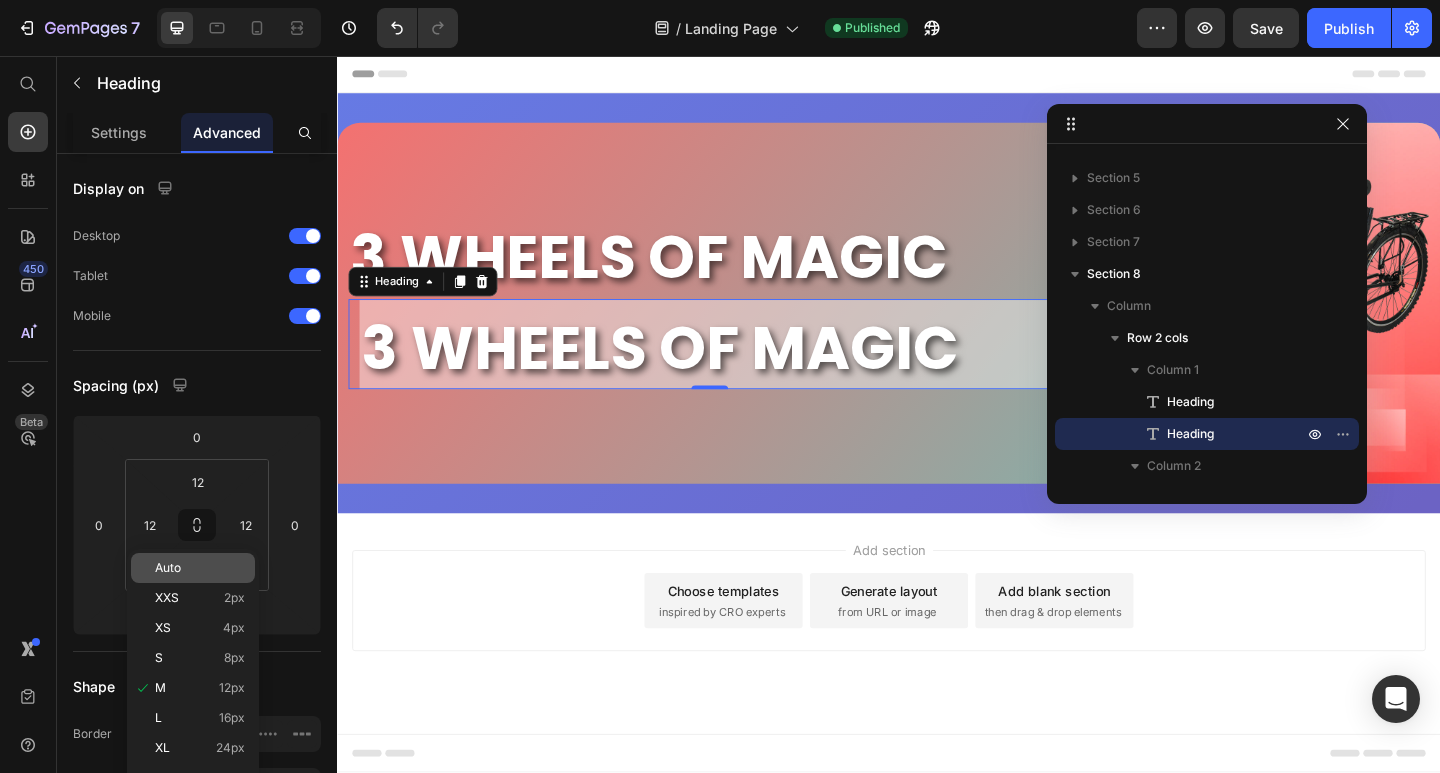 click on "Auto" 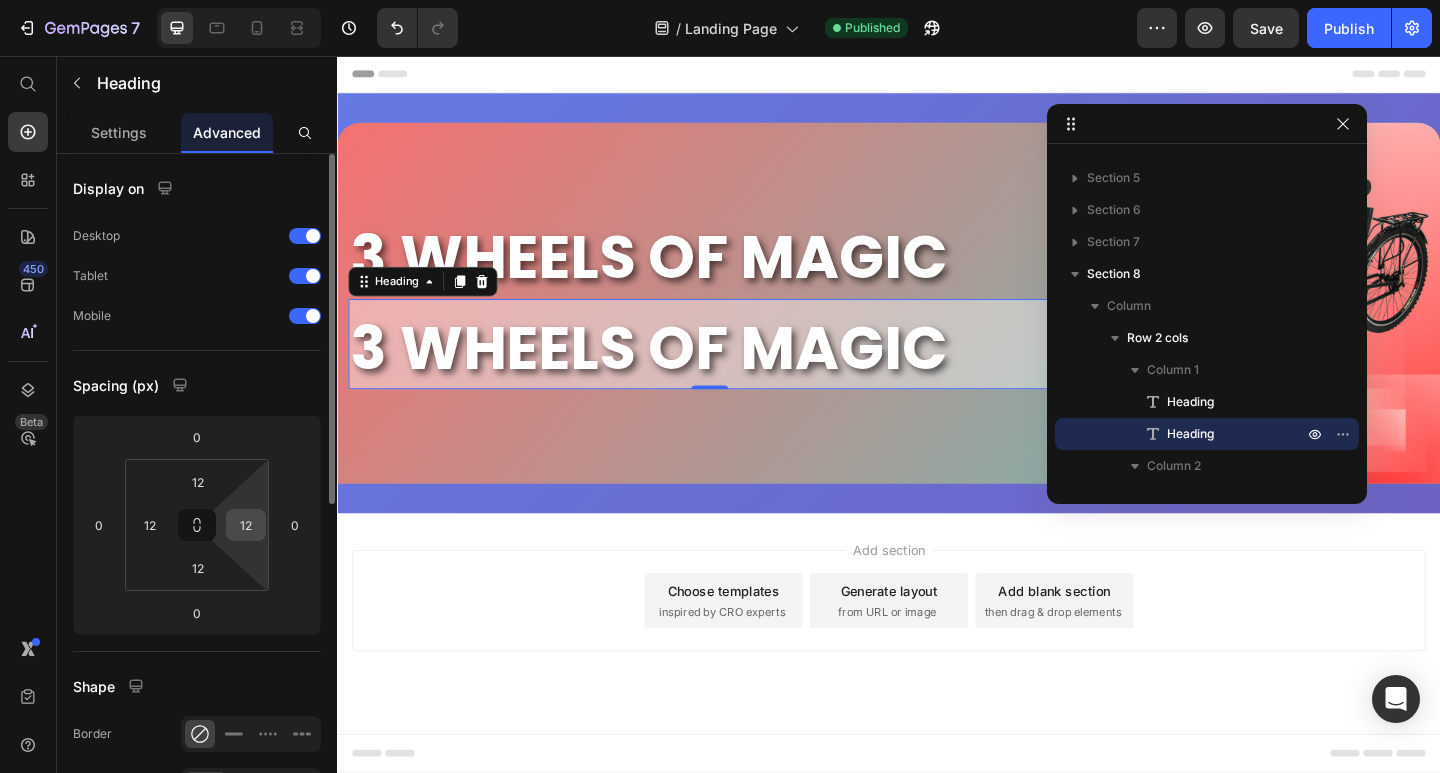 click on "12" at bounding box center [246, 525] 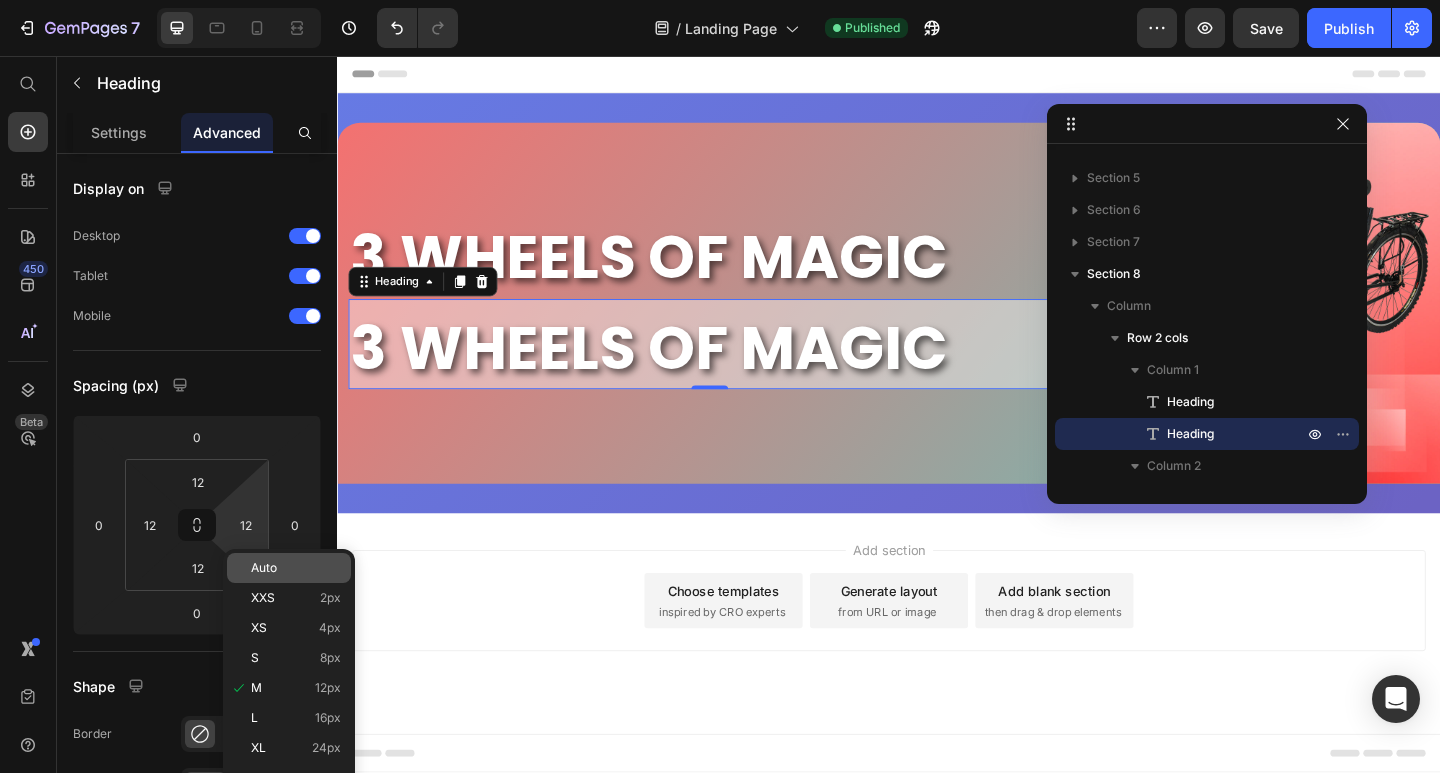 click on "Auto" 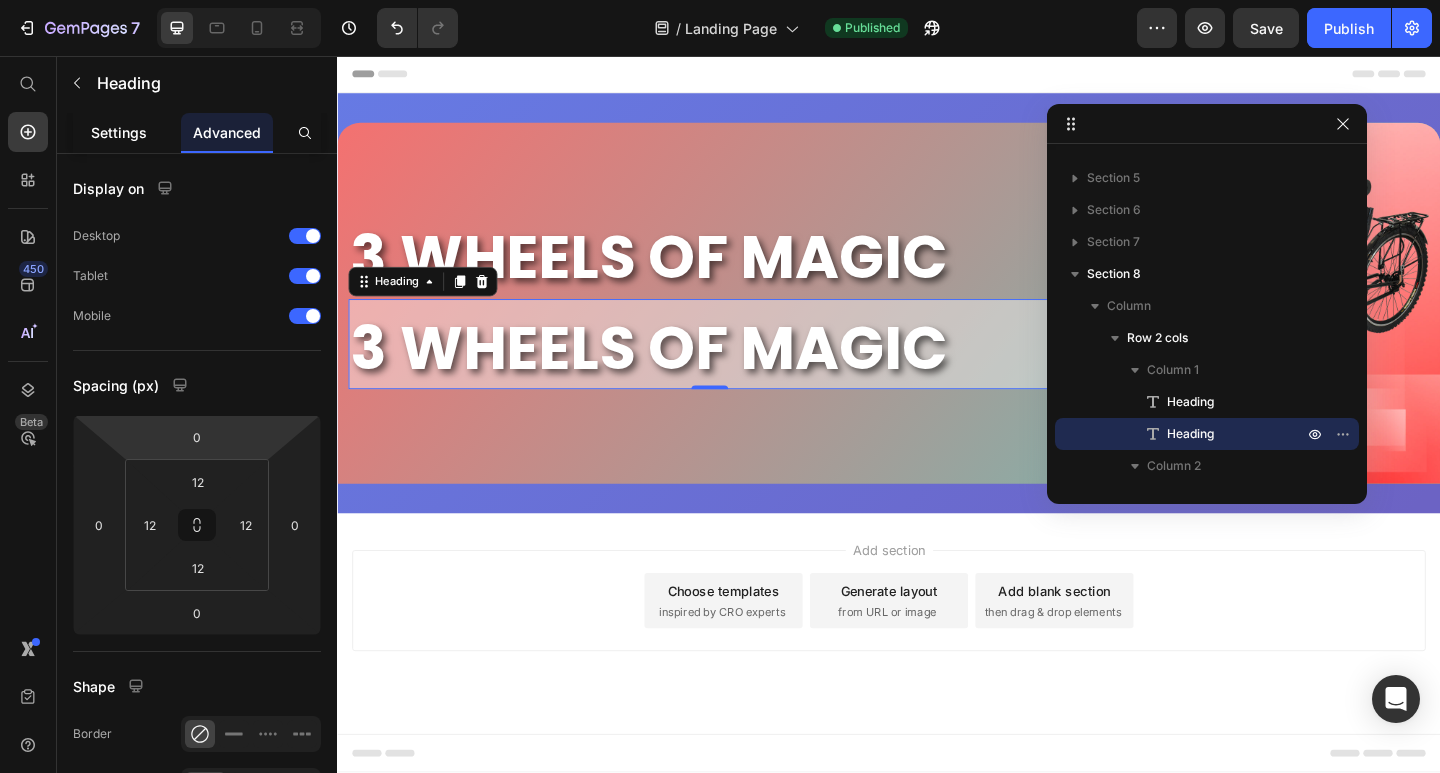 click on "Settings" at bounding box center (119, 132) 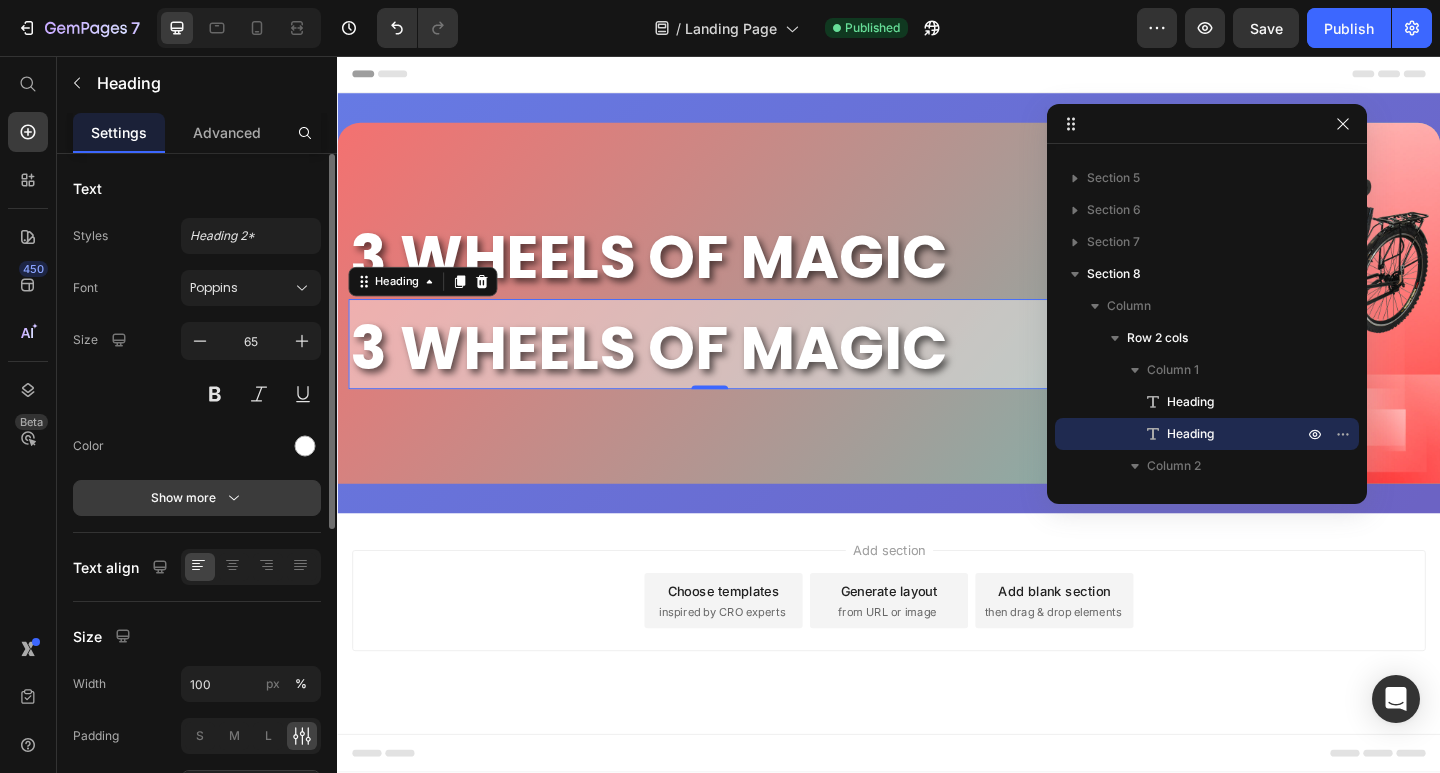 click on "Show more" at bounding box center (197, 498) 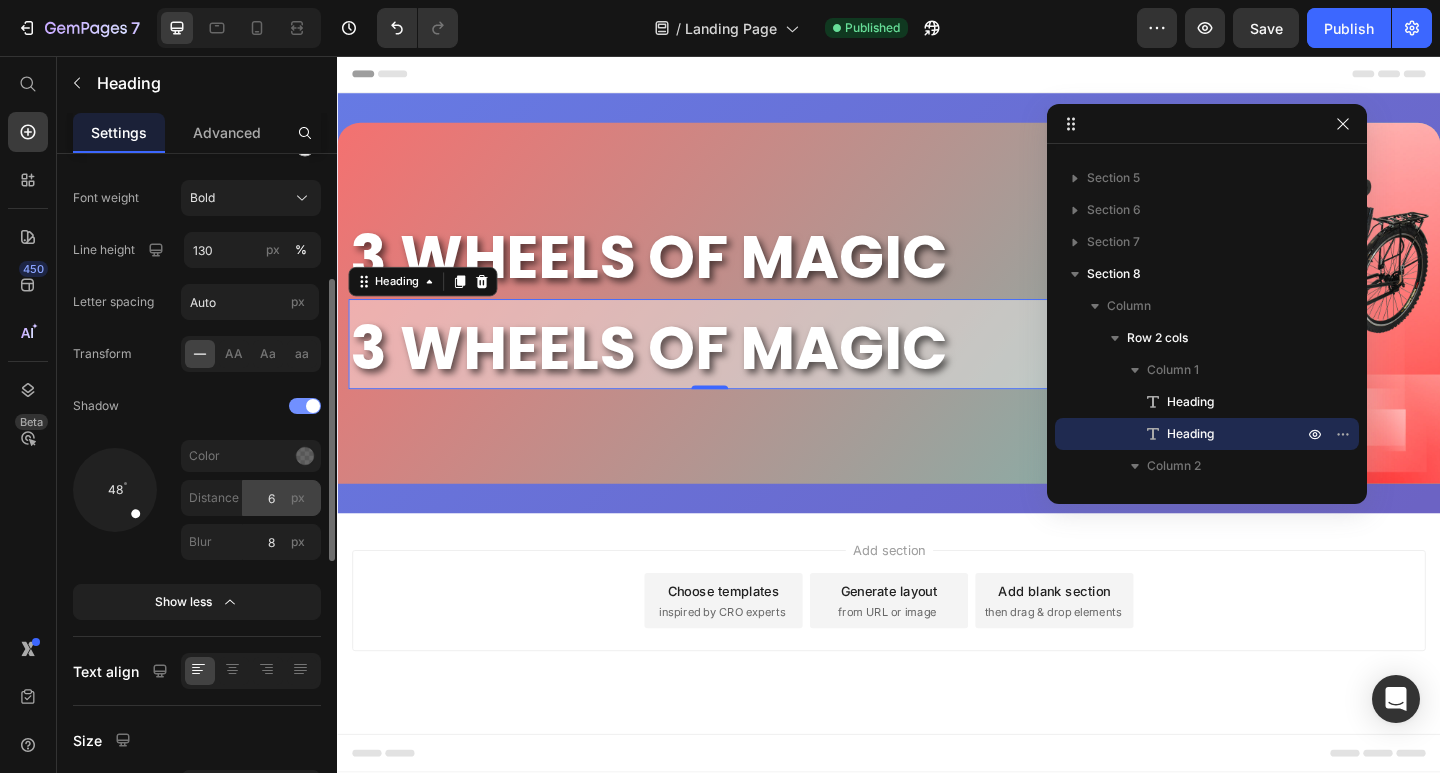 scroll, scrollTop: 600, scrollLeft: 0, axis: vertical 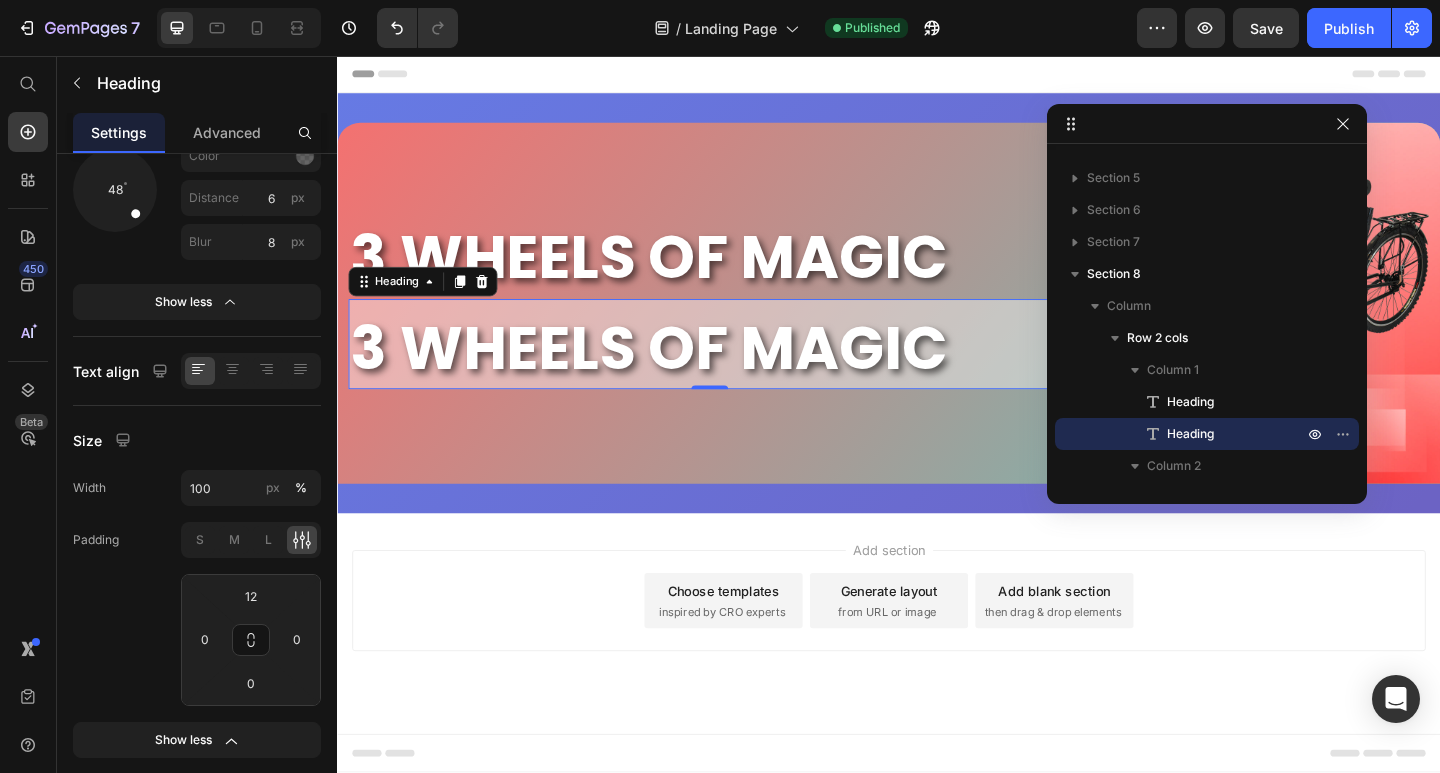 click on "3 WHEELS OF MAGIC" at bounding box center (742, 370) 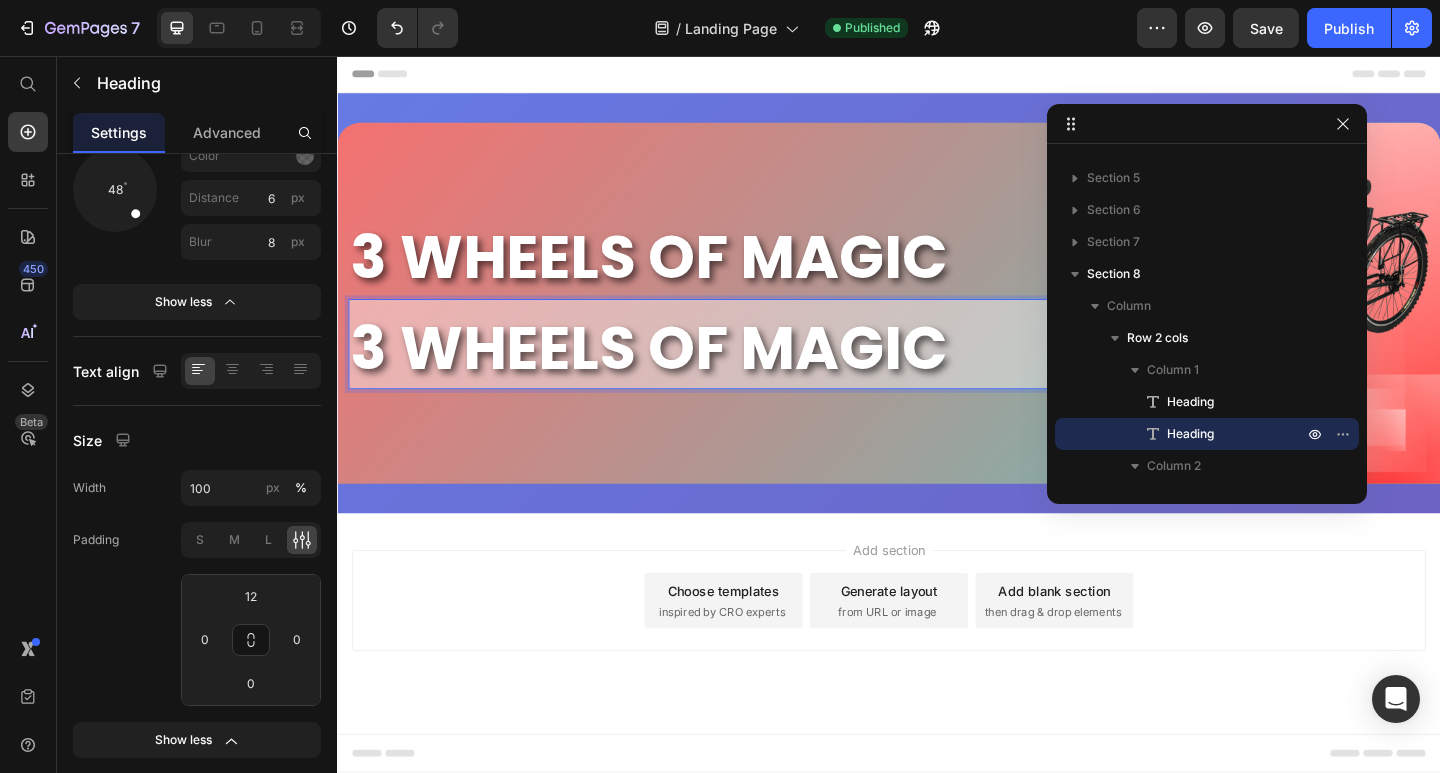 click on "3 WHEELS OF MAGIC" at bounding box center (742, 375) 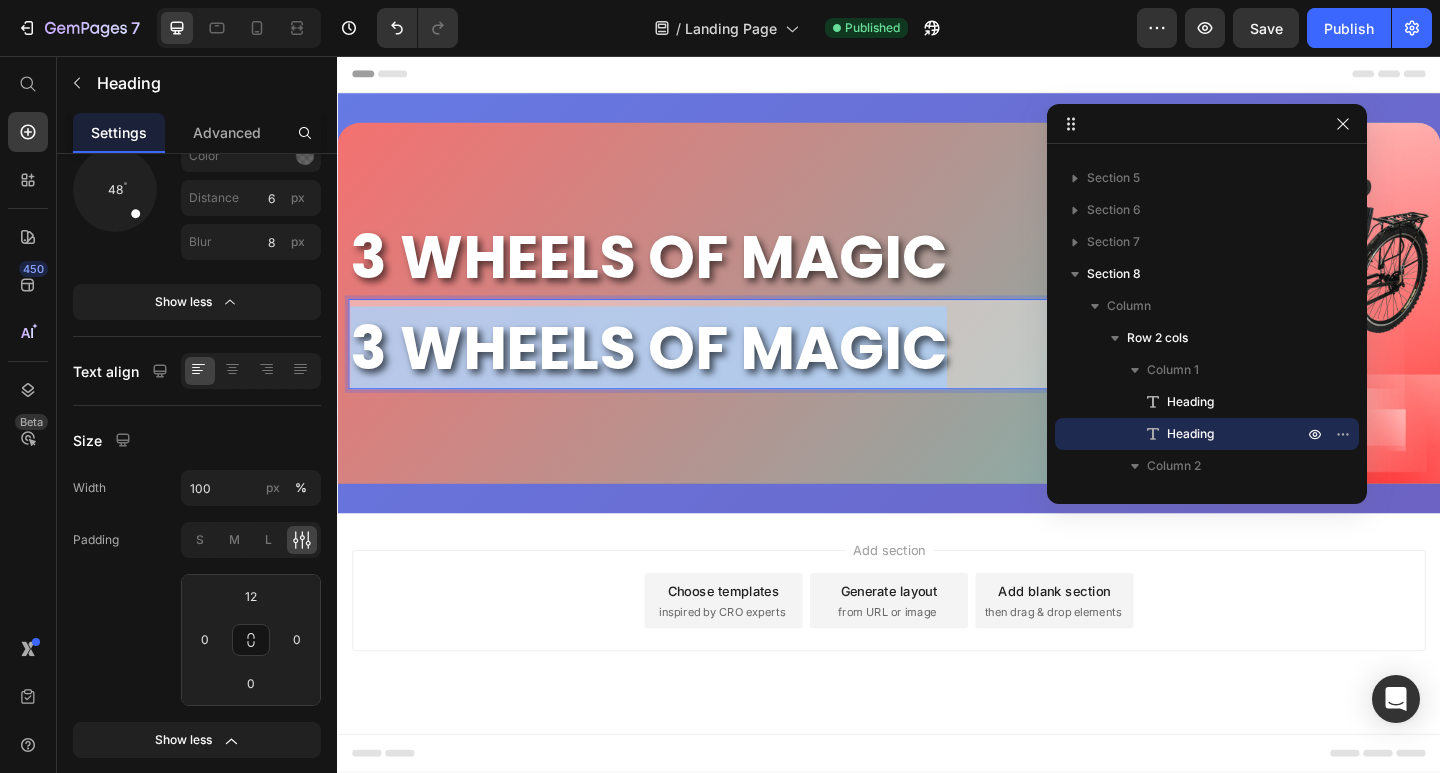 drag, startPoint x: 768, startPoint y: 330, endPoint x: 368, endPoint y: 357, distance: 400.91022 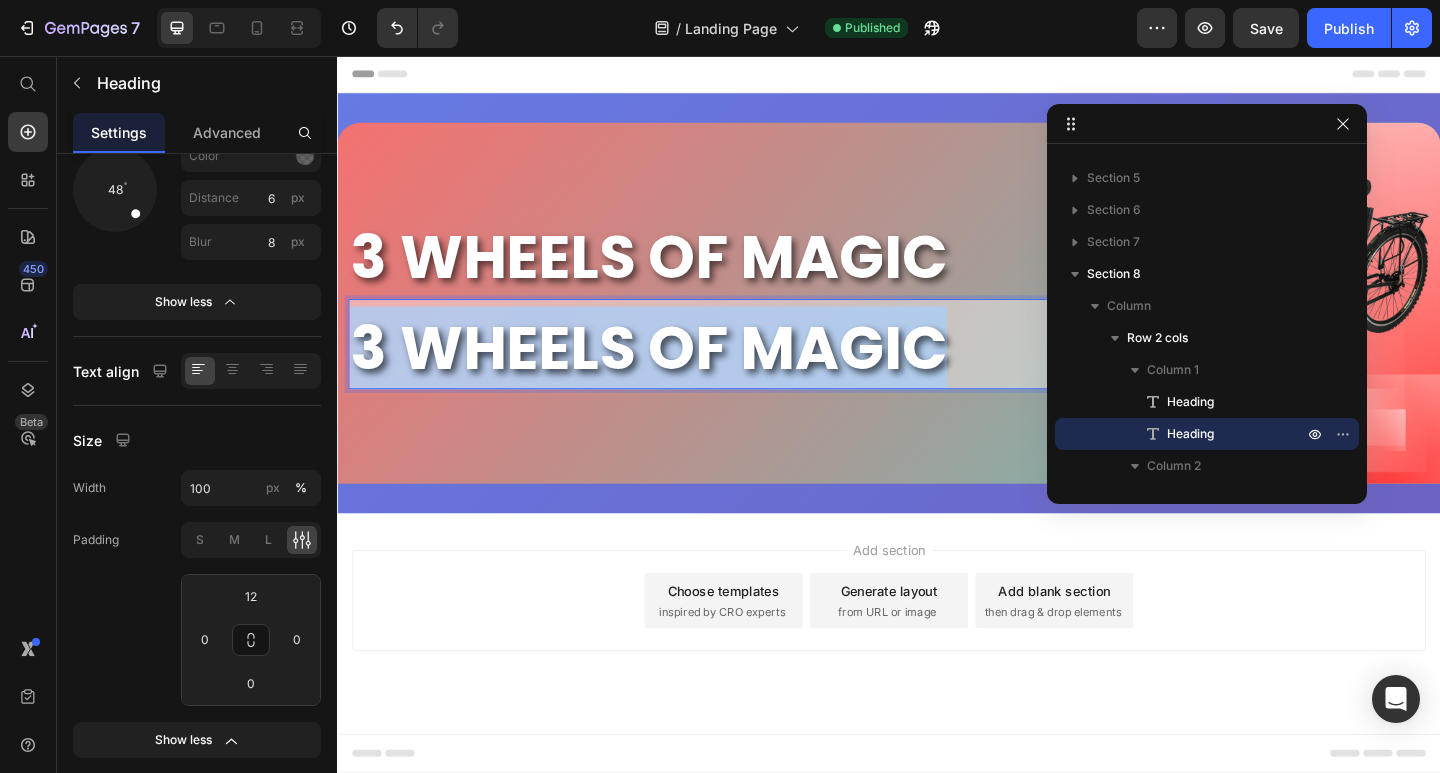 click on "3 WHEELS OF MAGIC" at bounding box center (742, 375) 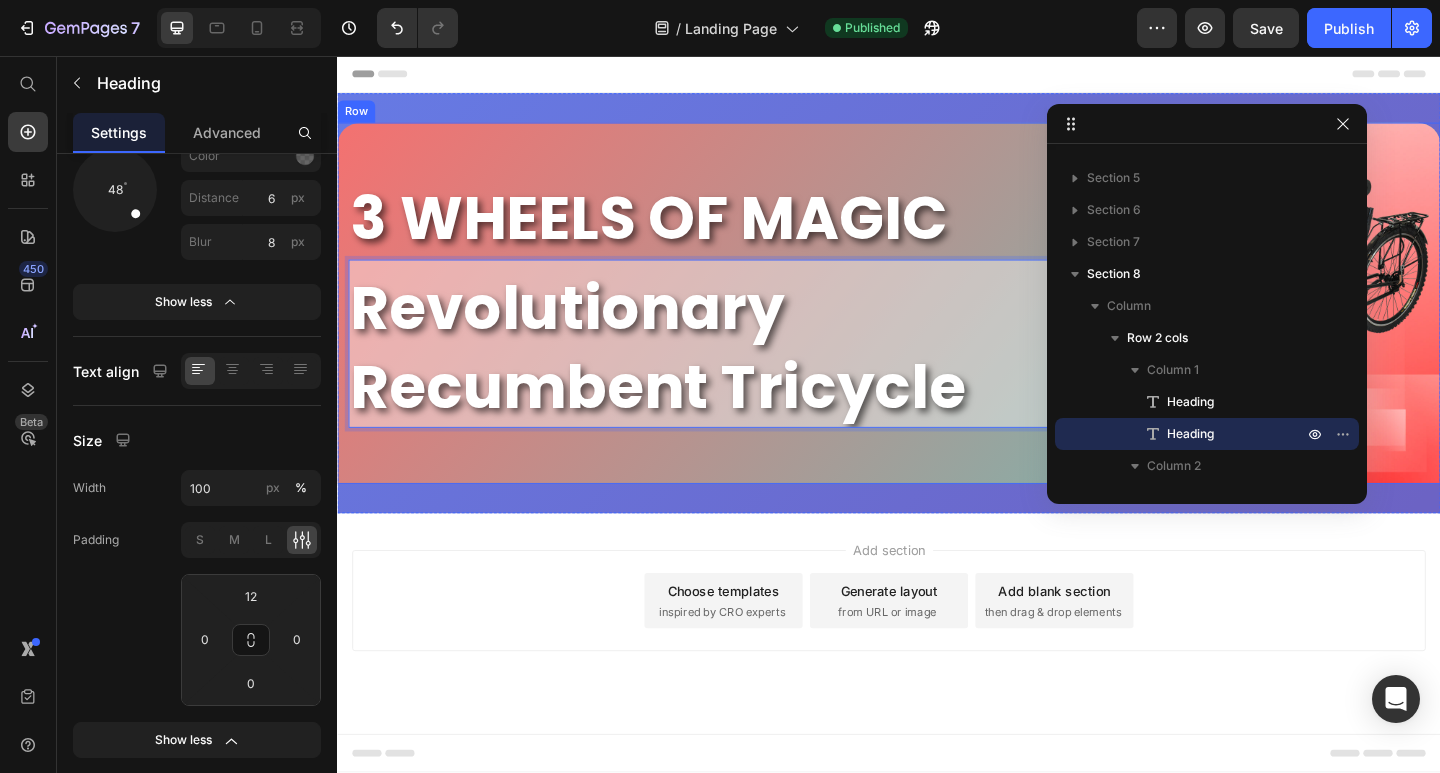scroll, scrollTop: 1, scrollLeft: 0, axis: vertical 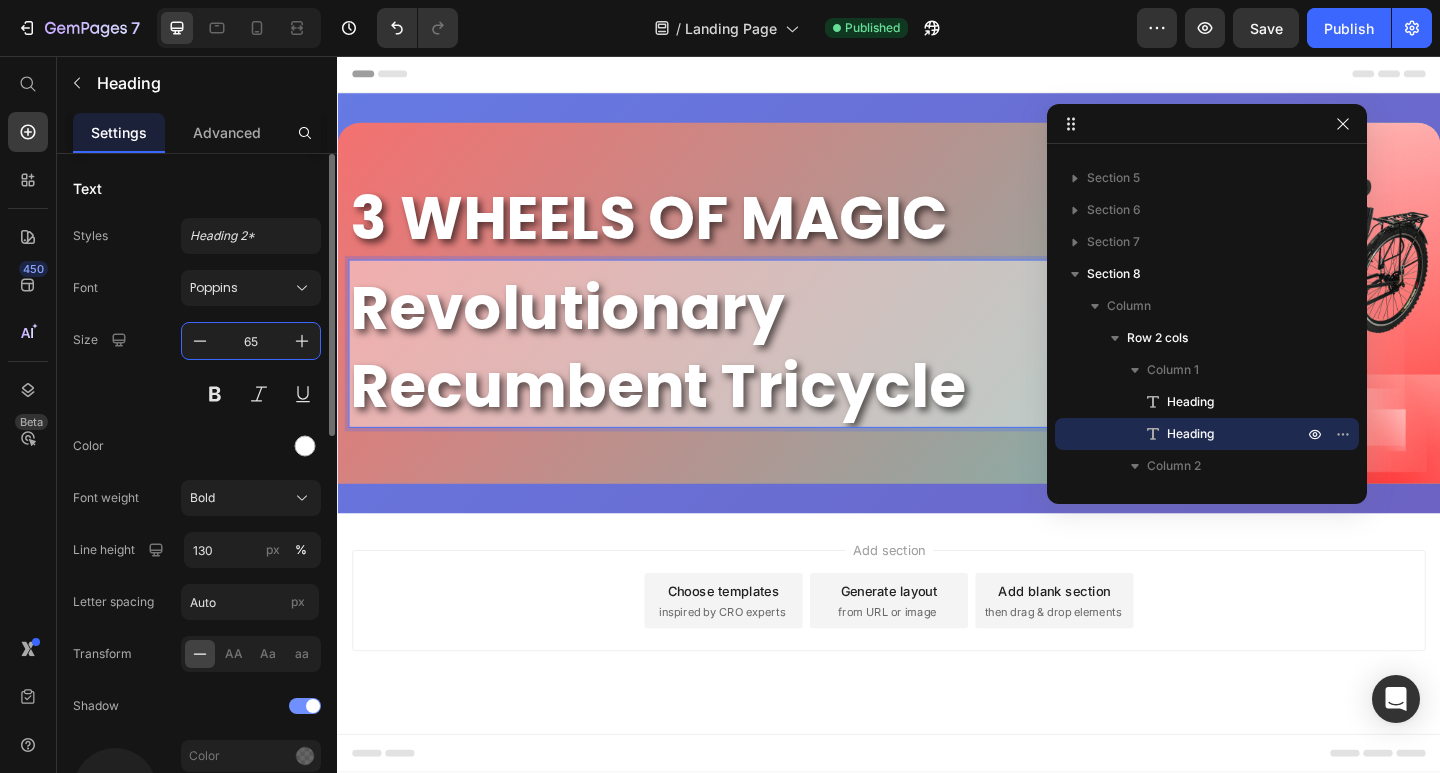 click on "65" at bounding box center [251, 341] 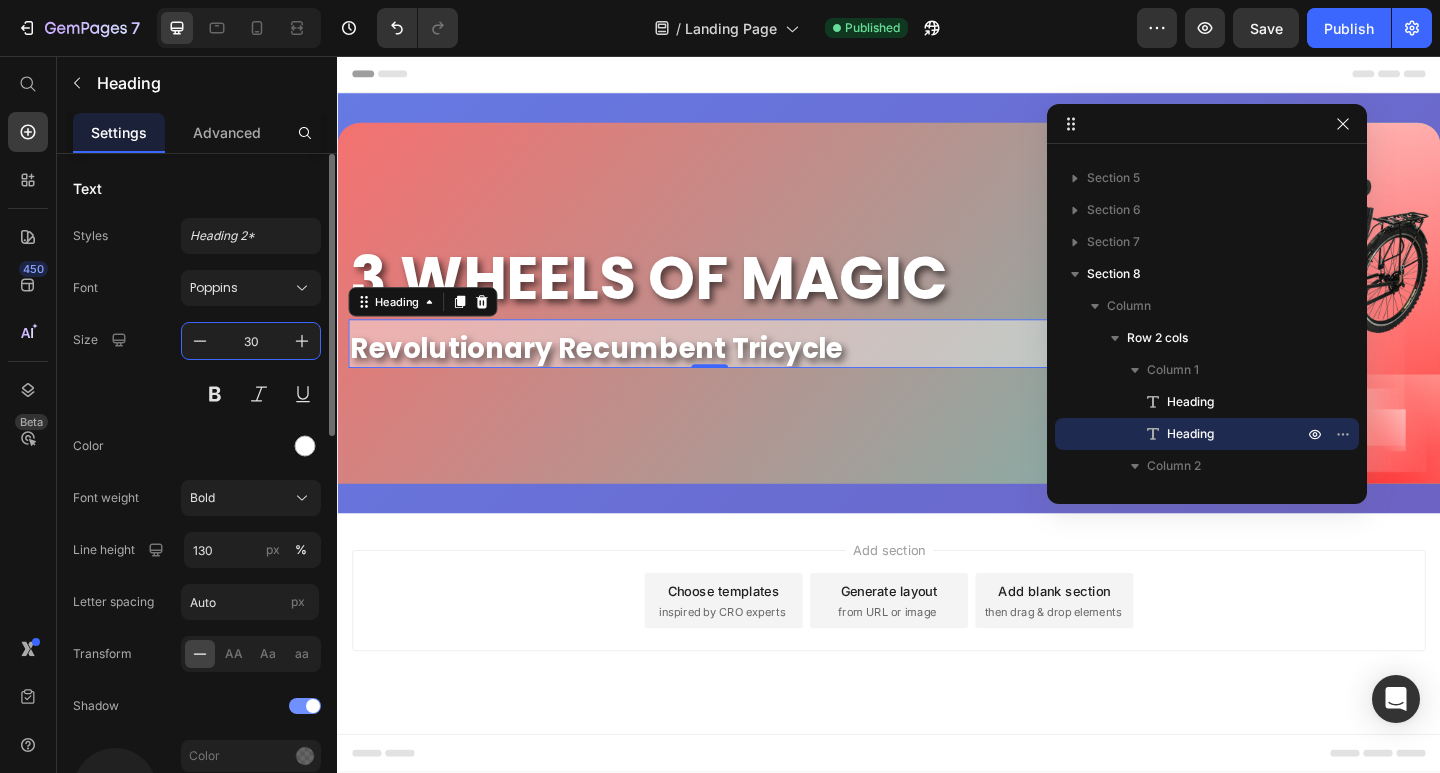 scroll, scrollTop: 0, scrollLeft: 0, axis: both 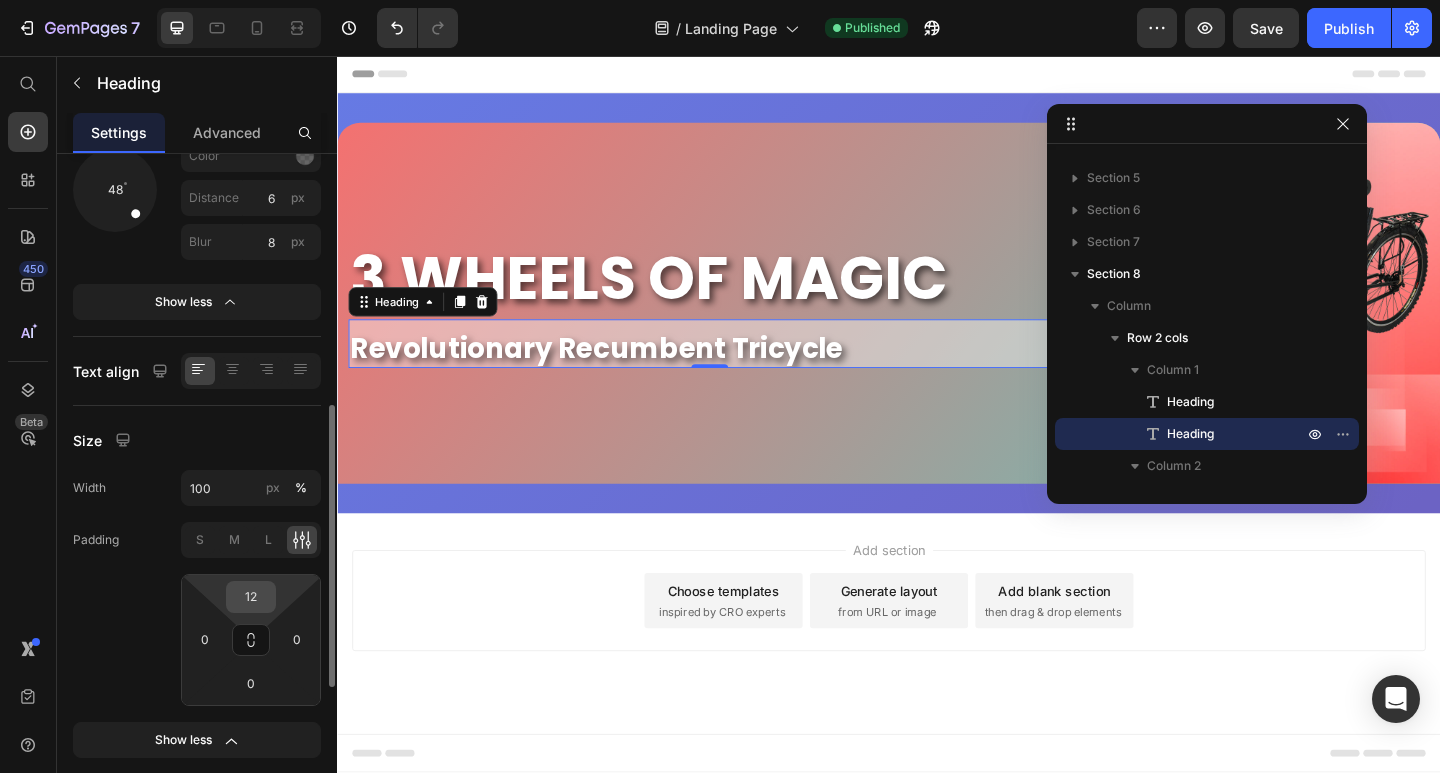 type on "30" 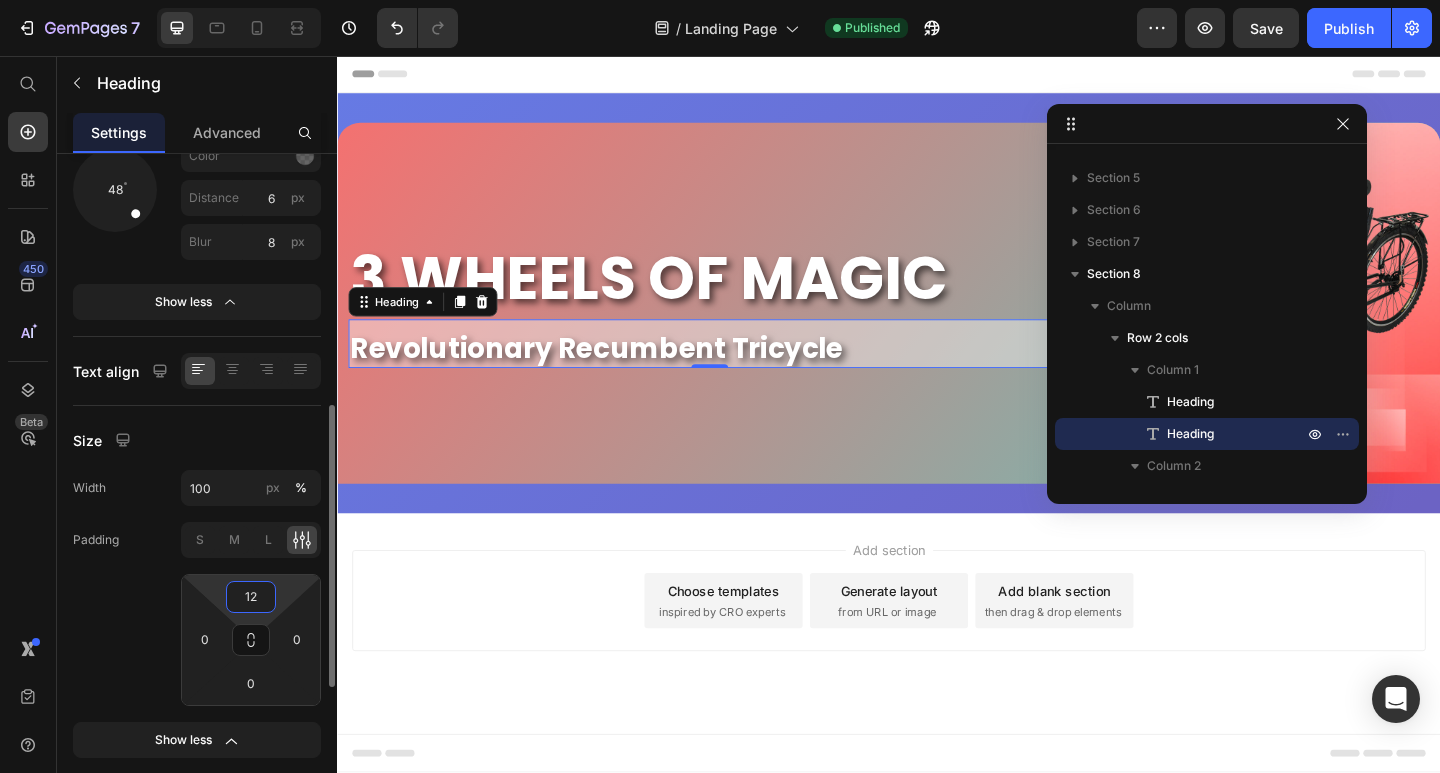 click on "12" at bounding box center (251, 597) 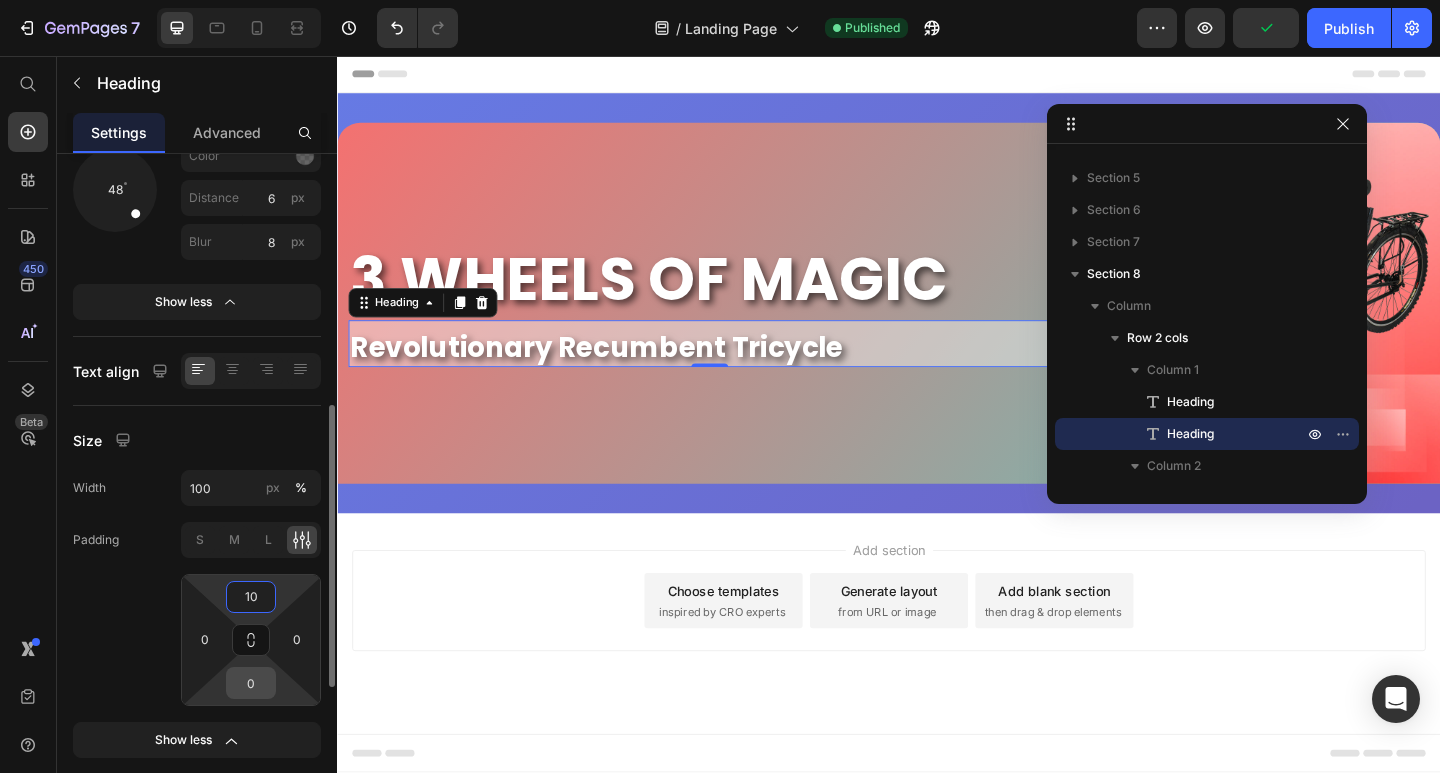type on "10" 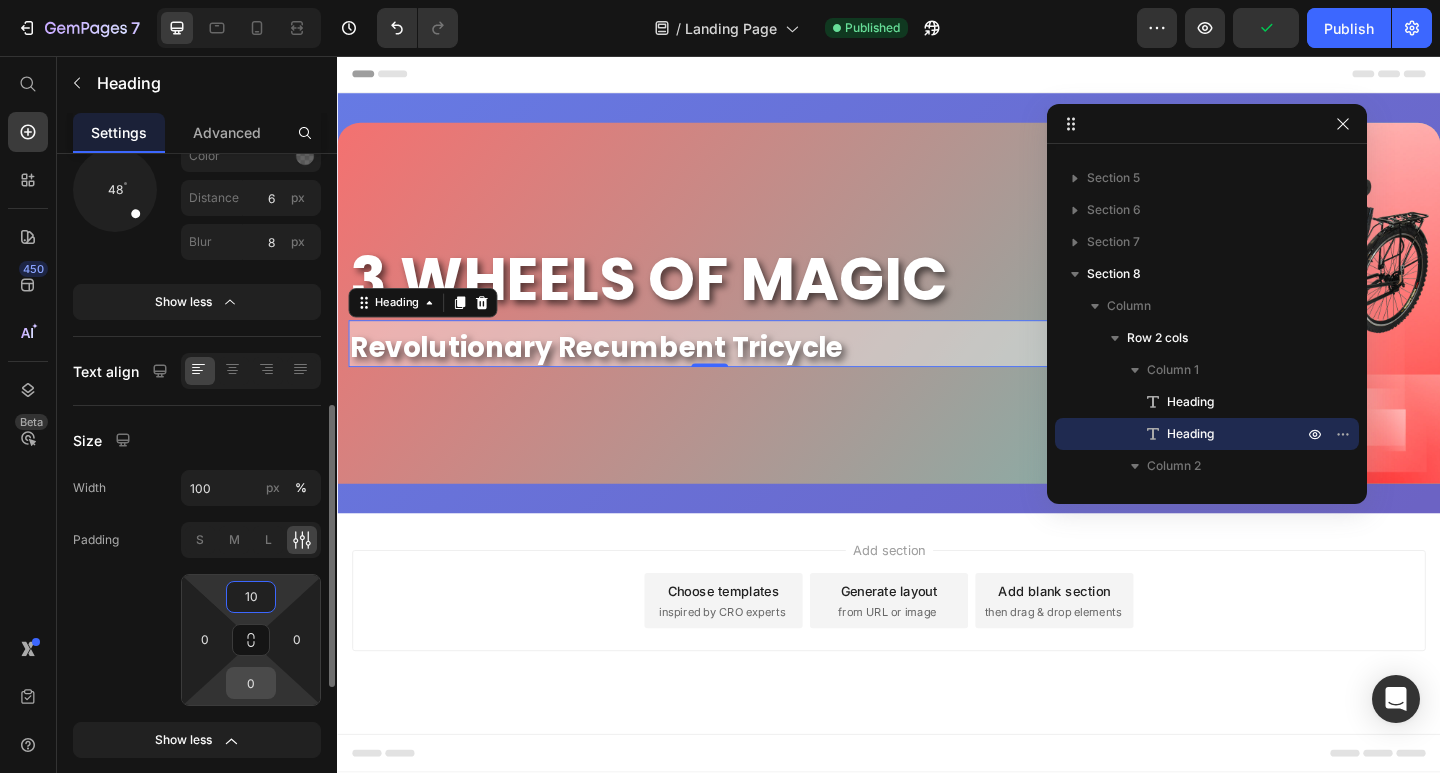 click on "0" at bounding box center [251, 683] 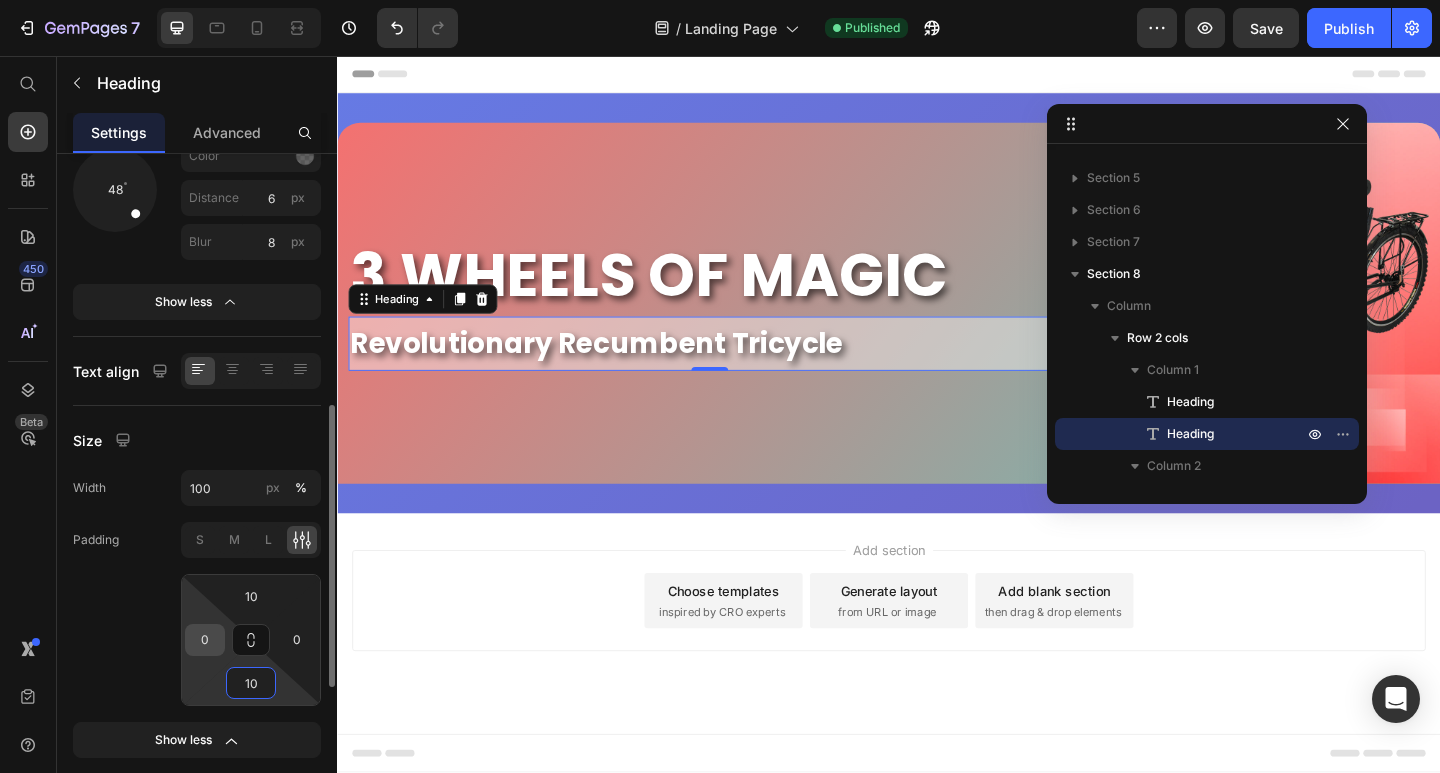 type on "10" 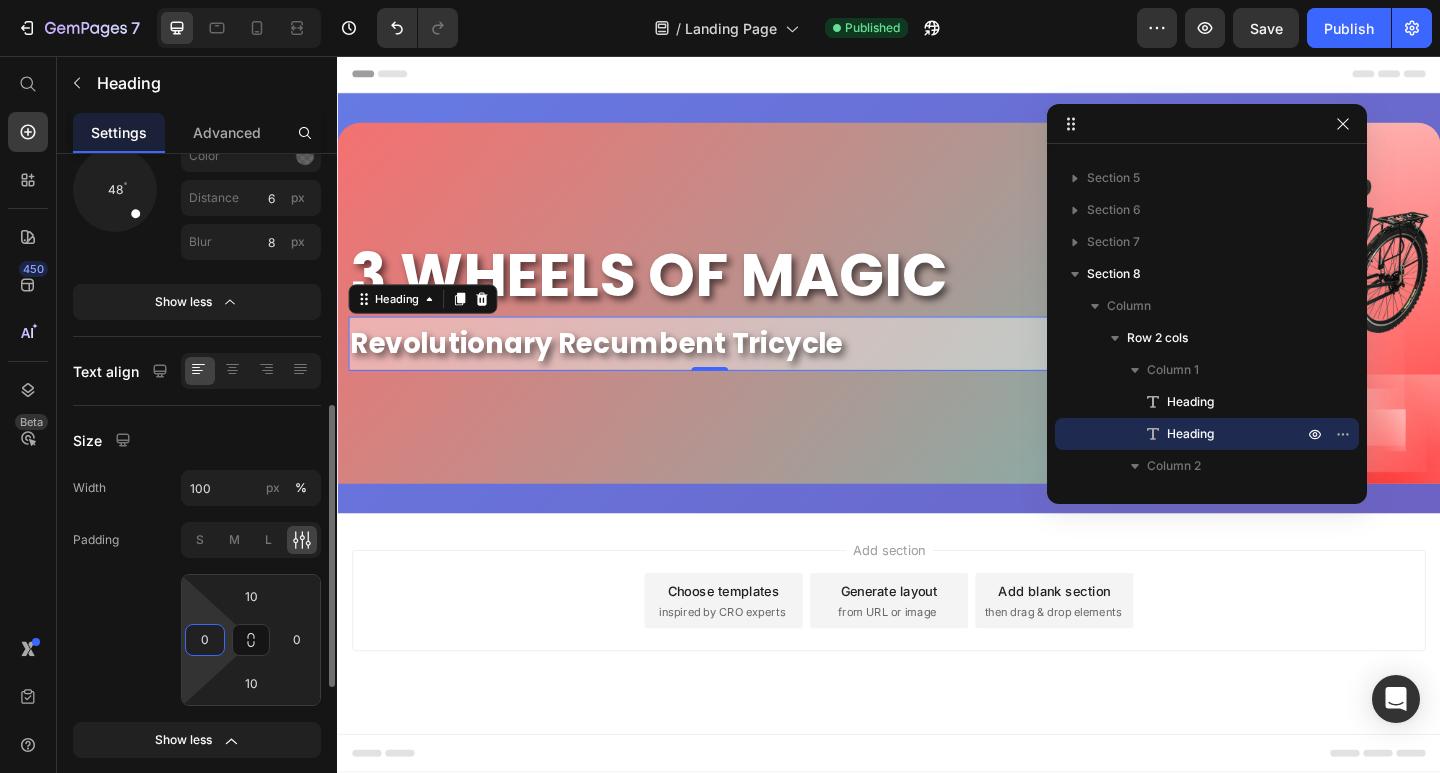 click on "0" at bounding box center [205, 640] 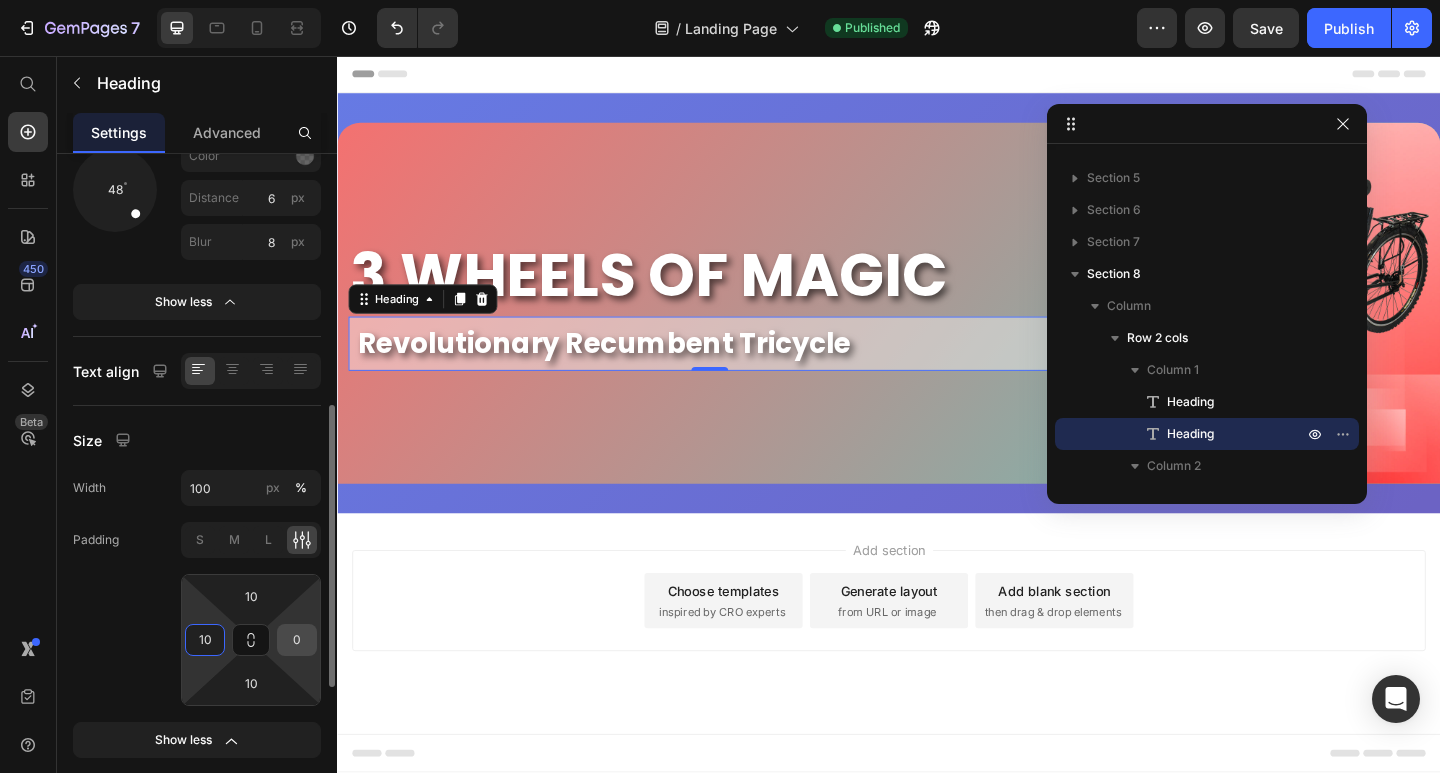 type on "10" 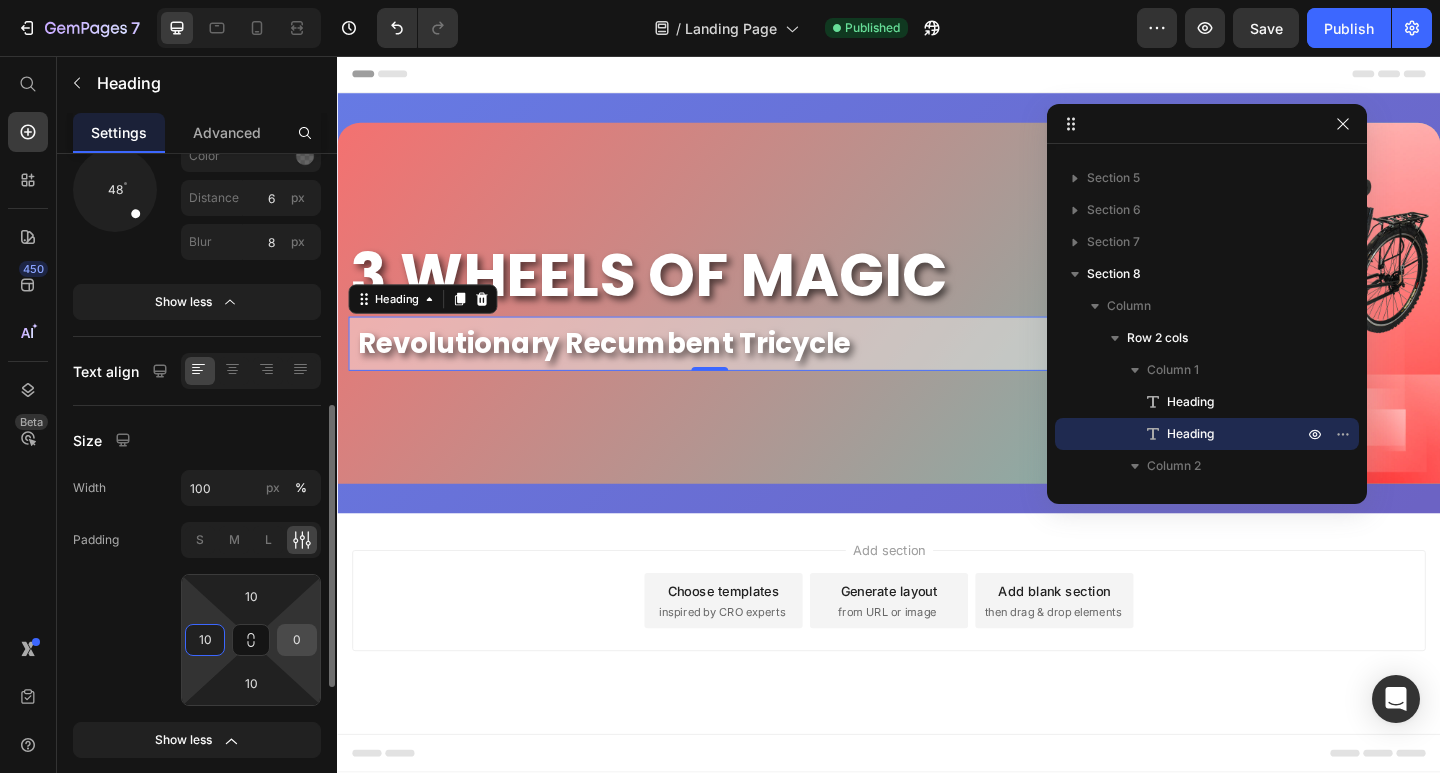 click on "0" at bounding box center [297, 640] 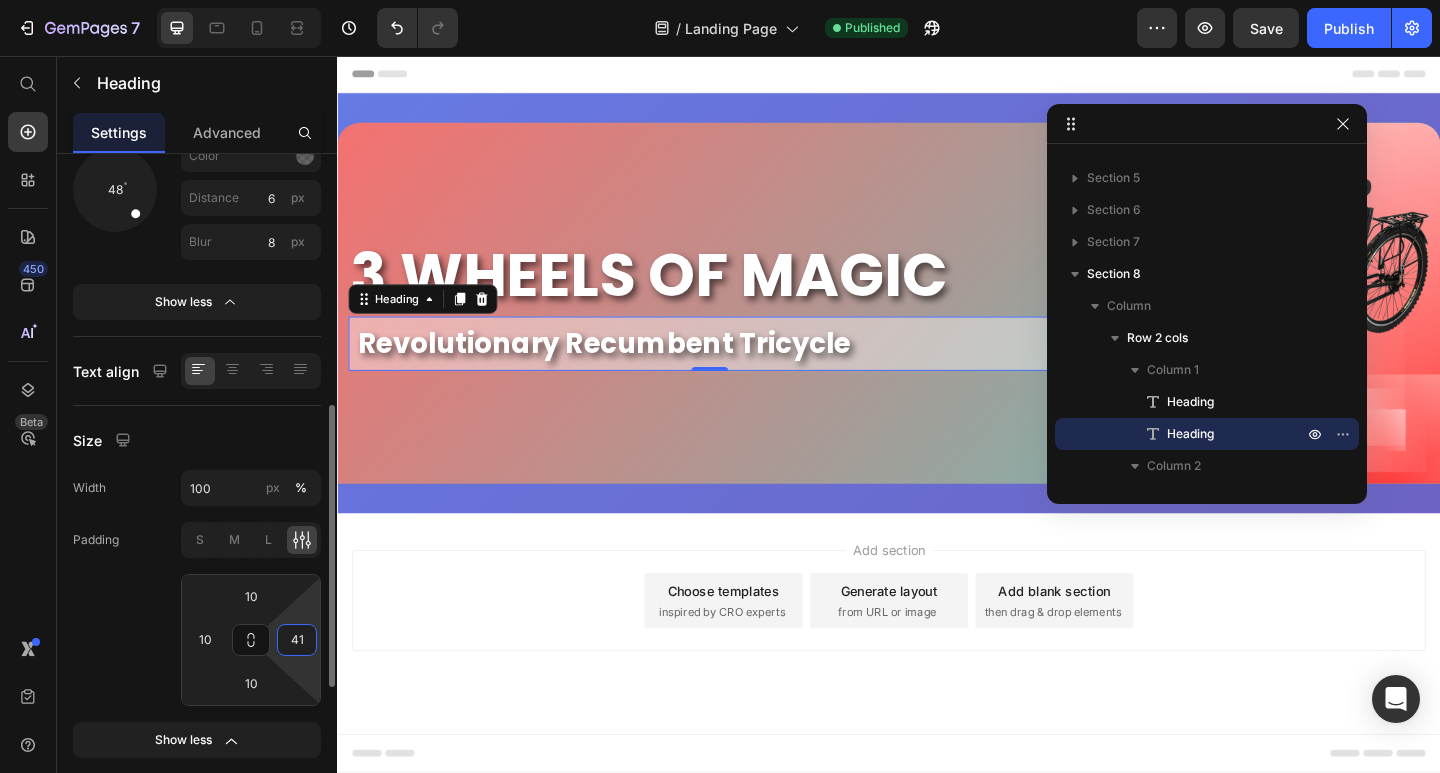 type on "4" 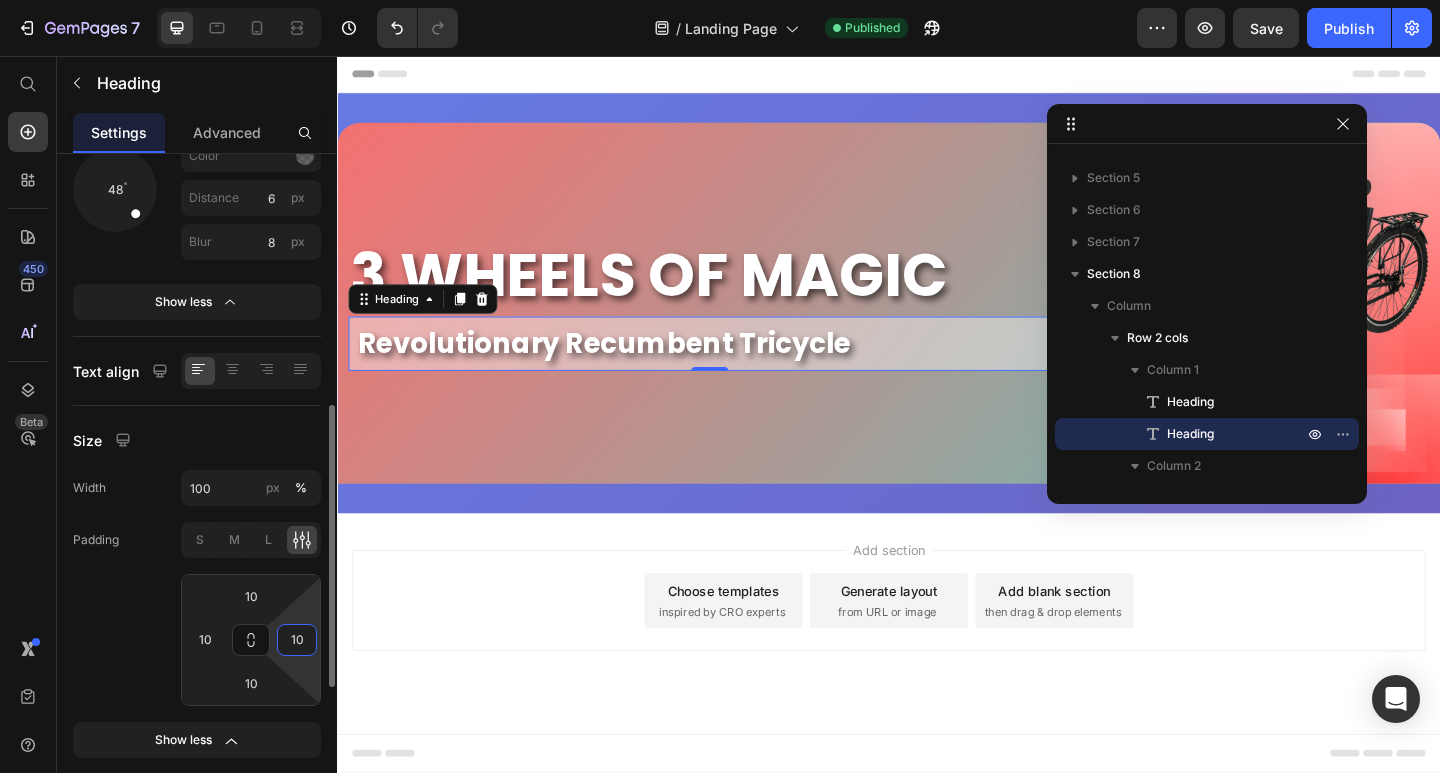 type on "10" 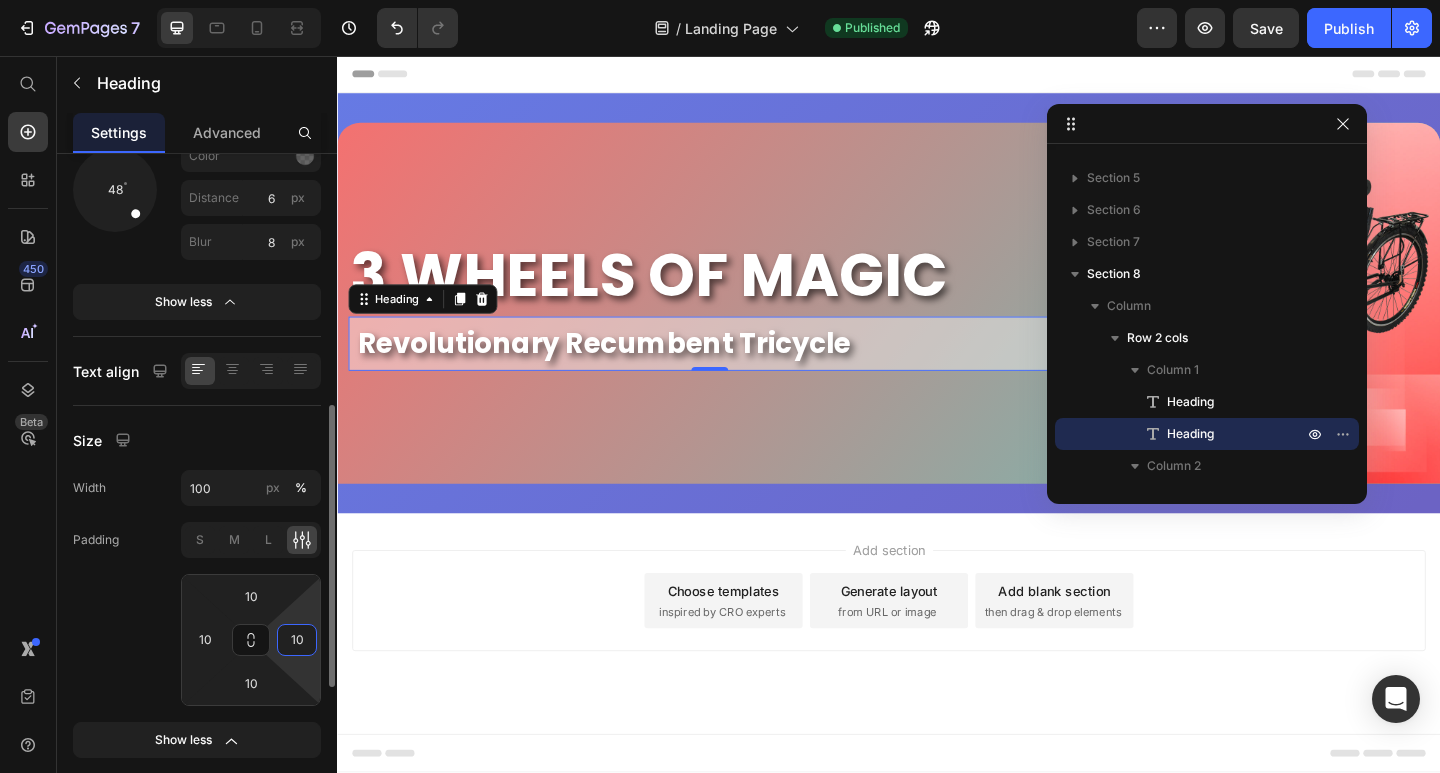 click on "Text Styles Heading 2* Font Poppins Size 30 Color Font weight Bold Line height 130 px % Letter spacing Auto px Transform
AA Aa aa Shadow 48 Color Distance 6 px Blur 8 px Show less Text align Size Width 100 px % Padding S M L 10 10 10 10 Show less Background Color Image Video  Color  SEO HTML tag H2  Delete element" at bounding box center [197, 362] 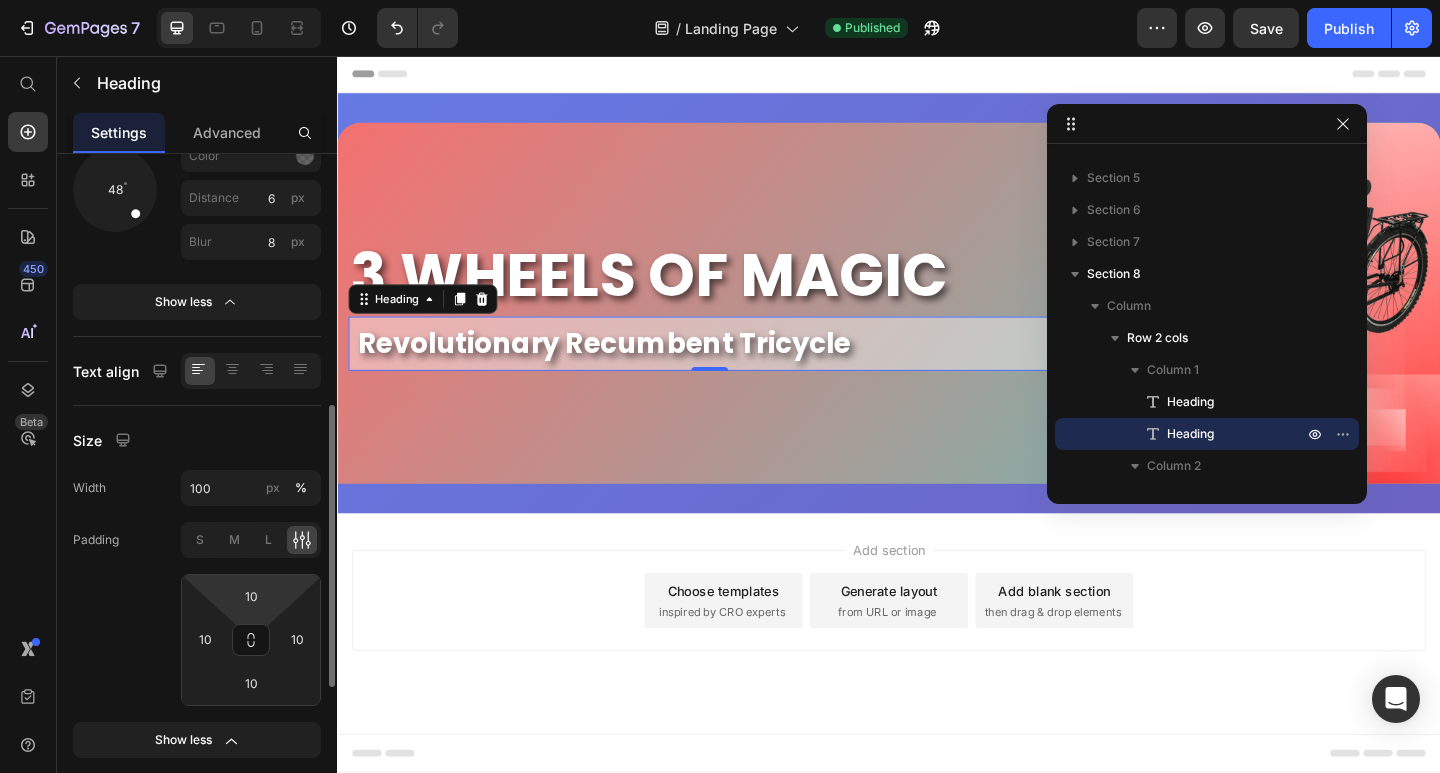 click on "7   /  Landing Page Published Preview  Save   Publish  450 Beta Start with Sections Elements Hero Section Product Detail Brands Trusted Badges Guarantee Product Breakdown How to use Testimonials Compare Bundle FAQs Social Proof Brand Story Product List Collection Blog List Contact Sticky Add to Cart Custom Footer Browse Library 450 Layout
Row
Row
Row
Row Text
Heading
Text Block Button
Button
Button
Sticky Back to top Media
Image
Image" at bounding box center (720, 0) 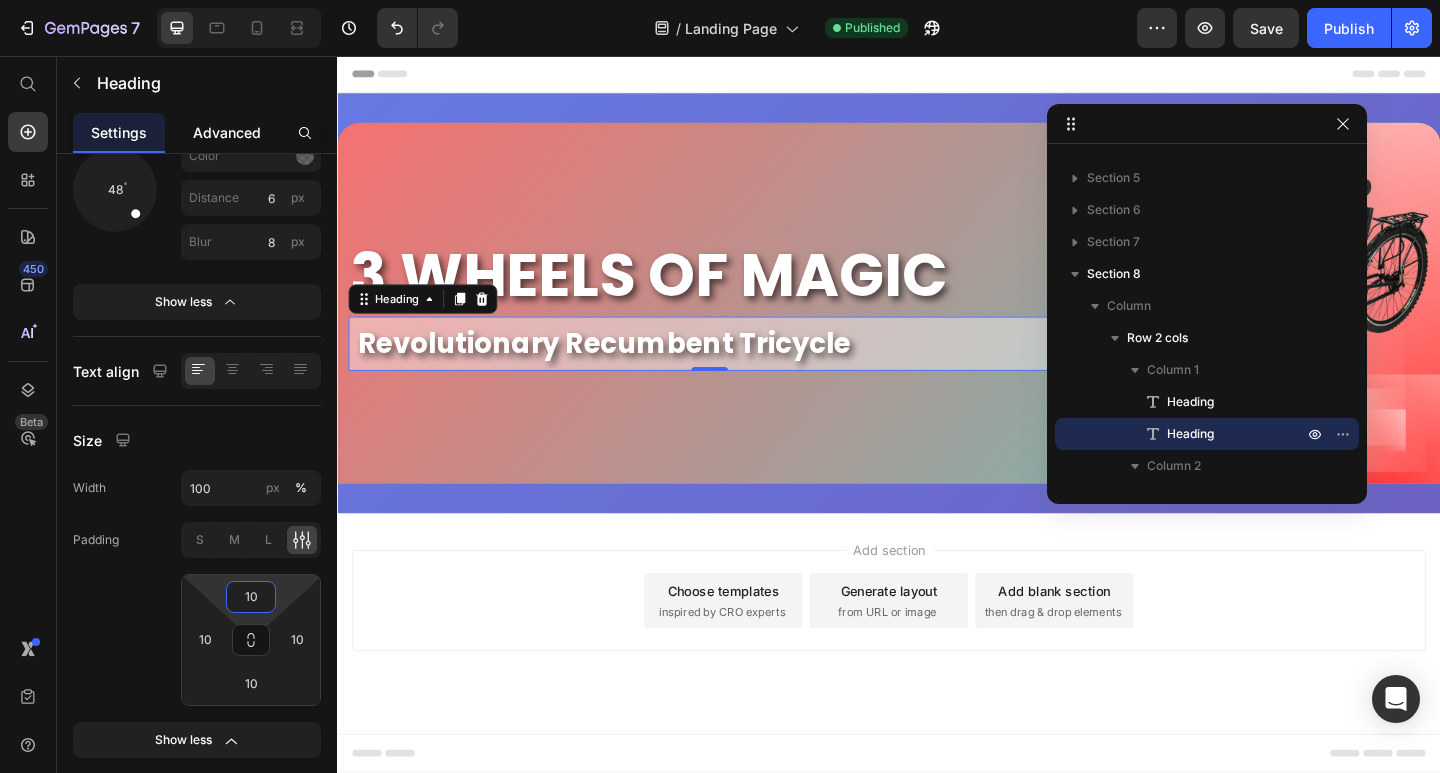 click on "Advanced" 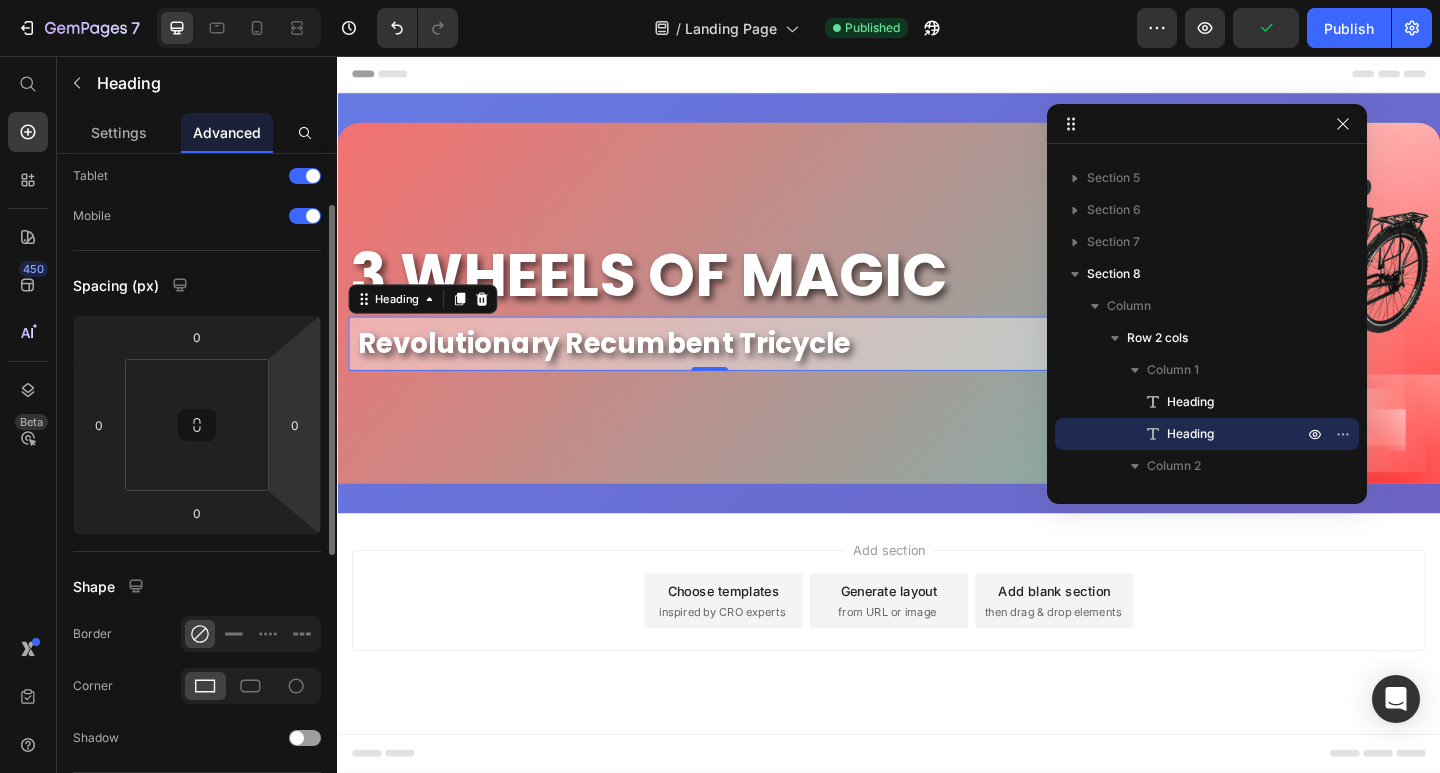 scroll, scrollTop: 0, scrollLeft: 0, axis: both 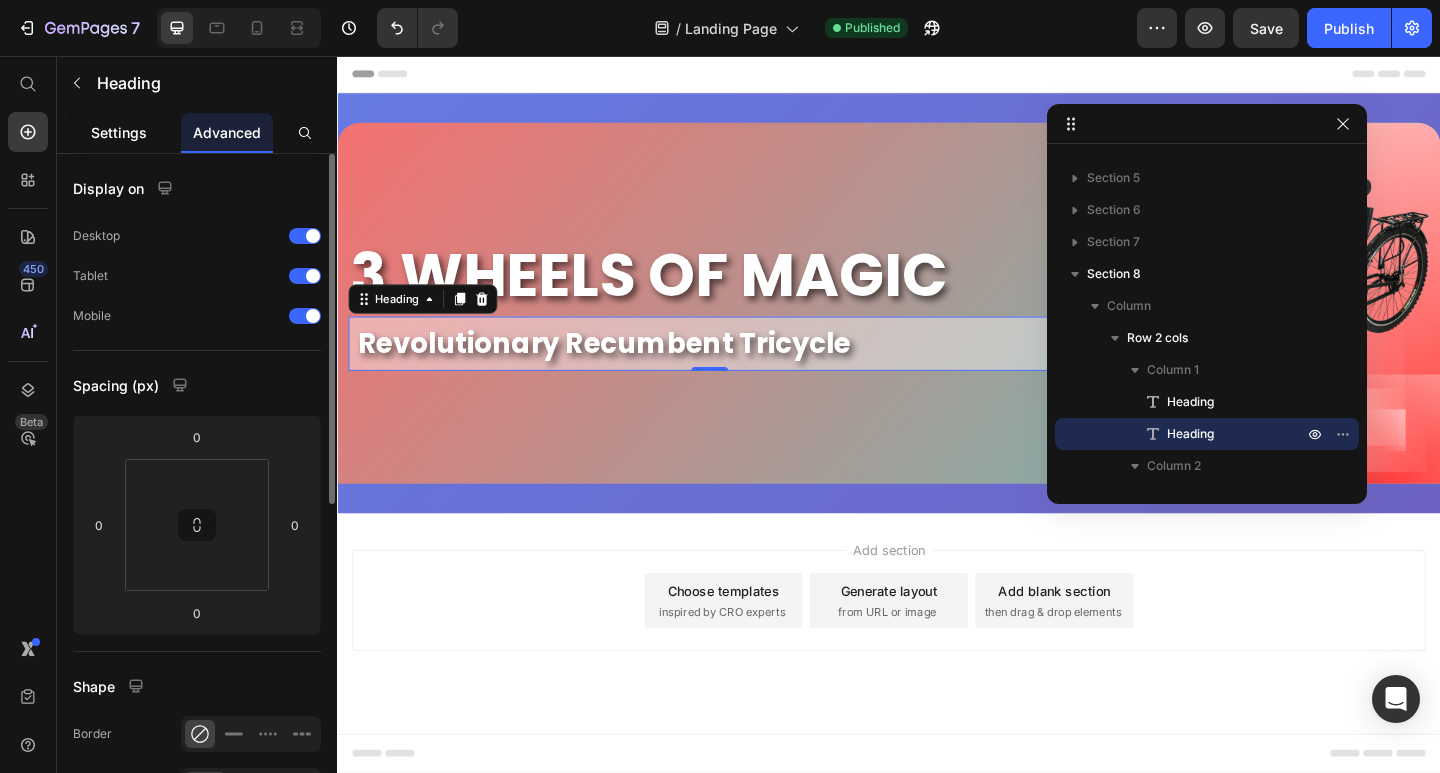 click on "Settings" 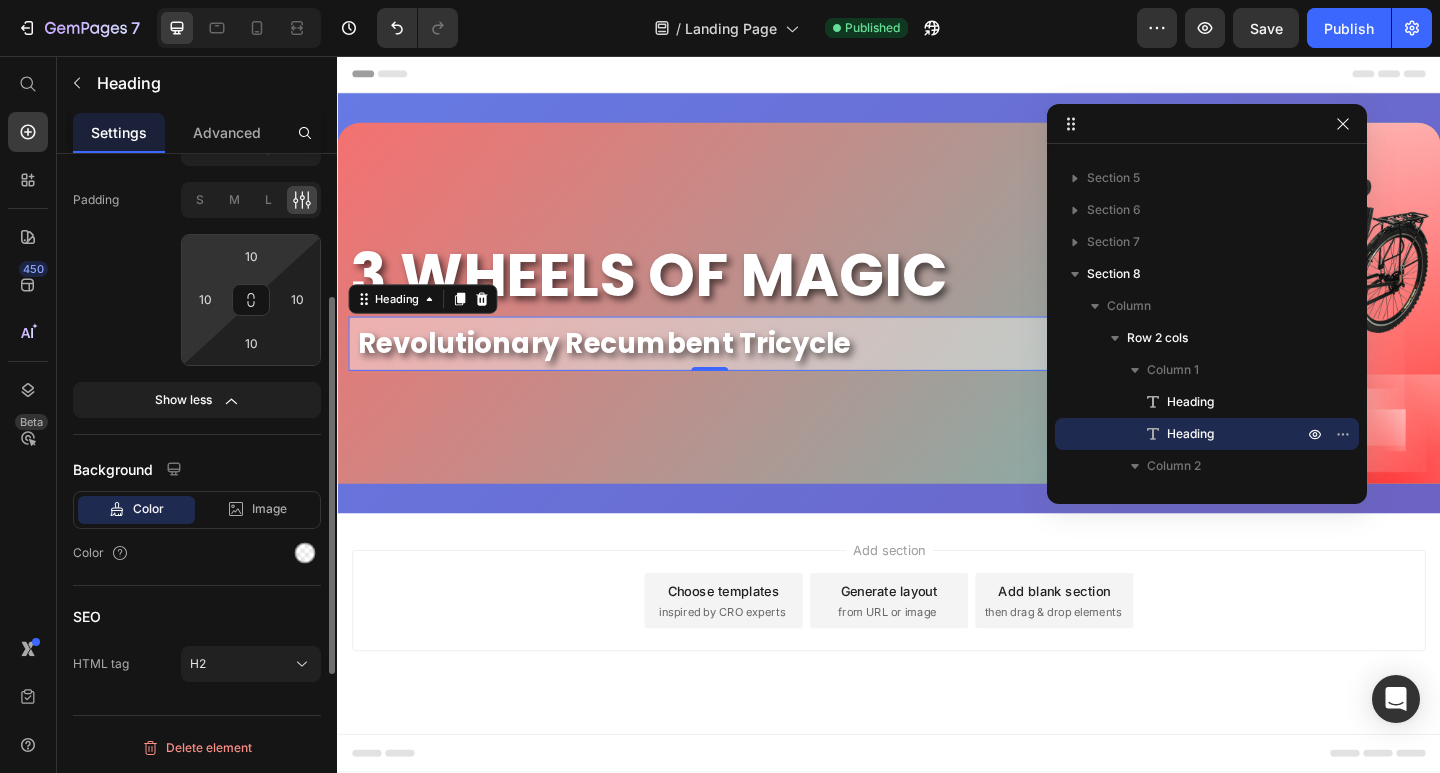 scroll, scrollTop: 336, scrollLeft: 0, axis: vertical 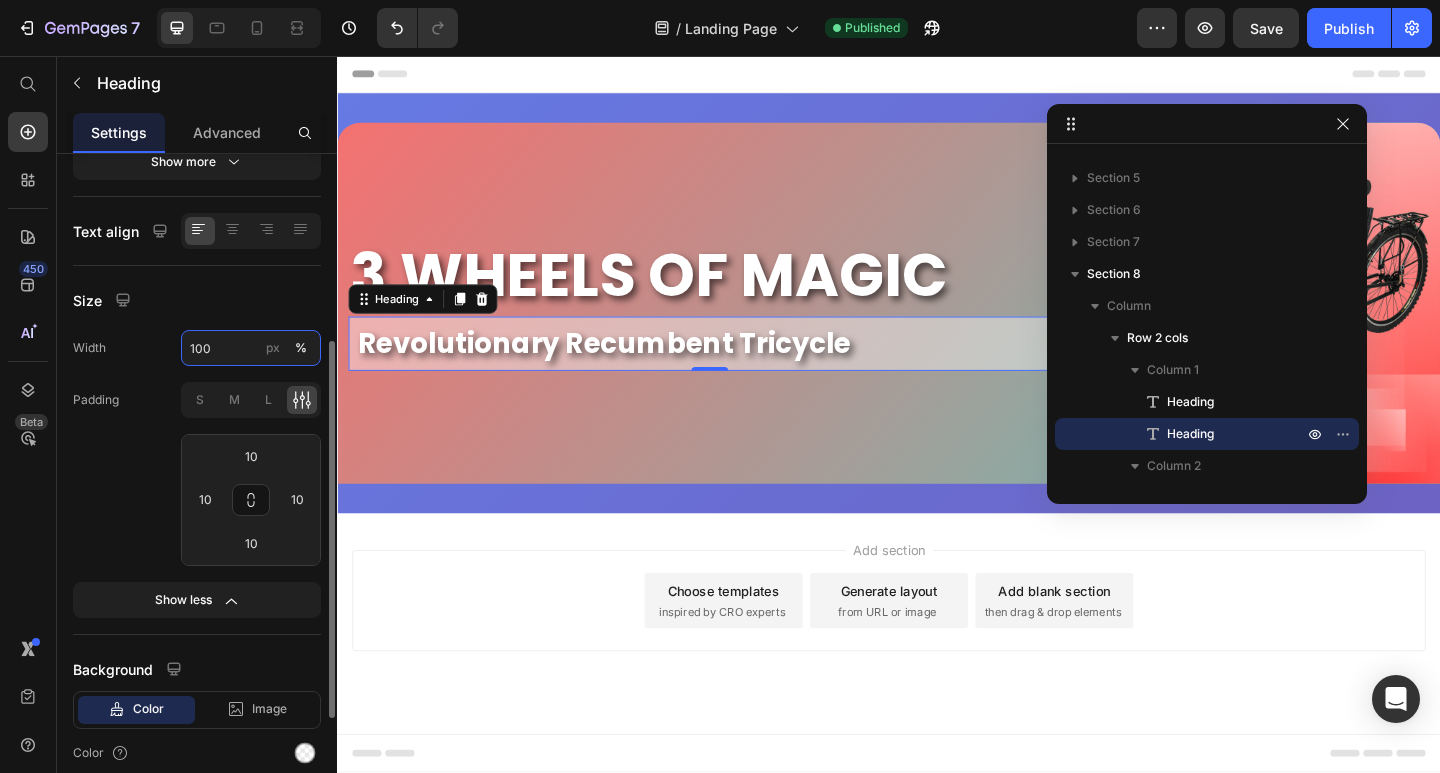 click on "100" at bounding box center [251, 348] 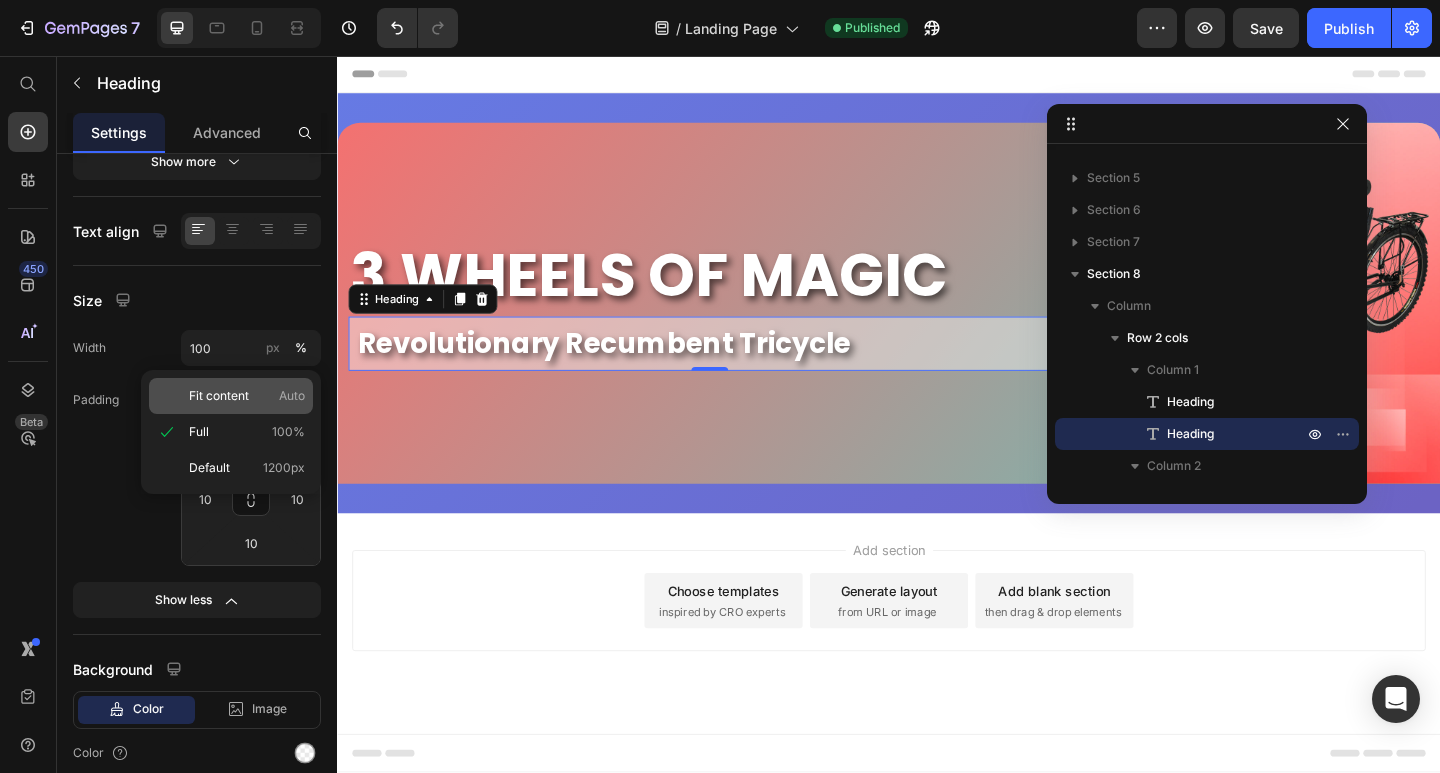 click on "Fit content" at bounding box center (219, 396) 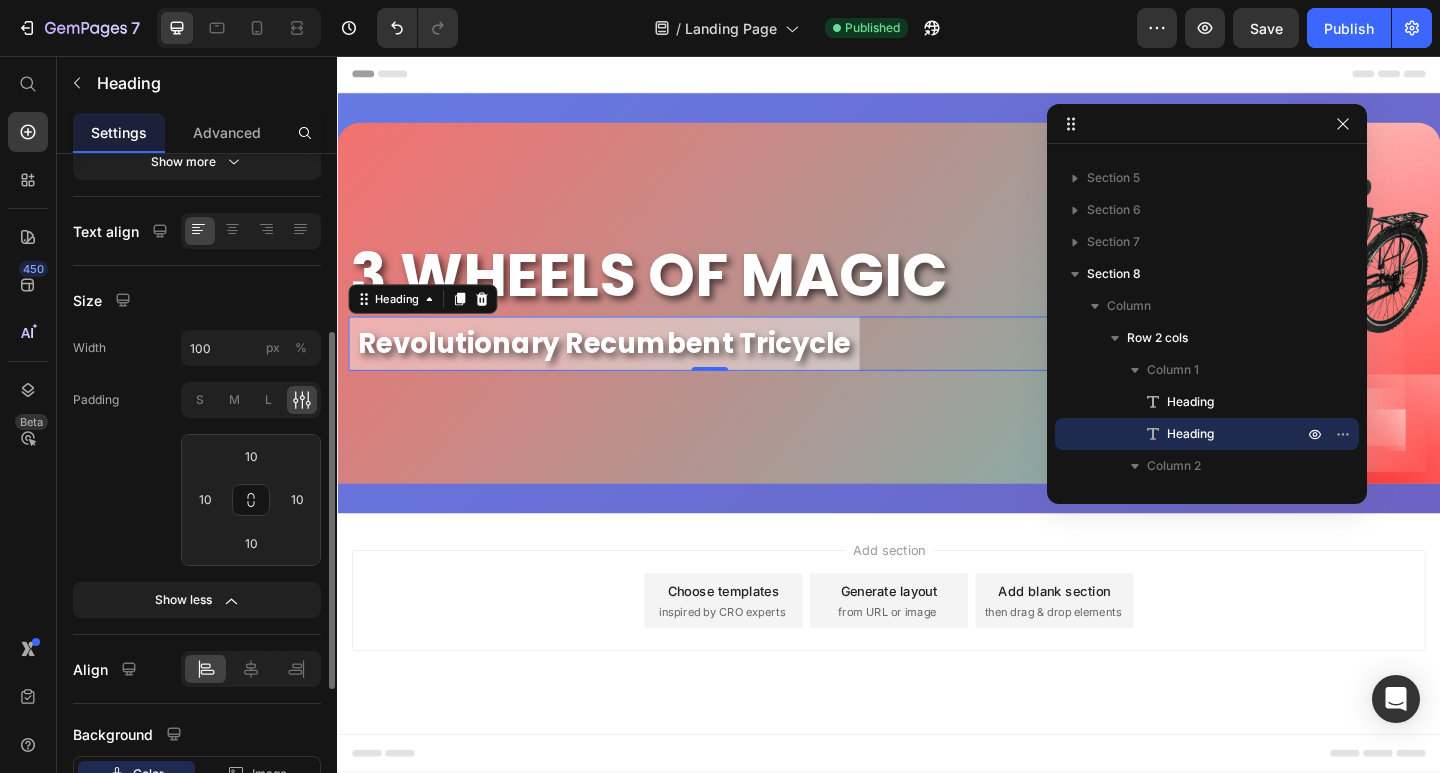 click on "Padding S M L 10 10 10 10" 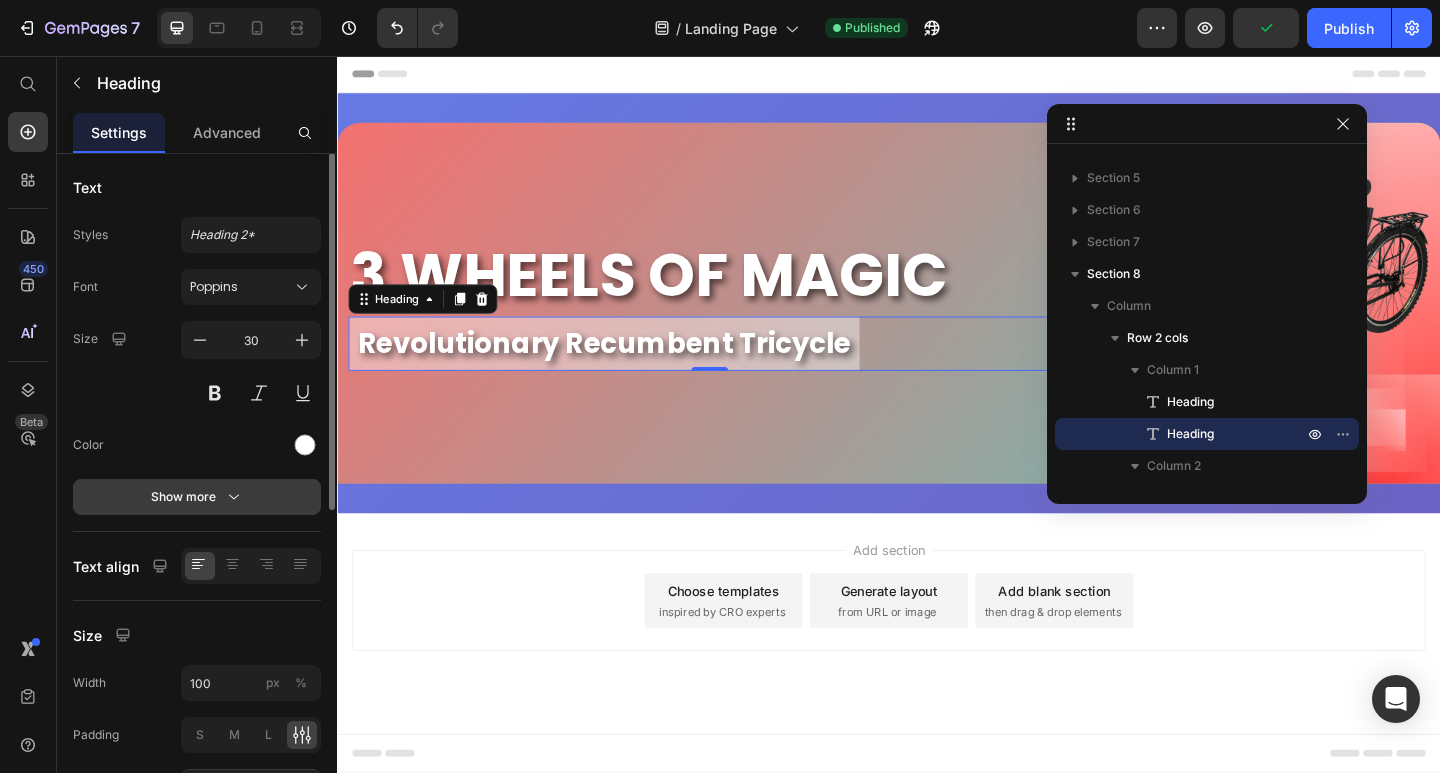 scroll, scrollTop: 0, scrollLeft: 0, axis: both 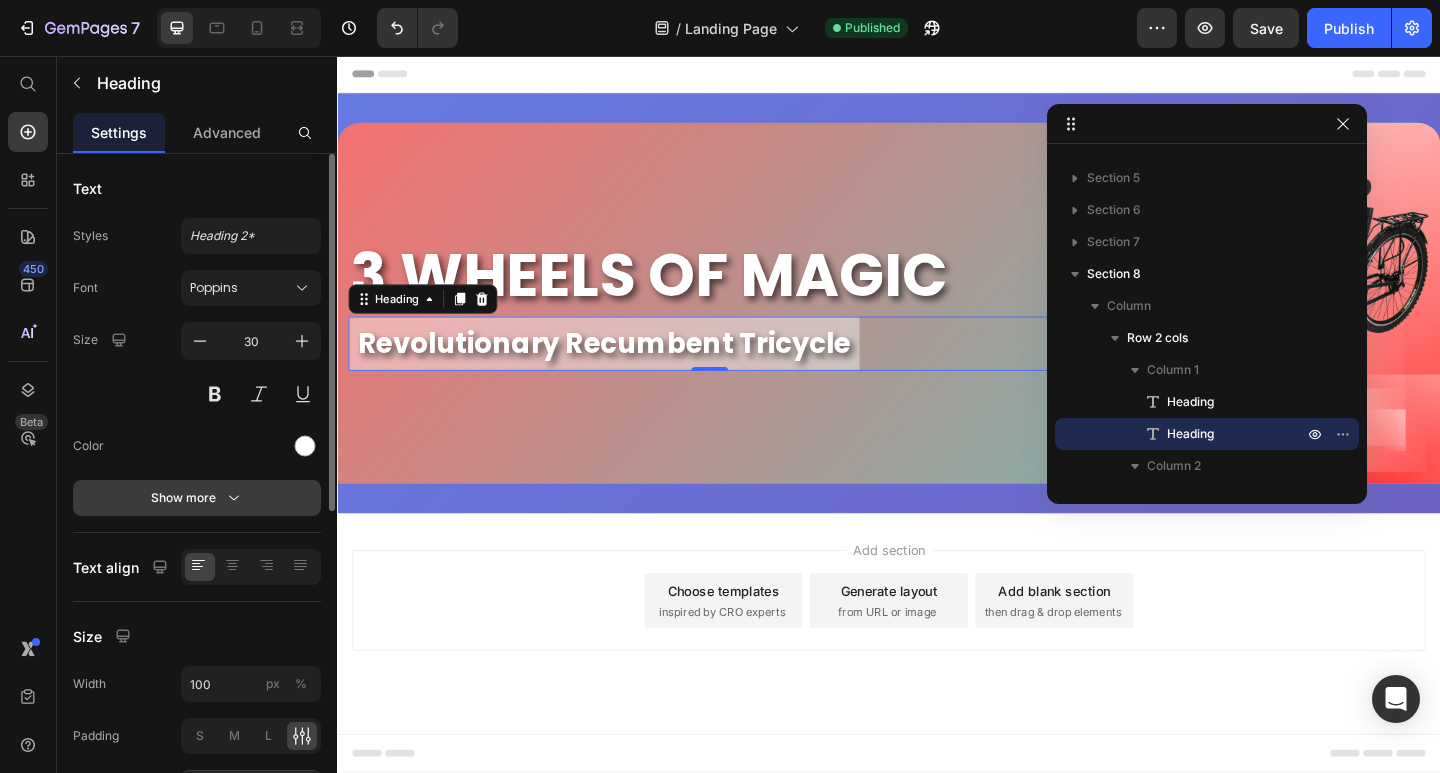 click 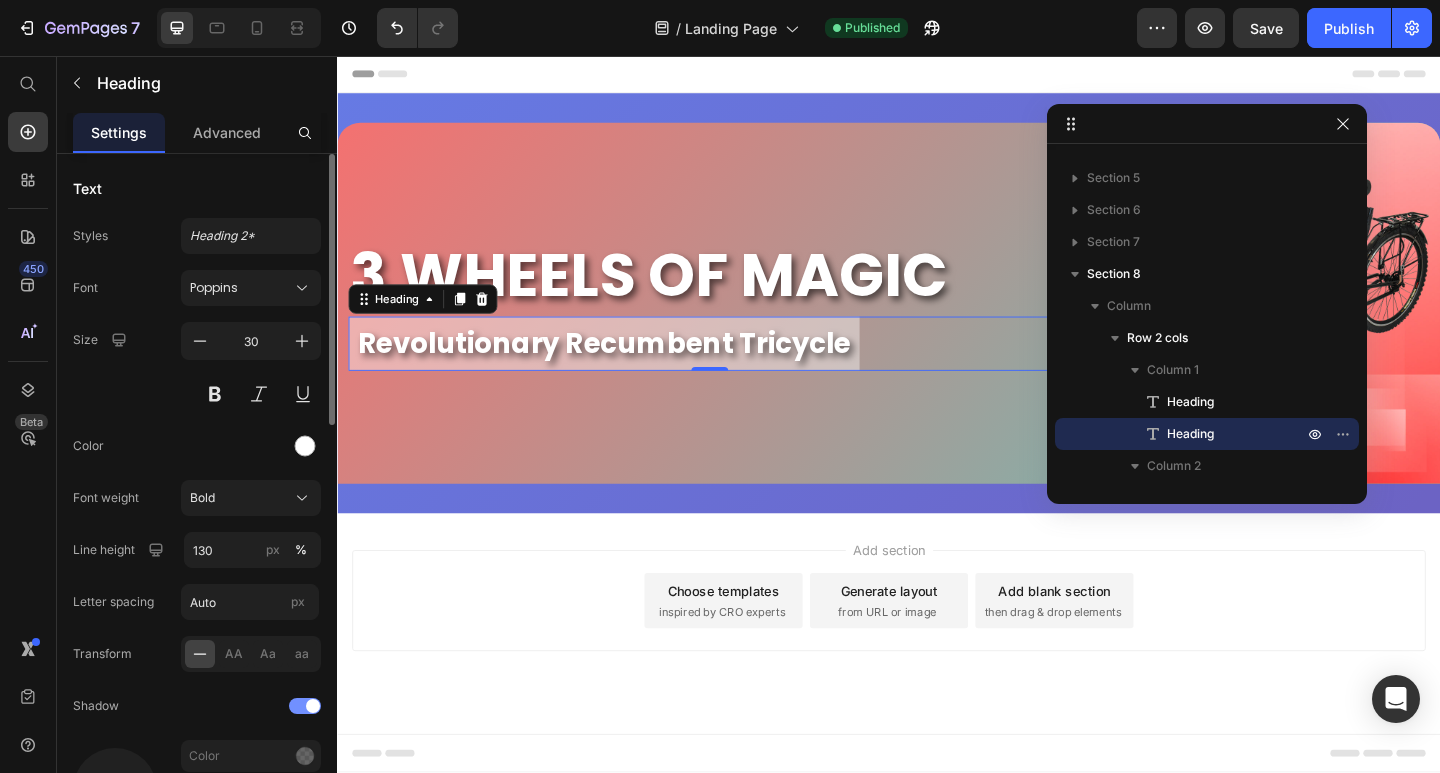 scroll, scrollTop: 200, scrollLeft: 0, axis: vertical 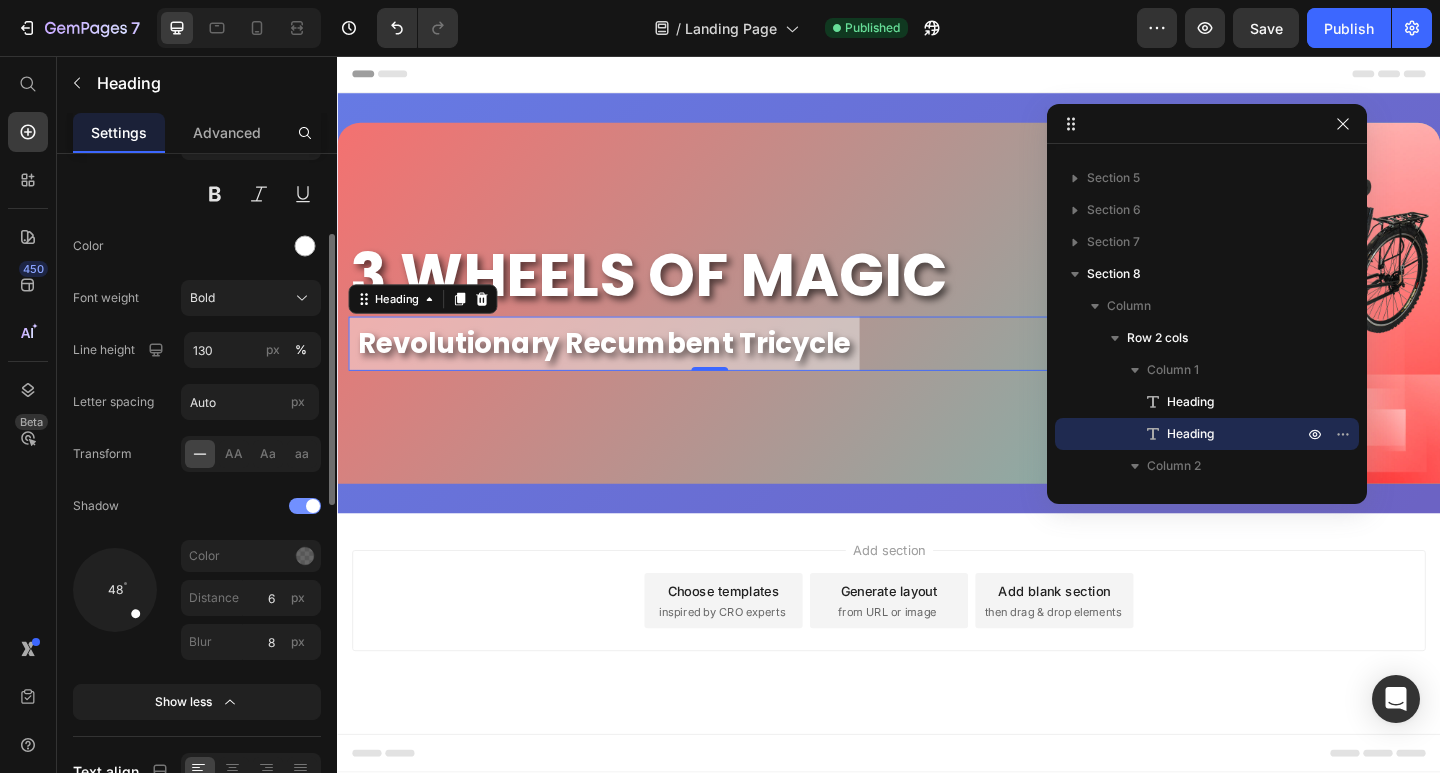 click at bounding box center (305, 506) 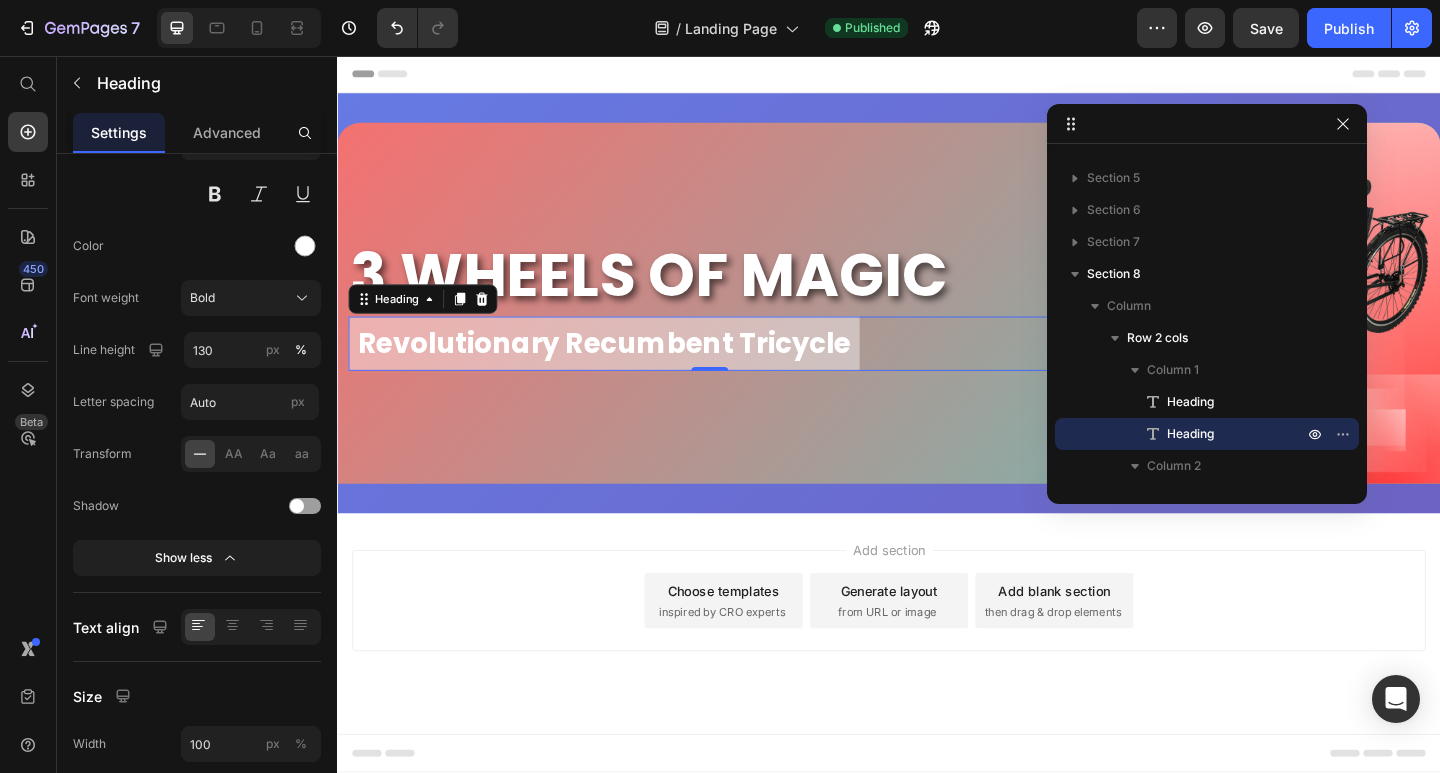 scroll, scrollTop: 700, scrollLeft: 0, axis: vertical 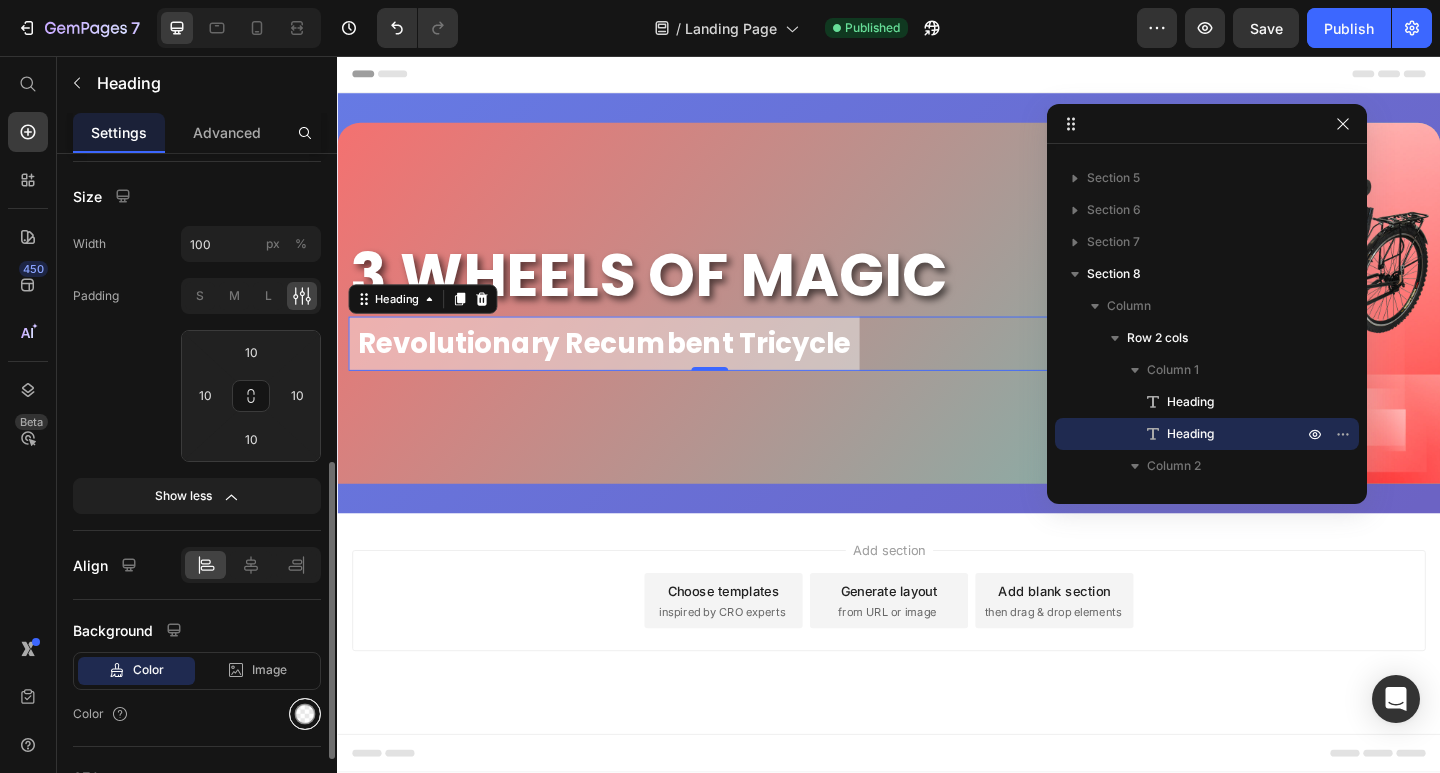 click at bounding box center [305, 714] 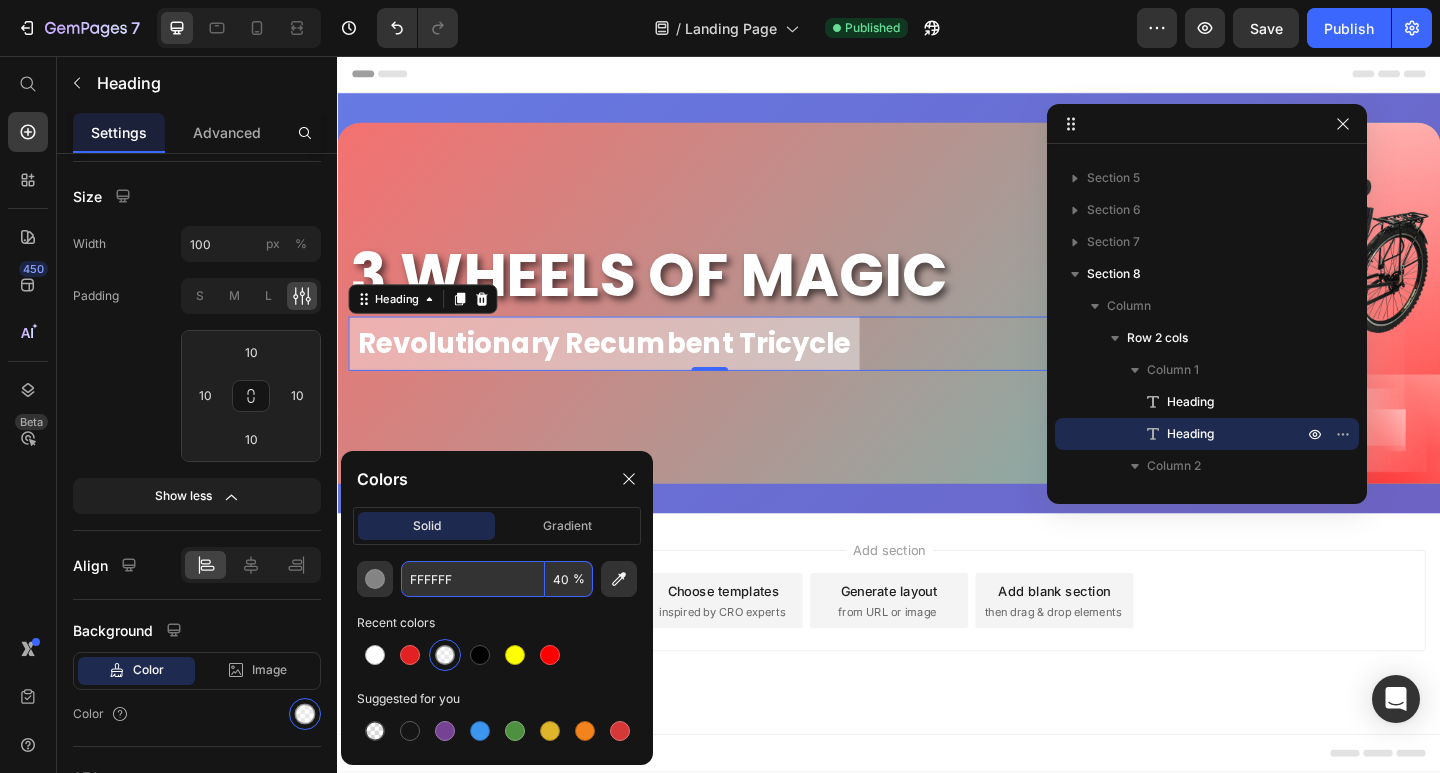 click on "40" at bounding box center (569, 579) 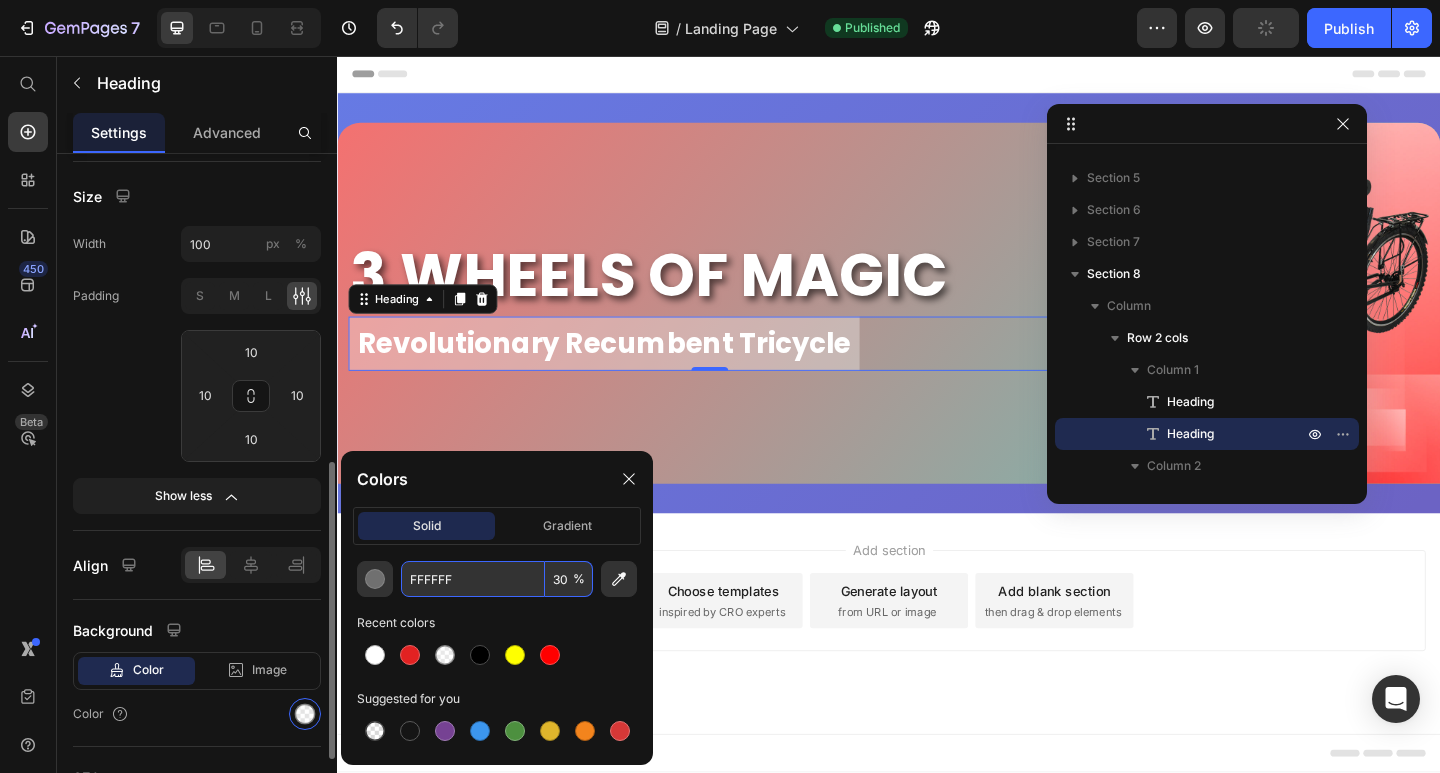 type on "30" 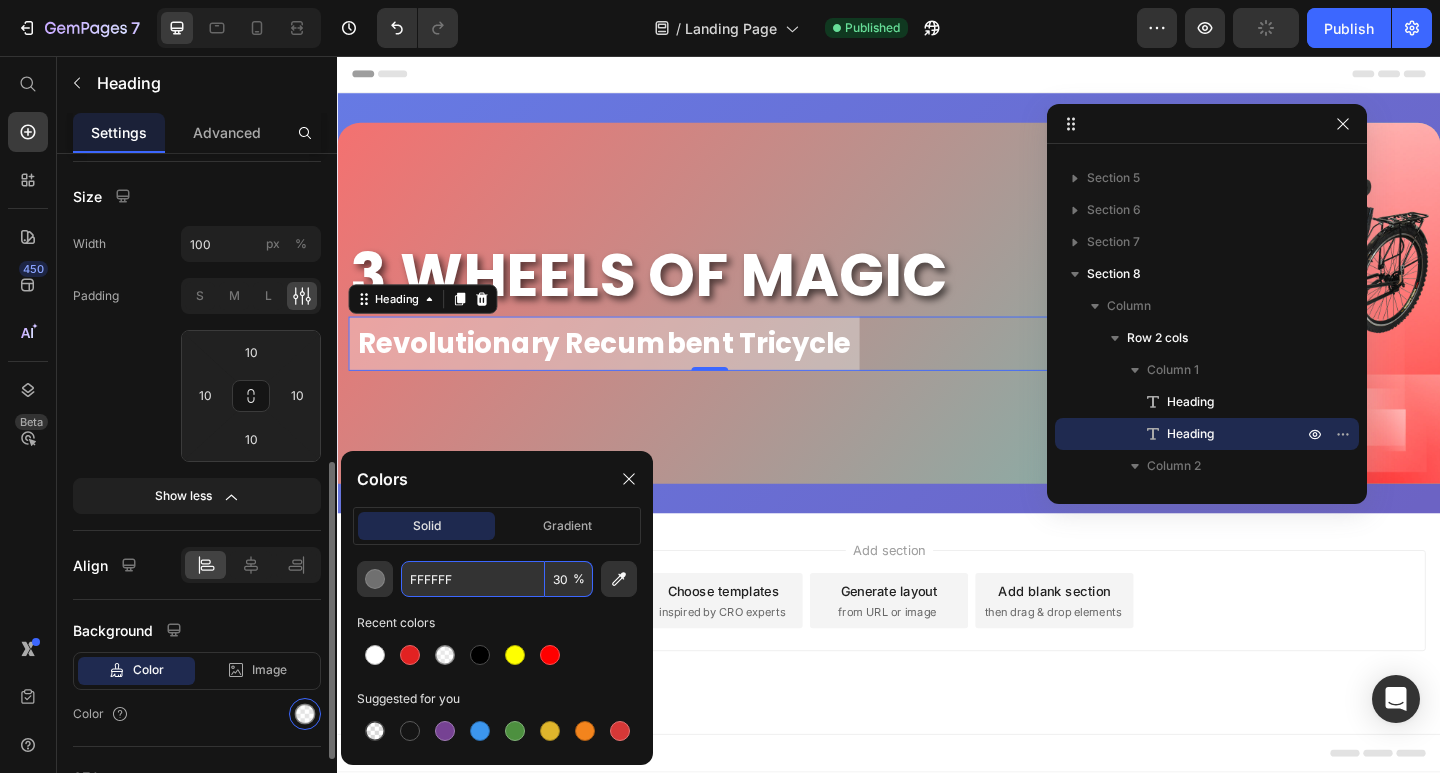 click on "Padding S M L 10 10 10 10" 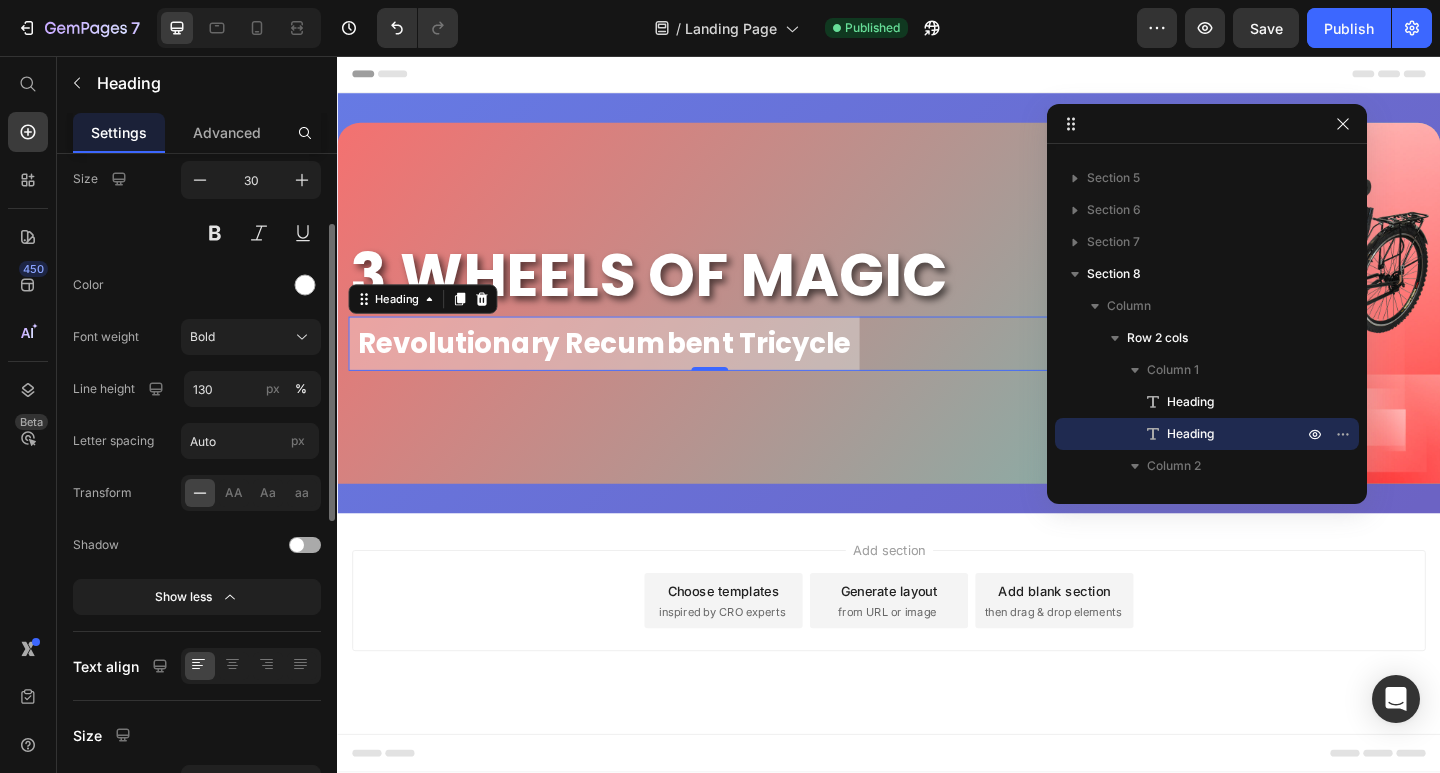 scroll, scrollTop: 0, scrollLeft: 0, axis: both 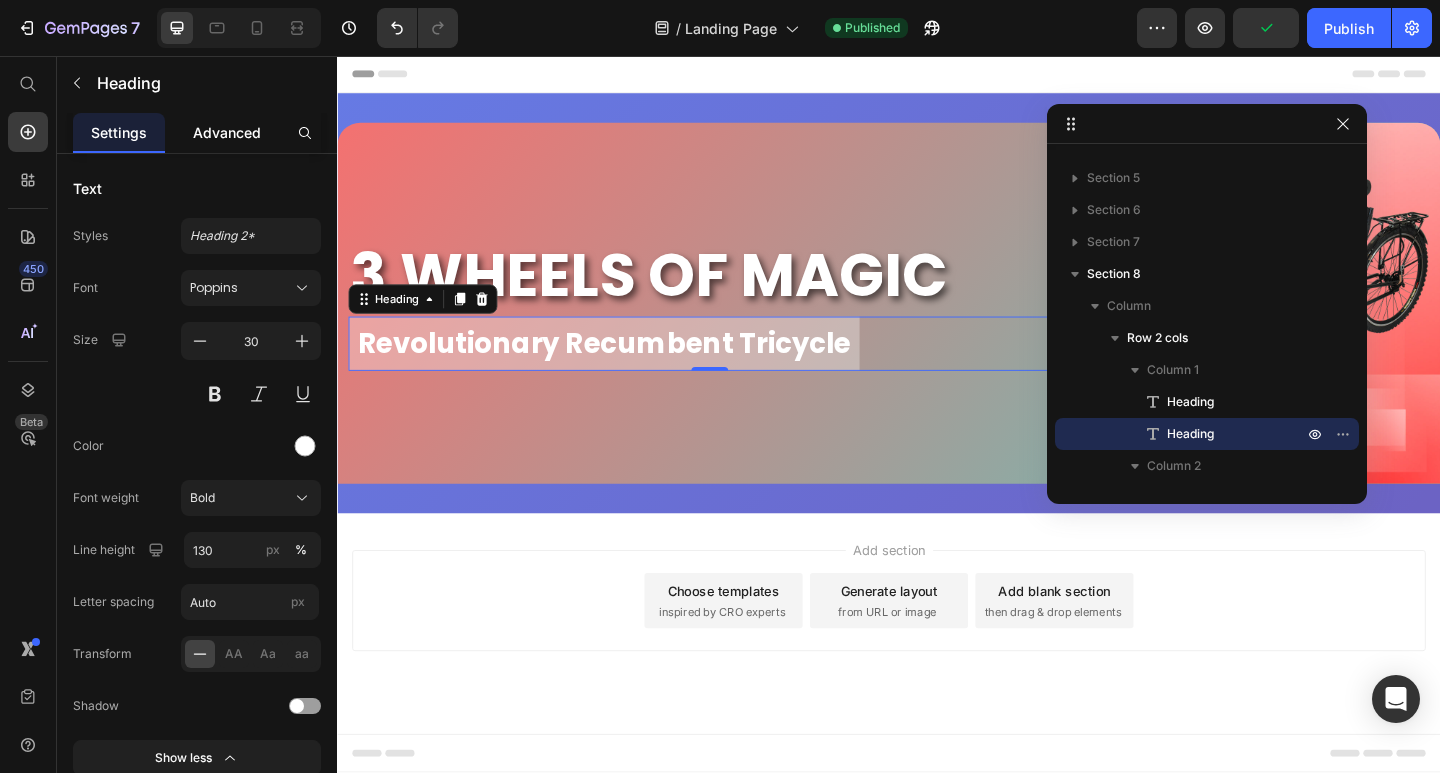 click on "Advanced" 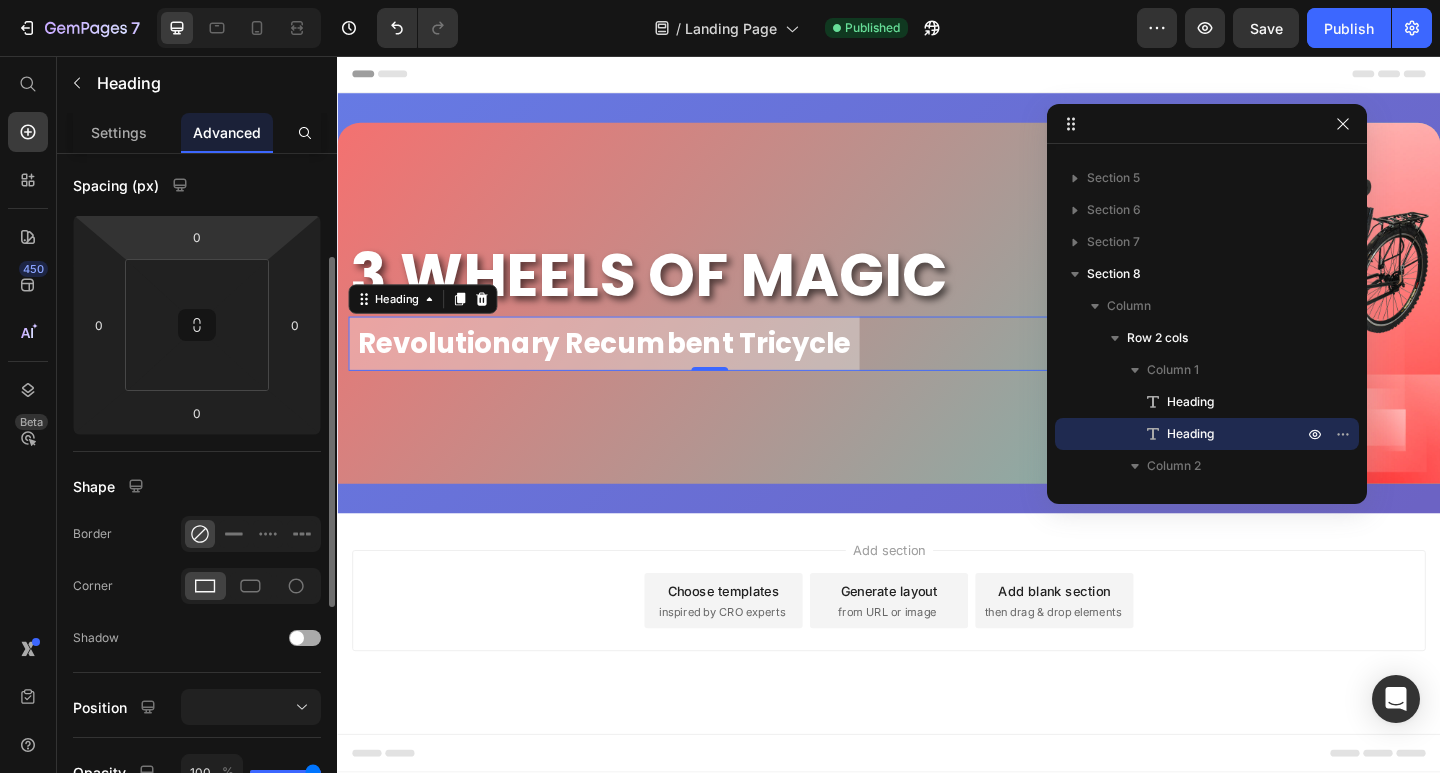 scroll, scrollTop: 600, scrollLeft: 0, axis: vertical 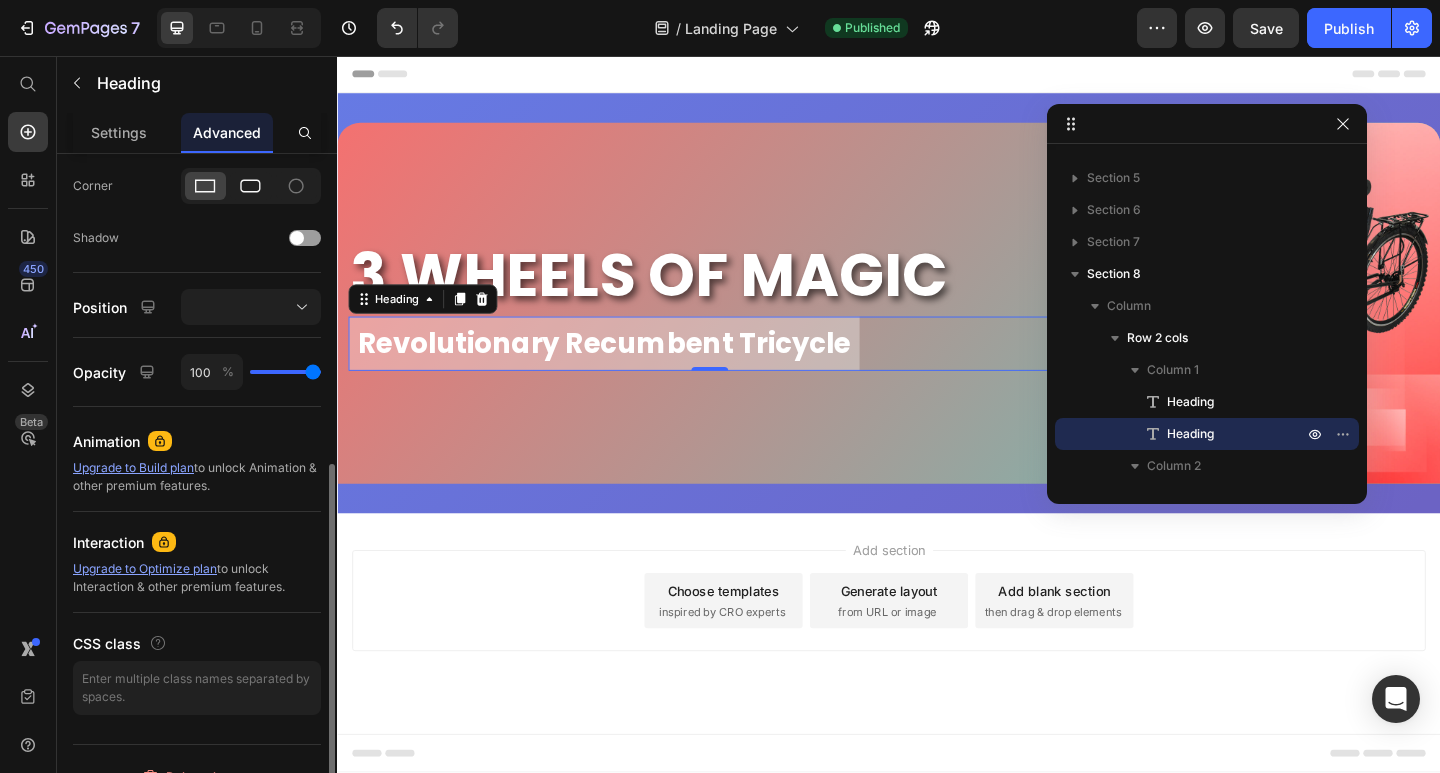 click 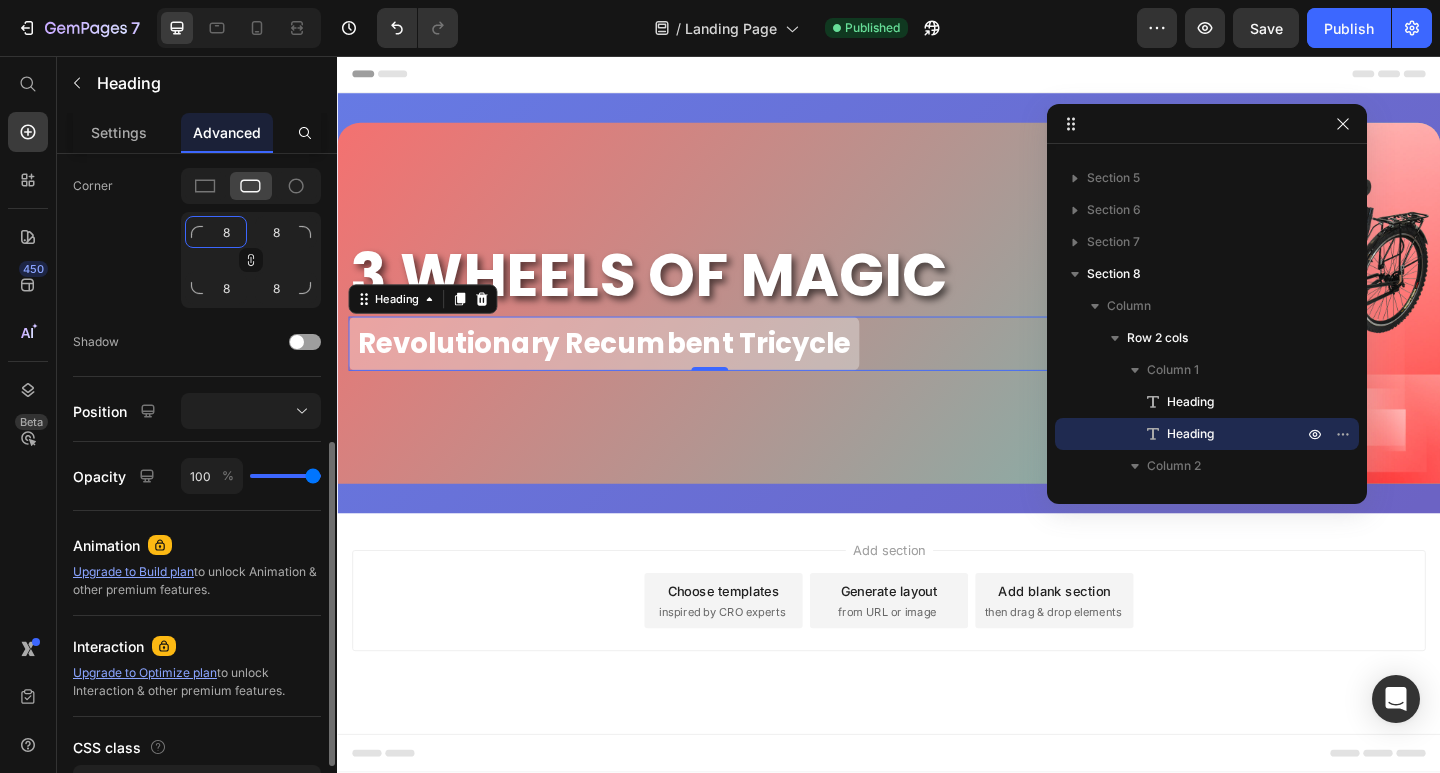 click on "8" 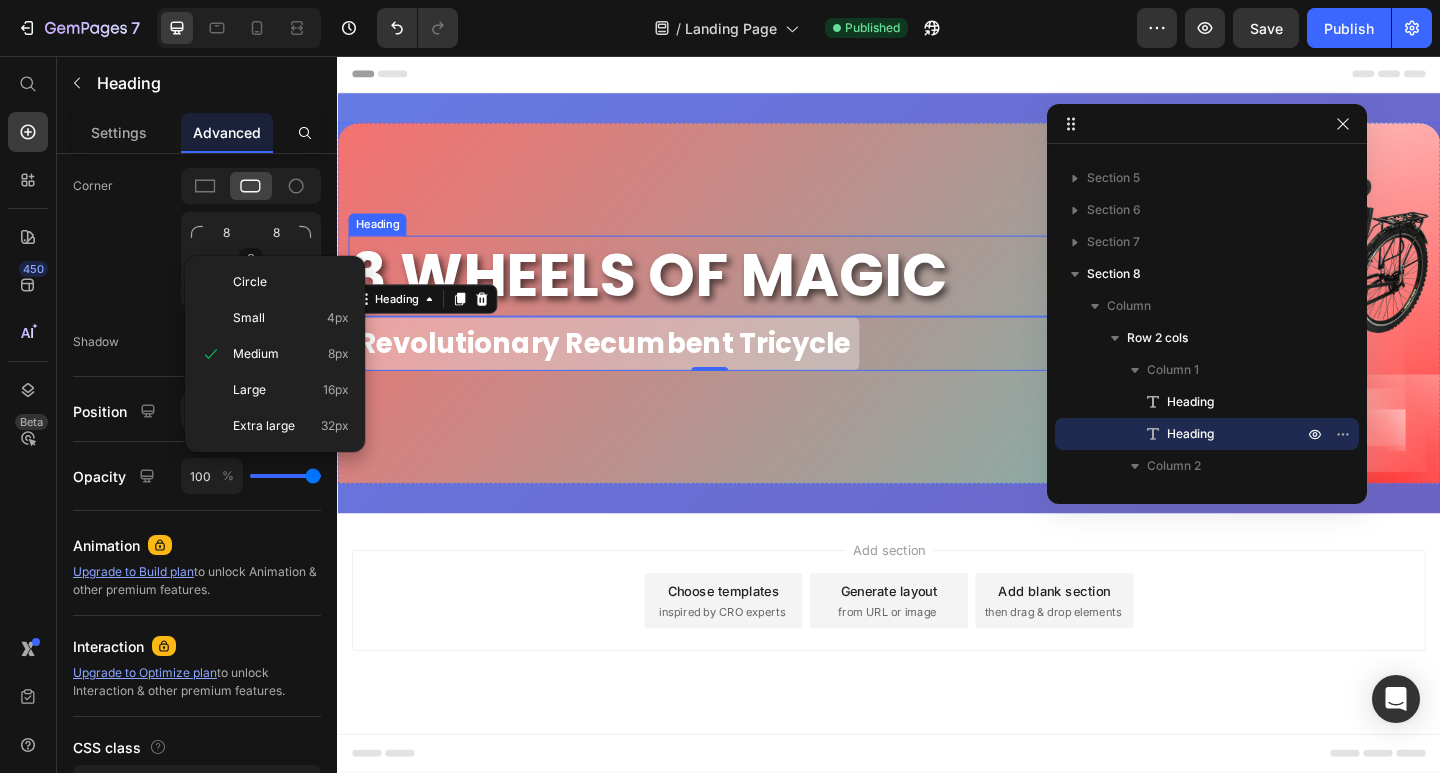 click on "3 WHEELS OF MAGIC" at bounding box center [742, 296] 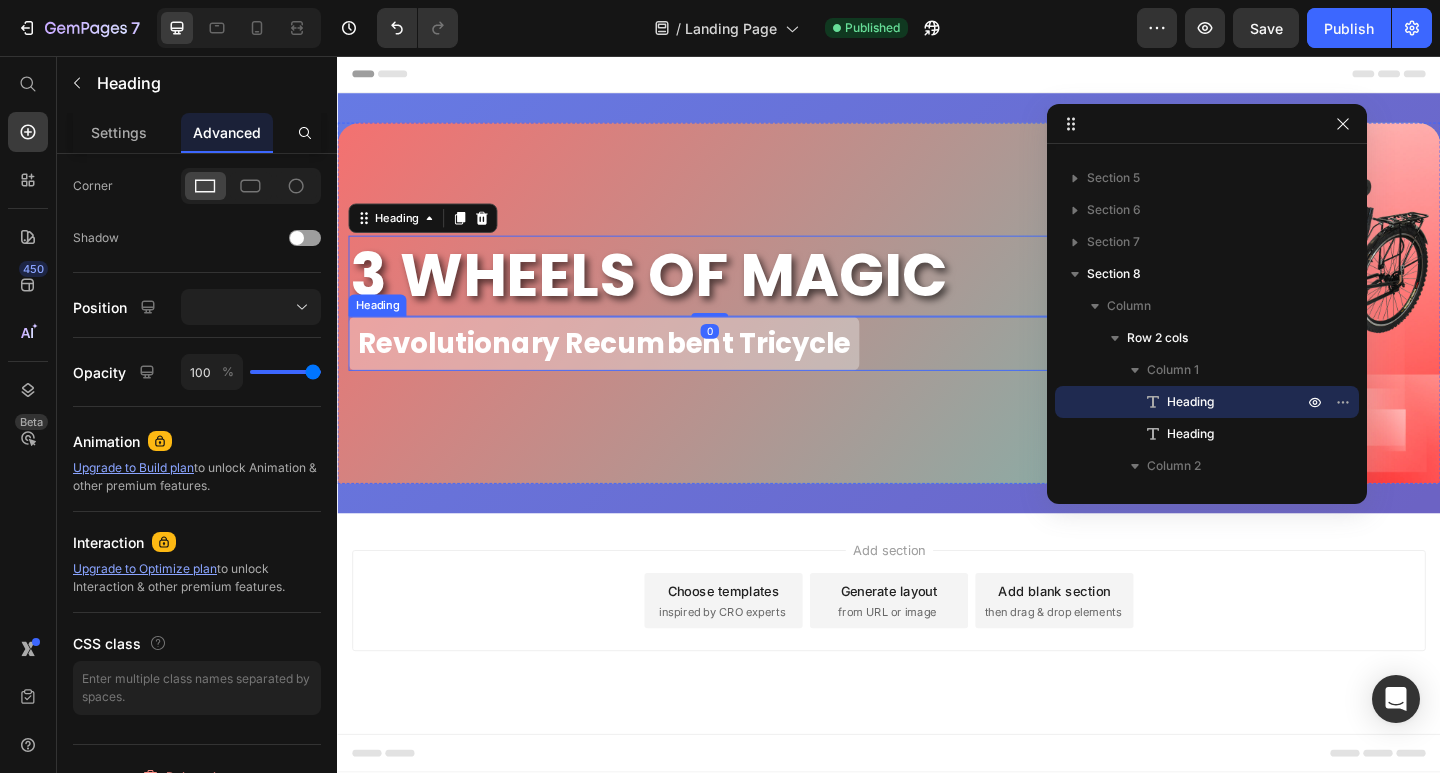 click on "Revolutionary Recumbent Tricycle" at bounding box center (627, 369) 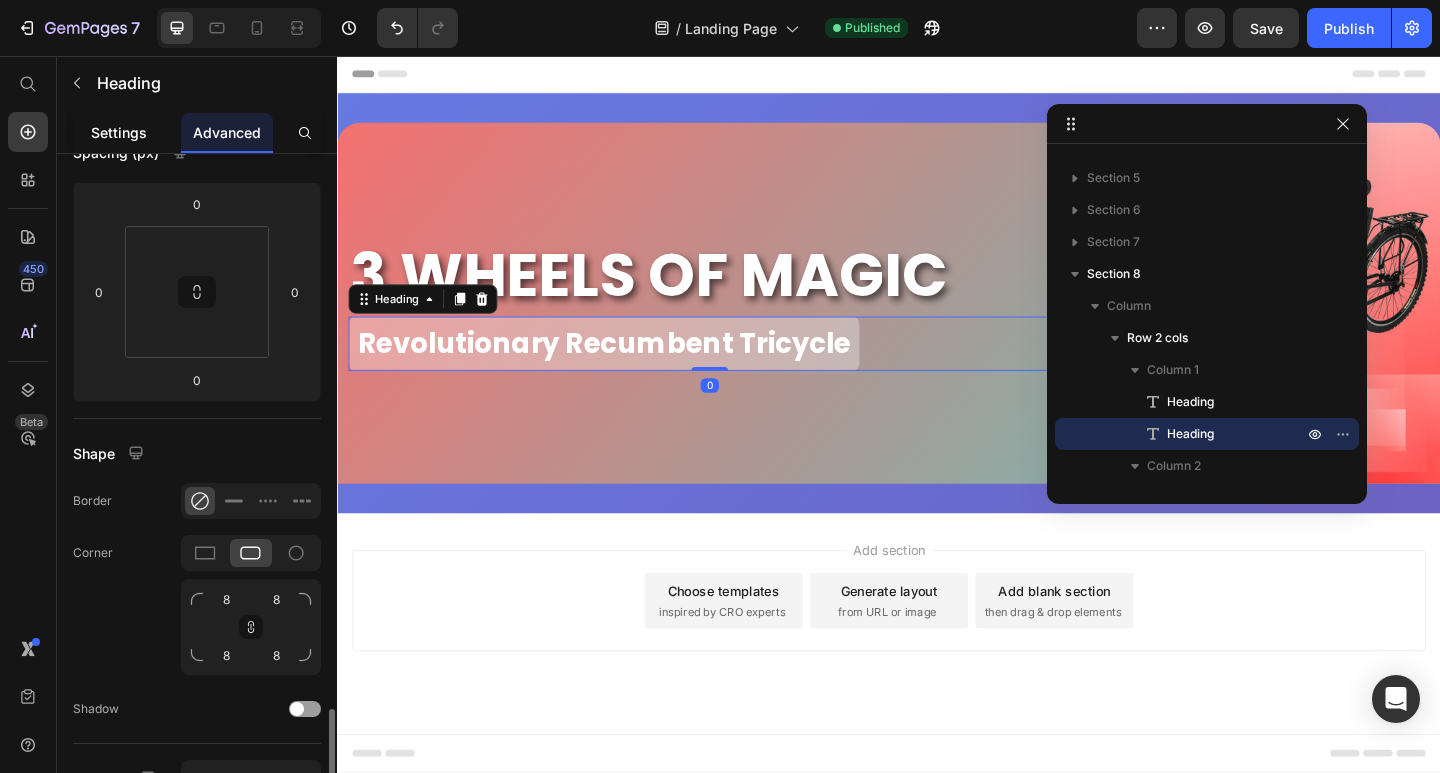scroll, scrollTop: 133, scrollLeft: 0, axis: vertical 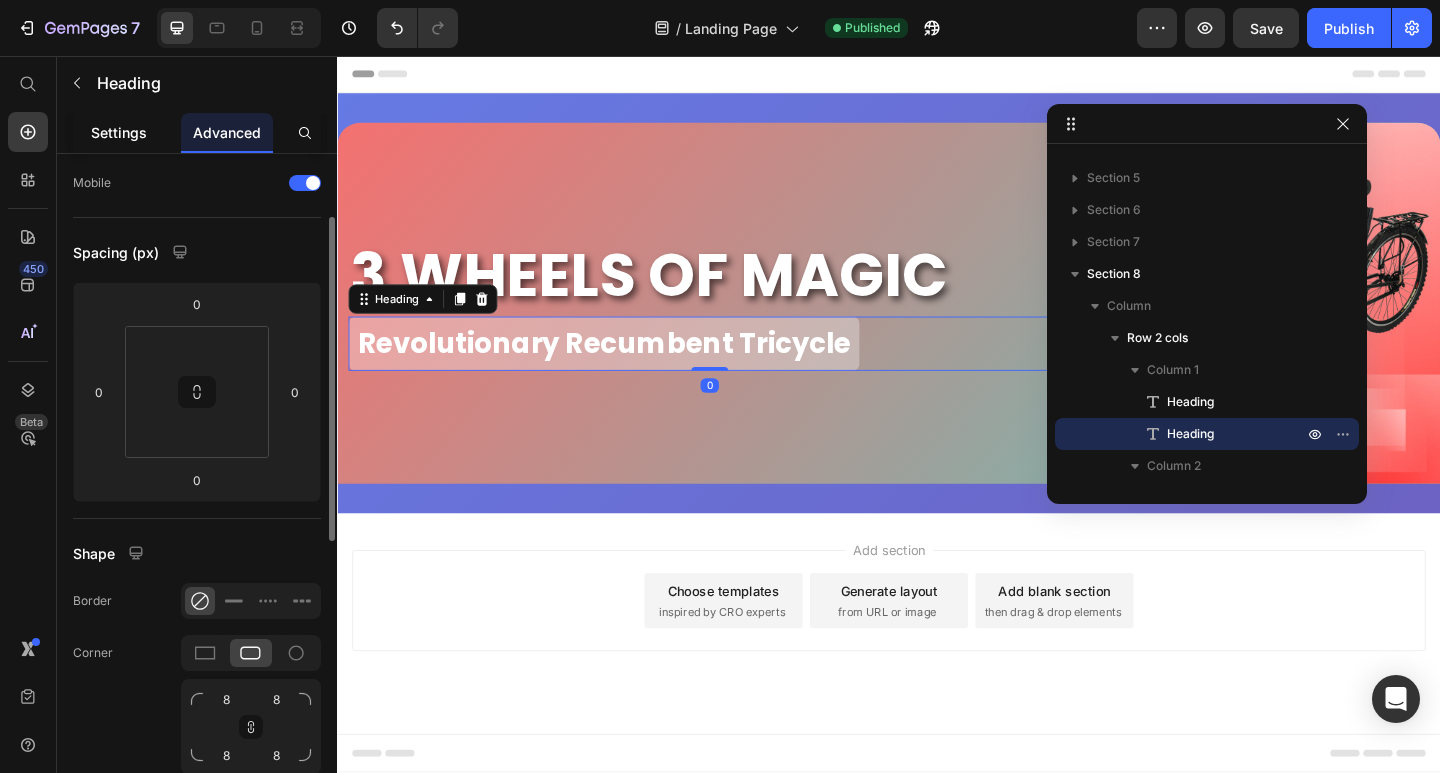 click on "Settings" at bounding box center (119, 132) 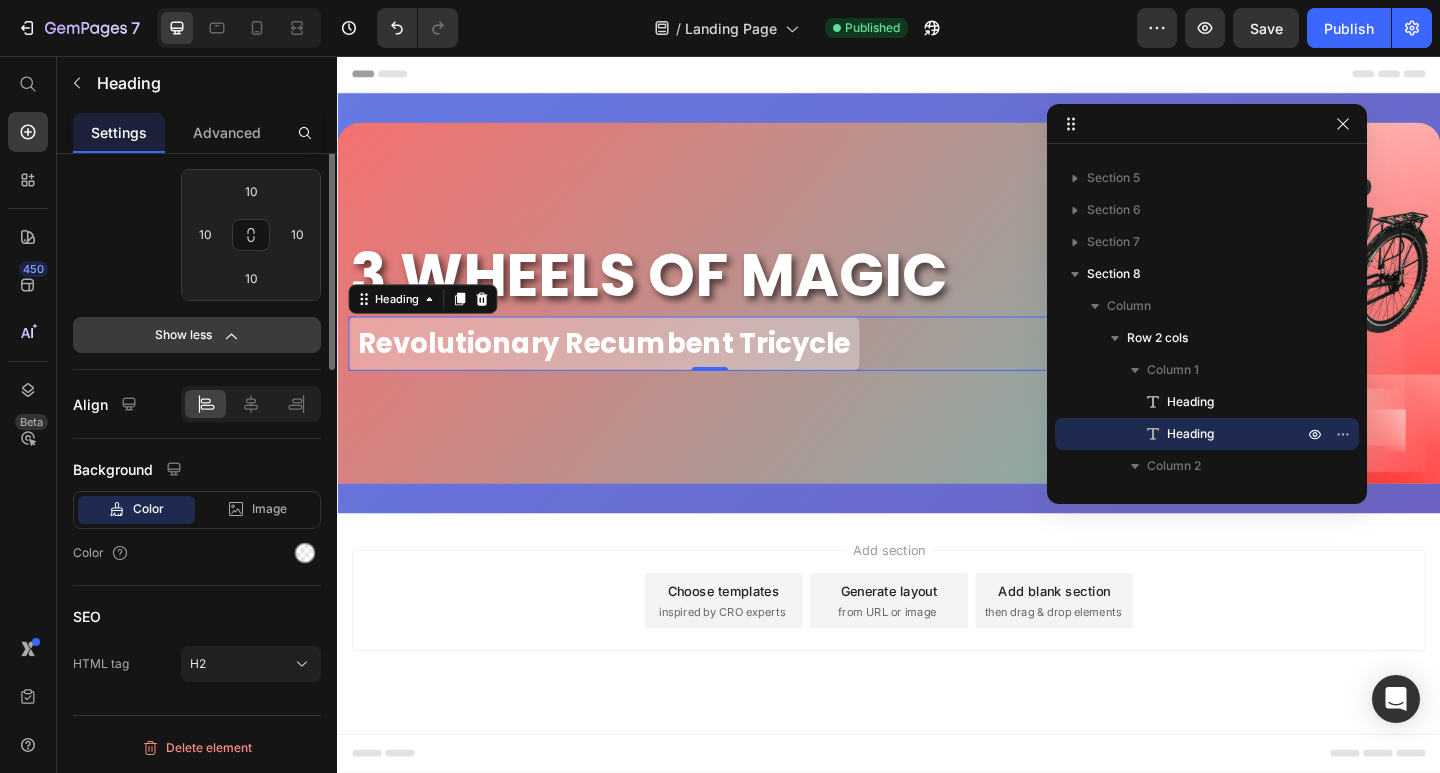 scroll, scrollTop: 301, scrollLeft: 0, axis: vertical 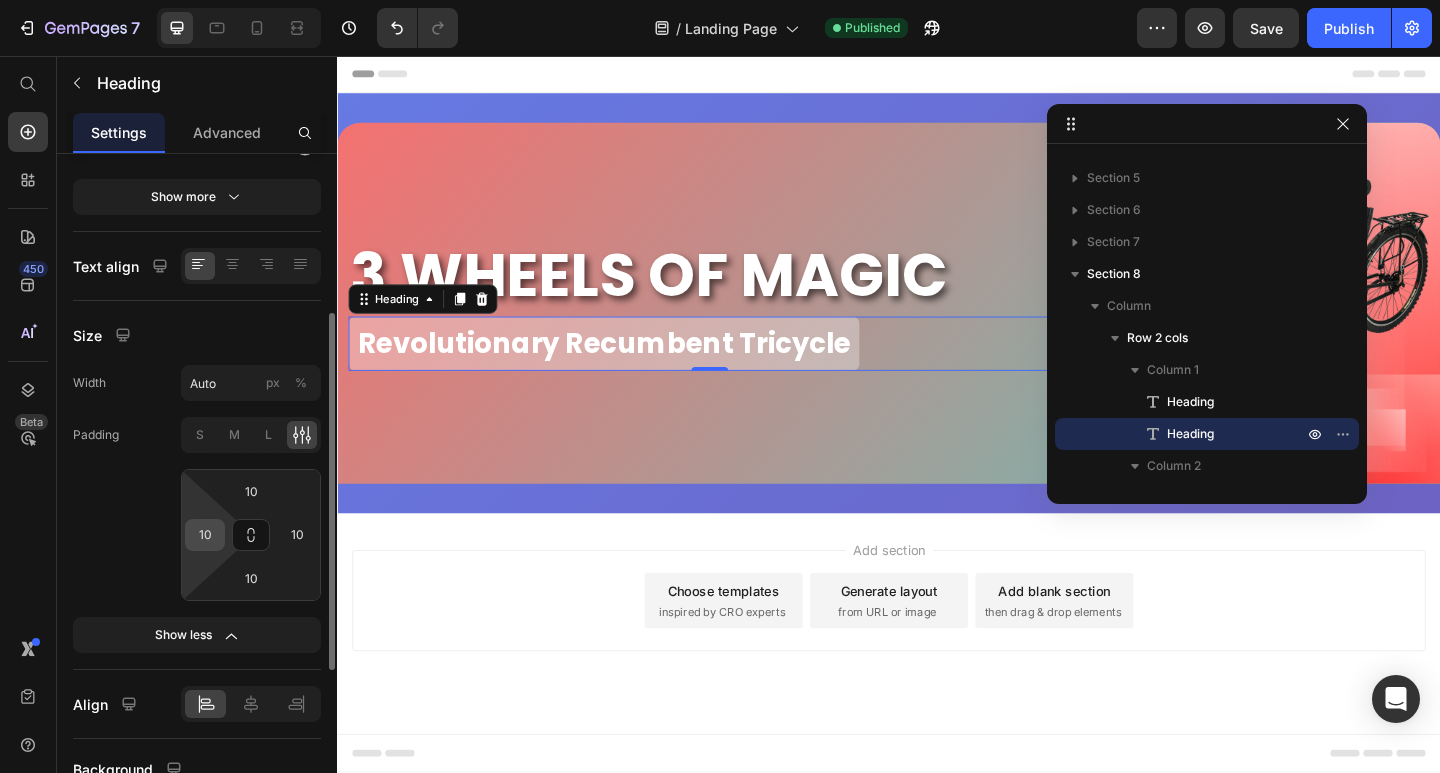 click on "10" at bounding box center [205, 535] 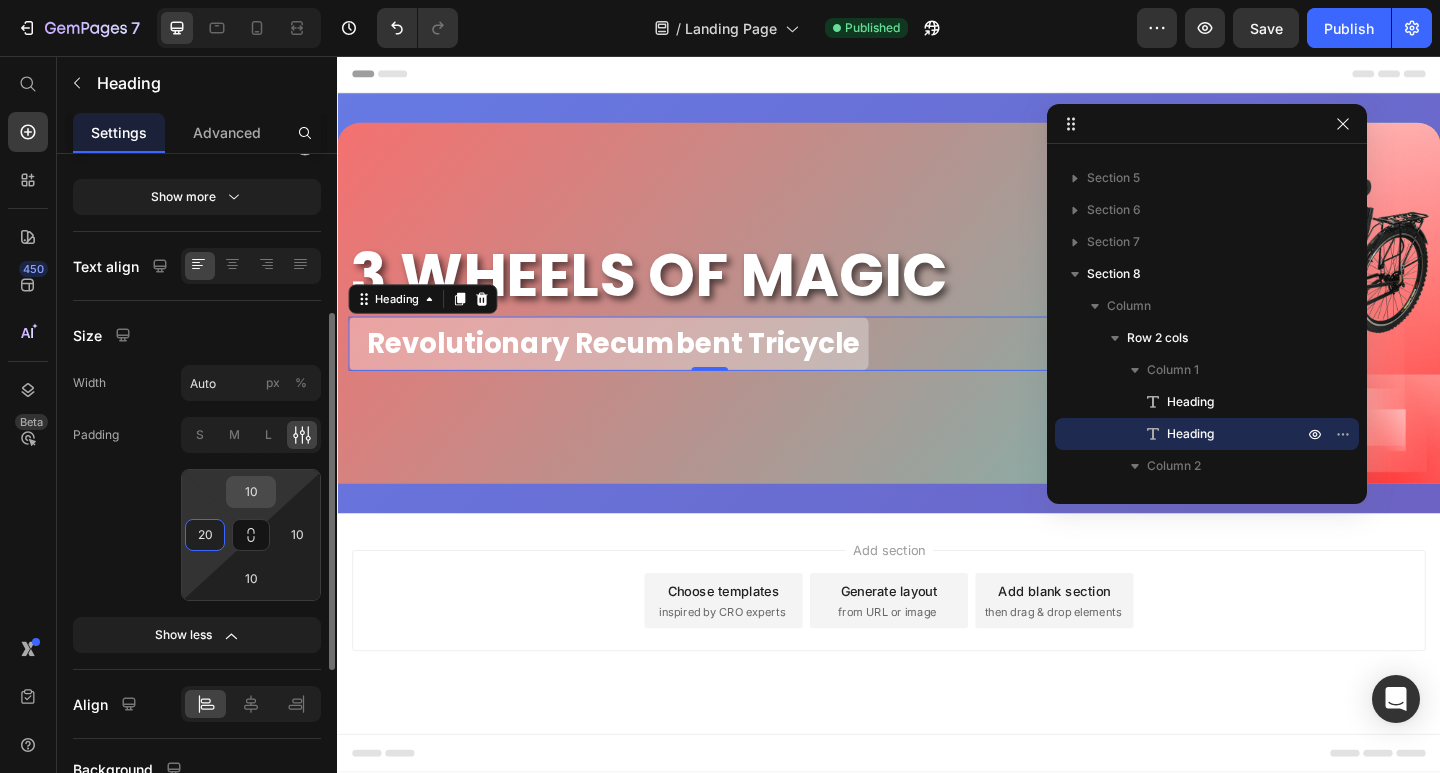 type on "20" 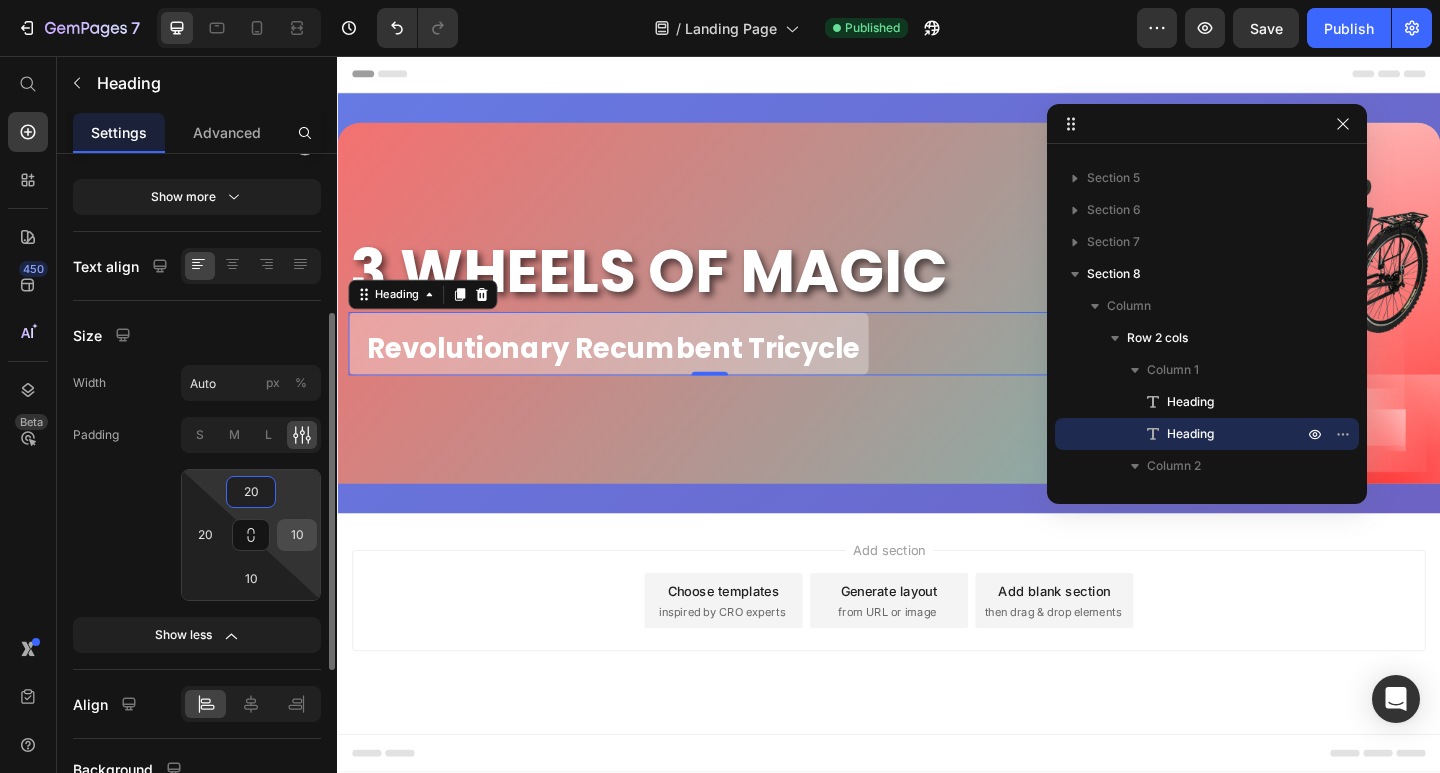 type on "20" 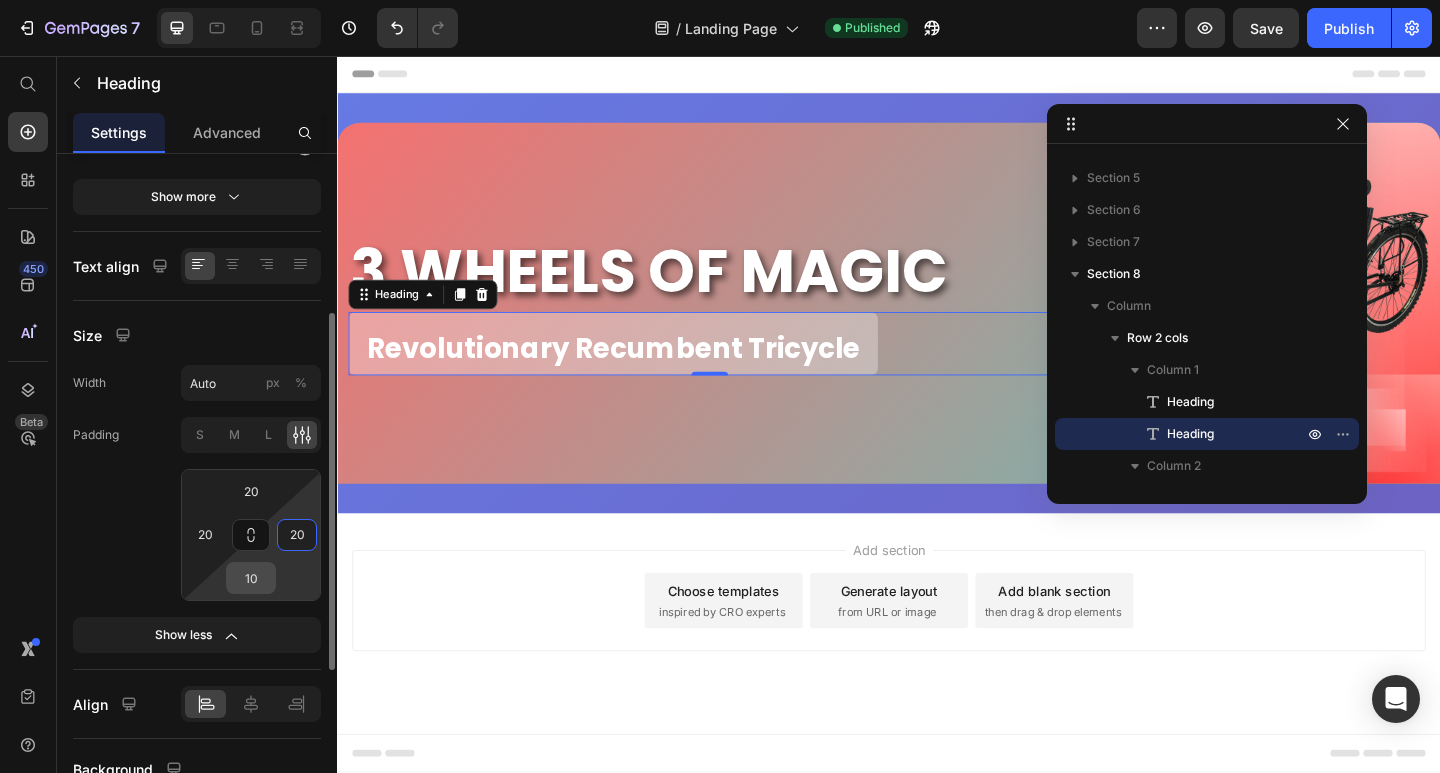type on "20" 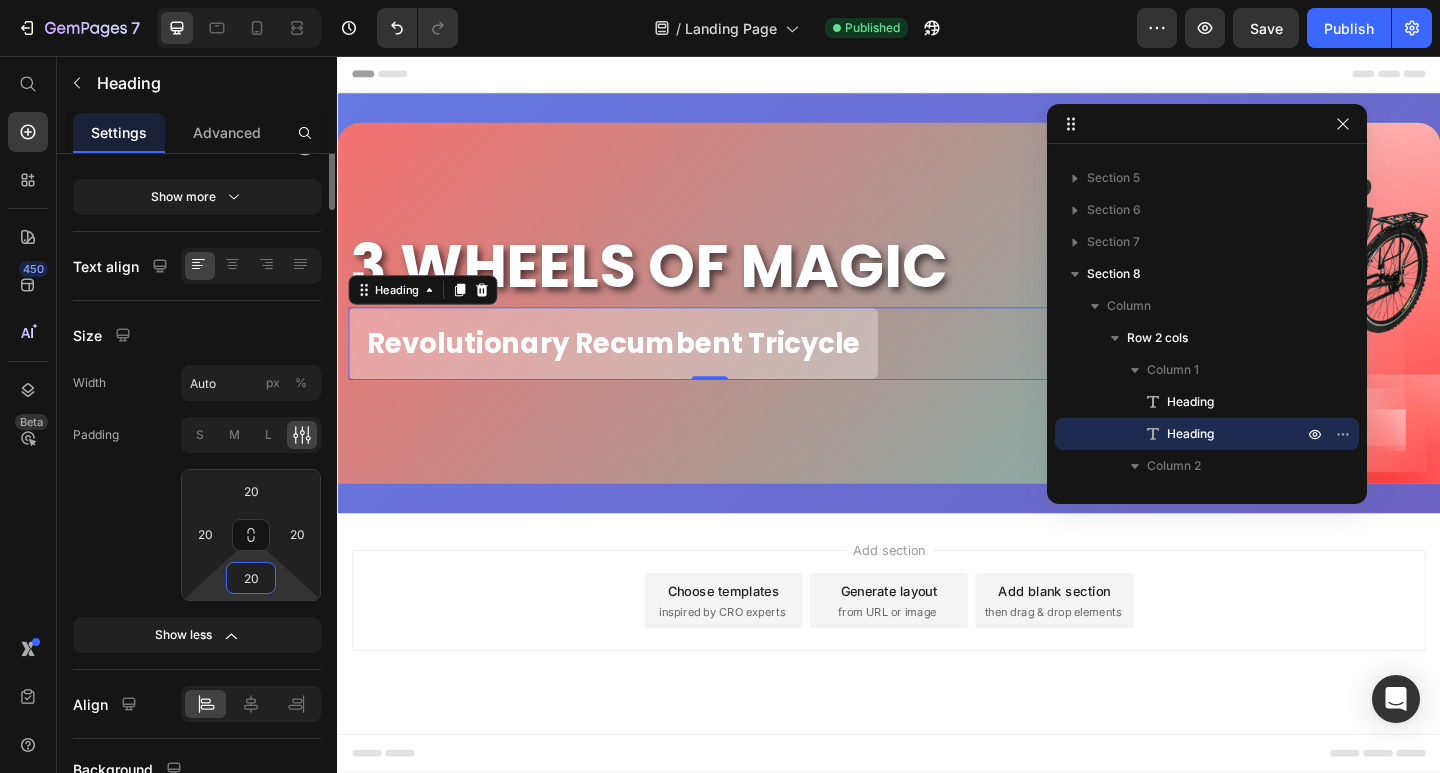 scroll, scrollTop: 0, scrollLeft: 0, axis: both 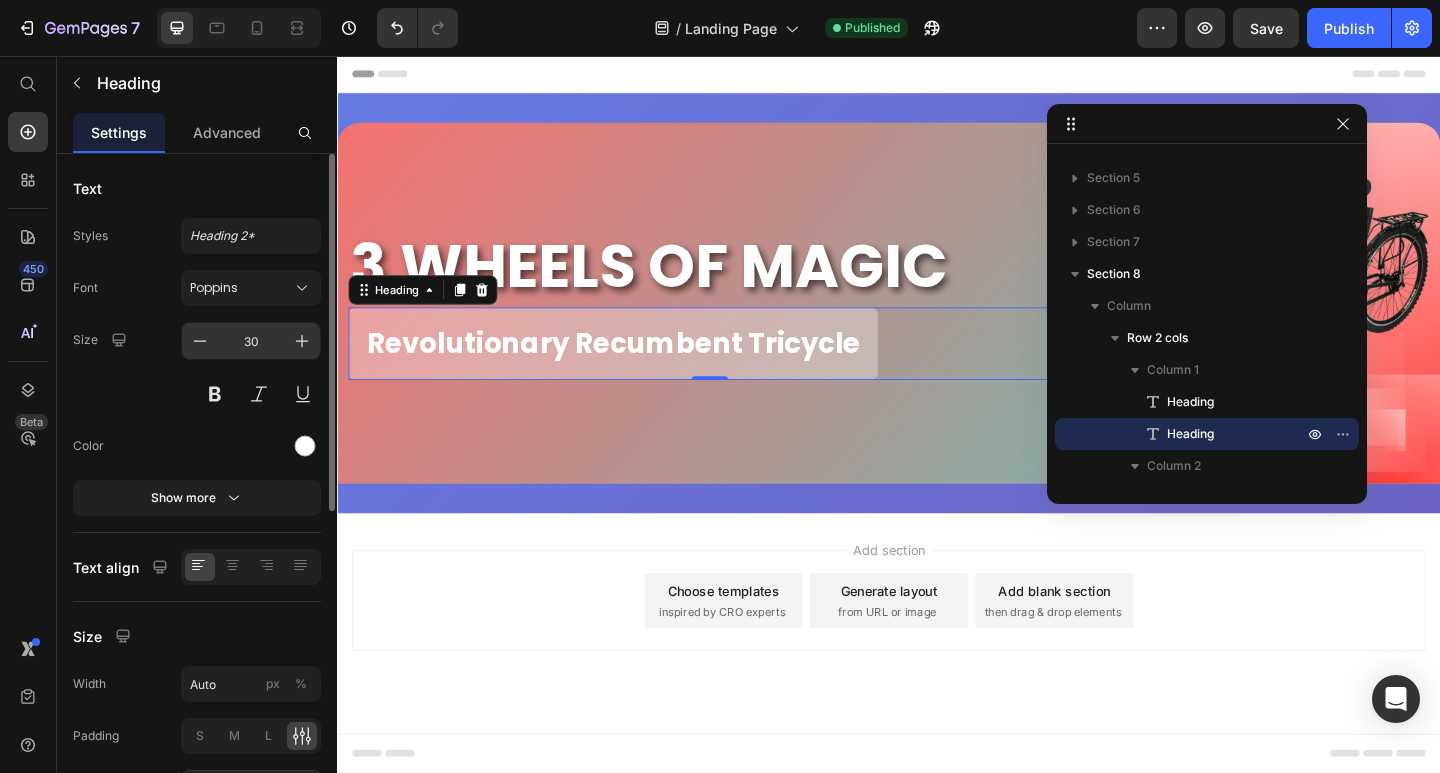 type on "20" 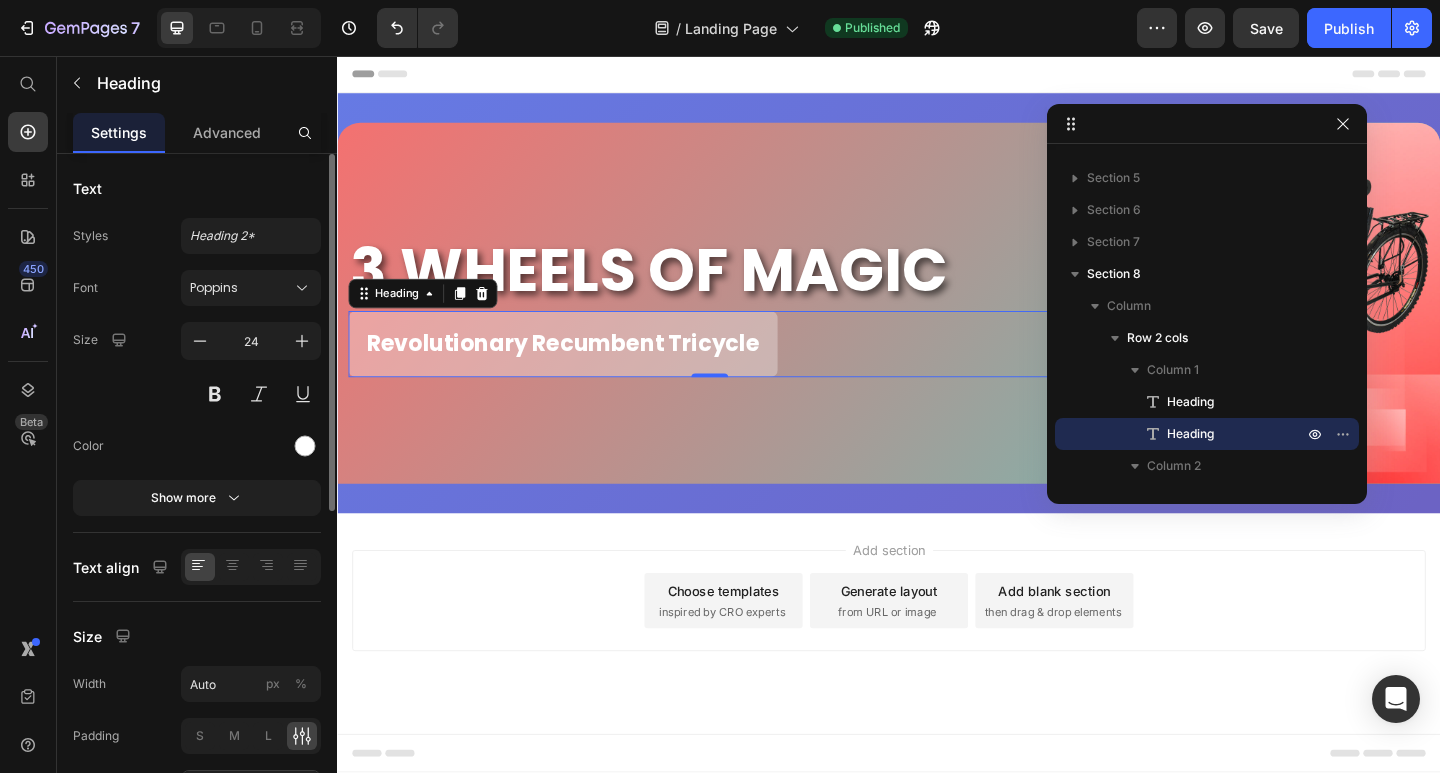 click on "Size 24" at bounding box center (197, 367) 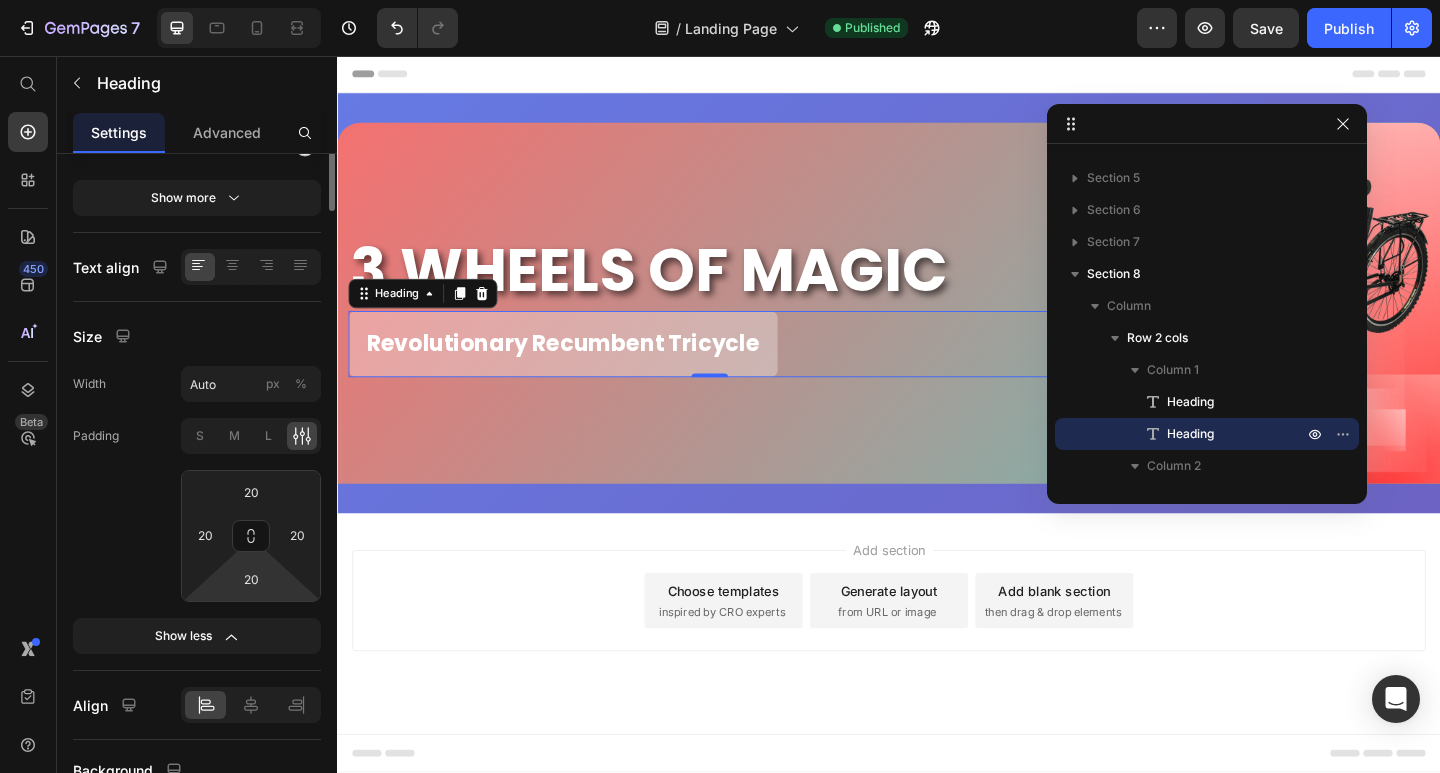 scroll, scrollTop: 0, scrollLeft: 0, axis: both 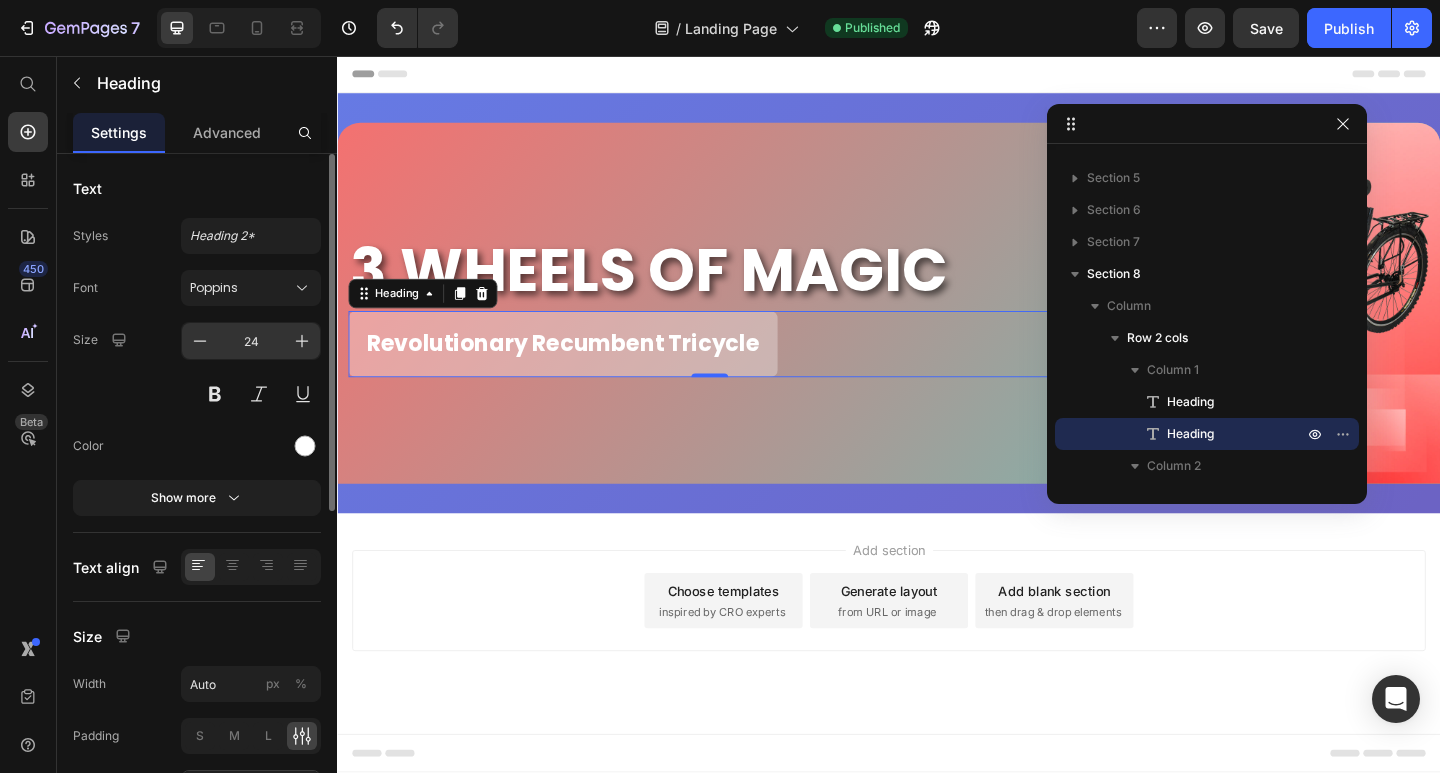 click on "24" at bounding box center (251, 341) 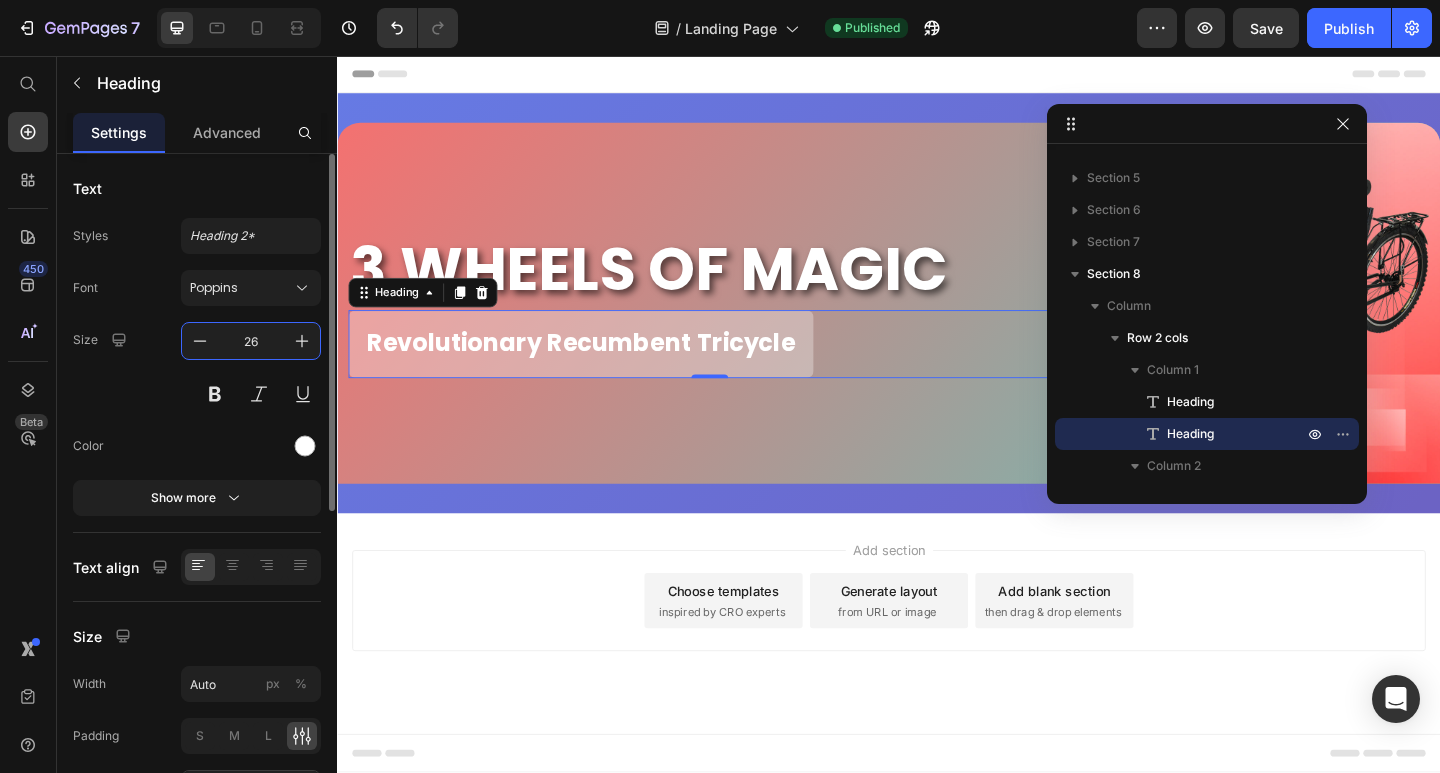 type on "26" 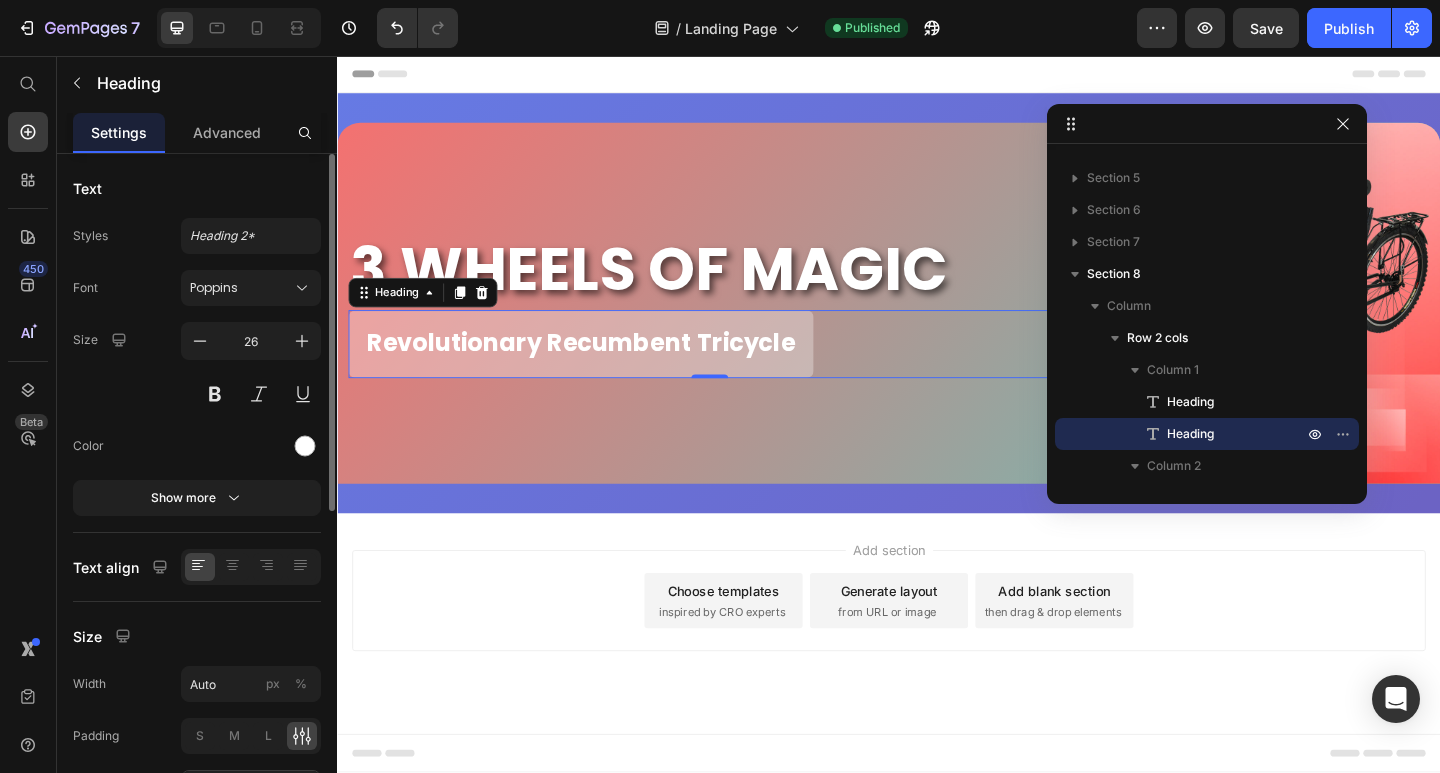 click on "Size 26" at bounding box center (197, 367) 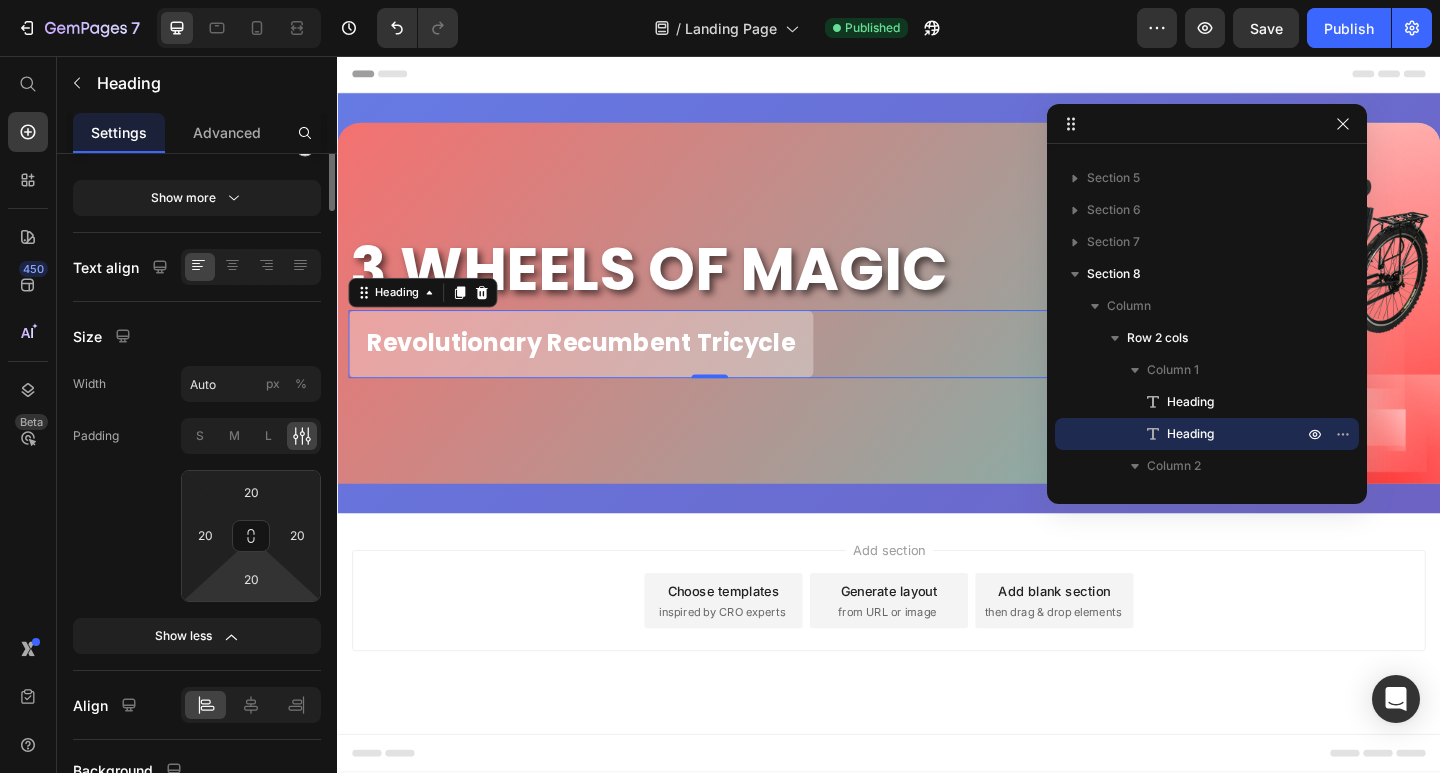 scroll, scrollTop: 0, scrollLeft: 0, axis: both 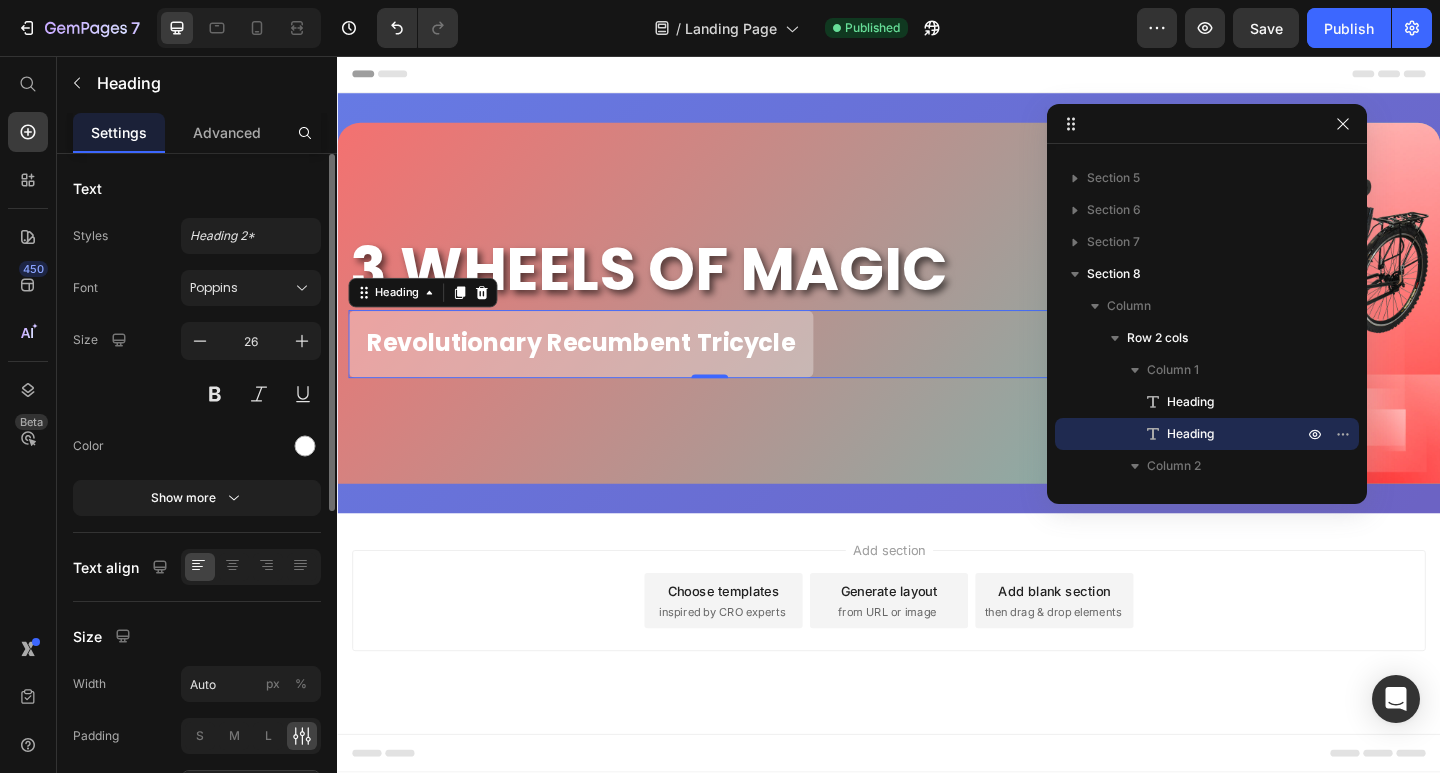 click on "Advanced" at bounding box center (227, 132) 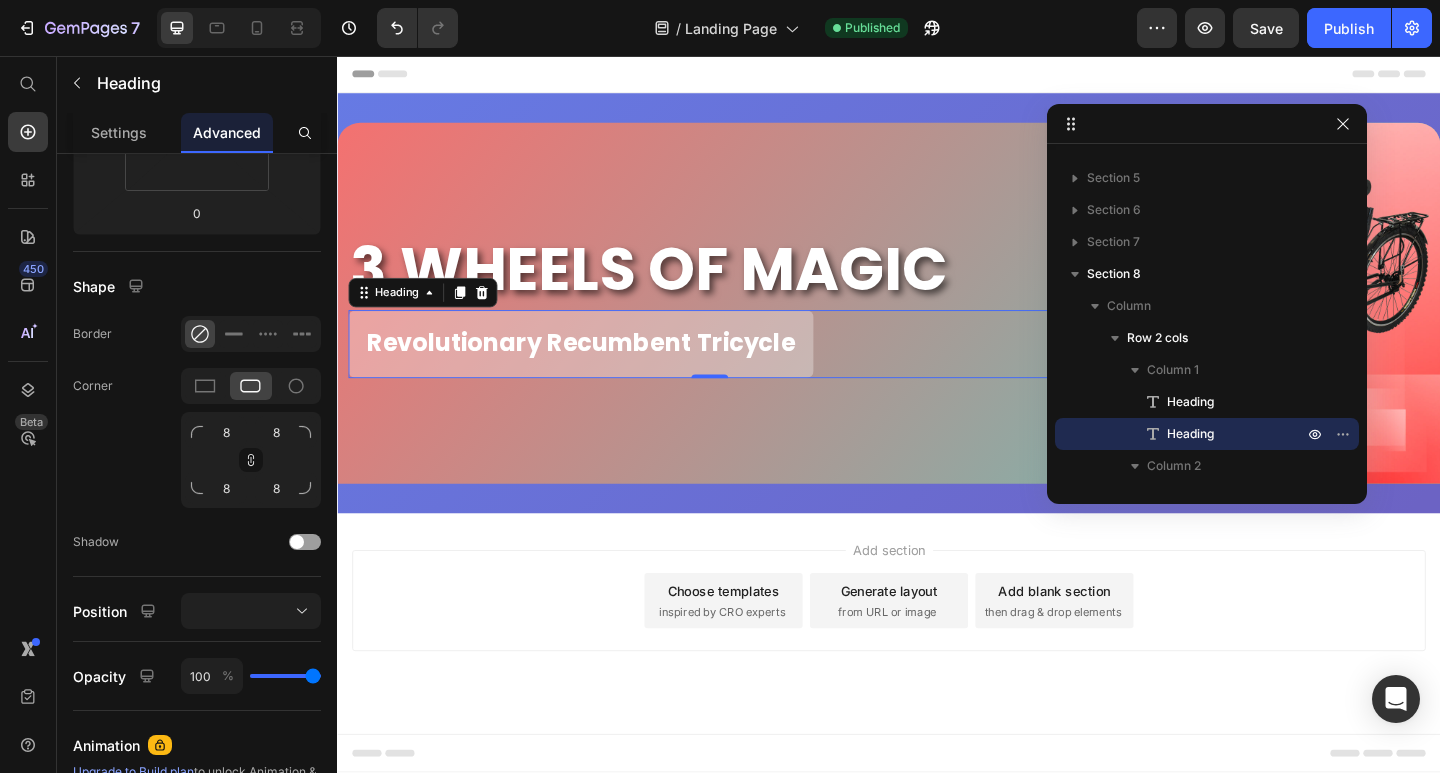 scroll, scrollTop: 0, scrollLeft: 0, axis: both 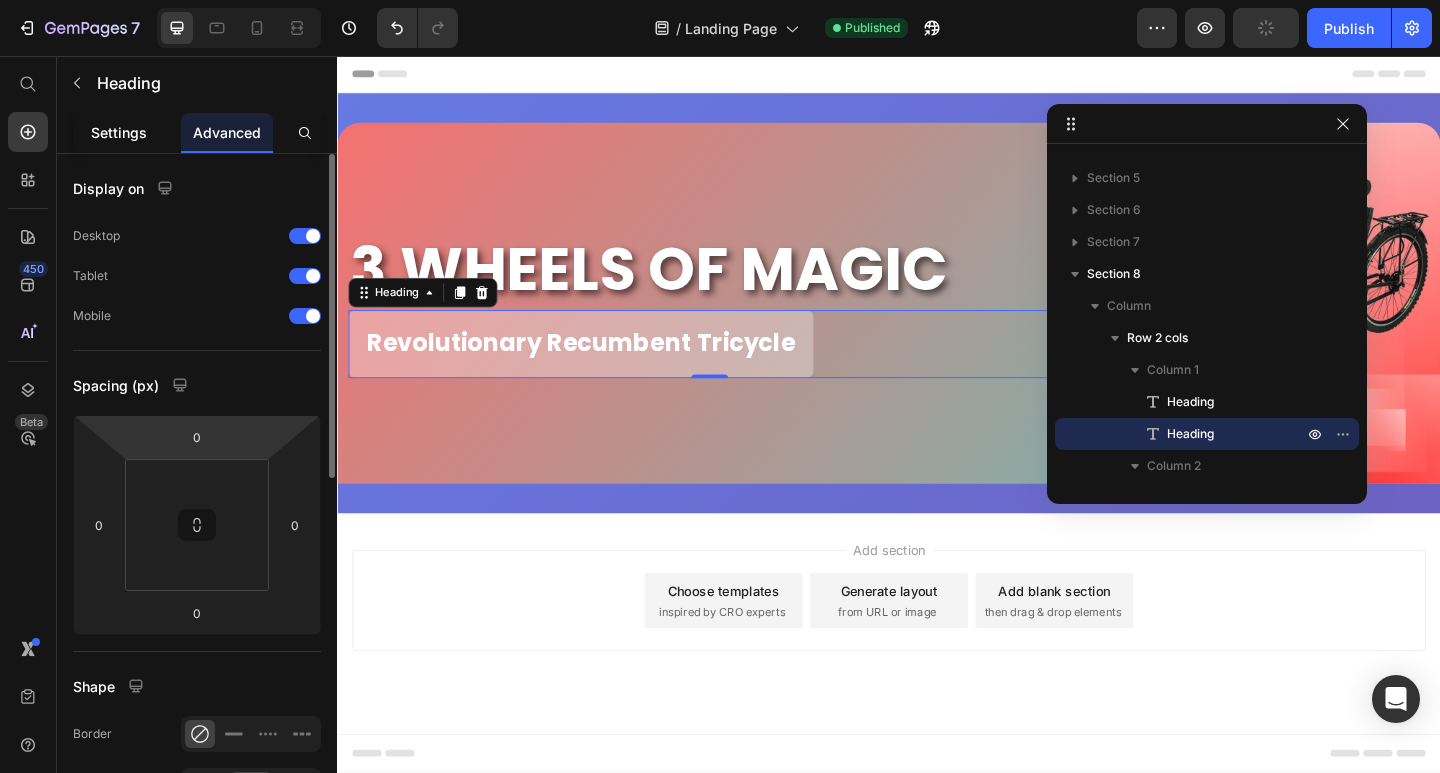 click on "Settings" at bounding box center [119, 132] 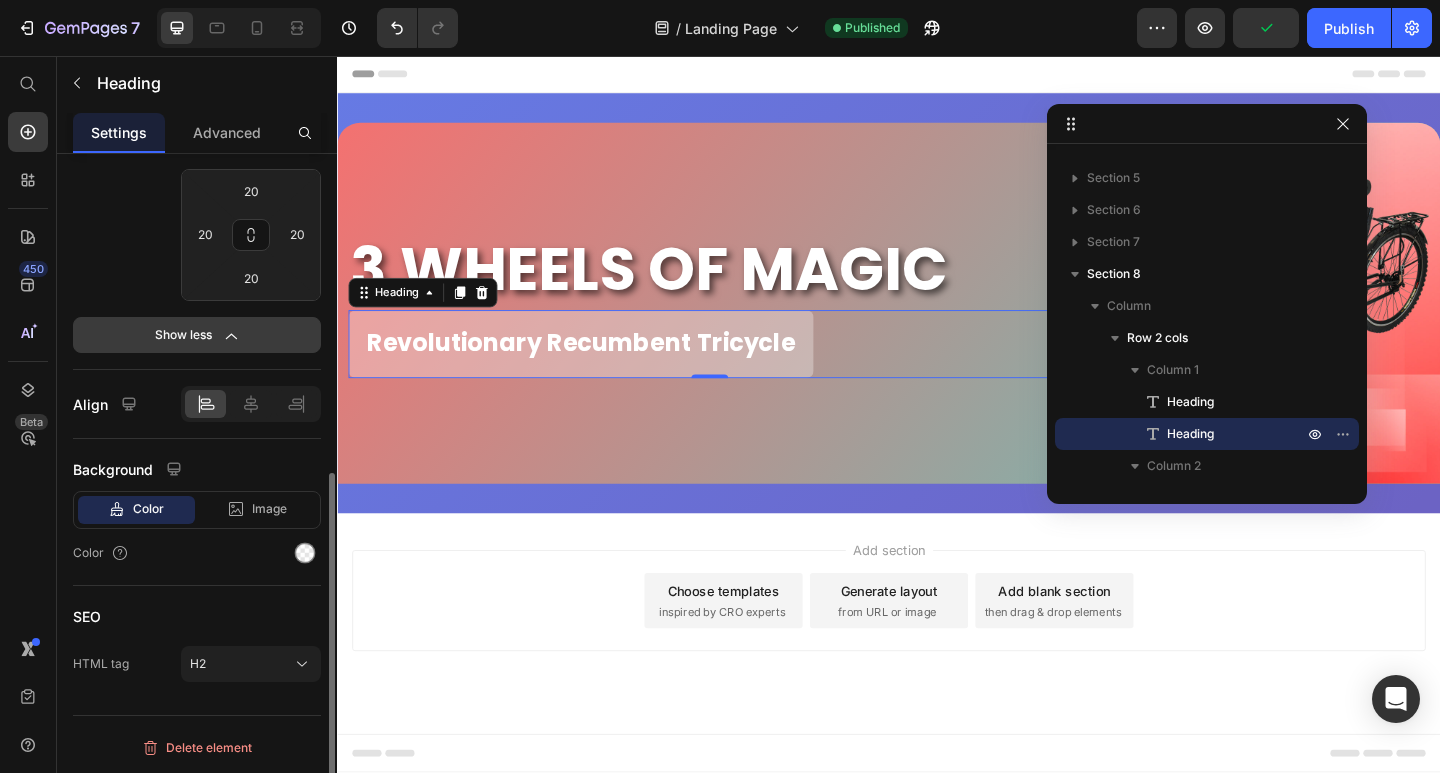 scroll, scrollTop: 401, scrollLeft: 0, axis: vertical 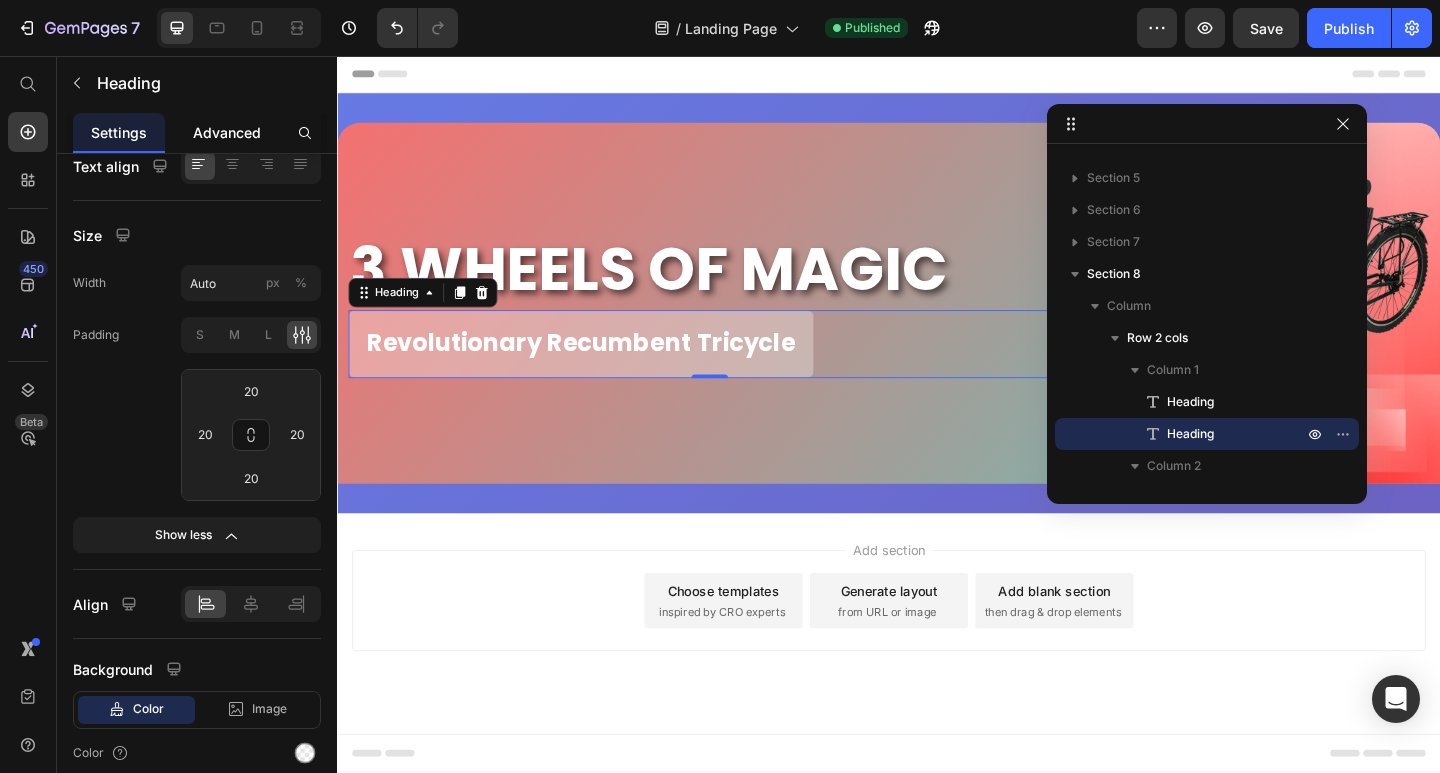 click on "Advanced" 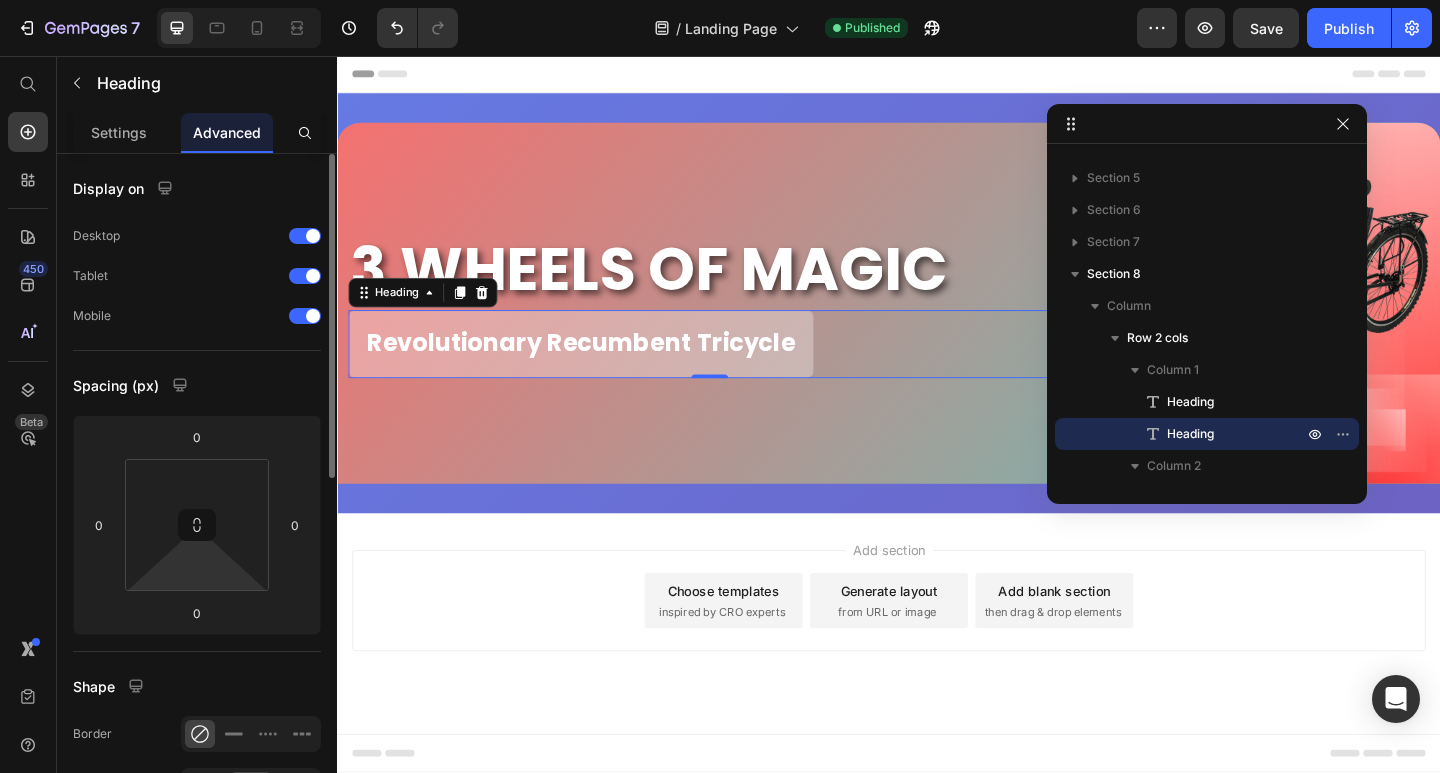 scroll, scrollTop: 300, scrollLeft: 0, axis: vertical 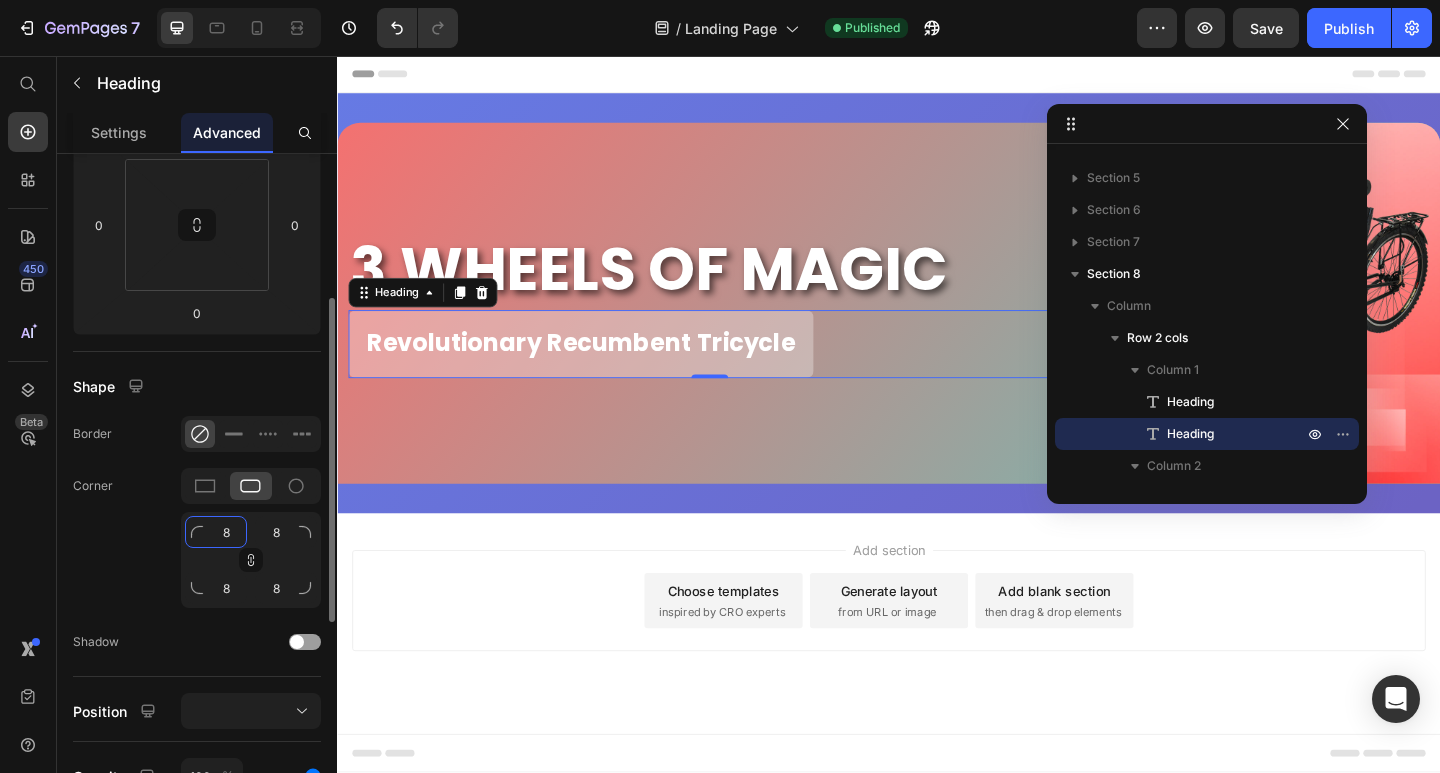 click on "8" 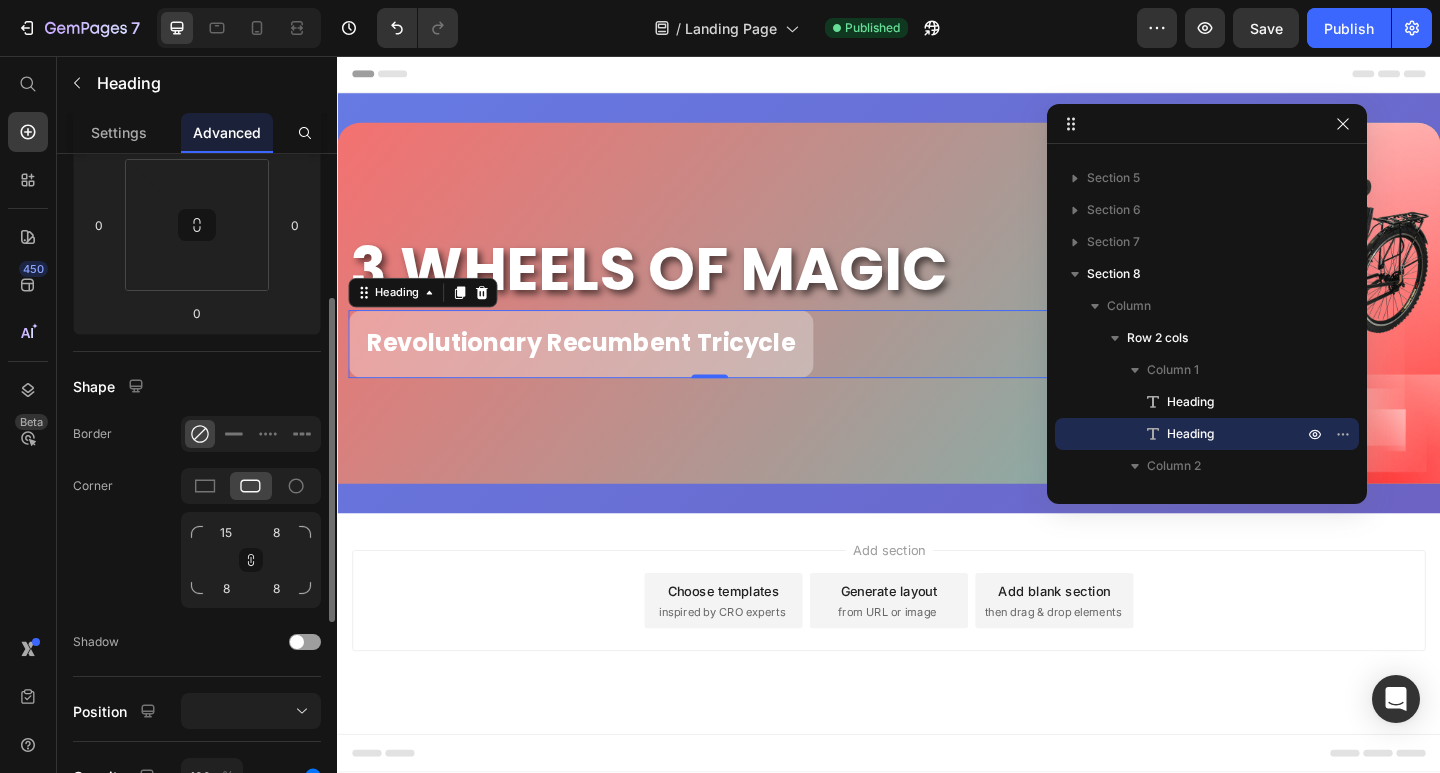 click on "Corner 15 8 8 8" 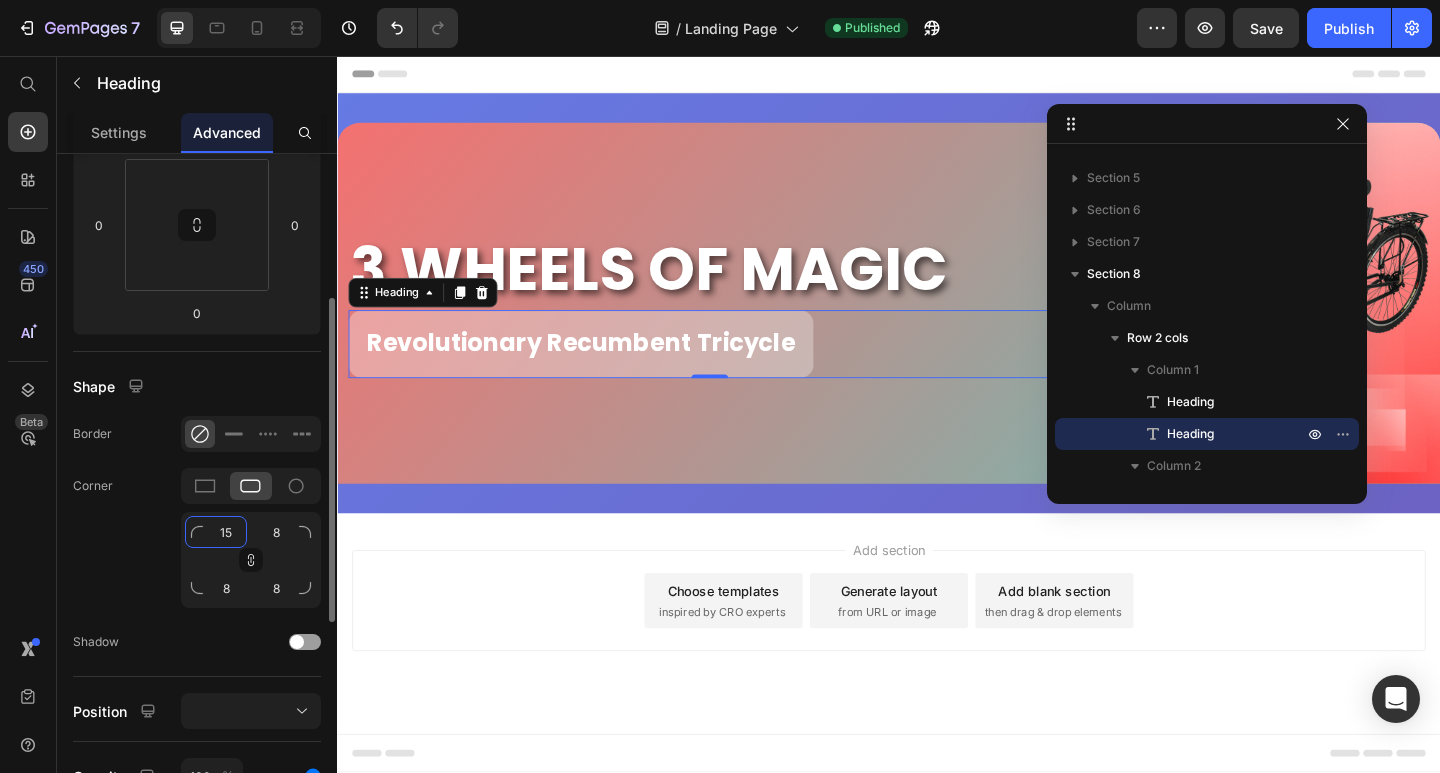 click on "15" 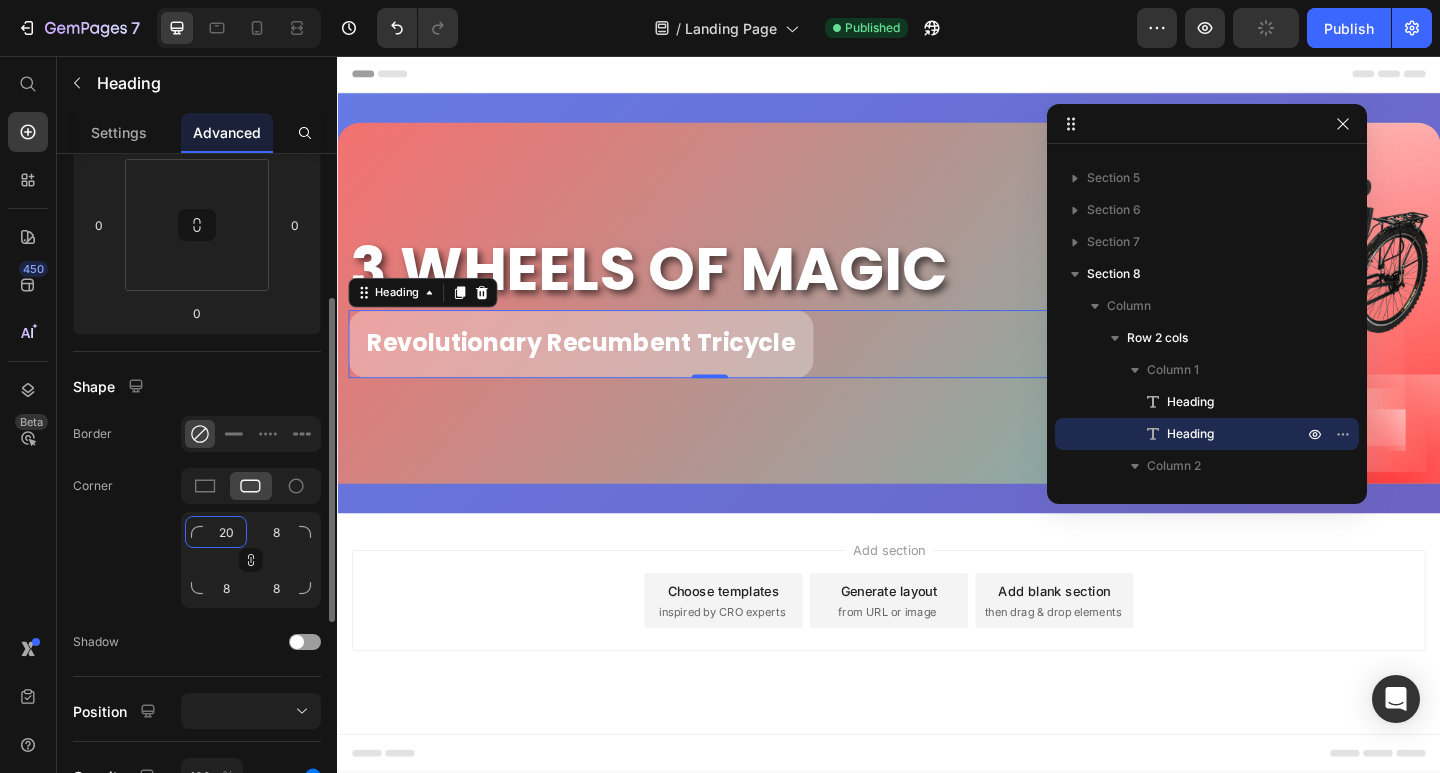 type on "20" 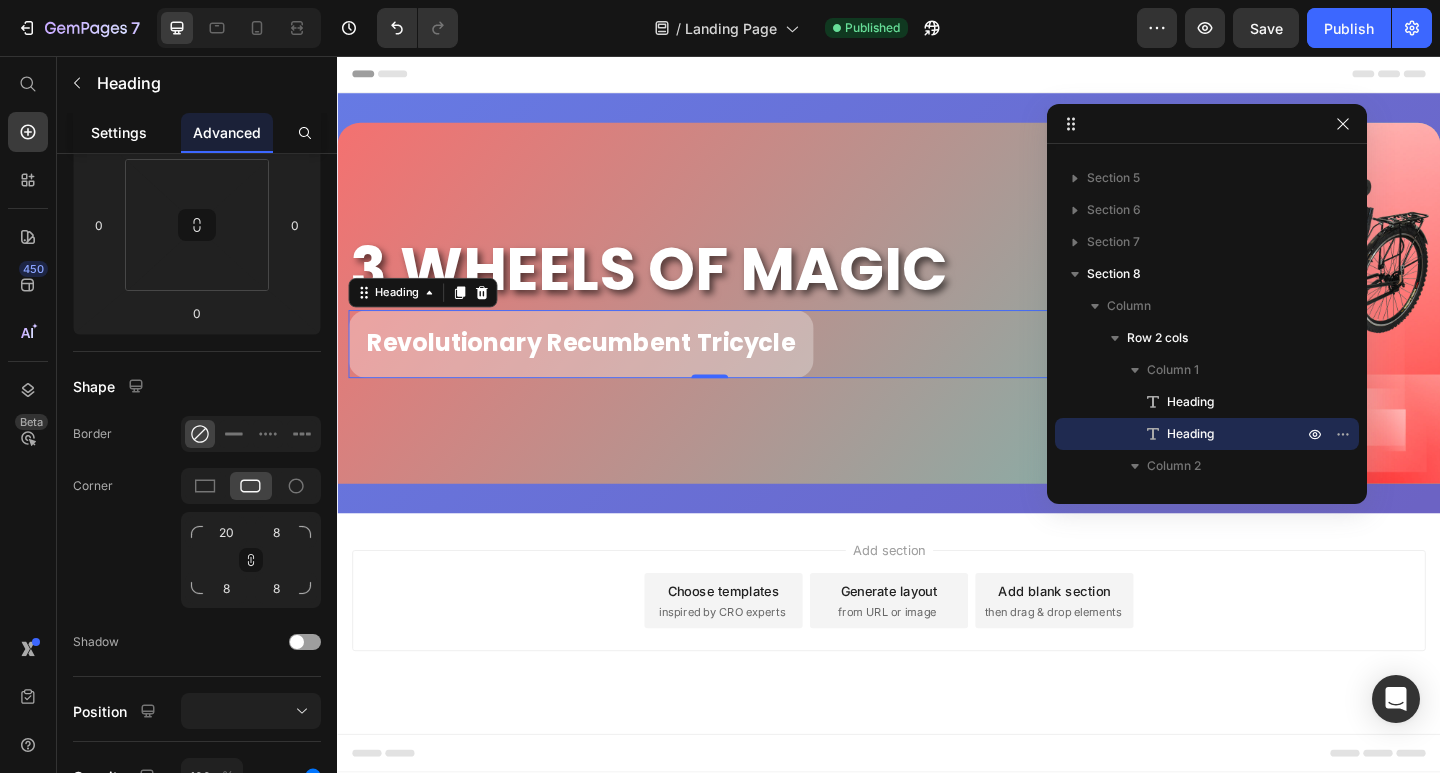 click on "Settings" at bounding box center [119, 132] 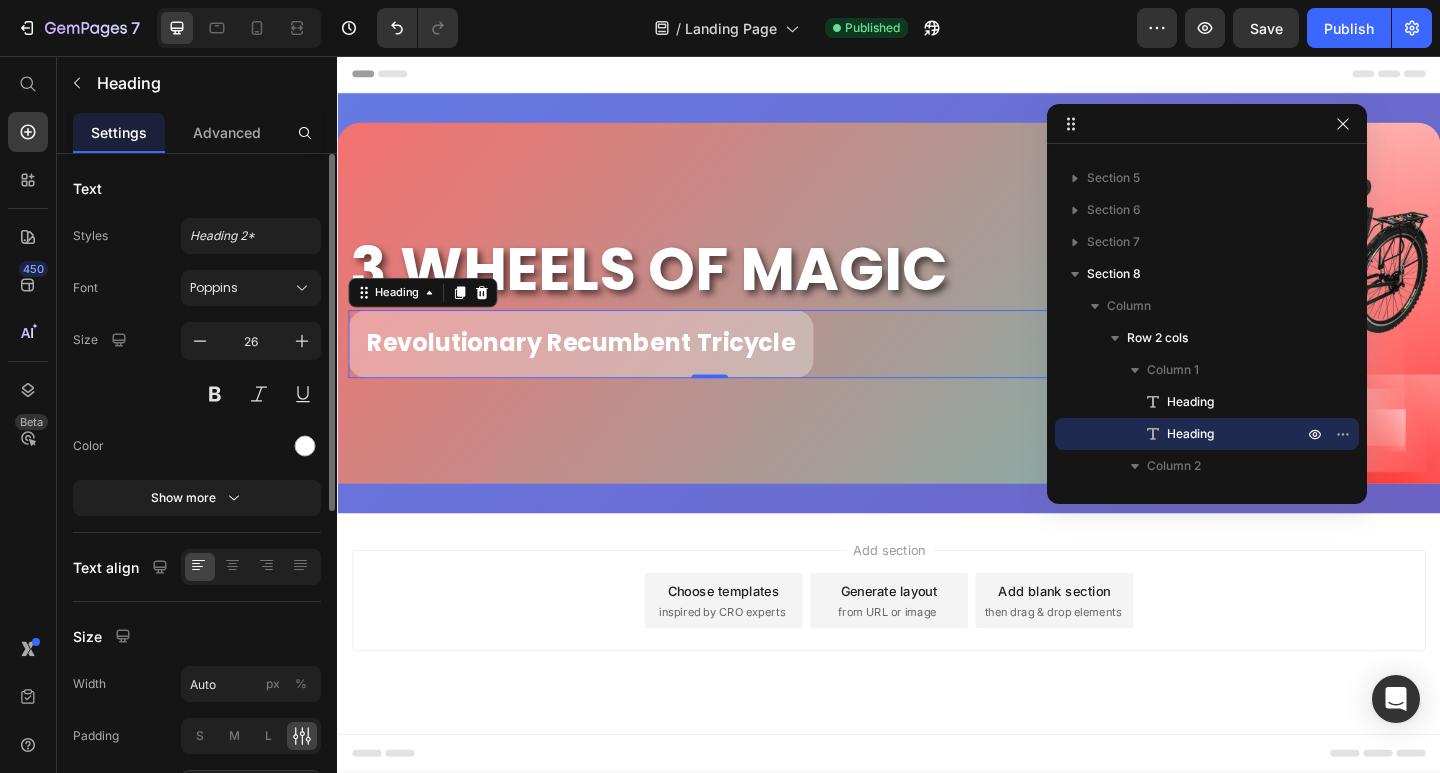 scroll, scrollTop: 400, scrollLeft: 0, axis: vertical 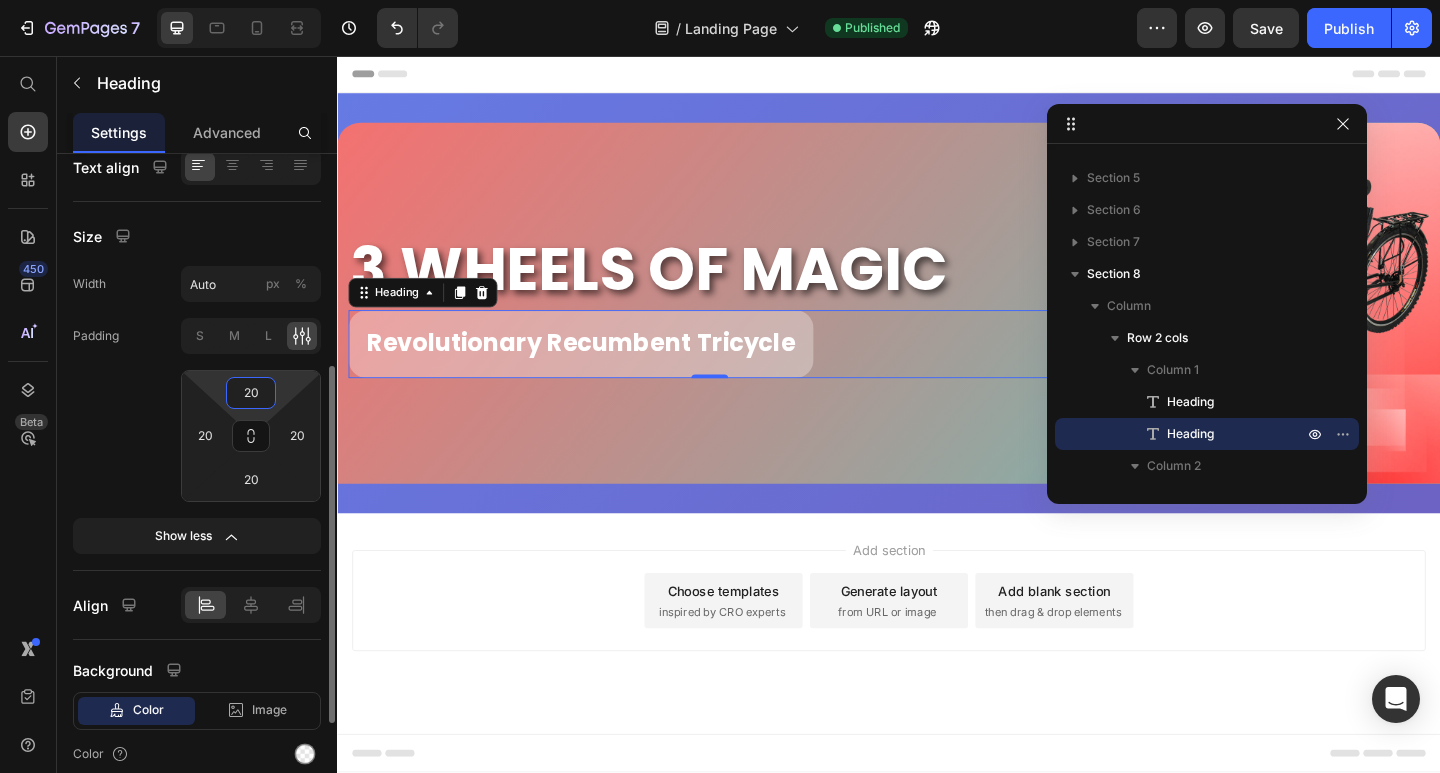 click on "20" at bounding box center (251, 393) 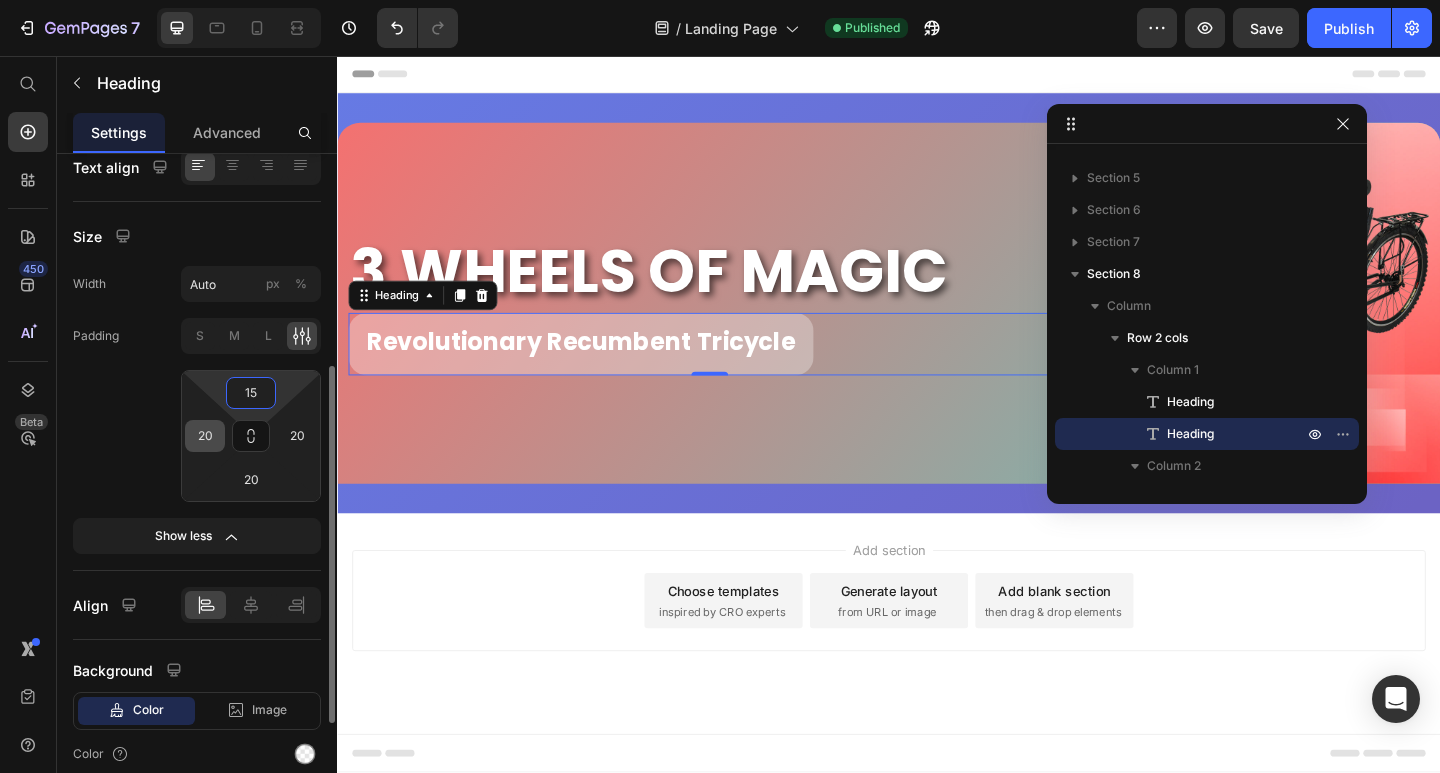 type on "15" 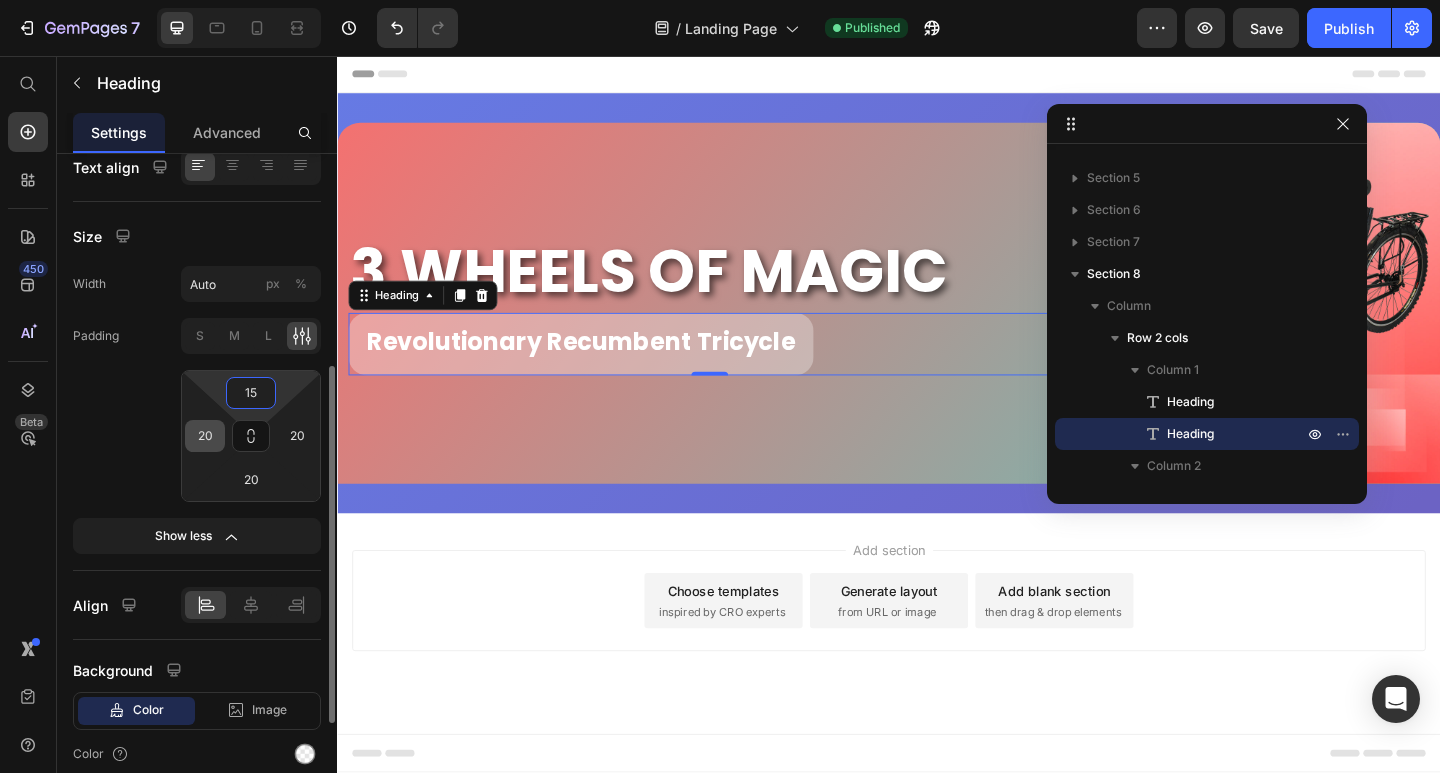 click on "20" at bounding box center [205, 436] 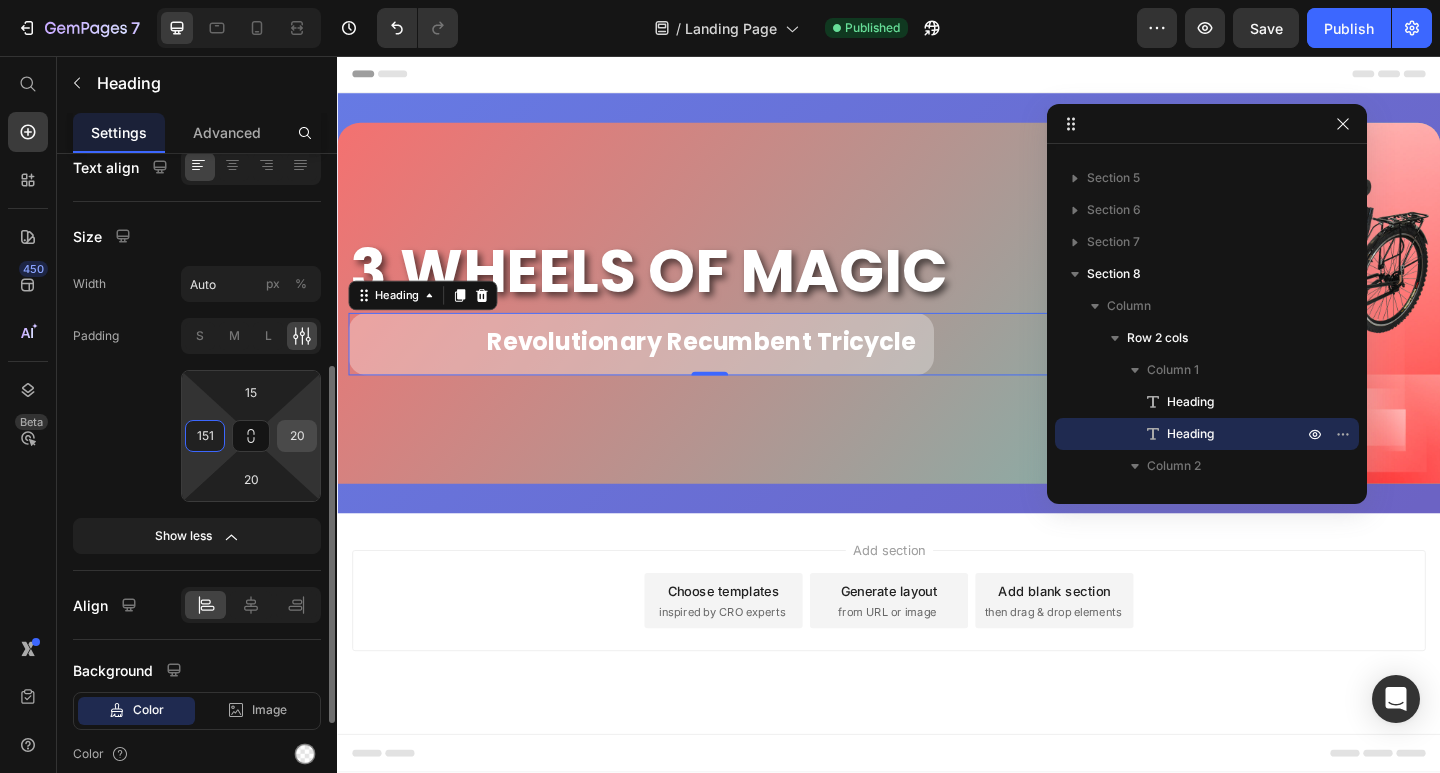 click on "20" at bounding box center [297, 436] 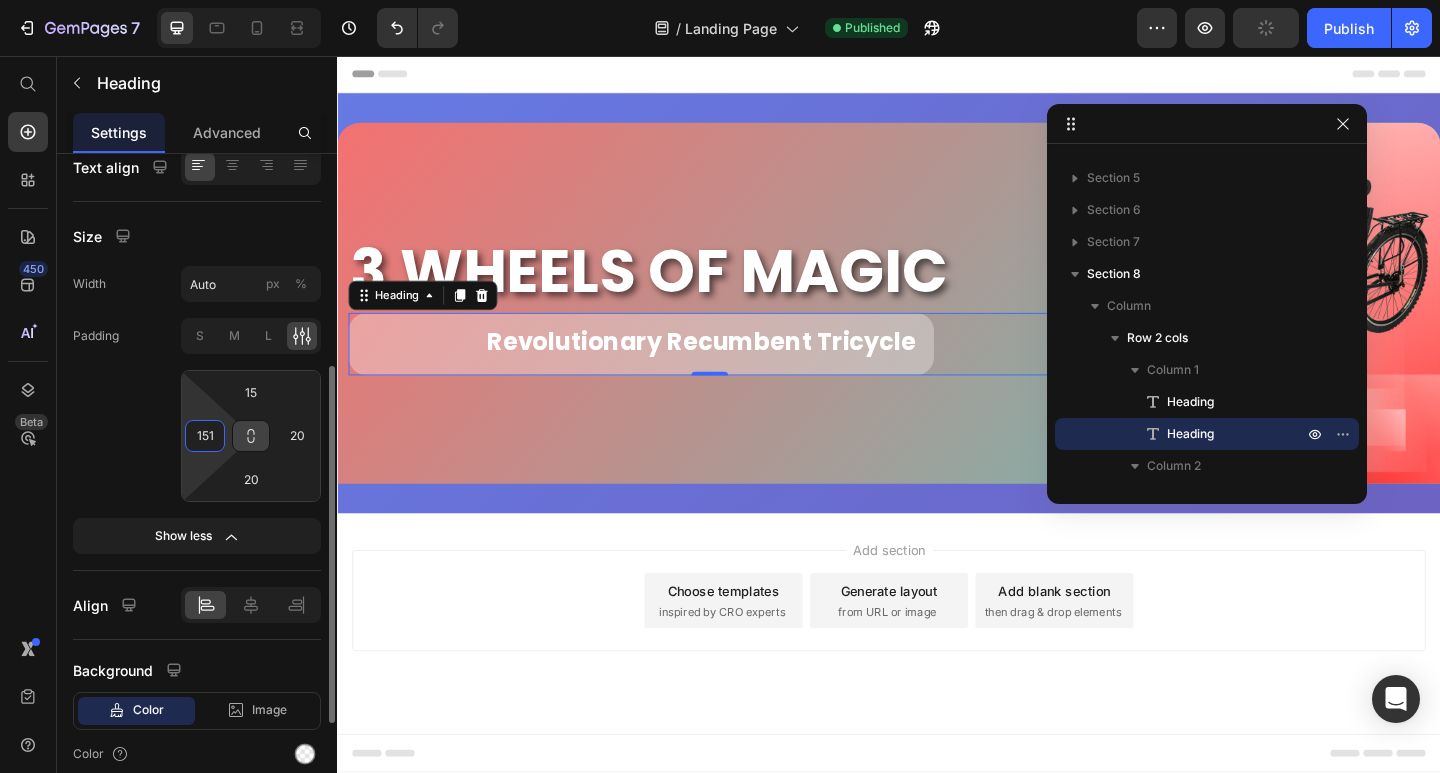 drag, startPoint x: 199, startPoint y: 440, endPoint x: 236, endPoint y: 441, distance: 37.01351 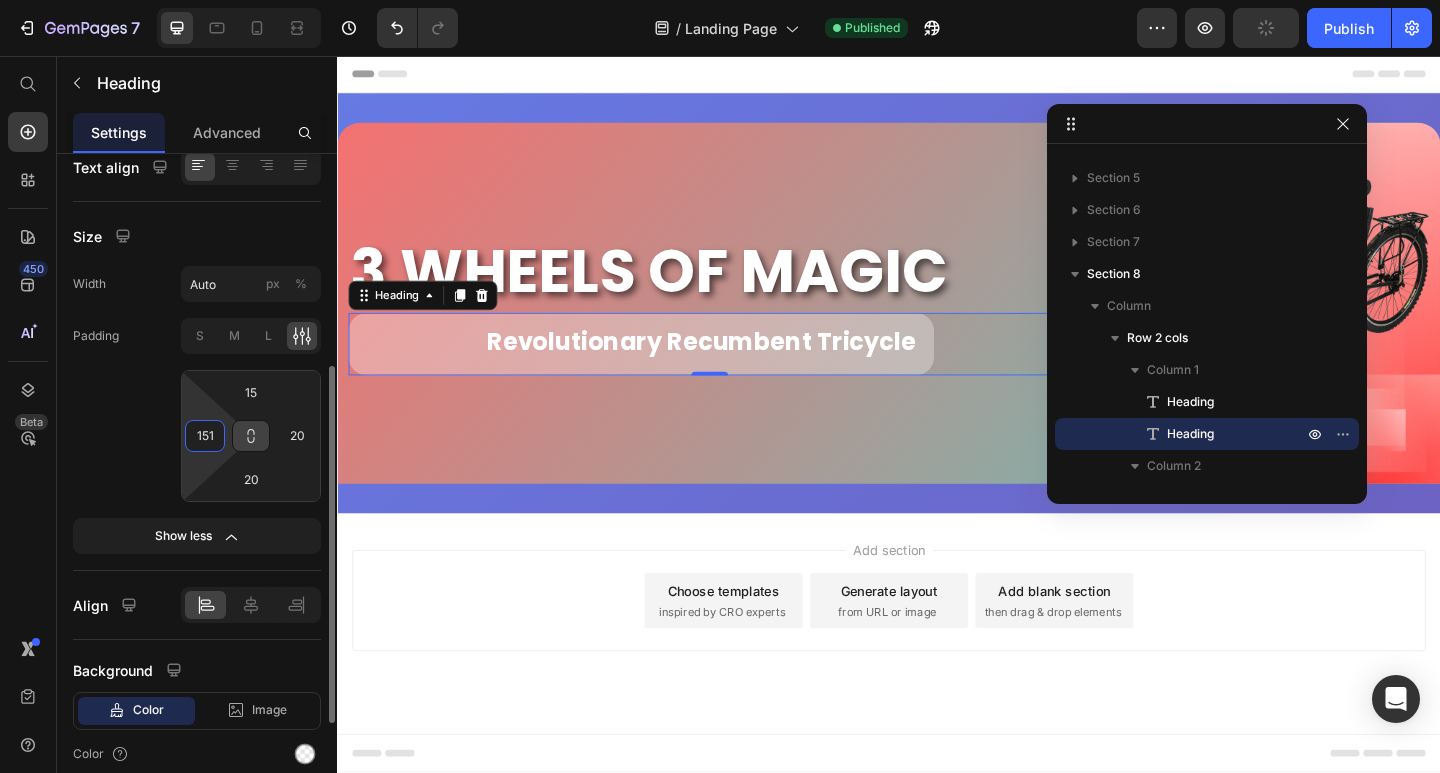click on "151" at bounding box center [205, 436] 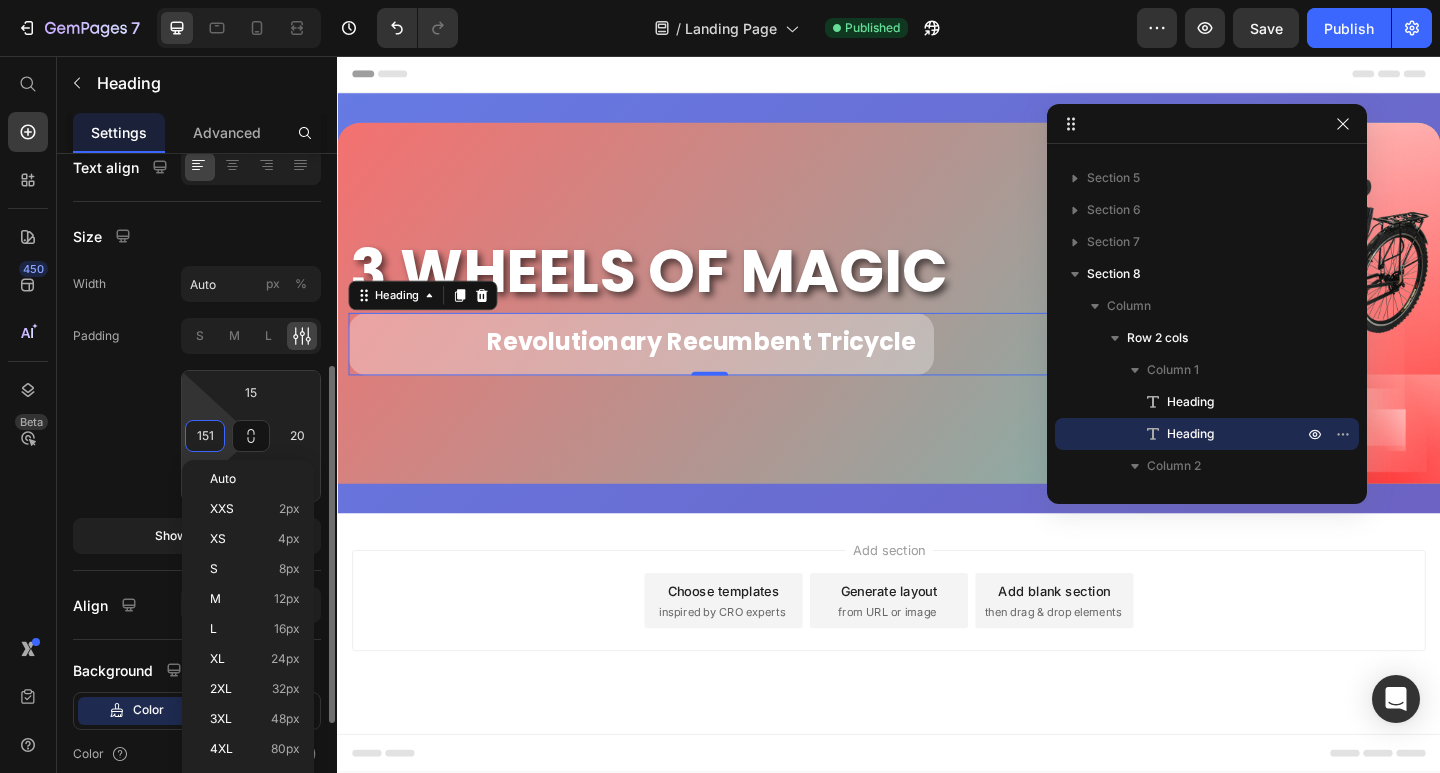 click on "151" at bounding box center [205, 436] 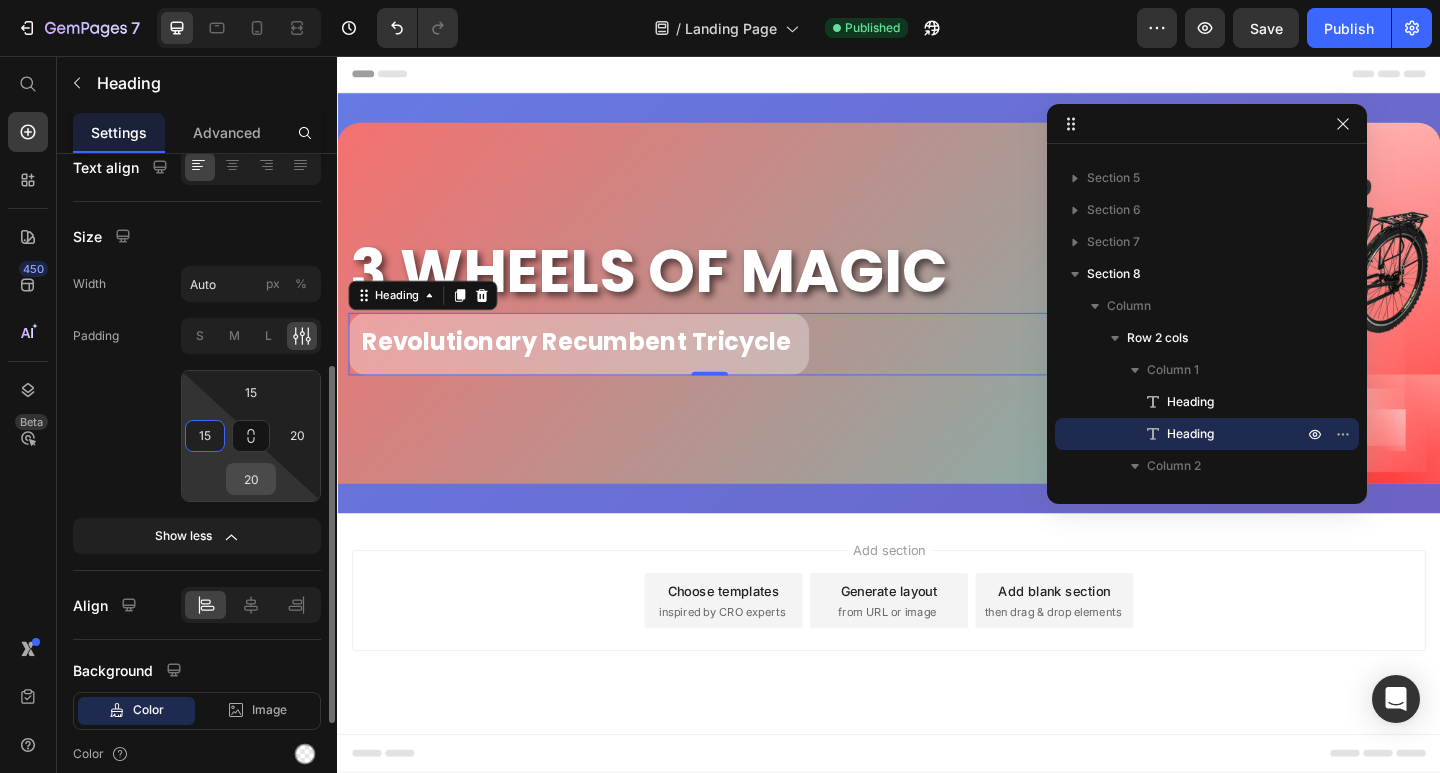 type on "15" 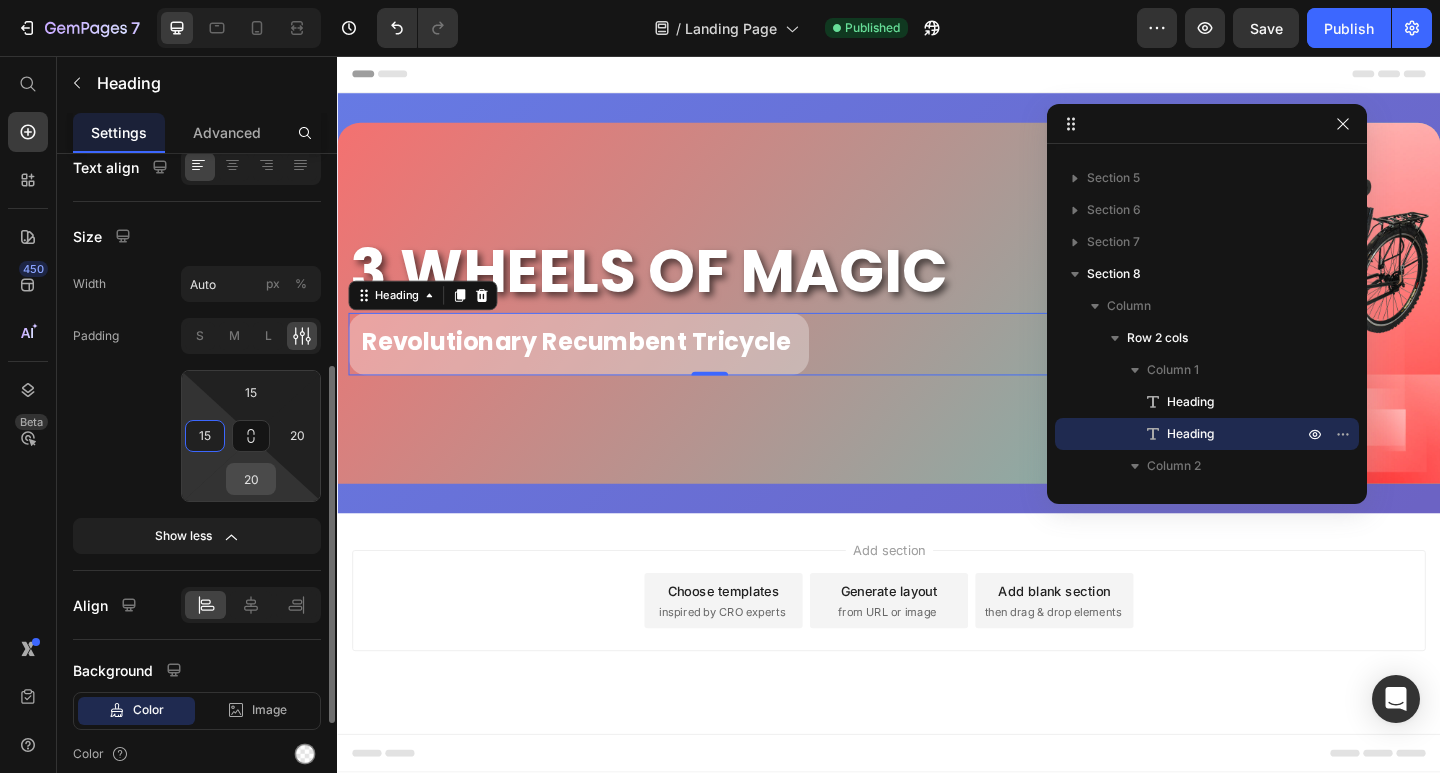 click on "20" at bounding box center (251, 479) 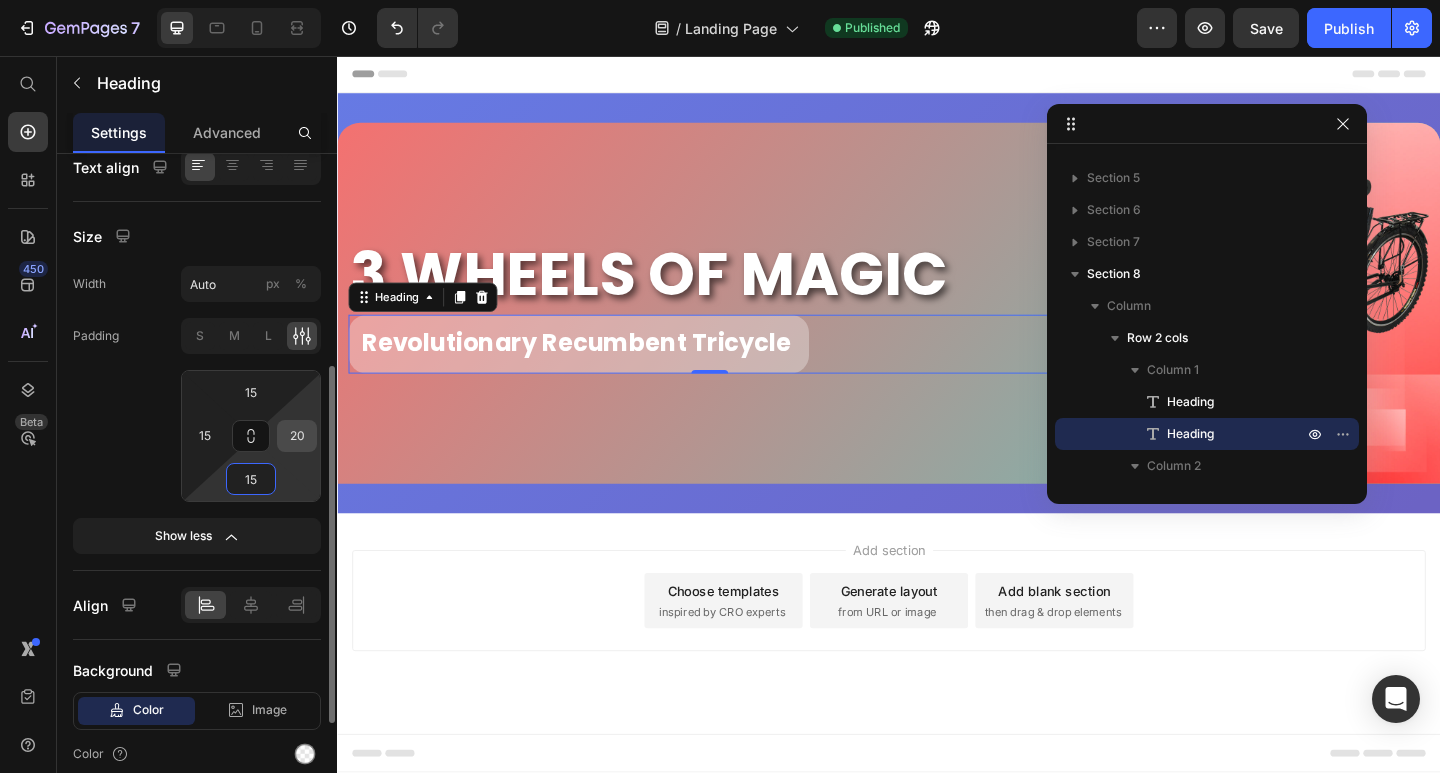 type on "15" 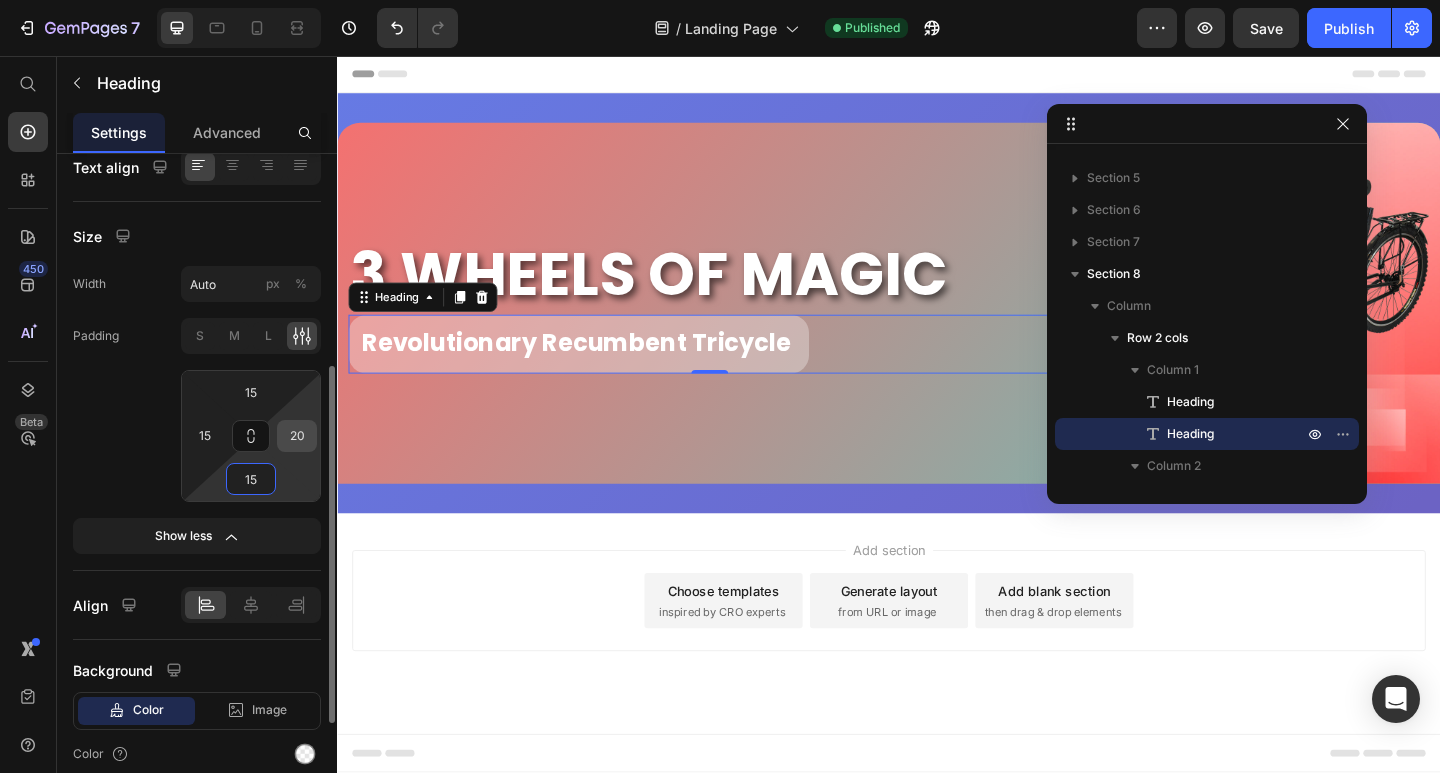 click on "20" at bounding box center [297, 436] 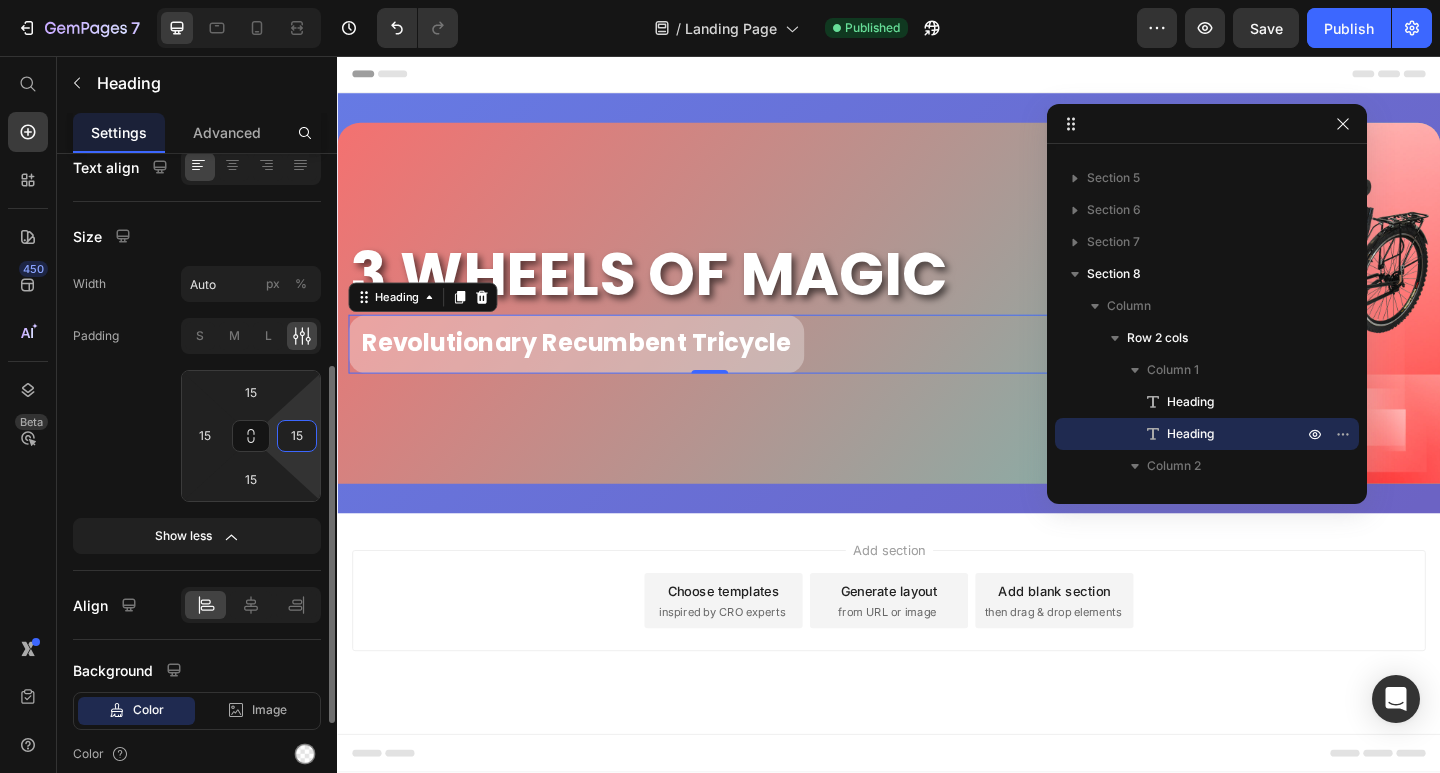 type on "15" 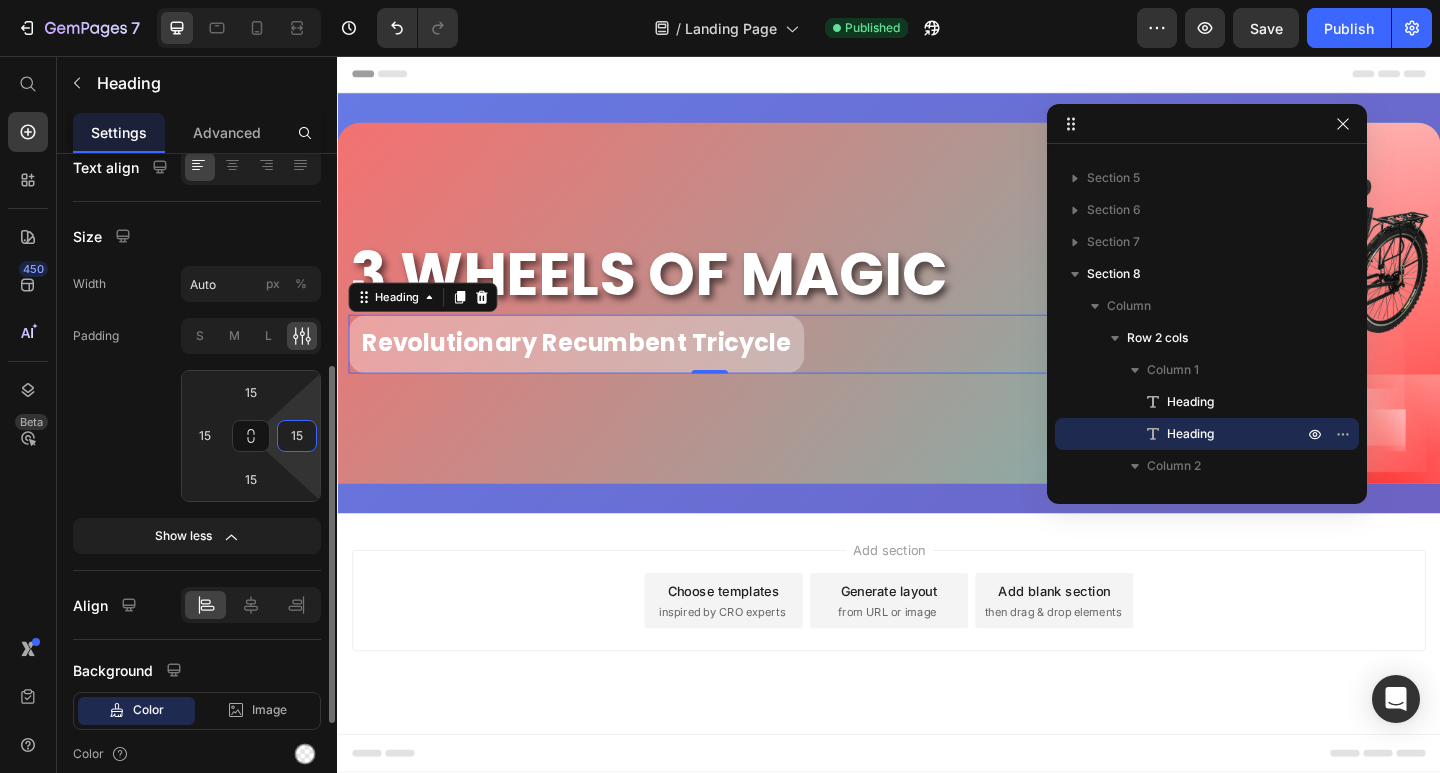 click on "Text Styles Heading 2* Font Poppins Size 26 Color Show more Text align Size Width Auto px % Padding S M L 15 15 15 15 Show less Align Background Color Image Video  Color  SEO HTML tag H2  Delete element" at bounding box center [197, 392] 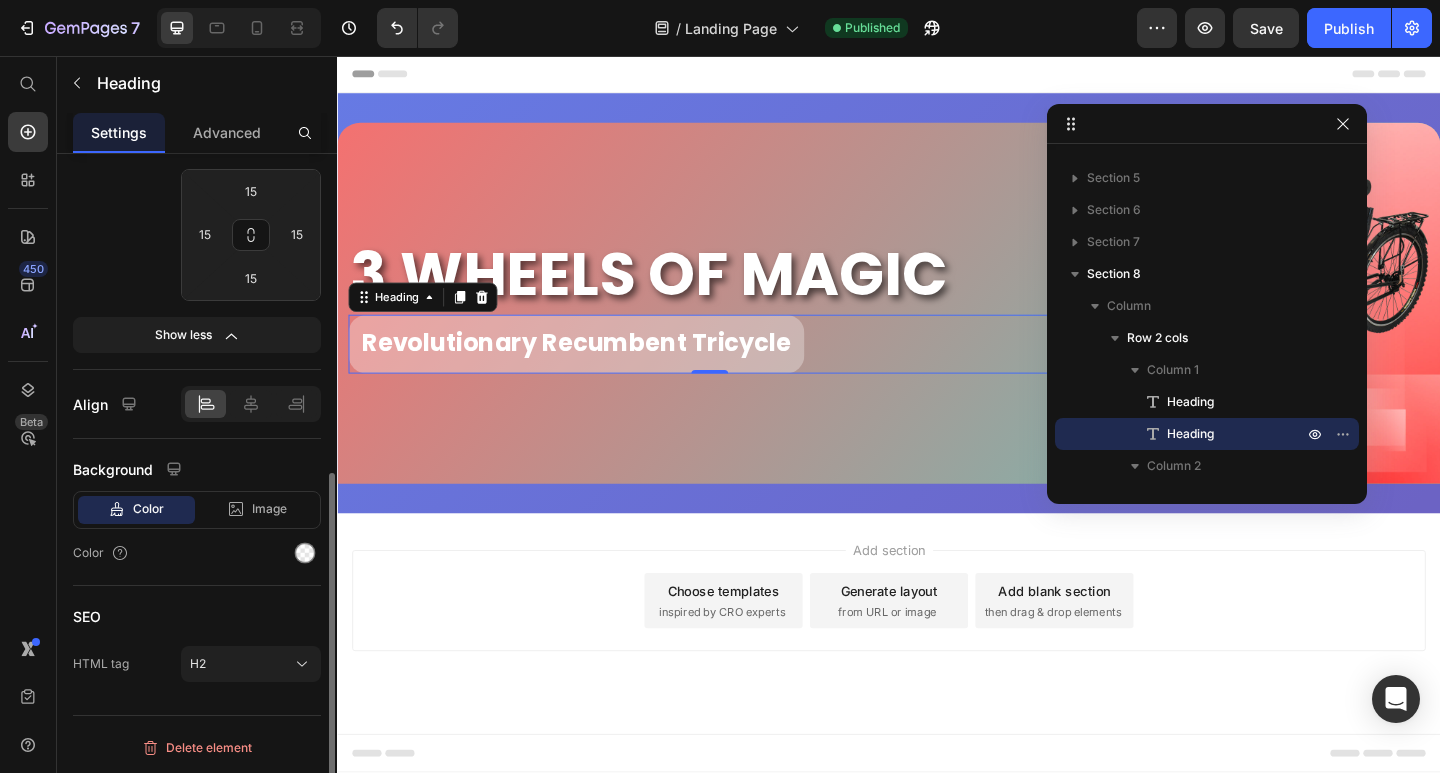 scroll, scrollTop: 1, scrollLeft: 0, axis: vertical 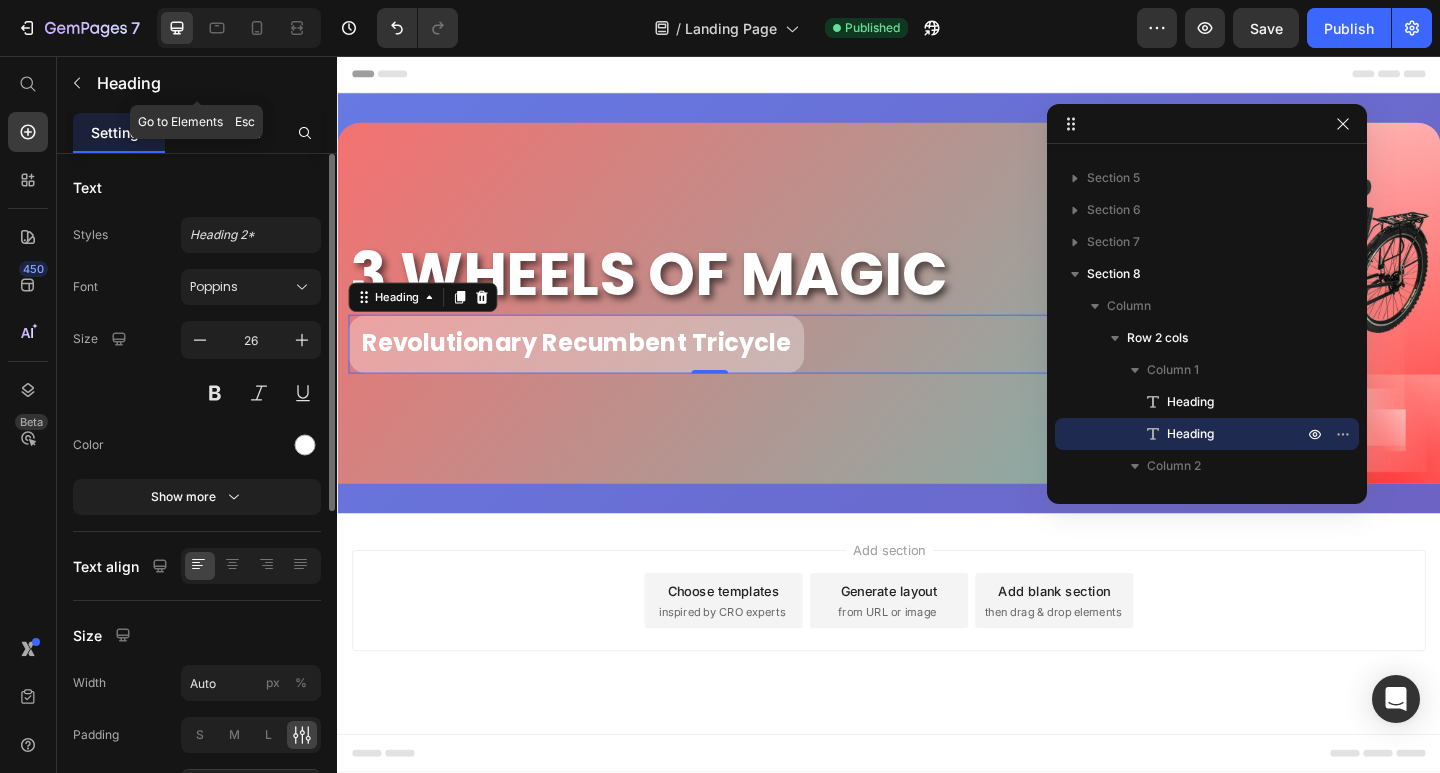 click on "Advanced" at bounding box center (227, 132) 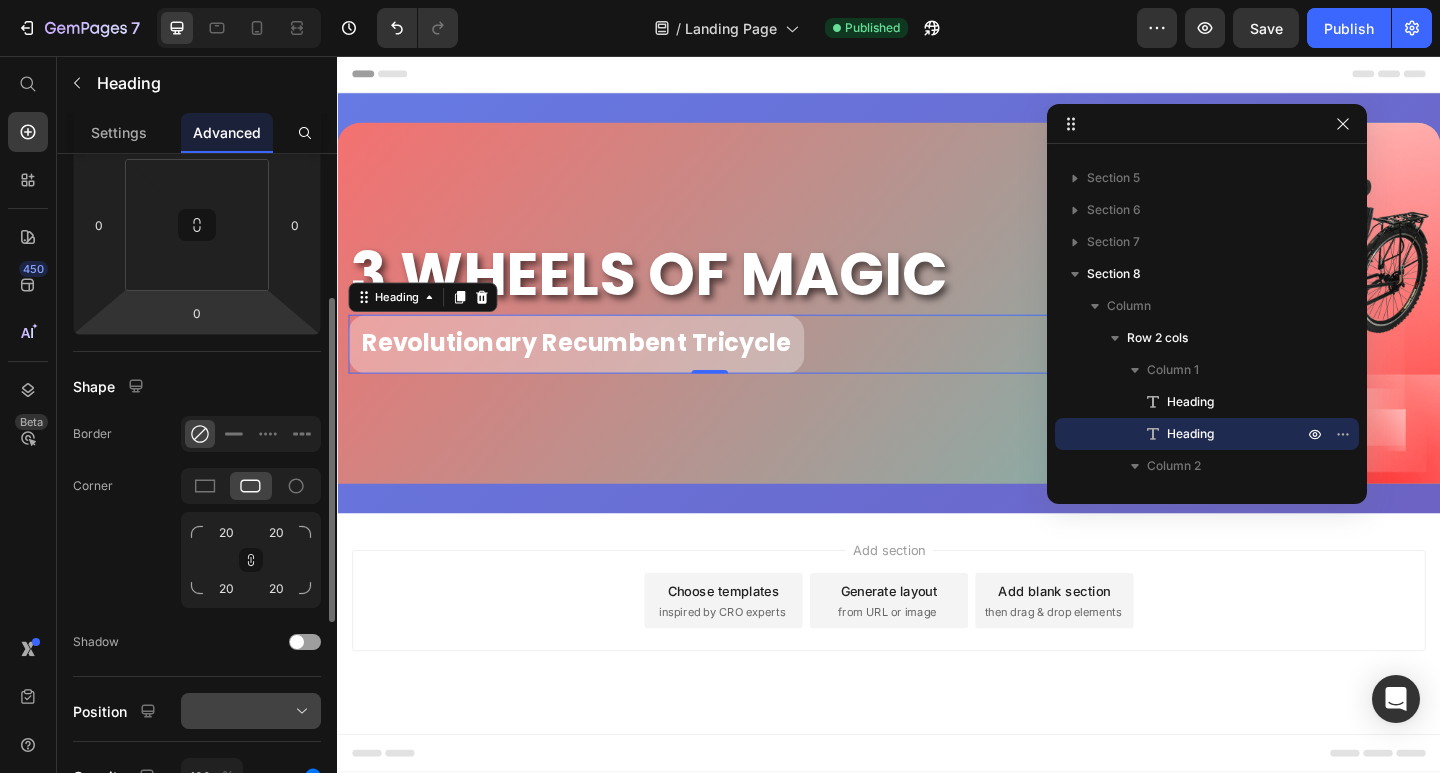 scroll, scrollTop: 600, scrollLeft: 0, axis: vertical 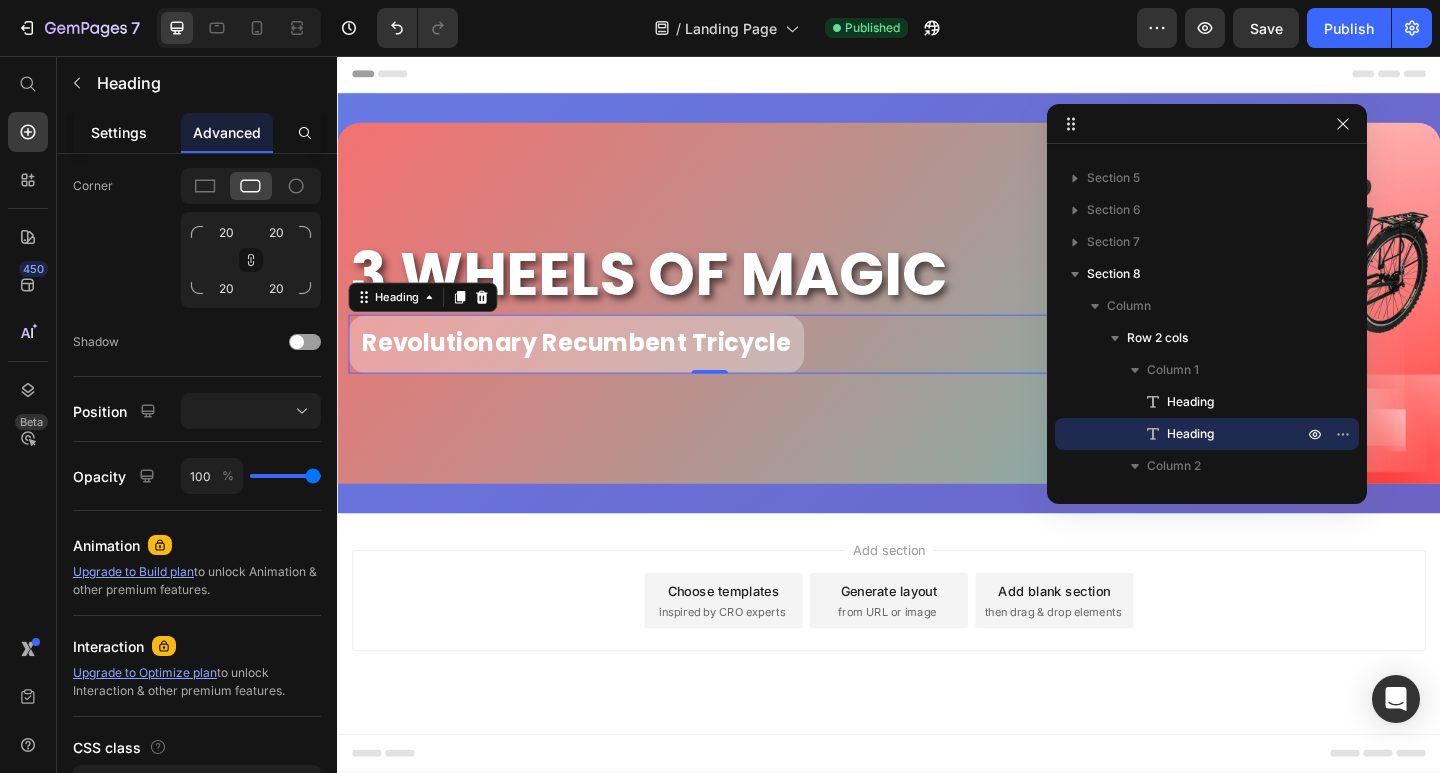 click on "Settings" at bounding box center (119, 132) 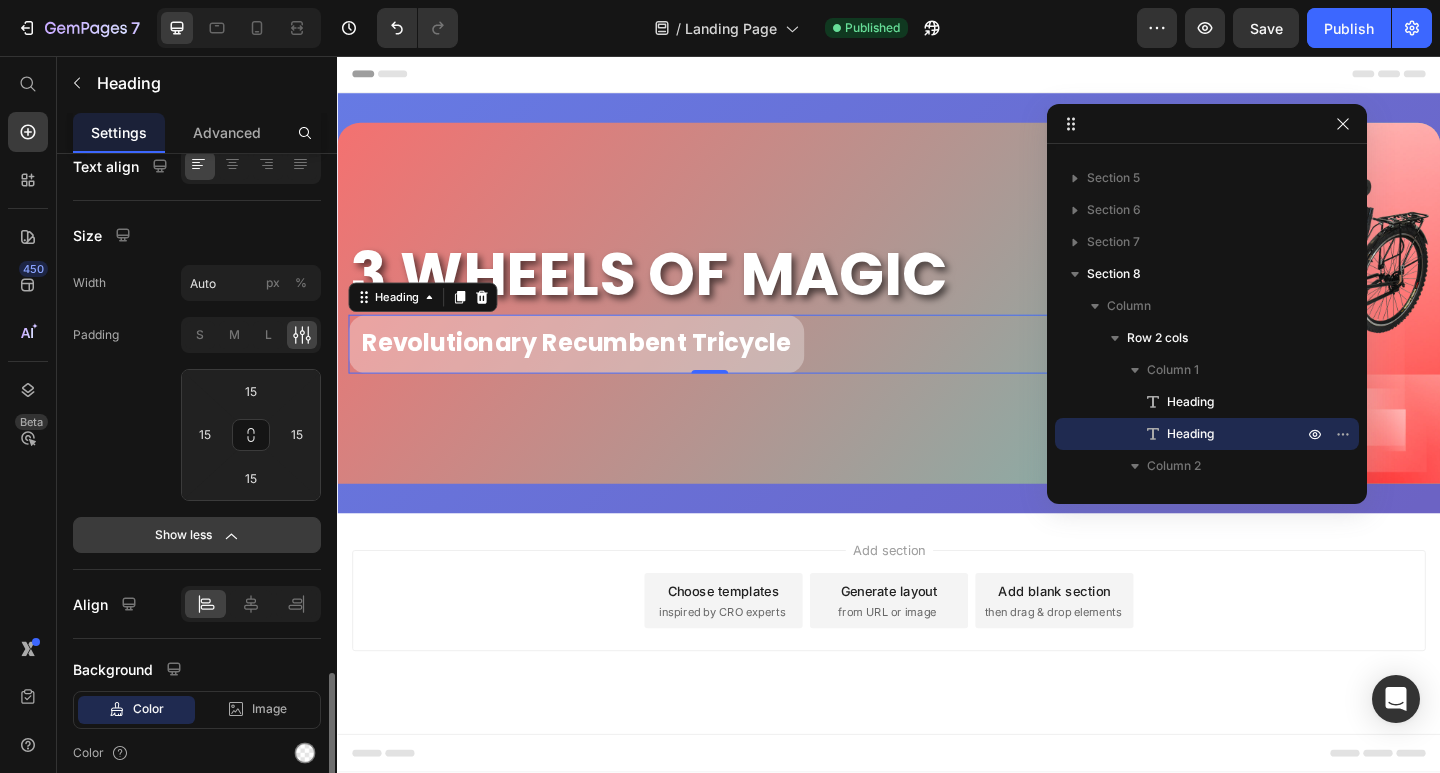 scroll, scrollTop: 601, scrollLeft: 0, axis: vertical 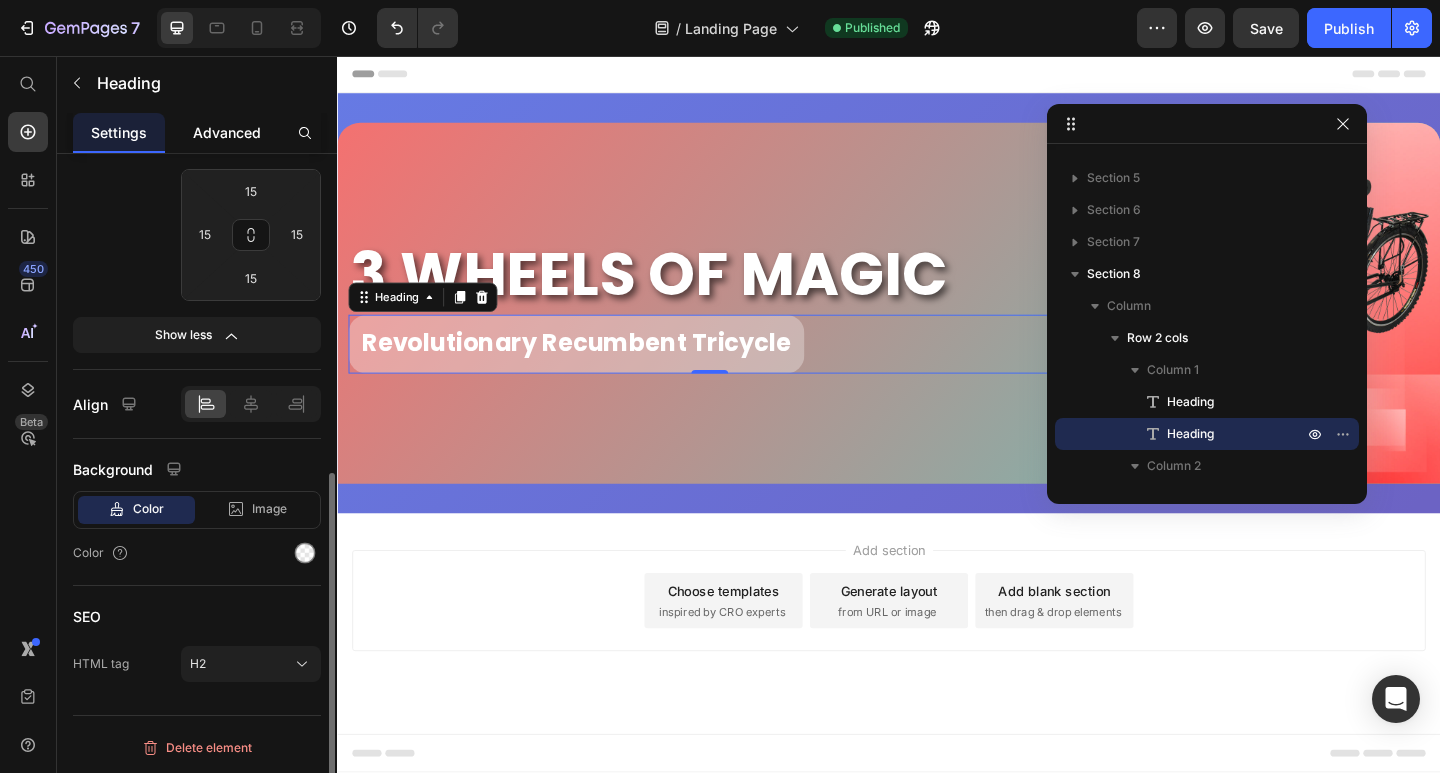 click on "Advanced" 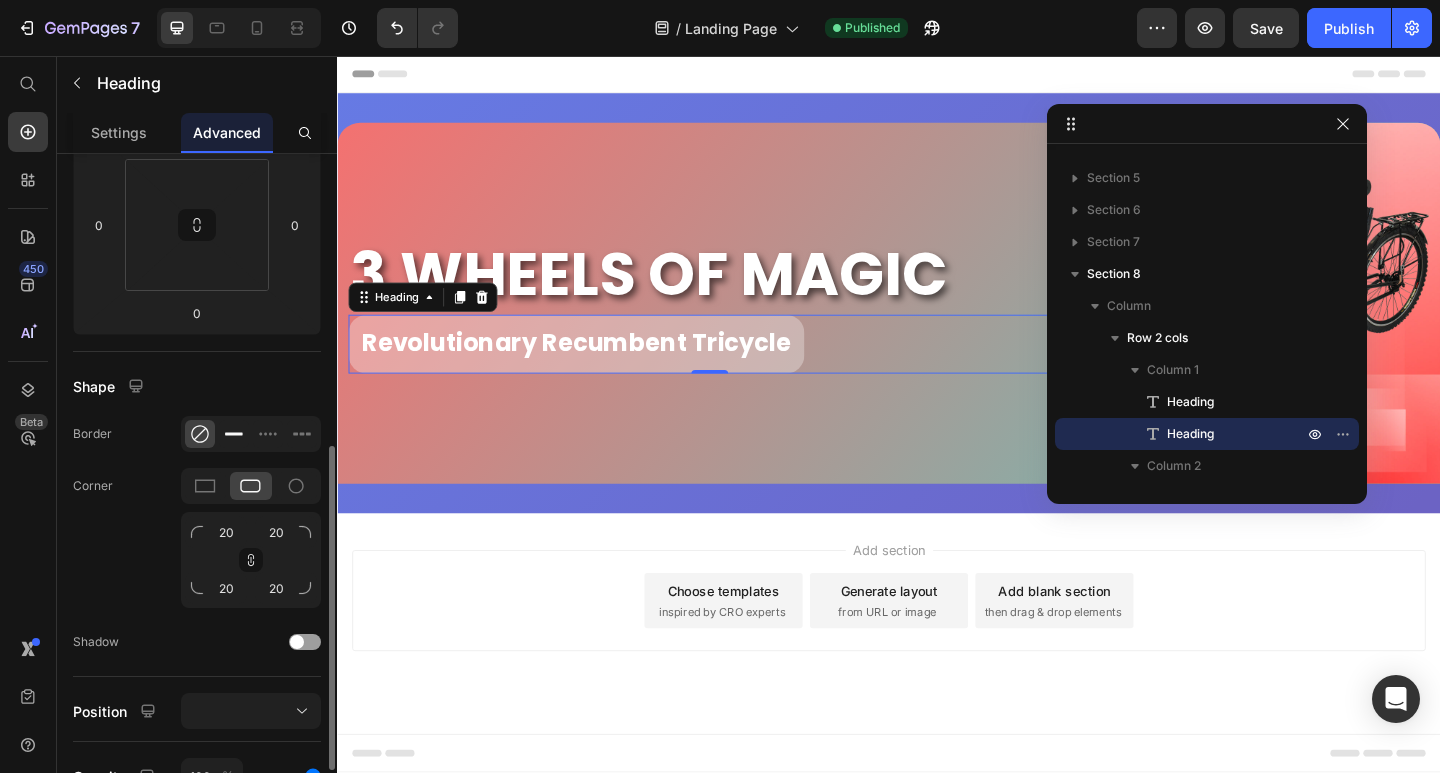 scroll, scrollTop: 400, scrollLeft: 0, axis: vertical 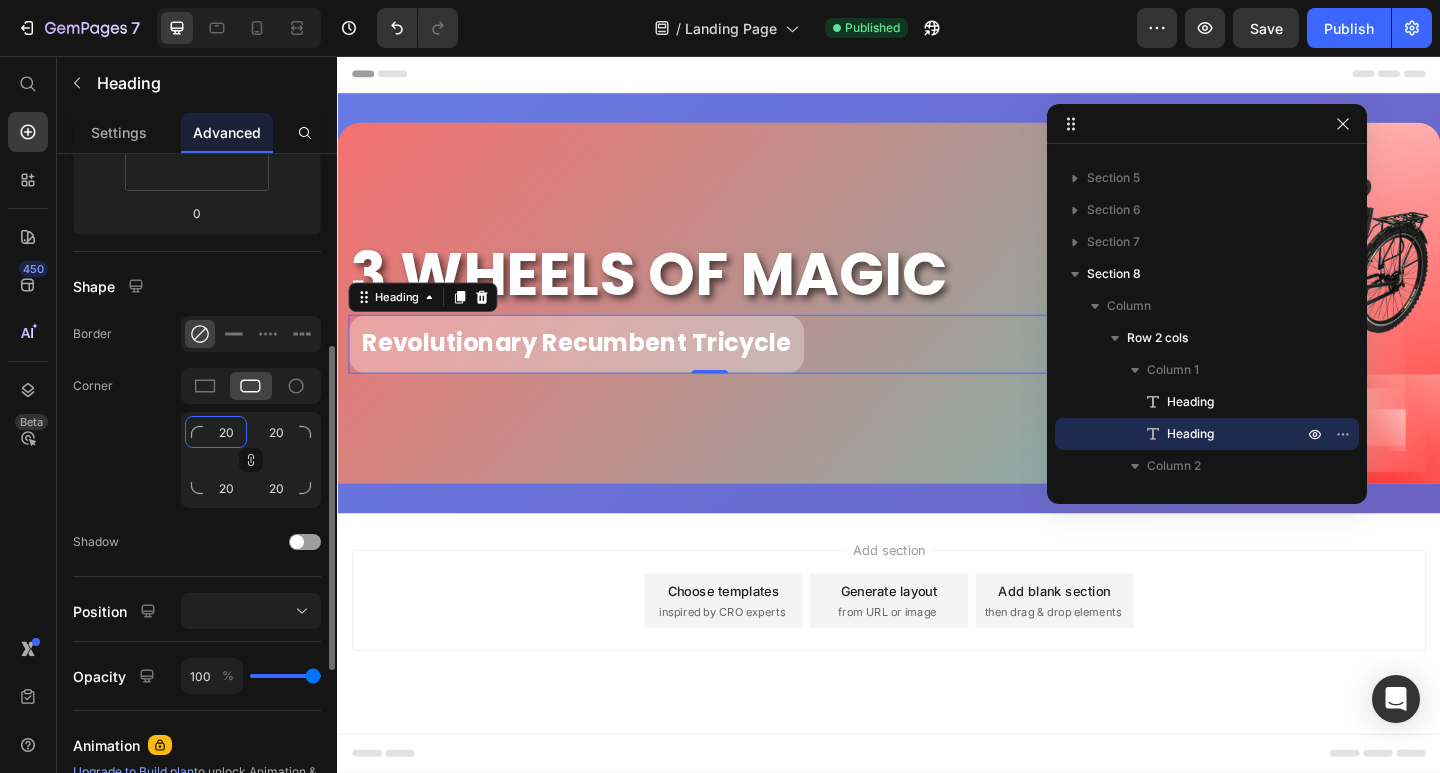 click on "20" 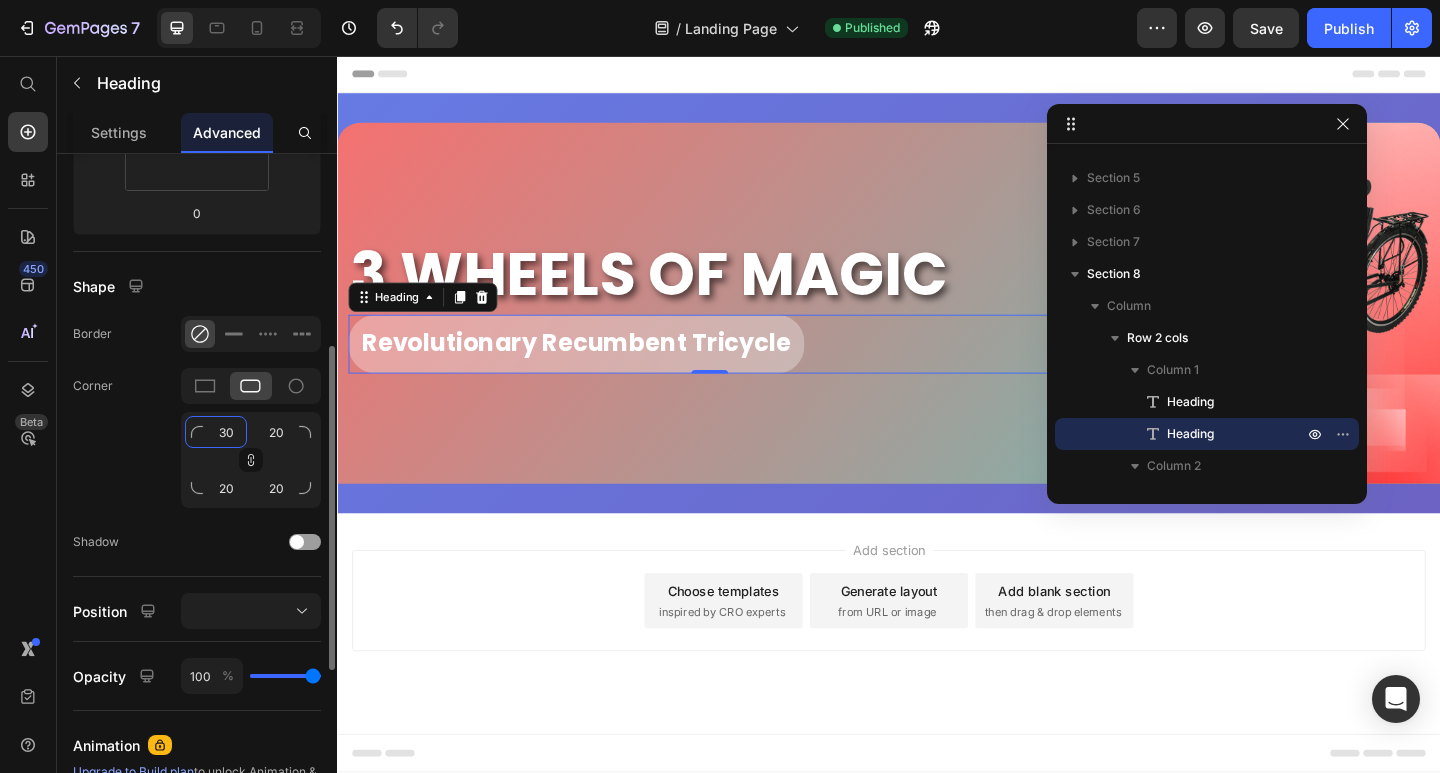 type on "30" 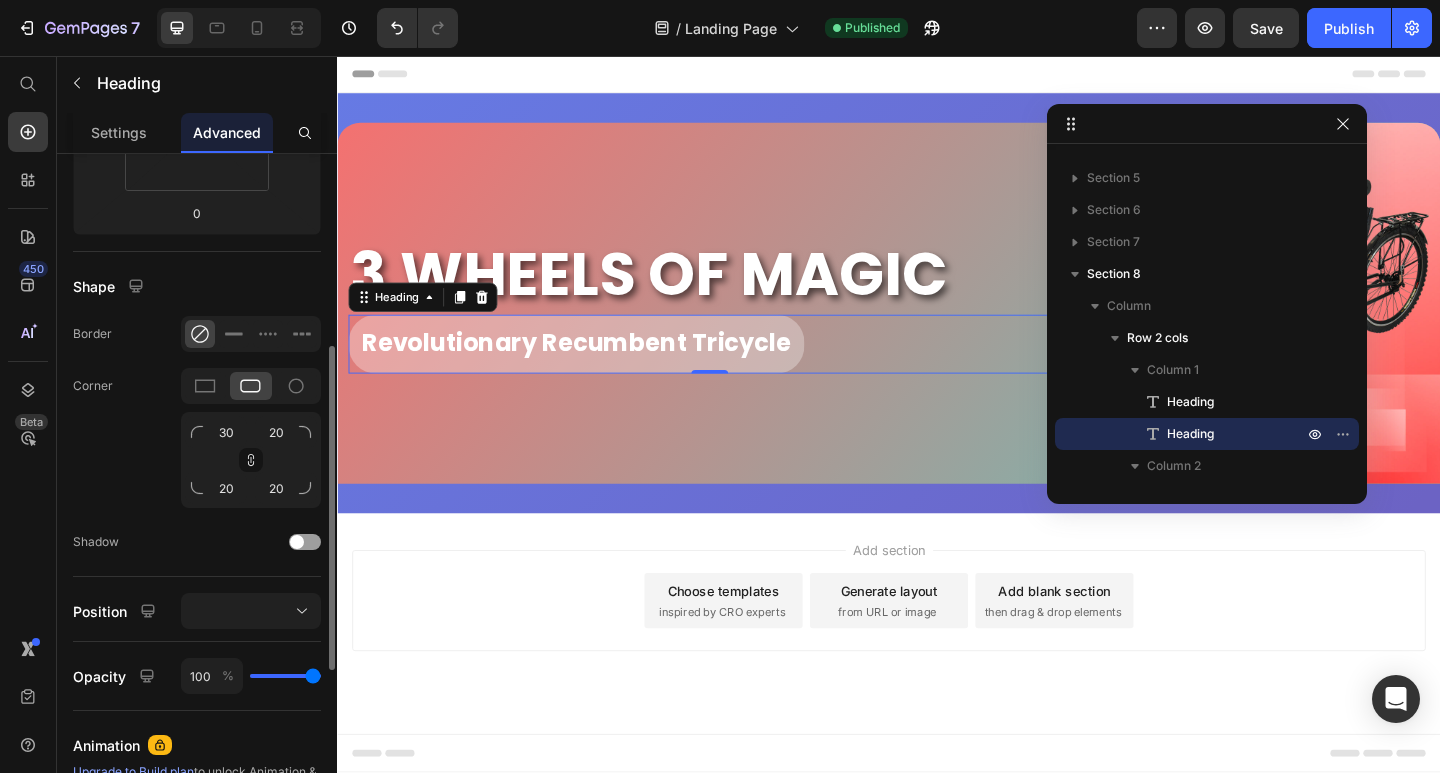 click on "Corner 30 20 20 20" 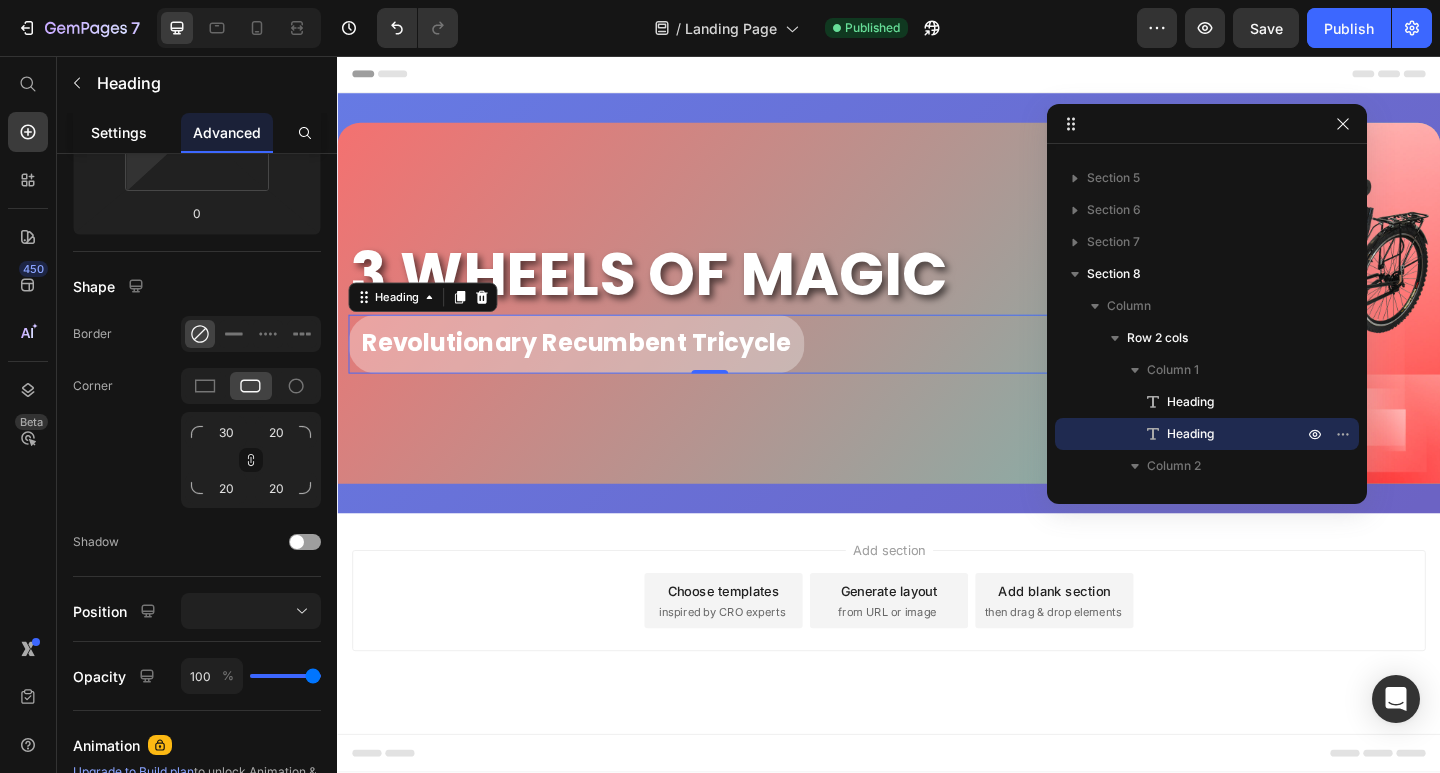 click on "Settings" 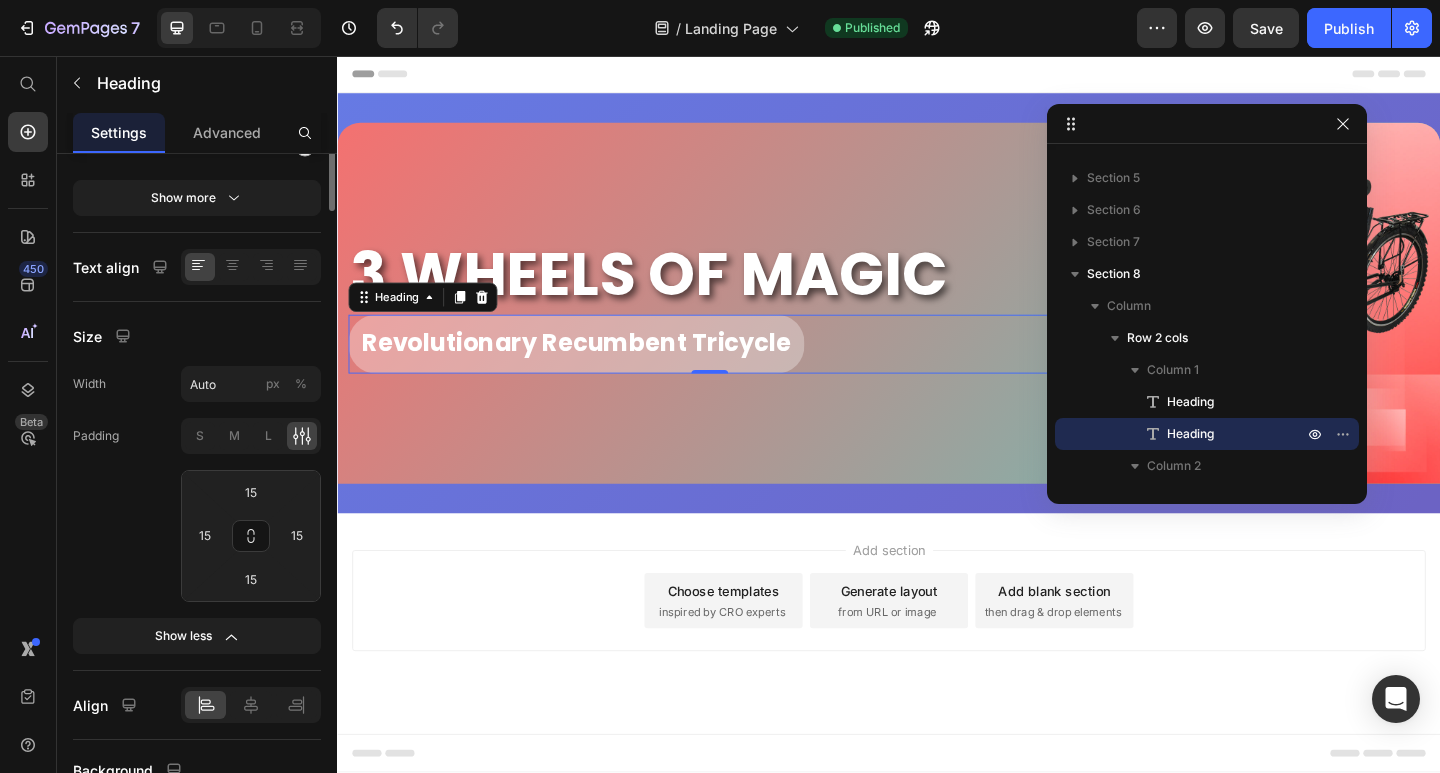 scroll, scrollTop: 0, scrollLeft: 0, axis: both 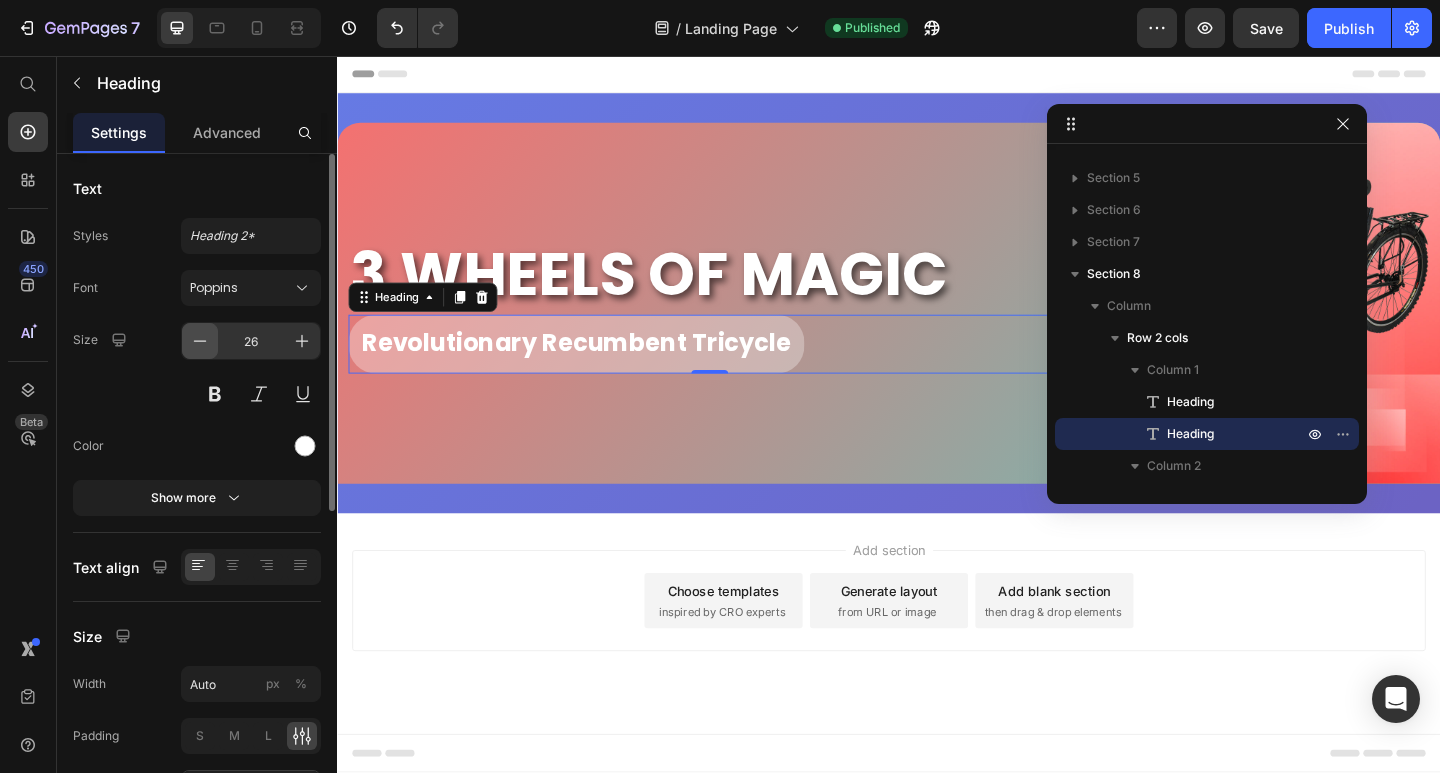 click 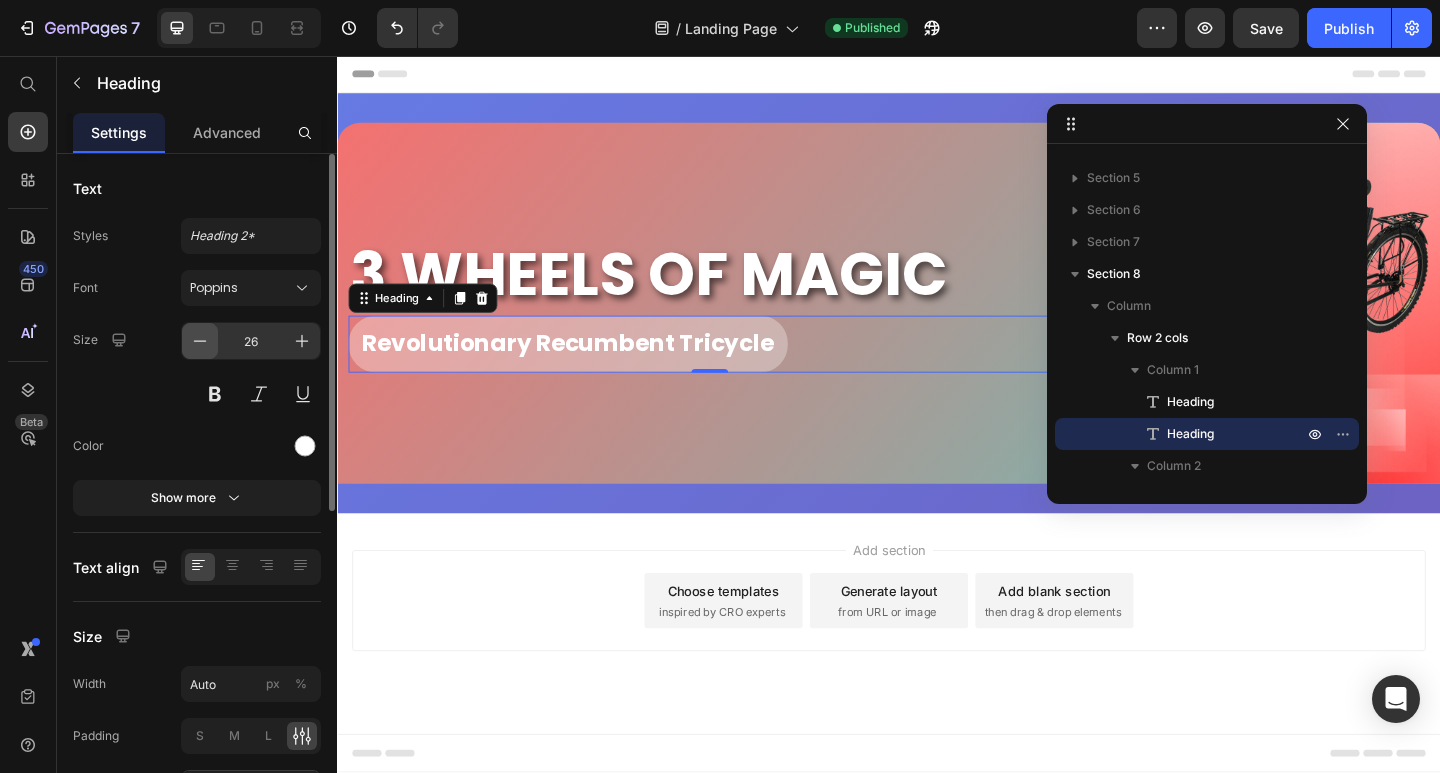click 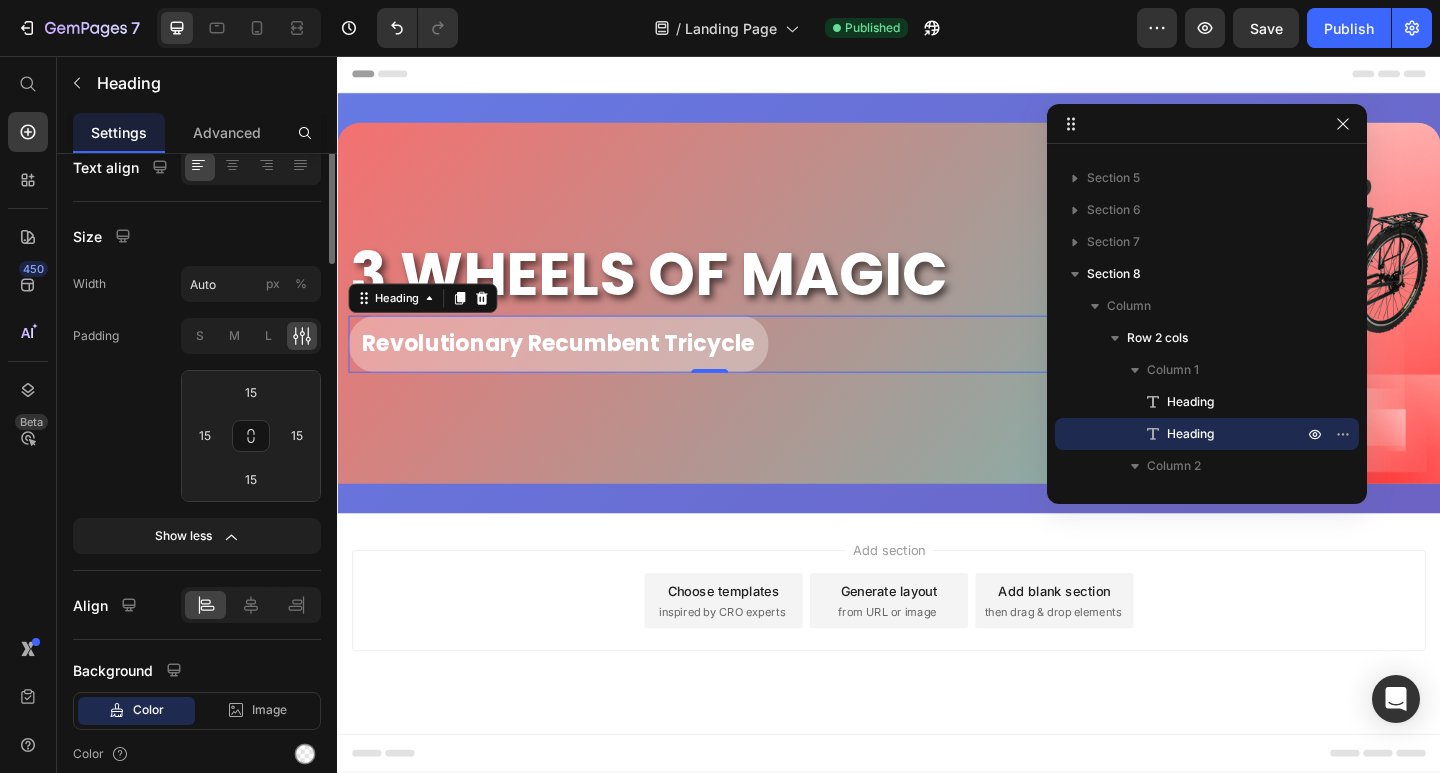 scroll, scrollTop: 0, scrollLeft: 0, axis: both 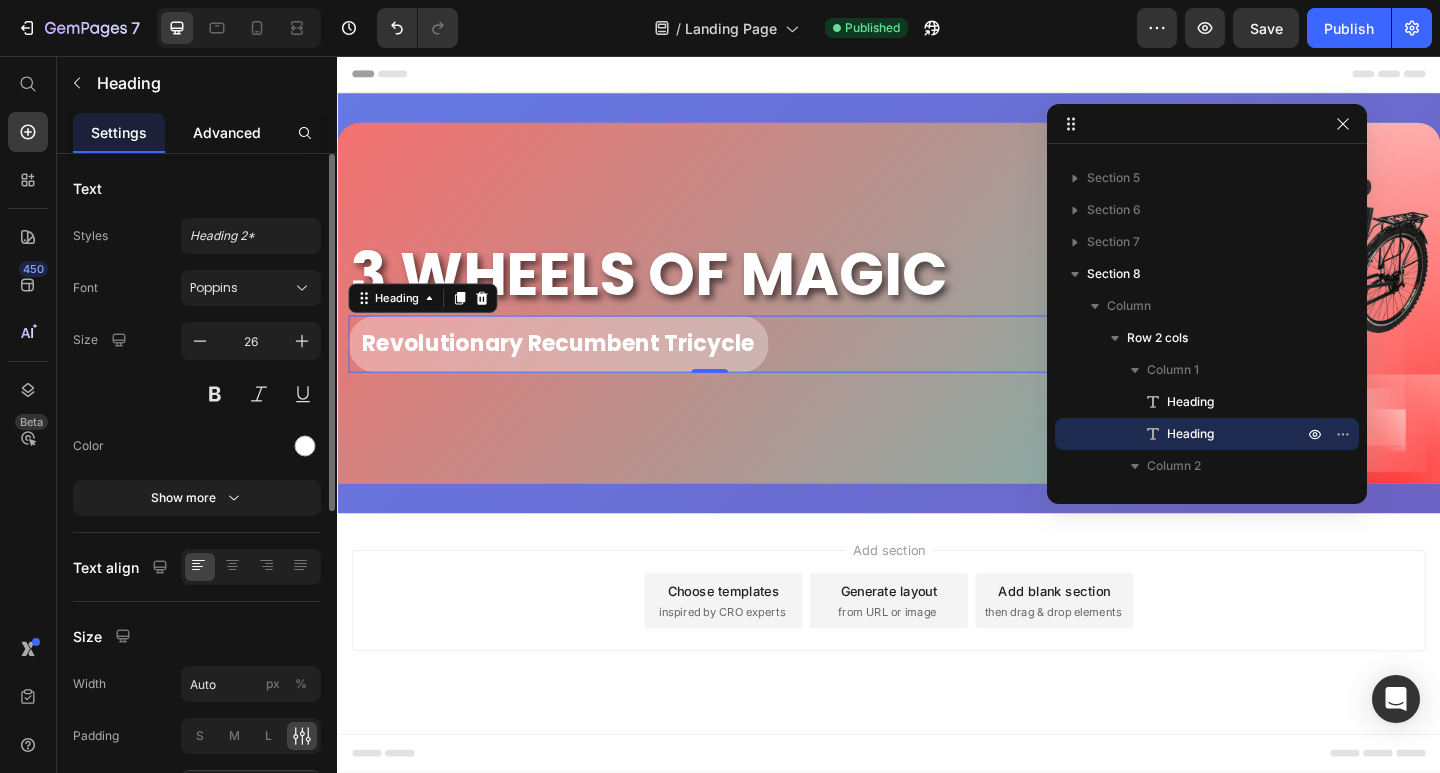 click on "Advanced" at bounding box center (227, 132) 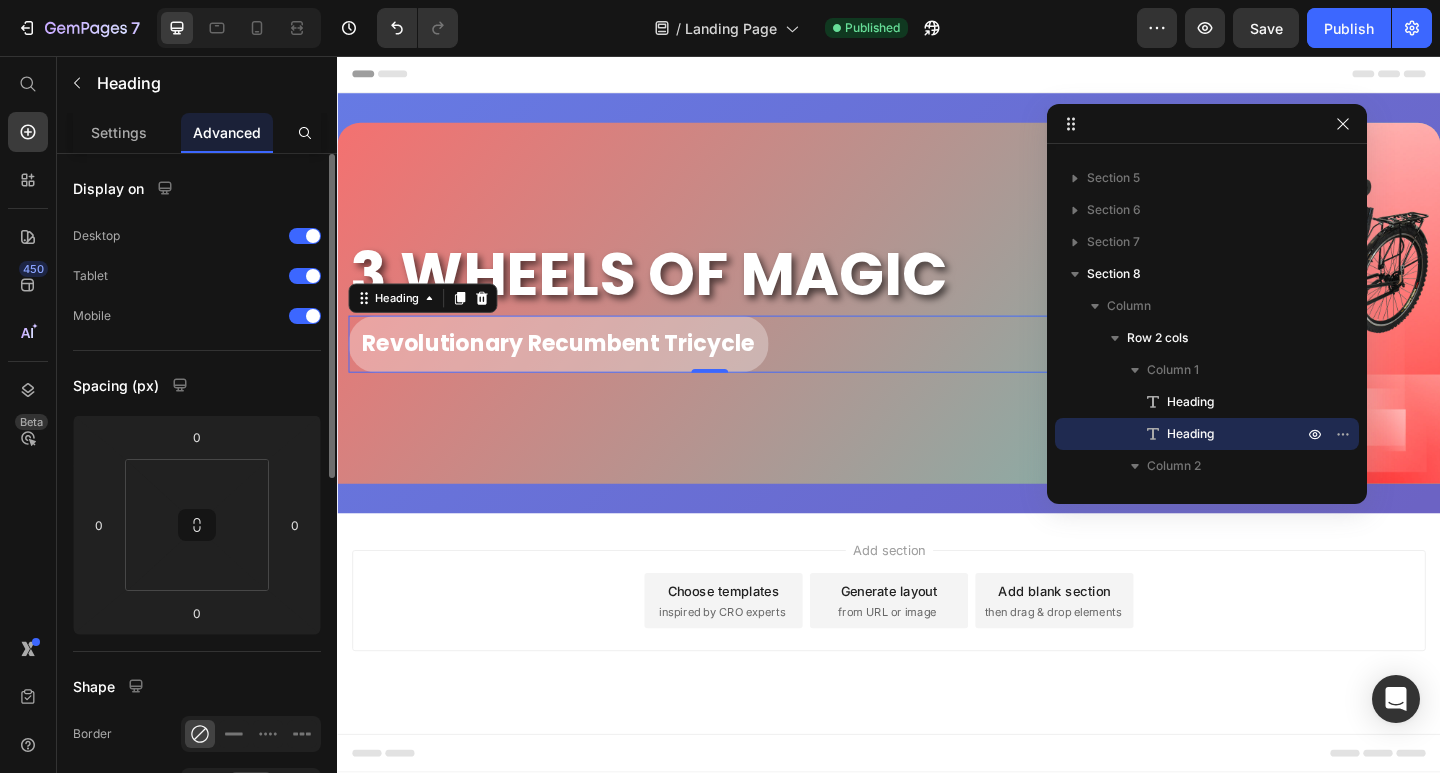 scroll, scrollTop: 400, scrollLeft: 0, axis: vertical 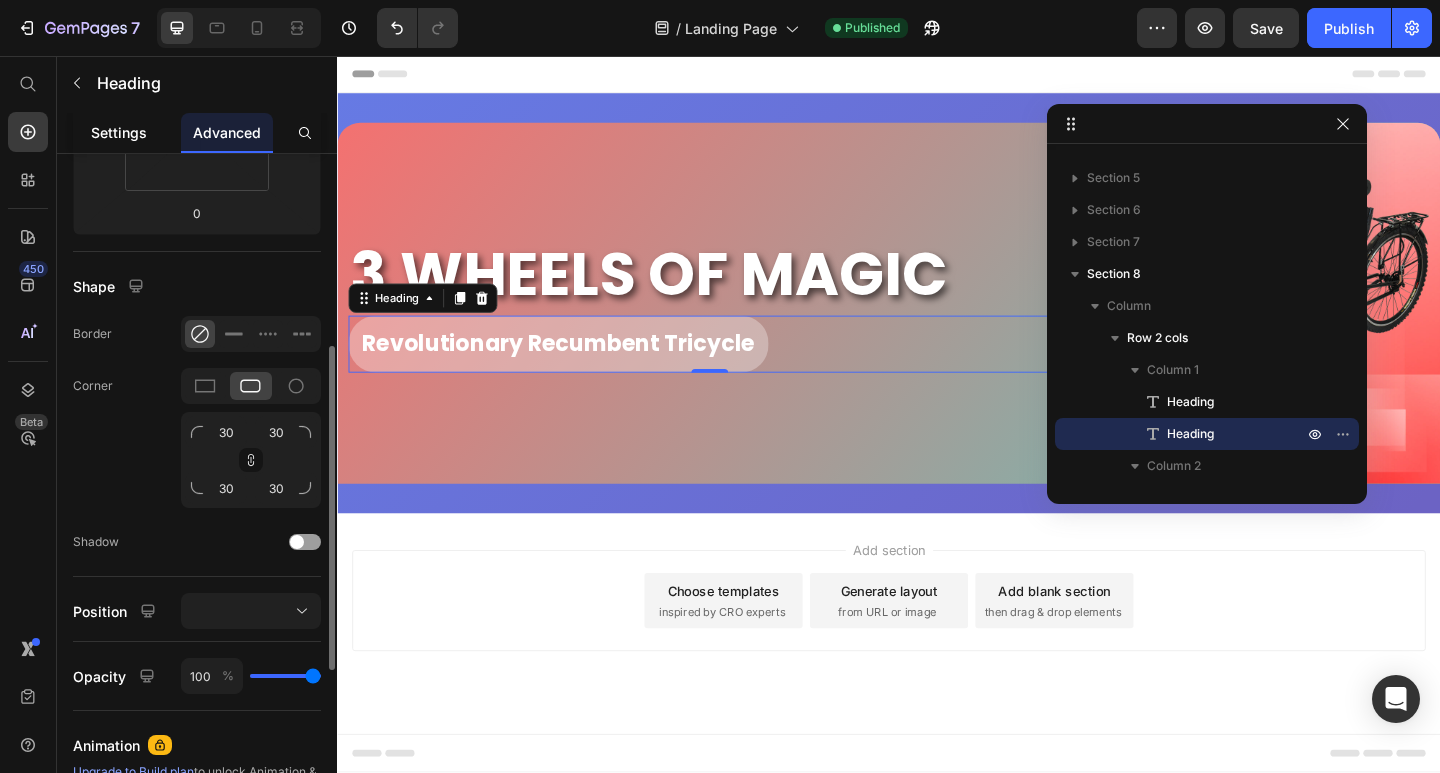 click on "Settings" 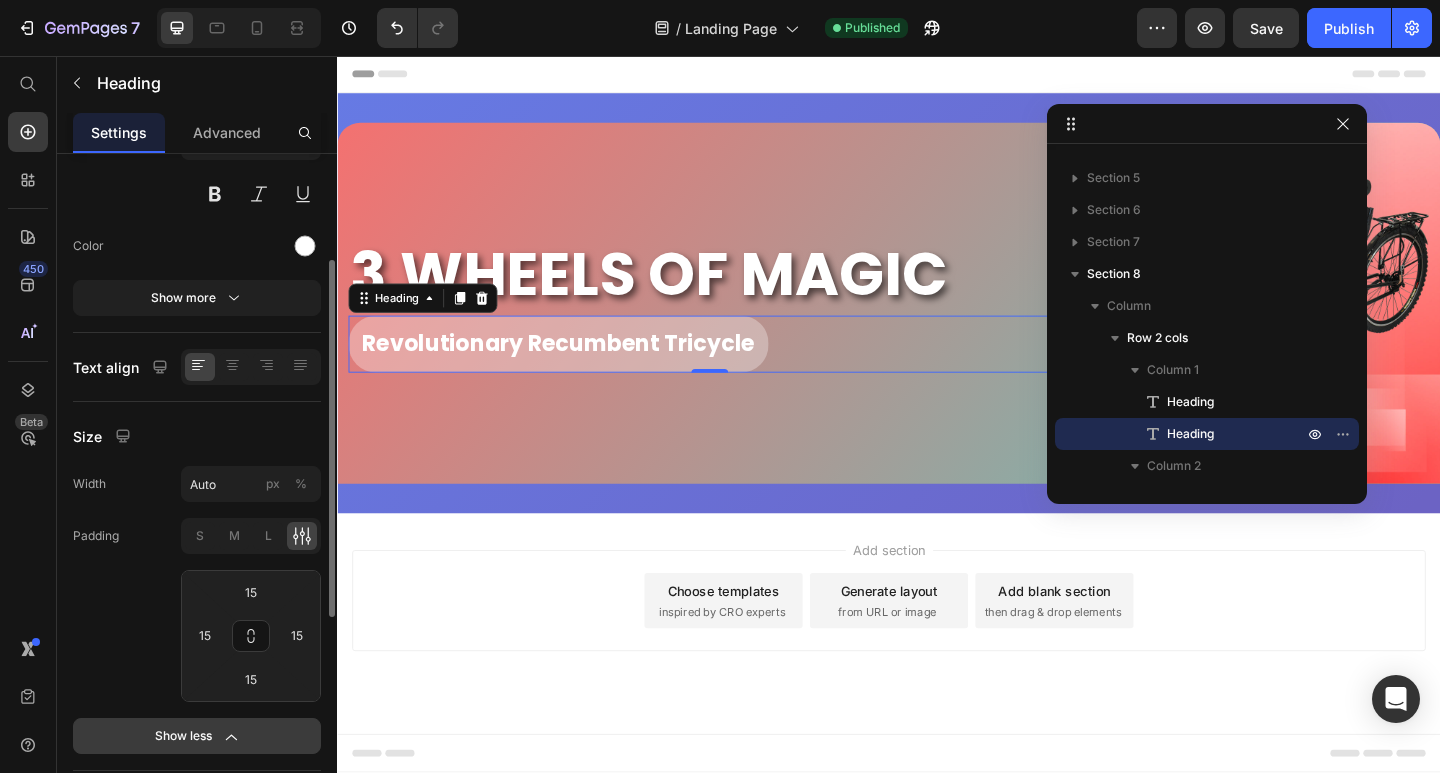 scroll, scrollTop: 400, scrollLeft: 0, axis: vertical 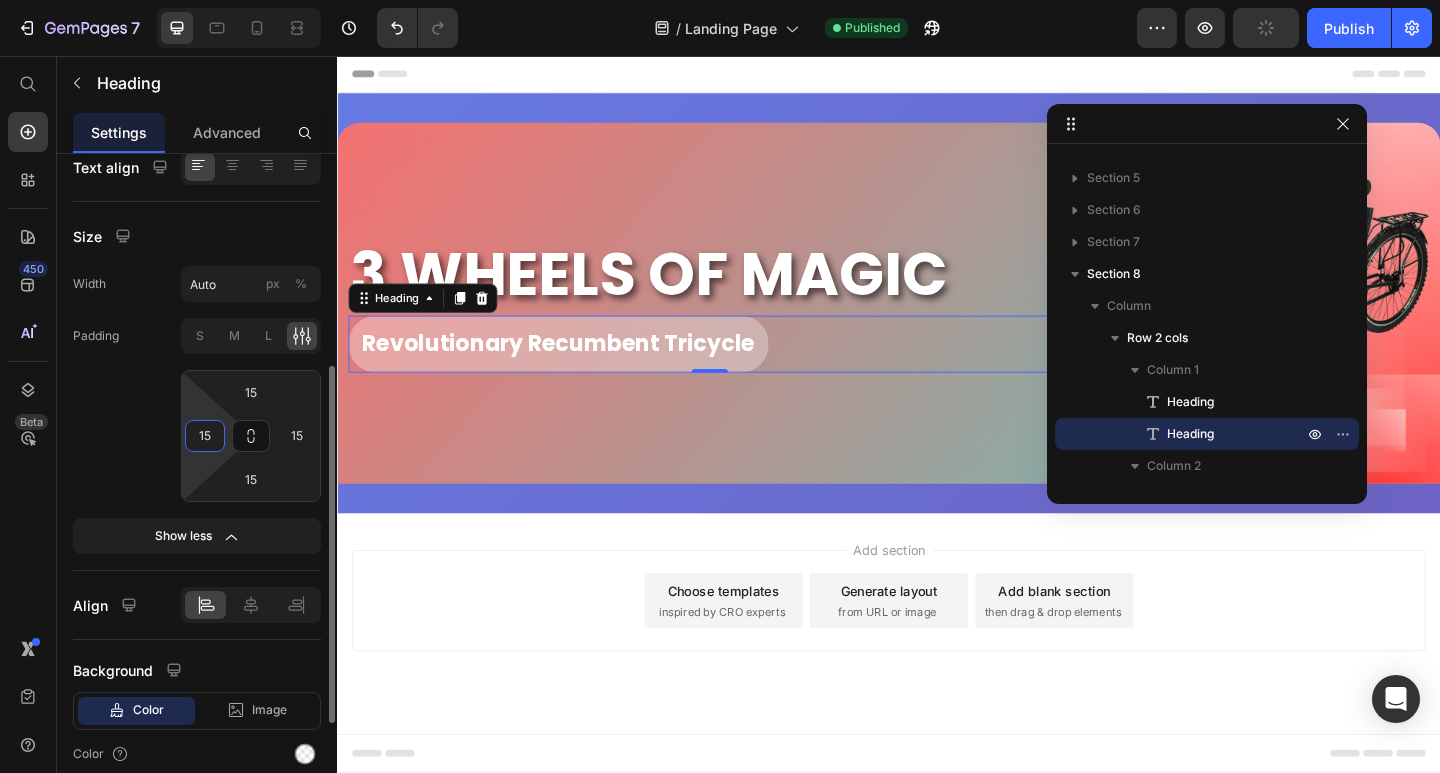 click on "15" at bounding box center [205, 436] 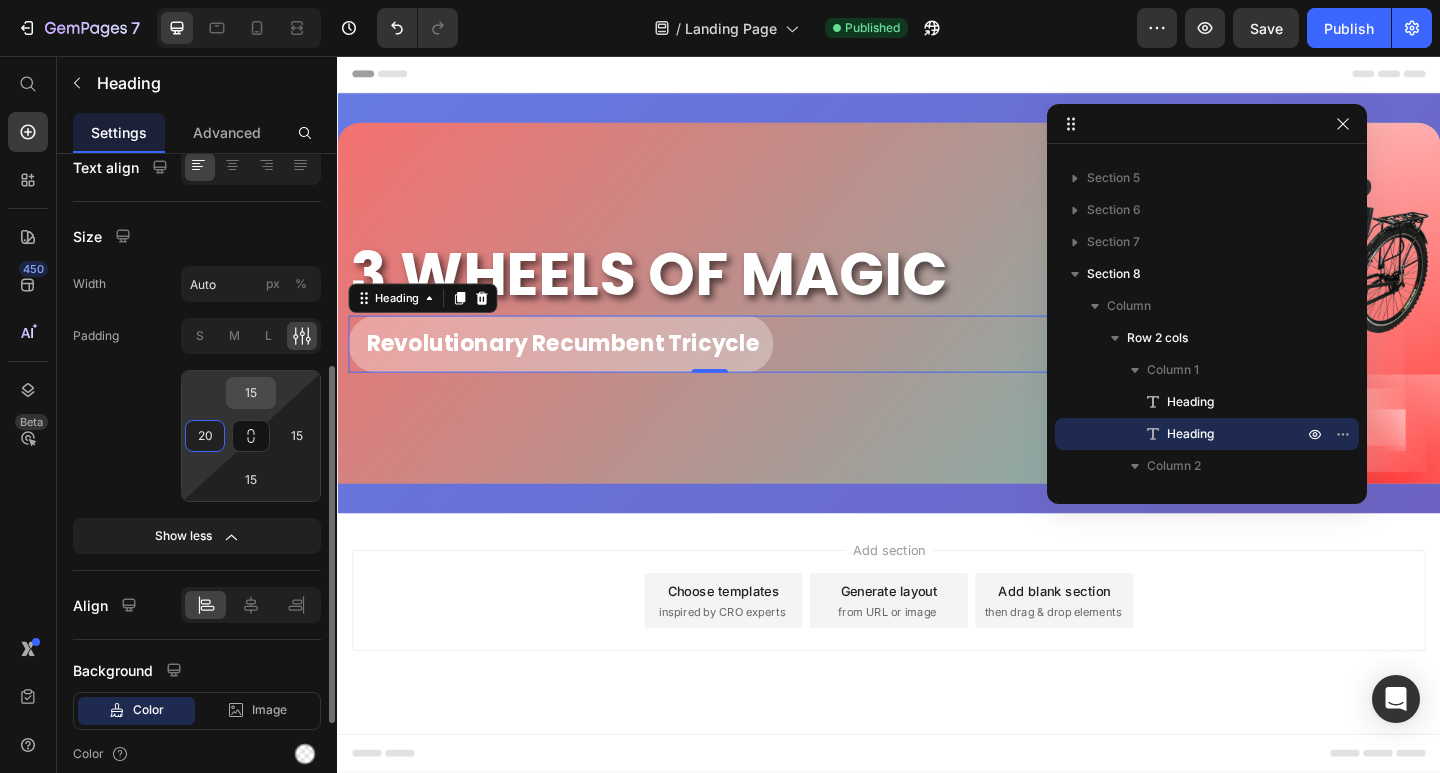 type on "20" 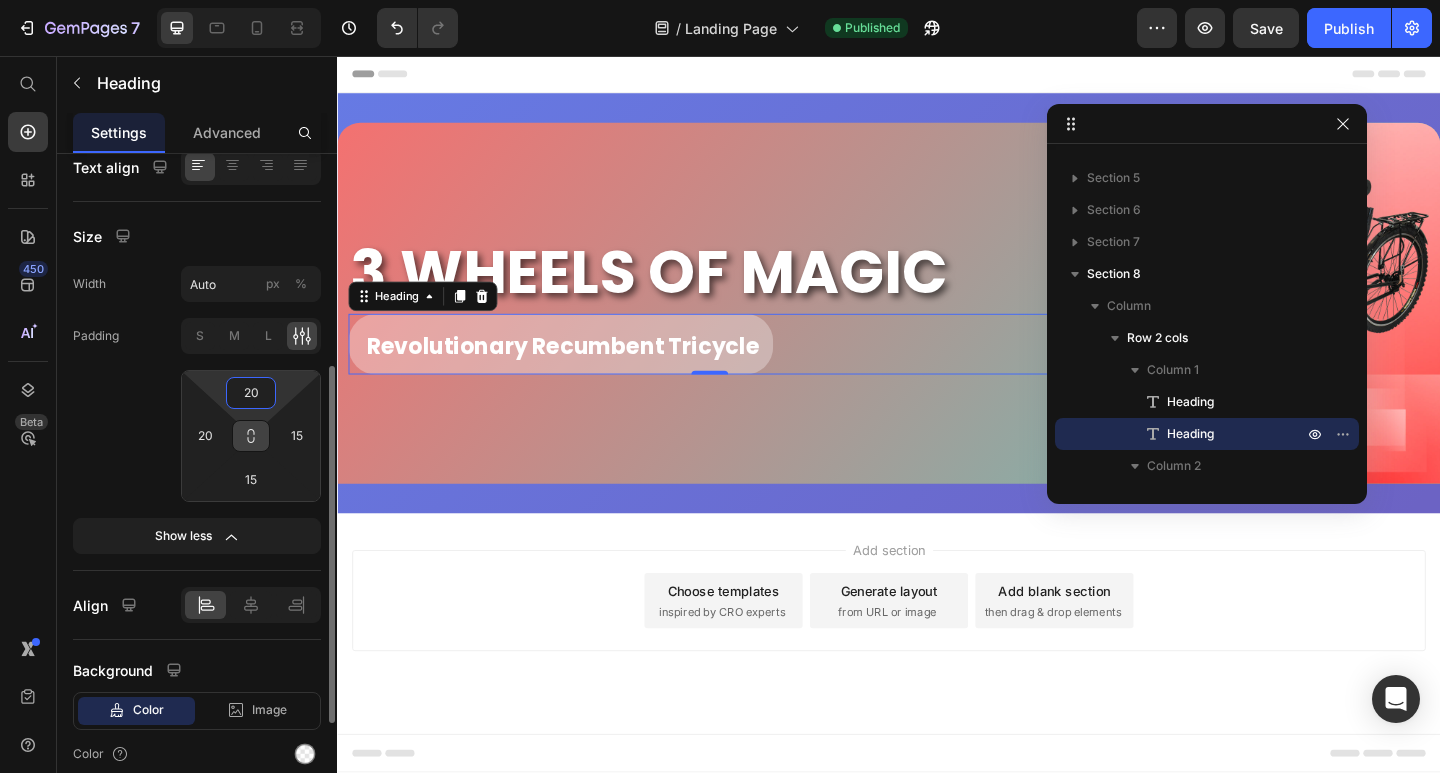 type on "2" 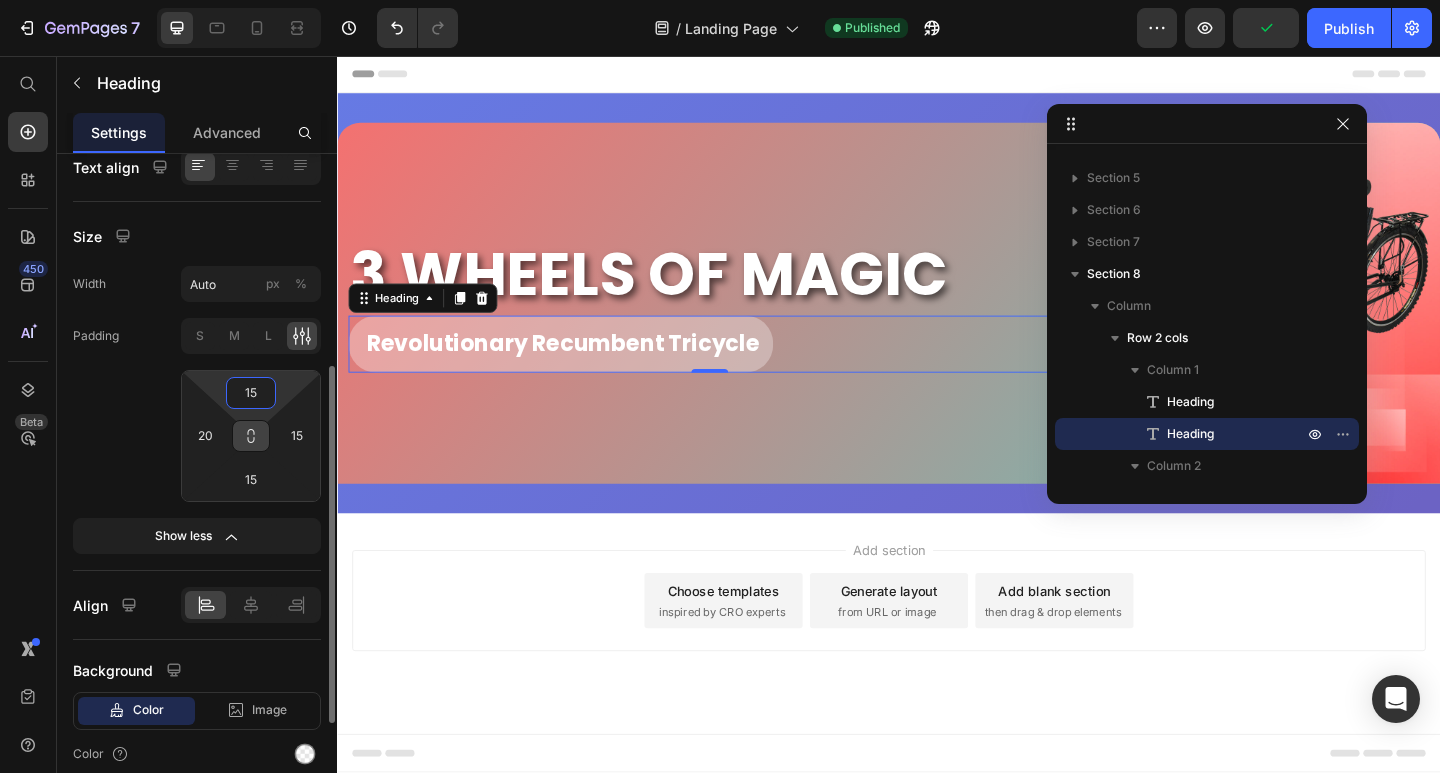 type on "1" 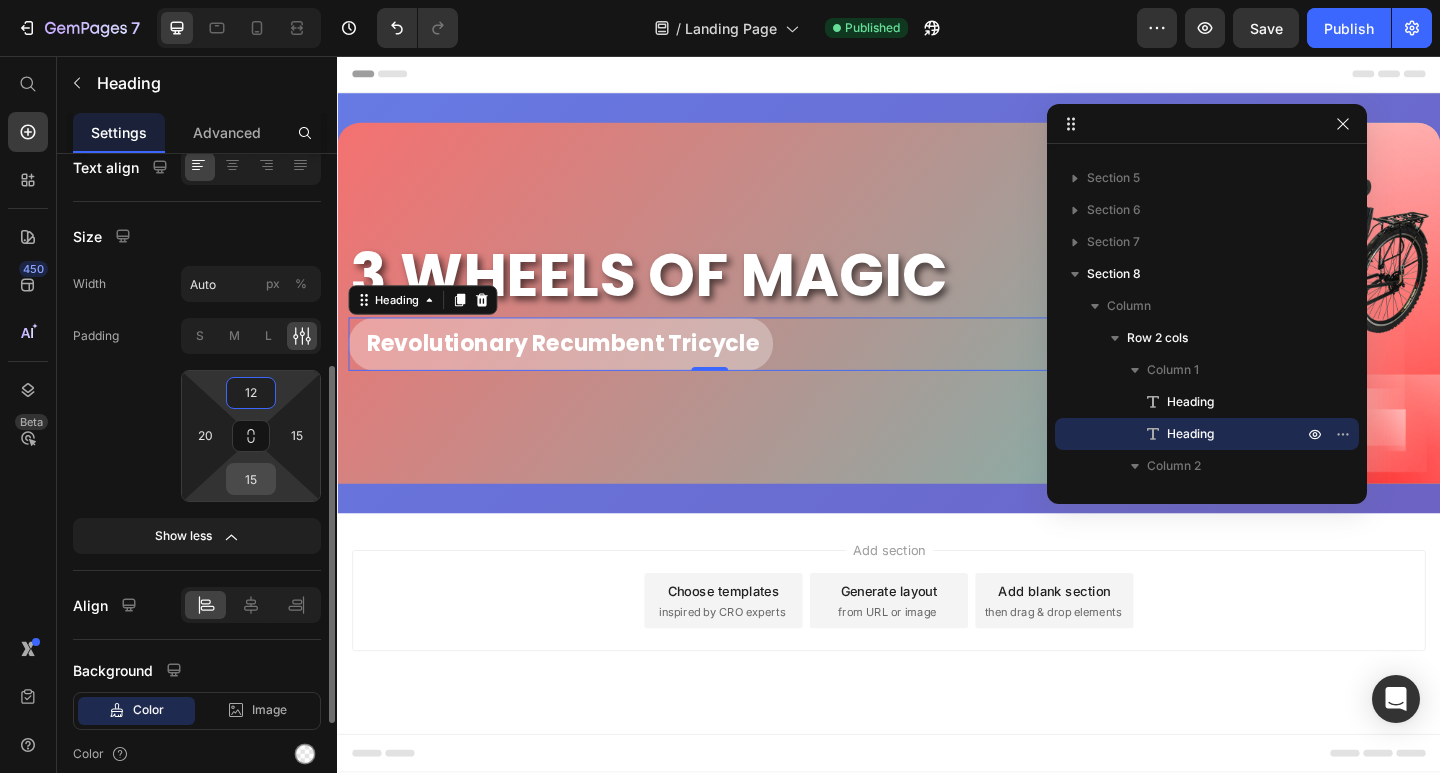 type on "12" 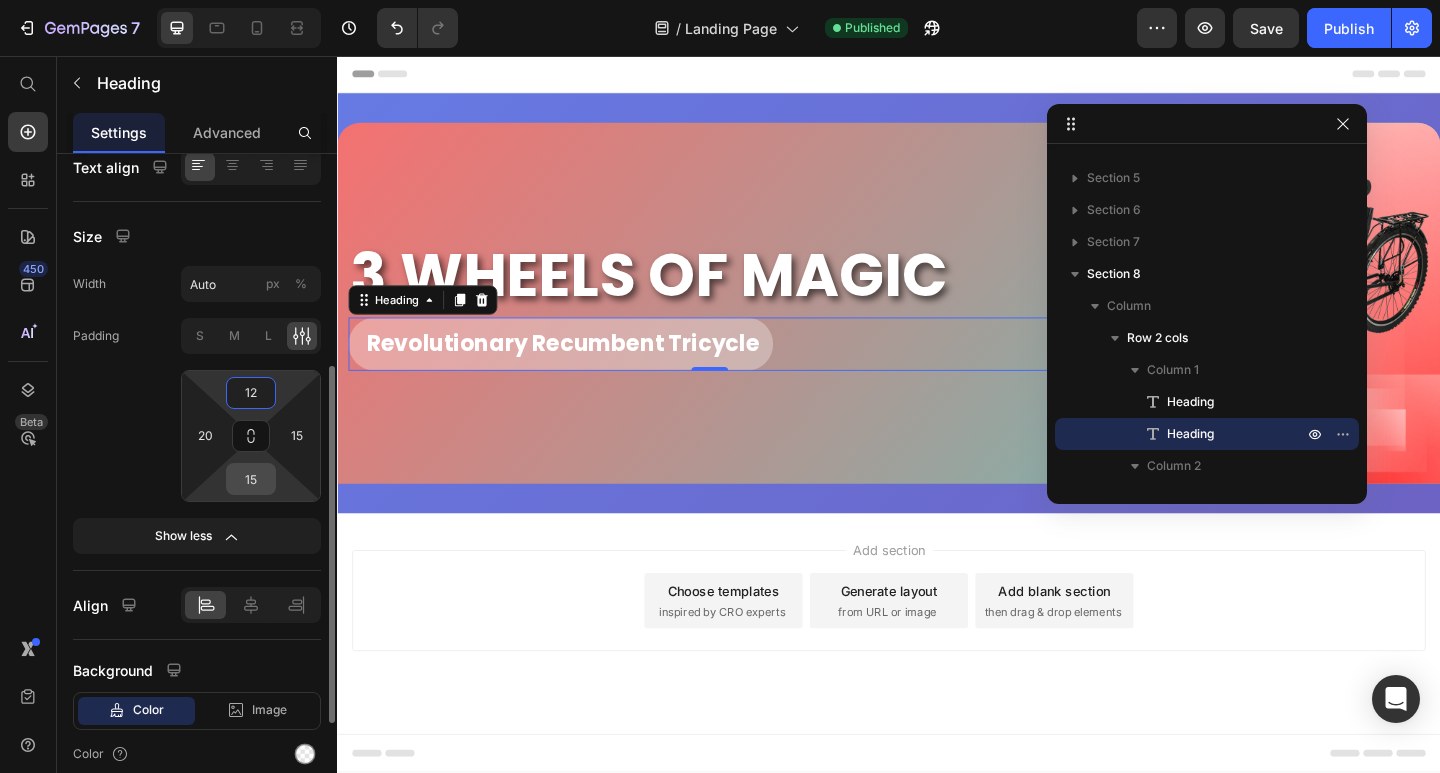 click on "15" at bounding box center (251, 479) 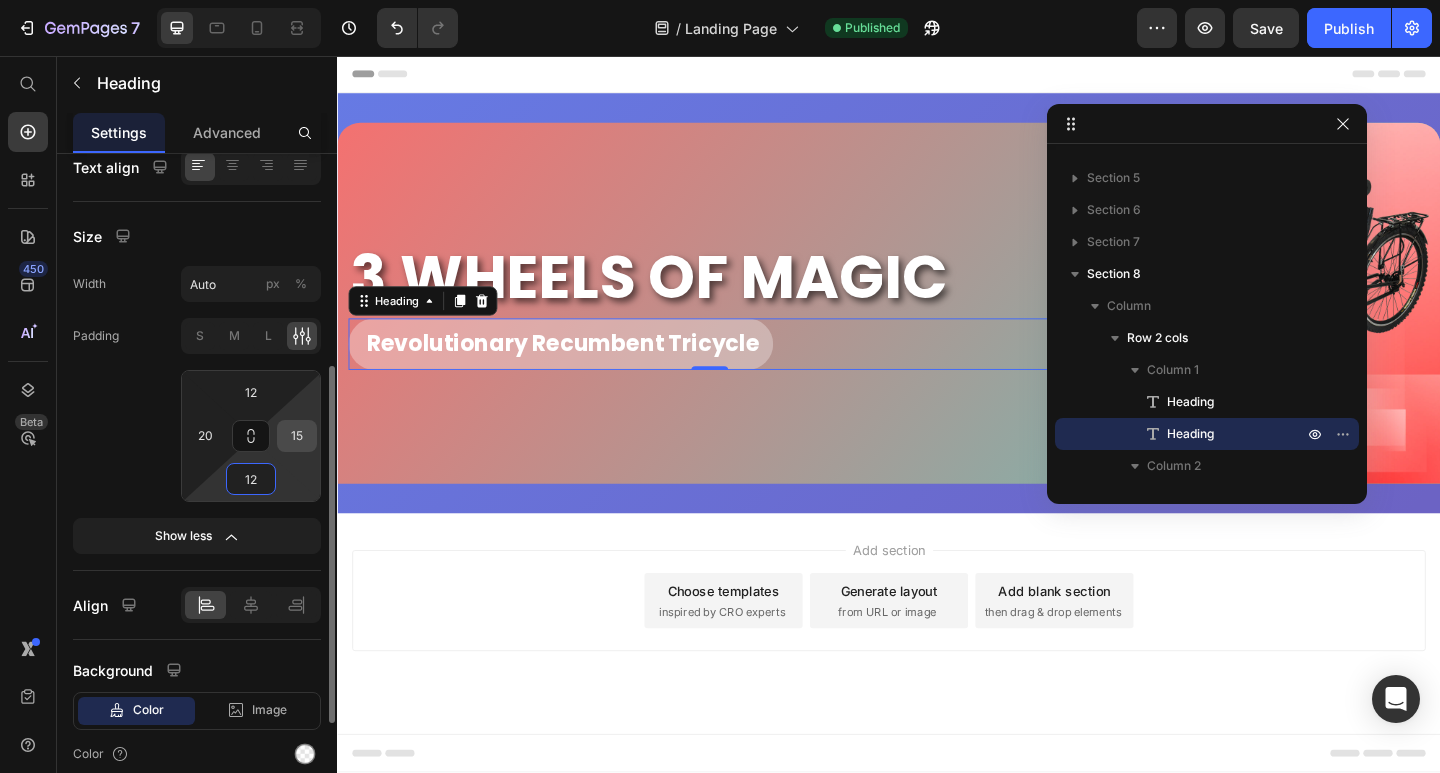 type on "12" 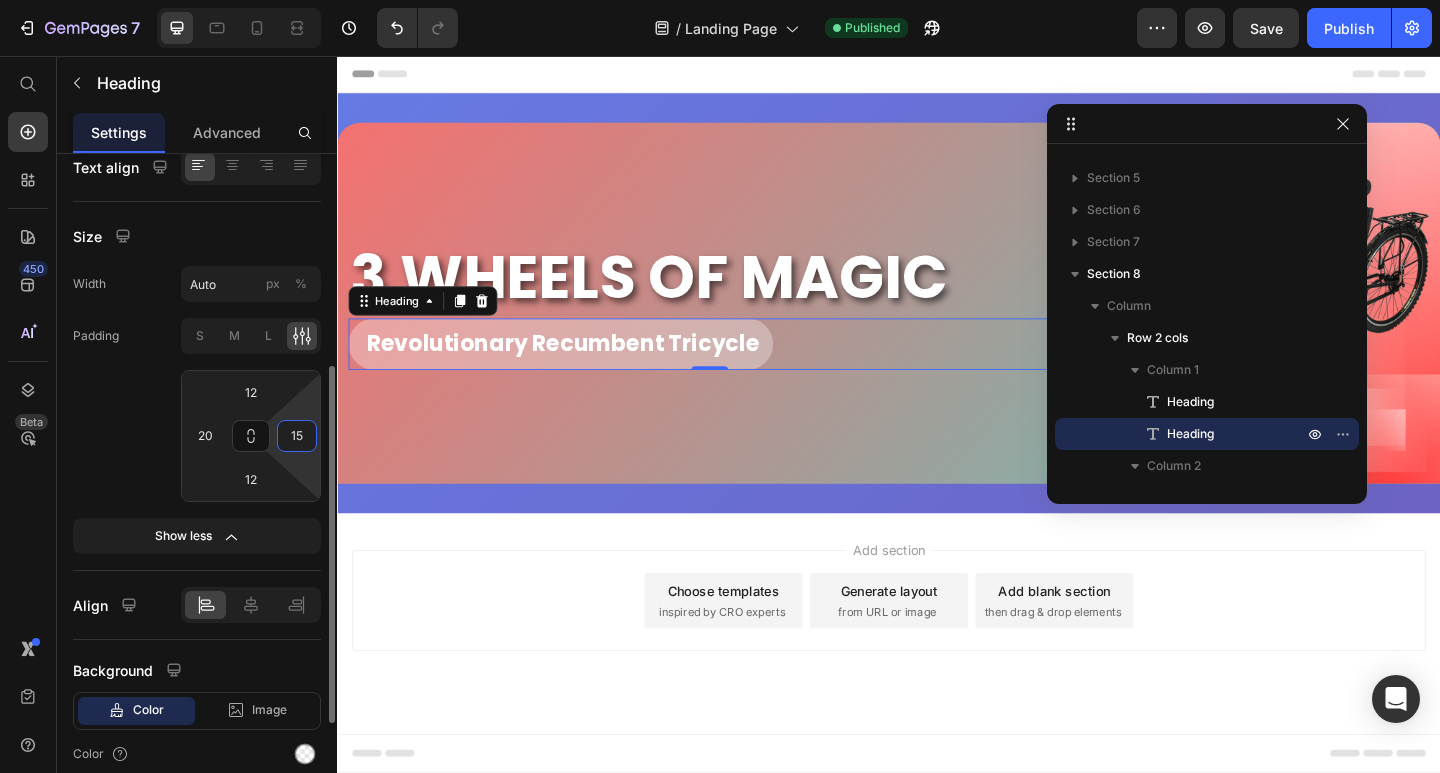 click on "15" at bounding box center [297, 436] 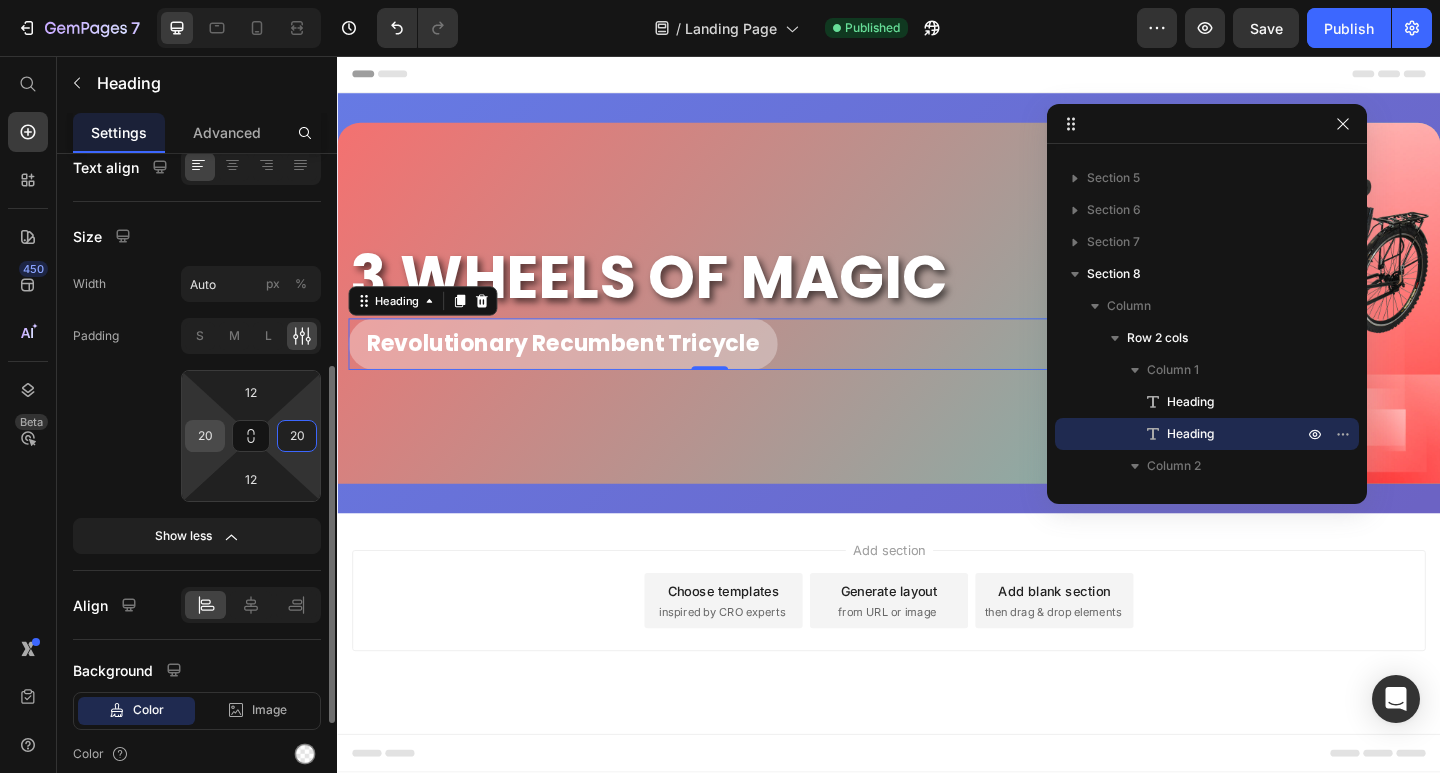 type on "20" 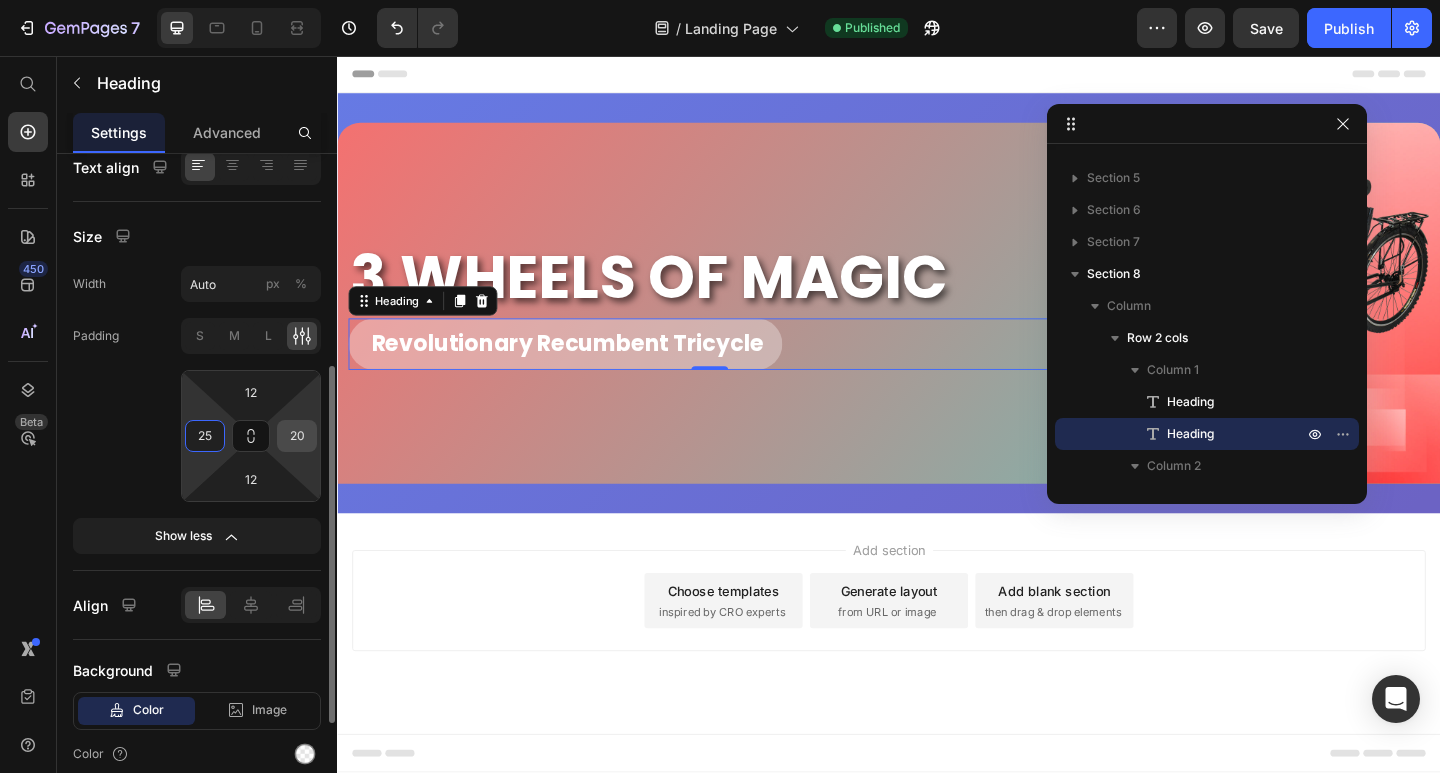 type on "25" 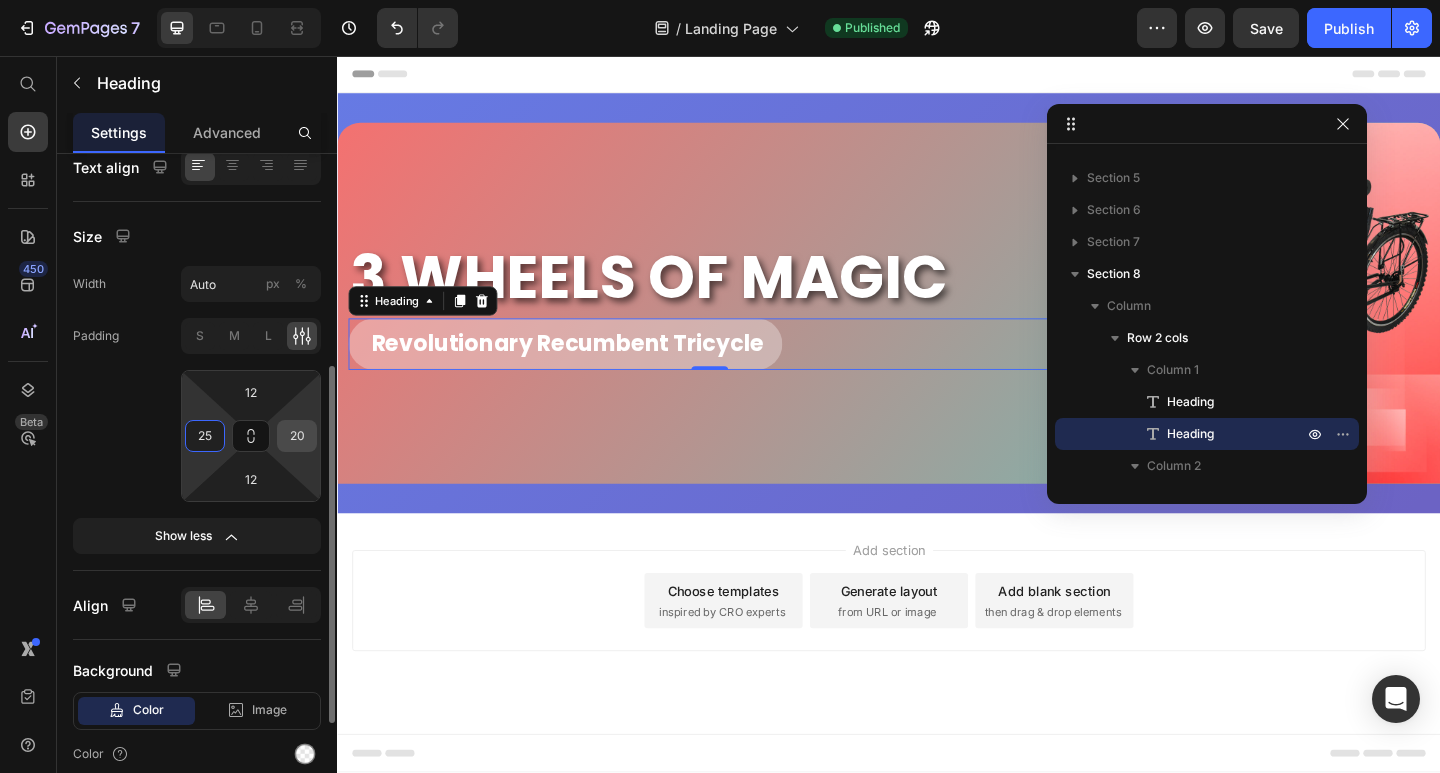 click on "20" at bounding box center [297, 436] 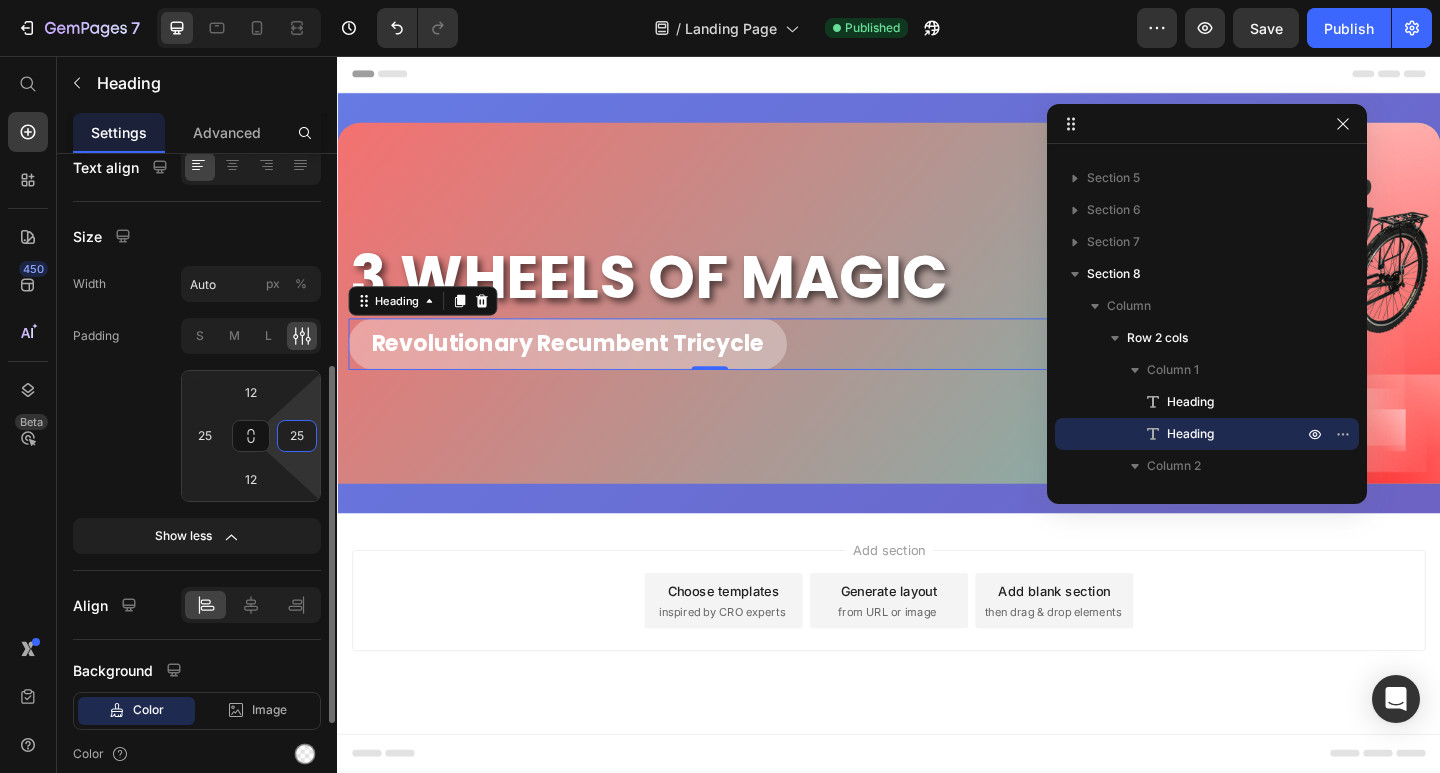 type on "25" 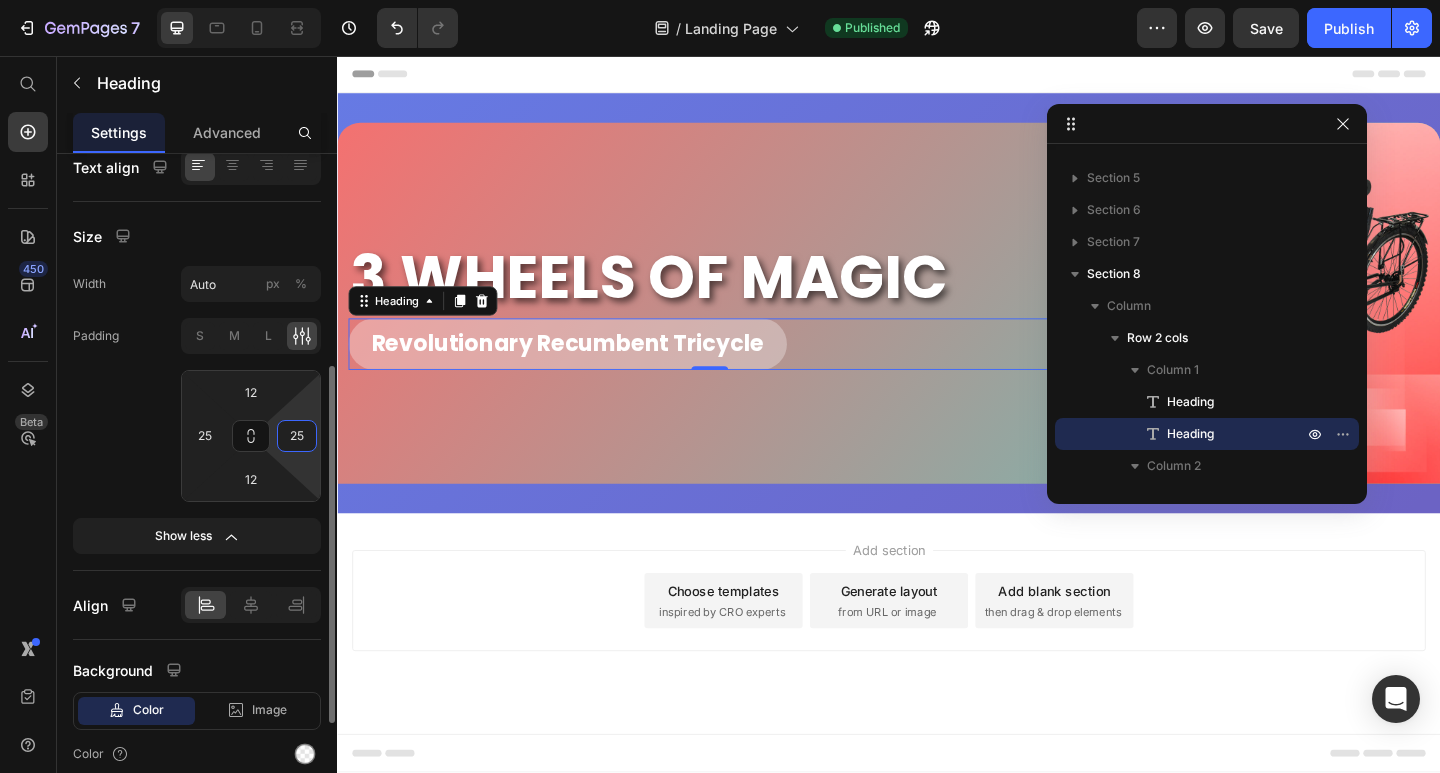 click on "Padding S M L 12 25 12 25" 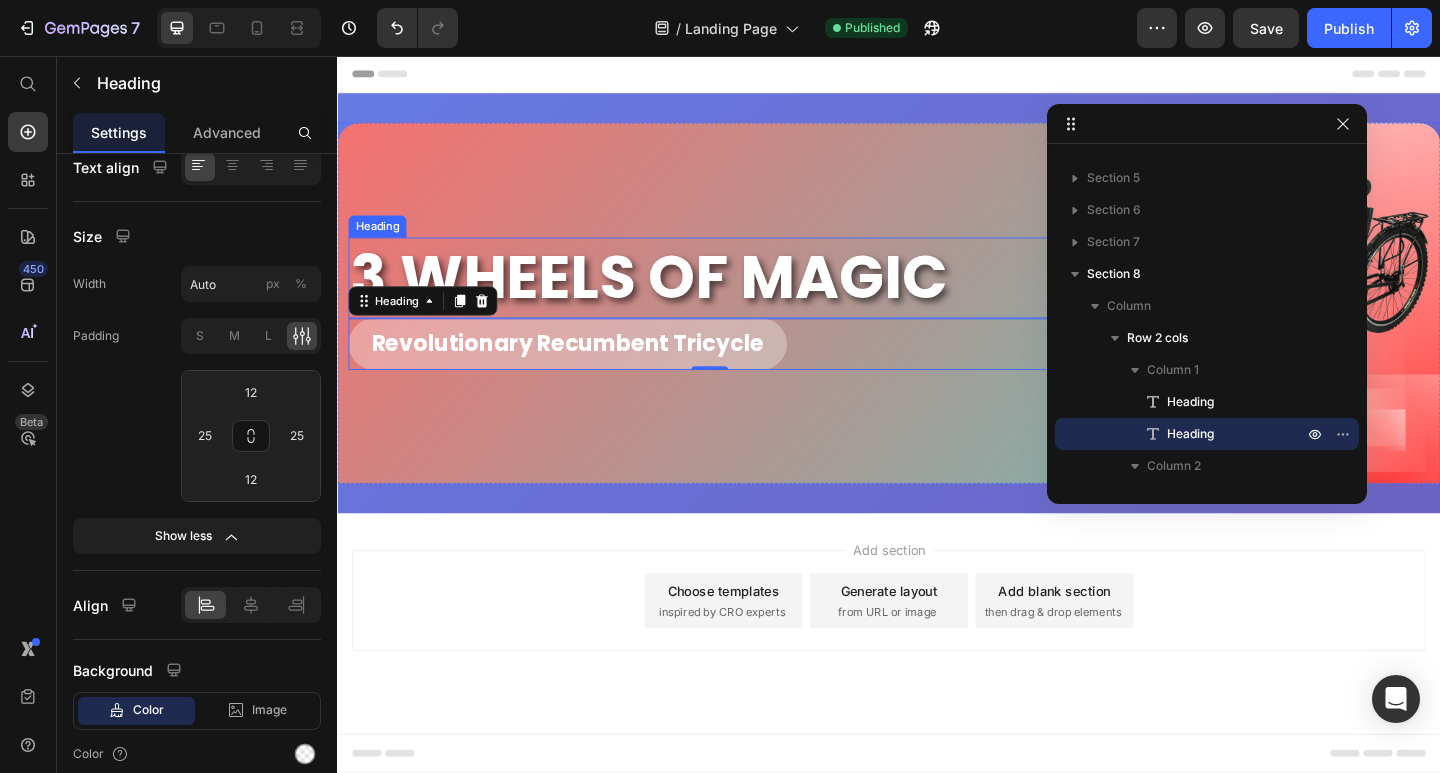 click on "3 WHEELS OF MAGIC" at bounding box center [742, 298] 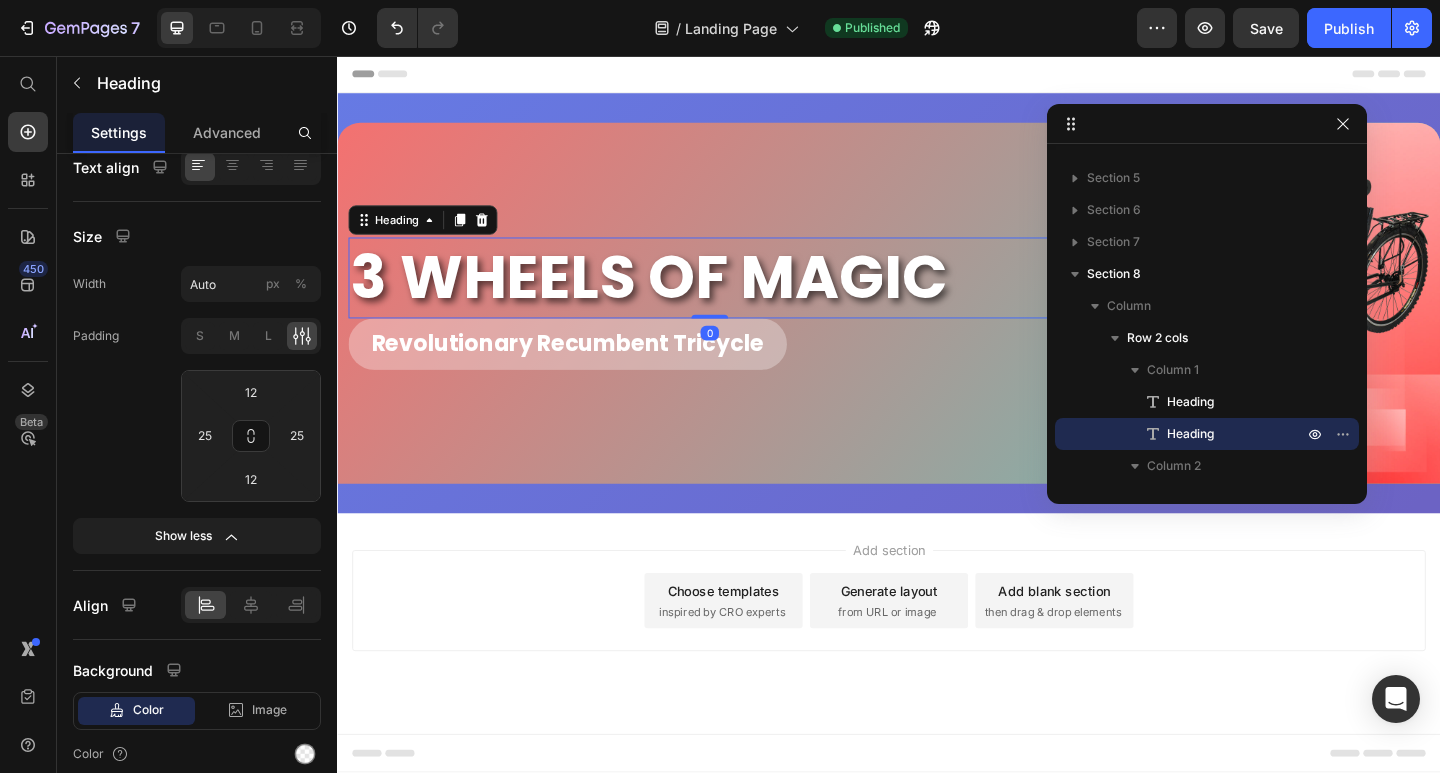scroll, scrollTop: 336, scrollLeft: 0, axis: vertical 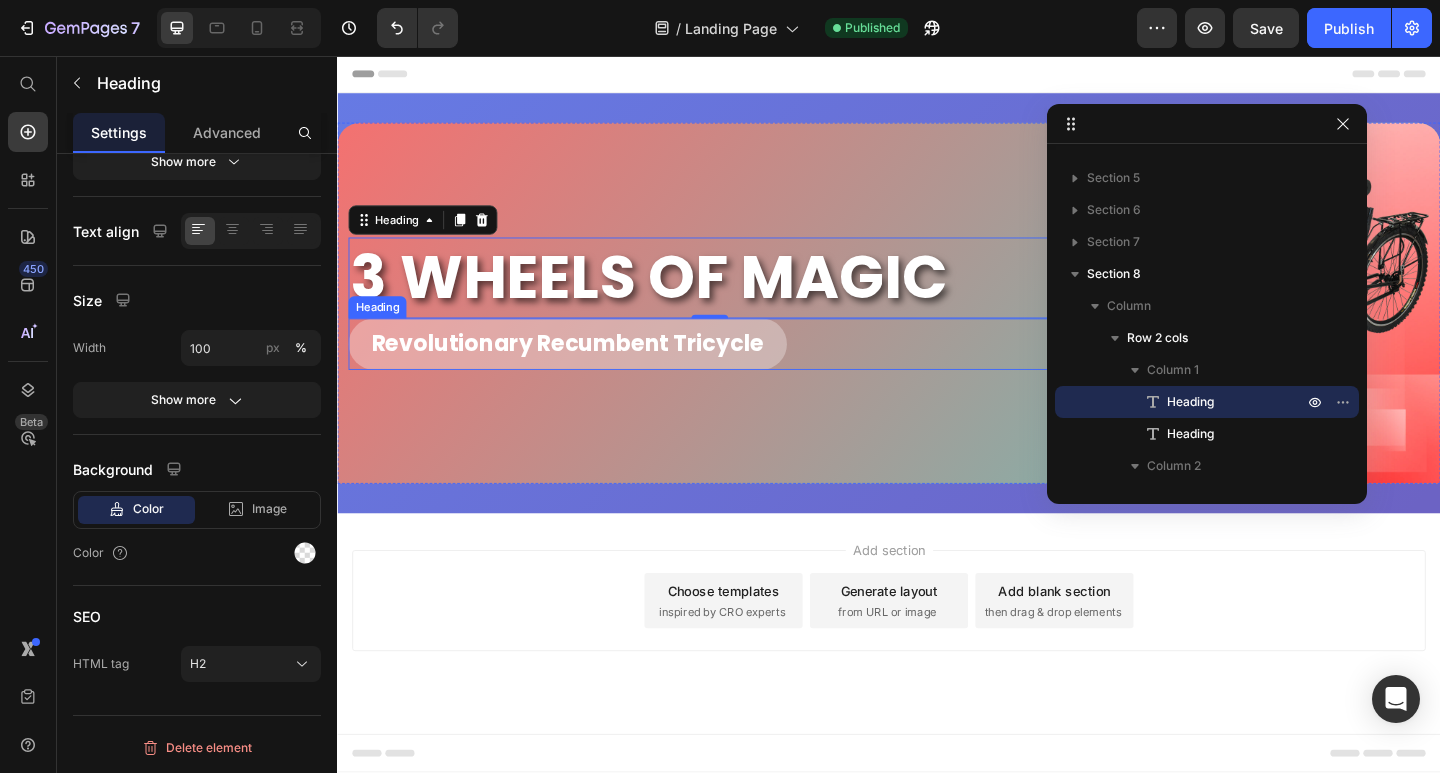 click on "Revolutionary Recumbent Tricycle" at bounding box center (742, 369) 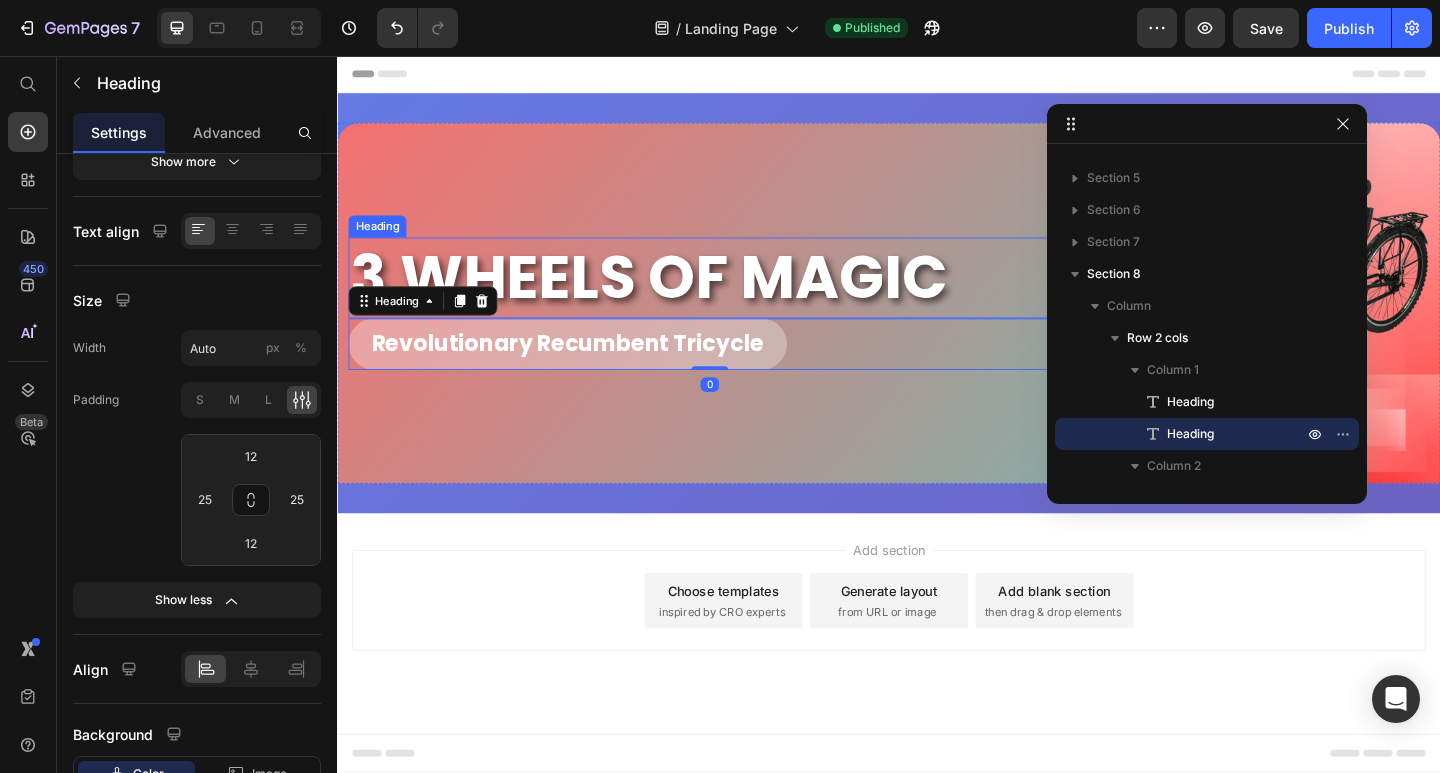 click on "3 WHEELS OF MAGIC" at bounding box center (742, 298) 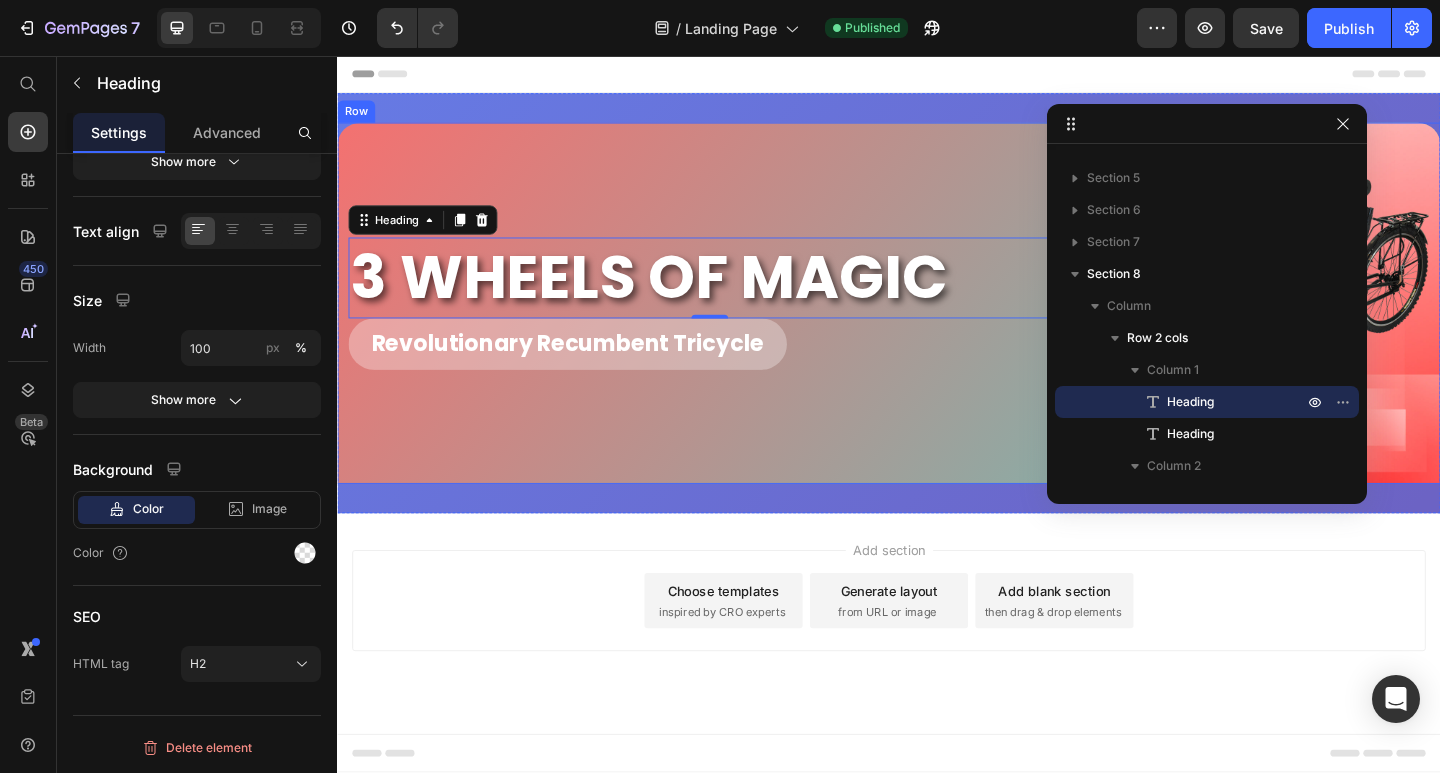 click on "3 WHEELS OF MAGIC Heading   0 Revolutionary Recumbent Tricycle Heading" at bounding box center [742, 325] 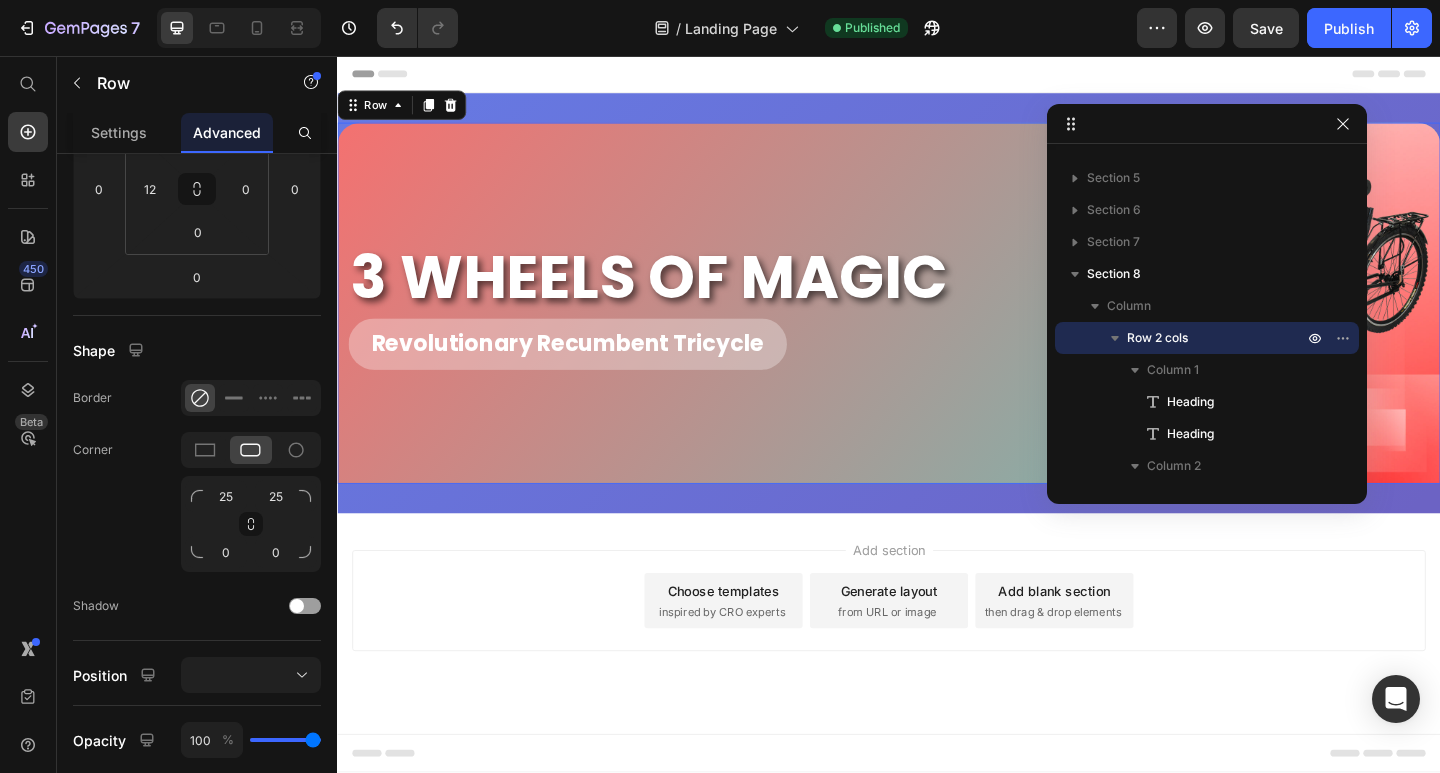 scroll, scrollTop: 0, scrollLeft: 0, axis: both 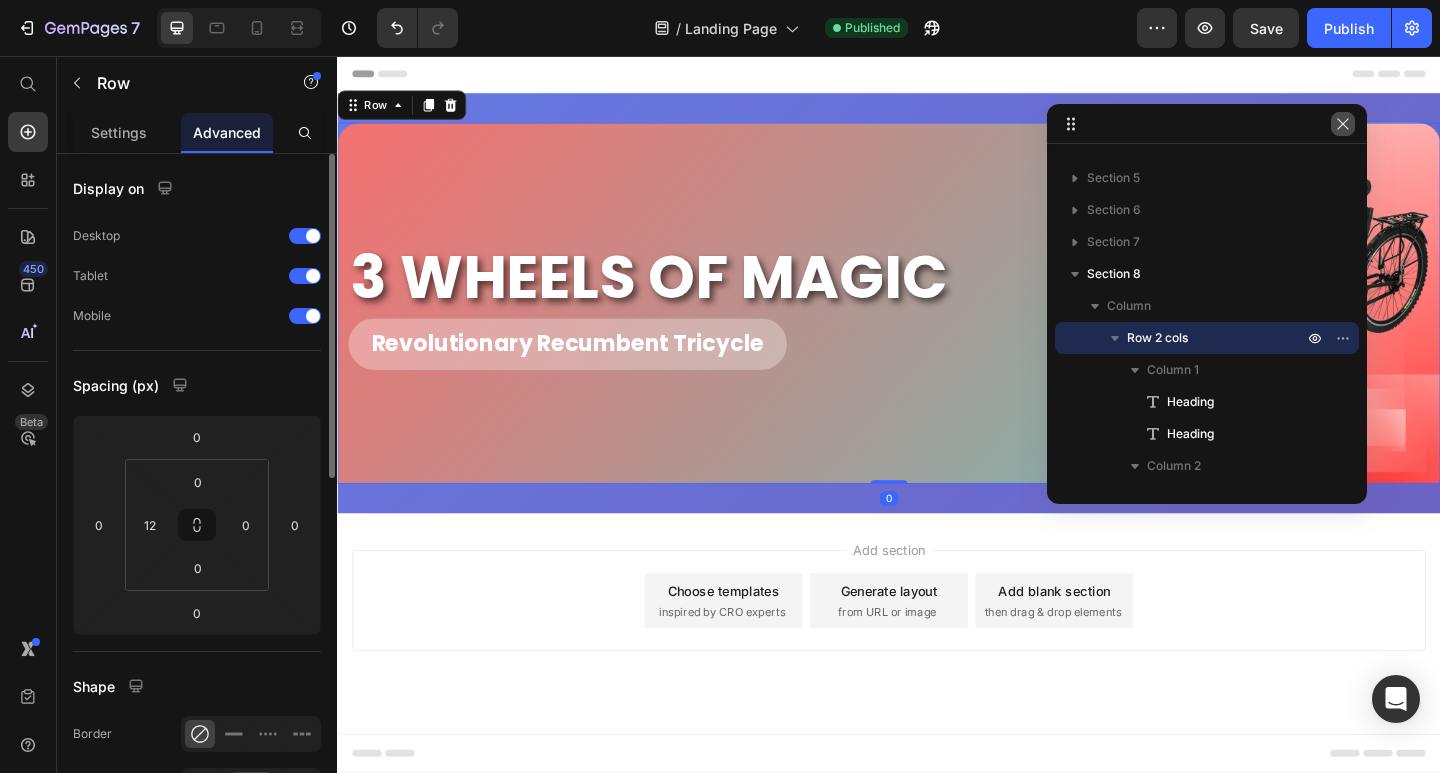 click 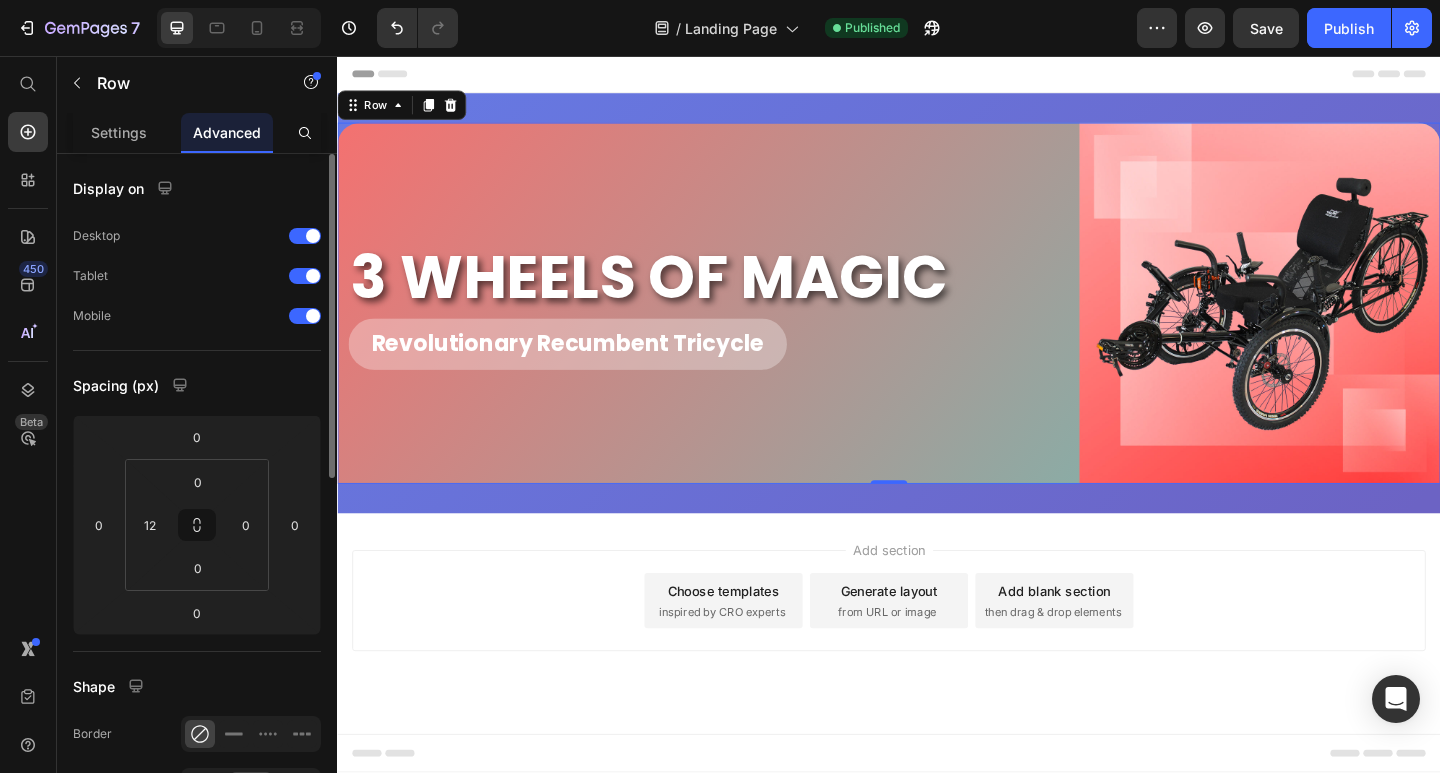 scroll, scrollTop: 500, scrollLeft: 0, axis: vertical 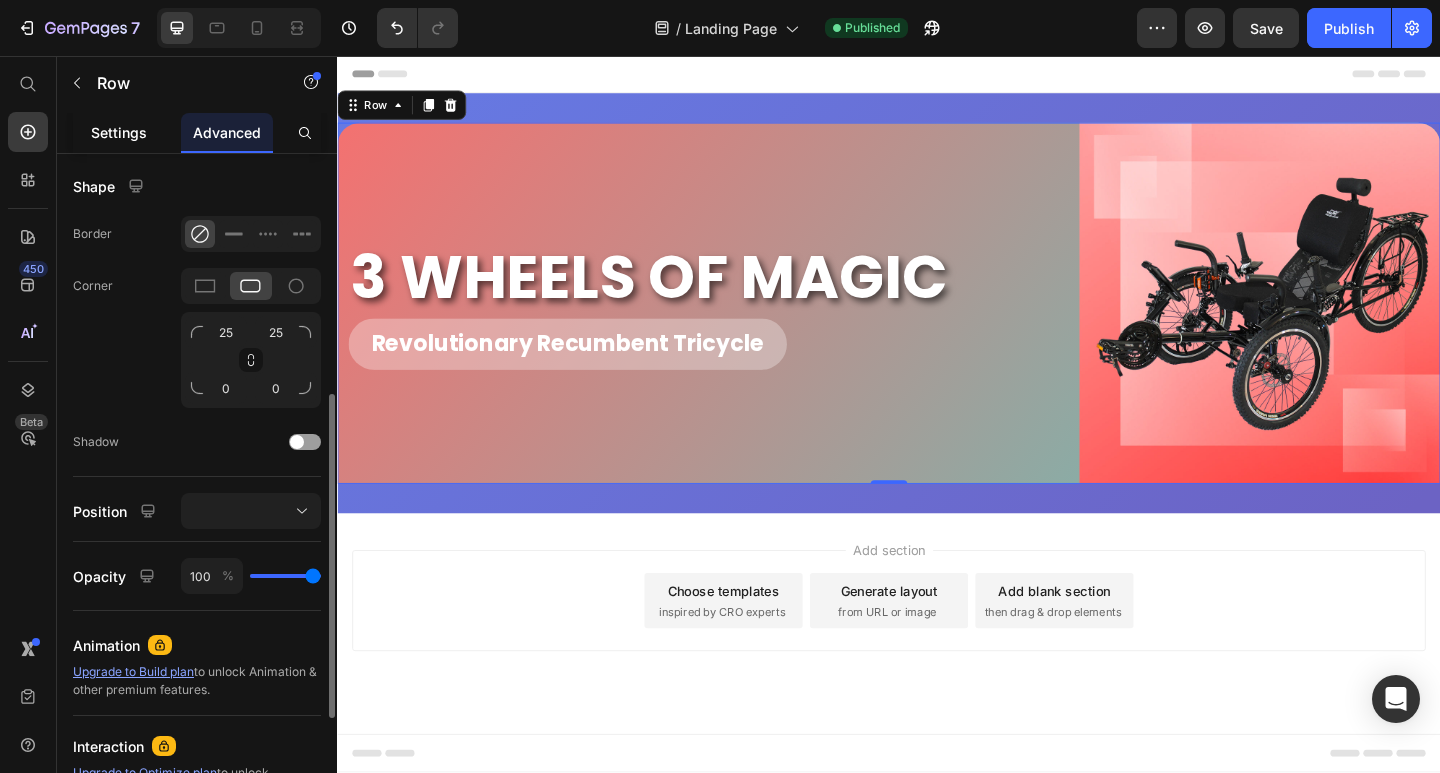 click on "Settings" at bounding box center [119, 132] 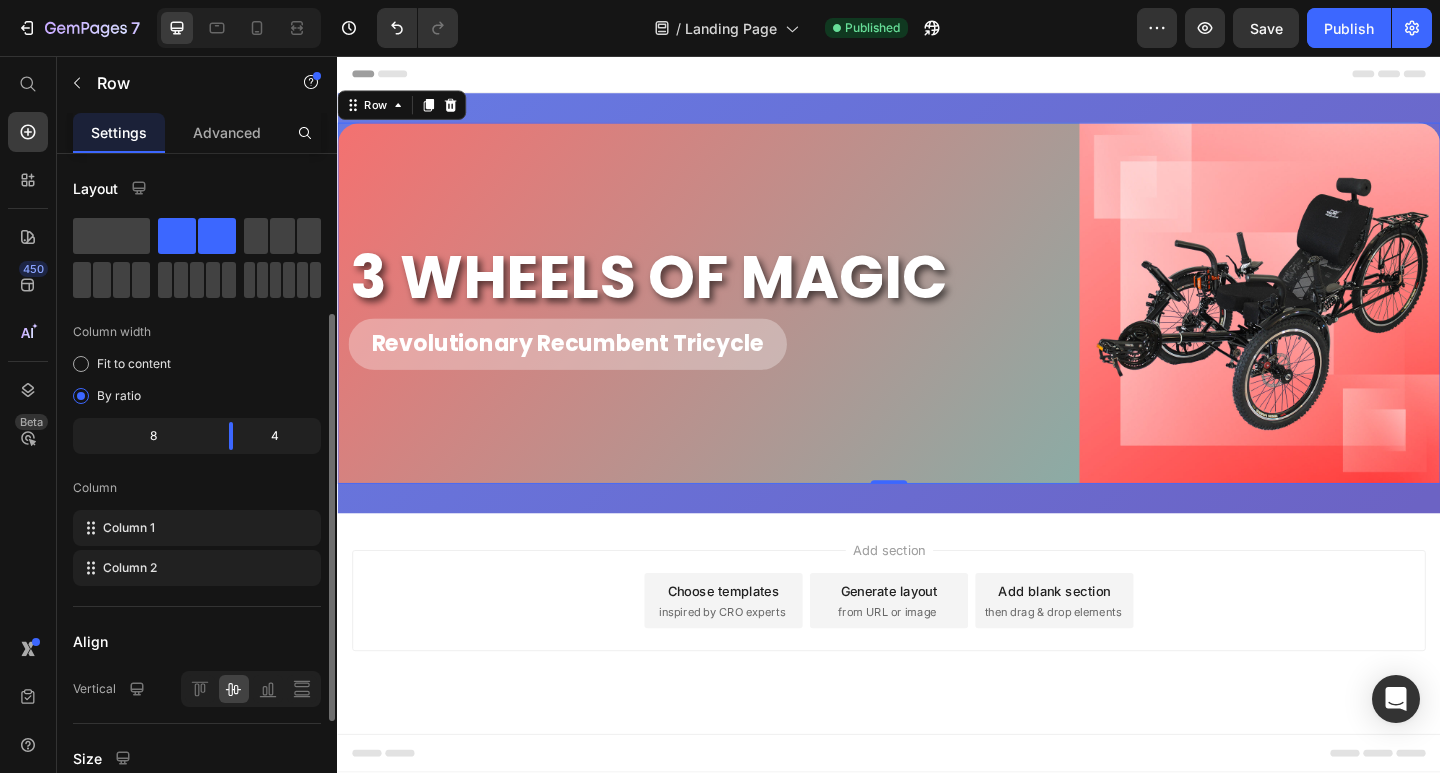 scroll, scrollTop: 445, scrollLeft: 0, axis: vertical 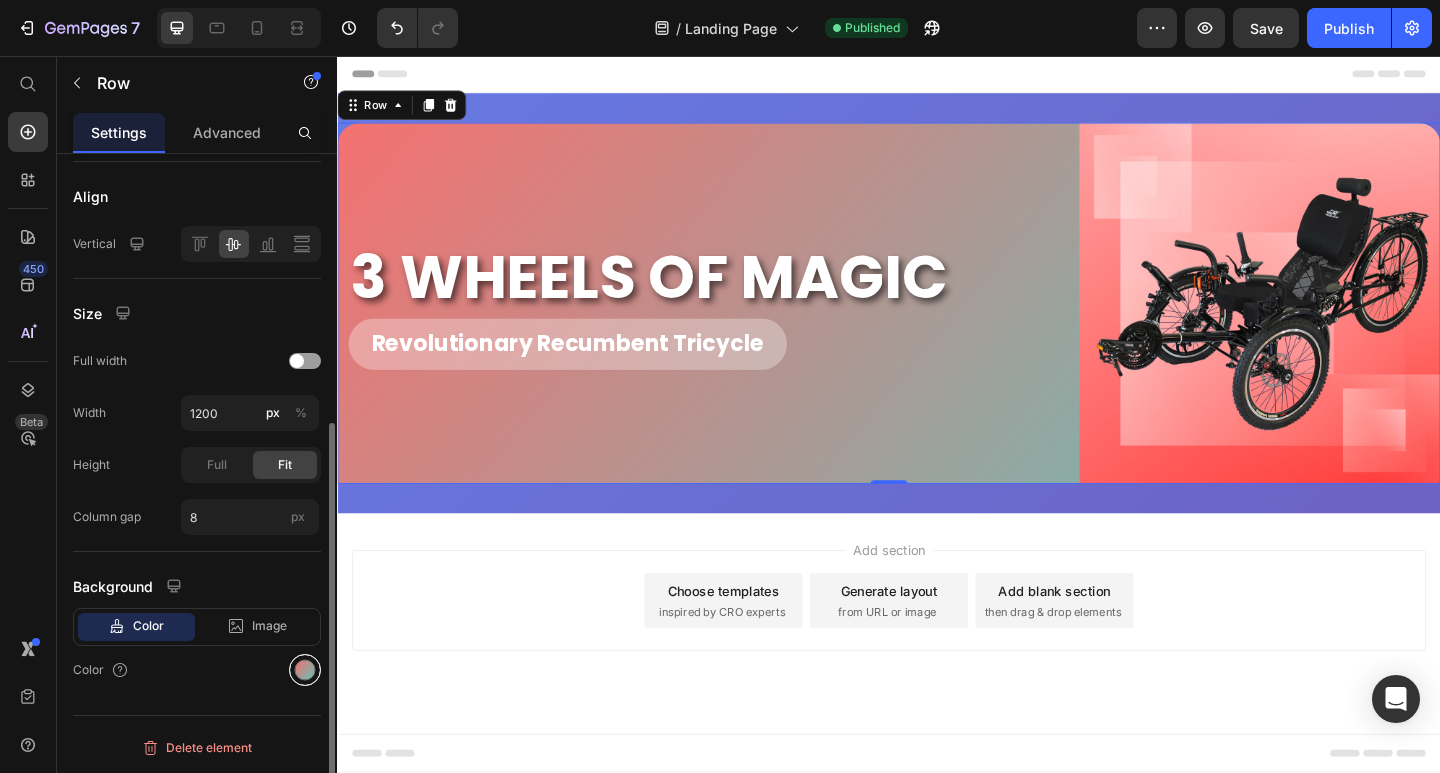 click at bounding box center [305, 670] 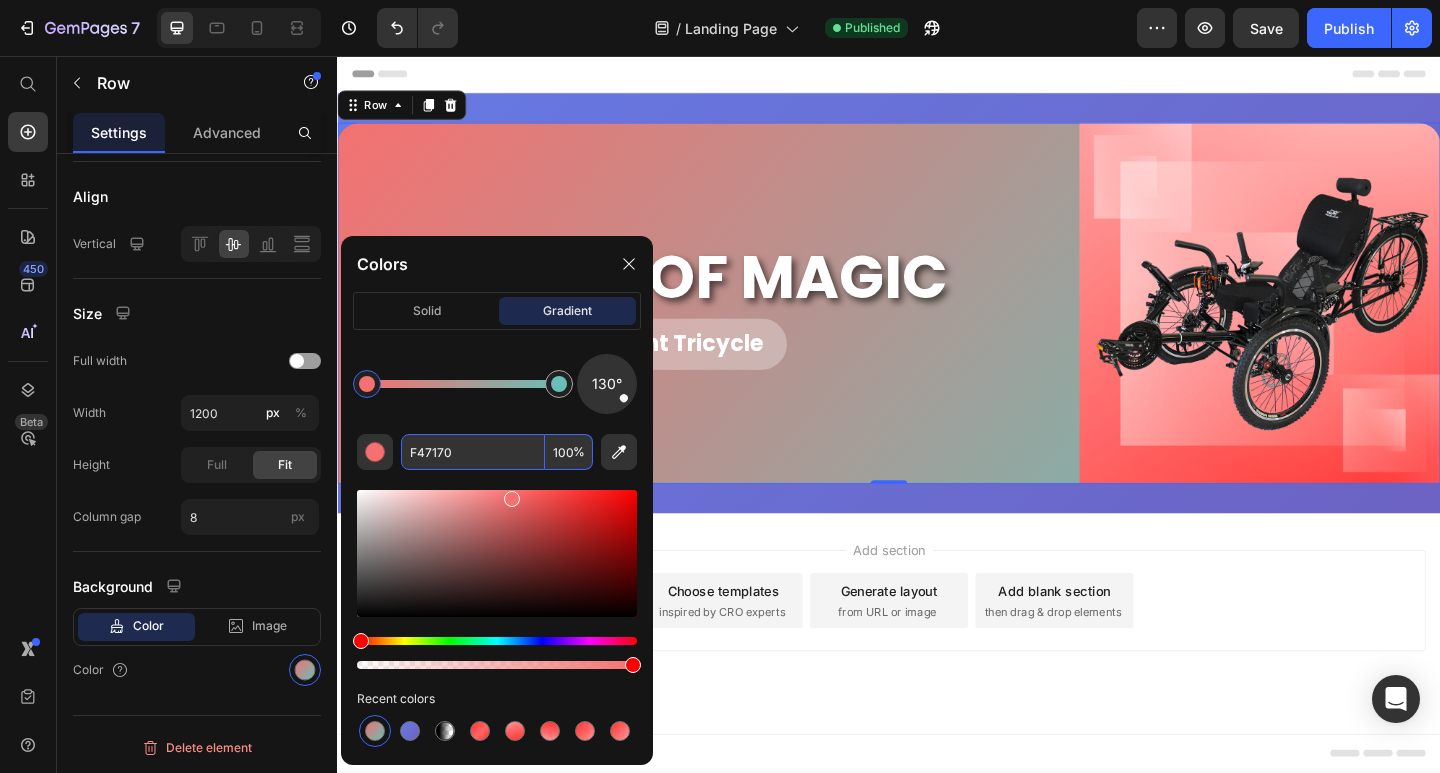 click on "F47170" at bounding box center (473, 452) 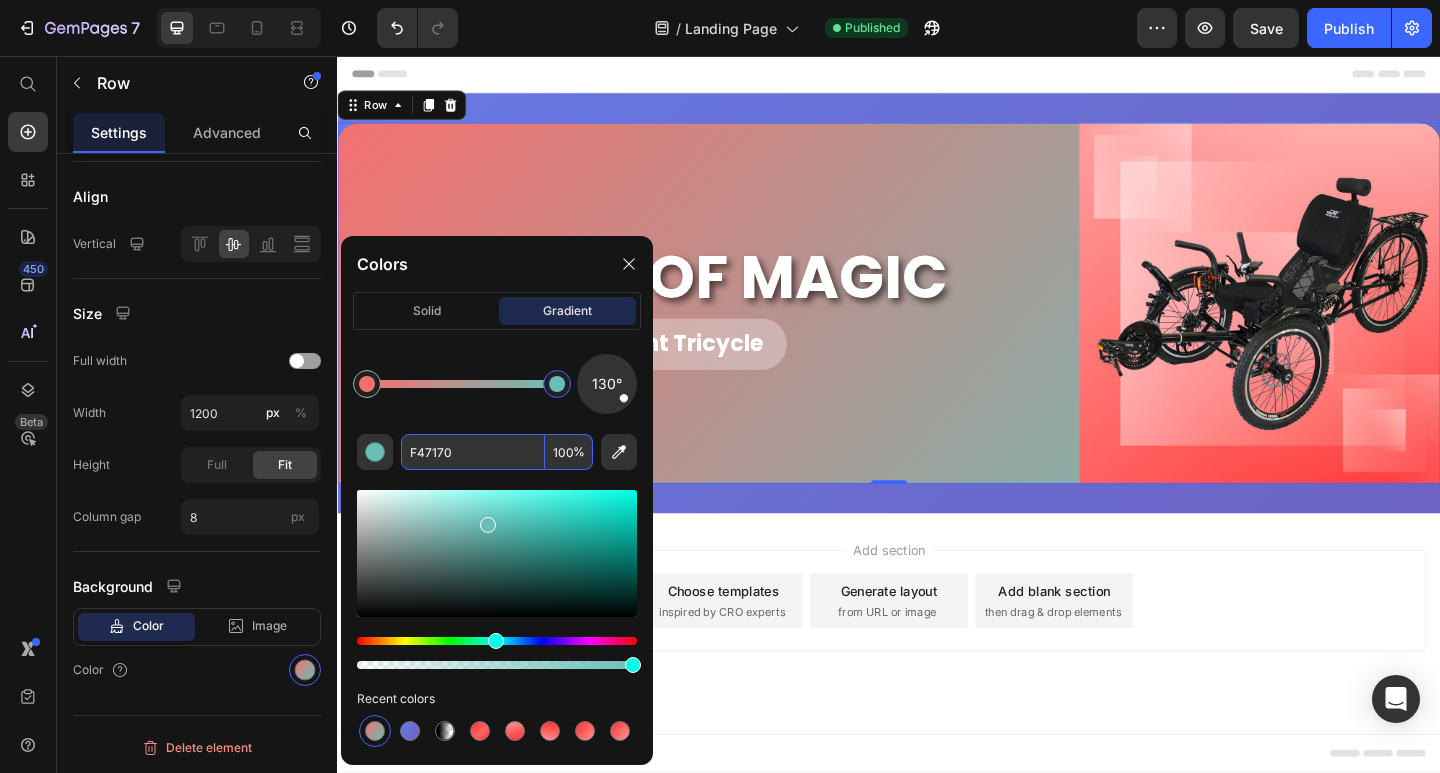 click at bounding box center [557, 384] 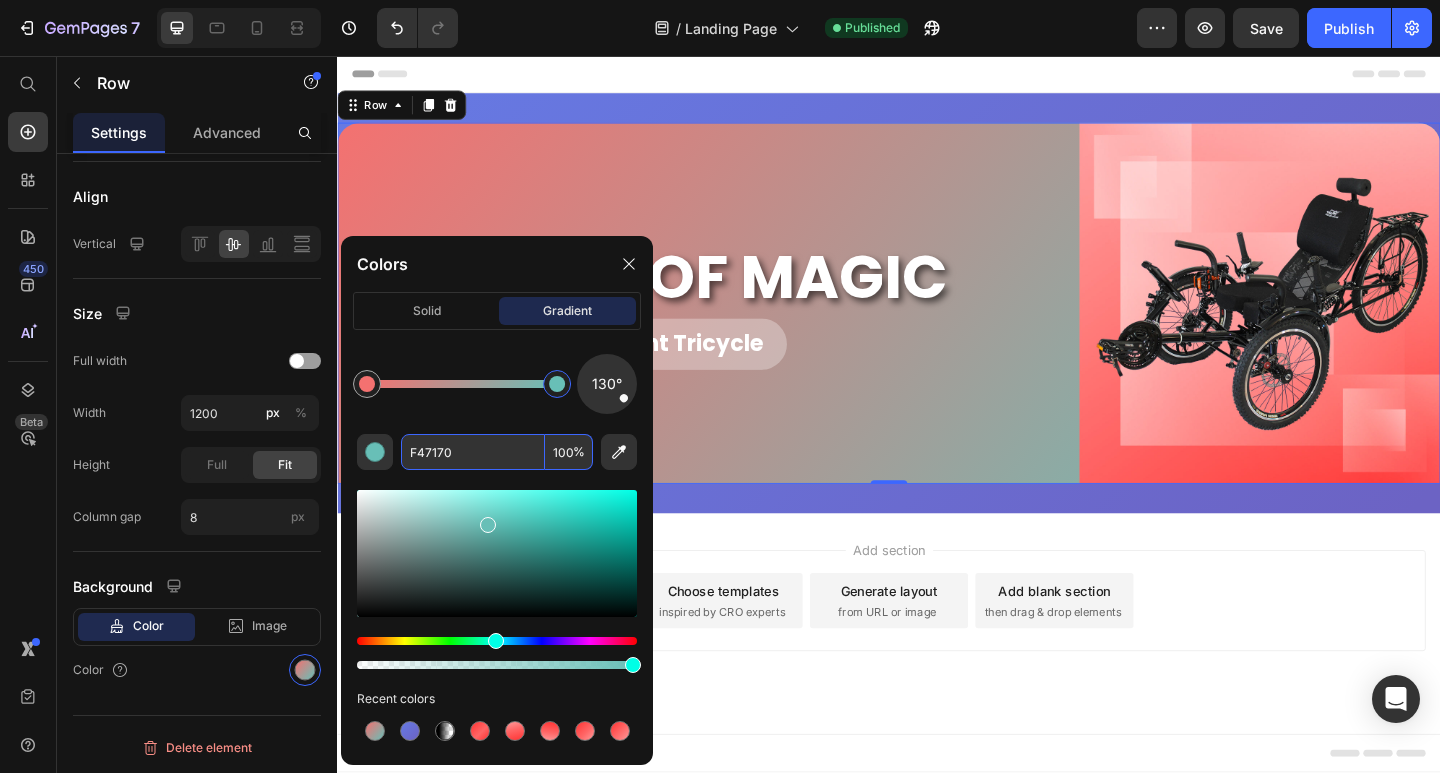 click on "F47170" at bounding box center (473, 452) 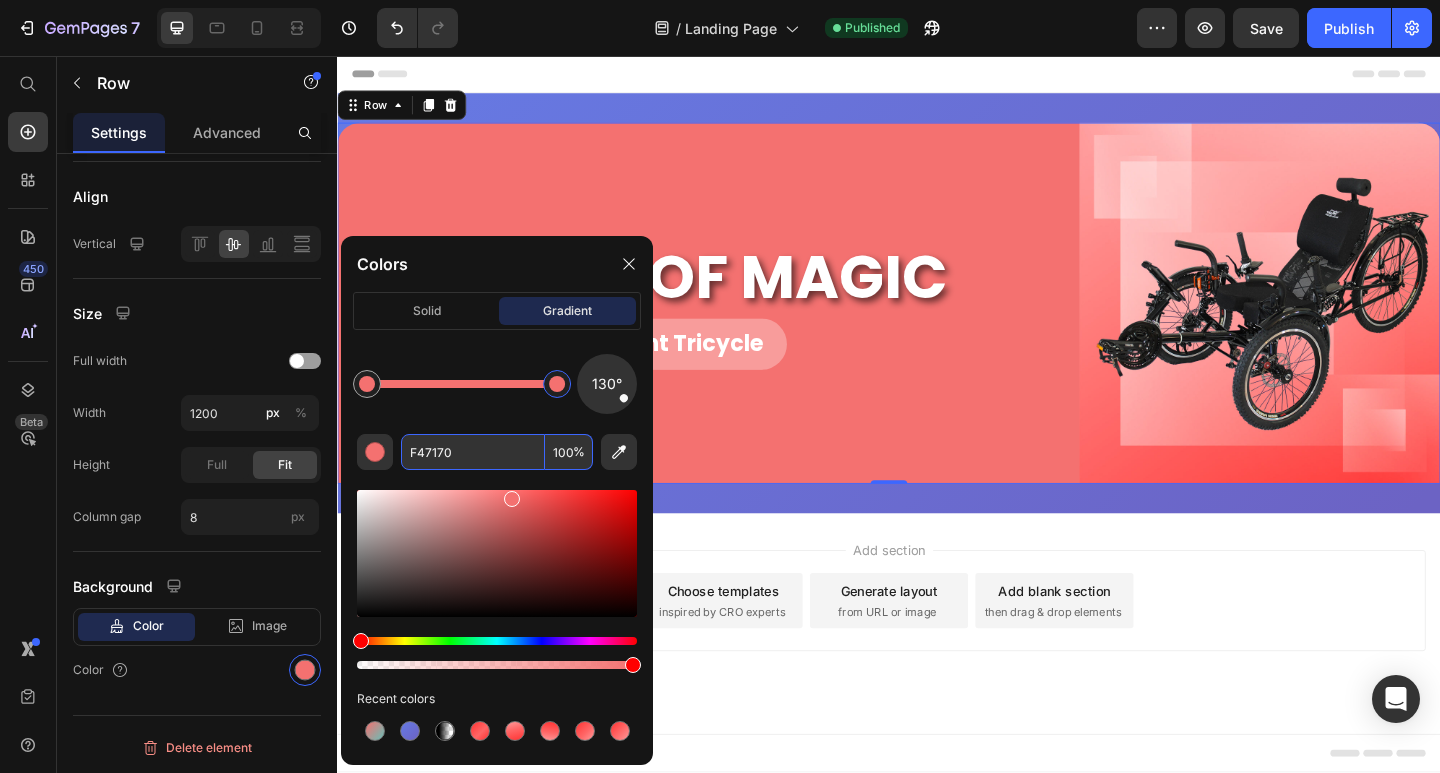 click 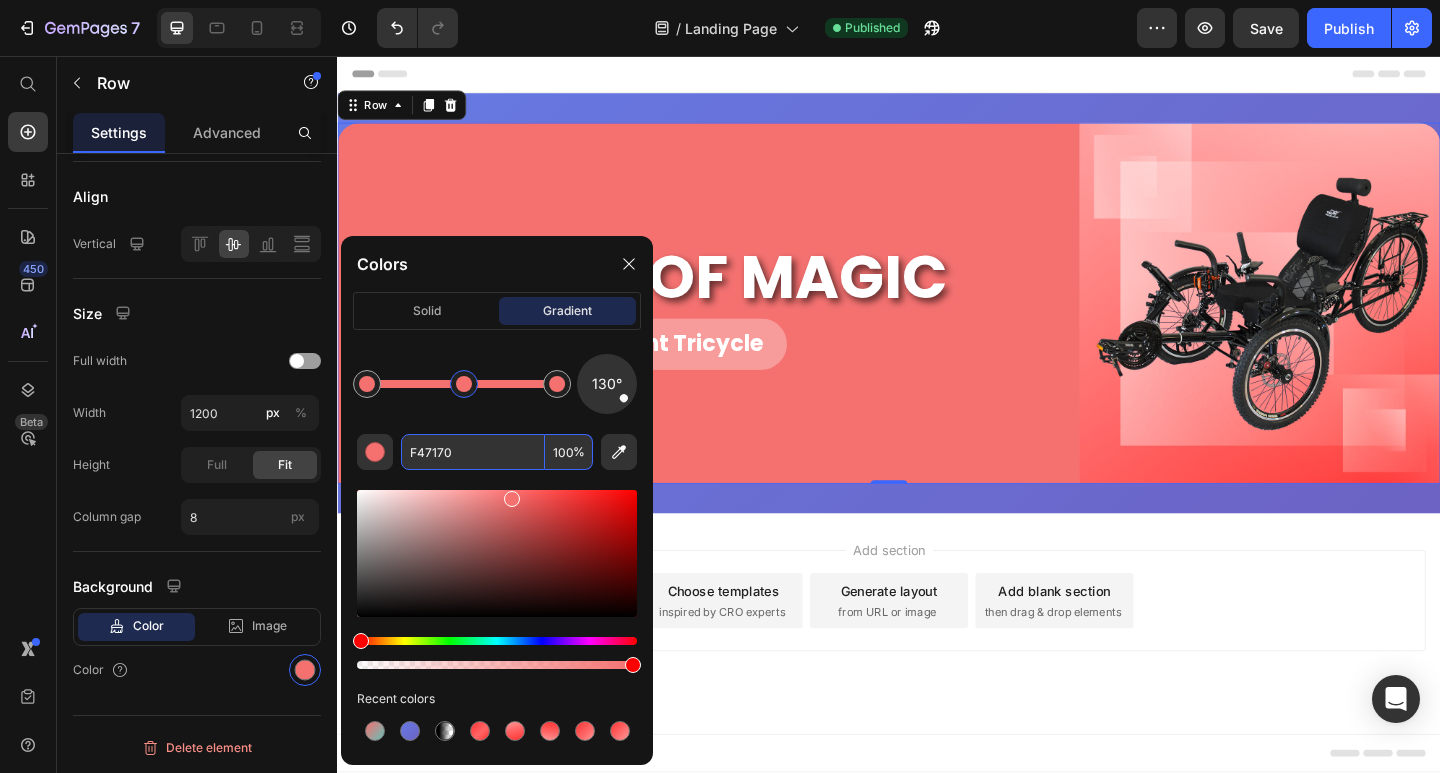 click at bounding box center [464, 384] 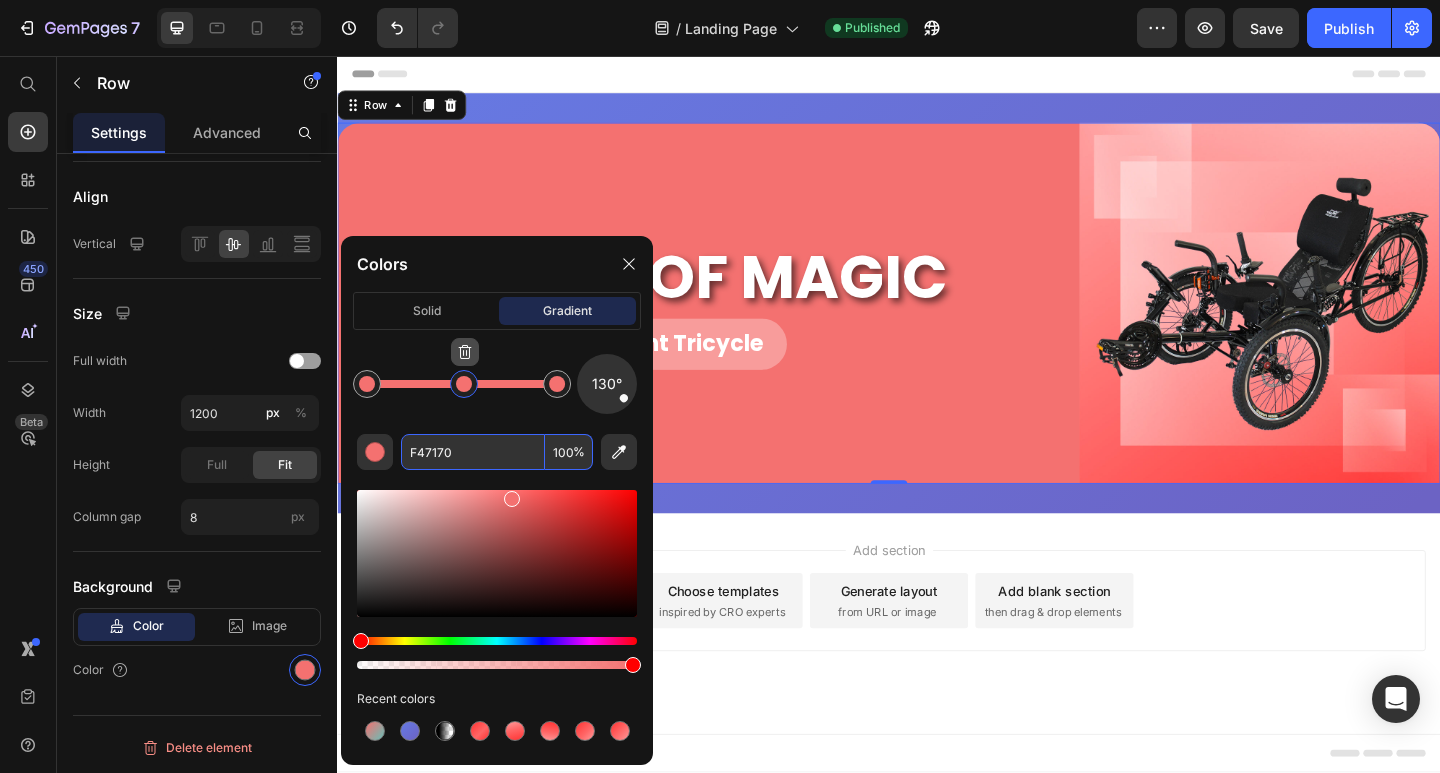 click at bounding box center [465, 352] 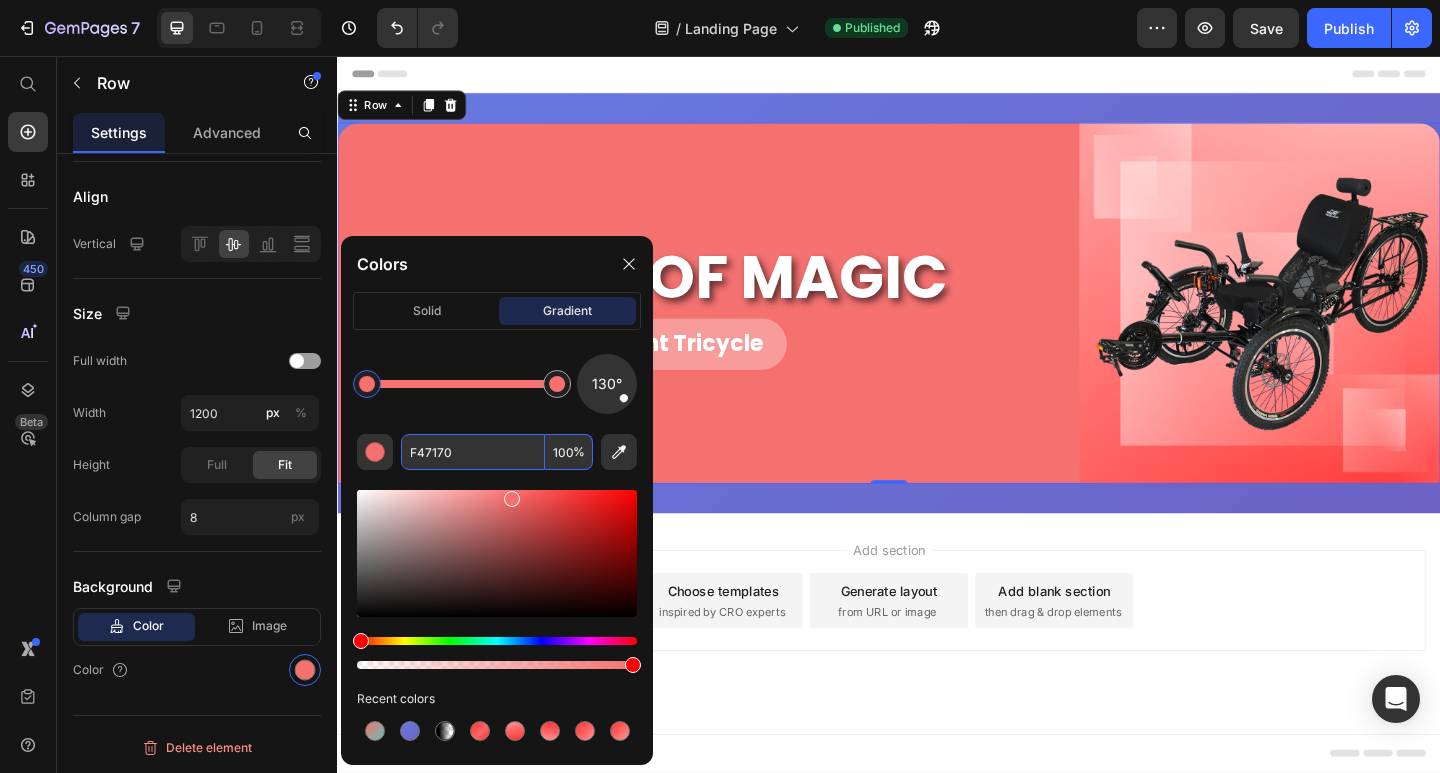 type on "F47170" 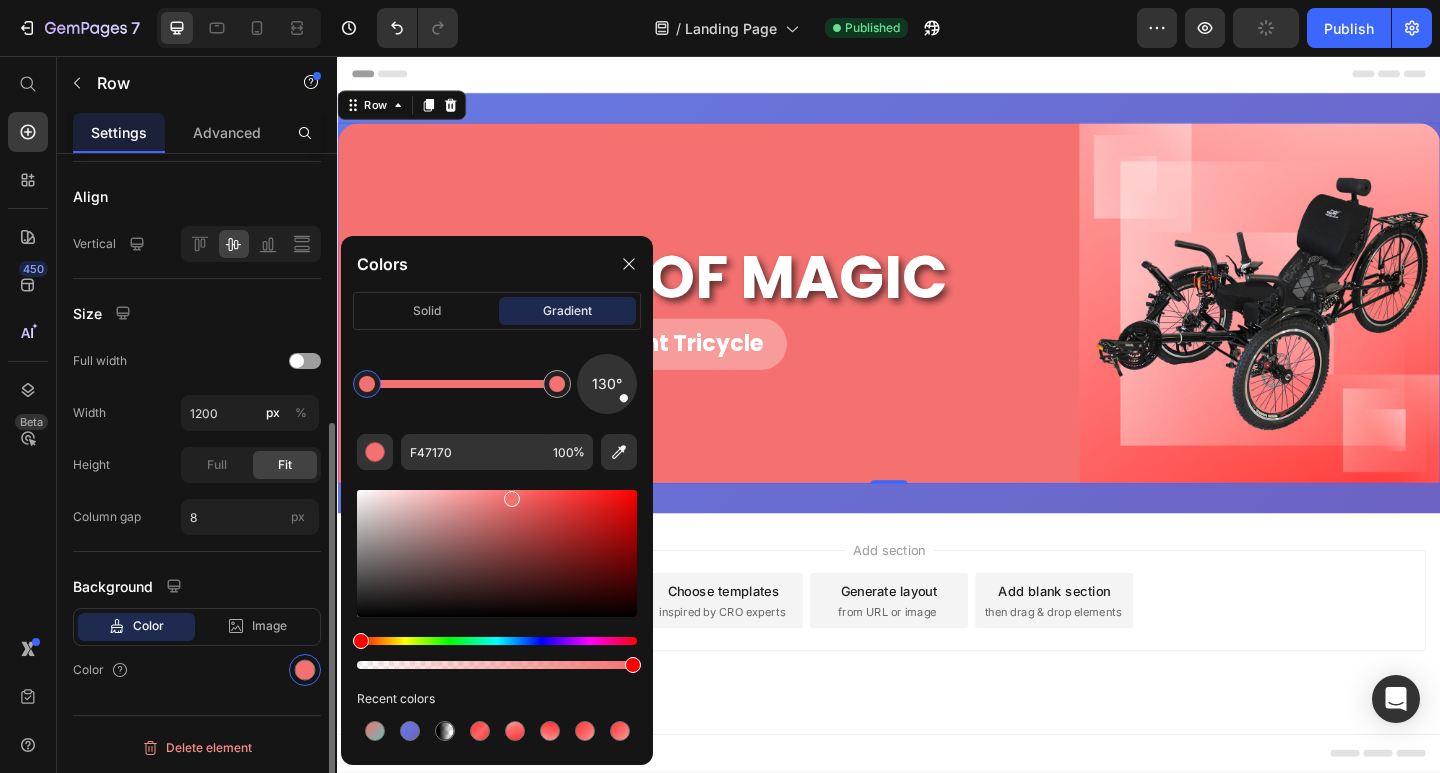click on "Size" at bounding box center [197, 313] 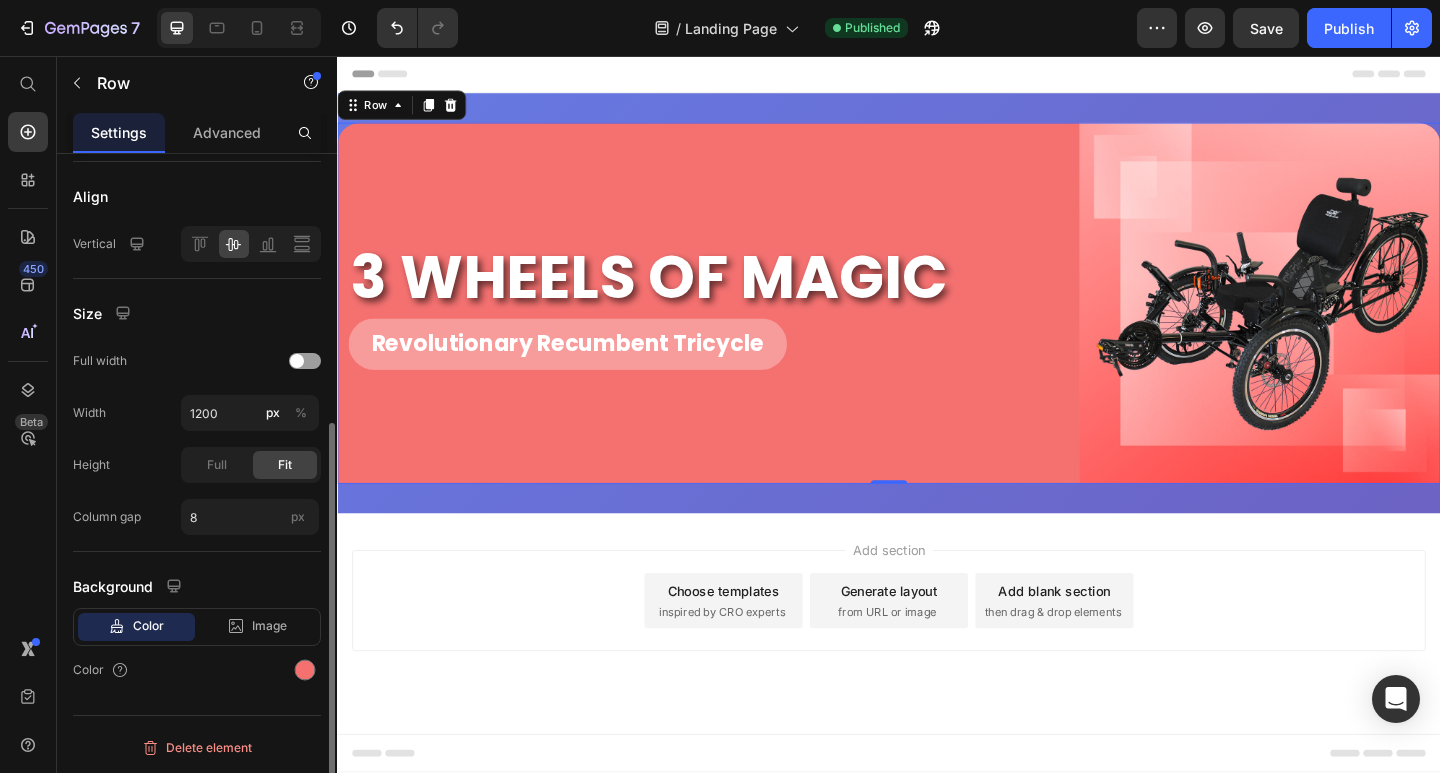 drag, startPoint x: 298, startPoint y: 662, endPoint x: 302, endPoint y: 642, distance: 20.396078 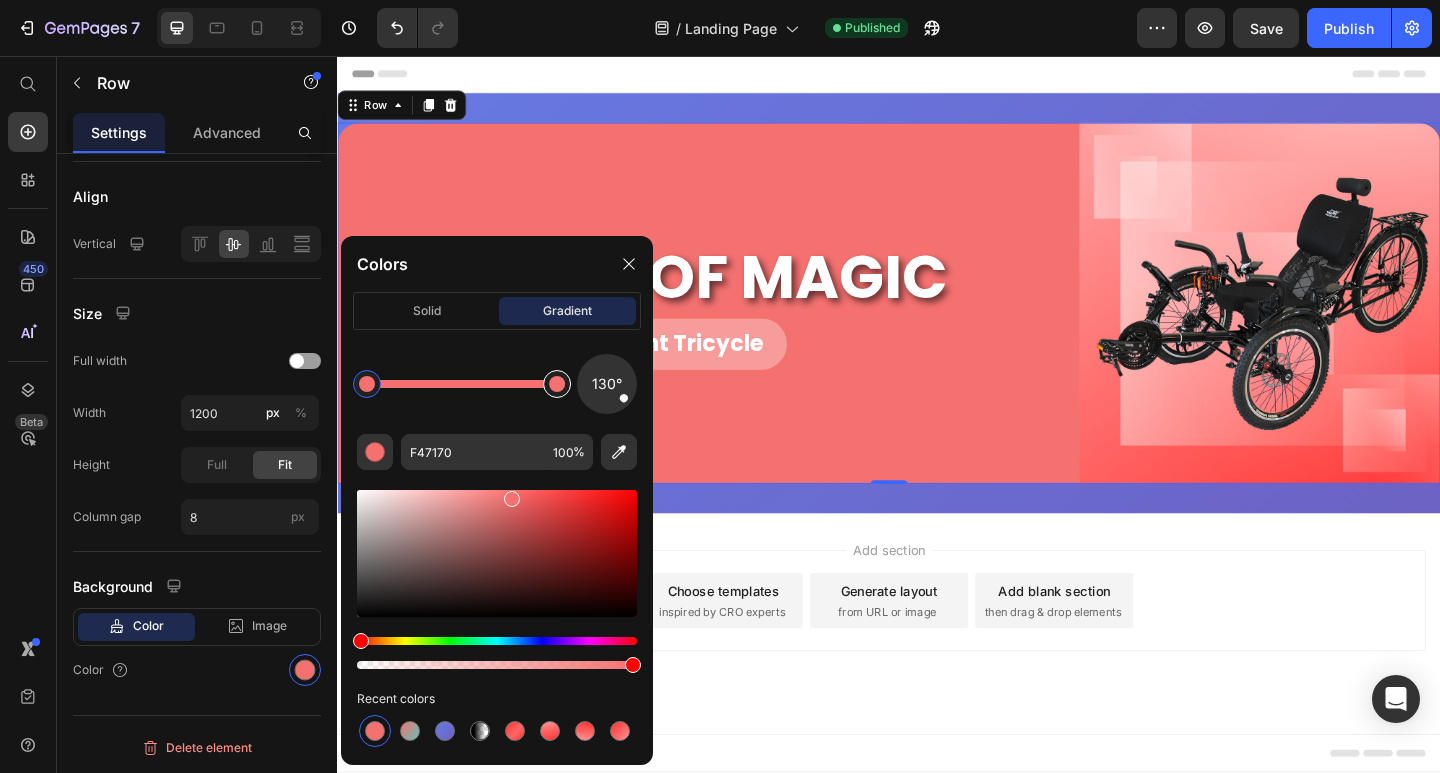 click at bounding box center (557, 384) 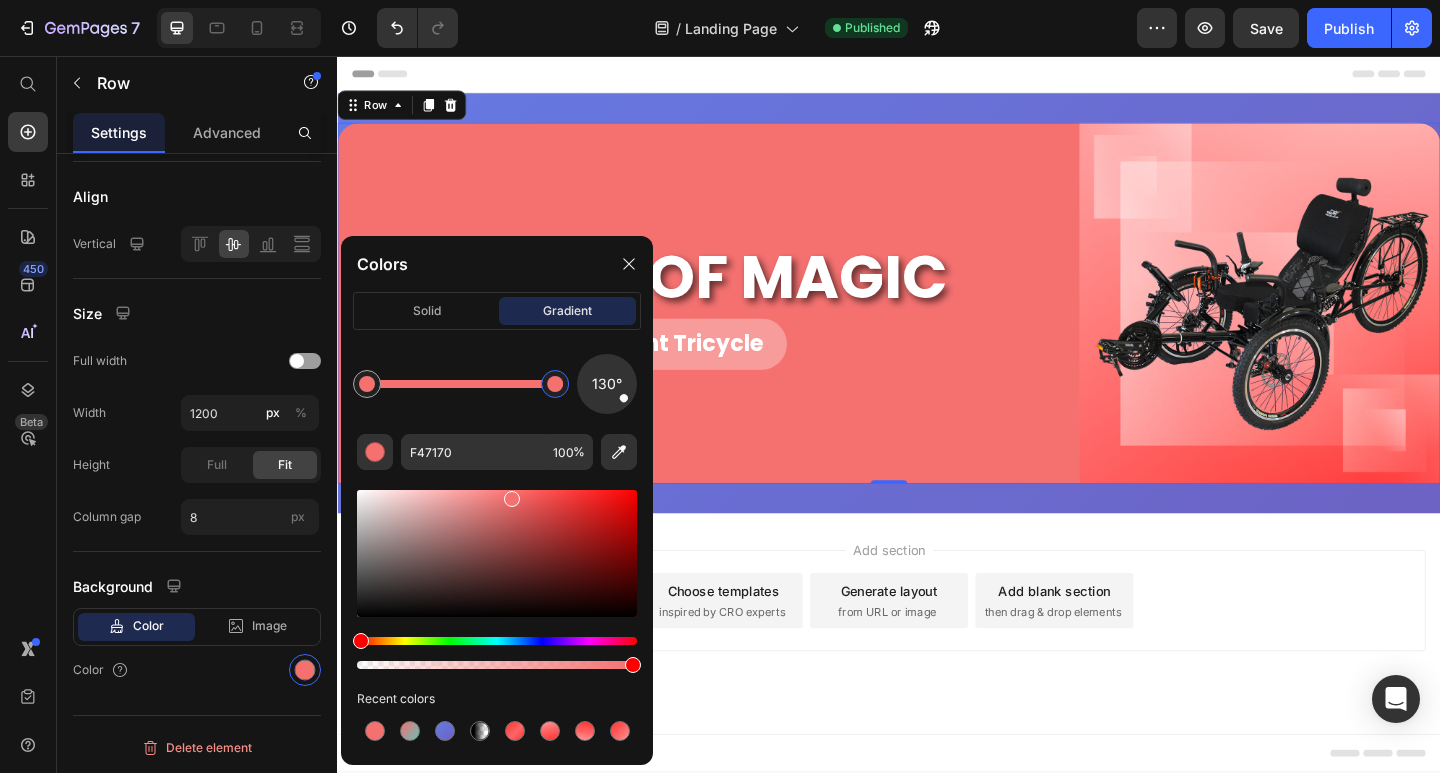 click on "130° F47170 100 % Recent colors" 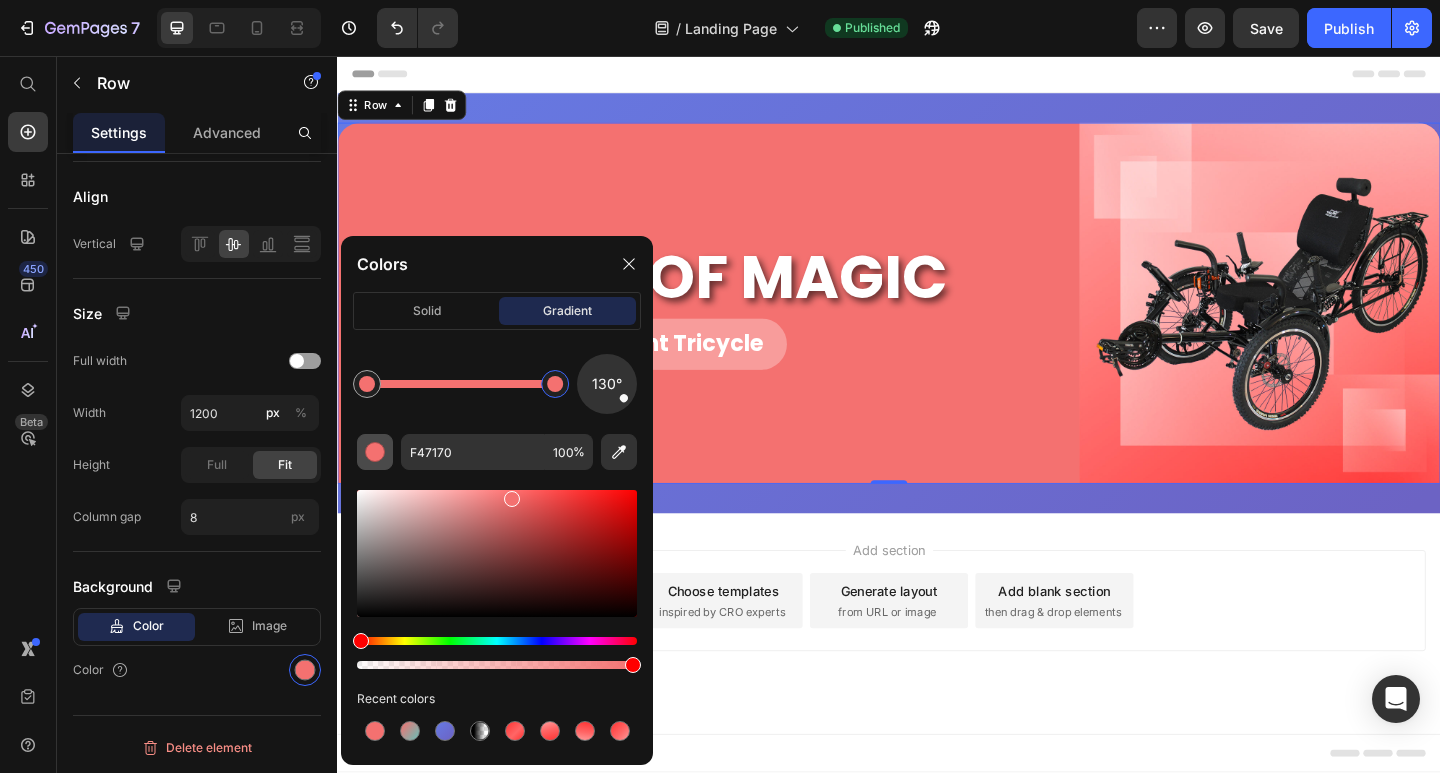click at bounding box center (375, 452) 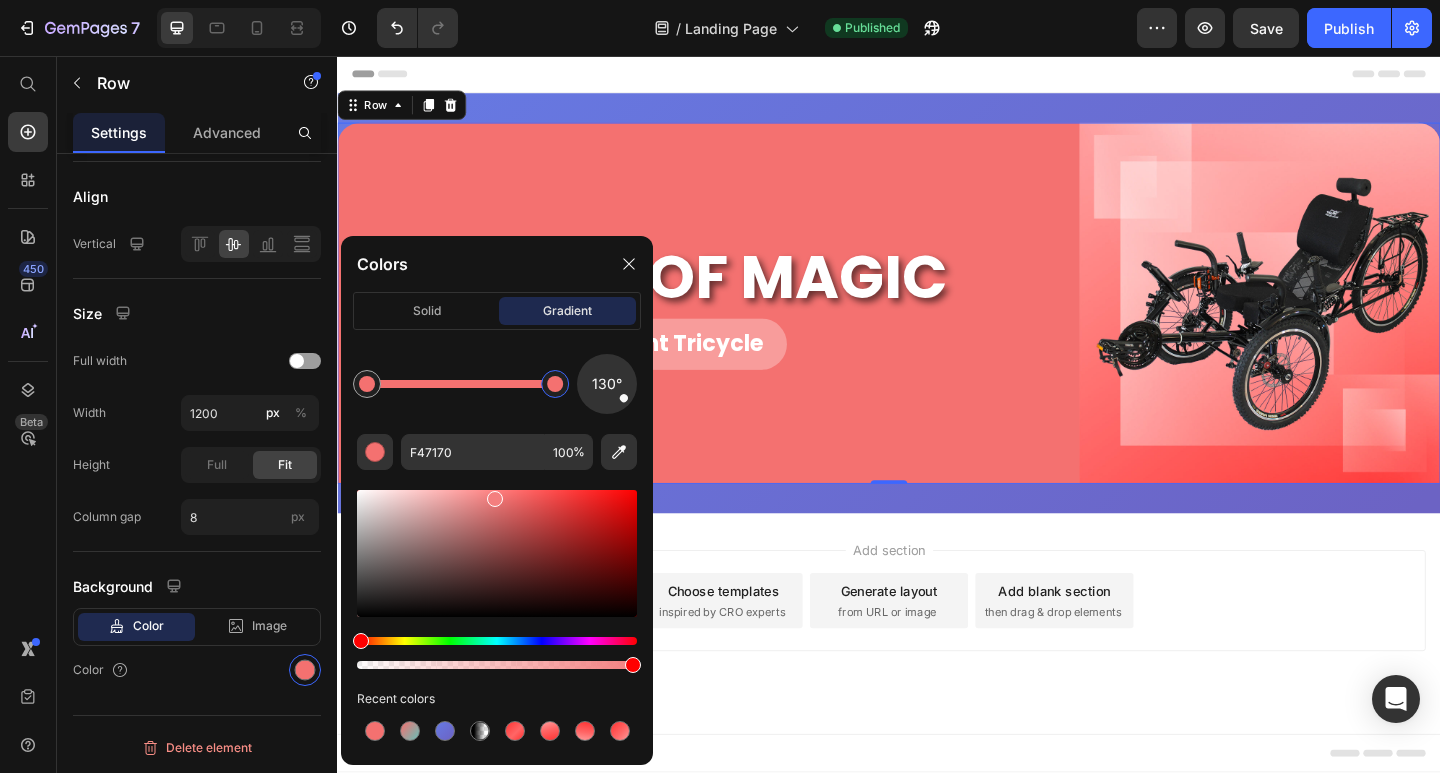 drag, startPoint x: 509, startPoint y: 501, endPoint x: 486, endPoint y: 492, distance: 24.698177 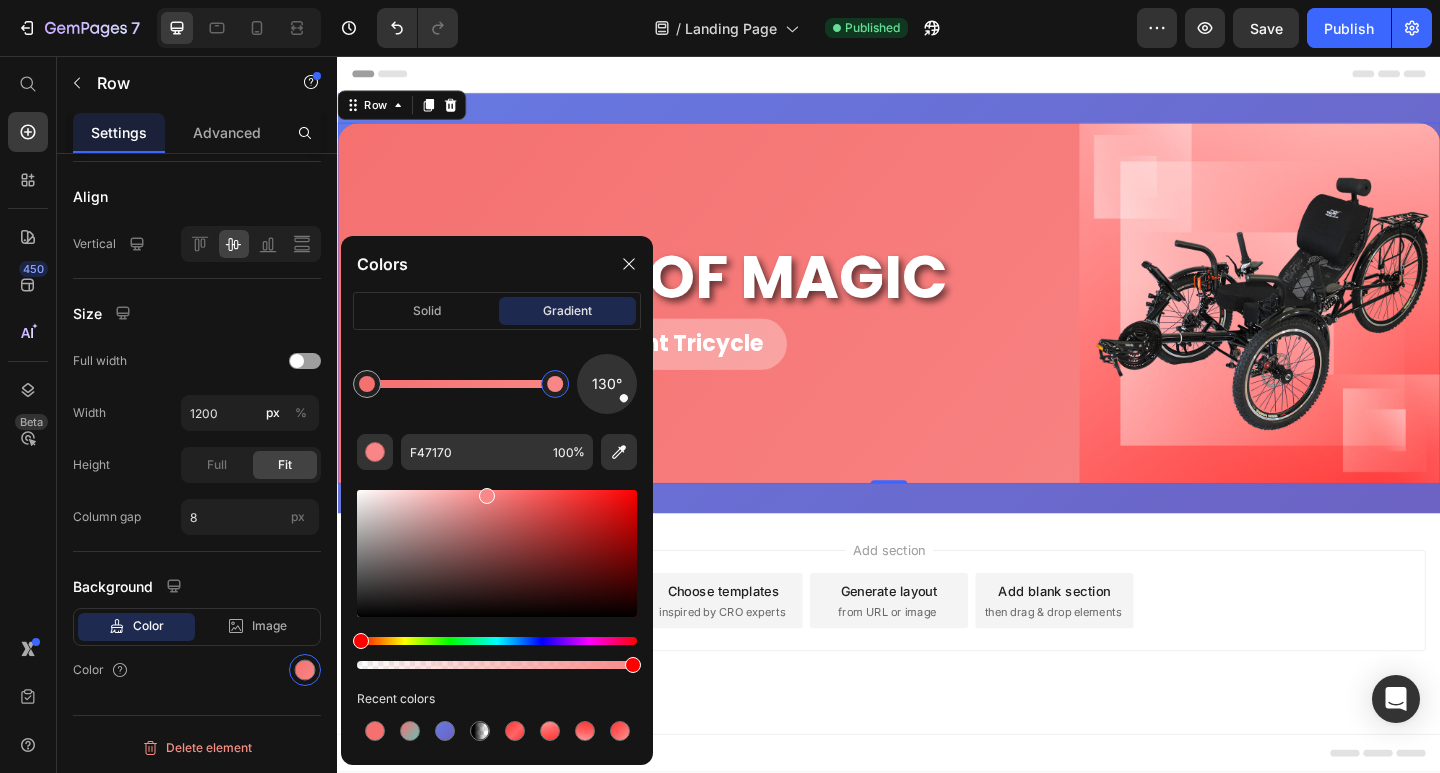 drag, startPoint x: 494, startPoint y: 494, endPoint x: 483, endPoint y: 492, distance: 11.18034 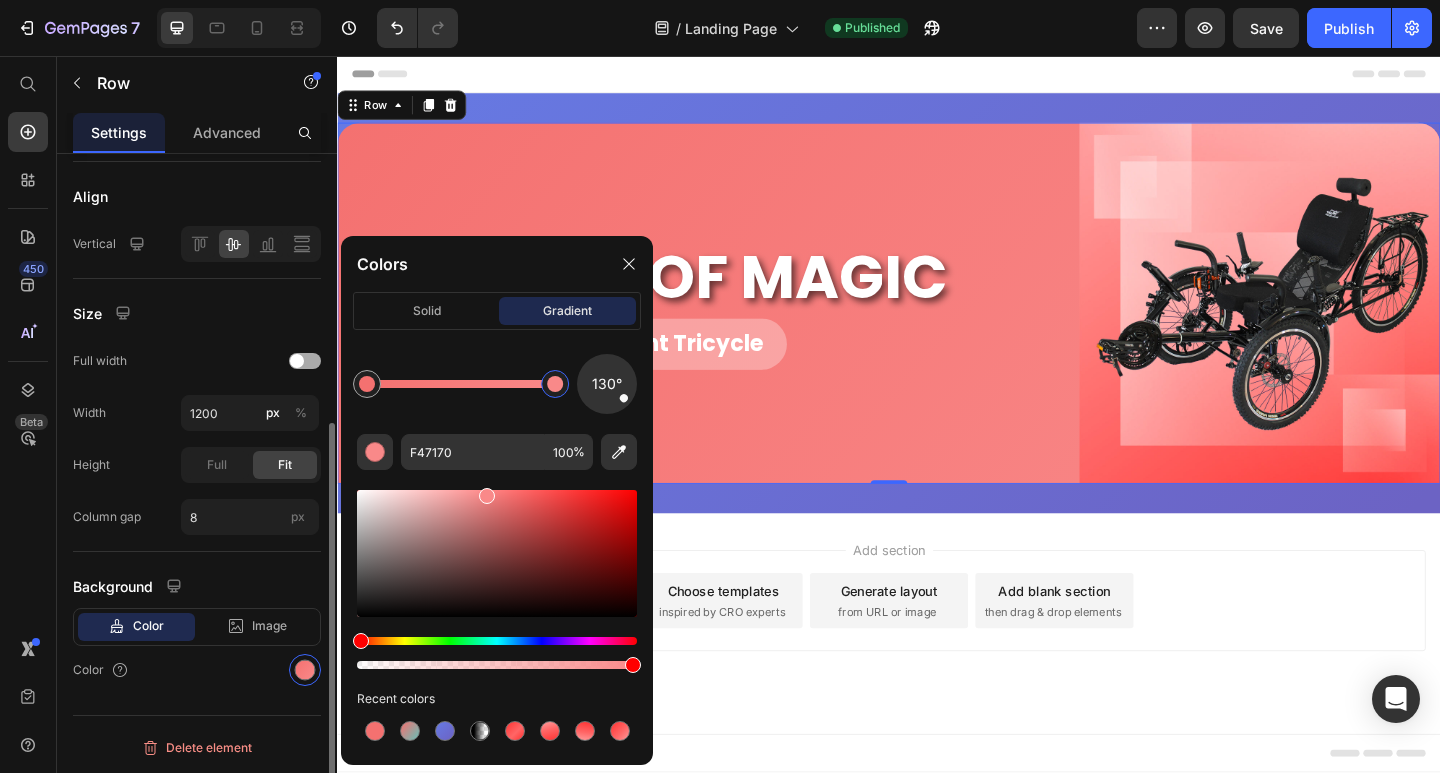 click on "Full width" 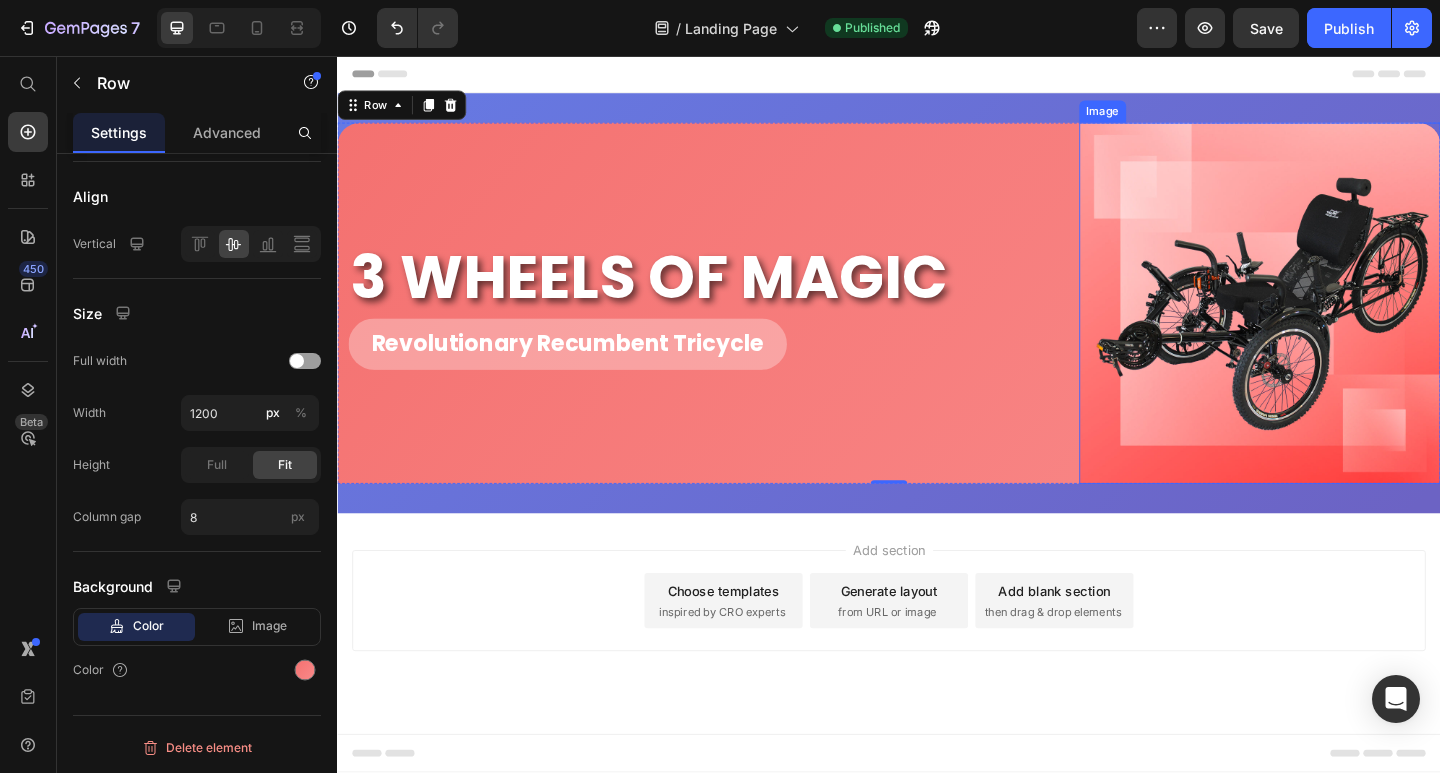 click at bounding box center [1340, 325] 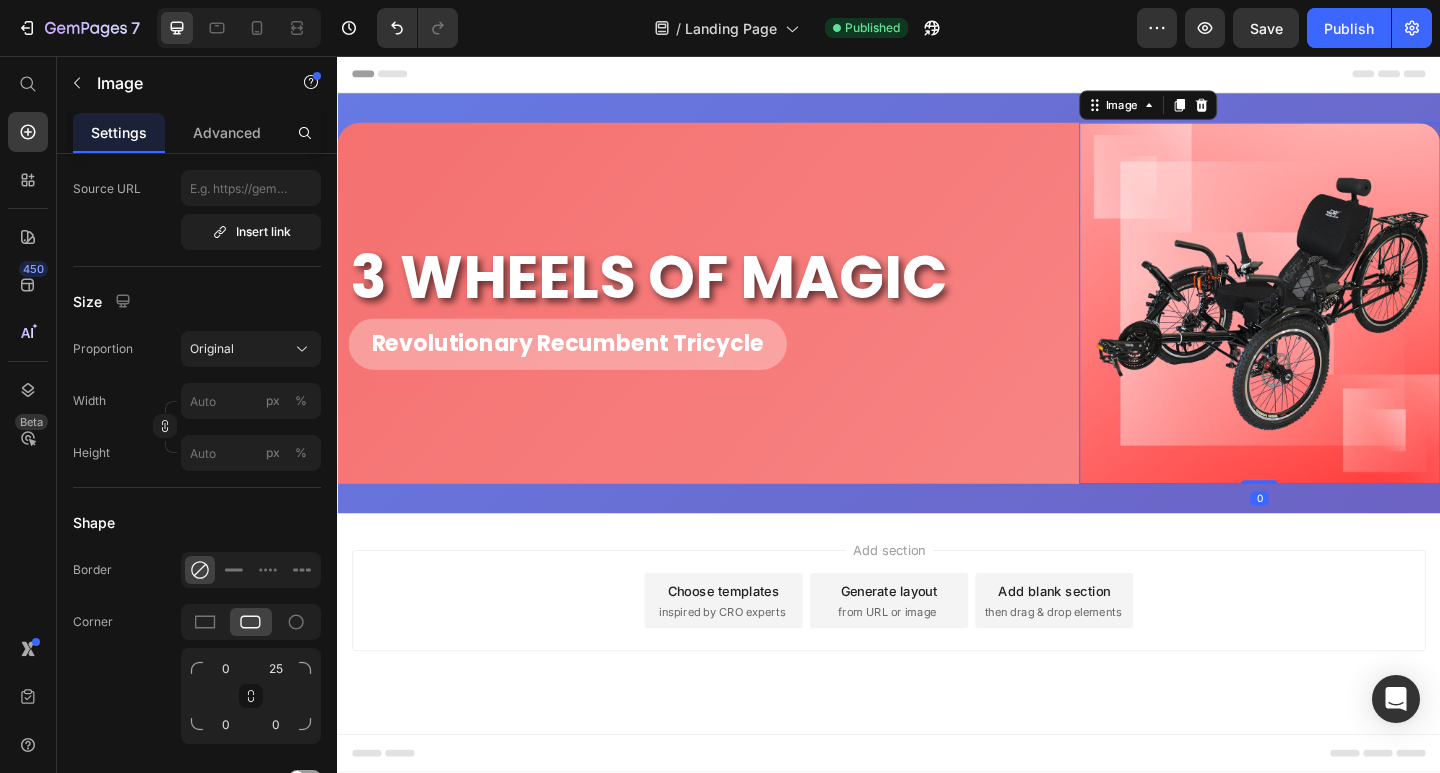 scroll, scrollTop: 0, scrollLeft: 0, axis: both 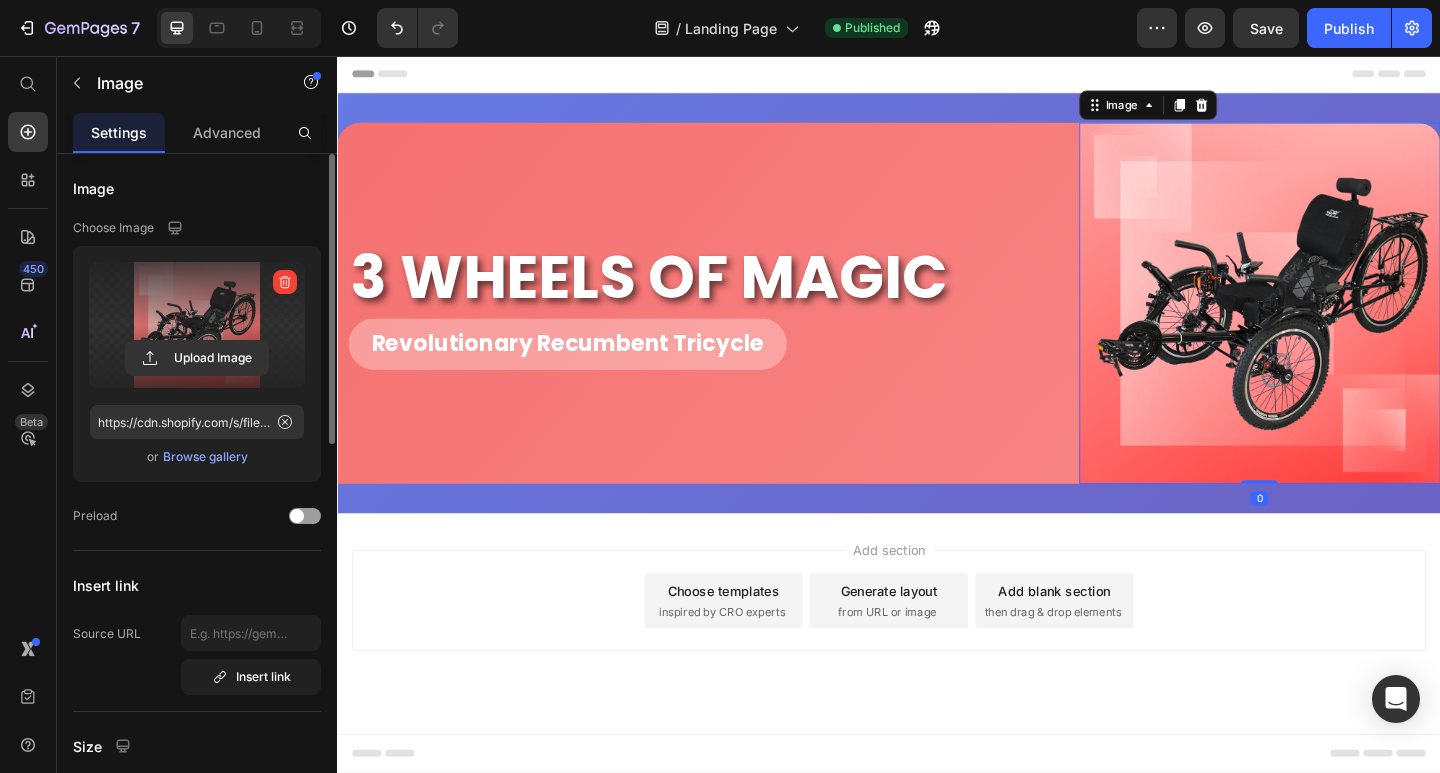click on "Upload Image" at bounding box center (197, 358) 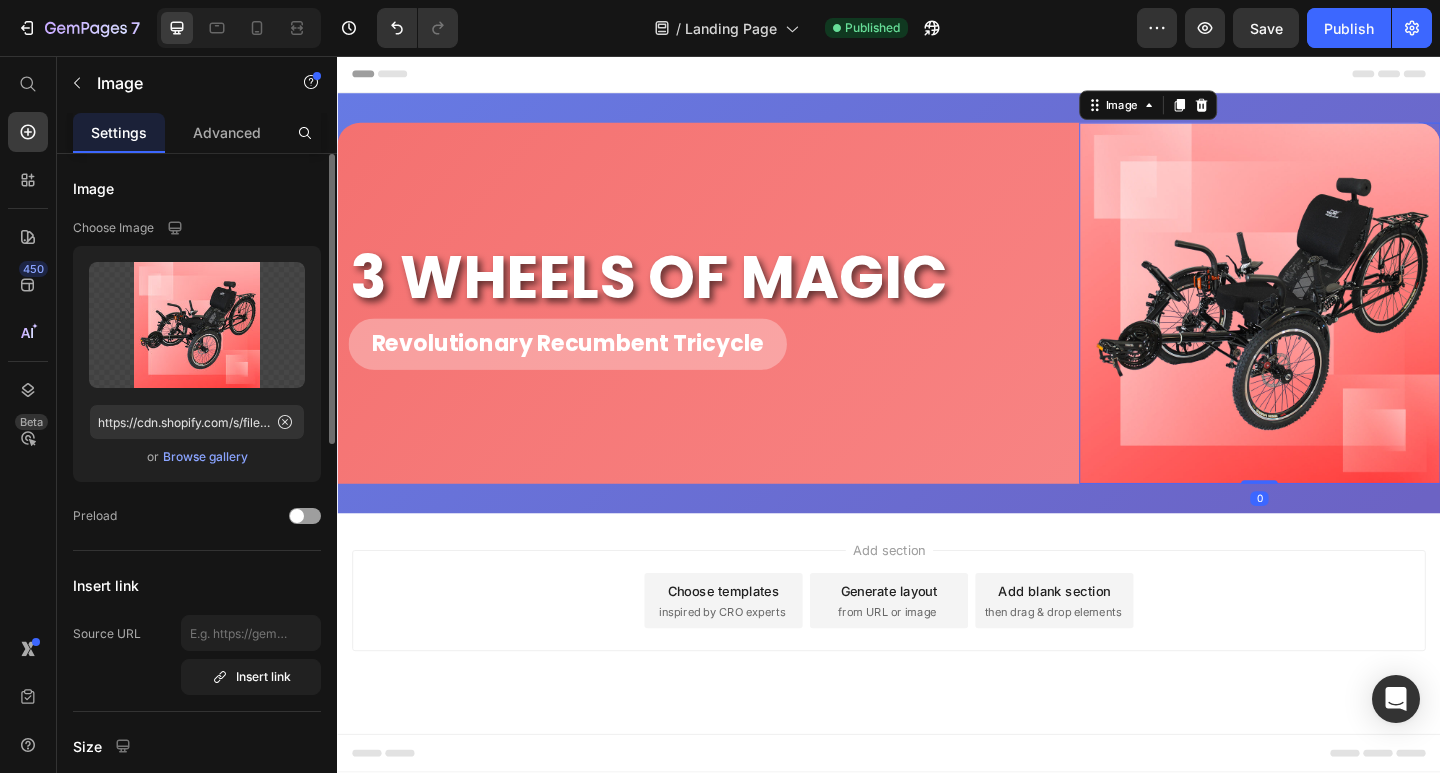 click on "Upload Image https://cdn.shopify.com/s/files/1/0647/7964/9243/files/gempages_574378048523142273-7acbf724-8f92-4ed2-bb58-776691ca3fff.jpg  or   Browse gallery" 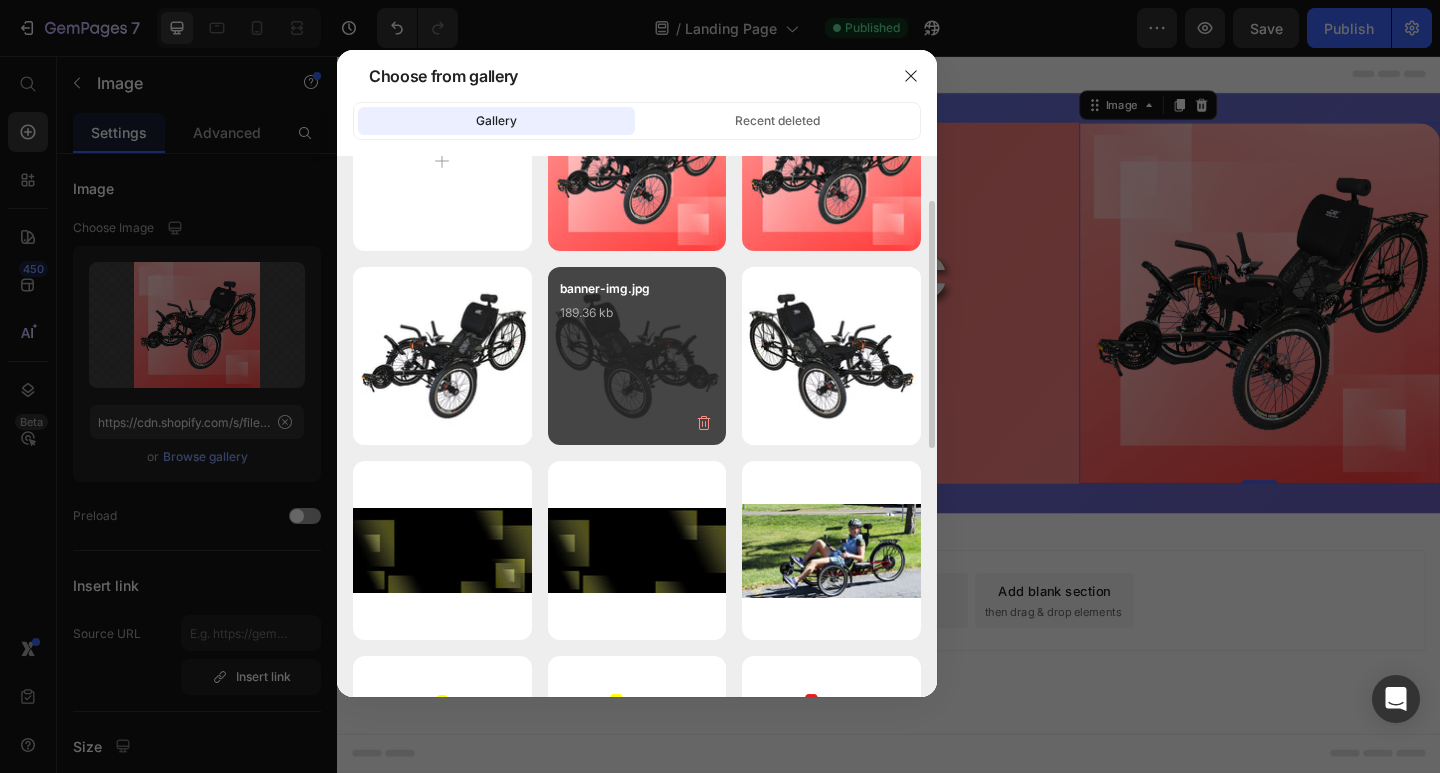 scroll, scrollTop: 0, scrollLeft: 0, axis: both 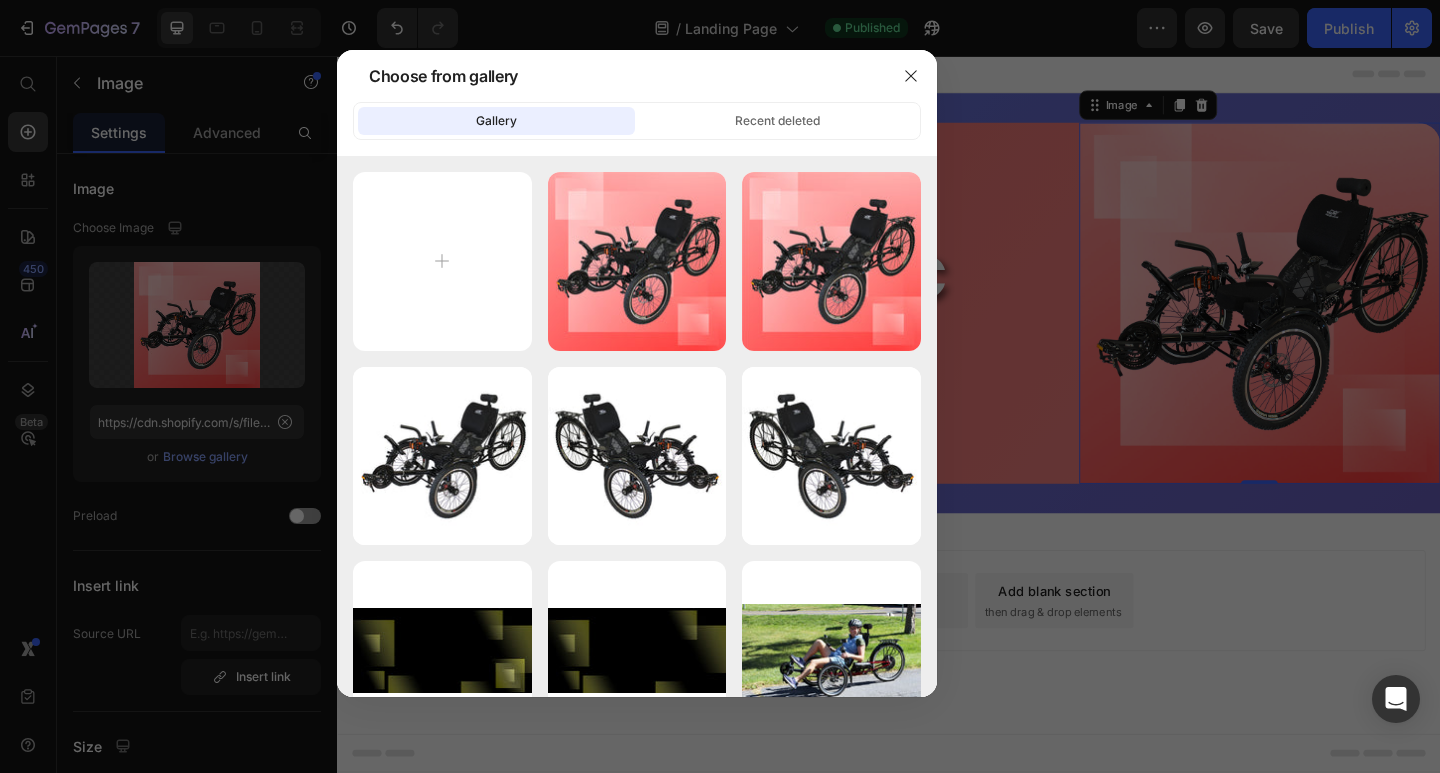 click 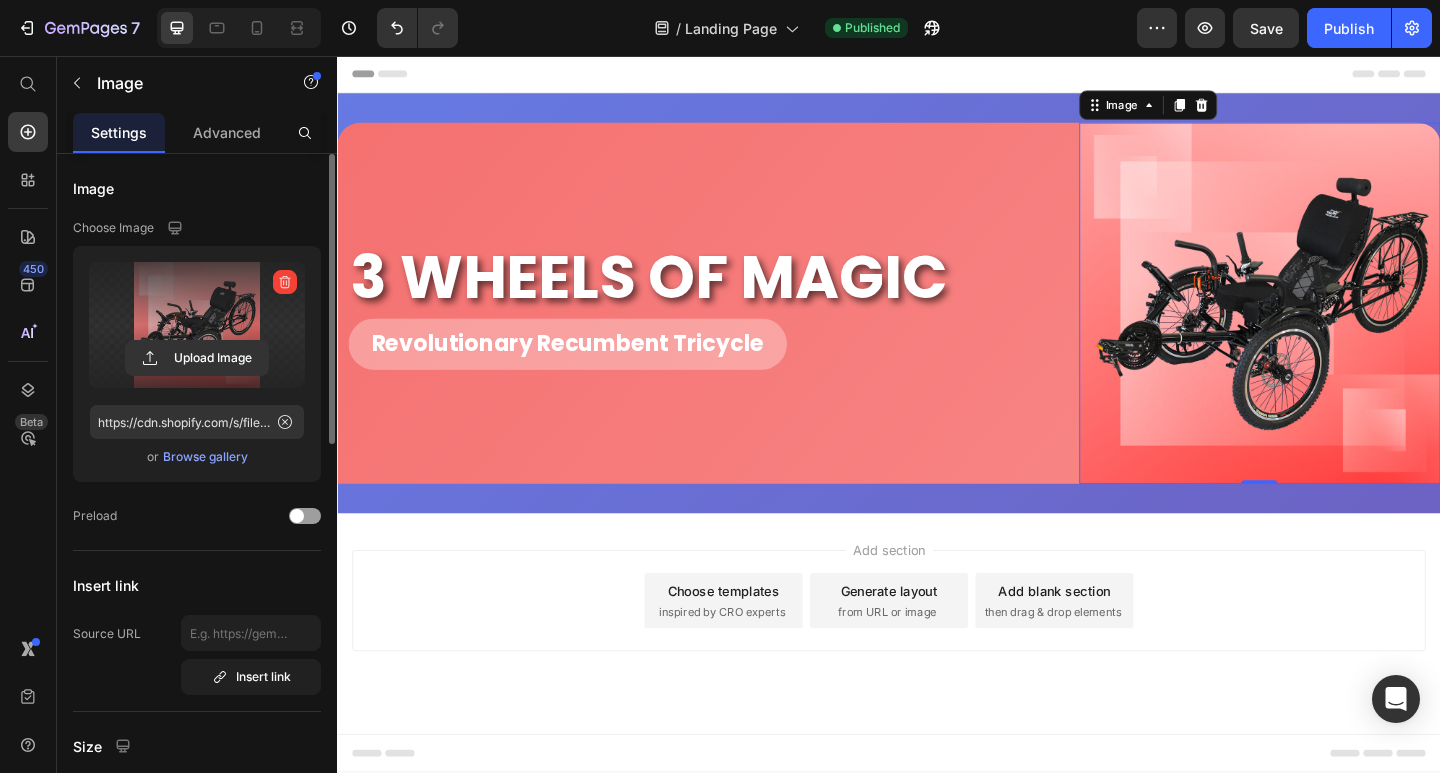 click at bounding box center (197, 325) 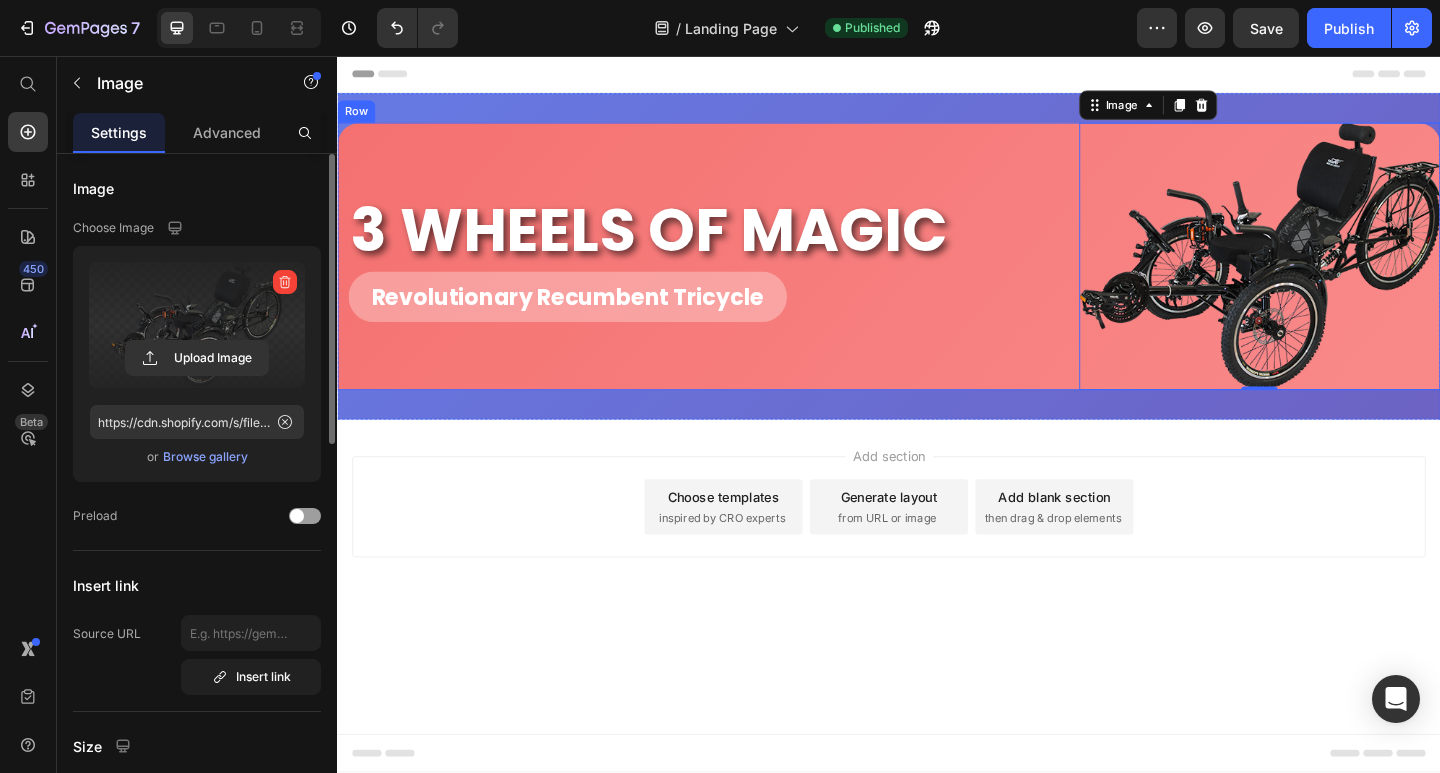 click on "3 WHEELS OF MAGIC Heading Revolutionary Recumbent Tricycle Heading" at bounding box center (742, 274) 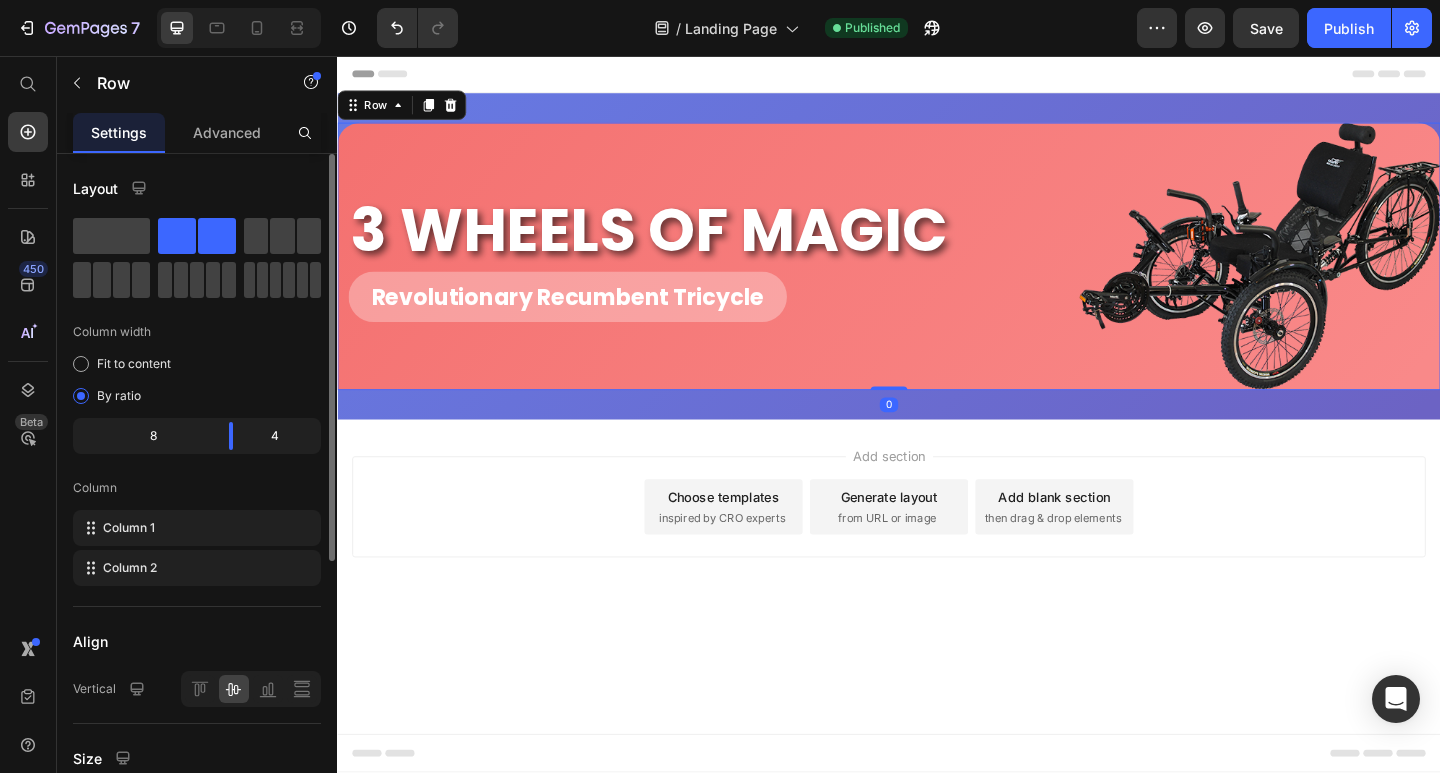 scroll, scrollTop: 445, scrollLeft: 0, axis: vertical 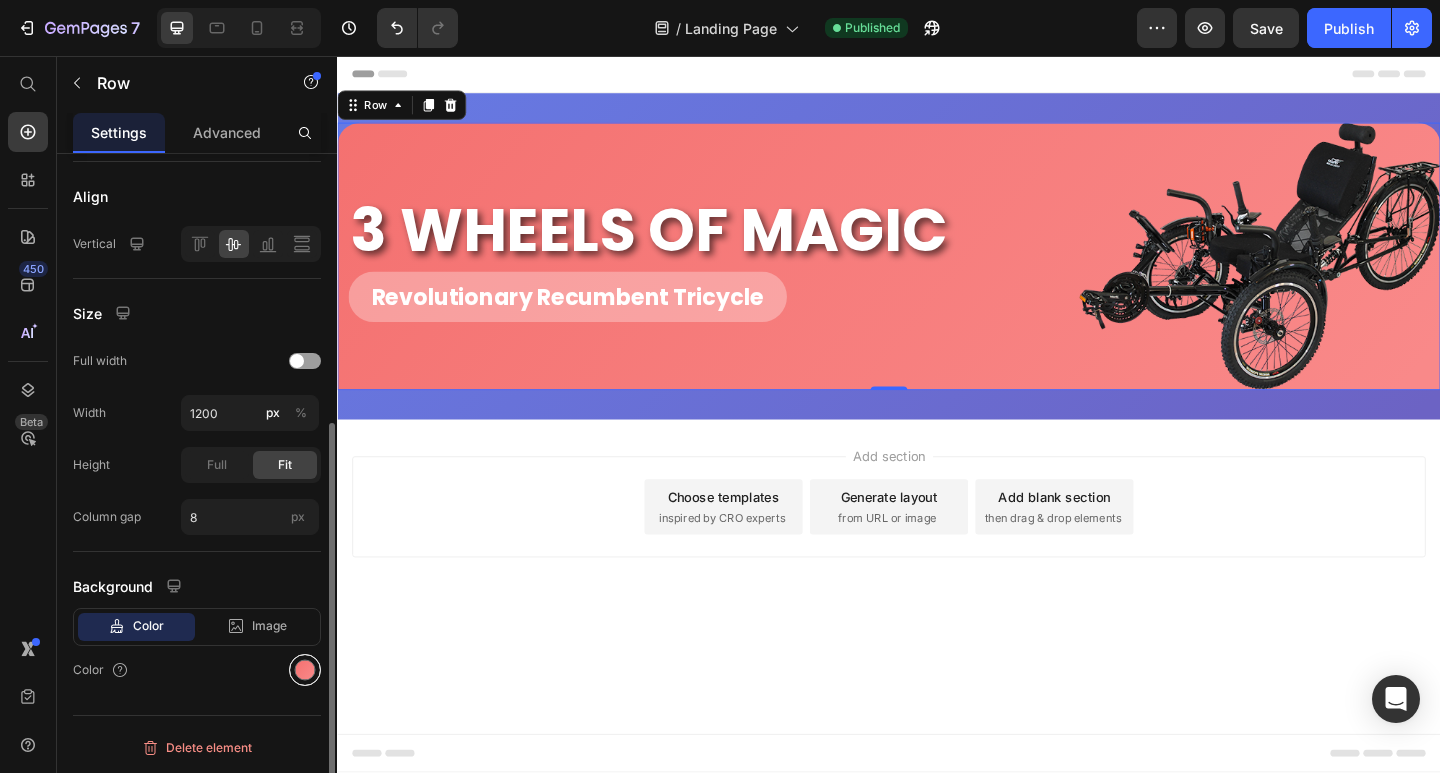 click at bounding box center (305, 670) 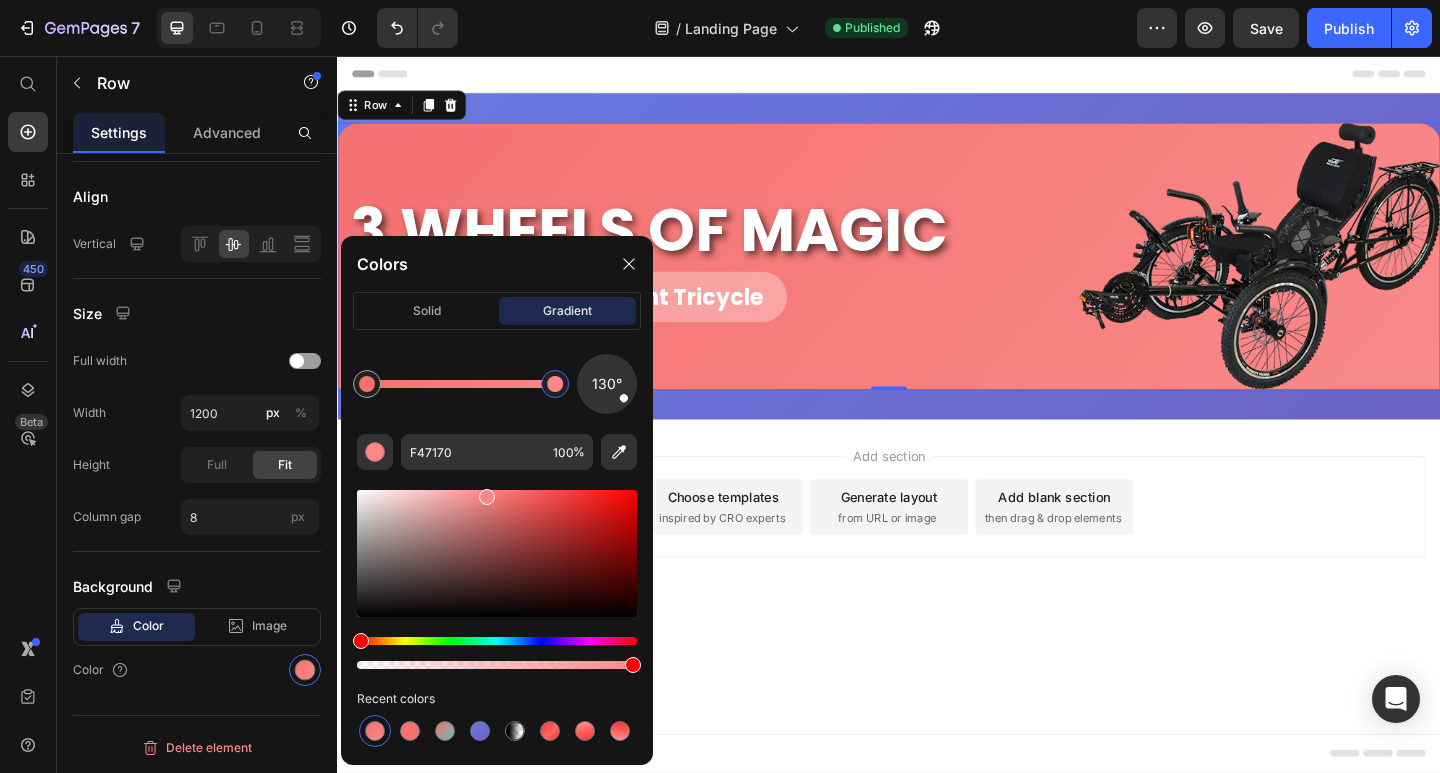 click at bounding box center [555, 384] 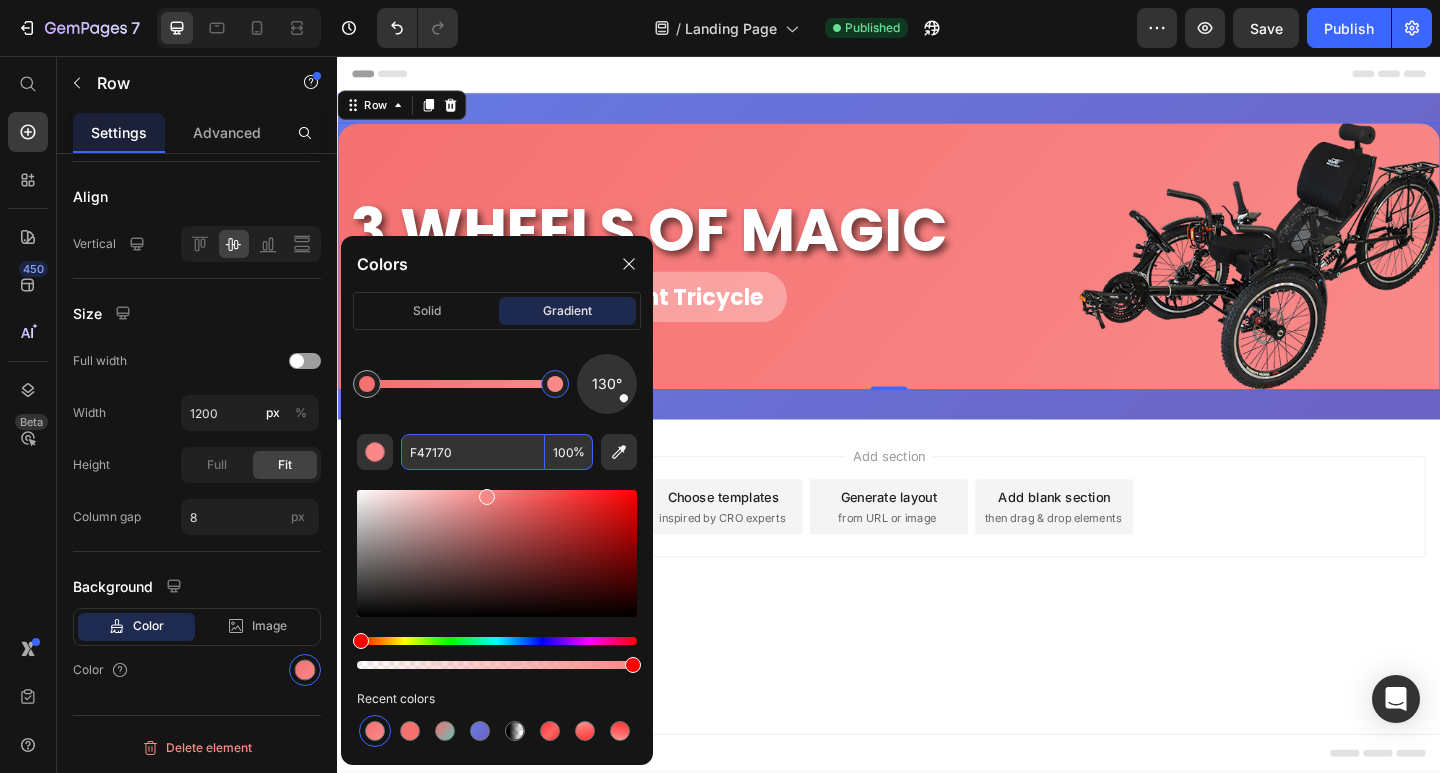 click on "F47170" at bounding box center [473, 452] 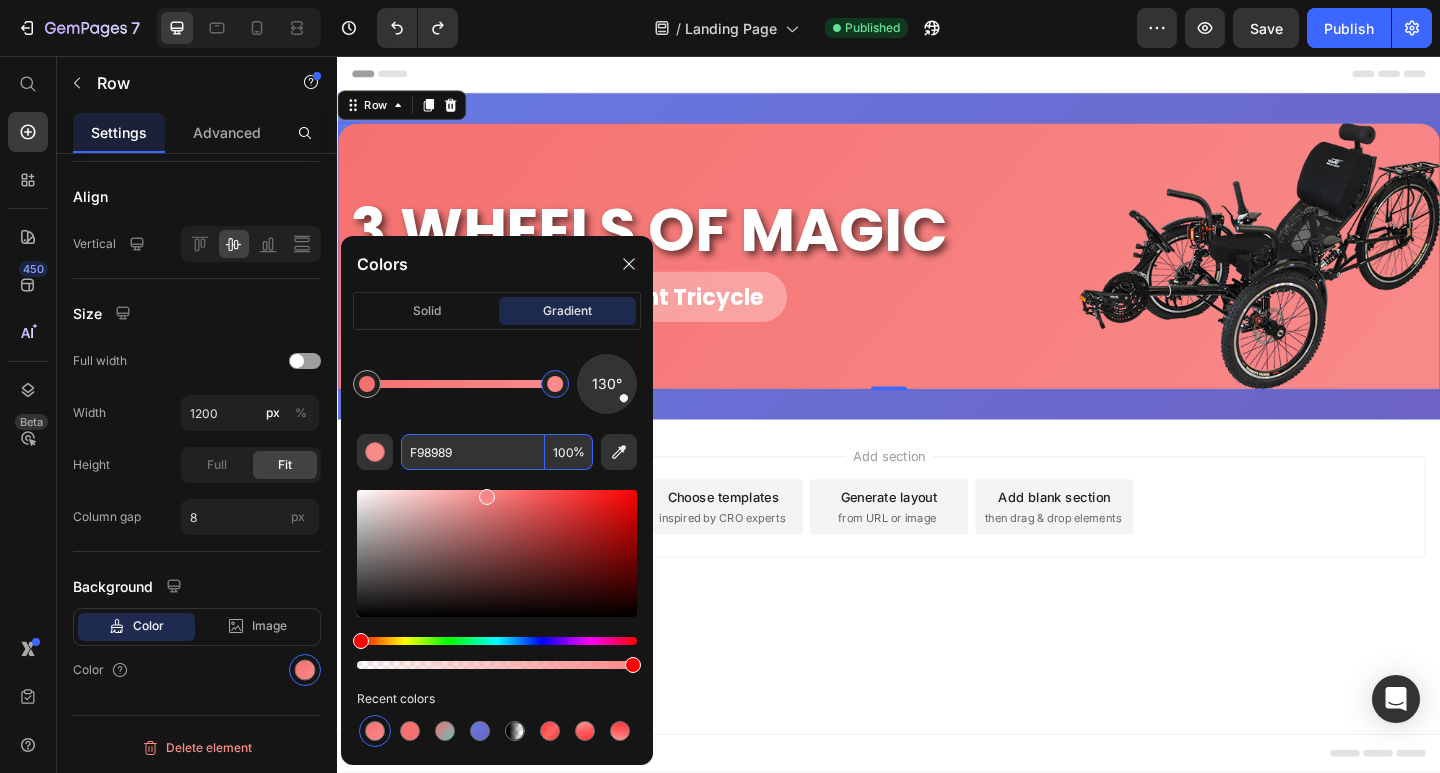 paste on "#6DBBB4" 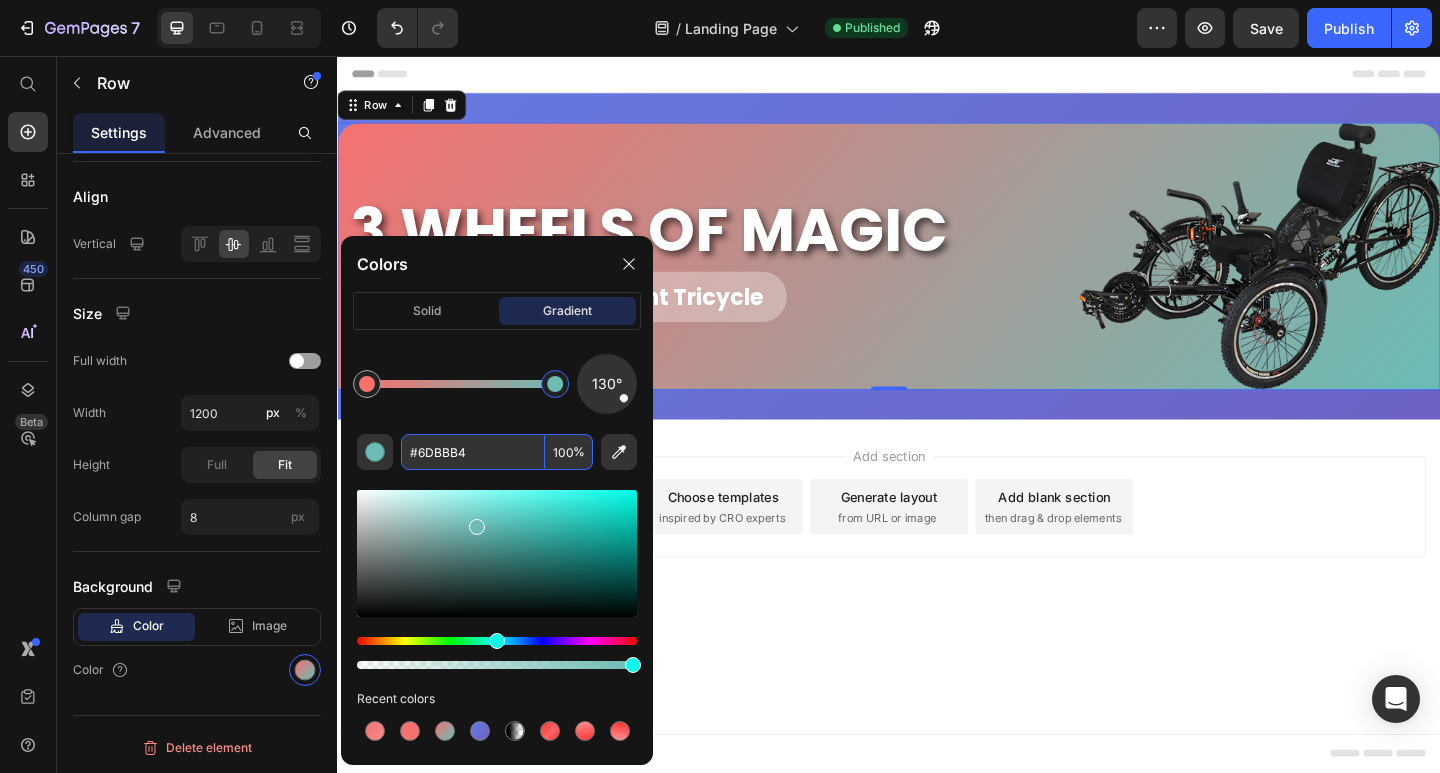type on "6DBBB4" 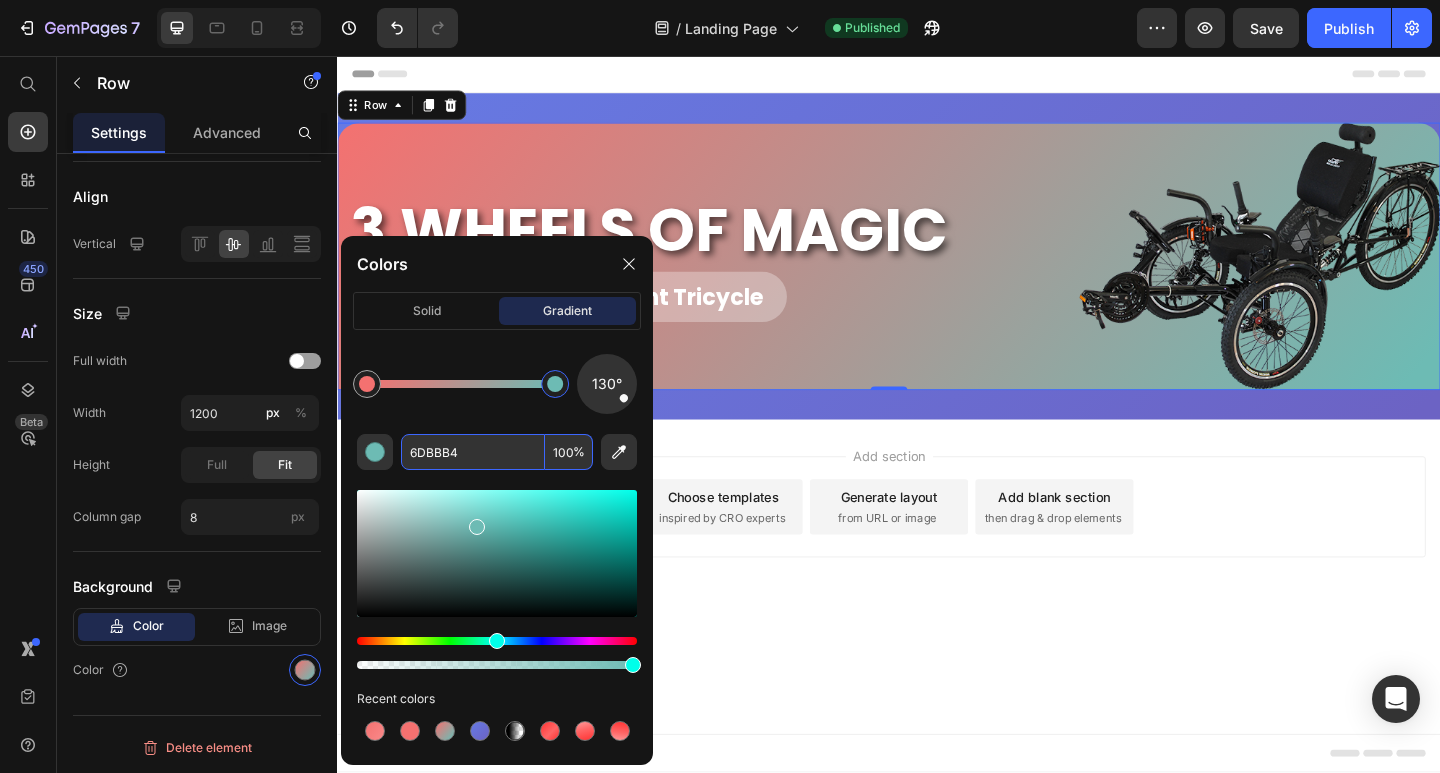 click on "130°" 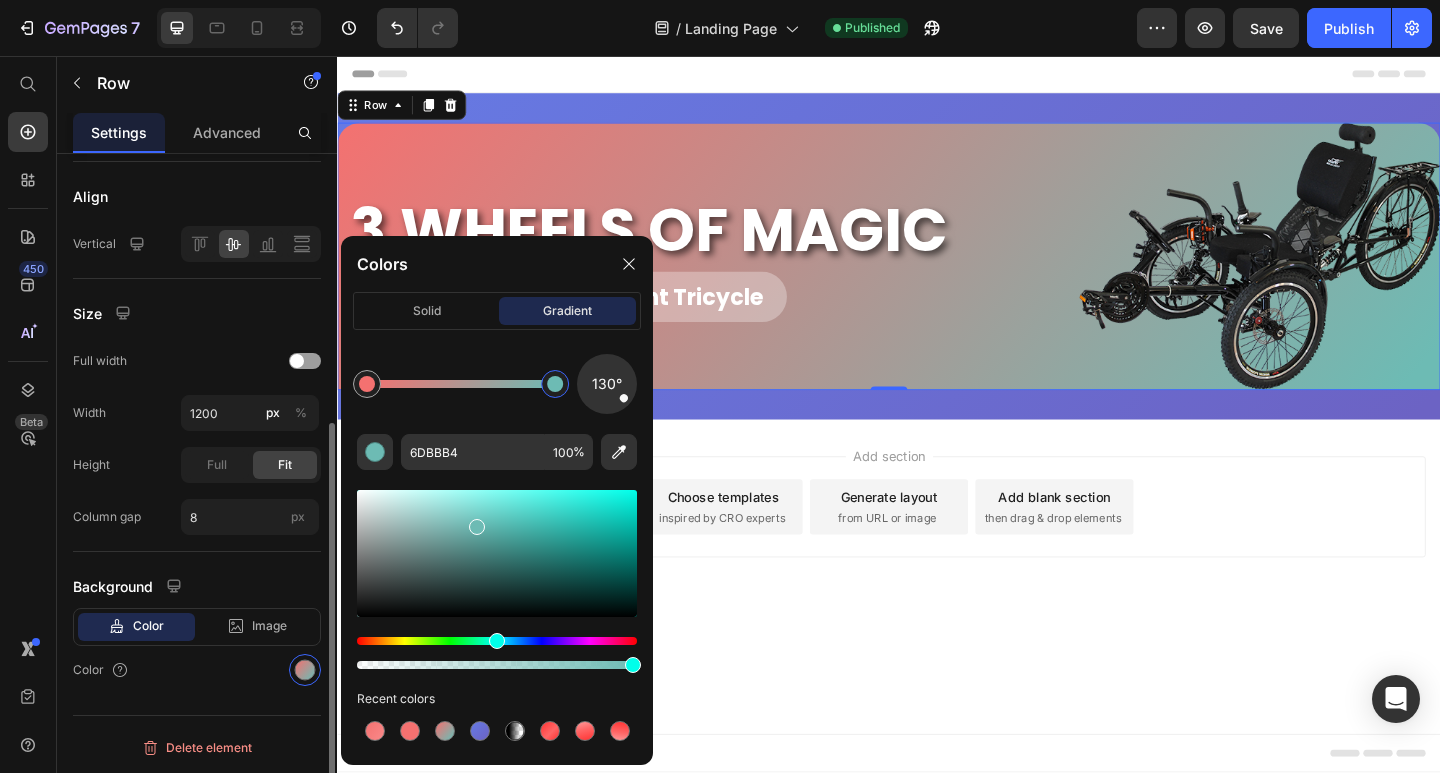 click on "Size" at bounding box center (197, 313) 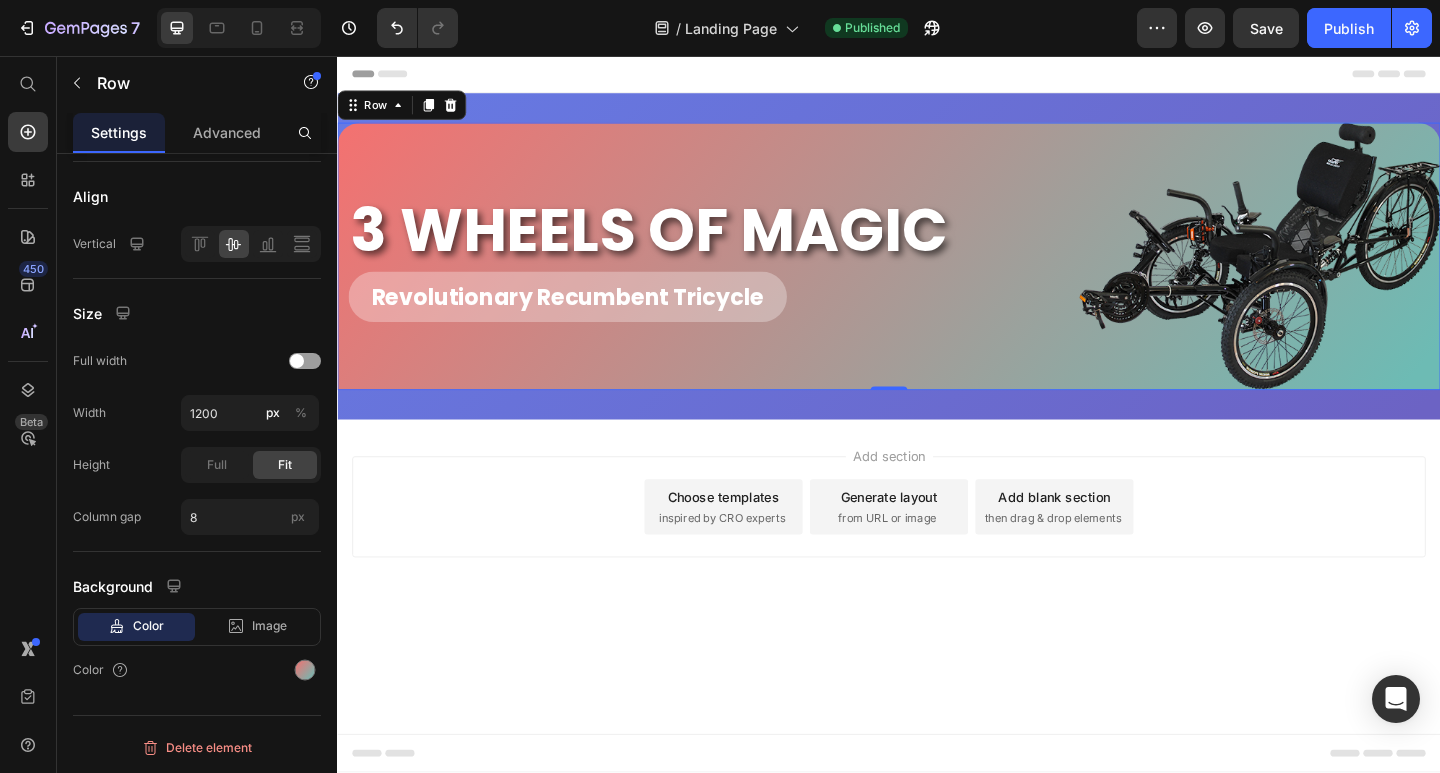click on "3 WHEELS OF MAGIC Heading Revolutionary Recumbent Tricycle Heading" at bounding box center [742, 274] 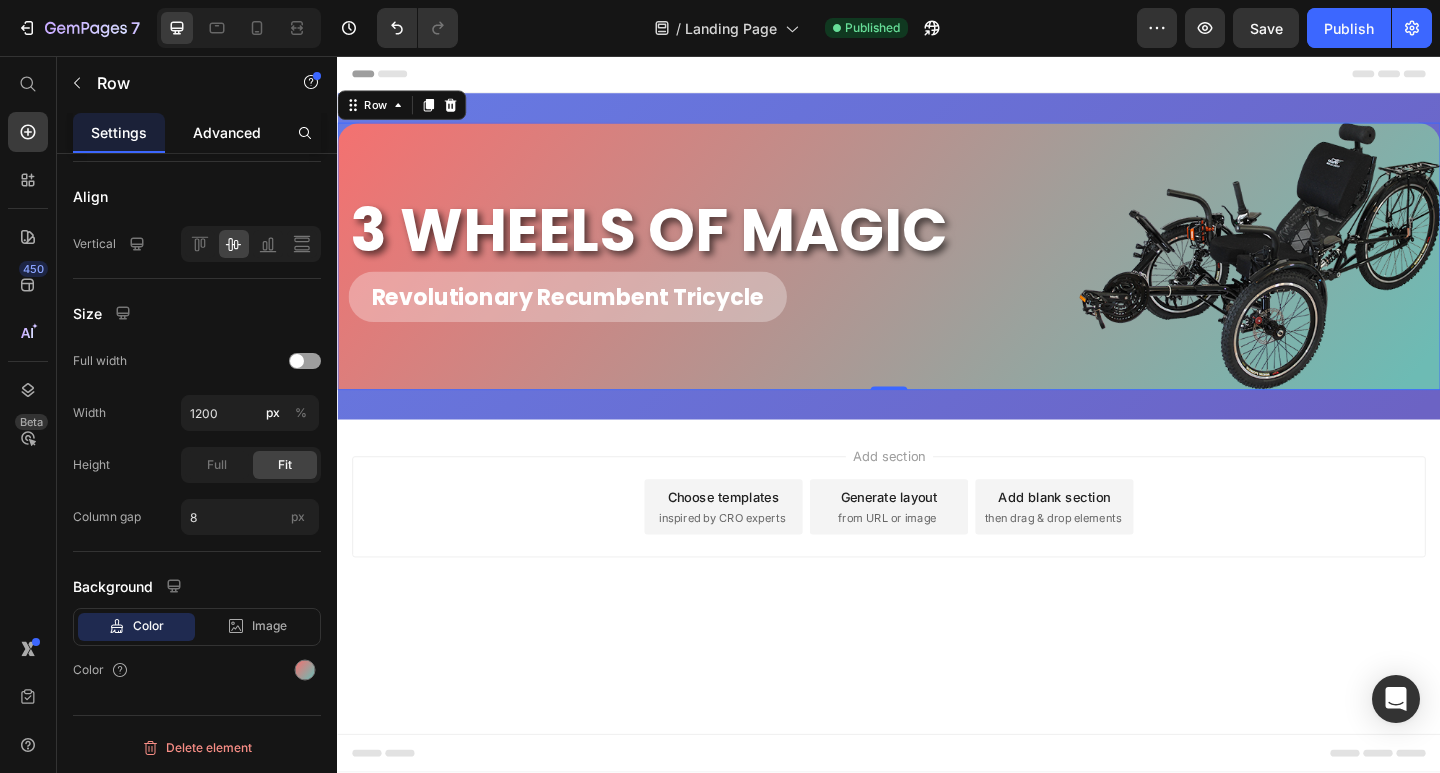 click on "Advanced" at bounding box center (227, 132) 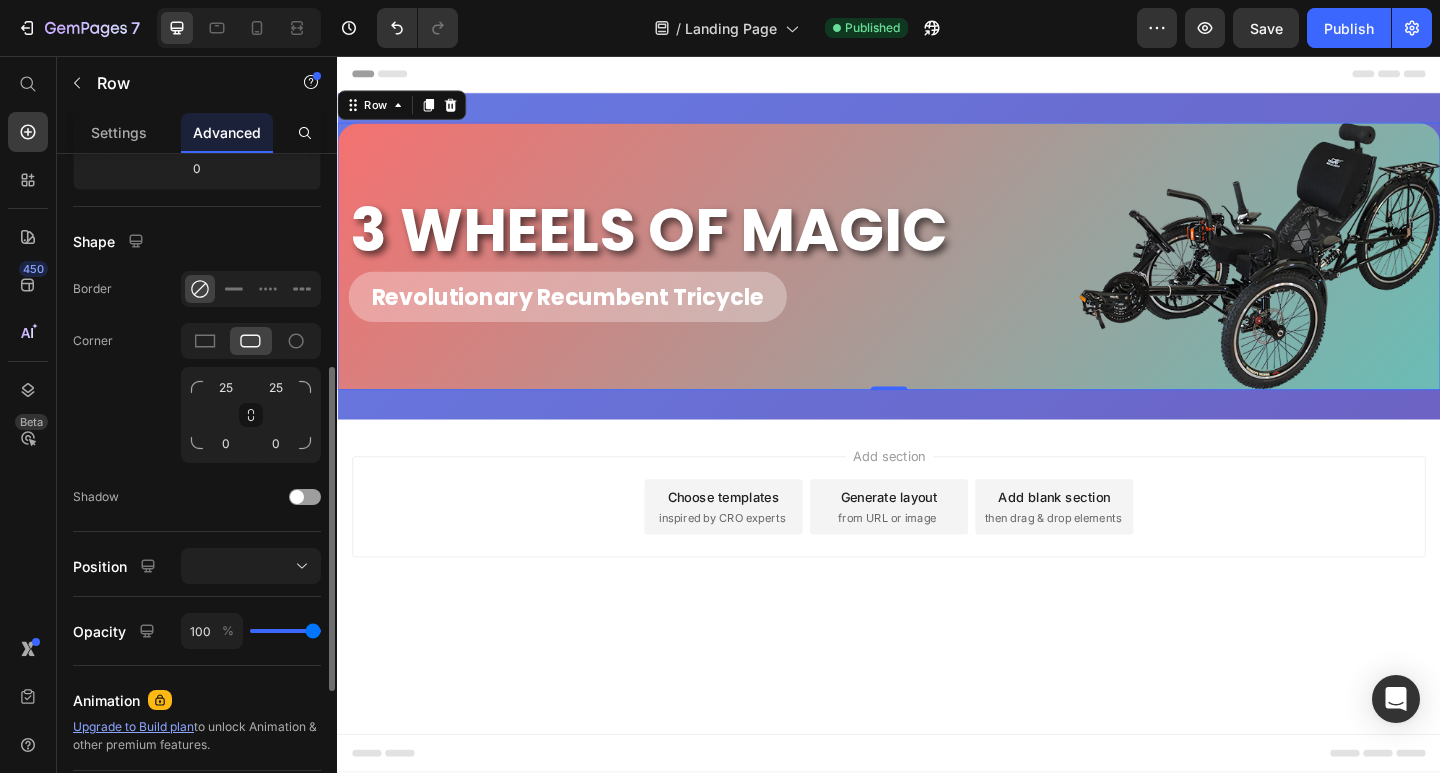 scroll, scrollTop: 0, scrollLeft: 0, axis: both 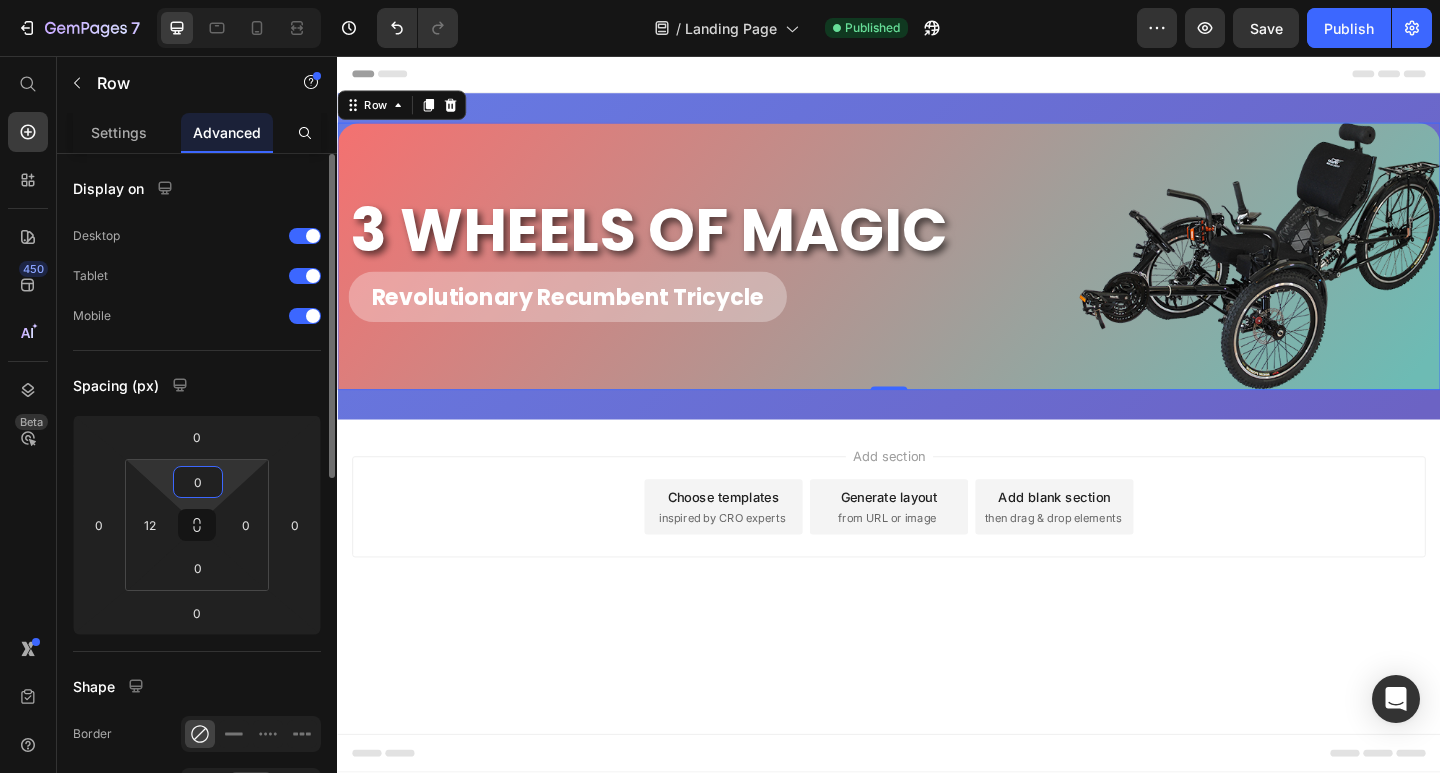 click on "0" at bounding box center [198, 482] 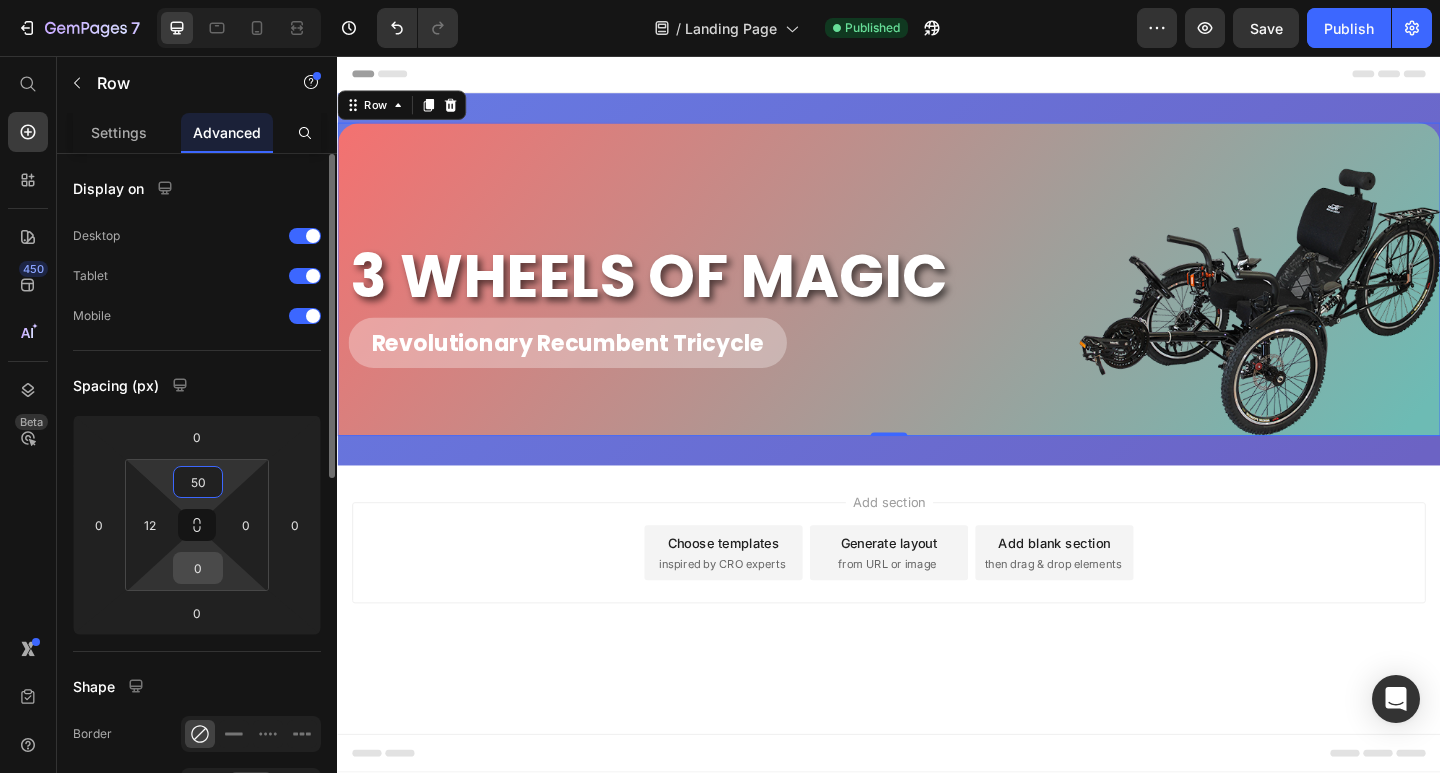 type on "50" 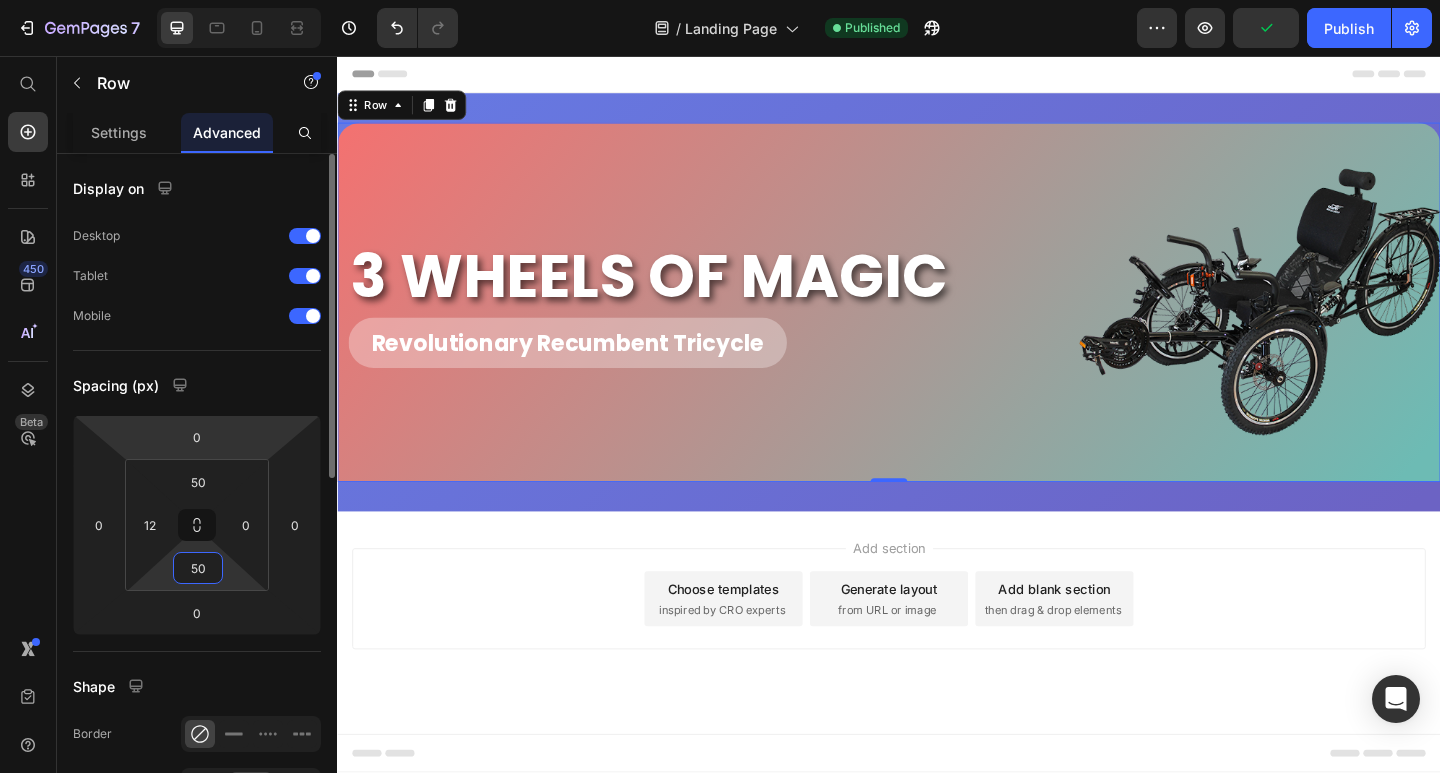 type on "50" 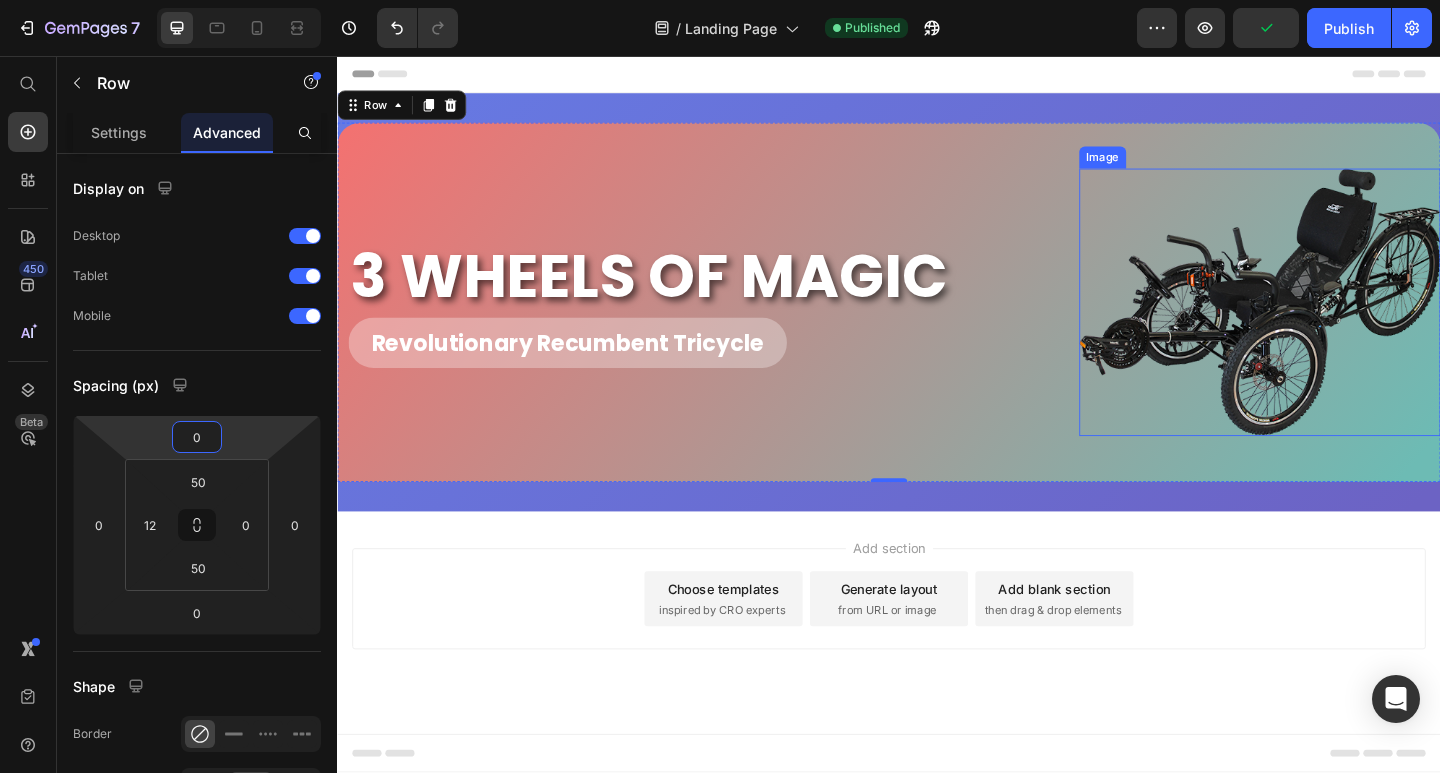 click at bounding box center [1340, 324] 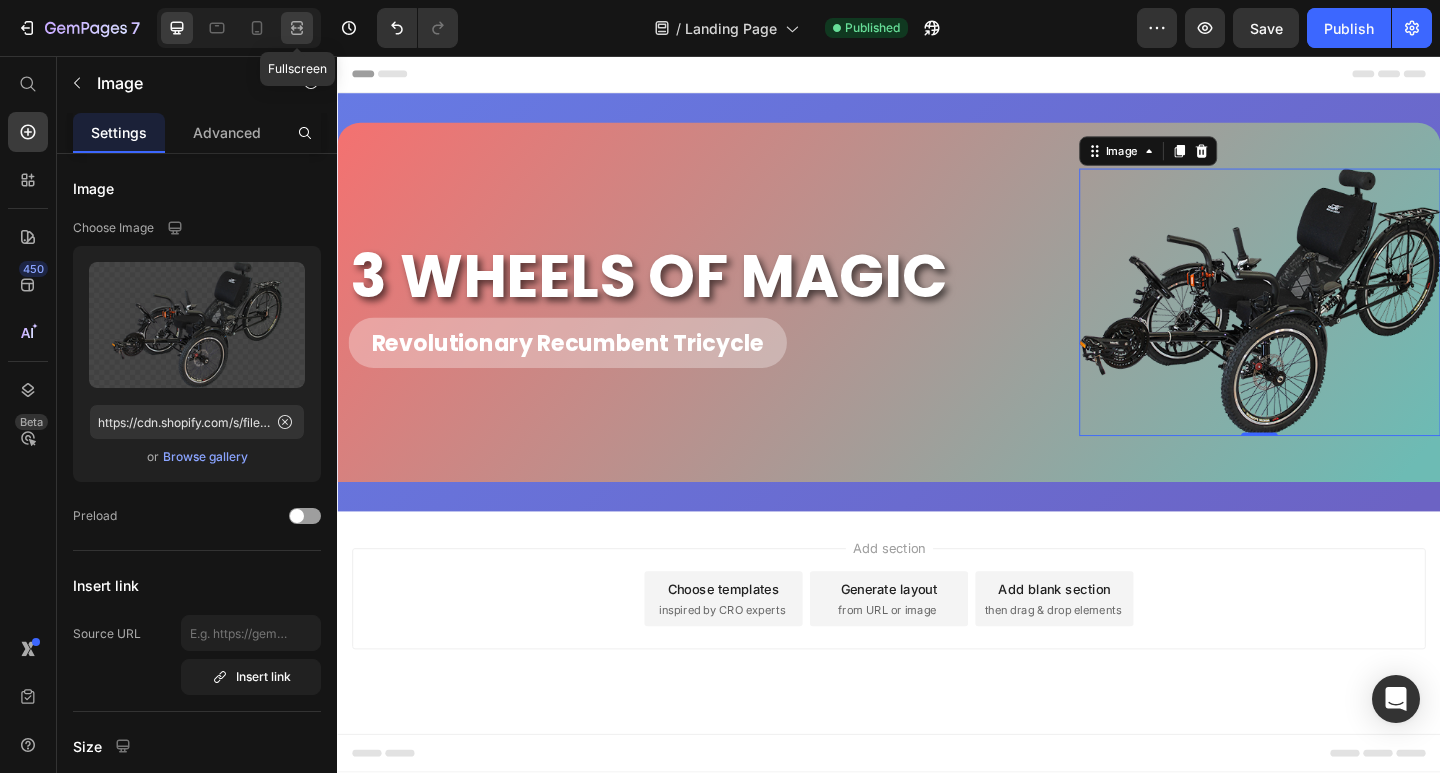 click 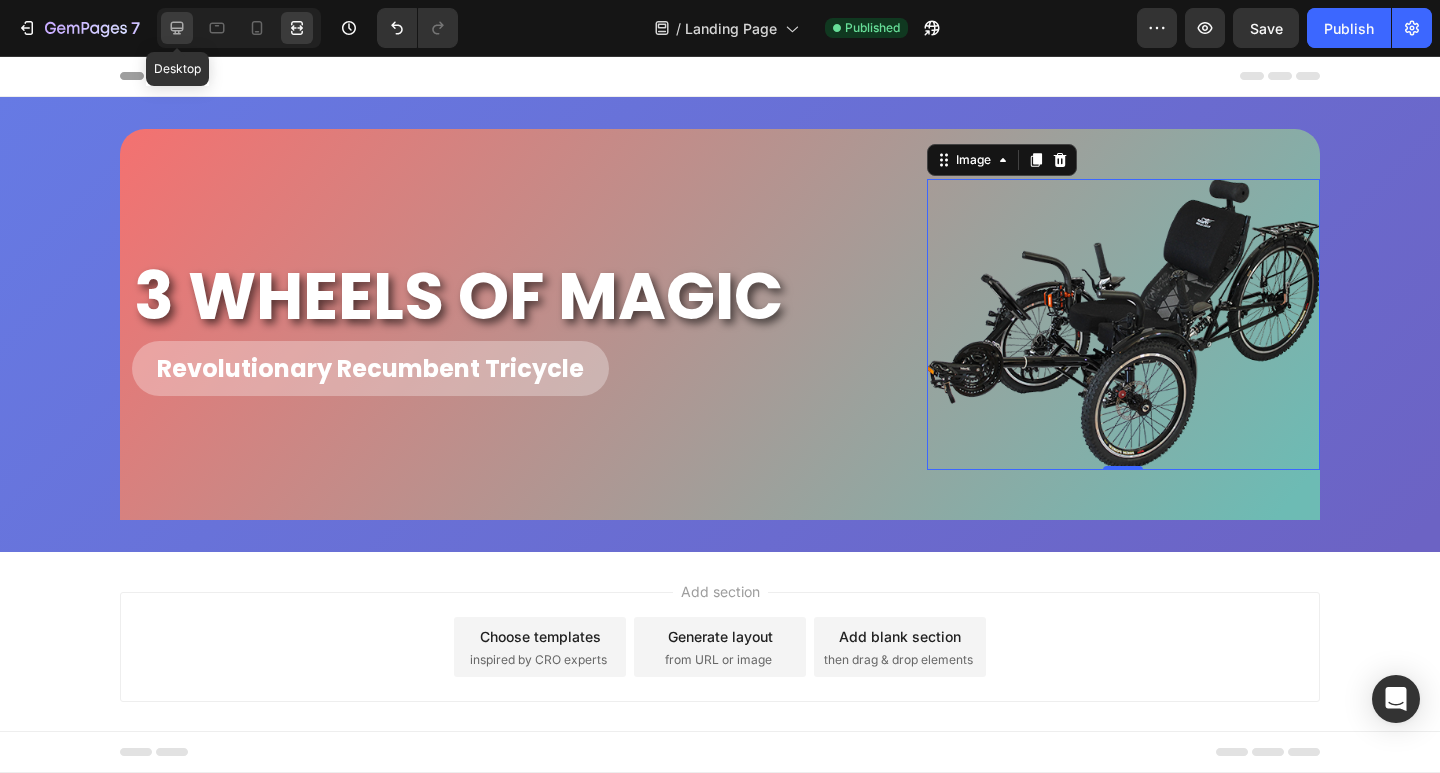 click 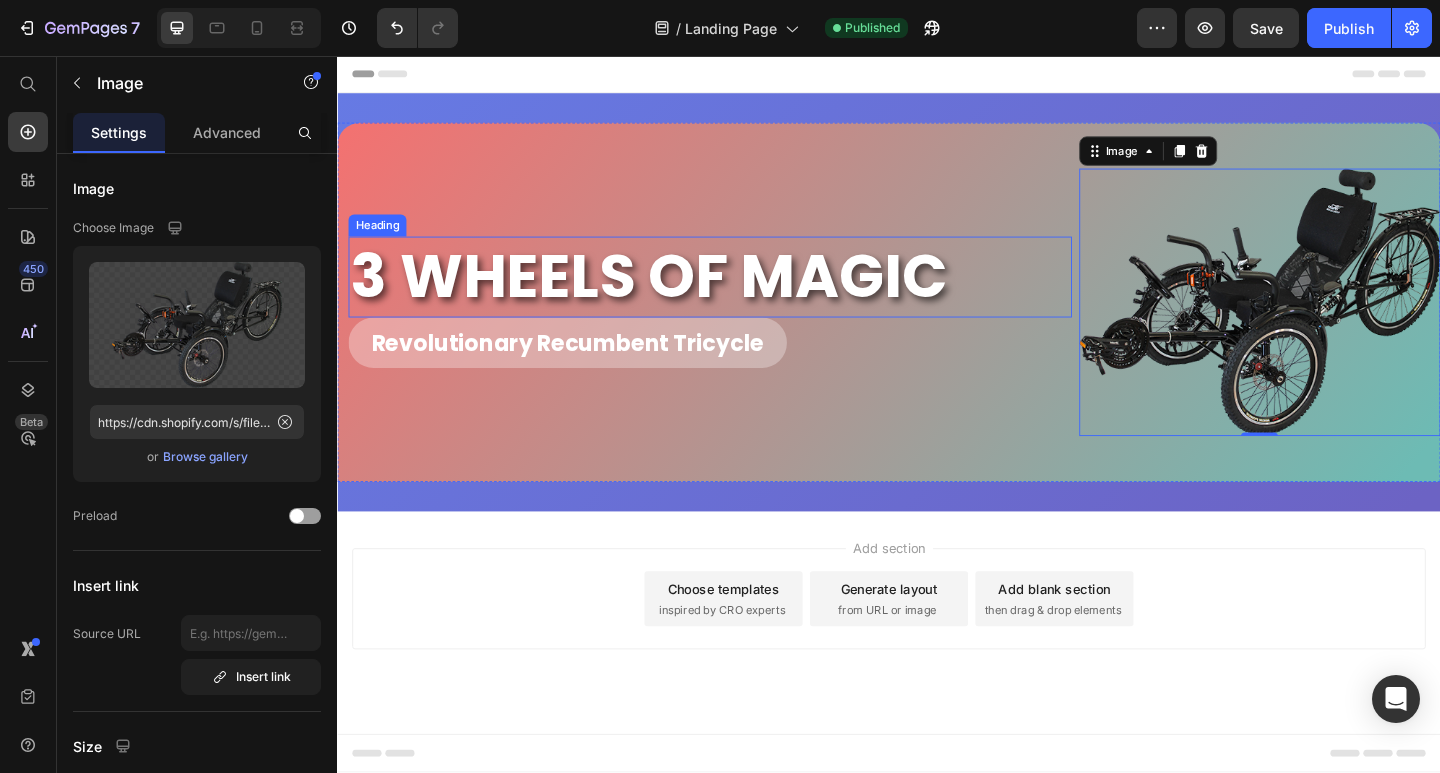 click on "3 WHEELS OF MAGIC Heading Revolutionary Recumbent Tricycle Heading" at bounding box center (742, 324) 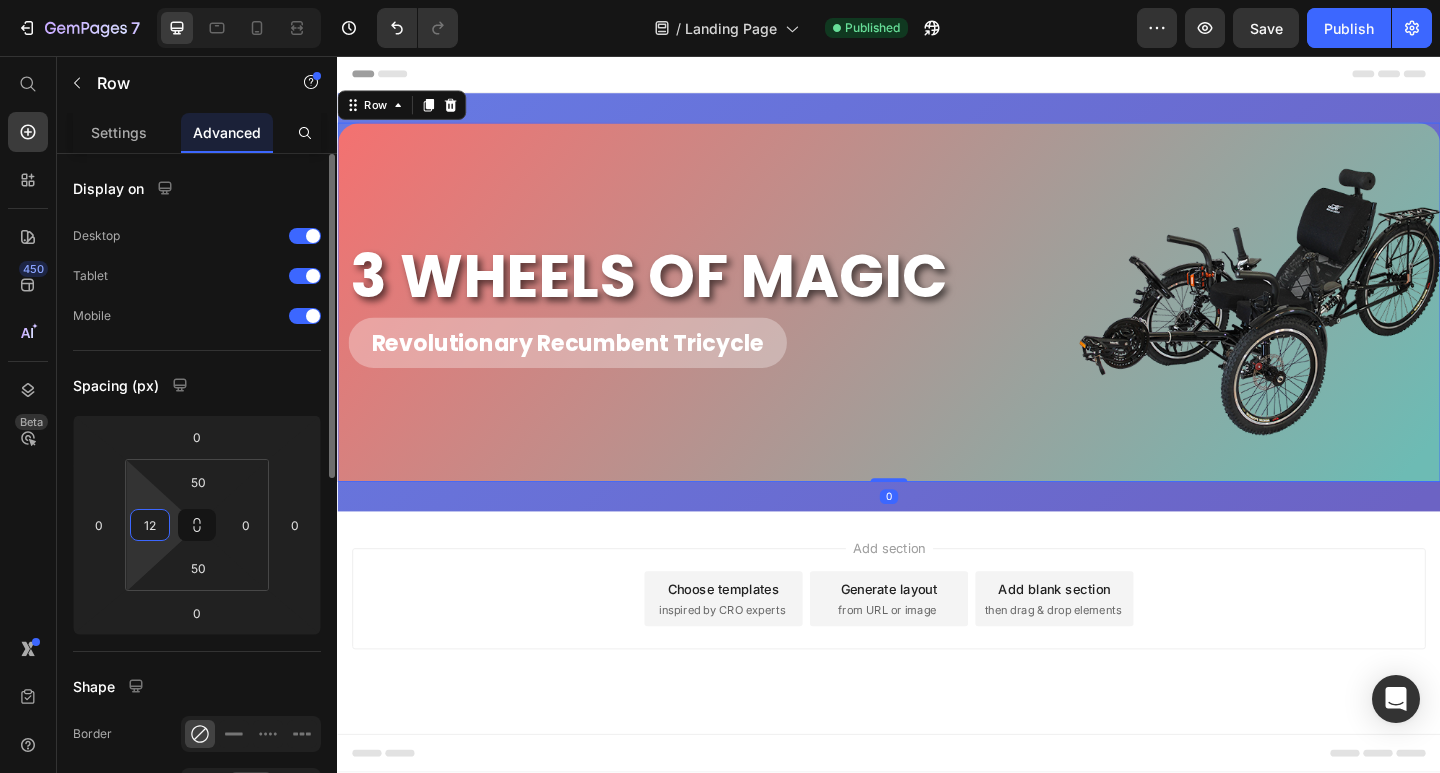 click on "12" at bounding box center (150, 525) 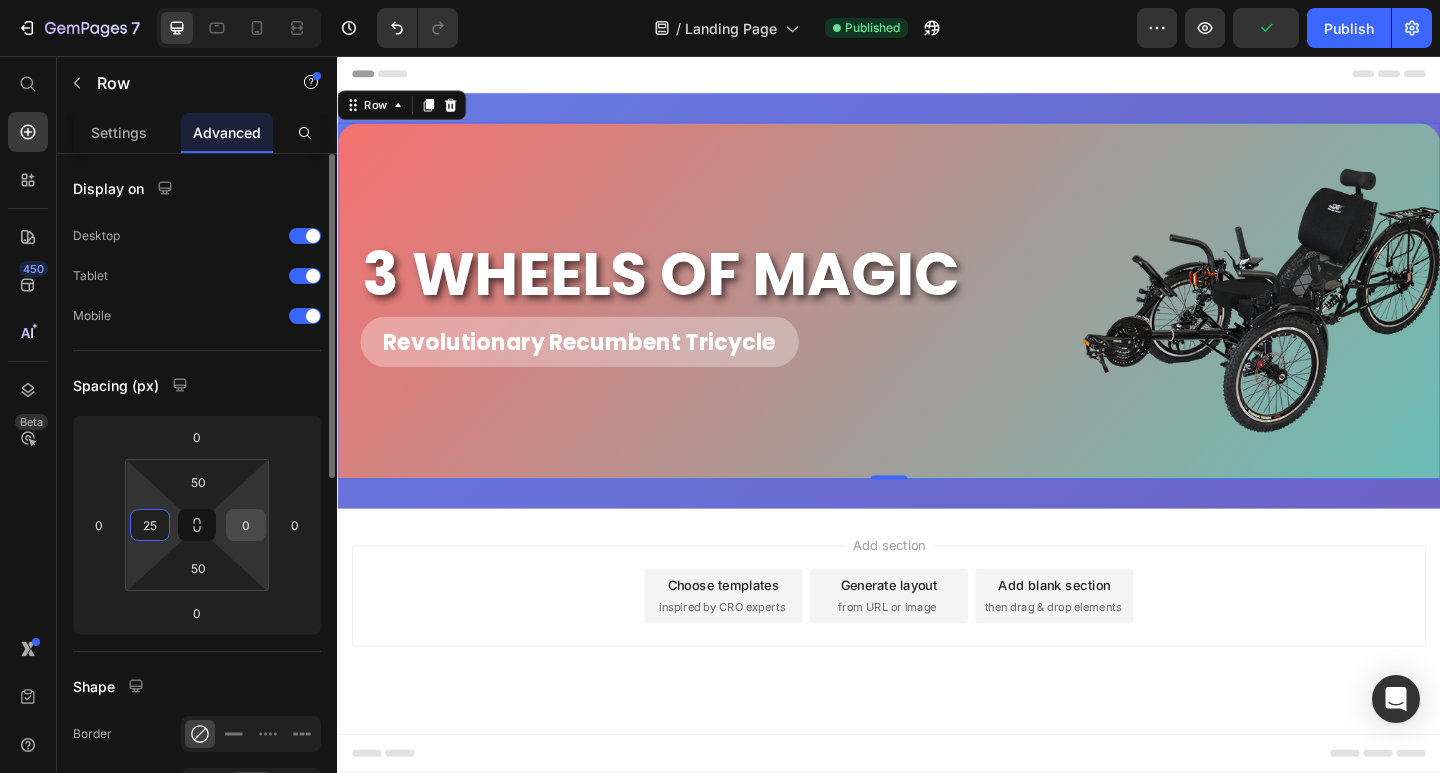 type on "25" 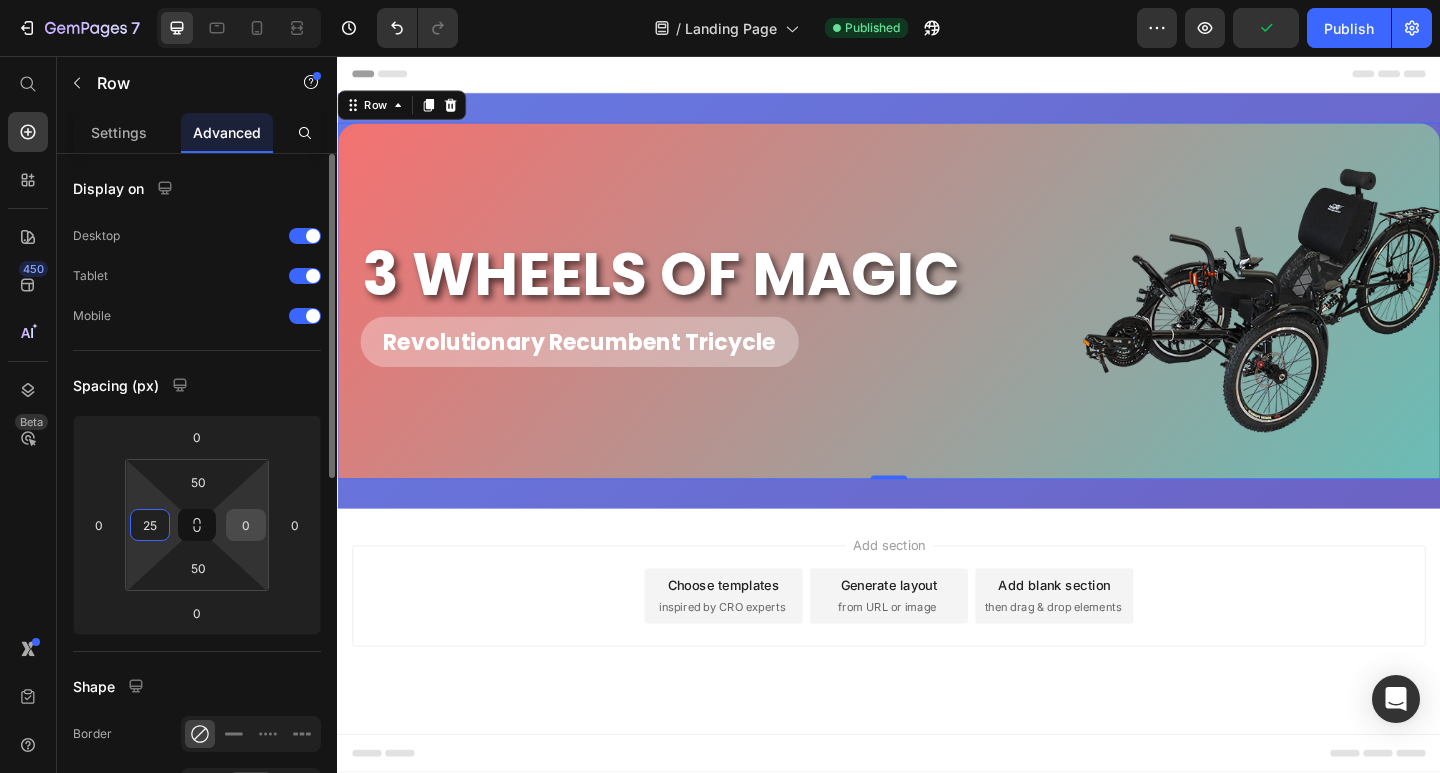 click on "0" at bounding box center (246, 525) 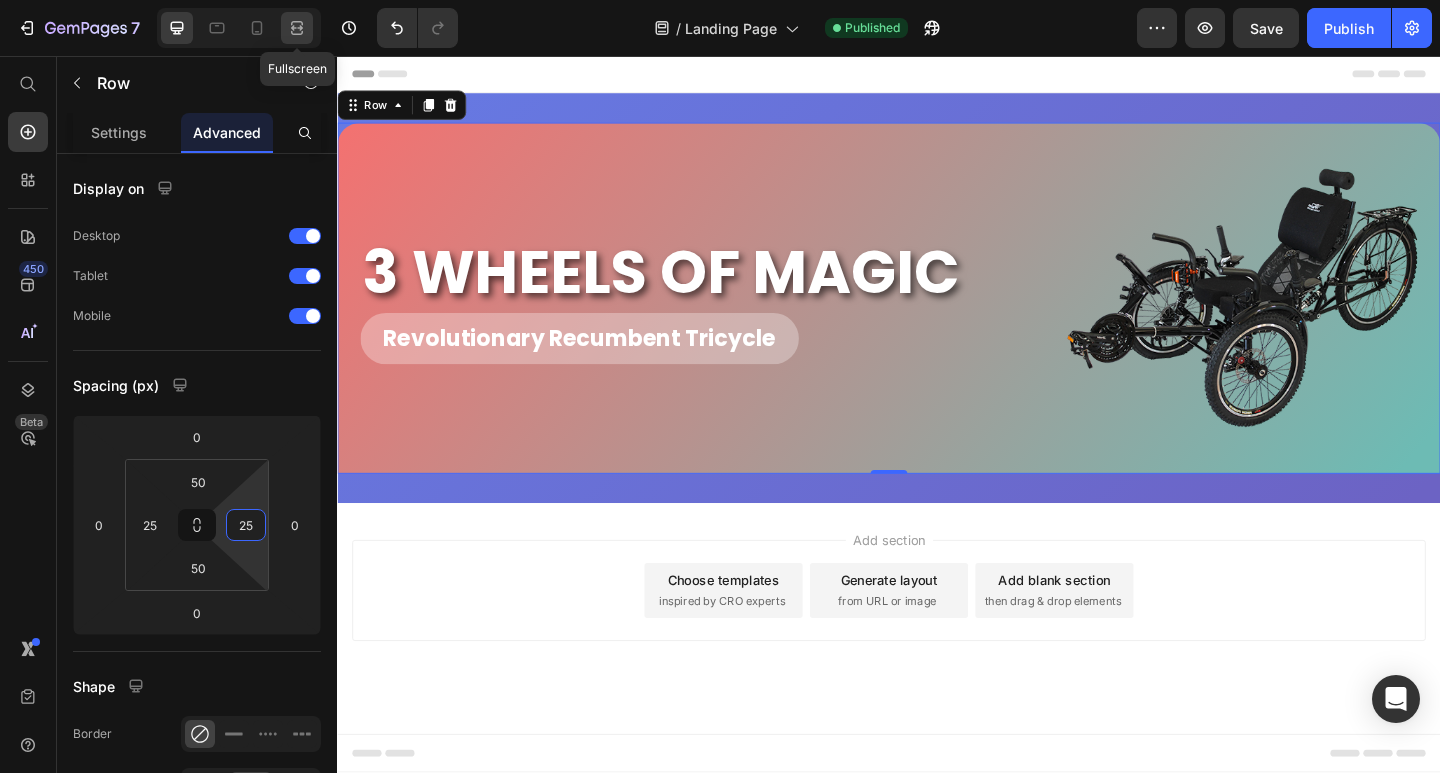 type on "25" 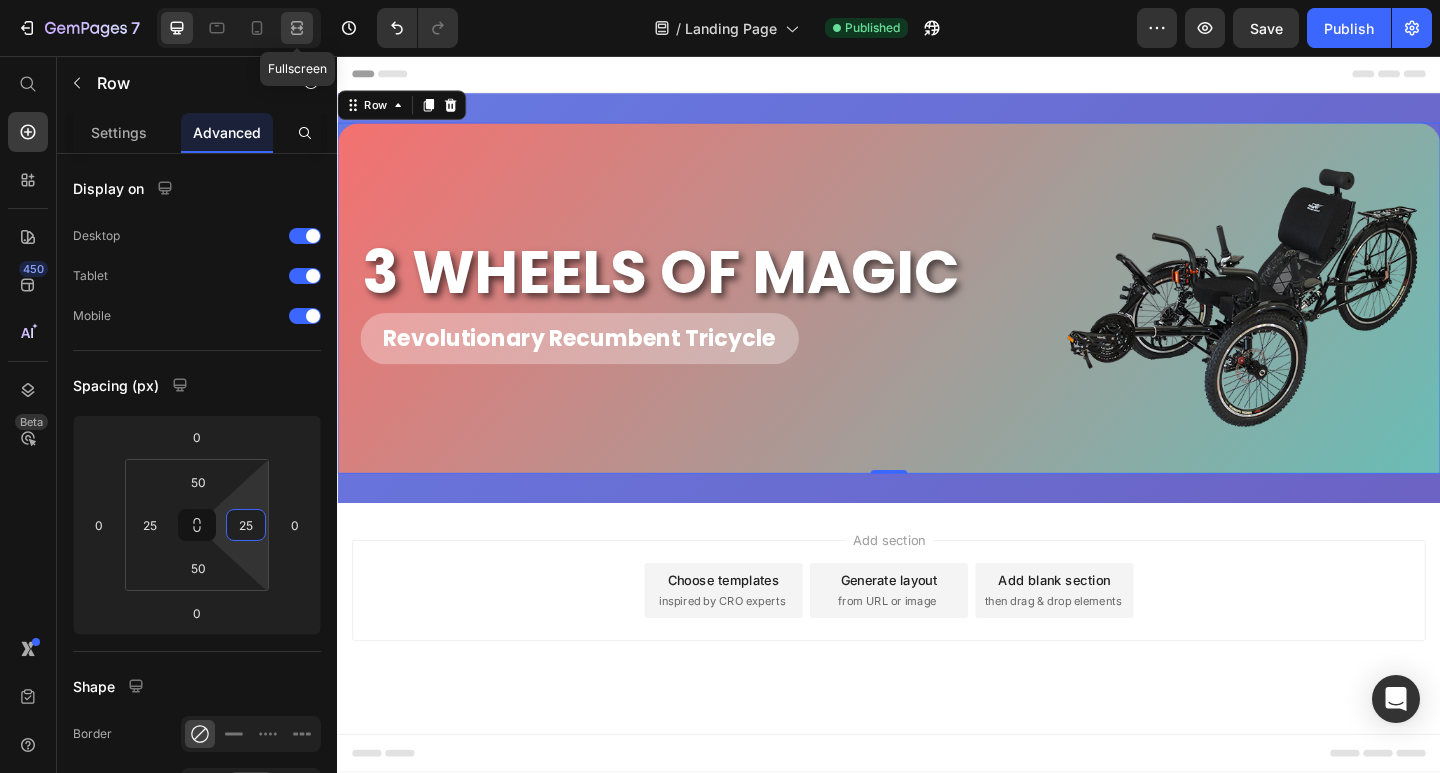 click 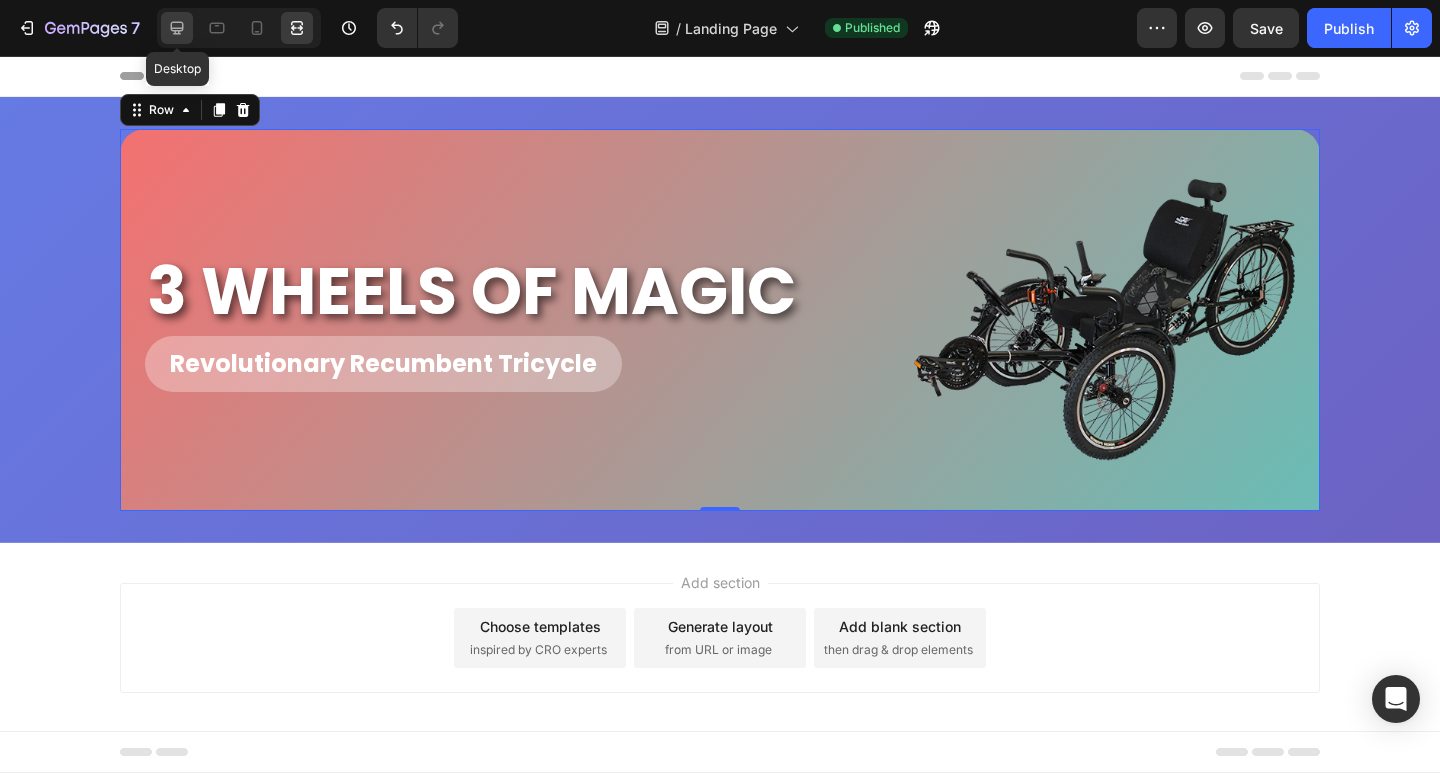 click 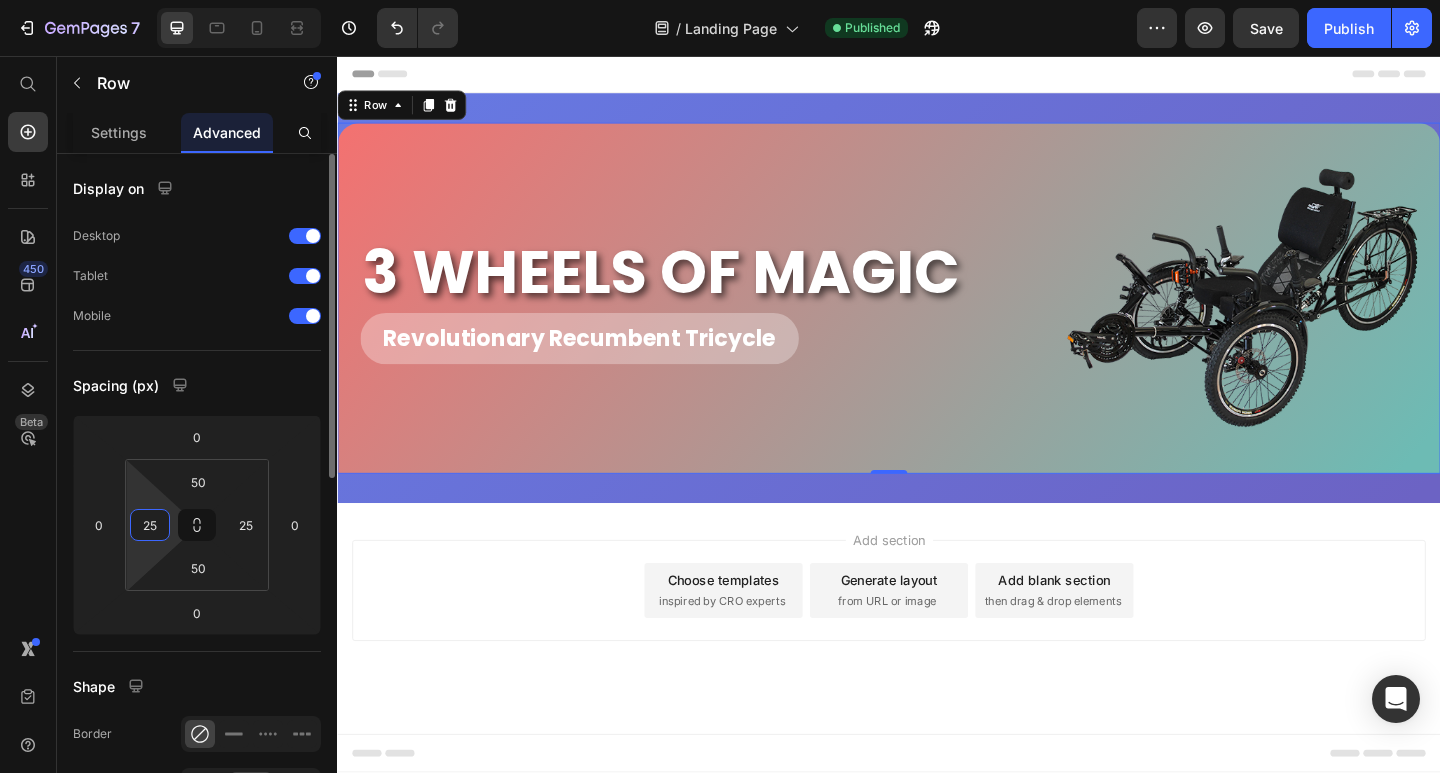 click on "25" at bounding box center (150, 525) 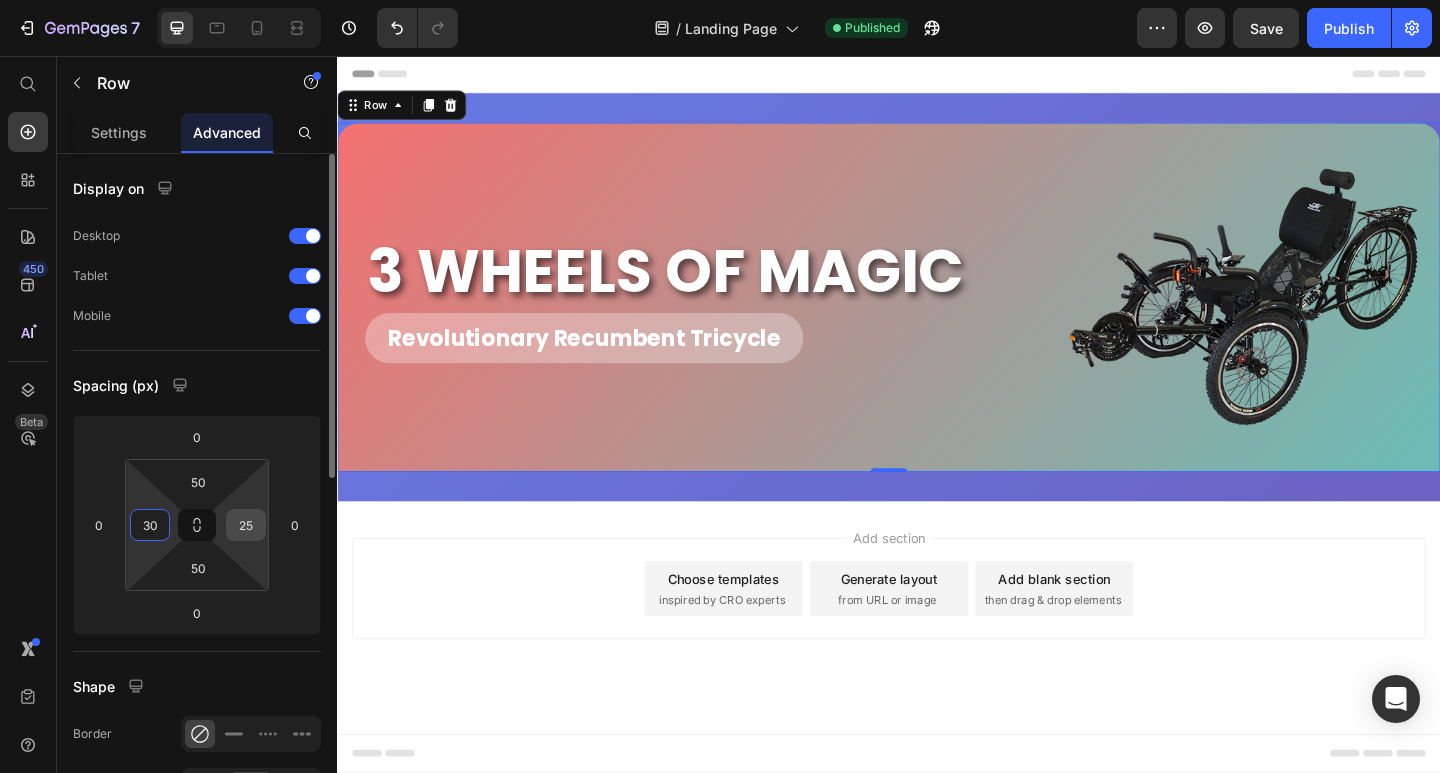 type on "30" 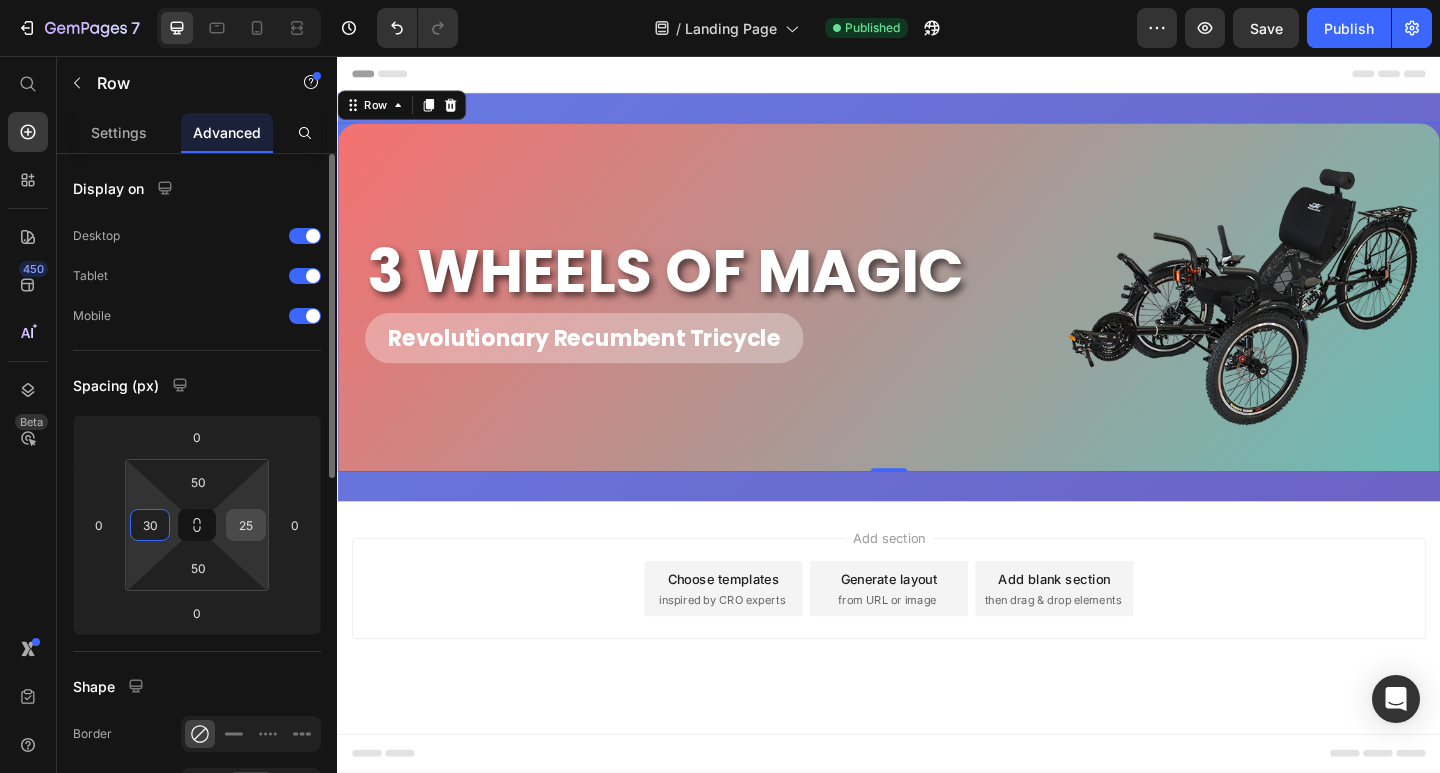 click on "25" at bounding box center (246, 525) 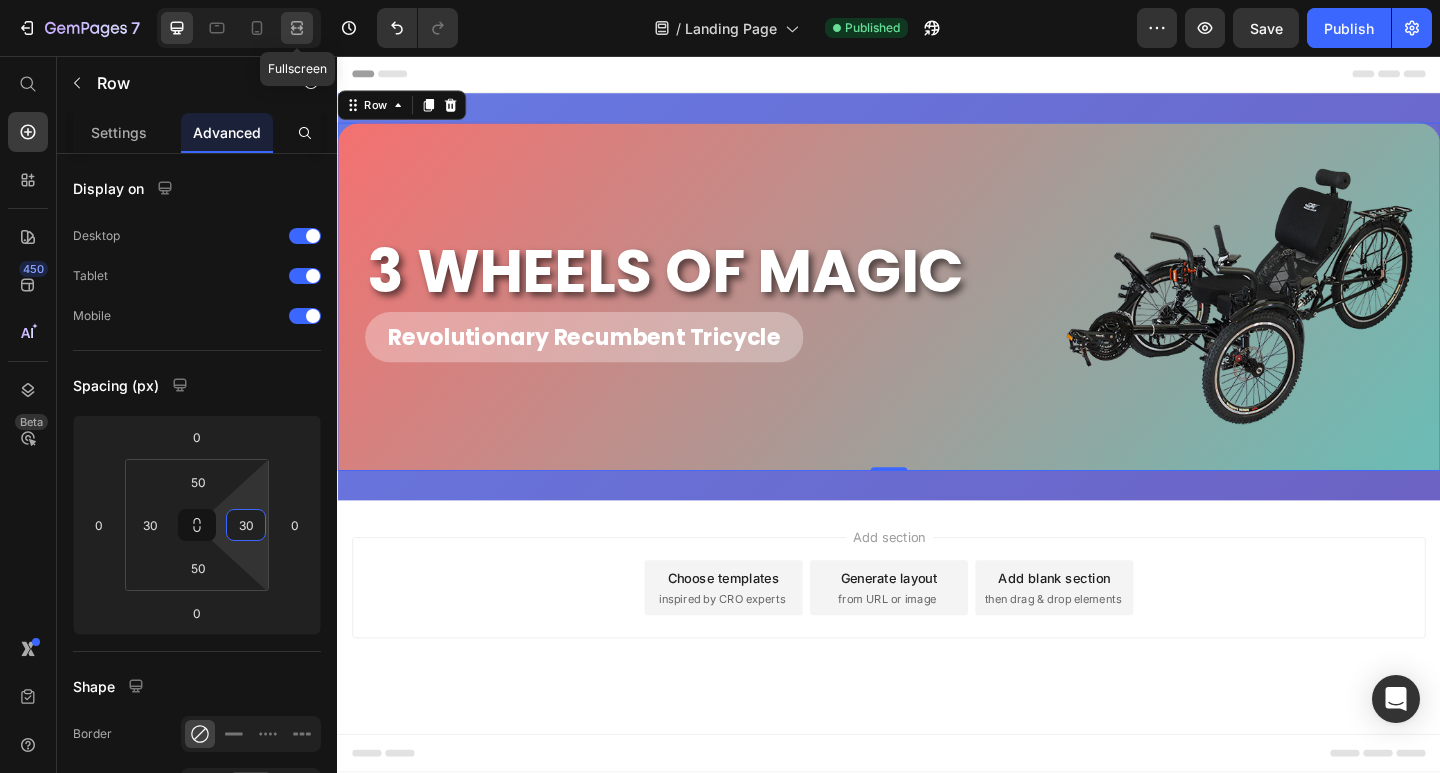 type on "30" 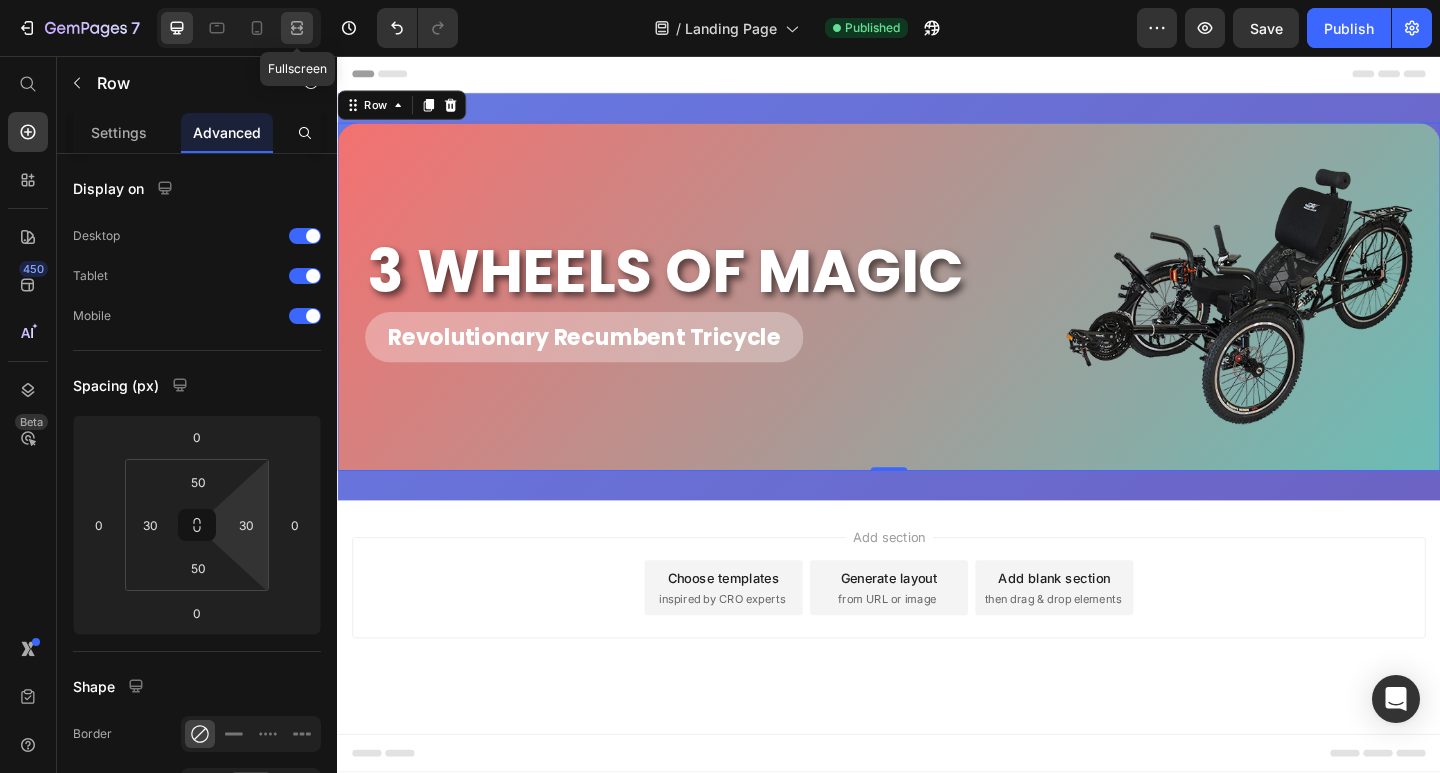 click 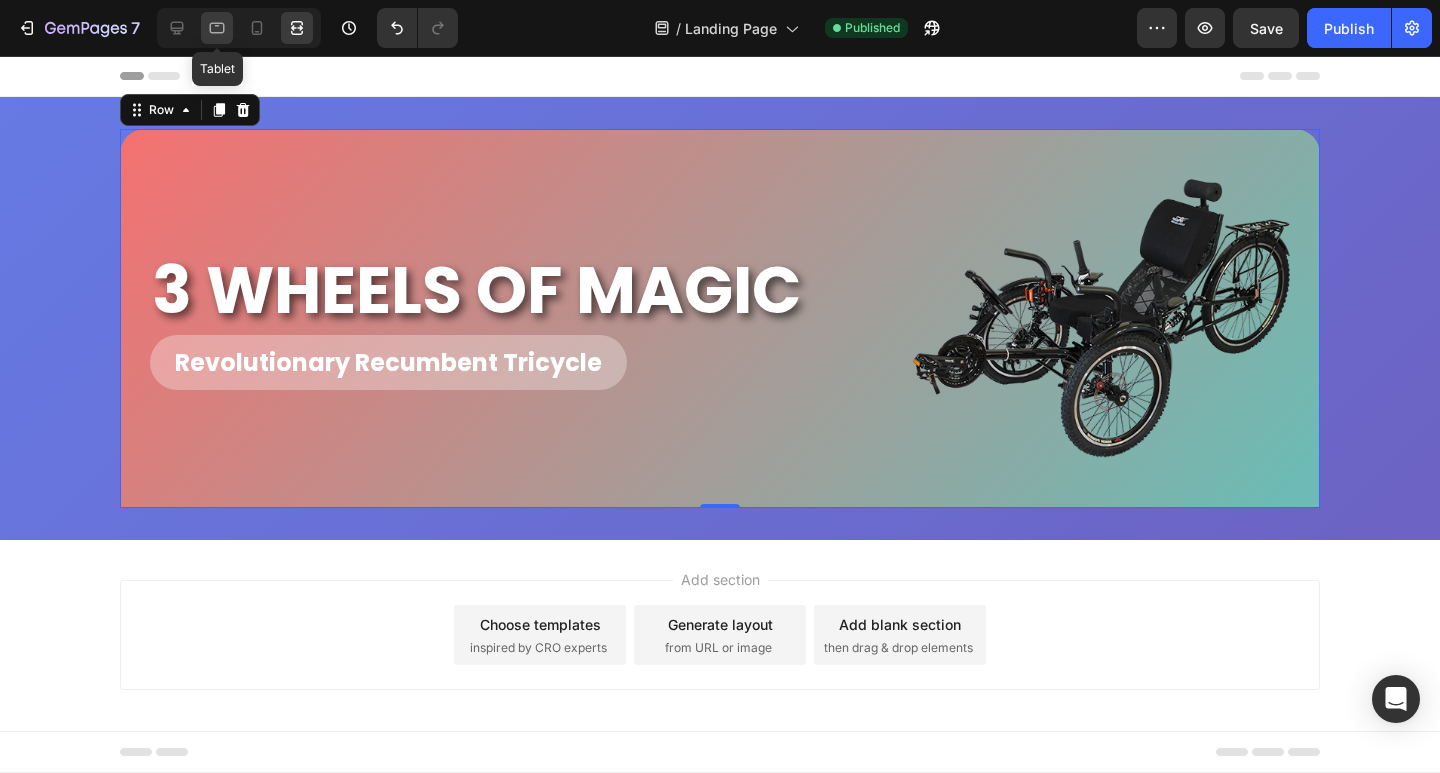 click 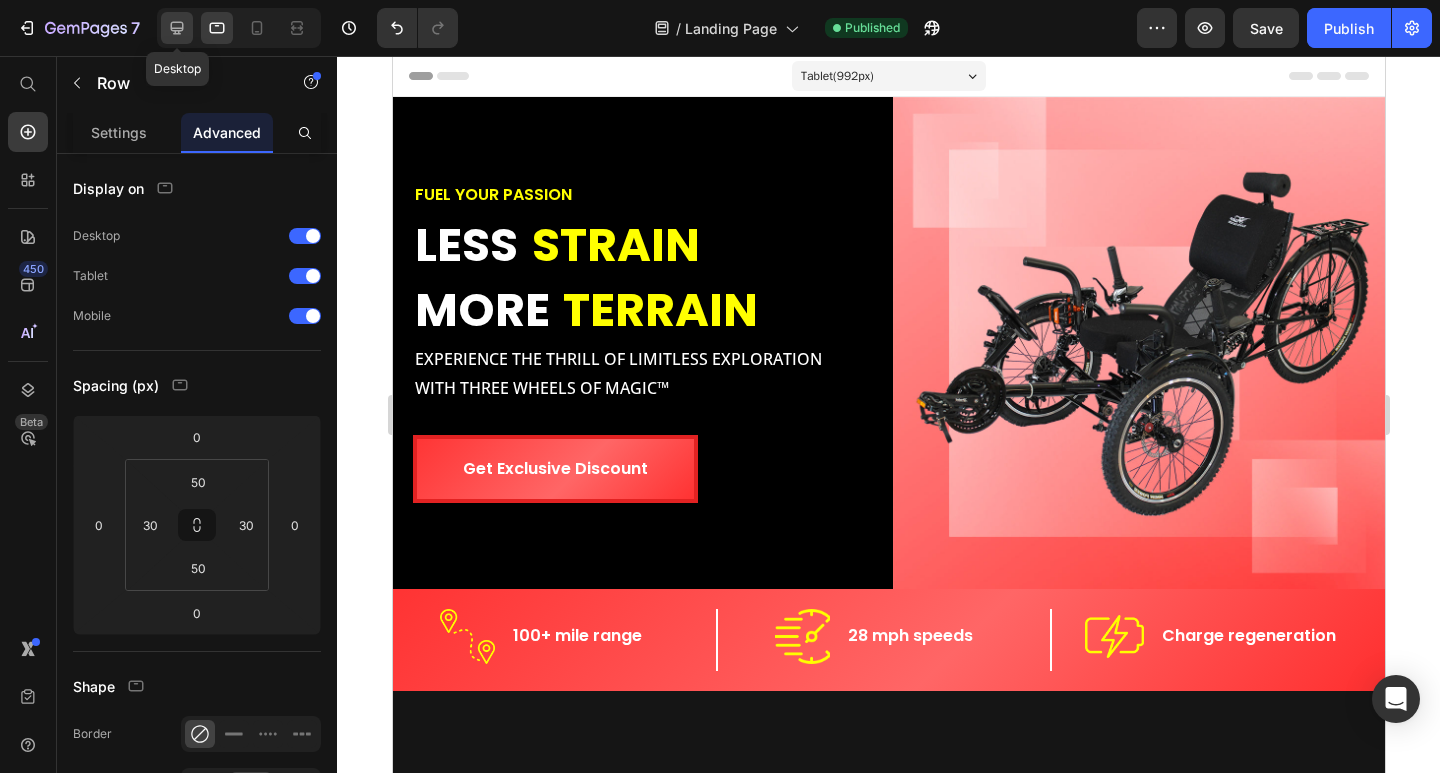 click 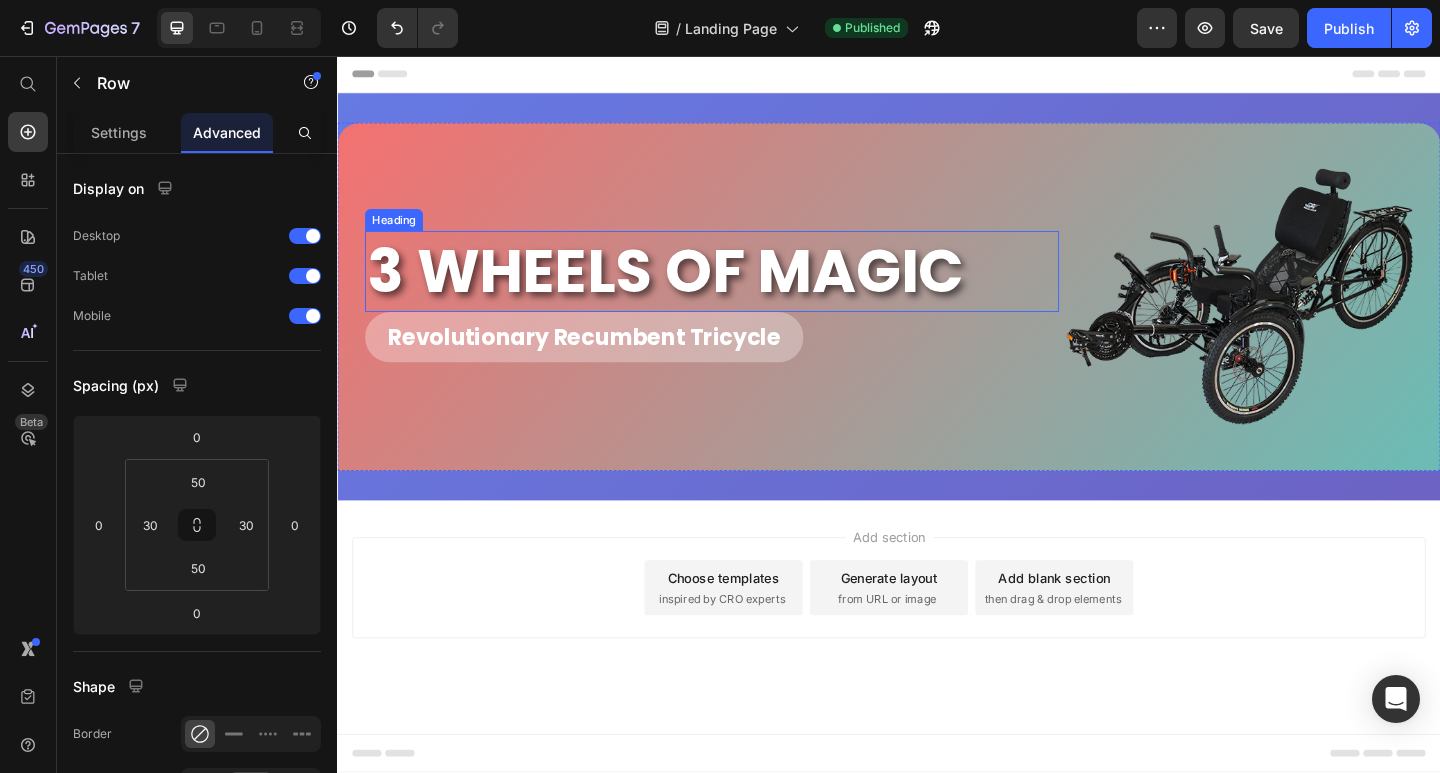 scroll, scrollTop: 0, scrollLeft: 0, axis: both 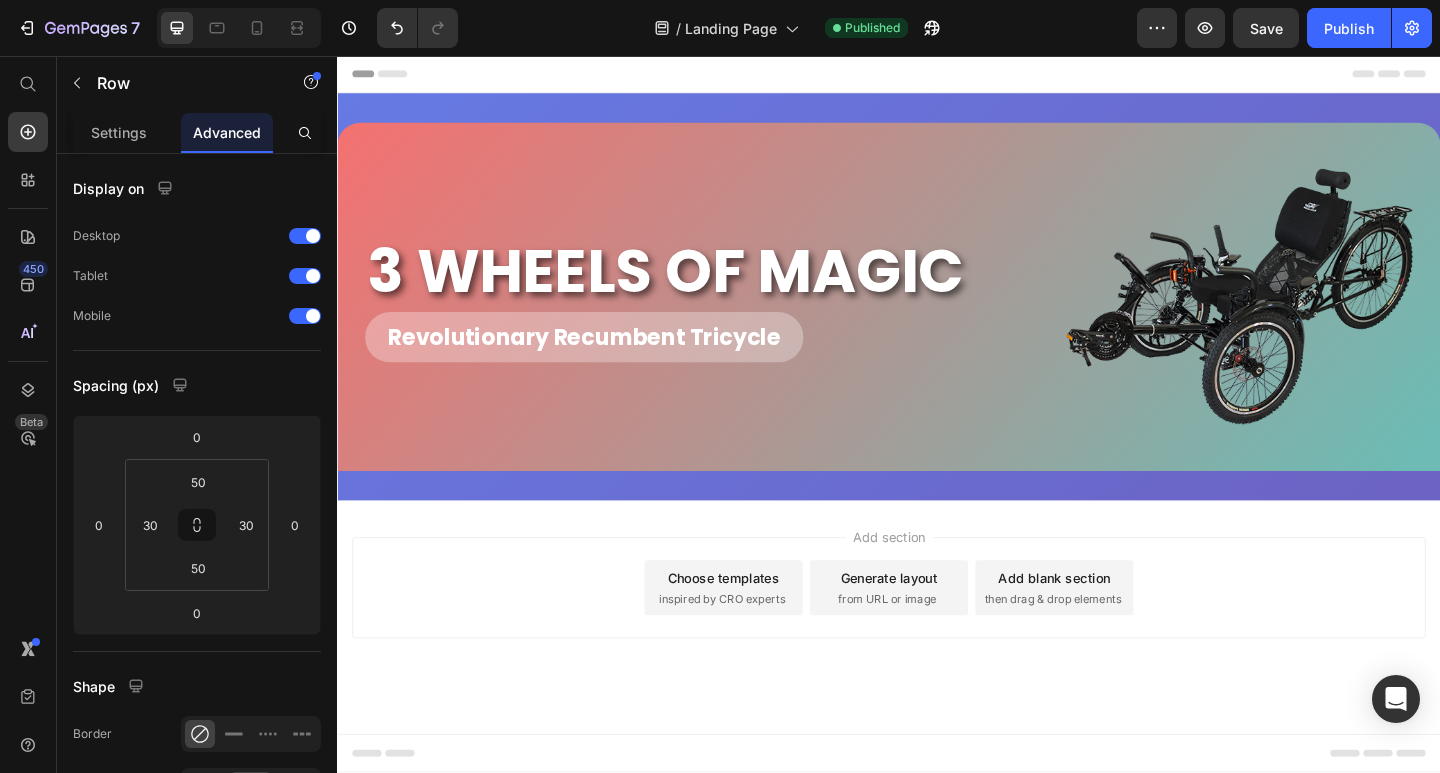 click on "3 WHEELS OF MAGIC Heading Revolutionary Recumbent Tricycle Heading" at bounding box center [744, 318] 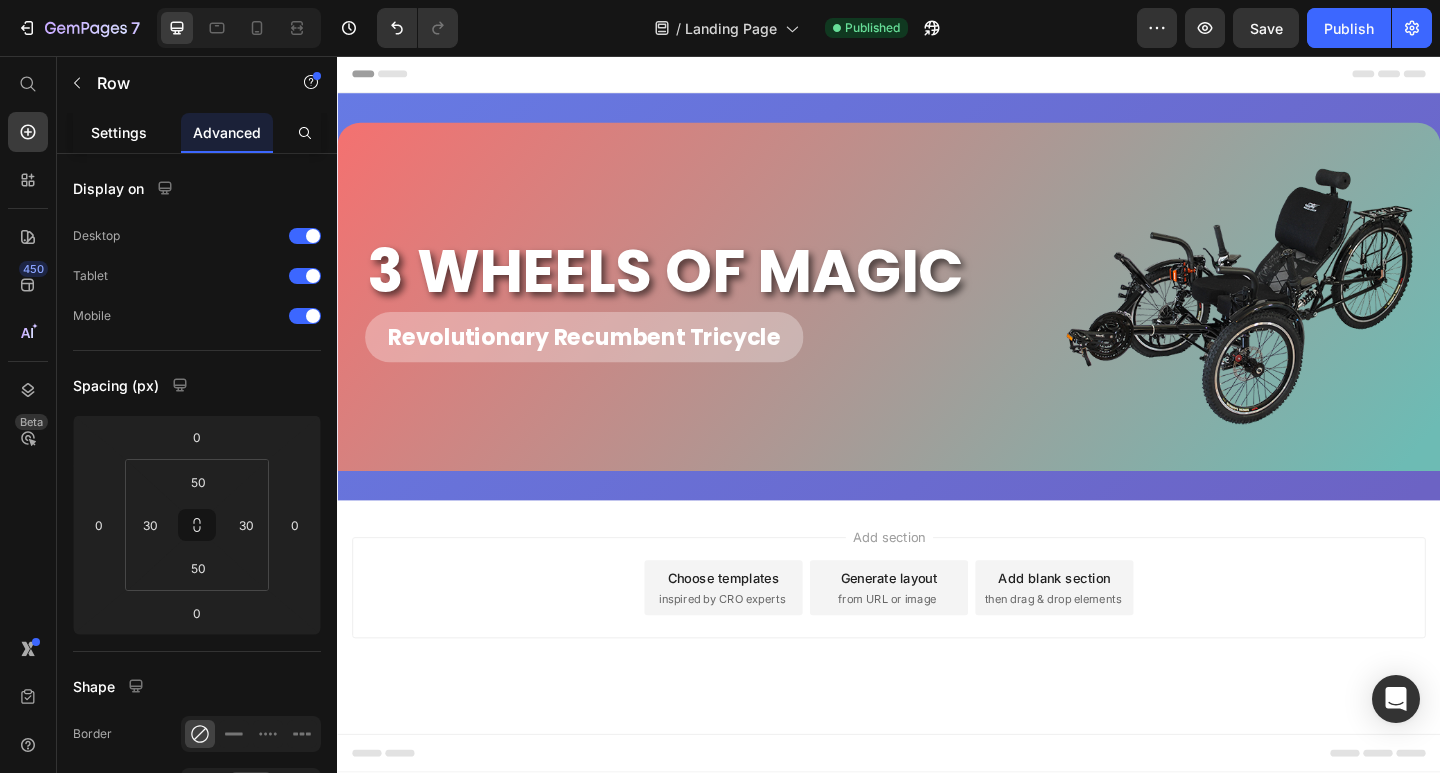 click on "Settings" 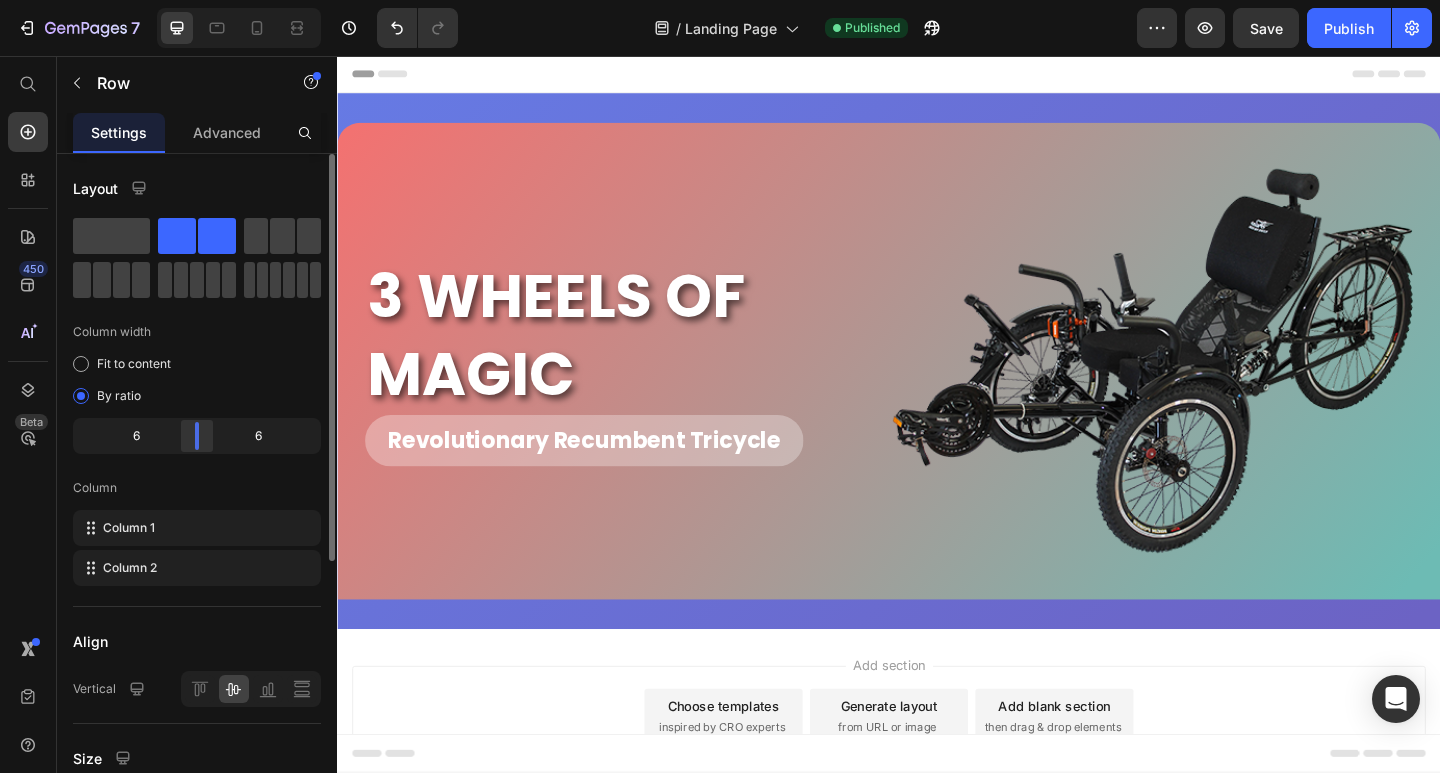 drag, startPoint x: 230, startPoint y: 445, endPoint x: 205, endPoint y: 445, distance: 25 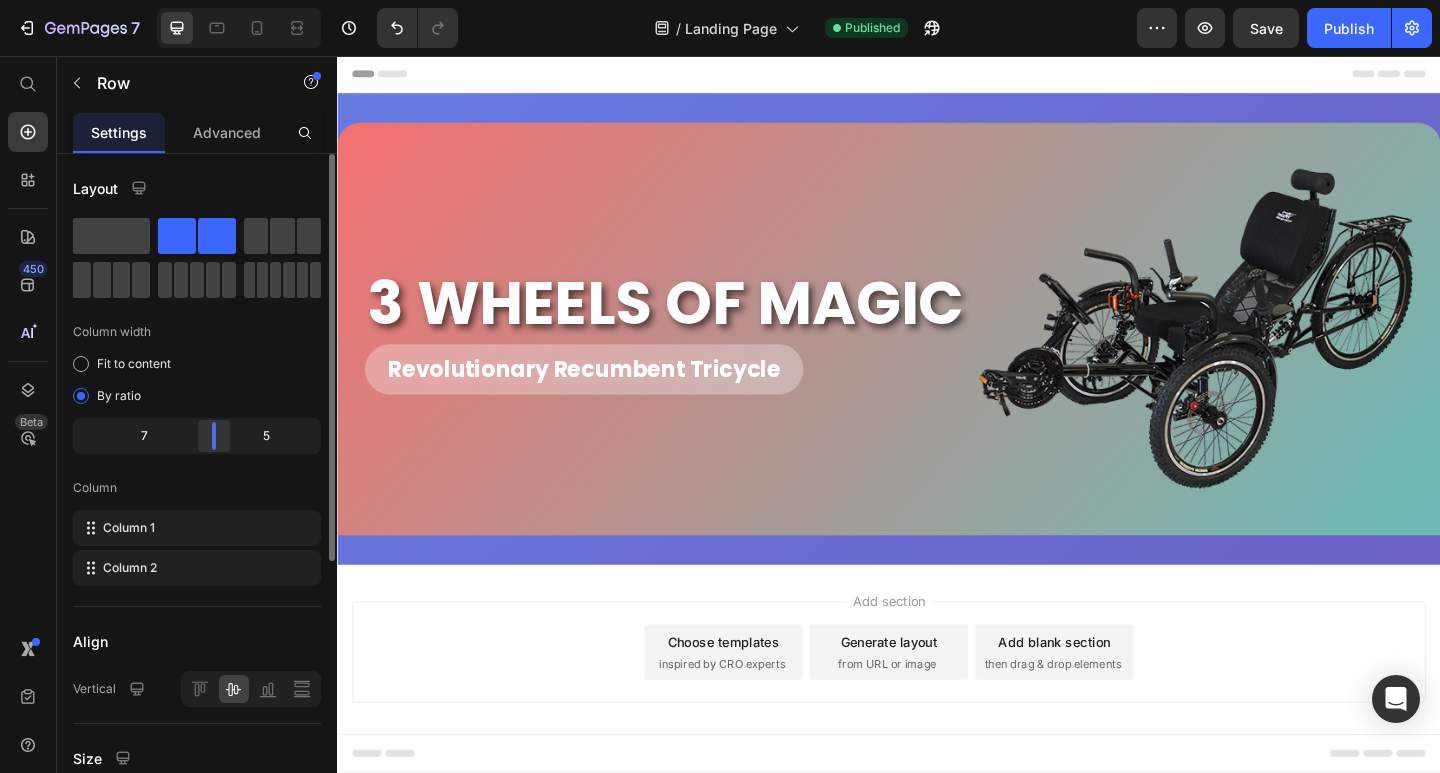 drag, startPoint x: 192, startPoint y: 441, endPoint x: 213, endPoint y: 441, distance: 21 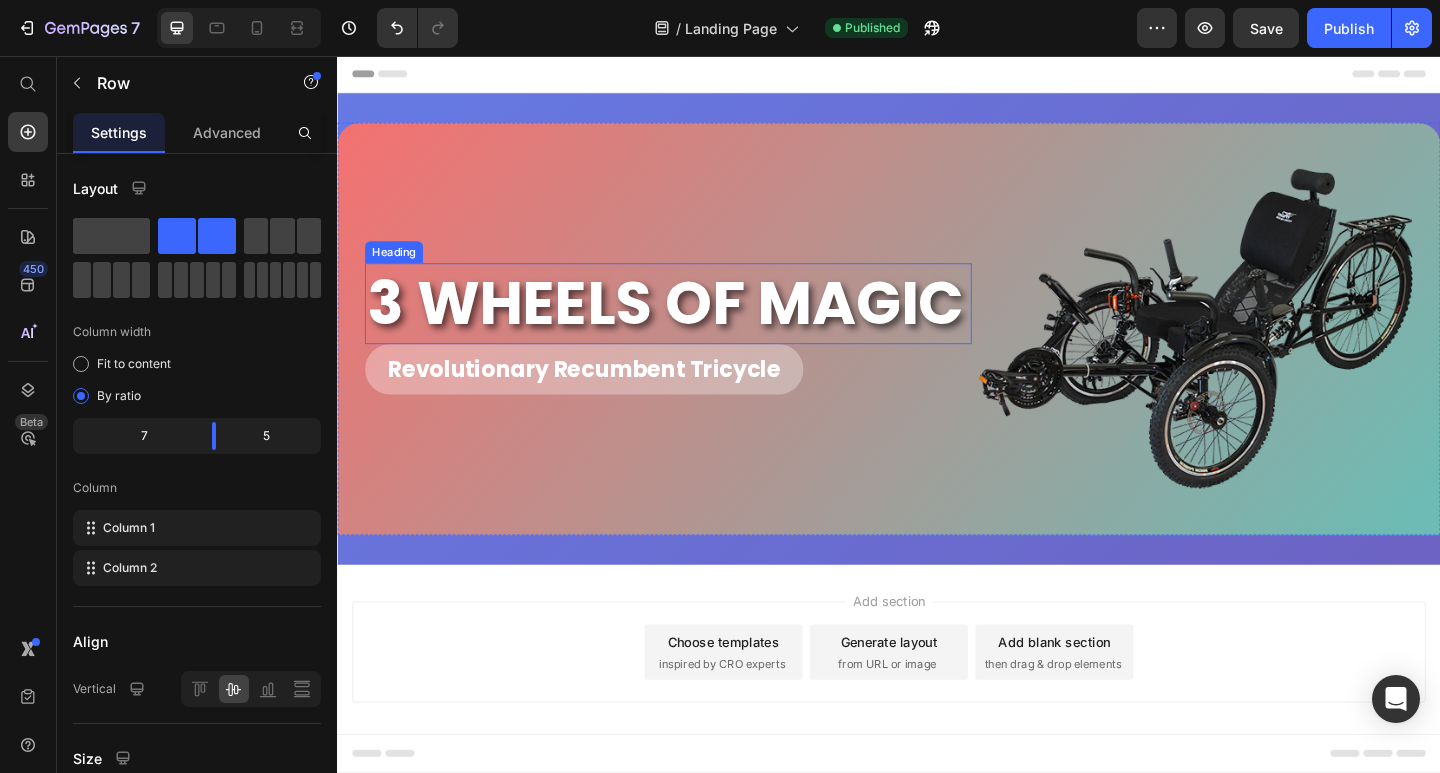 click on "3 WHEELS OF MAGIC" at bounding box center [697, 326] 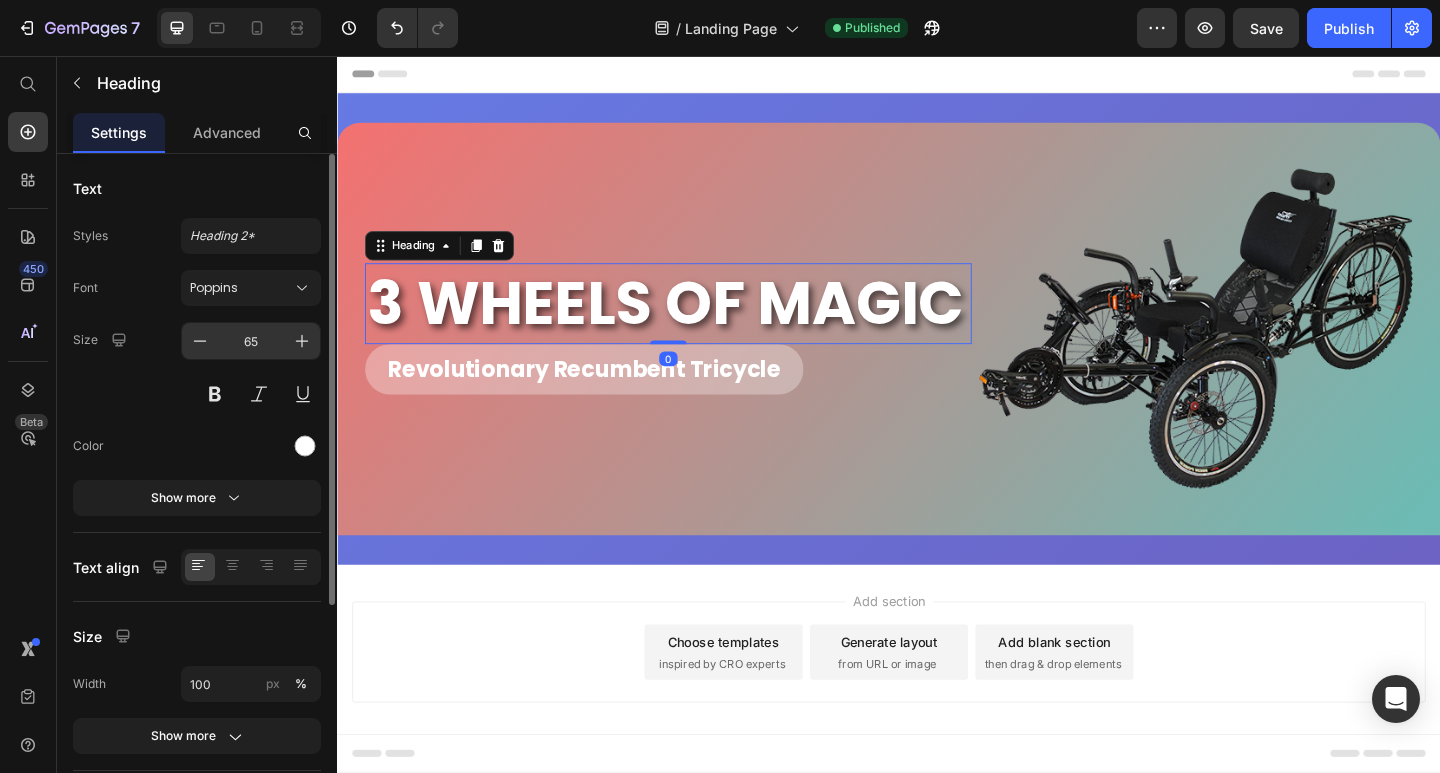 click on "65" at bounding box center (251, 341) 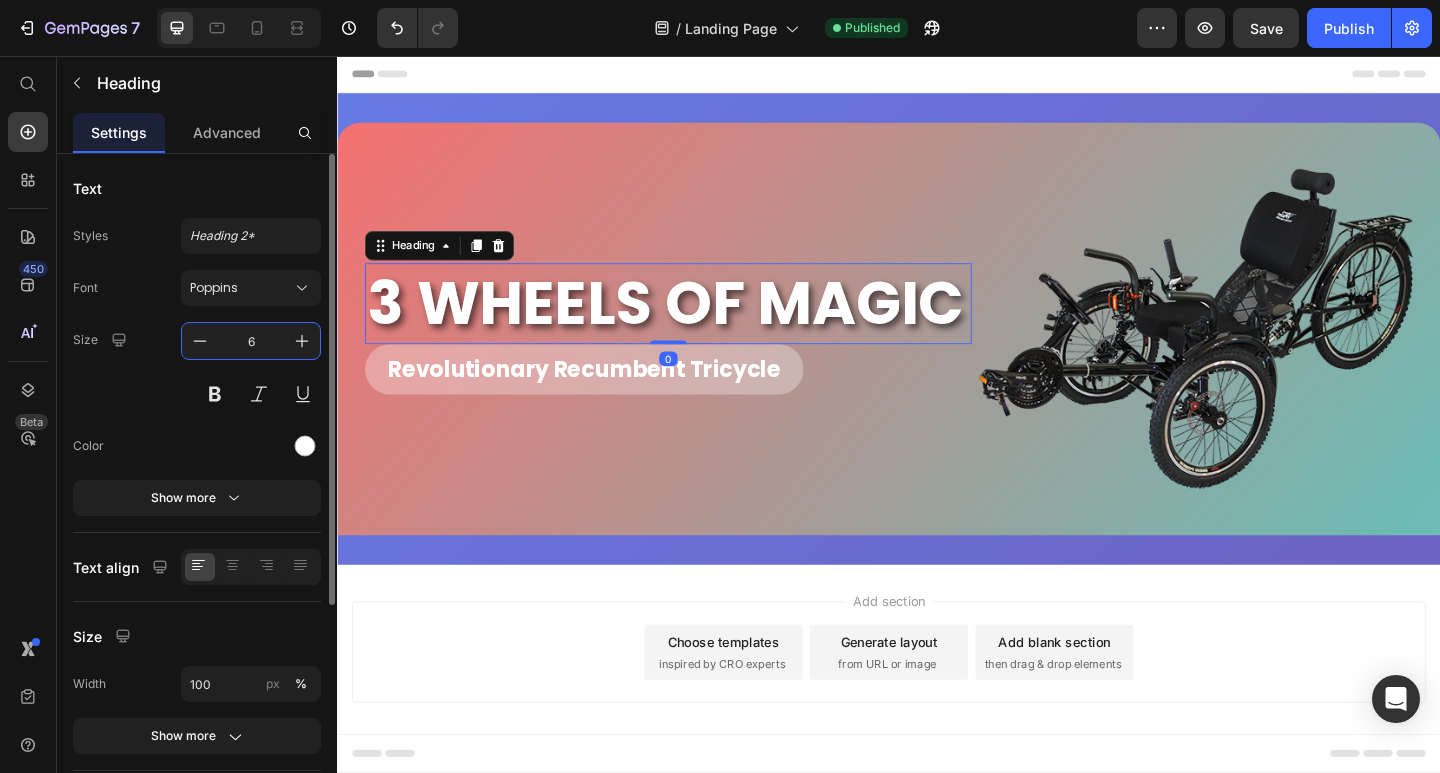 type on "60" 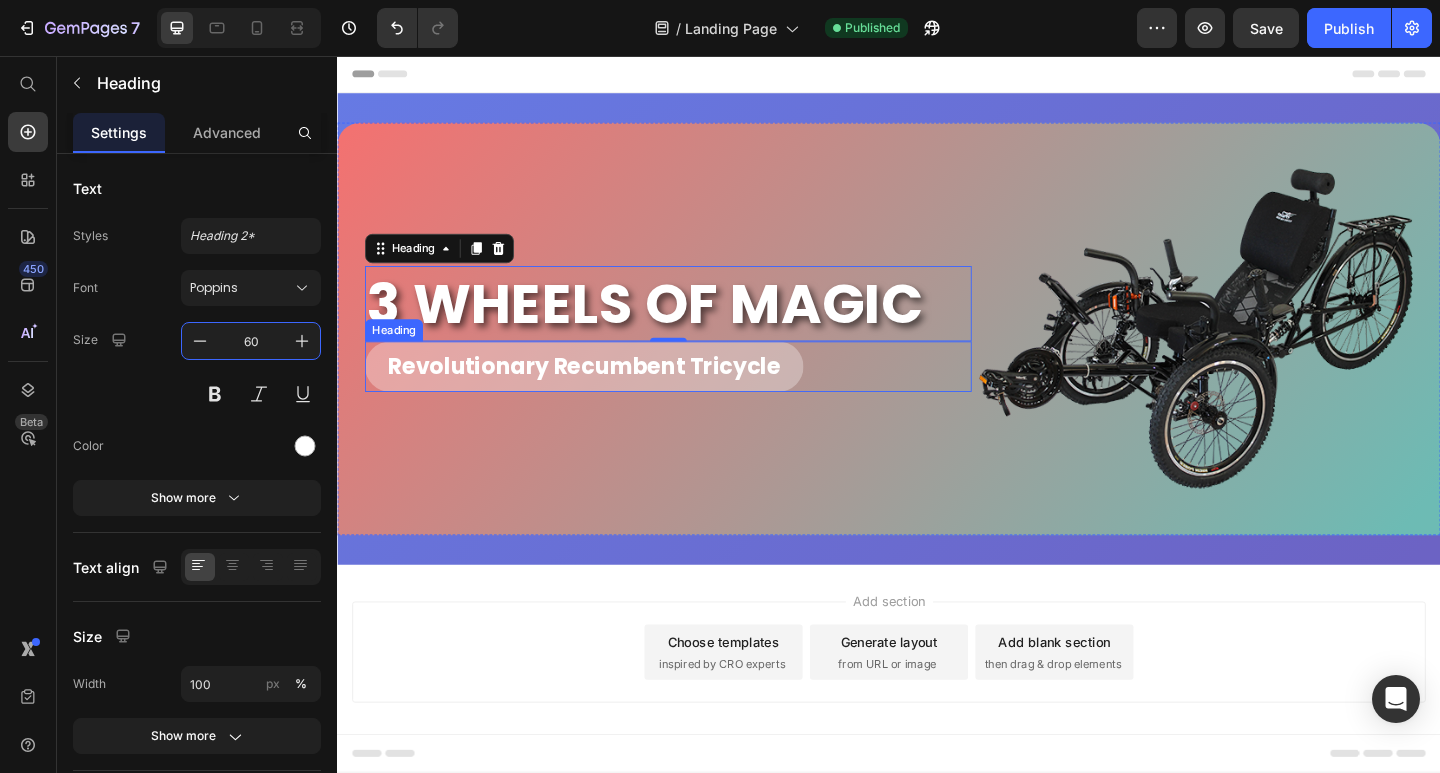 click on "Revolutionary Recumbent Tricycle" at bounding box center [605, 394] 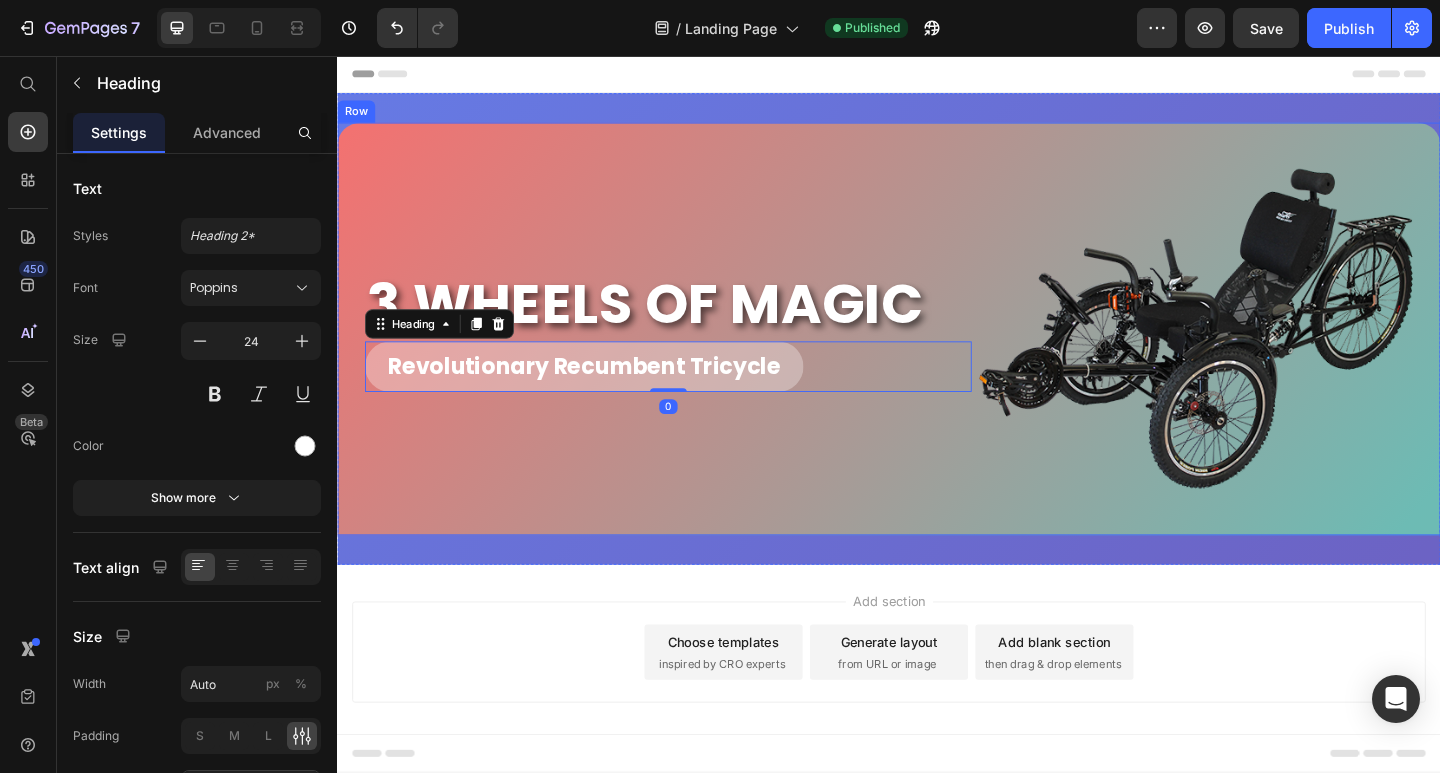 click on "3 WHEELS OF MAGIC Heading Revolutionary Recumbent Tricycle Heading   0" at bounding box center [697, 353] 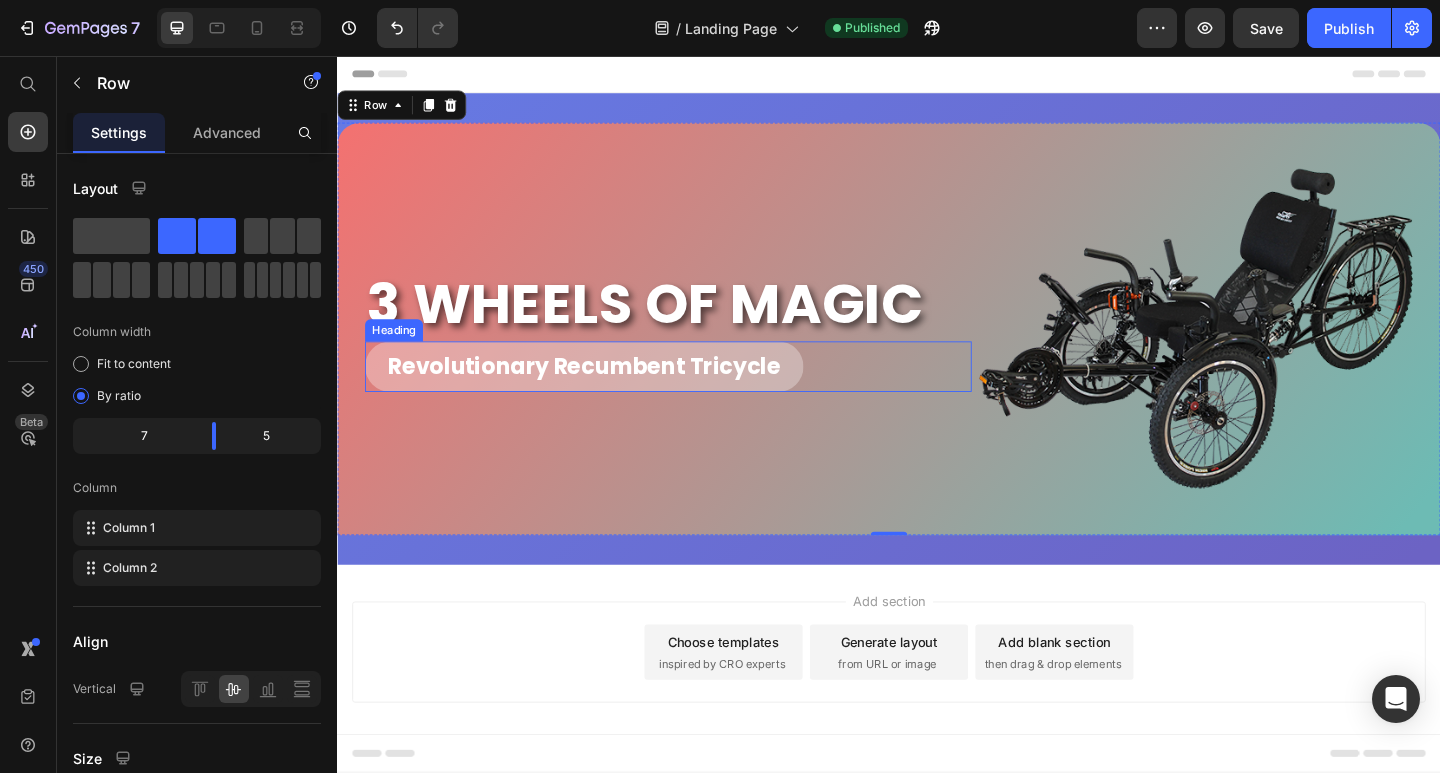 click on "Revolutionary Recumbent Tricycle" at bounding box center (605, 394) 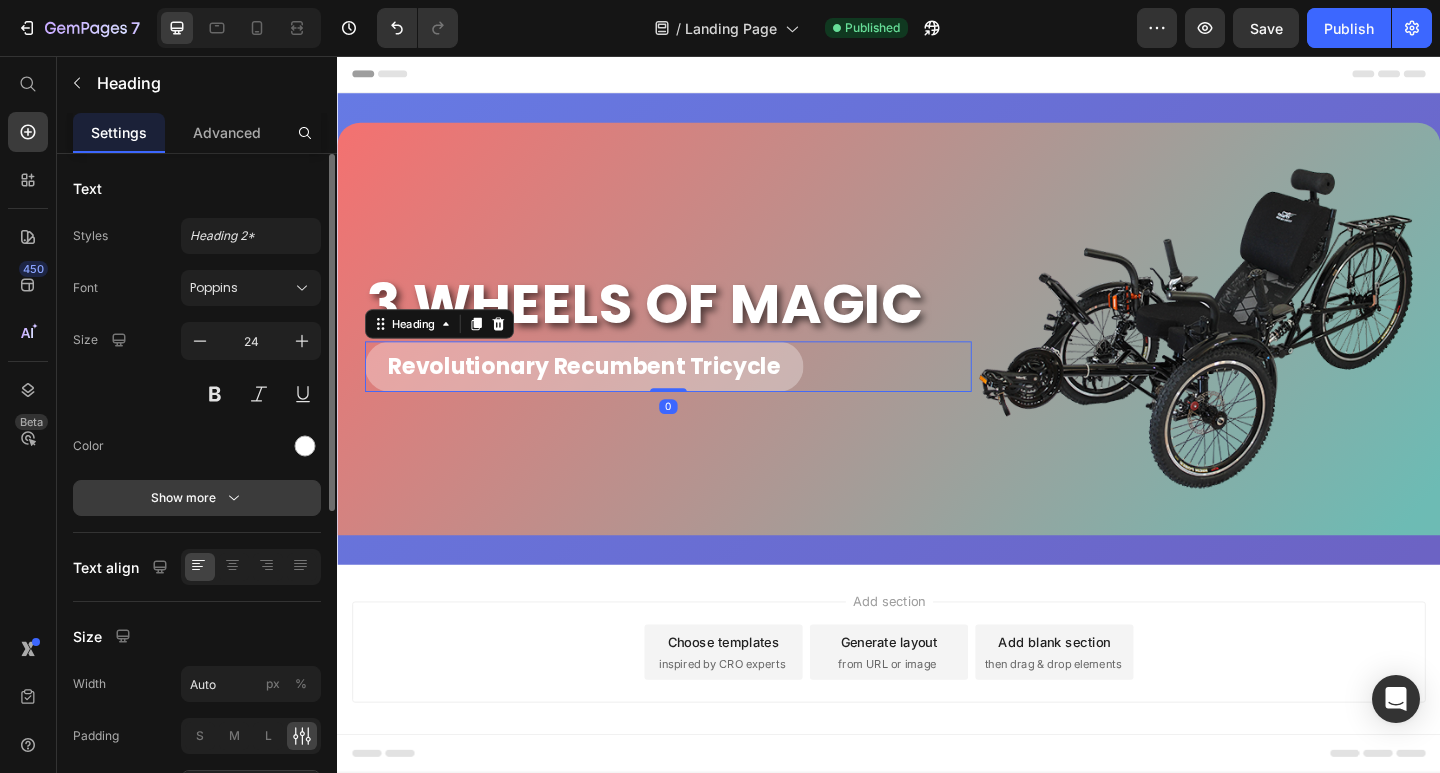 click on "Show more" at bounding box center (197, 498) 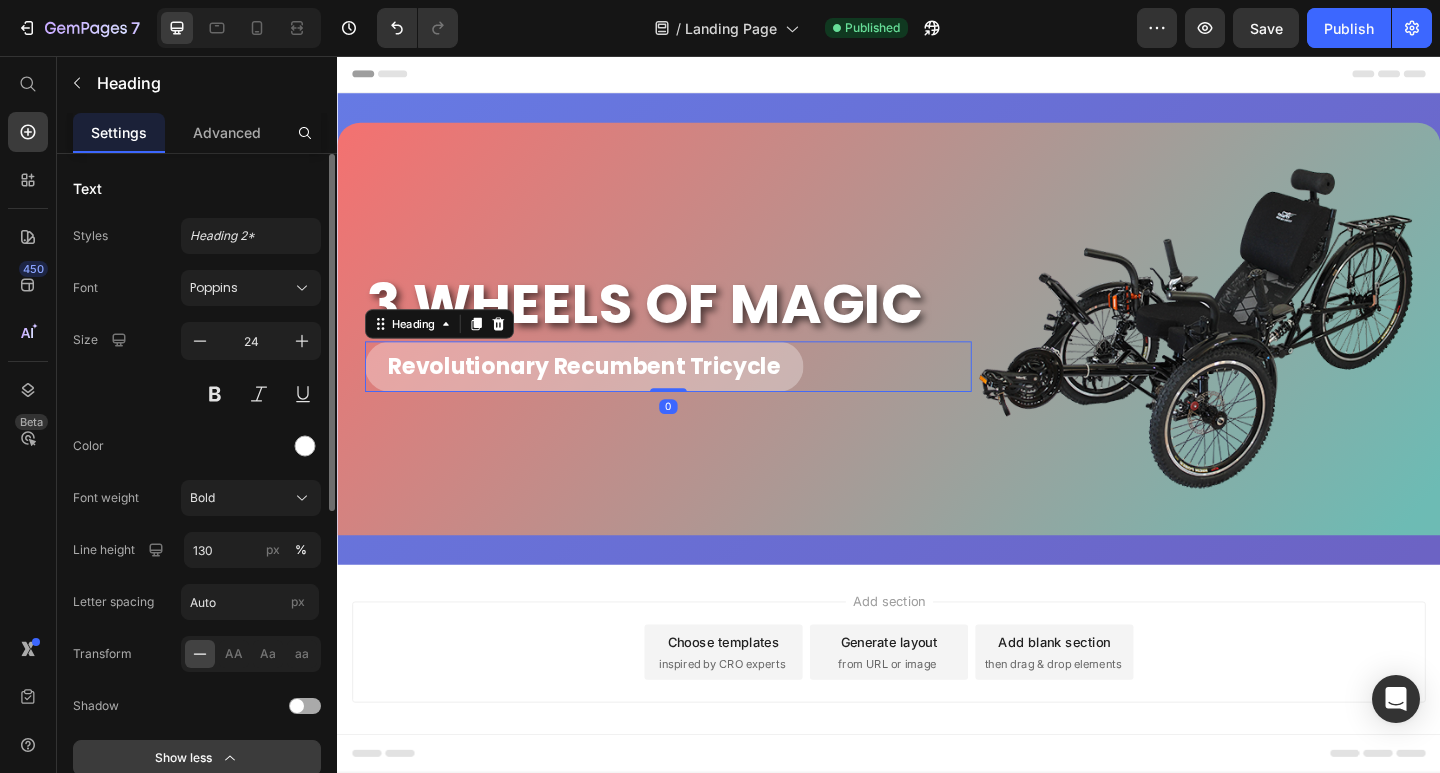scroll, scrollTop: 100, scrollLeft: 0, axis: vertical 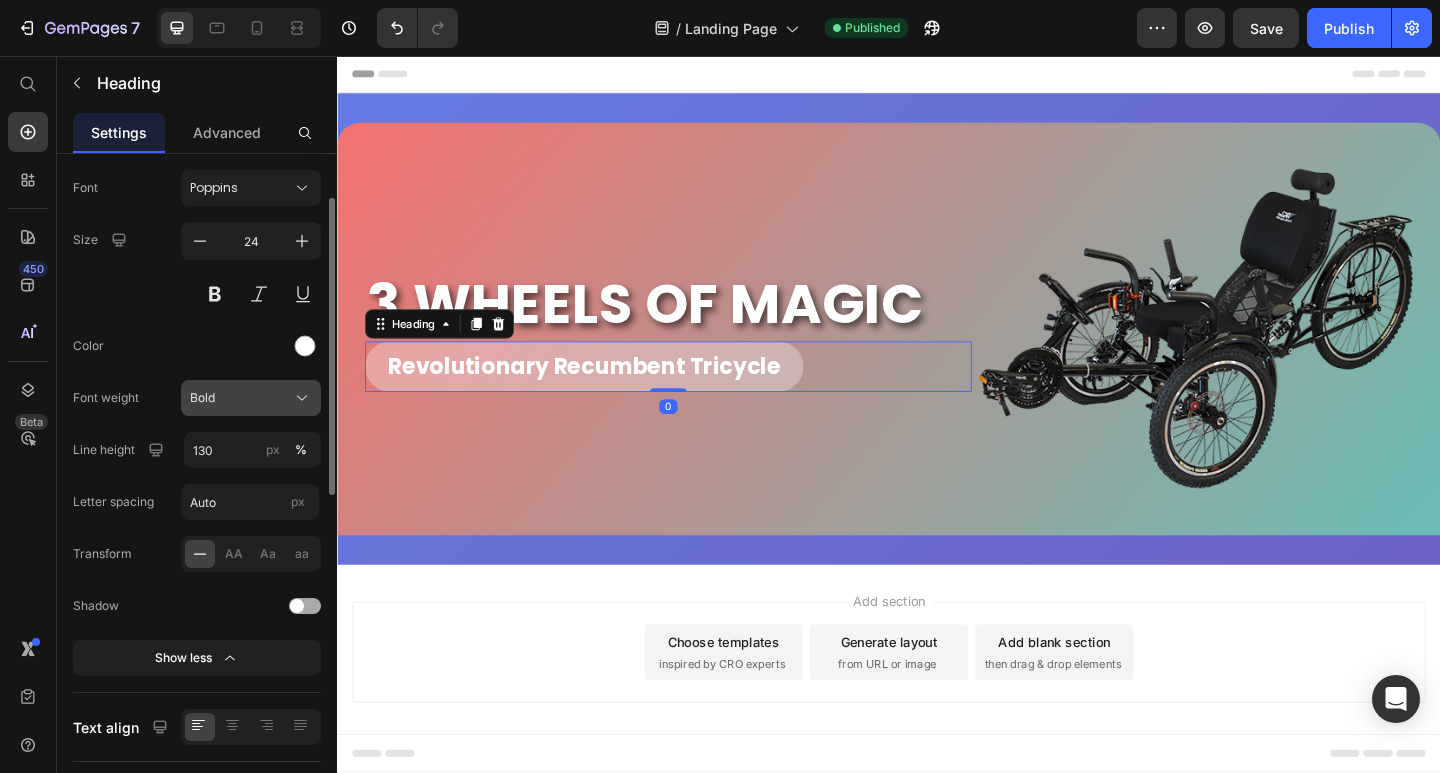 click on "Bold" at bounding box center [251, 398] 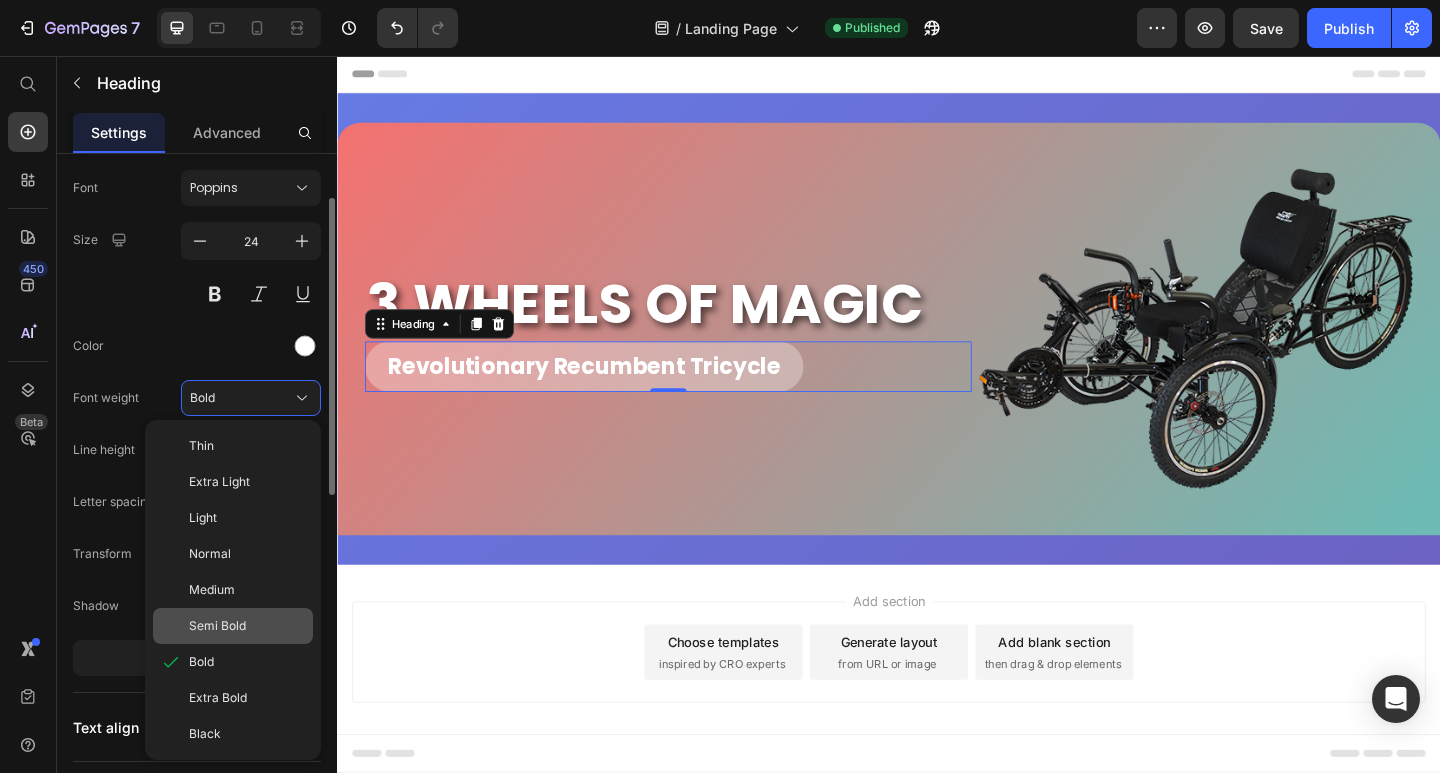 click on "Semi Bold" 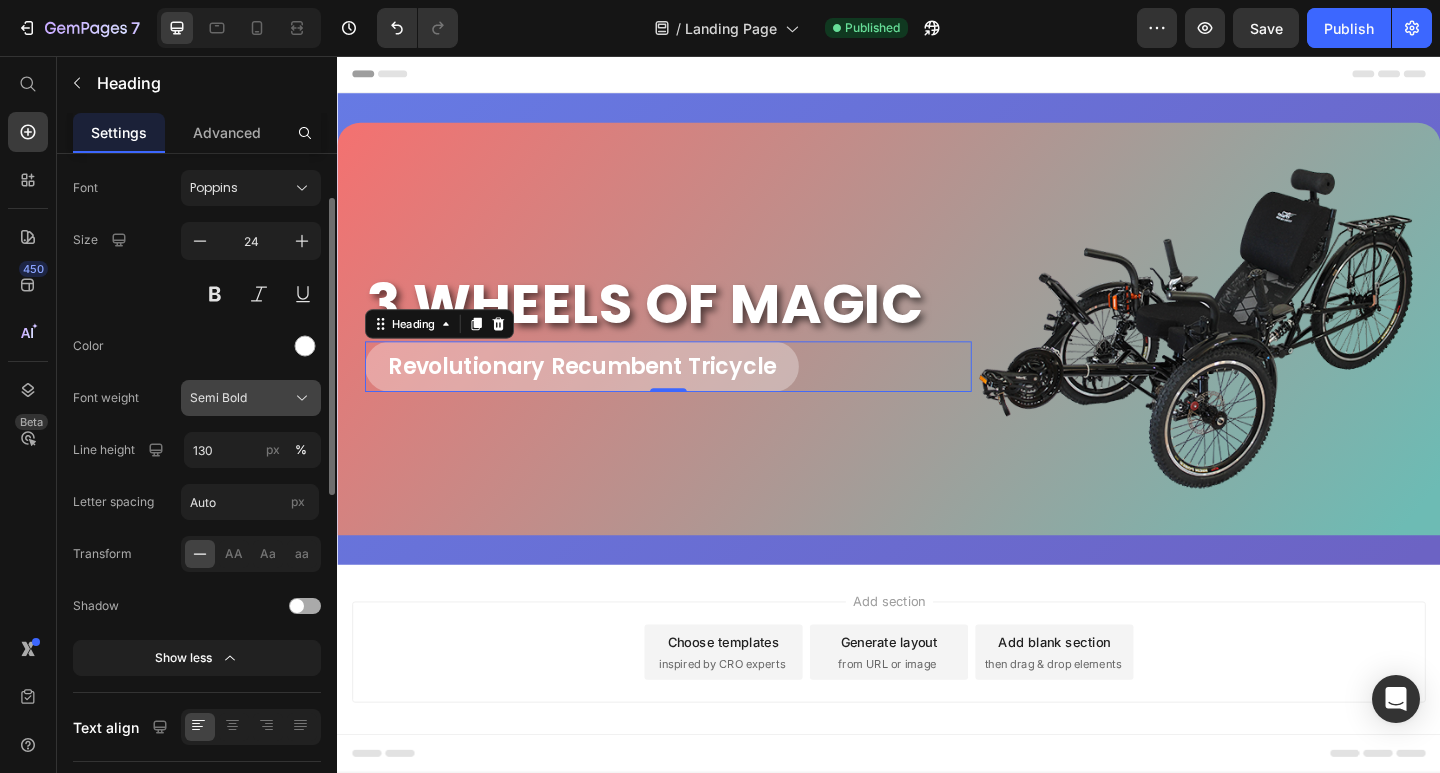 click on "Semi Bold" 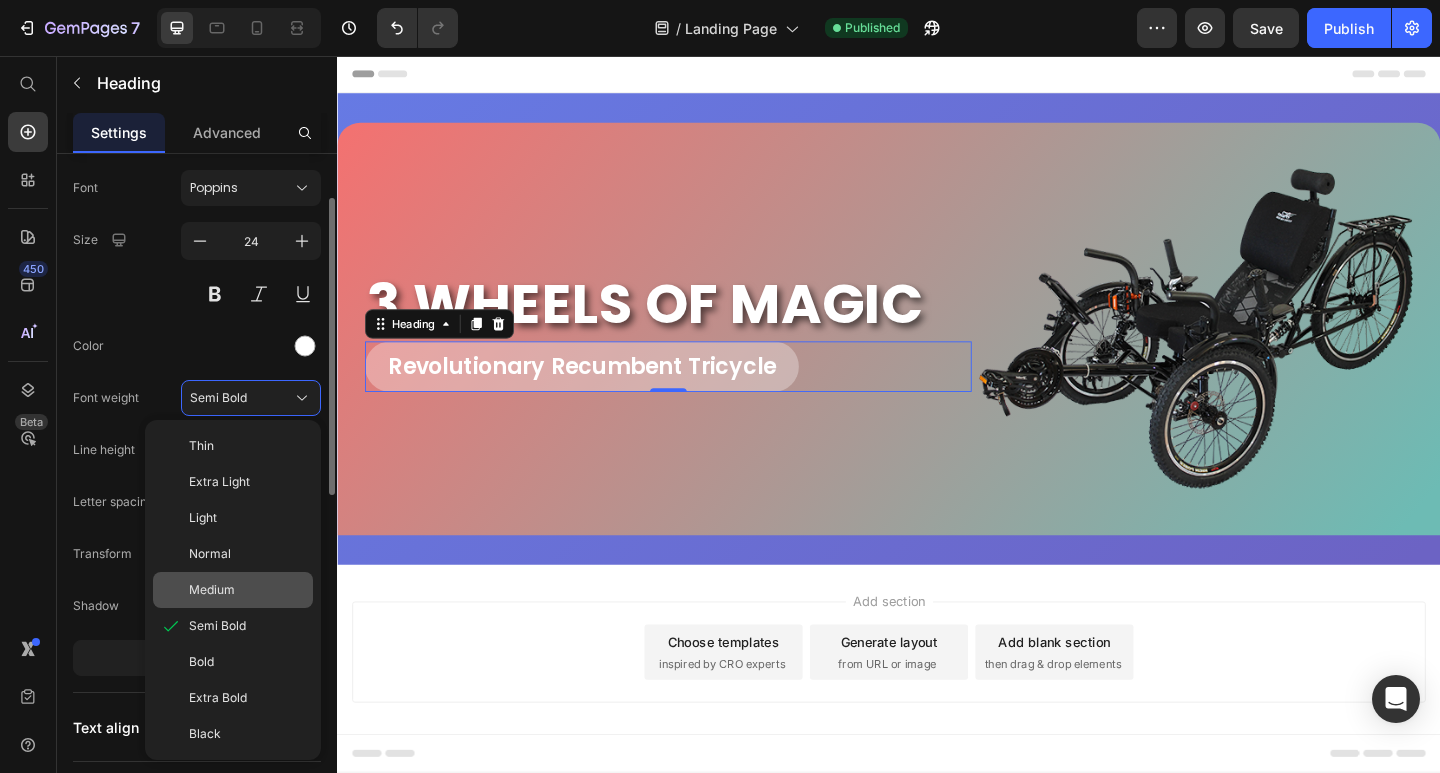 click on "Medium" at bounding box center (247, 590) 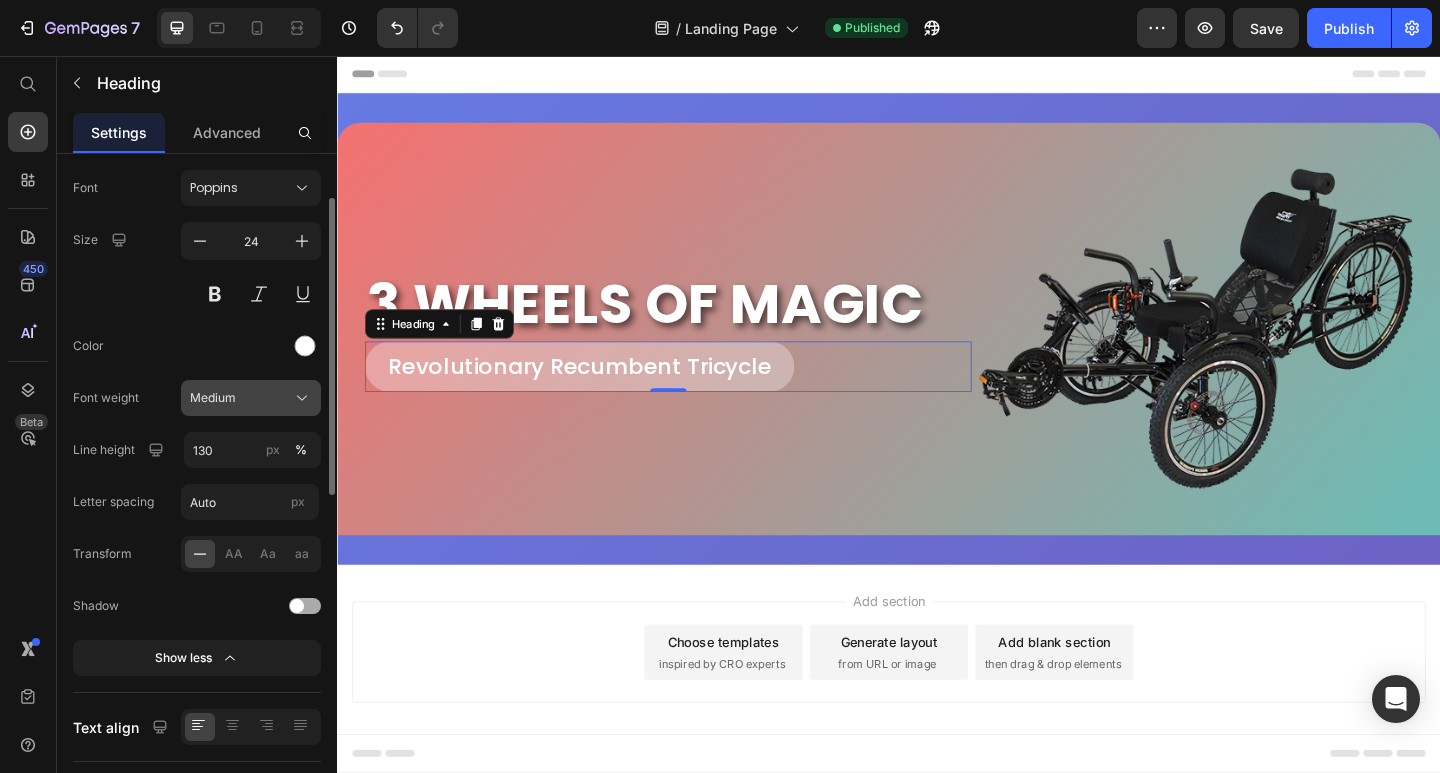click on "Medium" 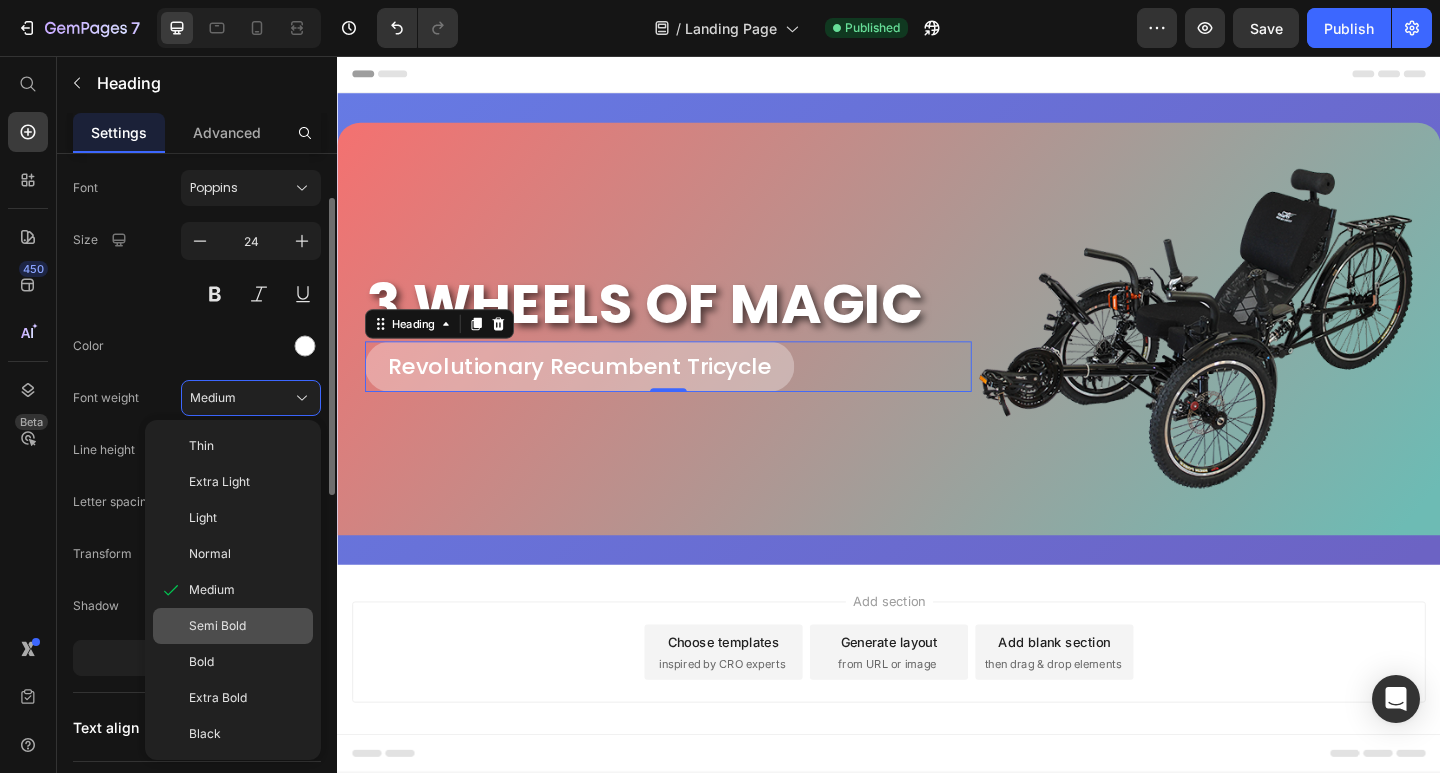 click on "Semi Bold" 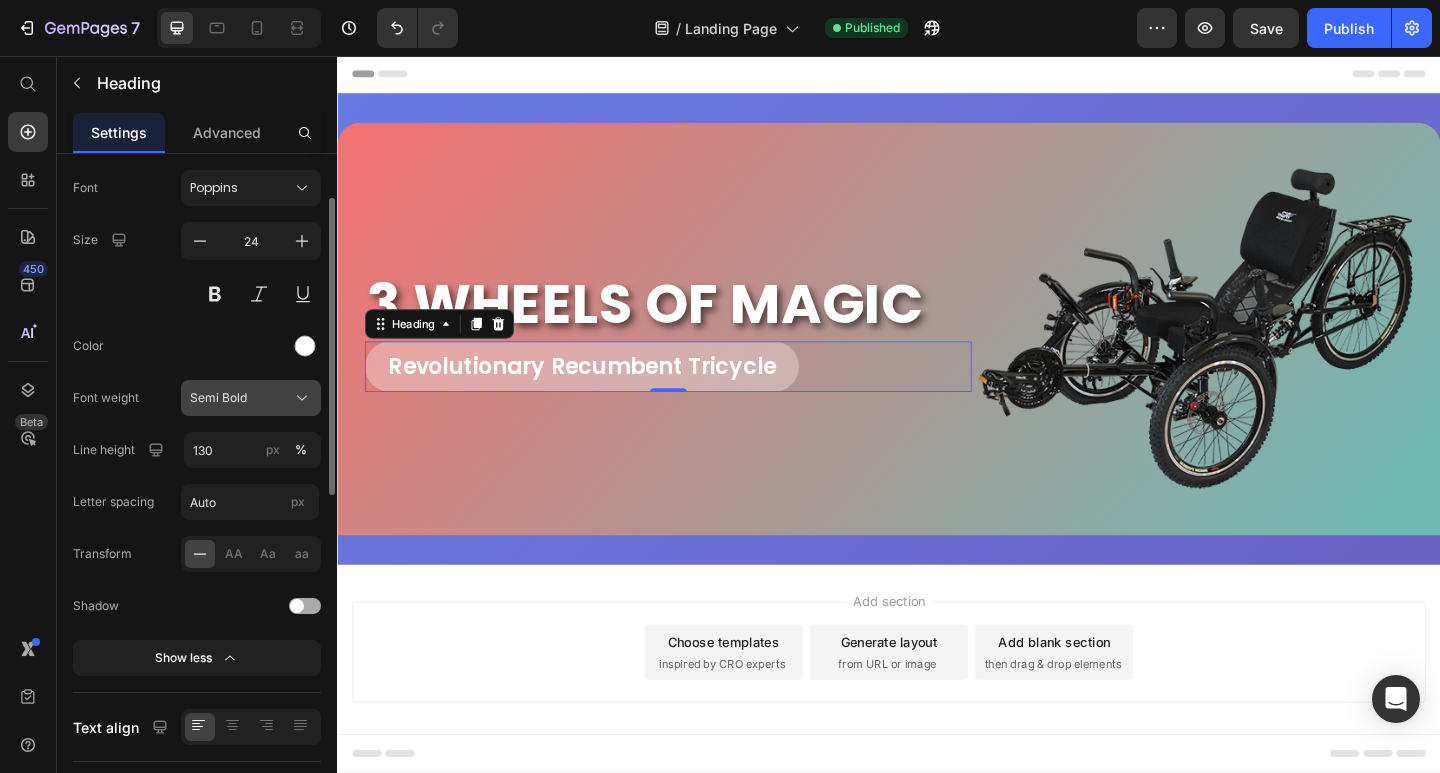 click on "Semi Bold" at bounding box center [218, 398] 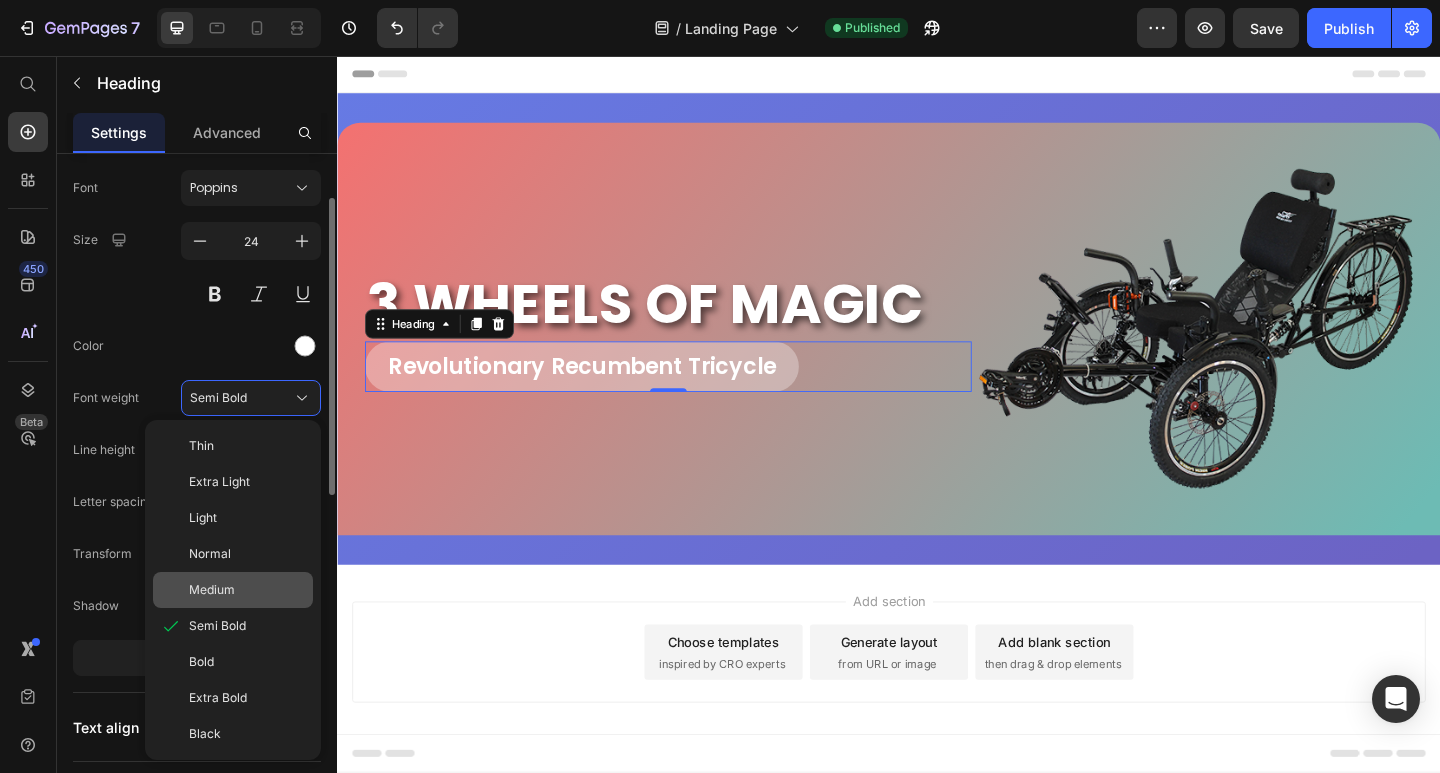 click on "Medium" at bounding box center (247, 590) 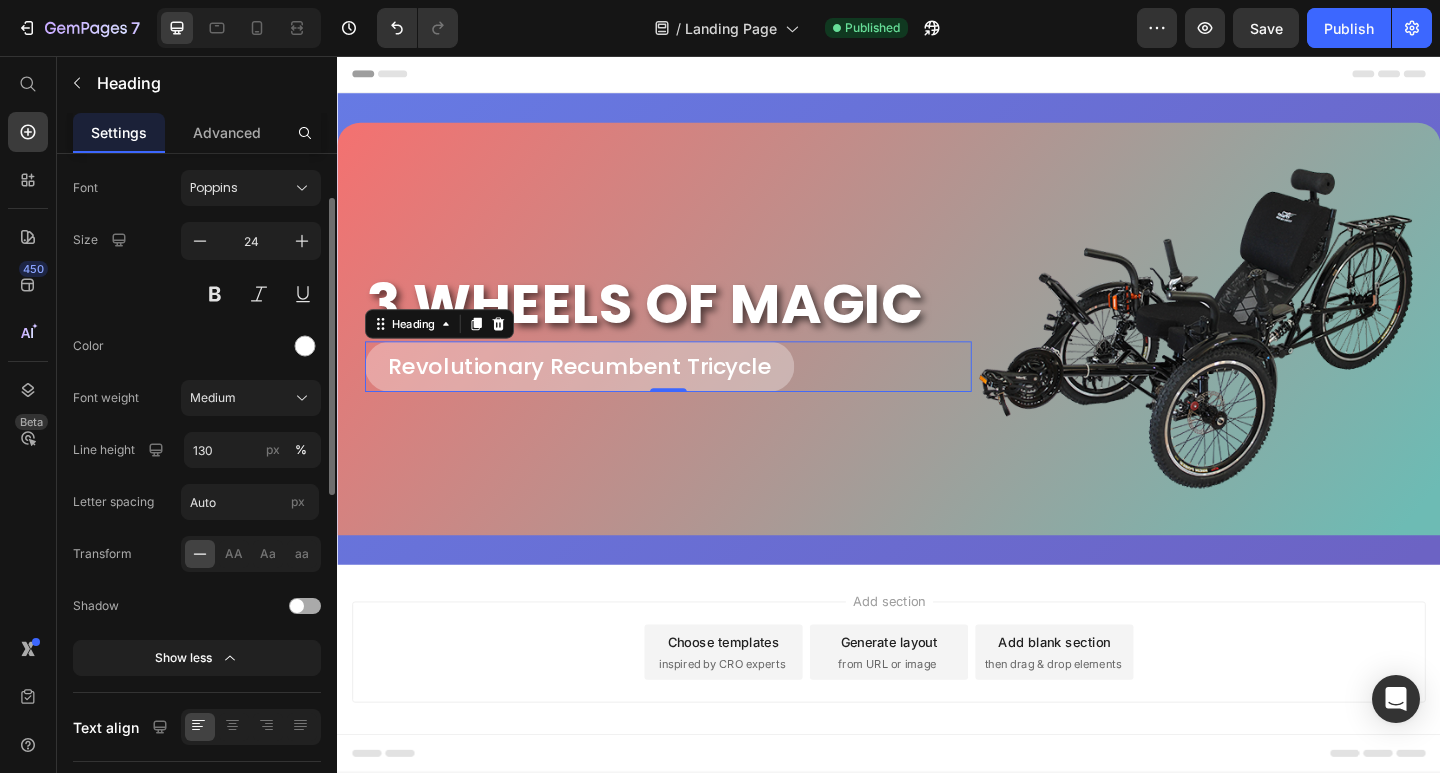 click at bounding box center (251, 346) 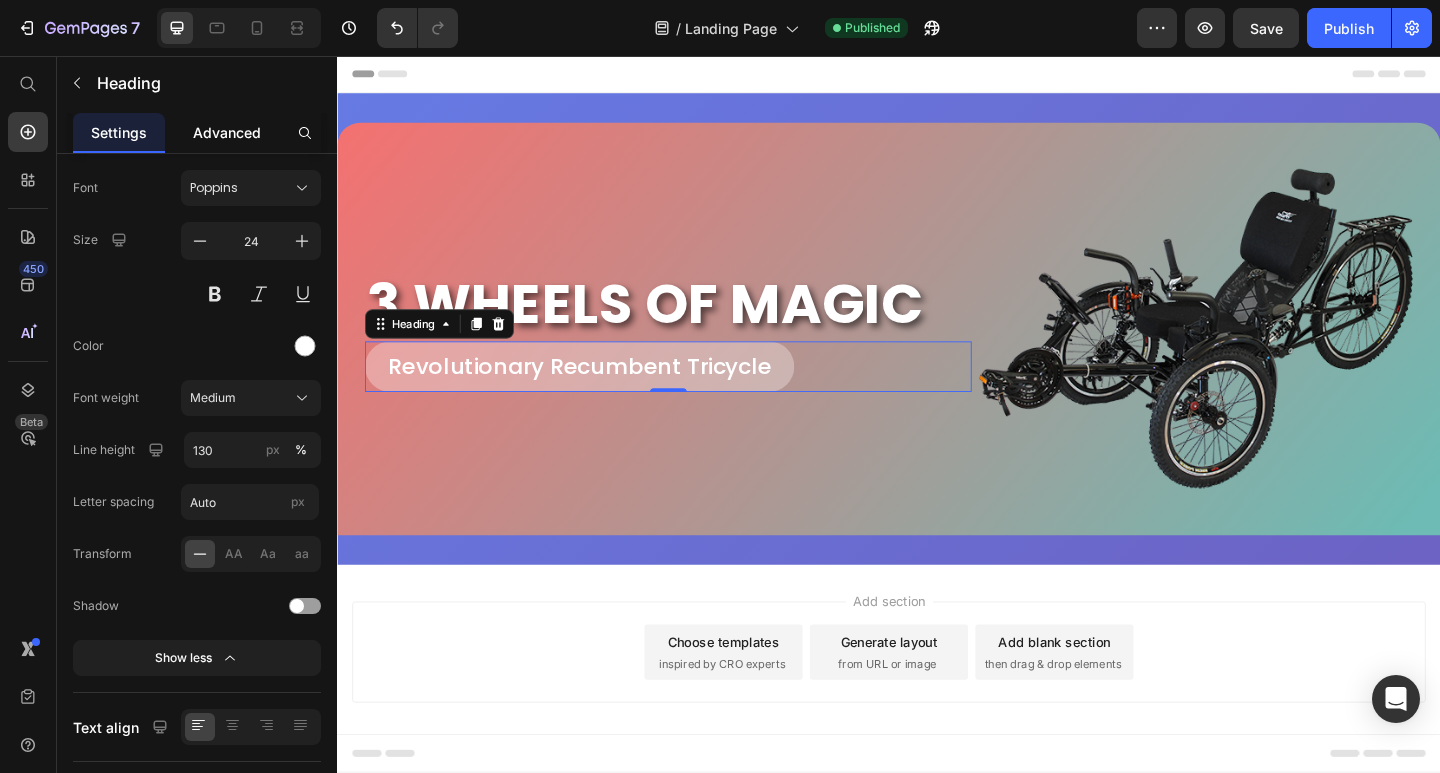 click on "Advanced" at bounding box center (227, 132) 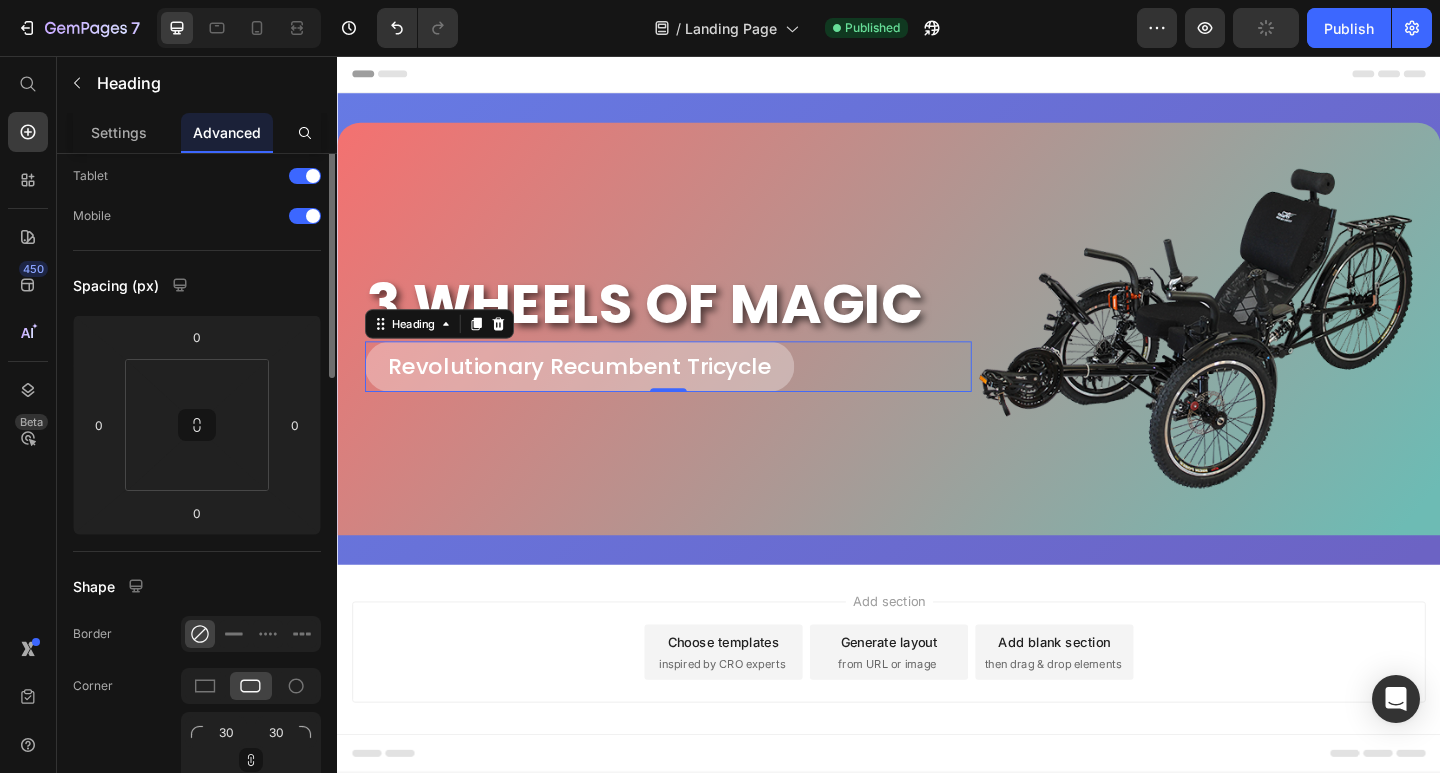 scroll, scrollTop: 0, scrollLeft: 0, axis: both 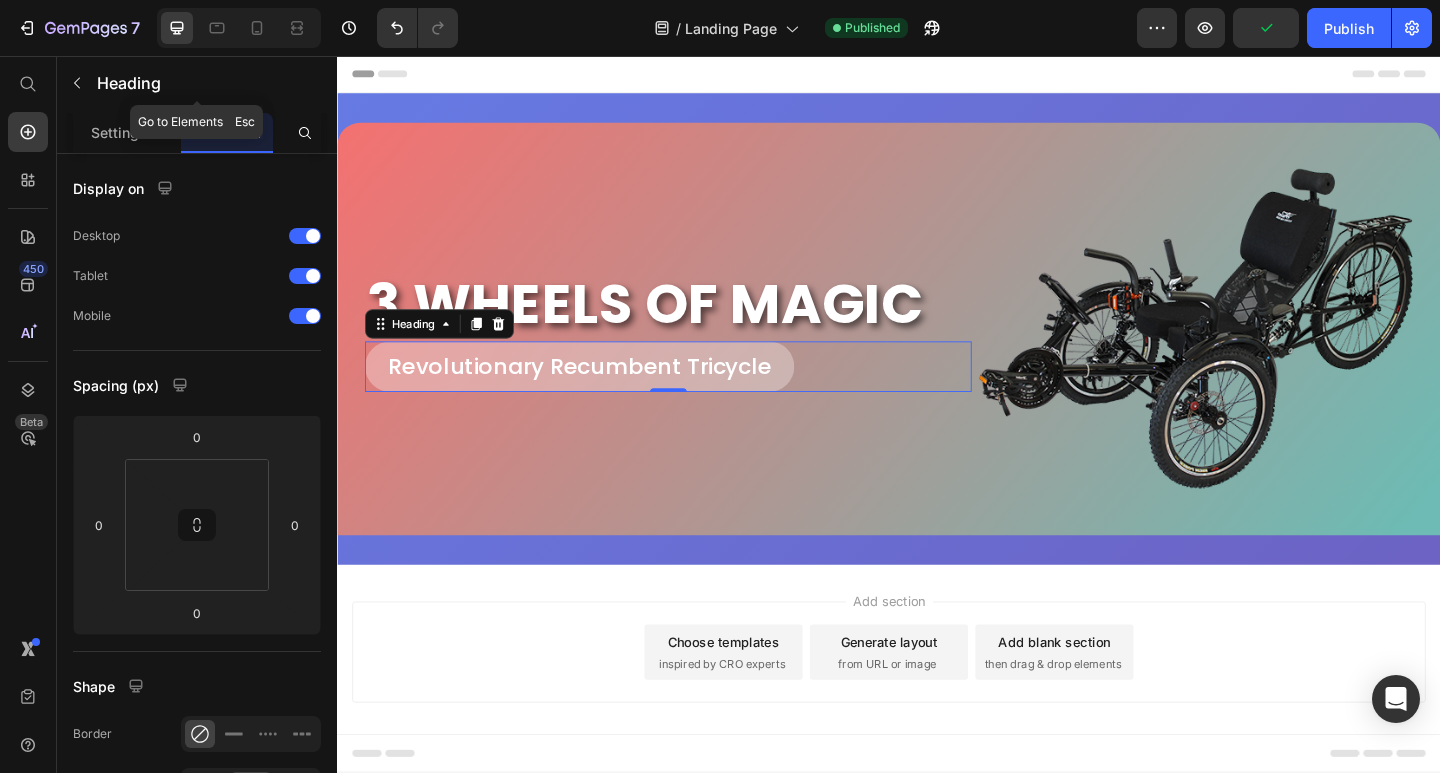 click on "Heading" 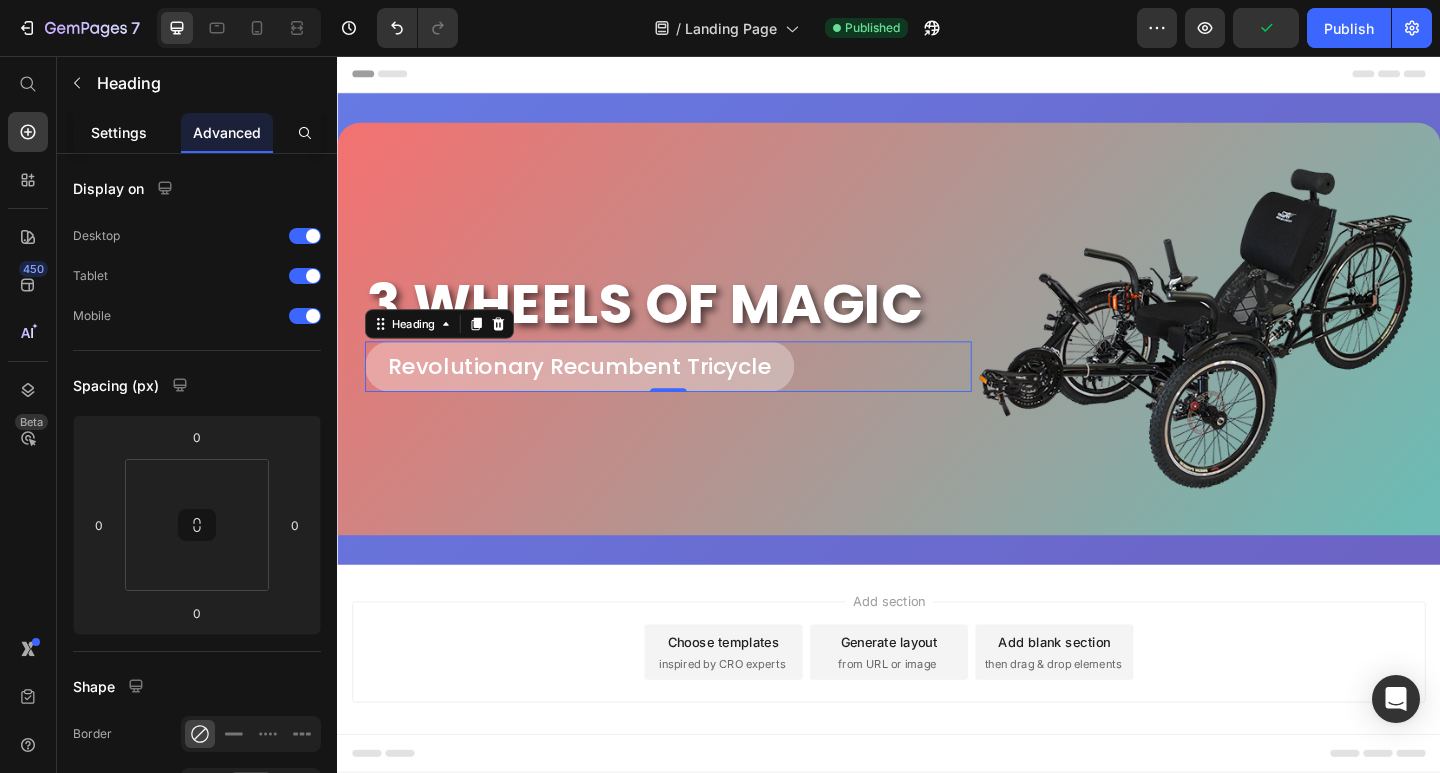 click on "Settings" at bounding box center (119, 132) 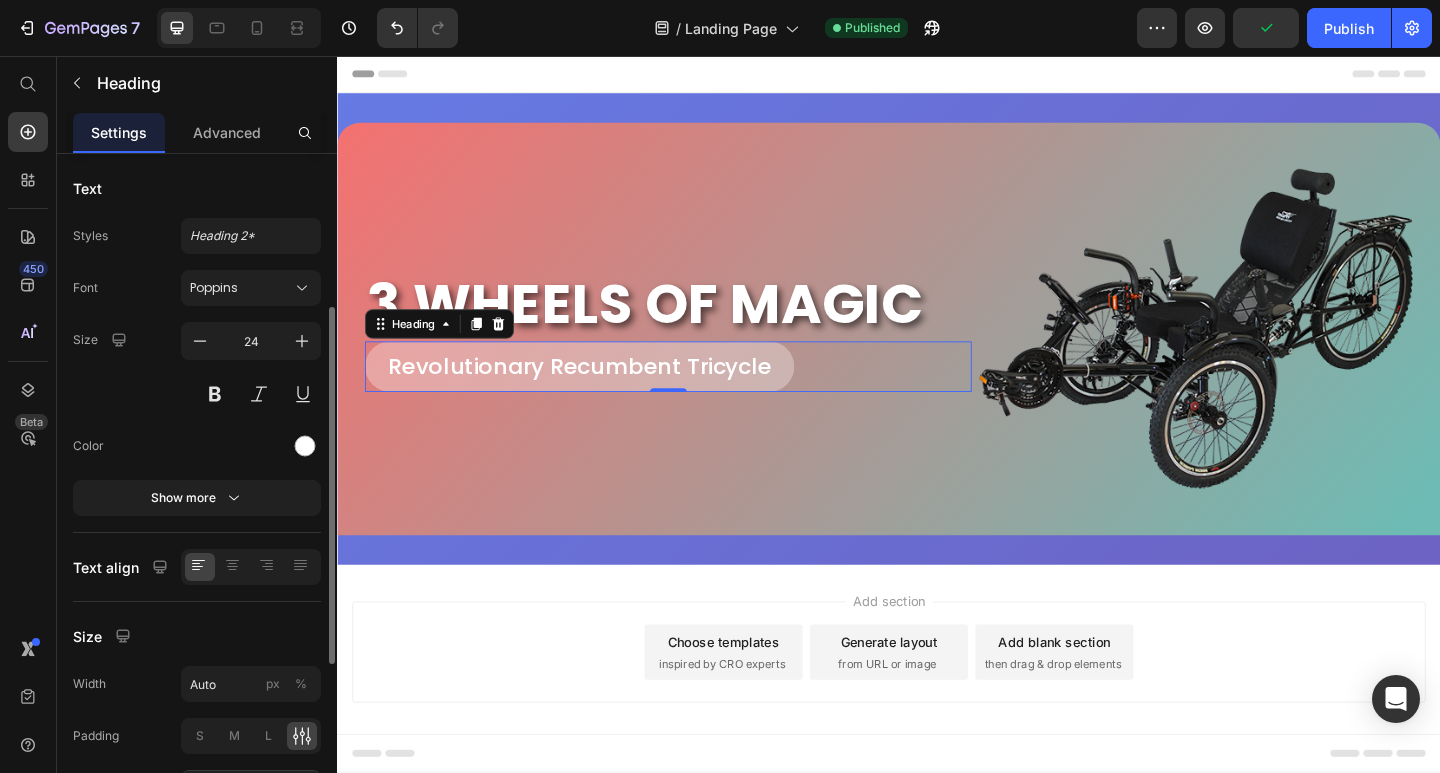scroll, scrollTop: 300, scrollLeft: 0, axis: vertical 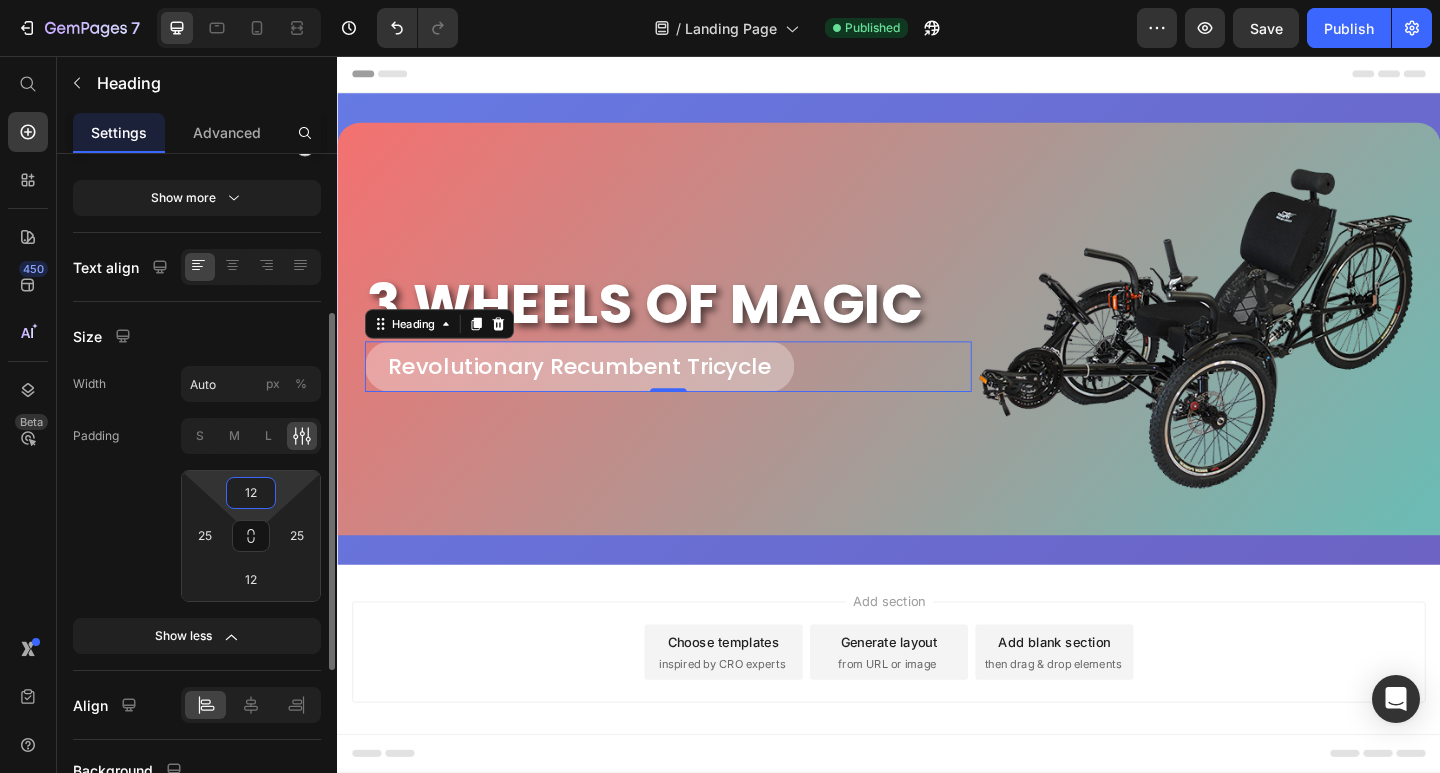click on "12" at bounding box center (251, 493) 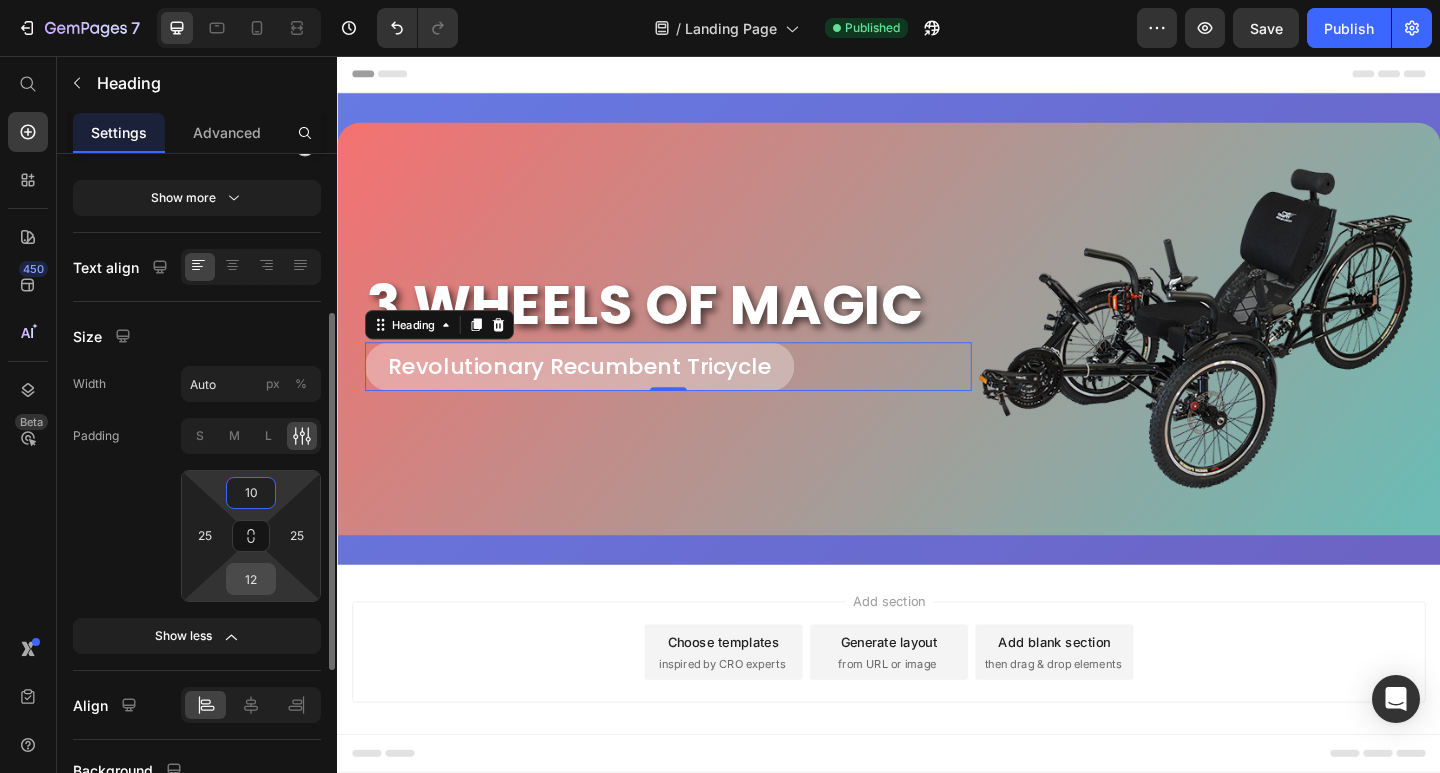 type on "10" 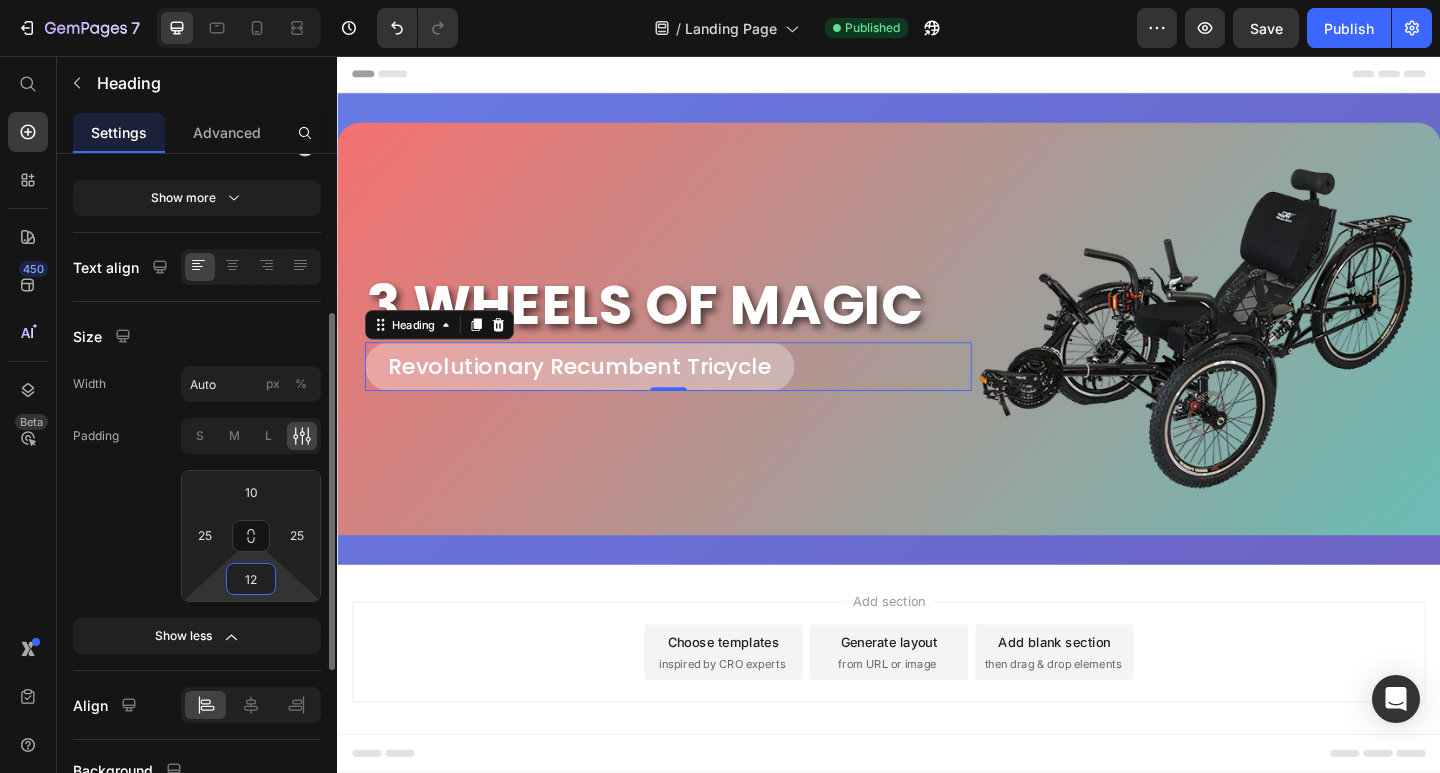 click on "12" at bounding box center [251, 579] 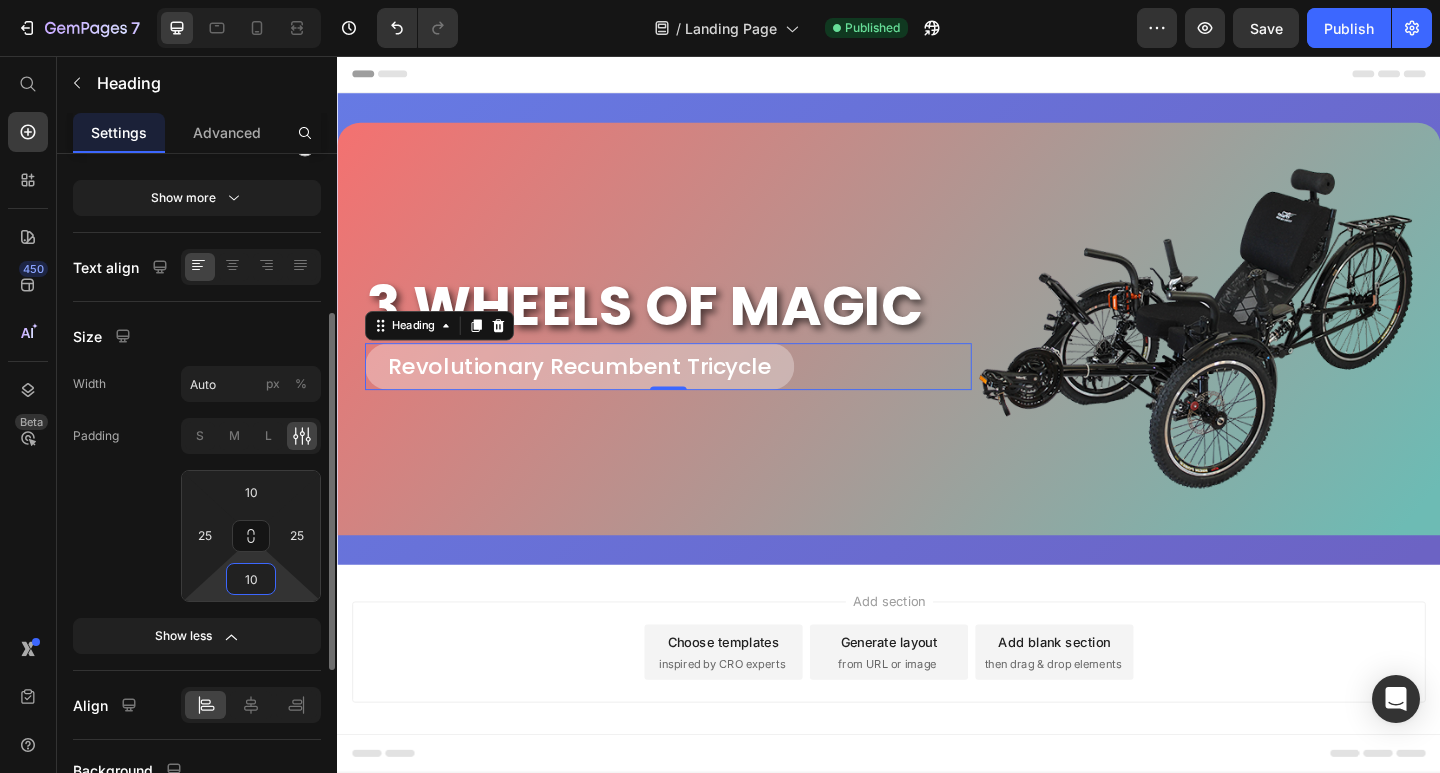 type on "10" 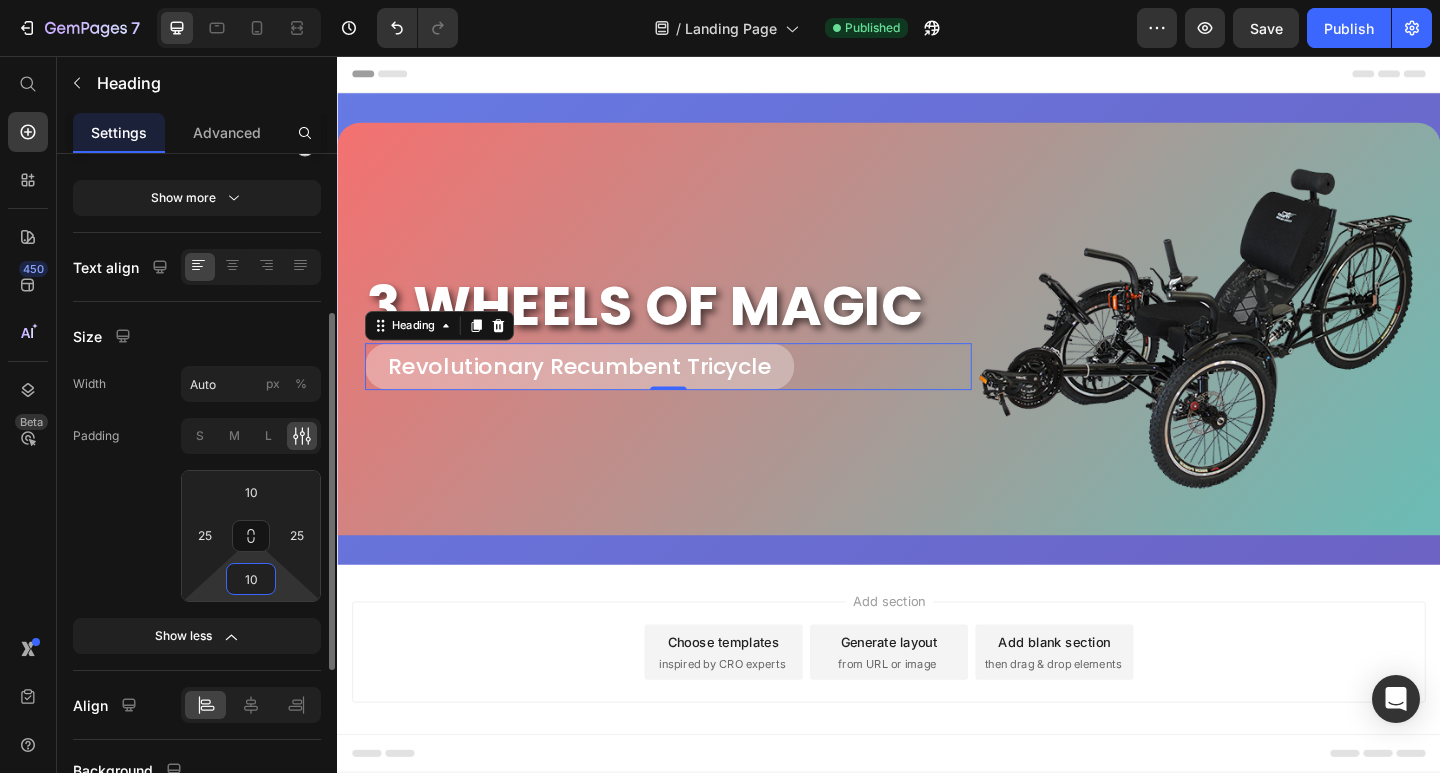 click on "Padding S M L 10 25 10 25" 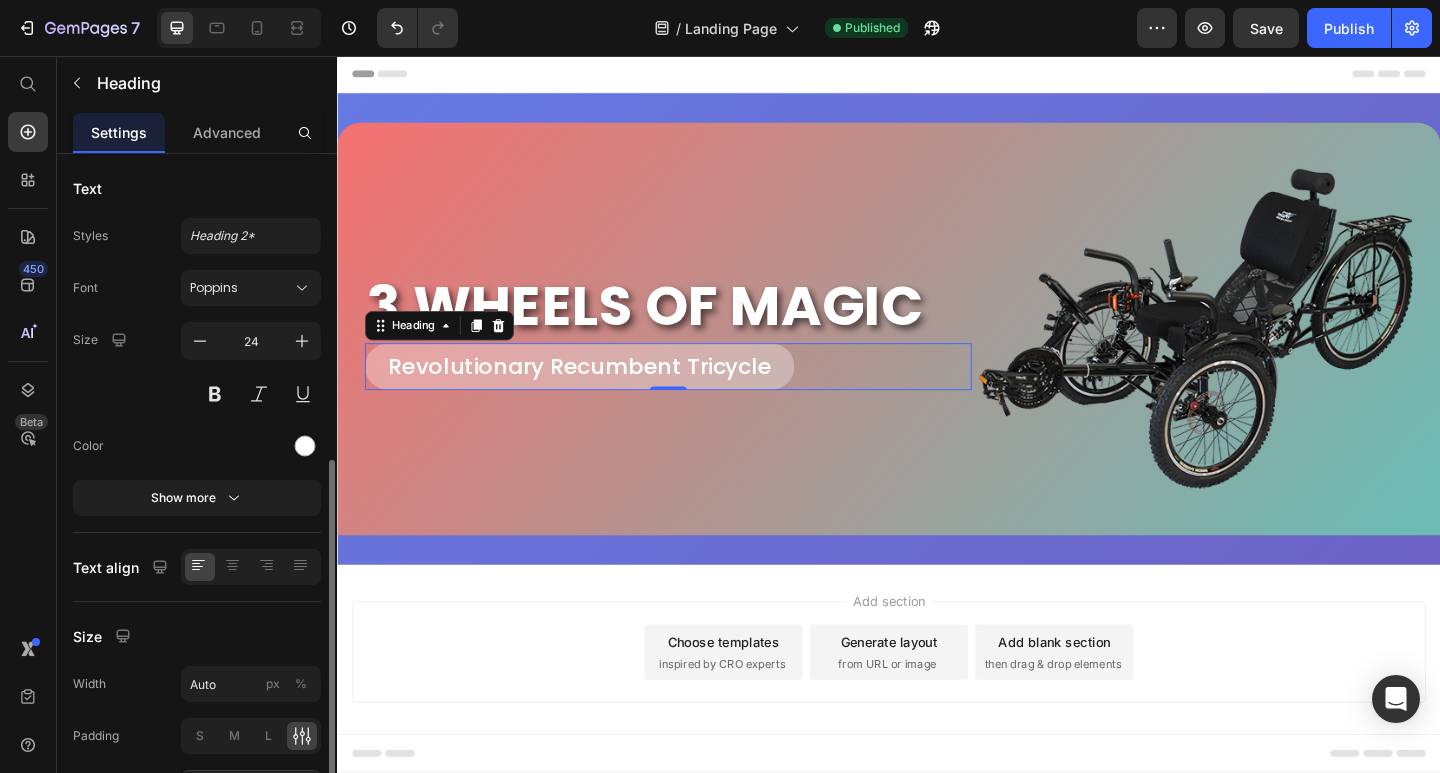 scroll, scrollTop: 300, scrollLeft: 0, axis: vertical 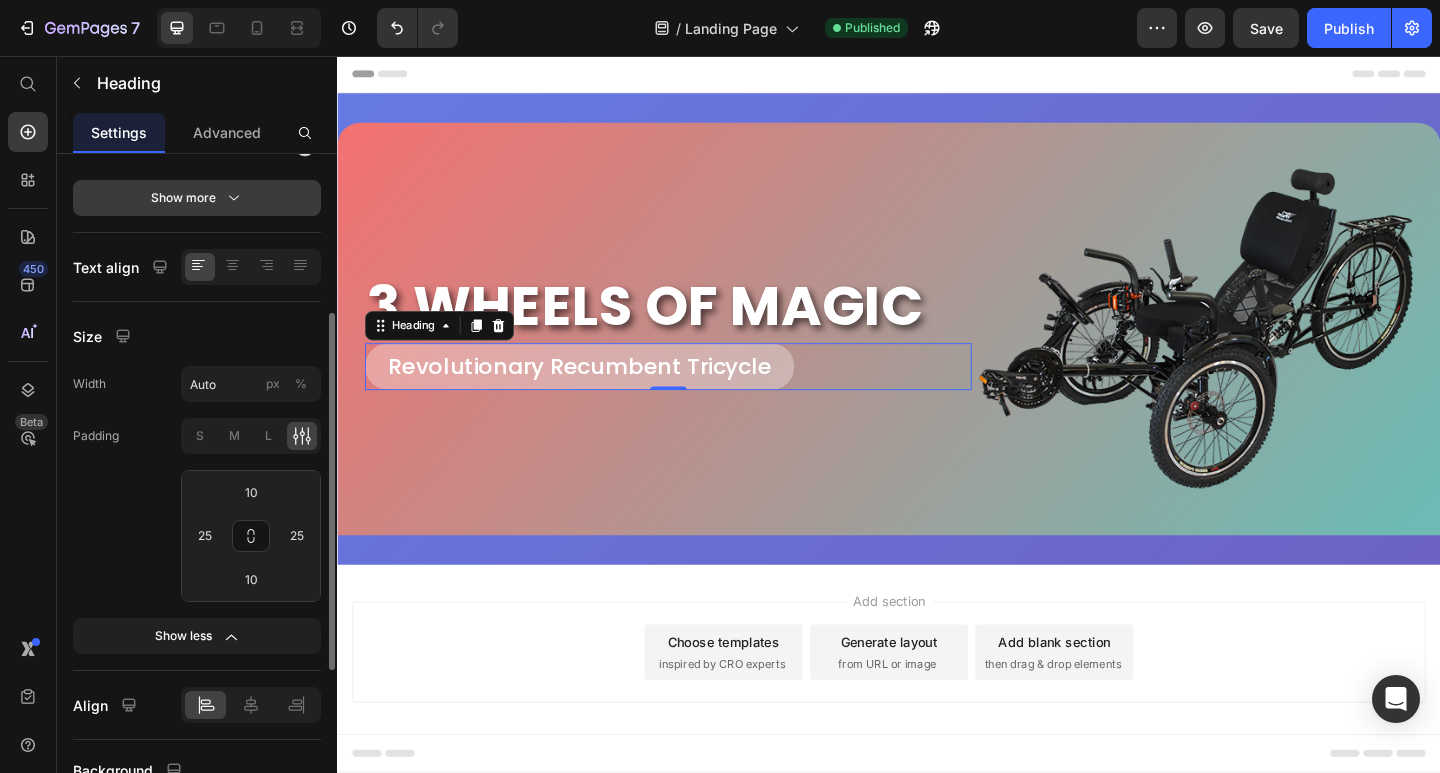 click on "Show more" at bounding box center [197, 198] 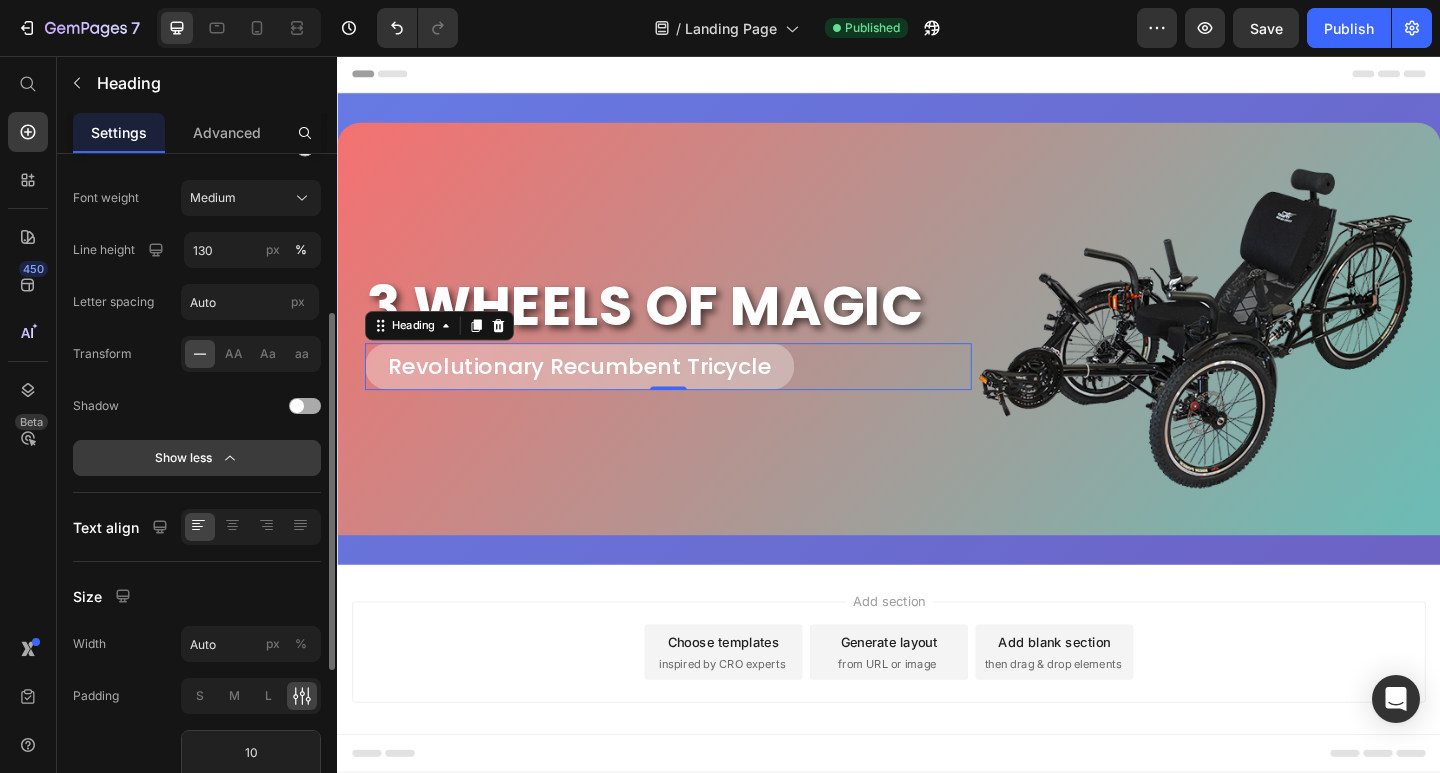 scroll, scrollTop: 100, scrollLeft: 0, axis: vertical 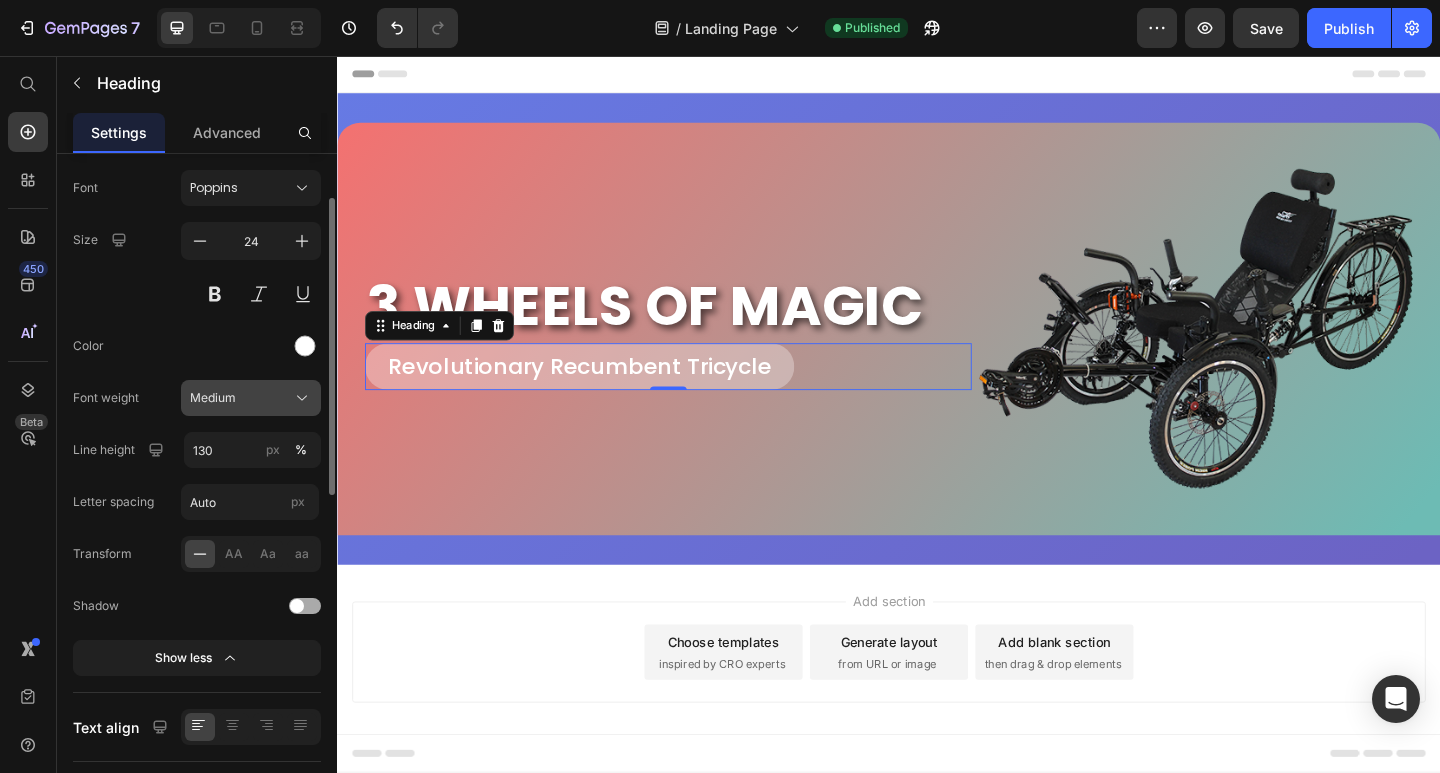 click on "Medium" 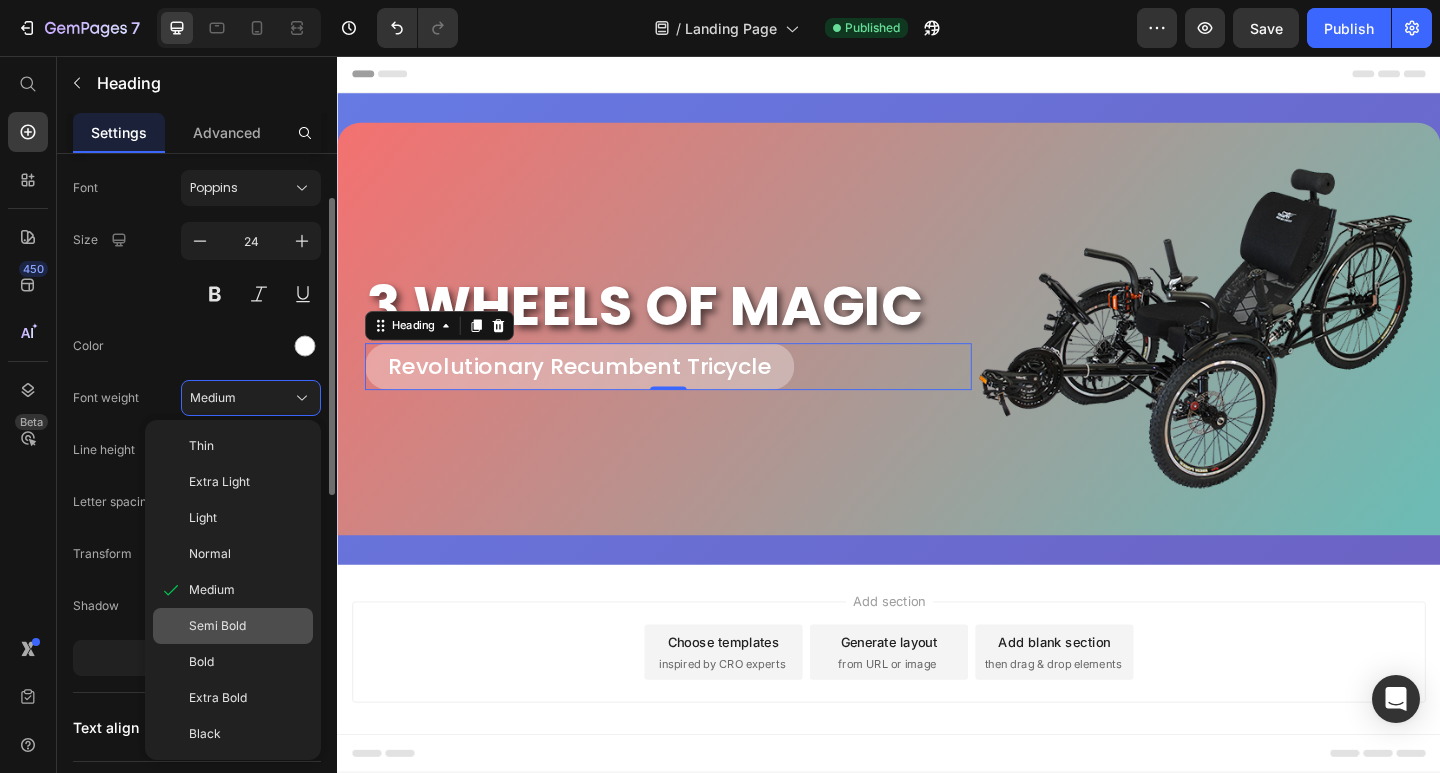 click on "Semi Bold" at bounding box center (217, 626) 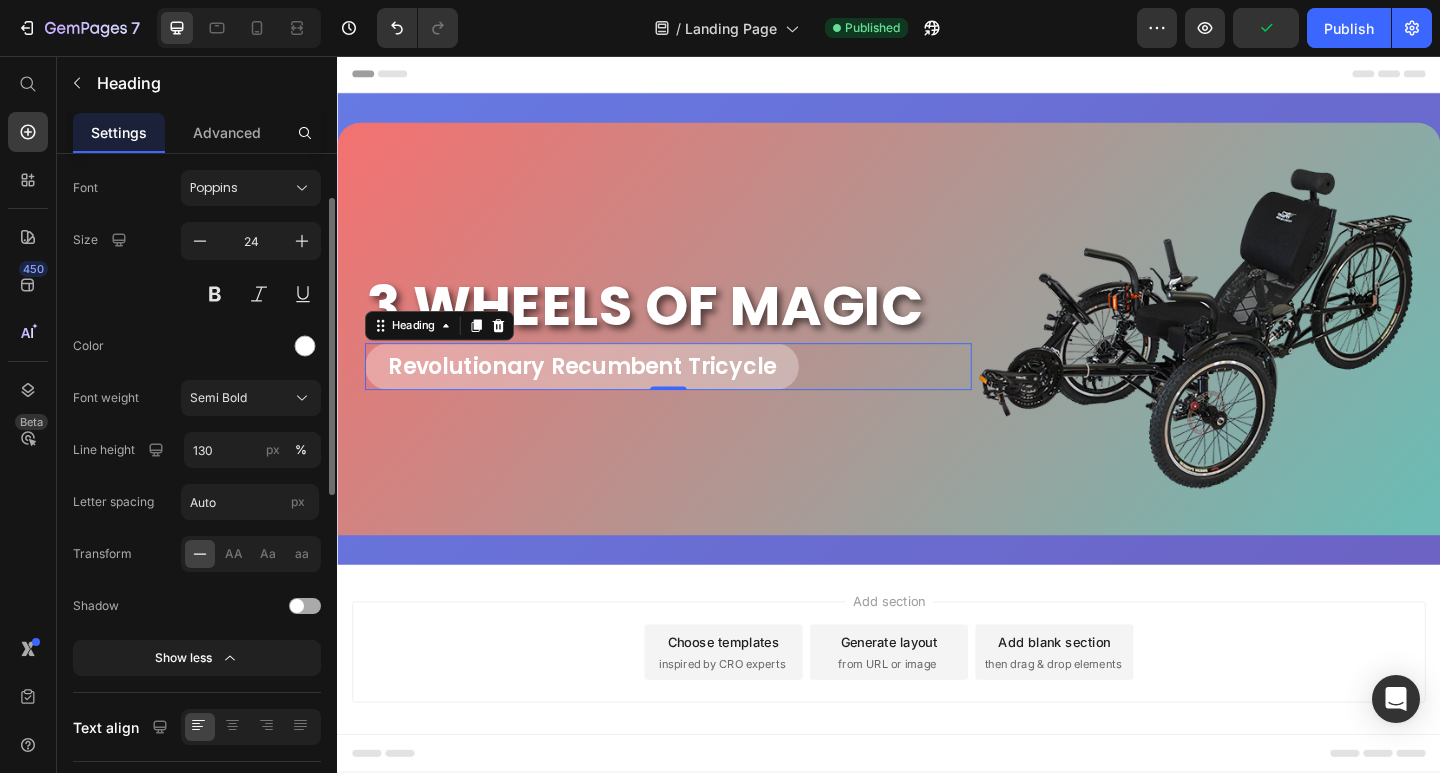click on "Font Poppins Size 24 Color Font weight Semi Bold Line height 130 px % Letter spacing Auto px Transform
AA Aa aa Shadow Show less" at bounding box center [197, 423] 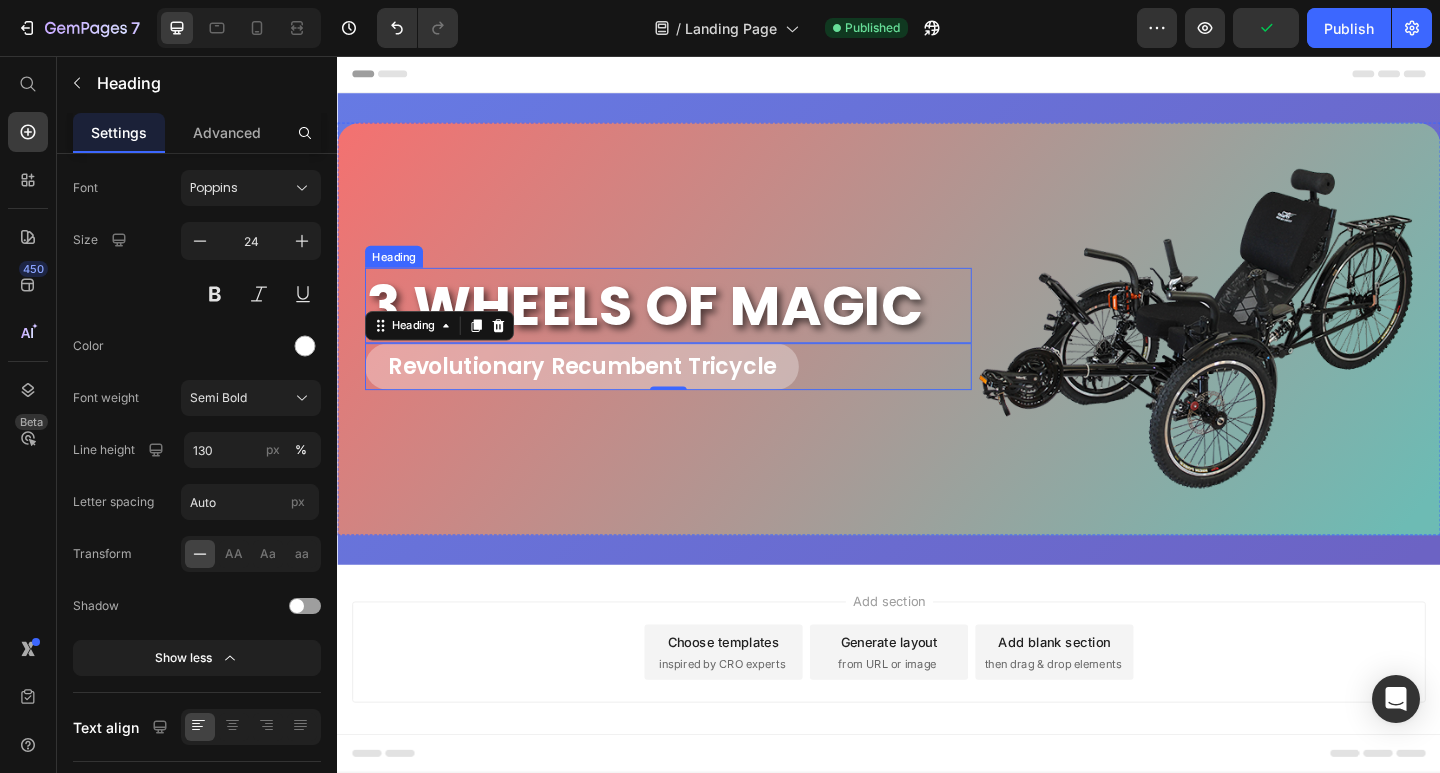 click on "3 WHEELS OF MAGIC" at bounding box center [697, 328] 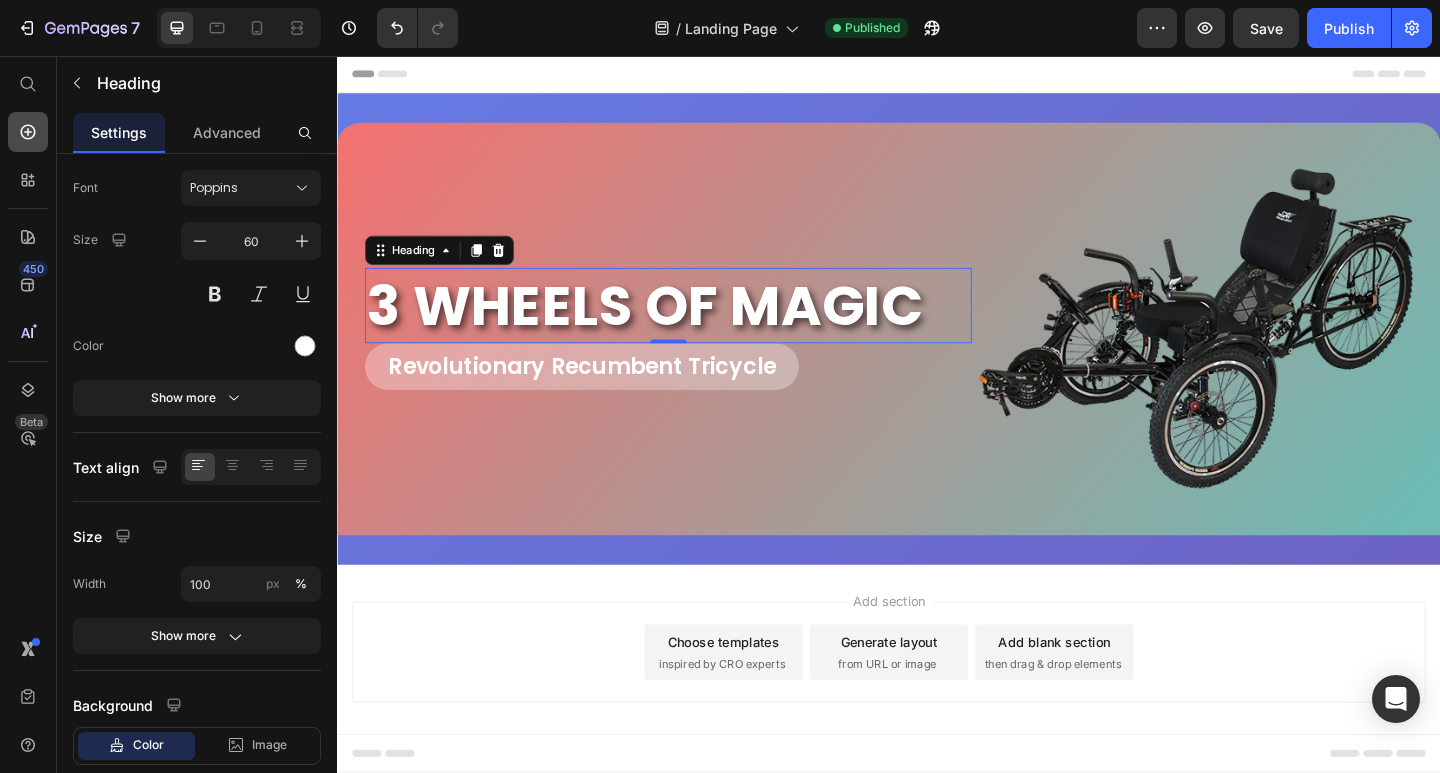 click 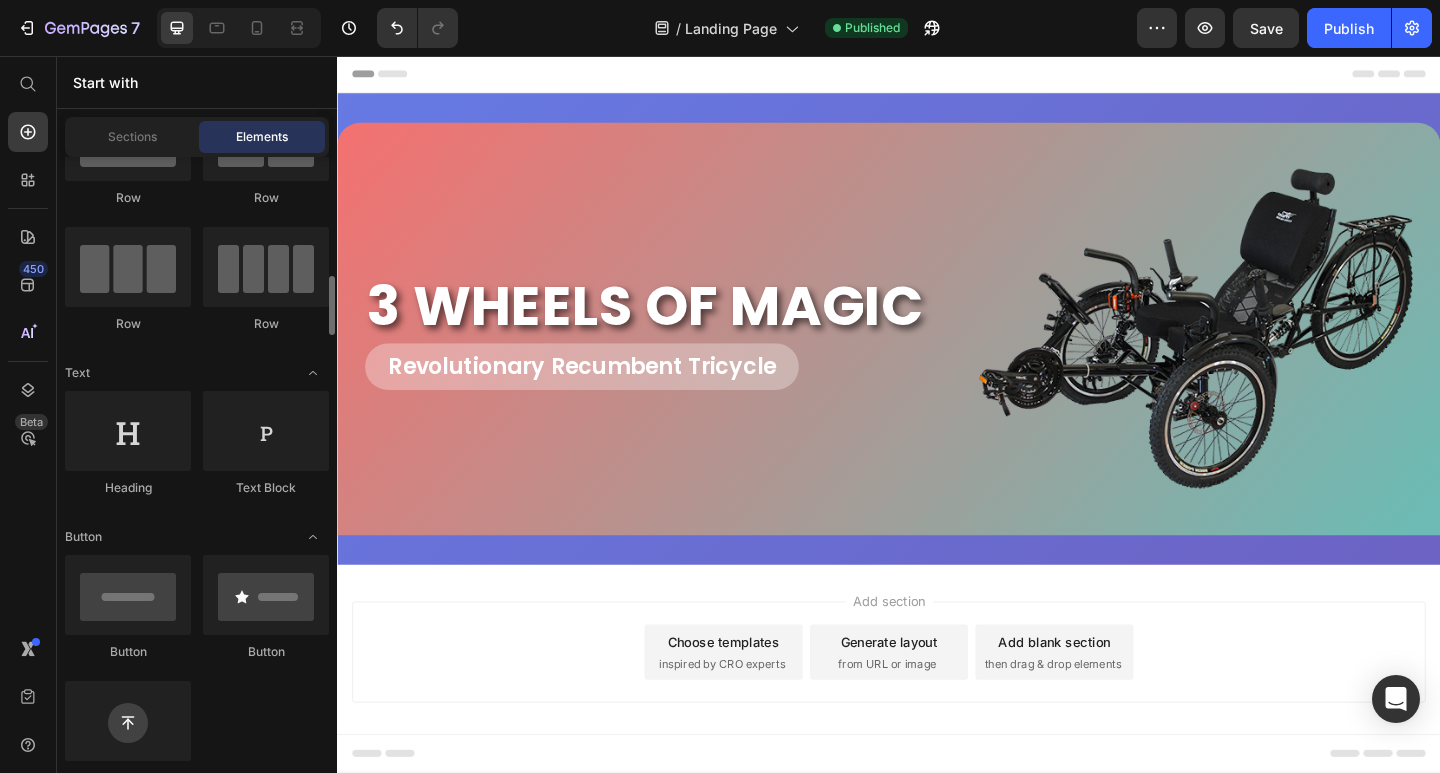 scroll, scrollTop: 200, scrollLeft: 0, axis: vertical 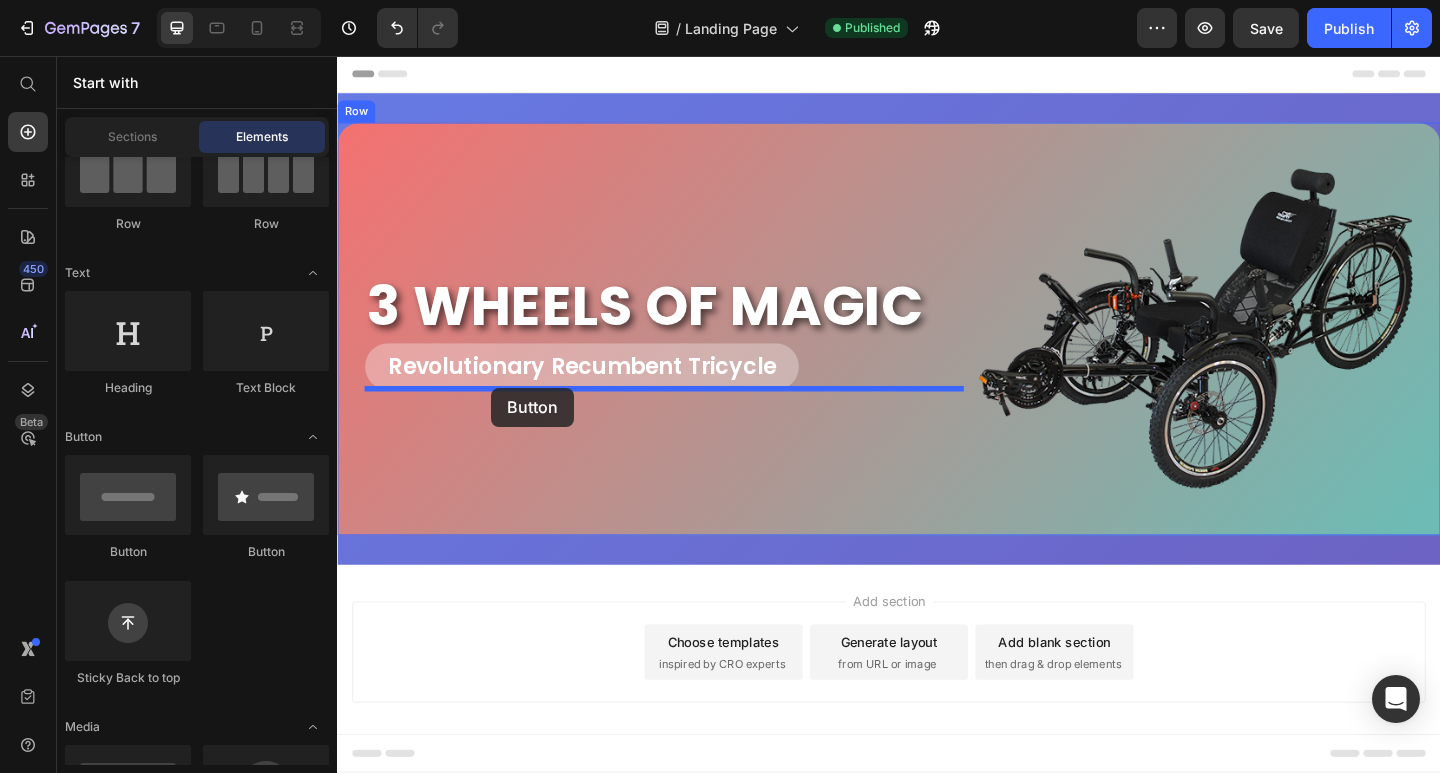 drag, startPoint x: 505, startPoint y: 541, endPoint x: 505, endPoint y: 417, distance: 124 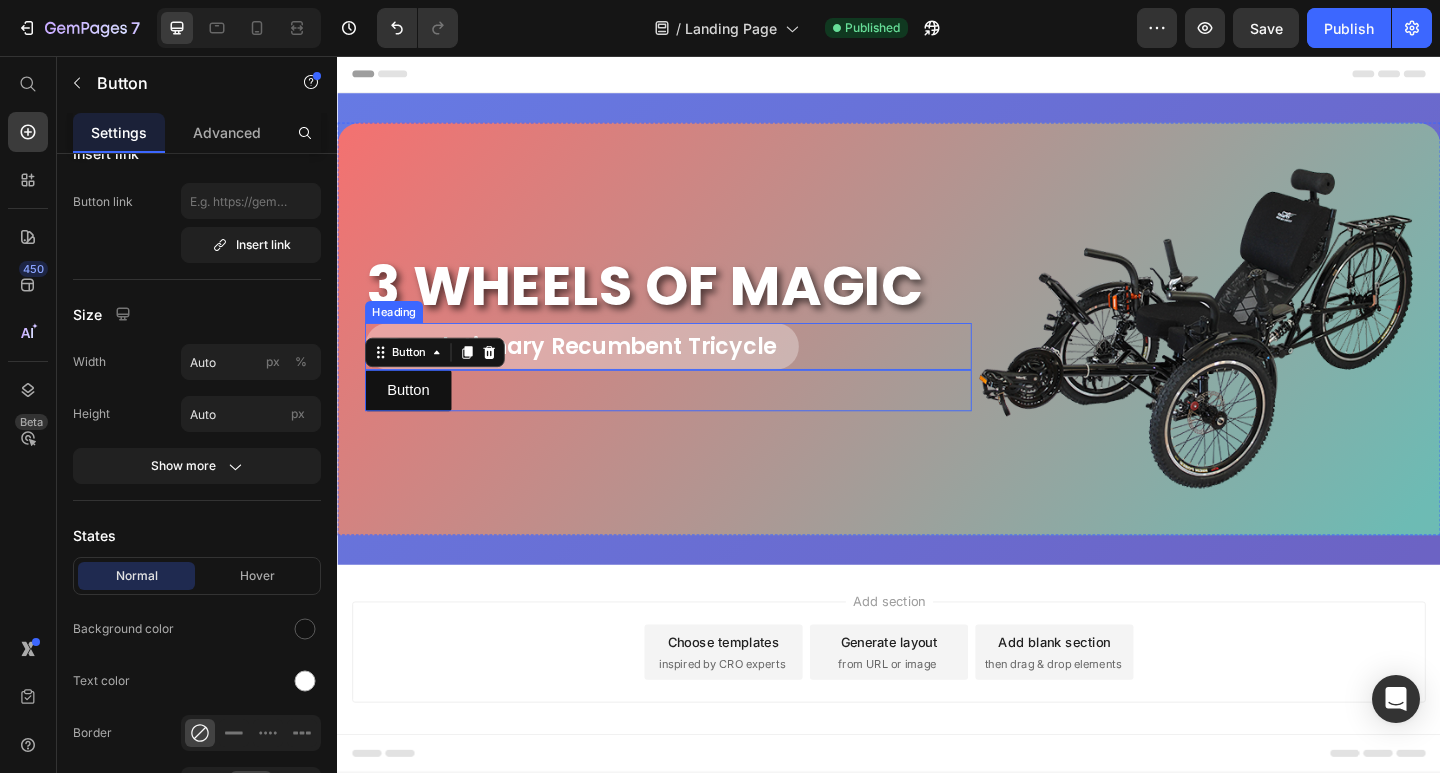 scroll, scrollTop: 0, scrollLeft: 0, axis: both 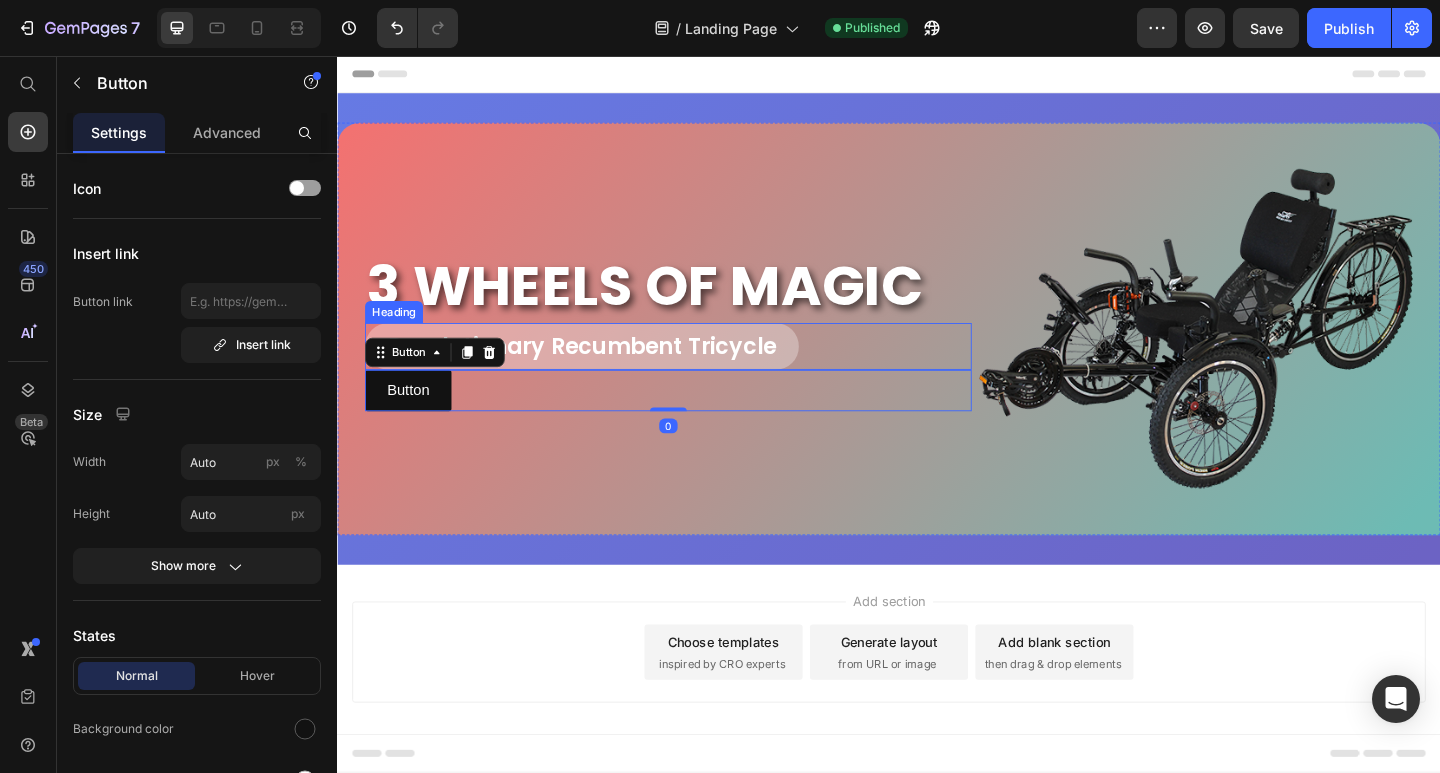 click on "Revolutionary Recumbent Tricycle" at bounding box center [603, 372] 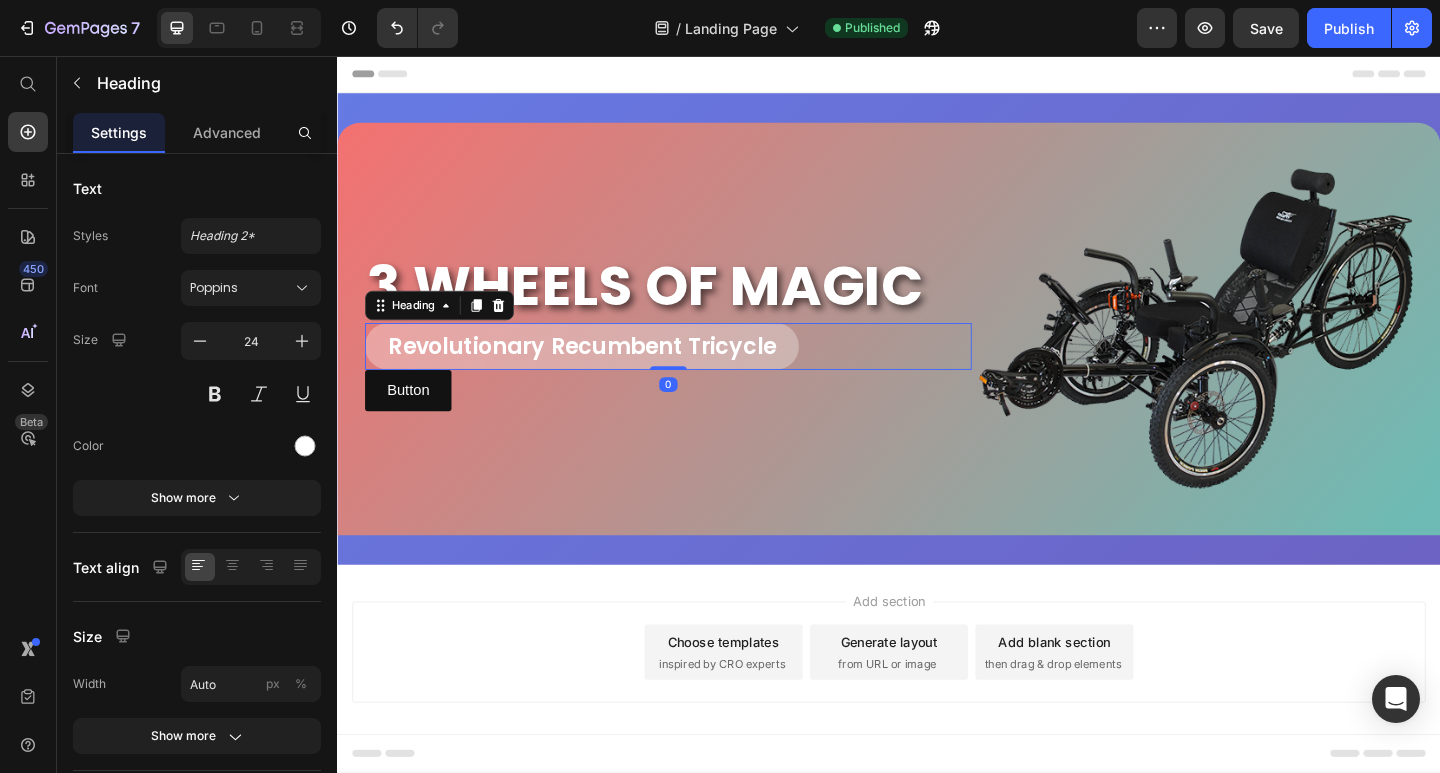 click on "Revolutionary Recumbent Tricycle" at bounding box center [697, 372] 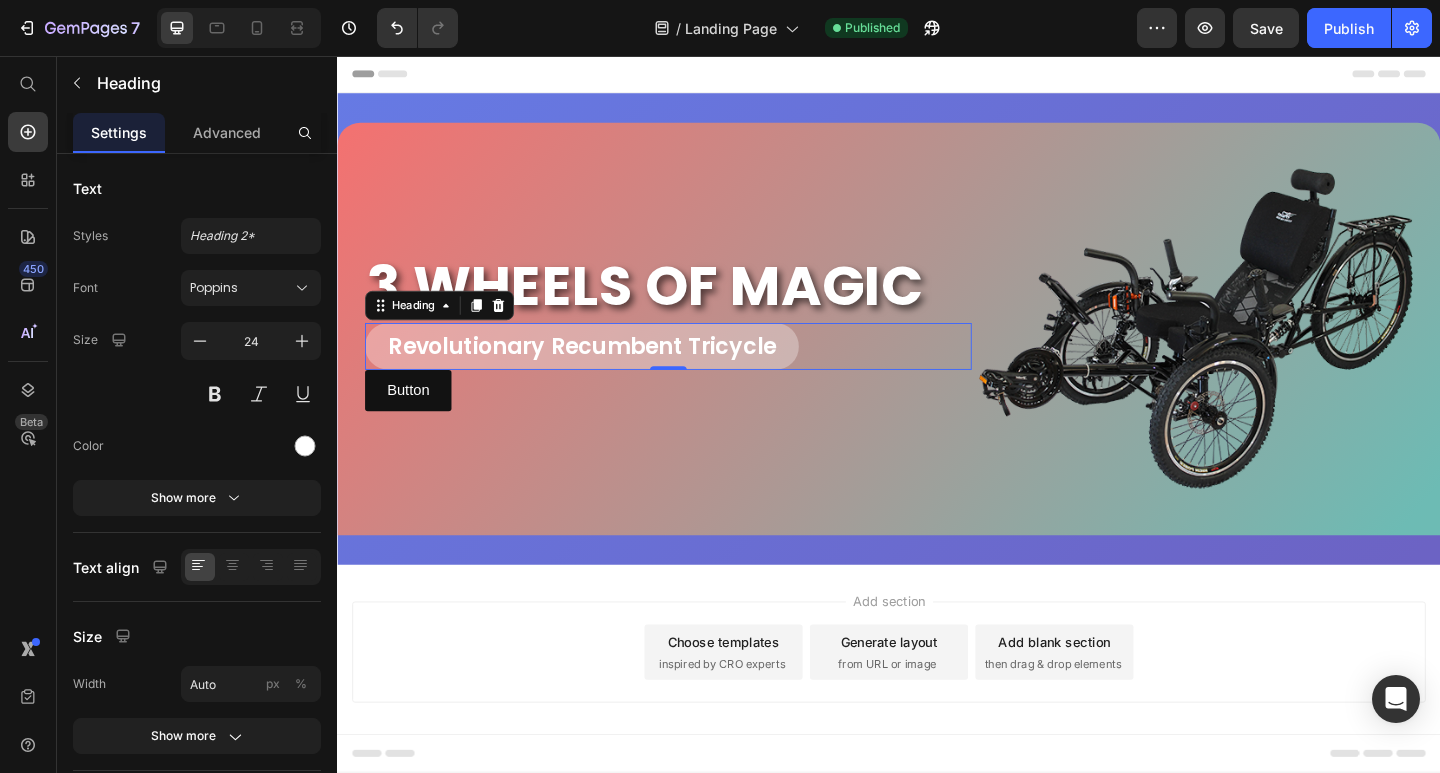 click on "Revolutionary Recumbent Tricycle" at bounding box center (603, 372) 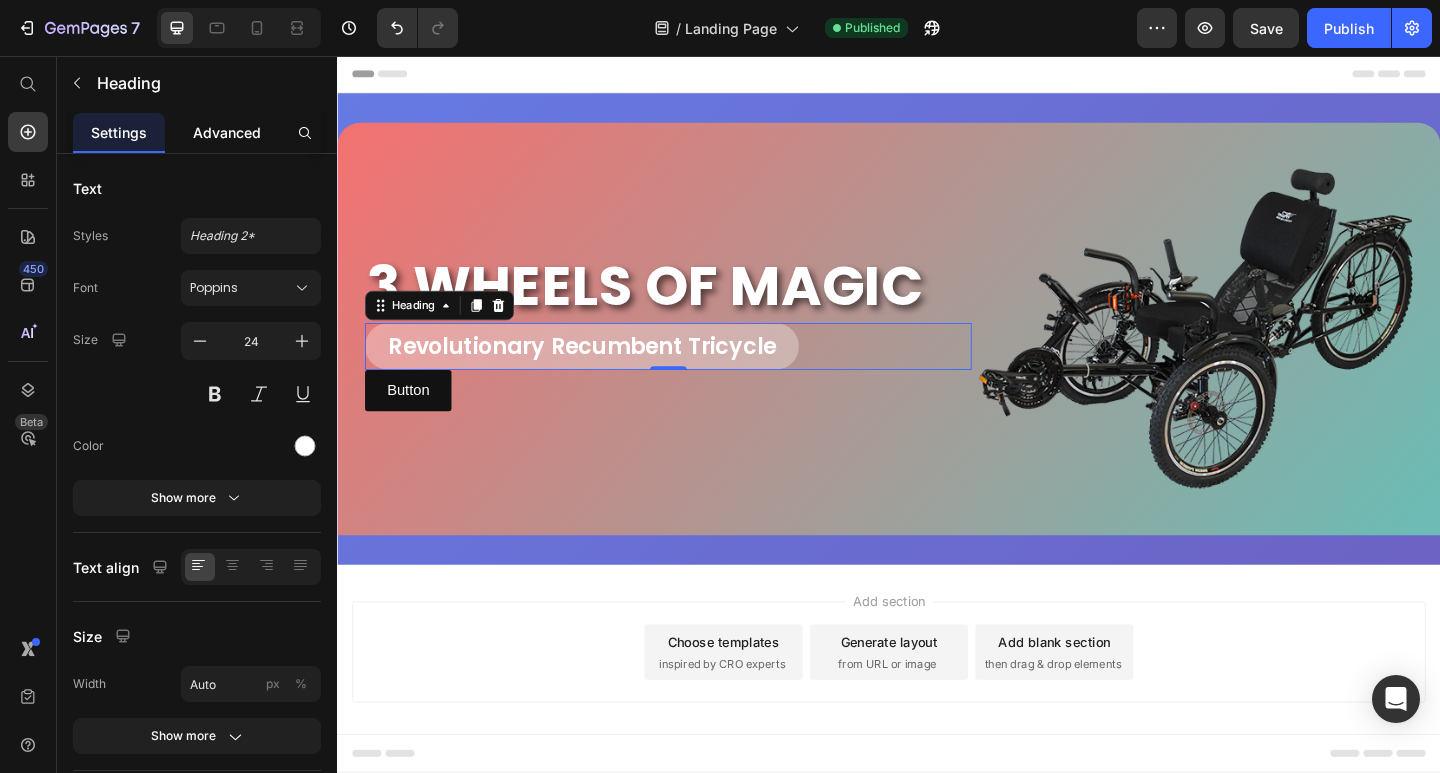 click on "Advanced" at bounding box center (227, 132) 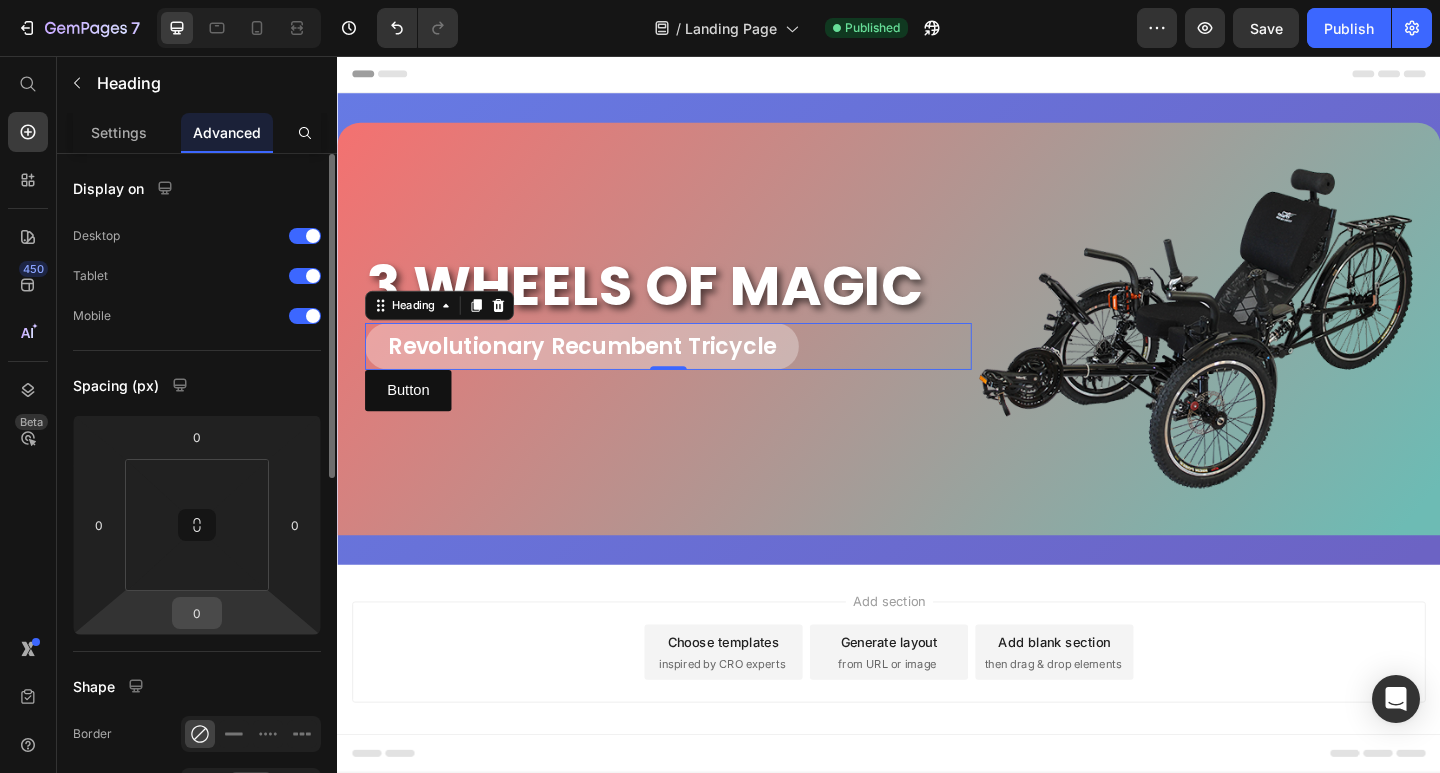 click on "0" at bounding box center [197, 613] 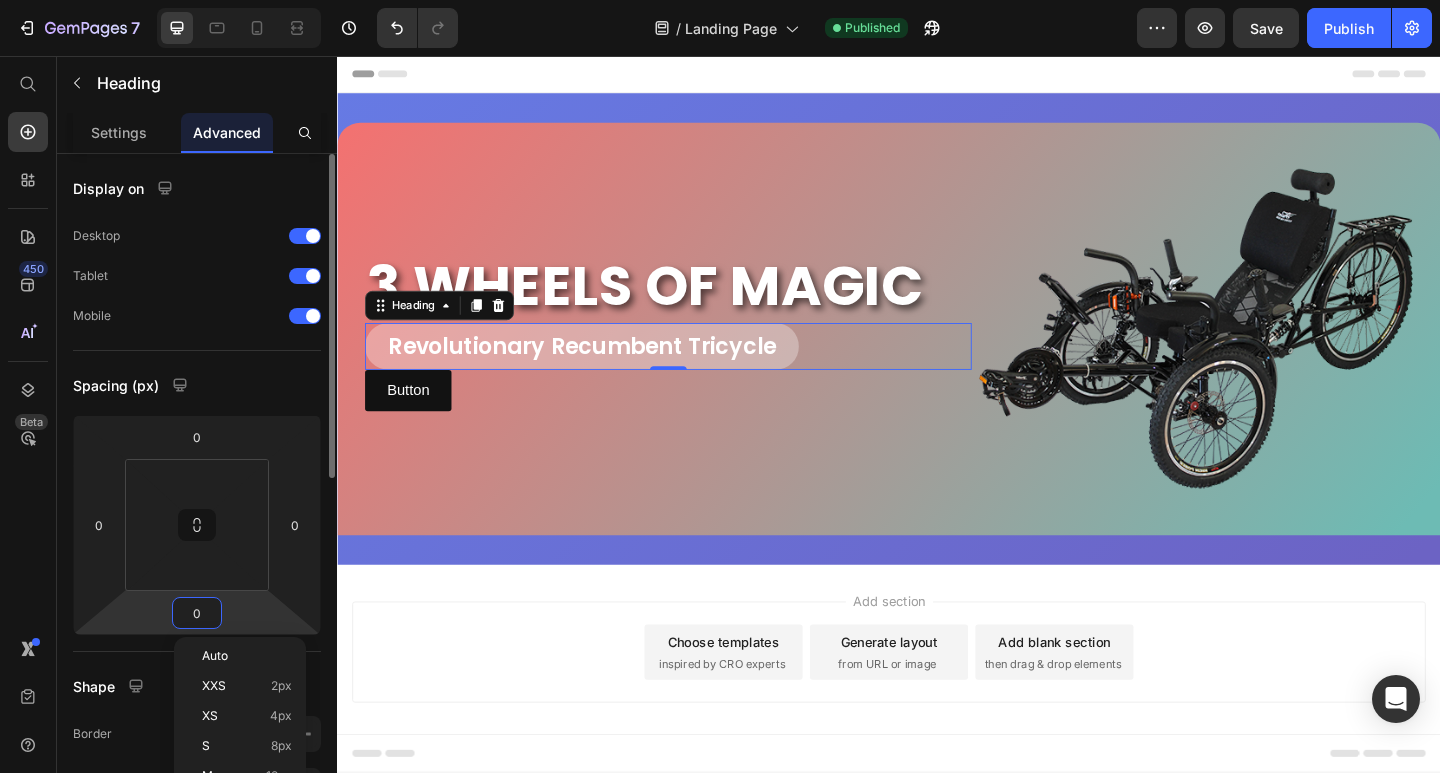 scroll, scrollTop: 100, scrollLeft: 0, axis: vertical 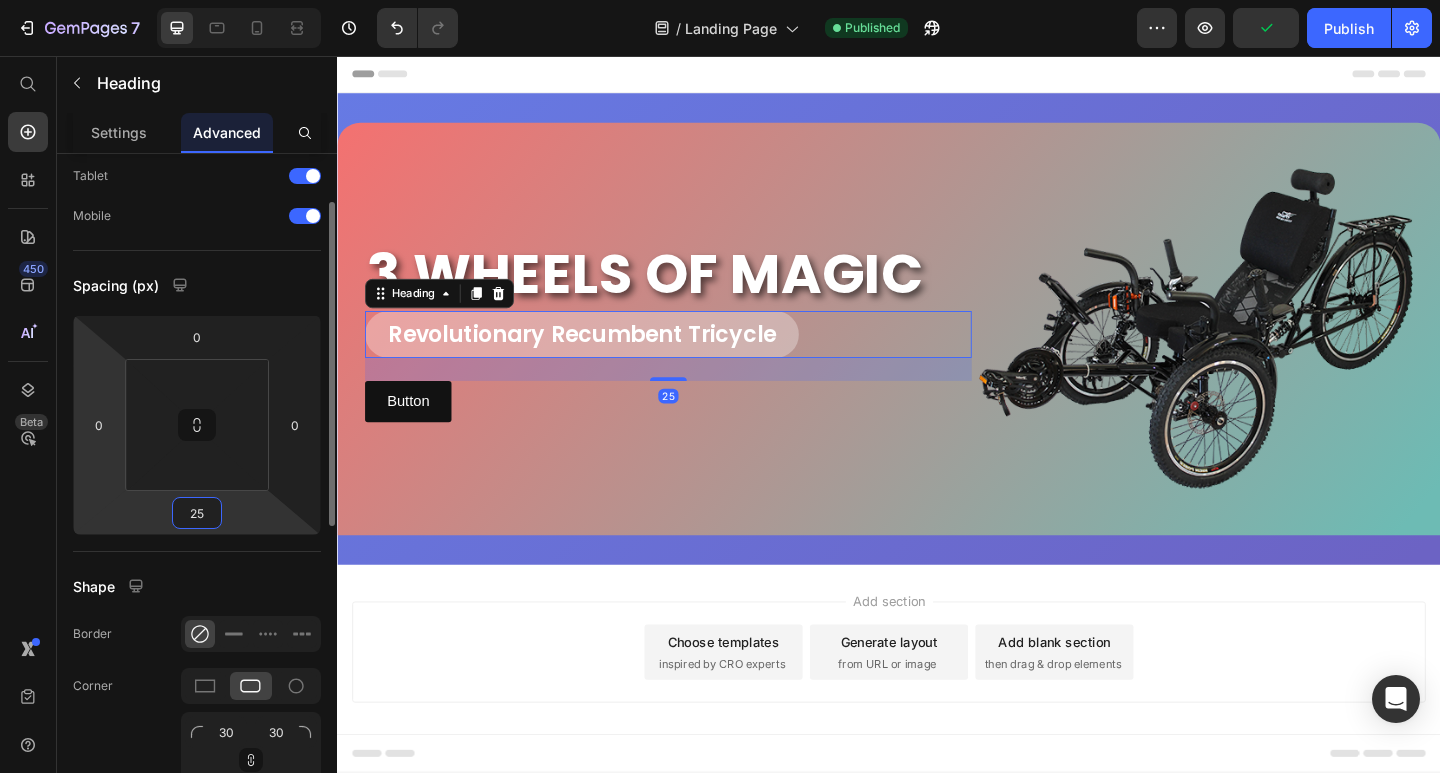 type on "25" 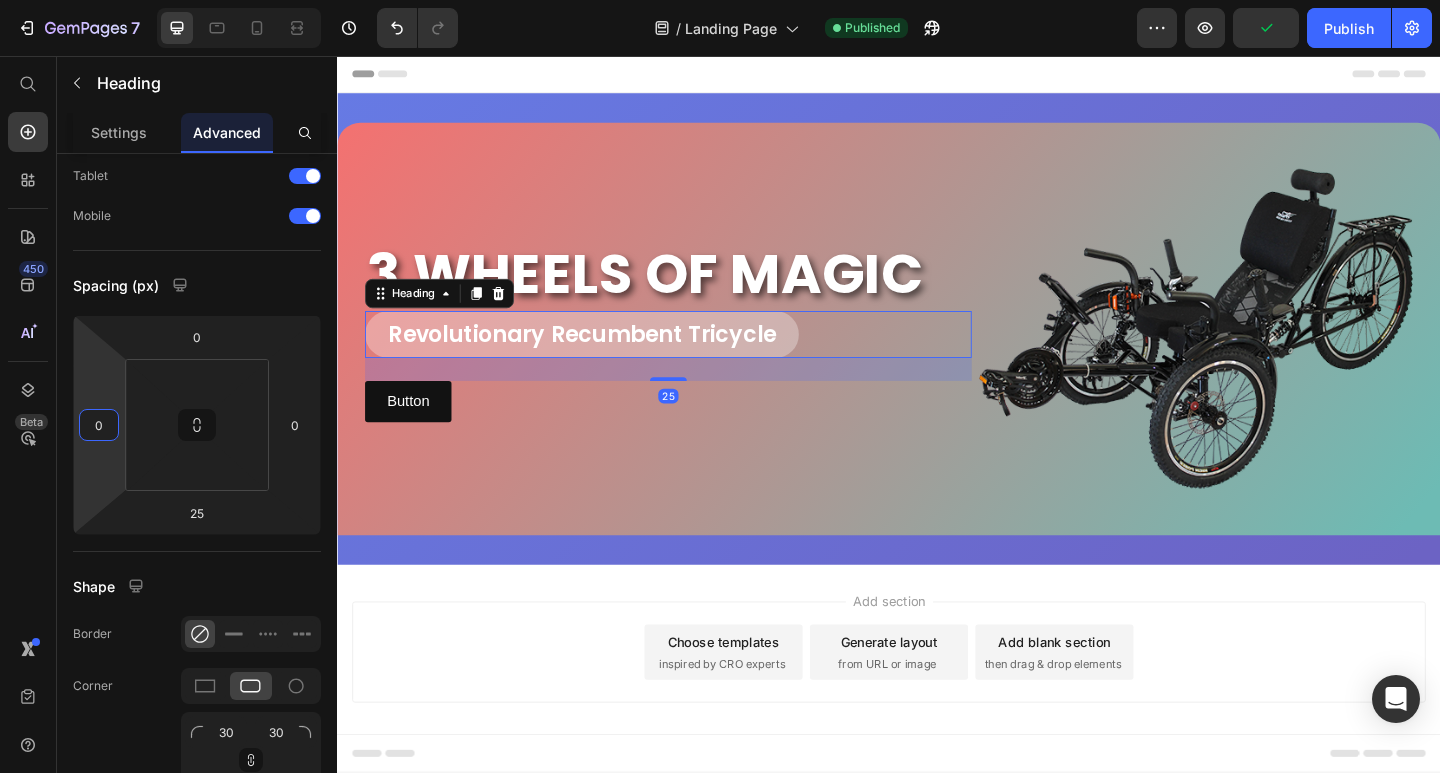 click on "Button Button" at bounding box center [697, 432] 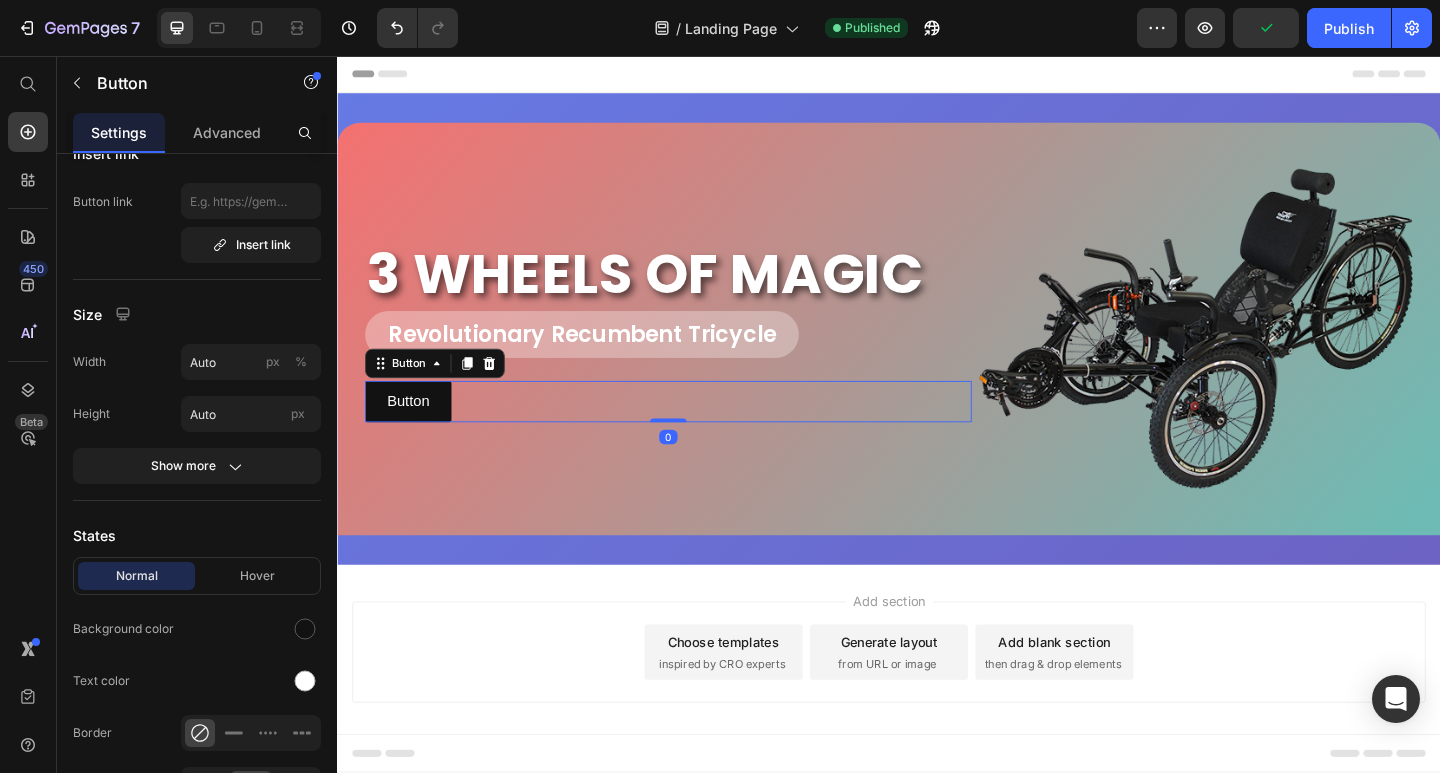 scroll, scrollTop: 0, scrollLeft: 0, axis: both 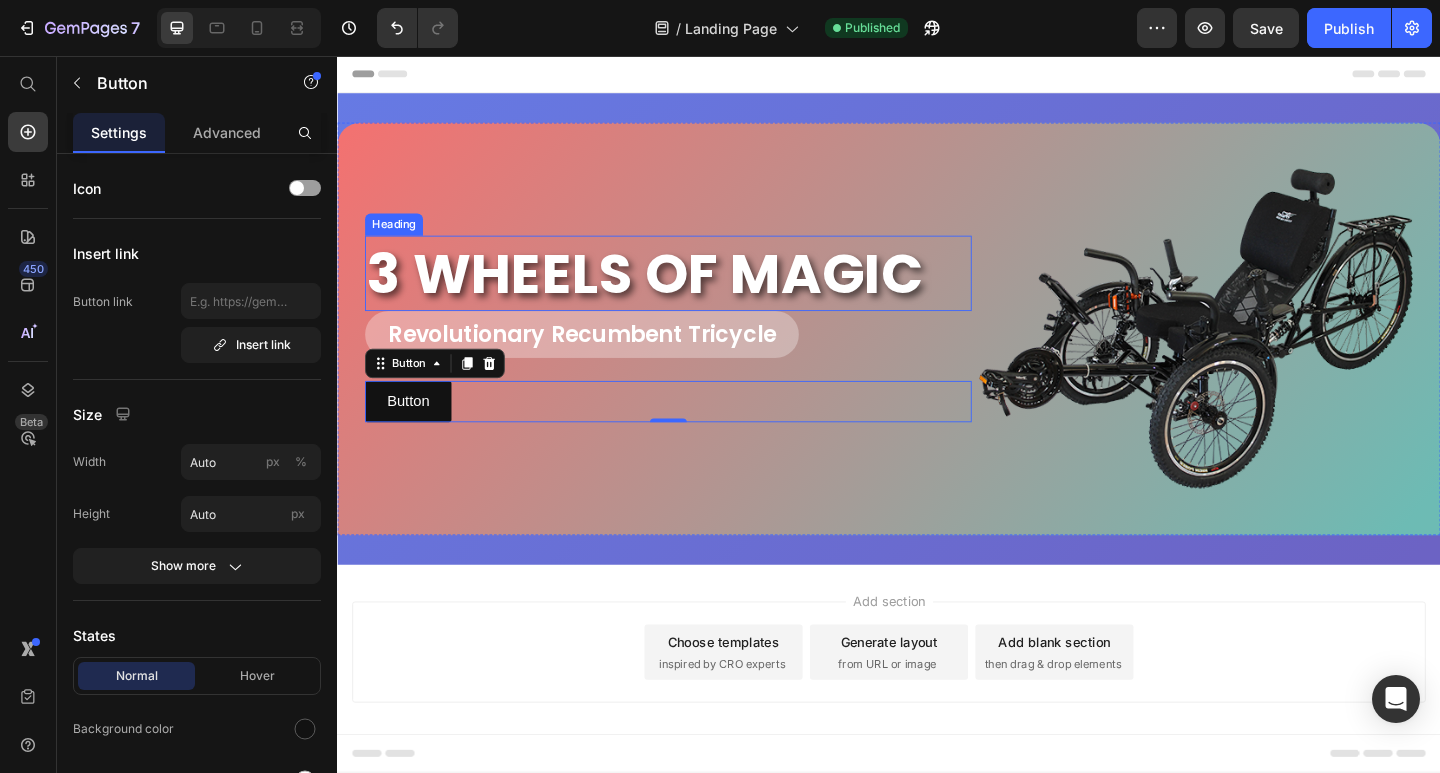 click on "3 WHEELS OF MAGIC" at bounding box center (697, 293) 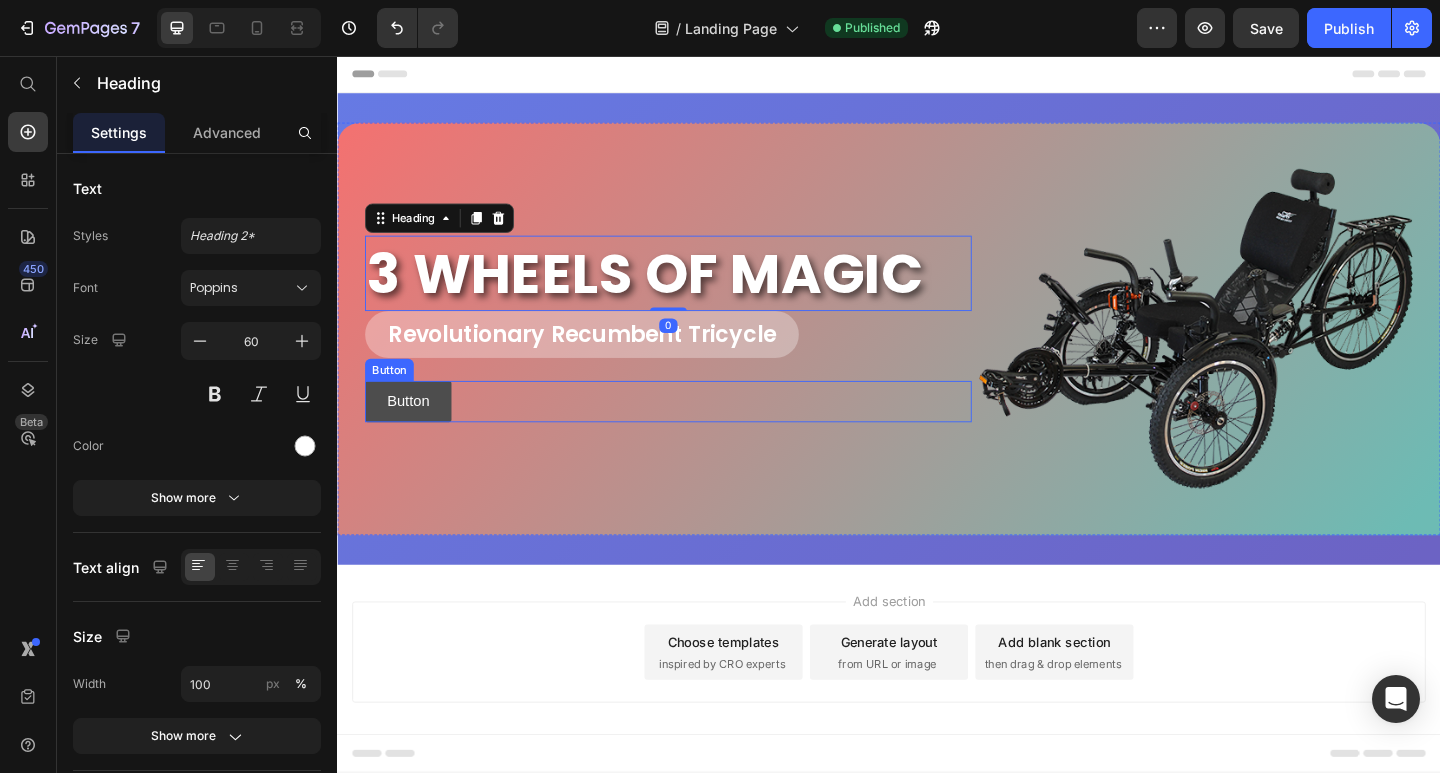 click on "Button" at bounding box center [414, 432] 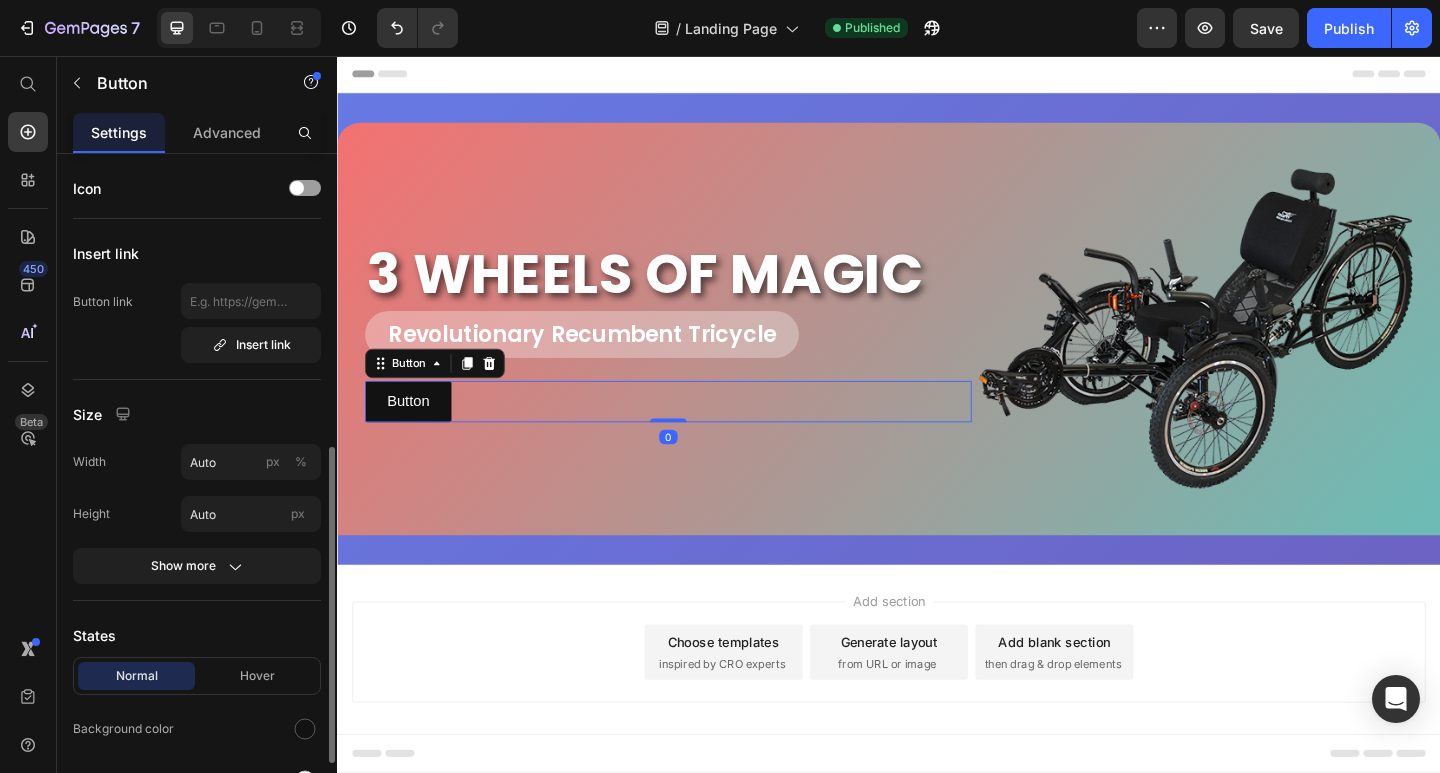 scroll, scrollTop: 300, scrollLeft: 0, axis: vertical 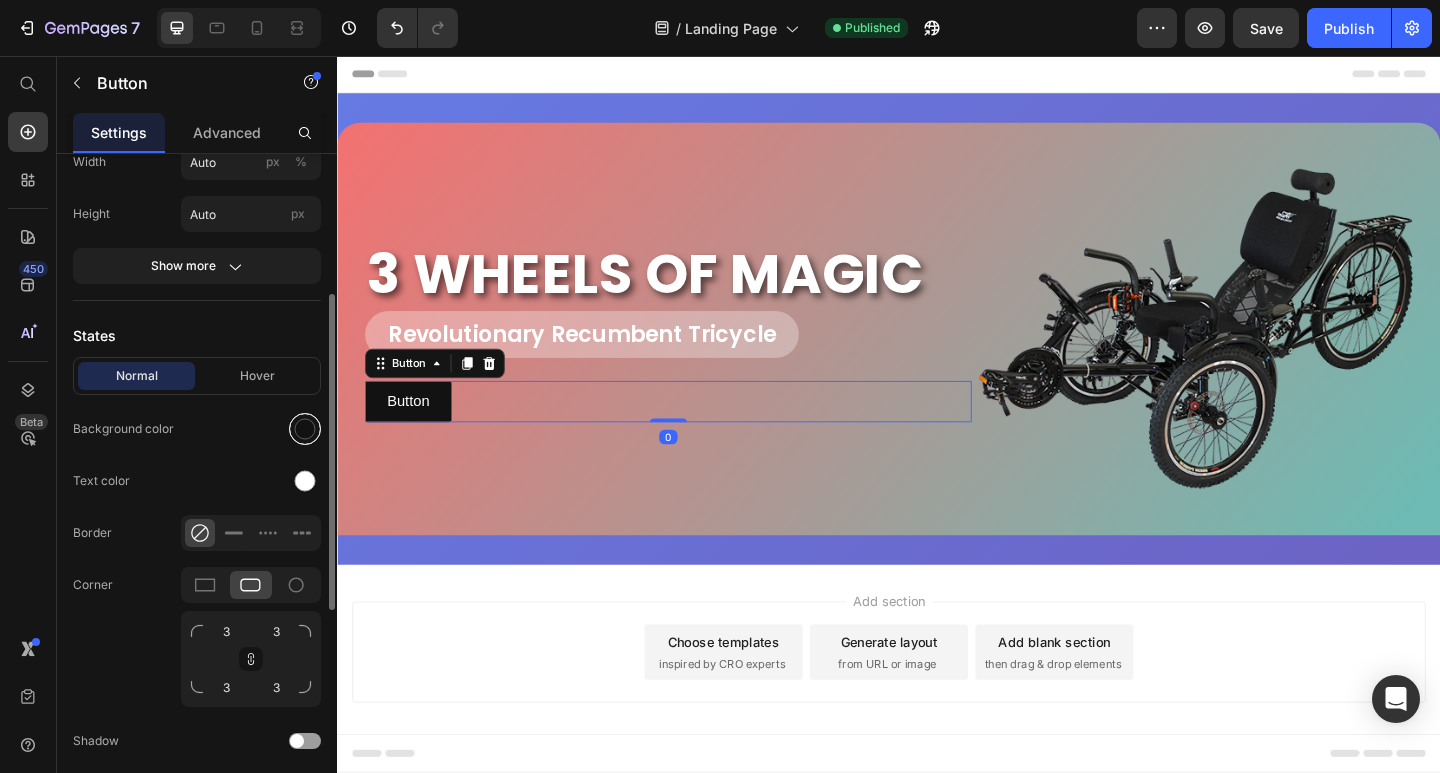 click at bounding box center (305, 429) 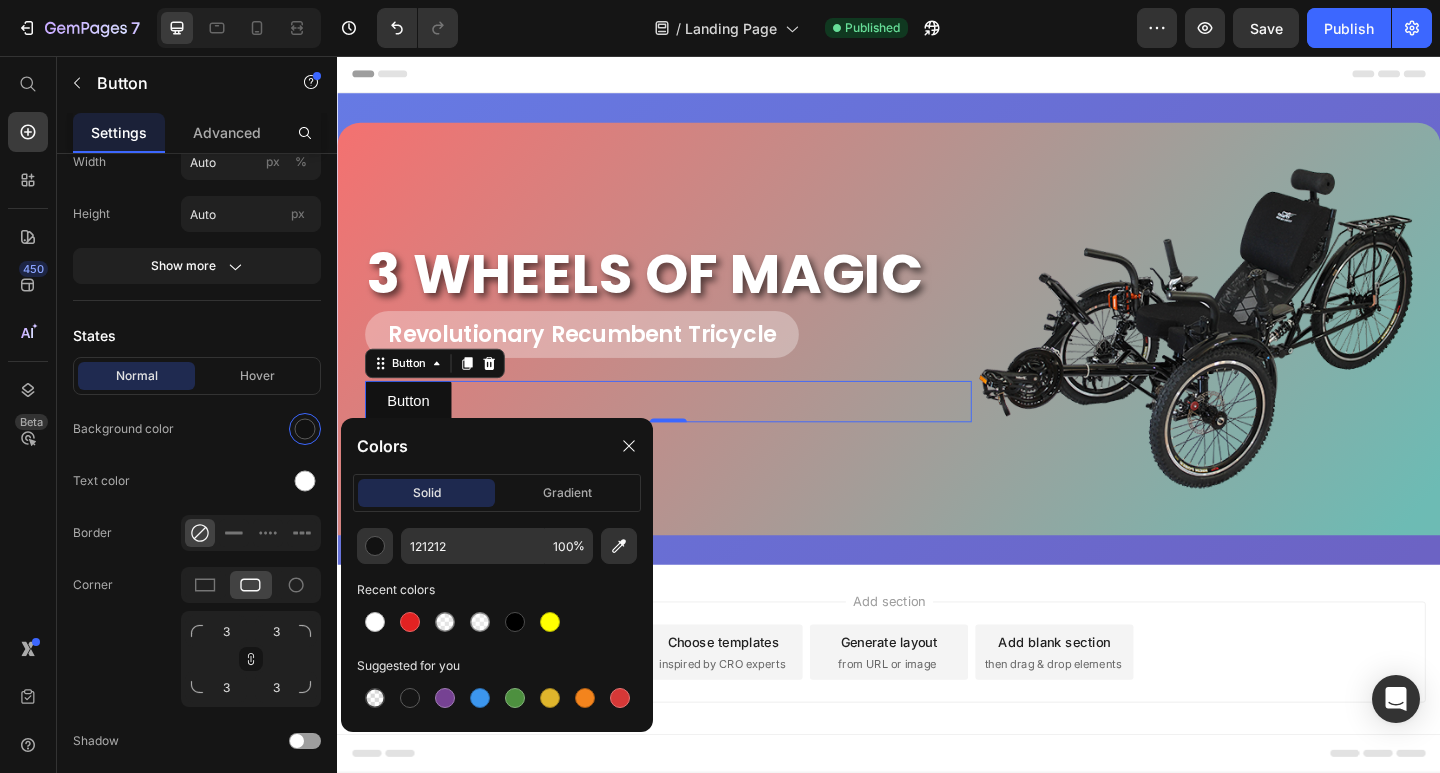 click on "121212 100 % Recent colors Suggested for you" 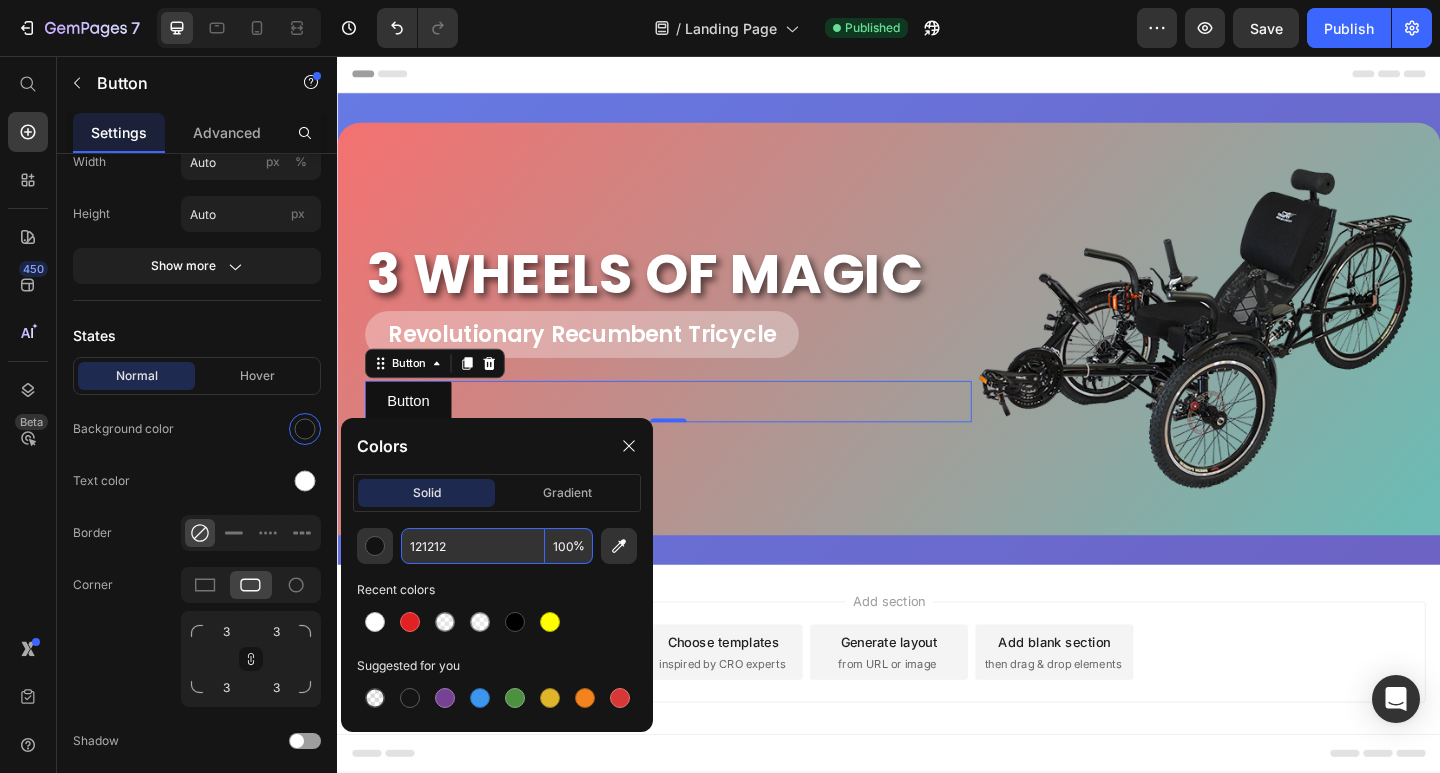 click on "121212" at bounding box center (473, 546) 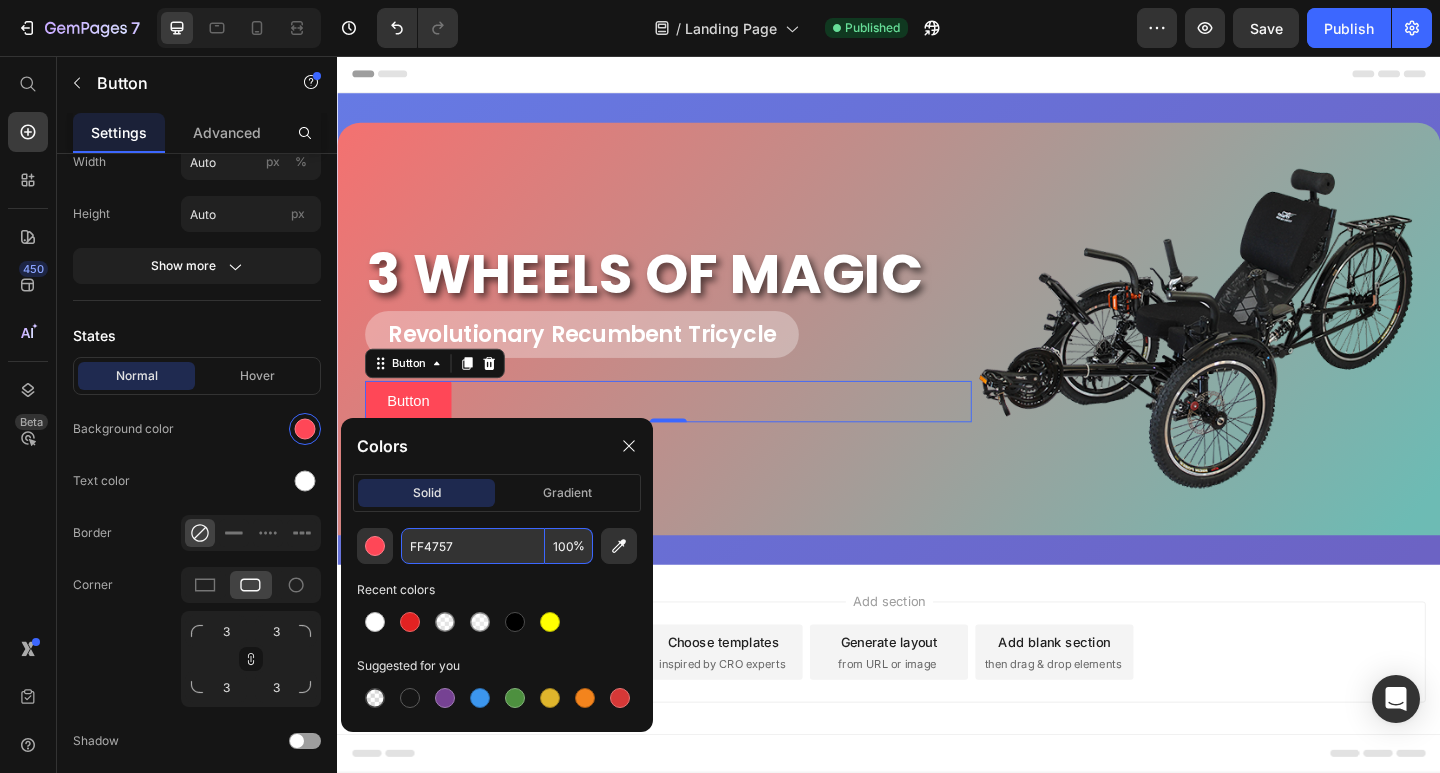 type on "FF4757" 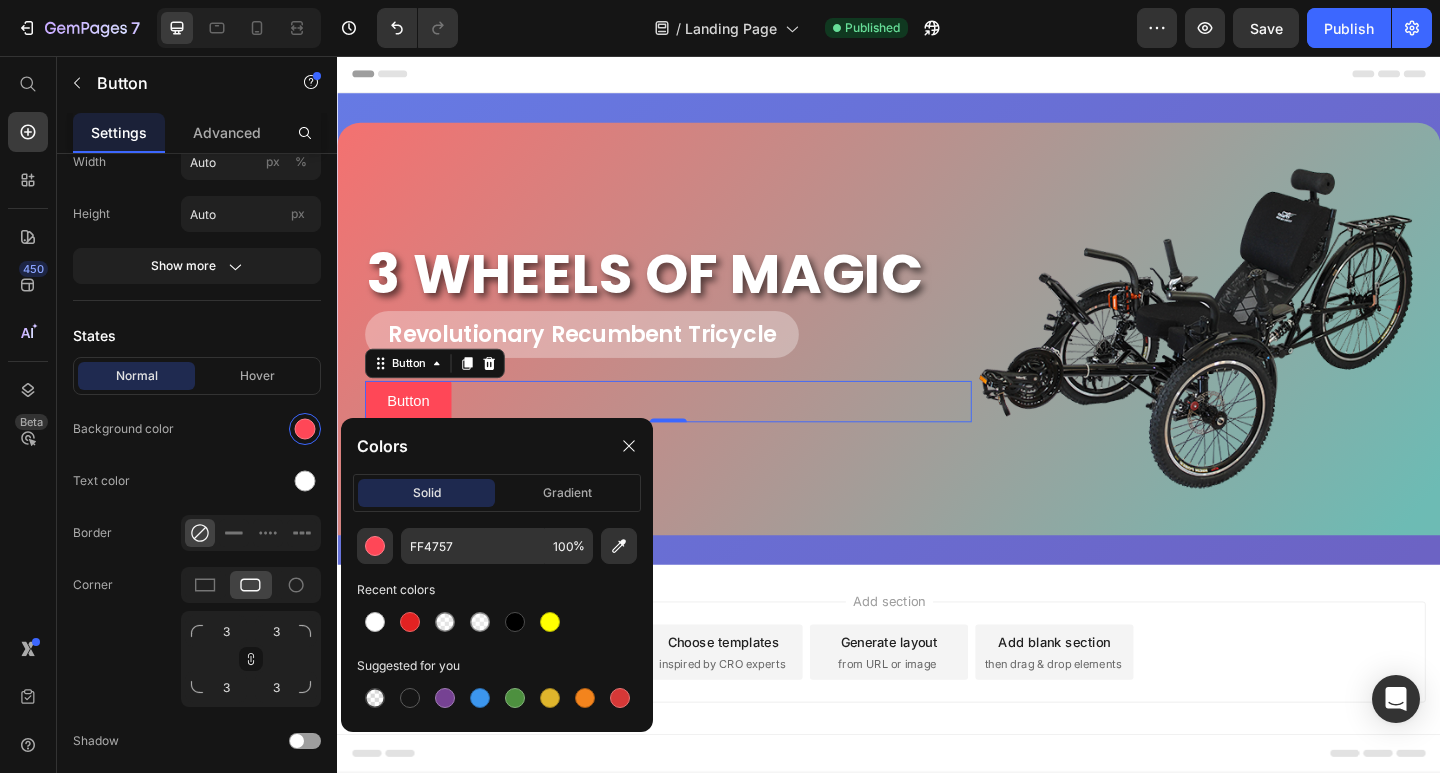 click on "Recent colors" at bounding box center [497, 590] 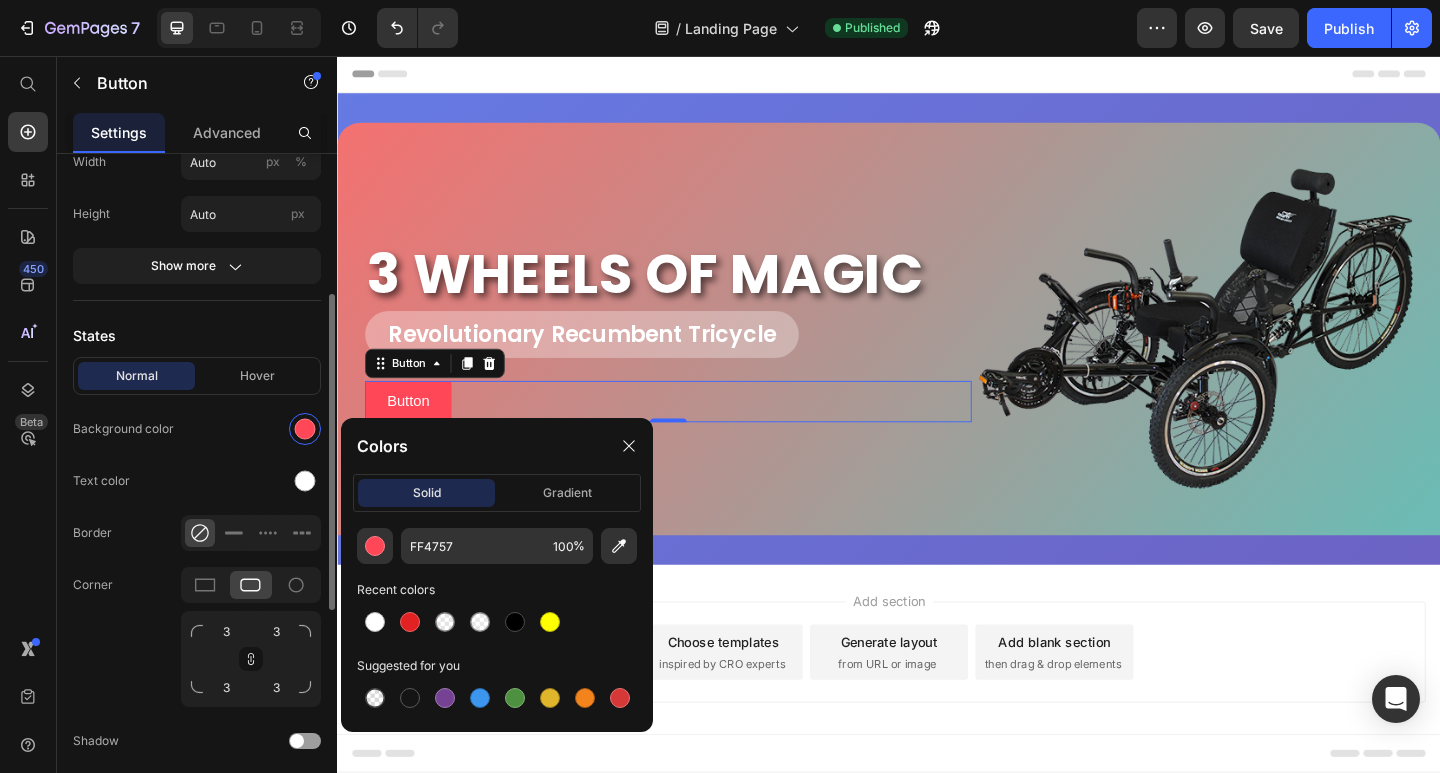 click on "Normal Hover Background color Text color Border Corner 3 3 3 3 Shadow" 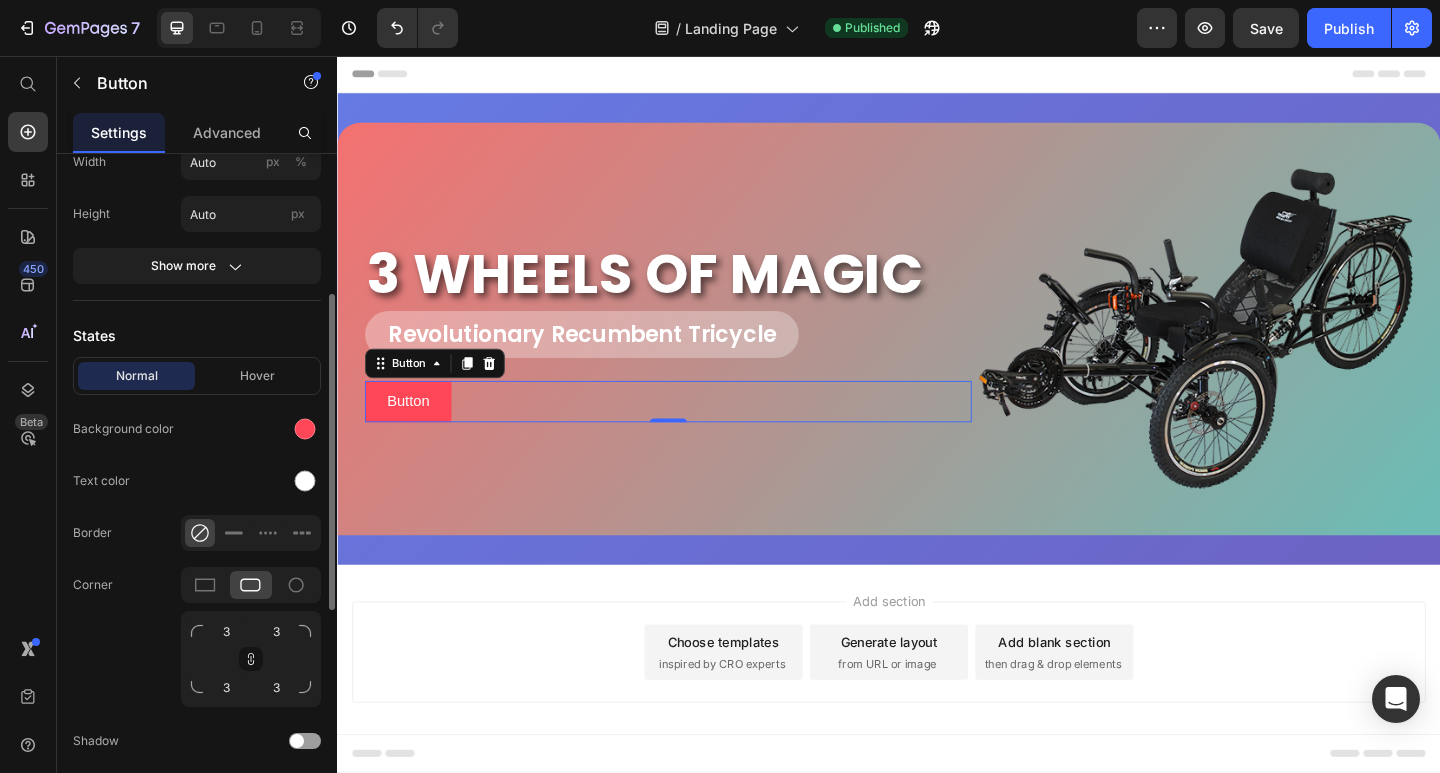 scroll, scrollTop: 0, scrollLeft: 0, axis: both 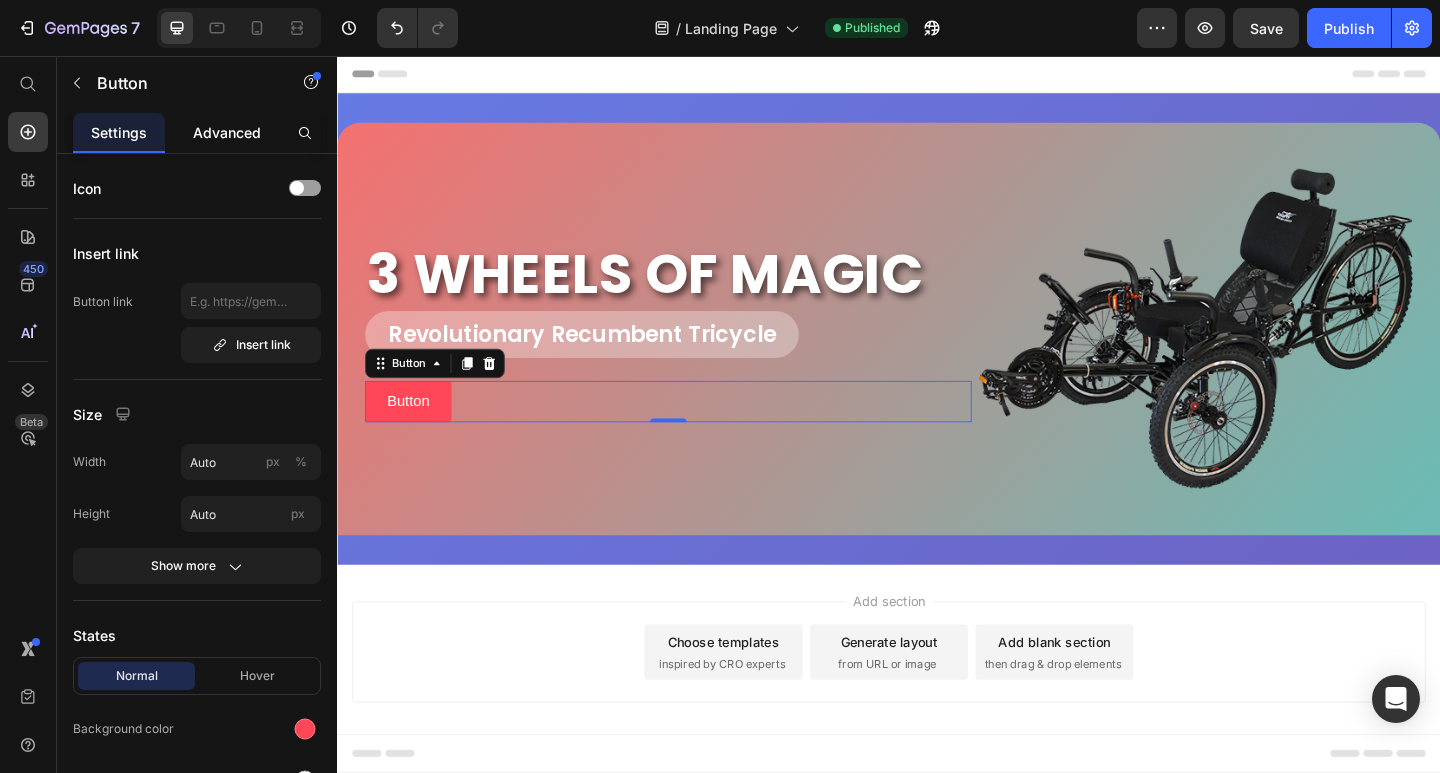 click on "Advanced" at bounding box center [227, 132] 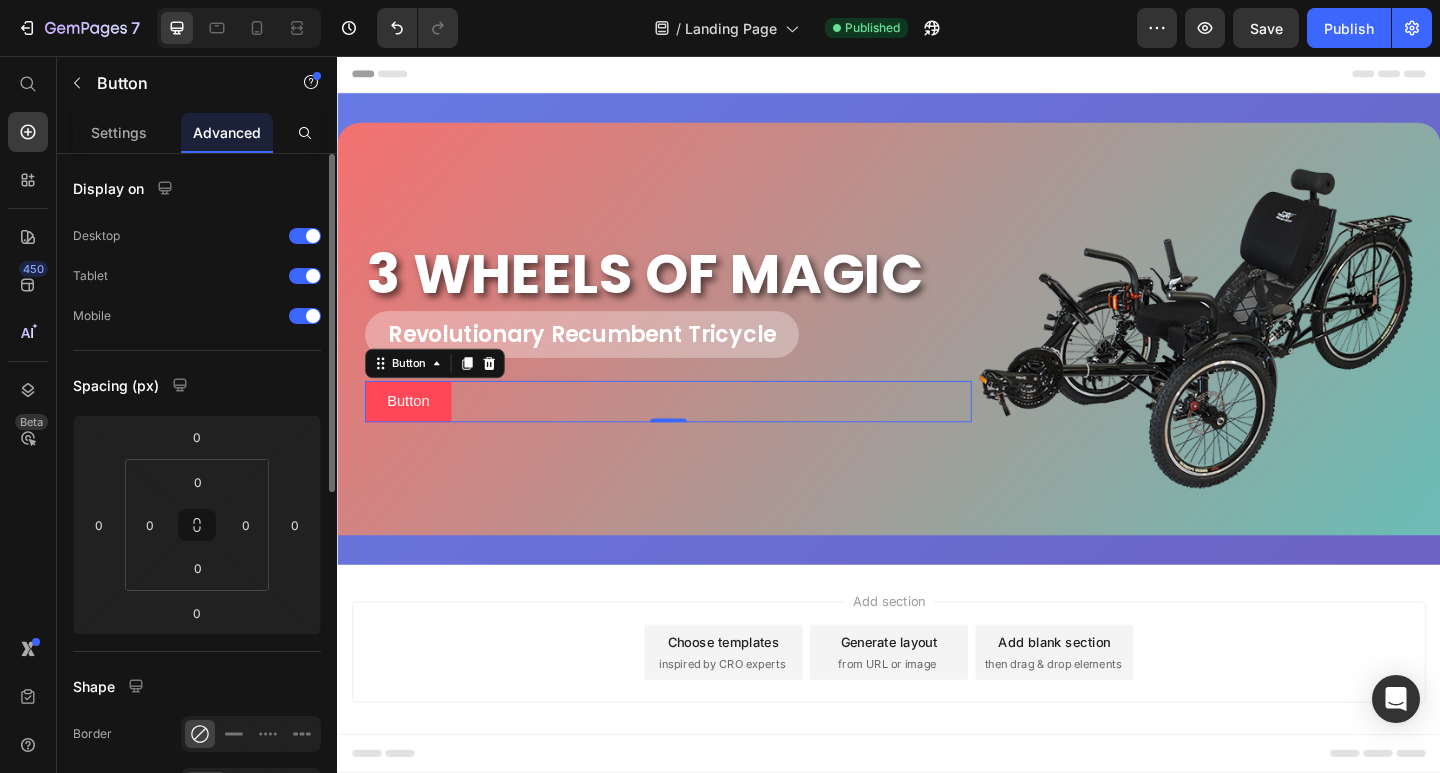 click on "Settings" at bounding box center (119, 132) 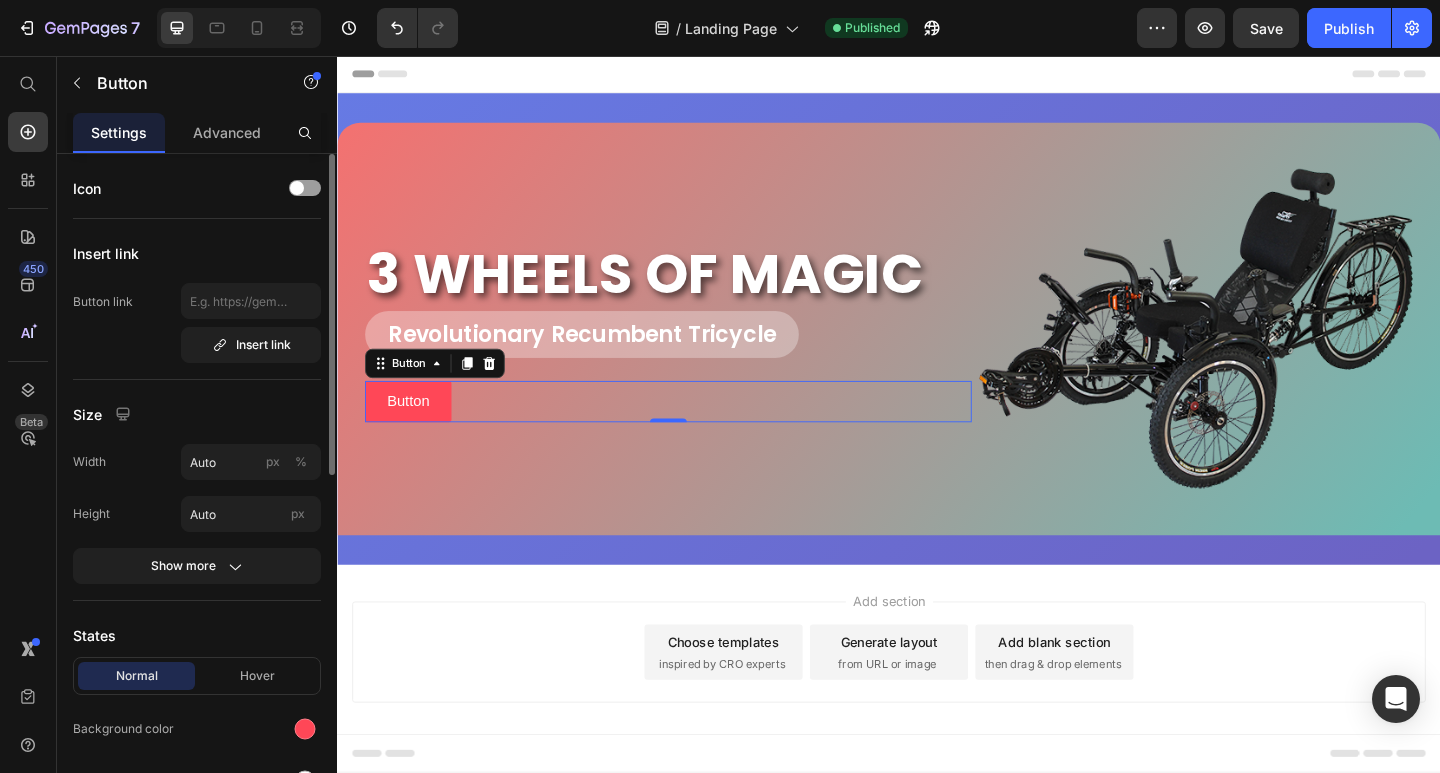 scroll, scrollTop: 200, scrollLeft: 0, axis: vertical 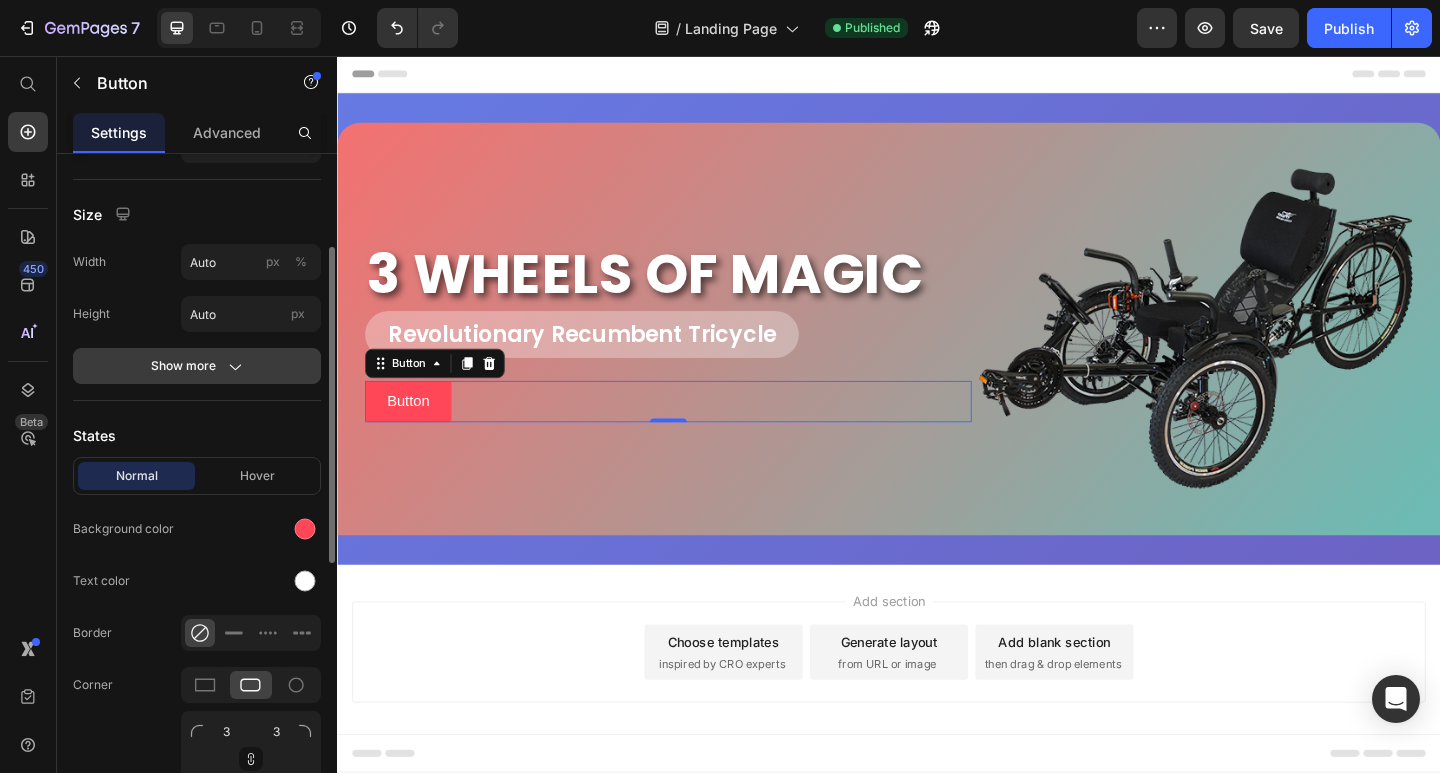 click on "Show more" 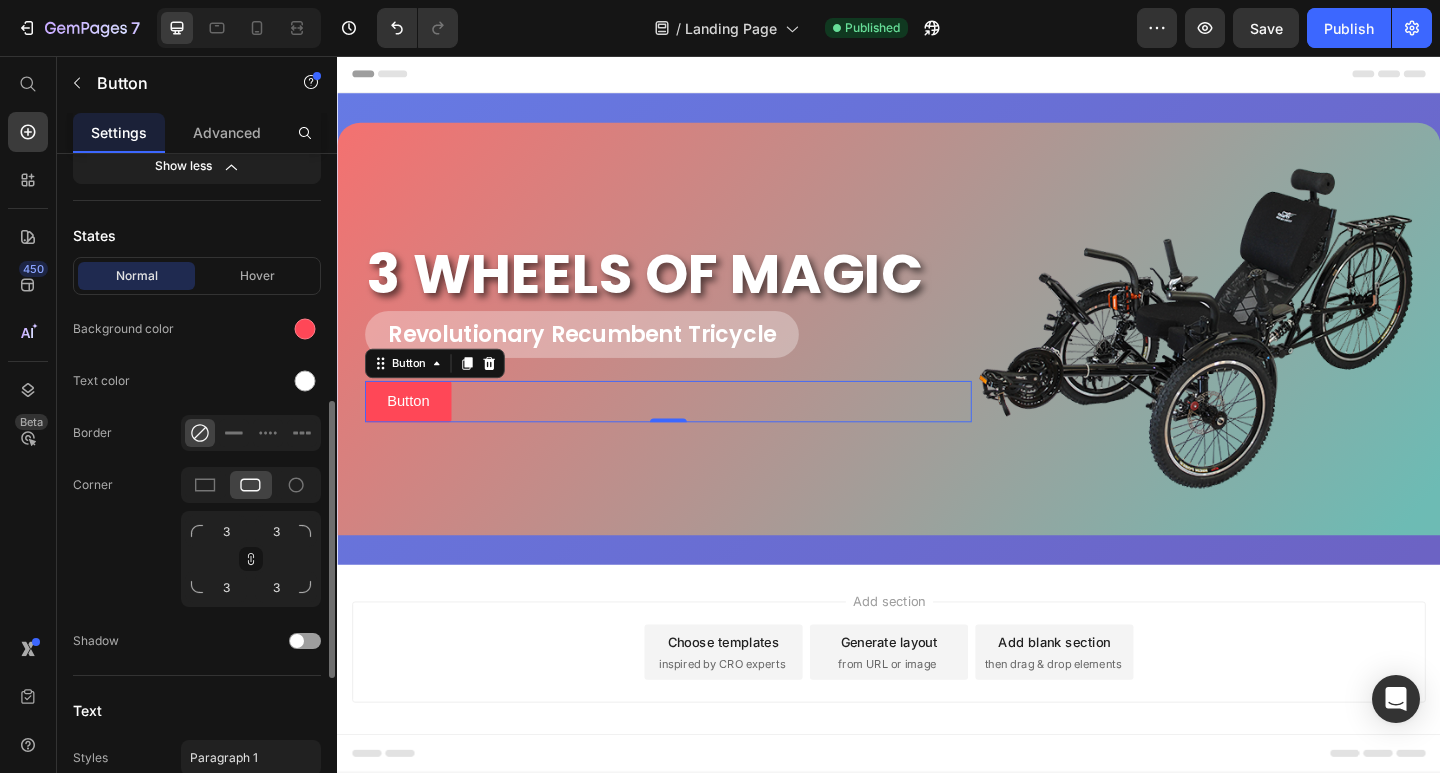 scroll, scrollTop: 900, scrollLeft: 0, axis: vertical 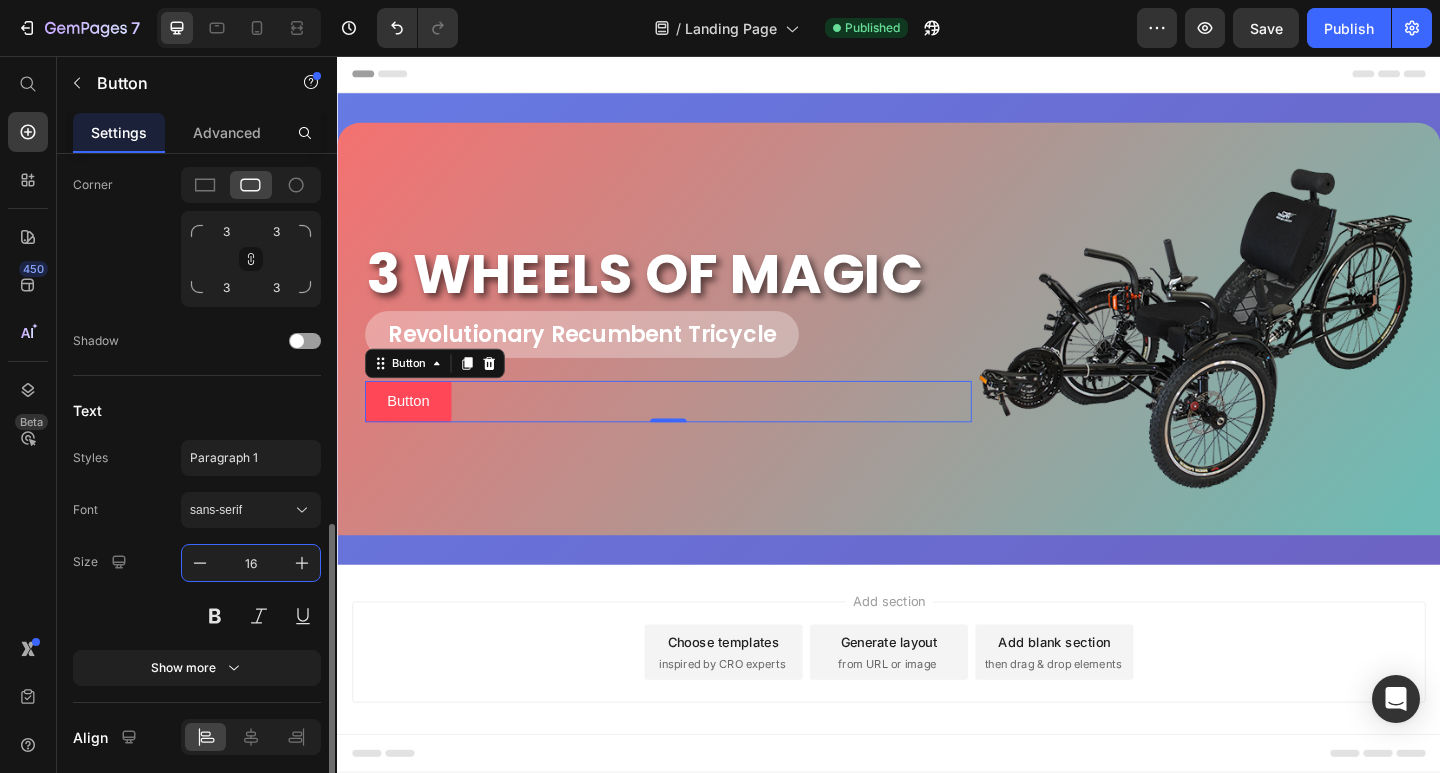 click on "16" at bounding box center (251, 563) 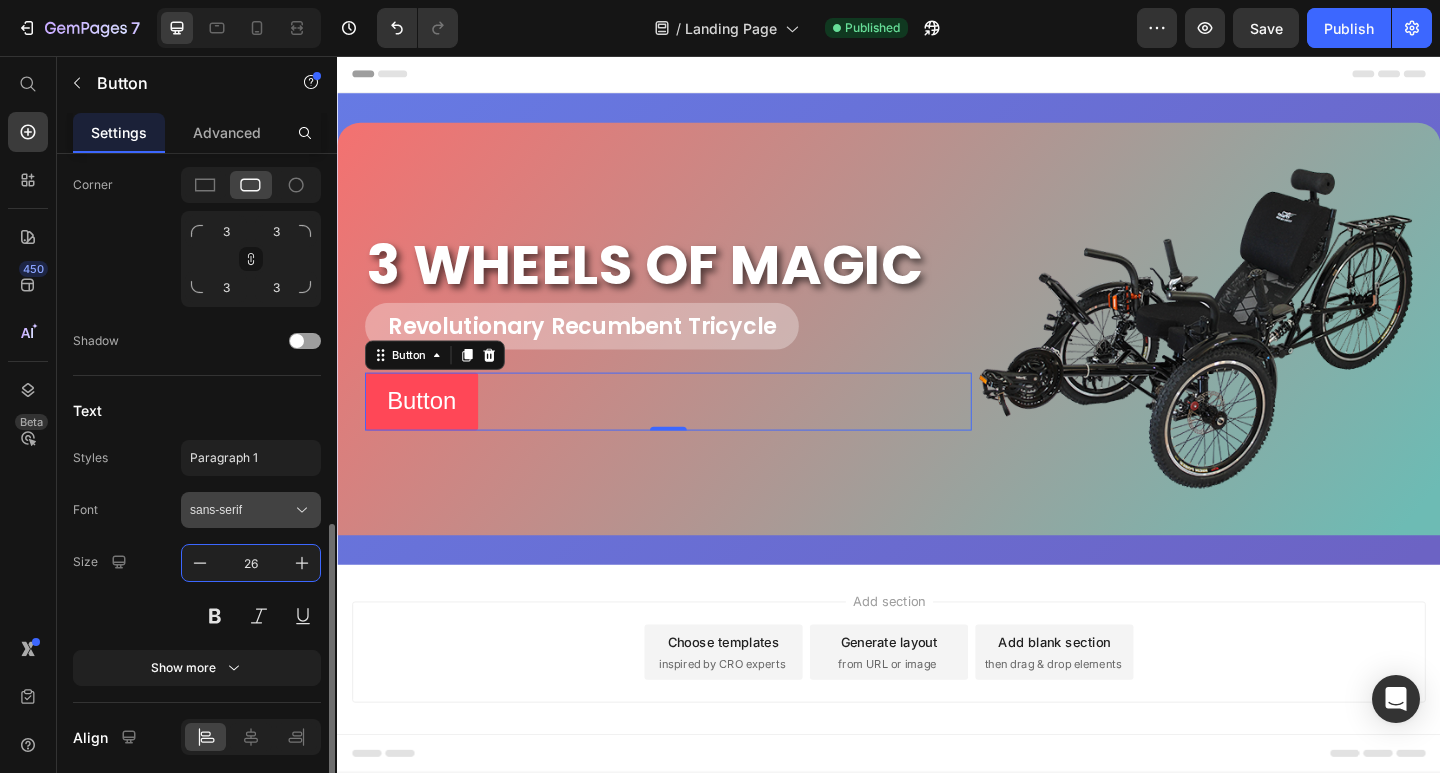 type on "26" 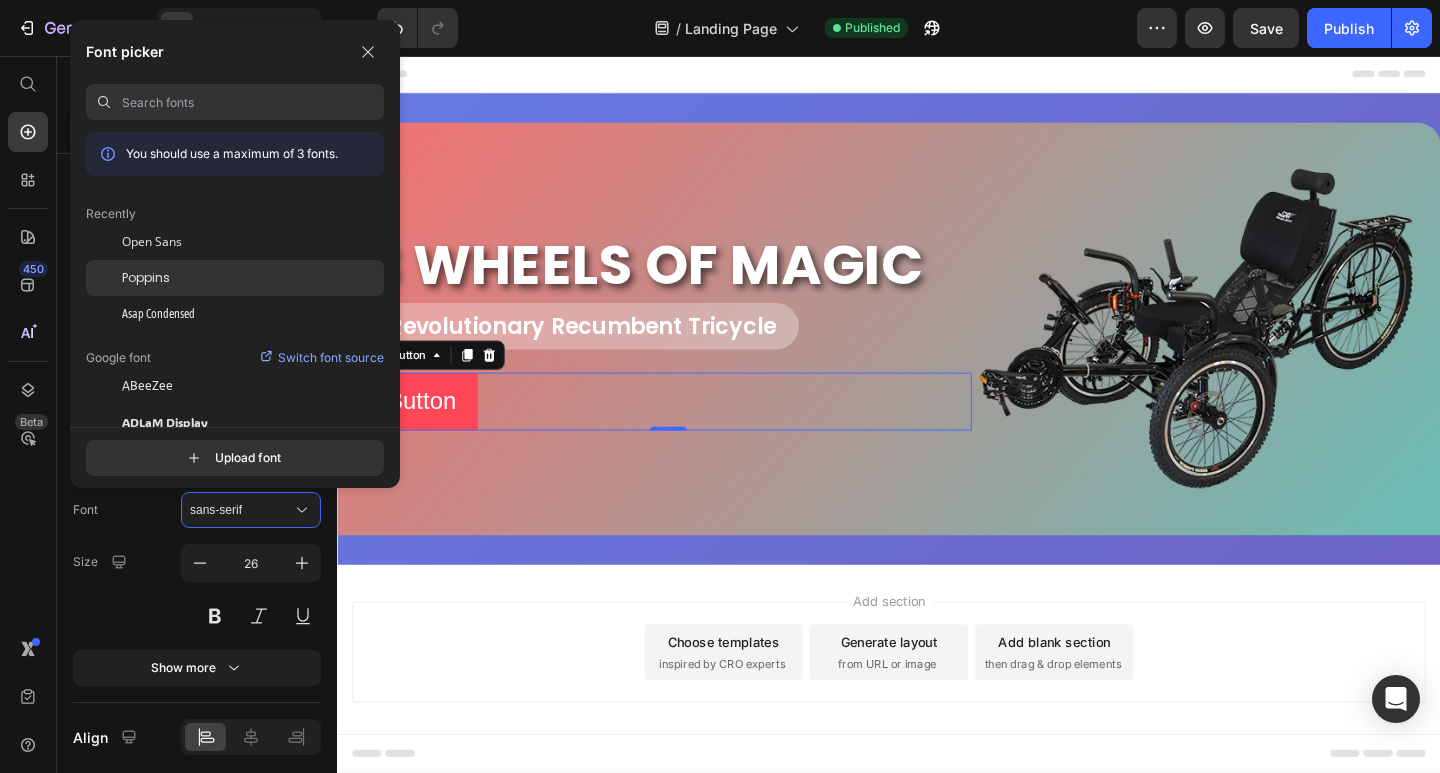 click on "Poppins" 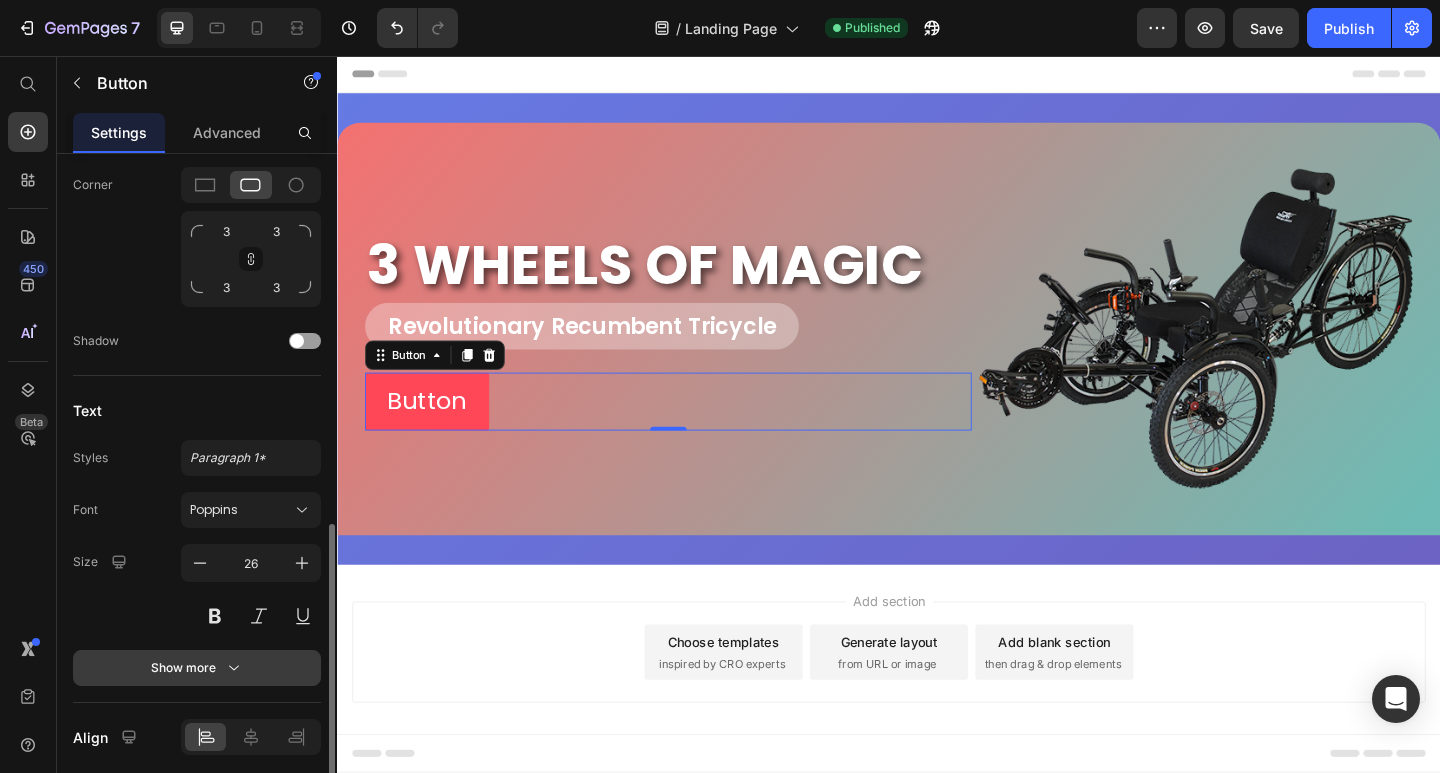 drag, startPoint x: 211, startPoint y: 694, endPoint x: 212, endPoint y: 679, distance: 15.033297 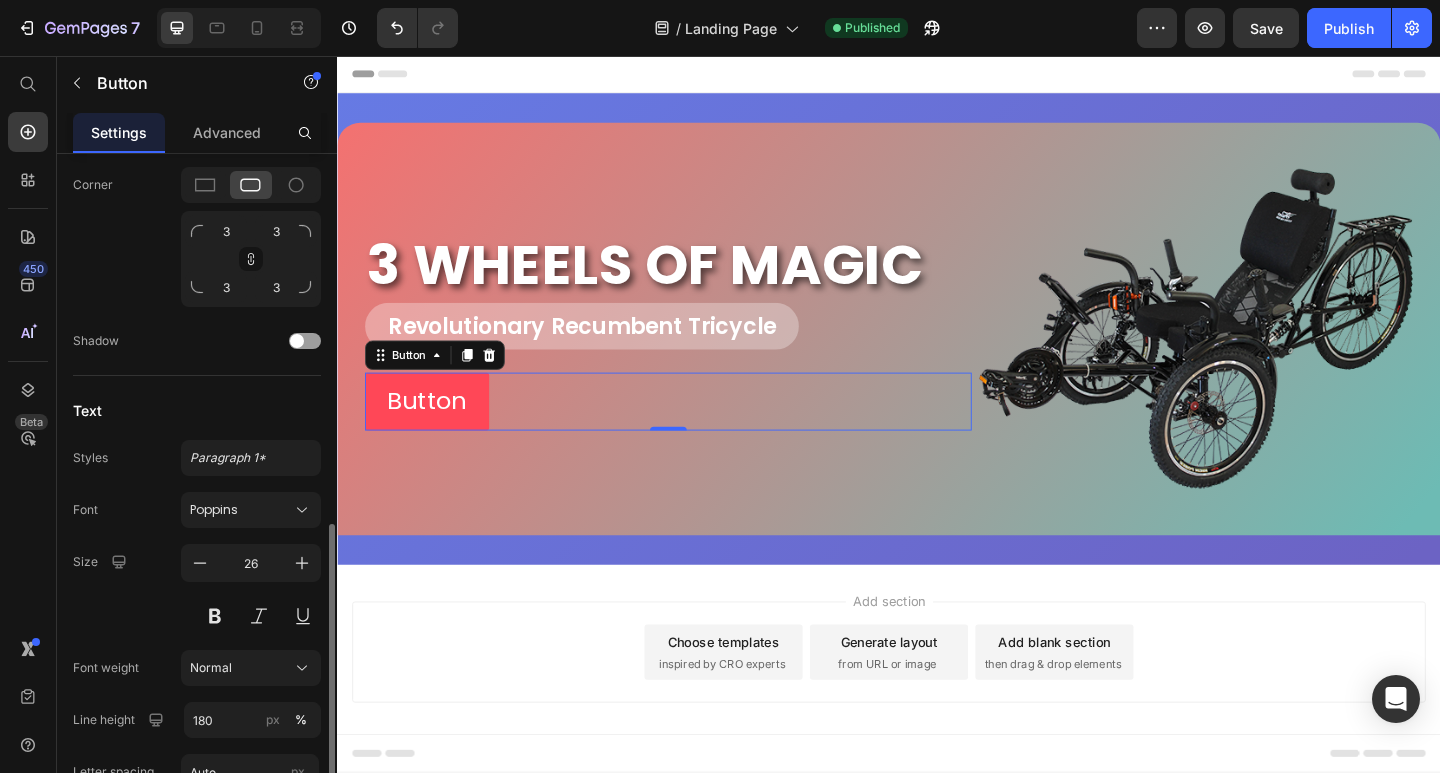 scroll, scrollTop: 1100, scrollLeft: 0, axis: vertical 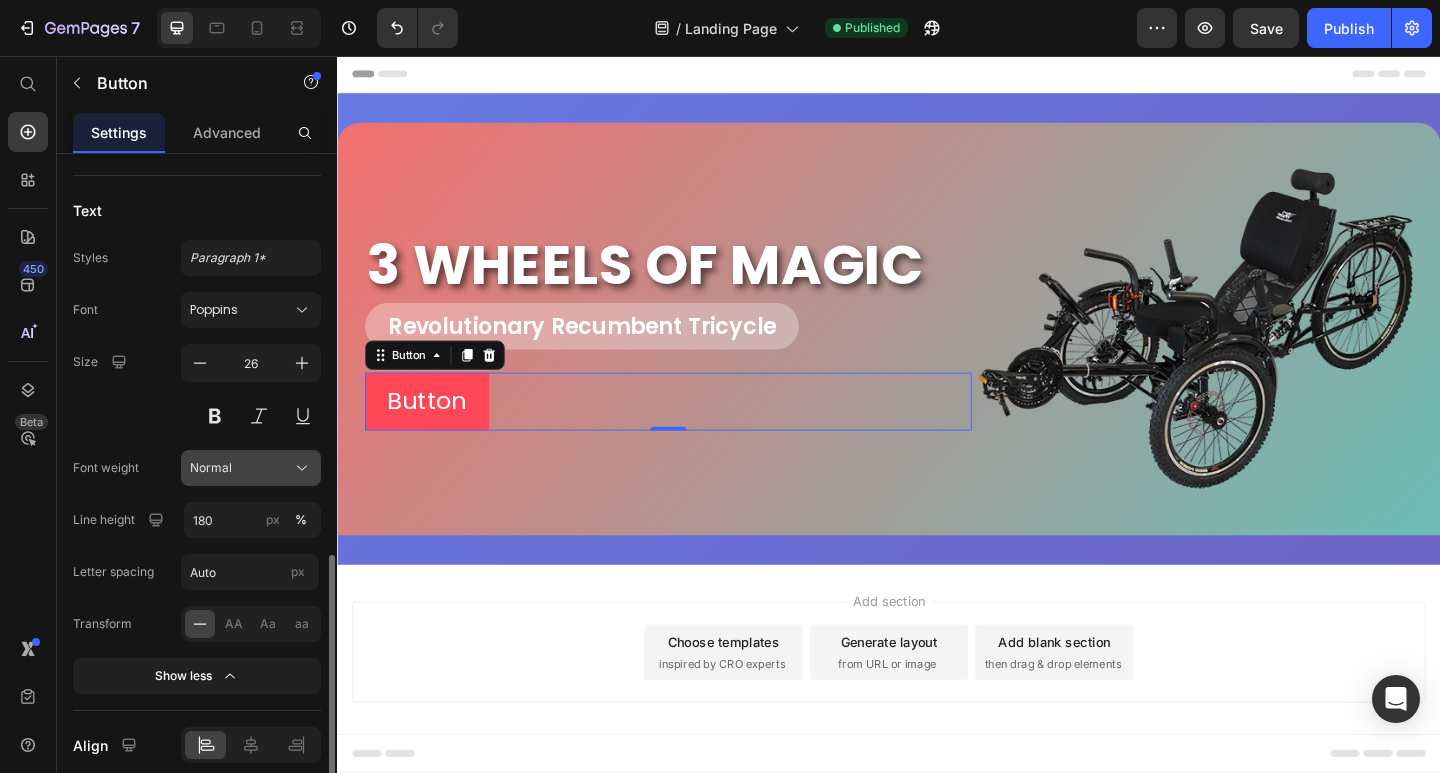 click on "Normal" 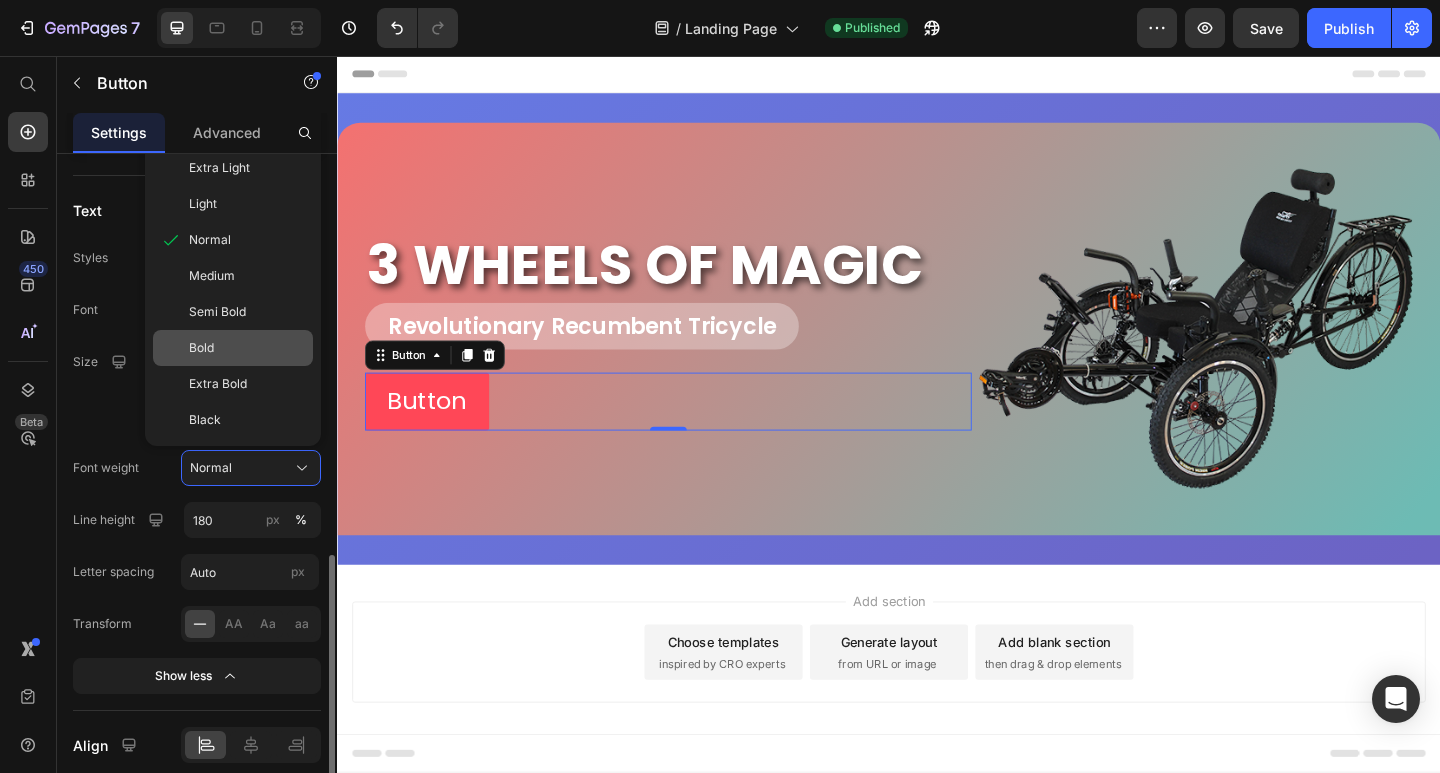 click on "Bold" at bounding box center [247, 348] 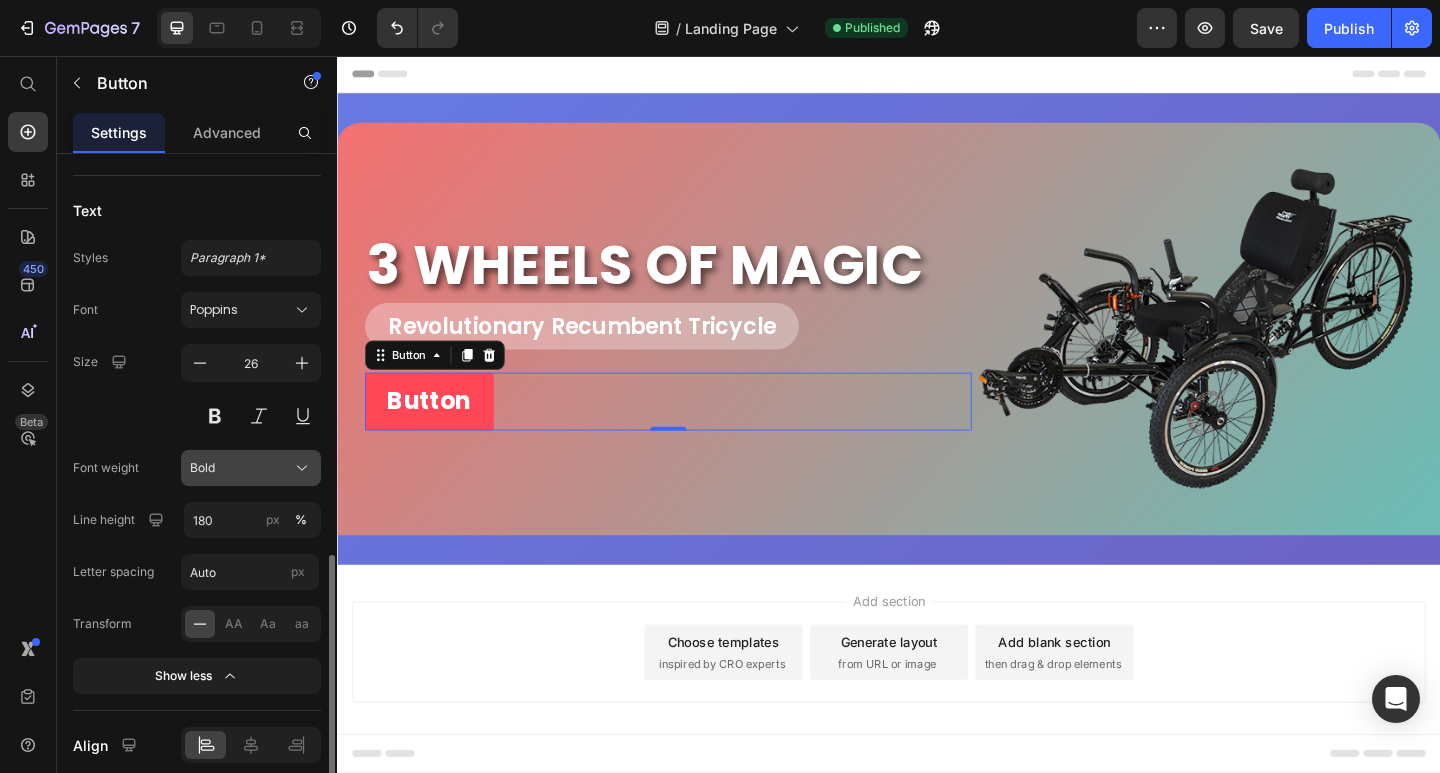 click on "Bold" 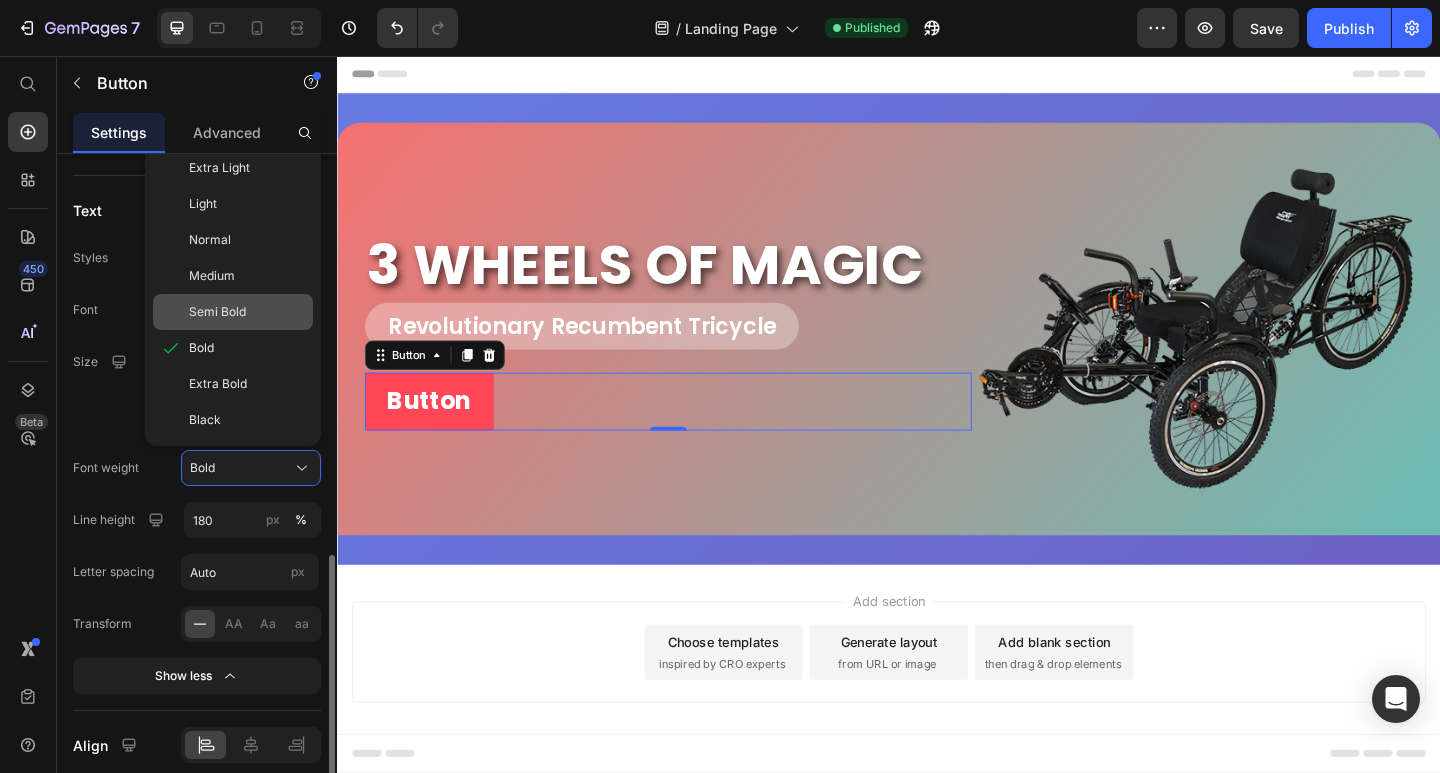 click on "Semi Bold" at bounding box center [247, 312] 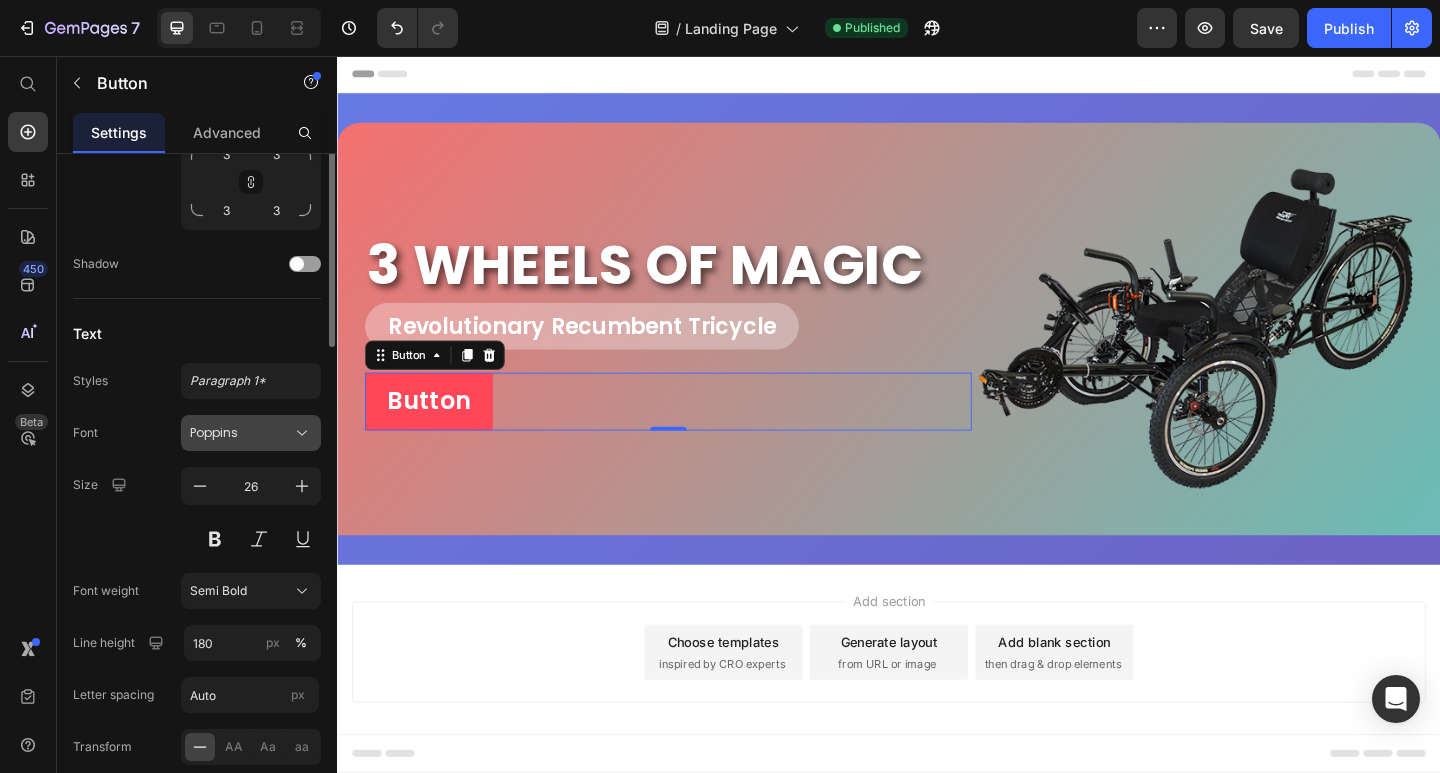 scroll, scrollTop: 677, scrollLeft: 0, axis: vertical 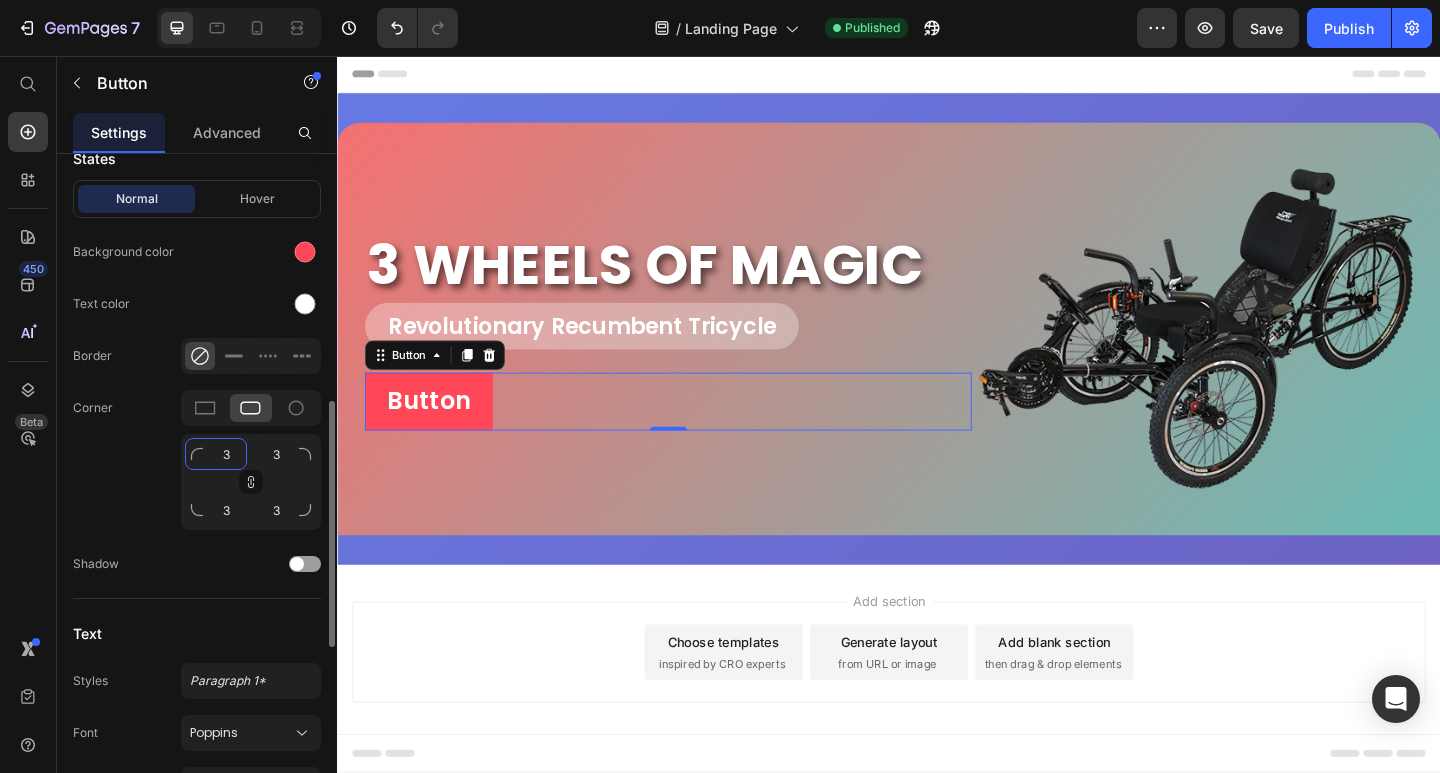 click on "3" 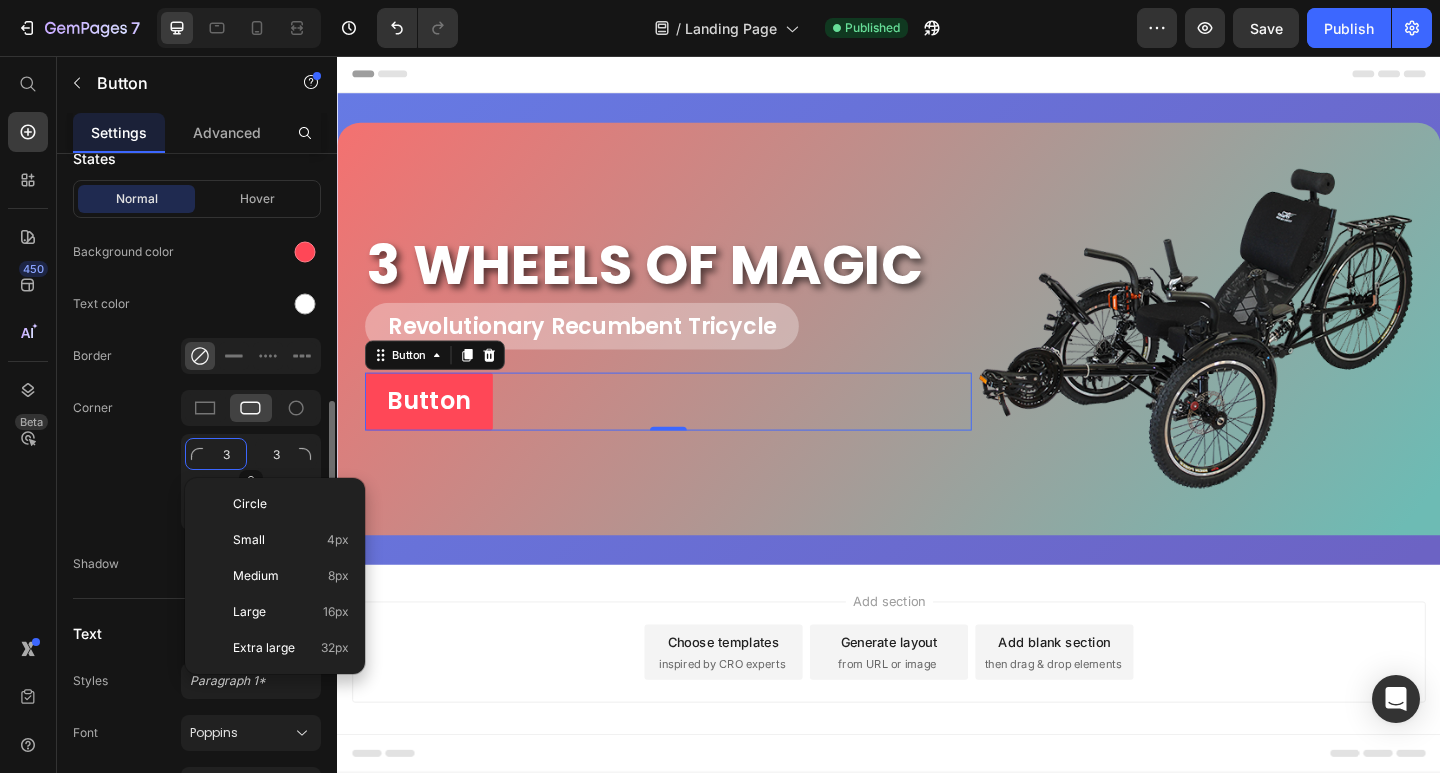 type on "1" 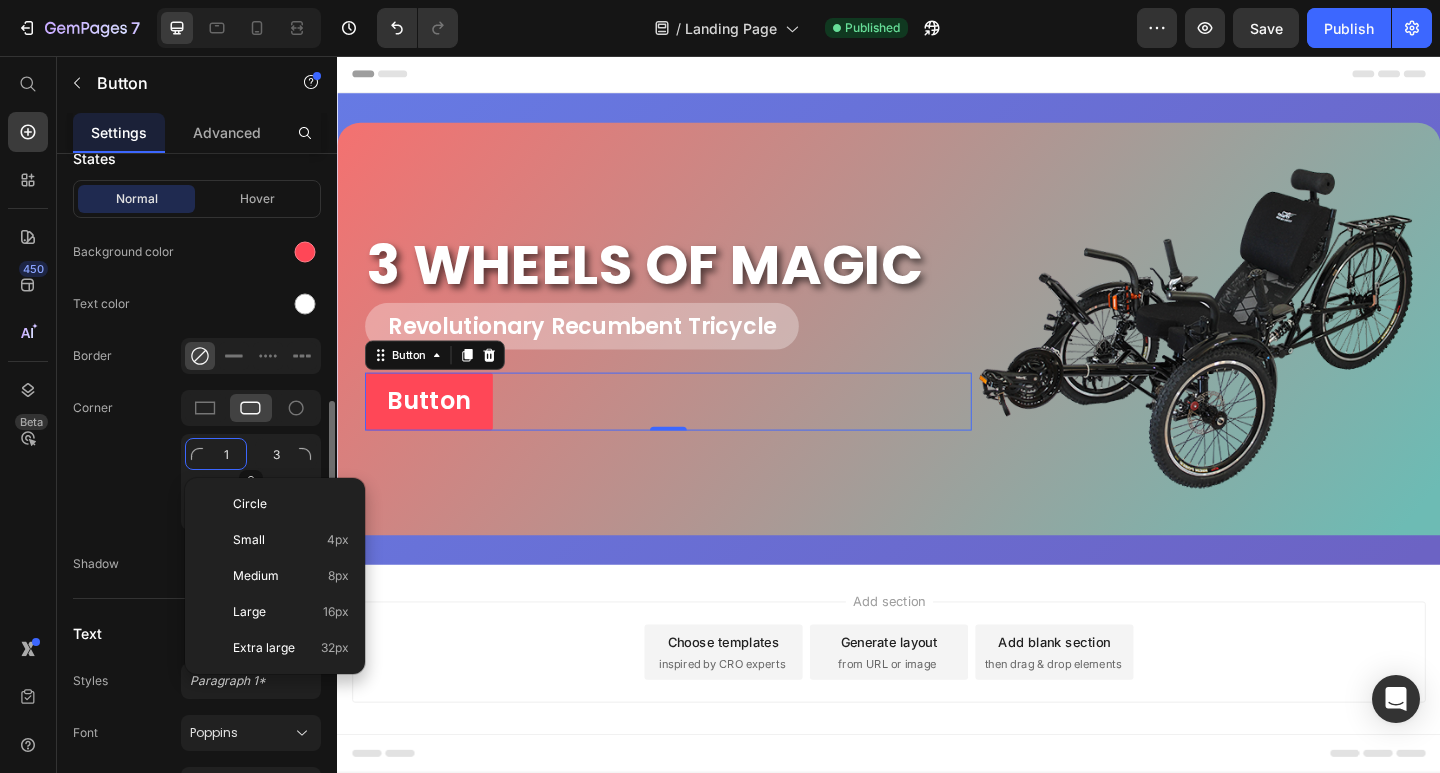 type on "1" 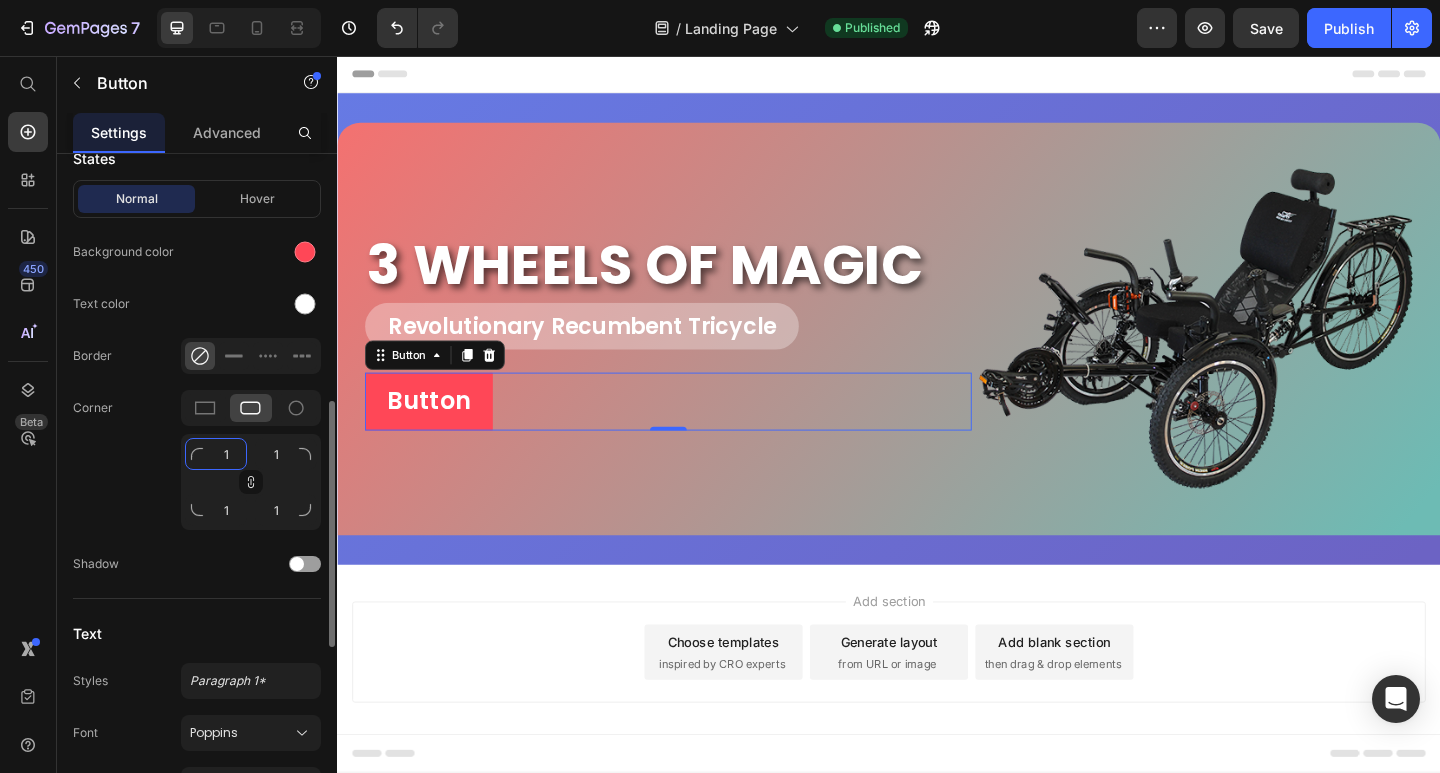 type on "10" 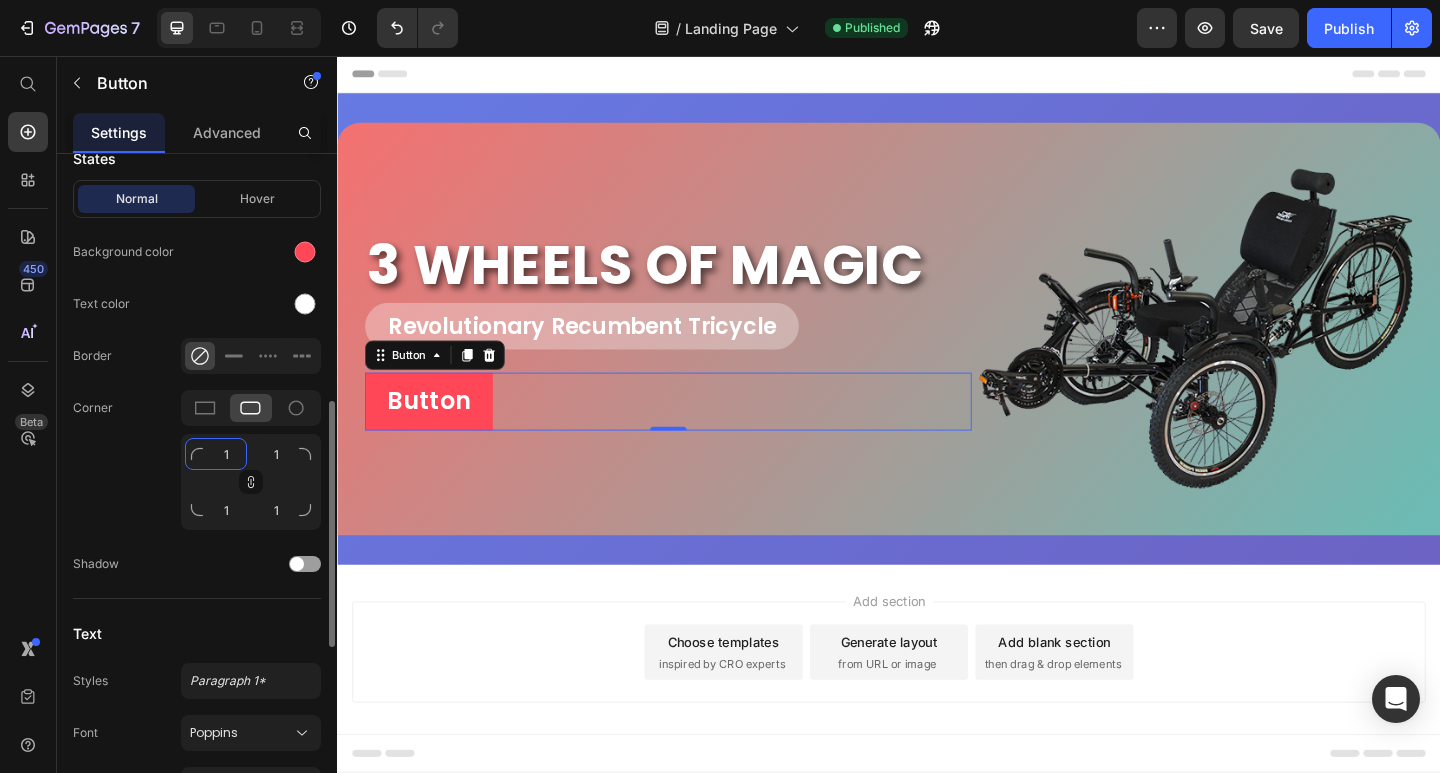 type on "10" 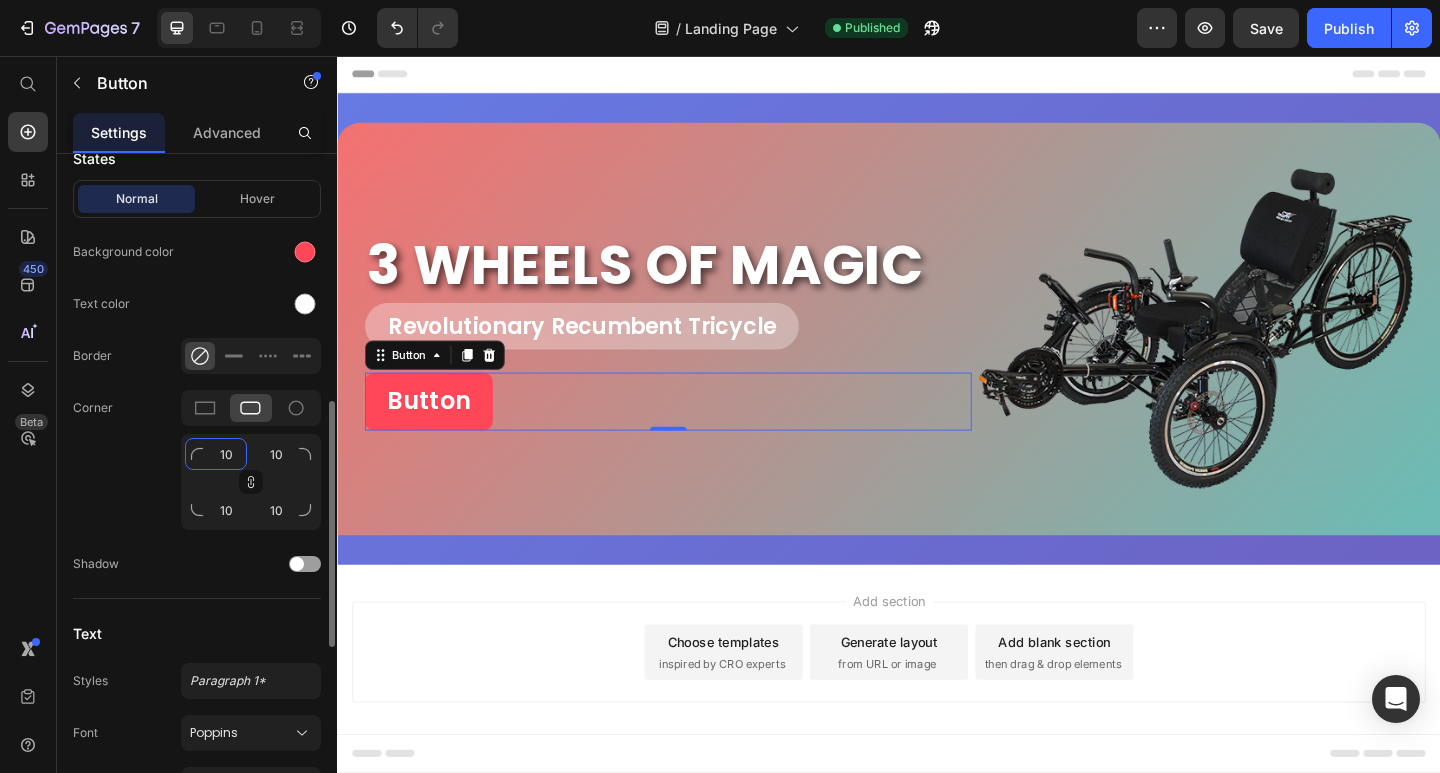 drag, startPoint x: 235, startPoint y: 450, endPoint x: 198, endPoint y: 451, distance: 37.01351 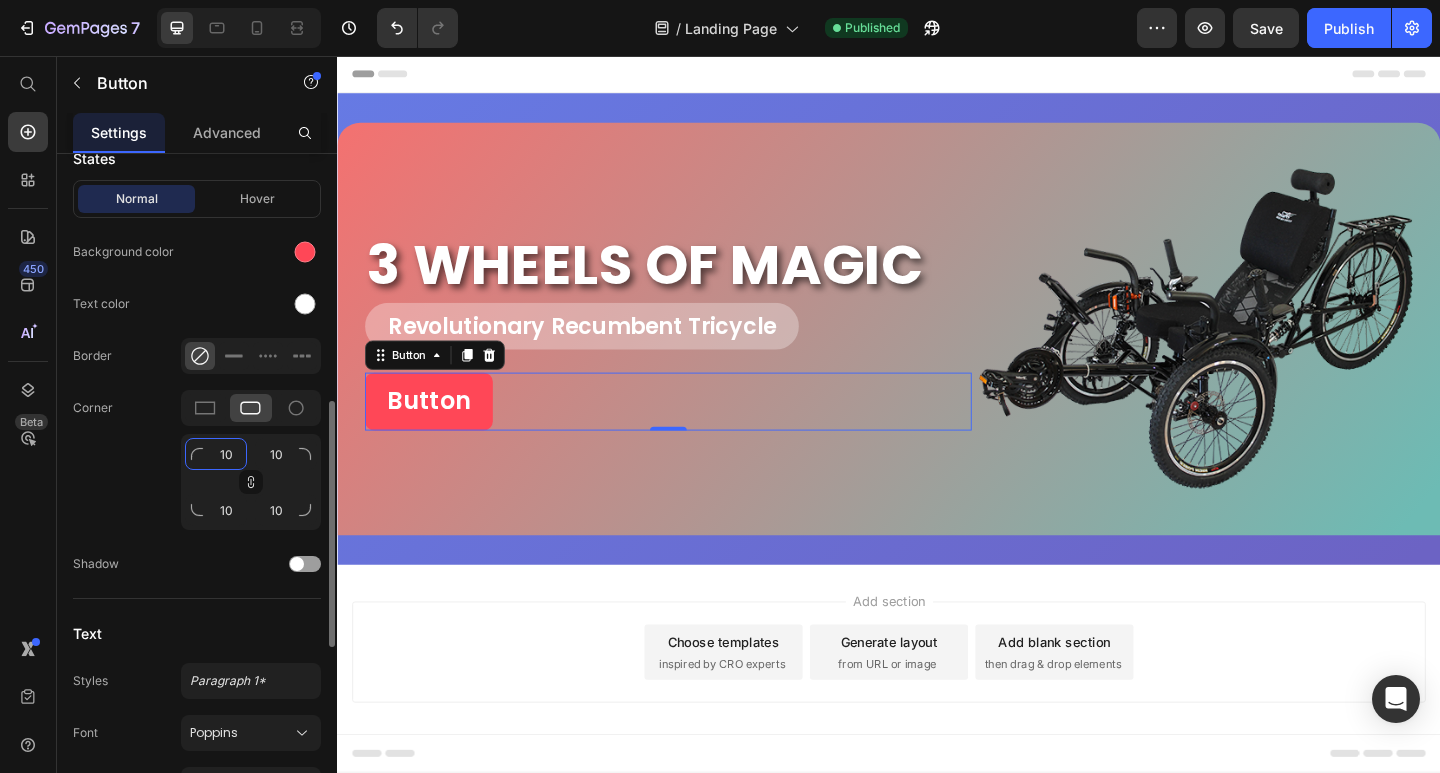 click on "10" 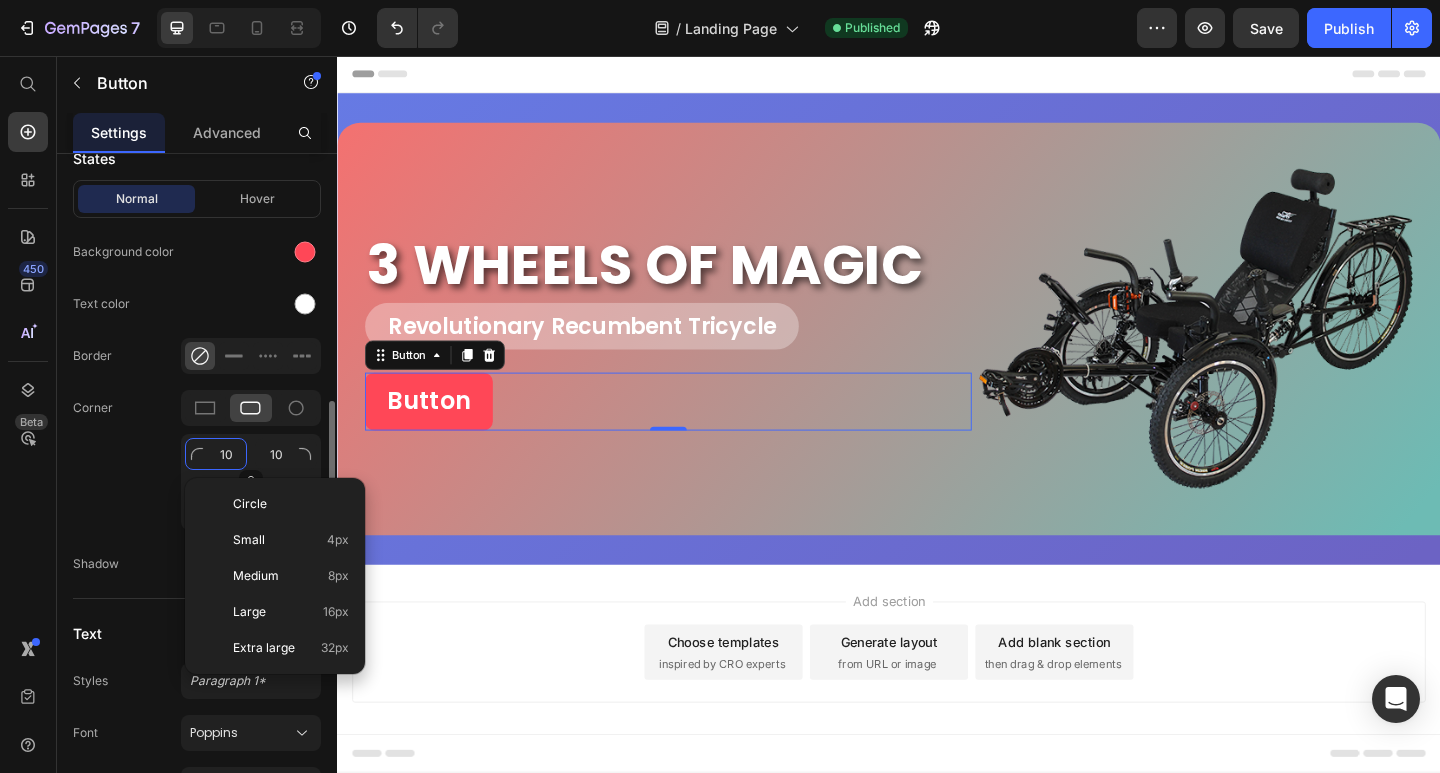 type on "3" 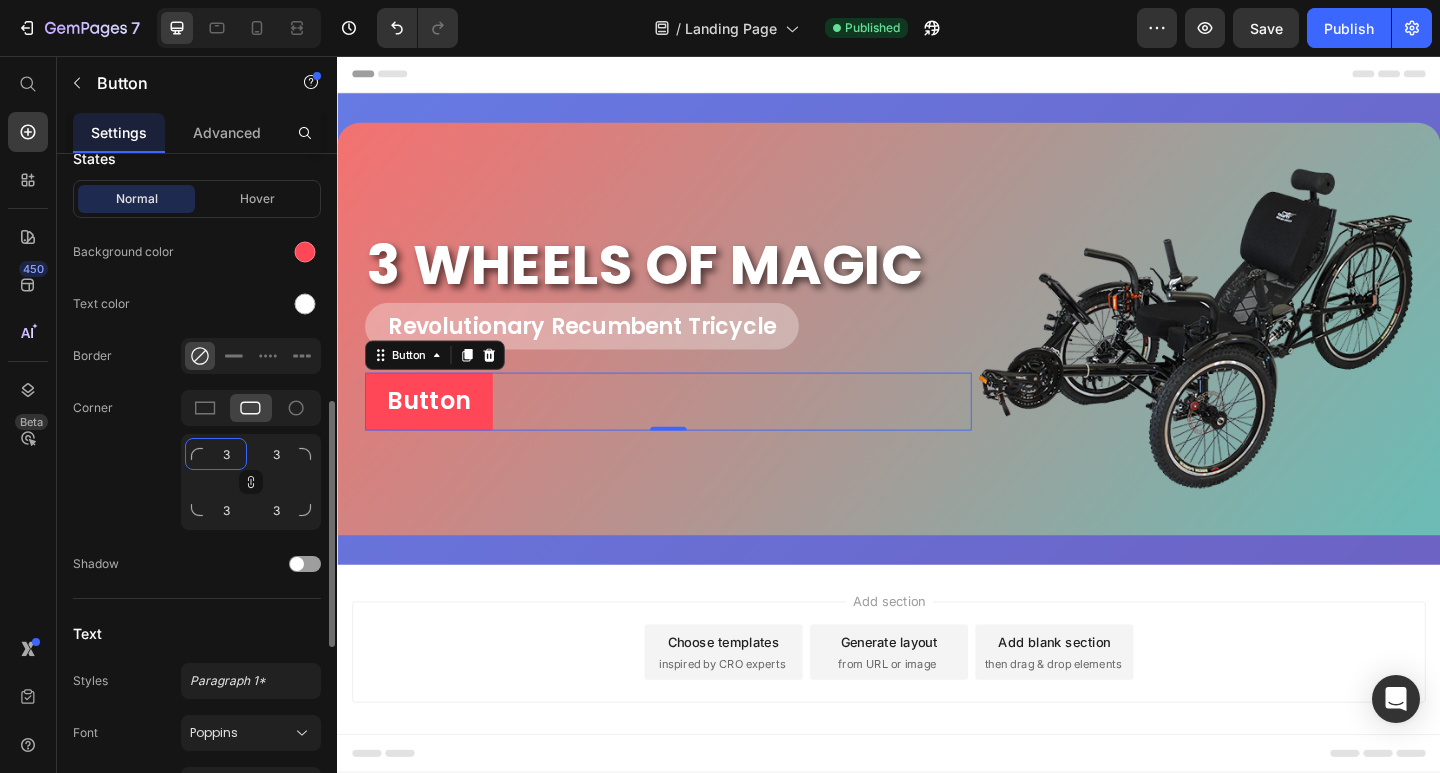 type on "30" 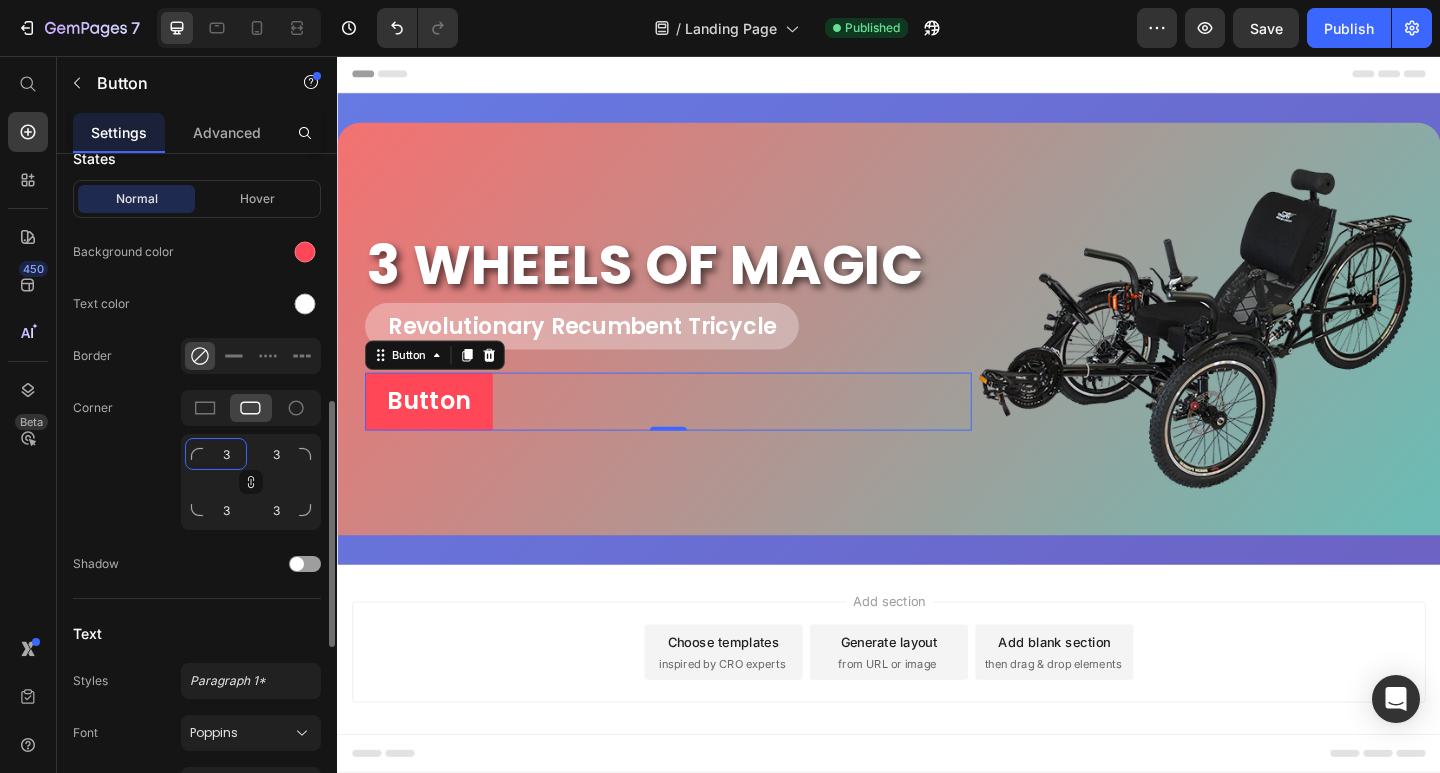 type on "30" 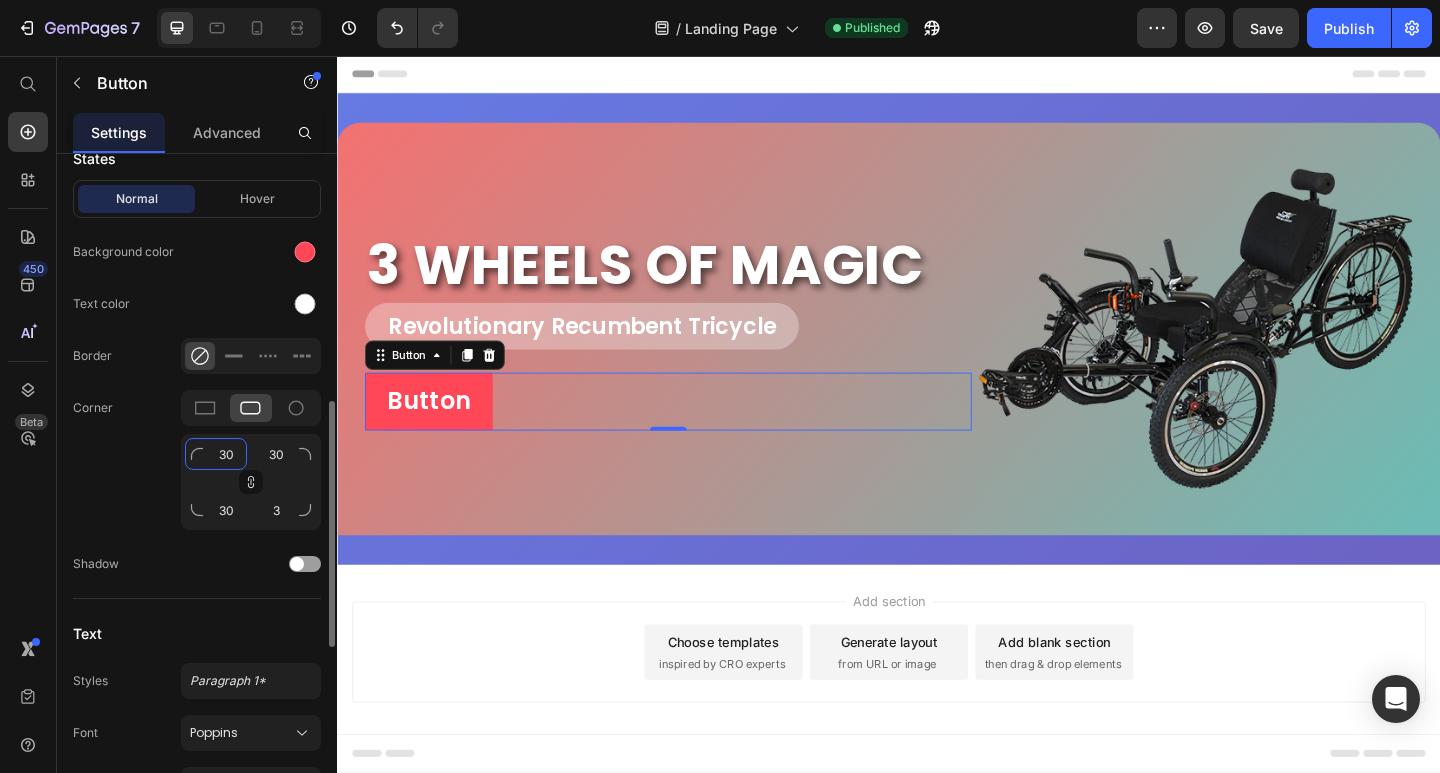 type on "30" 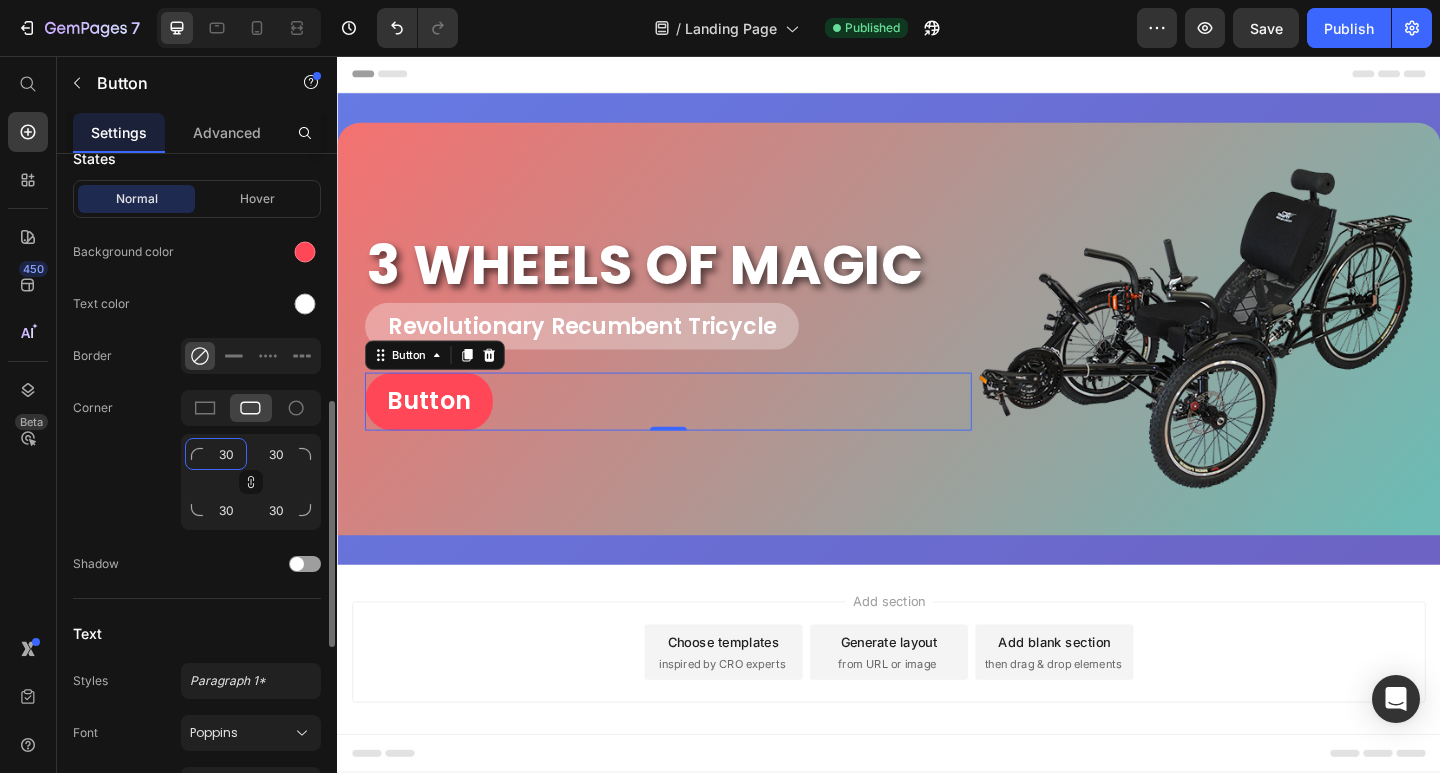 type on "30" 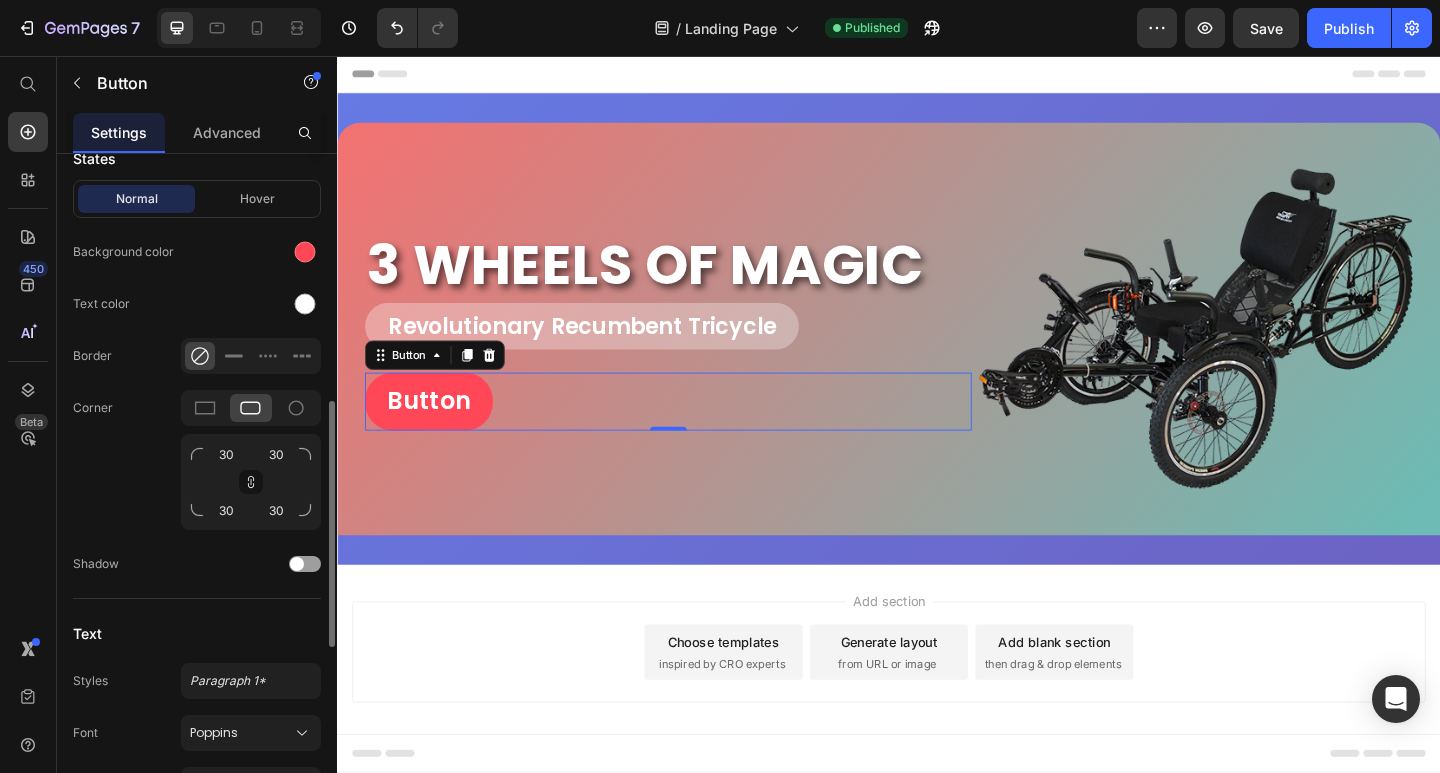 click on "Corner 30 30 30 30" 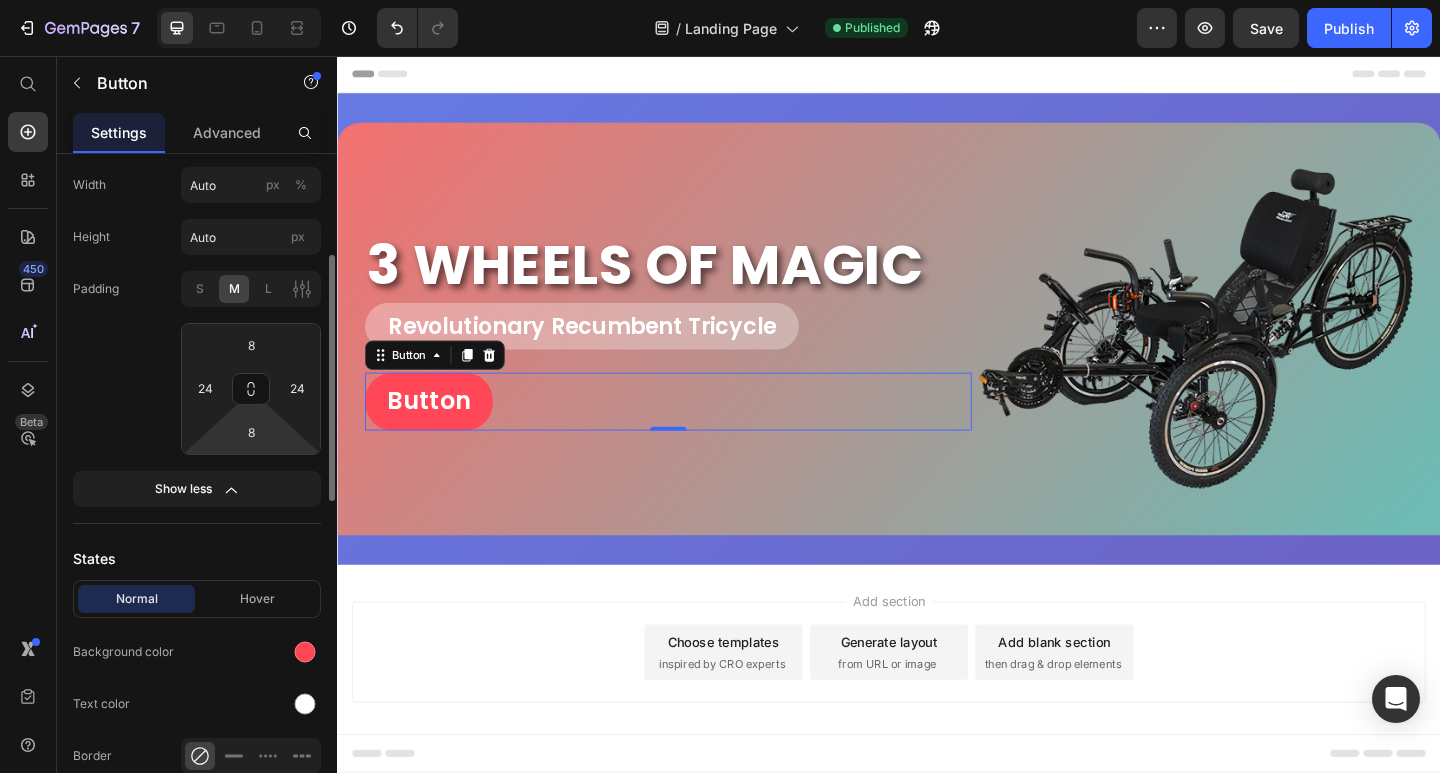 scroll, scrollTop: 0, scrollLeft: 0, axis: both 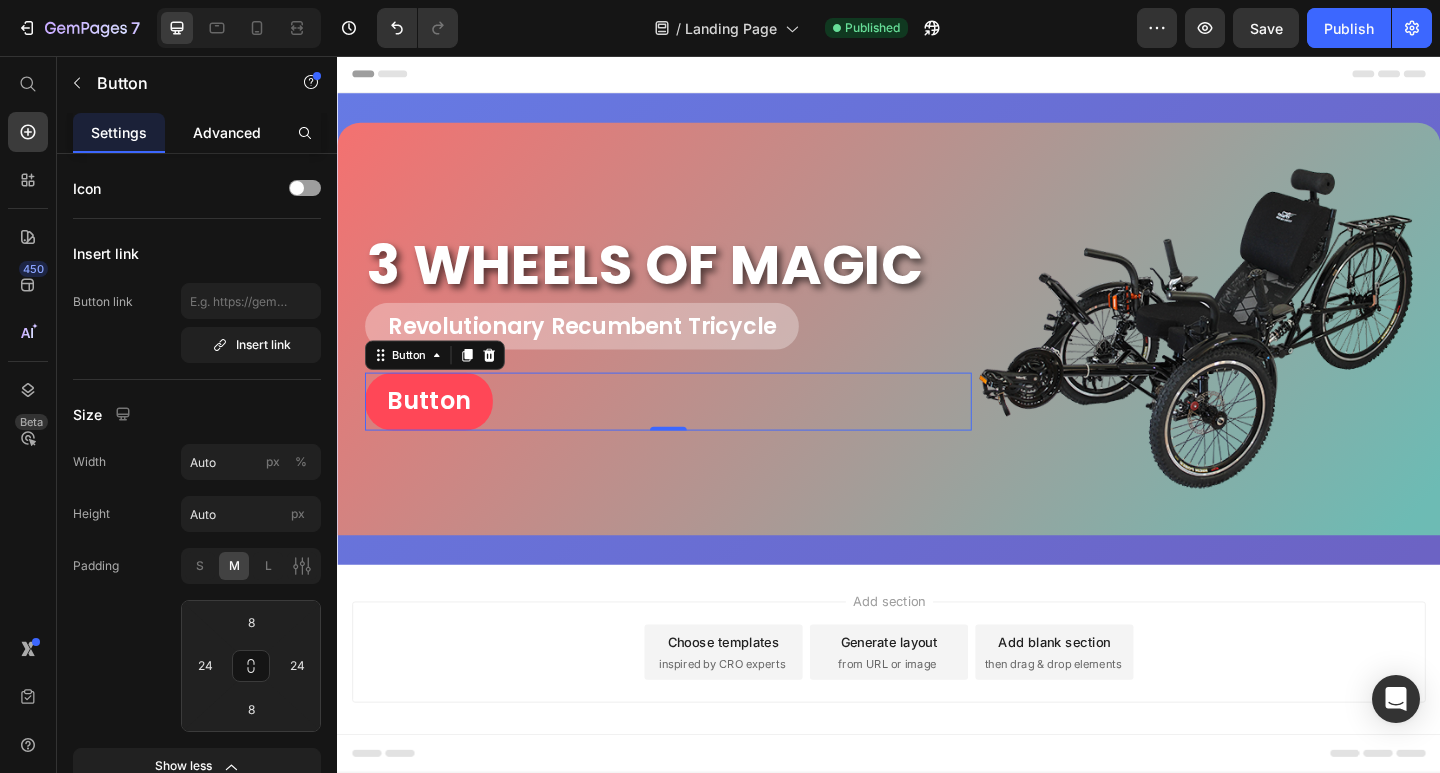click on "Advanced" at bounding box center [227, 132] 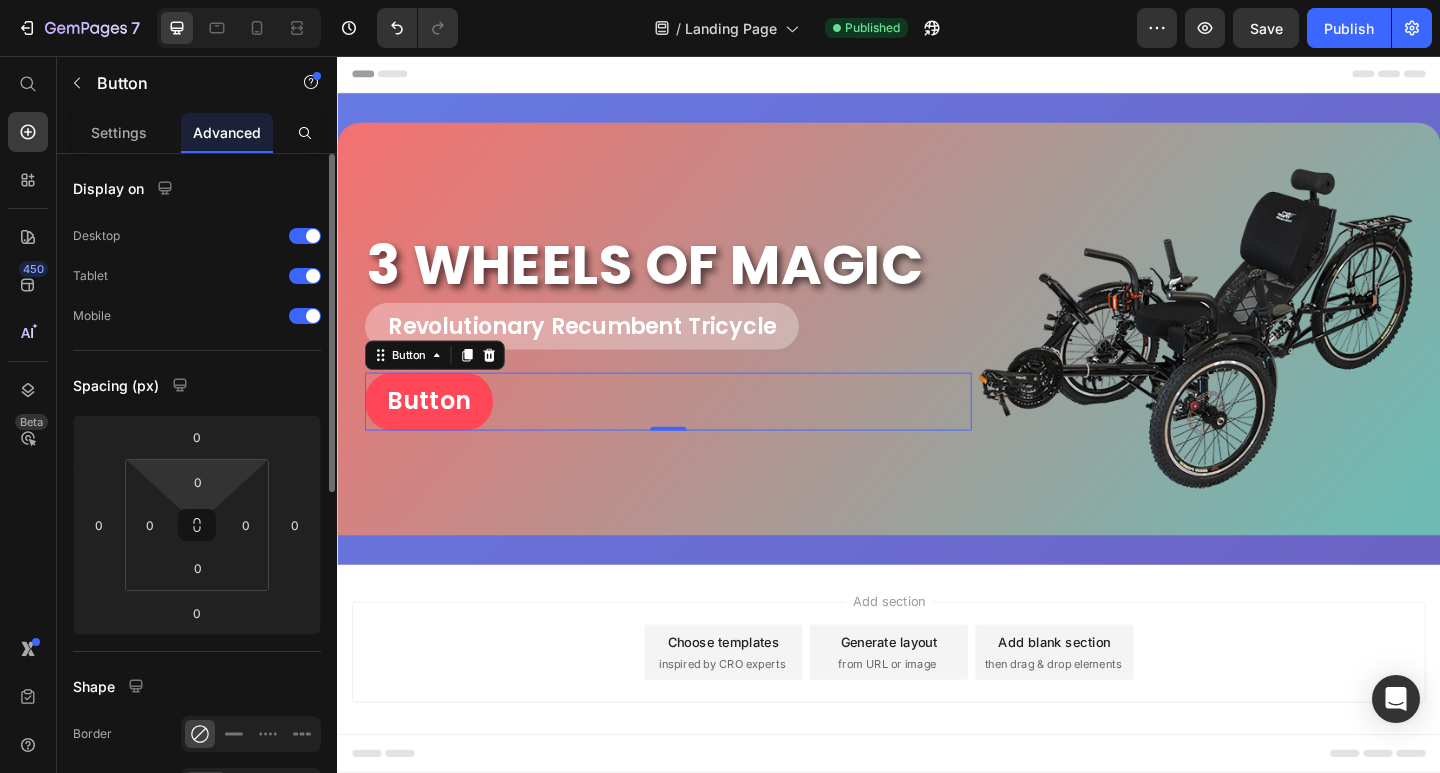 click on "7   /  Landing Page Published Preview  Save   Publish  450 Beta Start with Sections Elements Hero Section Product Detail Brands Trusted Badges Guarantee Product Breakdown How to use Testimonials Compare Bundle FAQs Social Proof Brand Story Product List Collection Blog List Contact Sticky Add to Cart Custom Footer Browse Library 450 Layout
Row
Row
Row
Row Text
Heading
Text Block Button
Button
Button
Sticky Back to top Media
Image
Image" at bounding box center (720, 0) 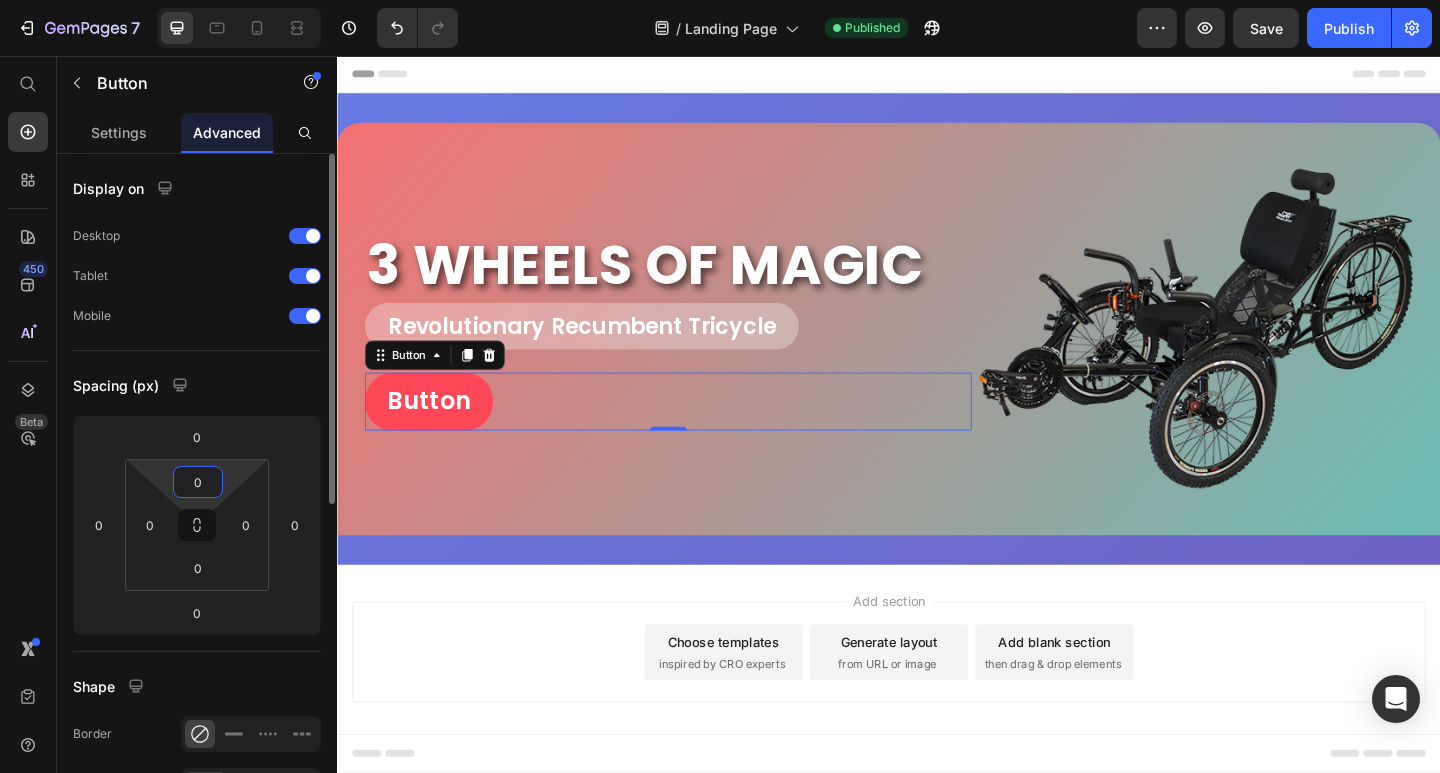 click on "0" at bounding box center (198, 482) 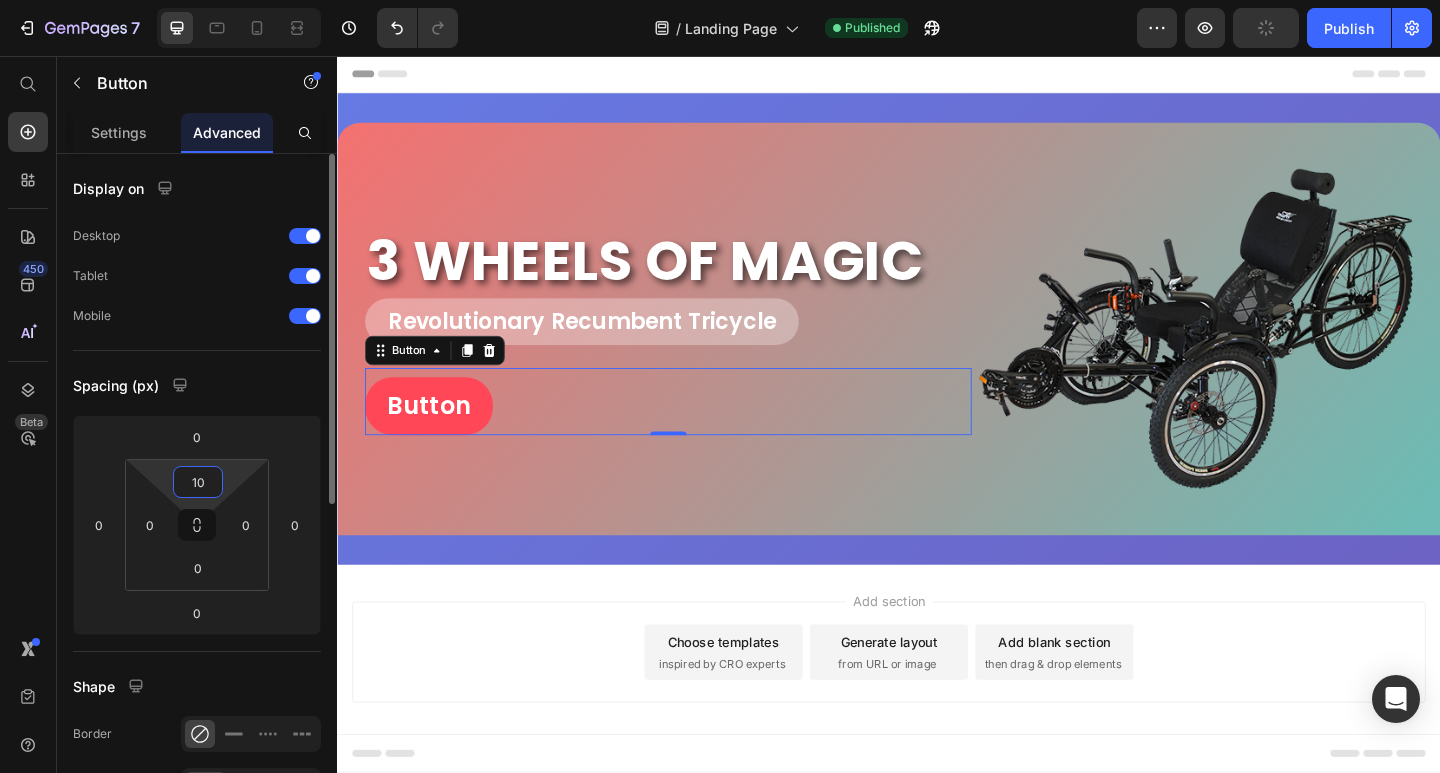click on "10" at bounding box center (198, 482) 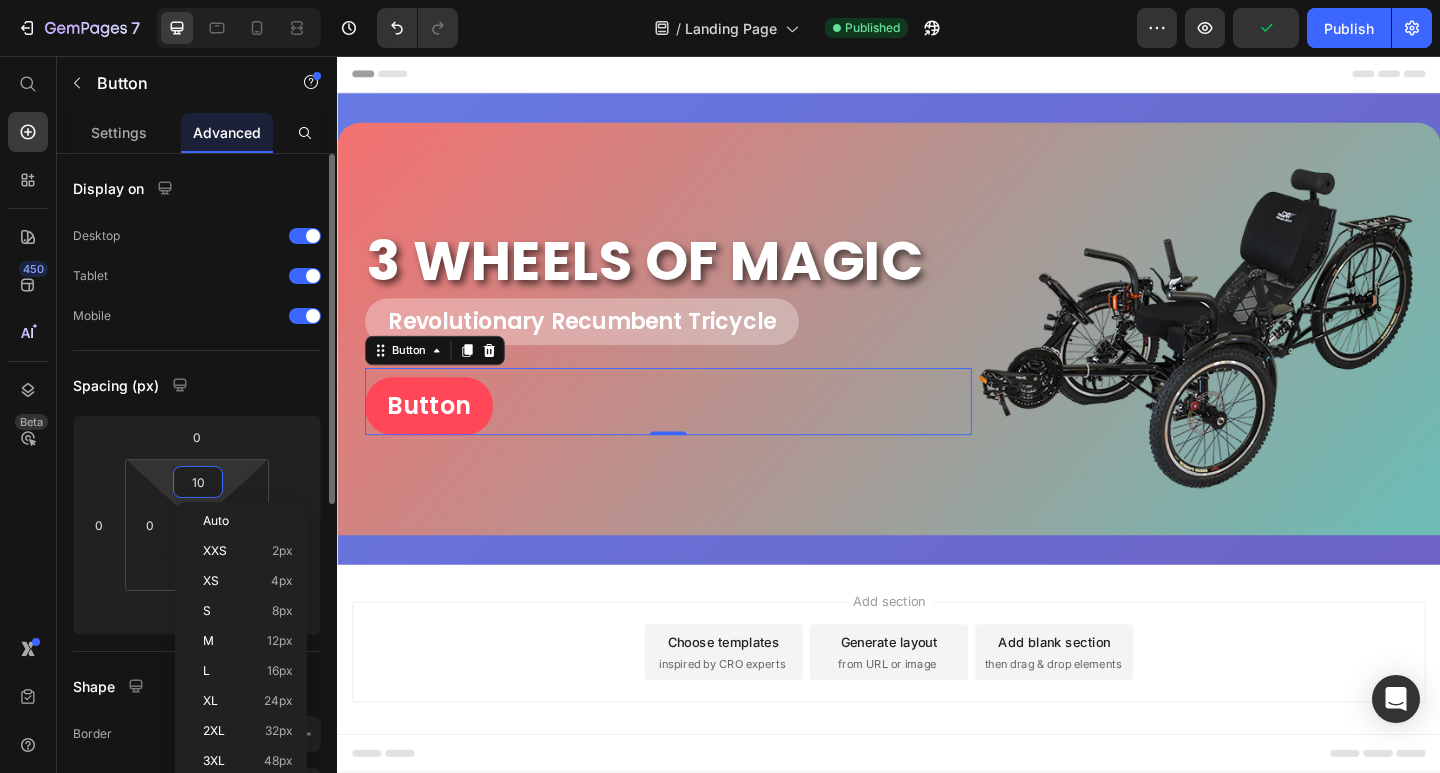 click on "10" at bounding box center [198, 482] 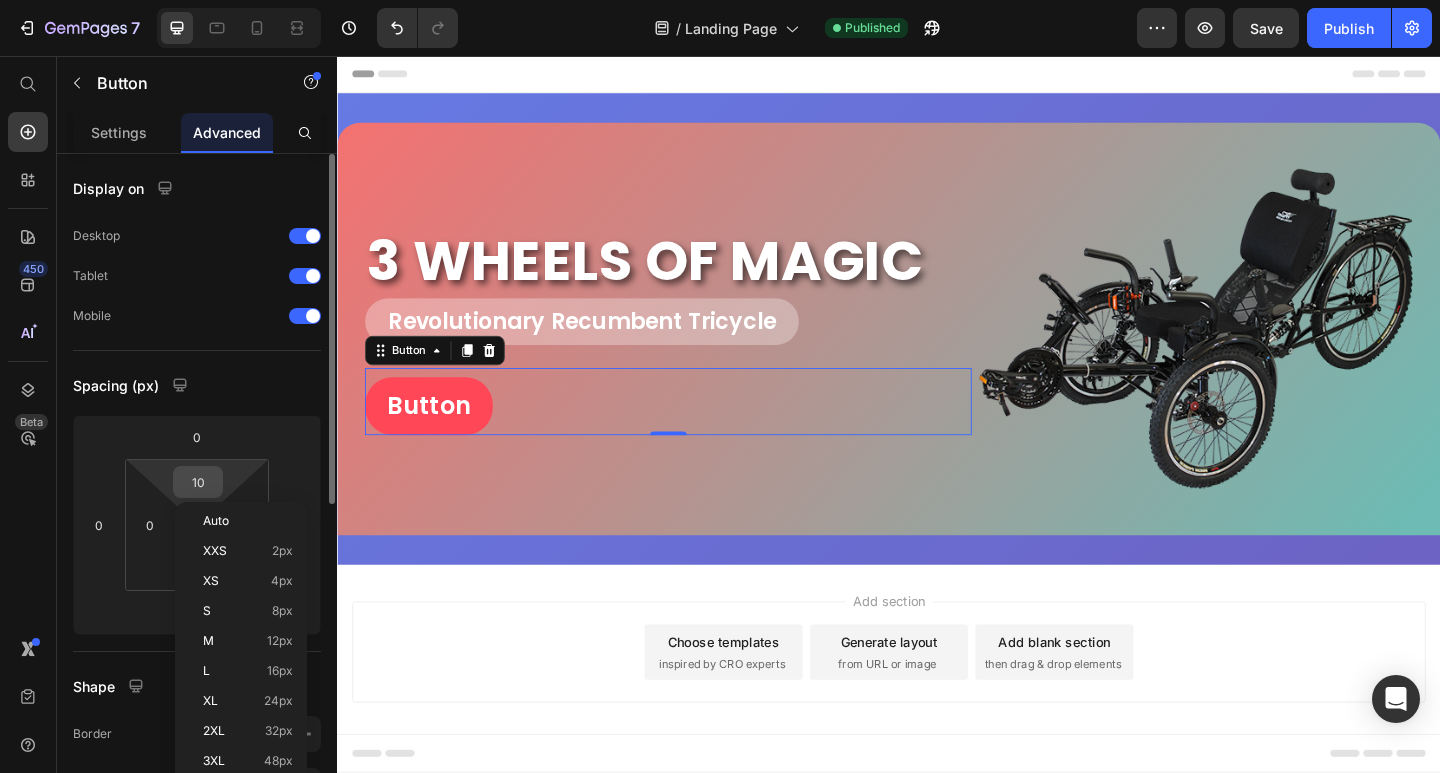 click on "10" at bounding box center (198, 482) 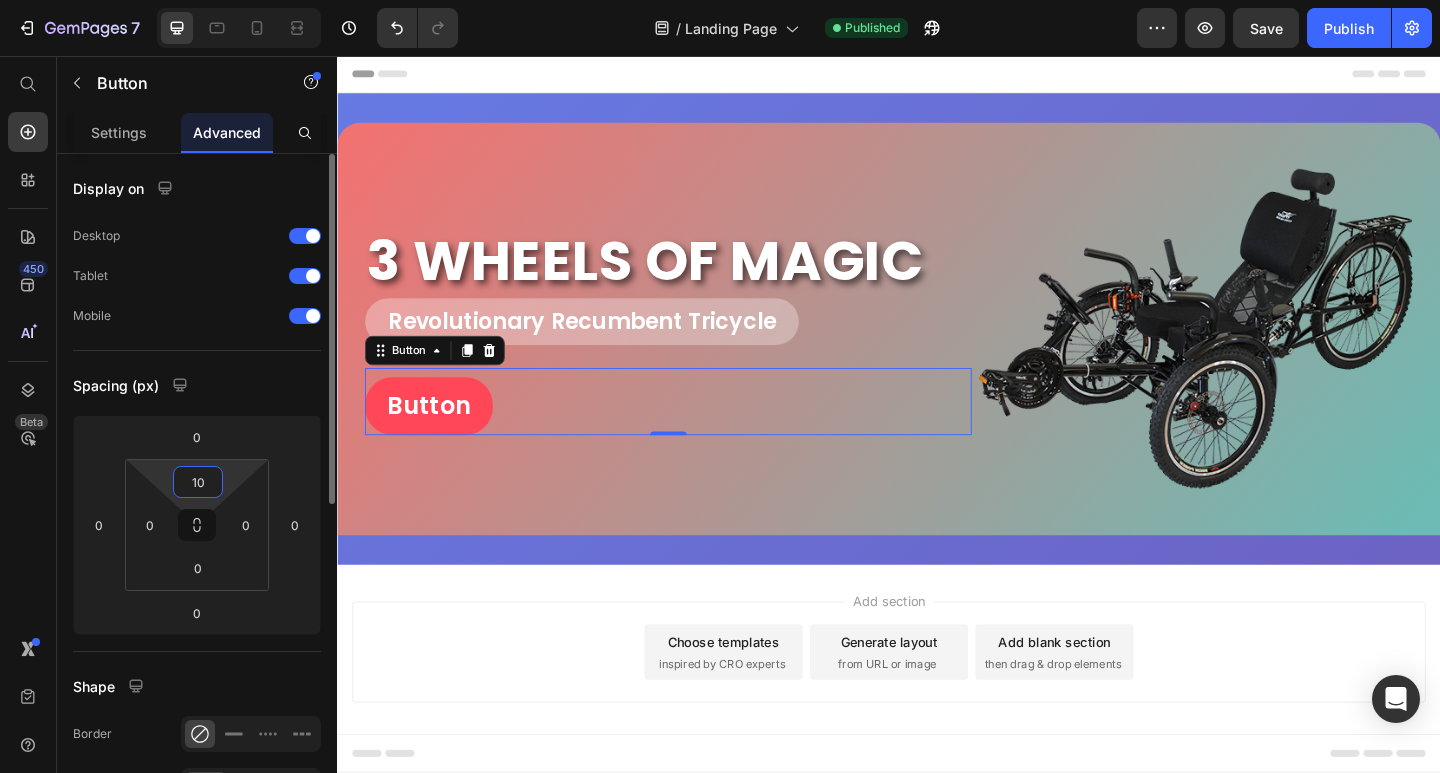 type on "0" 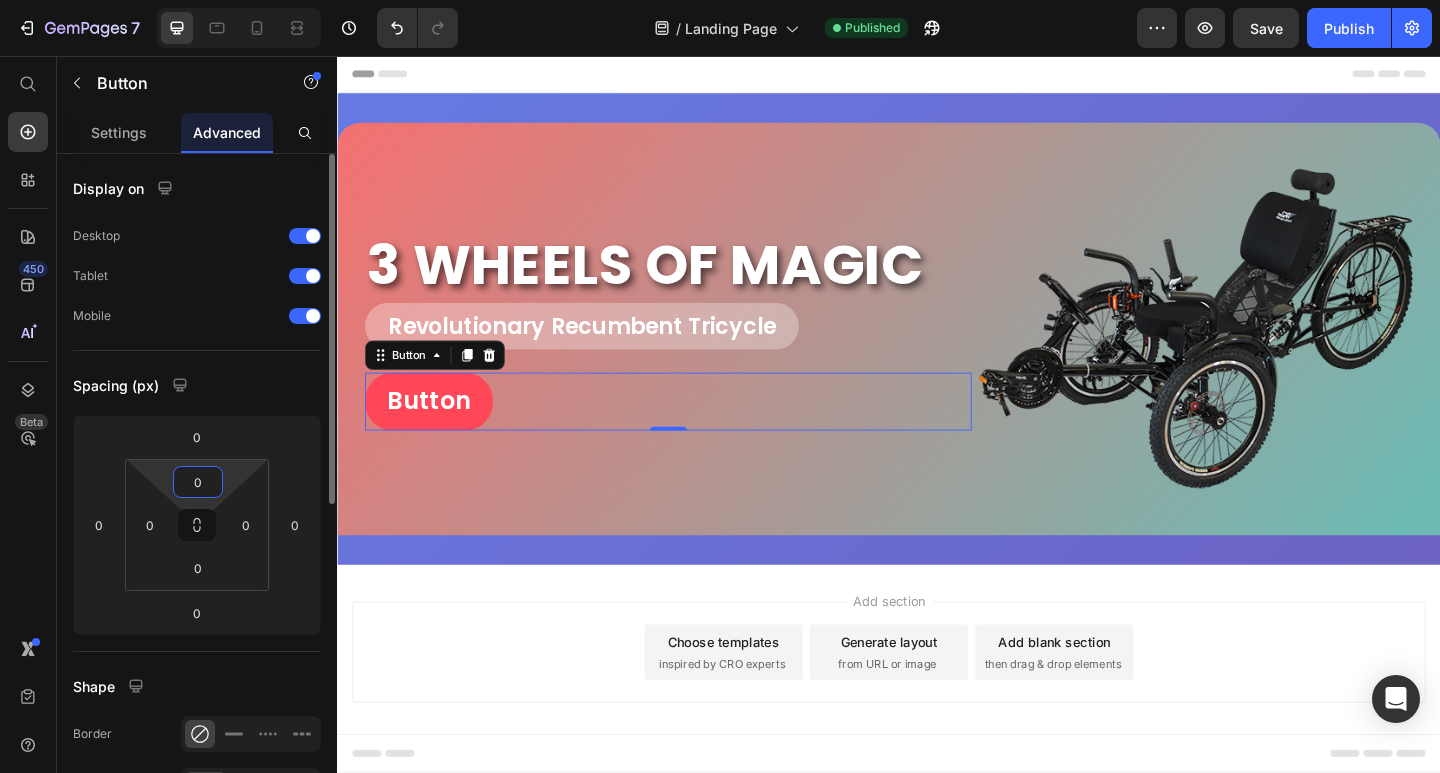 click on "Settings" at bounding box center [119, 132] 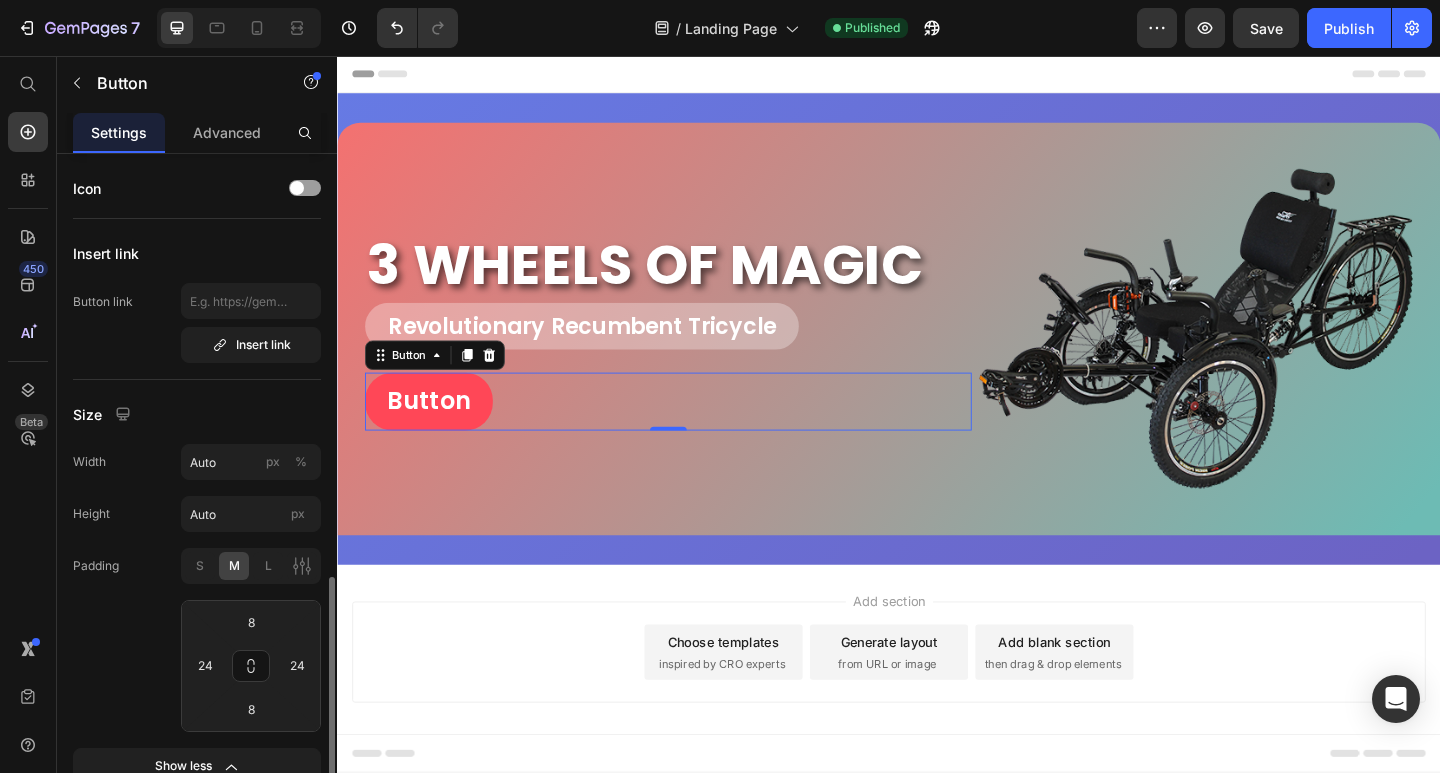 scroll, scrollTop: 300, scrollLeft: 0, axis: vertical 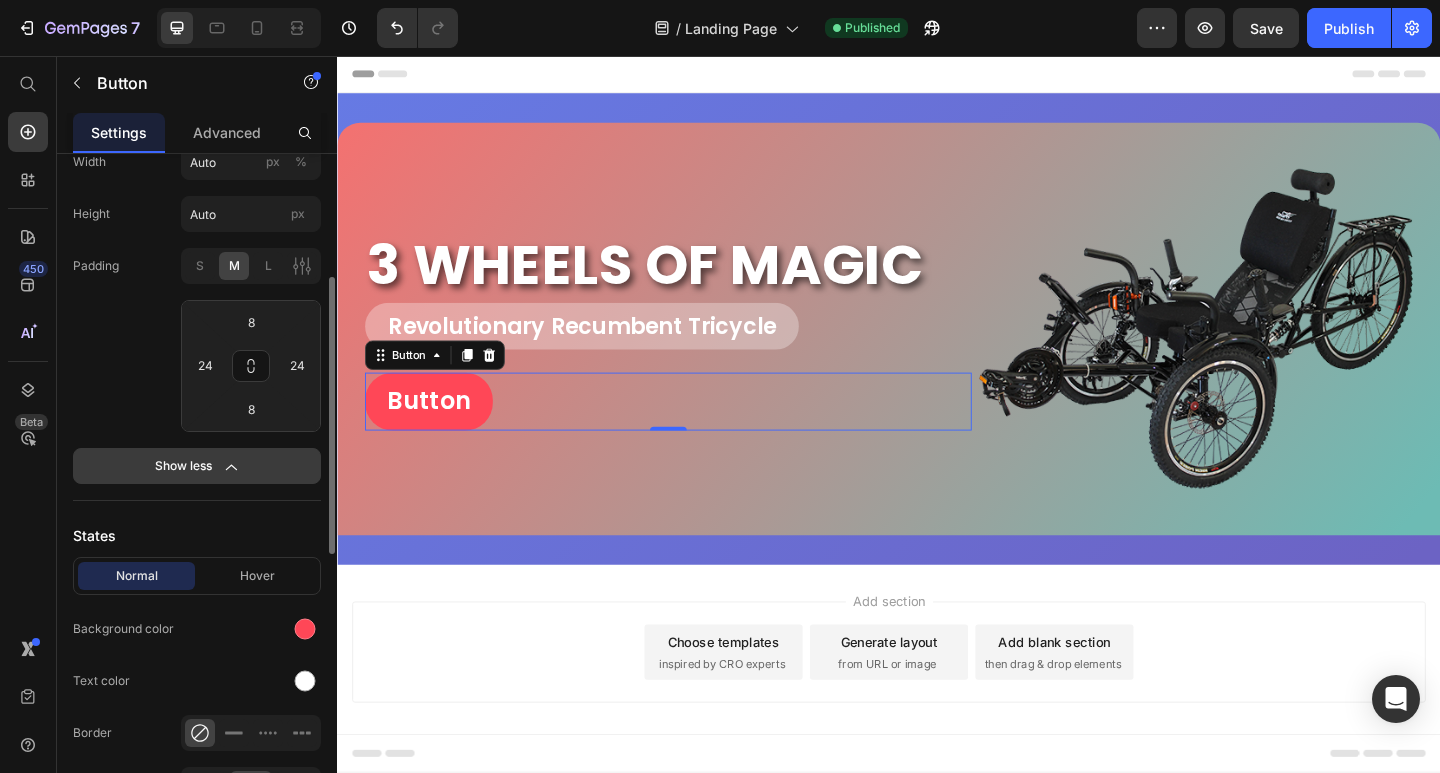 click on "Show less" at bounding box center (197, 466) 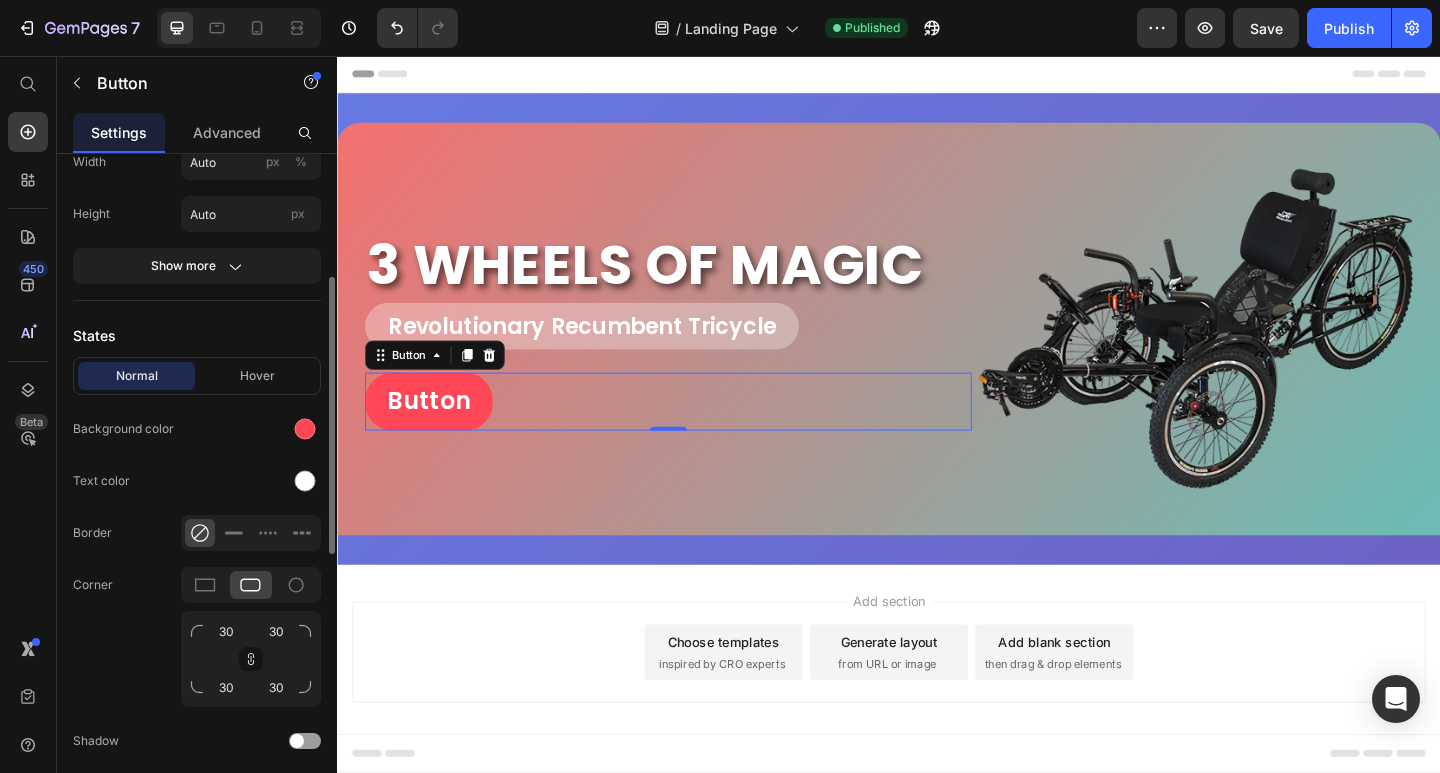 click on "Width Auto px % Height Auto px Show more" at bounding box center (197, 214) 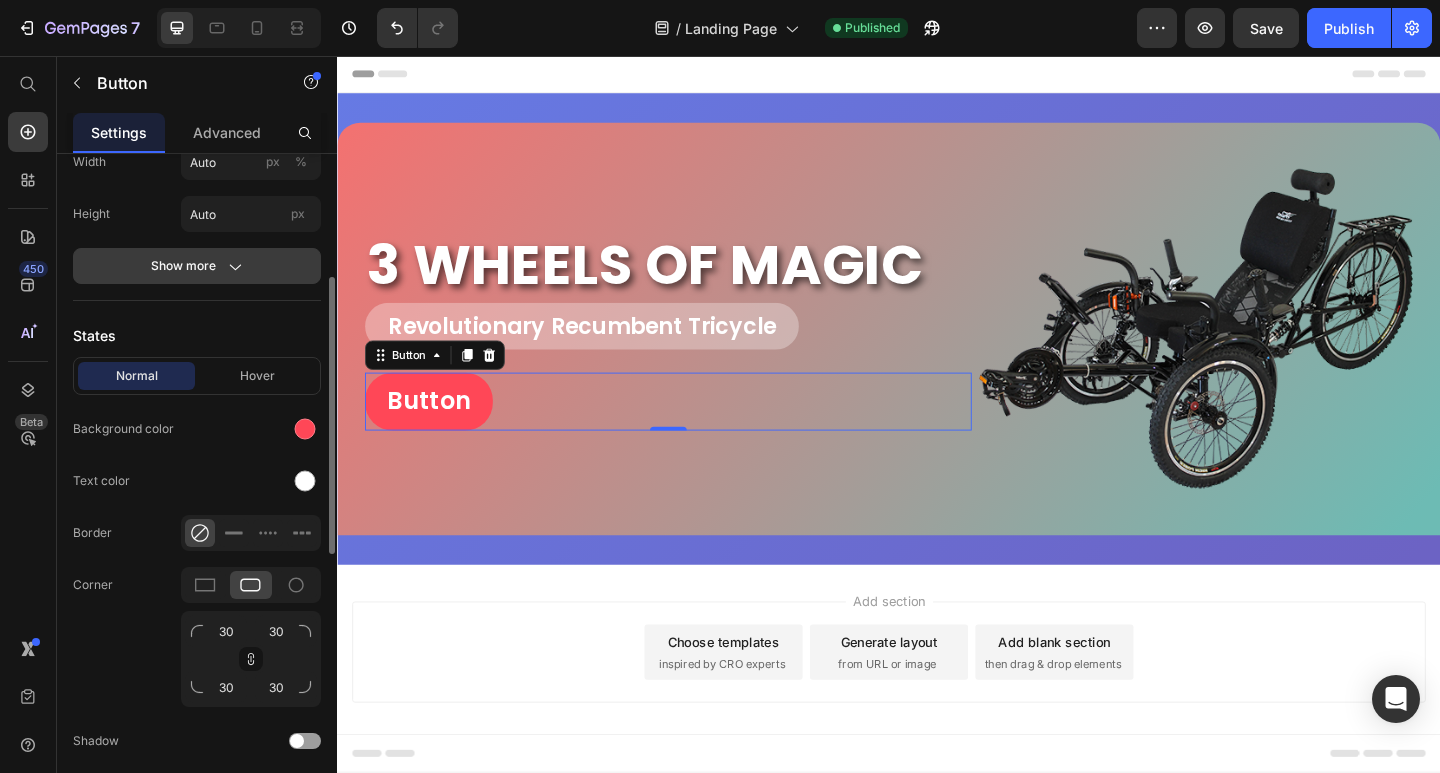 click on "Show more" at bounding box center (197, 266) 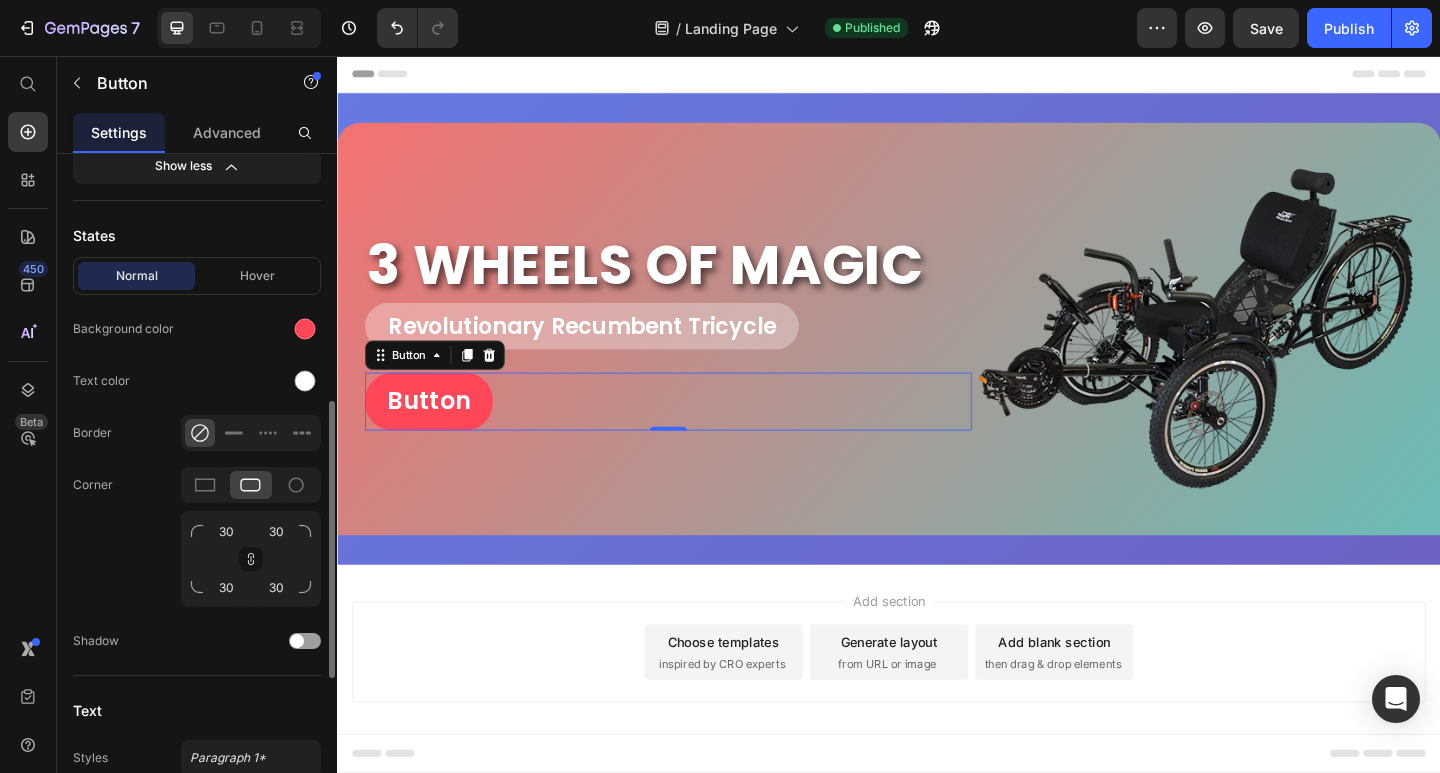 scroll, scrollTop: 200, scrollLeft: 0, axis: vertical 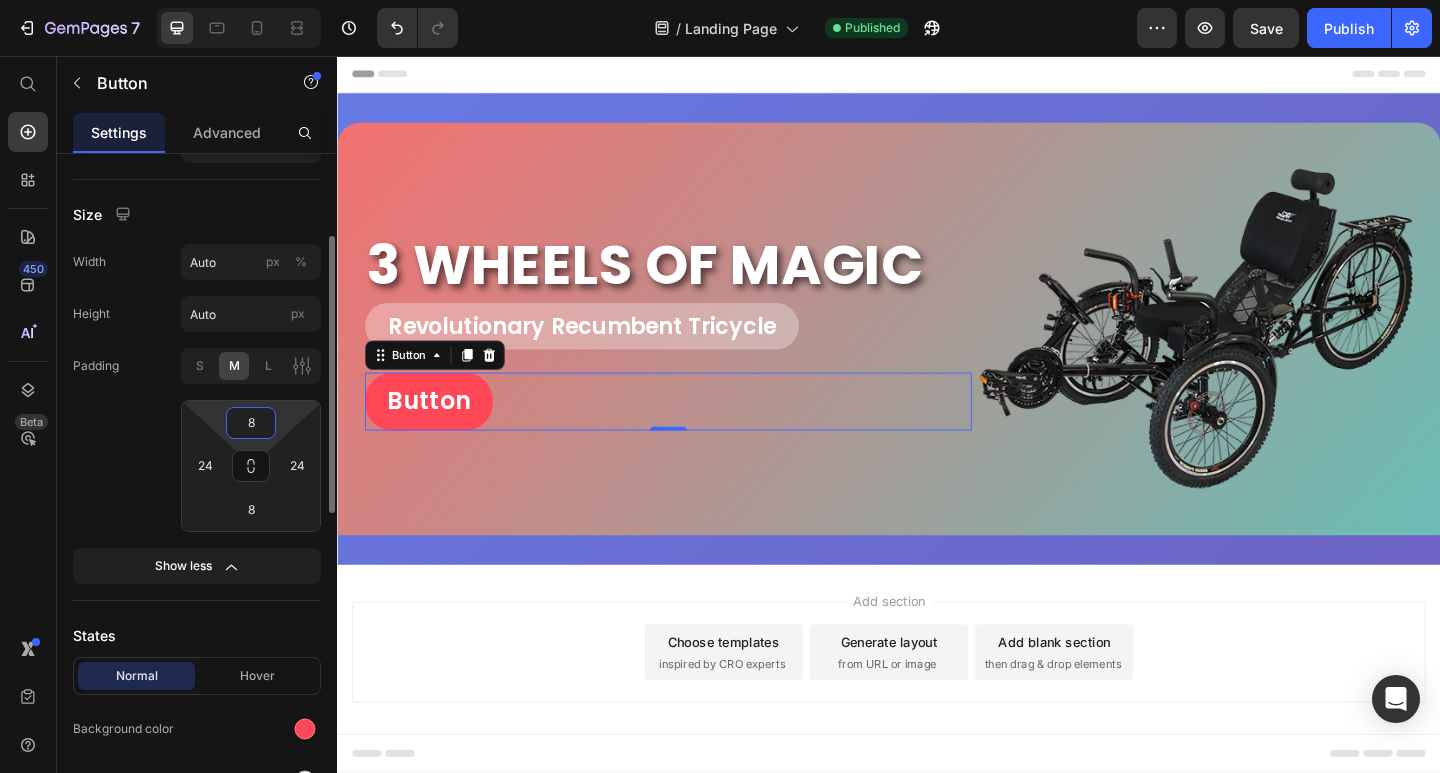 click on "8" at bounding box center [251, 423] 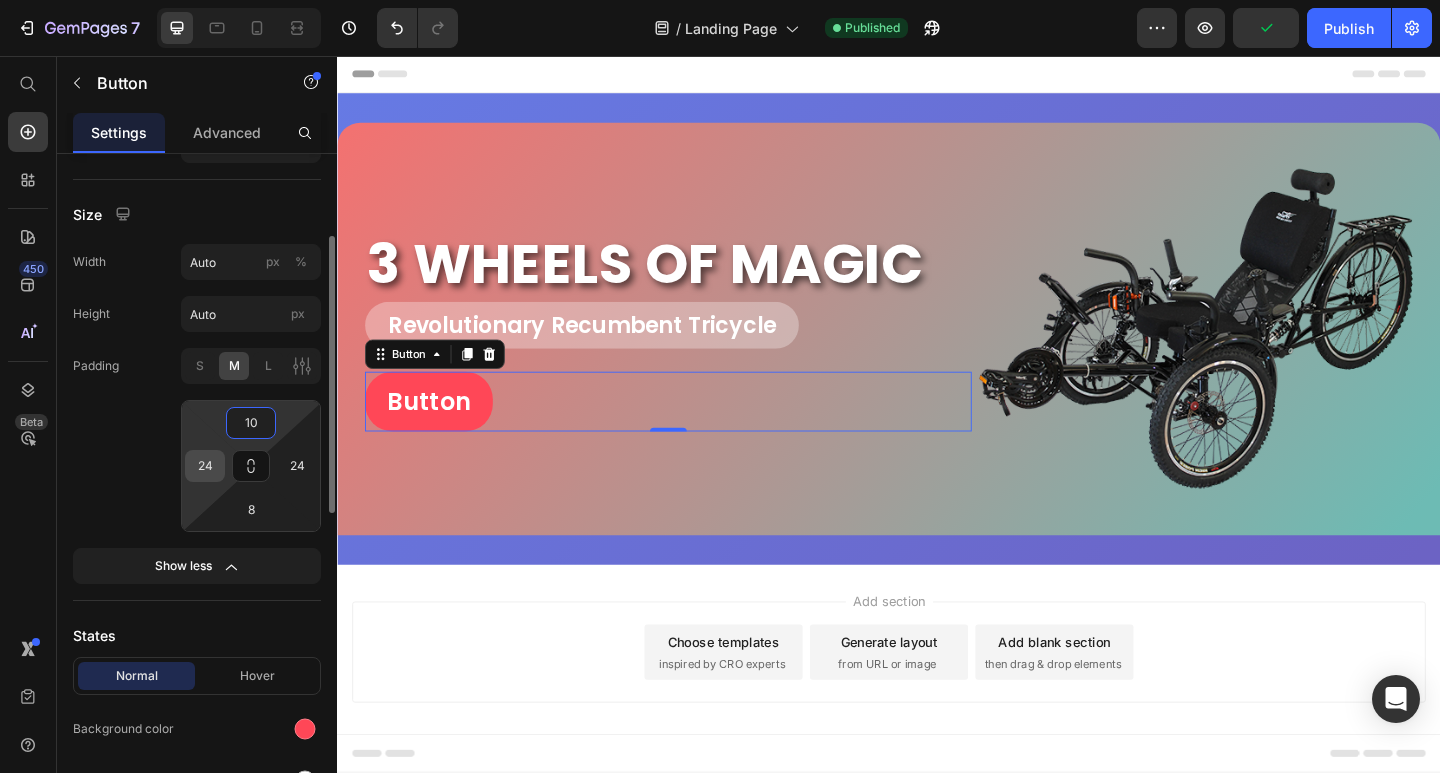 type on "10" 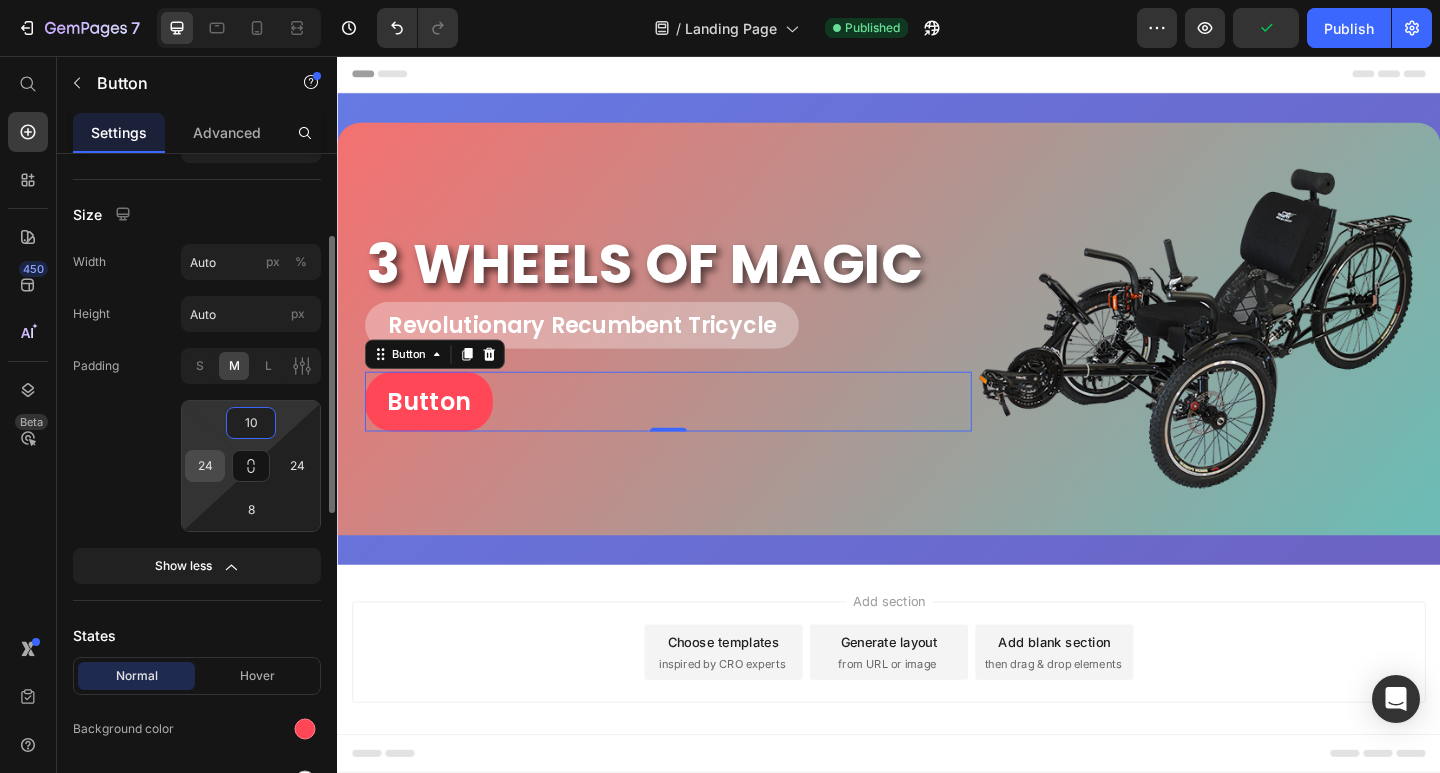 click on "24" at bounding box center [205, 466] 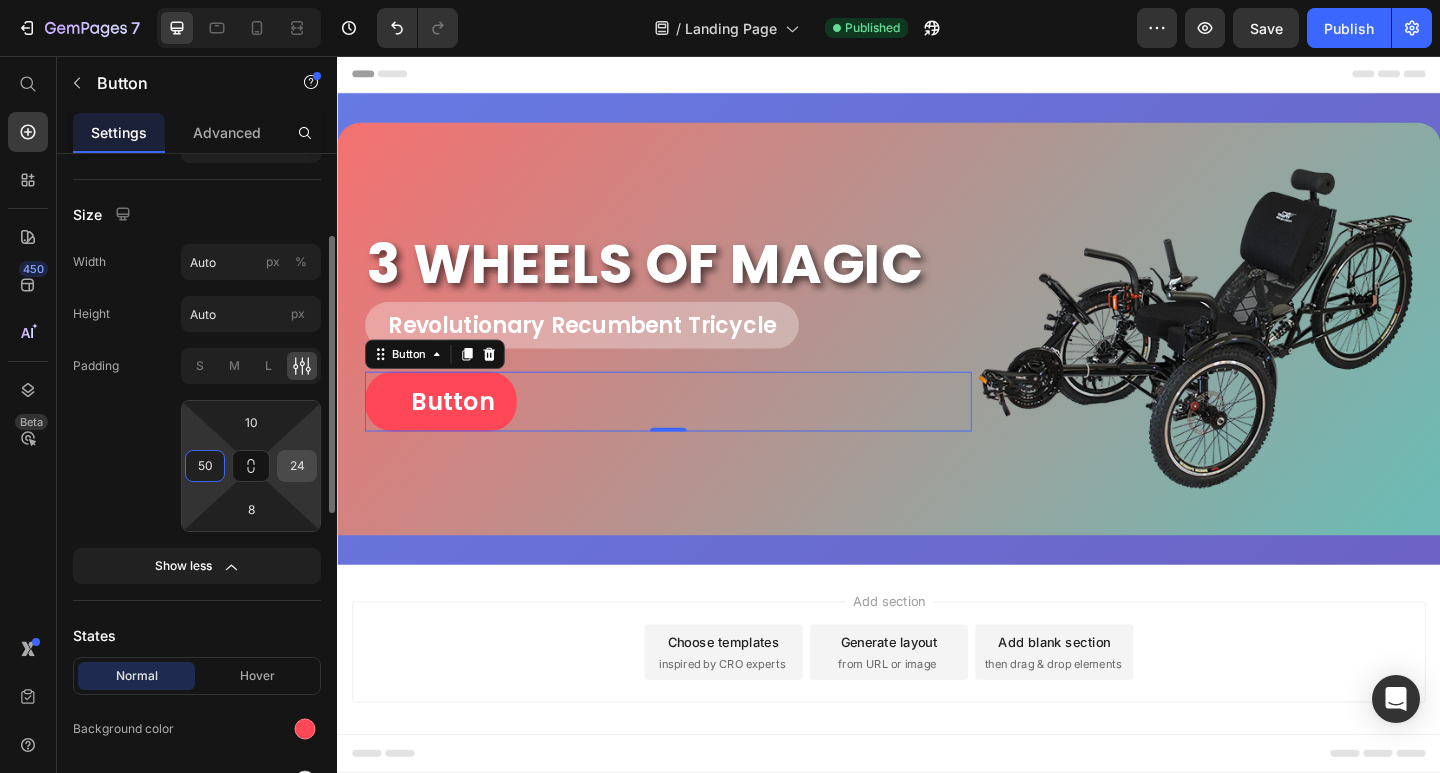 type on "50" 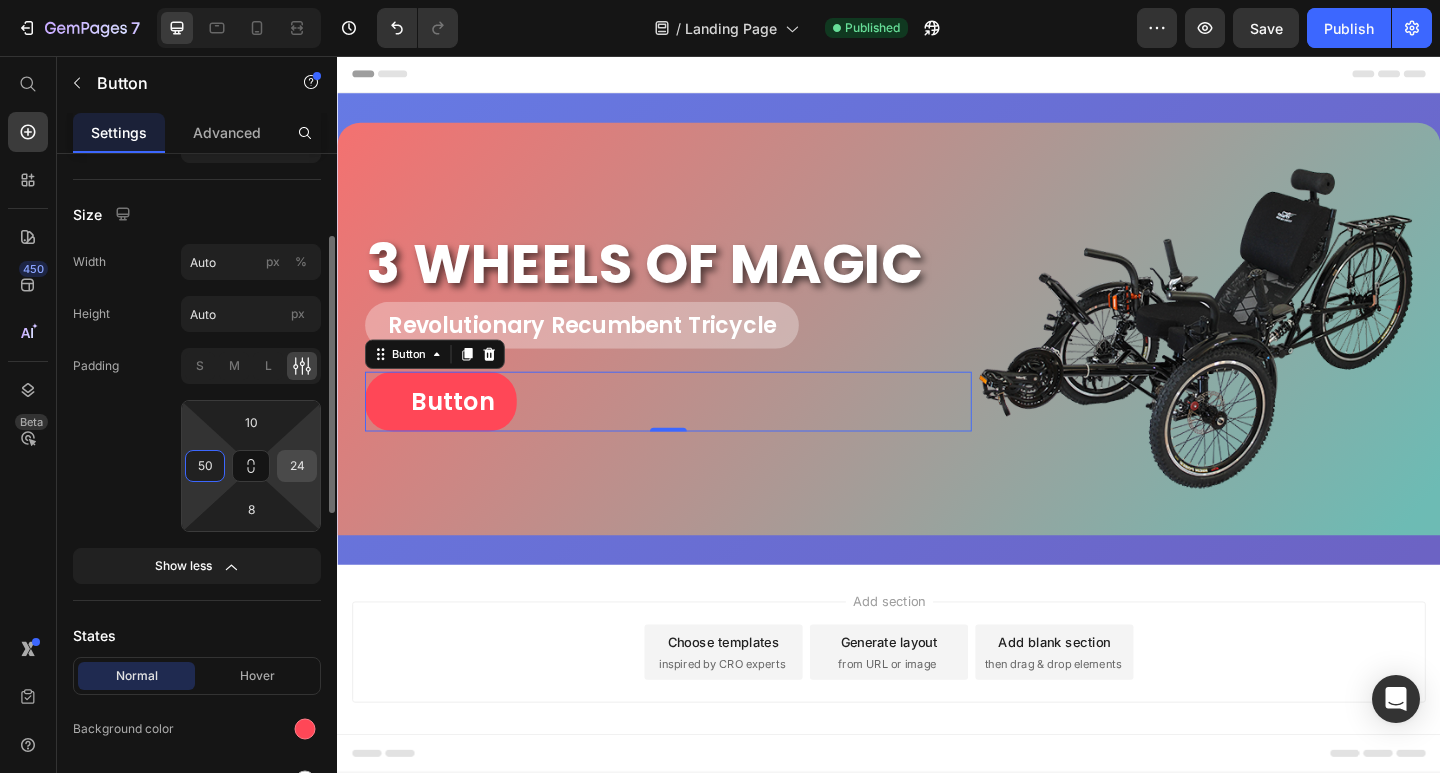 click on "24" at bounding box center (297, 466) 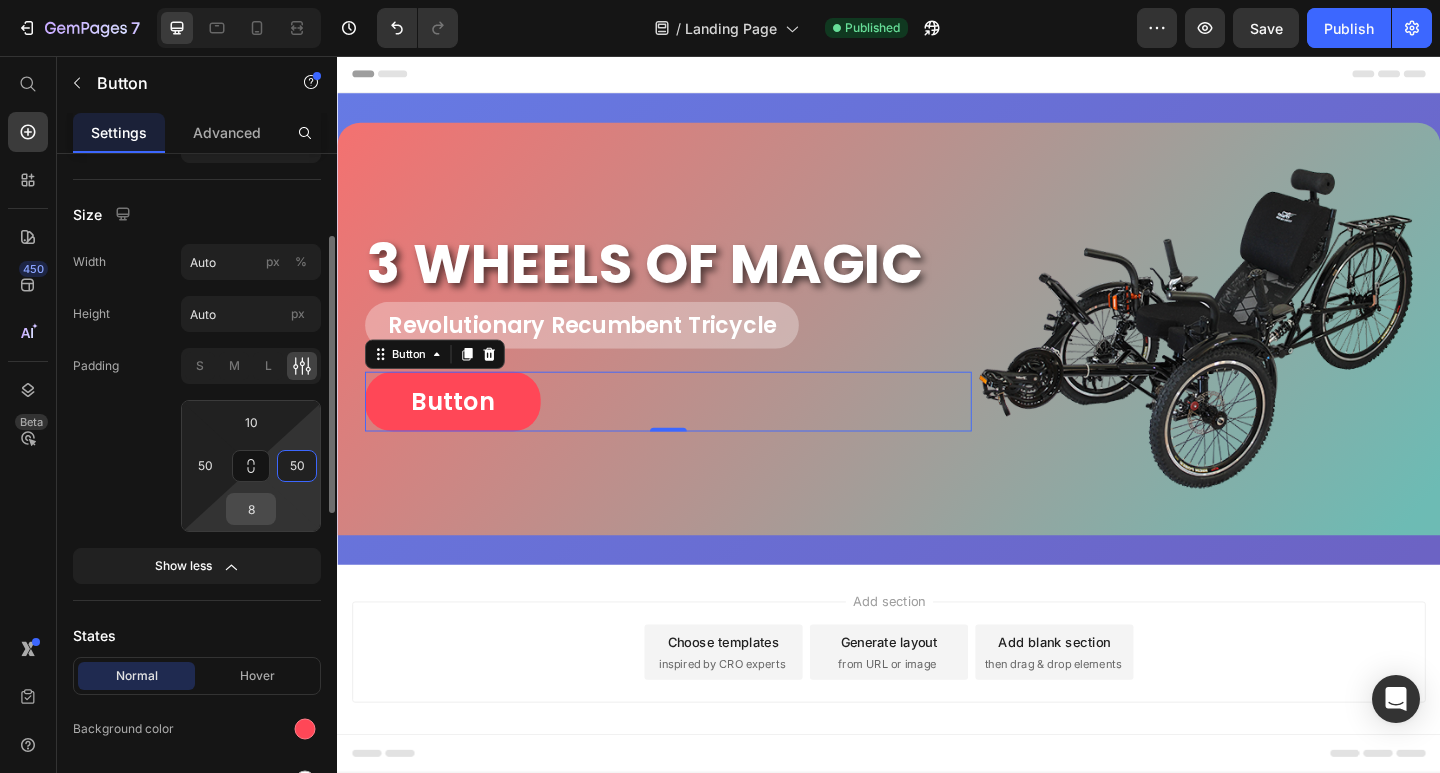 type on "50" 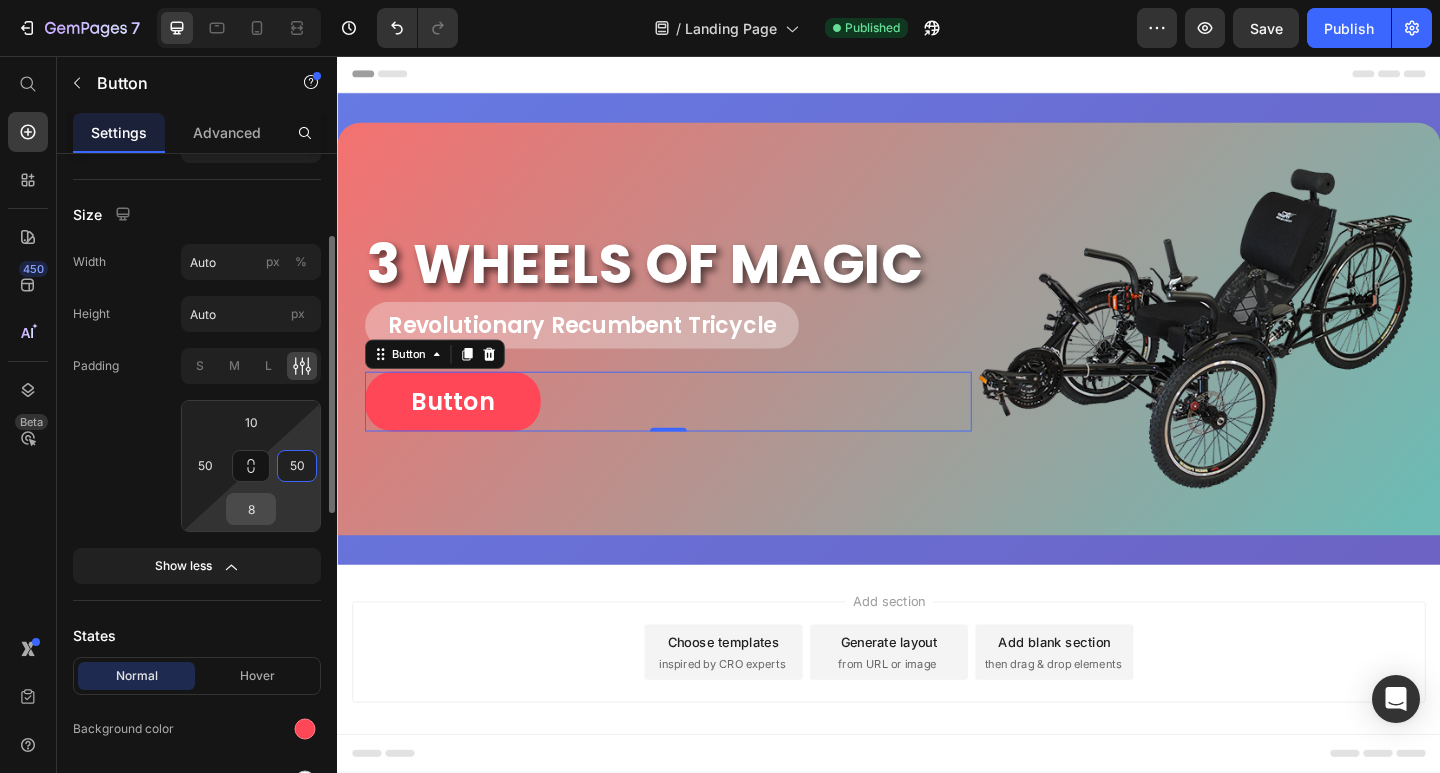 click on "8" at bounding box center [251, 509] 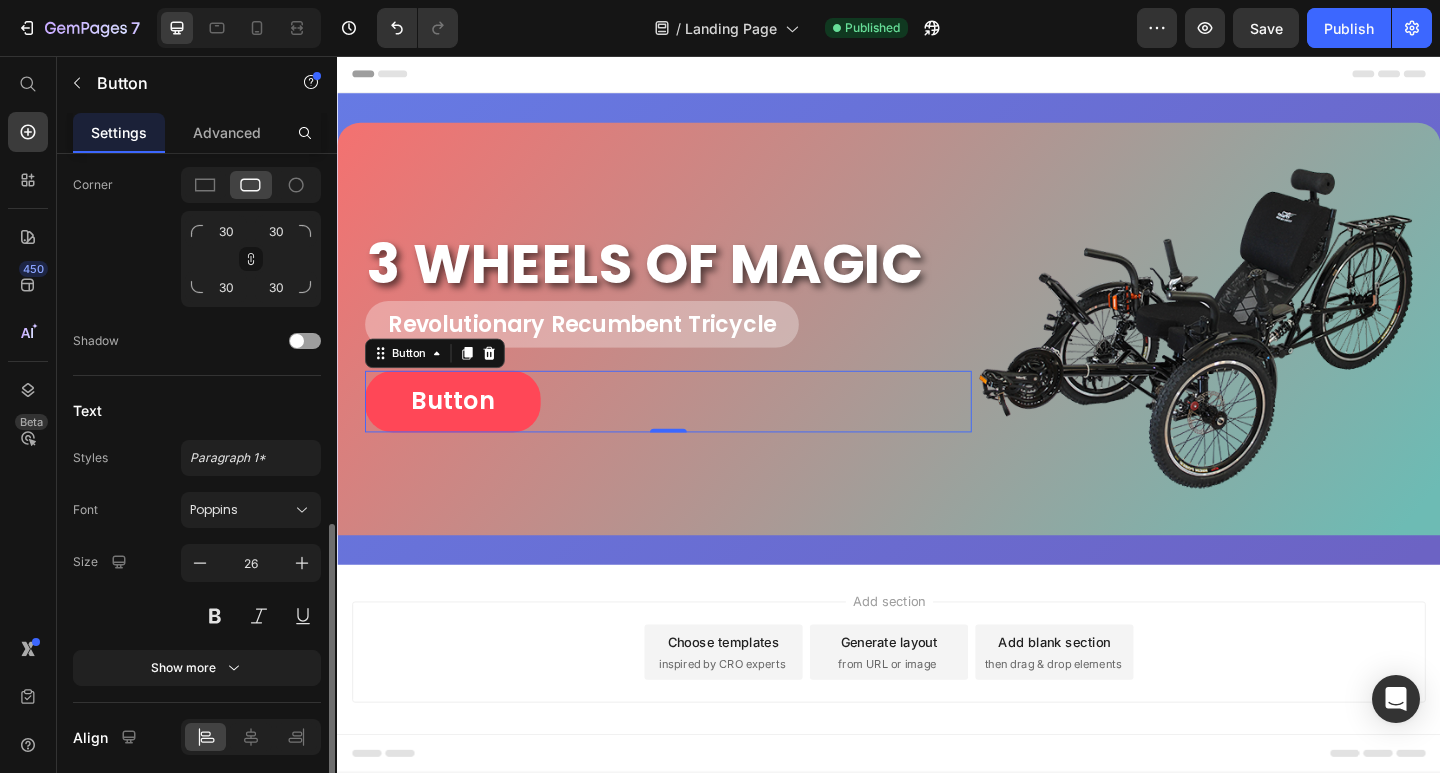 scroll, scrollTop: 969, scrollLeft: 0, axis: vertical 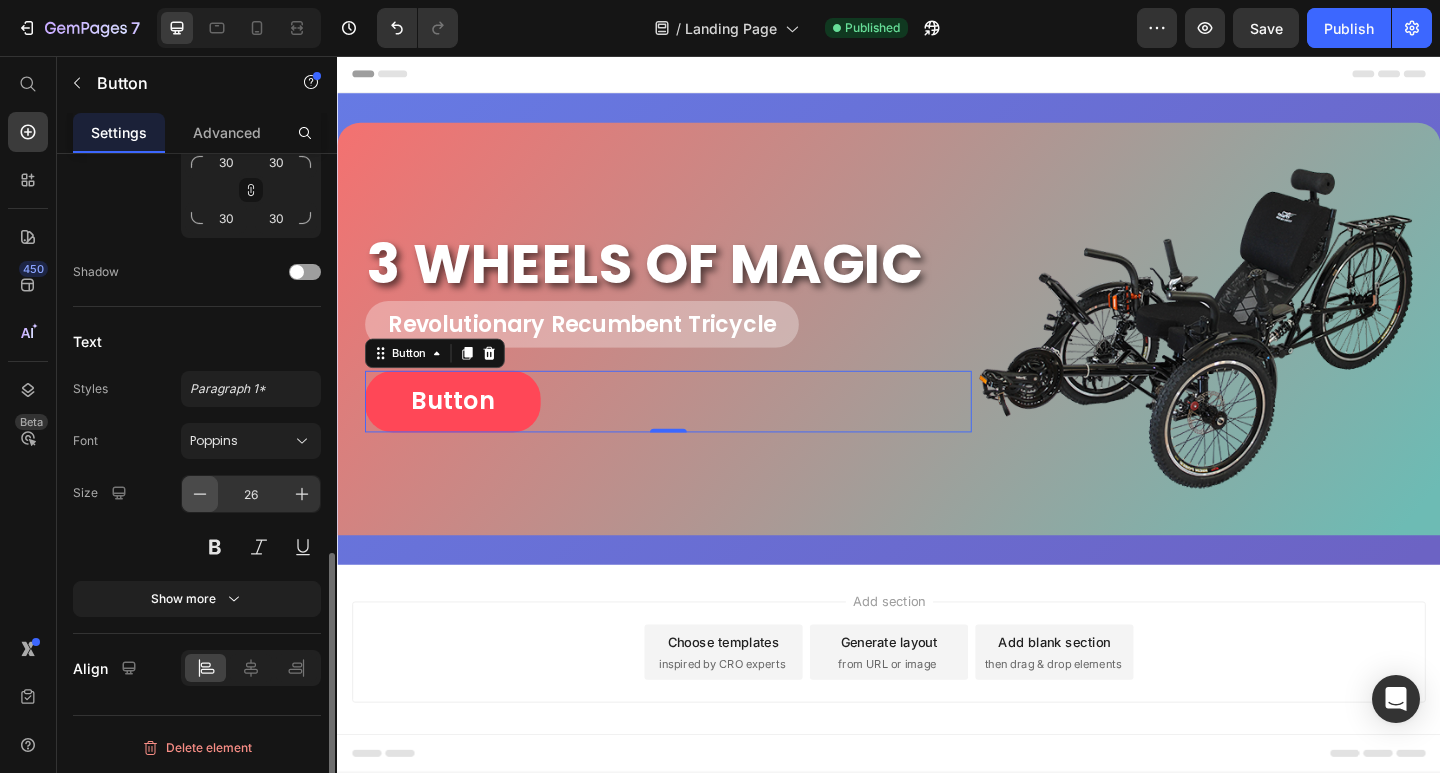 type on "10" 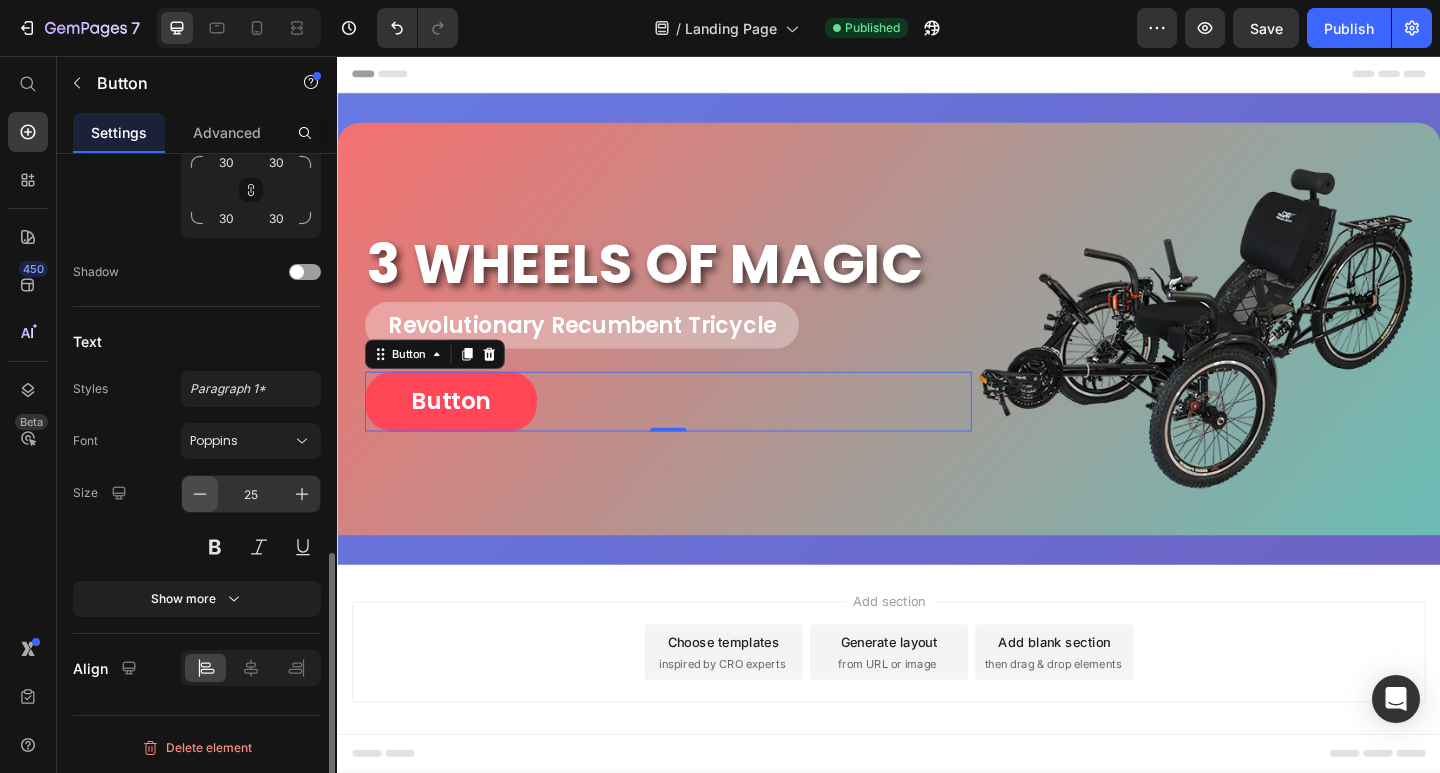 click at bounding box center (200, 494) 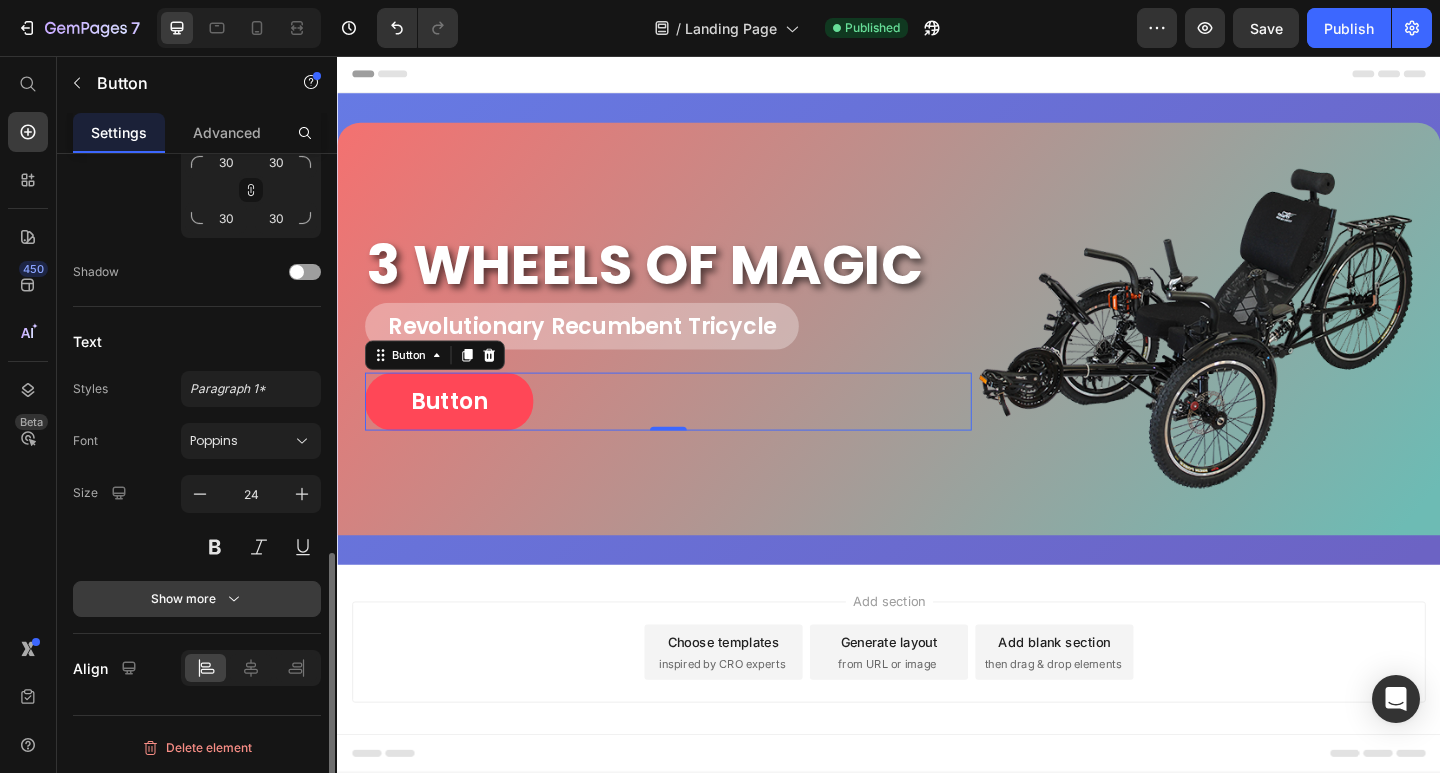 click 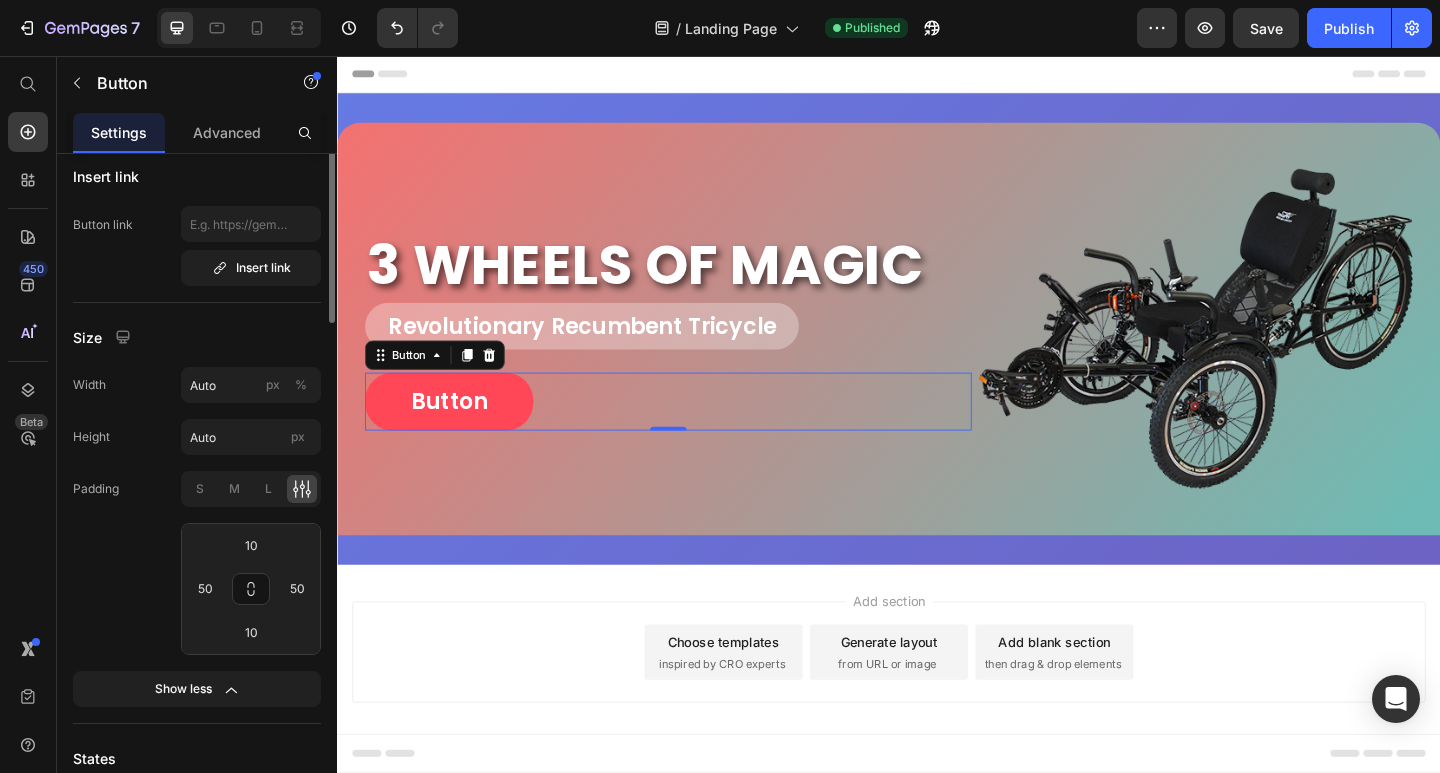 scroll, scrollTop: 0, scrollLeft: 0, axis: both 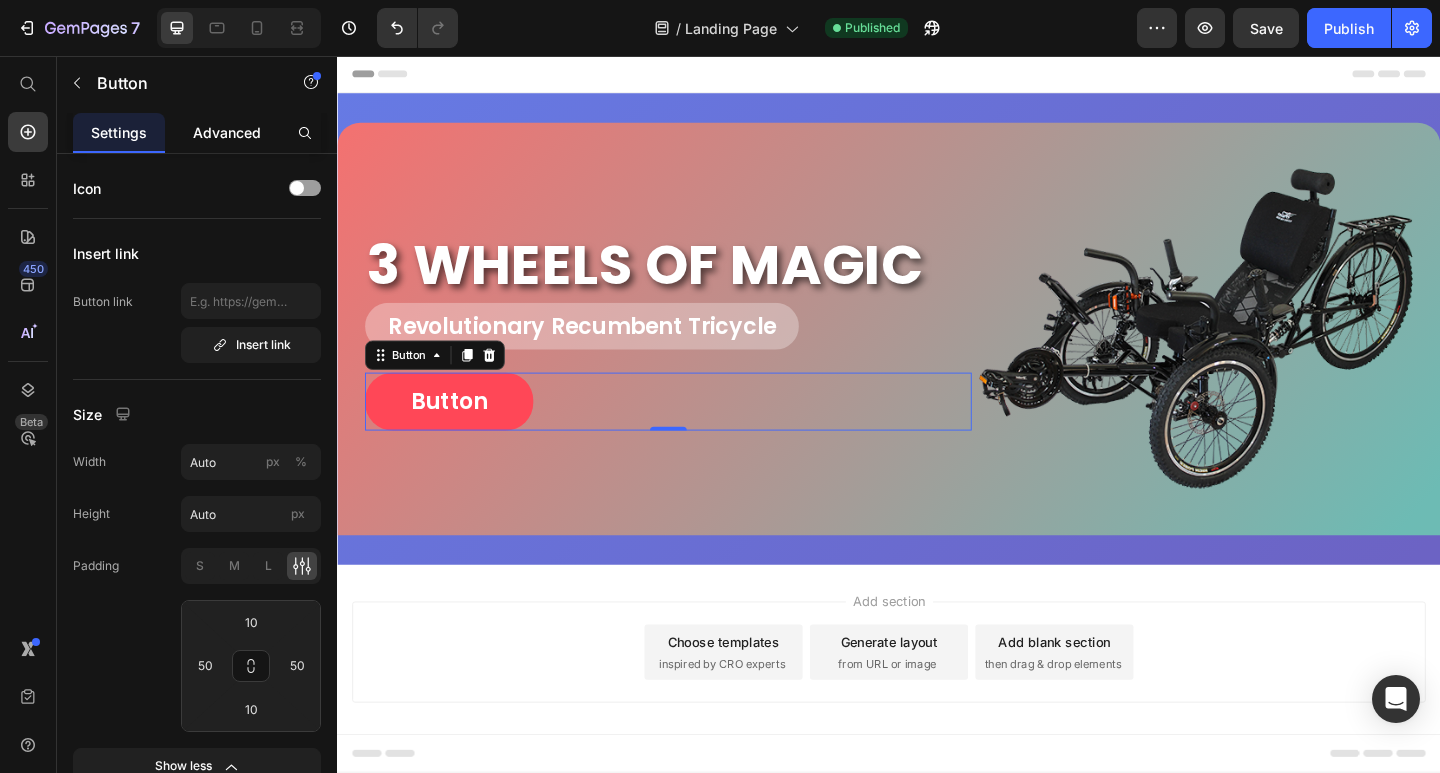click on "Advanced" at bounding box center (227, 132) 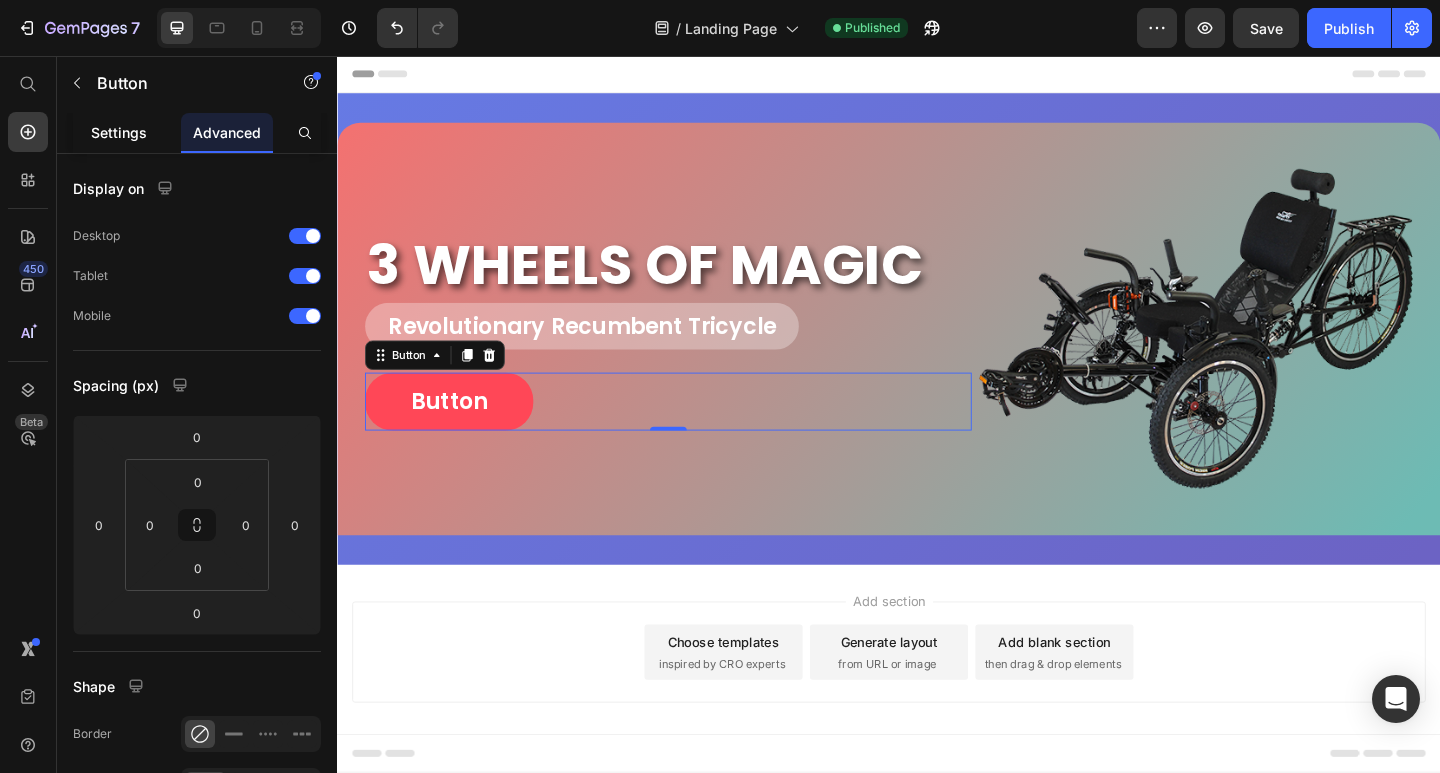 click on "Settings" at bounding box center [119, 132] 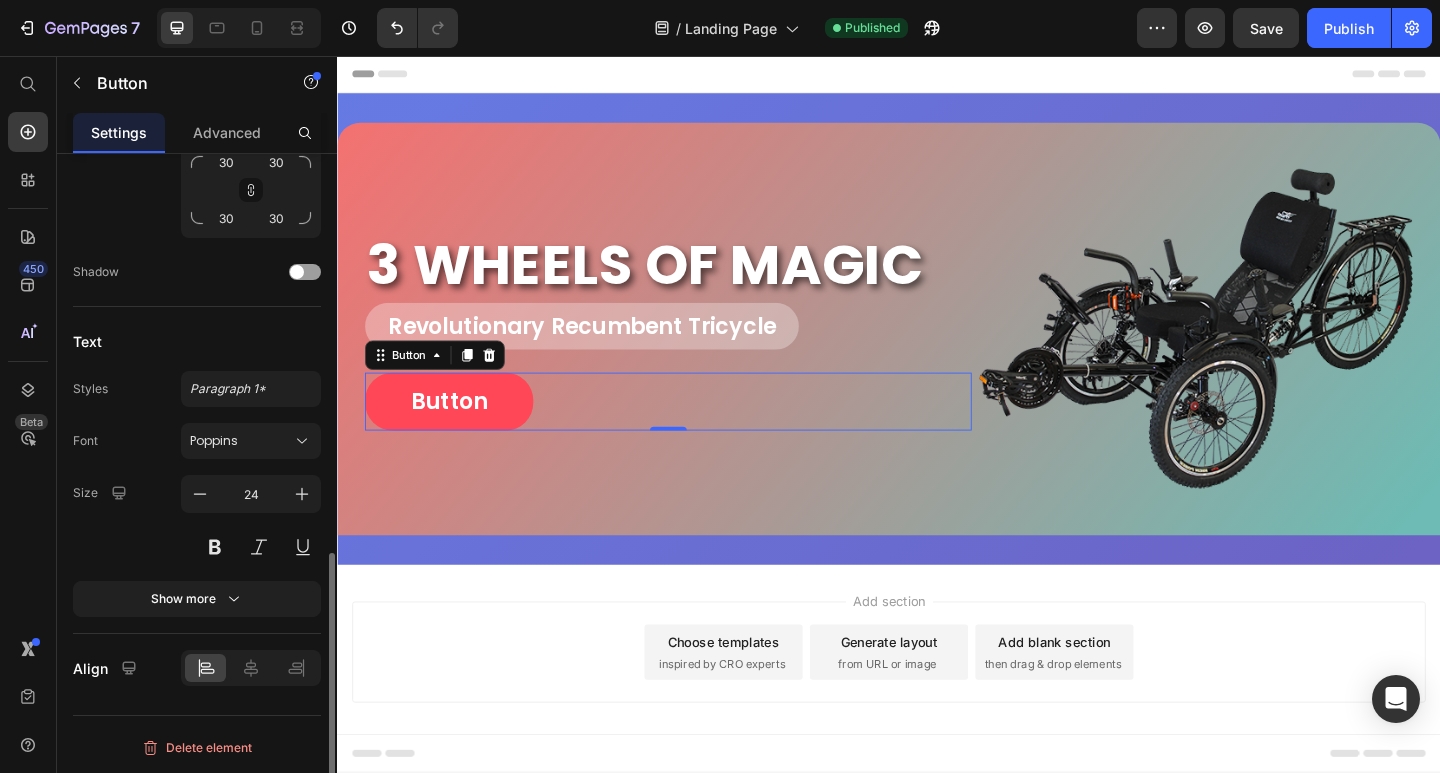 scroll, scrollTop: 669, scrollLeft: 0, axis: vertical 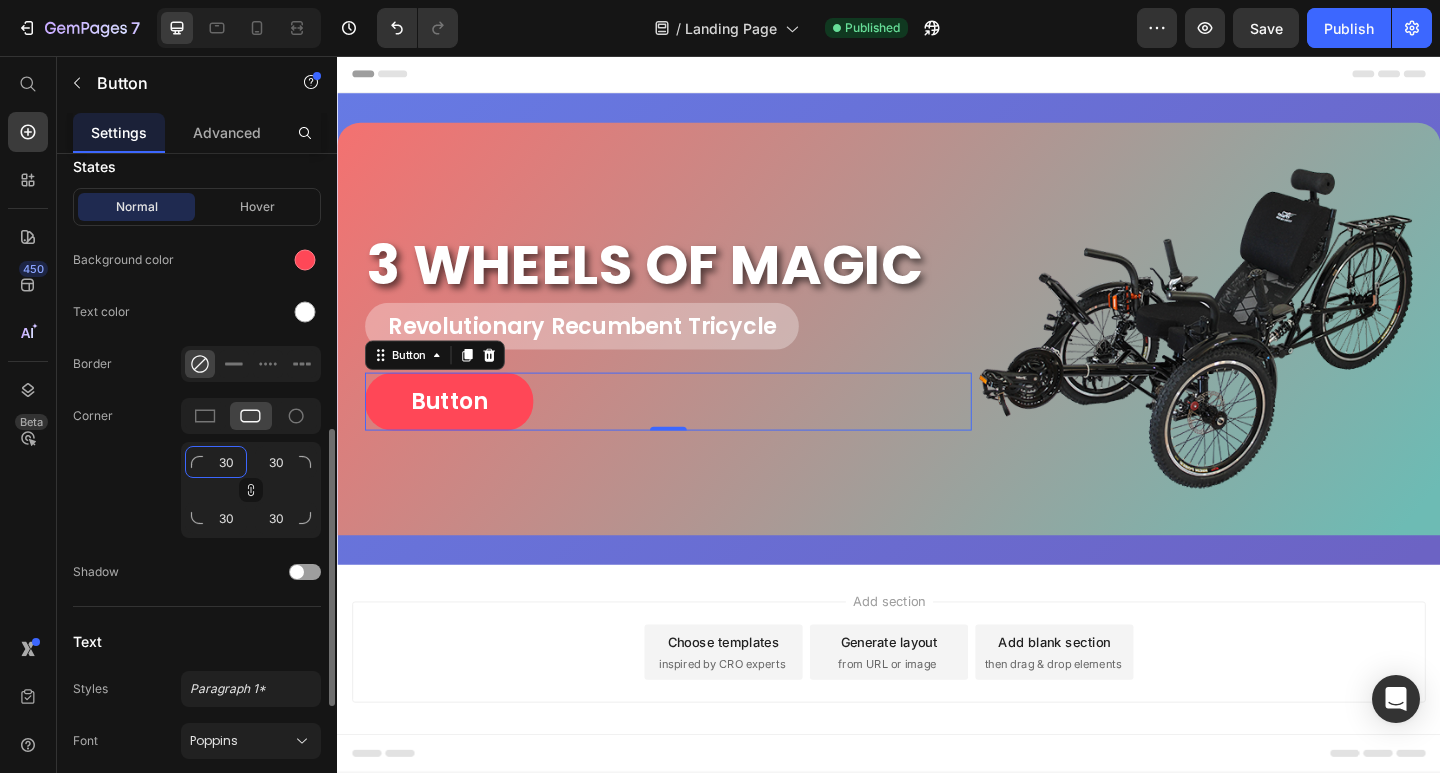 click on "30" 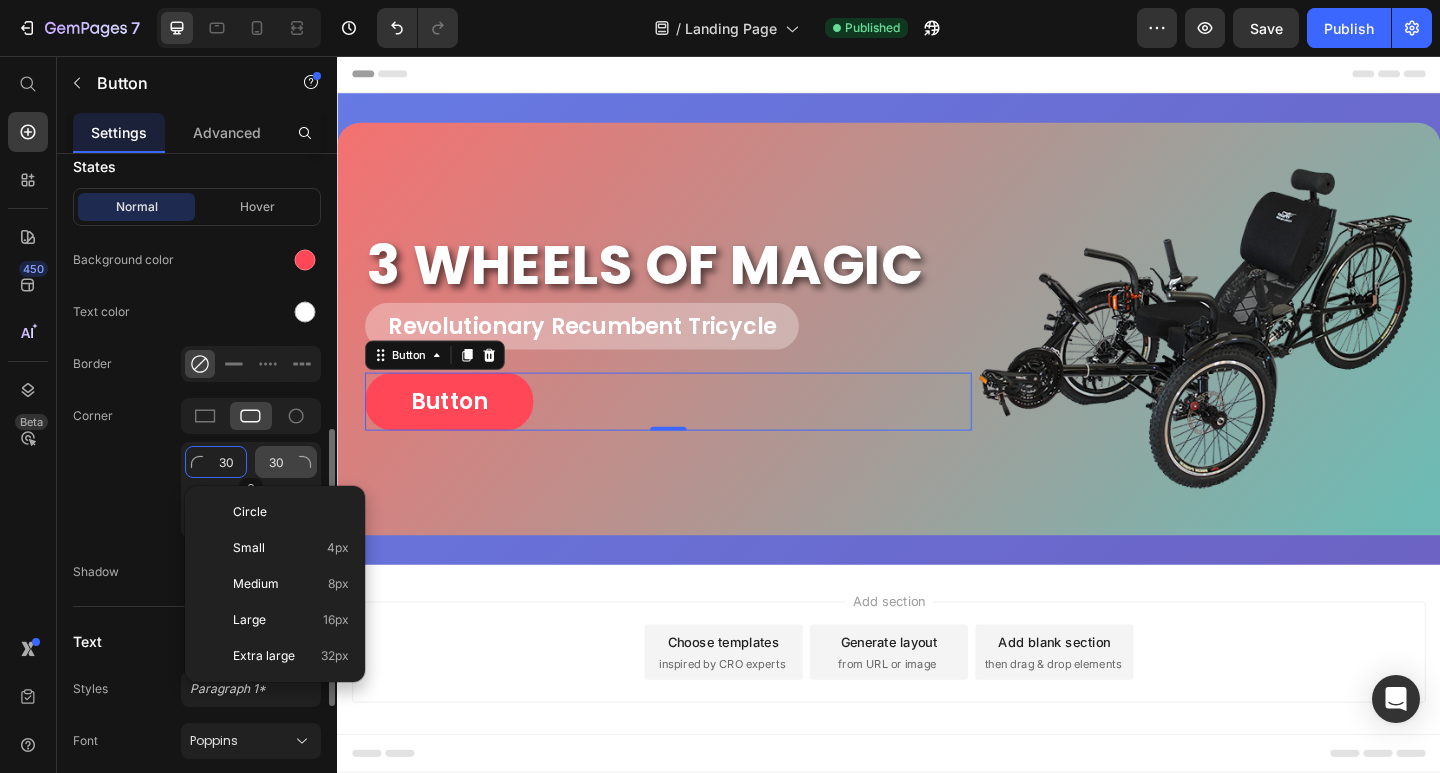 type on "4" 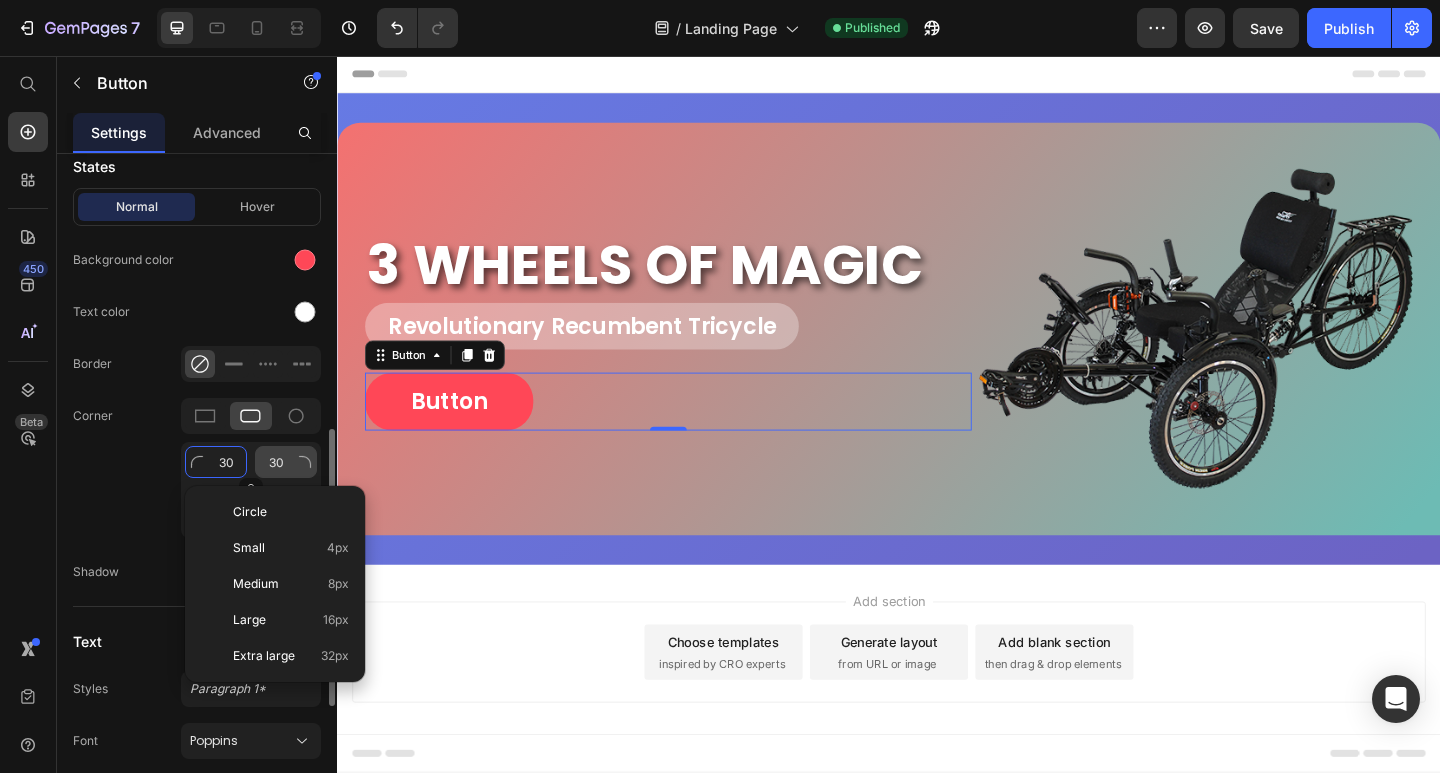 type on "4" 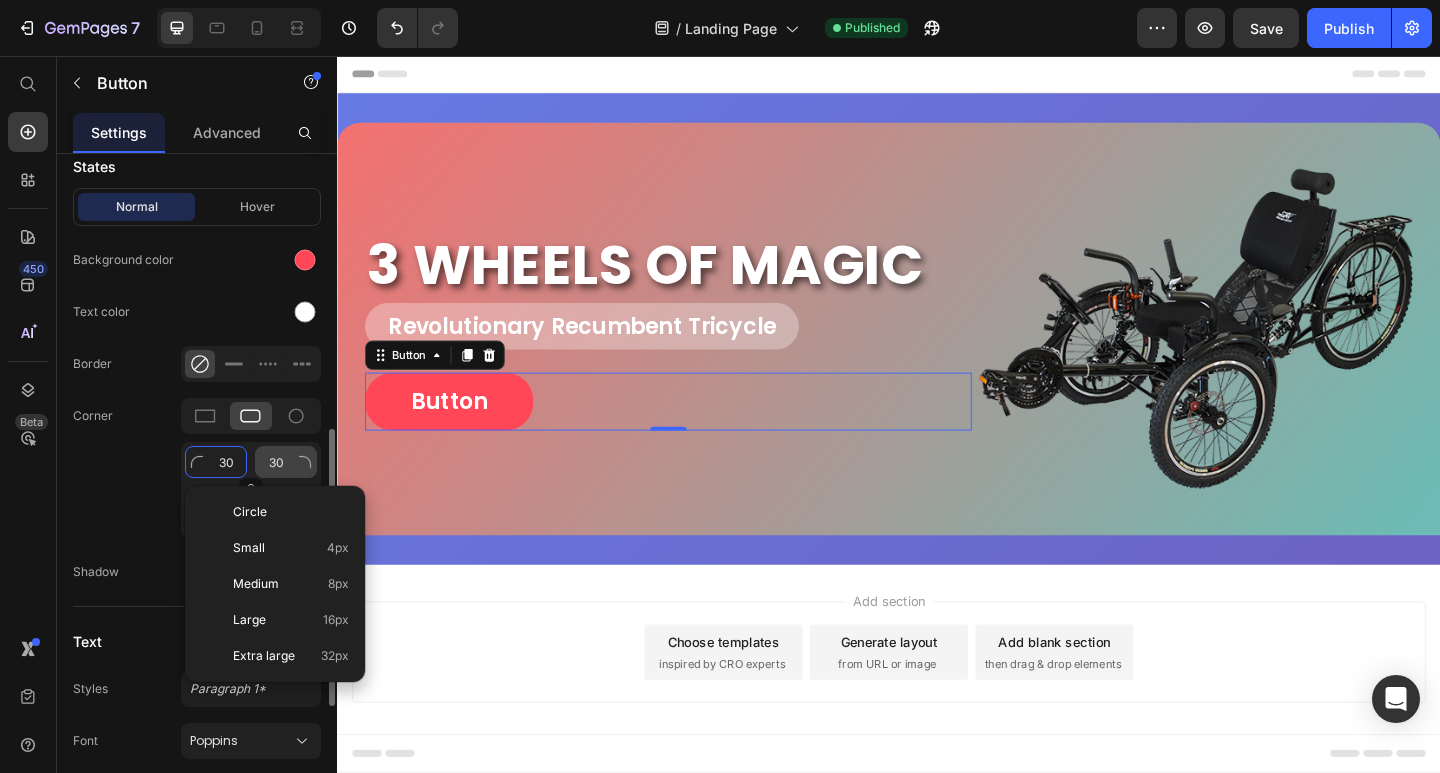 type on "4" 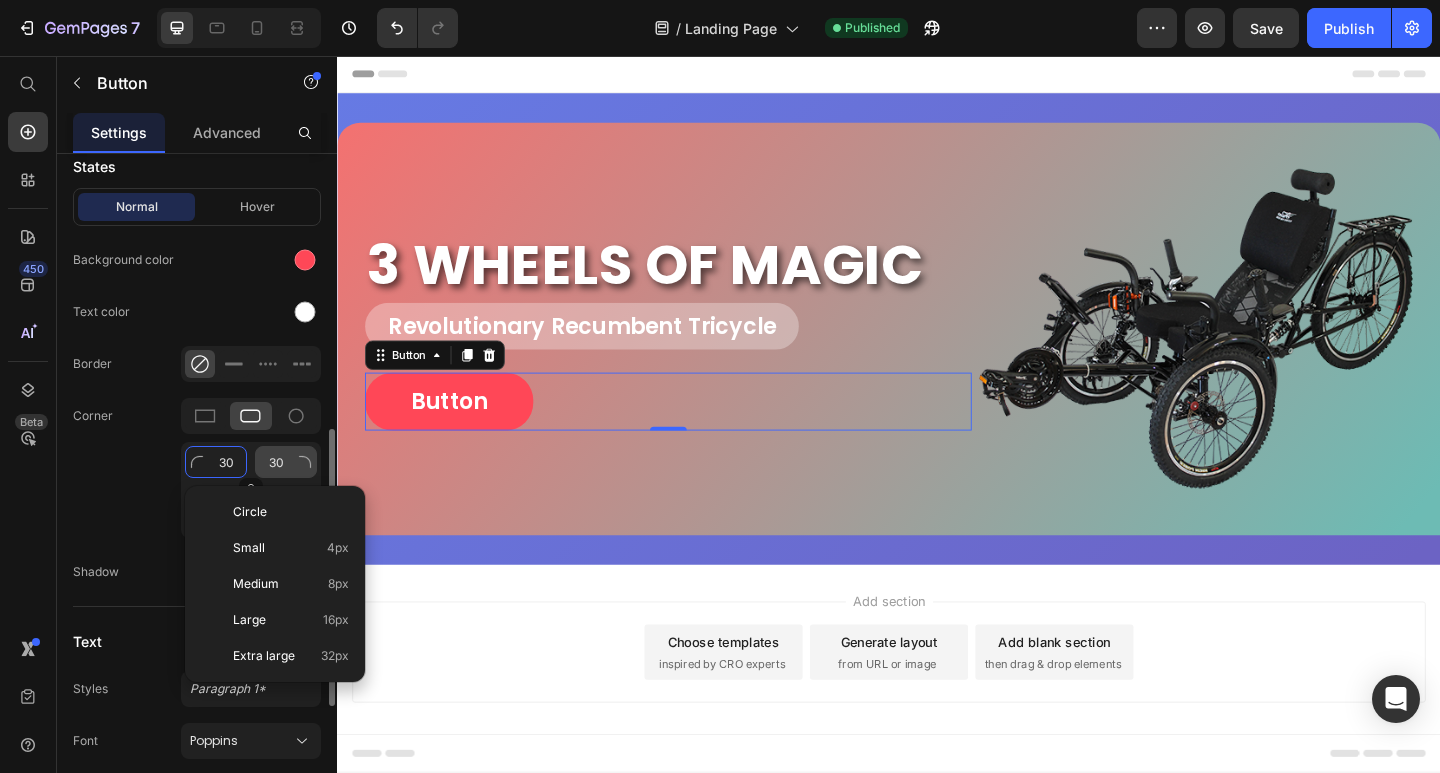 type on "4" 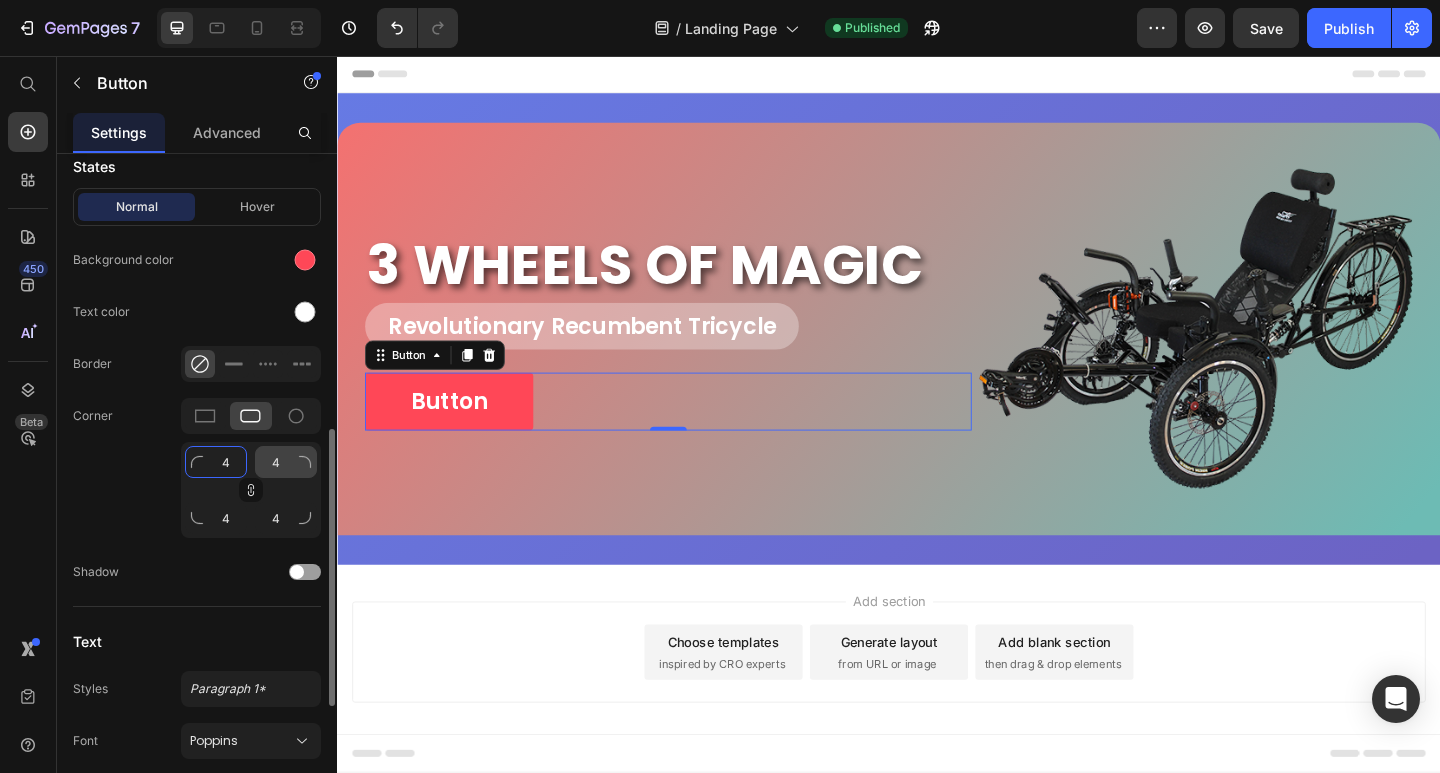 type on "40" 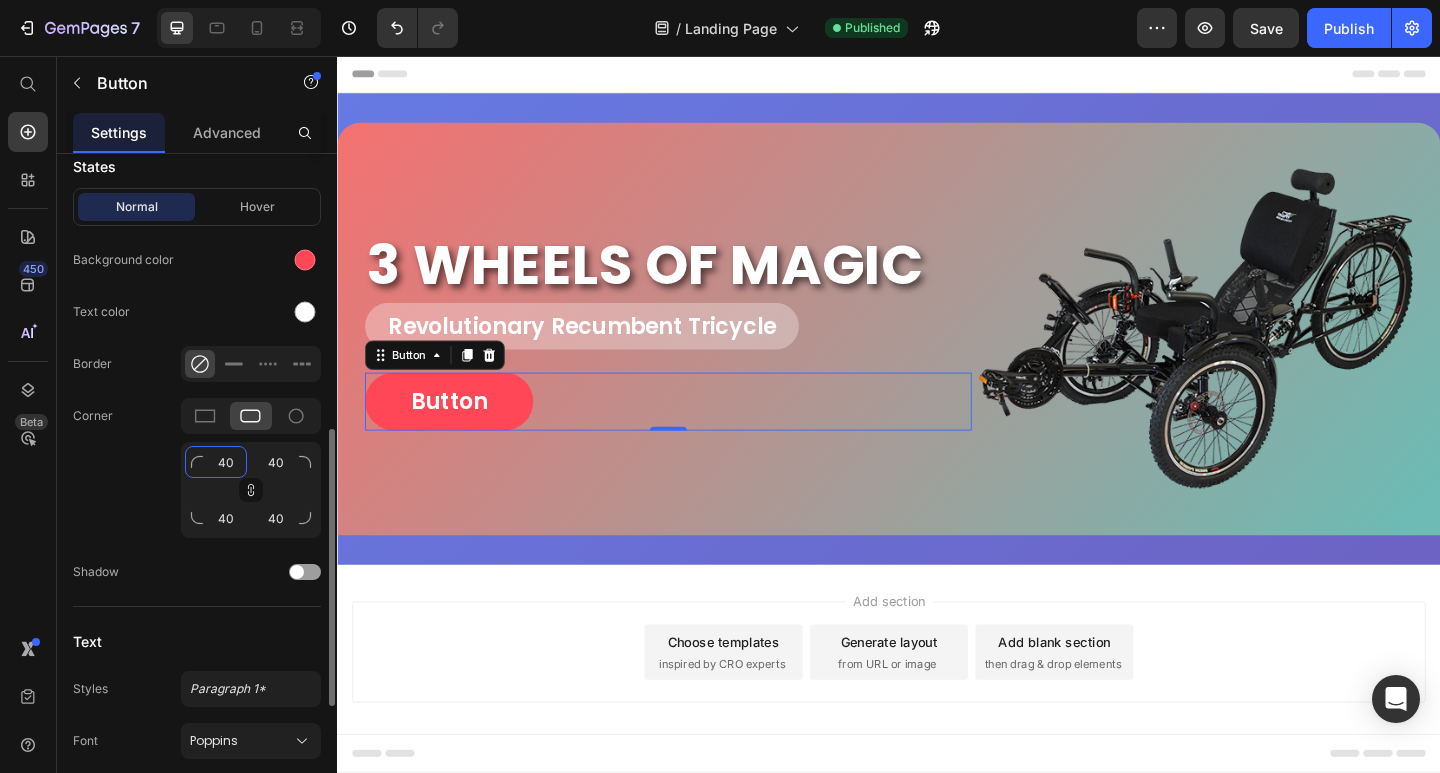 drag, startPoint x: 233, startPoint y: 455, endPoint x: 208, endPoint y: 458, distance: 25.179358 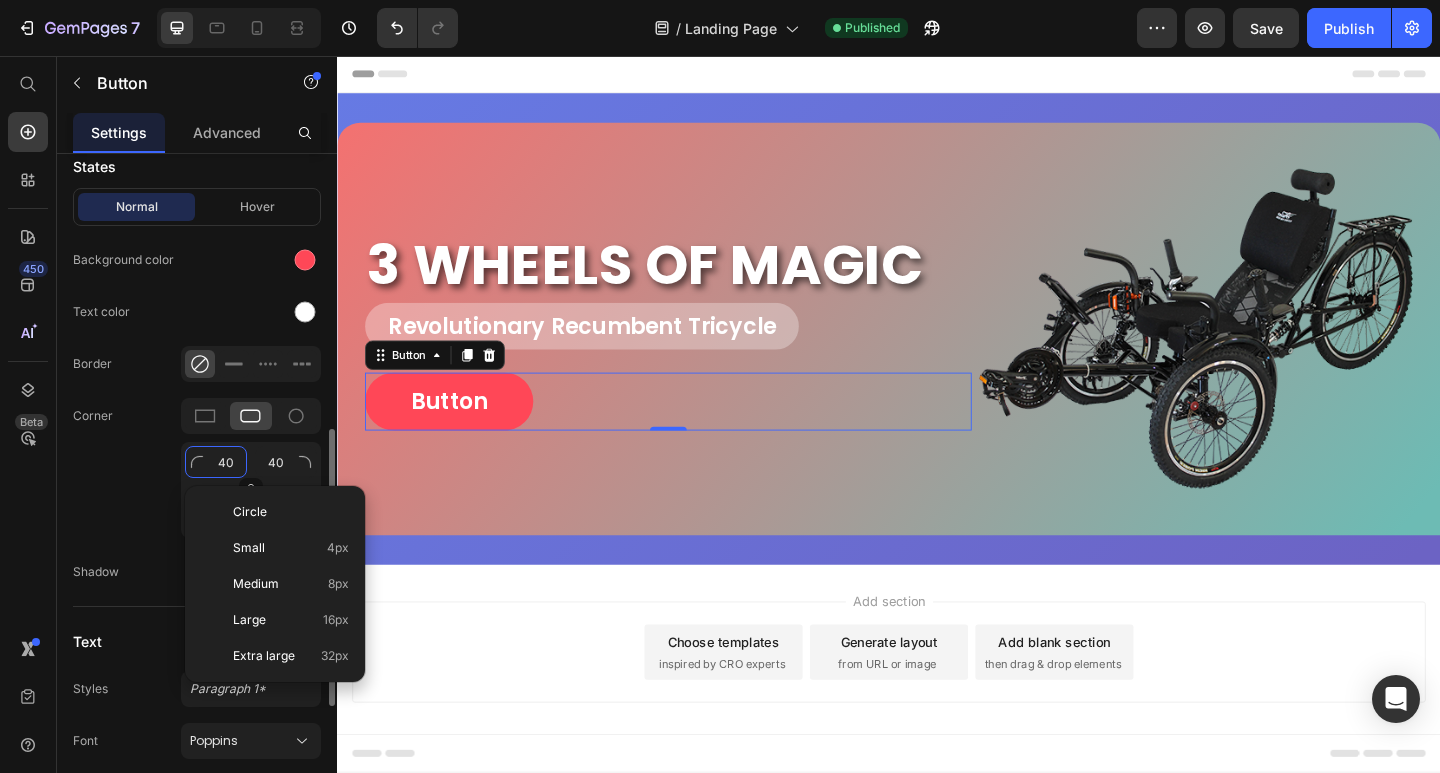 type on "5" 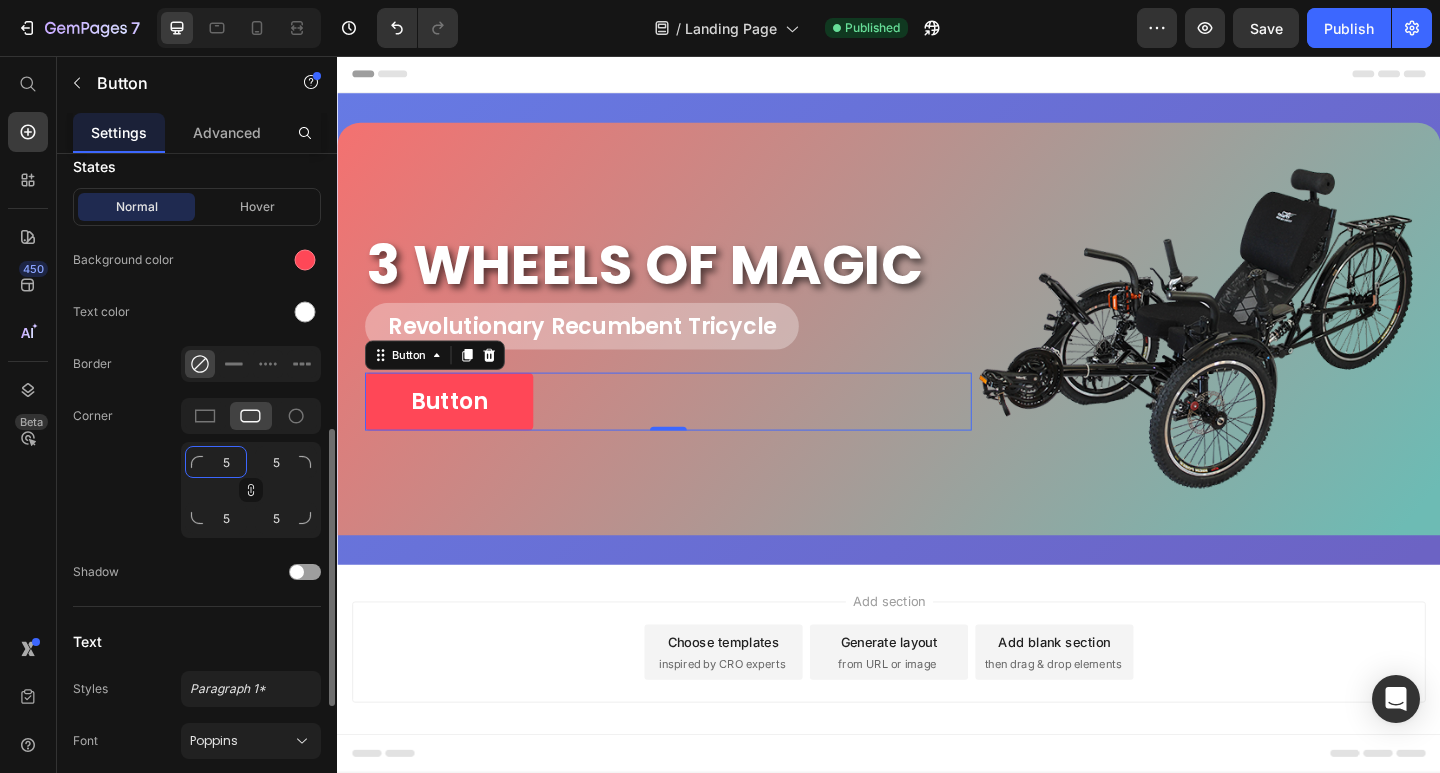 type on "50" 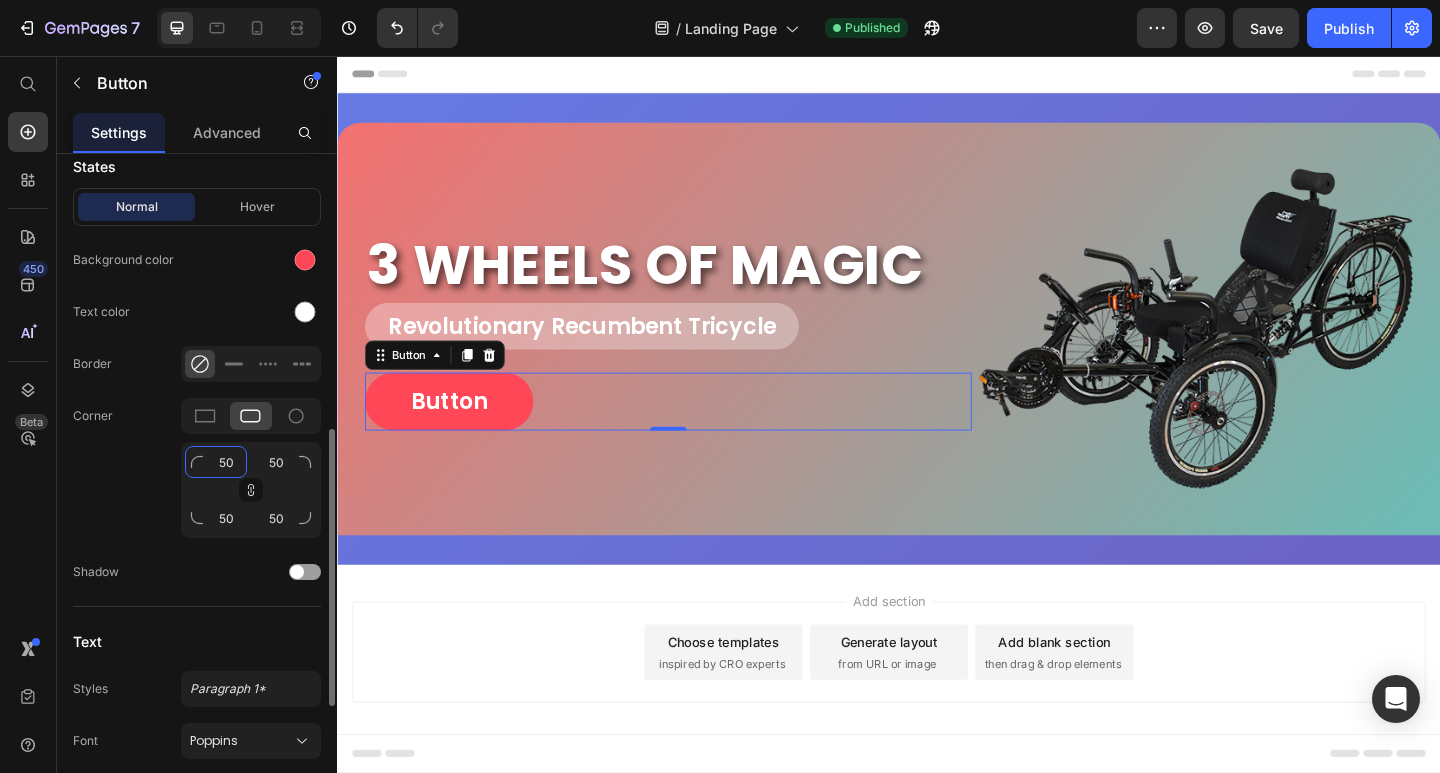 type on "50" 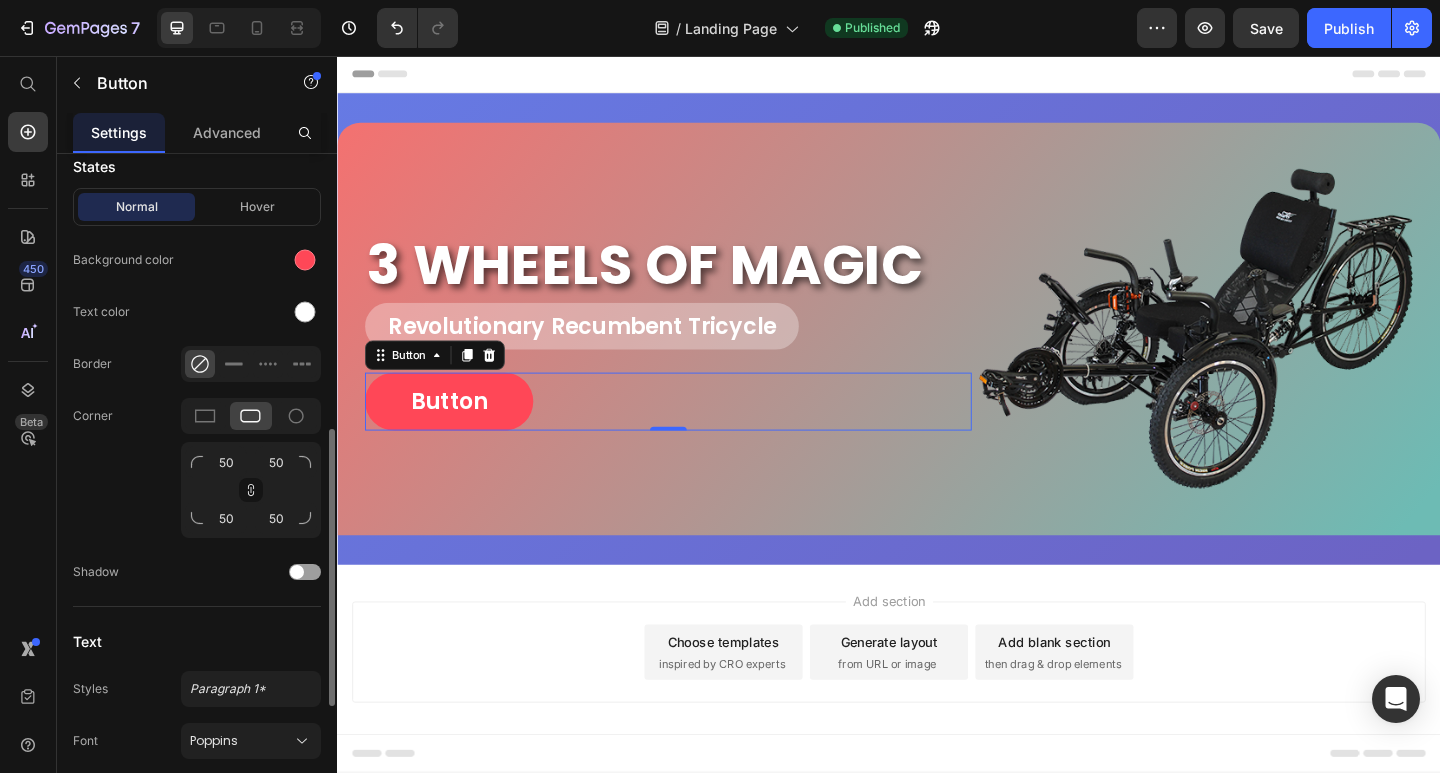 click on "Corner 50 50 50 50" 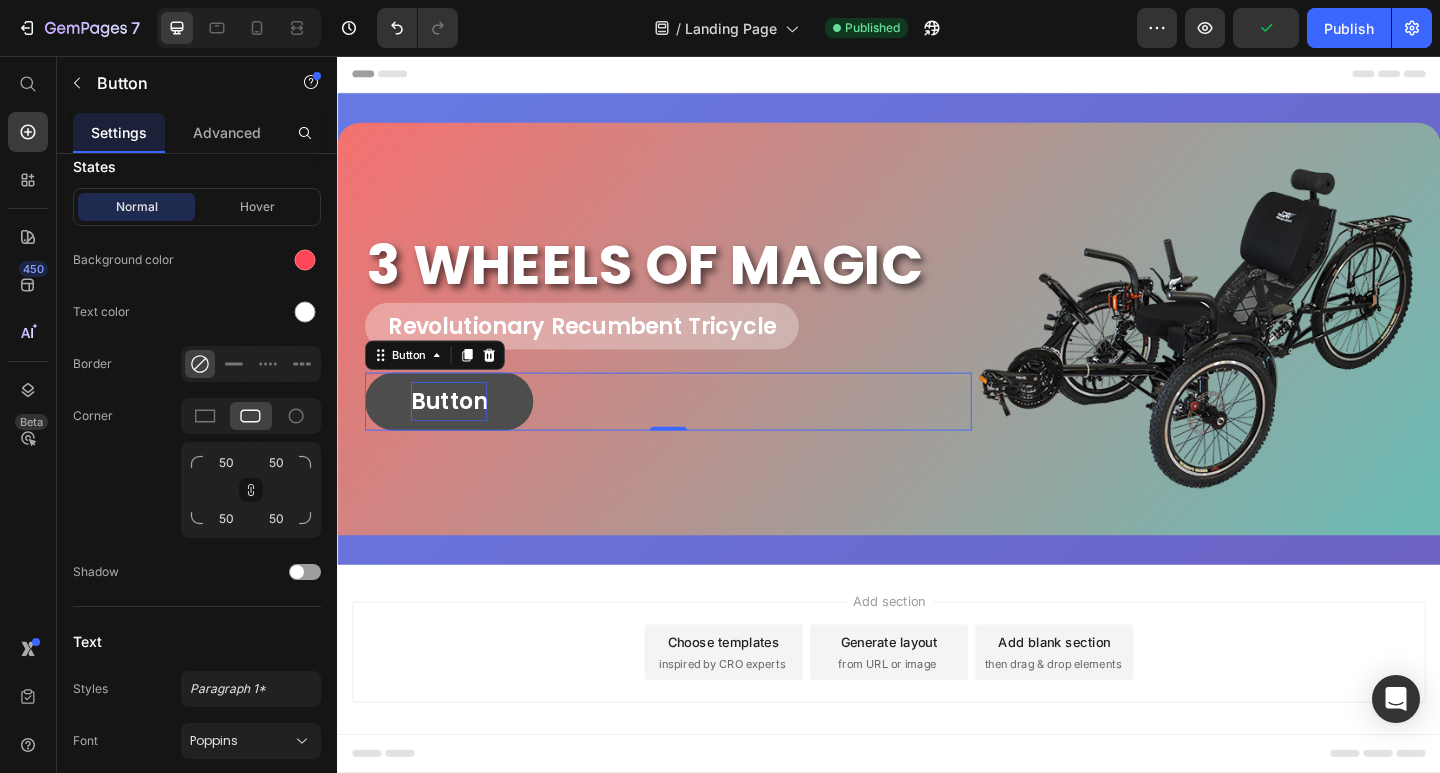 click on "Button" at bounding box center [458, 432] 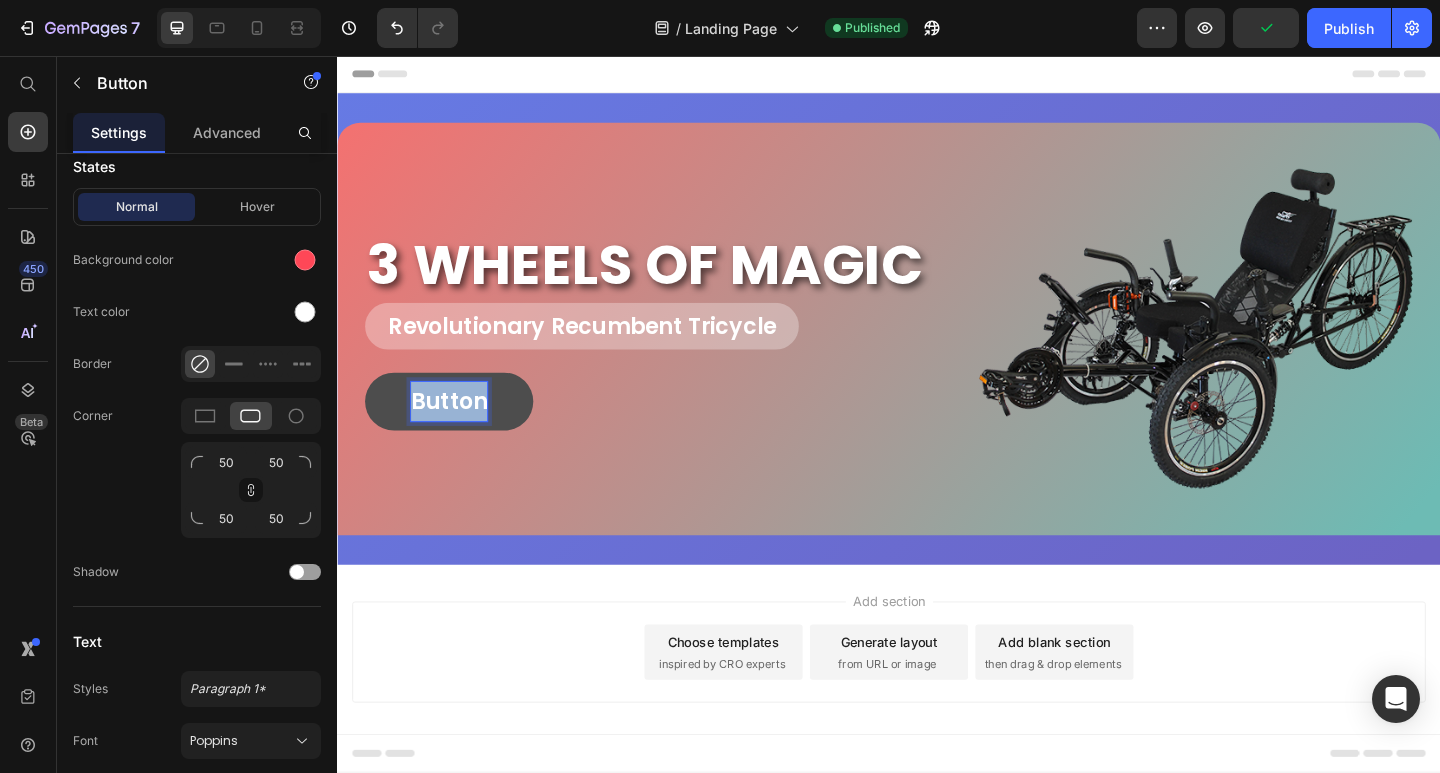 drag, startPoint x: 495, startPoint y: 421, endPoint x: 405, endPoint y: 423, distance: 90.02222 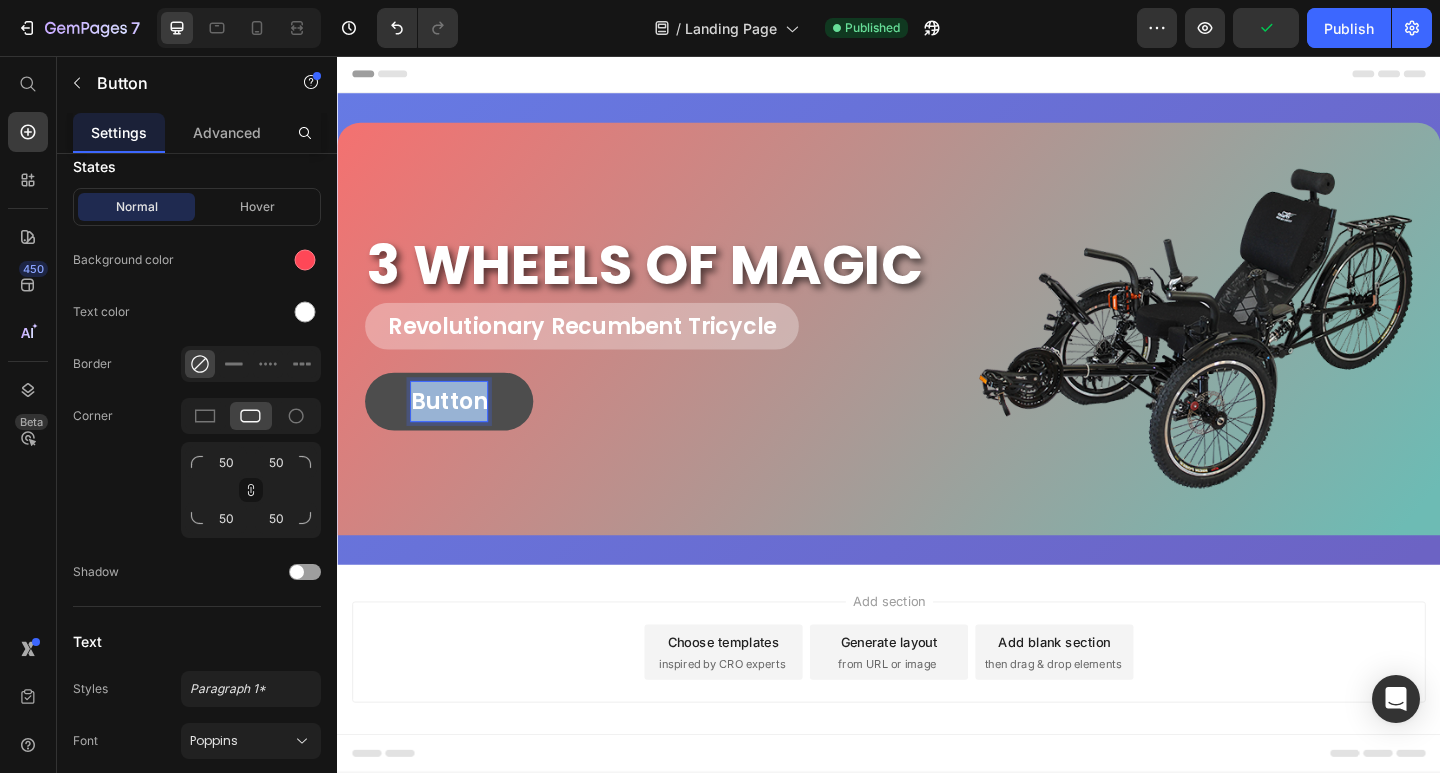 click on "Button" at bounding box center (458, 432) 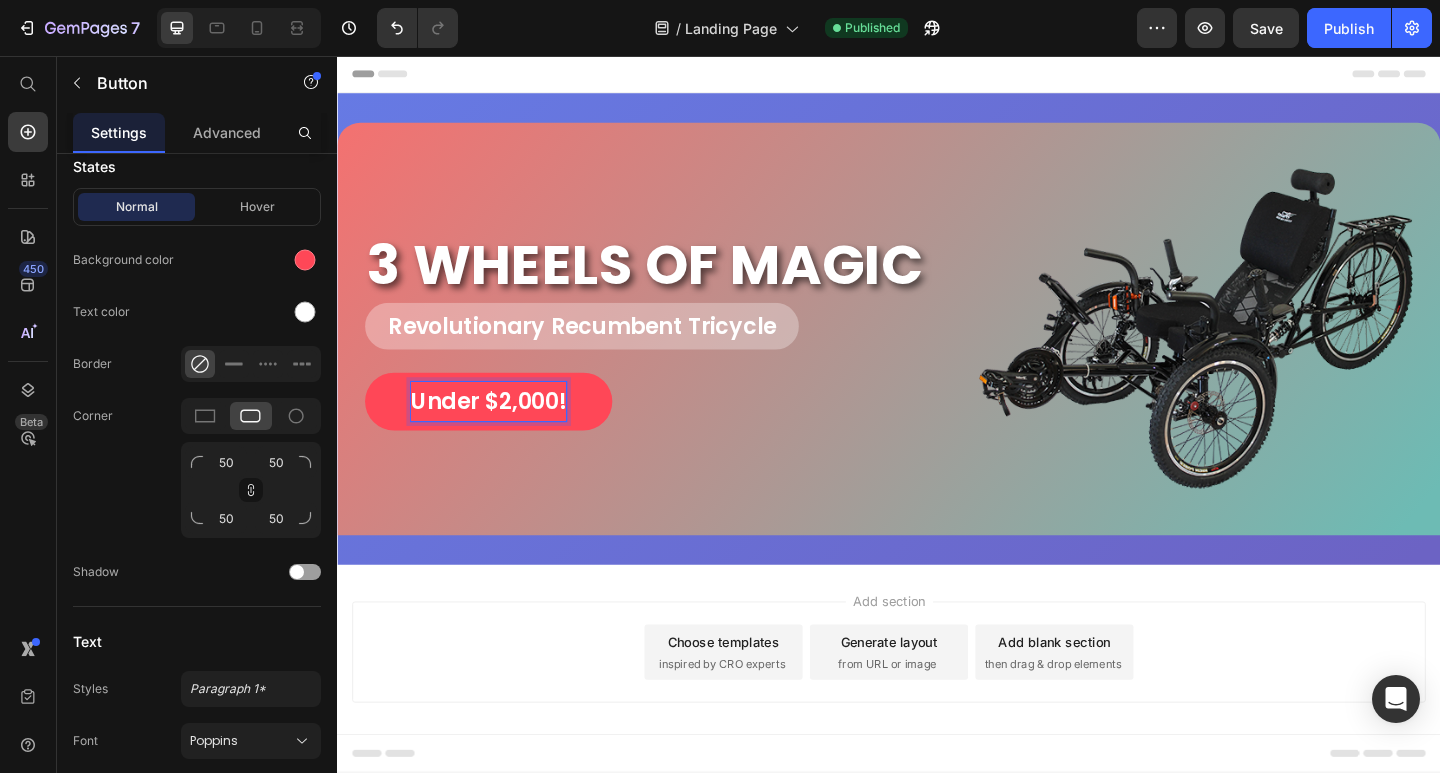 click on "Under $2,000! Button   0" at bounding box center [697, 432] 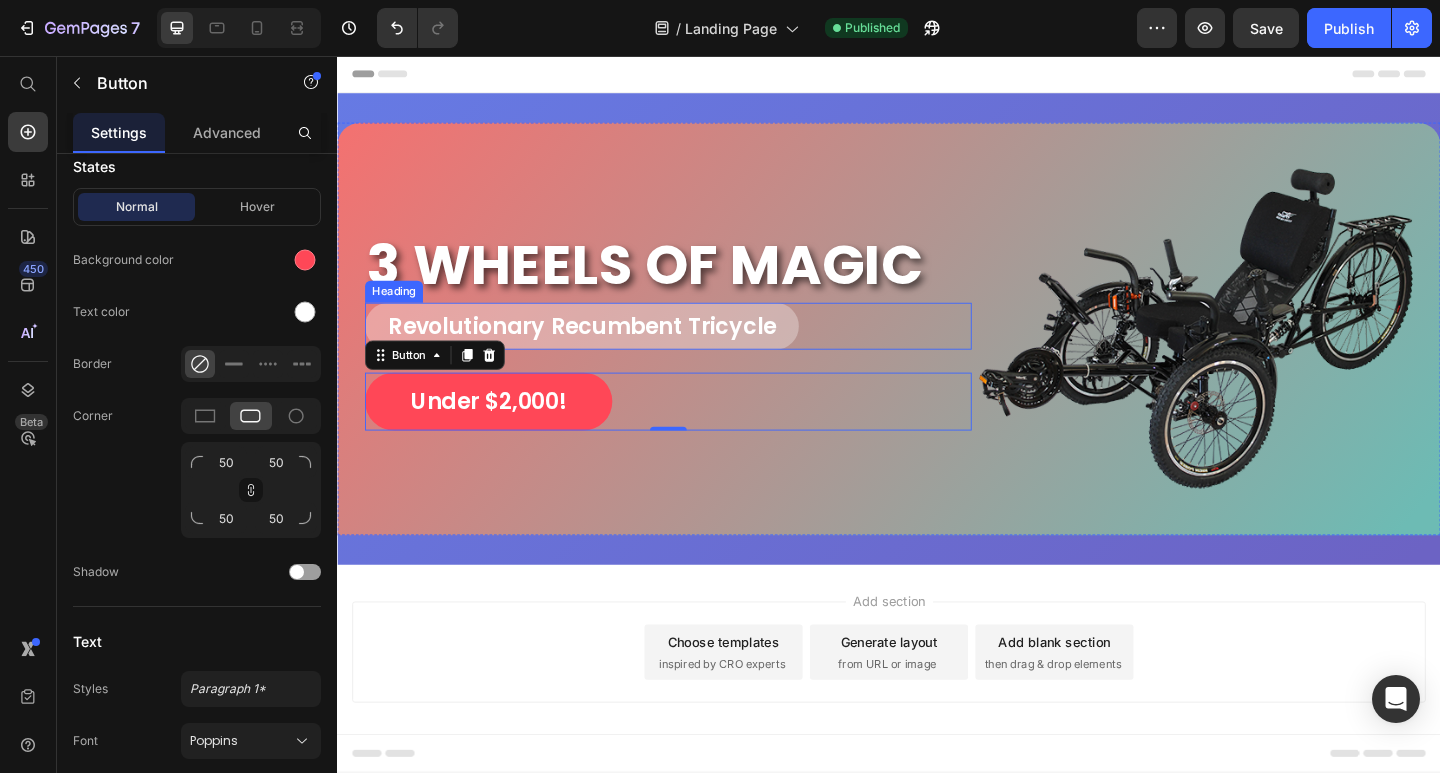 click on "Revolutionary Recumbent Tricycle" at bounding box center (603, 350) 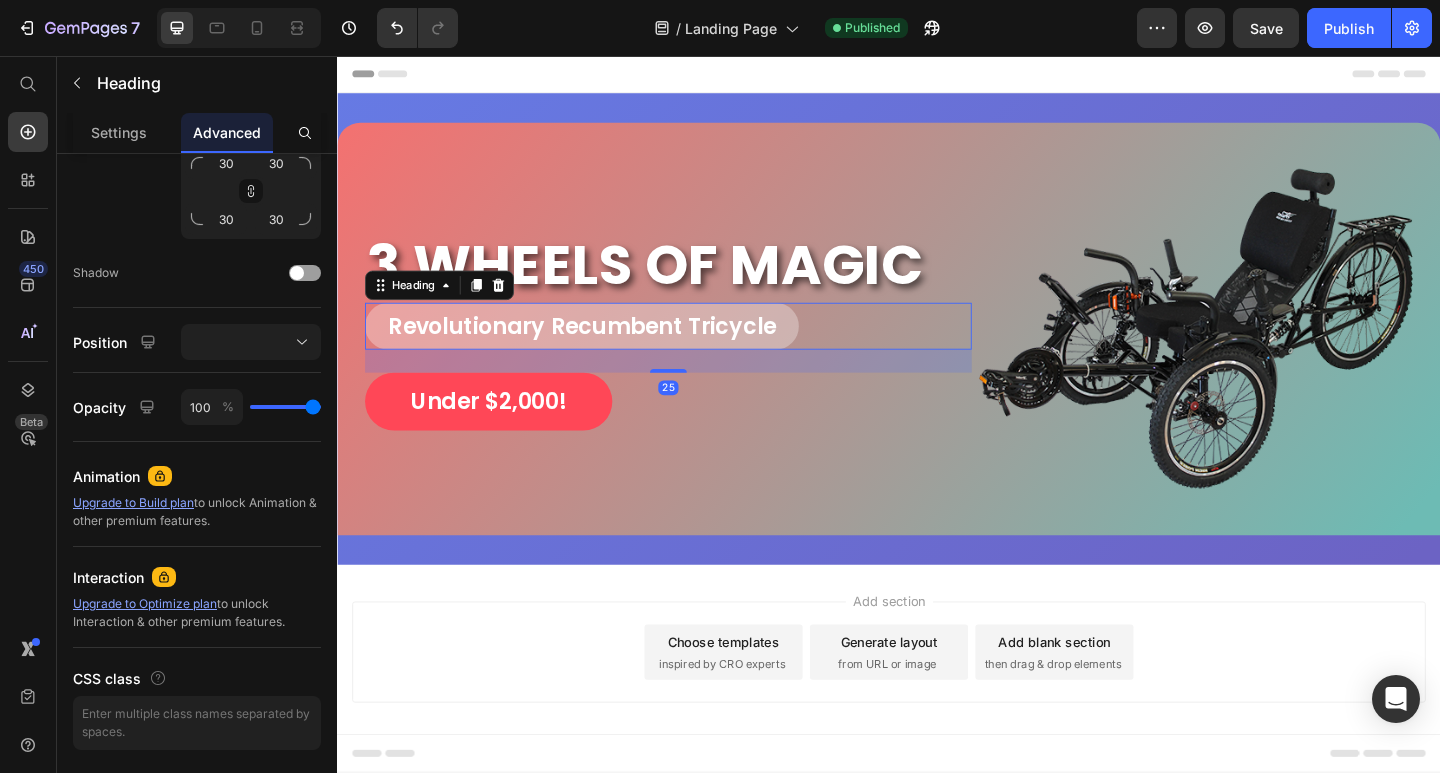 scroll, scrollTop: 0, scrollLeft: 0, axis: both 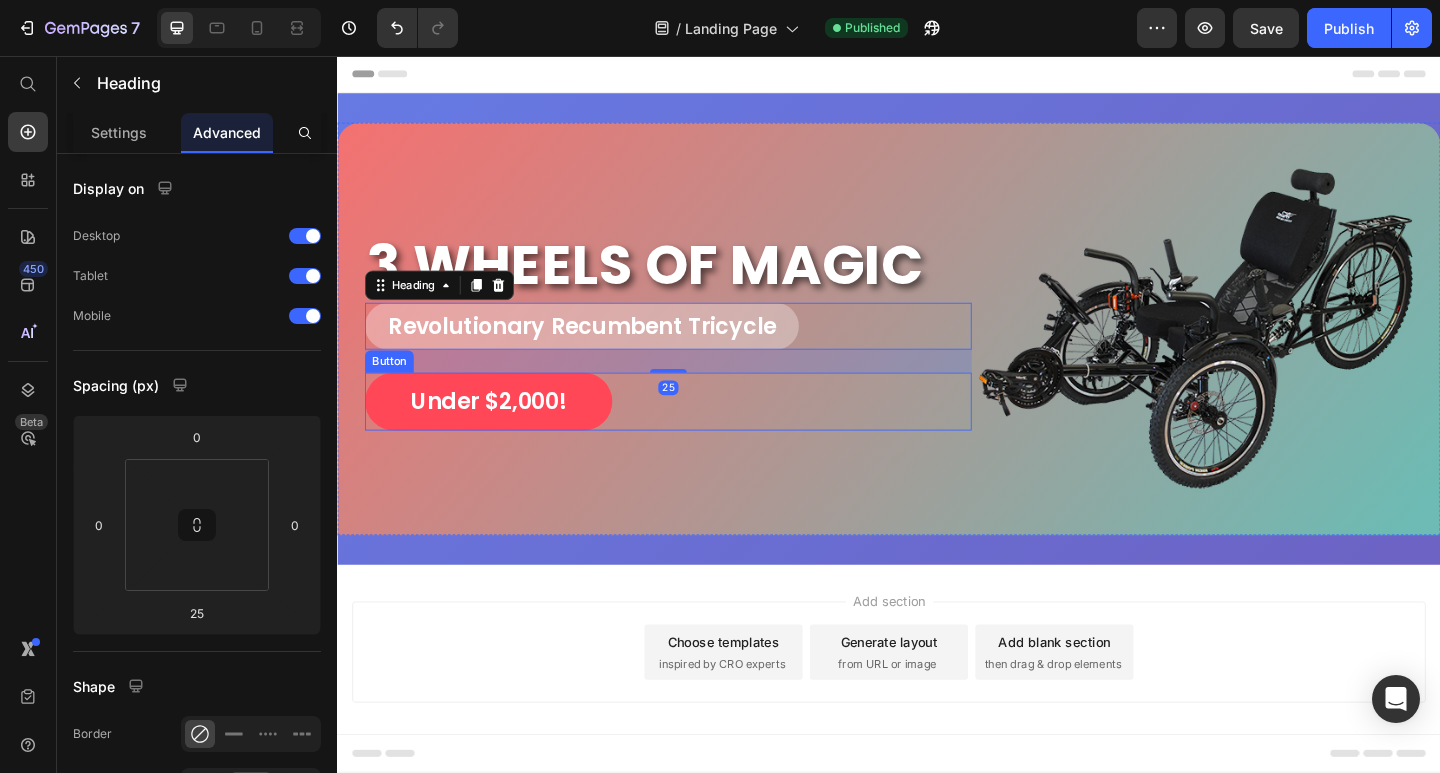click on "Under $2,000! Button" at bounding box center (697, 432) 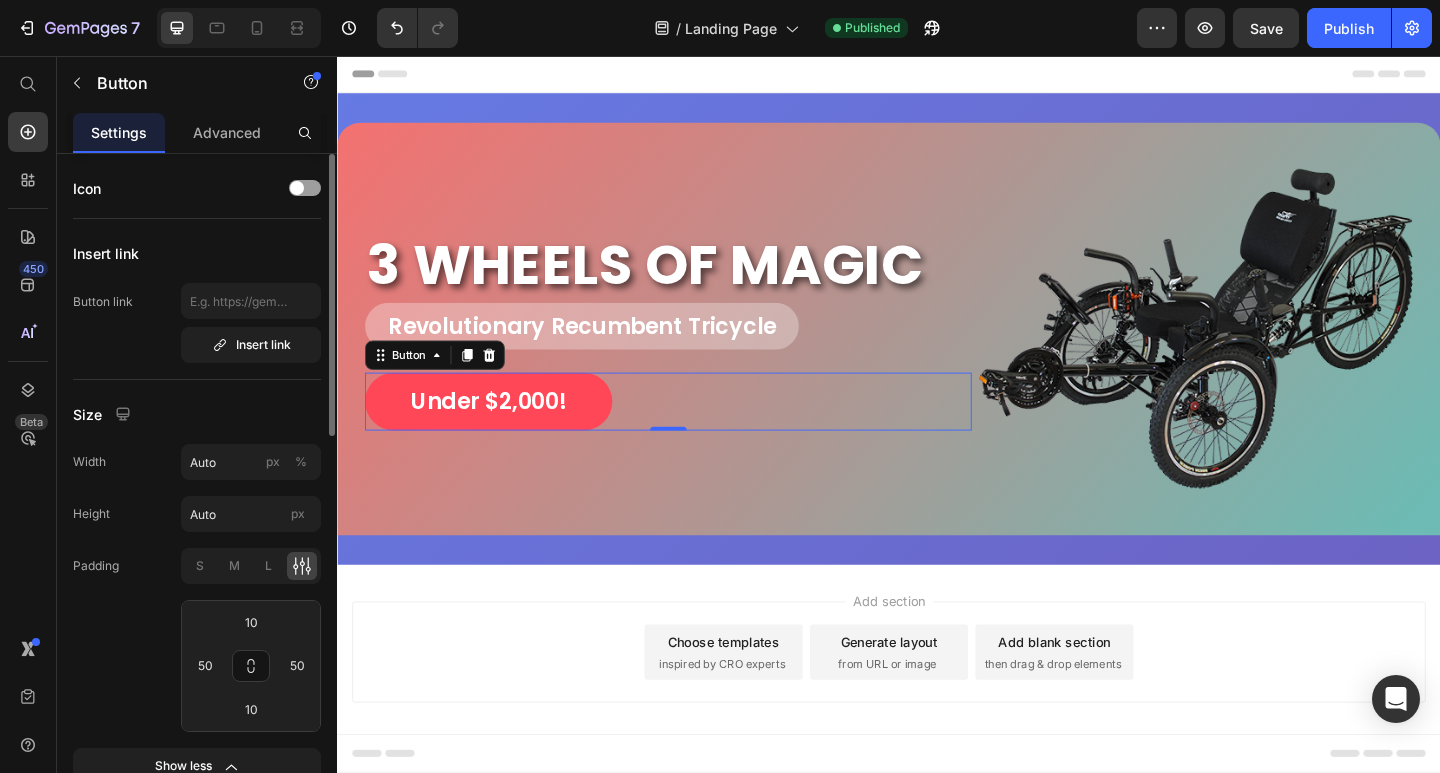 scroll, scrollTop: 500, scrollLeft: 0, axis: vertical 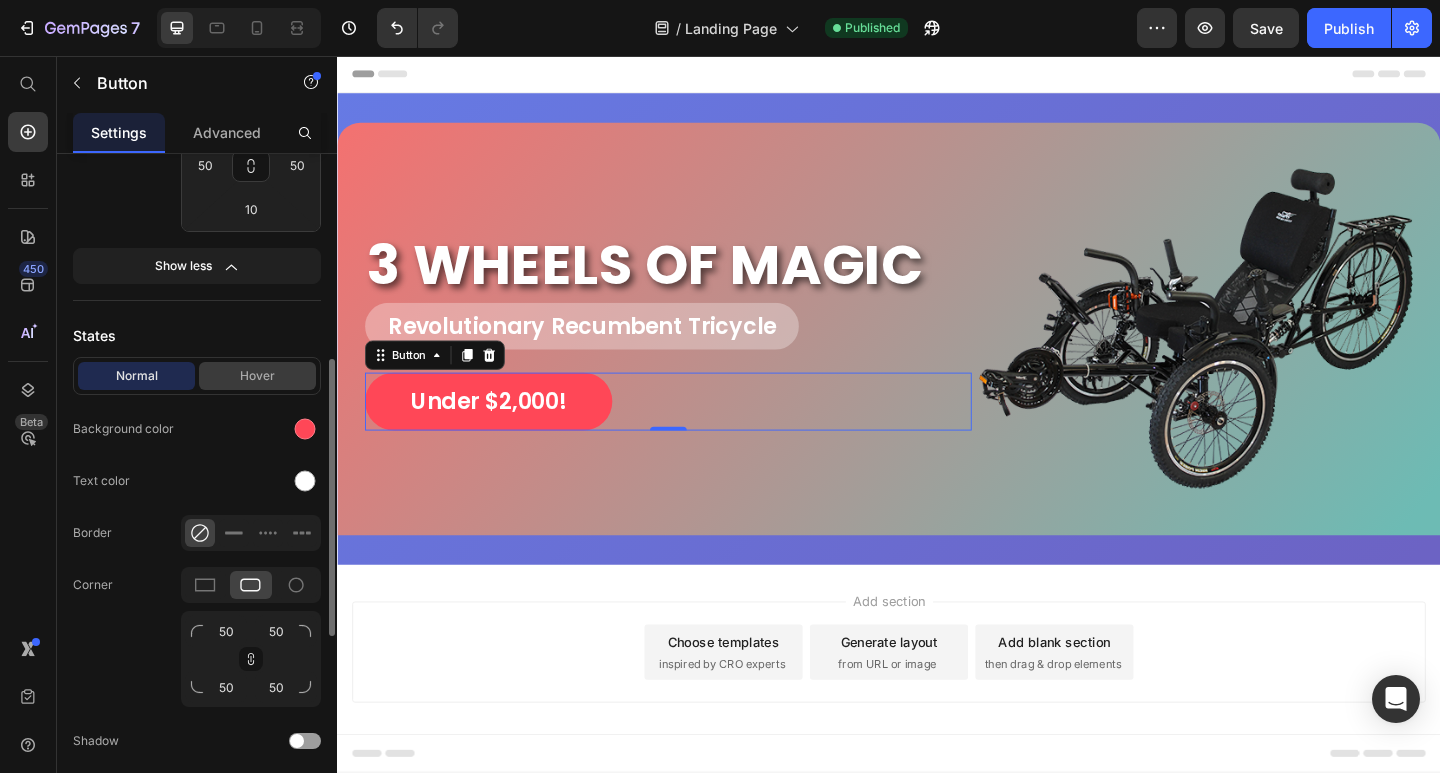 click on "Hover" at bounding box center [257, 376] 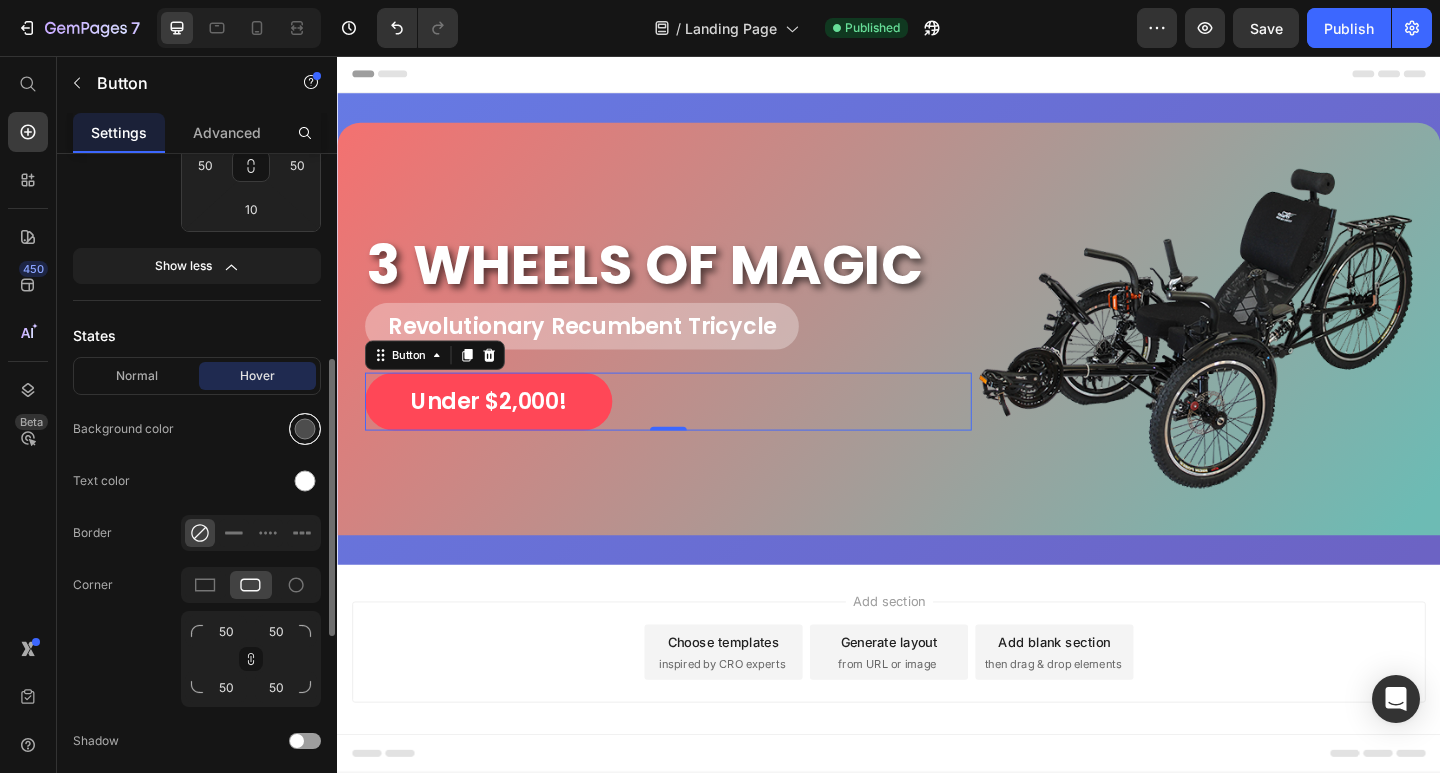click at bounding box center [305, 429] 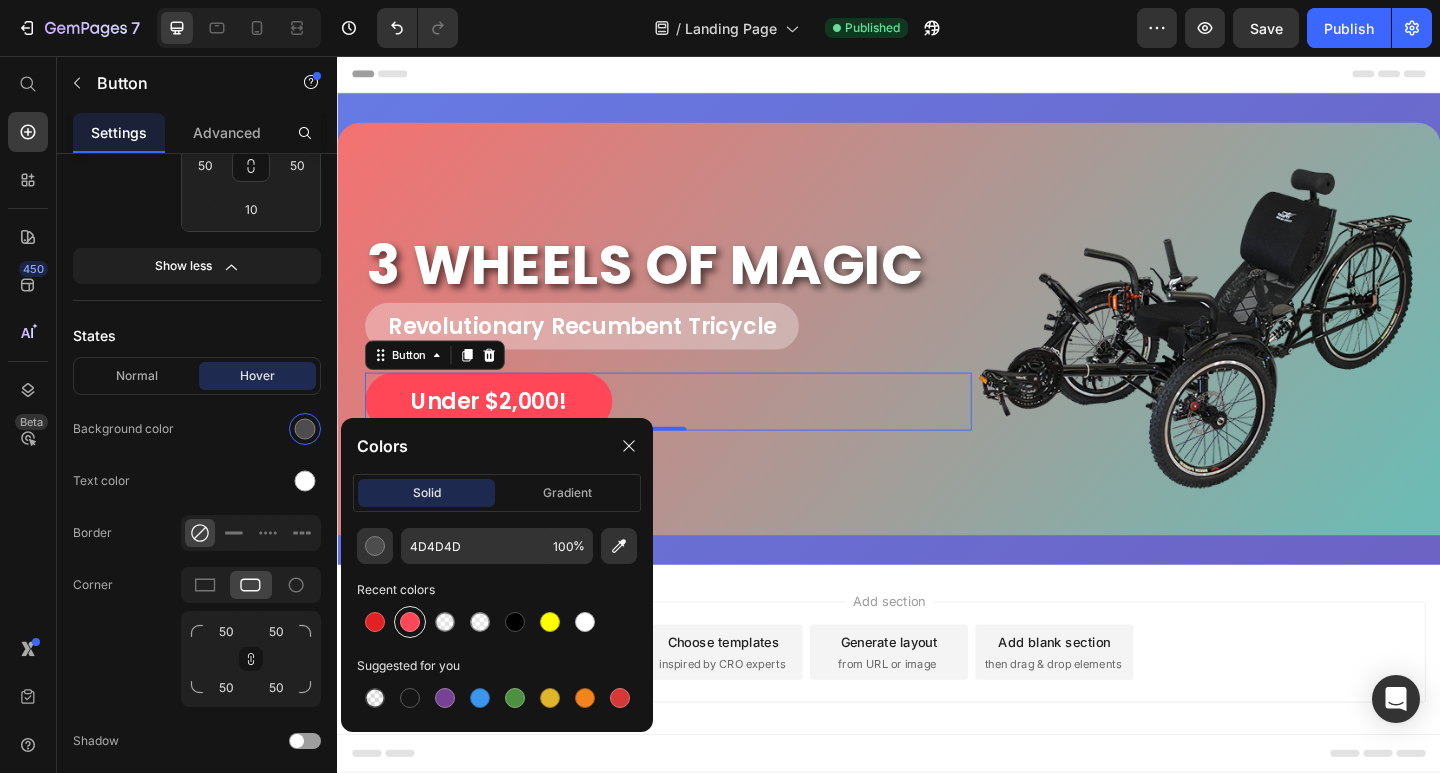 click at bounding box center [410, 622] 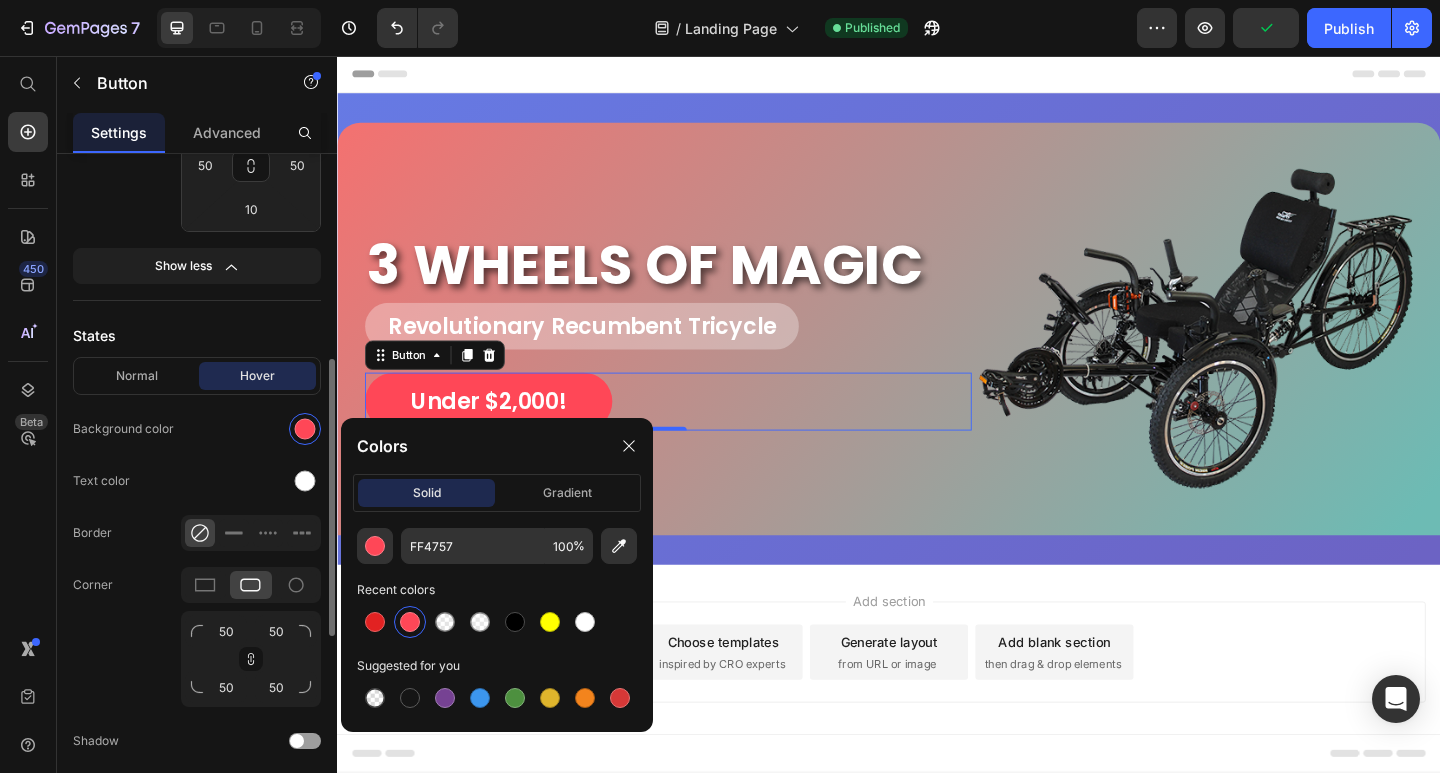 click at bounding box center [251, 429] 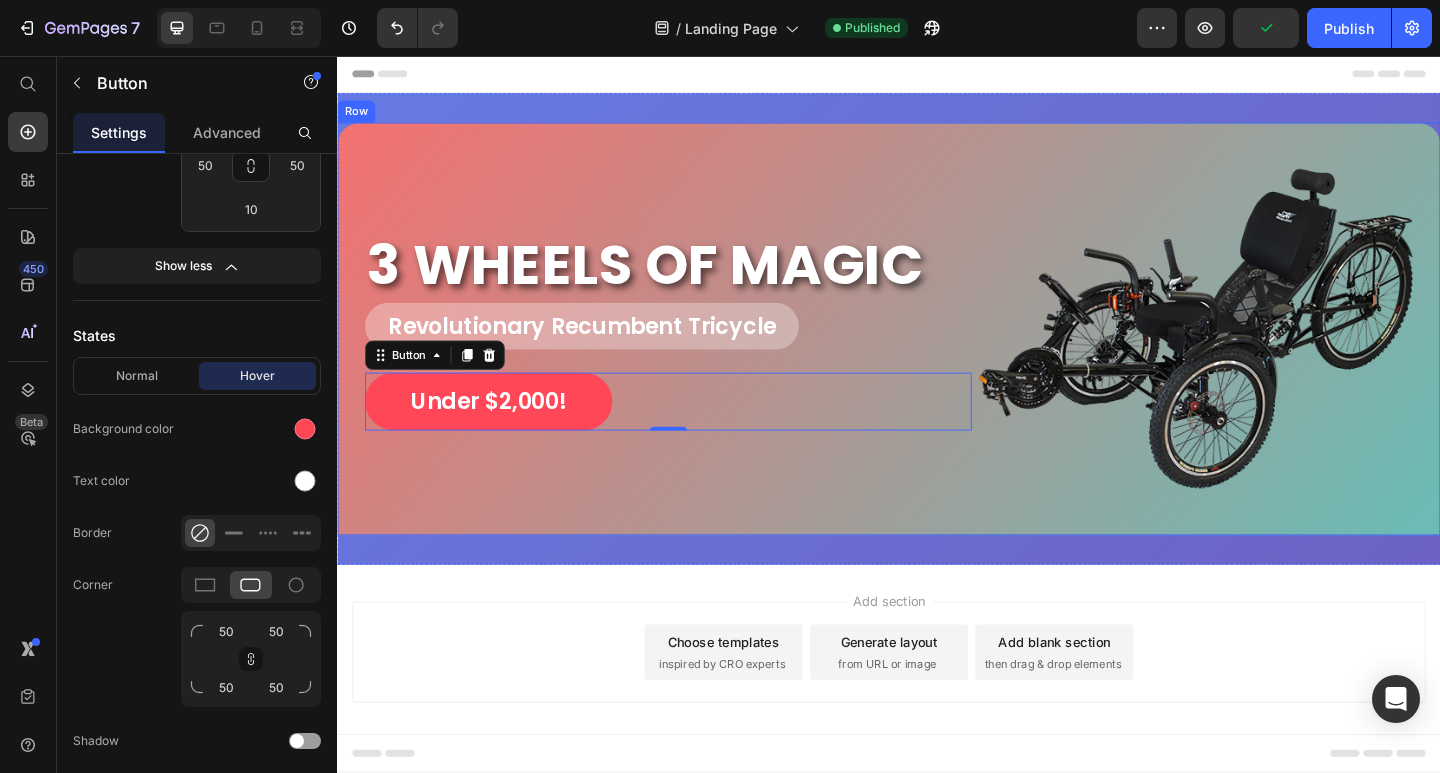 click on "3 WHEELS OF MAGIC Heading Revolutionary Recumbent Tricycle Heading Under $2,000! Button   0" at bounding box center (697, 353) 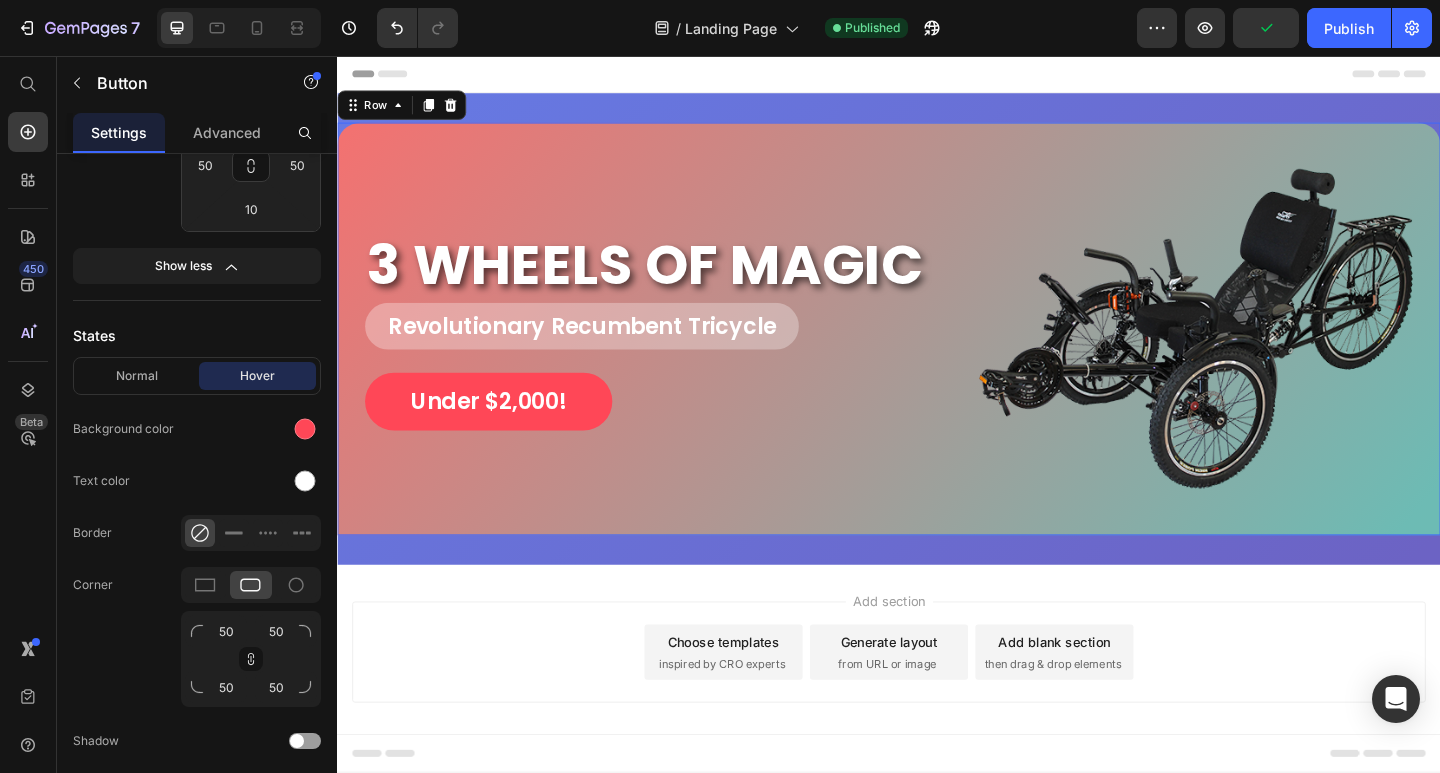 scroll, scrollTop: 0, scrollLeft: 0, axis: both 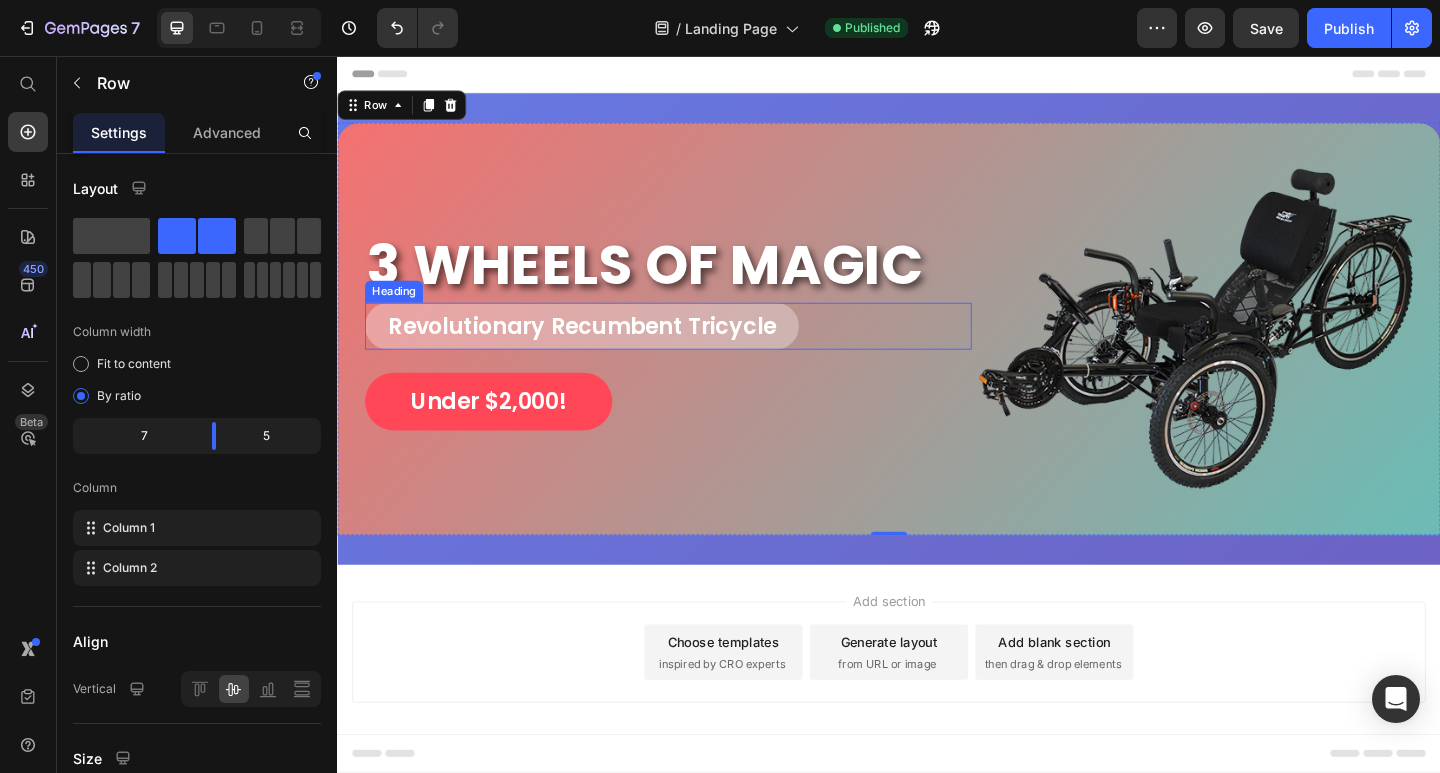click on "Revolutionary Recumbent Tricycle" at bounding box center (603, 350) 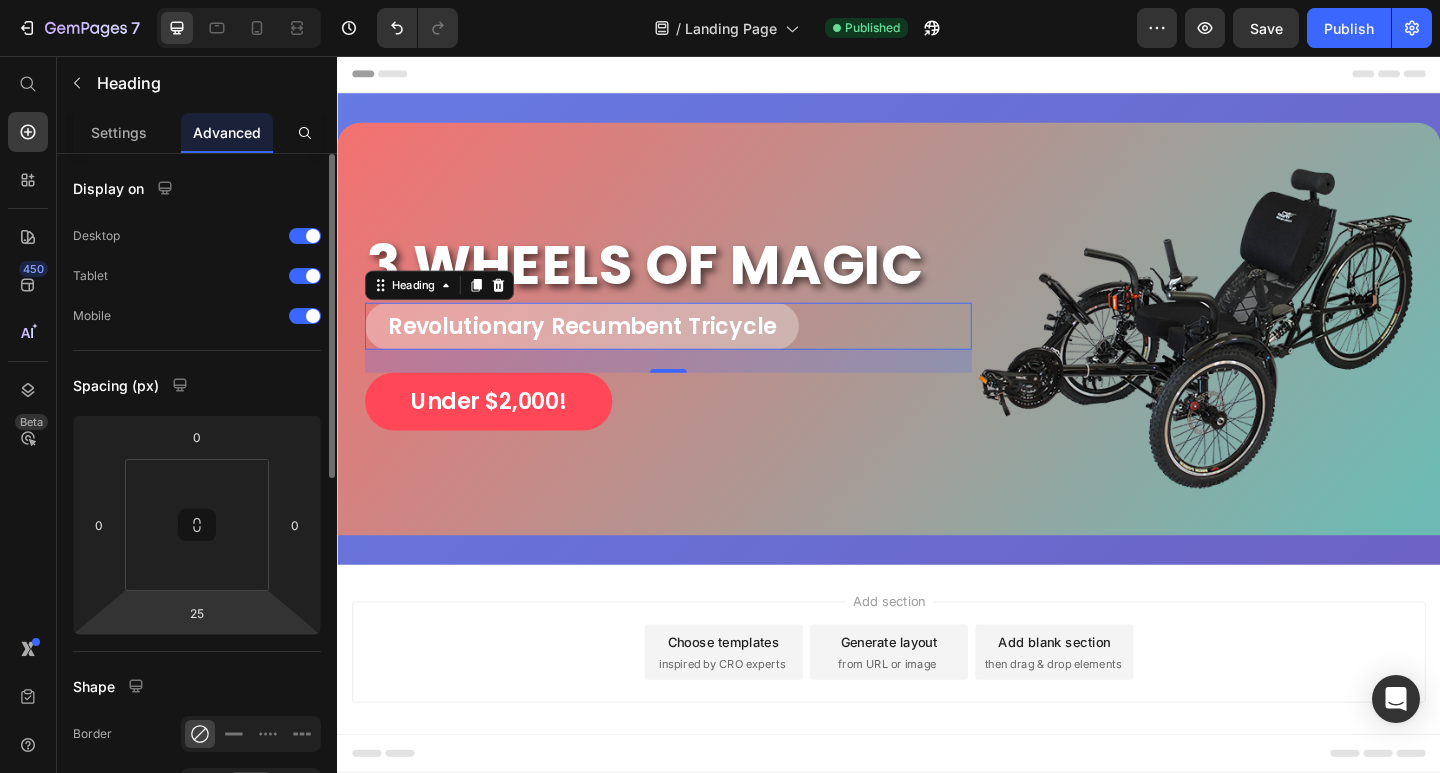 click on "7   /  Landing Page Published Preview  Save   Publish  450 Beta Start with Sections Elements Hero Section Product Detail Brands Trusted Badges Guarantee Product Breakdown How to use Testimonials Compare Bundle FAQs Social Proof Brand Story Product List Collection Blog List Contact Sticky Add to Cart Custom Footer Browse Library 450 Layout
Row
Row
Row
Row Text
Heading
Text Block Button
Button
Button
Sticky Back to top Media
Image
Image" at bounding box center (720, 0) 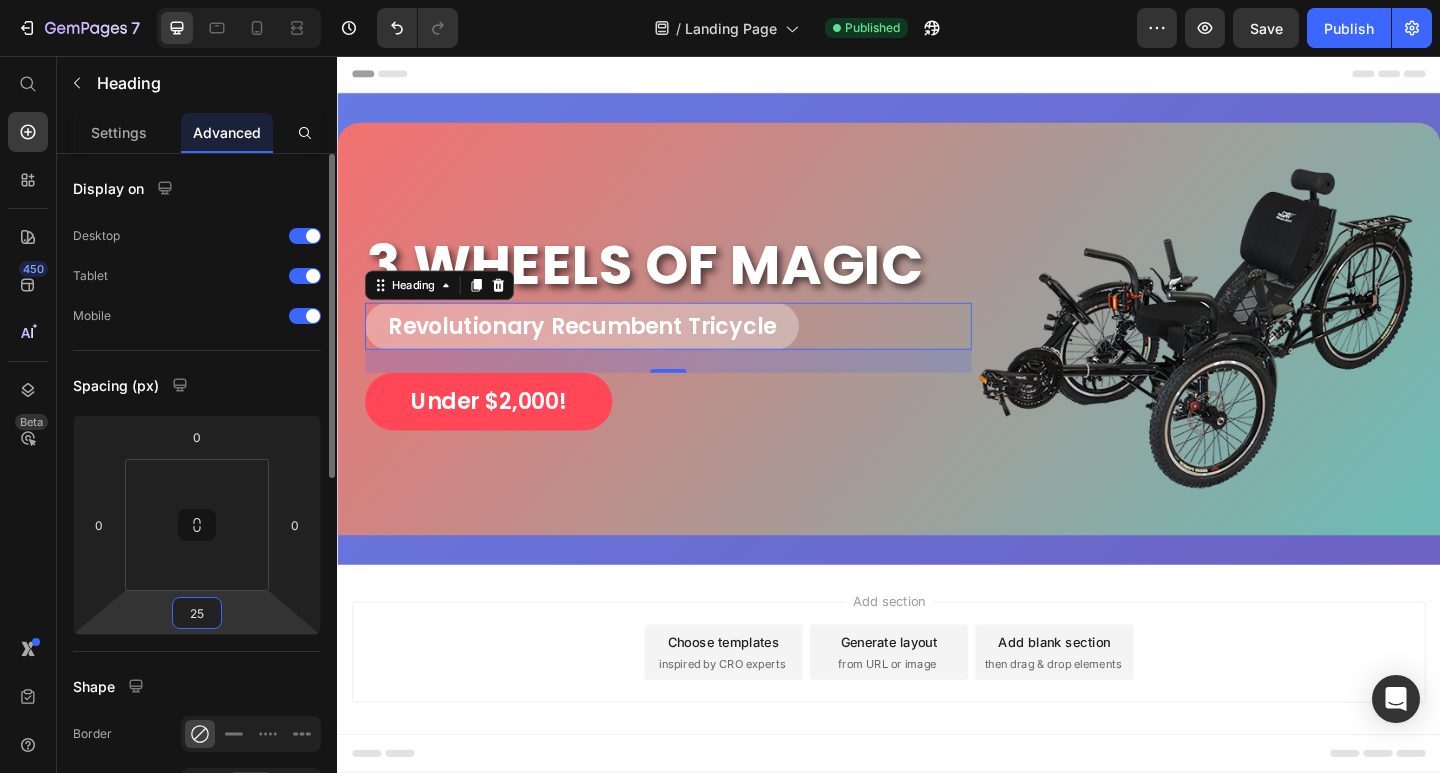click on "25" at bounding box center (197, 613) 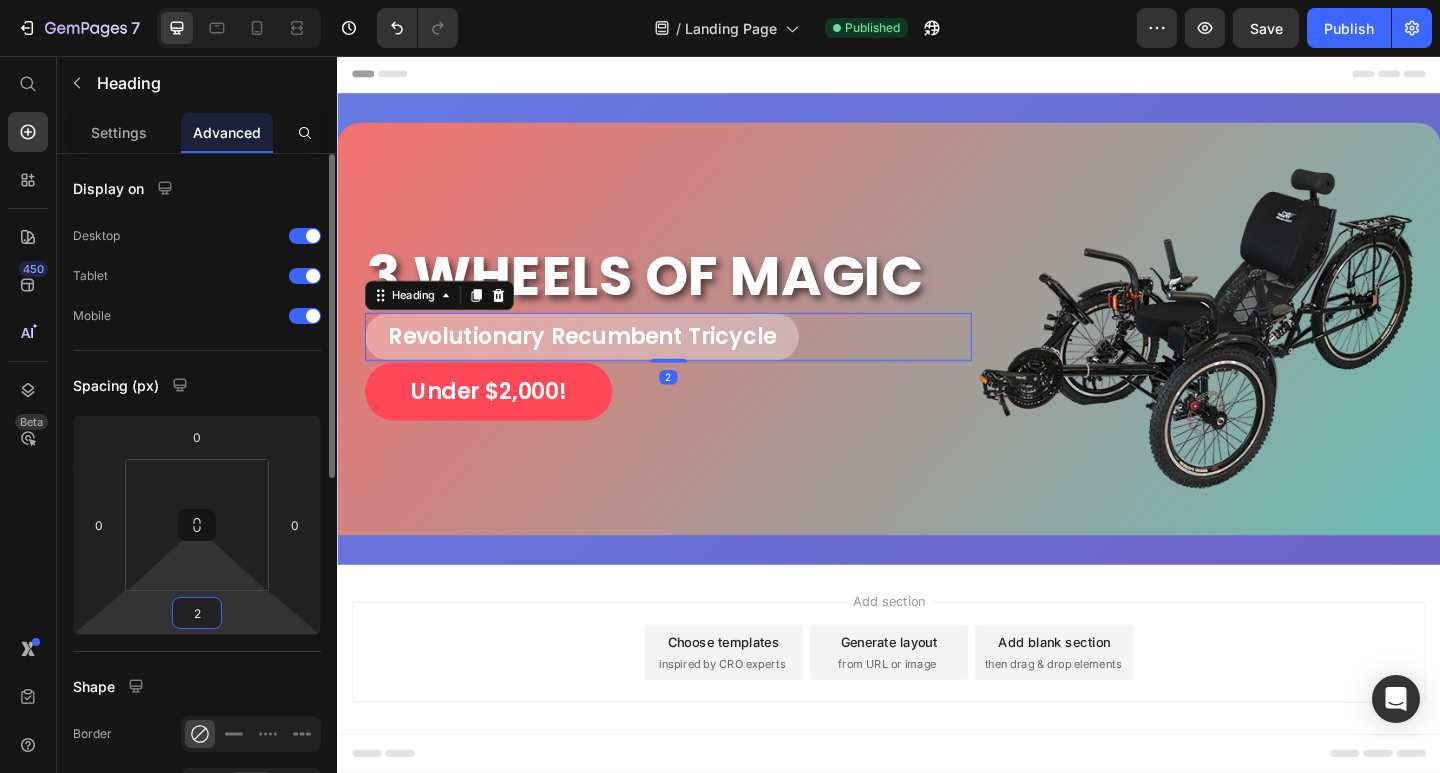 type on "20" 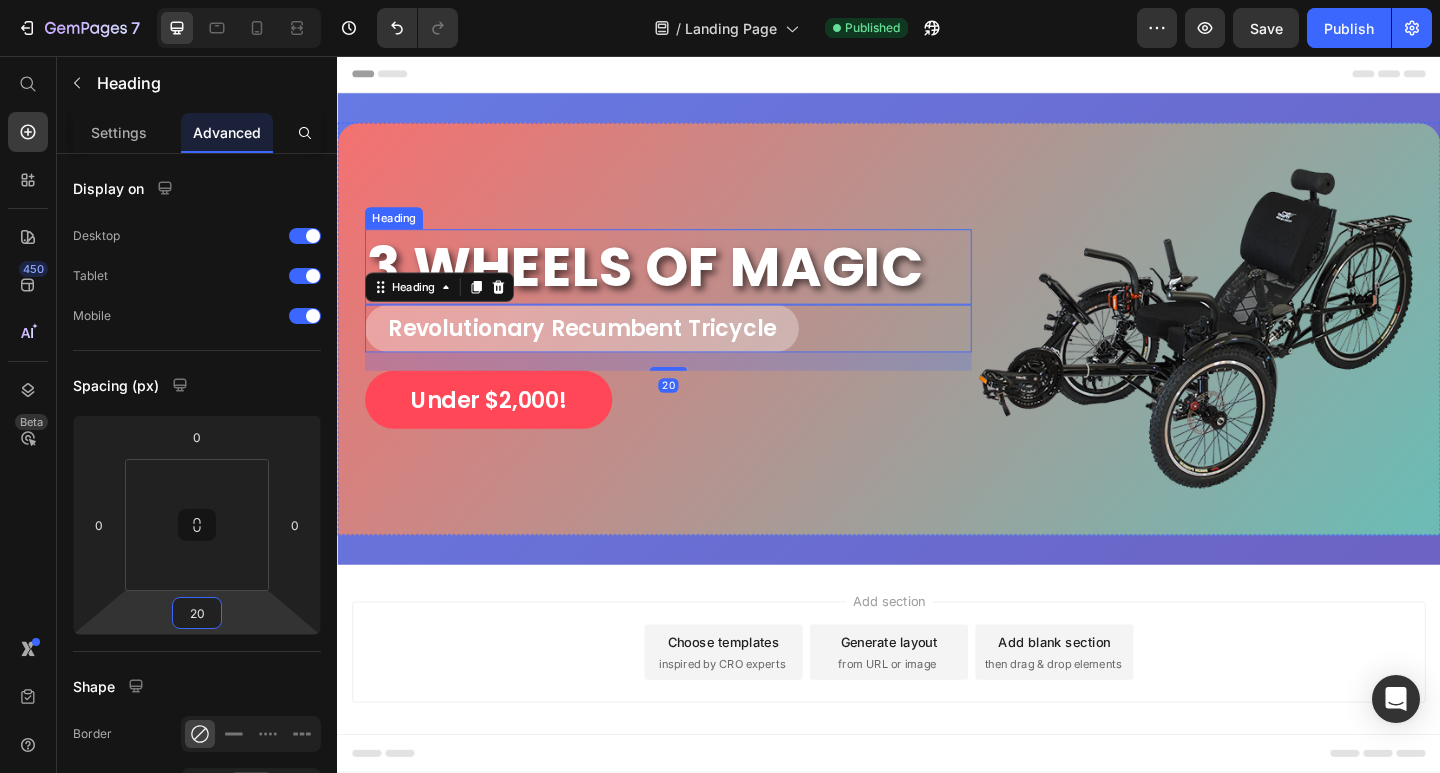 click on "3 WHEELS OF MAGIC" at bounding box center [697, 286] 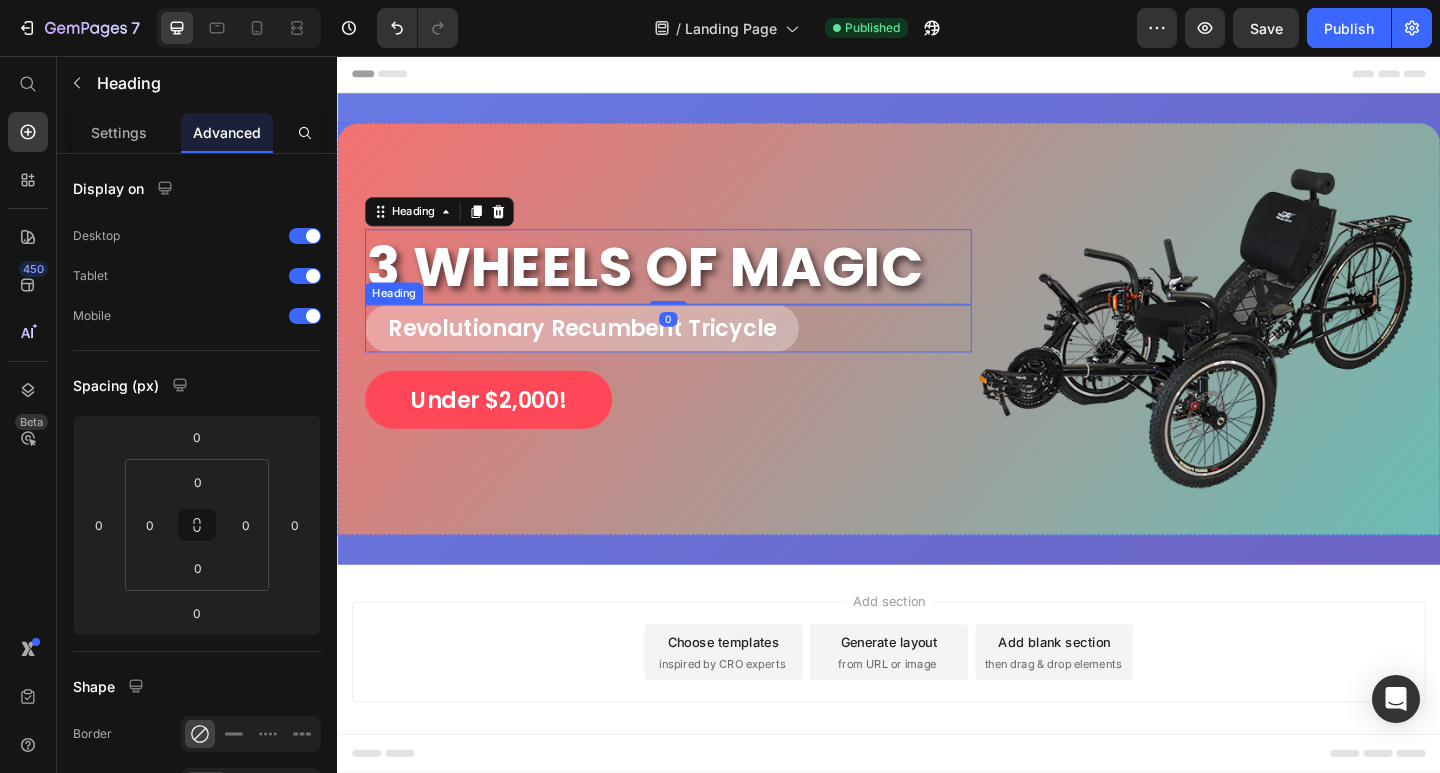 click on "Revolutionary Recumbent Tricycle" at bounding box center [603, 352] 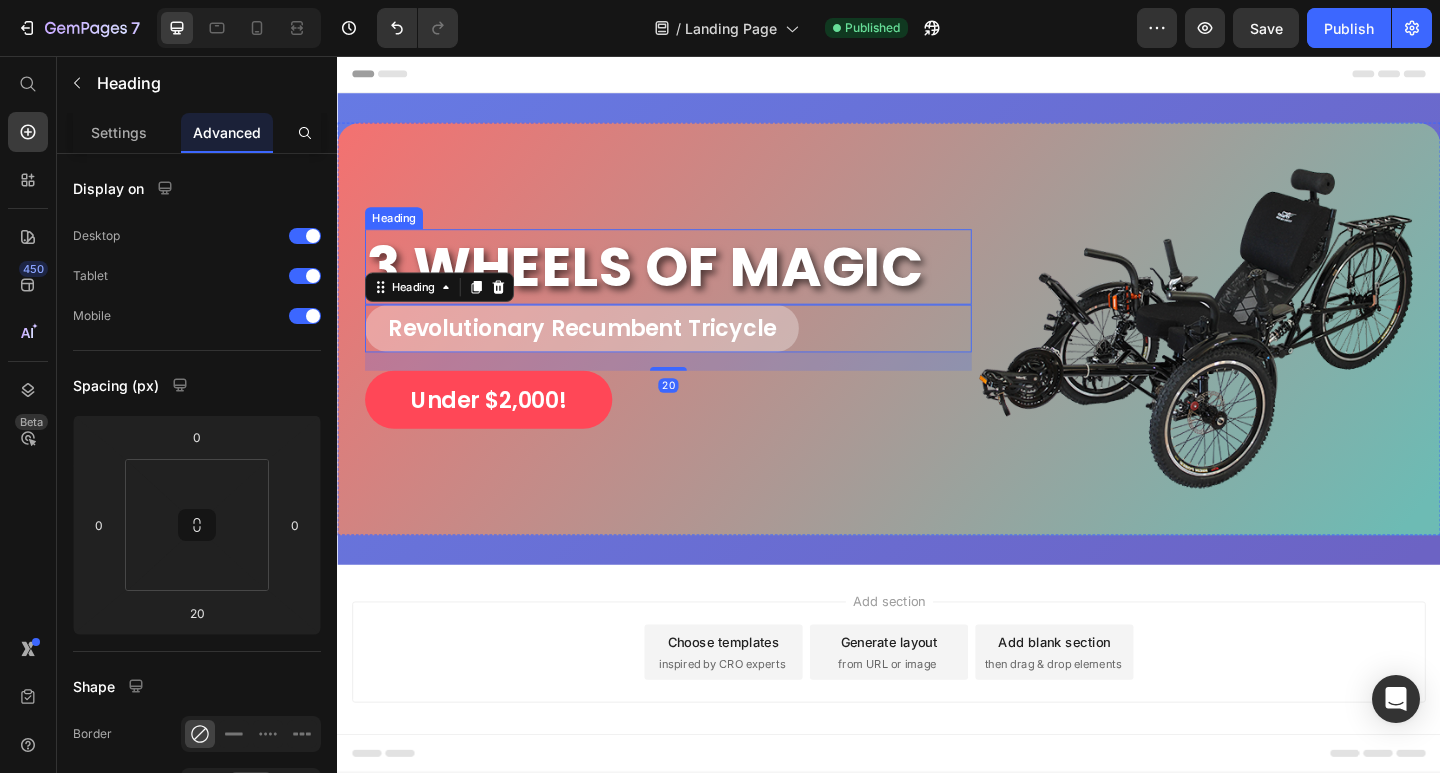 click on "3 WHEELS OF MAGIC" at bounding box center [697, 286] 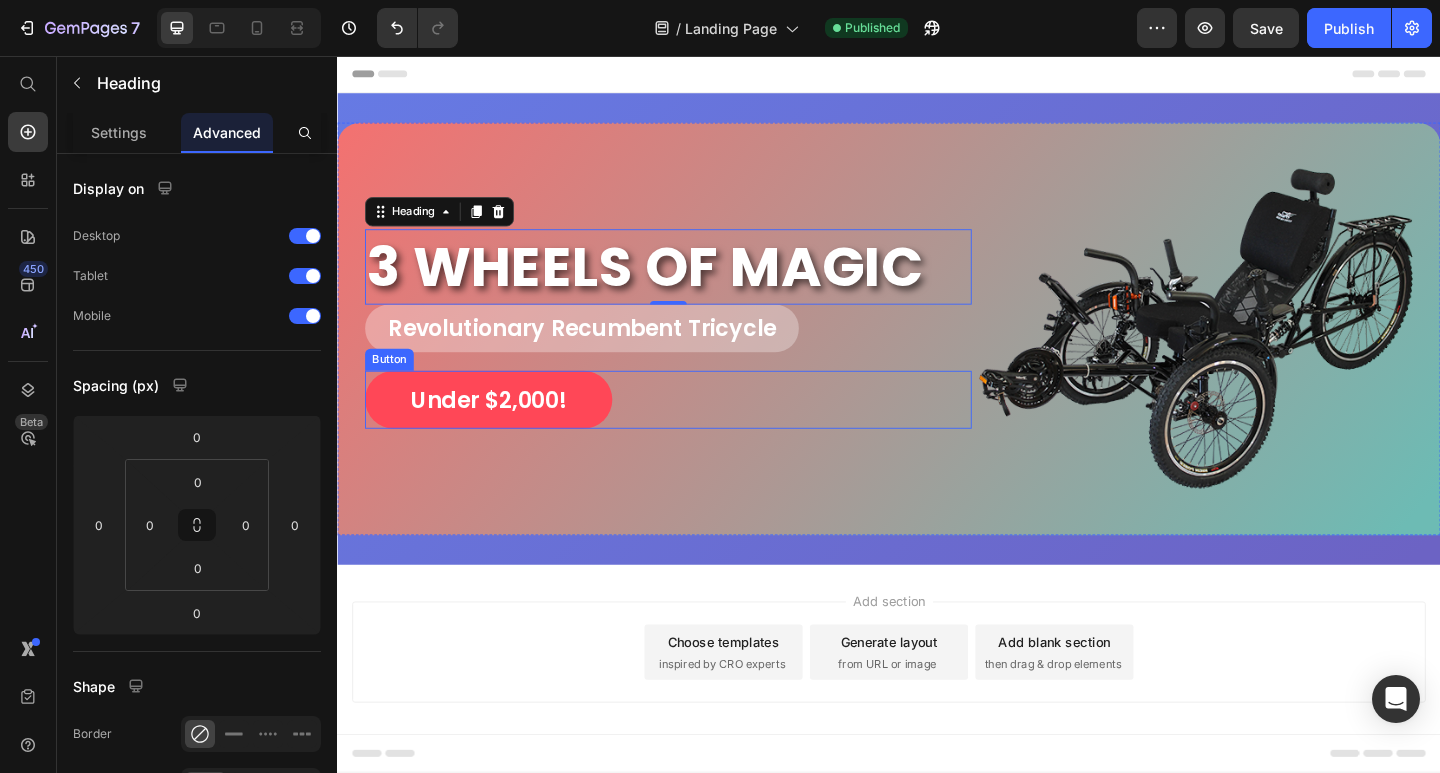 click on "Under $2,000! Button" at bounding box center (697, 430) 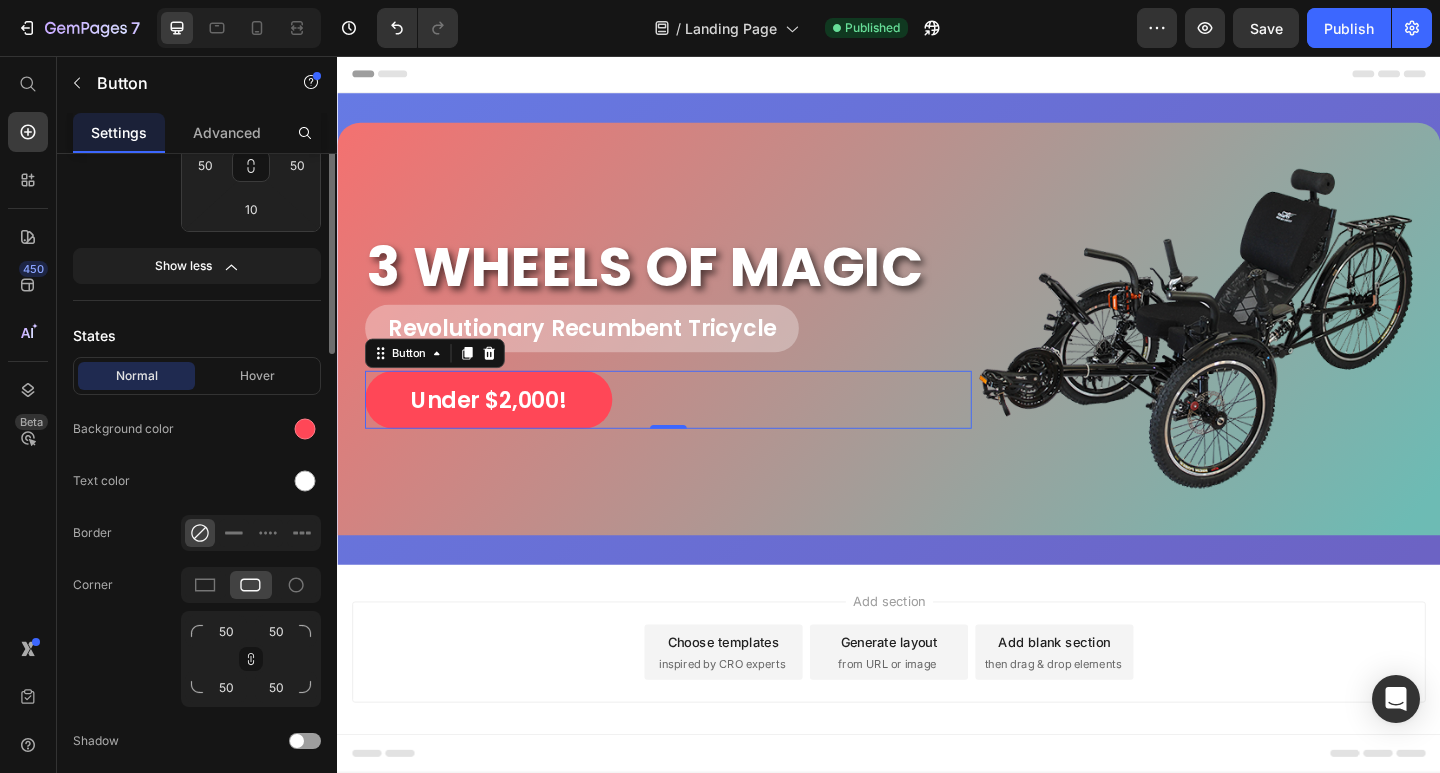 scroll, scrollTop: 300, scrollLeft: 0, axis: vertical 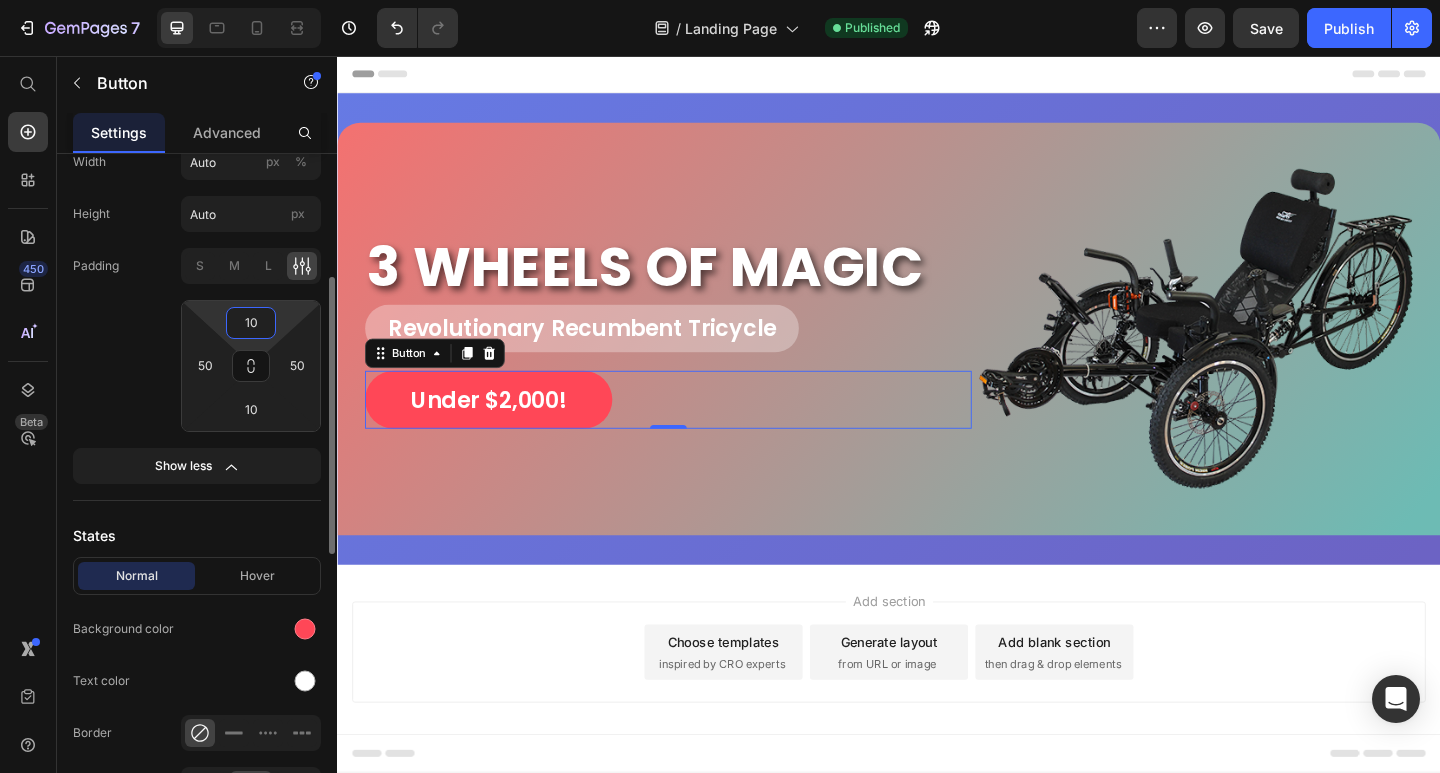 click on "10" at bounding box center [251, 323] 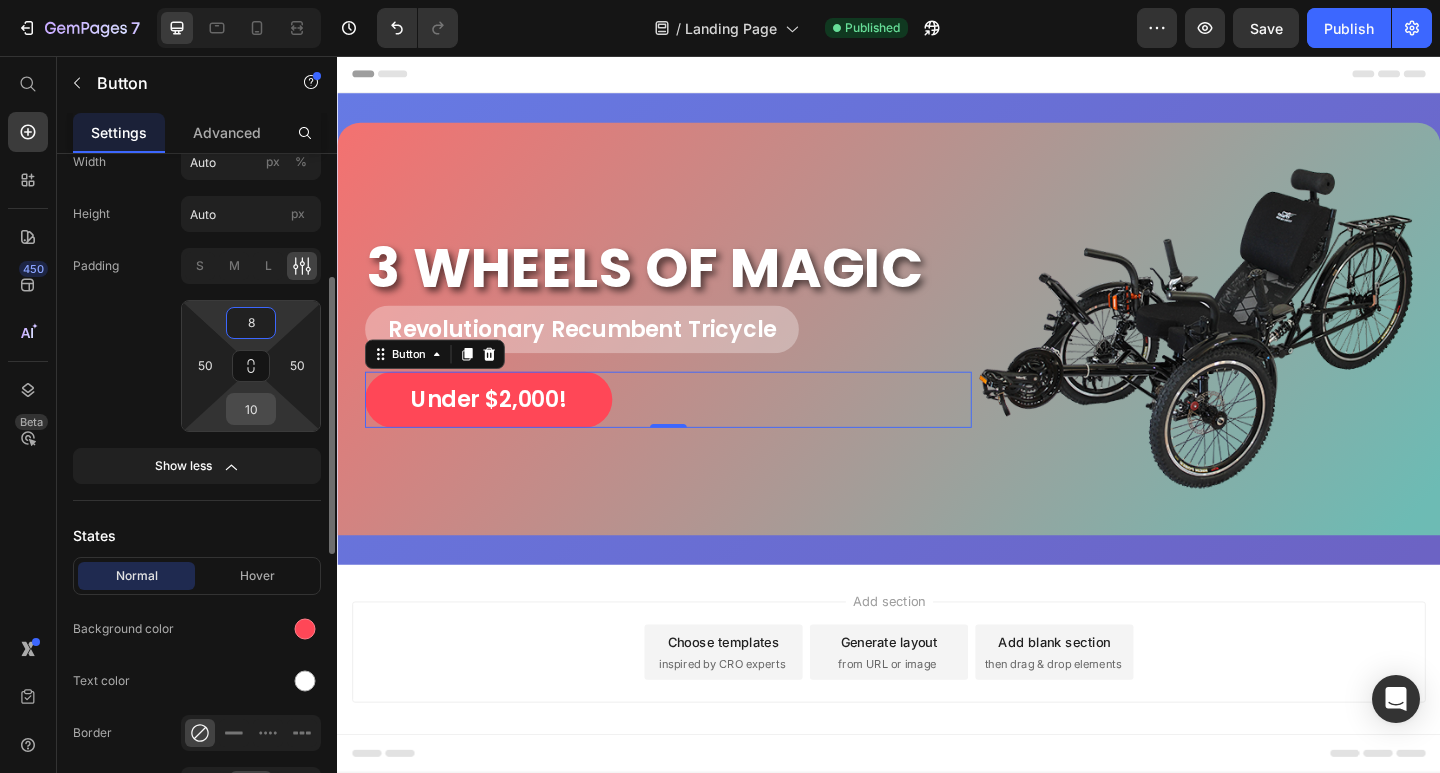 type on "8" 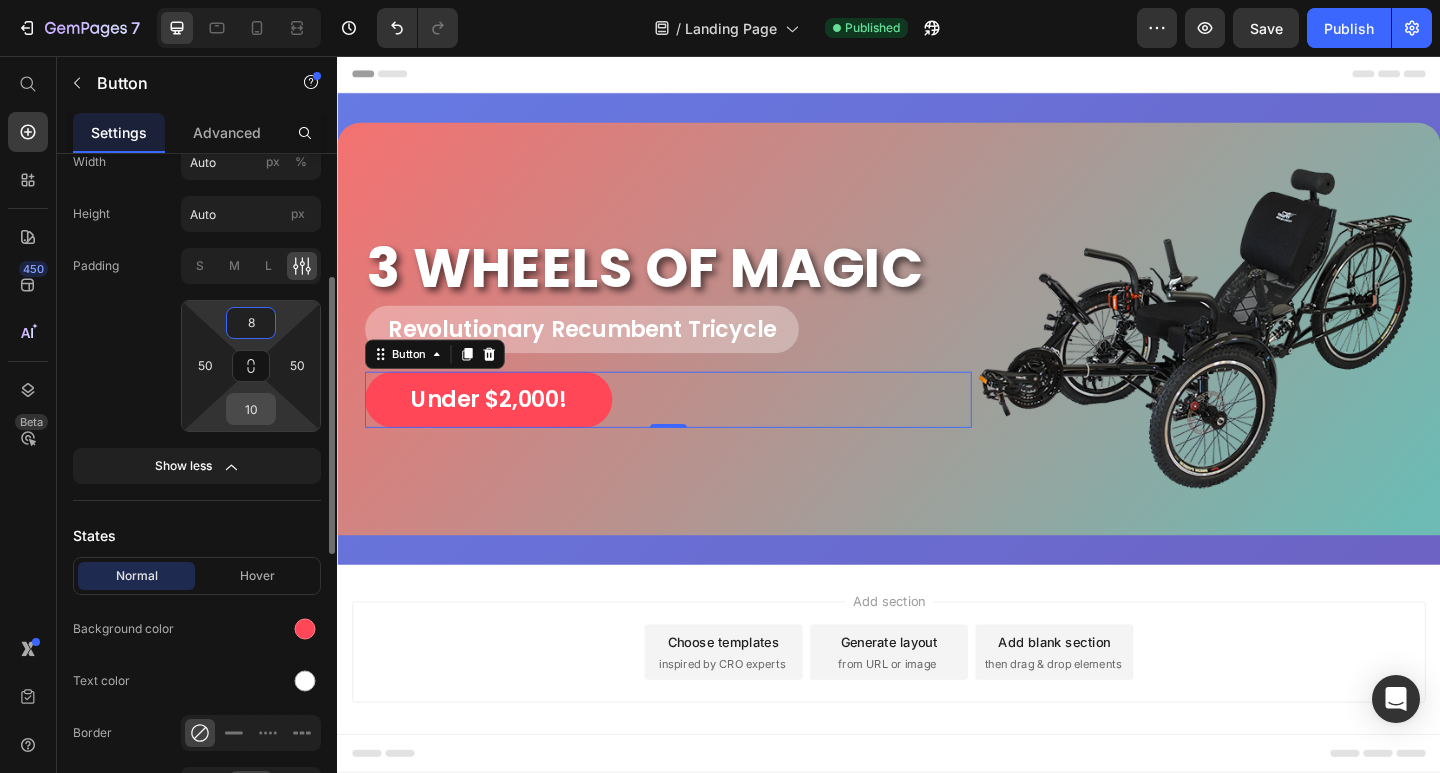 click on "10" at bounding box center (251, 409) 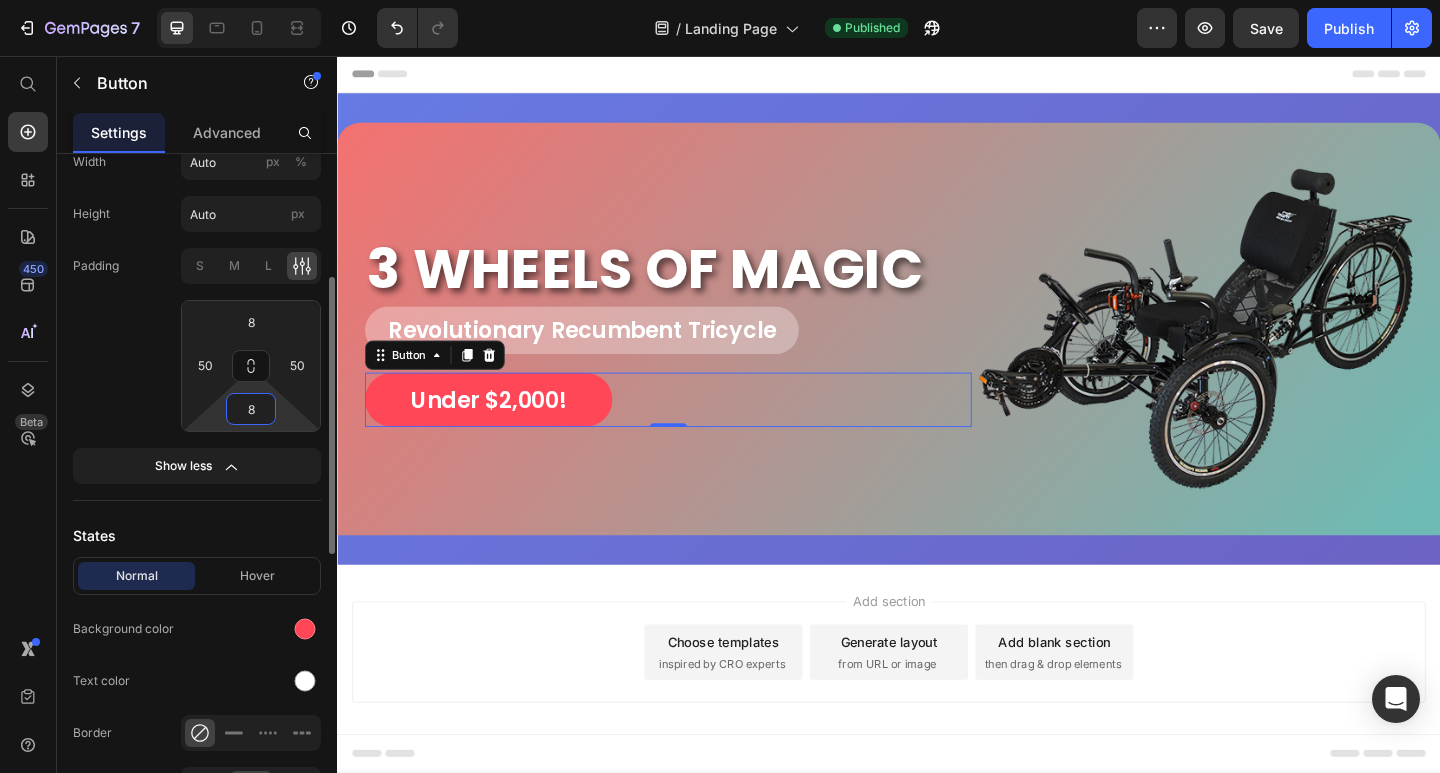 type on "8" 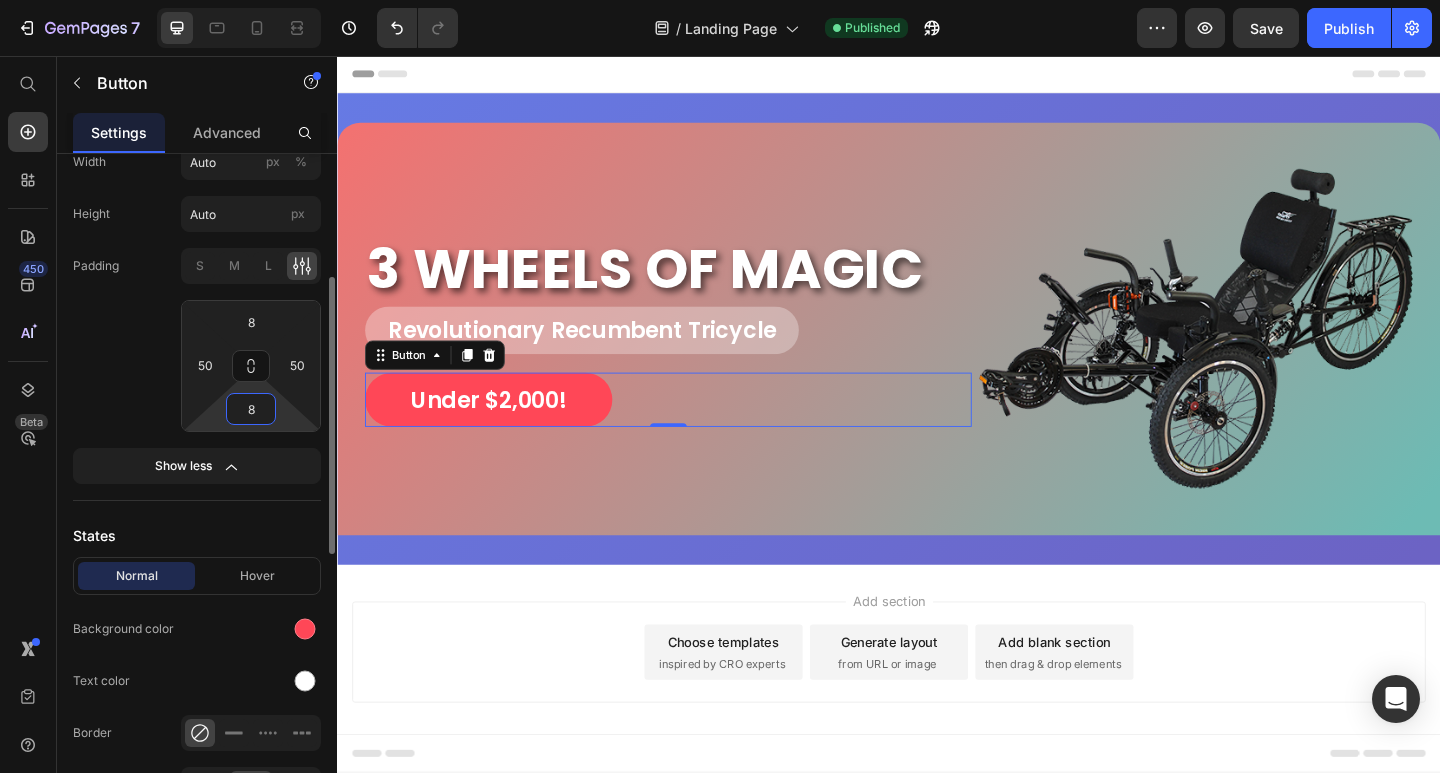 click on "Padding S M L 8 50 8 50" 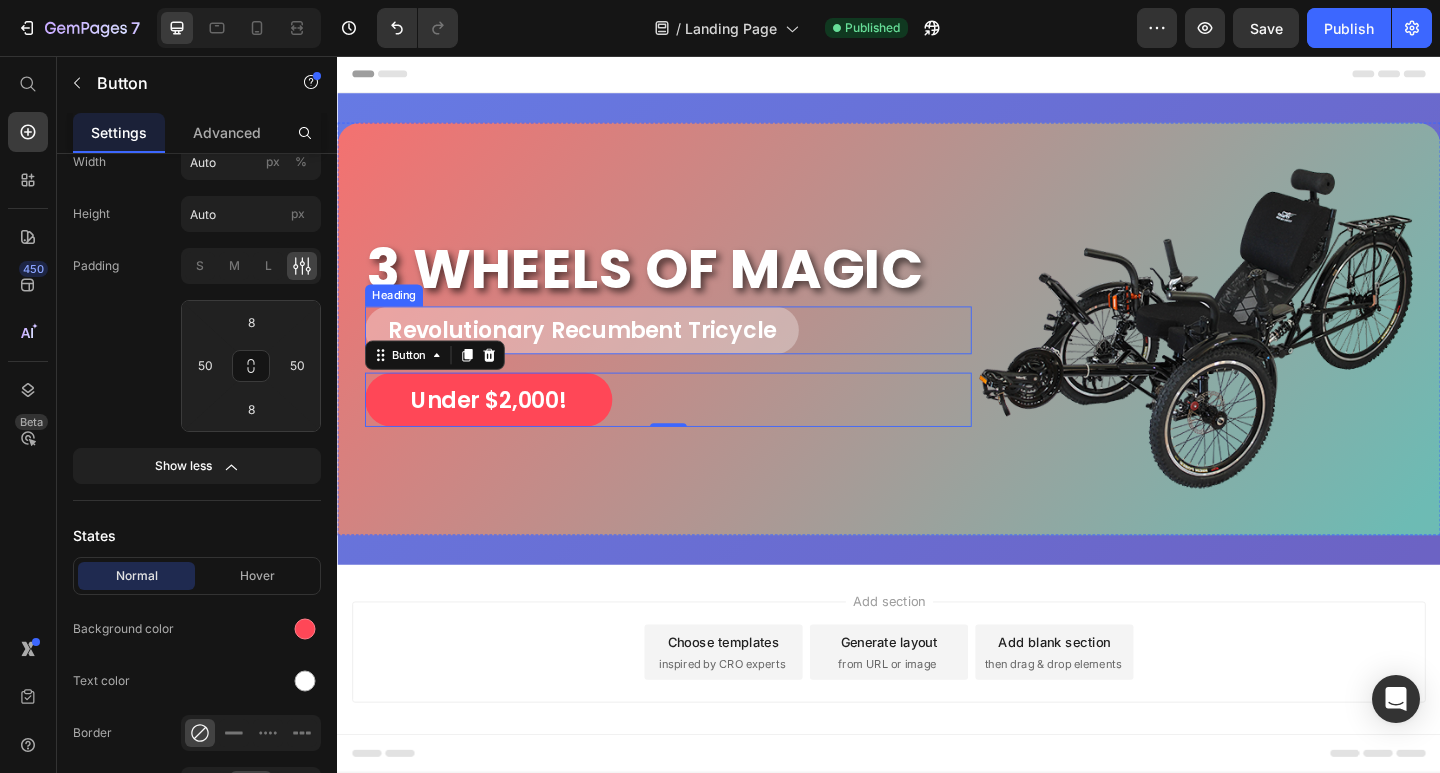 click on "Revolutionary Recumbent Tricycle" at bounding box center [603, 354] 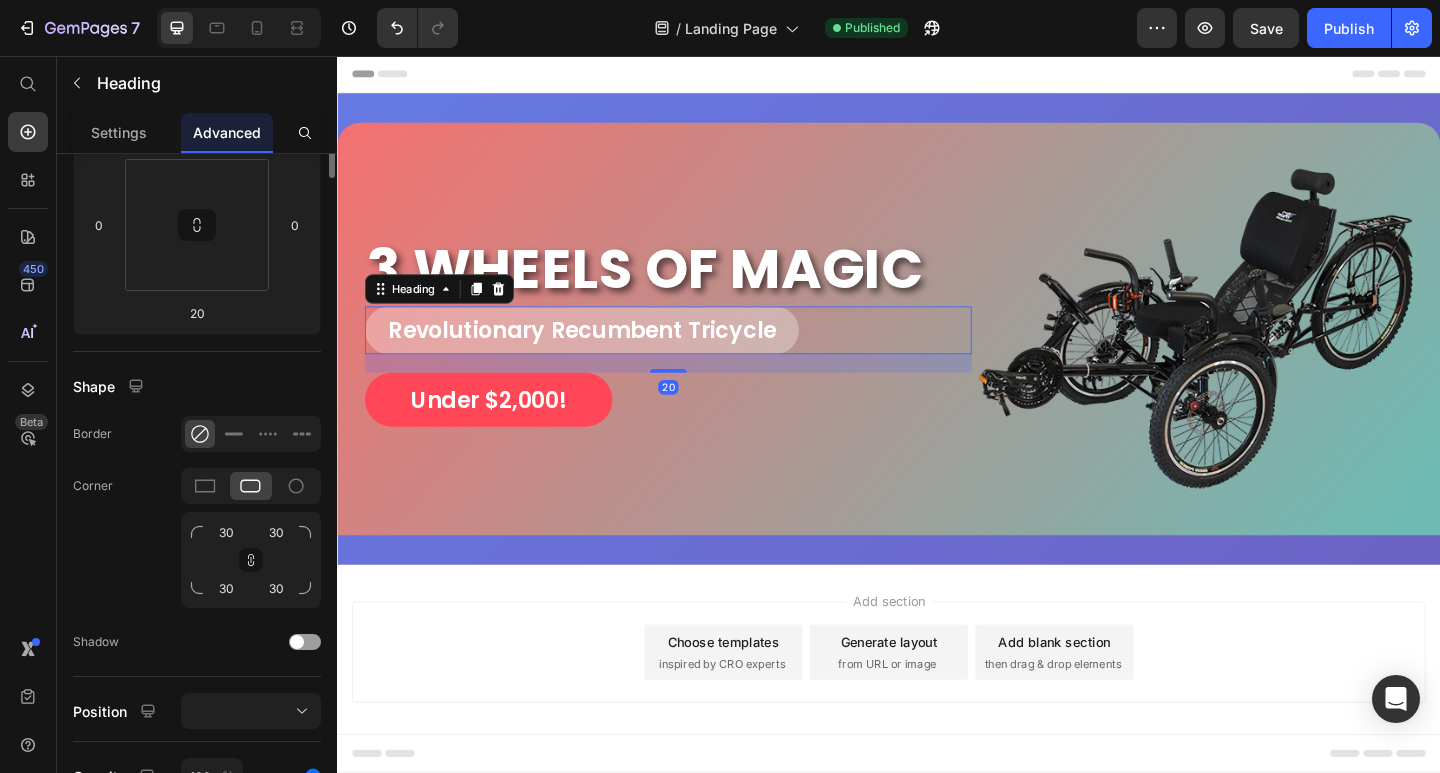 scroll, scrollTop: 0, scrollLeft: 0, axis: both 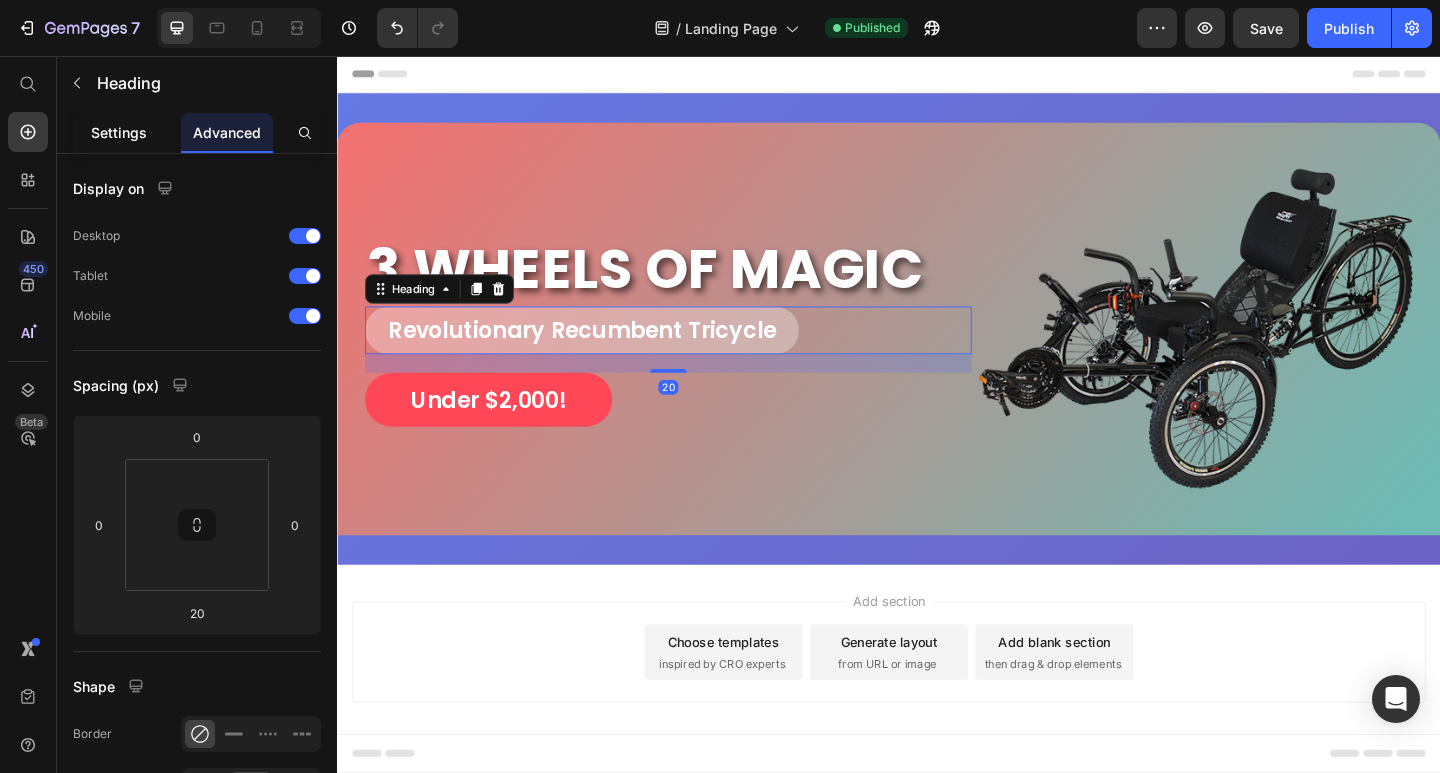 click on "Settings" 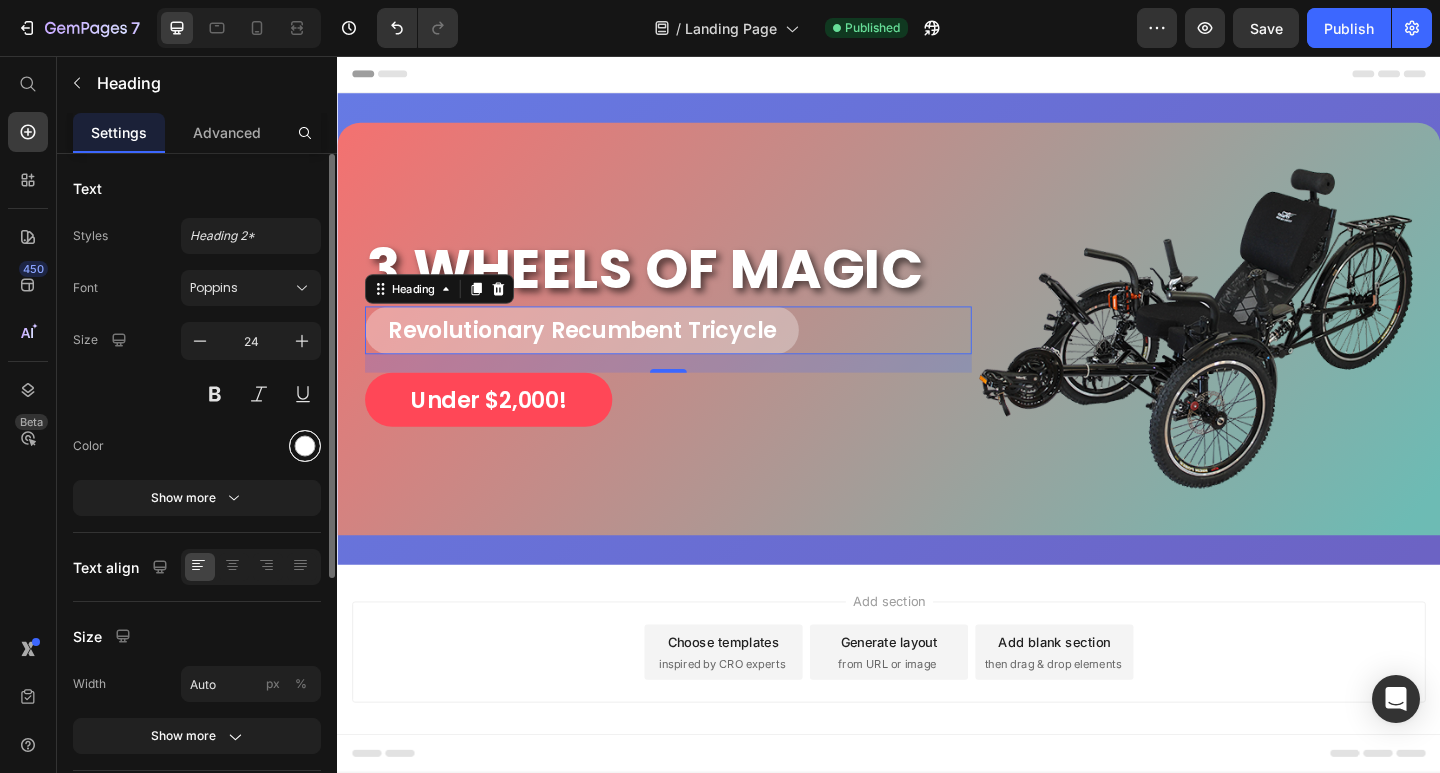 click at bounding box center (305, 446) 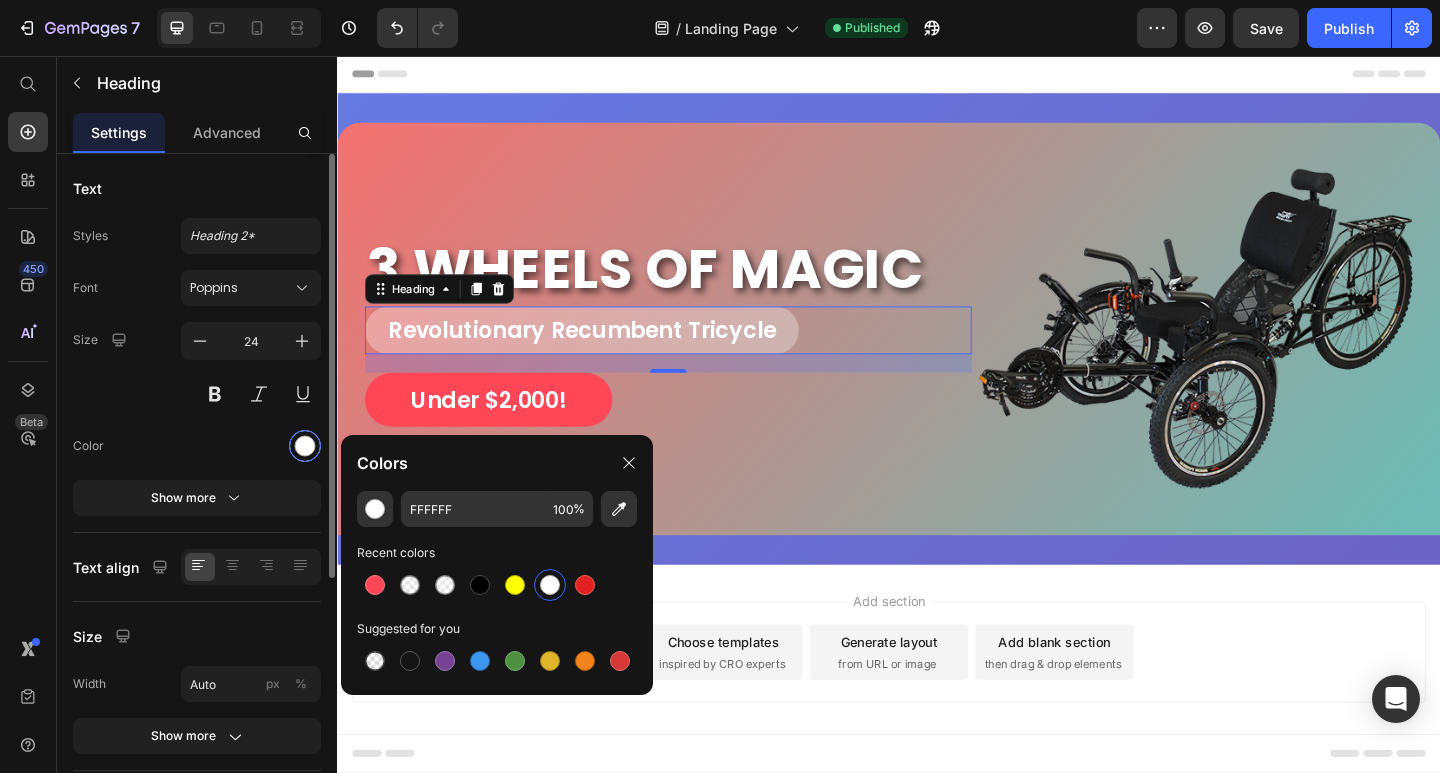 click at bounding box center (305, 446) 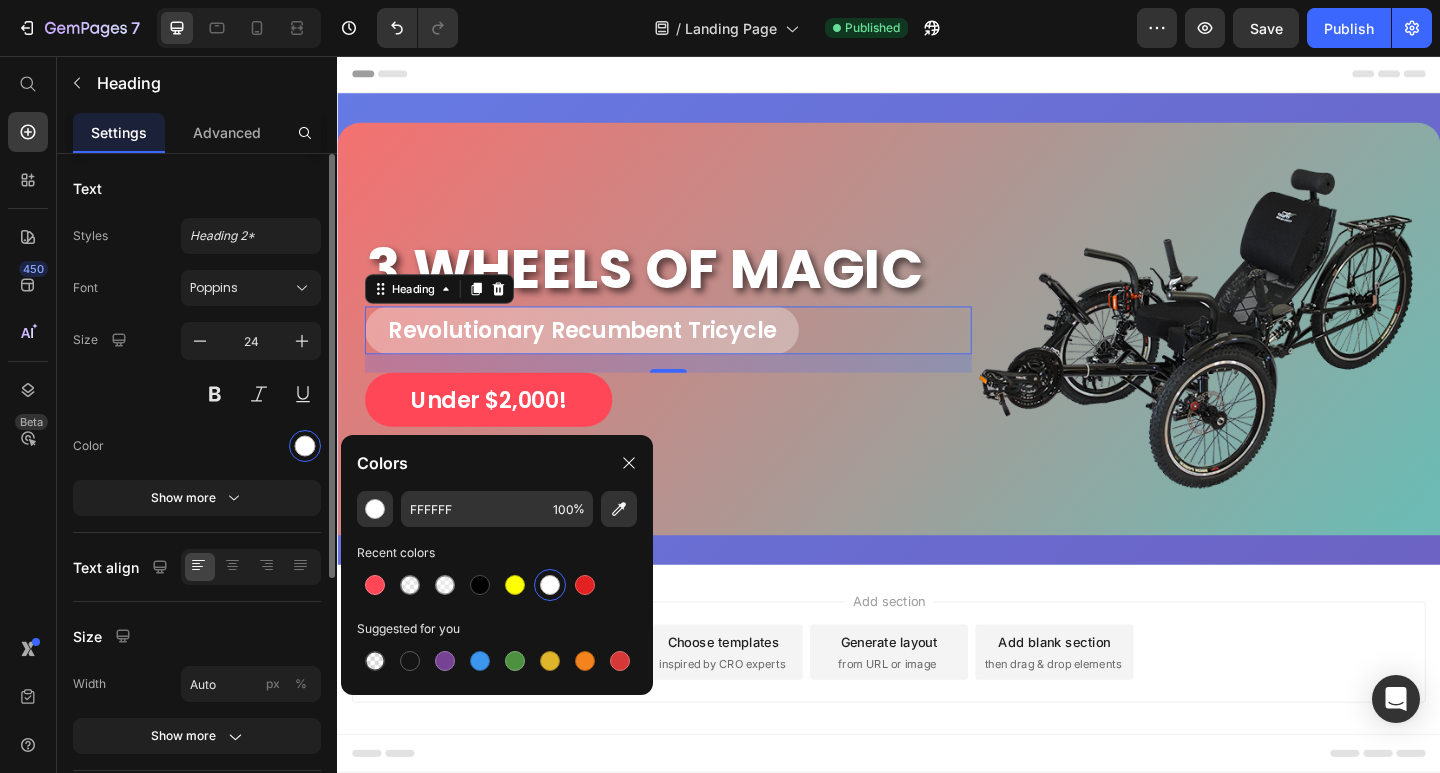 click at bounding box center (251, 446) 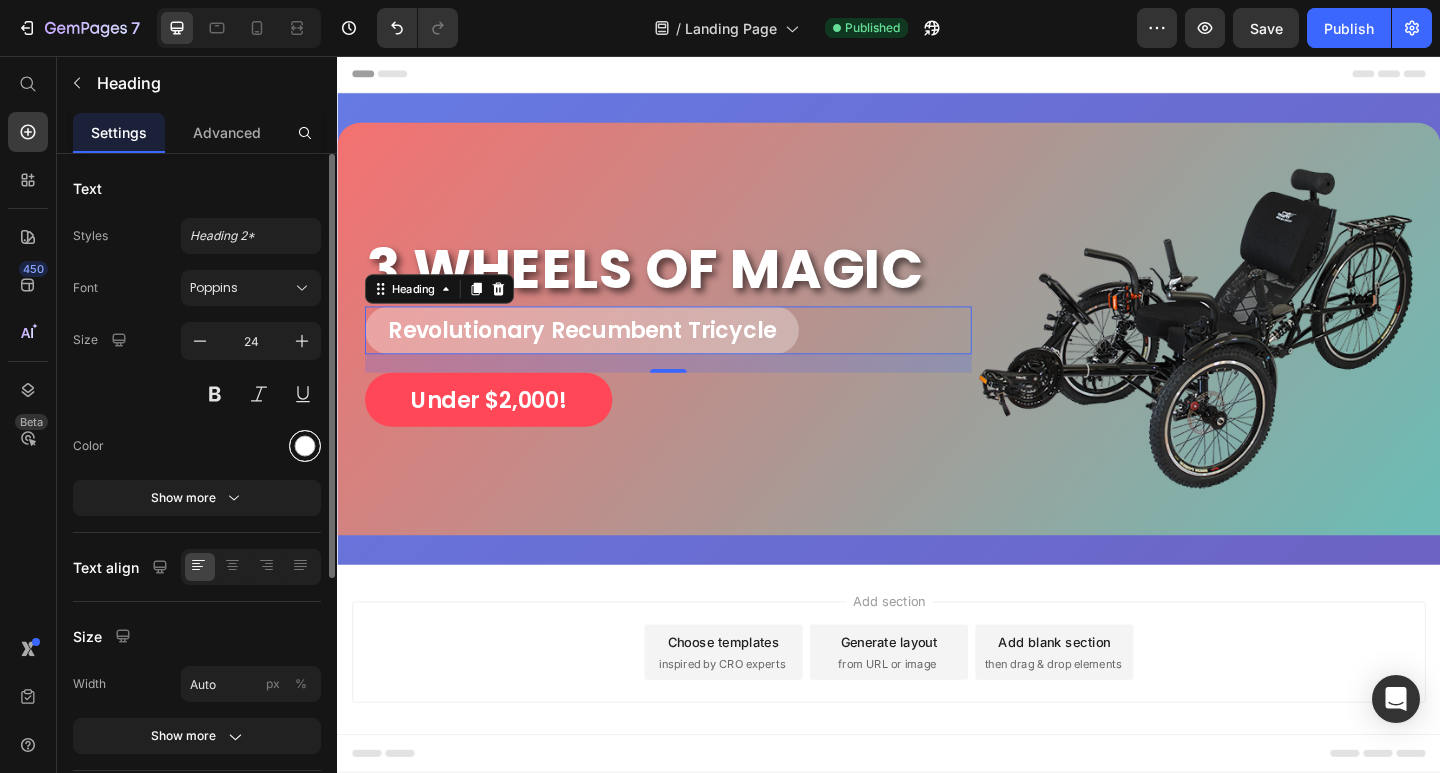 click at bounding box center [305, 446] 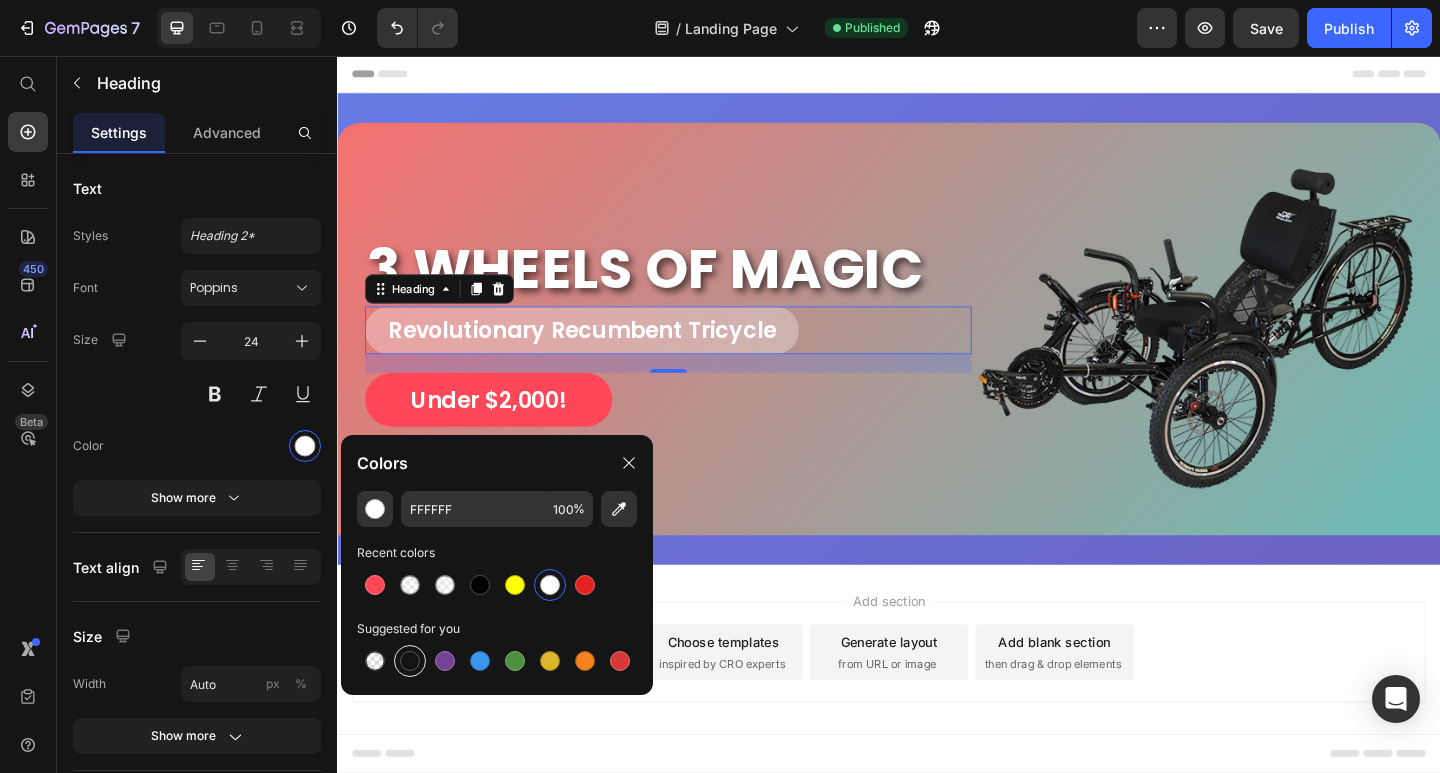 click at bounding box center [410, 661] 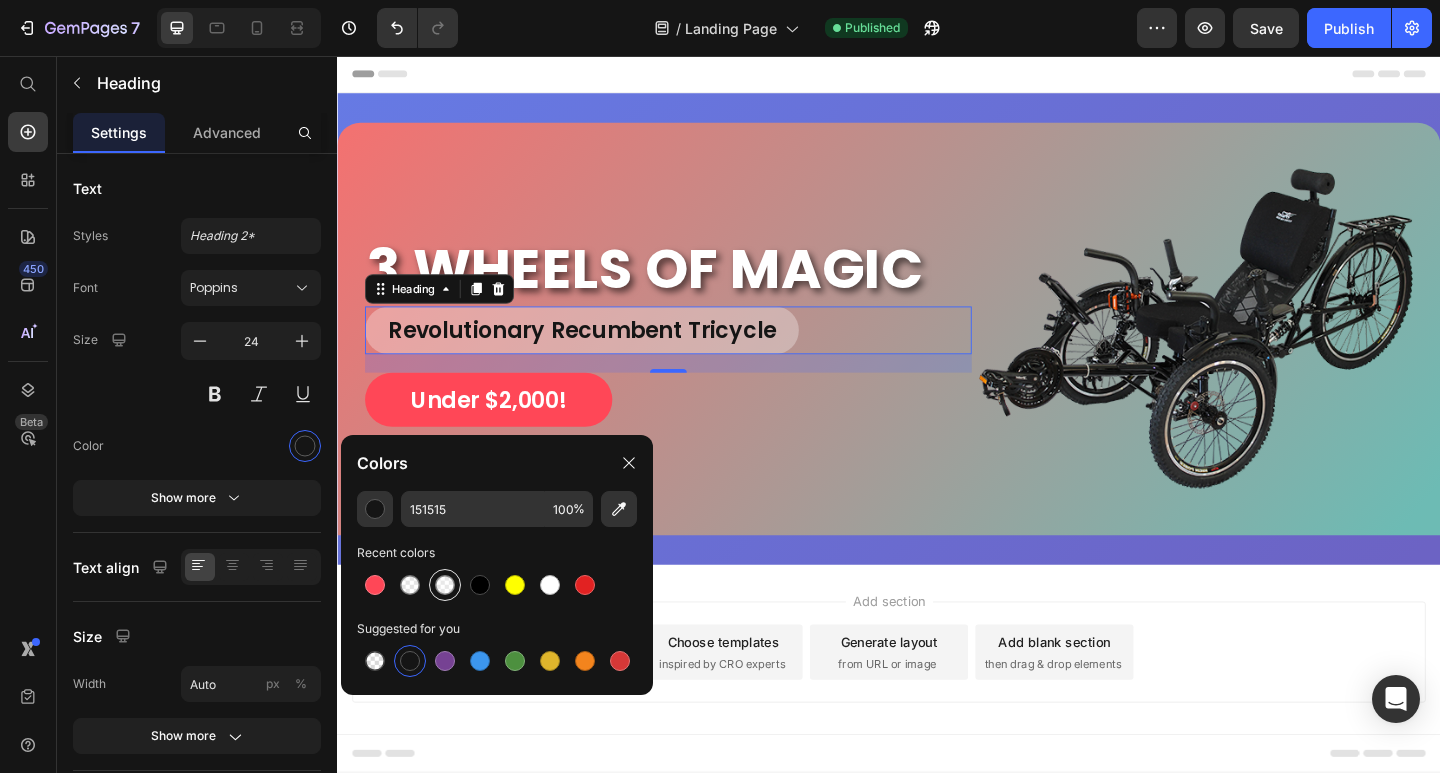 click at bounding box center [445, 585] 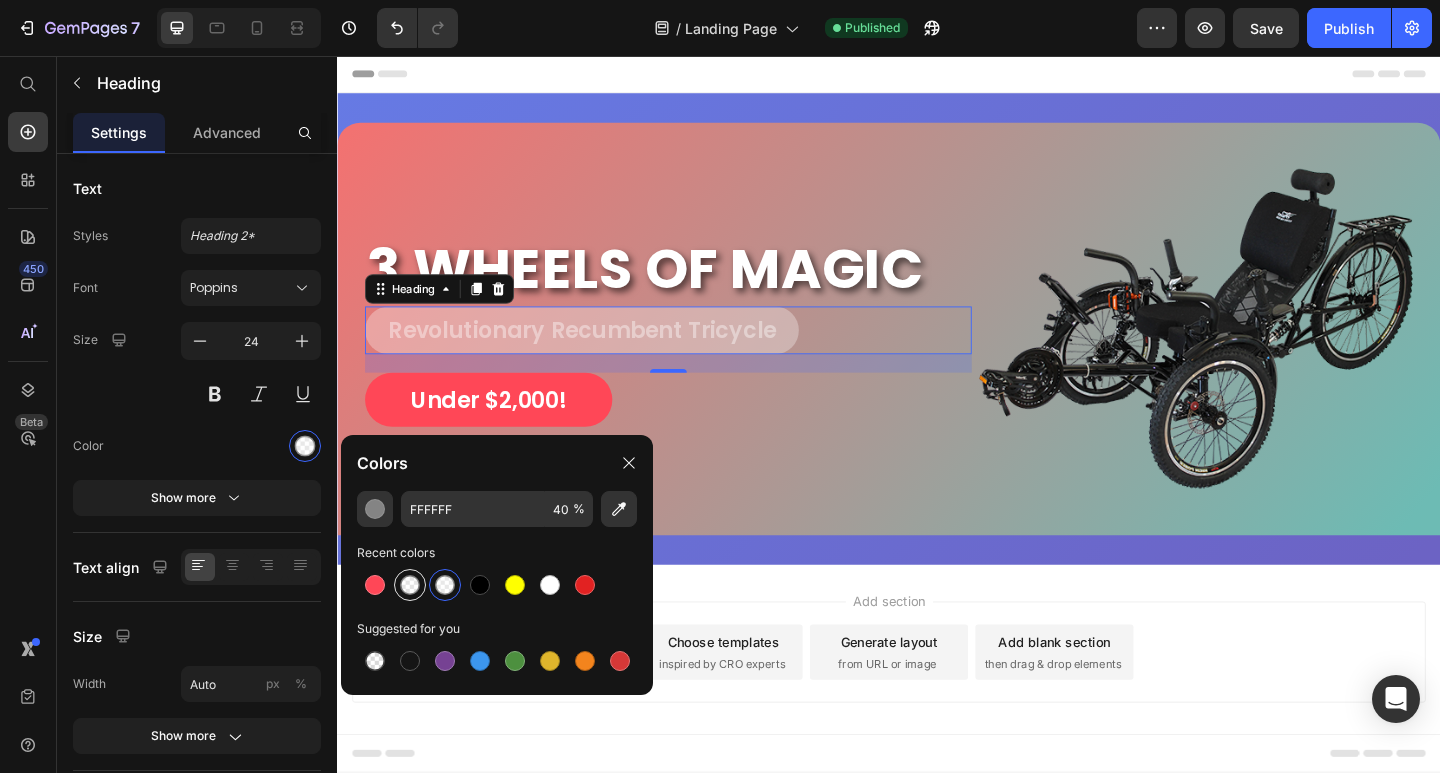 click at bounding box center [410, 585] 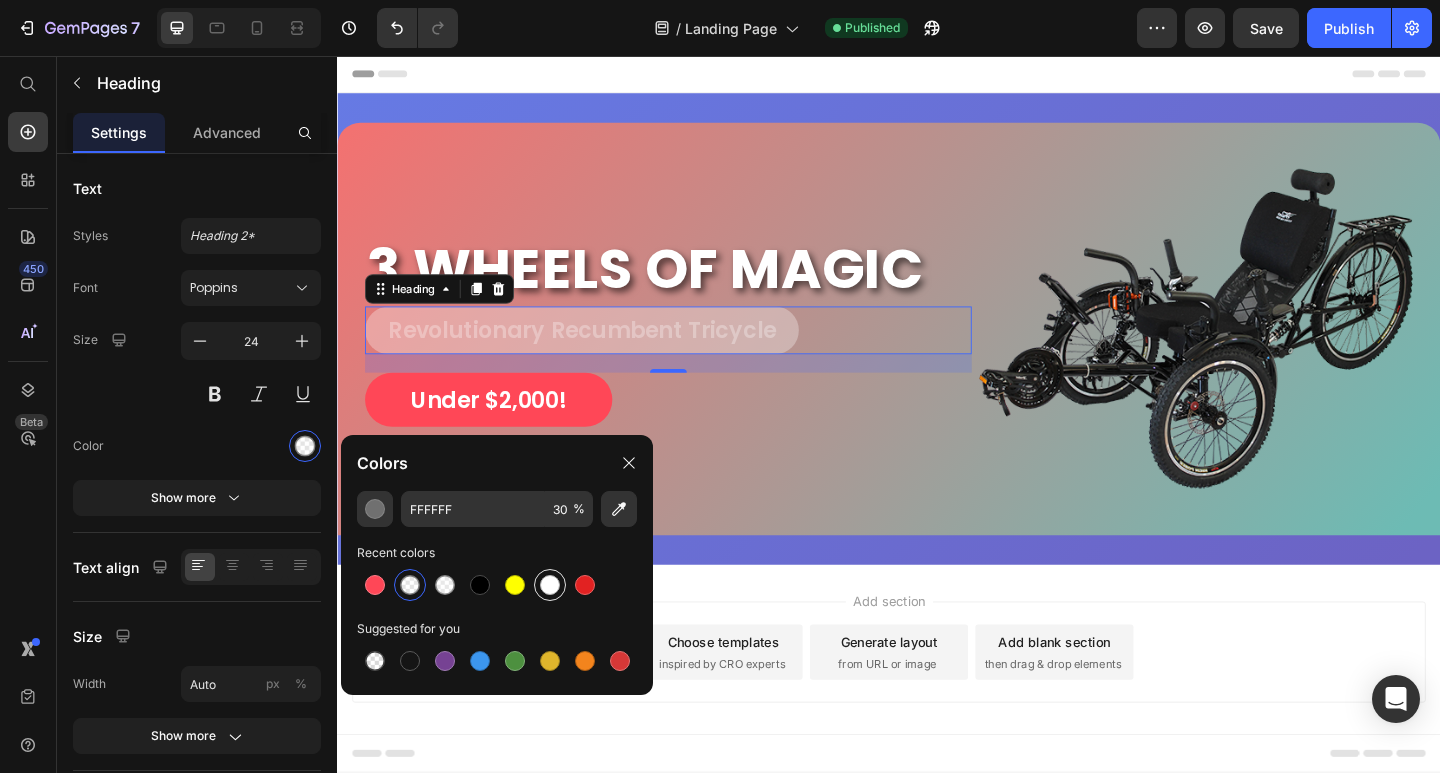 click at bounding box center (550, 585) 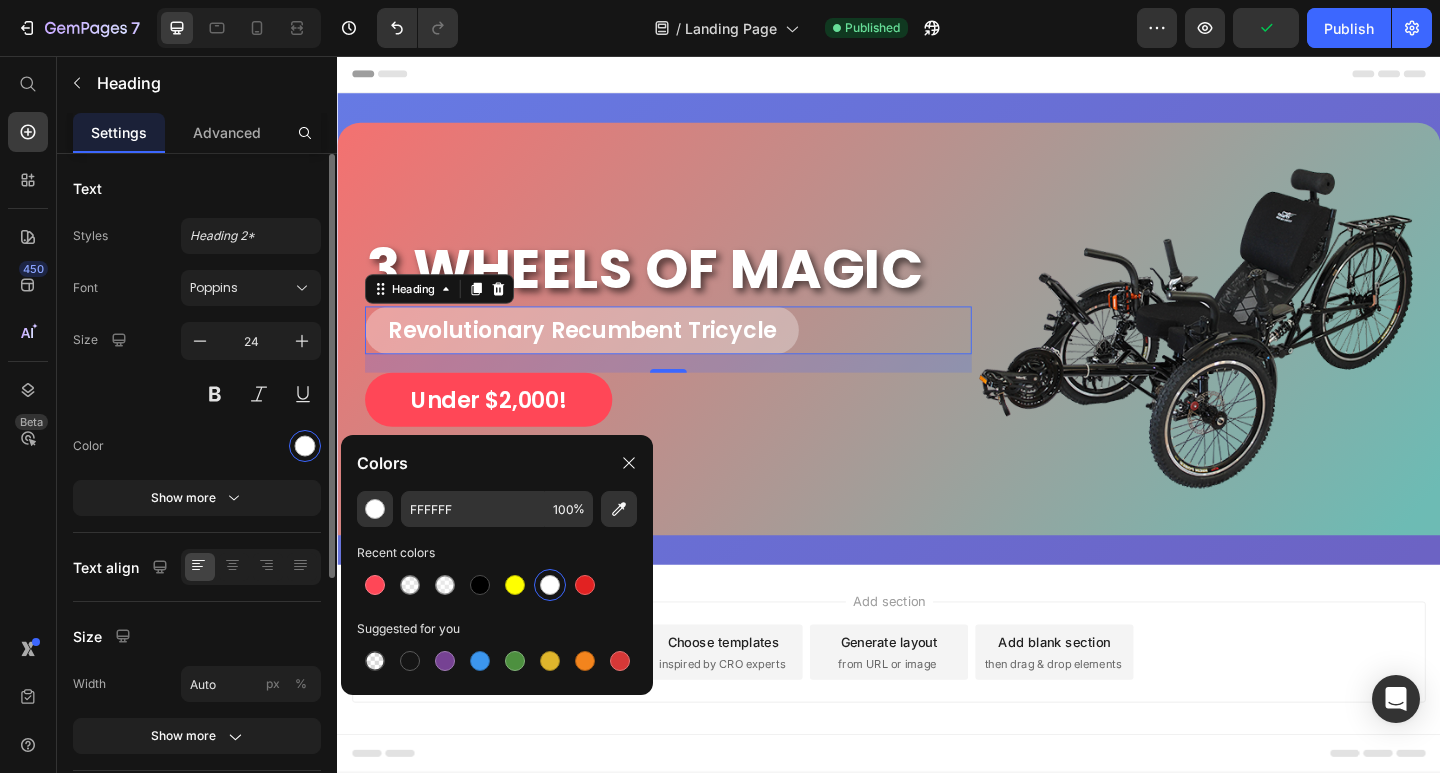 click at bounding box center (251, 446) 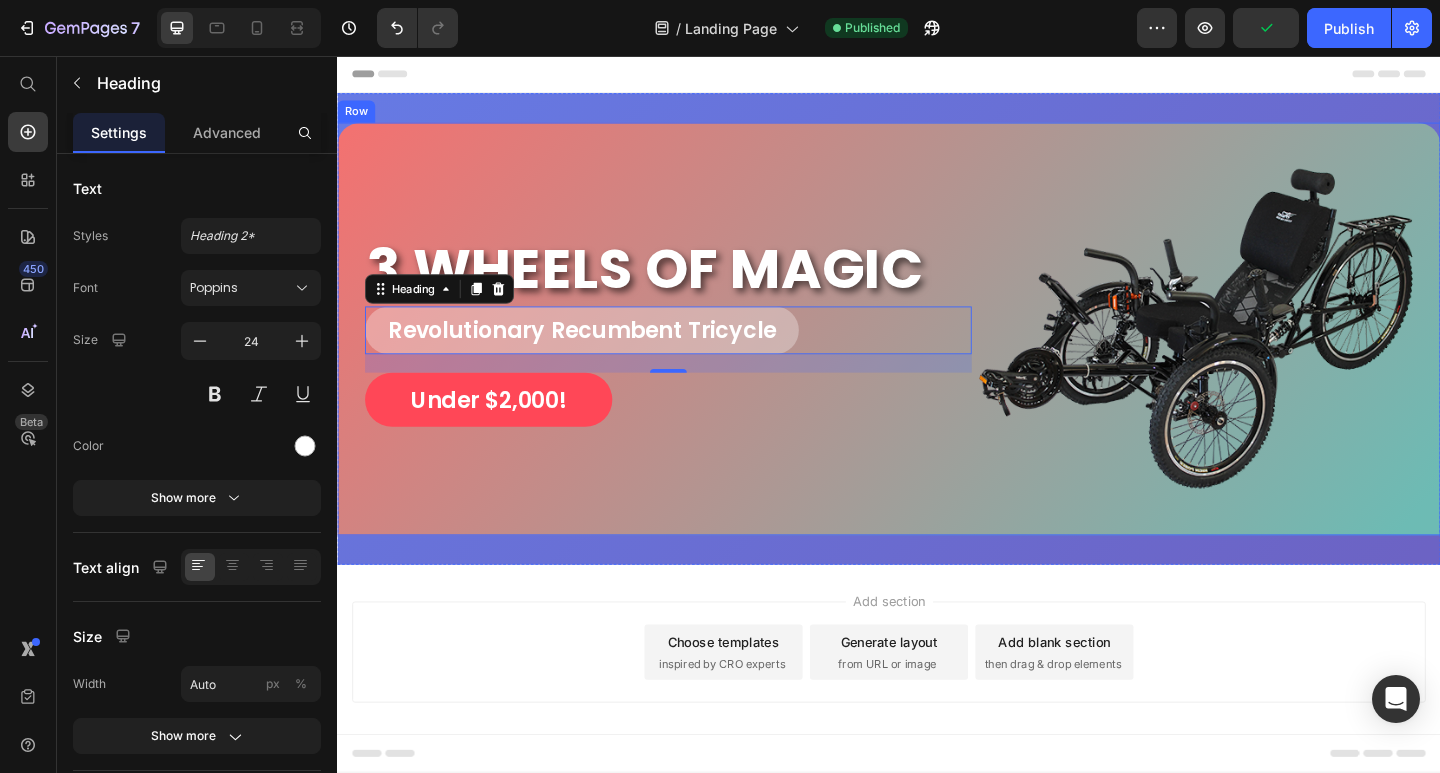 click on "Under $2,000! Button" at bounding box center (697, 430) 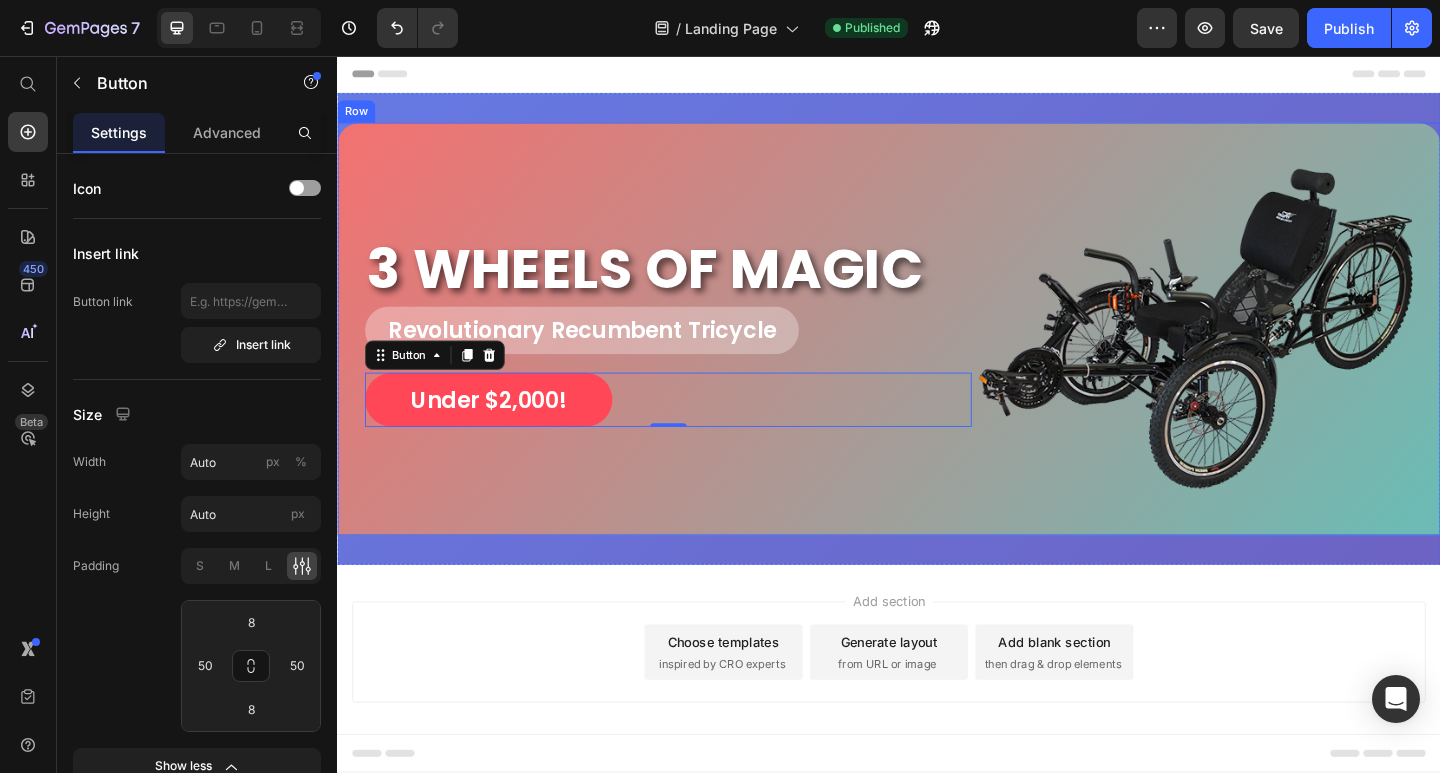 click on "3 WHEELS OF MAGIC Heading Revolutionary Recumbent Tricycle Heading Under $2,000! Button   0" at bounding box center [697, 353] 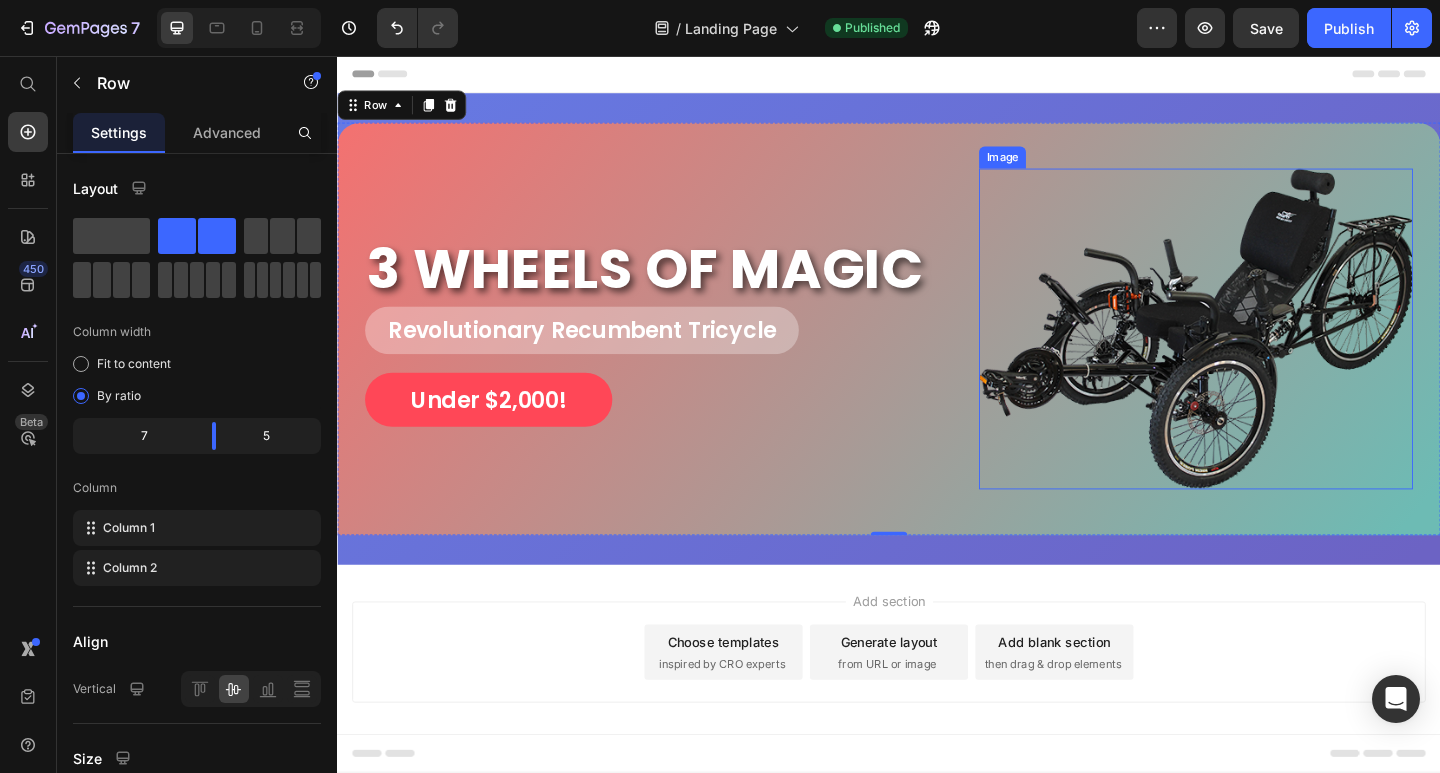 click at bounding box center (1271, 353) 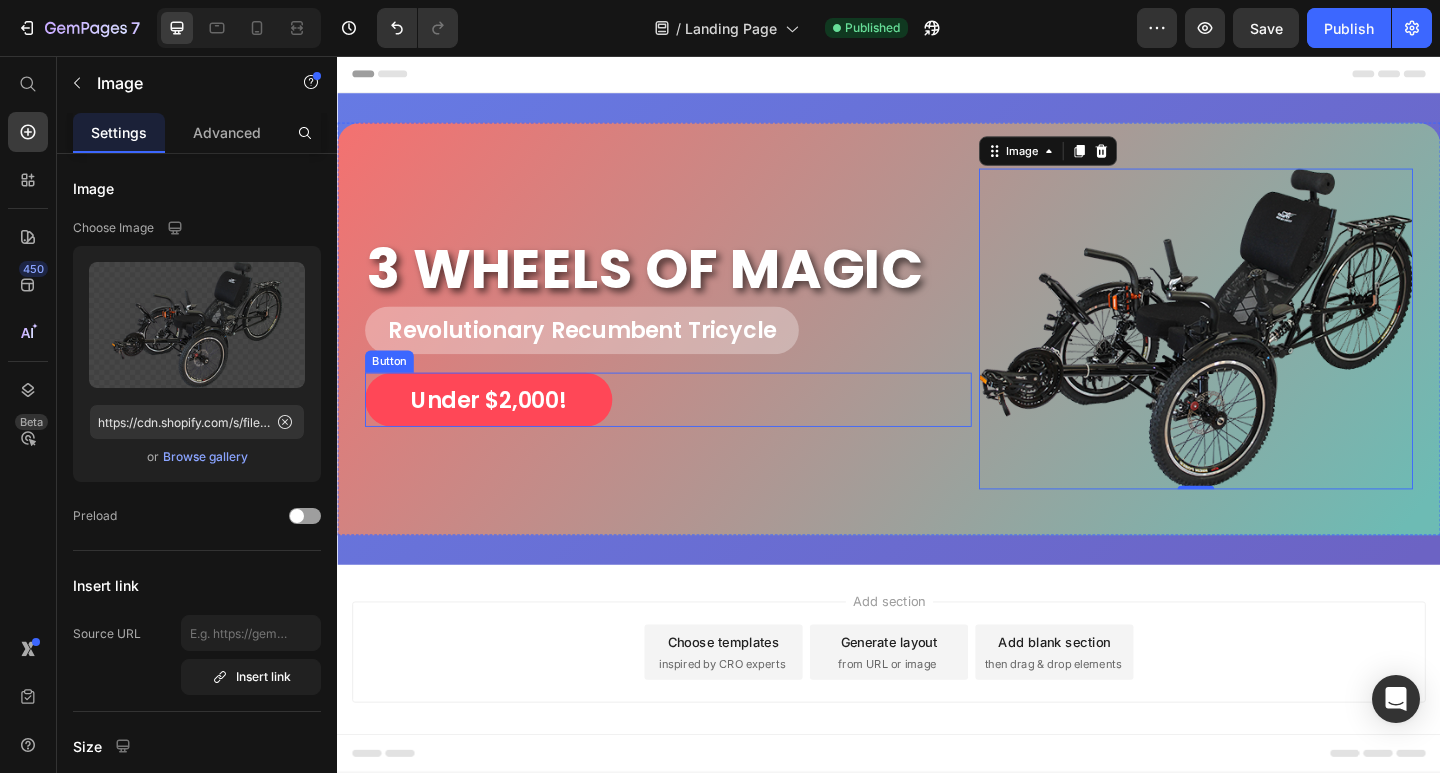 click on "Under $2,000! Button" at bounding box center [697, 430] 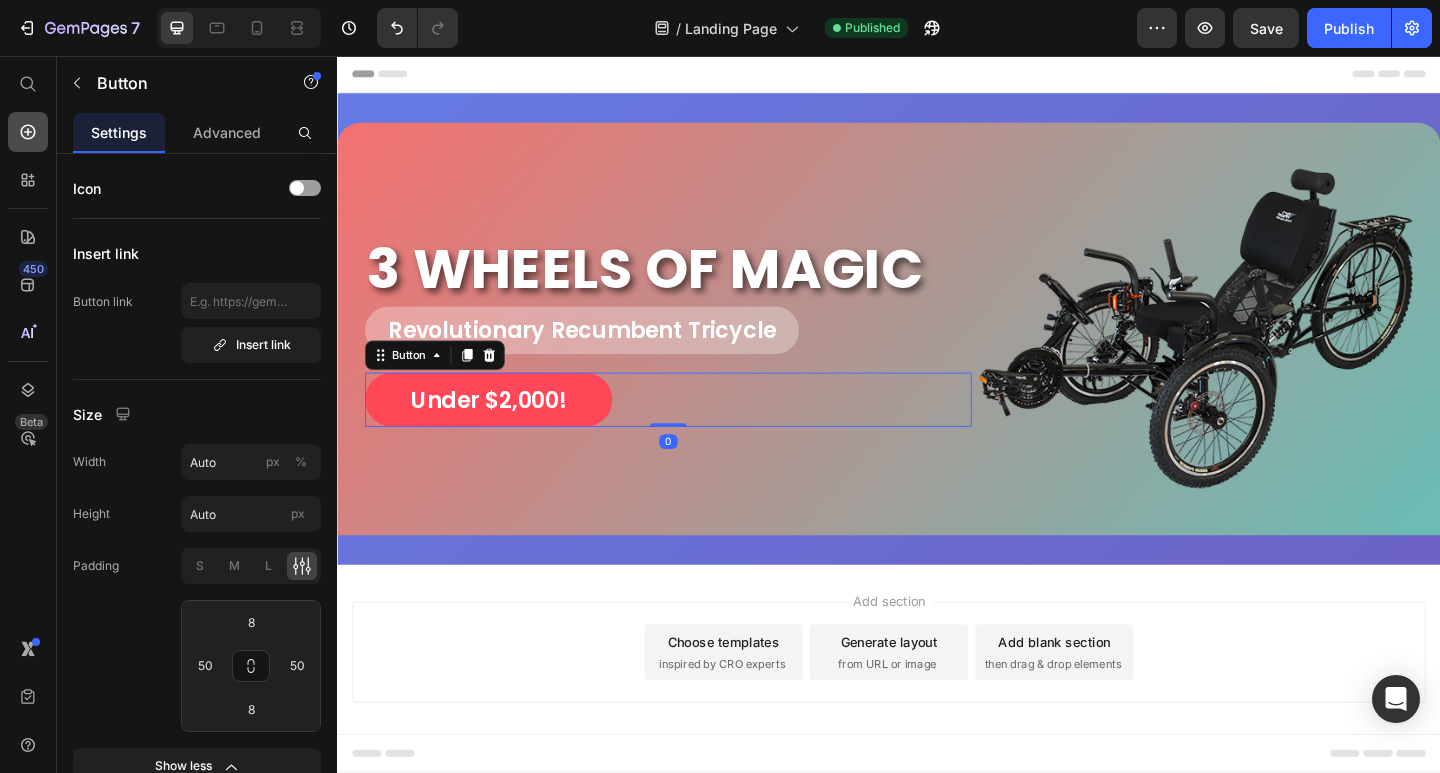 click 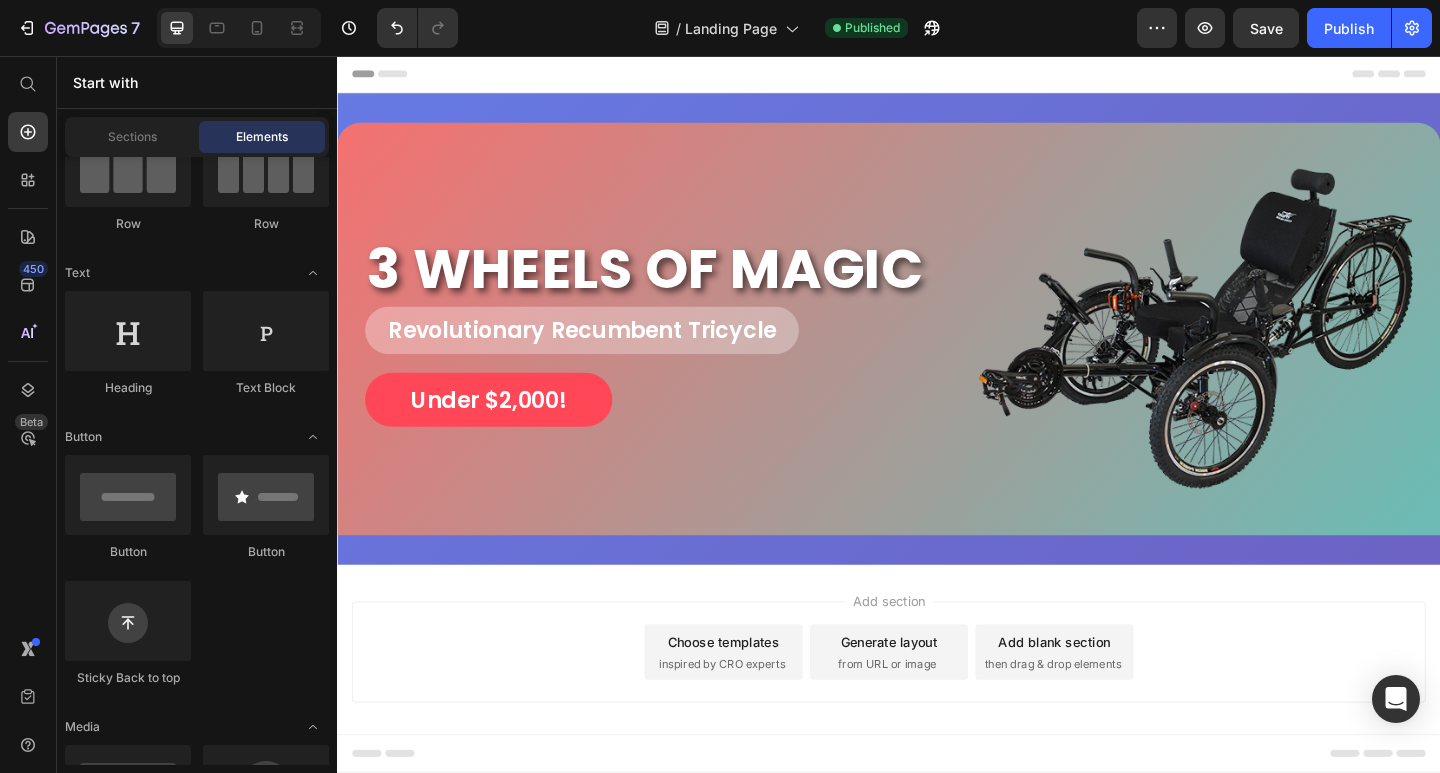 scroll, scrollTop: 0, scrollLeft: 0, axis: both 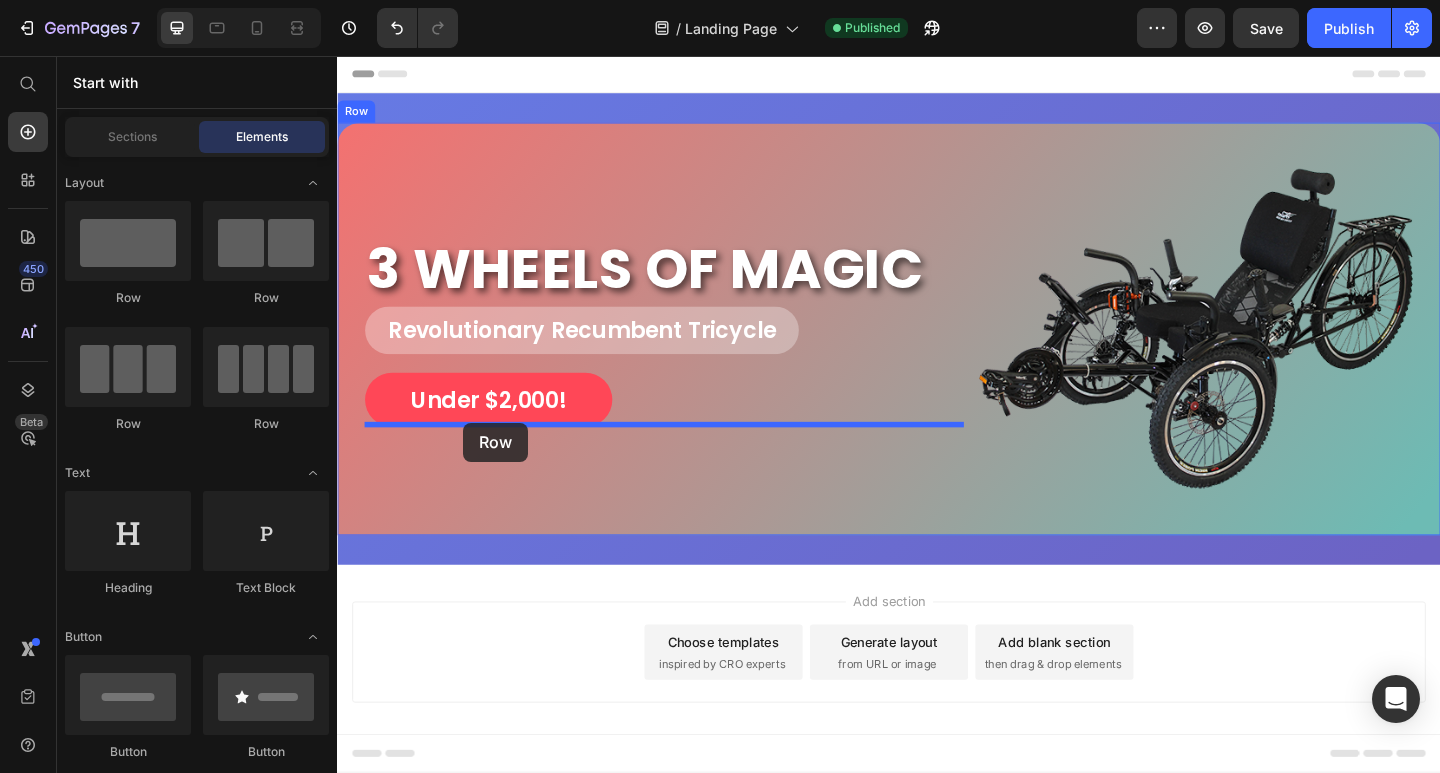 drag, startPoint x: 447, startPoint y: 439, endPoint x: 474, endPoint y: 455, distance: 31.38471 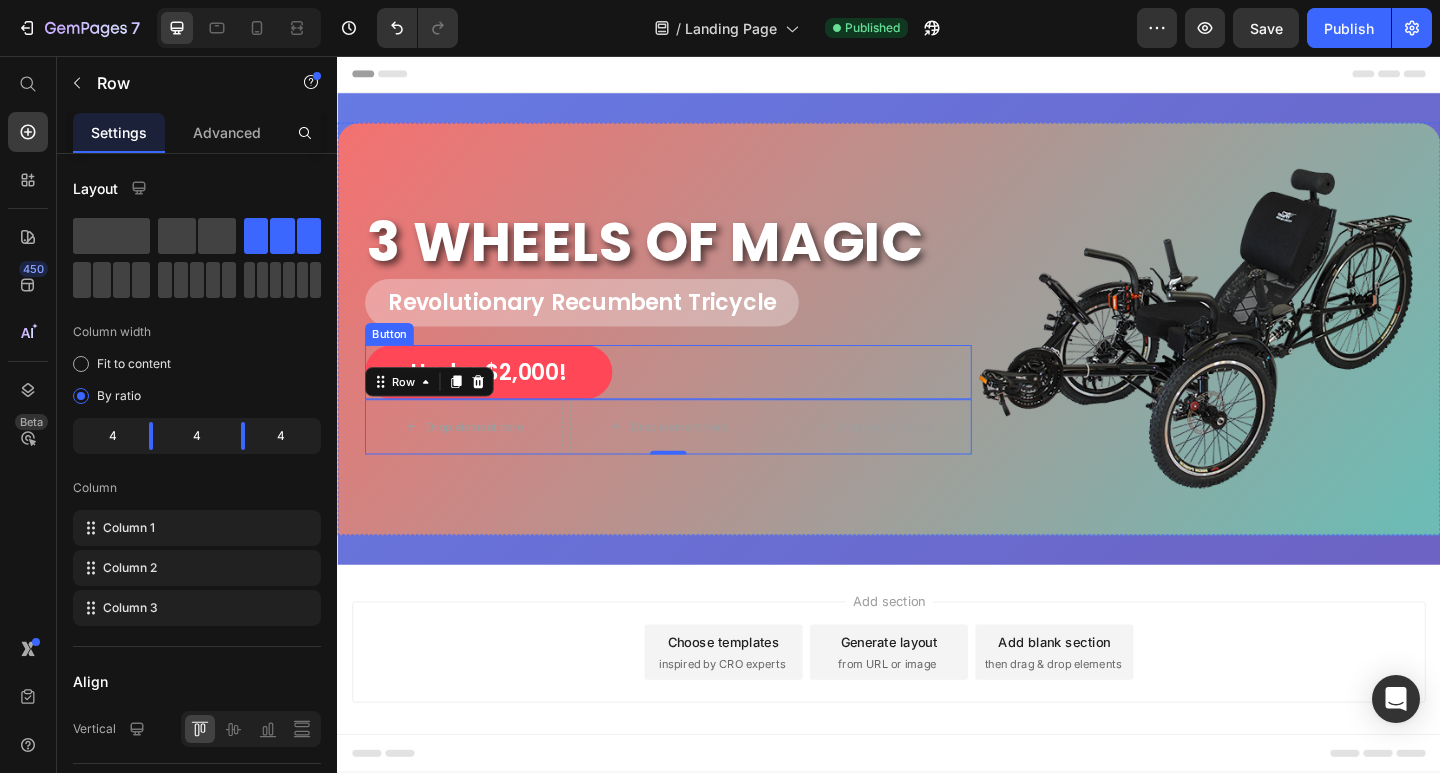 click on "Under $2,000! Button" at bounding box center (697, 400) 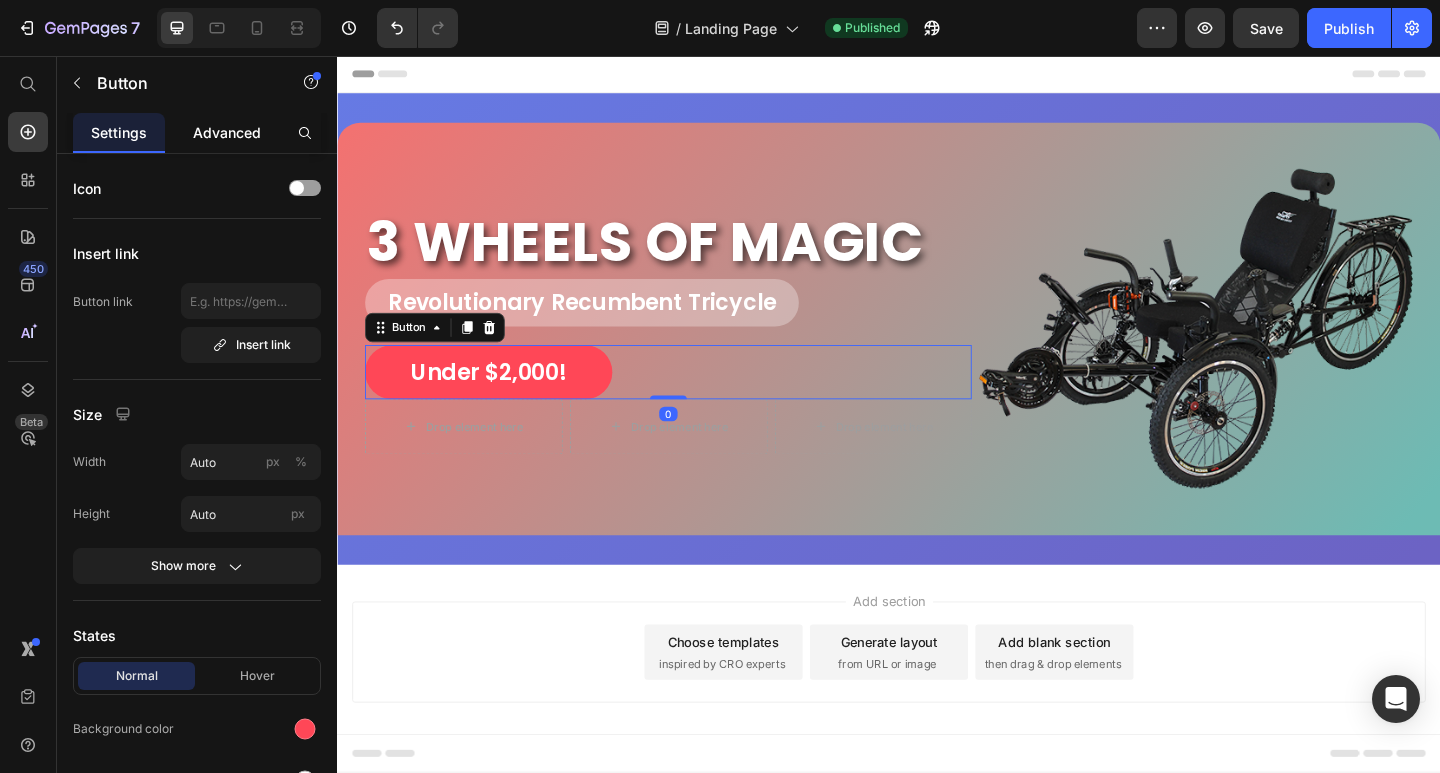 click on "Advanced" at bounding box center [227, 132] 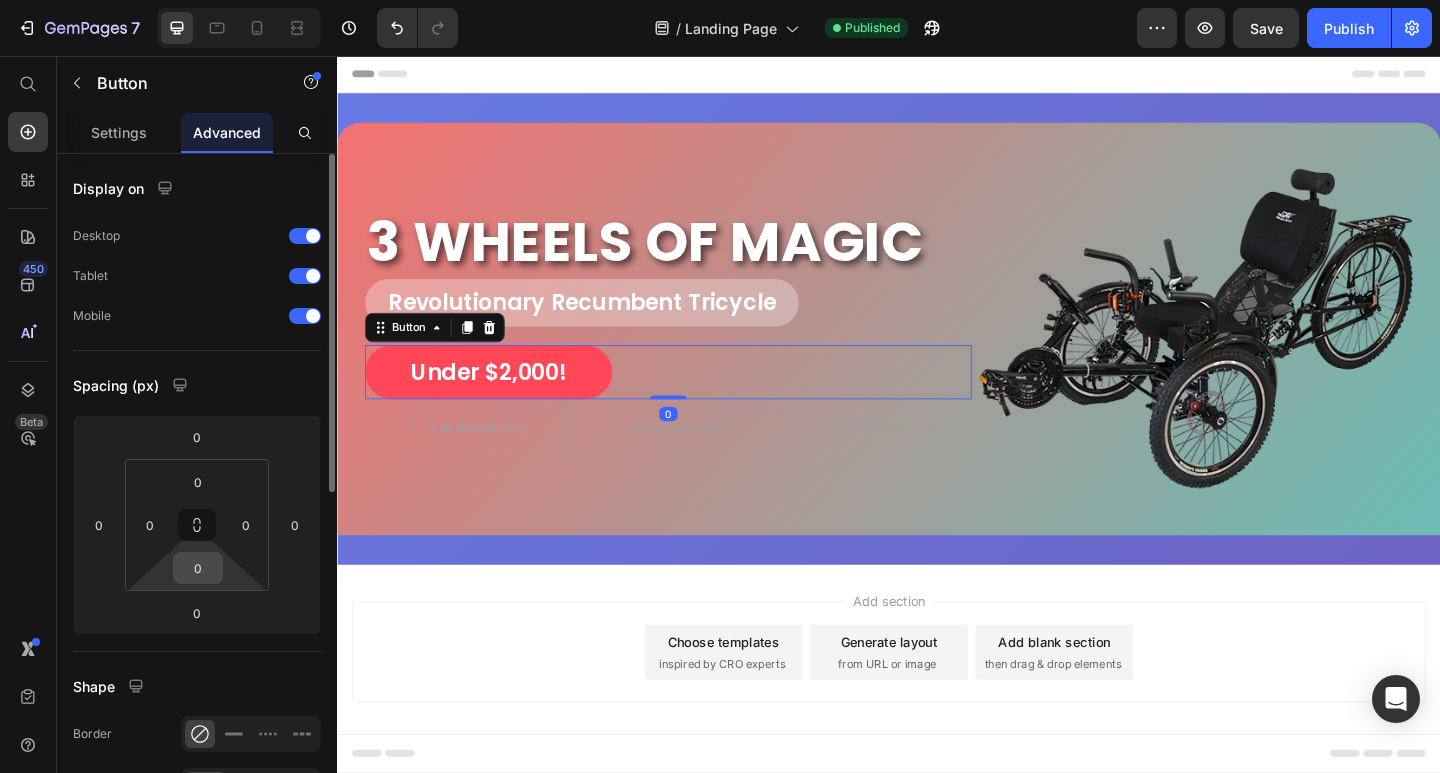 click on "0" at bounding box center (198, 568) 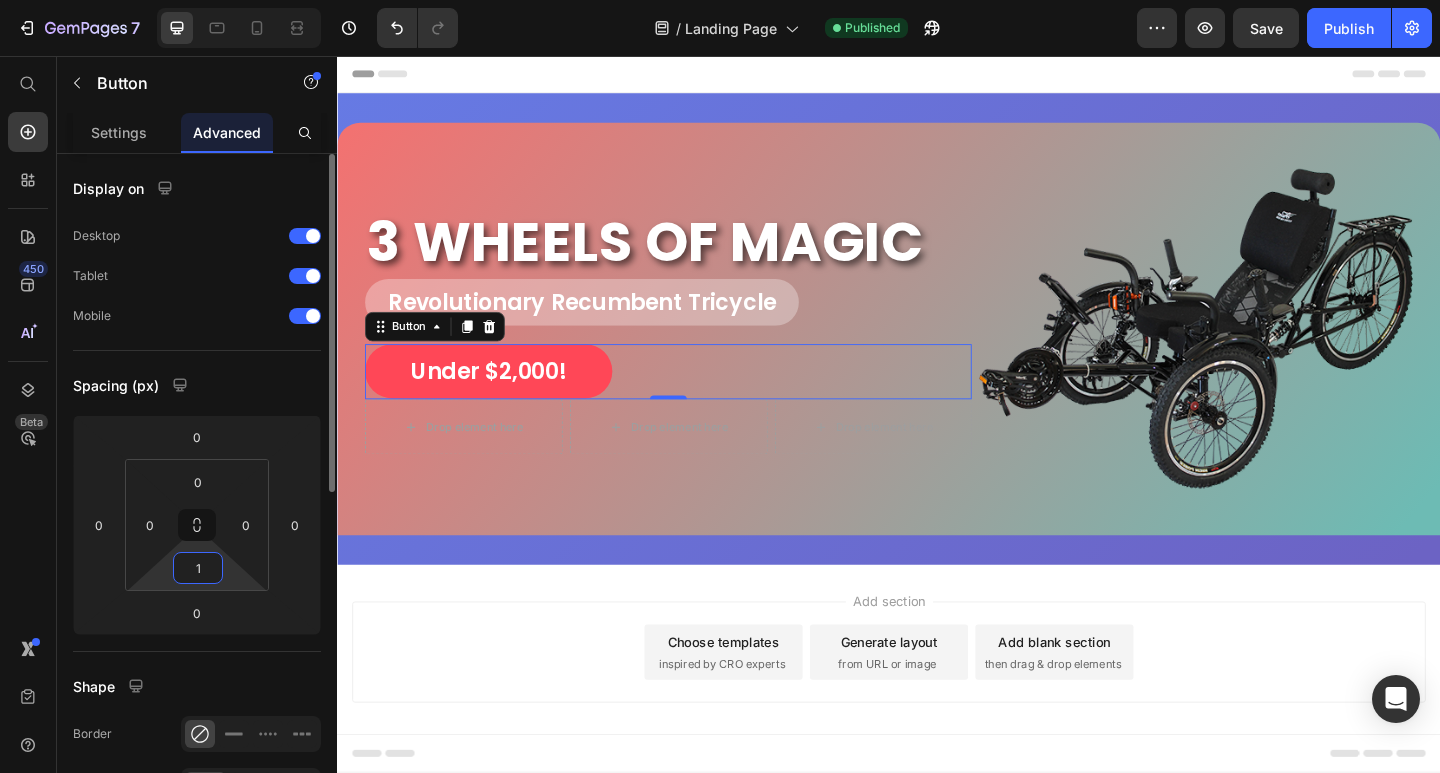 type on "10" 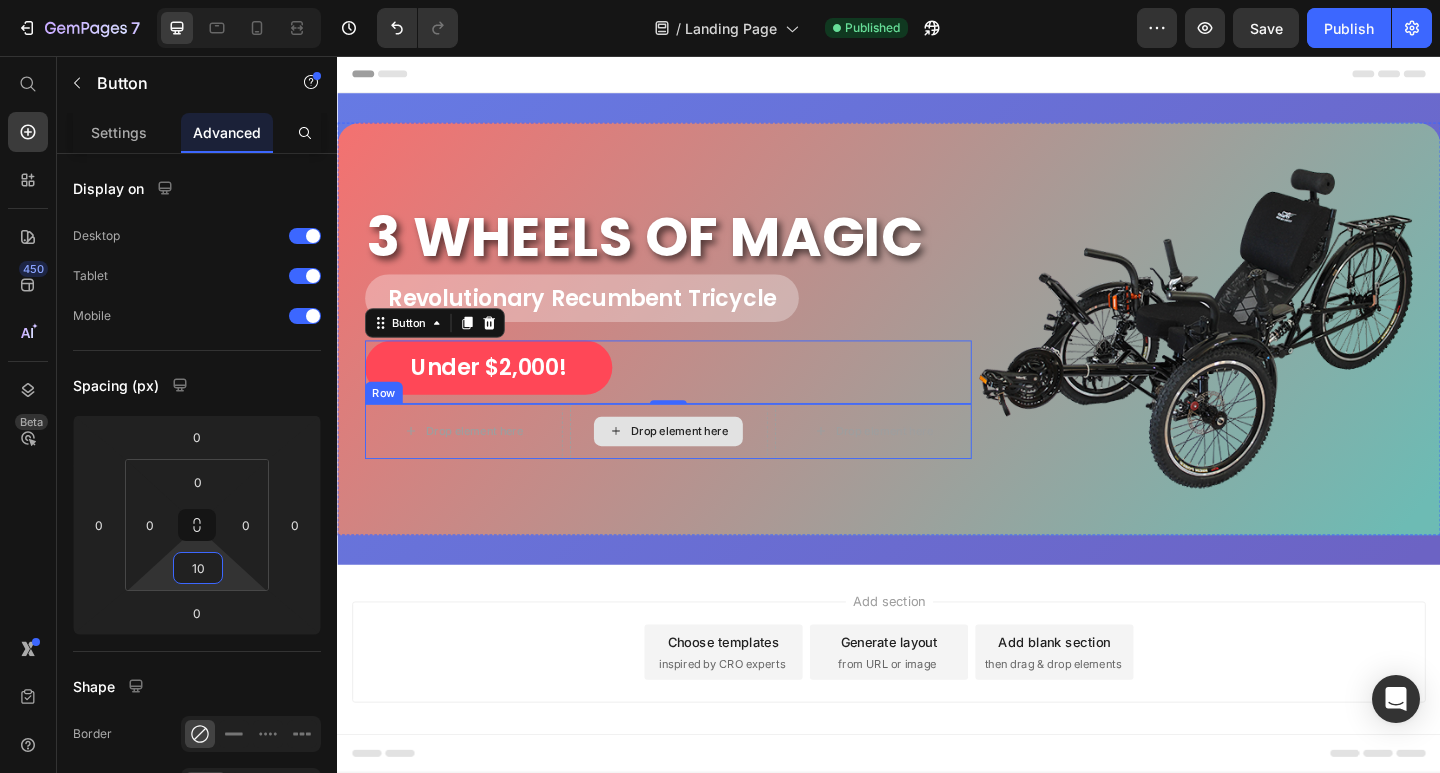 click on "Drop element here" at bounding box center (697, 465) 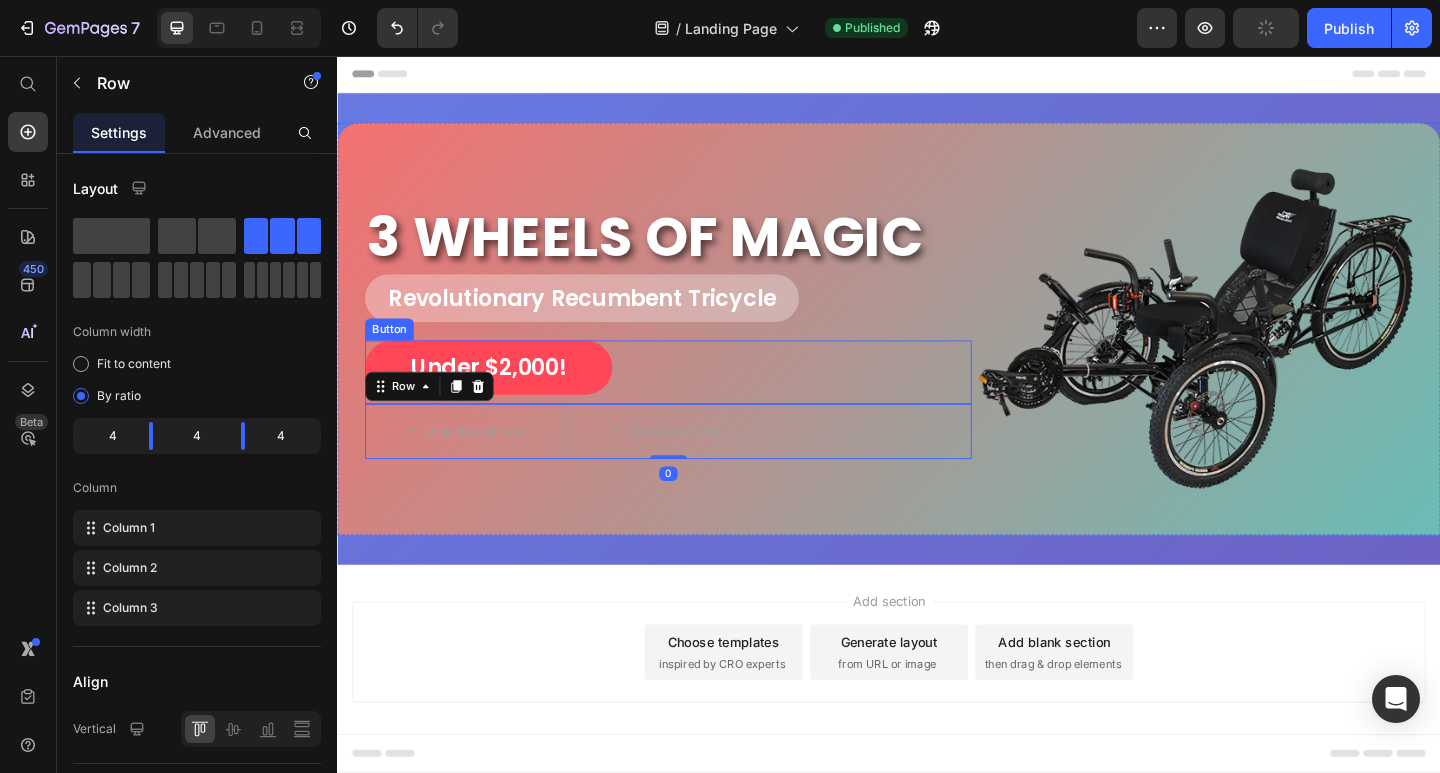 click on "Under $2,000! Button" at bounding box center [697, 400] 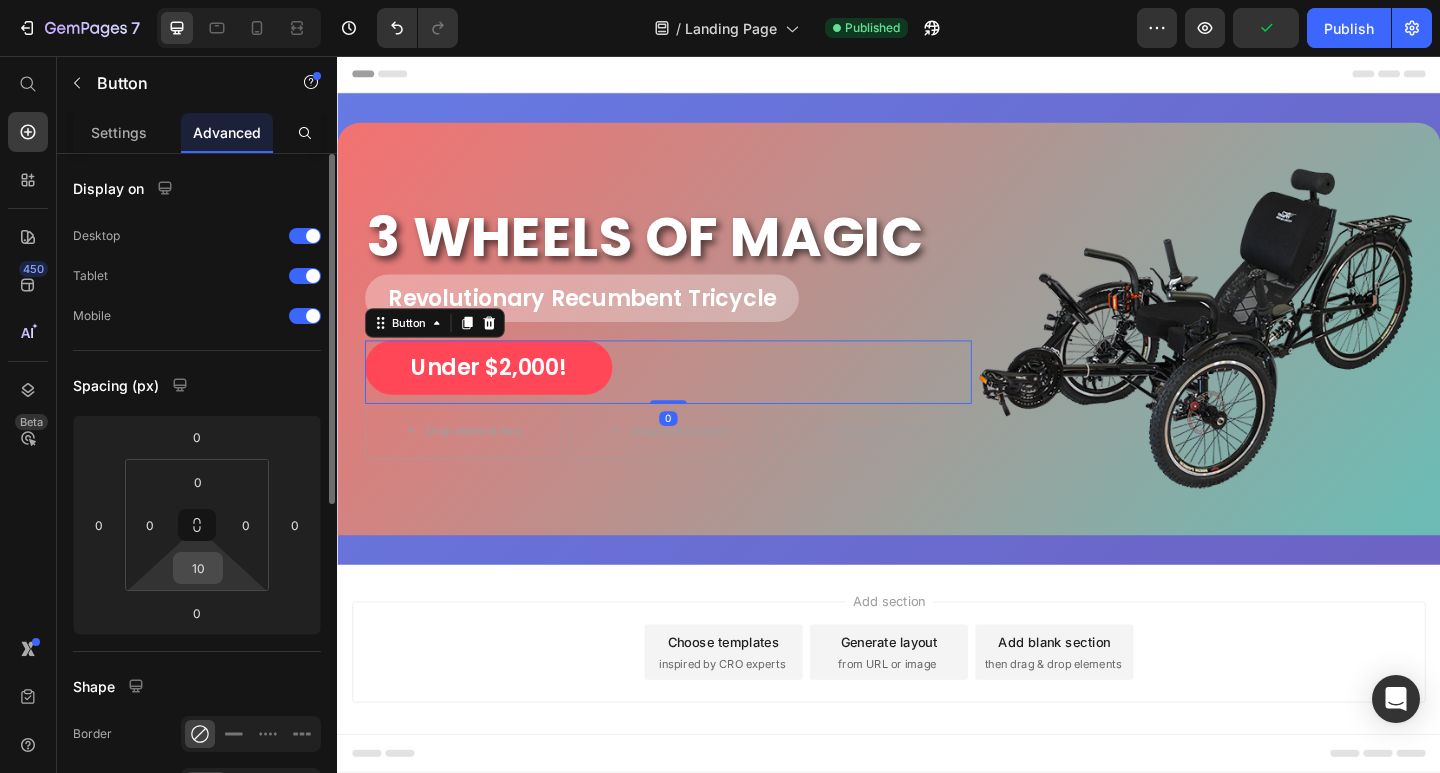 click on "10" at bounding box center [198, 568] 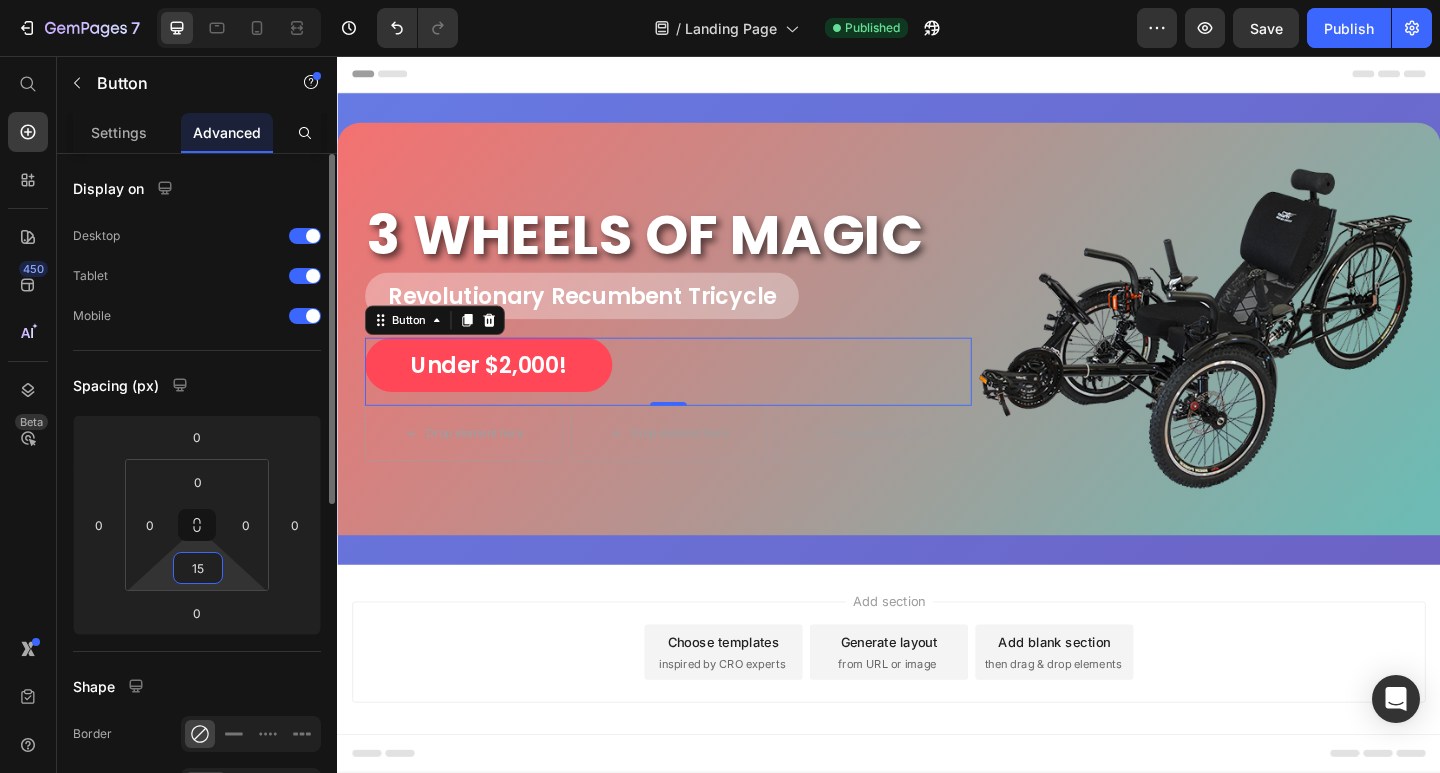 type on "15" 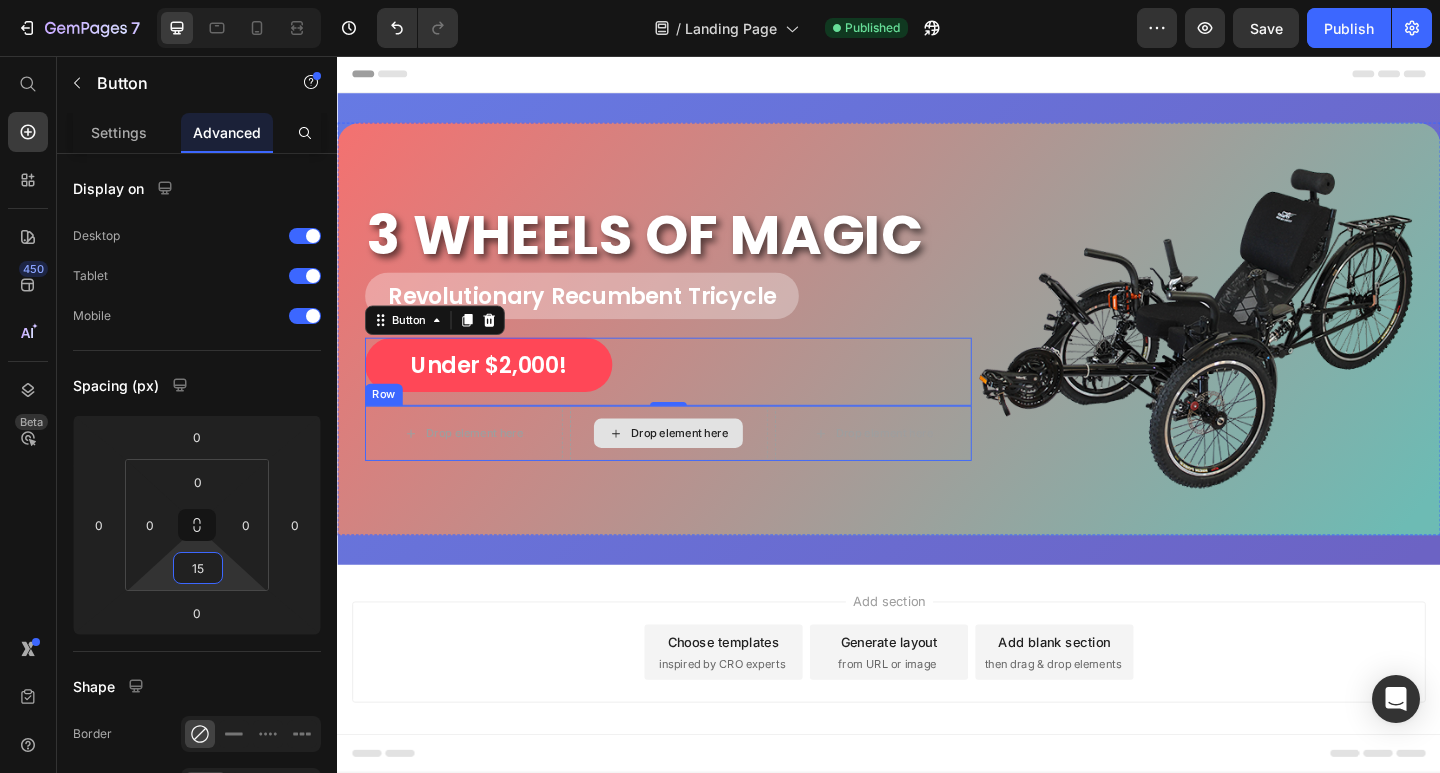 click on "Drop element here" at bounding box center [697, 467] 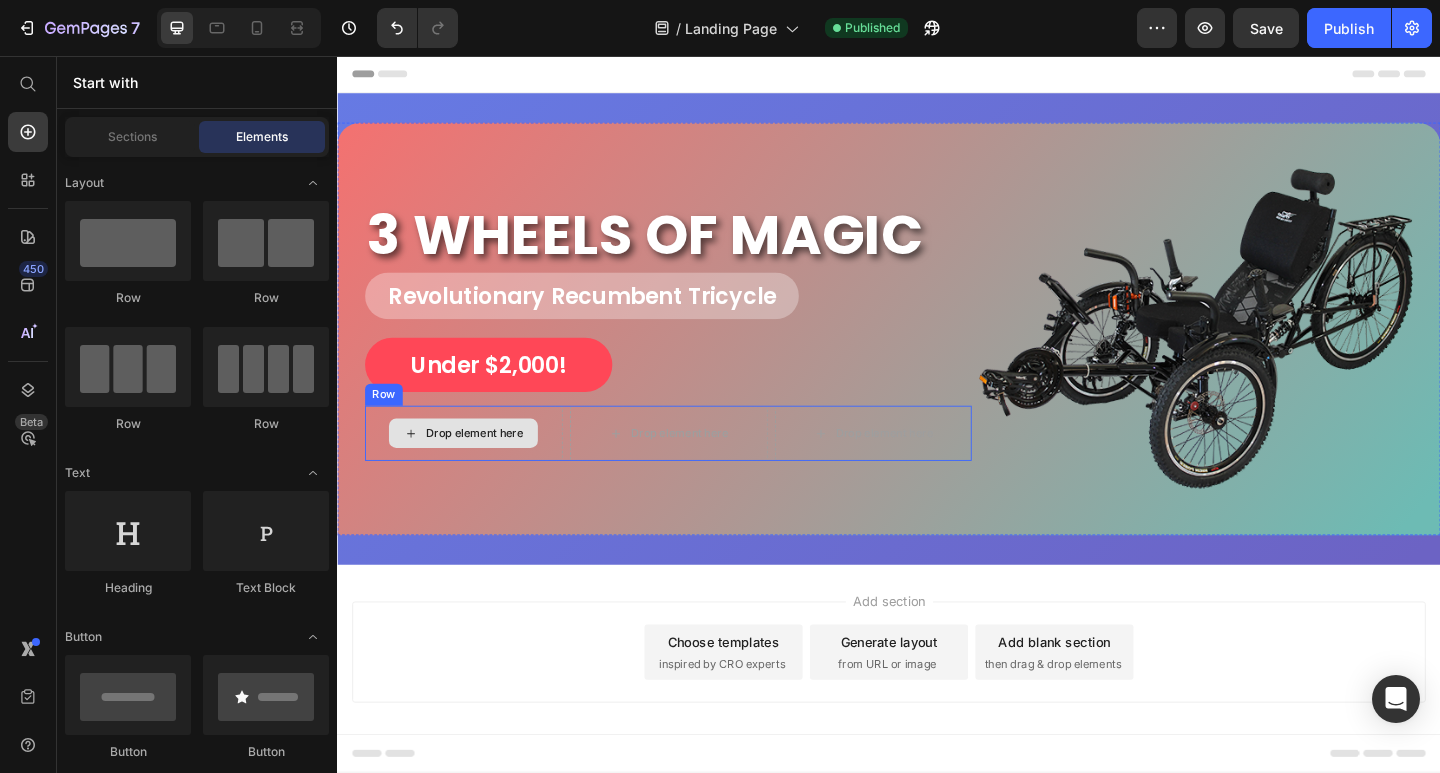 click on "Drop element here" at bounding box center [486, 467] 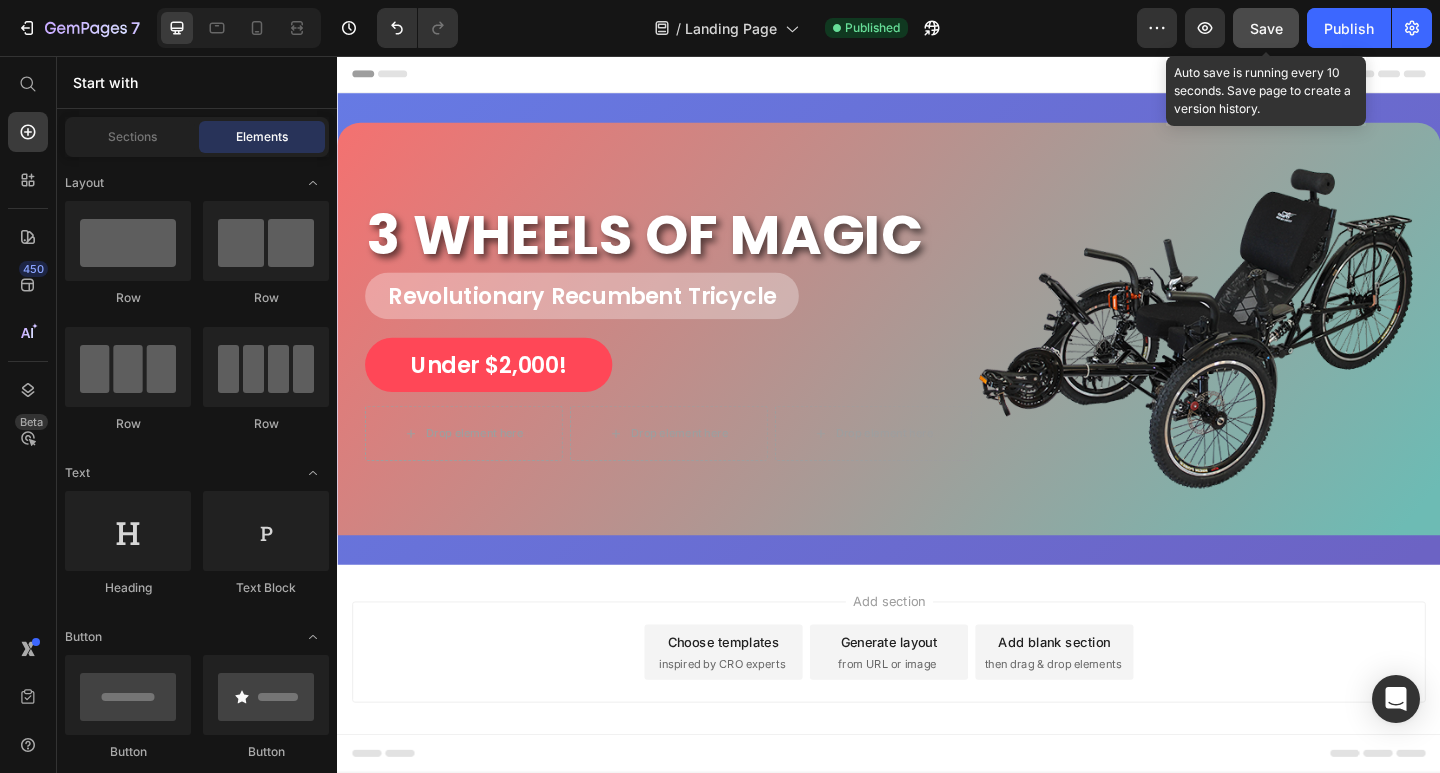 click on "Save" at bounding box center (1266, 28) 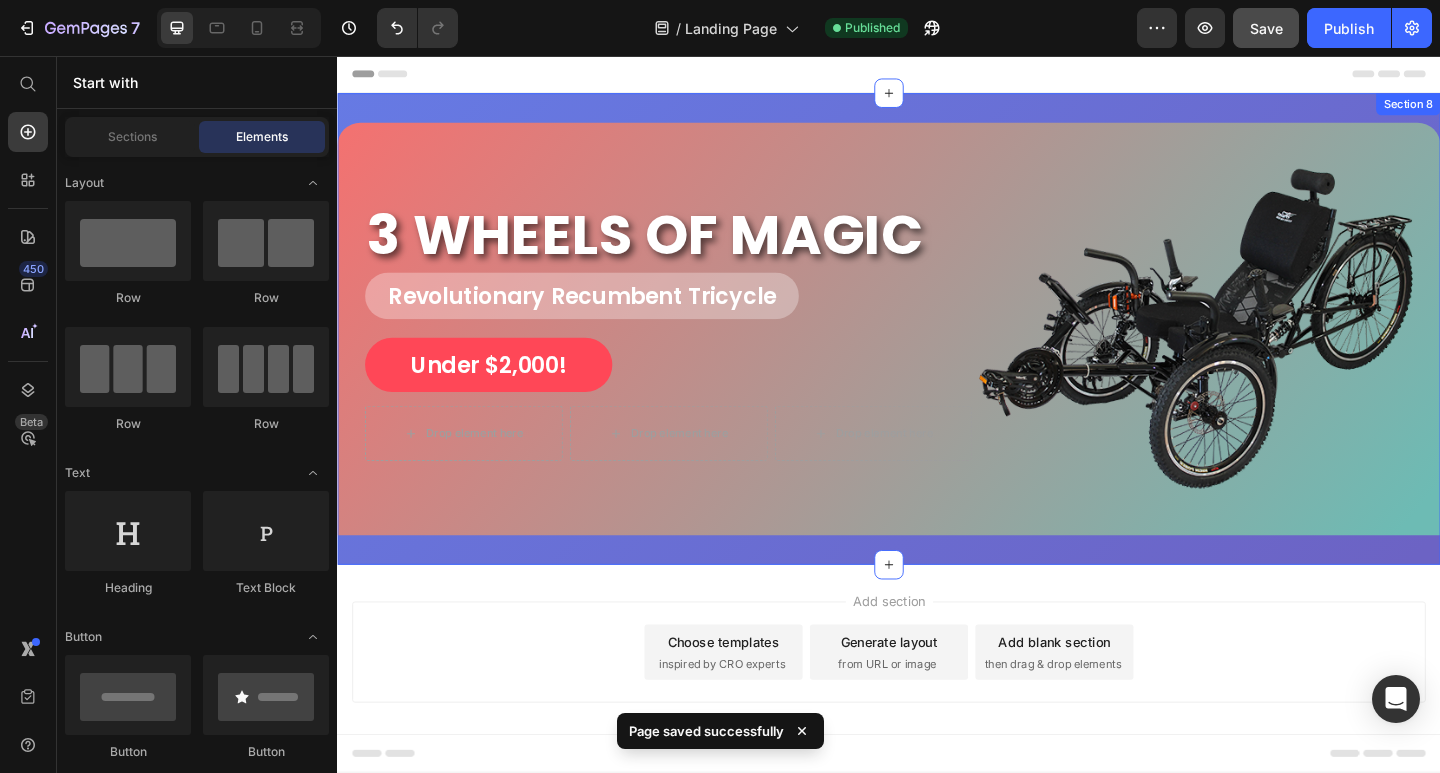 click on "3 WHEELS OF MAGIC Heading Revolutionary Recumbent Tricycle Heading Under $2,000! Button
Drop element here
Drop element here
Drop element here Row Image Row Section 8" at bounding box center [937, 353] 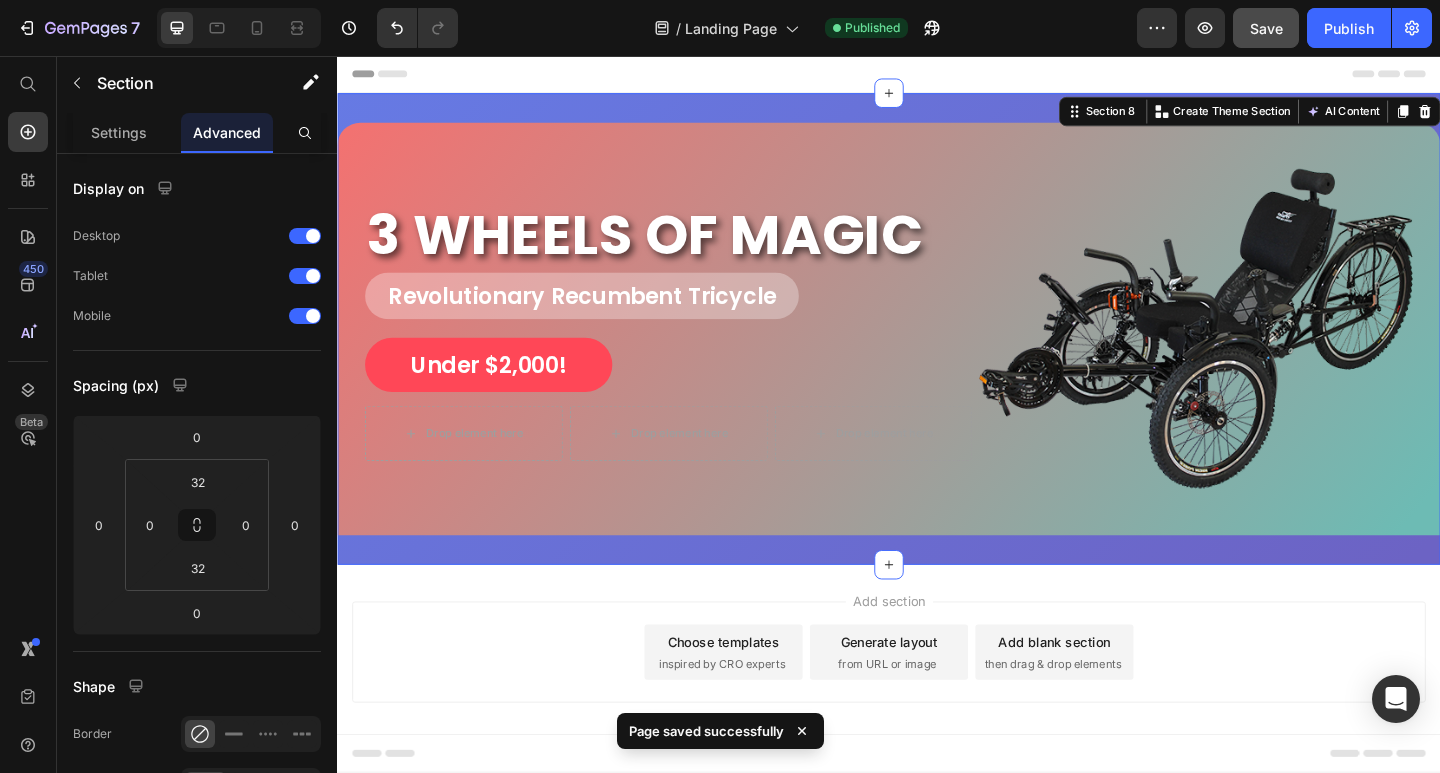 click on "3 WHEELS OF MAGIC Heading Revolutionary Recumbent Tricycle Heading Under $2,000! Button
Drop element here
Drop element here
Drop element here Row Image Row Section 8   You can create reusable sections Create Theme Section AI Content Write with GemAI What would you like to describe here? Tone and Voice Persuasive Product Three Wheels of Magic - All Electric Recumbent Trike Show more Generate" at bounding box center (937, 353) 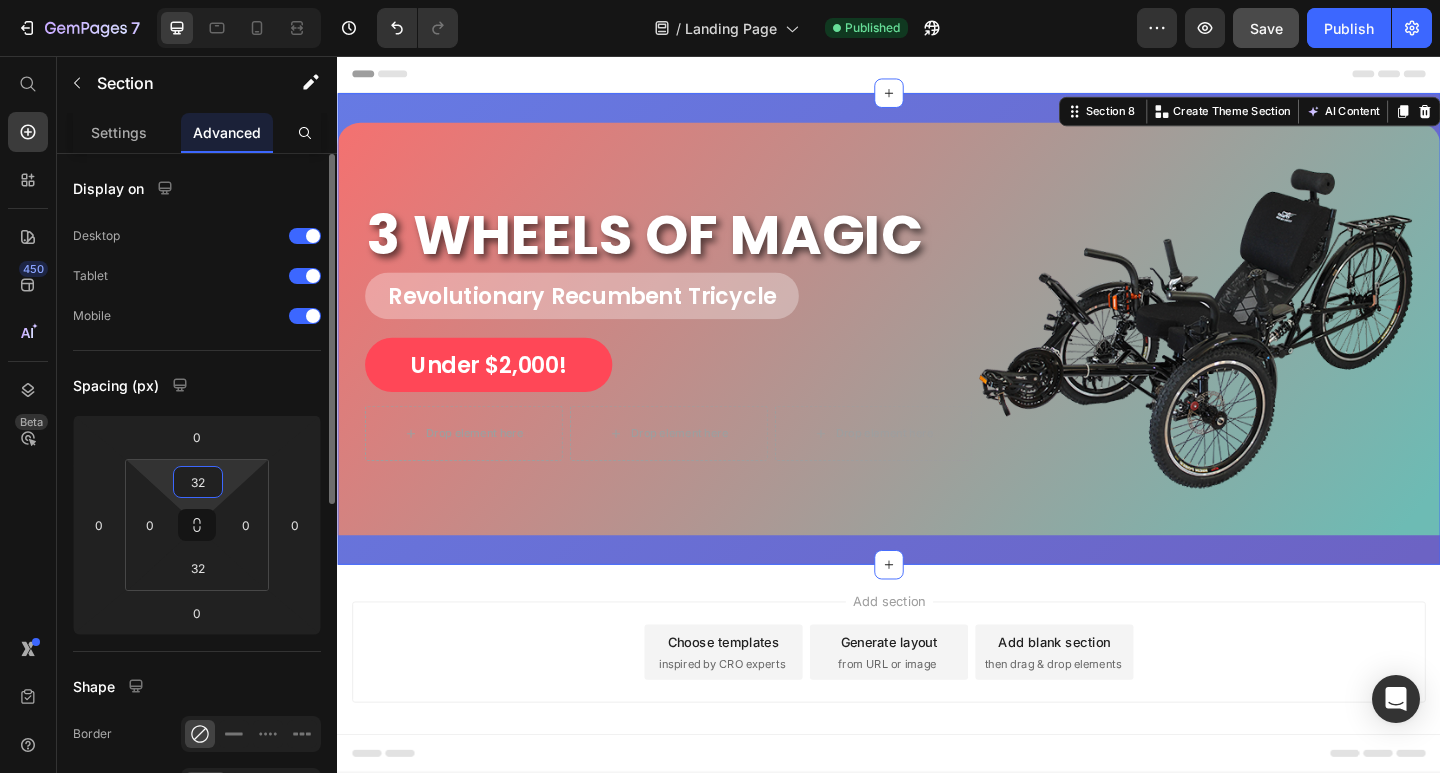 click on "32" at bounding box center [198, 482] 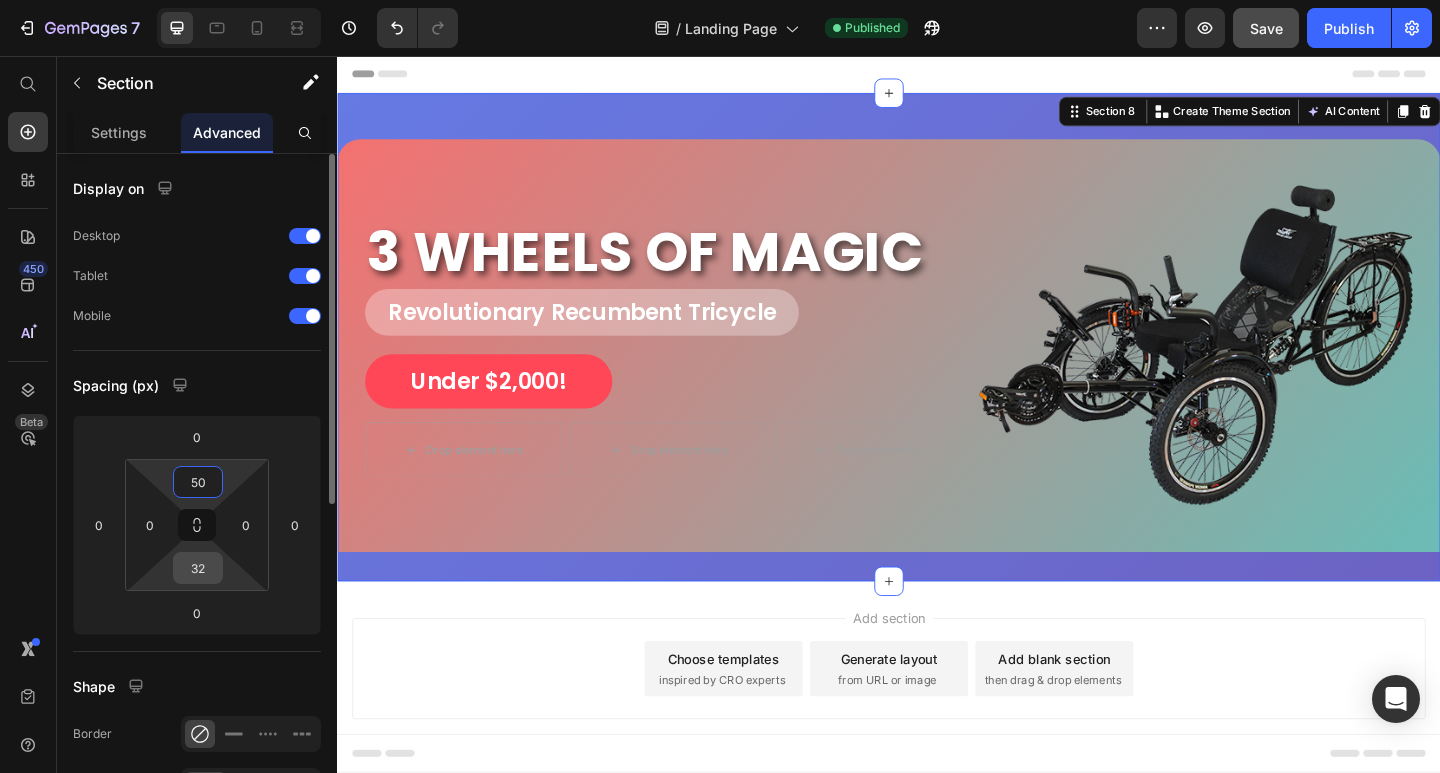type on "50" 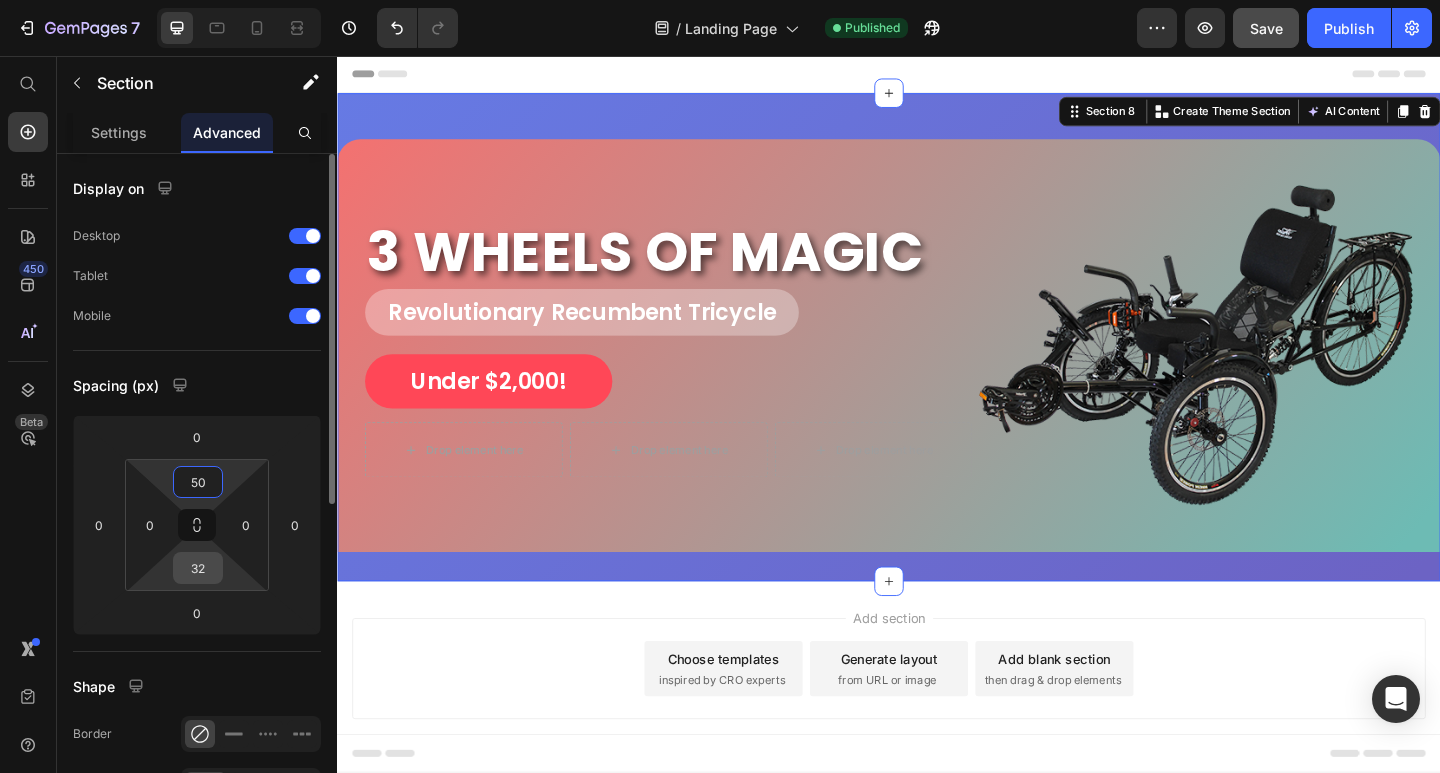 click on "32" at bounding box center (198, 568) 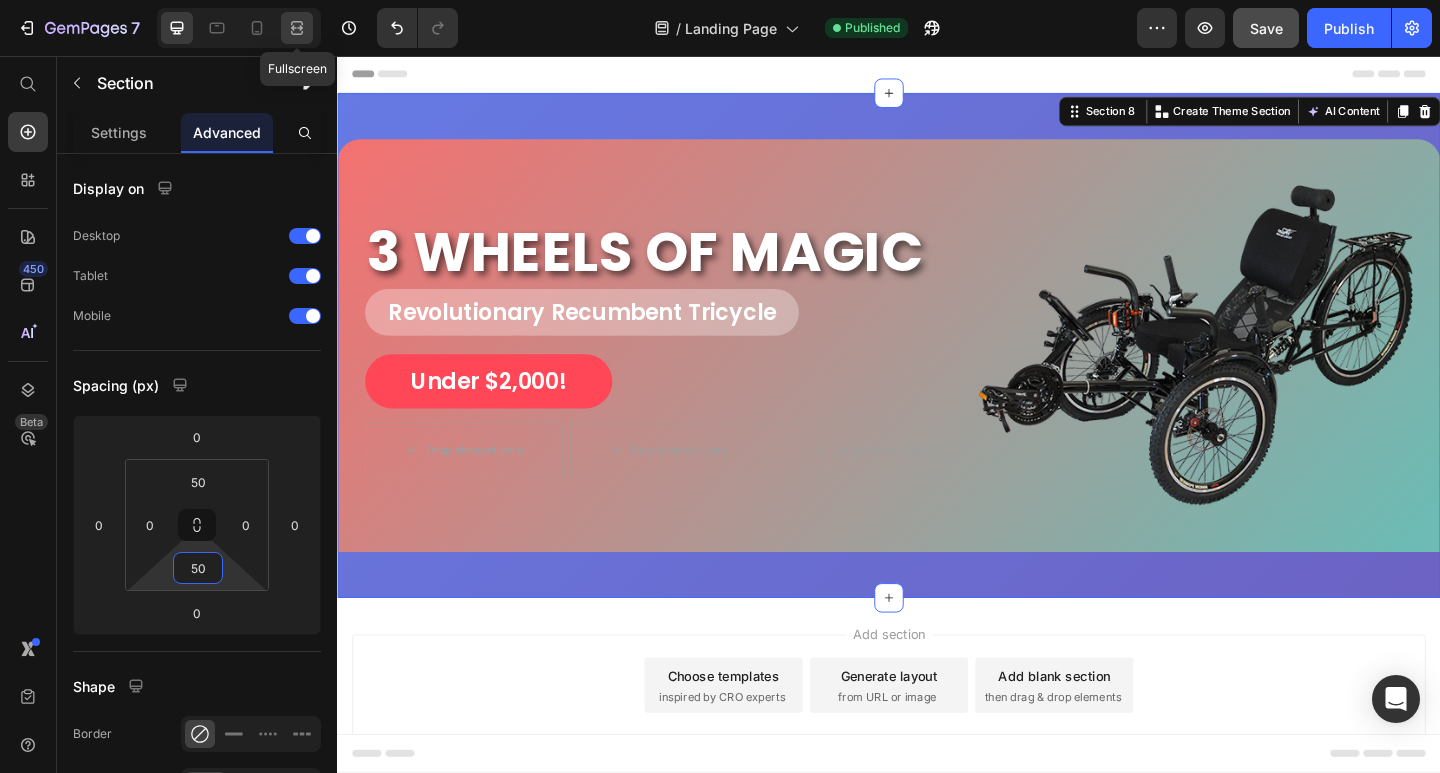 type on "50" 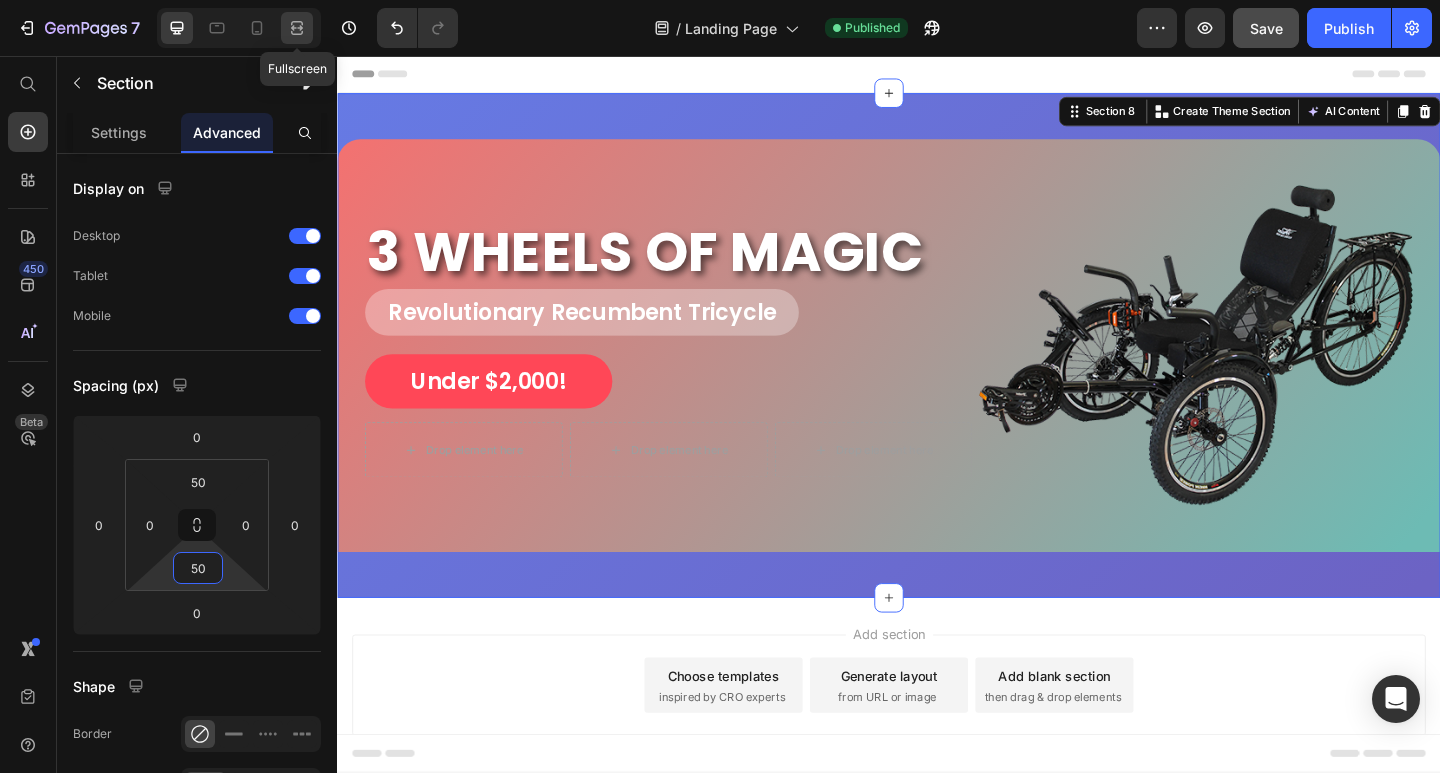 click 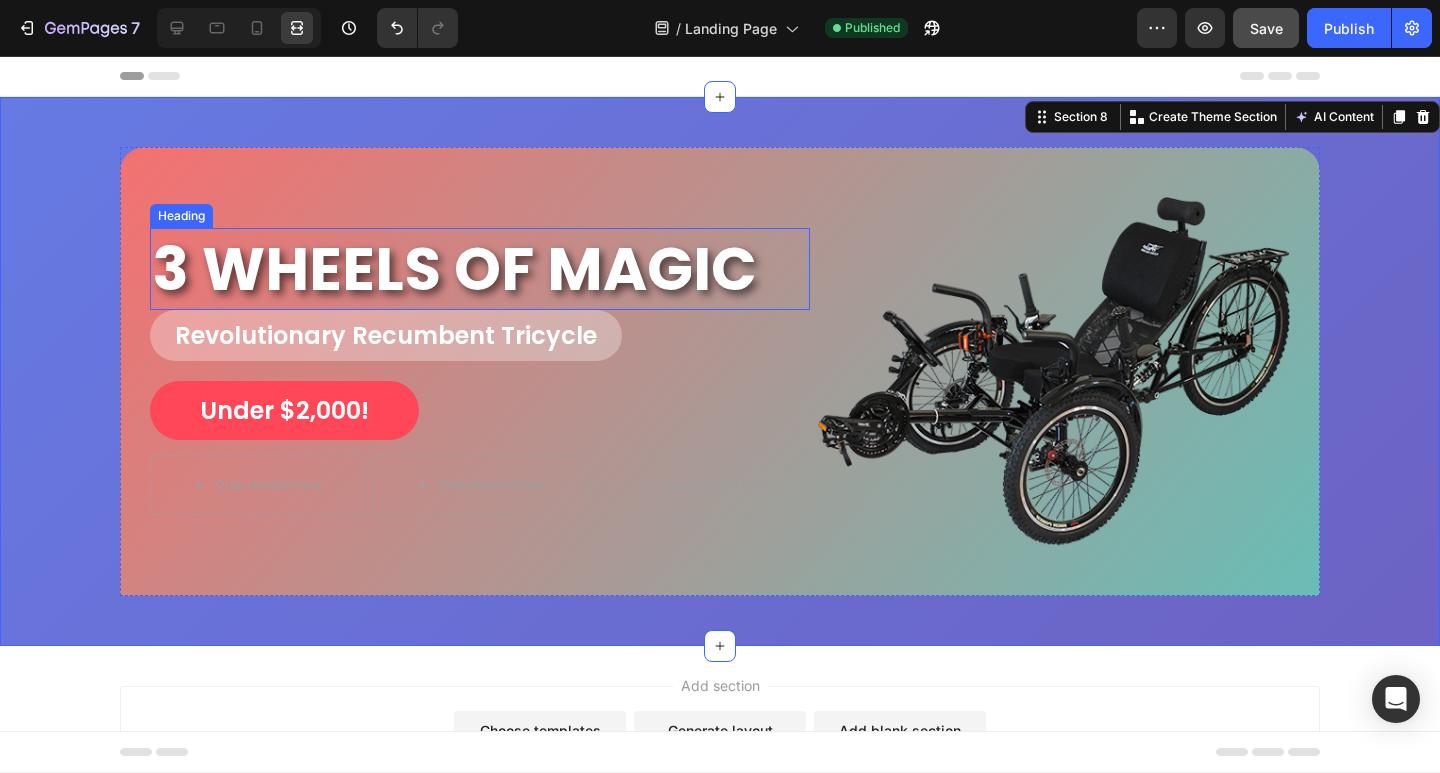 click on "3 WHEELS OF MAGIC" at bounding box center (480, 269) 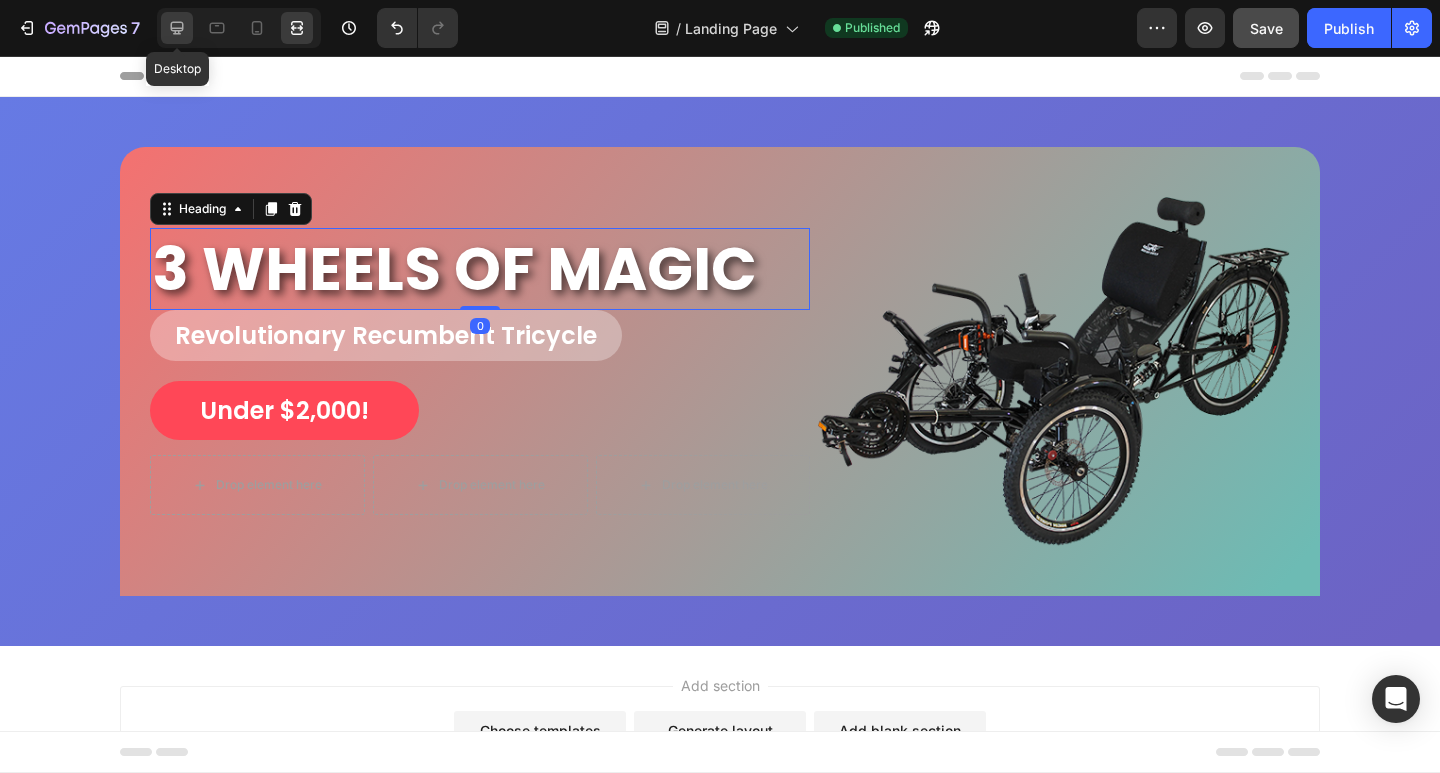 click 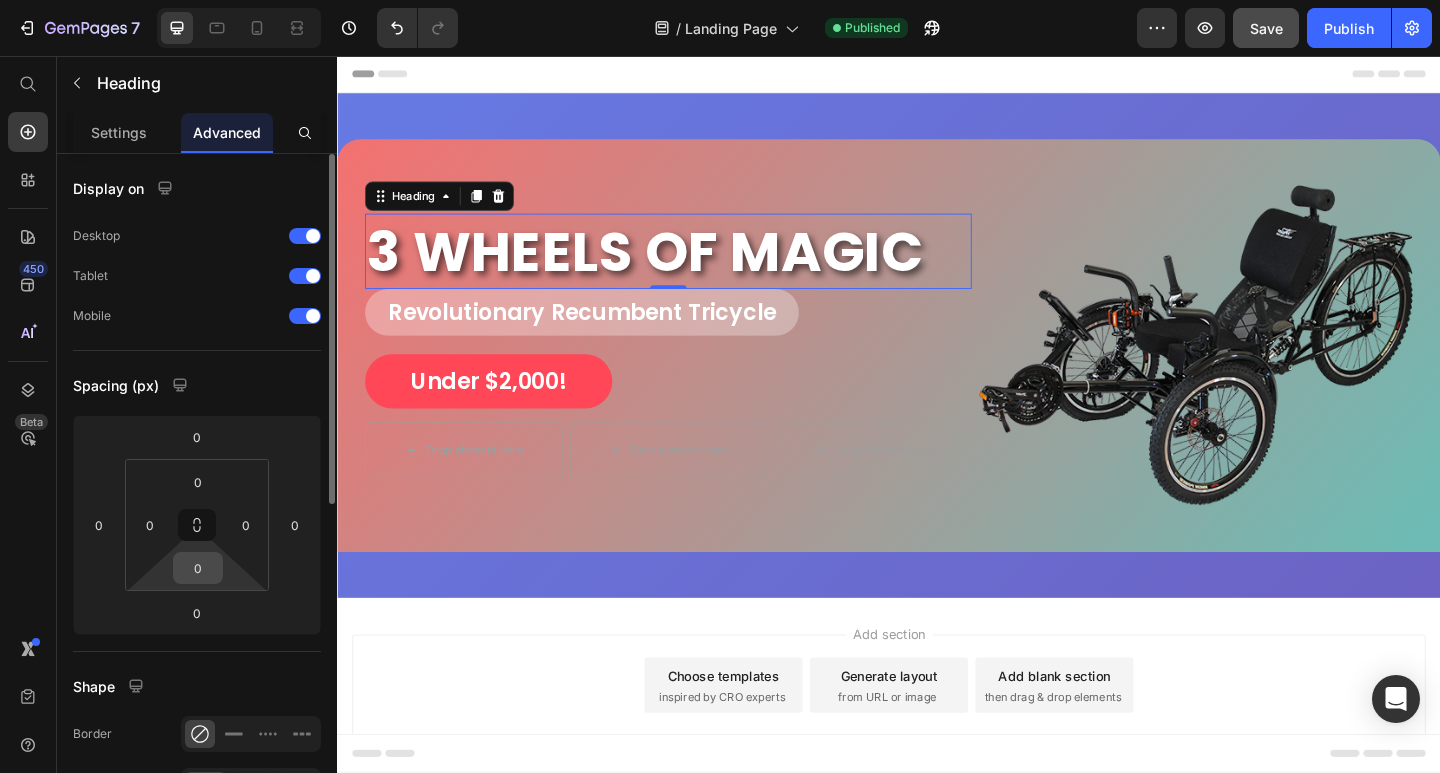click on "0" at bounding box center [198, 568] 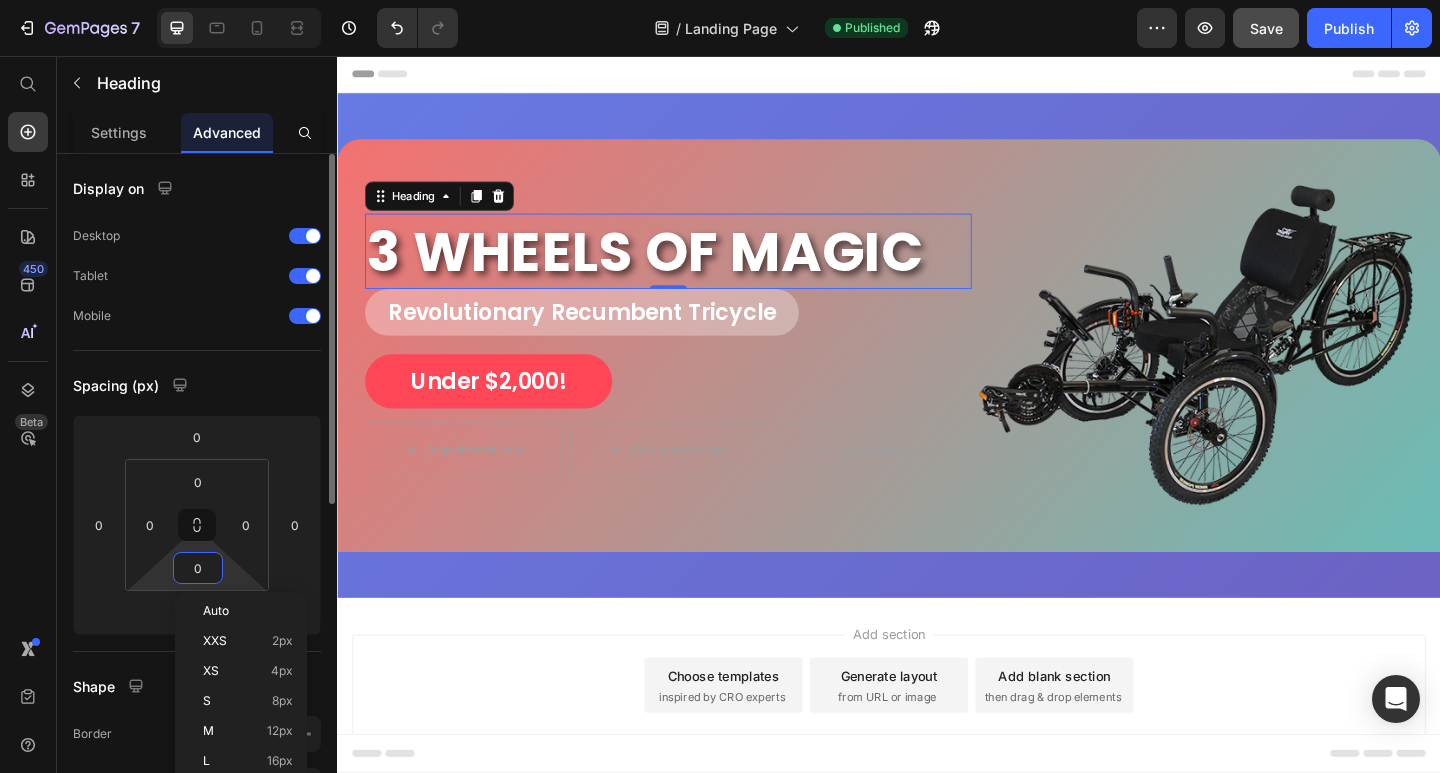 type on "5" 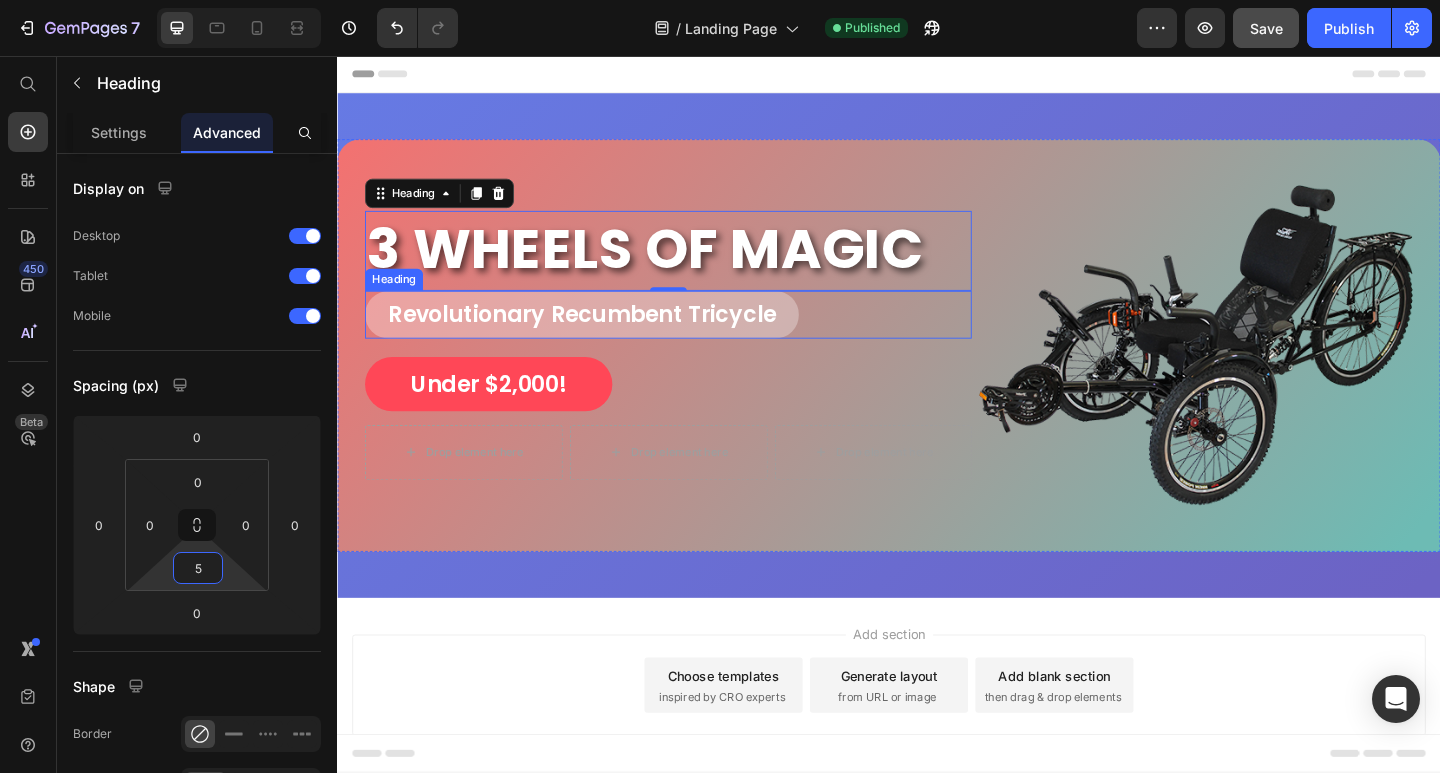 click on "Revolutionary Recumbent Tricycle" at bounding box center (697, 337) 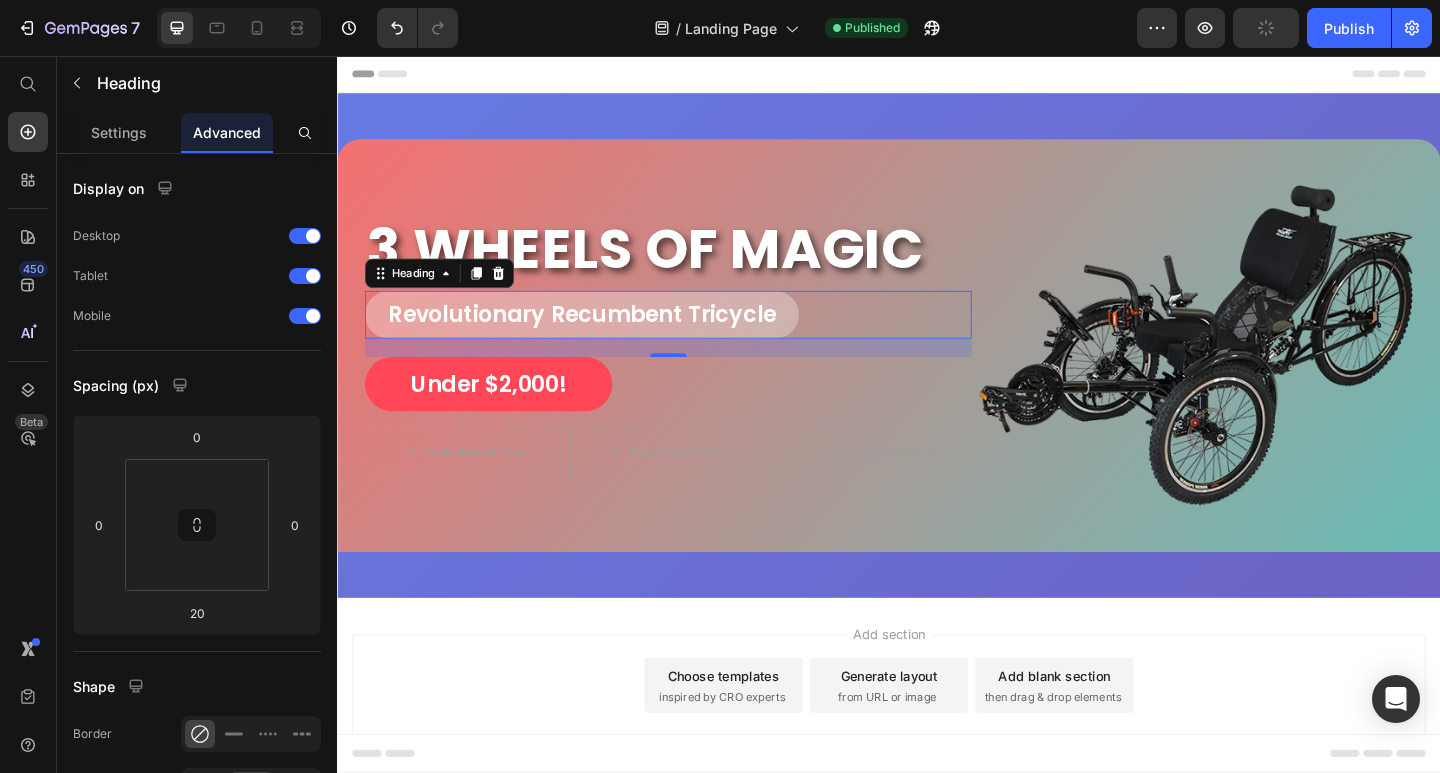 click on "Under $2,000! Button" at bounding box center (697, 421) 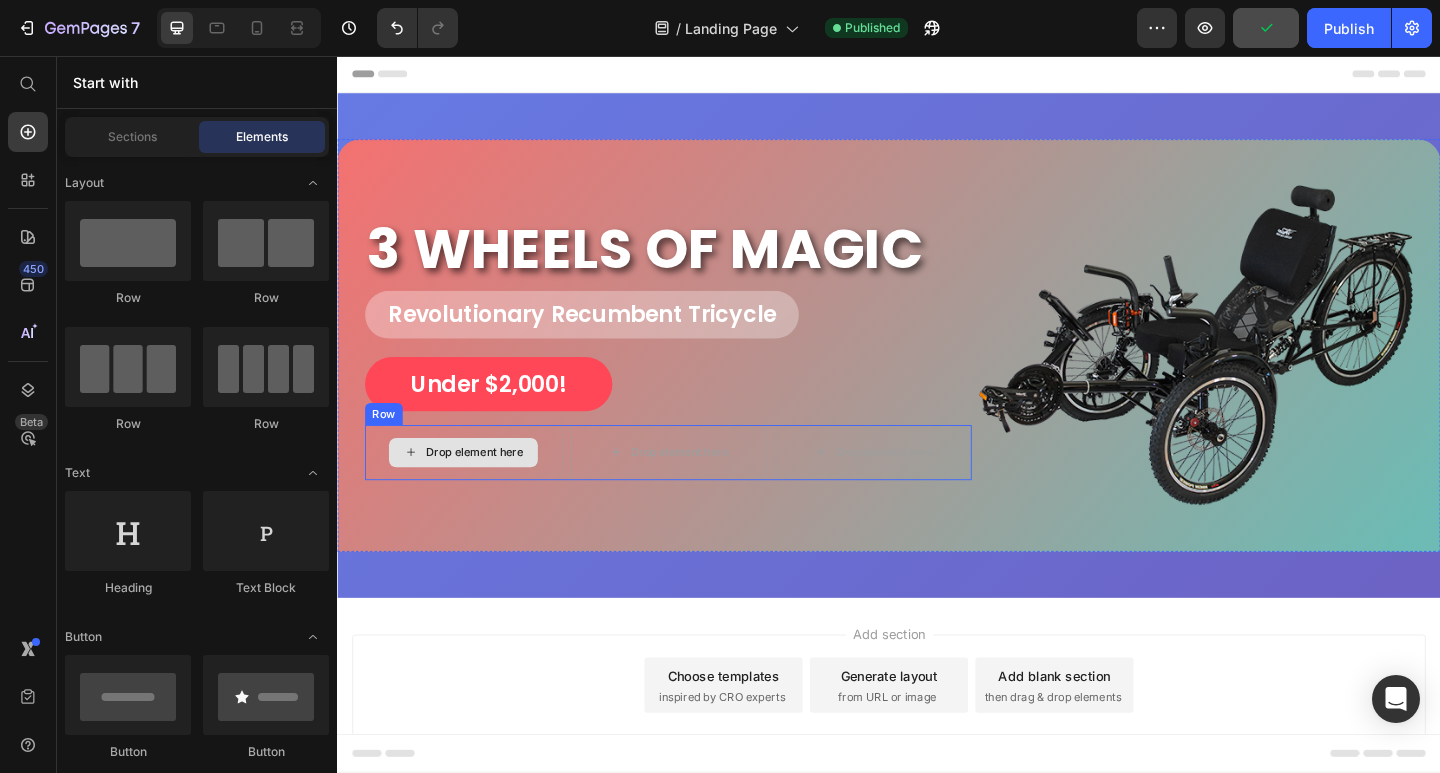 click on "Drop element here" at bounding box center [486, 488] 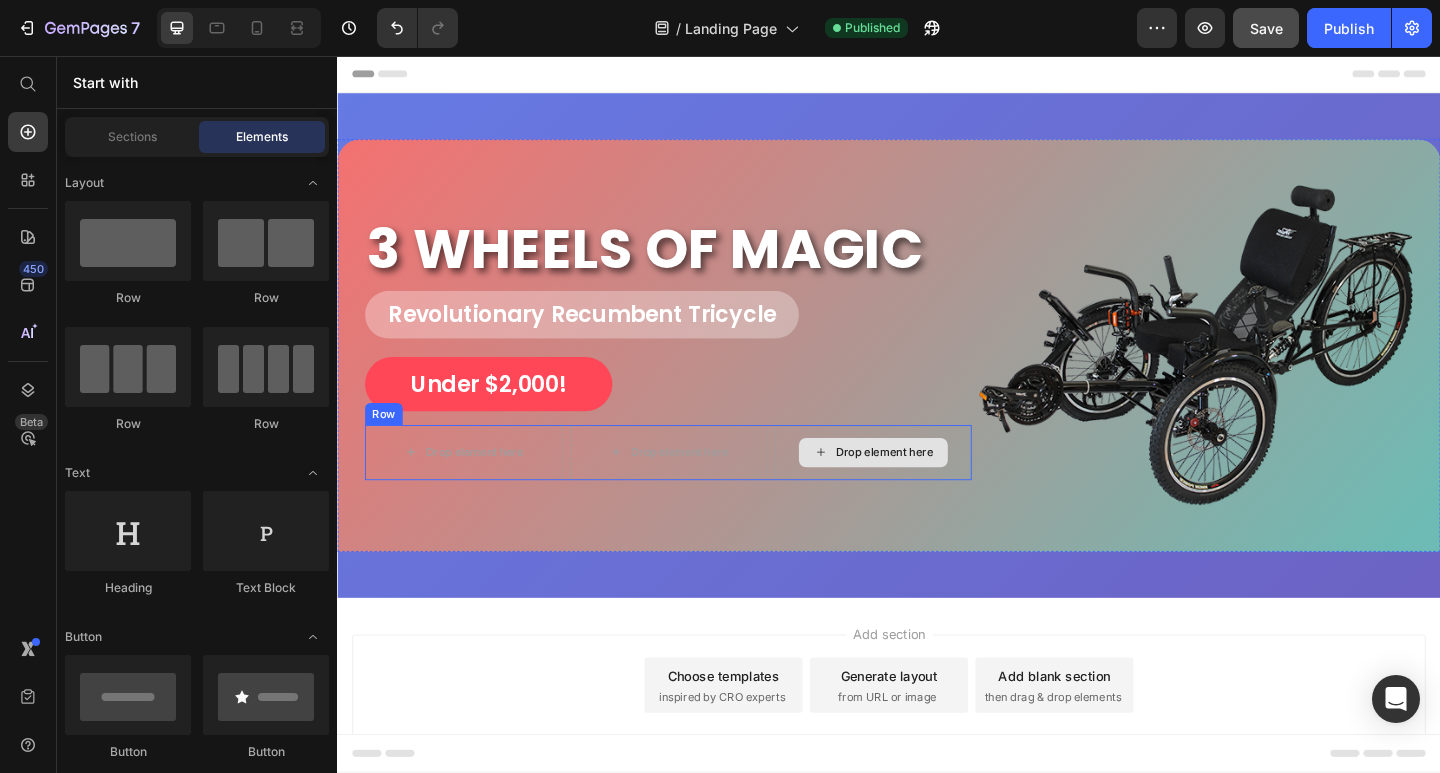 click on "Drop element here" at bounding box center [920, 488] 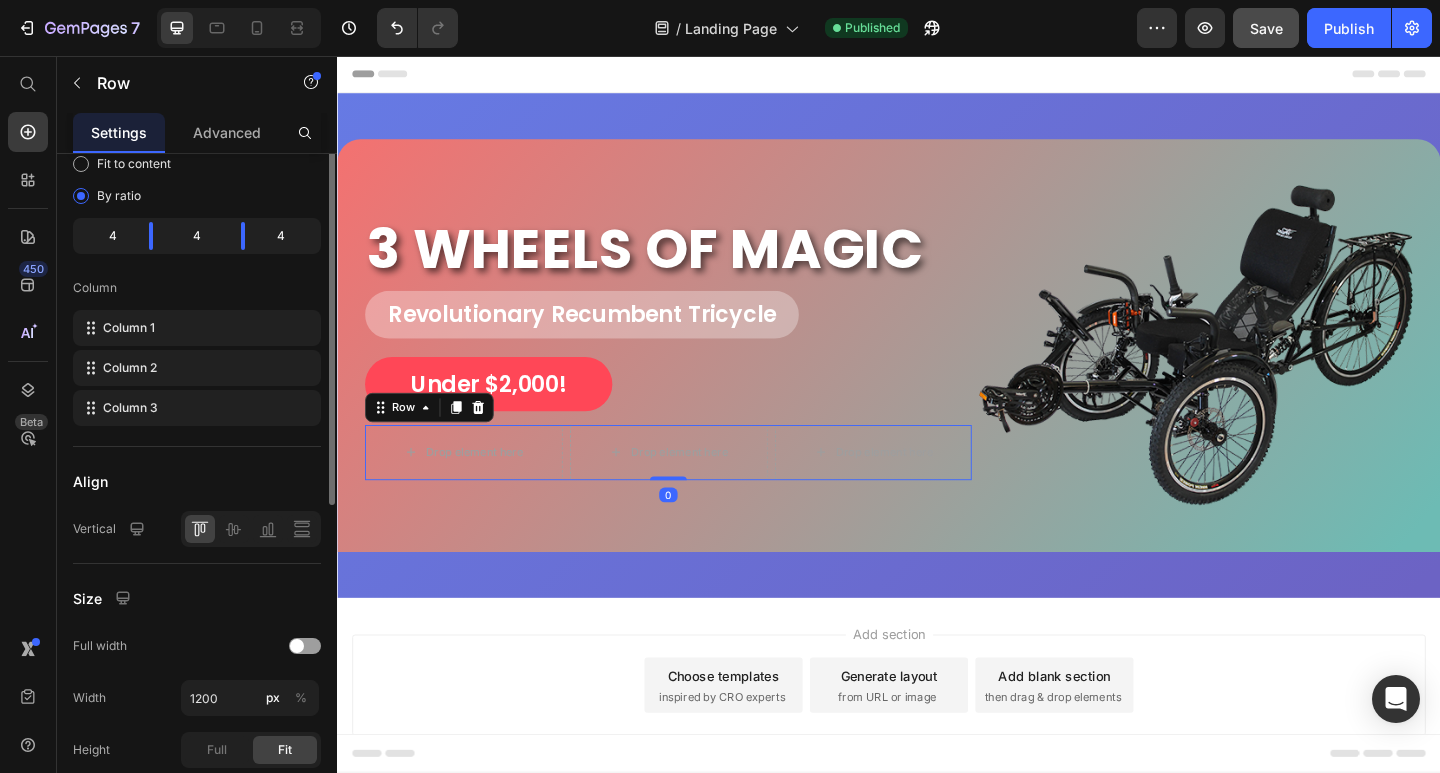 scroll, scrollTop: 100, scrollLeft: 0, axis: vertical 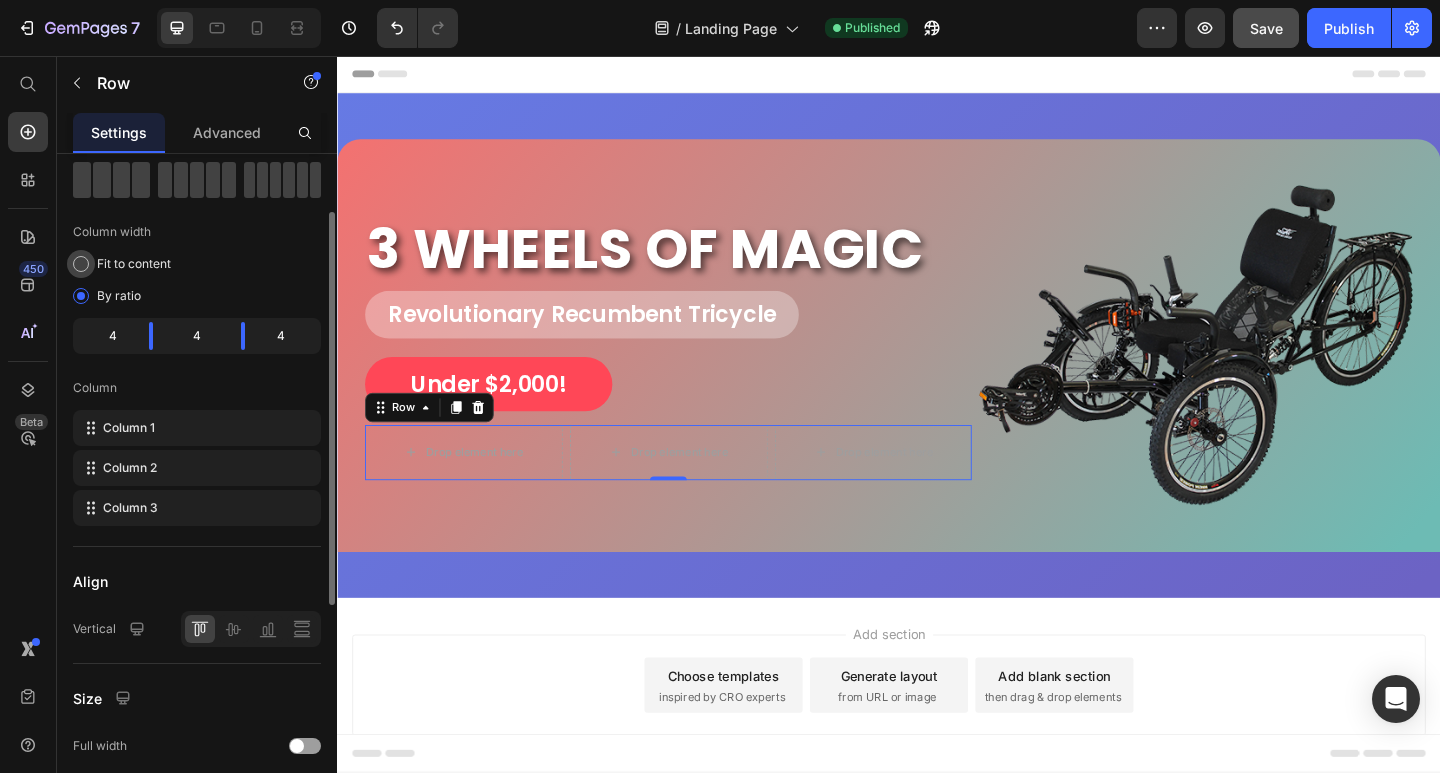 click on "Fit to content" at bounding box center [134, 264] 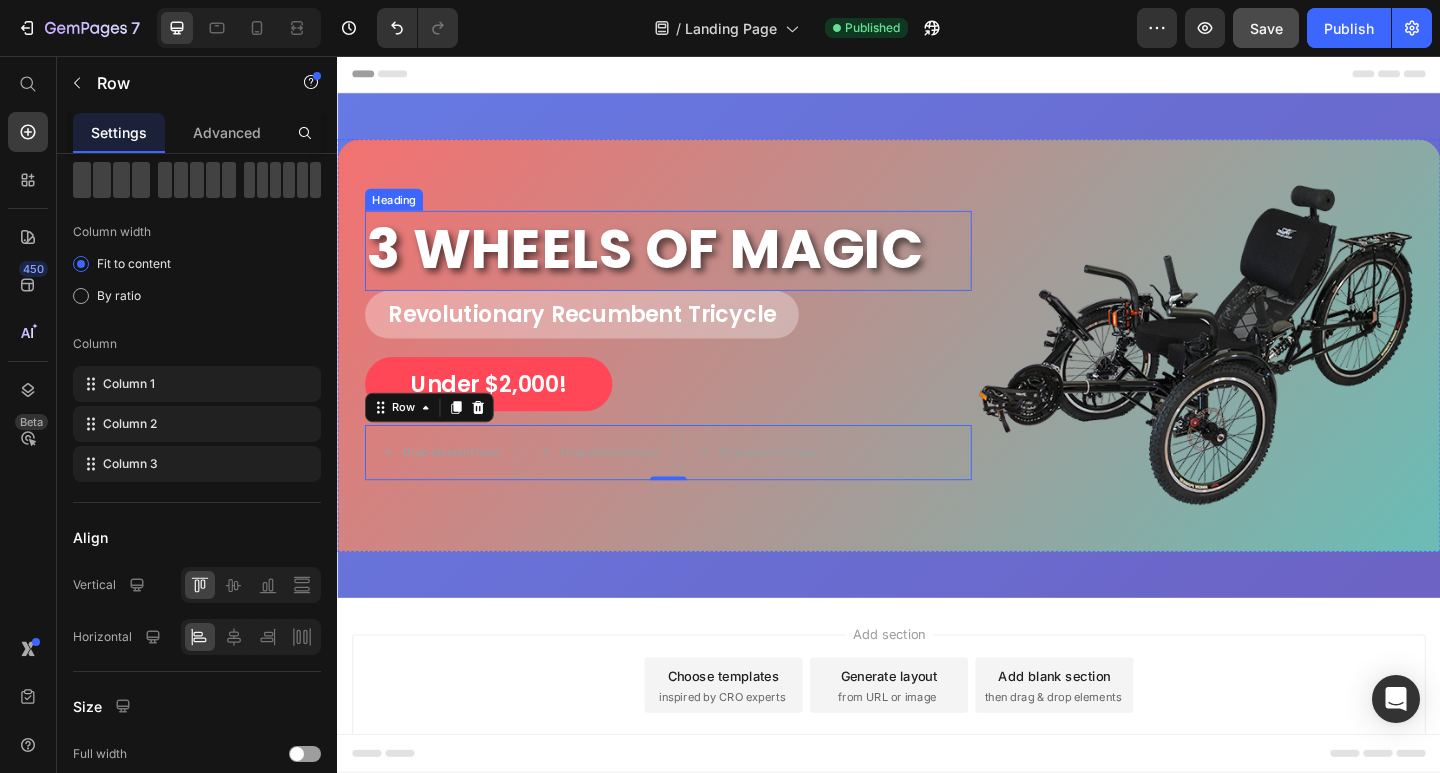 click on "3 WHEELS OF MAGIC" at bounding box center [697, 266] 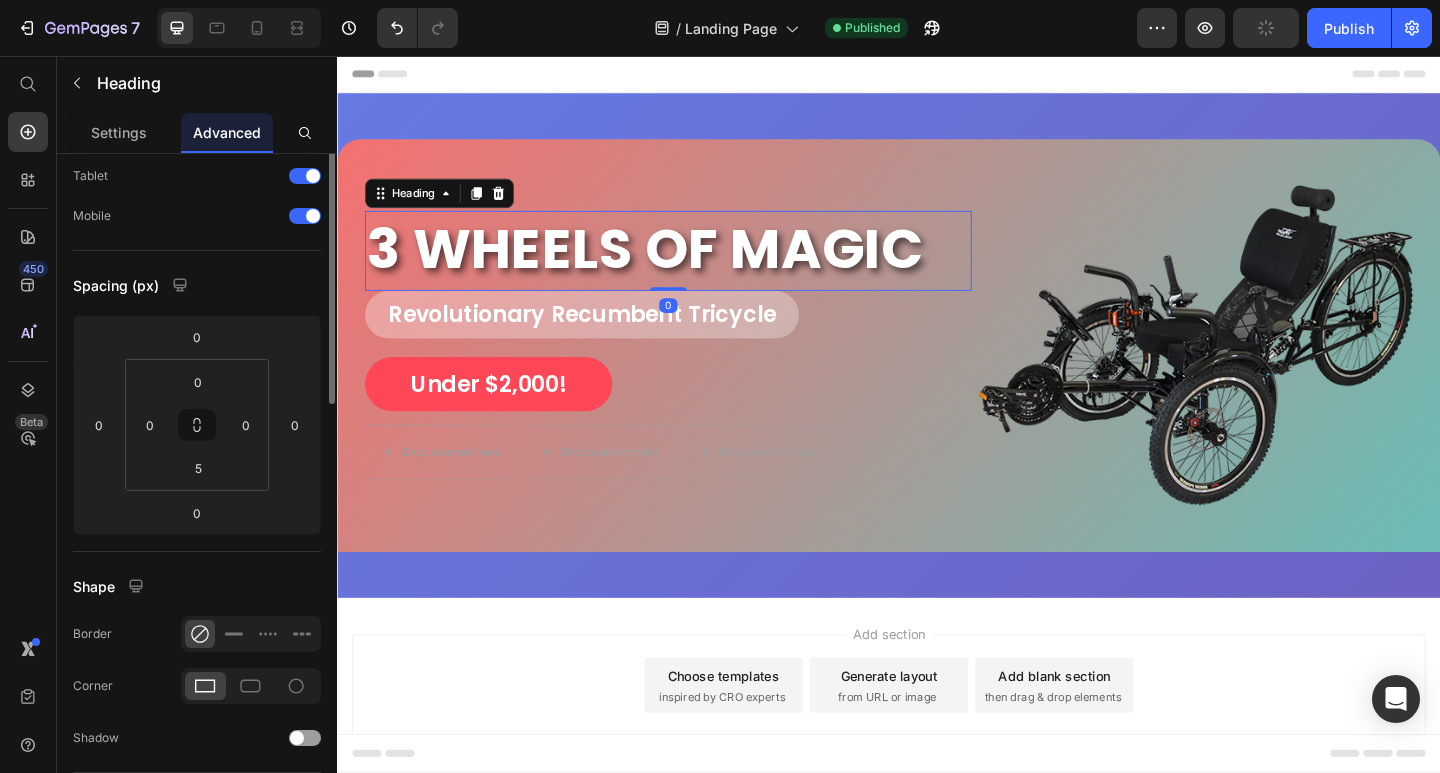 scroll, scrollTop: 0, scrollLeft: 0, axis: both 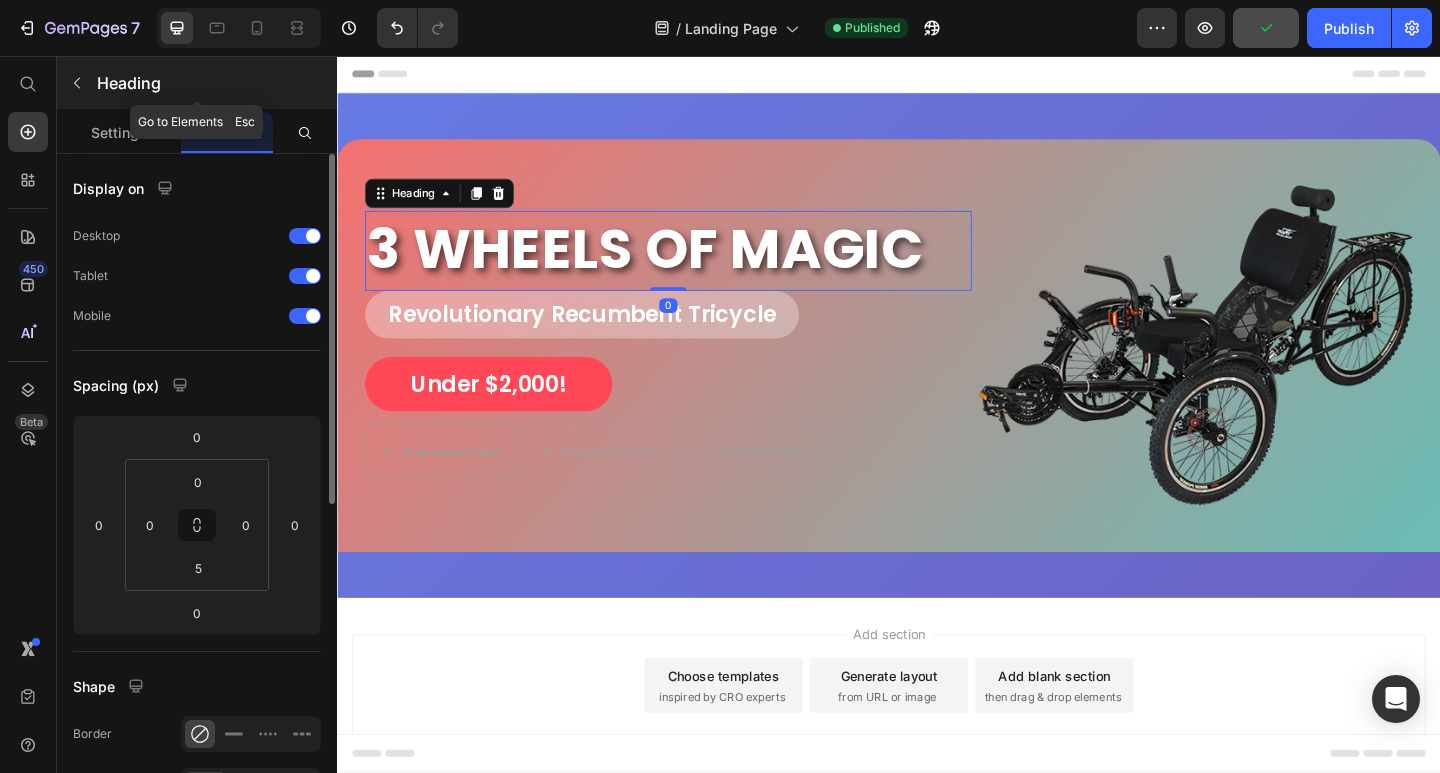 click on "Heading" at bounding box center (197, 83) 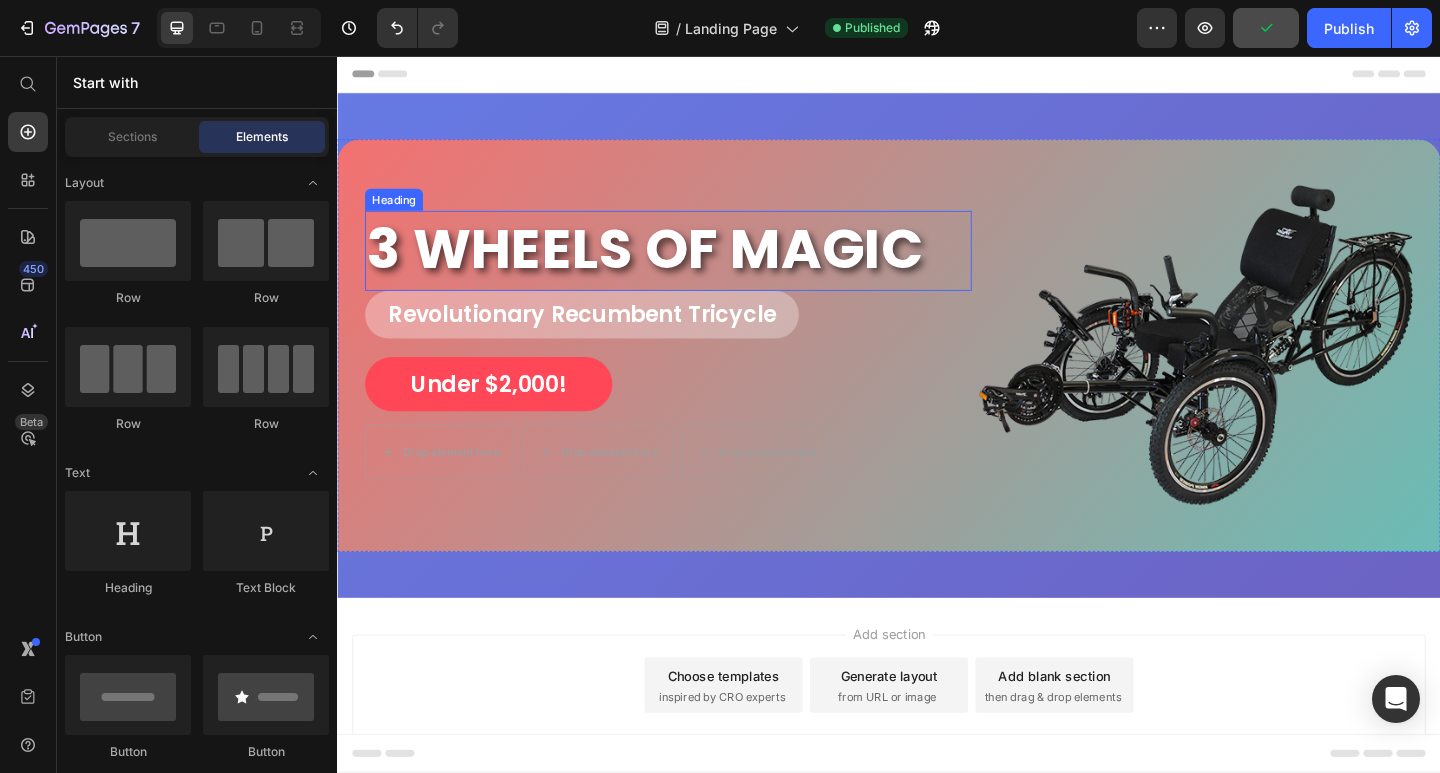 click on "3 WHEELS OF MAGIC" at bounding box center (697, 266) 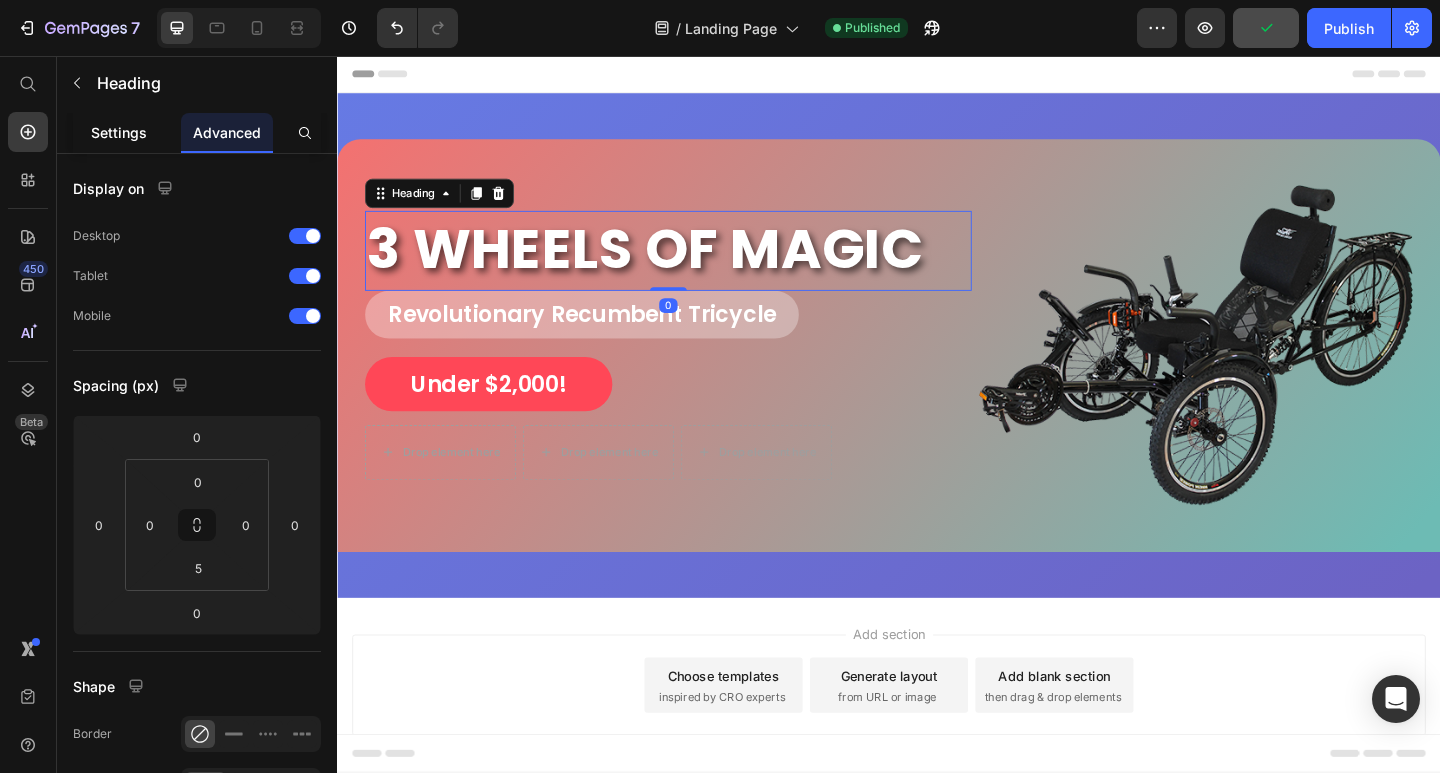 click on "Settings" at bounding box center [119, 132] 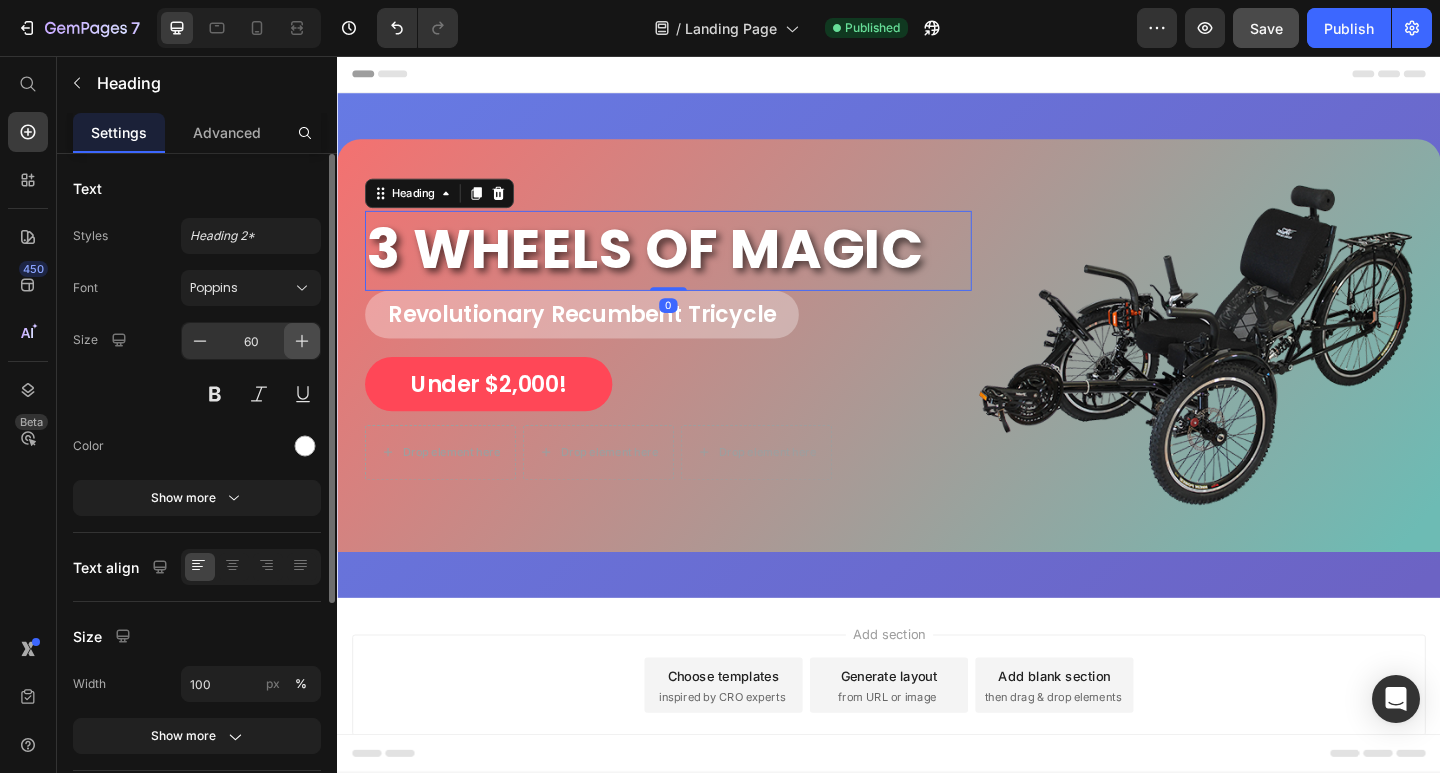 click 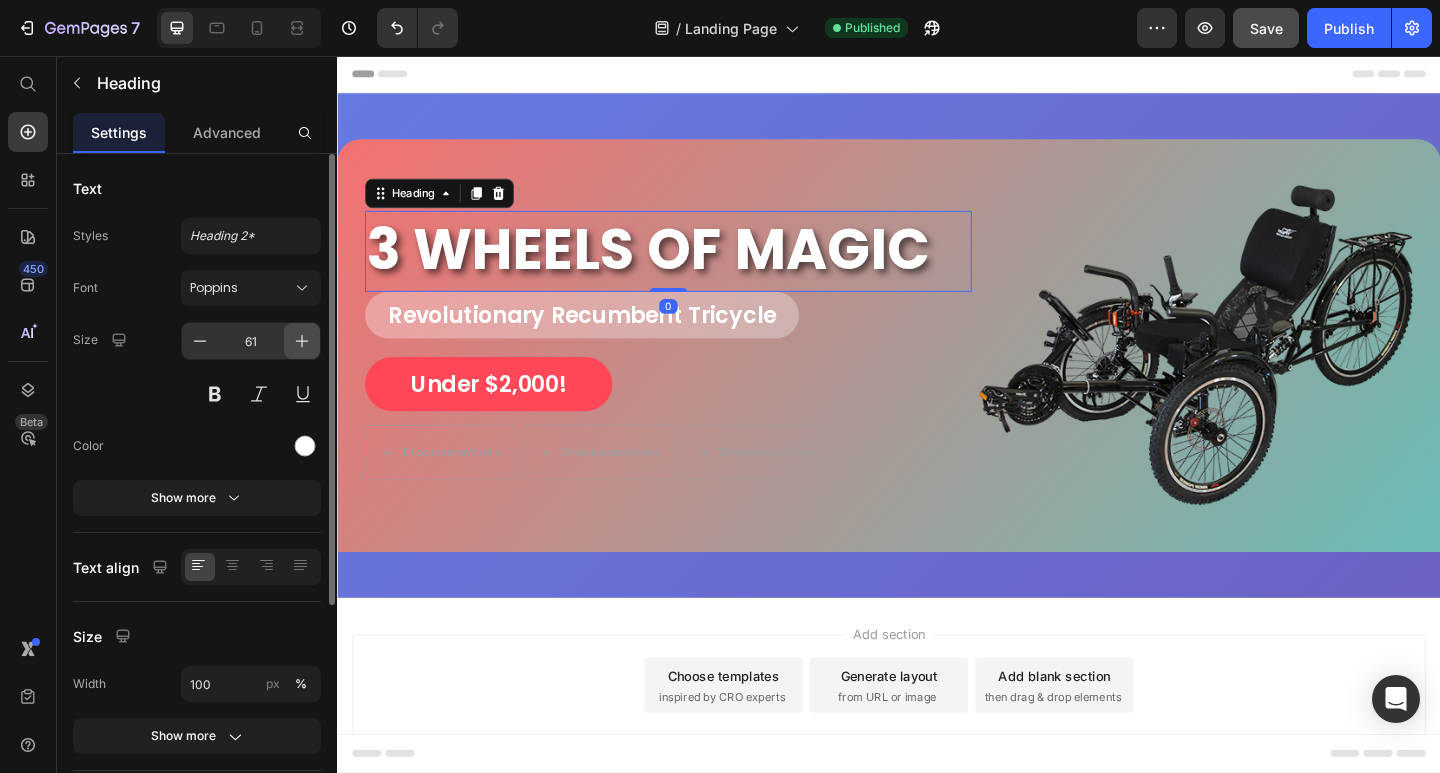 click 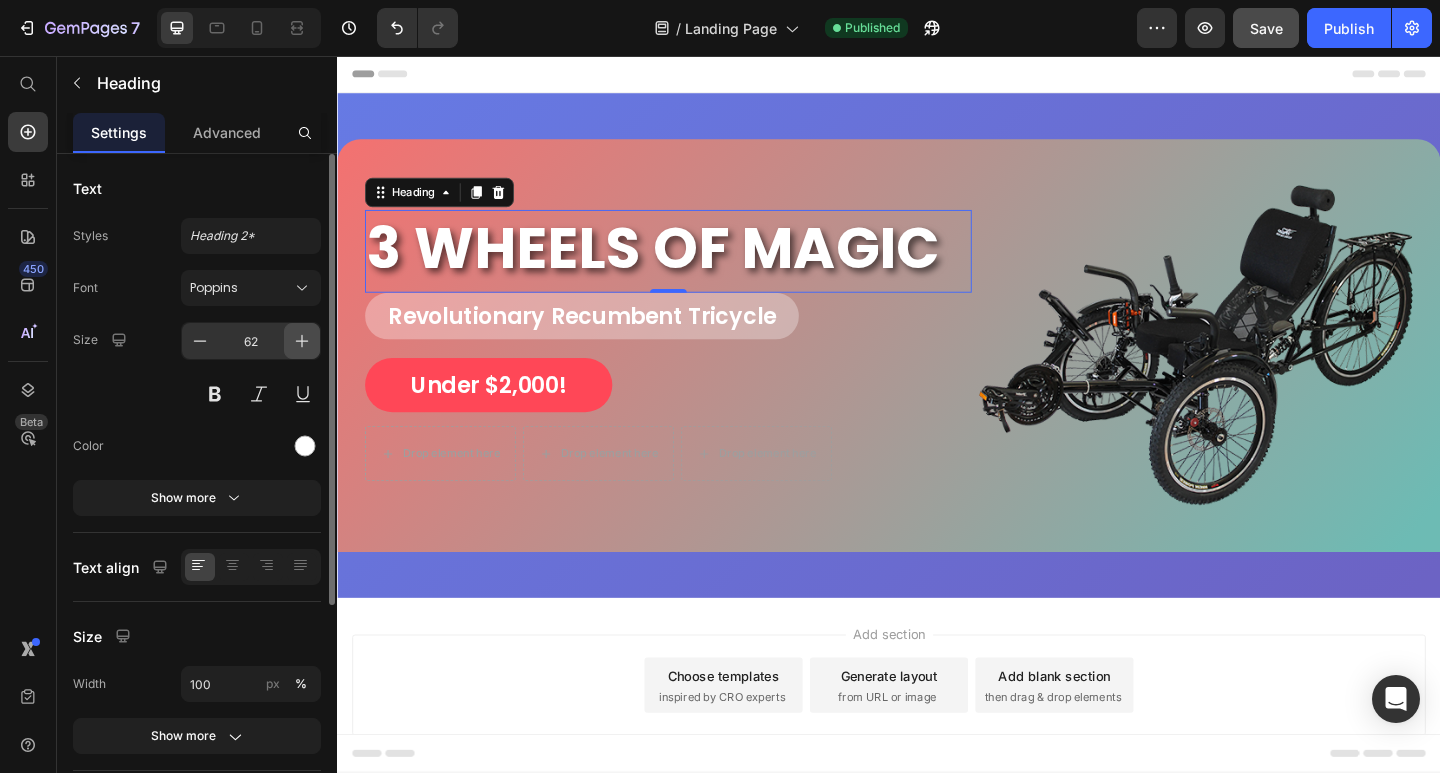 click 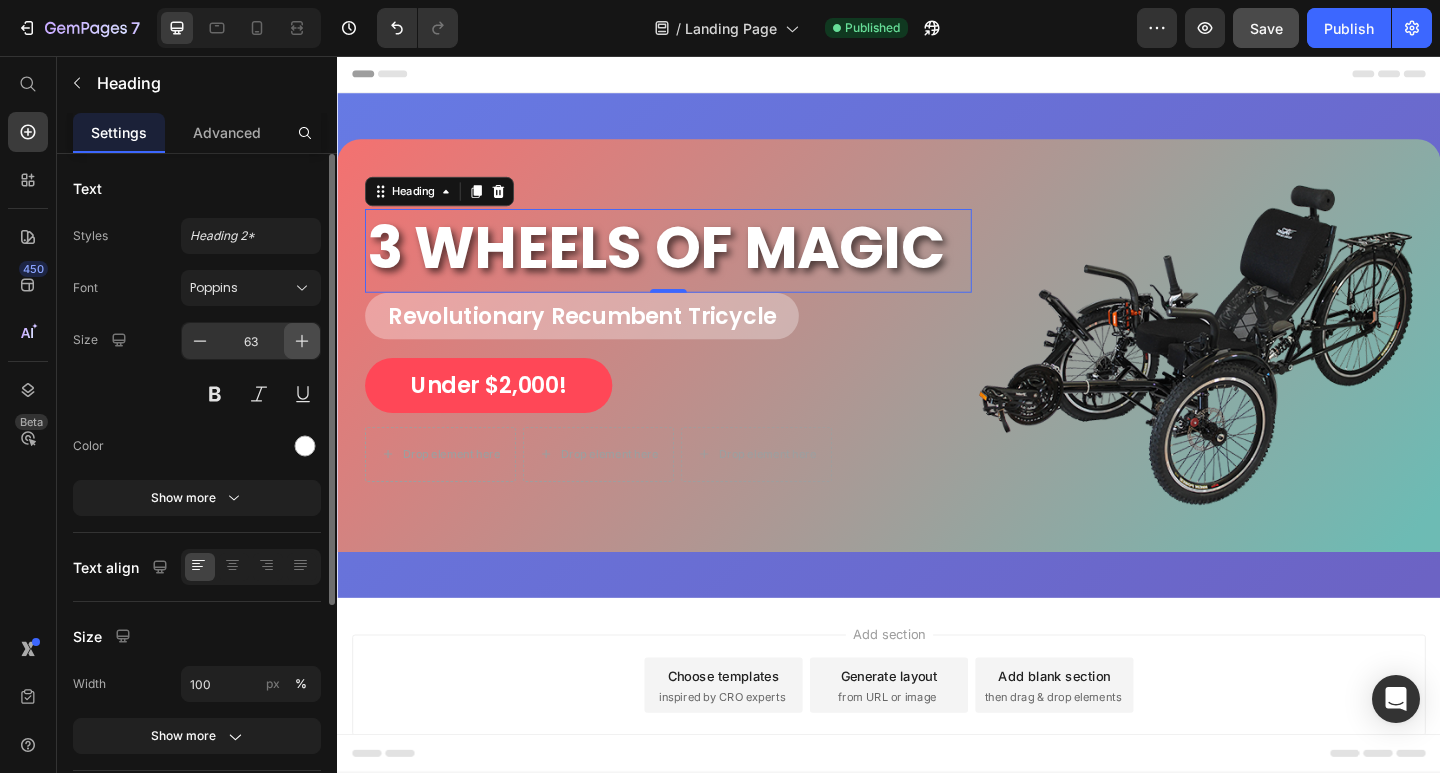 click 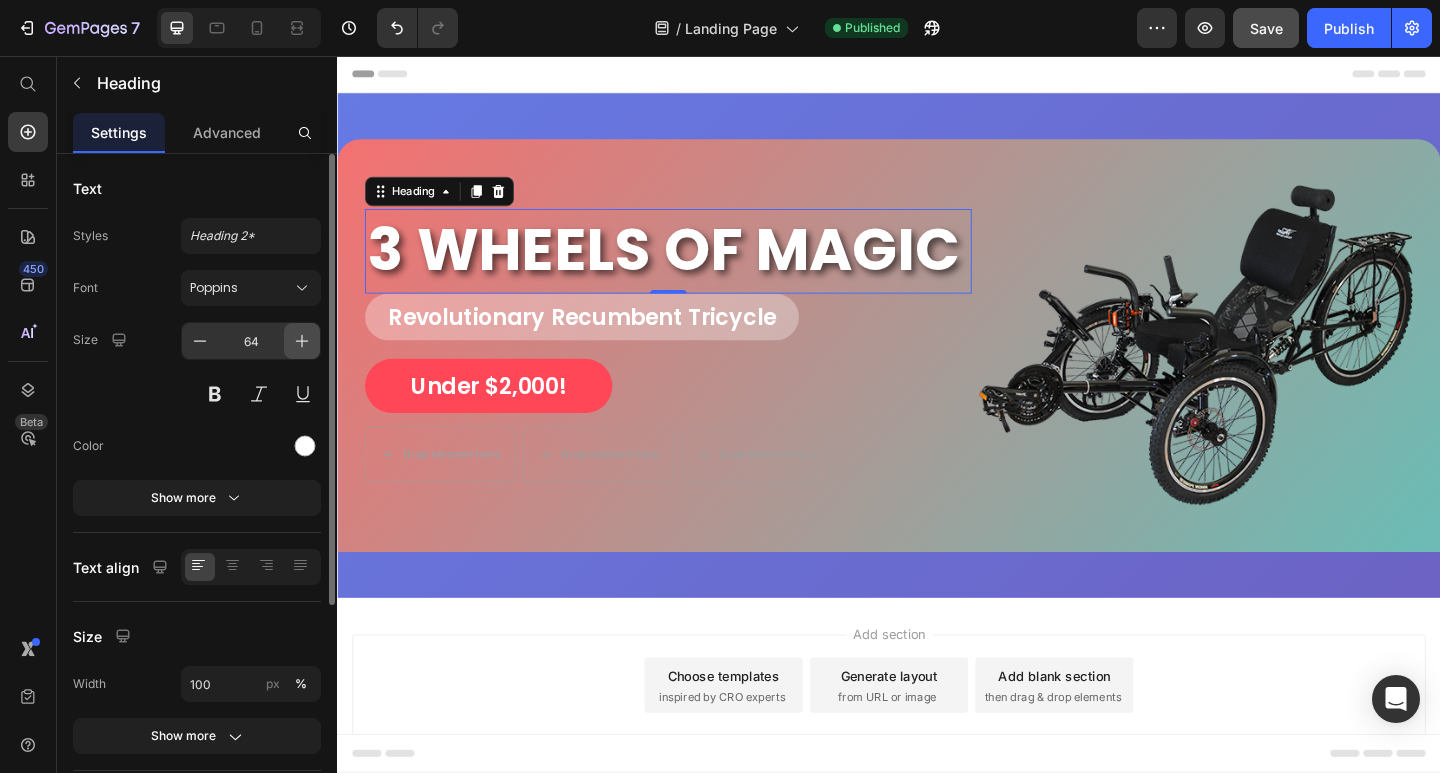 click 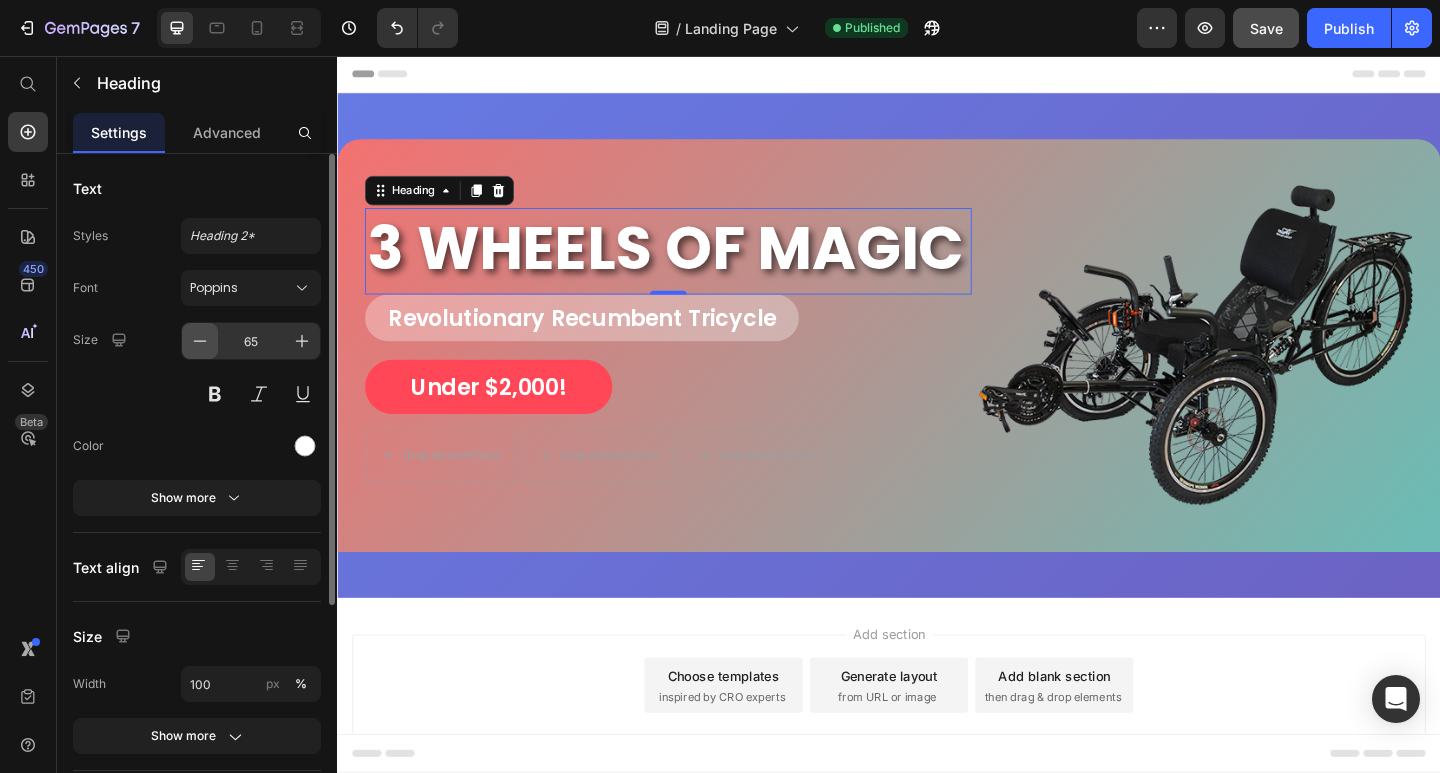 click 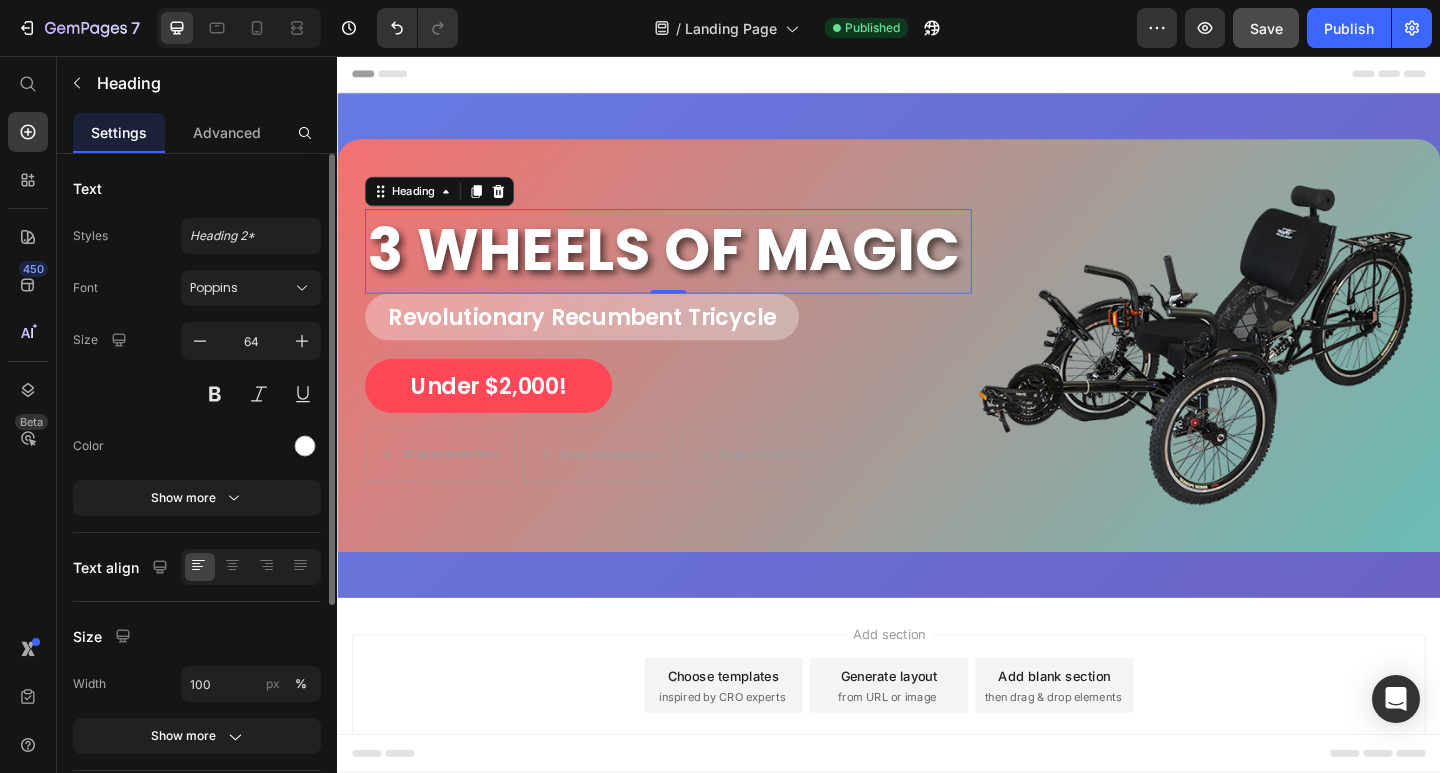 click on "Size 64" at bounding box center [197, 367] 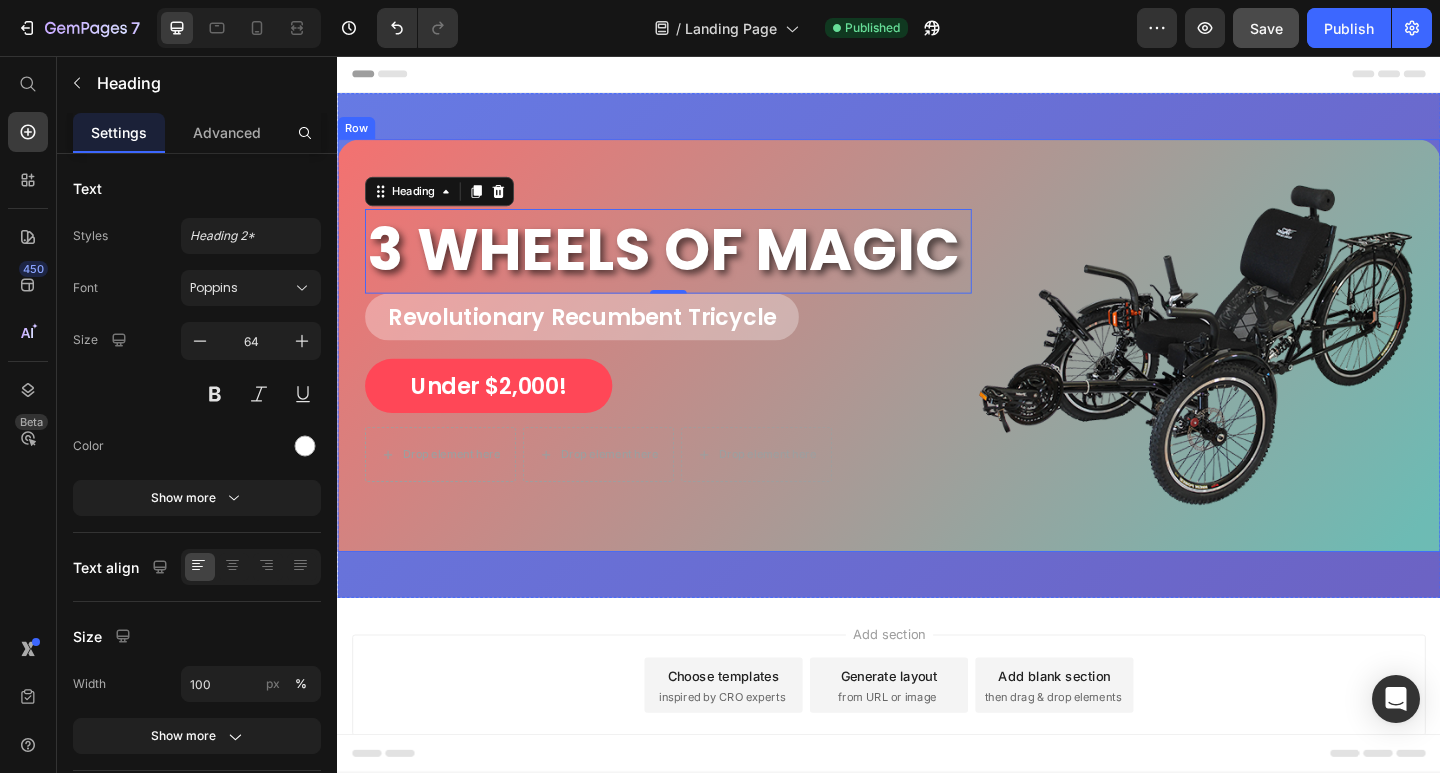 click on "3 WHEELS OF MAGIC Heading   0 Revolutionary Recumbent Tricycle Heading Under $2,000! Button
Drop element here
Drop element here
Drop element here Row" at bounding box center [697, 371] 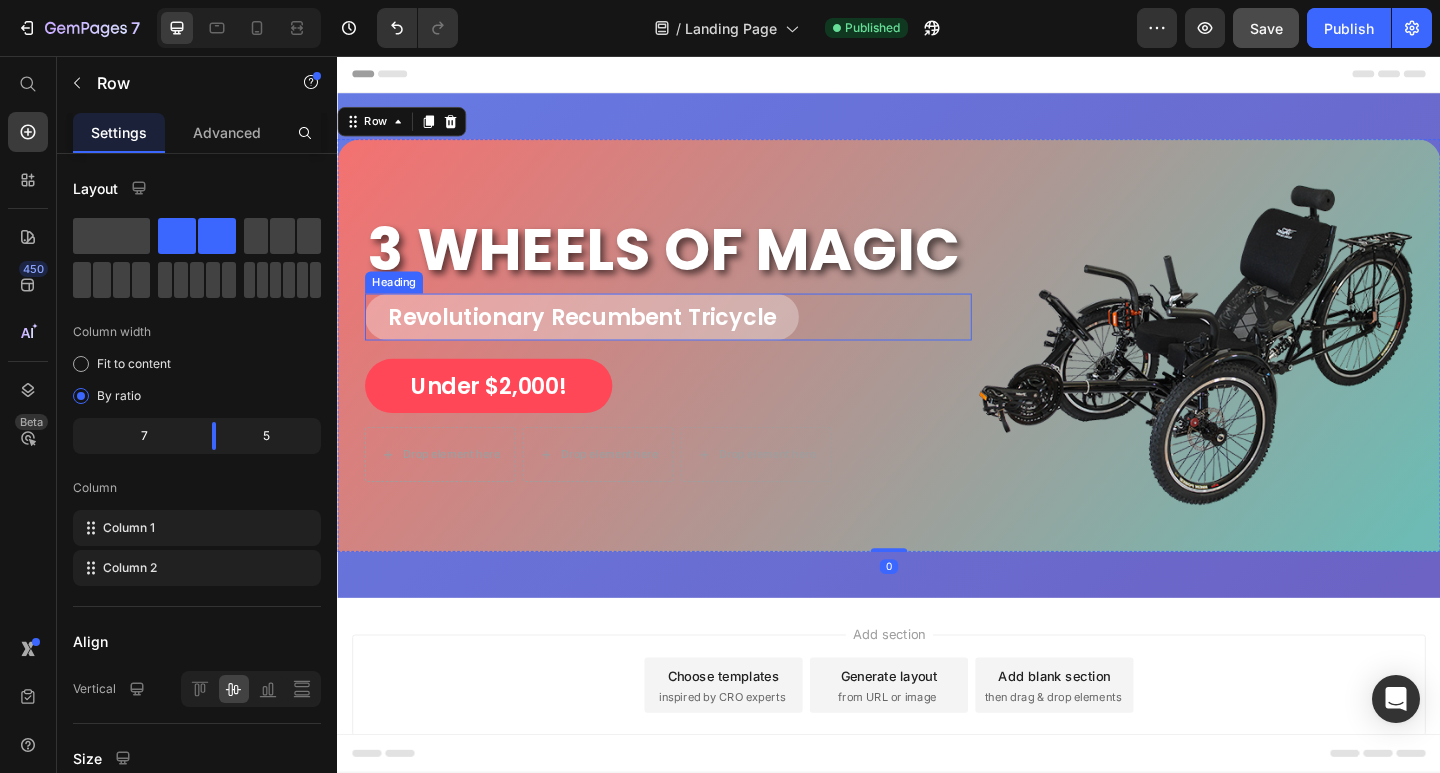 click on "Revolutionary Recumbent Tricycle" at bounding box center (697, 340) 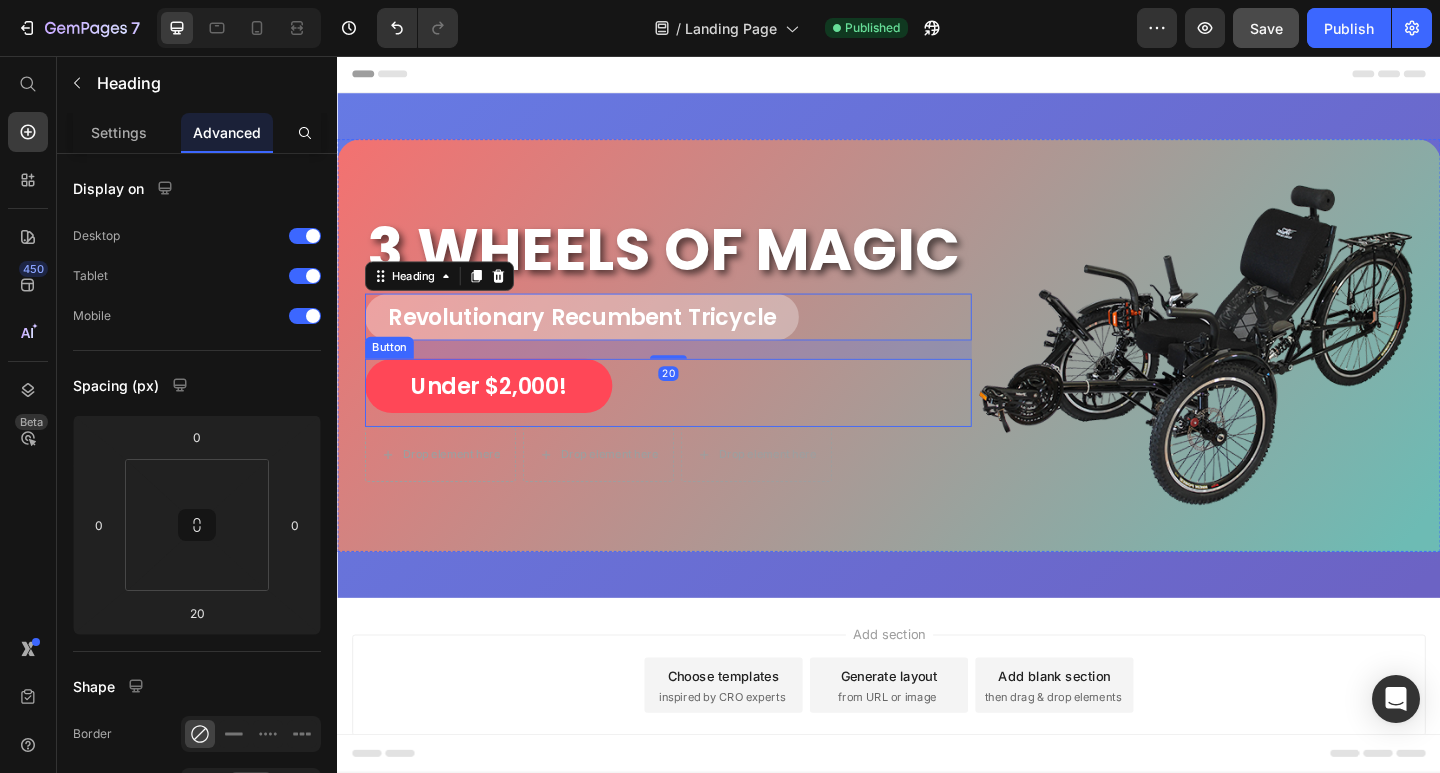 click on "Under $2,000! Button" at bounding box center [697, 423] 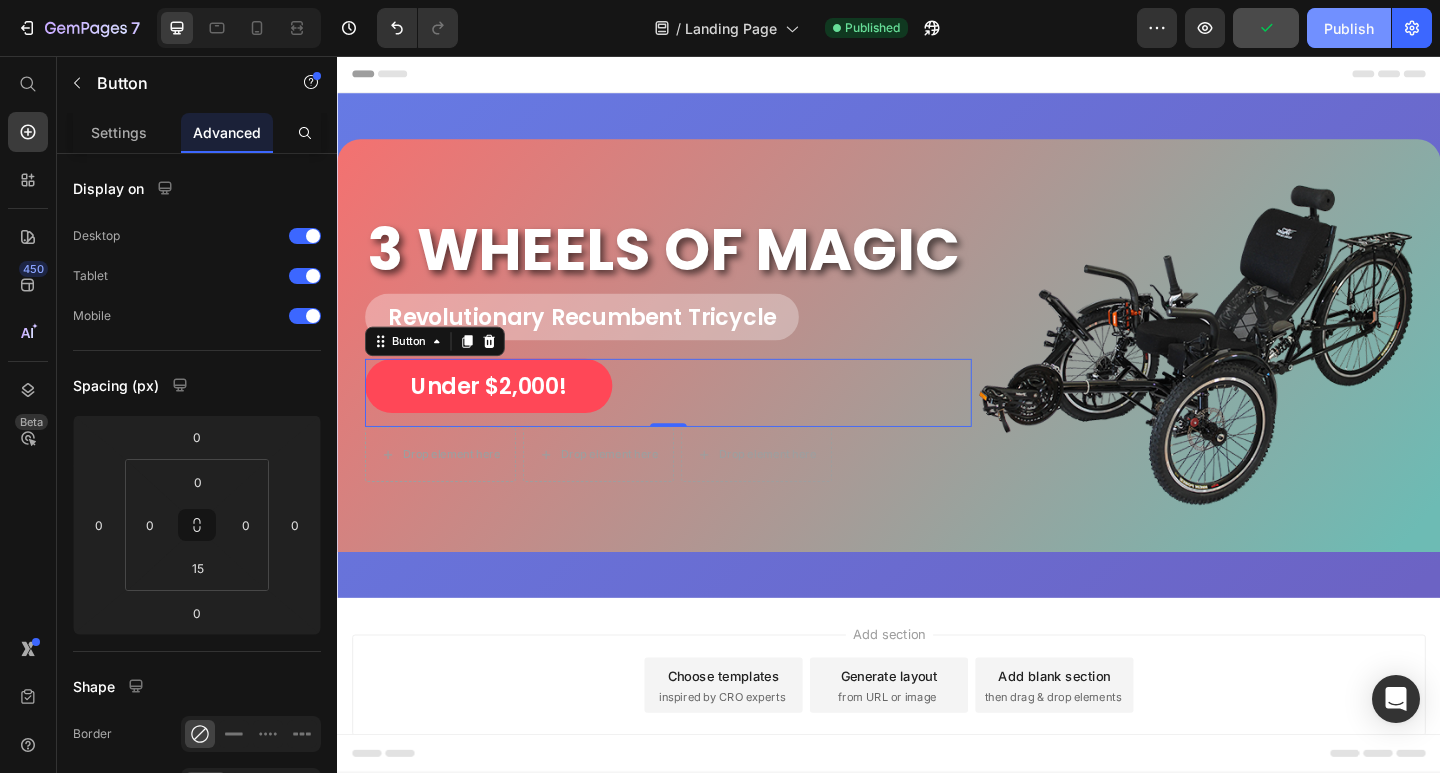 click on "Publish" at bounding box center (1349, 28) 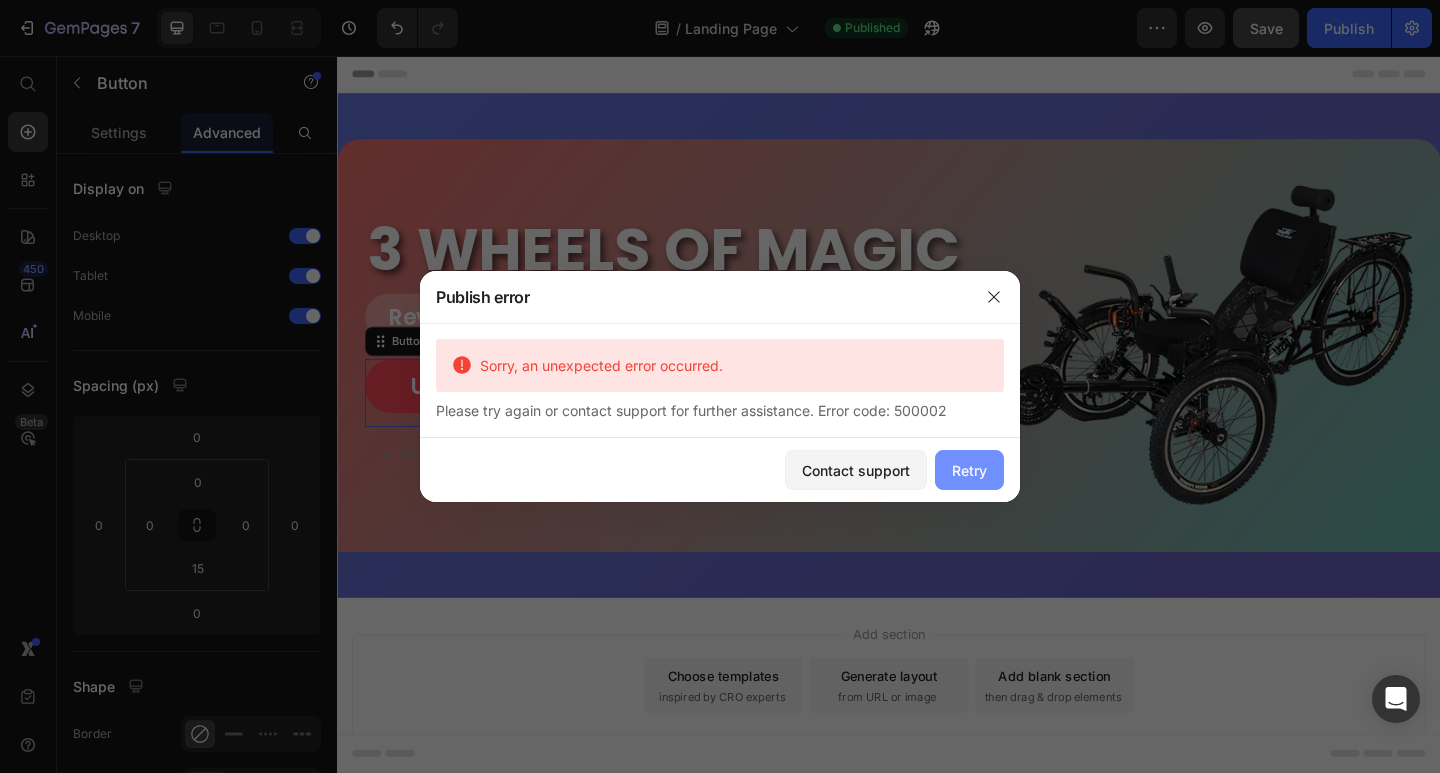 drag, startPoint x: 979, startPoint y: 472, endPoint x: 700, endPoint y: 441, distance: 280.71695 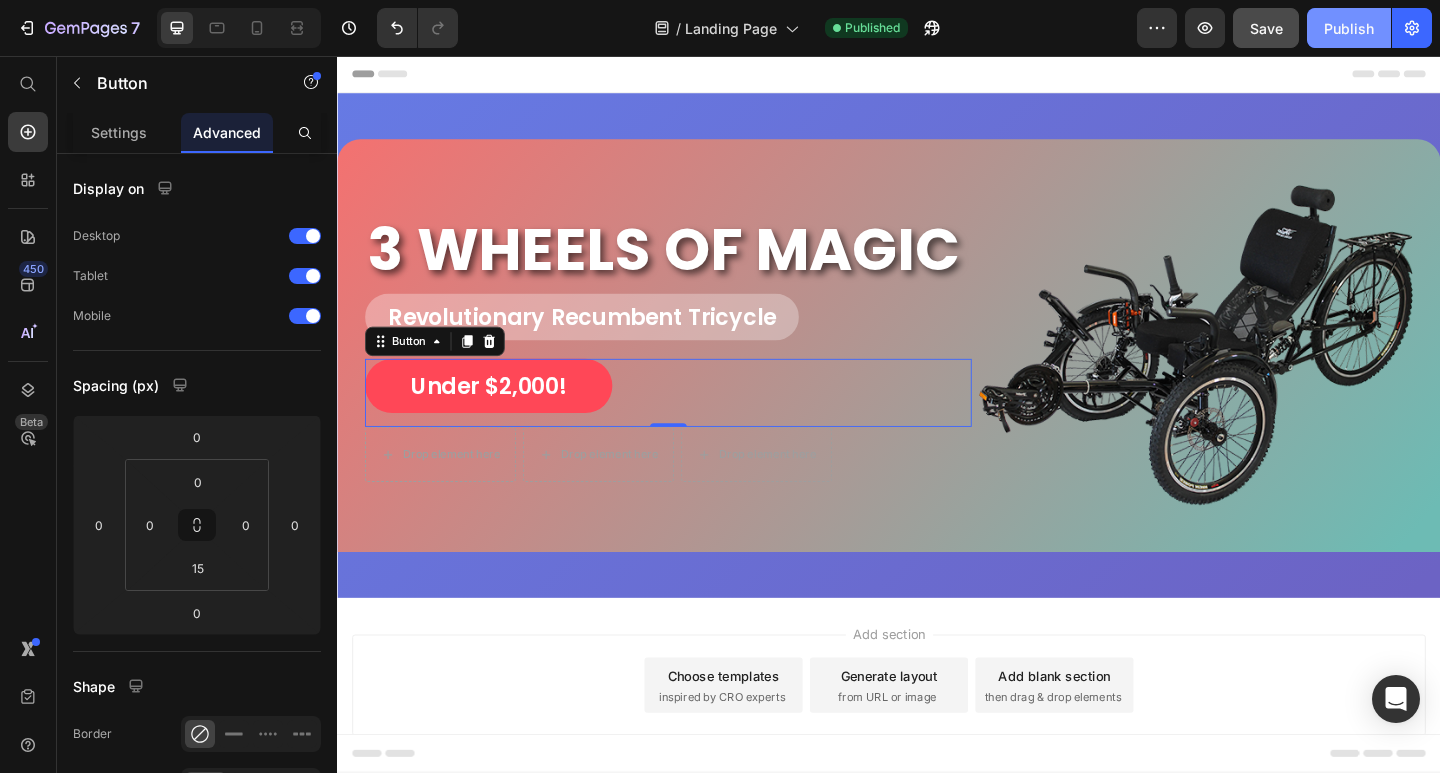 click on "Publish" 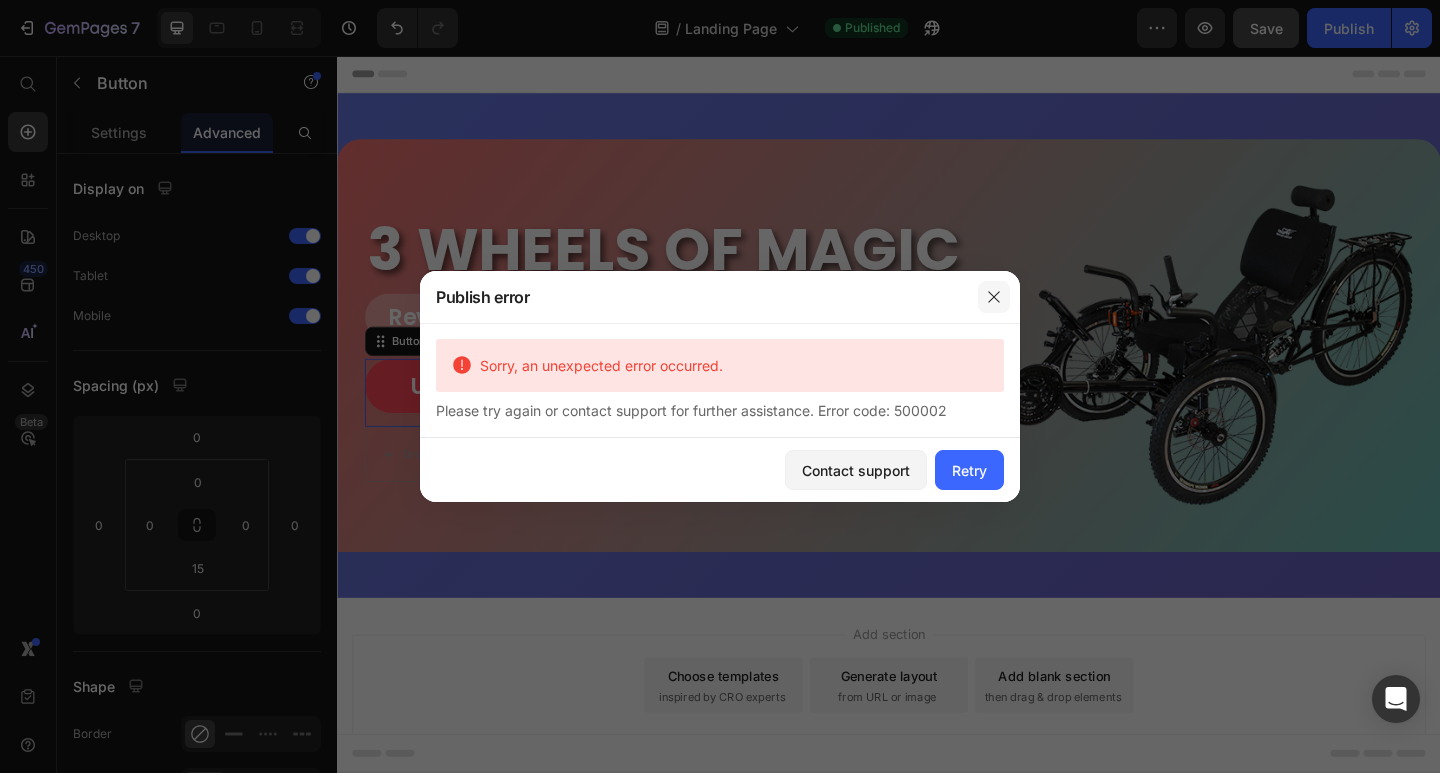 click 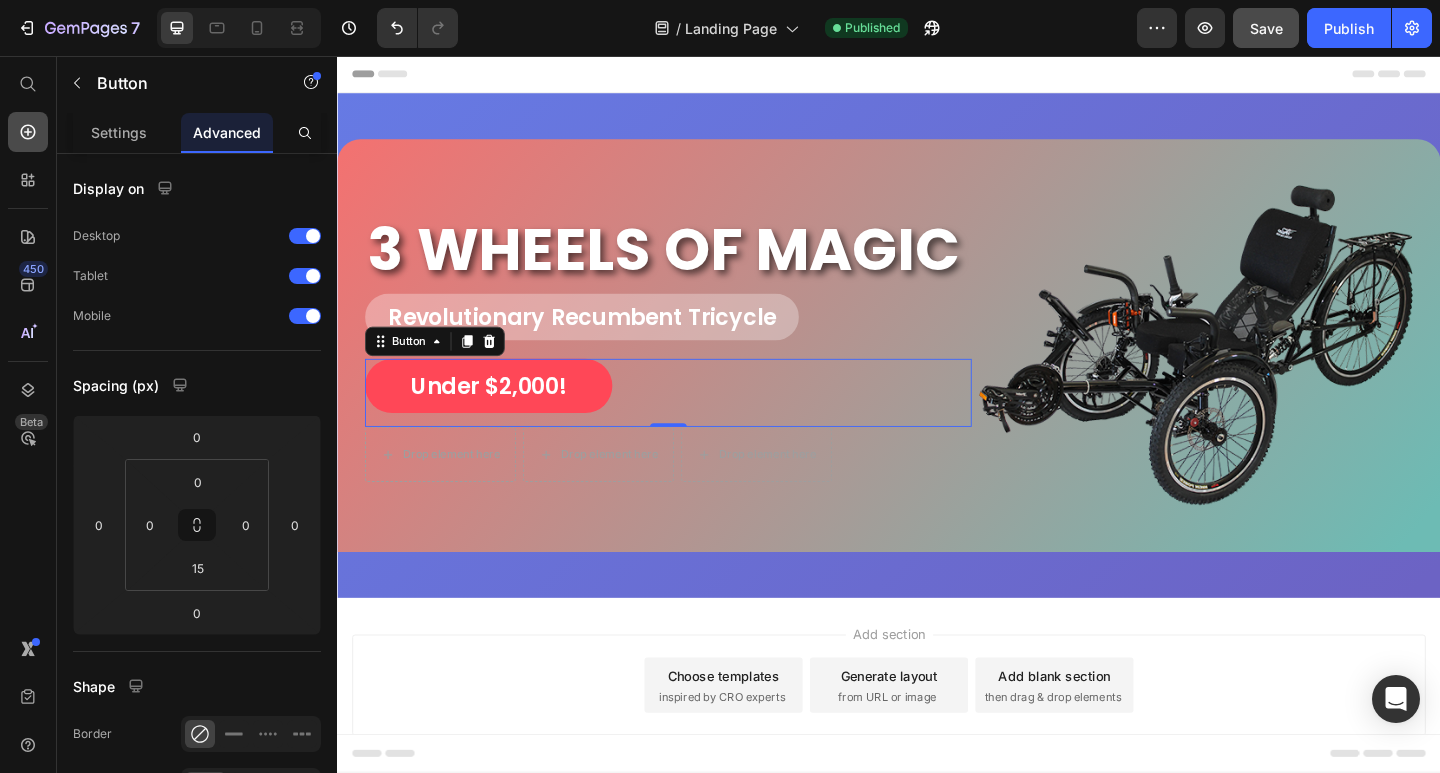 click 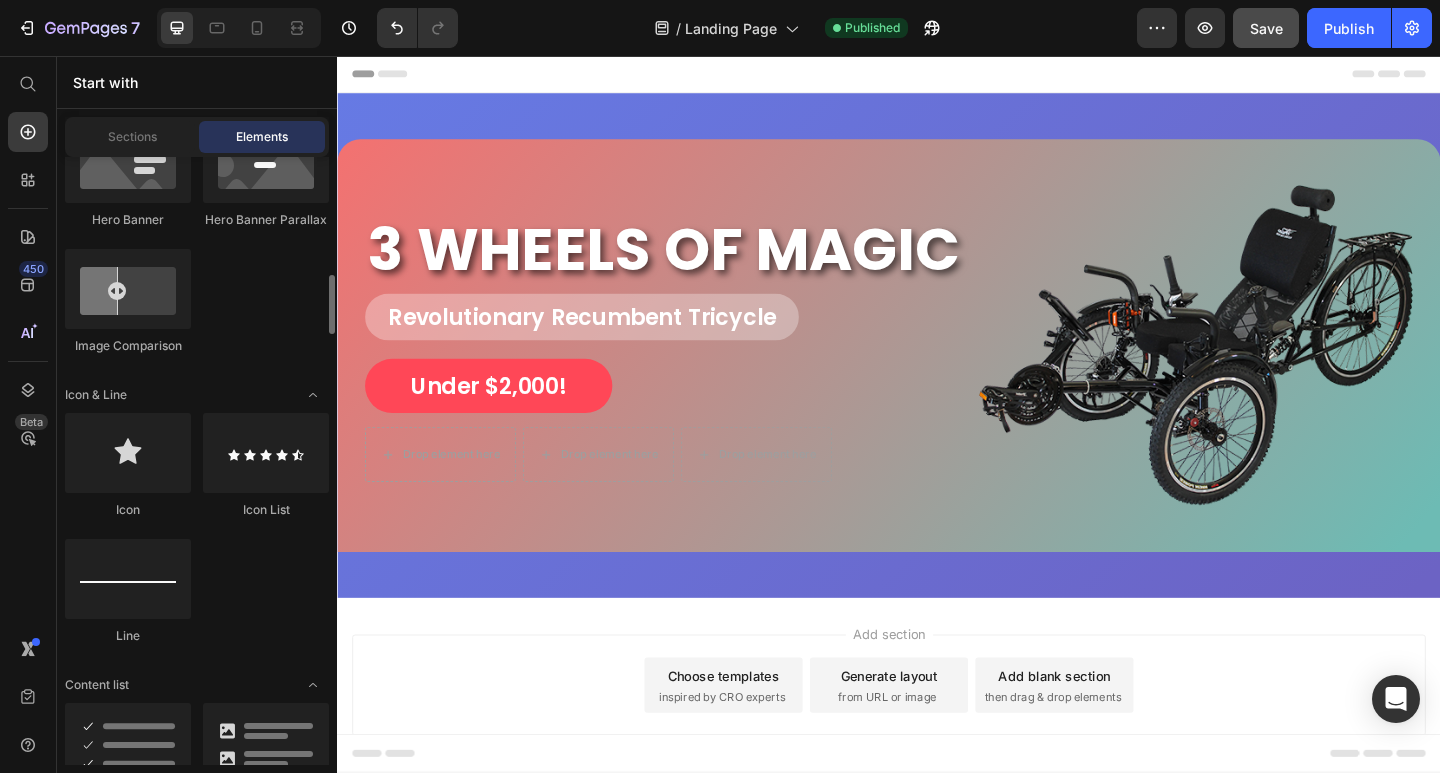 scroll, scrollTop: 1500, scrollLeft: 0, axis: vertical 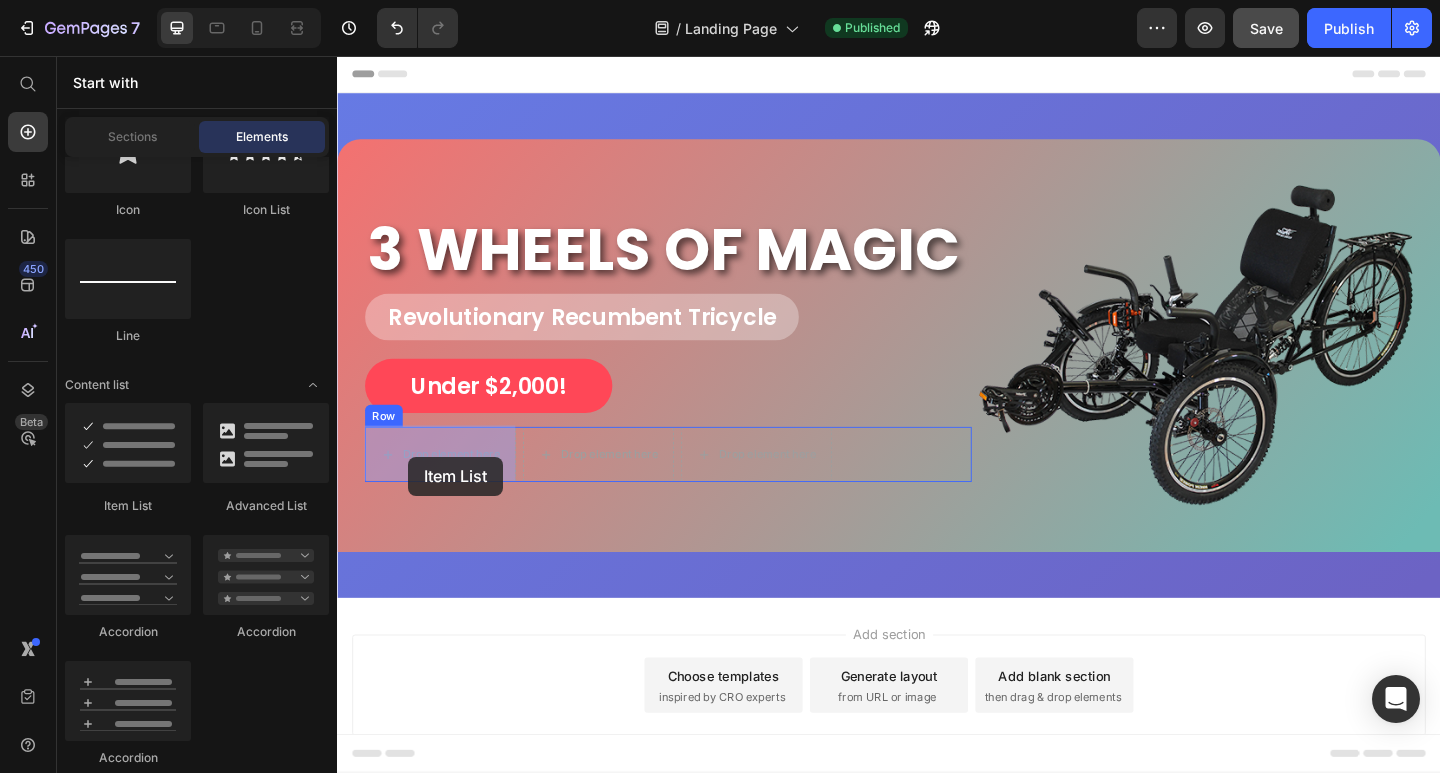 drag, startPoint x: 466, startPoint y: 523, endPoint x: 384, endPoint y: 496, distance: 86.33076 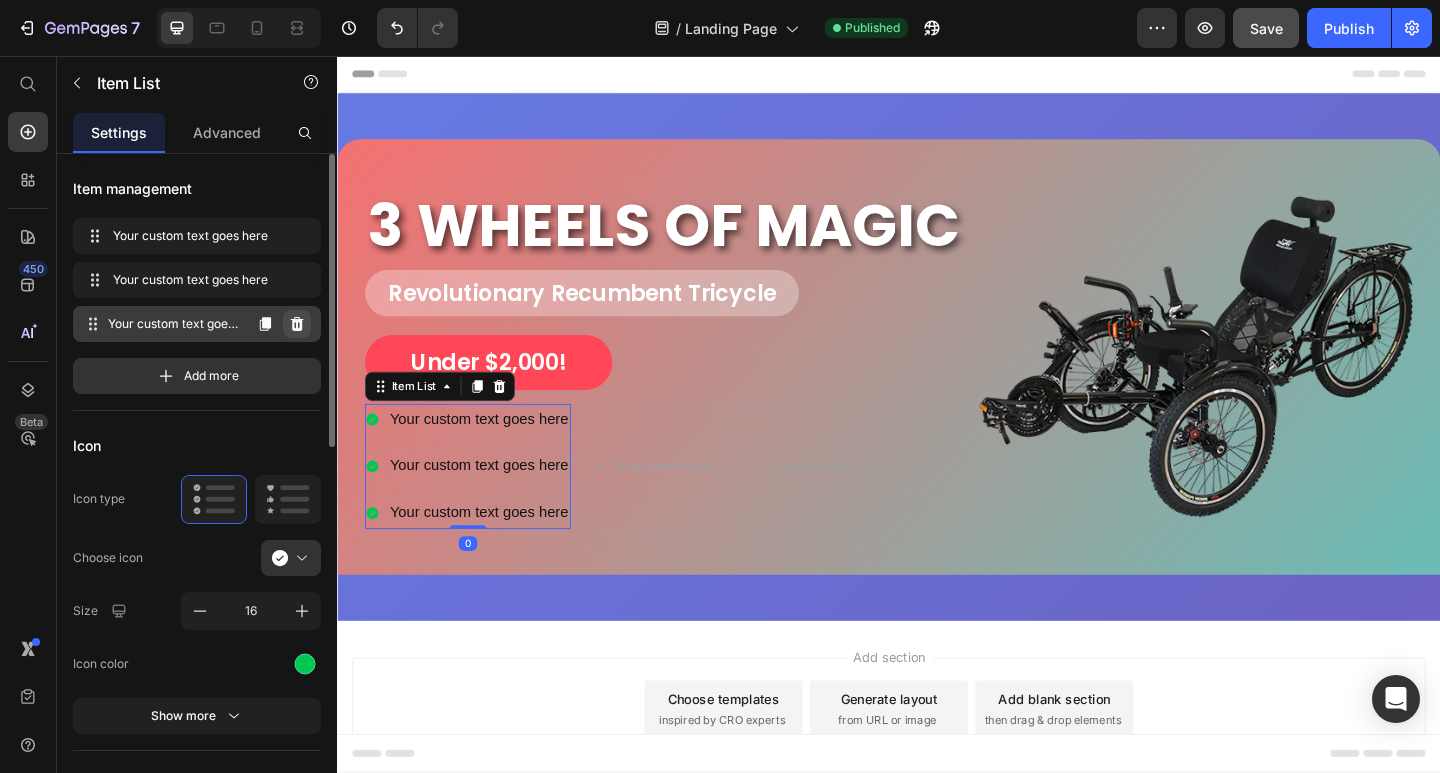 click 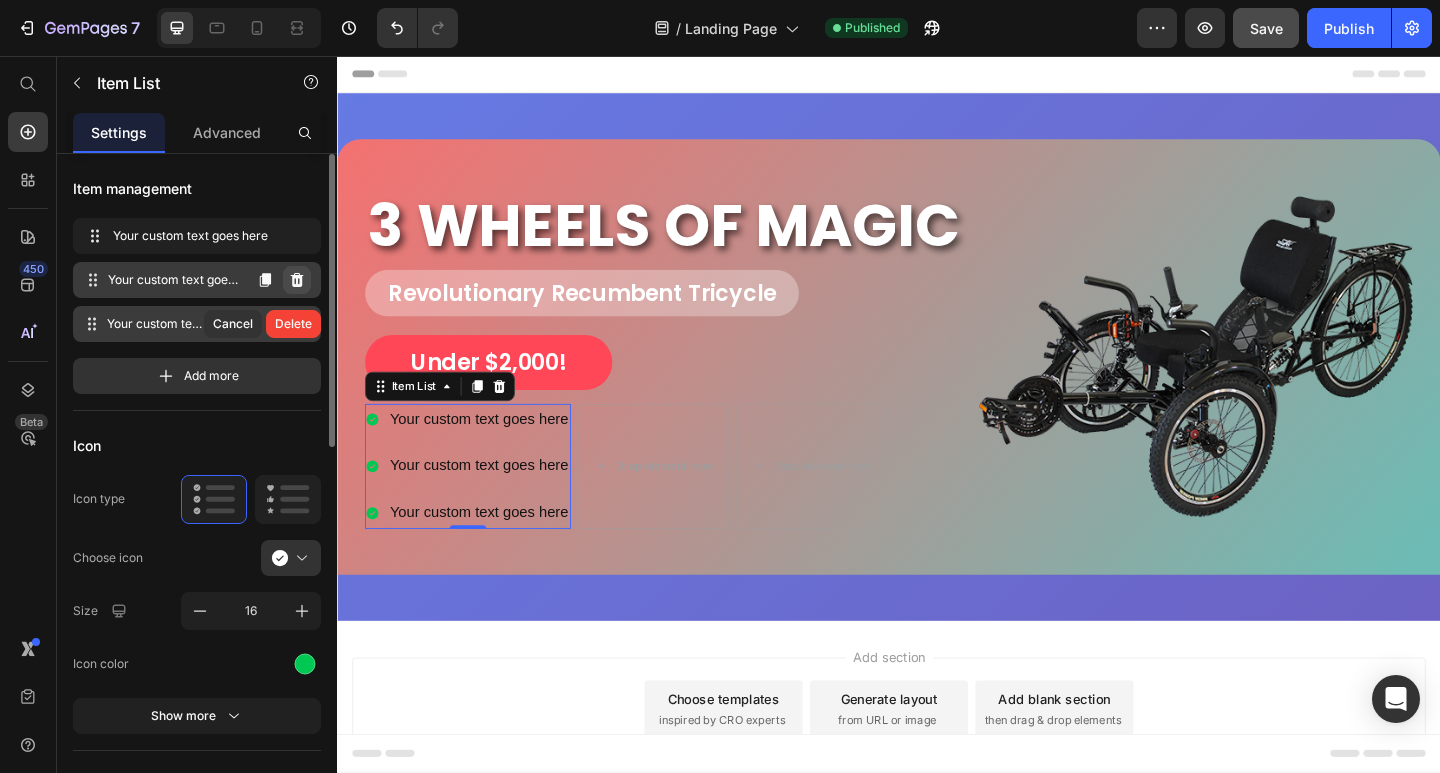 click 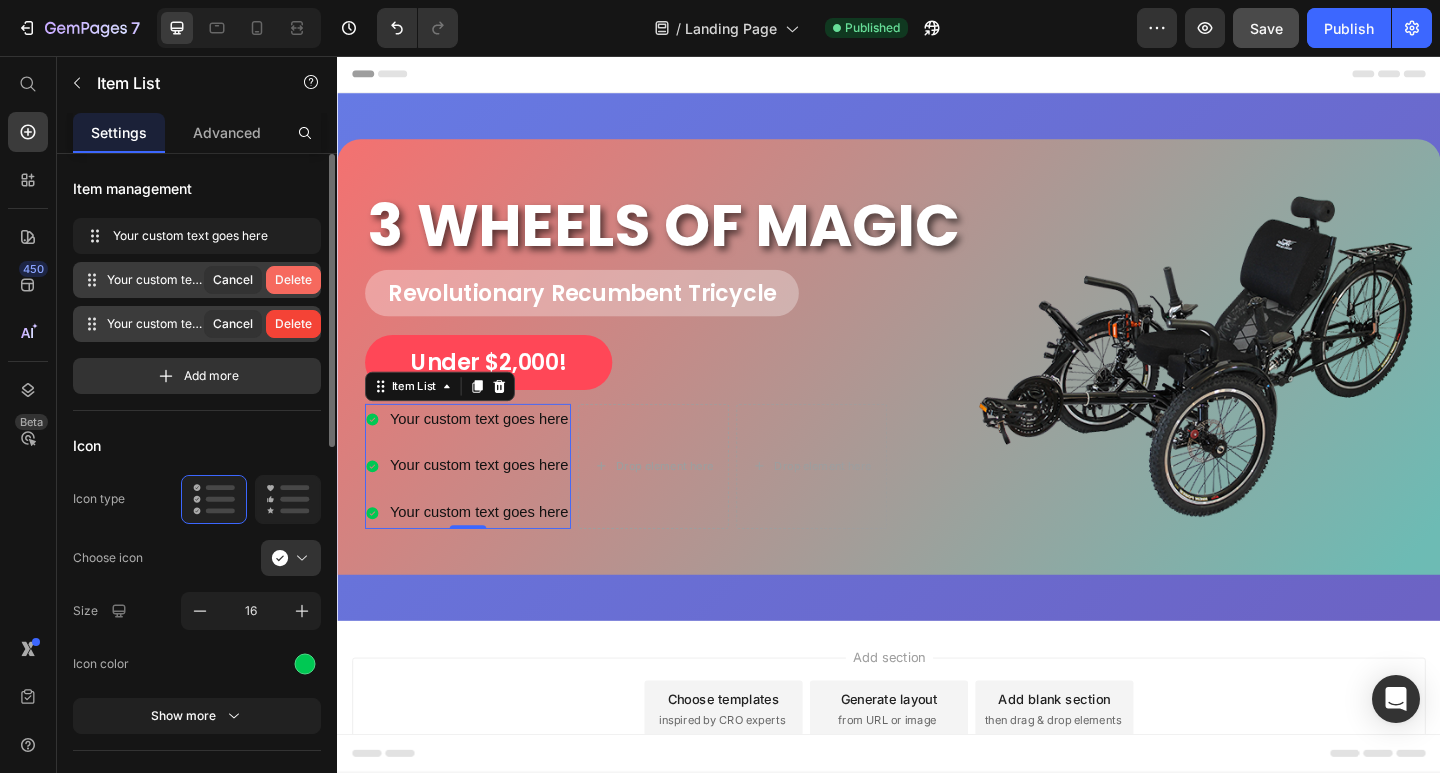 click on "Delete" at bounding box center (293, 280) 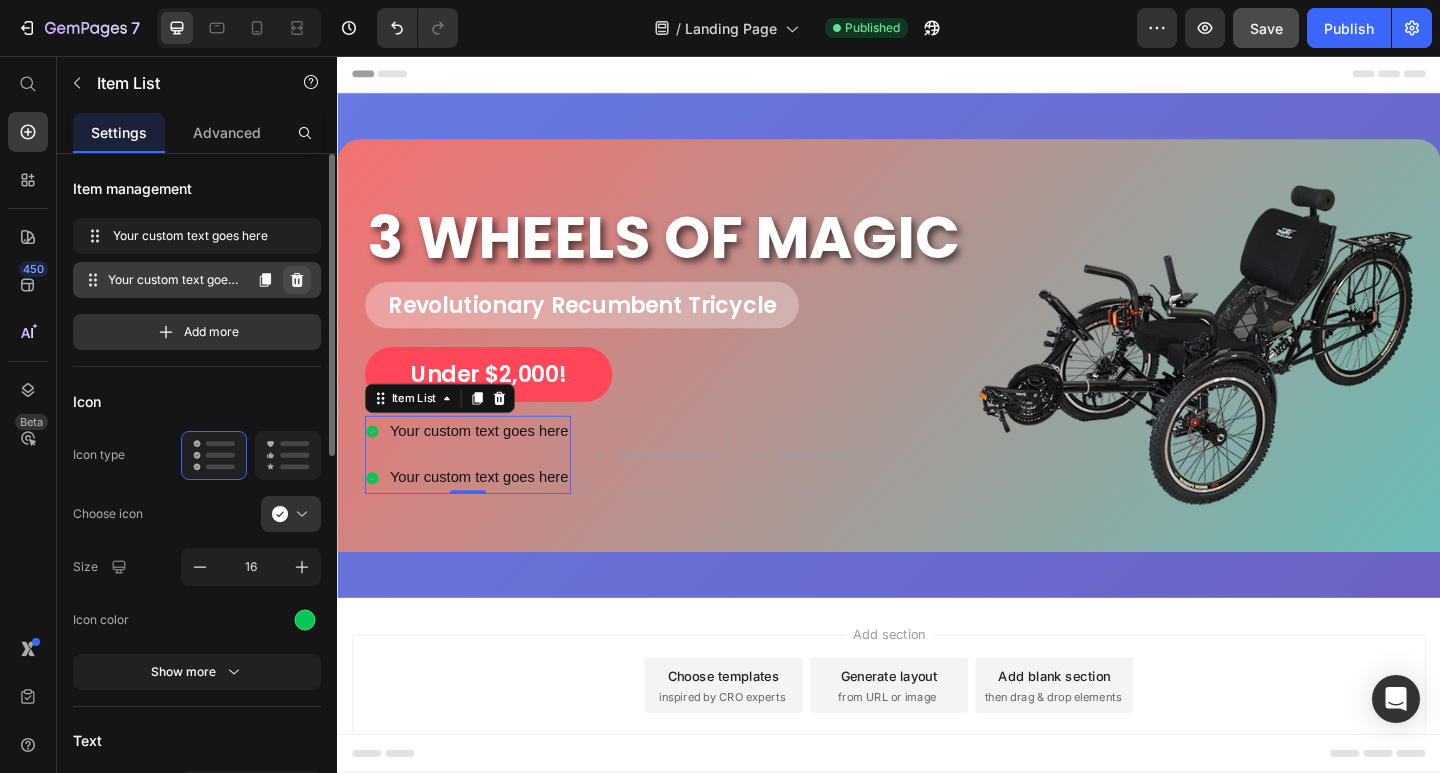 click 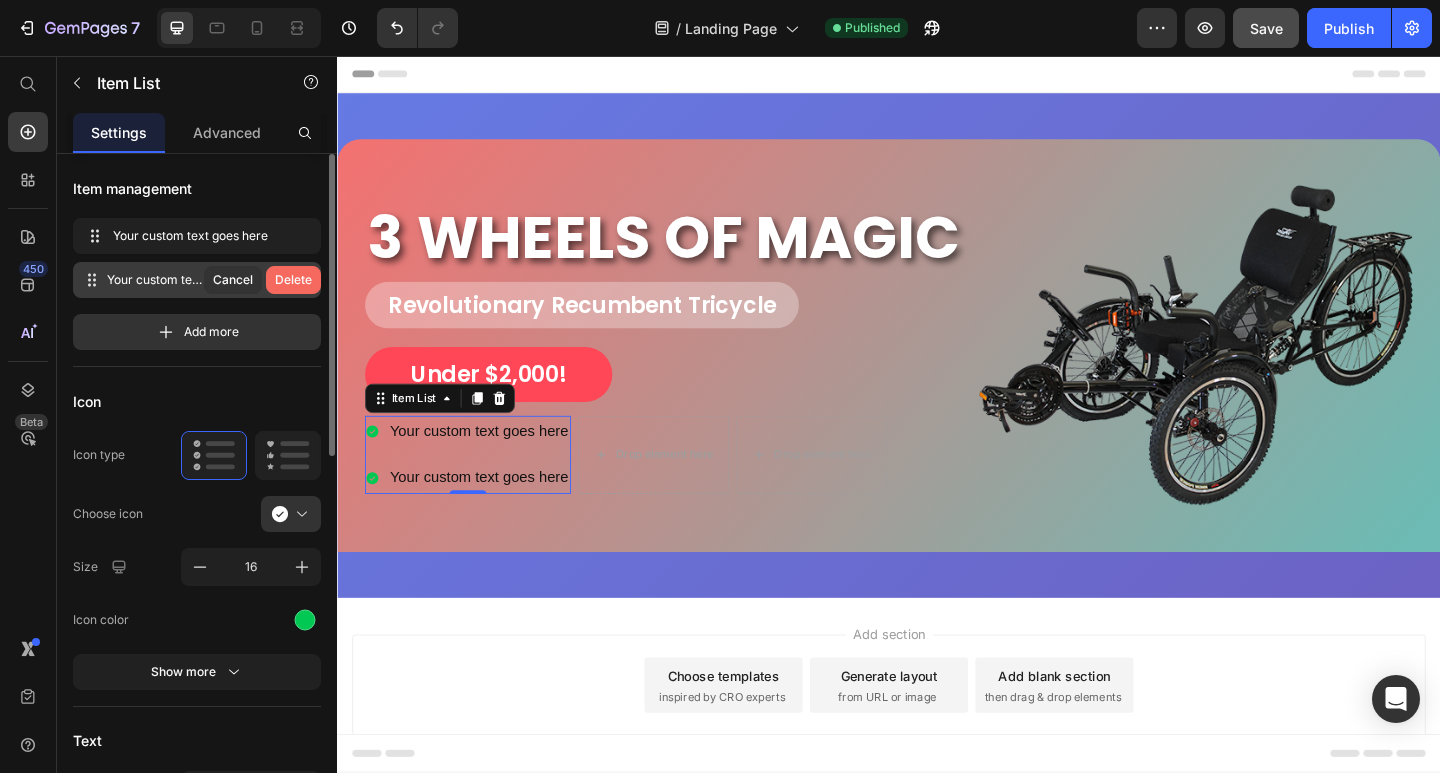 click on "Delete" at bounding box center (293, 280) 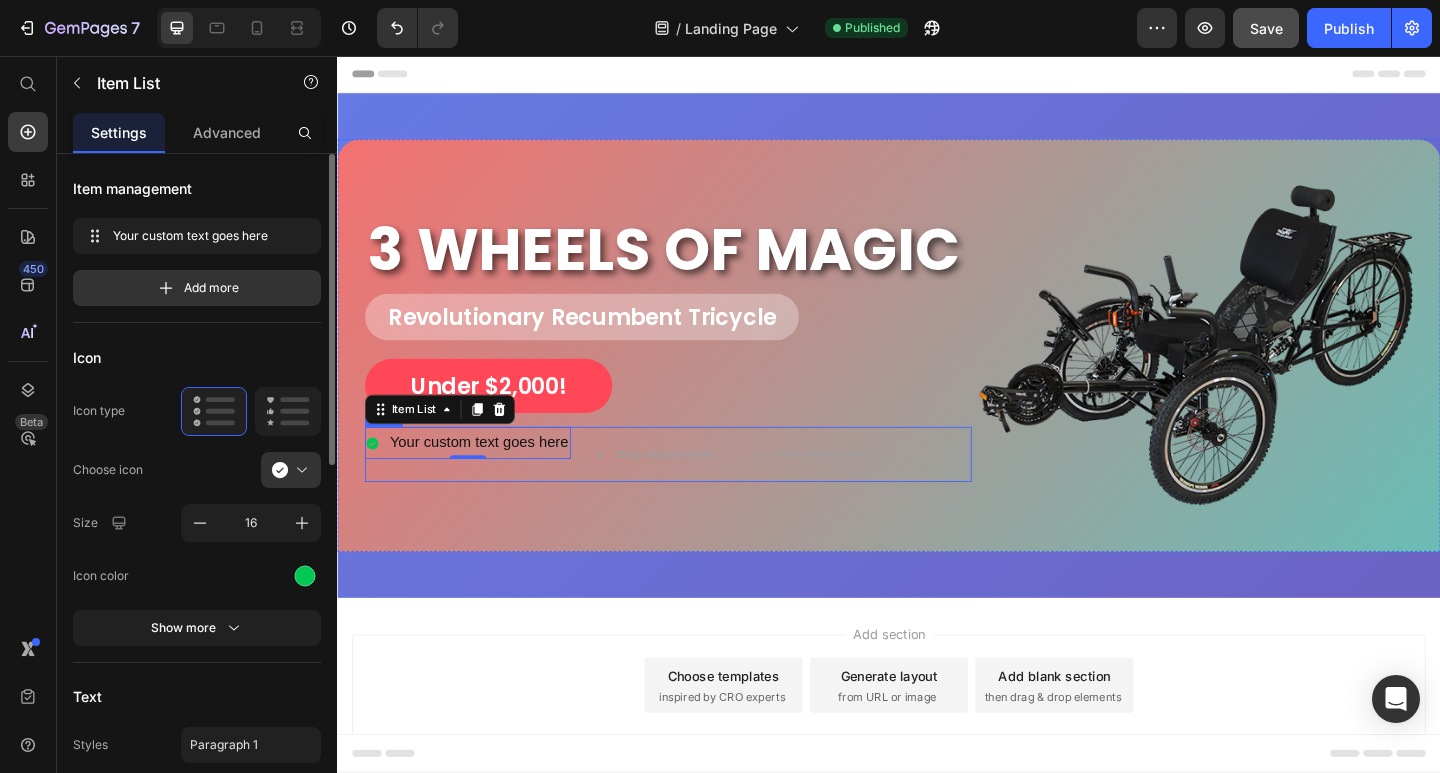 click on "Your custom text goes here Item List   0" at bounding box center [479, 490] 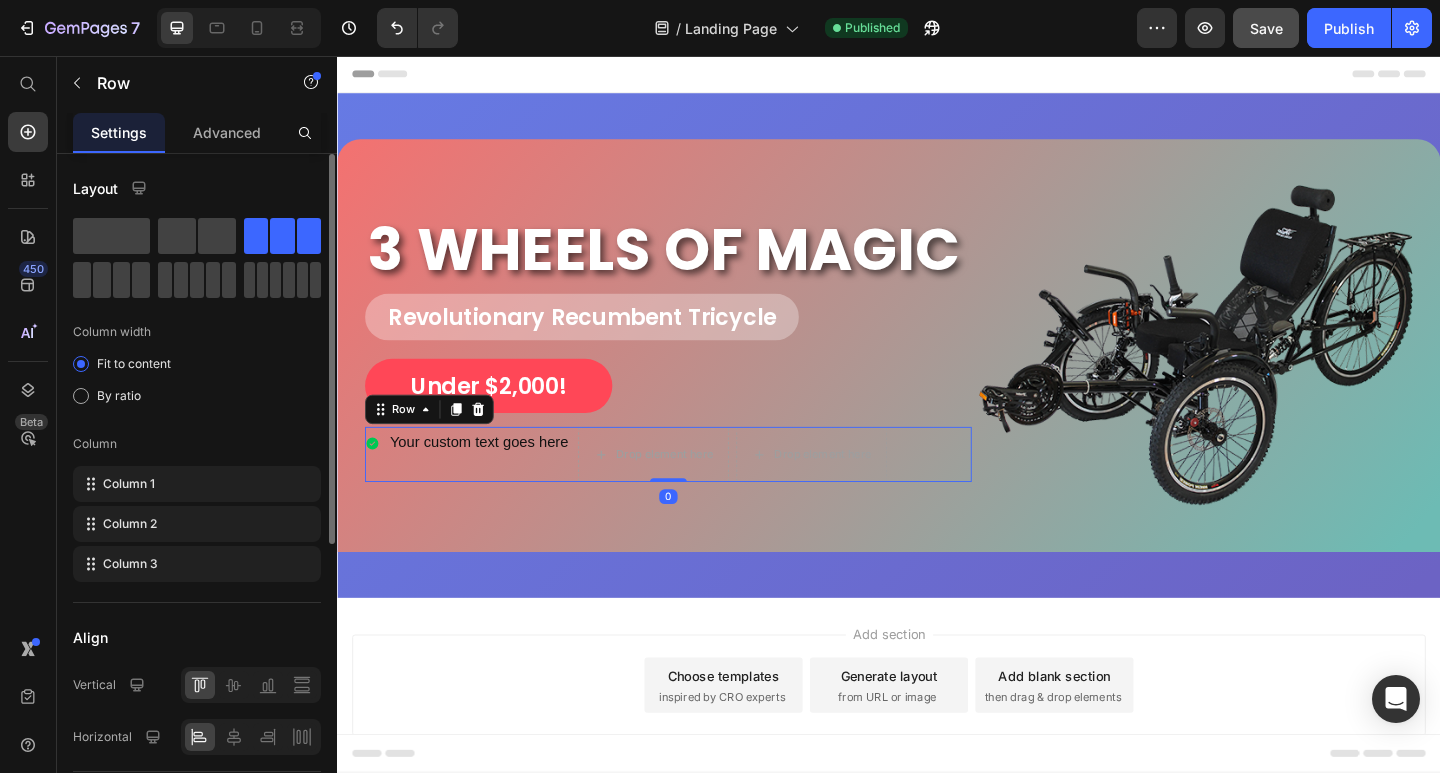 scroll, scrollTop: 200, scrollLeft: 0, axis: vertical 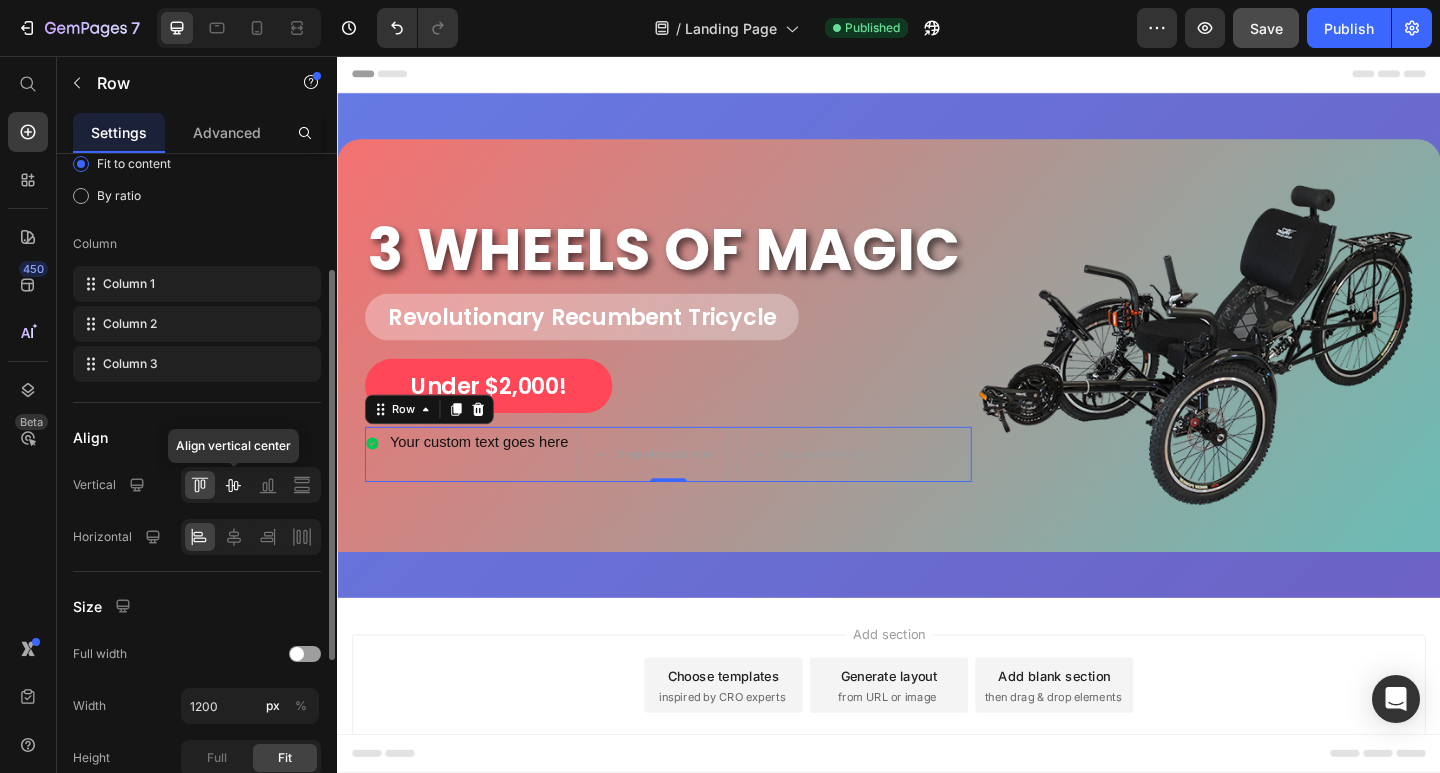 click 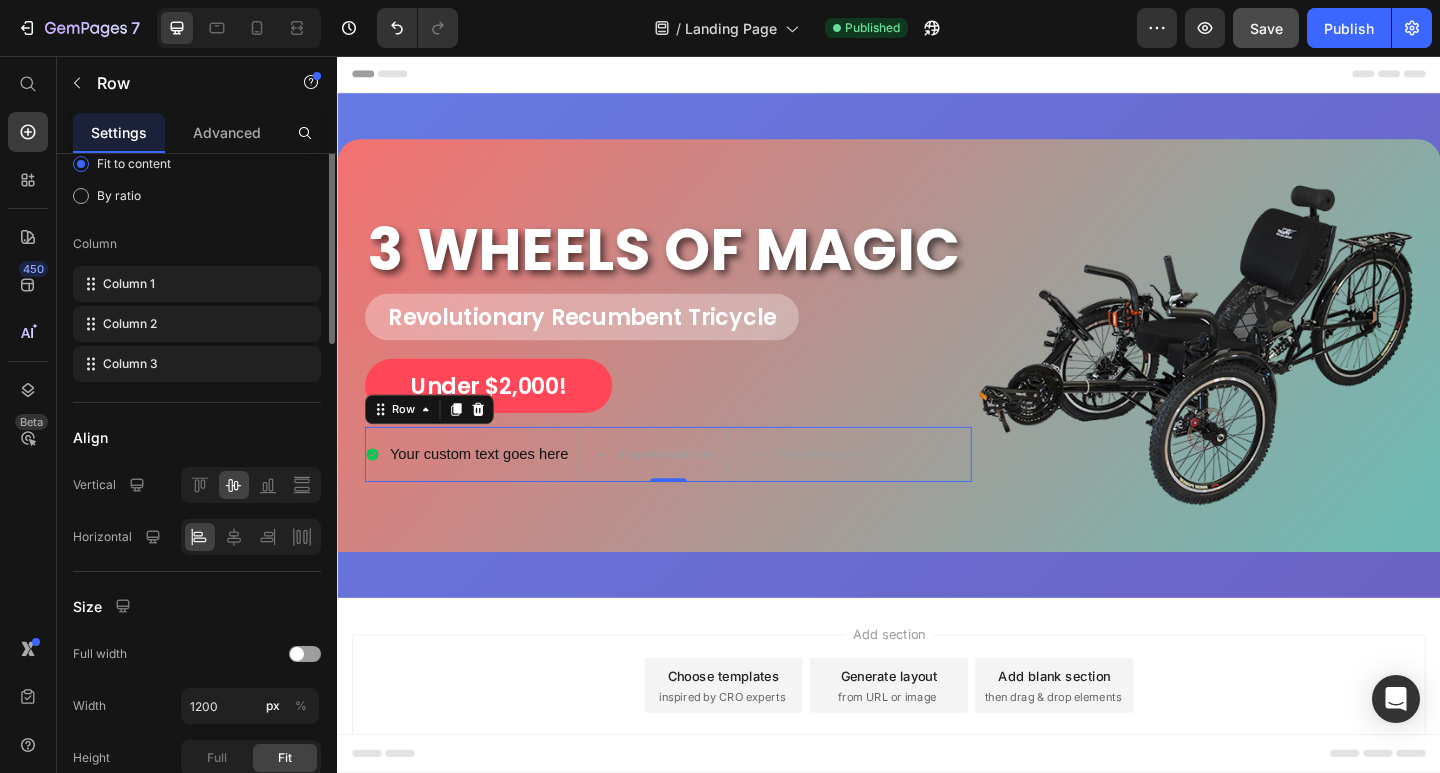 scroll, scrollTop: 0, scrollLeft: 0, axis: both 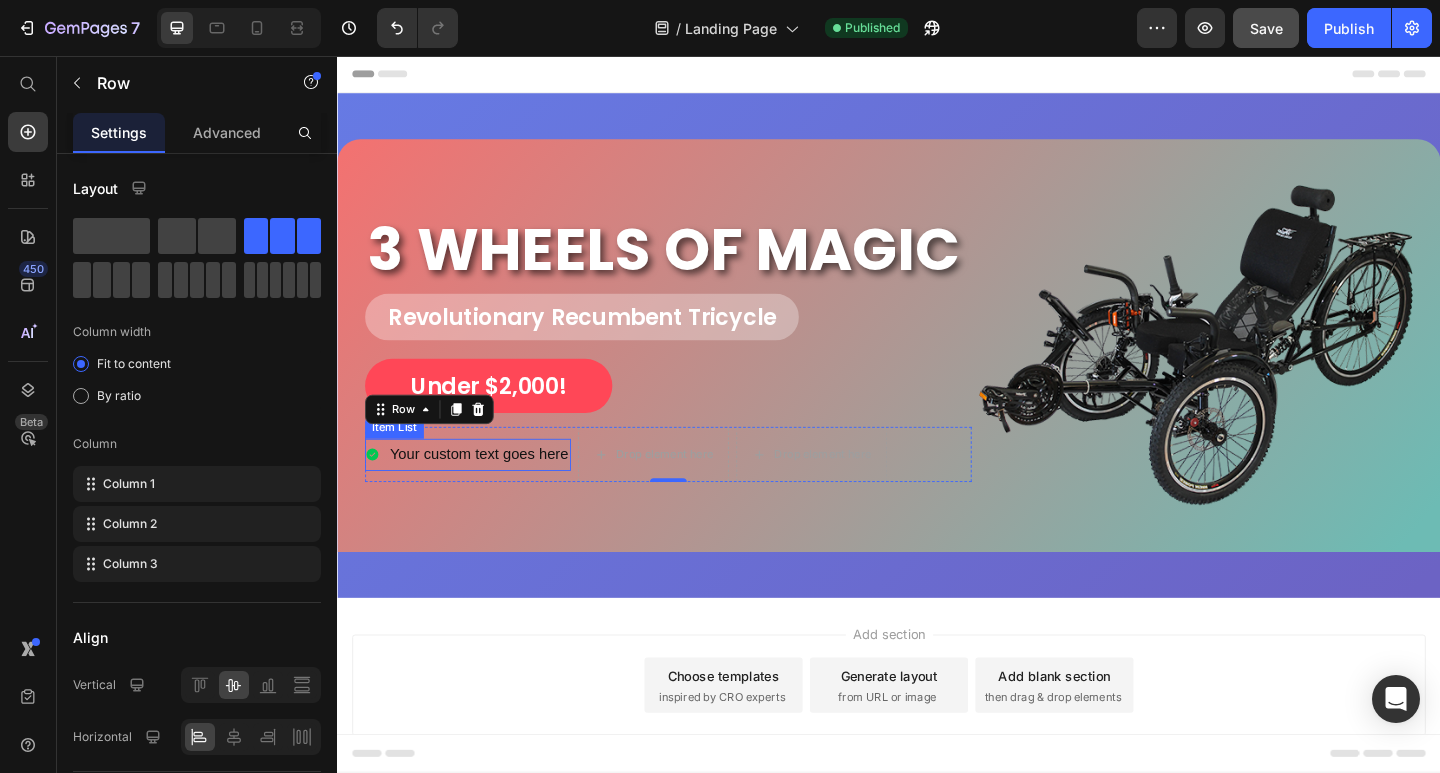 click on "Your custom text goes here" at bounding box center [491, 490] 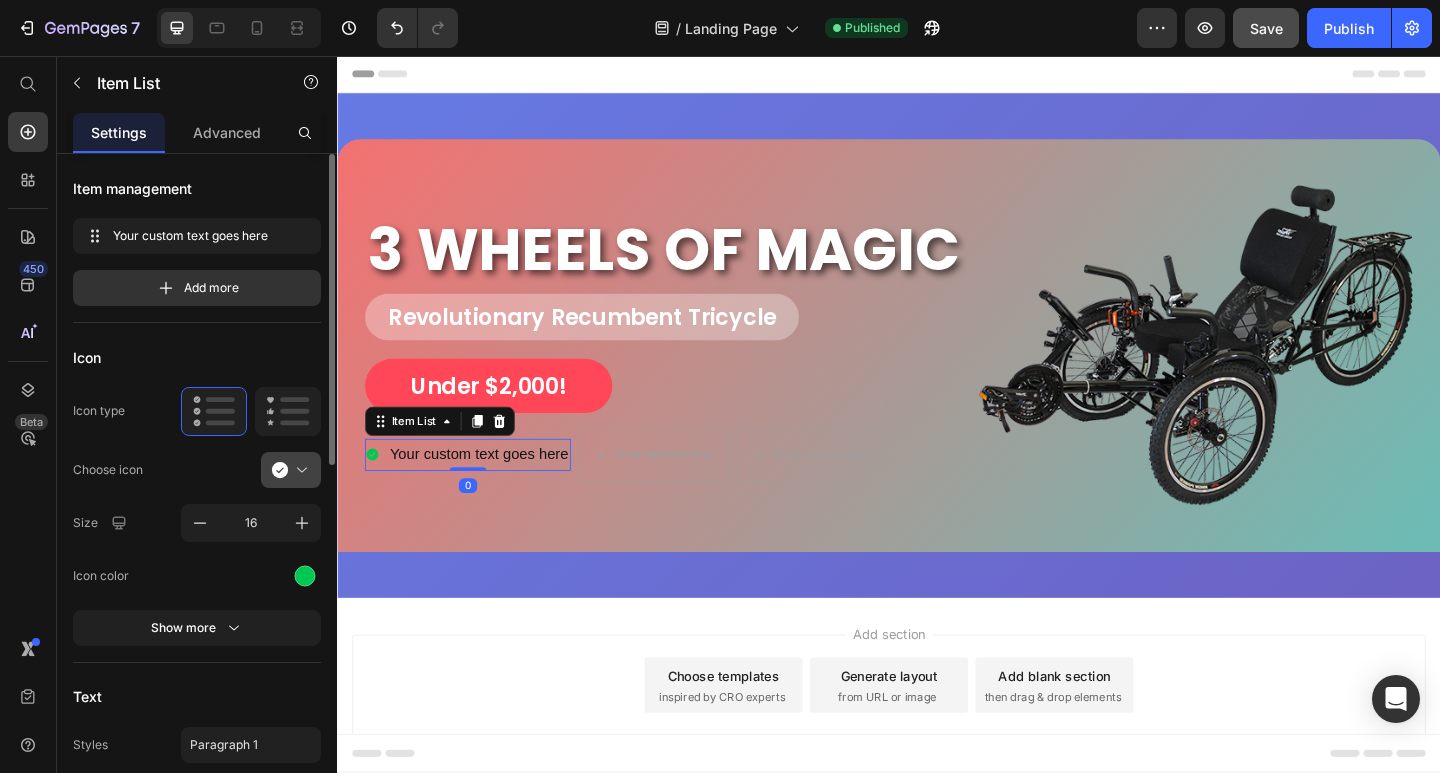 click at bounding box center [299, 470] 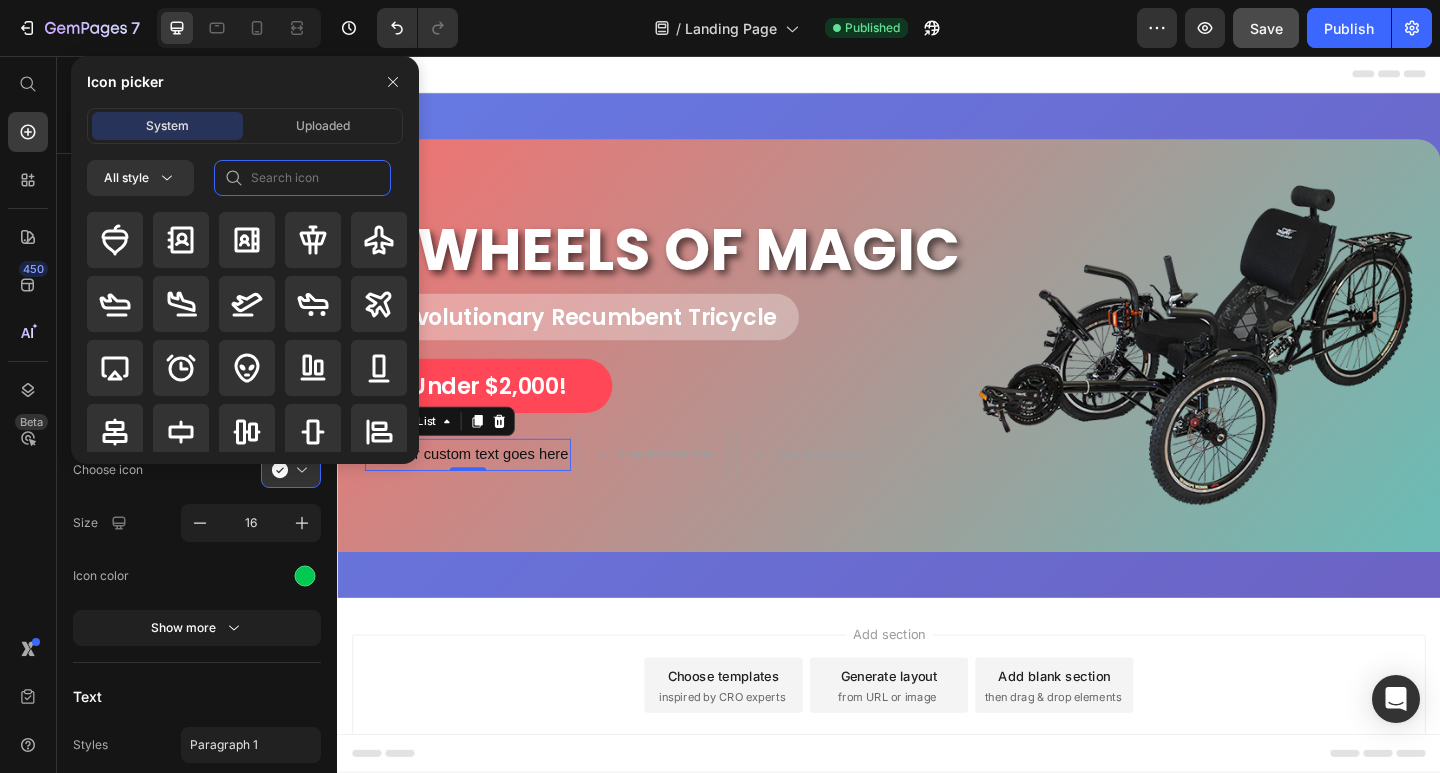 click 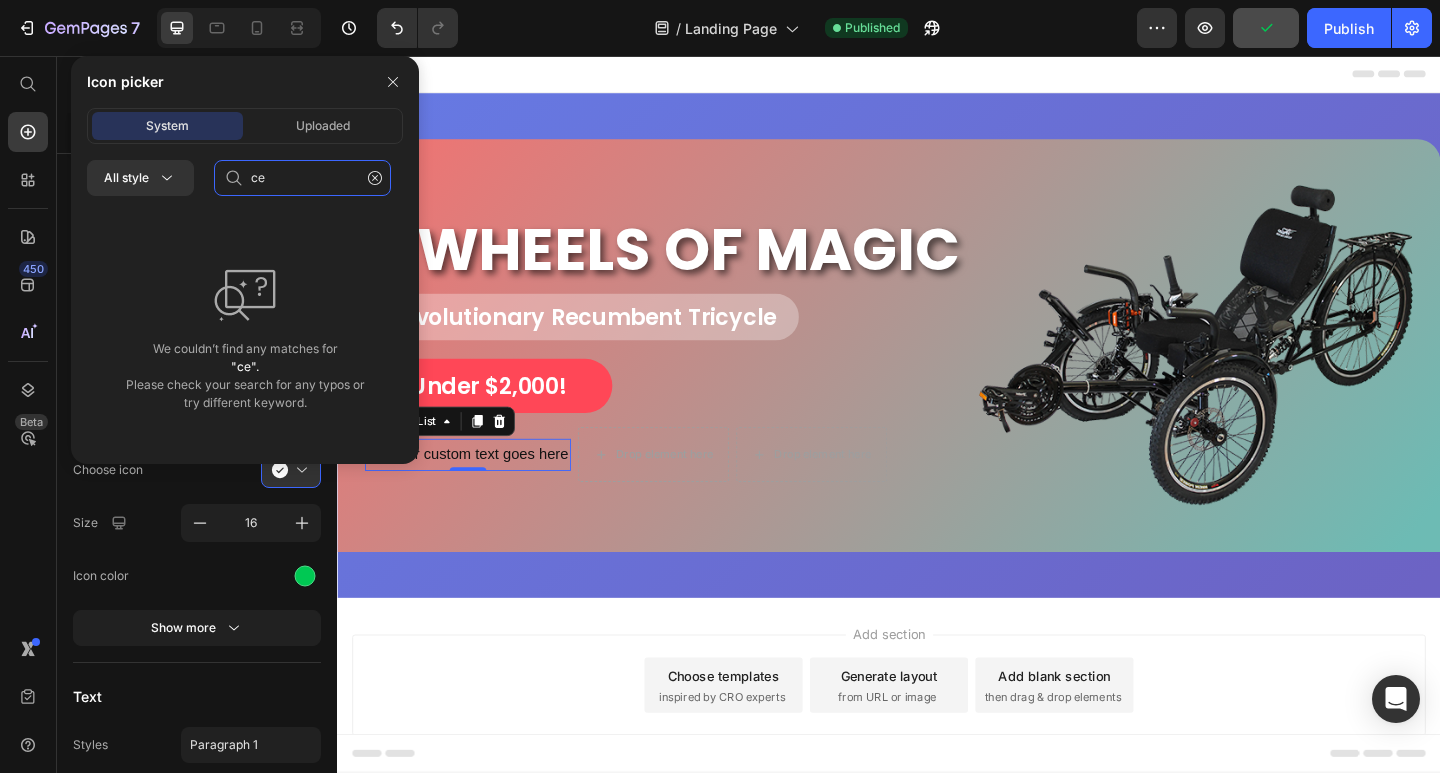 type on "c" 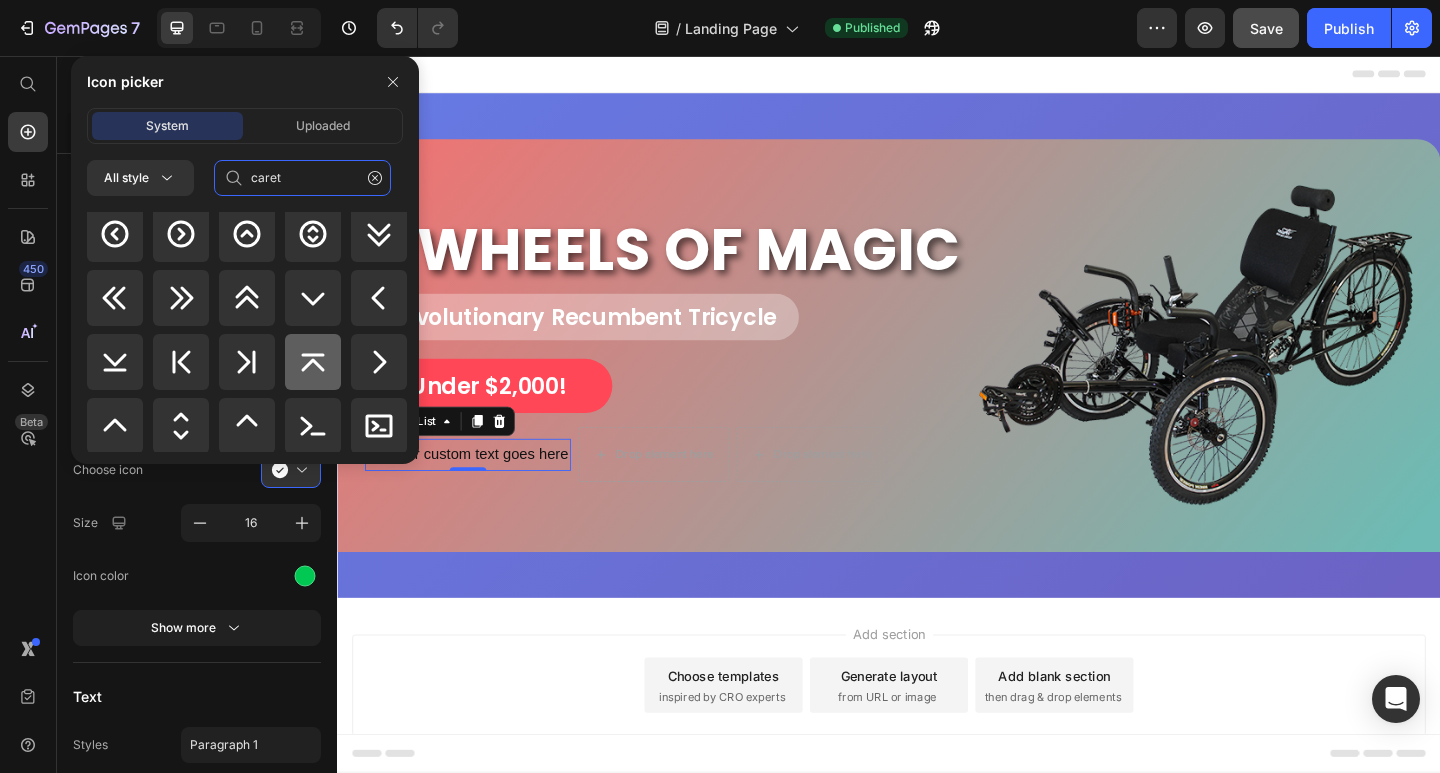 scroll, scrollTop: 100, scrollLeft: 0, axis: vertical 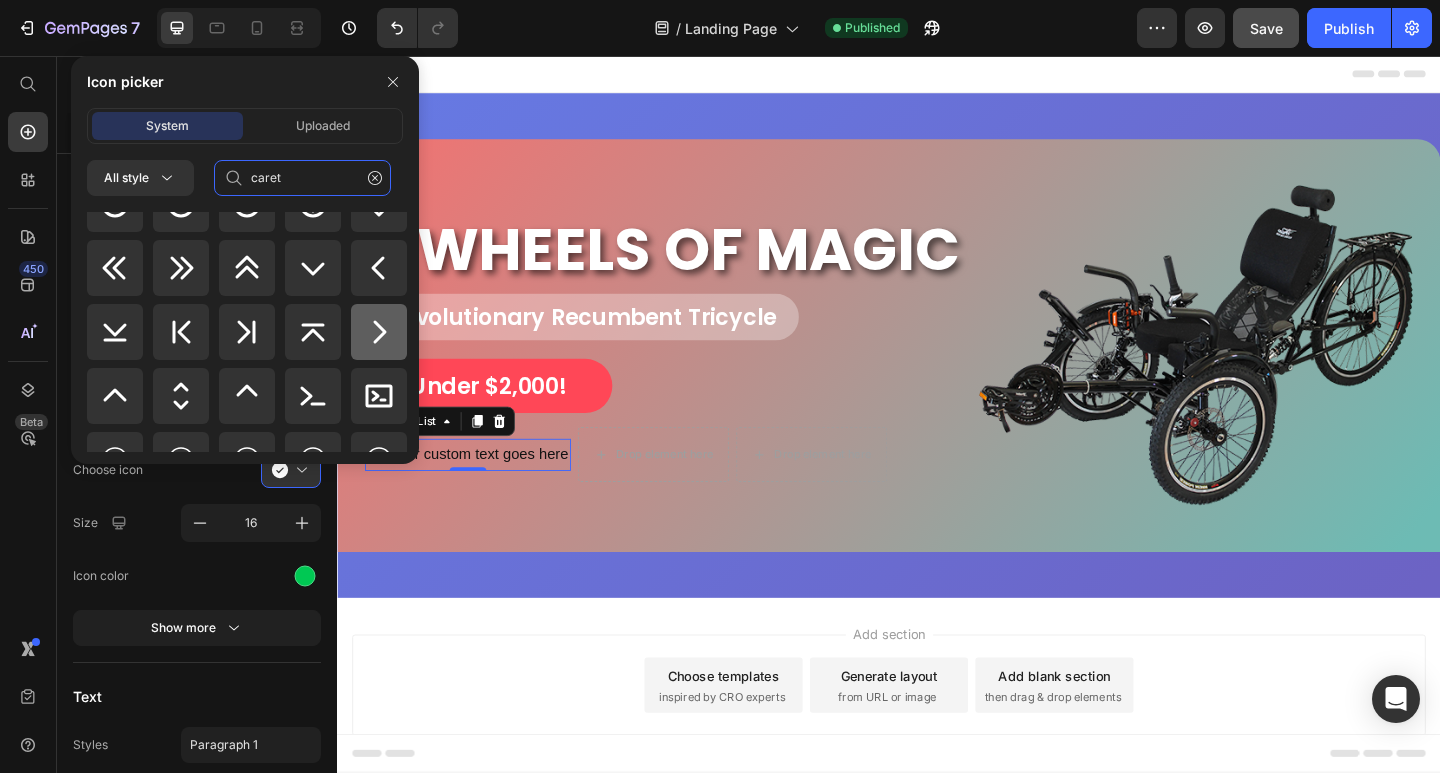 type on "caret" 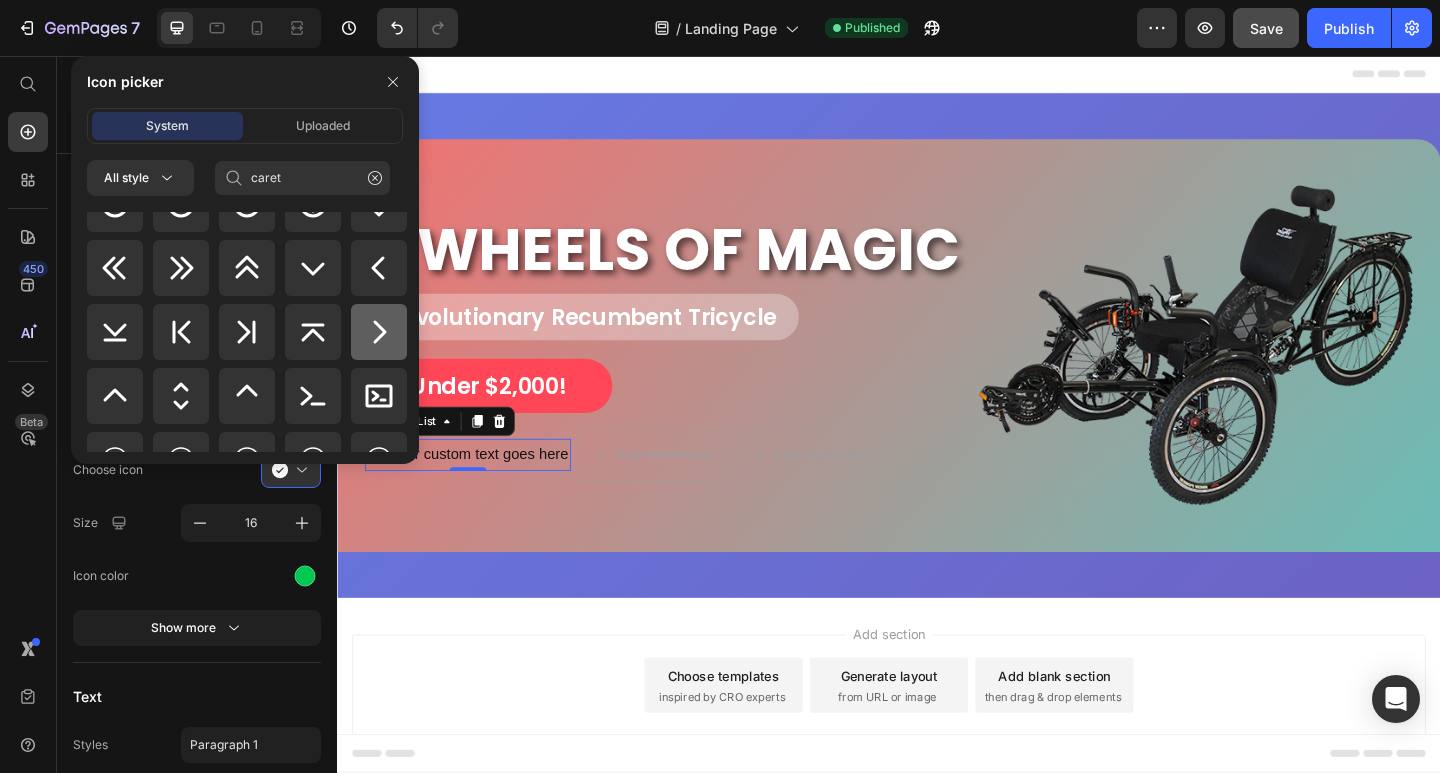 click 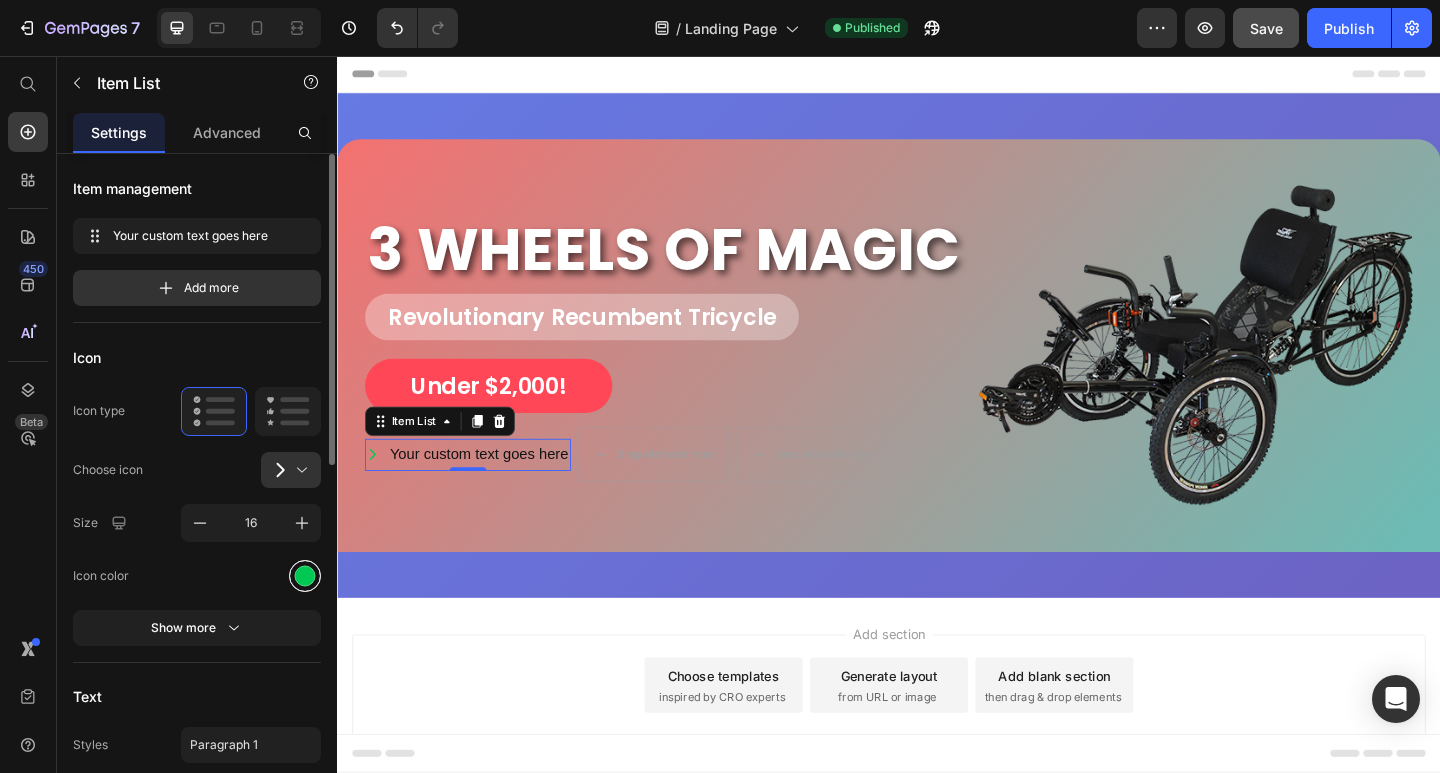 click at bounding box center (305, 575) 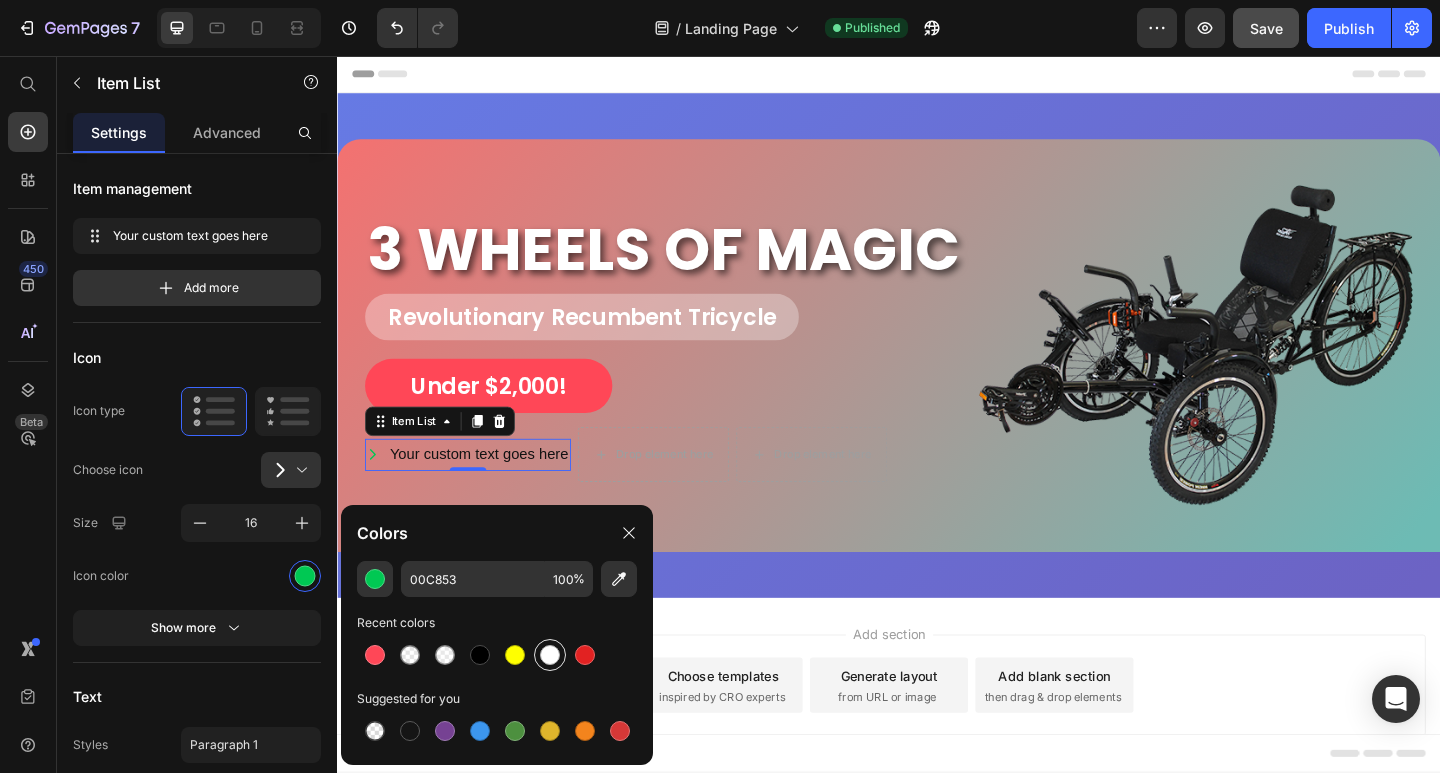 click at bounding box center (550, 655) 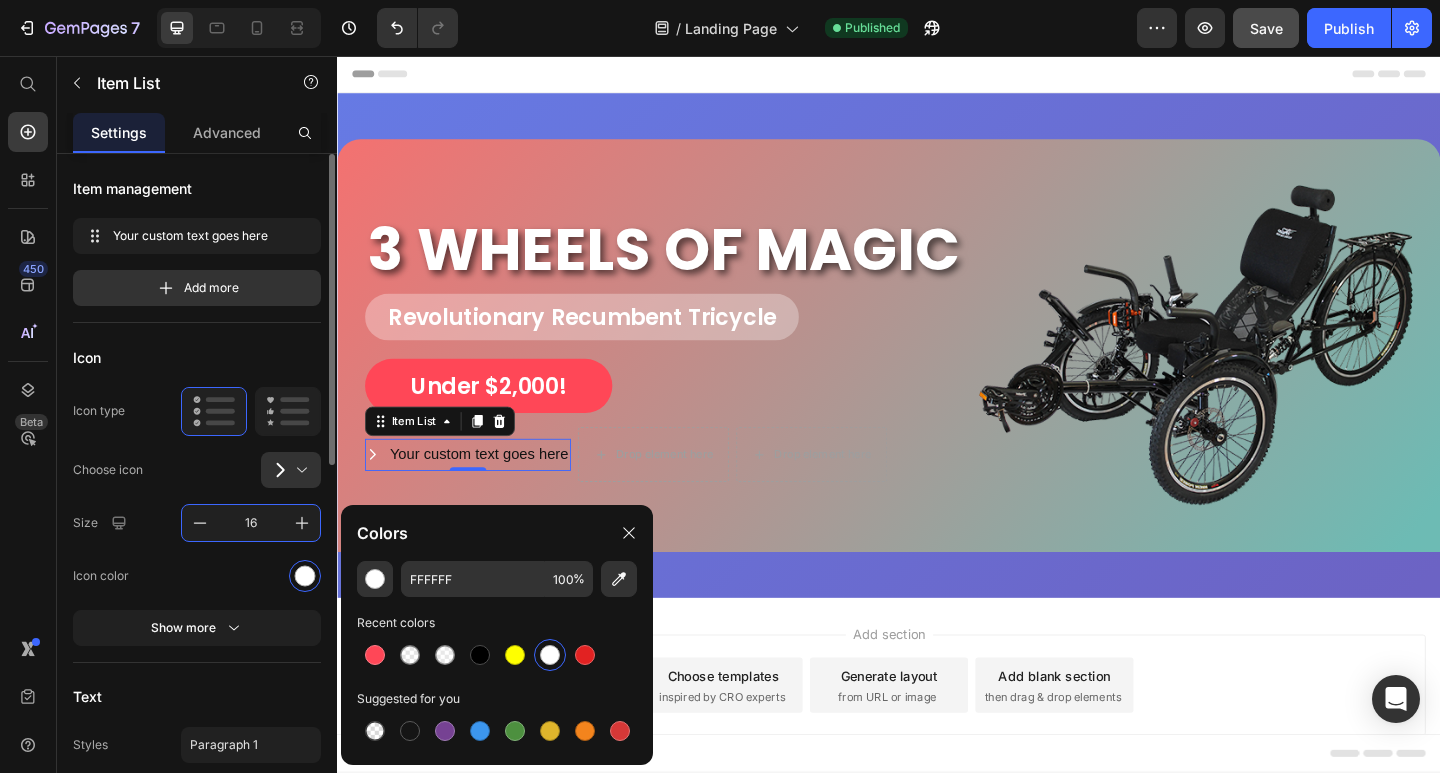 click on "16" at bounding box center [251, 523] 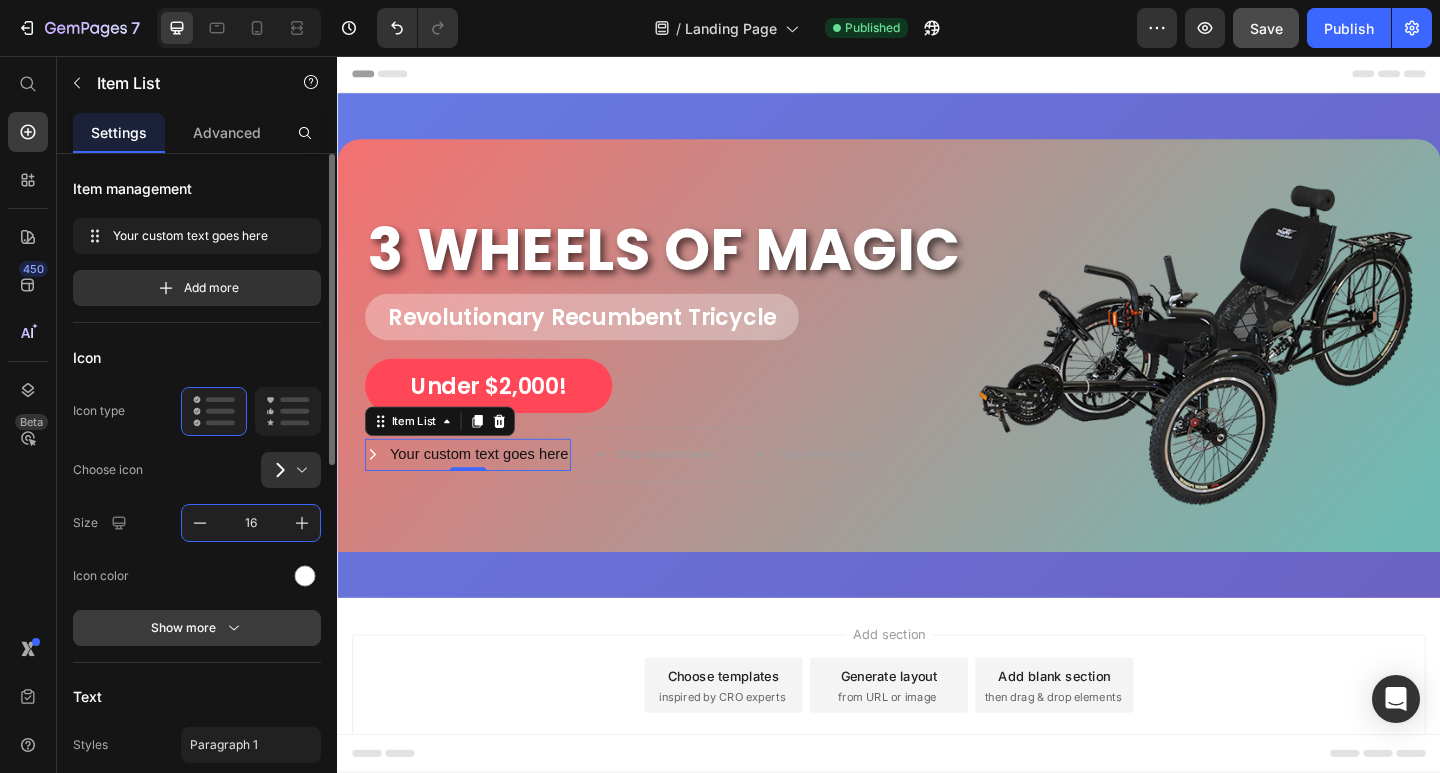 click on "Show more" at bounding box center (197, 628) 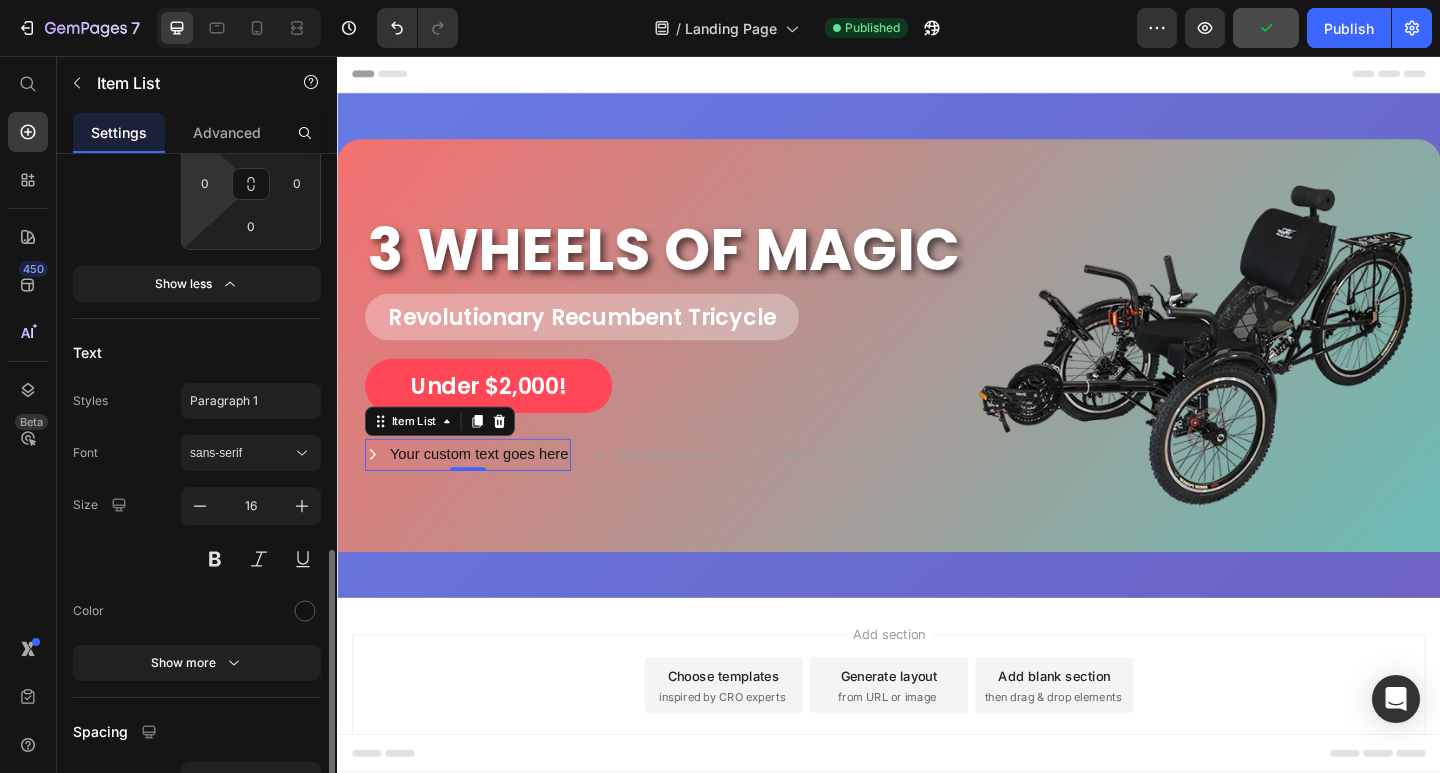 scroll, scrollTop: 800, scrollLeft: 0, axis: vertical 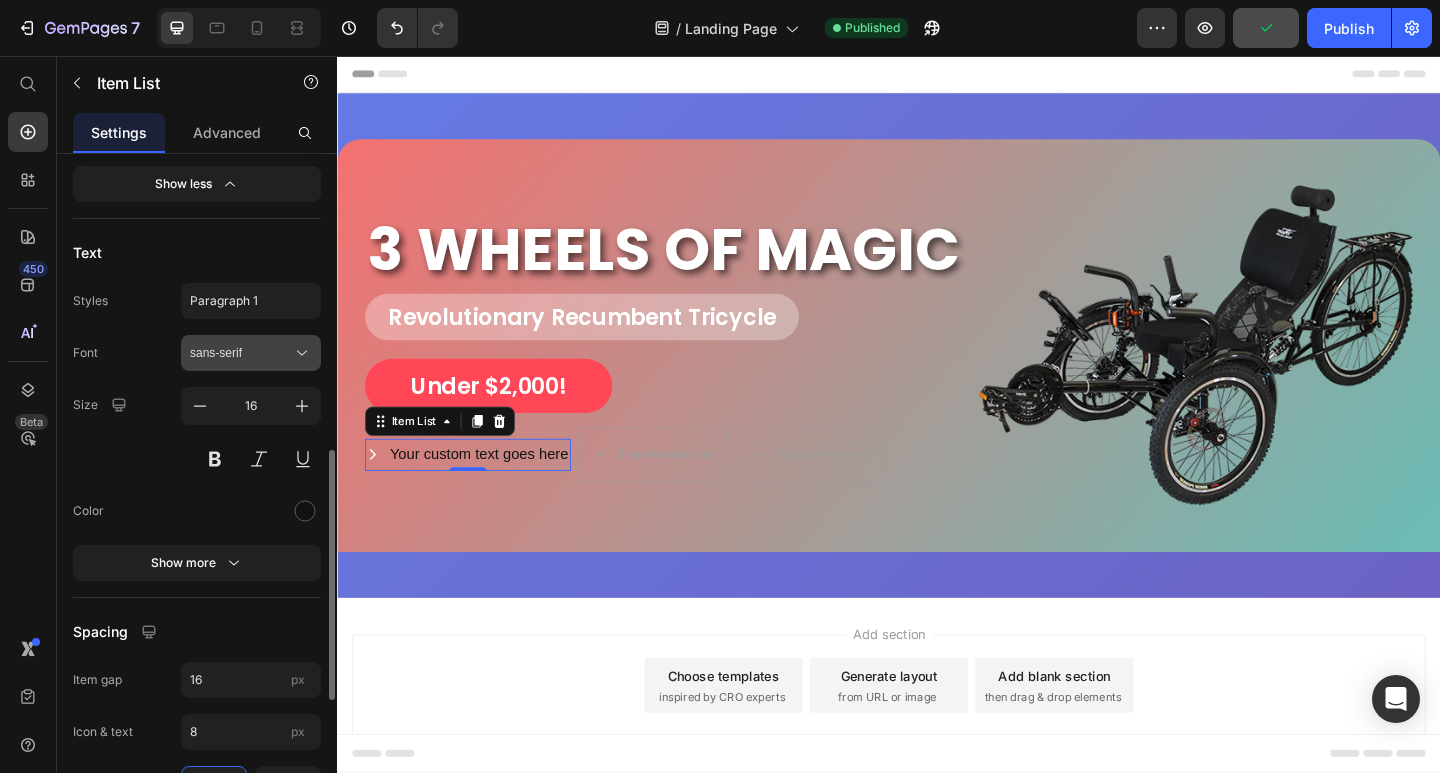 click on "sans-serif" at bounding box center (241, 353) 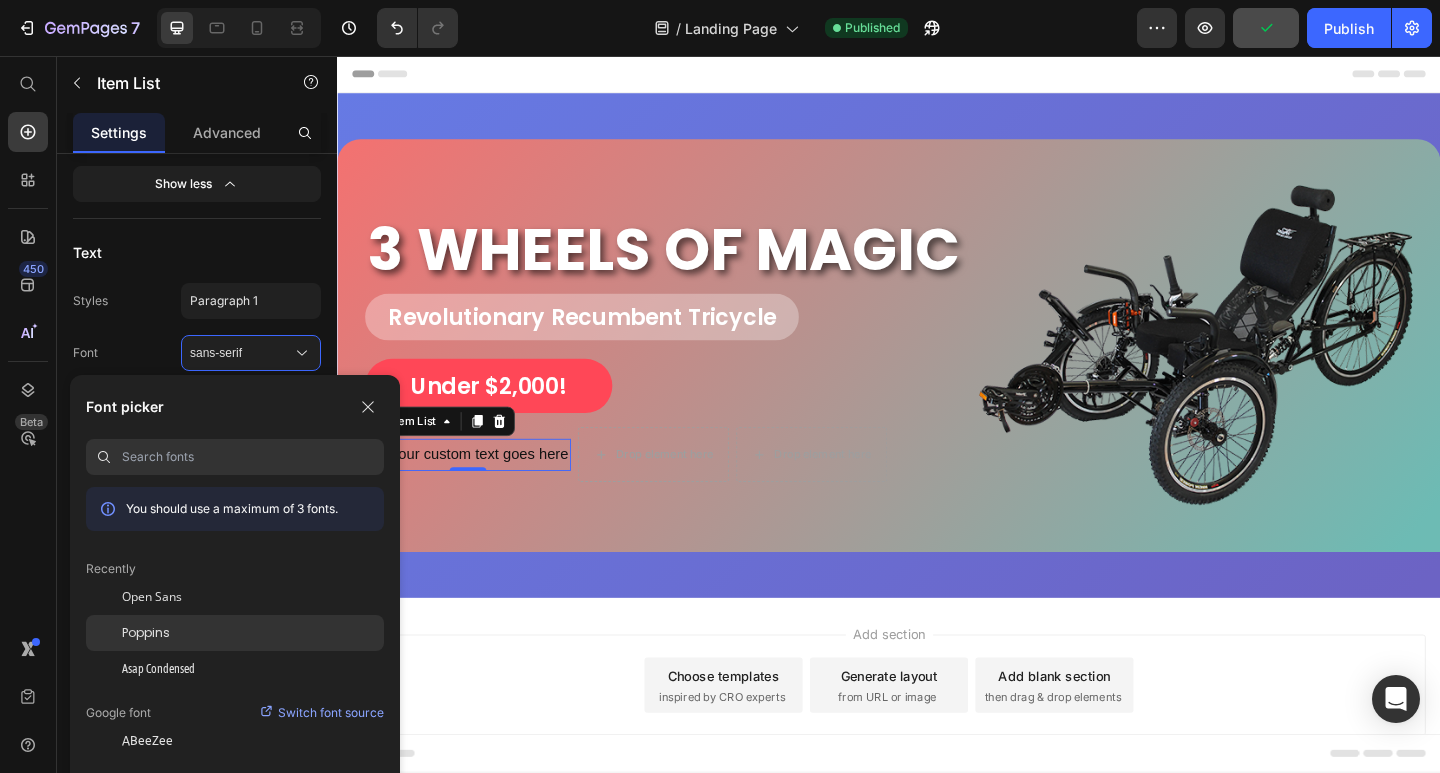 click on "Poppins" 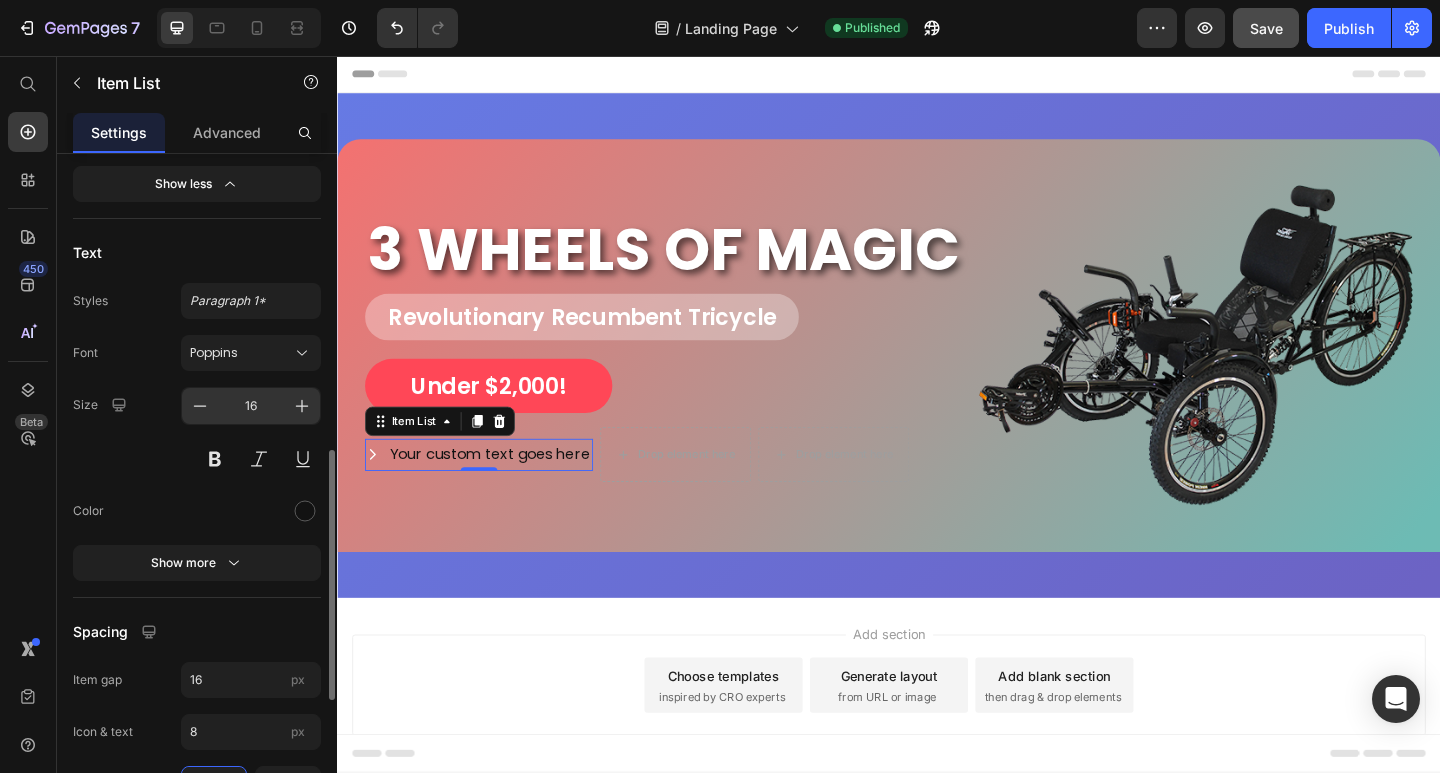 click on "16" at bounding box center [251, 406] 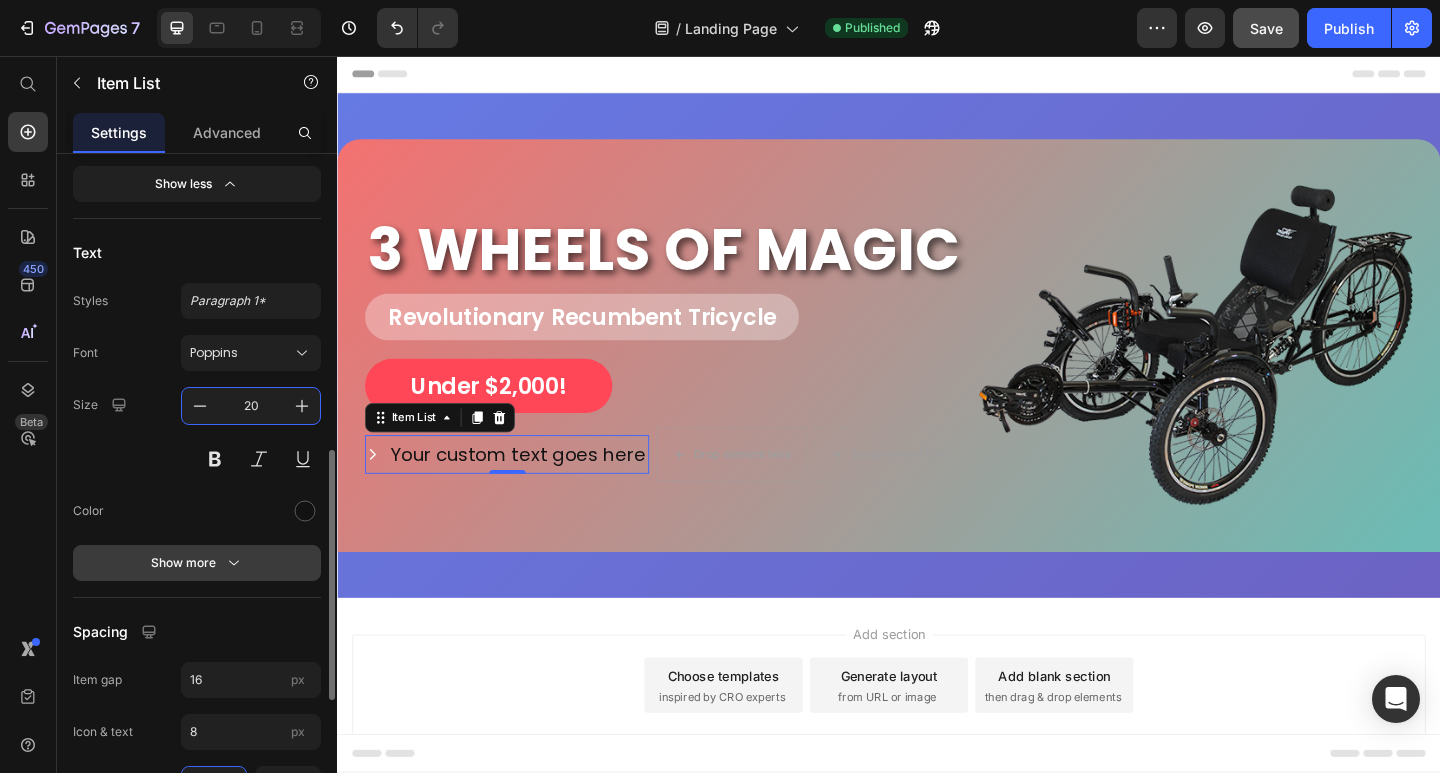 type on "20" 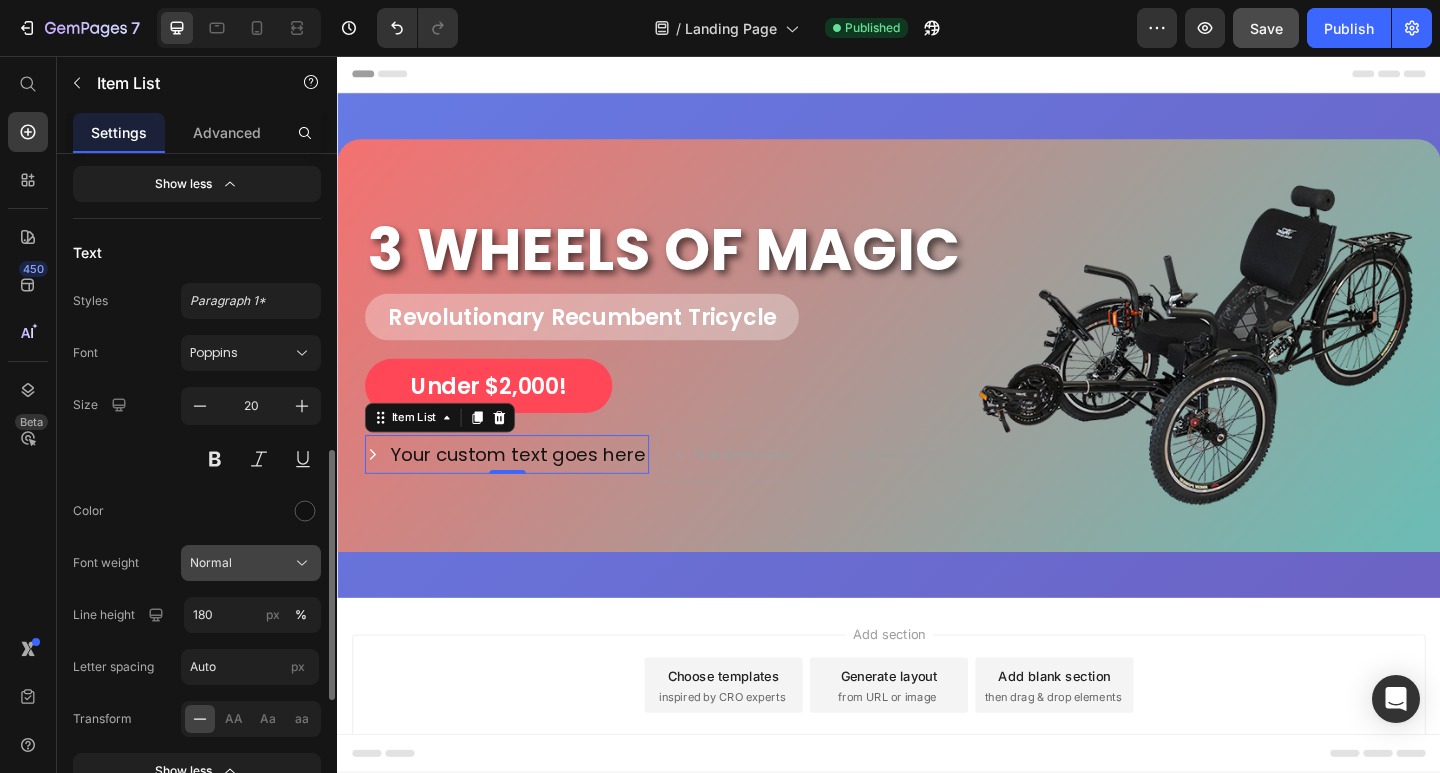 click on "Normal" 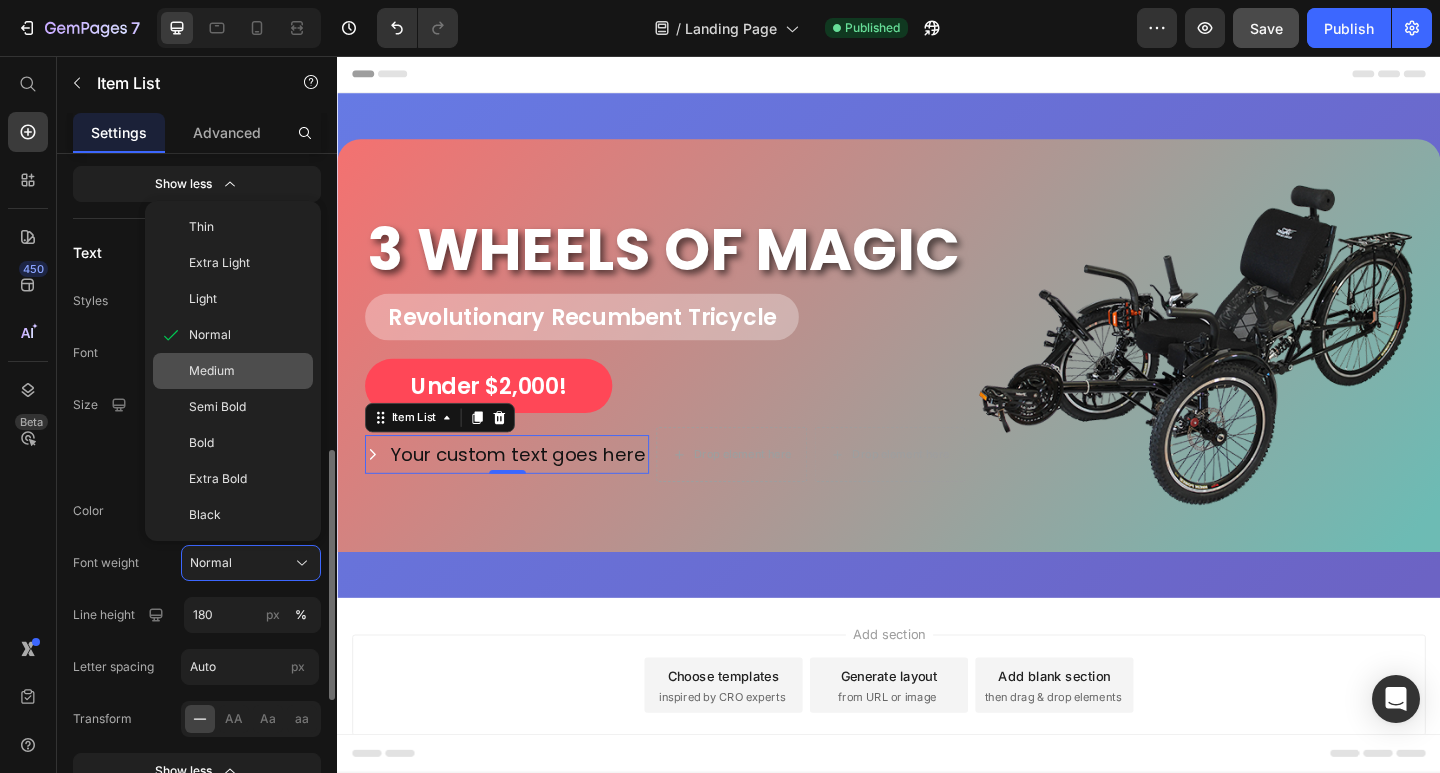click on "Medium" at bounding box center (212, 371) 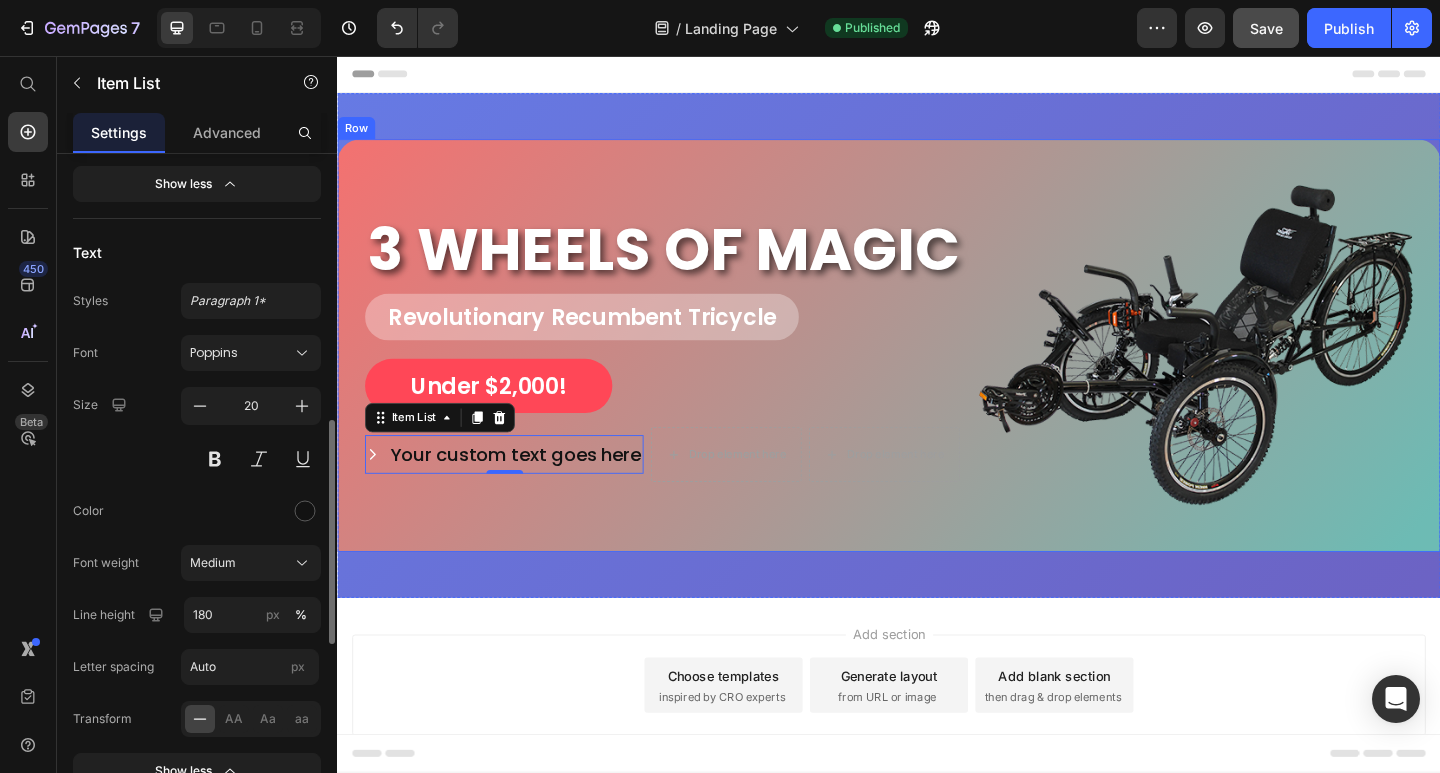 click on "Your custom text goes here" at bounding box center [530, 490] 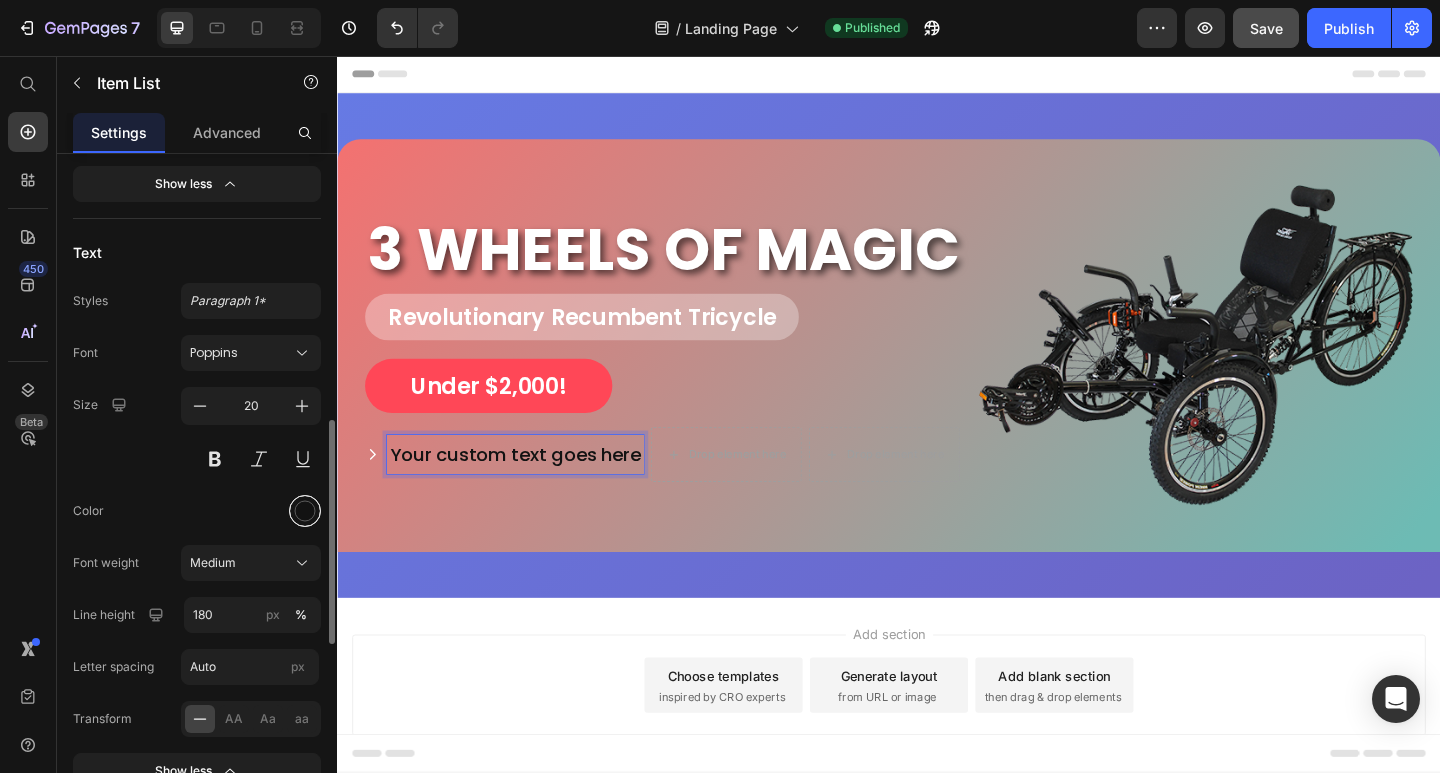 click at bounding box center (305, 510) 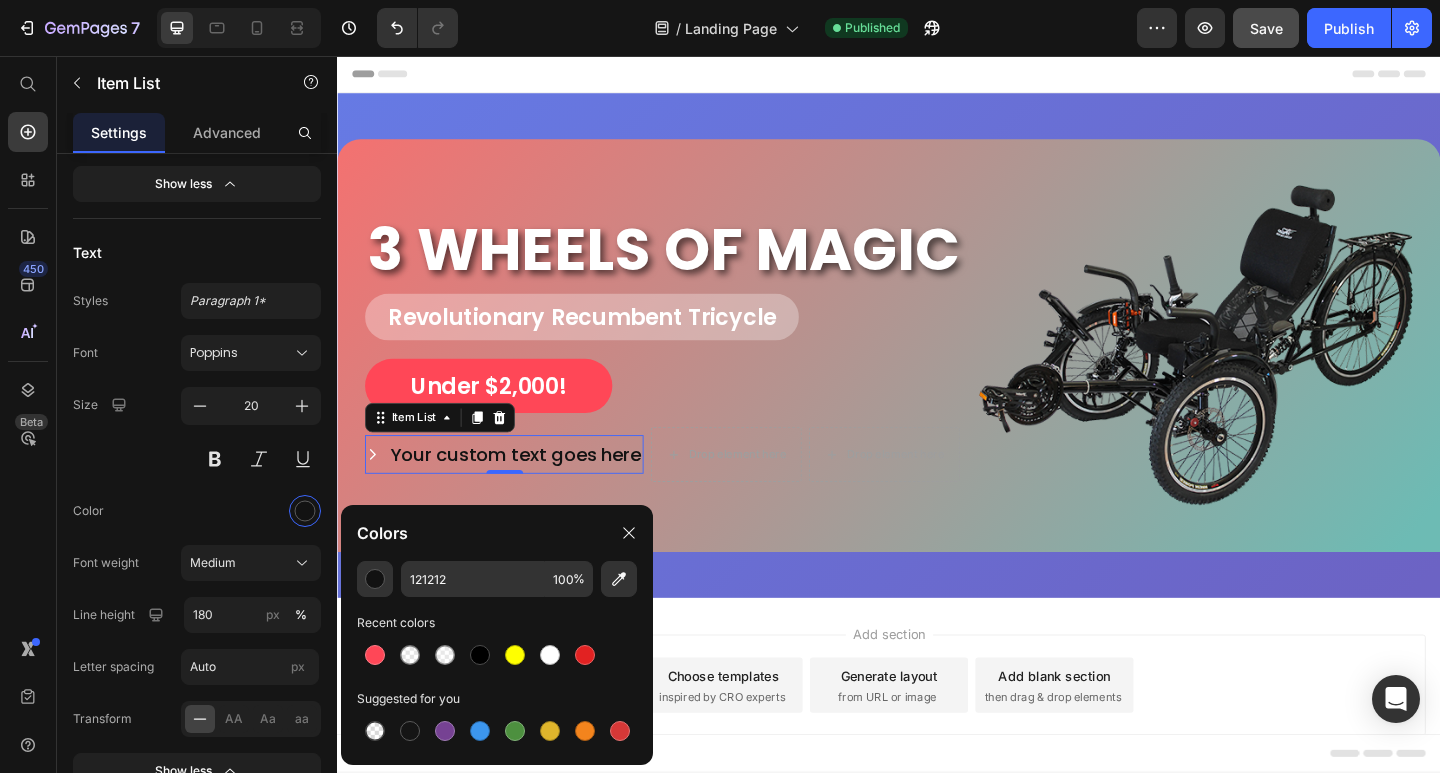 click at bounding box center [550, 655] 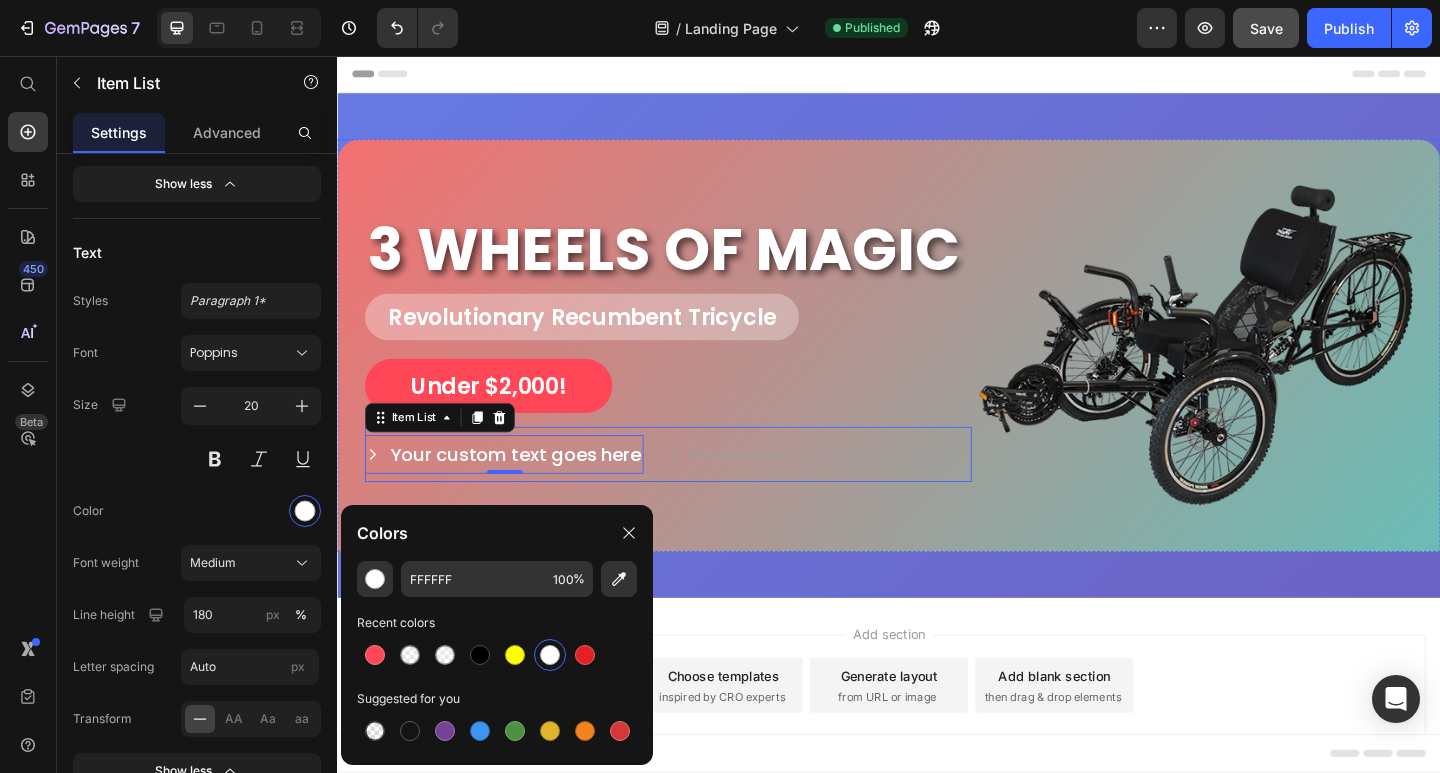 click on "Your custom text goes here Item List   0" at bounding box center (518, 490) 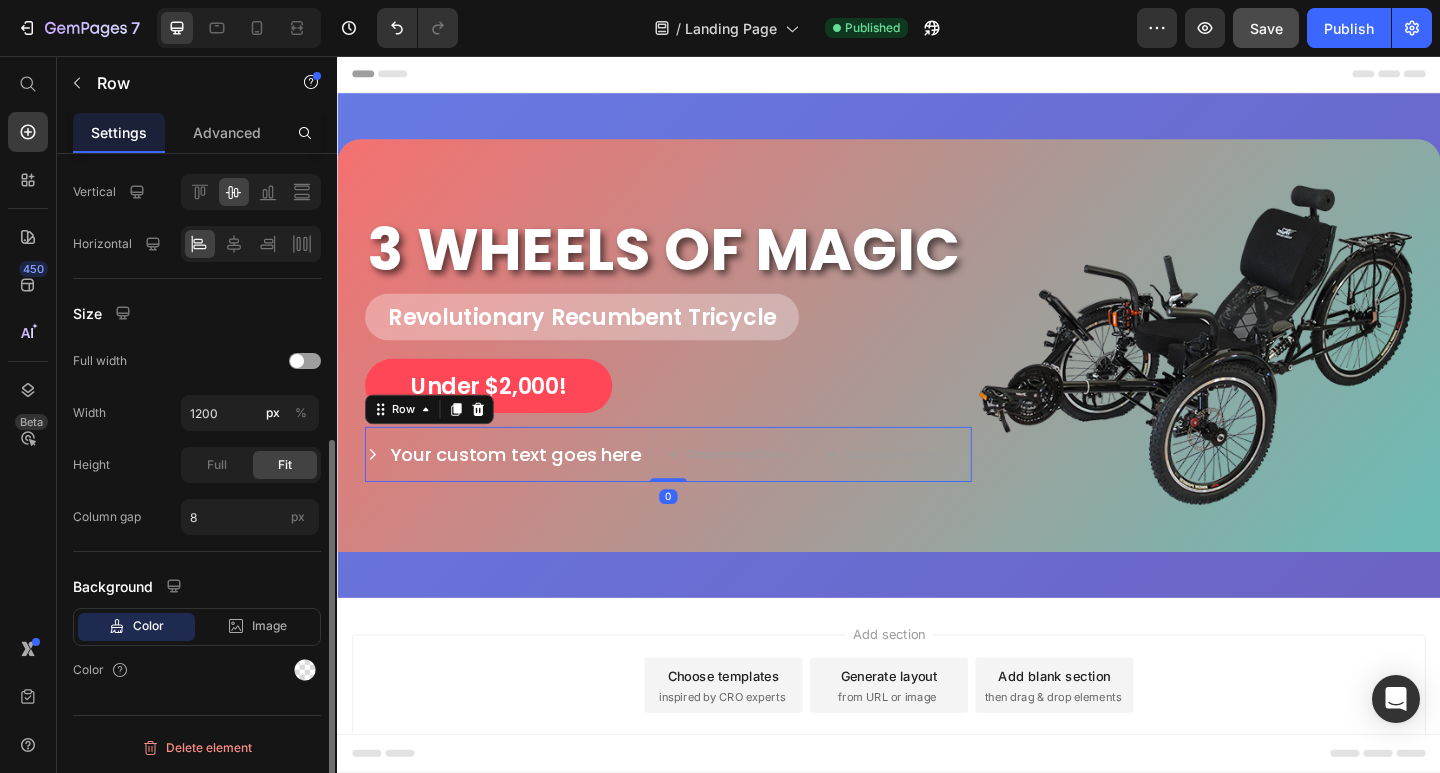scroll, scrollTop: 0, scrollLeft: 0, axis: both 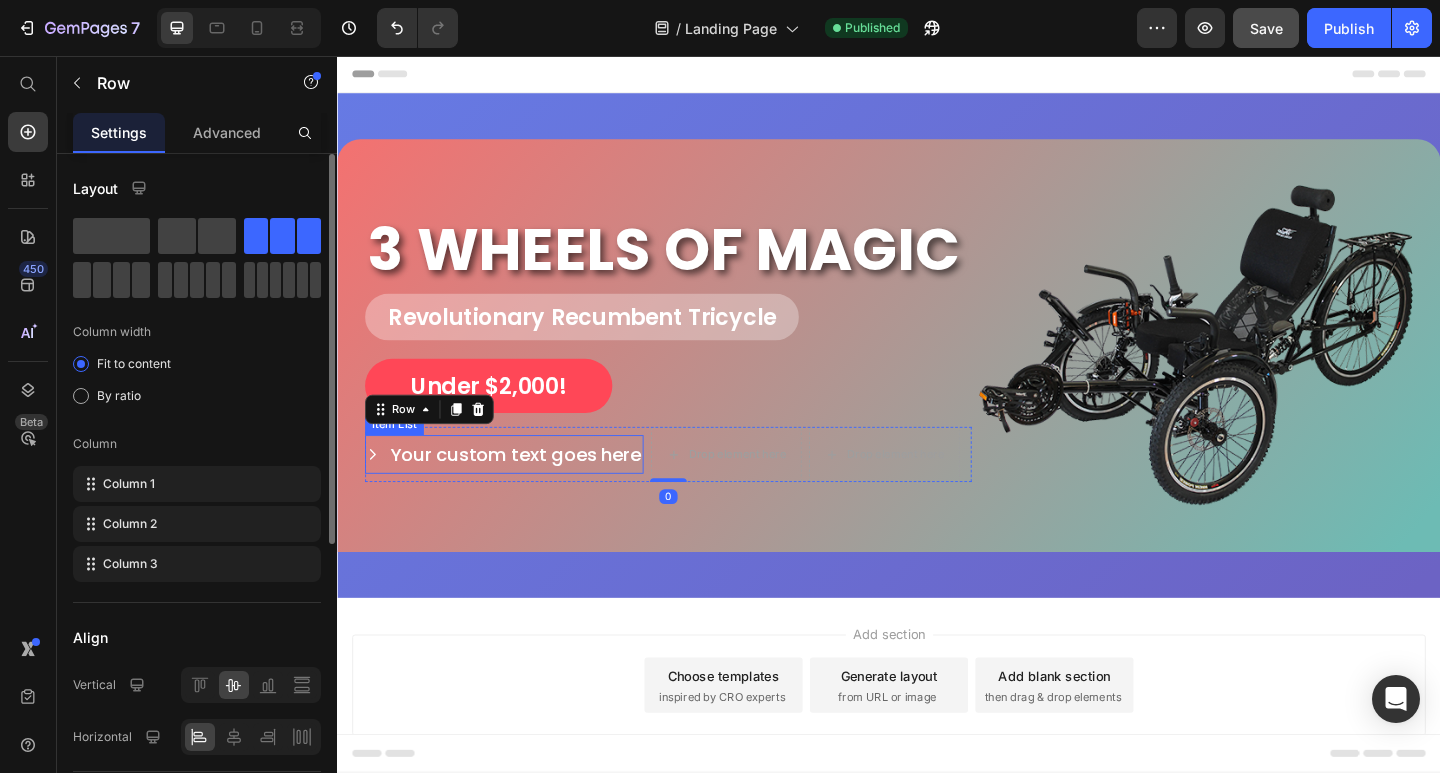 click on "Your custom text goes here" at bounding box center [530, 490] 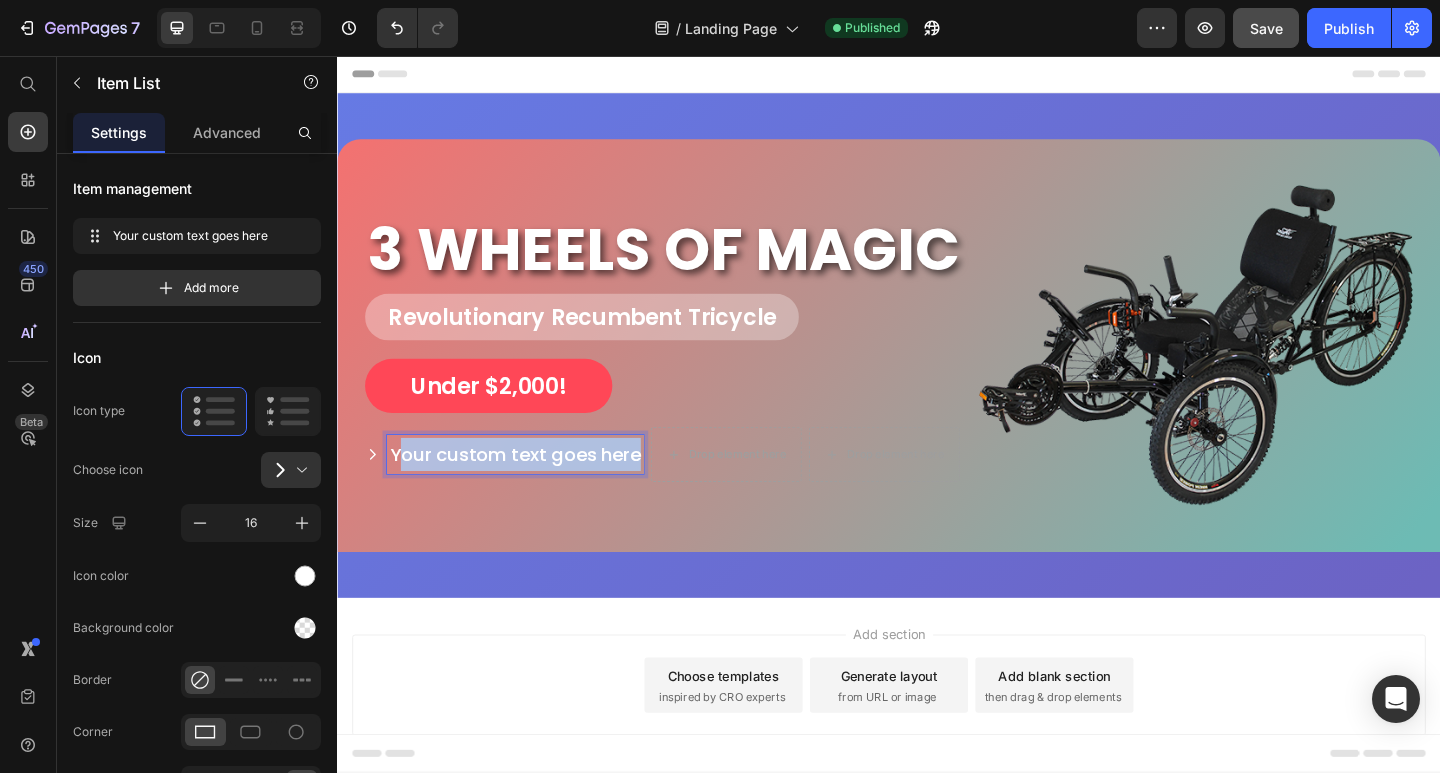 drag, startPoint x: 665, startPoint y: 484, endPoint x: 422, endPoint y: 479, distance: 243.05144 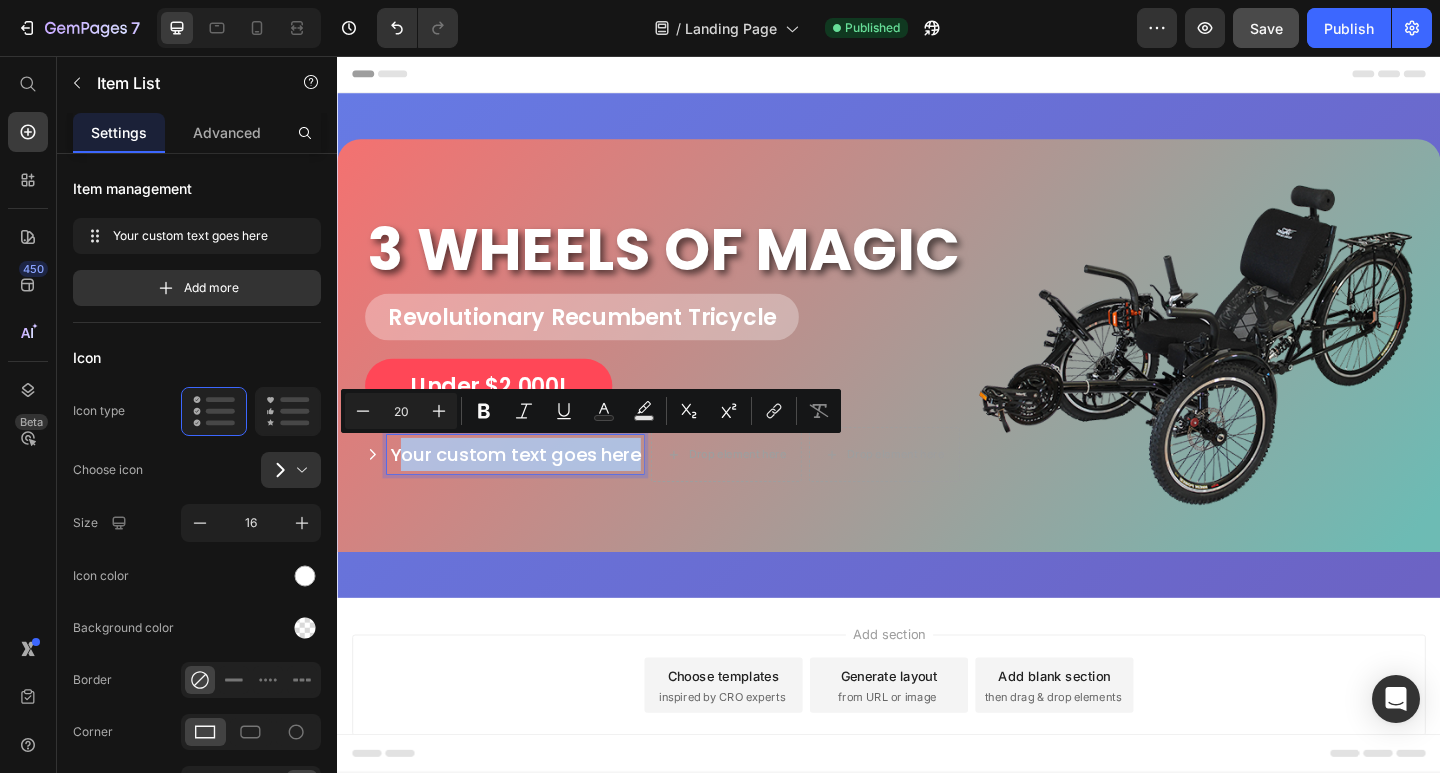 drag, startPoint x: 422, startPoint y: 479, endPoint x: 599, endPoint y: 506, distance: 179.04749 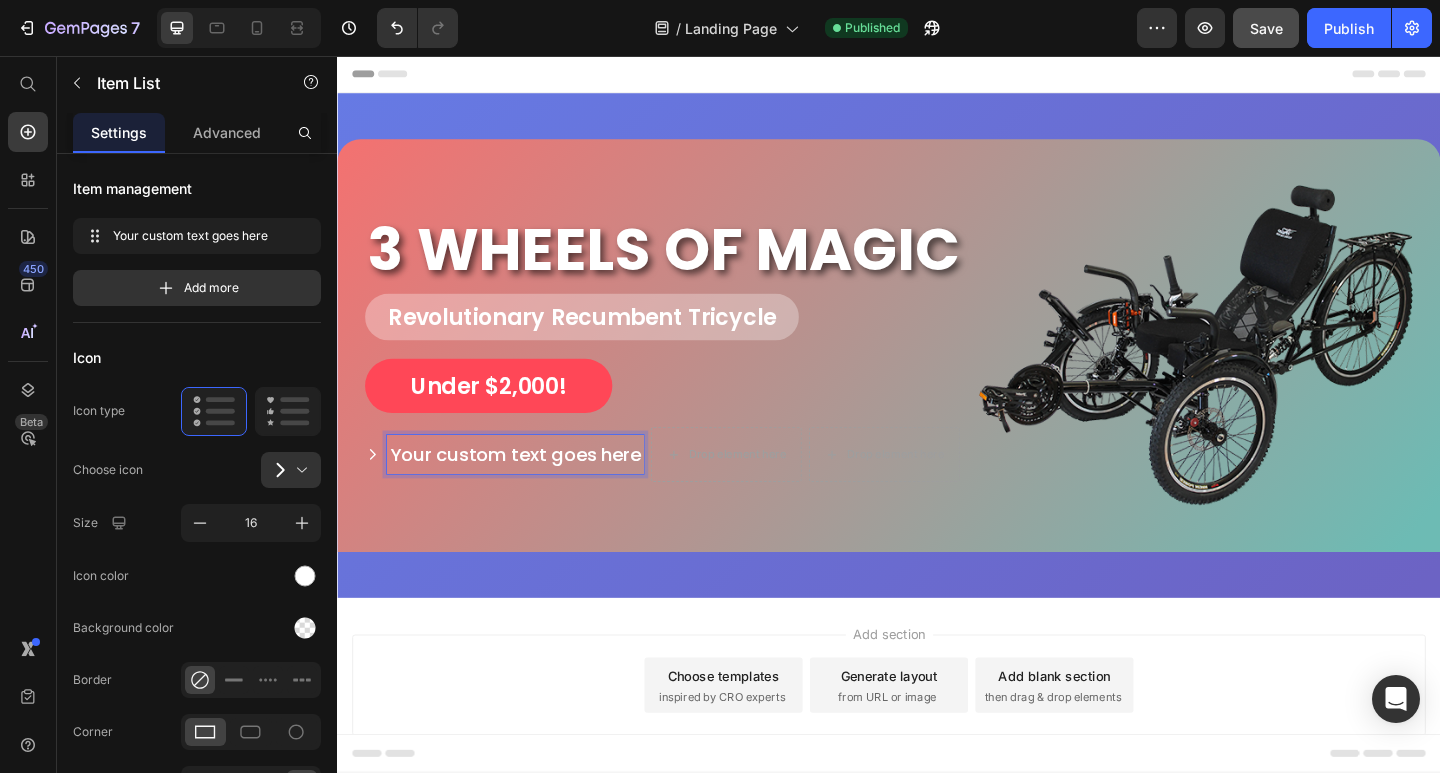 click on "Your custom text goes here" at bounding box center (530, 490) 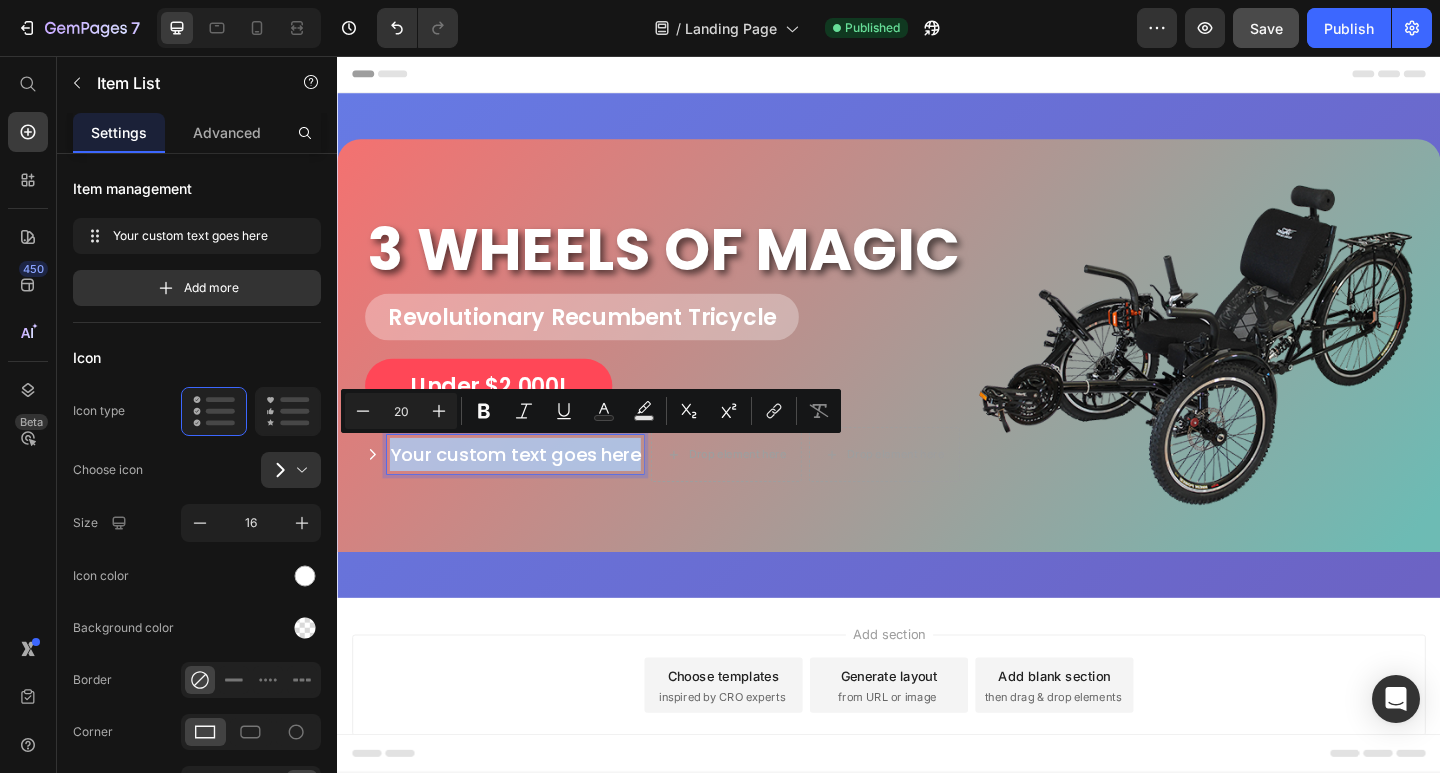 drag, startPoint x: 663, startPoint y: 486, endPoint x: 390, endPoint y: 482, distance: 273.0293 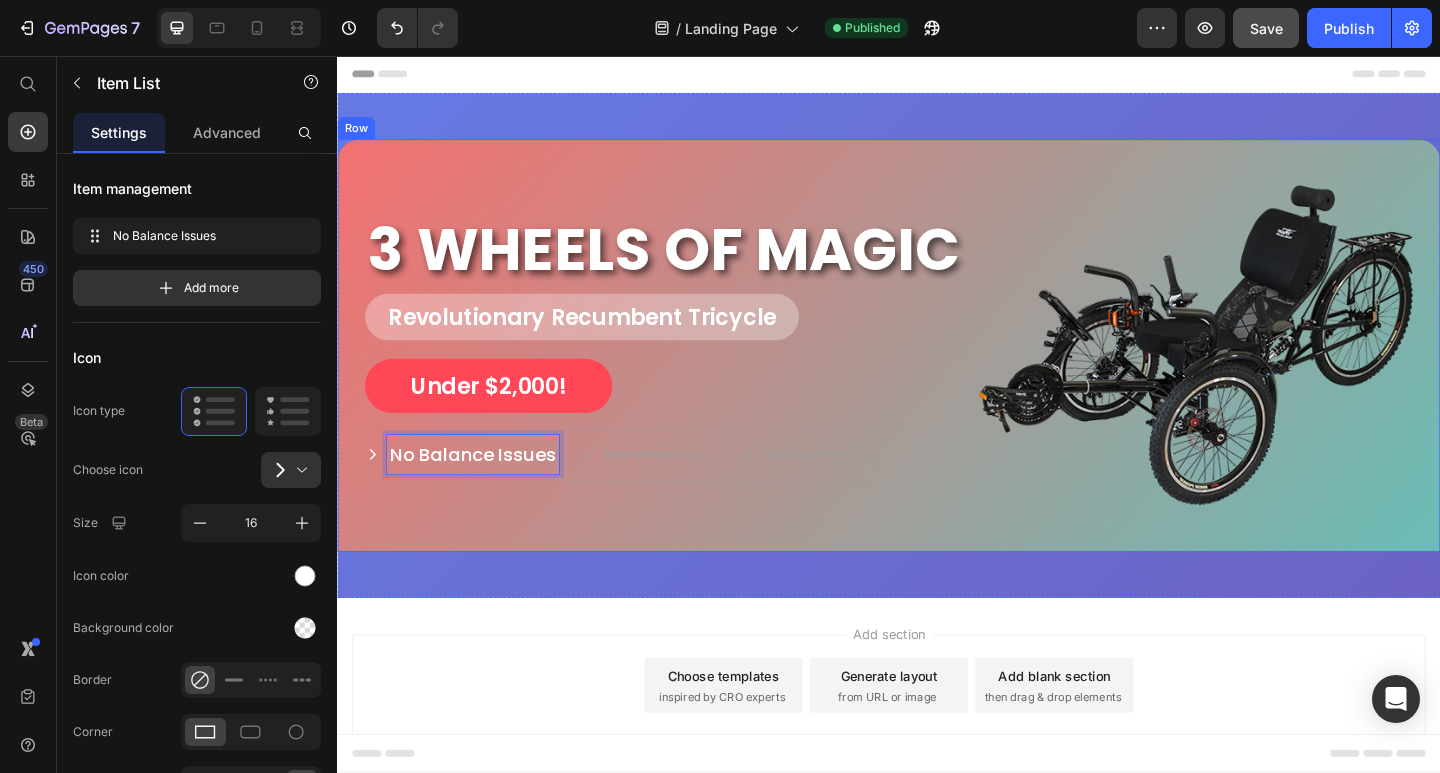 click on "Drop element here" at bounding box center (668, 490) 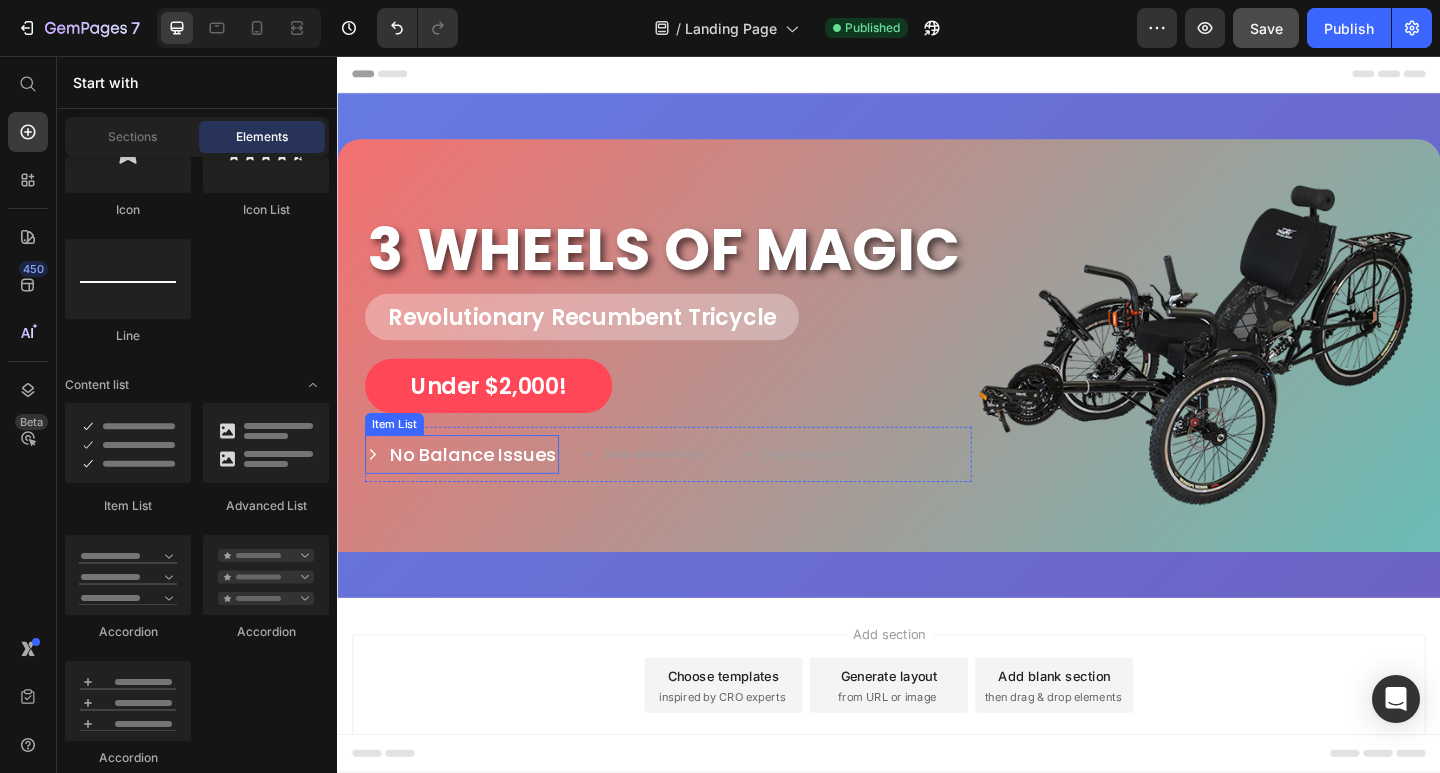 click on "No Balance Issues" at bounding box center (484, 490) 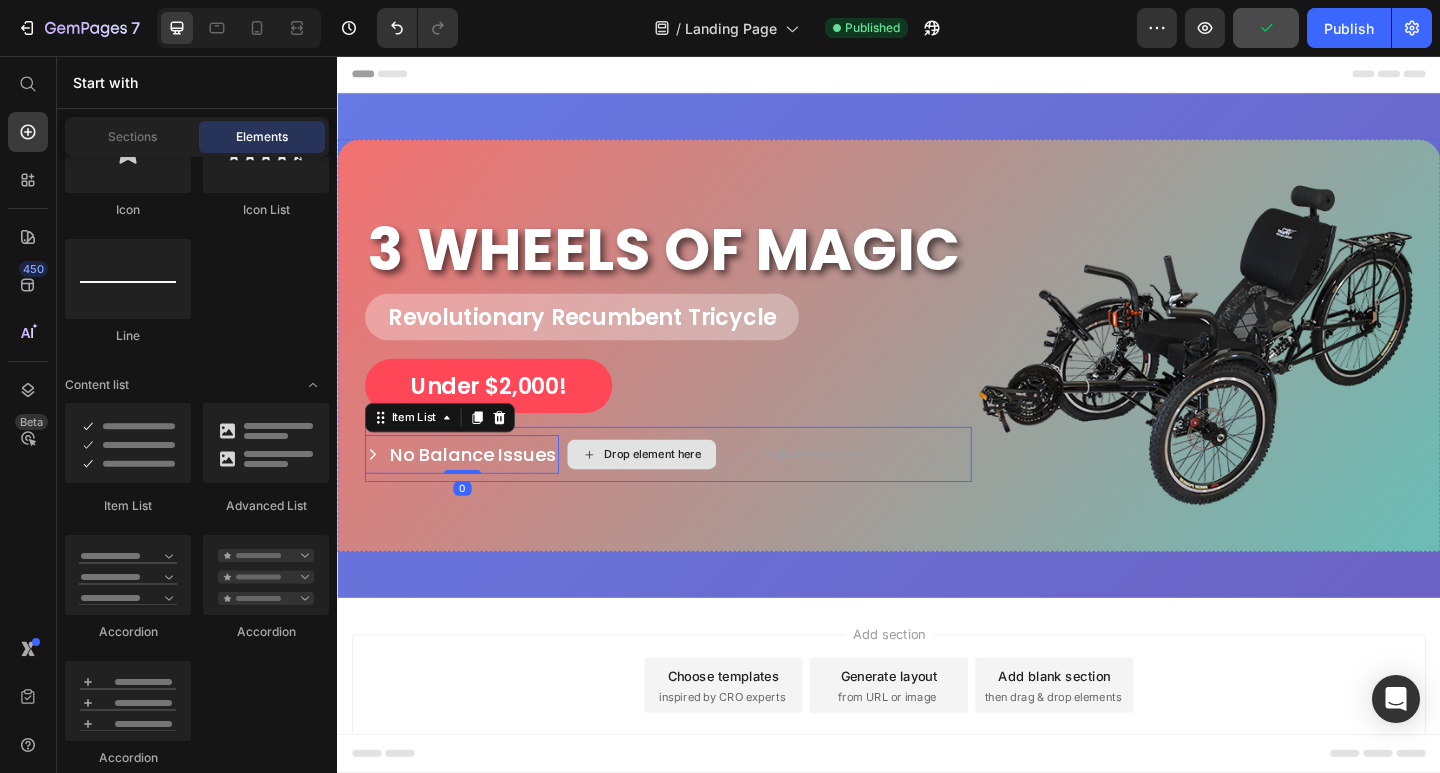click on "Drop element here" at bounding box center (668, 490) 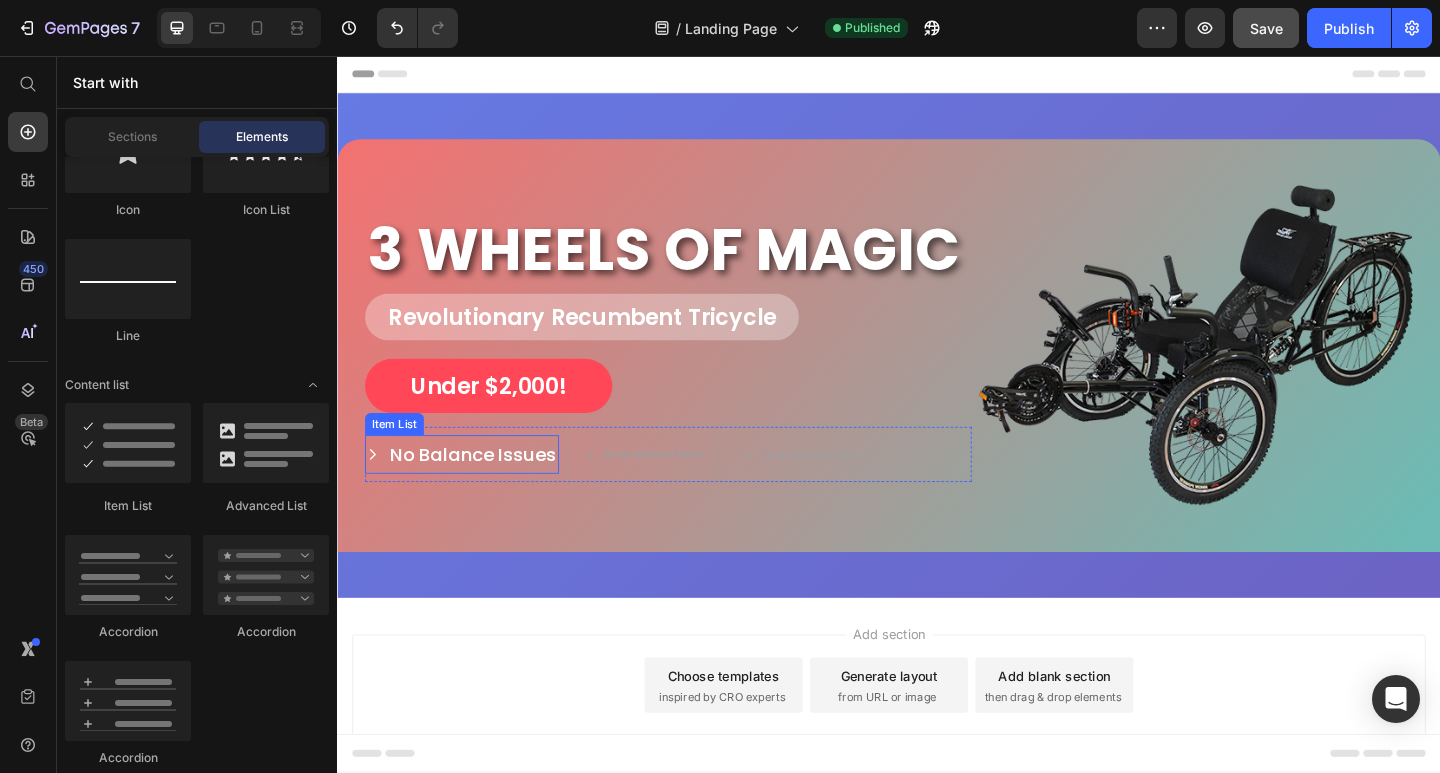 click on "No Balance Issues" at bounding box center (484, 490) 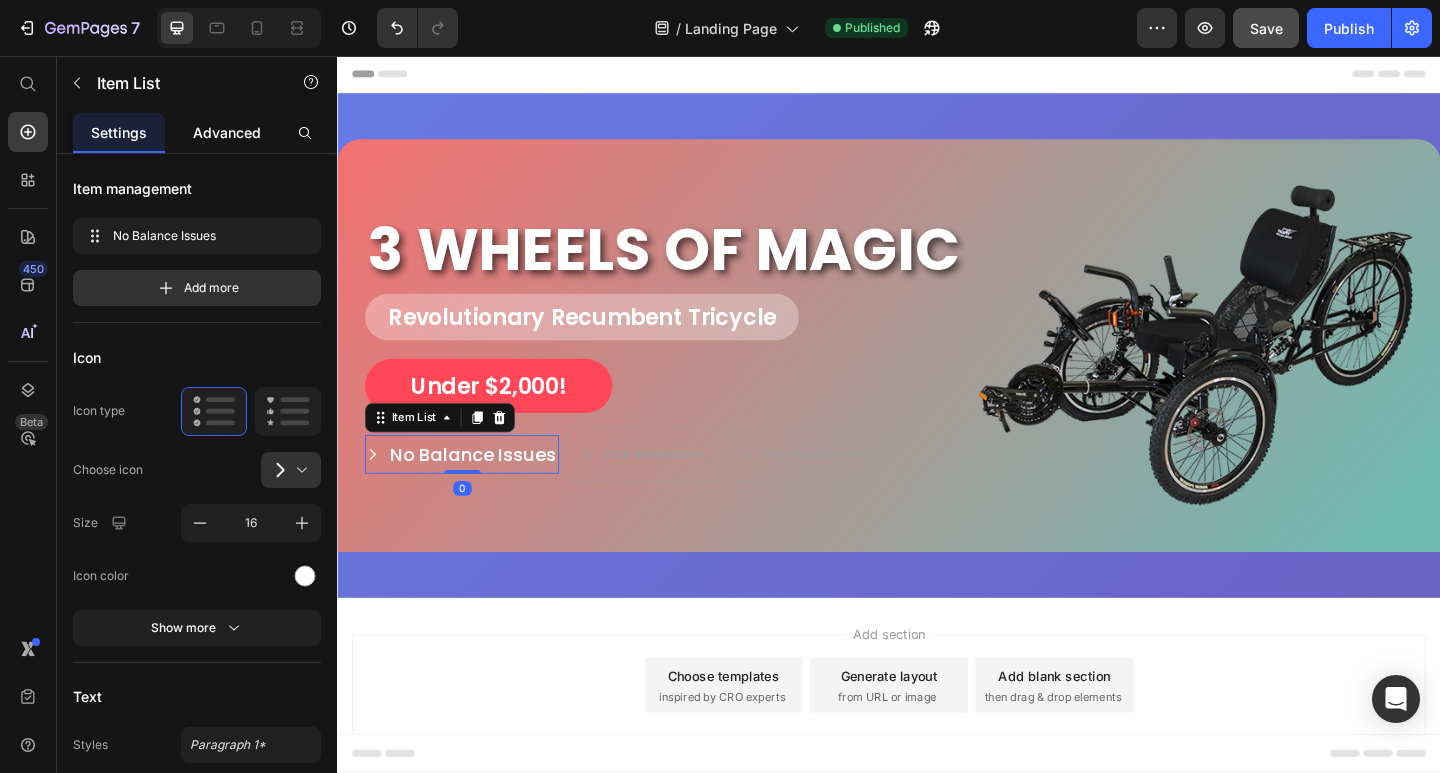 click on "Advanced" 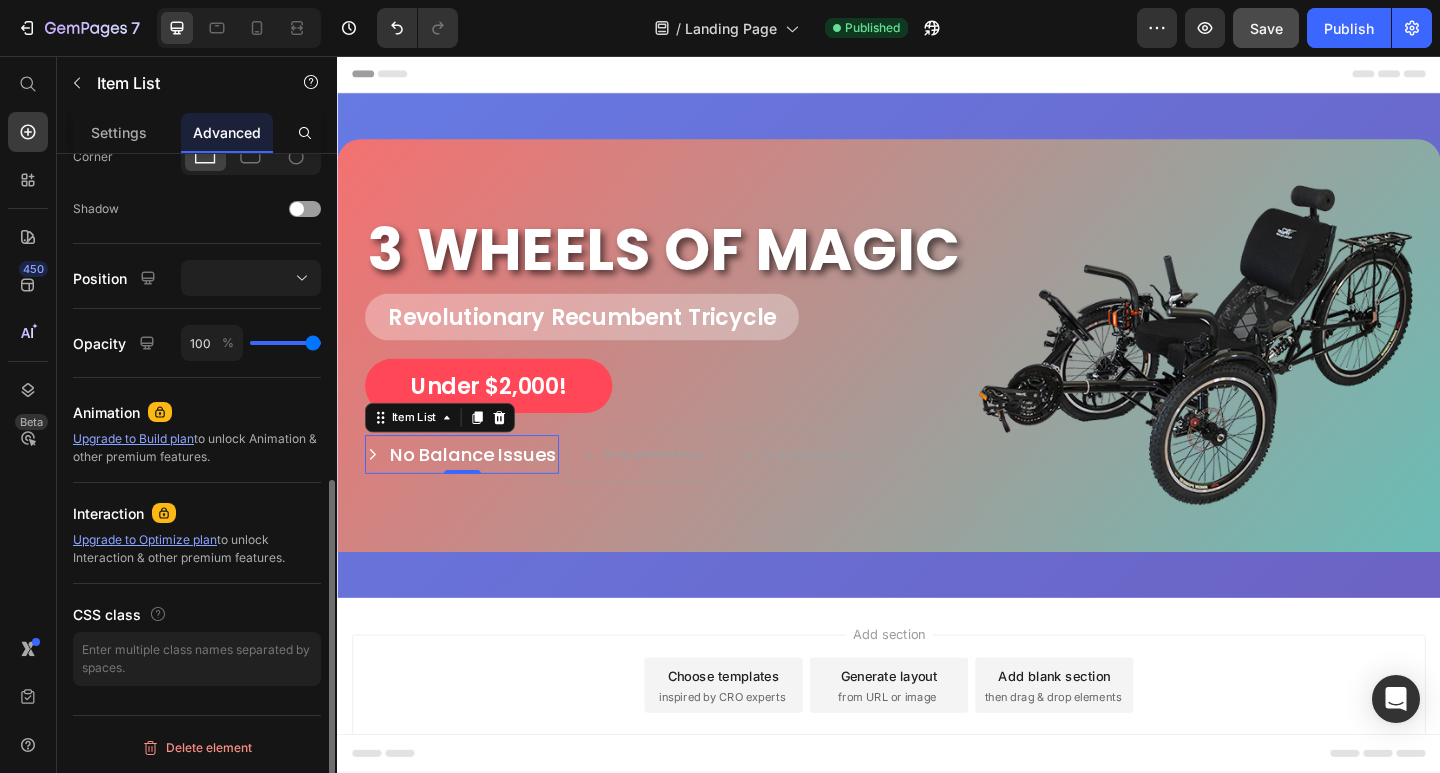 scroll, scrollTop: 429, scrollLeft: 0, axis: vertical 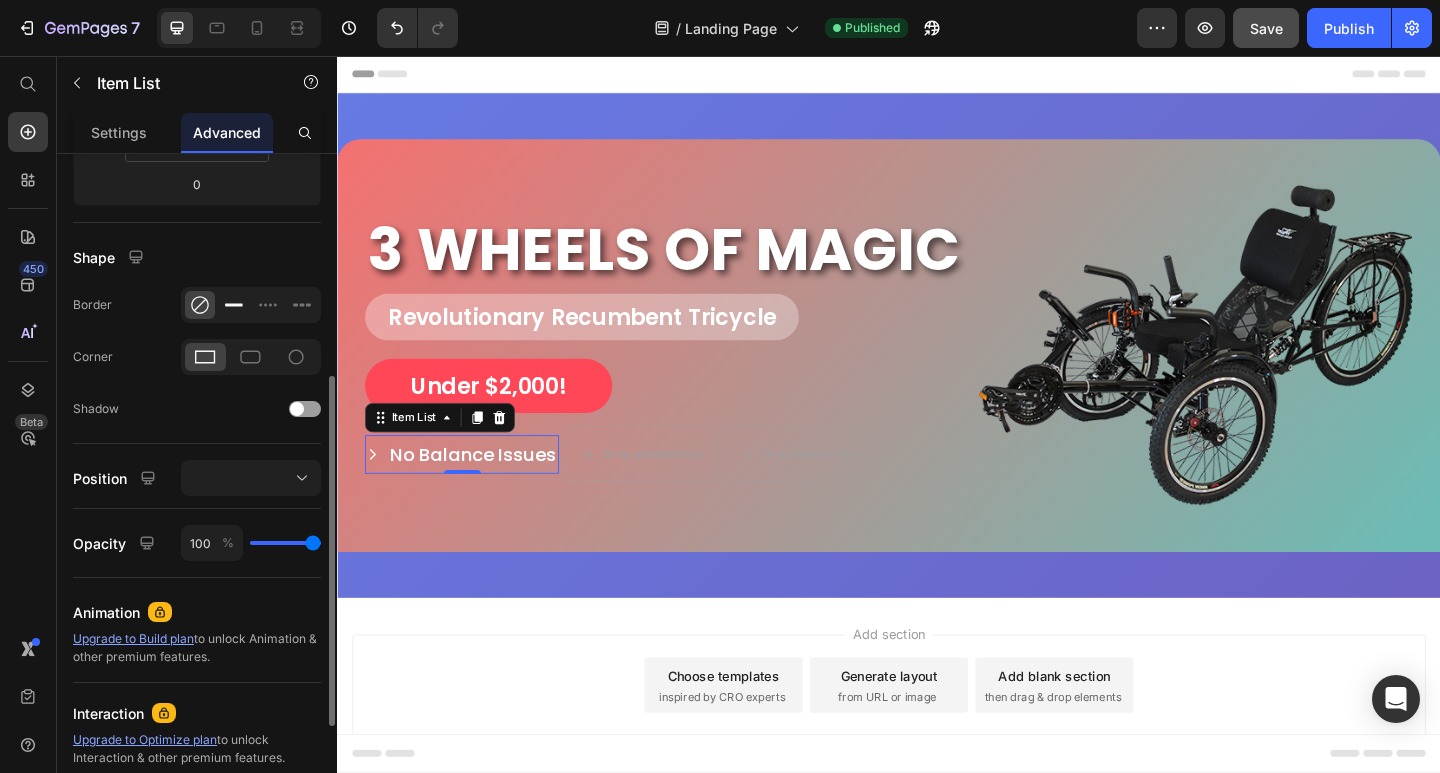 click 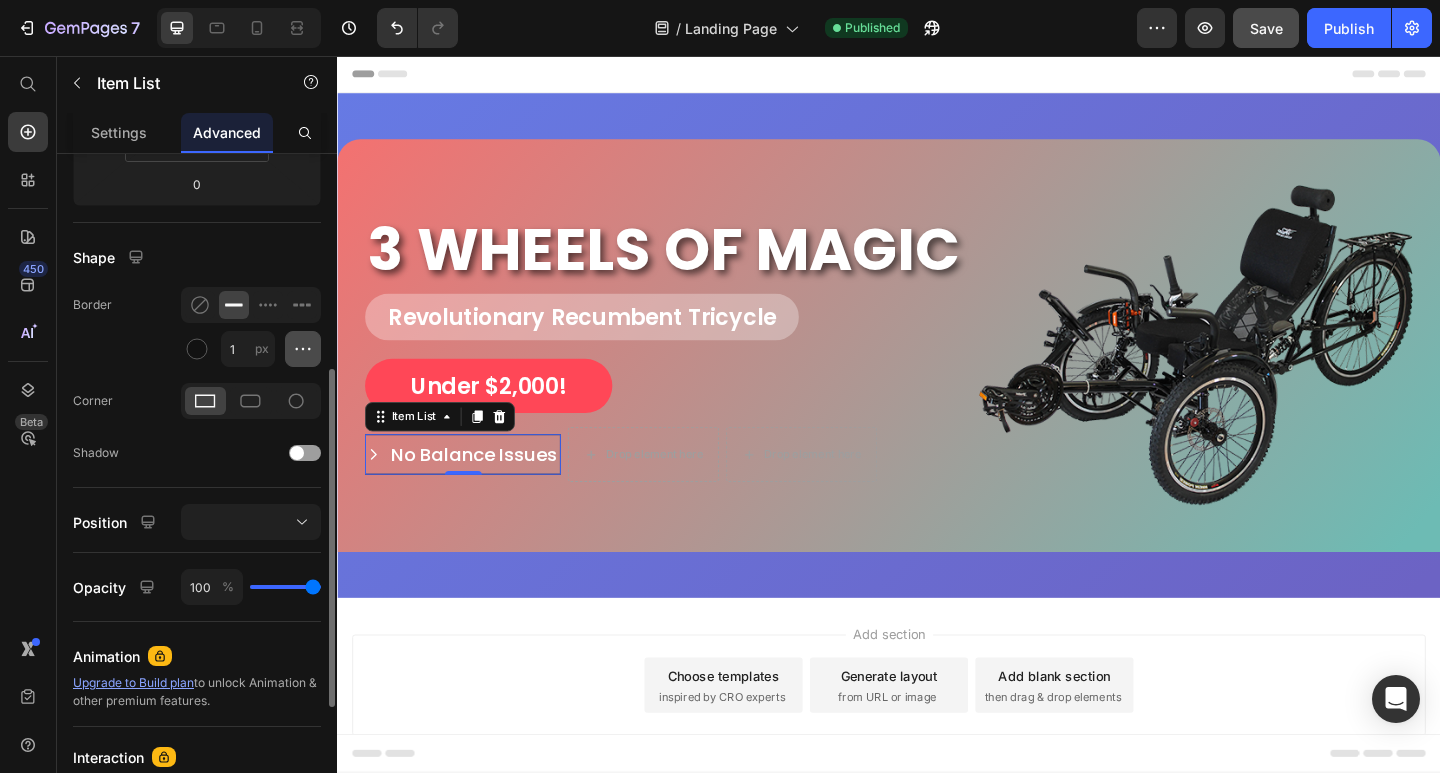 click 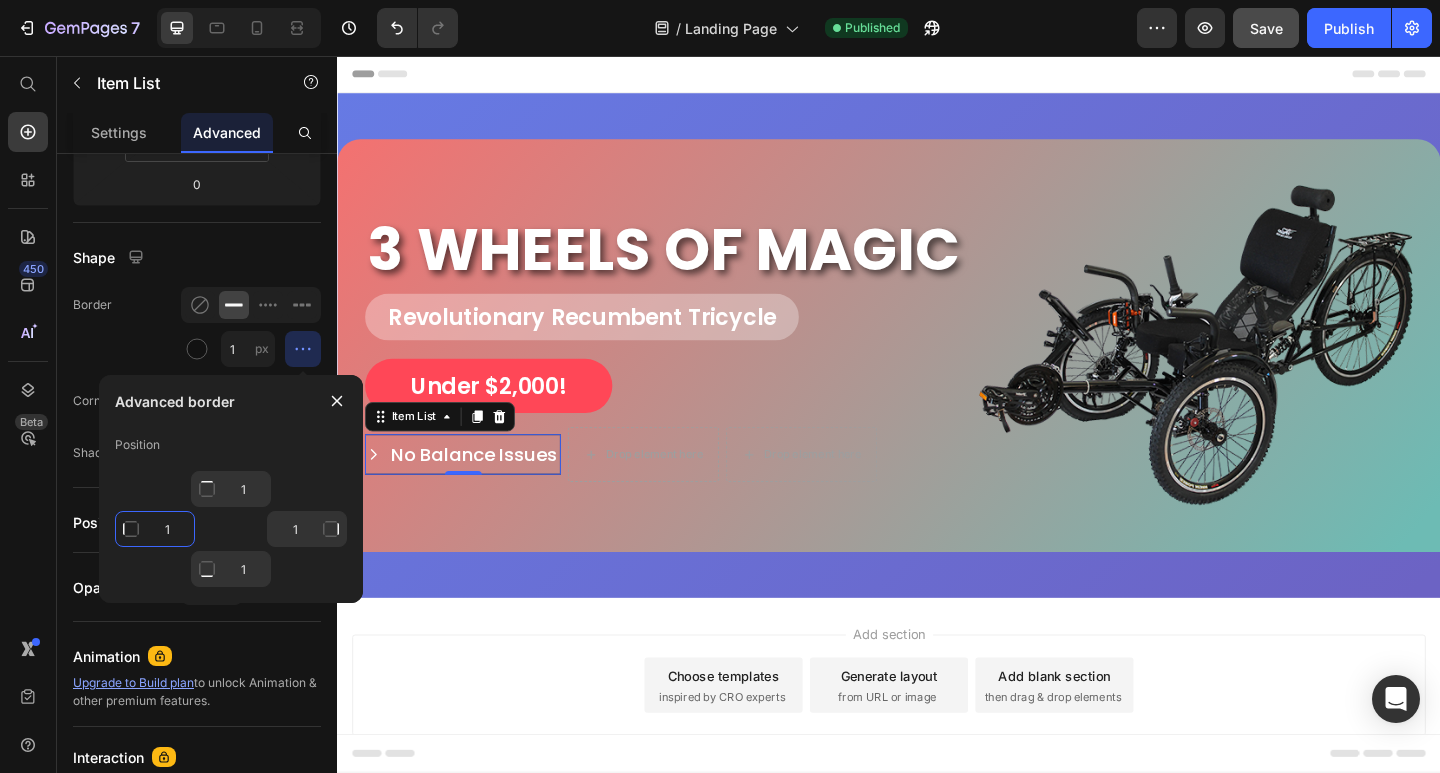 click on "1" 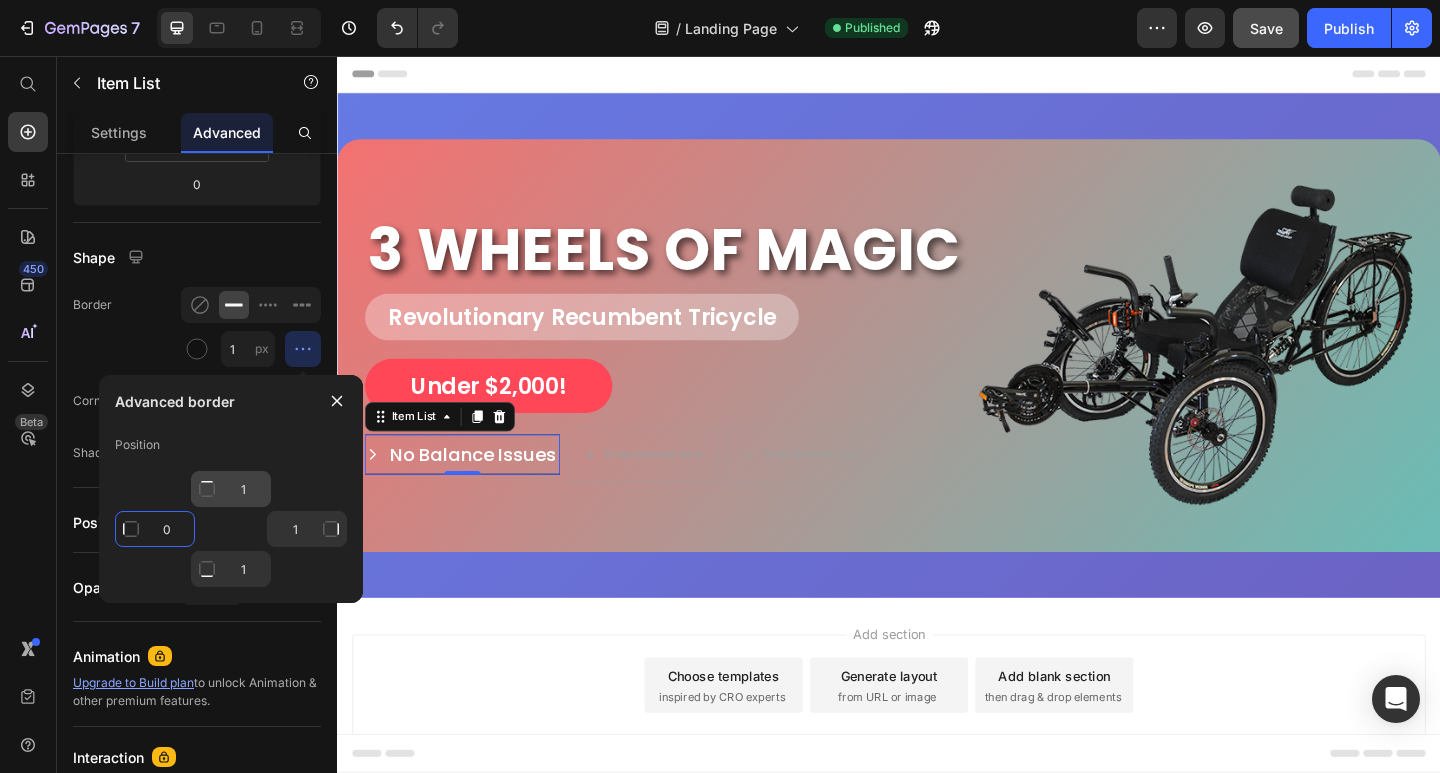 type on "0" 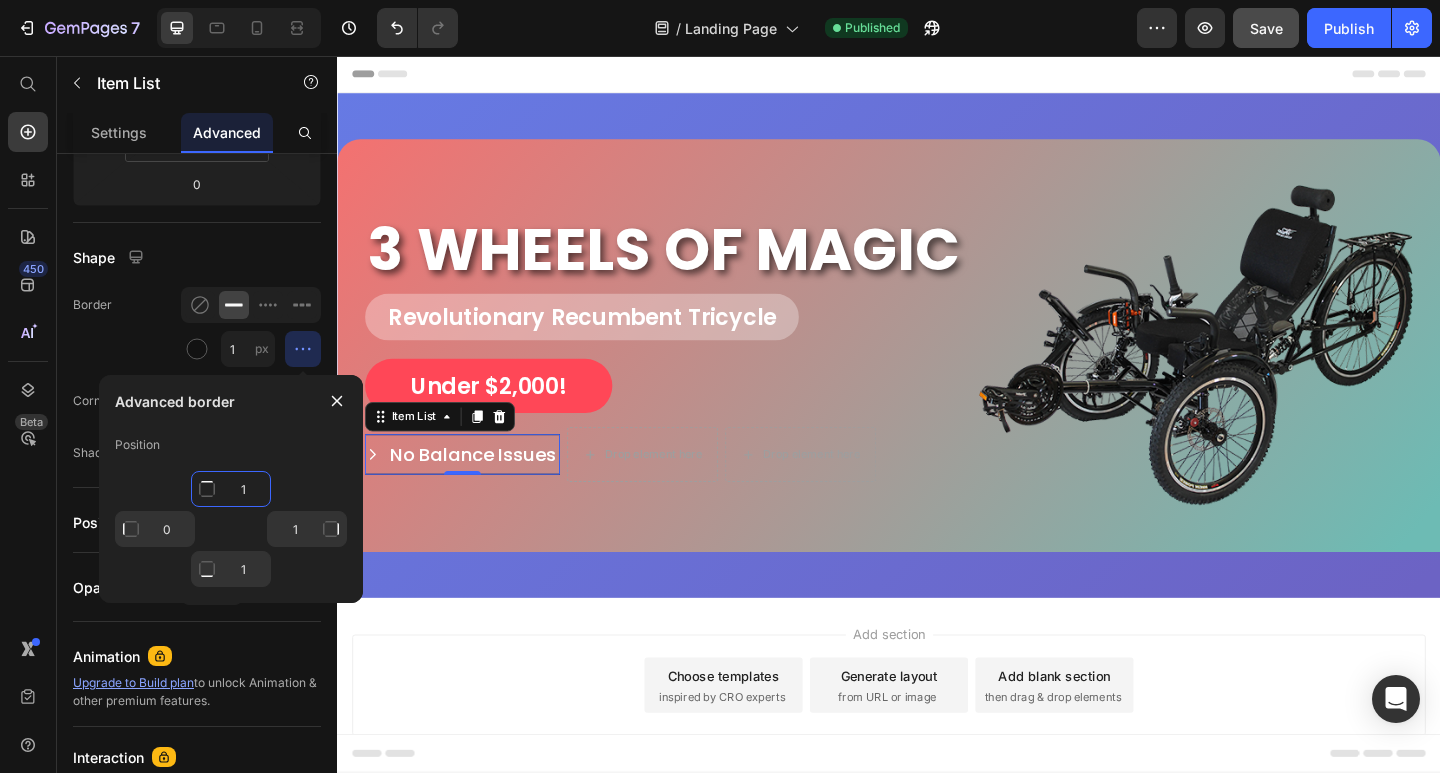 type on "Mixed" 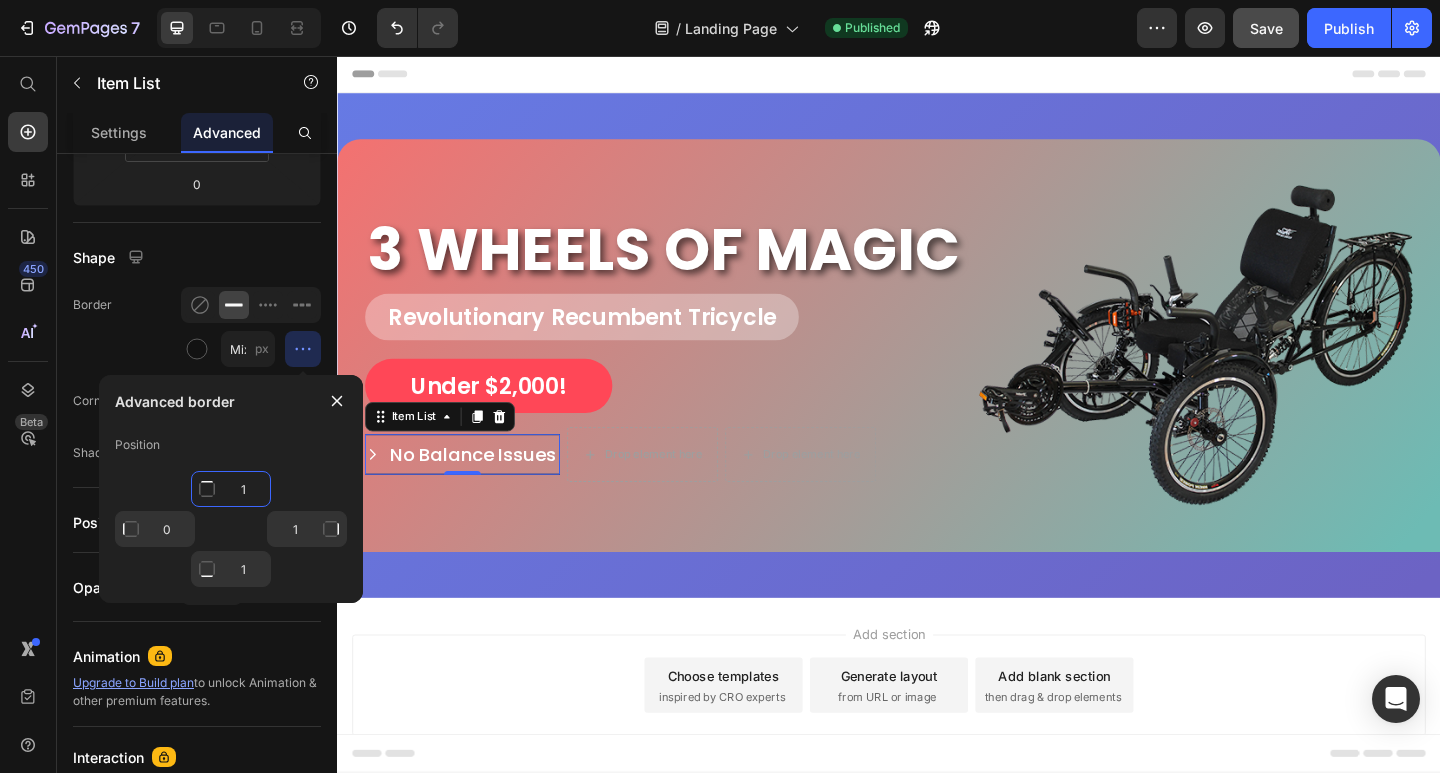 click on "1" 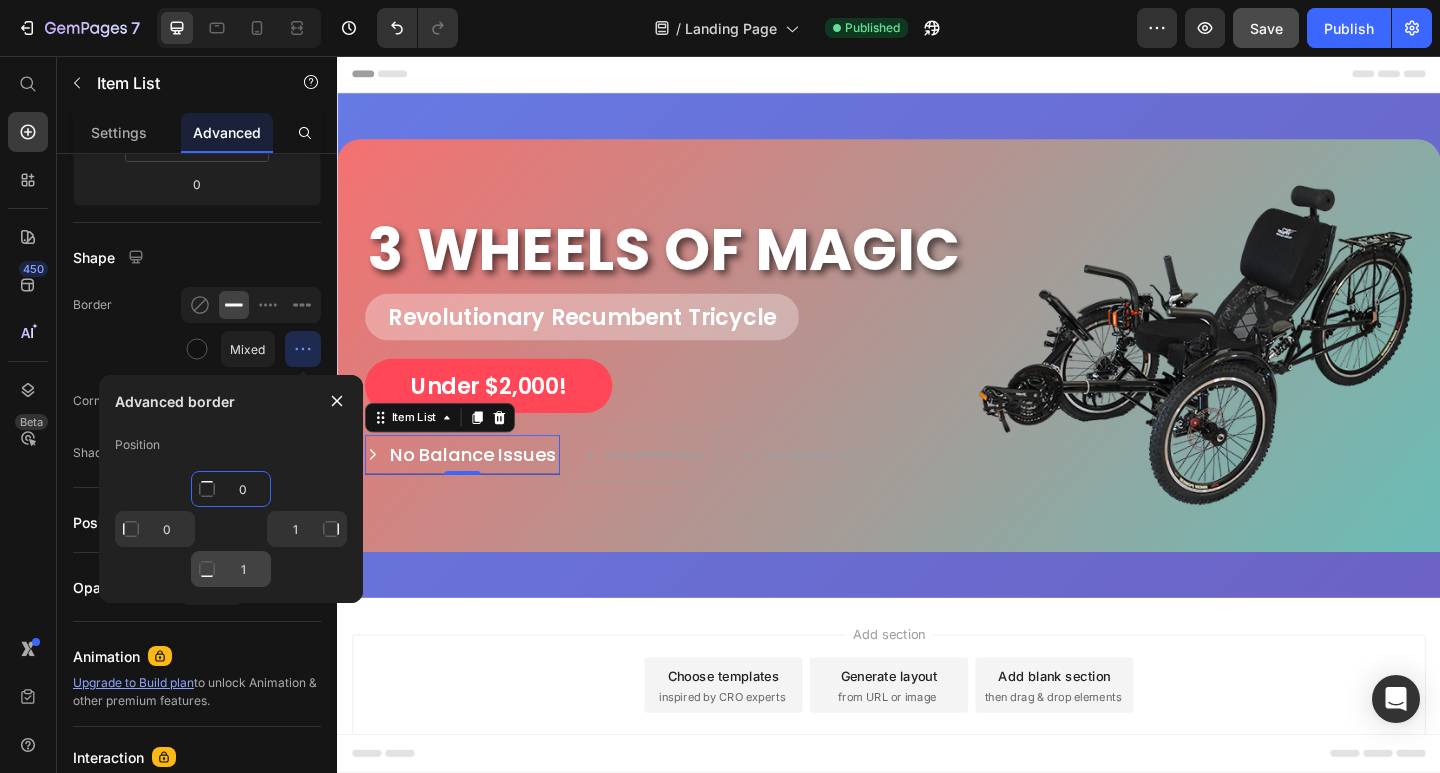 type on "0" 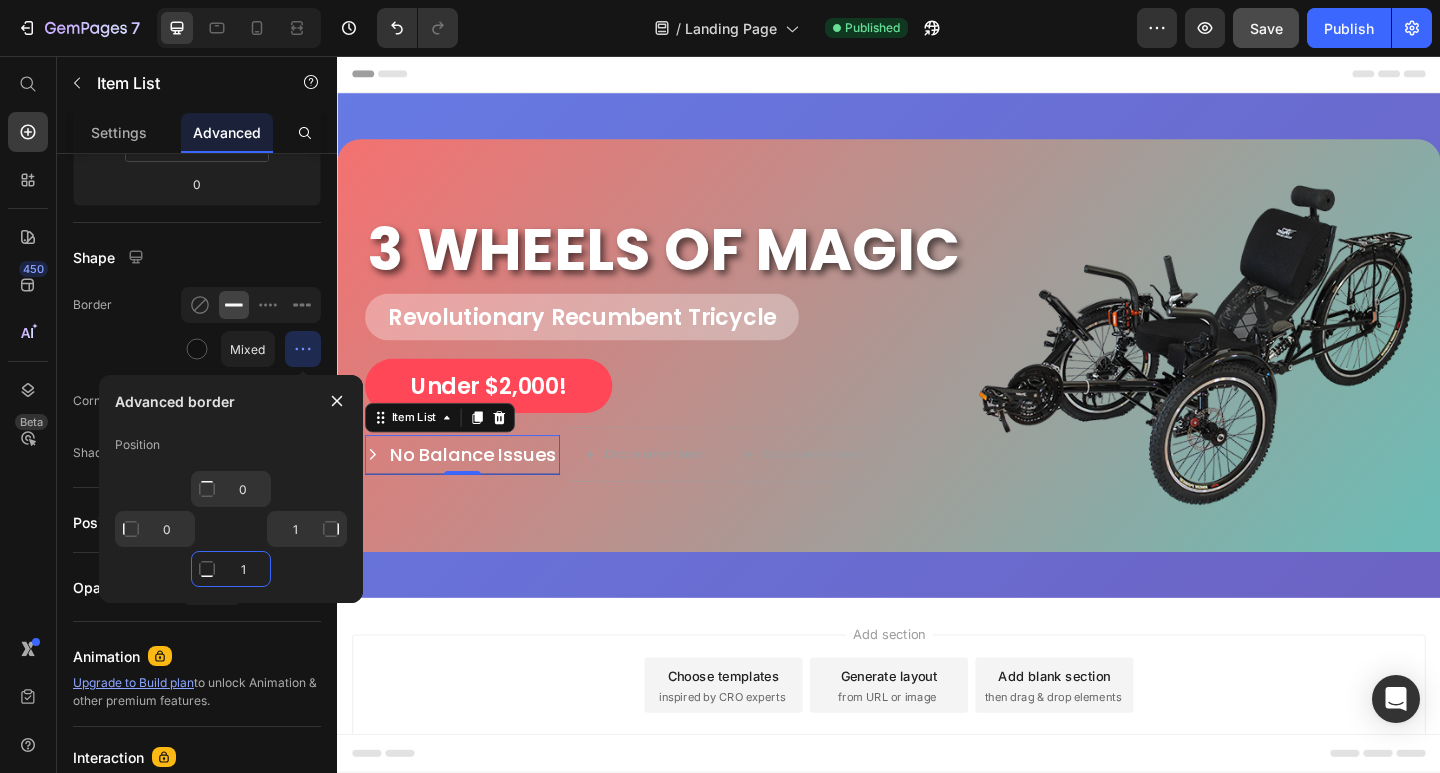 click on "1" 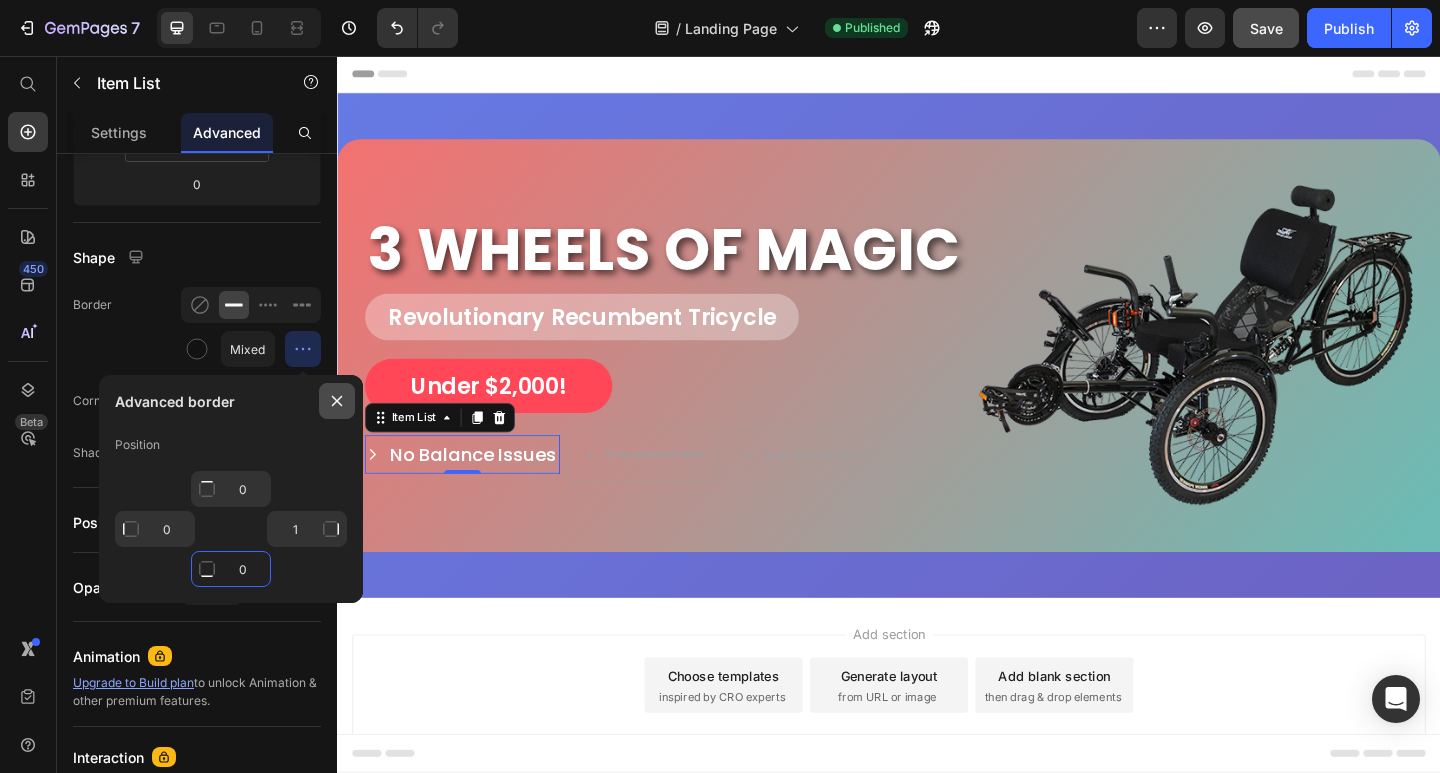 type on "0" 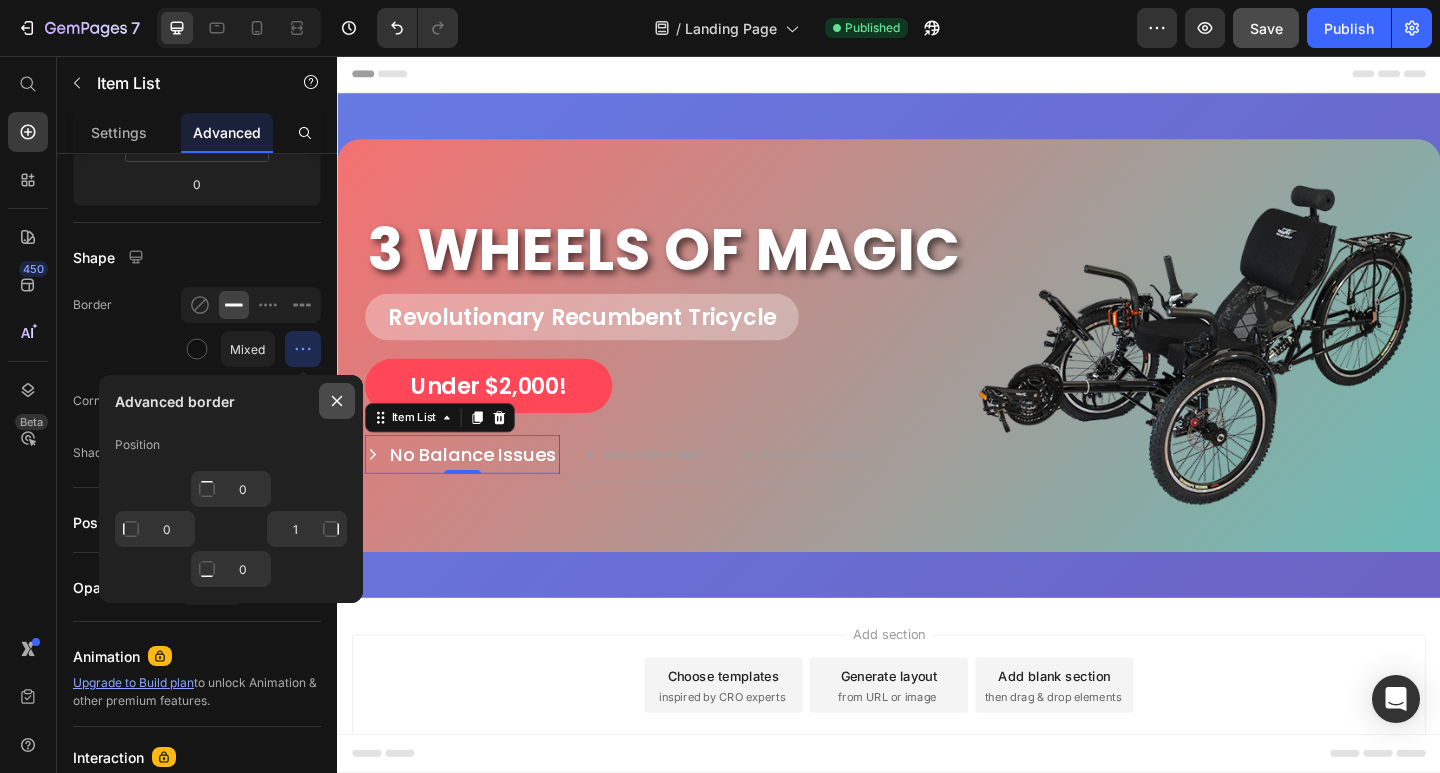click 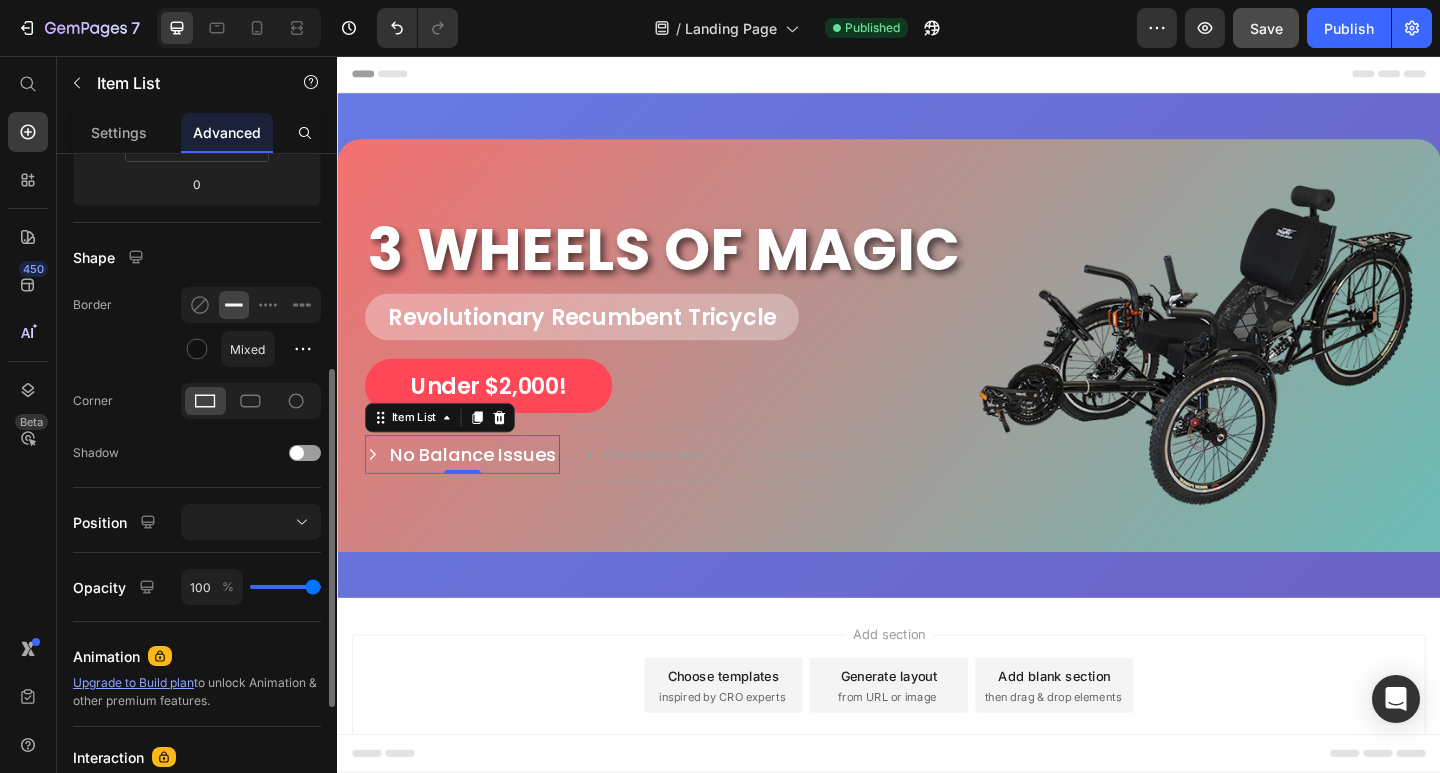 drag, startPoint x: 199, startPoint y: 361, endPoint x: 217, endPoint y: 371, distance: 20.59126 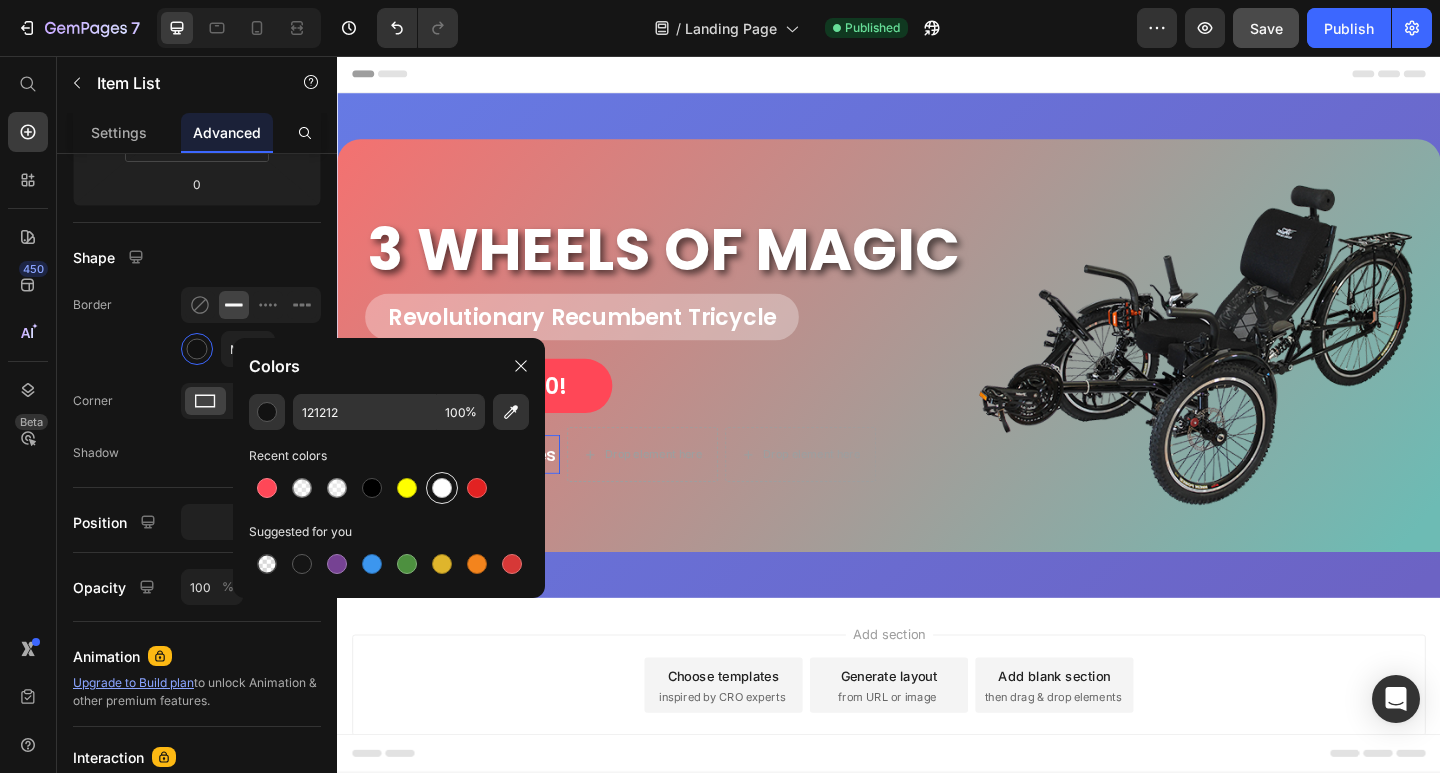 click at bounding box center [442, 488] 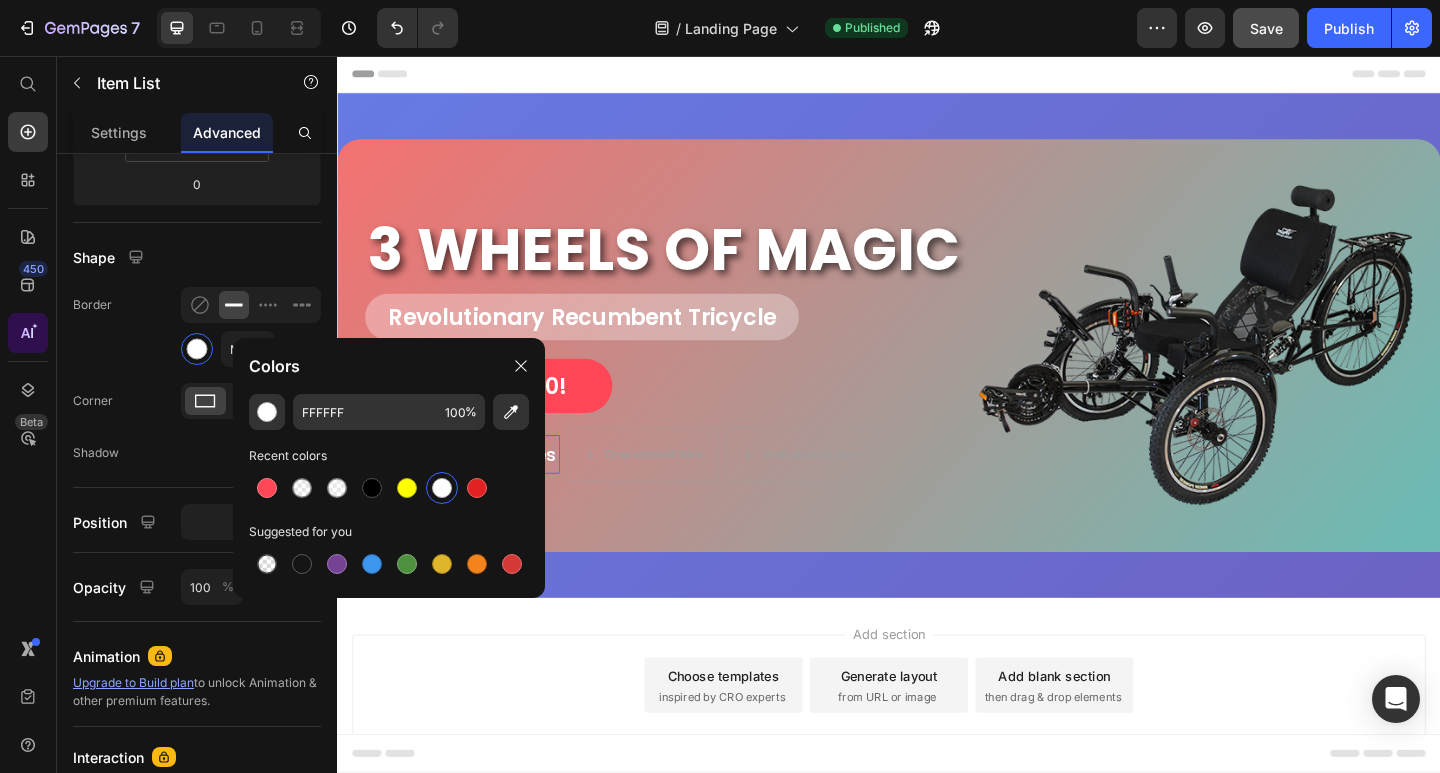 click 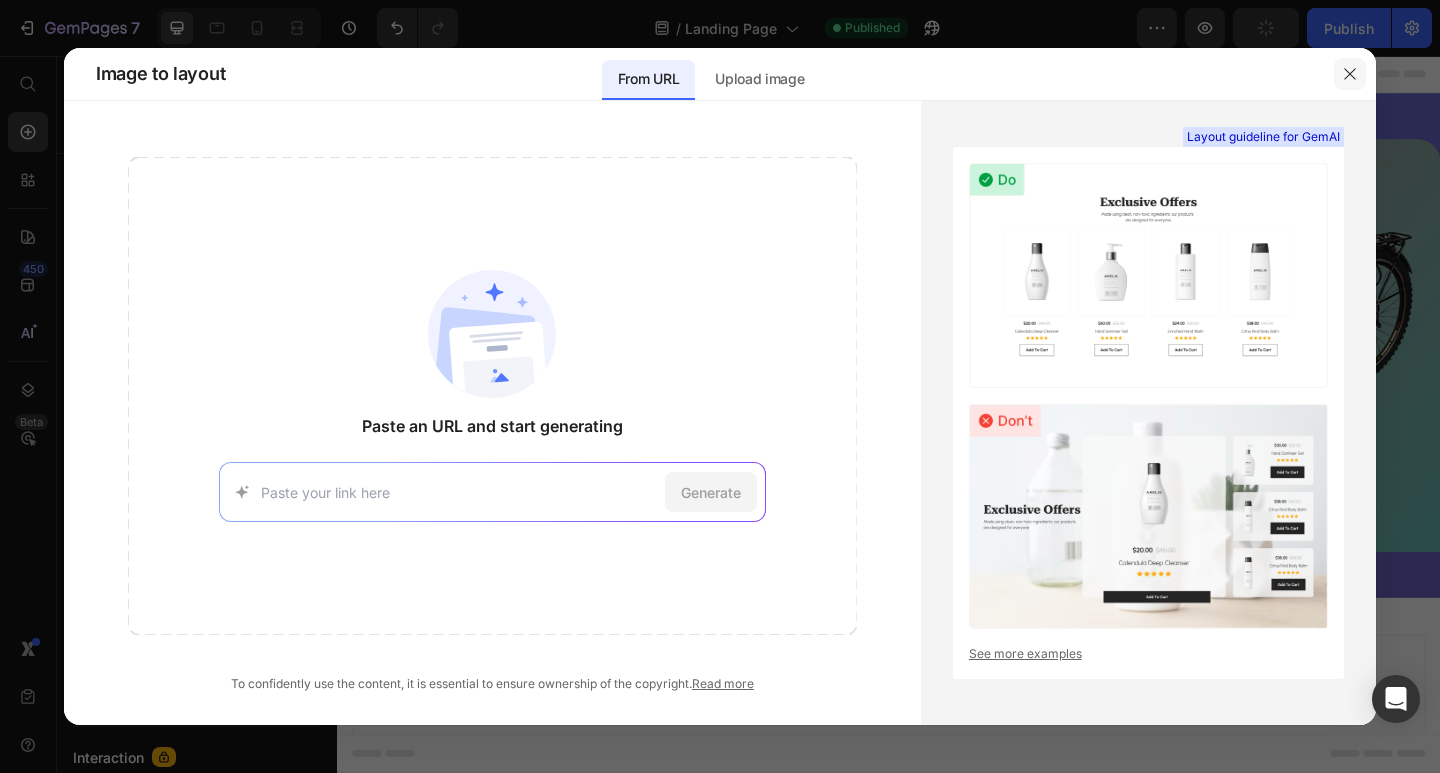 click at bounding box center (1350, 74) 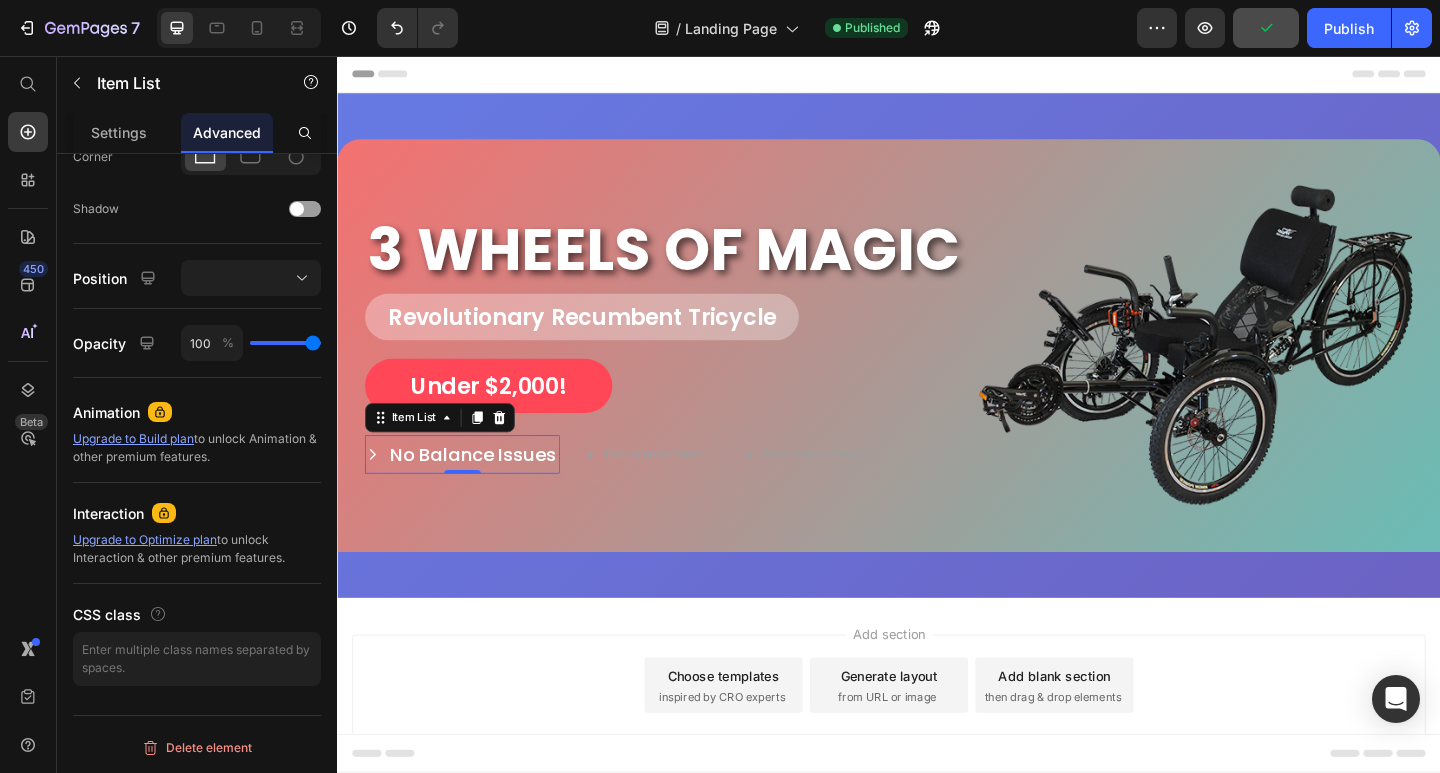 scroll, scrollTop: 73, scrollLeft: 0, axis: vertical 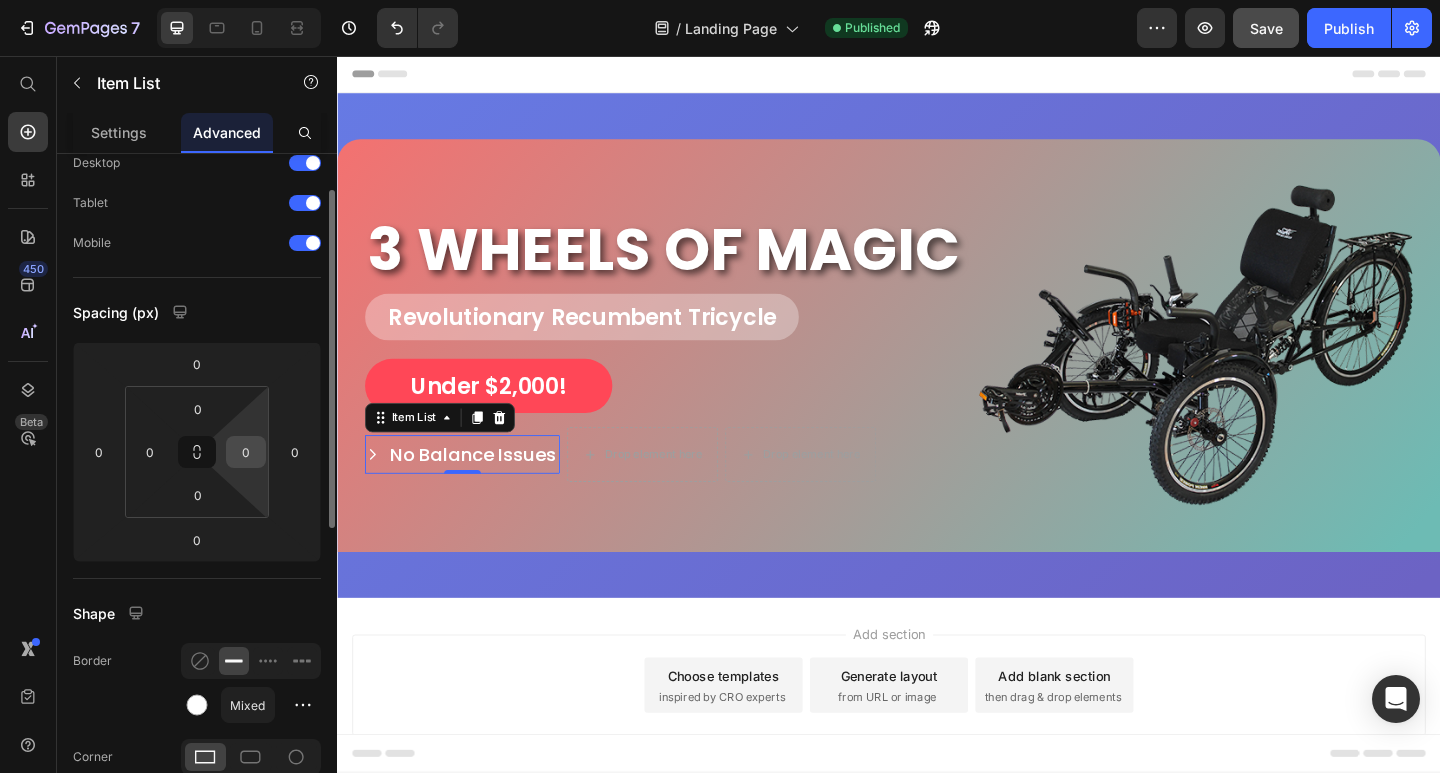 click on "7   /  Landing Page Published Preview  Save   Publish  450 Beta Start with Sections Elements Hero Section Product Detail Brands Trusted Badges Guarantee Product Breakdown How to use Testimonials Compare Bundle FAQs Social Proof Brand Story Product List Collection Blog List Contact Sticky Add to Cart Custom Footer Browse Library 450 Layout
Row
Row
Row
Row Text
Heading
Text Block Button
Button
Button
Sticky Back to top Media
Image
Image" at bounding box center (720, 0) 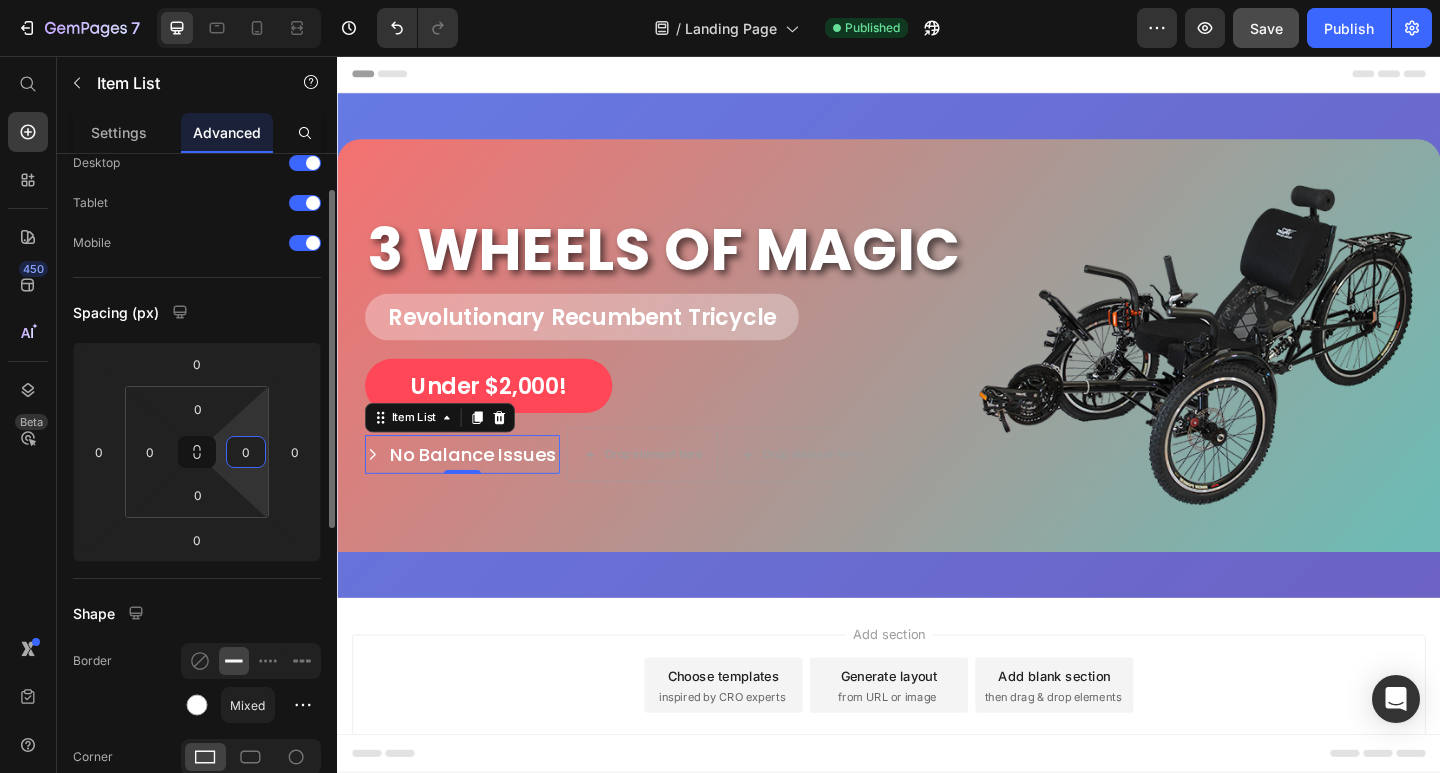 click on "0" at bounding box center [246, 452] 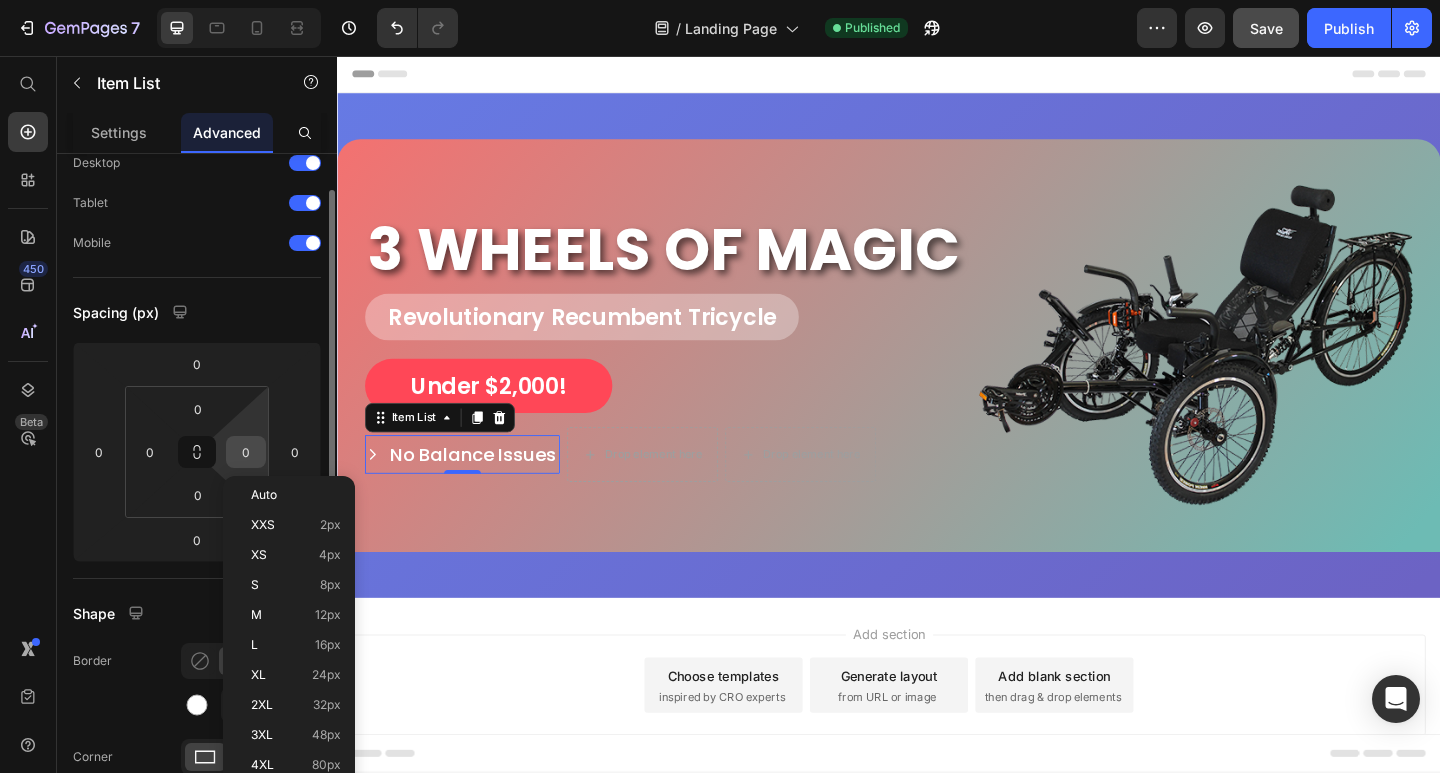 click on "0" at bounding box center (246, 452) 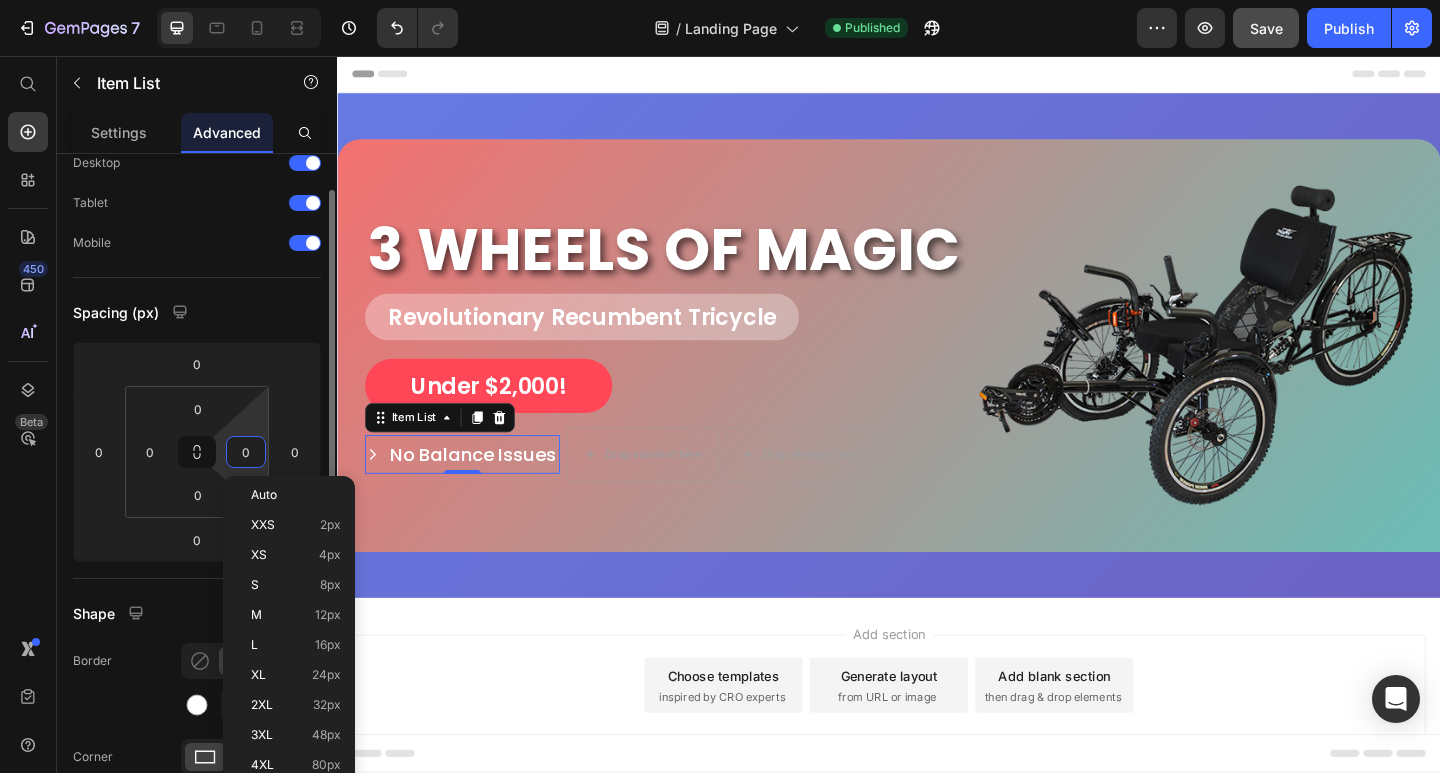type on "5" 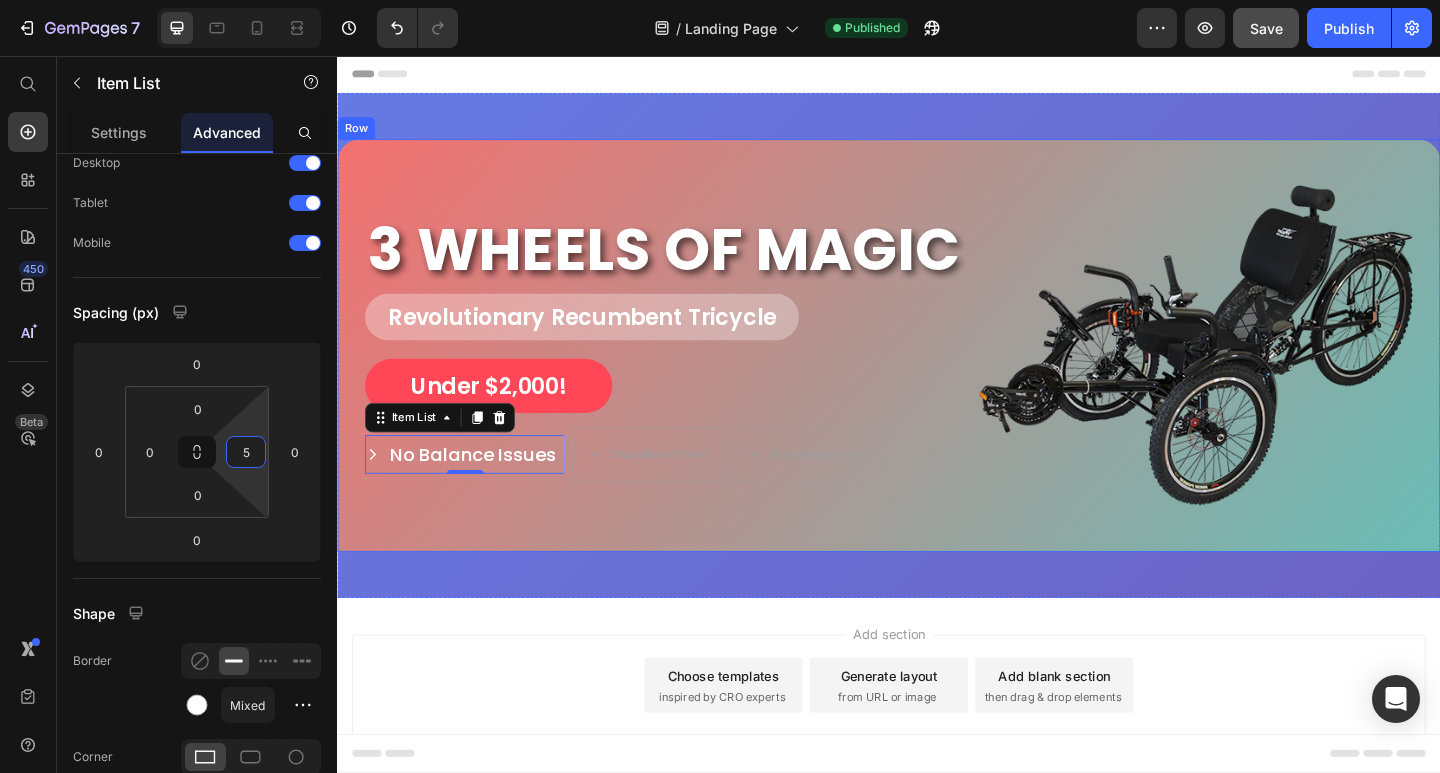 click on "Drop element here" at bounding box center (674, 490) 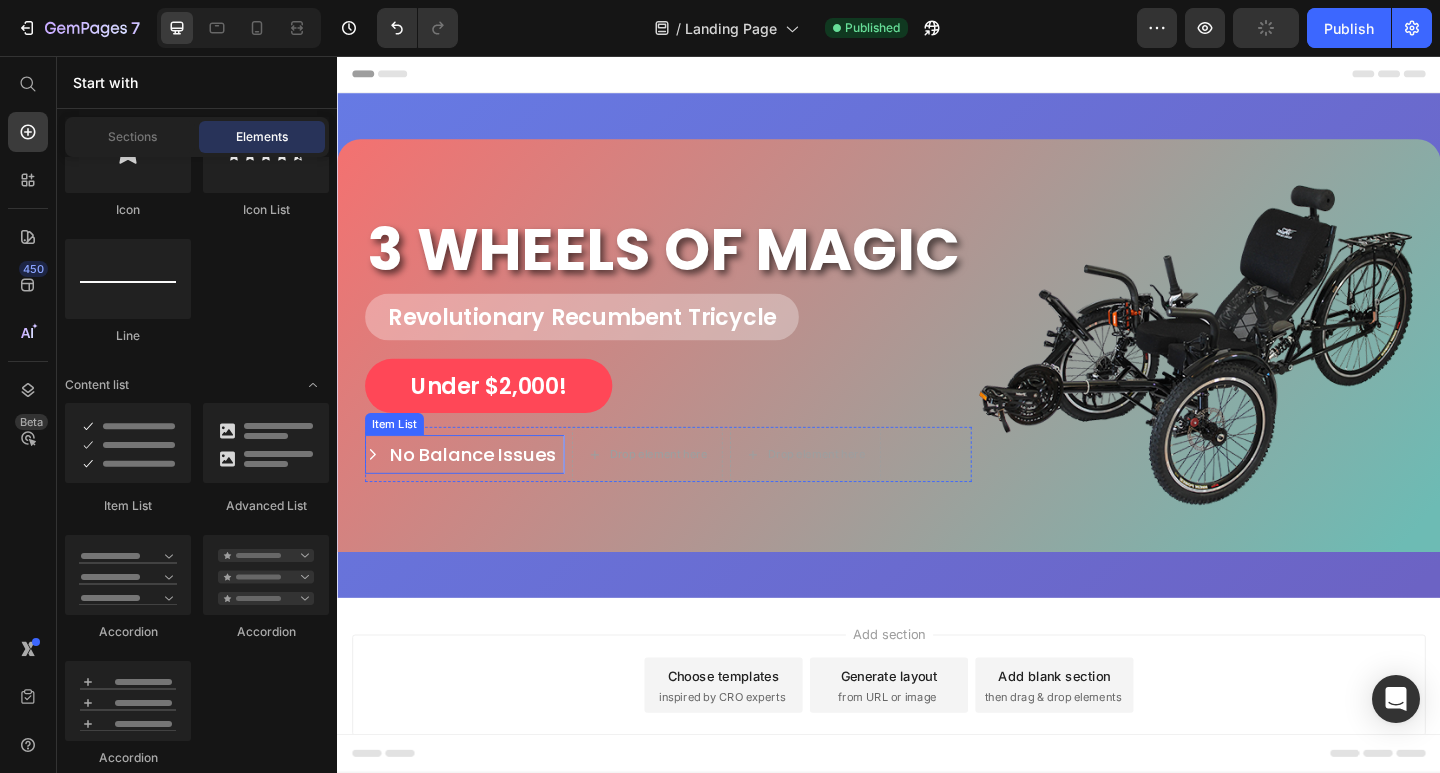 click on "No Balance Issues" at bounding box center (484, 490) 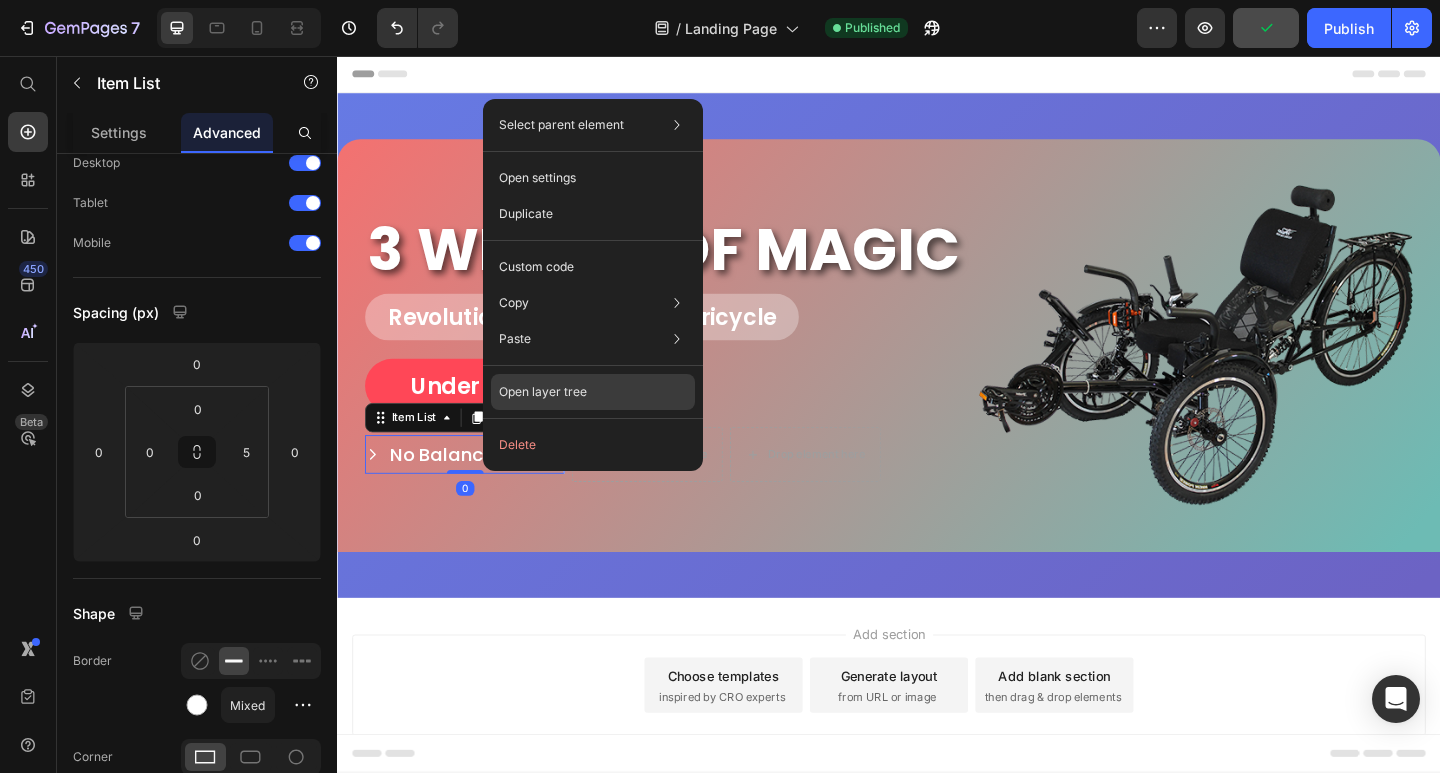 click on "Open layer tree" 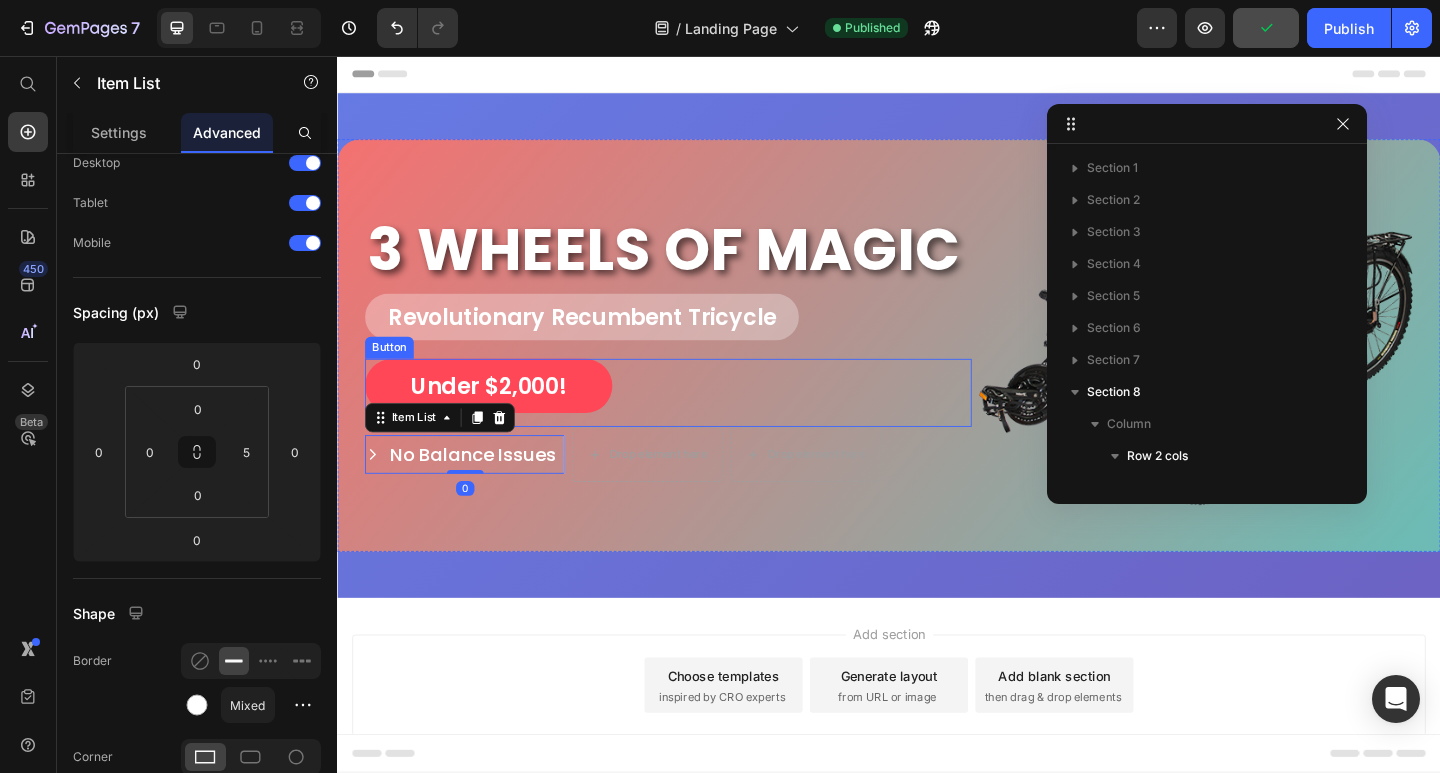 scroll, scrollTop: 379, scrollLeft: 0, axis: vertical 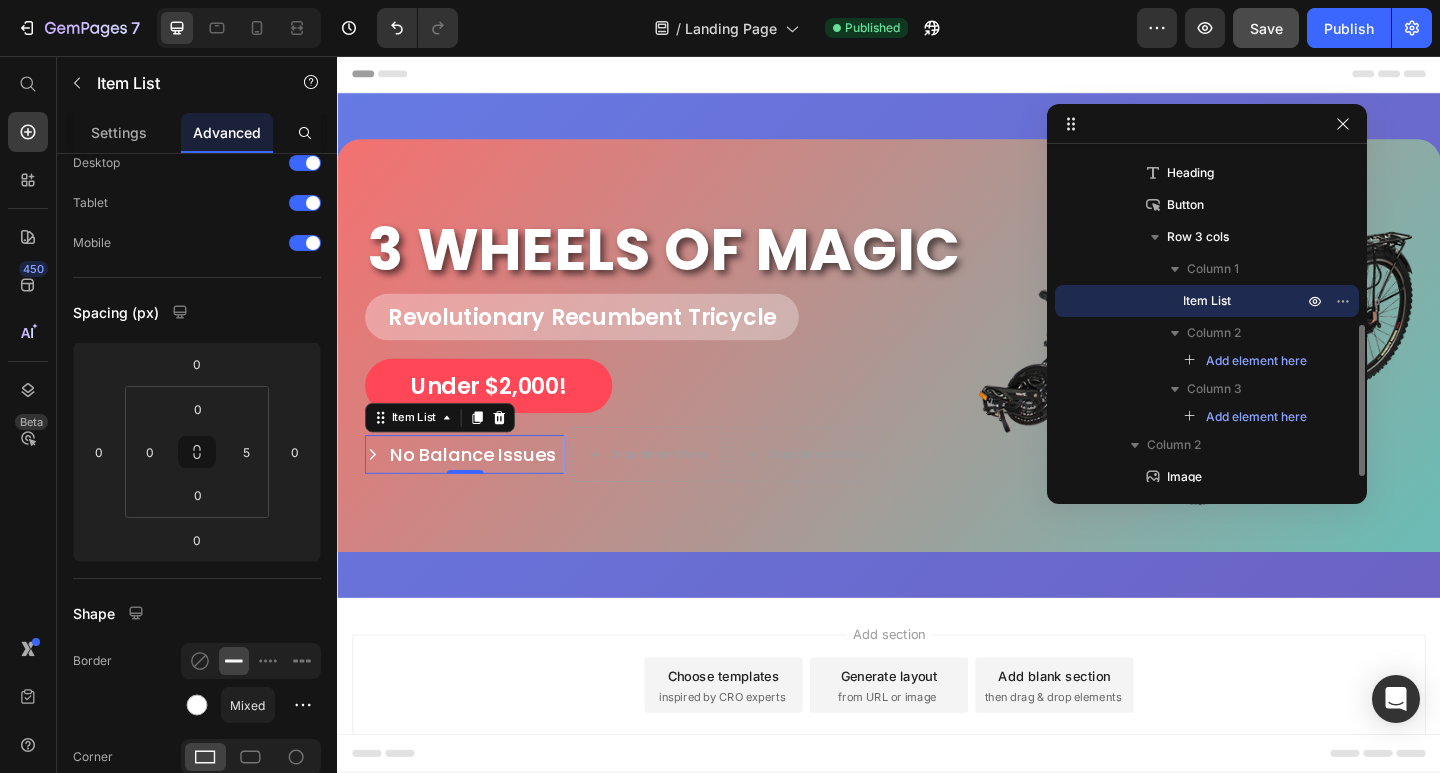click on "Item List" at bounding box center (1207, 301) 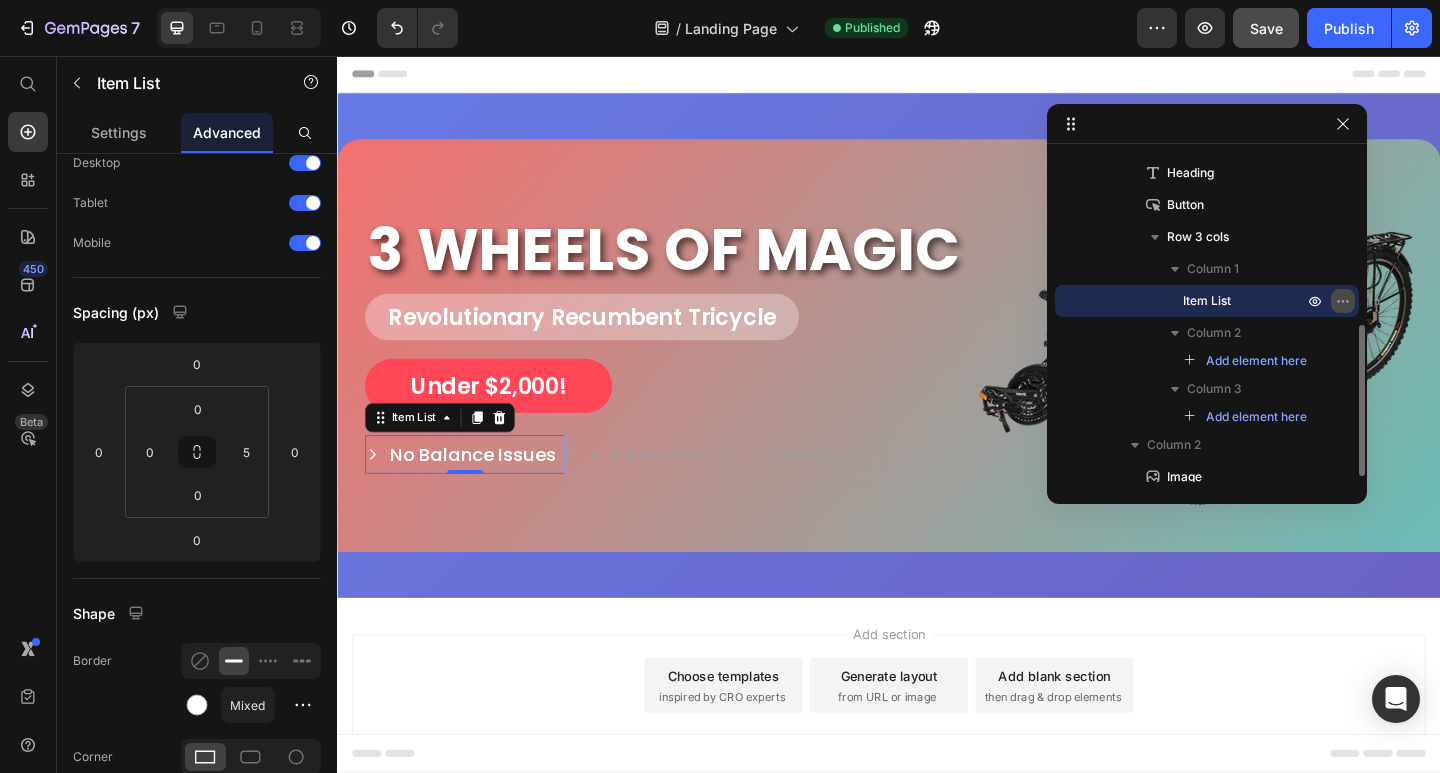 click 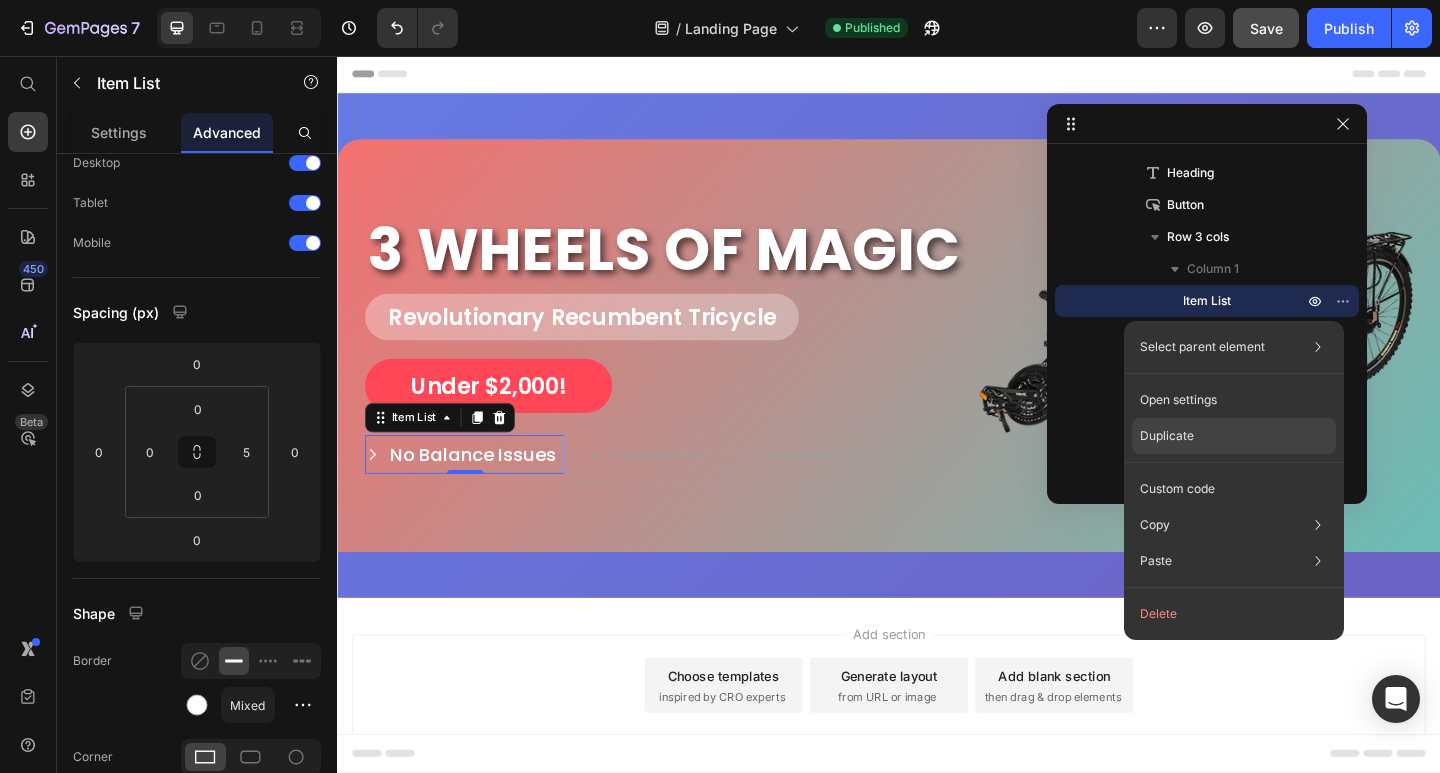 click on "Duplicate" at bounding box center (1167, 436) 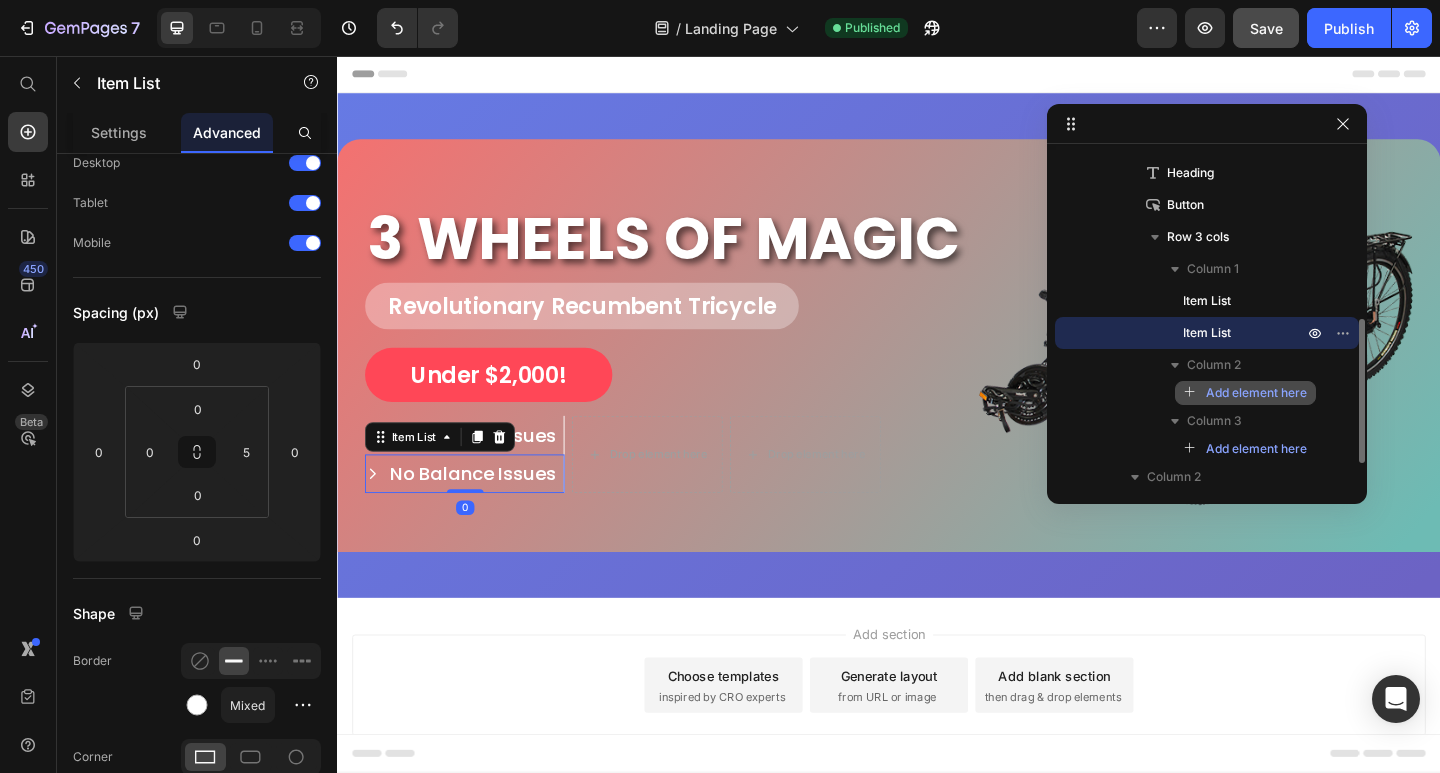 drag, startPoint x: 1211, startPoint y: 330, endPoint x: 1216, endPoint y: 394, distance: 64.195015 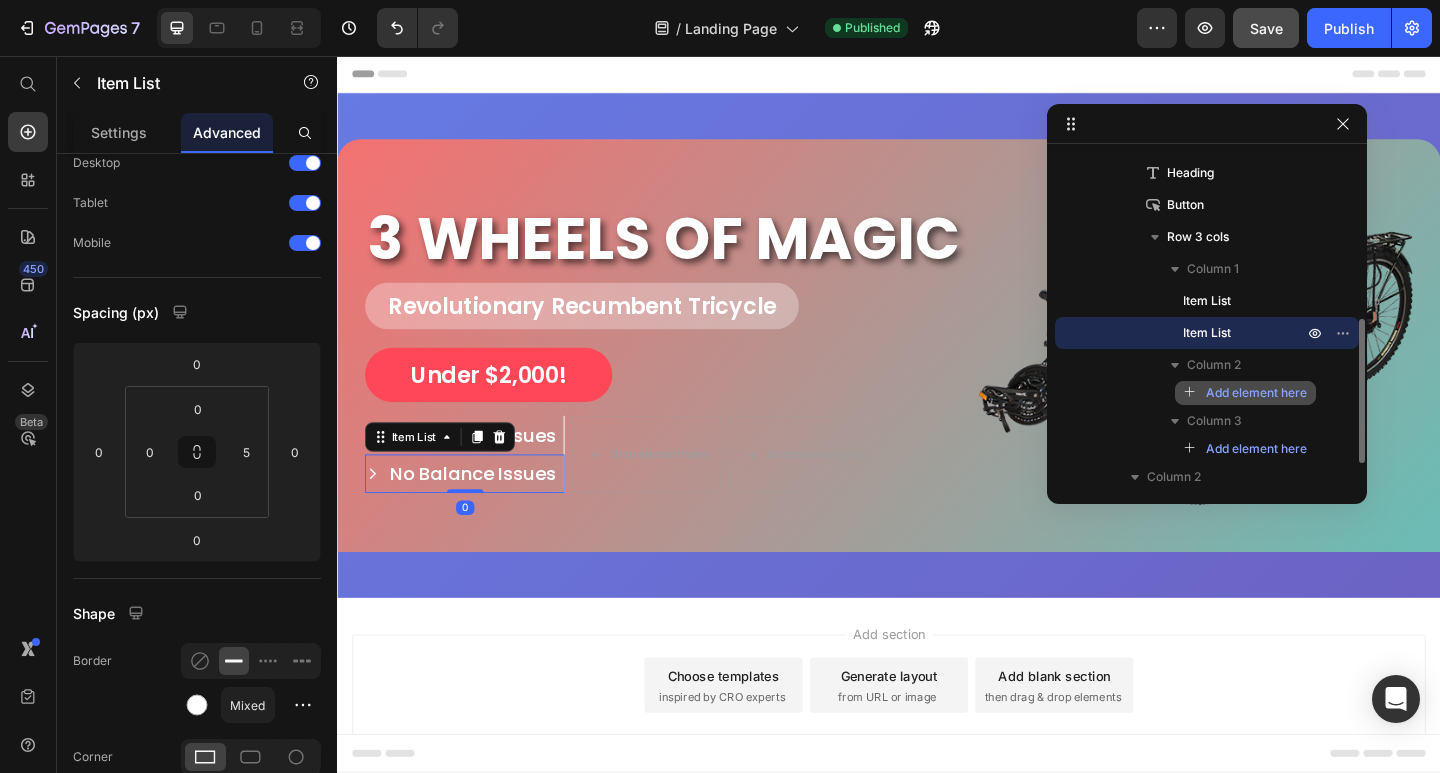 click on "Column 1 Item List Item List Column 2 Add element here Column 3 Add element here" at bounding box center [1207, 357] 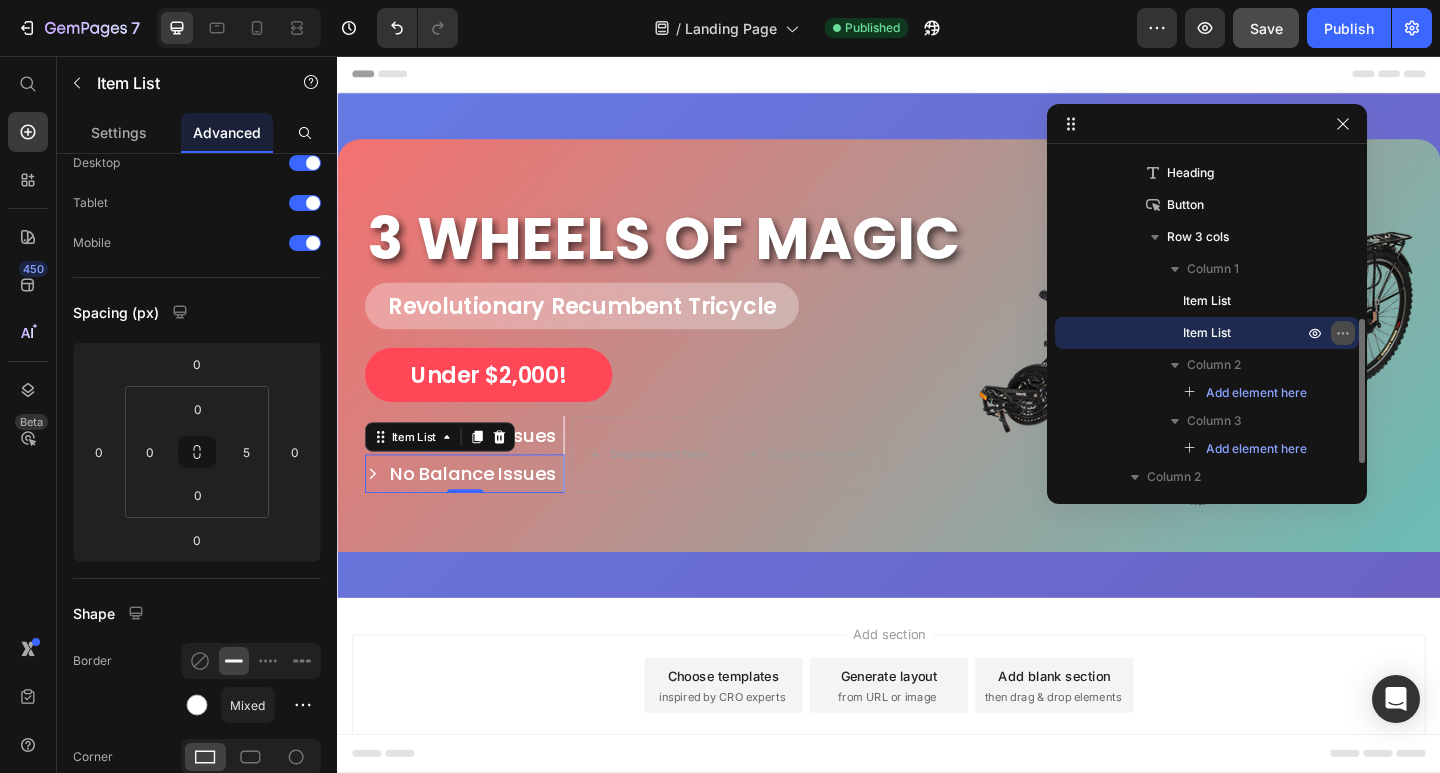 click 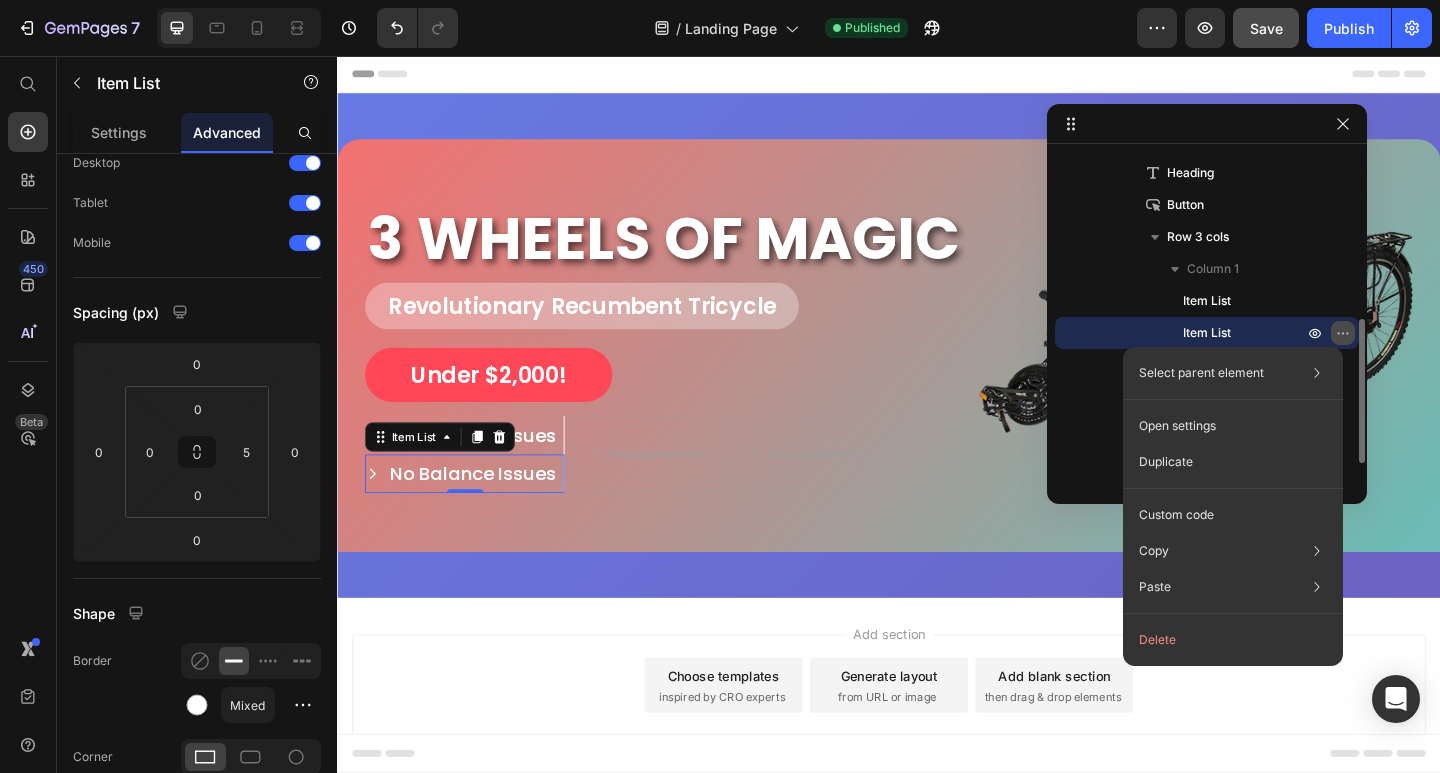 click 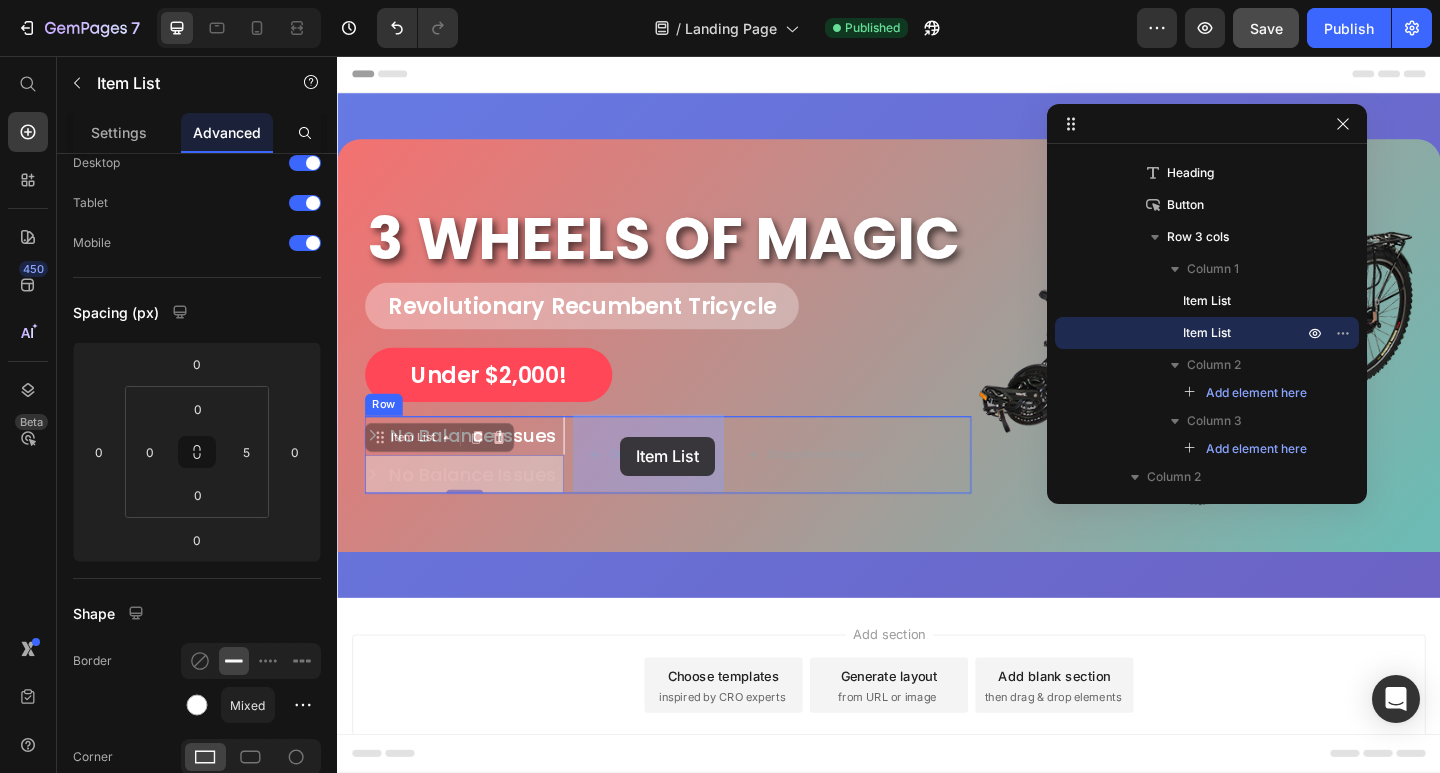drag, startPoint x: 397, startPoint y: 469, endPoint x: 645, endPoint y: 470, distance: 248.00201 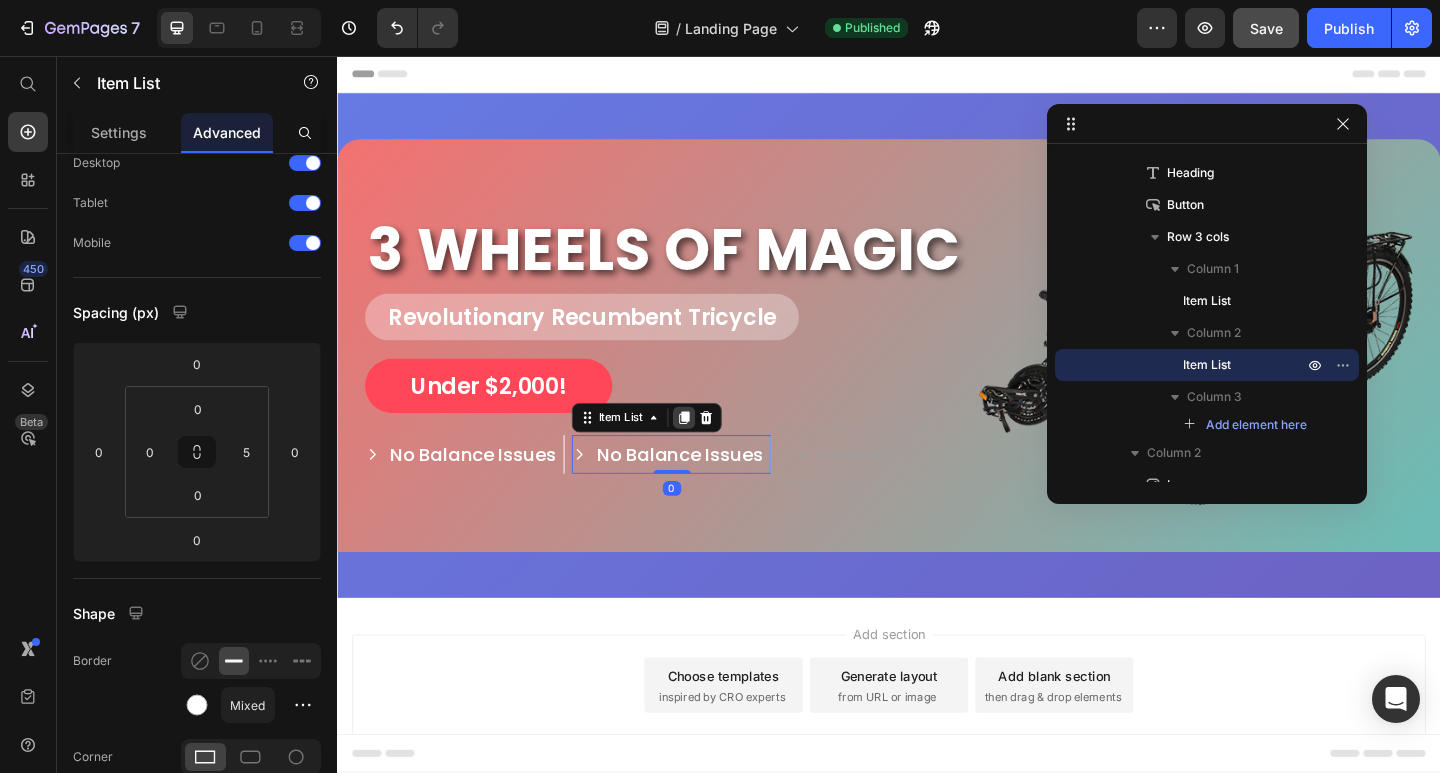 click 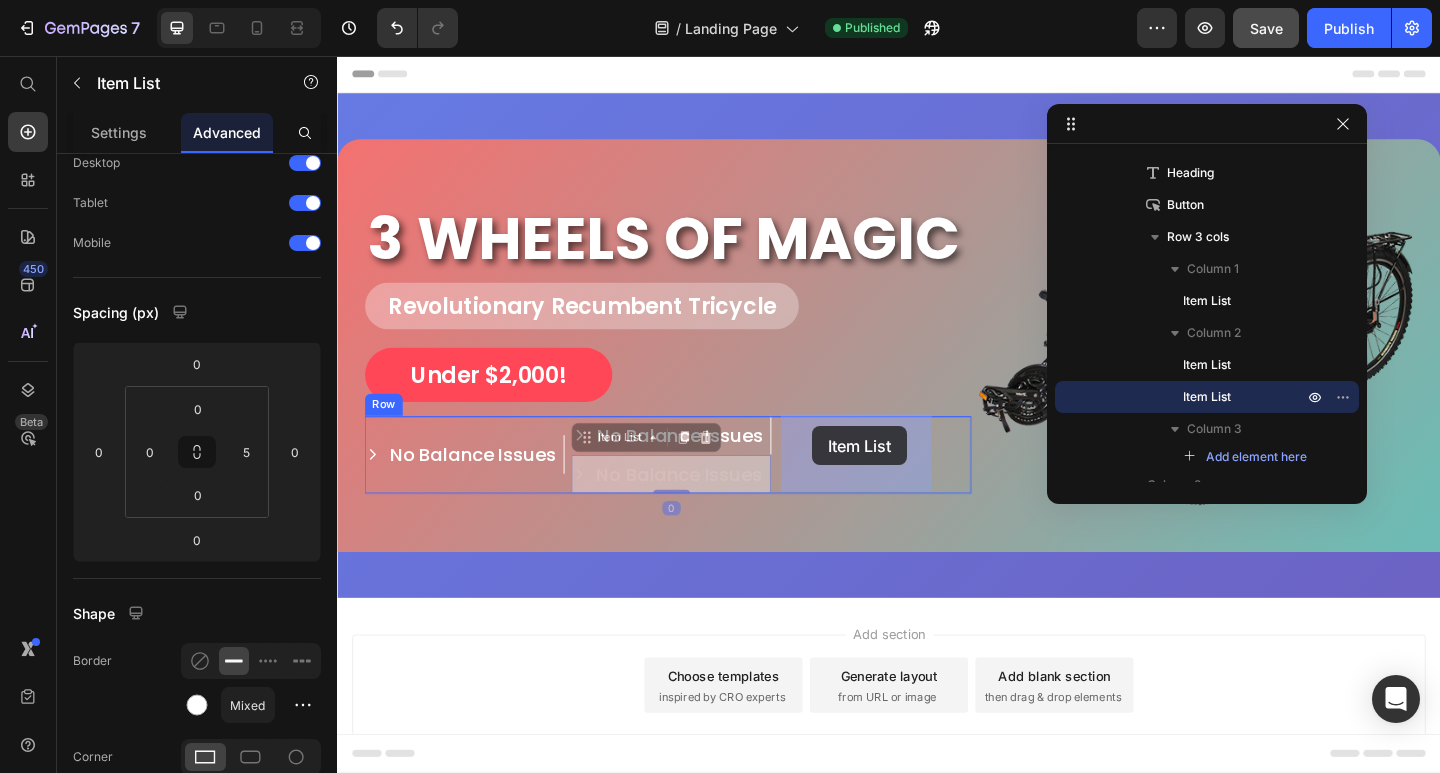 drag, startPoint x: 640, startPoint y: 466, endPoint x: 859, endPoint y: 459, distance: 219.11185 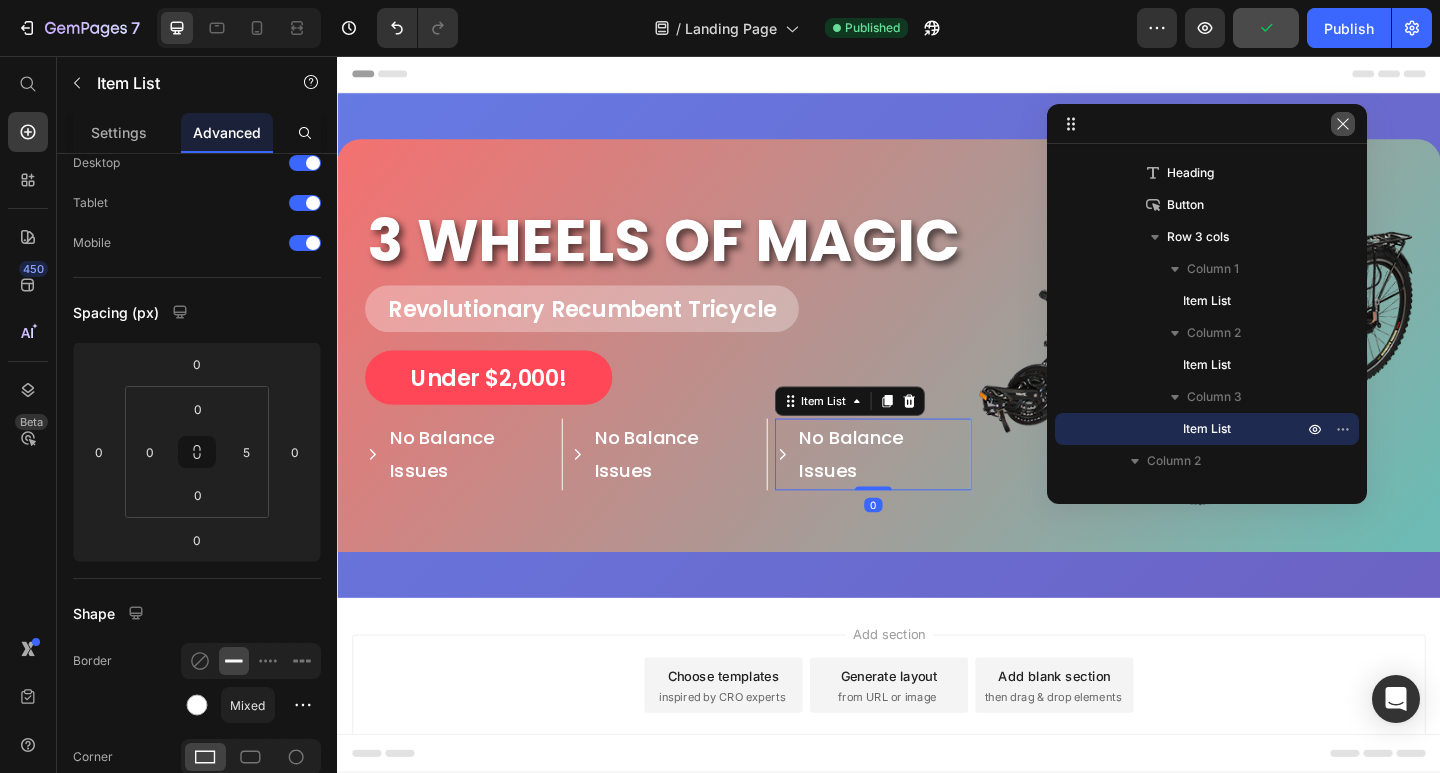click 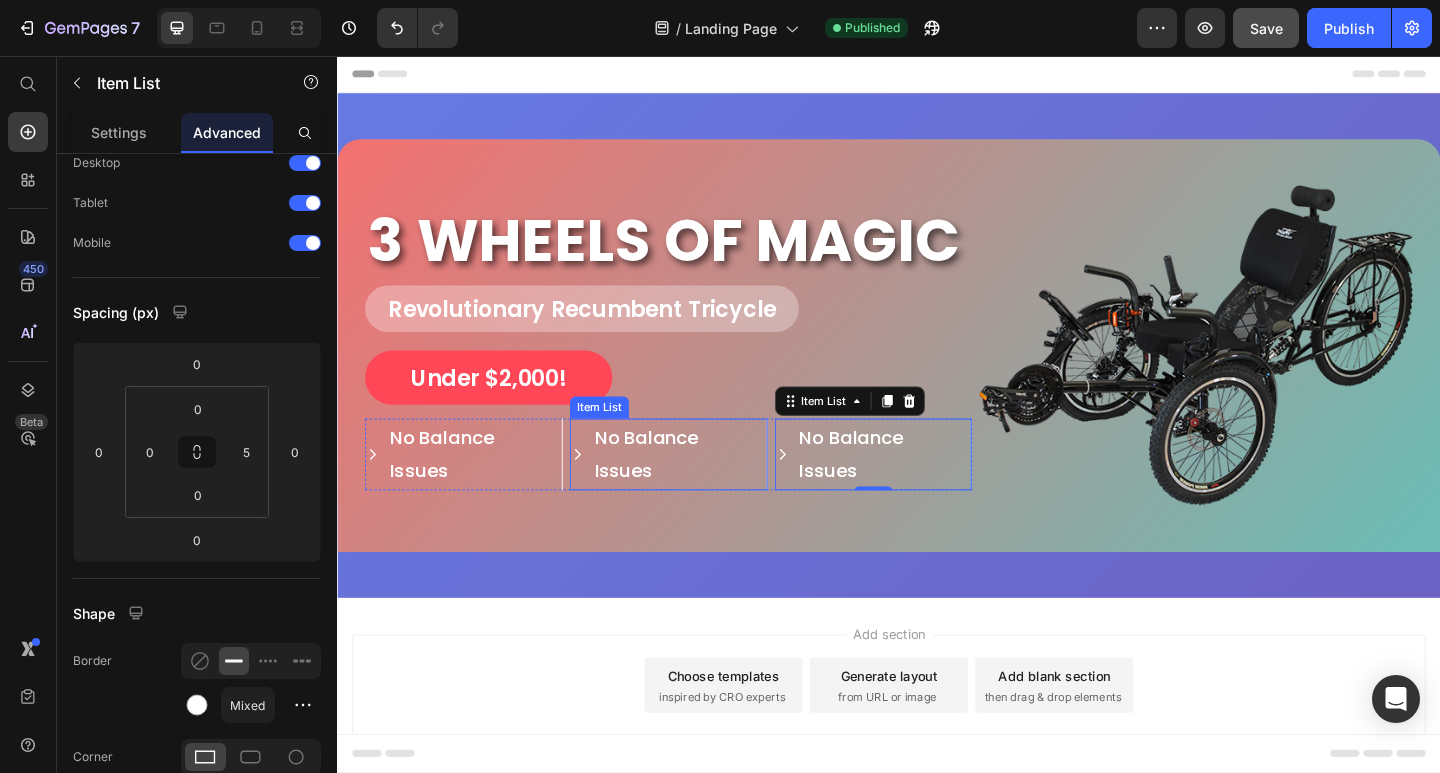 click on "No Balance Issues" at bounding box center [706, 490] 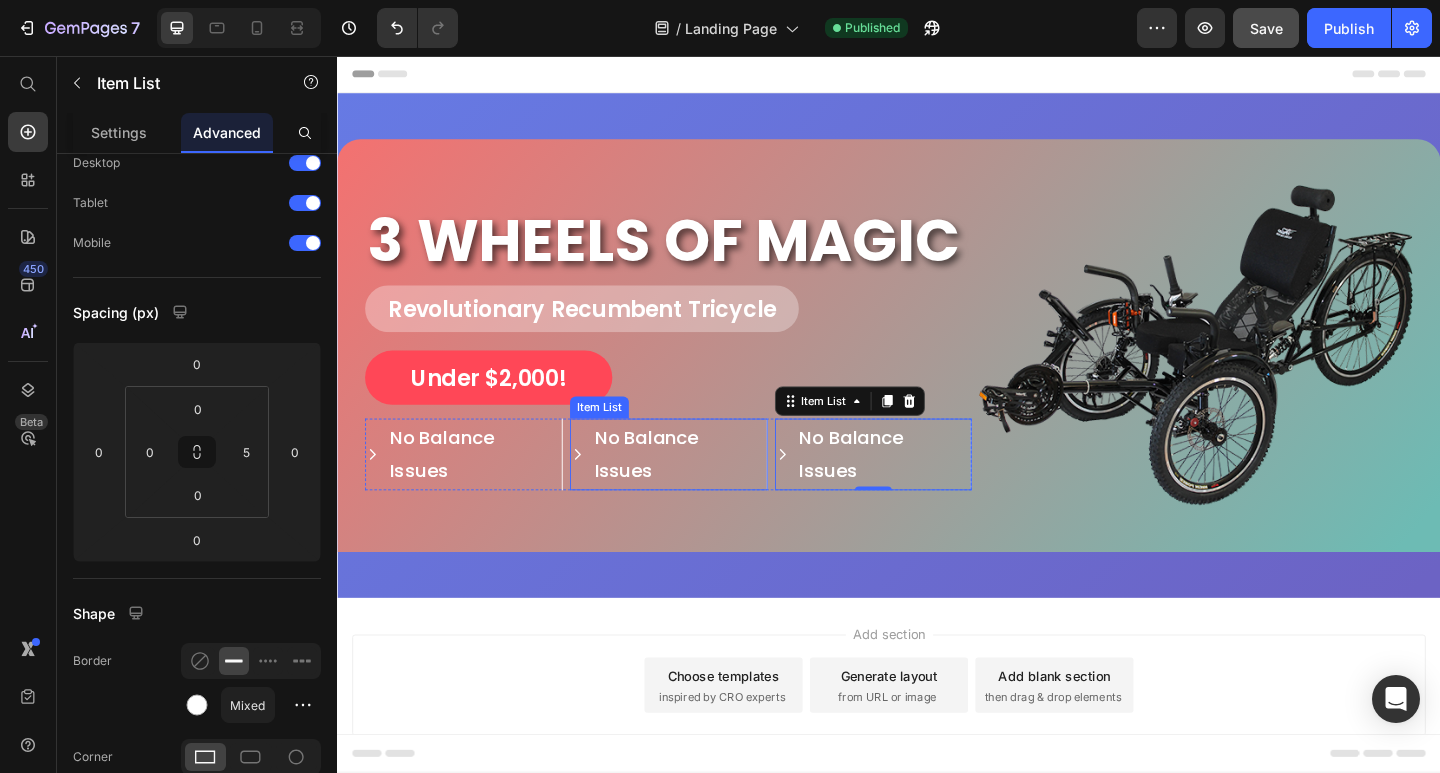 click on "No Balance Issues" at bounding box center [706, 490] 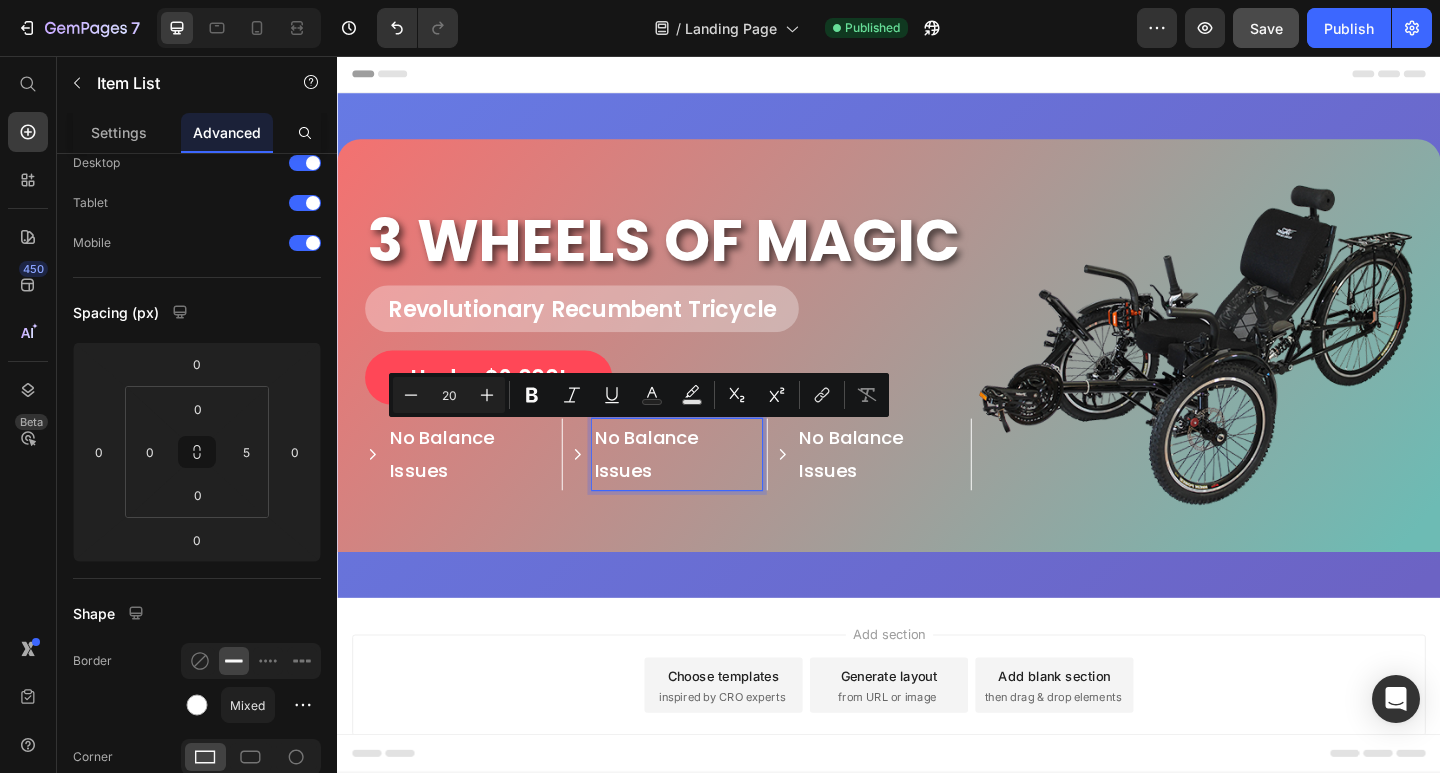 click on "No Balance Issues" at bounding box center [706, 490] 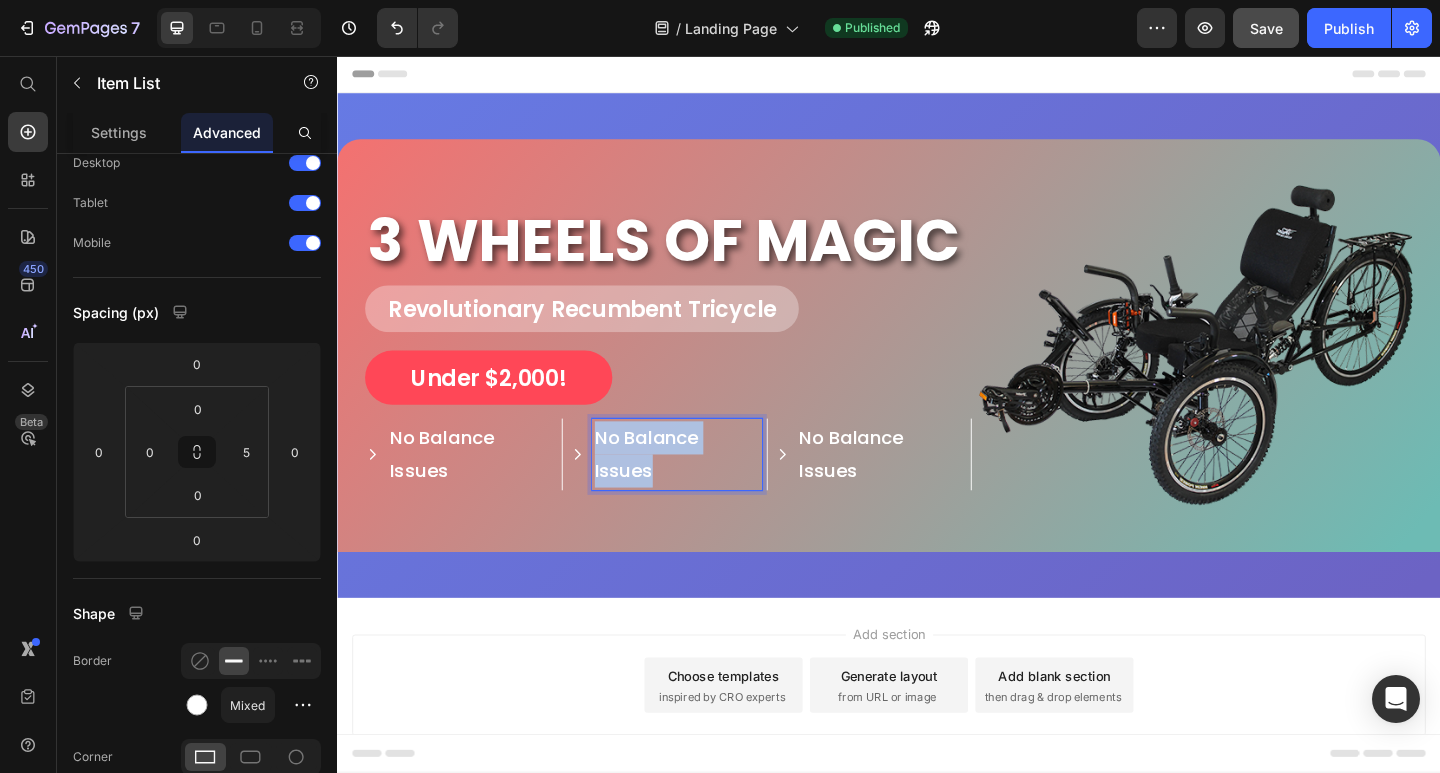 drag, startPoint x: 680, startPoint y: 498, endPoint x: 620, endPoint y: 473, distance: 65 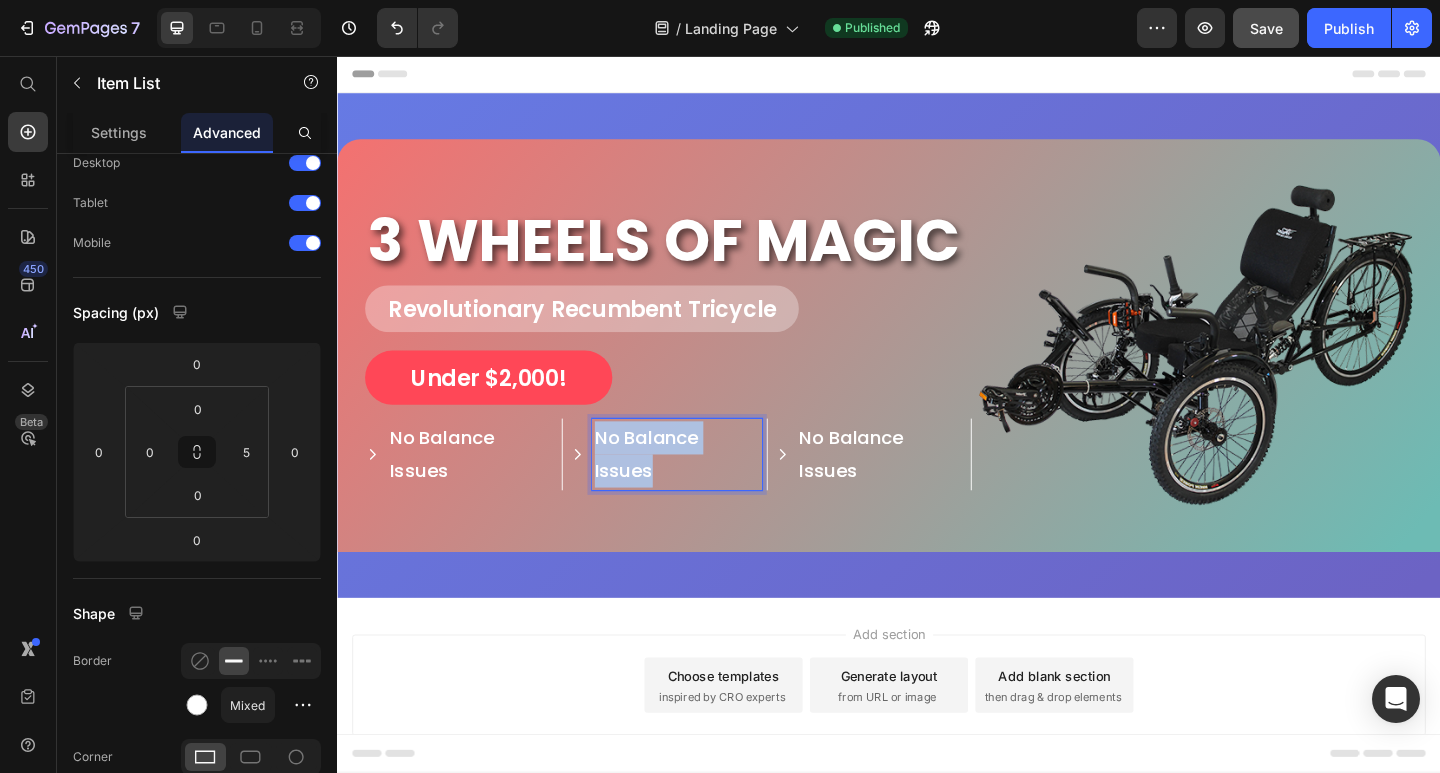 click on "No Balance Issues" at bounding box center [706, 490] 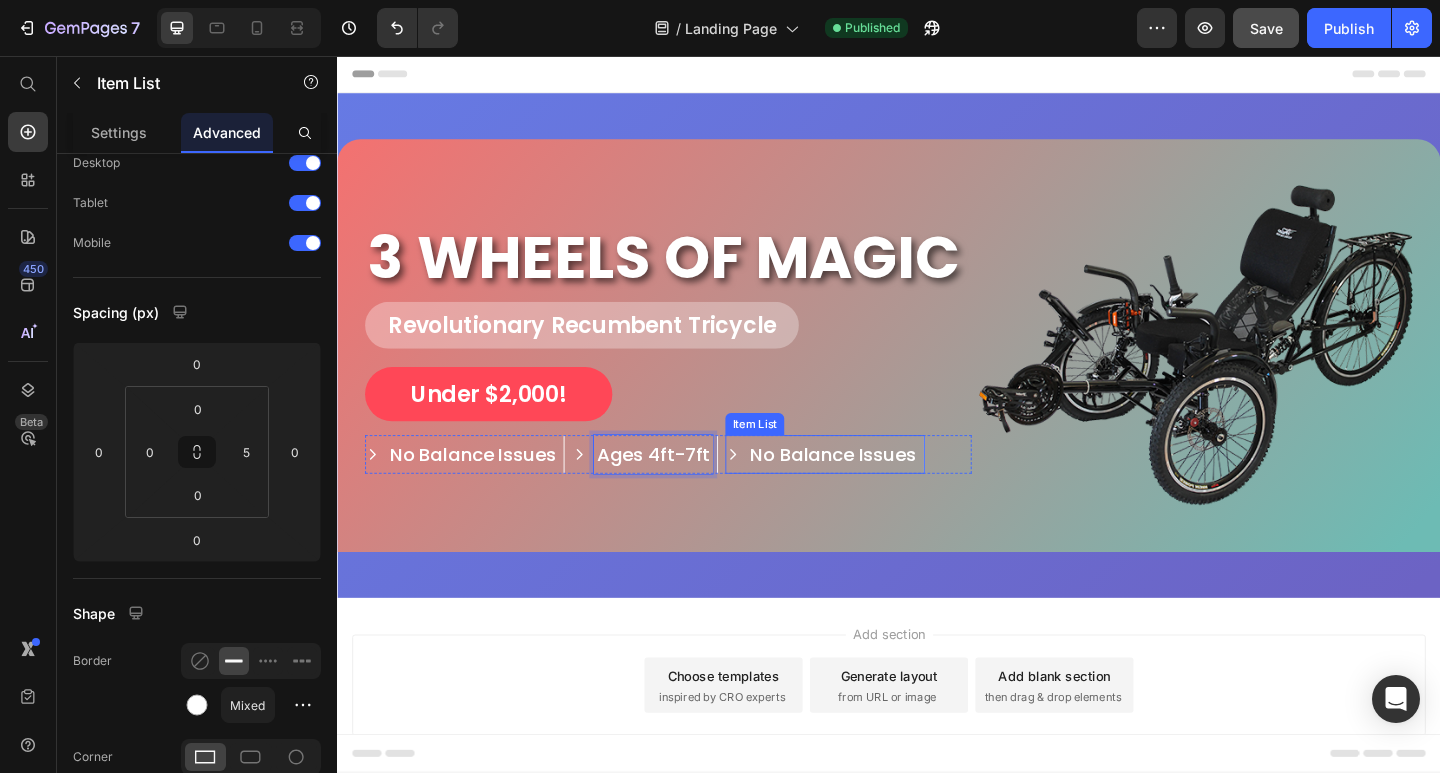 click on "No Balance Issues" at bounding box center [876, 490] 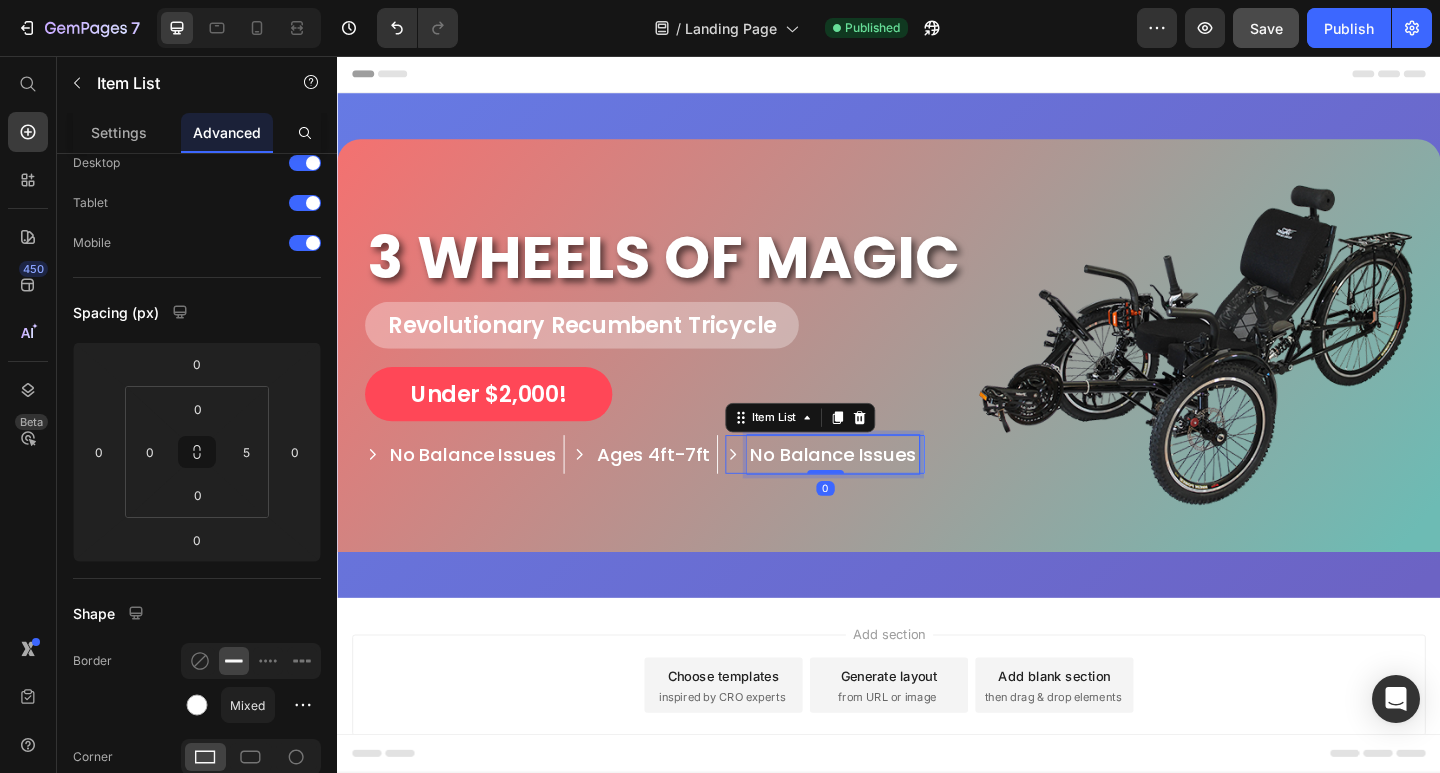 click on "No Balance Issues" at bounding box center (876, 490) 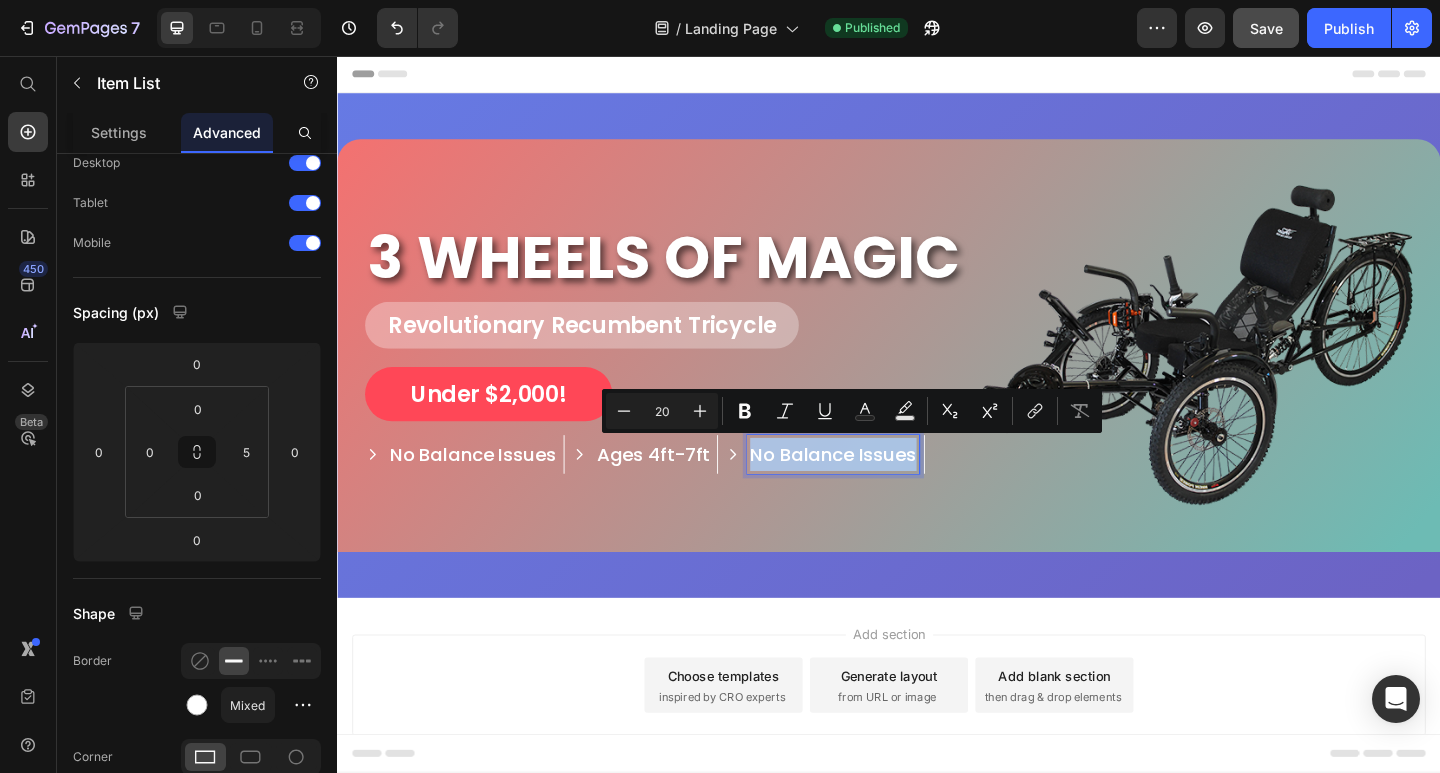 drag, startPoint x: 964, startPoint y: 490, endPoint x: 790, endPoint y: 491, distance: 174.00287 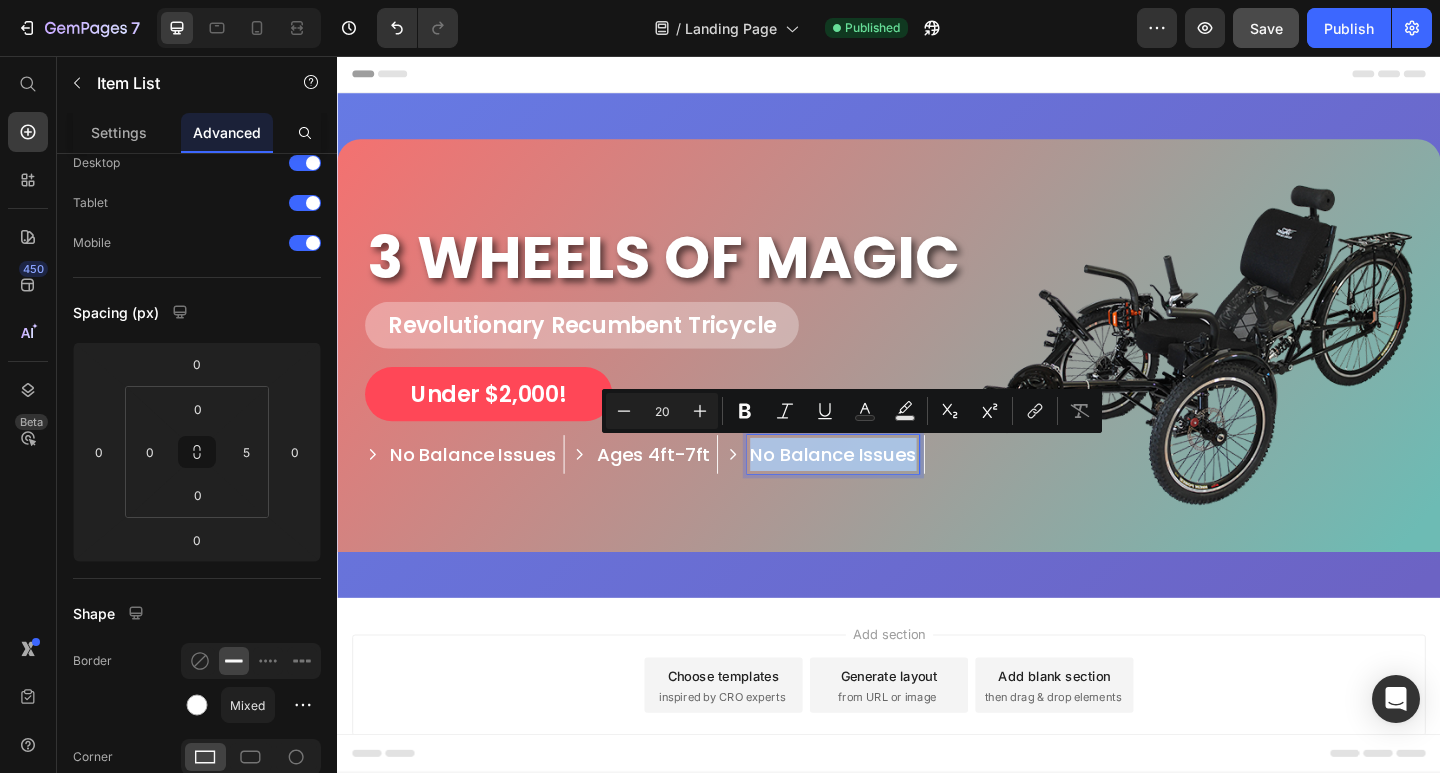 click on "No Balance Issues" at bounding box center (876, 490) 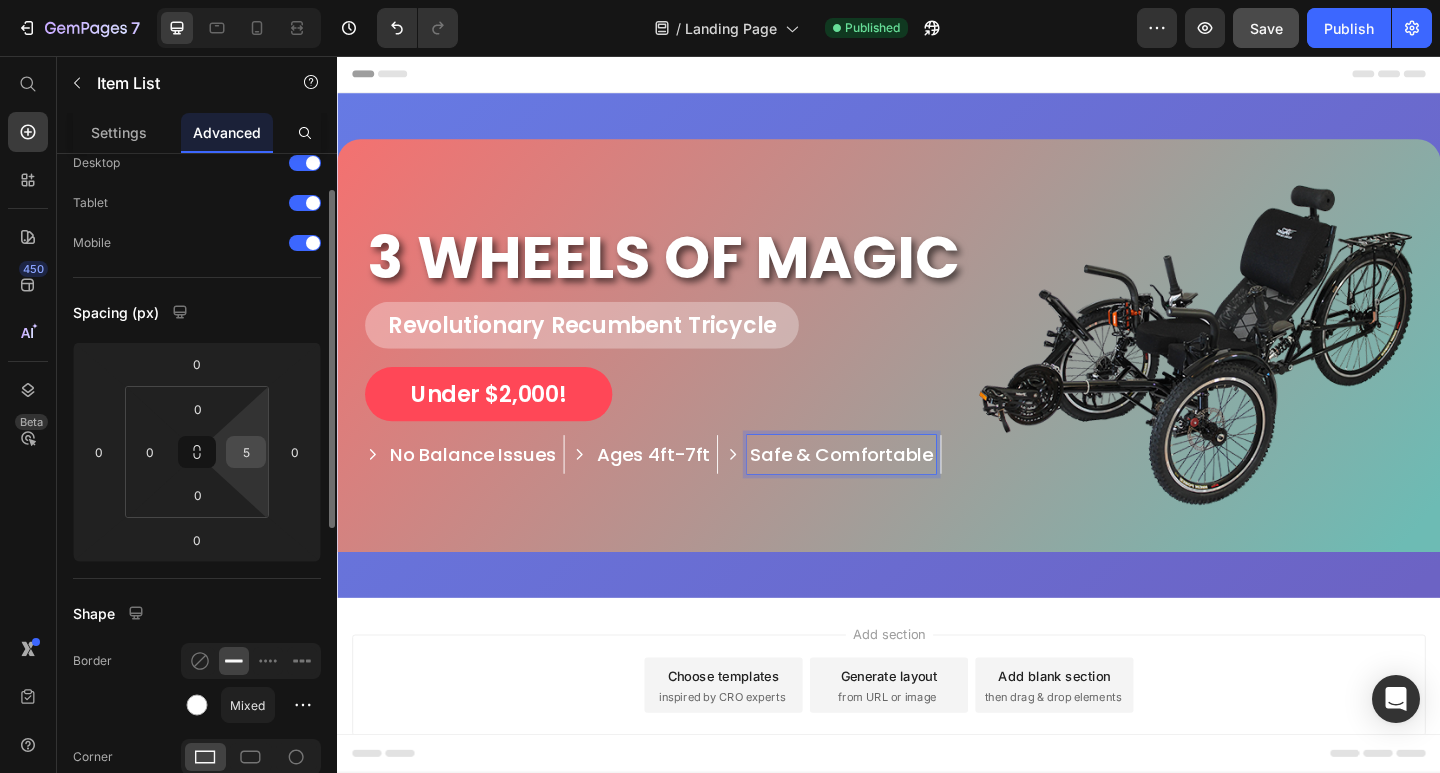 click on "5" at bounding box center (246, 452) 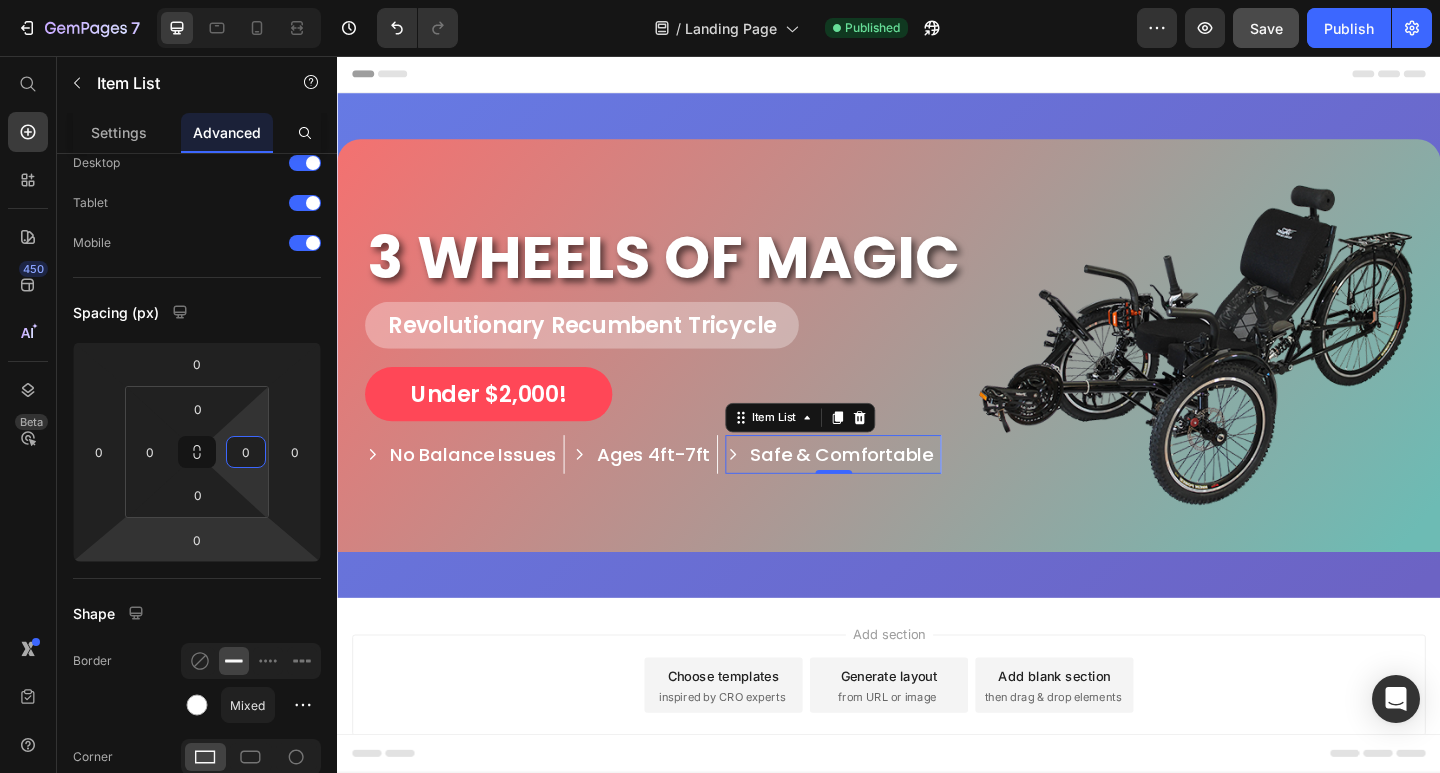 scroll, scrollTop: 473, scrollLeft: 0, axis: vertical 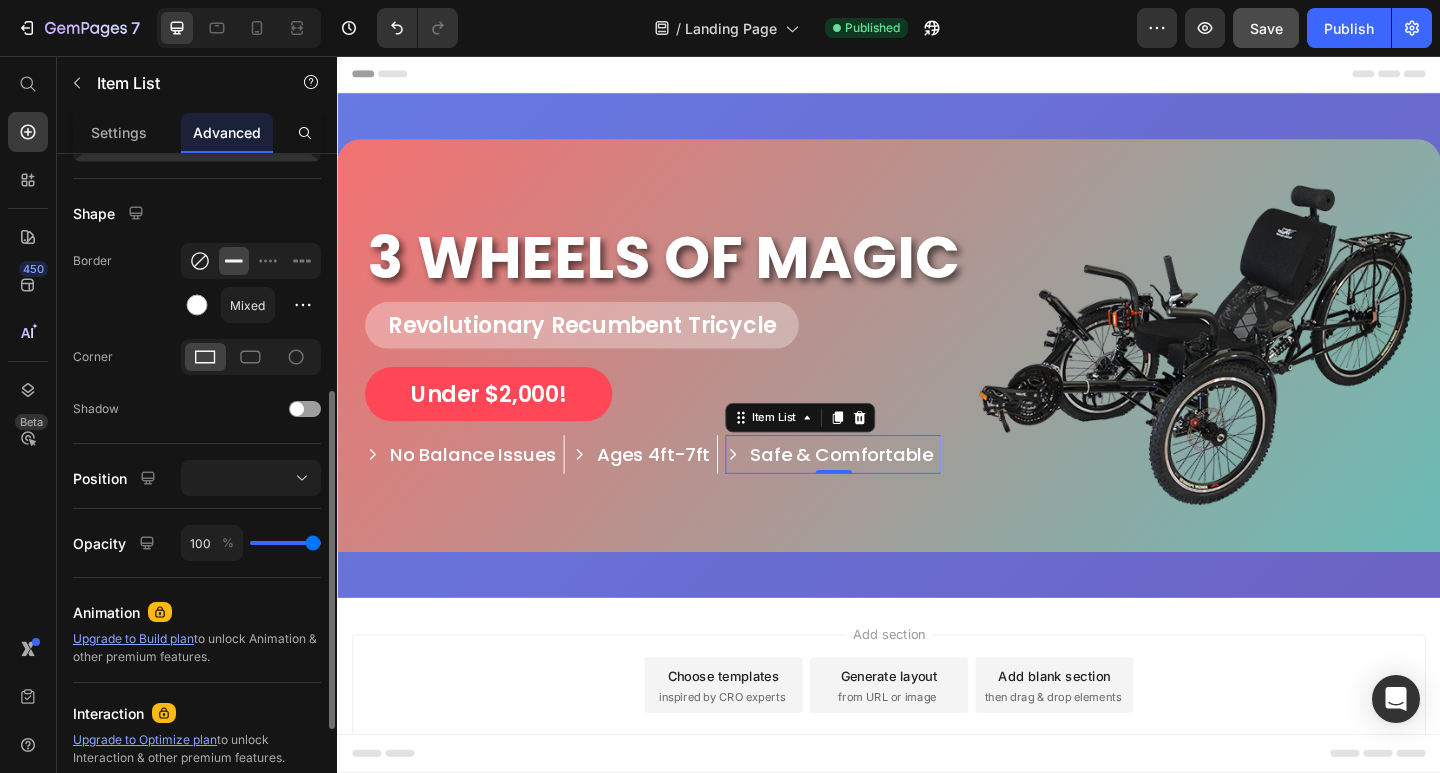 type on "0" 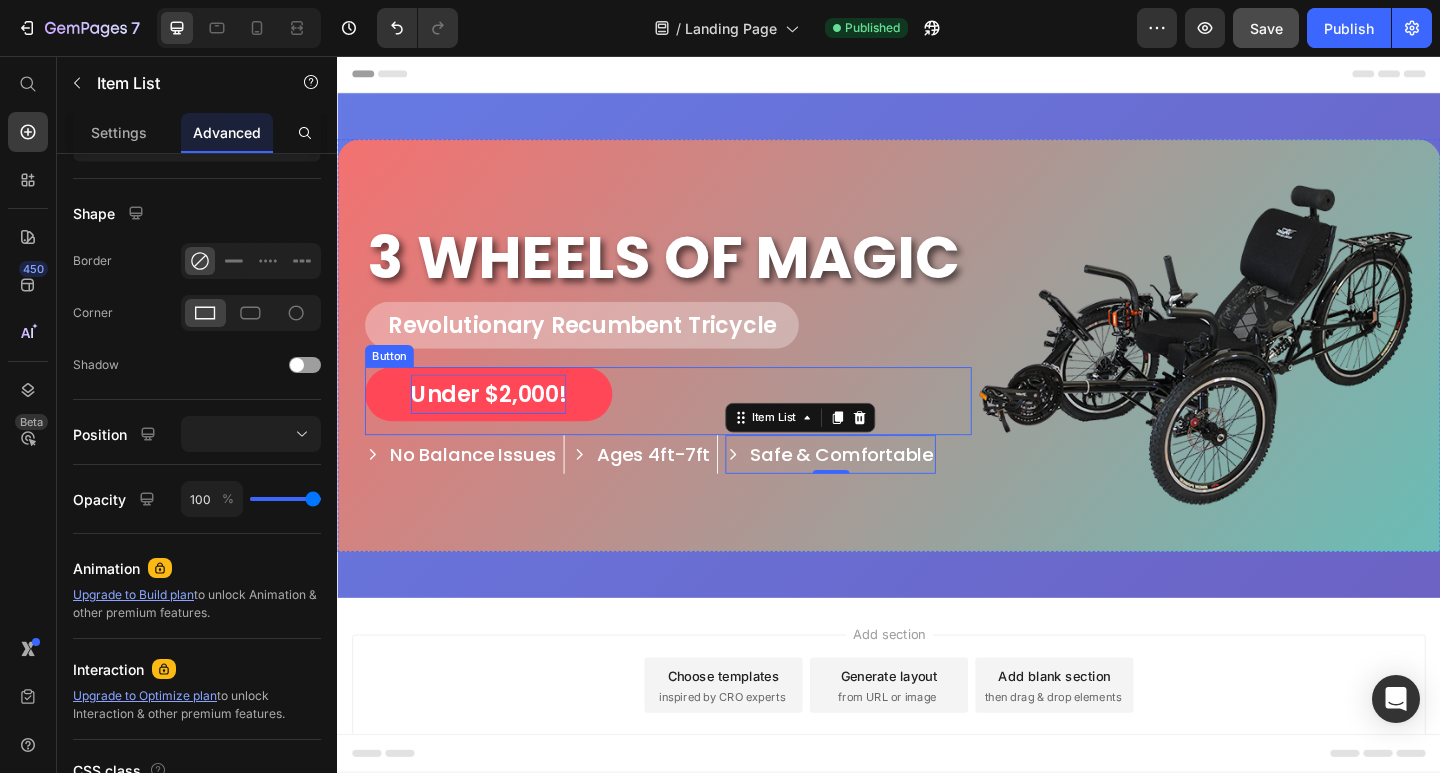 click on "Under $2,000!" at bounding box center (501, 424) 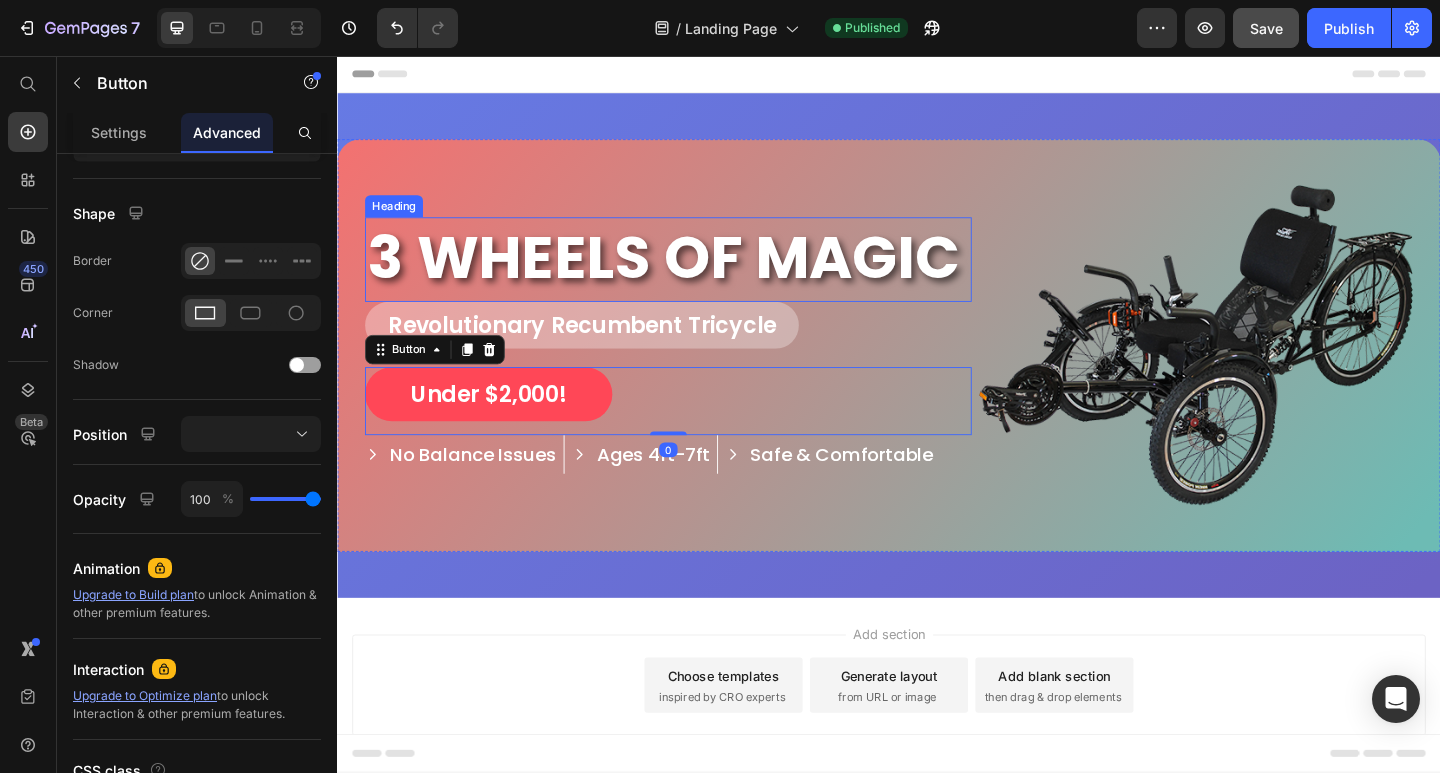 scroll, scrollTop: 0, scrollLeft: 0, axis: both 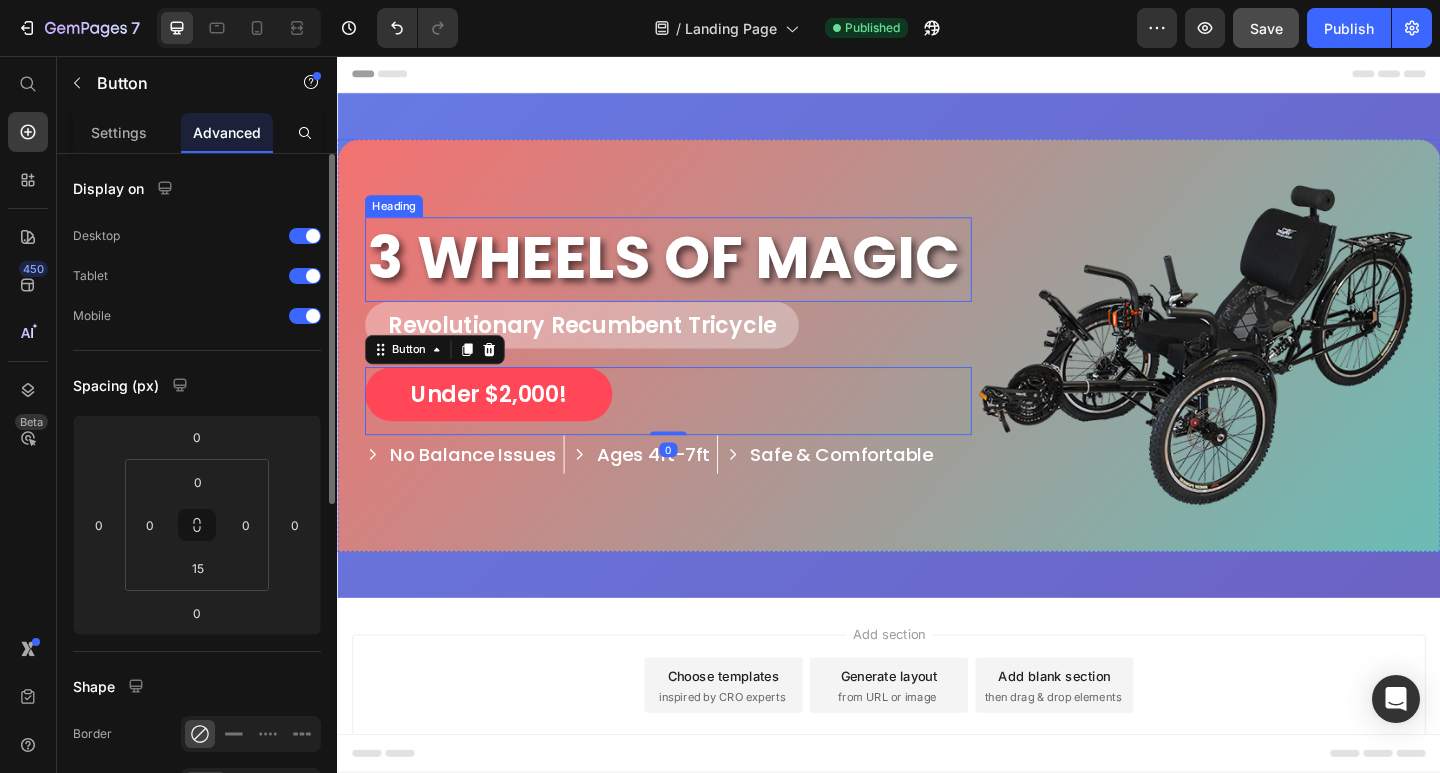 click on "3 WHEELS OF MAGIC" at bounding box center (697, 275) 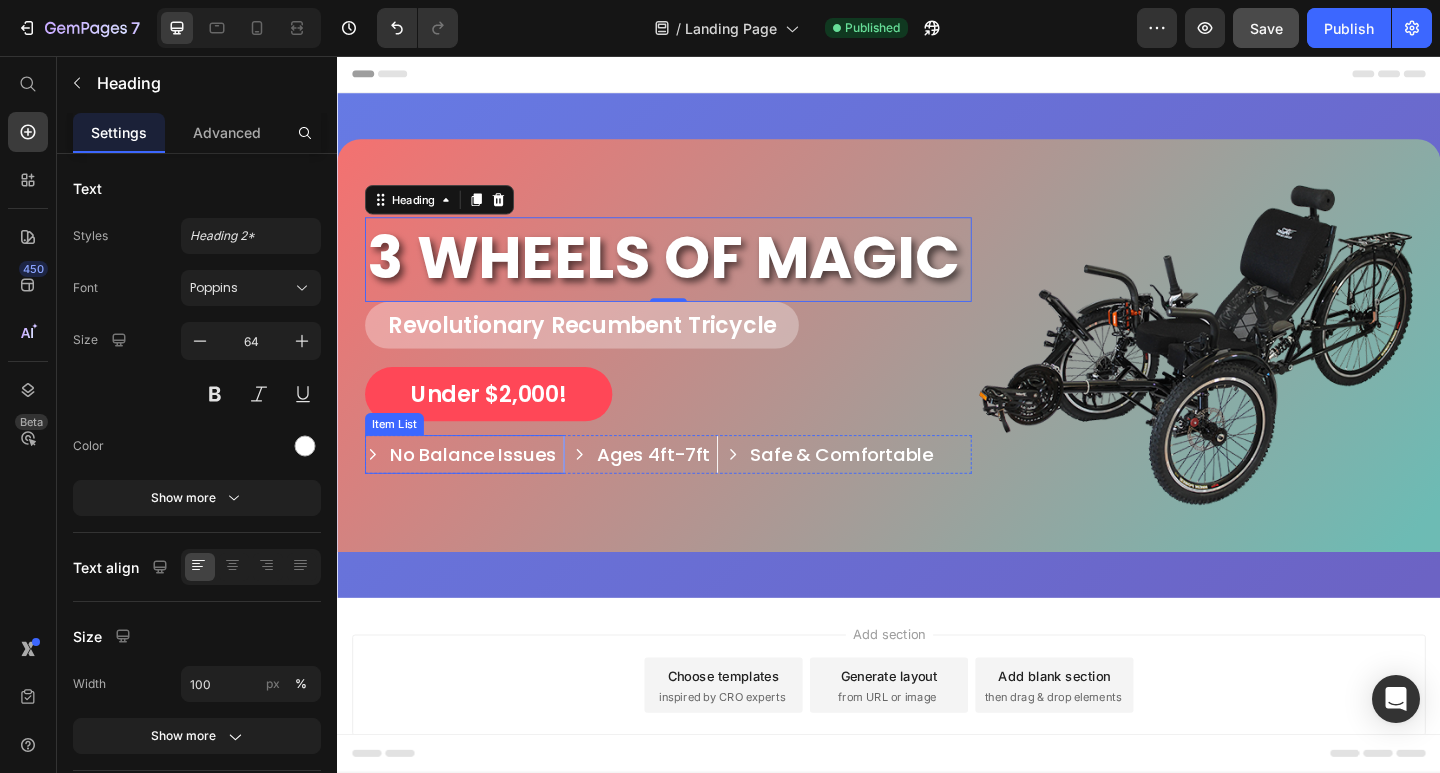 click 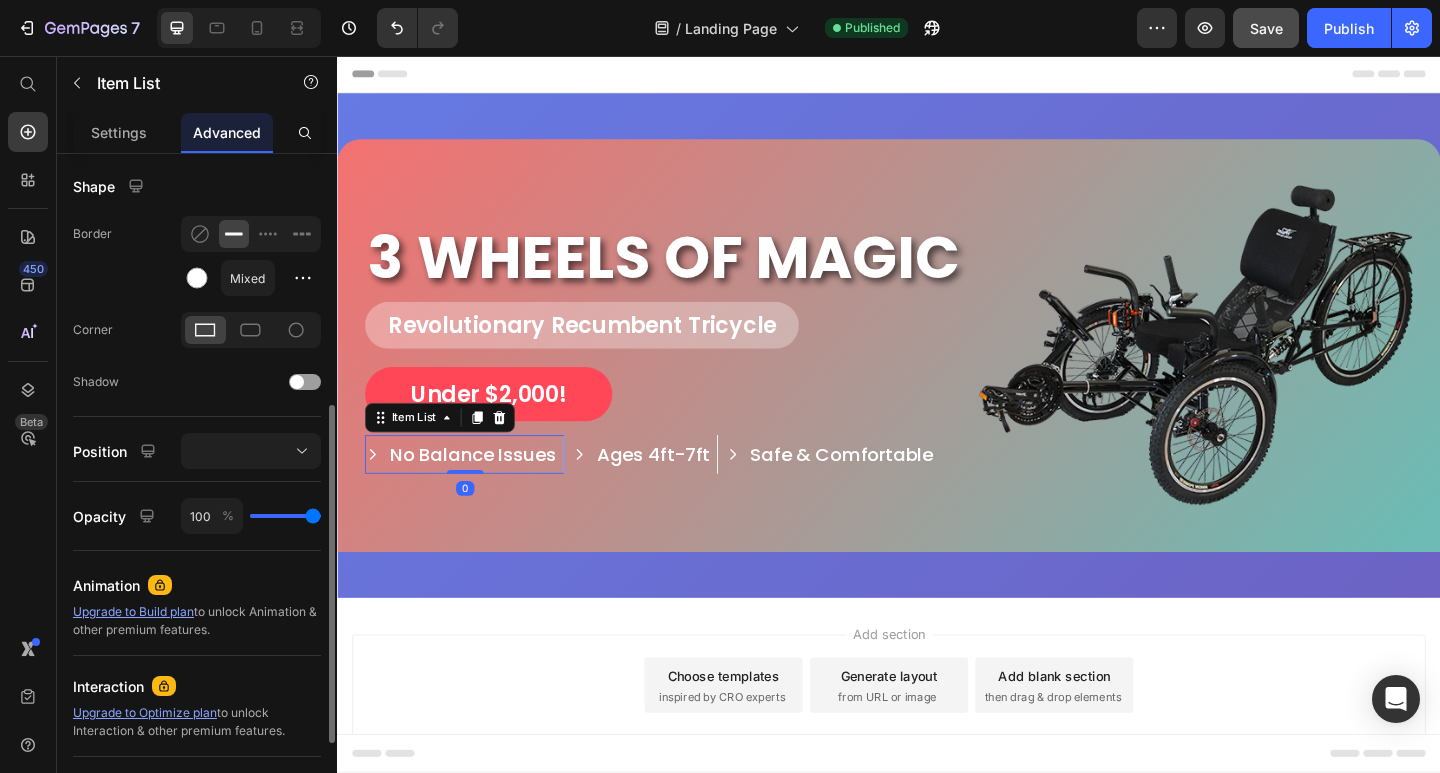 scroll, scrollTop: 0, scrollLeft: 0, axis: both 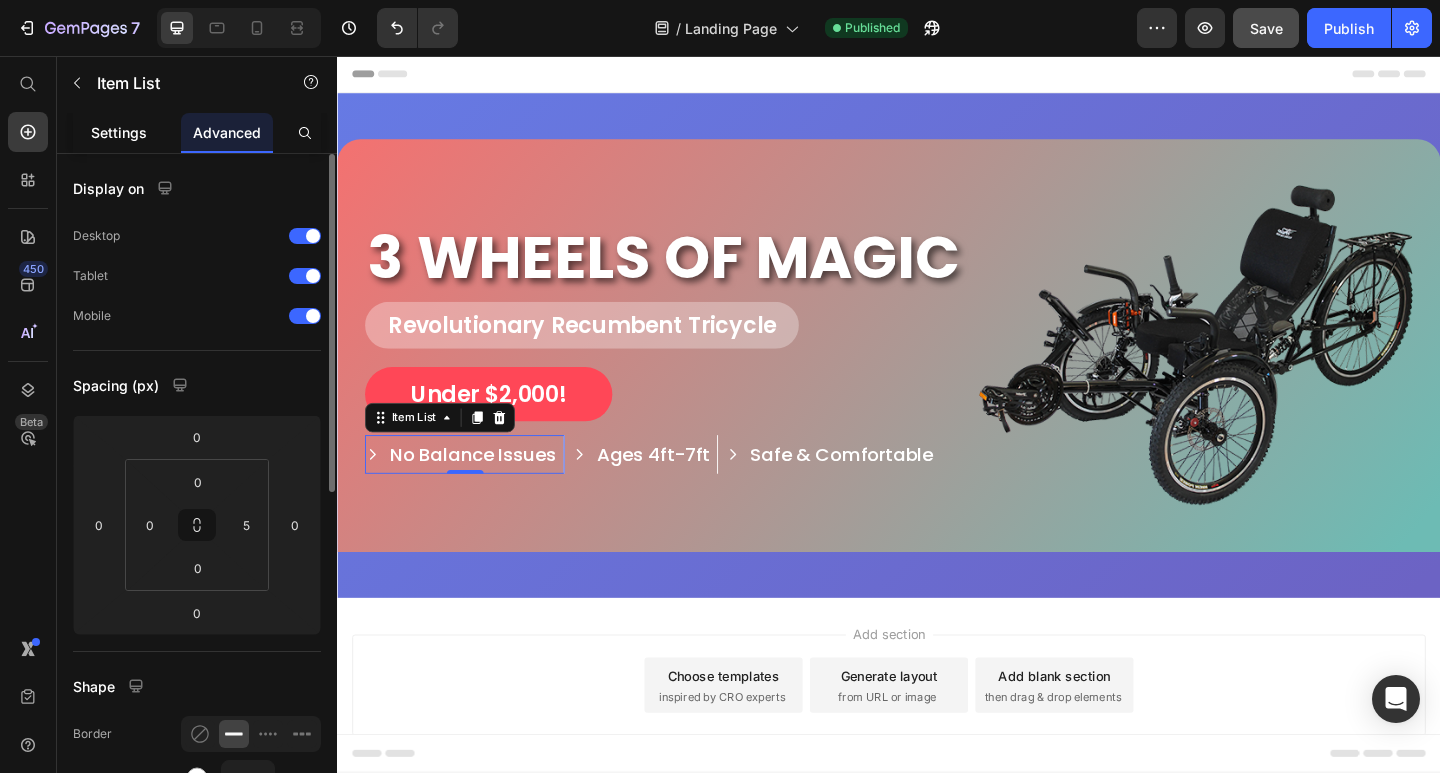 click on "Settings" 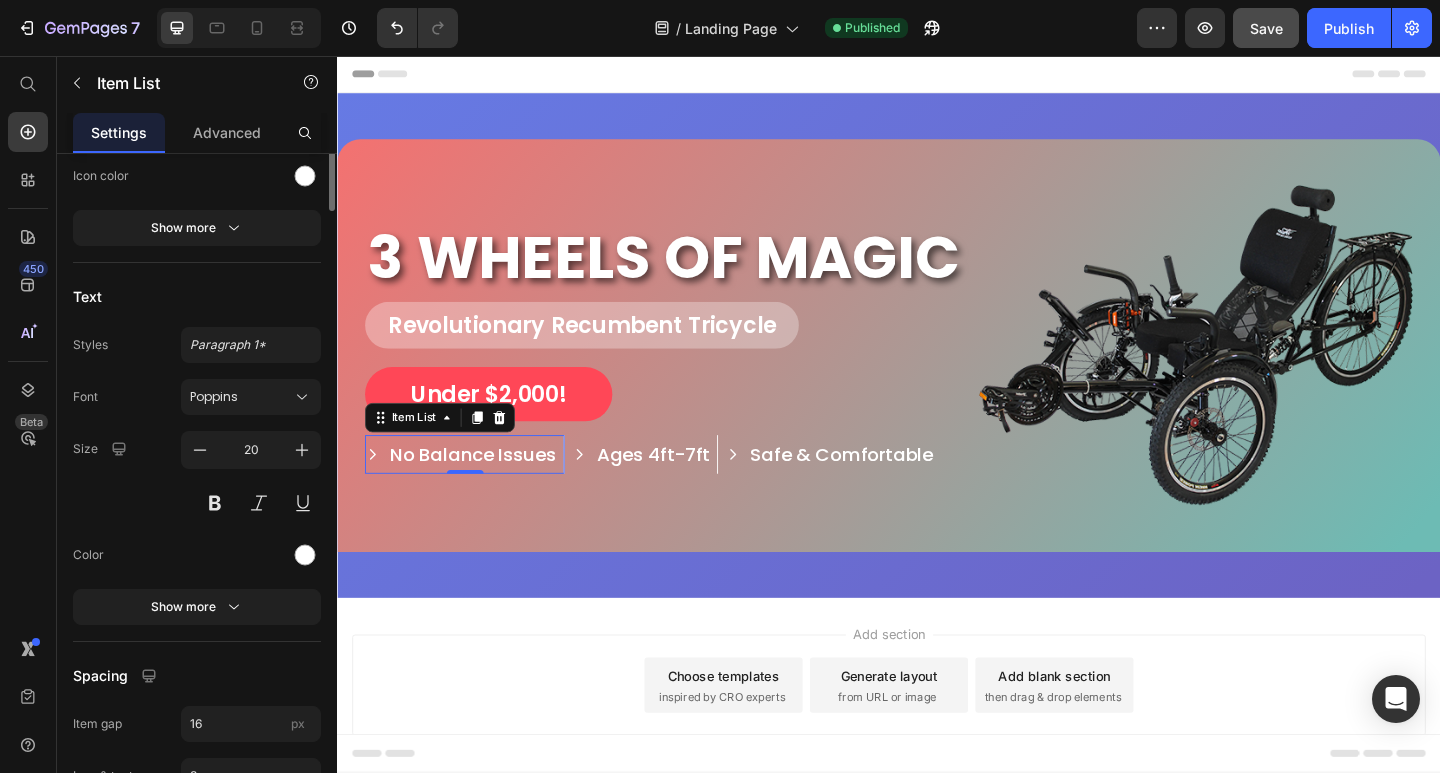 scroll, scrollTop: 100, scrollLeft: 0, axis: vertical 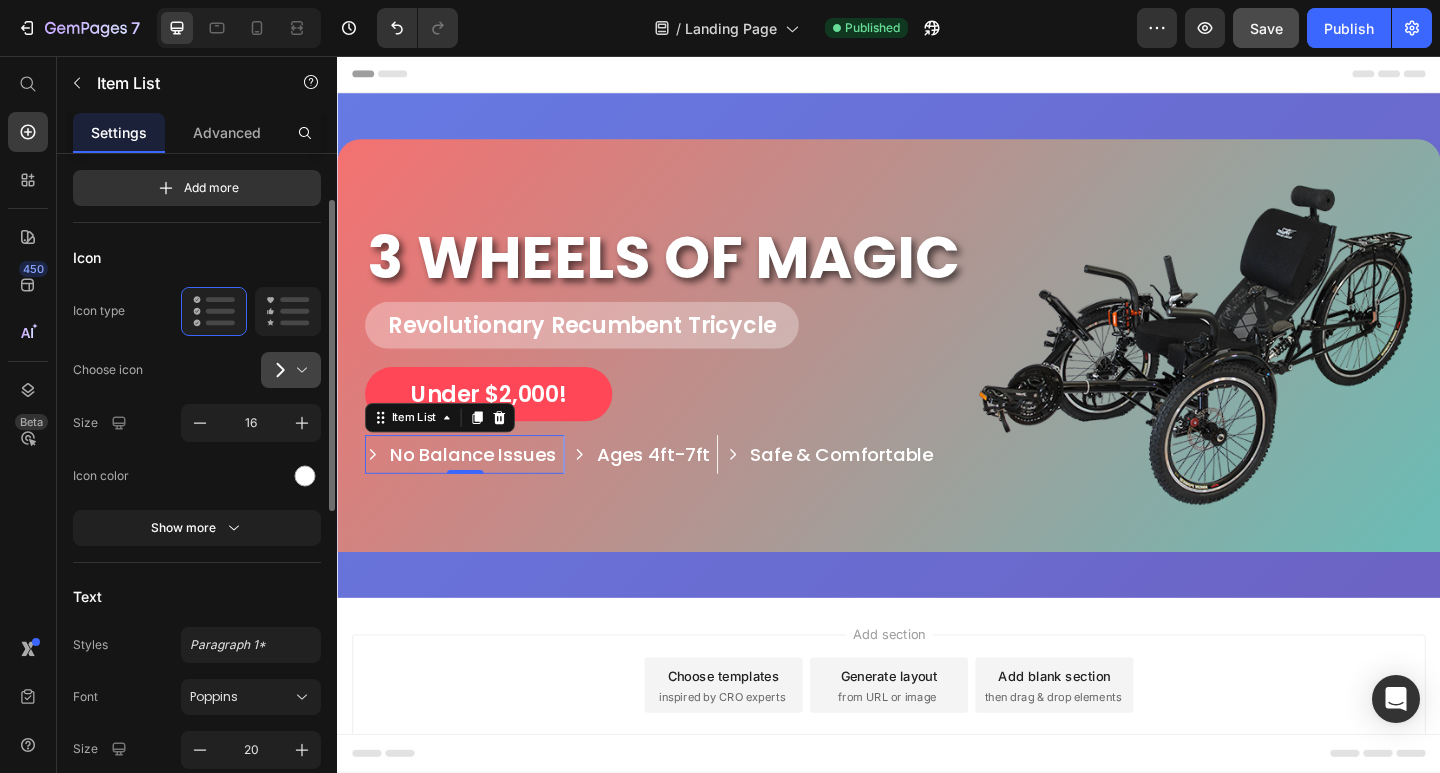click at bounding box center [299, 370] 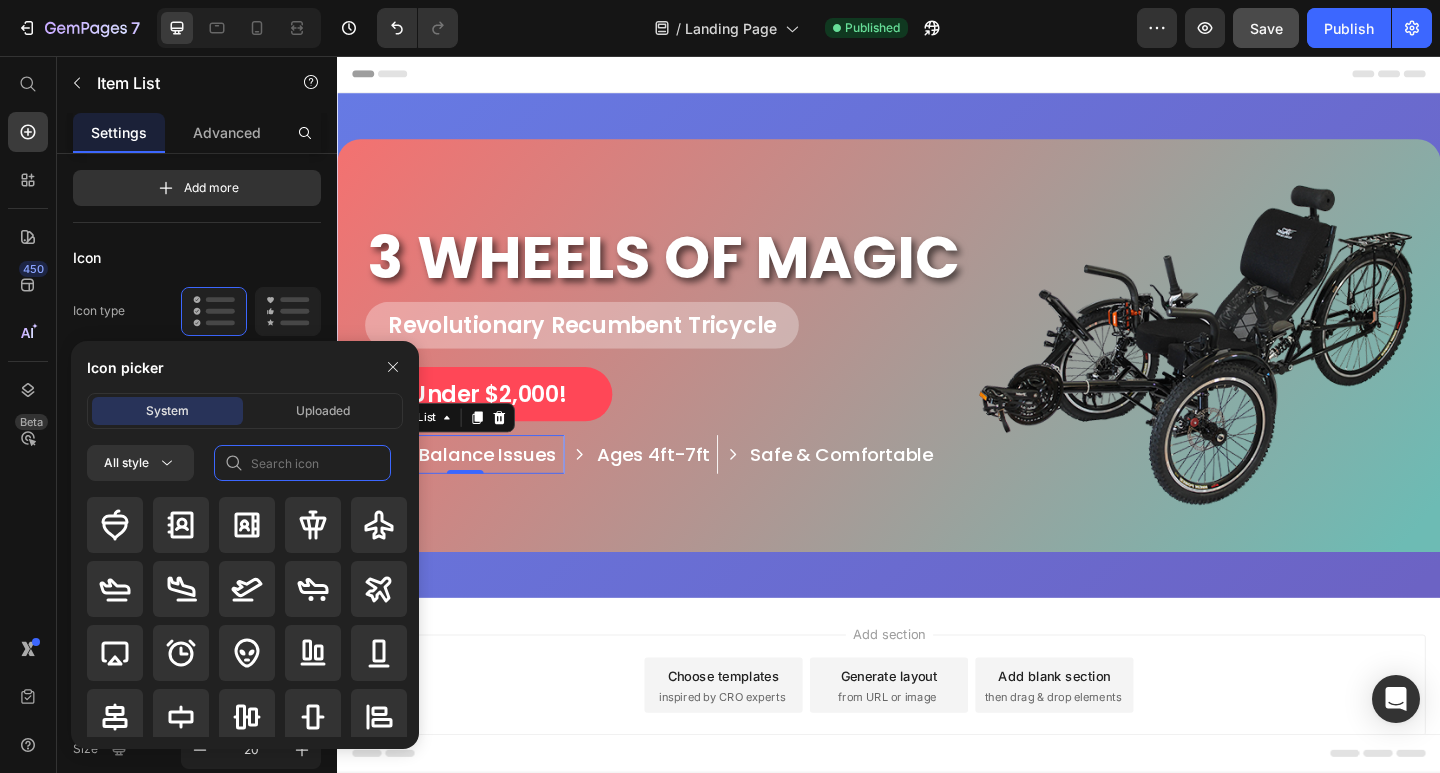click 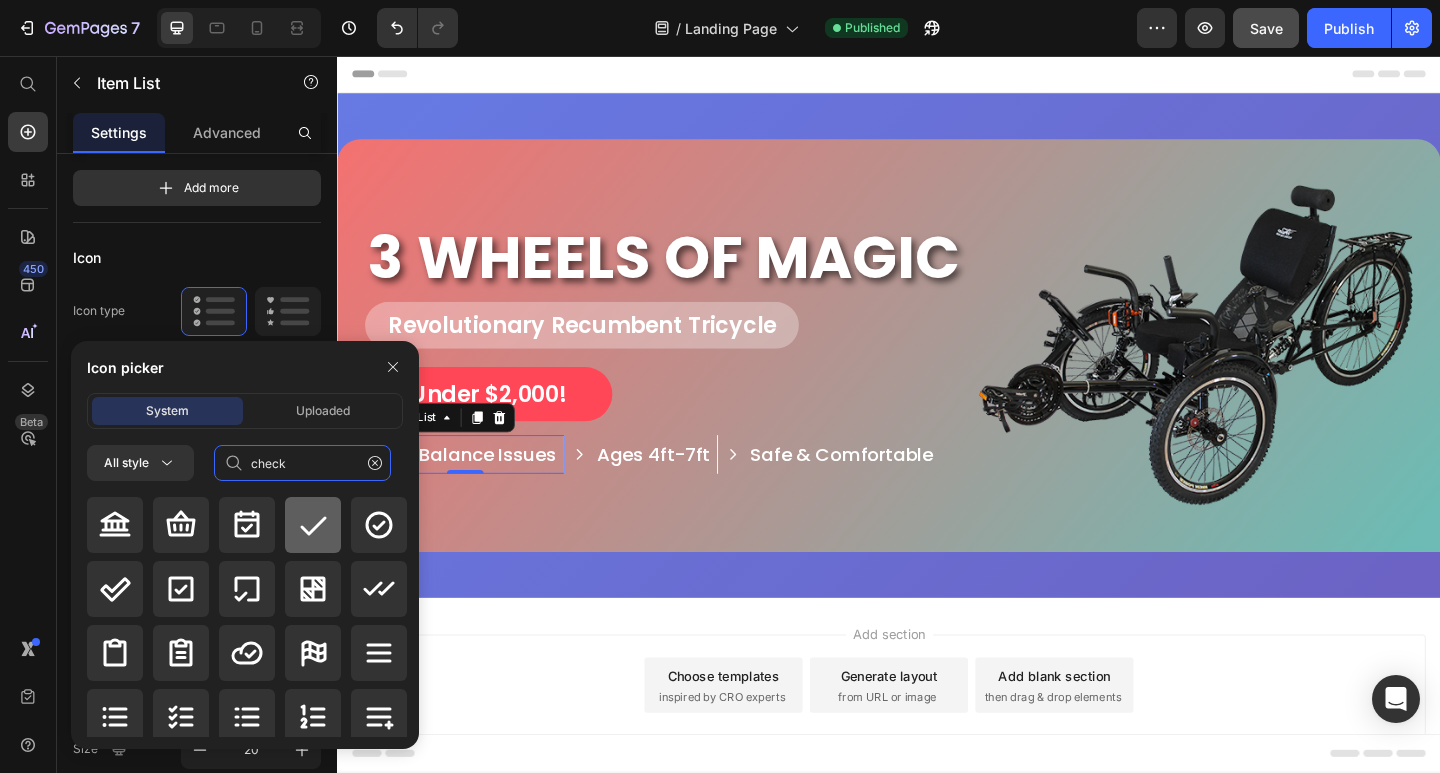 type on "check" 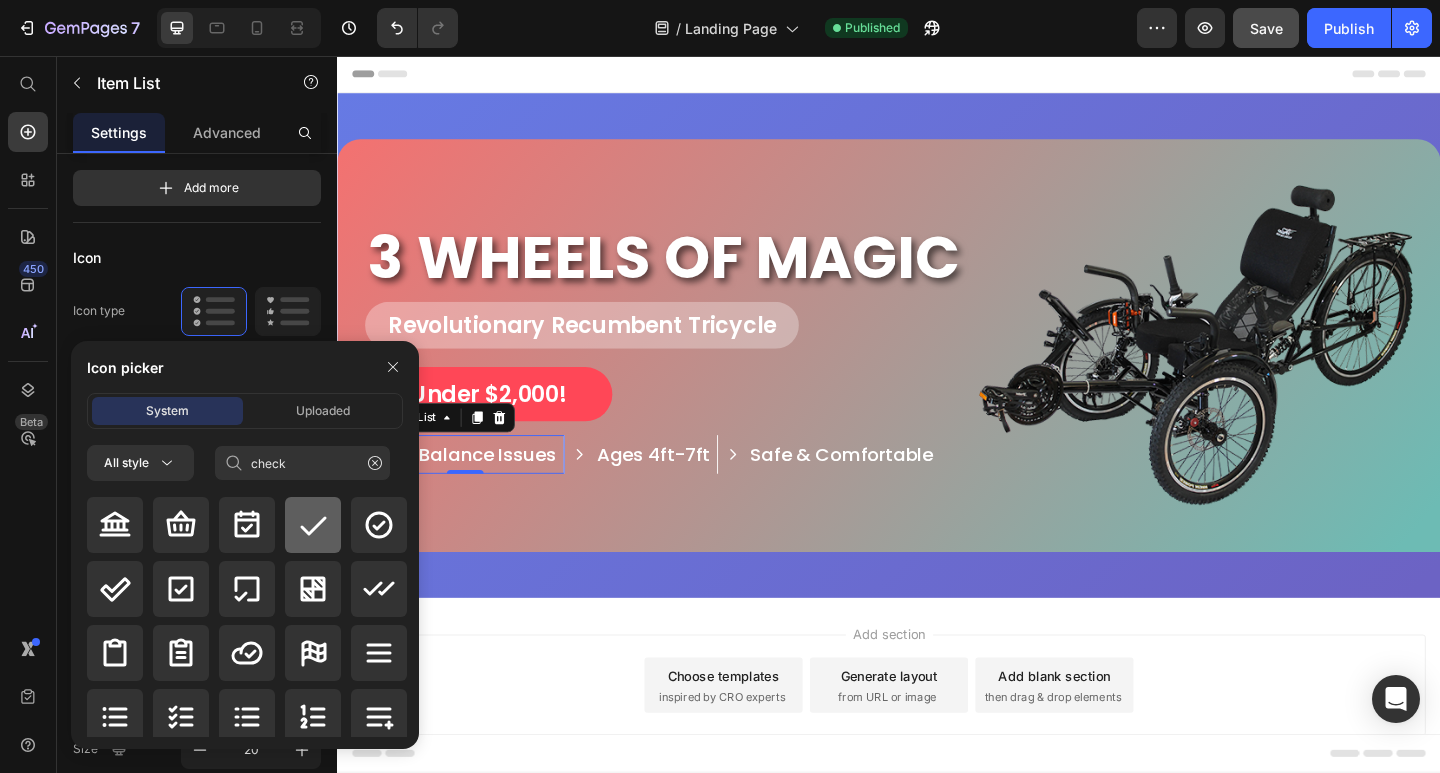 click 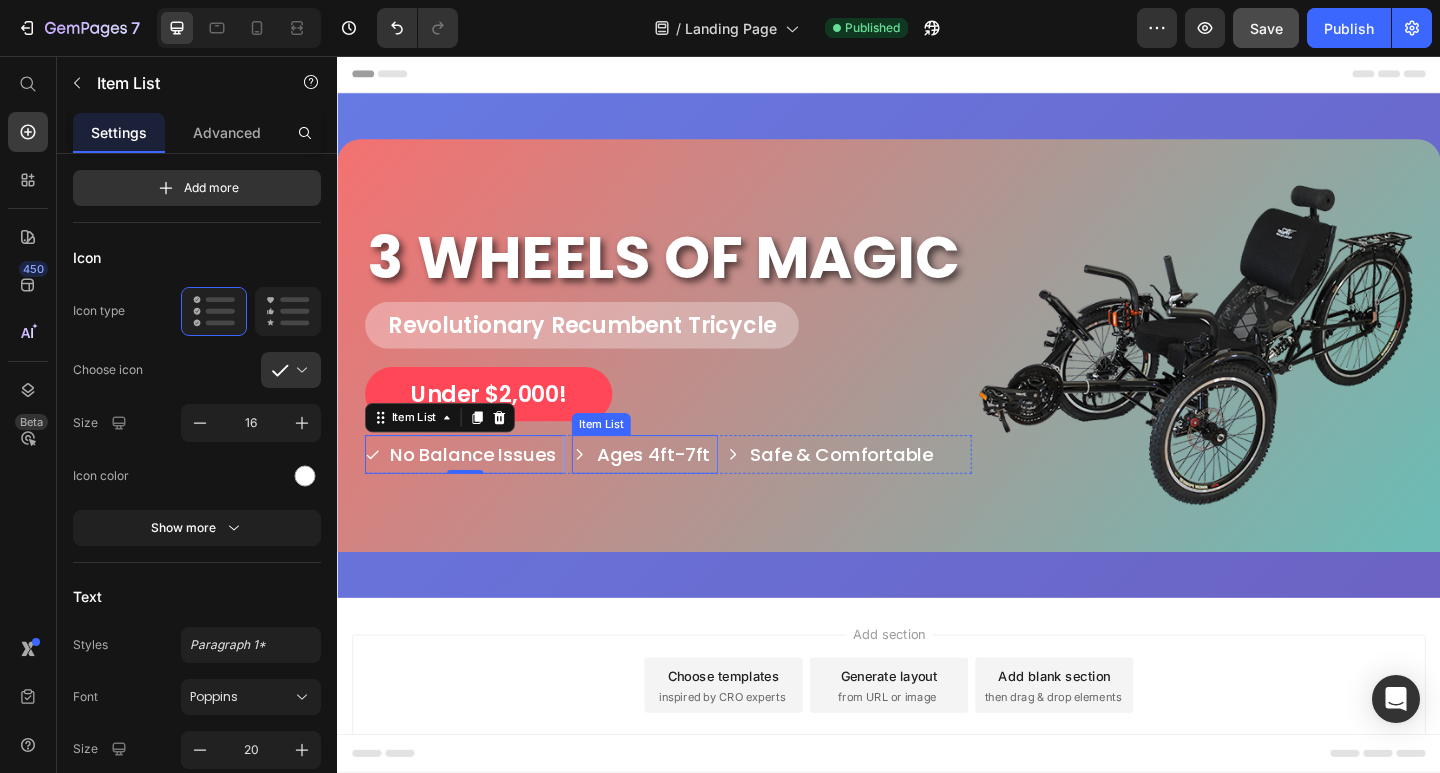 click 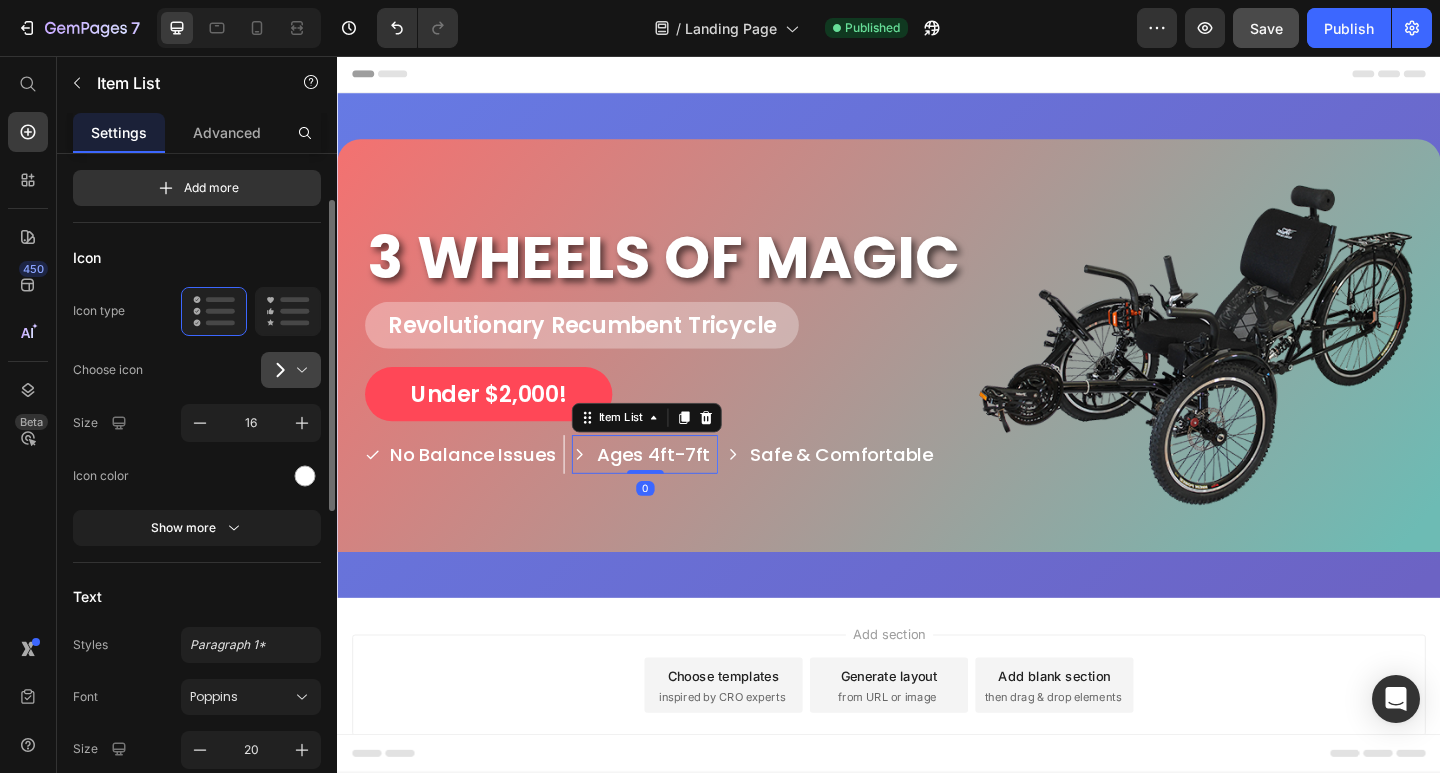 click at bounding box center [299, 370] 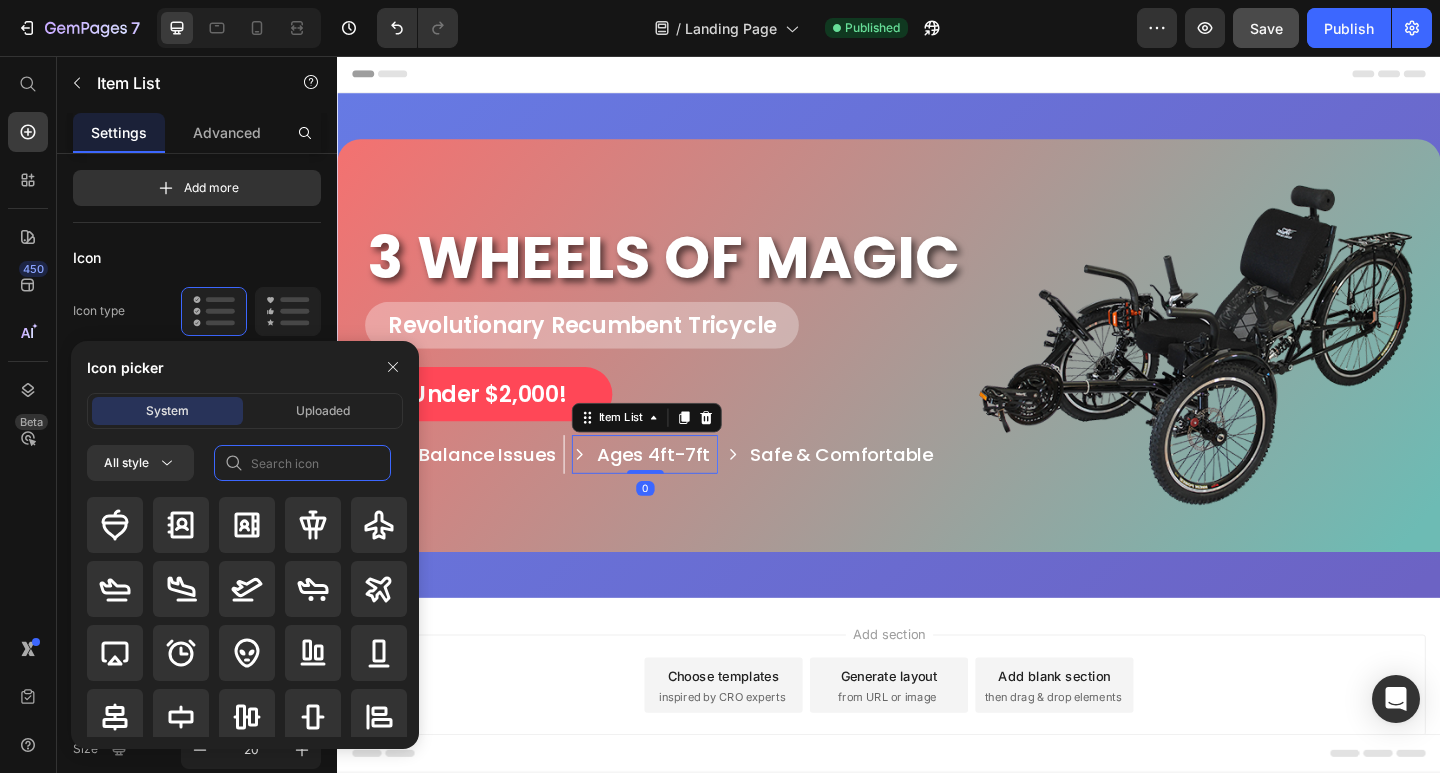click 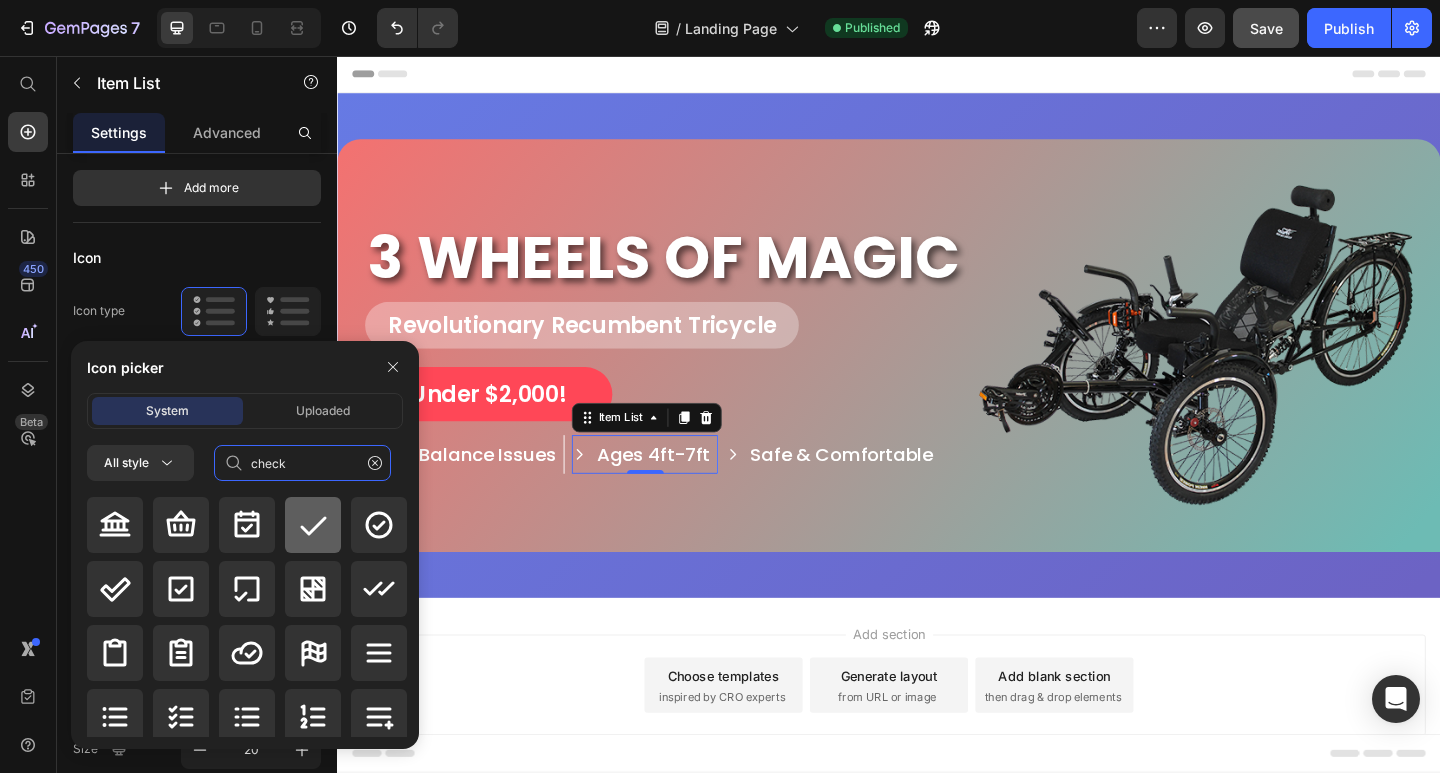 type on "check" 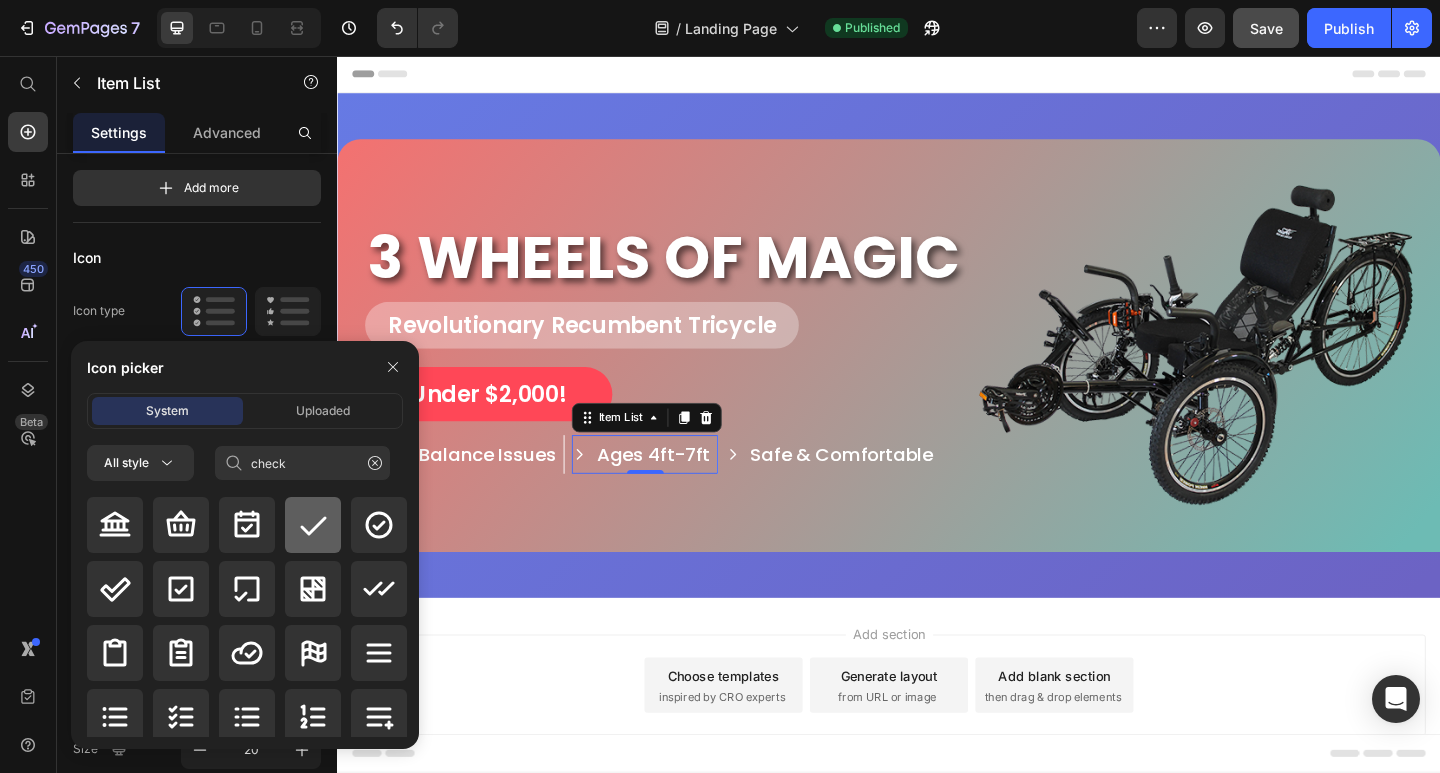 click 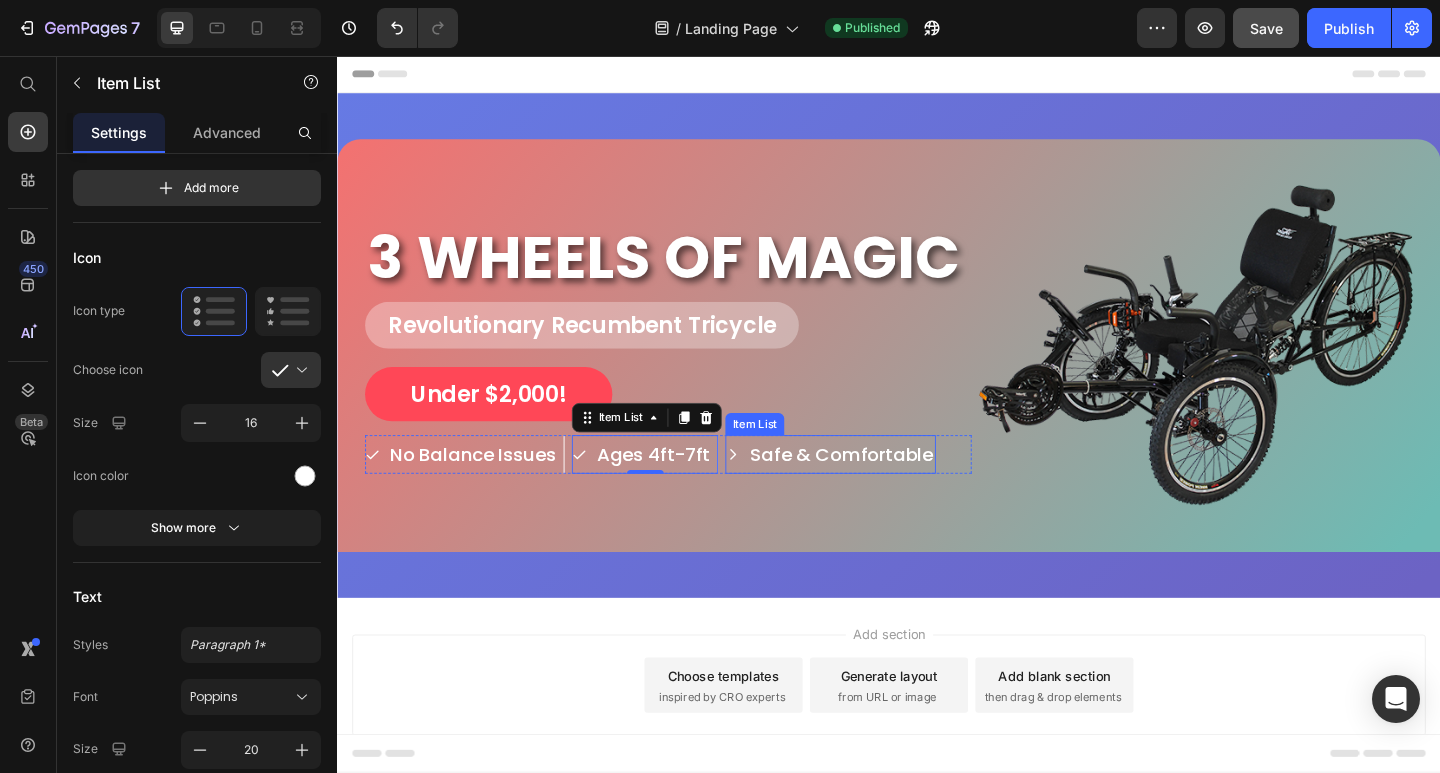click 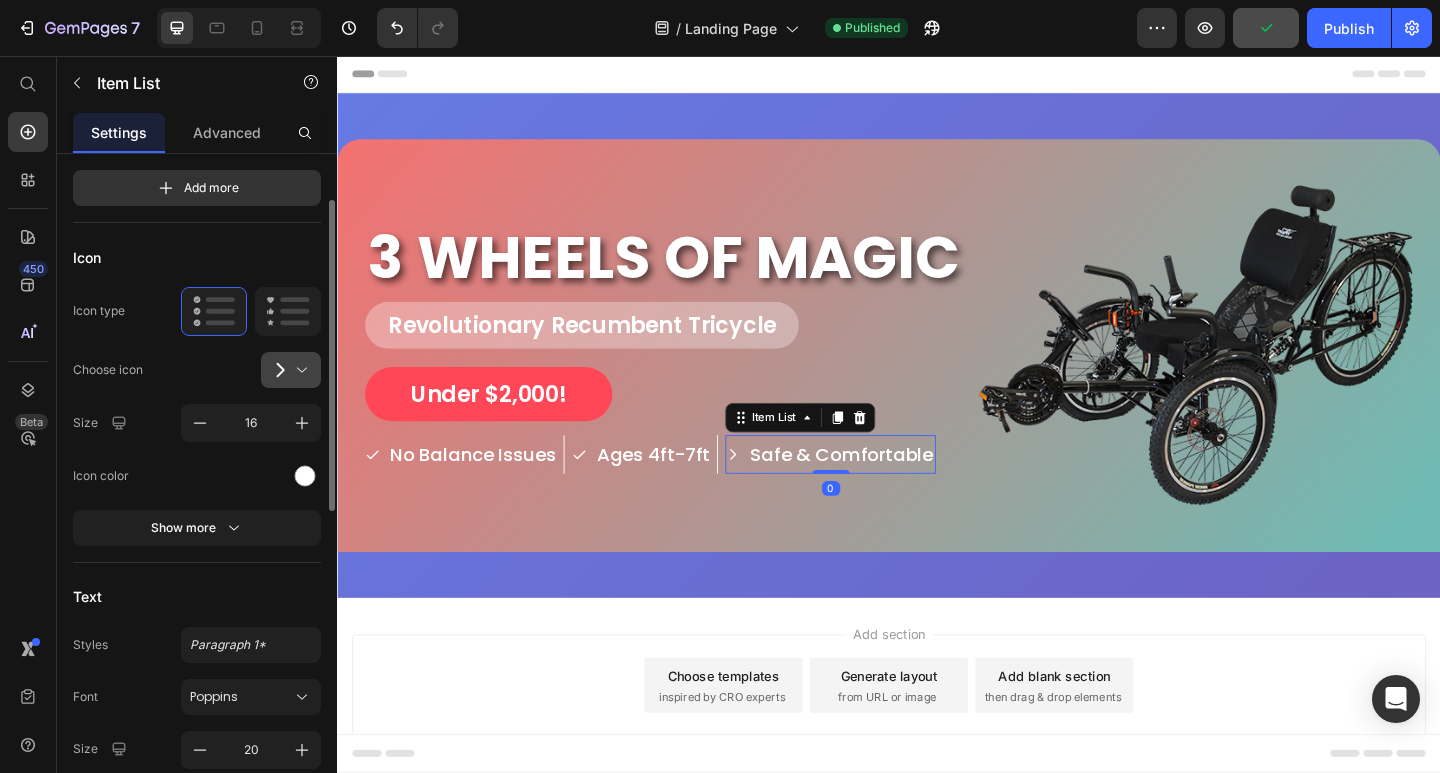 click at bounding box center [299, 370] 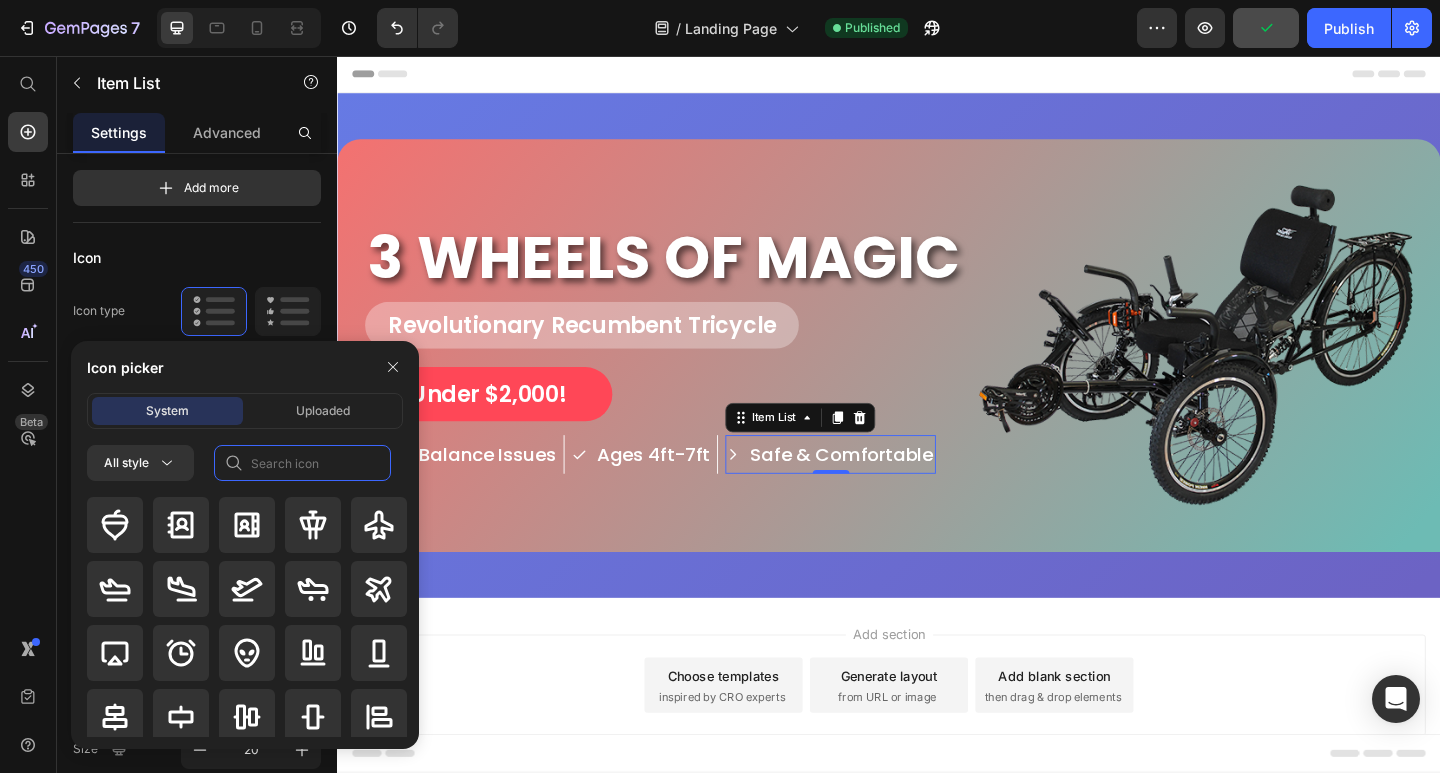 click 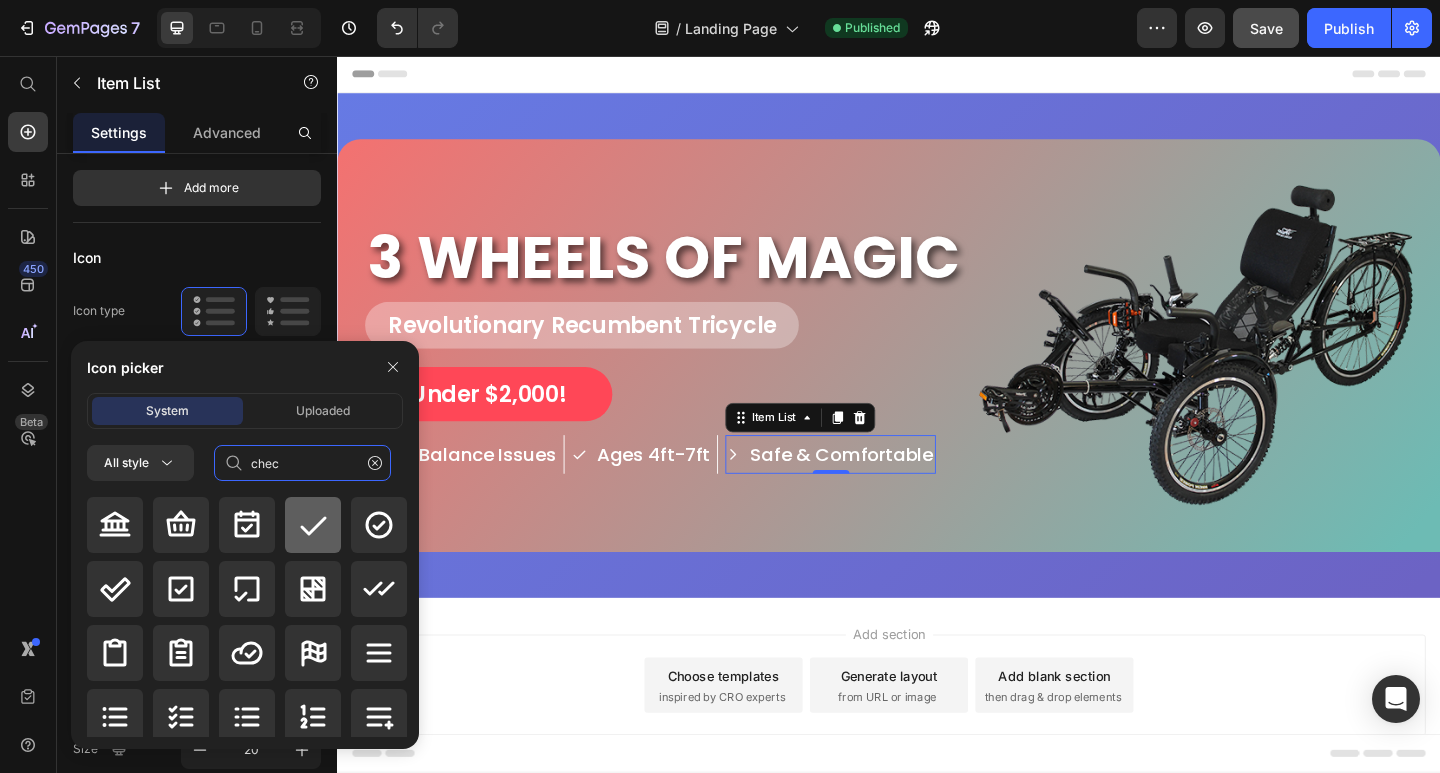 type on "chec" 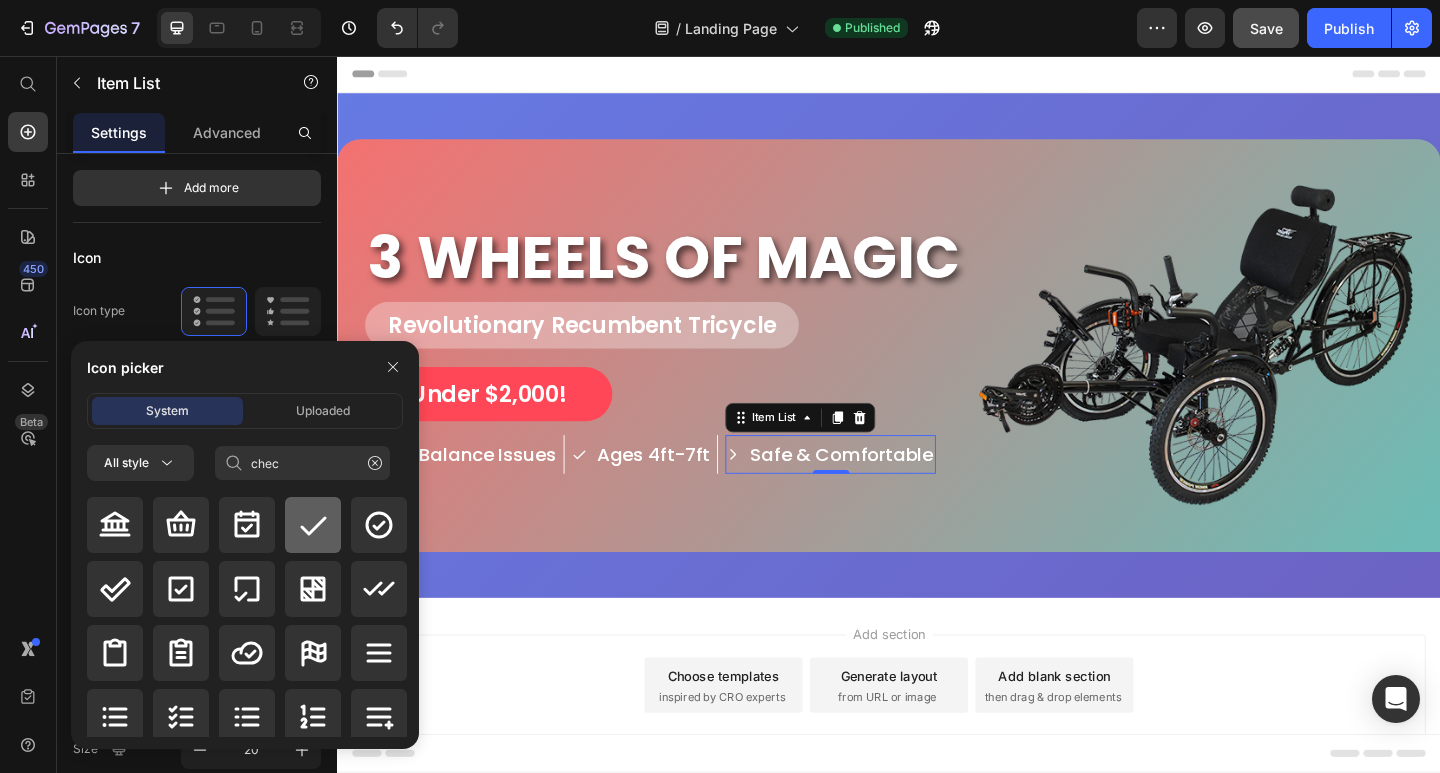 click 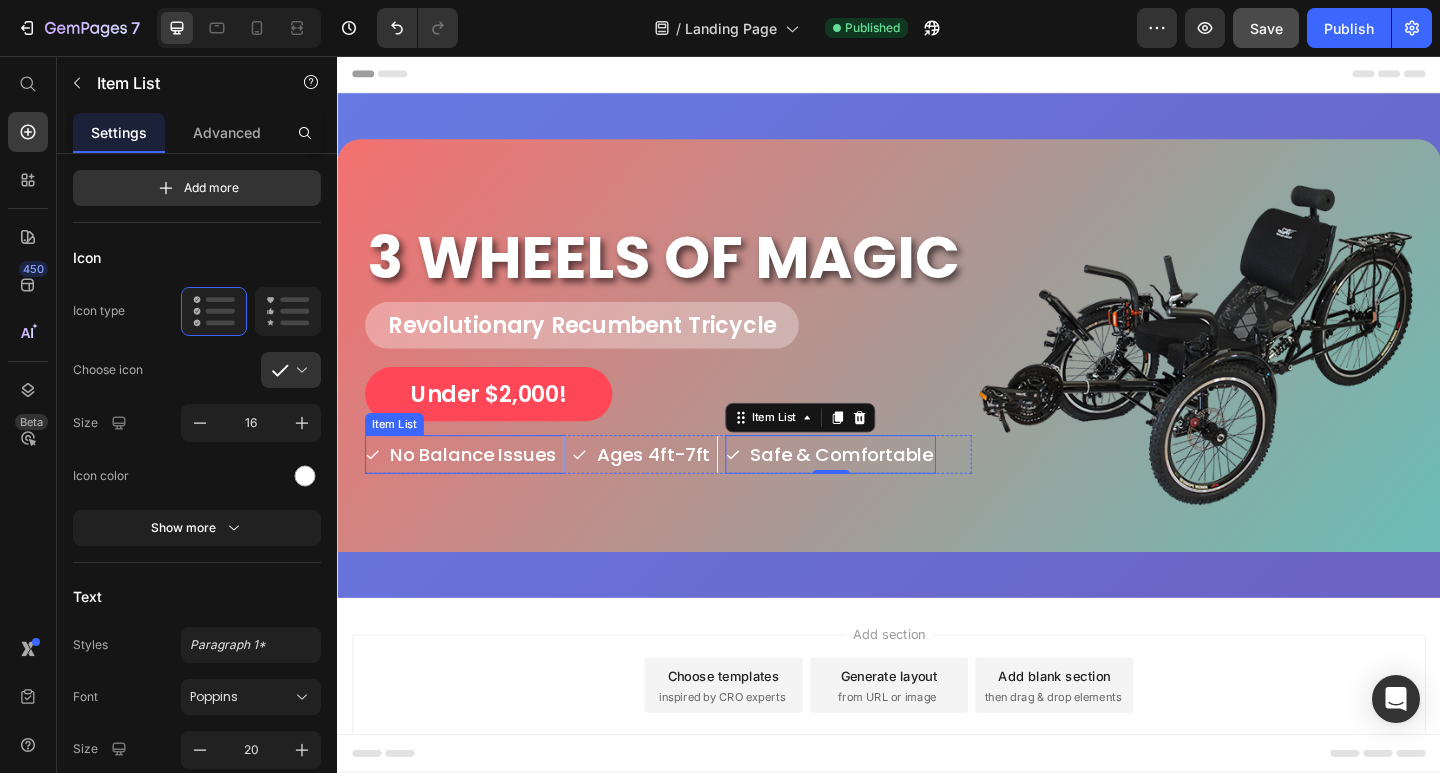 click 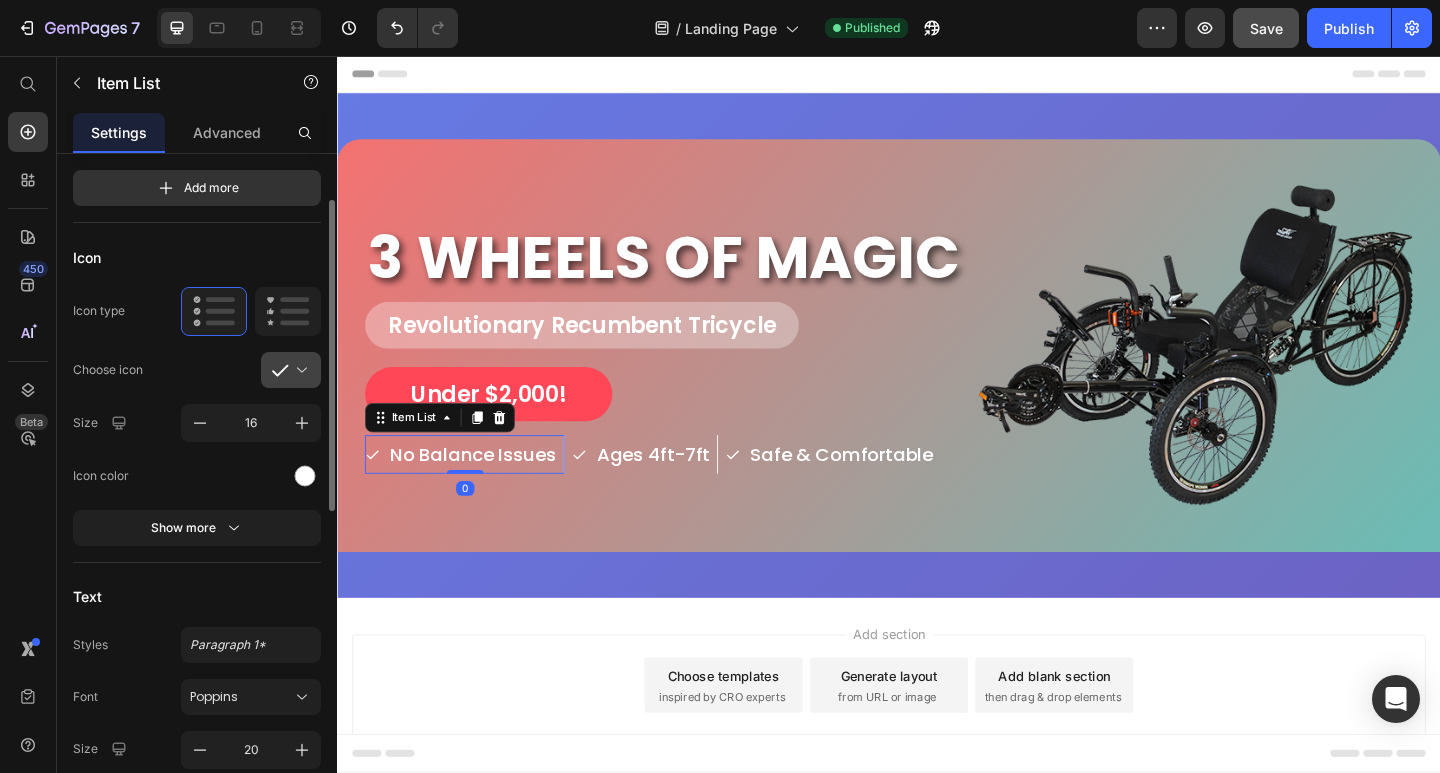 click at bounding box center (299, 370) 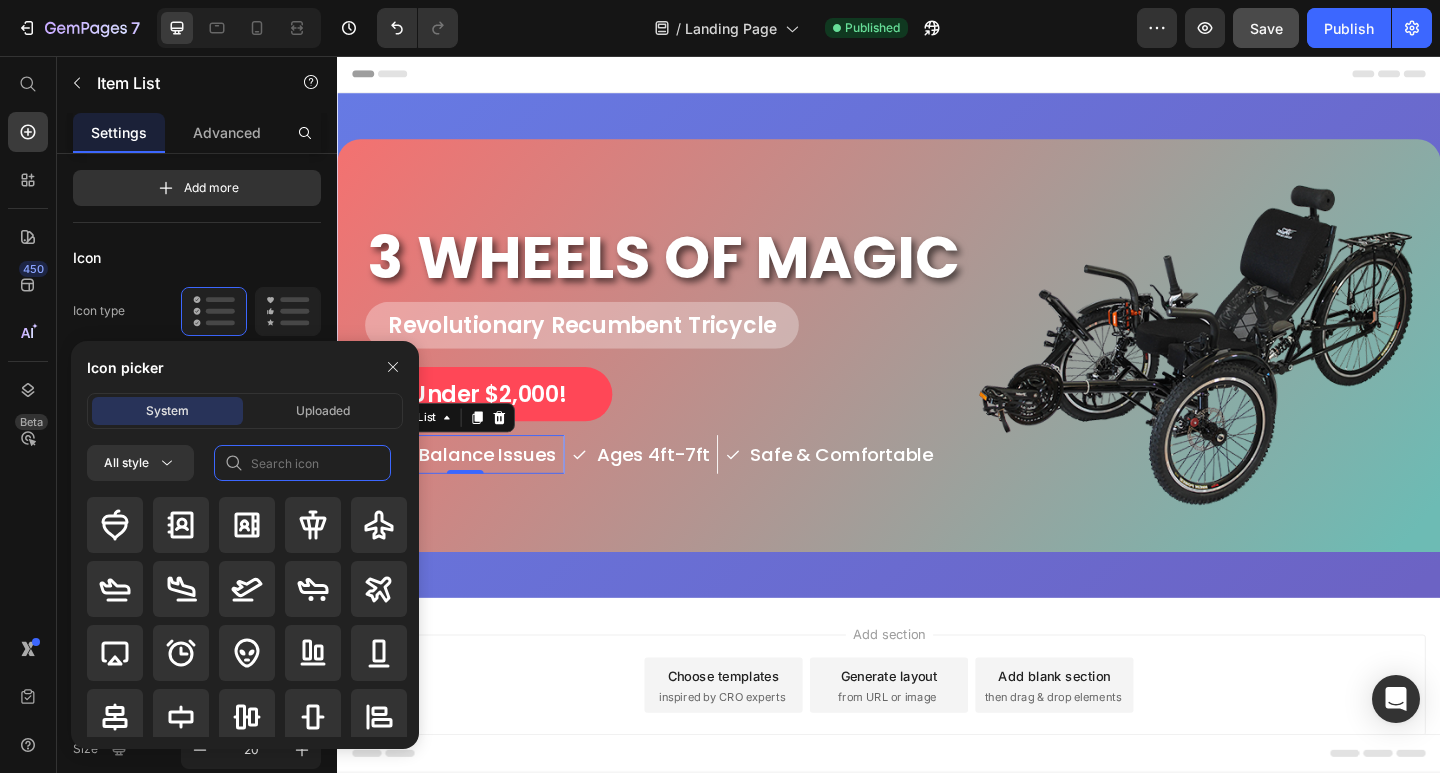 click 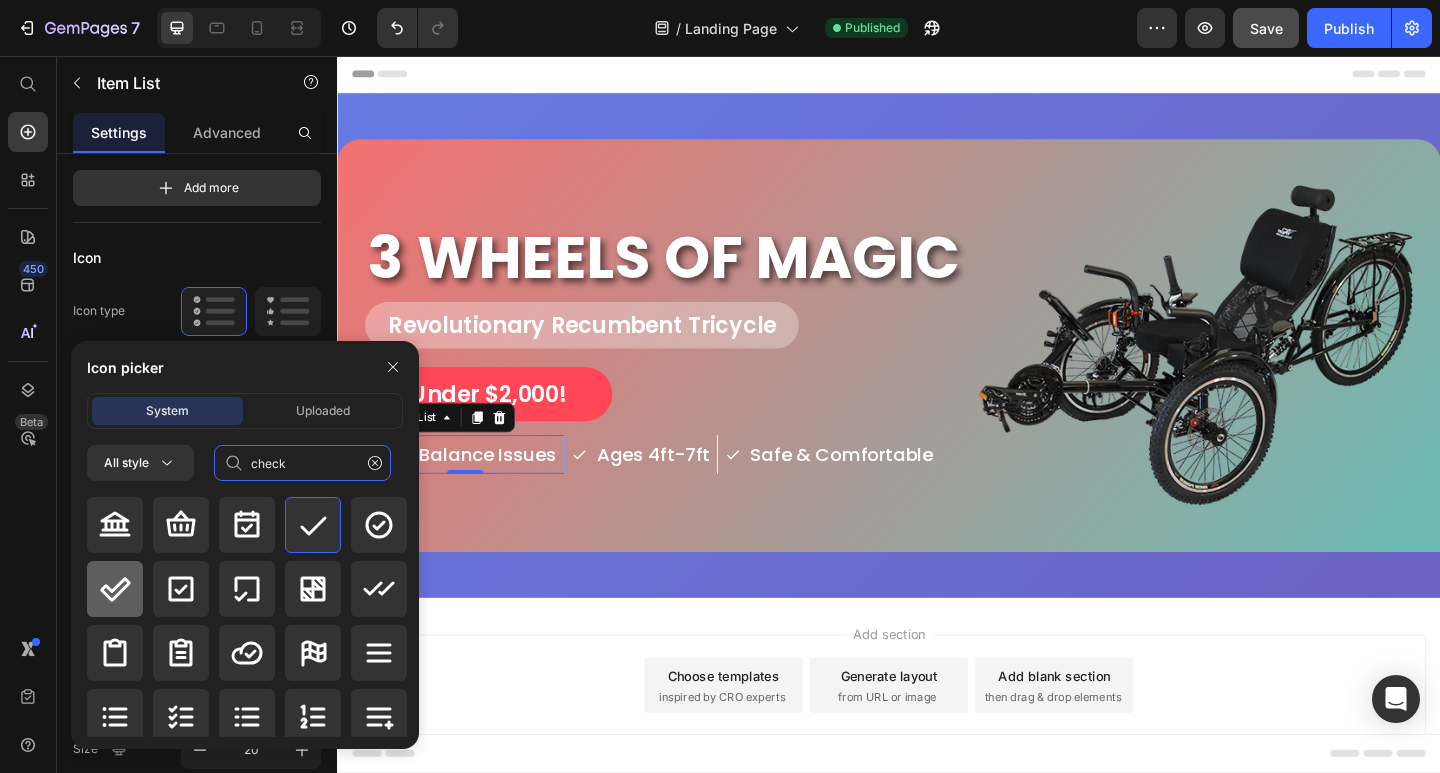 type on "check" 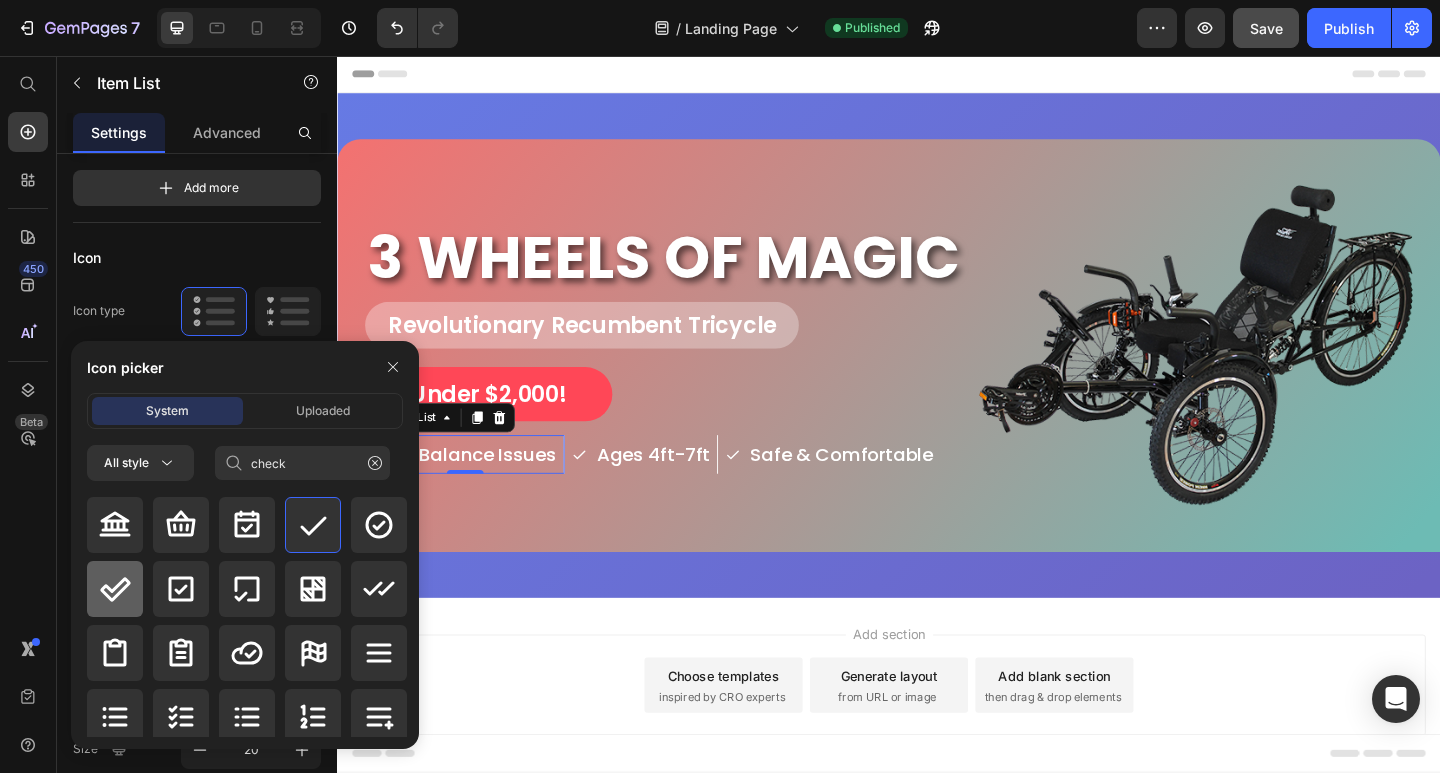 click 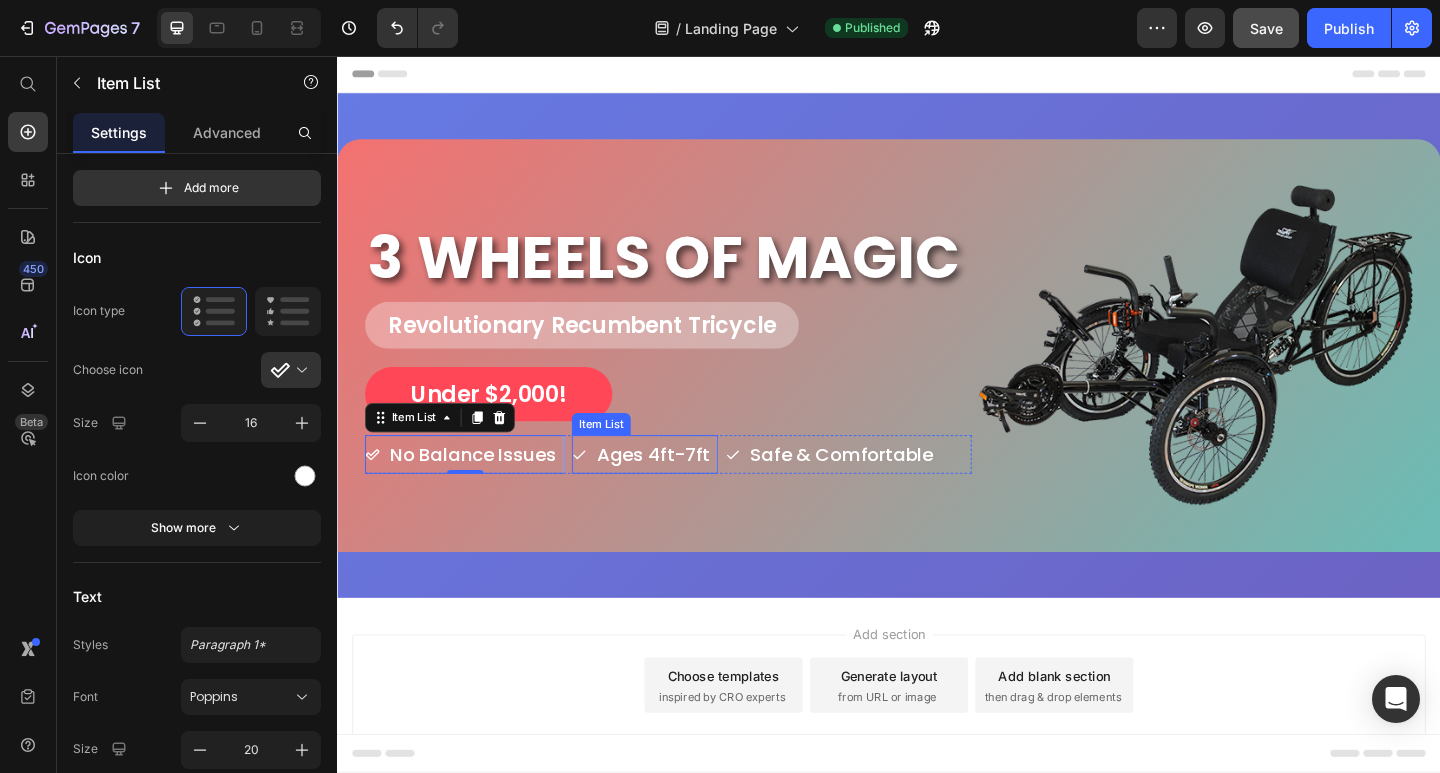 click on "Ages 4ft-7ft" at bounding box center [680, 490] 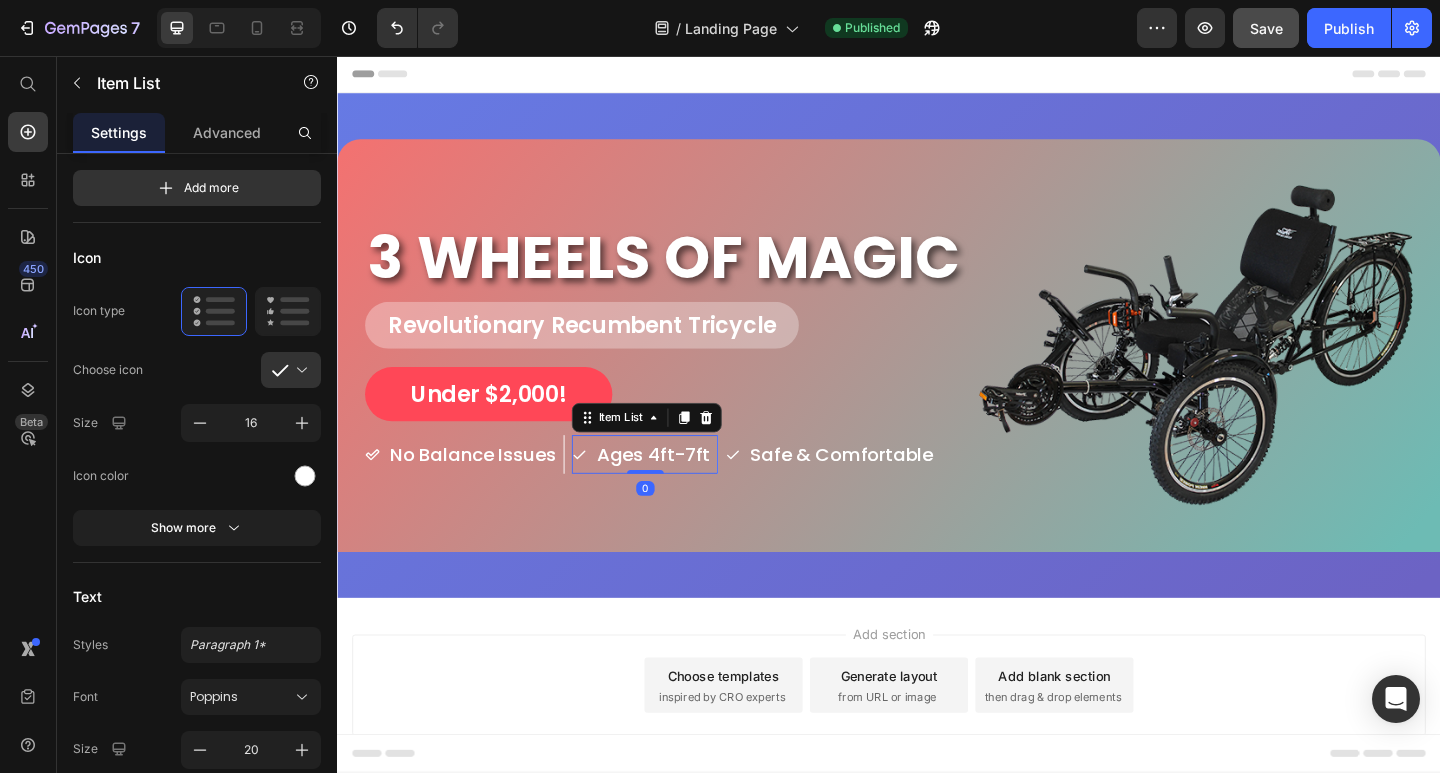 click 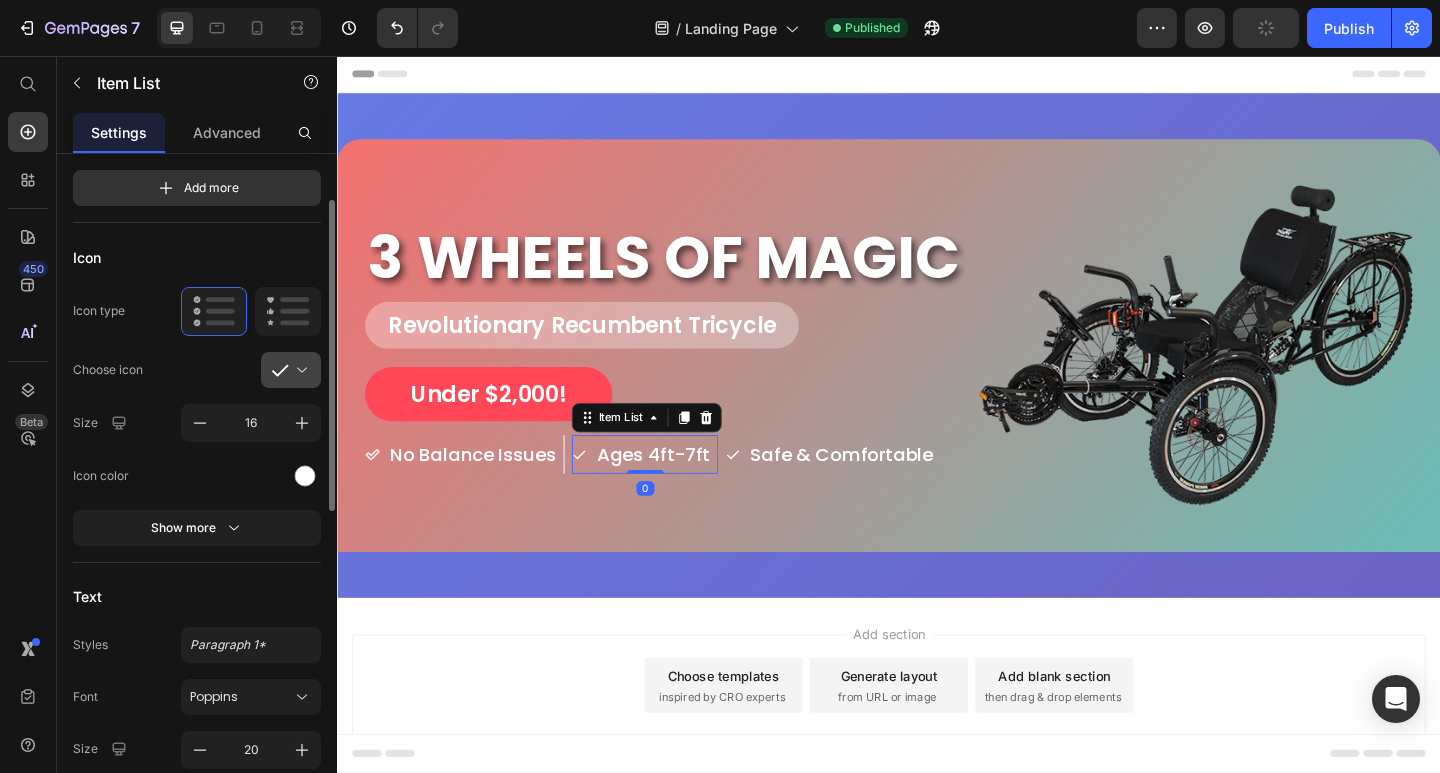 click 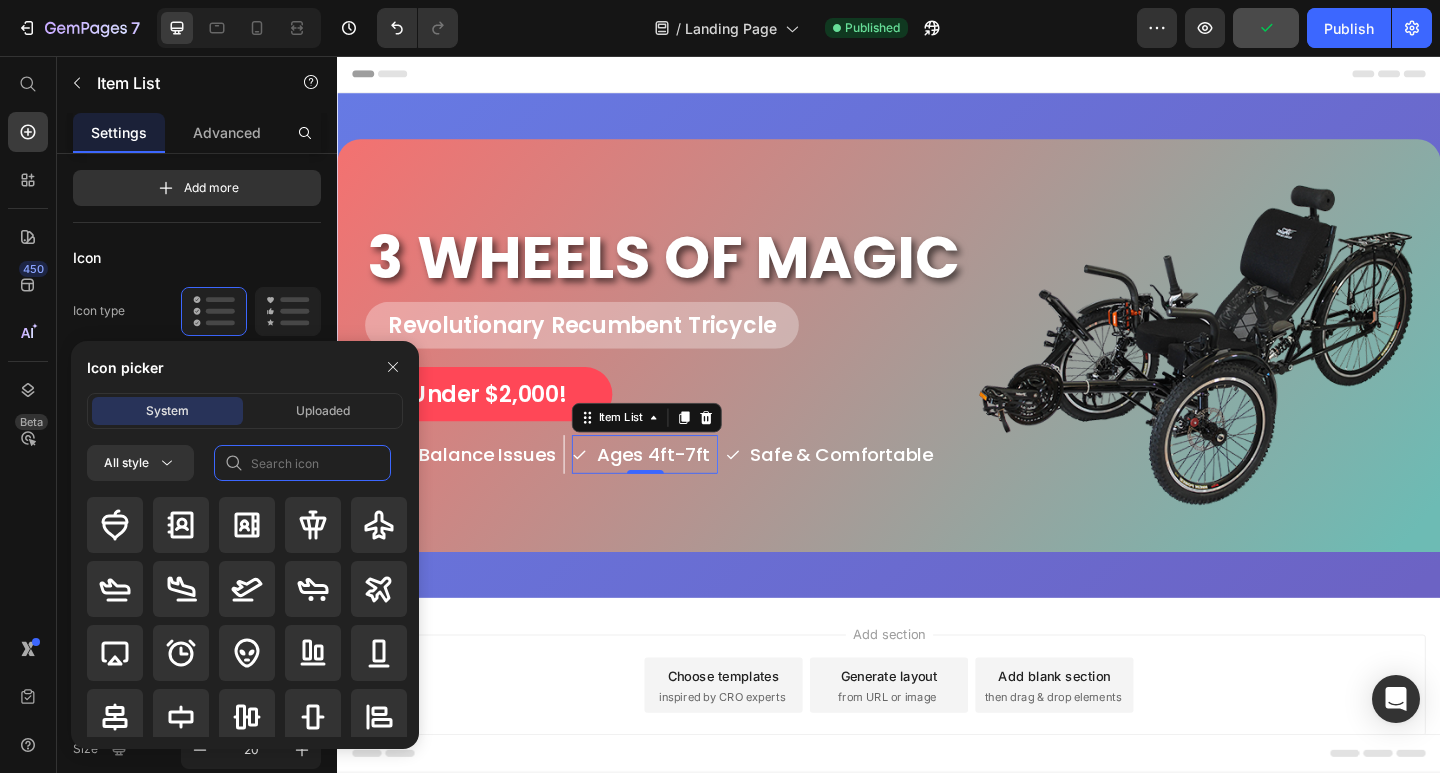 click 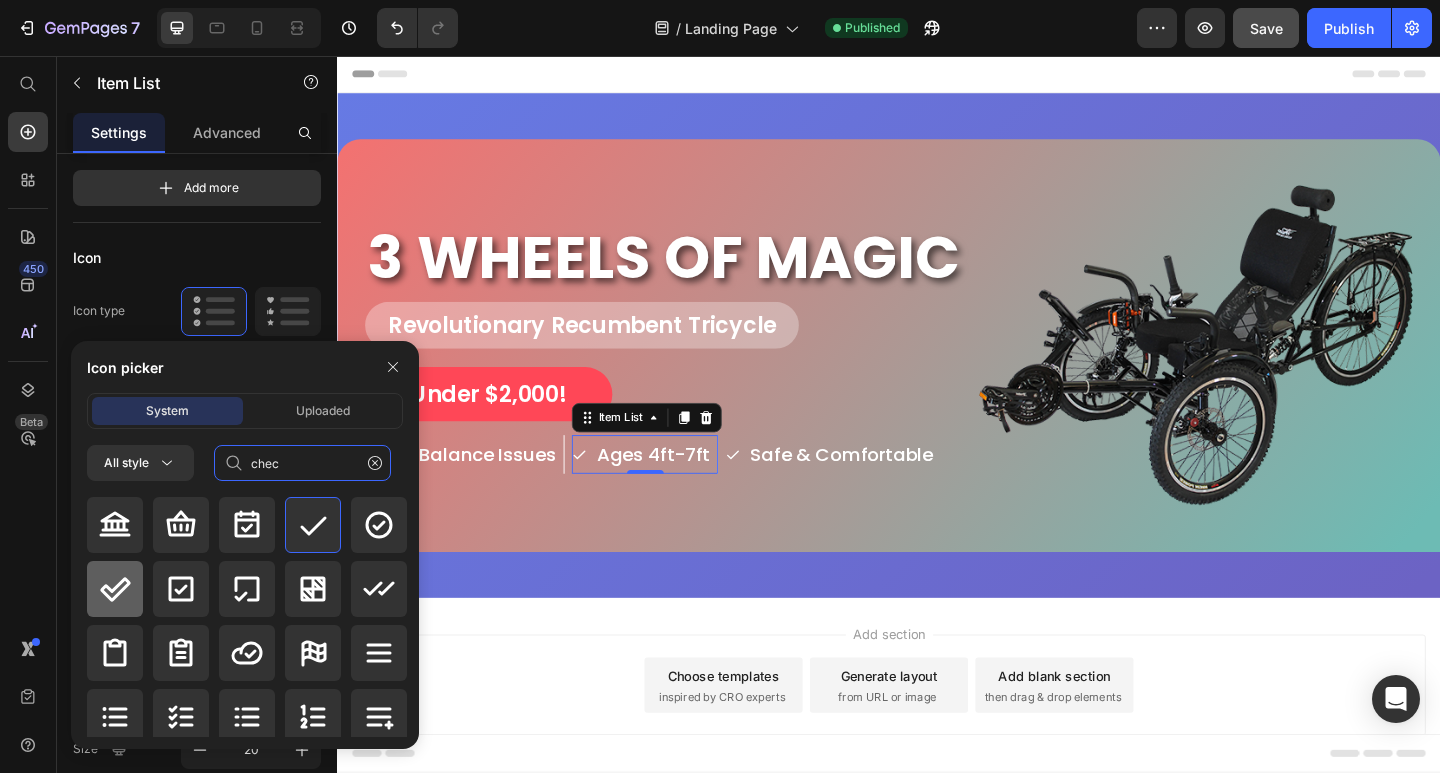 type on "chec" 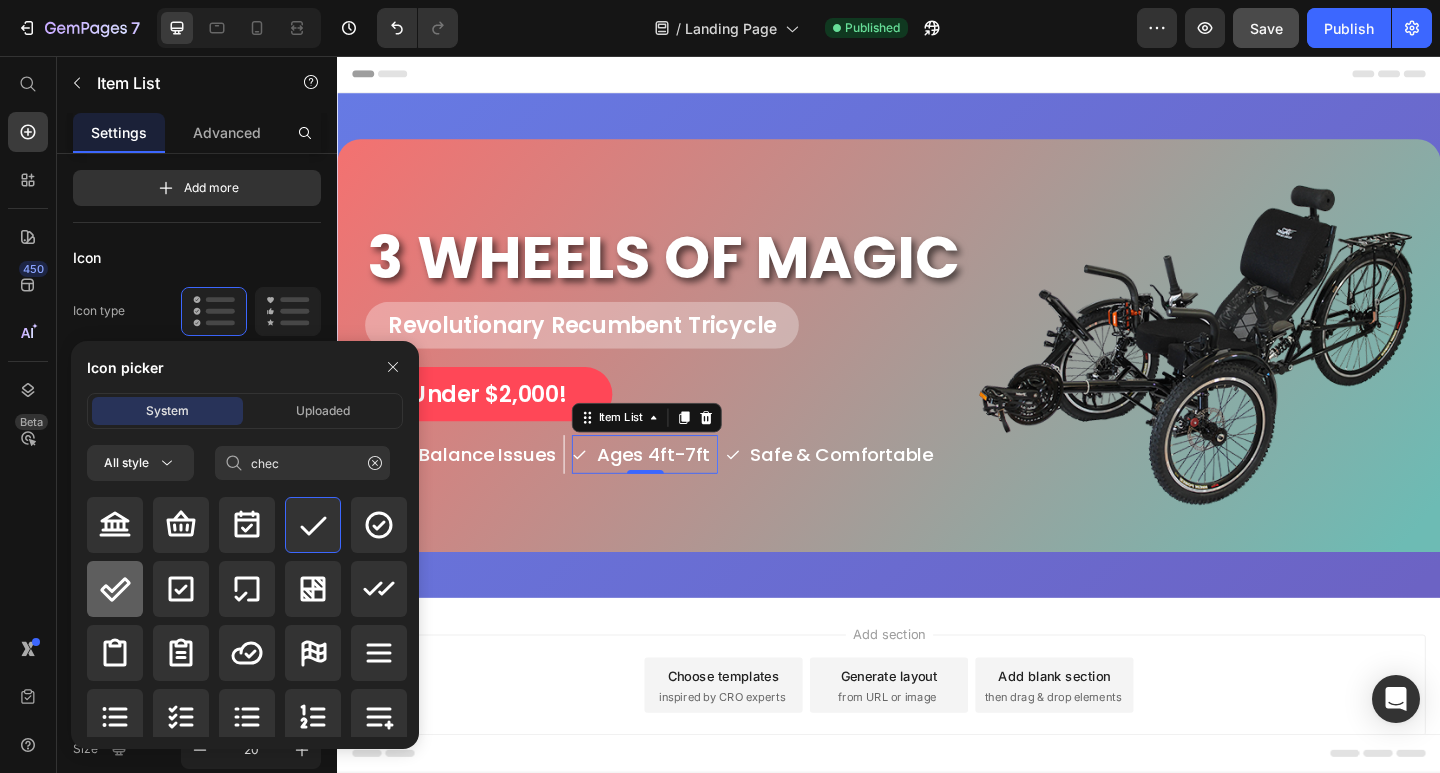 click 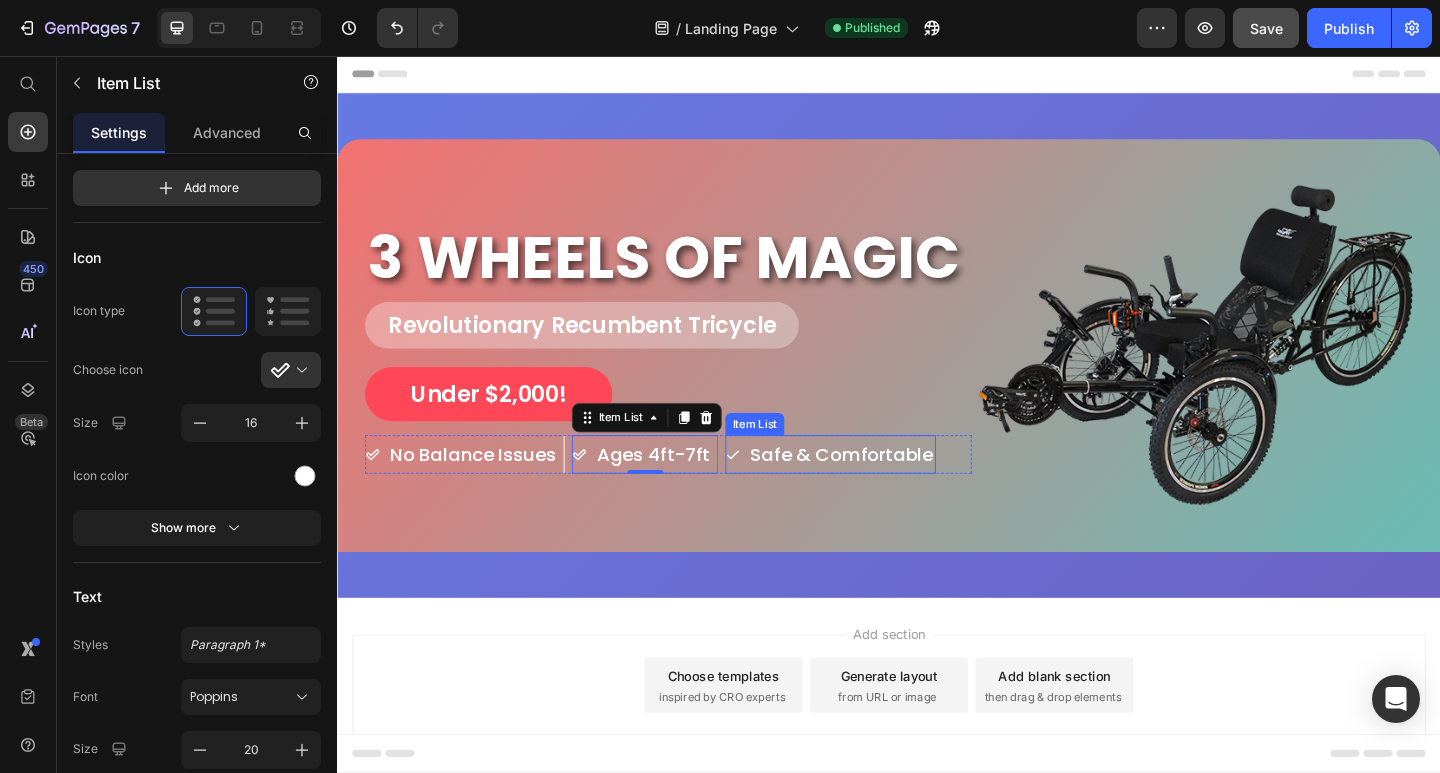 click 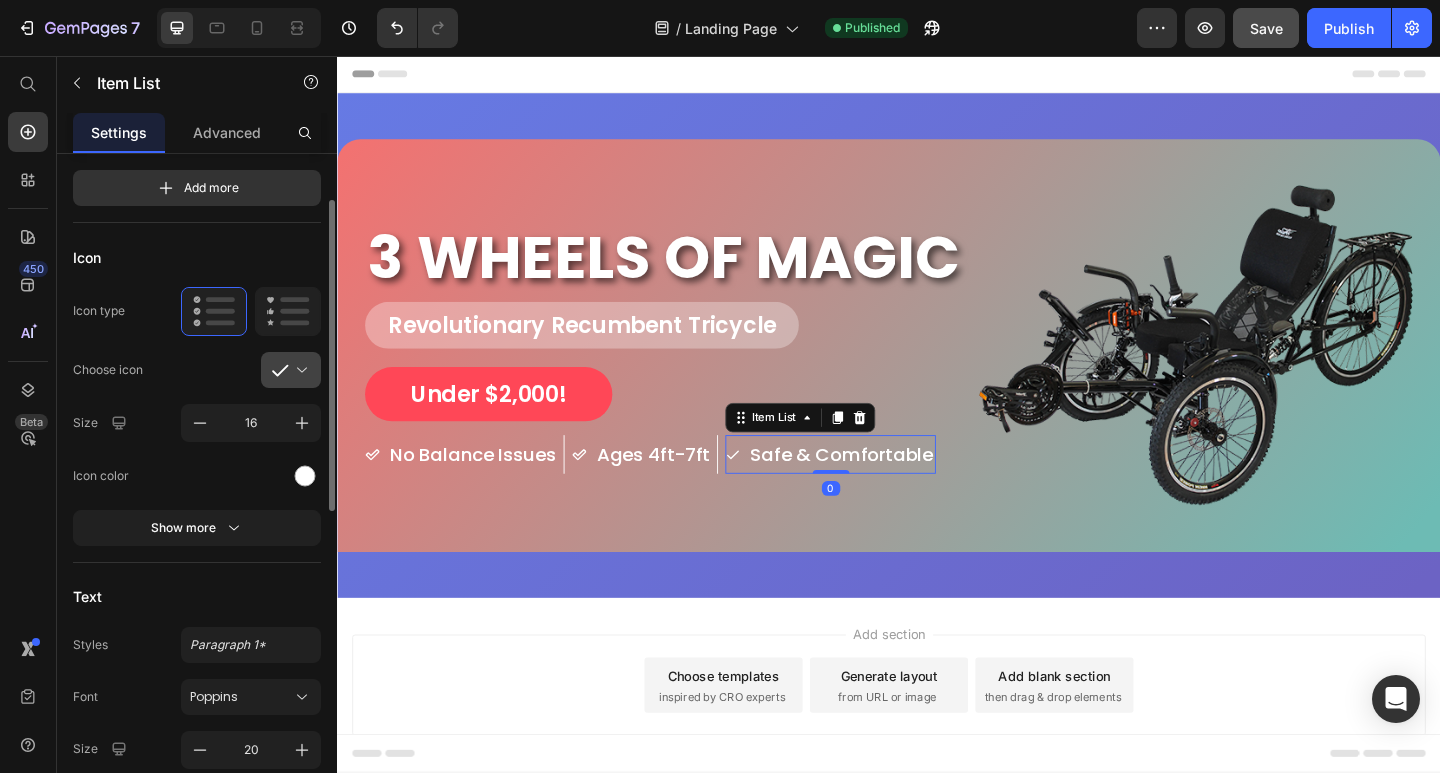 click at bounding box center [299, 370] 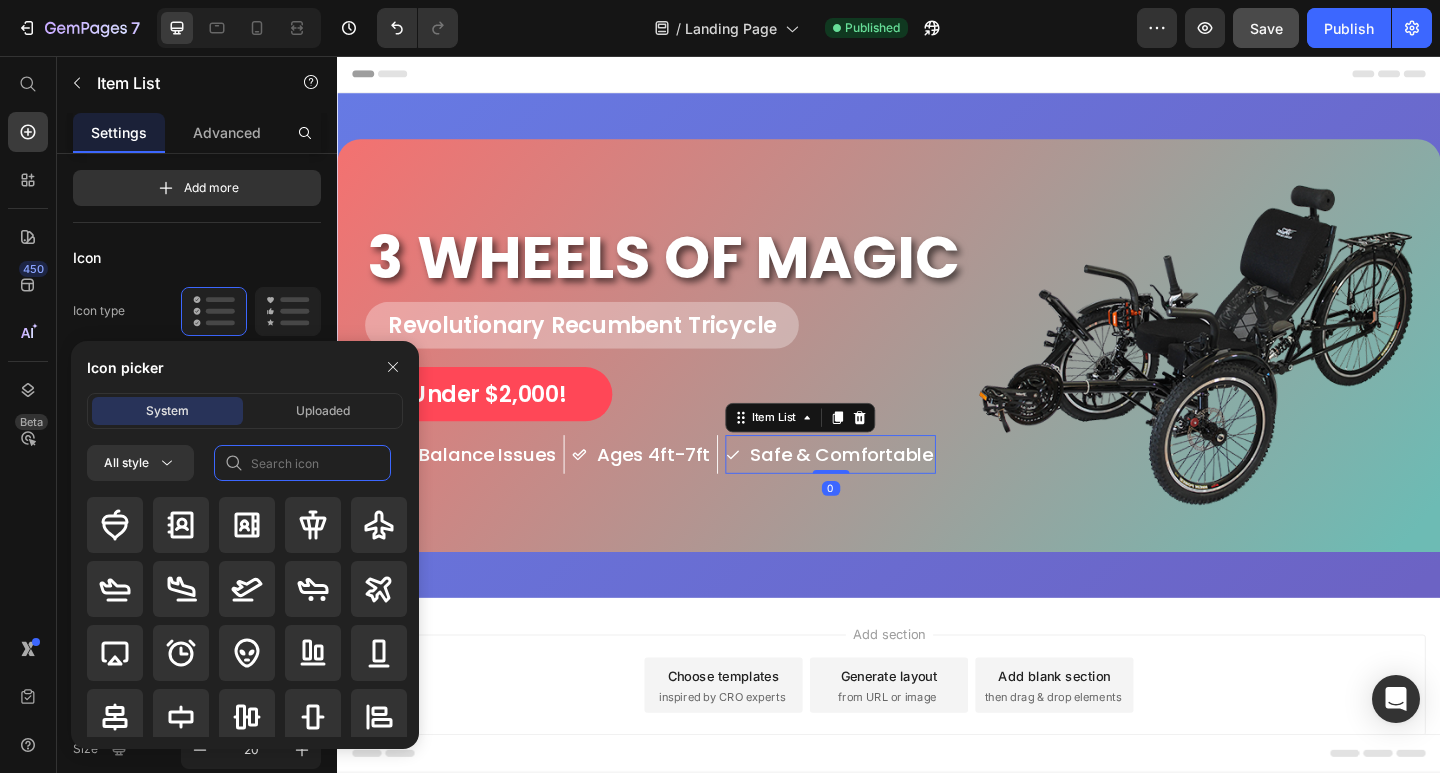 click 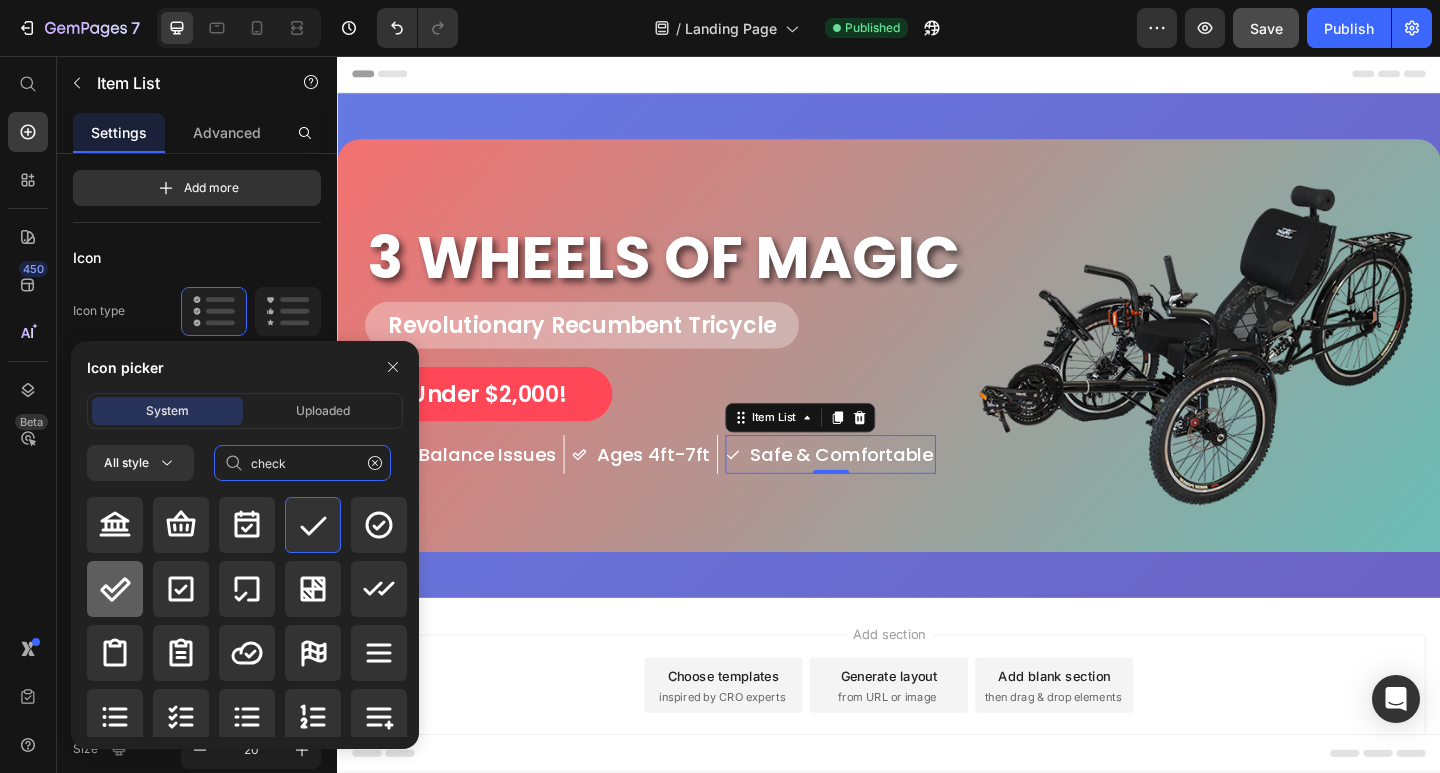 type on "check" 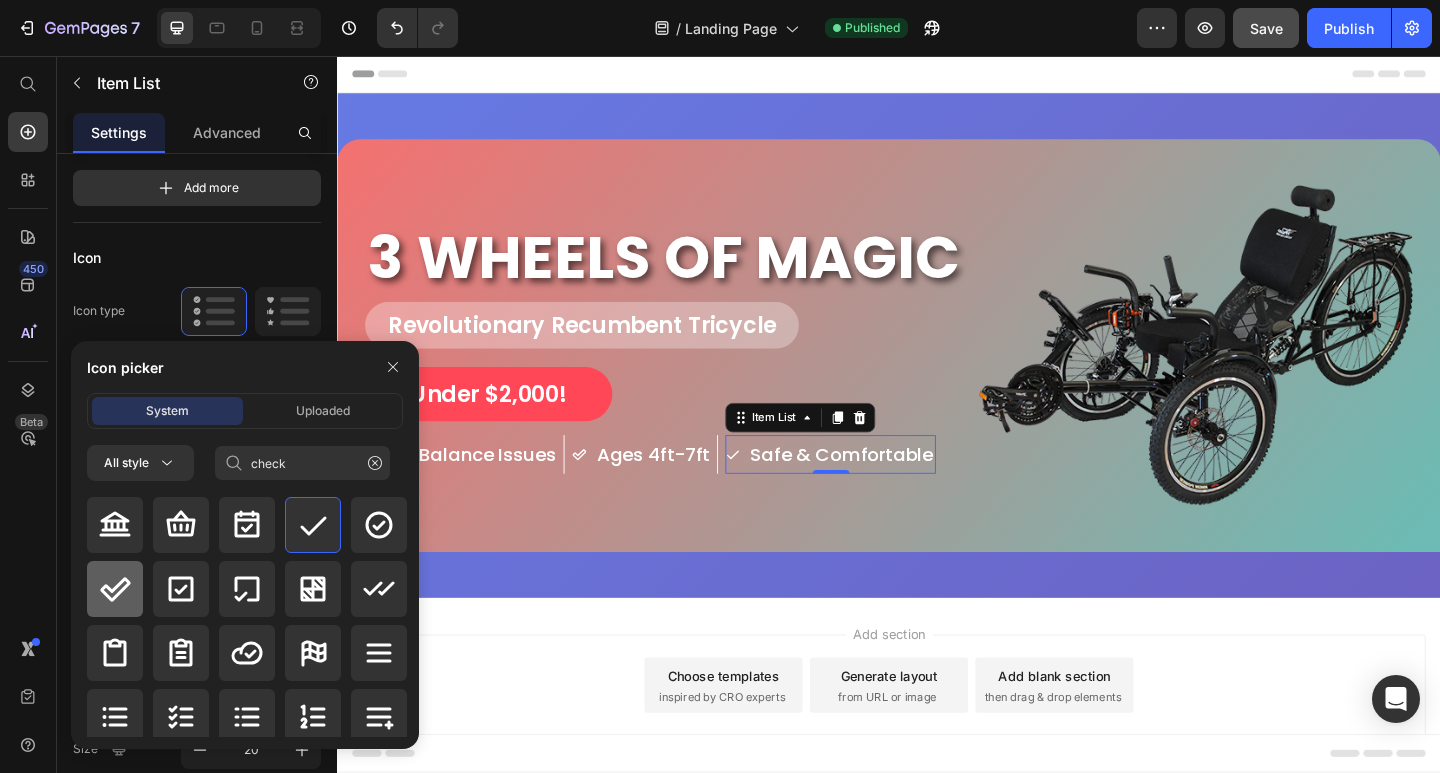 click 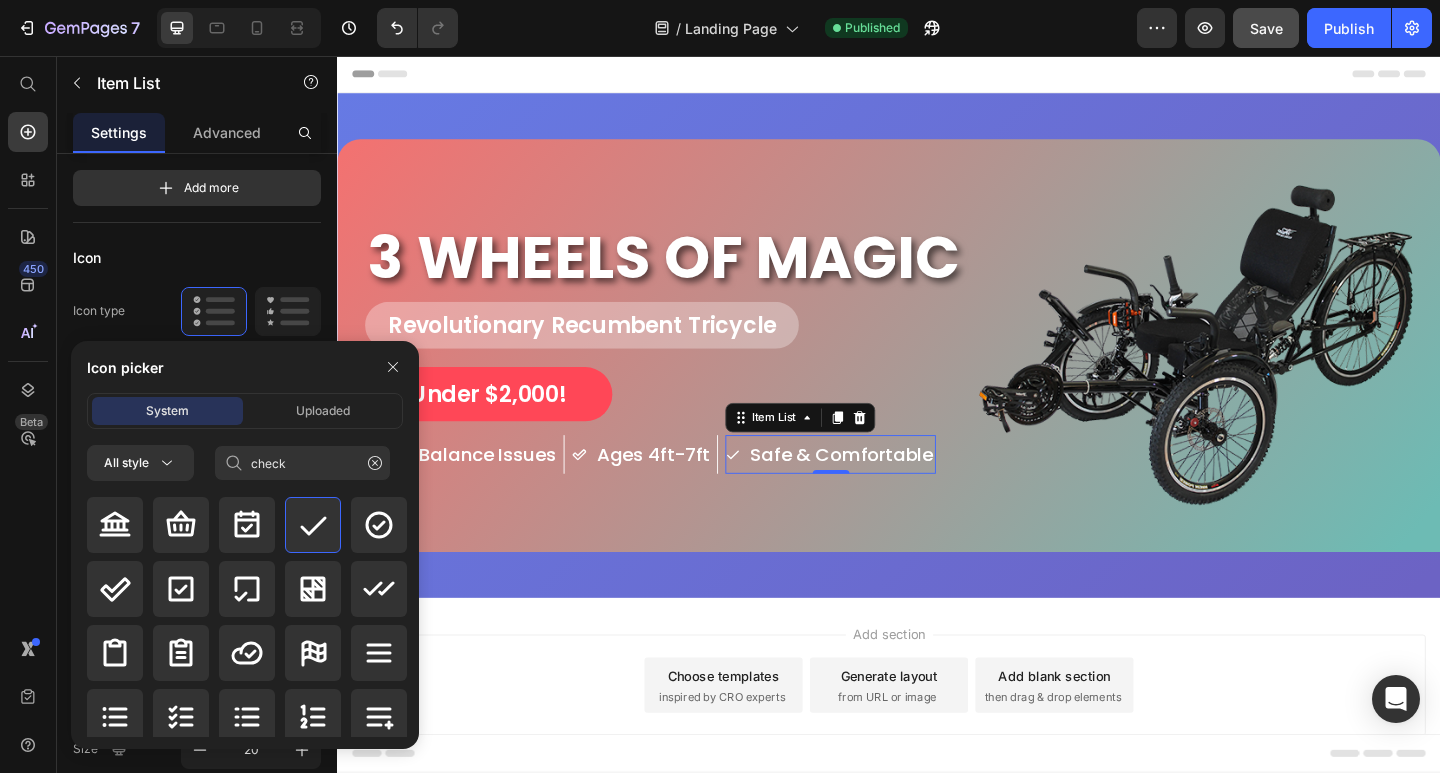 type 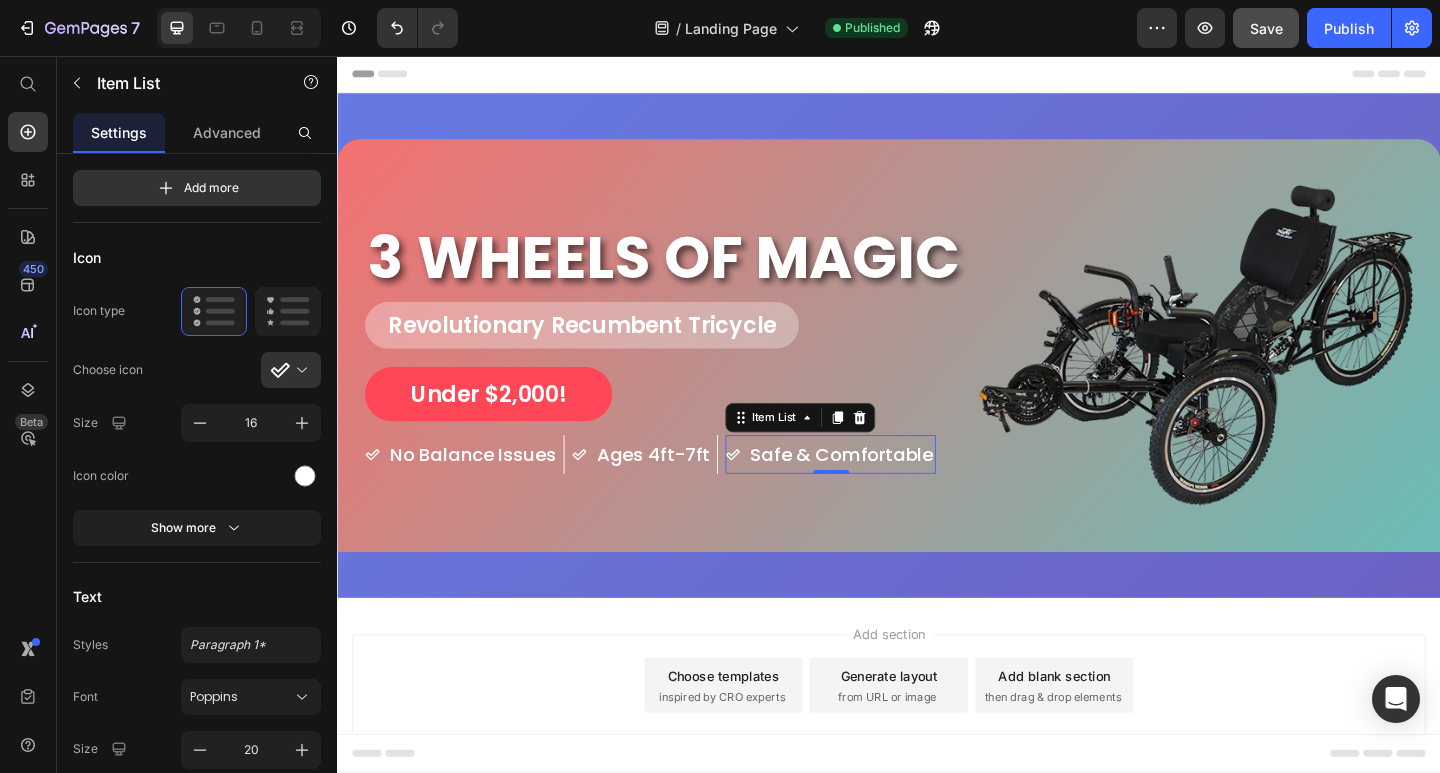 click on "Safe & Comfortable" at bounding box center (873, 490) 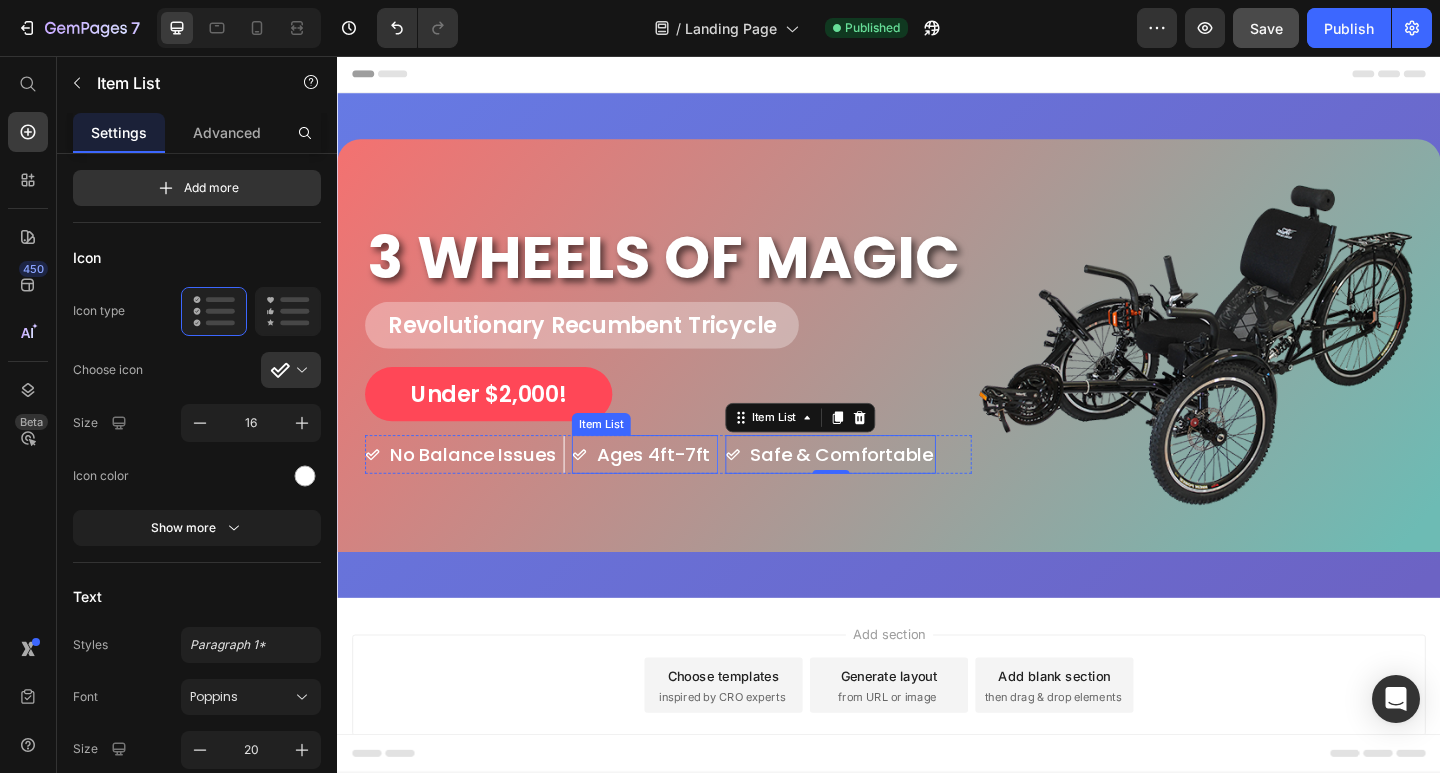 click on "Under $2,000!" at bounding box center [501, 424] 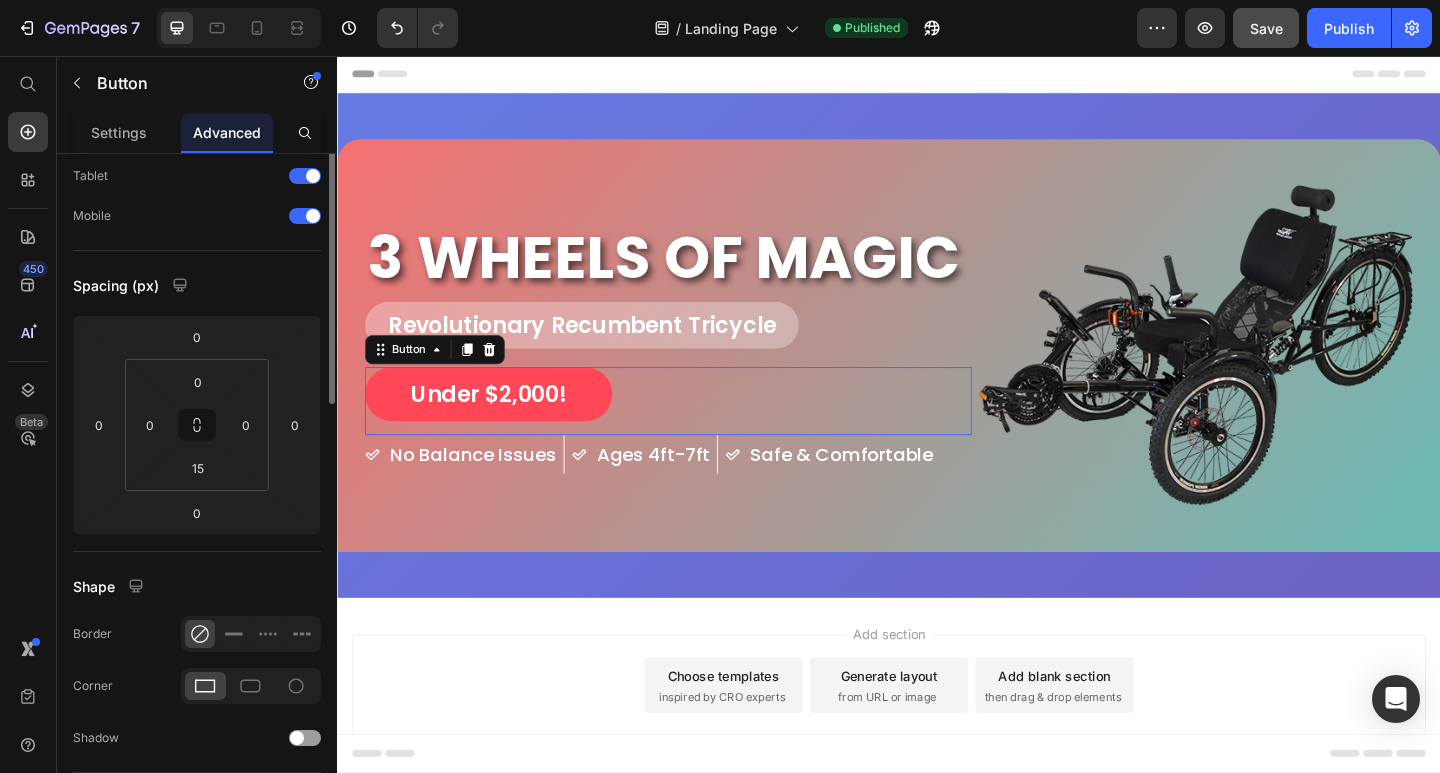 scroll, scrollTop: 0, scrollLeft: 0, axis: both 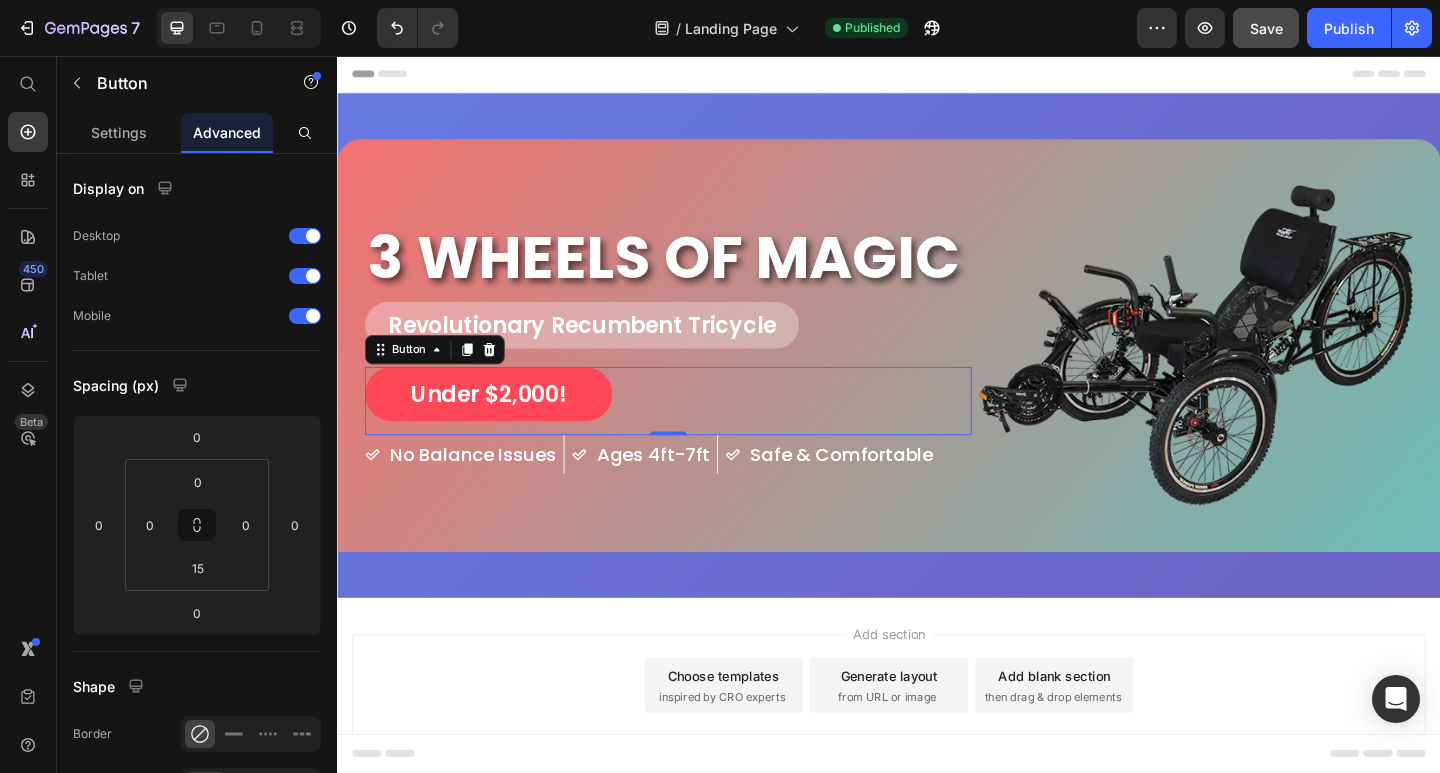 click on "3 WHEELS OF MAGIC" at bounding box center (697, 275) 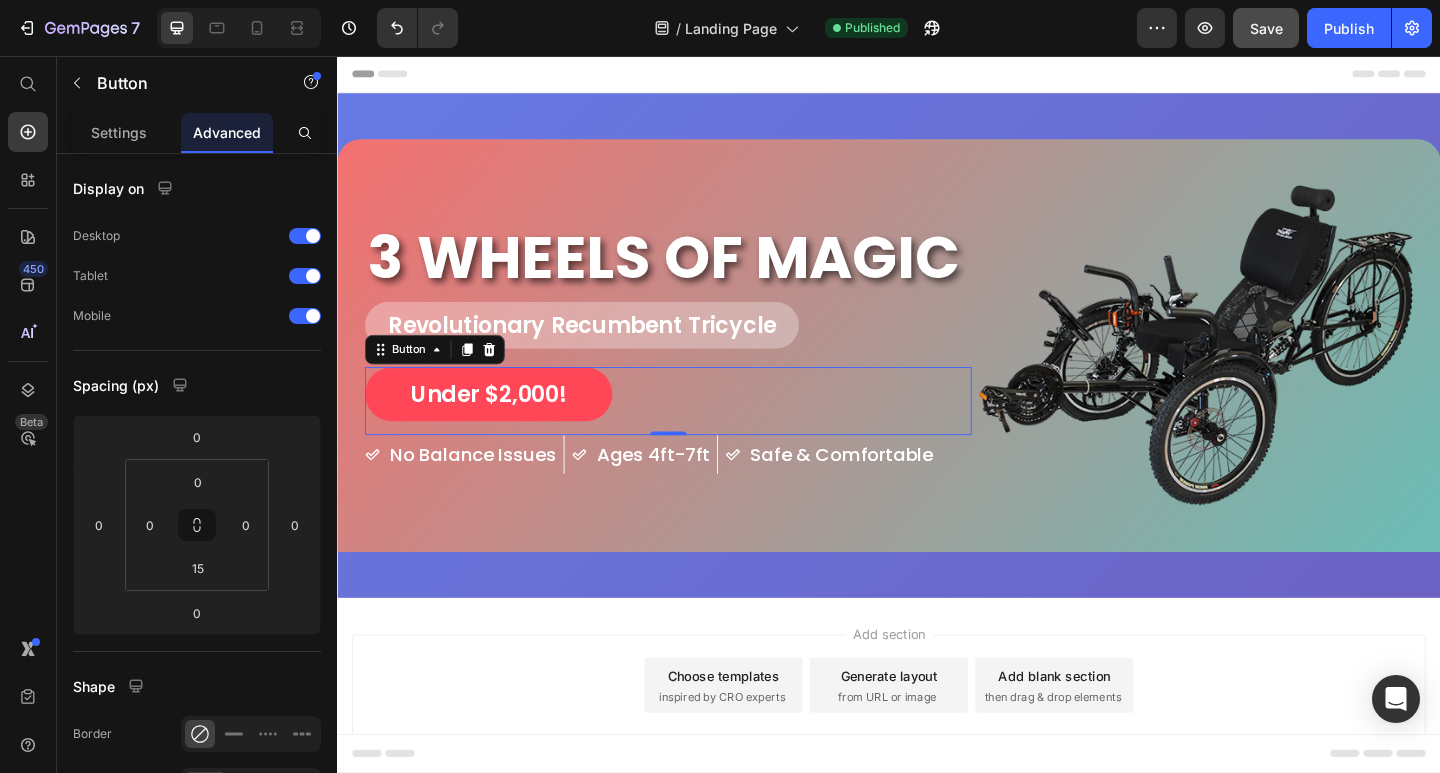 click on "Save" 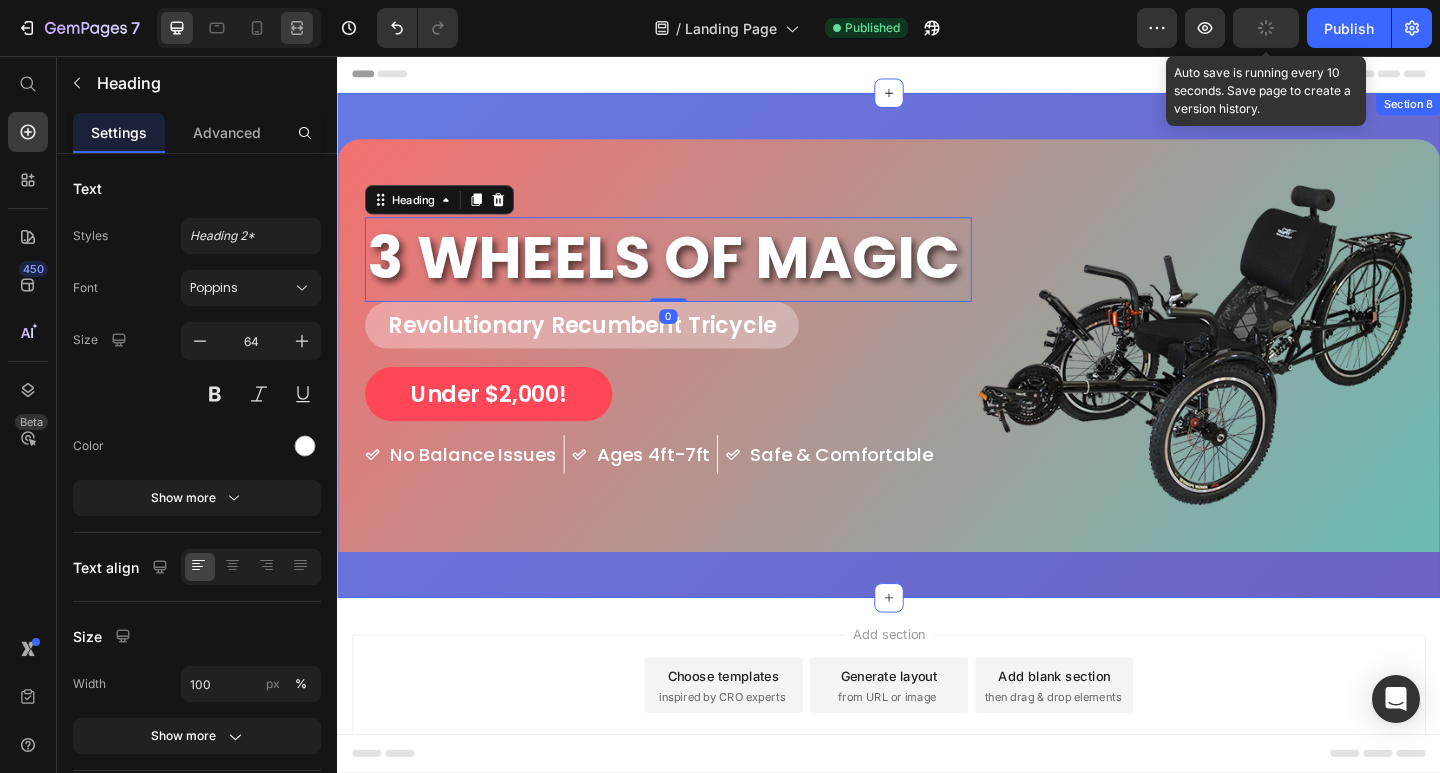 click 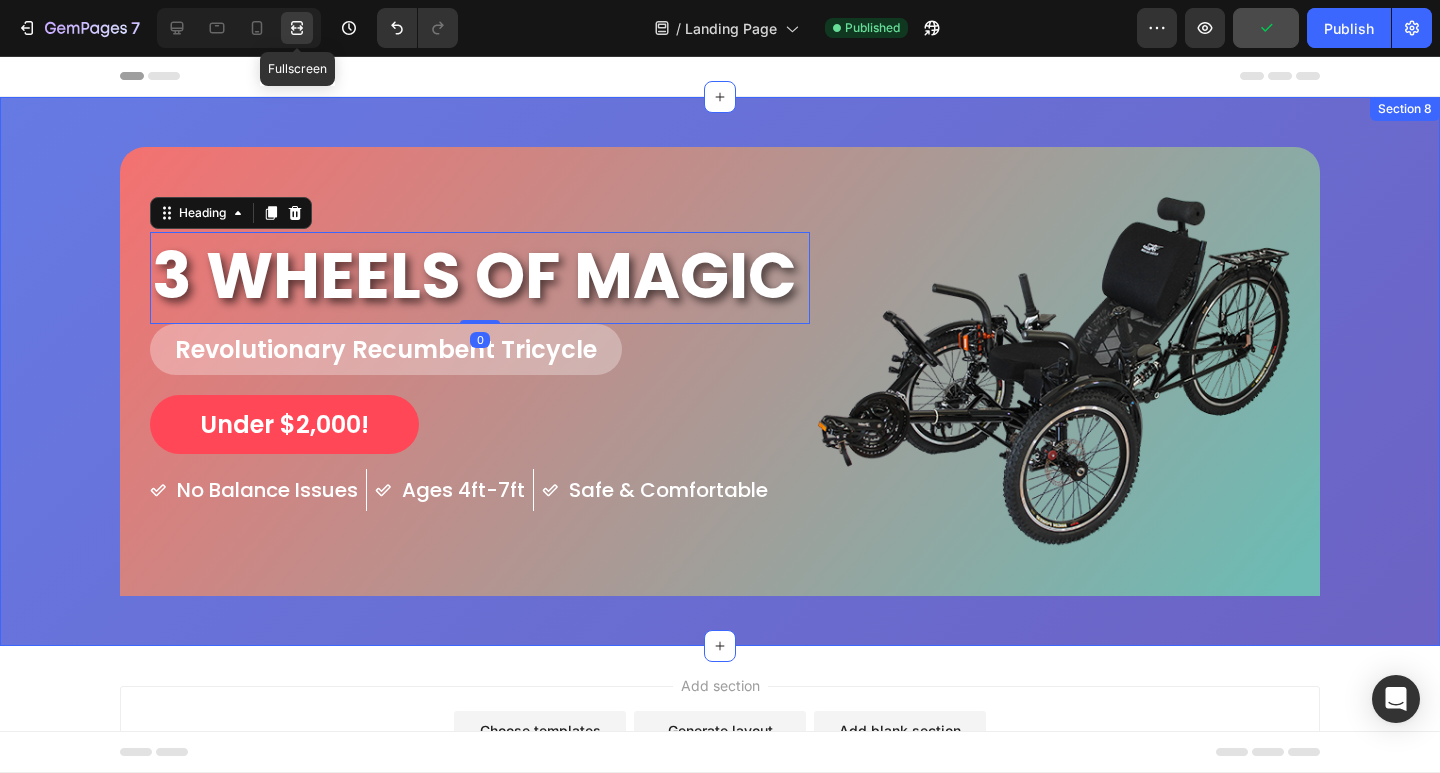 click on "3 WHEELS OF MAGIC Heading   0 Revolutionary Recumbent Tricycle Heading Under $2,000! Button
No Balance Issues Item List
Ages 4ft-7ft Item List
Safe & Comfortable Item List Row Image Row" at bounding box center [720, 371] 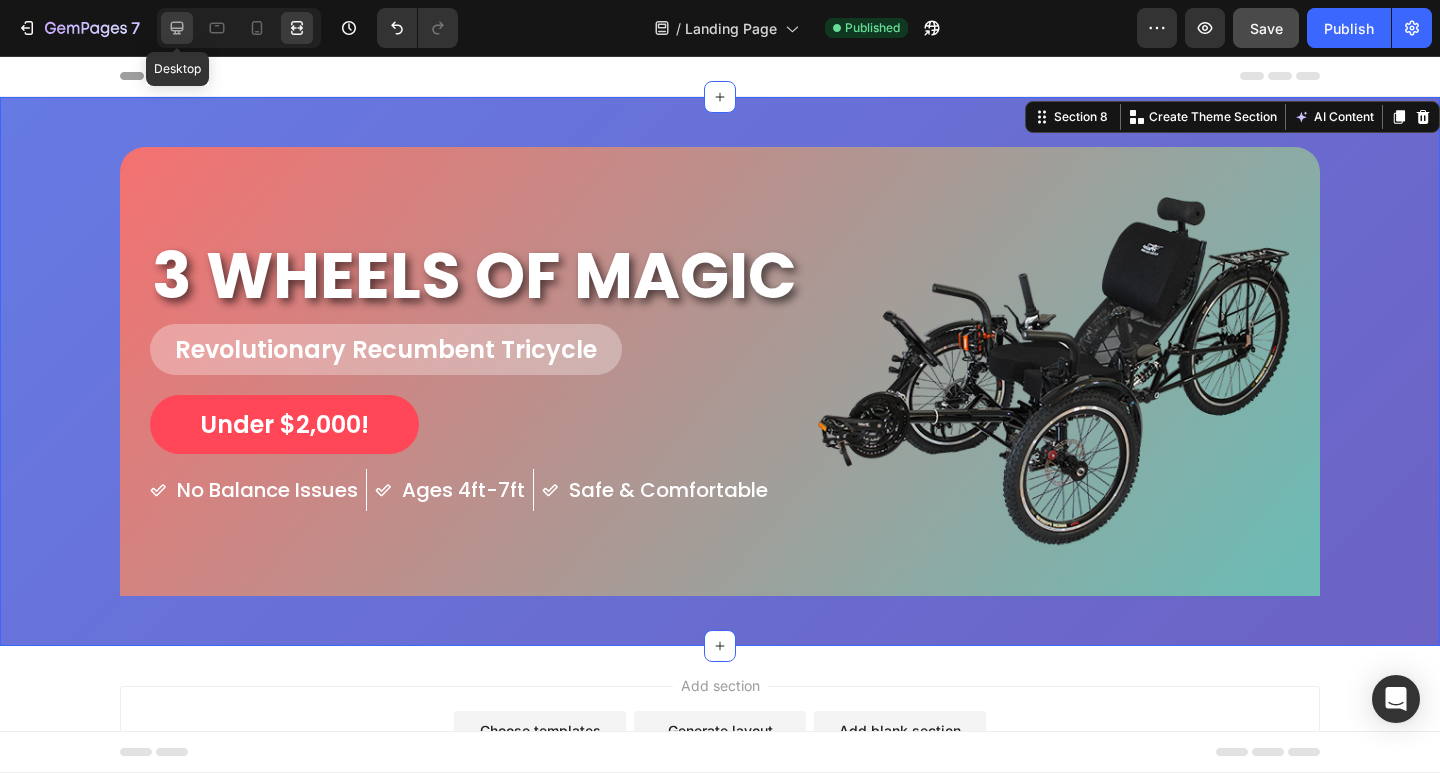 click 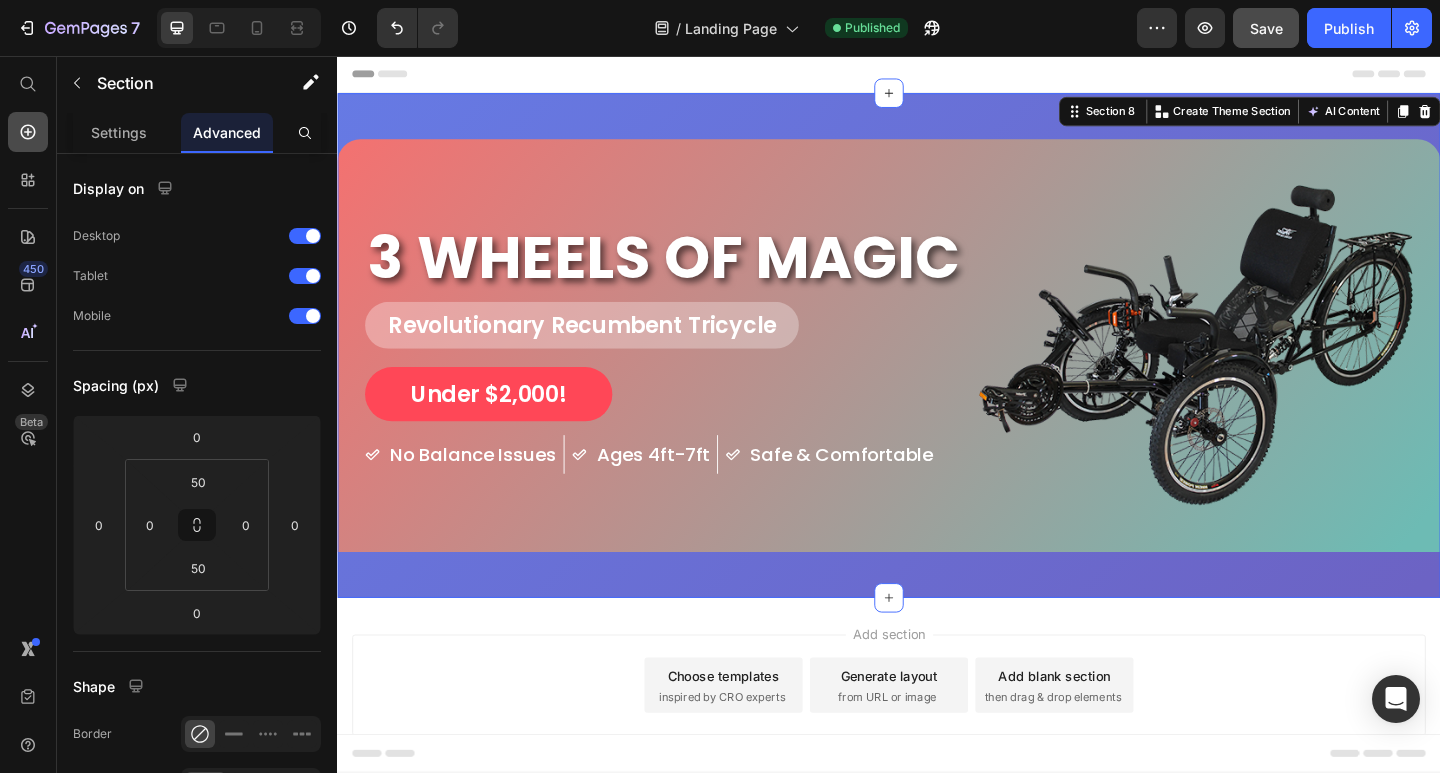 click 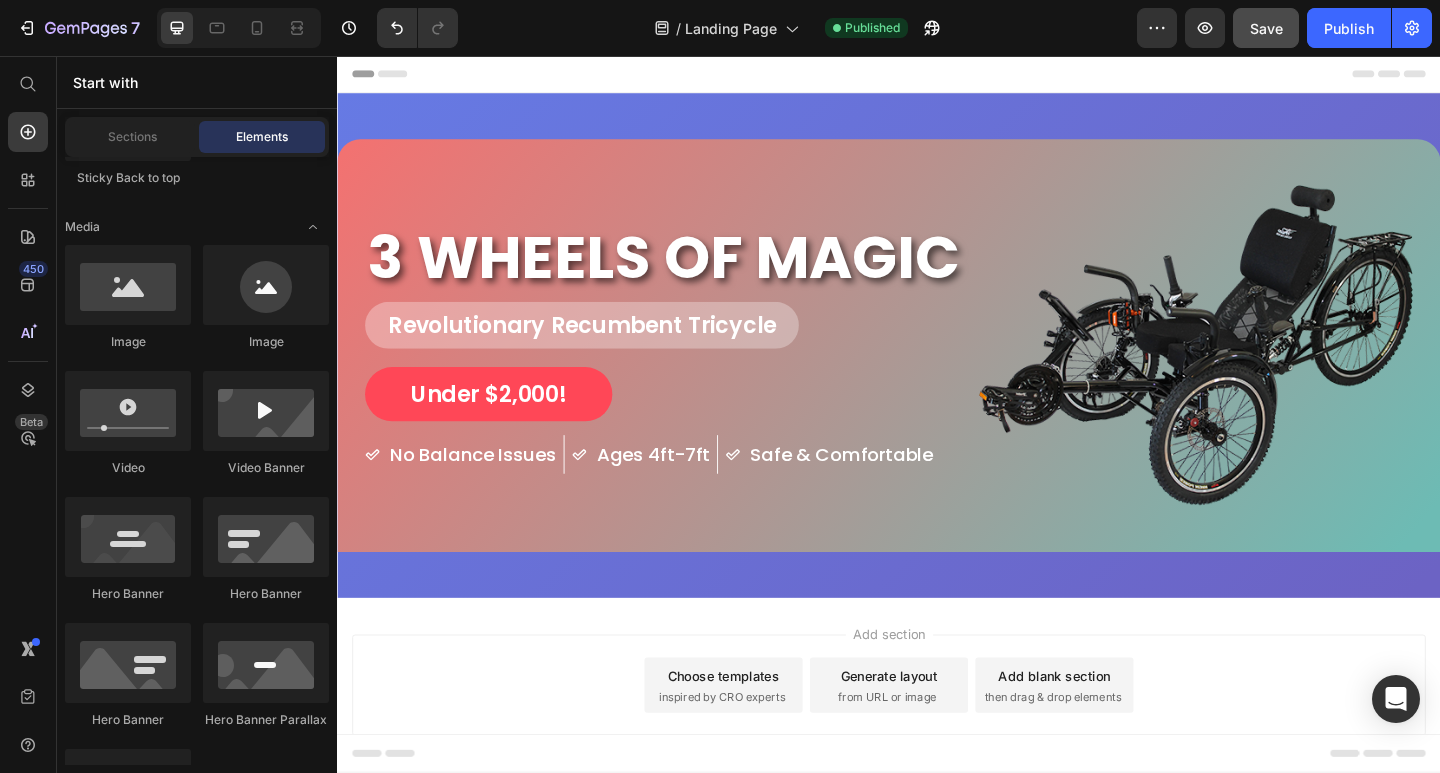 scroll, scrollTop: 0, scrollLeft: 0, axis: both 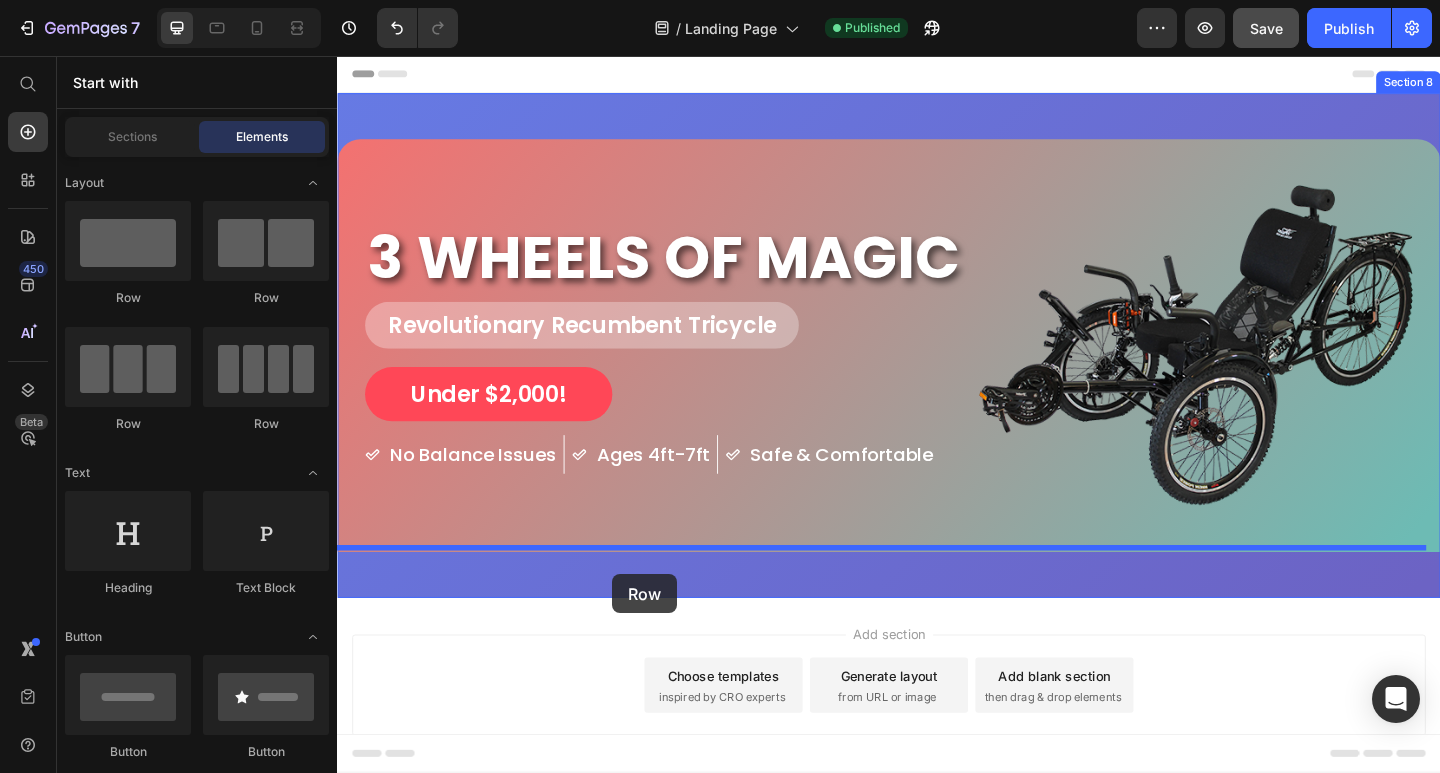 drag, startPoint x: 594, startPoint y: 311, endPoint x: 644, endPoint y: 613, distance: 306.11108 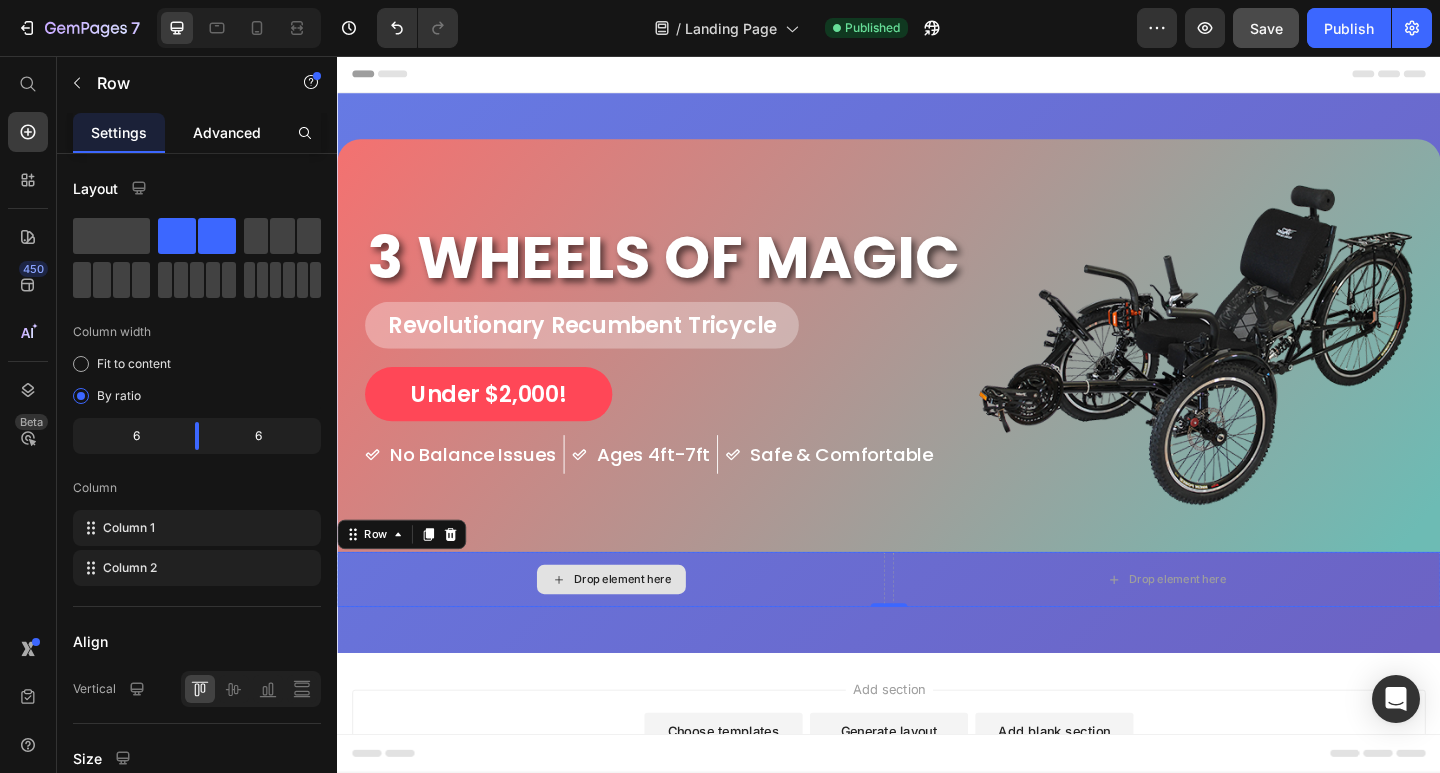 click on "Advanced" at bounding box center [227, 132] 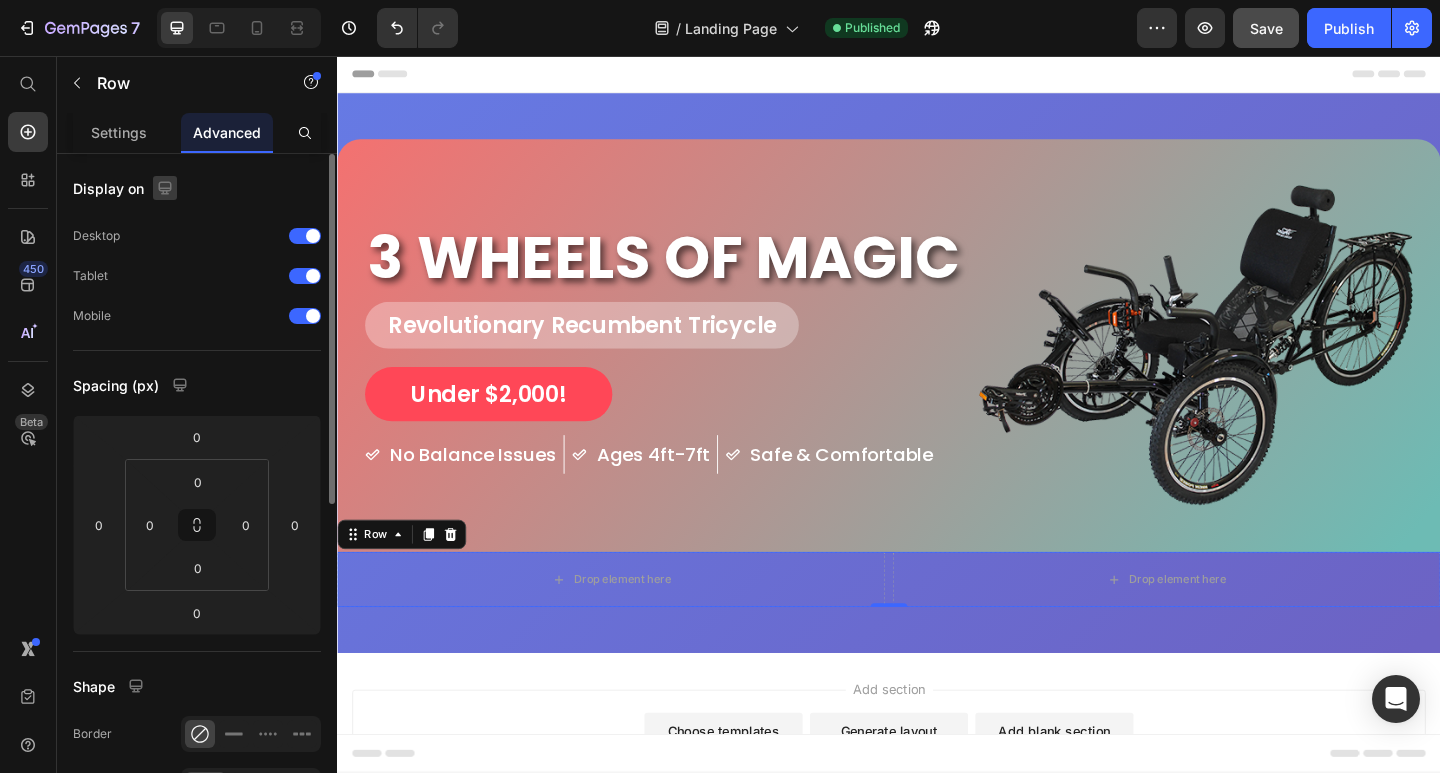 drag, startPoint x: 115, startPoint y: 135, endPoint x: 134, endPoint y: 197, distance: 64.84597 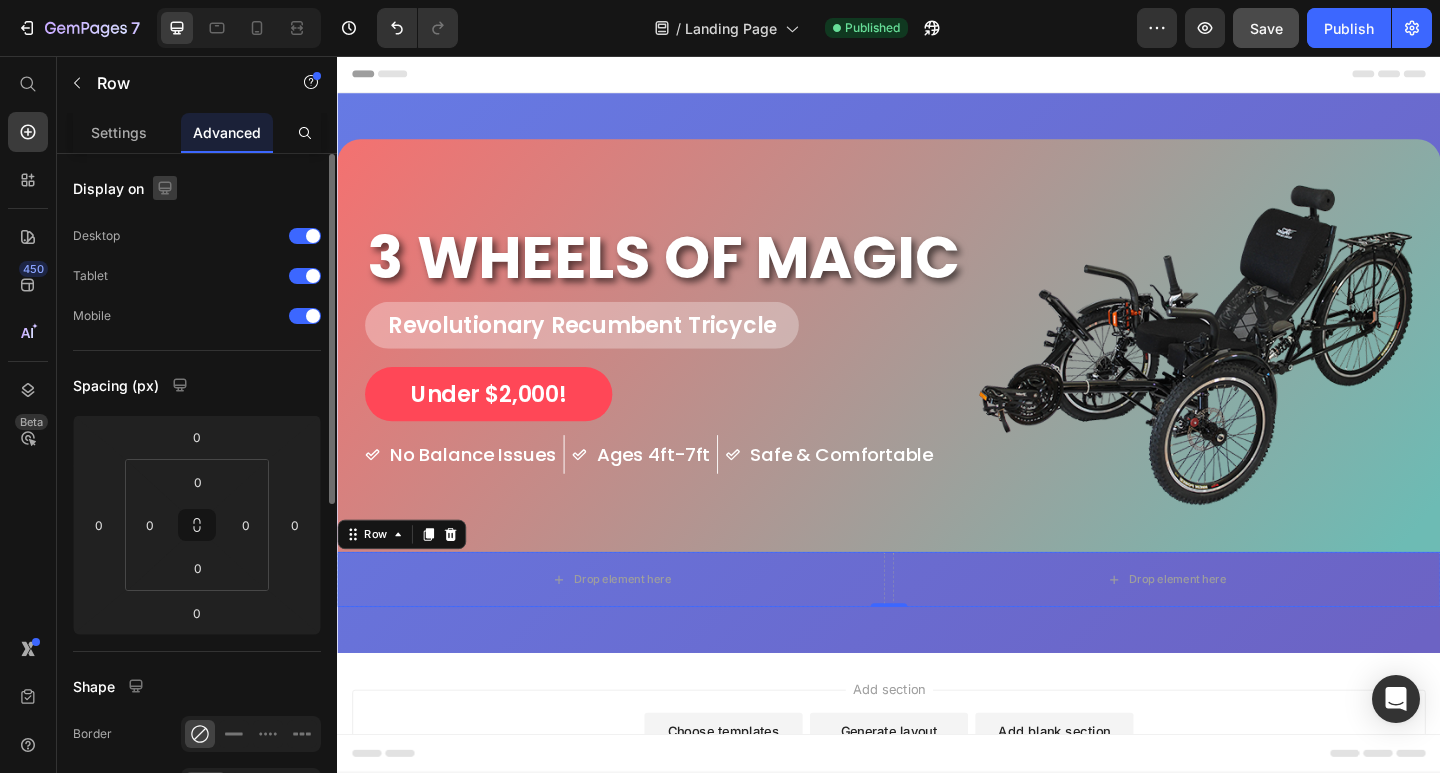 click on "Settings" at bounding box center (119, 132) 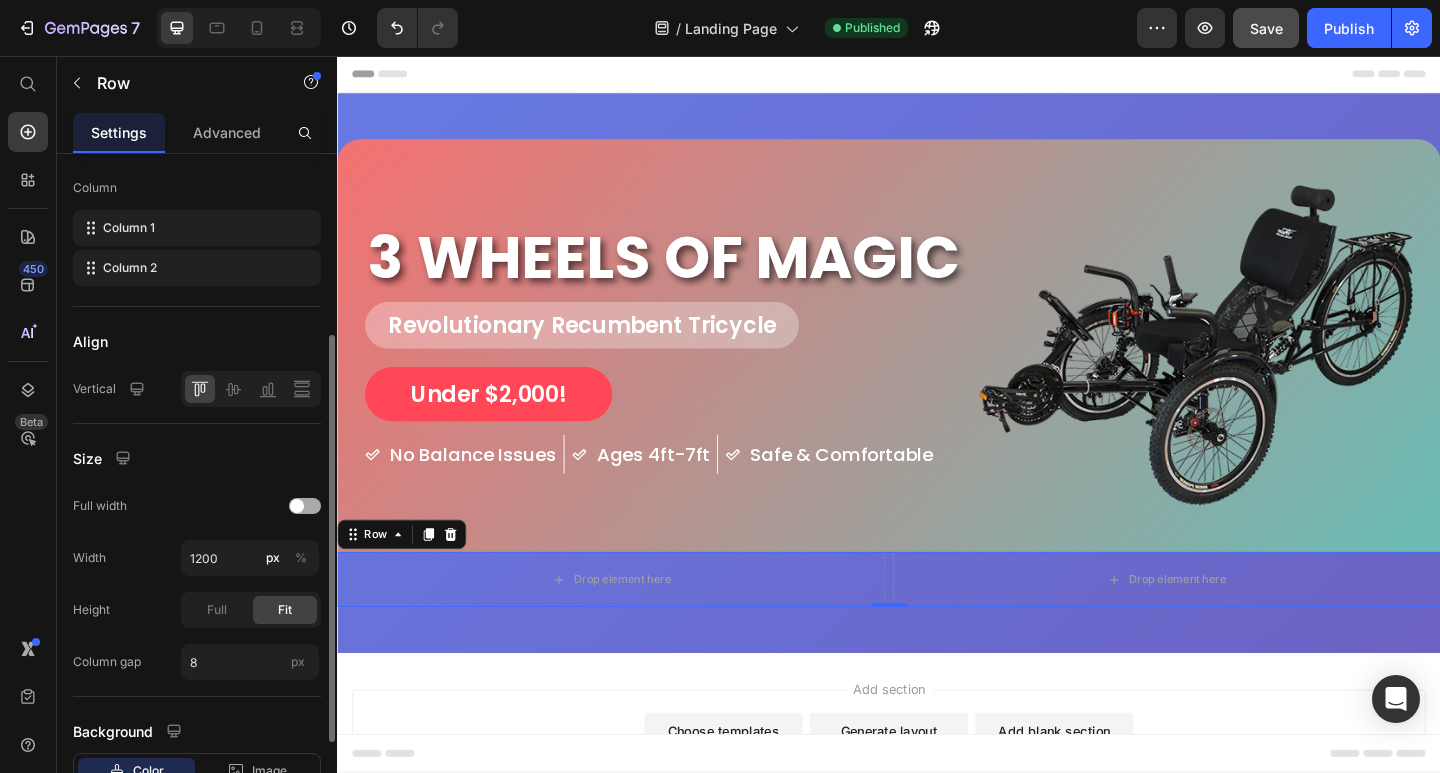 scroll, scrollTop: 445, scrollLeft: 0, axis: vertical 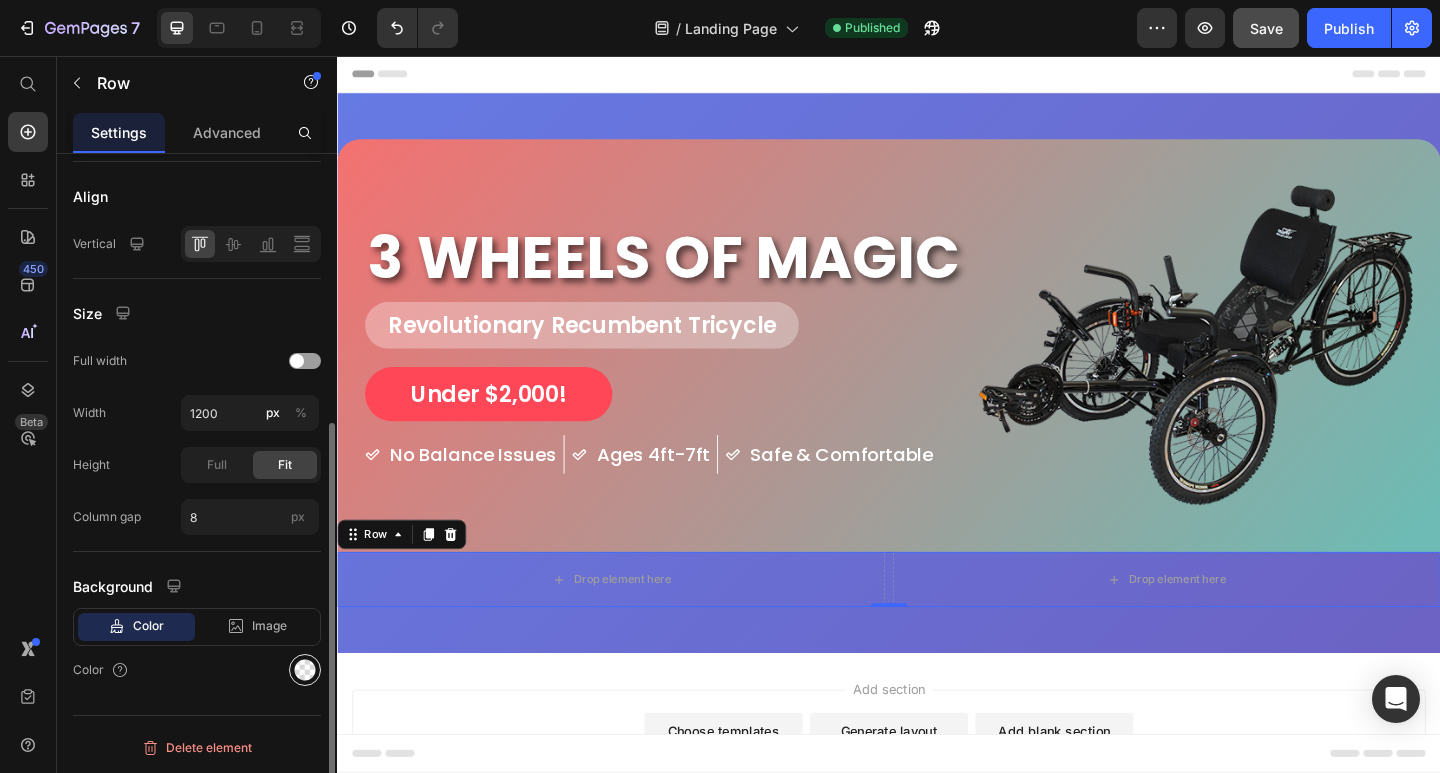 click at bounding box center (305, 670) 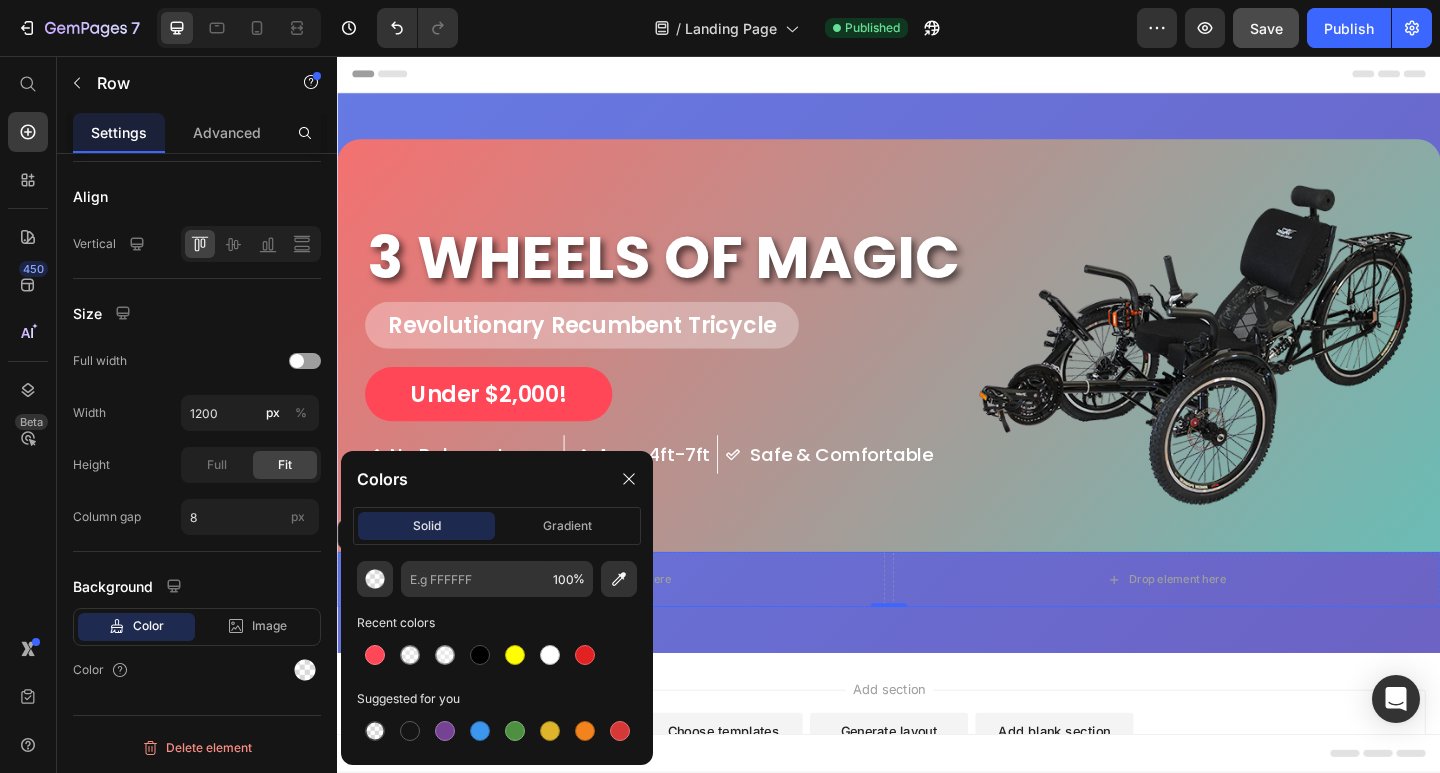 click at bounding box center [550, 655] 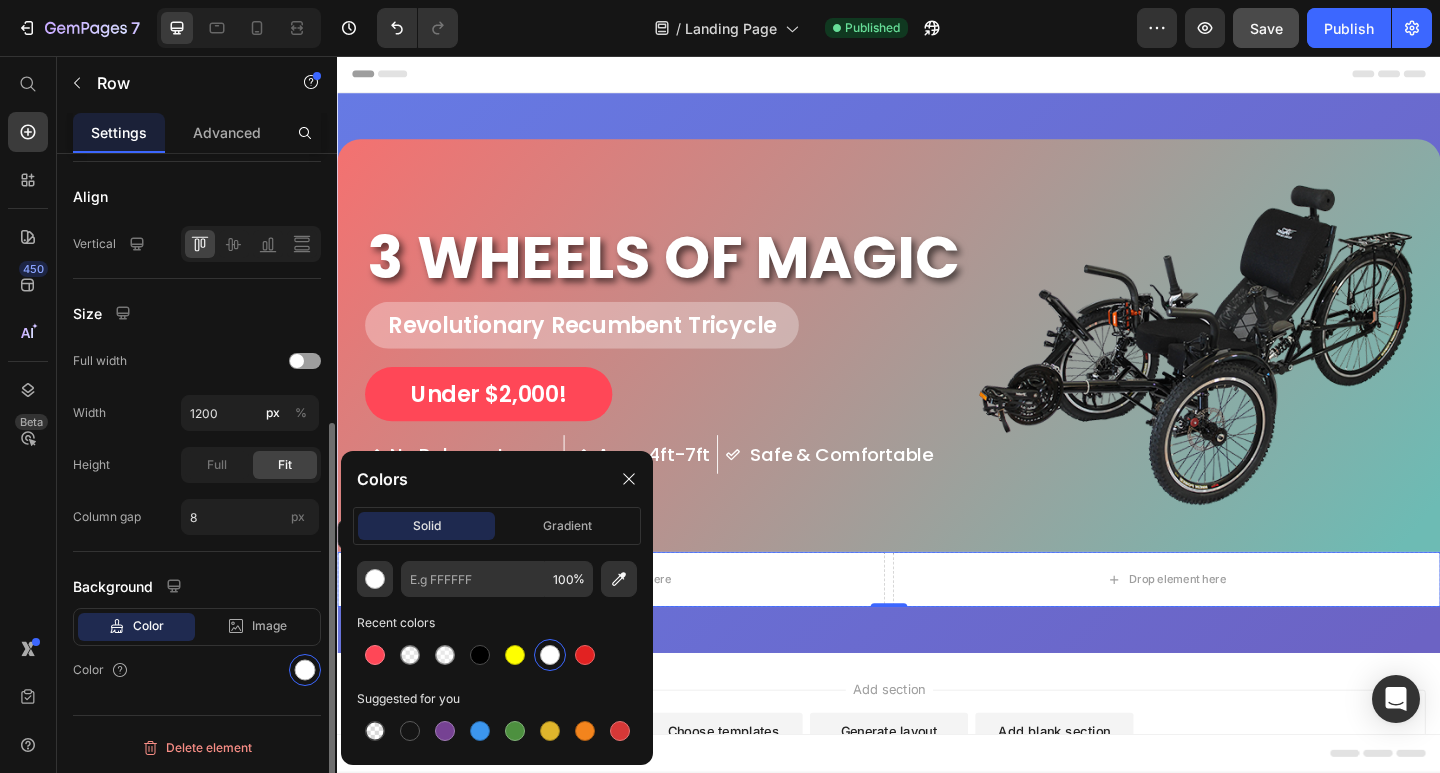 click on "Size Full width Width 1200 px % Height Full Fit Column gap 8 px" 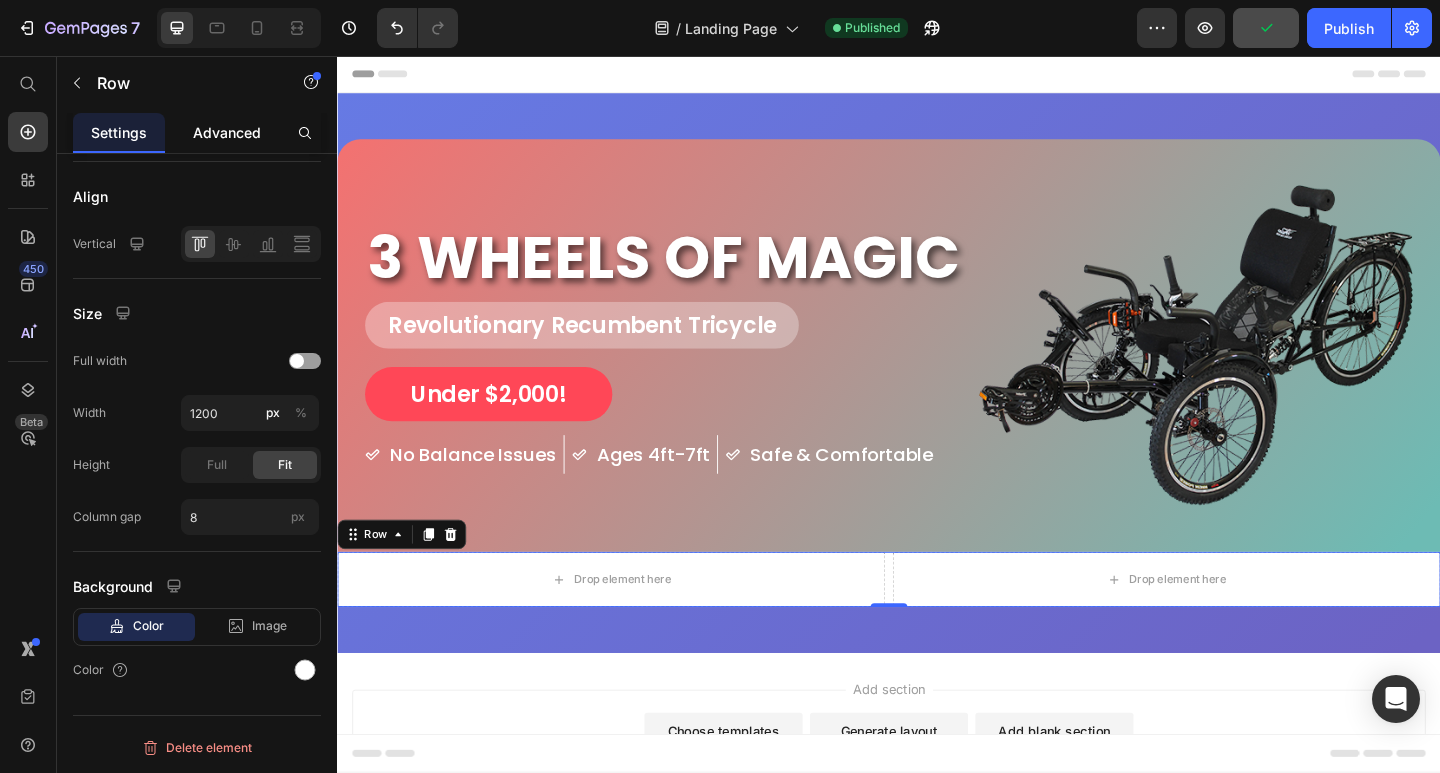 click on "Advanced" at bounding box center [227, 132] 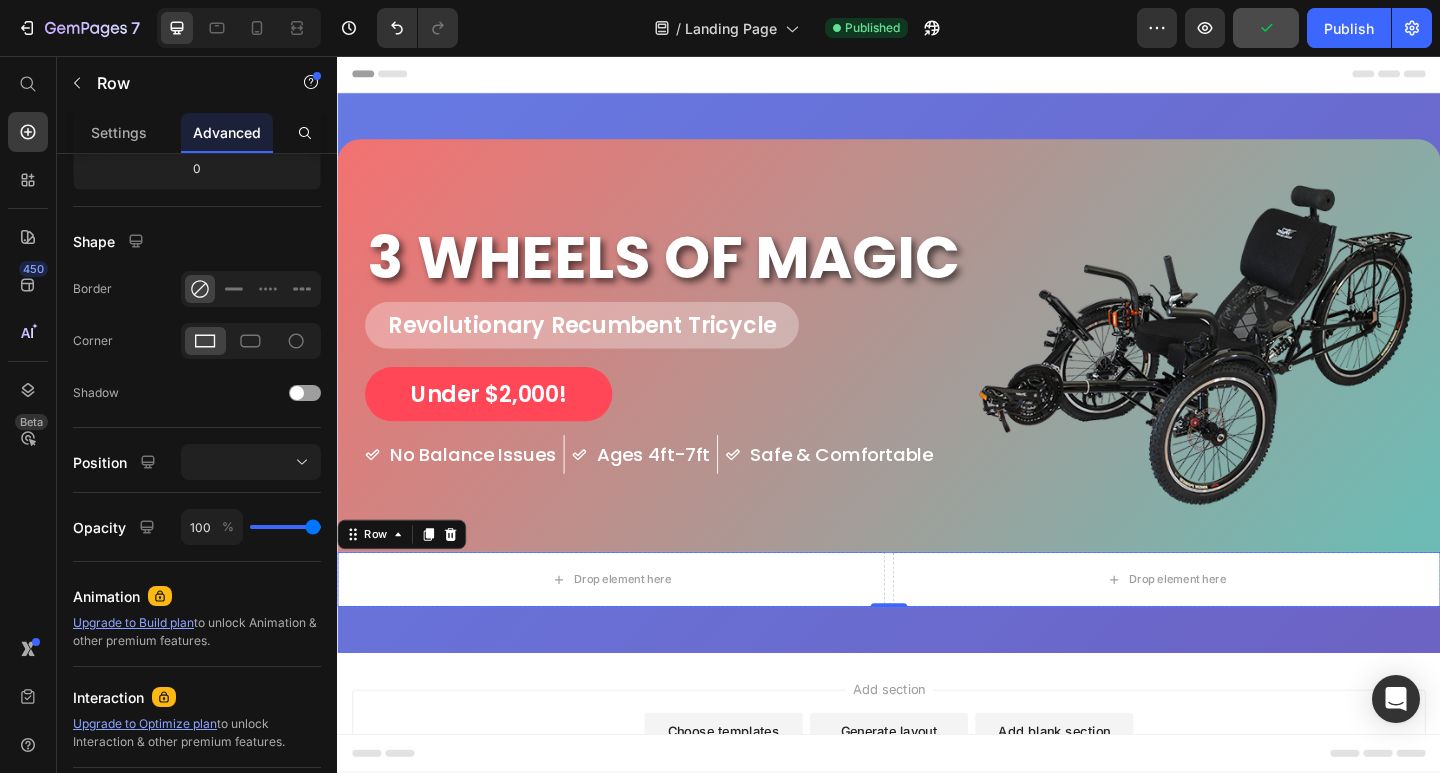 scroll, scrollTop: 0, scrollLeft: 0, axis: both 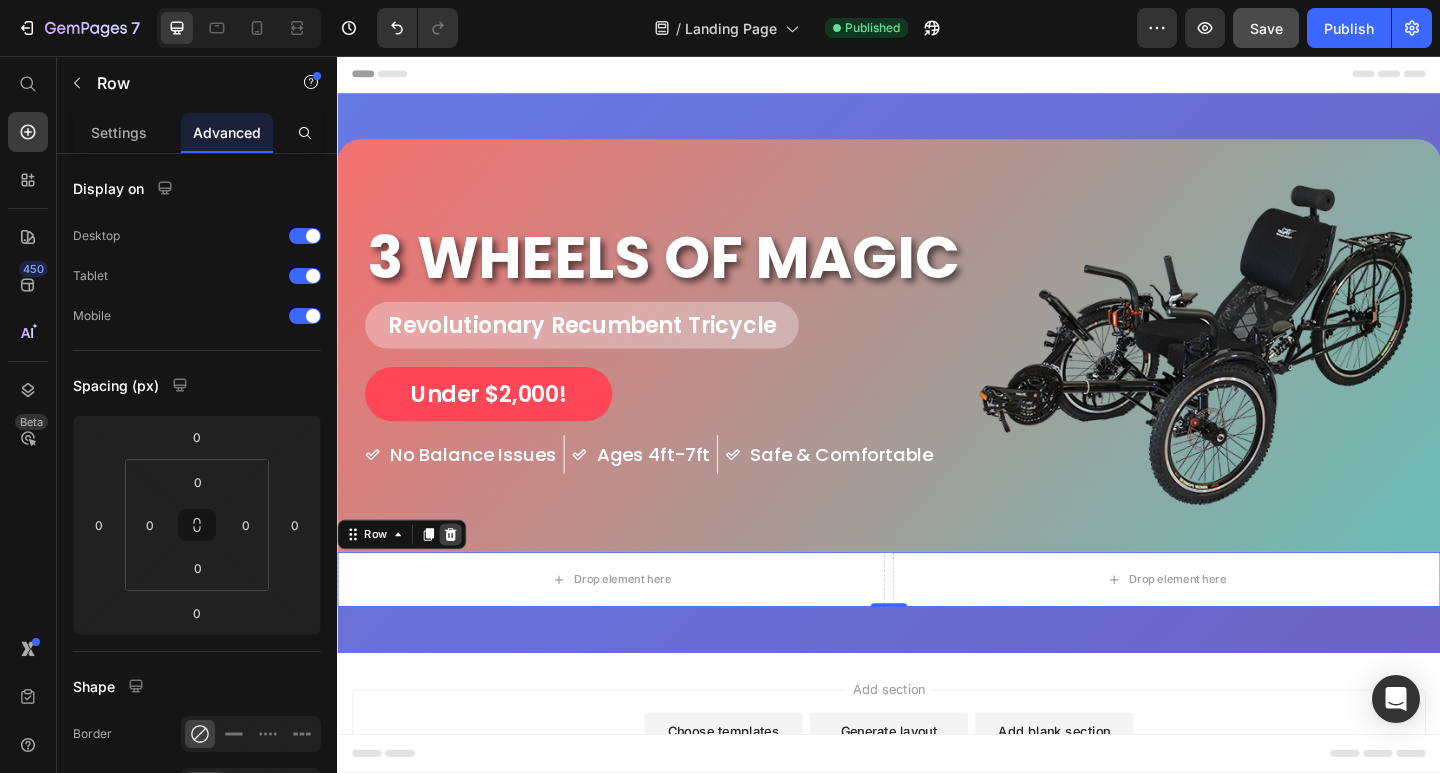 click 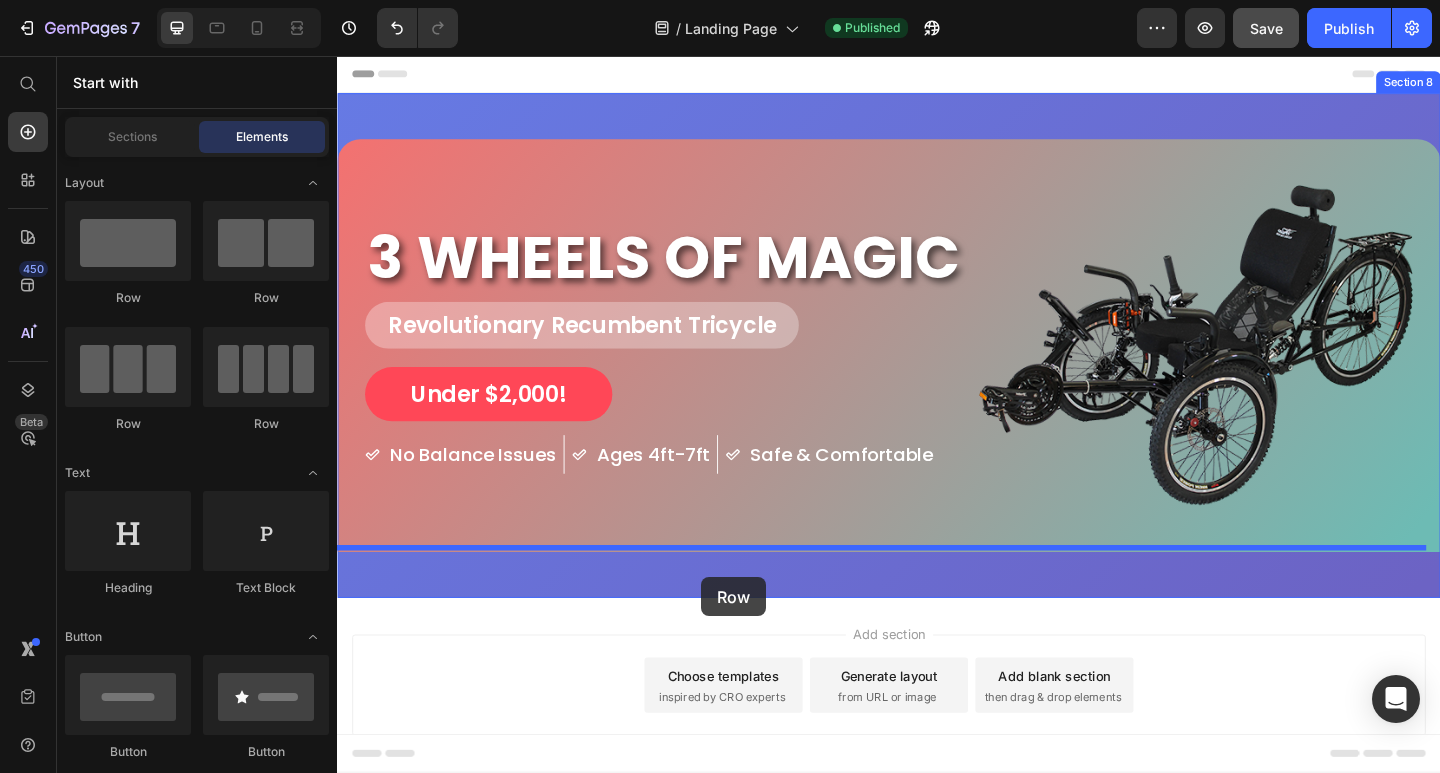 drag, startPoint x: 352, startPoint y: 383, endPoint x: 733, endPoint y: 623, distance: 450.28992 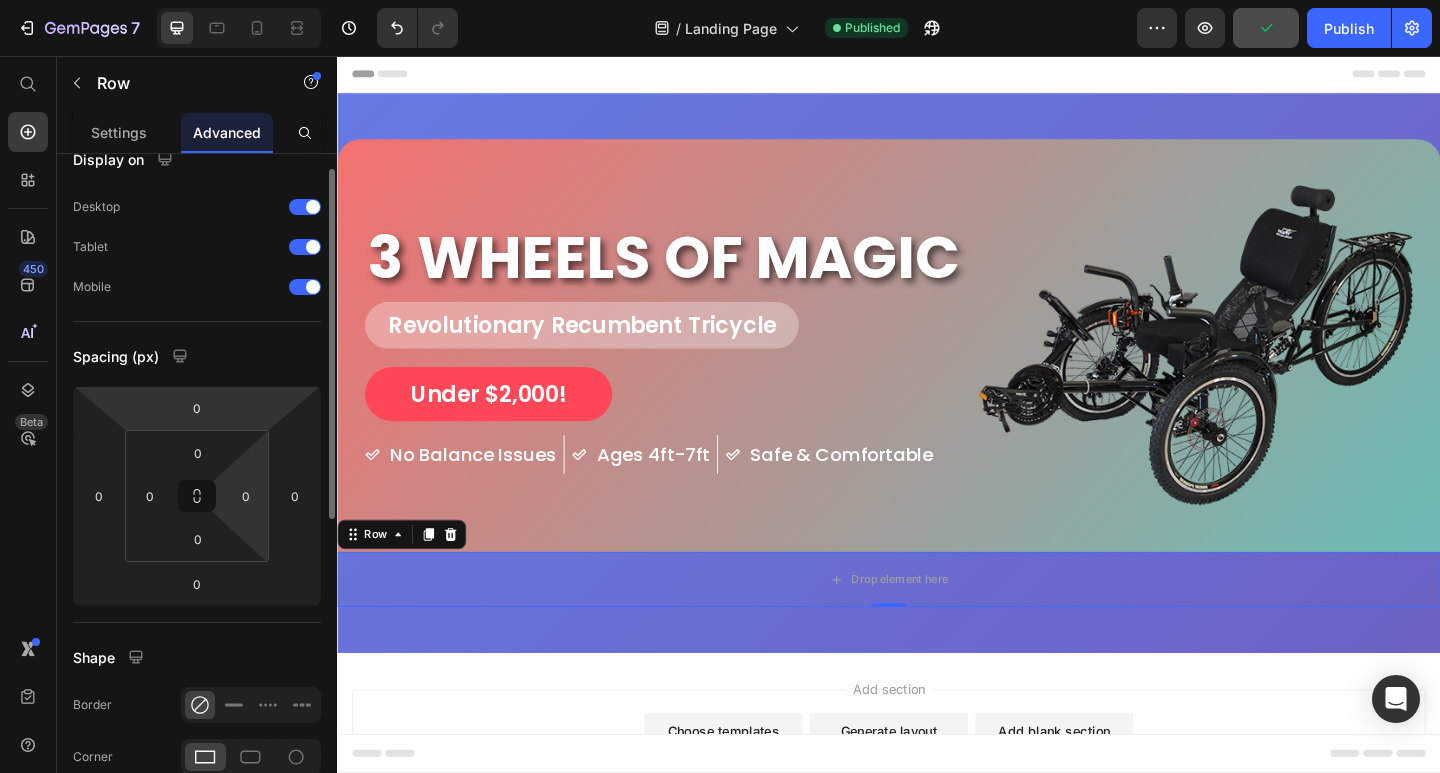 scroll, scrollTop: 0, scrollLeft: 0, axis: both 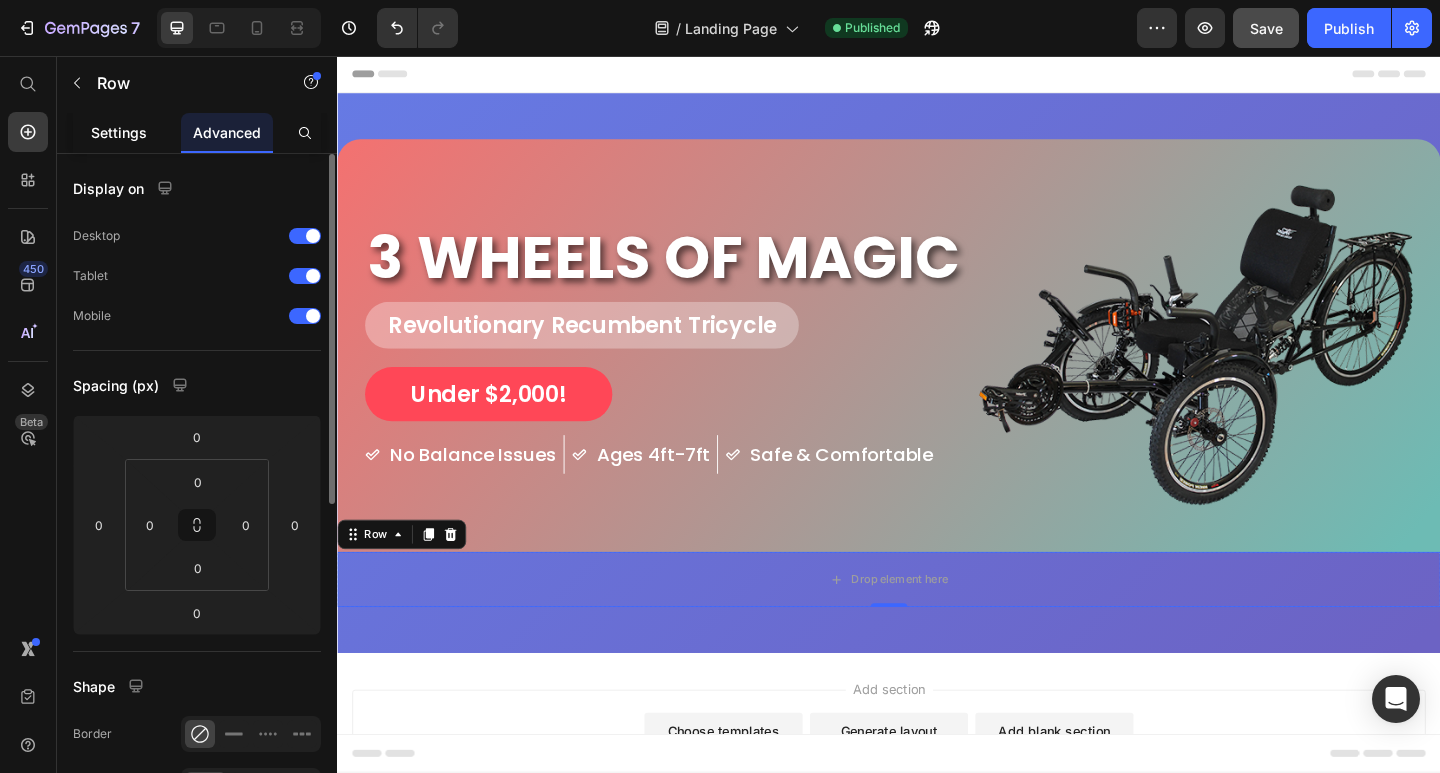 click on "Settings" at bounding box center (119, 132) 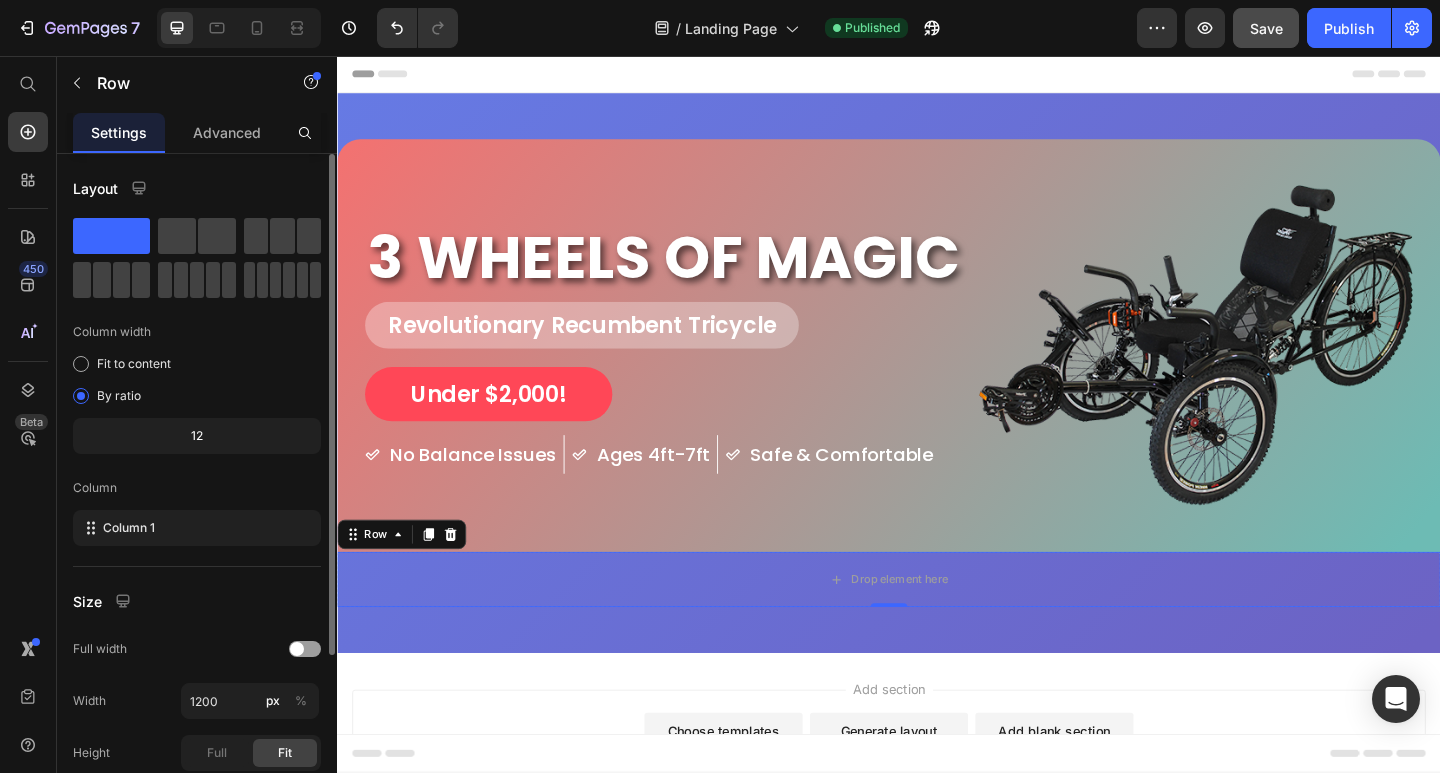 scroll, scrollTop: 236, scrollLeft: 0, axis: vertical 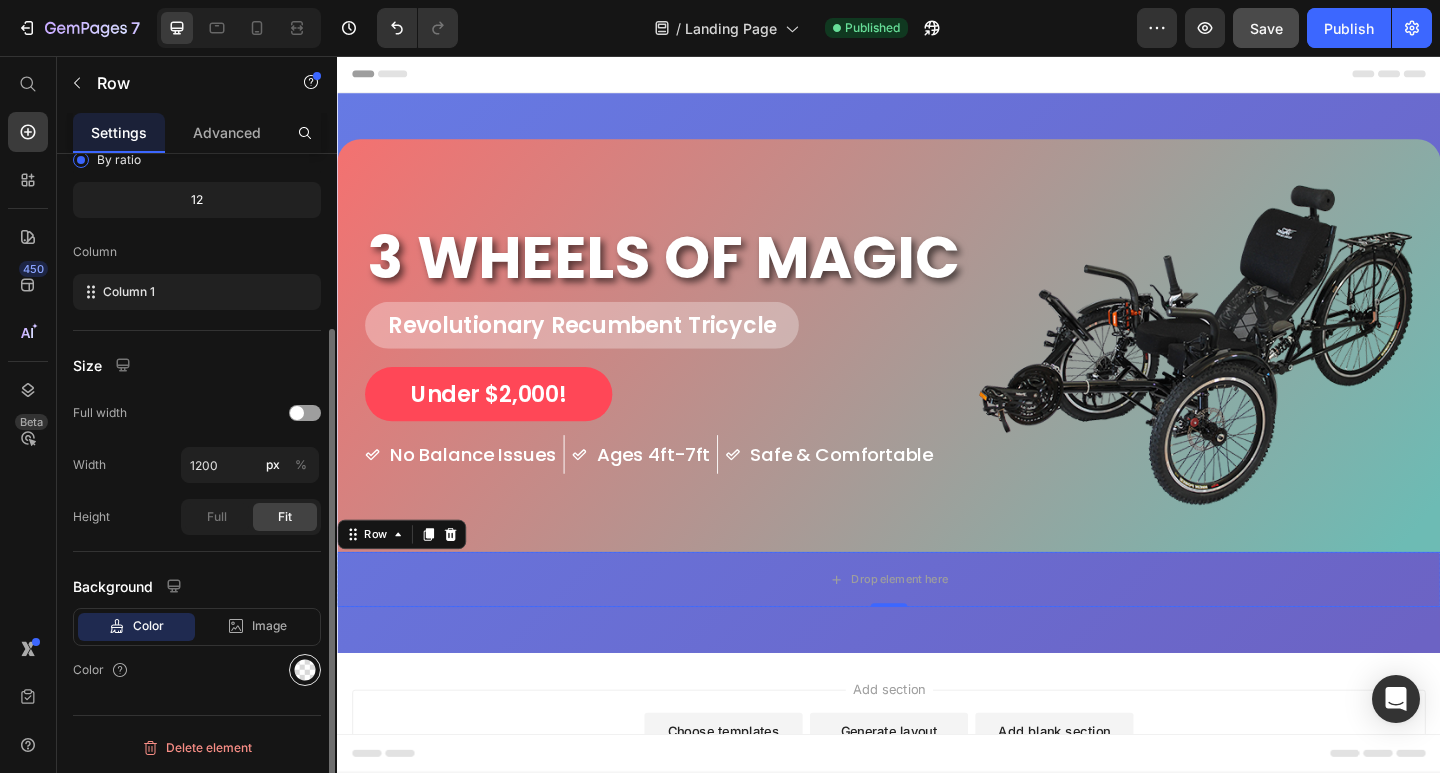 click 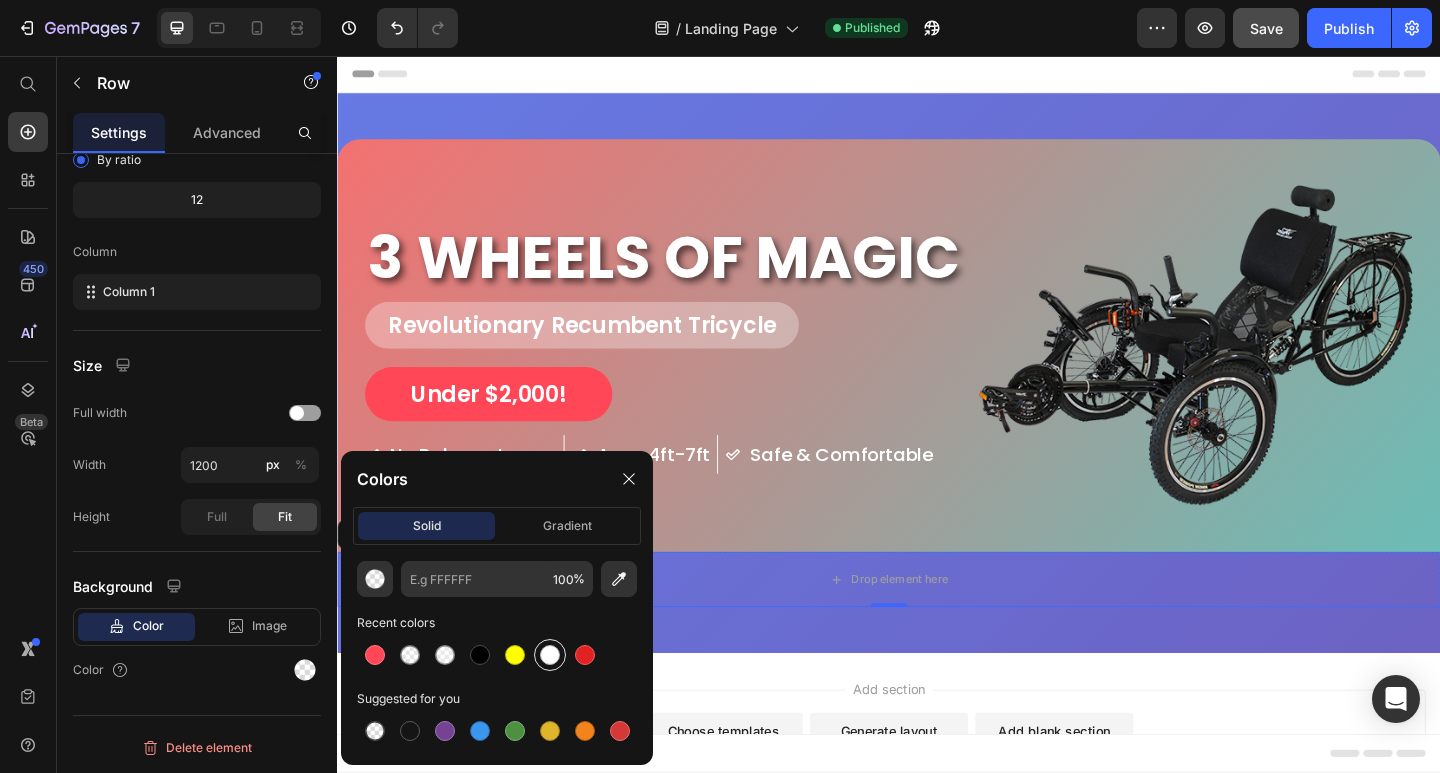 click at bounding box center (550, 655) 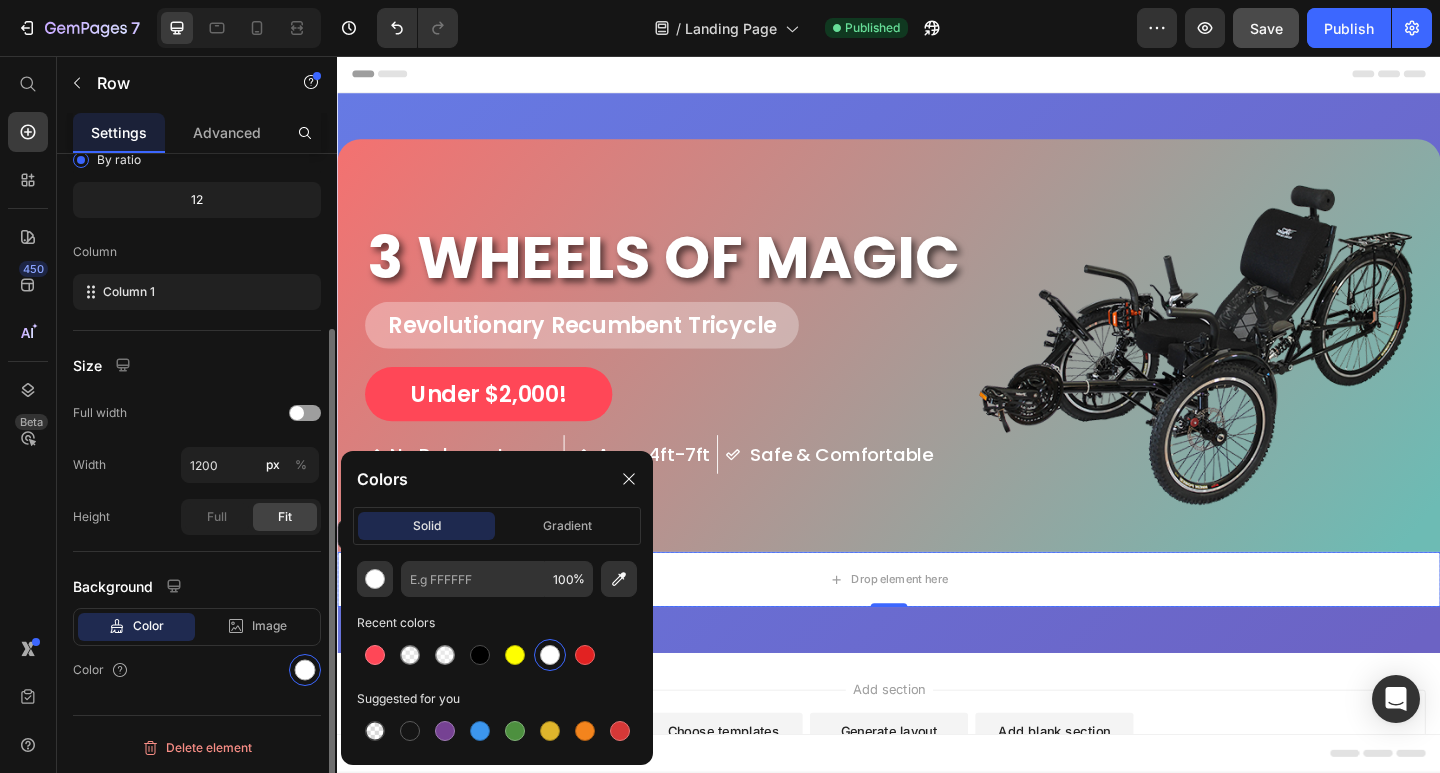 click on "Layout Column width Fit to content By ratio 12 Column Column 1 Size Full width Width 1200 px % Height Full Fit Background Color Image Video  Color" at bounding box center (197, 324) 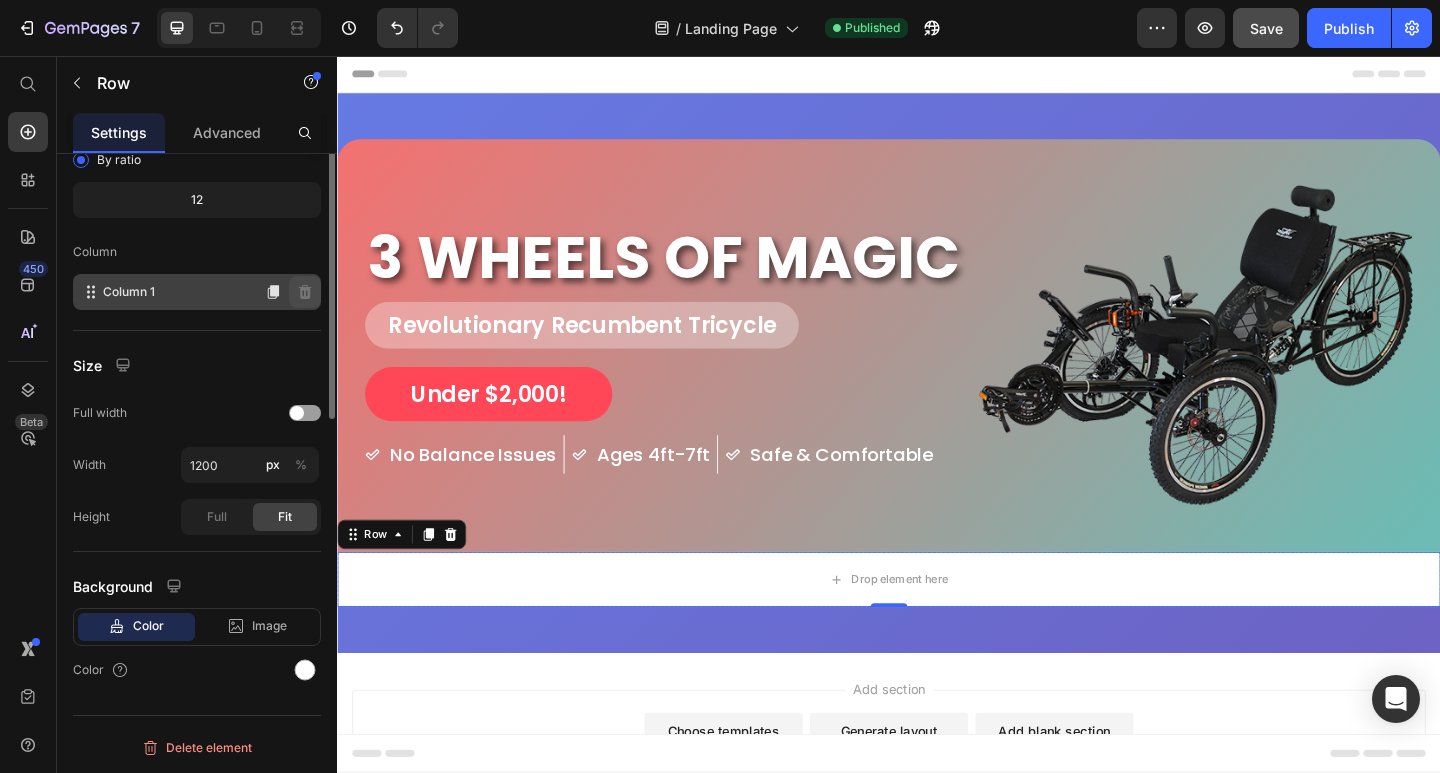 scroll, scrollTop: 0, scrollLeft: 0, axis: both 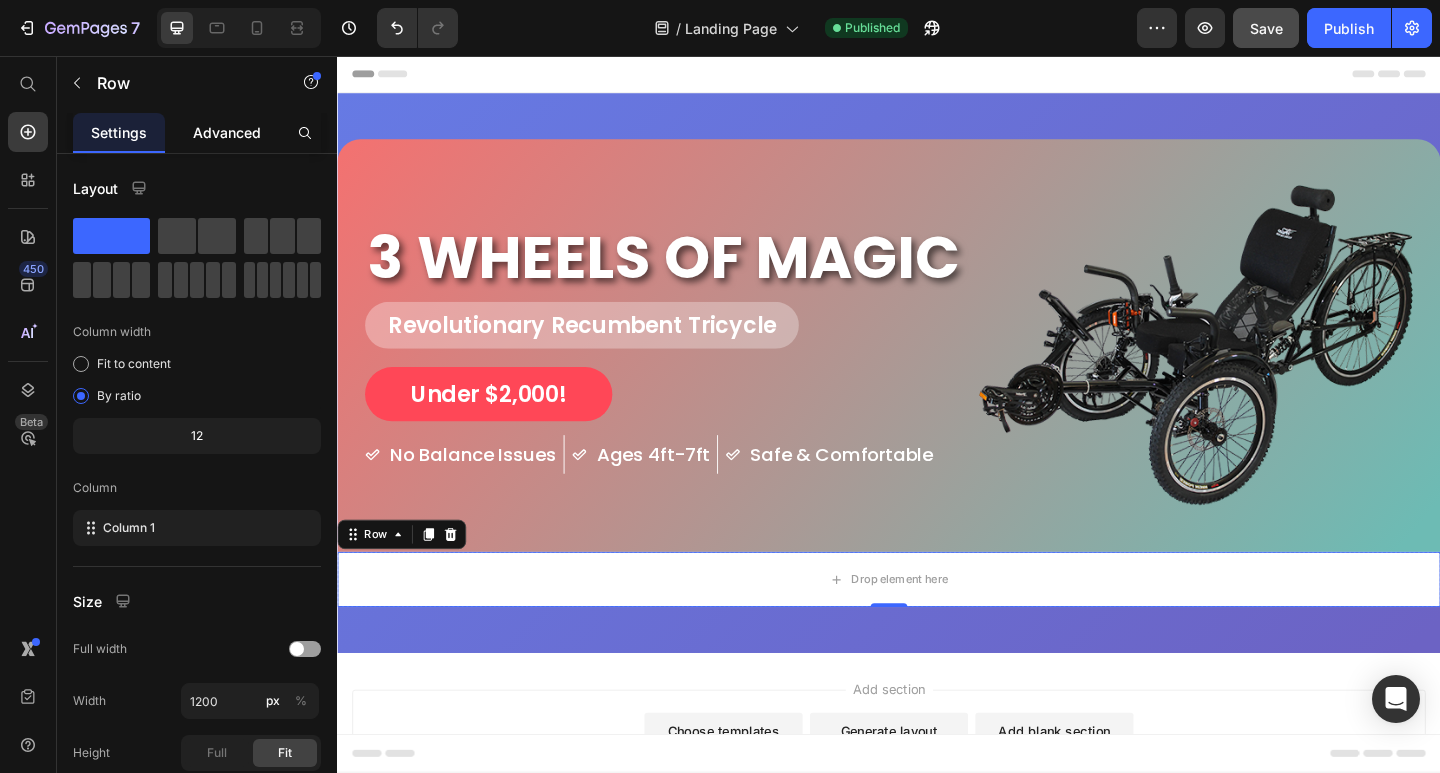 click on "Advanced" at bounding box center [227, 132] 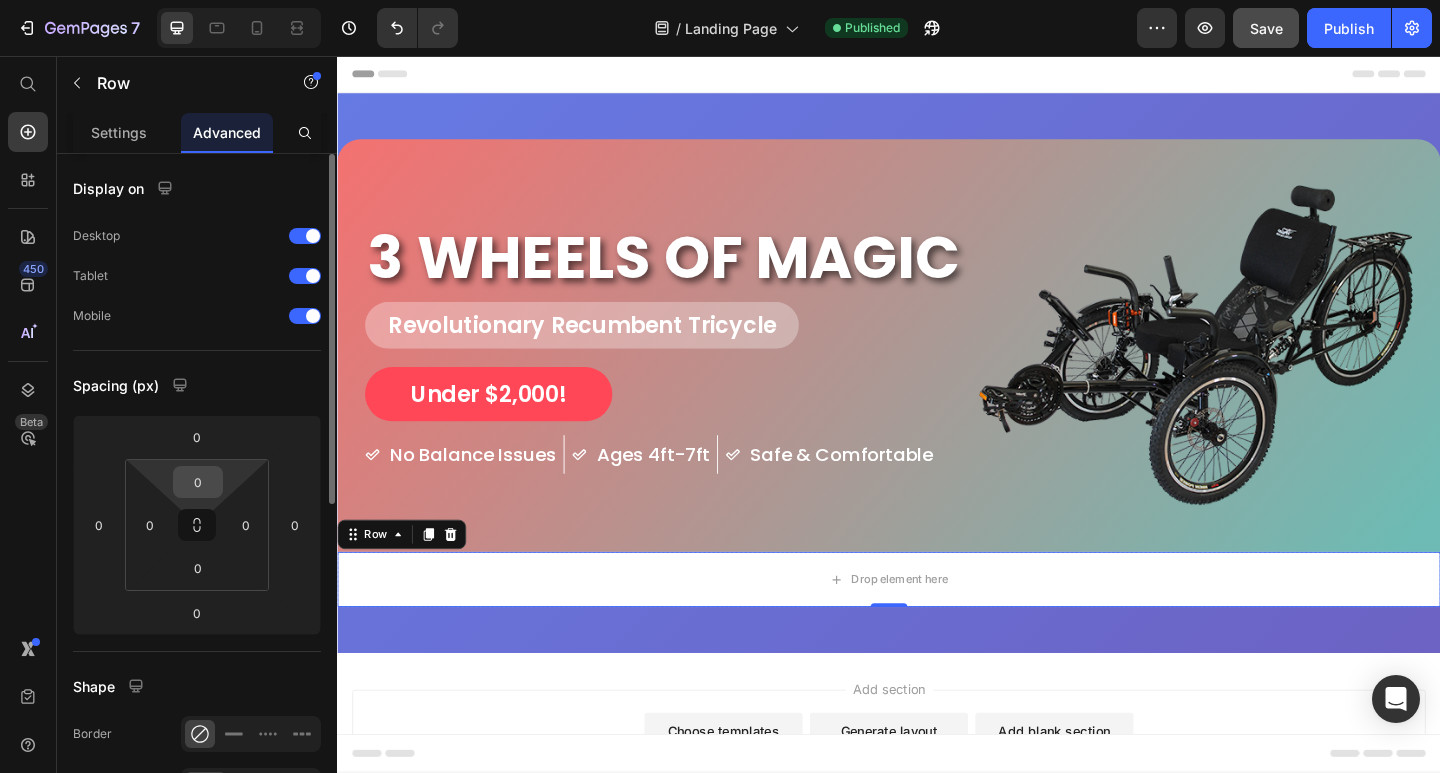 click on "0" at bounding box center (198, 482) 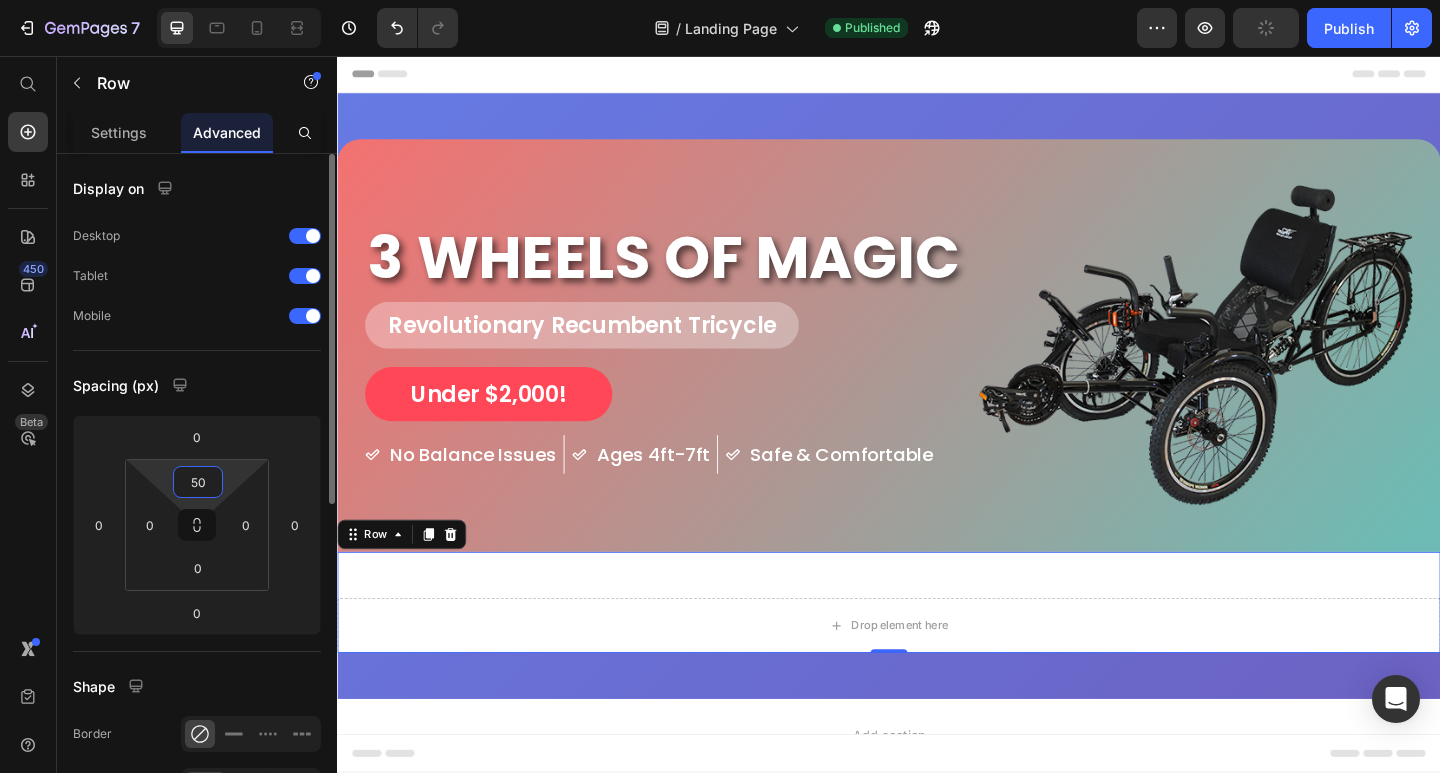 click on "50" at bounding box center [198, 482] 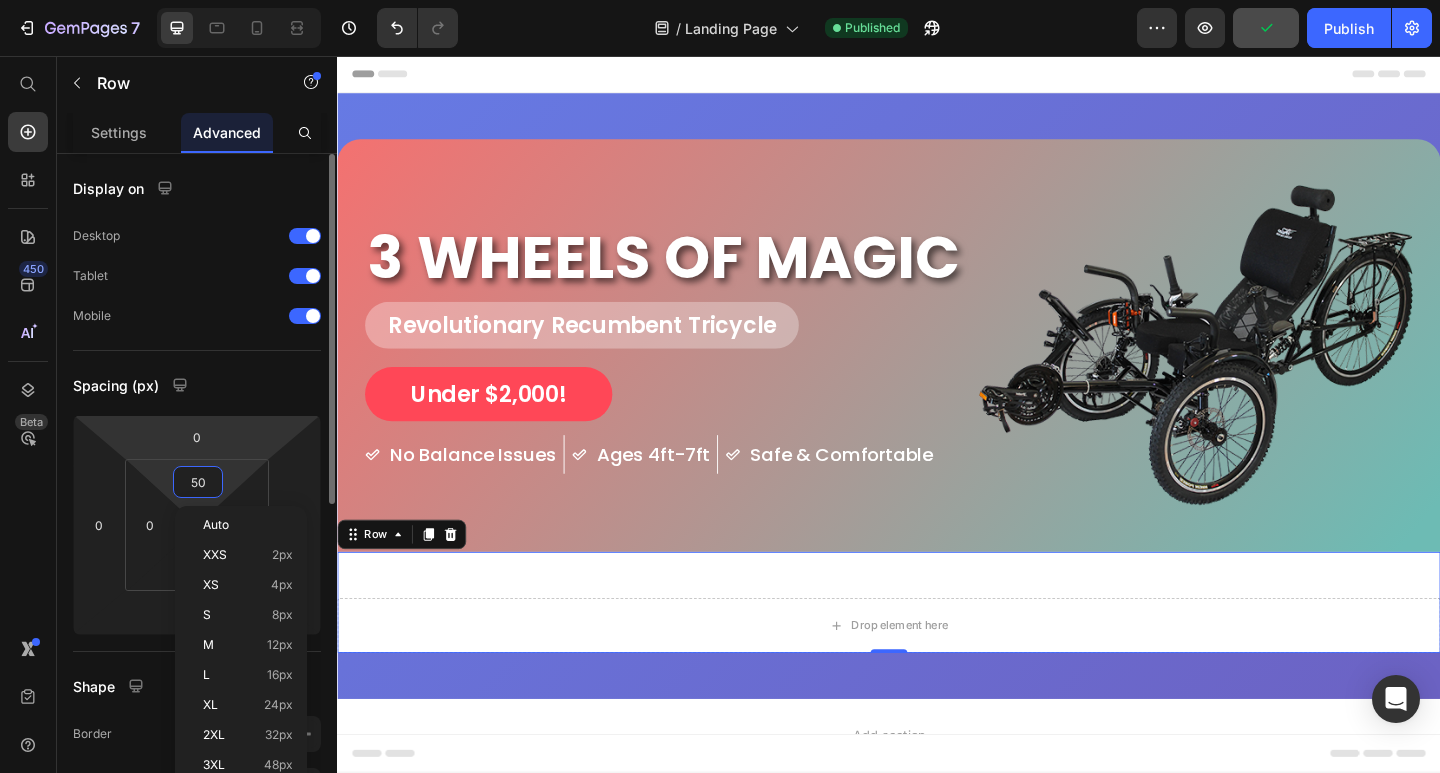 type on "50" 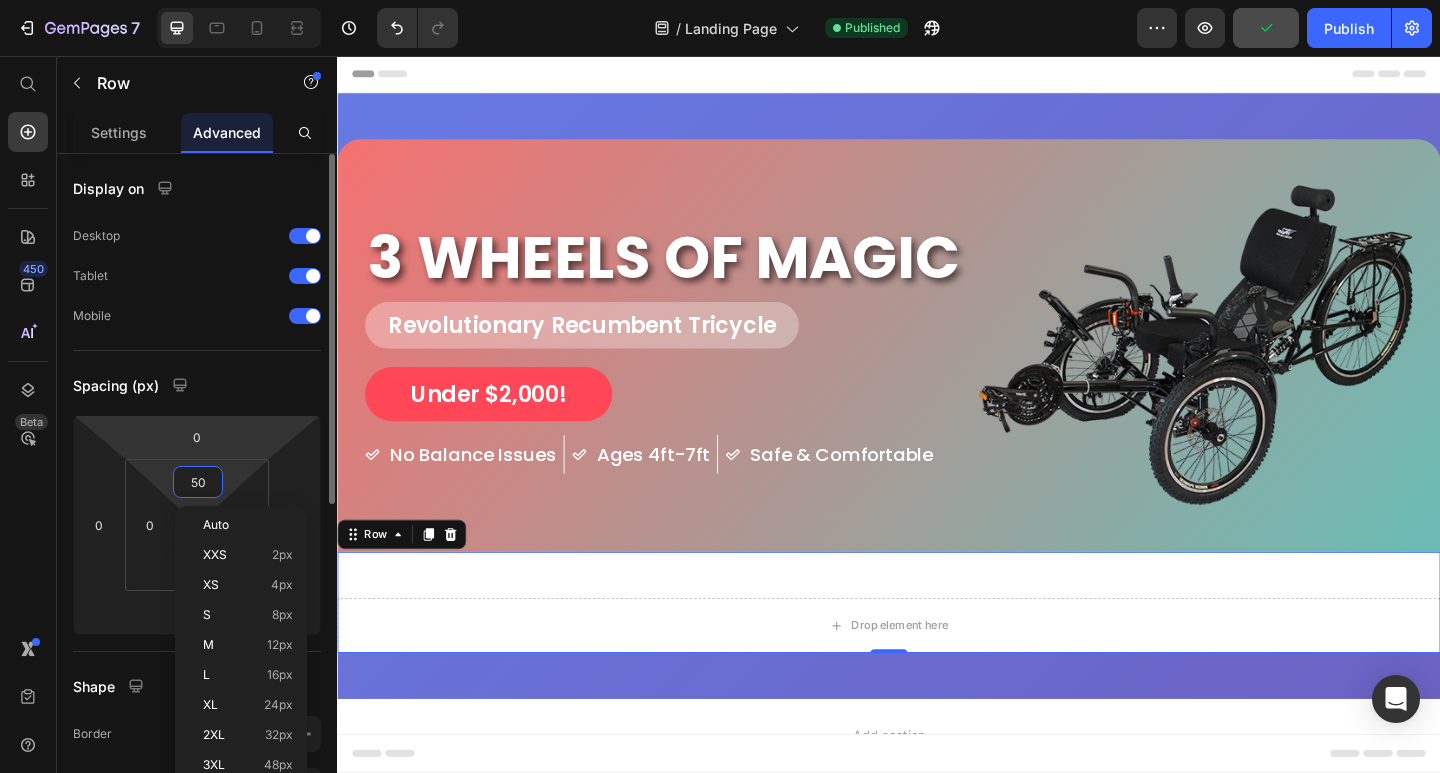 click on "7   /  Landing Page Published Preview  Publish  450 Beta Start with Sections Elements Hero Section Product Detail Brands Trusted Badges Guarantee Product Breakdown How to use Testimonials Compare Bundle FAQs Social Proof Brand Story Product List Collection Blog List Contact Sticky Add to Cart Custom Footer Browse Library 450 Layout
Row
Row
Row
Row Text
Heading
Text Block Button
Button
Button
Sticky Back to top Media
Image" at bounding box center (720, 0) 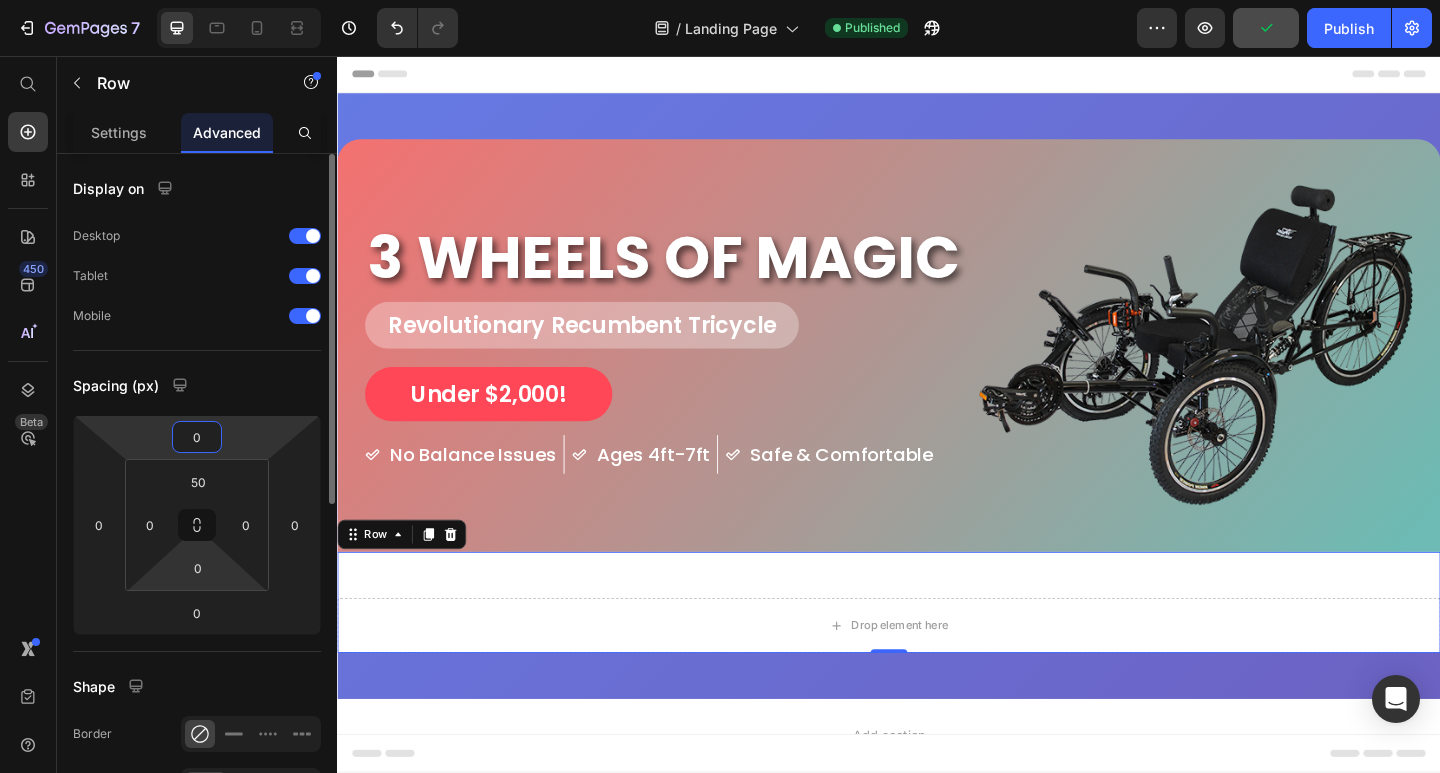 click on "7   /  Landing Page Published Preview  Publish  450 Beta Start with Sections Elements Hero Section Product Detail Brands Trusted Badges Guarantee Product Breakdown How to use Testimonials Compare Bundle FAQs Social Proof Brand Story Product List Collection Blog List Contact Sticky Add to Cart Custom Footer Browse Library 450 Layout
Row
Row
Row
Row Text
Heading
Text Block Button
Button
Button
Sticky Back to top Media
Image" at bounding box center (720, 0) 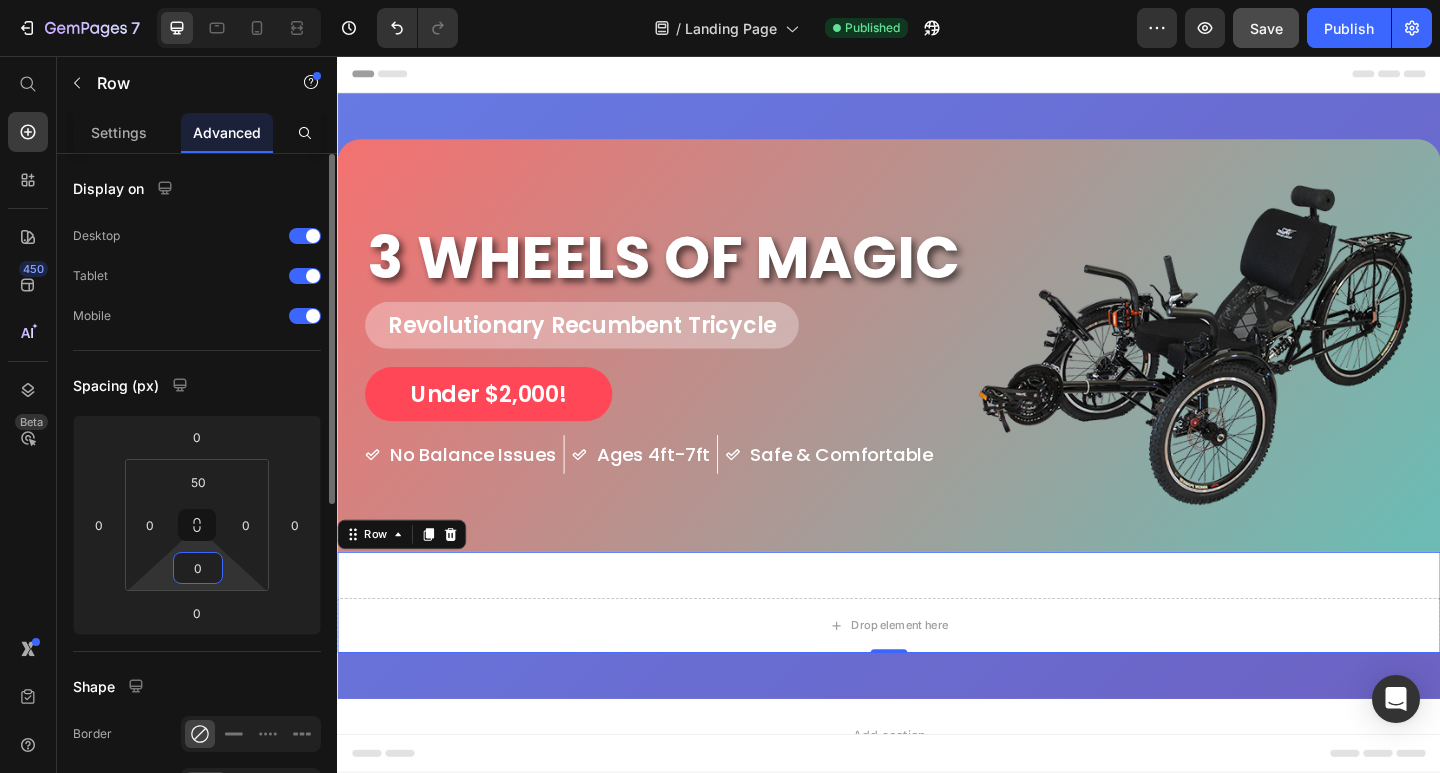 click on "0" at bounding box center [198, 568] 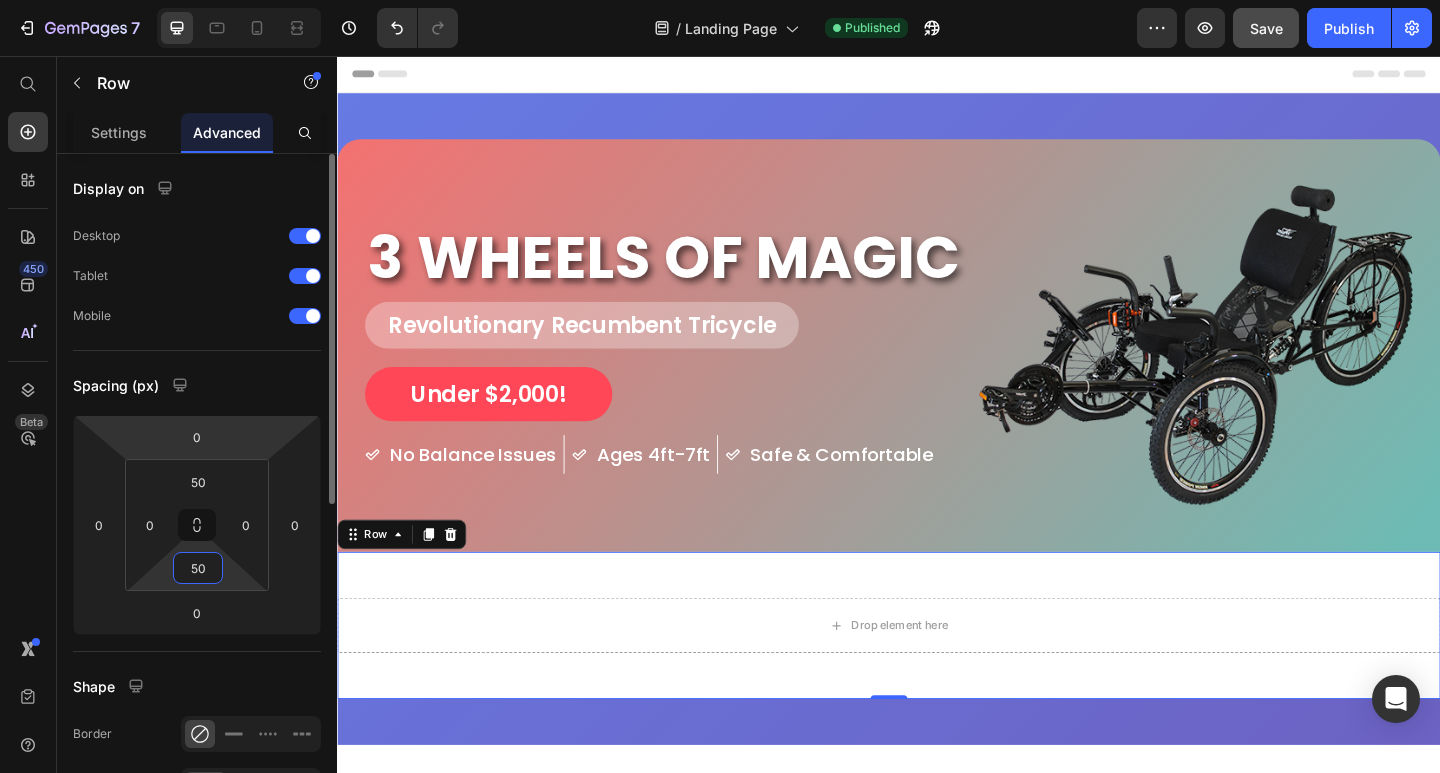 type on "50" 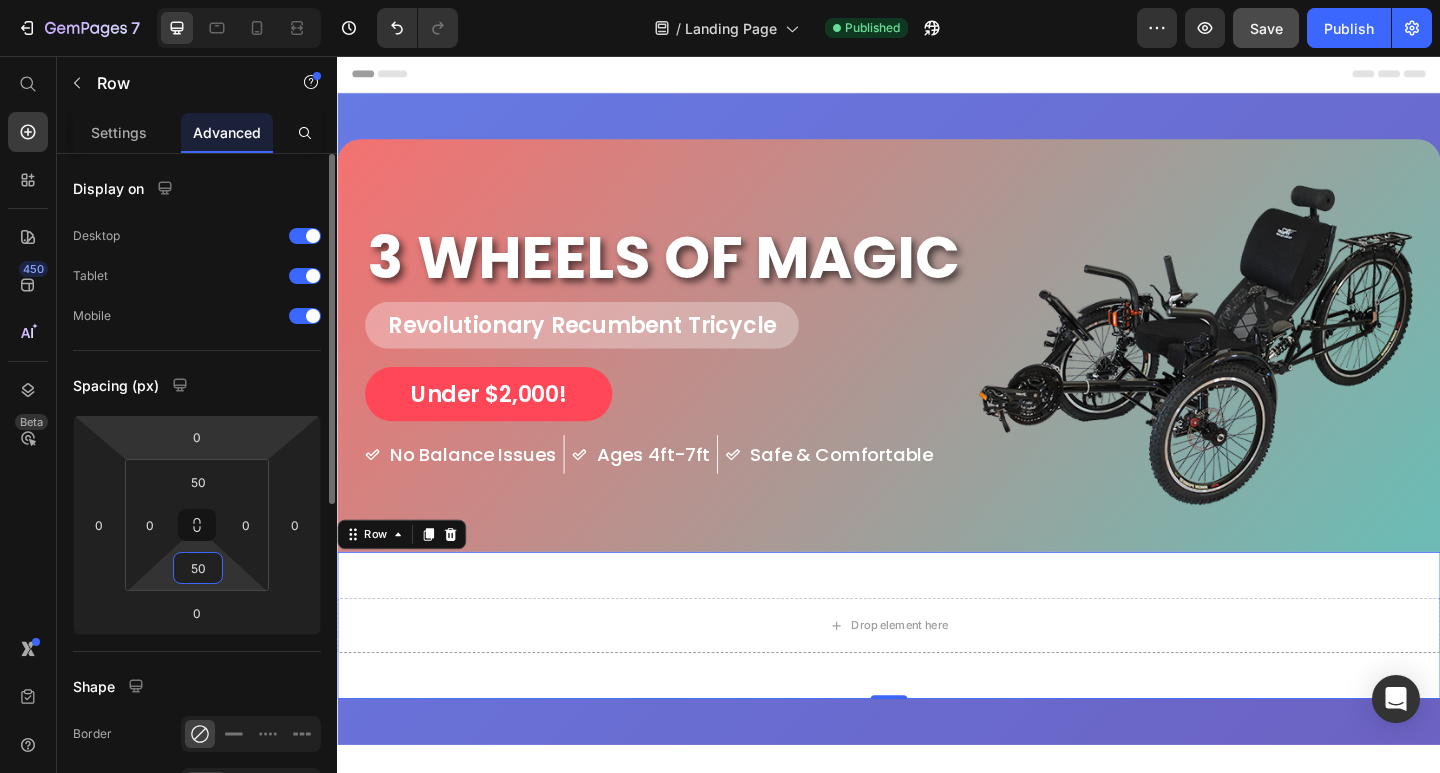 click on "7   /  Landing Page Published Preview  Save   Publish  450 Beta Start with Sections Elements Hero Section Product Detail Brands Trusted Badges Guarantee Product Breakdown How to use Testimonials Compare Bundle FAQs Social Proof Brand Story Product List Collection Blog List Contact Sticky Add to Cart Custom Footer Browse Library 450 Layout
Row
Row
Row
Row Text
Heading
Text Block Button
Button
Button
Sticky Back to top Media
Image
Image" at bounding box center [720, 0] 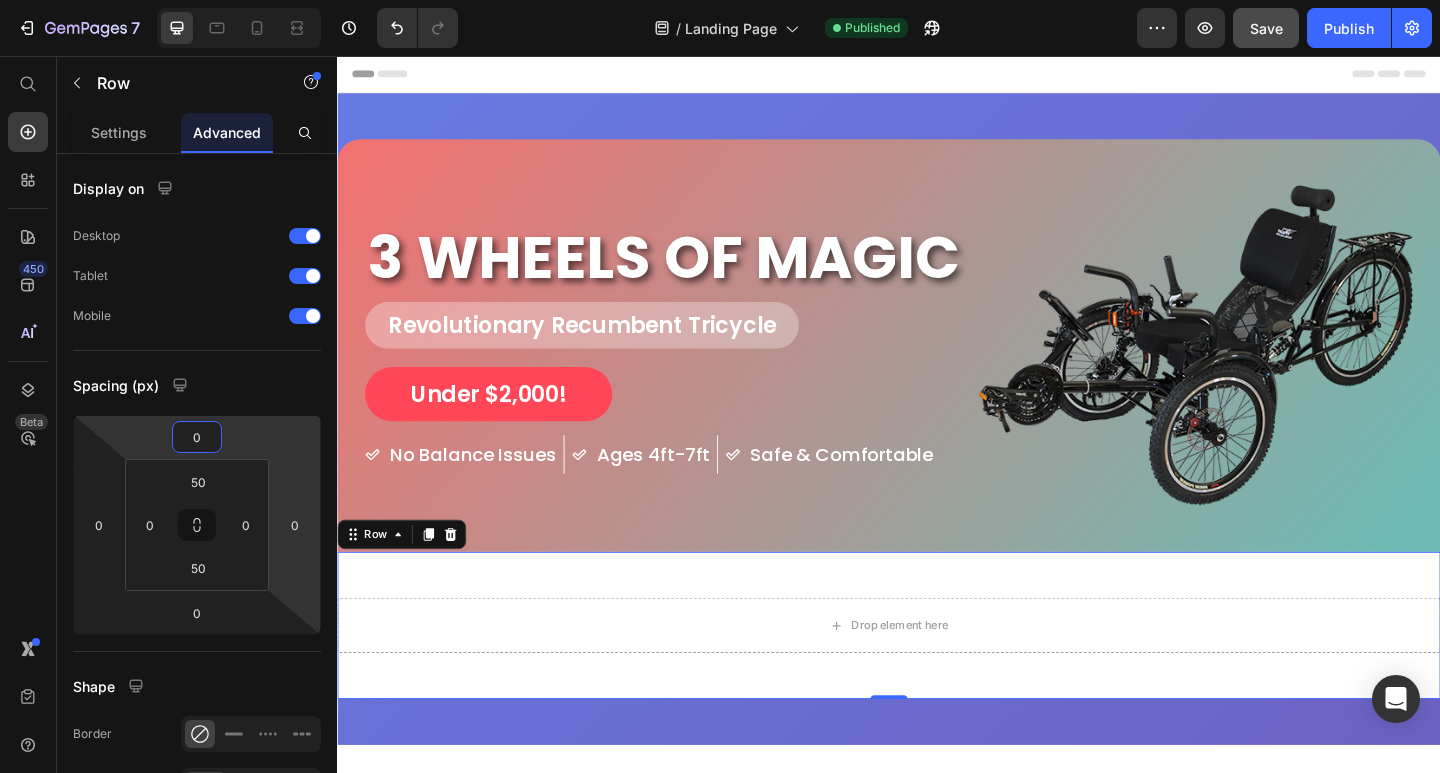 click on "Drop element here" at bounding box center (937, 676) 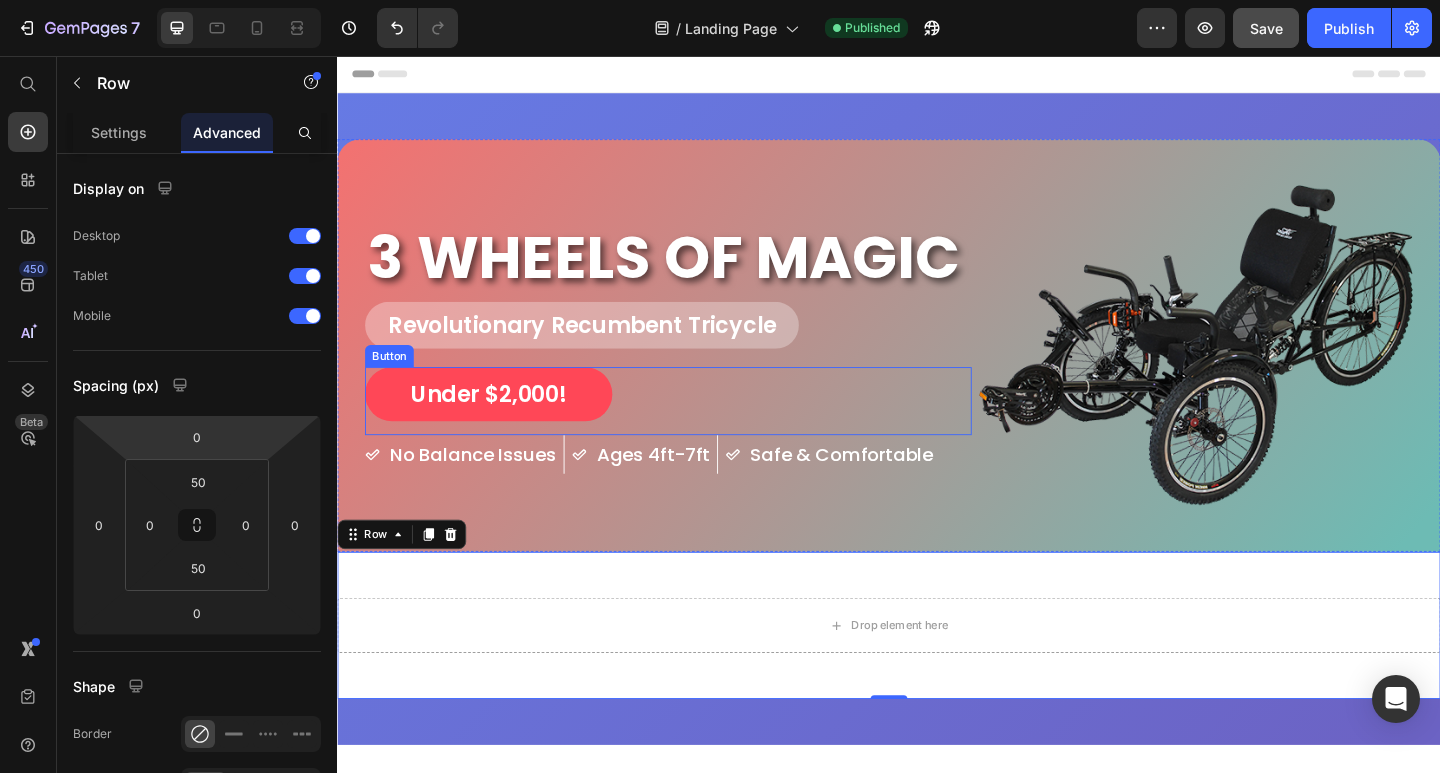 click on "Drop element here Row   0" at bounding box center [937, 676] 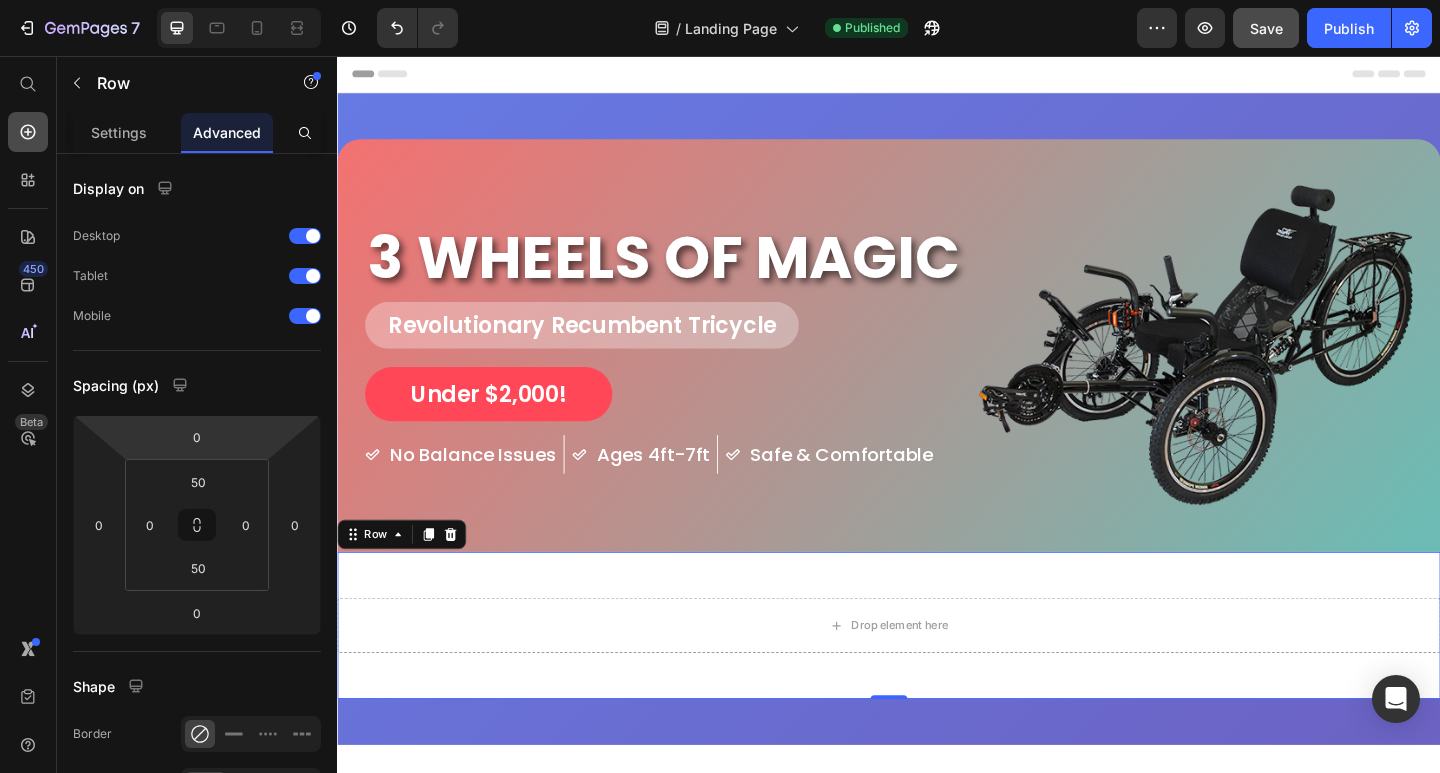click 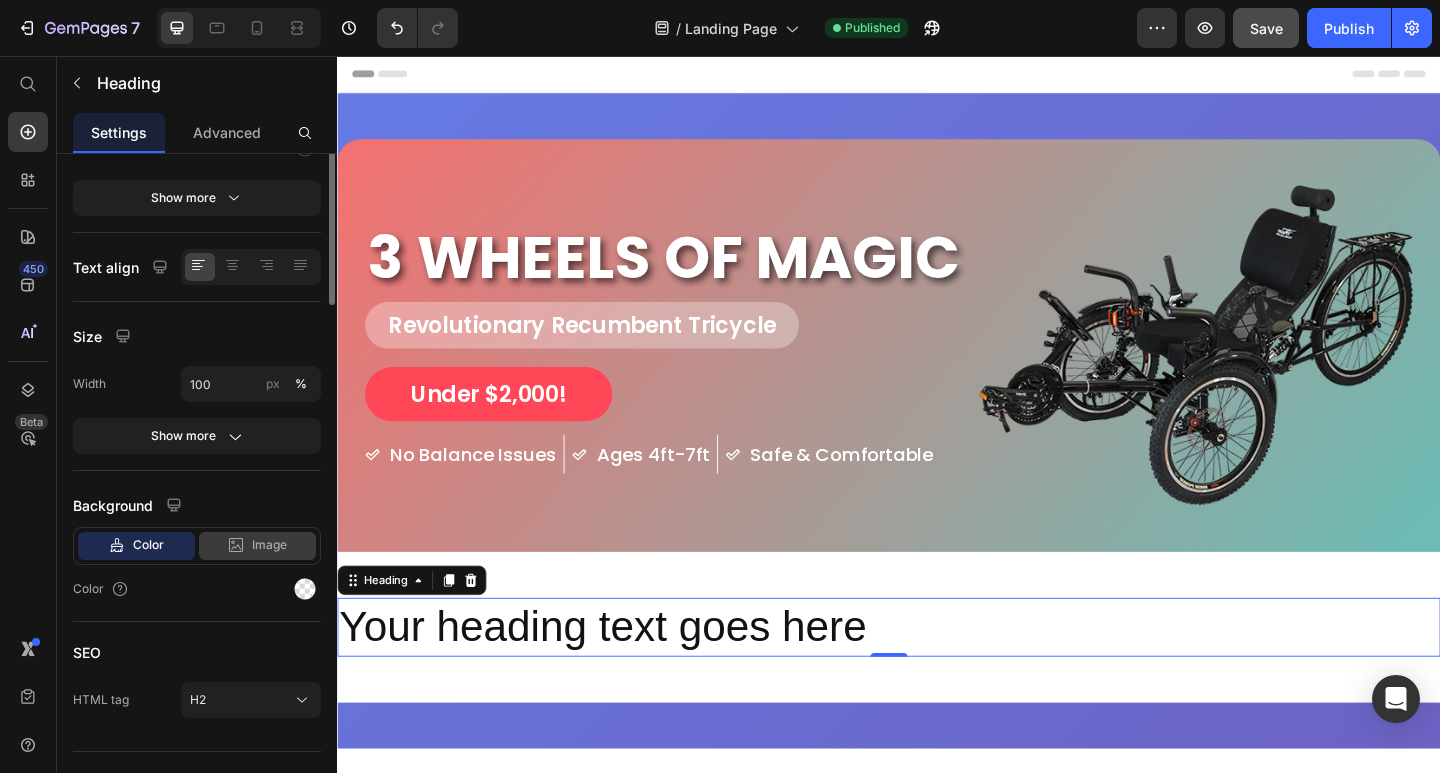 scroll, scrollTop: 0, scrollLeft: 0, axis: both 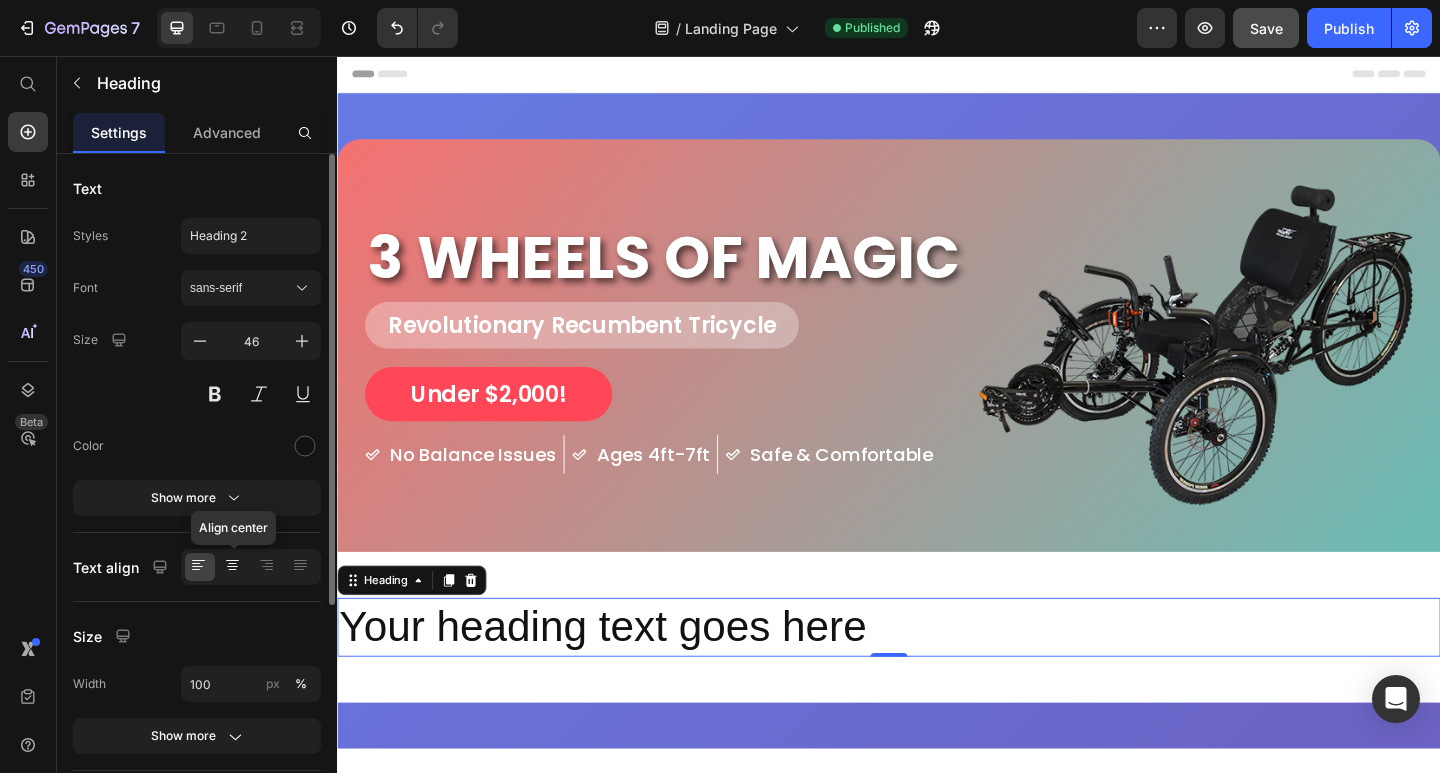 click 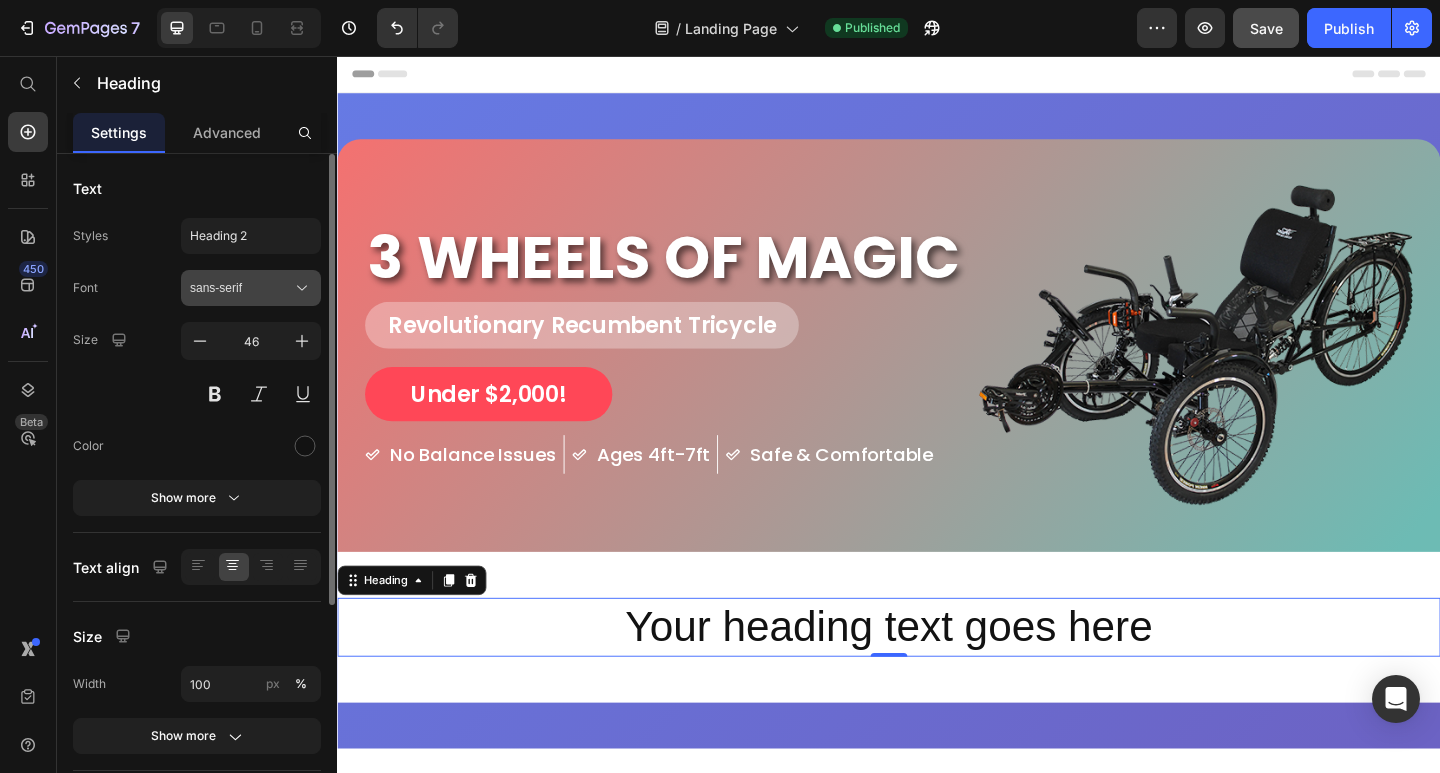 click 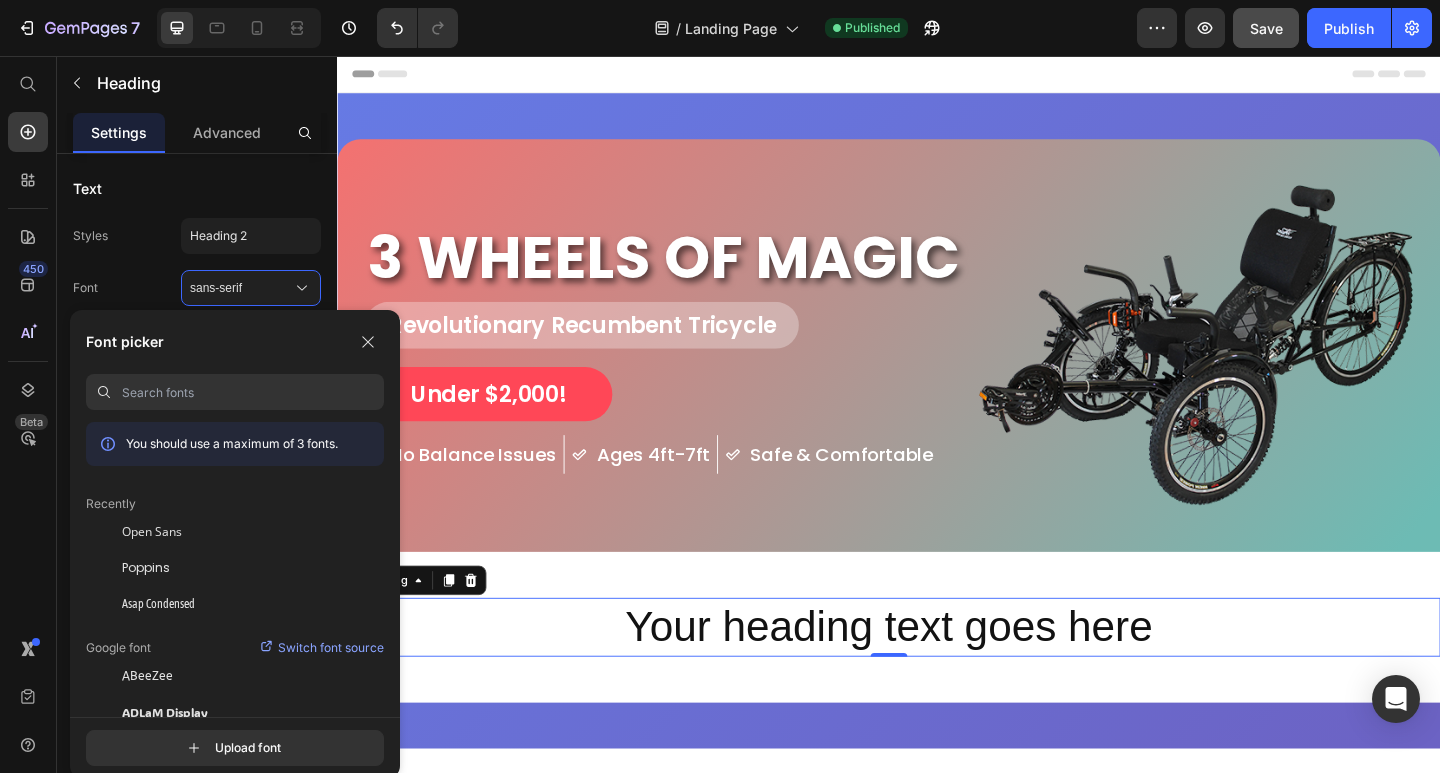click on "Your heading text goes here" at bounding box center (937, 678) 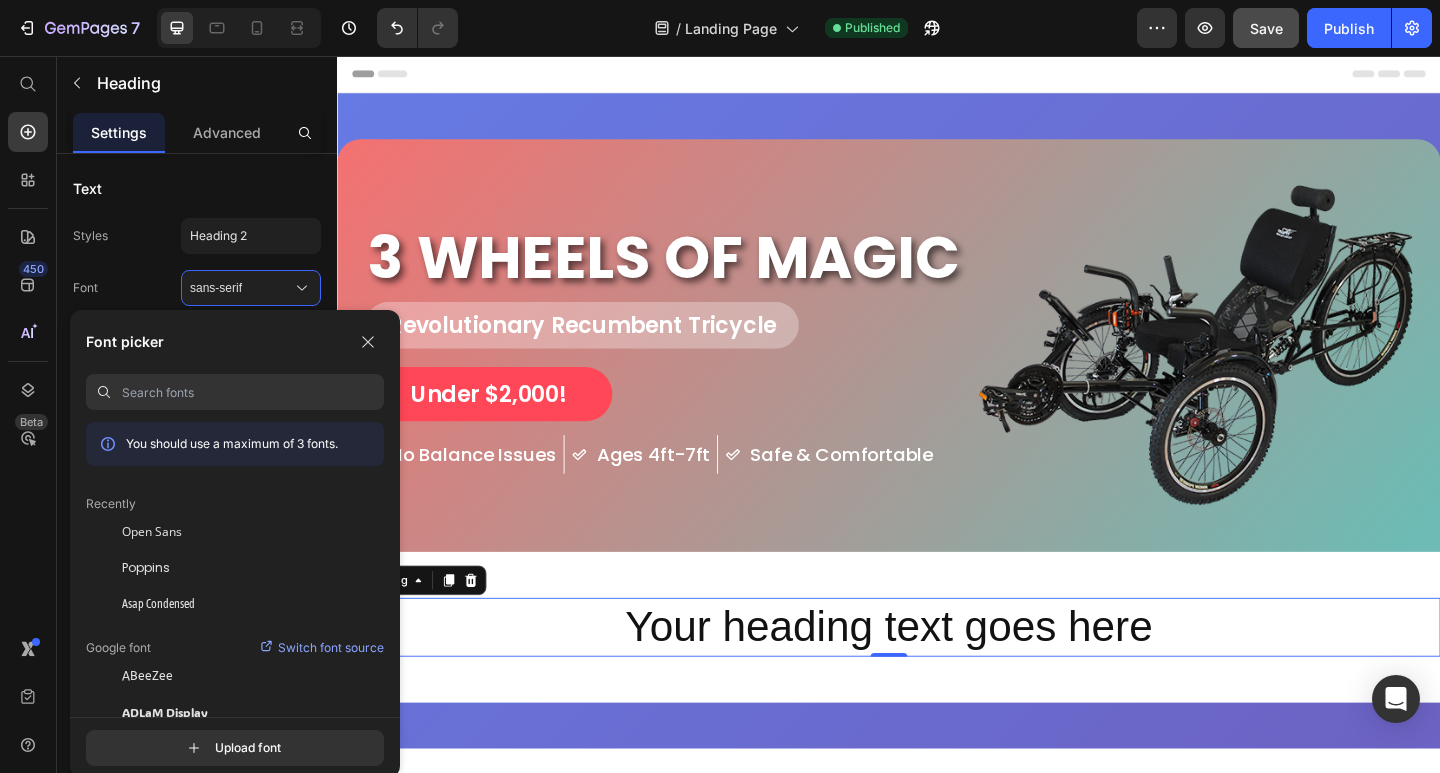 click on "Revolutionary Recumbent Tricycle" at bounding box center [697, 349] 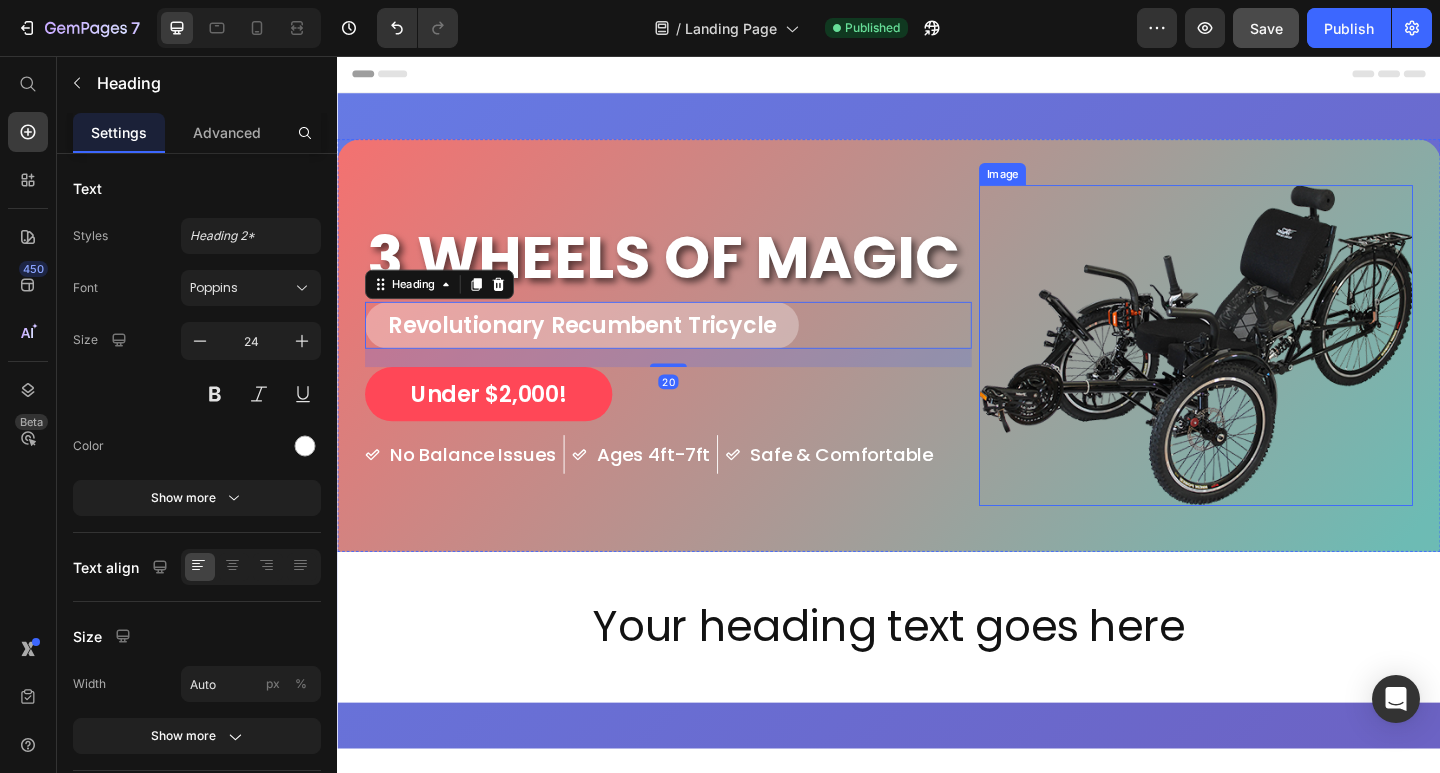 click on "Your heading text goes here" at bounding box center (937, 678) 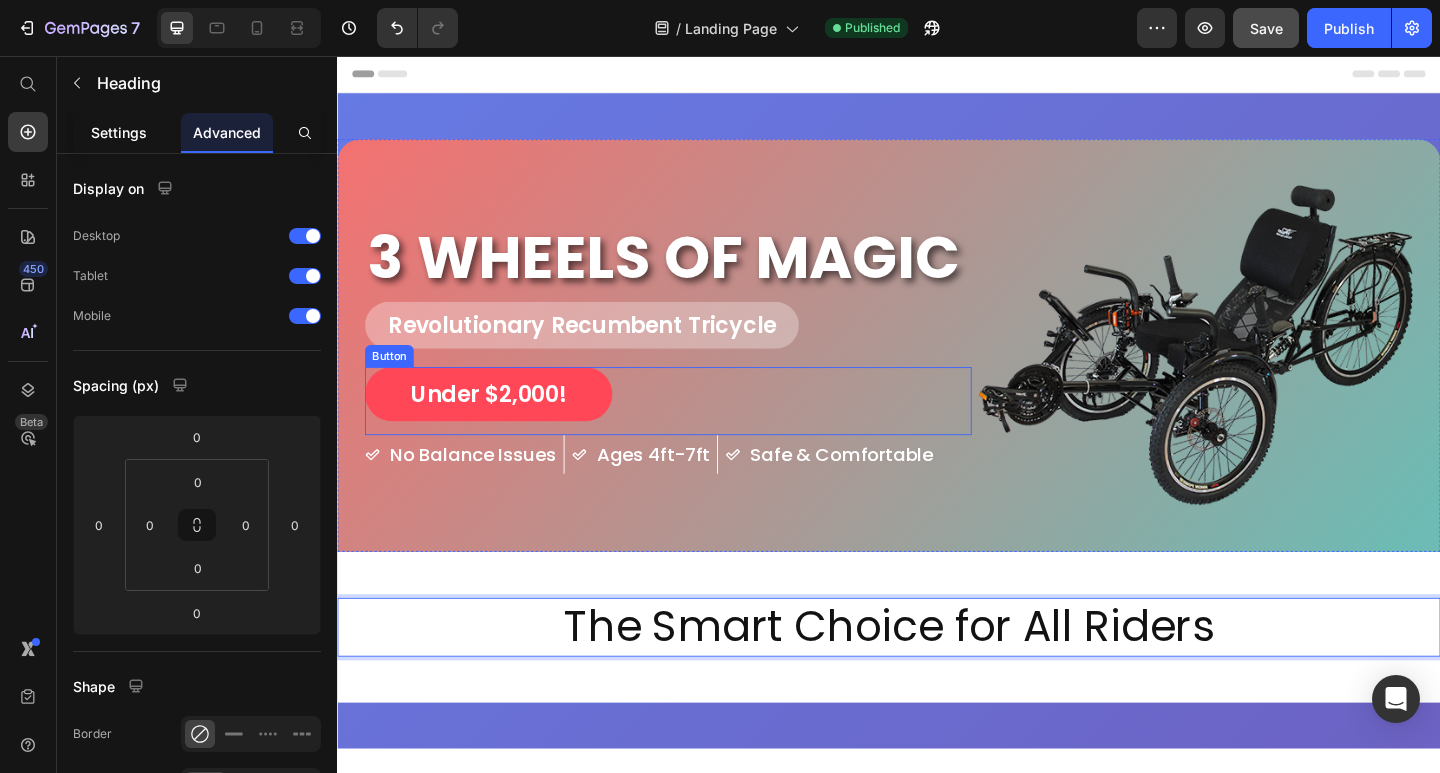 click on "Settings" 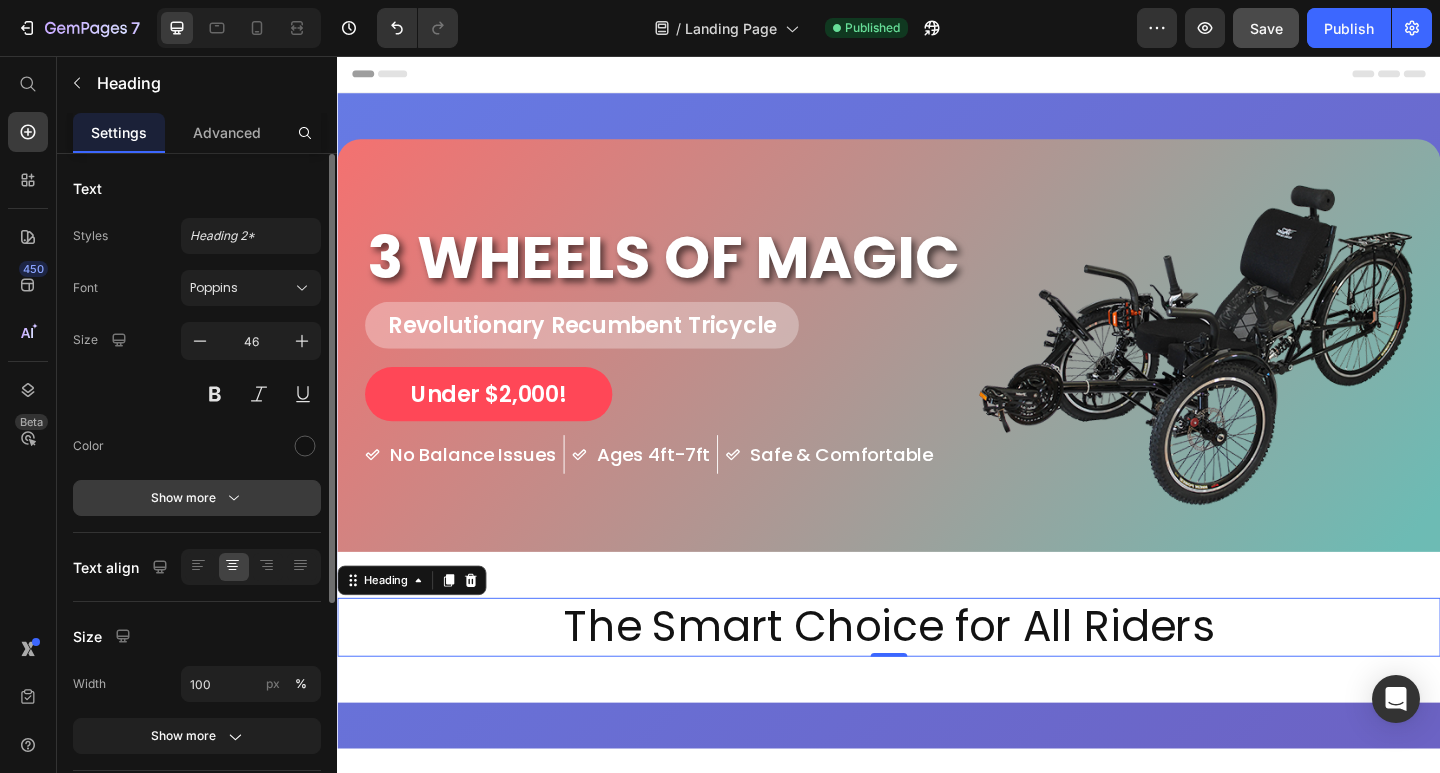 click on "Show more" at bounding box center (197, 498) 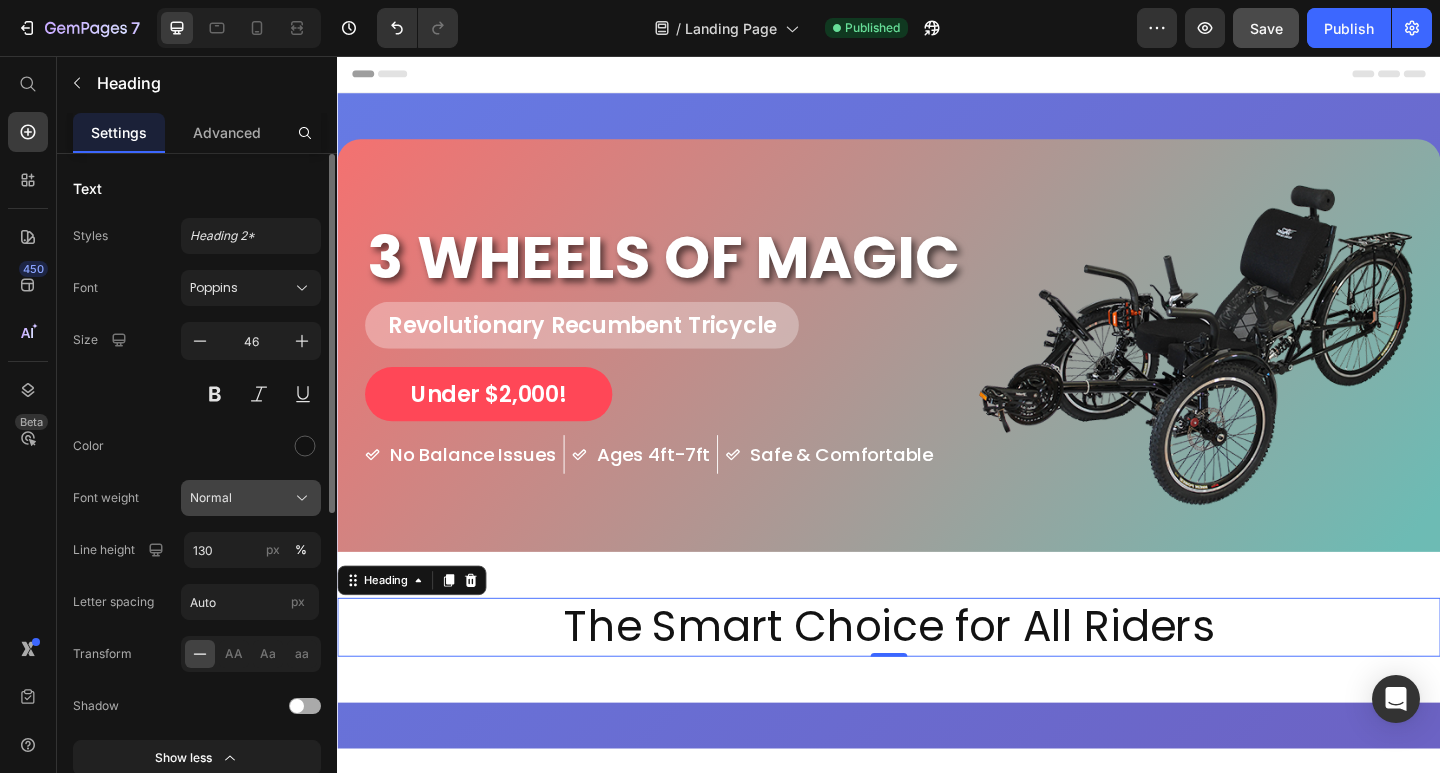 click on "Normal" 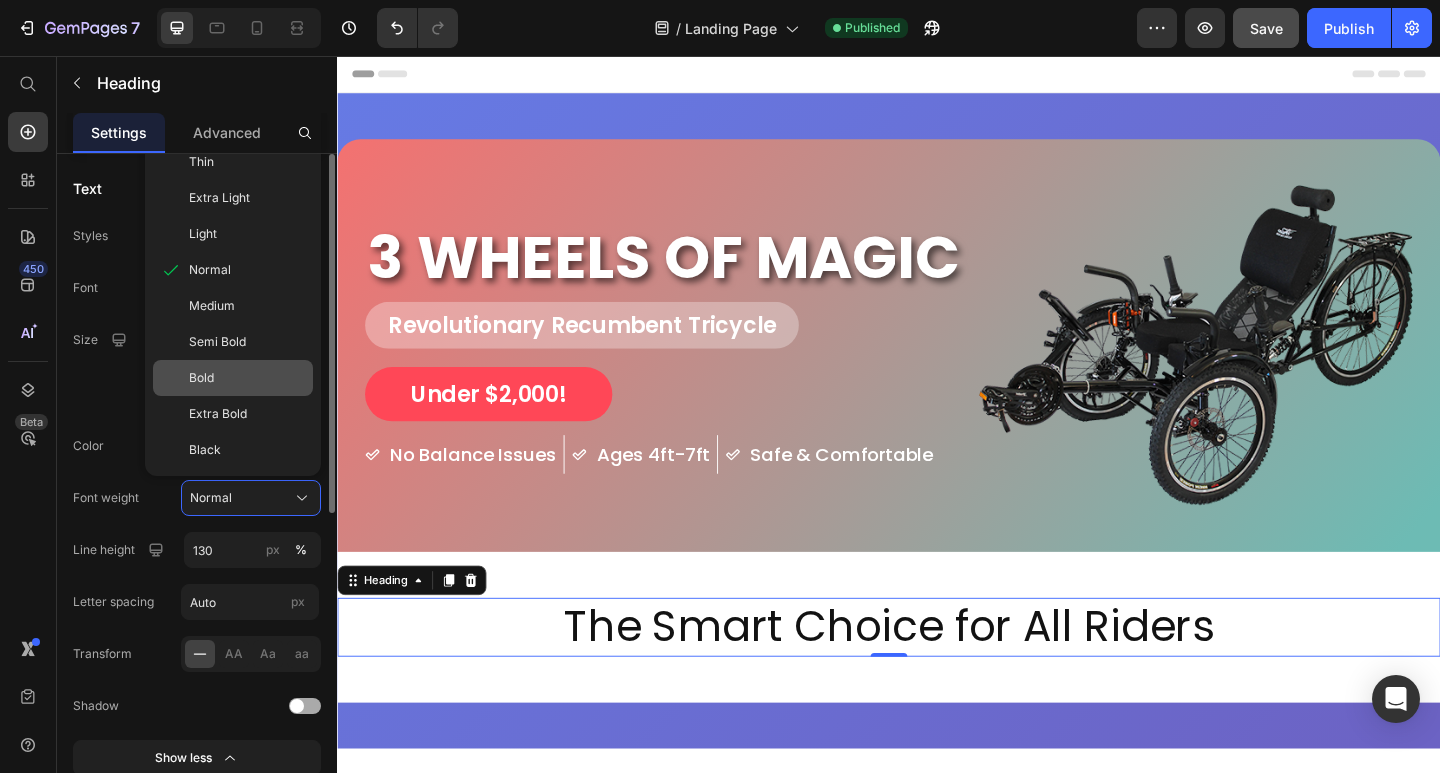 click on "Bold" at bounding box center [247, 378] 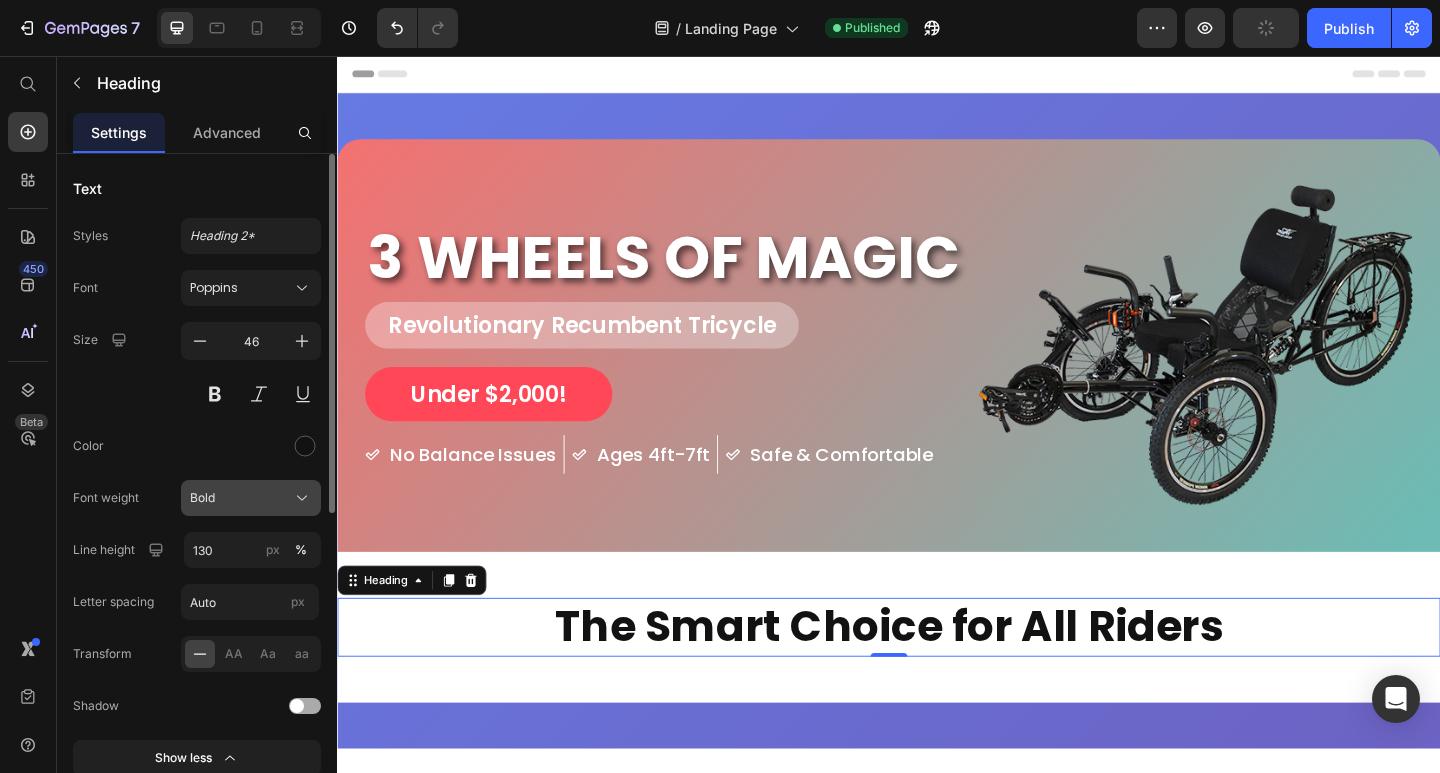 click on "Bold" 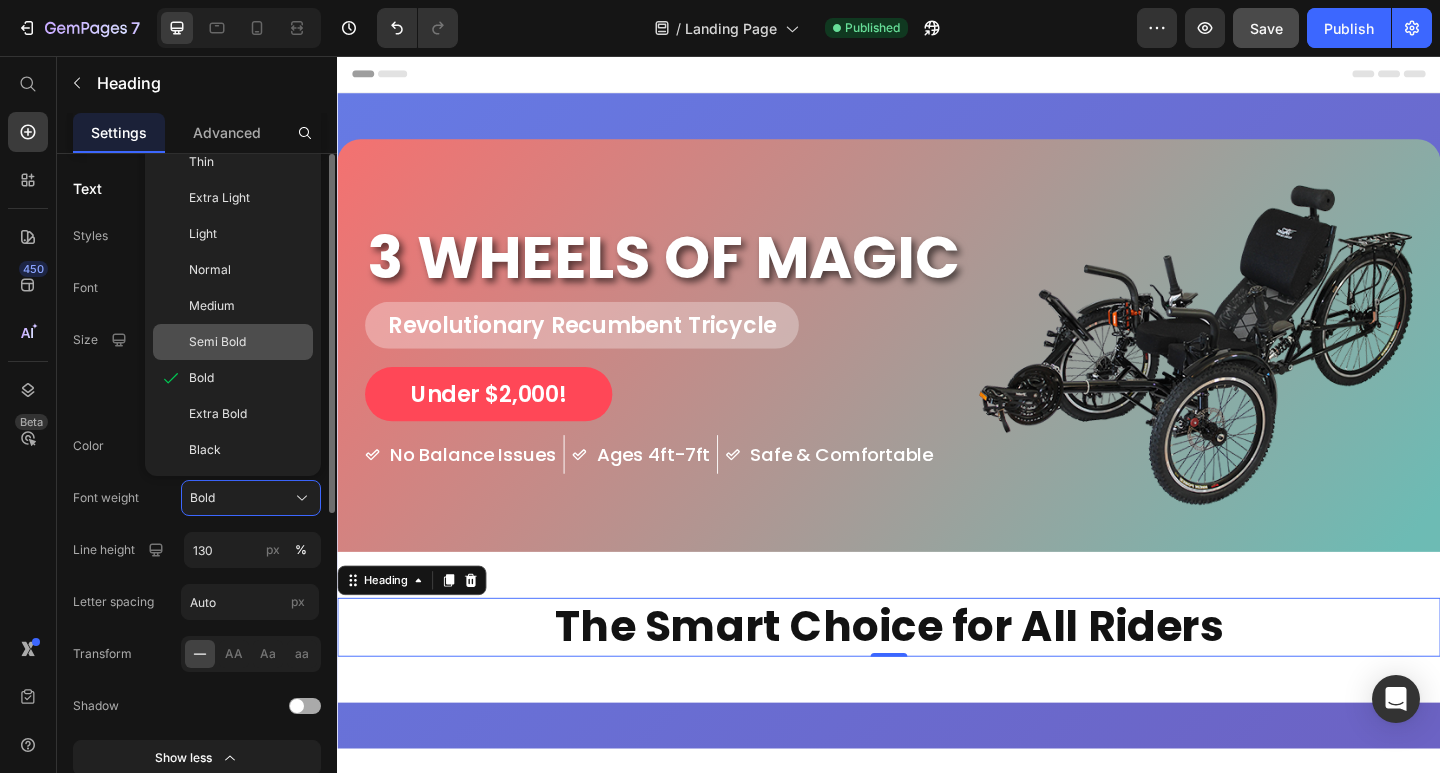 click on "Semi Bold" 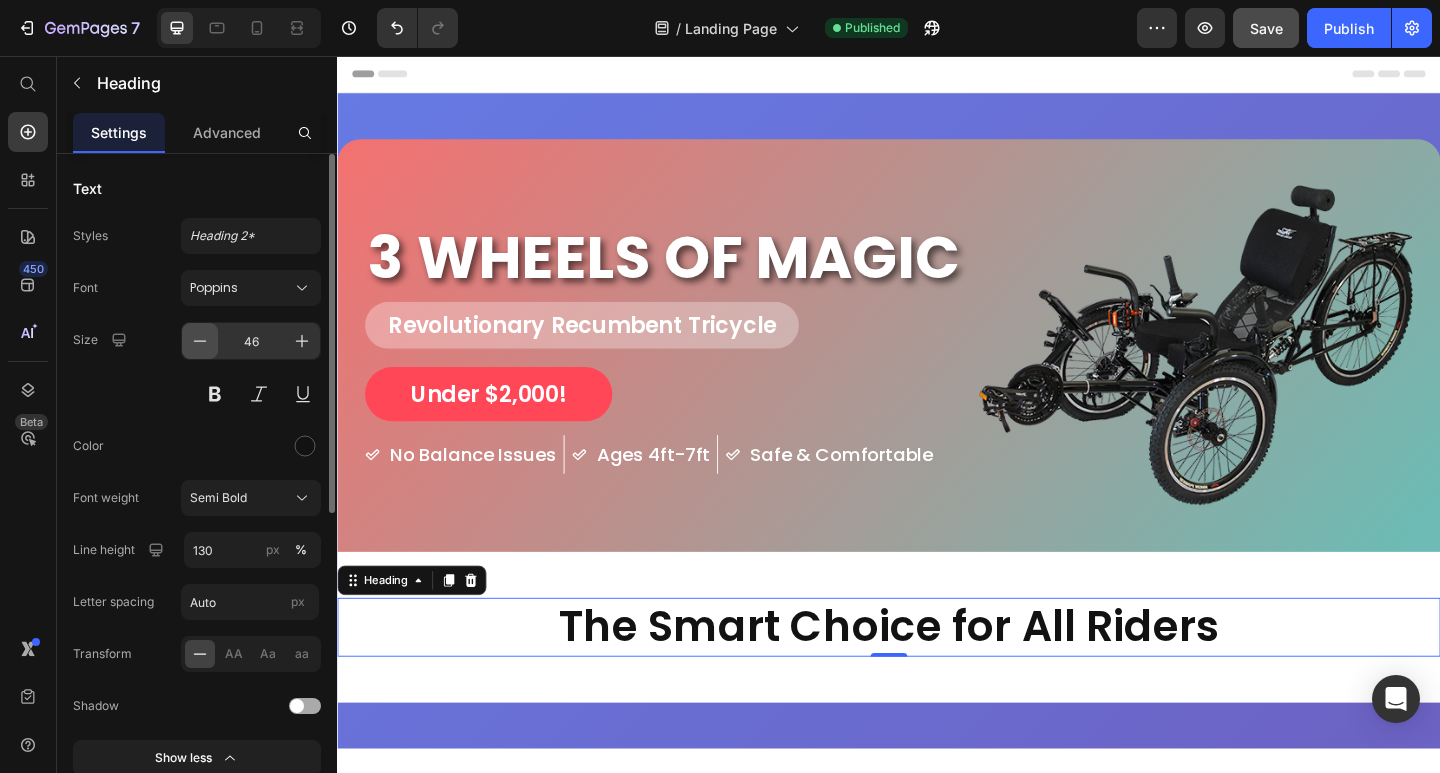 click 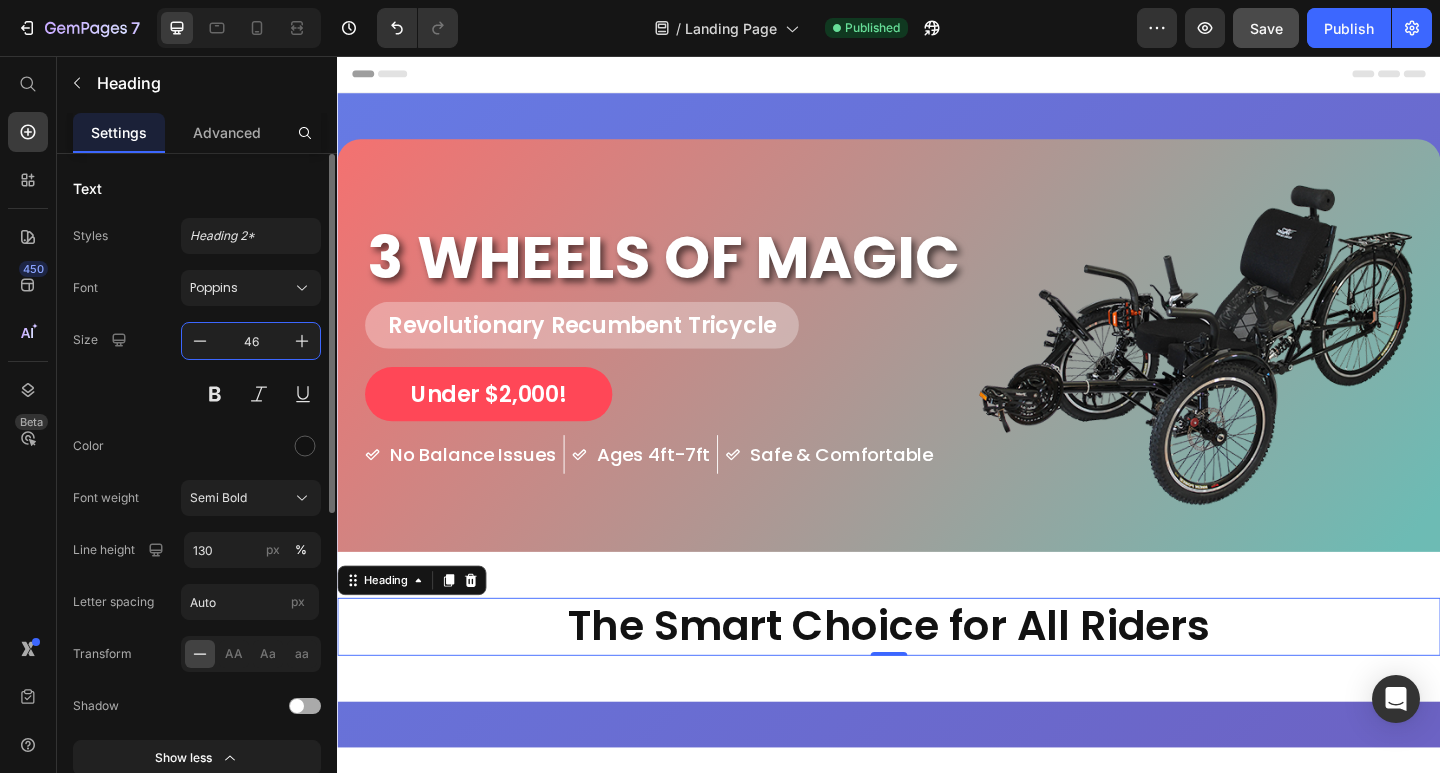 click on "46" at bounding box center (251, 341) 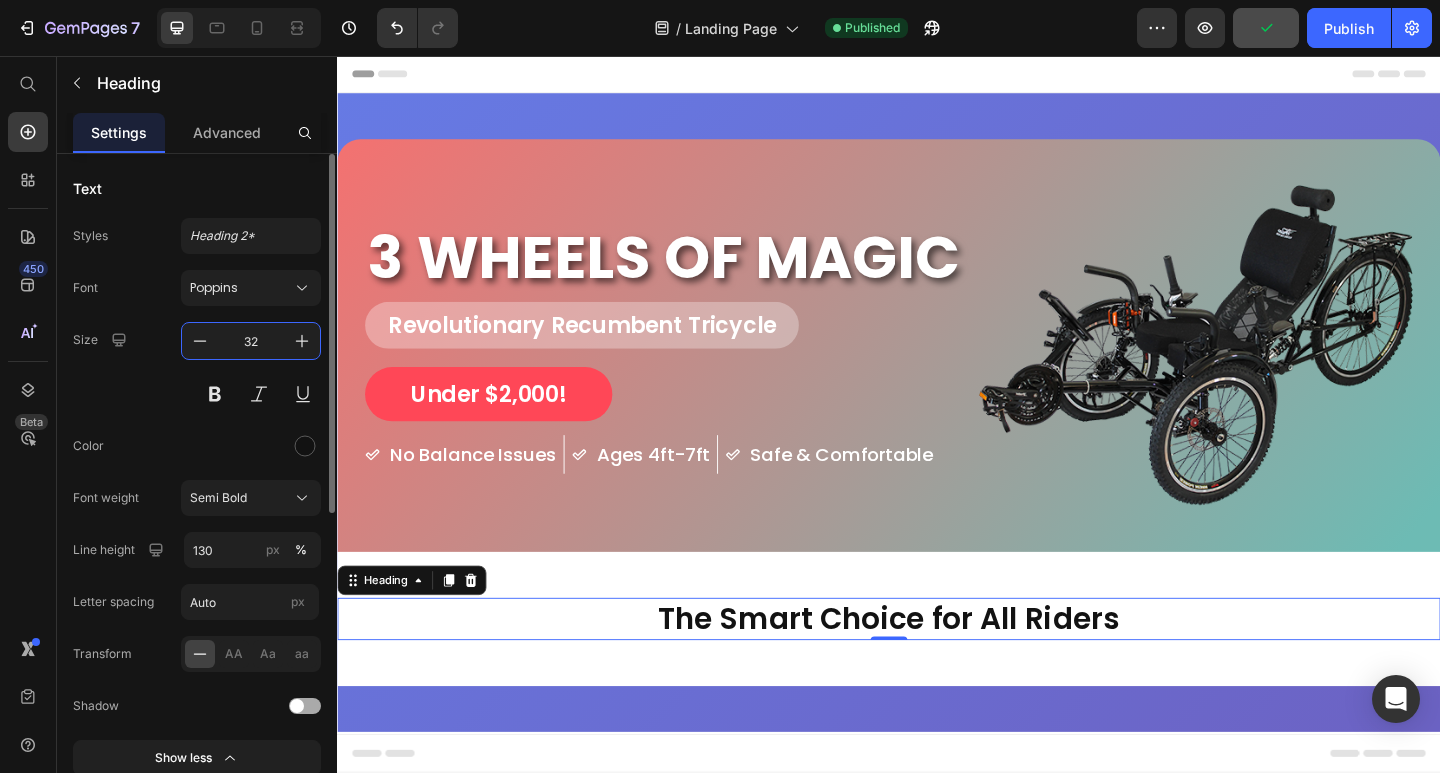 drag, startPoint x: 255, startPoint y: 335, endPoint x: 232, endPoint y: 339, distance: 23.345236 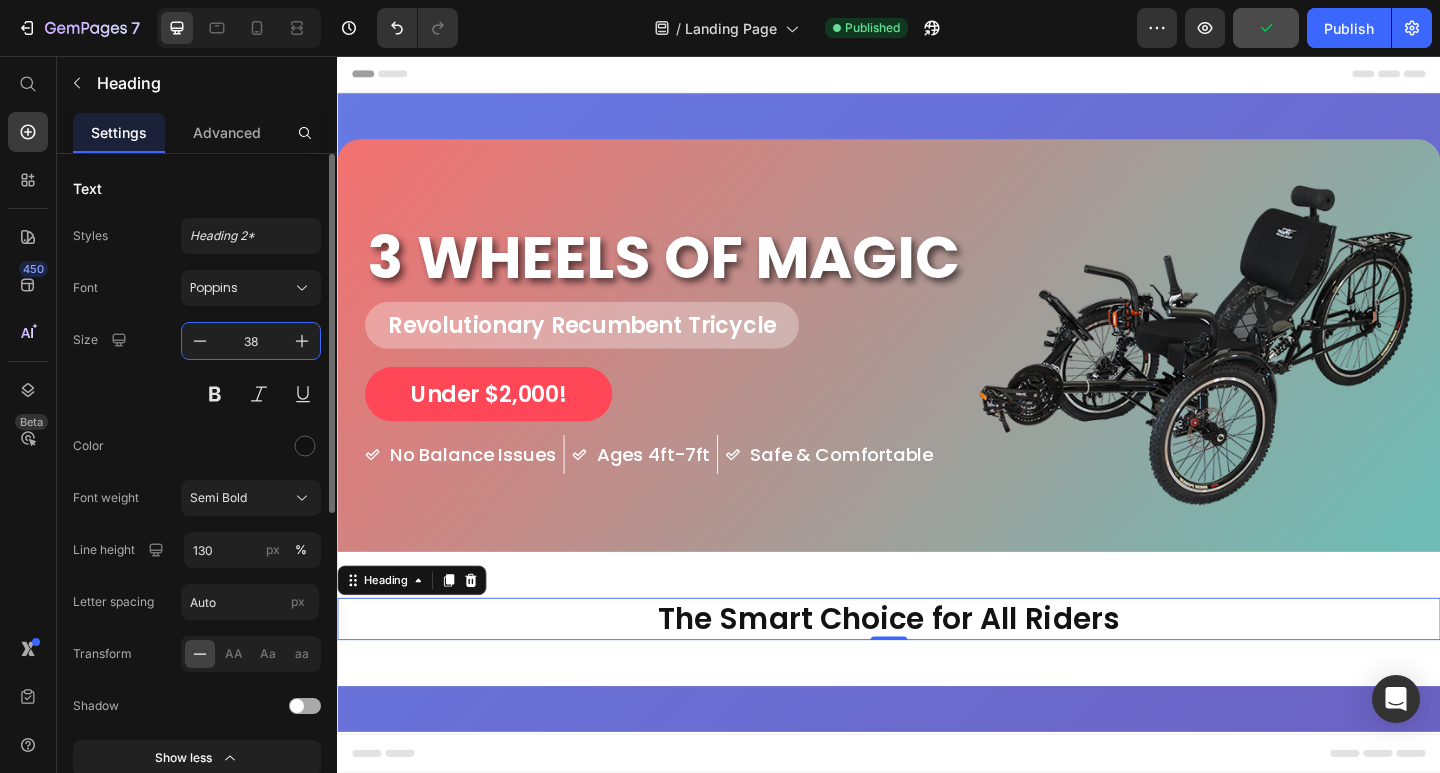 type on "38" 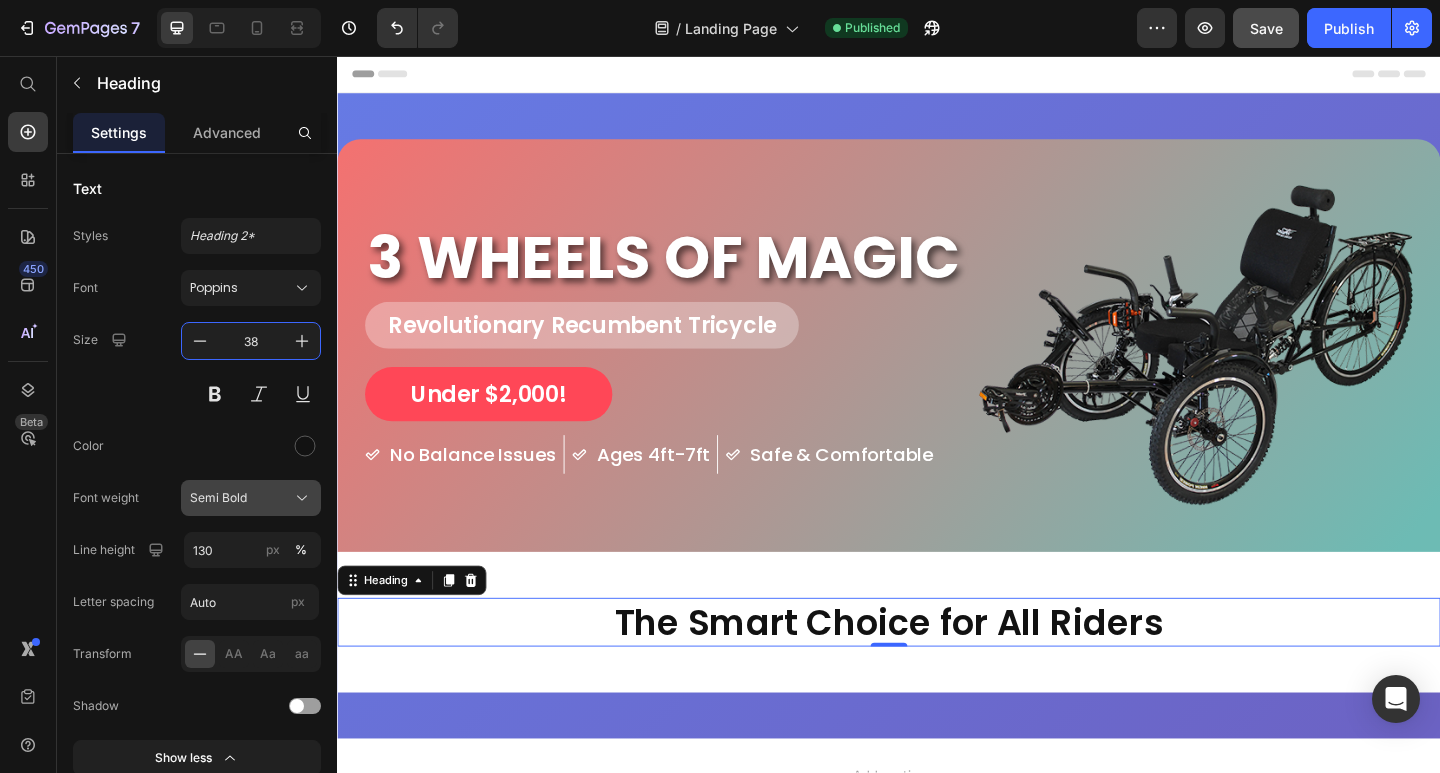 click on "Semi Bold" 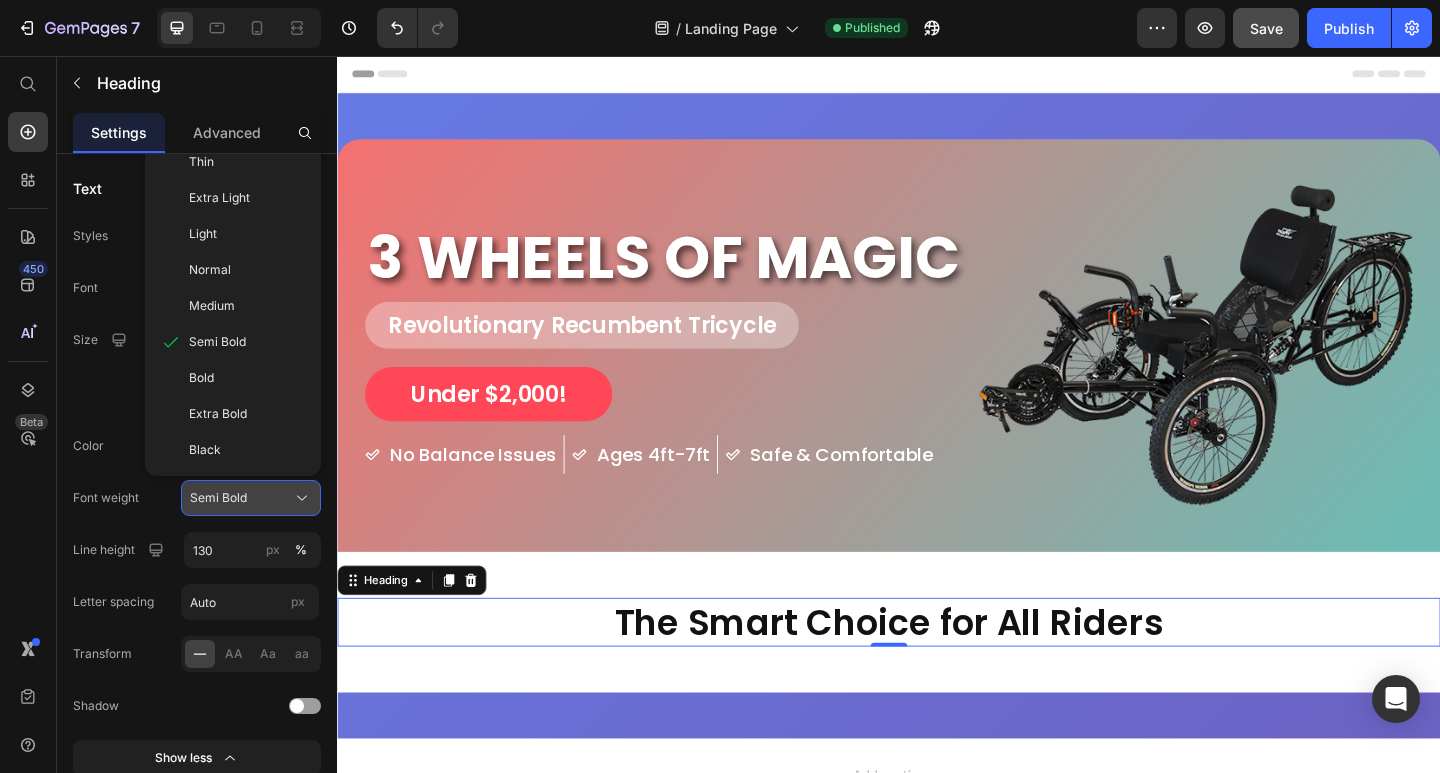 scroll, scrollTop: 200, scrollLeft: 0, axis: vertical 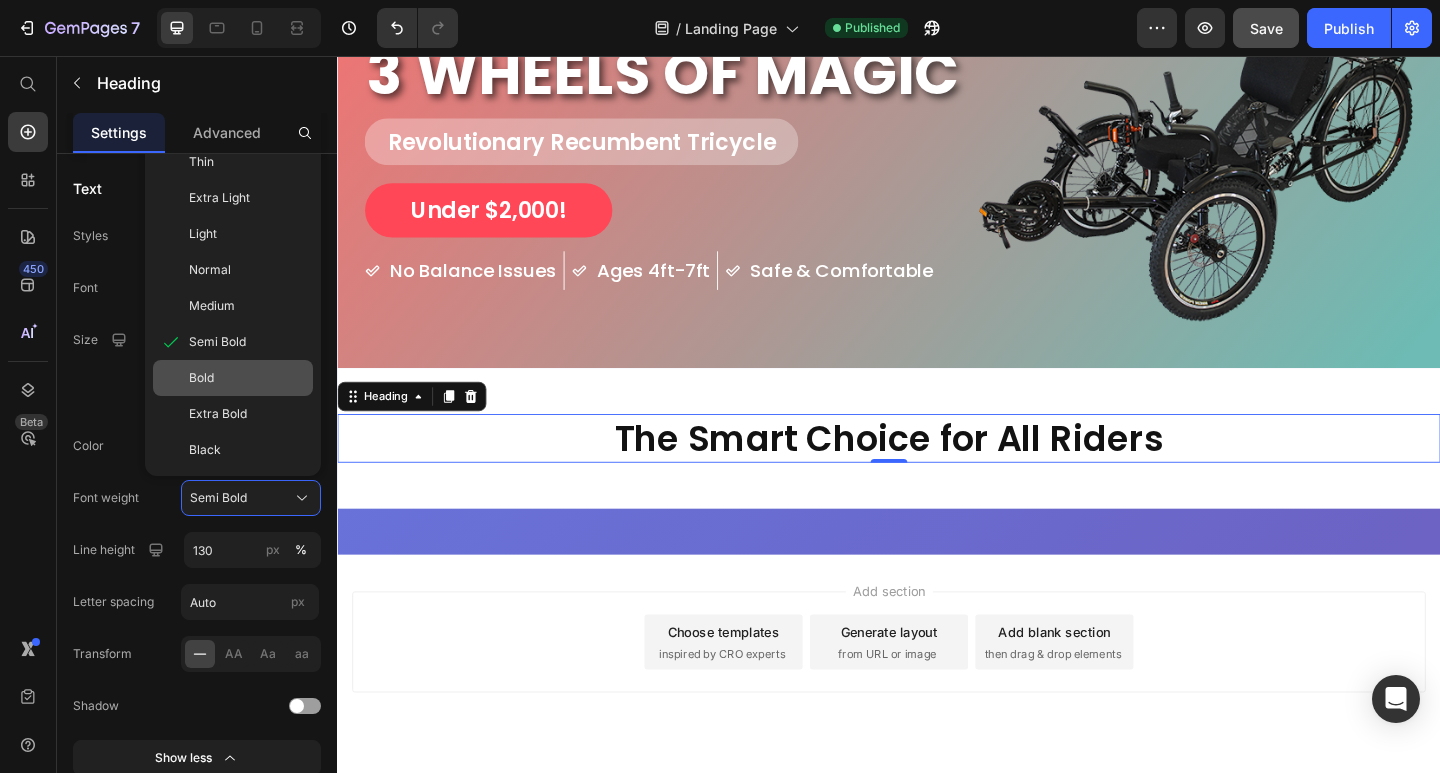 click on "Bold" at bounding box center (247, 378) 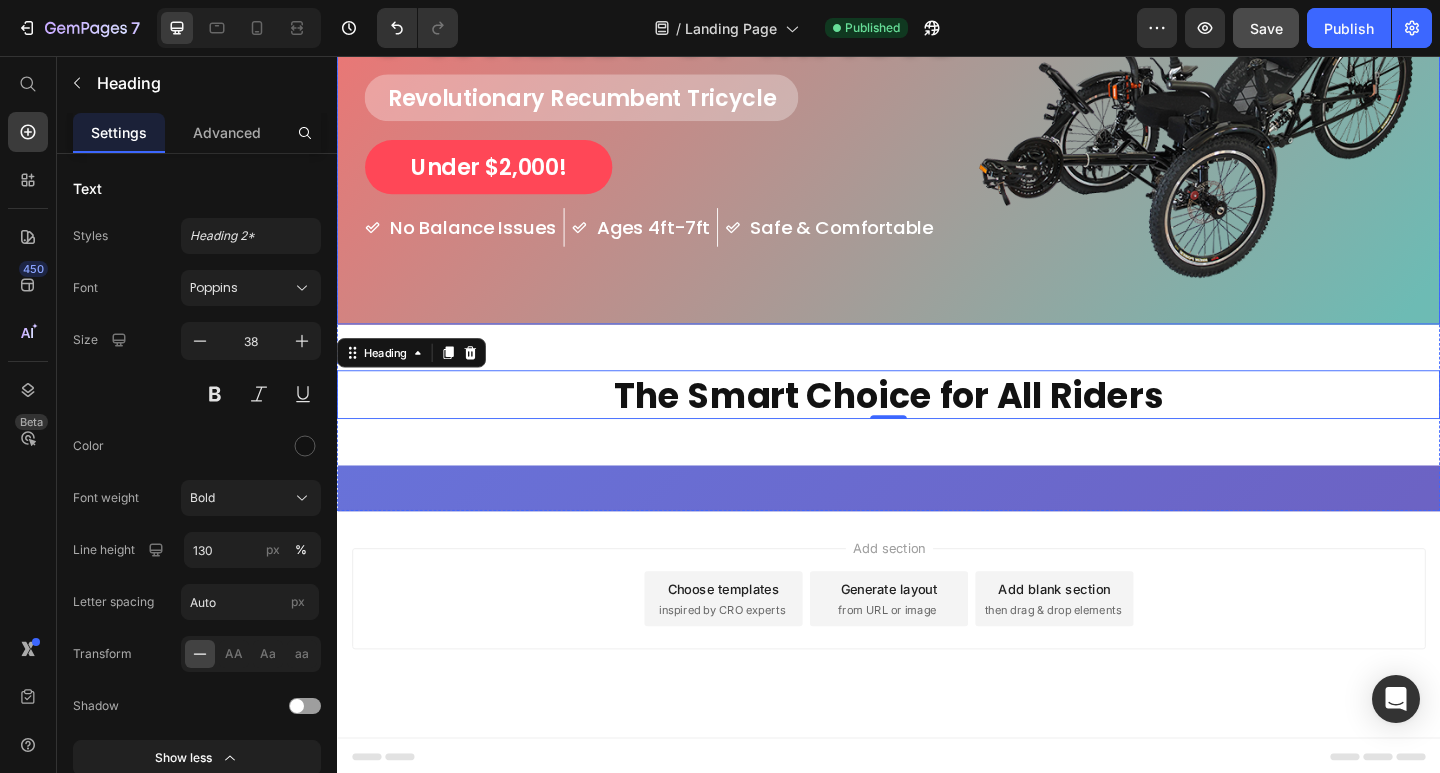 scroll, scrollTop: 0, scrollLeft: 0, axis: both 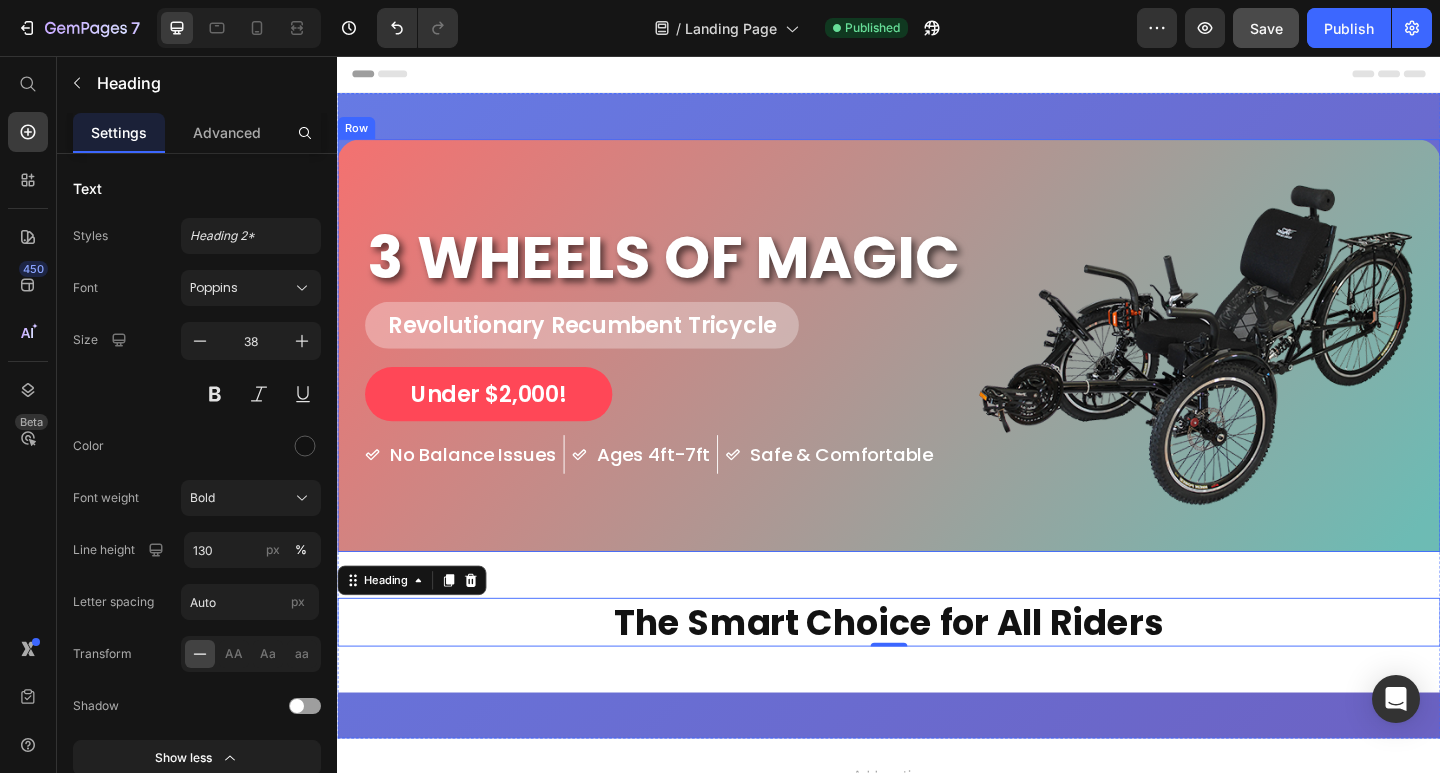 click on "3 WHEELS OF MAGIC Heading Revolutionary Recumbent Tricycle Heading Under $2,000! Button
No Balance Issues Item List
Ages 4ft-7ft Item List
Safe & Comfortable Item List Row Image Row" at bounding box center [937, 371] 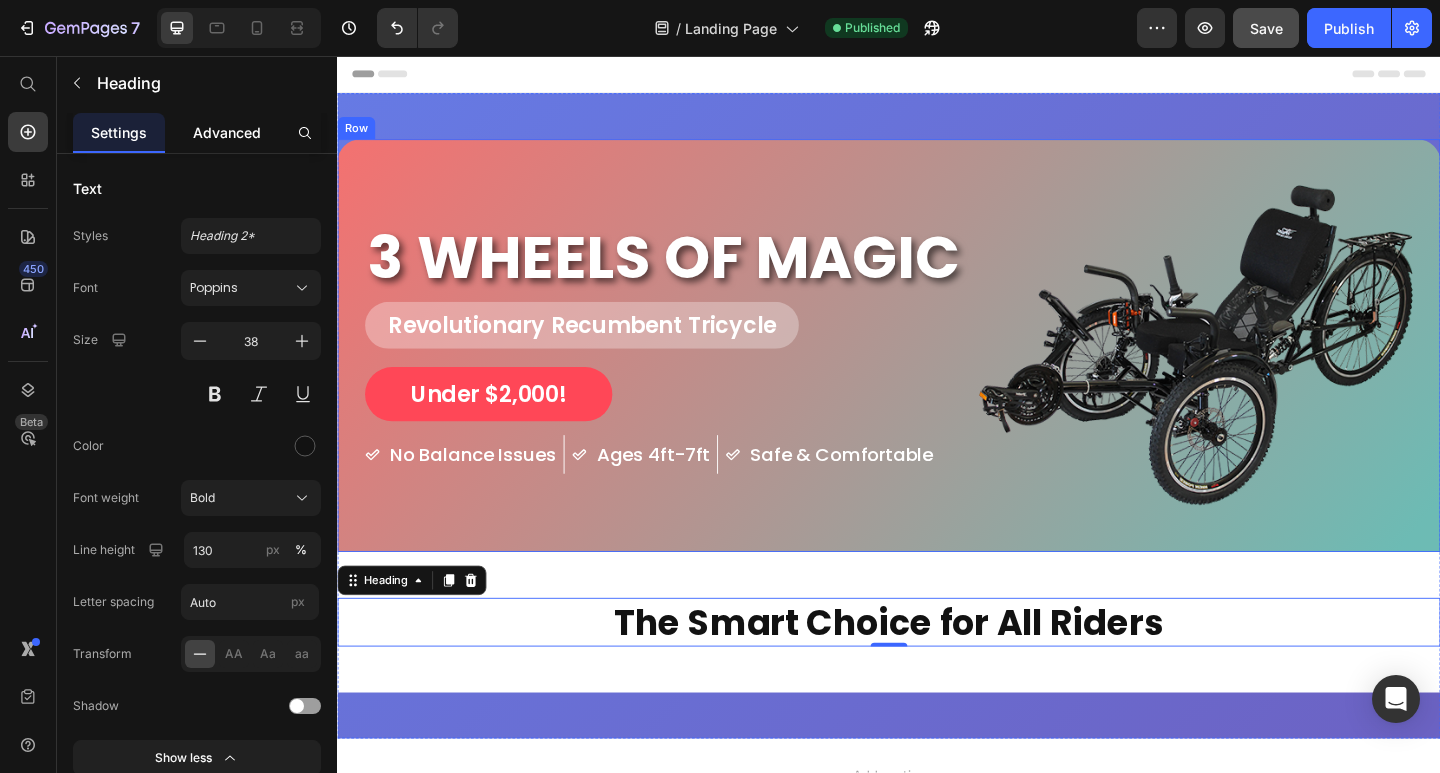 click on "Advanced" at bounding box center (227, 132) 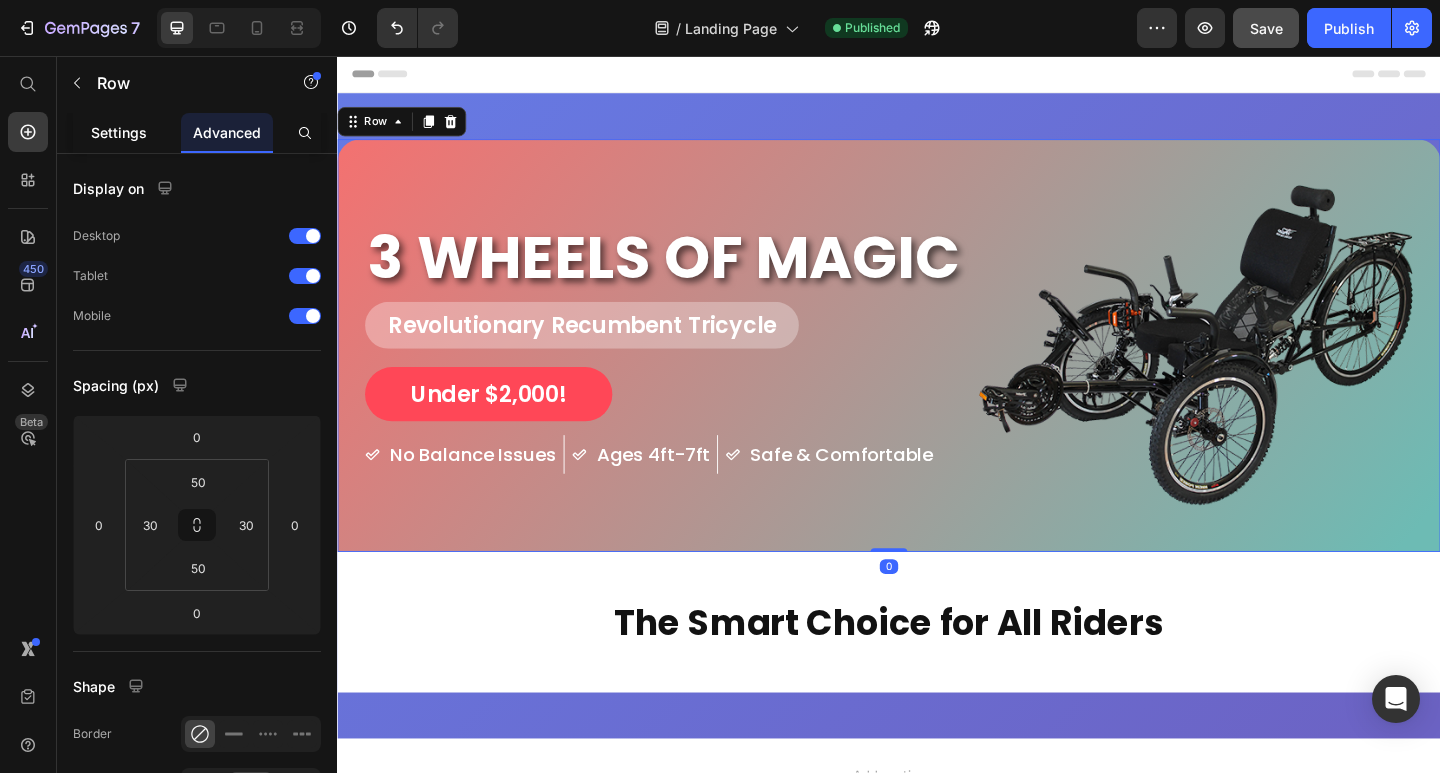 click on "Settings" at bounding box center [119, 132] 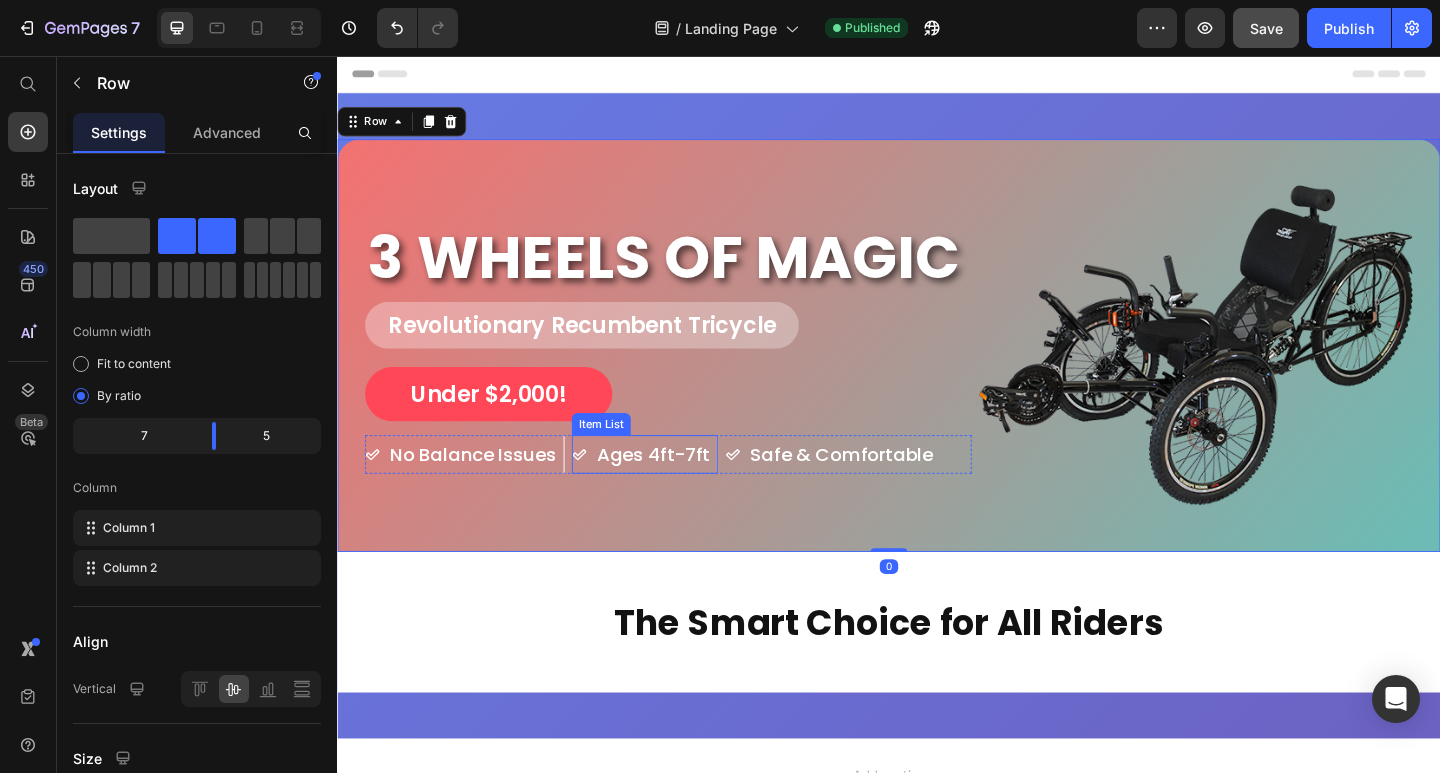 click on "3 WHEELS OF MAGIC Heading Revolutionary Recumbent Tricycle Heading Under $2,000! Button
No Balance Issues Item List
Ages 4ft-7ft Item List
Safe & Comfortable Item List Row Image Row   0" at bounding box center (937, 371) 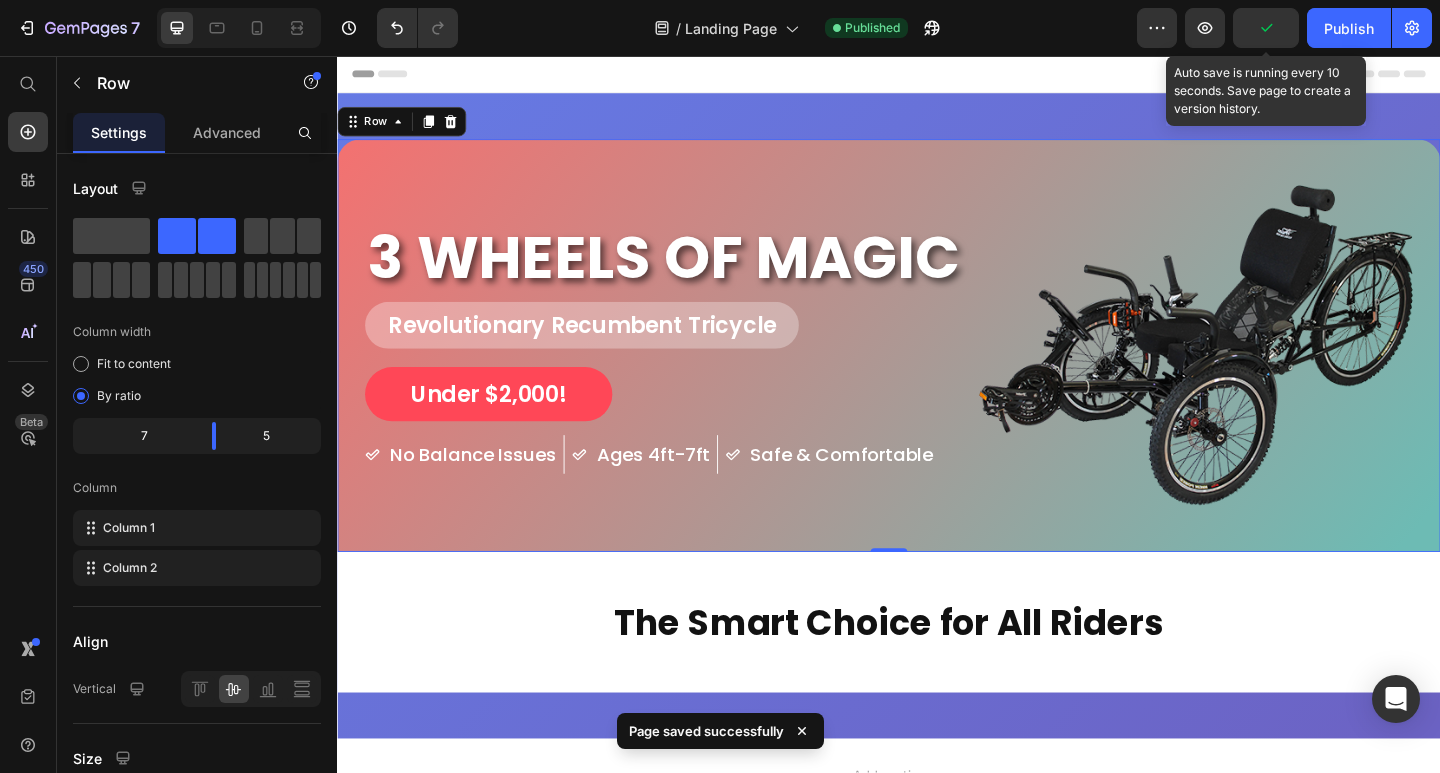 scroll, scrollTop: 247, scrollLeft: 0, axis: vertical 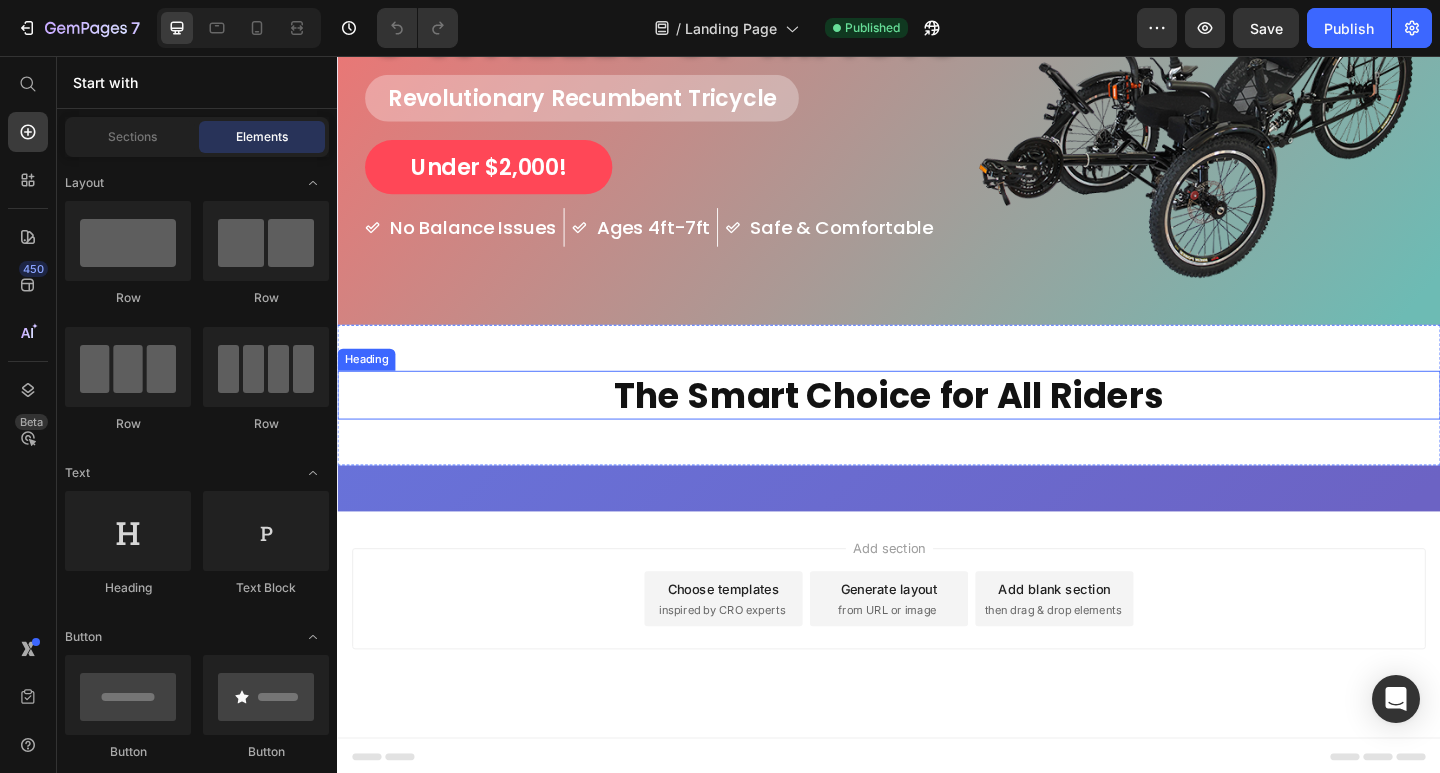 click on "The Smart Choice for All Riders" at bounding box center [937, 425] 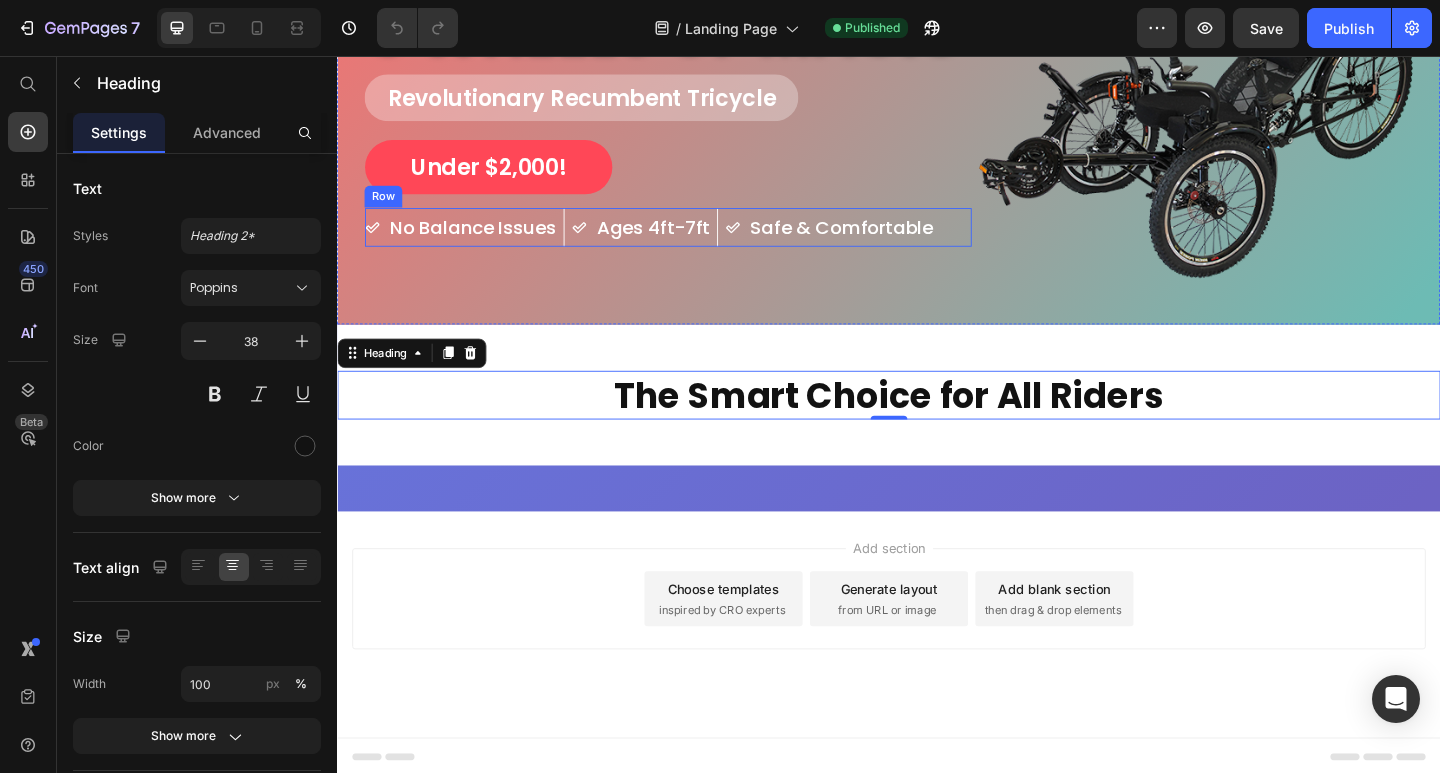 scroll, scrollTop: 0, scrollLeft: 0, axis: both 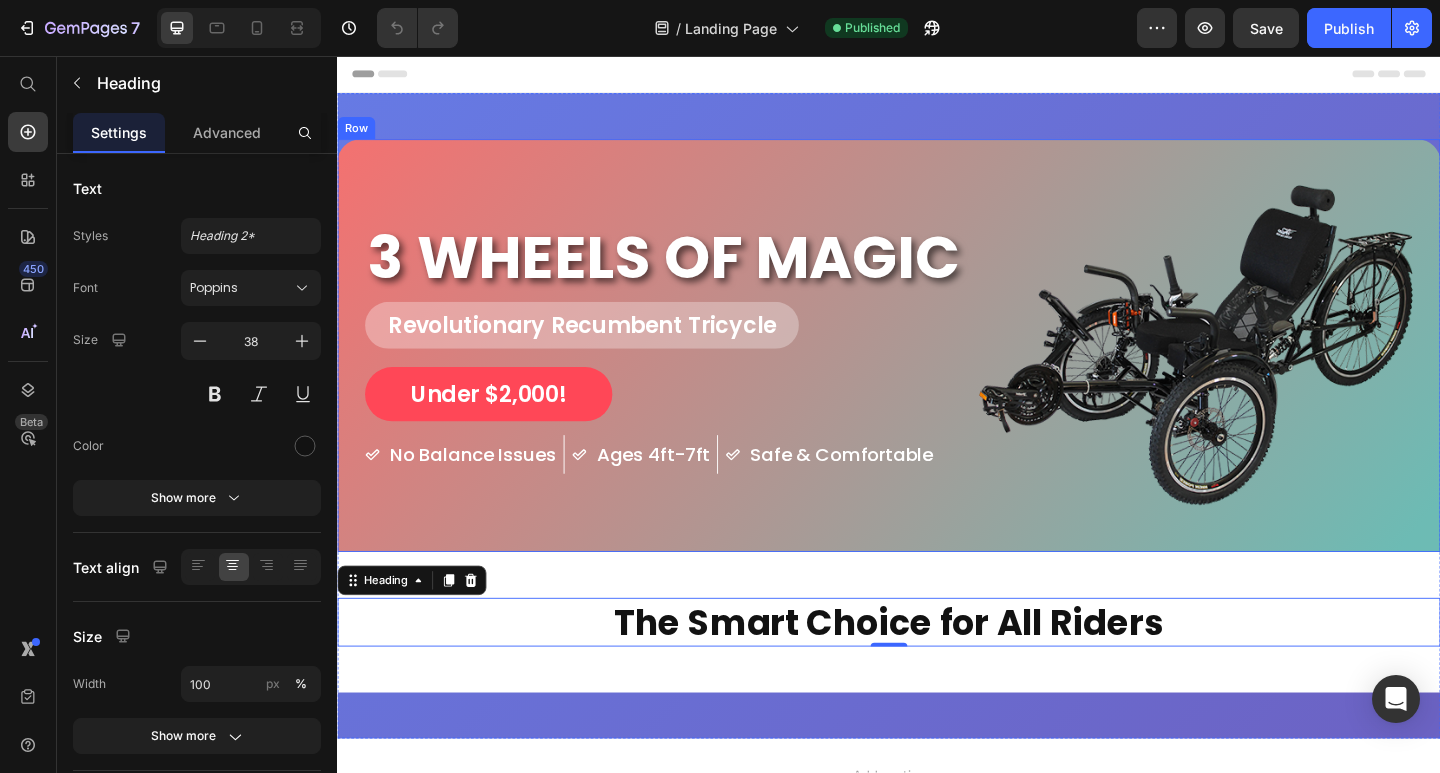 click on "3 WHEELS OF MAGIC Heading Revolutionary Recumbent Tricycle Heading Under $2,000! Button
No Balance Issues Item List
Ages 4ft-7ft Item List
Safe & Comfortable Item List Row" at bounding box center (697, 371) 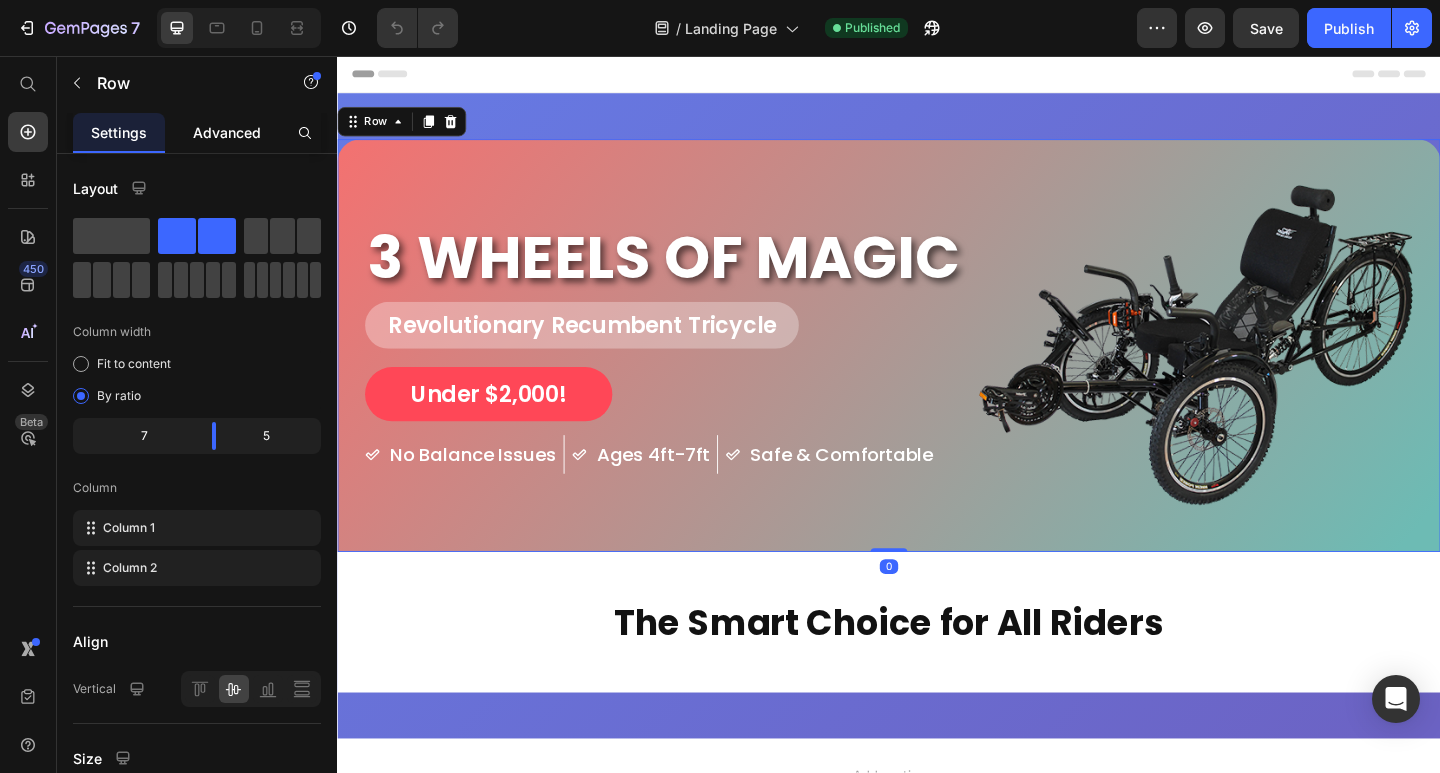 click on "Advanced" at bounding box center (227, 132) 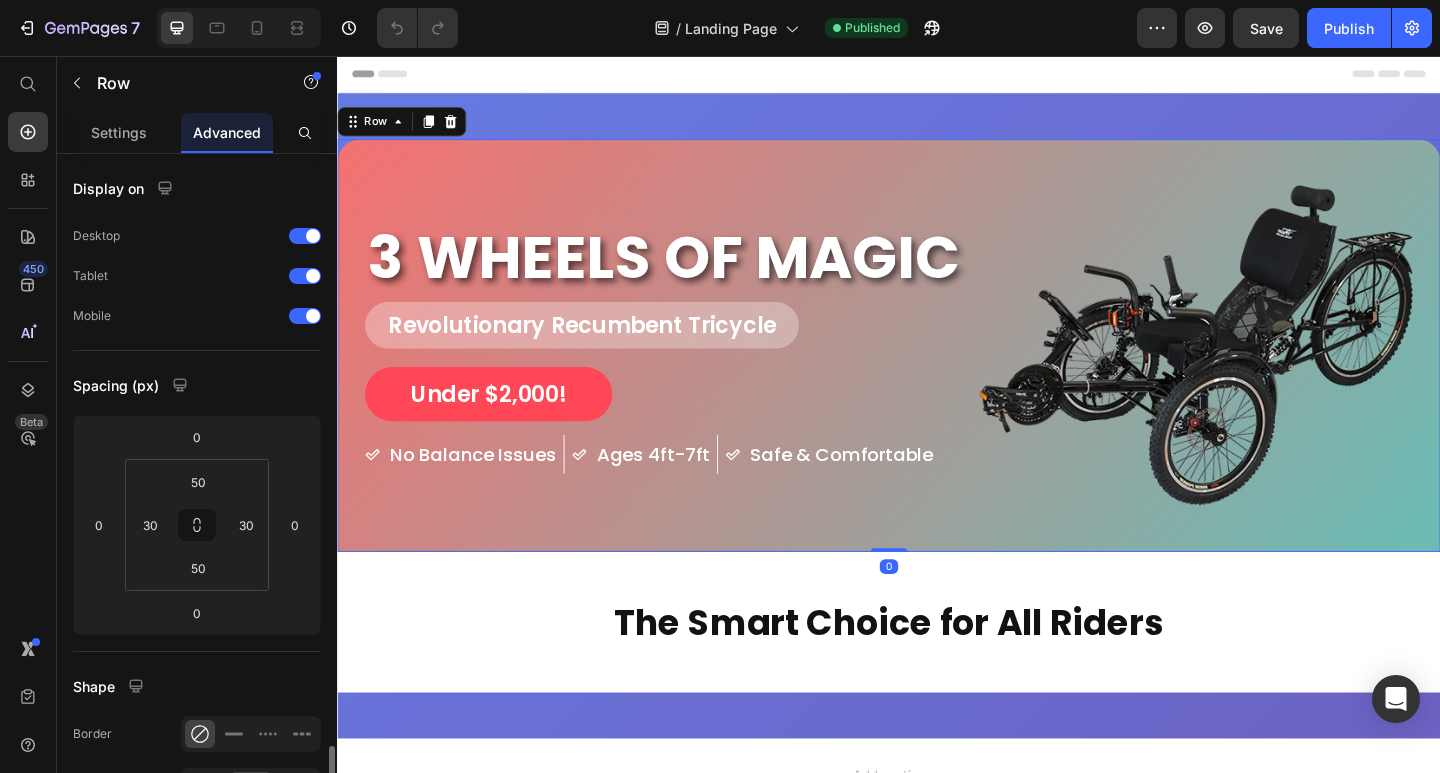 scroll, scrollTop: 400, scrollLeft: 0, axis: vertical 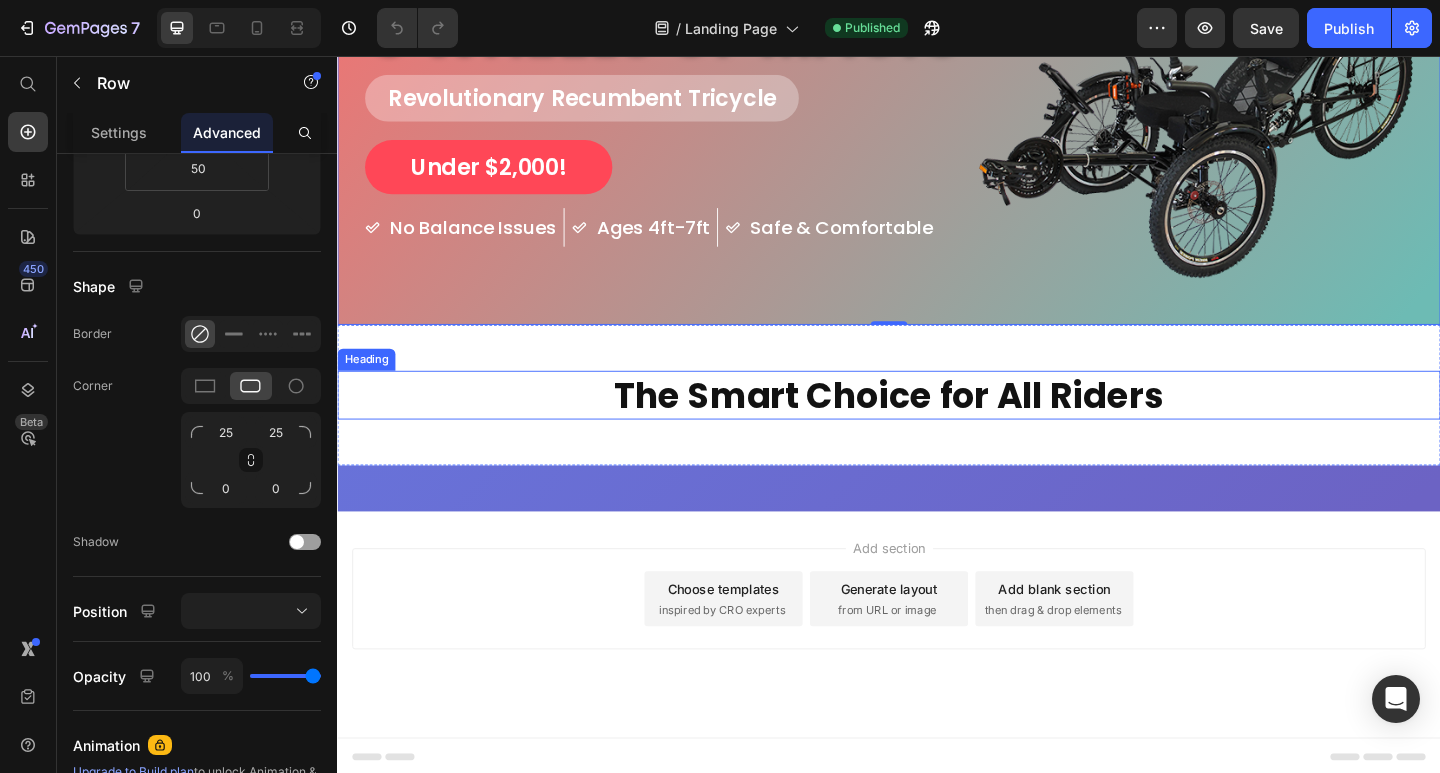 click on "The Smart Choice for All Riders" at bounding box center [937, 425] 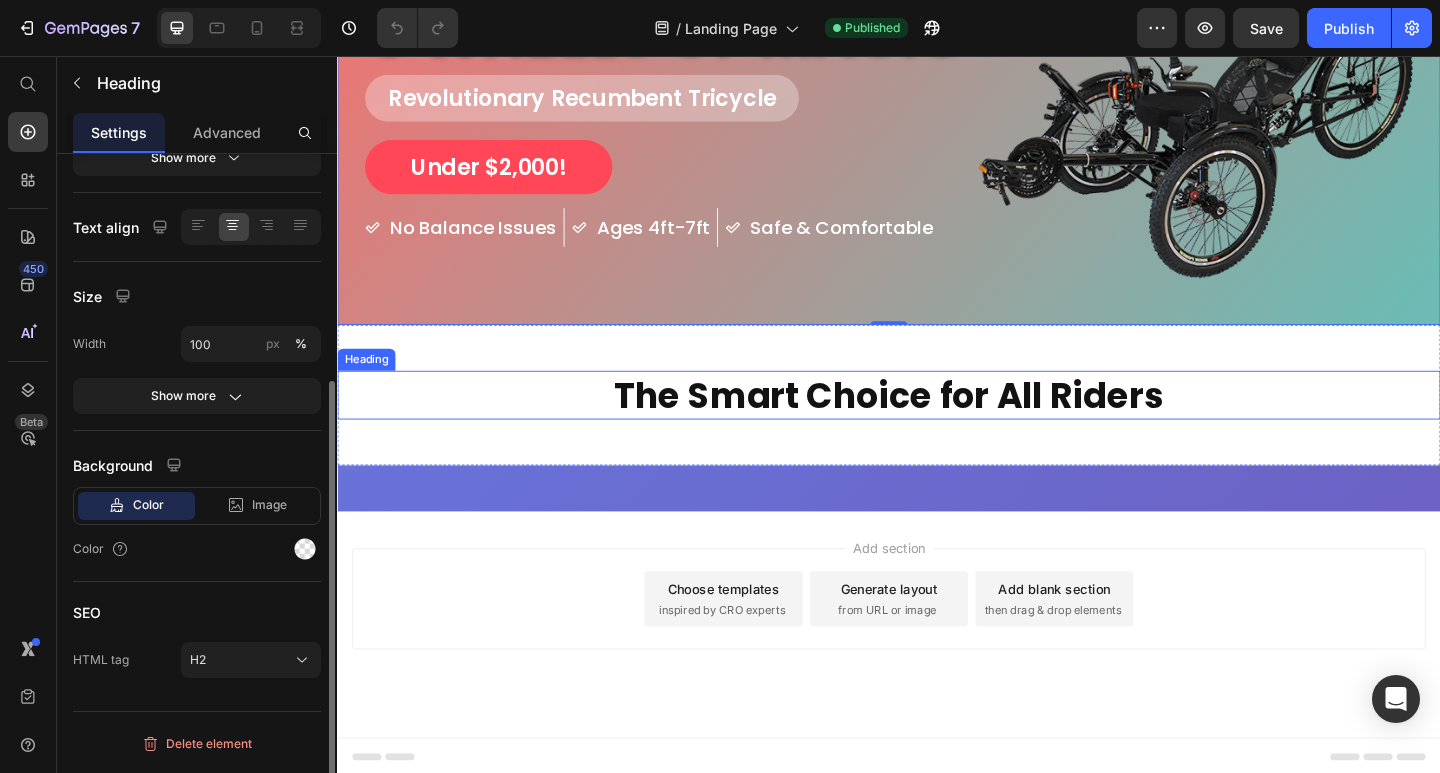 scroll, scrollTop: 0, scrollLeft: 0, axis: both 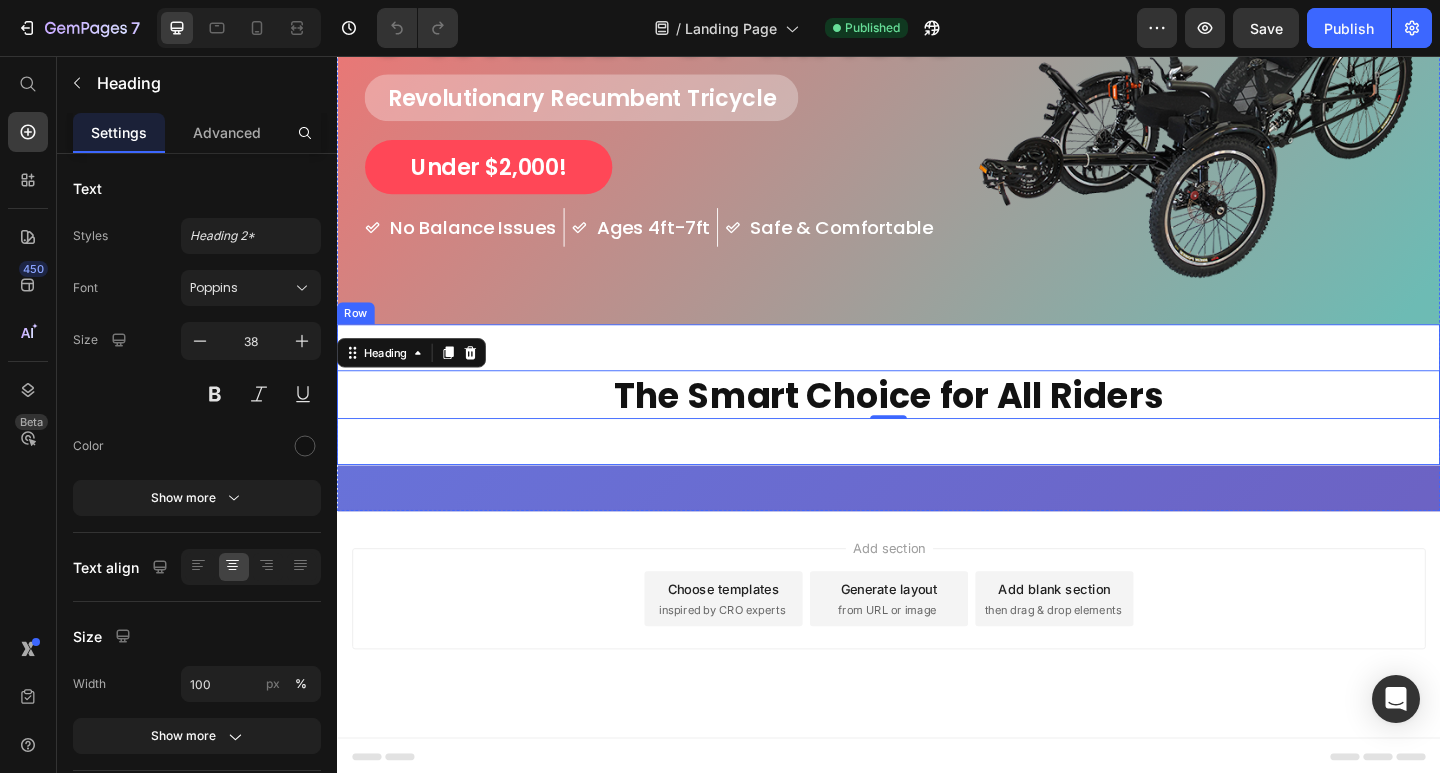 click on "The Smart Choice for All Riders Heading   0 Row" at bounding box center (937, 425) 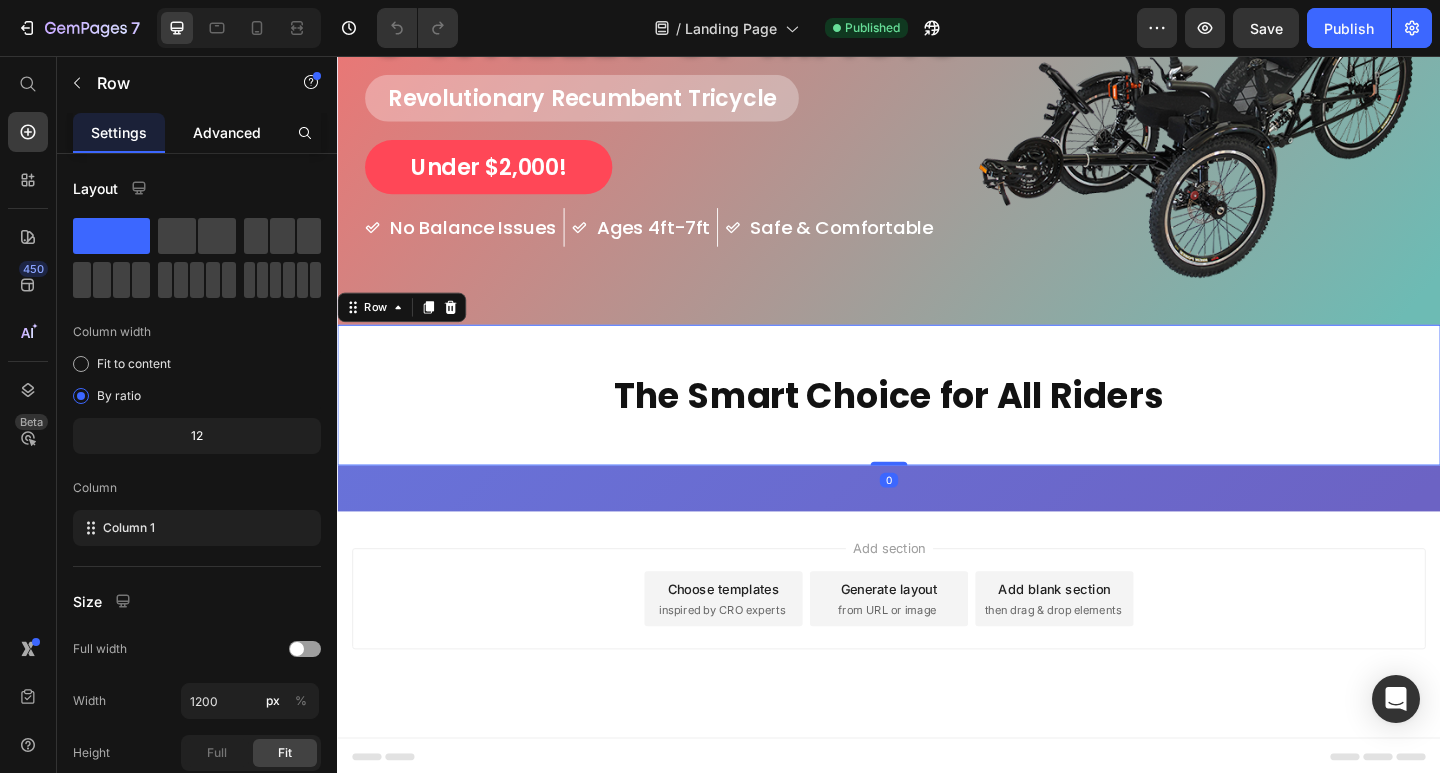 click on "Advanced" at bounding box center [227, 132] 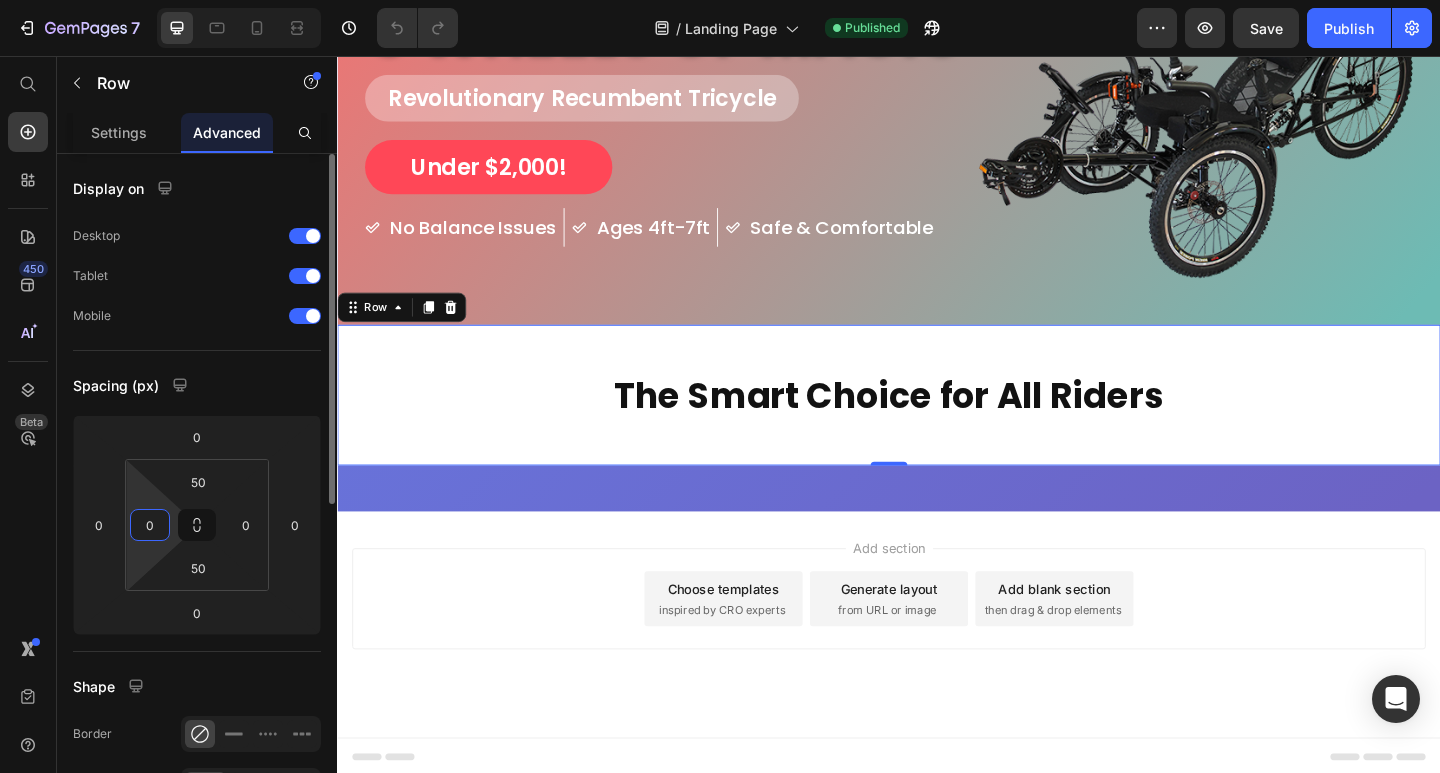 click on "0" at bounding box center [150, 525] 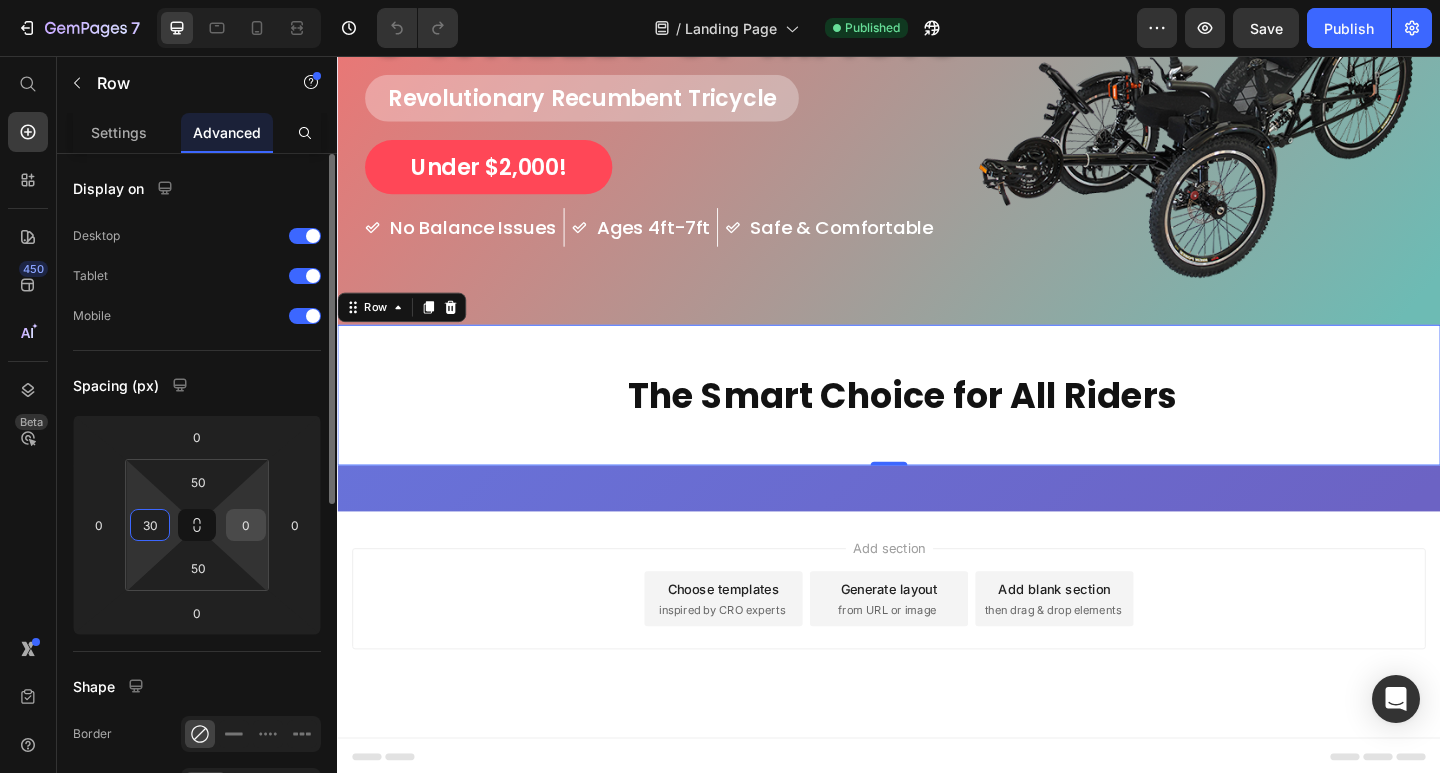 type on "30" 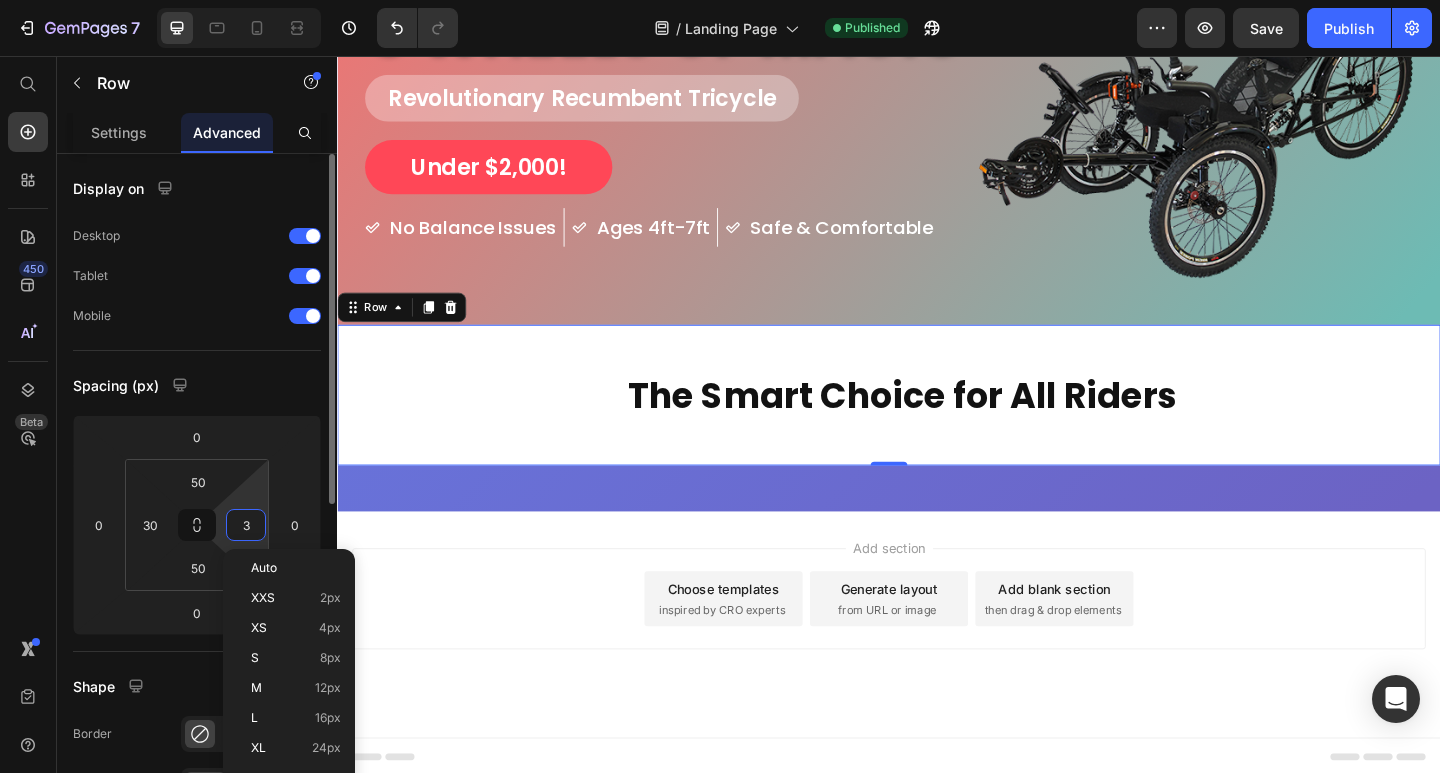 type on "30" 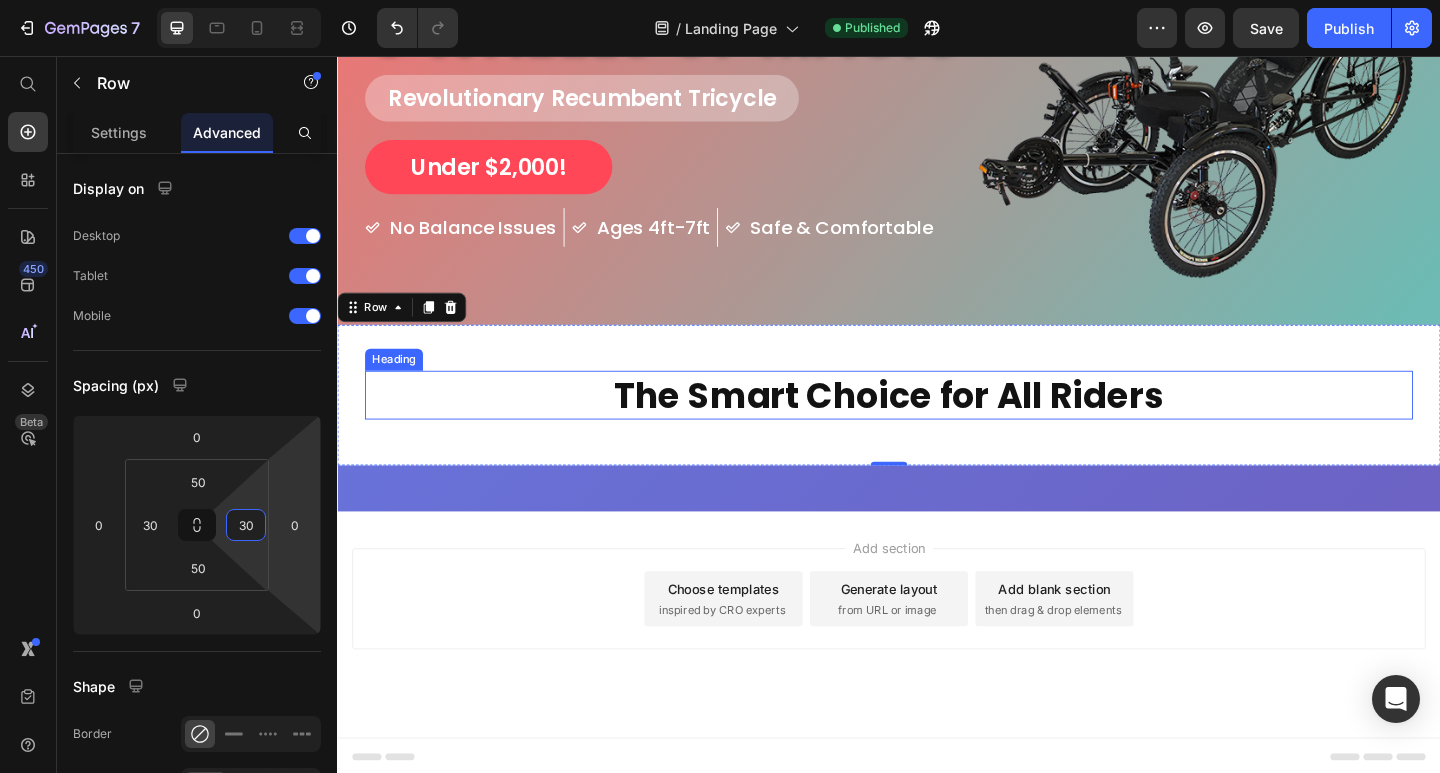 click on "The Smart Choice for All Riders" at bounding box center [937, 425] 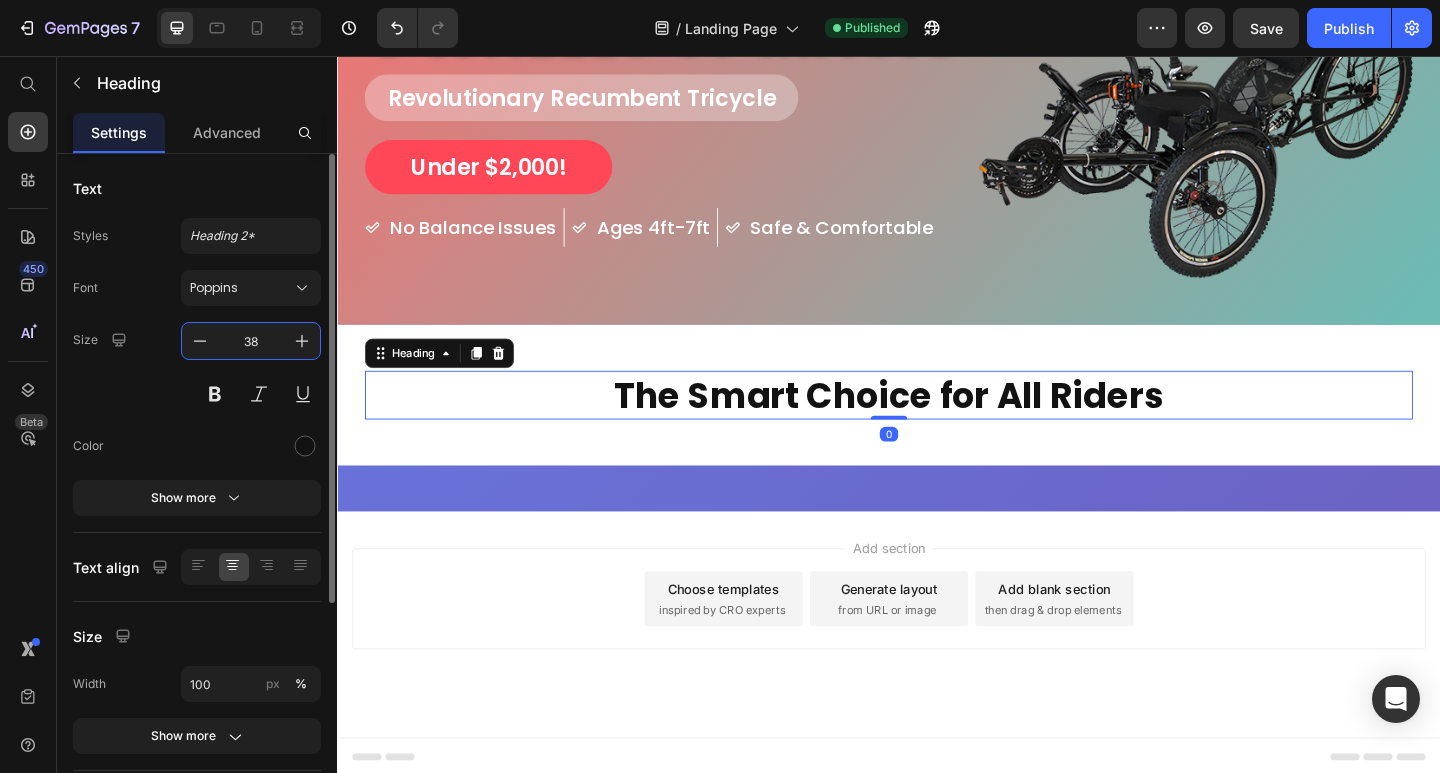 click on "38" at bounding box center (251, 341) 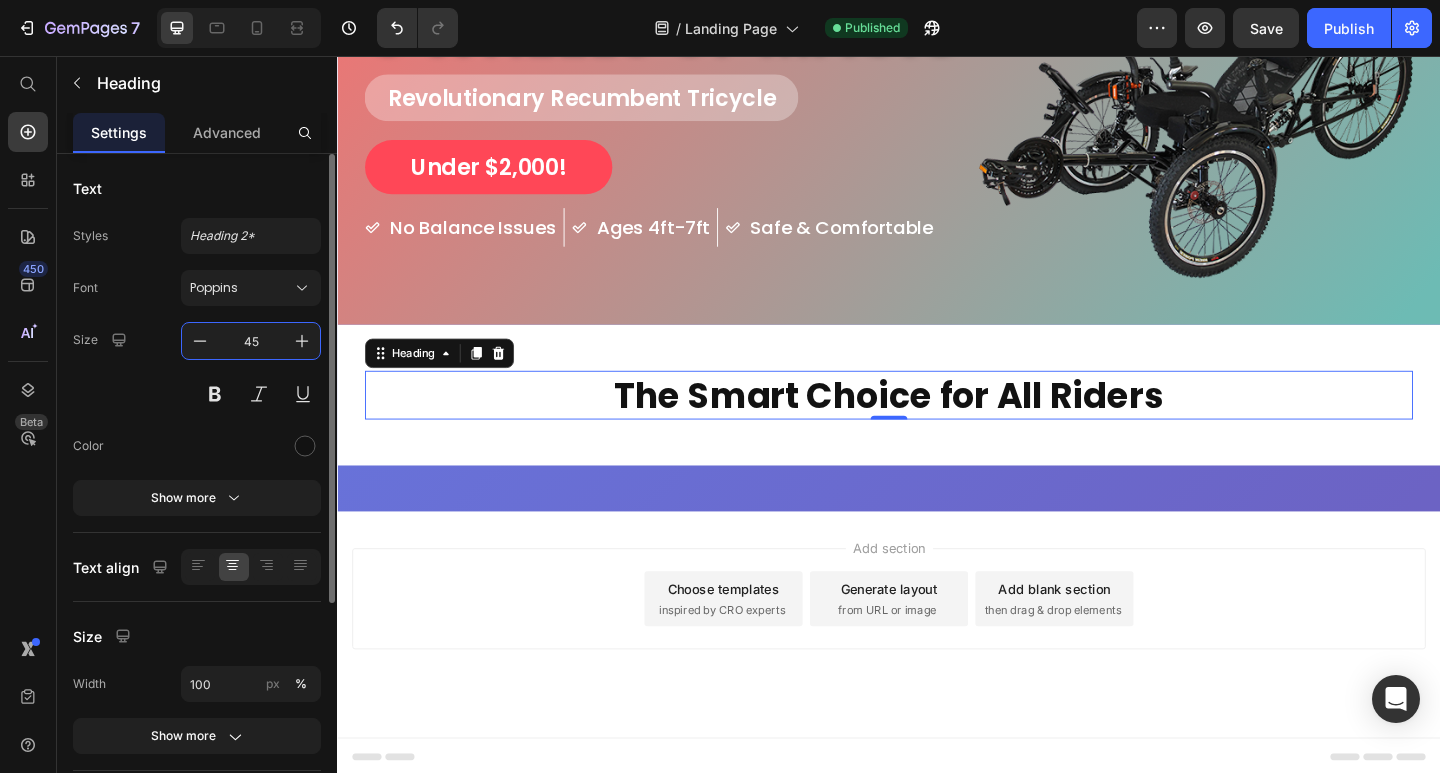 type on "45" 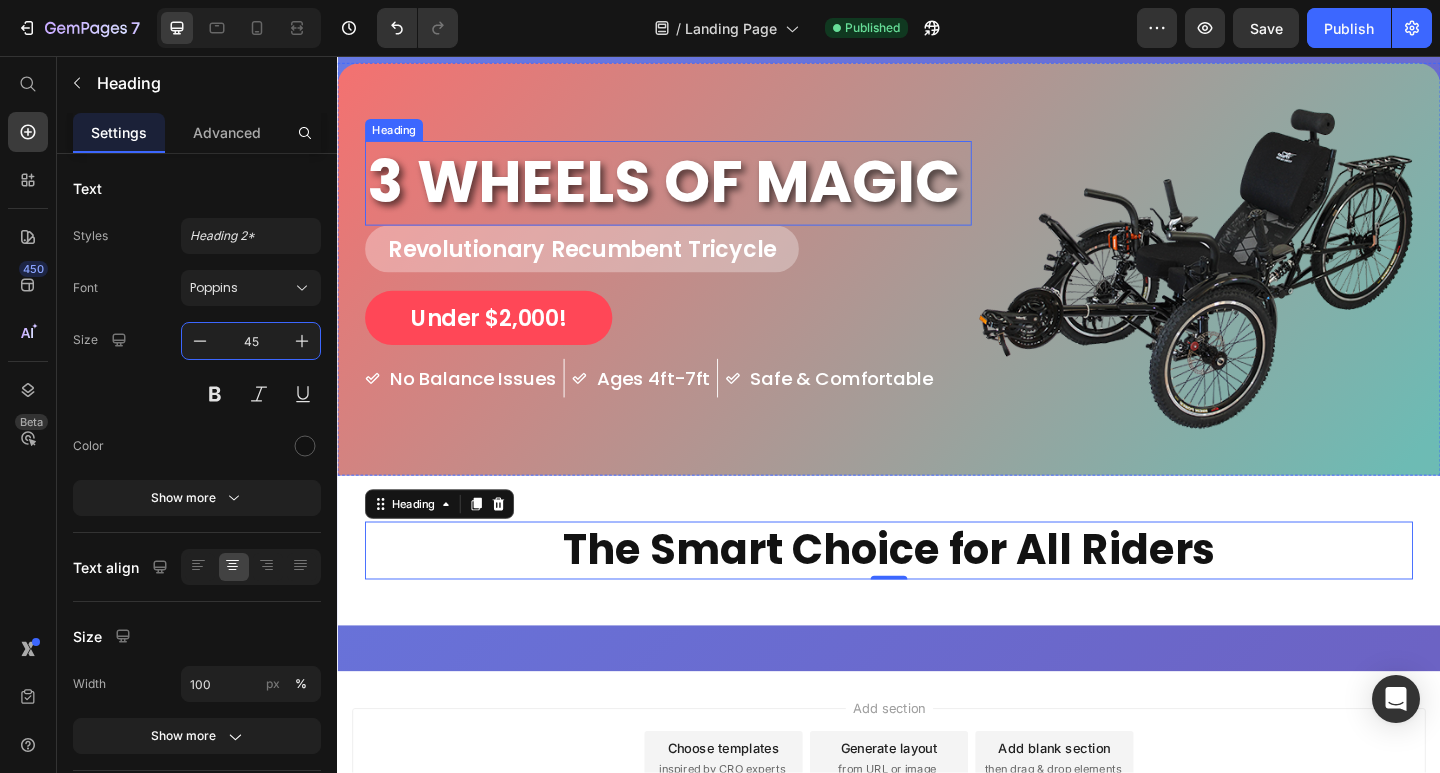 scroll, scrollTop: 256, scrollLeft: 0, axis: vertical 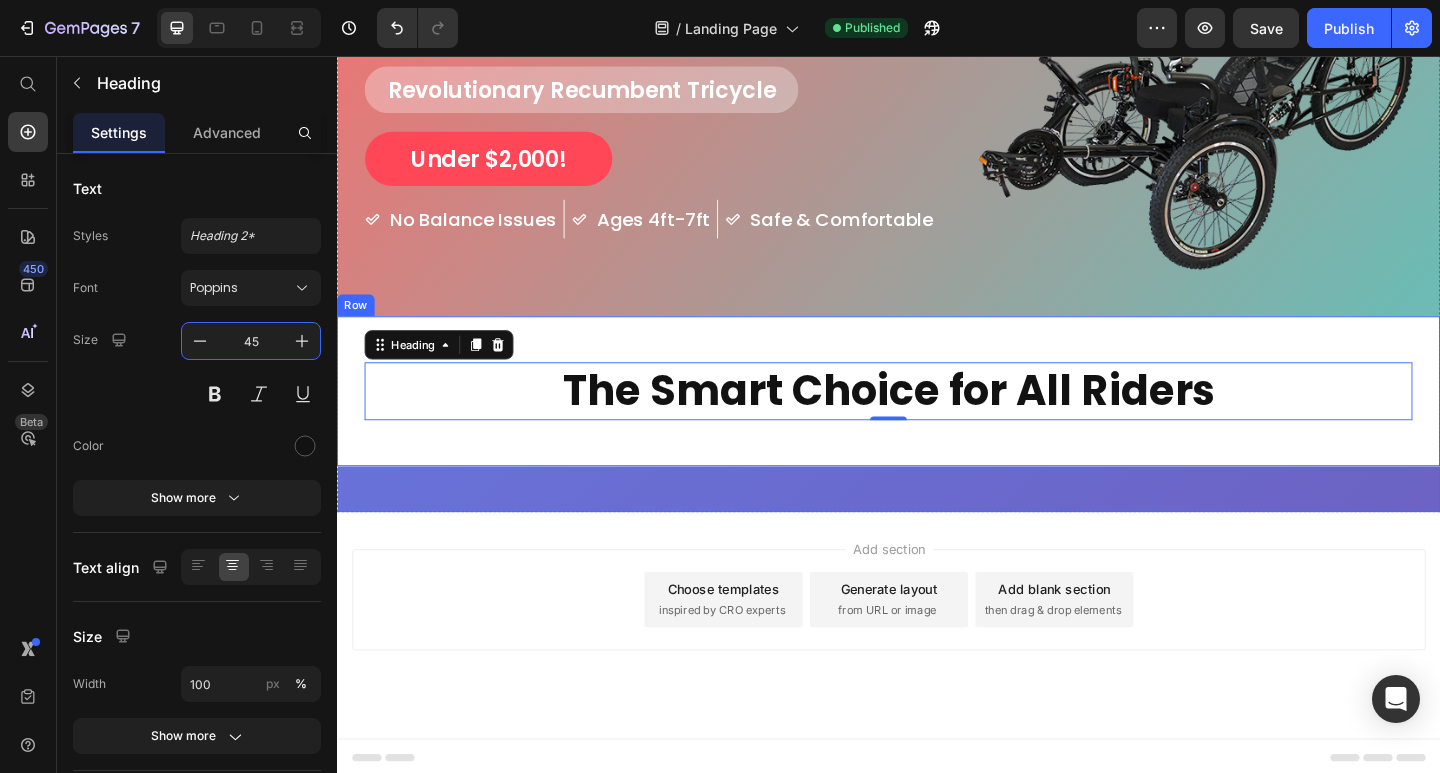 click on "The Smart Choice for All Riders Heading   0 Row" at bounding box center [937, 421] 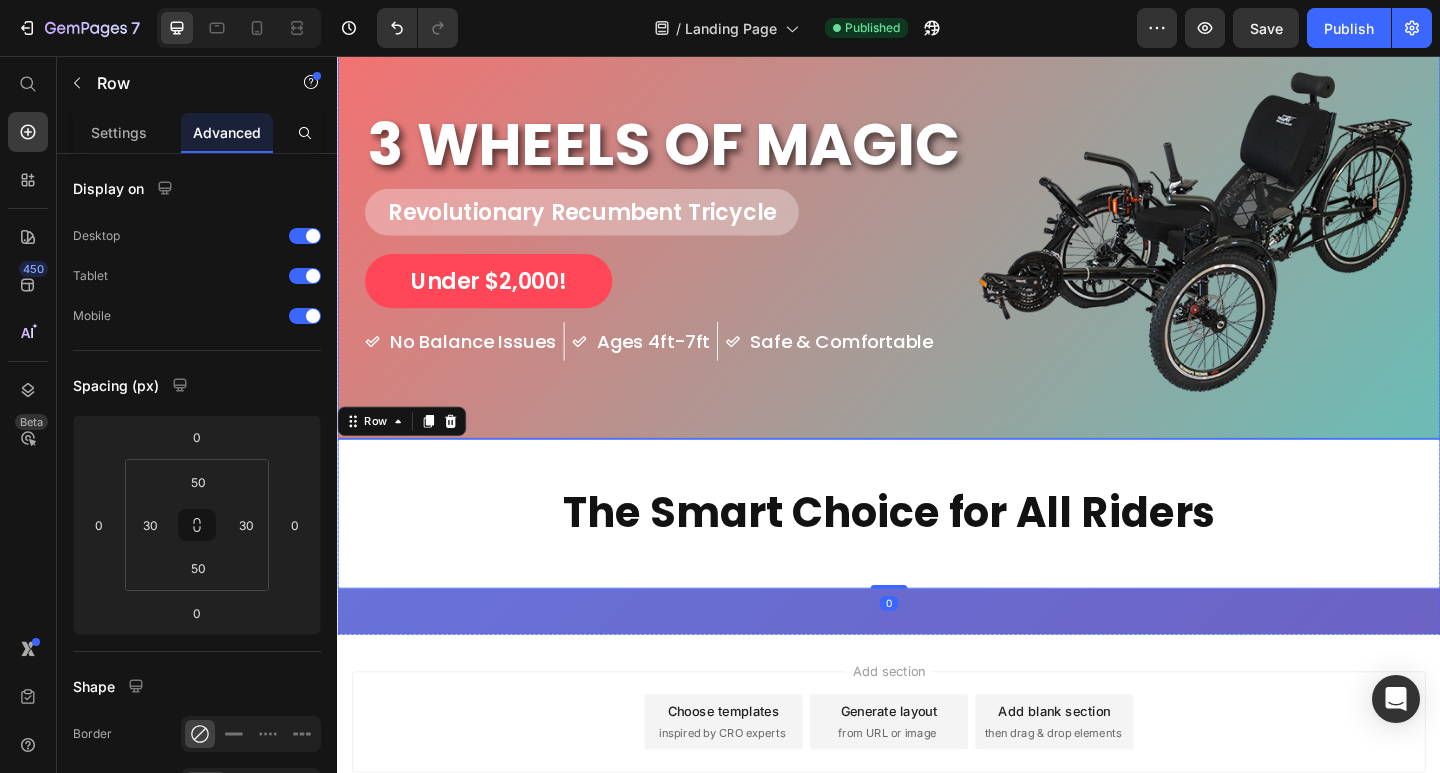 scroll, scrollTop: 0, scrollLeft: 0, axis: both 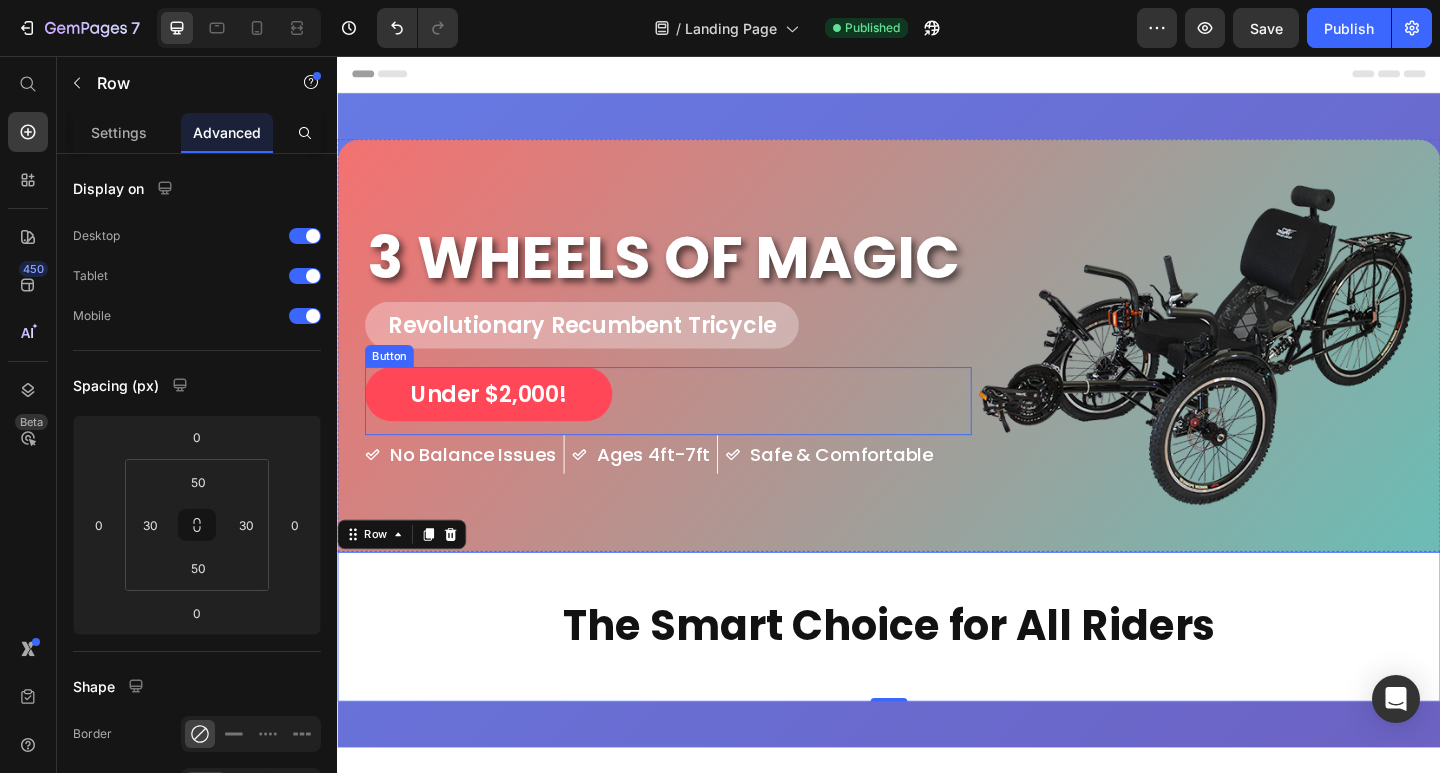 click on "Under $2,000! Button" at bounding box center [697, 432] 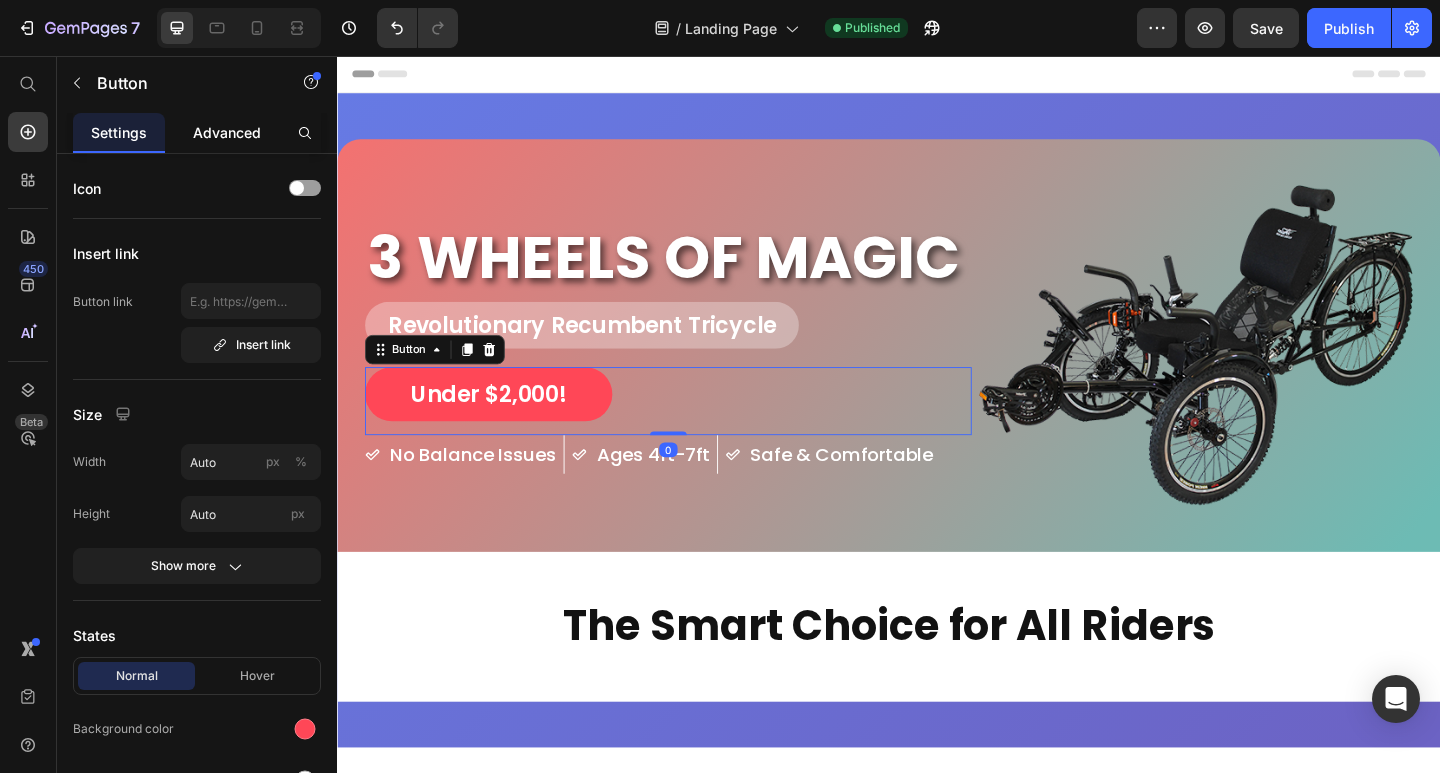 click on "Advanced" at bounding box center [227, 132] 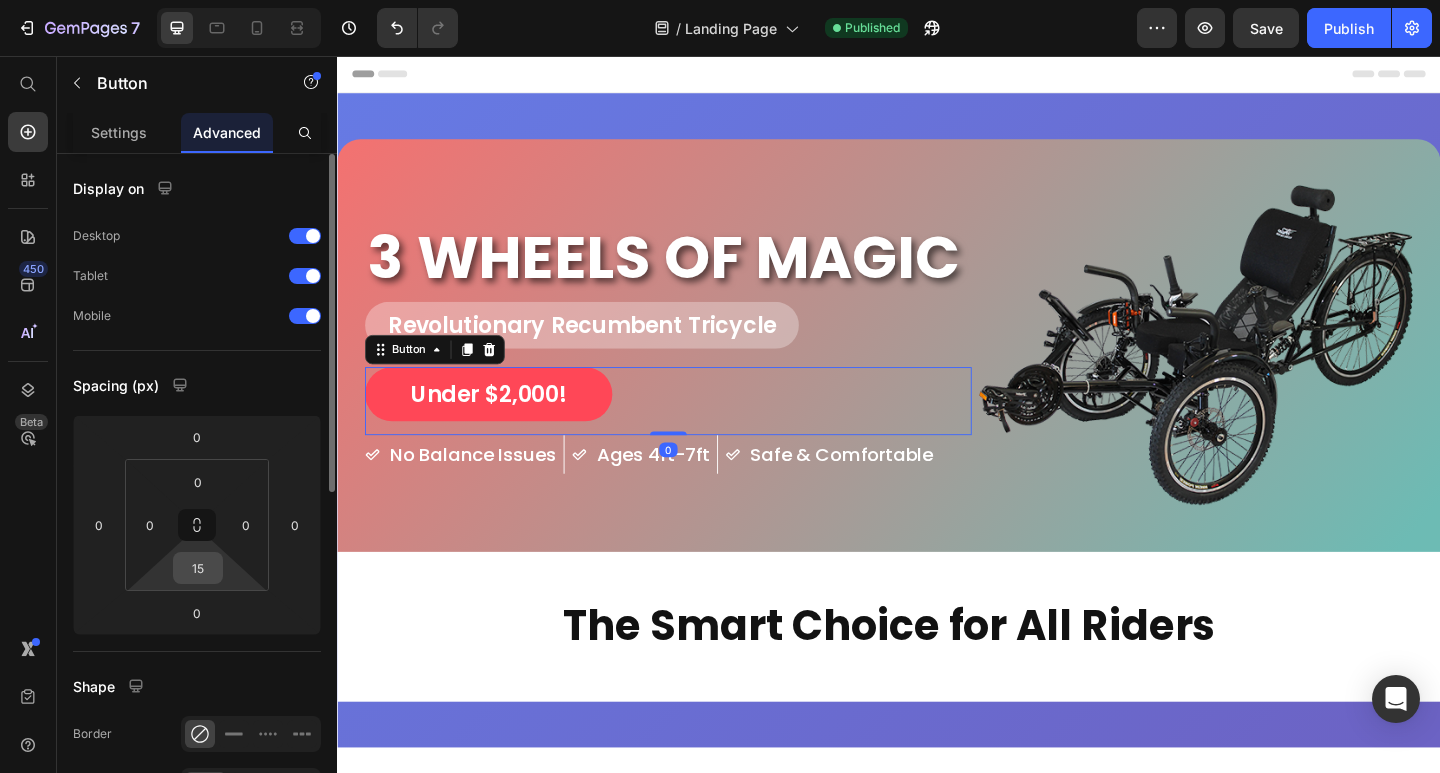 click on "15" at bounding box center (198, 568) 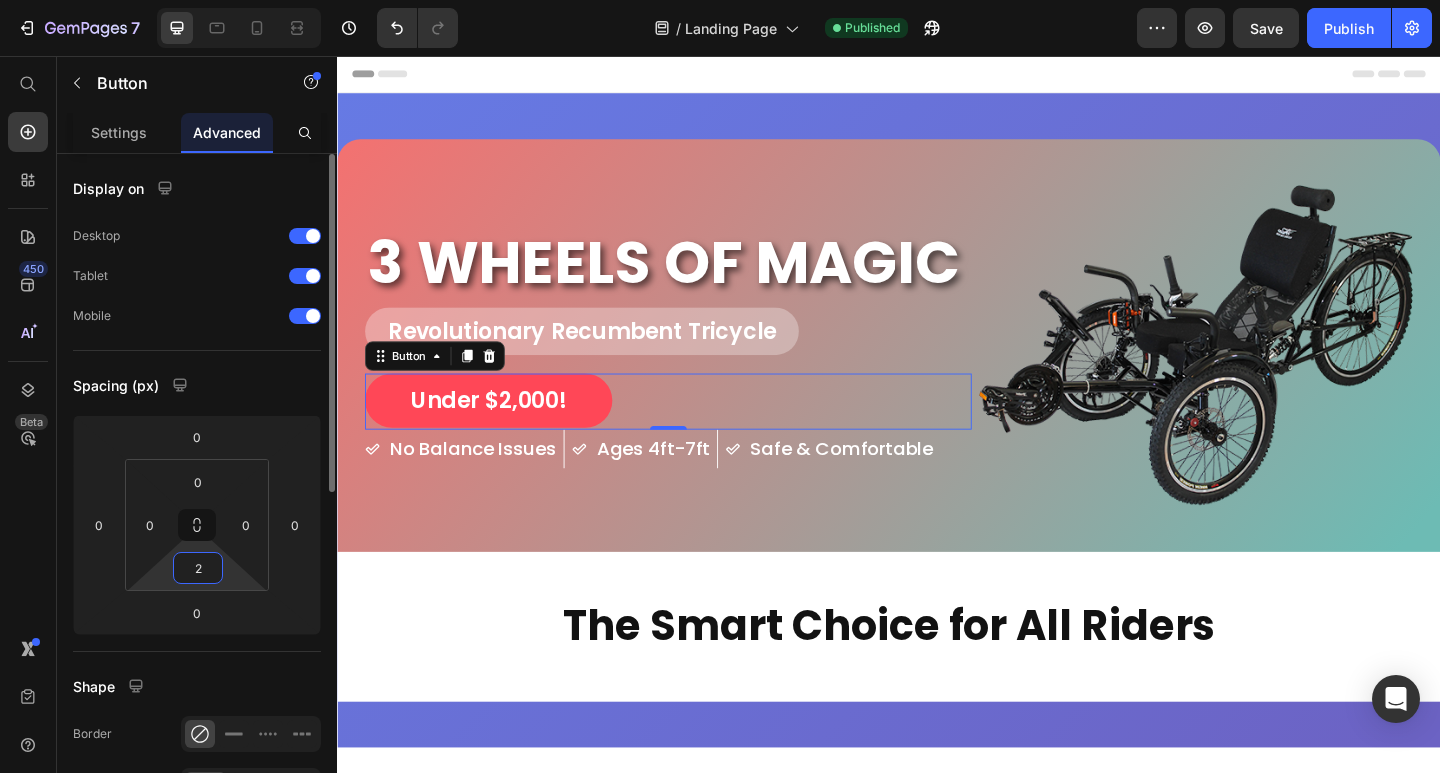 type on "20" 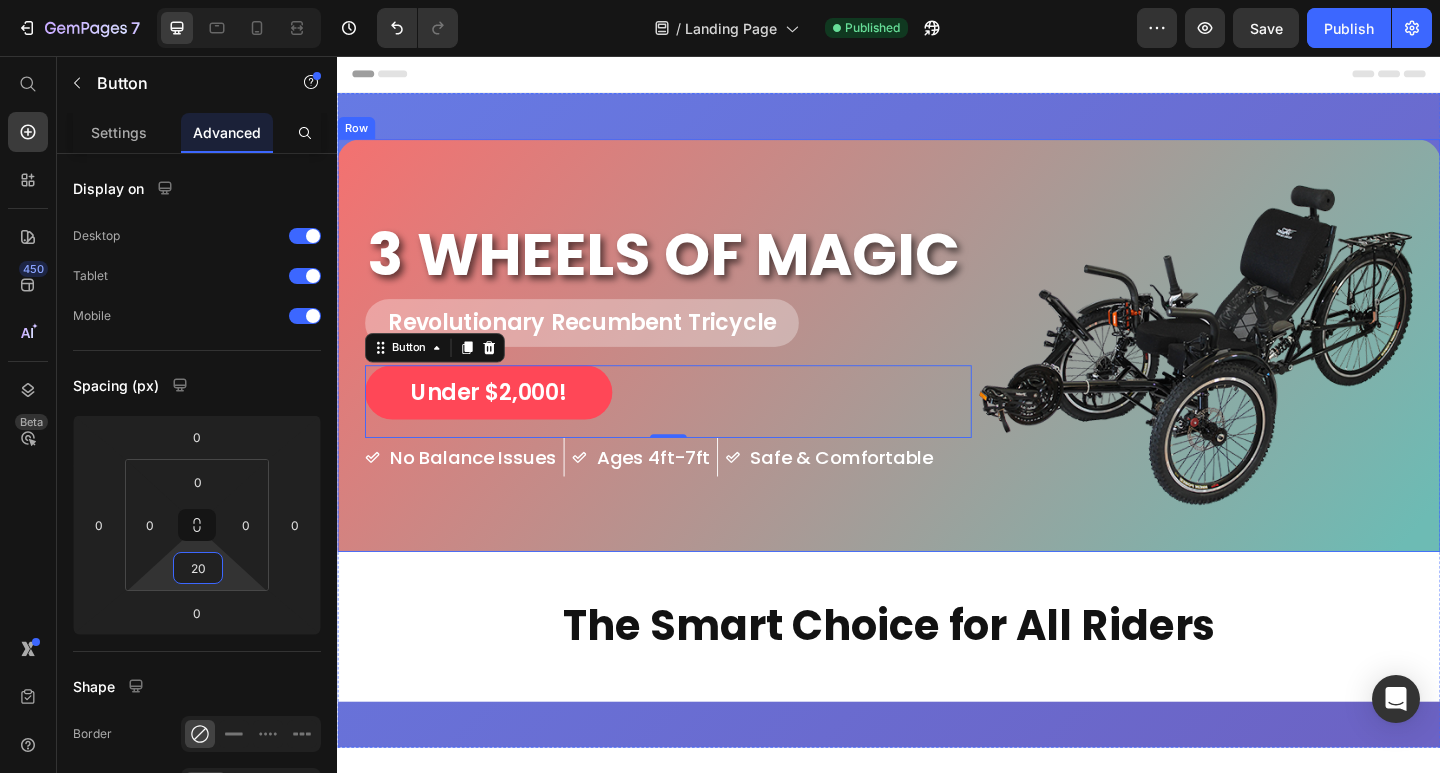 click on "3 WHEELS OF MAGIC Heading Revolutionary Recumbent Tricycle Heading Under $2,000! Button   0
No Balance Issues Item List
Ages 4ft-7ft Item List
Safe & Comfortable Item List Row" at bounding box center (697, 371) 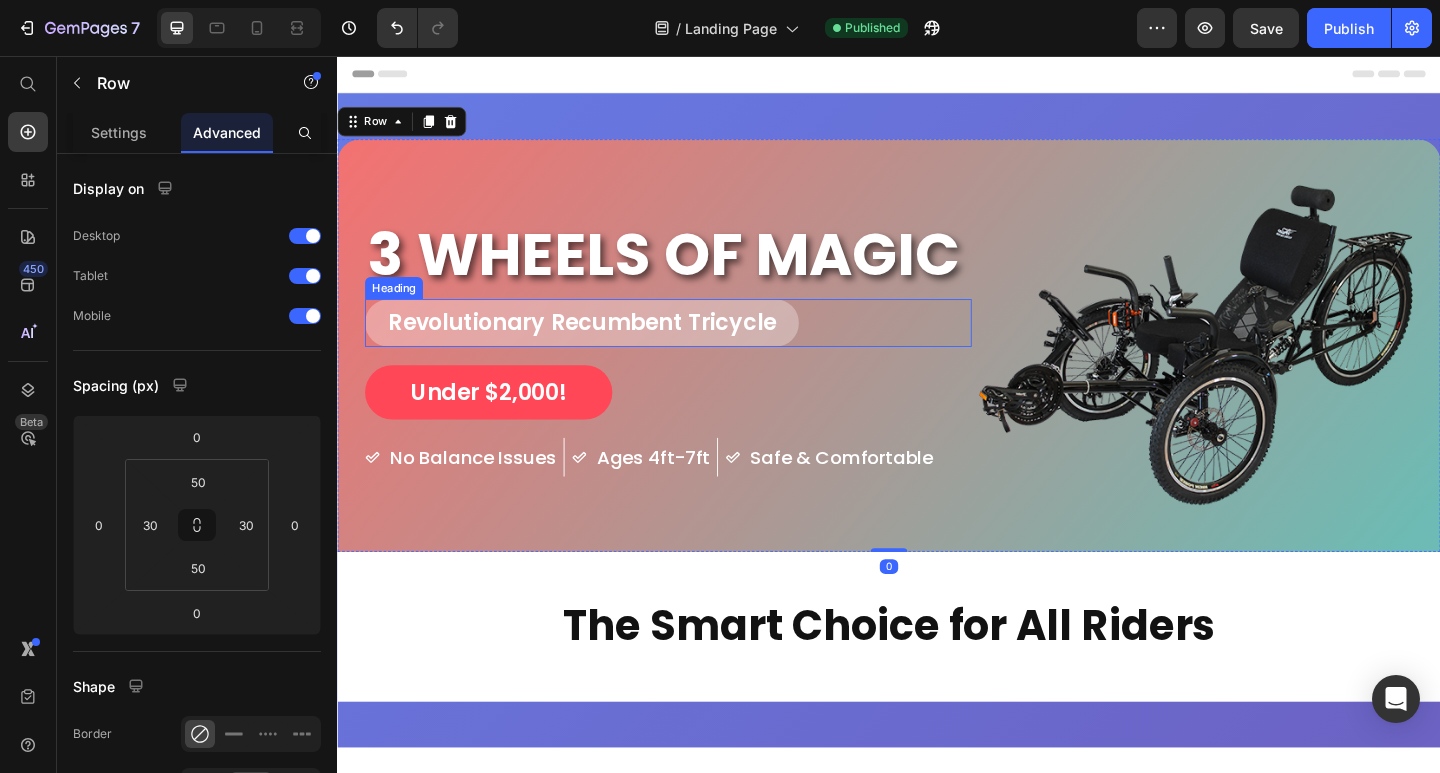 click on "Revolutionary Recumbent Tricycle" at bounding box center (697, 346) 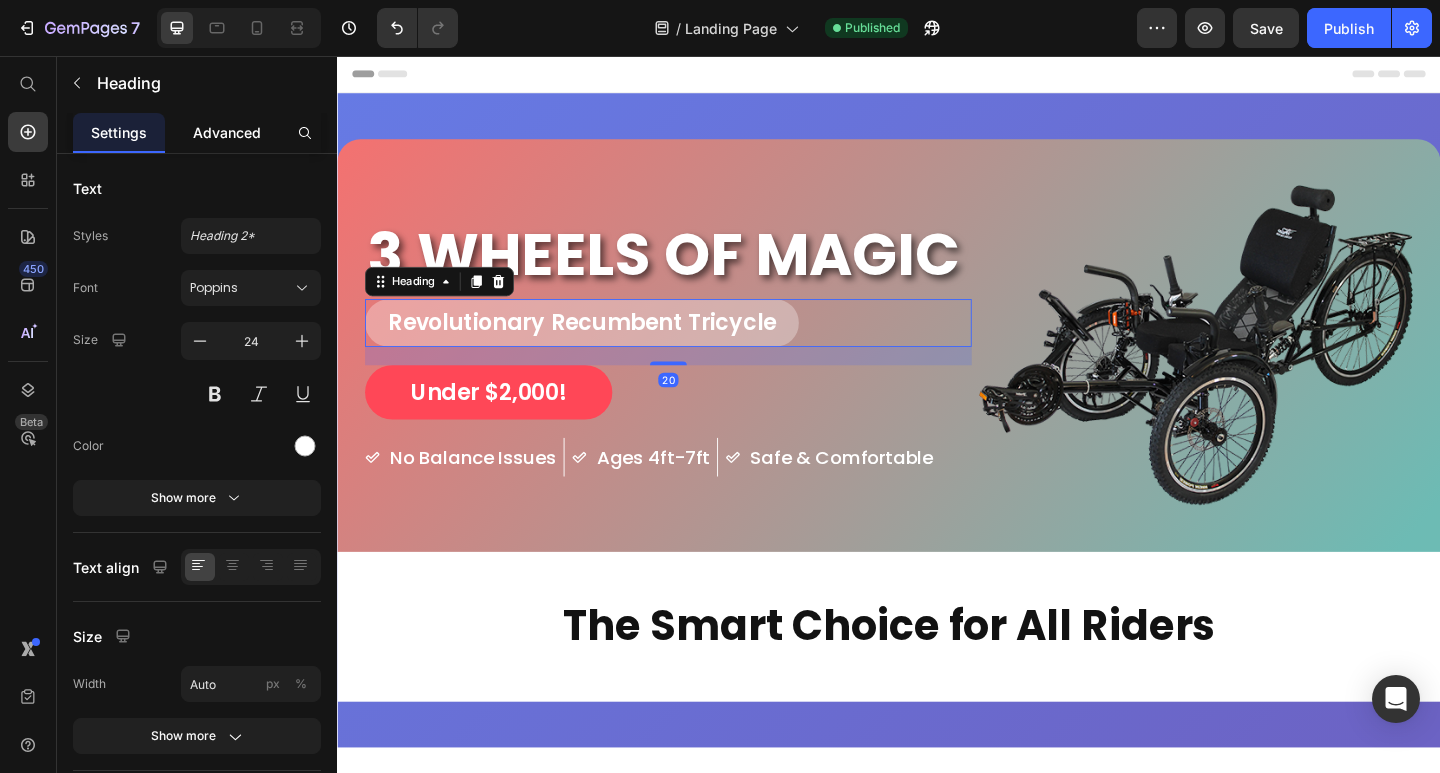 click on "Advanced" at bounding box center [227, 132] 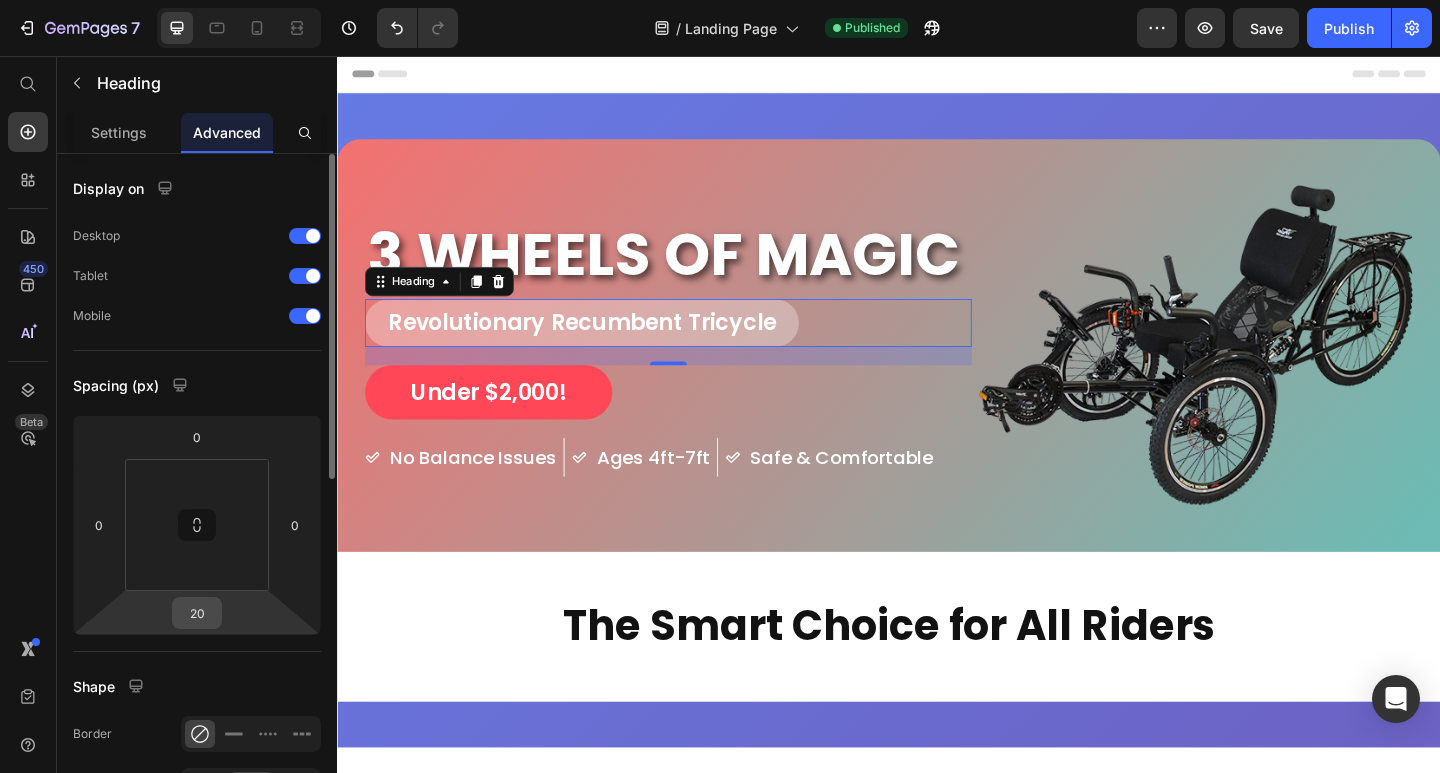 click on "20" at bounding box center (197, 613) 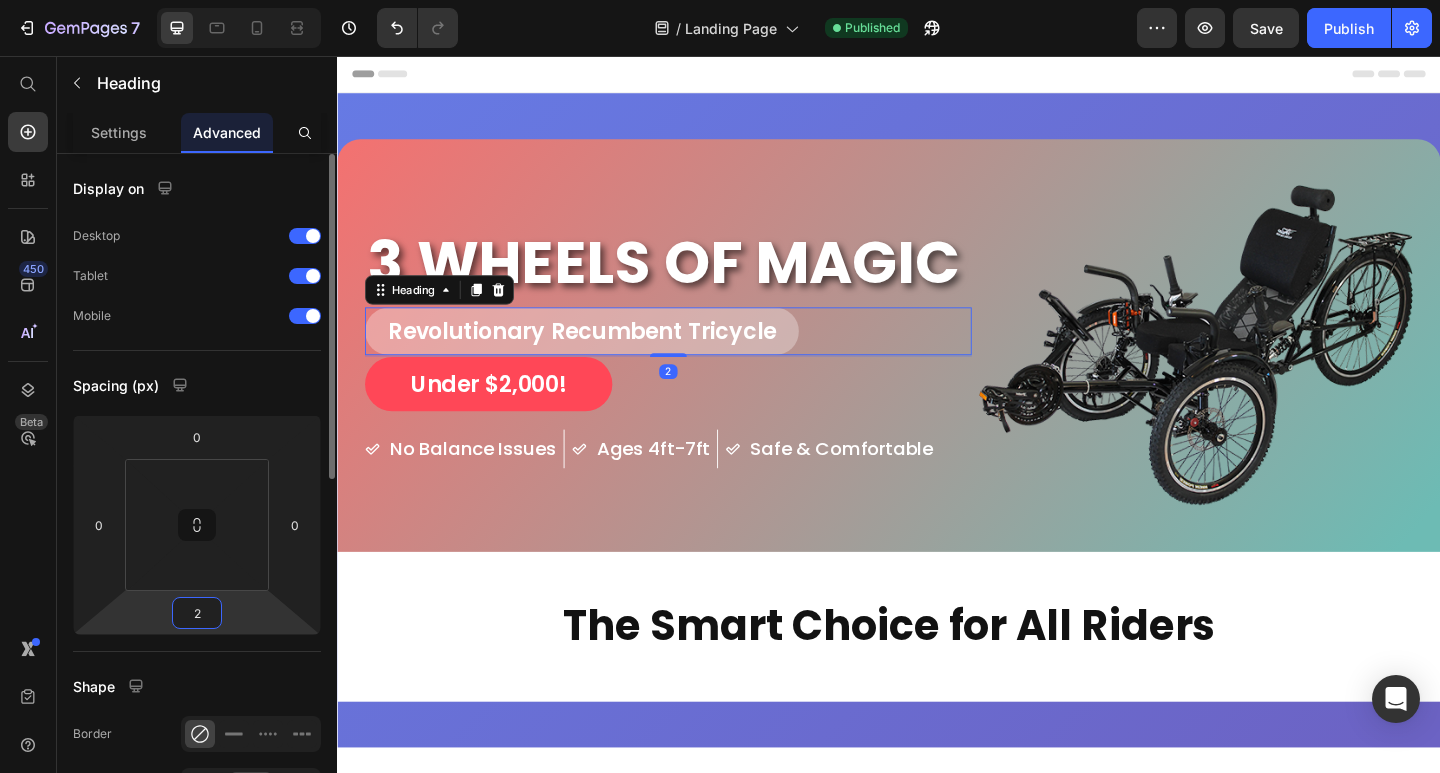 type on "25" 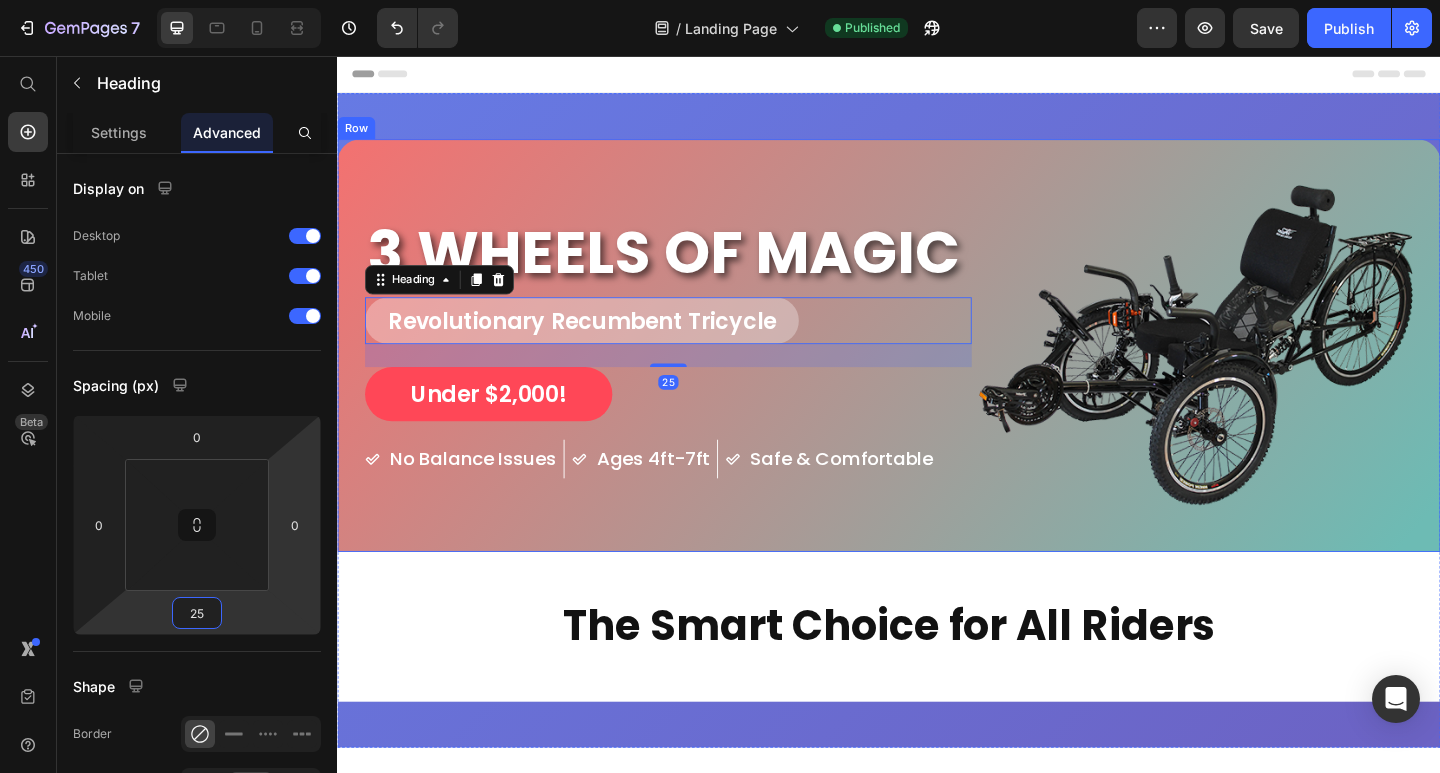 click on "3 WHEELS OF MAGIC Heading Revolutionary Recumbent Tricycle Heading   25 Under $2,000! Button
No Balance Issues Item List
Ages 4ft-7ft Item List
Safe & Comfortable Item List Row" at bounding box center [697, 371] 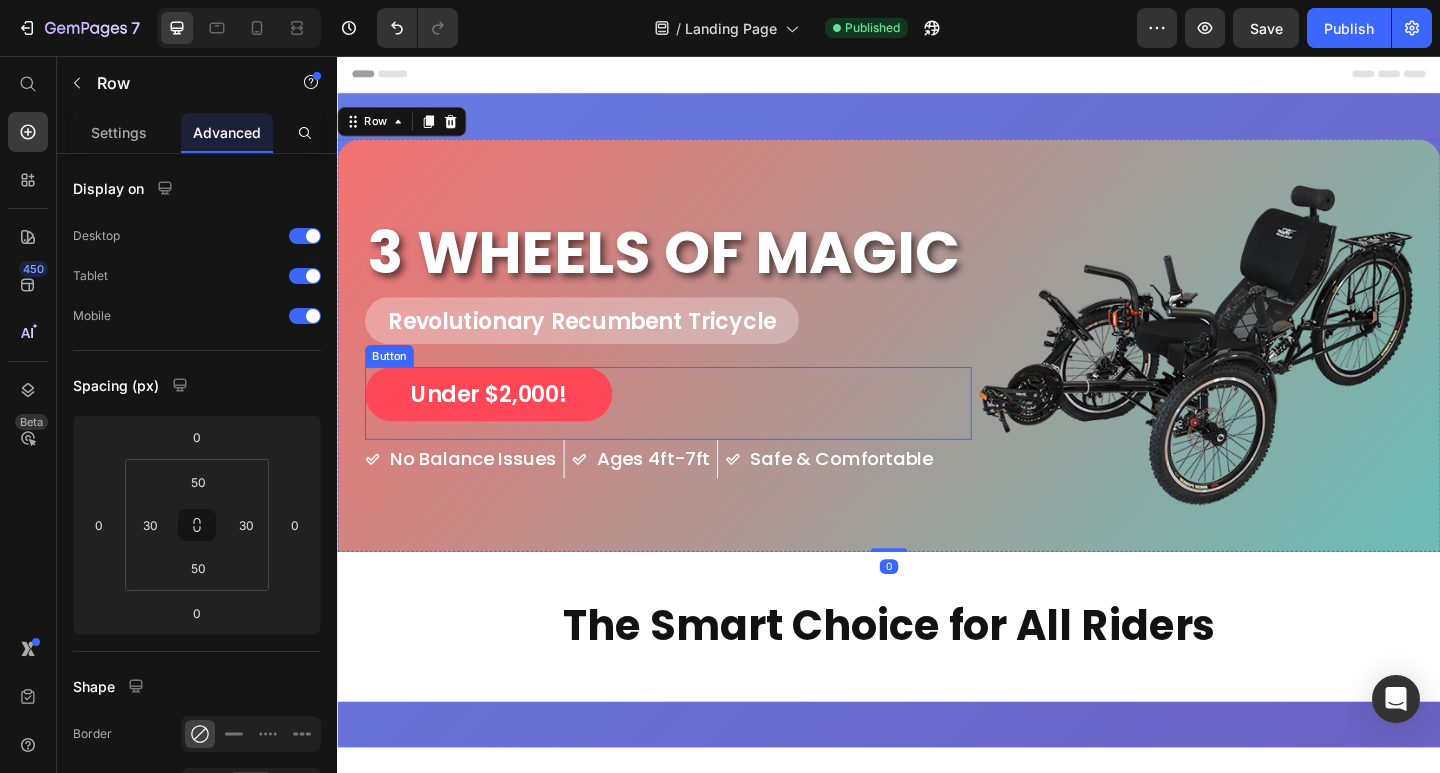 click on "Under $2,000! Button" at bounding box center [697, 434] 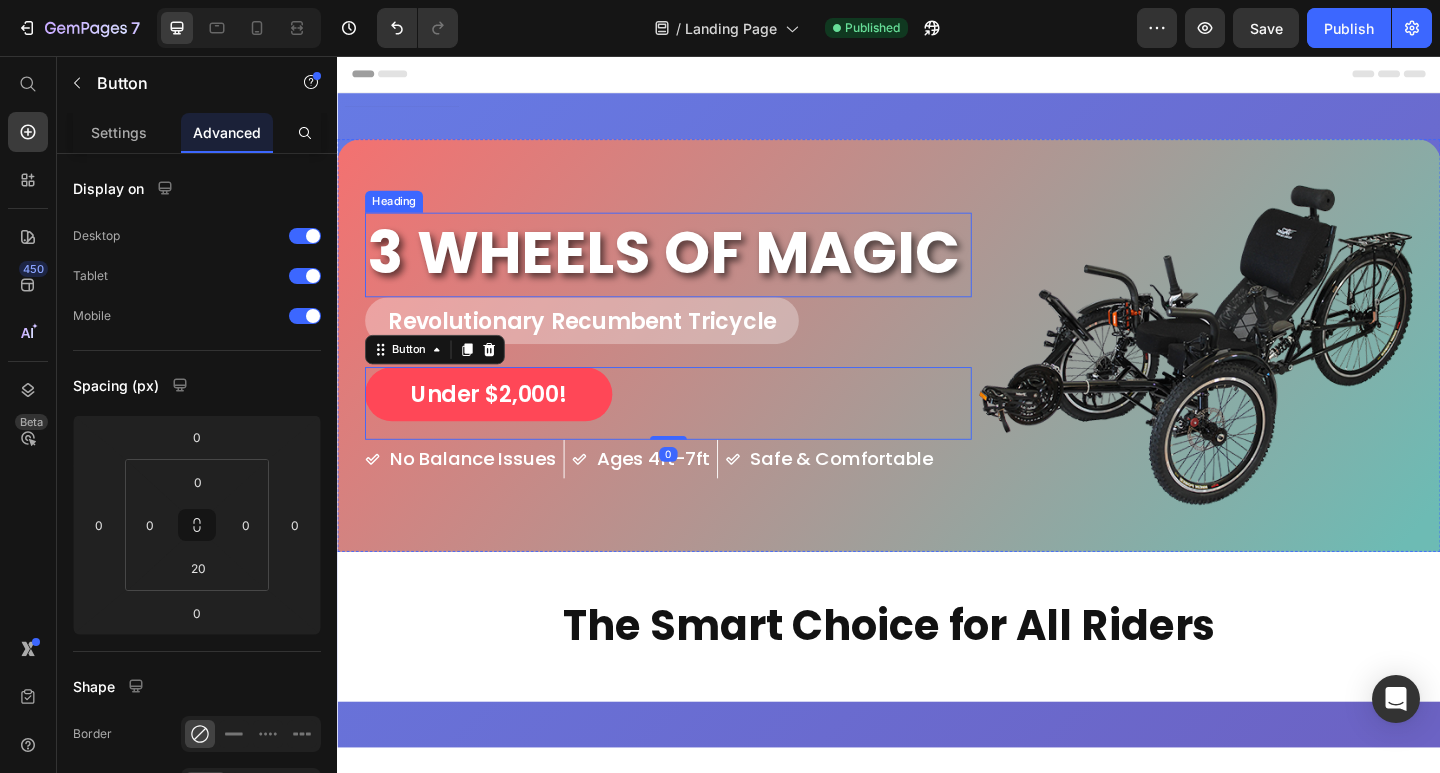 click on "3 WHEELS OF MAGIC" at bounding box center (697, 270) 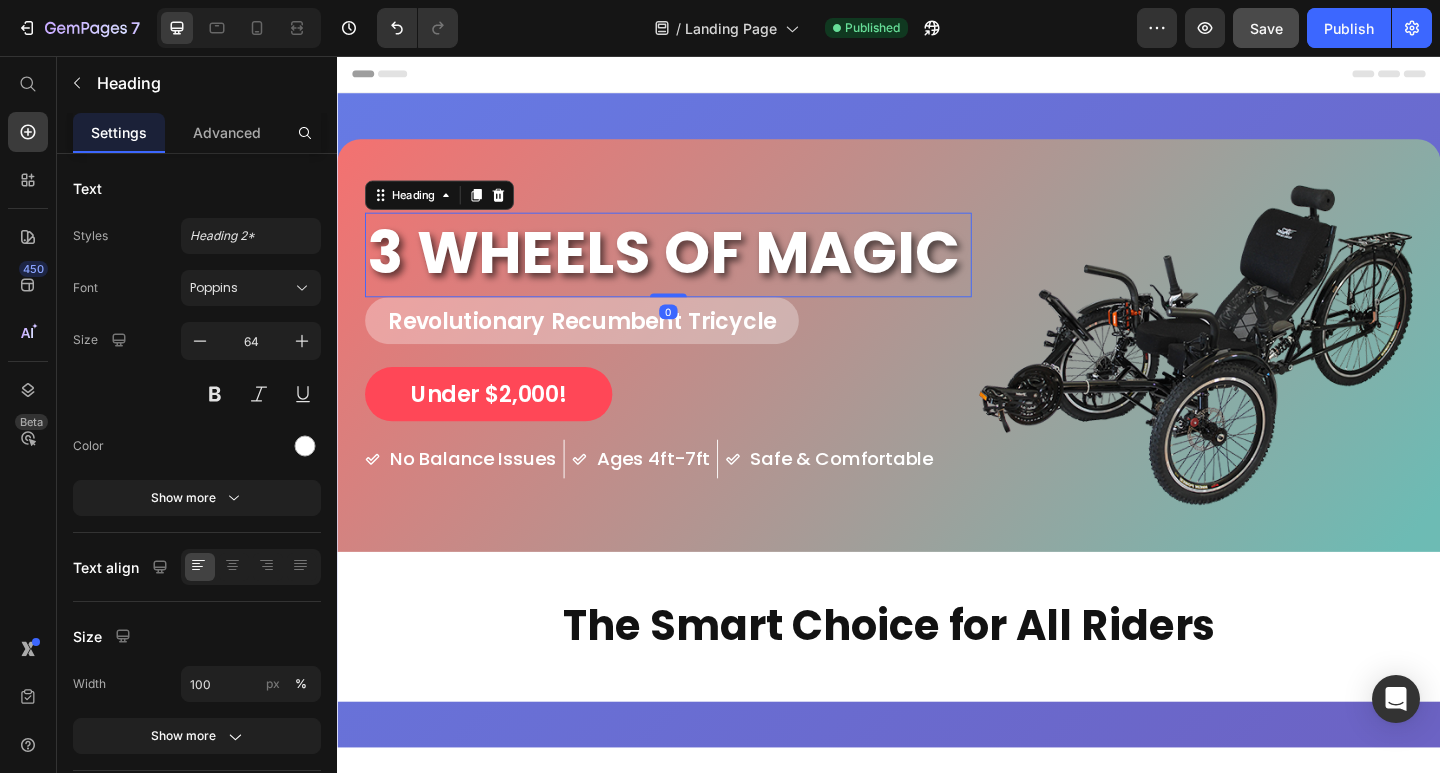 click on "Save" 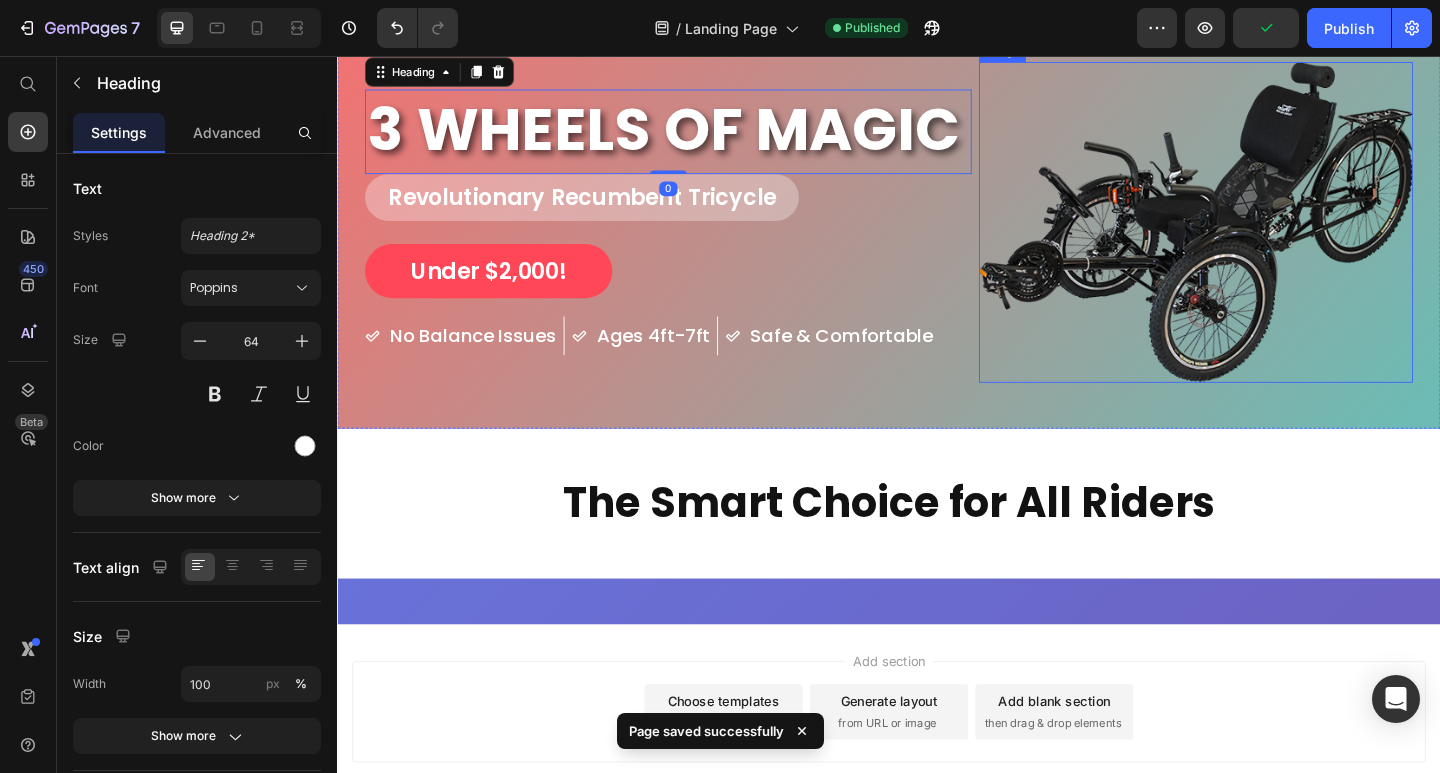 scroll, scrollTop: 256, scrollLeft: 0, axis: vertical 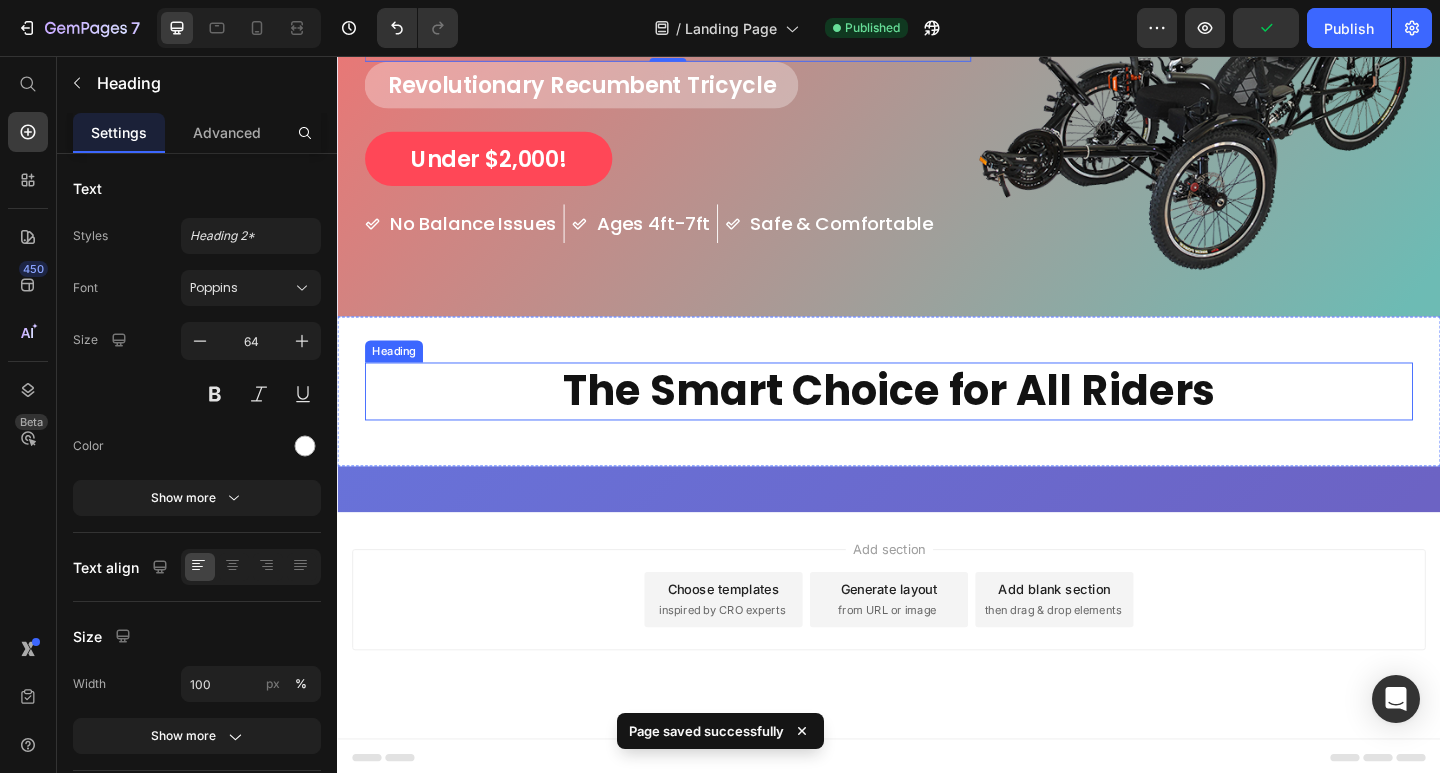 click on "The Smart Choice for All Riders" at bounding box center [937, 421] 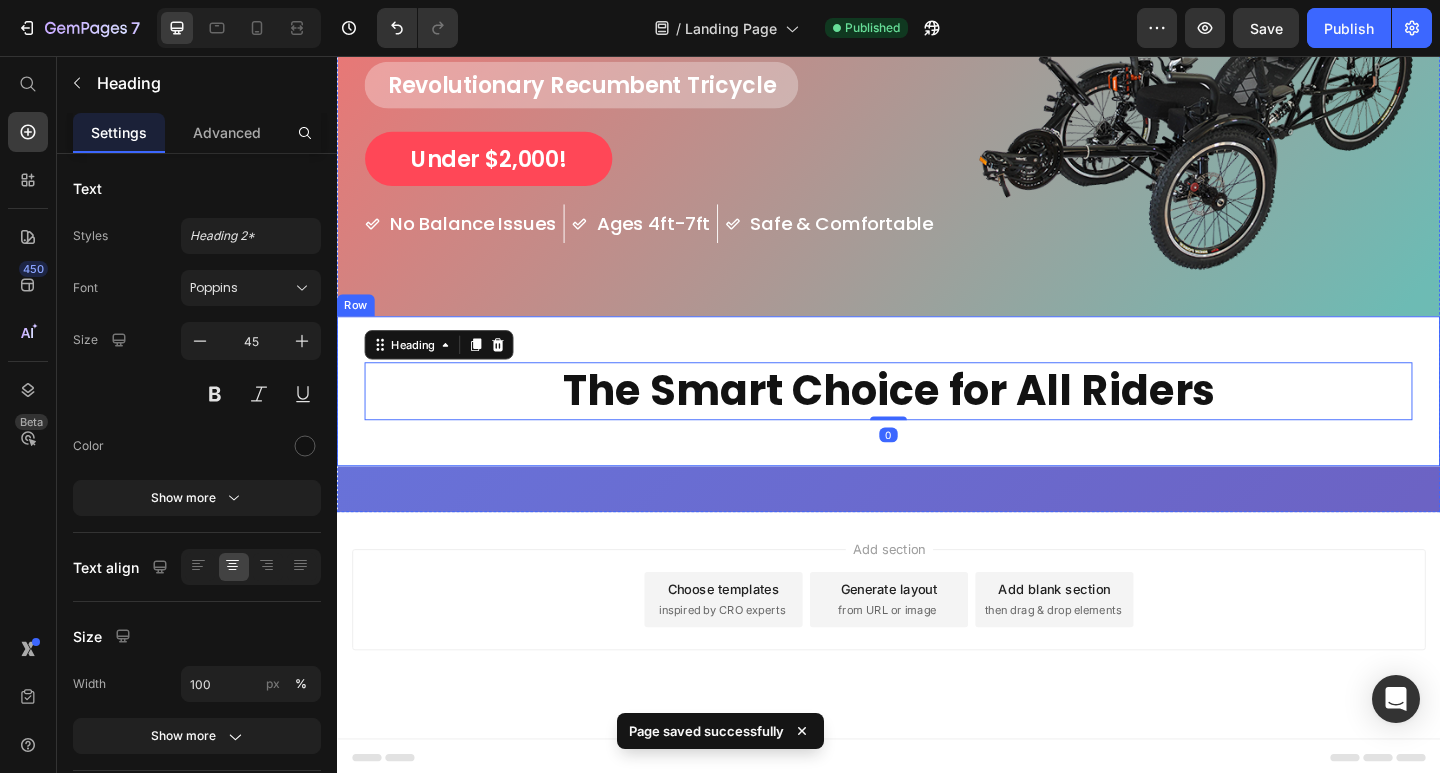 click on "The Smart Choice for All Riders Heading   0 Row" at bounding box center (937, 421) 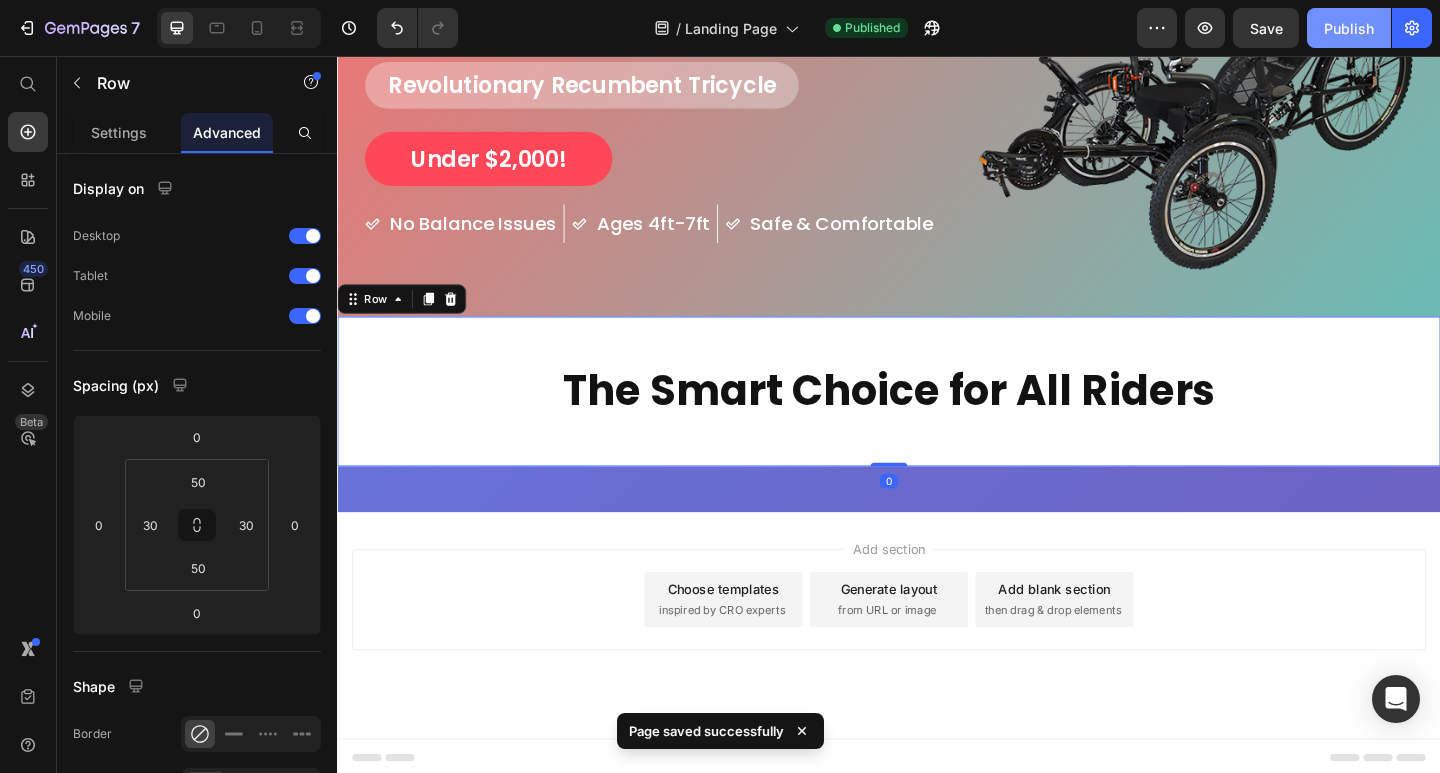 click on "Publish" 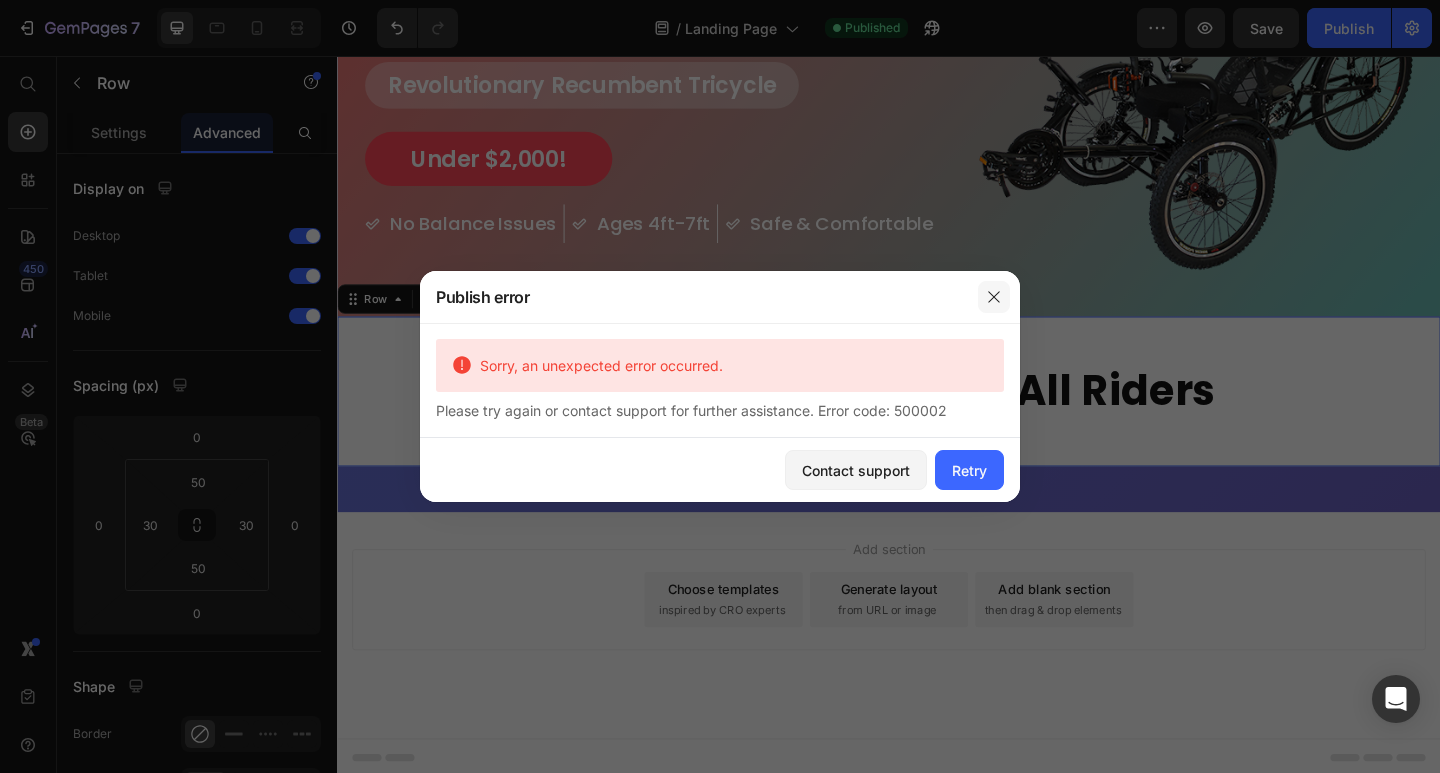 drag, startPoint x: 998, startPoint y: 289, endPoint x: 712, endPoint y: 256, distance: 287.89755 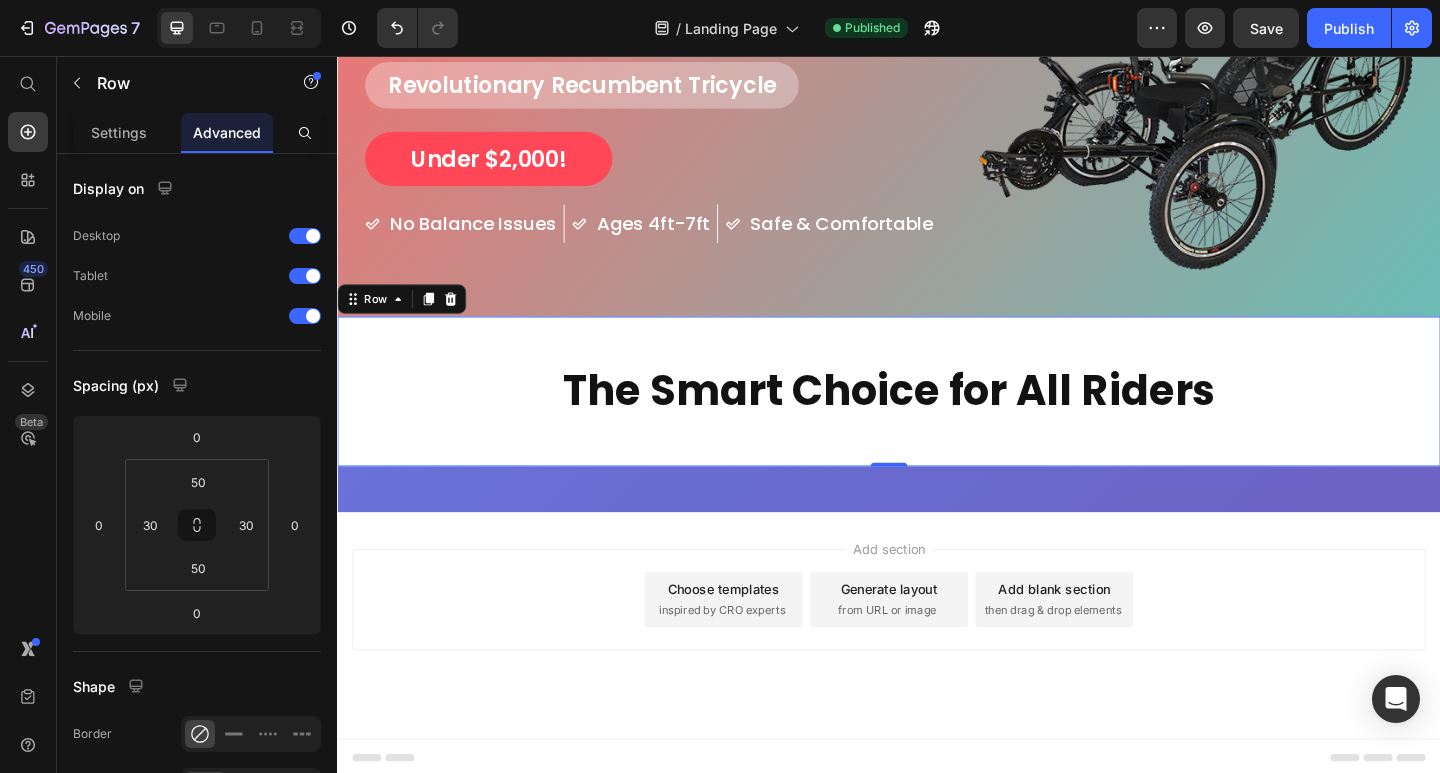 click on "The Smart Choice for All Riders Heading Row   0" at bounding box center [937, 421] 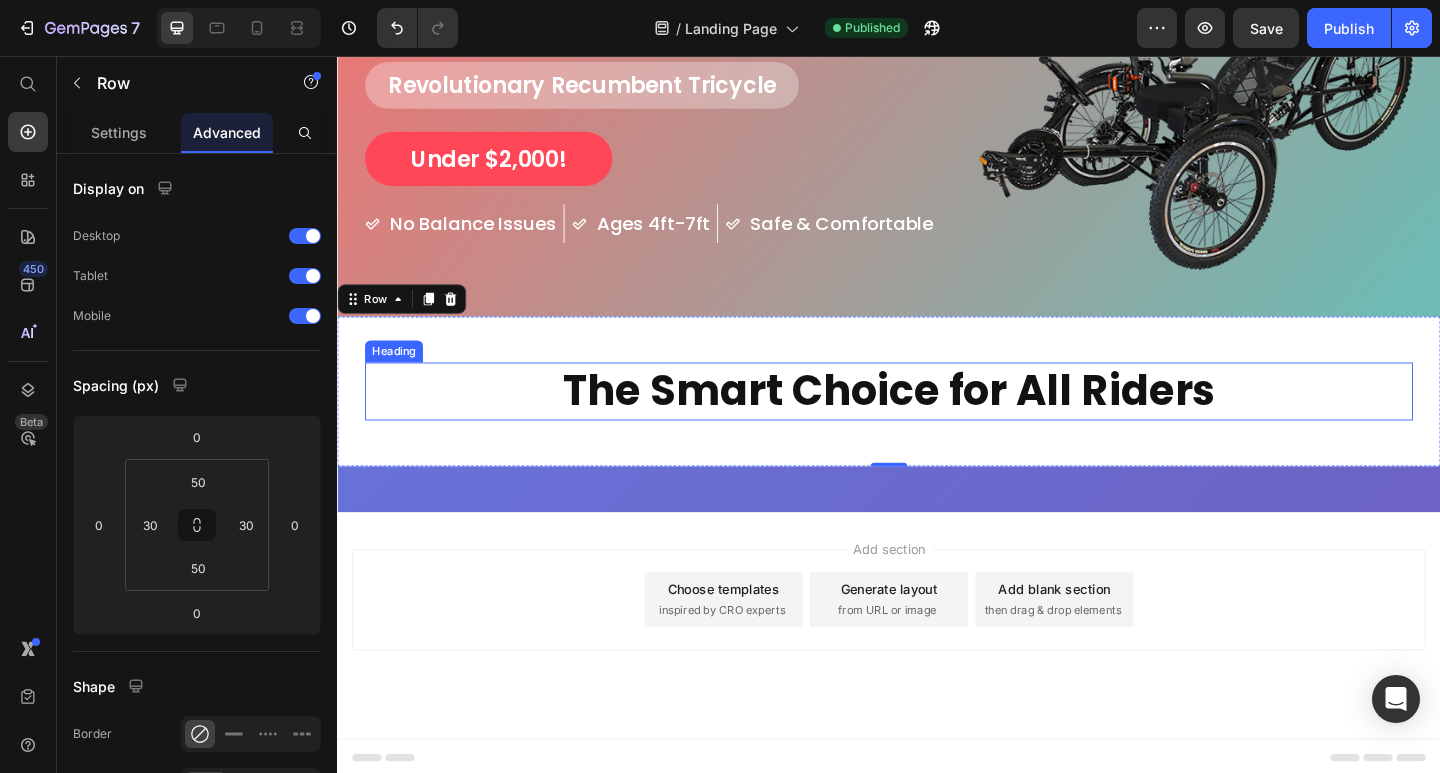 click on "The Smart Choice for All Riders" at bounding box center [937, 421] 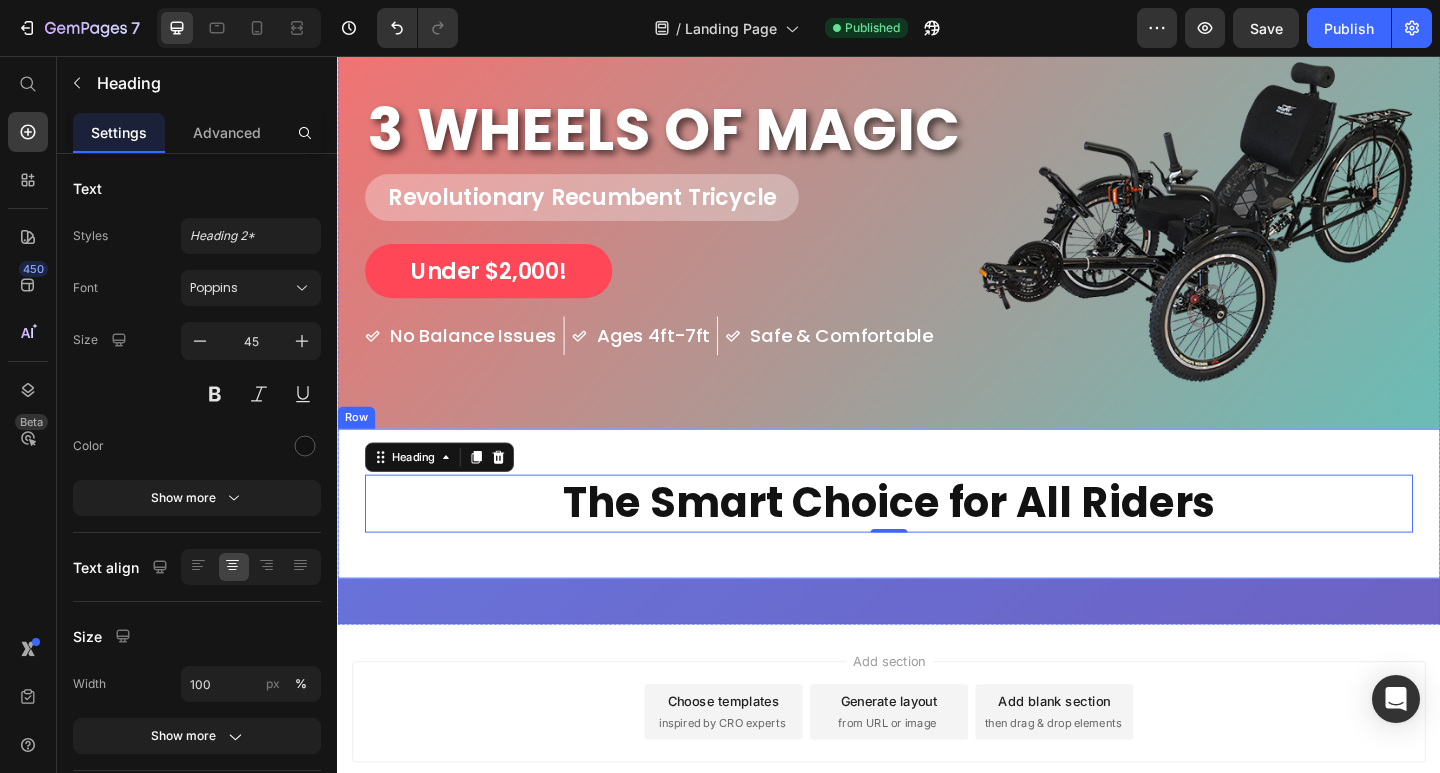 scroll, scrollTop: 256, scrollLeft: 0, axis: vertical 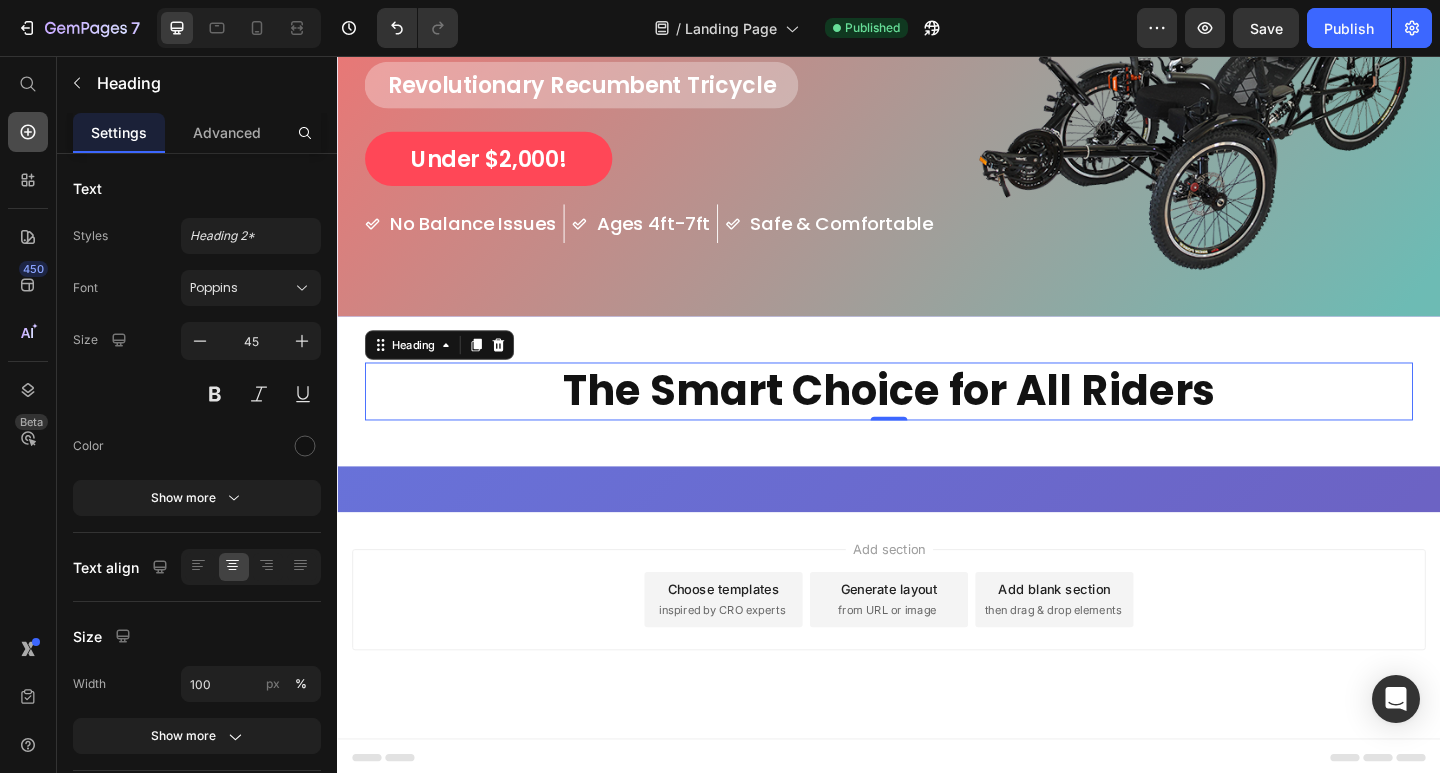 click 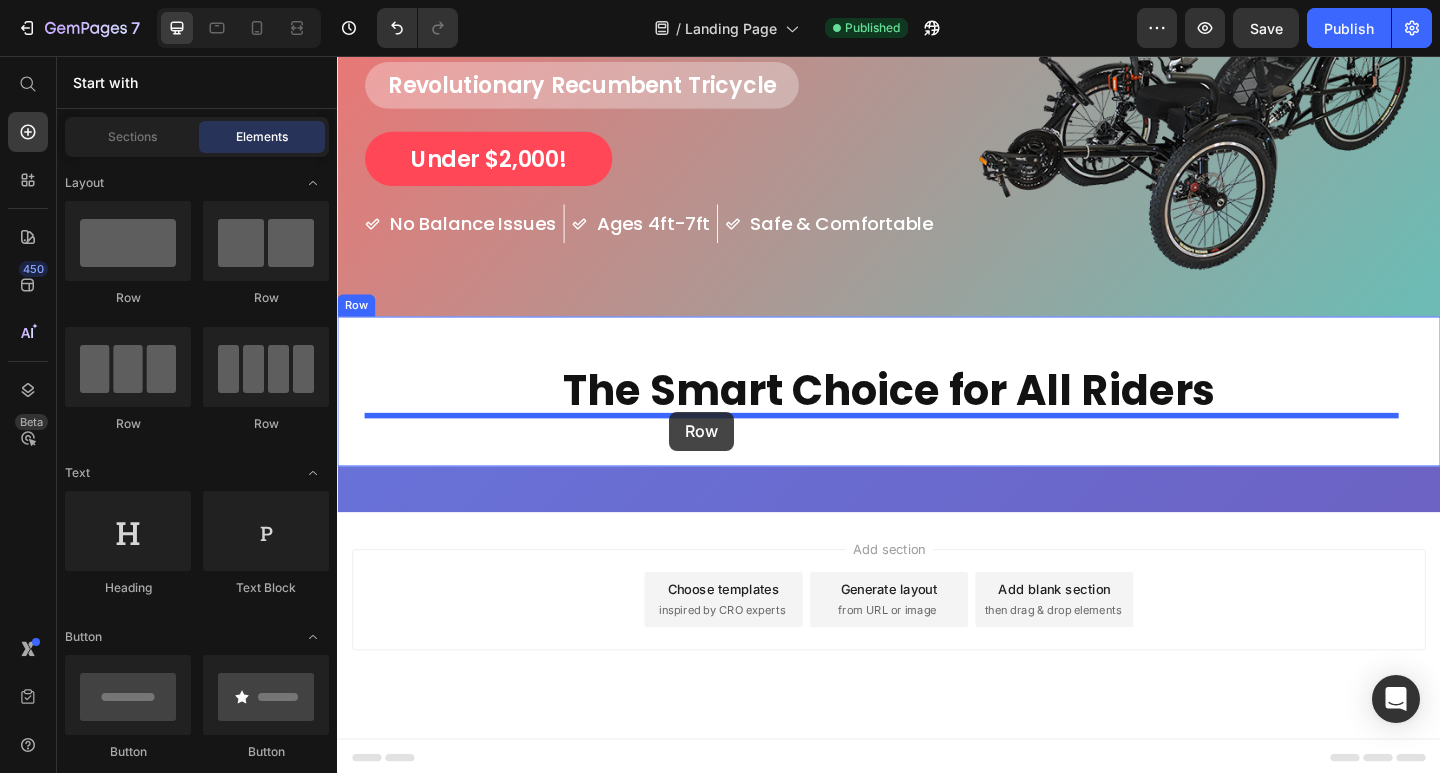 drag, startPoint x: 441, startPoint y: 438, endPoint x: 698, endPoint y: 443, distance: 257.04865 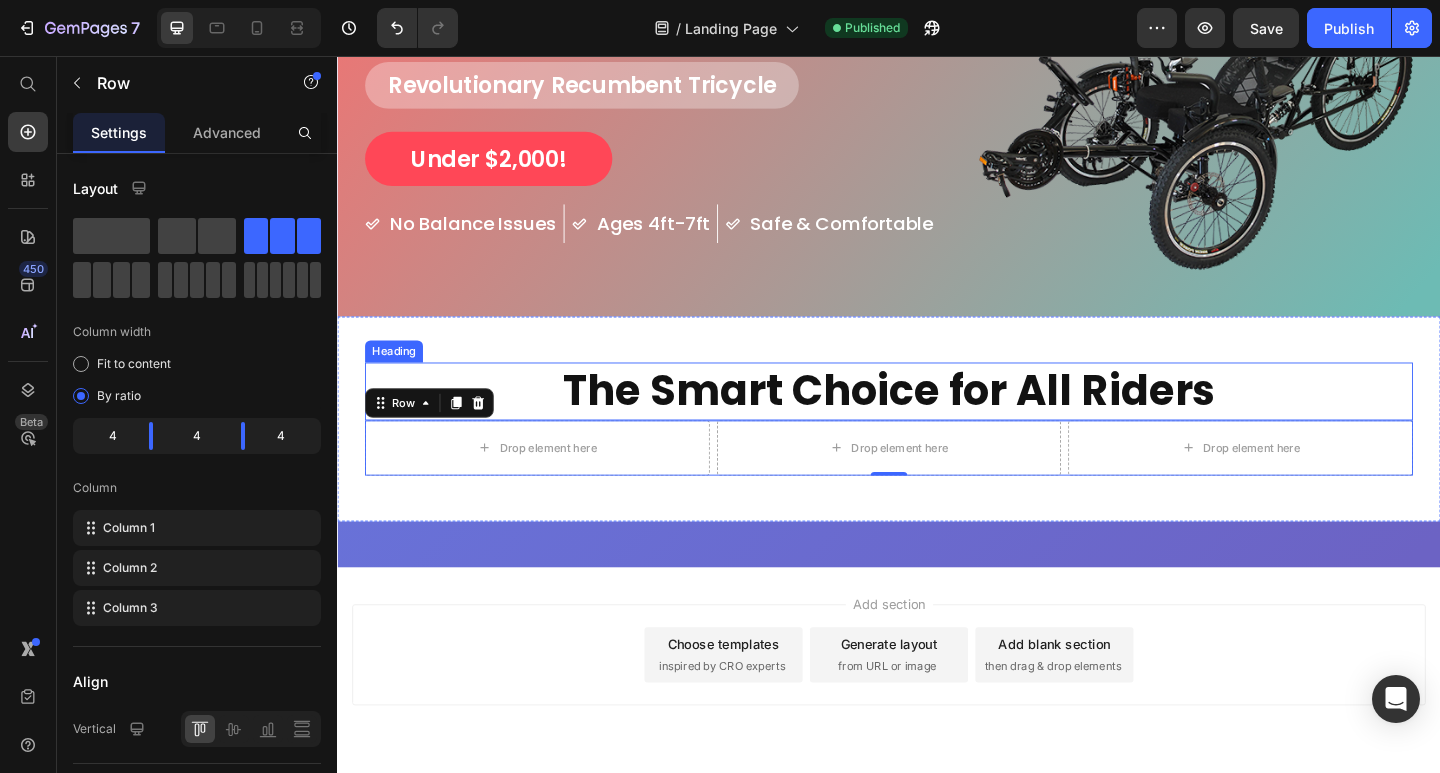 click on "The Smart Choice for All Riders" at bounding box center [937, 421] 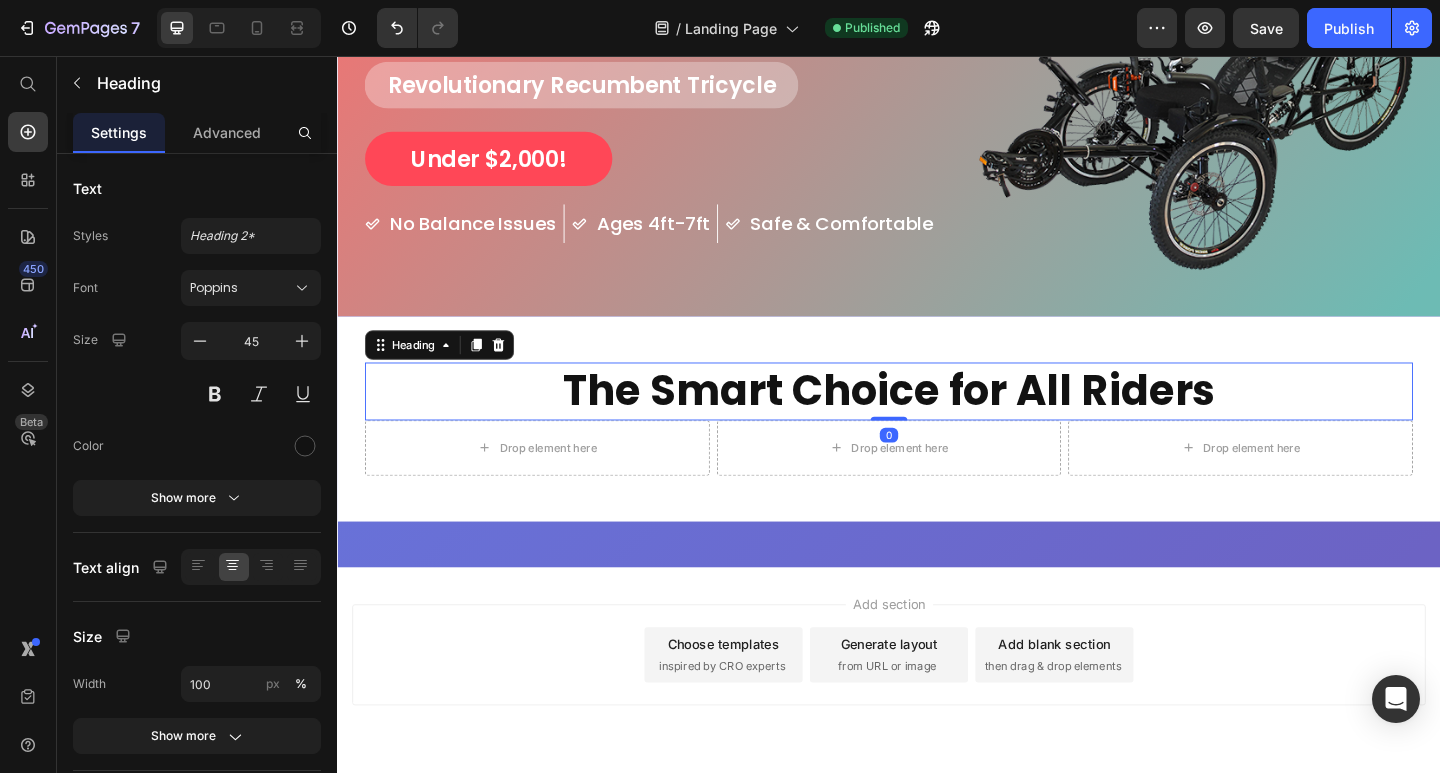 click on "Heading" 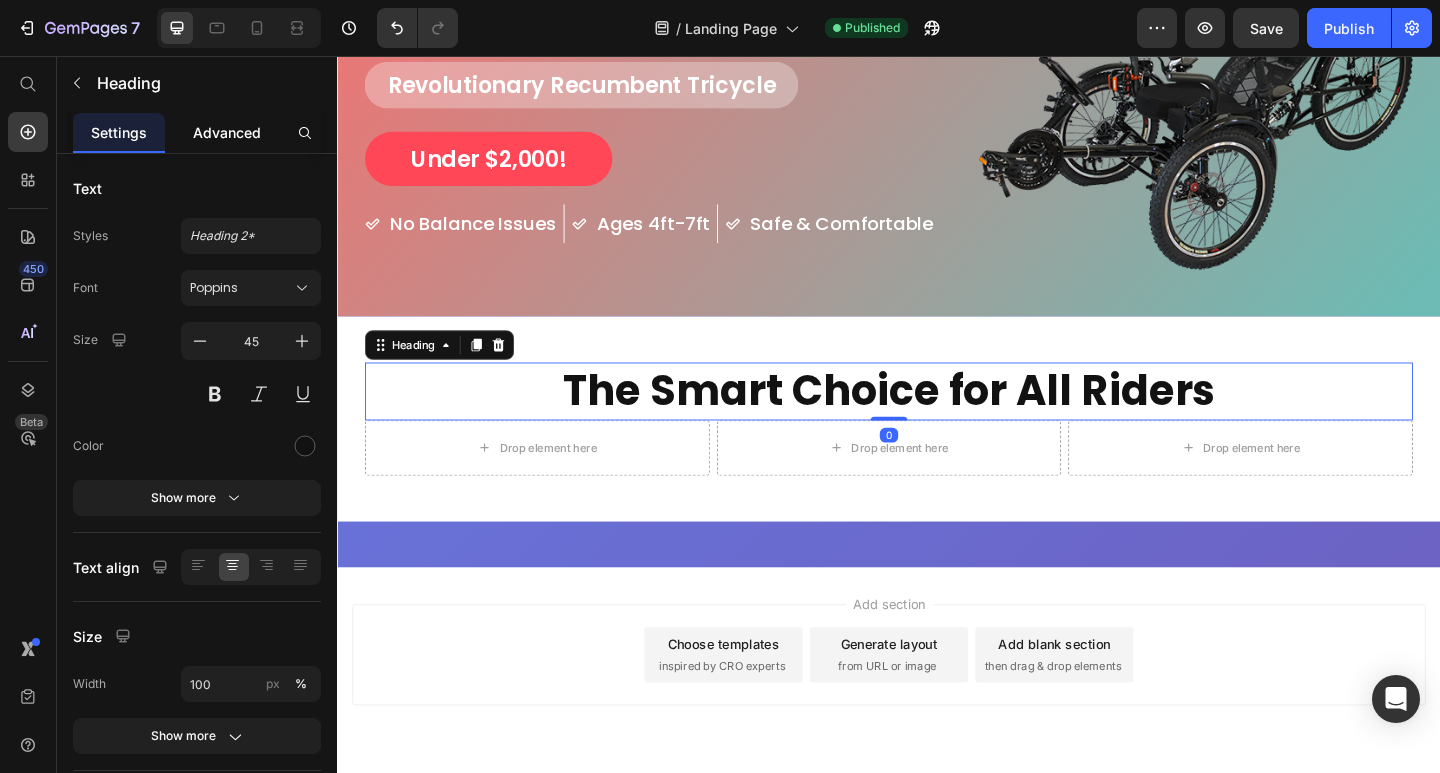 click on "Advanced" 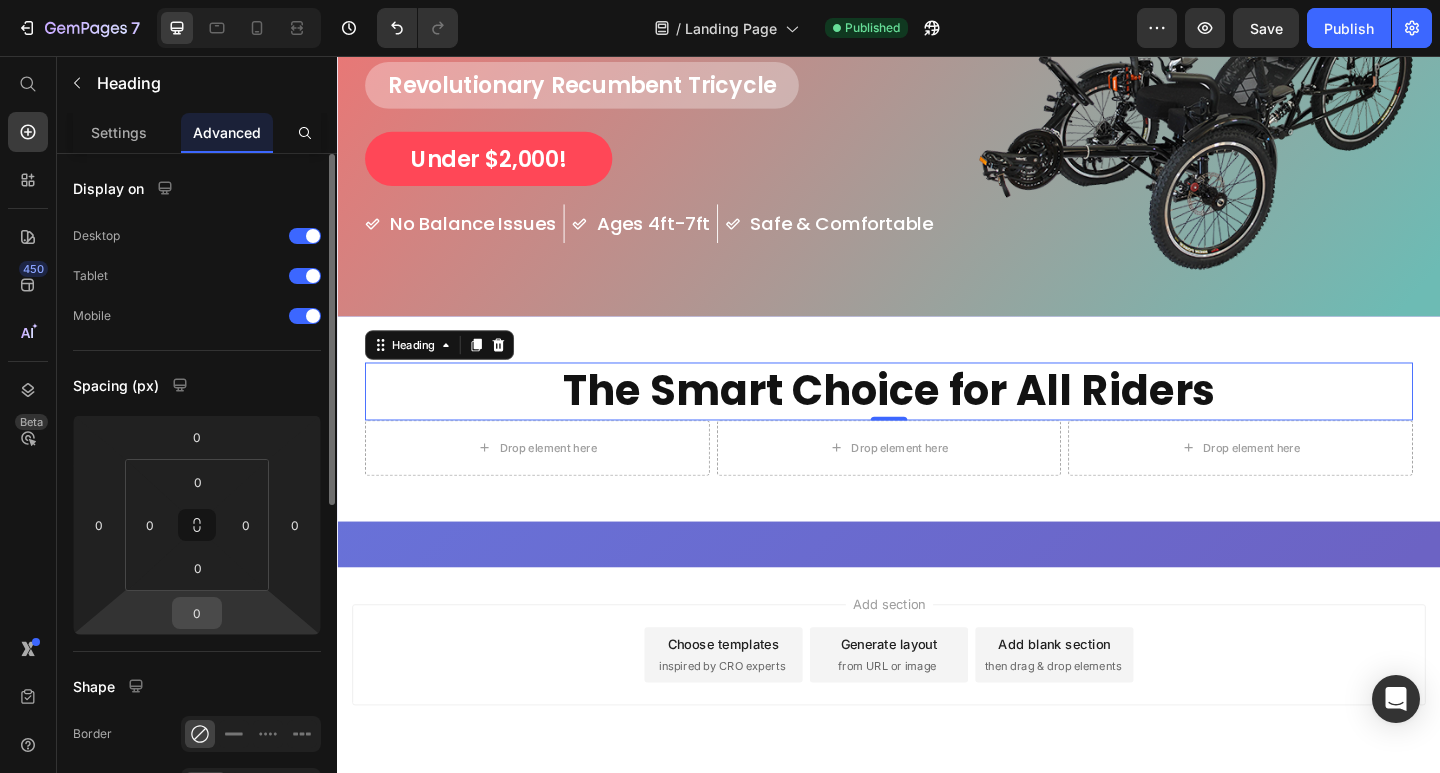 click on "0" at bounding box center [197, 613] 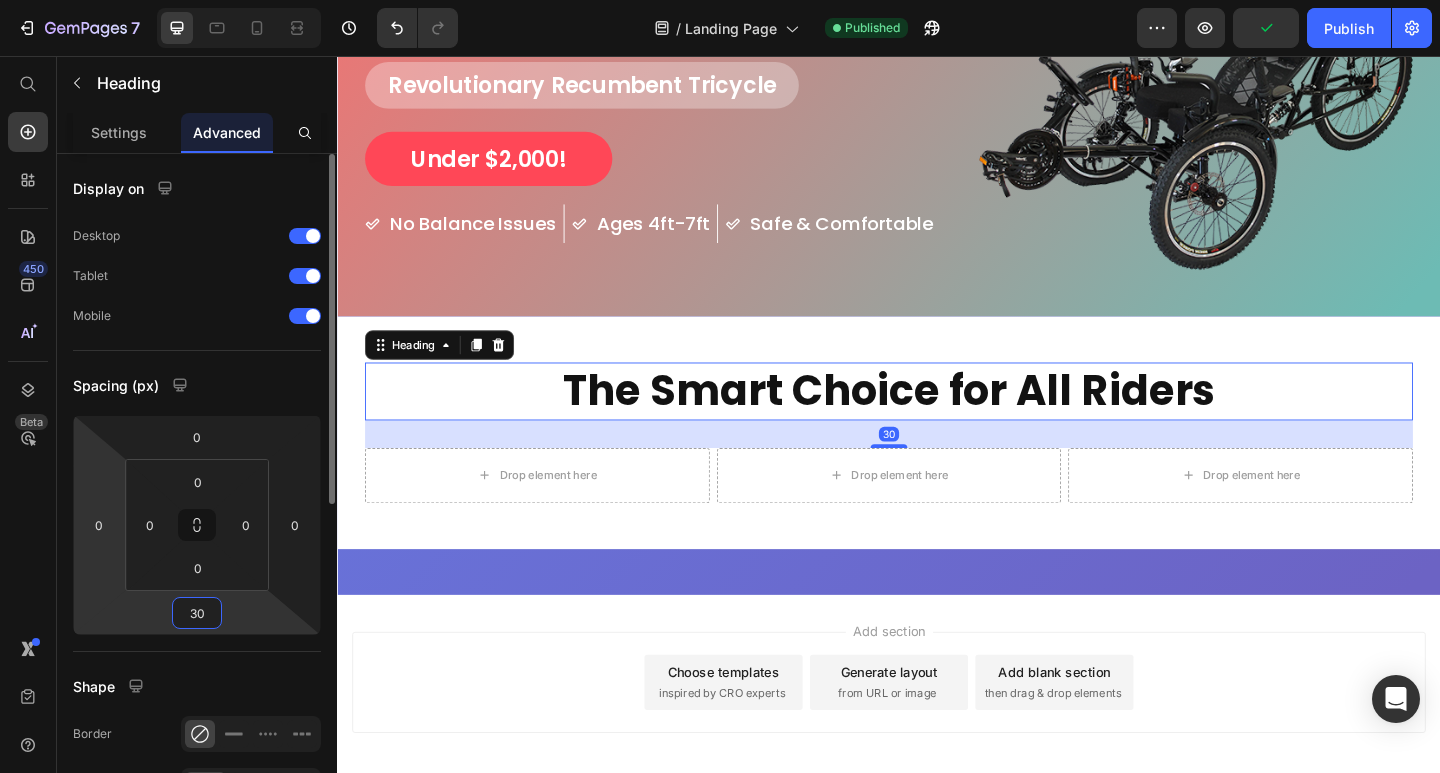 type on "30" 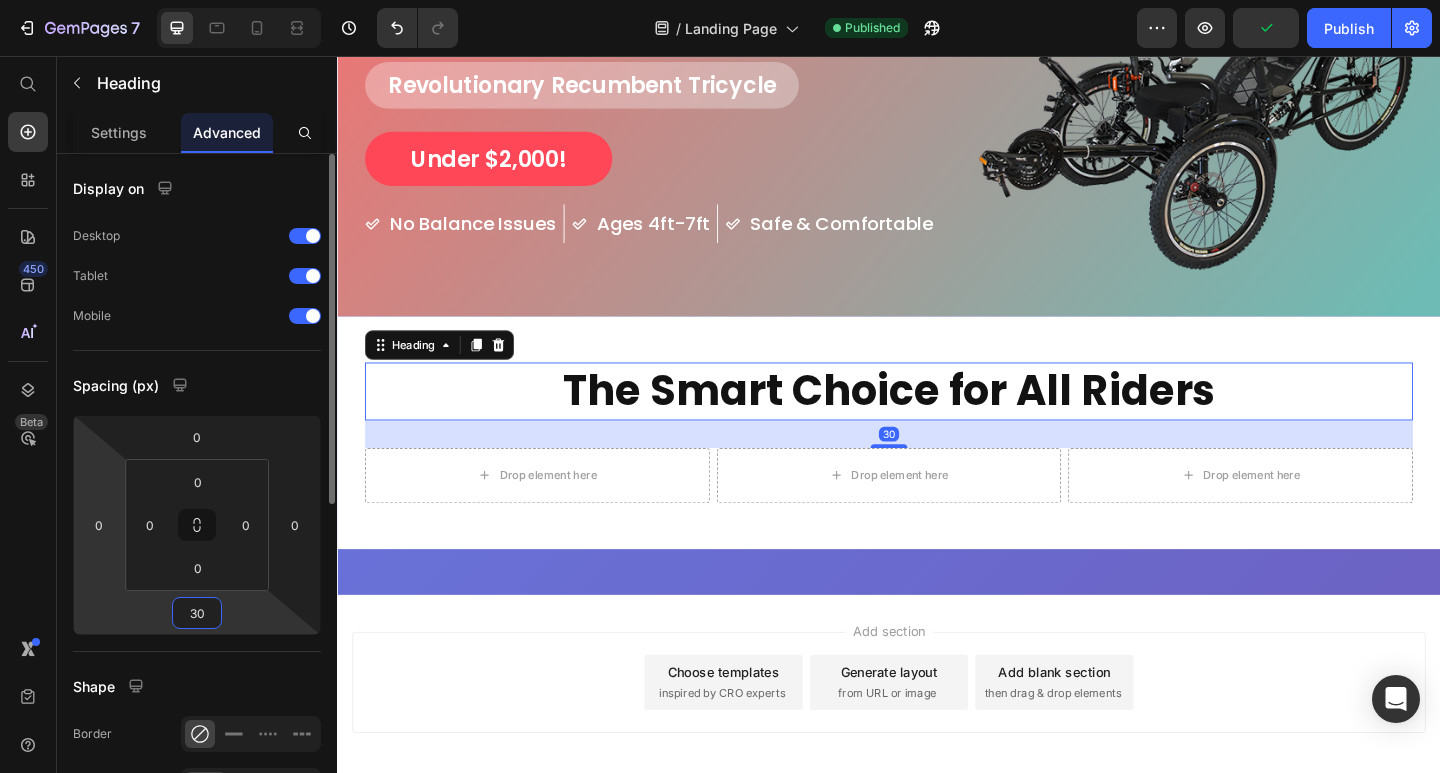 click on "7   /  Landing Page Published Preview  Publish  450 Beta Start with Sections Elements Hero Section Product Detail Brands Trusted Badges Guarantee Product Breakdown How to use Testimonials Compare Bundle FAQs Social Proof Brand Story Product List Collection Blog List Contact Sticky Add to Cart Custom Footer Browse Library 450 Layout
Row
Row
Row
Row Text
Heading
Text Block Button
Button
Button
Sticky Back to top Media
Image" at bounding box center (720, 0) 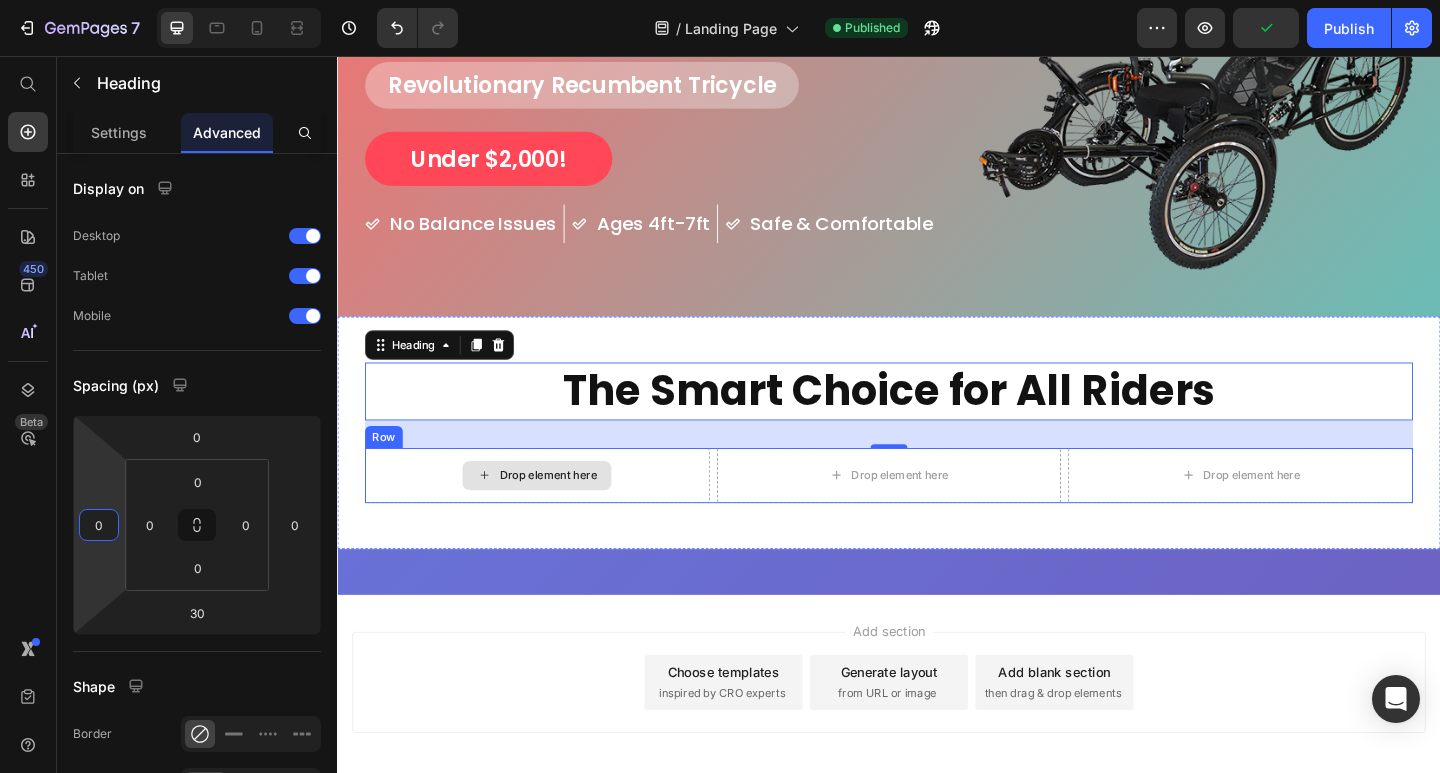 click on "Drop element here" at bounding box center [554, 513] 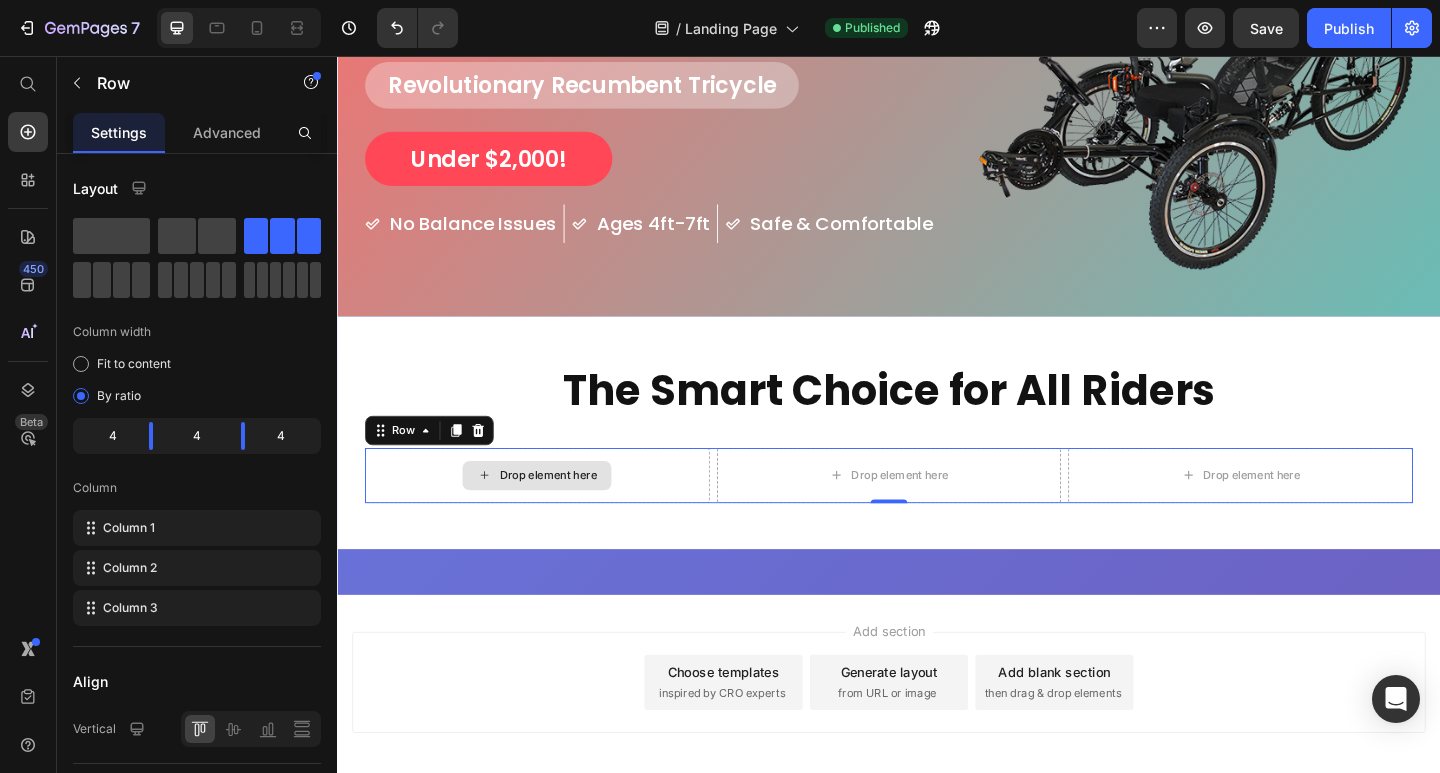 click on "Drop element here" at bounding box center (554, 513) 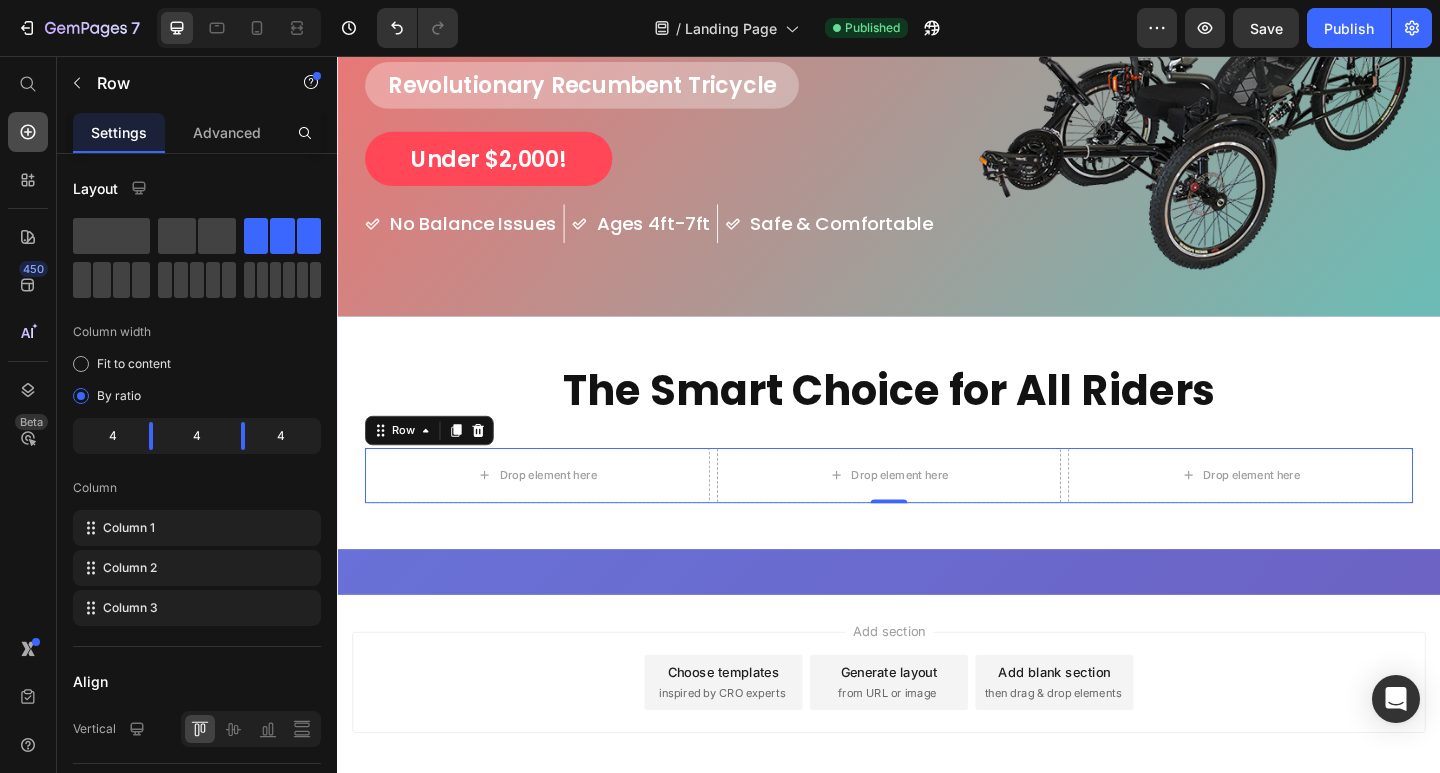 click 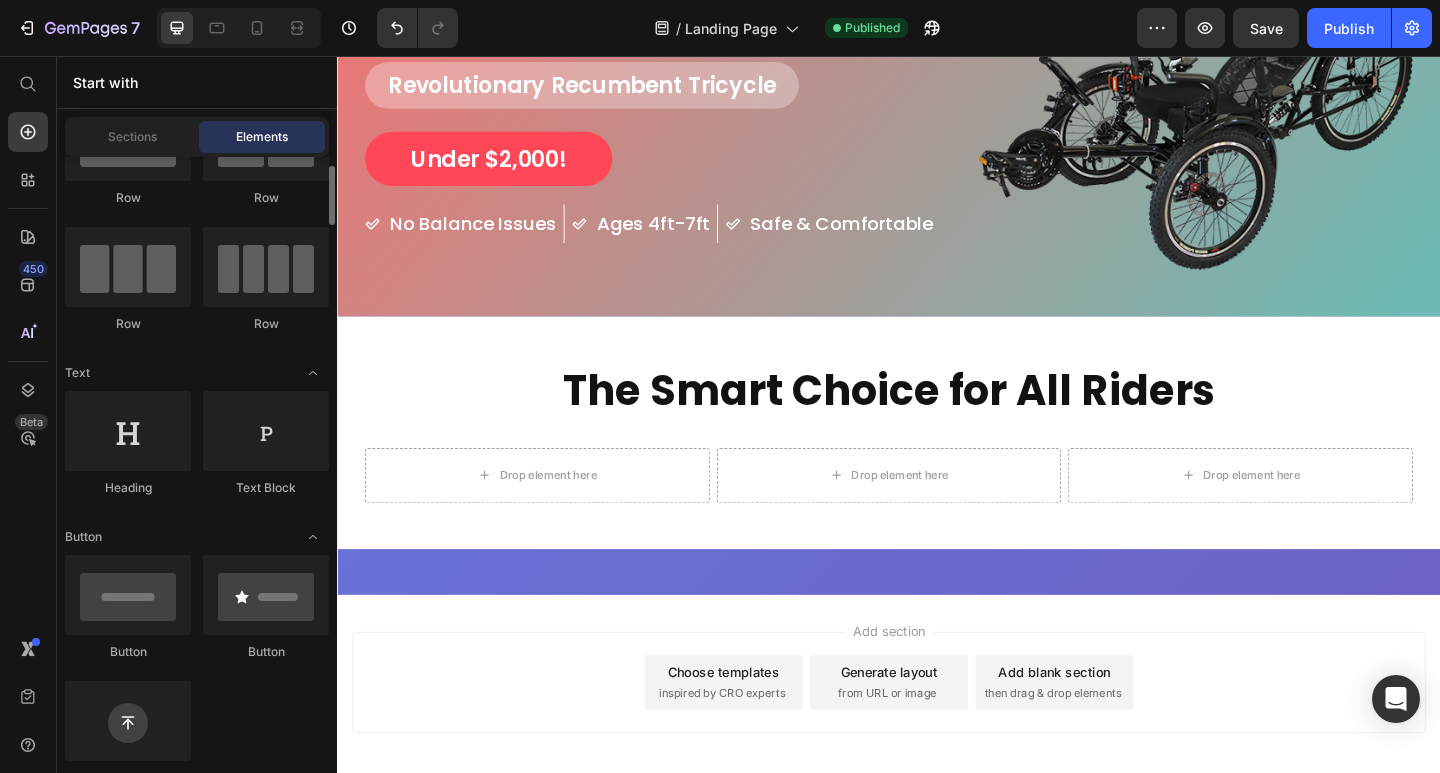 scroll, scrollTop: 0, scrollLeft: 0, axis: both 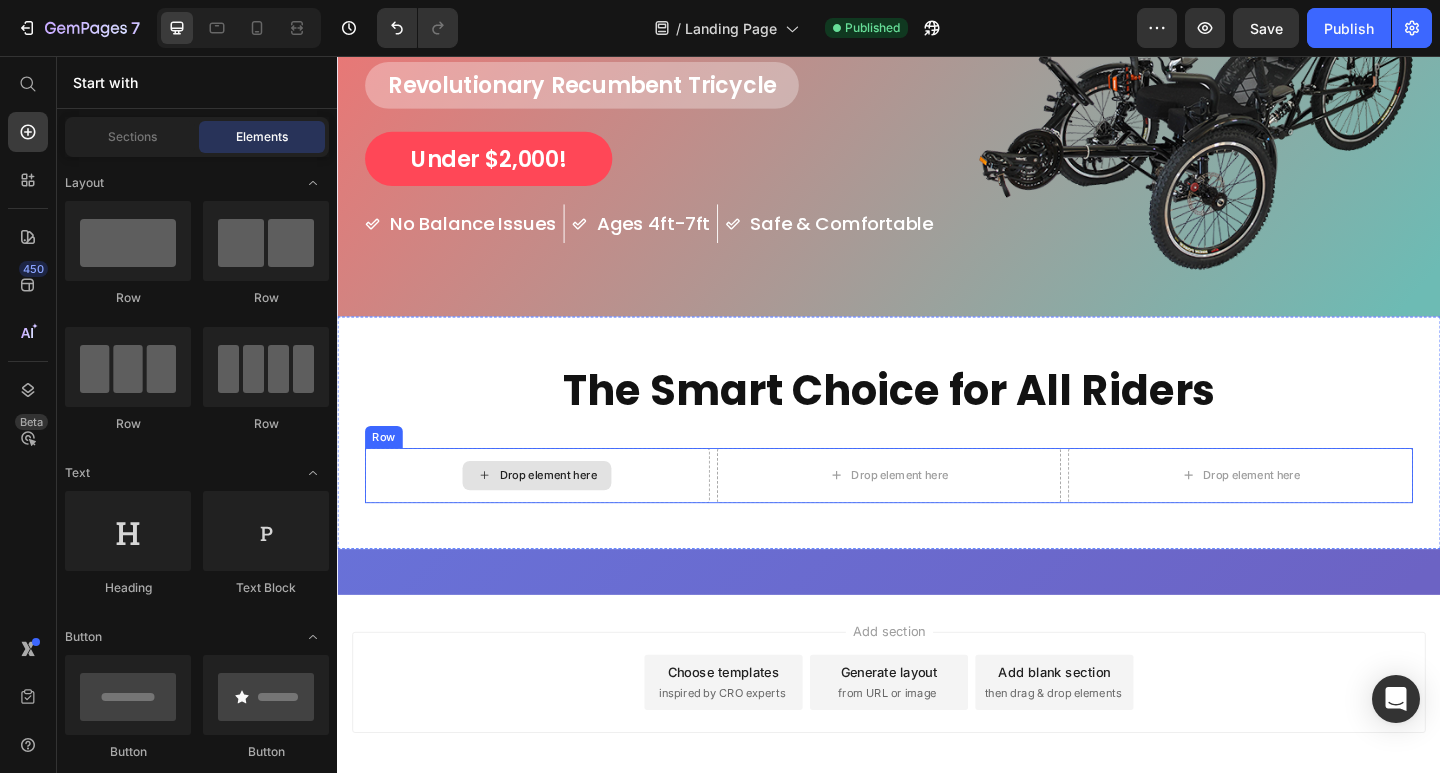 click on "Drop element here" at bounding box center (554, 513) 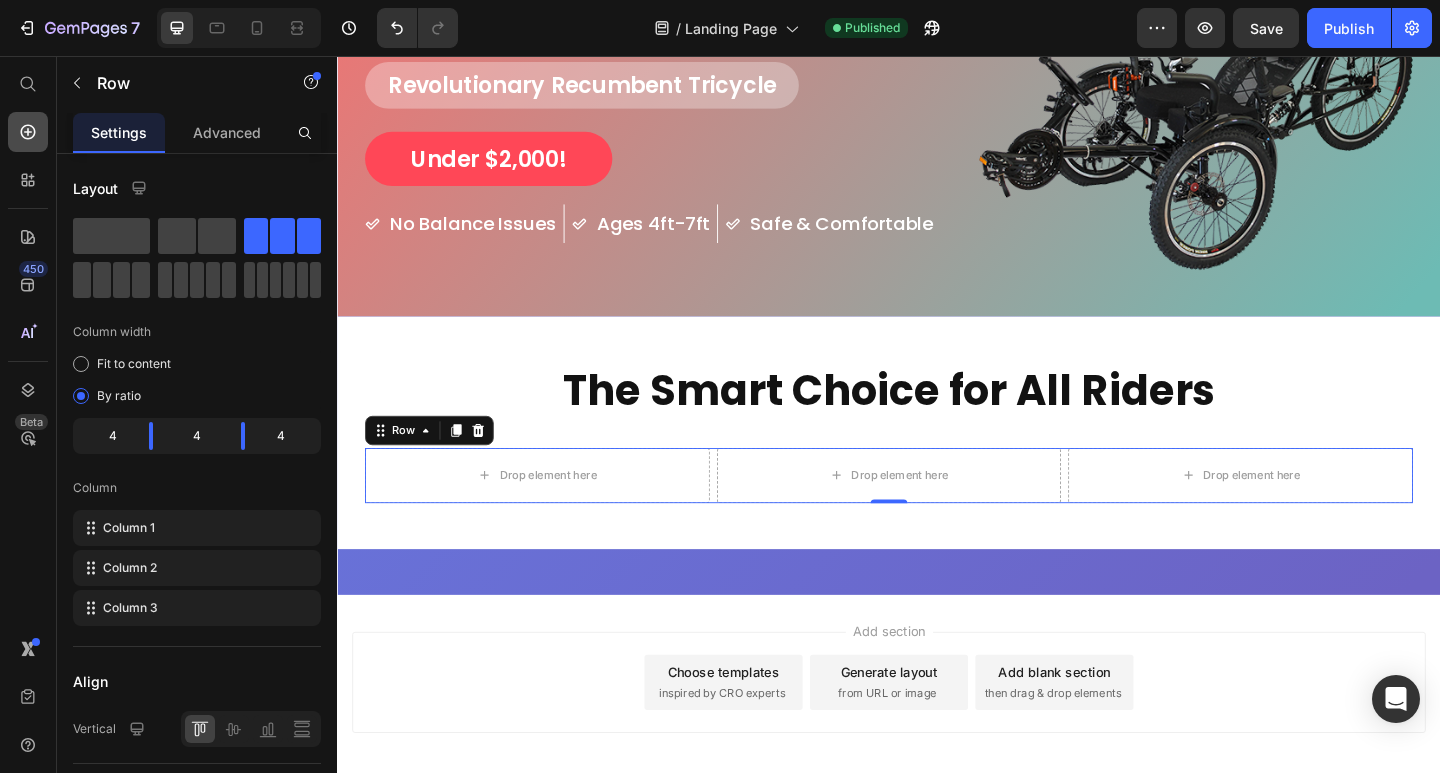 click 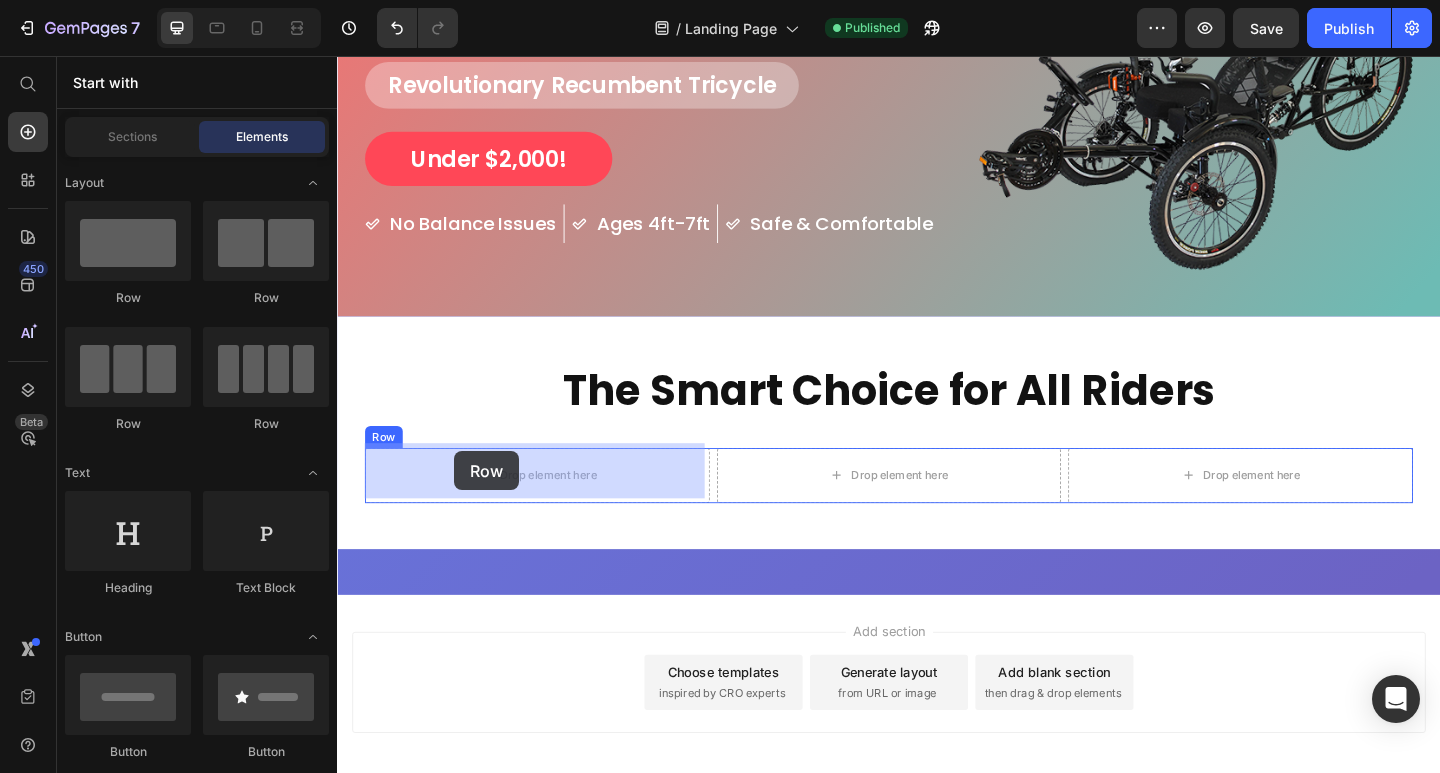 drag, startPoint x: 468, startPoint y: 318, endPoint x: 464, endPoint y: 486, distance: 168.0476 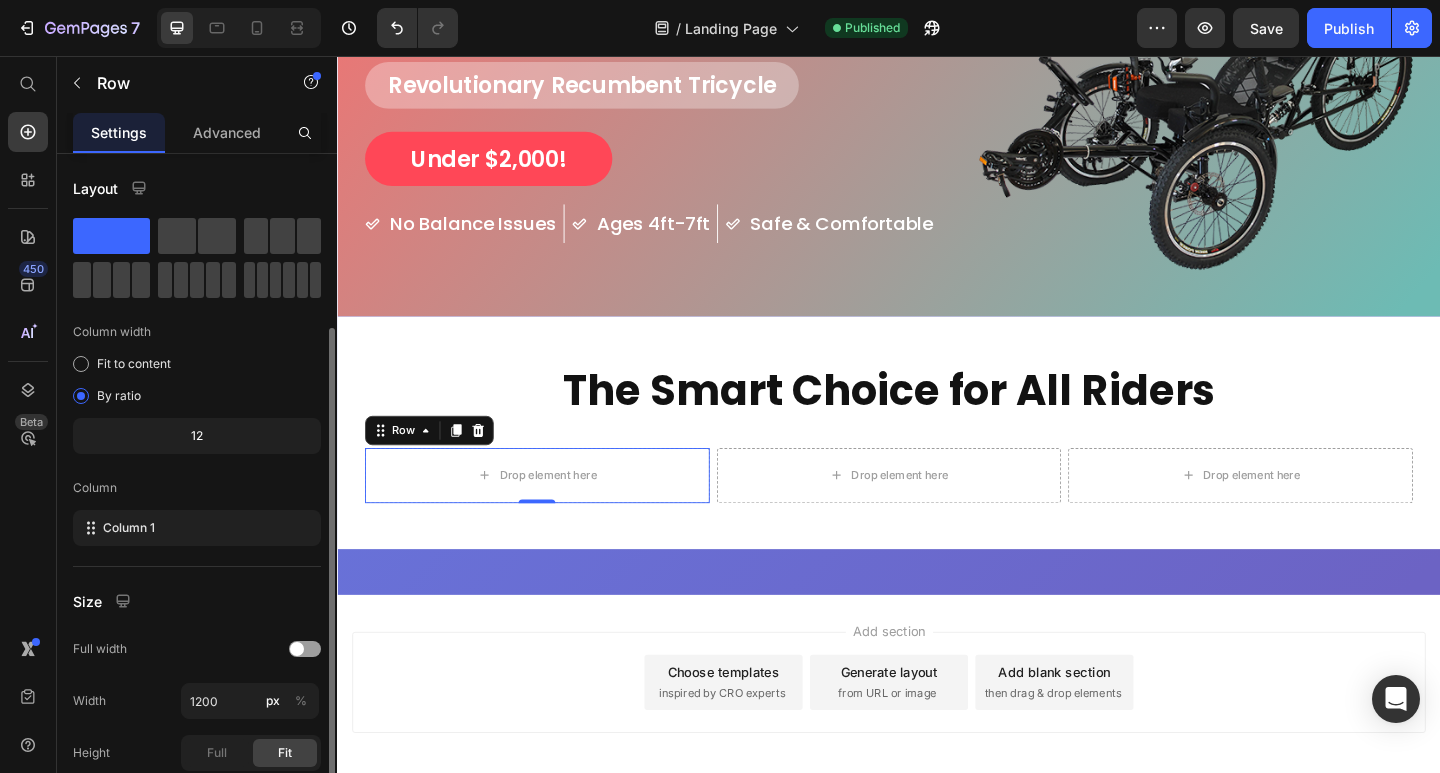 scroll, scrollTop: 100, scrollLeft: 0, axis: vertical 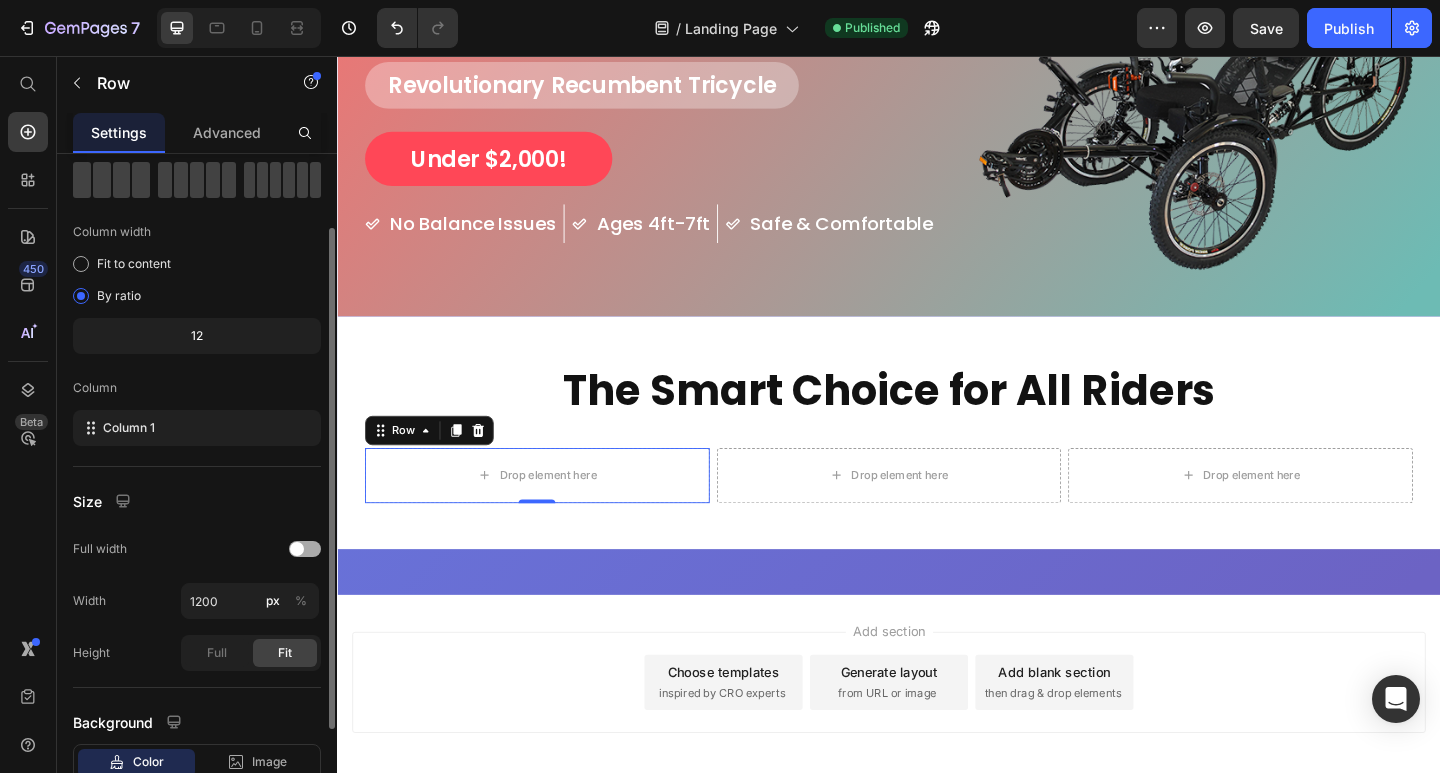 click at bounding box center (297, 549) 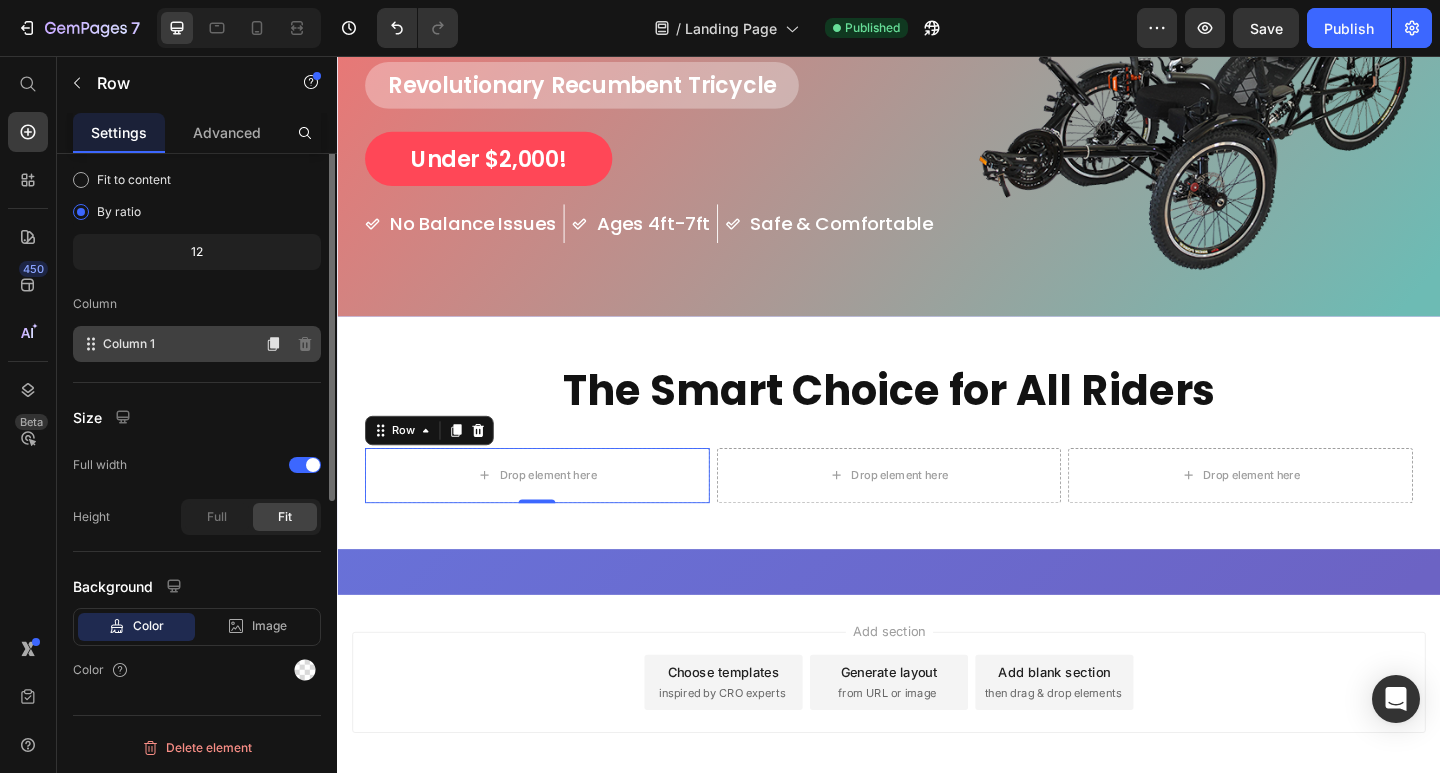scroll, scrollTop: 0, scrollLeft: 0, axis: both 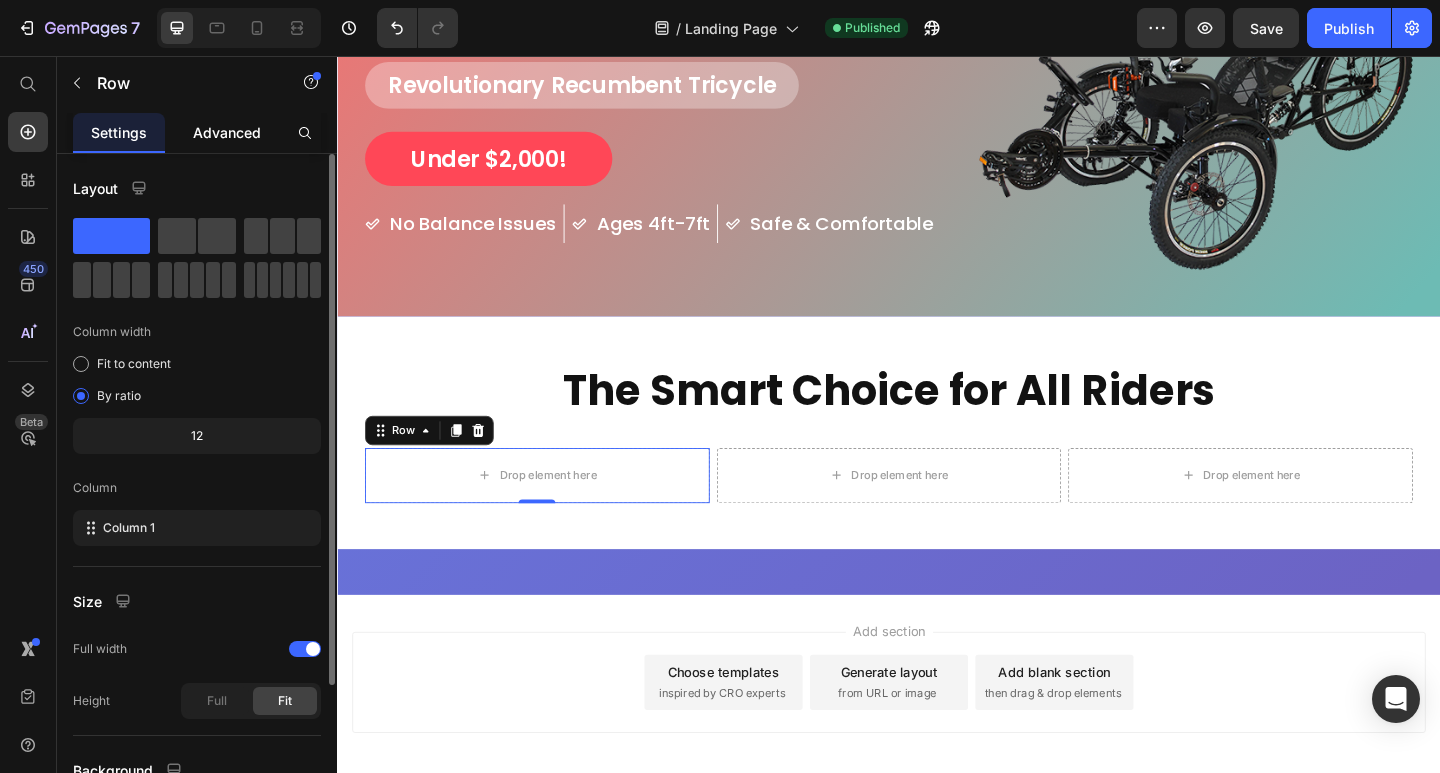 click on "Advanced" at bounding box center [227, 132] 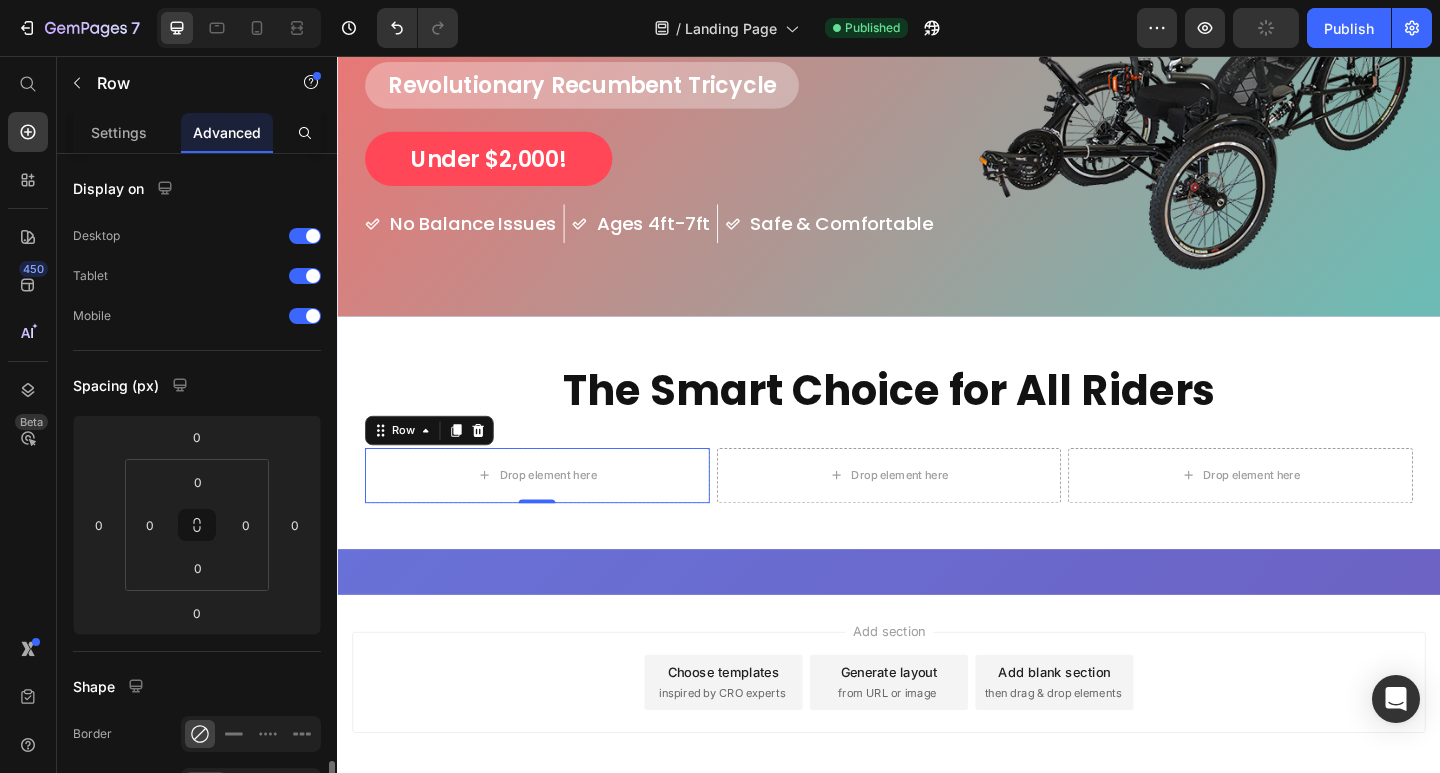 scroll, scrollTop: 500, scrollLeft: 0, axis: vertical 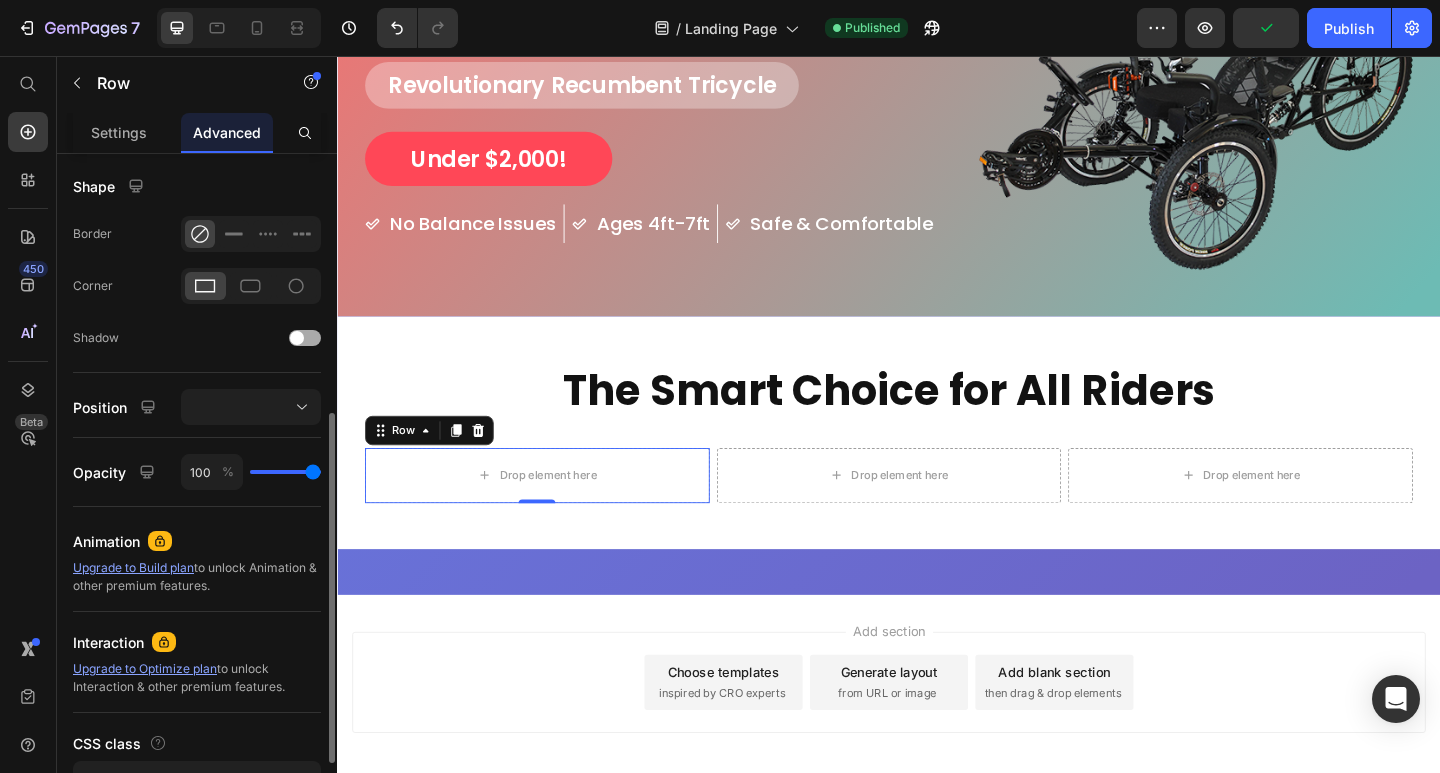 click at bounding box center [305, 338] 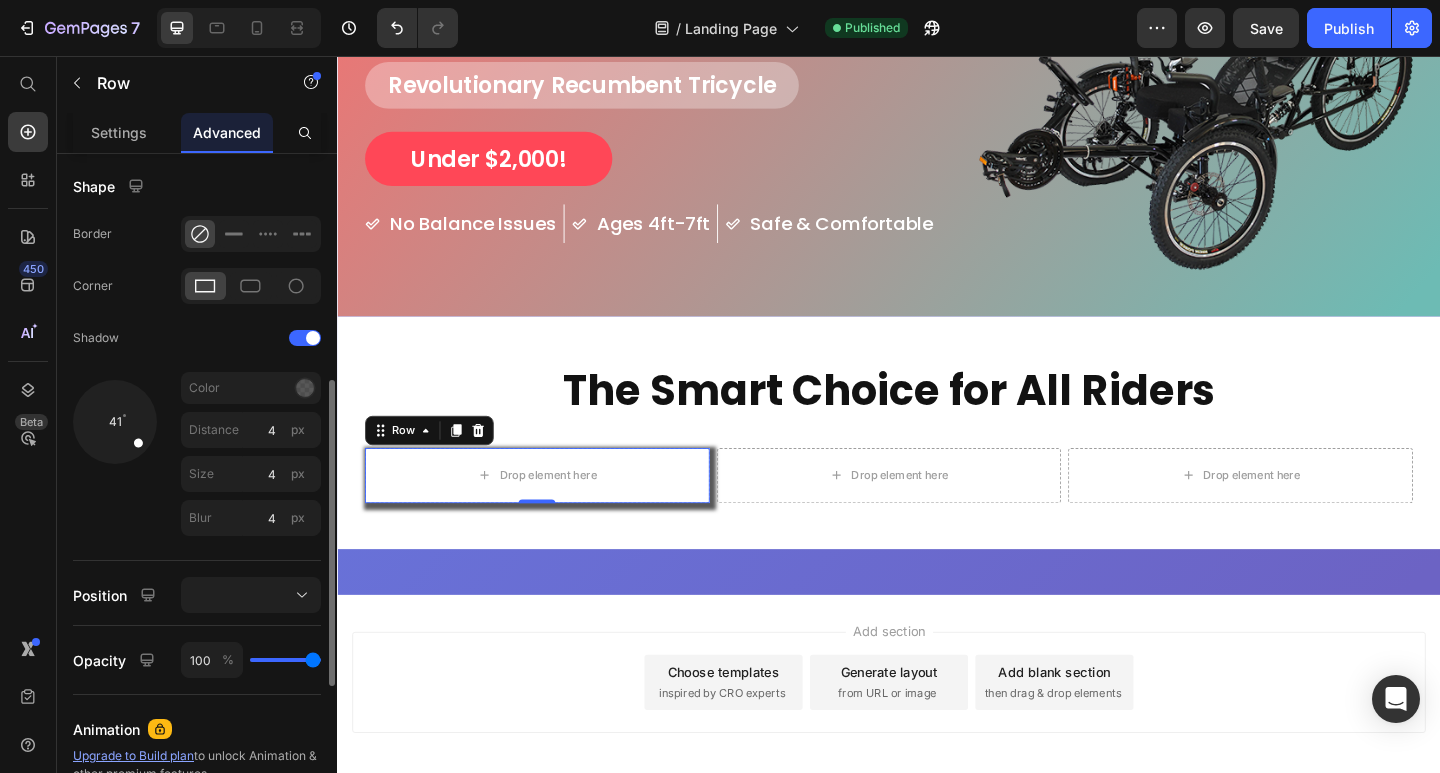 click at bounding box center [137, 442] 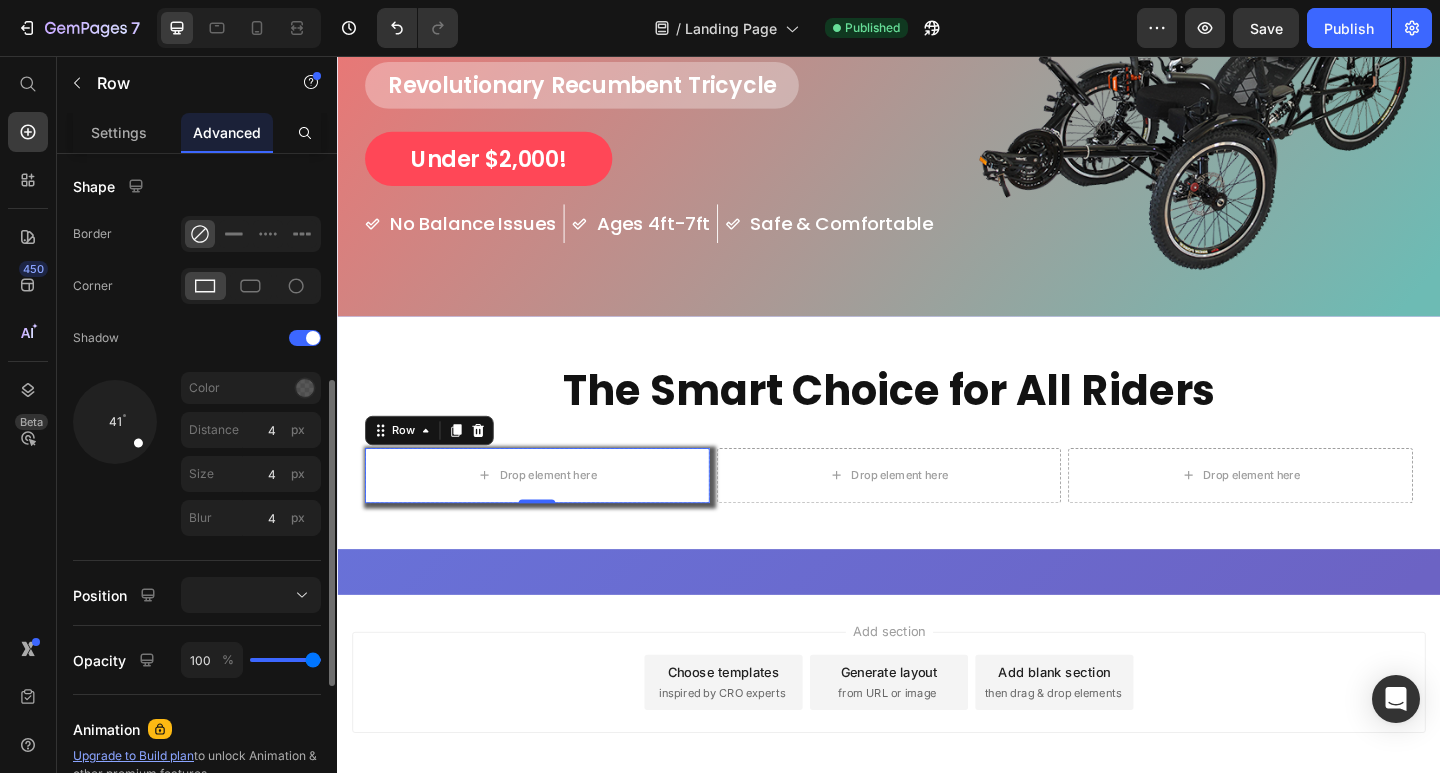 click at bounding box center [137, 442] 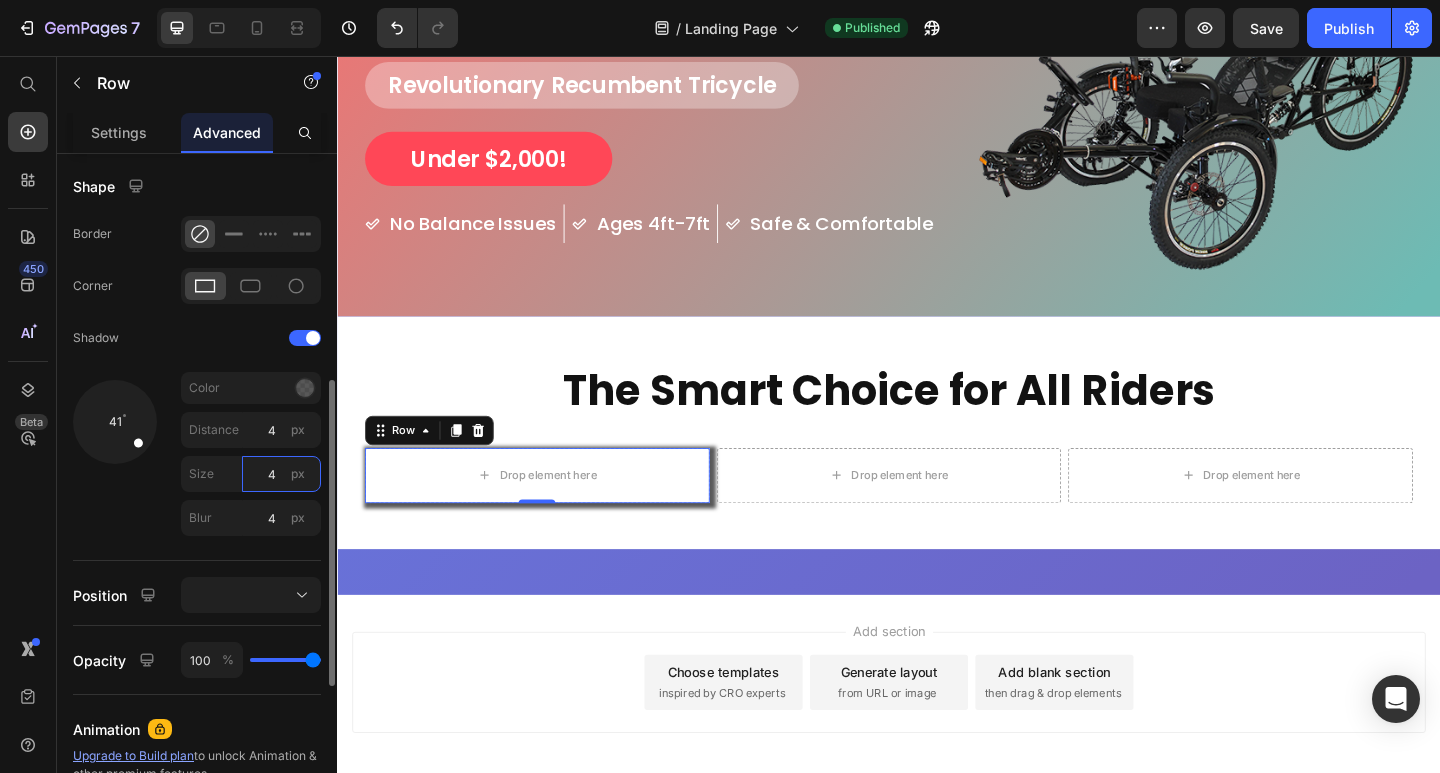click on "4" at bounding box center [281, 474] 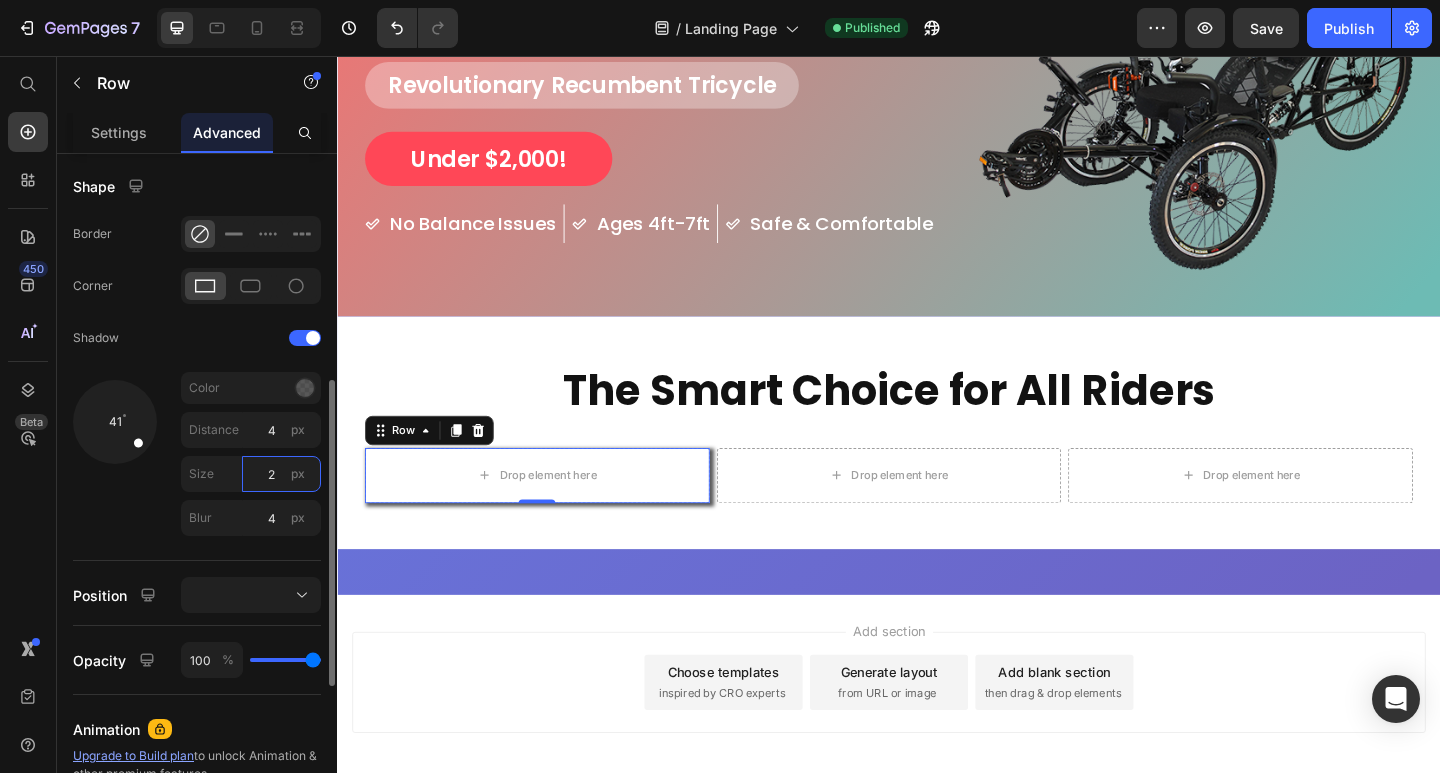 type on "1" 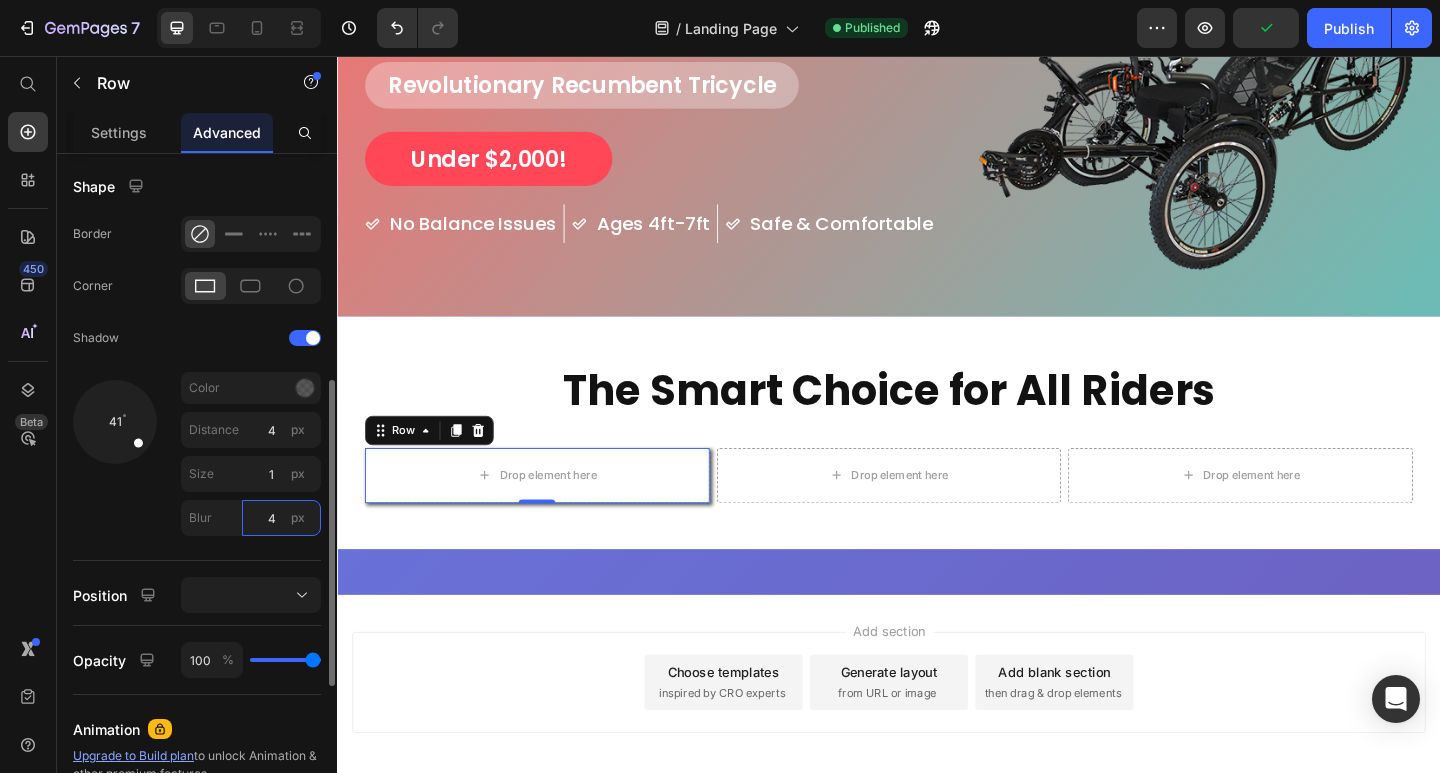 click on "4" at bounding box center [281, 518] 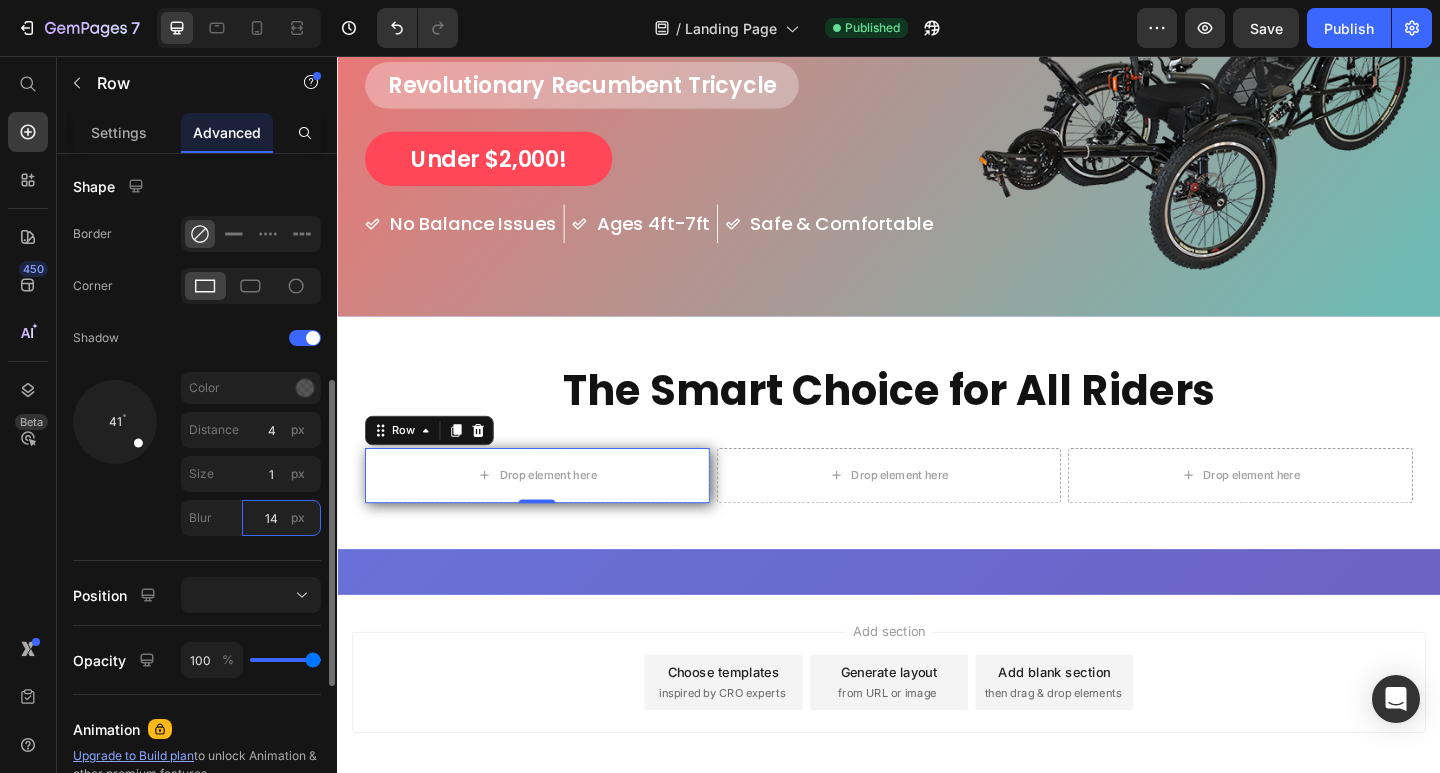 type on "15" 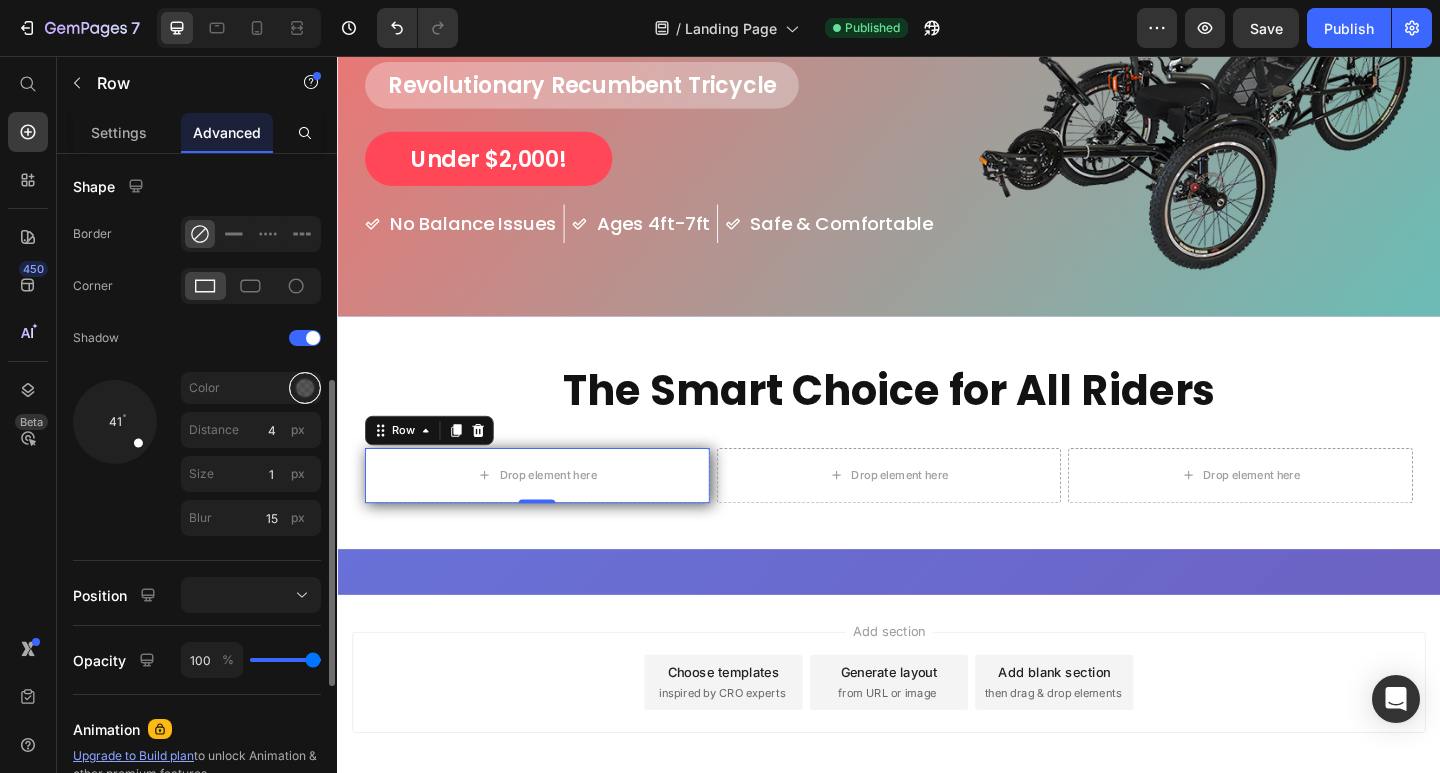 click at bounding box center [305, 388] 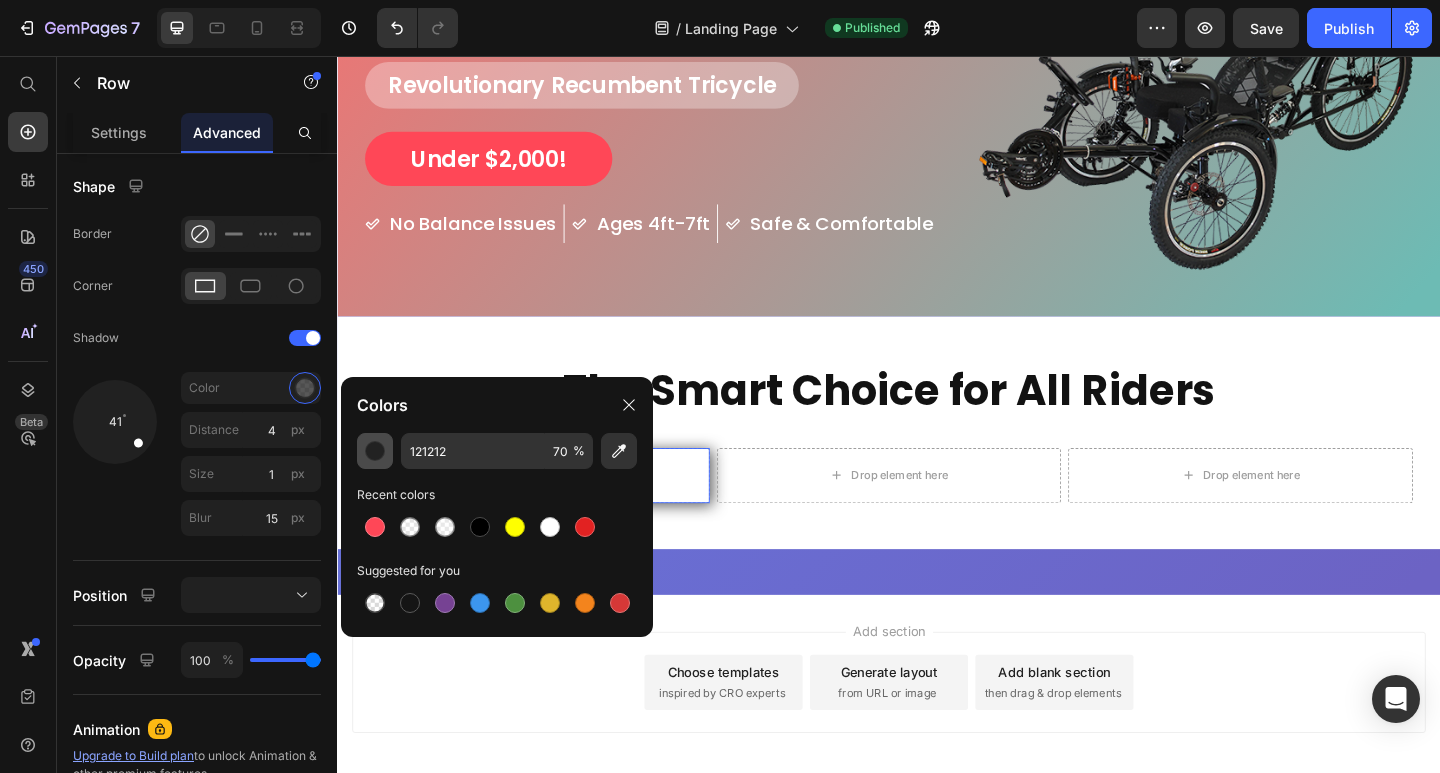 click at bounding box center [375, 451] 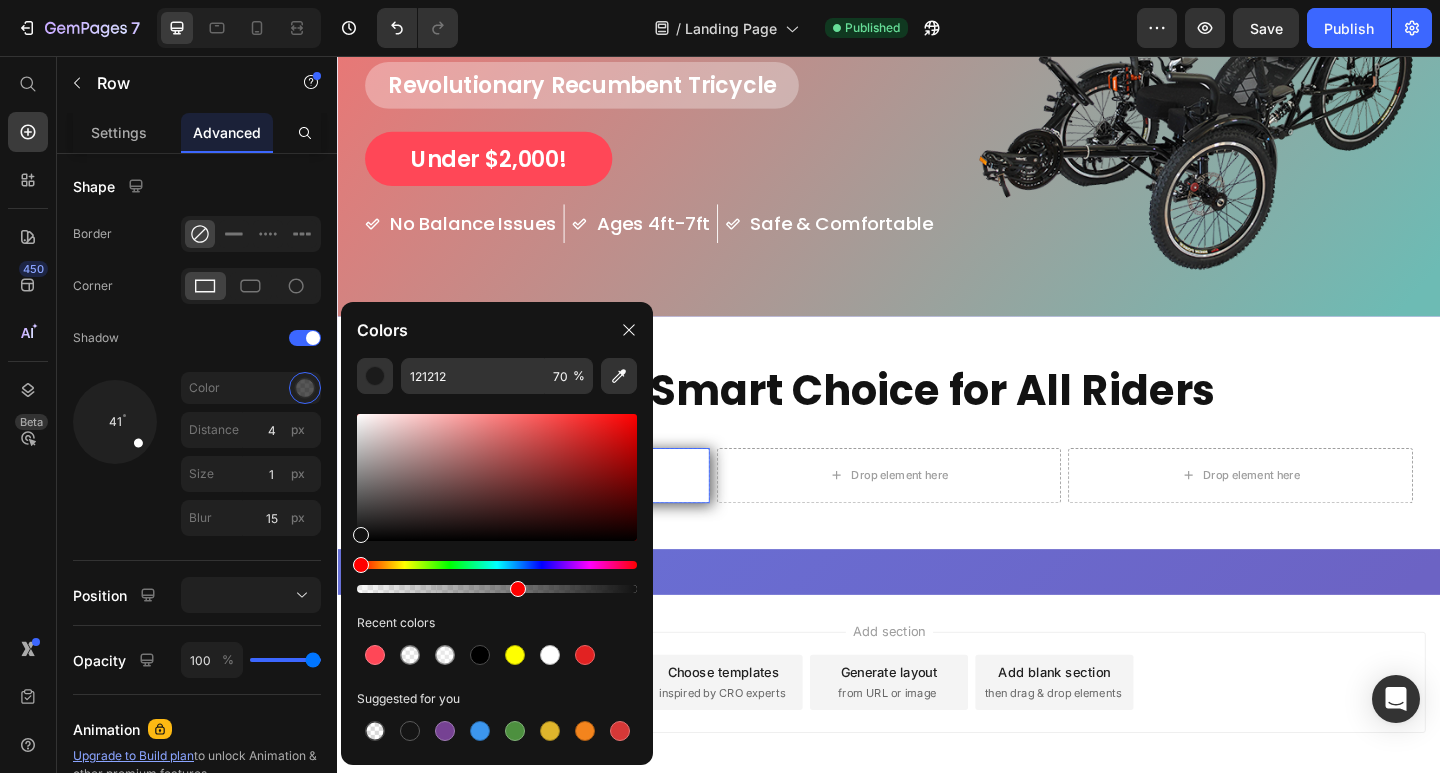 drag, startPoint x: 554, startPoint y: 584, endPoint x: 514, endPoint y: 582, distance: 40.04997 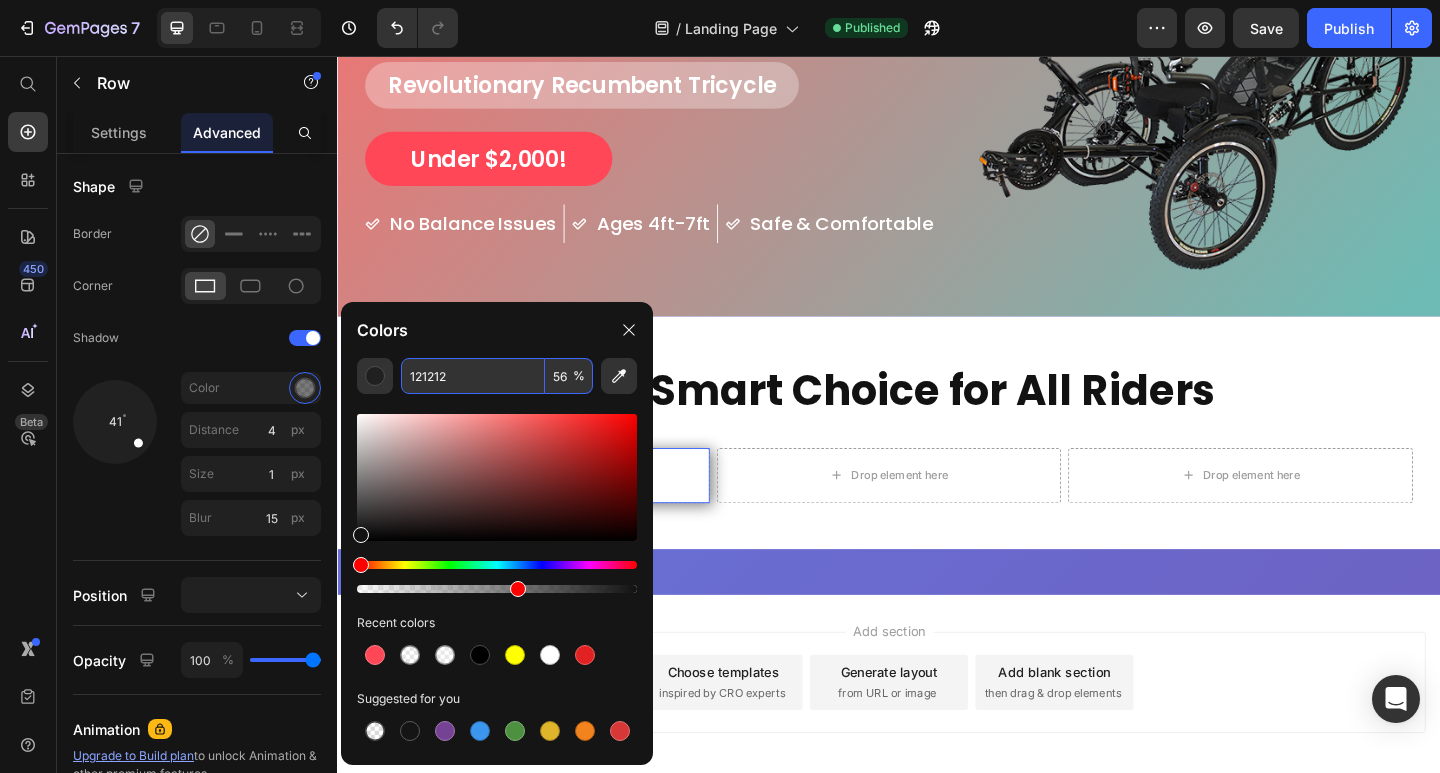 click on "56" at bounding box center (569, 376) 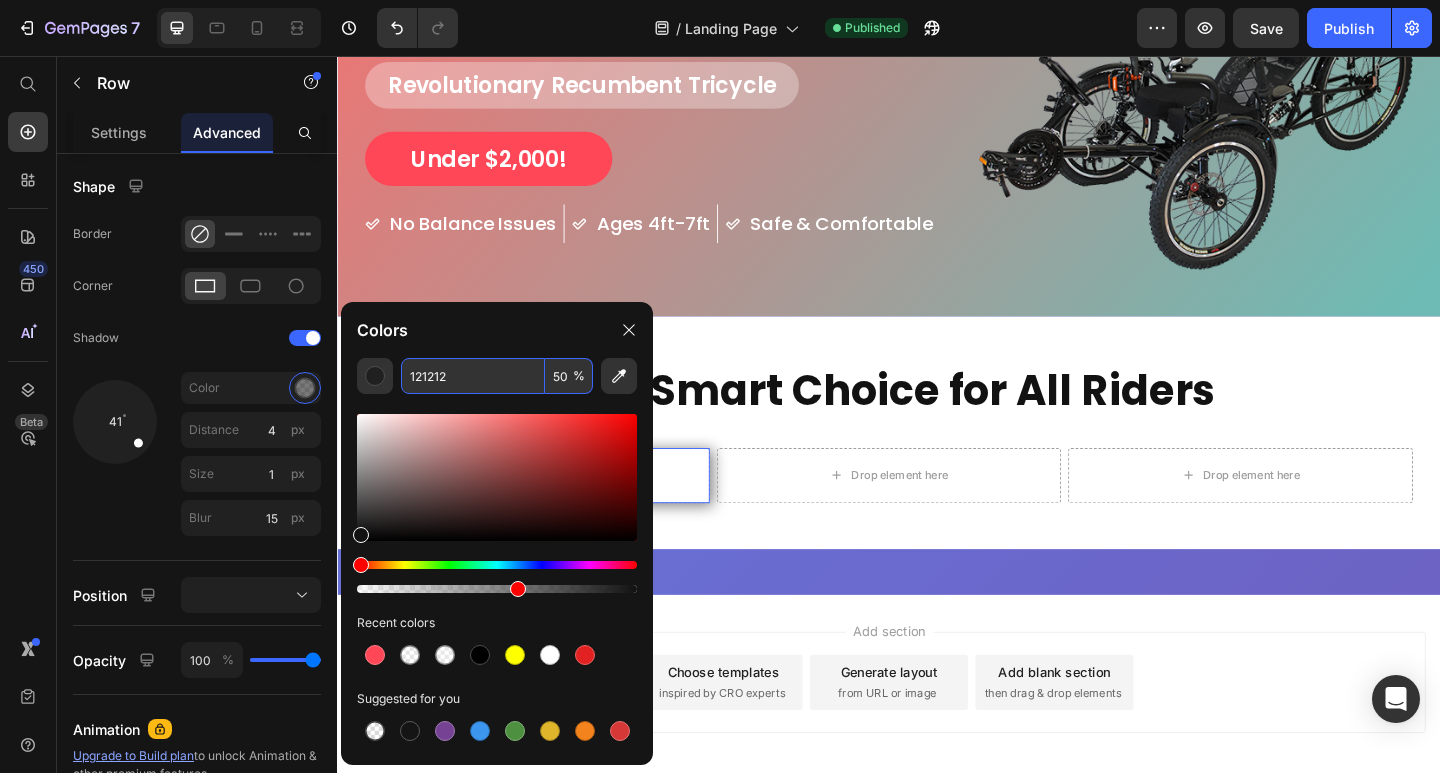 type on "50" 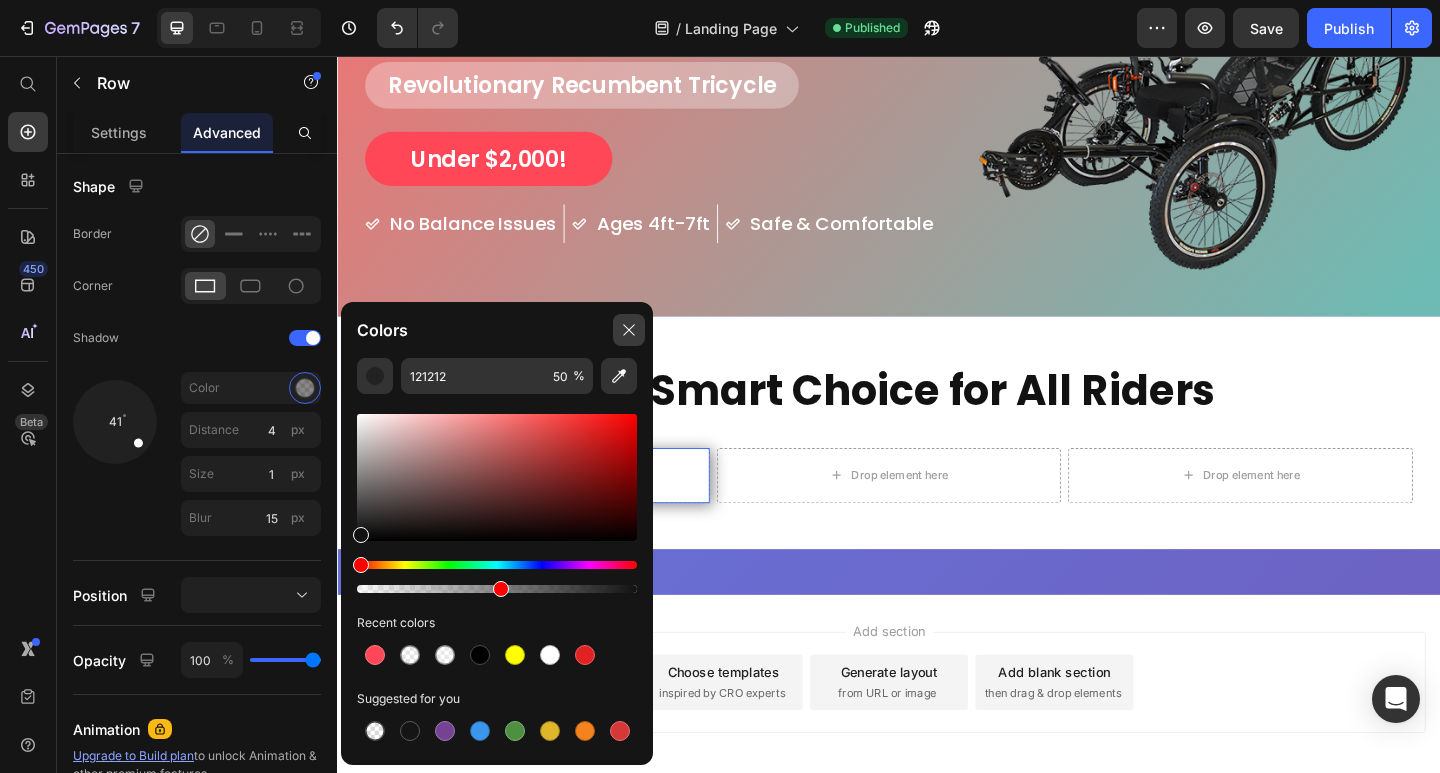 click 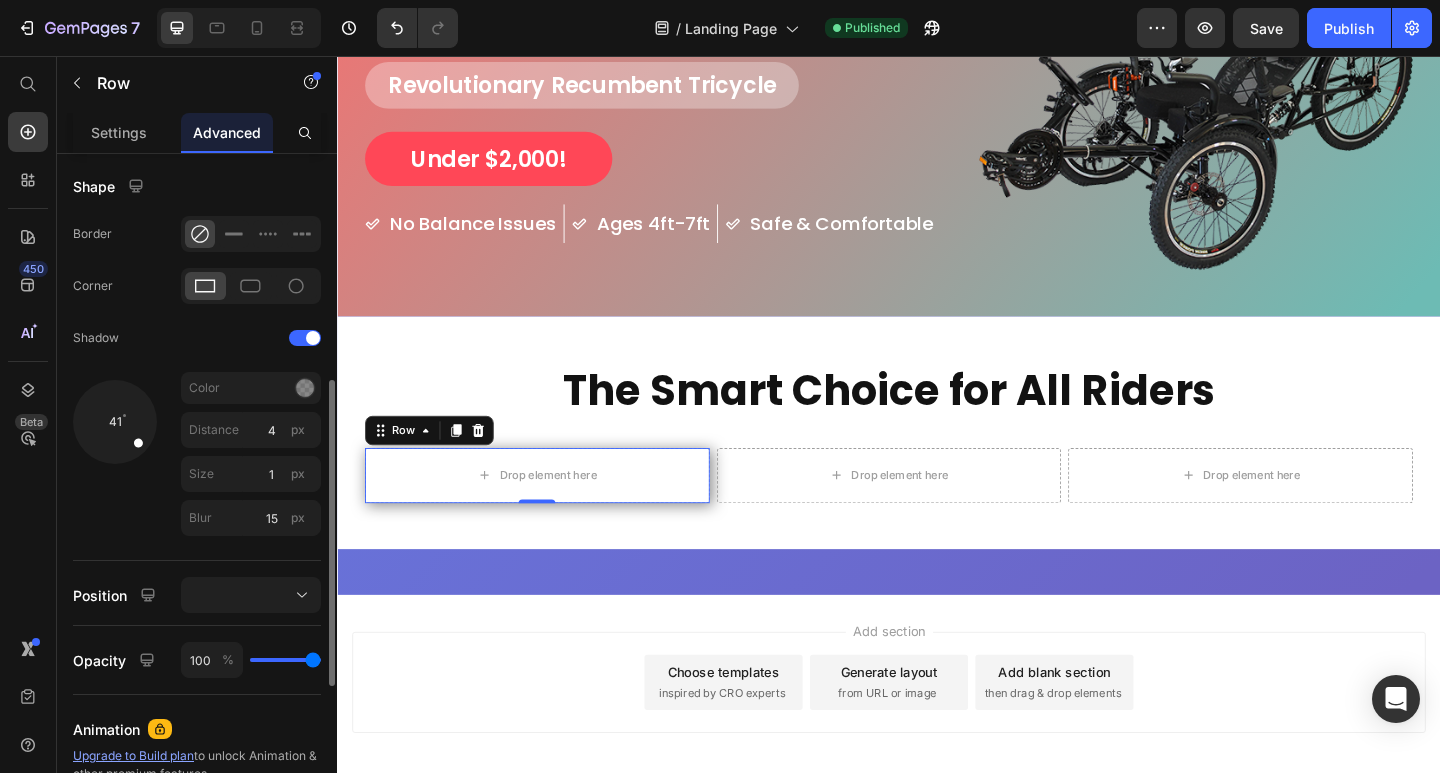 click on "41 Color Distance 4 px Size 1 px Blur 15 px" 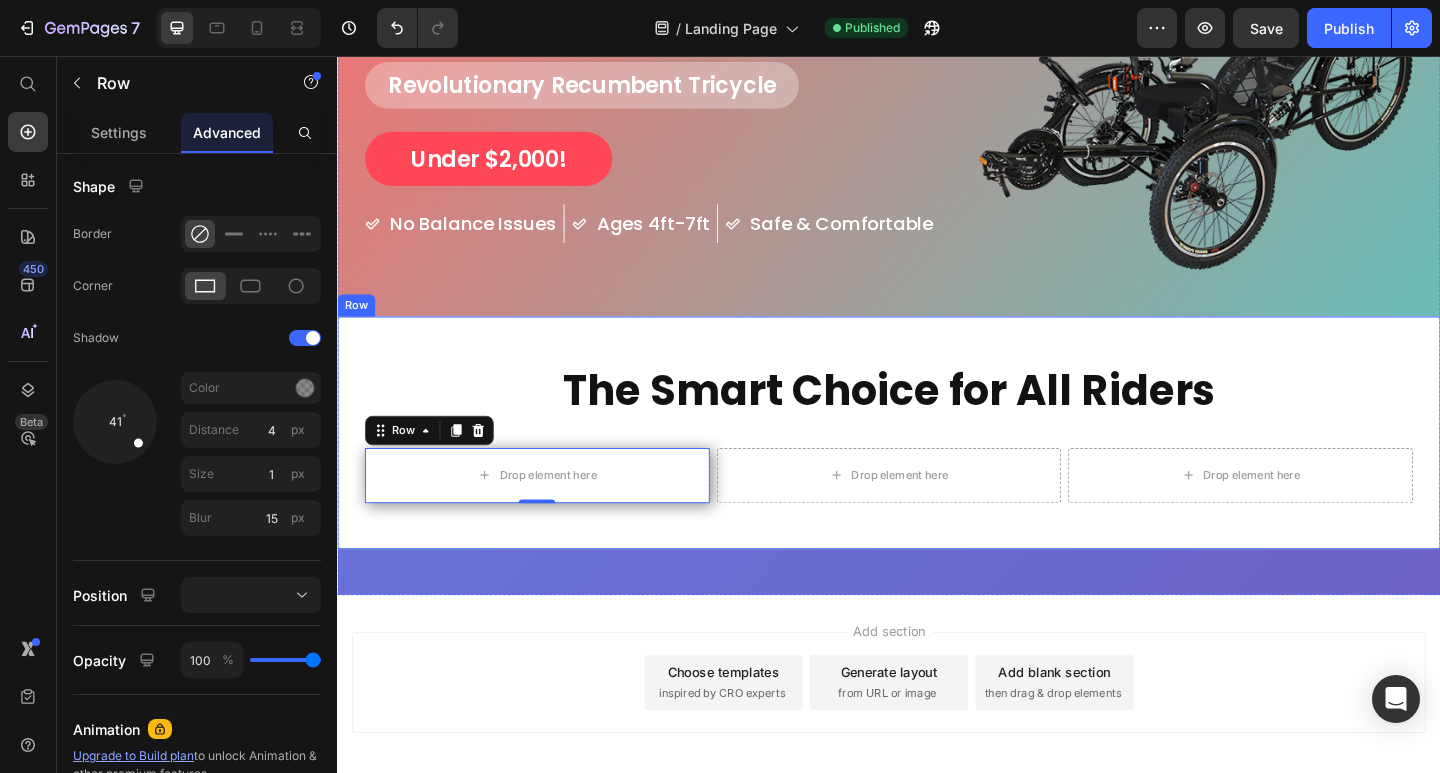 click on "The Smart Choice for All Riders Heading
Drop element here Row   0
Drop element here
Drop element here Row Row" at bounding box center (937, 466) 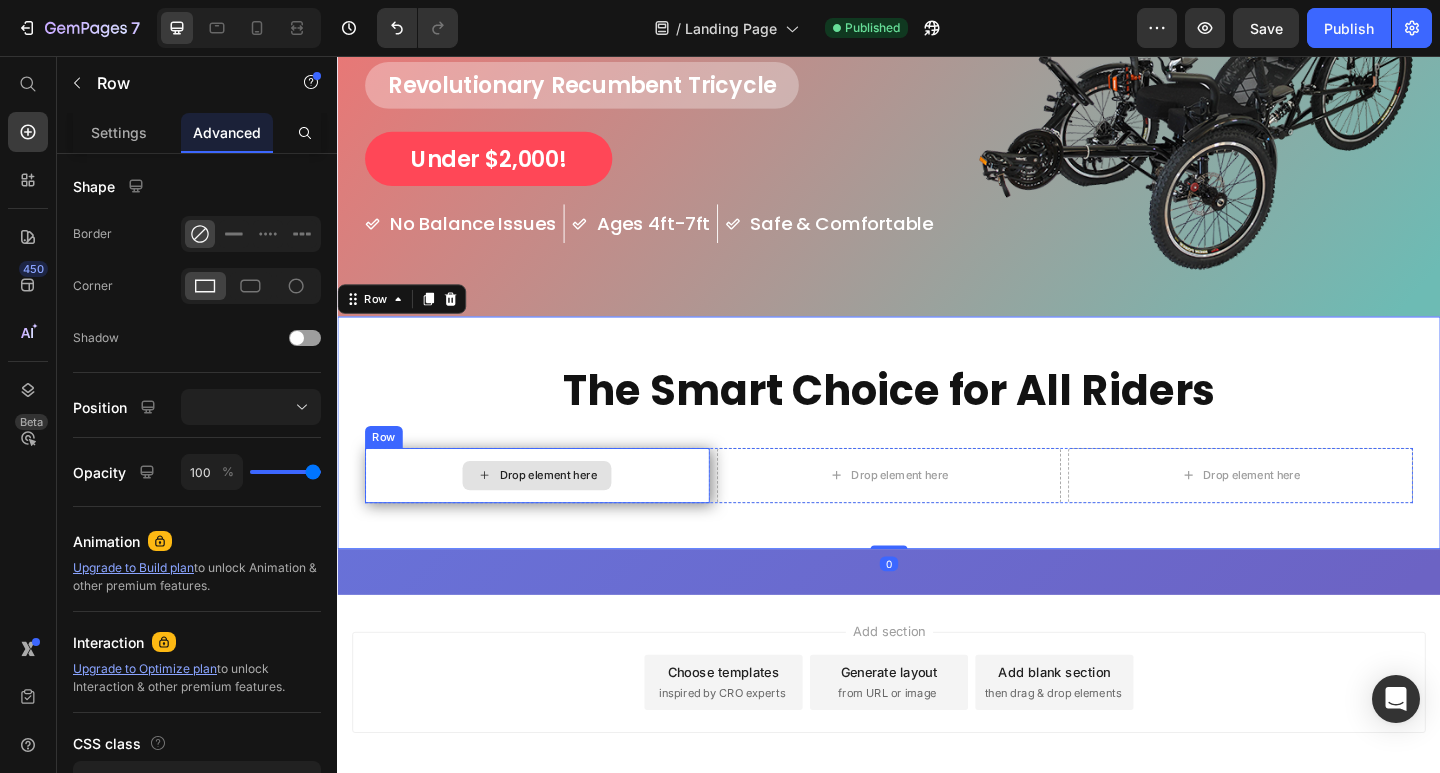 click on "Drop element here" at bounding box center (554, 513) 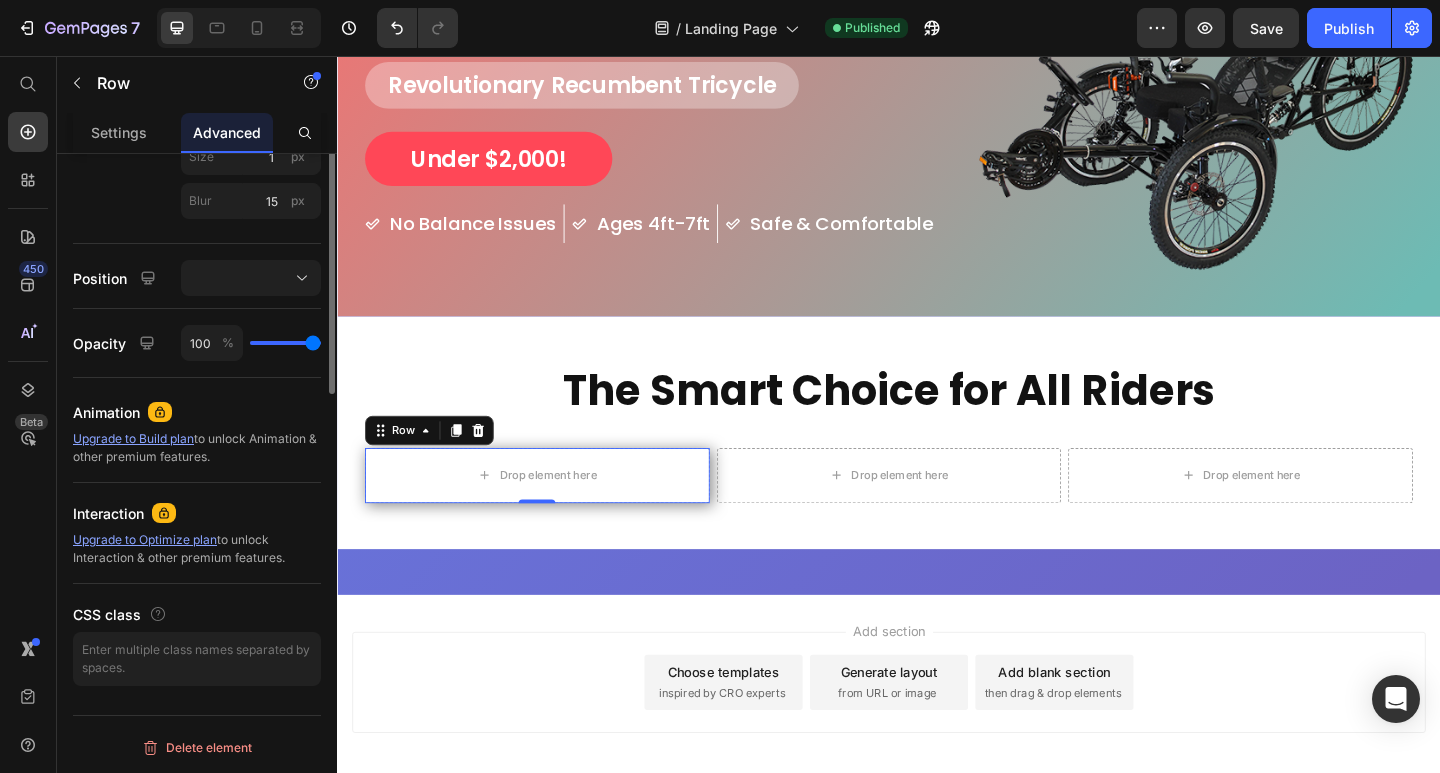 scroll, scrollTop: 217, scrollLeft: 0, axis: vertical 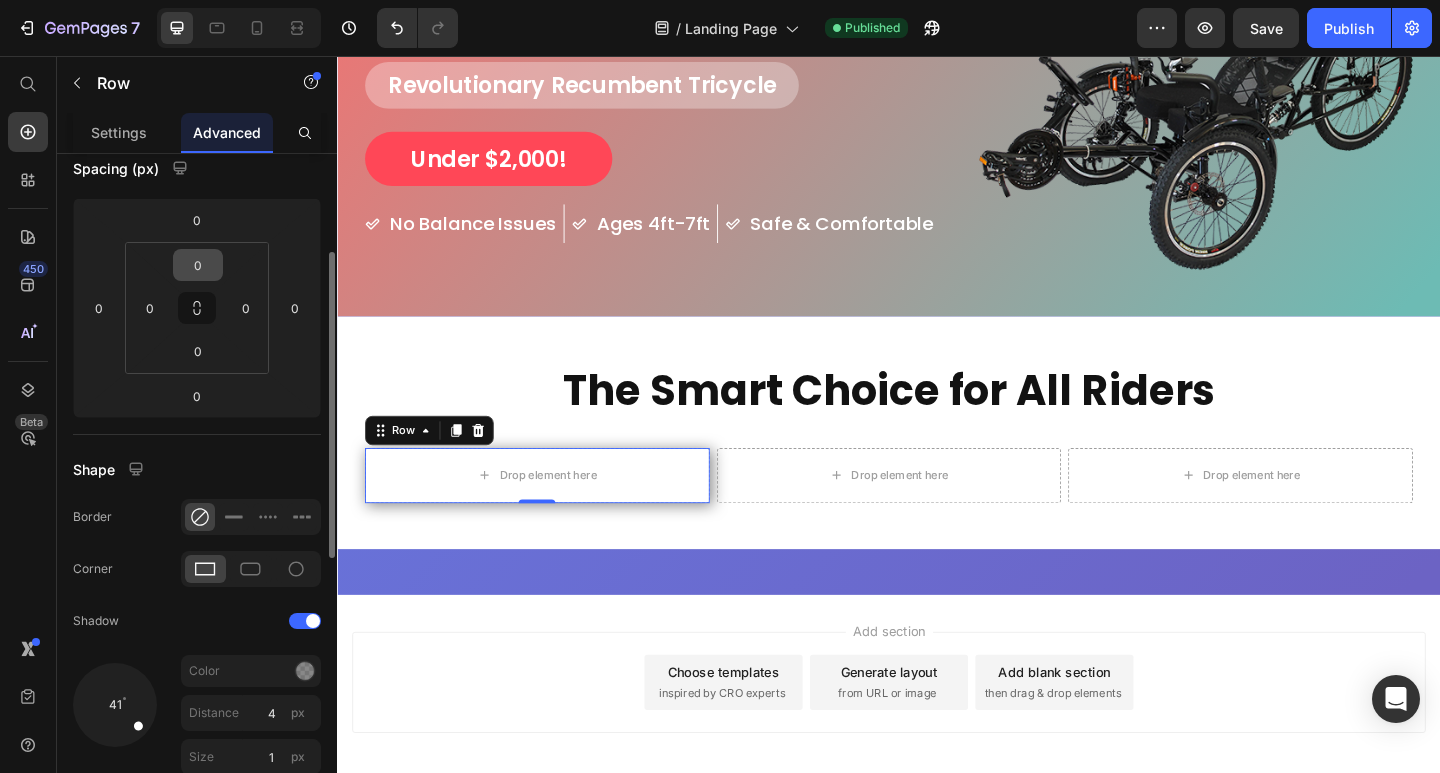 click on "0" at bounding box center [198, 265] 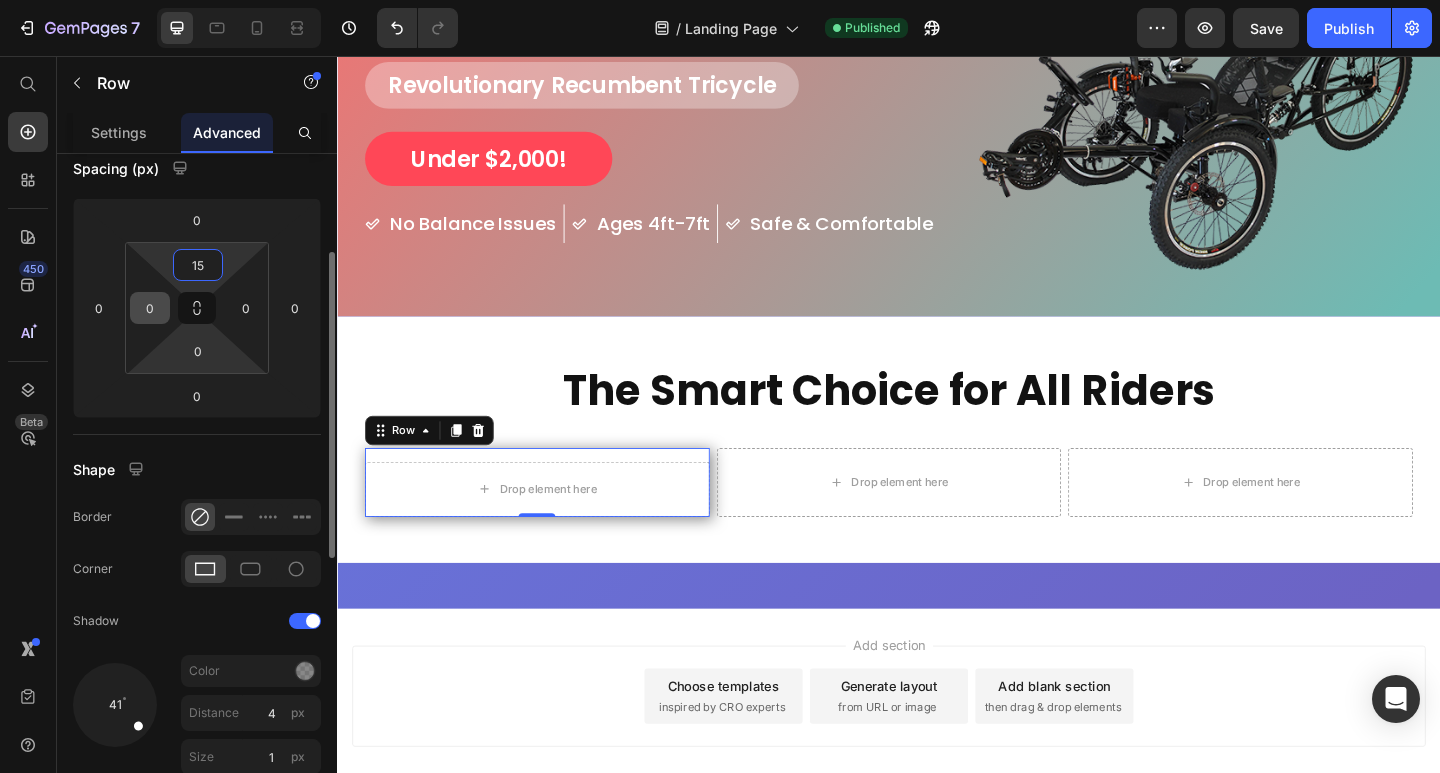 type on "15" 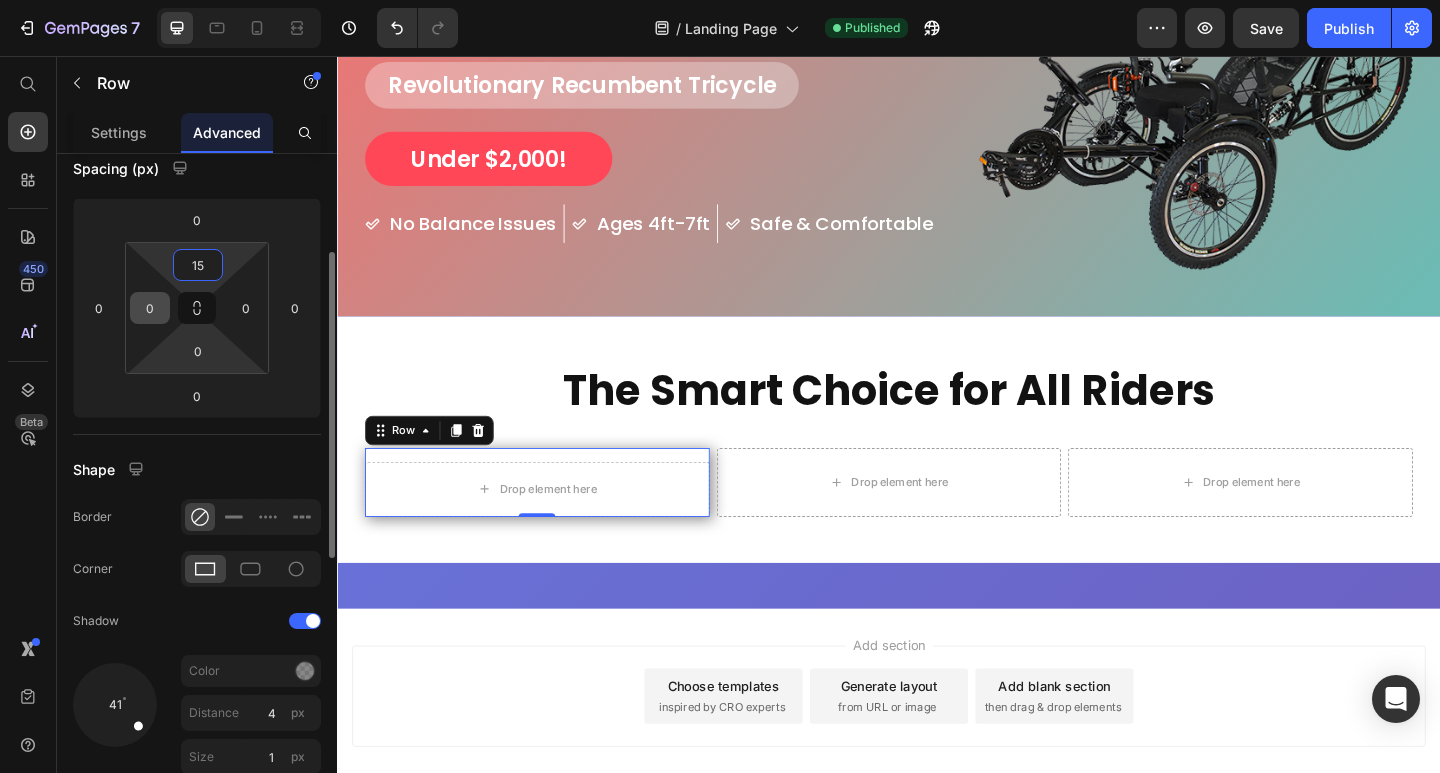 click on "0" at bounding box center [150, 308] 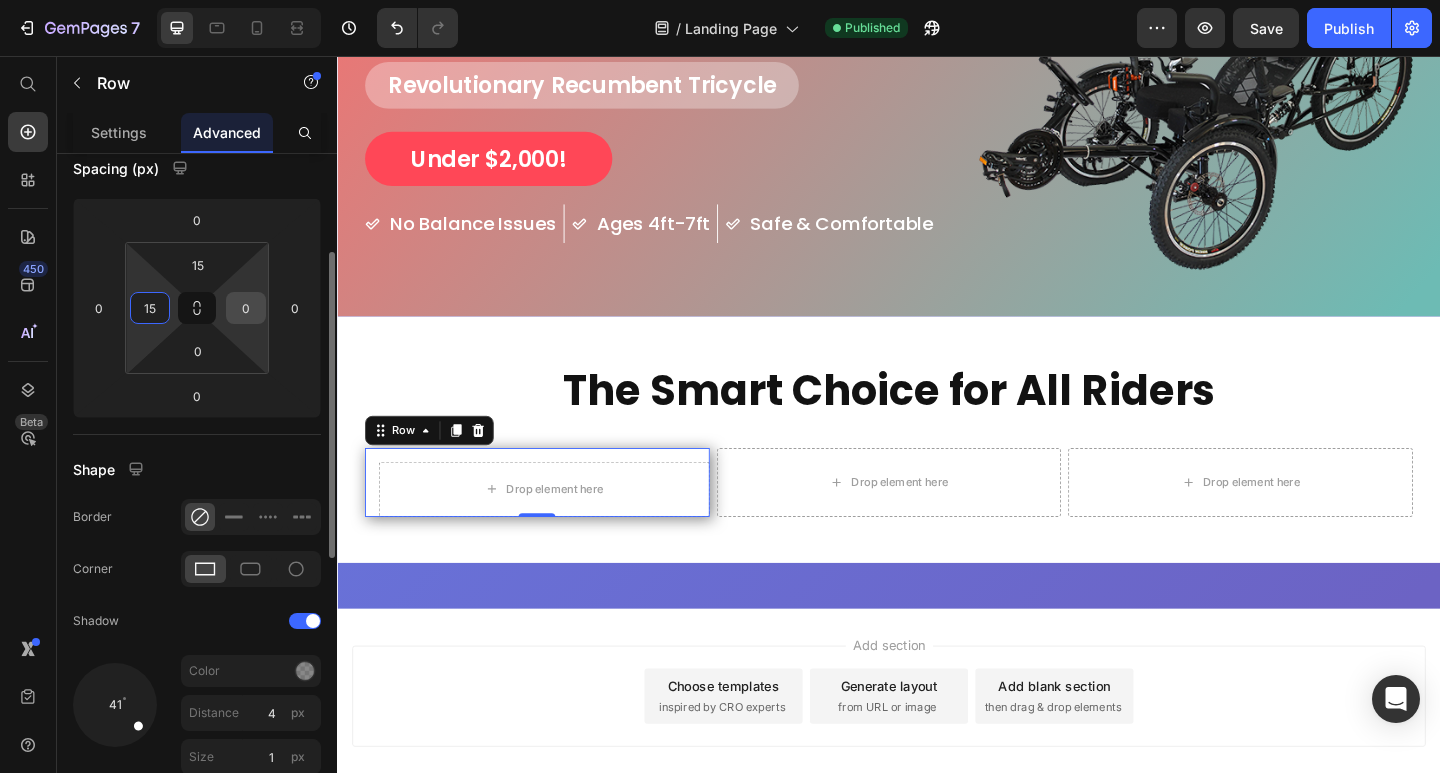type on "15" 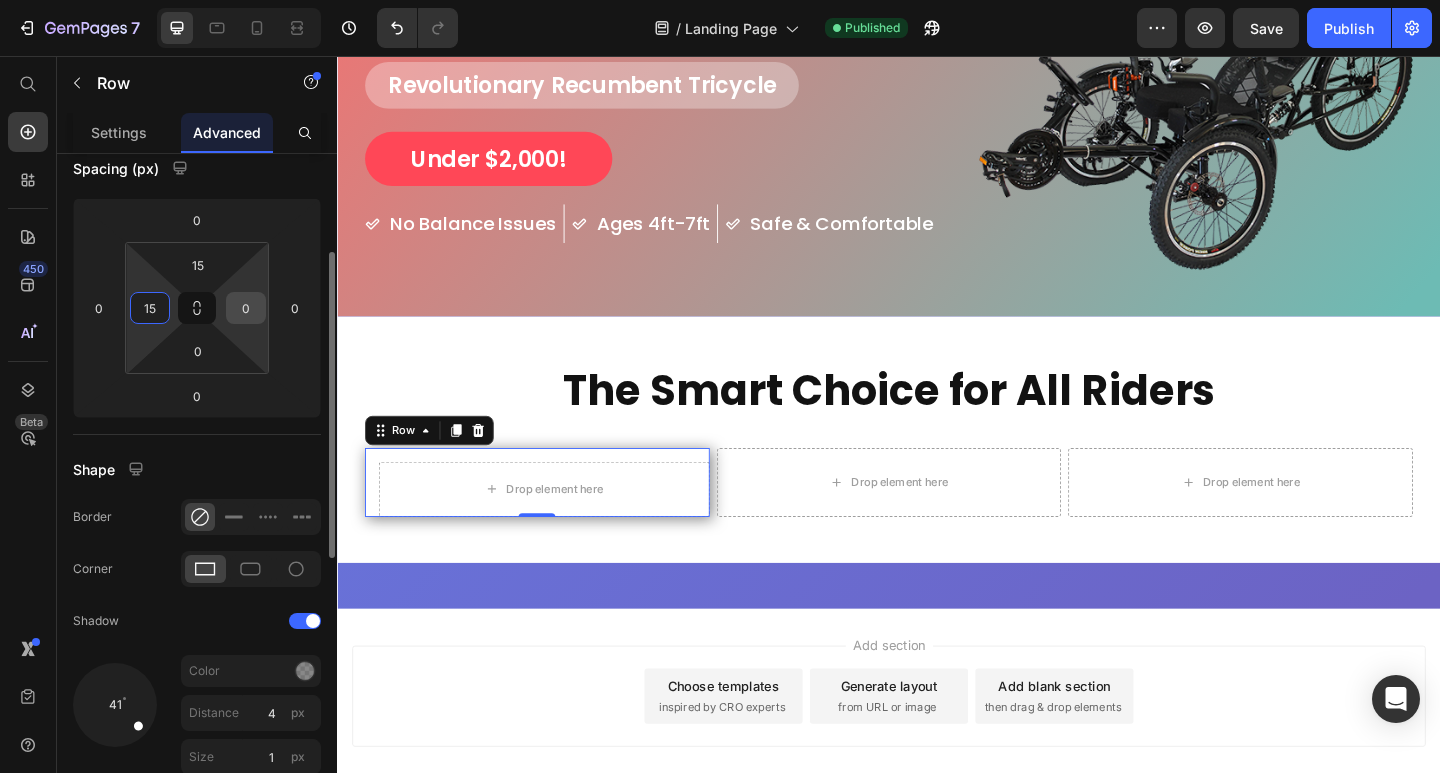 click on "0" at bounding box center [246, 308] 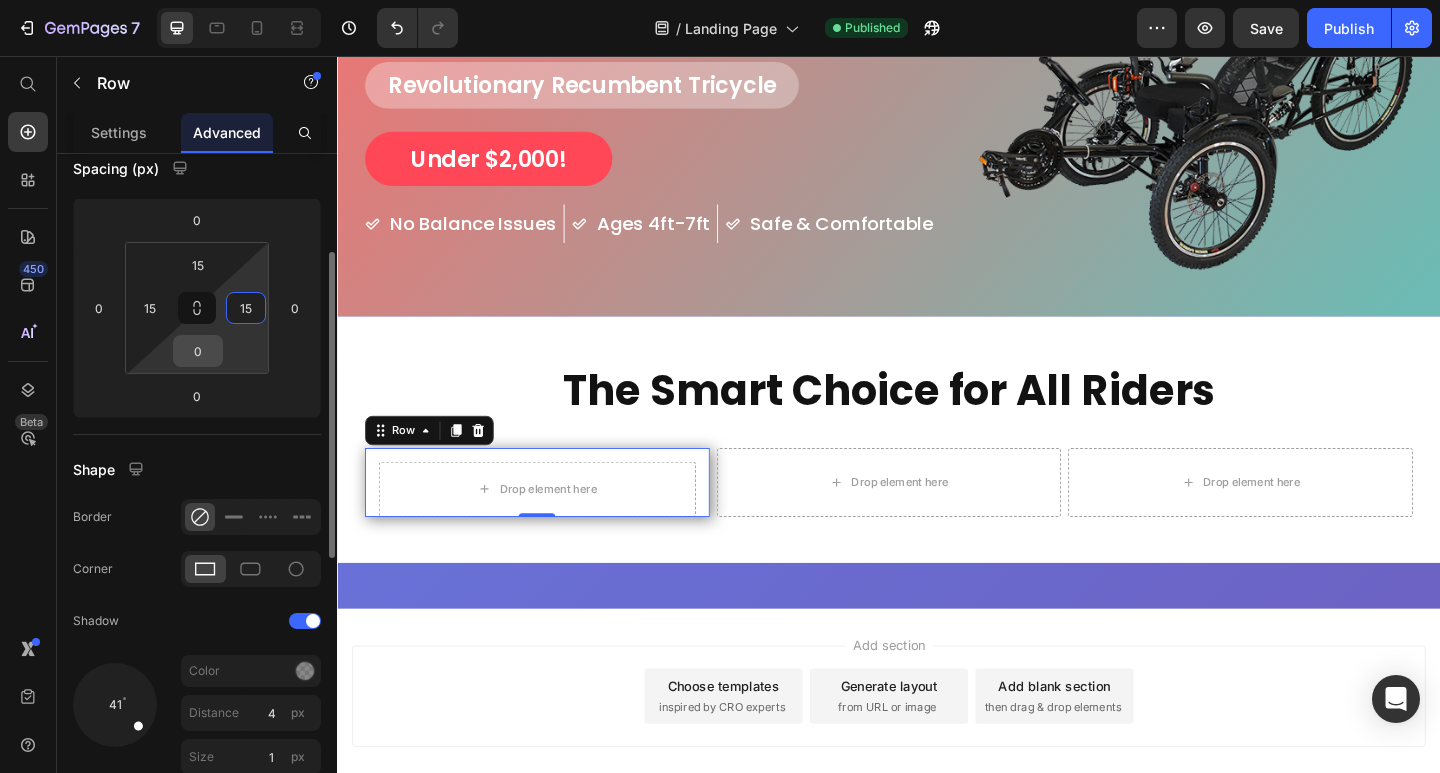 type on "15" 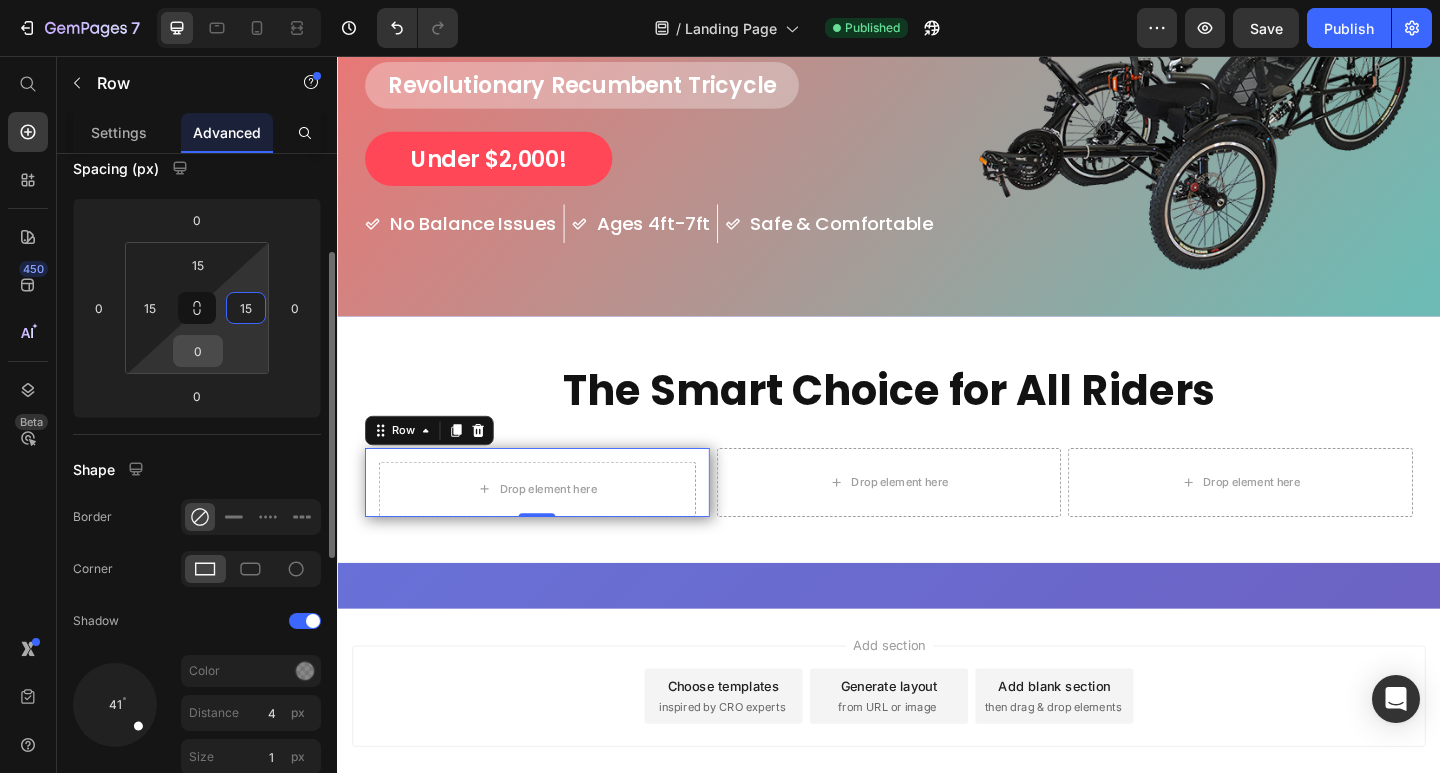 click on "0" at bounding box center [198, 351] 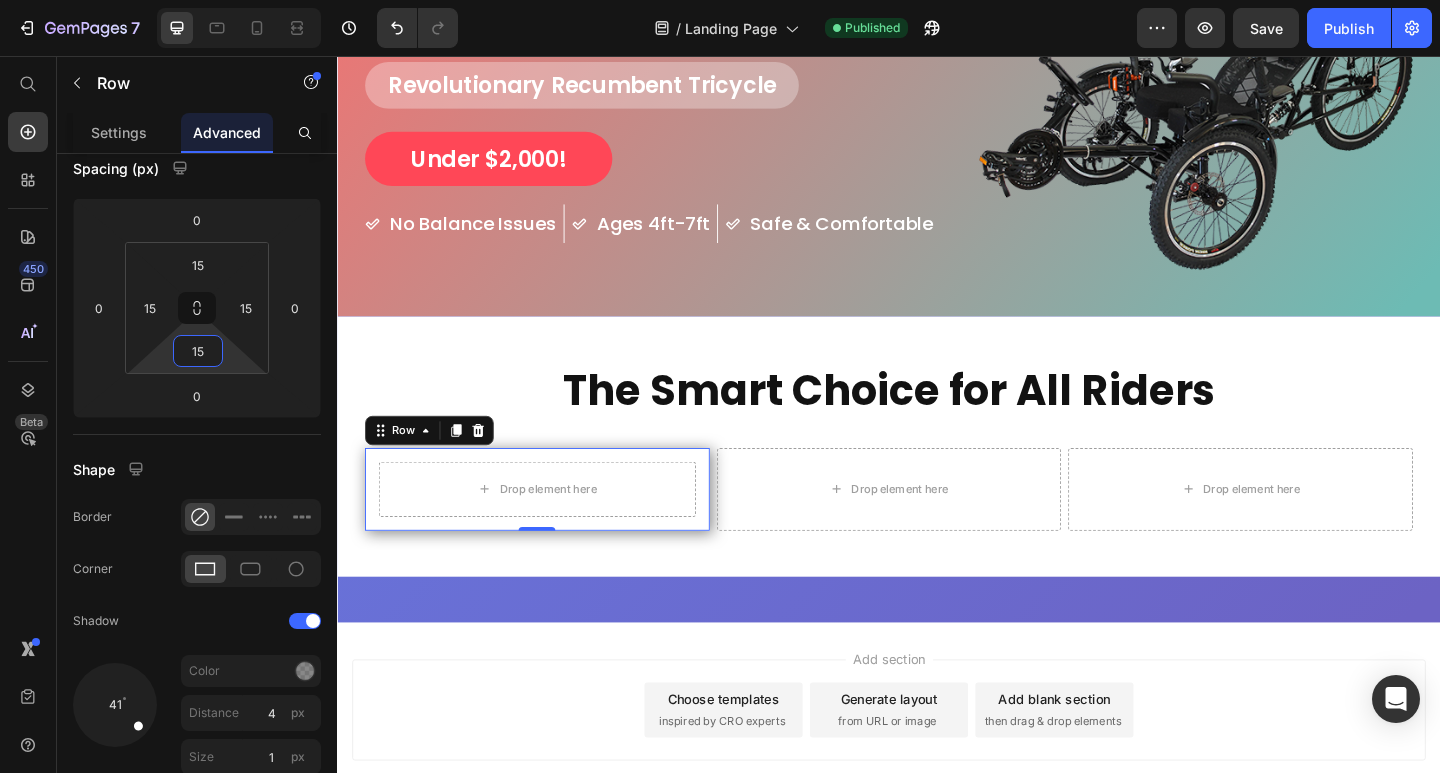 type on "15" 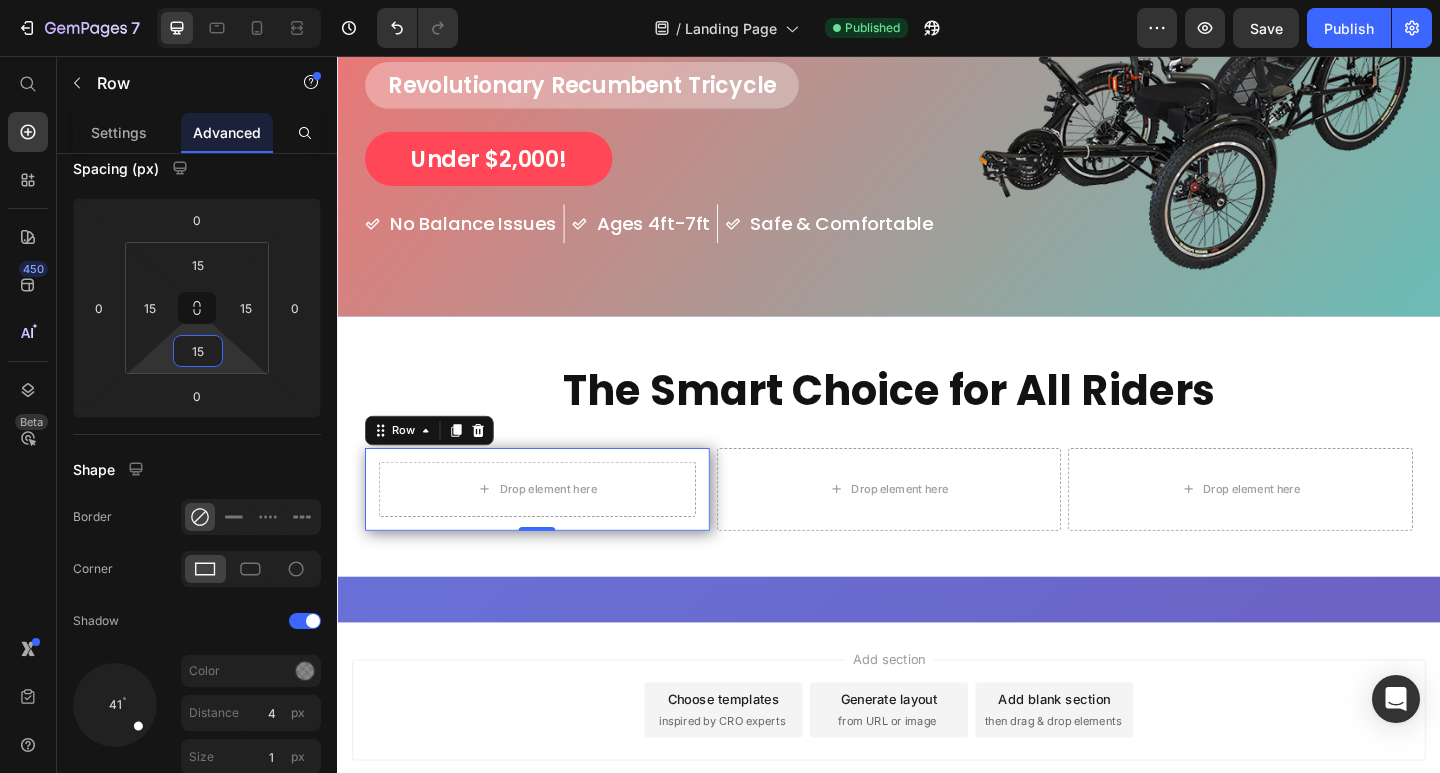 click on "Drop element here Row   0" at bounding box center (554, 528) 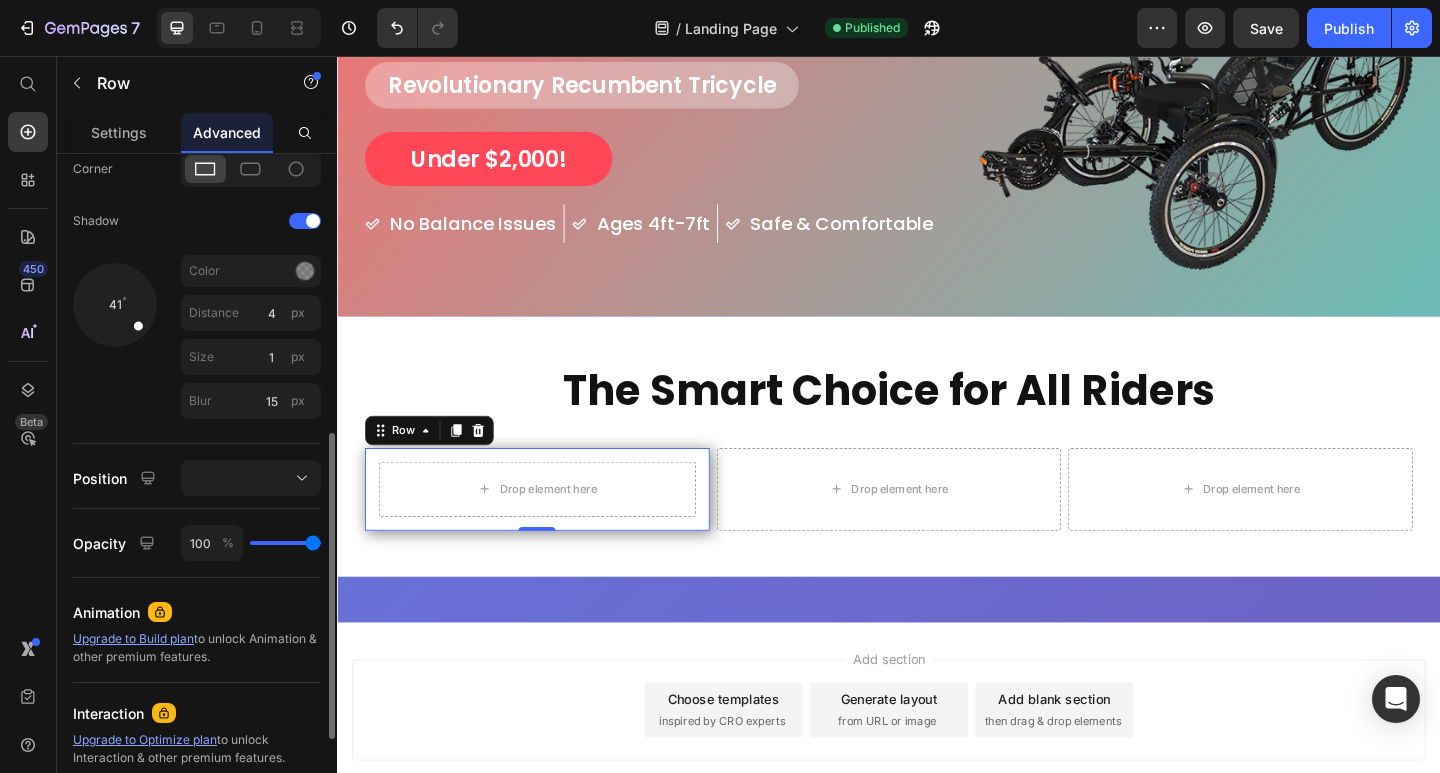 scroll, scrollTop: 417, scrollLeft: 0, axis: vertical 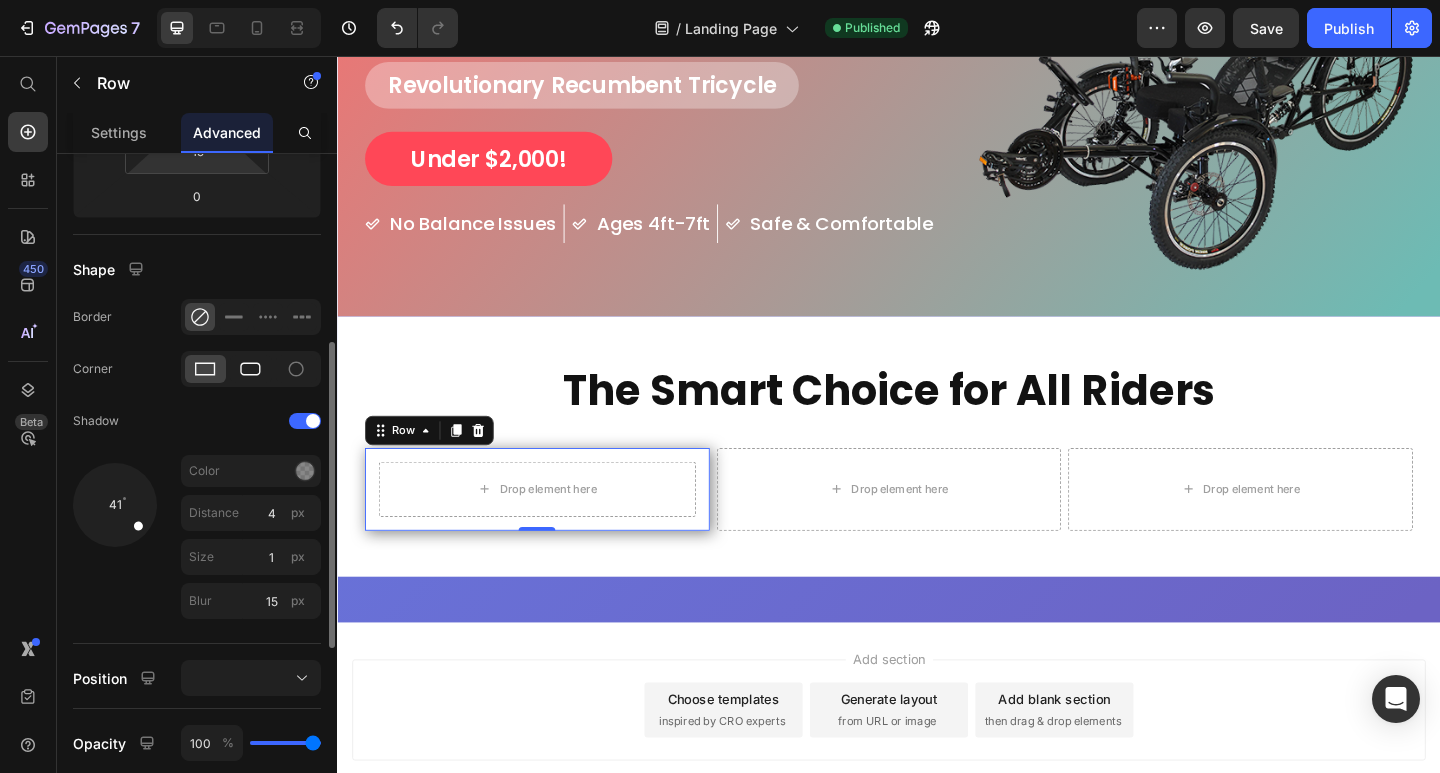 click 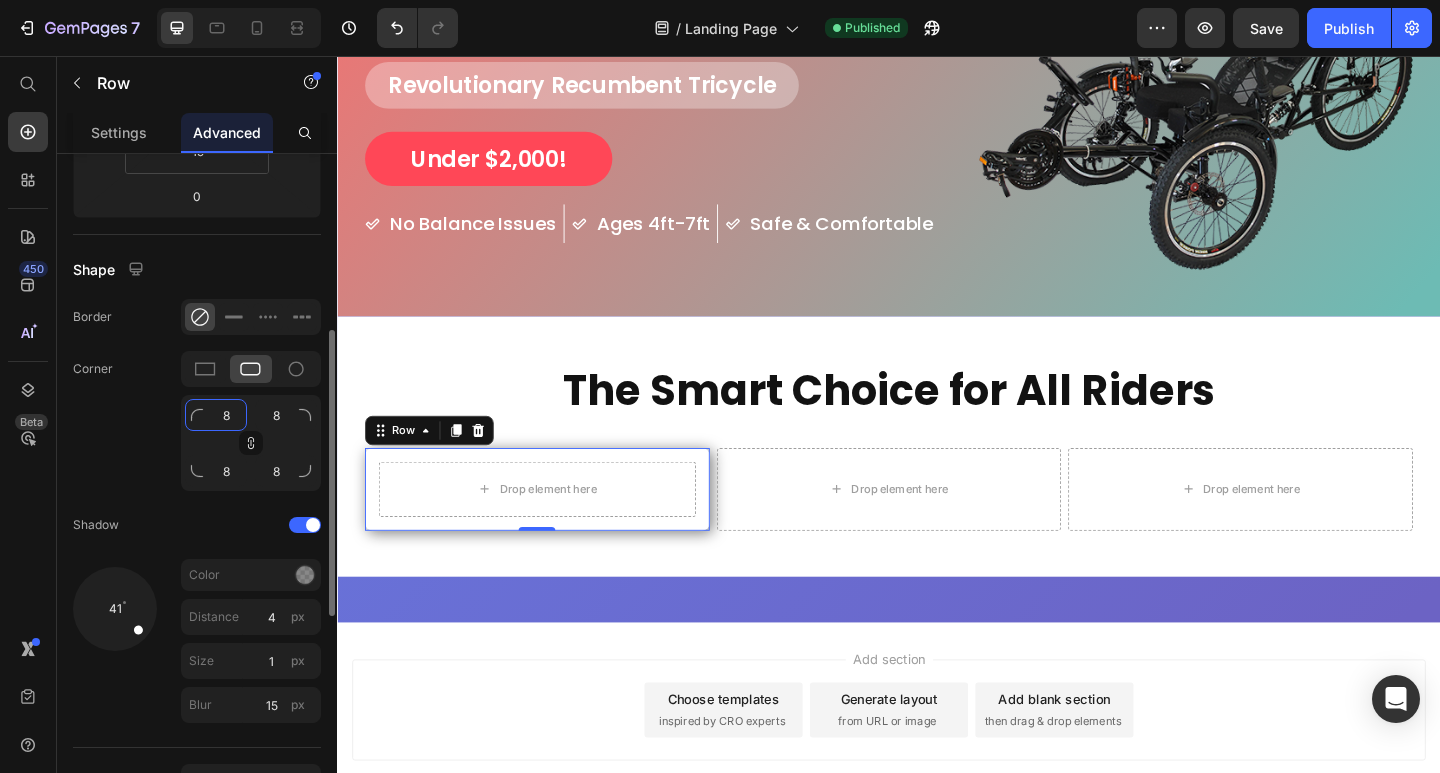 click on "8" 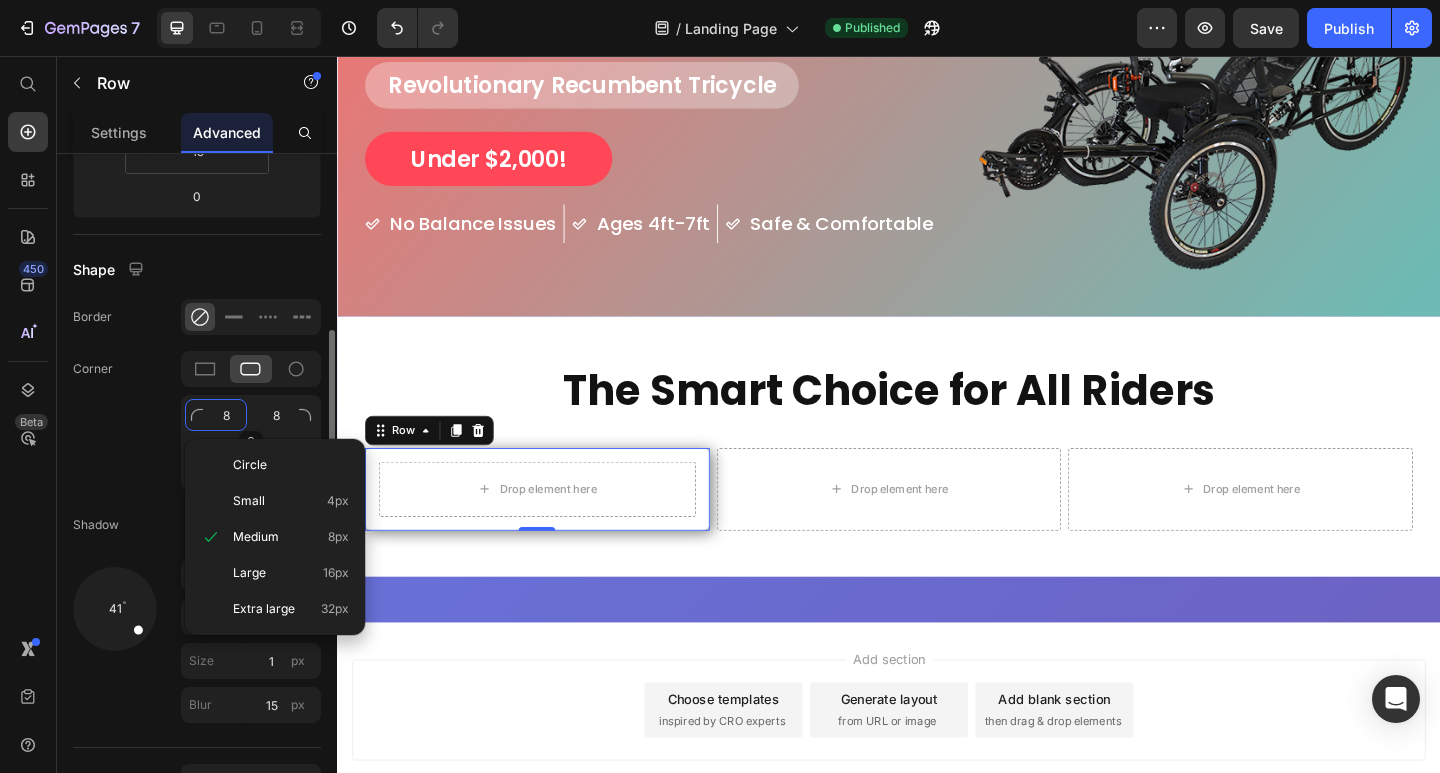 type on "2" 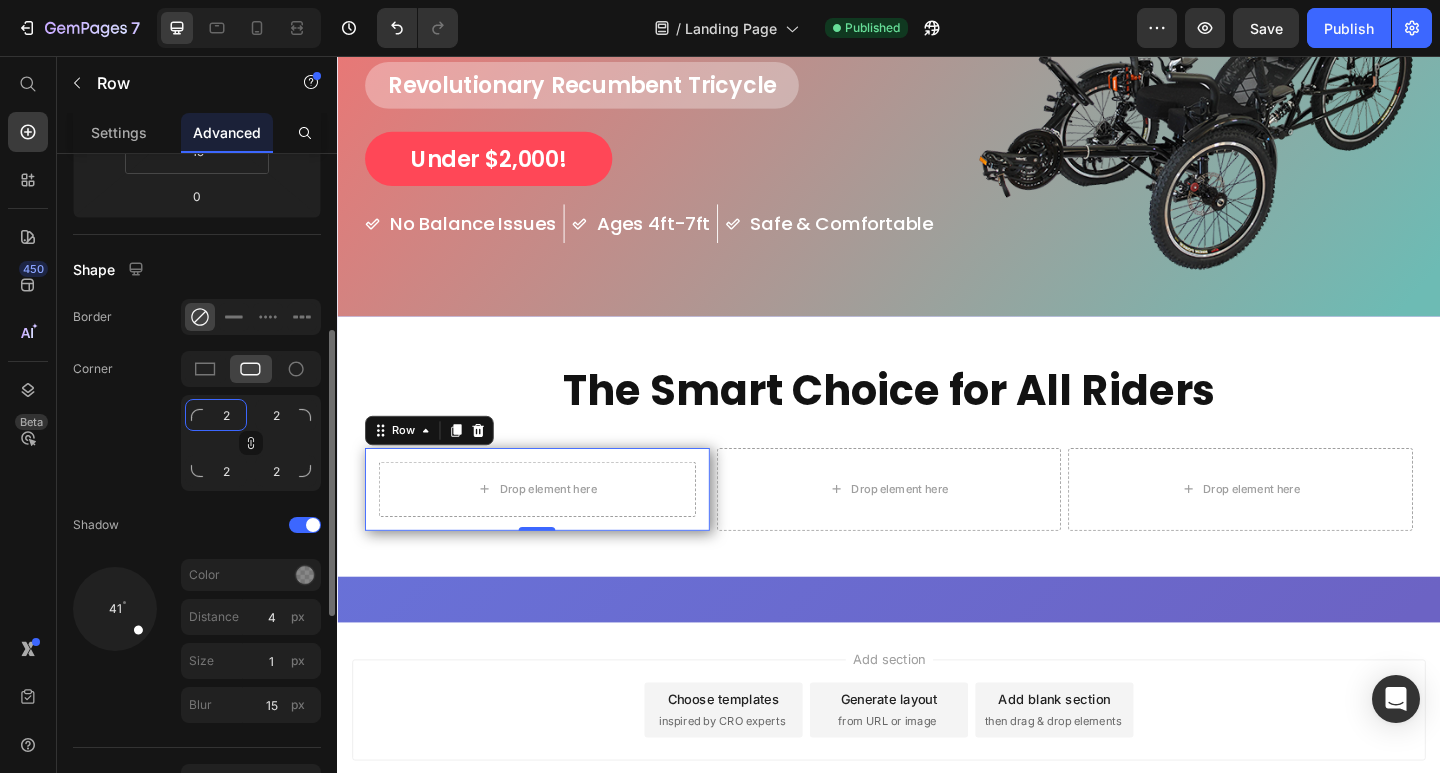 type on "25" 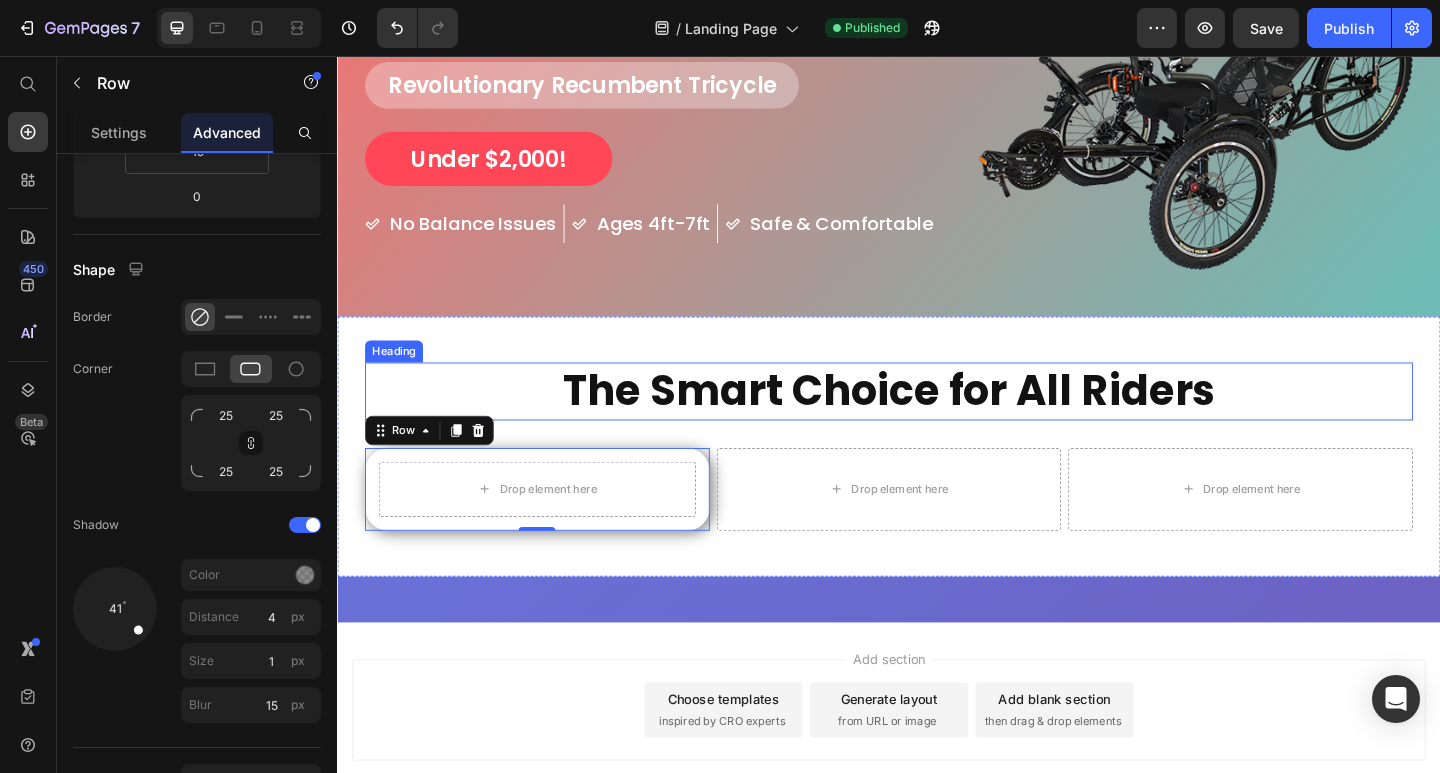 click on "The Smart Choice for All Riders" at bounding box center (937, 421) 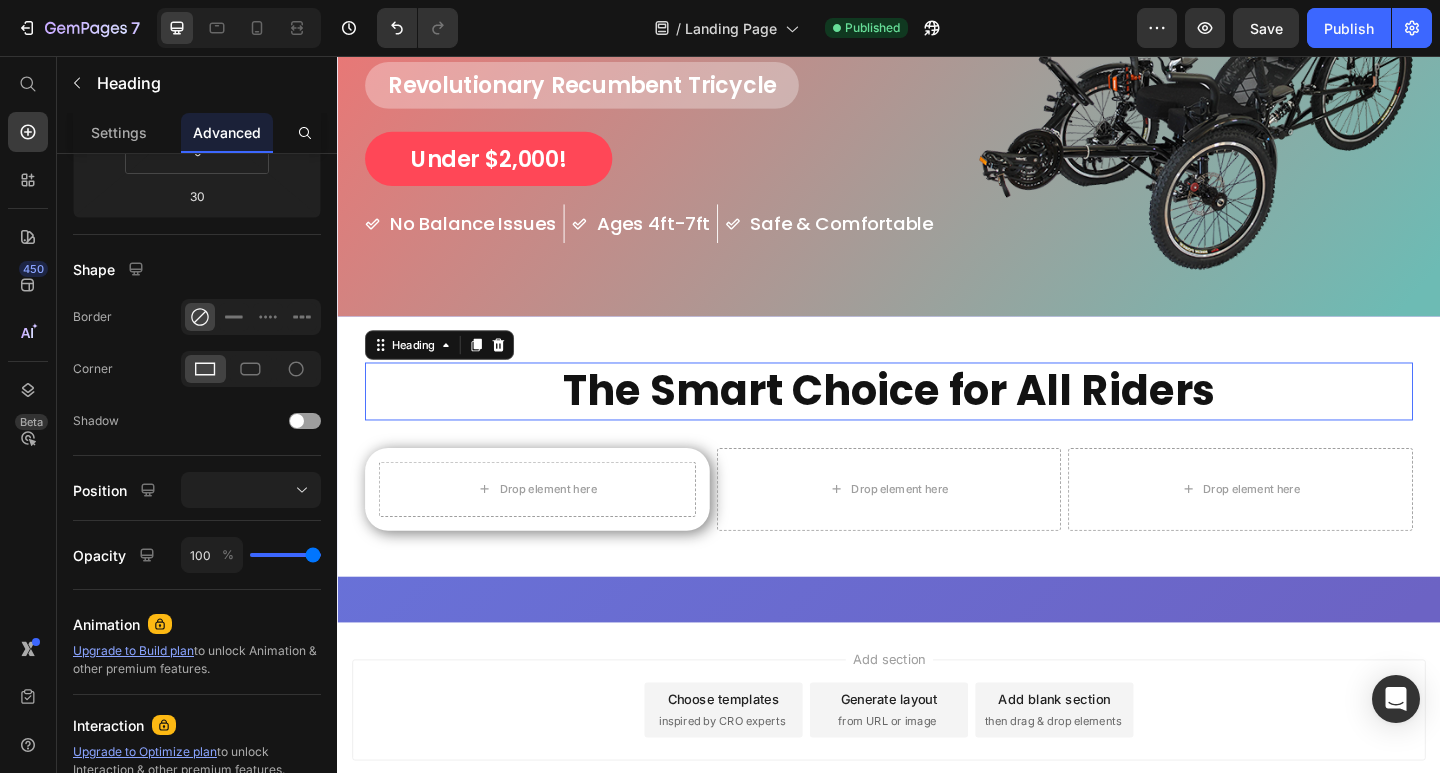 scroll, scrollTop: 0, scrollLeft: 0, axis: both 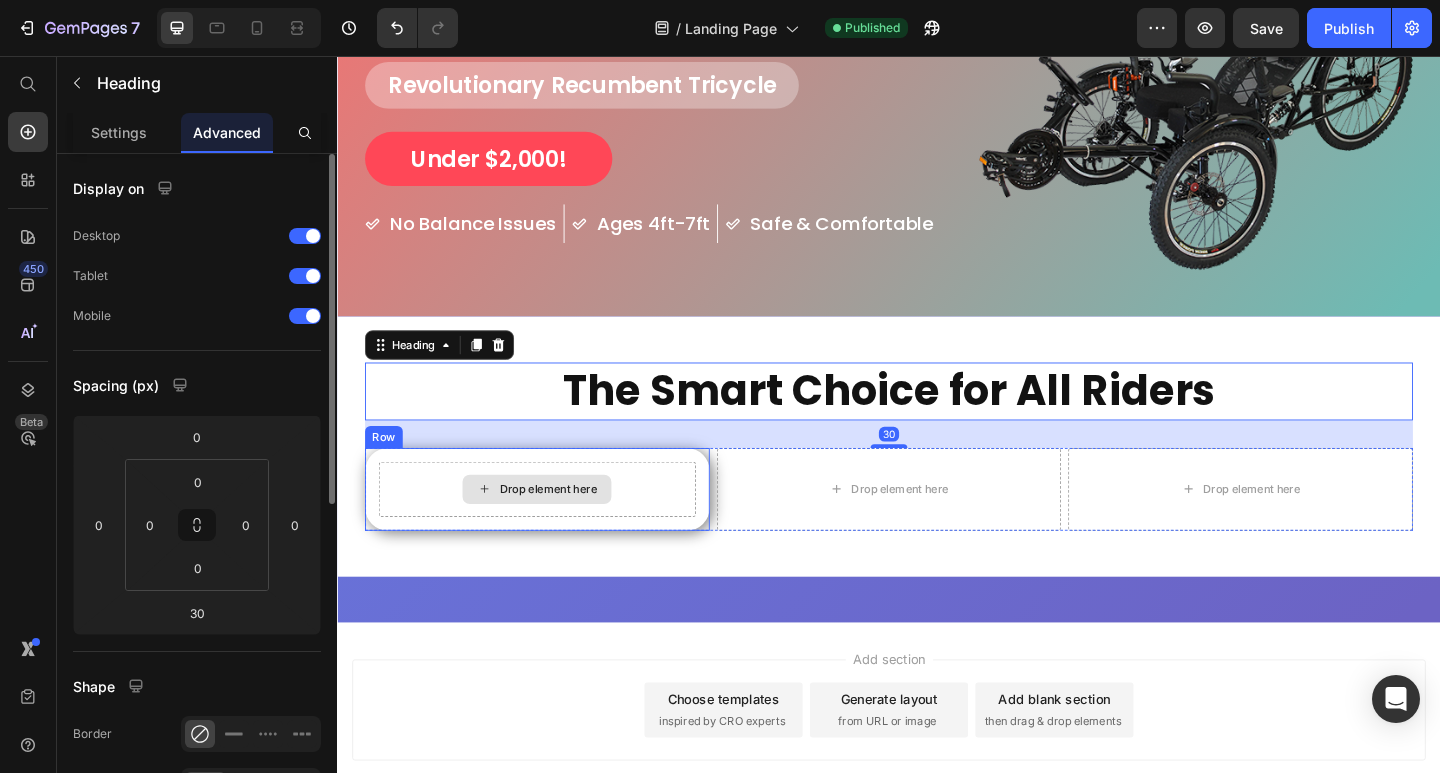 click on "Drop element here" at bounding box center [554, 528] 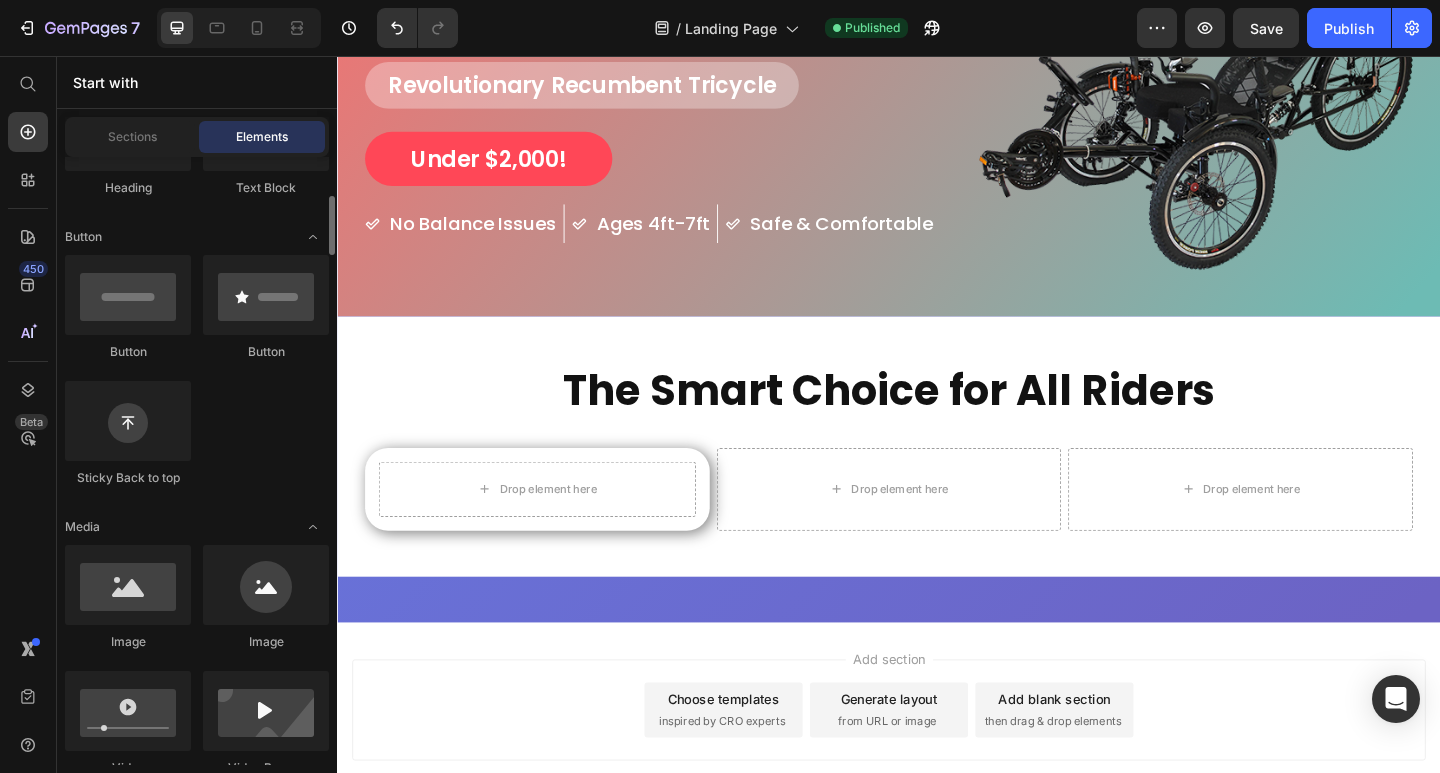 scroll, scrollTop: 700, scrollLeft: 0, axis: vertical 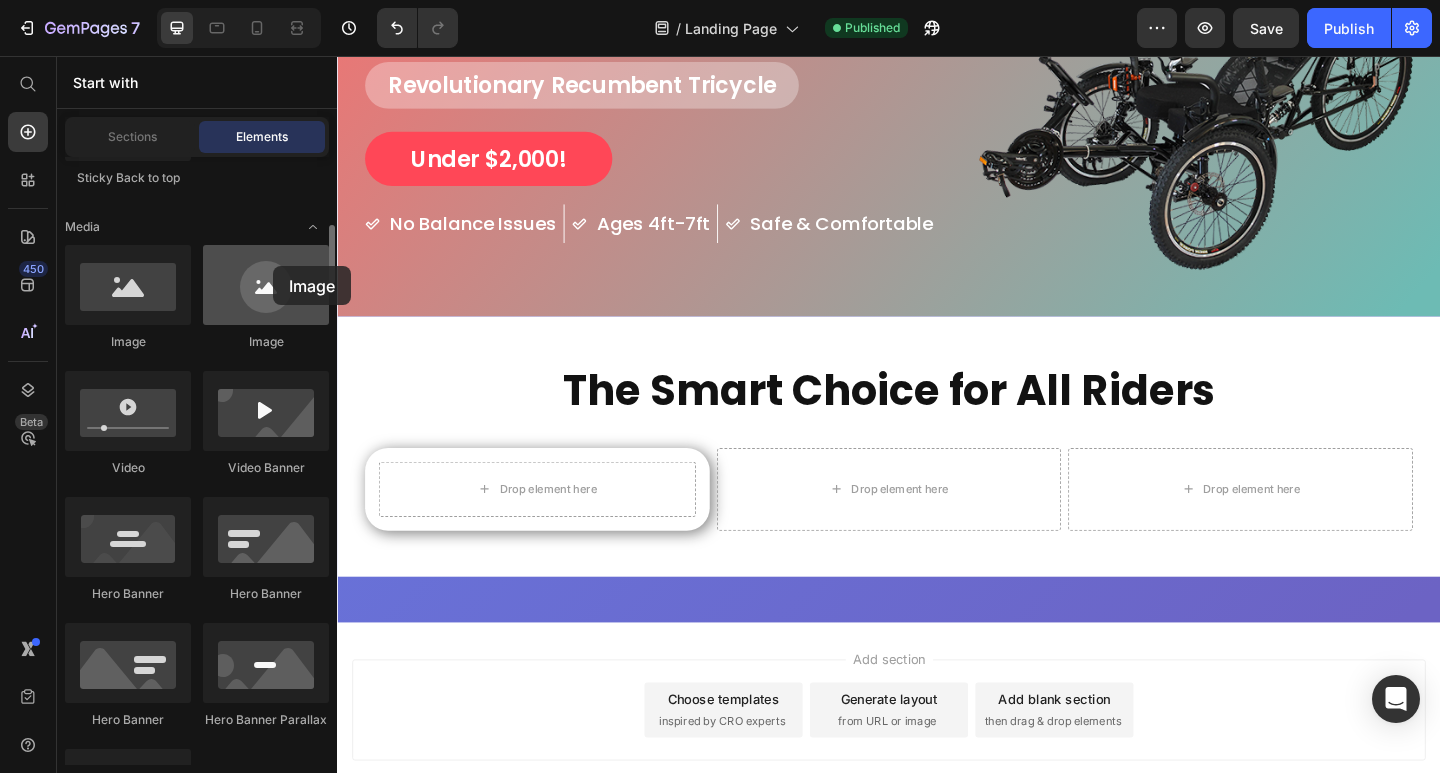 drag, startPoint x: 245, startPoint y: 311, endPoint x: 272, endPoint y: 266, distance: 52.478565 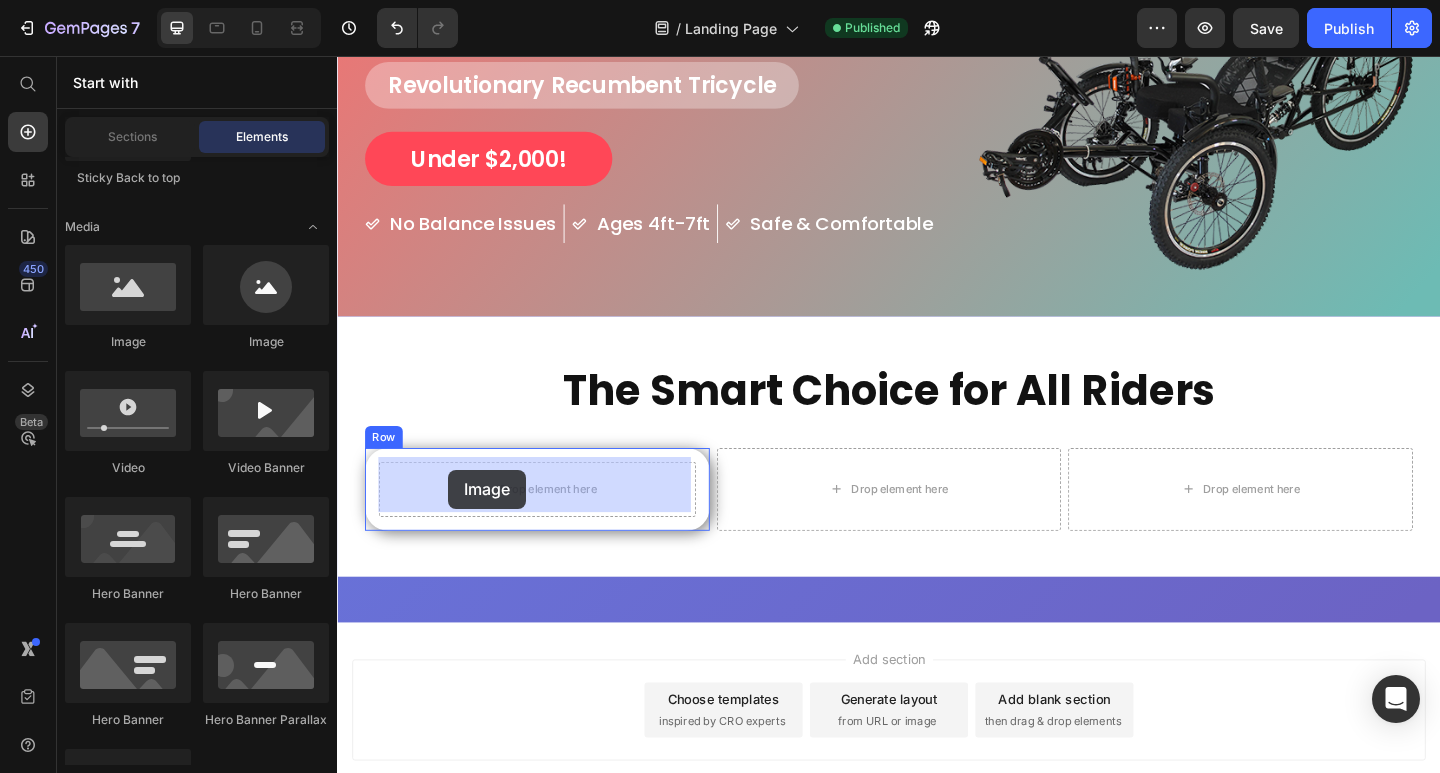 drag, startPoint x: 474, startPoint y: 349, endPoint x: 458, endPoint y: 506, distance: 157.81319 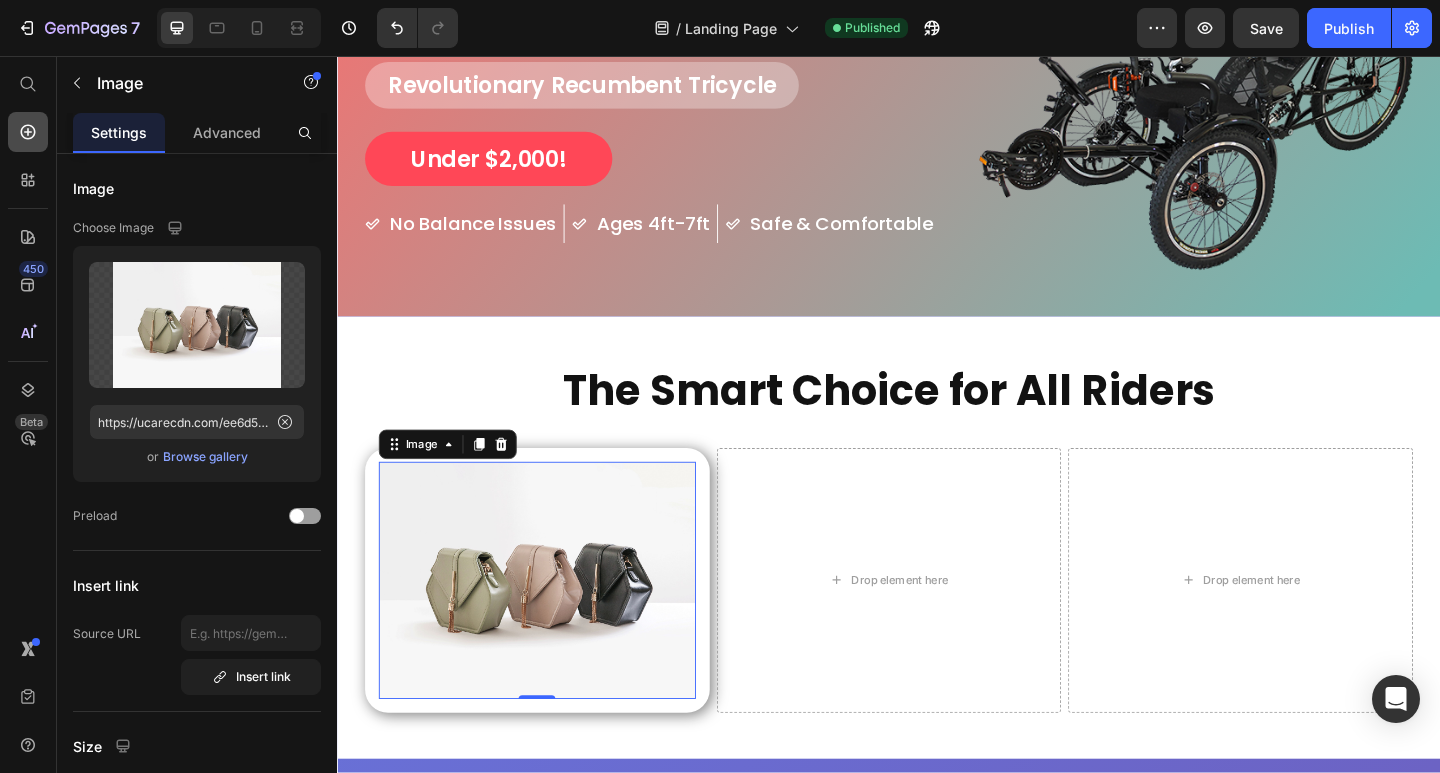 click 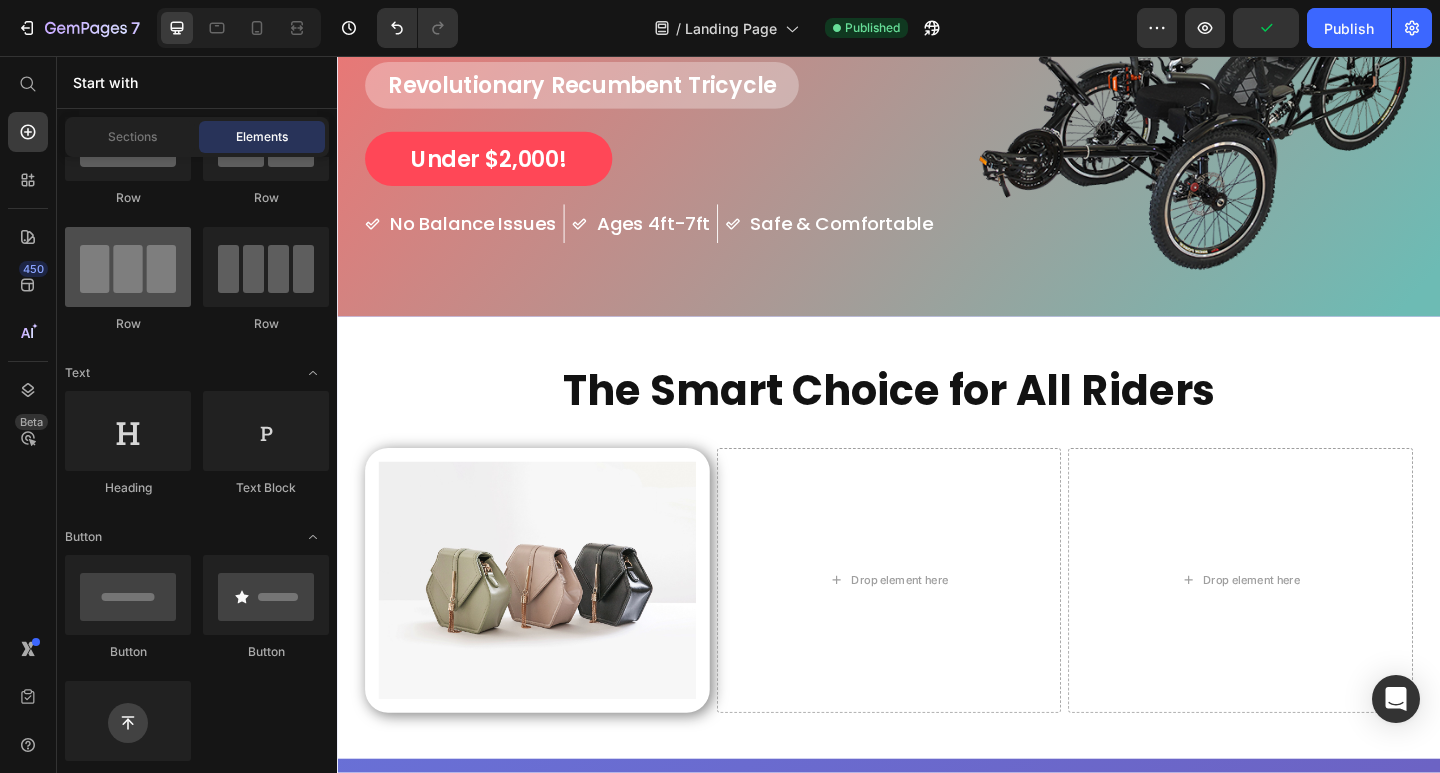 scroll, scrollTop: 0, scrollLeft: 0, axis: both 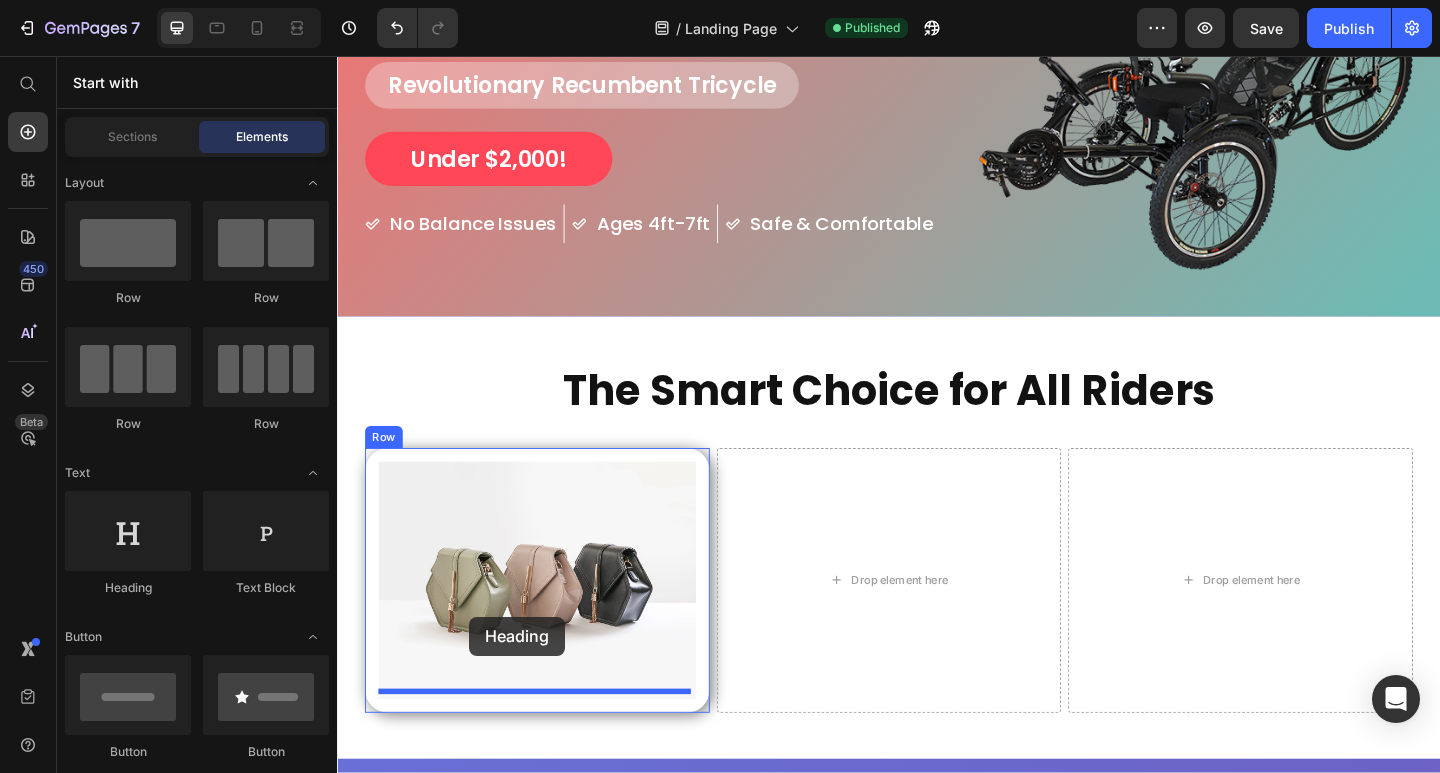 drag, startPoint x: 477, startPoint y: 611, endPoint x: 481, endPoint y: 666, distance: 55.145264 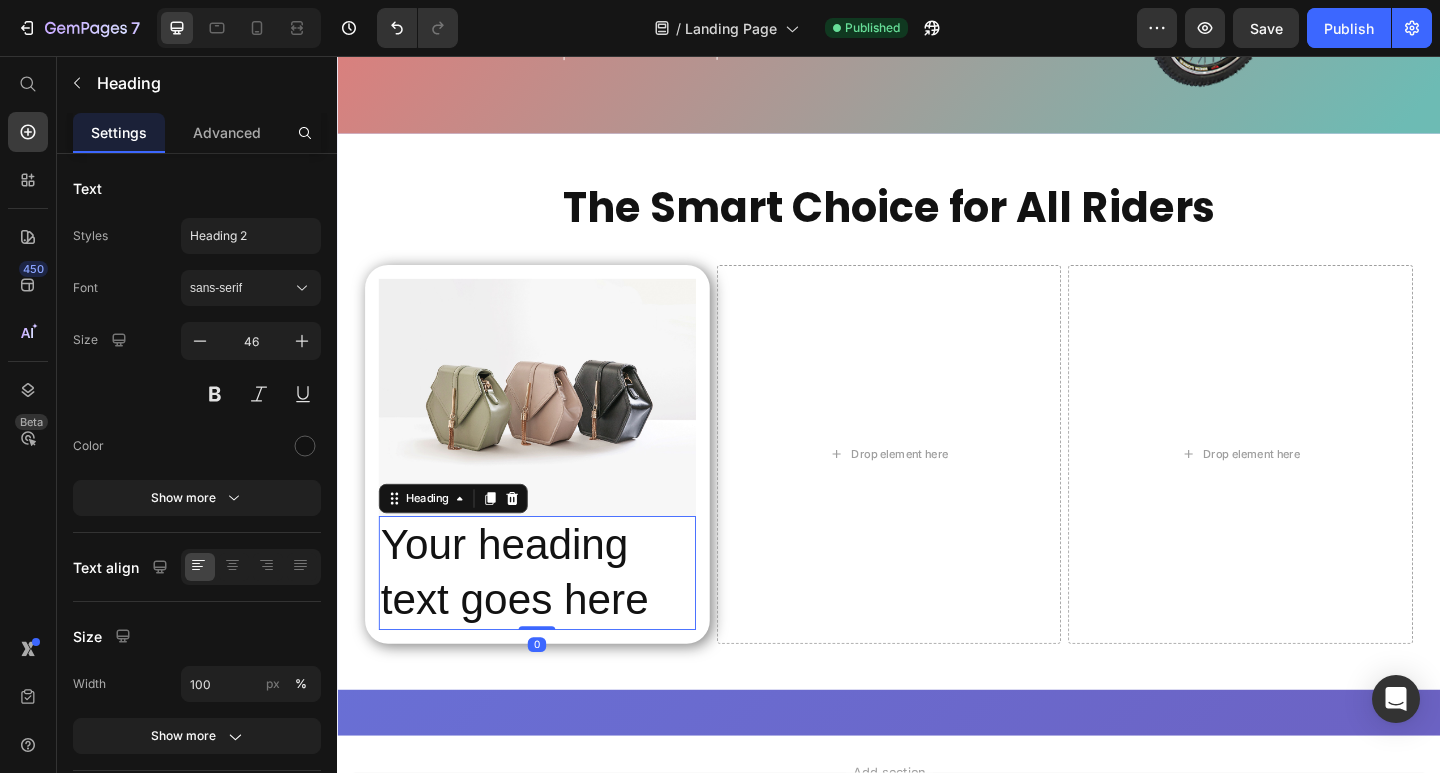 scroll, scrollTop: 456, scrollLeft: 0, axis: vertical 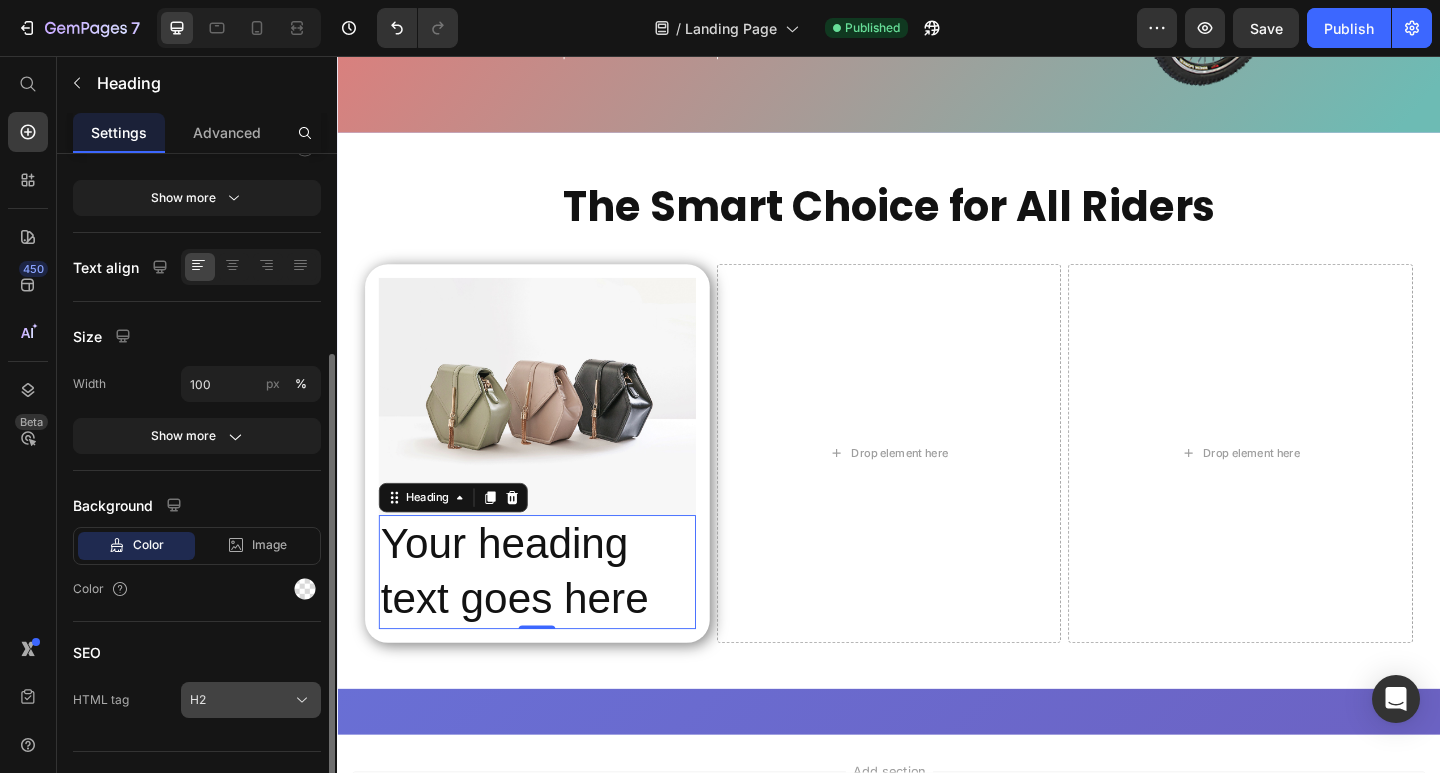 click on "H2" 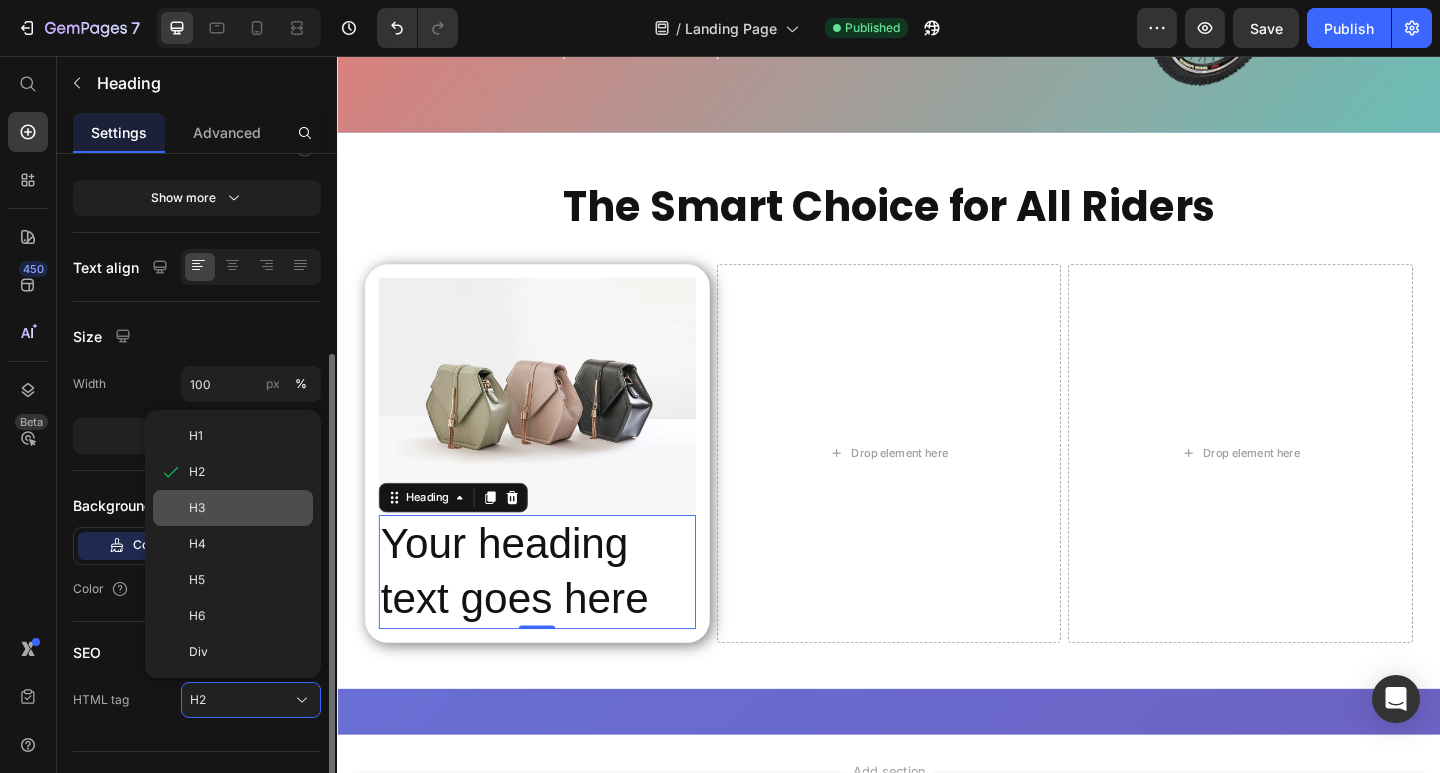 click on "H3" at bounding box center (247, 508) 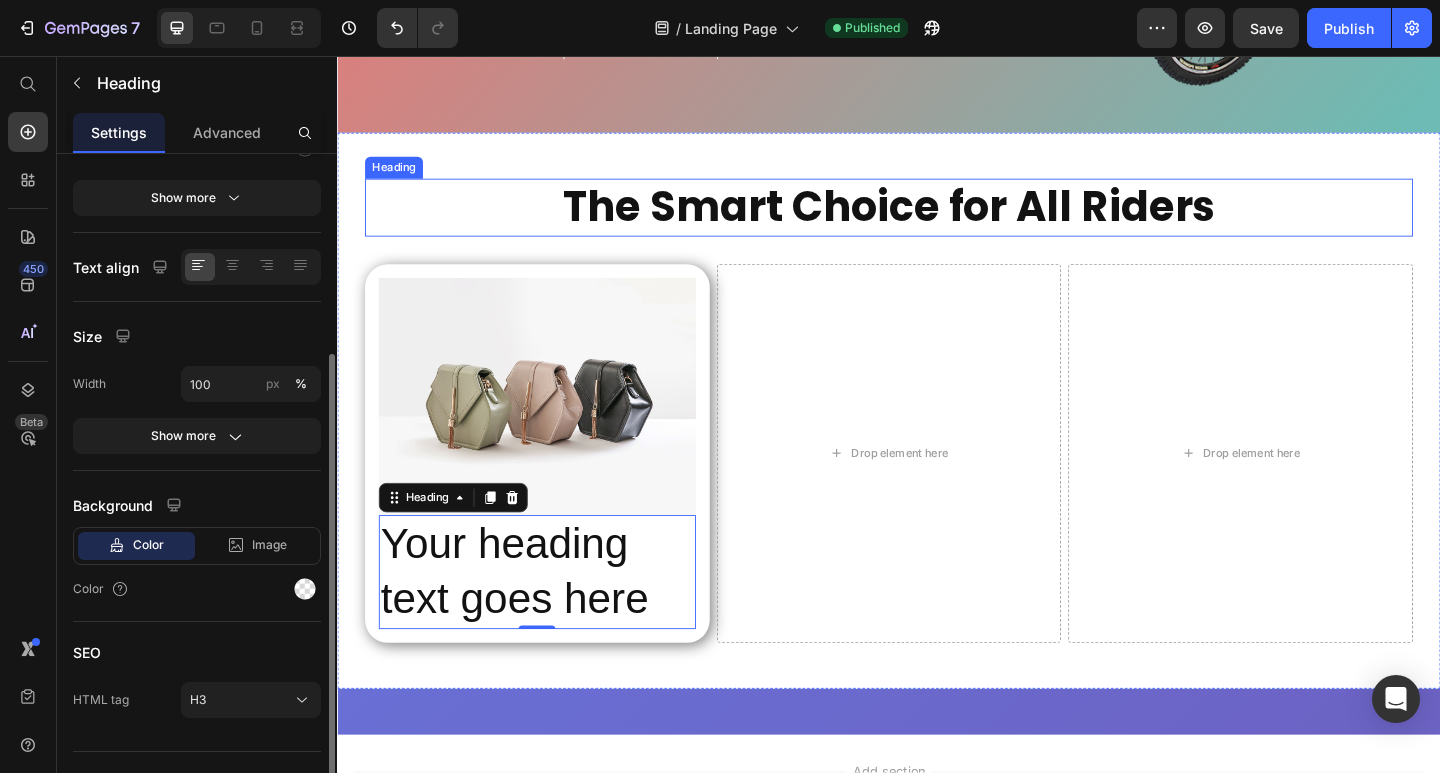click on "The Smart Choice for All Riders" at bounding box center [937, 221] 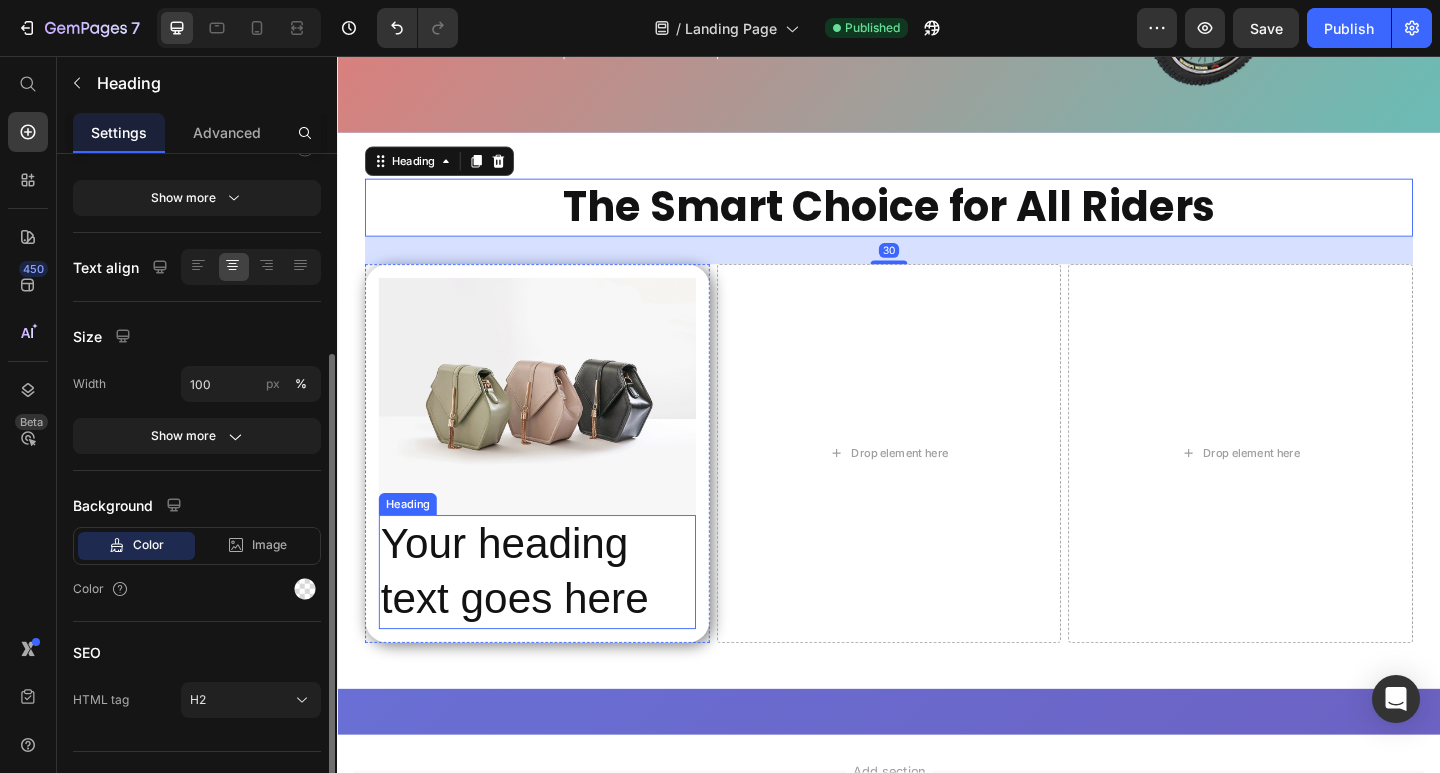 click on "Your heading text goes here" at bounding box center [554, 618] 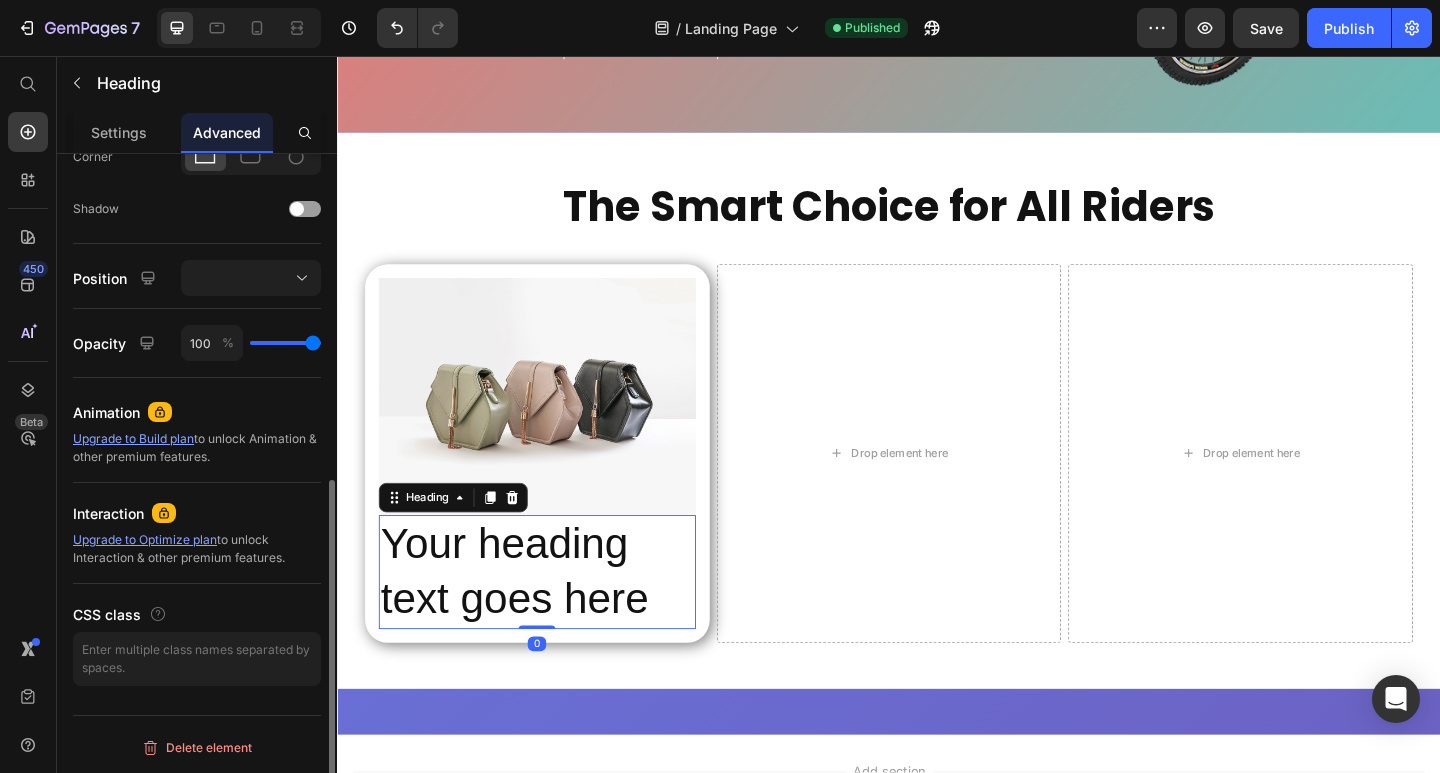 scroll, scrollTop: 29, scrollLeft: 0, axis: vertical 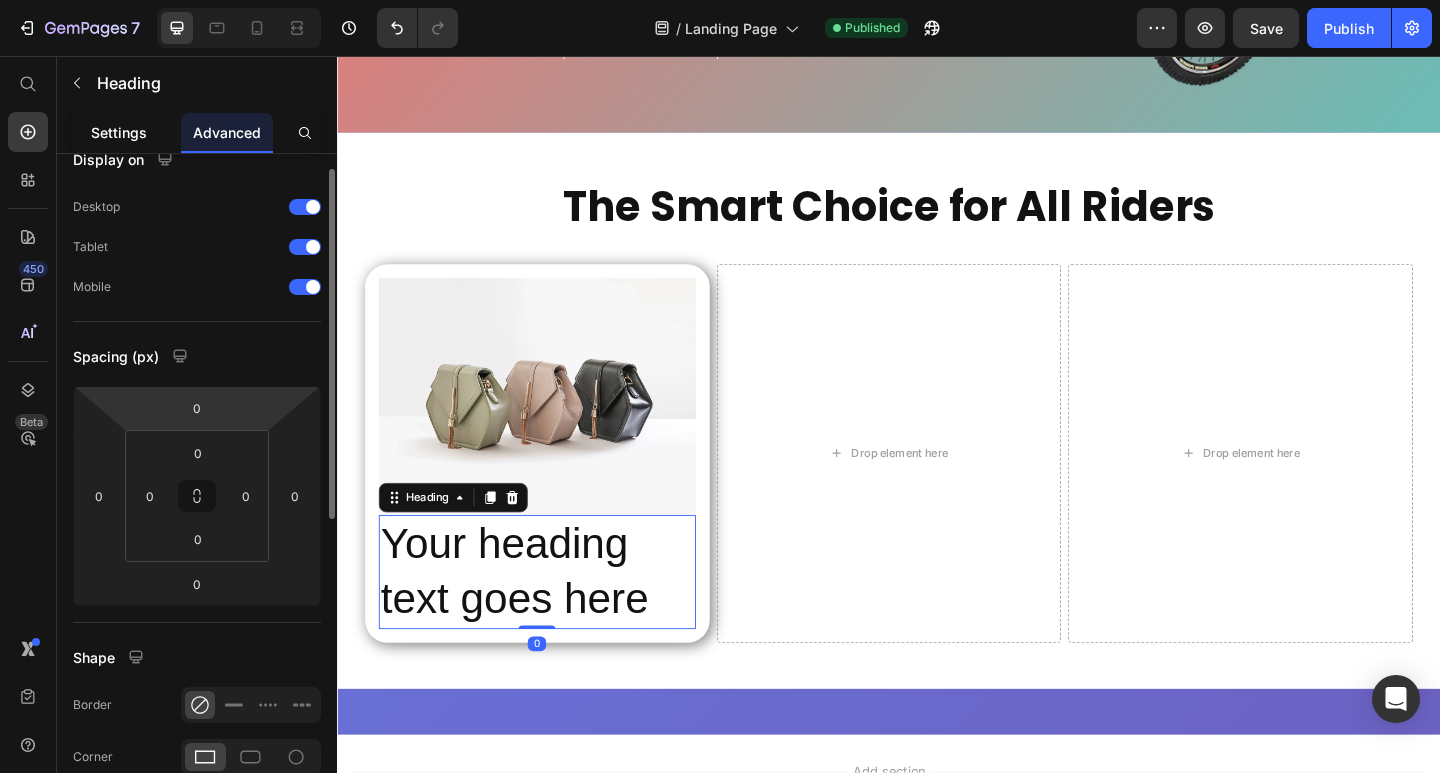 click on "Settings" at bounding box center [119, 132] 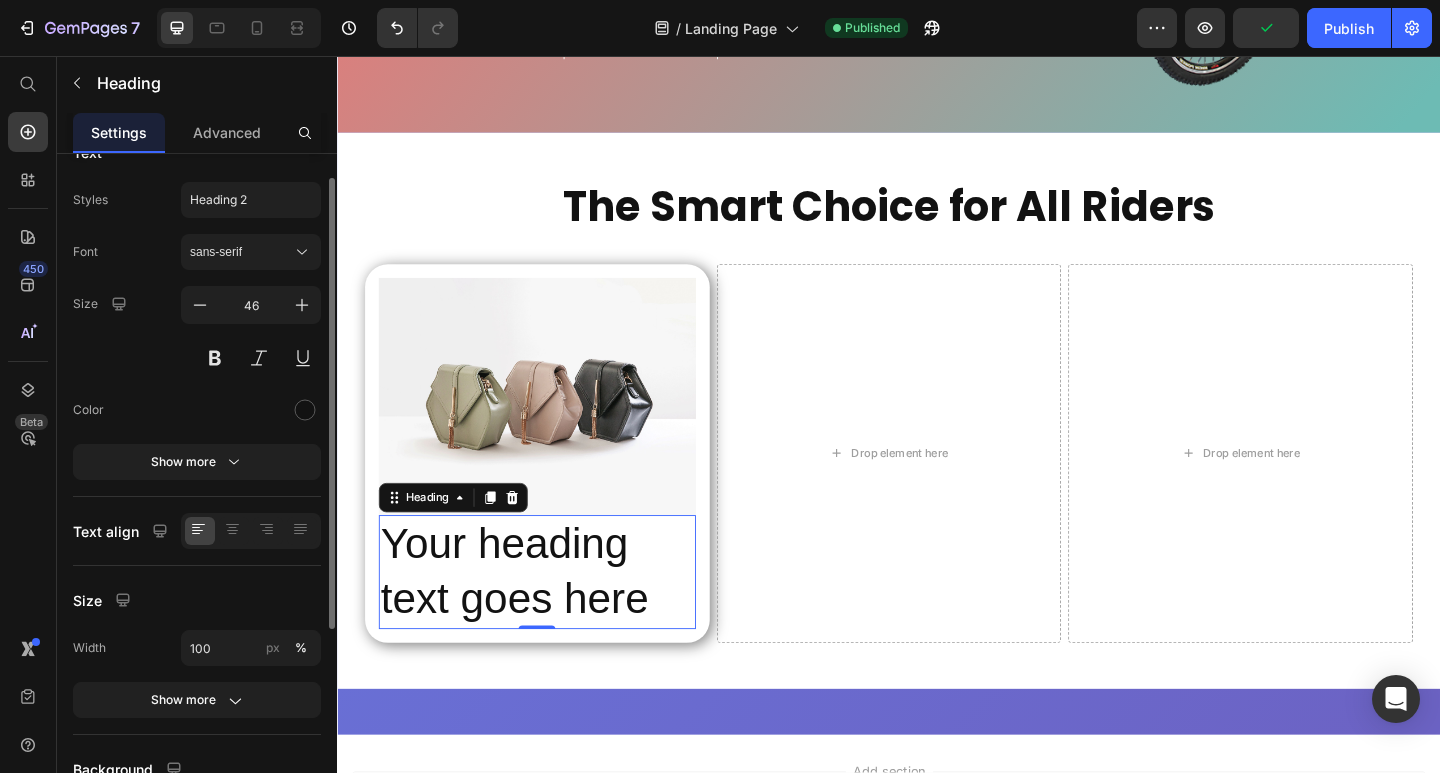 scroll, scrollTop: 0, scrollLeft: 0, axis: both 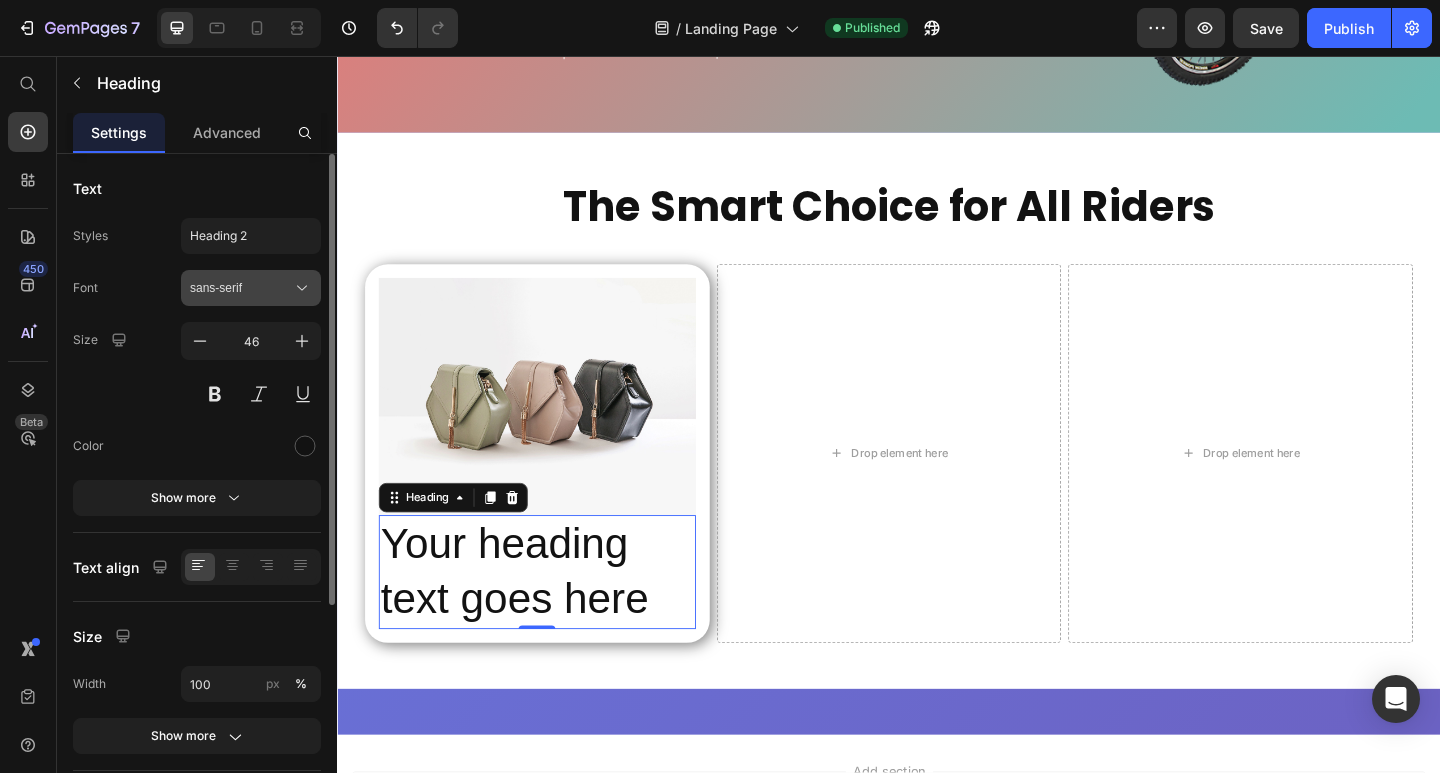click on "sans-serif" at bounding box center (251, 288) 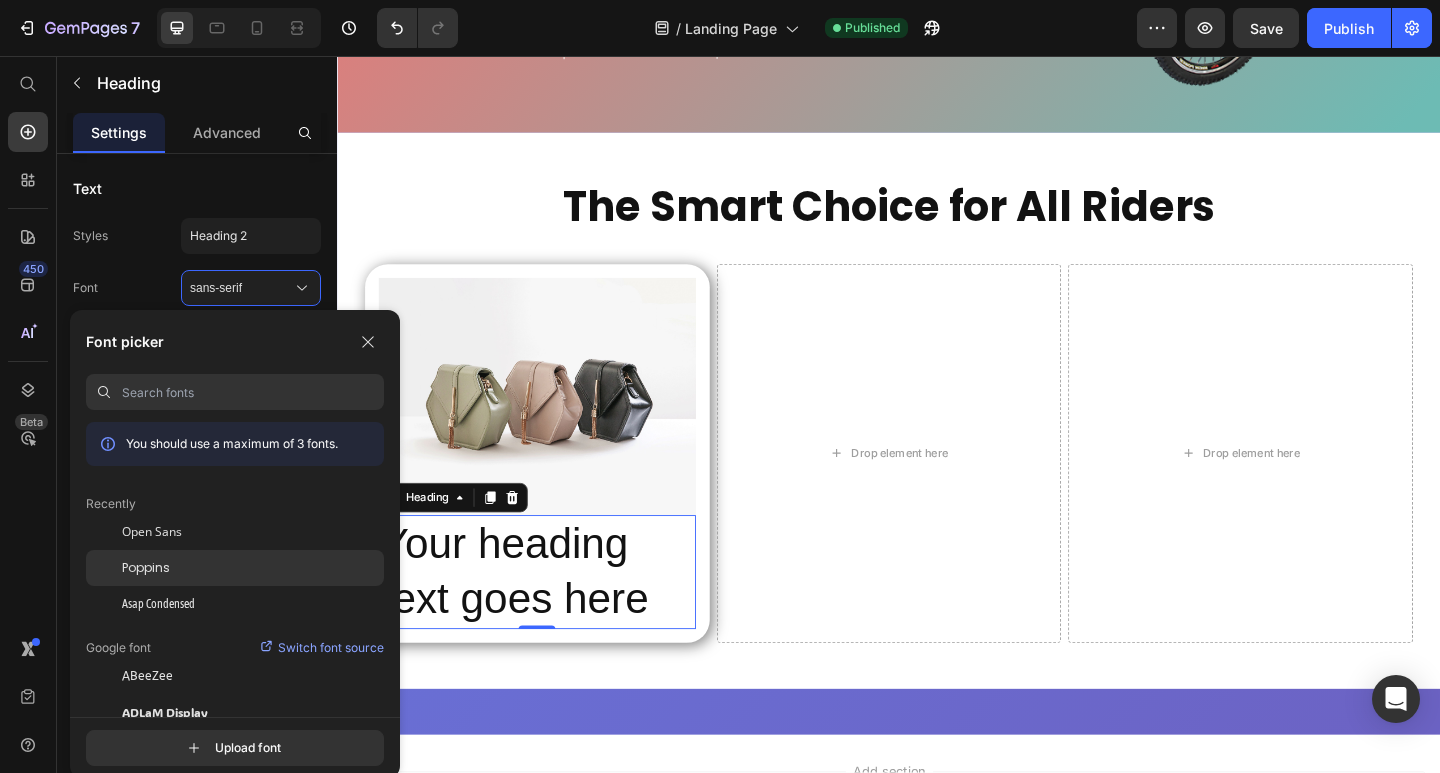 click on "Poppins" 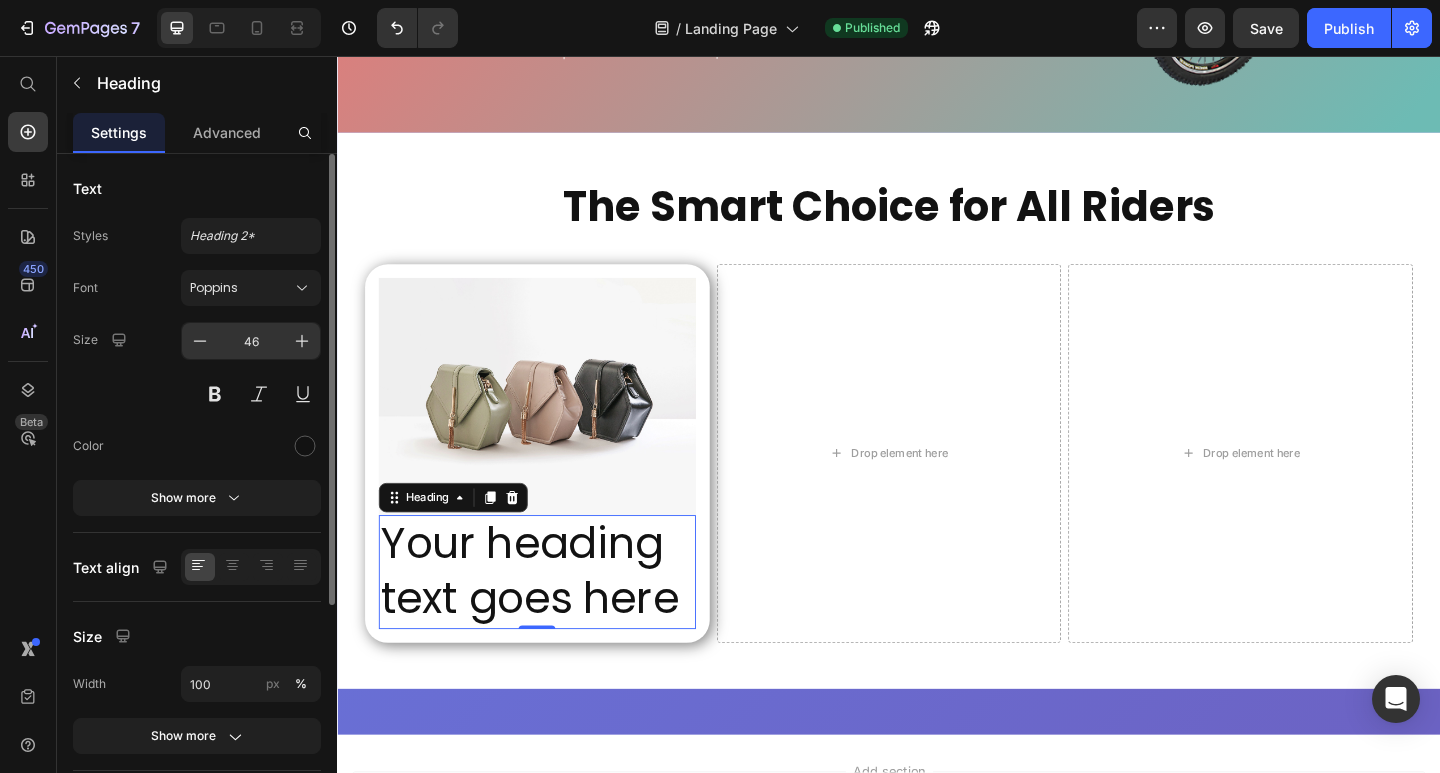 click on "46" at bounding box center (251, 341) 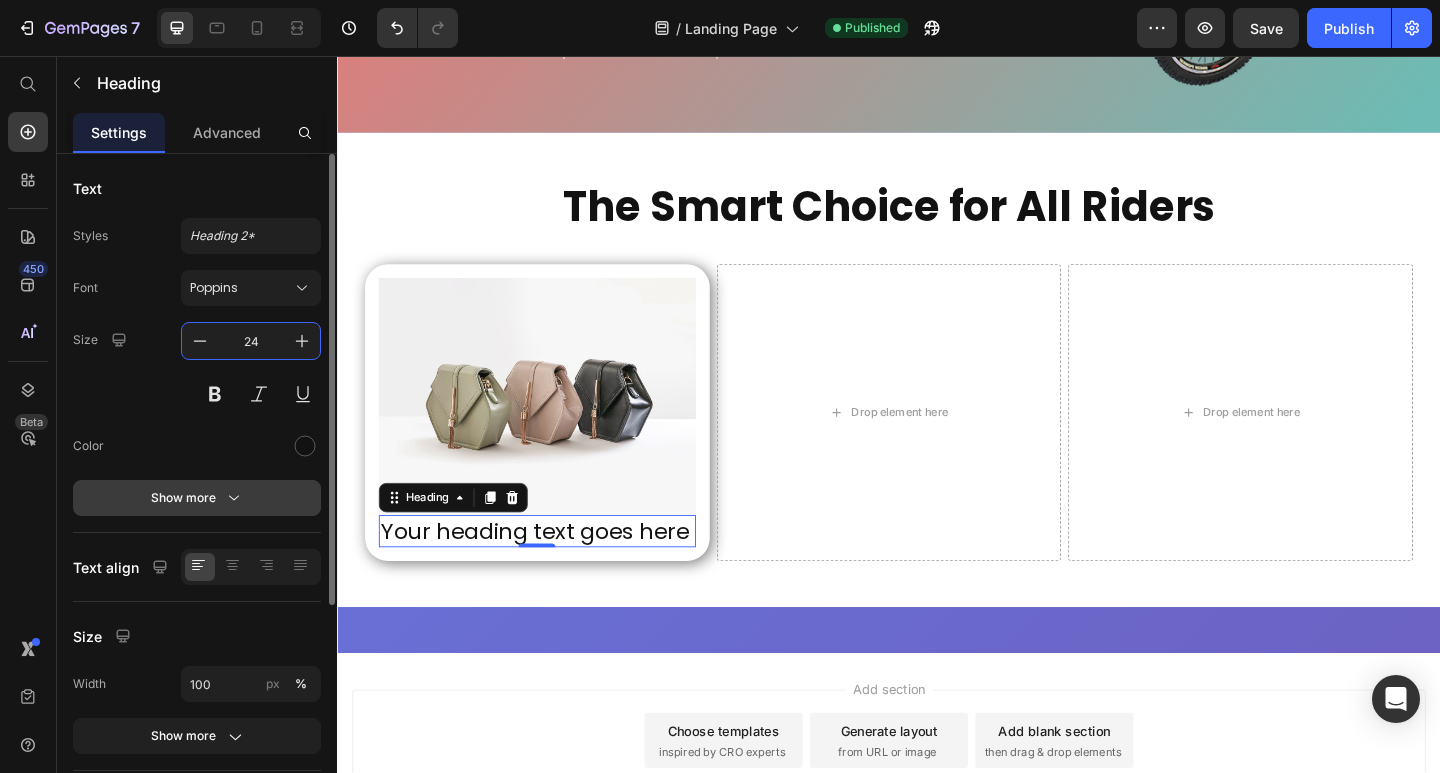 type on "24" 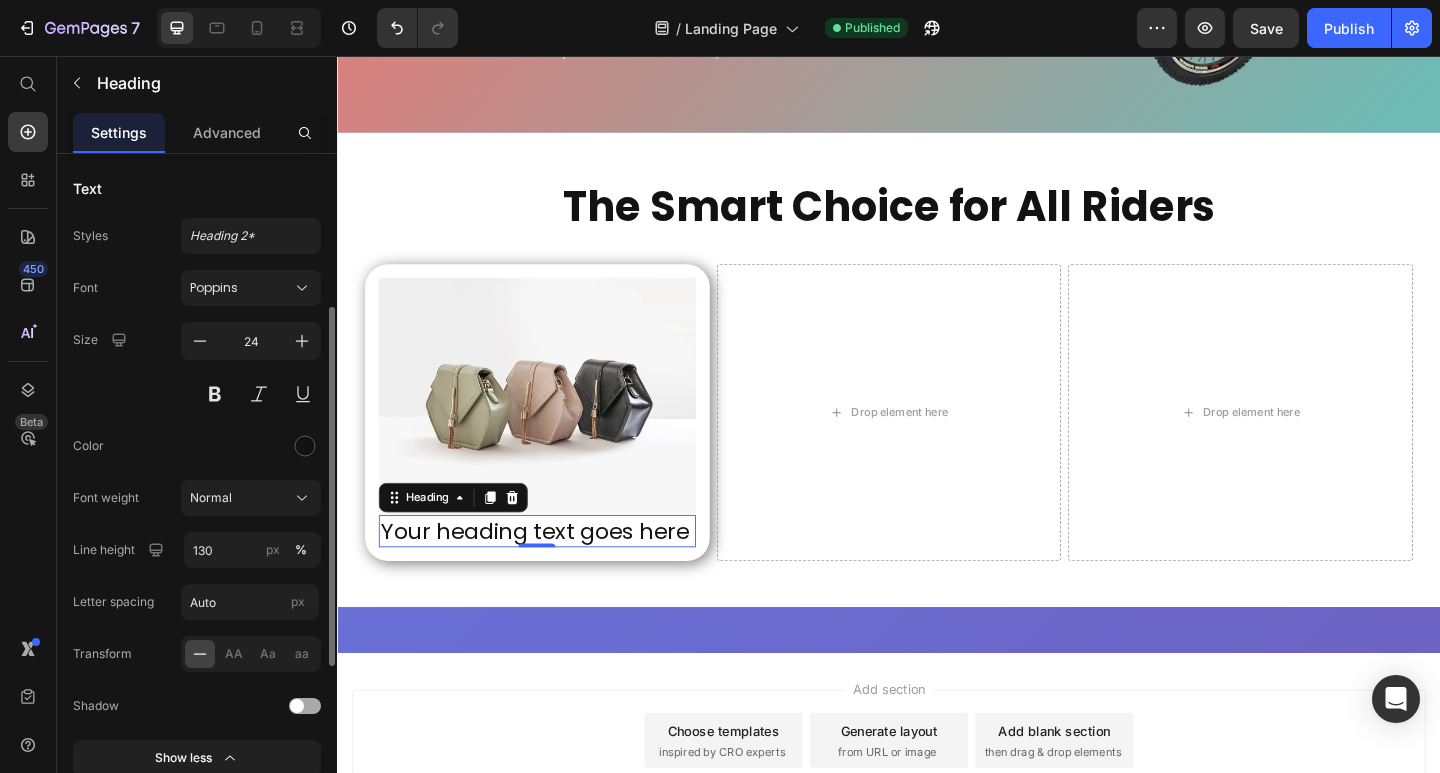 scroll, scrollTop: 100, scrollLeft: 0, axis: vertical 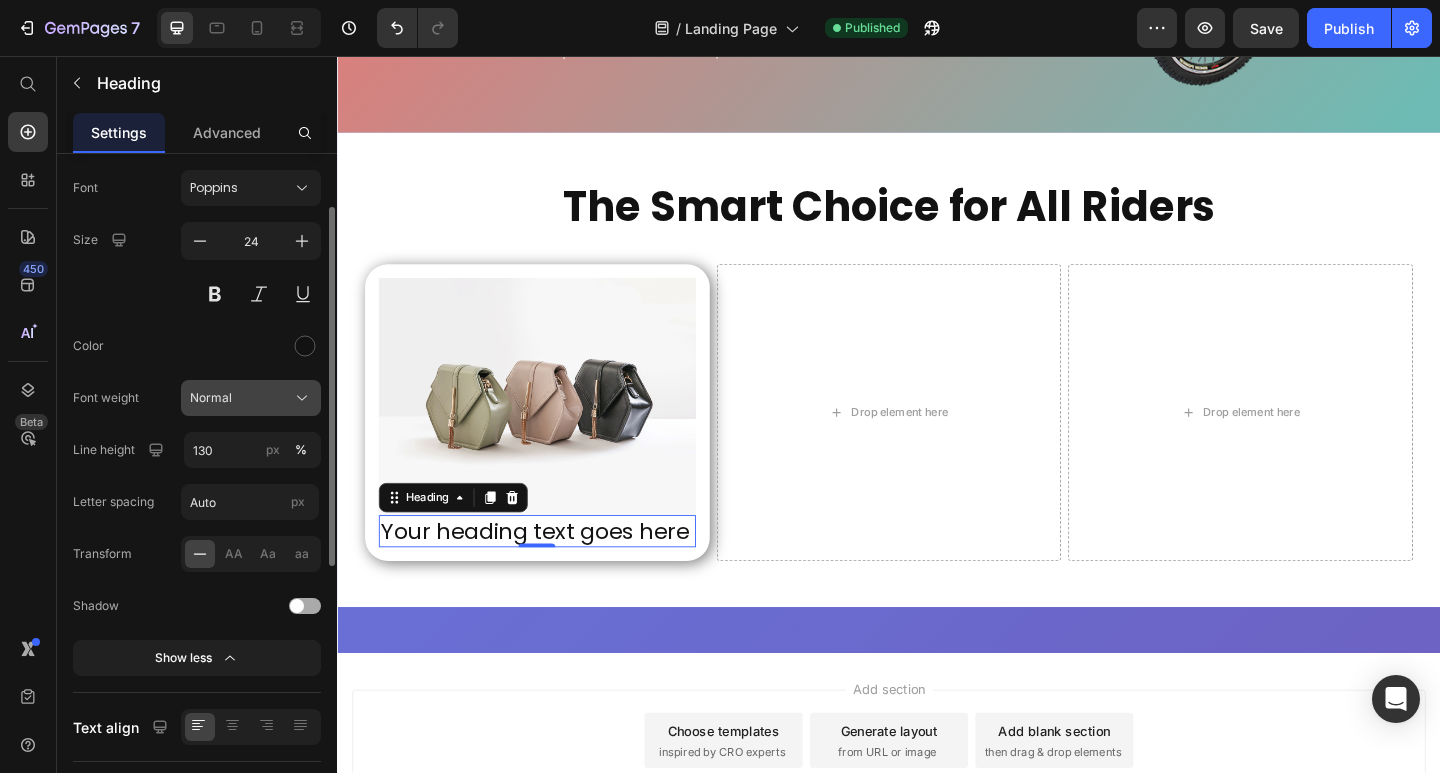 click on "Normal" at bounding box center (251, 398) 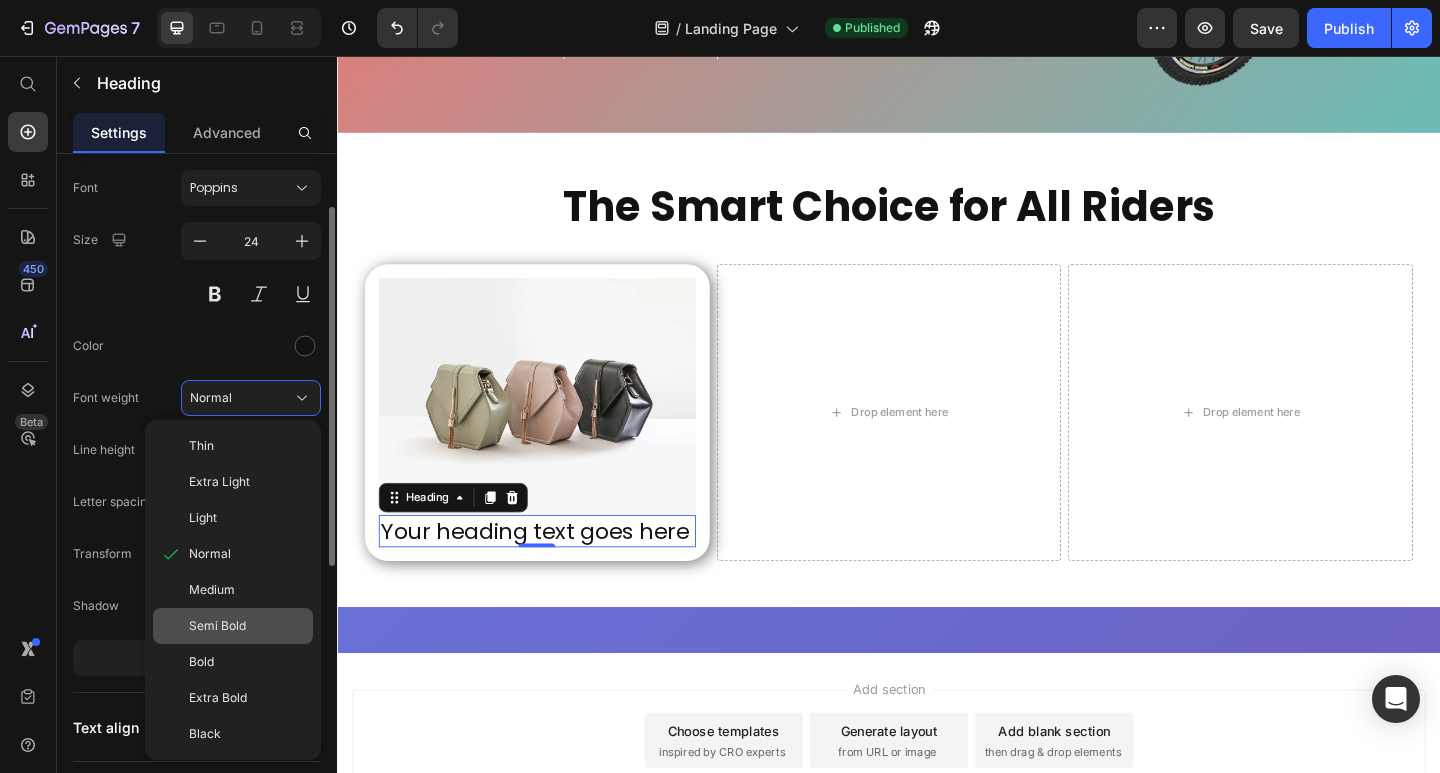 click on "Semi Bold" 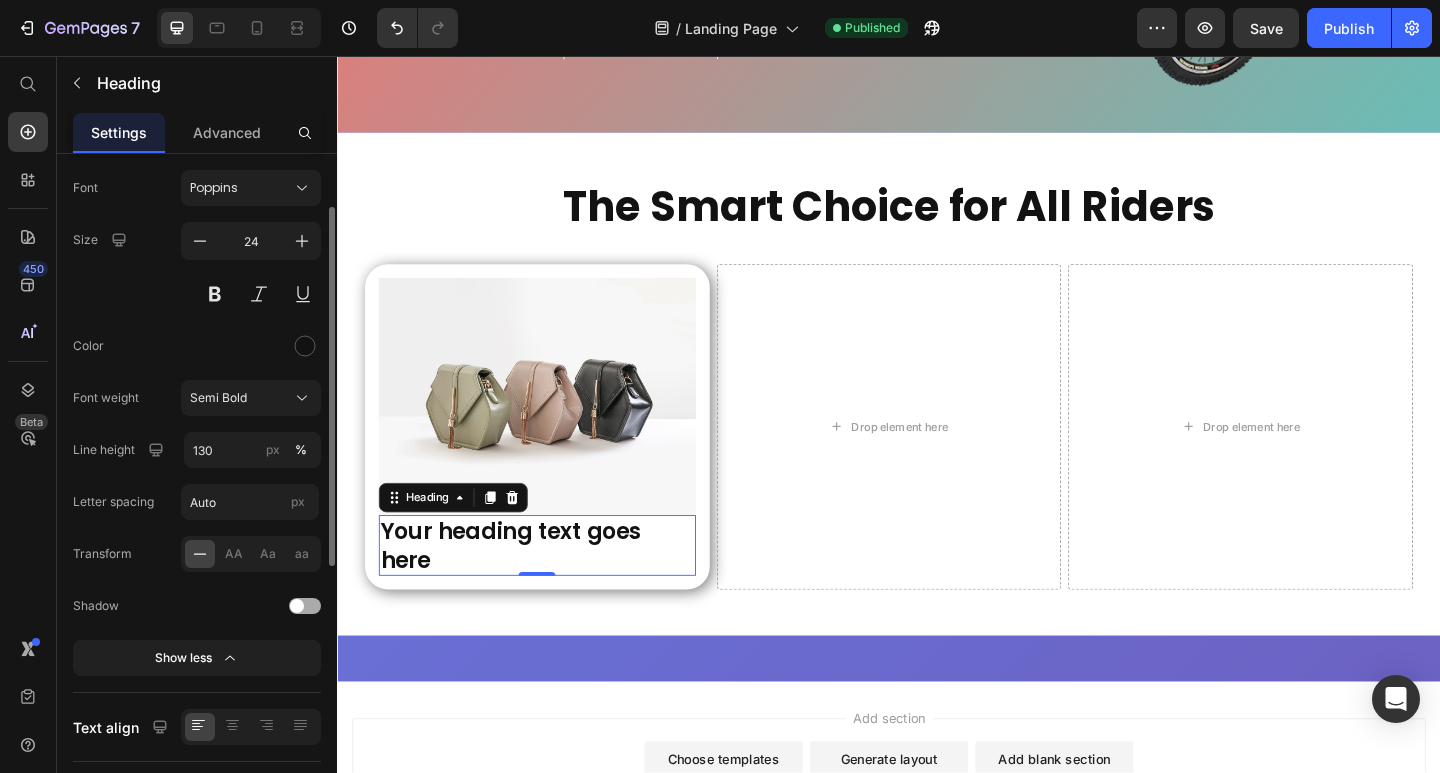click on "Your heading text goes here" at bounding box center (554, 589) 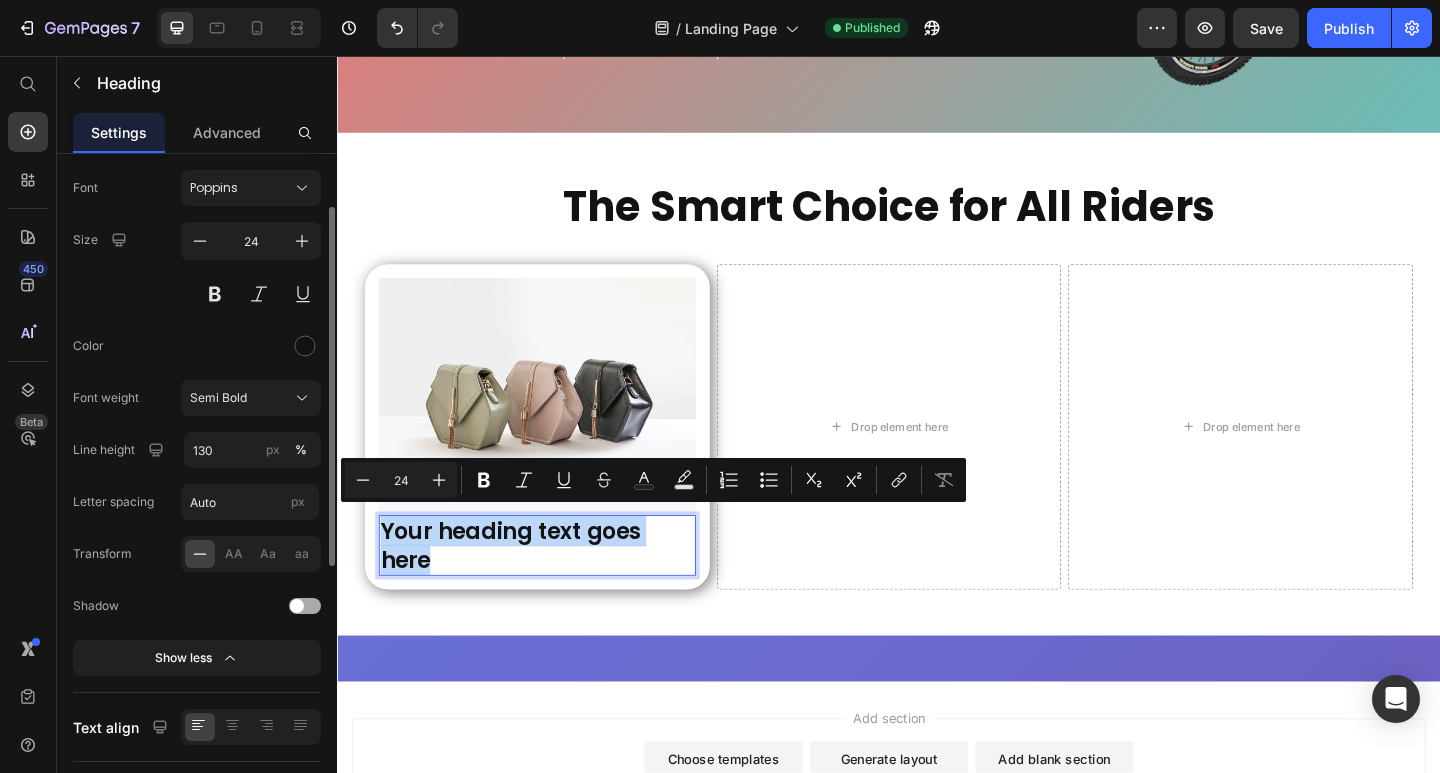 drag, startPoint x: 424, startPoint y: 586, endPoint x: 384, endPoint y: 561, distance: 47.169907 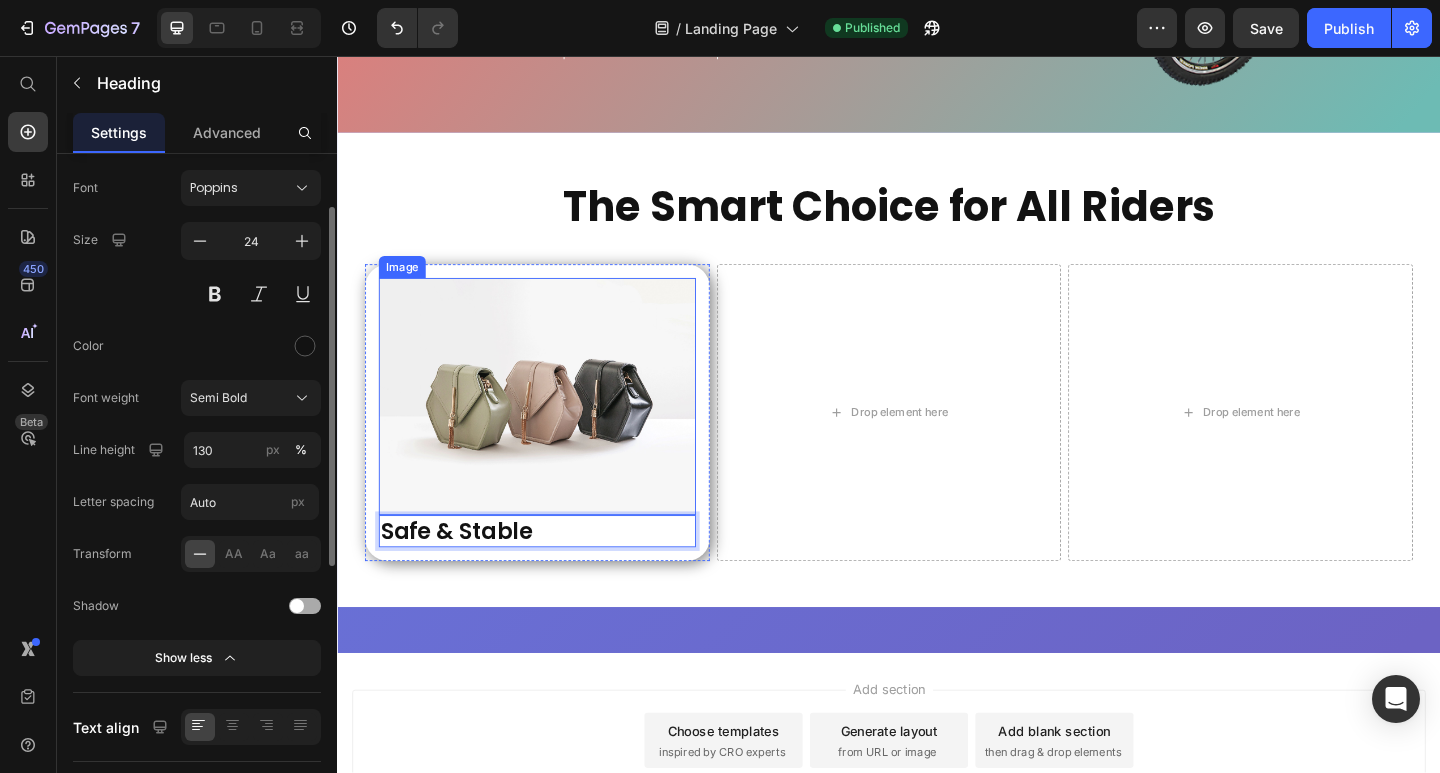 click at bounding box center [554, 427] 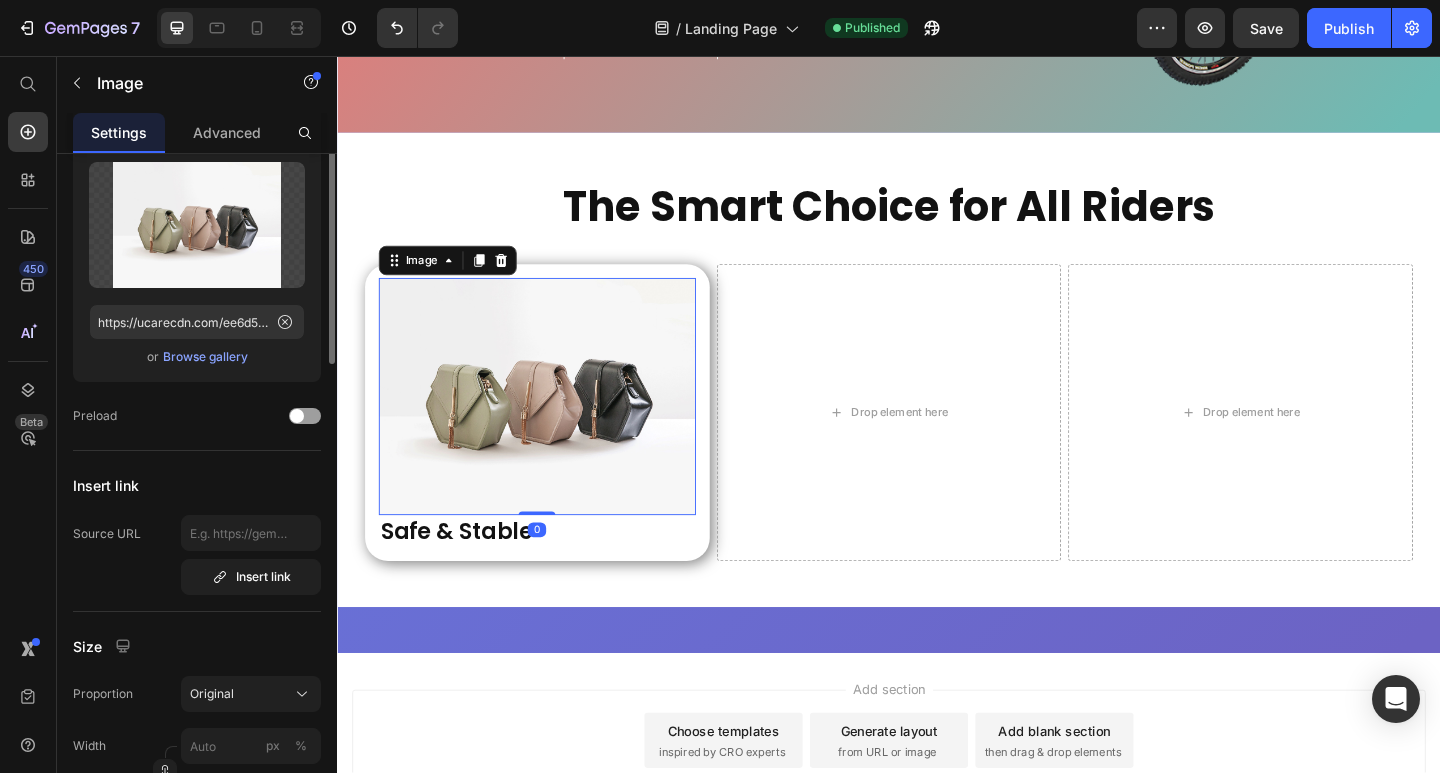 scroll, scrollTop: 0, scrollLeft: 0, axis: both 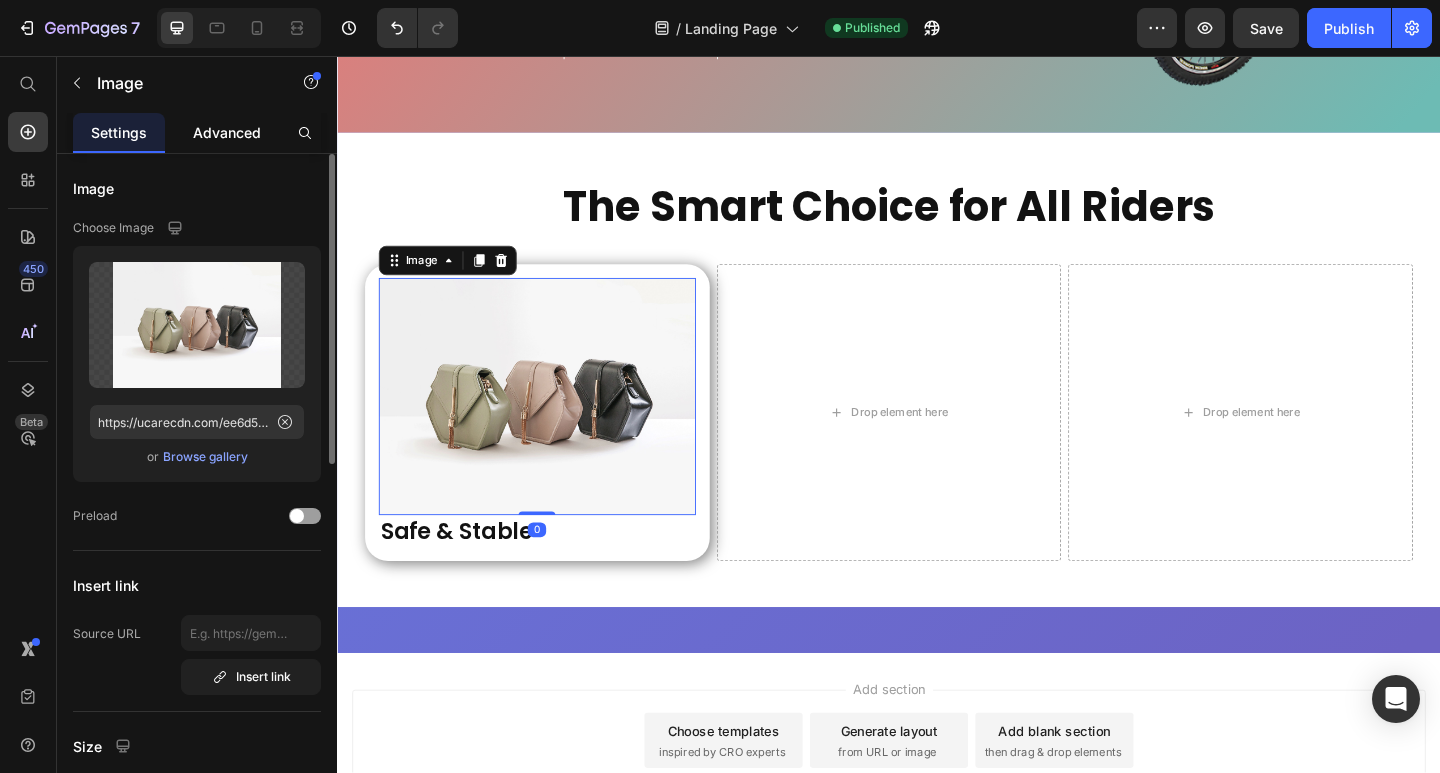 click on "Advanced" 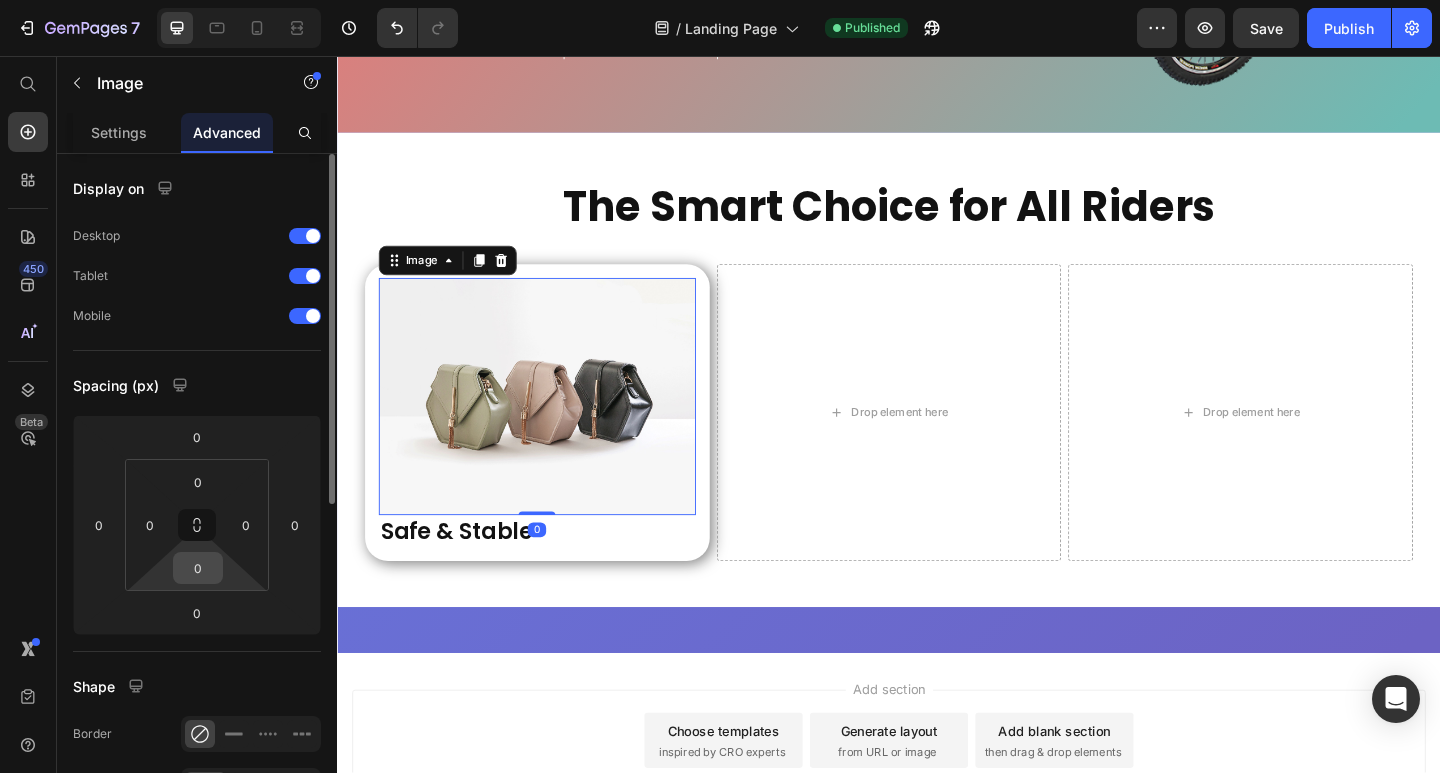 click on "0" at bounding box center (198, 568) 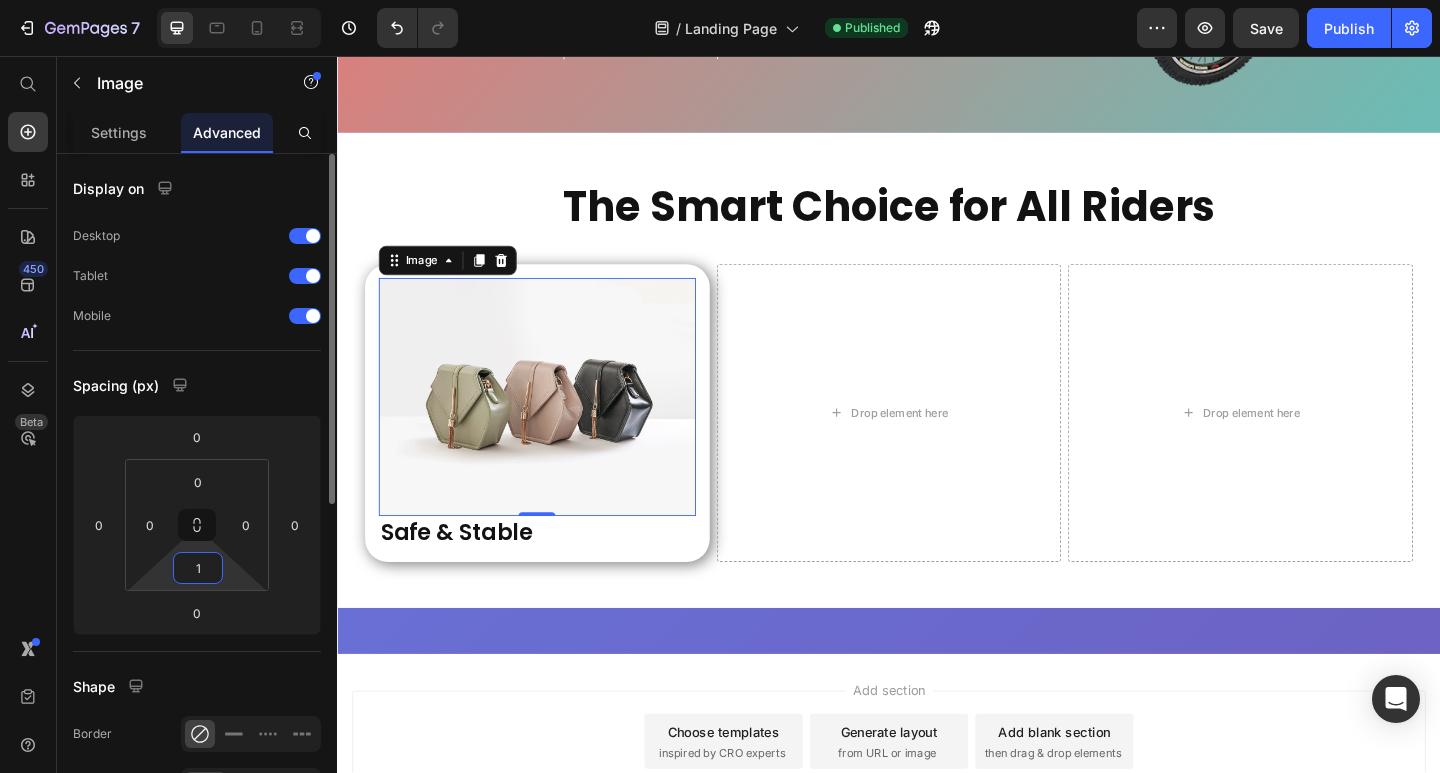 type on "10" 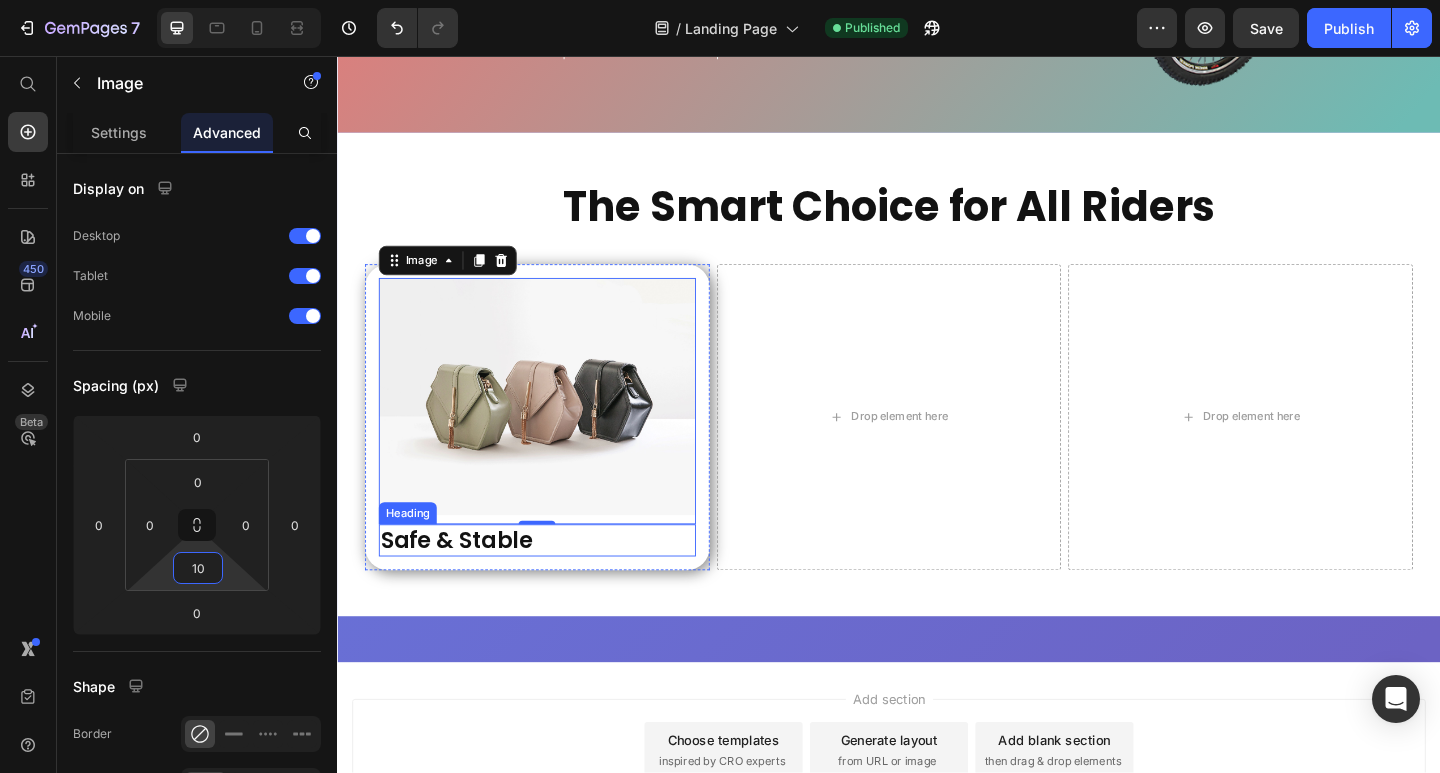 click on "Safe & Stable" at bounding box center [554, 583] 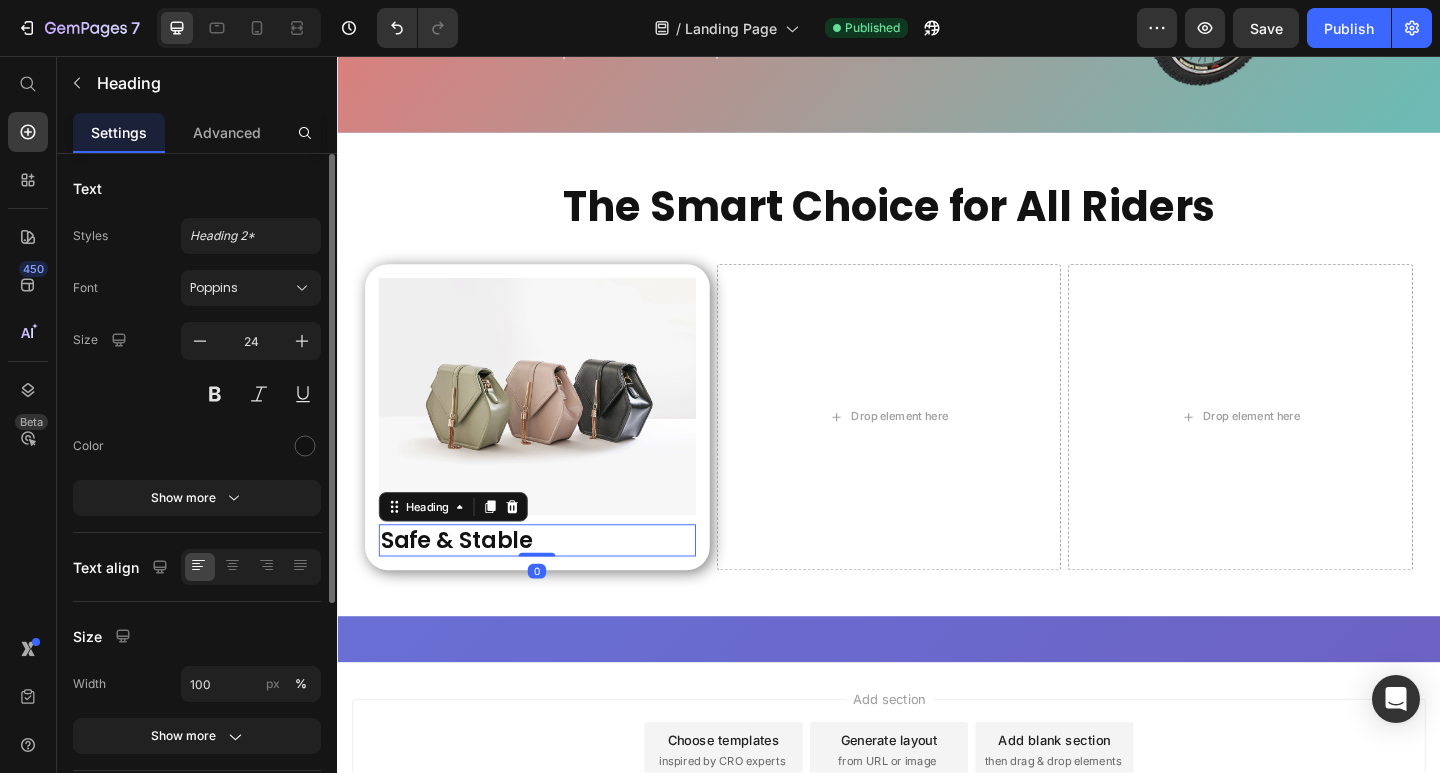 click on "Text Styles Heading 2* Font Poppins Size 24 Color Show more Text align Size Width 100 px % Show more Background Color Image Video  Color  SEO HTML tag H3  Delete element" at bounding box center (197, 660) 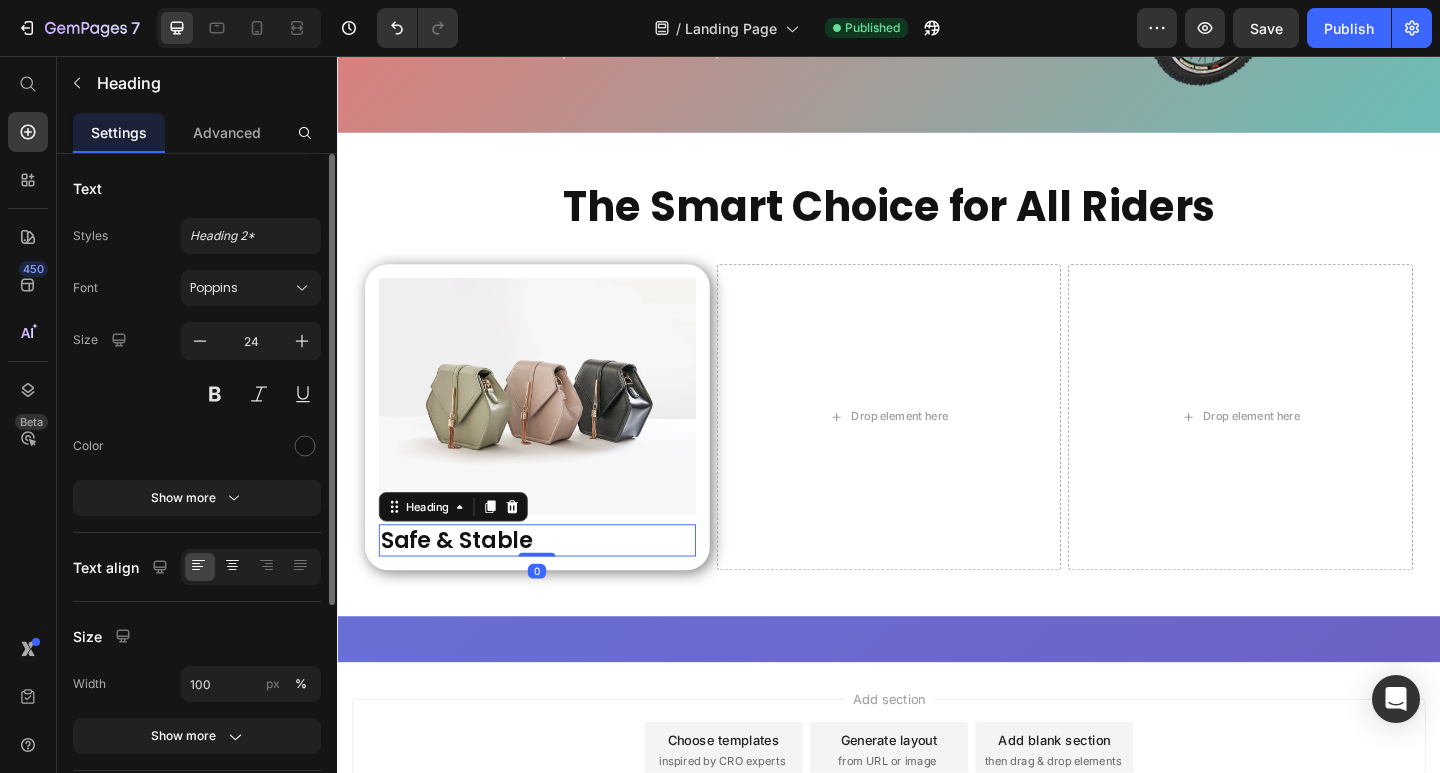 scroll, scrollTop: 200, scrollLeft: 0, axis: vertical 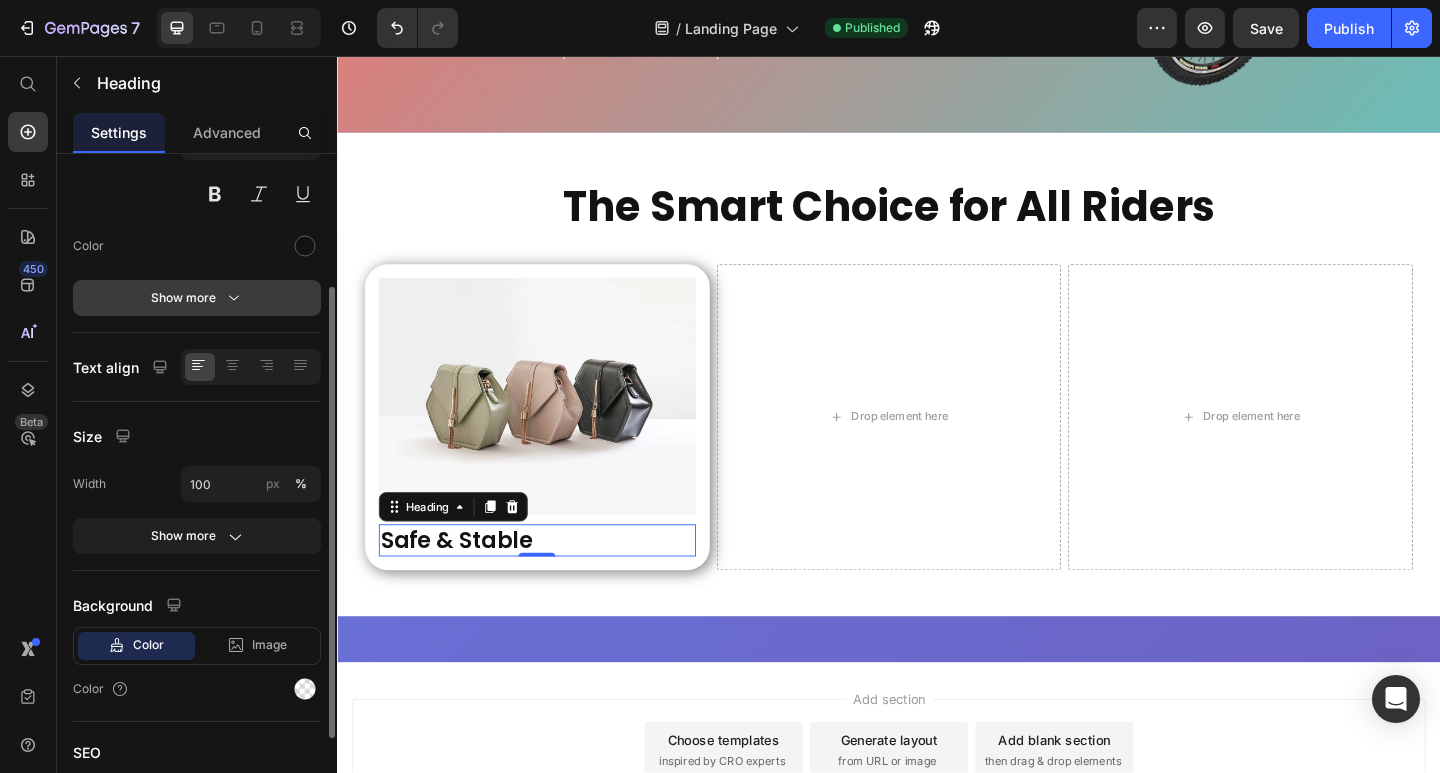 click on "Show more" at bounding box center [197, 298] 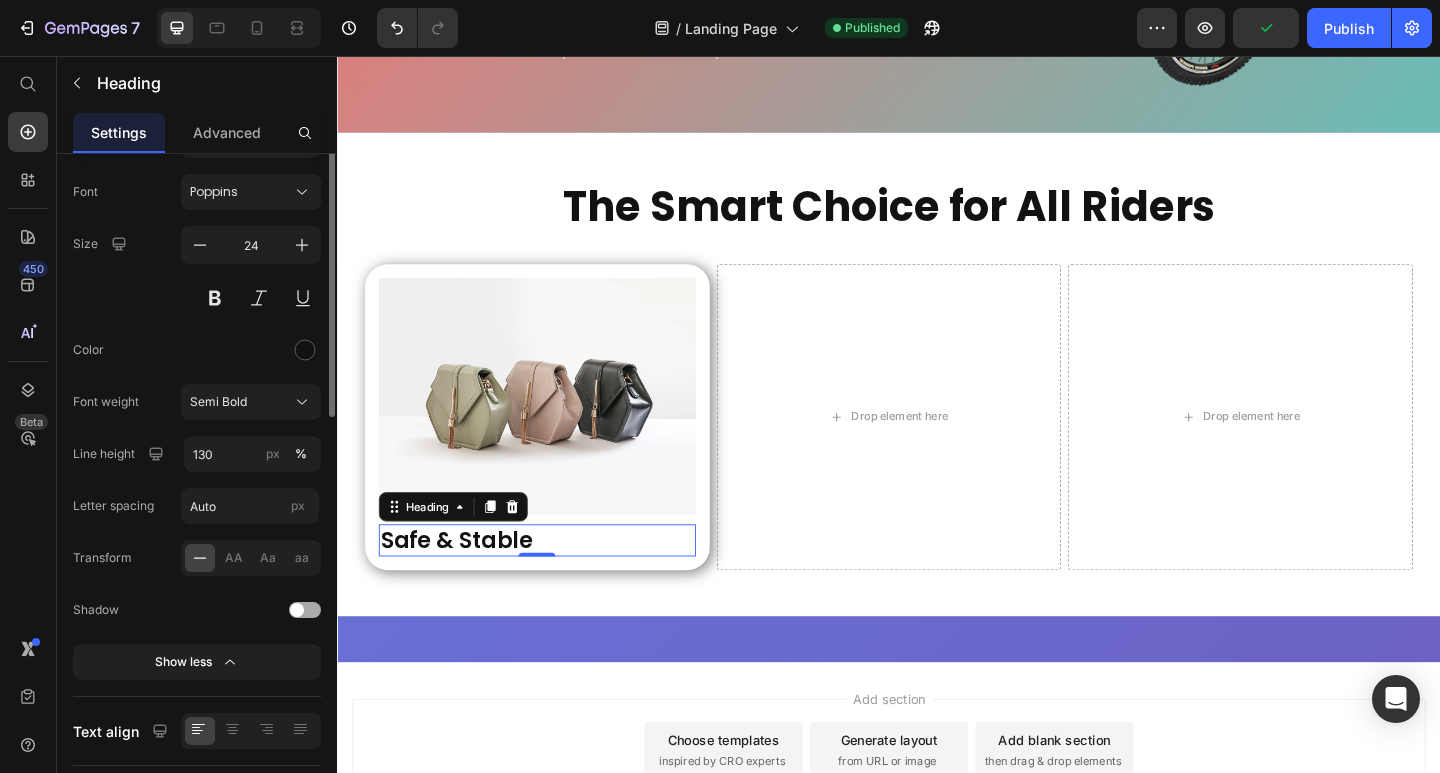 scroll, scrollTop: 0, scrollLeft: 0, axis: both 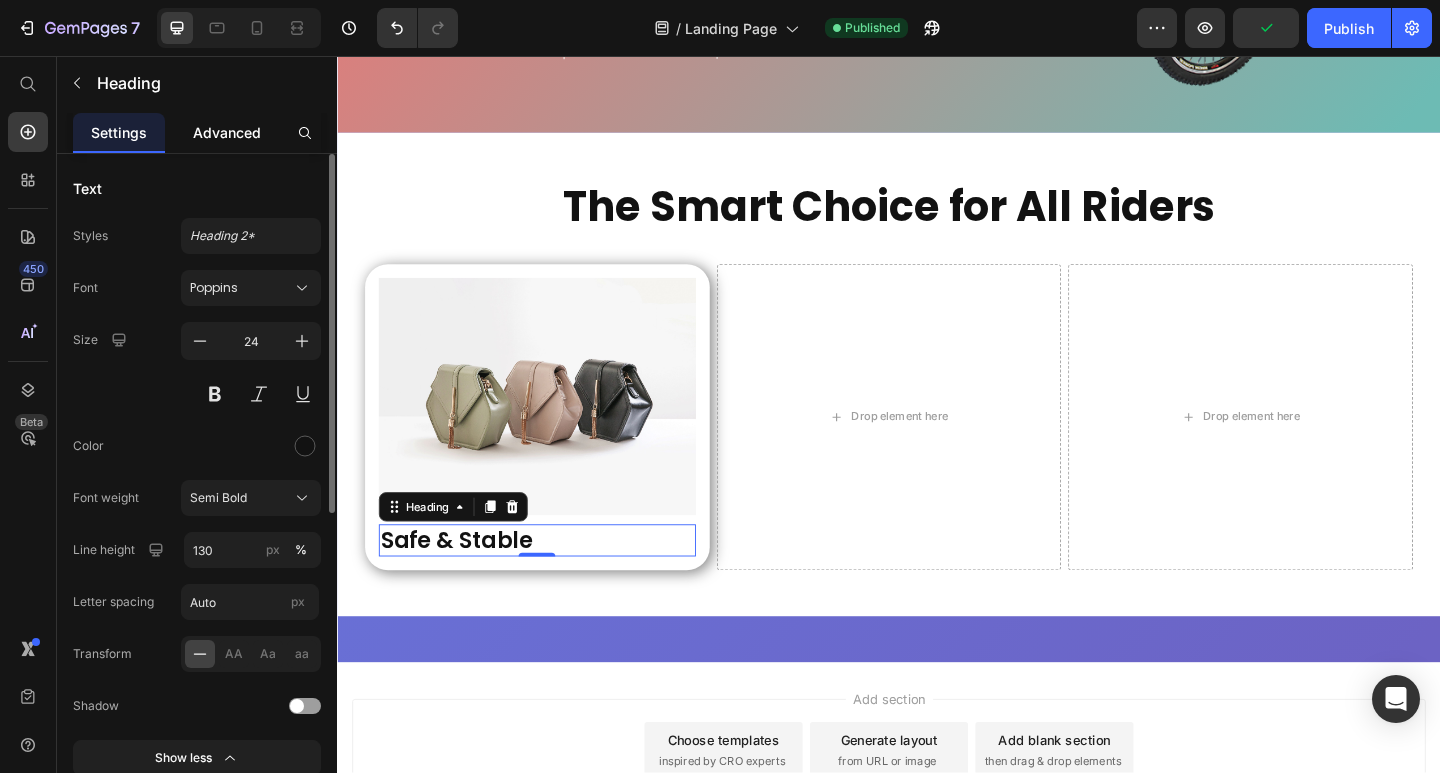 click on "Advanced" at bounding box center [227, 132] 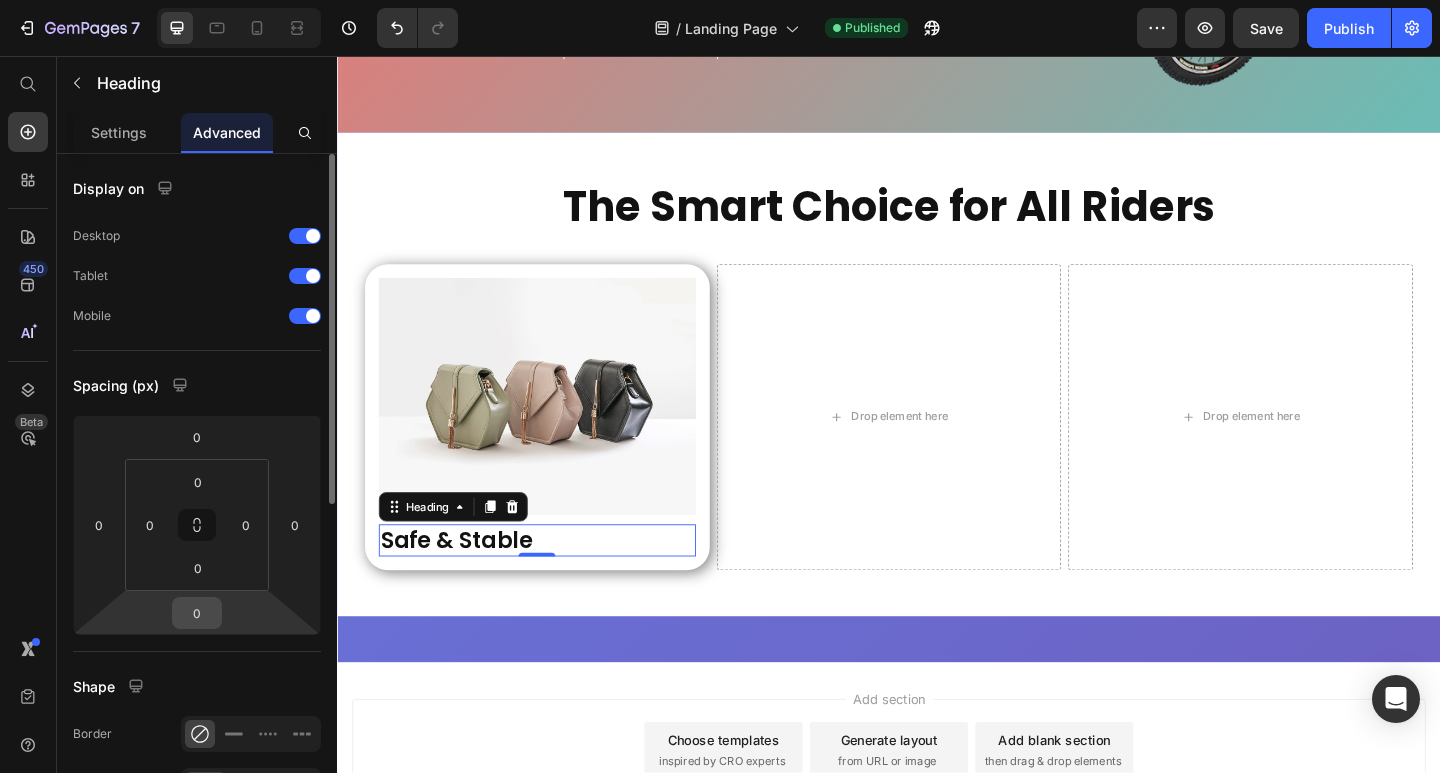 click on "0" at bounding box center [197, 613] 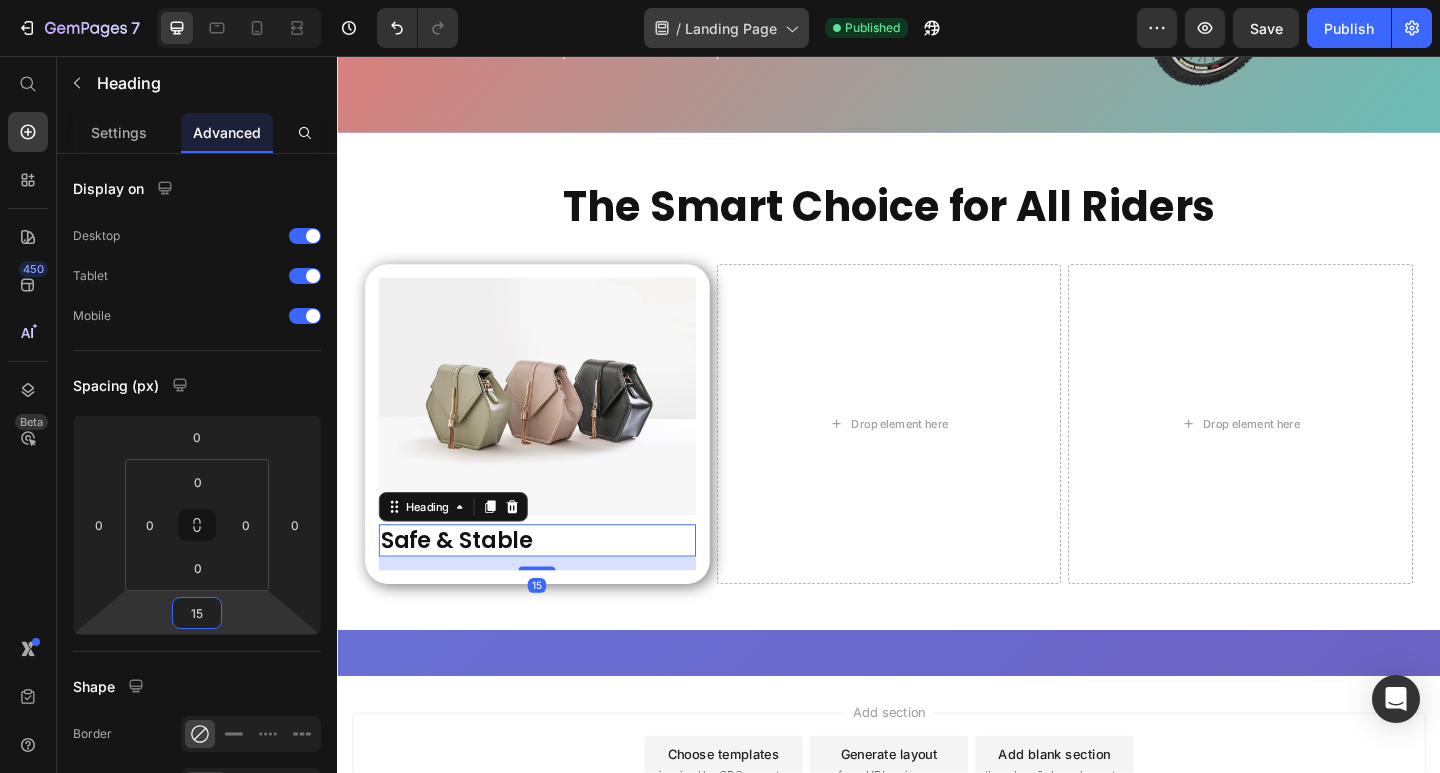 type on "15" 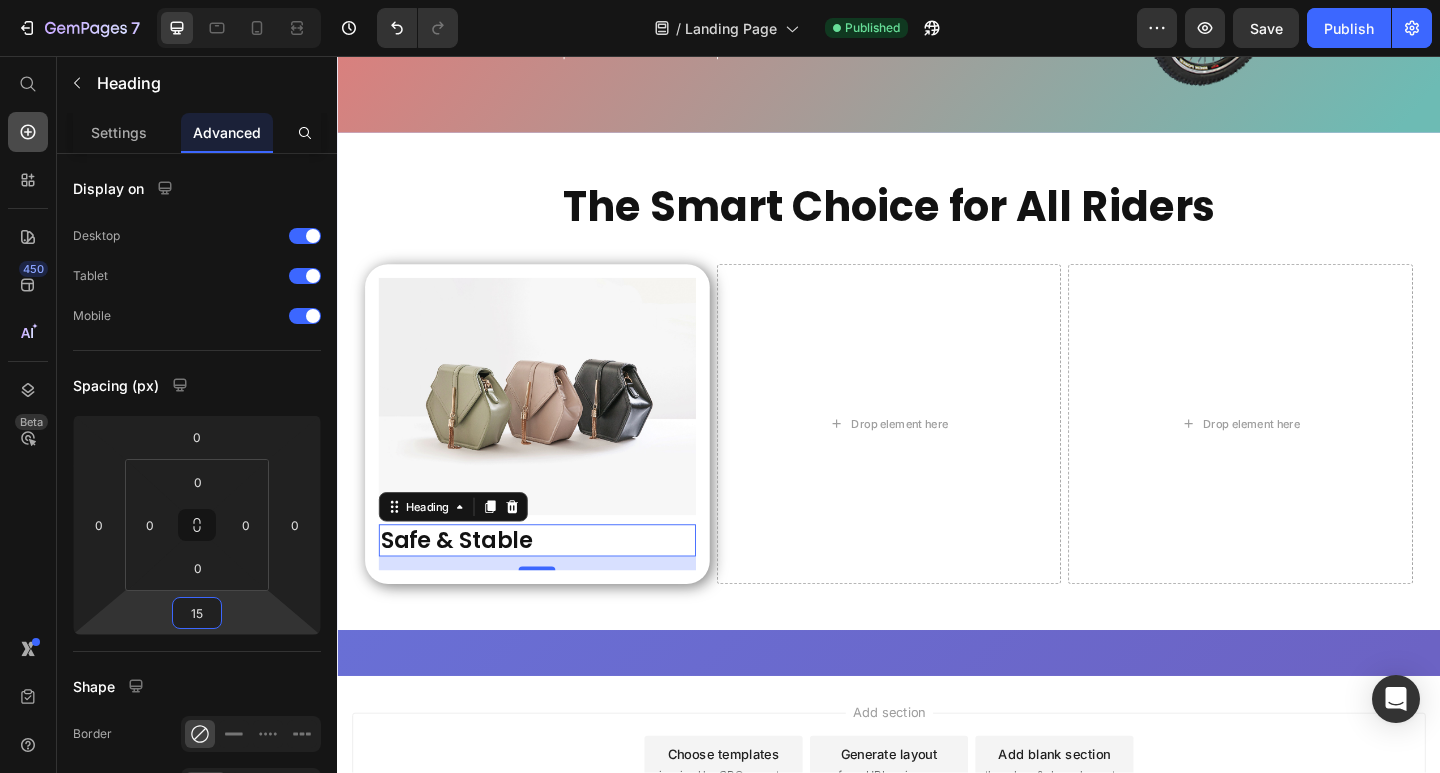click 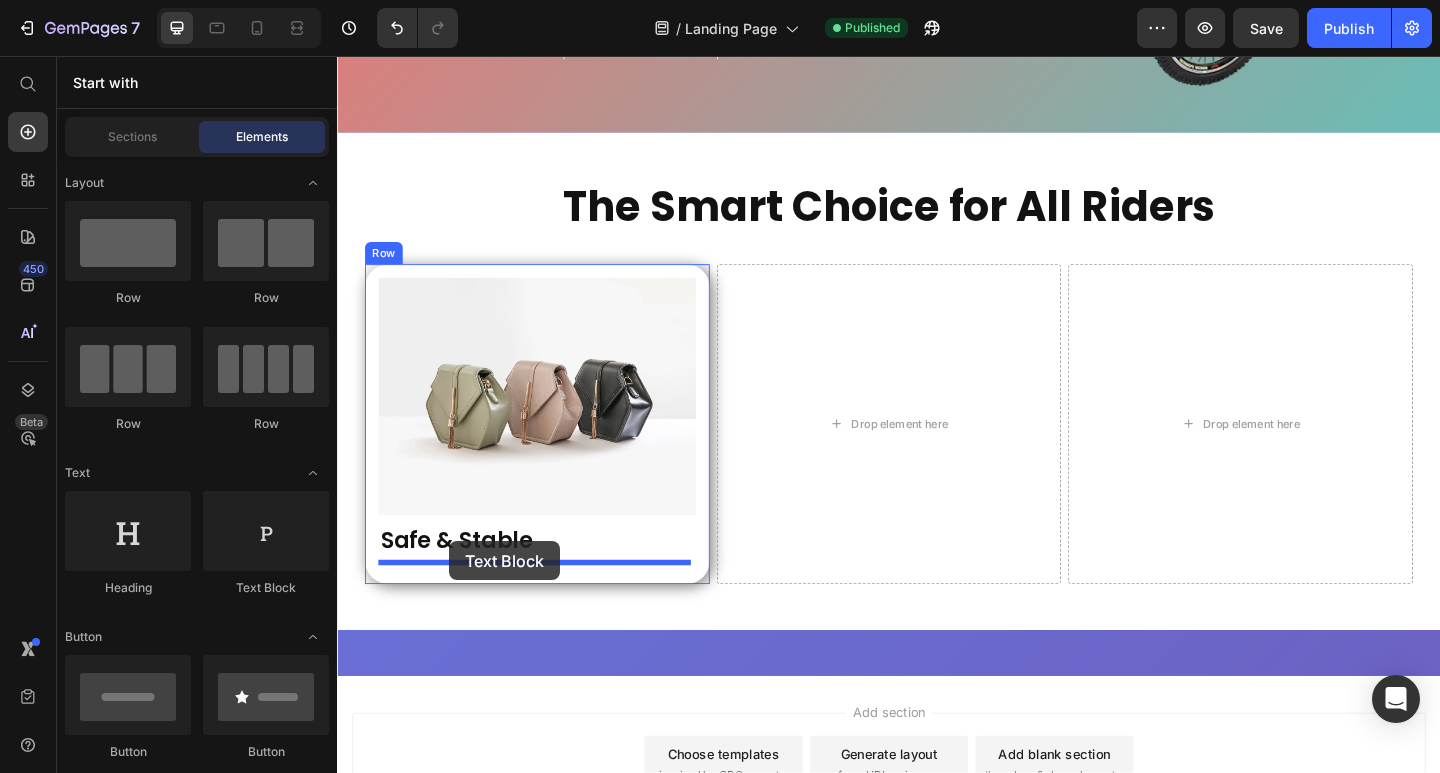 drag, startPoint x: 631, startPoint y: 601, endPoint x: 459, endPoint y: 584, distance: 172.83807 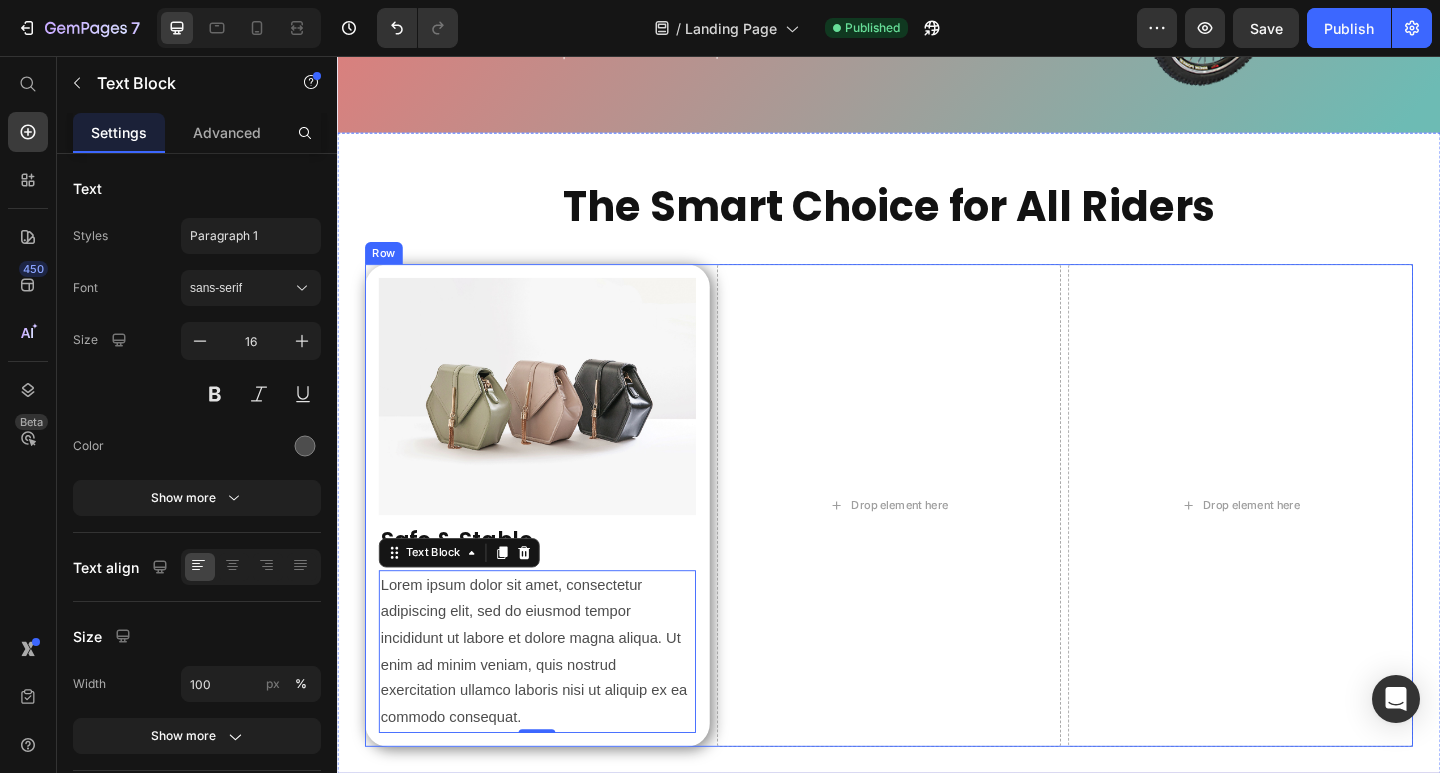 click on "Image Safe & Stable Heading Lorem ipsum dolor sit amet, consectetur adipiscing elit, sed do eiusmod tempor incididunt ut labore et dolore magna aliqua. Ut enim ad minim veniam, quis nostrud exercitation ullamco laboris nisi ut aliquip ex ea commodo consequat. Text Block   0 Row
Drop element here
Drop element here Row" at bounding box center [937, 546] 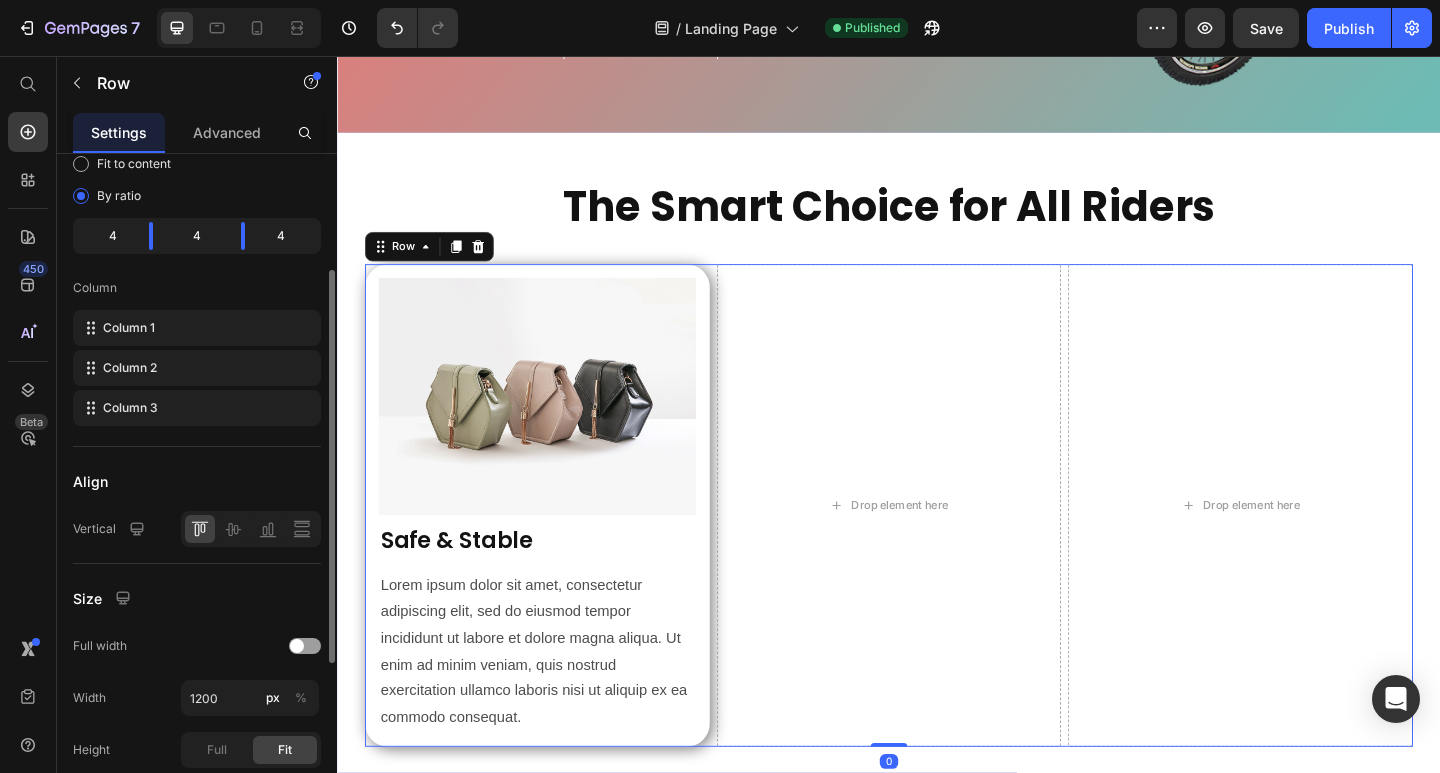 scroll, scrollTop: 485, scrollLeft: 0, axis: vertical 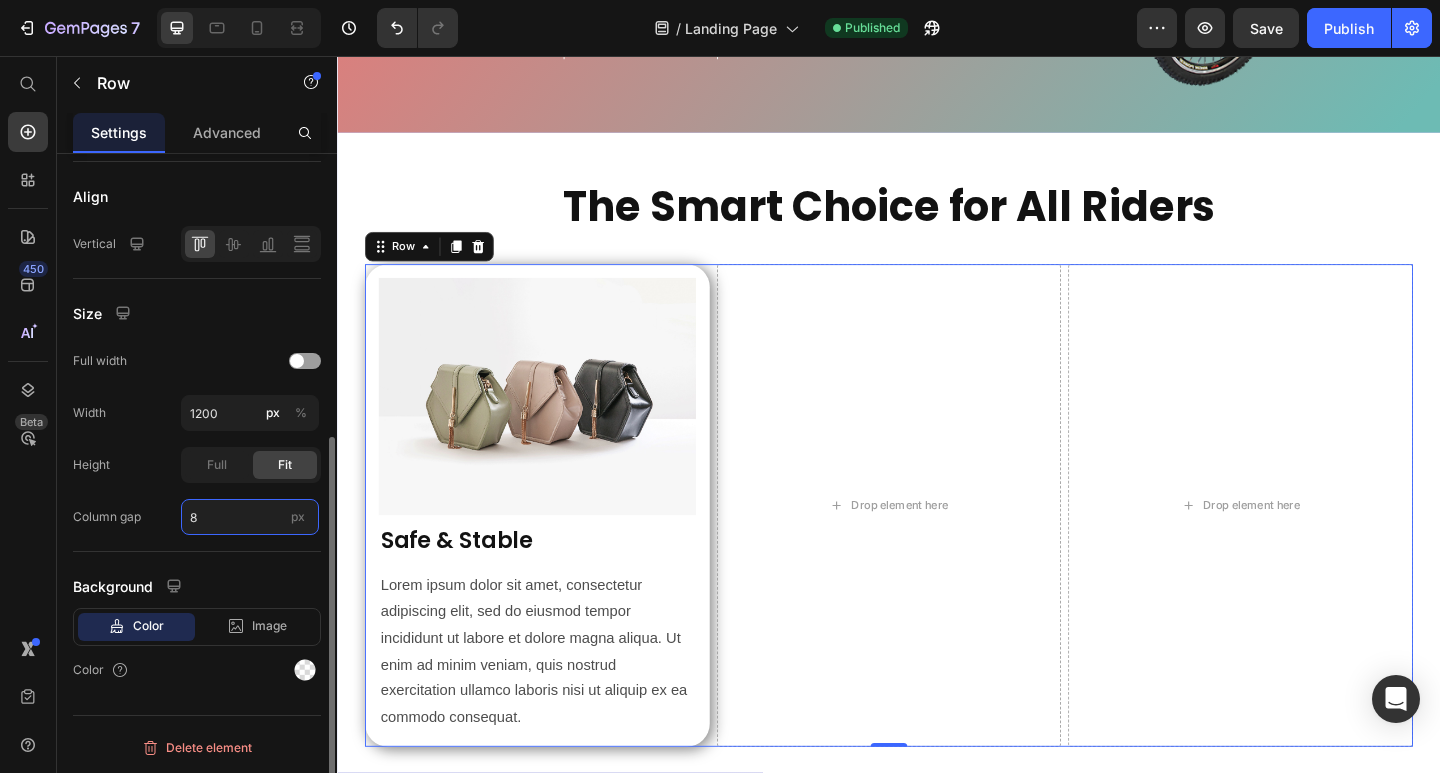 click on "8" at bounding box center [250, 517] 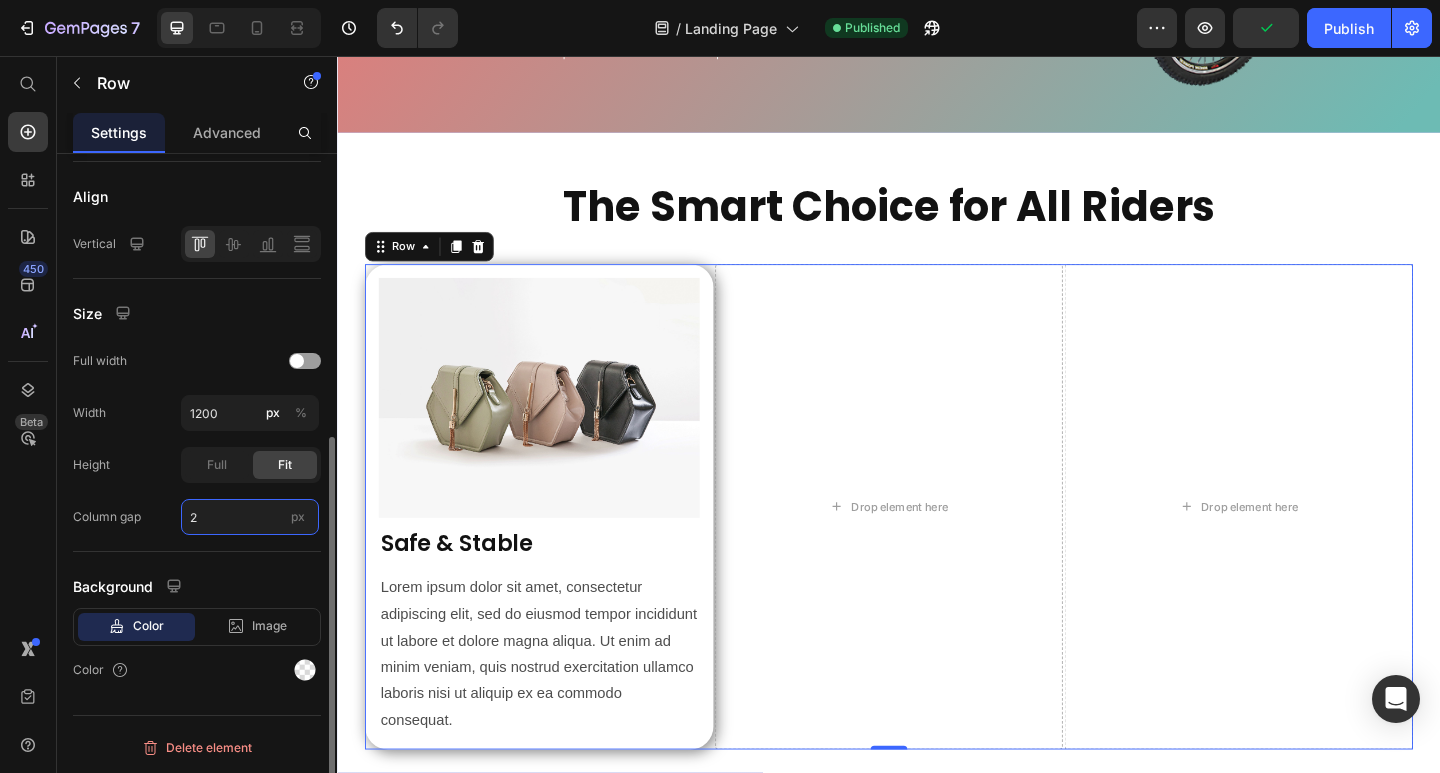 type on "25" 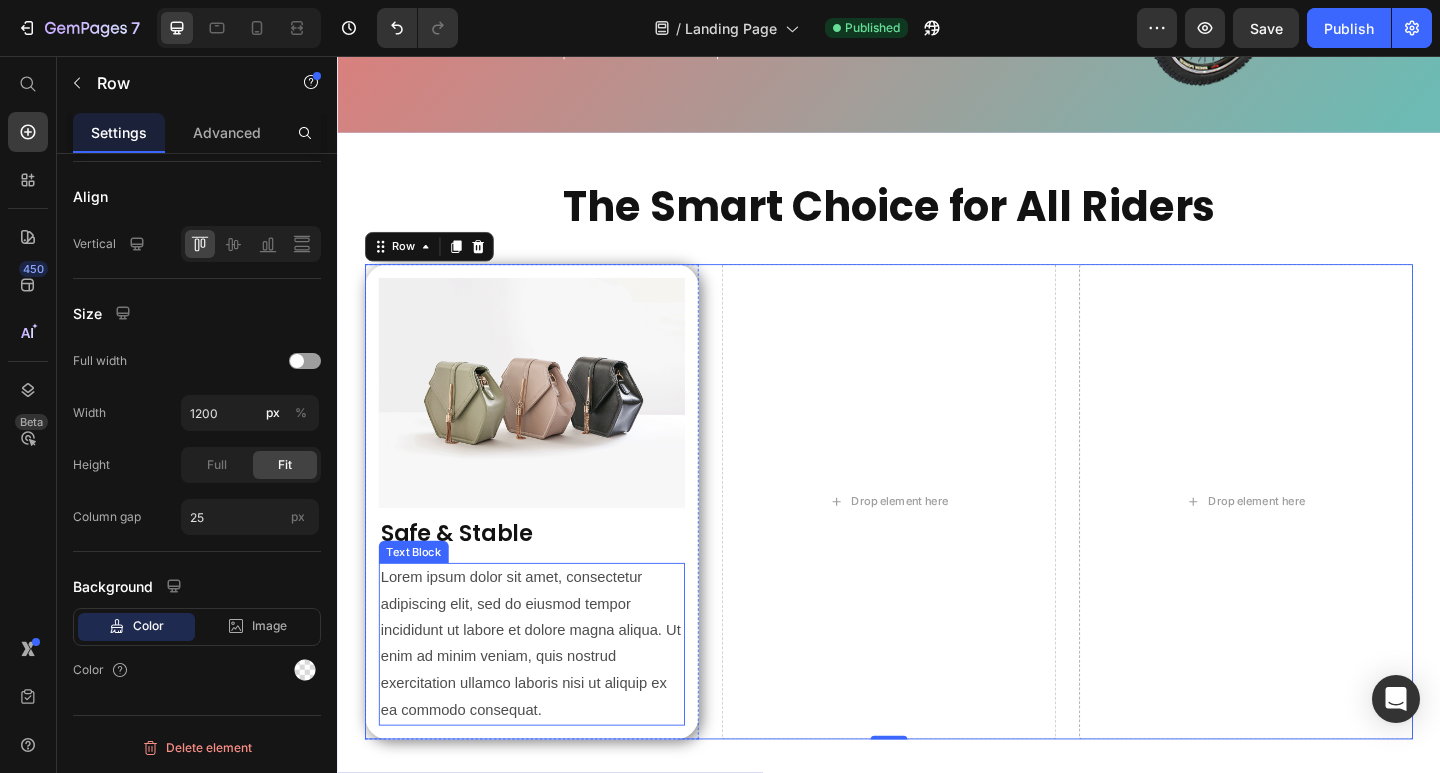 click on "Lorem ipsum dolor sit amet, consectetur adipiscing elit, sed do eiusmod tempor incididunt ut labore et dolore magna aliqua. Ut enim ad minim veniam, quis nostrud exercitation ullamco laboris nisi ut aliquip ex ea commodo consequat." at bounding box center (548, 696) 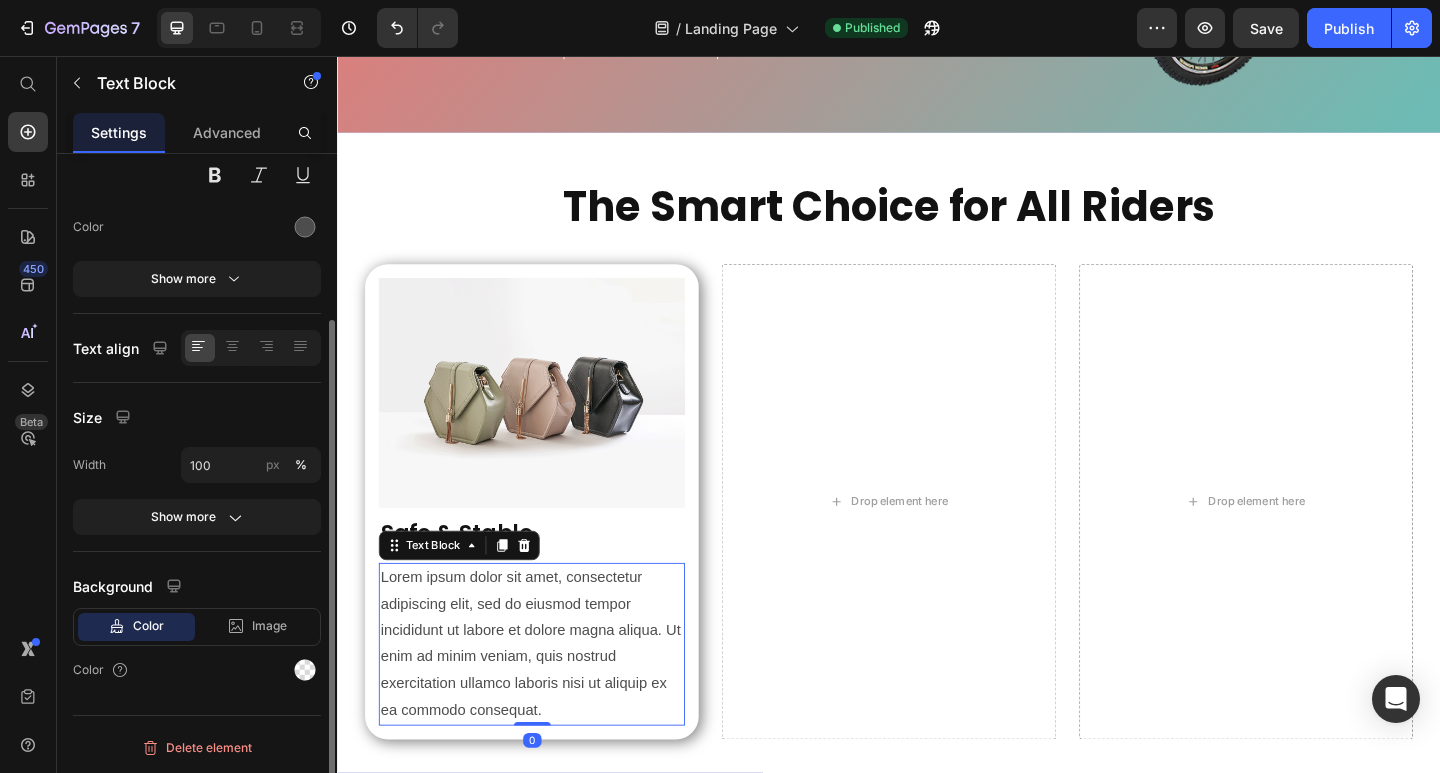 scroll, scrollTop: 0, scrollLeft: 0, axis: both 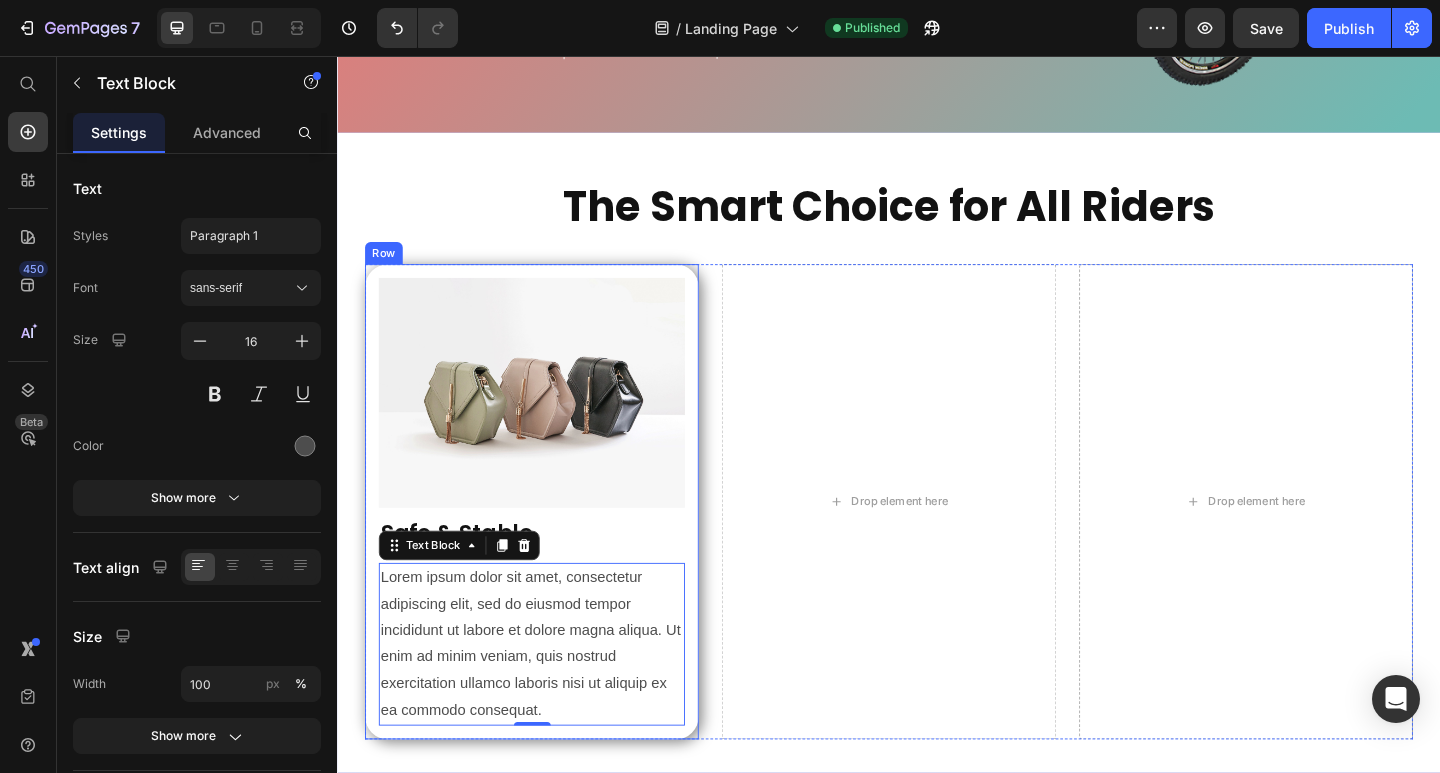 click on "Image Safe & Stable Heading Lorem ipsum dolor sit amet, consectetur adipiscing elit, sed do eiusmod tempor incididunt ut labore et dolore magna aliqua. Ut enim ad minim veniam, quis nostrud exercitation ullamco laboris nisi ut aliquip ex ea commodo consequat. Text Block   0 Row" at bounding box center (548, 541) 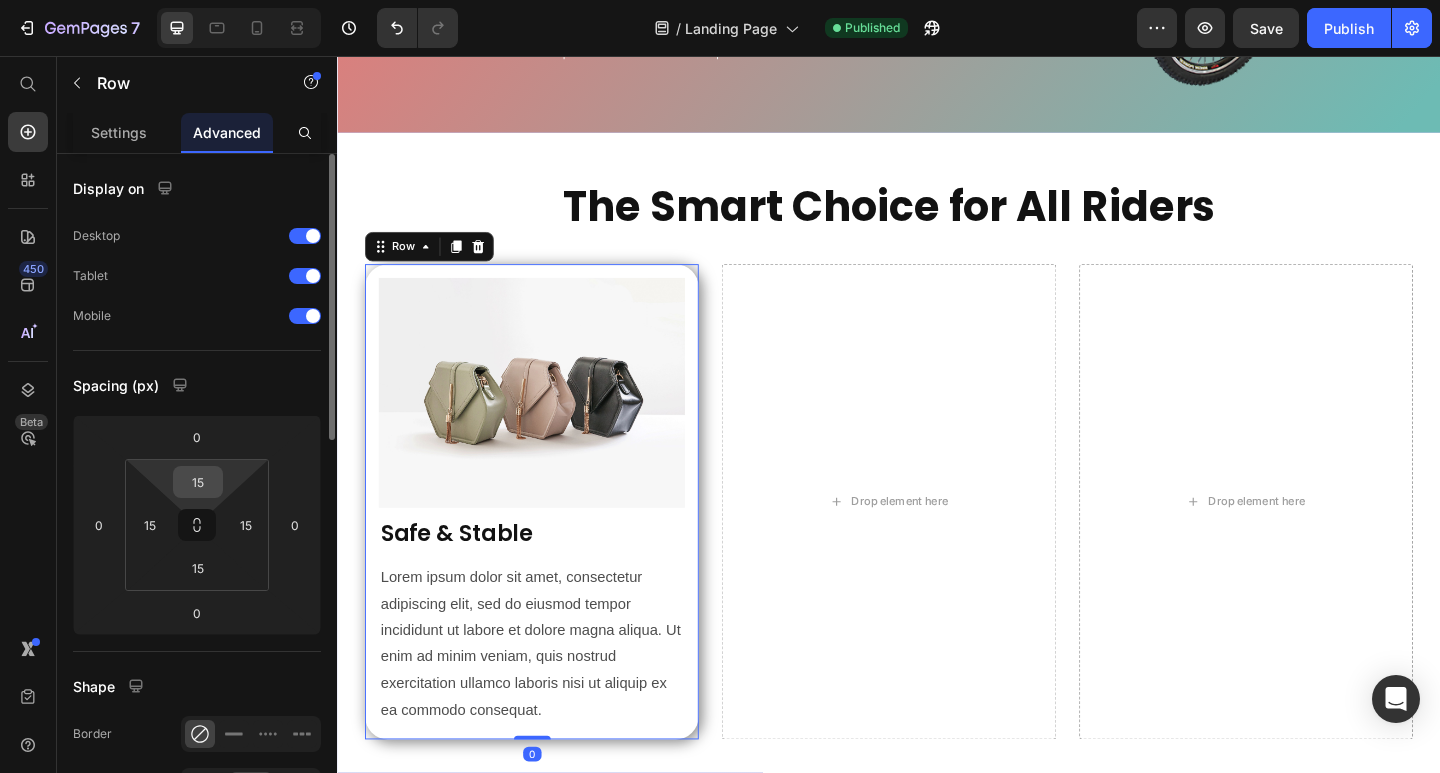 click on "15" at bounding box center [198, 482] 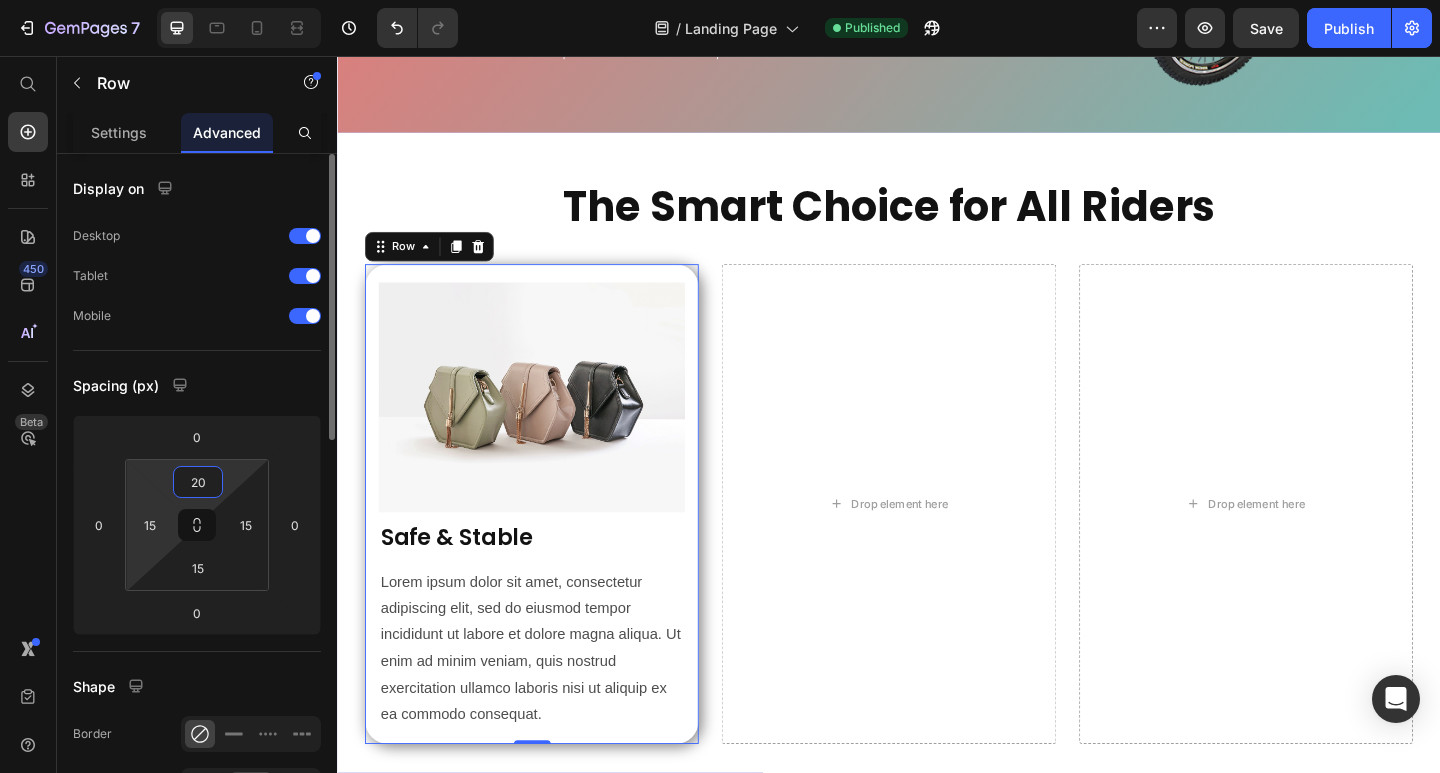click on "7   /  Landing Page Published Preview  Save   Publish  450 Beta Start with Sections Elements Hero Section Product Detail Brands Trusted Badges Guarantee Product Breakdown How to use Testimonials Compare Bundle FAQs Social Proof Brand Story Product List Collection Blog List Contact Sticky Add to Cart Custom Footer Browse Library 450 Layout
Row
Row
Row
Row Text
Heading
Text Block Button
Button
Button
Sticky Back to top Media
Image
Image" at bounding box center [720, 0] 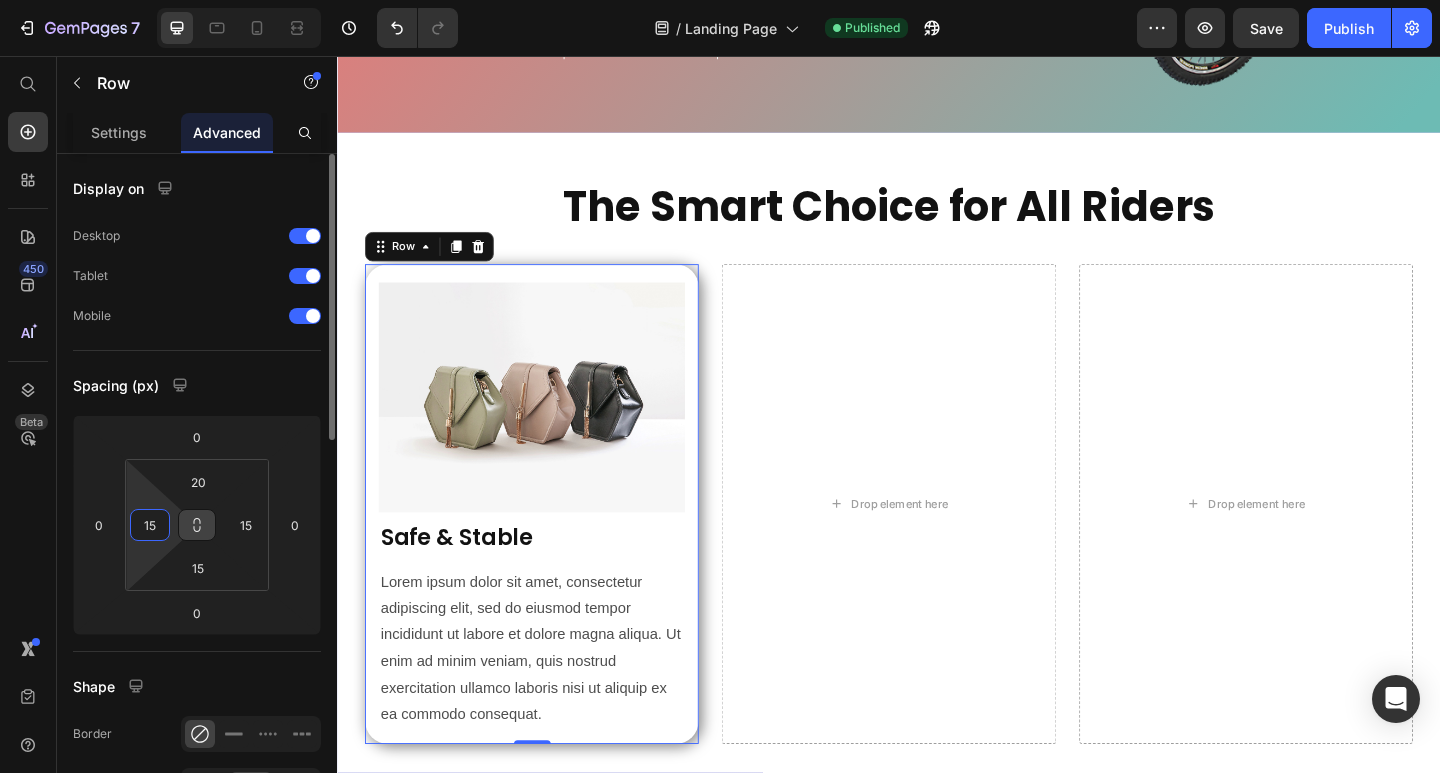click at bounding box center (197, 525) 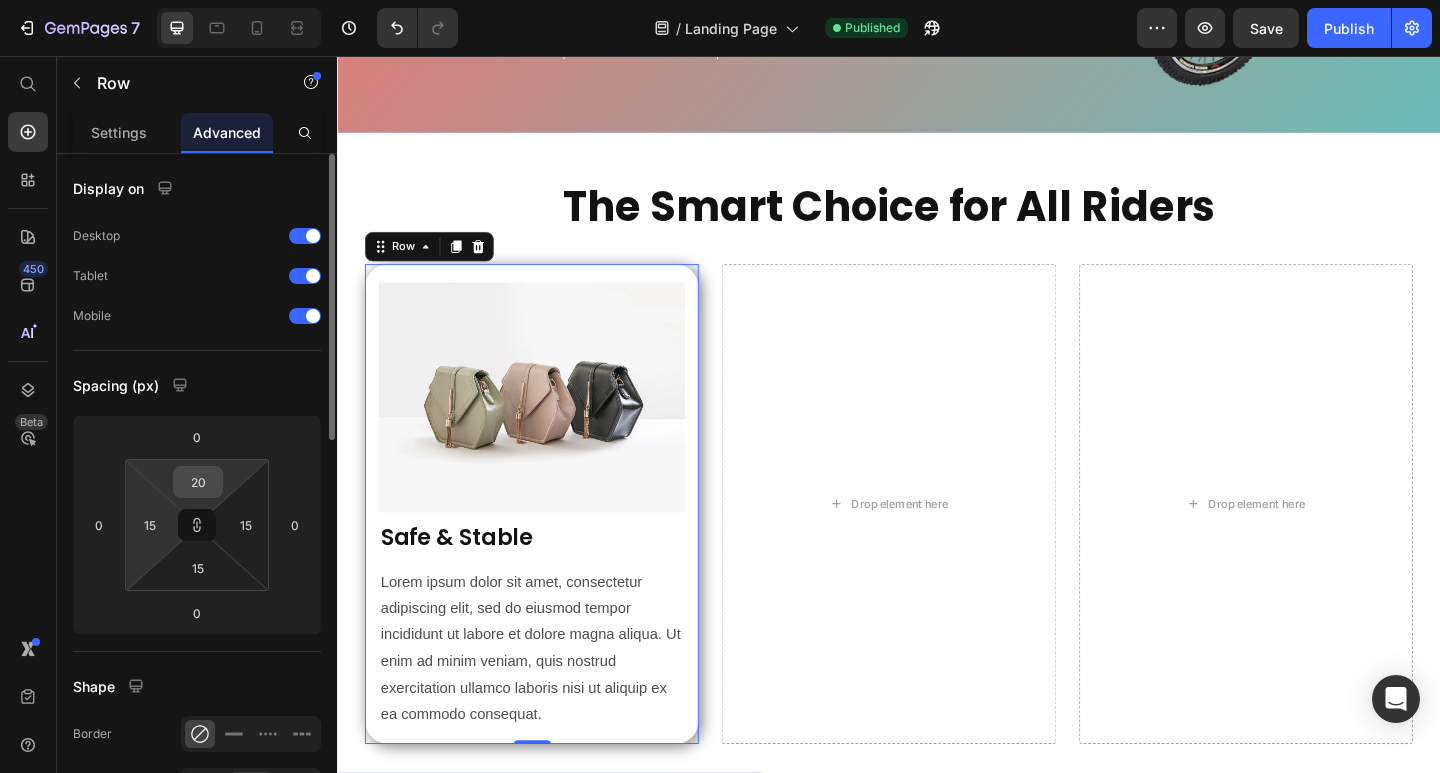 click on "20" at bounding box center (198, 482) 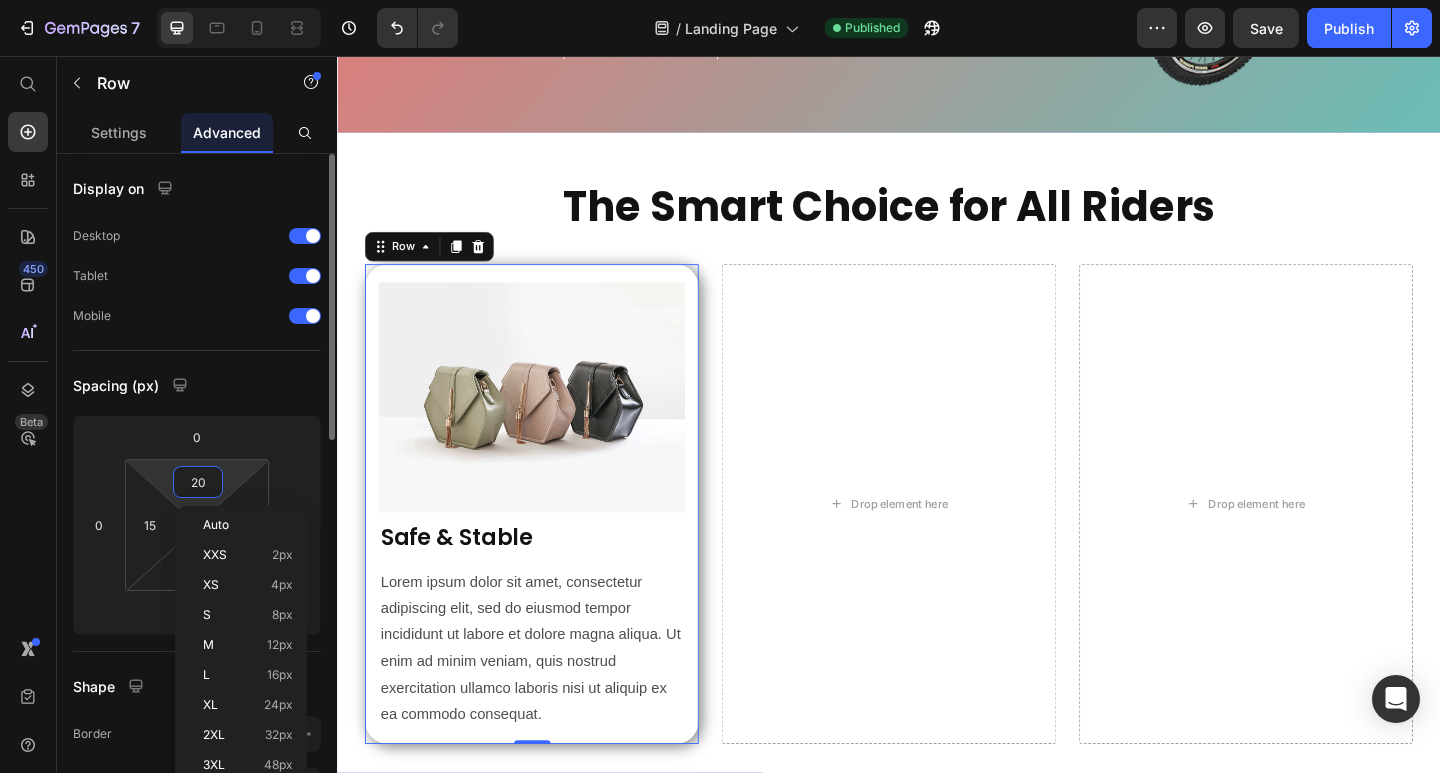 type on "2" 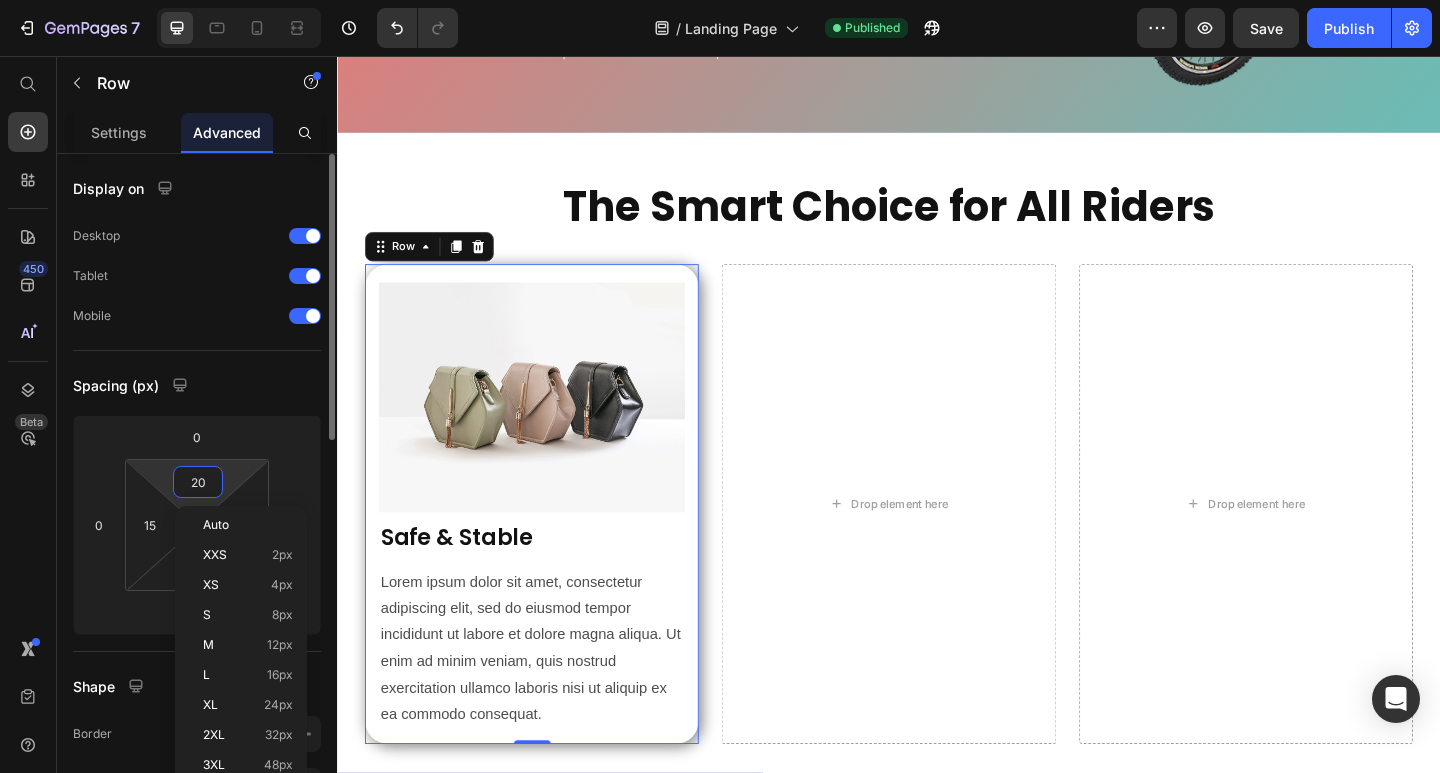 type on "2" 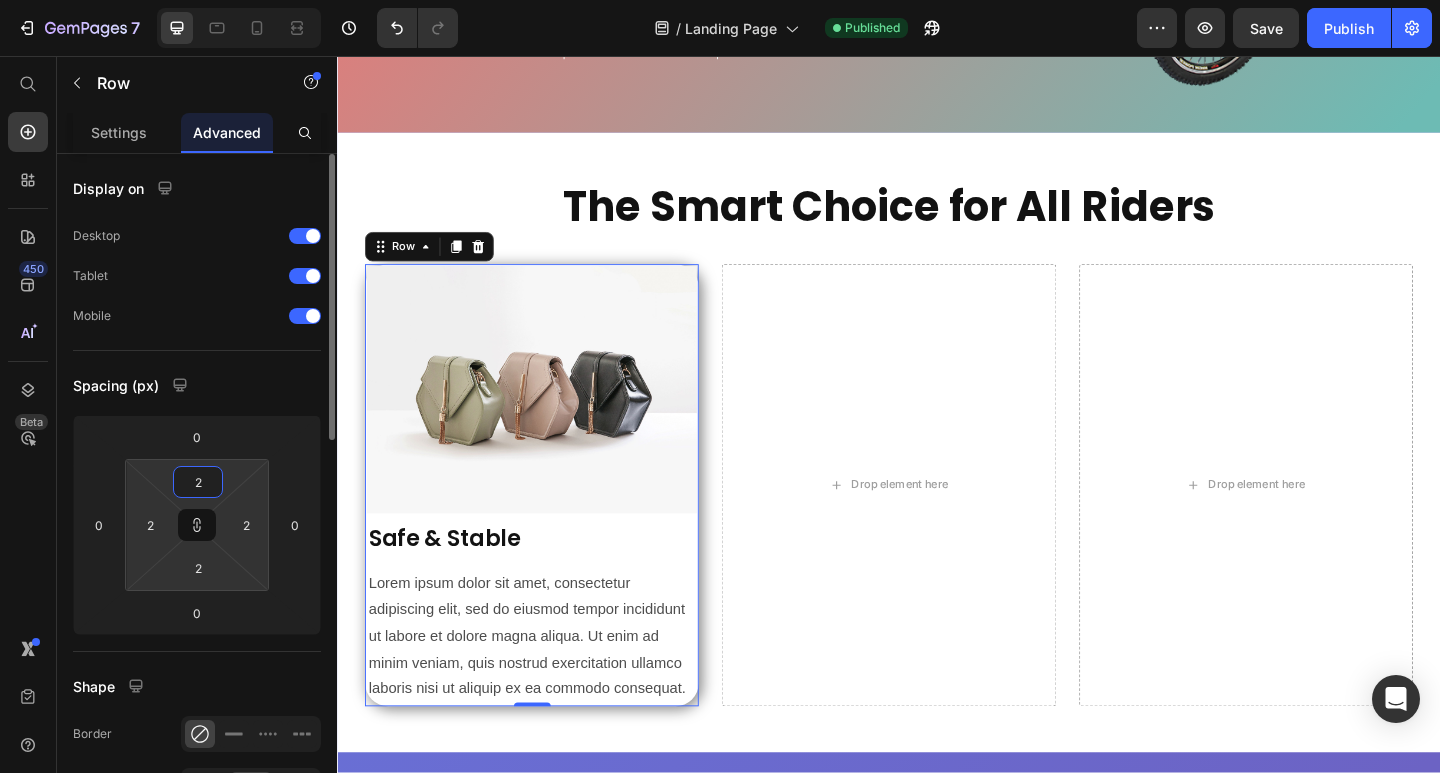 type on "20" 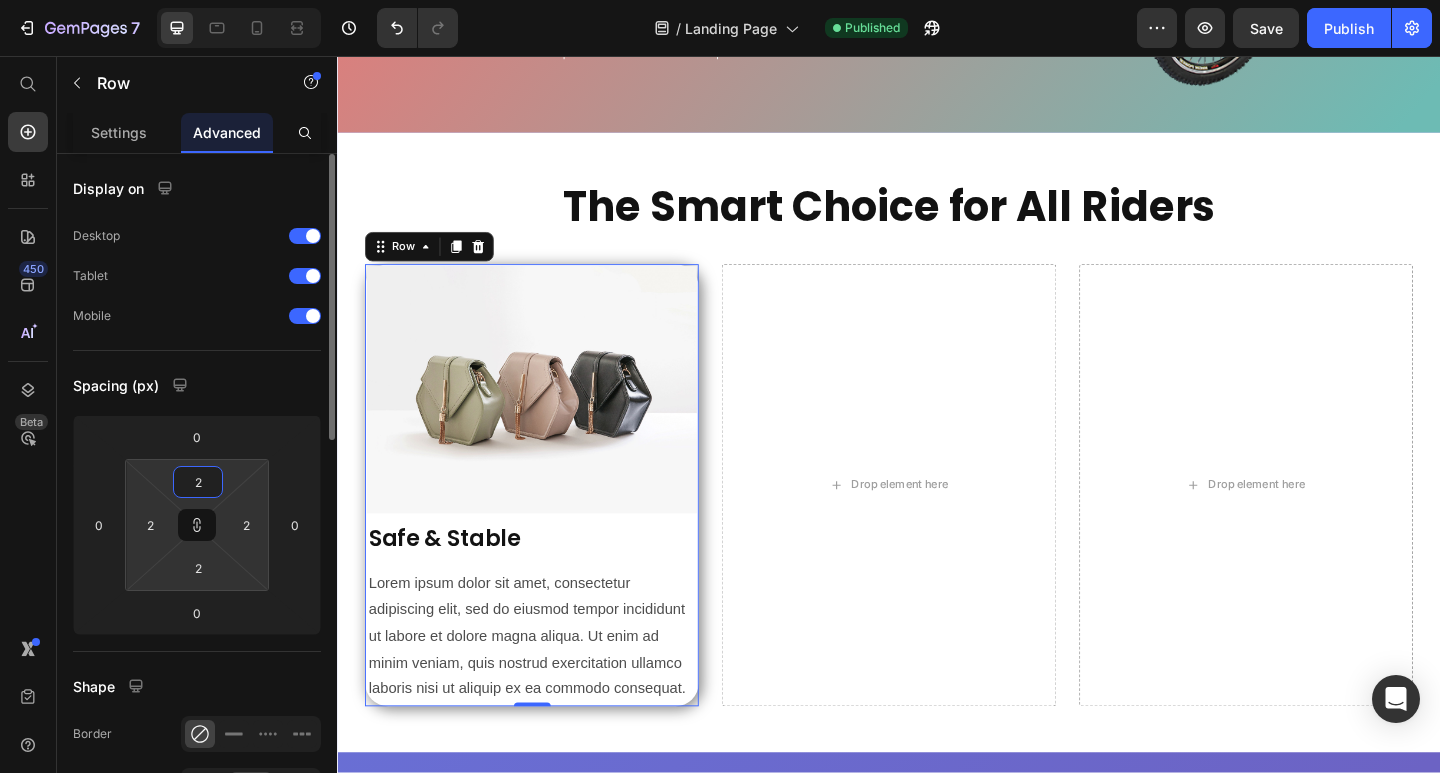 type on "20" 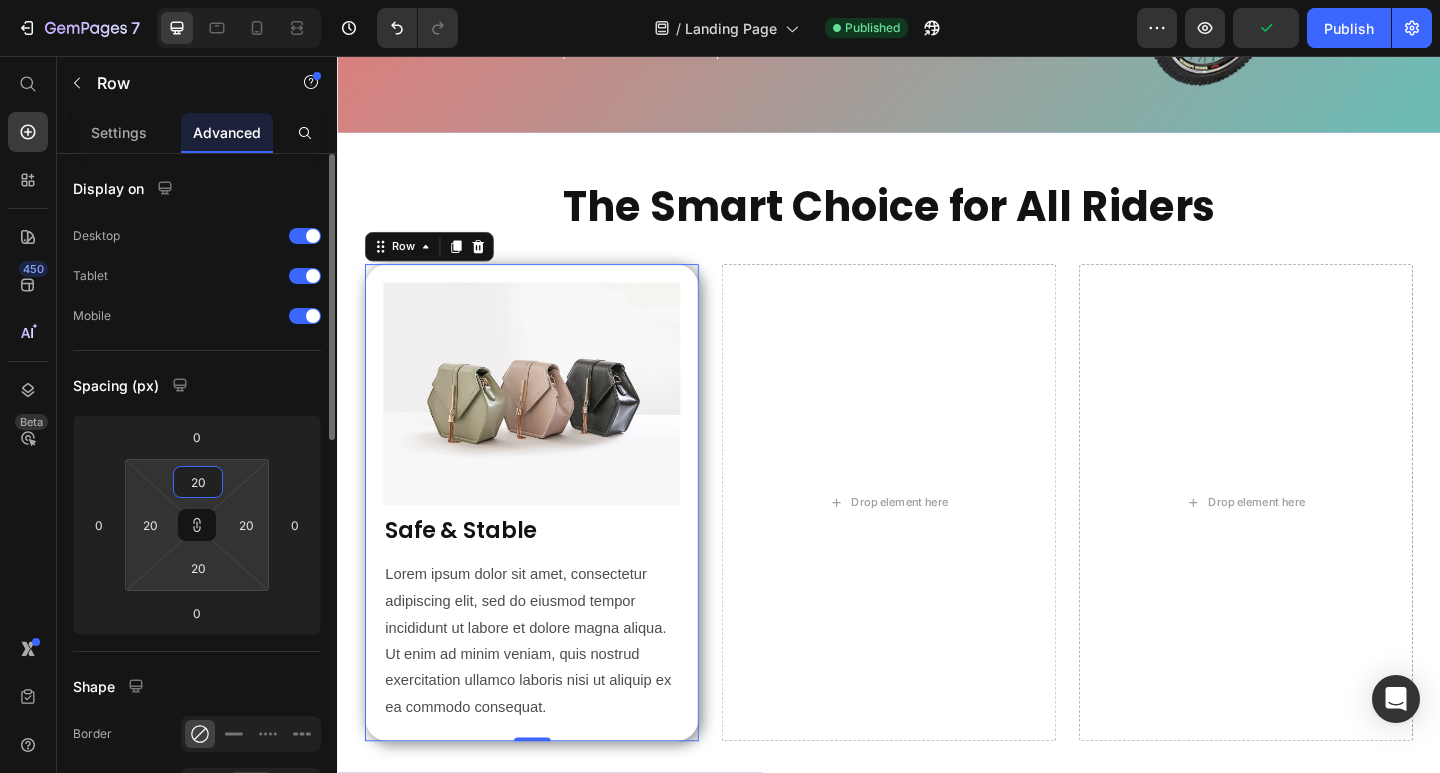 type on "2" 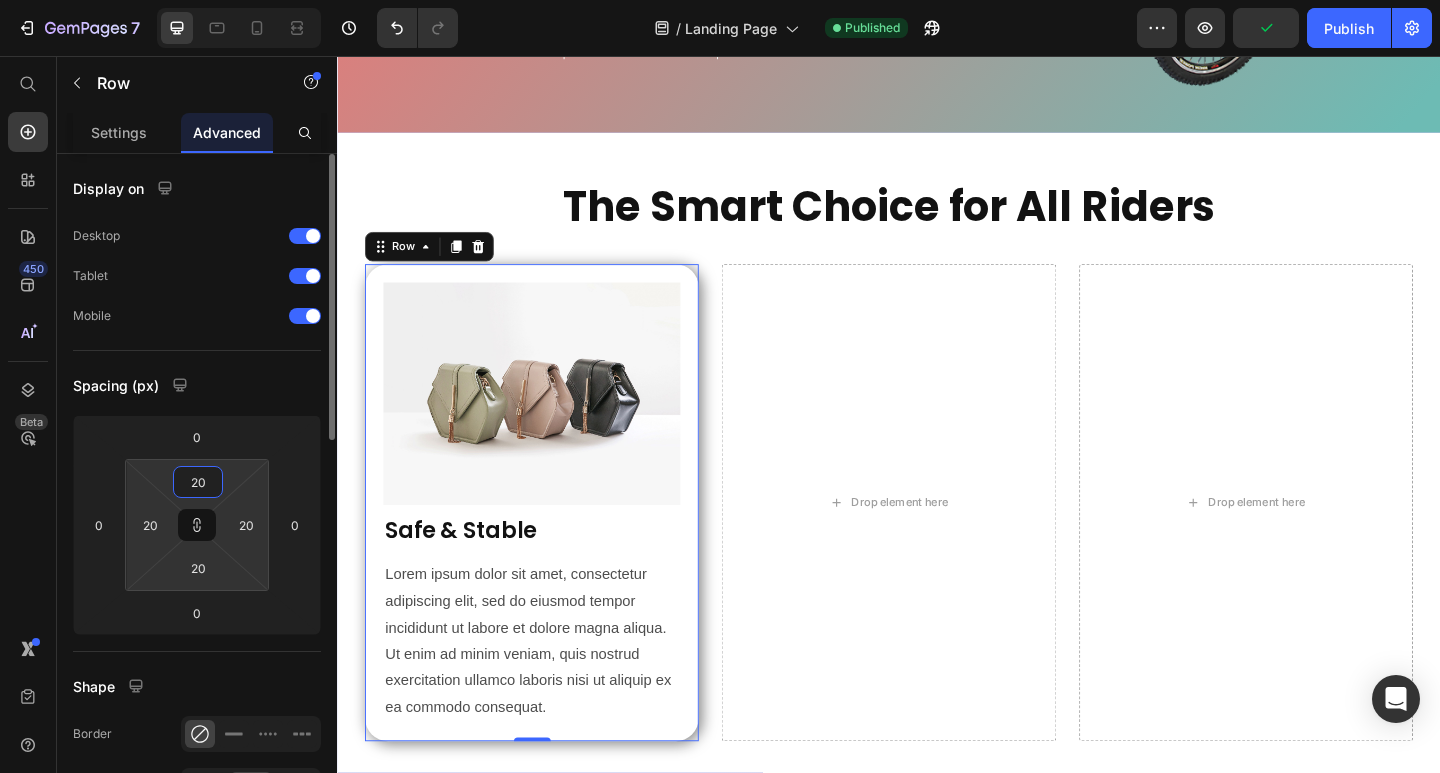 type on "2" 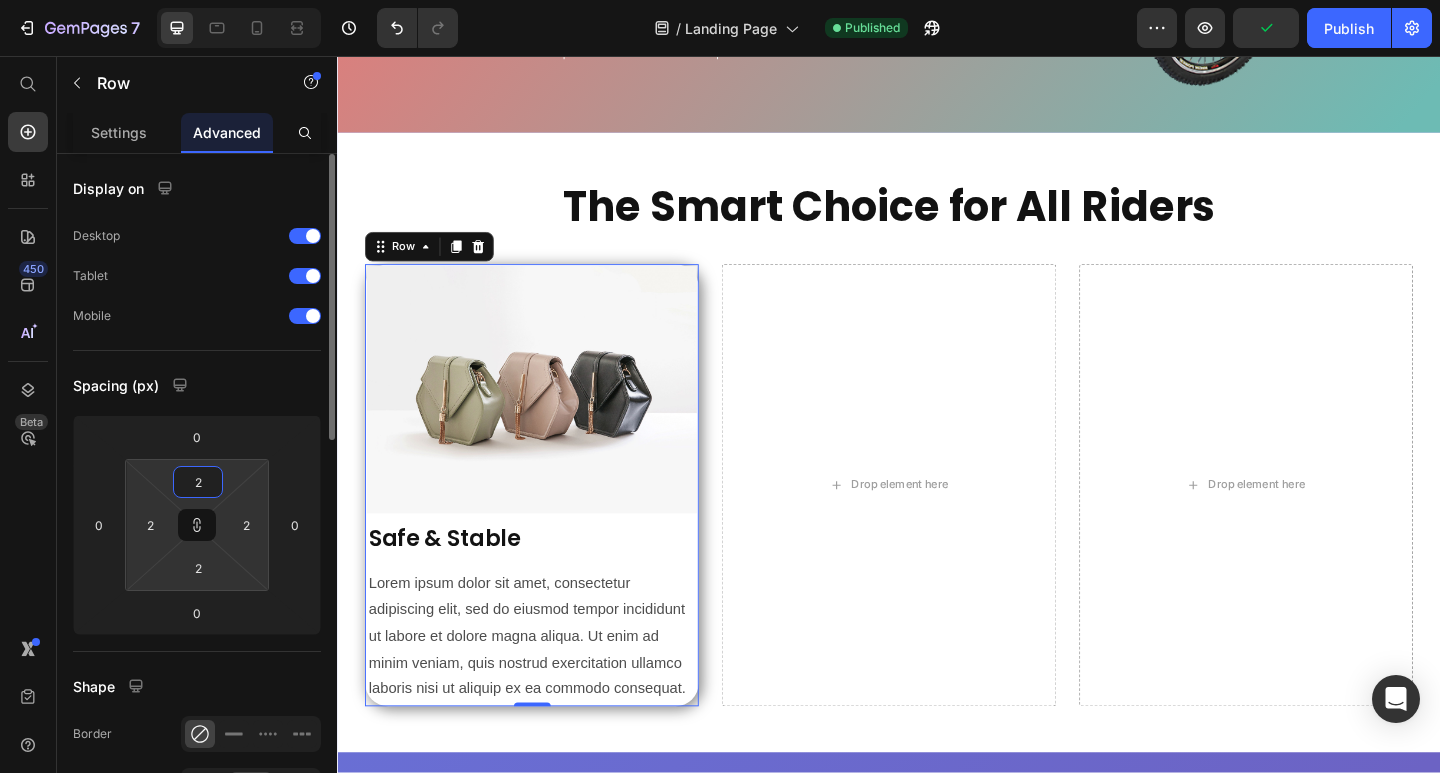 type on "25" 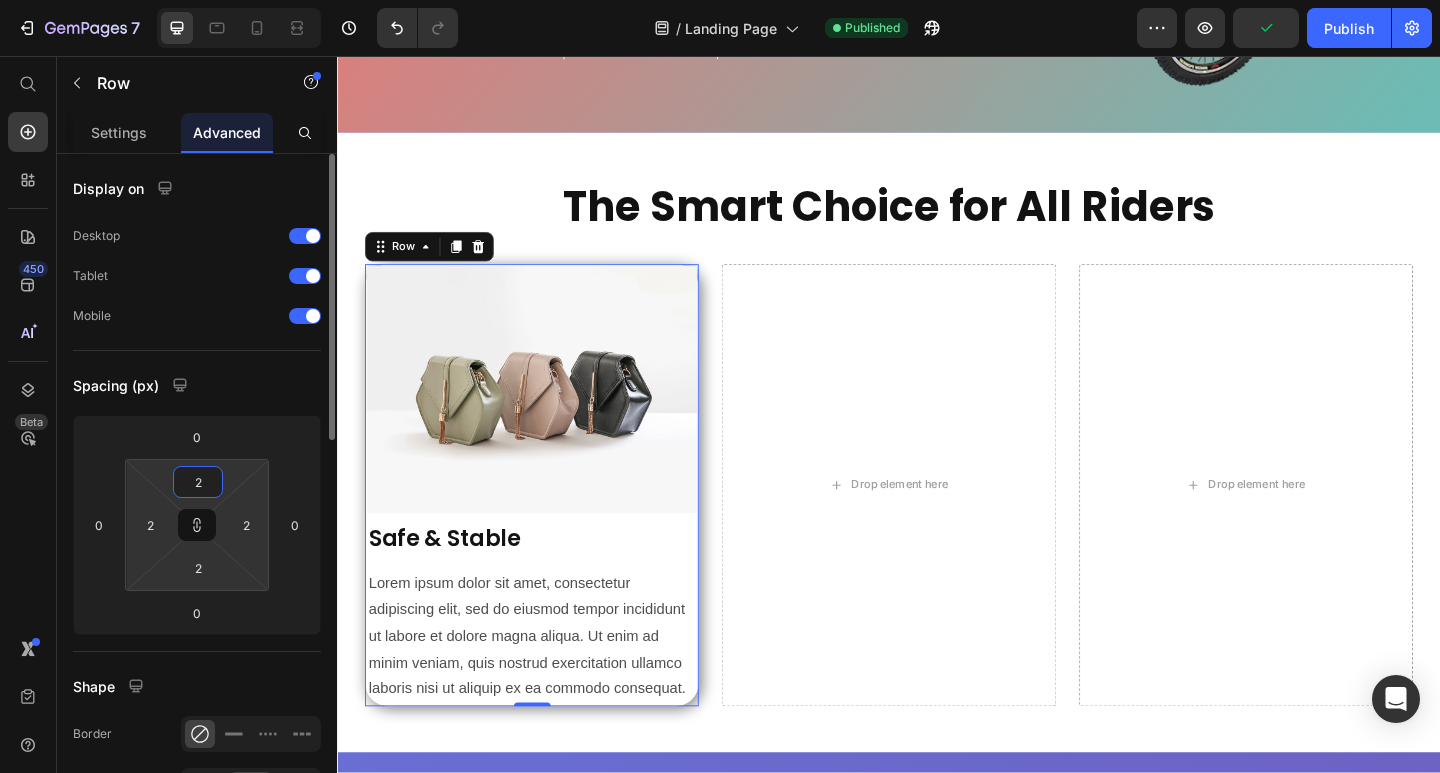 type on "25" 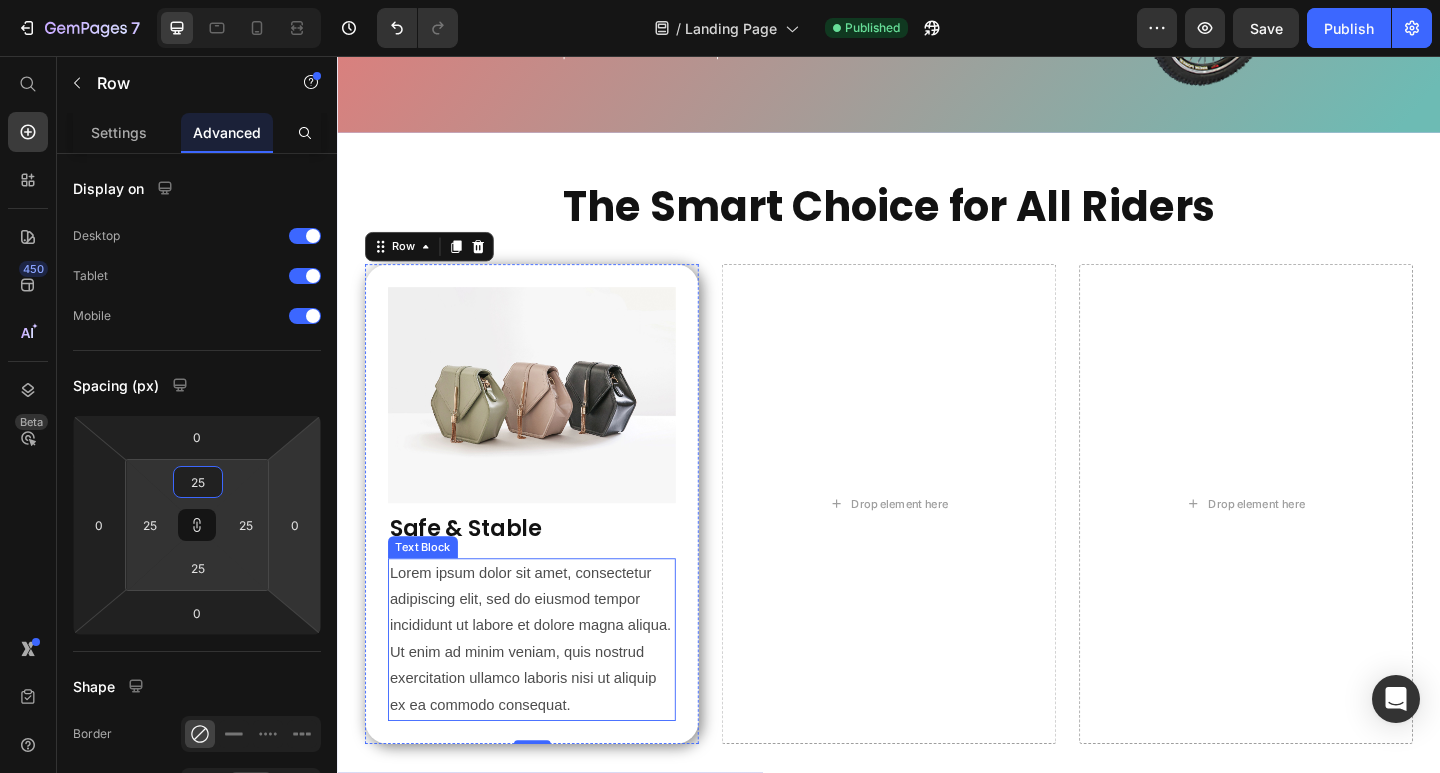 click on "Lorem ipsum dolor sit amet, consectetur adipiscing elit, sed do eiusmod tempor incididunt ut labore et dolore magna aliqua. Ut enim ad minim veniam, quis nostrud exercitation ullamco laboris nisi ut aliquip ex ea commodo consequat." at bounding box center [548, 691] 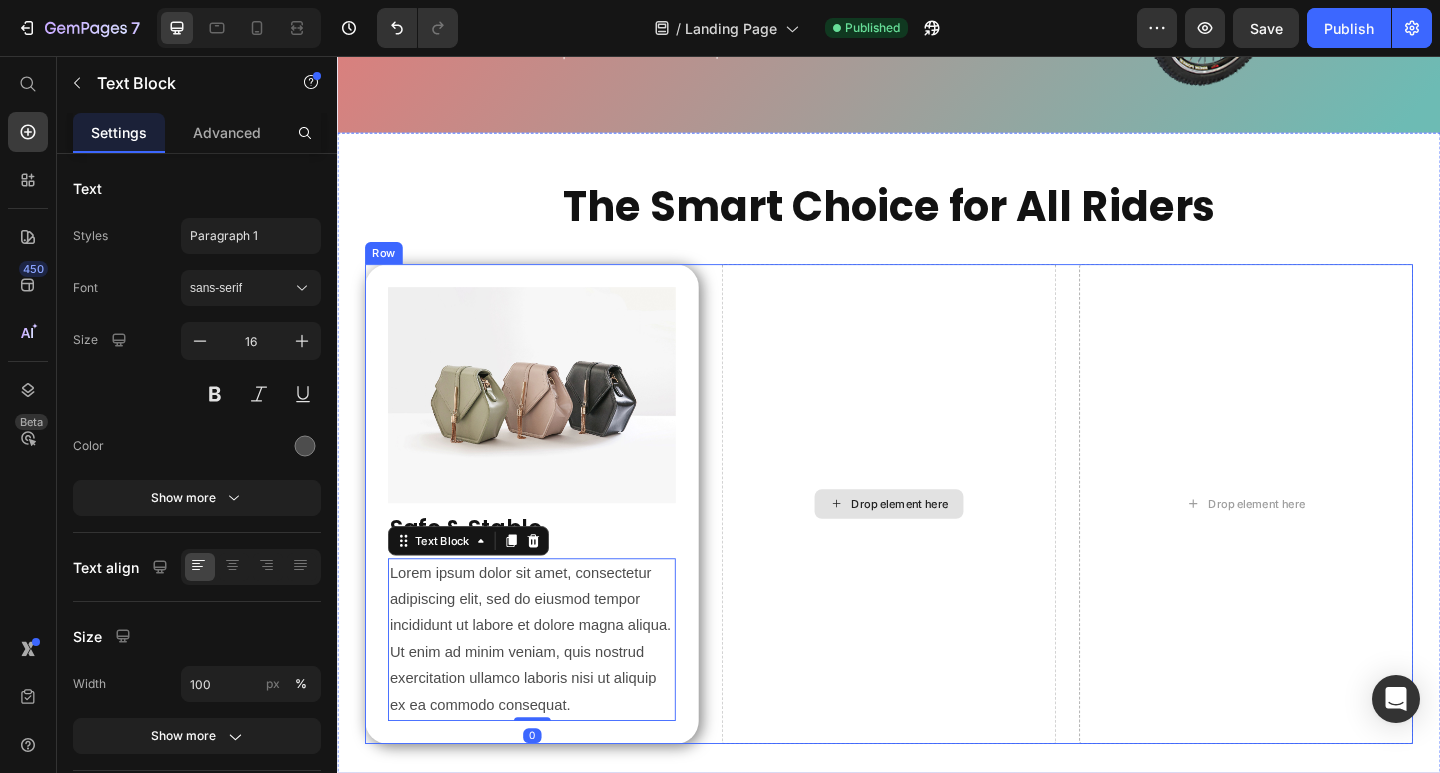 click on "Image Safe & Stable Heading Lorem ipsum dolor sit amet, consectetur adipiscing elit, sed do eiusmod tempor incididunt ut labore et dolore magna aliqua. Ut enim ad minim veniam, quis nostrud exercitation ullamco laboris nisi ut aliquip ex ea commodo consequat. Text Block   0 Row
Drop element here
Drop element here Row" at bounding box center [937, 544] 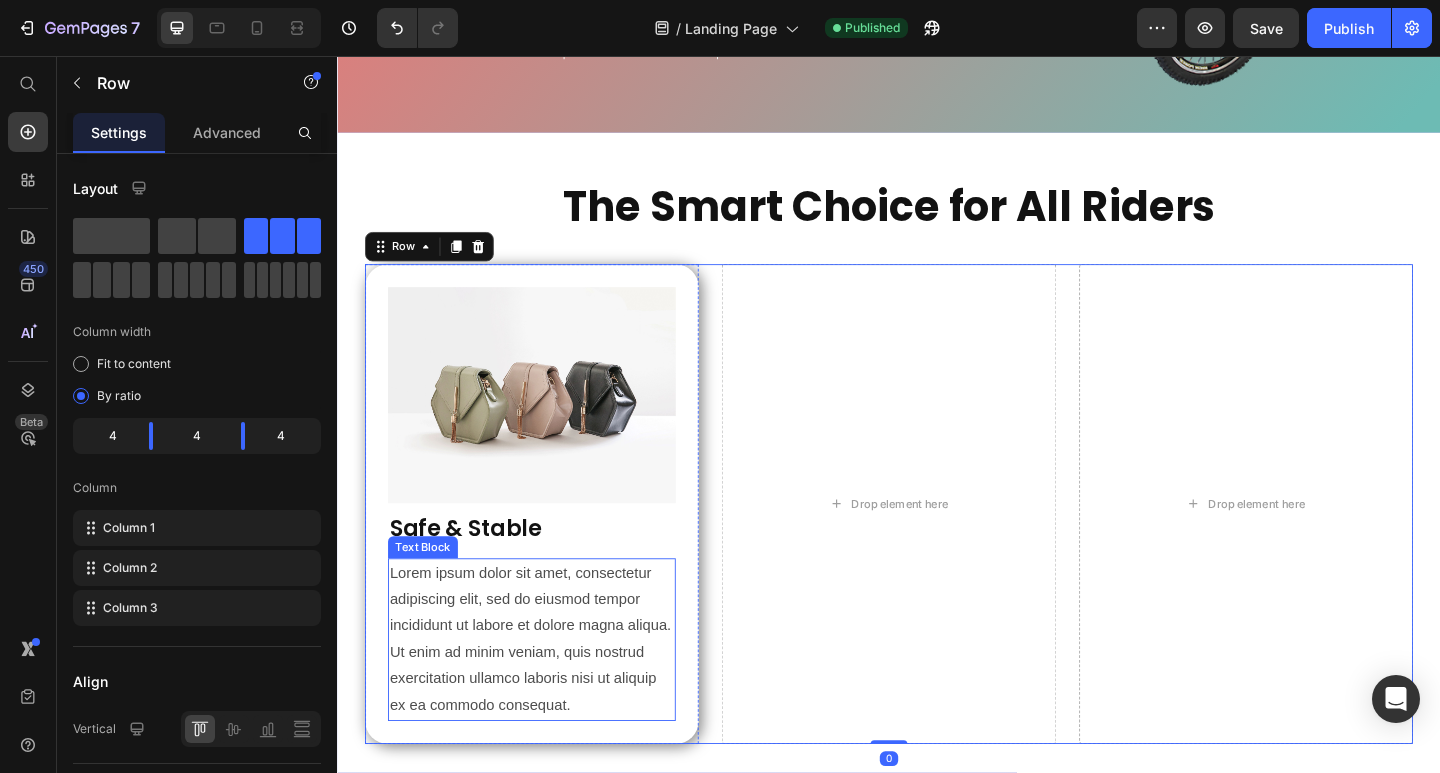 click on "Lorem ipsum dolor sit amet, consectetur adipiscing elit, sed do eiusmod tempor incididunt ut labore et dolore magna aliqua. Ut enim ad minim veniam, quis nostrud exercitation ullamco laboris nisi ut aliquip ex ea commodo consequat." at bounding box center [548, 691] 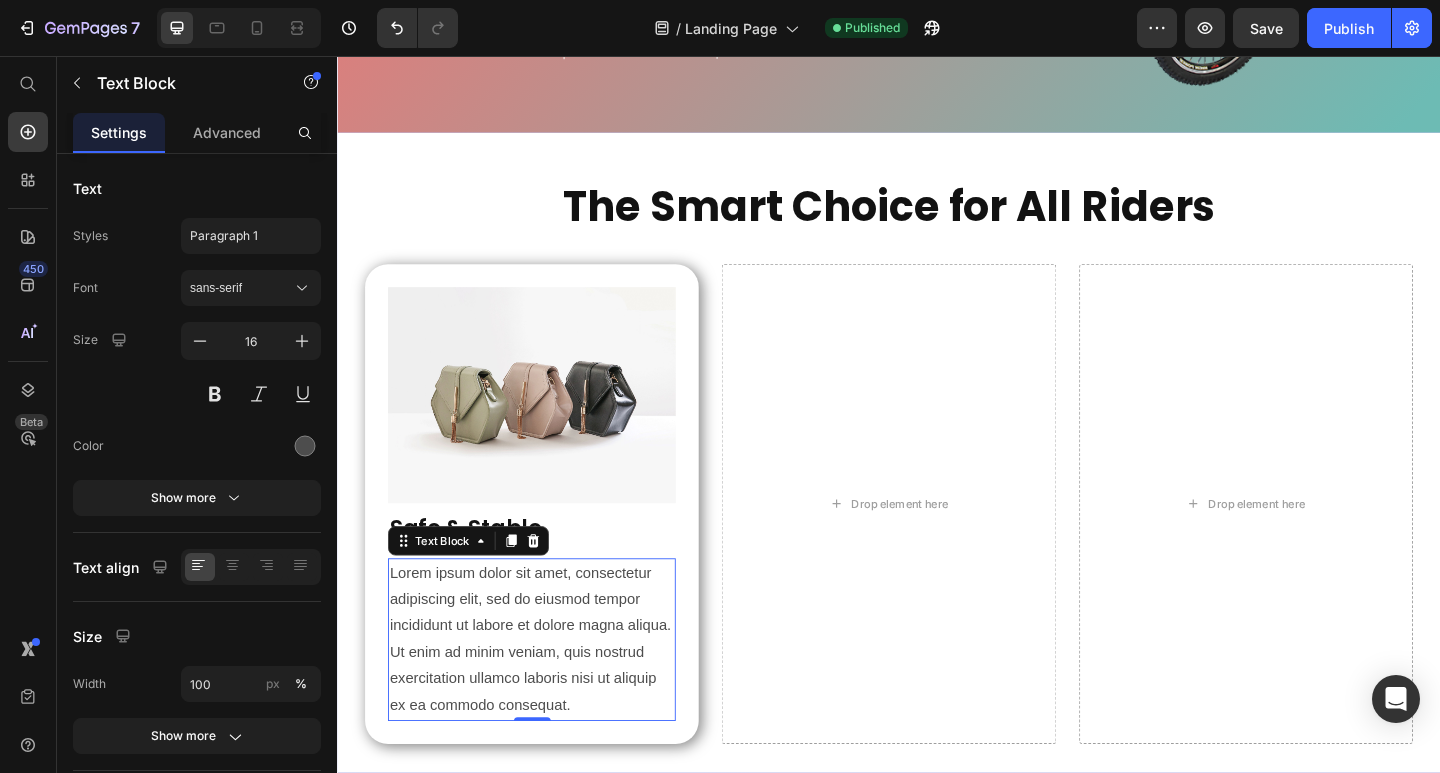 click on "Lorem ipsum dolor sit amet, consectetur adipiscing elit, sed do eiusmod tempor incididunt ut labore et dolore magna aliqua. Ut enim ad minim veniam, quis nostrud exercitation ullamco laboris nisi ut aliquip ex ea commodo consequat." at bounding box center (548, 691) 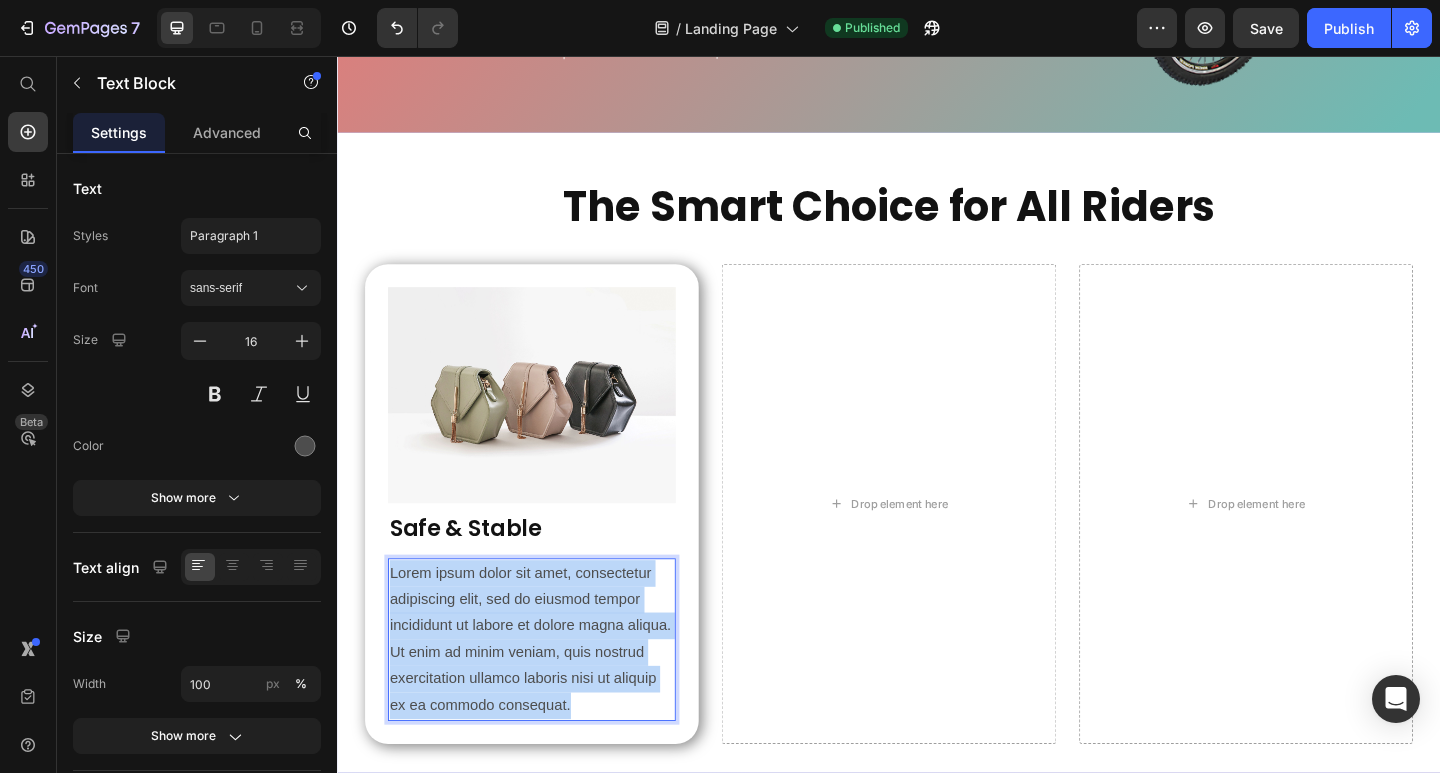 drag, startPoint x: 648, startPoint y: 753, endPoint x: 396, endPoint y: 611, distance: 289.2542 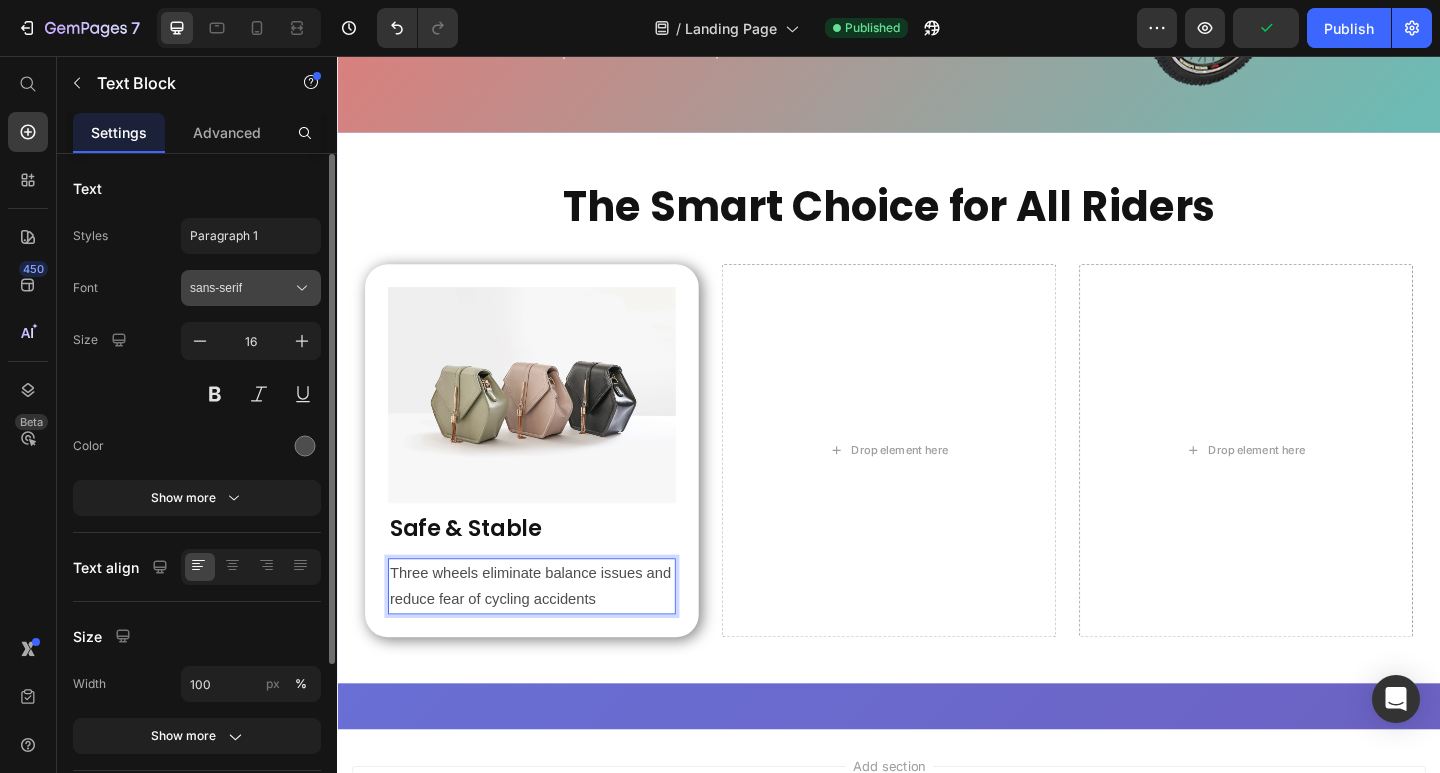 click on "sans-serif" at bounding box center [241, 288] 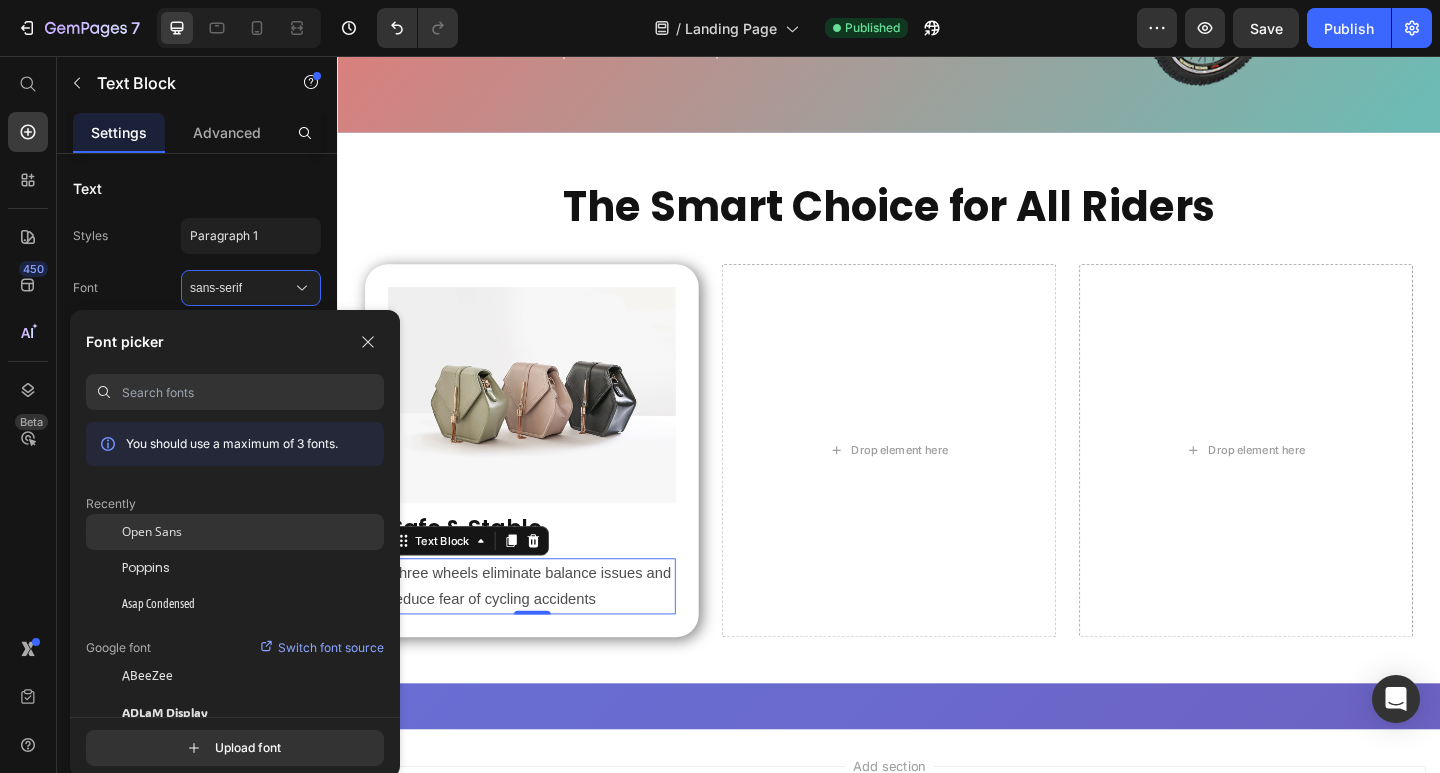 click on "Open Sans" 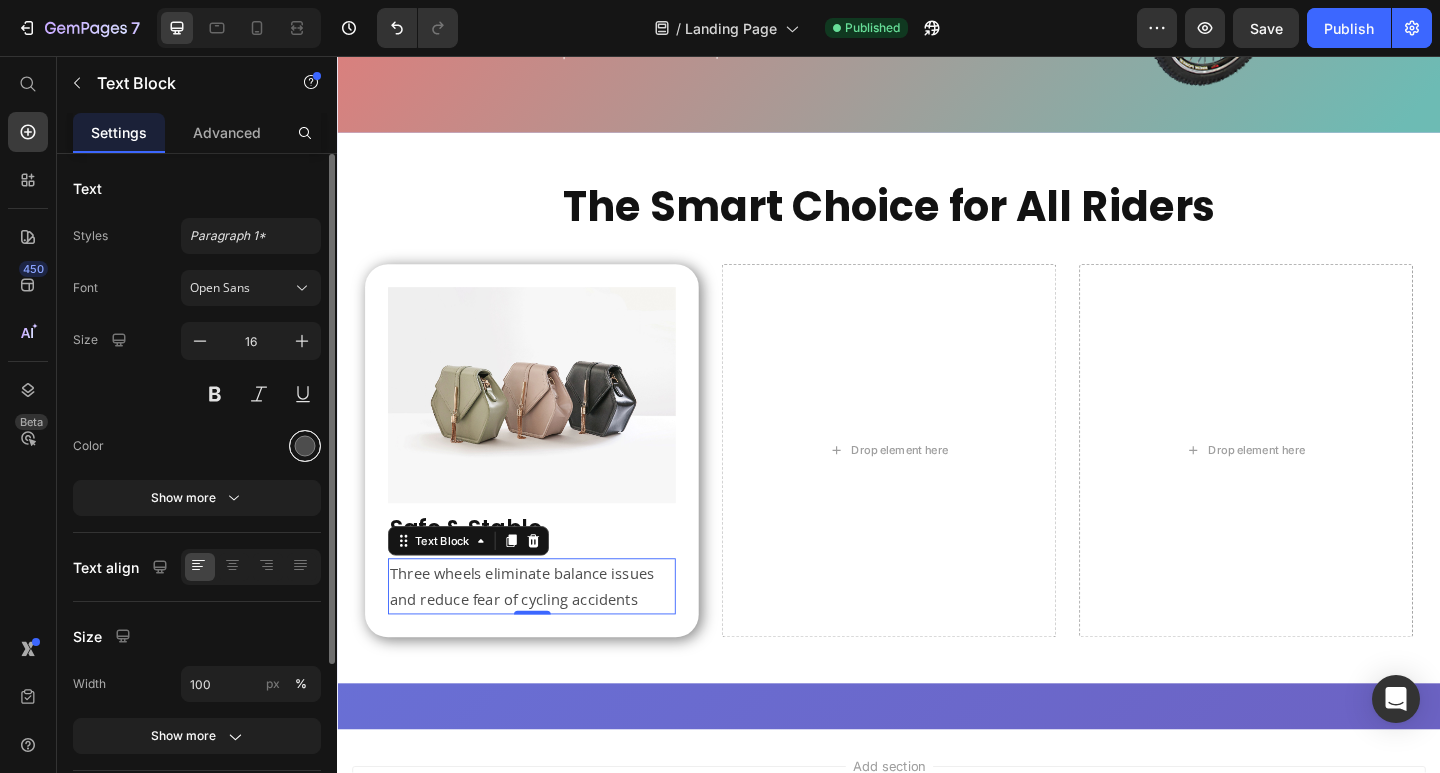 click at bounding box center (305, 446) 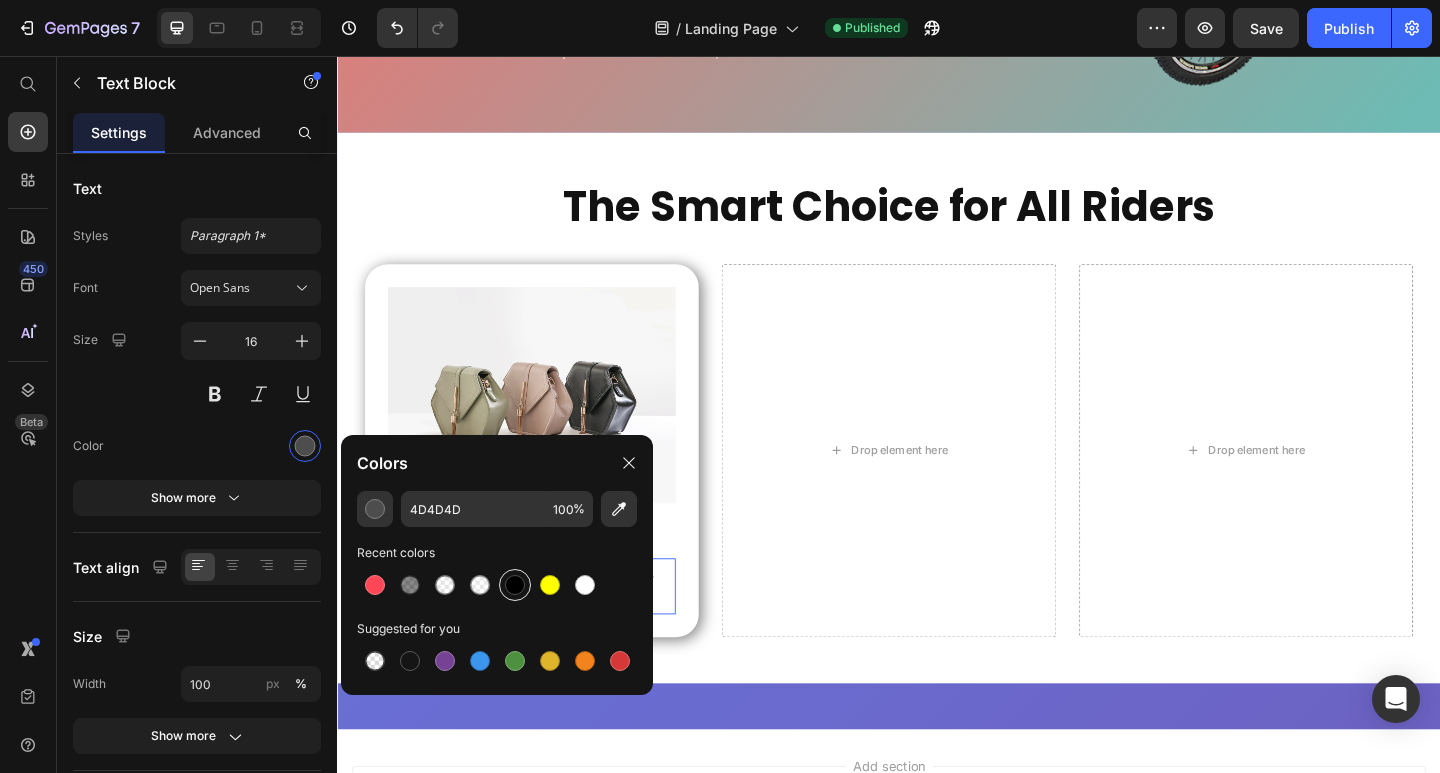 click at bounding box center [515, 585] 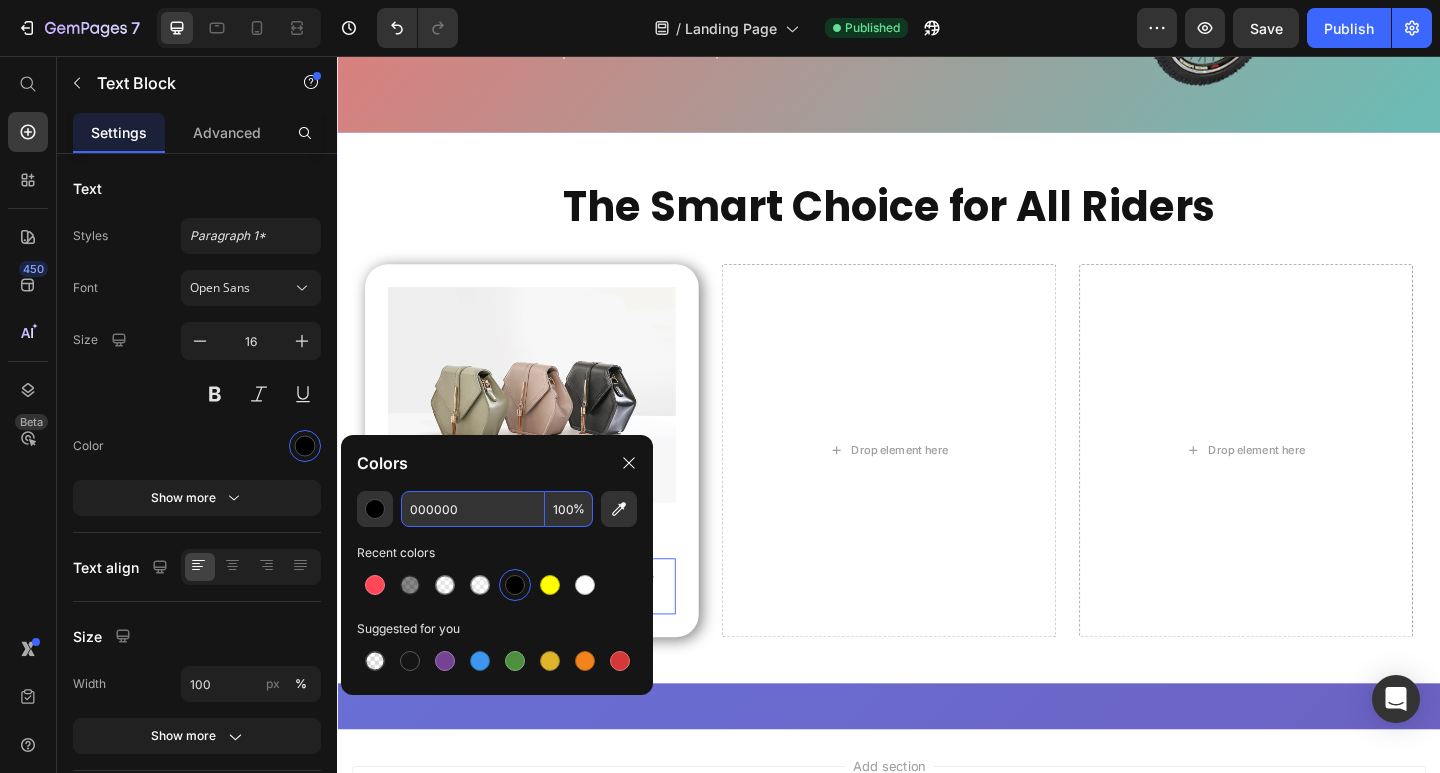 click on "%" at bounding box center [579, 509] 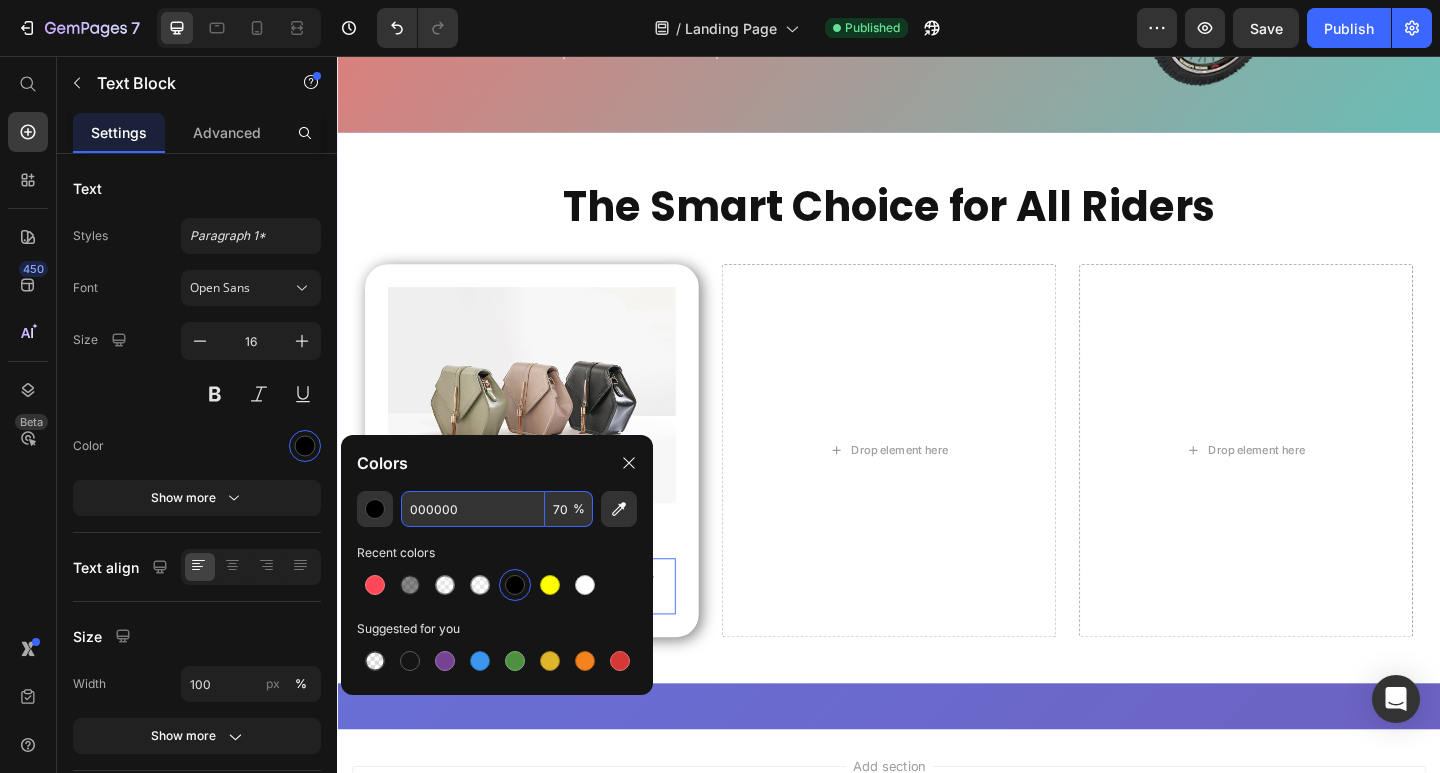 type on "70" 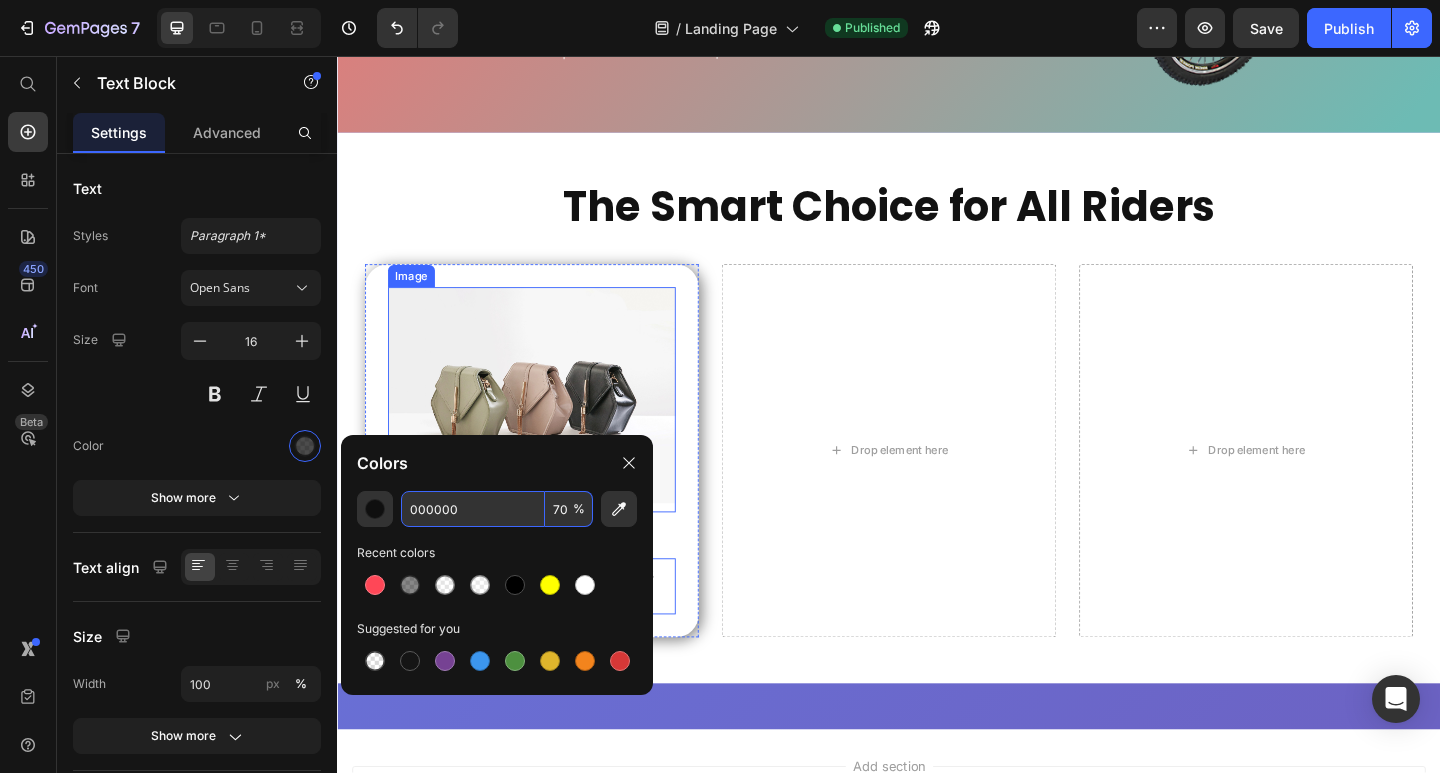 click at bounding box center (548, 430) 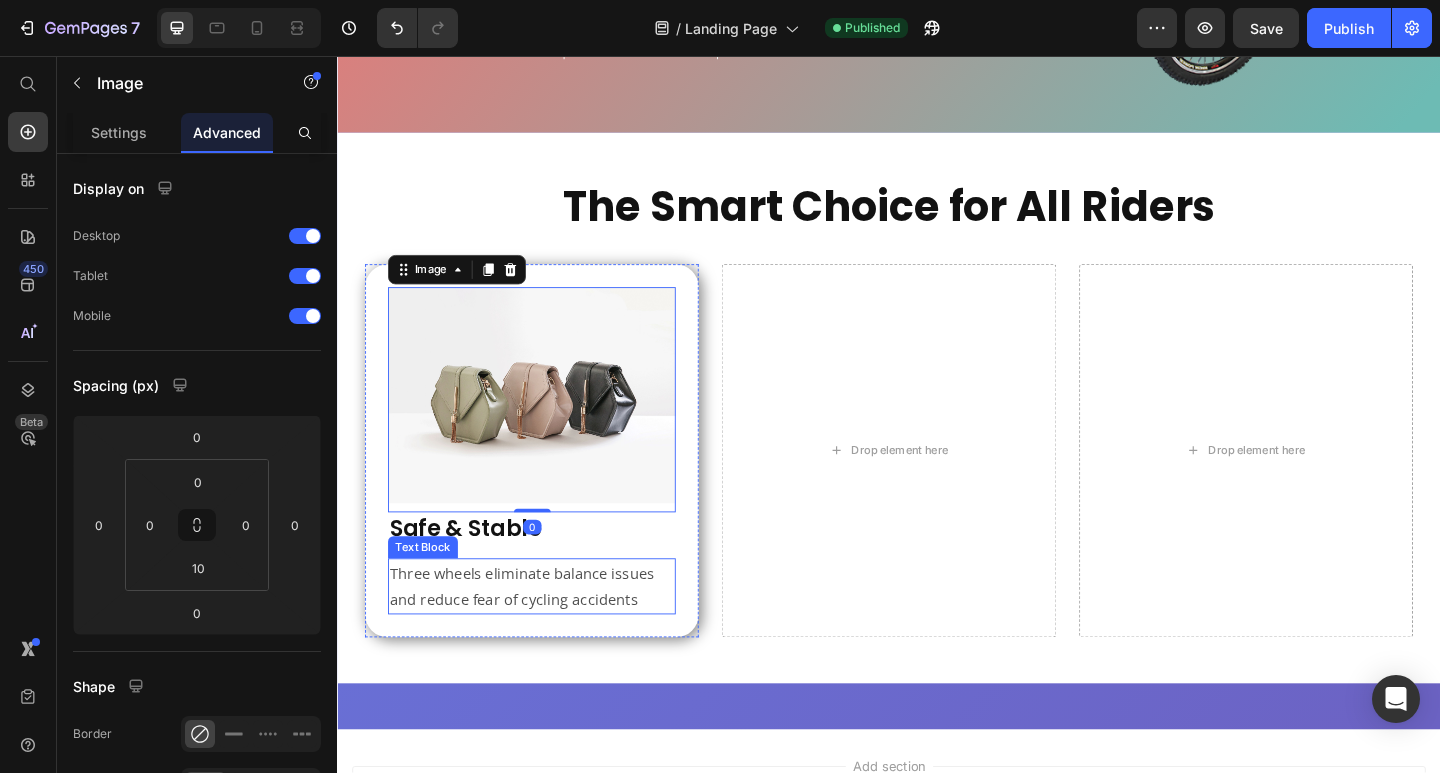 click on "Three wheels eliminate balance issues and reduce fear of cycling accidents" at bounding box center [548, 634] 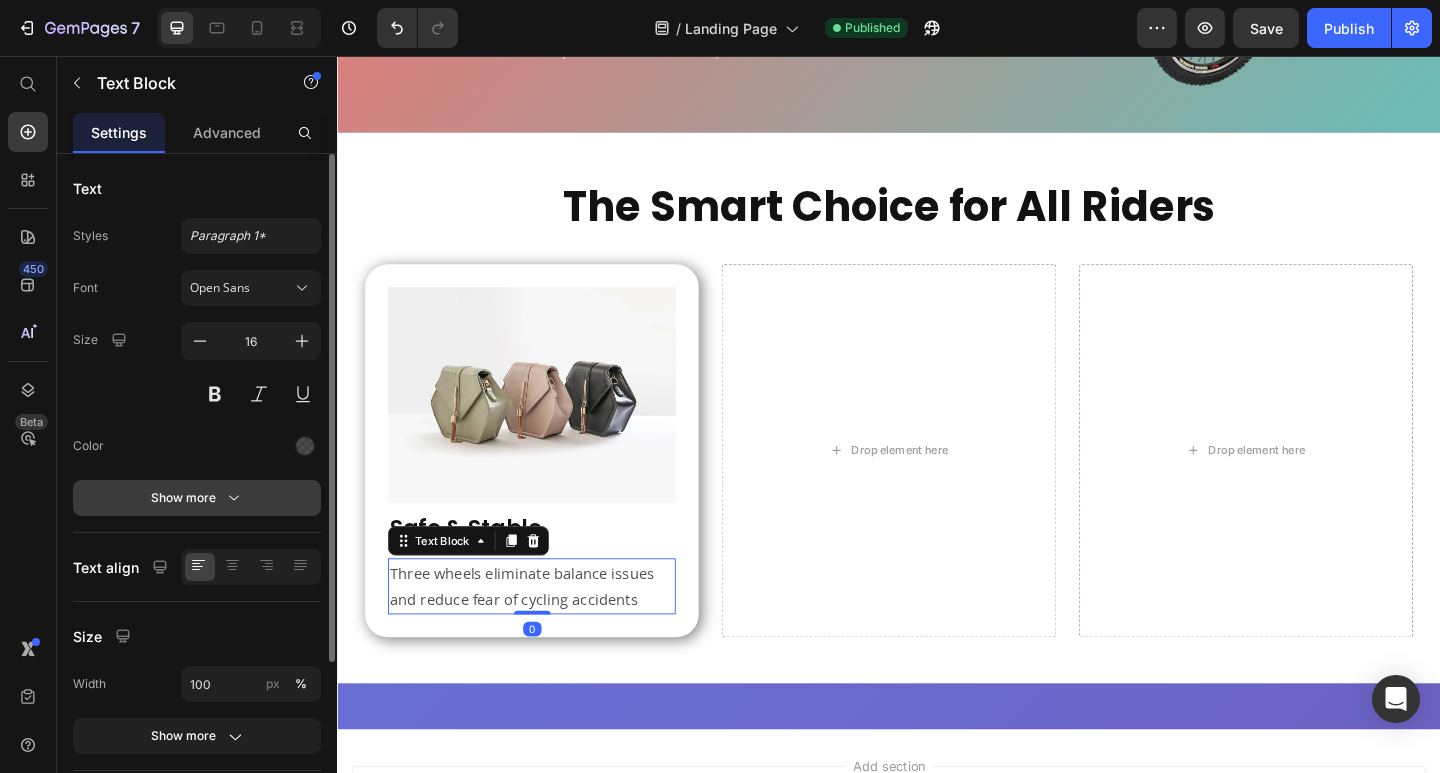 click 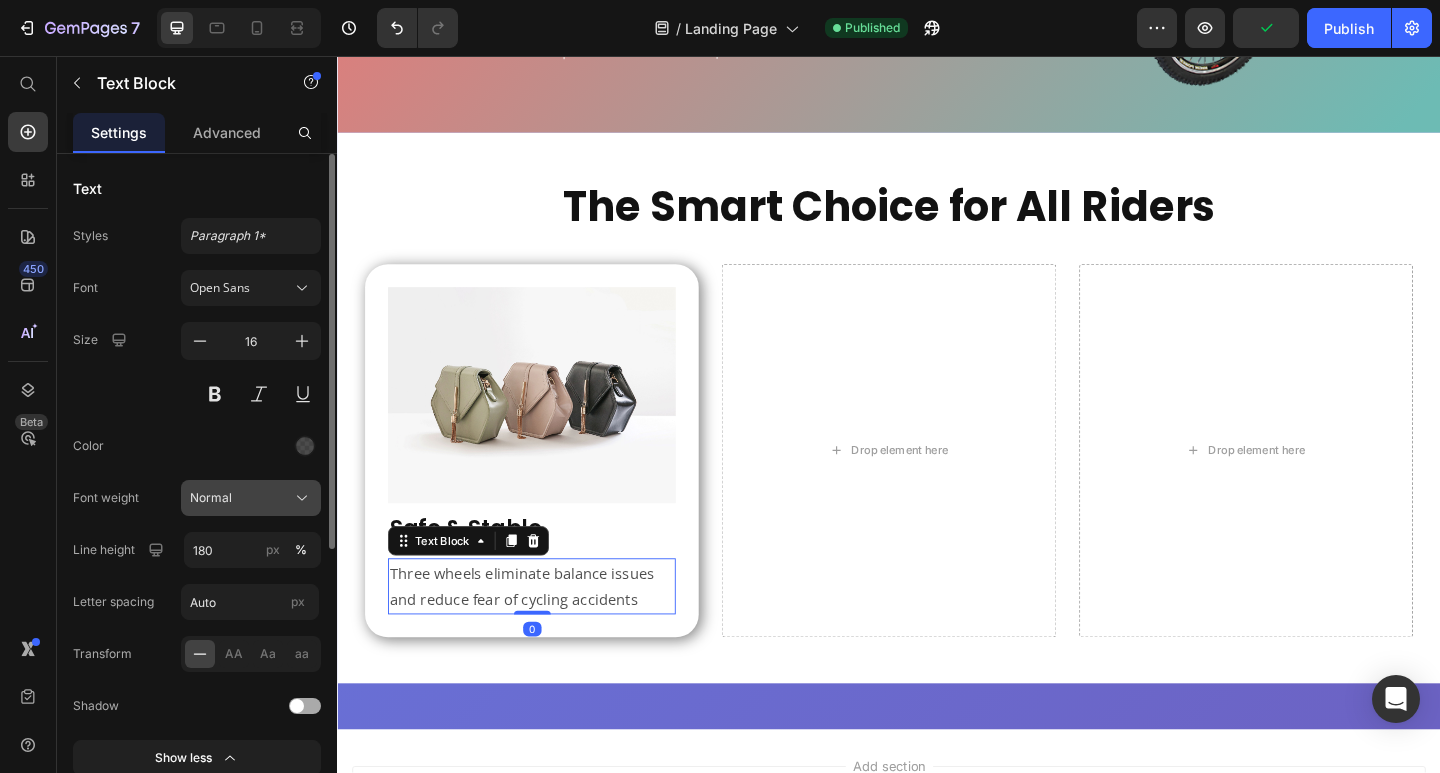 click on "Normal" at bounding box center [251, 498] 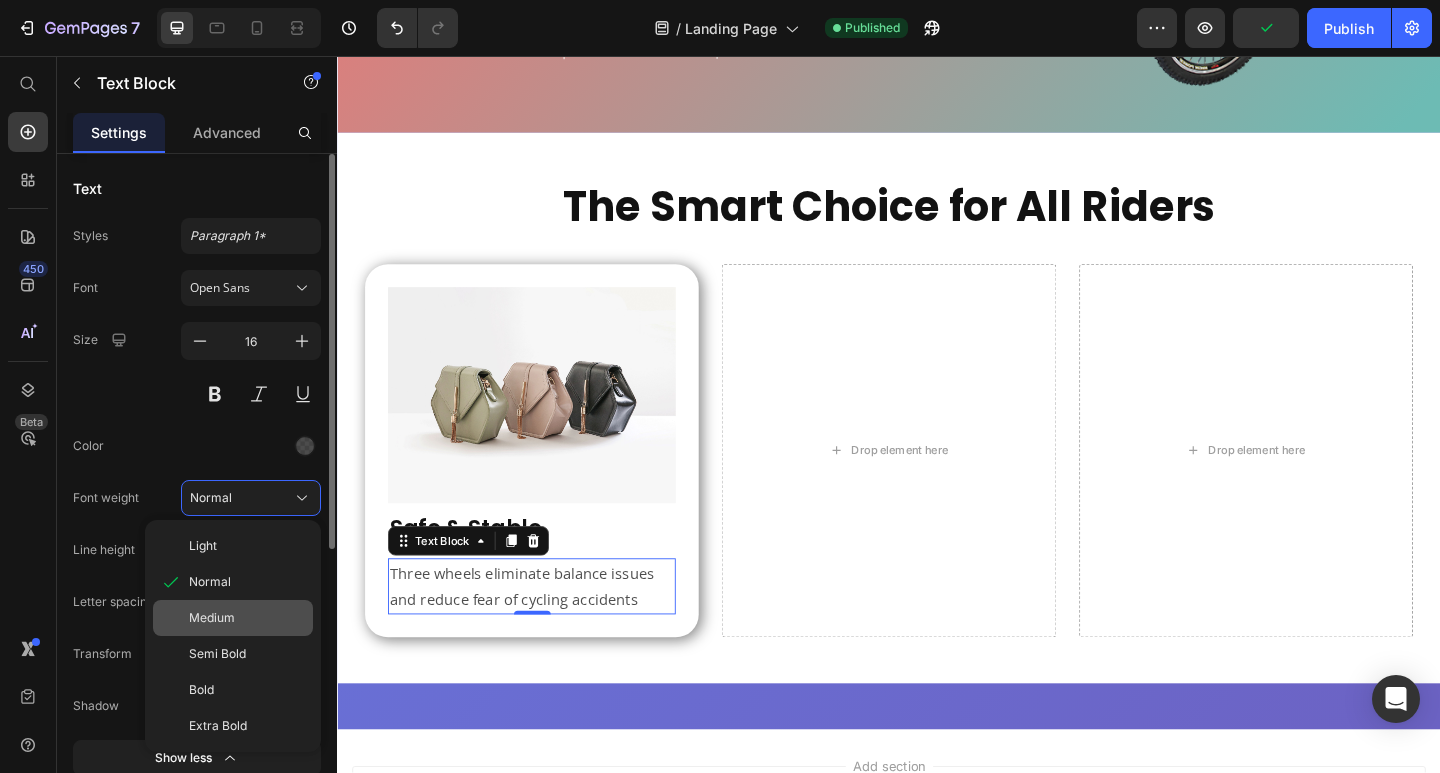 click on "Medium" at bounding box center (212, 618) 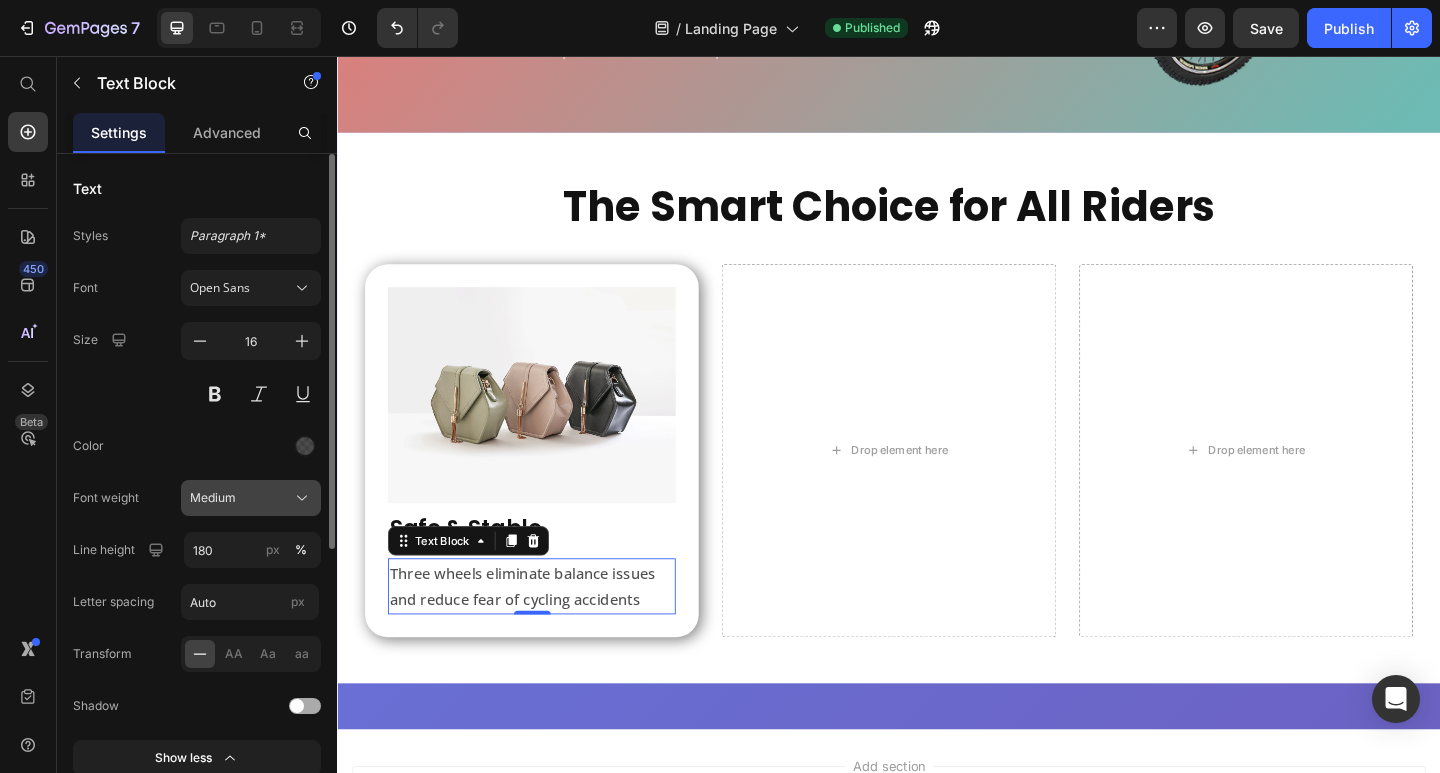 click on "Medium" 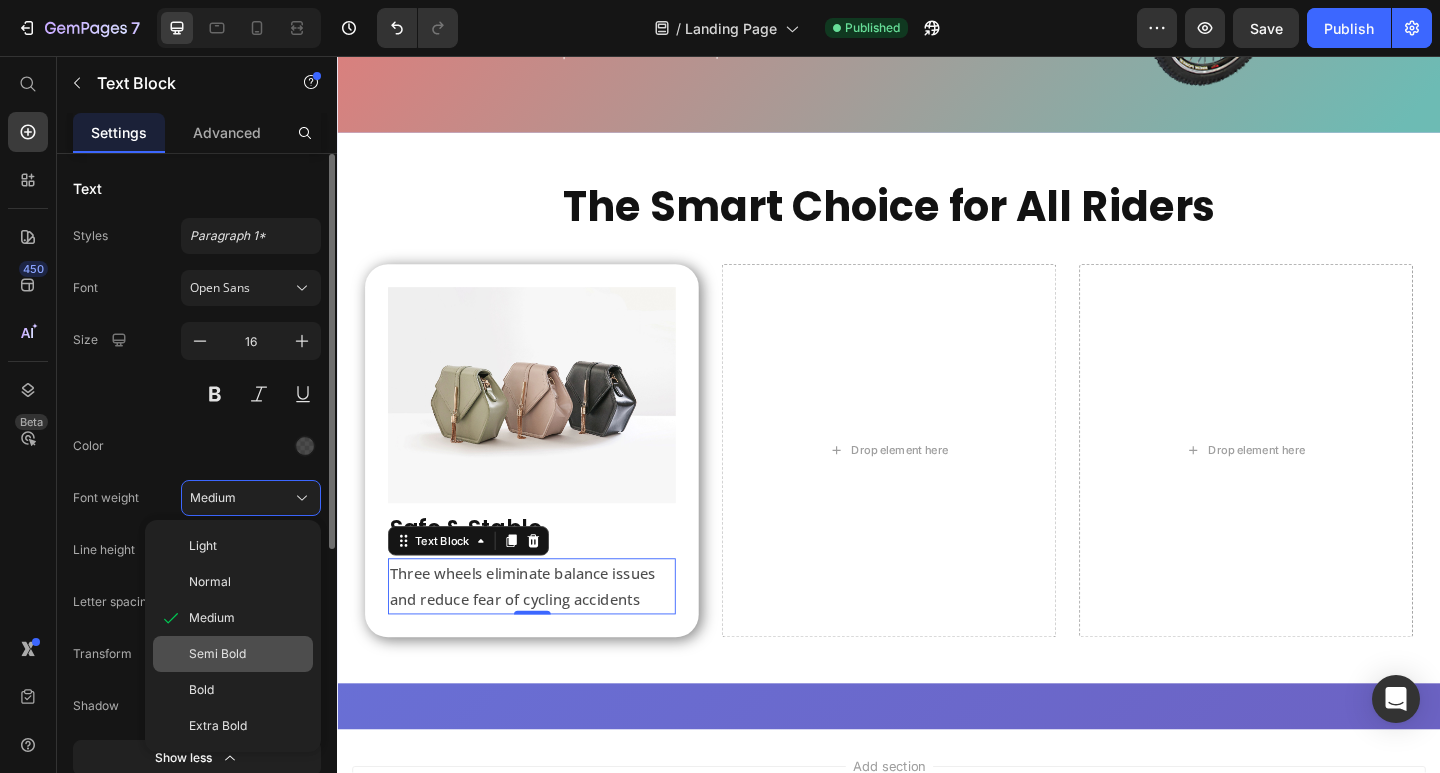 click on "Semi Bold" at bounding box center (217, 654) 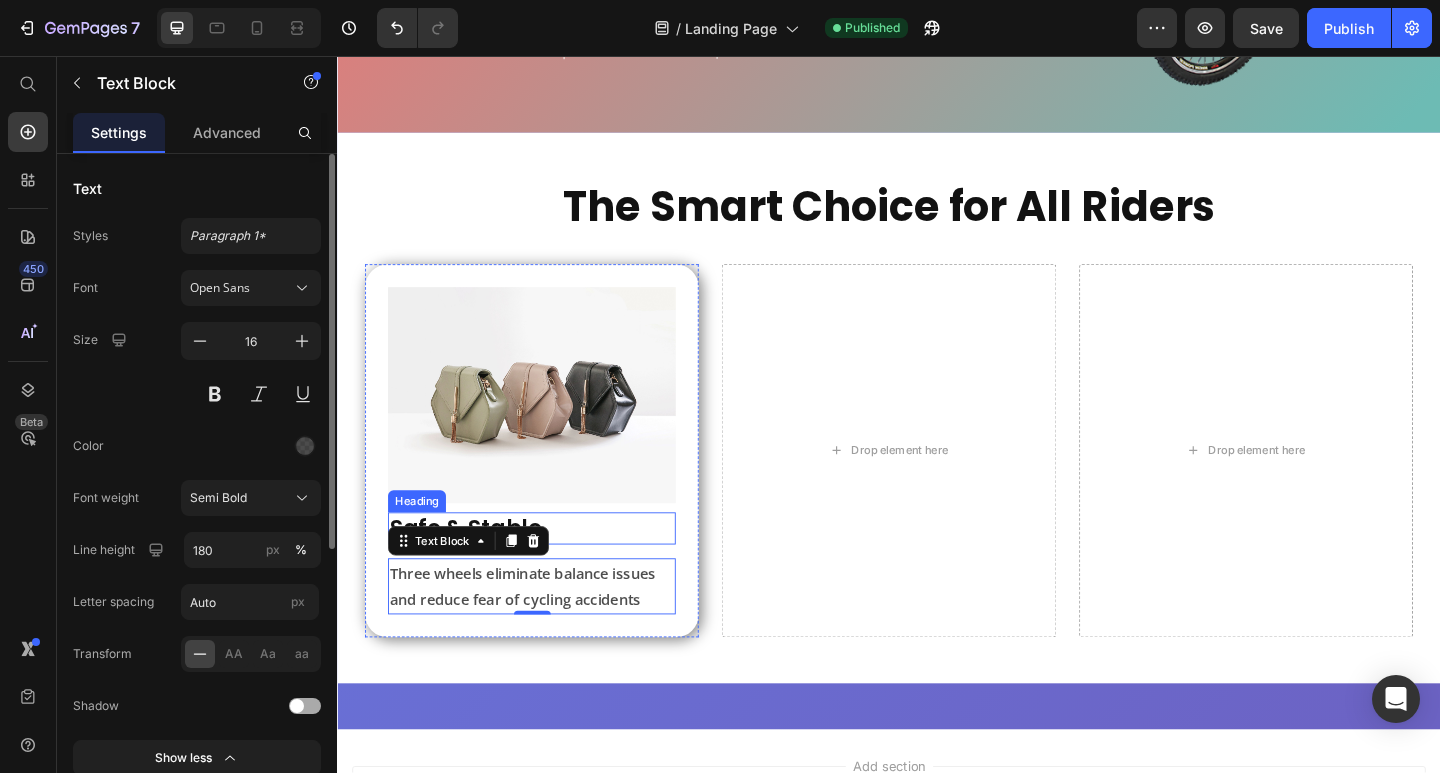 click on "Safe & Stable" at bounding box center (548, 570) 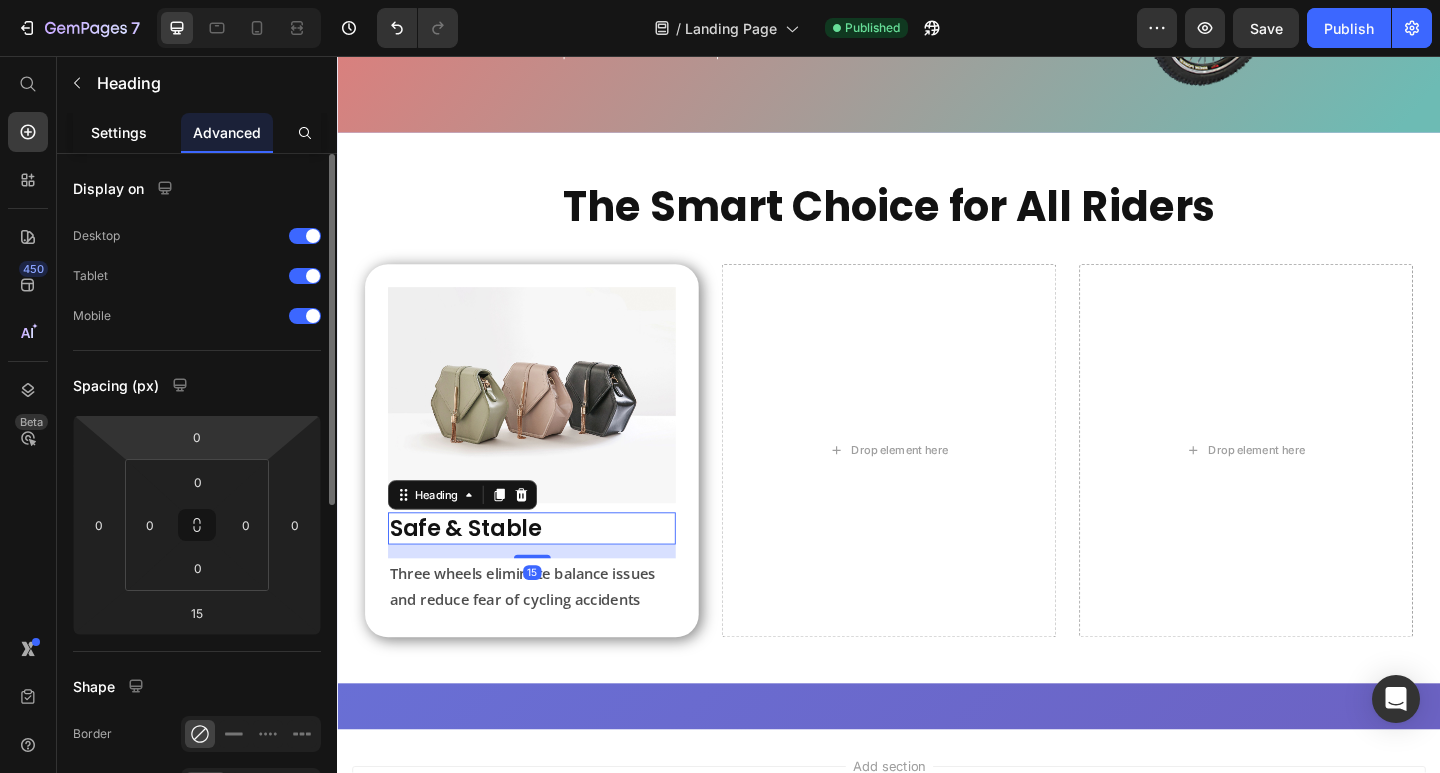 click on "Settings" at bounding box center [119, 132] 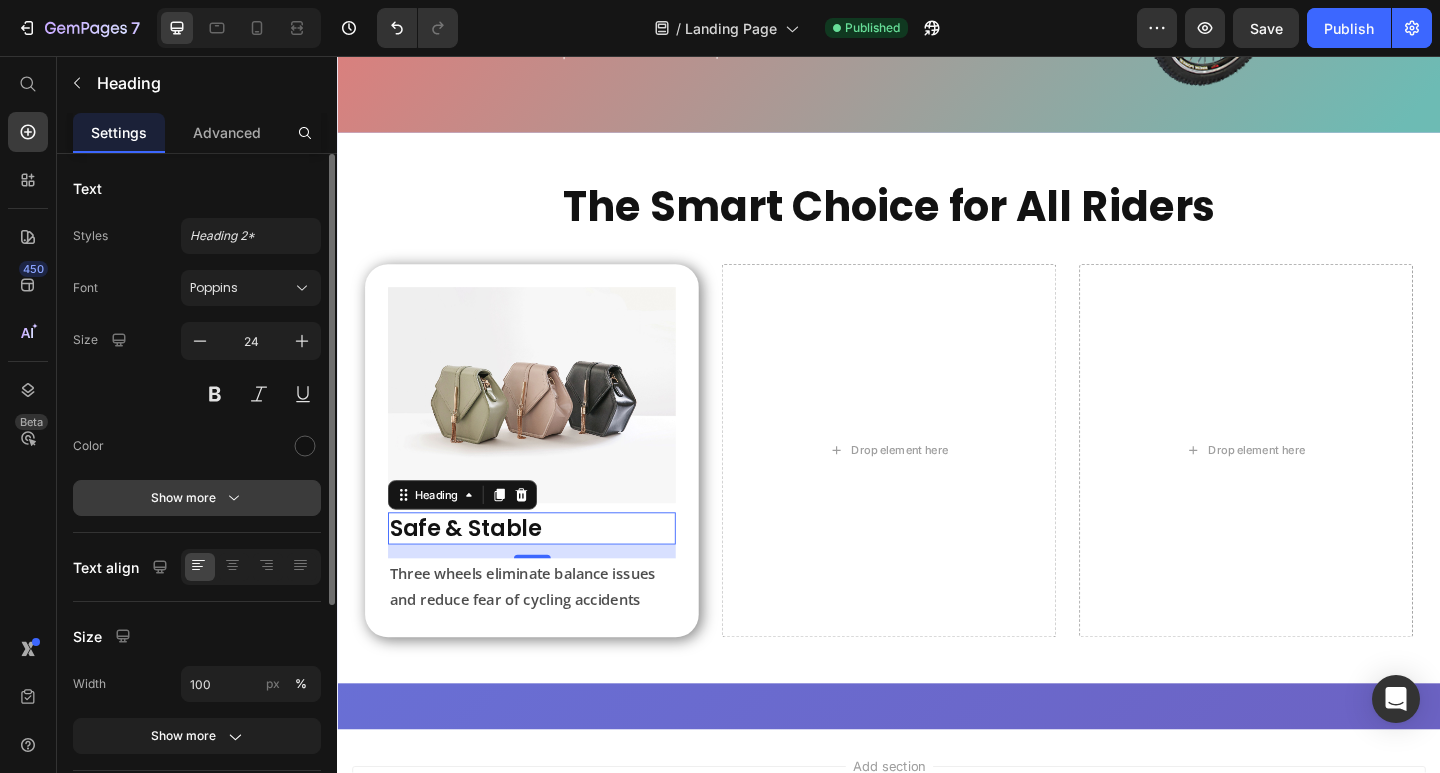 click on "Show more" at bounding box center (197, 498) 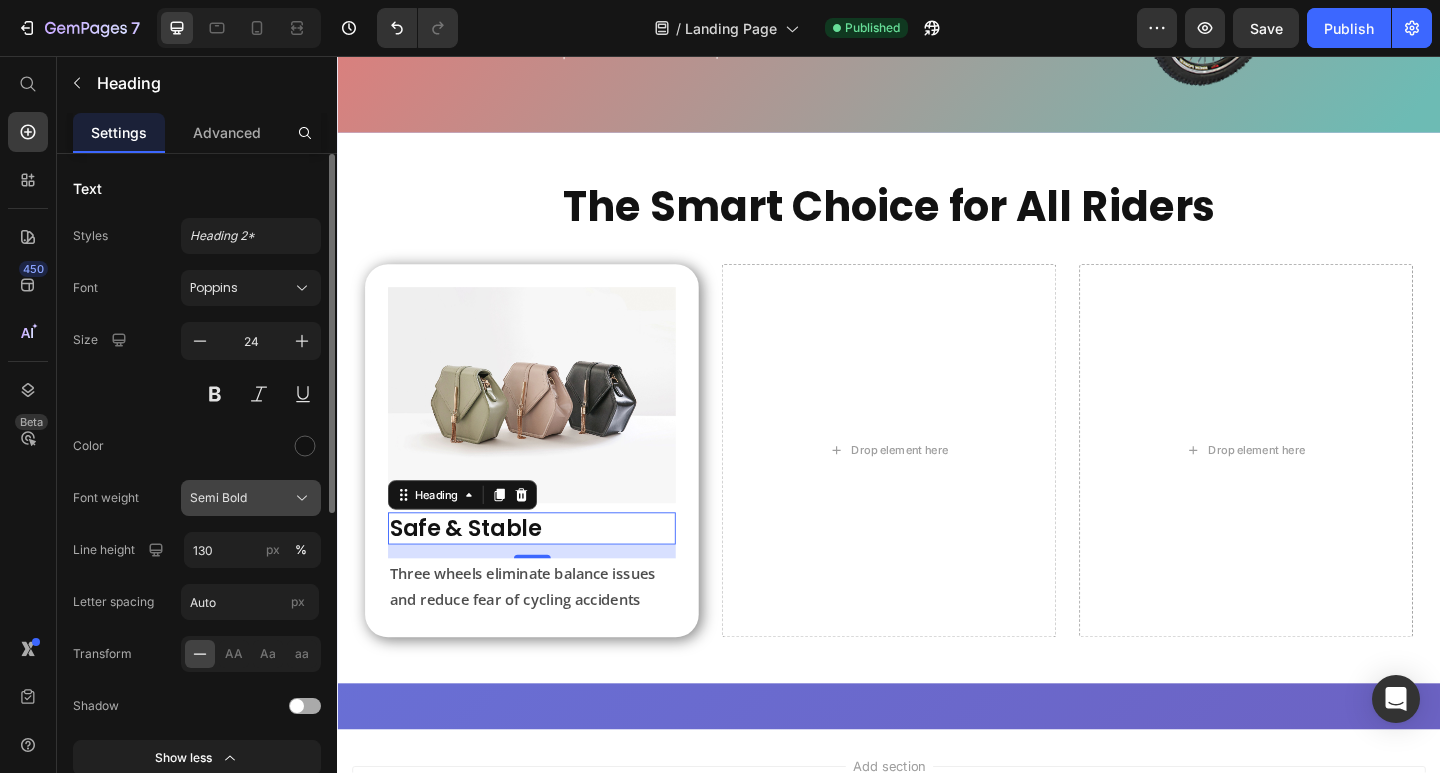 click on "Semi Bold" at bounding box center (251, 498) 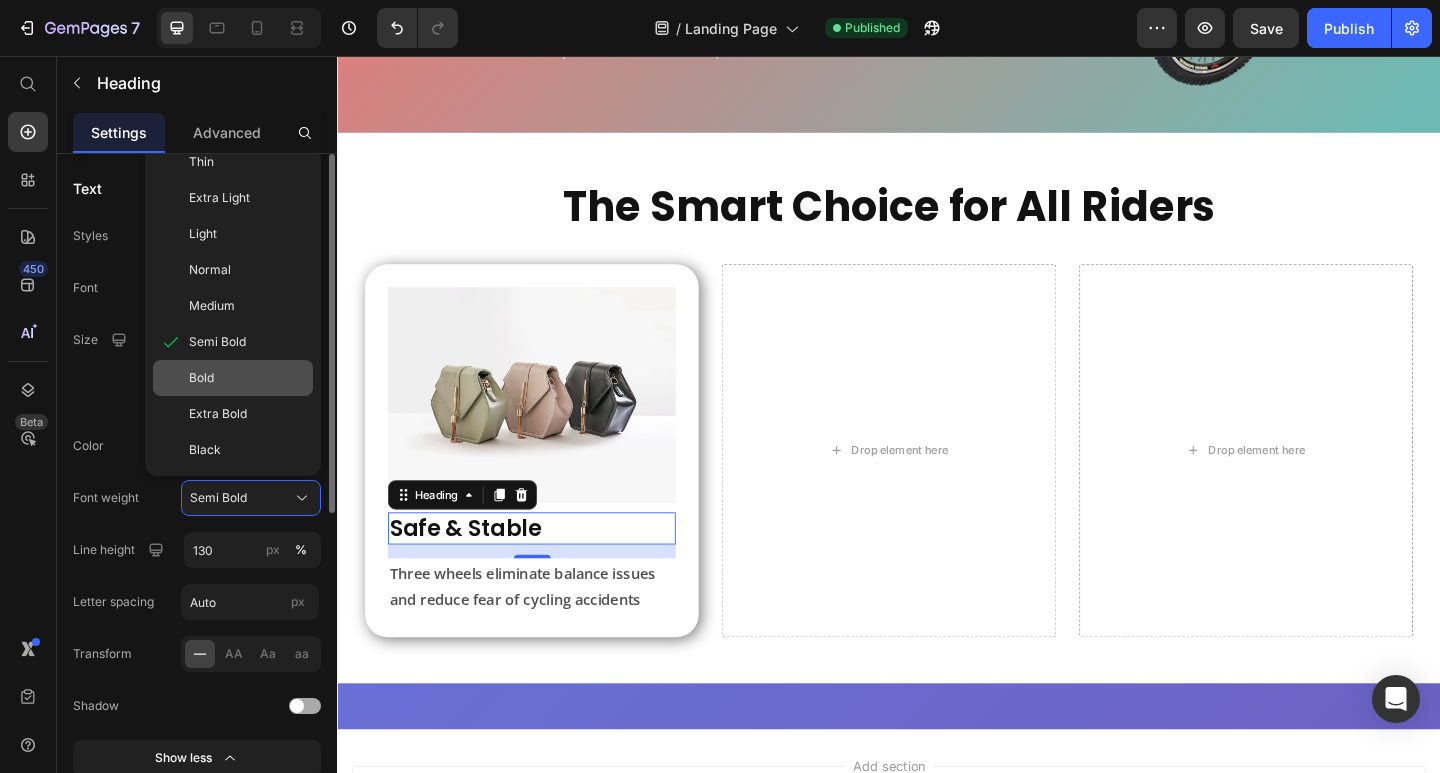 click on "Bold" 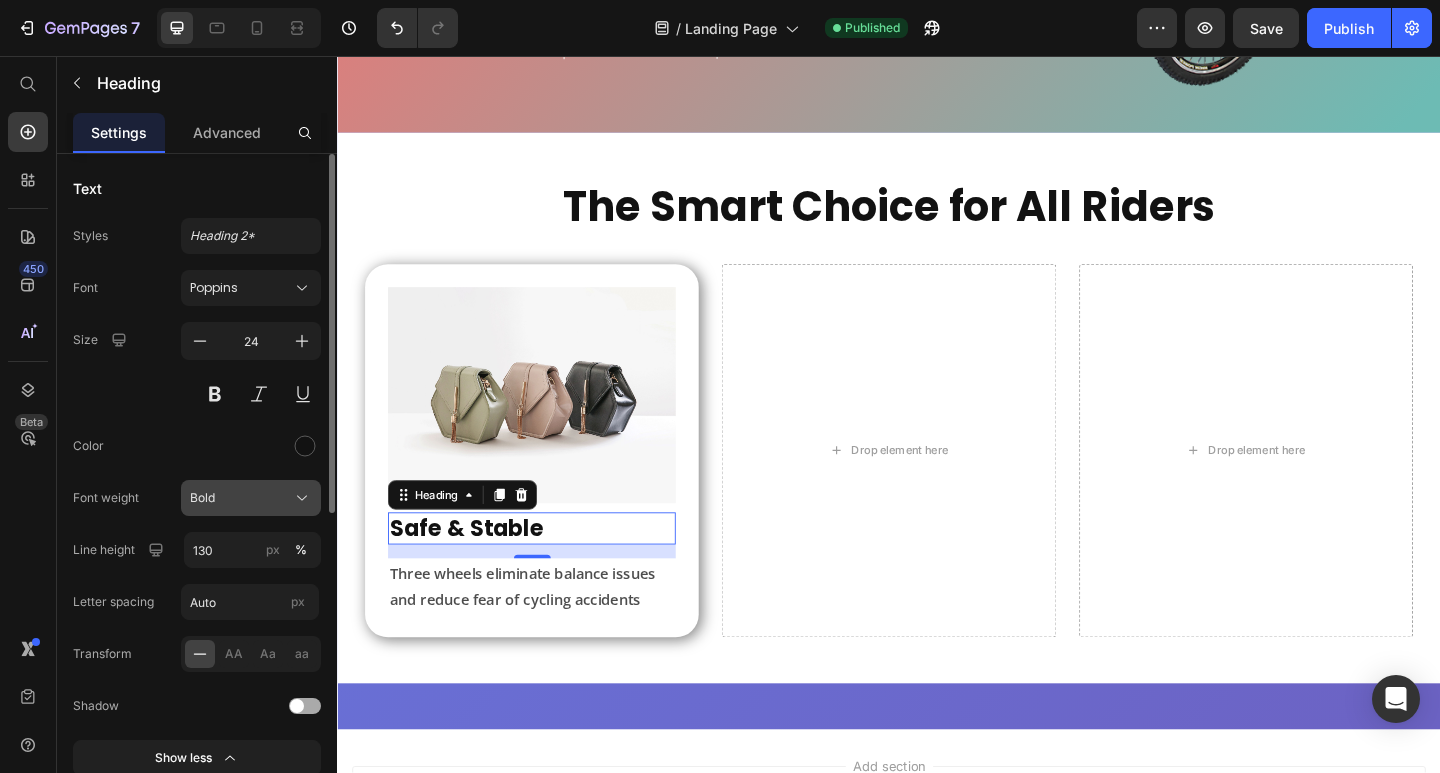 click on "Bold" 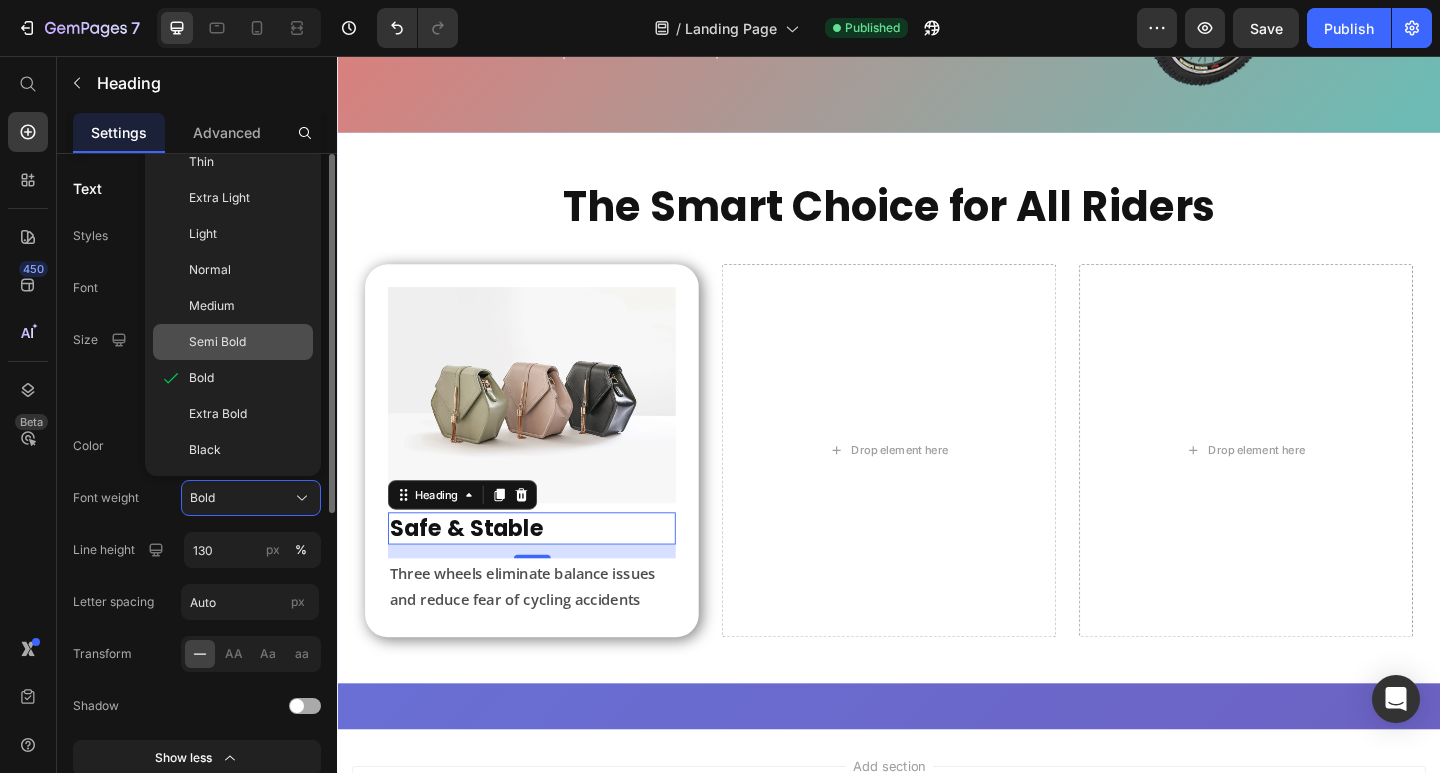 click on "Semi Bold" at bounding box center [217, 342] 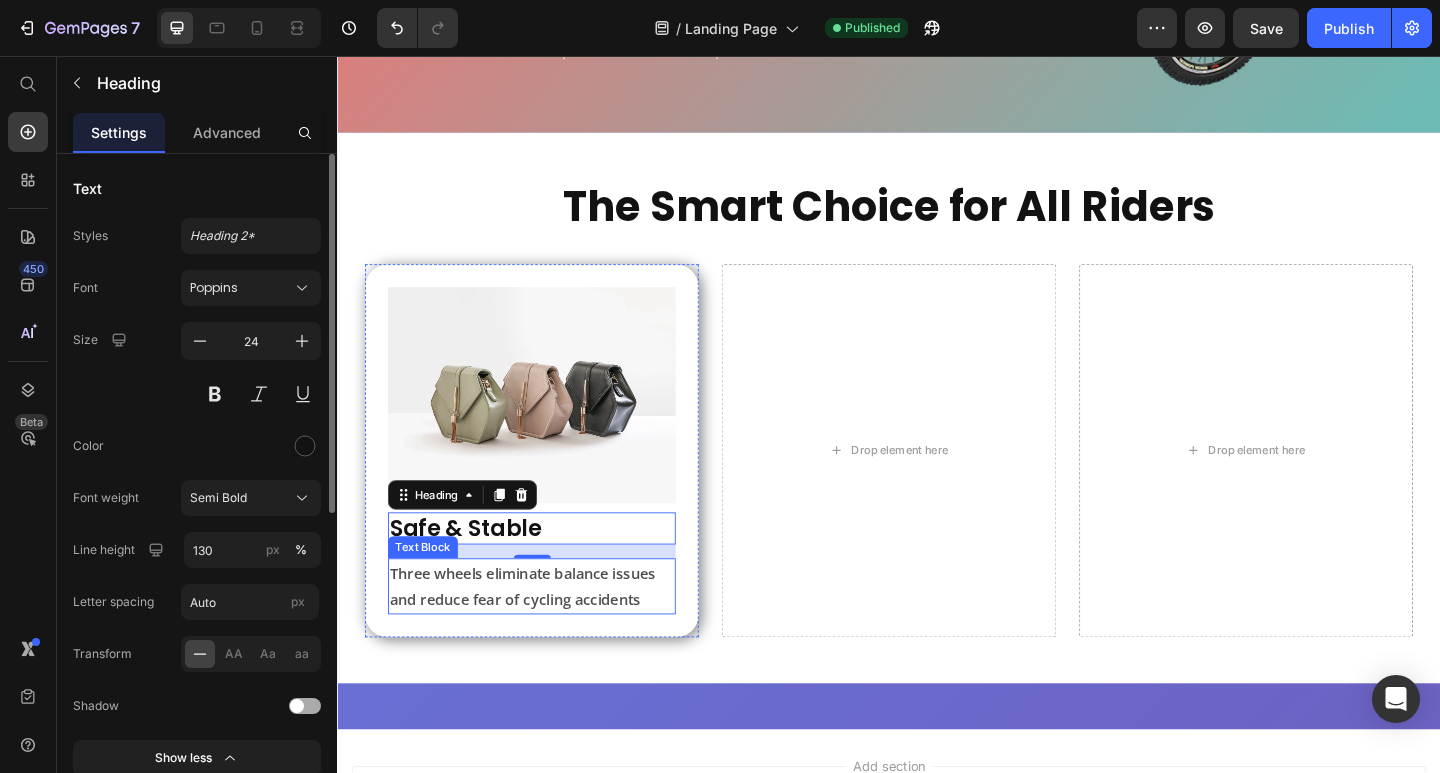 click on "Three wheels eliminate balance issues and reduce fear of cycling accidents" at bounding box center (548, 634) 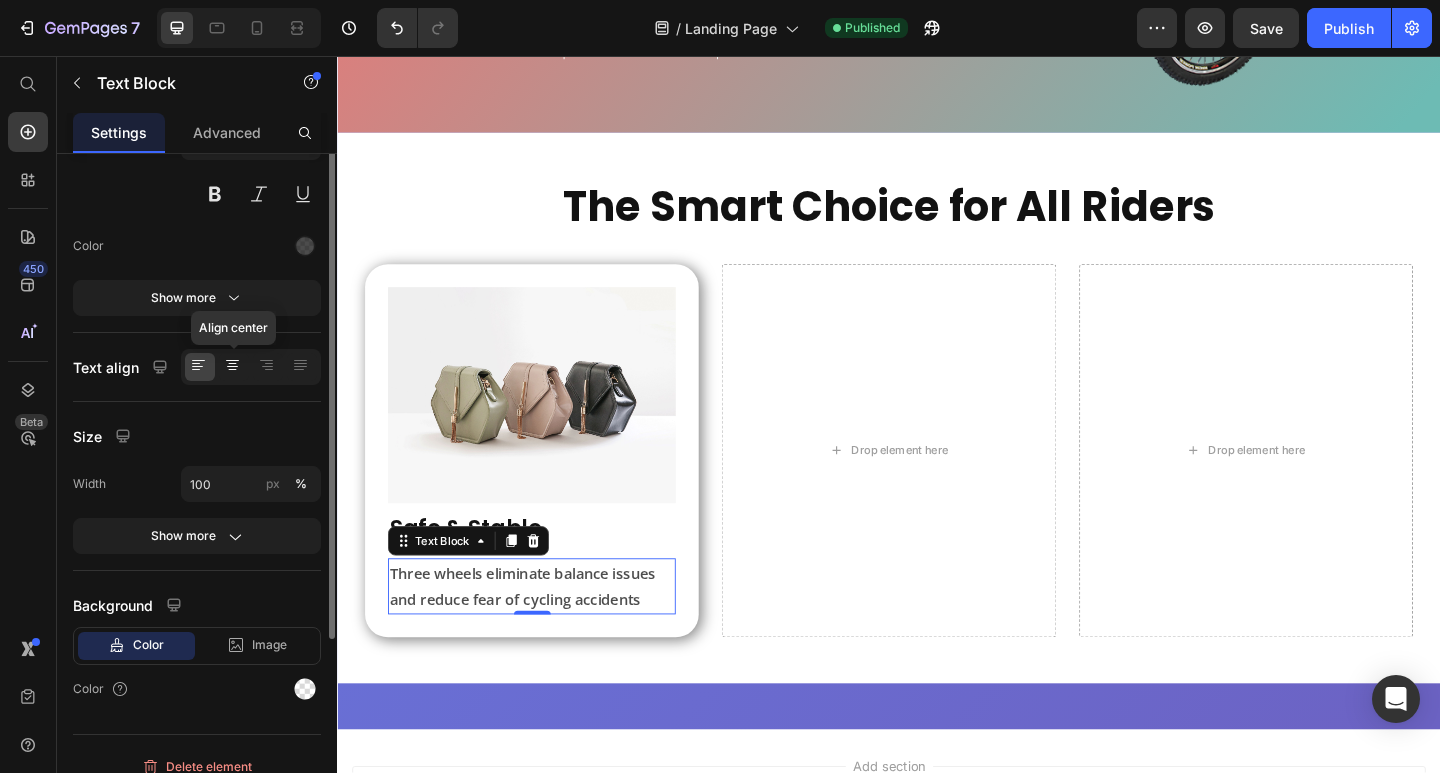 scroll, scrollTop: 0, scrollLeft: 0, axis: both 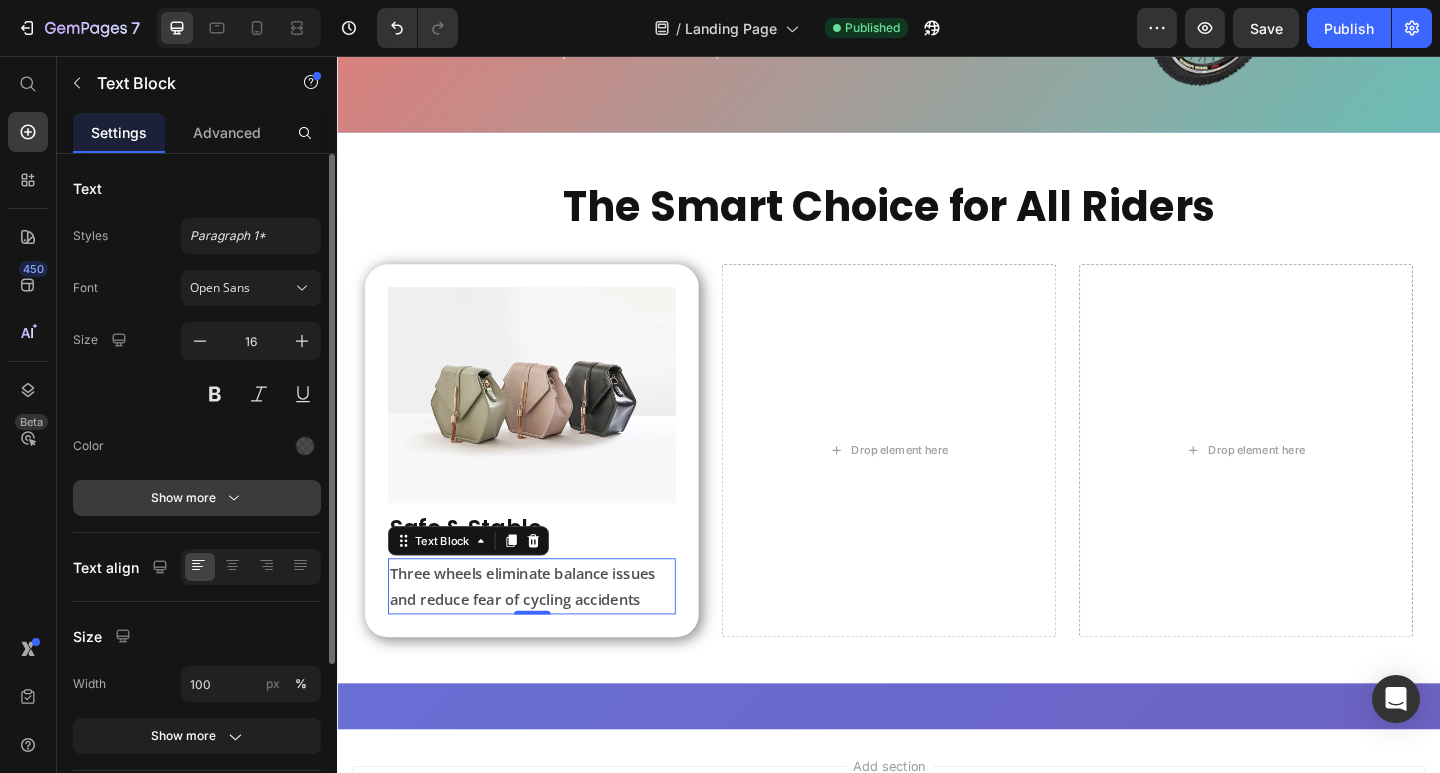 click on "Show more" at bounding box center (197, 498) 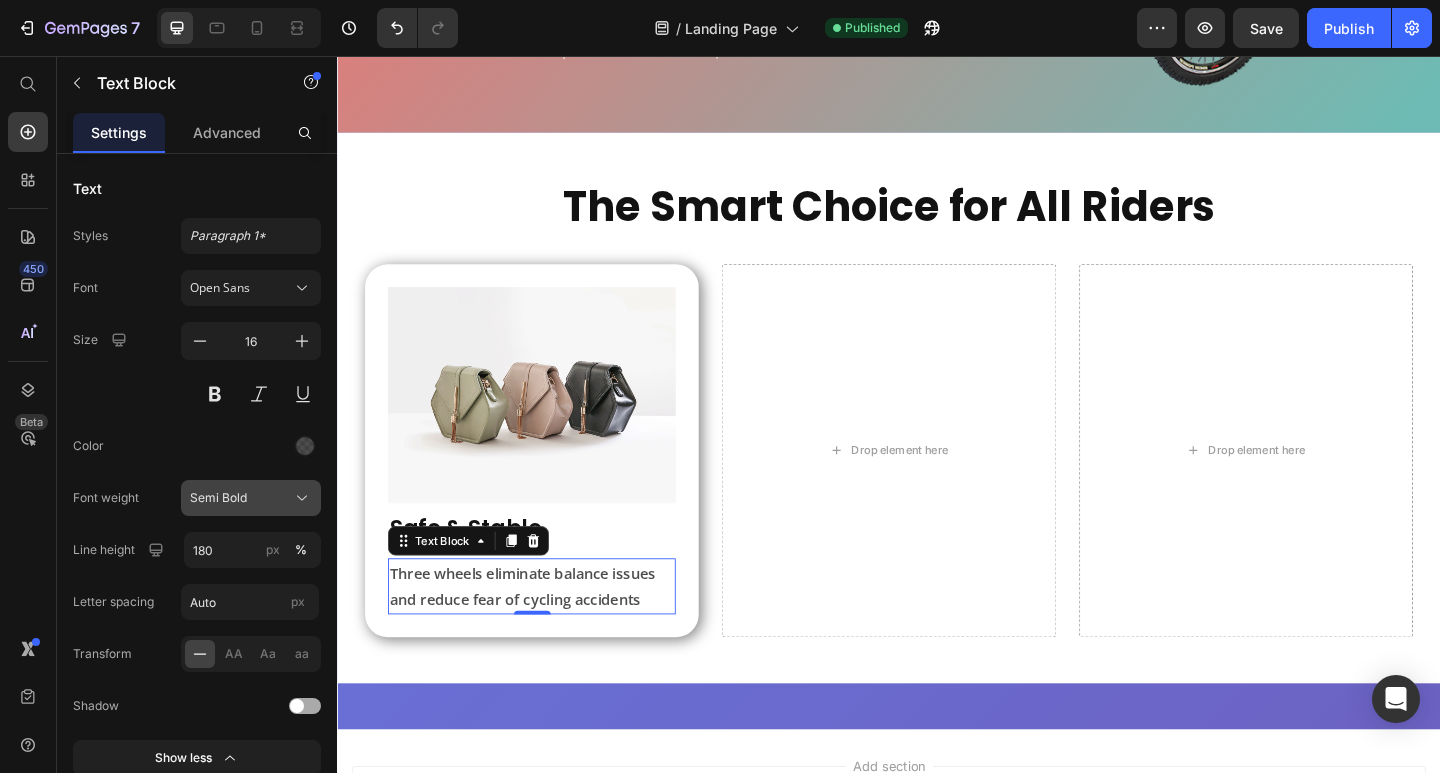 click on "Semi Bold" at bounding box center (251, 498) 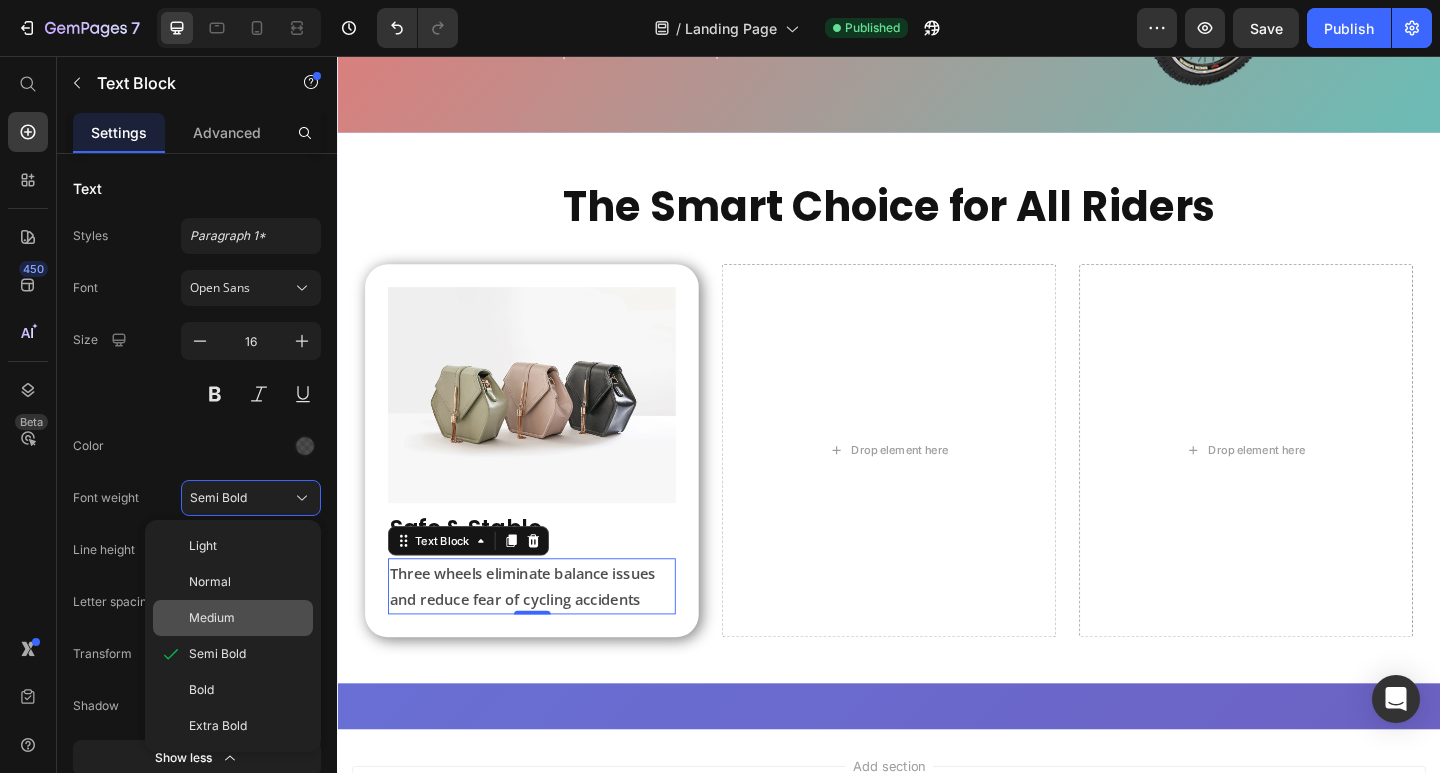 click on "Medium" at bounding box center (247, 618) 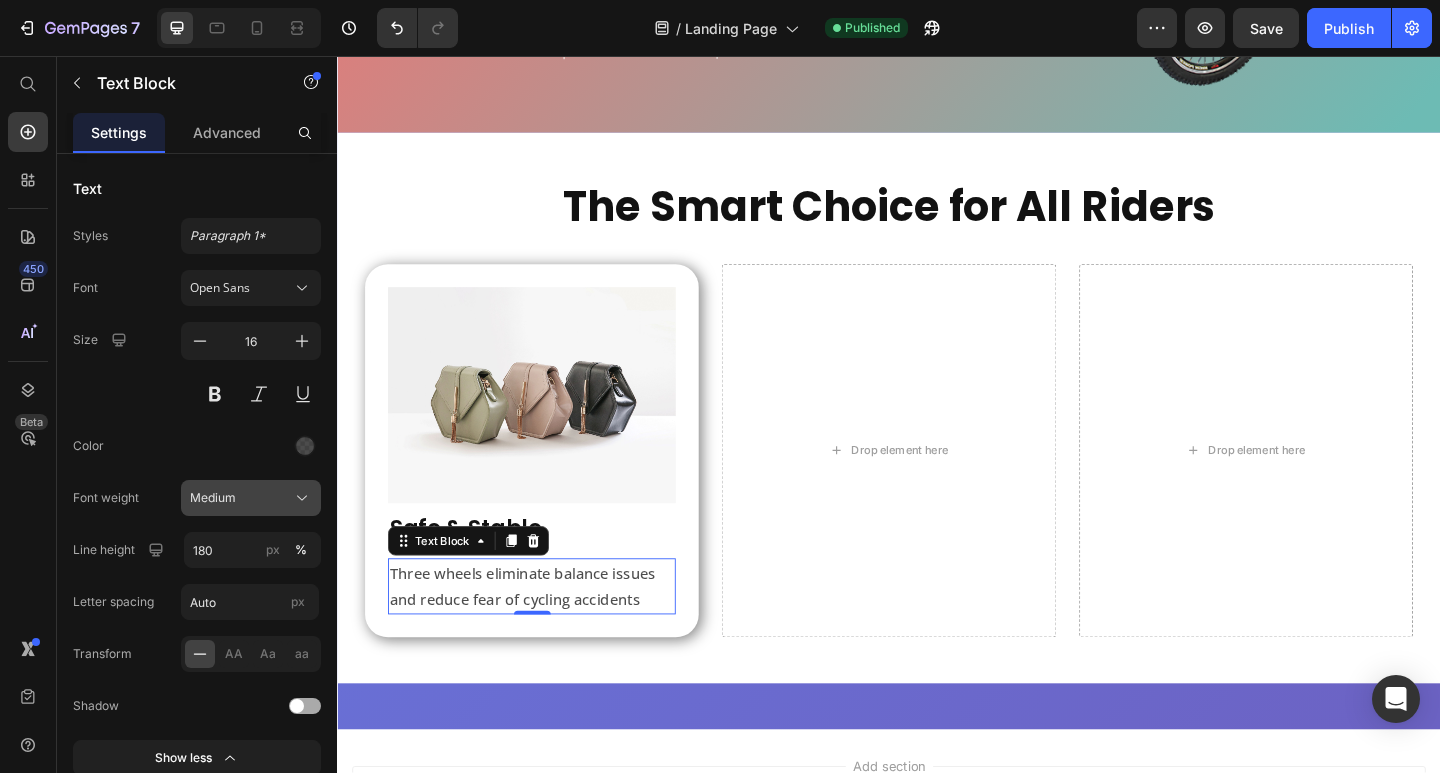 click on "Medium" at bounding box center [251, 498] 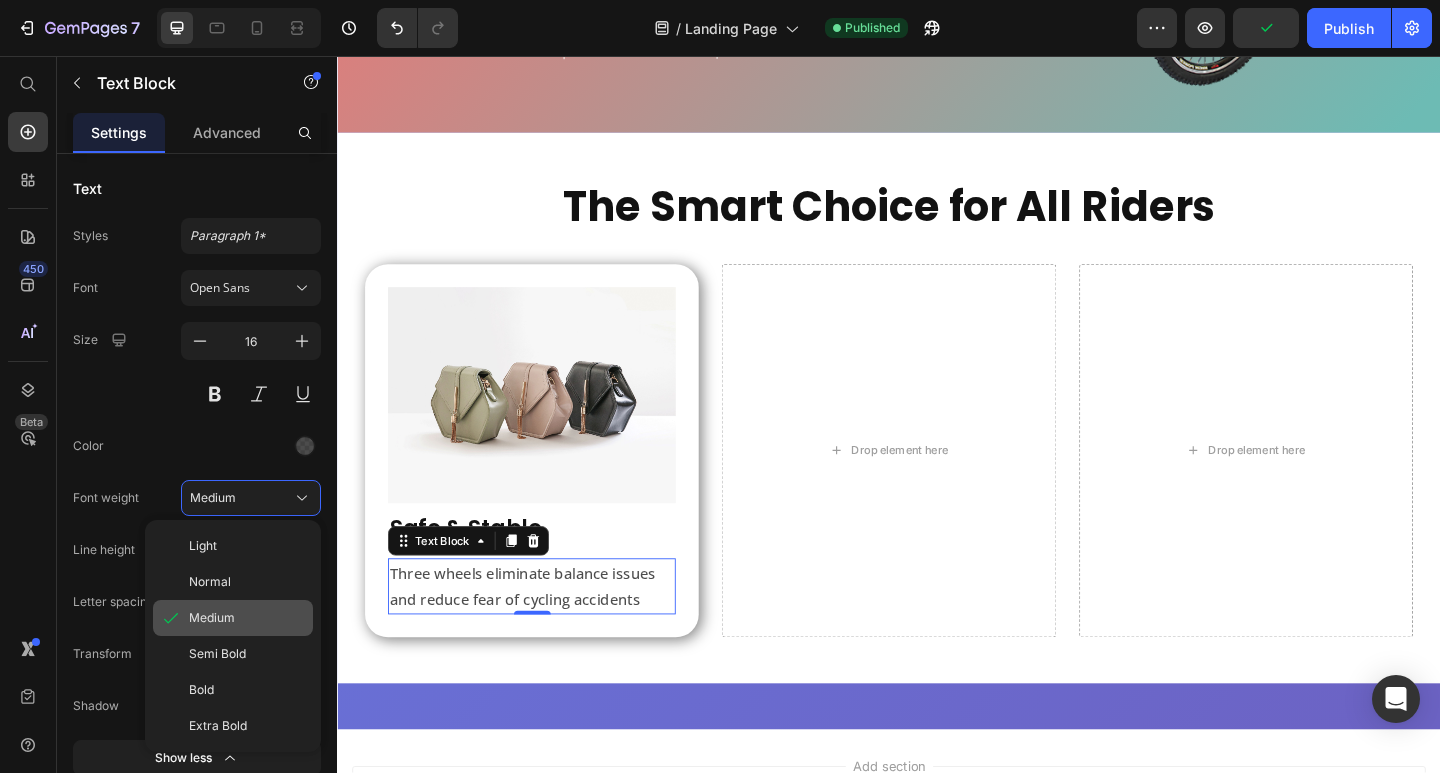 click on "Medium" at bounding box center (247, 618) 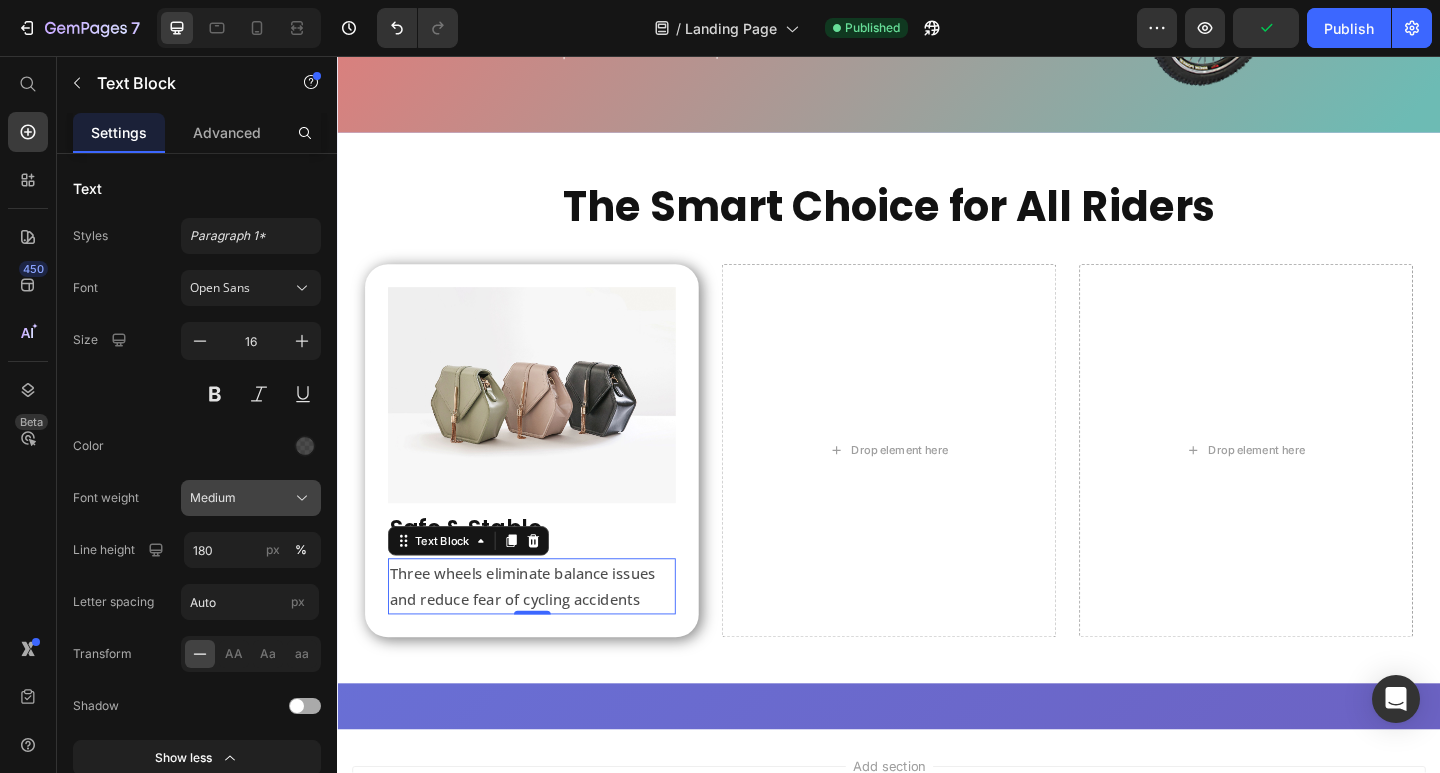 click on "Medium" 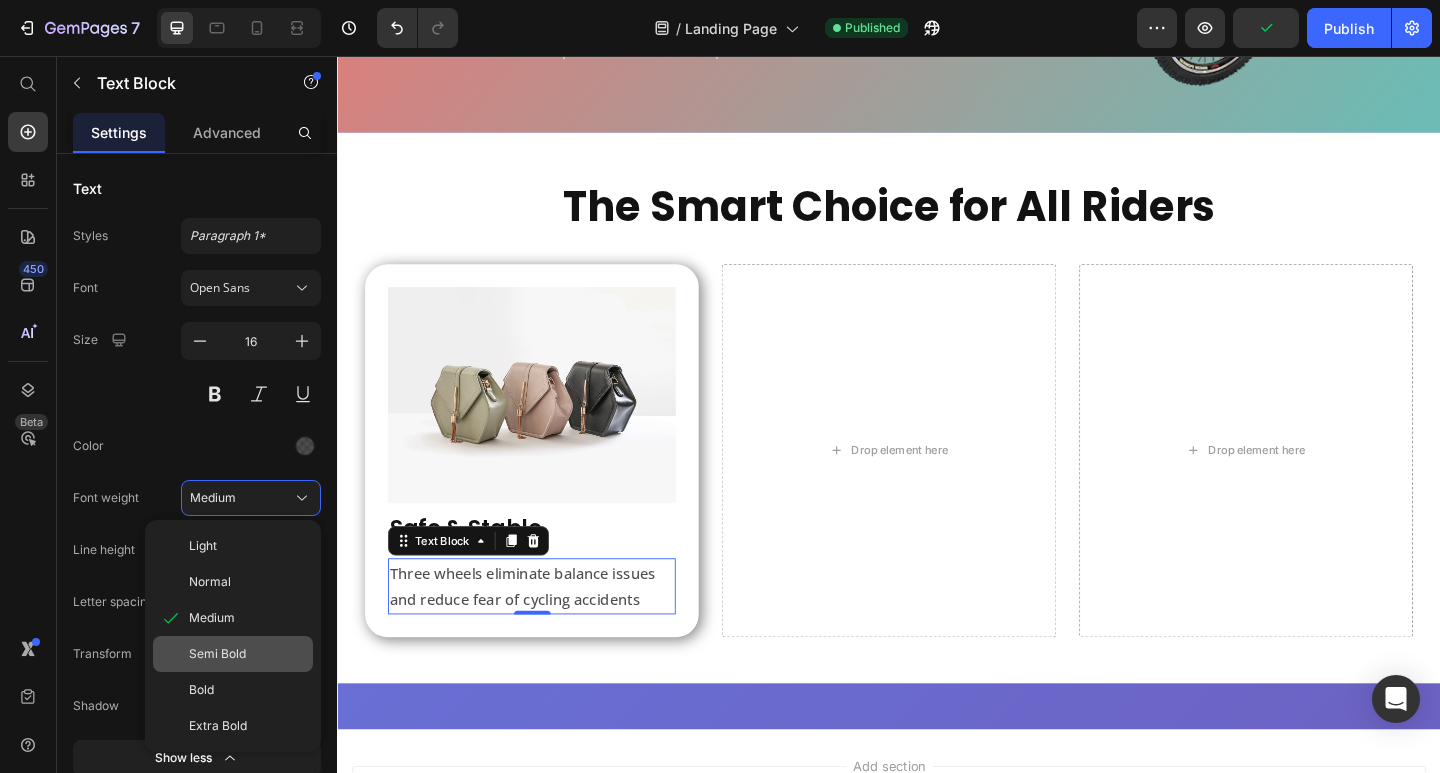 click on "Semi Bold" at bounding box center (217, 654) 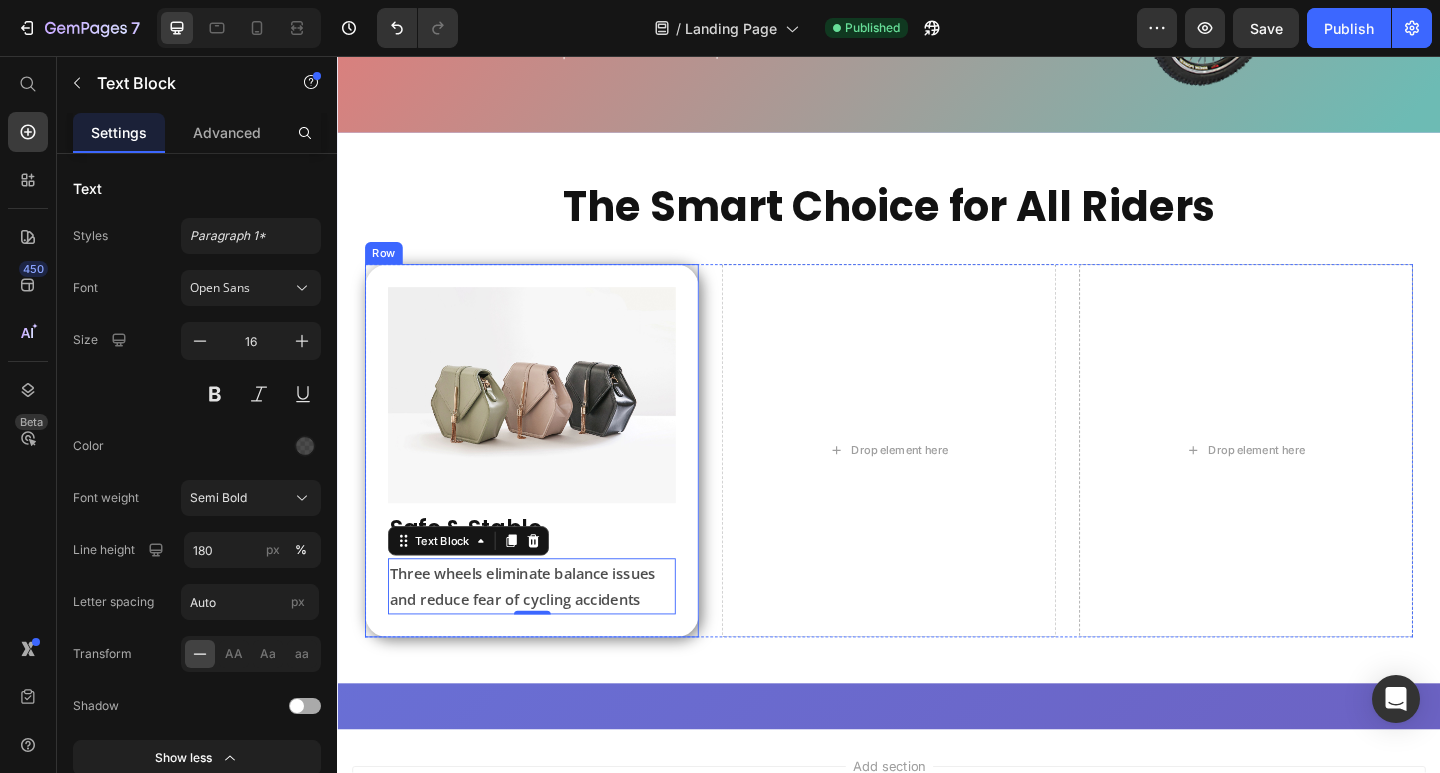click on "Safe & Stable" at bounding box center [548, 570] 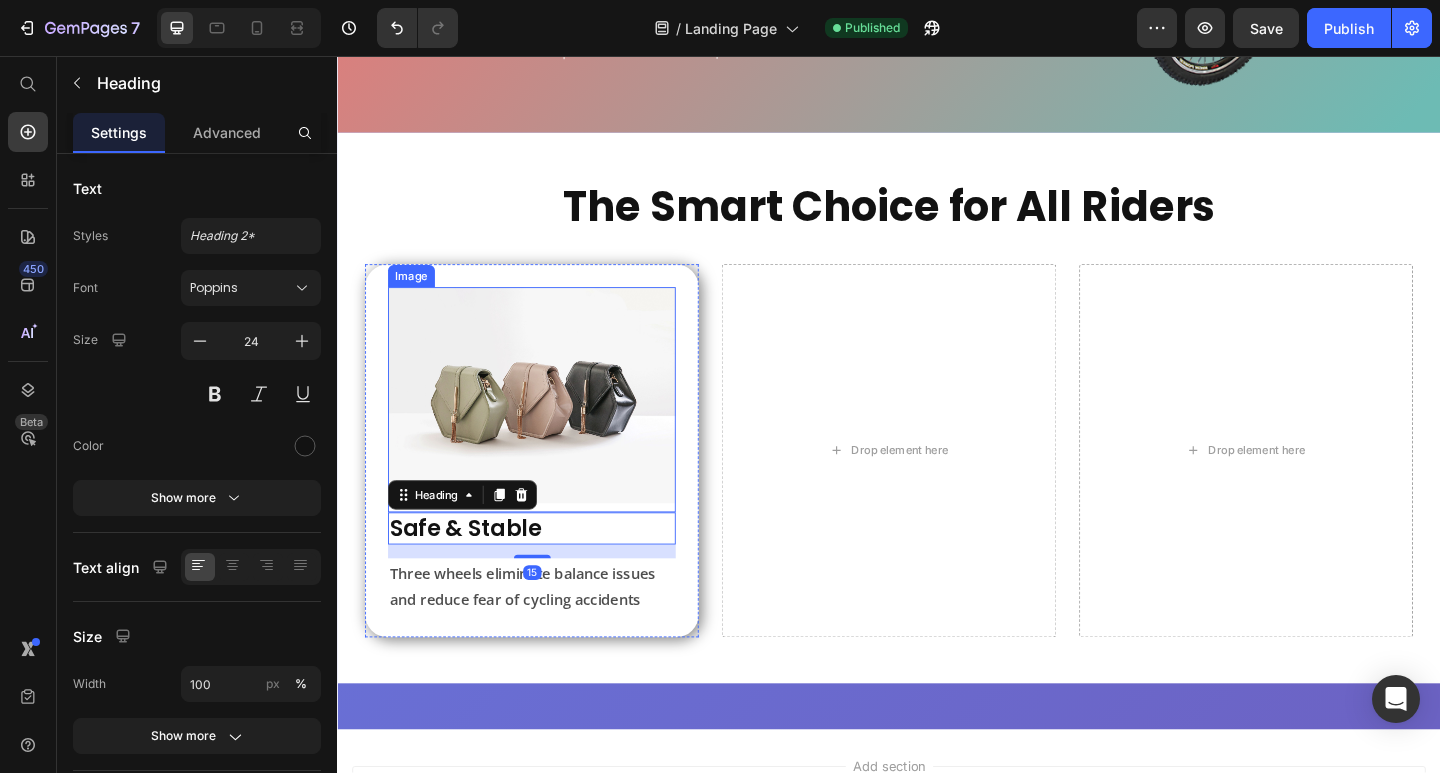 click at bounding box center (548, 430) 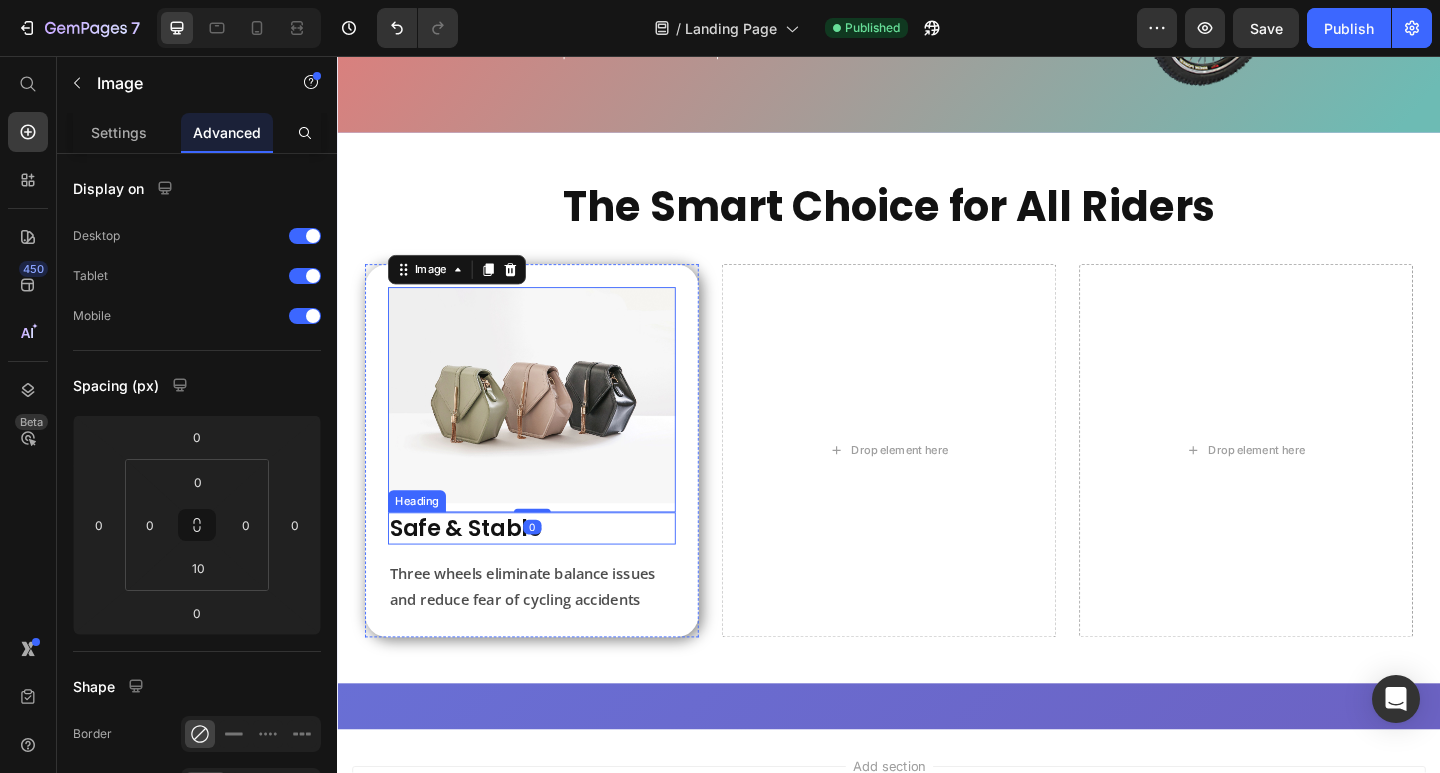 click on "Safe & Stable" at bounding box center (548, 570) 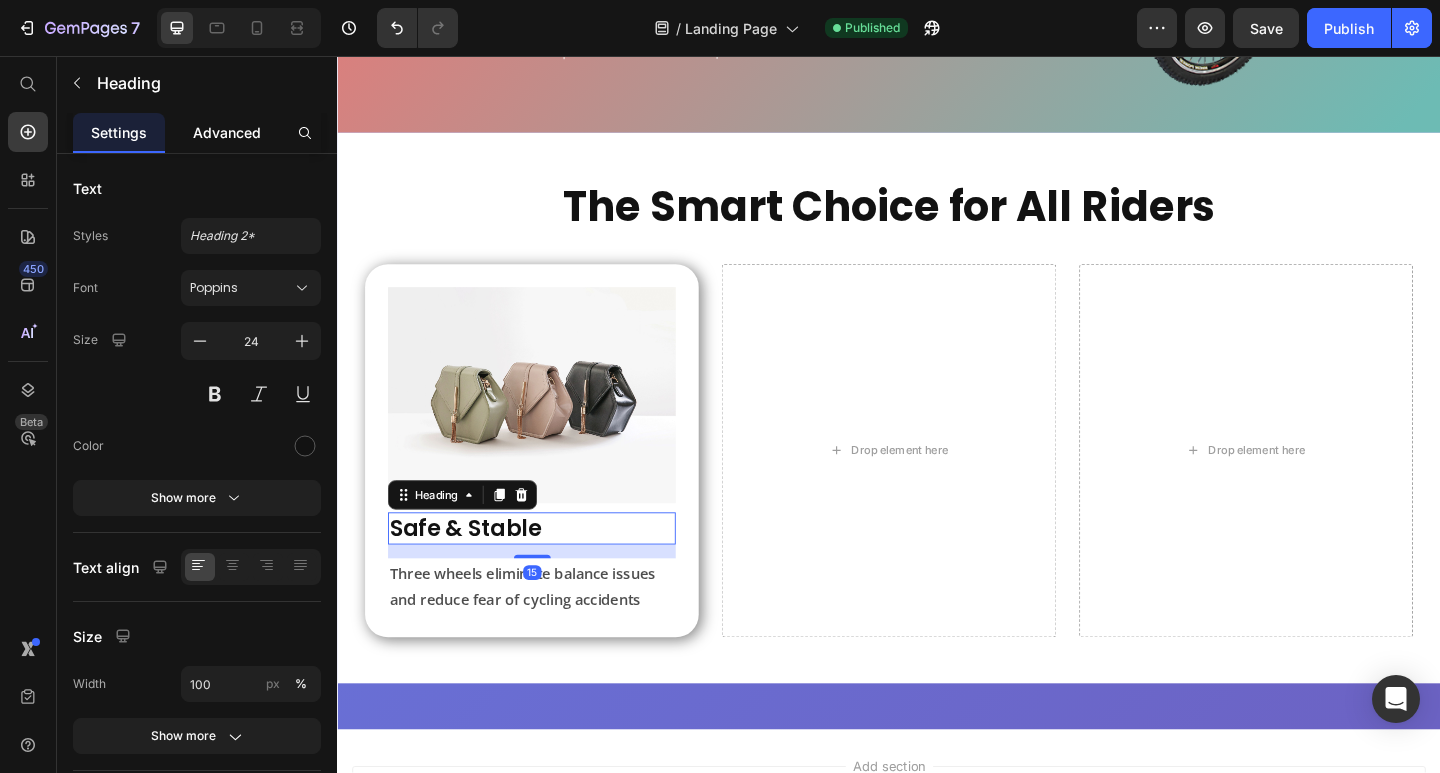 click on "Advanced" 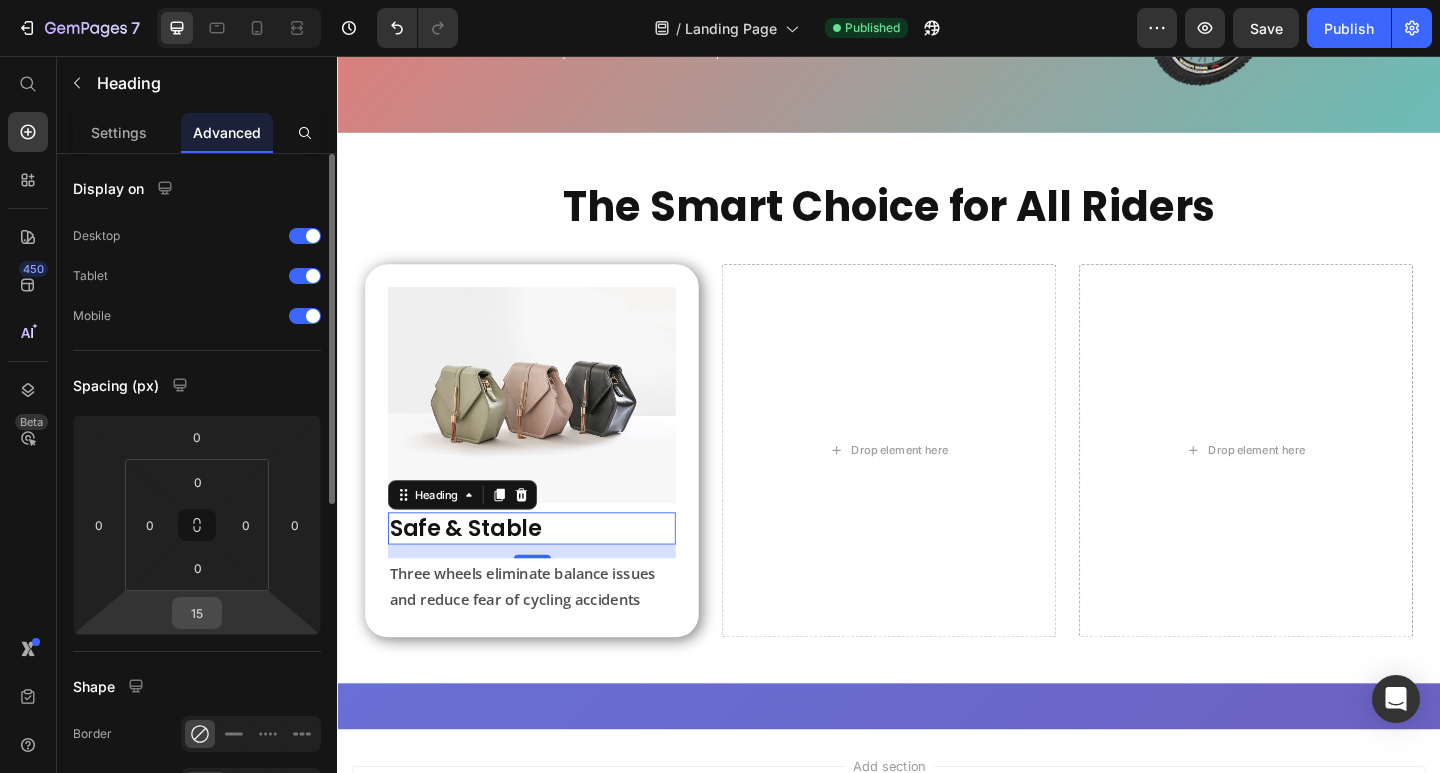 click on "15" at bounding box center [197, 613] 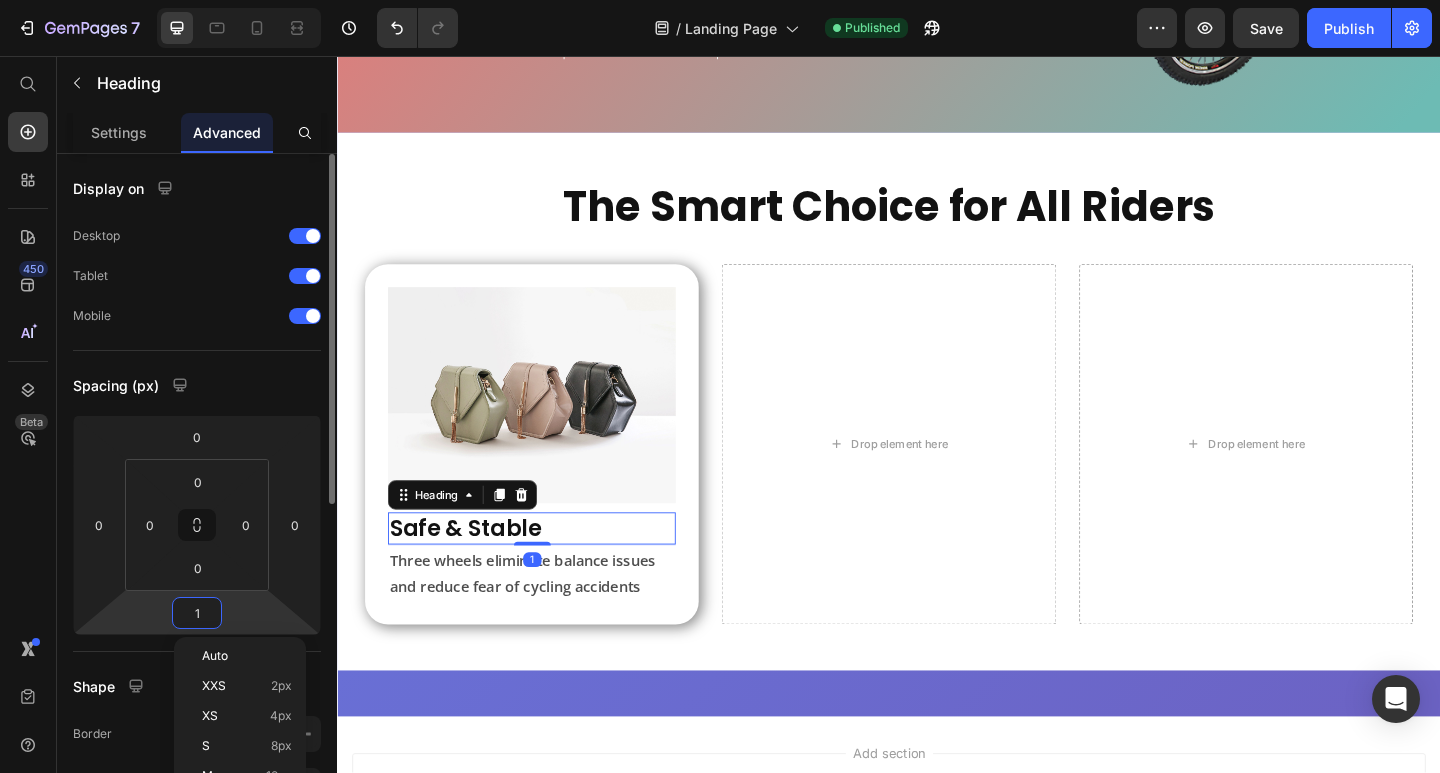 type on "10" 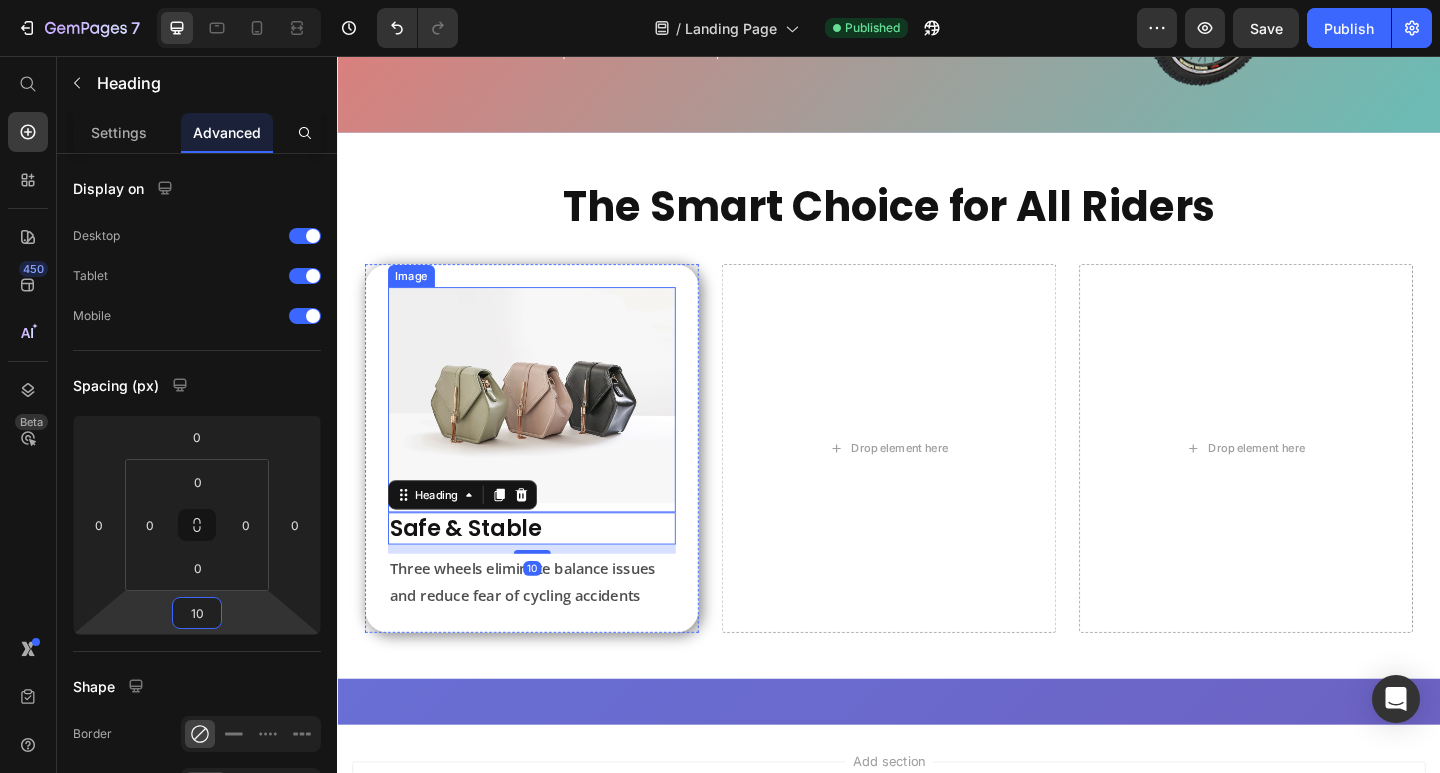 click at bounding box center (548, 430) 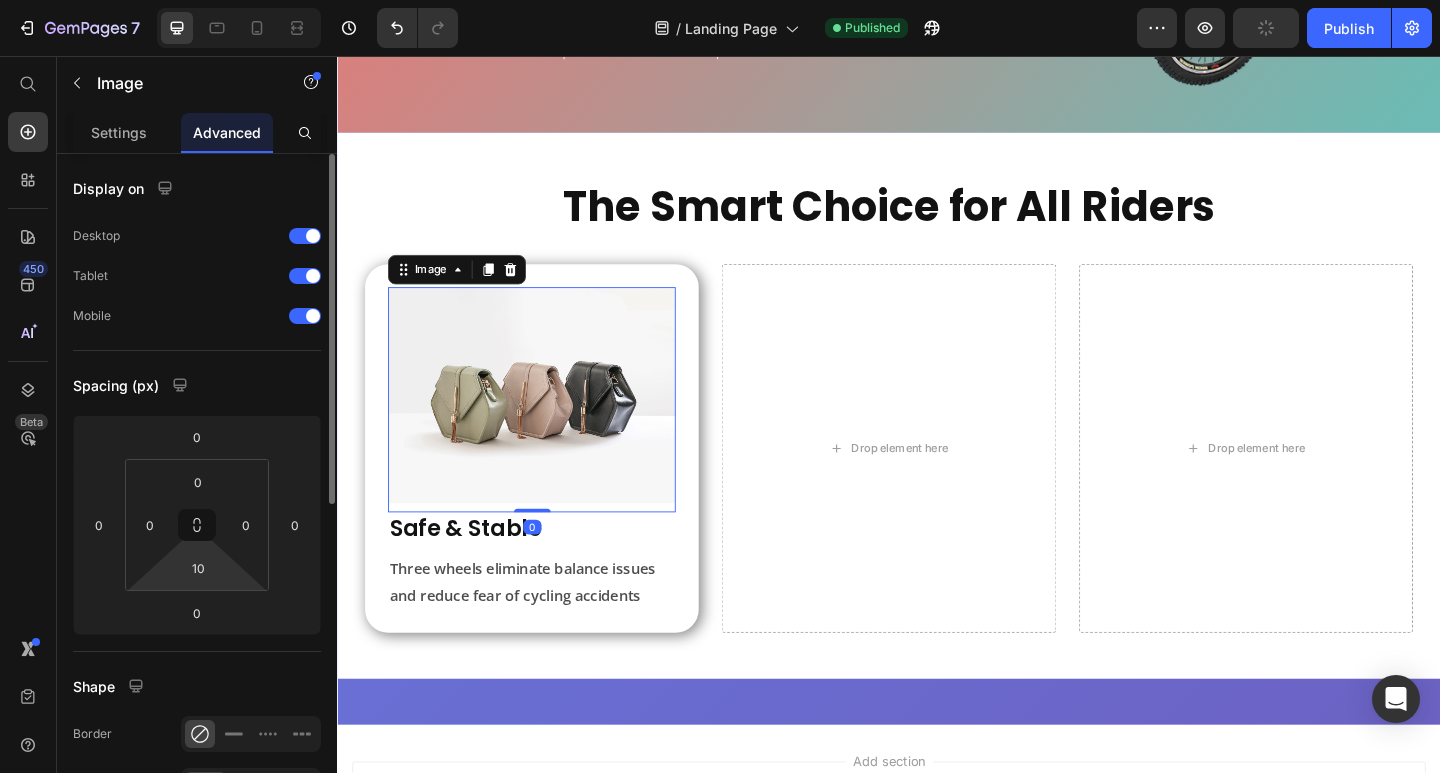 click on "7   /  Landing Page Published Preview  Publish  450 Beta Start with Sections Elements Hero Section Product Detail Brands Trusted Badges Guarantee Product Breakdown How to use Testimonials Compare Bundle FAQs Social Proof Brand Story Product List Collection Blog List Contact Sticky Add to Cart Custom Footer Browse Library 450 Layout
Row
Row
Row
Row Text
Heading
Text Block Button
Button
Button
Sticky Back to top Media
Image" at bounding box center [720, 0] 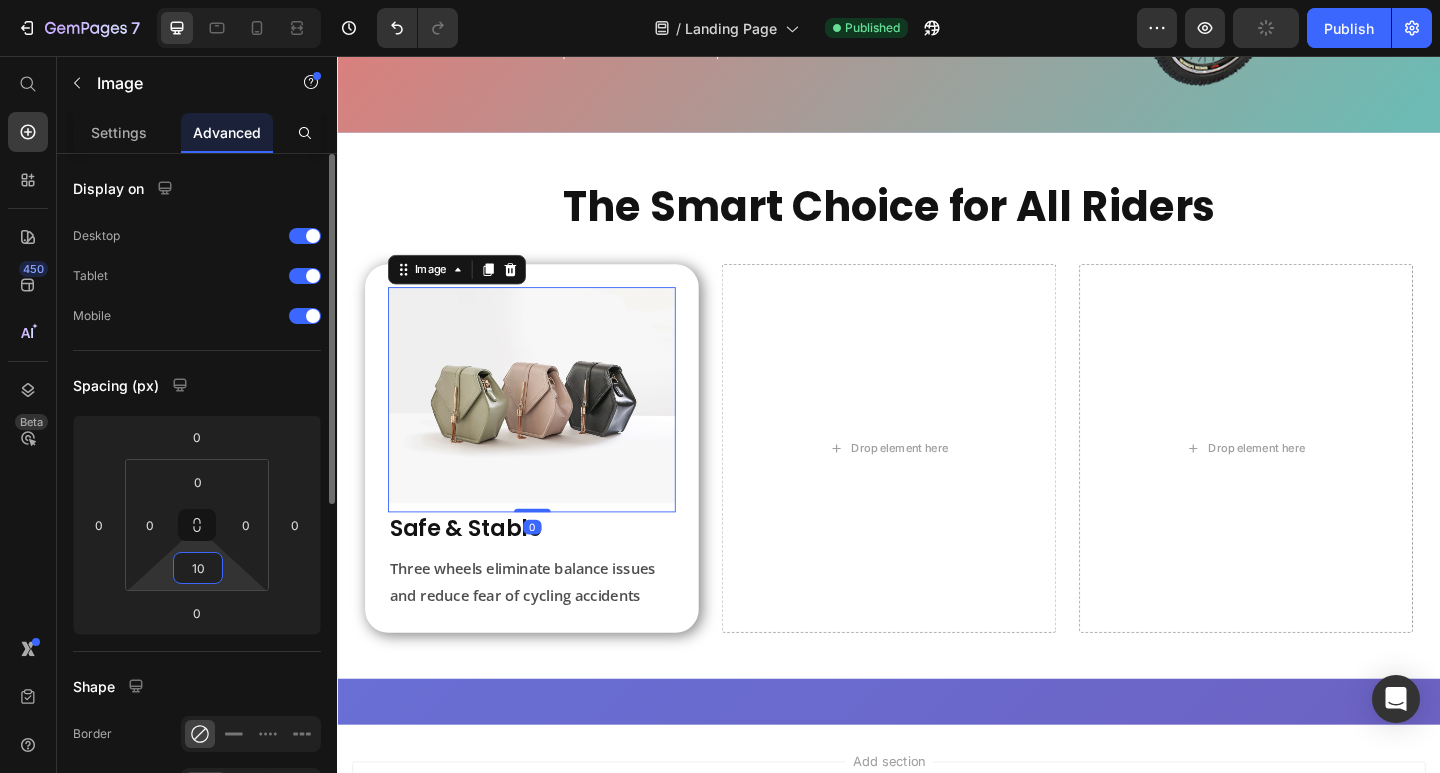 click on "10" at bounding box center (198, 568) 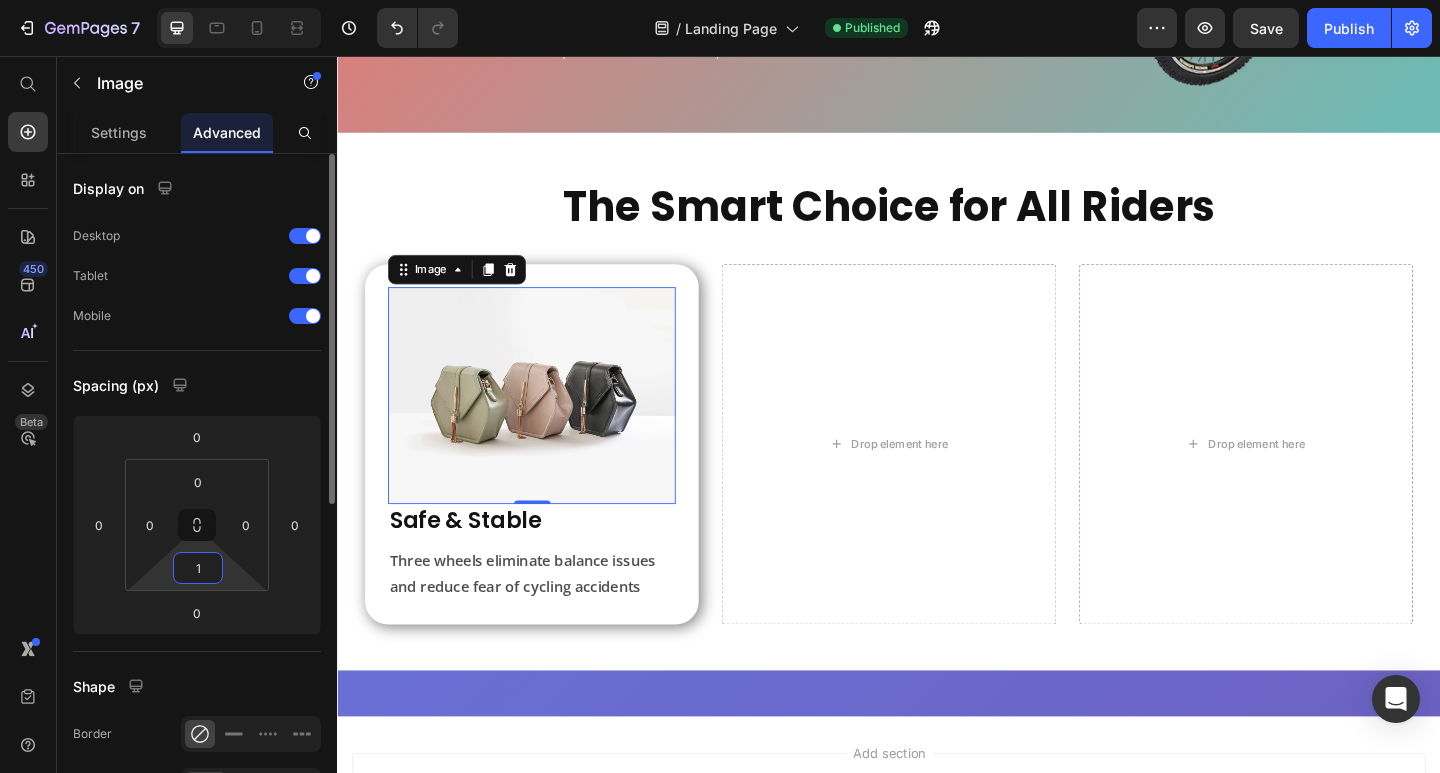 type on "15" 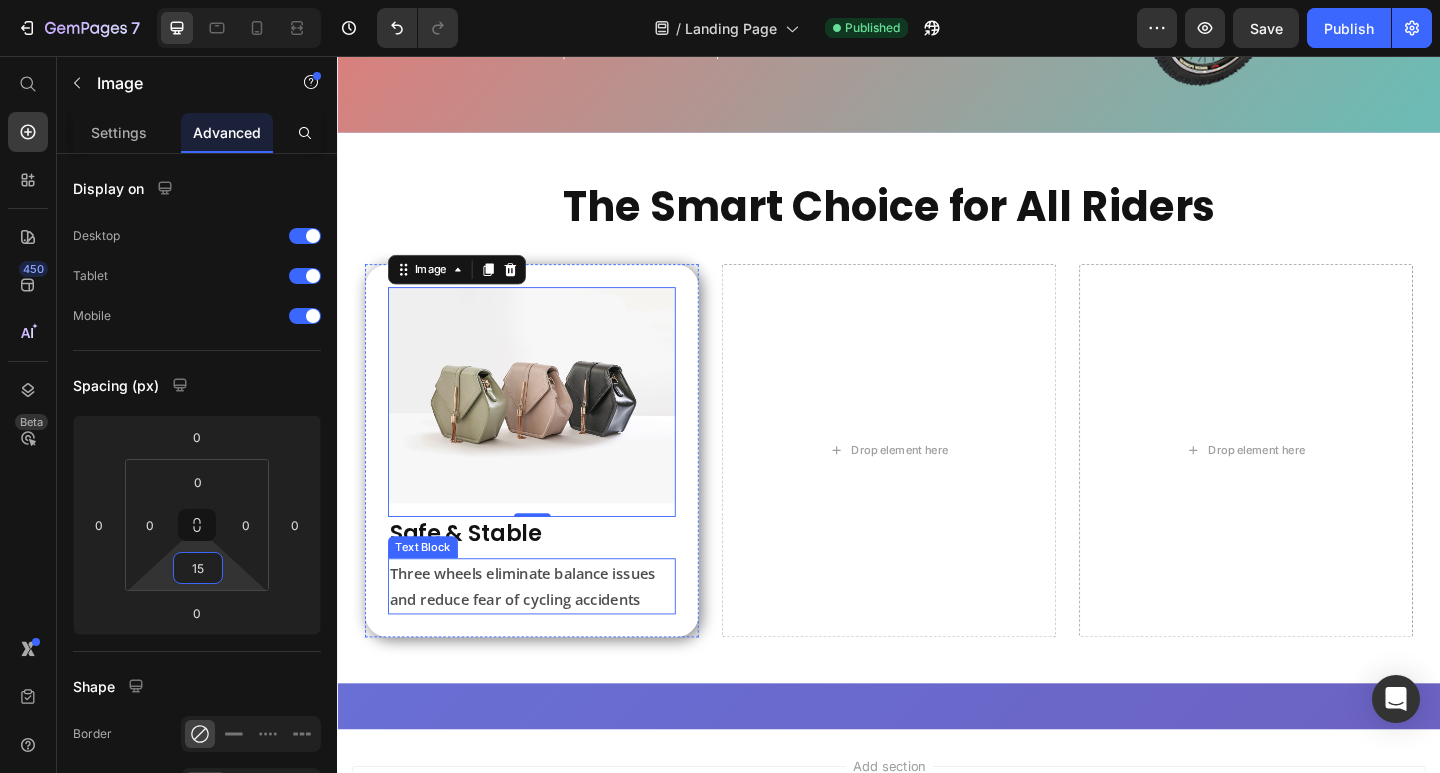click on "Image   0 Safe & Stable Heading Three wheels eliminate balance issues and reduce fear of cycling accidents Text Block" at bounding box center [548, 486] 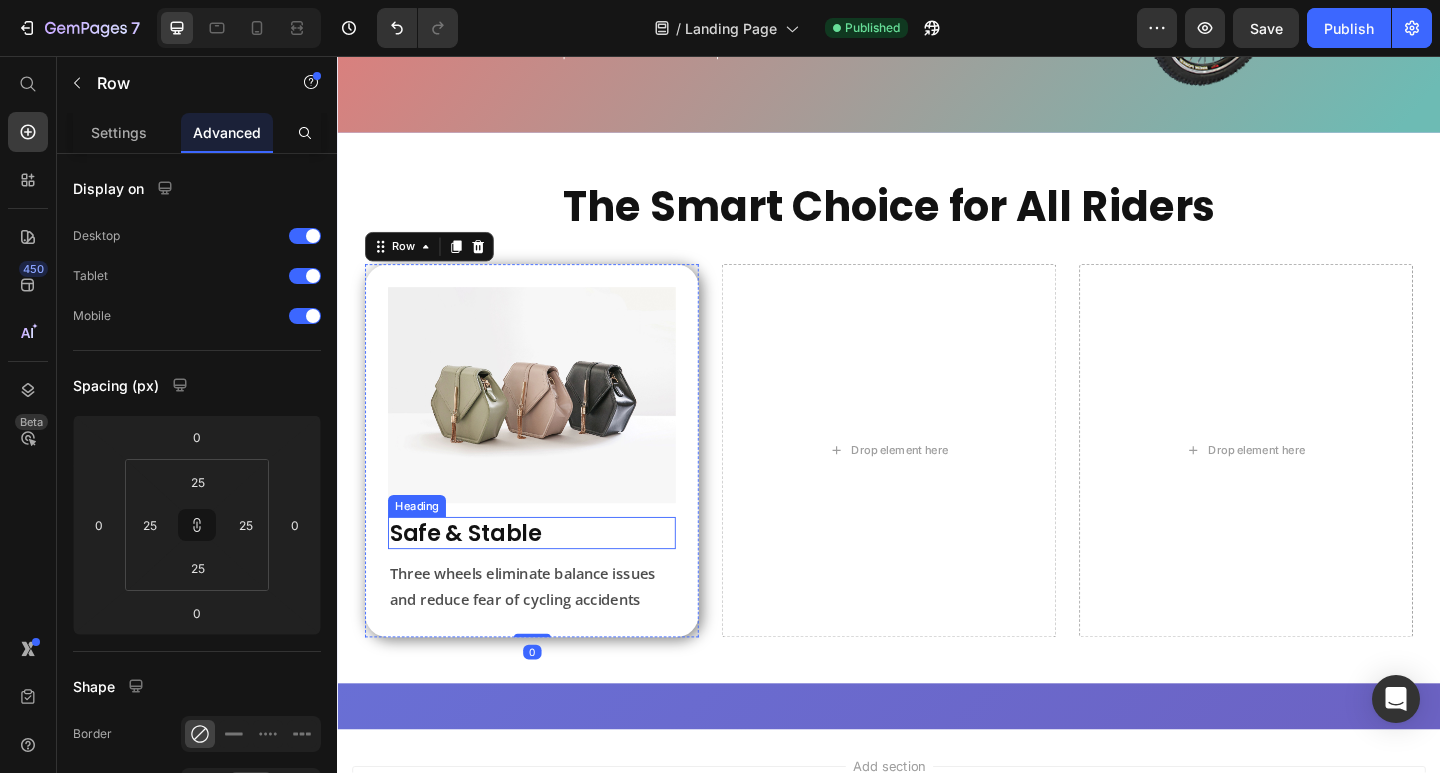 click on "Safe & Stable" at bounding box center [548, 575] 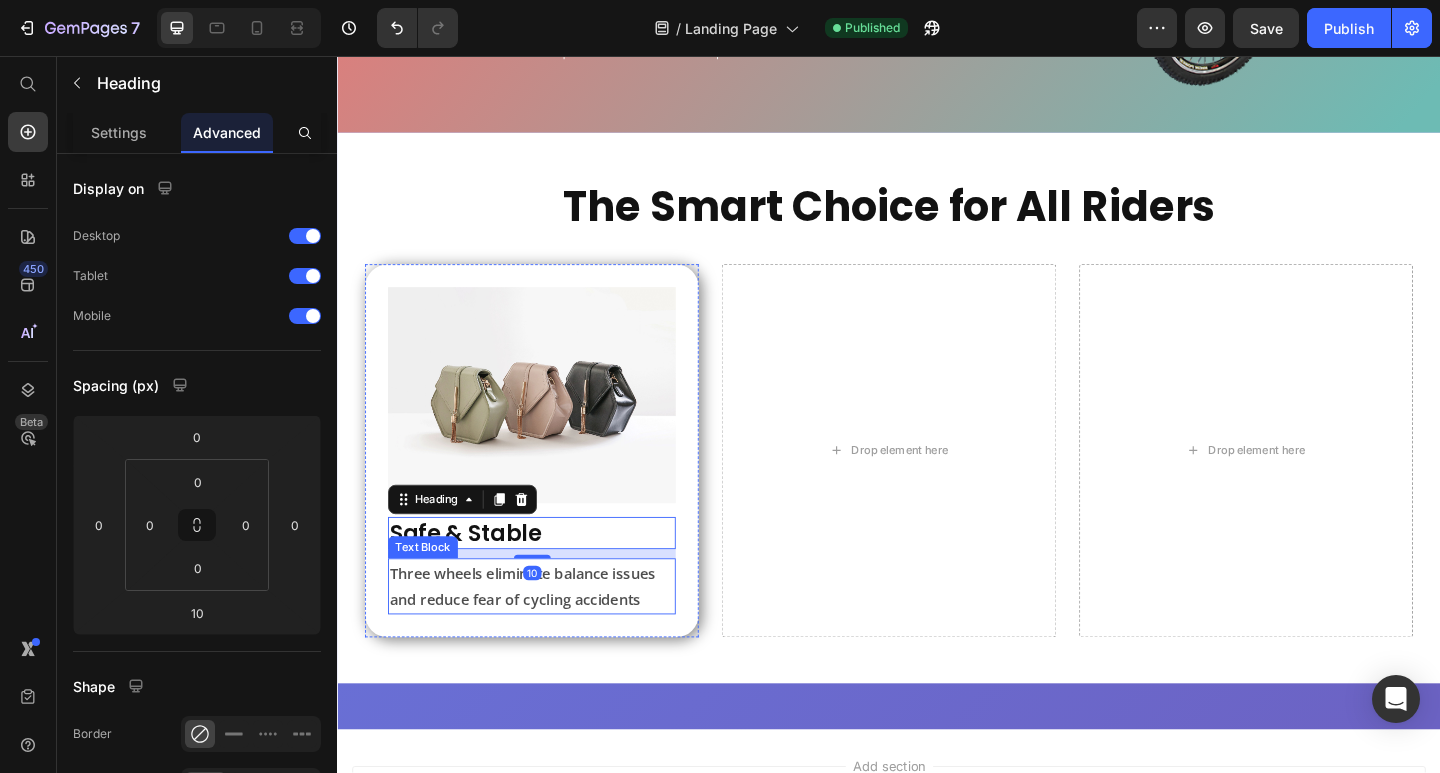 click on "Three wheels eliminate balance issues and reduce fear of cycling accidents" at bounding box center (548, 634) 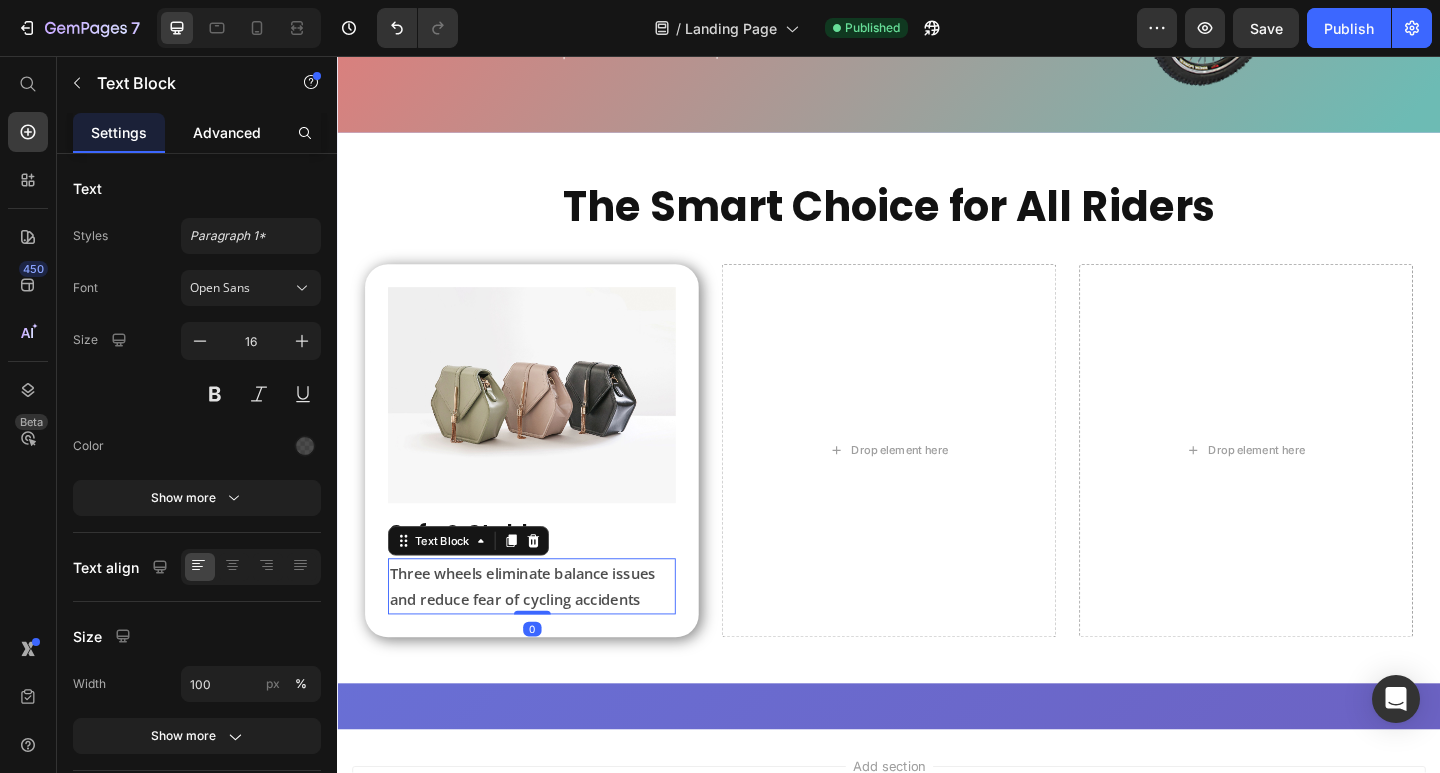 click on "Advanced" at bounding box center (227, 132) 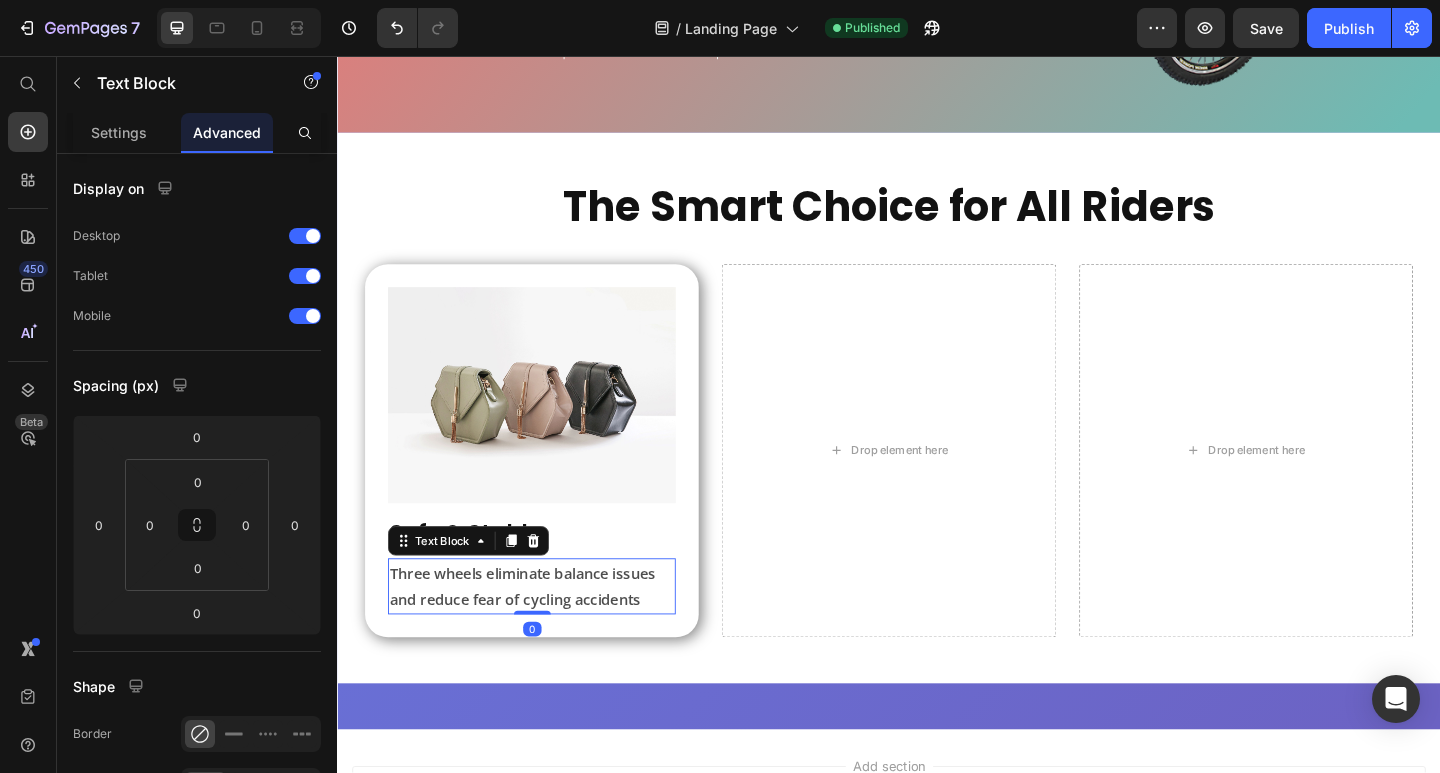 click on "Safe & Stable" at bounding box center (548, 575) 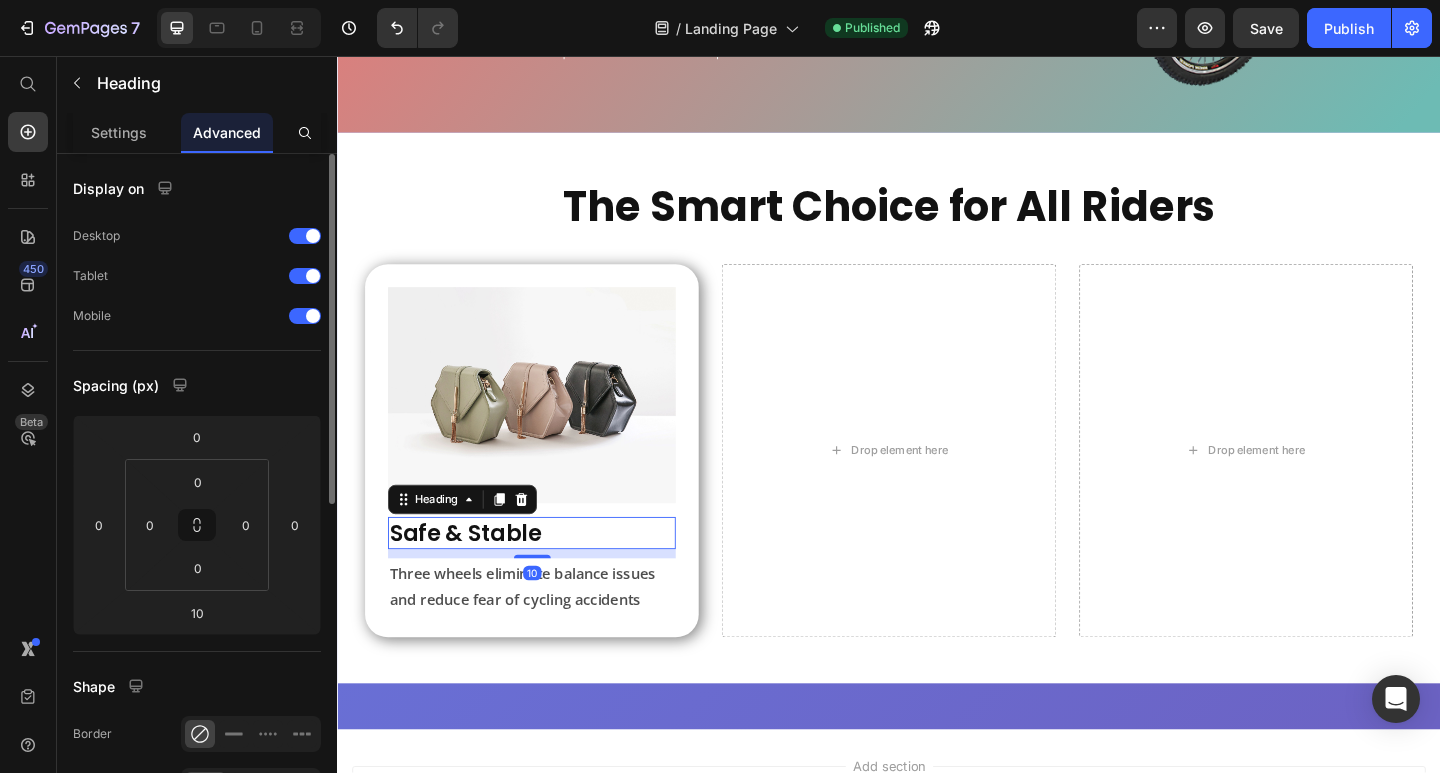click on "Settings" at bounding box center [119, 132] 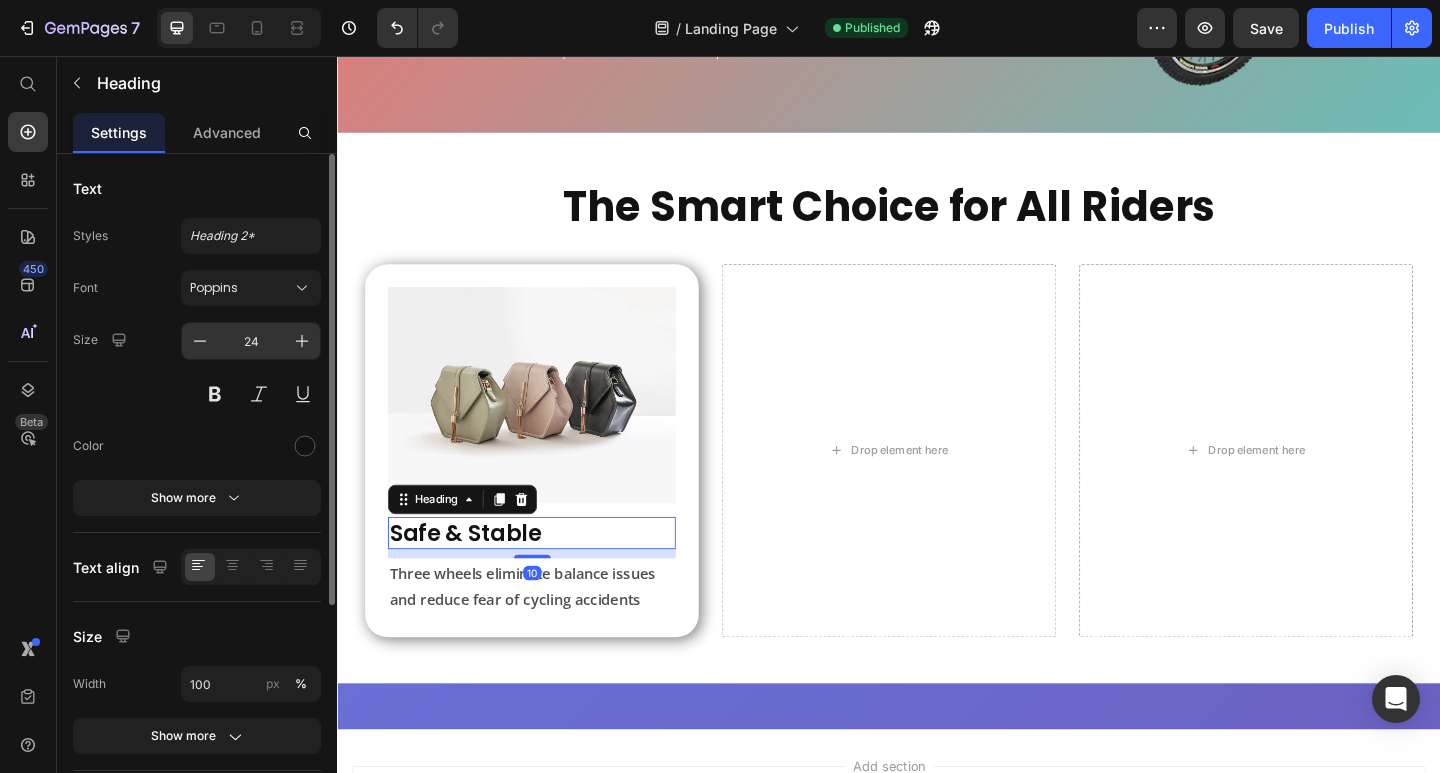 click on "24" at bounding box center [251, 341] 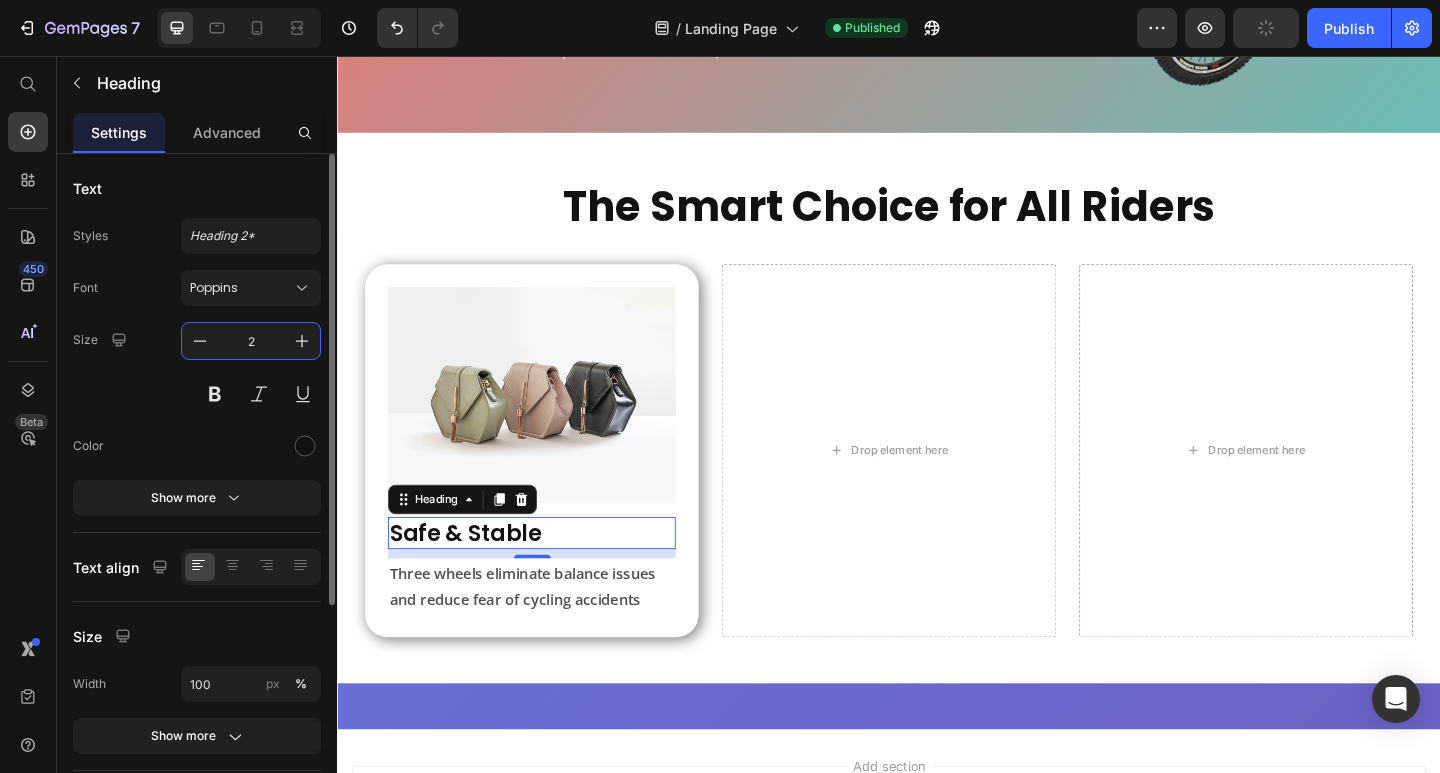 type on "26" 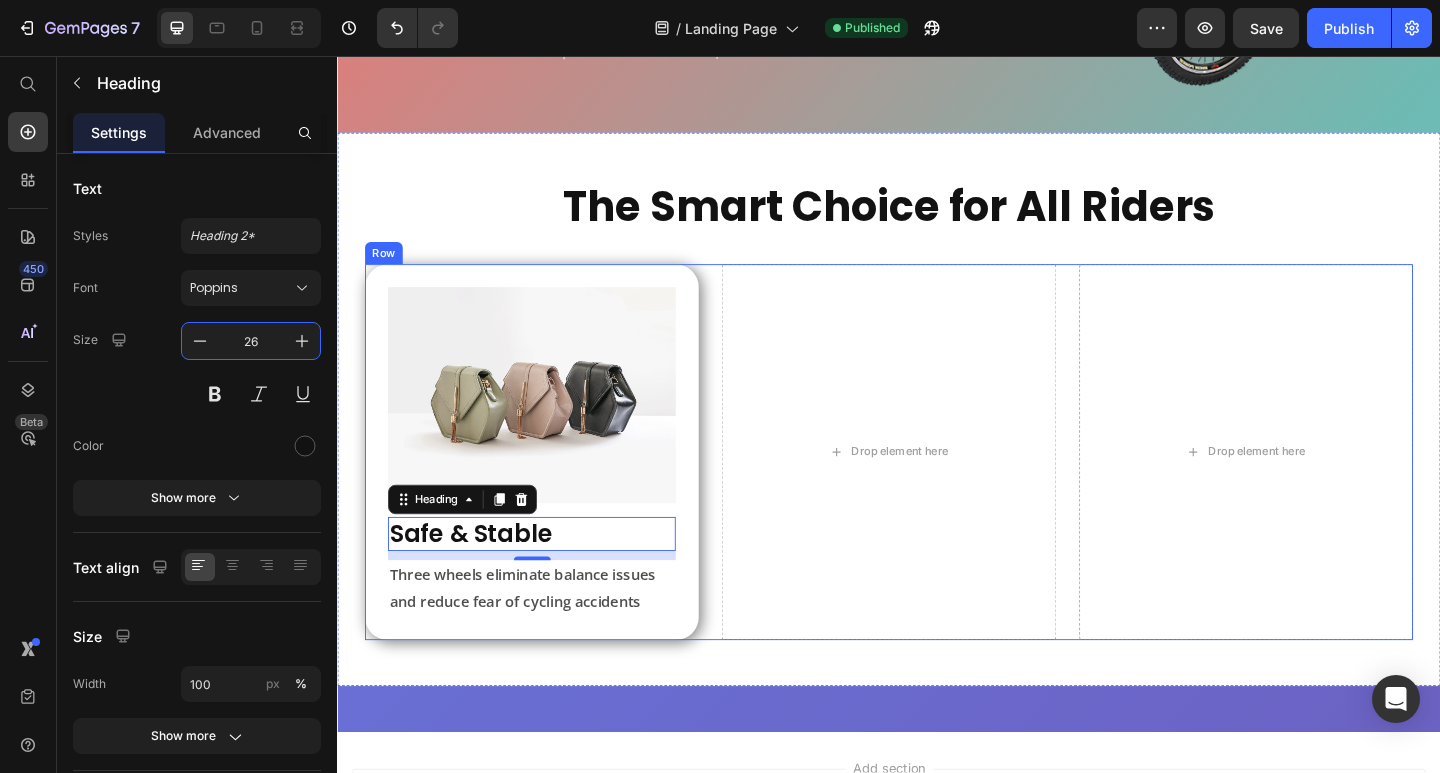 click on "Image Safe & Stable Heading   10 Three wheels eliminate balance issues and reduce fear of cycling accidents Text Block Row
Drop element here
Drop element here Row" at bounding box center [937, 487] 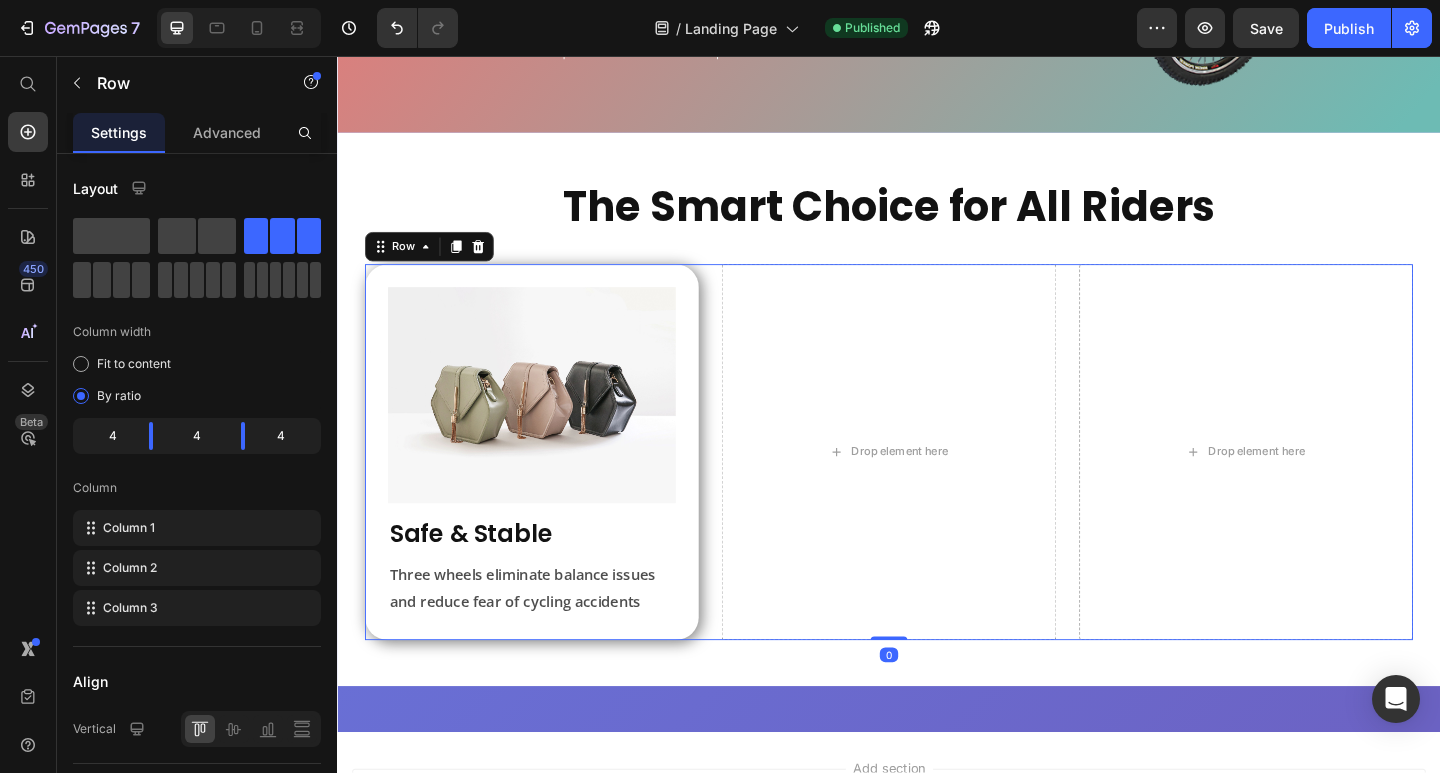 click at bounding box center [548, 433] 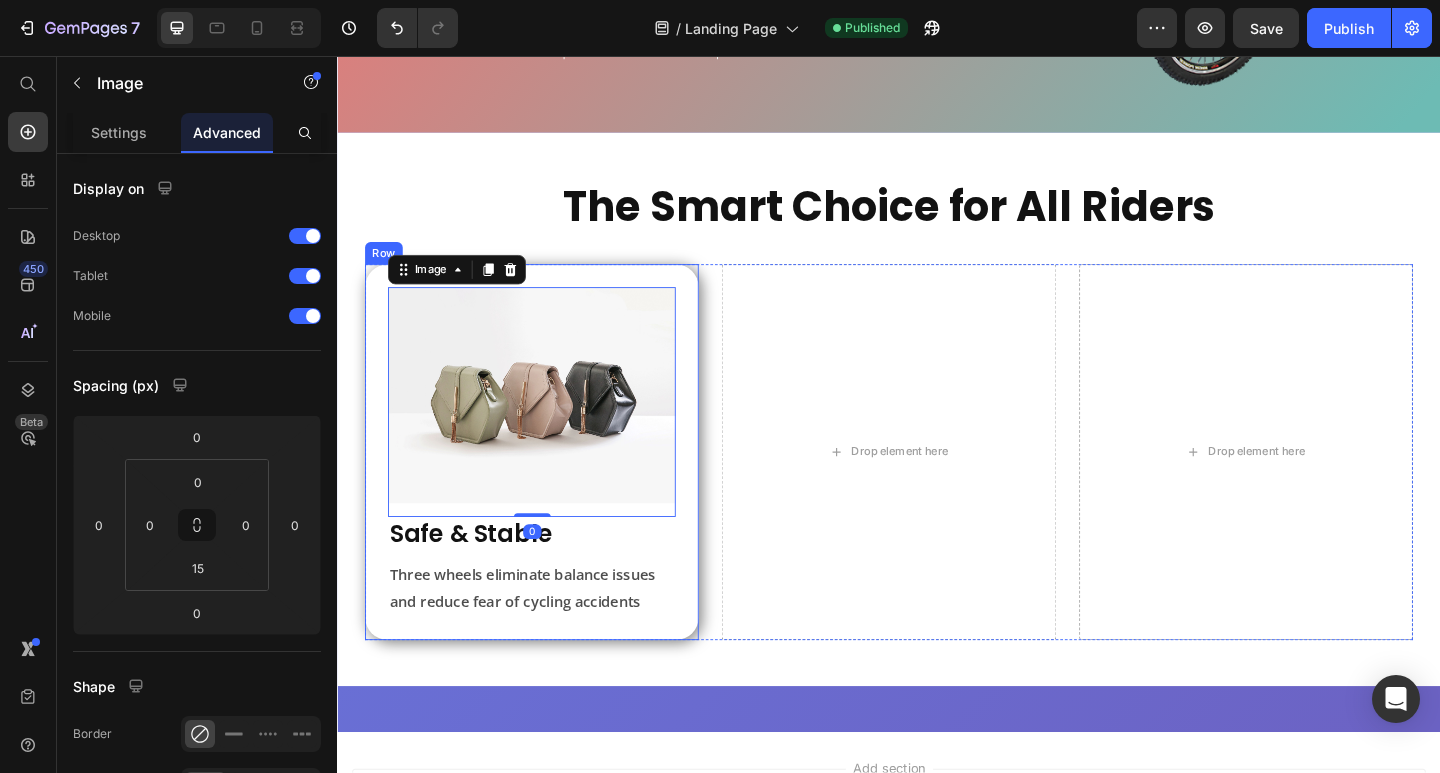 click on "Image   0 Safe & Stable Heading Three wheels eliminate balance issues and reduce fear of cycling accidents Text Block Row" at bounding box center (548, 487) 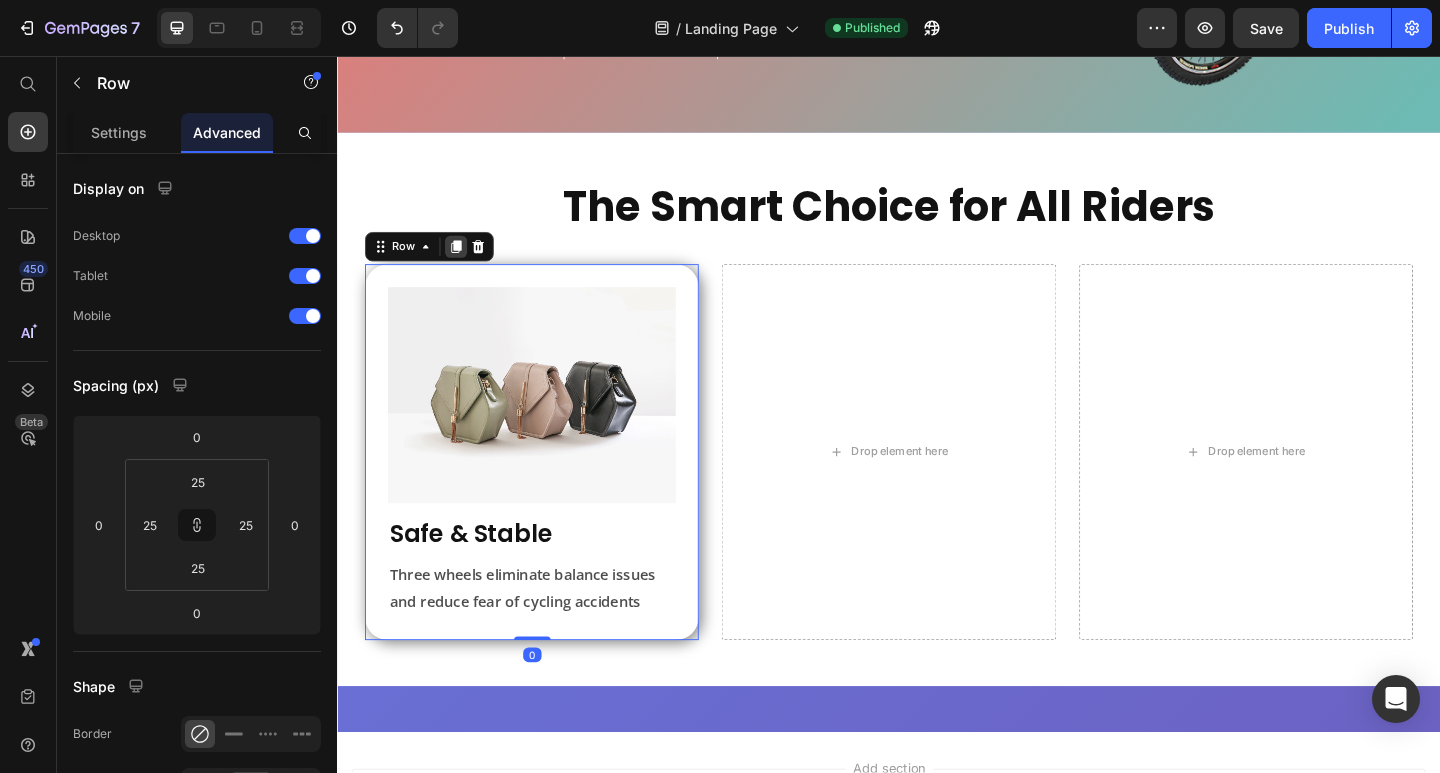 click 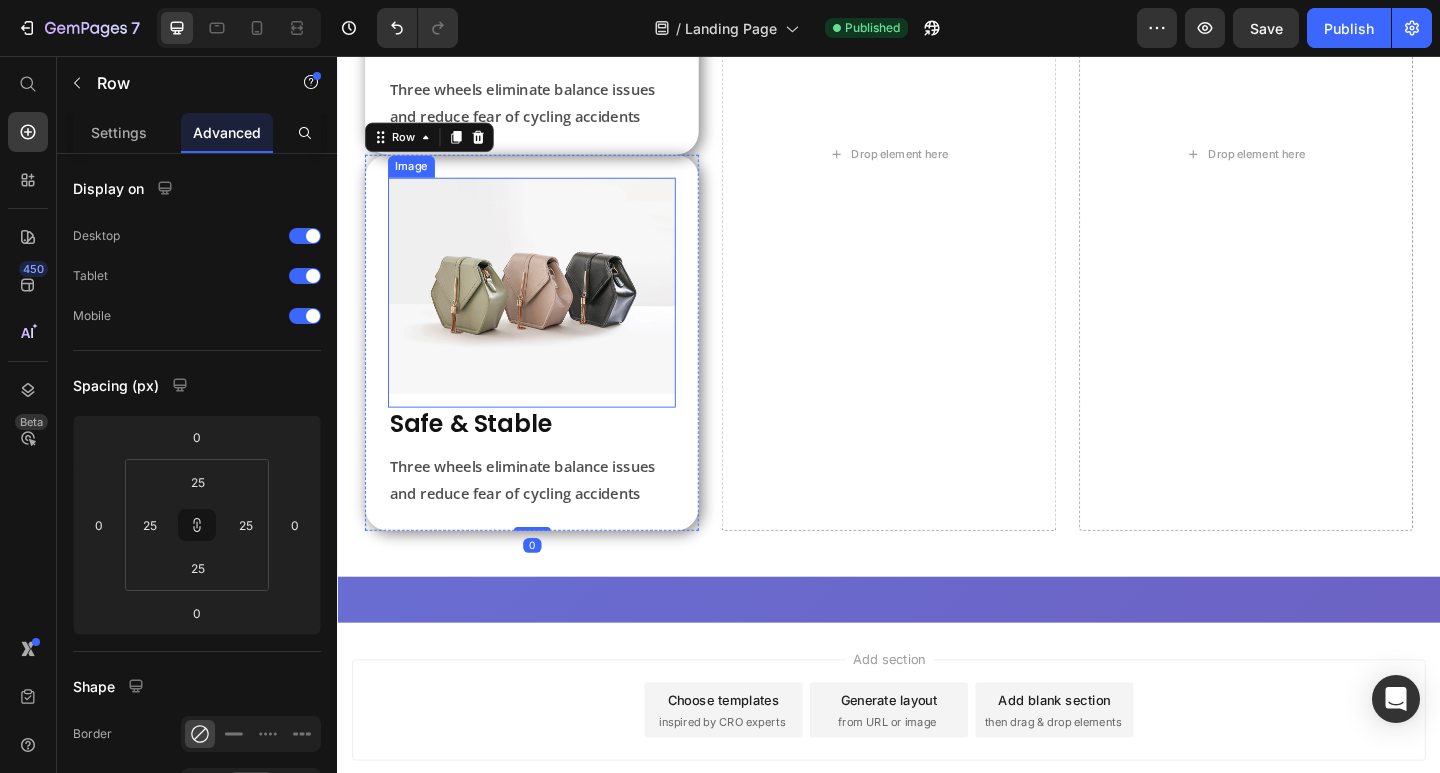 scroll, scrollTop: 784, scrollLeft: 0, axis: vertical 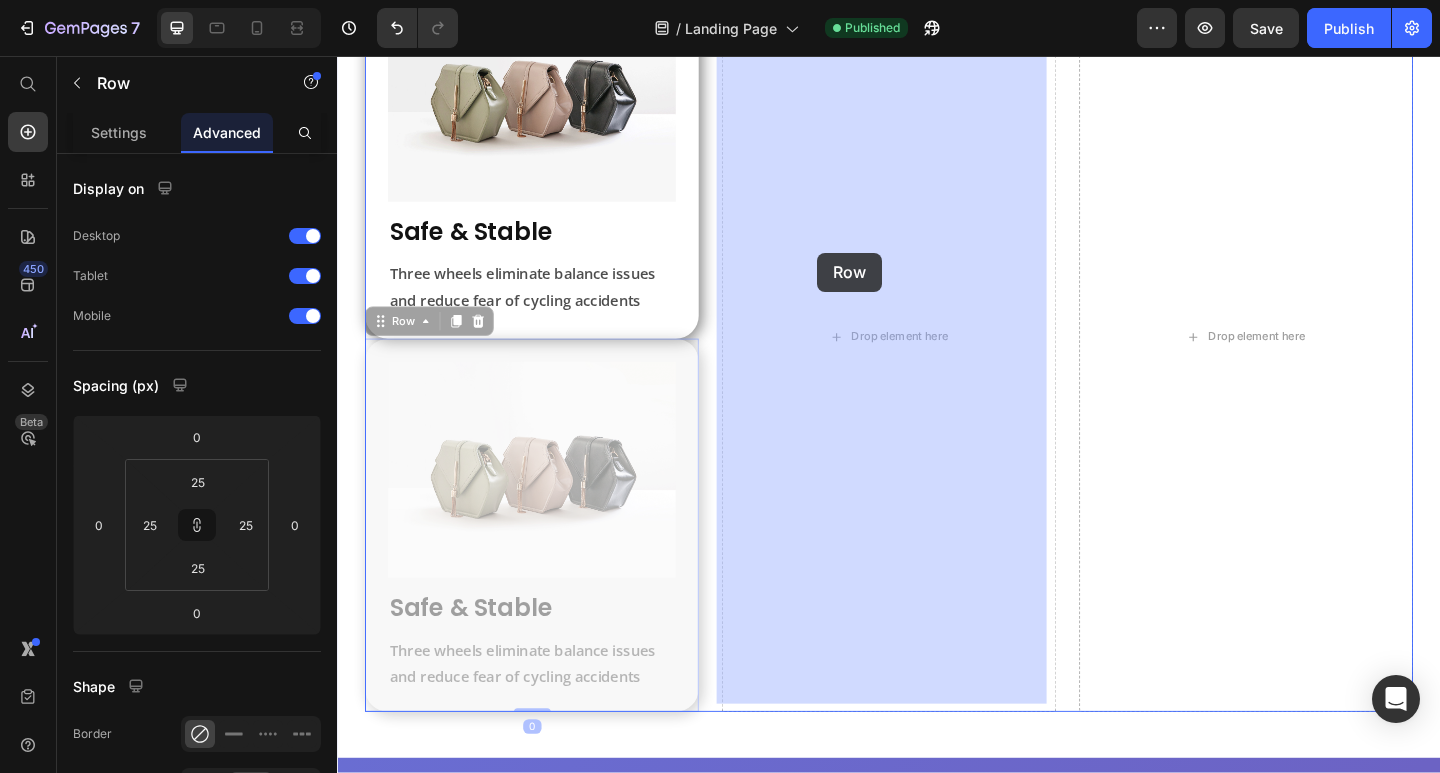 drag, startPoint x: 380, startPoint y: 337, endPoint x: 860, endPoint y: 270, distance: 484.65347 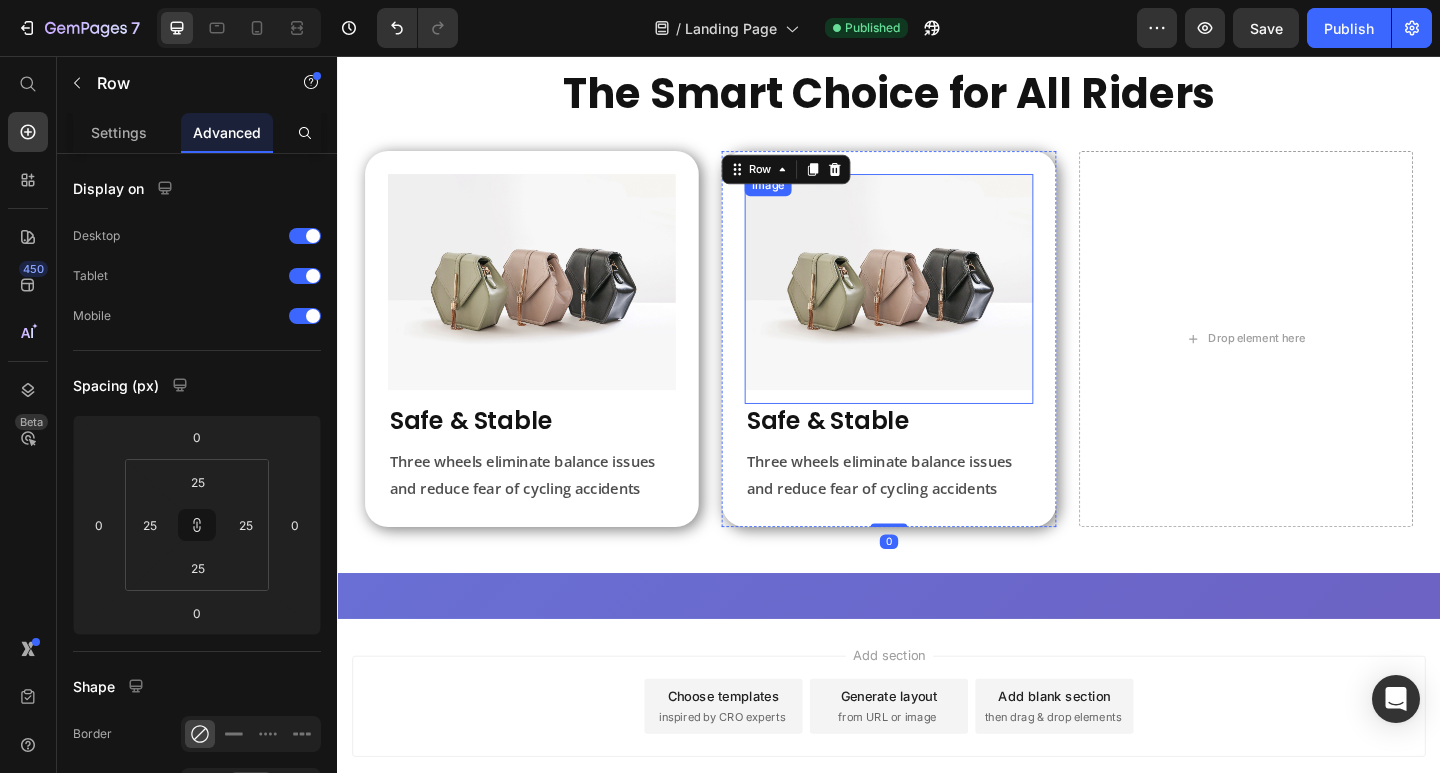 scroll, scrollTop: 492, scrollLeft: 0, axis: vertical 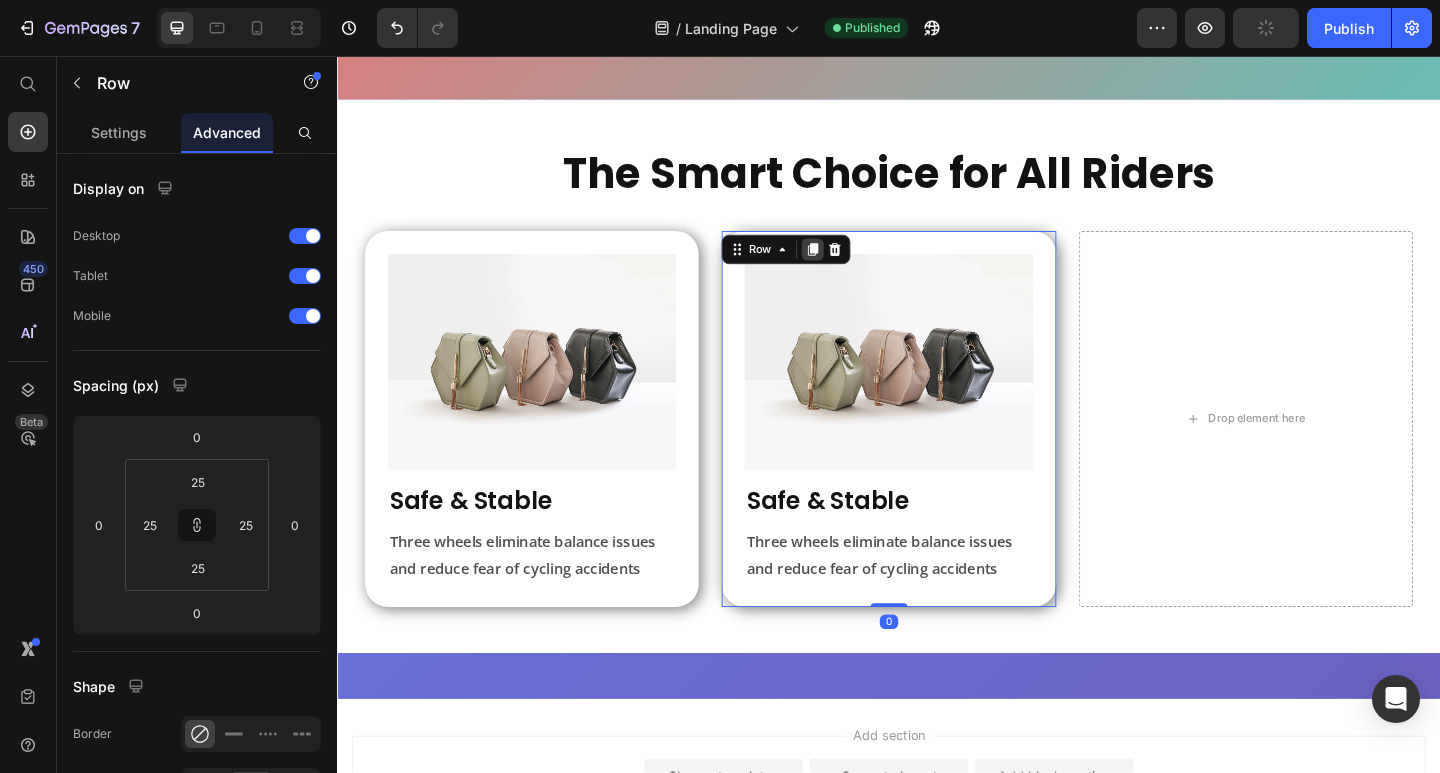 click 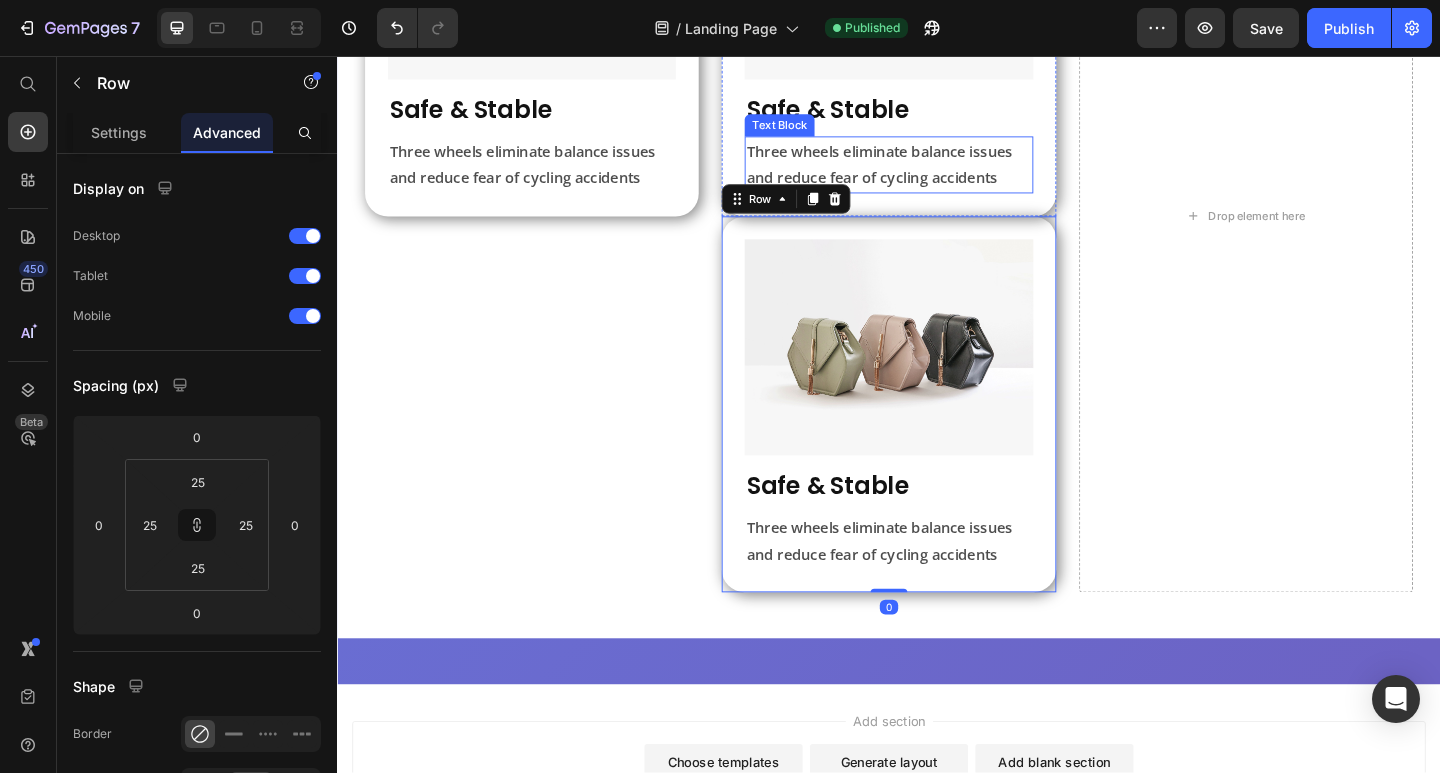 scroll, scrollTop: 1014, scrollLeft: 0, axis: vertical 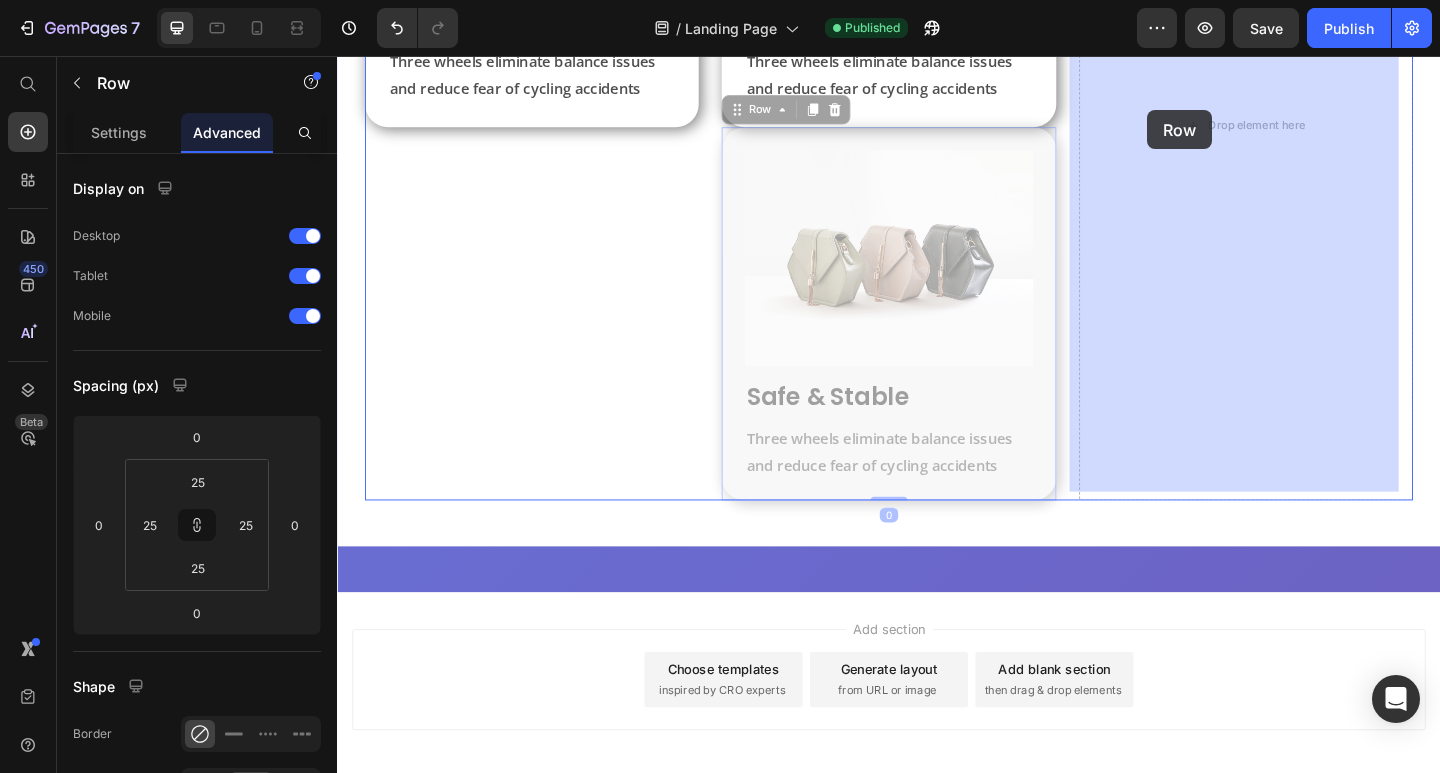 drag, startPoint x: 776, startPoint y: 108, endPoint x: 1218, endPoint y: 115, distance: 442.05542 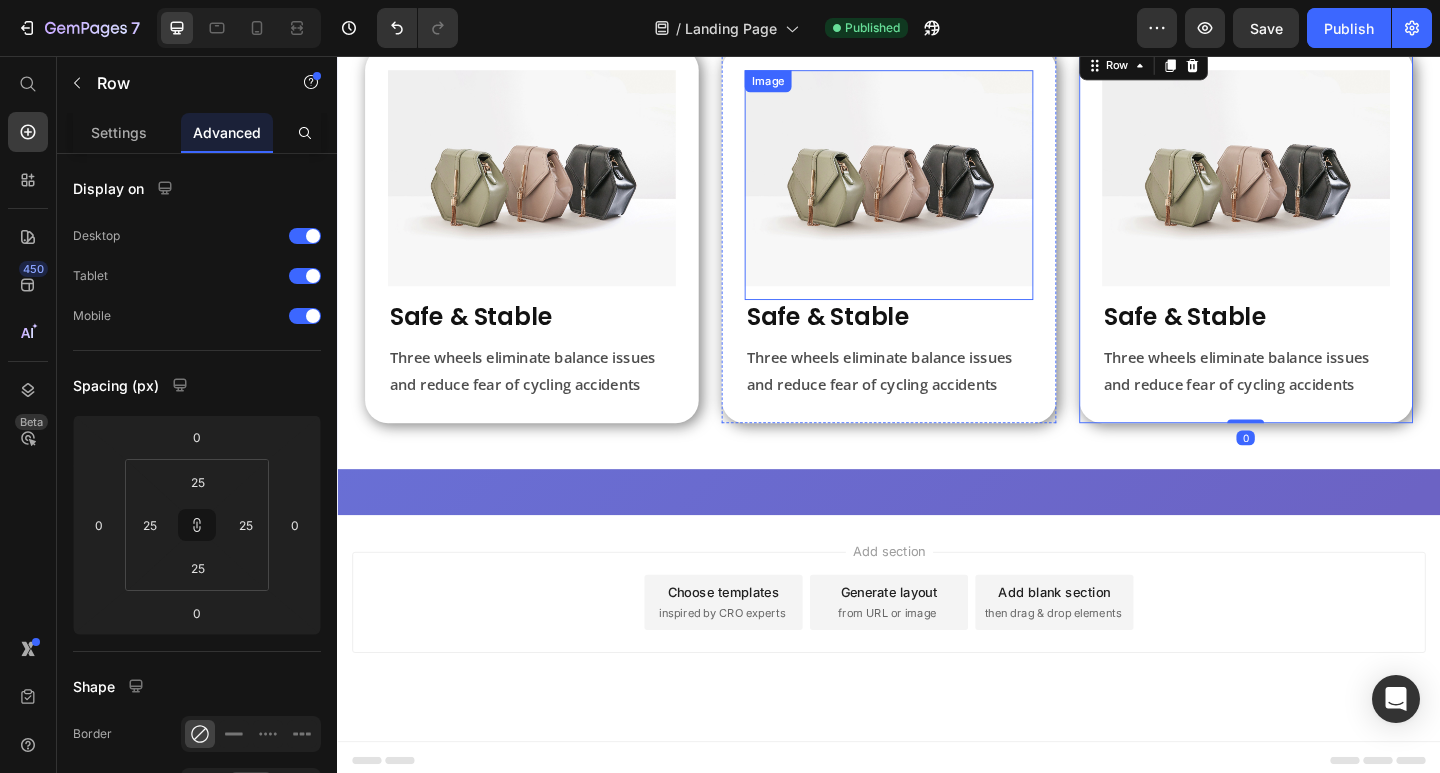 scroll, scrollTop: 392, scrollLeft: 0, axis: vertical 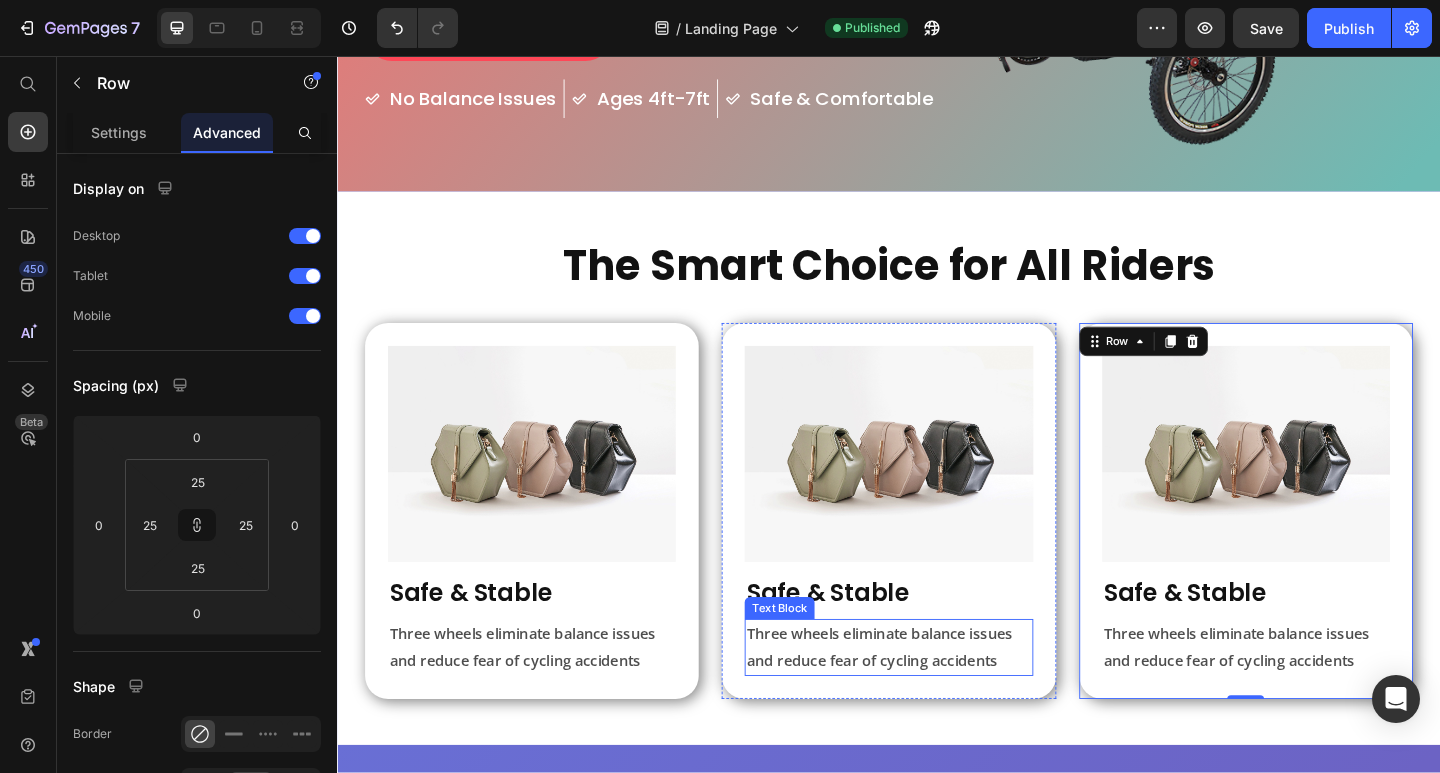 click on "Safe & Stable" at bounding box center [936, 641] 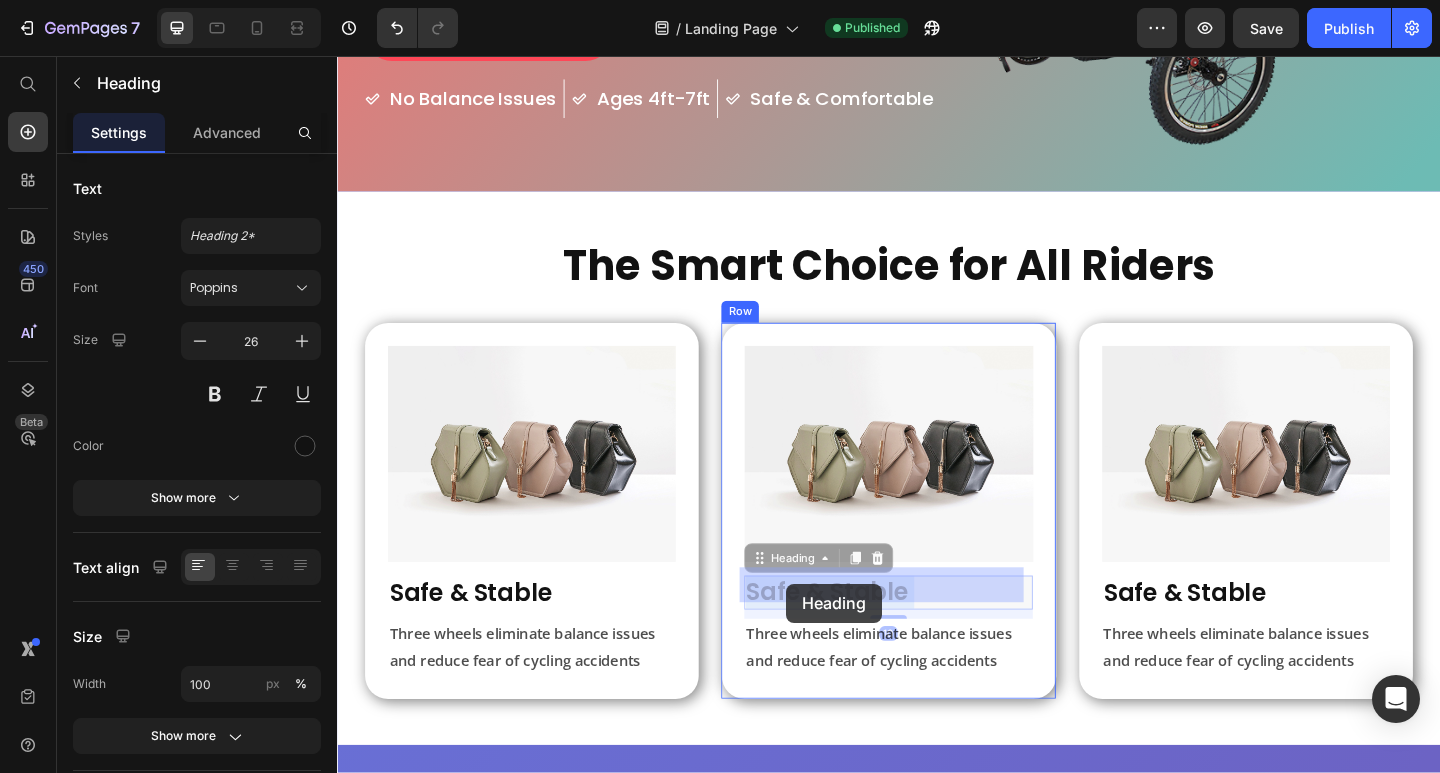 drag, startPoint x: 989, startPoint y: 632, endPoint x: 838, endPoint y: 631, distance: 151.00331 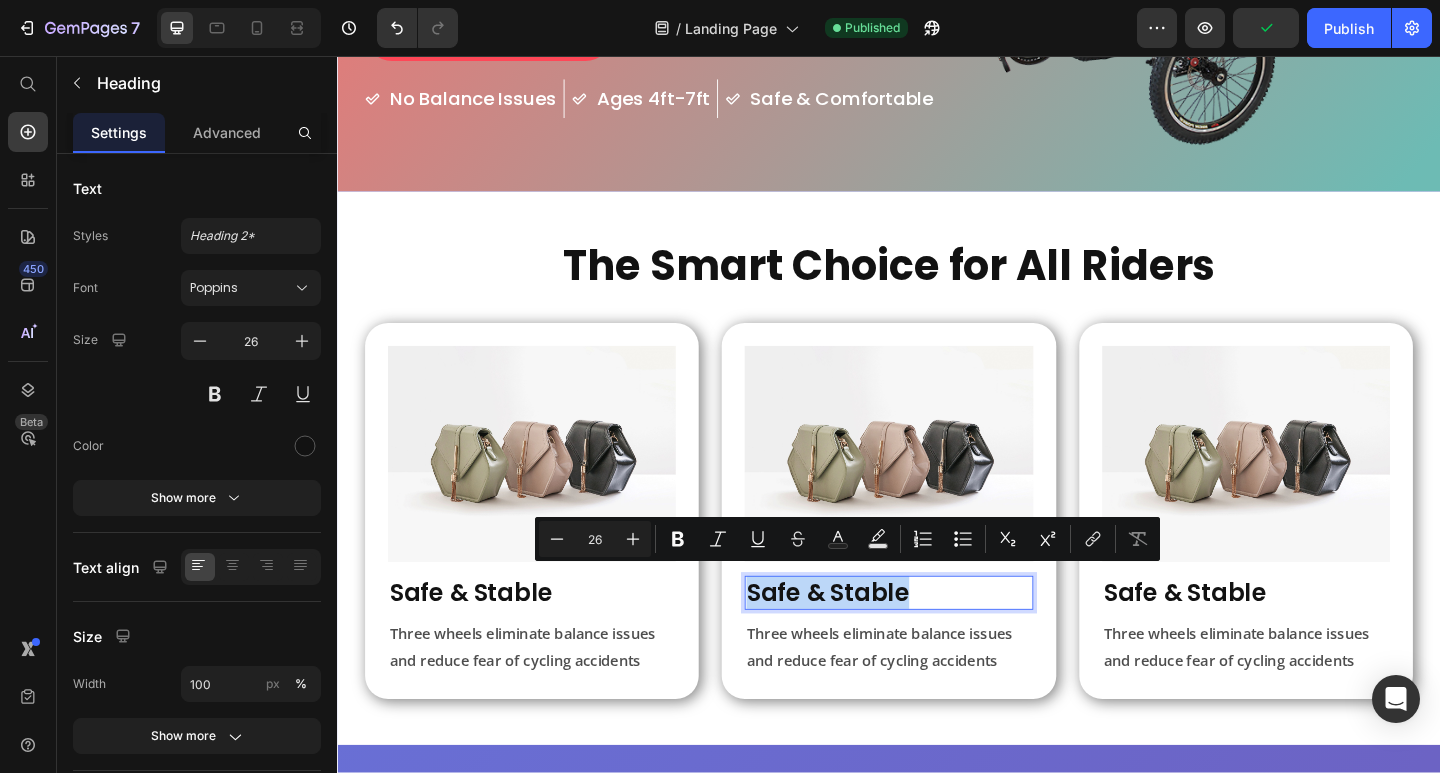 drag, startPoint x: 973, startPoint y: 627, endPoint x: 777, endPoint y: 630, distance: 196.02296 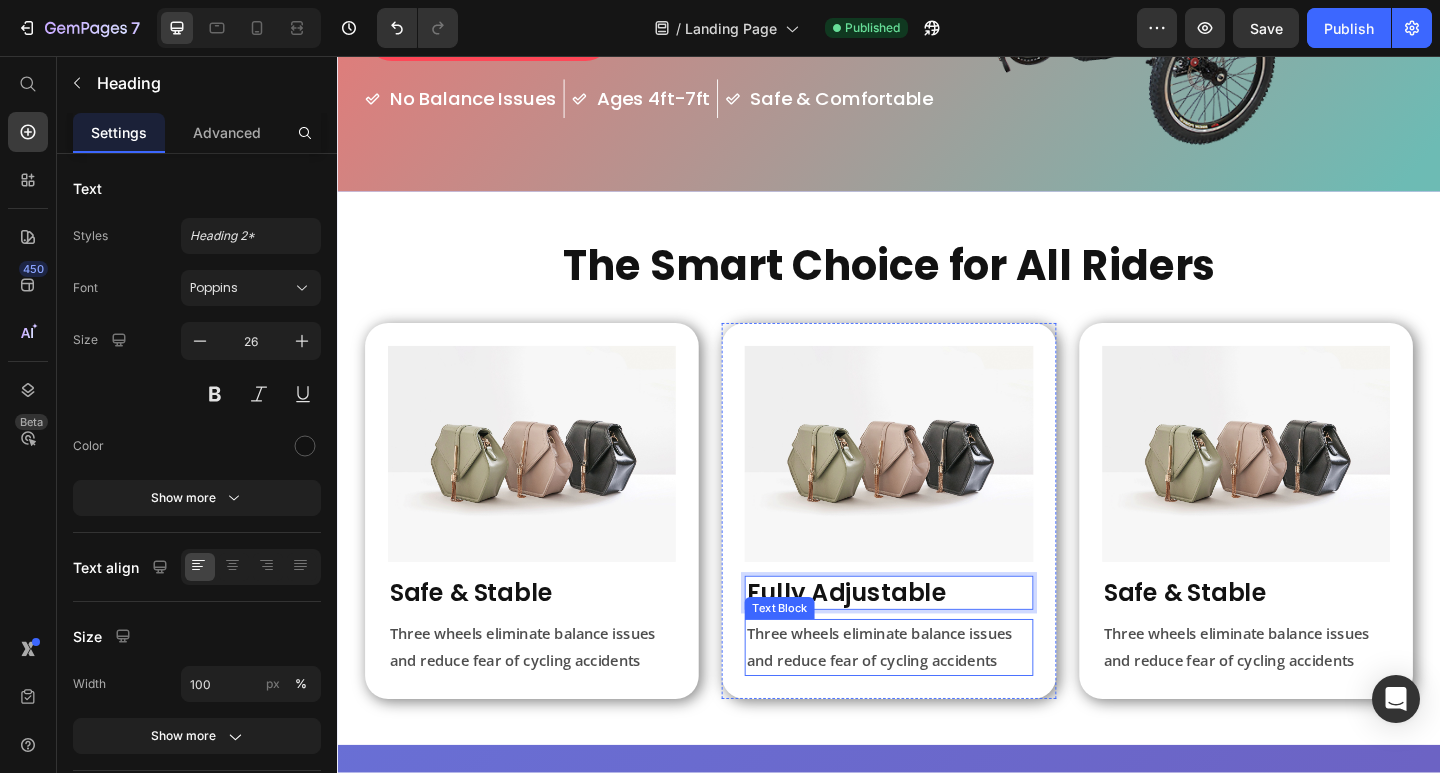 click on "Three wheels eliminate balance issues and reduce fear of cycling accidents" at bounding box center (936, 700) 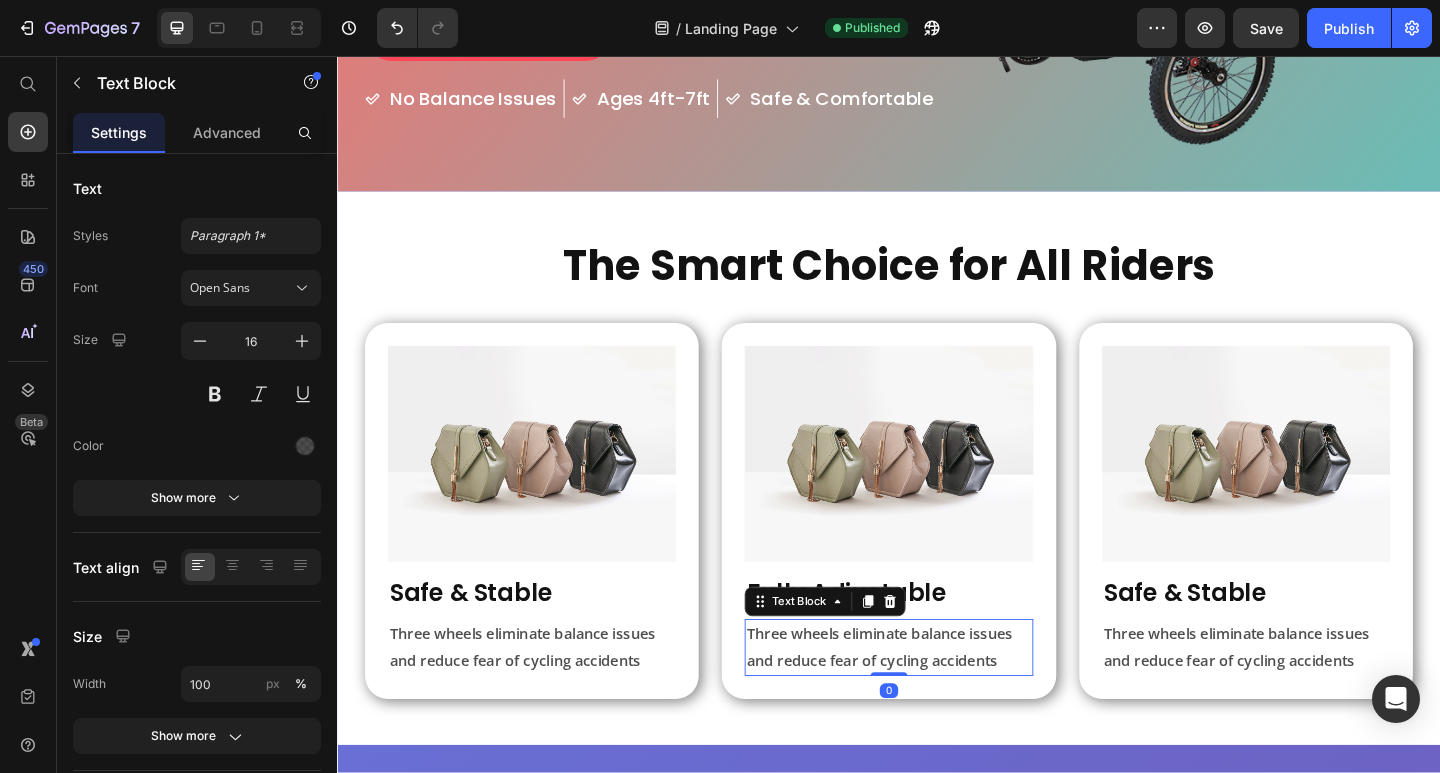 click on "Three wheels eliminate balance issues and reduce fear of cycling accidents" at bounding box center [936, 700] 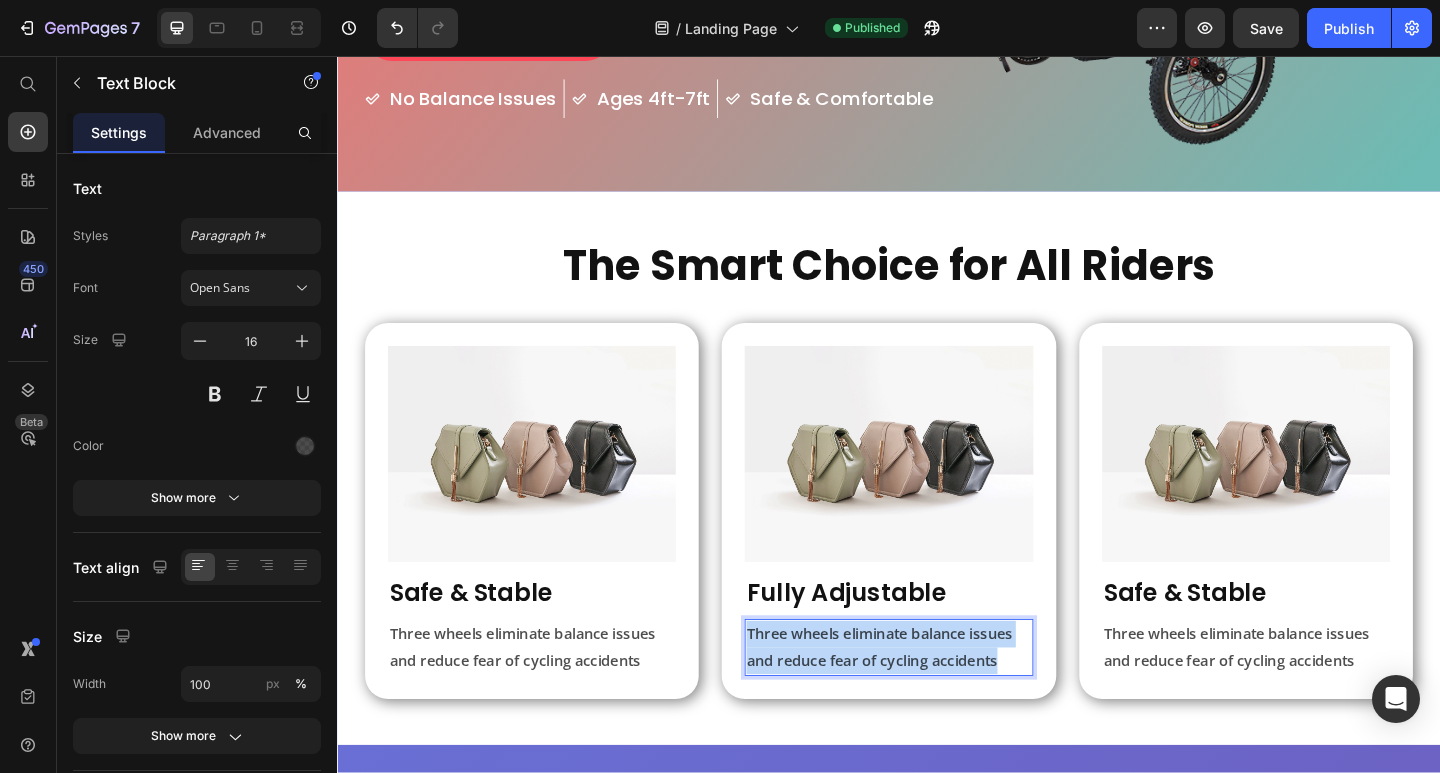 drag, startPoint x: 1003, startPoint y: 703, endPoint x: 779, endPoint y: 678, distance: 225.39078 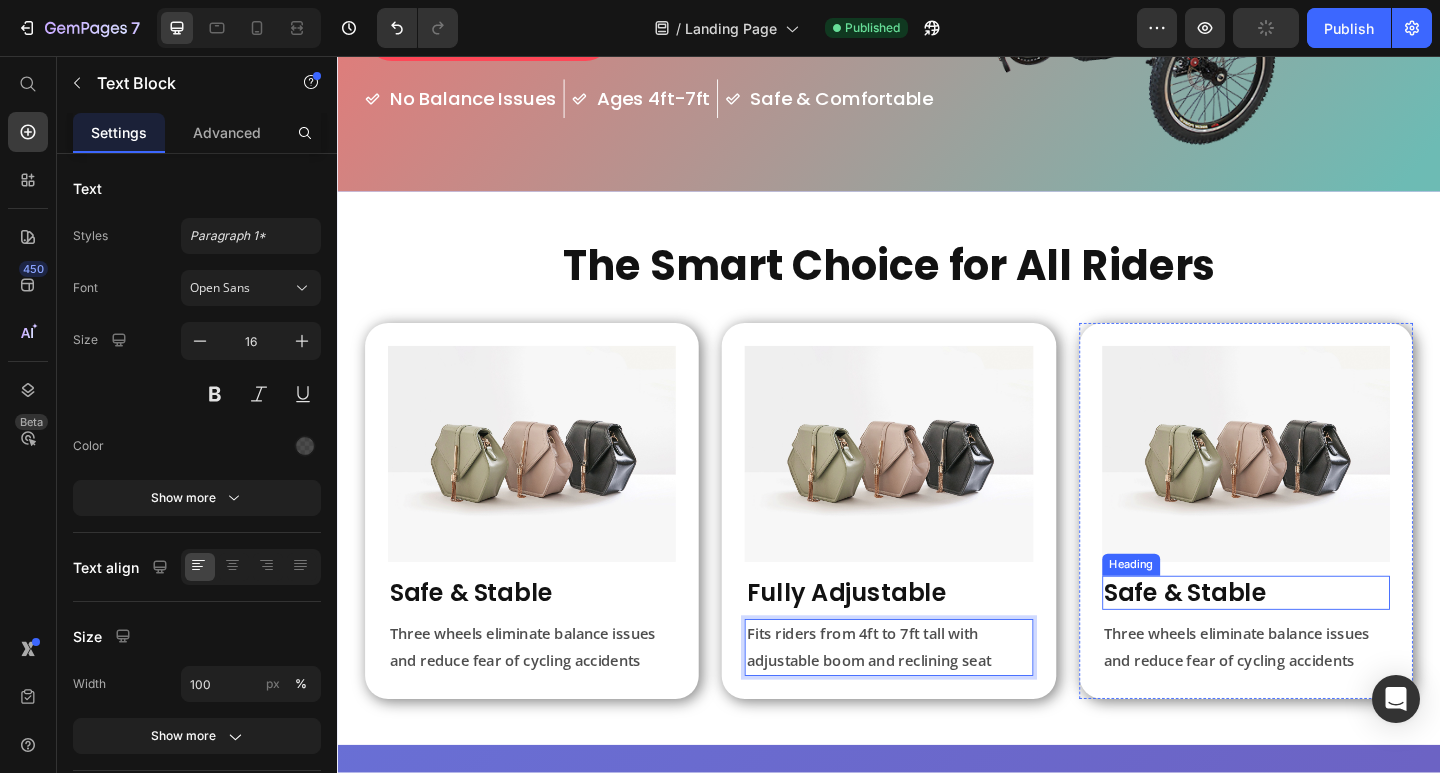 click on "Three wheels eliminate balance issues and reduce fear of cycling accidents" at bounding box center [1325, 700] 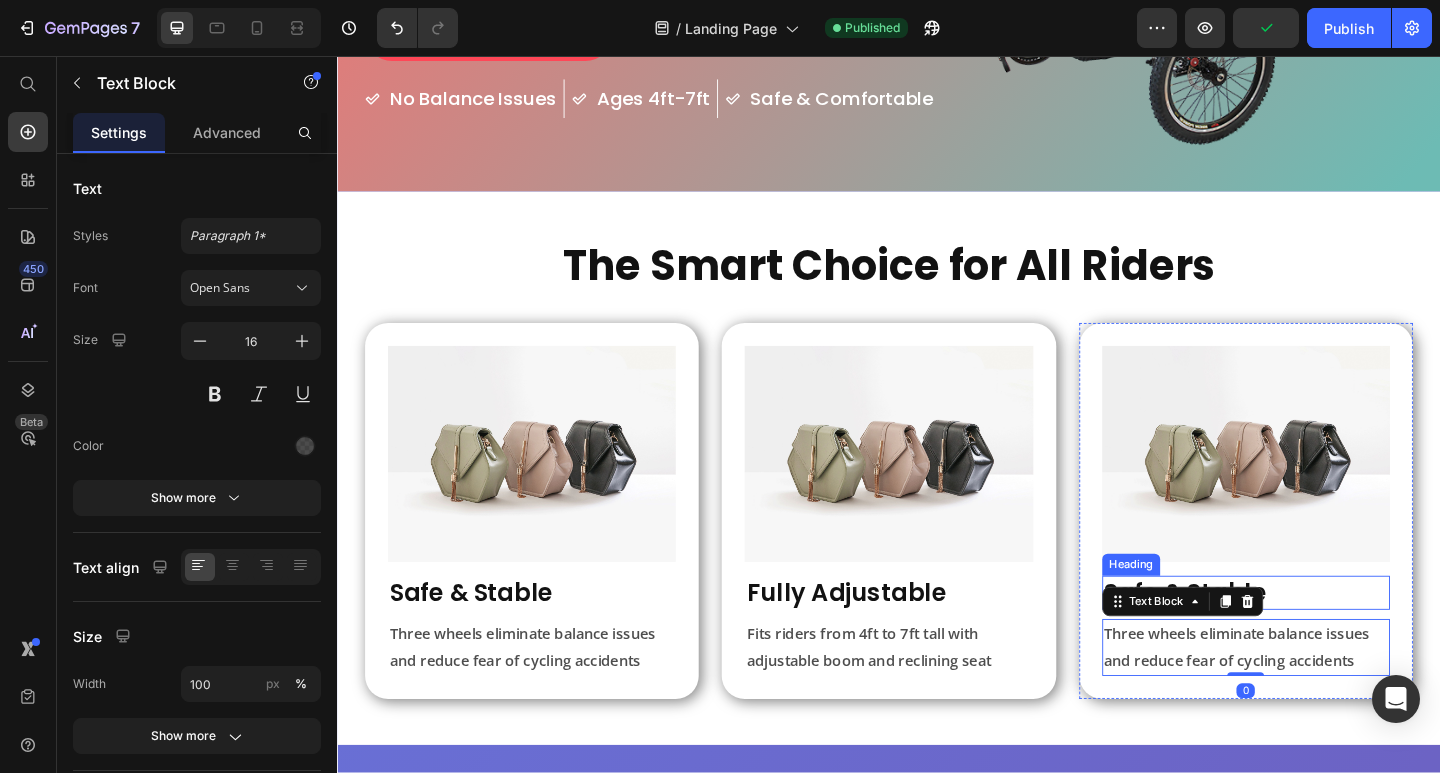 click on "Safe & Stable" at bounding box center (1325, 641) 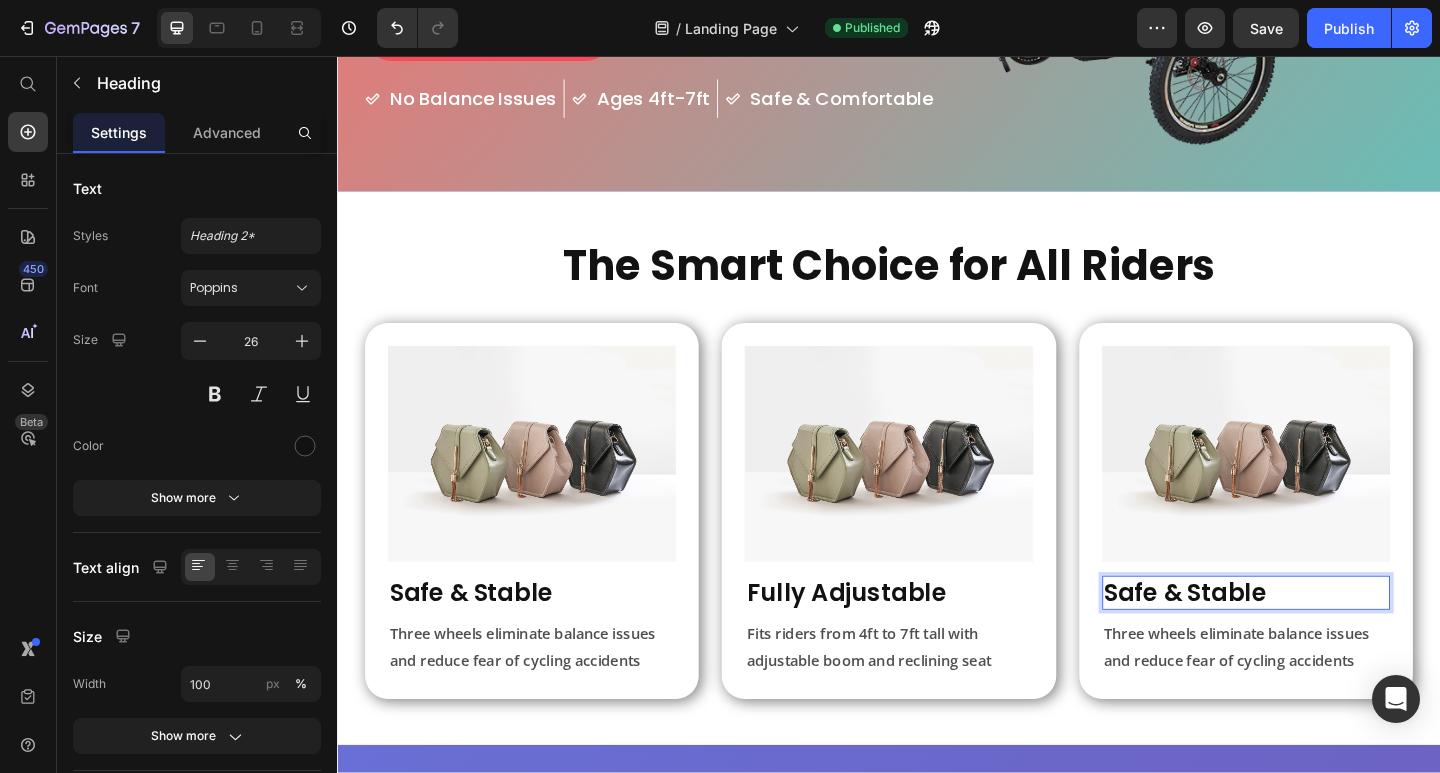 click on "Safe & Stable" at bounding box center (1325, 641) 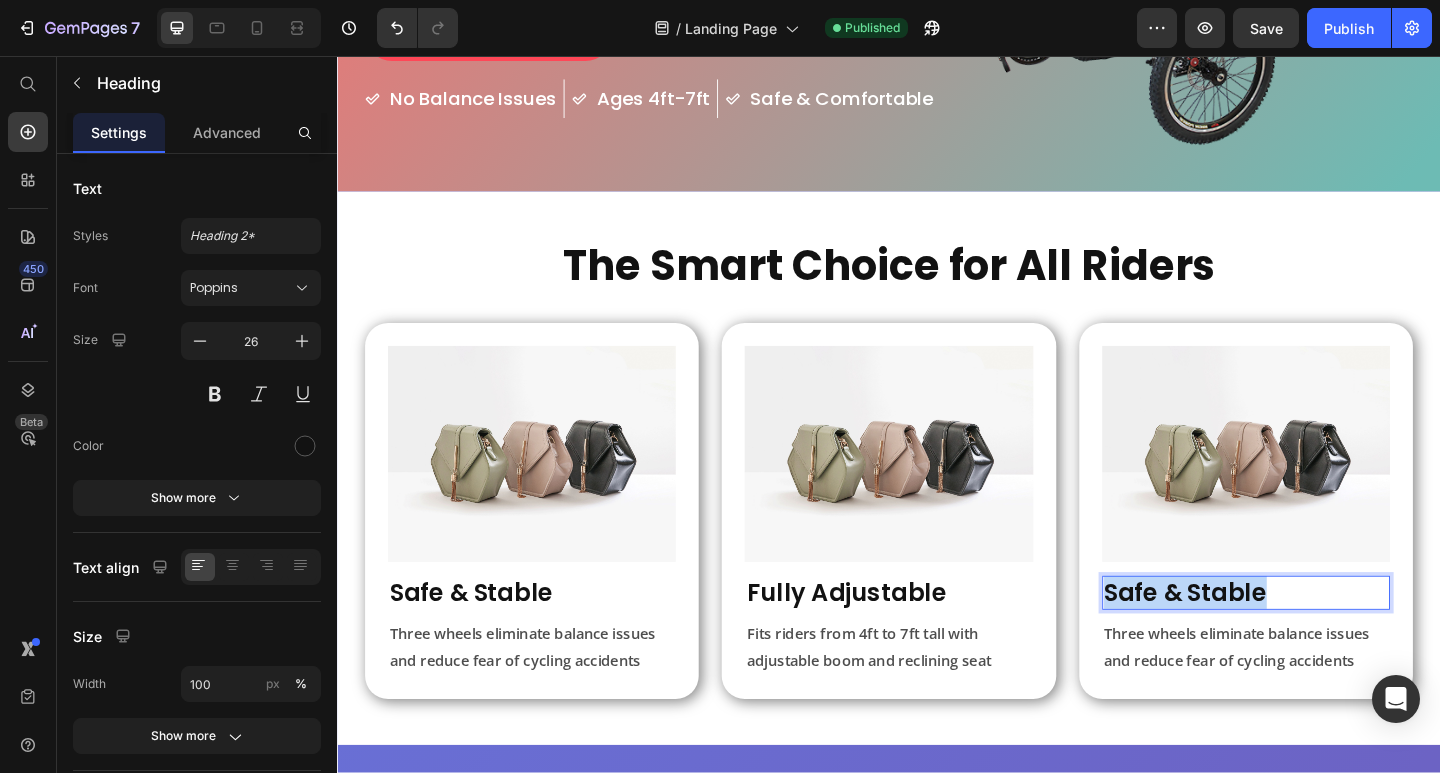 drag, startPoint x: 1345, startPoint y: 638, endPoint x: 1163, endPoint y: 621, distance: 182.79224 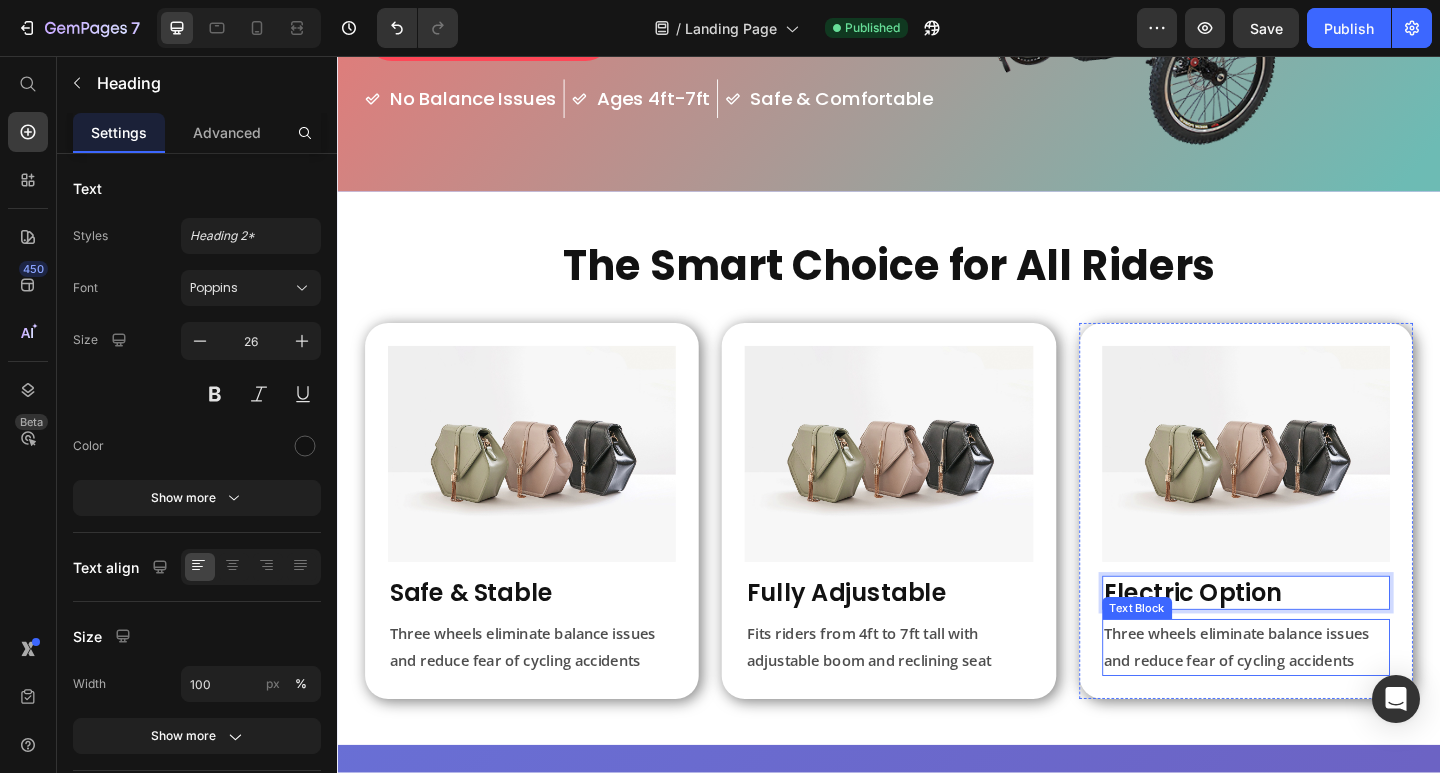 click on "Three wheels eliminate balance issues and reduce fear of cycling accidents" at bounding box center (1325, 700) 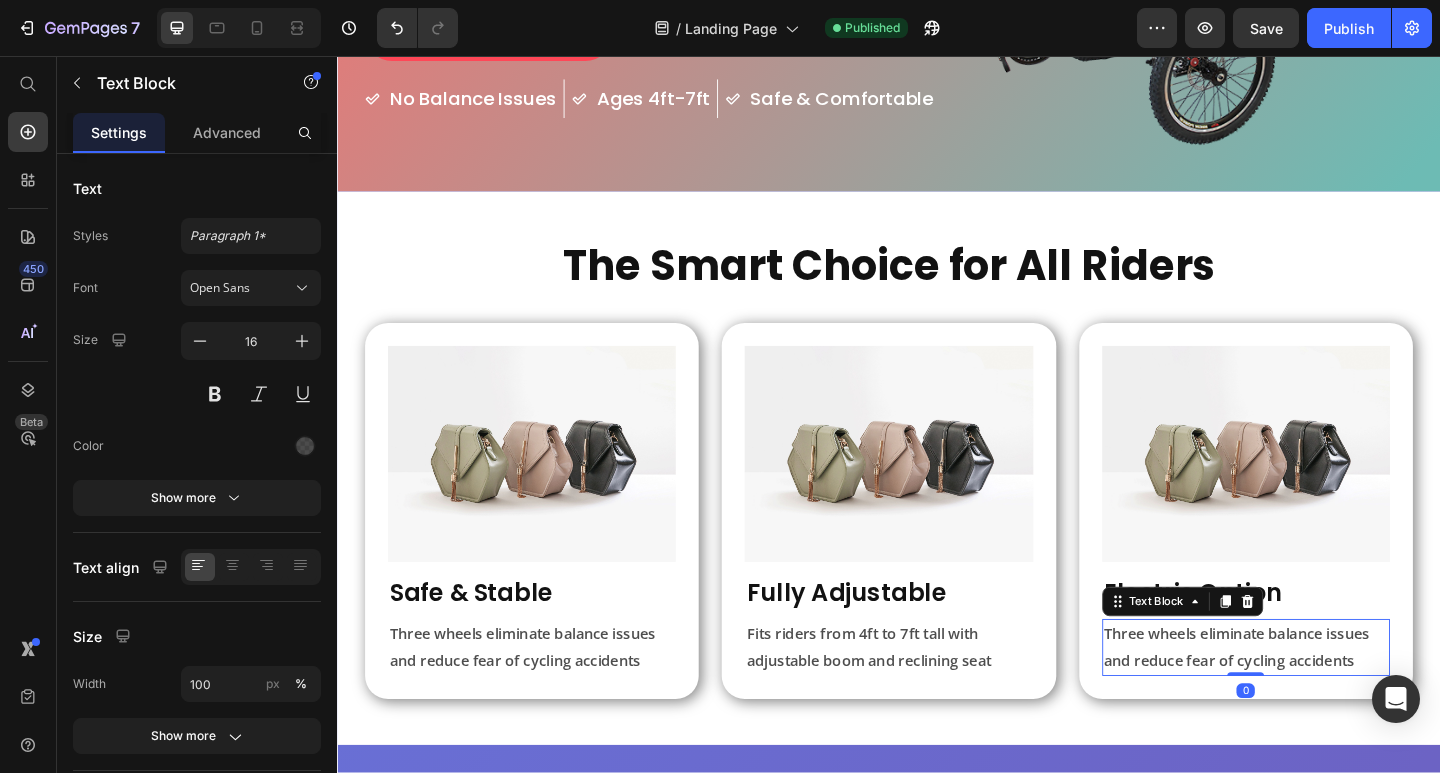 click on "Three wheels eliminate balance issues and reduce fear of cycling accidents" at bounding box center [1325, 700] 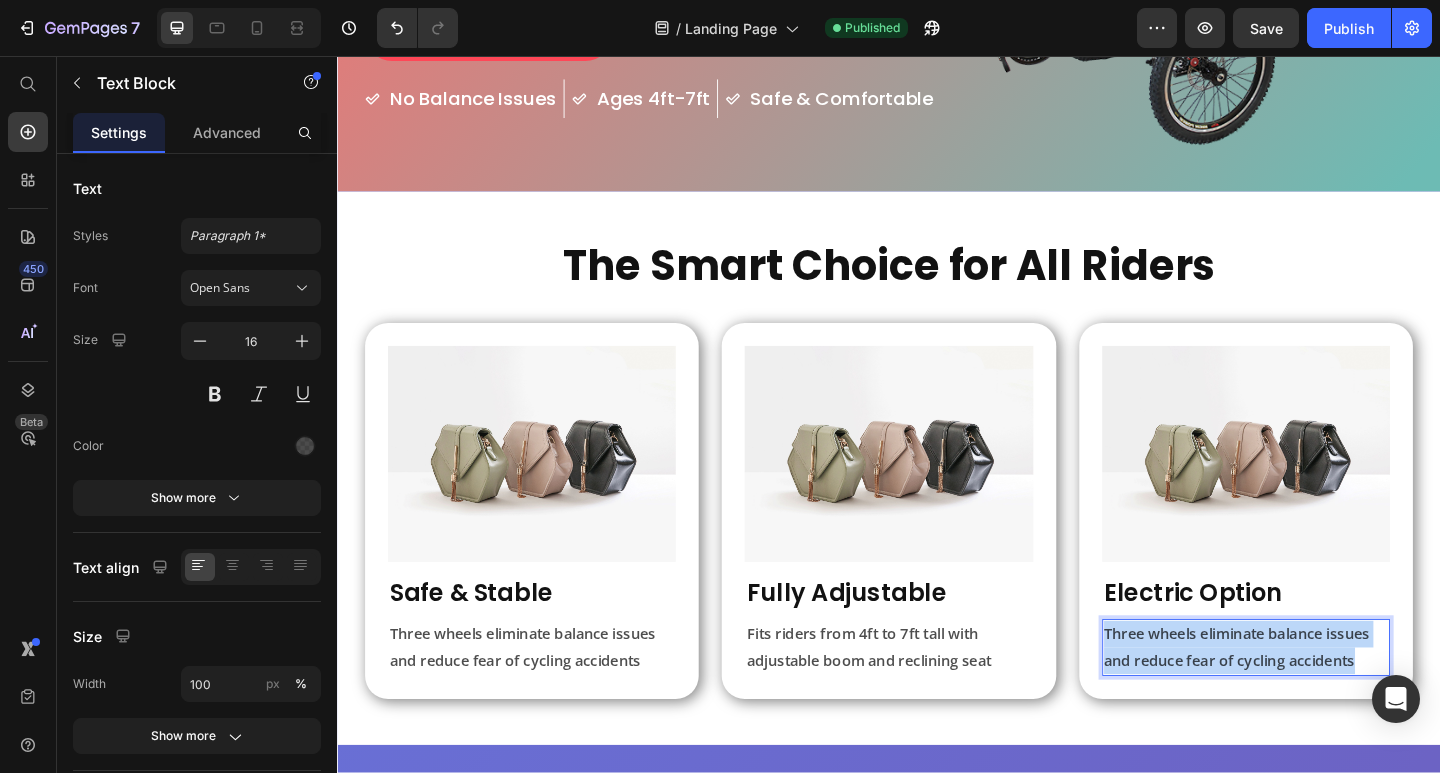 drag, startPoint x: 1437, startPoint y: 703, endPoint x: 1168, endPoint y: 671, distance: 270.89667 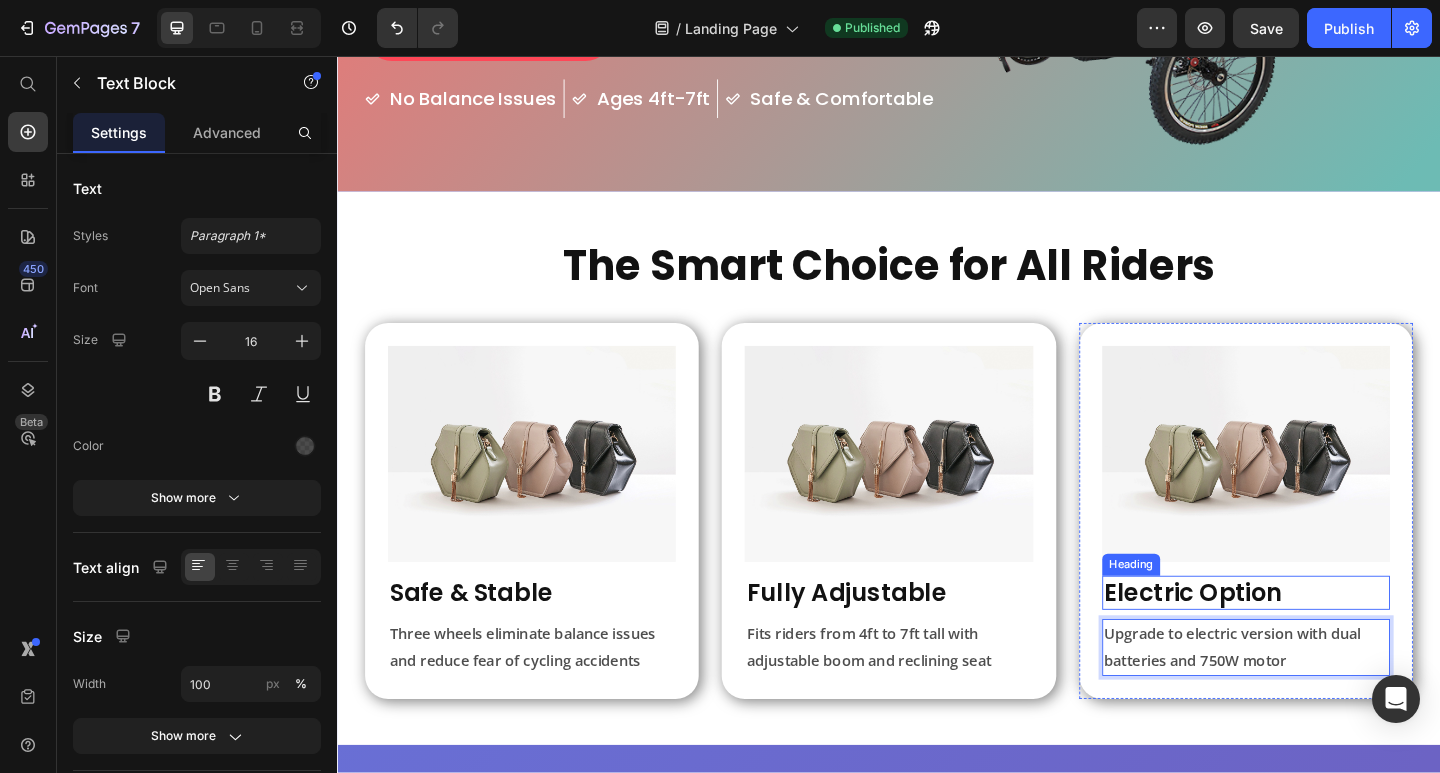 click on "Electric Option" at bounding box center [1325, 641] 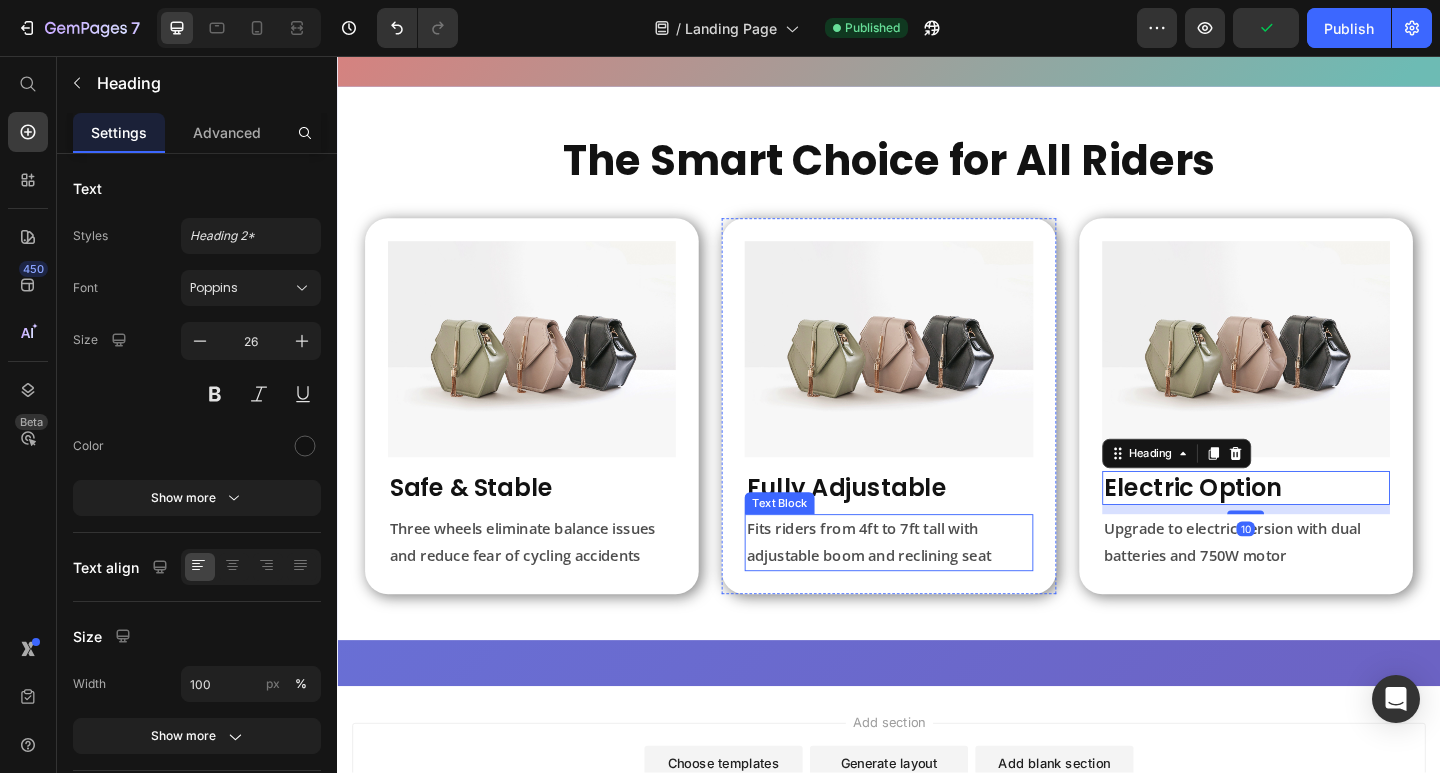 scroll, scrollTop: 392, scrollLeft: 0, axis: vertical 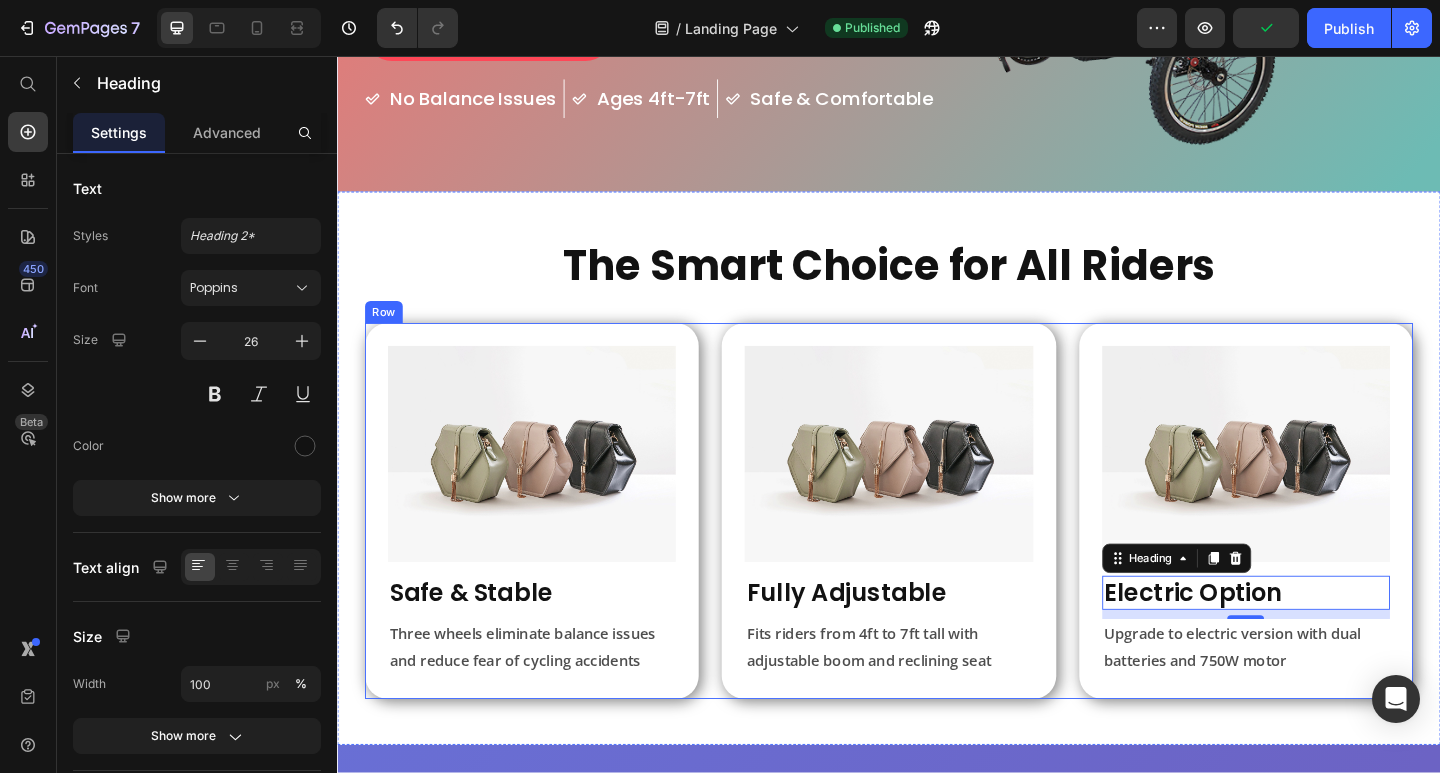 click on "Image Safe & Stable Heading Three wheels eliminate balance issues and reduce fear of cycling accidents Text Block Row Image Fully Adjustable Heading Fits riders from 4ft to 7ft tall with adjustable boom and reclining seat Text Block Row Image Electric Option Heading   10 Upgrade to electric version with dual batteries and 750W motor Text Block Row Row" at bounding box center [937, 551] 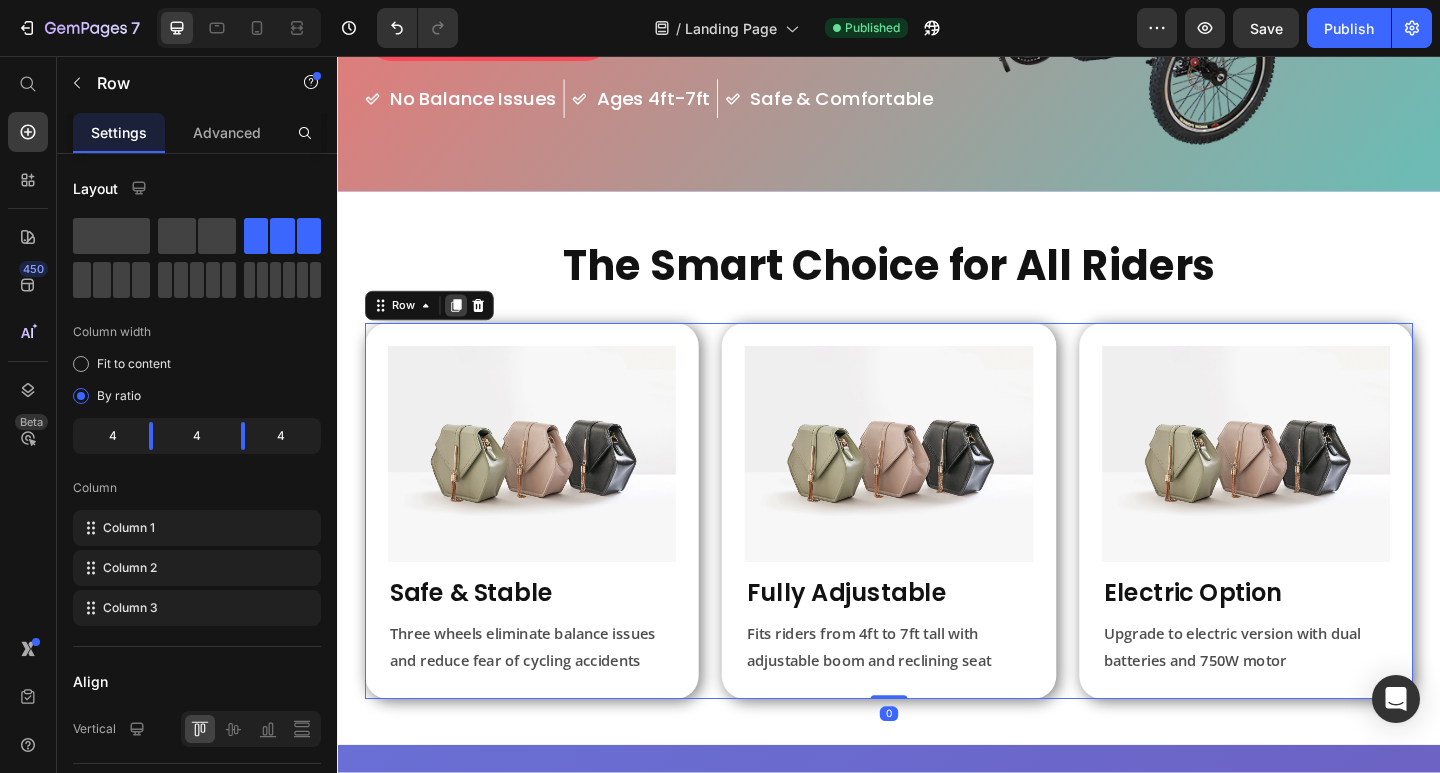 click 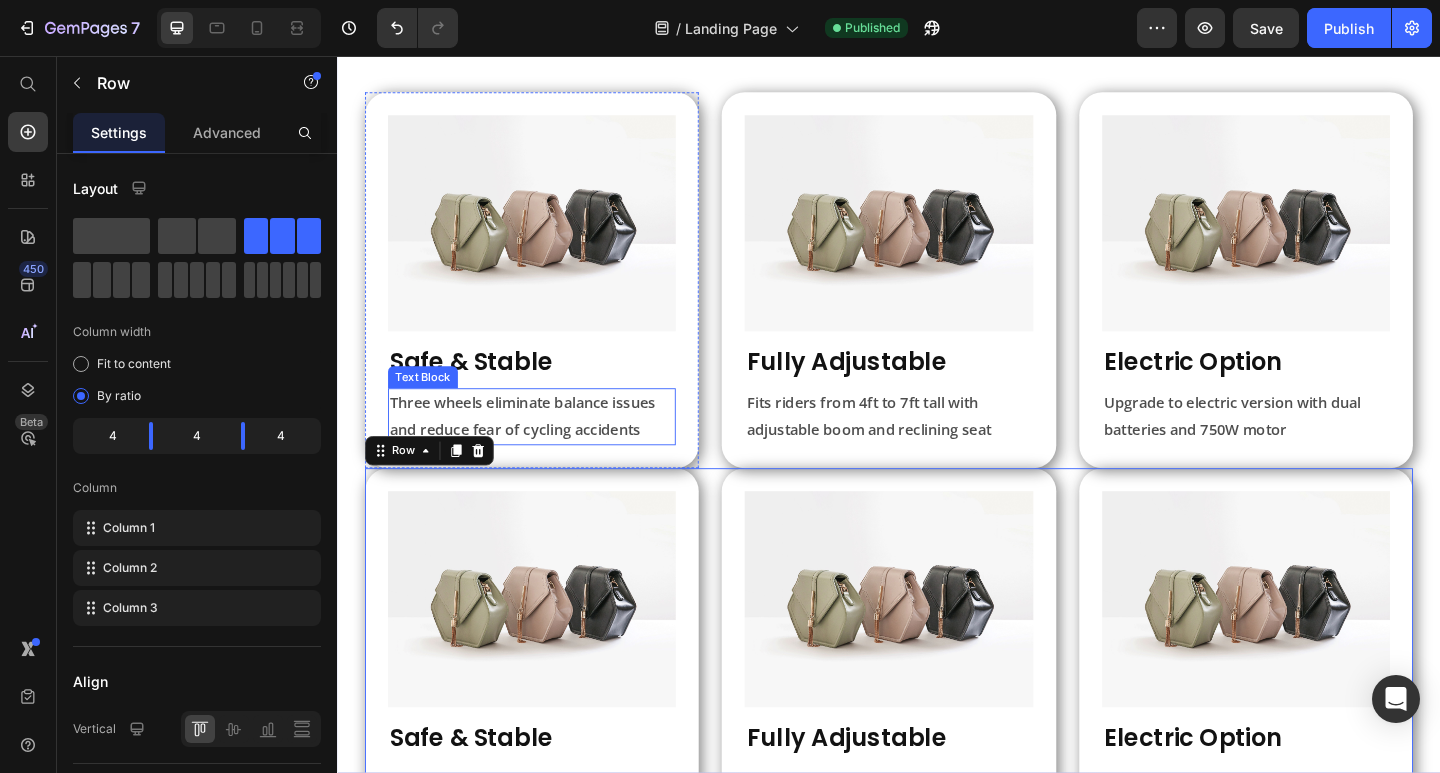 scroll, scrollTop: 614, scrollLeft: 0, axis: vertical 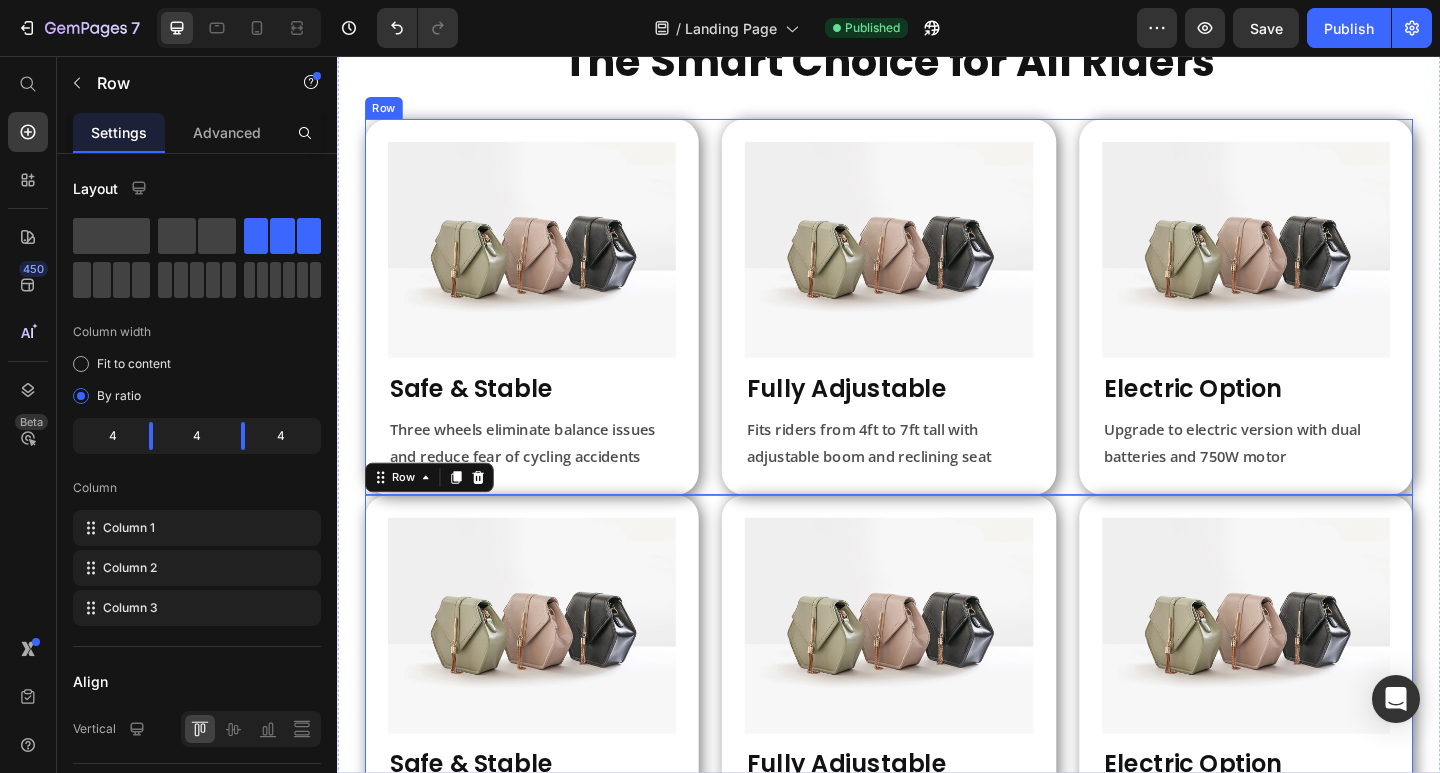 click on "Image Fully Adjustable Heading Fits riders from 4ft to 7ft tall with adjustable boom and reclining seat Text Block Row" at bounding box center (936, 329) 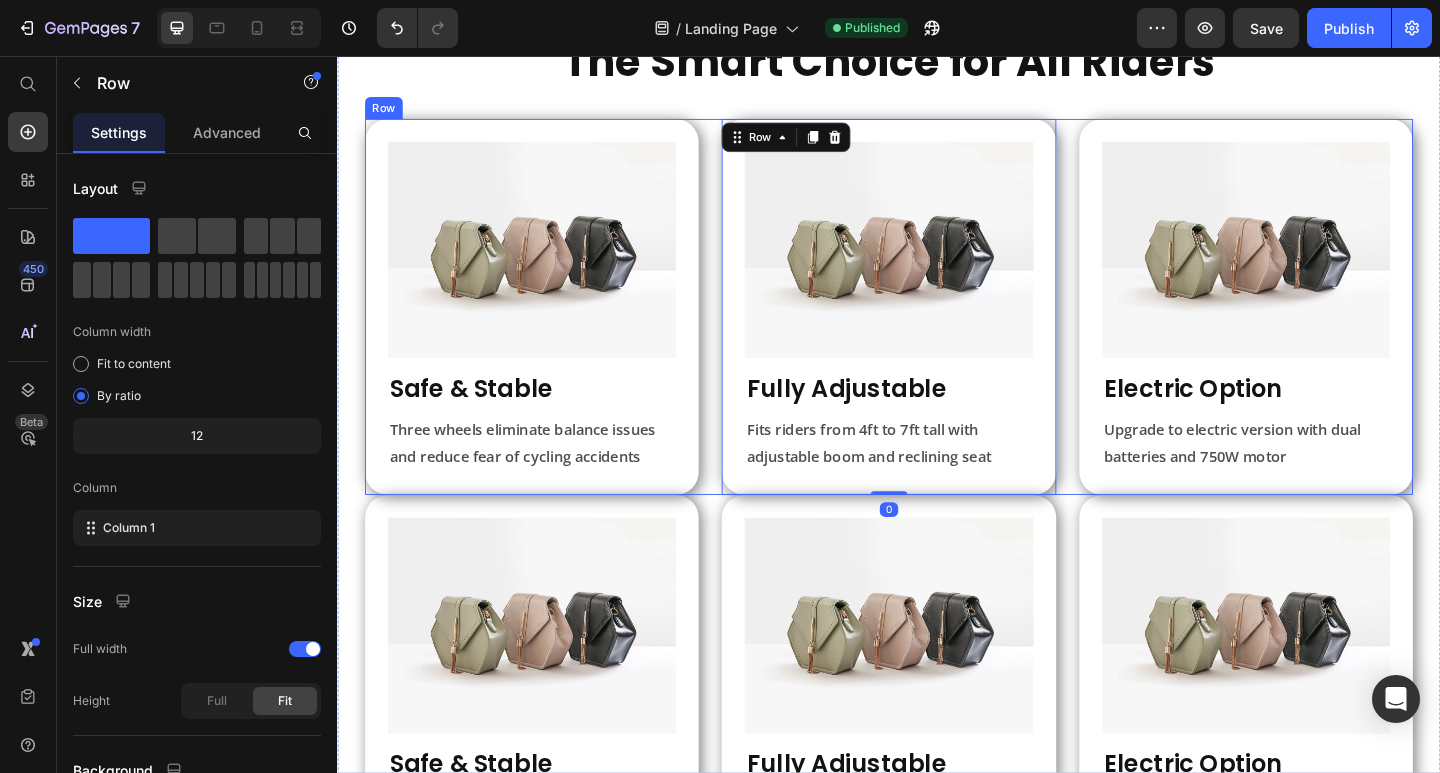 click on "Image Safe & Stable Heading Three wheels eliminate balance issues and reduce fear of cycling accidents Text Block Row Image Fully Adjustable Heading Fits riders from 4ft to 7ft tall with adjustable boom and reclining seat Text Block Row   0 Image Electric Option Heading Upgrade to electric version with dual batteries and 750W motor Text Block Row Row" at bounding box center [937, 329] 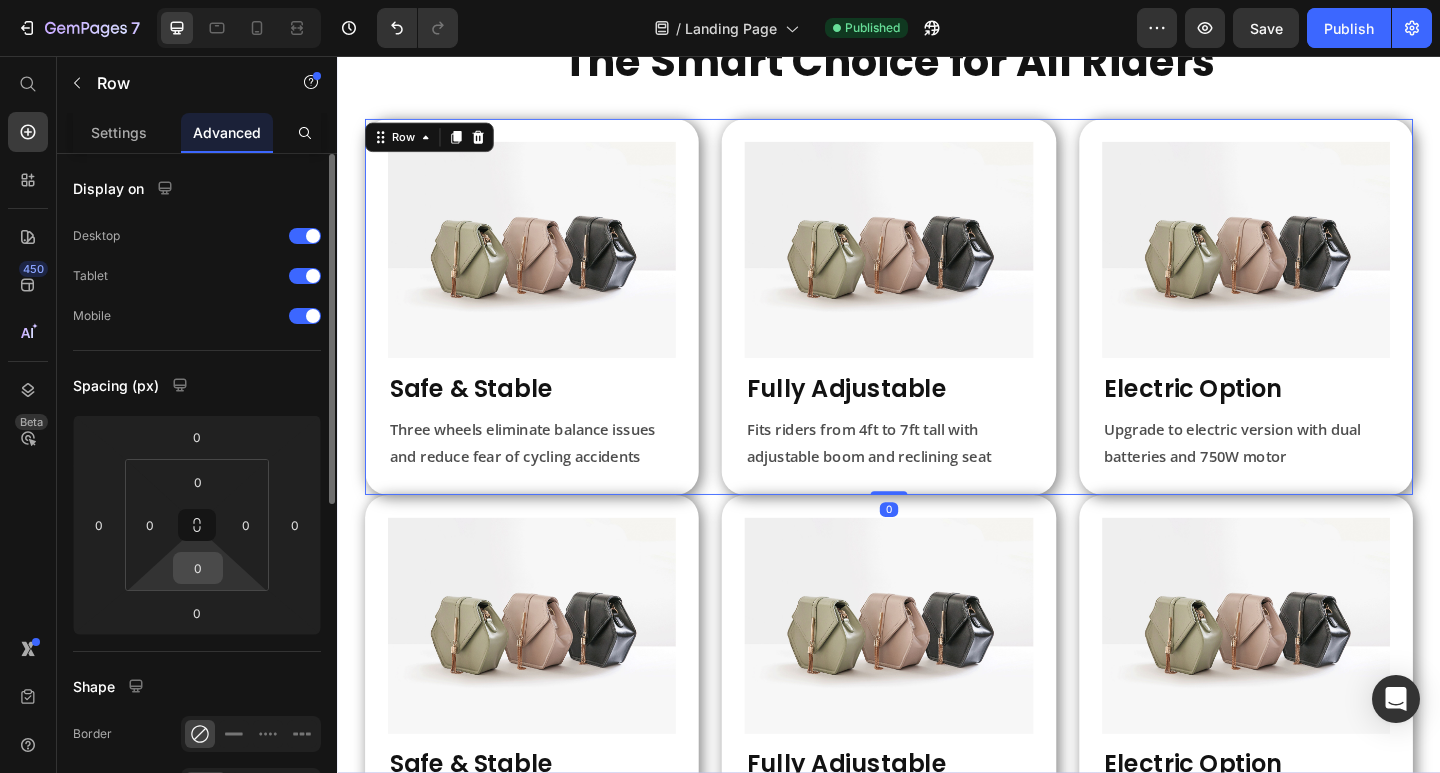 click on "0" at bounding box center [198, 568] 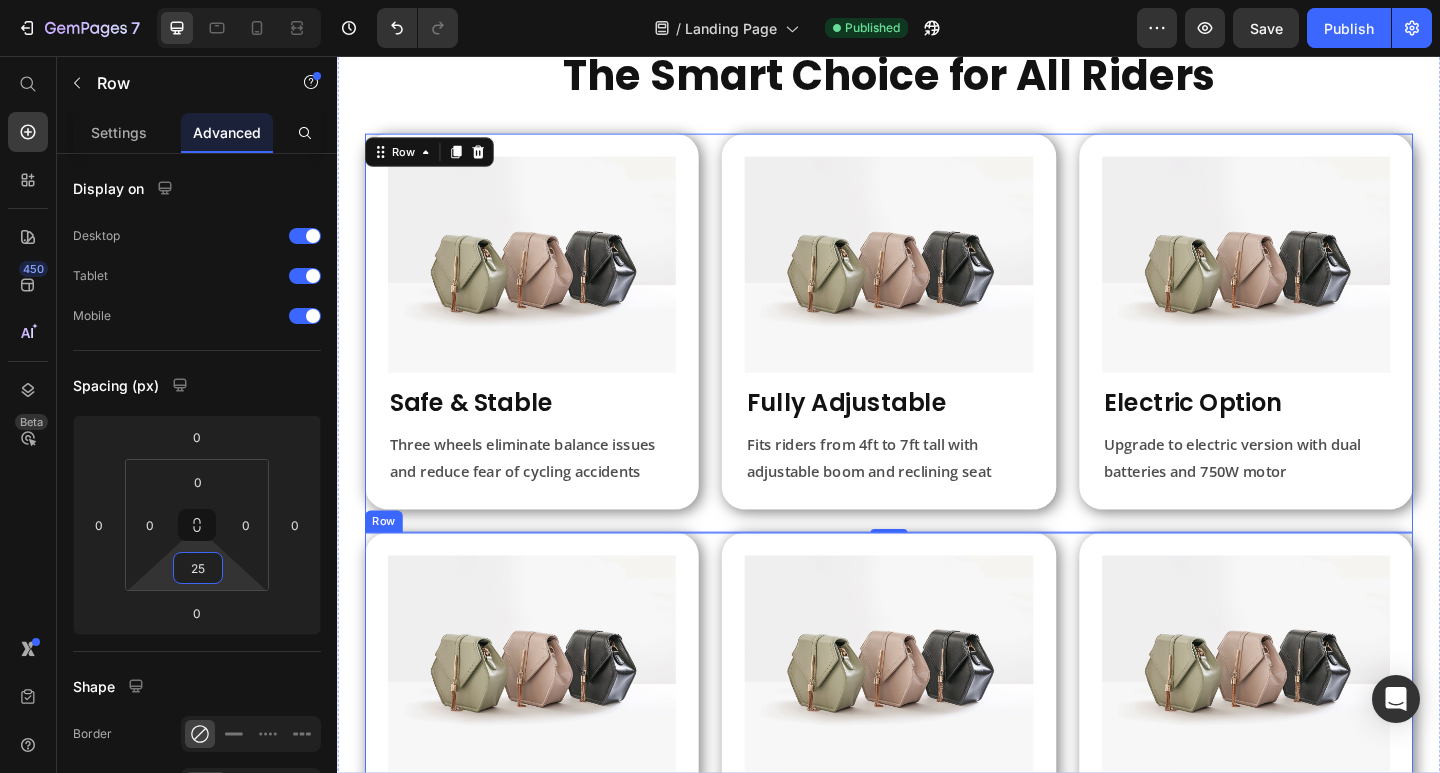 scroll, scrollTop: 400, scrollLeft: 0, axis: vertical 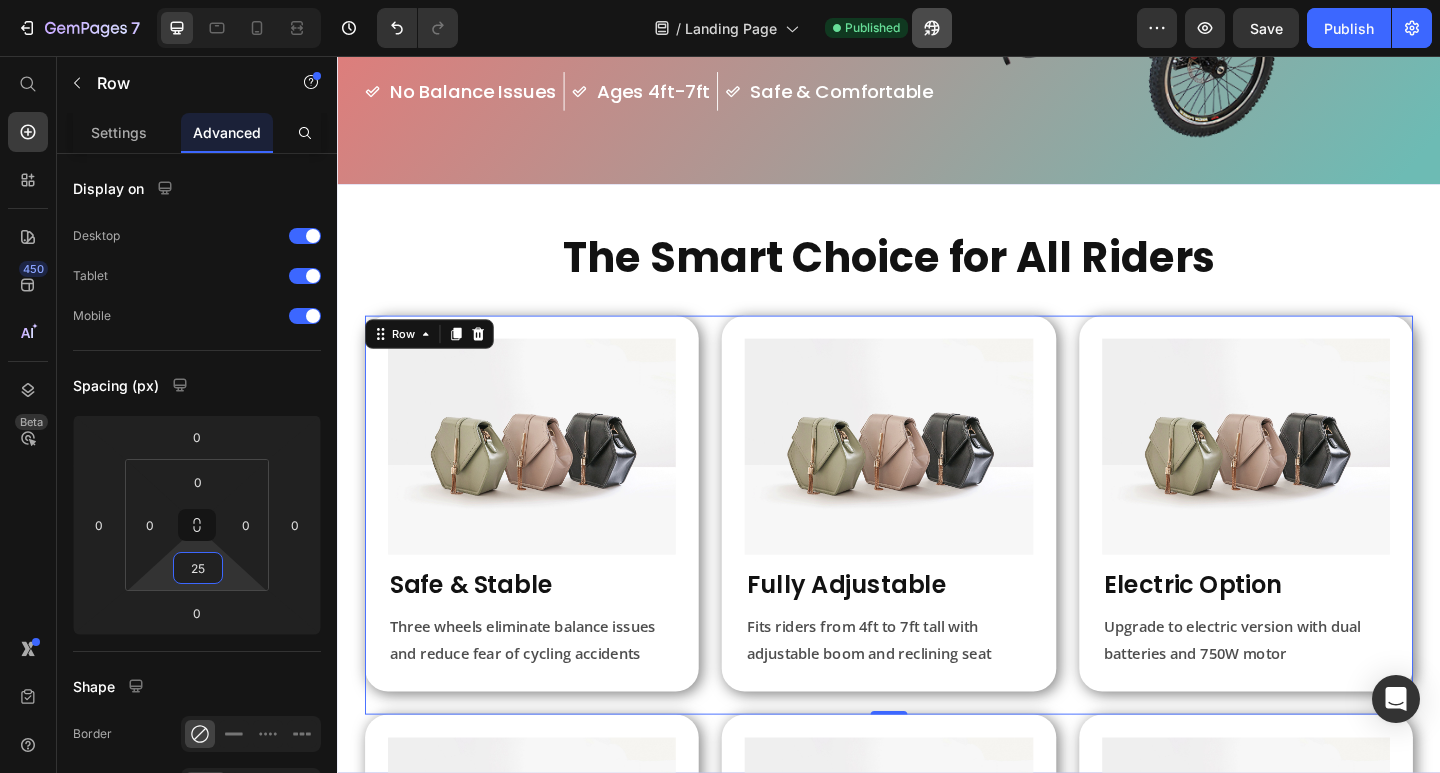 type on "25" 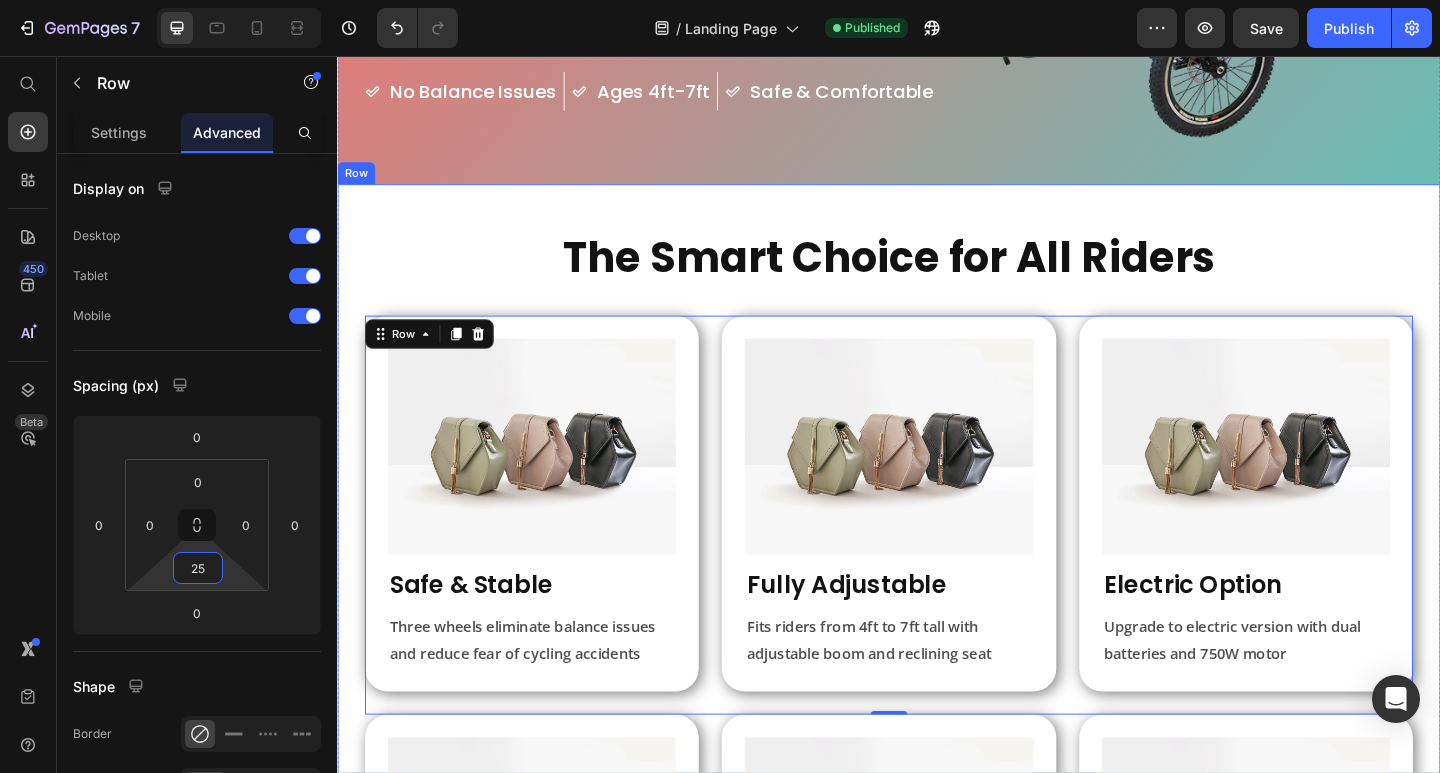 scroll, scrollTop: 800, scrollLeft: 0, axis: vertical 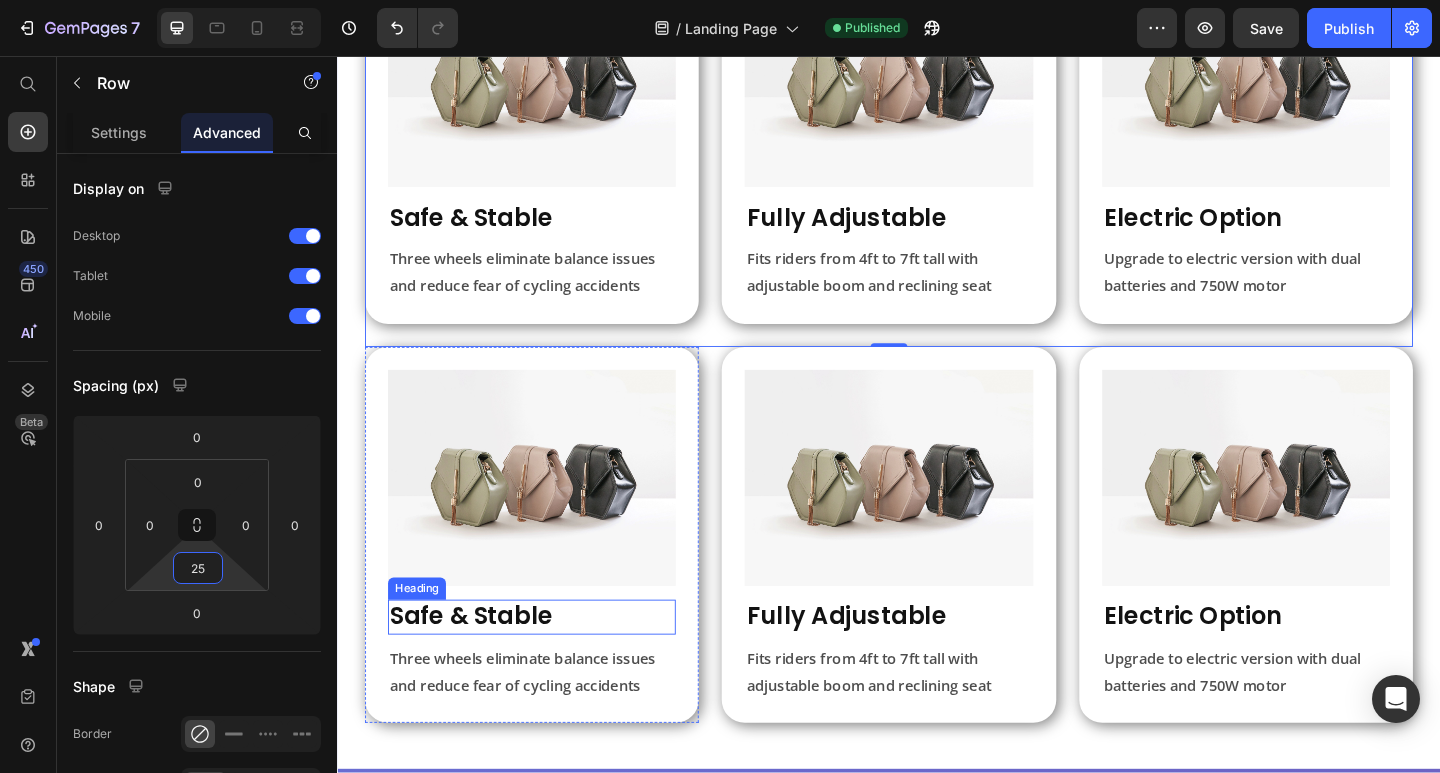 click on "Safe & Stable" at bounding box center (548, 667) 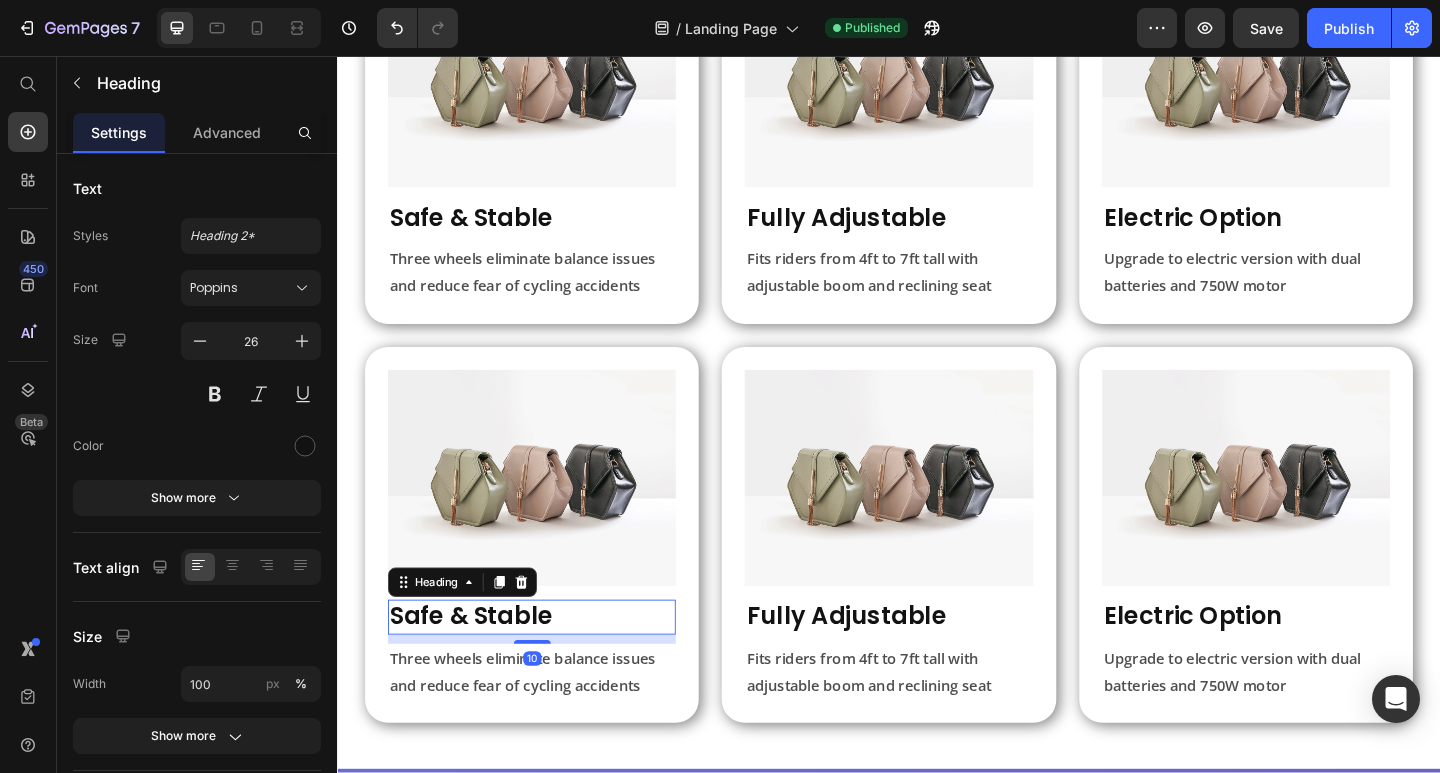 click on "Safe & Stable" at bounding box center [548, 667] 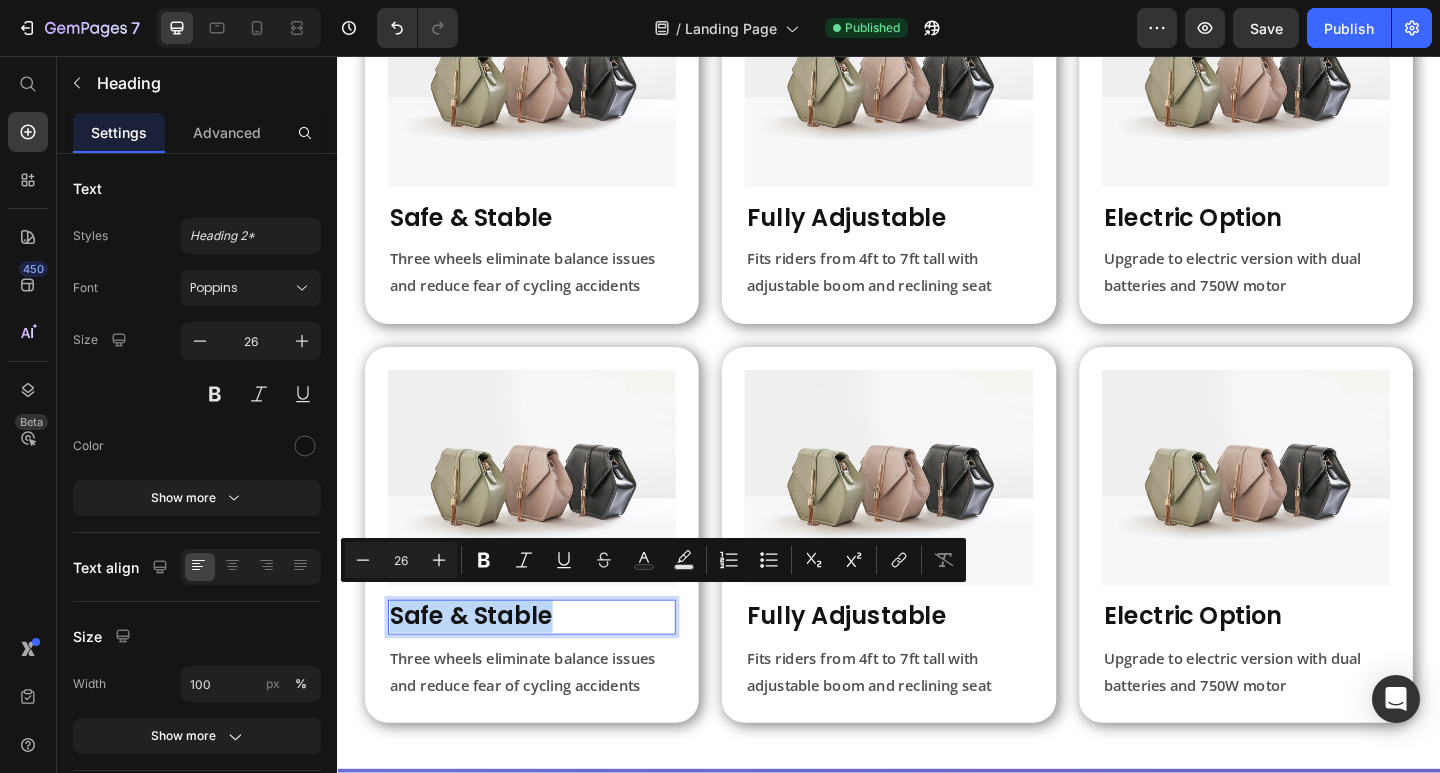 drag, startPoint x: 583, startPoint y: 650, endPoint x: 395, endPoint y: 660, distance: 188.26576 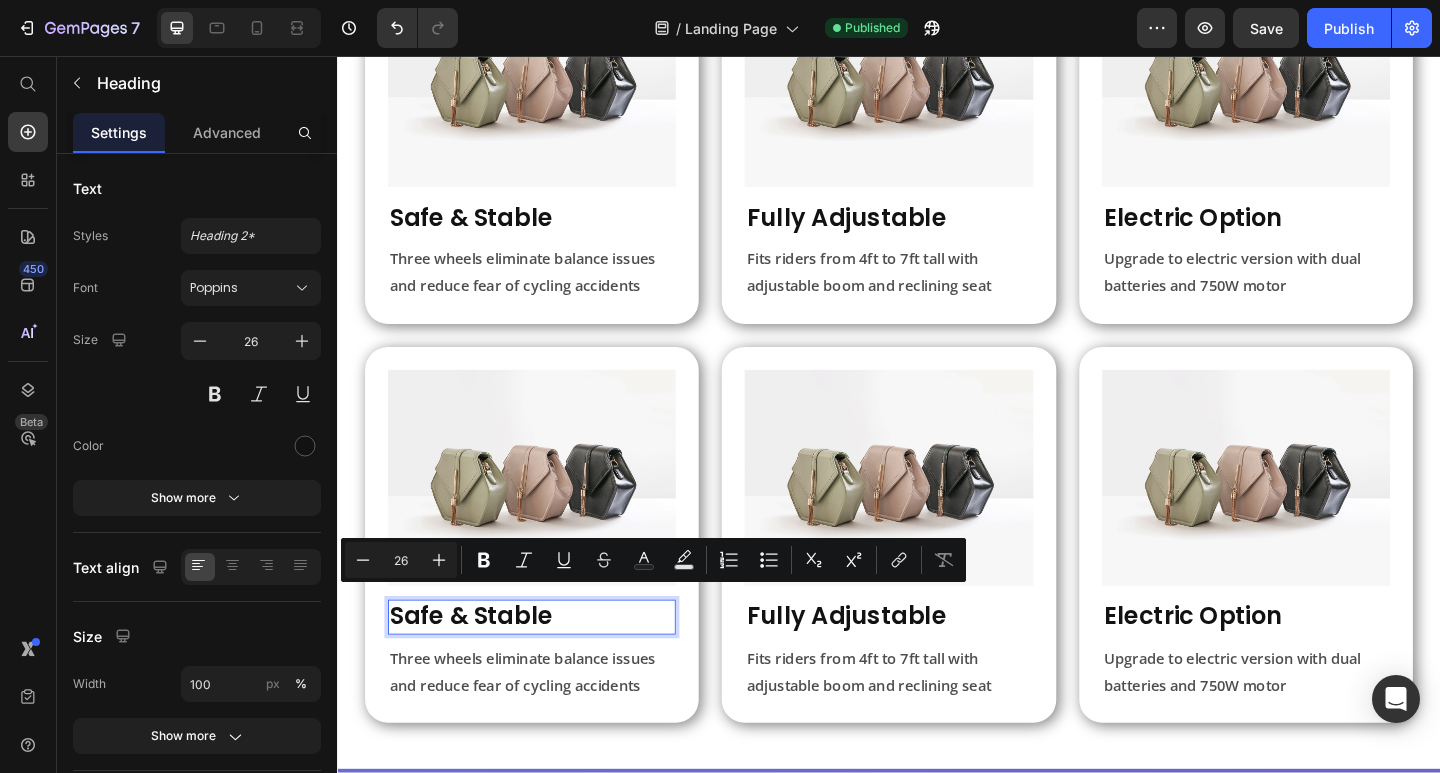 scroll, scrollTop: 5, scrollLeft: 0, axis: vertical 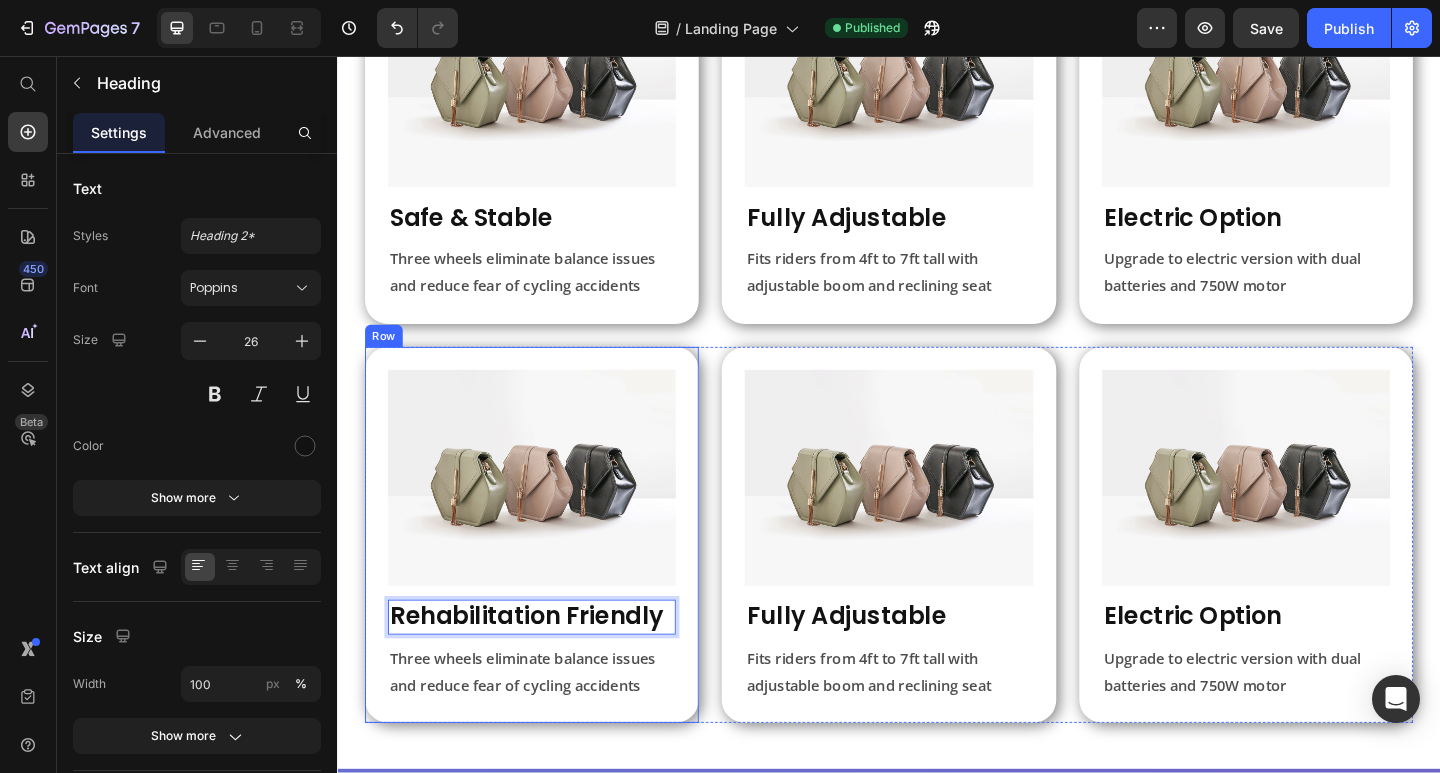 click on "Three wheels eliminate balance issues and reduce fear of cycling accidents" at bounding box center [548, 727] 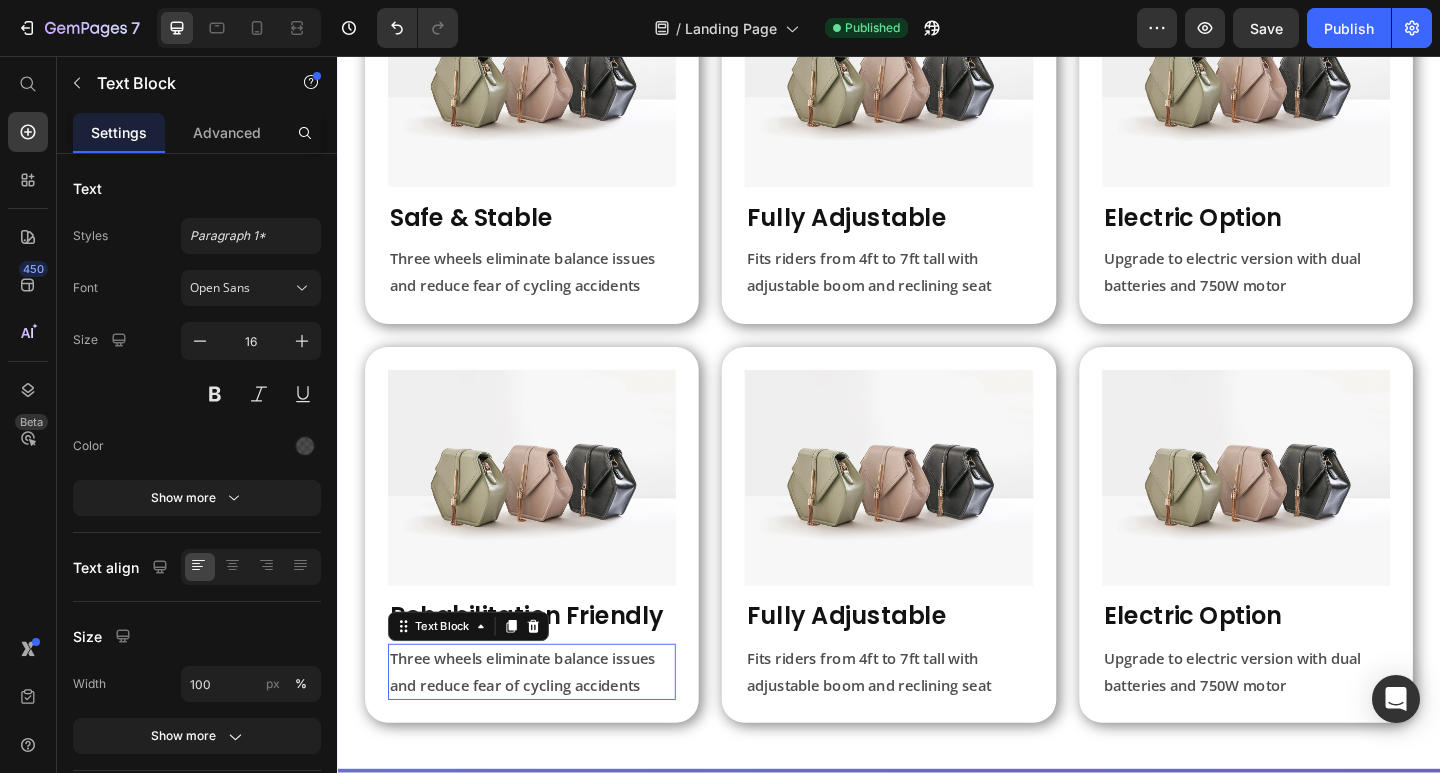 scroll, scrollTop: 0, scrollLeft: 0, axis: both 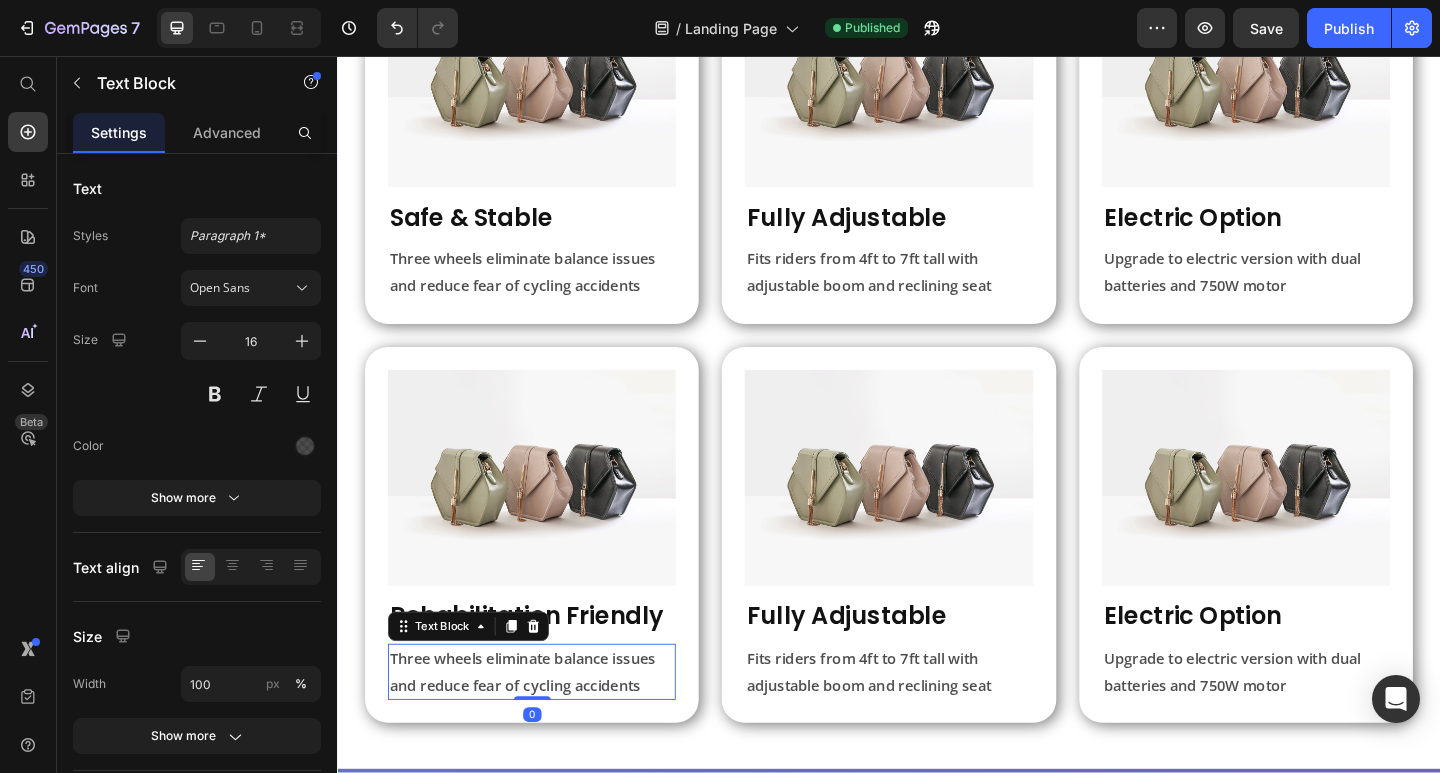 click on "Three wheels eliminate balance issues and reduce fear of cycling accidents" at bounding box center [548, 727] 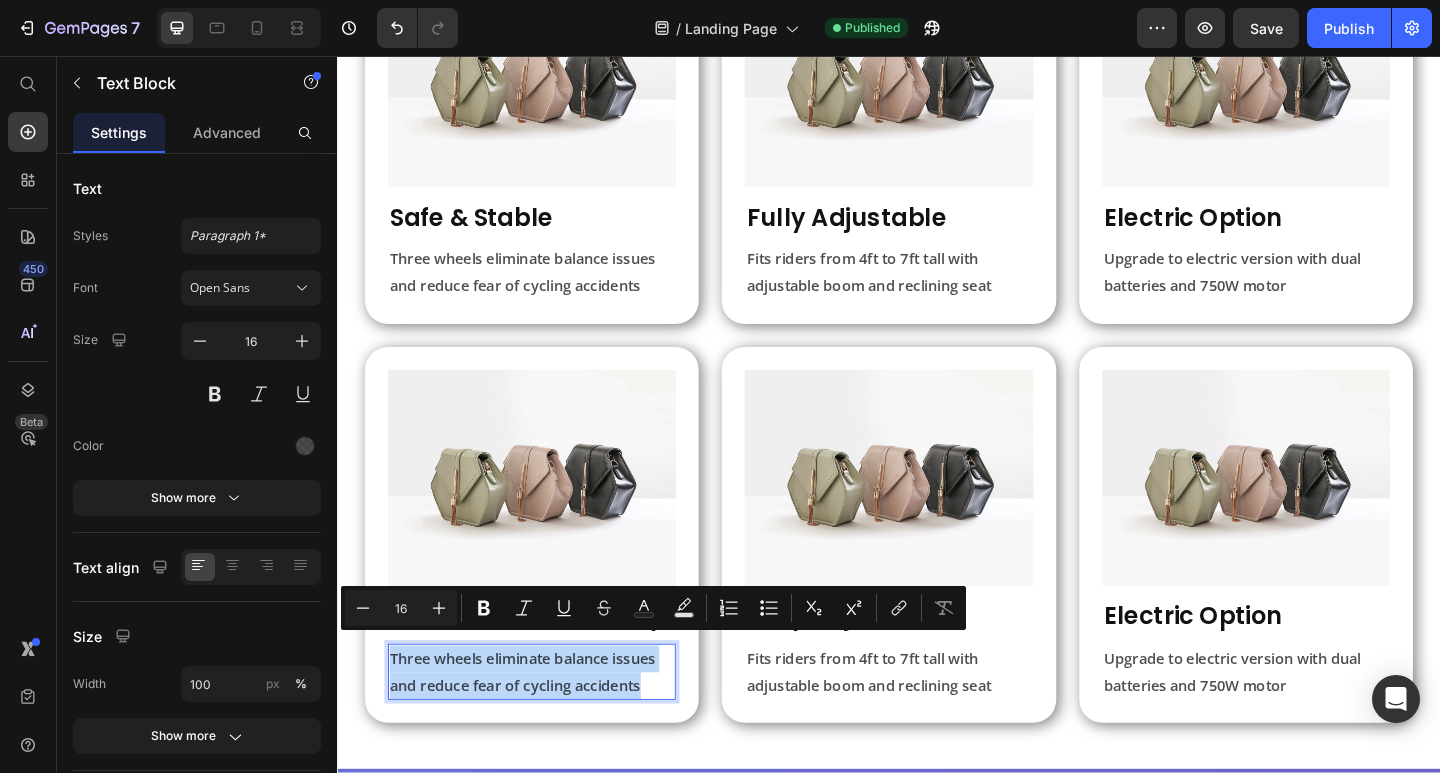 drag, startPoint x: 675, startPoint y: 729, endPoint x: 392, endPoint y: 708, distance: 283.77808 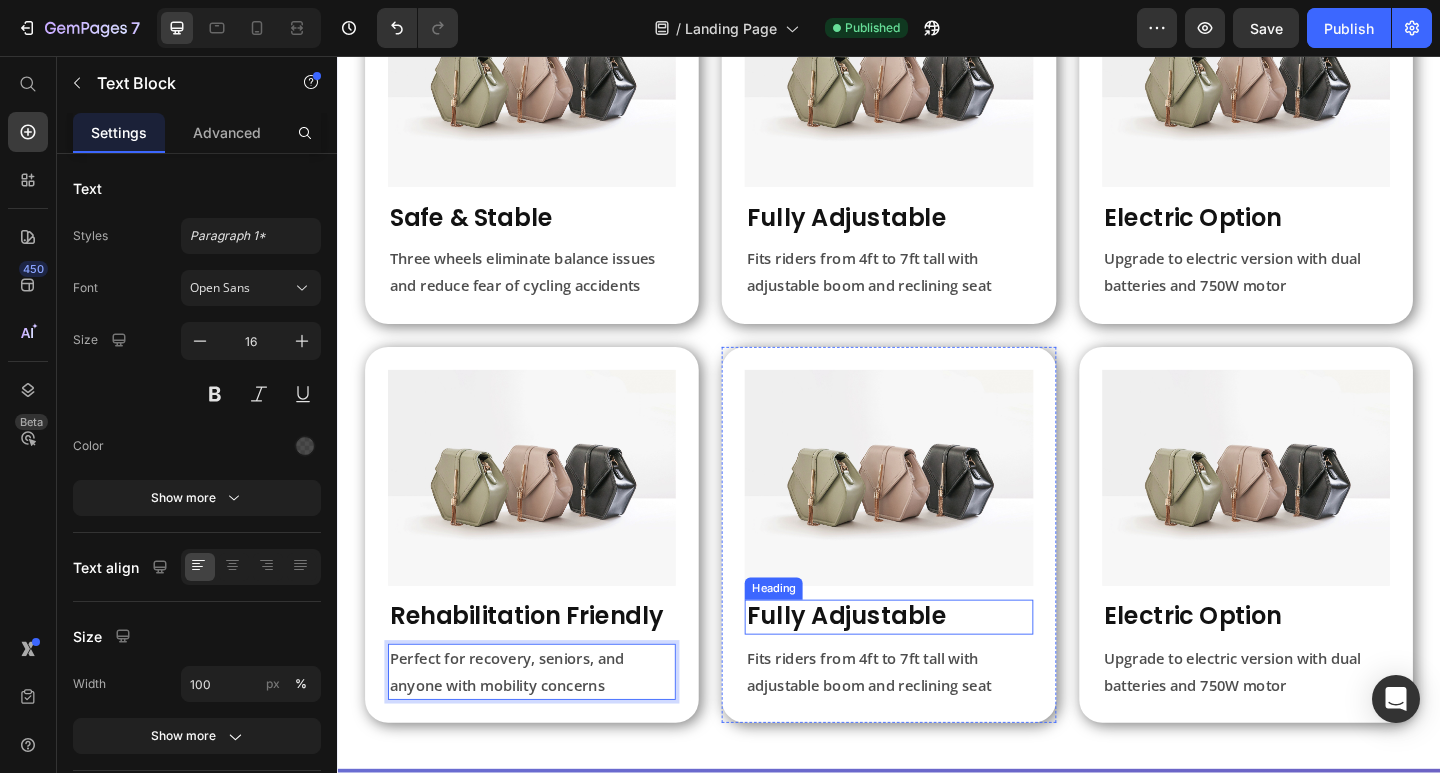 click on "Fully Adjustable" at bounding box center (936, 667) 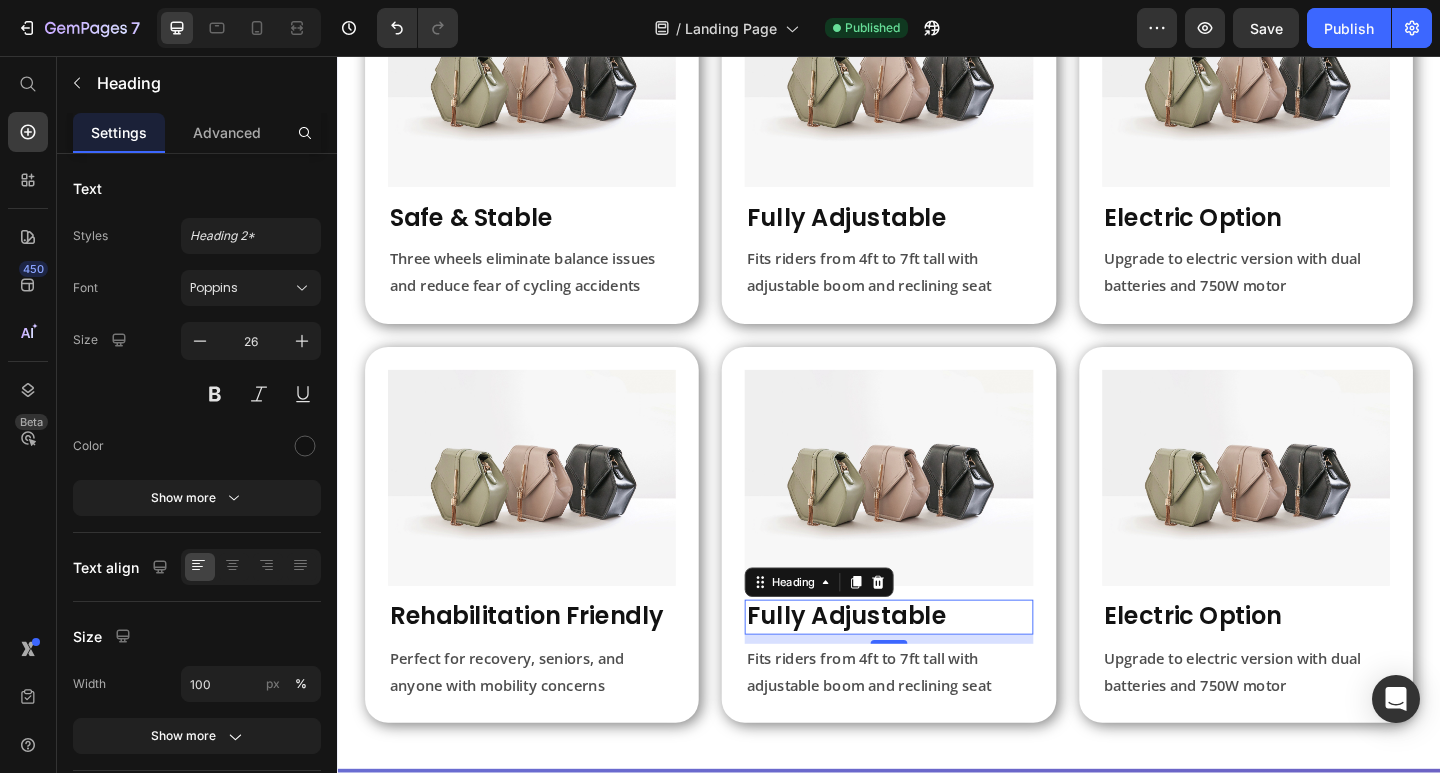 click on "Fully Adjustable" at bounding box center [936, 667] 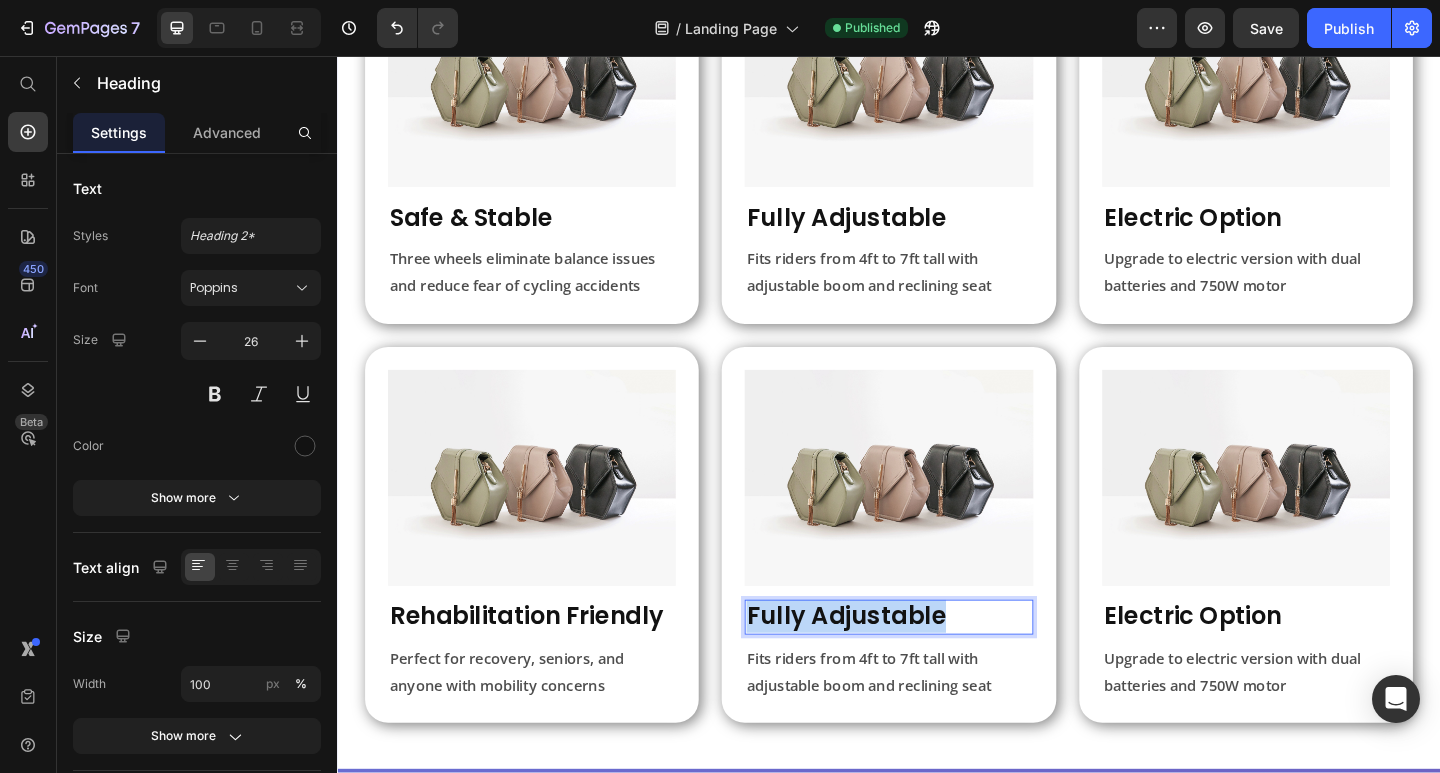 drag, startPoint x: 1002, startPoint y: 650, endPoint x: 777, endPoint y: 642, distance: 225.14218 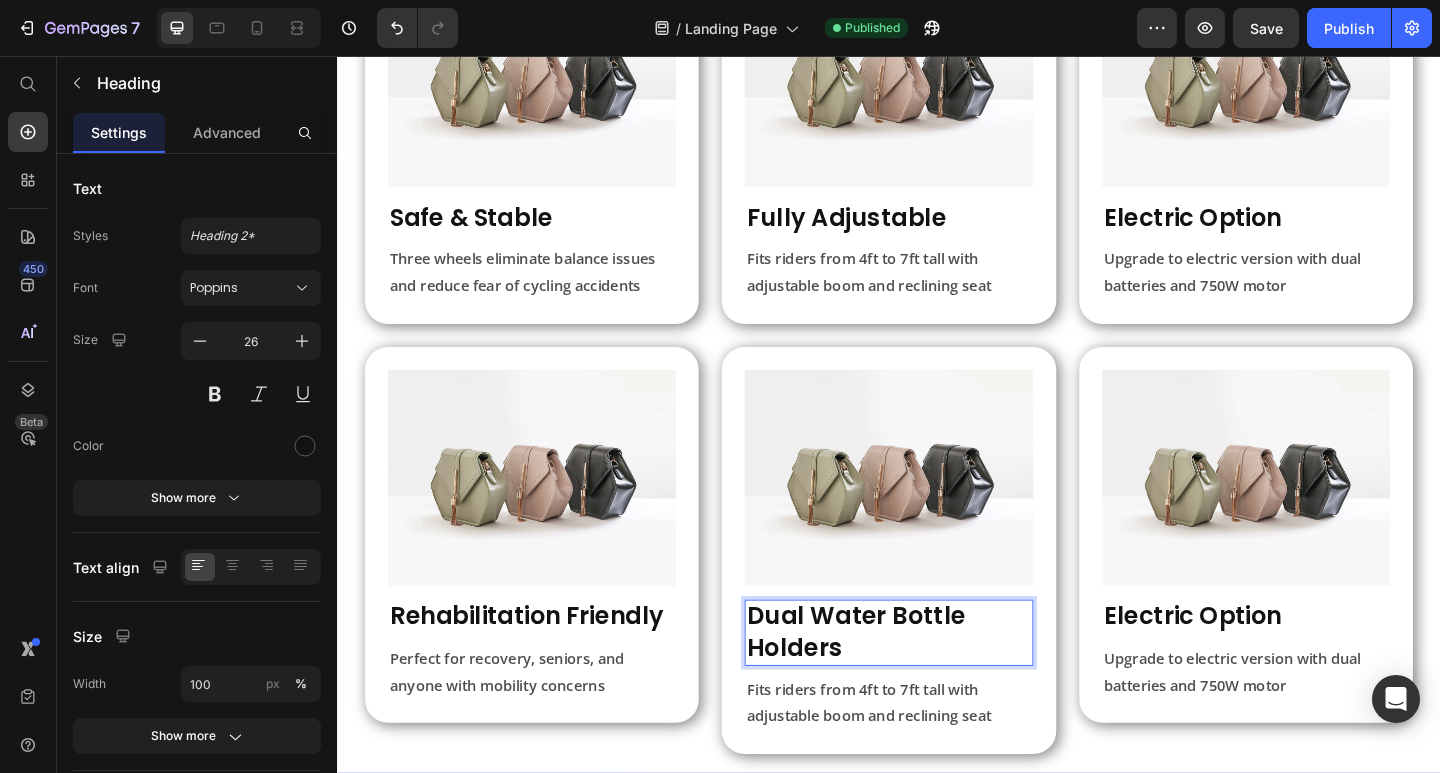 click on "Dual Water Bottle Holders" at bounding box center [936, 684] 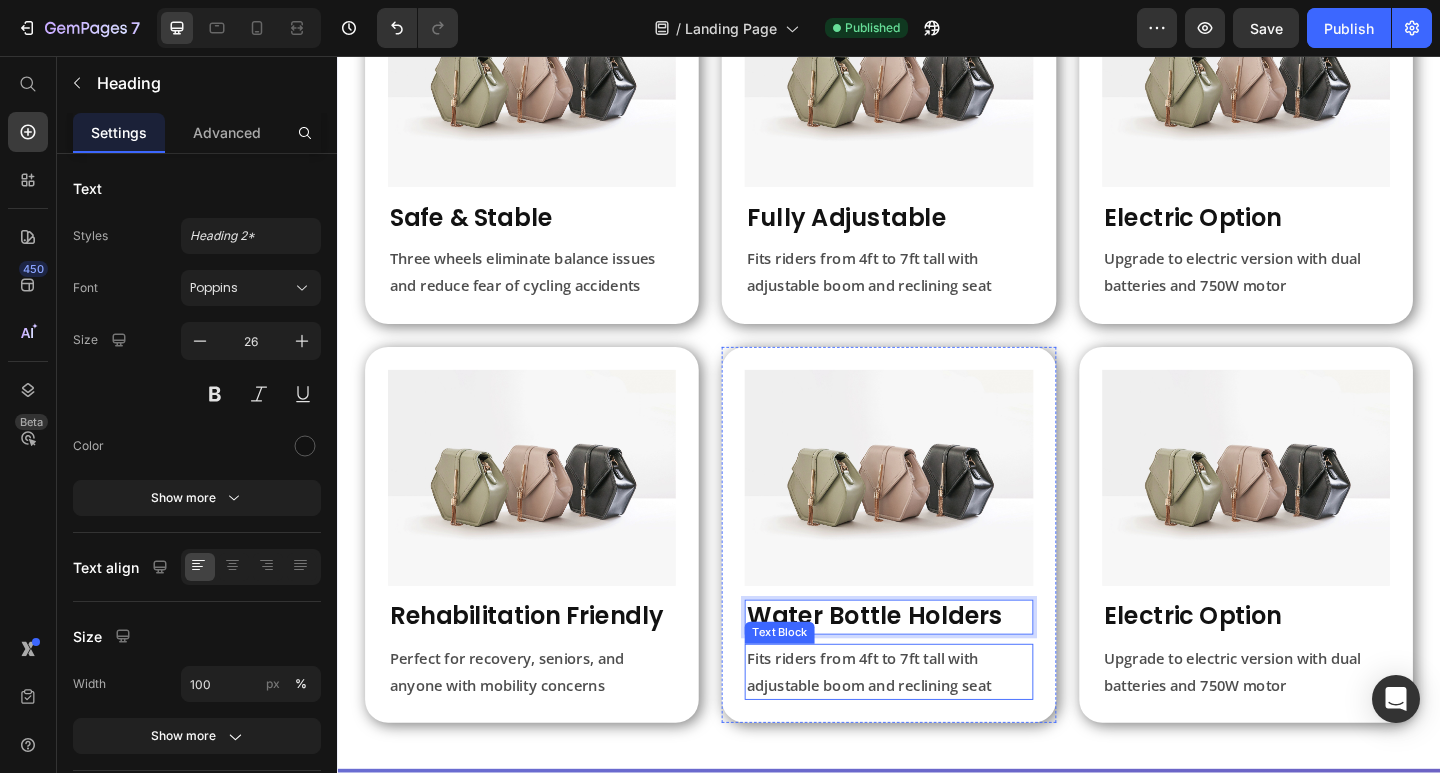 click on "Fits riders from 4ft to 7ft tall with adjustable boom and reclining seat" at bounding box center (936, 727) 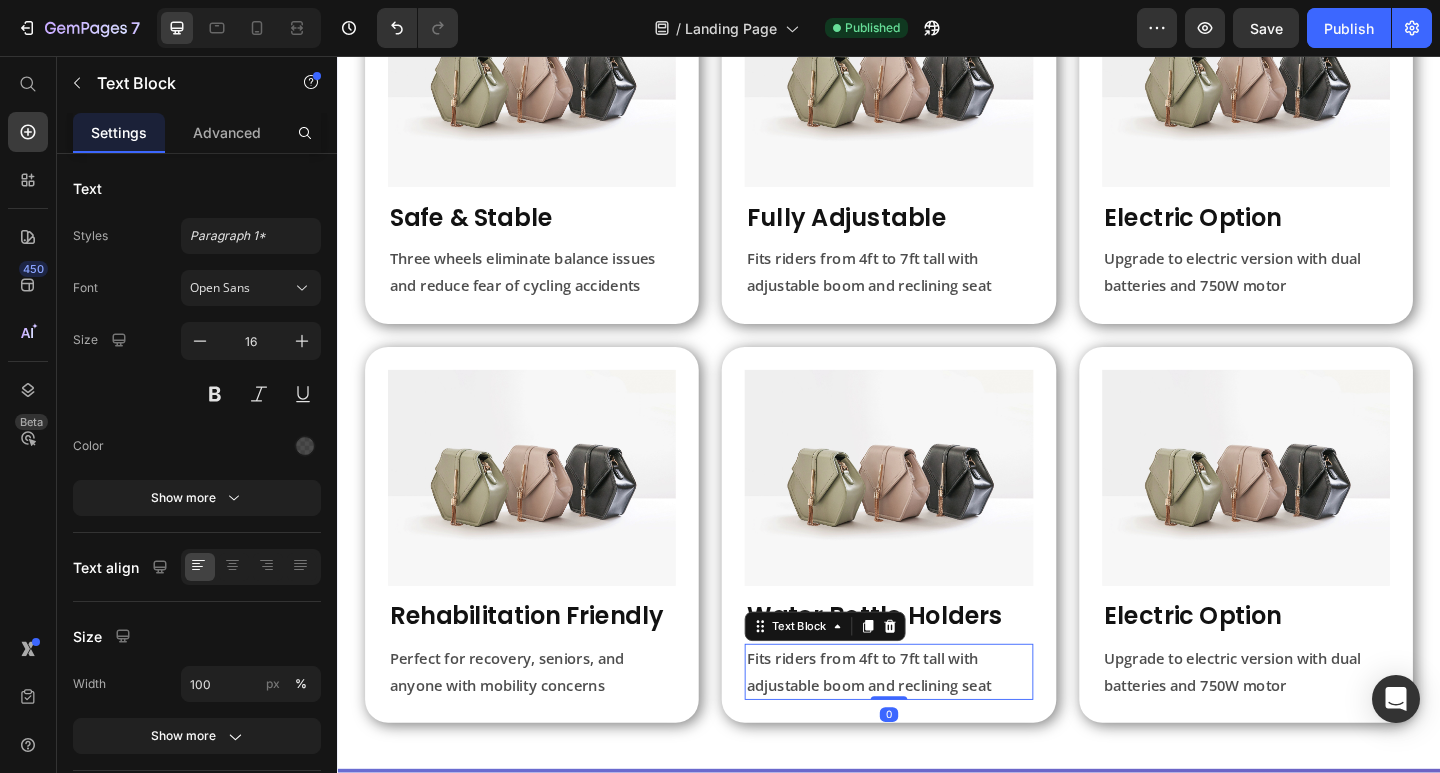 click on "Fits riders from 4ft to 7ft tall with adjustable boom and reclining seat" at bounding box center (936, 727) 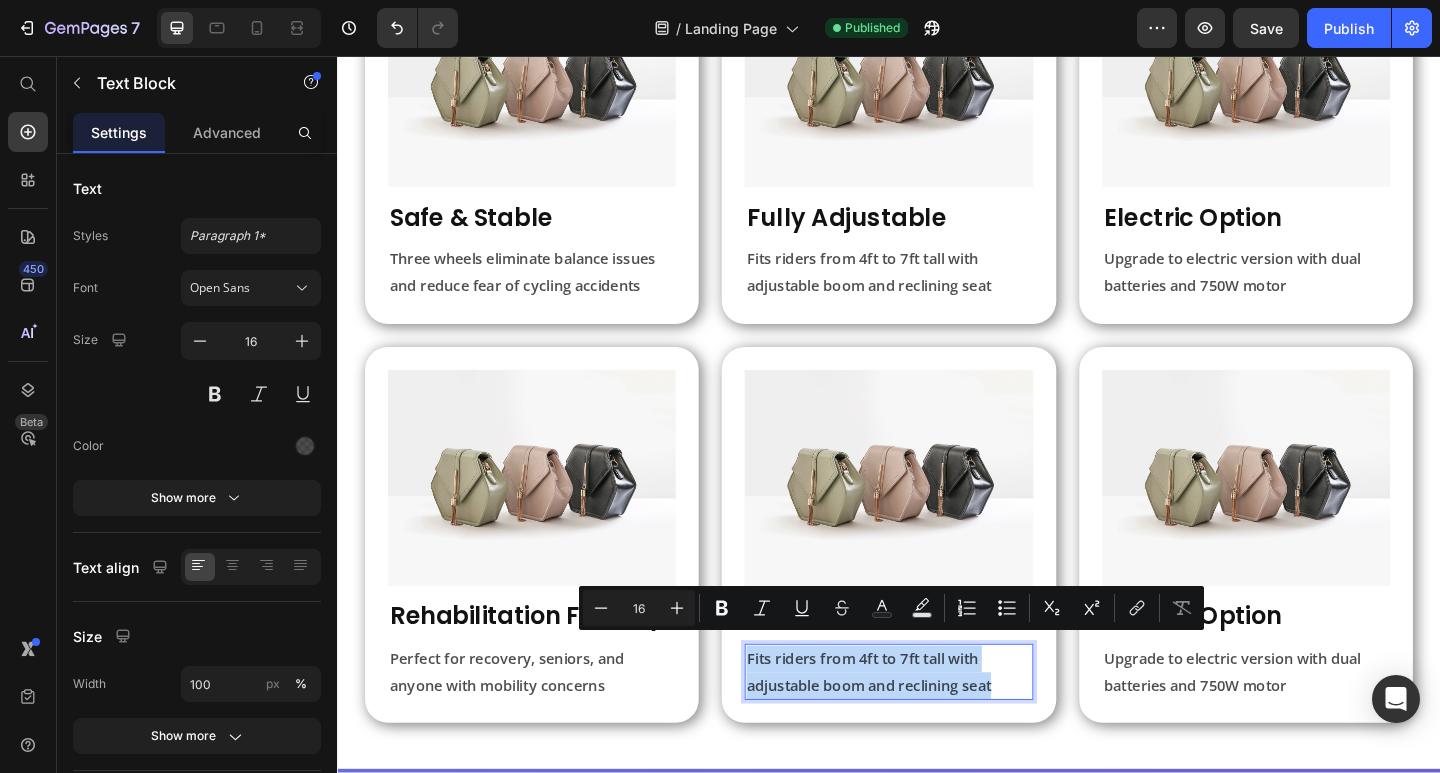 drag, startPoint x: 1058, startPoint y: 728, endPoint x: 815, endPoint y: 700, distance: 244.60785 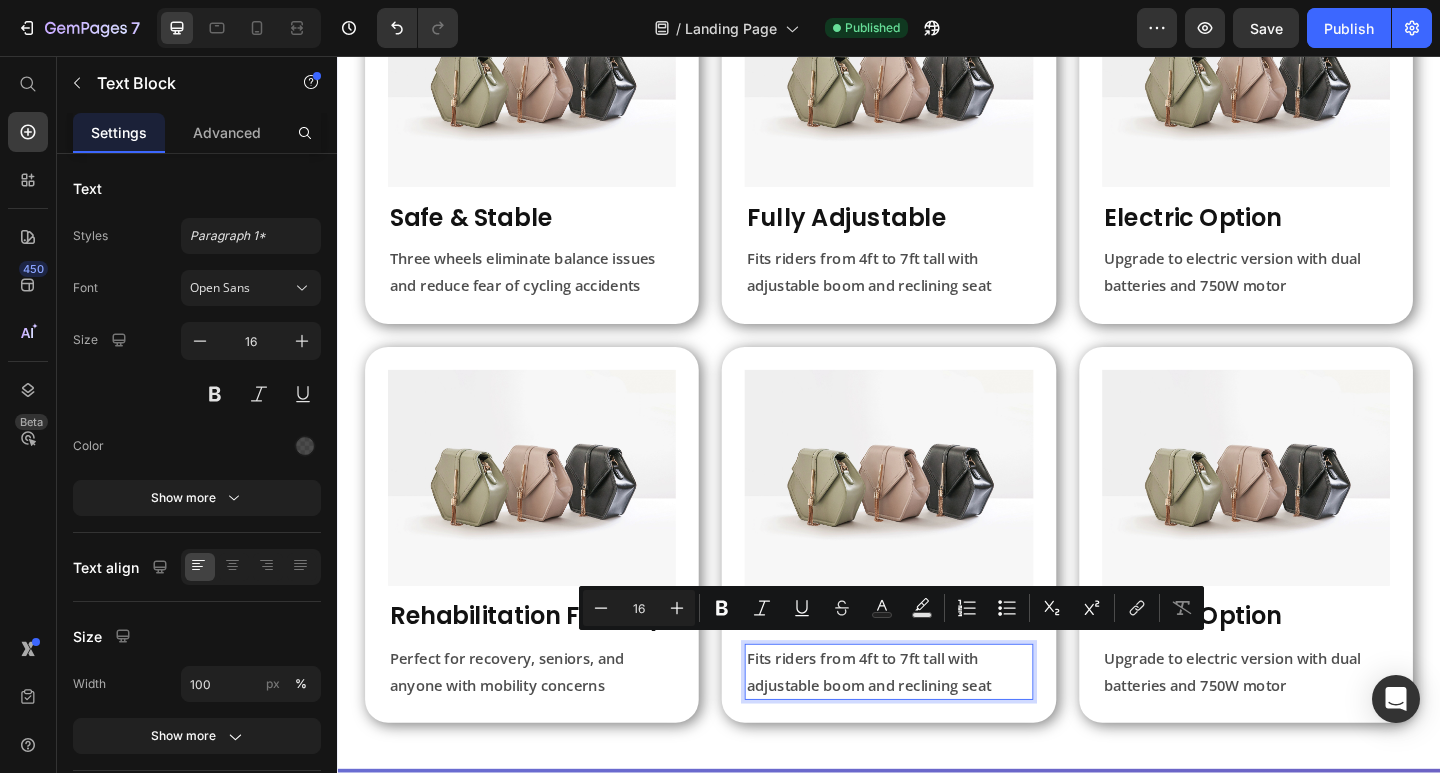 scroll, scrollTop: 5, scrollLeft: 0, axis: vertical 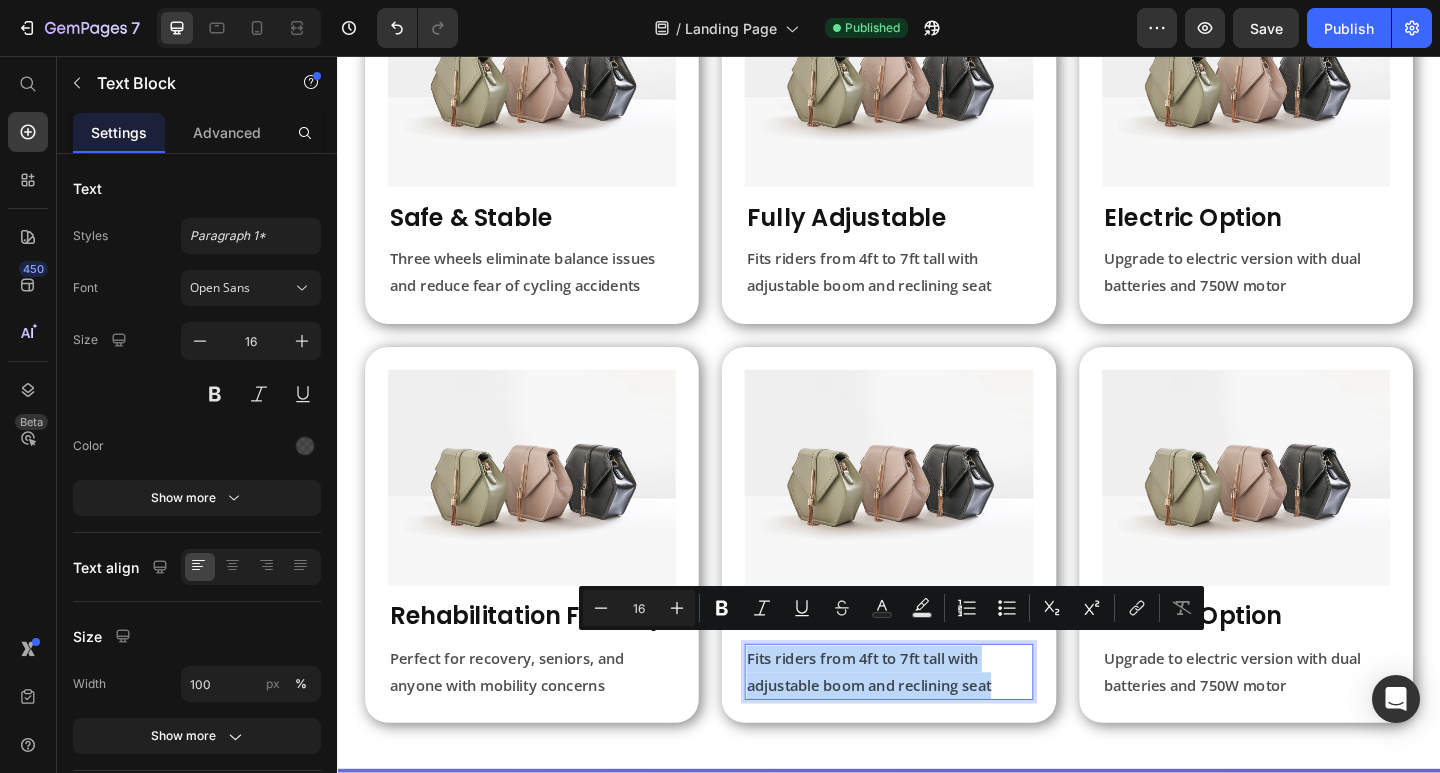 click on "Fits riders from 4ft to 7ft tall with adjustable boom and reclining seat" at bounding box center (936, 727) 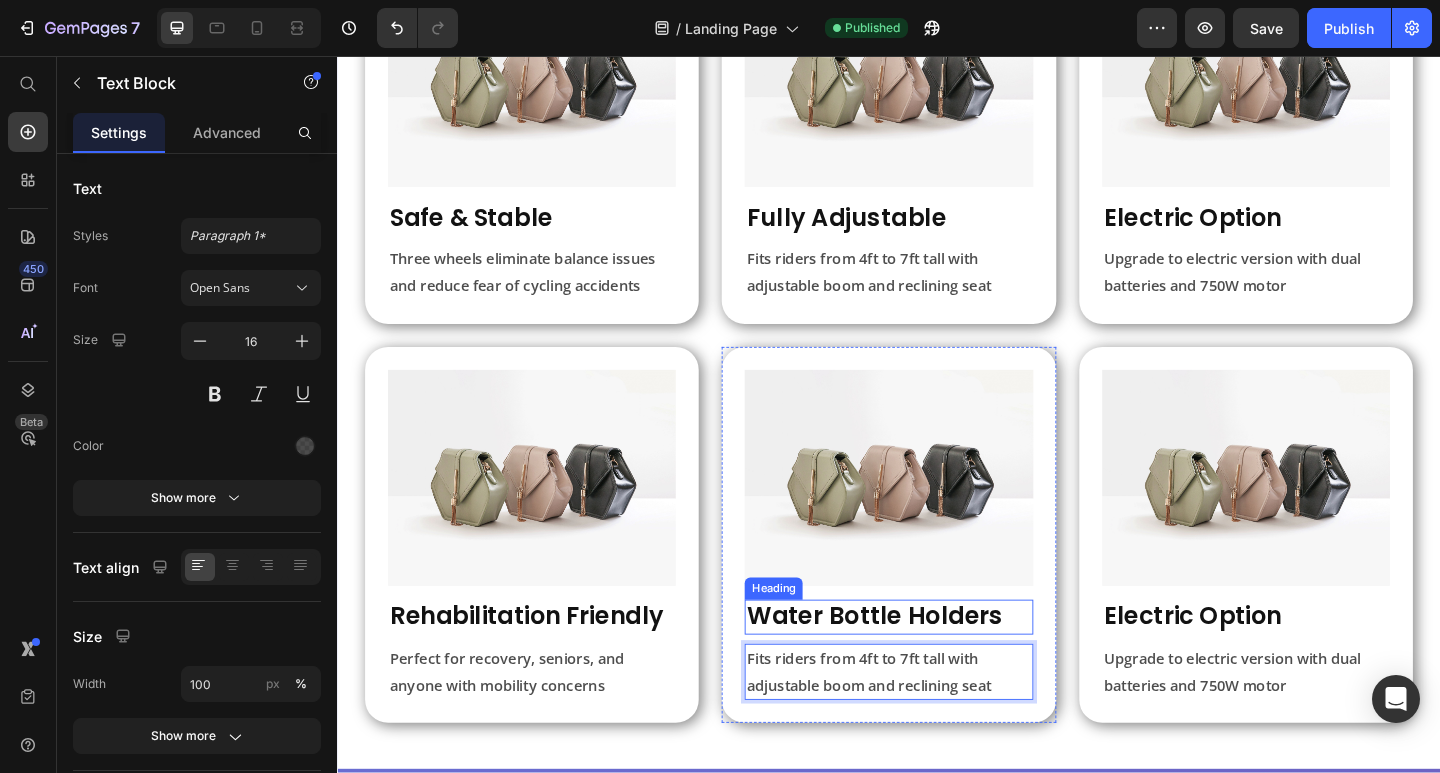 click on "Water Bottle Holders" at bounding box center (936, 667) 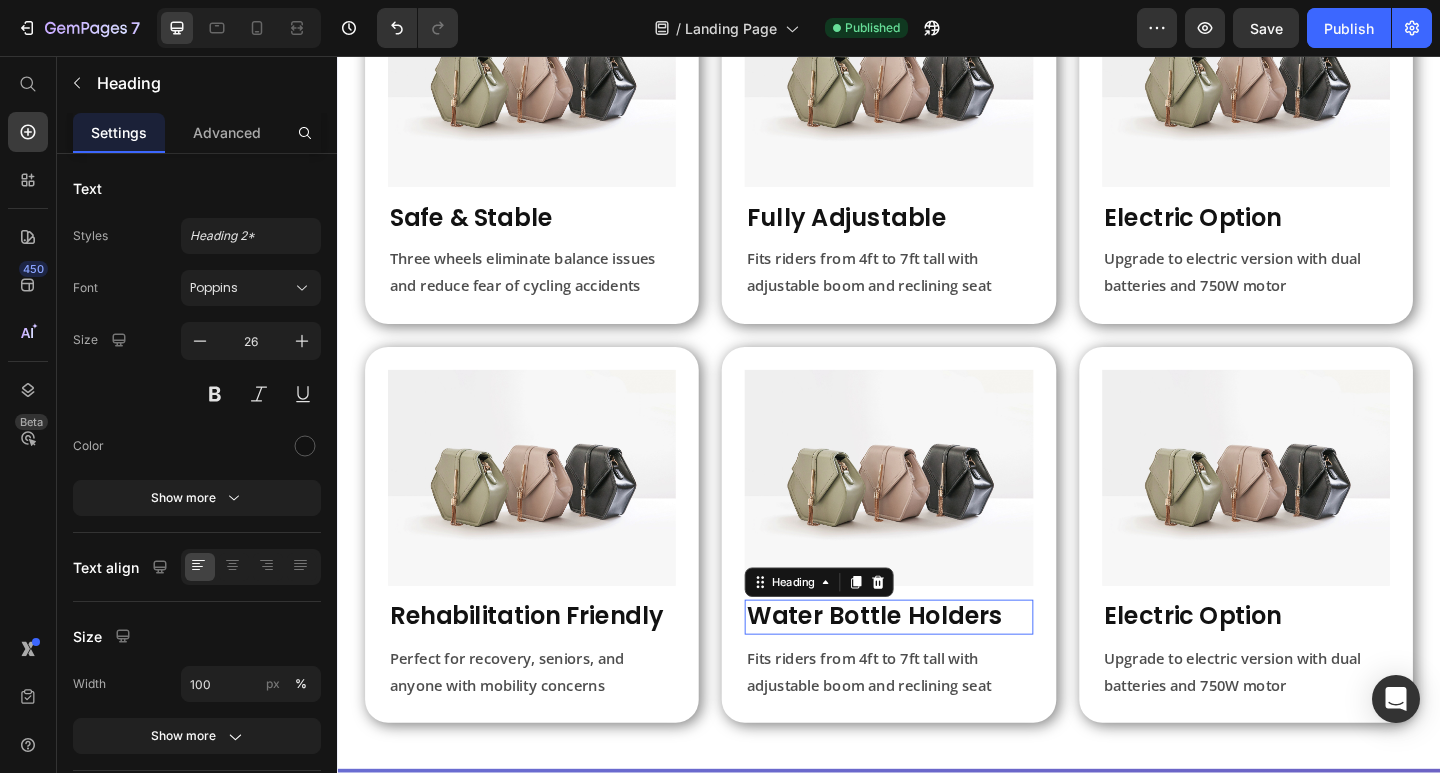 scroll, scrollTop: 0, scrollLeft: 0, axis: both 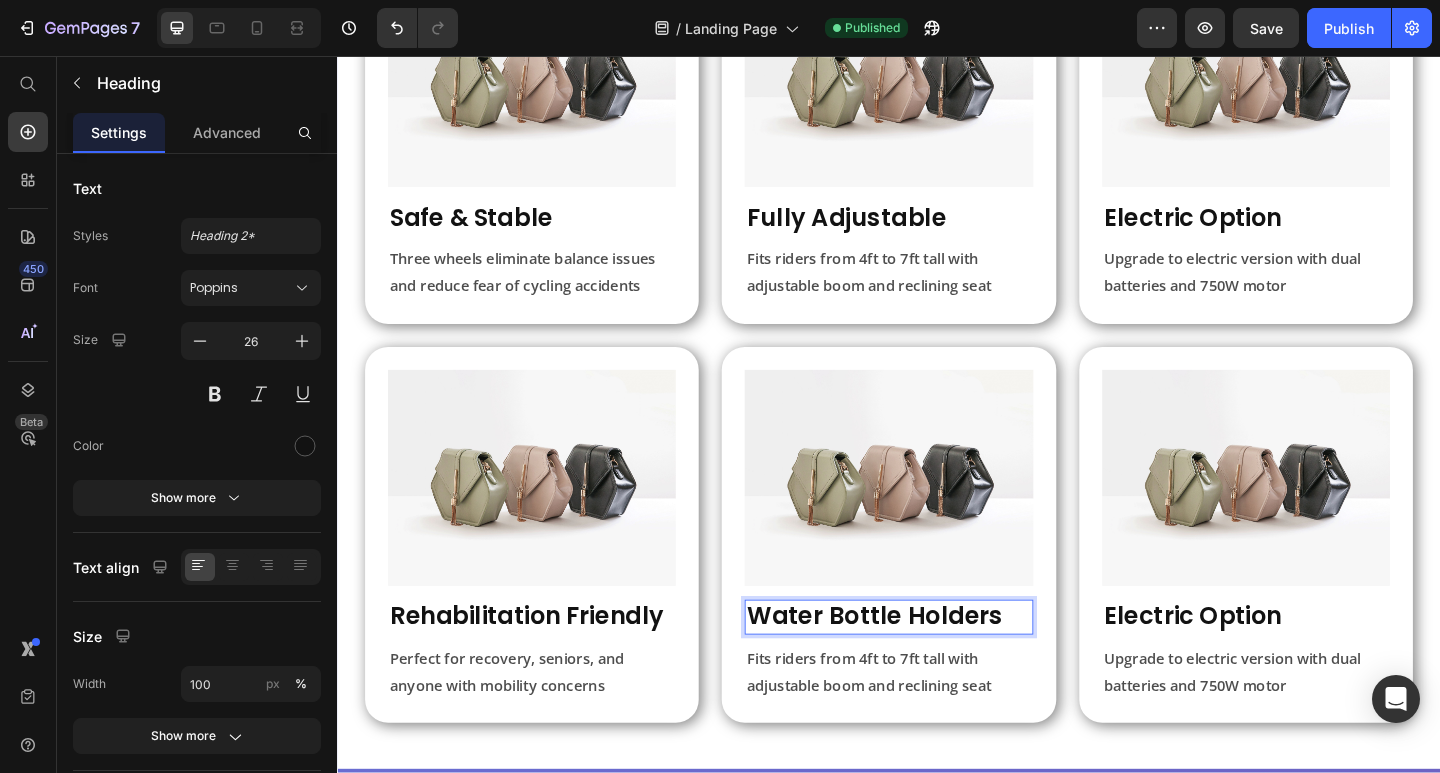click on "Water Bottle Holders" at bounding box center [936, 667] 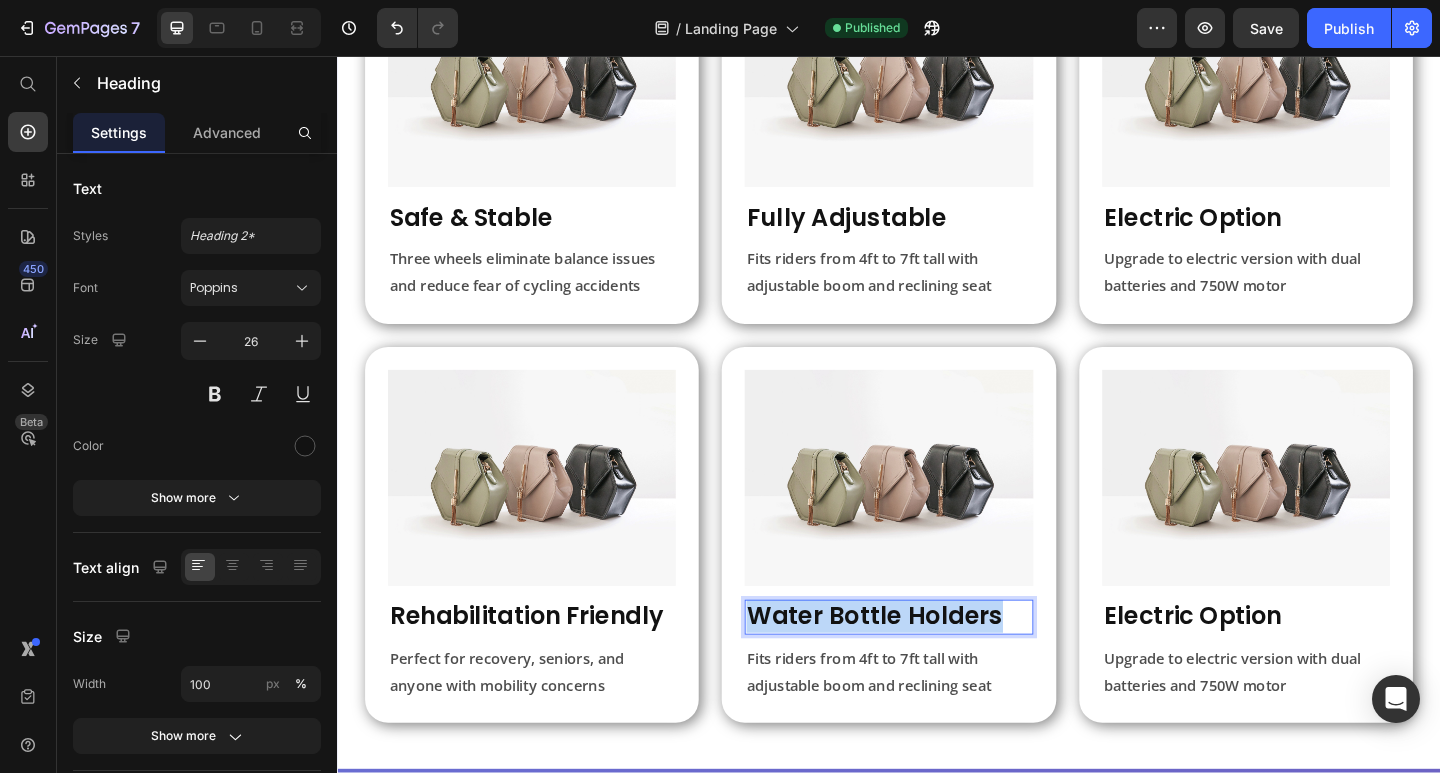 drag, startPoint x: 1048, startPoint y: 656, endPoint x: 780, endPoint y: 651, distance: 268.04663 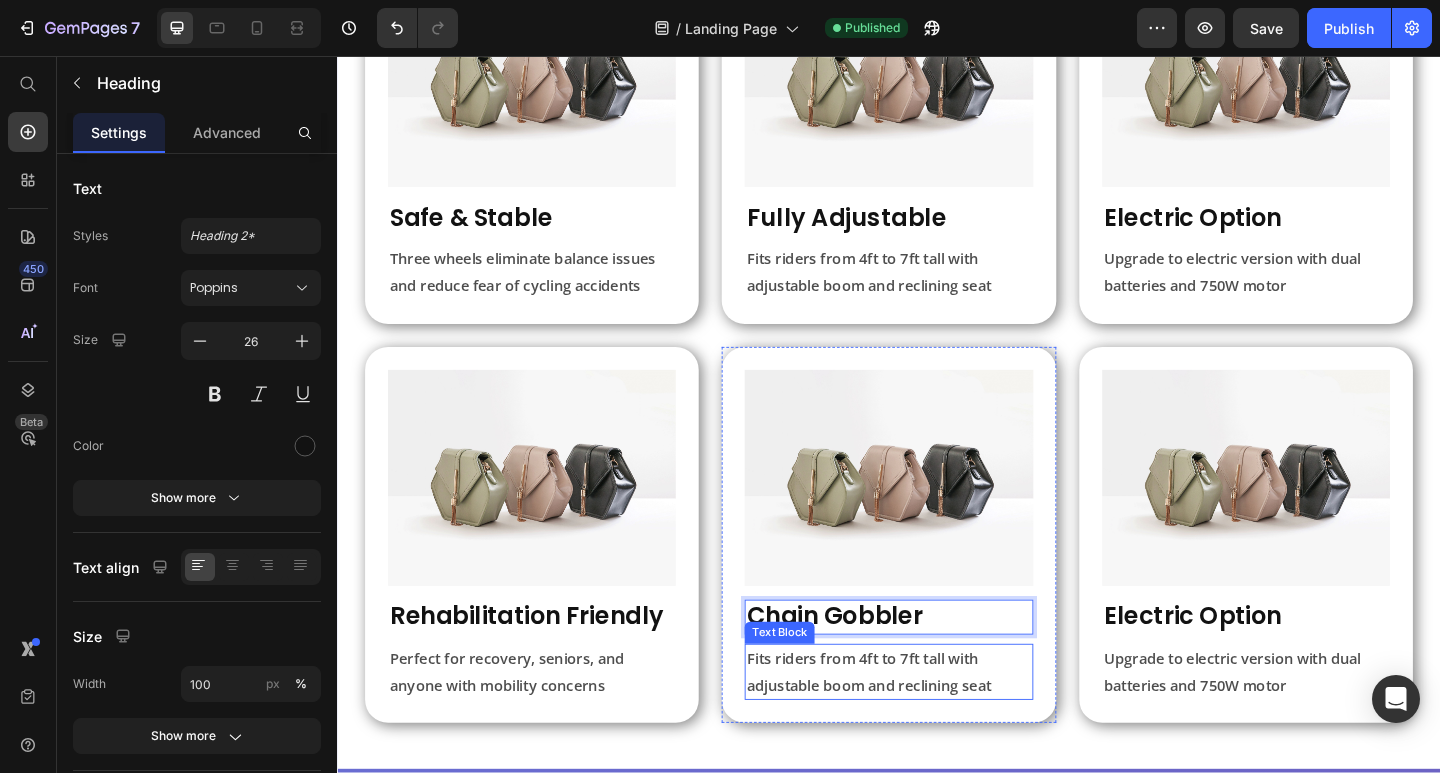 click on "Fits riders from 4ft to 7ft tall with adjustable boom and reclining seat" at bounding box center [936, 727] 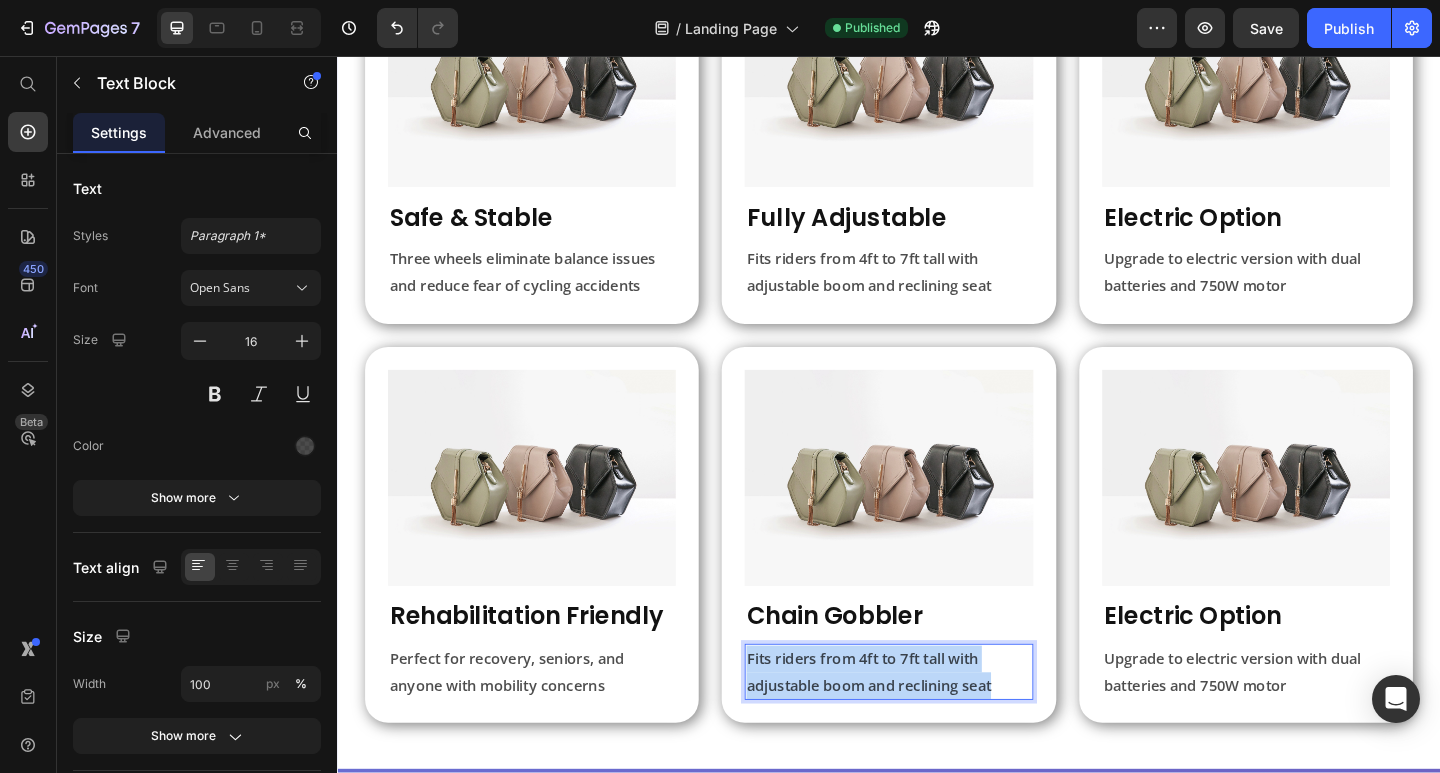 drag, startPoint x: 1056, startPoint y: 732, endPoint x: 768, endPoint y: 695, distance: 290.367 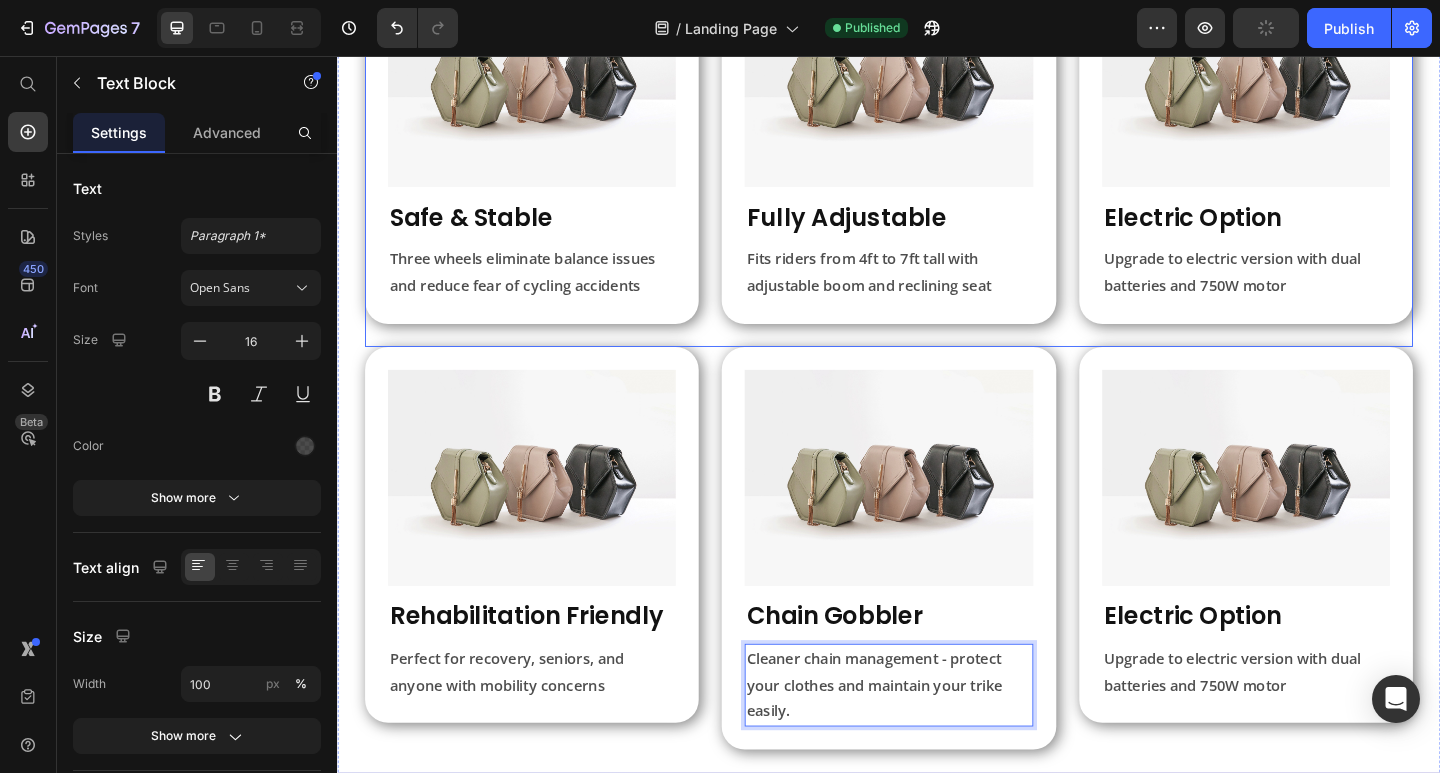 scroll, scrollTop: 5, scrollLeft: 0, axis: vertical 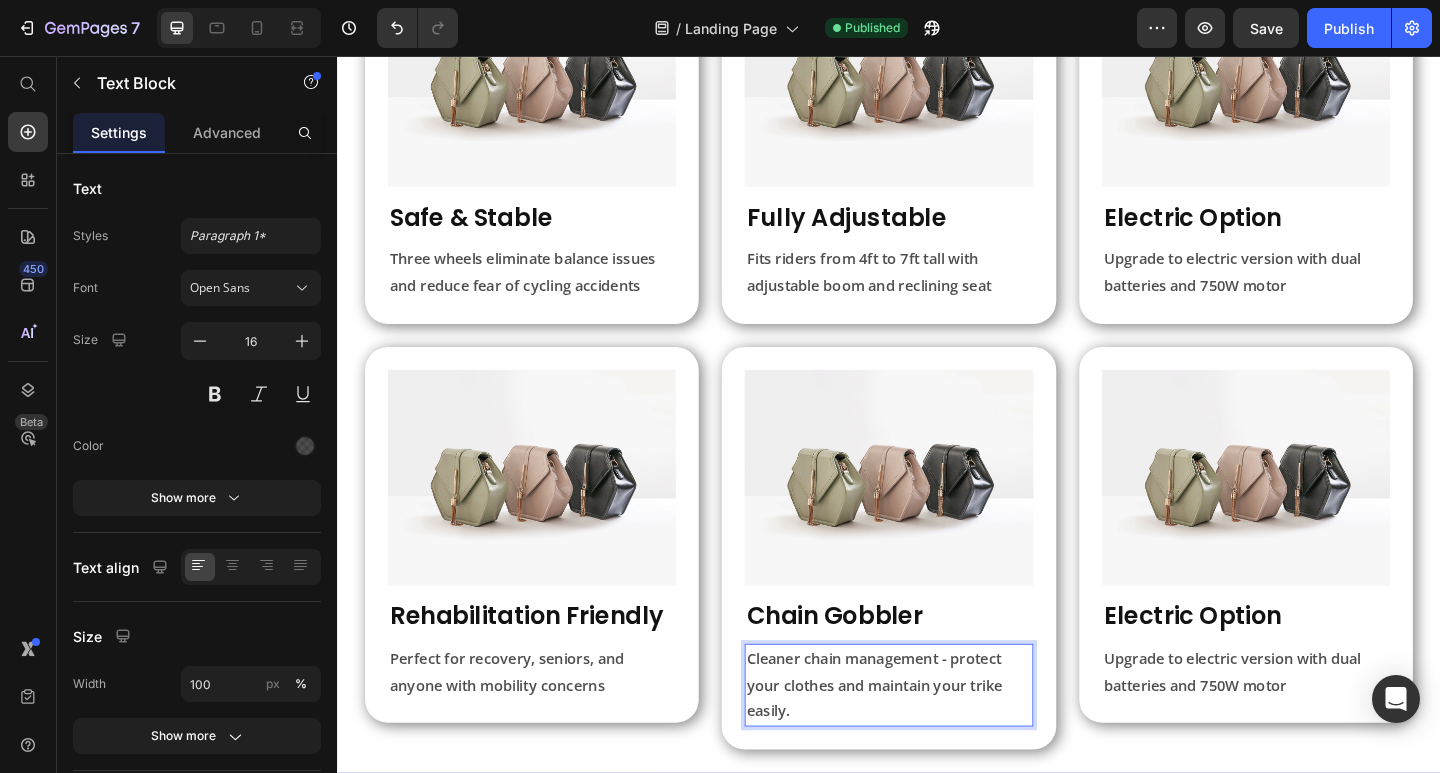 click on "Cleaner chain management - protect your clothes and maintain your trike easily." at bounding box center (936, 741) 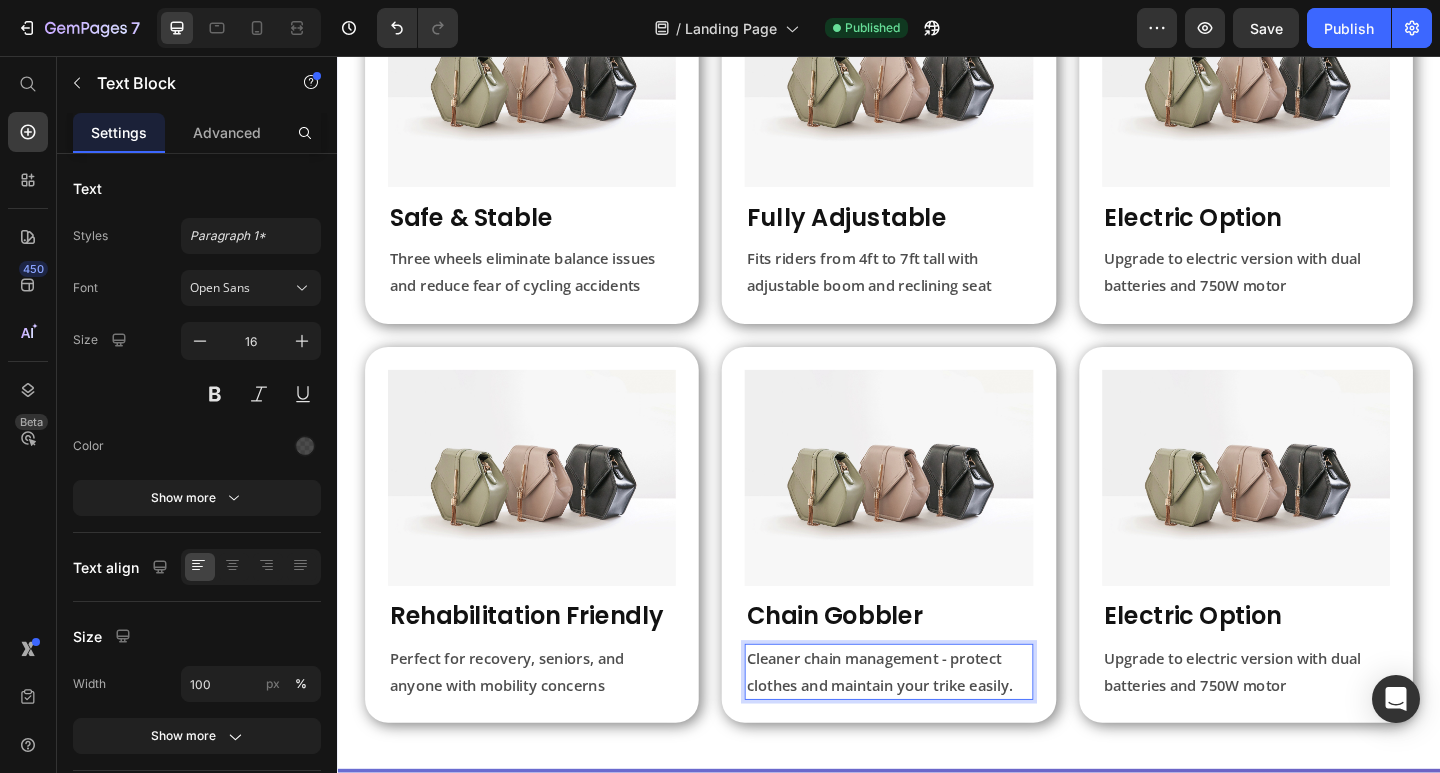 click on "Cleaner chain management - protect clothes and maintain your trike easily." at bounding box center (936, 727) 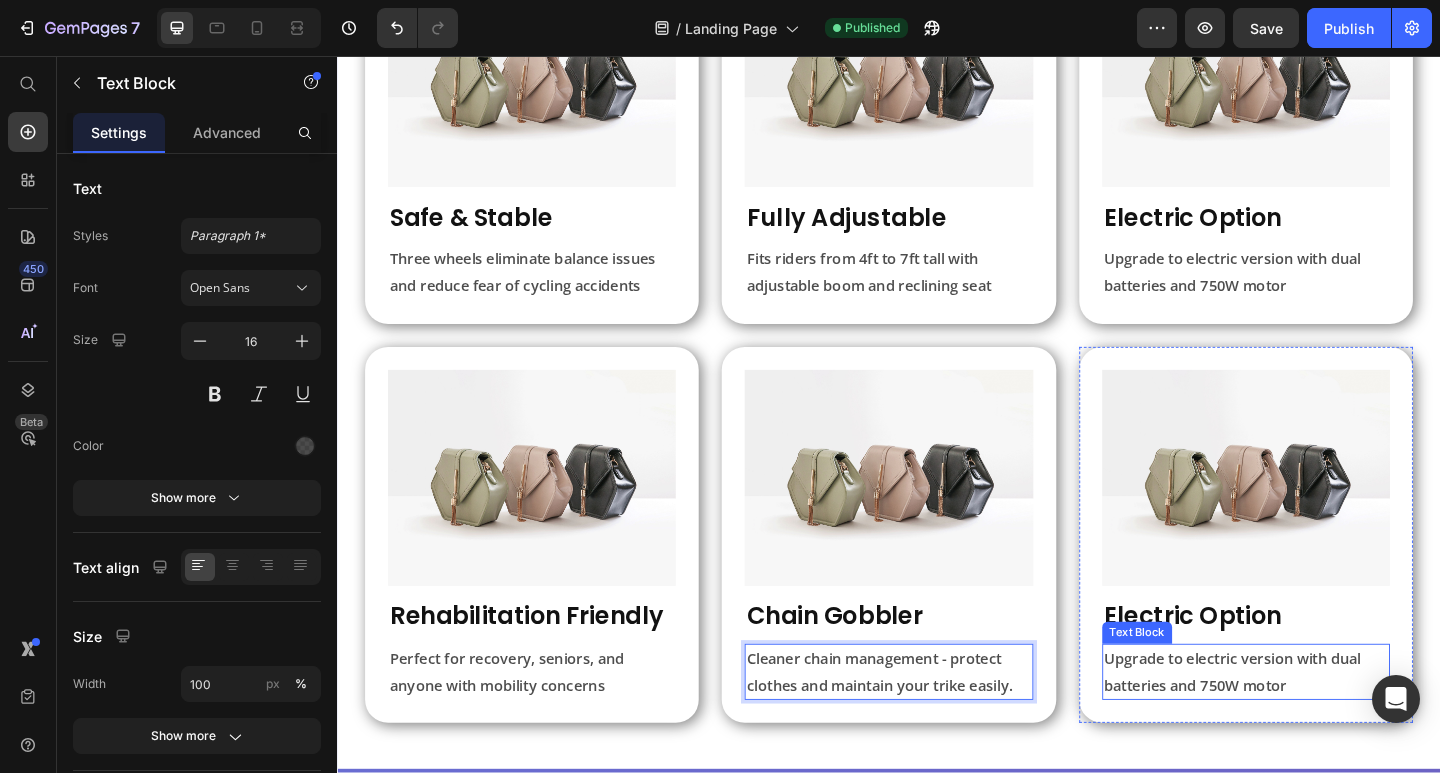 click on "Upgrade to electric version with dual batteries and 750W motor" at bounding box center (1325, 727) 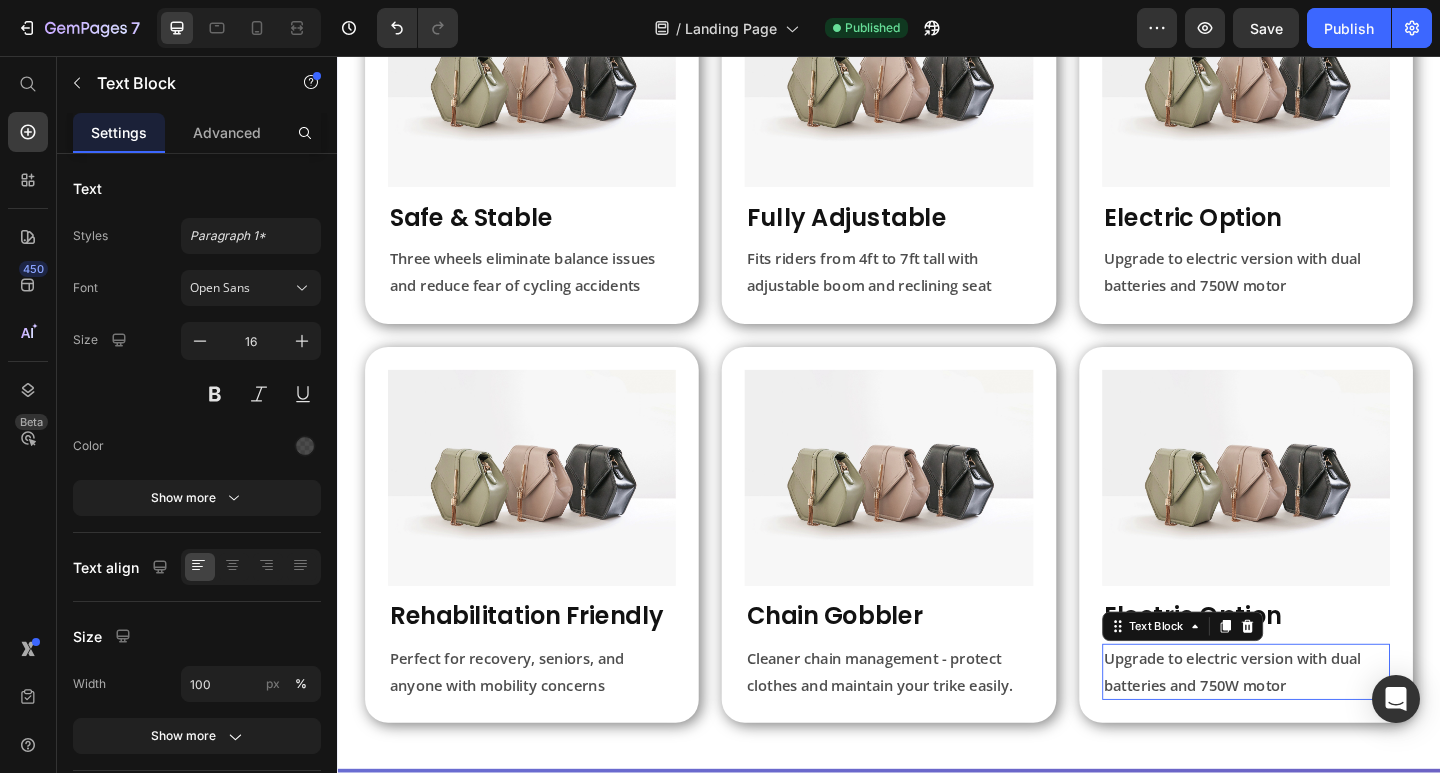scroll, scrollTop: 0, scrollLeft: 0, axis: both 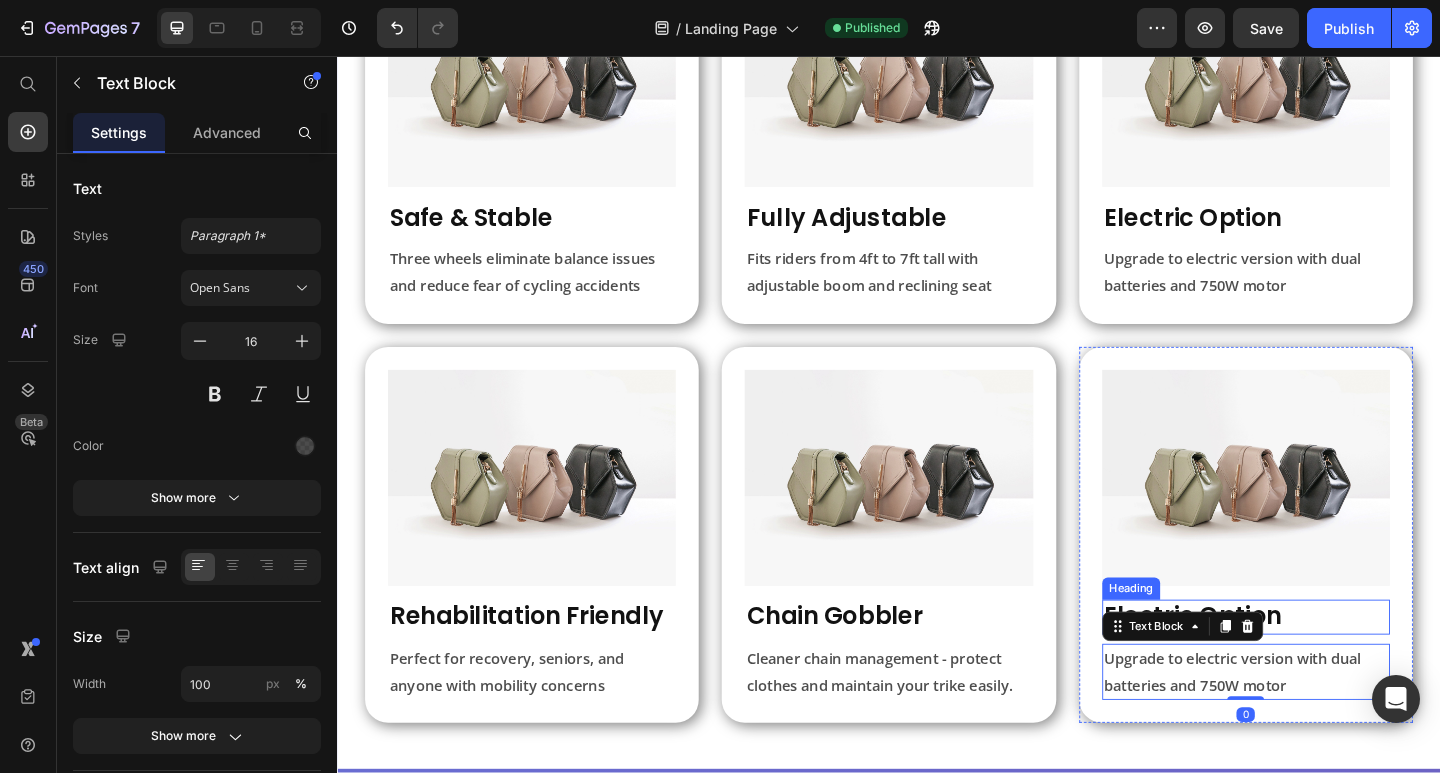 click on "Electric Option" at bounding box center (1325, 667) 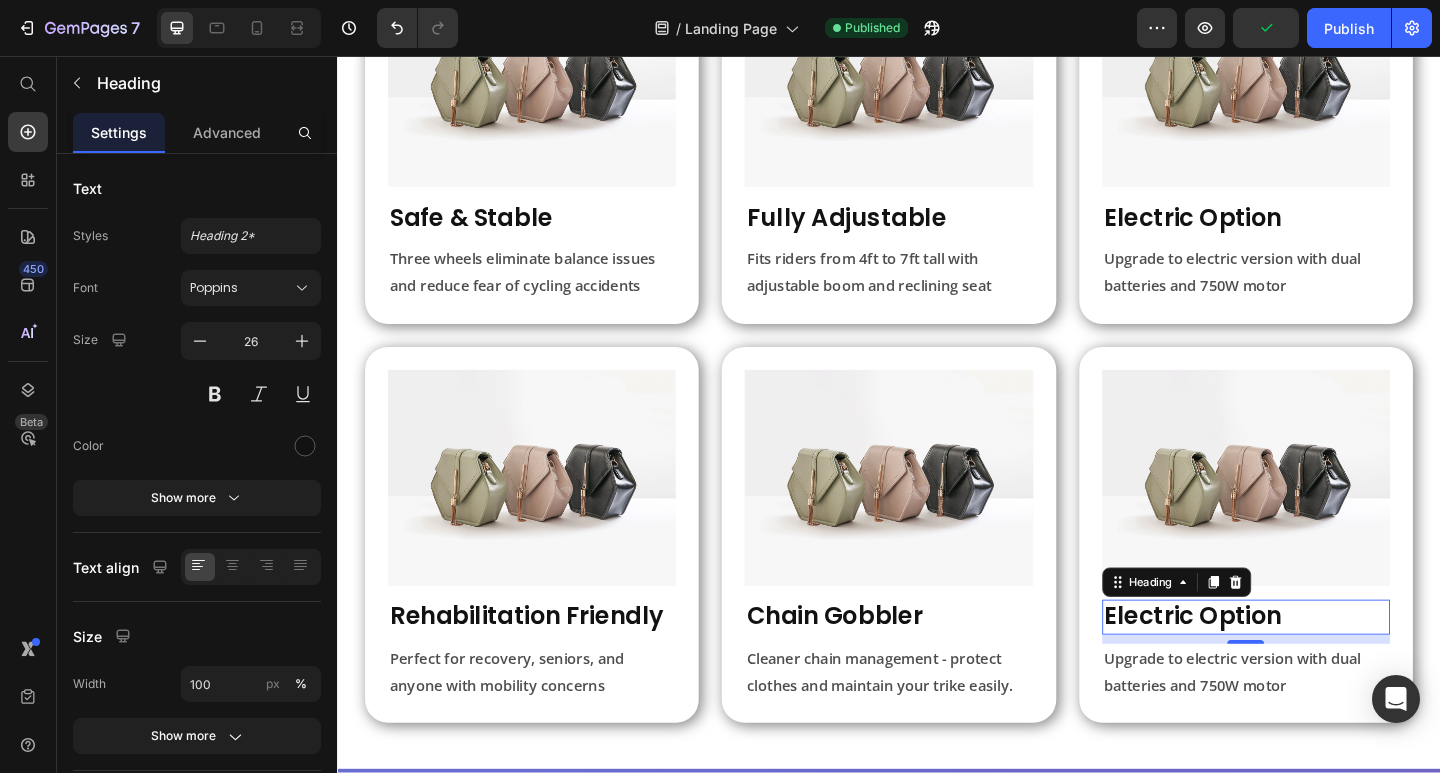 click on "Electric Option" at bounding box center [1325, 667] 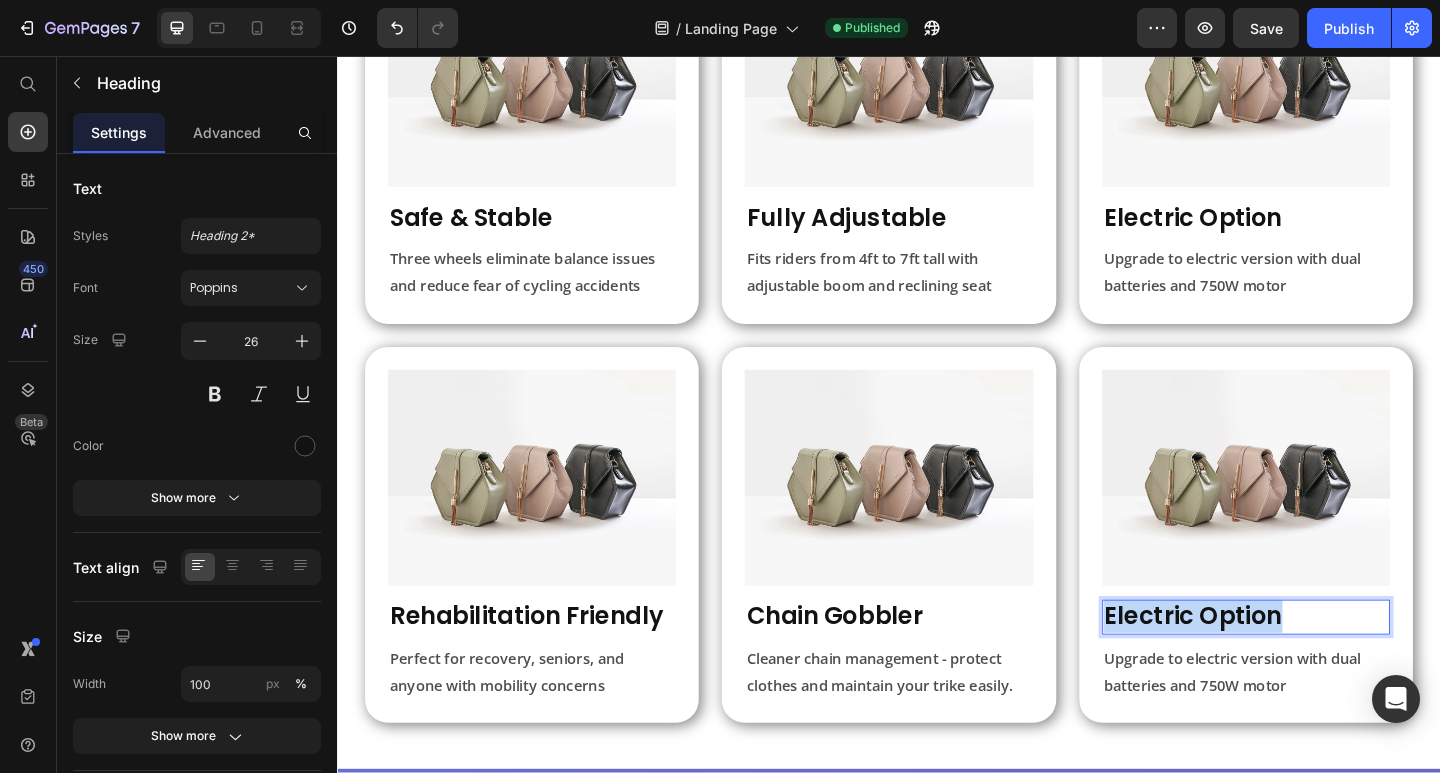 drag, startPoint x: 1375, startPoint y: 657, endPoint x: 1162, endPoint y: 656, distance: 213.00235 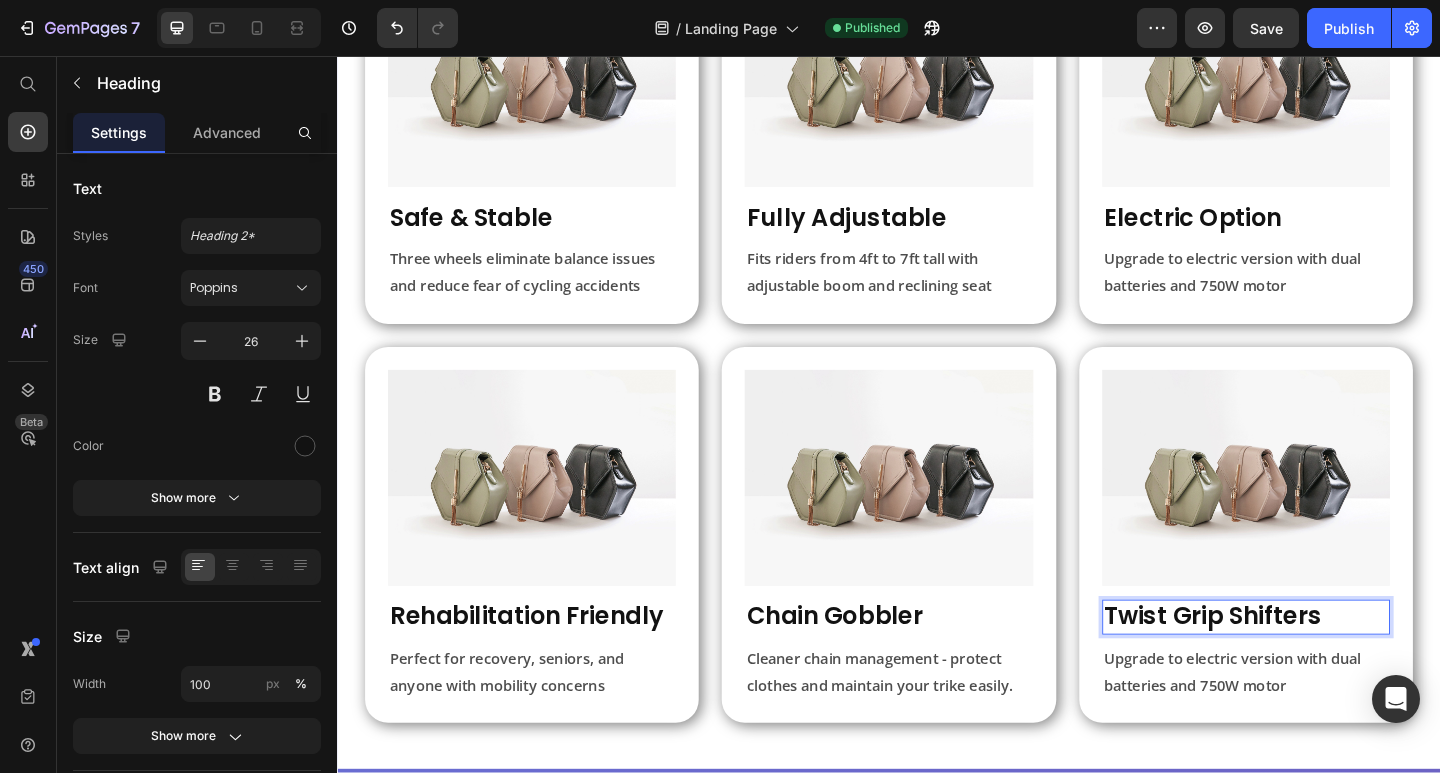 click on "Upgrade to electric version with dual batteries and 750W motor" at bounding box center [1325, 727] 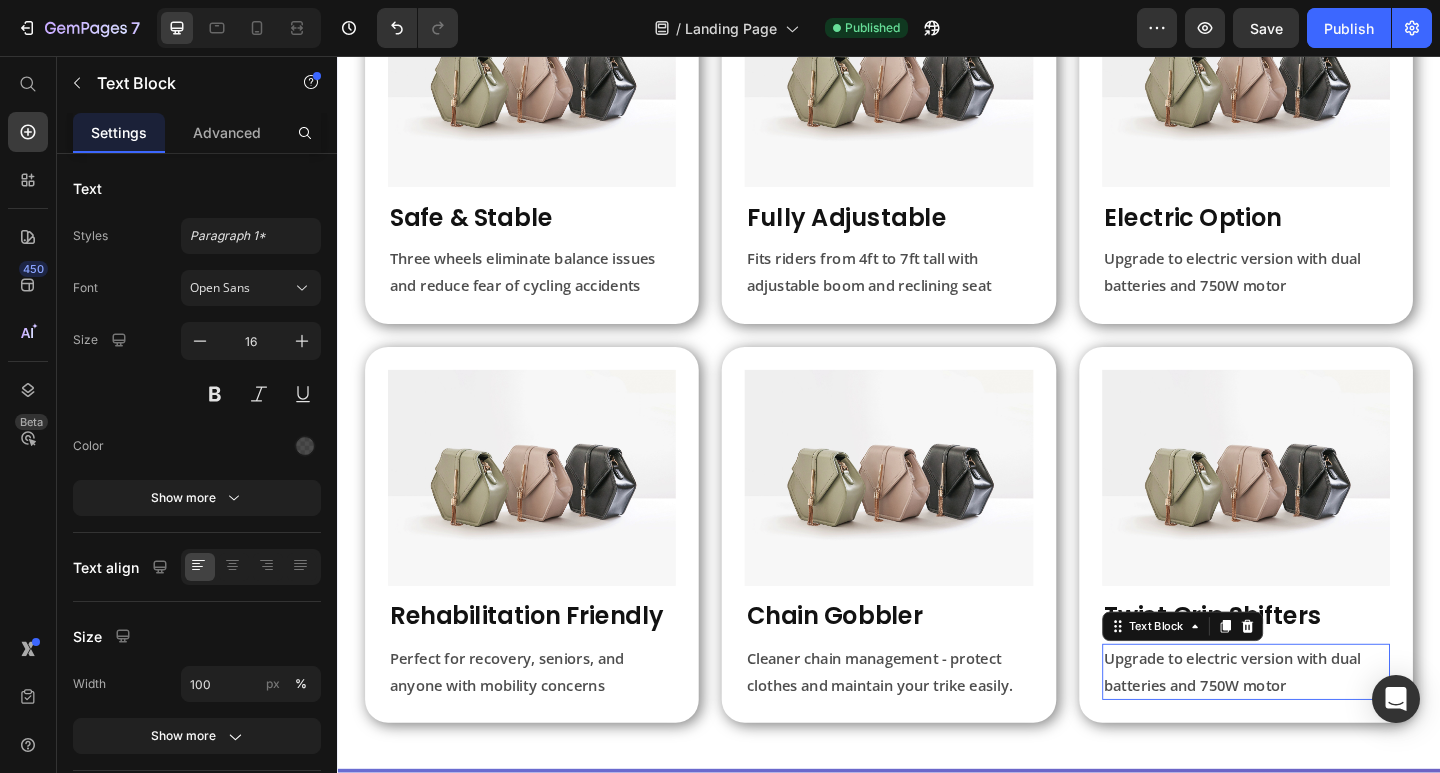 click on "Upgrade to electric version with dual batteries and 750W motor" at bounding box center (1325, 727) 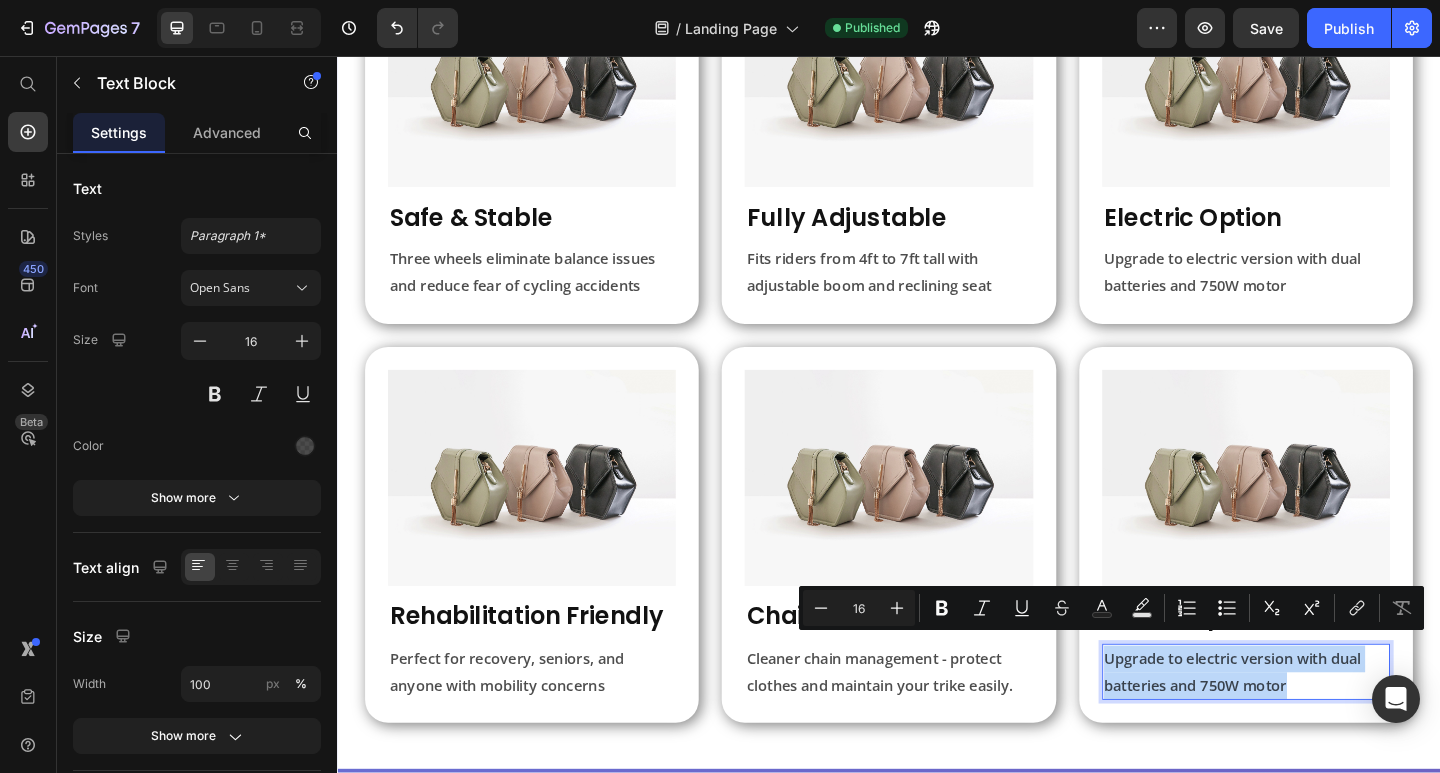 drag, startPoint x: 1379, startPoint y: 726, endPoint x: 1159, endPoint y: 696, distance: 222.03603 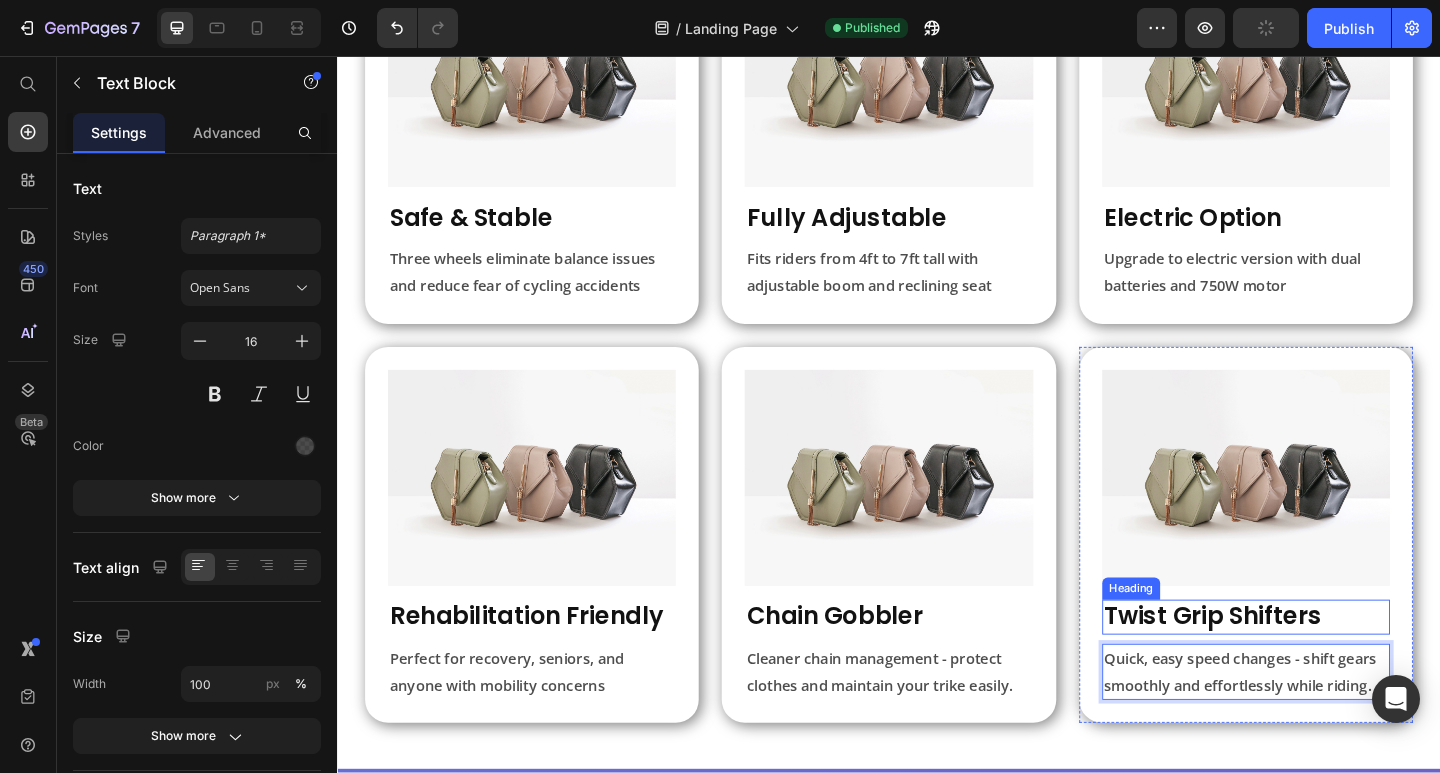 click on "Twist Grip Shifters" at bounding box center (1325, 667) 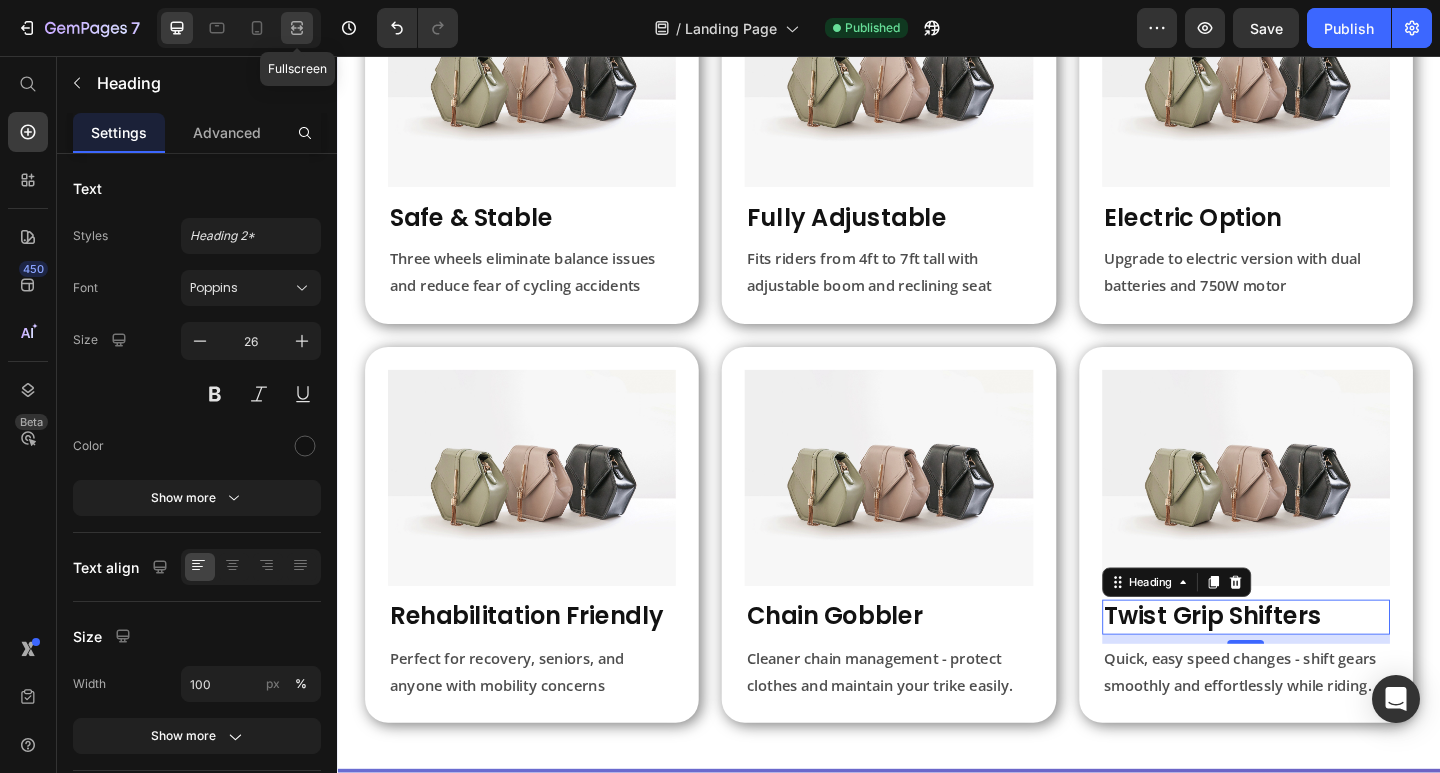 click 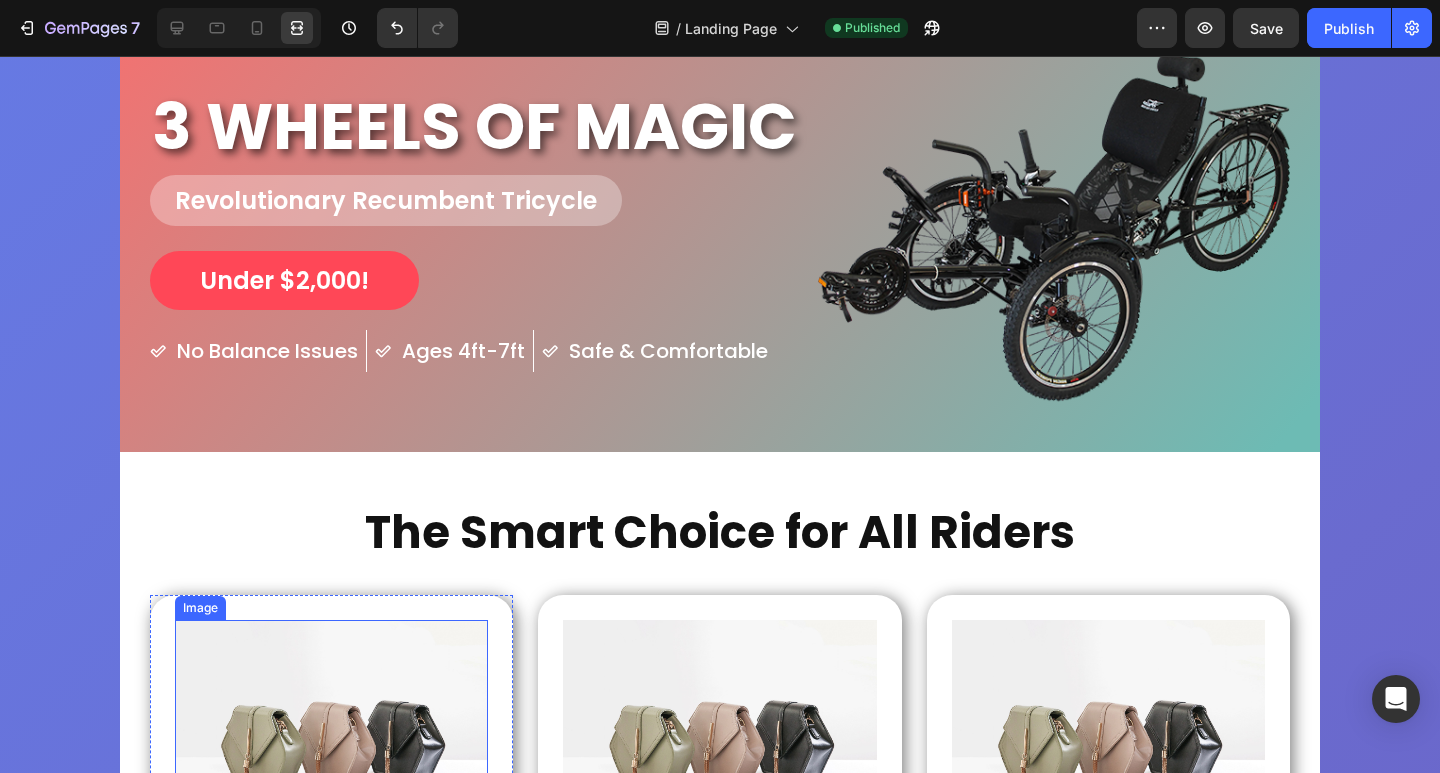 scroll, scrollTop: 300, scrollLeft: 0, axis: vertical 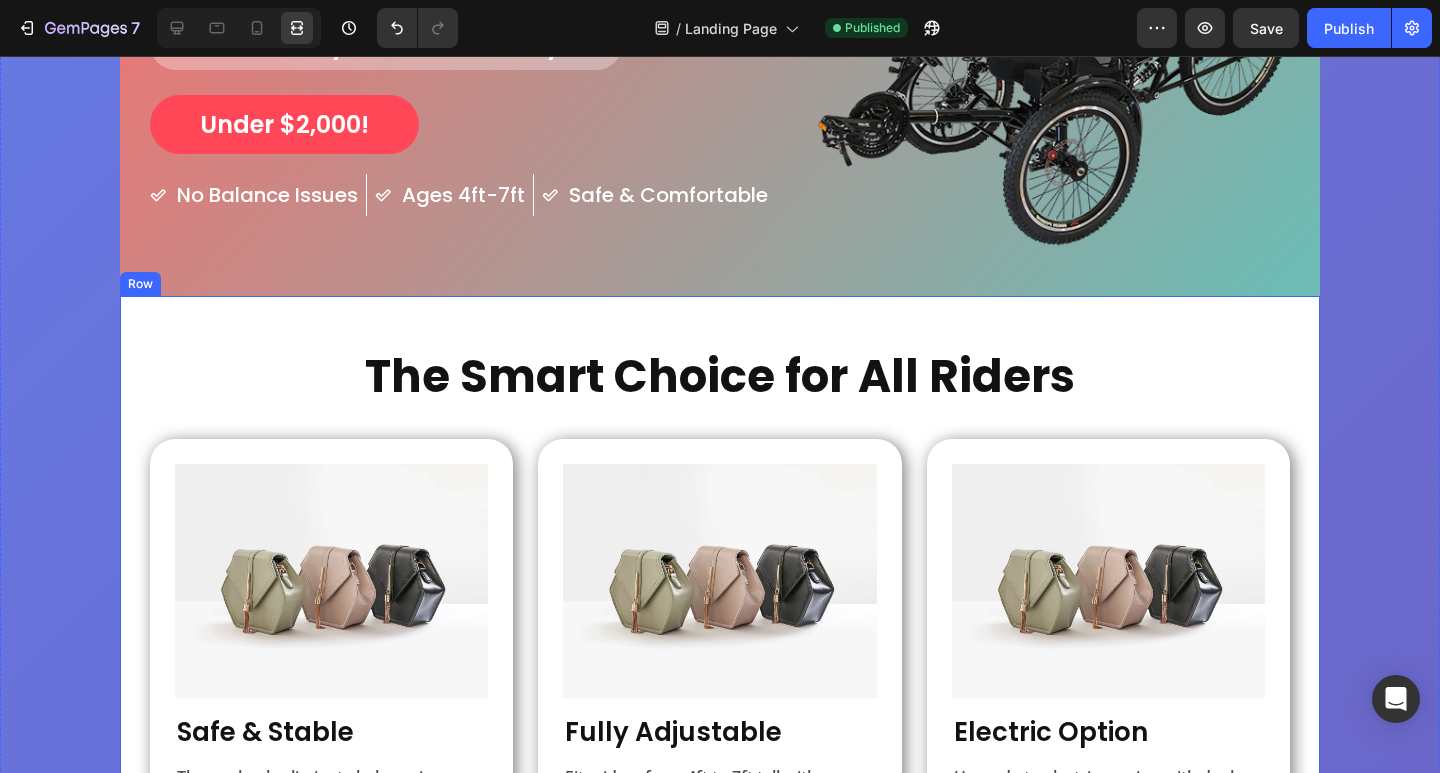 click on "The Smart Choice for All Riders Heading Image Safe & Stable Heading Three wheels eliminate balance issues and reduce fear of cycling accidents Text Block Row Image Fully Adjustable Heading Fits riders from 4ft to 7ft tall with adjustable boom and reclining seat Text Block Row Image Electric Option Heading Upgrade to electric version with dual batteries and 750W motor Text Block Row Row Image Rehabilitation Friendly Heading Perfect for recovery, seniors, and anyone with mobility concerns Text Block Row Image Chain Gobbler Heading Cleaner chain management - protect clothes and maintain your trike easily. Text Block Row Image Twist Grip Shifters Heading   10 Quick, easy speed changes - shift gears smoothly and effortlessly while riding. Text Block Row Row Row" at bounding box center (720, 814) 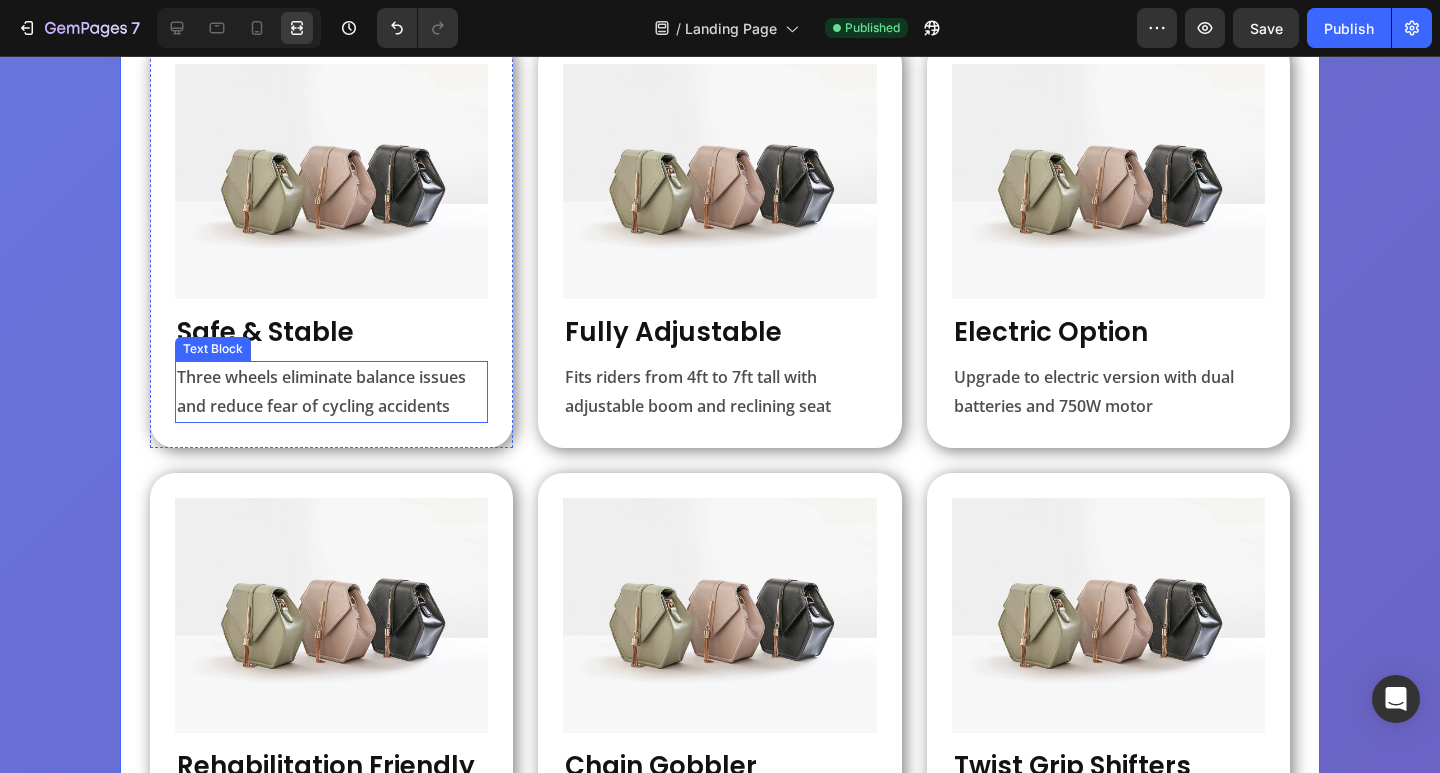 scroll, scrollTop: 400, scrollLeft: 0, axis: vertical 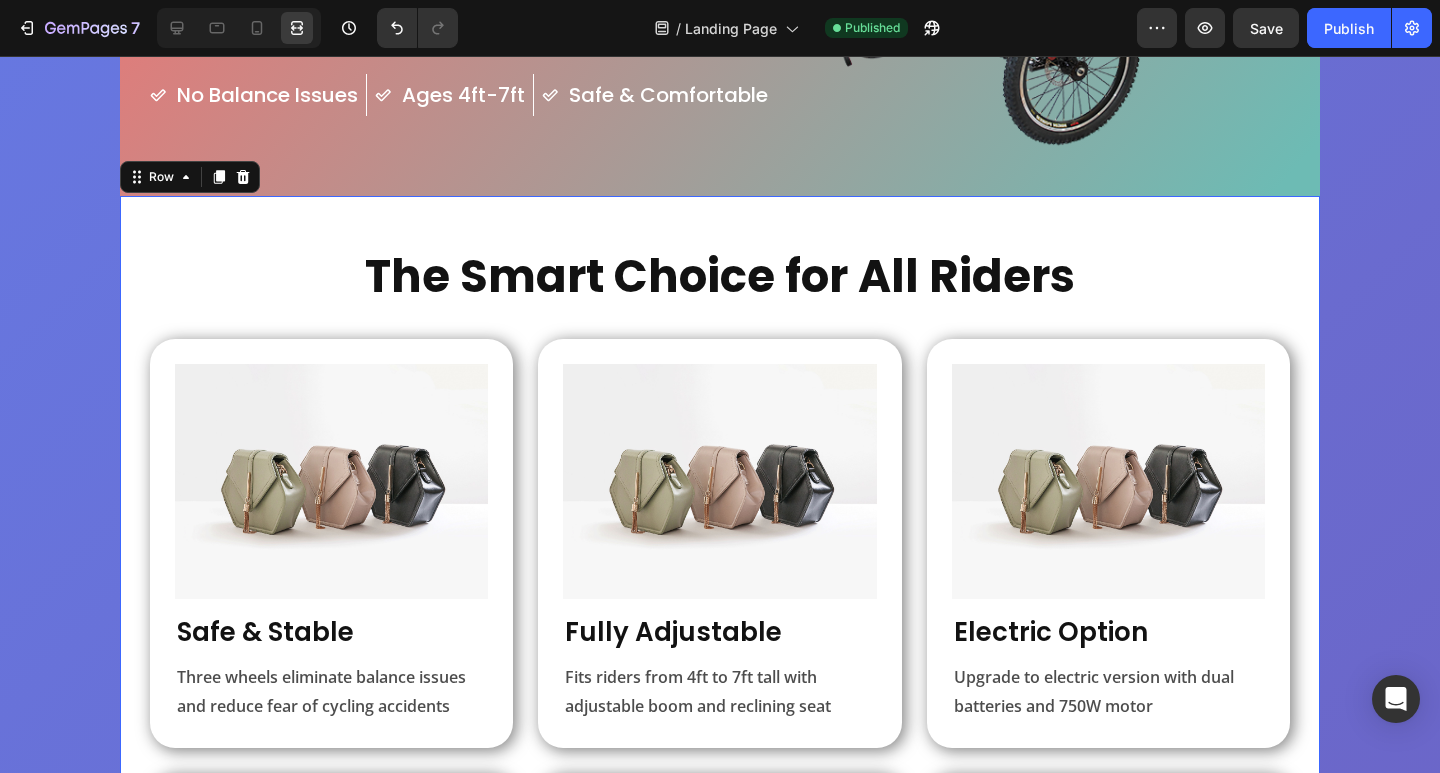 click on "The Smart Choice for All Riders Heading Image Safe & Stable Heading Three wheels eliminate balance issues and reduce fear of cycling accidents Text Block Row Image Fully Adjustable Heading Fits riders from 4ft to 7ft tall with adjustable boom and reclining seat Text Block Row Image Electric Option Heading Upgrade to electric version with dual batteries and 750W motor Text Block Row Row Image Rehabilitation Friendly Heading Perfect for recovery, seniors, and anyone with mobility concerns Text Block Row Image Chain Gobbler Heading Cleaner chain management - protect clothes and maintain your trike easily. Text Block Row Image Twist Grip Shifters Heading Quick, easy speed changes - shift gears smoothly and effortlessly while riding. Text Block Row Row Row   0" at bounding box center (720, 714) 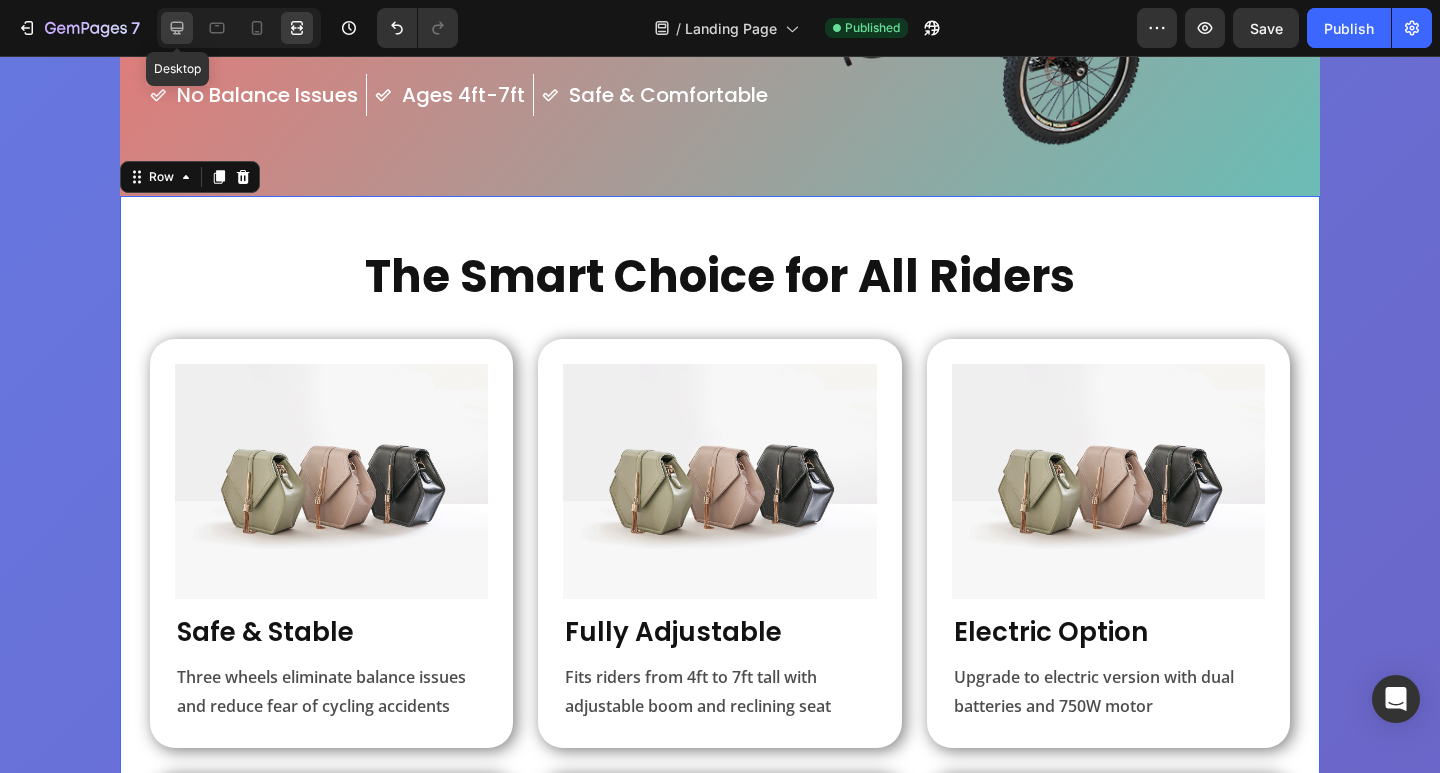 click 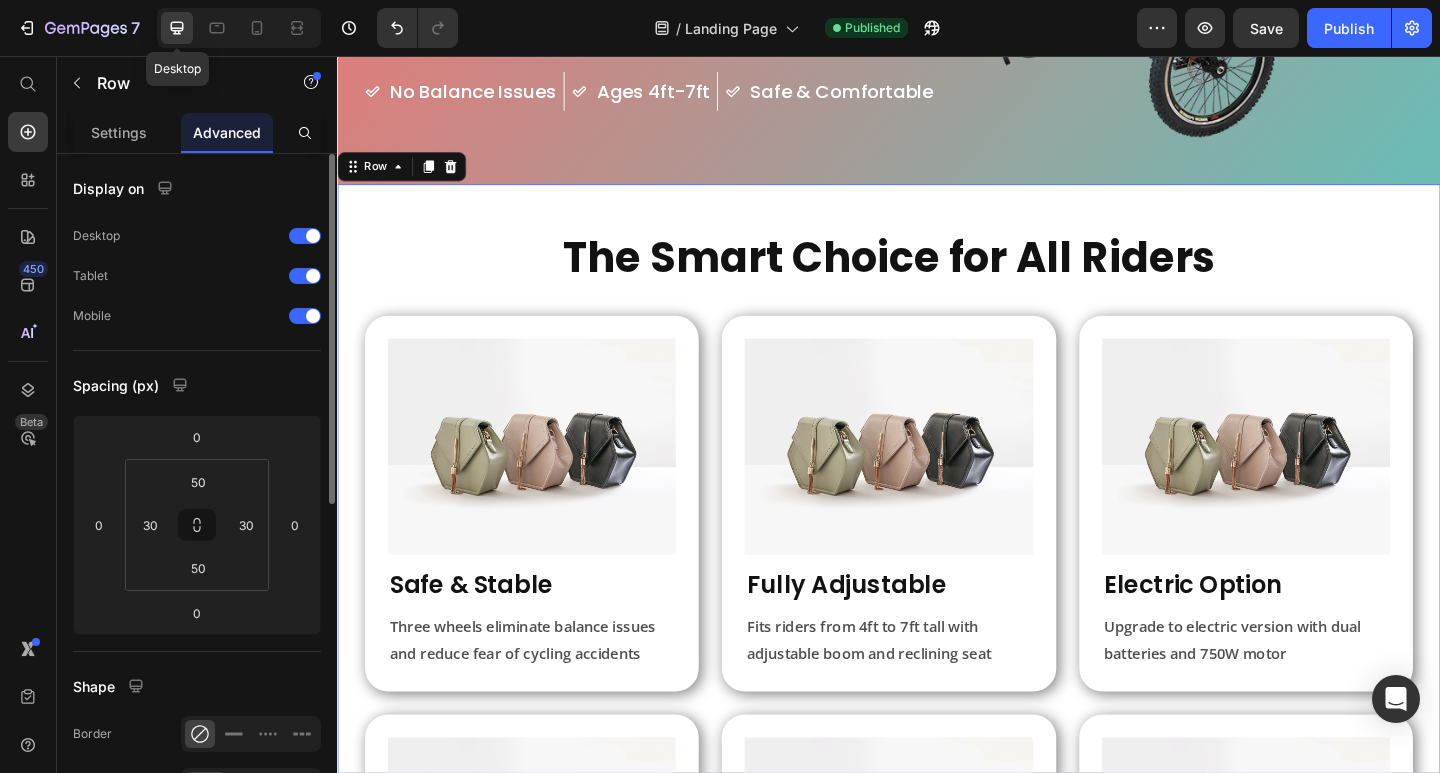 scroll, scrollTop: 398, scrollLeft: 0, axis: vertical 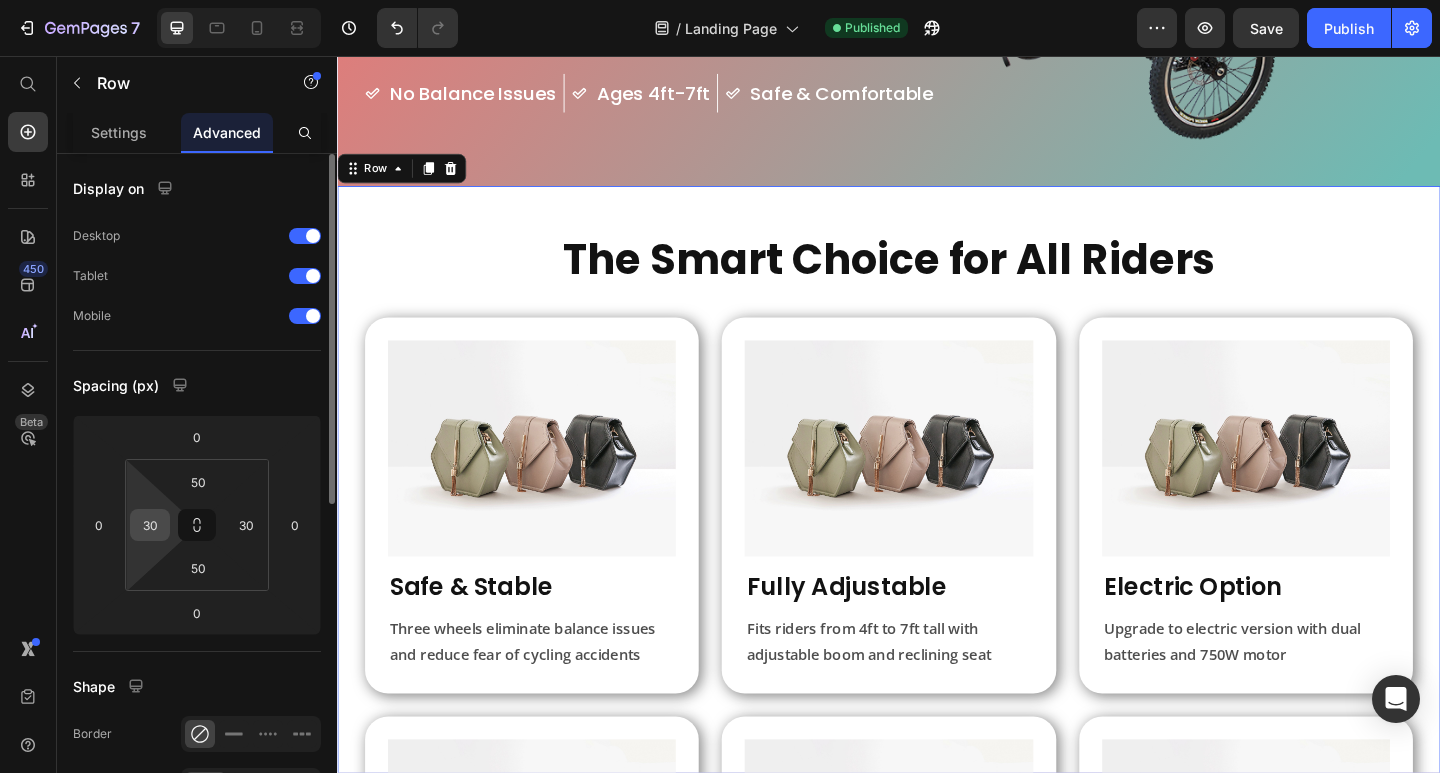 click on "30" at bounding box center [150, 525] 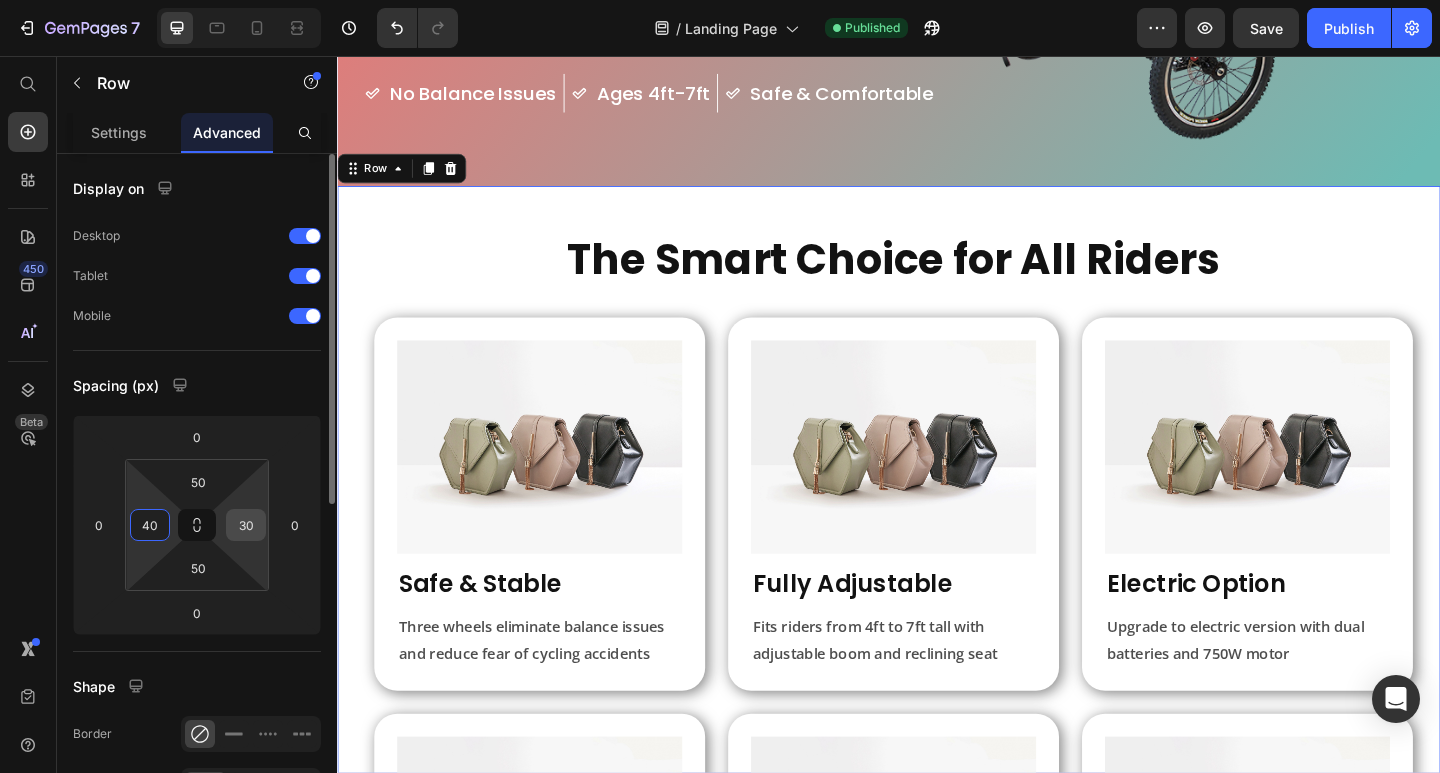 type on "40" 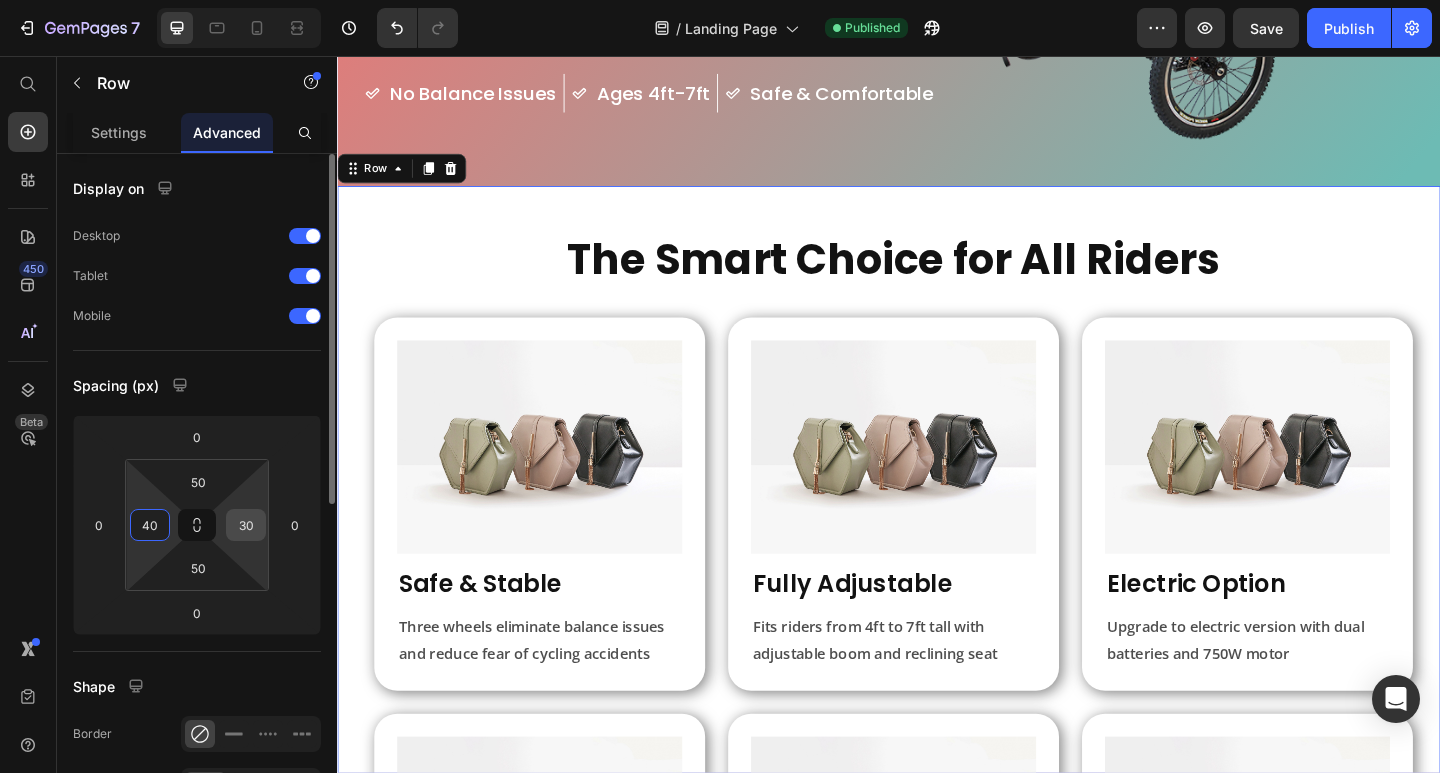 click on "30" at bounding box center [246, 525] 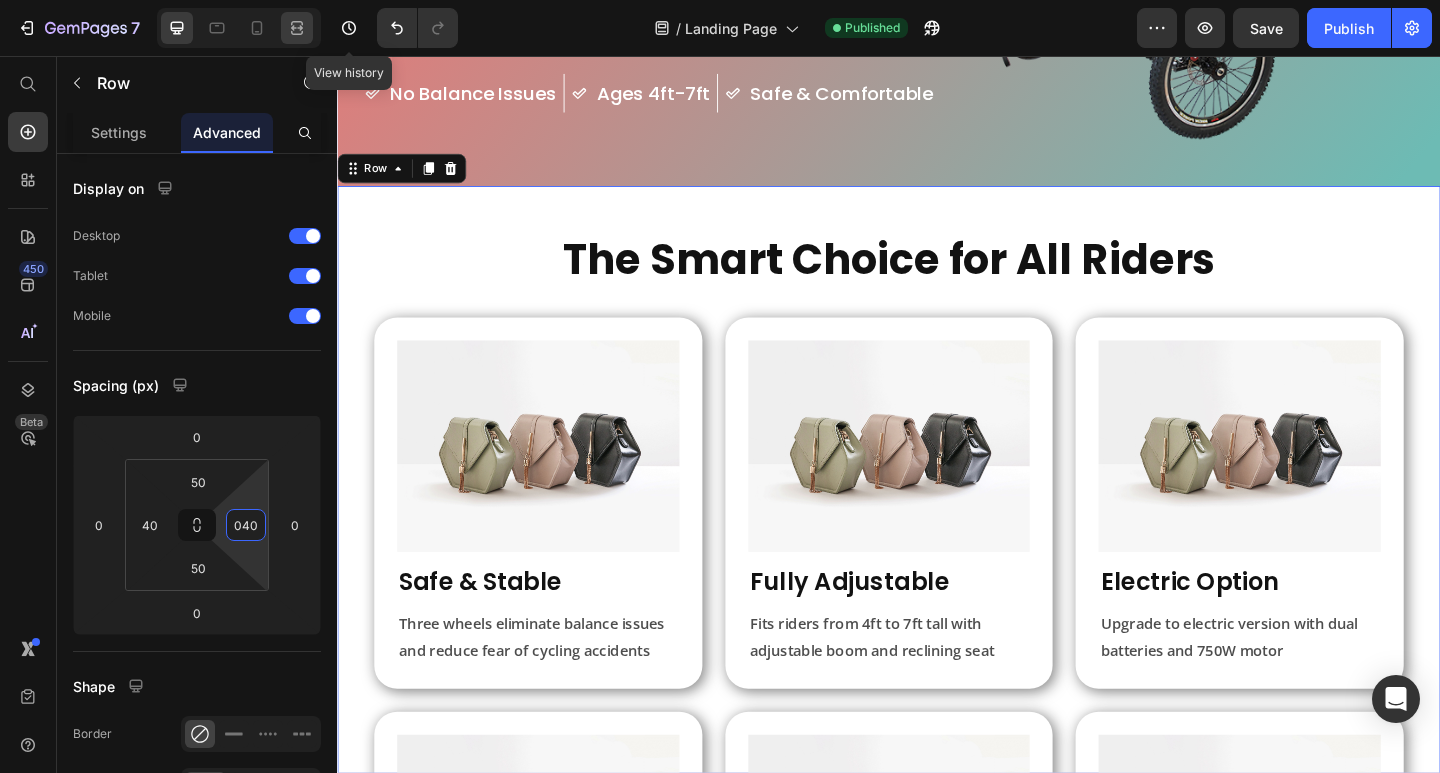 type on "40" 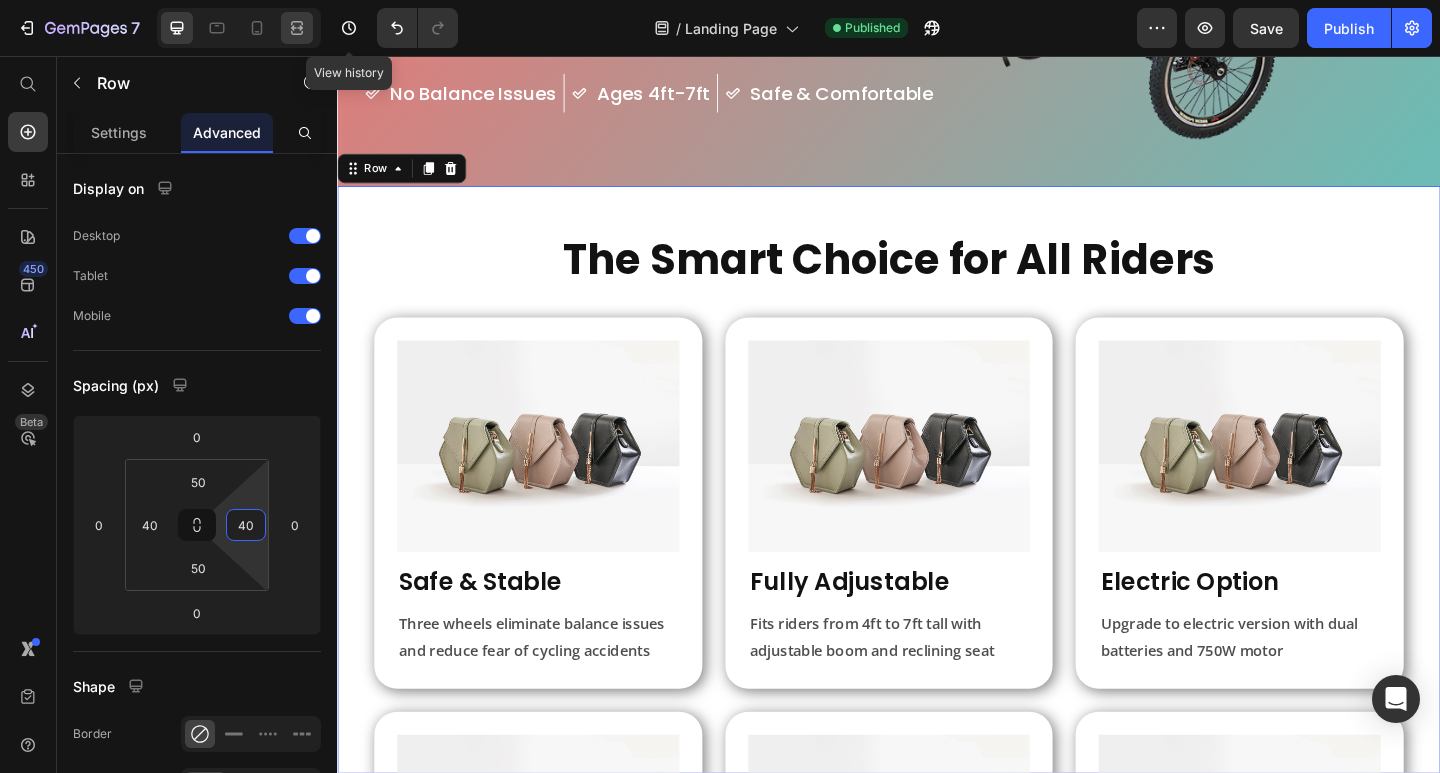 click 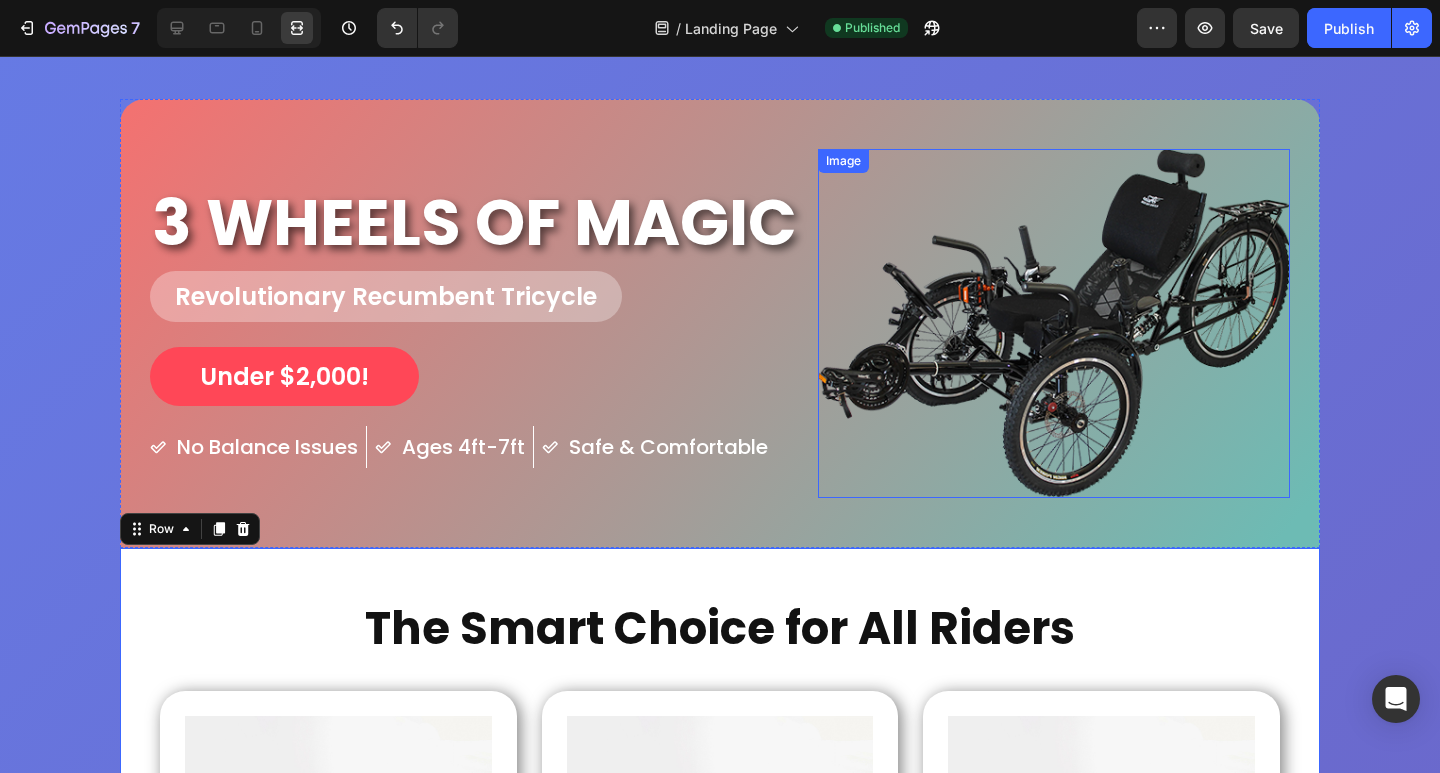 scroll, scrollTop: 0, scrollLeft: 0, axis: both 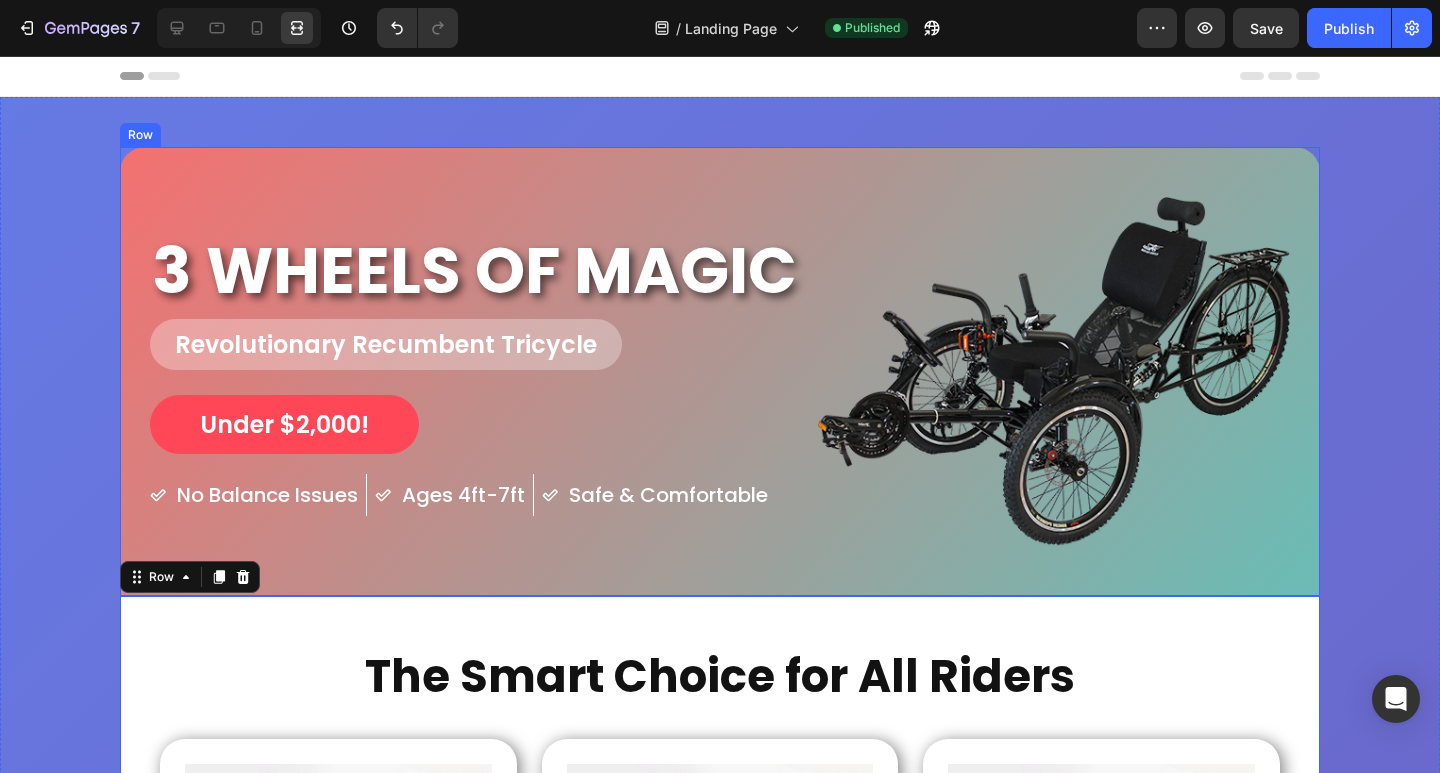 click on "3 WHEELS OF MAGIC Heading Revolutionary Recumbent Tricycle Heading Under $2,000! Button
No Balance Issues Item List
Ages 4ft-7ft Item List
Safe & Comfortable Item List Row Image Row" at bounding box center (720, 371) 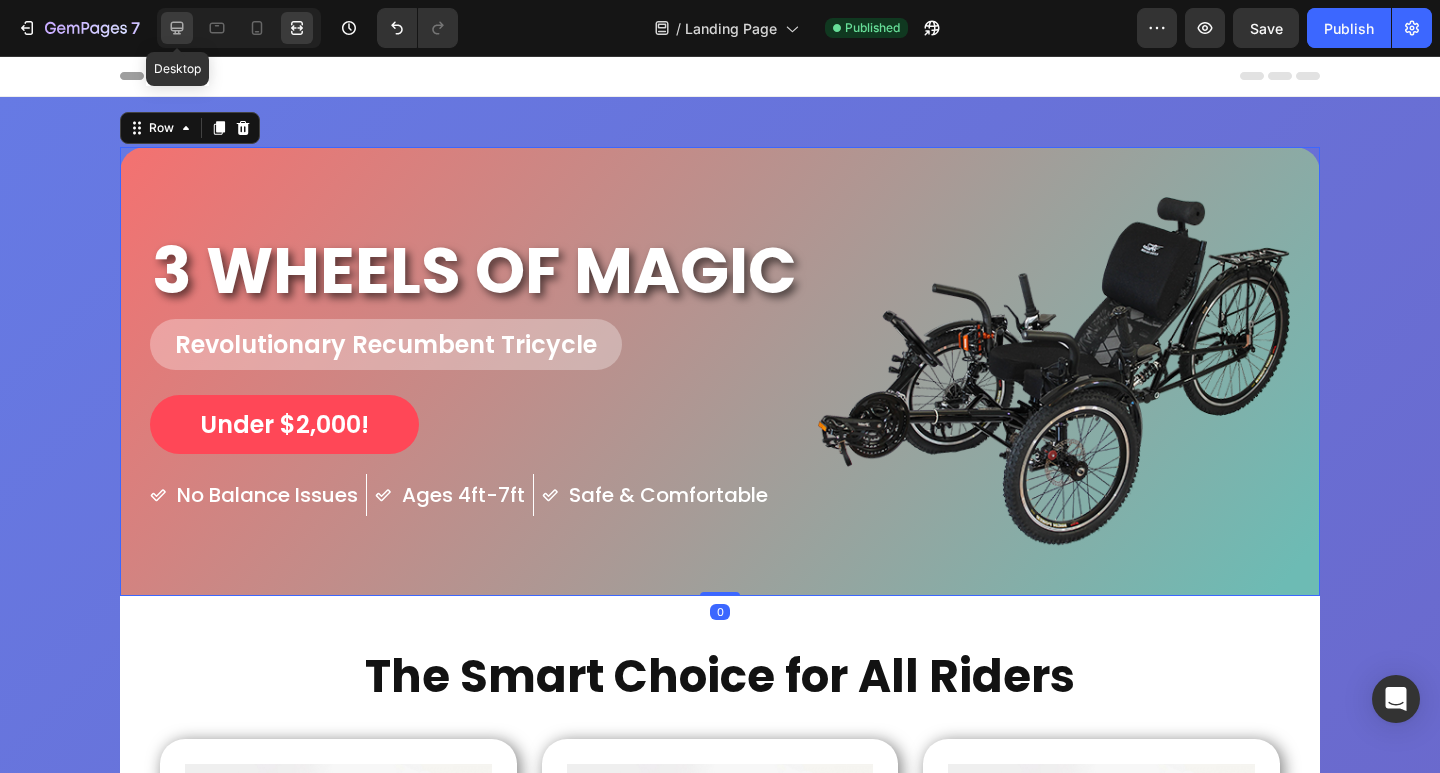 click 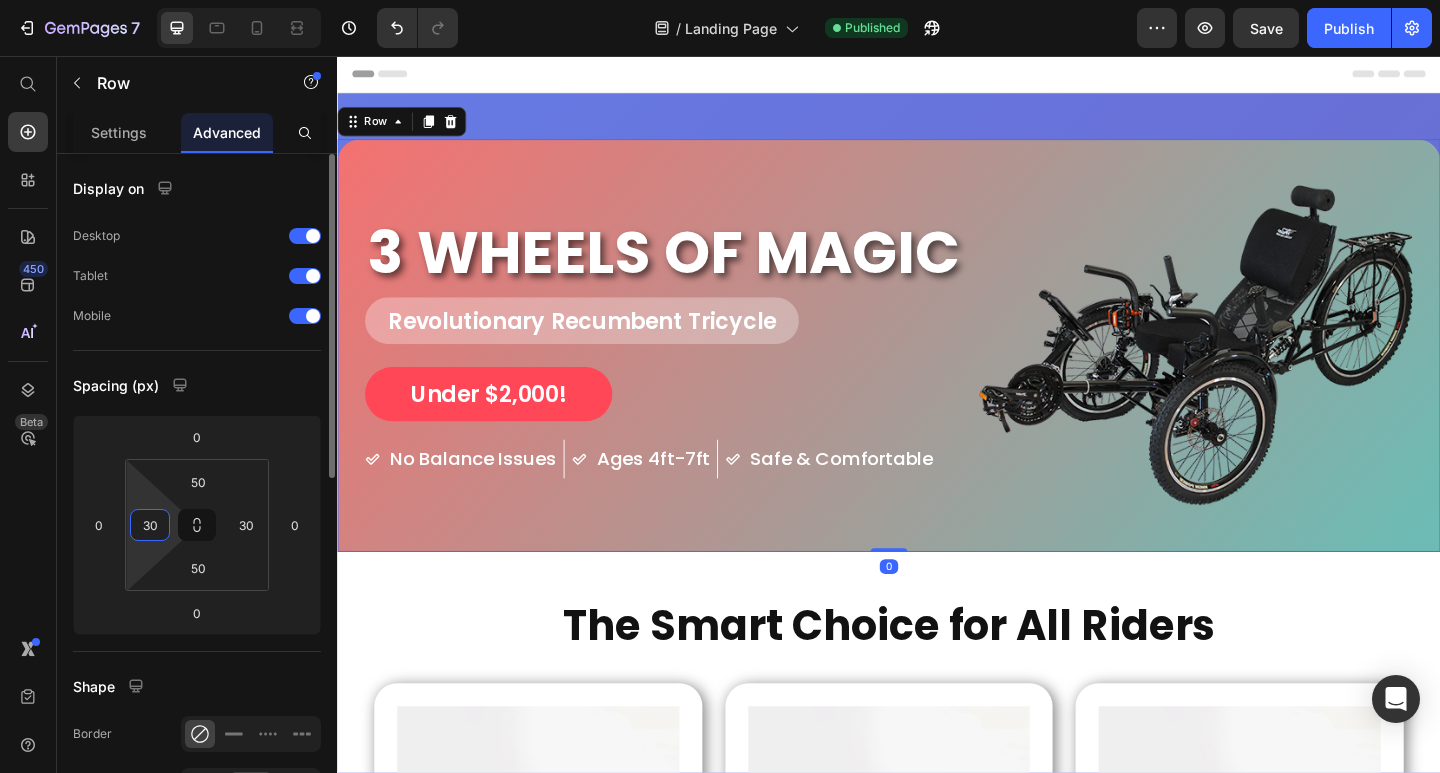 click on "30" at bounding box center [150, 525] 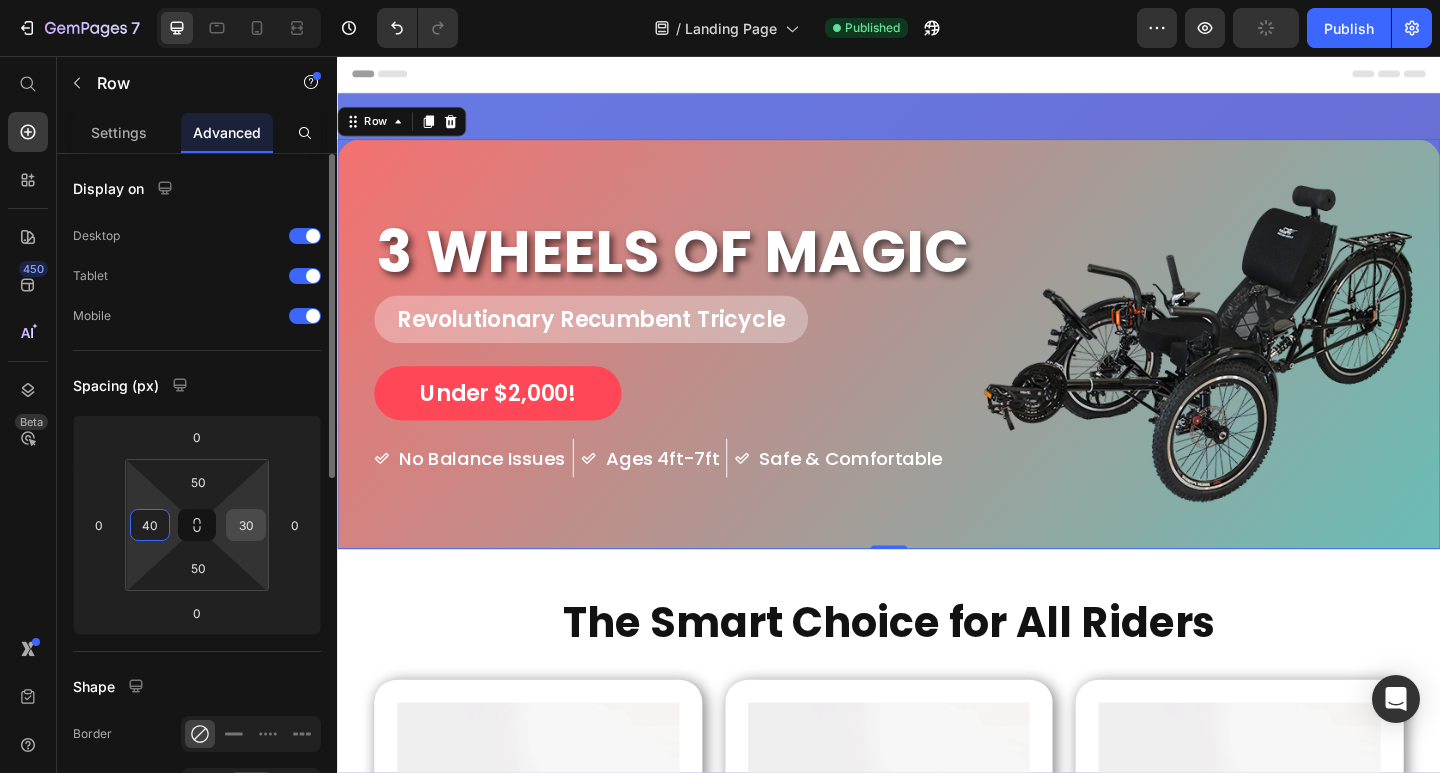 type on "40" 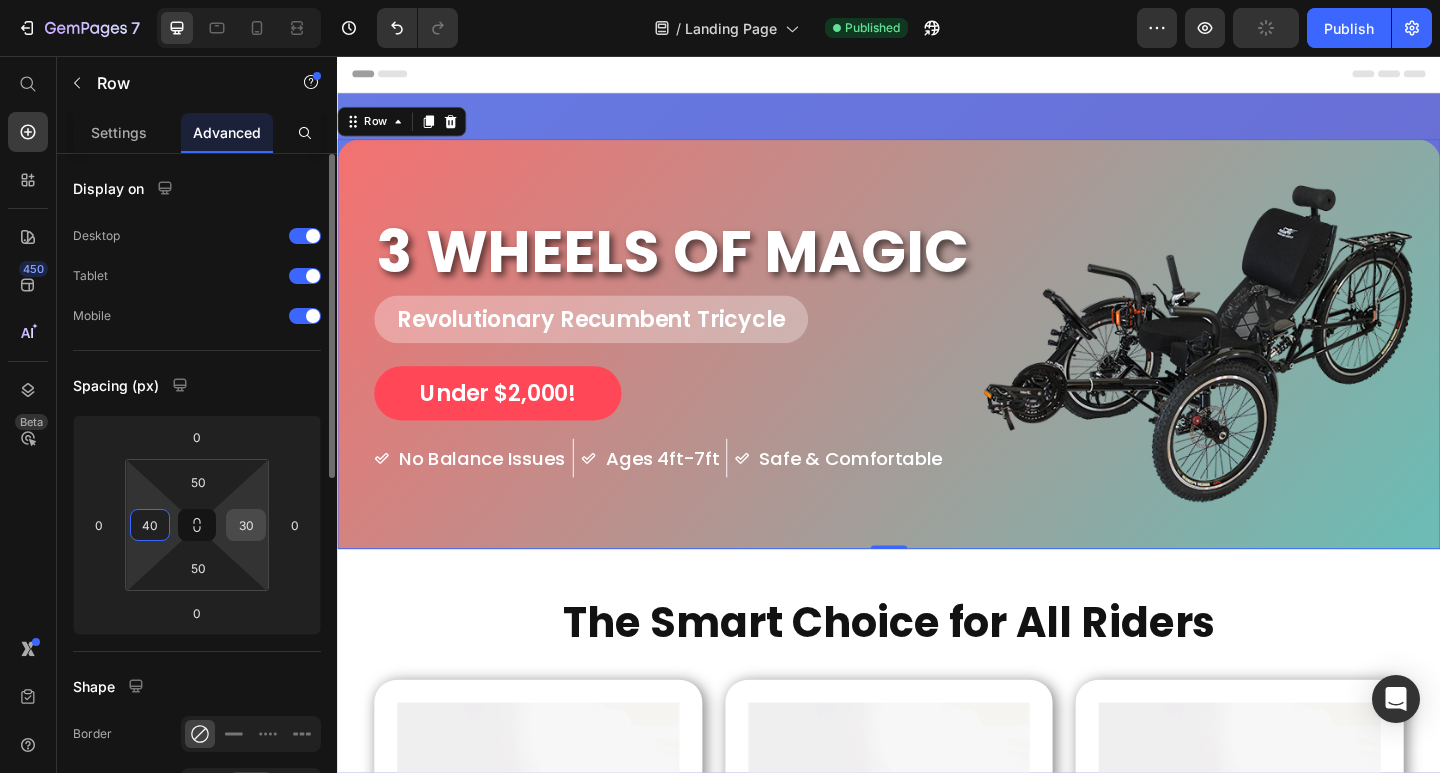 click on "30" at bounding box center (246, 525) 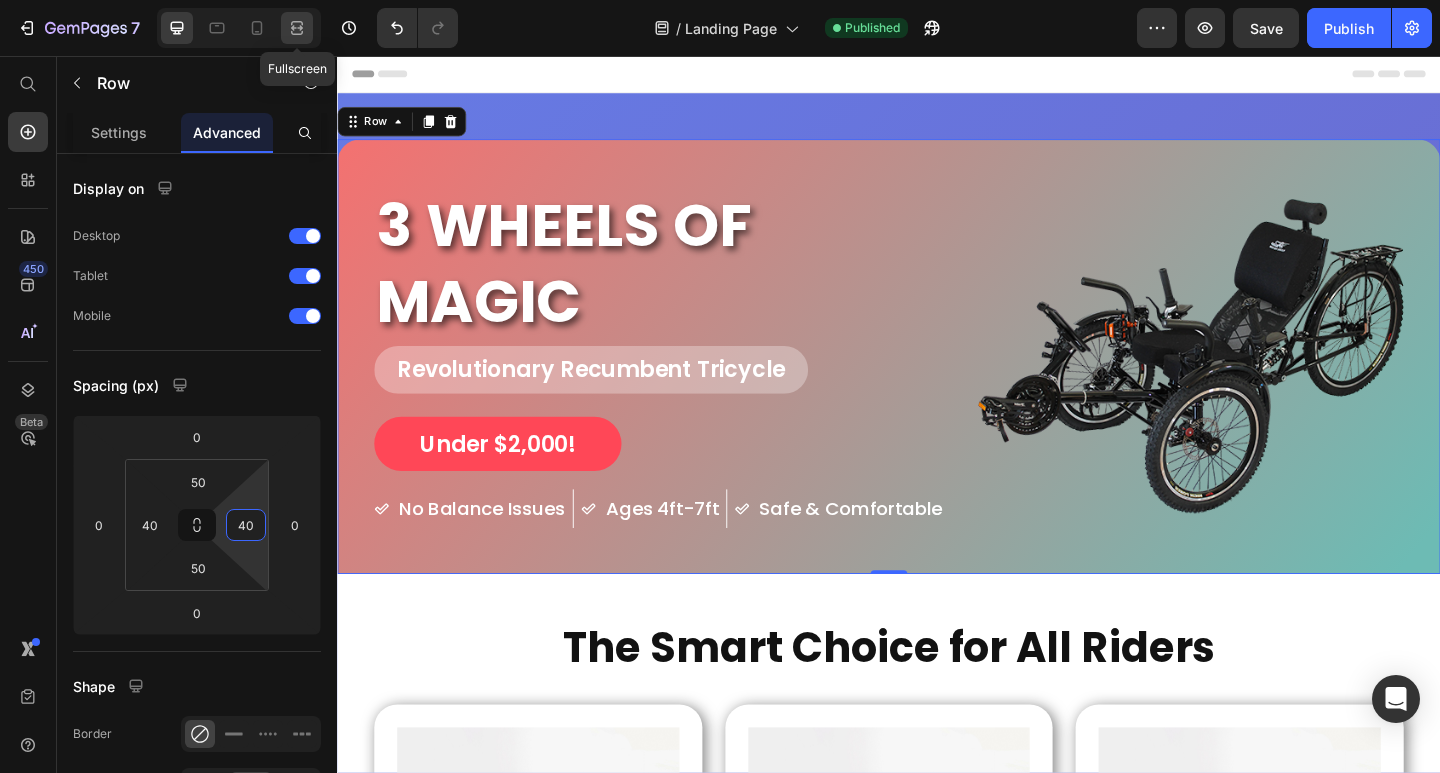type on "40" 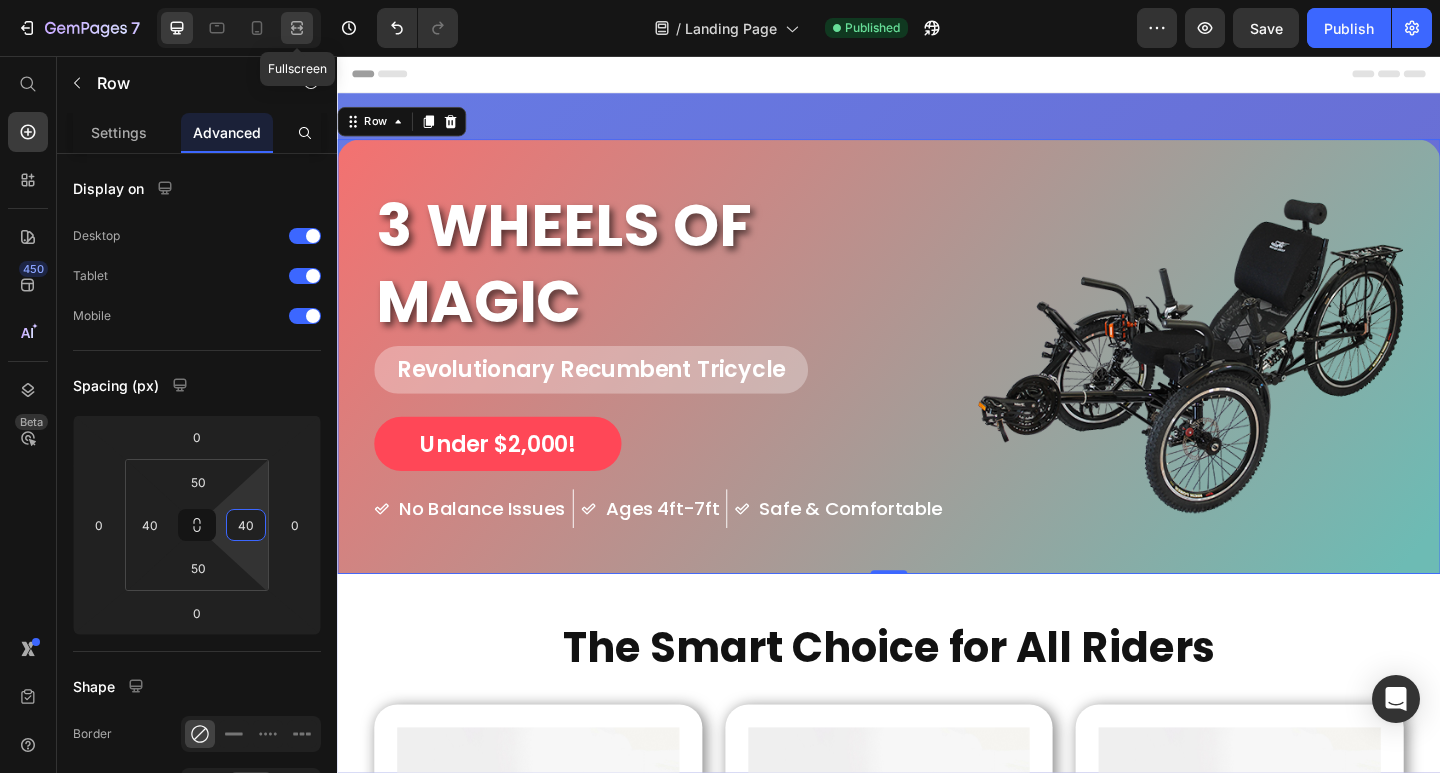 click 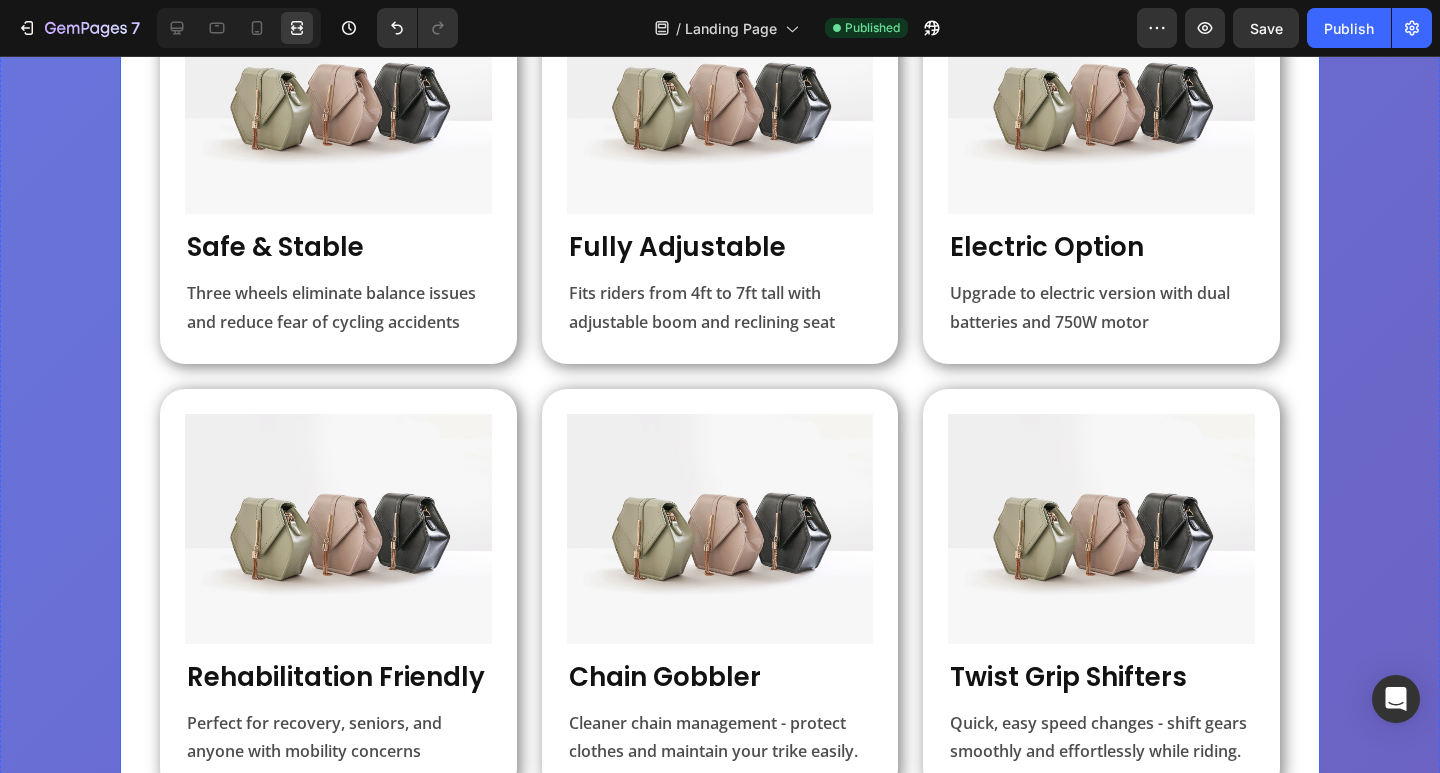 scroll, scrollTop: 481, scrollLeft: 0, axis: vertical 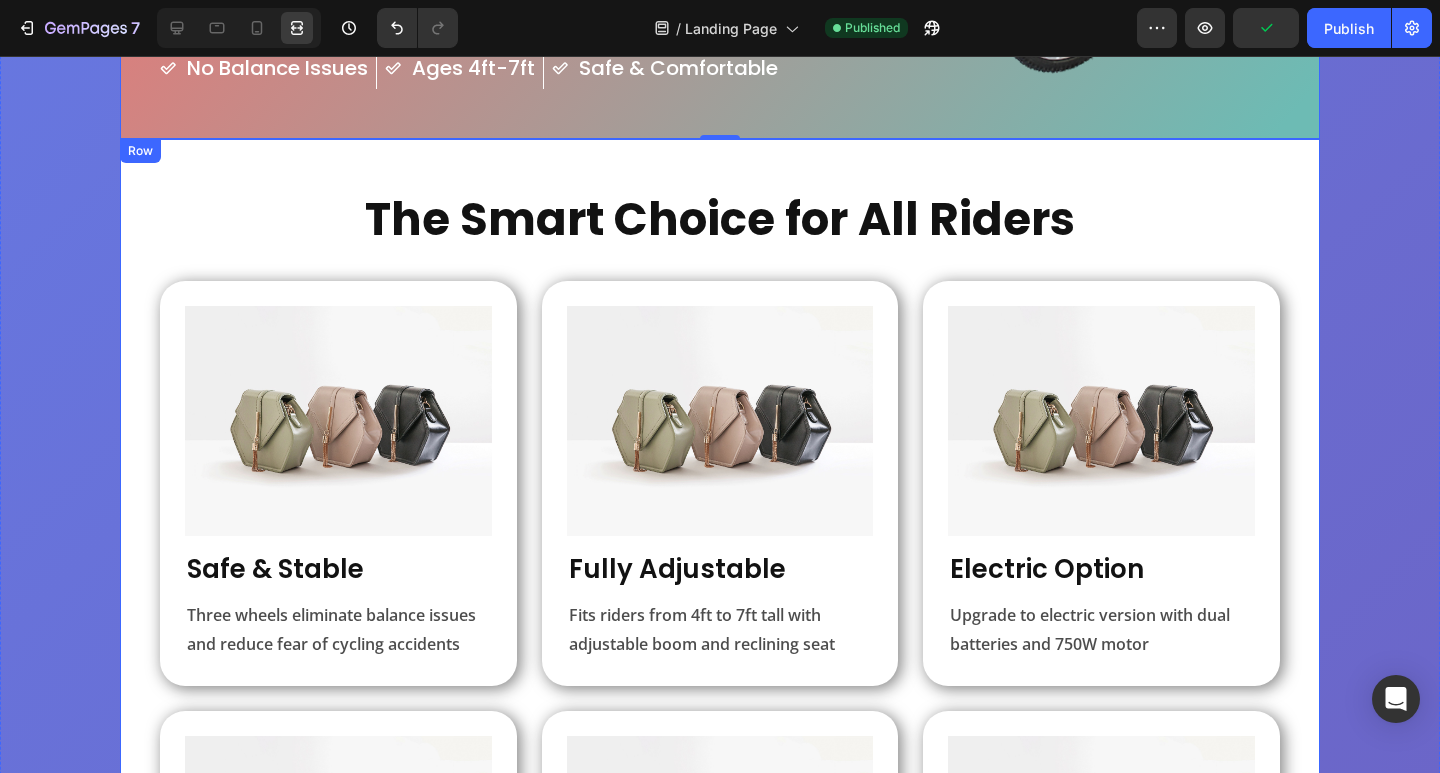 click on "The Smart Choice for All Riders Heading Image Safe & Stable Heading Three wheels eliminate balance issues and reduce fear of cycling accidents Text Block Row Image Fully Adjustable Heading Fits riders from 4ft to 7ft tall with adjustable boom and reclining seat Text Block Row Image Electric Option Heading Upgrade to electric version with dual batteries and 750W motor Text Block Row Row Image Rehabilitation Friendly Heading Perfect for recovery, seniors, and anyone with mobility concerns Text Block Row Image Chain Gobbler Heading Cleaner chain management - protect clothes and maintain your trike easily. Text Block Row Image Twist Grip Shifters Heading Quick, easy speed changes - shift gears smoothly and effortlessly while riding. Text Block Row Row Row" at bounding box center [720, 652] 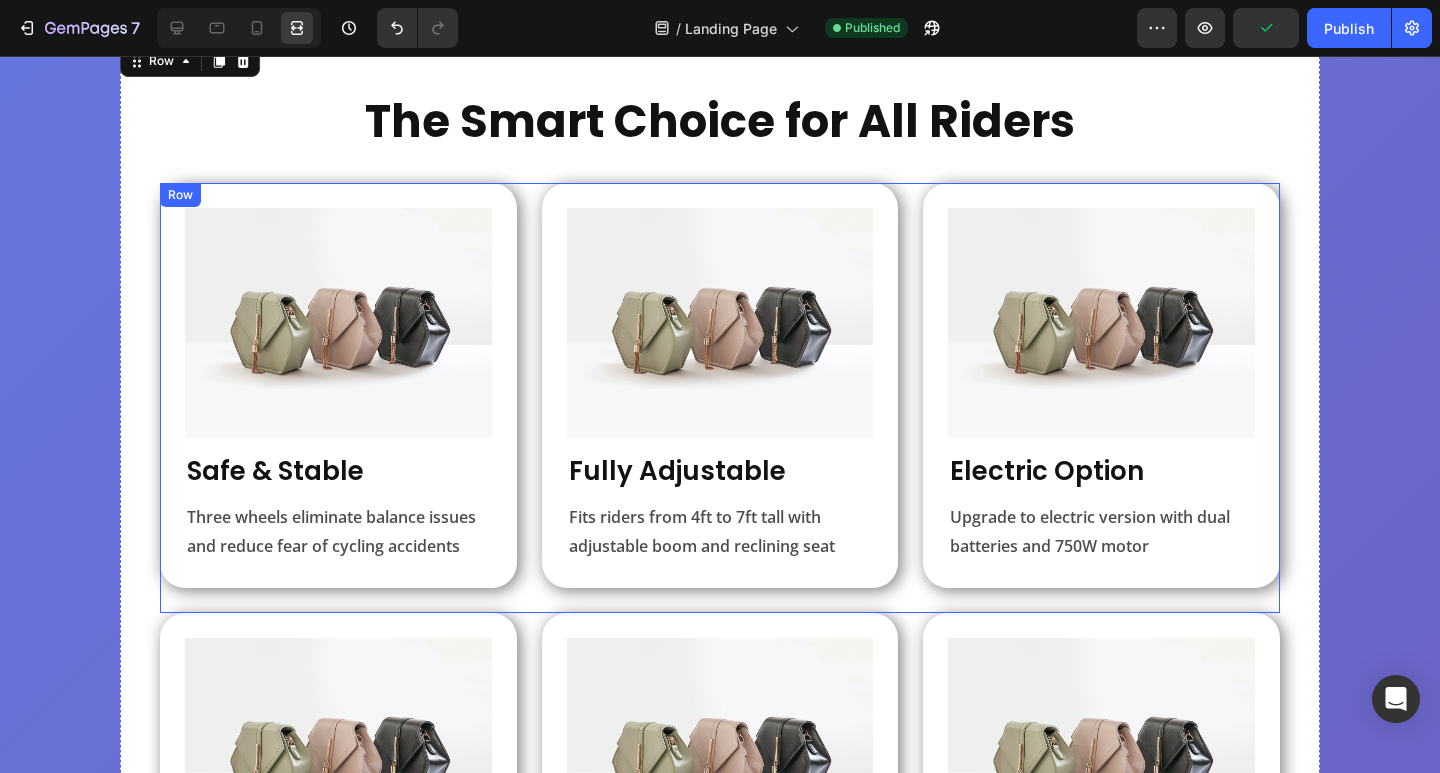 scroll, scrollTop: 781, scrollLeft: 0, axis: vertical 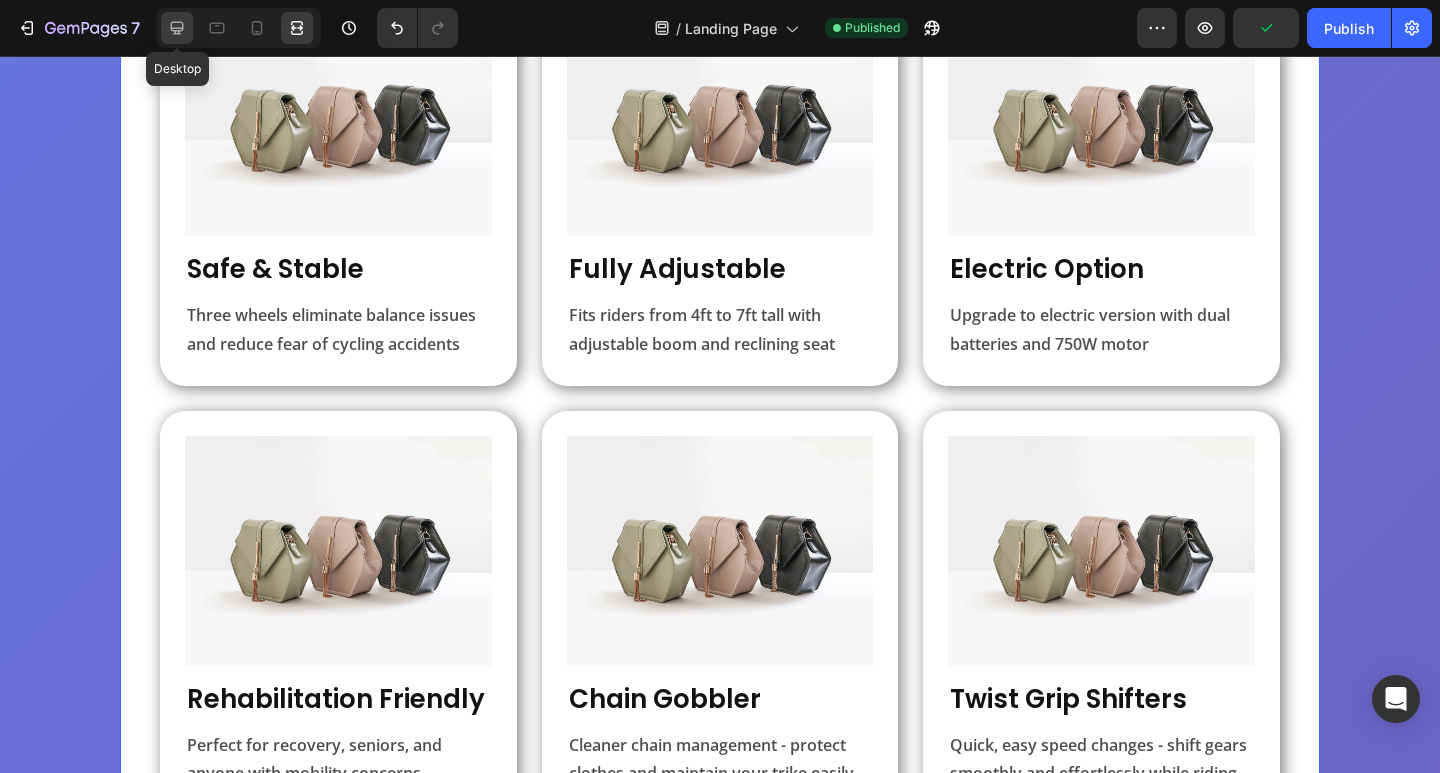 drag, startPoint x: 180, startPoint y: 14, endPoint x: 334, endPoint y: 109, distance: 180.94475 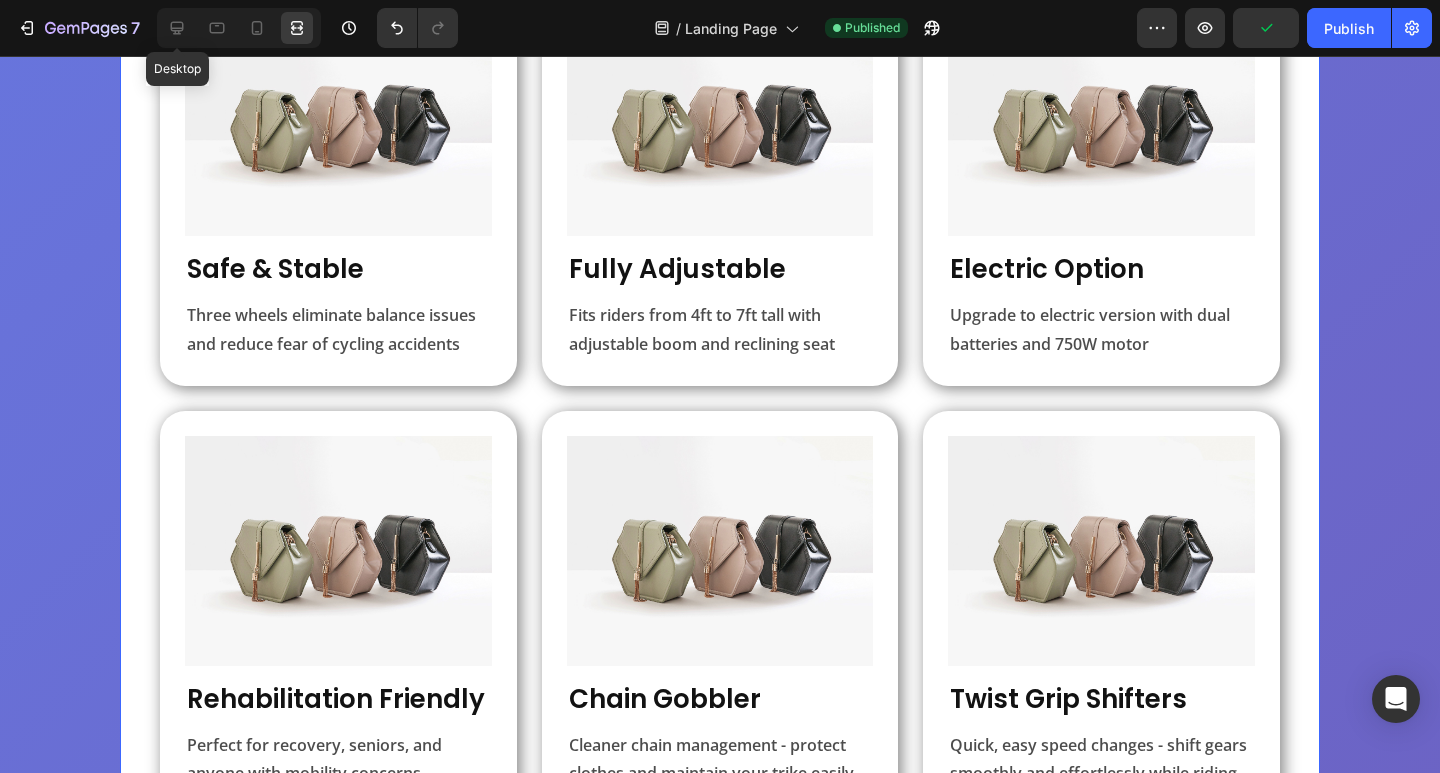 click 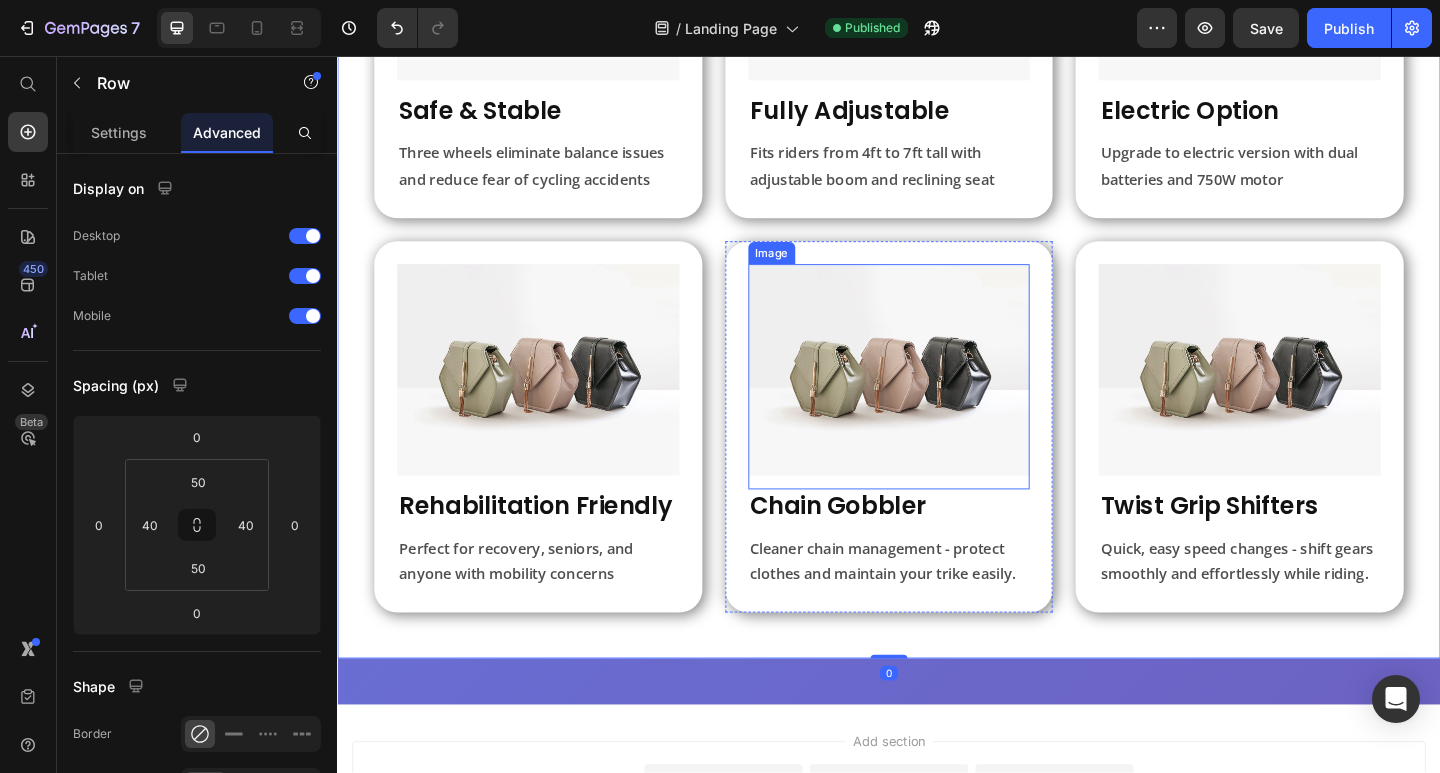 scroll, scrollTop: 1111, scrollLeft: 0, axis: vertical 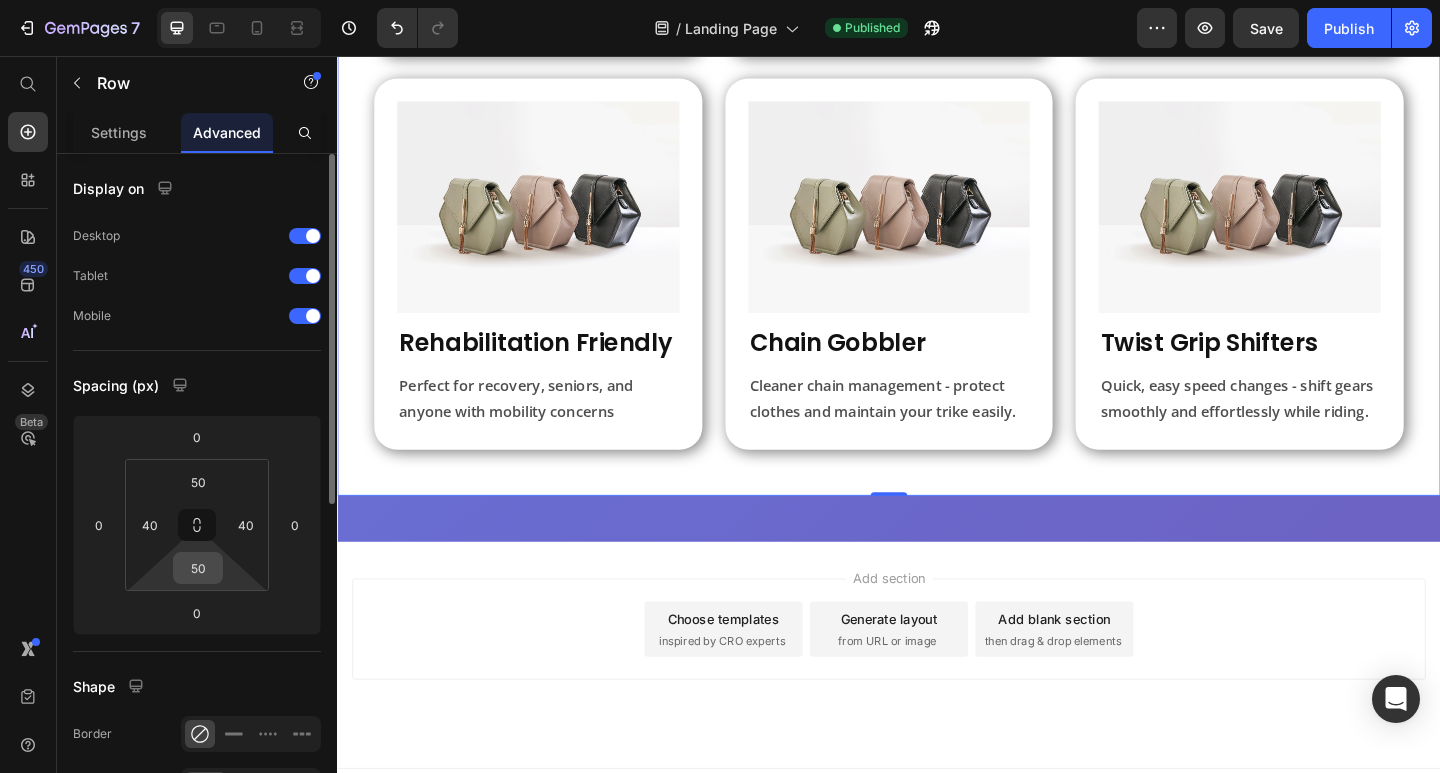 click on "50" at bounding box center (198, 568) 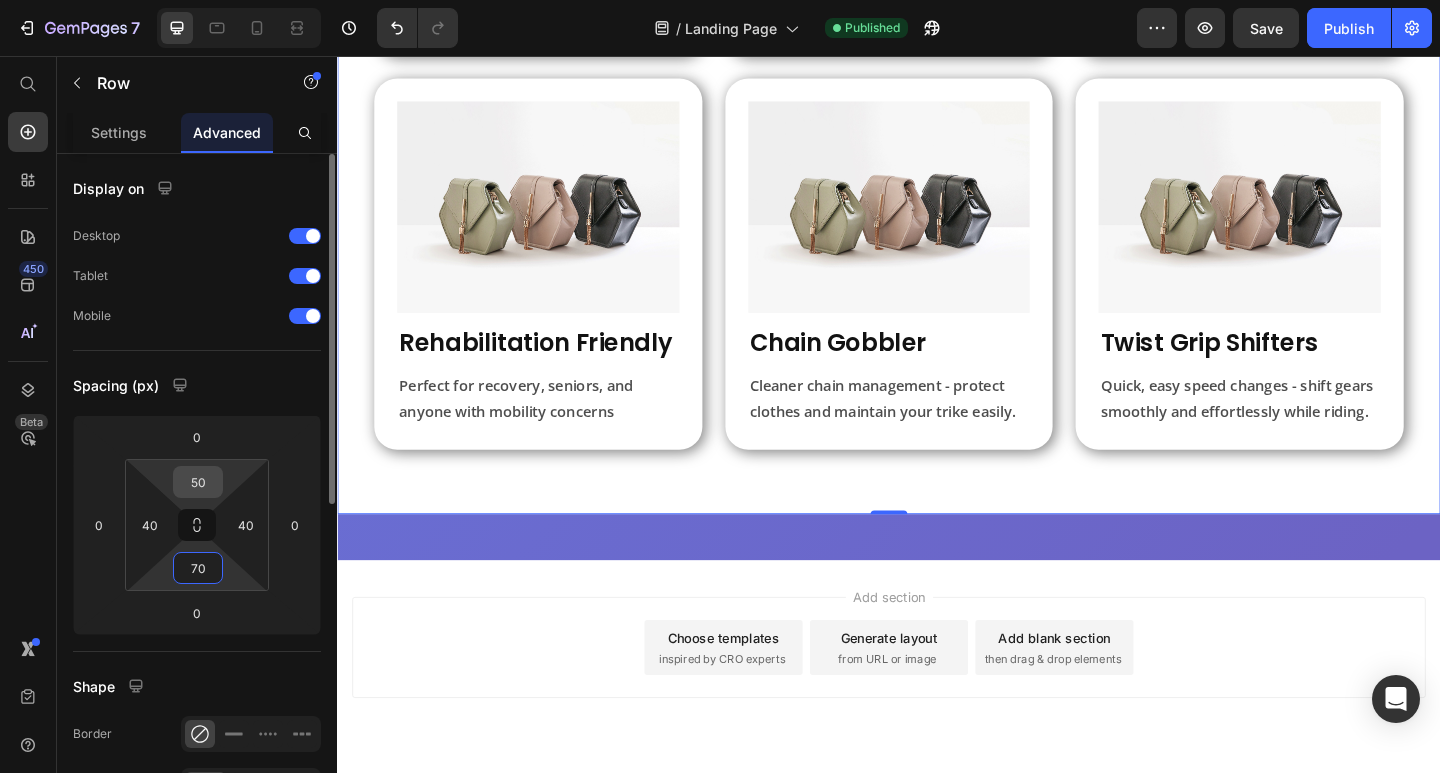 type on "70" 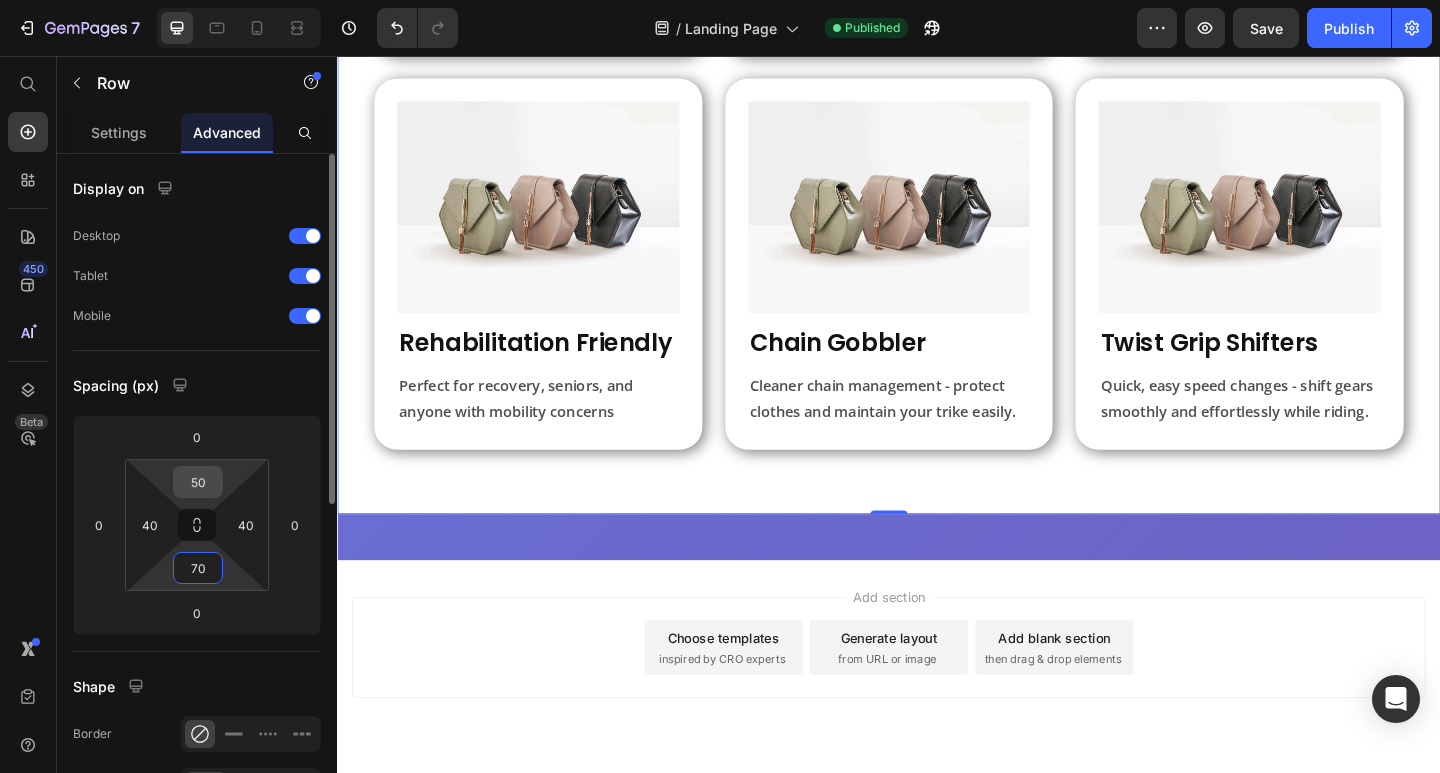 click on "50" at bounding box center (198, 482) 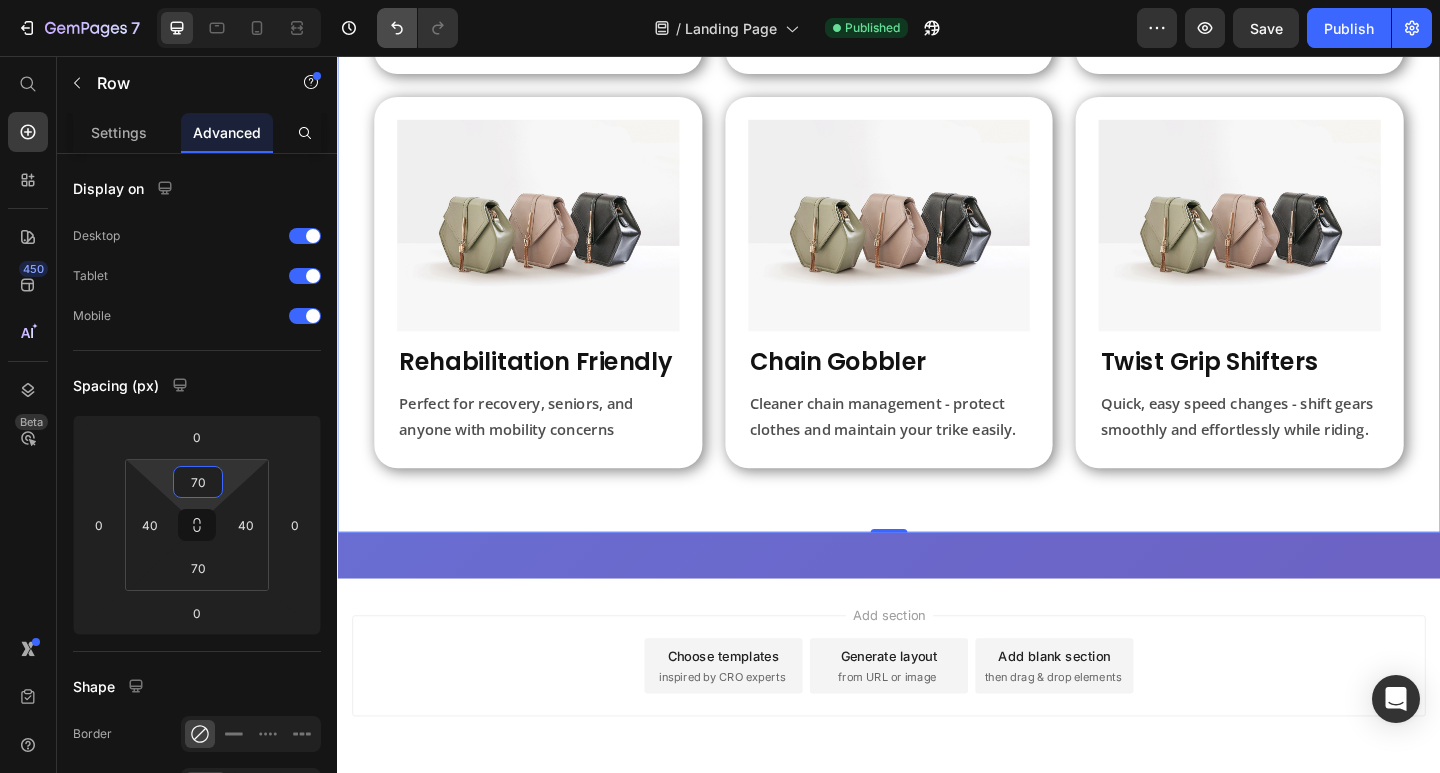 type on "70" 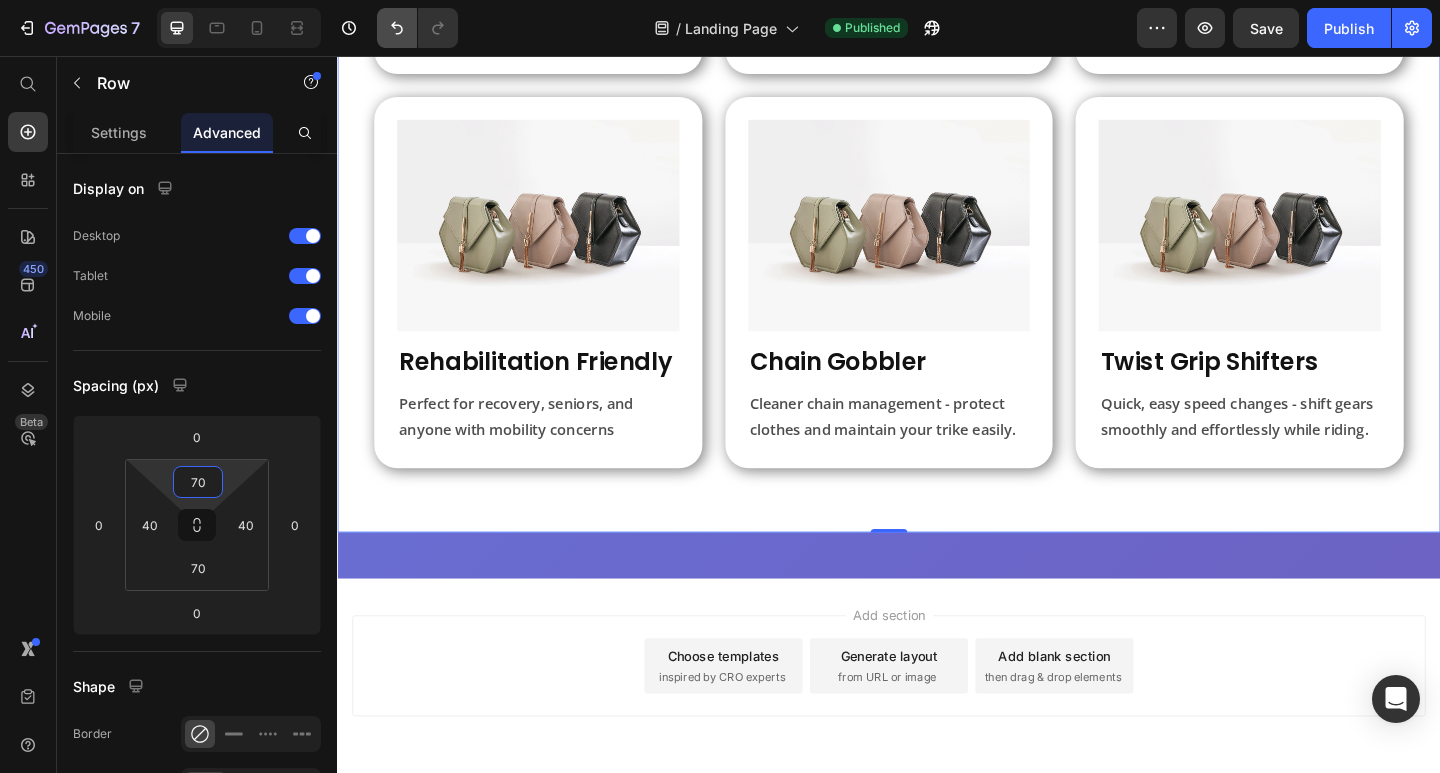 click 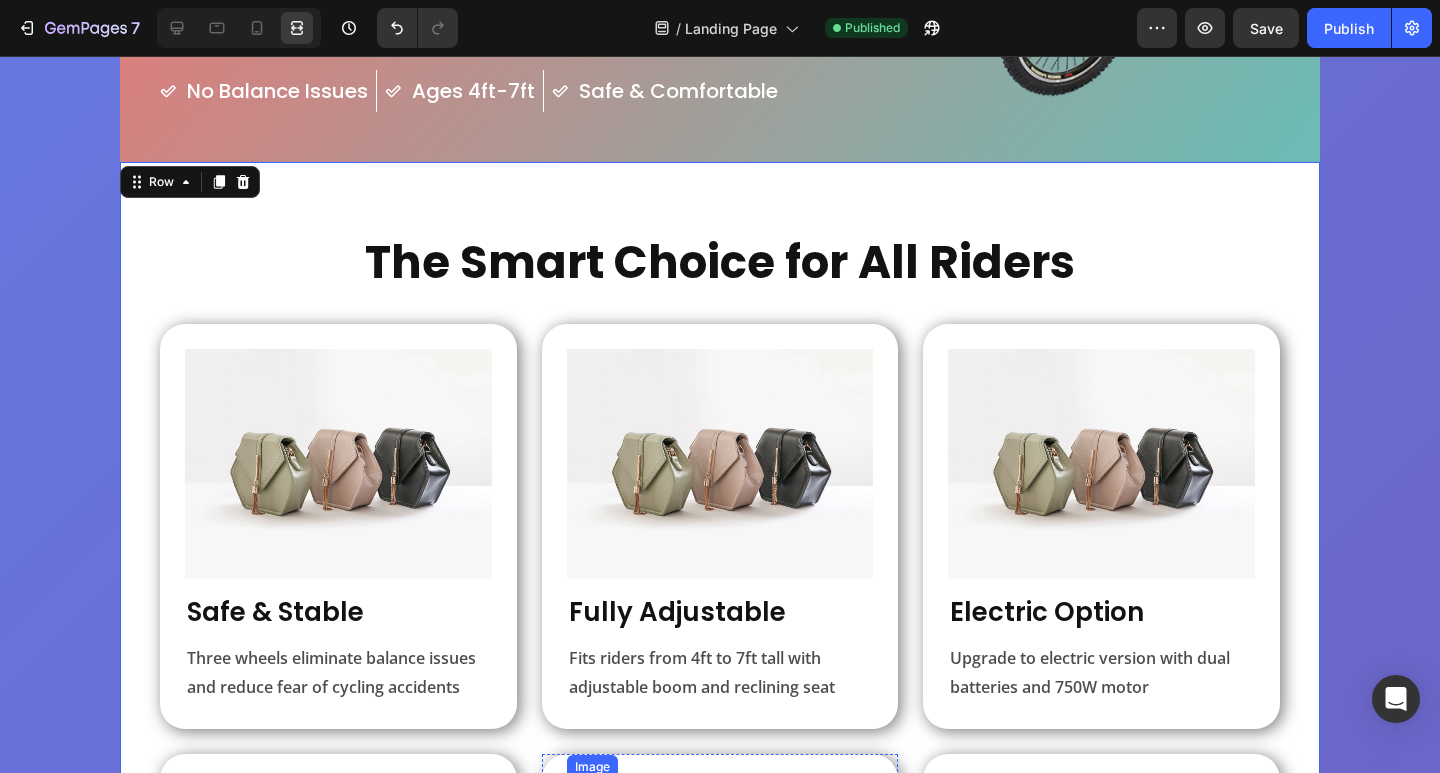 scroll, scrollTop: 281, scrollLeft: 0, axis: vertical 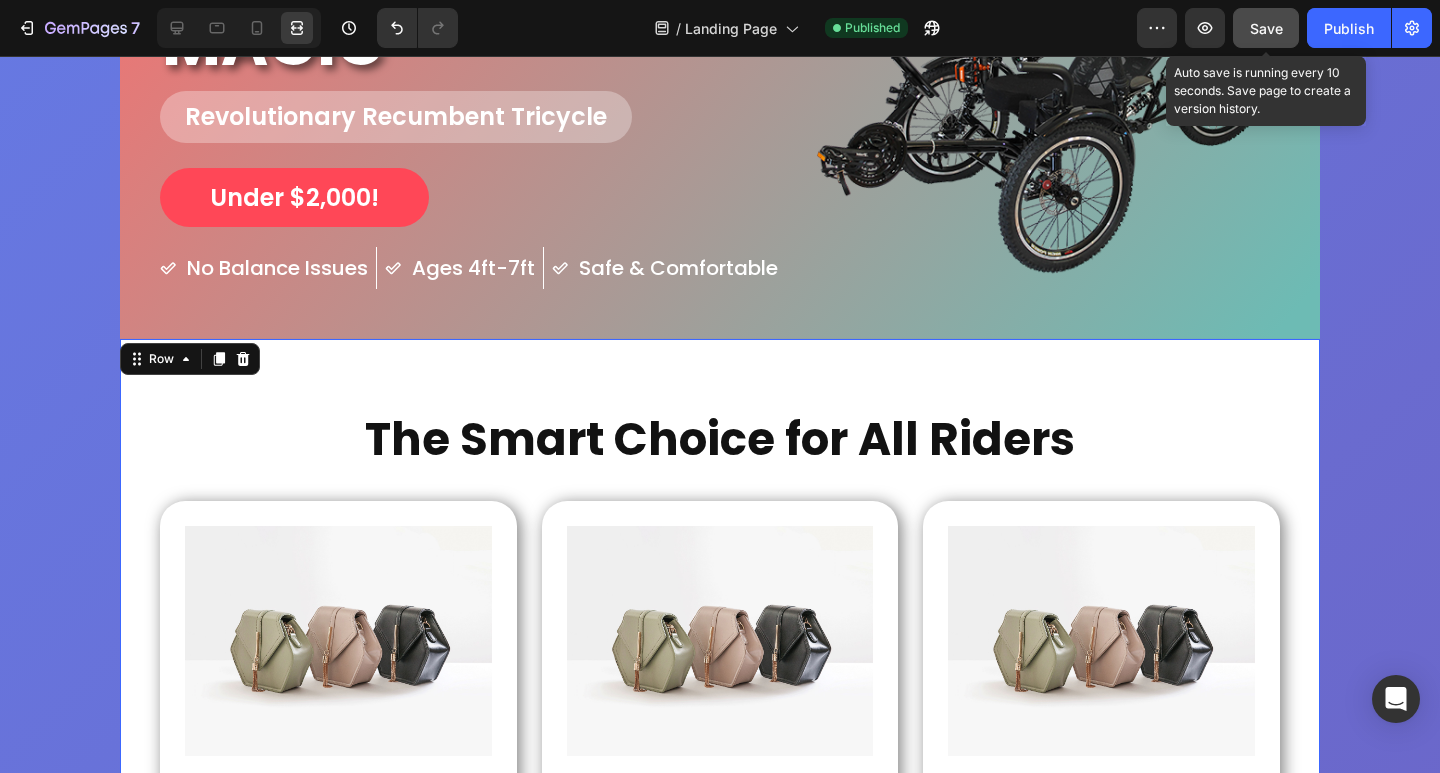 drag, startPoint x: 1286, startPoint y: 23, endPoint x: 1064, endPoint y: 131, distance: 246.87648 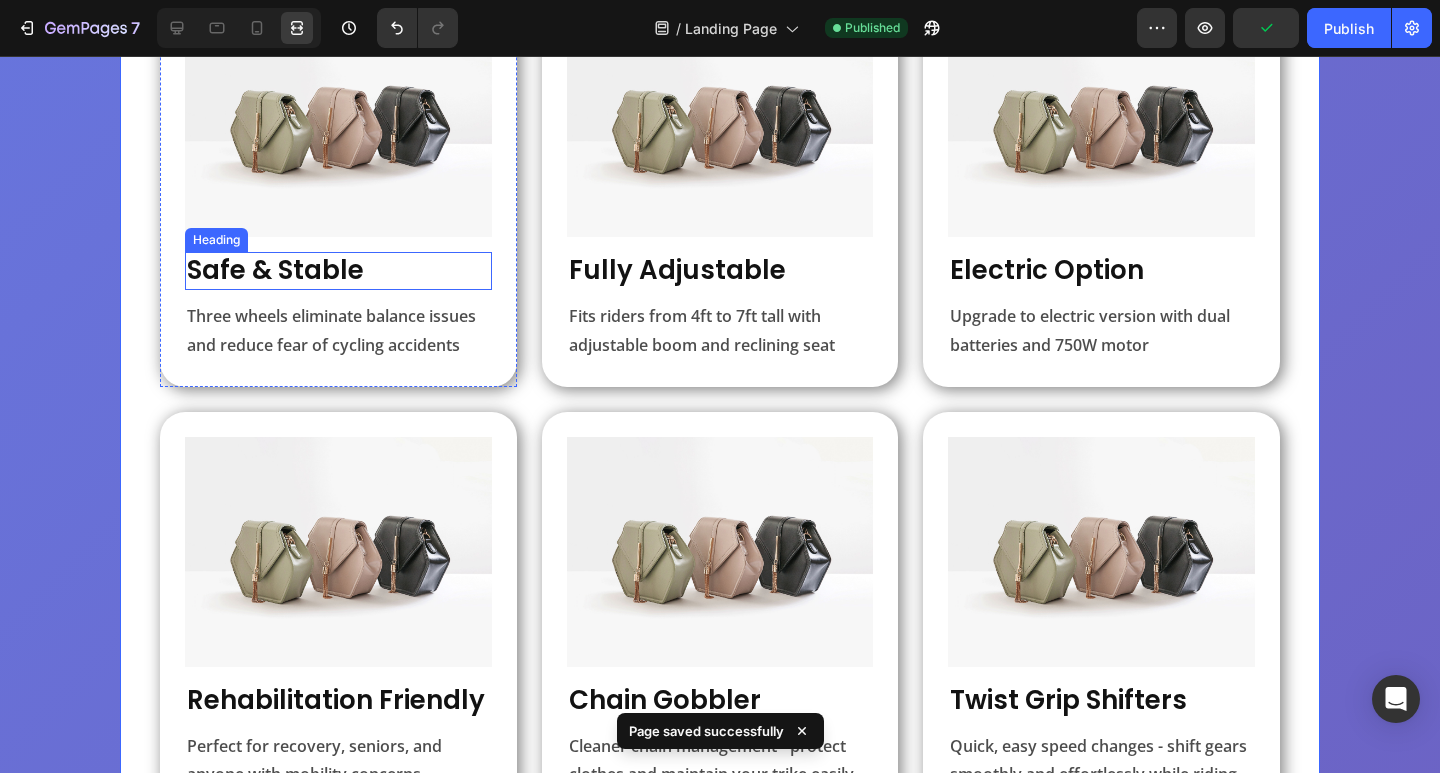 scroll, scrollTop: 1221, scrollLeft: 0, axis: vertical 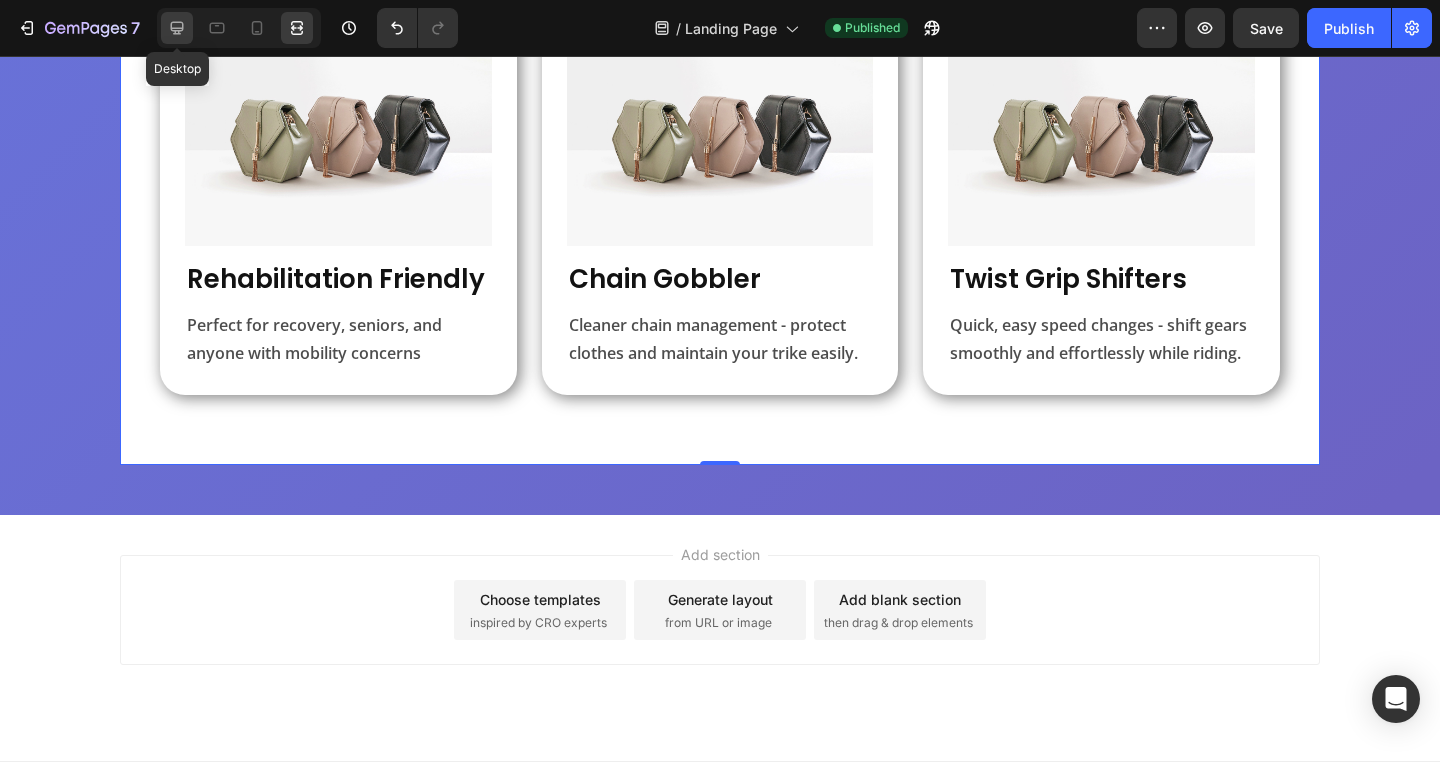 click 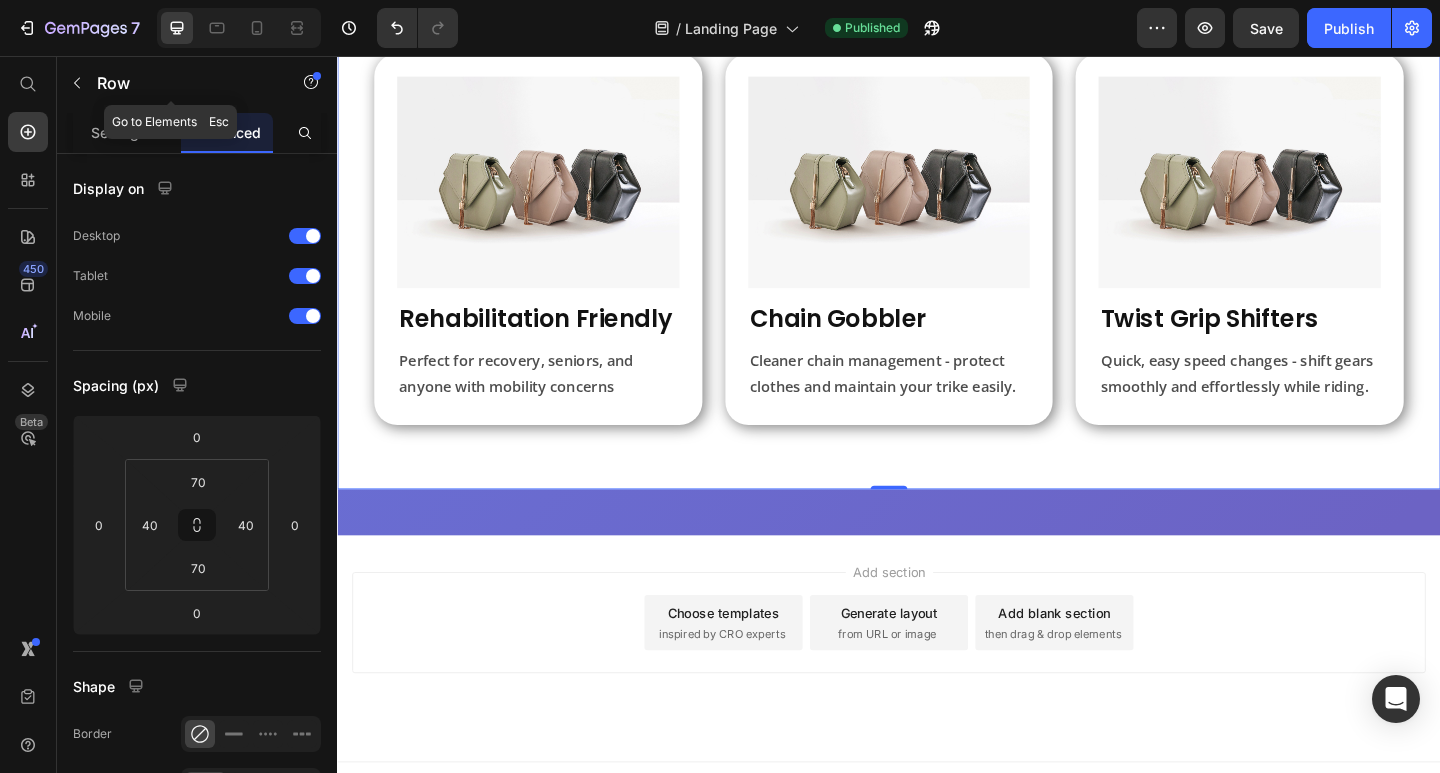 scroll, scrollTop: 1184, scrollLeft: 0, axis: vertical 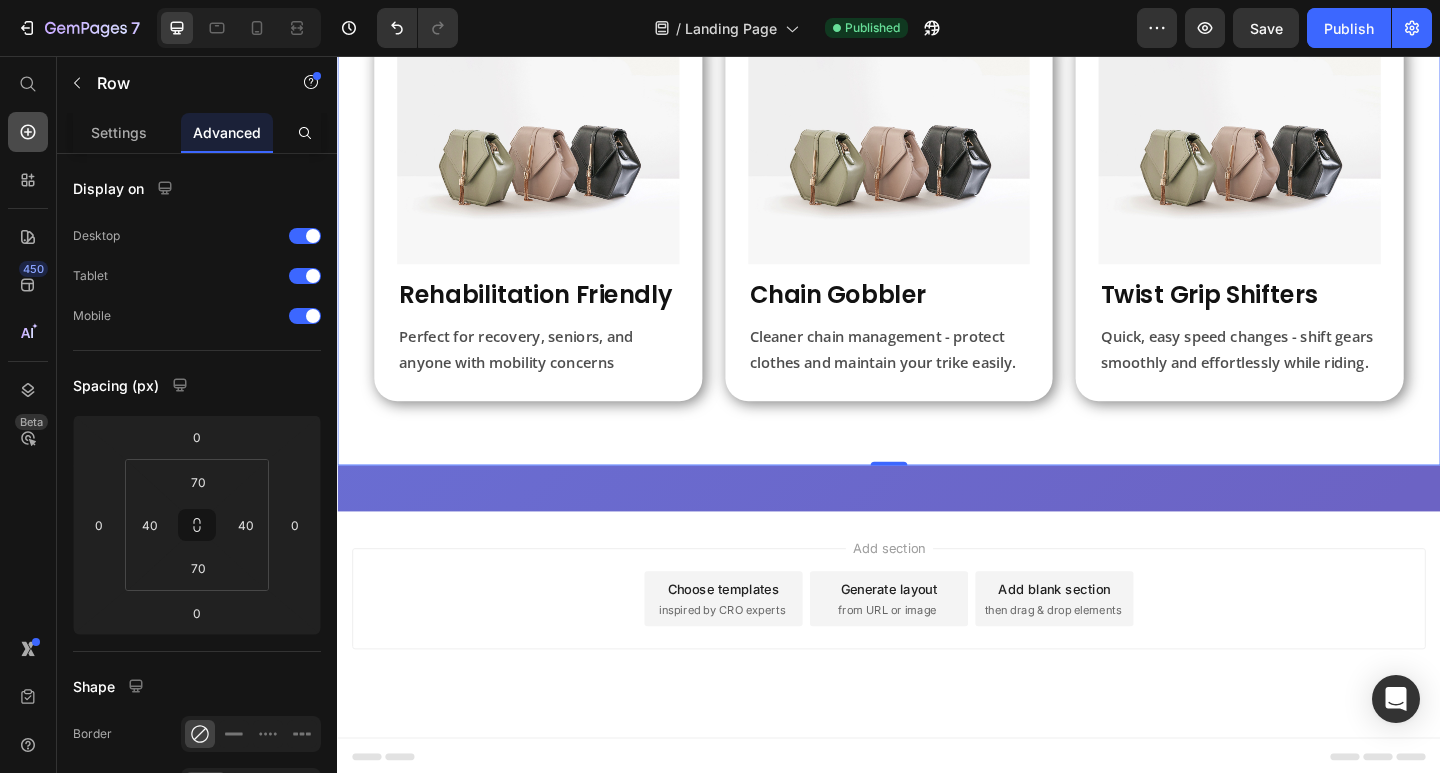 click 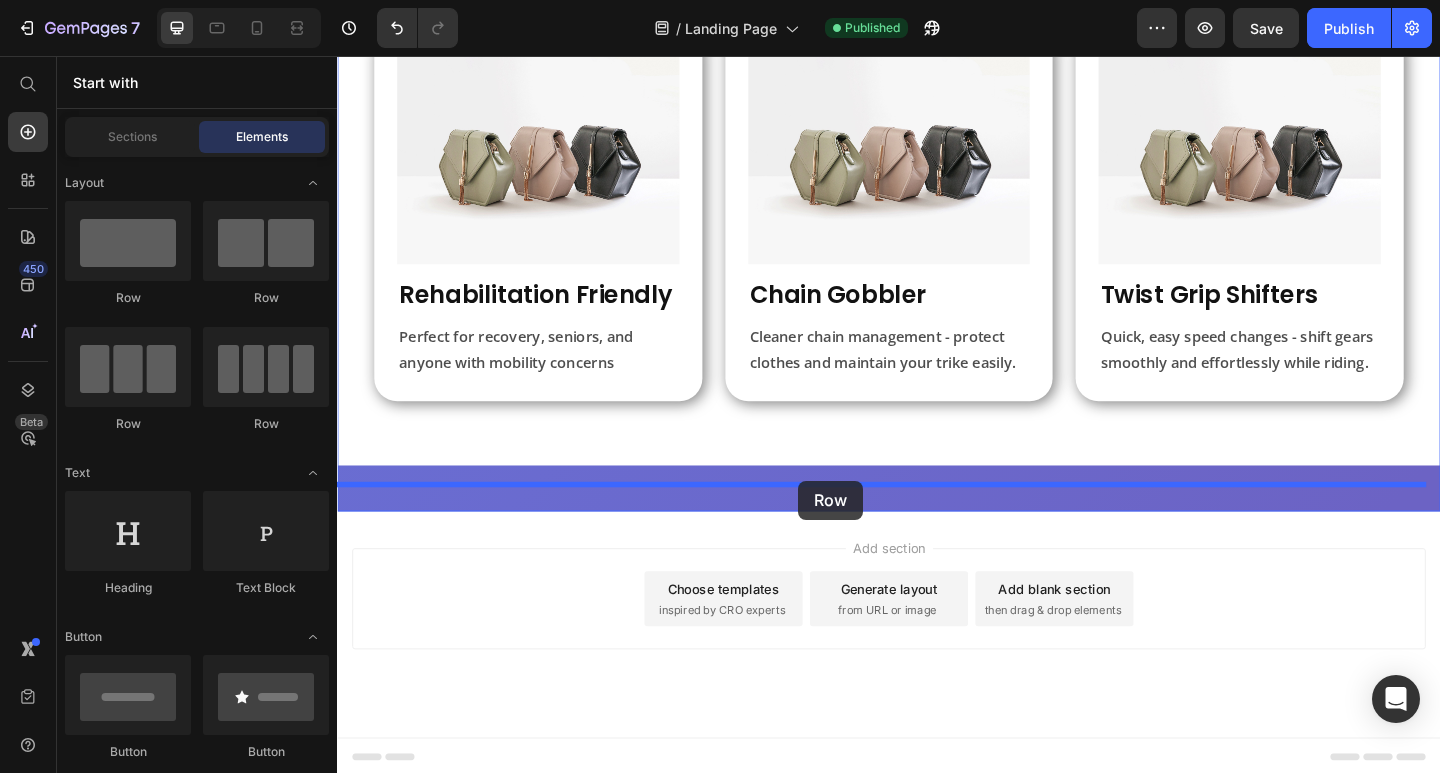 drag, startPoint x: 450, startPoint y: 306, endPoint x: 838, endPoint y: 518, distance: 442.14026 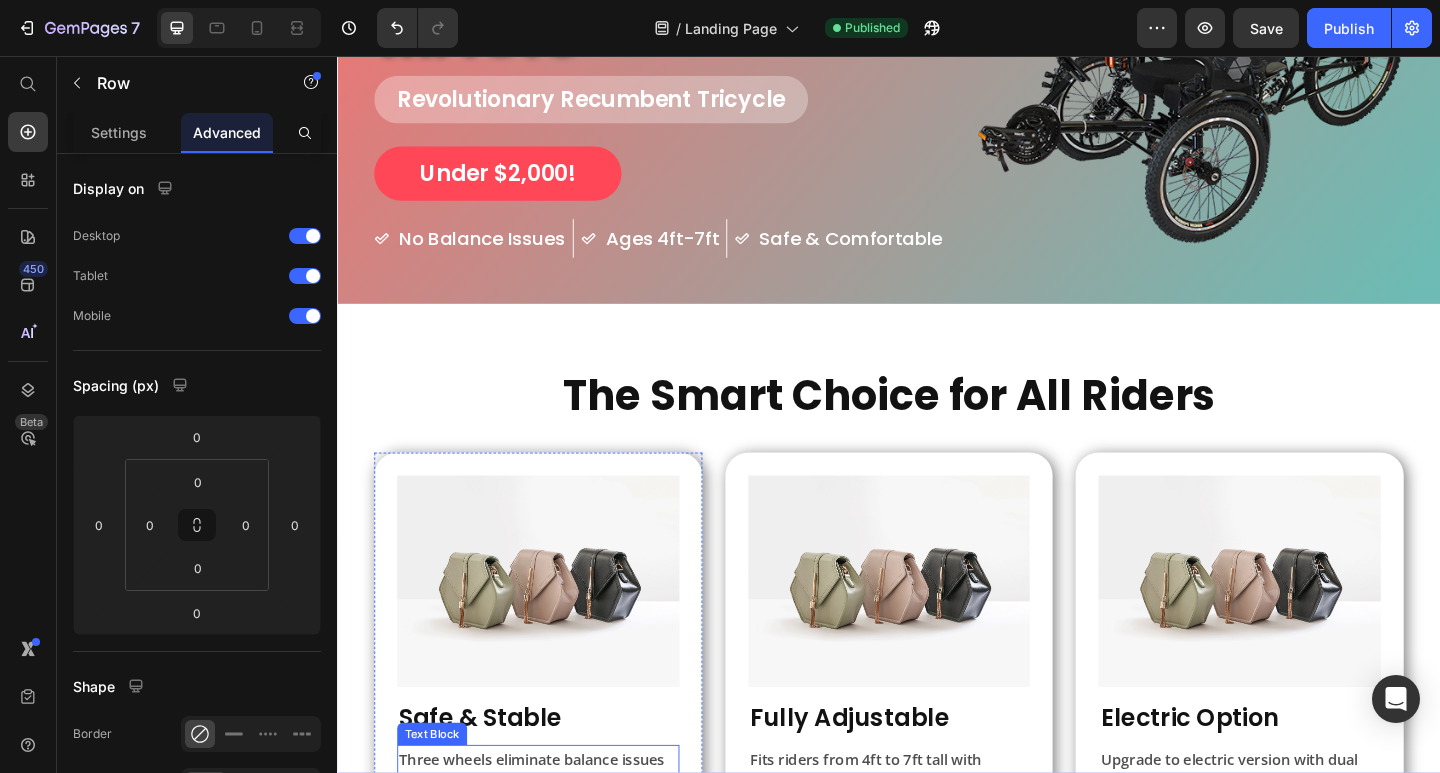 scroll, scrollTop: 69, scrollLeft: 0, axis: vertical 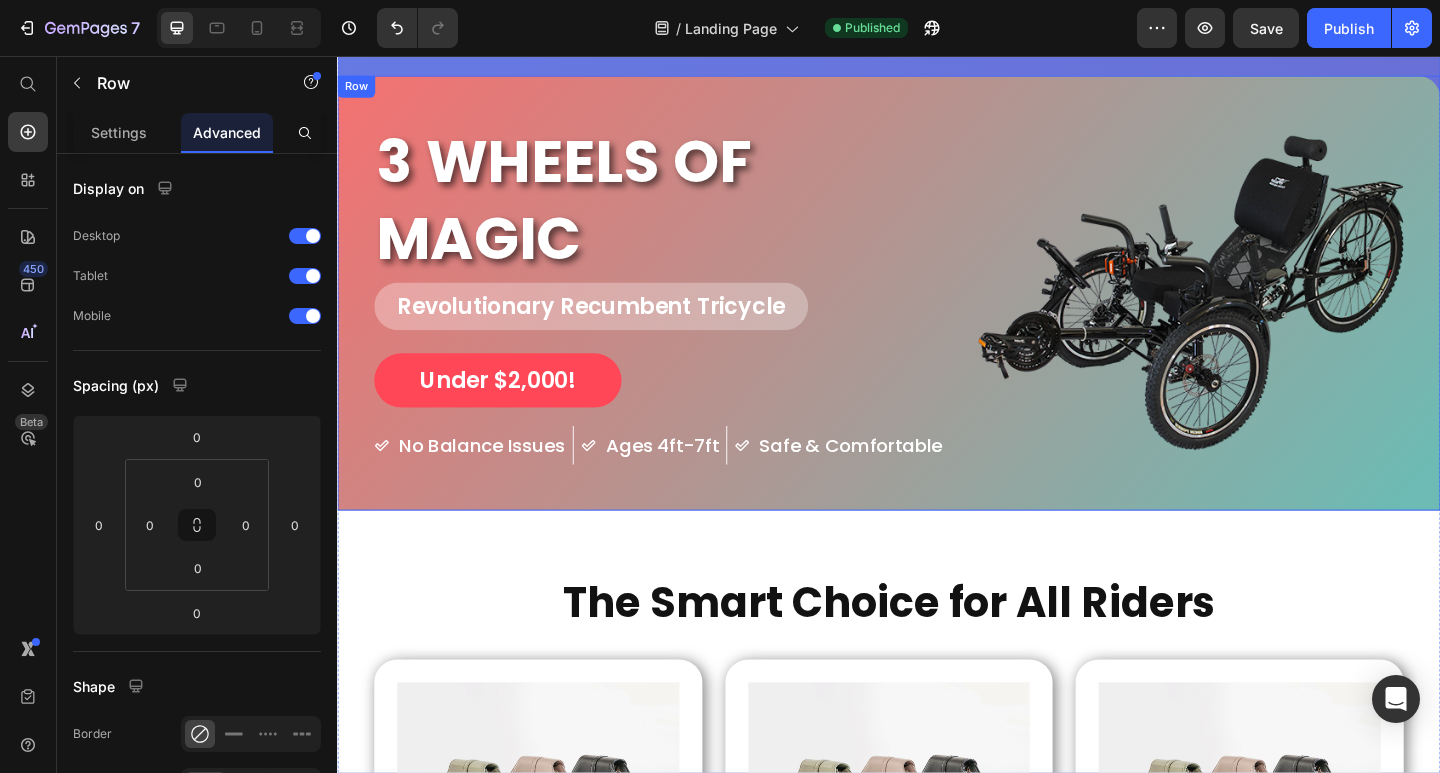 click on "3 WHEELS OF MAGIC Heading Revolutionary Recumbent Tricycle Heading Under $2,000! Button
No Balance Issues Item List
Ages 4ft-7ft Item List
Safe & Comfortable Item List Row Image Row" at bounding box center [937, 314] 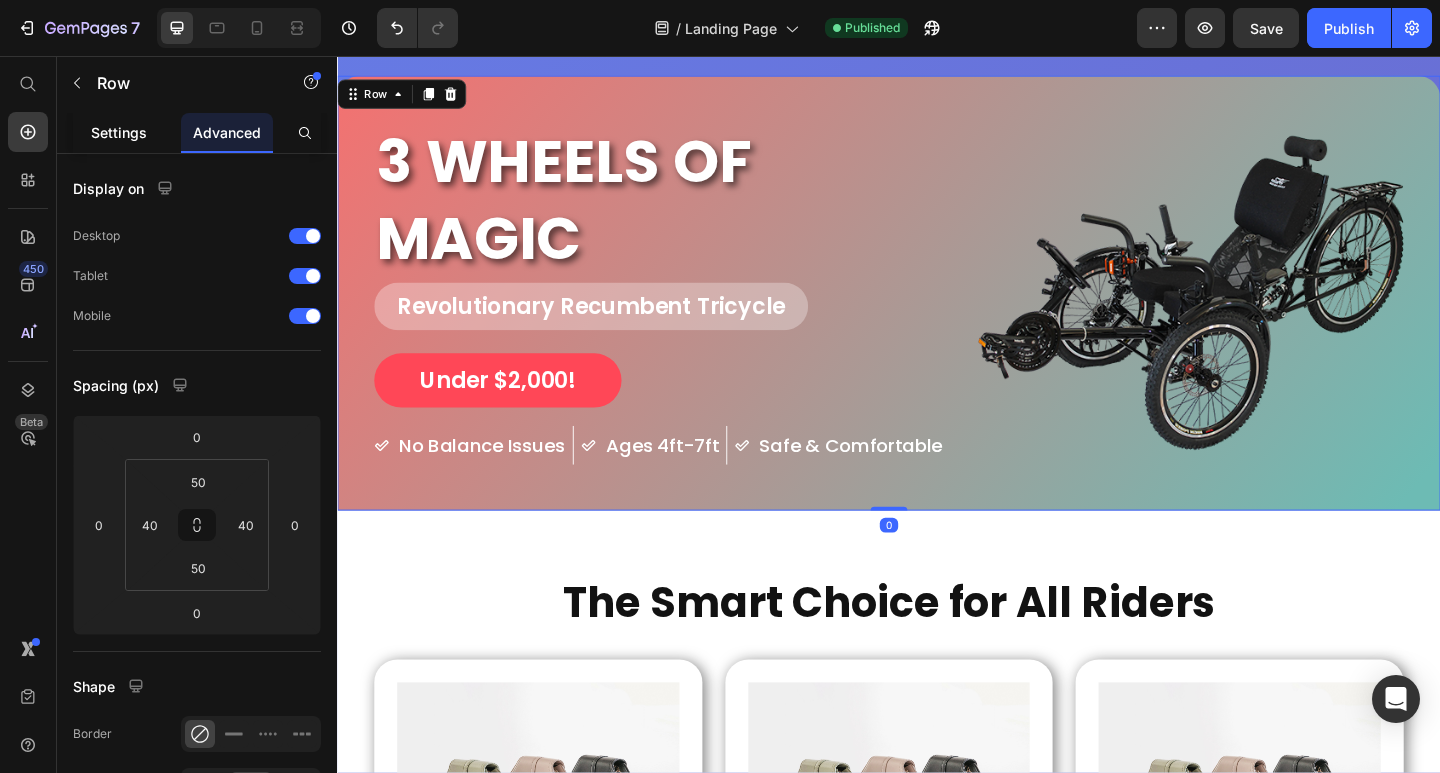 click on "Settings" 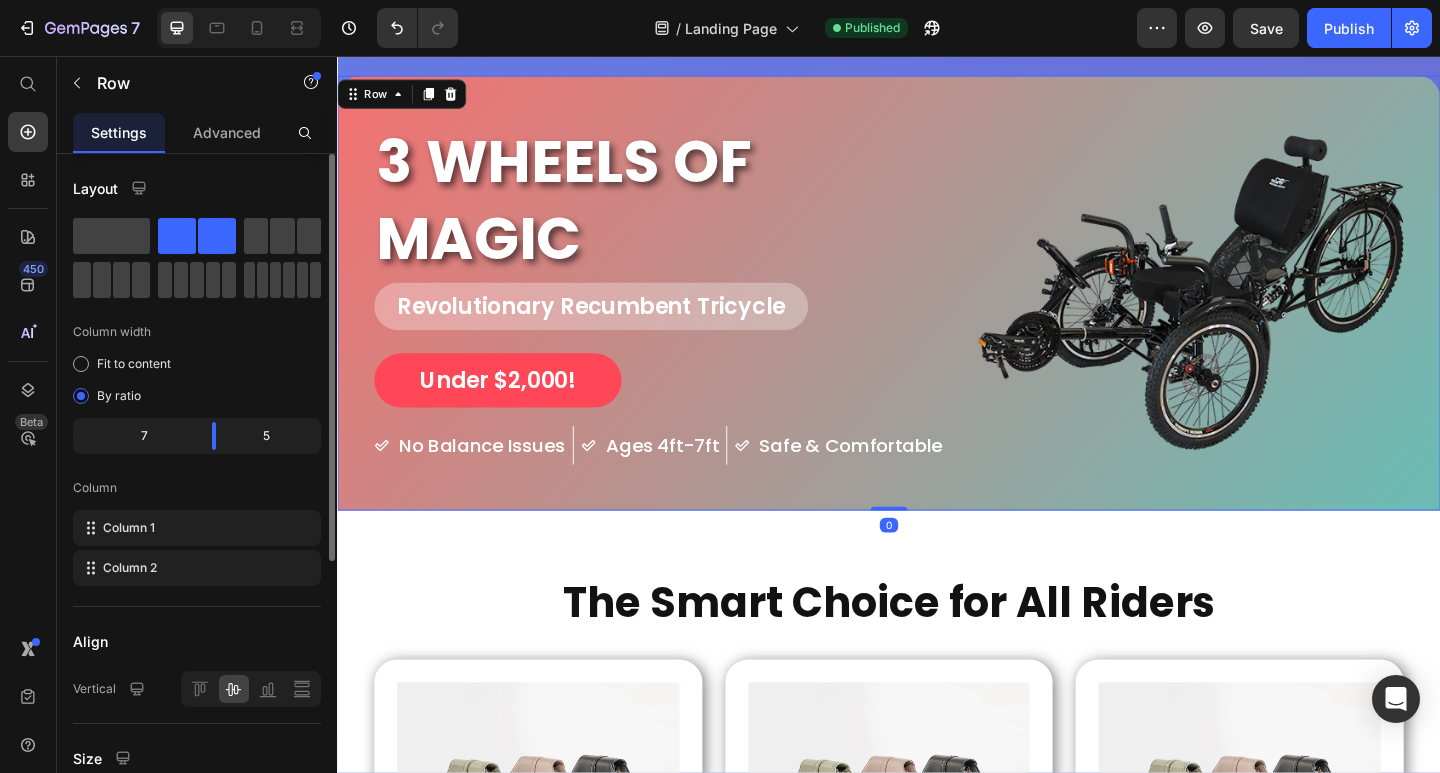 scroll, scrollTop: 445, scrollLeft: 0, axis: vertical 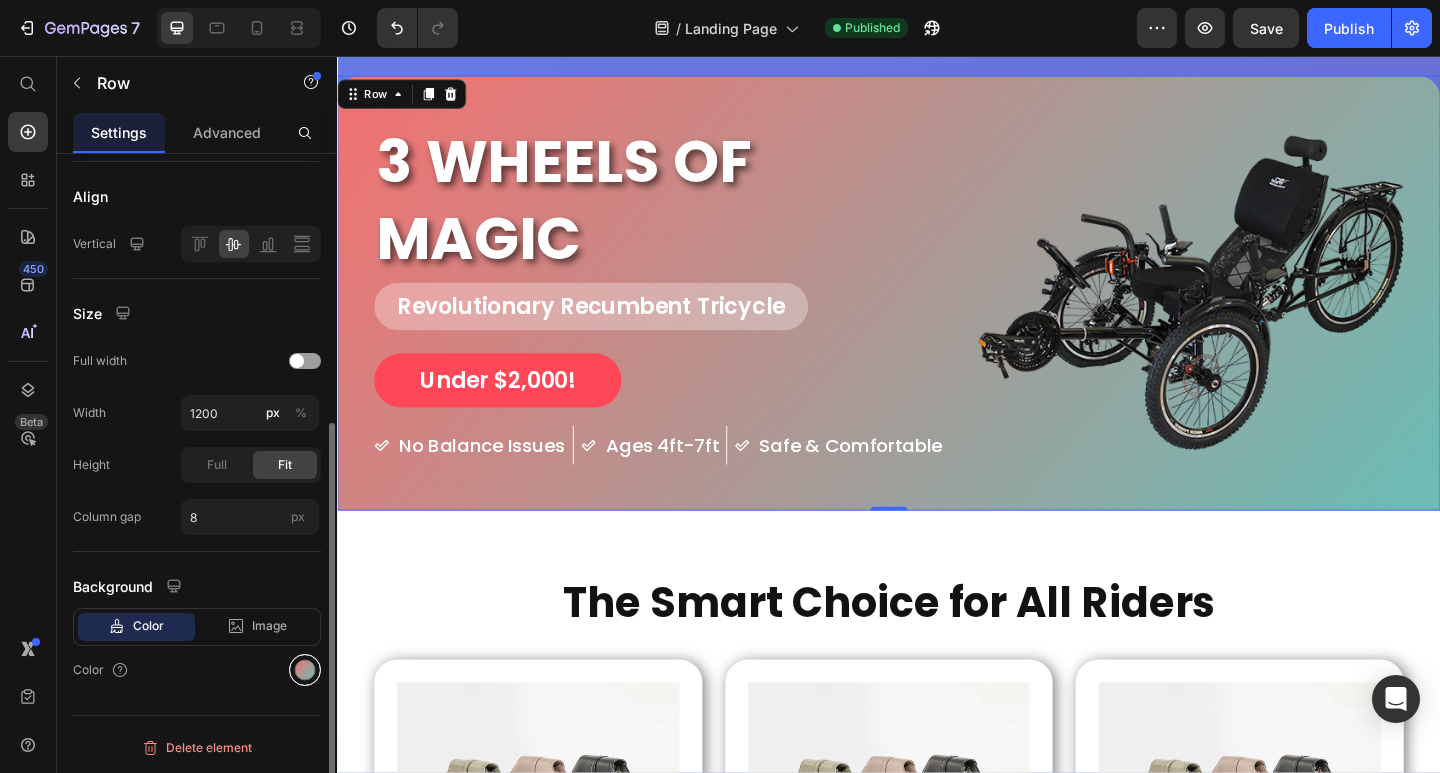 click at bounding box center [305, 670] 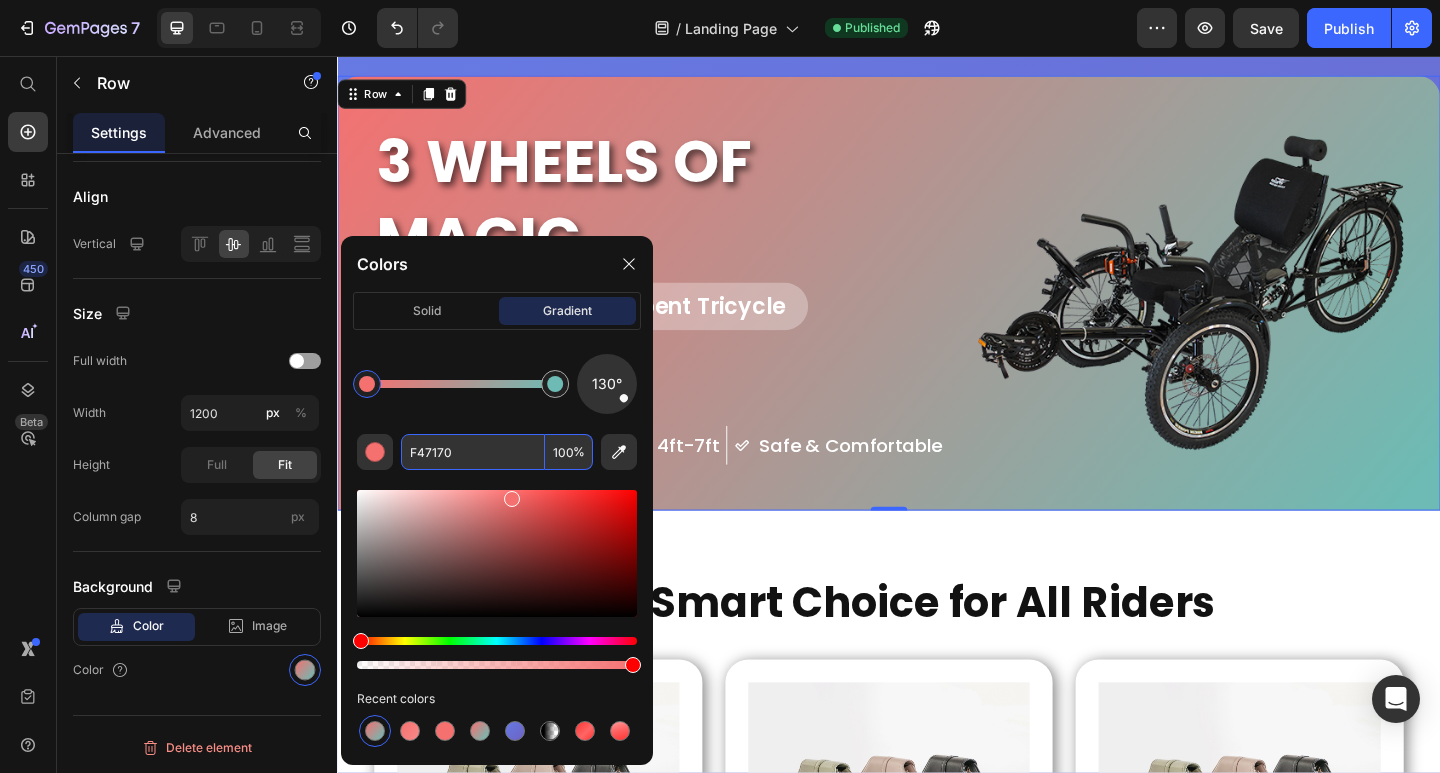 click on "F47170" at bounding box center (473, 452) 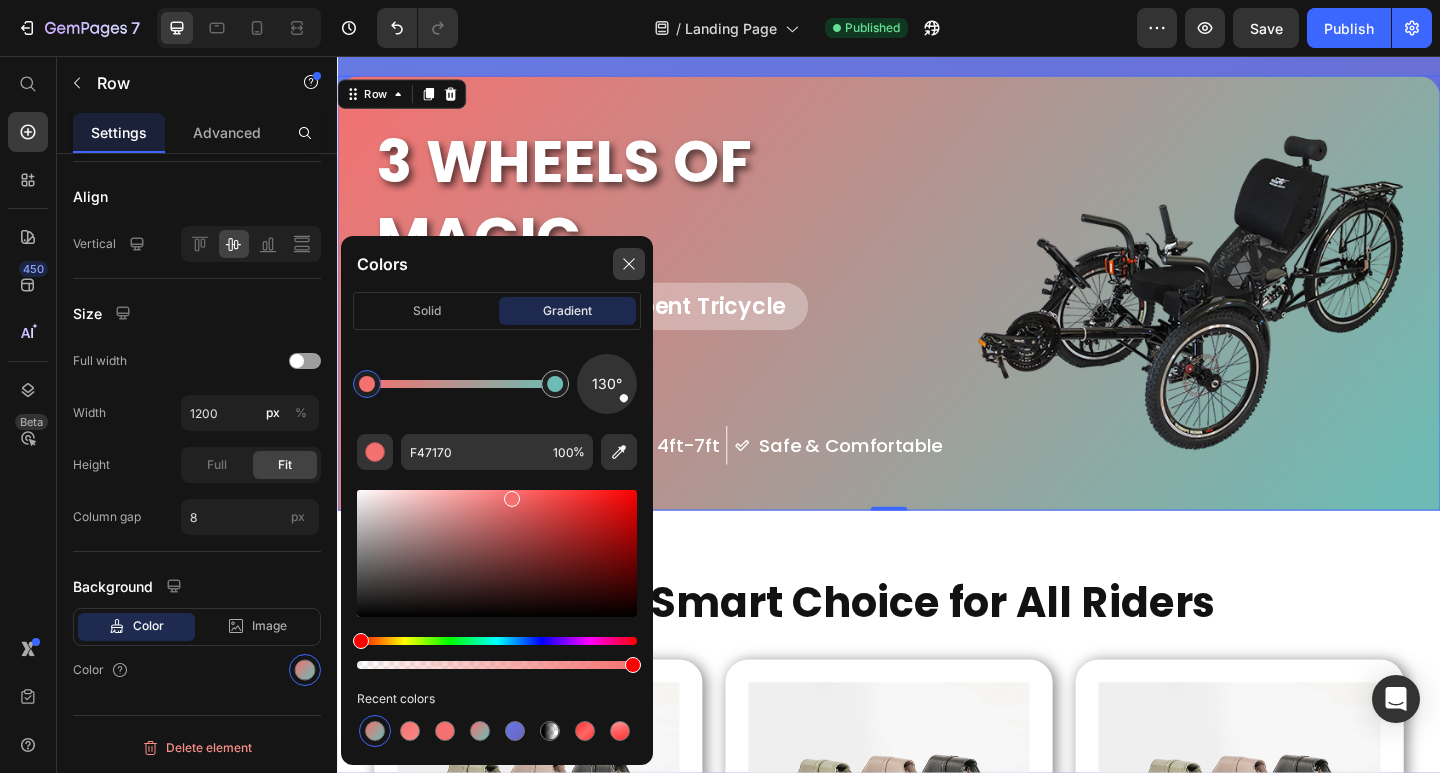 drag, startPoint x: 627, startPoint y: 264, endPoint x: 401, endPoint y: 291, distance: 227.60712 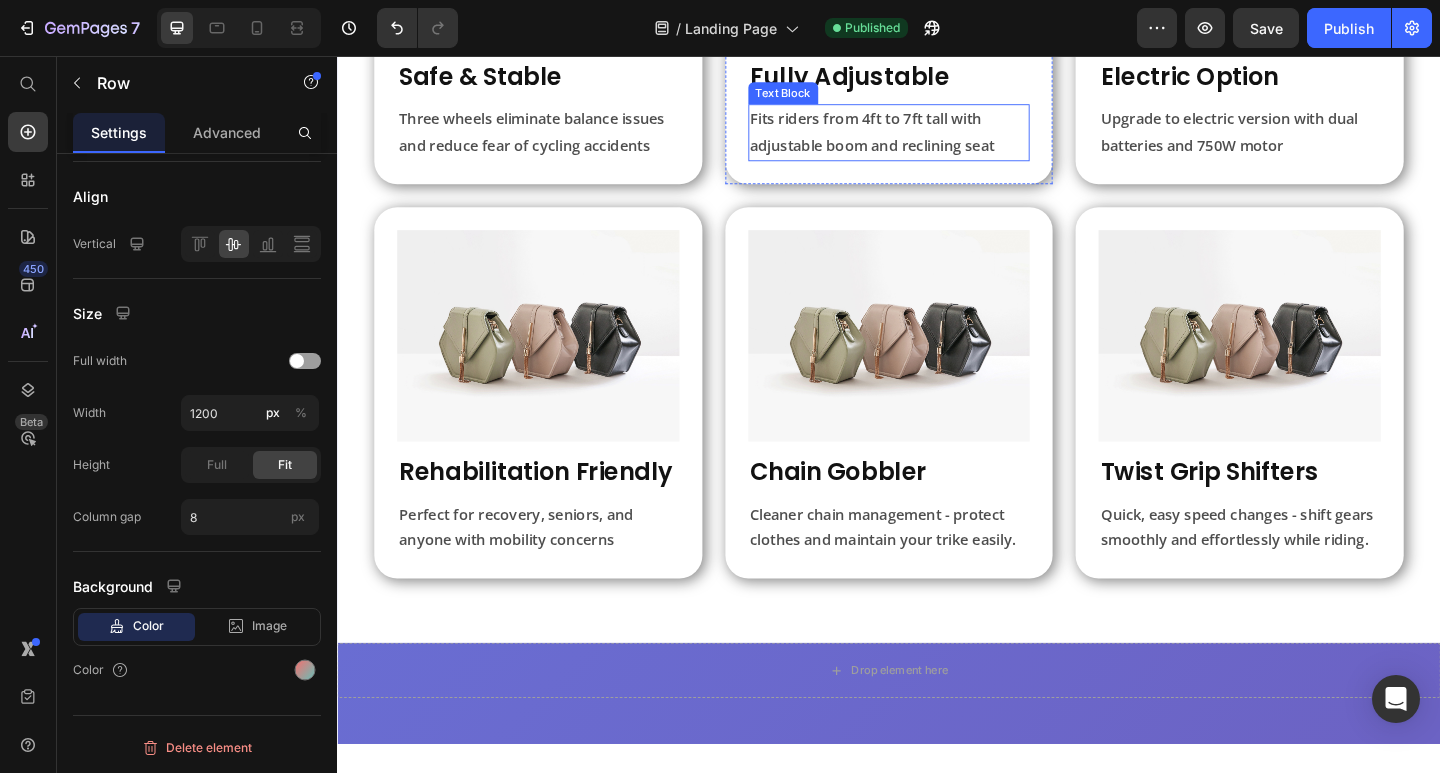 scroll, scrollTop: 1269, scrollLeft: 0, axis: vertical 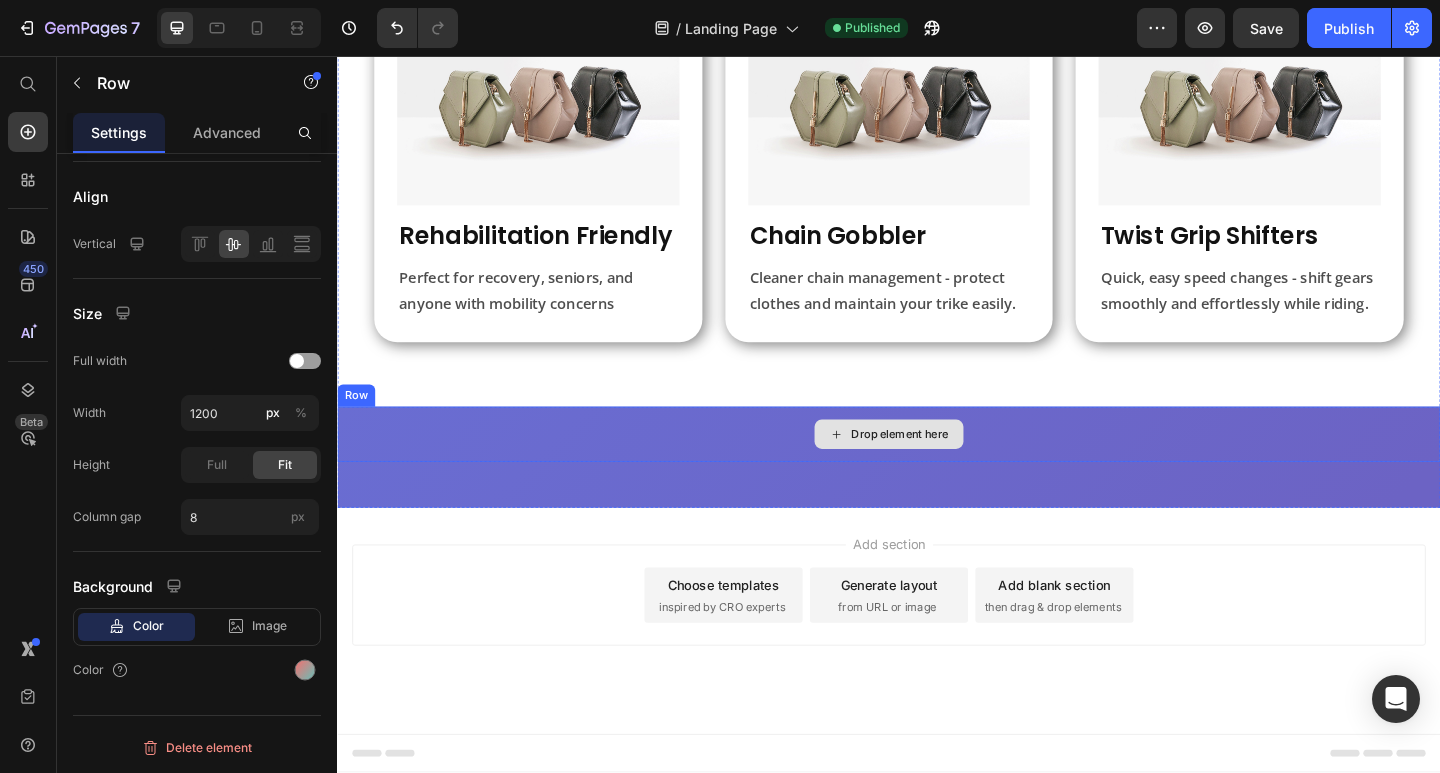 click on "Drop element here" at bounding box center [937, 468] 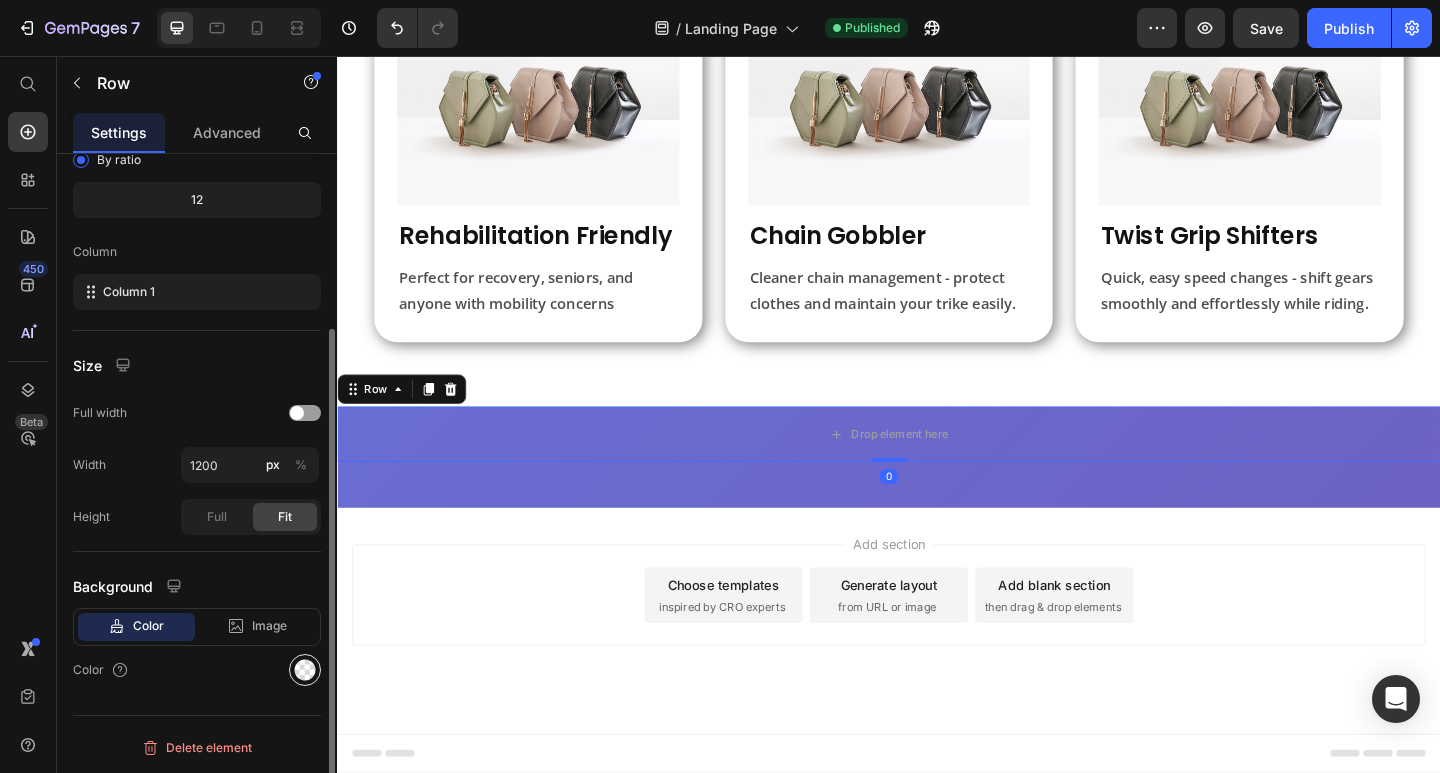 click at bounding box center [305, 670] 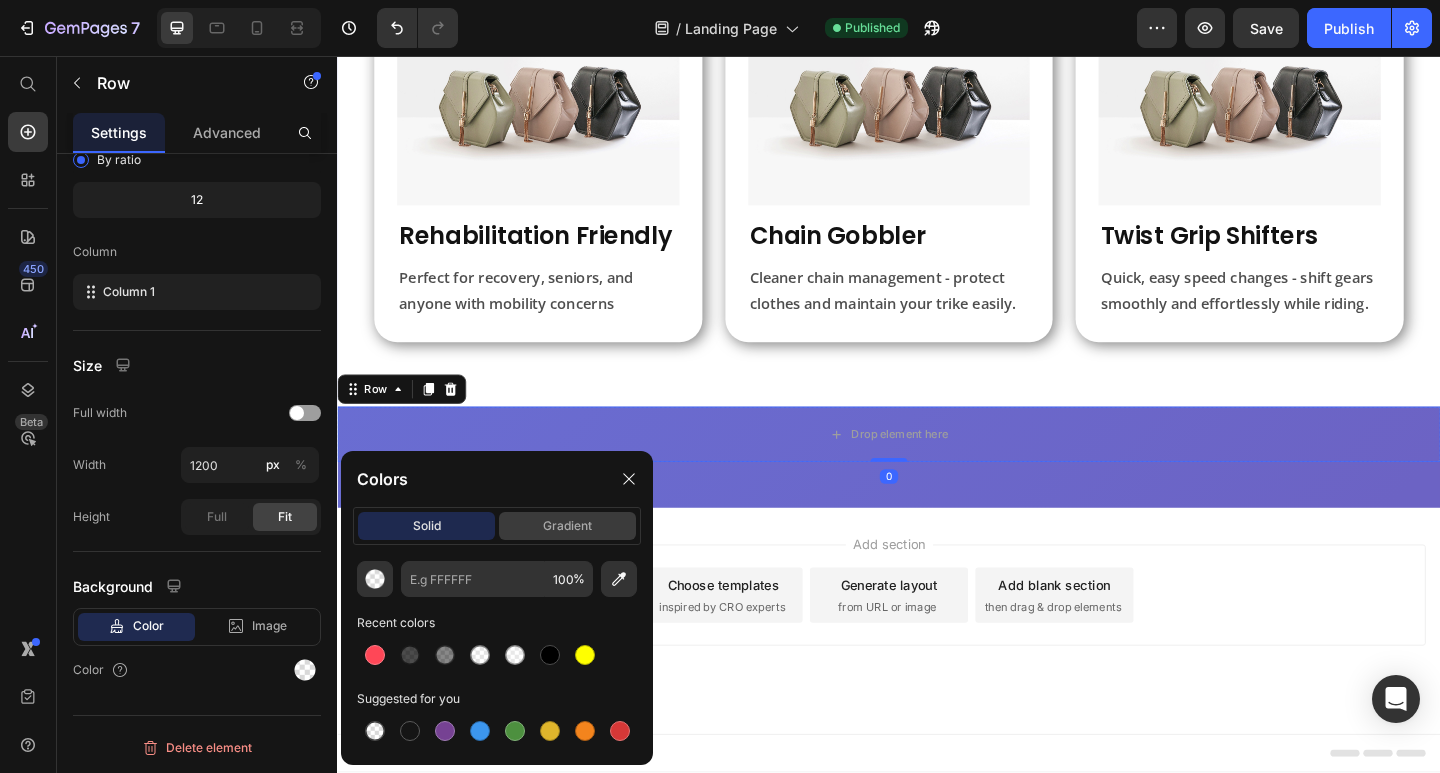 click on "gradient" 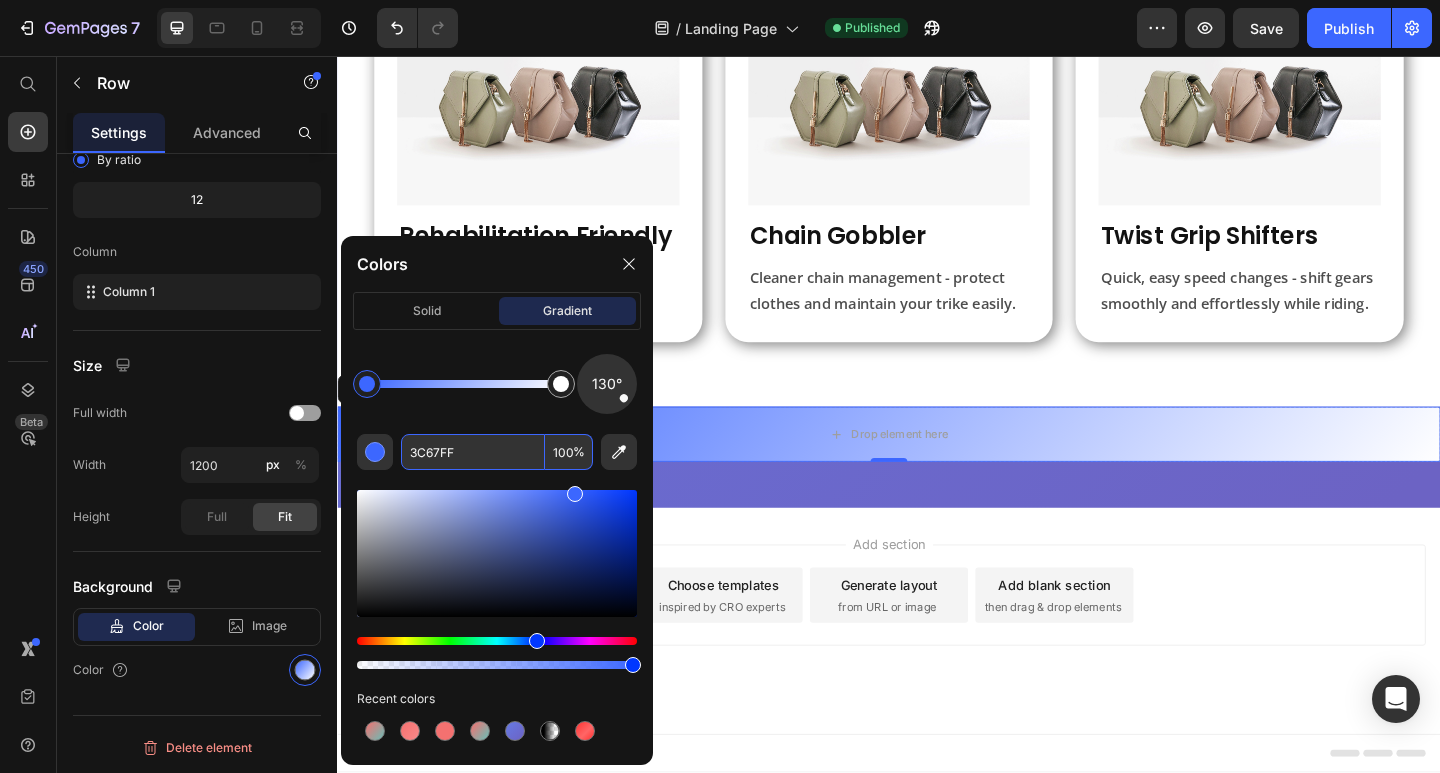 click on "3C67FF" at bounding box center (473, 452) 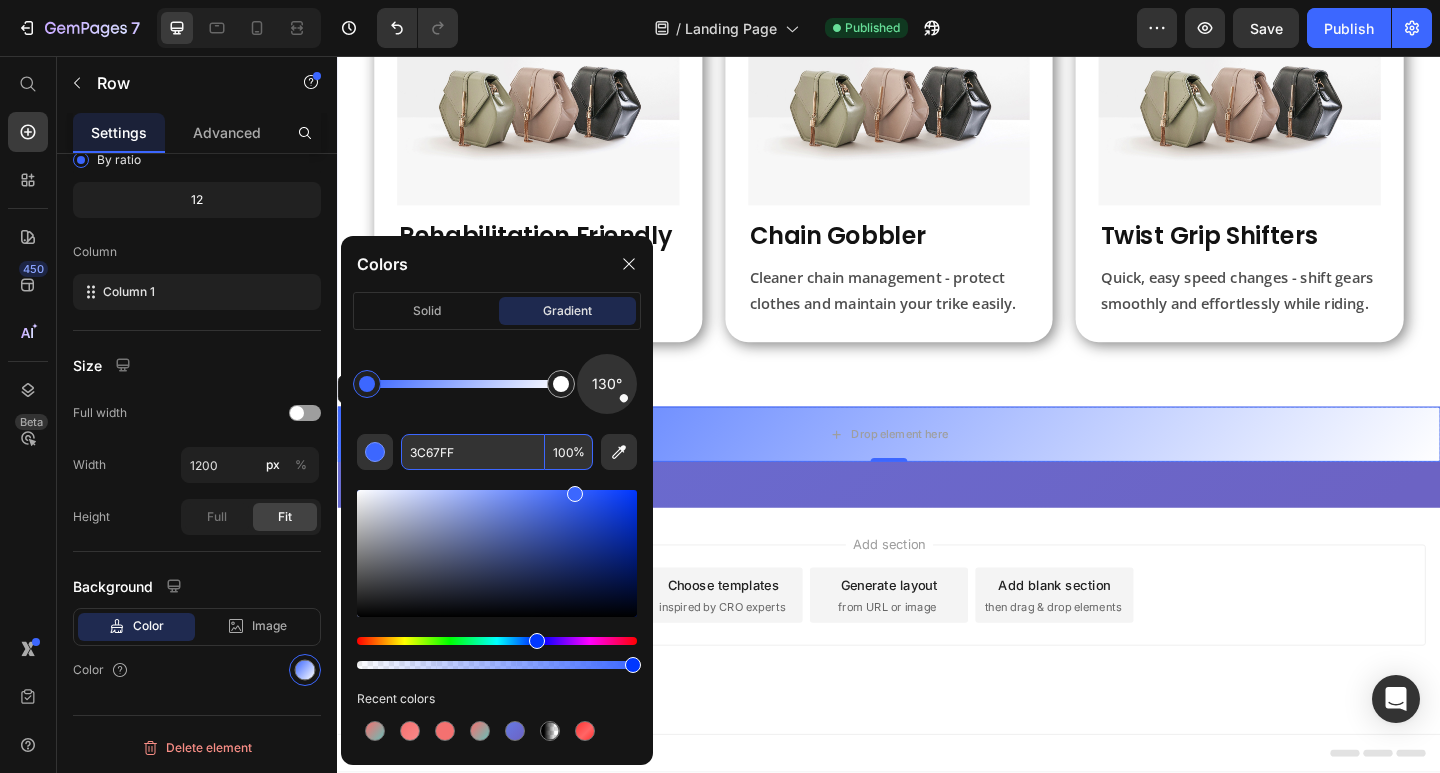 click on "130° 3C67FF 100 % Recent colors" 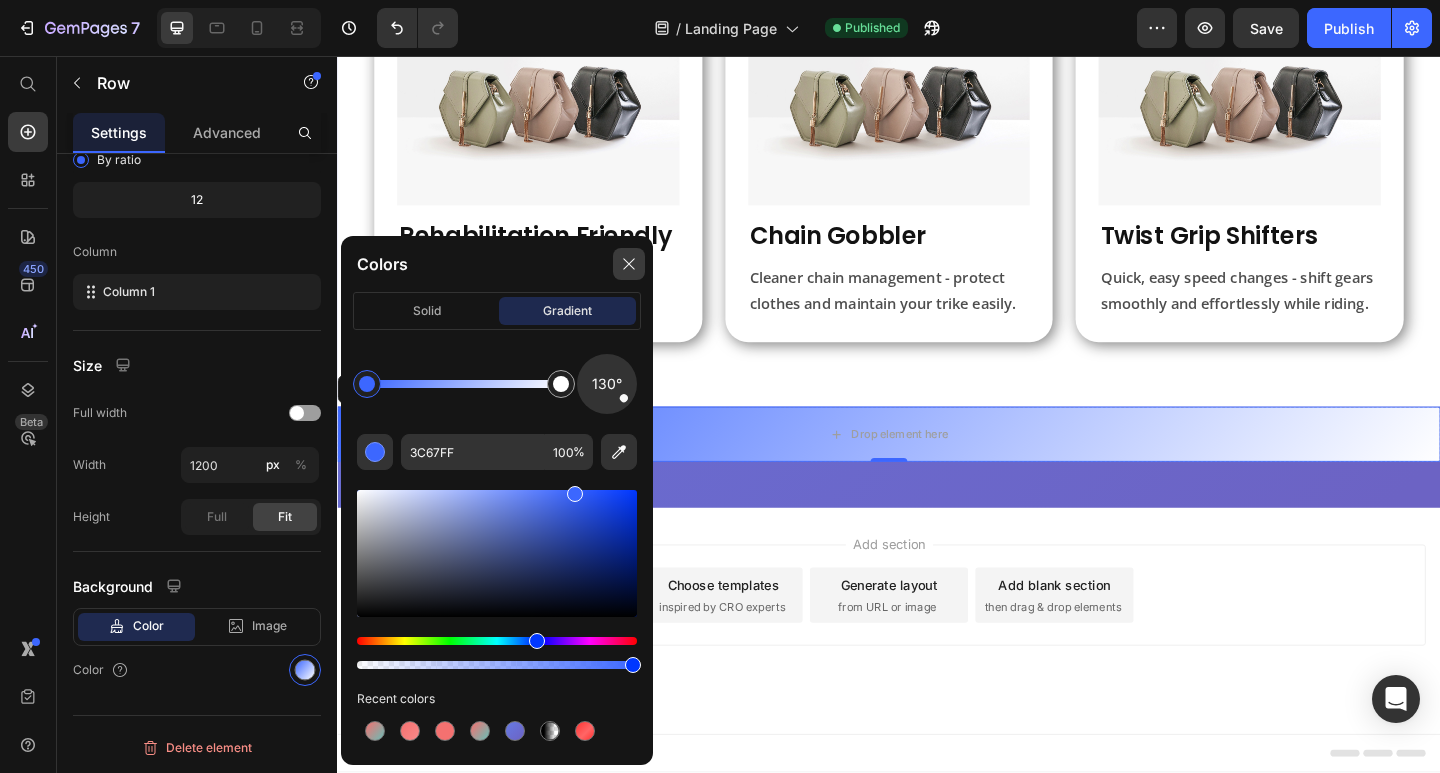 click at bounding box center [629, 264] 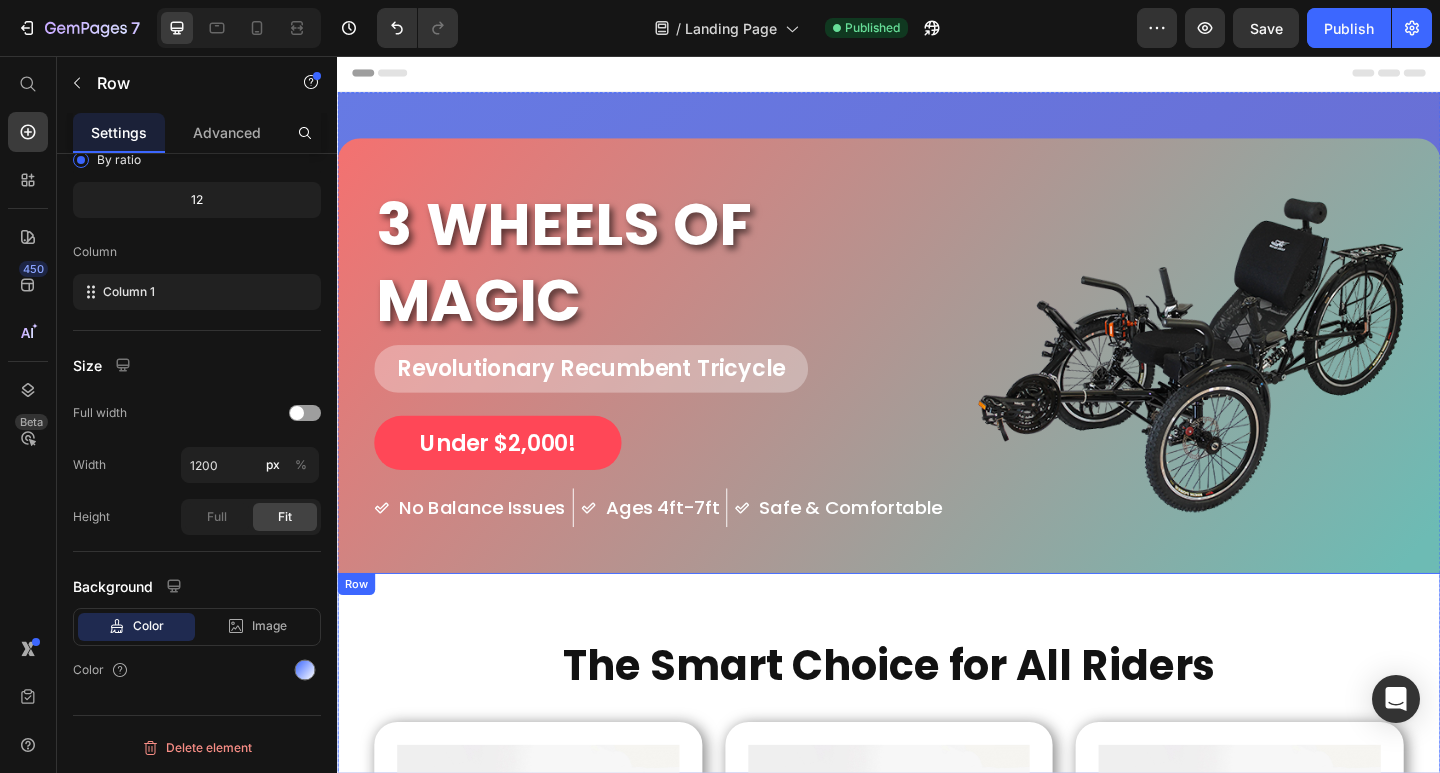 scroll, scrollTop: 0, scrollLeft: 0, axis: both 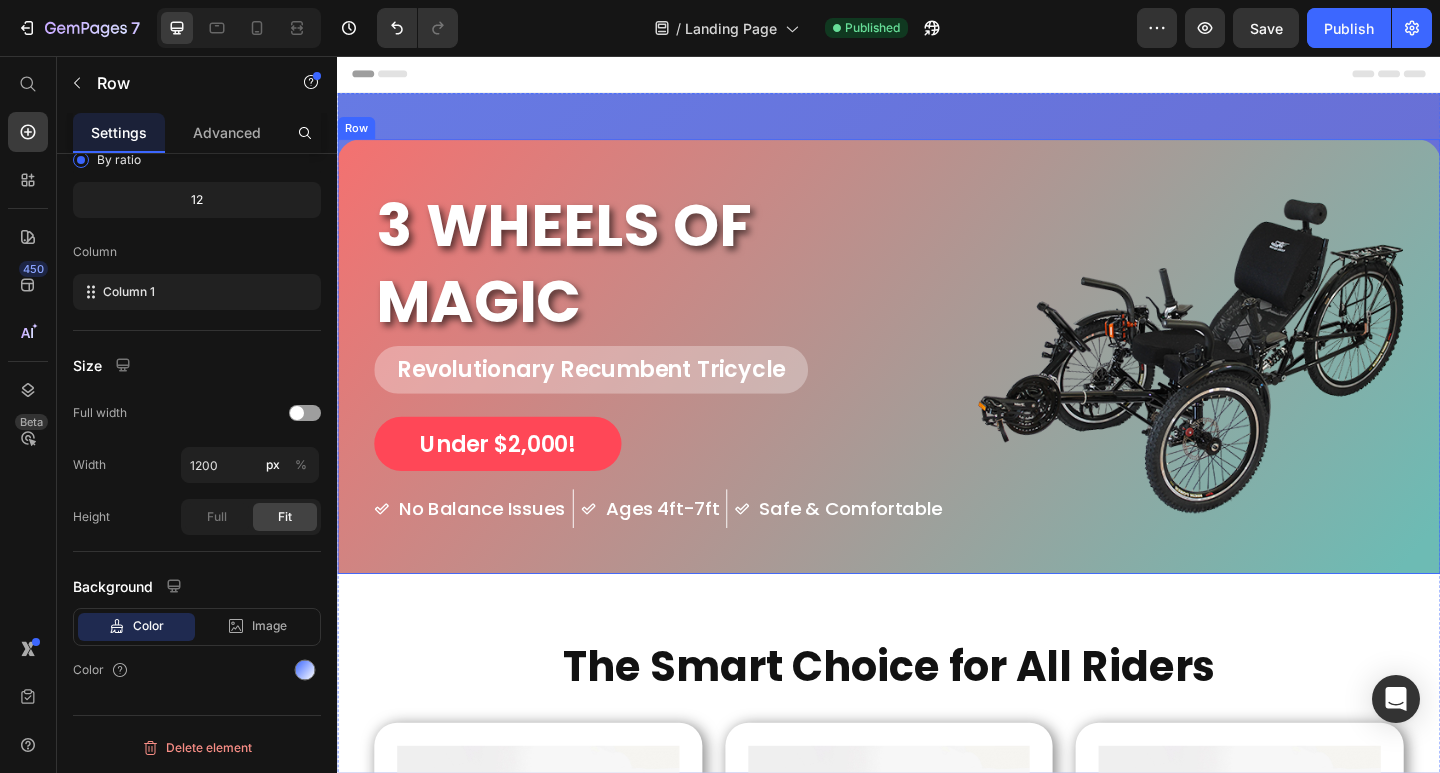 click on "3 WHEELS OF MAGIC Heading Revolutionary Recumbent Tricycle Heading Under $2,000! Button
No Balance Issues Item List
Ages 4ft-7ft Item List
Safe & Comfortable Item List Row Image Row" at bounding box center [937, 383] 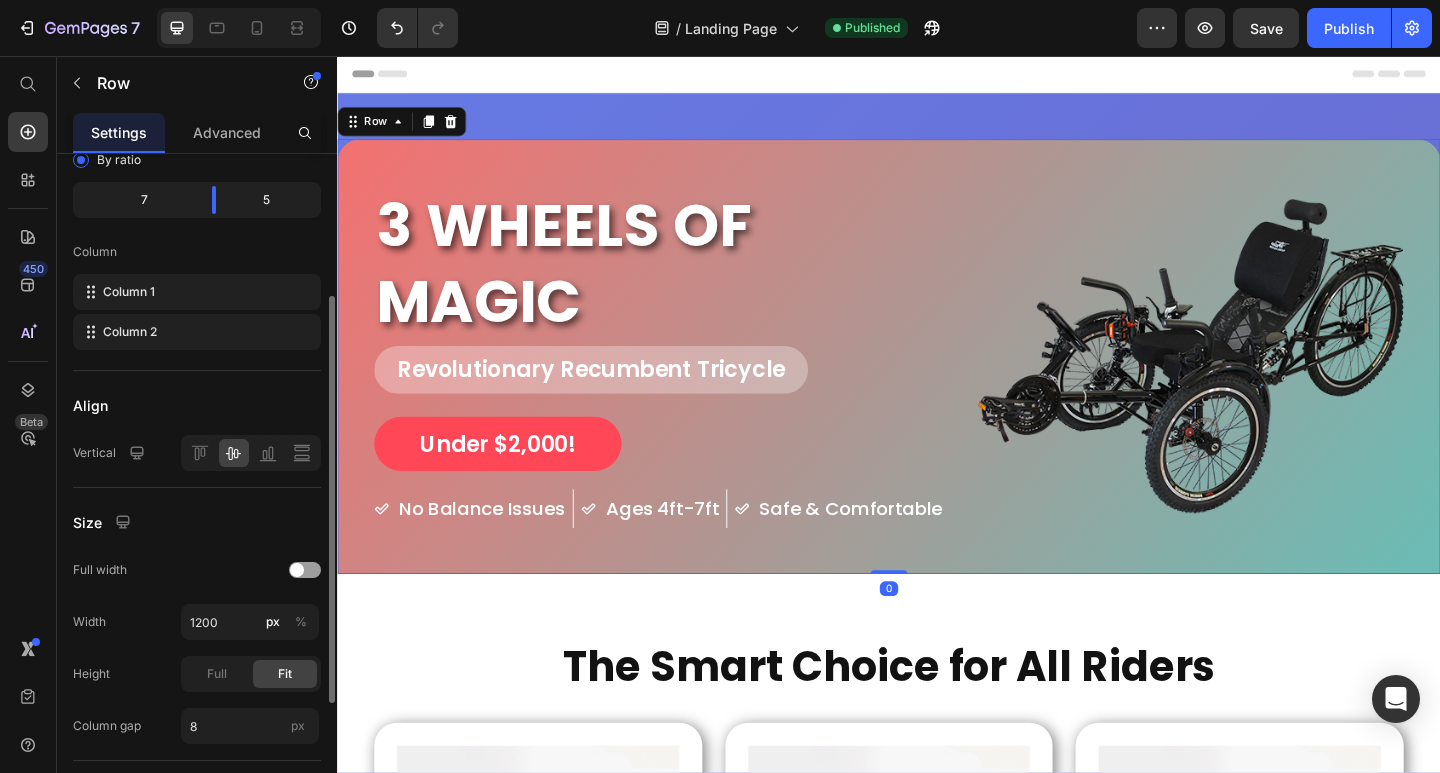 scroll, scrollTop: 445, scrollLeft: 0, axis: vertical 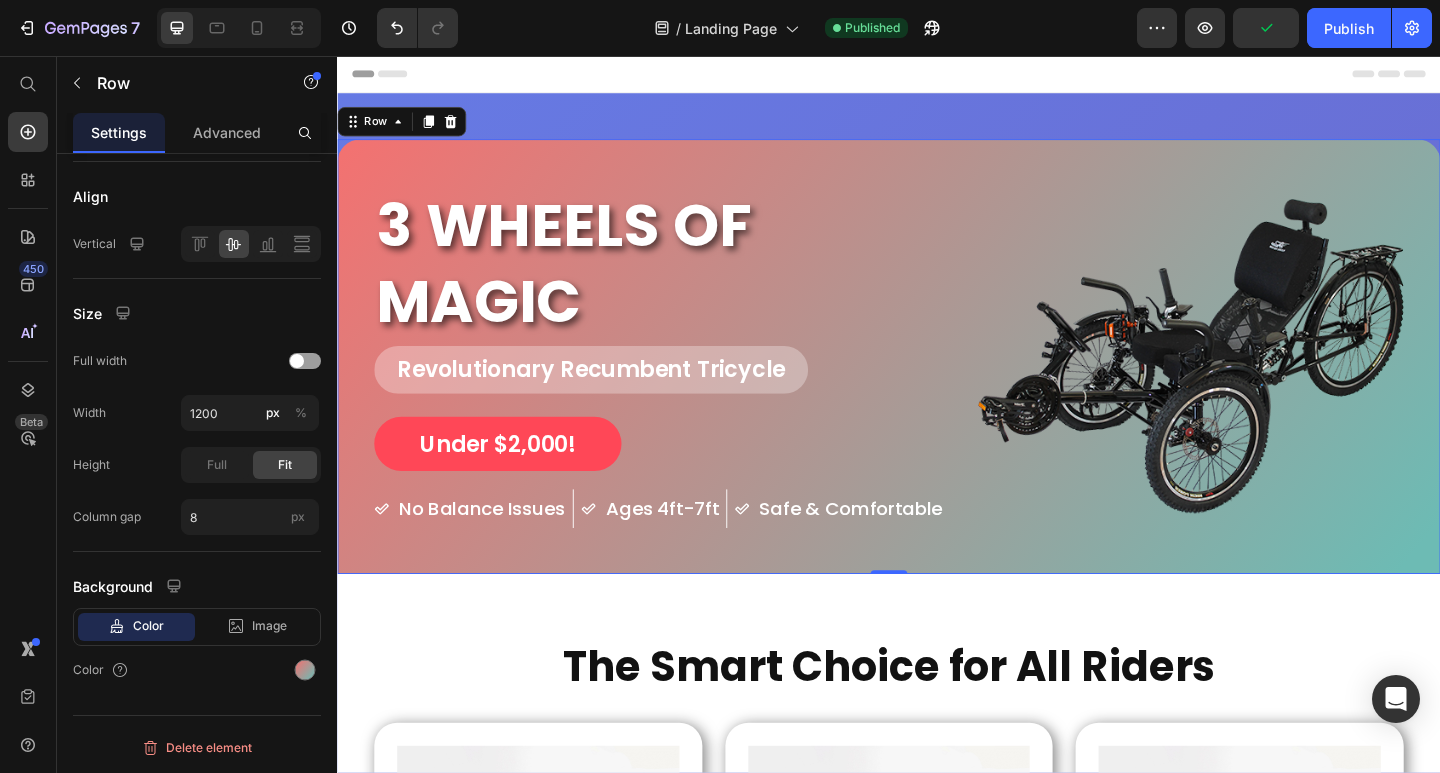 click on "3 WHEELS OF MAGIC Heading Revolutionary Recumbent Tricycle Heading Under $2,000! Button
No Balance Issues Item List
Ages 4ft-7ft Item List
Safe & Comfortable Item List Row Image Row   0" at bounding box center (937, 383) 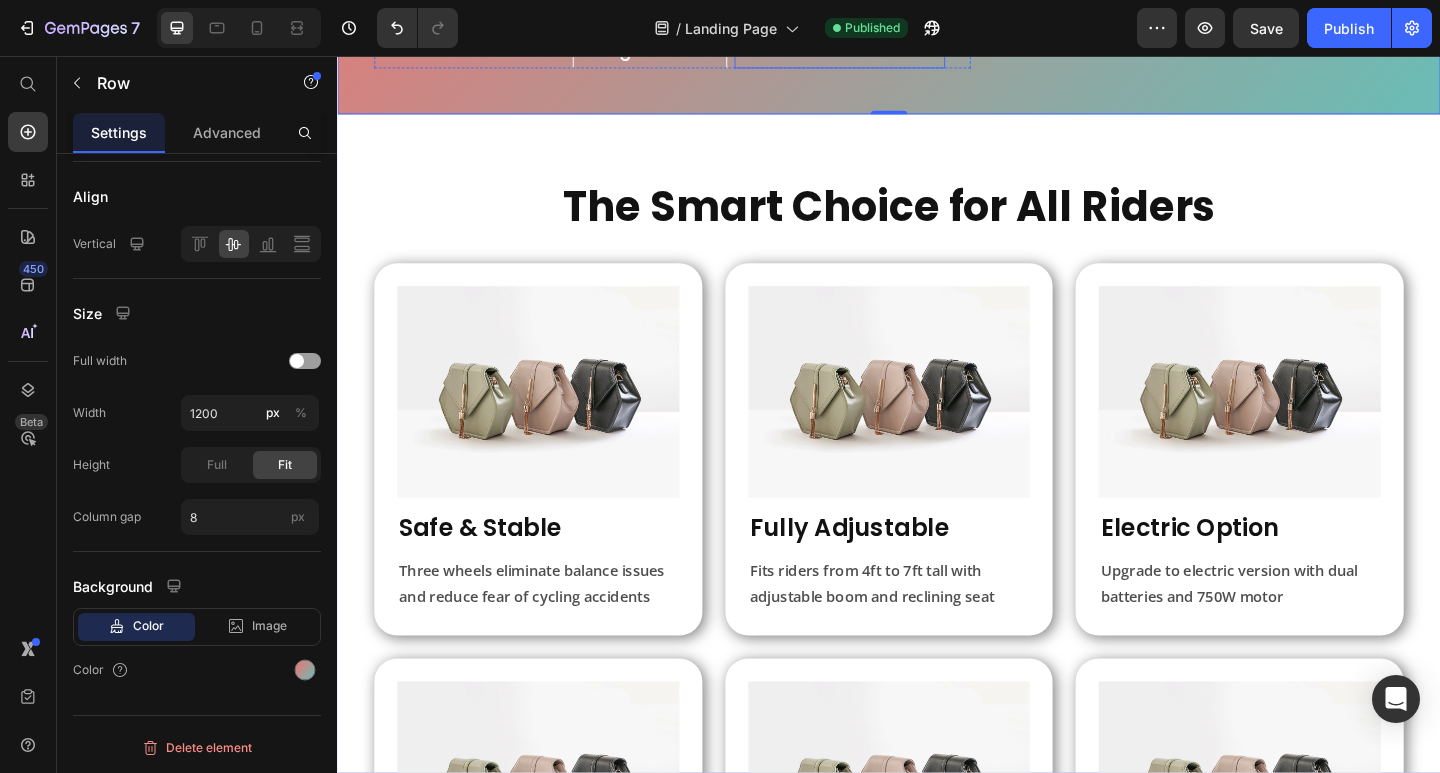 scroll, scrollTop: 1000, scrollLeft: 0, axis: vertical 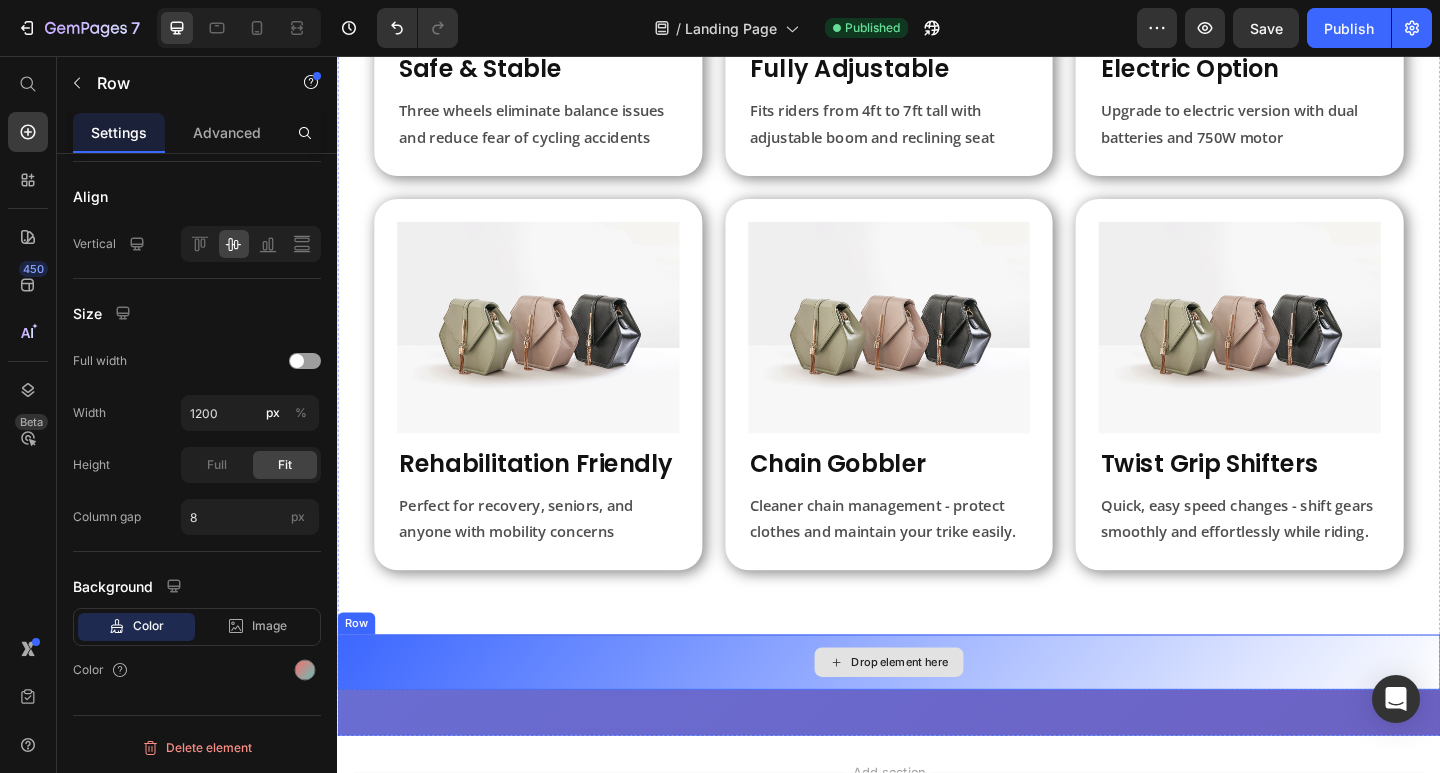 click on "Drop element here" at bounding box center [937, 716] 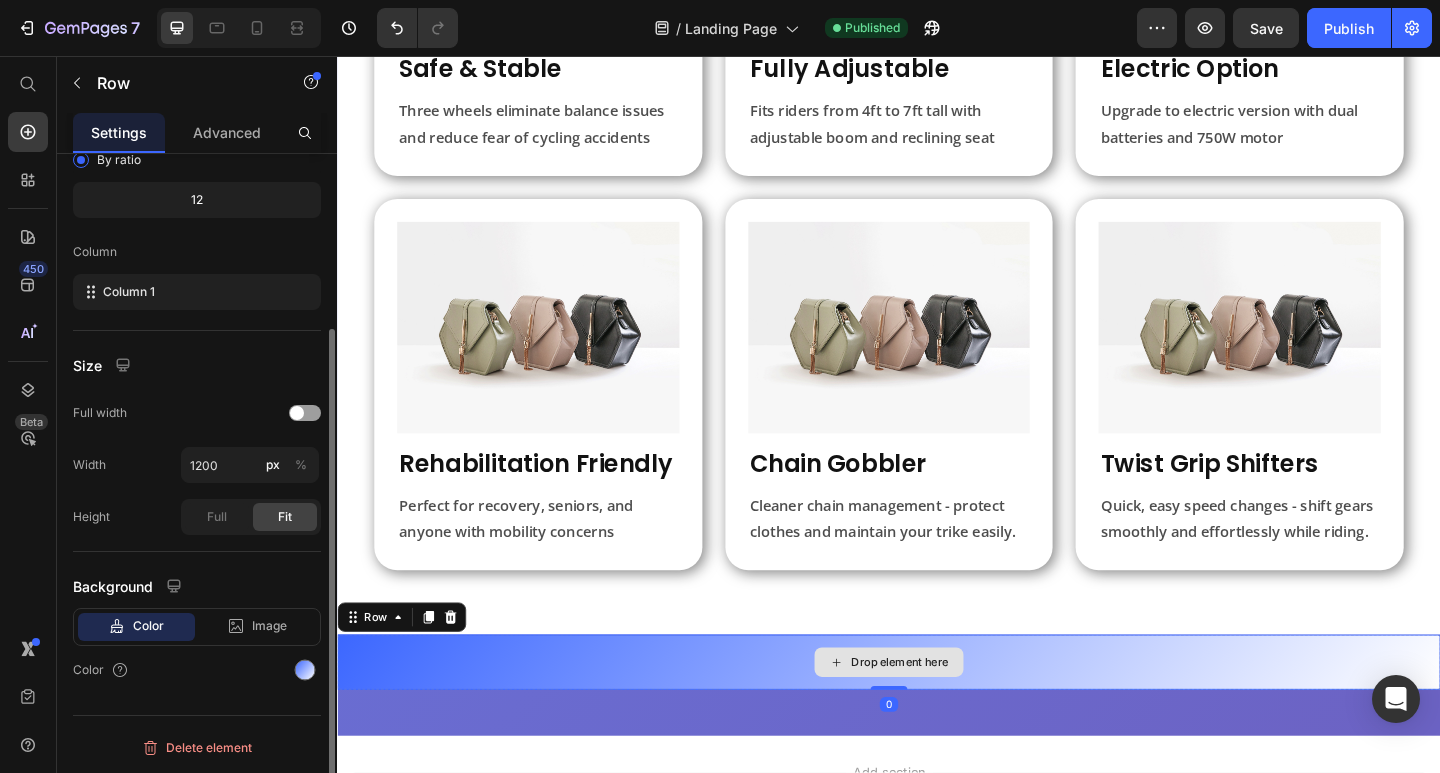 scroll, scrollTop: 236, scrollLeft: 0, axis: vertical 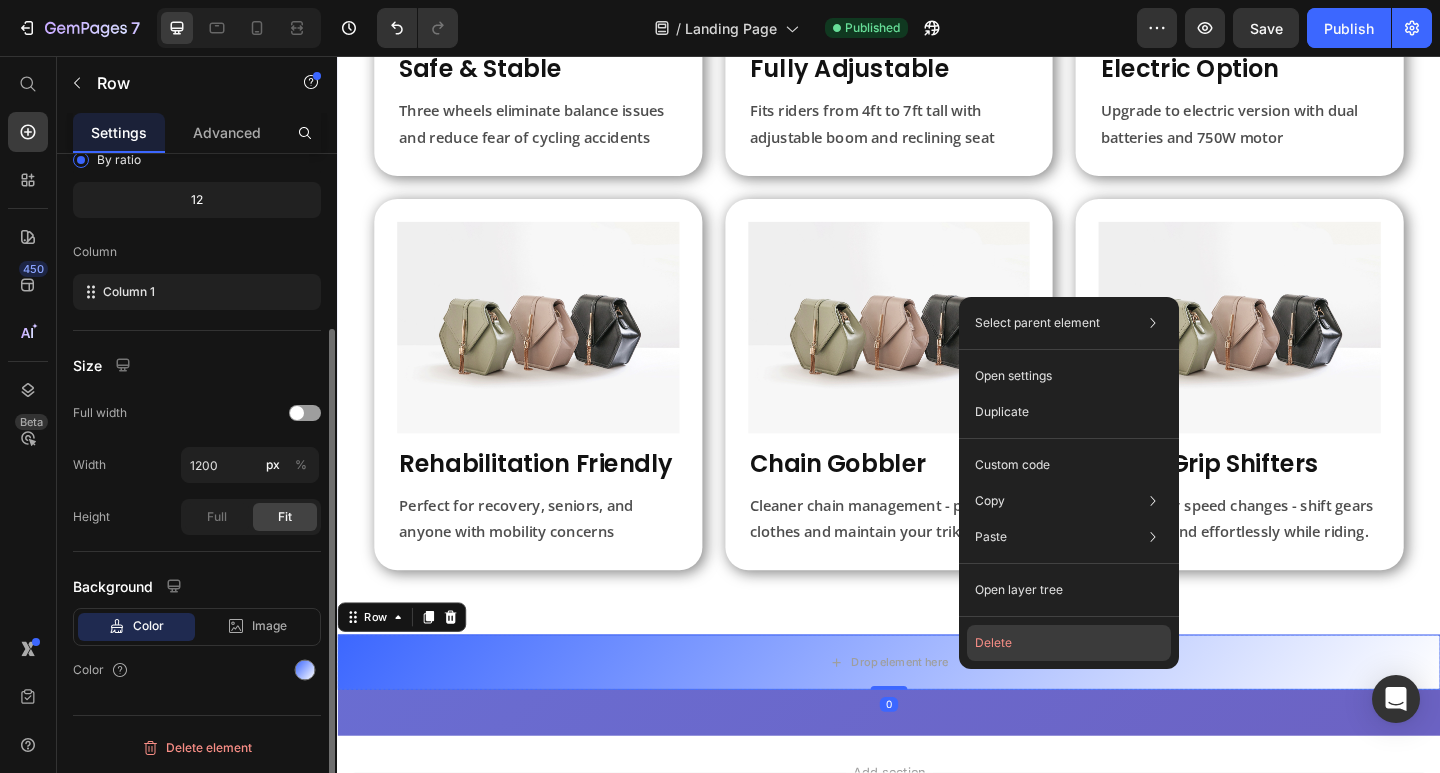 click on "Delete" 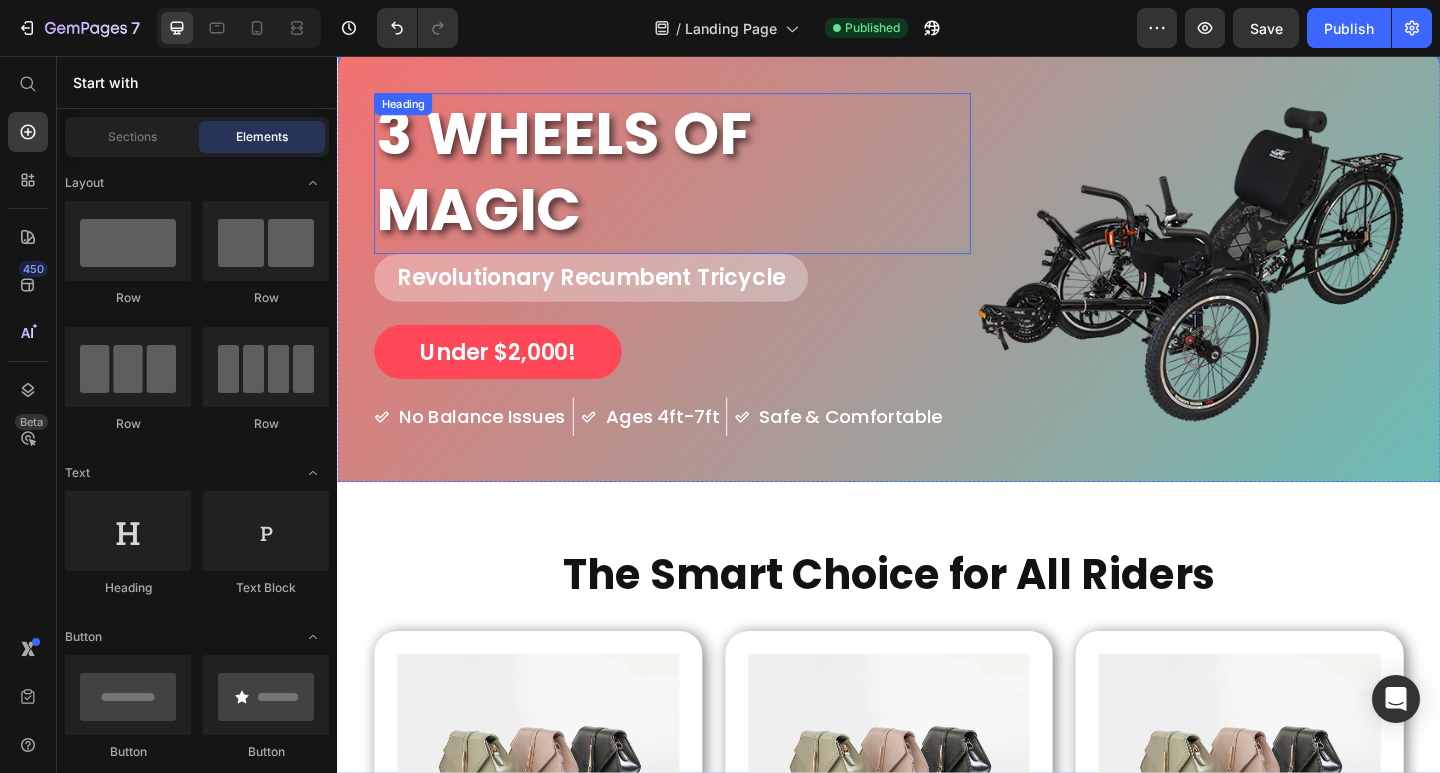 scroll, scrollTop: 0, scrollLeft: 0, axis: both 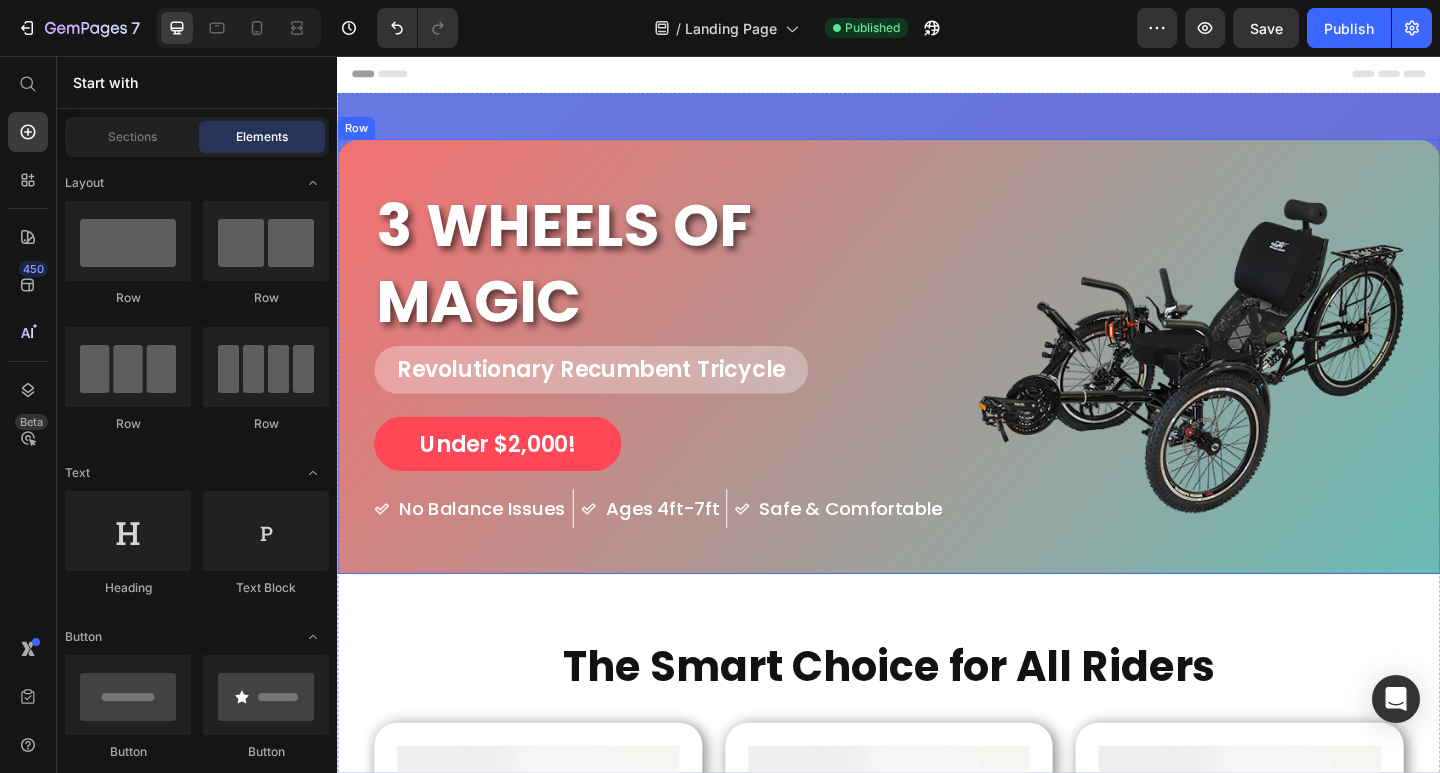 click on "3 WHEELS OF MAGIC Heading Revolutionary Recumbent Tricycle Heading Under $2,000! Button
No Balance Issues Item List
Ages 4ft-7ft Item List
Safe & Comfortable Item List Row Image Row" at bounding box center (937, 383) 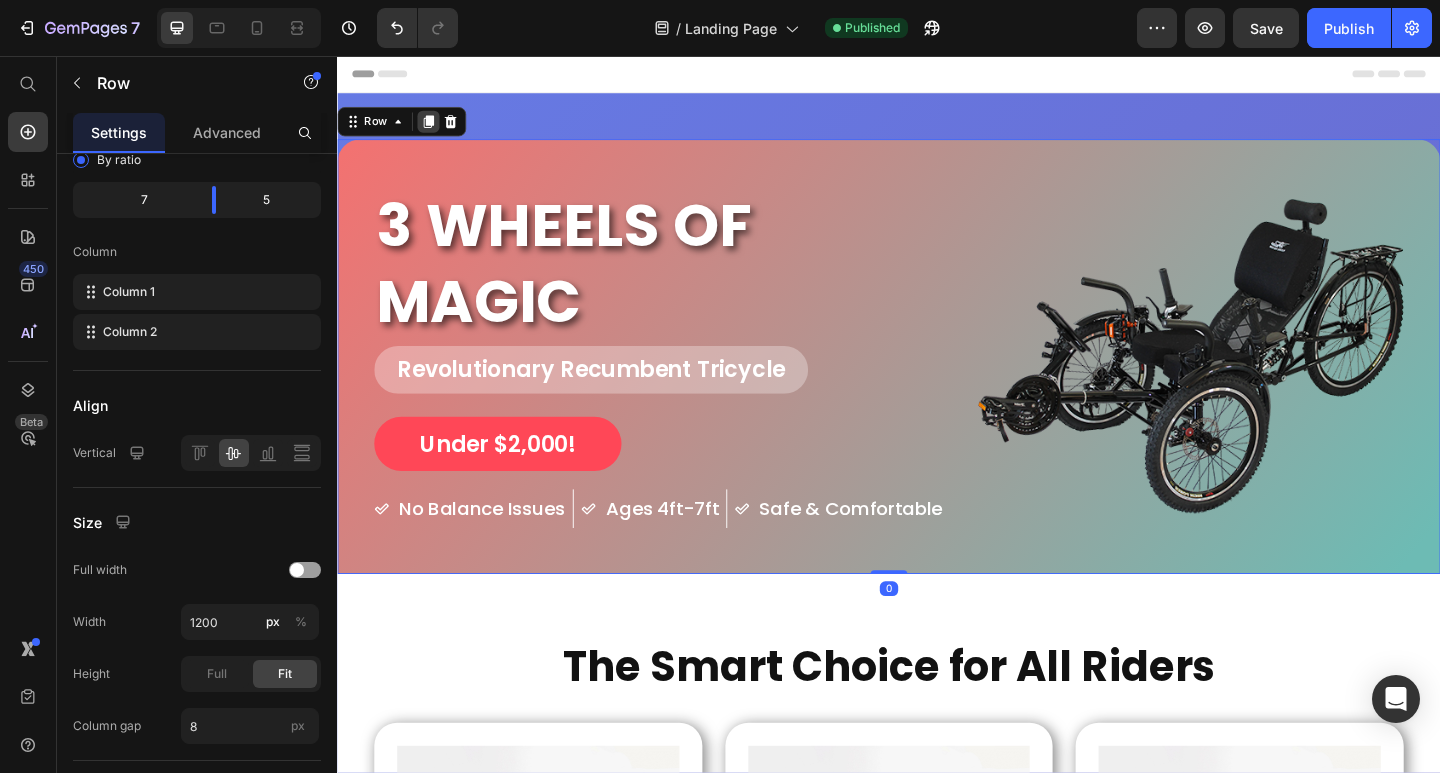 click 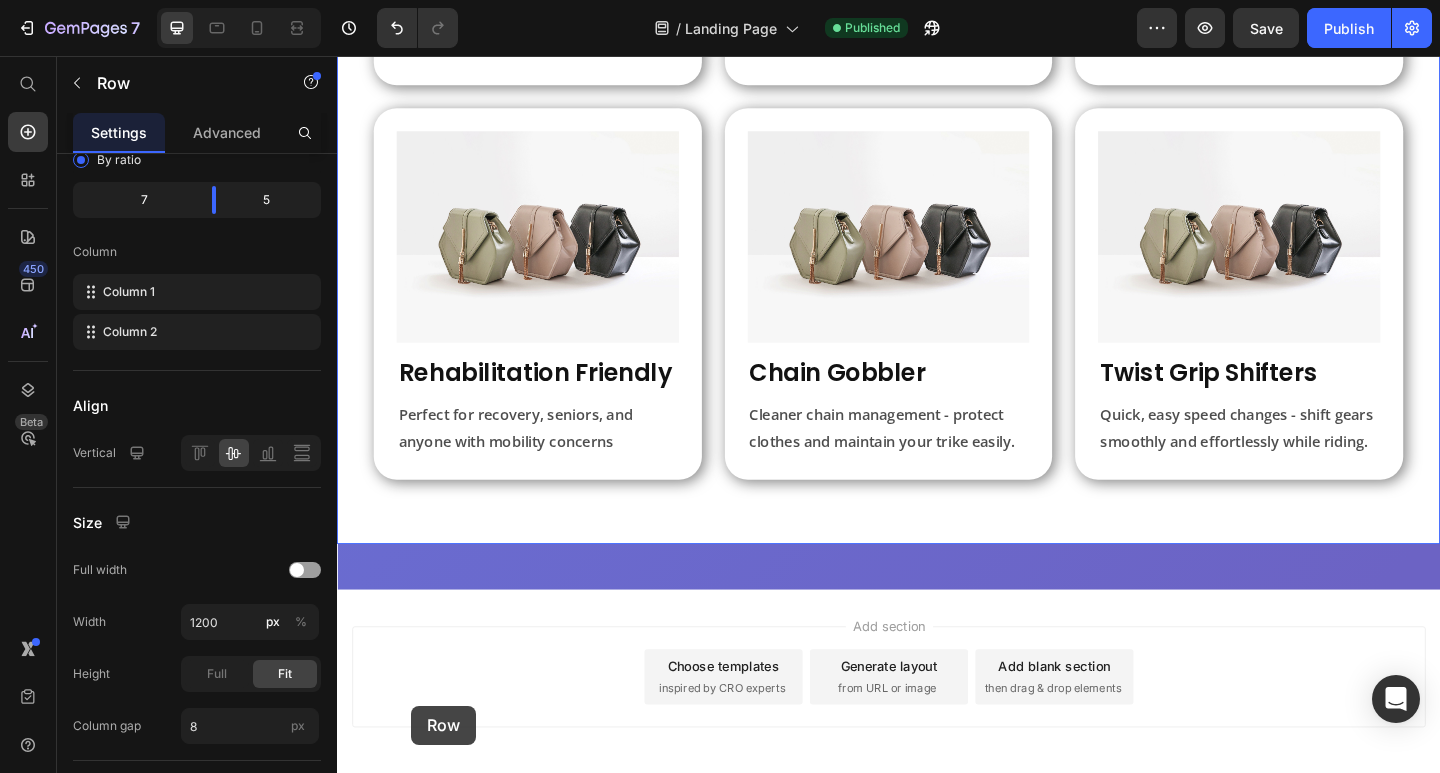 scroll, scrollTop: 1682, scrollLeft: 0, axis: vertical 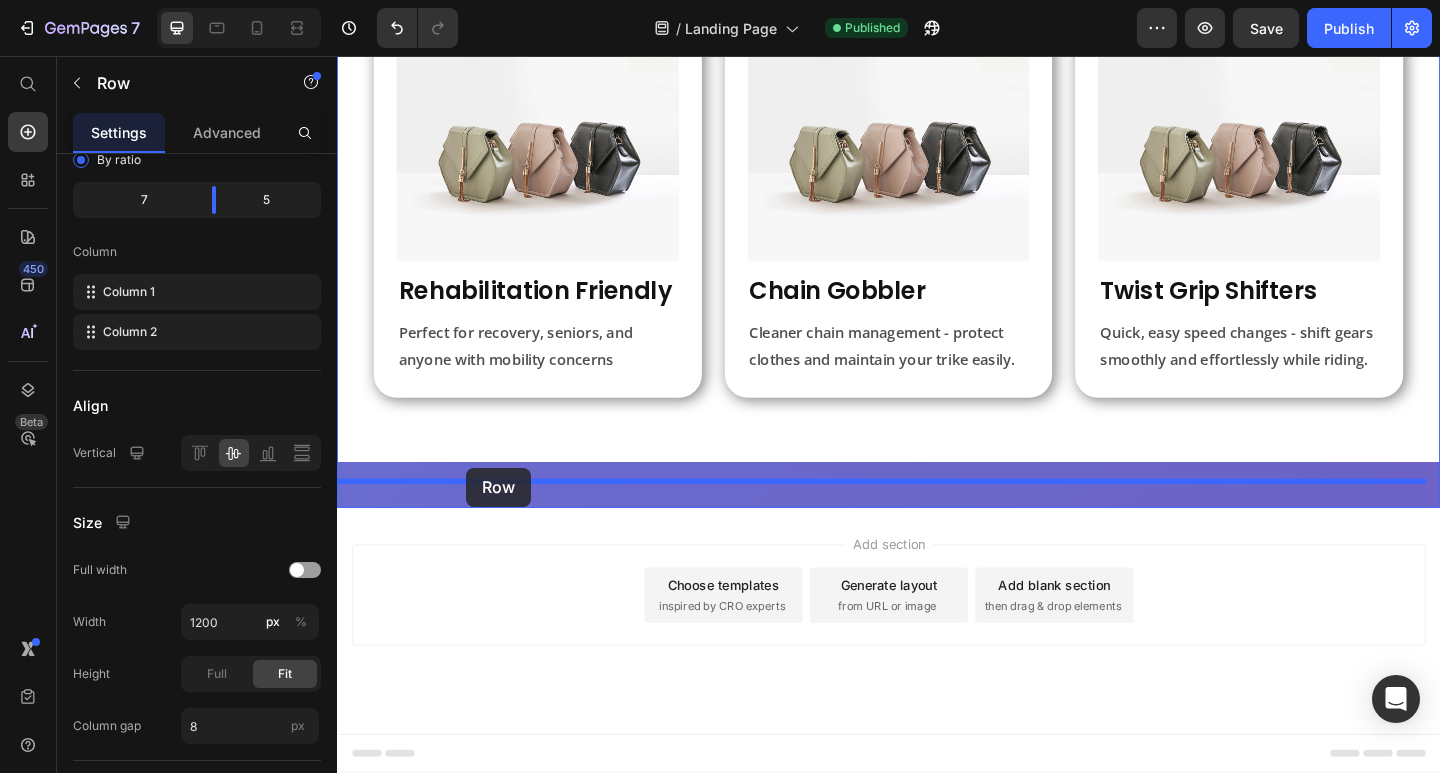 drag, startPoint x: 364, startPoint y: 279, endPoint x: 477, endPoint y: 504, distance: 251.78165 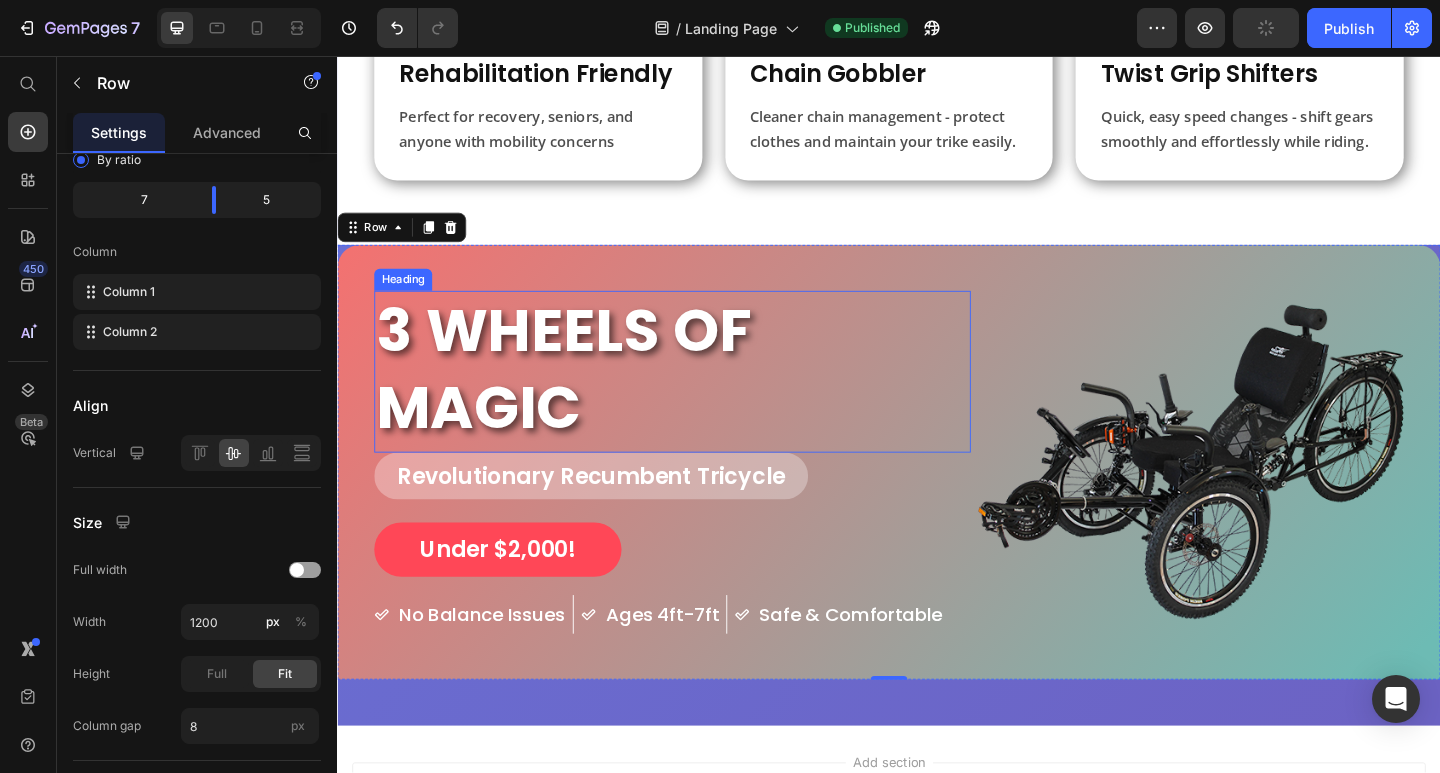 scroll, scrollTop: 1509, scrollLeft: 0, axis: vertical 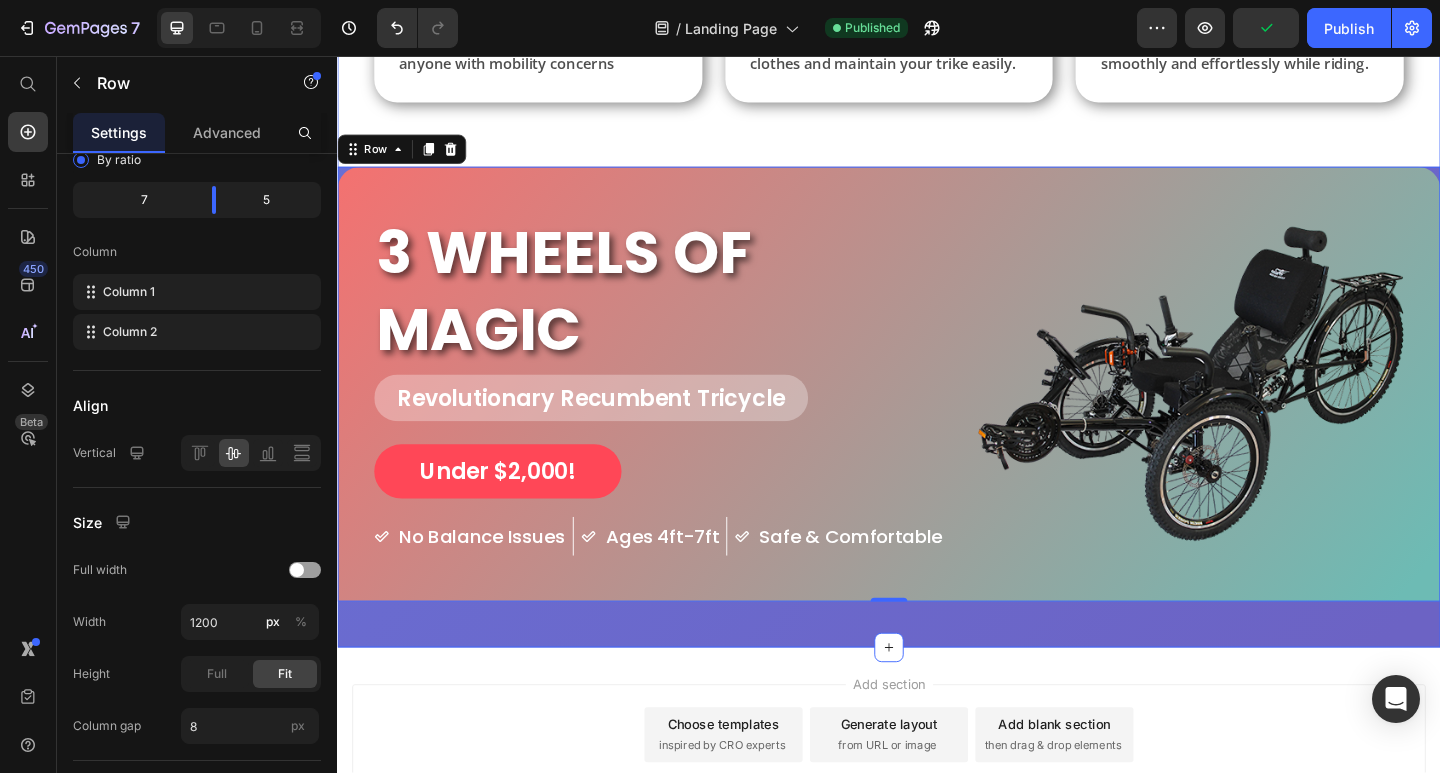 click on "3 WHEELS OF MAGIC Heading Revolutionary Recumbent Tricycle Heading Under $2,000! Button
No Balance Issues Item List
Ages 4ft-7ft Item List
Safe & Comfortable Item List Row Image Row The Smart Choice for All Riders Heading Image Safe & Stable Heading Three wheels eliminate balance issues and reduce fear of cycling accidents Text Block Row Image Fully Adjustable Heading Fits riders from 4ft to 7ft tall with adjustable boom and reclining seat Text Block Row Image Electric Option Heading Upgrade to electric version with dual batteries and 750W motor Text Block Row Row Image Rehabilitation Friendly Heading Perfect for recovery, seniors, and anyone with mobility concerns Text Block Row Image Chain Gobbler Heading Cleaner chain management - protect clothes and maintain your trike easily. Text Block Row Image Twist Grip Shifters Heading Quick, easy speed changes - shift gears smoothly and effortlessly while riding. Text Block Row Row Row 3 WHEELS OF MAGIC Heading Button" at bounding box center [937, -356] 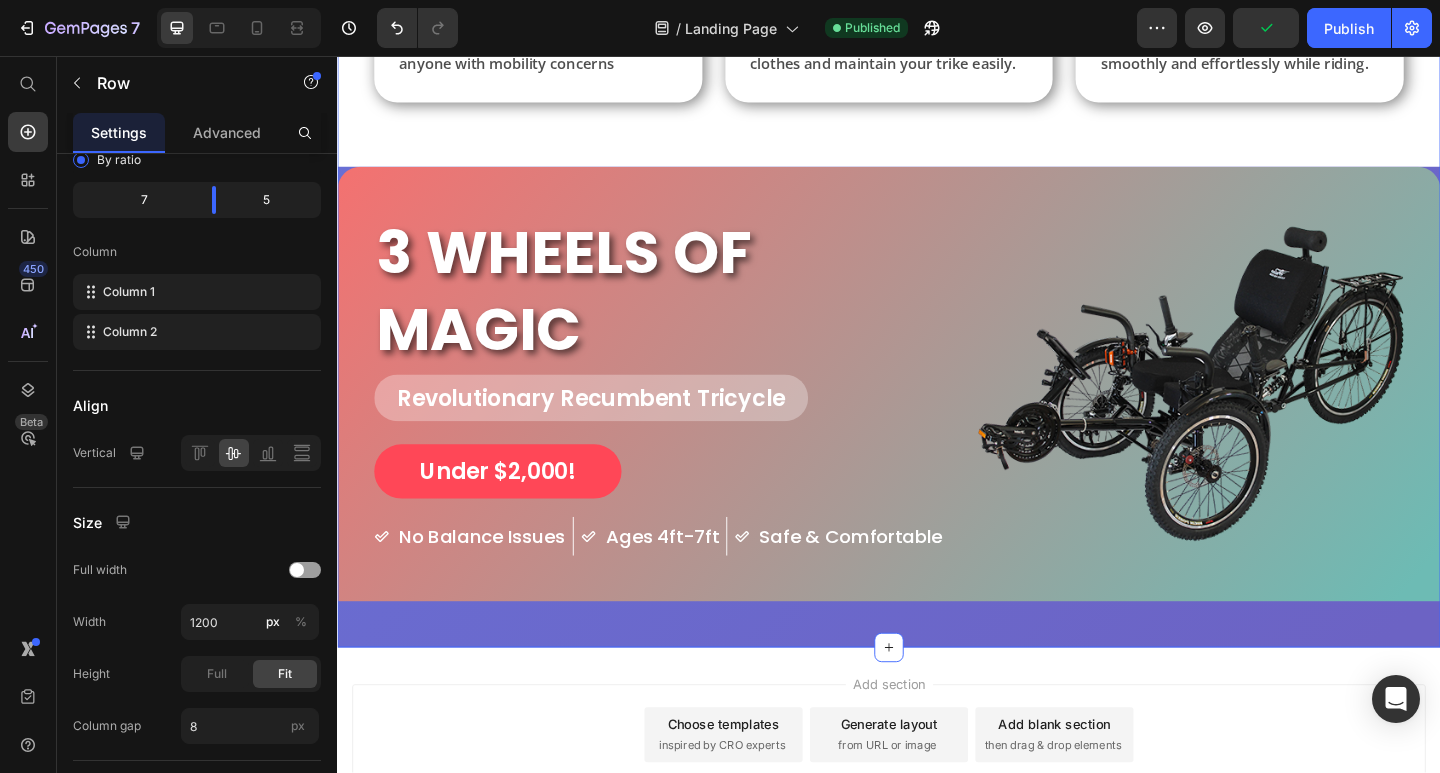 scroll, scrollTop: 0, scrollLeft: 0, axis: both 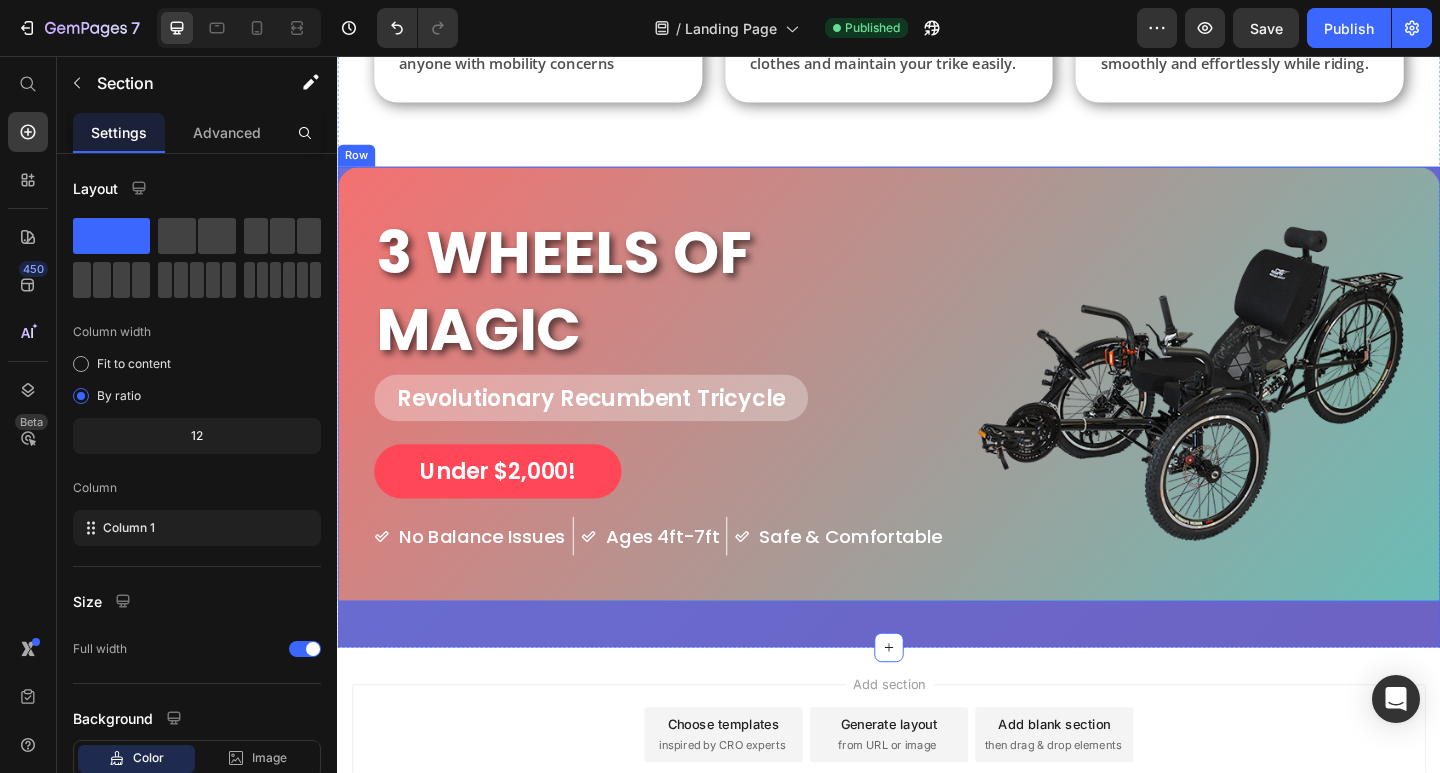 click on "3 WHEELS OF MAGIC Heading Revolutionary Recumbent Tricycle Heading Under $2,000! Button
No Balance Issues Item List
Ages 4ft-7ft Item List
Safe & Comfortable Item List Row Image Row" at bounding box center [937, 413] 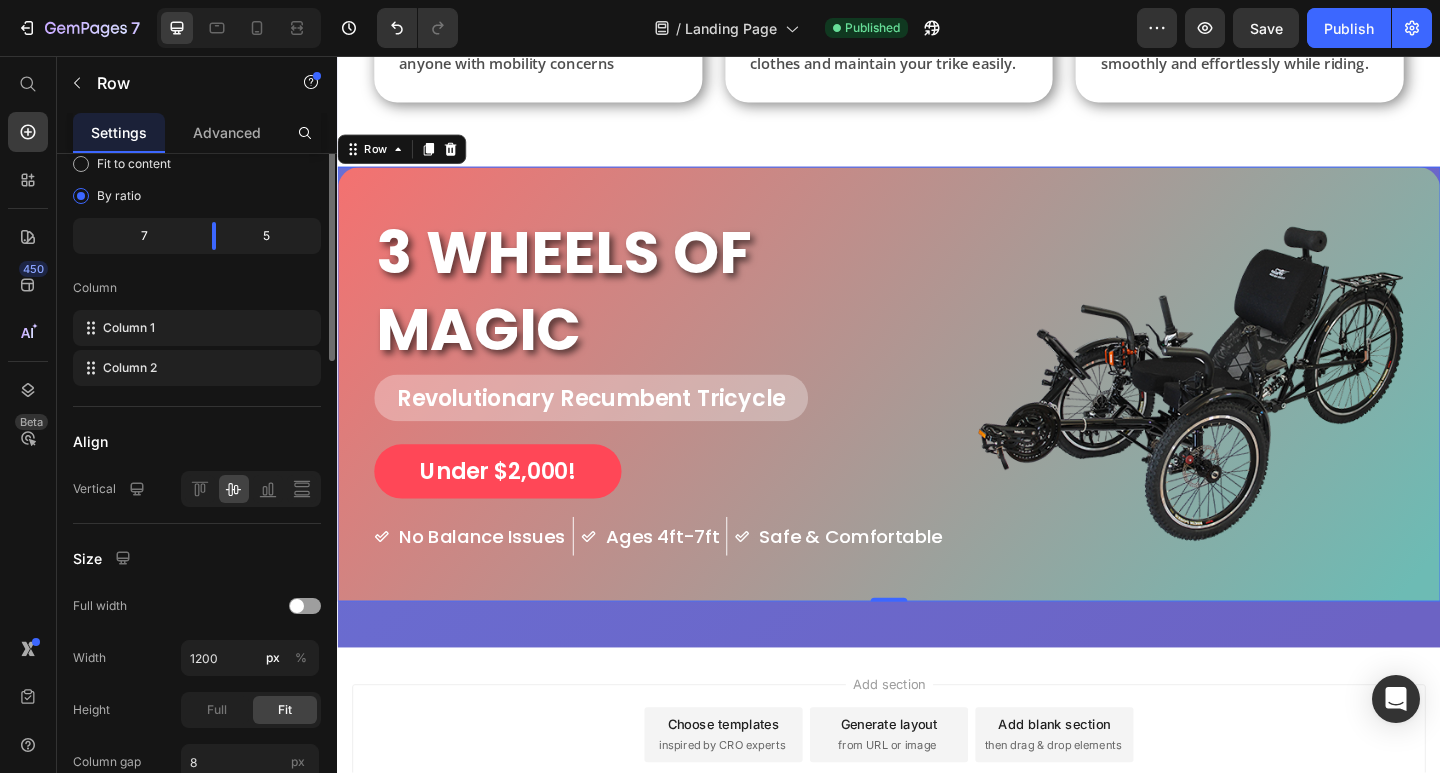 scroll, scrollTop: 0, scrollLeft: 0, axis: both 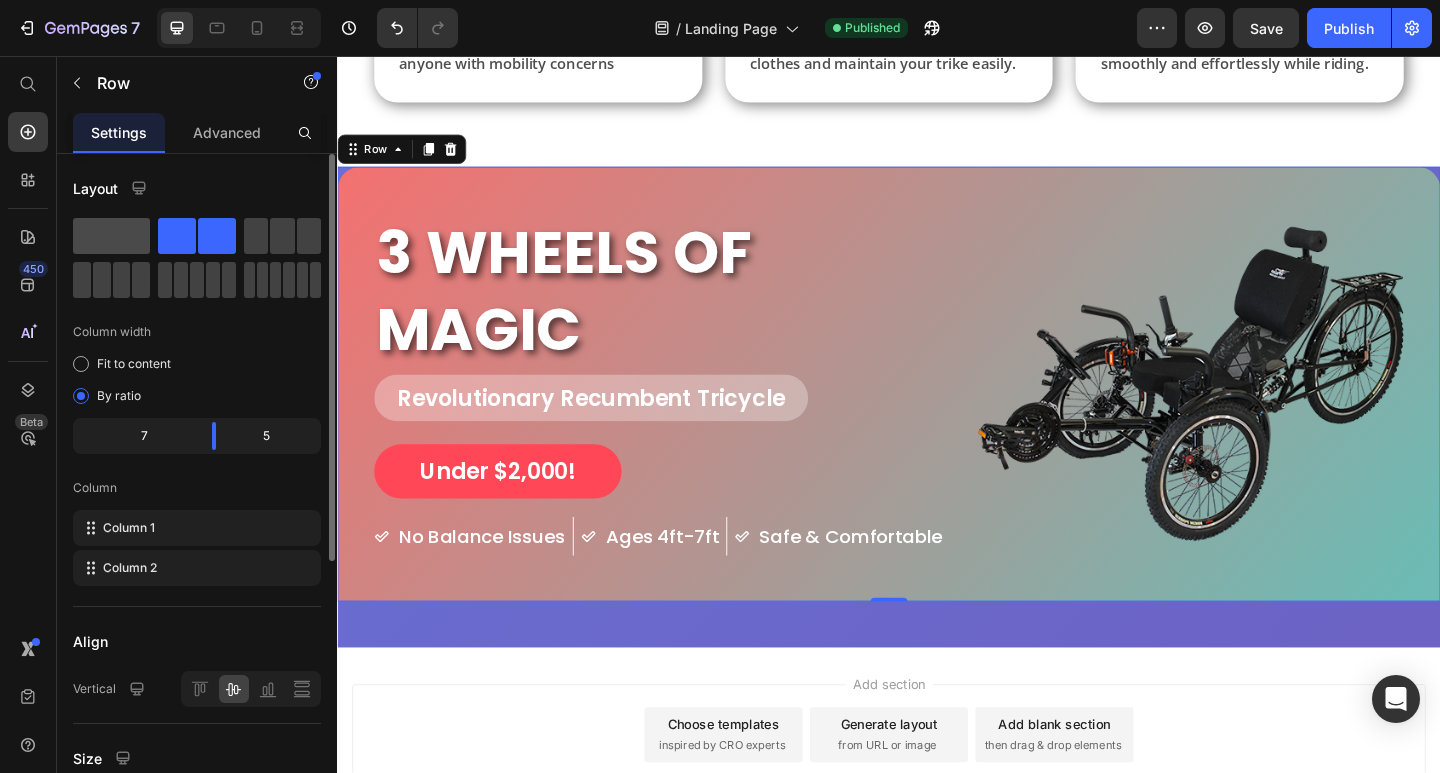 click 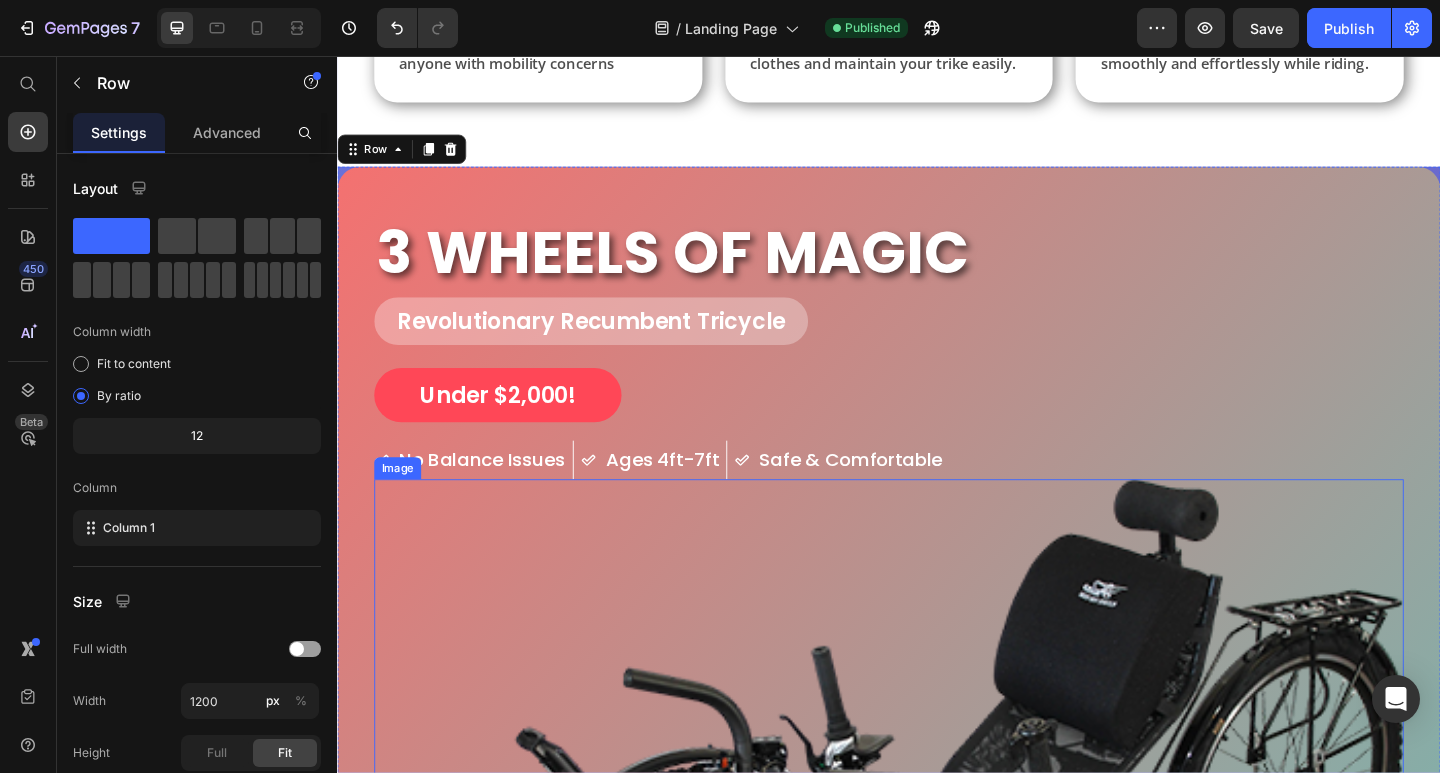 click at bounding box center (937, 931) 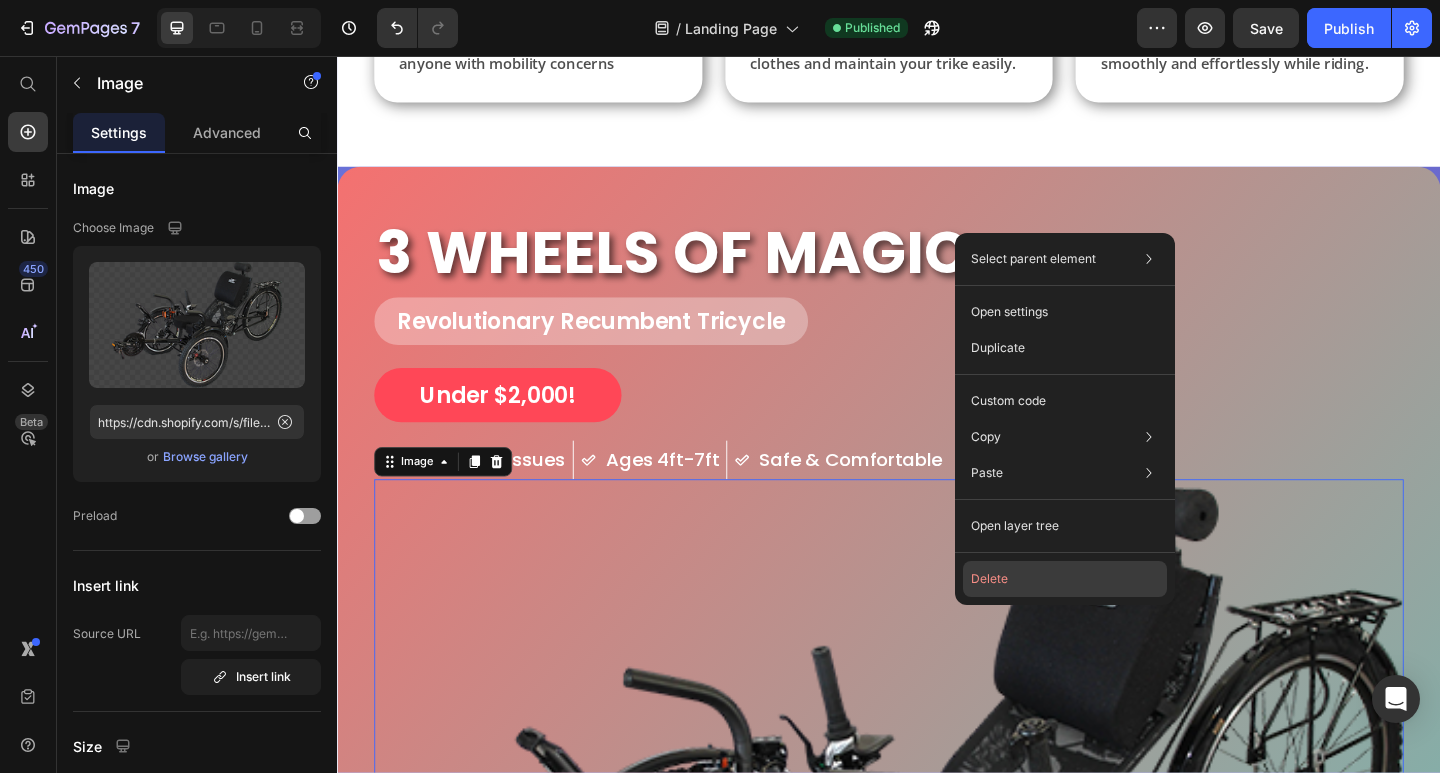 drag, startPoint x: 689, startPoint y: 573, endPoint x: 1034, endPoint y: 578, distance: 345.03622 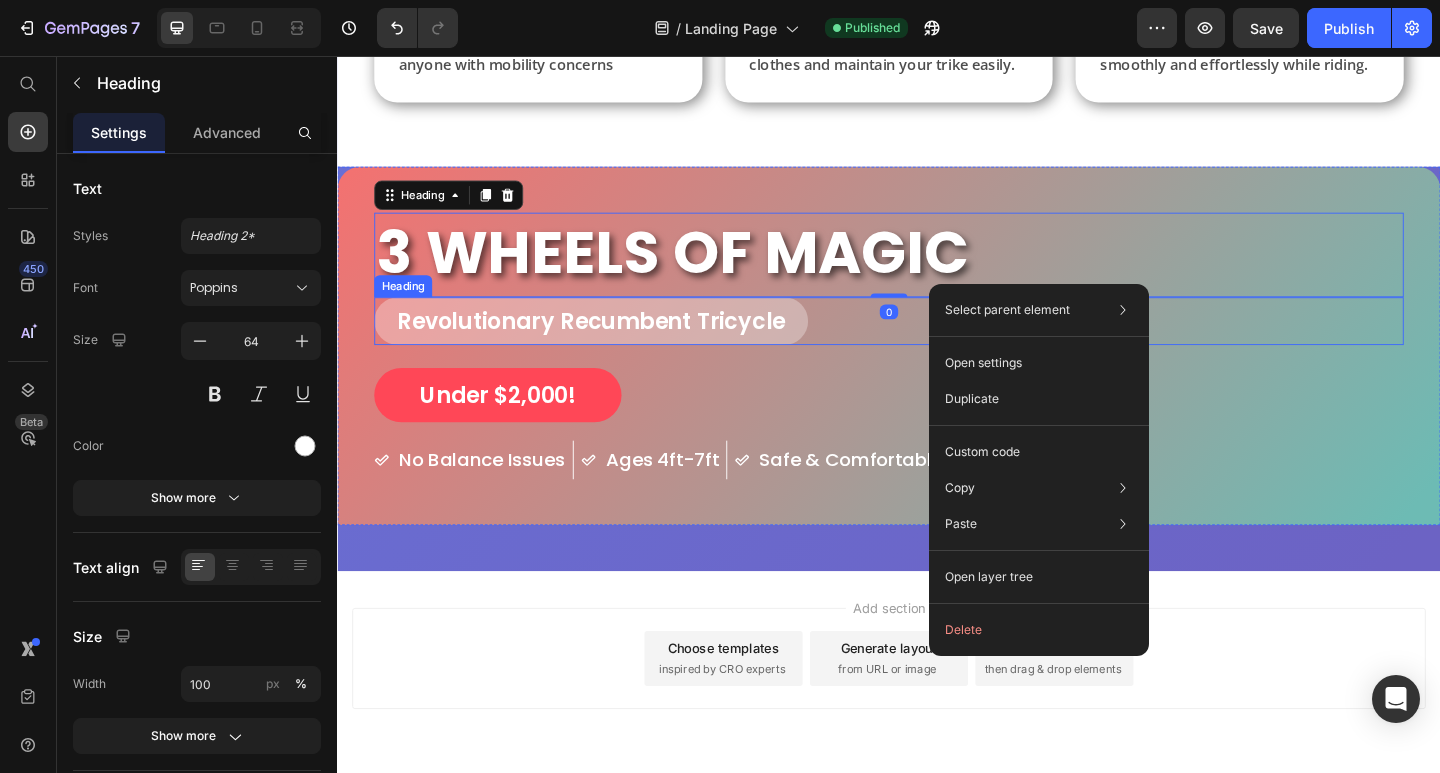 click on "Revolutionary Recumbent Tricycle" at bounding box center (937, 344) 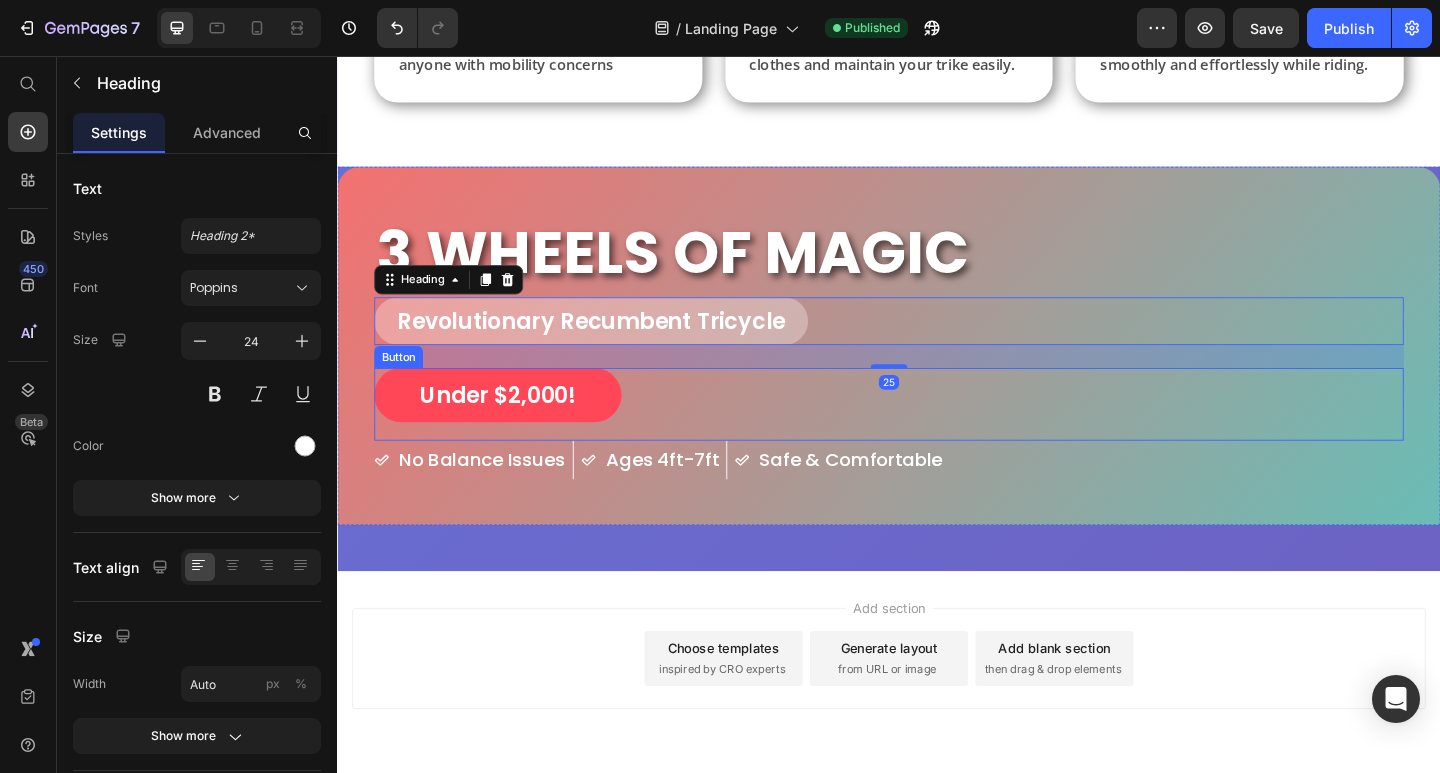 click on "Safe & Comfortable" at bounding box center (895, 496) 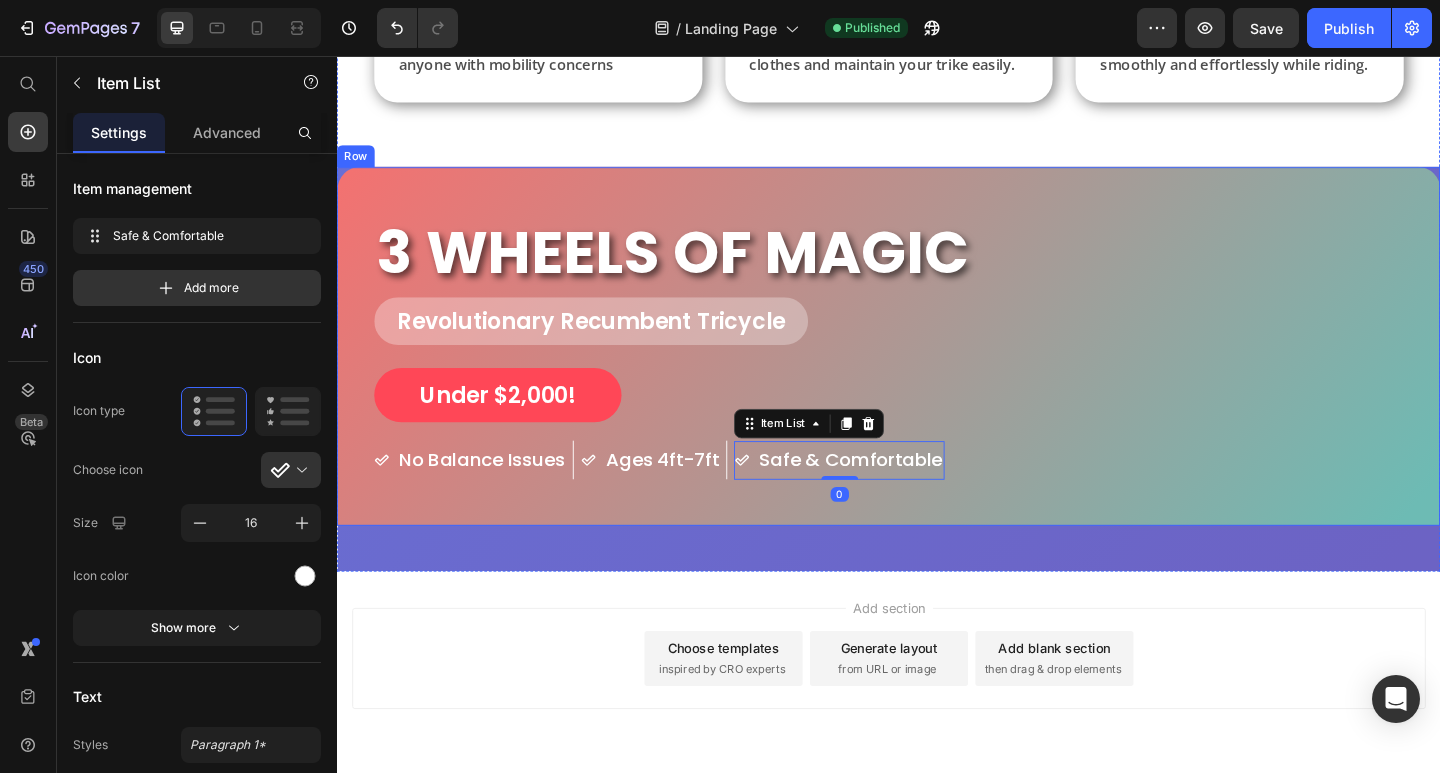 click on "3 WHEELS OF MAGIC Heading Revolutionary Recumbent Tricycle Heading Under $2,000! Button
No Balance Issues Item List
Ages 4ft-7ft Item List
Safe & Comfortable Item List   0 Row Row" at bounding box center (937, 372) 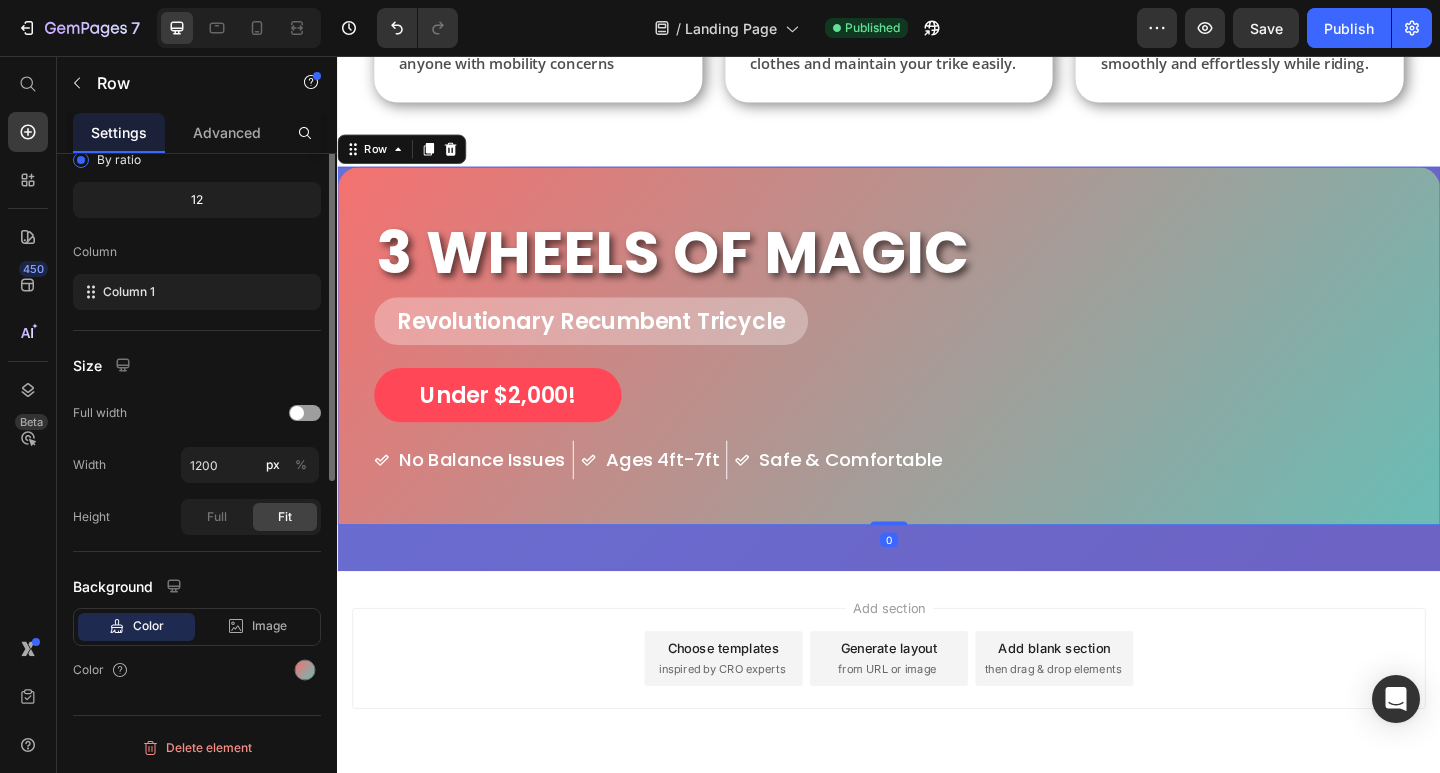 scroll, scrollTop: 0, scrollLeft: 0, axis: both 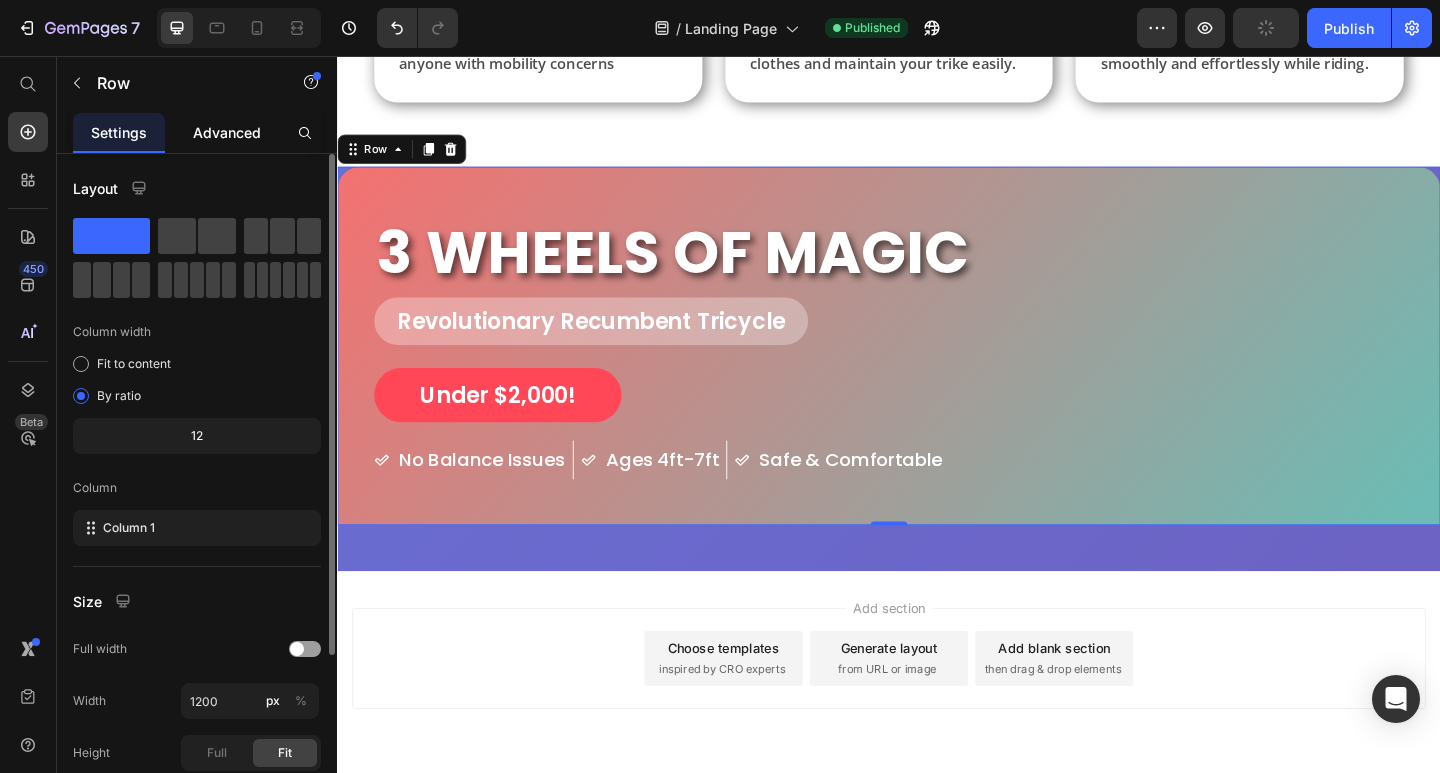 click on "Advanced" at bounding box center [227, 132] 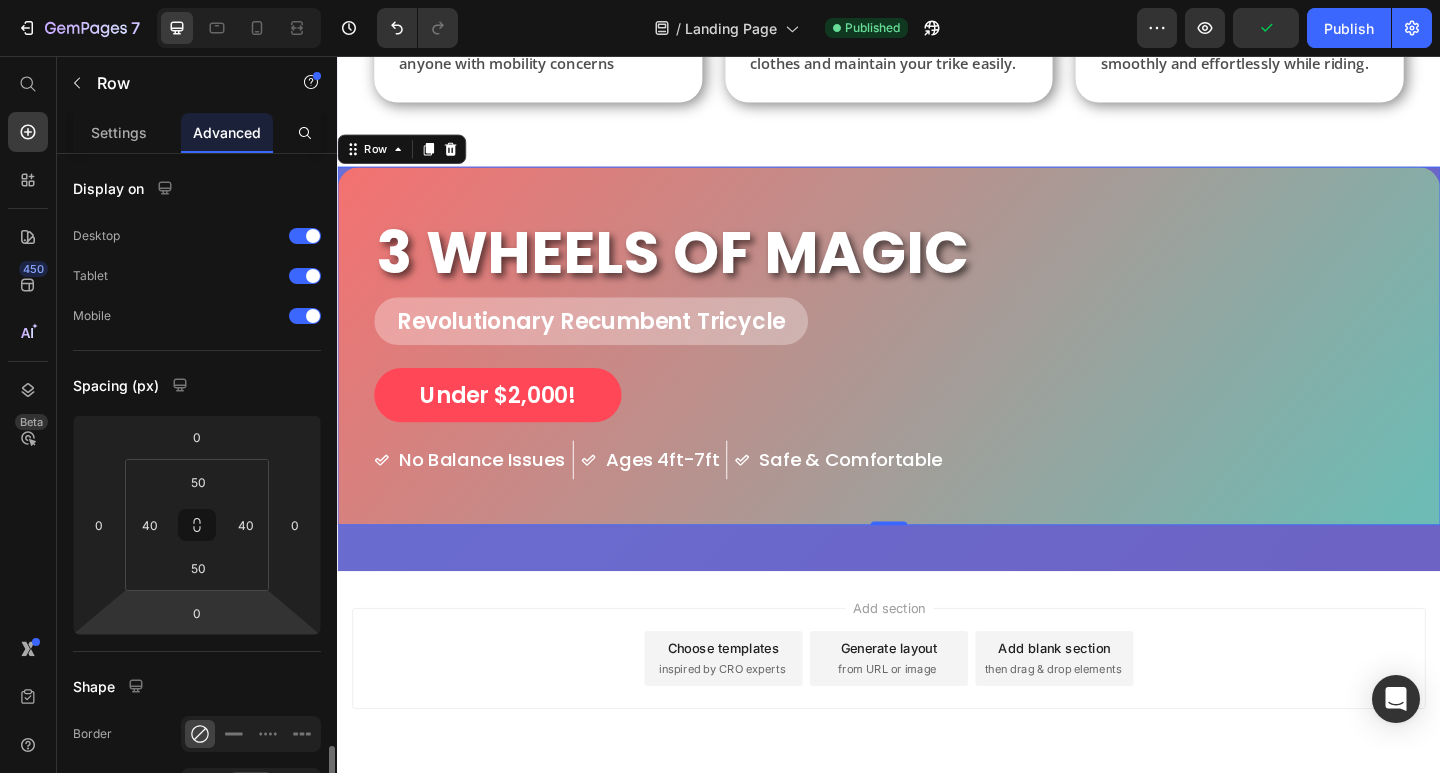 scroll, scrollTop: 400, scrollLeft: 0, axis: vertical 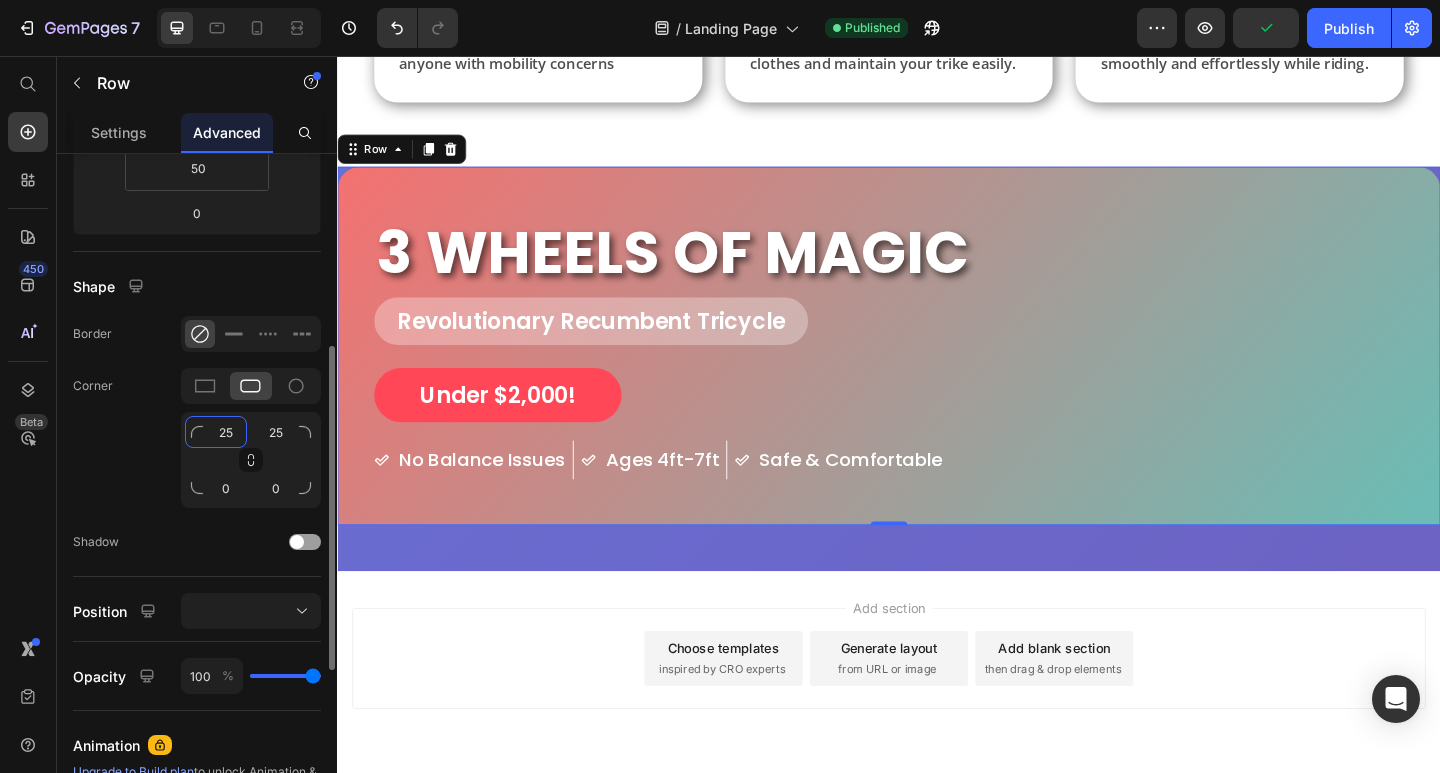 click on "25" 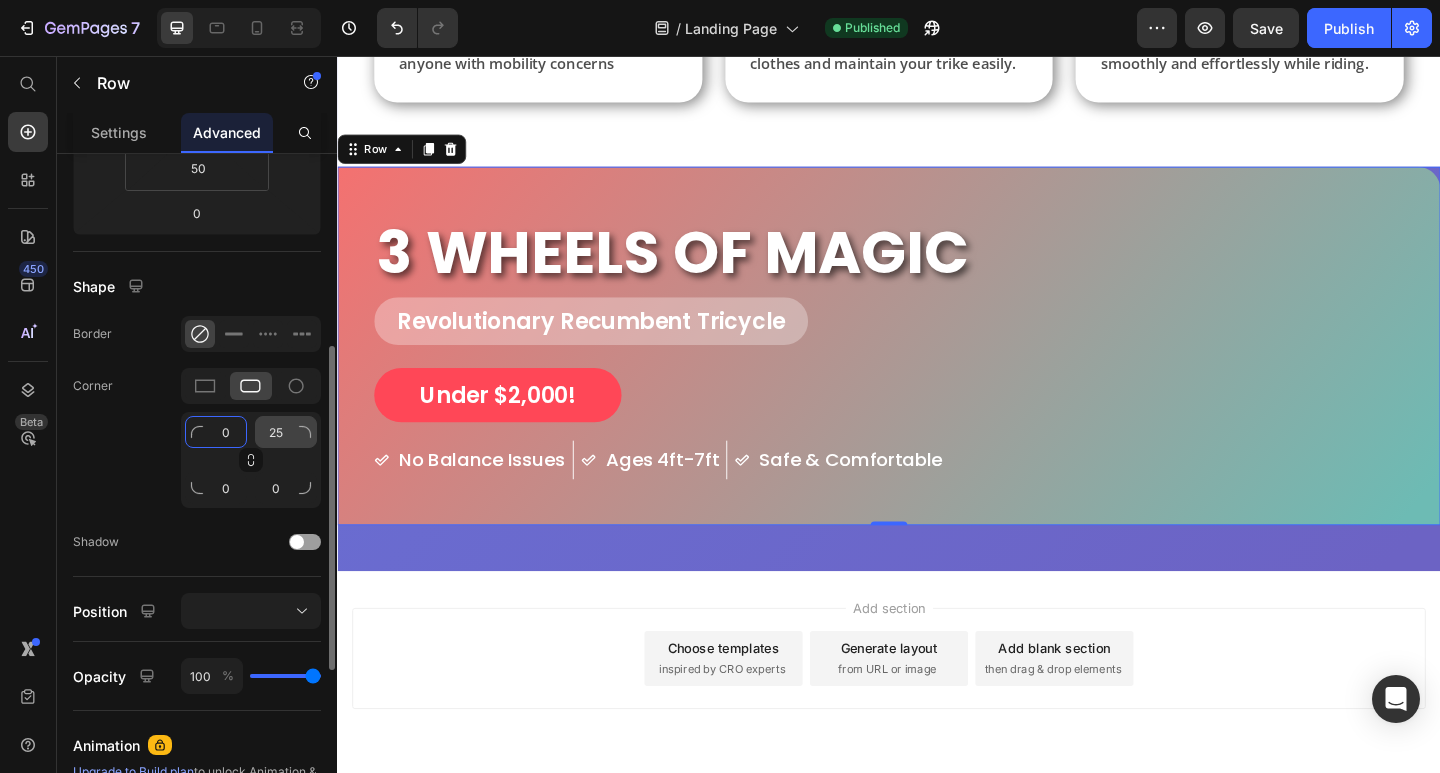 type on "0" 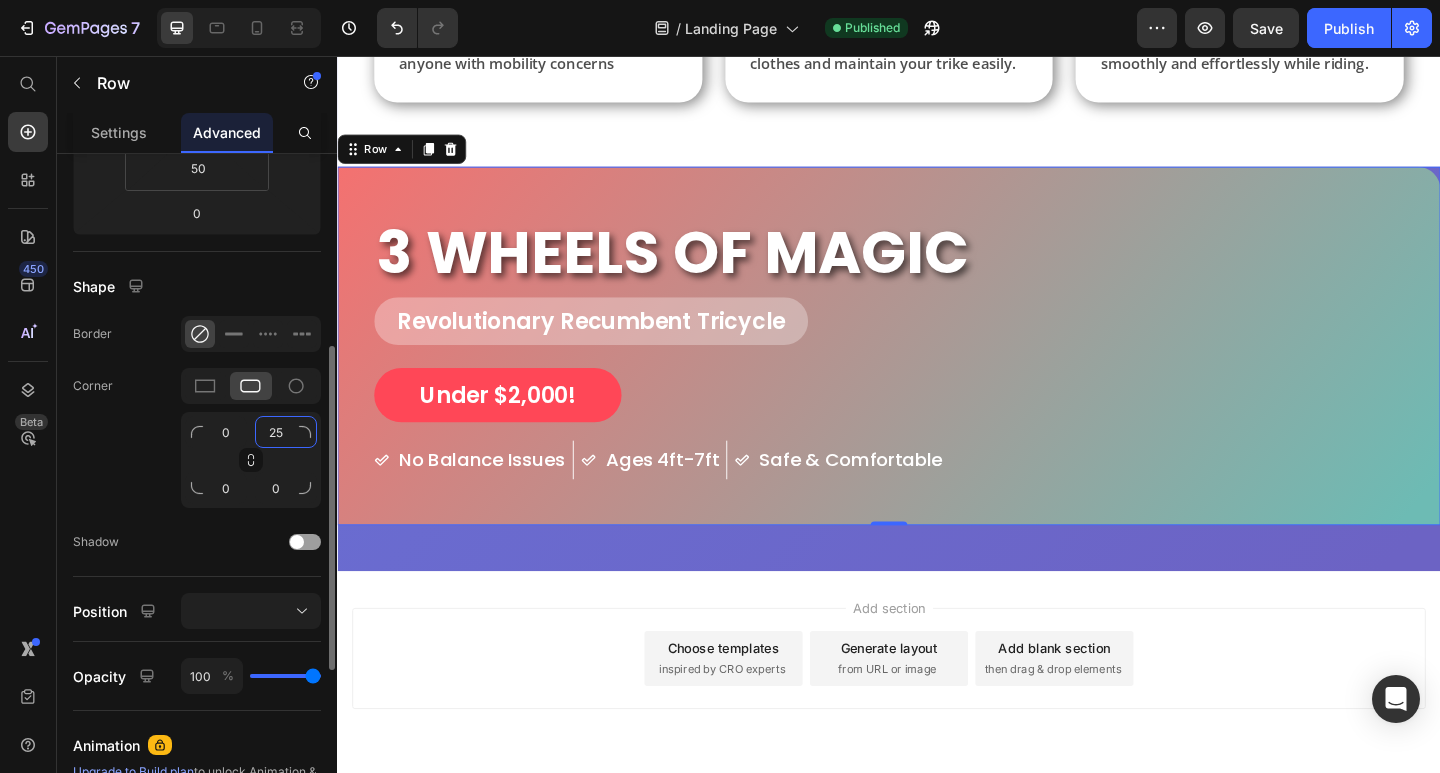 click on "25" 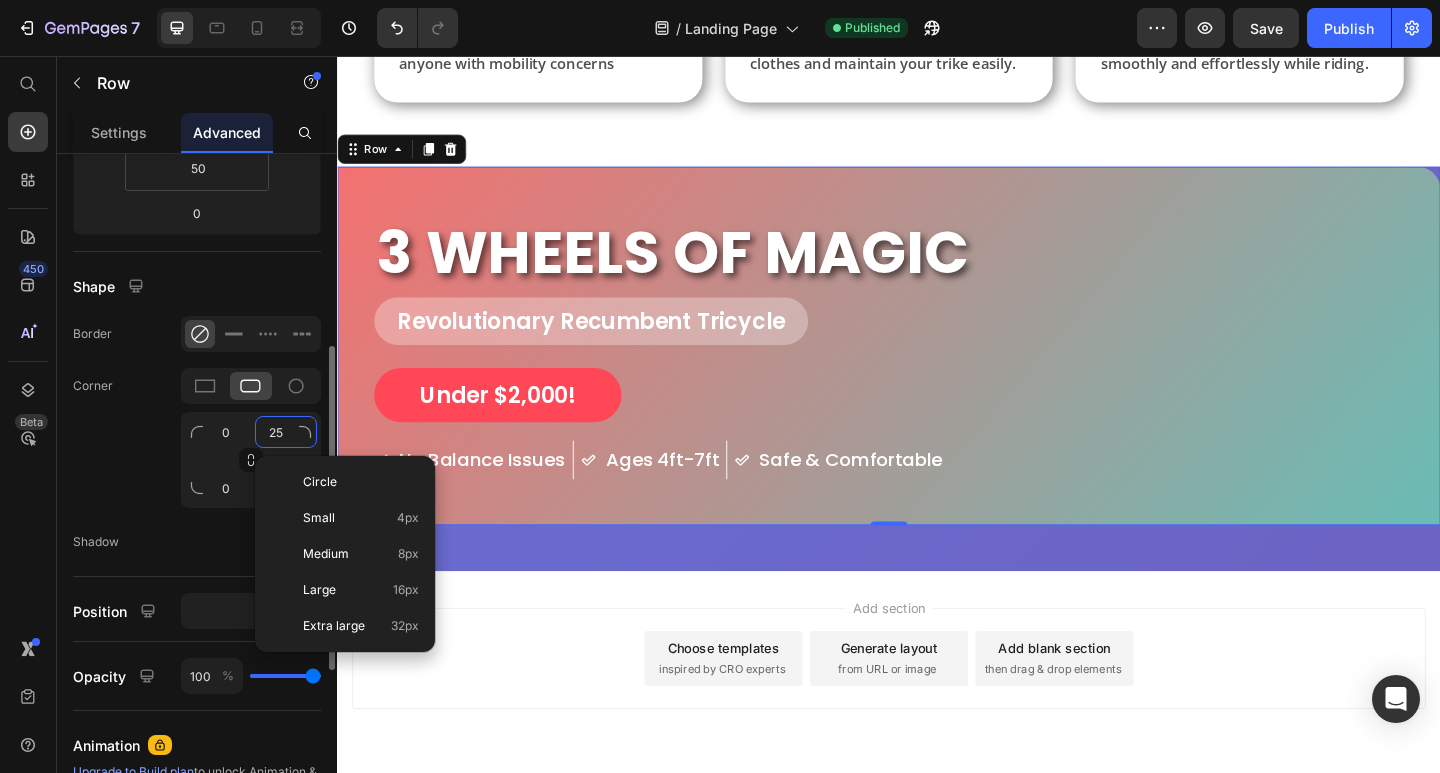 click on "25" 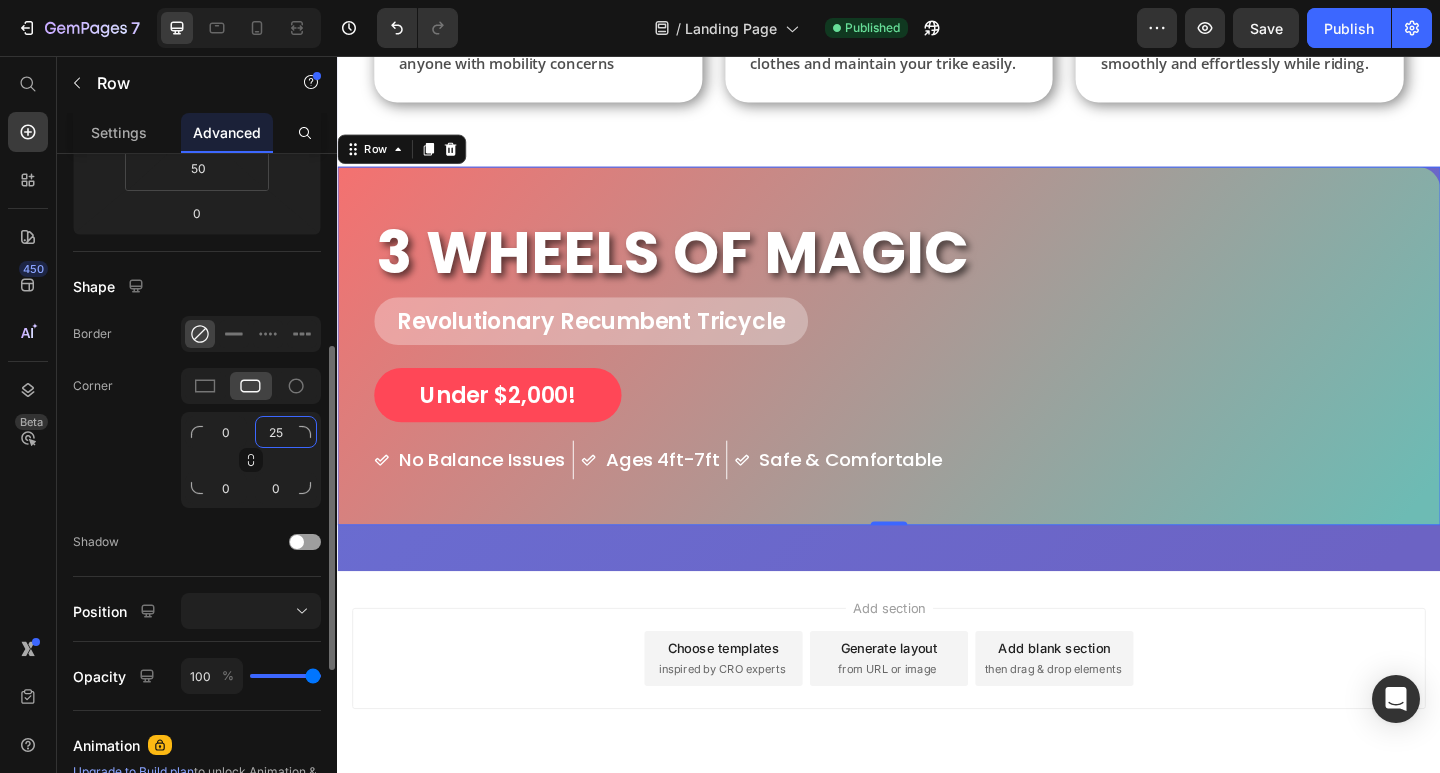 type on "0" 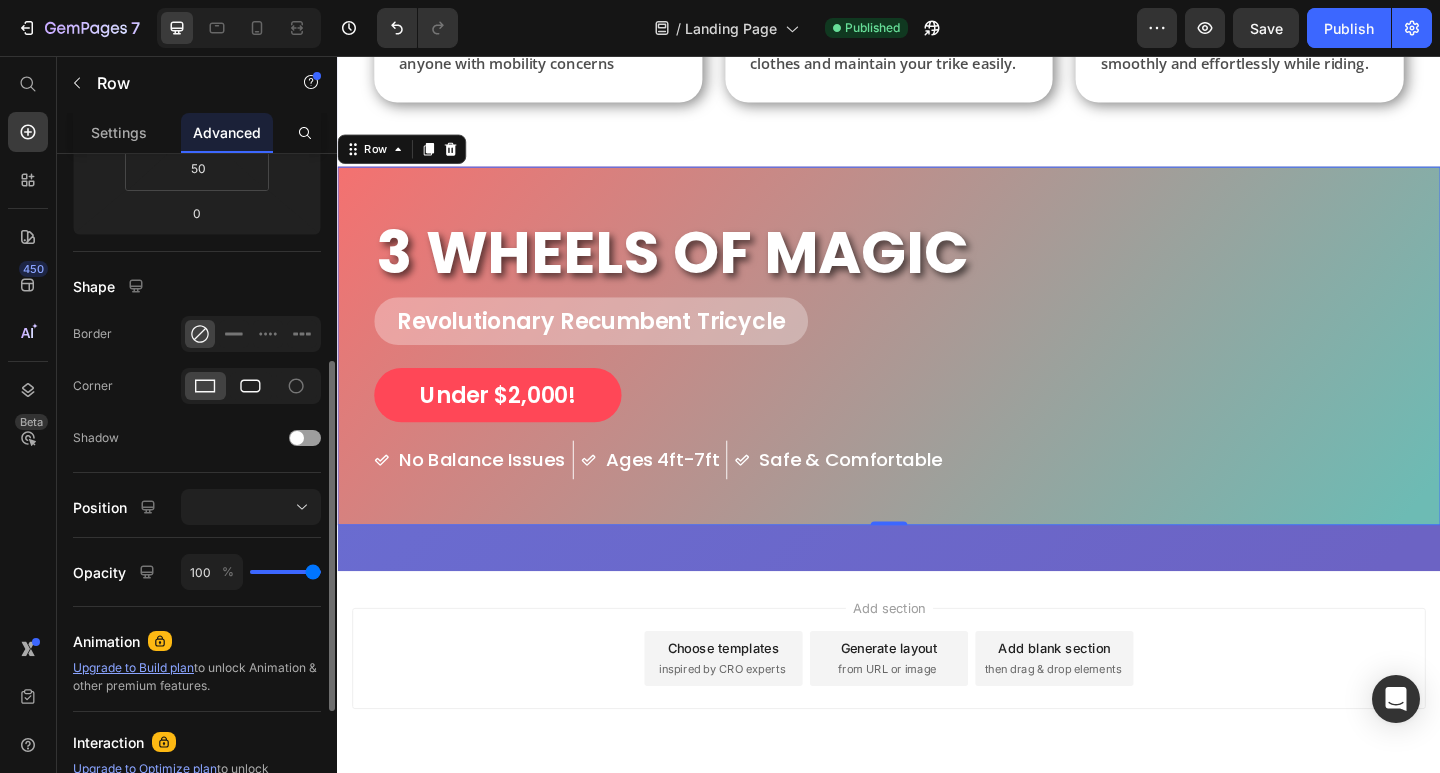 click 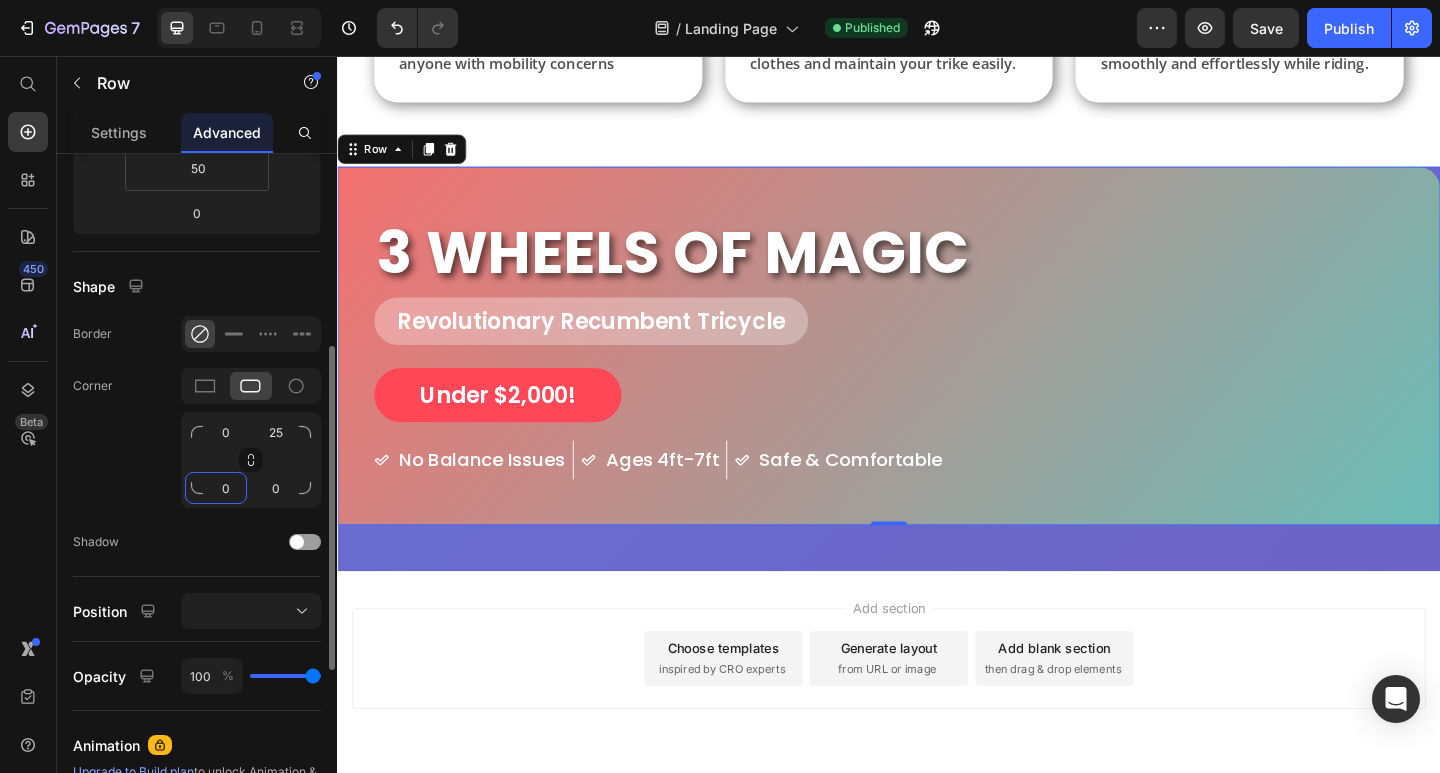 click on "0" 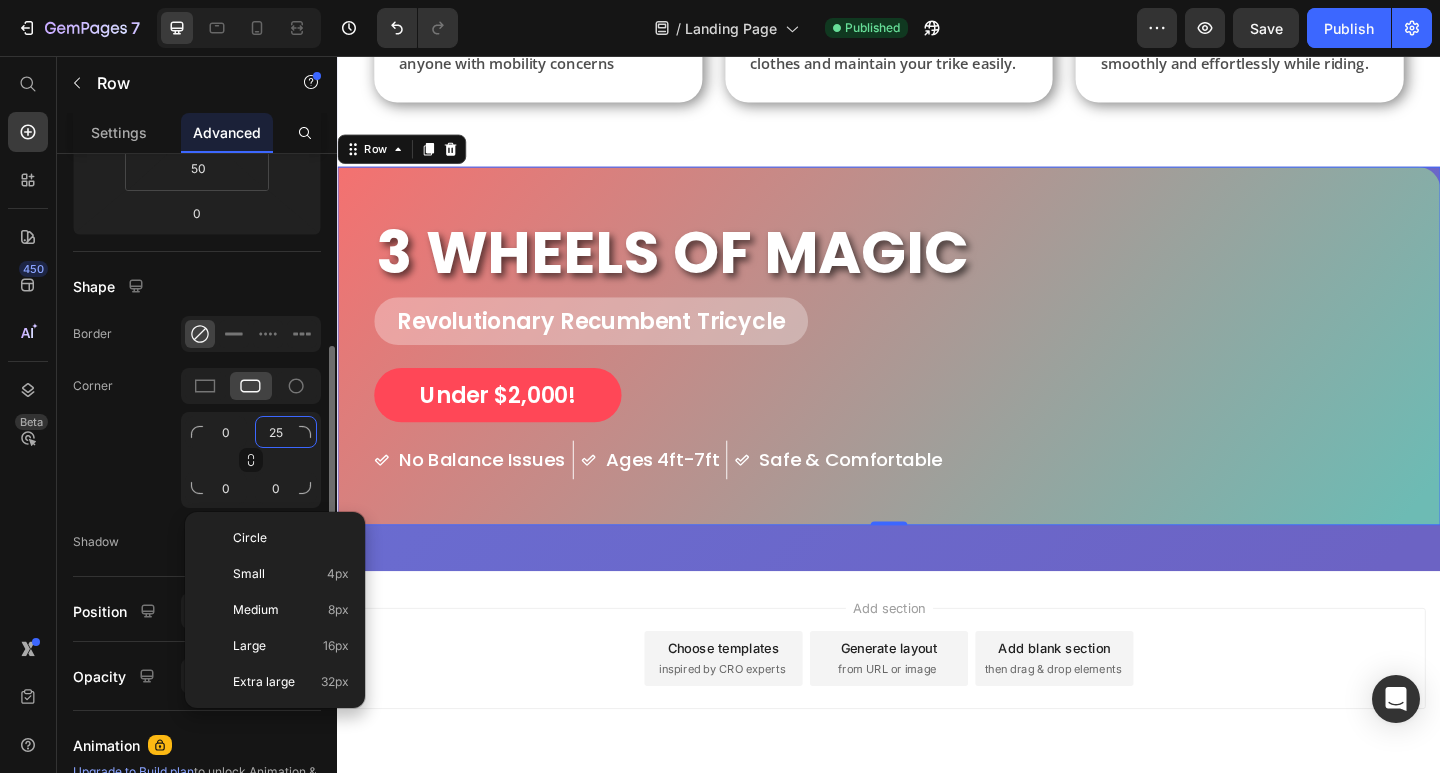 click on "25" 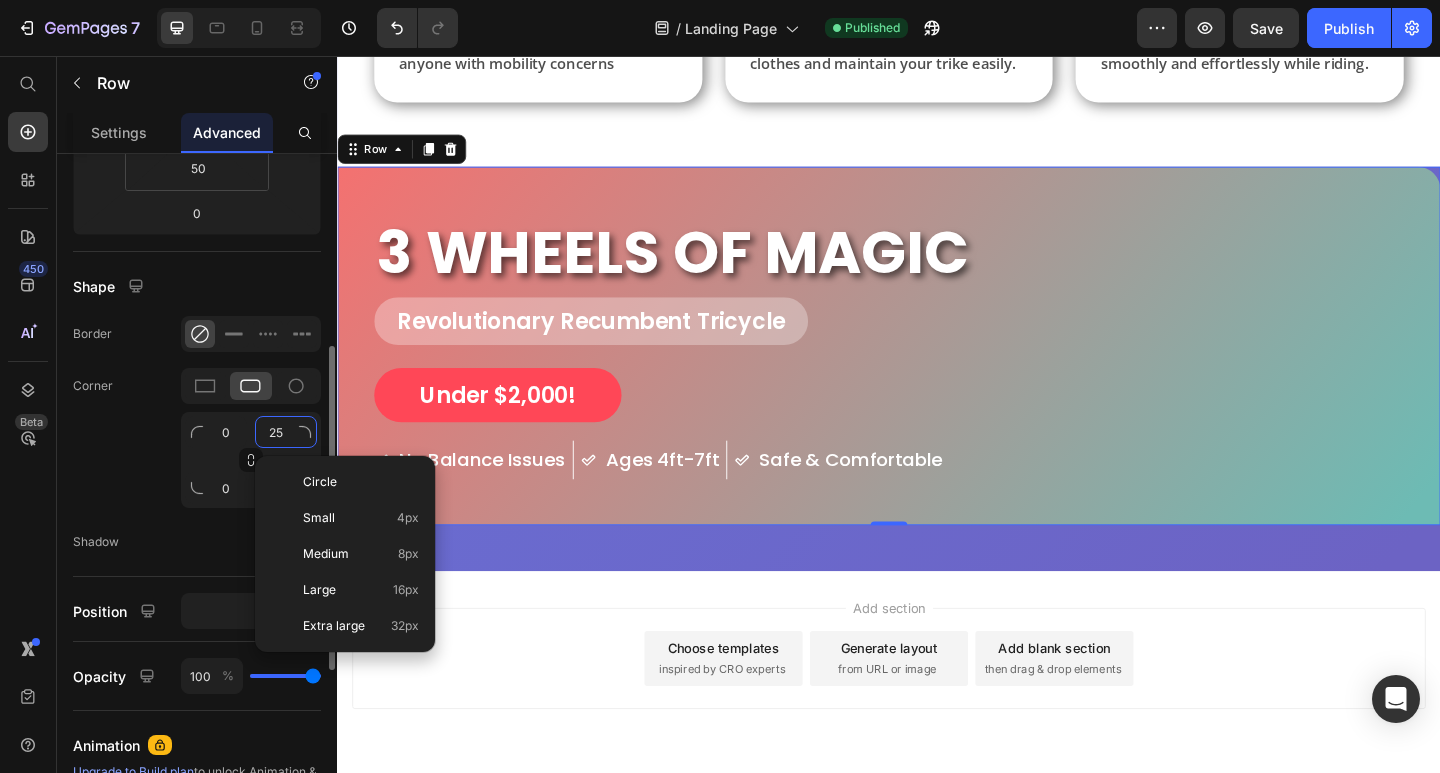 type on "0" 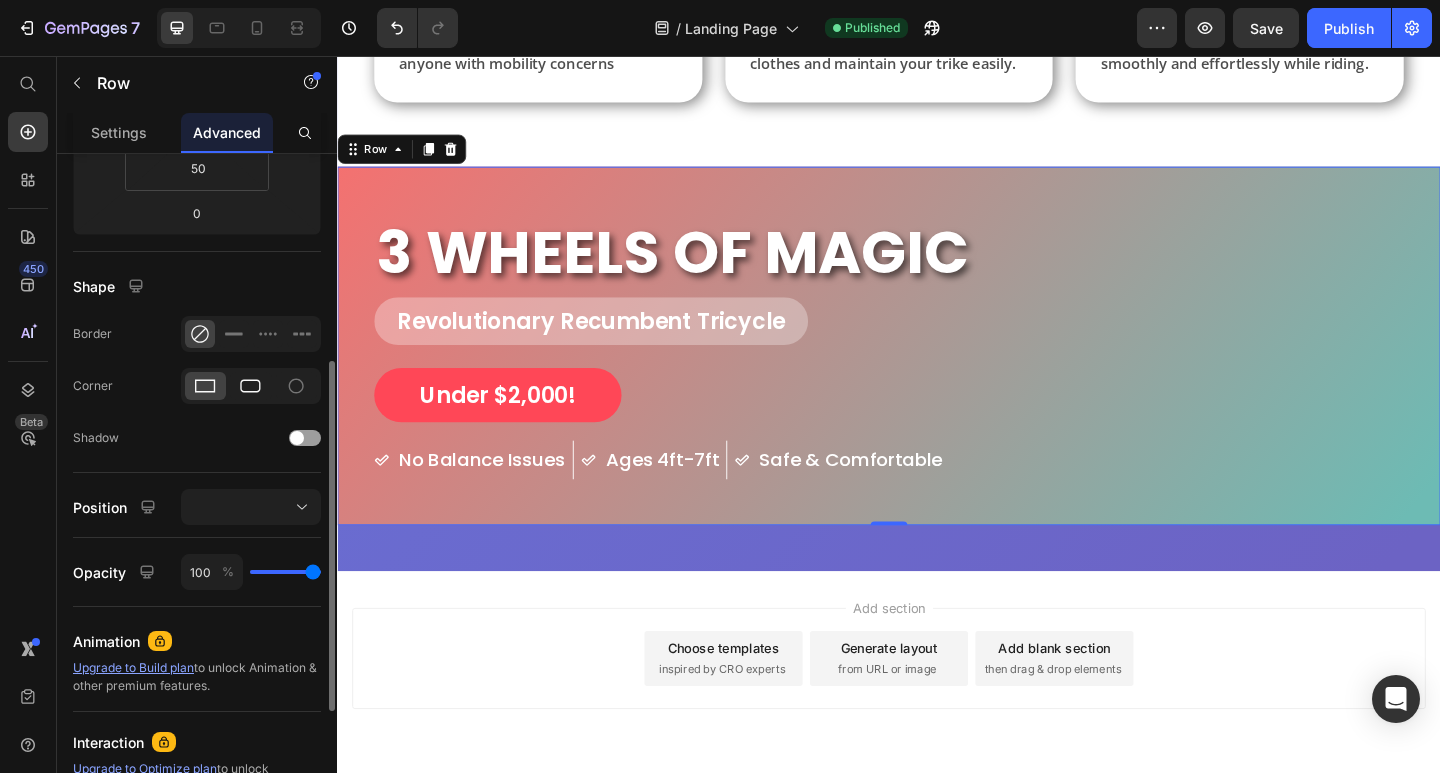 click 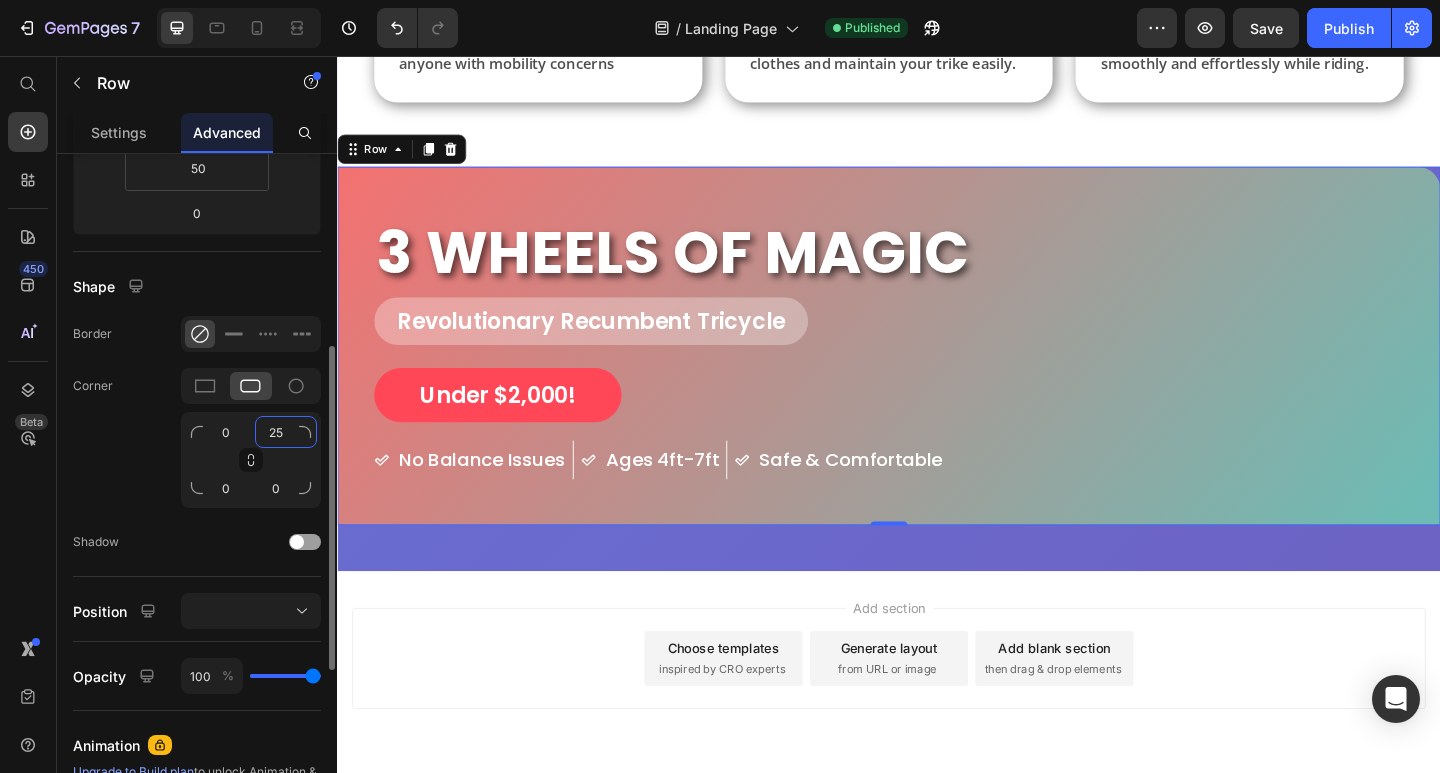 click on "25" 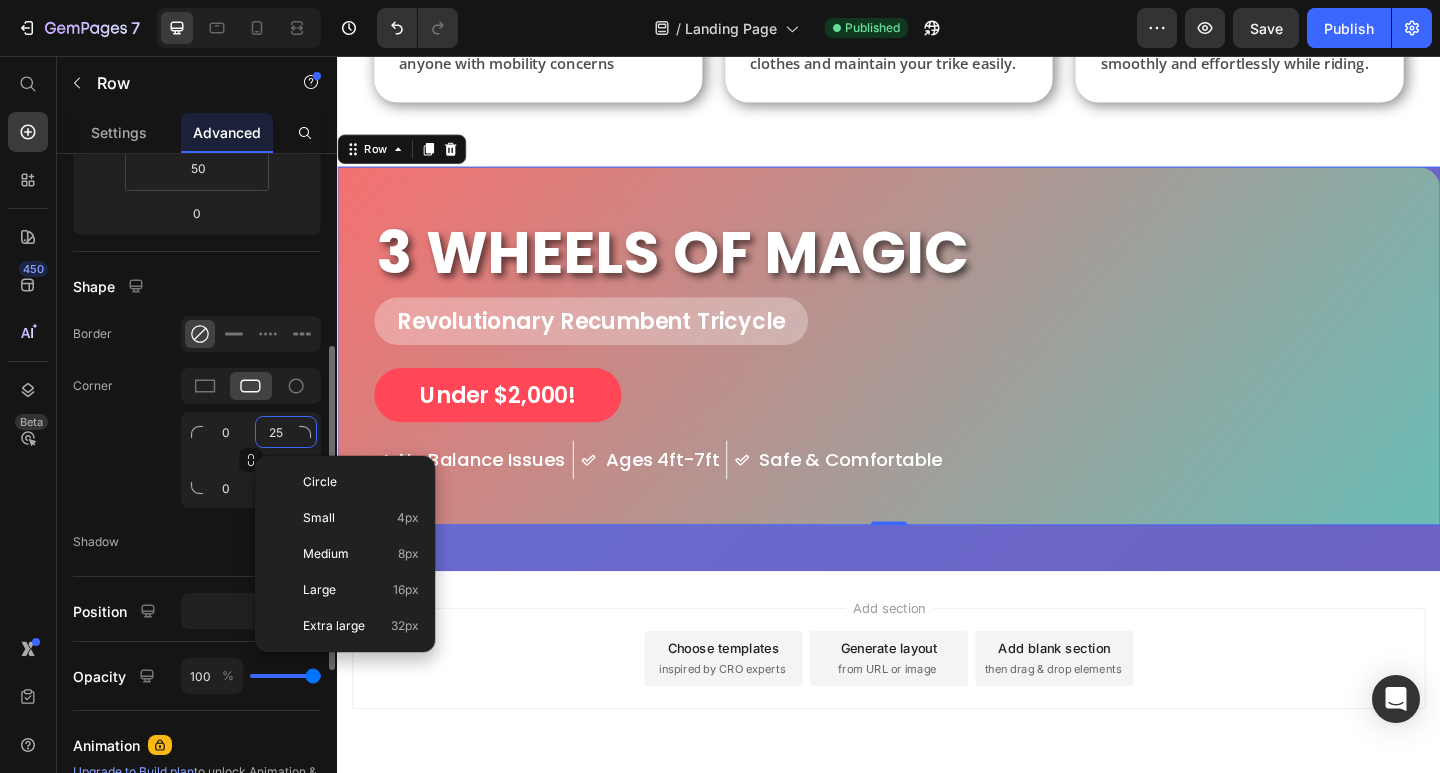 type on "0" 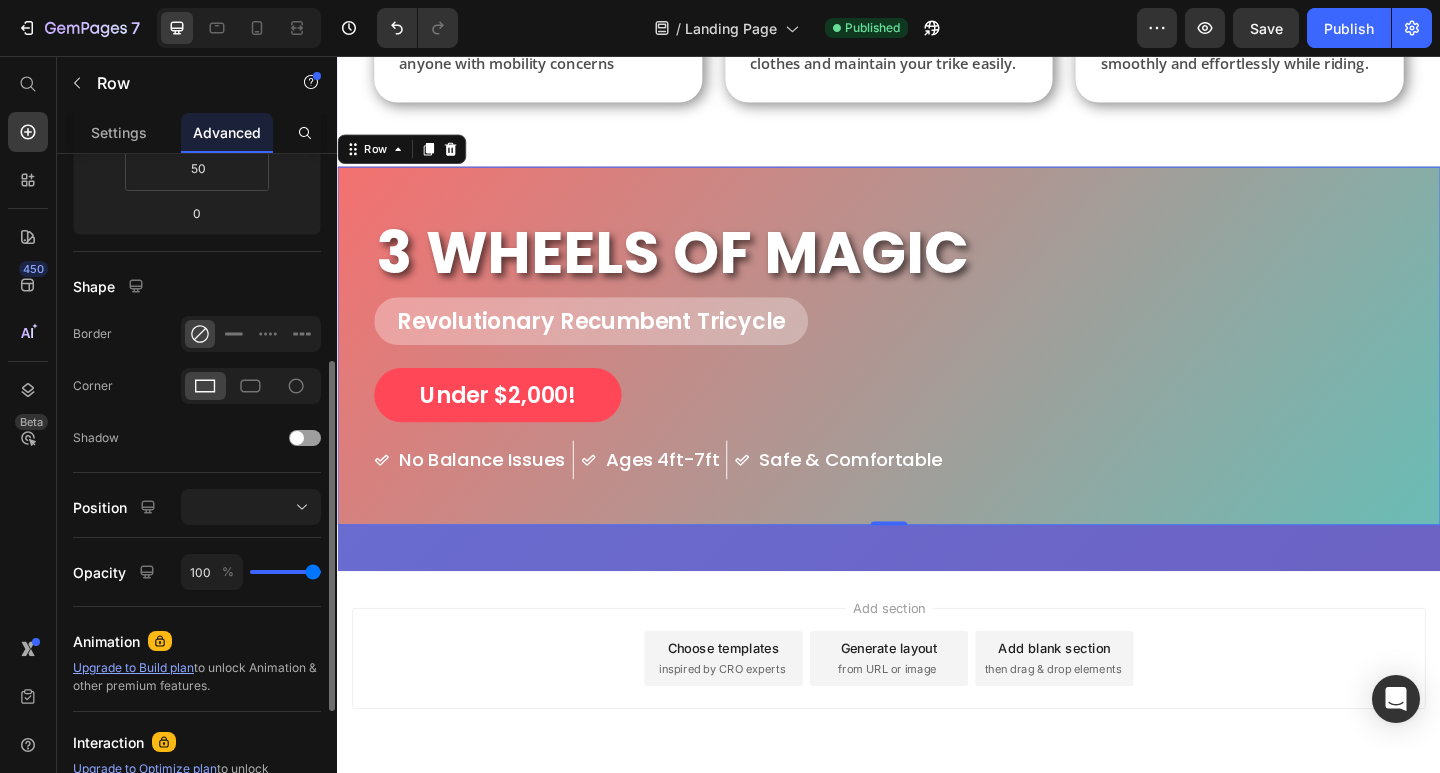 click on "Shape Border Corner Shadow" 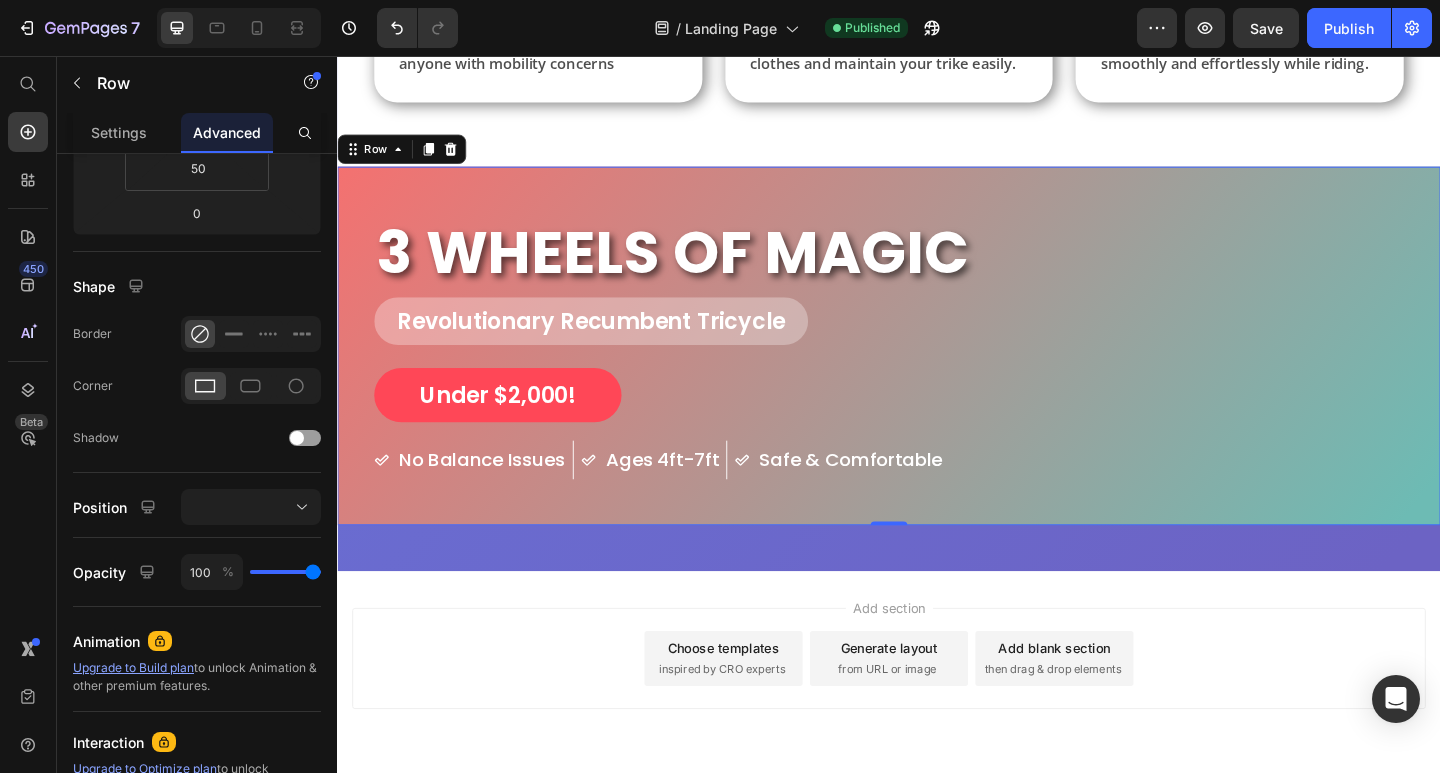 click 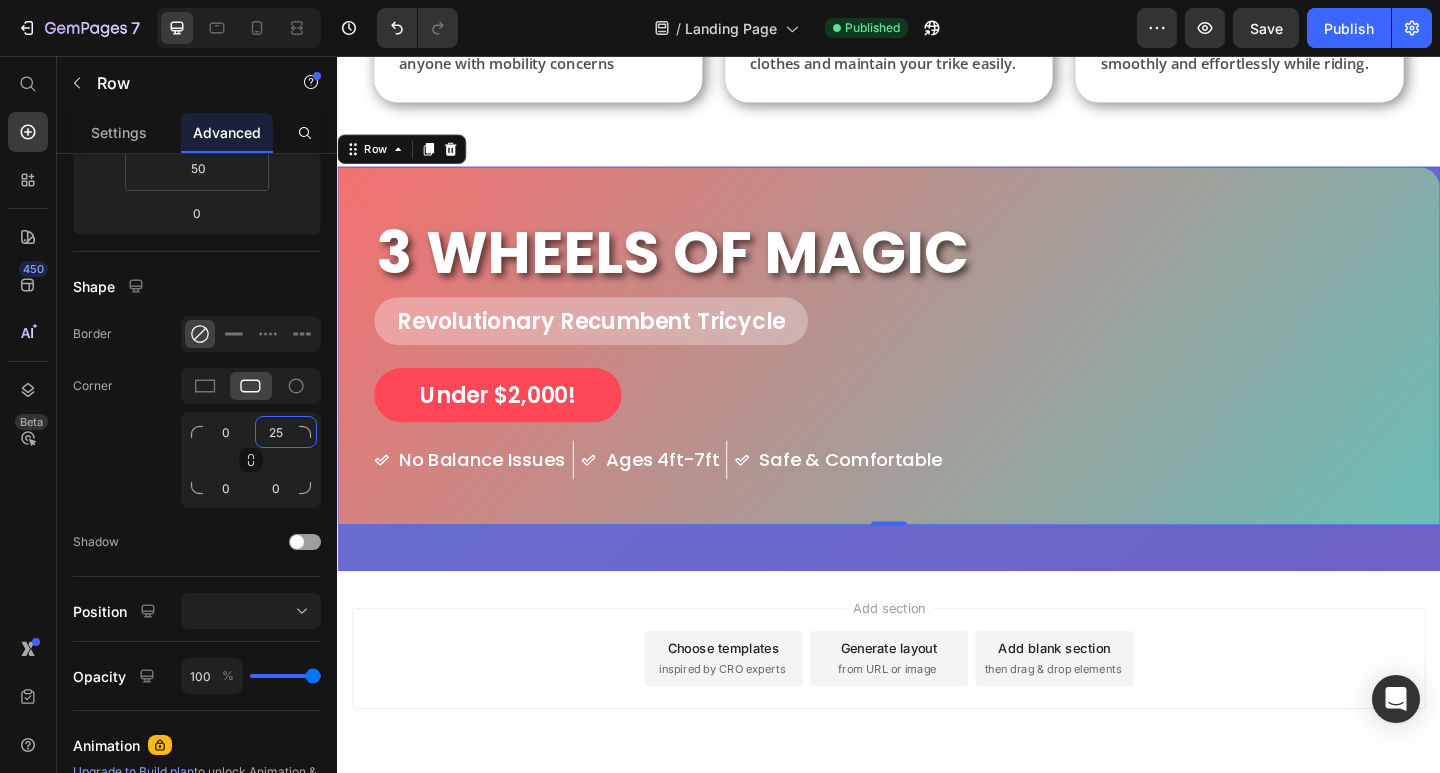 click on "25" 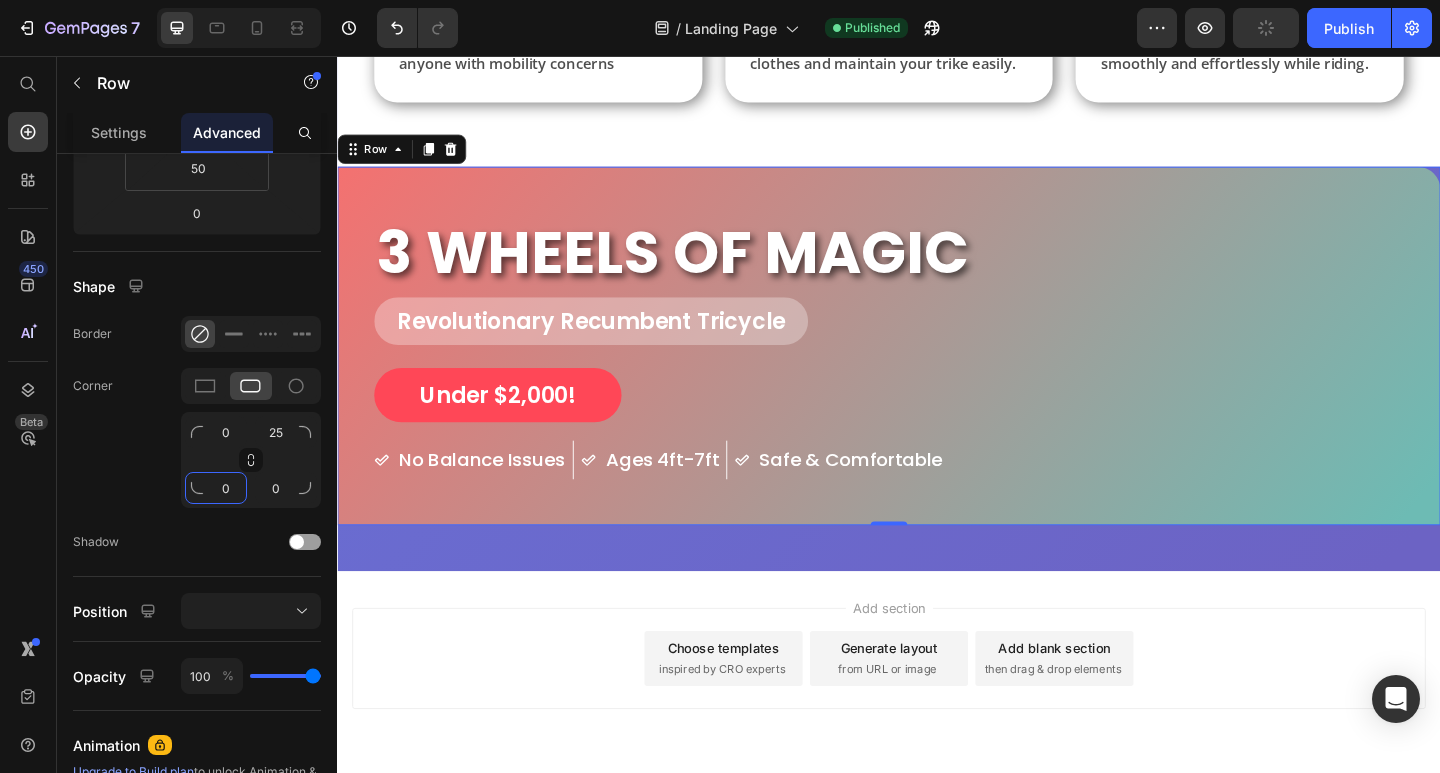 click on "0" 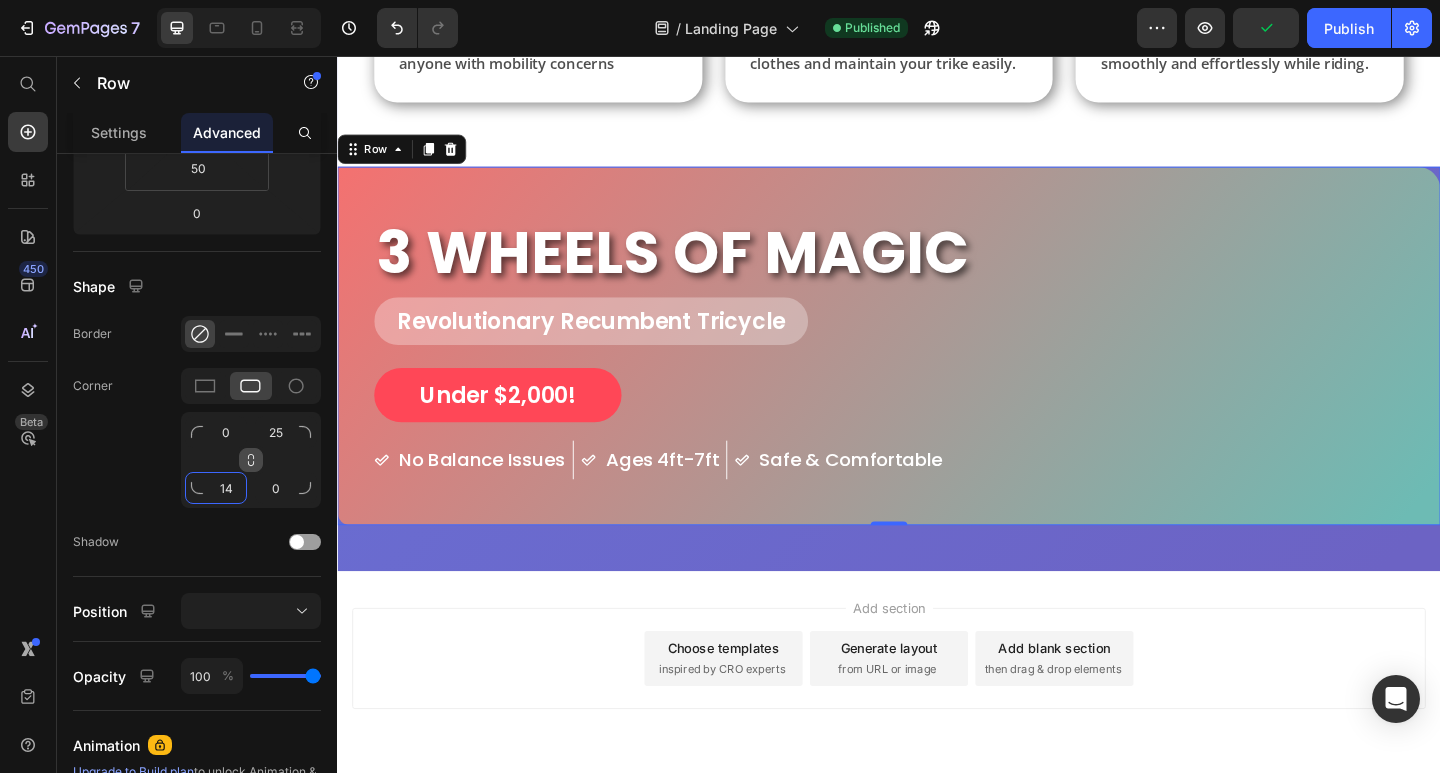 type on "1" 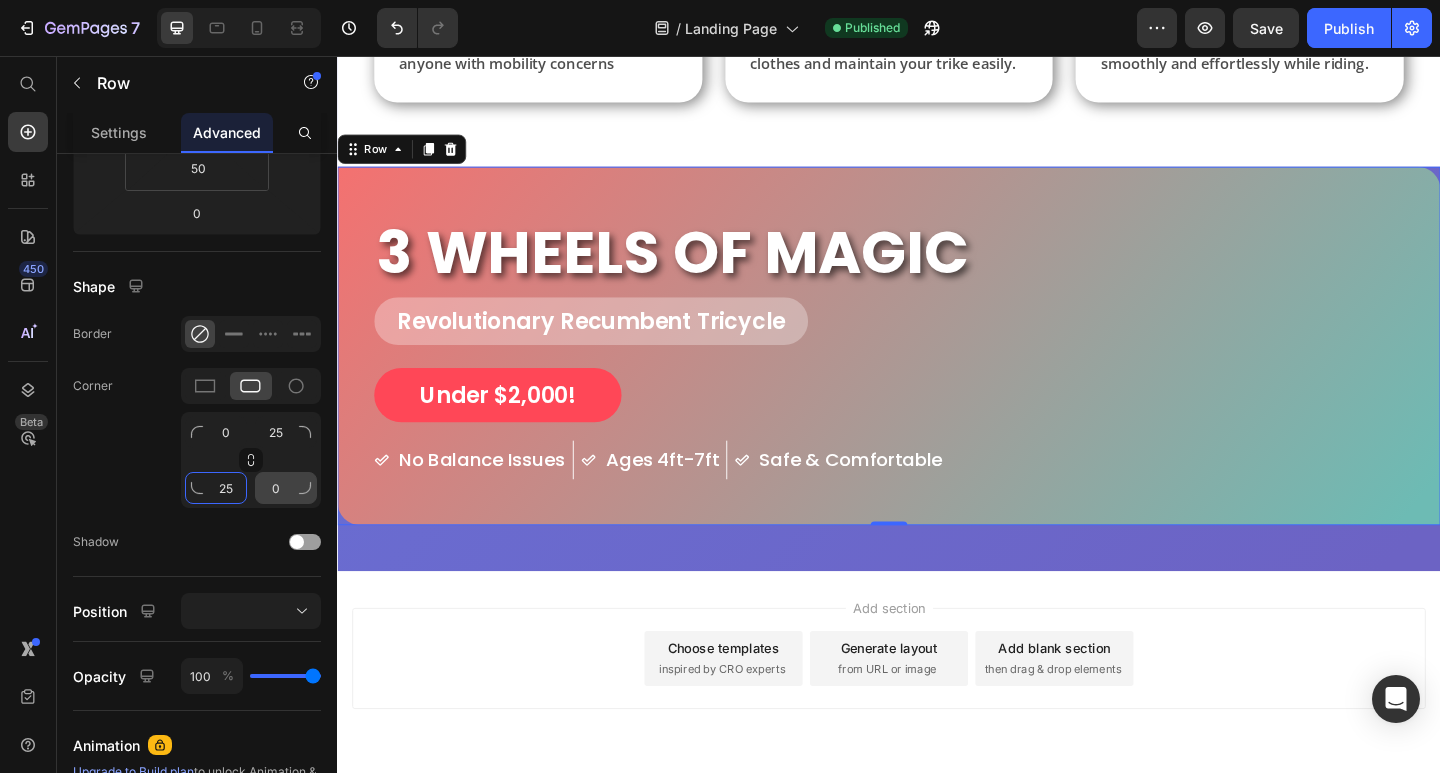 type on "25" 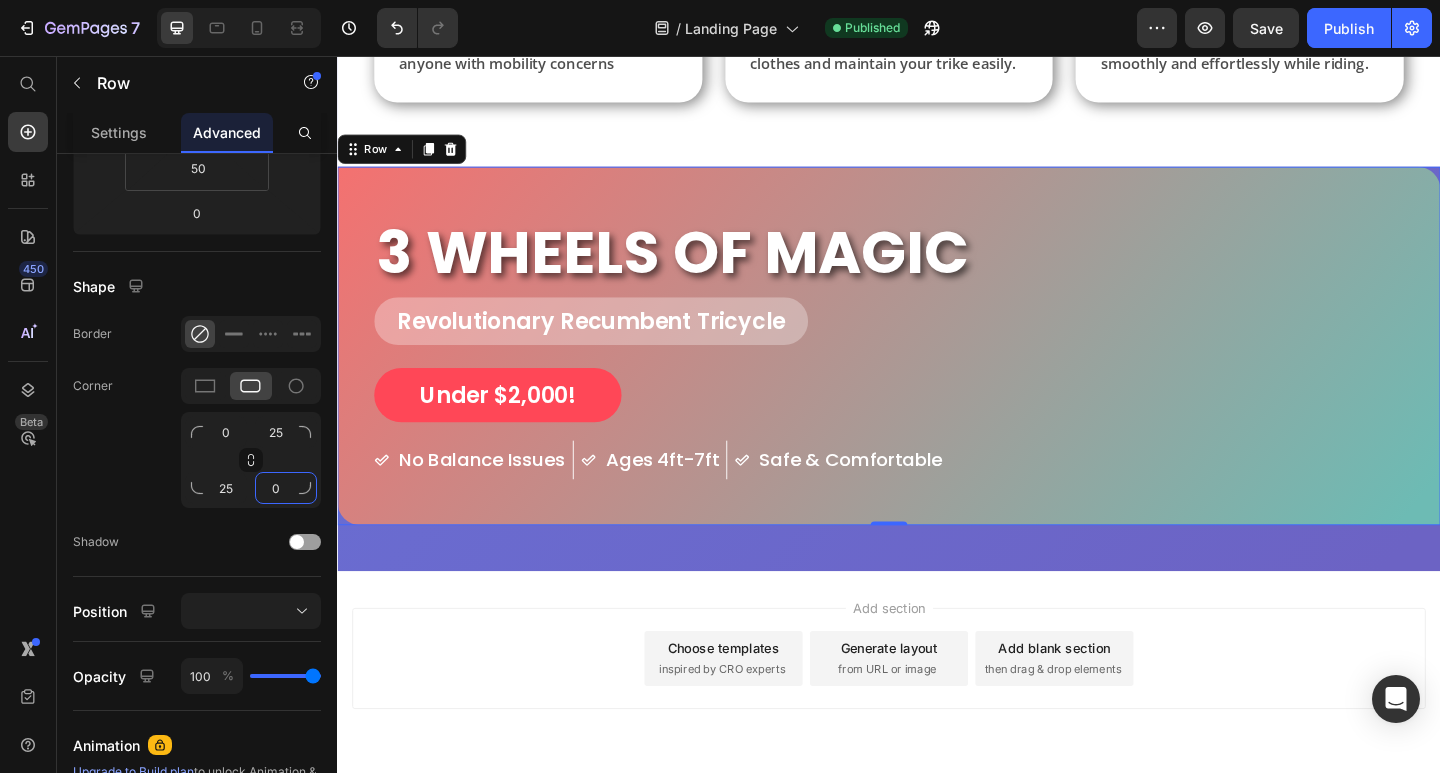 click on "0" 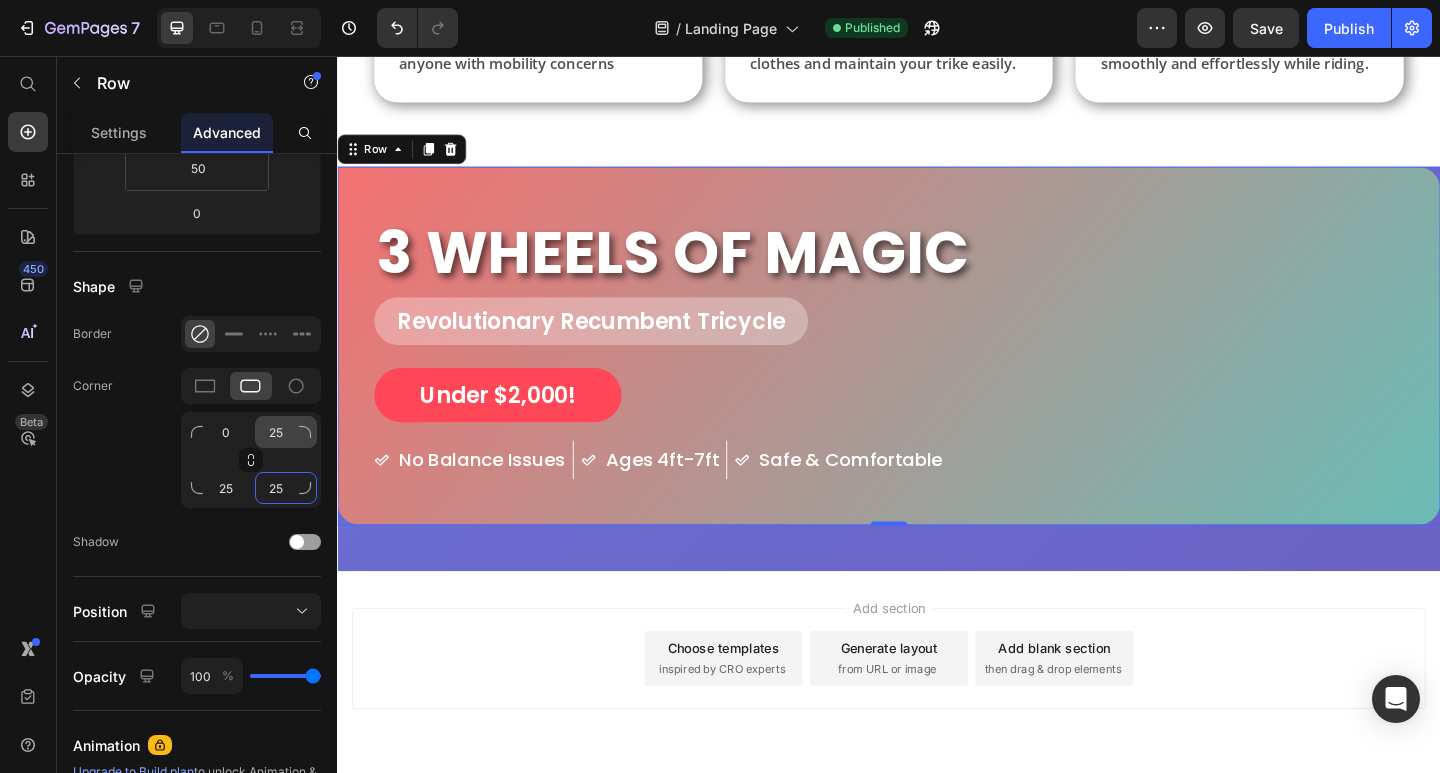 type on "25" 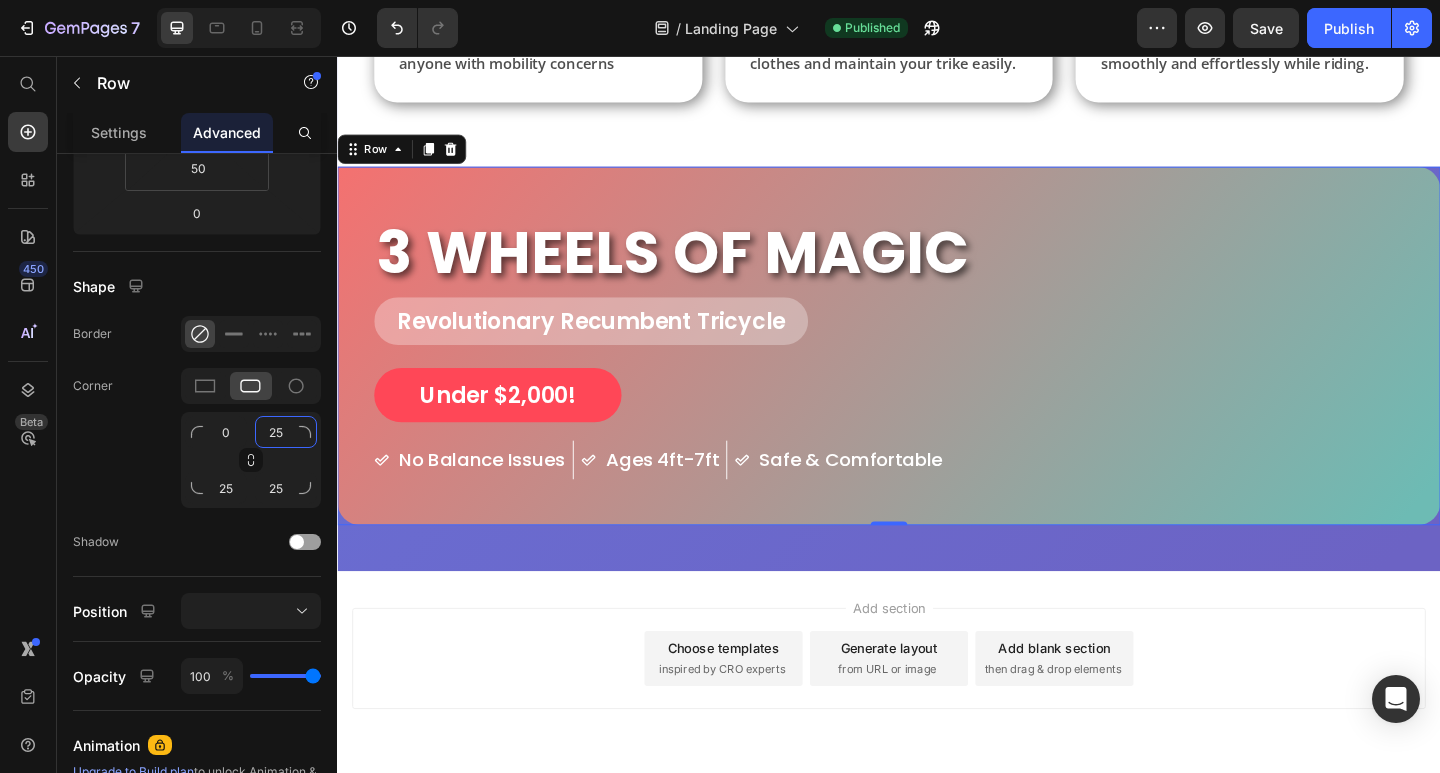 click on "25" 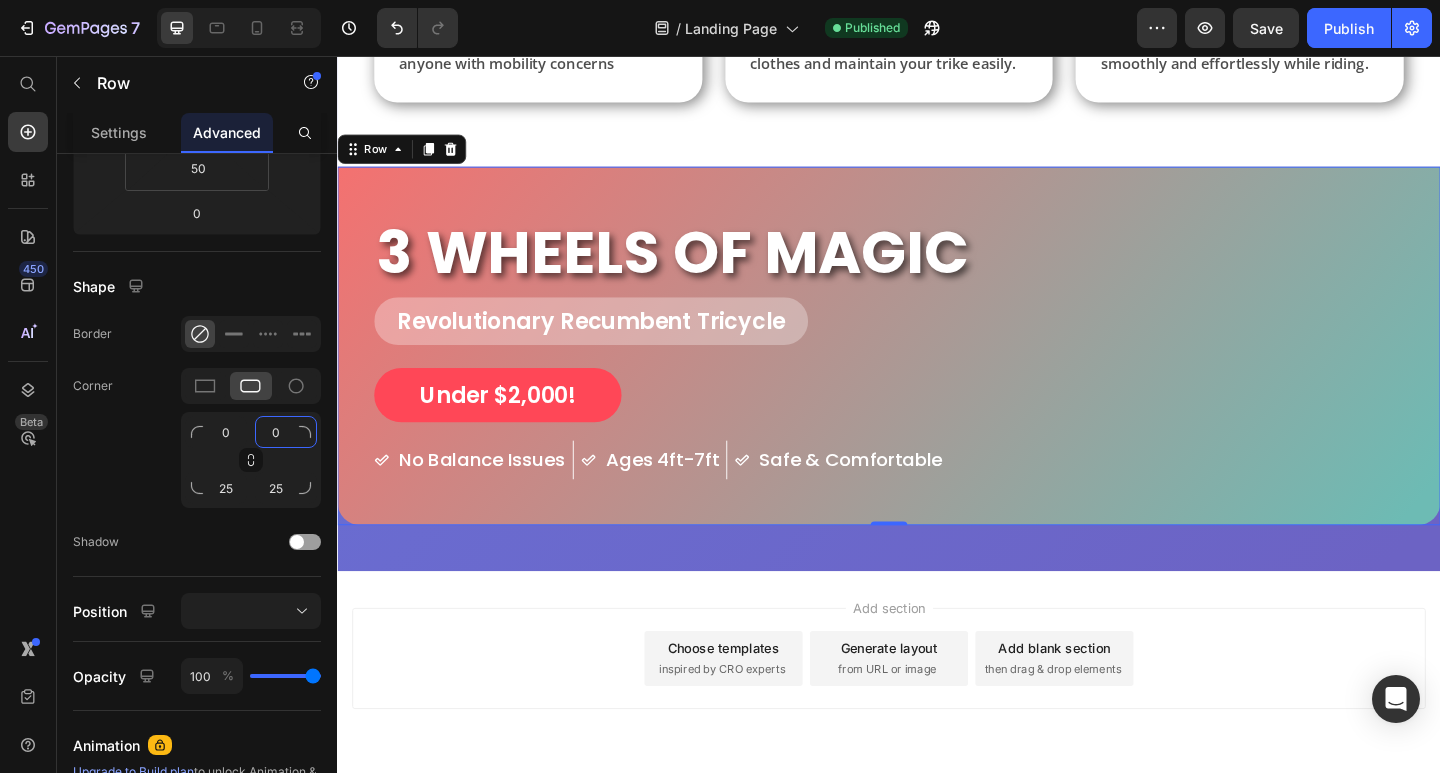 type on "0" 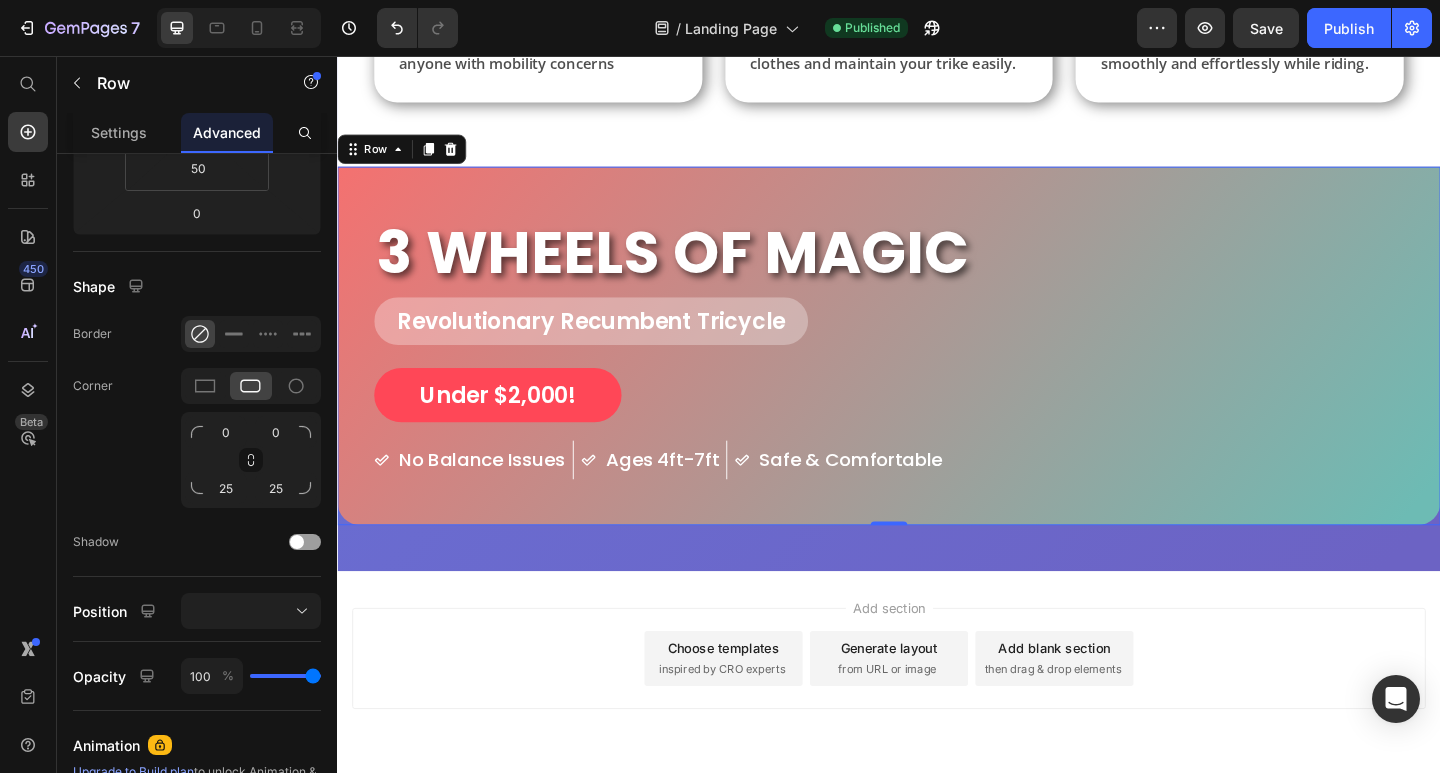 click on "Corner 0 0 25 25" 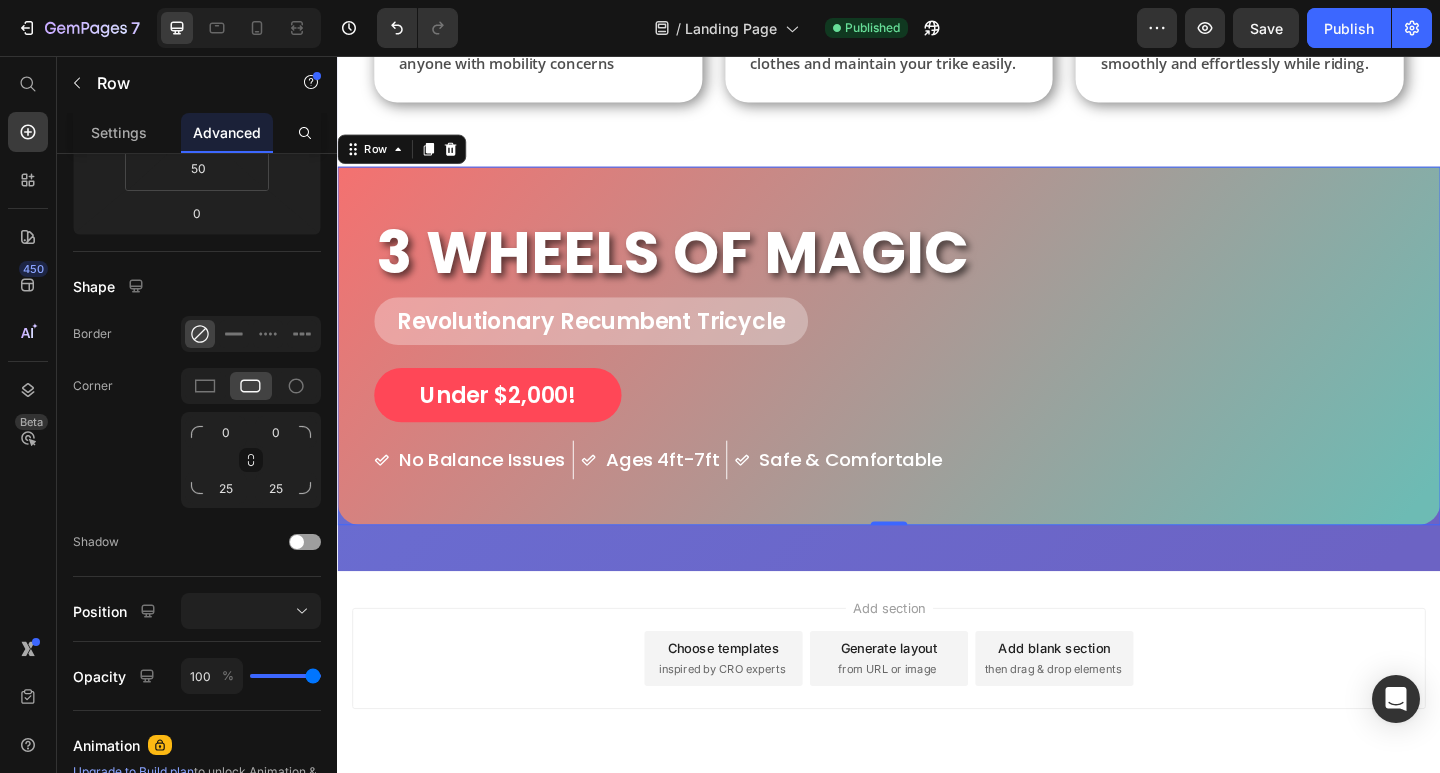 click on "Shape Border Corner 0 0 25 25 Shadow" 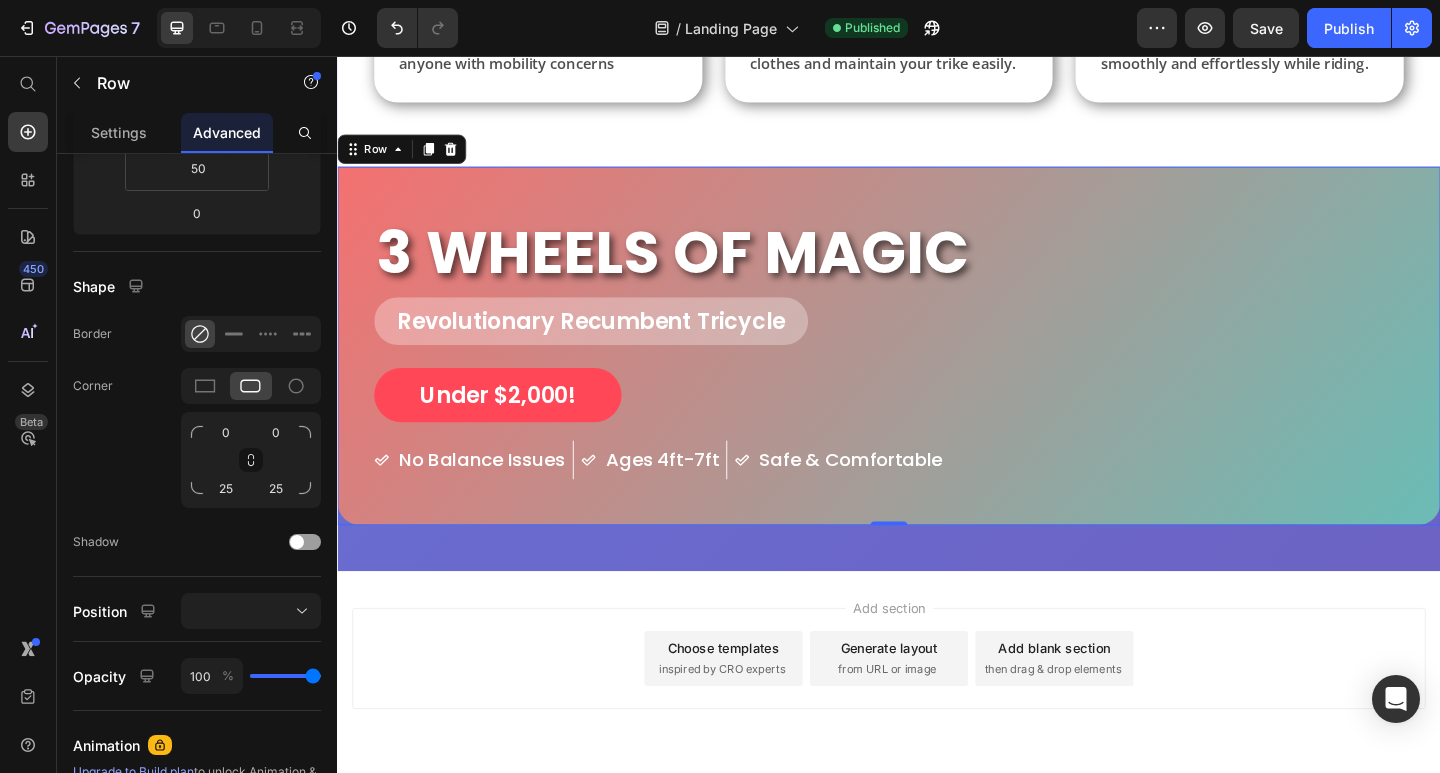 click on "3 WHEELS OF MAGIC Heading Revolutionary Recumbent Tricycle Heading Under $2,000! Button
No Balance Issues Item List
Ages 4ft-7ft Item List
Safe & Comfortable Item List Row Row   0" at bounding box center [937, 372] 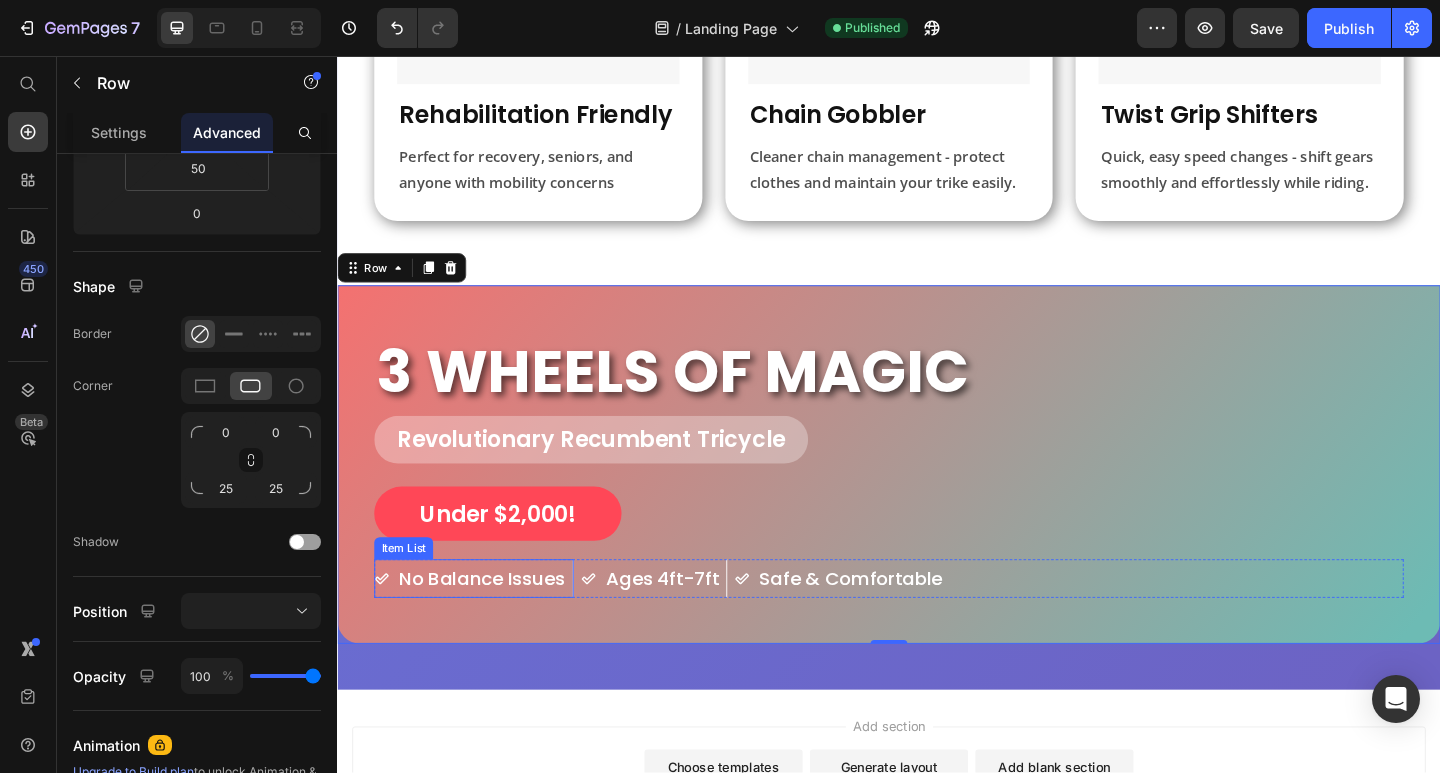 scroll, scrollTop: 1599, scrollLeft: 0, axis: vertical 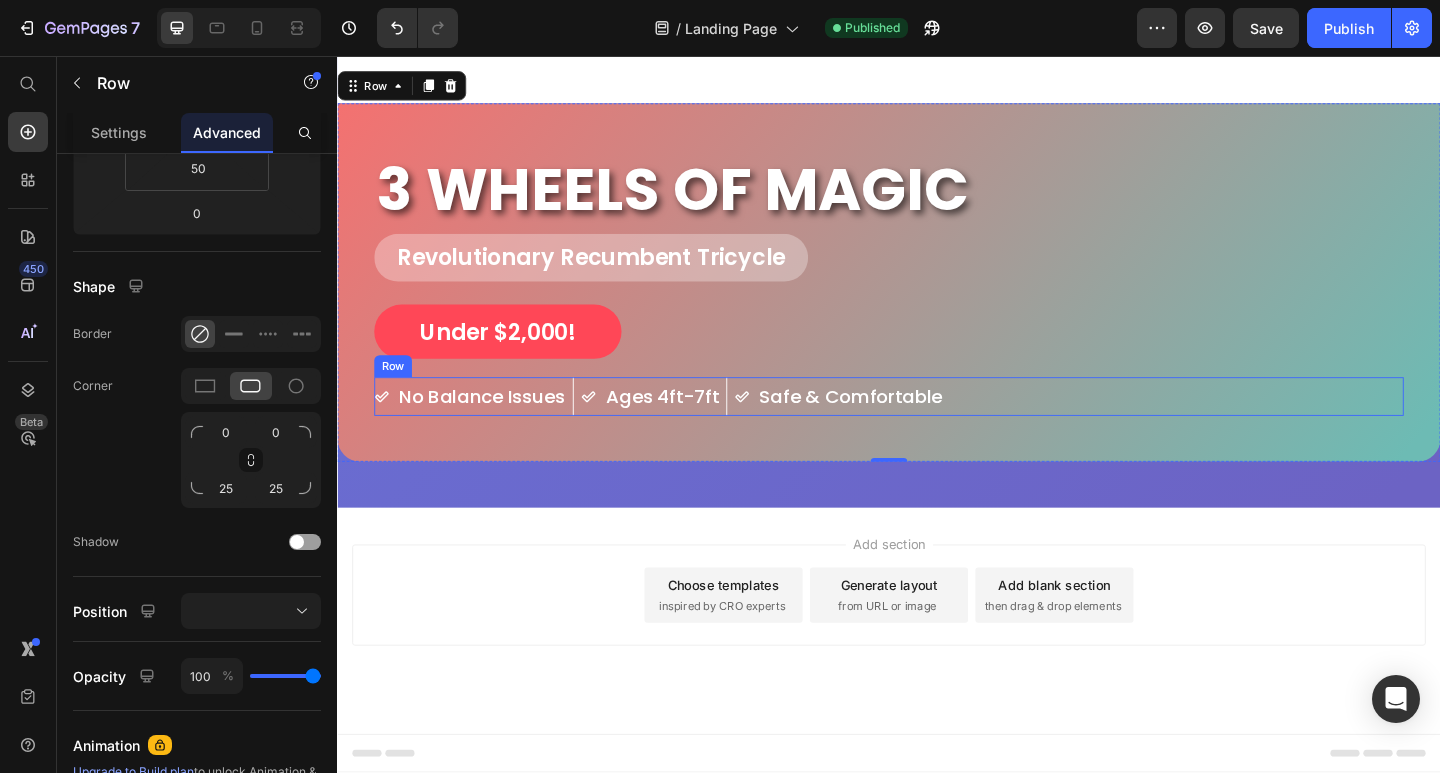 click on "Safe & Comfortable" at bounding box center (895, 427) 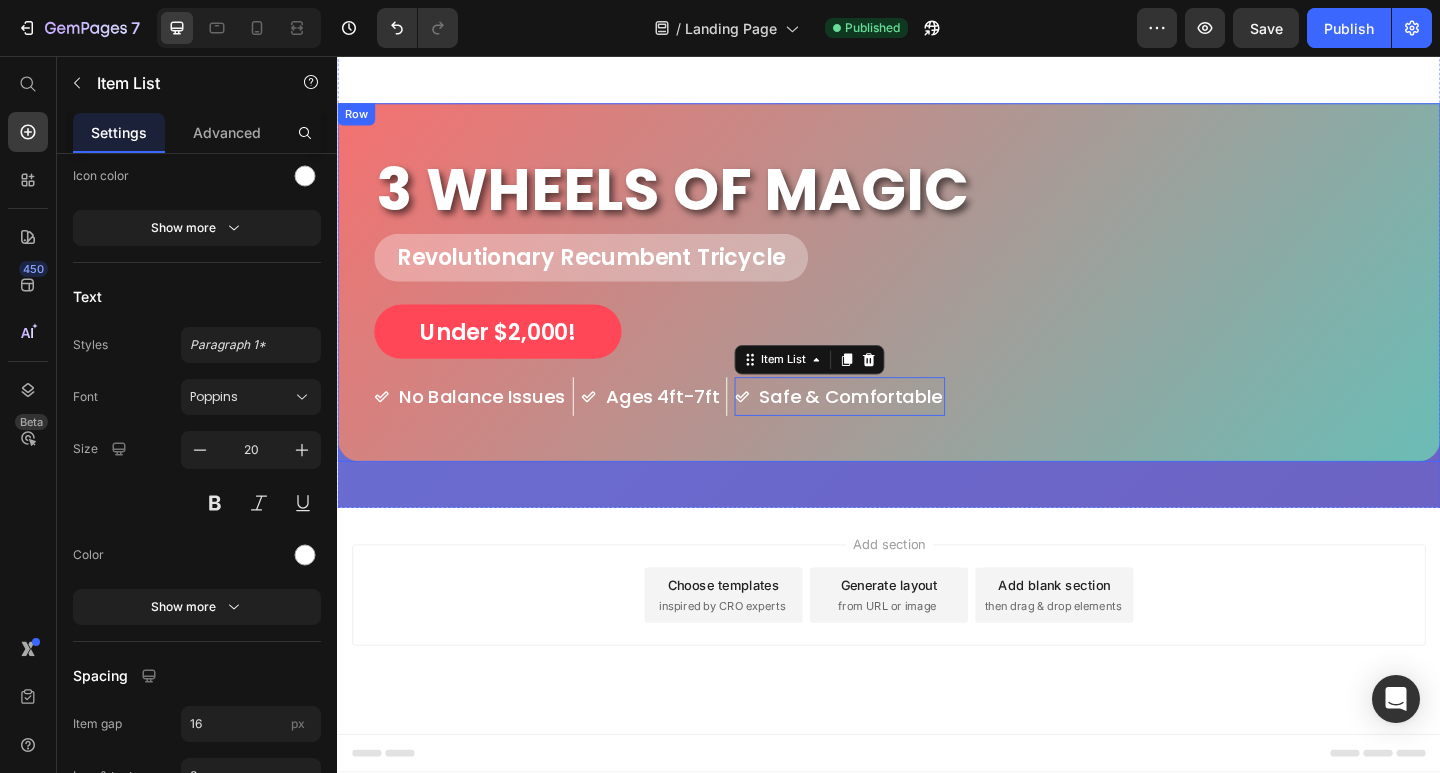 scroll, scrollTop: 0, scrollLeft: 0, axis: both 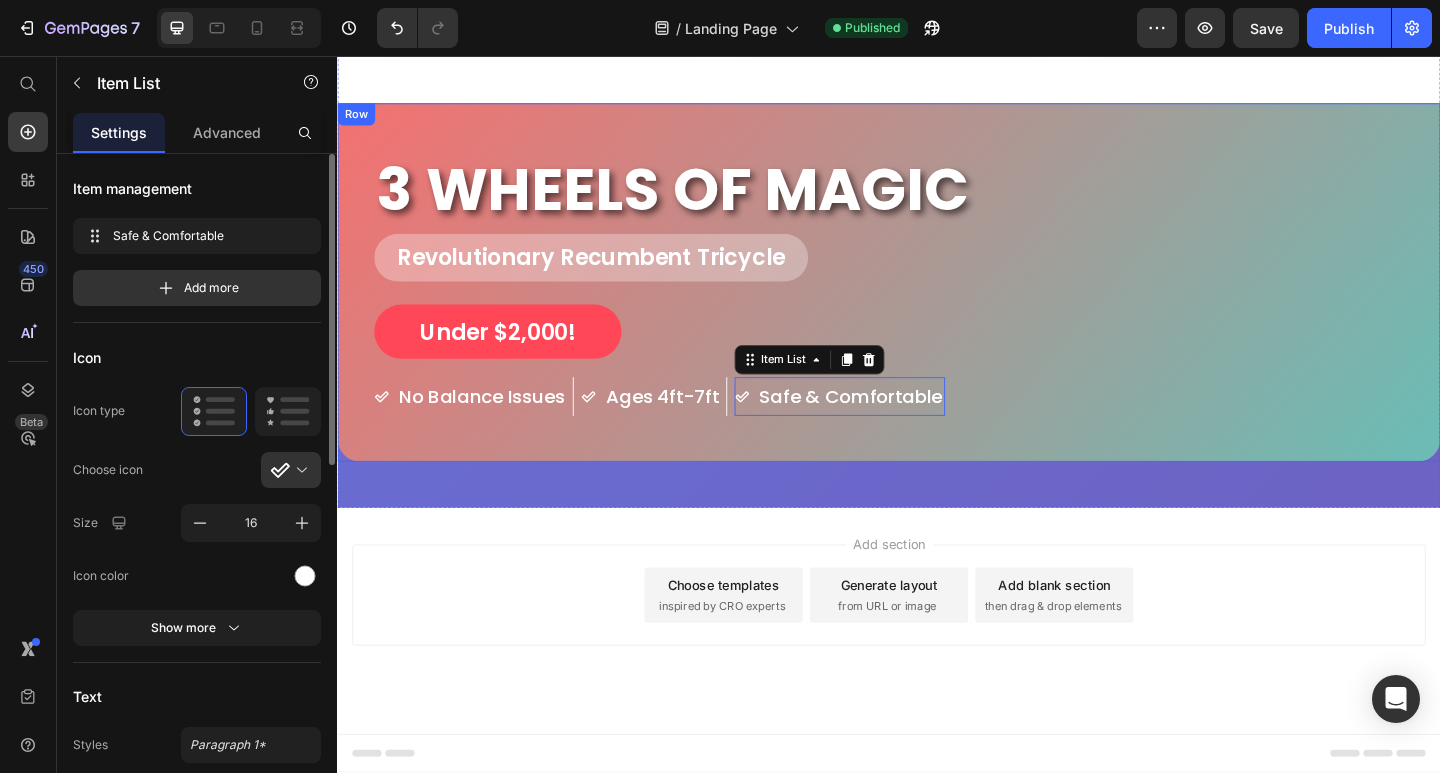 click on "Revolutionary Recumbent Tricycle" at bounding box center [937, 275] 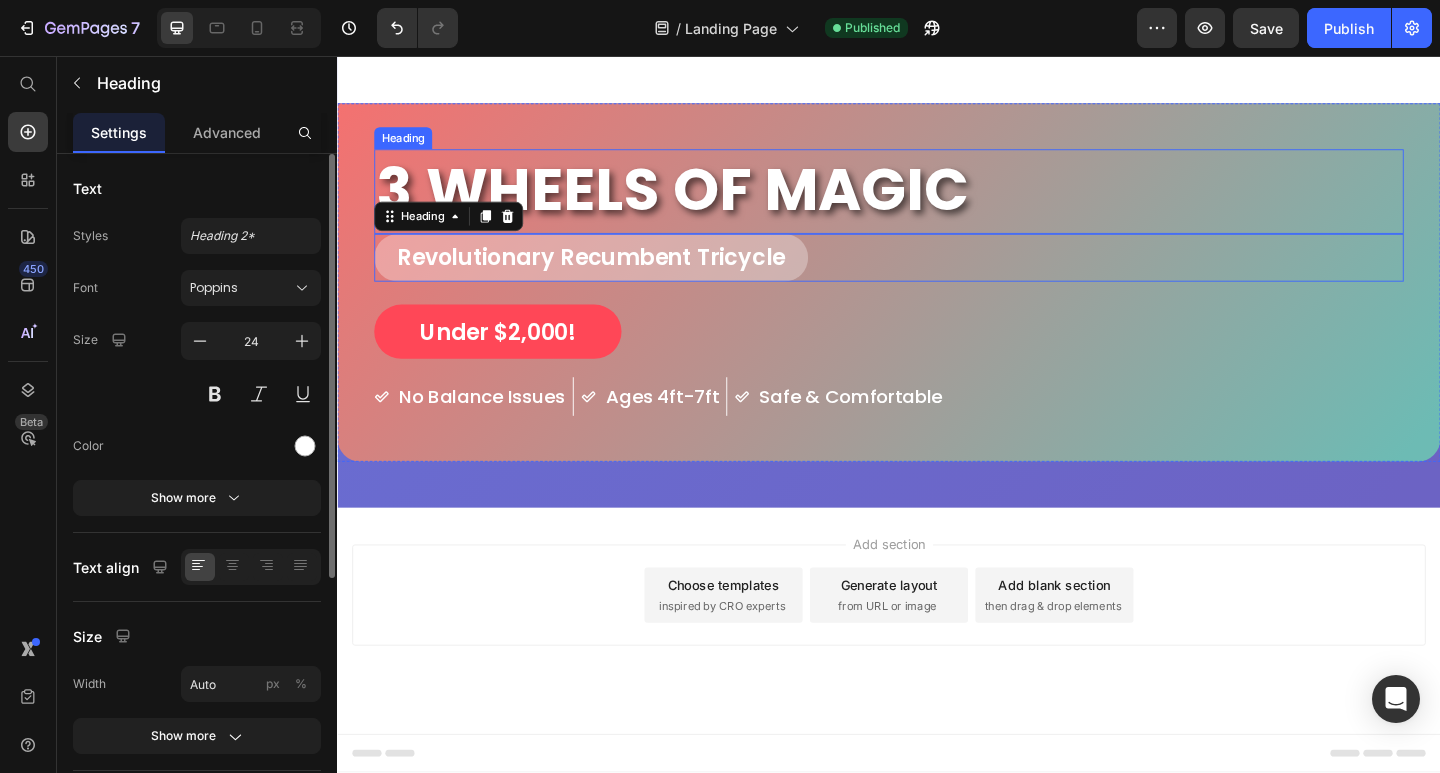 click on "3 WHEELS OF MAGIC" at bounding box center (937, 201) 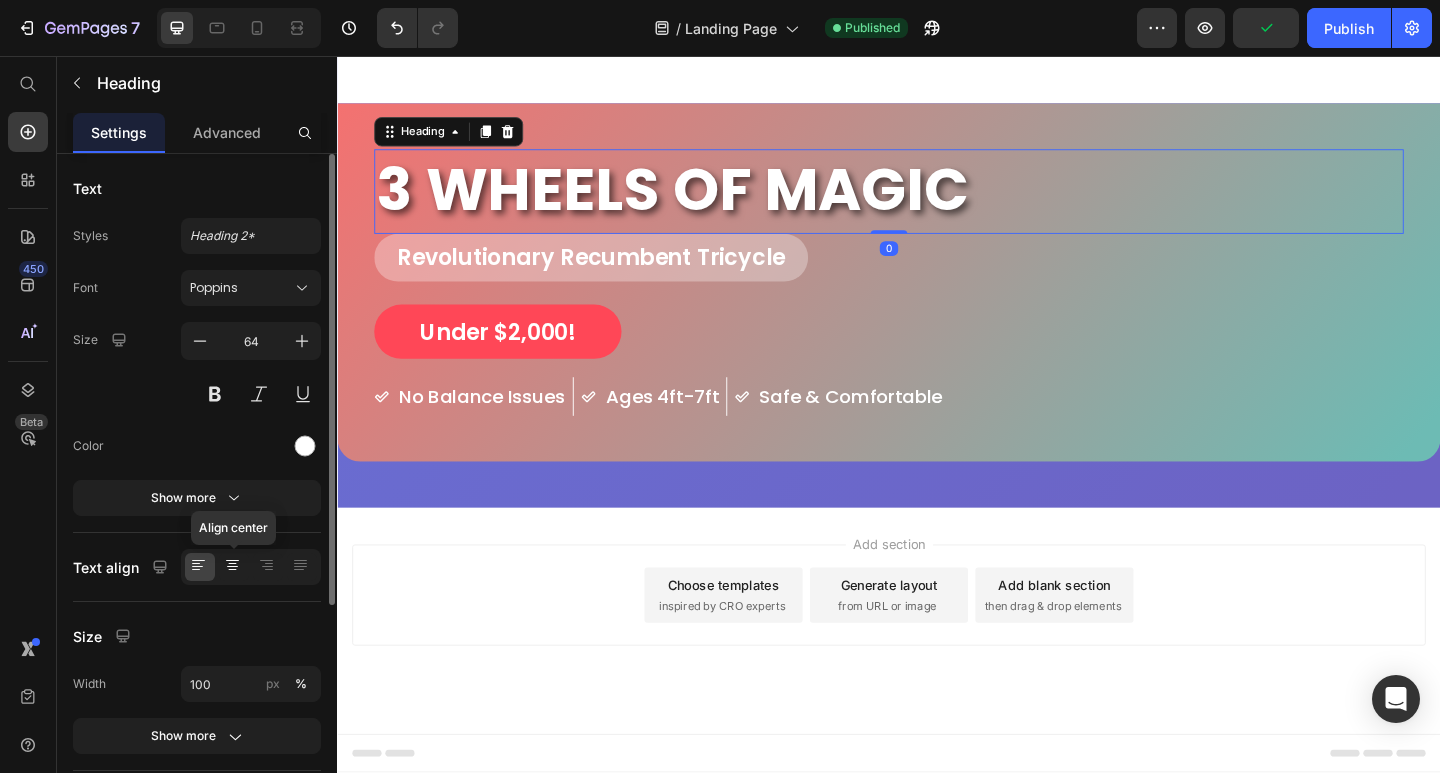 click 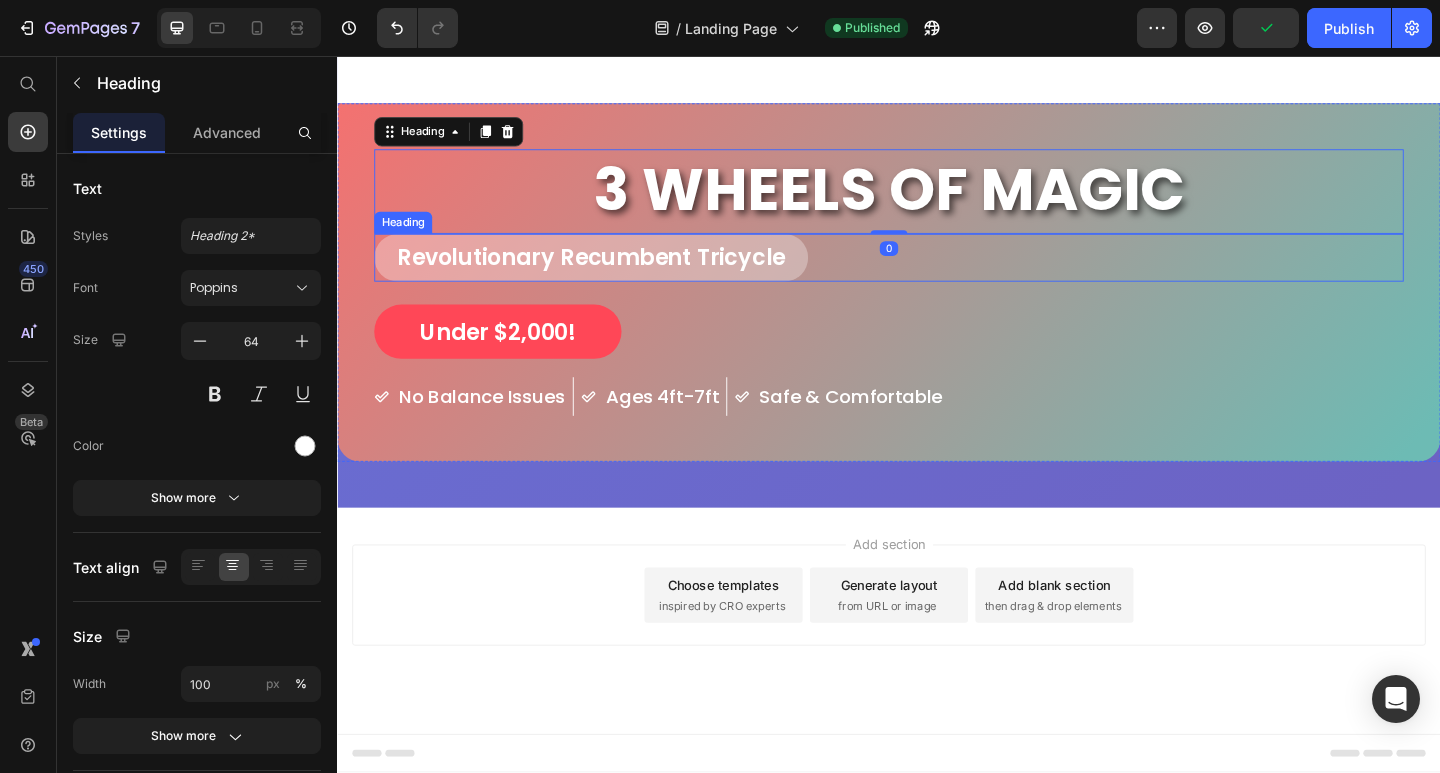 click on "Revolutionary Recumbent Tricycle" at bounding box center [937, 275] 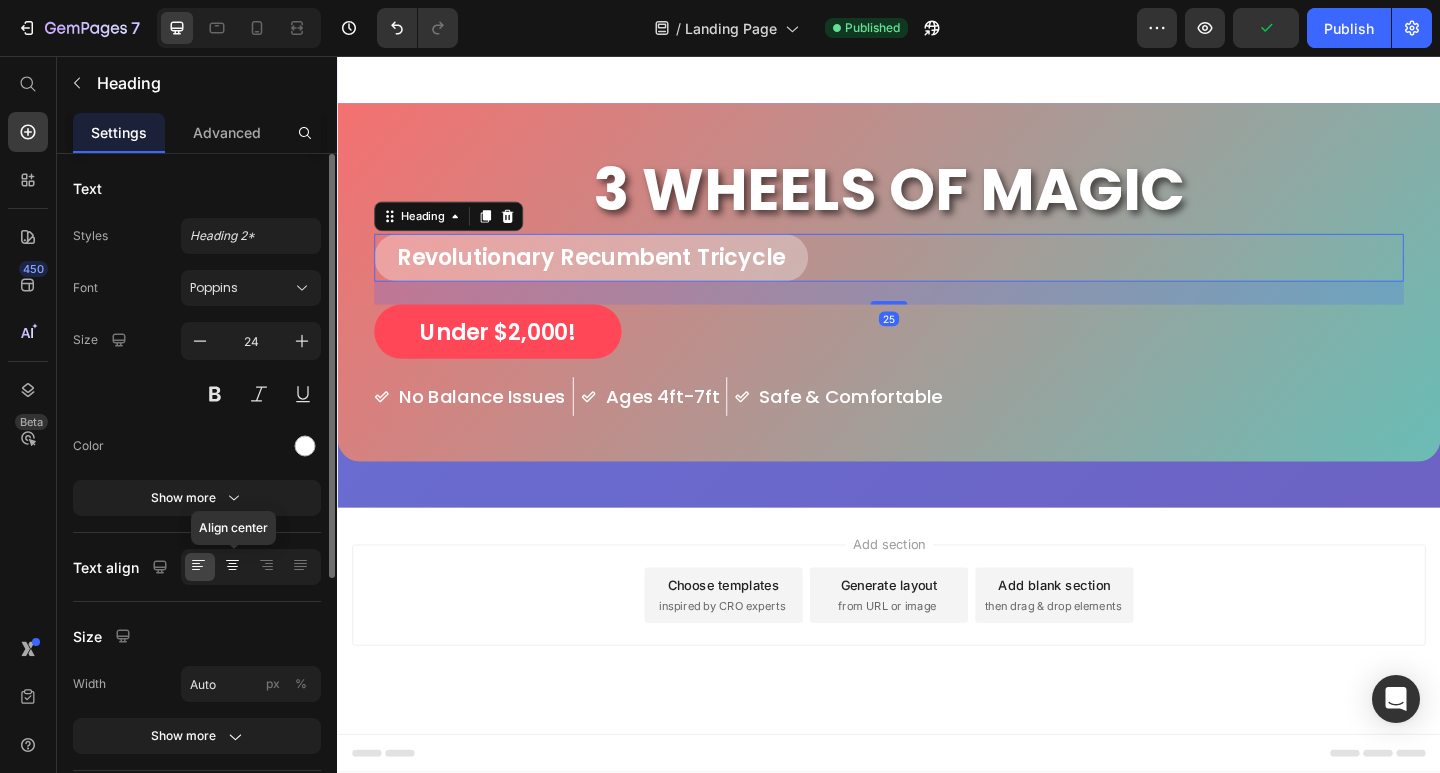 click 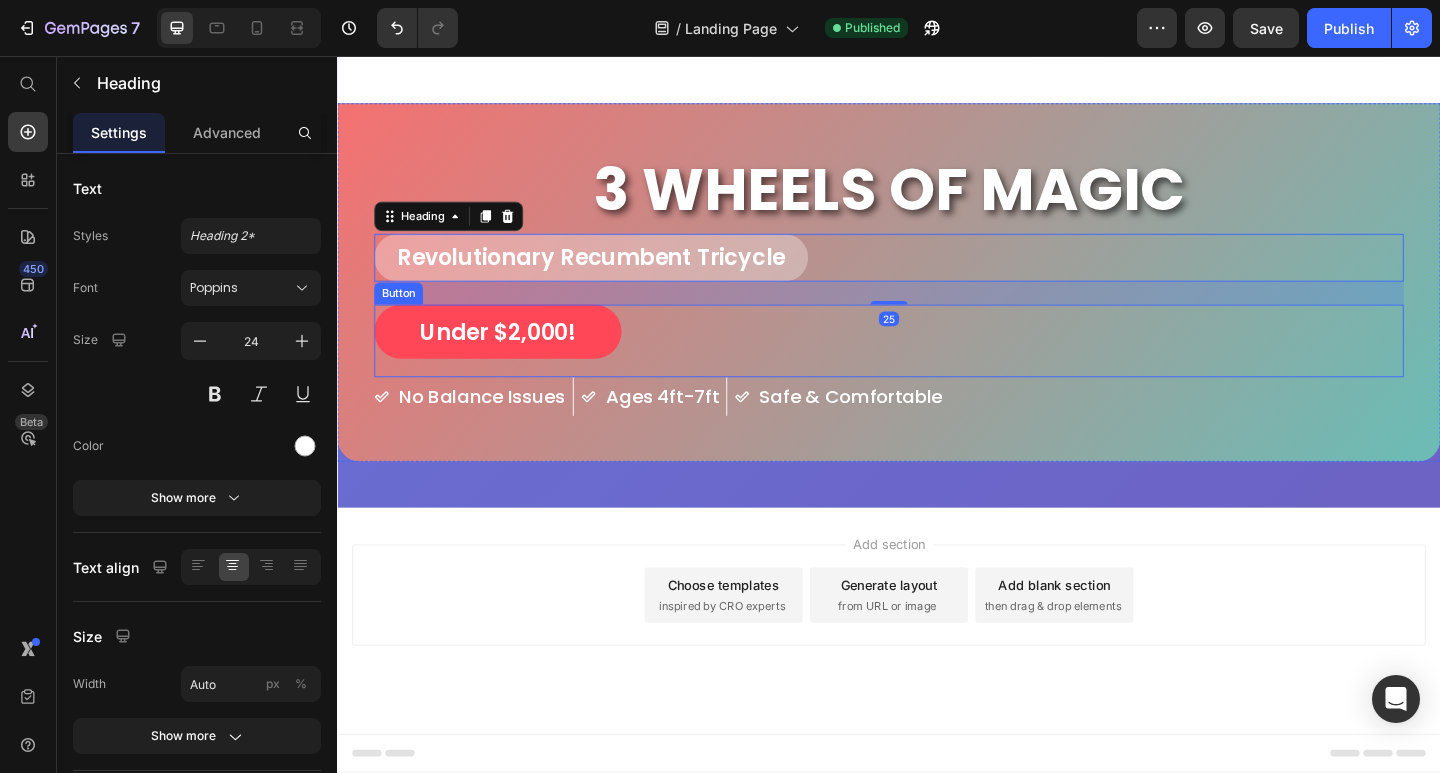 click on "Under $2,000! Button" at bounding box center [937, 366] 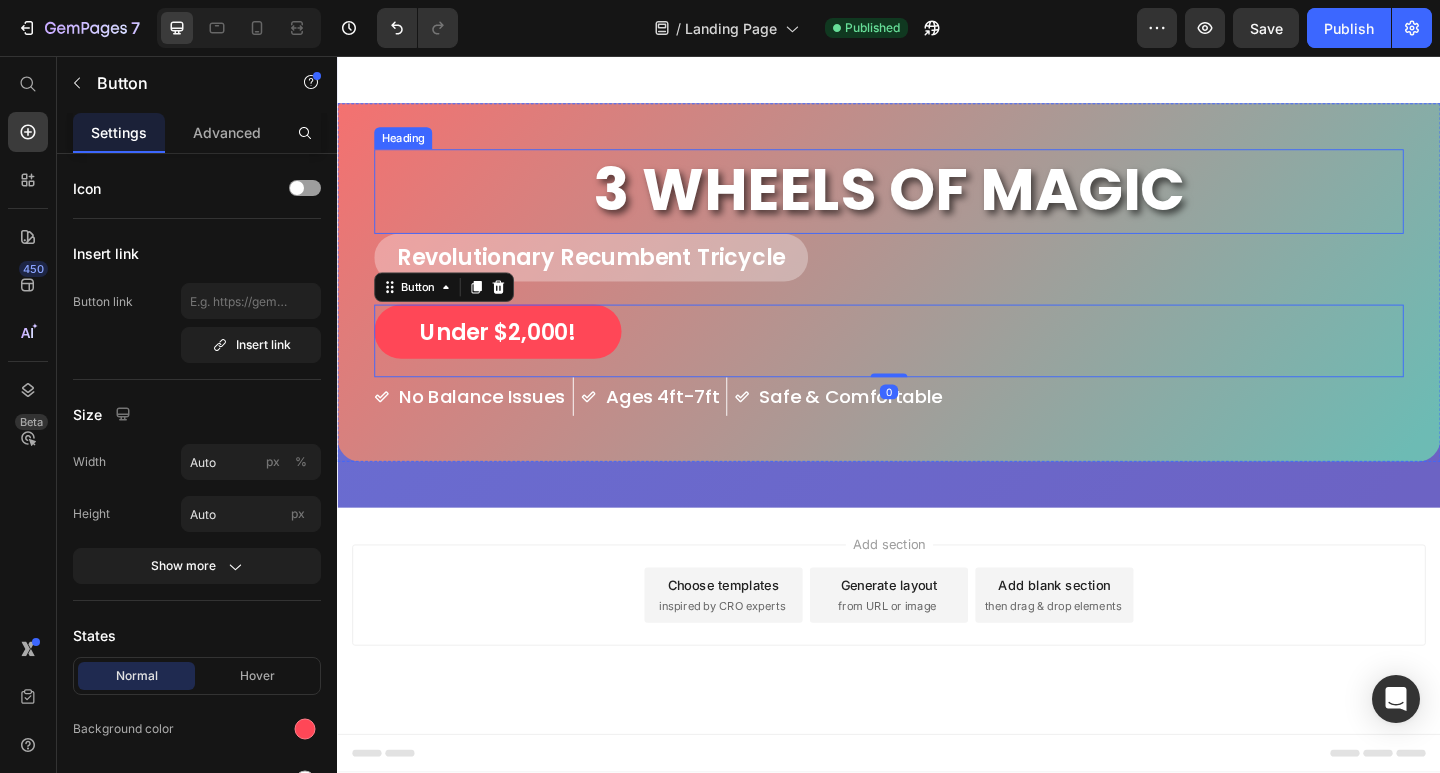 click on "3 WHEELS OF MAGIC Heading" at bounding box center [937, 204] 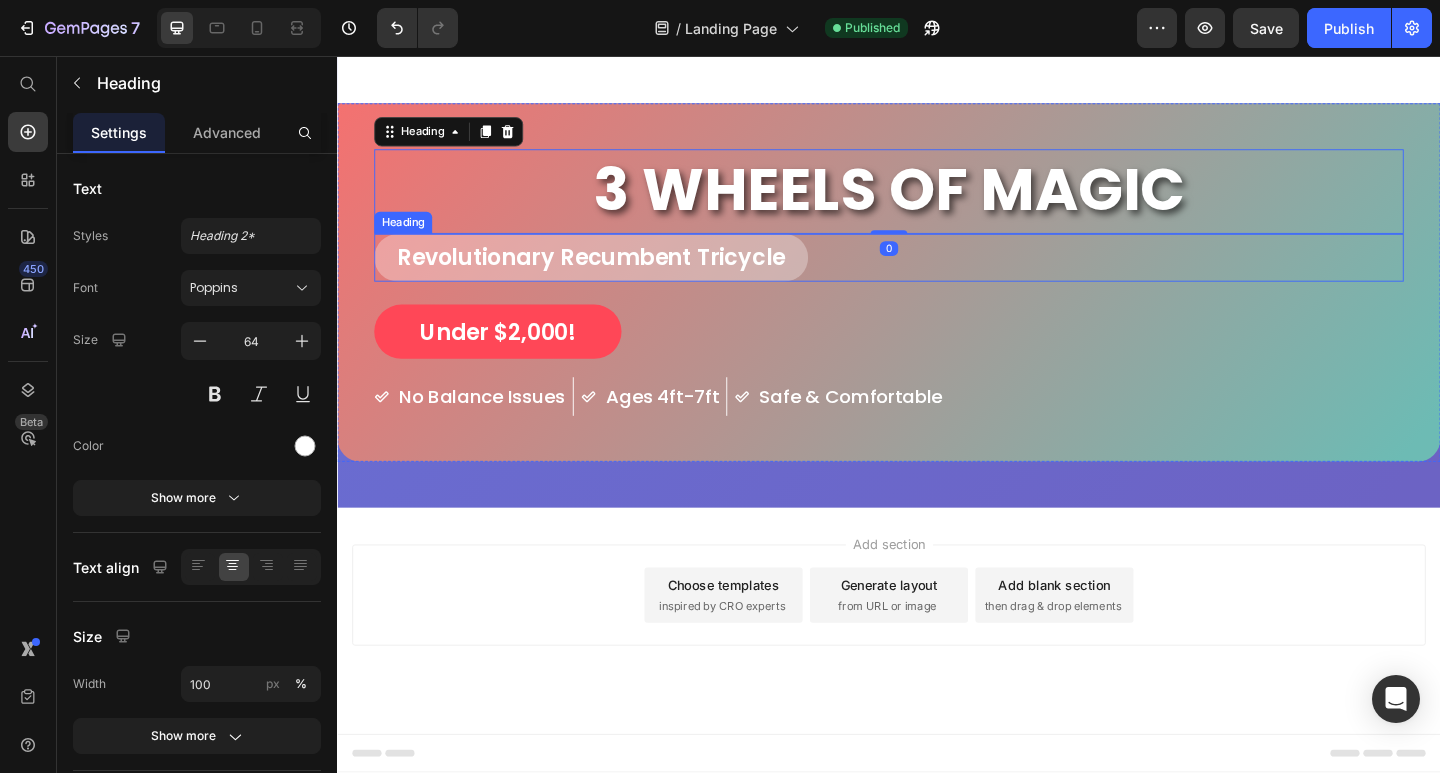 click on "Revolutionary Recumbent Tricycle" at bounding box center (937, 275) 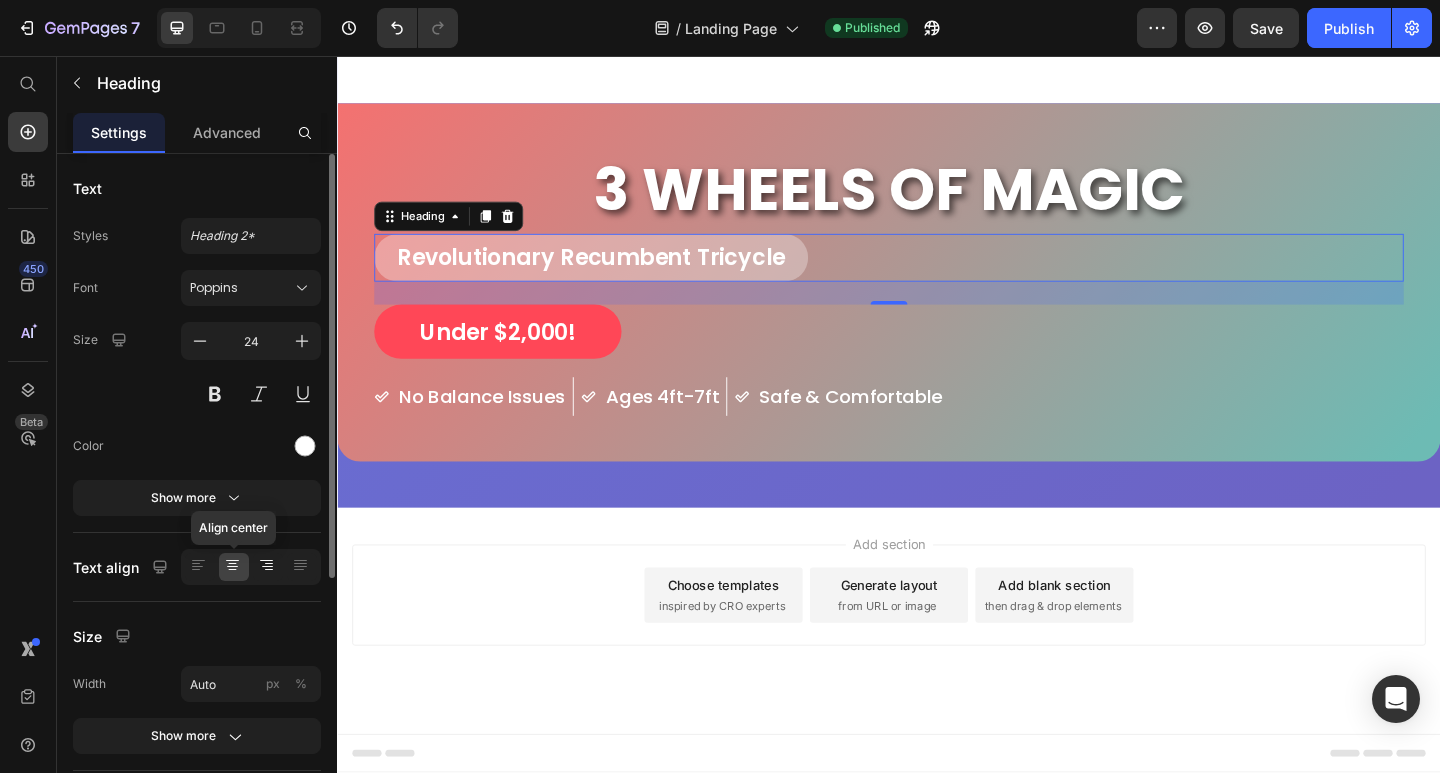 click 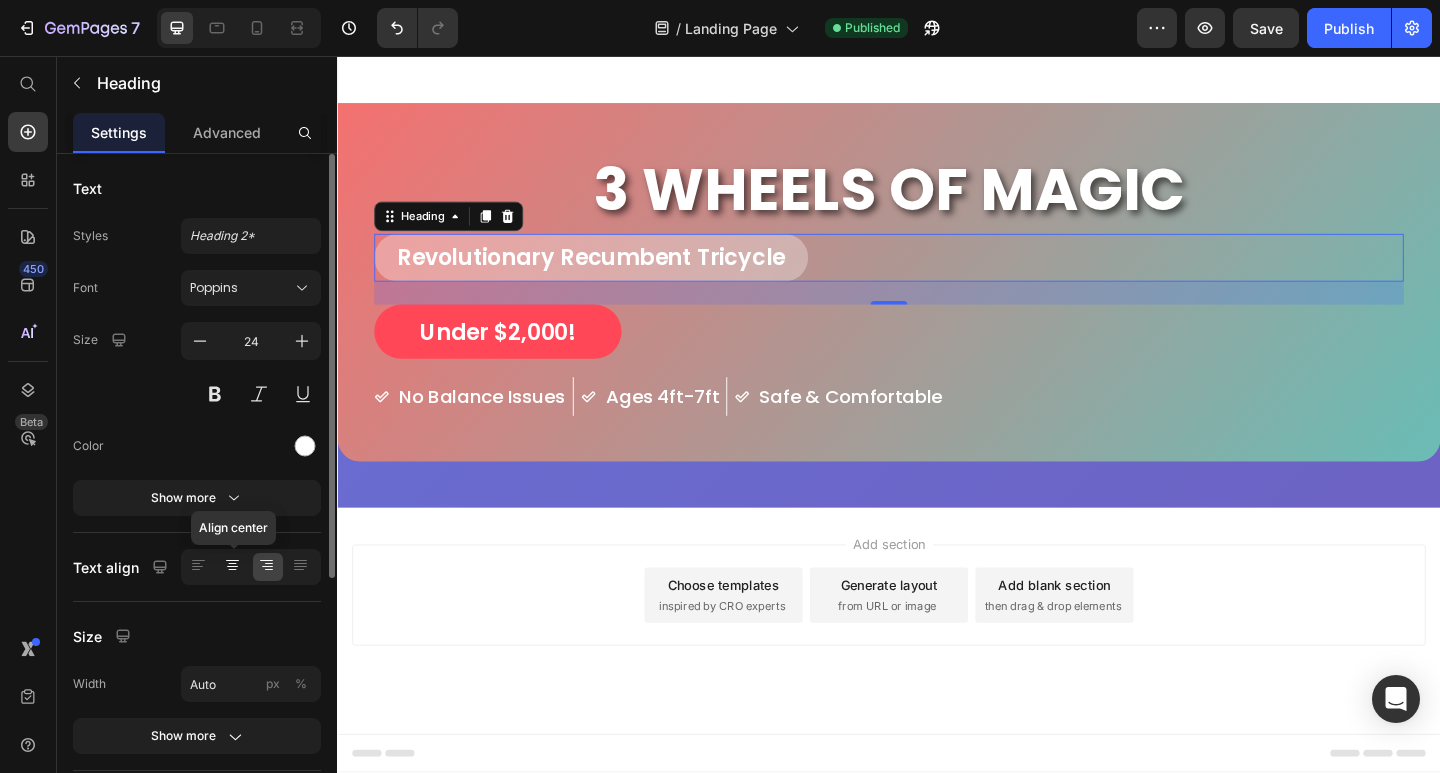 click 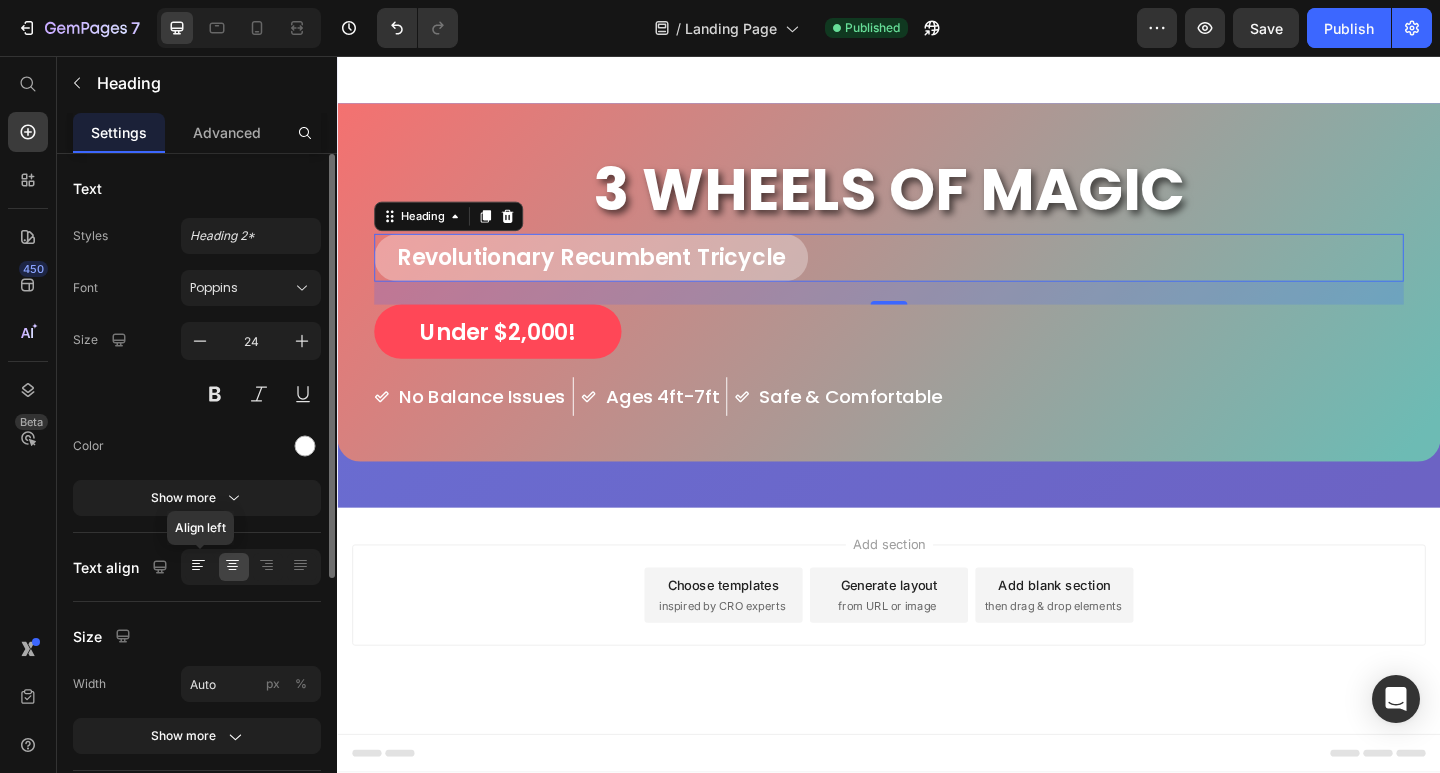 click 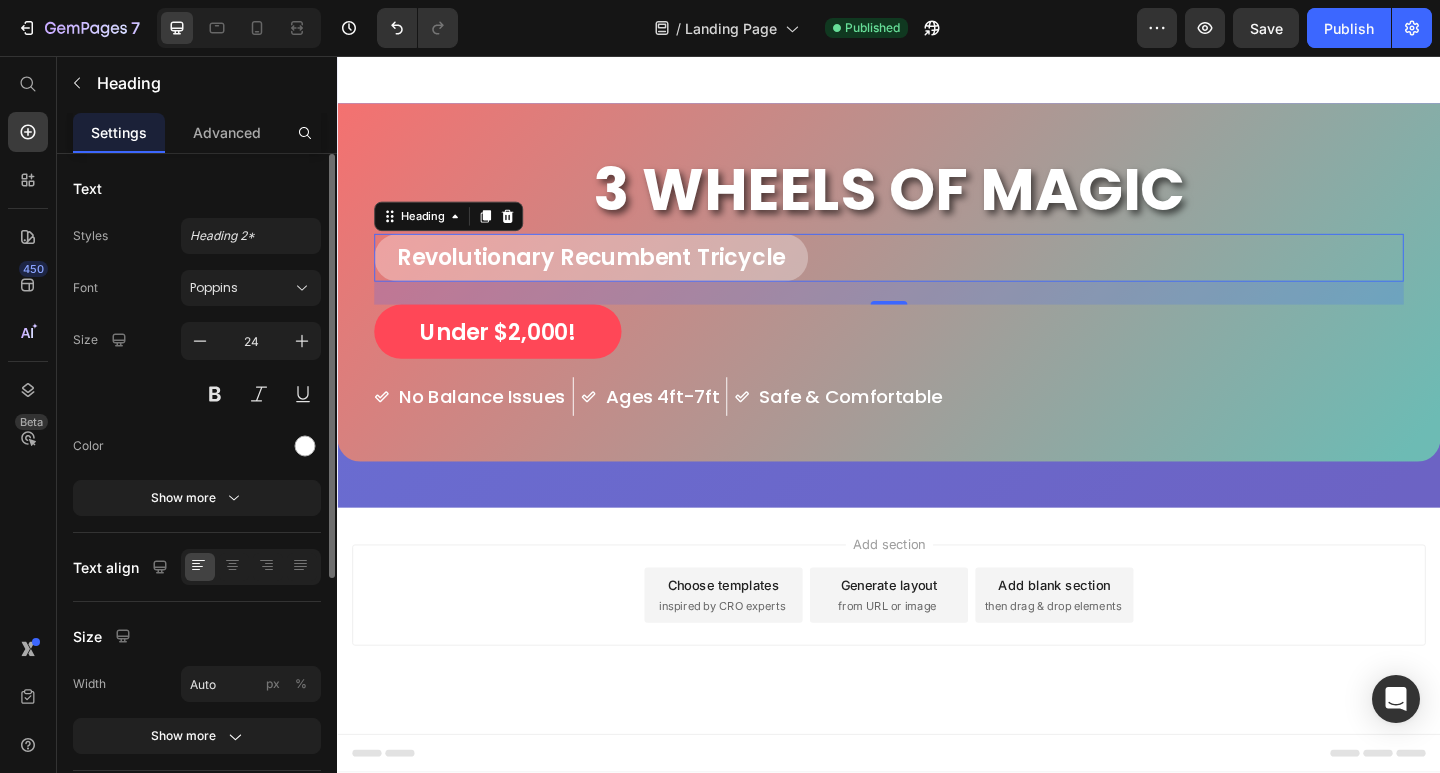 scroll, scrollTop: 200, scrollLeft: 0, axis: vertical 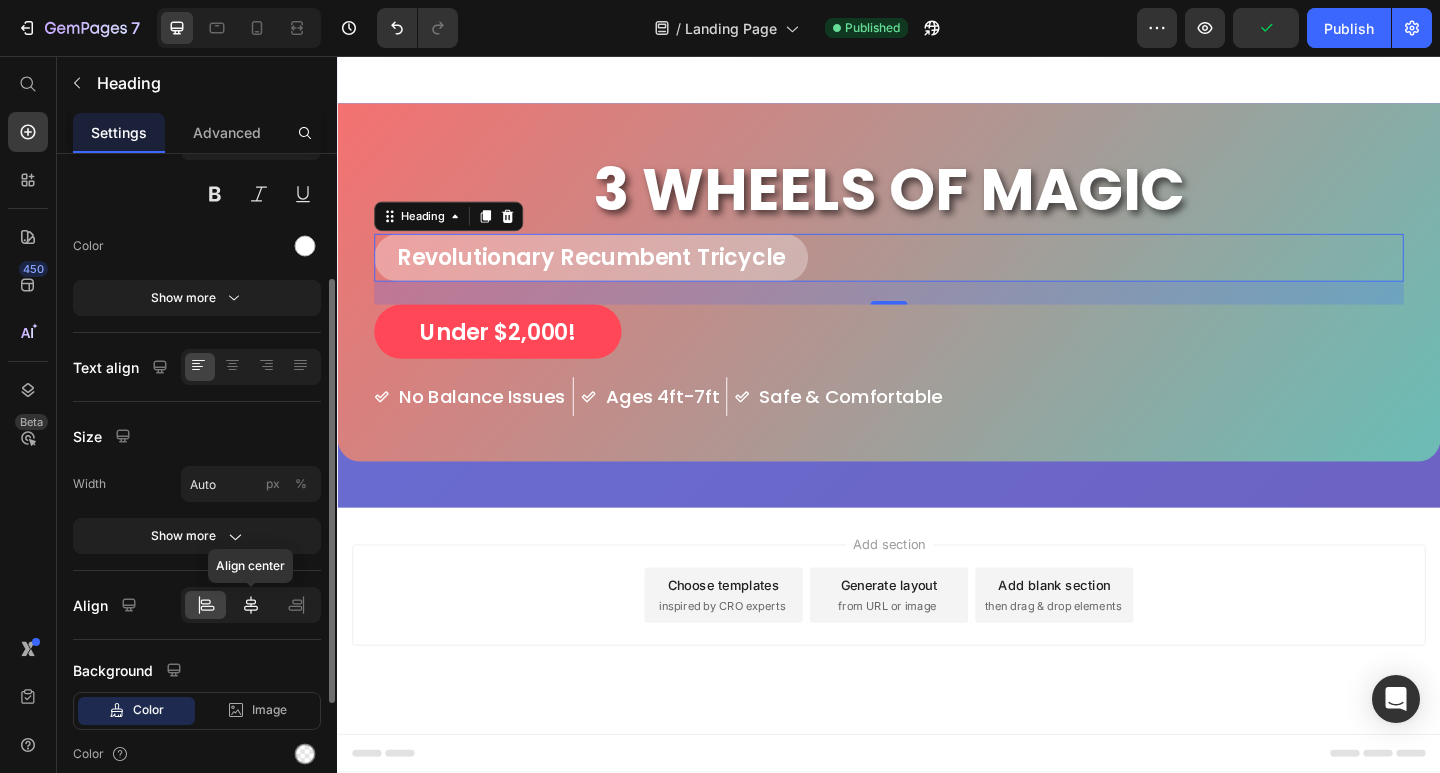 click 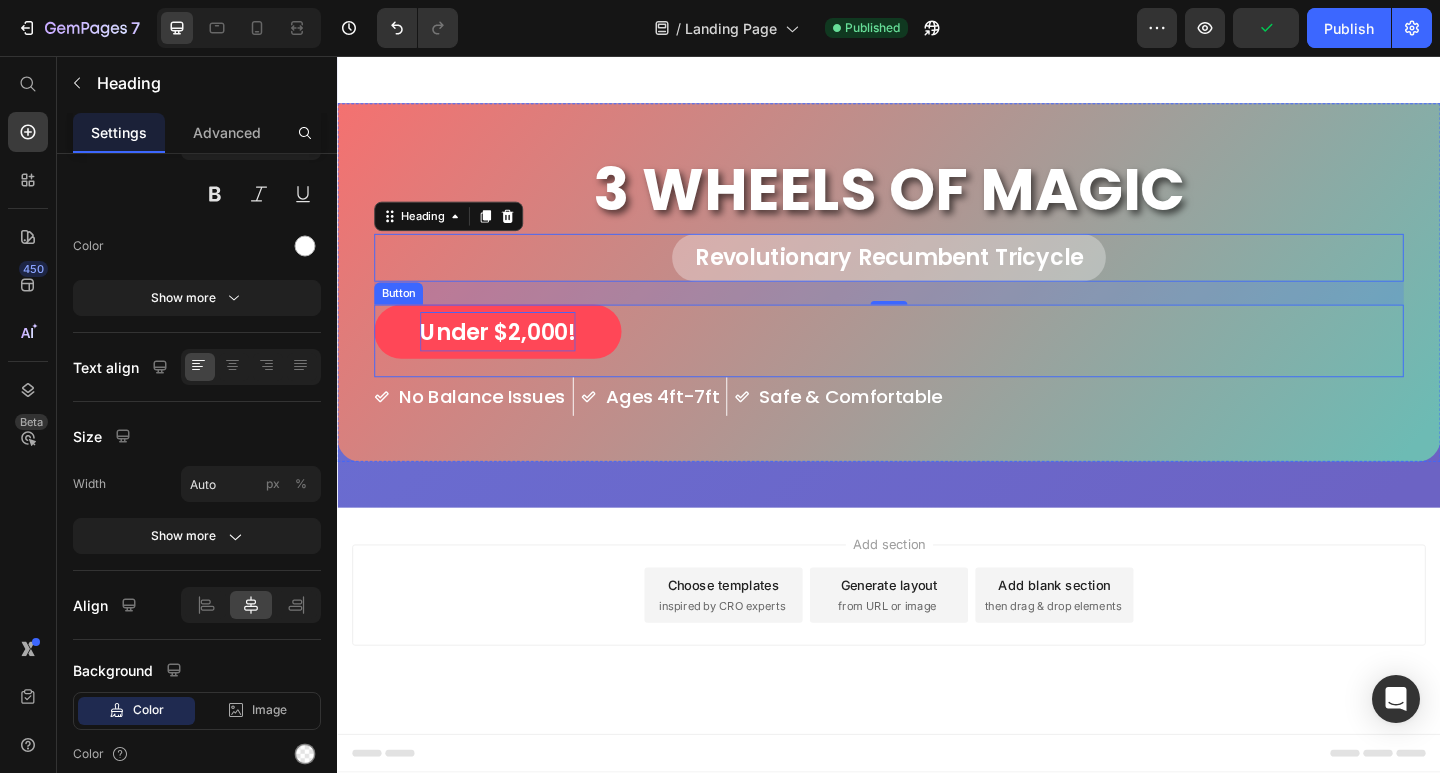 click on "Under $2,000! Button" at bounding box center (937, 366) 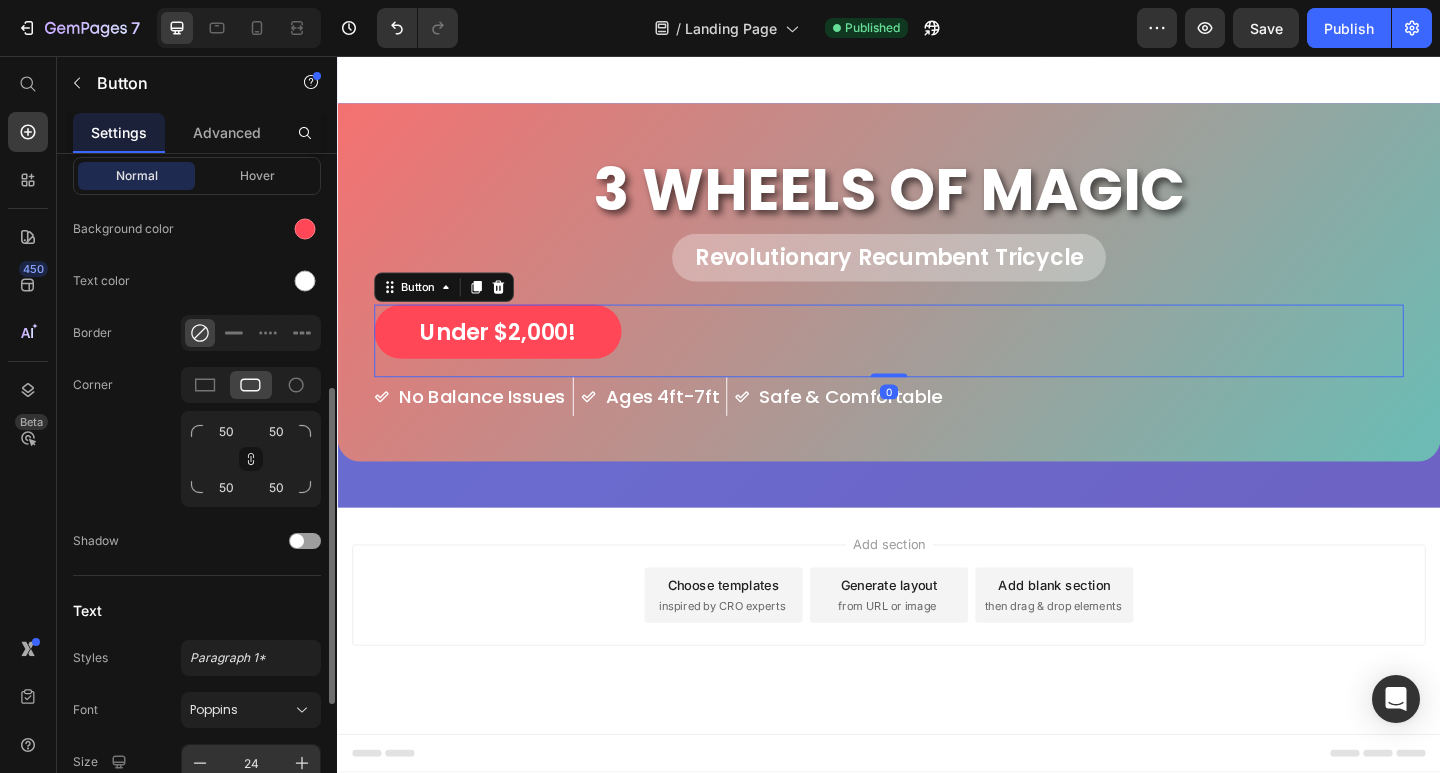 scroll, scrollTop: 769, scrollLeft: 0, axis: vertical 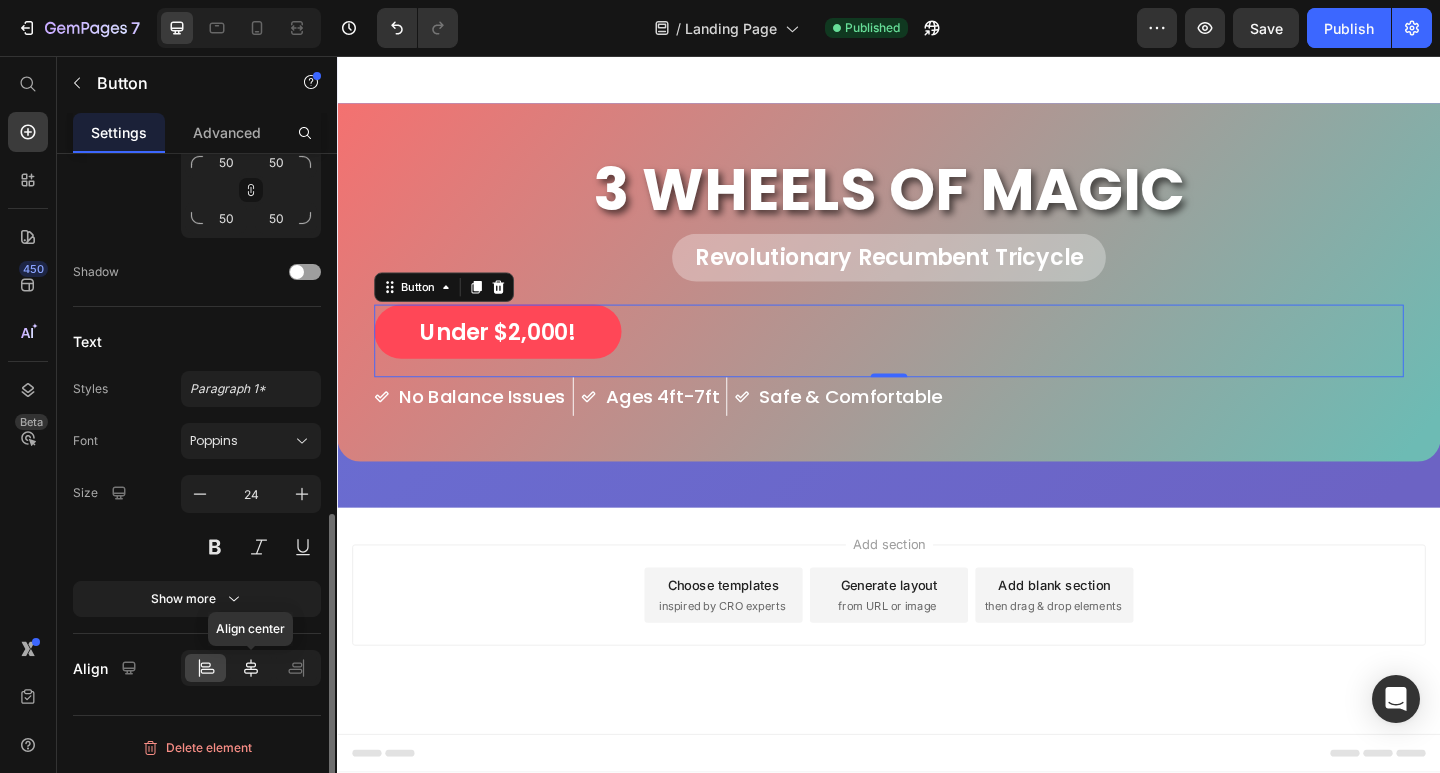 click 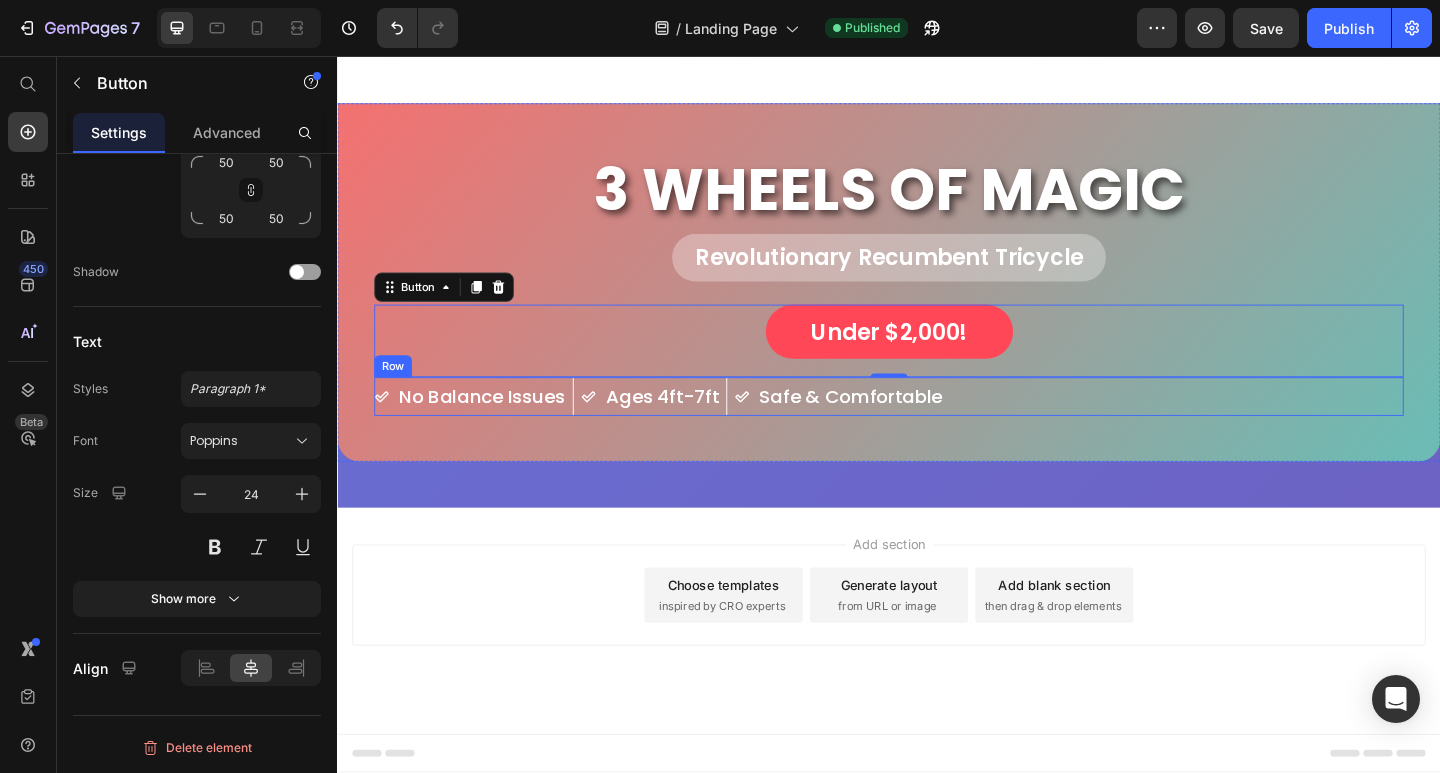 click on "No Balance Issues Item List
Ages 4ft-7ft Item List
Safe & Comfortable Item List Row" at bounding box center [937, 427] 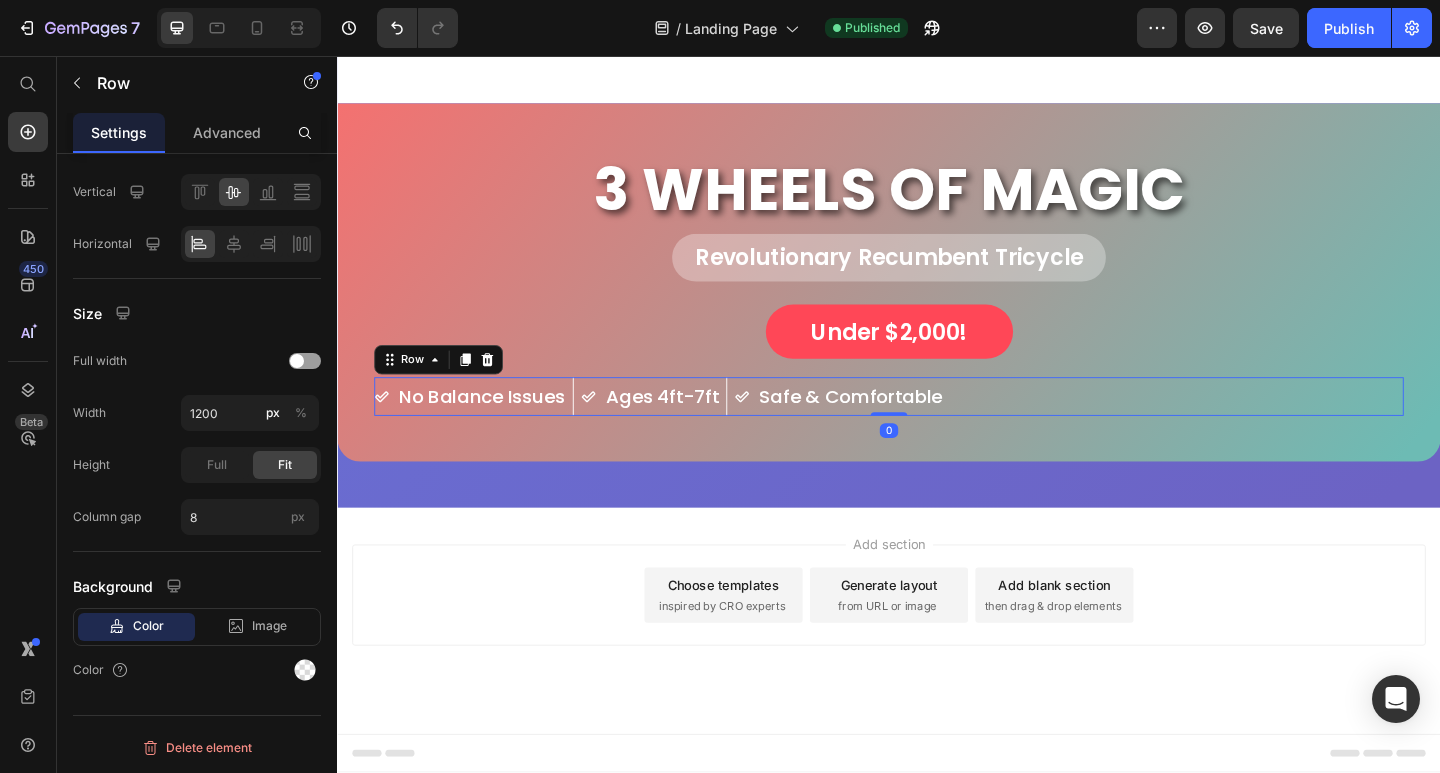scroll, scrollTop: 0, scrollLeft: 0, axis: both 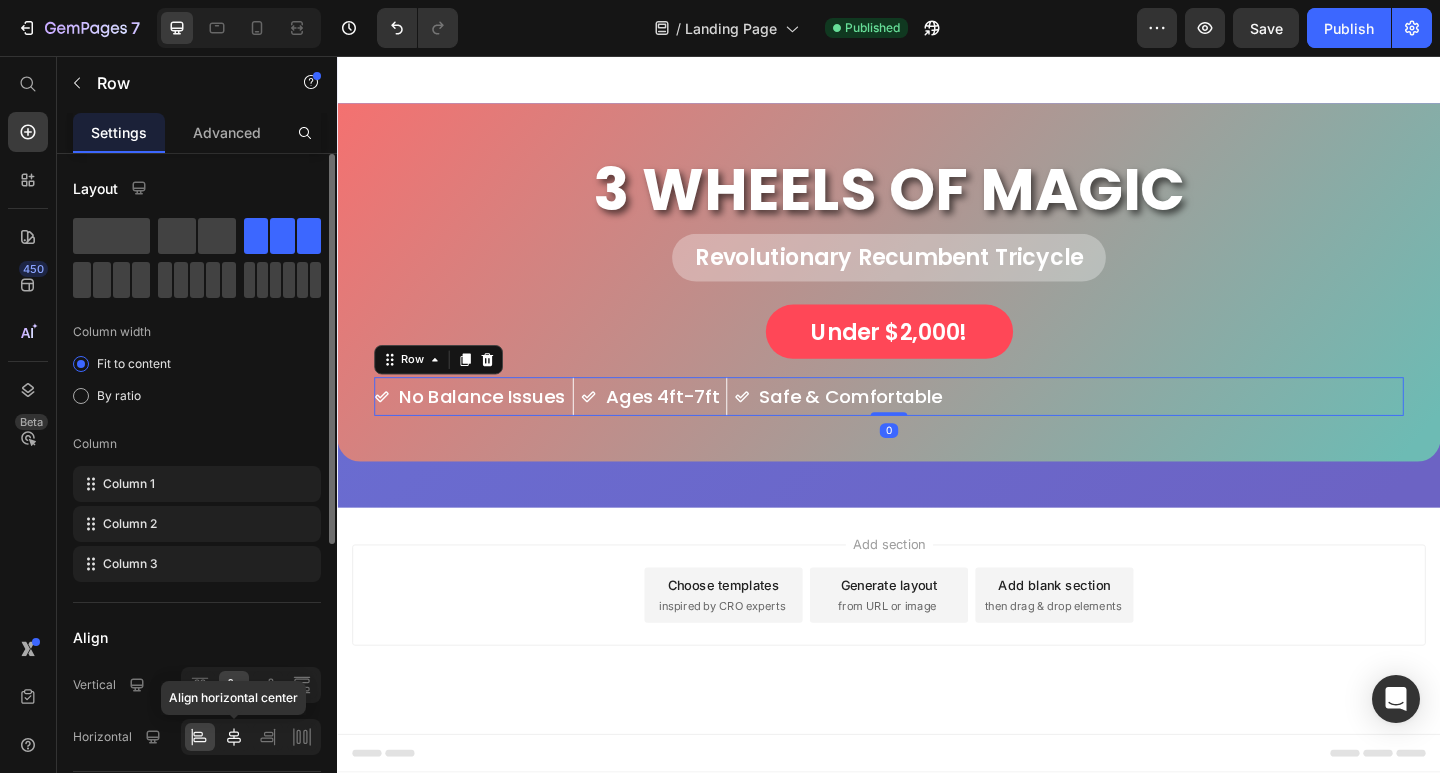 click 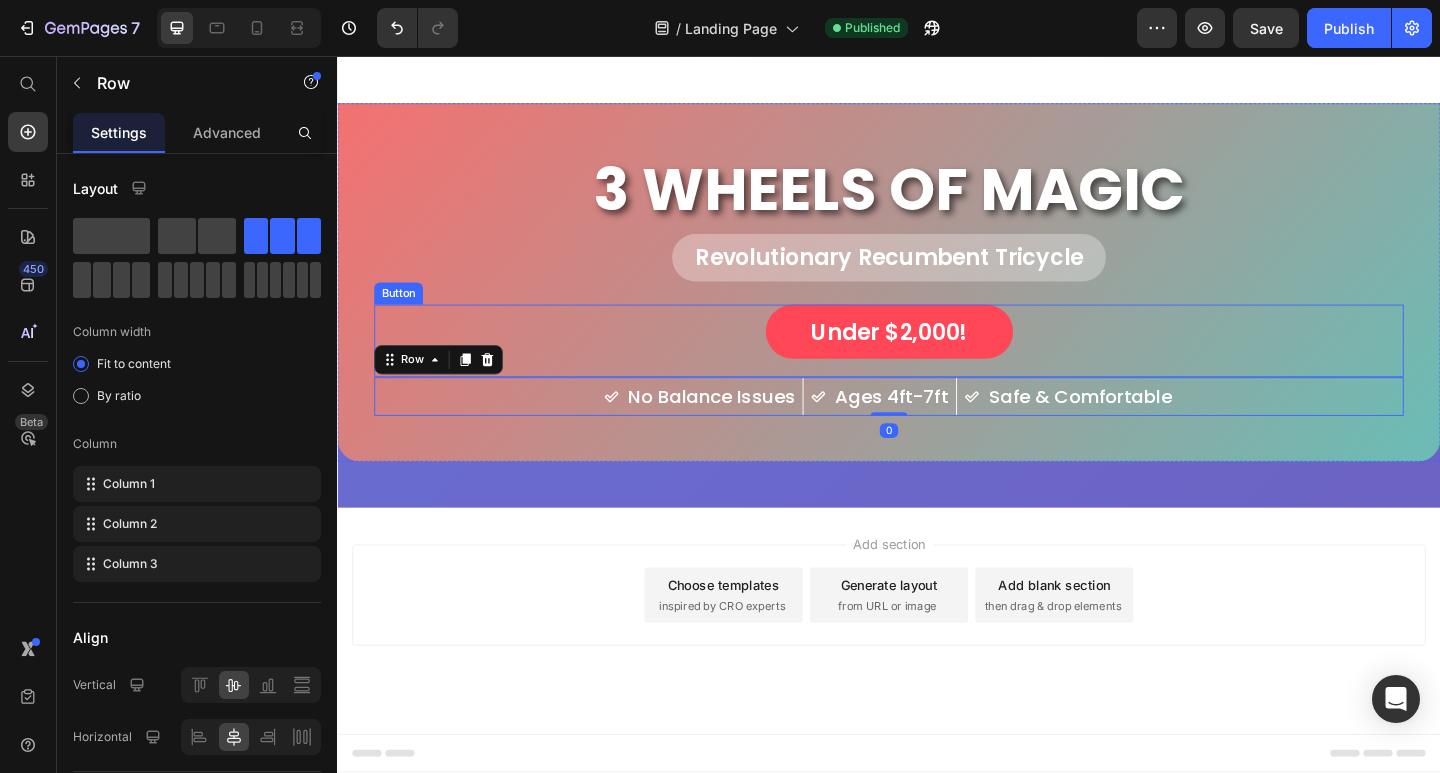 click on "Under $2,000! Button" at bounding box center (937, 366) 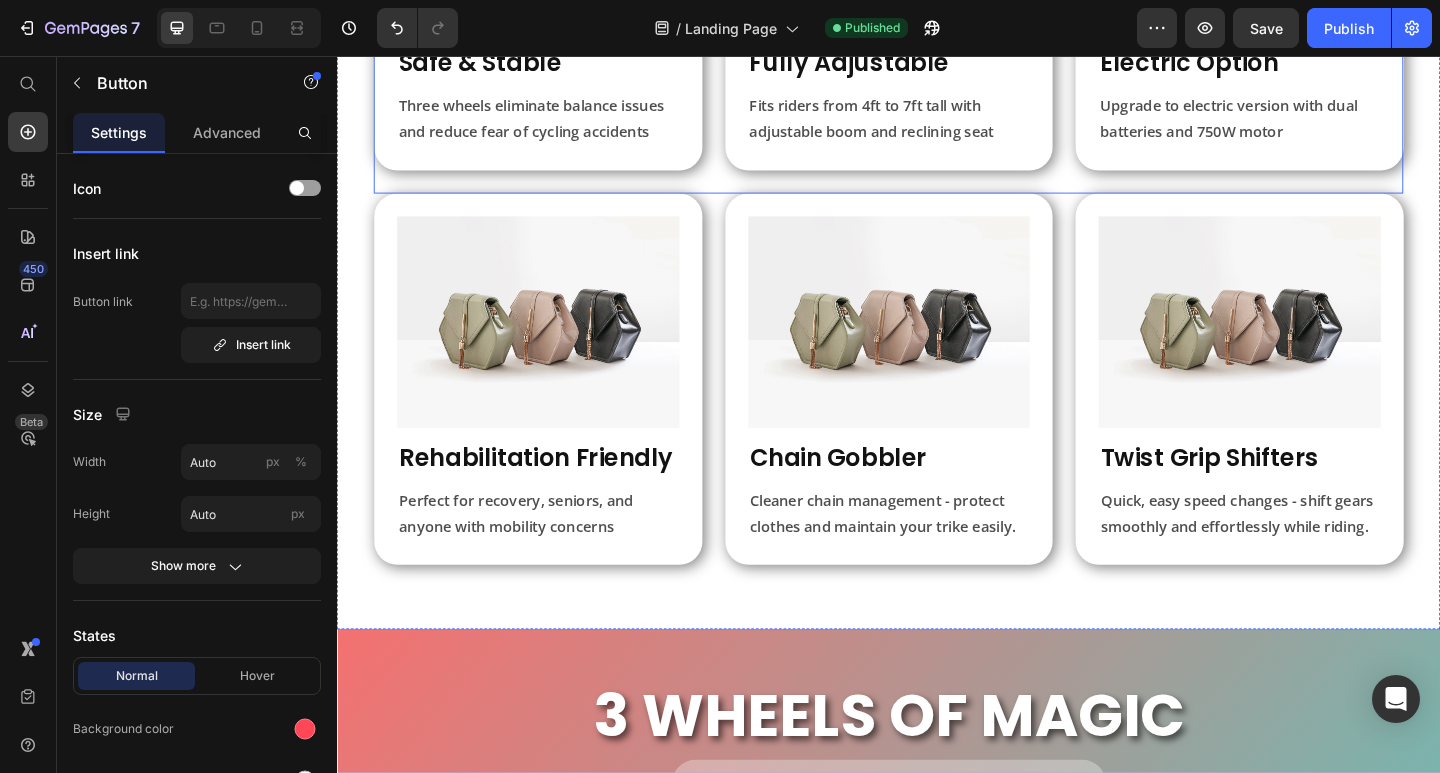 scroll, scrollTop: 1199, scrollLeft: 0, axis: vertical 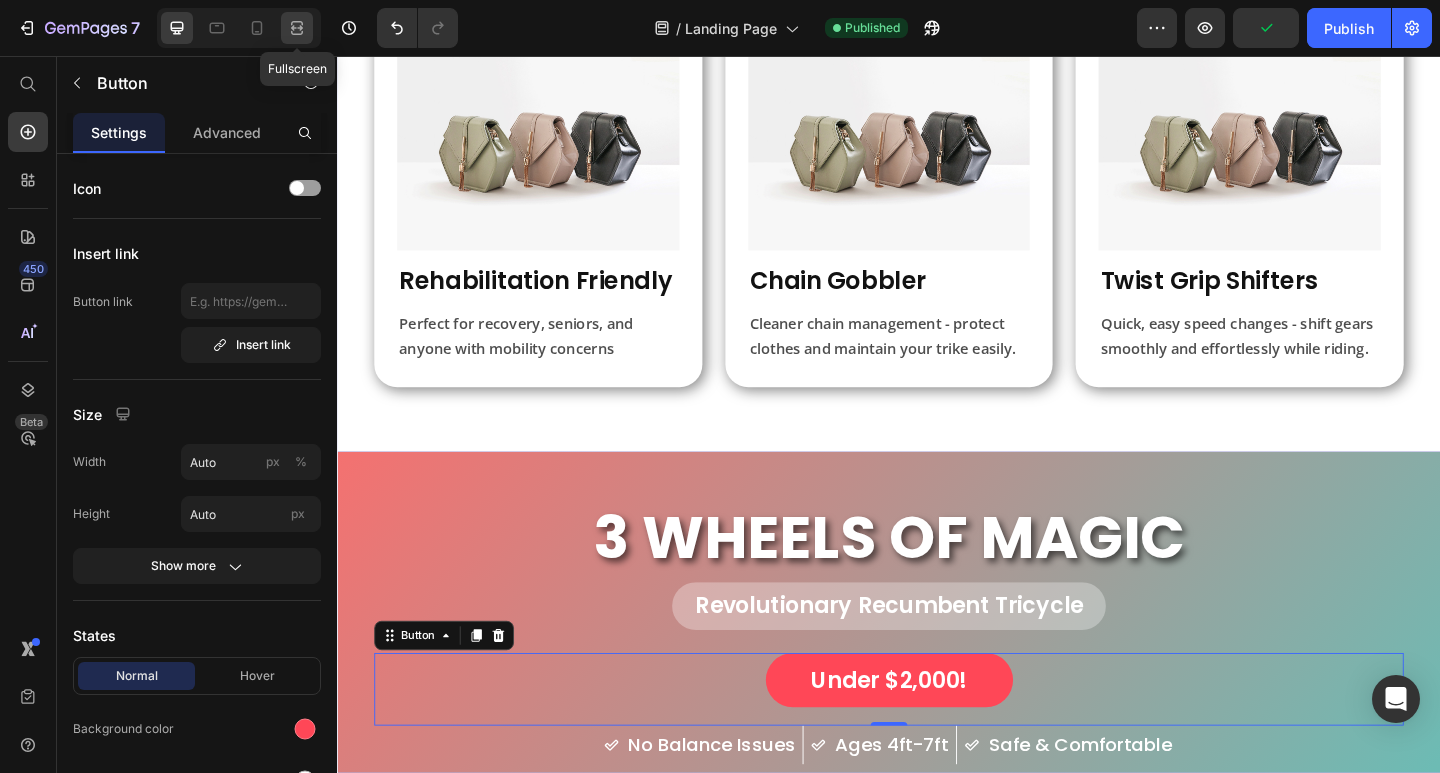 click 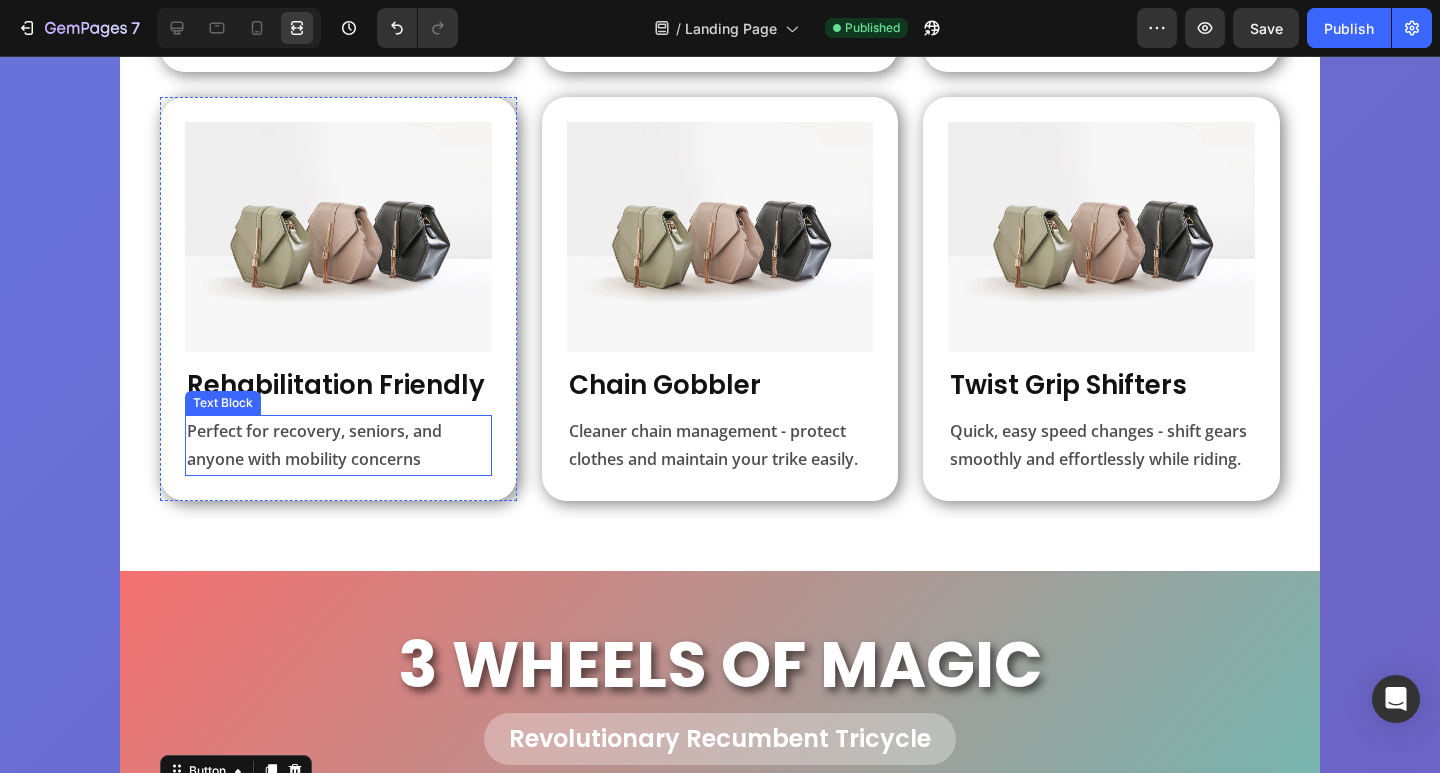 scroll, scrollTop: 1300, scrollLeft: 0, axis: vertical 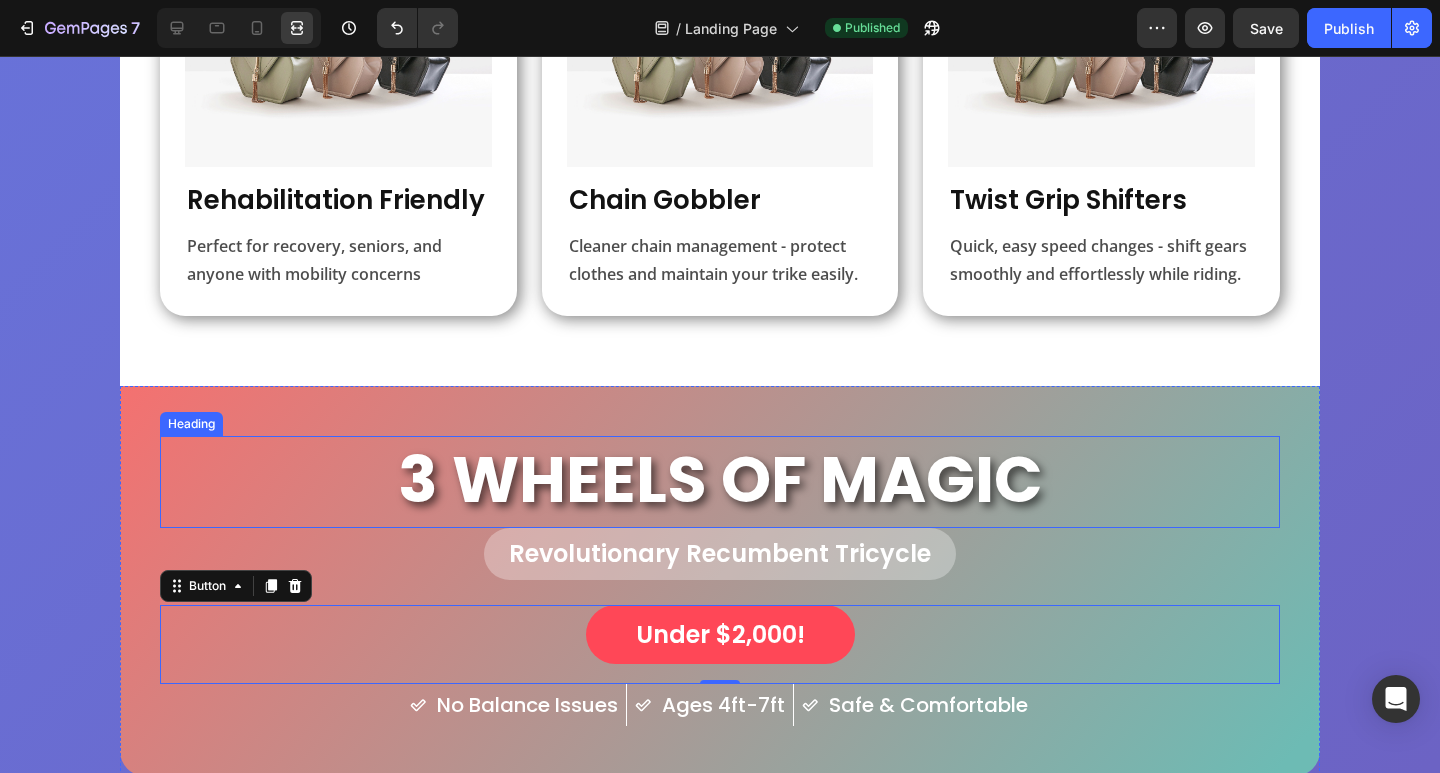 click on "3 WHEELS OF MAGIC" at bounding box center (720, 479) 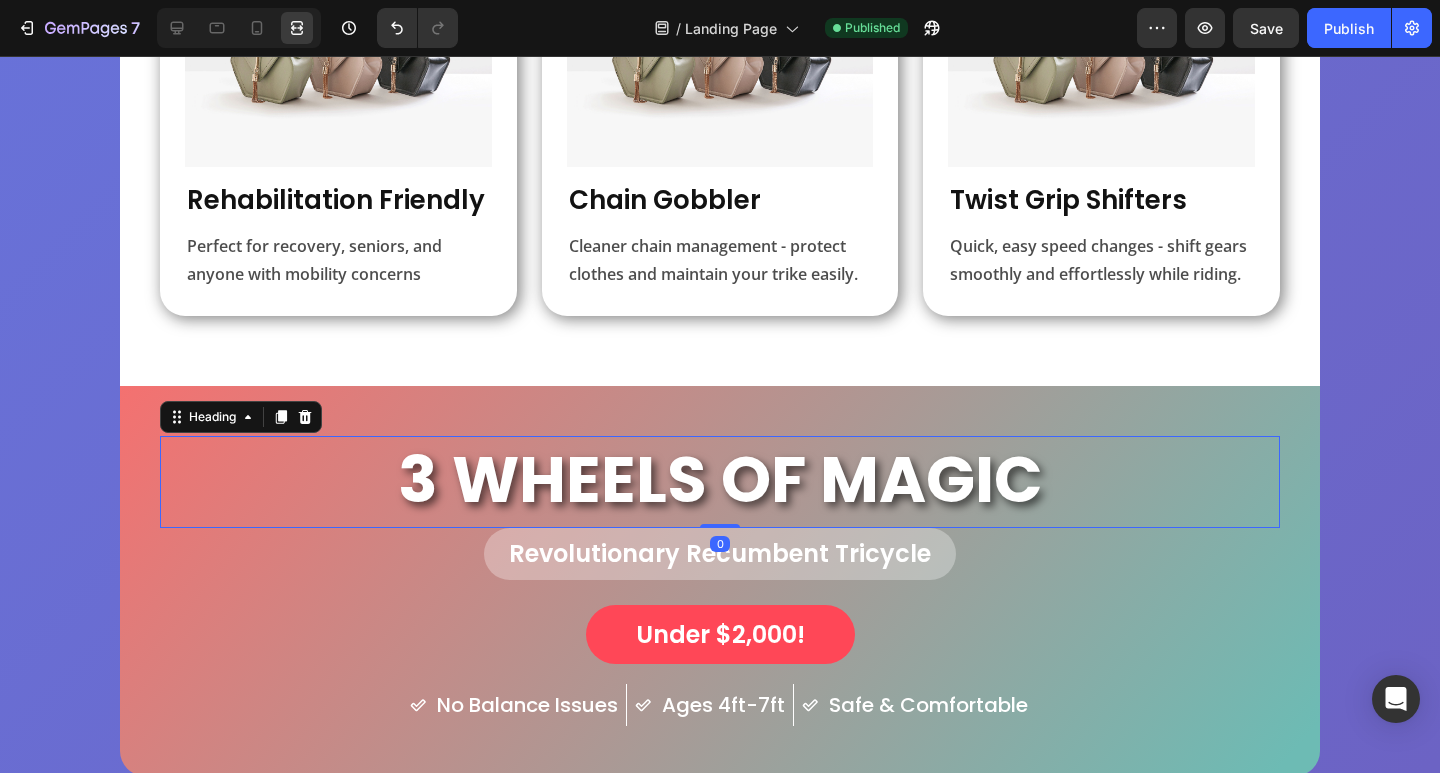 click on "3 WHEELS OF MAGIC" at bounding box center [720, 479] 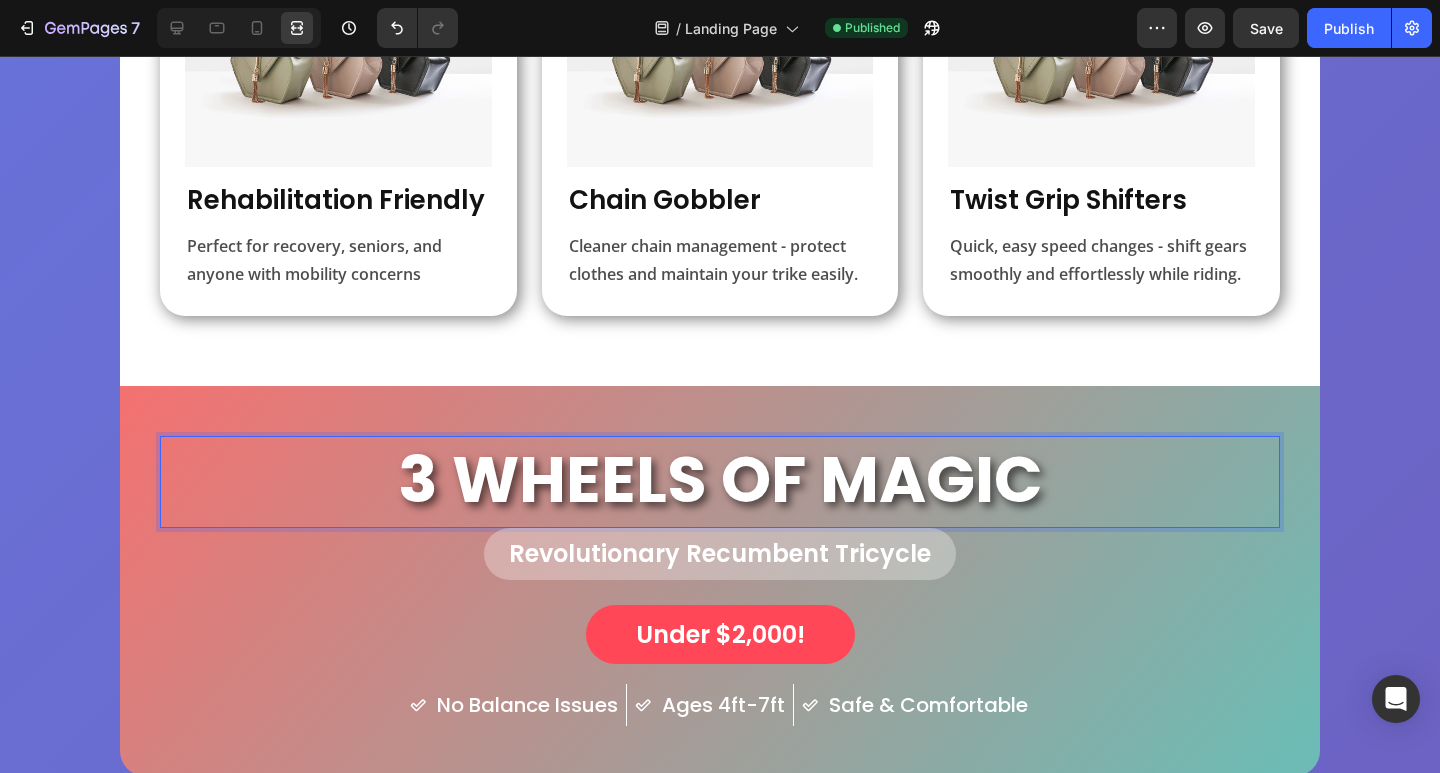 click on "3 WHEELS OF MAGIC" at bounding box center [720, 479] 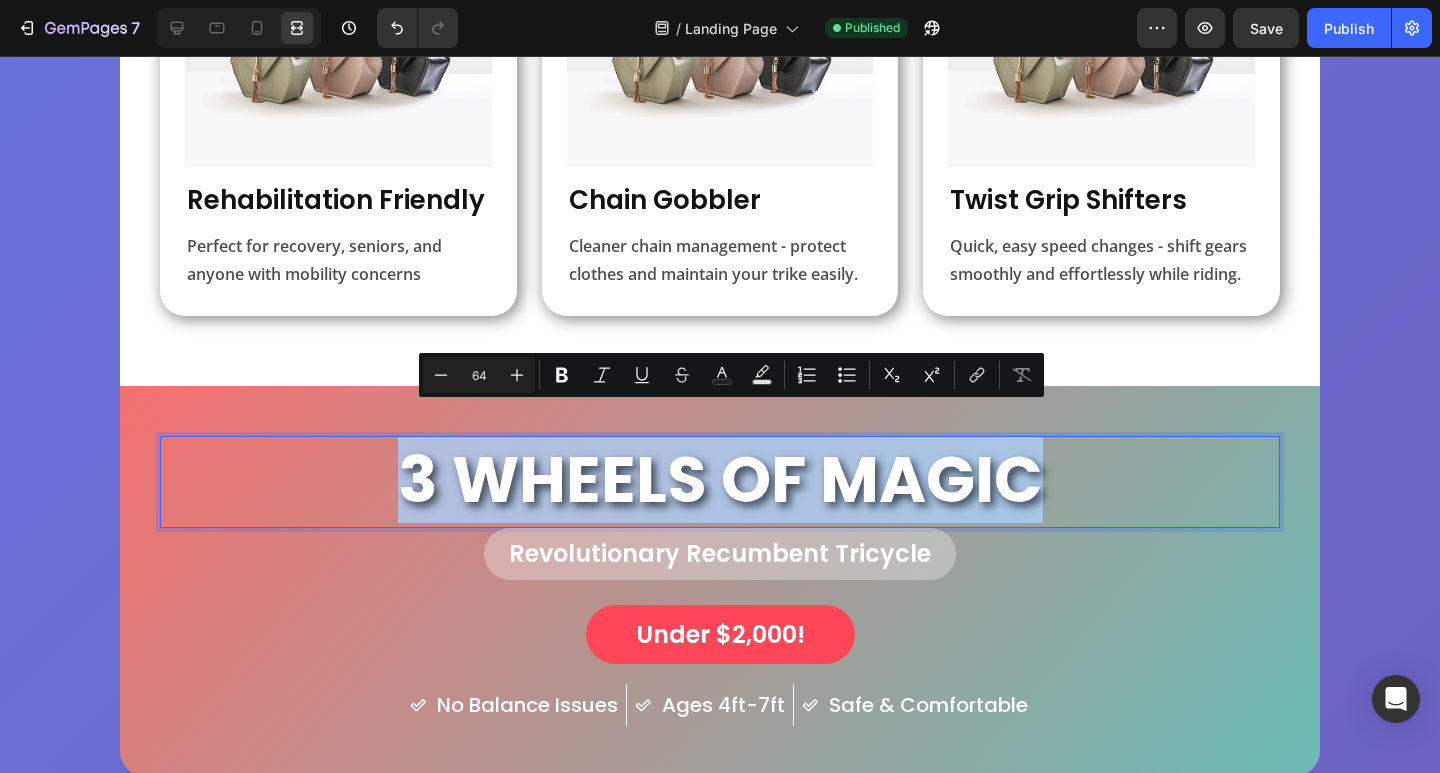 drag, startPoint x: 1025, startPoint y: 445, endPoint x: 400, endPoint y: 445, distance: 625 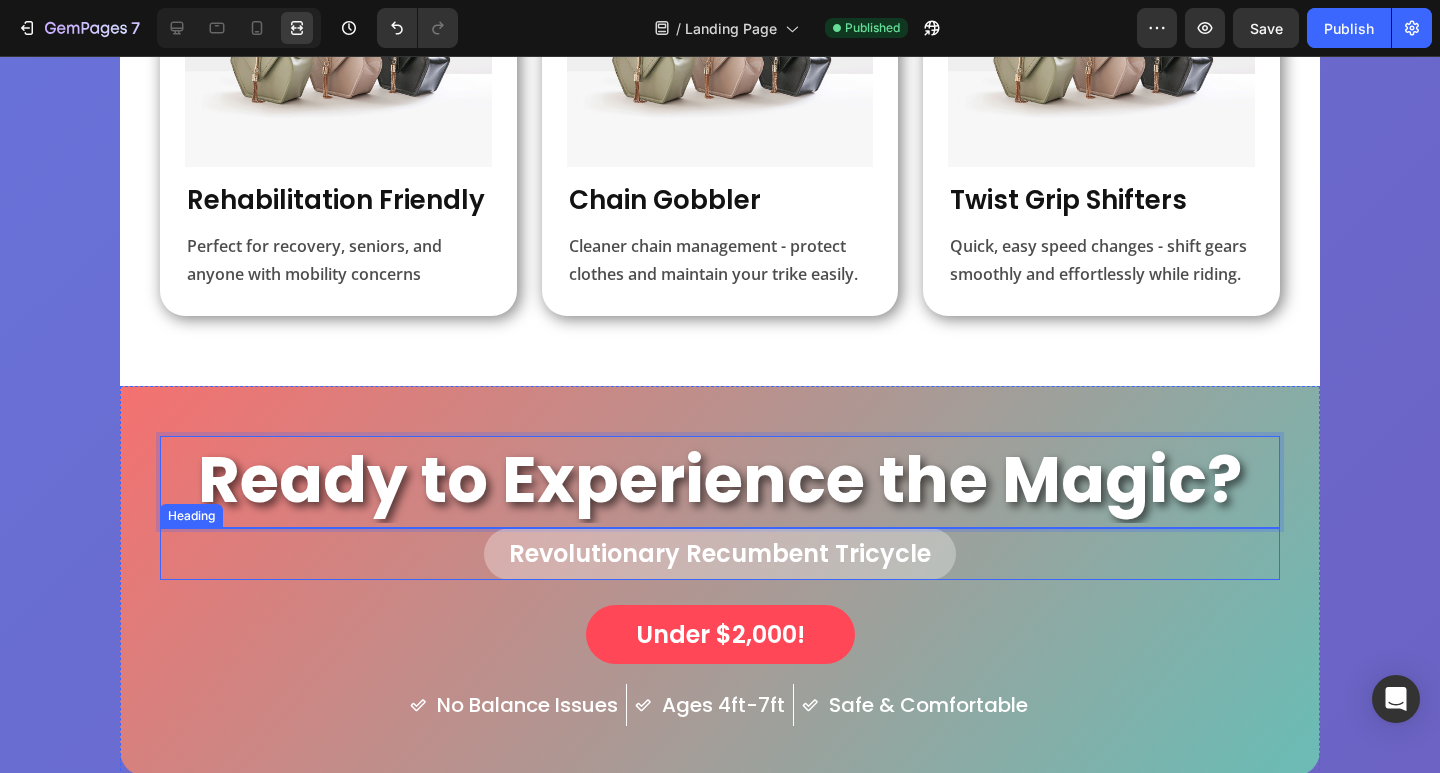 click on "Revolutionary Recumbent Tricycle" at bounding box center [720, 553] 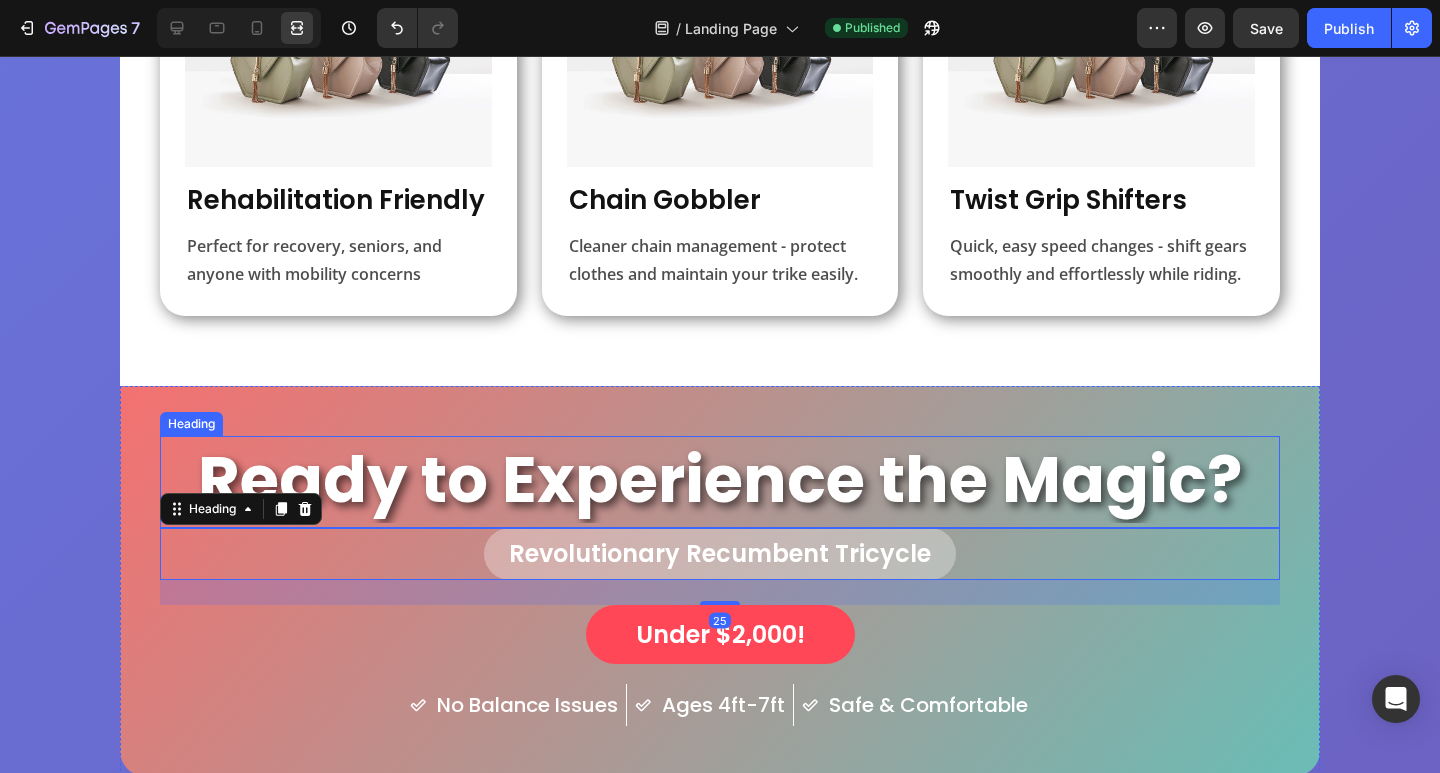 click on "Ready to Experience the Magic?" at bounding box center [720, 479] 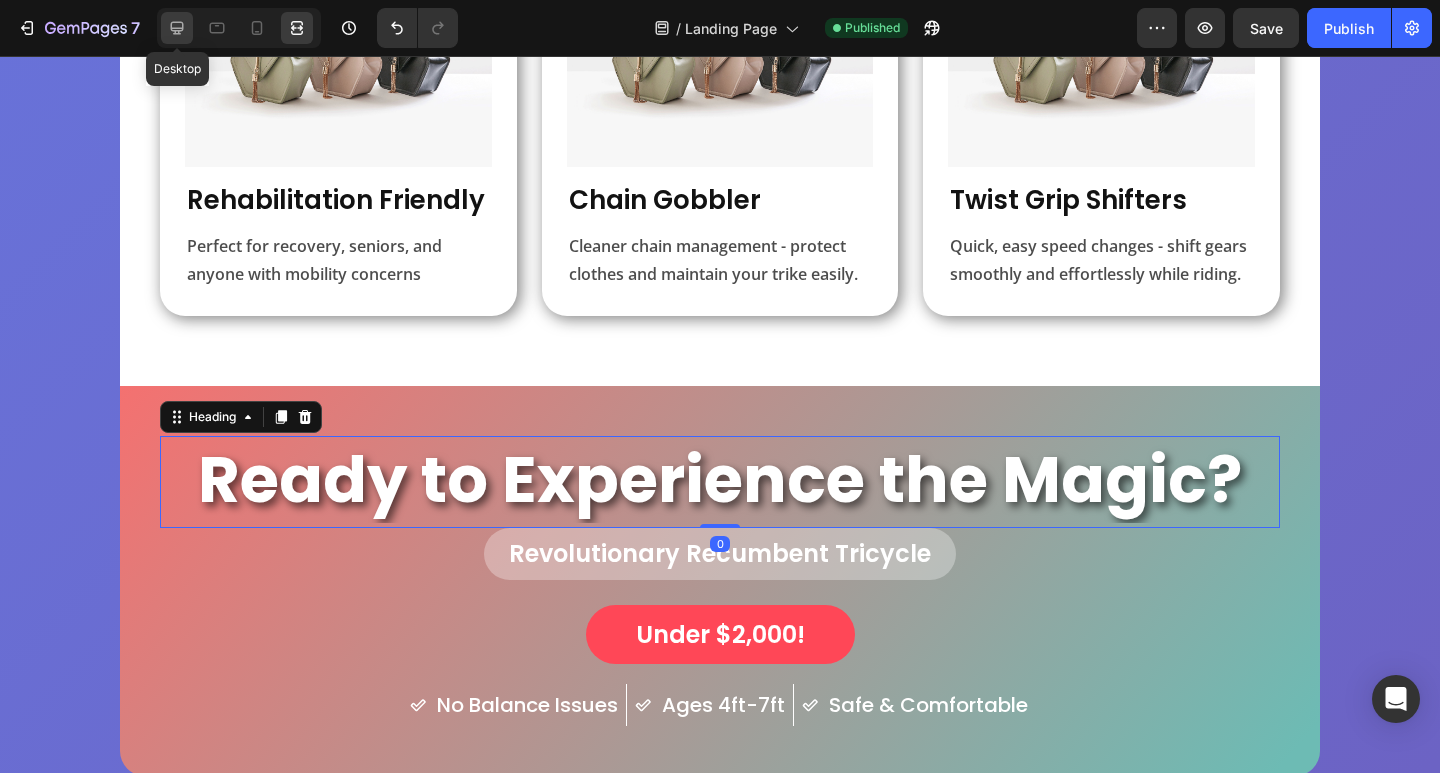 click 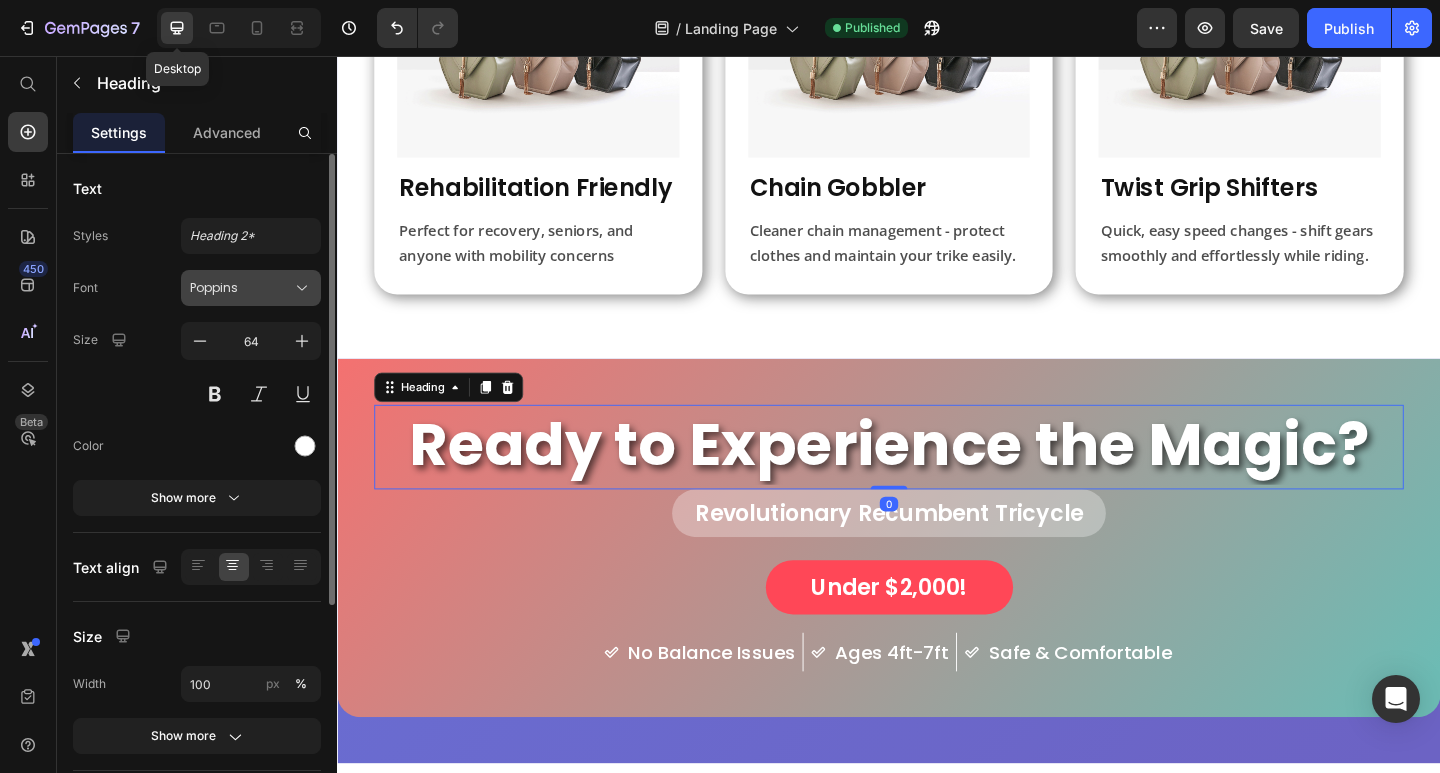 scroll, scrollTop: 1326, scrollLeft: 0, axis: vertical 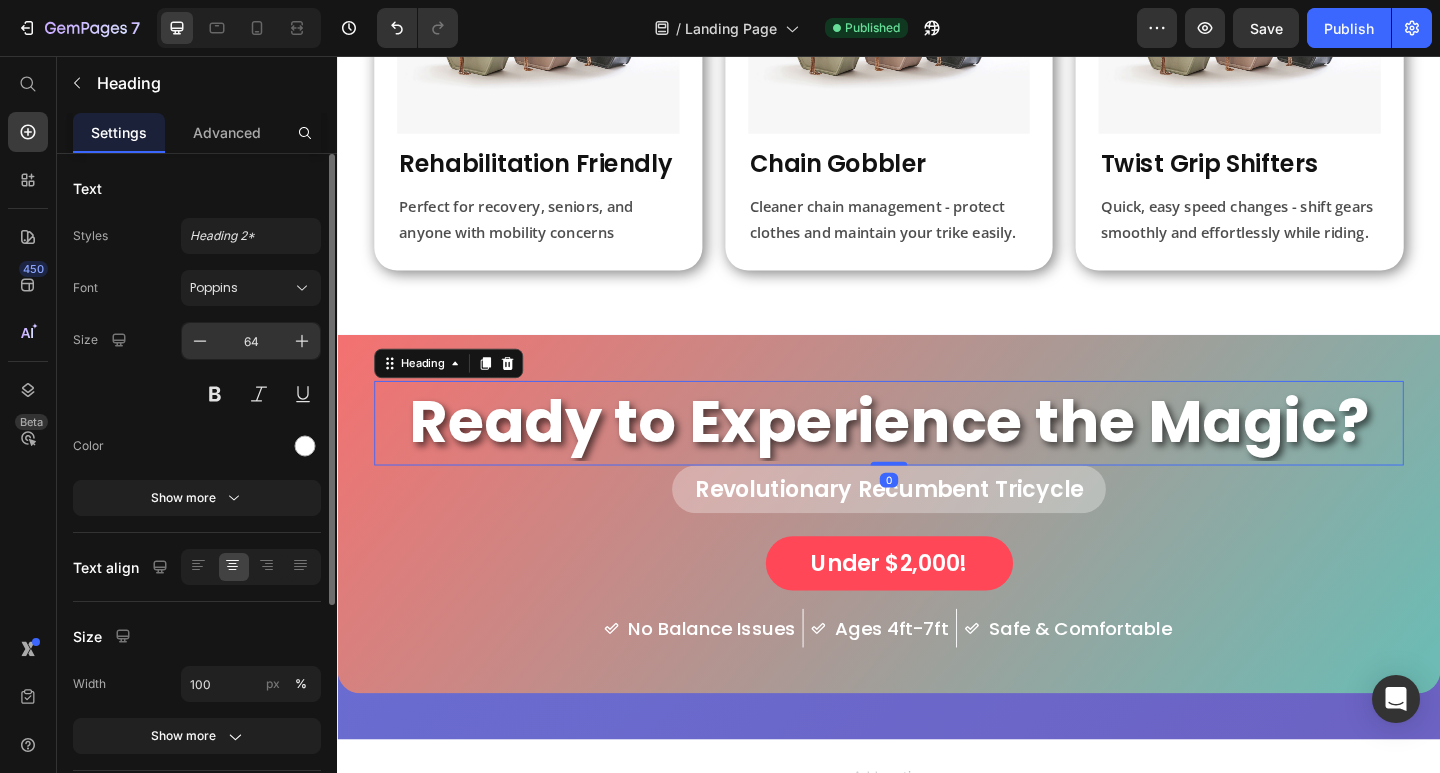 click on "64" at bounding box center [251, 341] 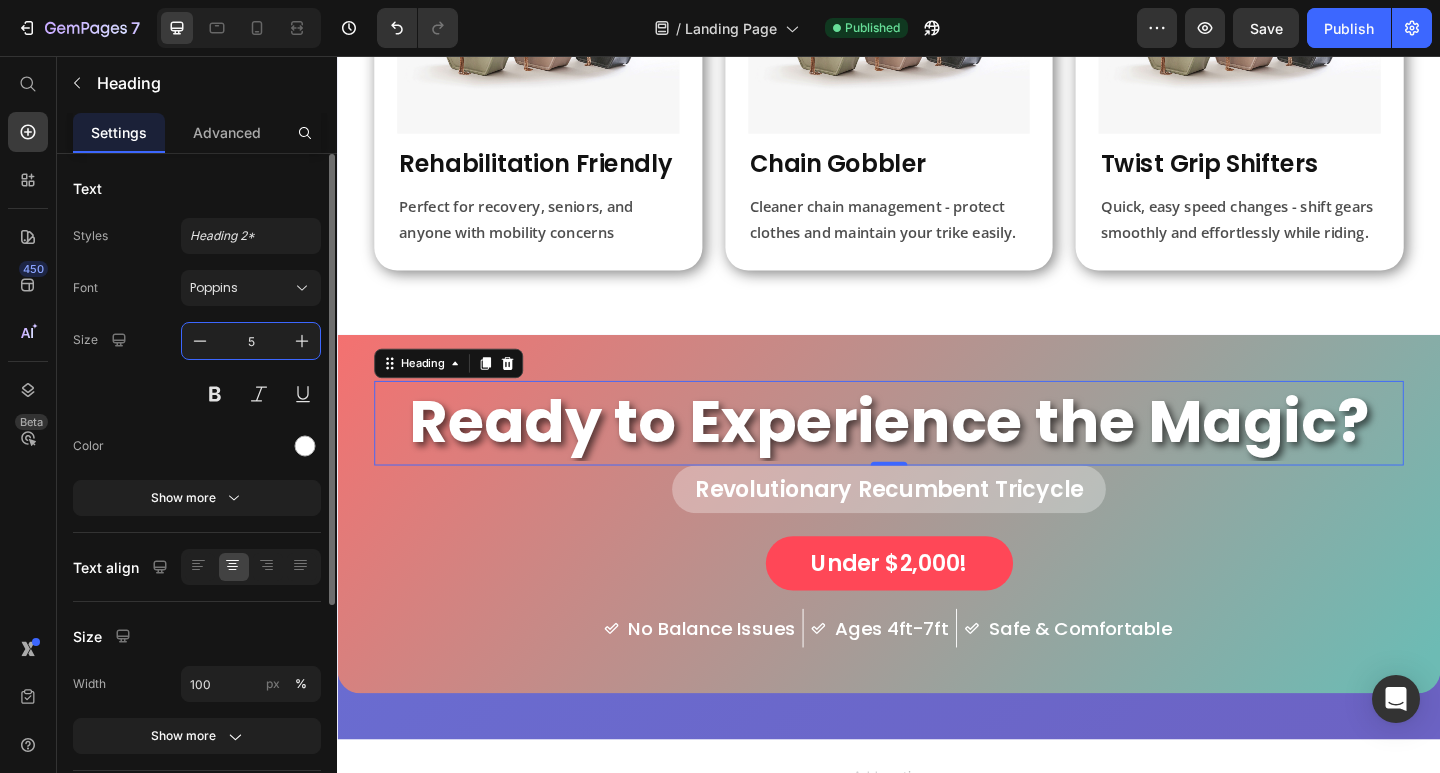 type on "50" 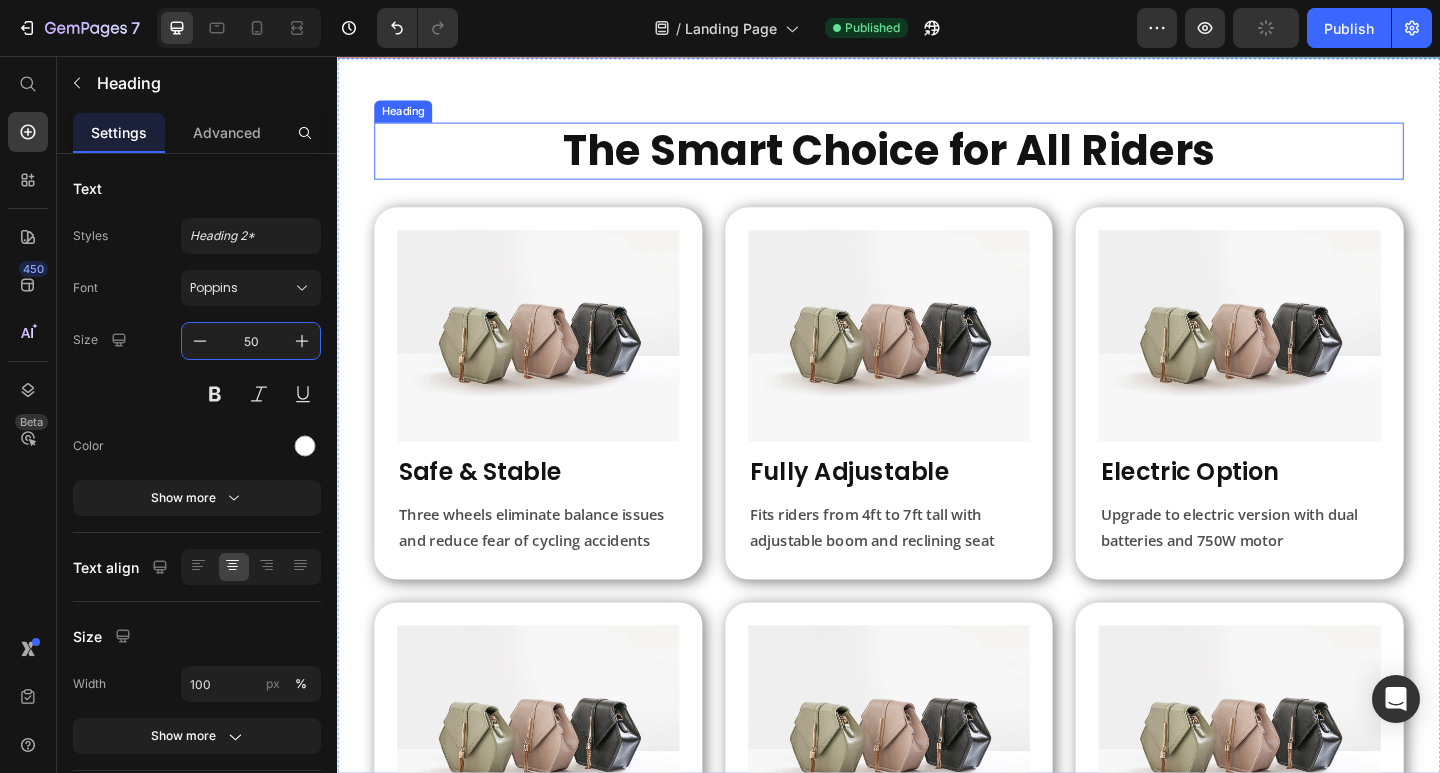 scroll, scrollTop: 226, scrollLeft: 0, axis: vertical 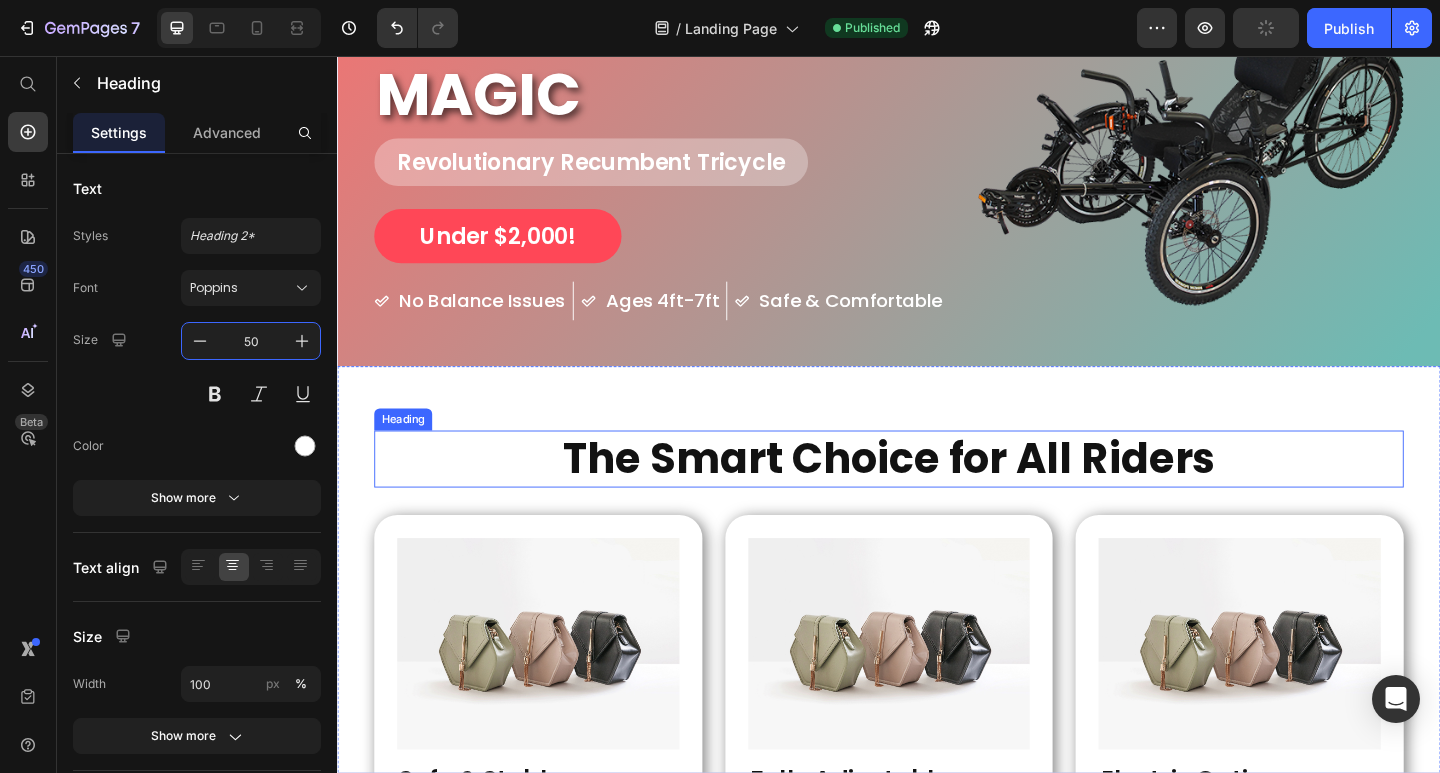 drag, startPoint x: 806, startPoint y: 504, endPoint x: 836, endPoint y: 484, distance: 36.05551 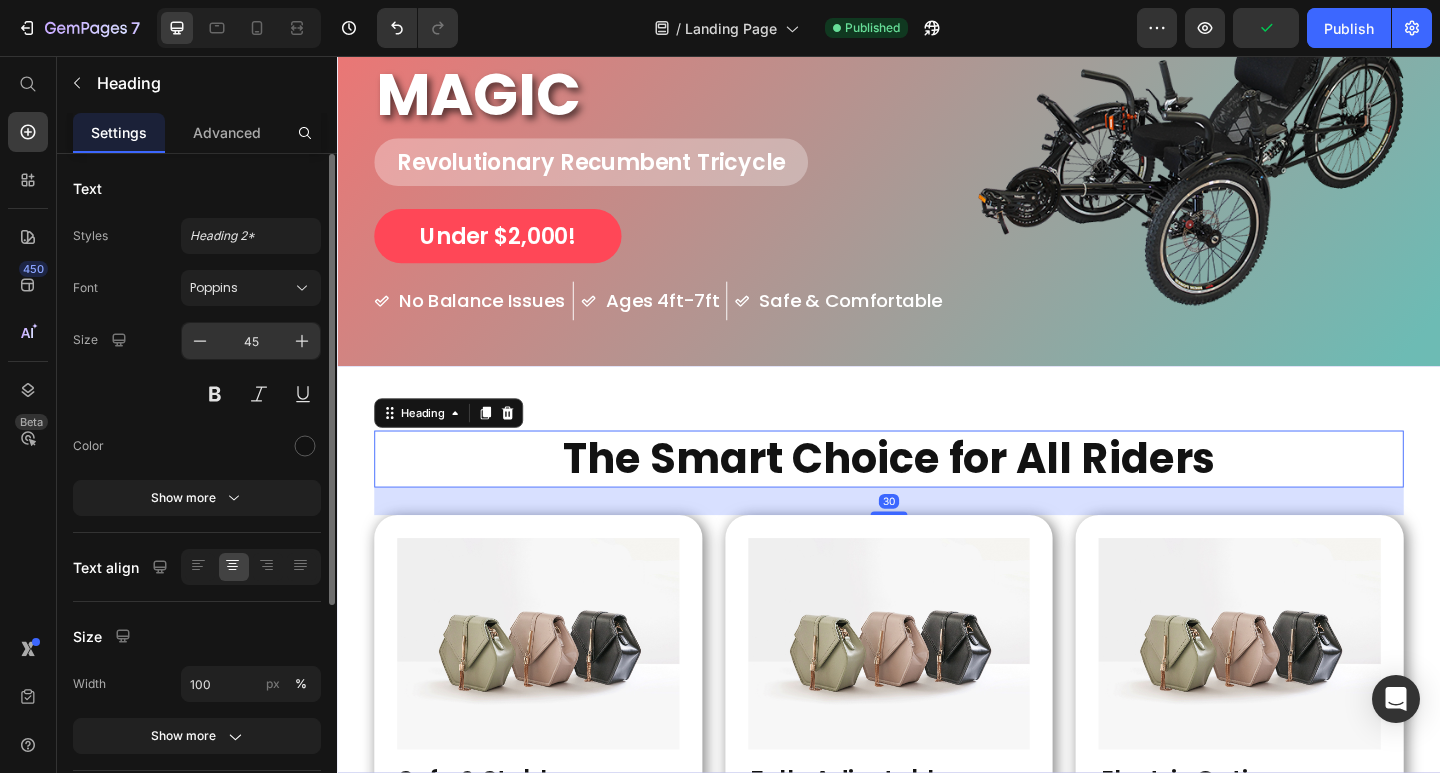 click on "45" at bounding box center [251, 341] 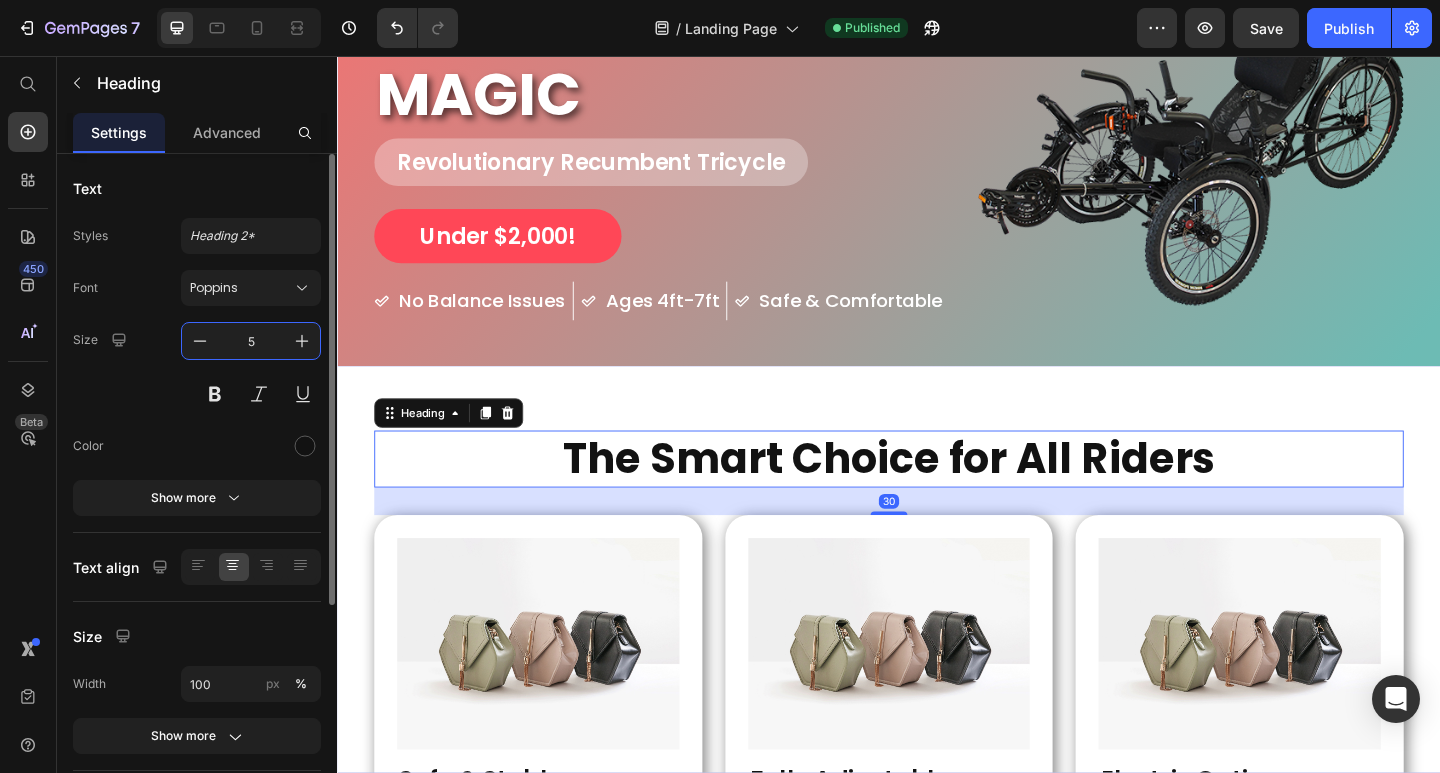 type on "50" 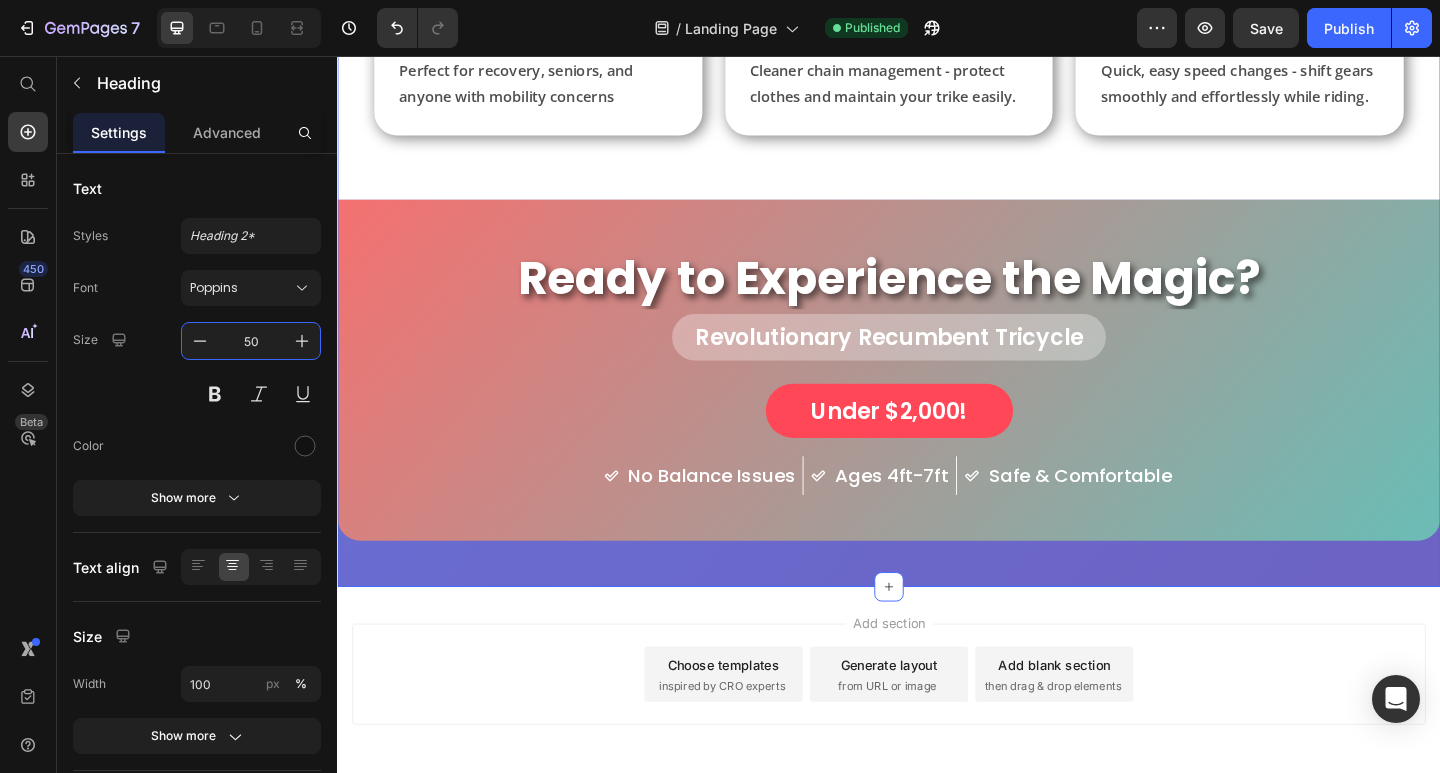 scroll, scrollTop: 1587, scrollLeft: 0, axis: vertical 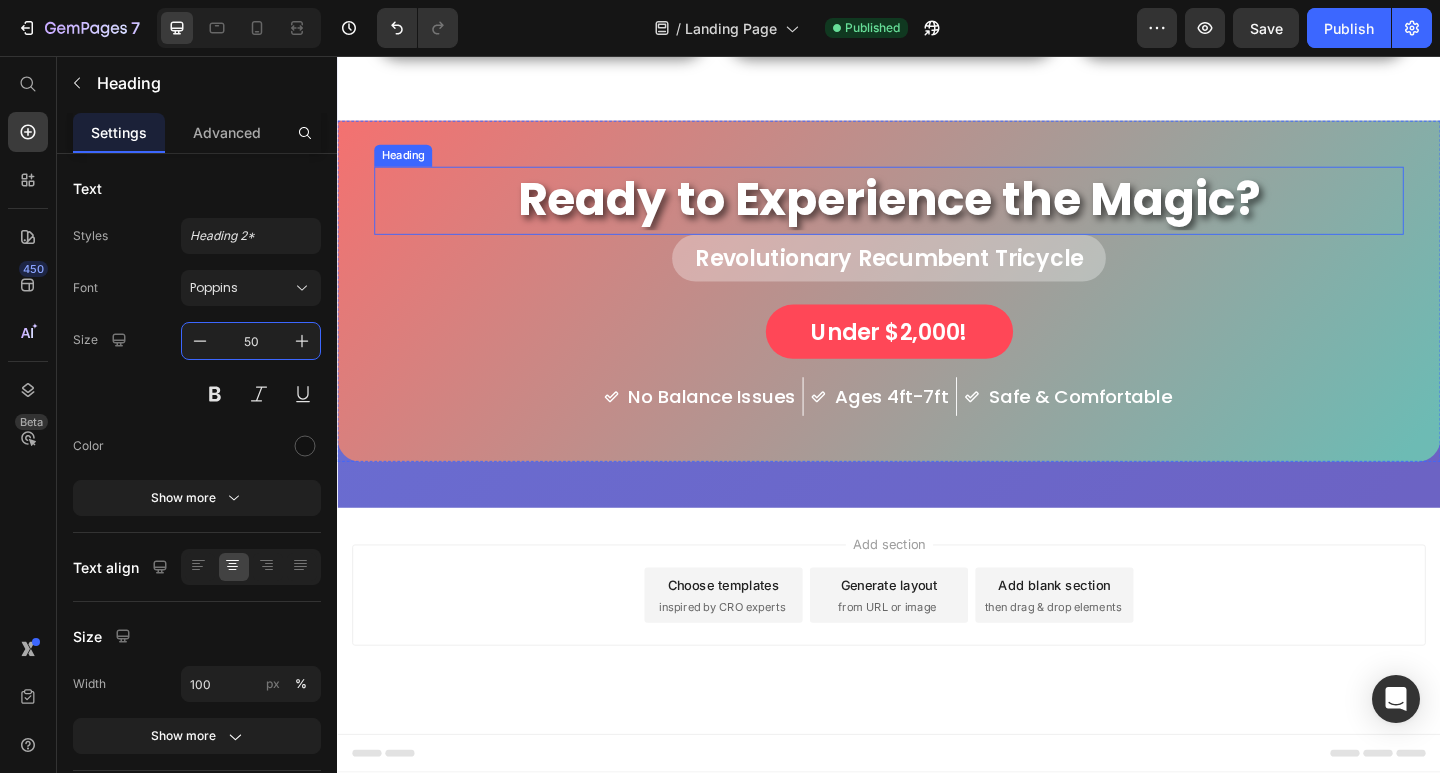 click on "Ready to Experience the Magic?" at bounding box center [937, 211] 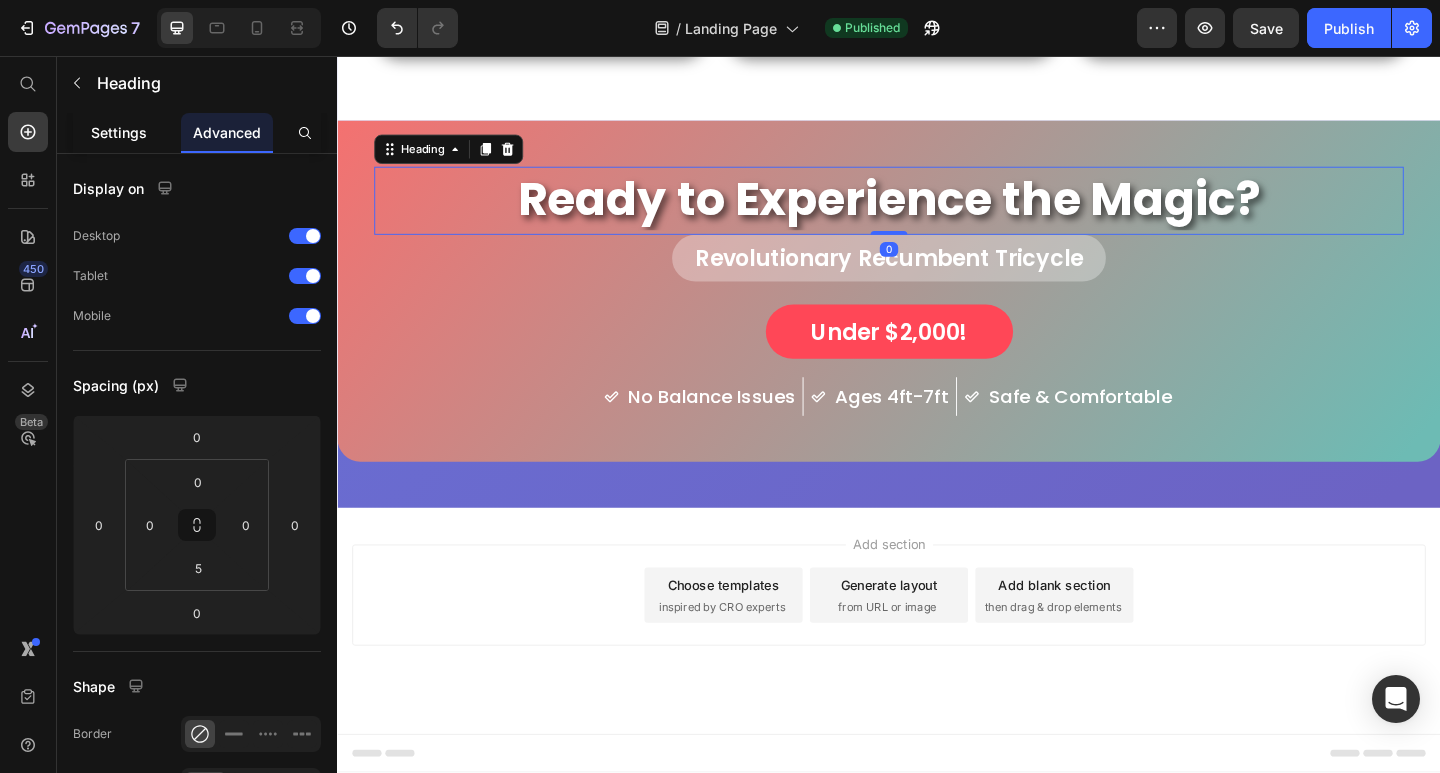 click on "Settings" at bounding box center [119, 132] 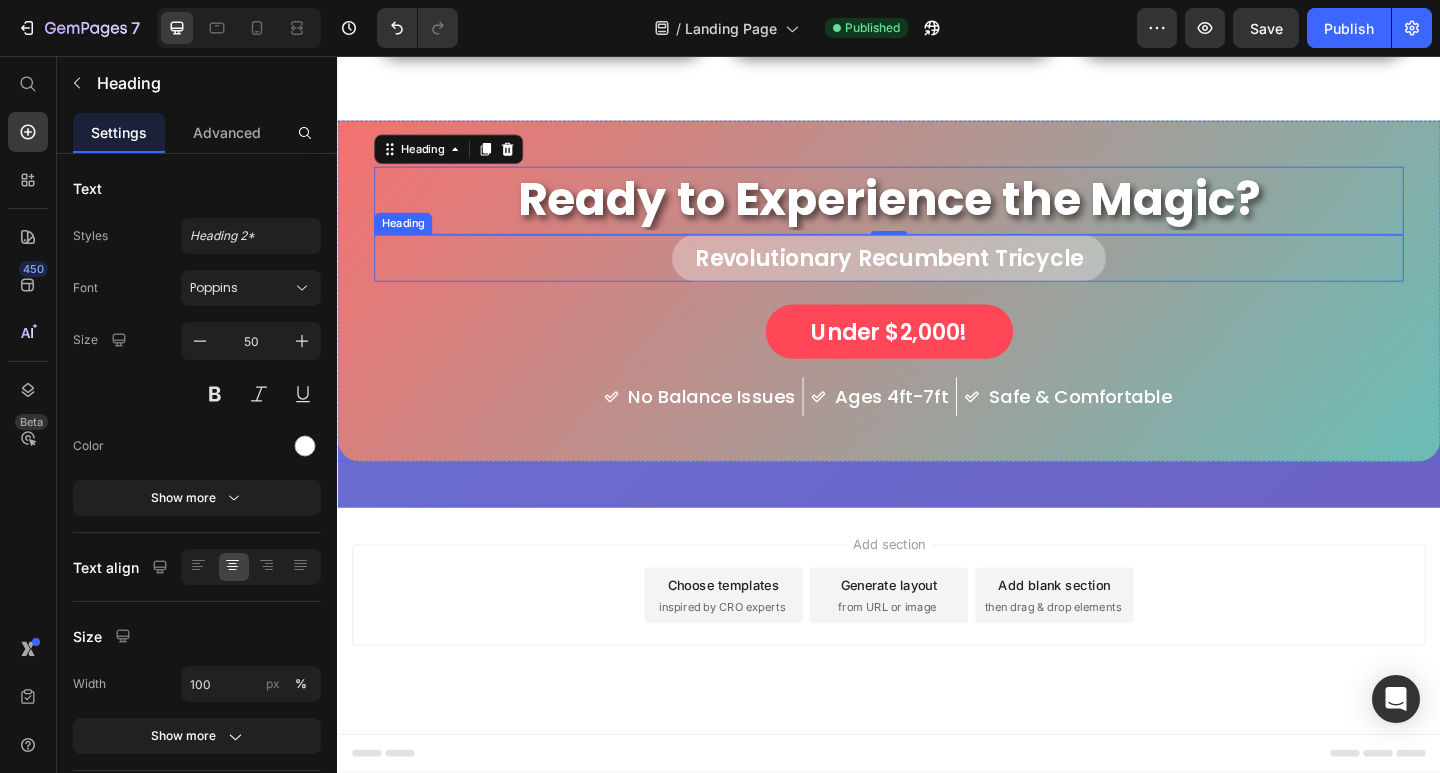 click on "Revolutionary Recumbent Tricycle" at bounding box center [937, 276] 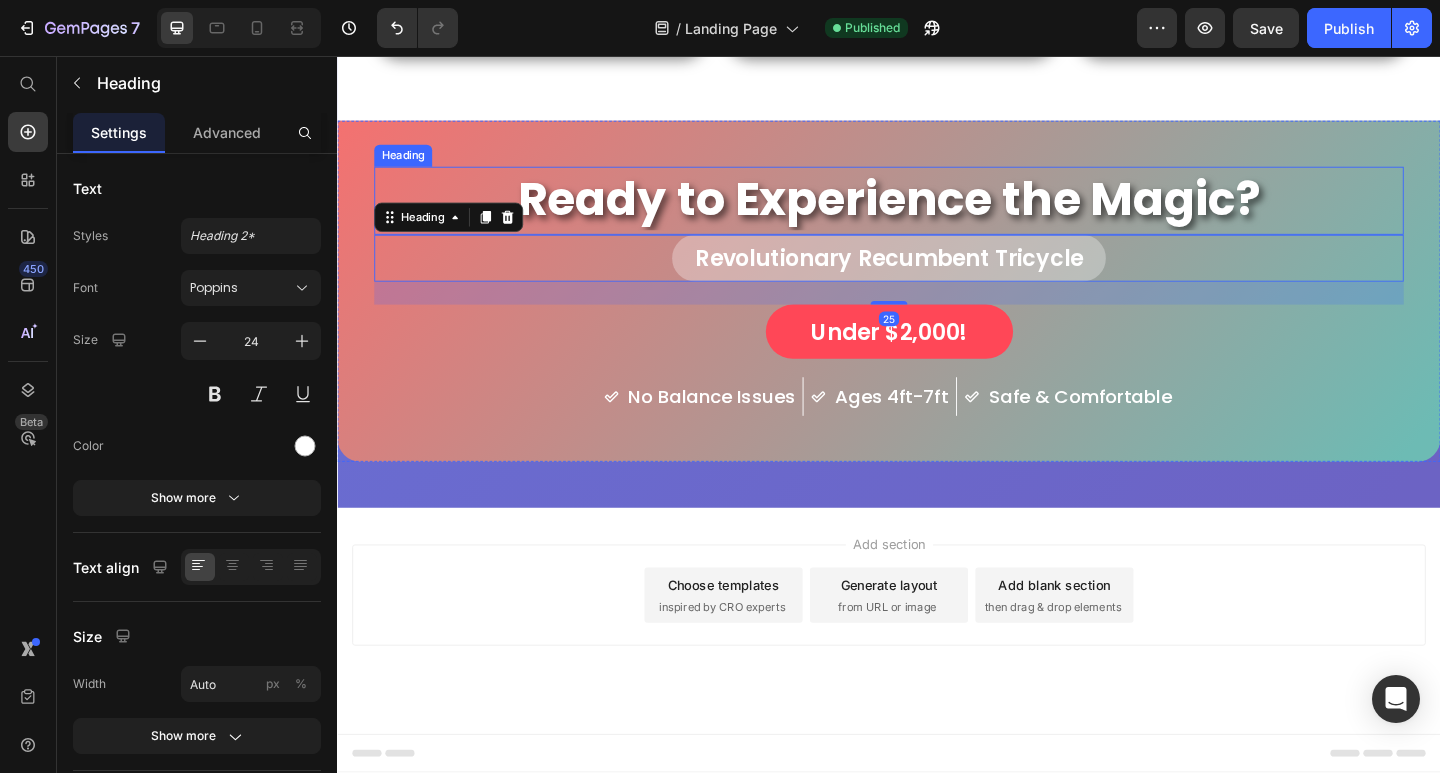 click on "Ready to Experience the Magic?" at bounding box center (937, 211) 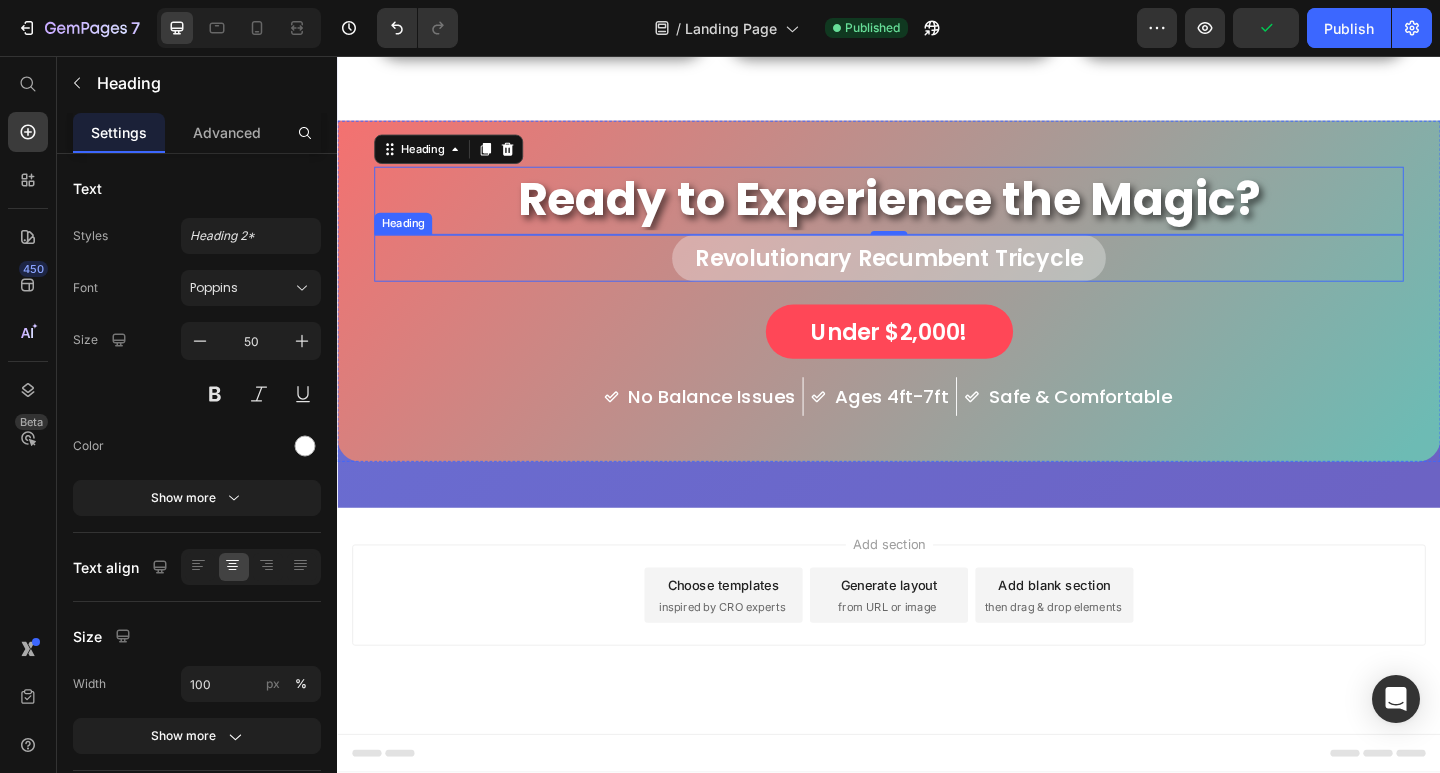 click on "Revolutionary Recumbent Tricycle" at bounding box center (937, 276) 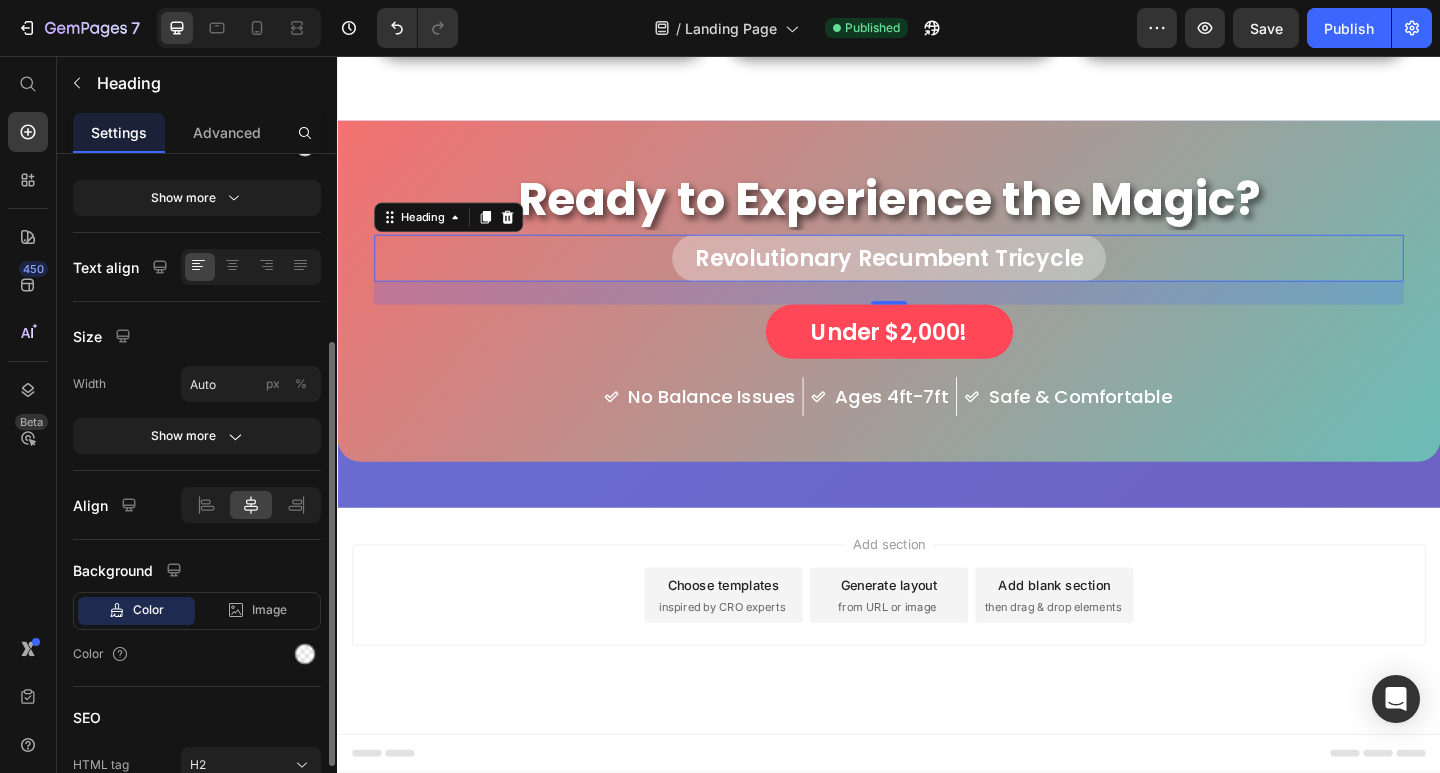 scroll, scrollTop: 401, scrollLeft: 0, axis: vertical 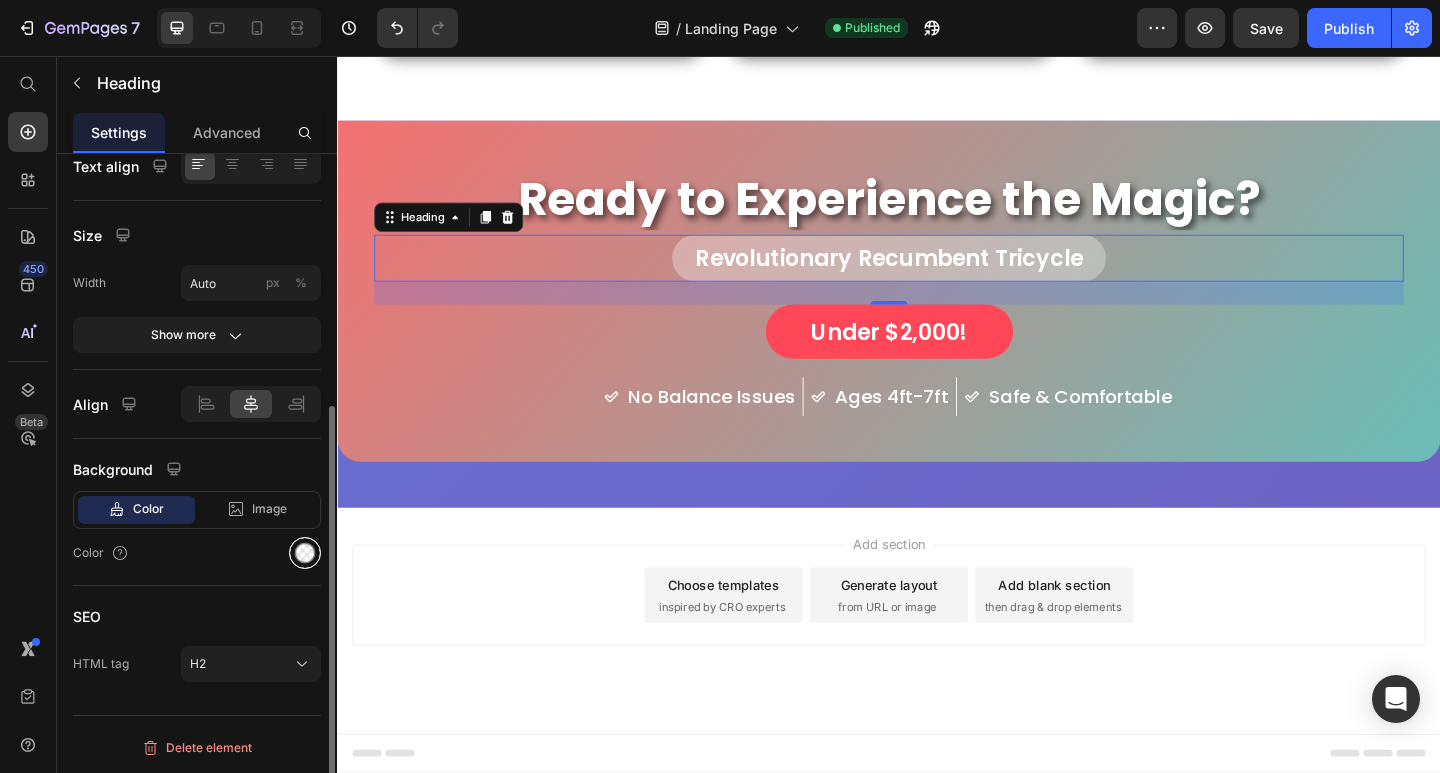 click at bounding box center (305, 553) 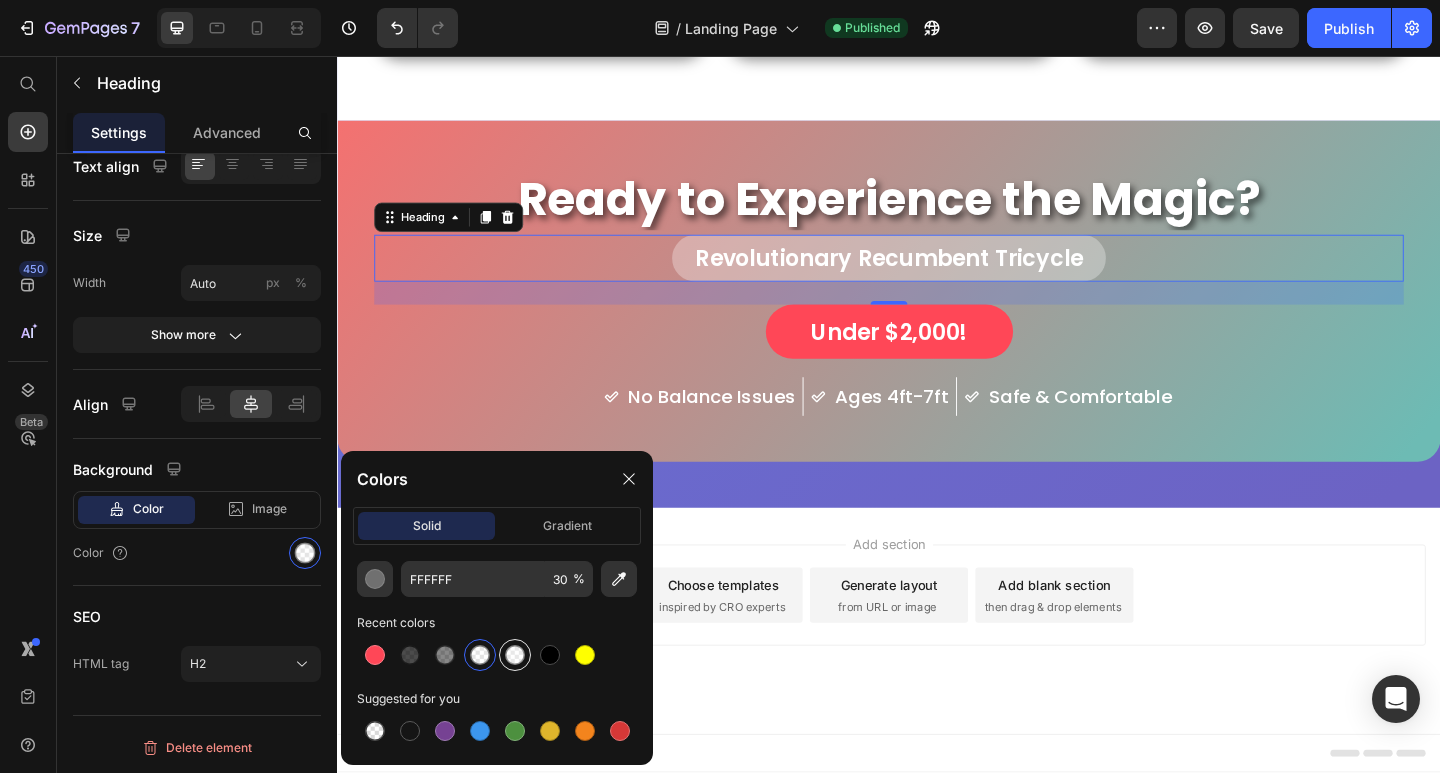 click at bounding box center [515, 655] 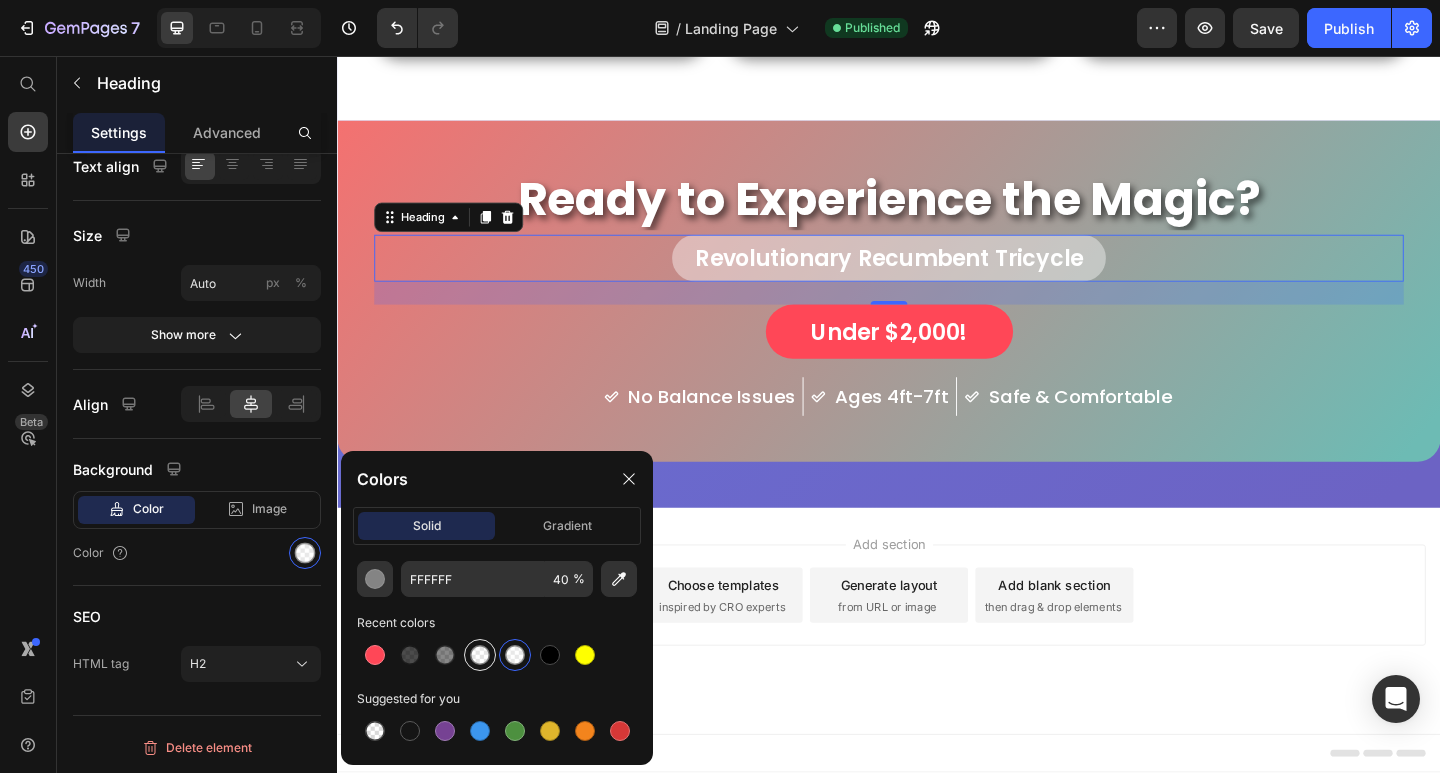 click at bounding box center (480, 655) 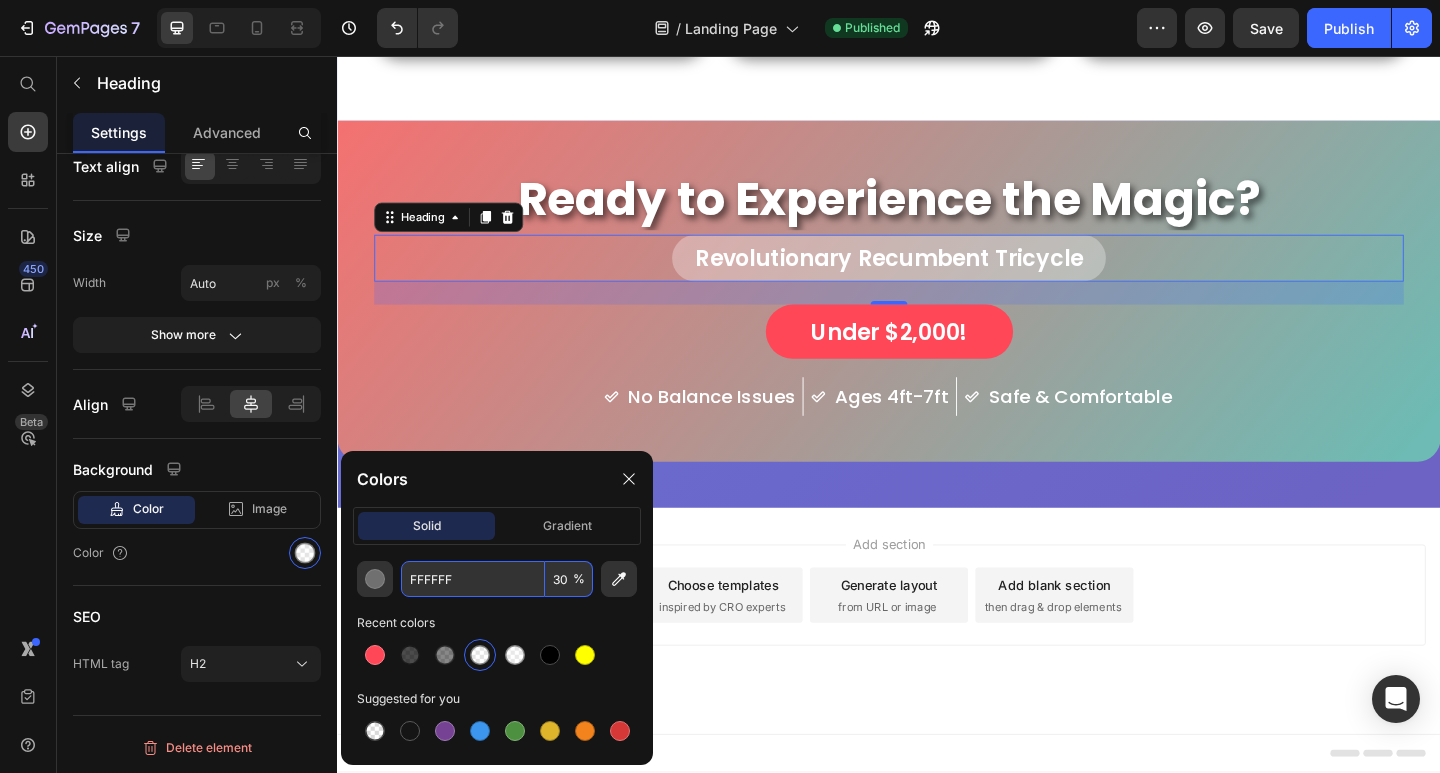 click on "30" at bounding box center (569, 579) 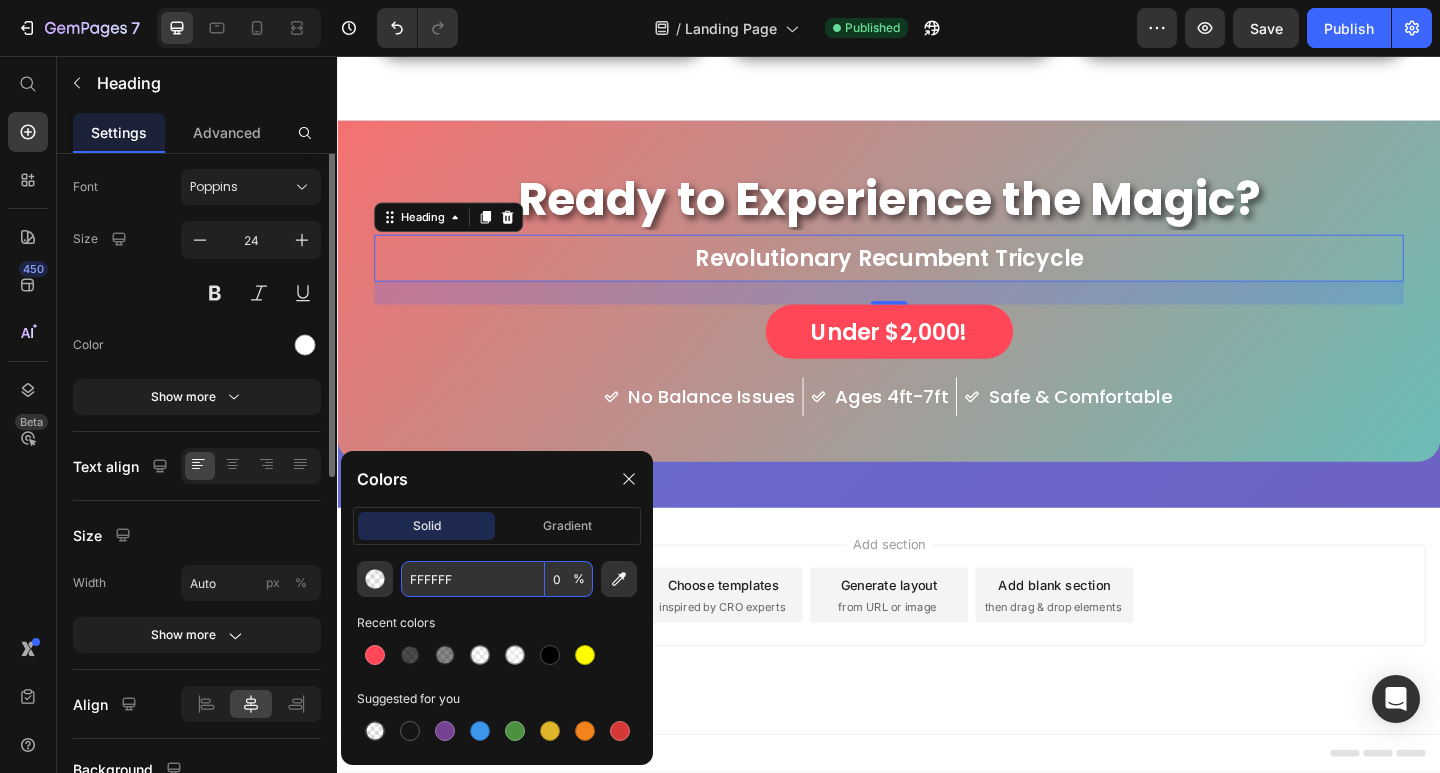 scroll, scrollTop: 0, scrollLeft: 0, axis: both 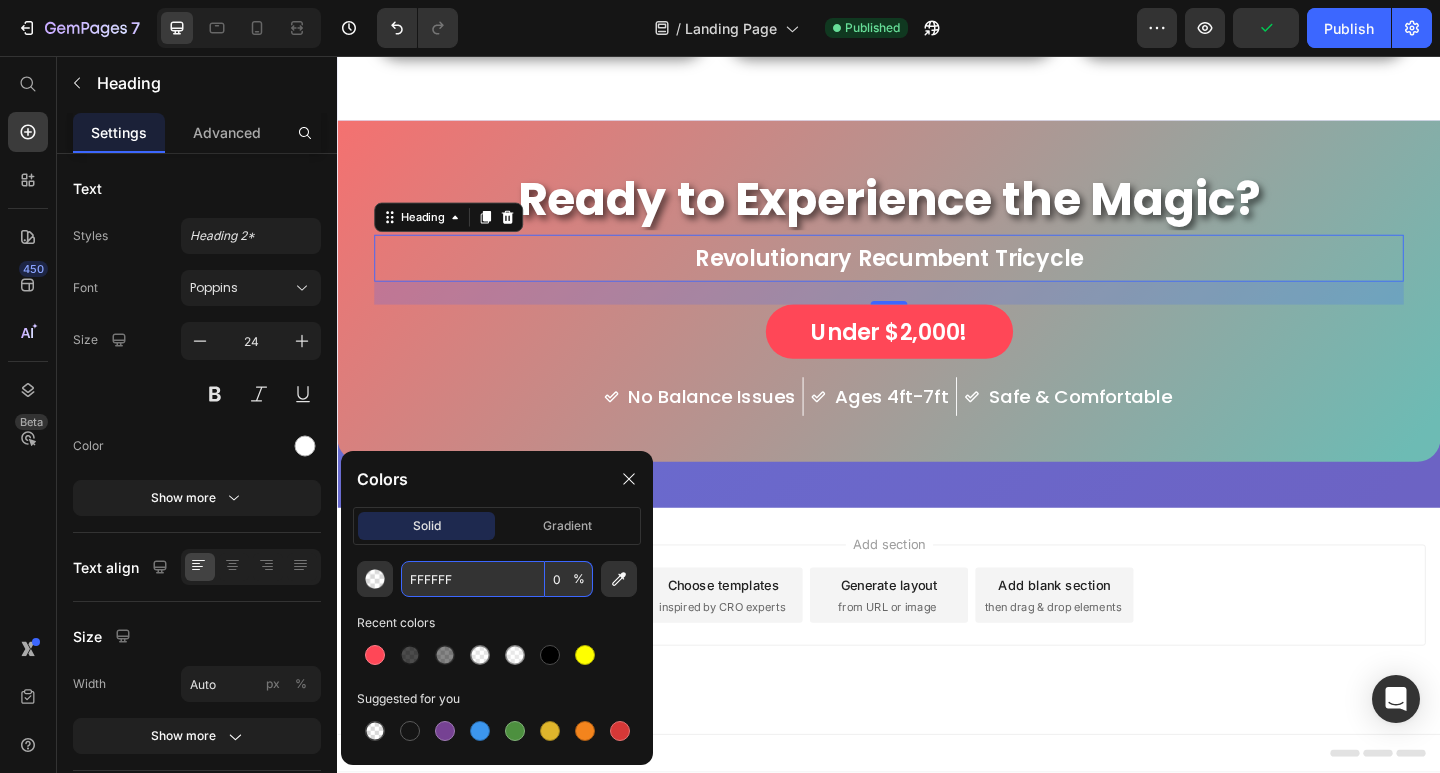 type on "0" 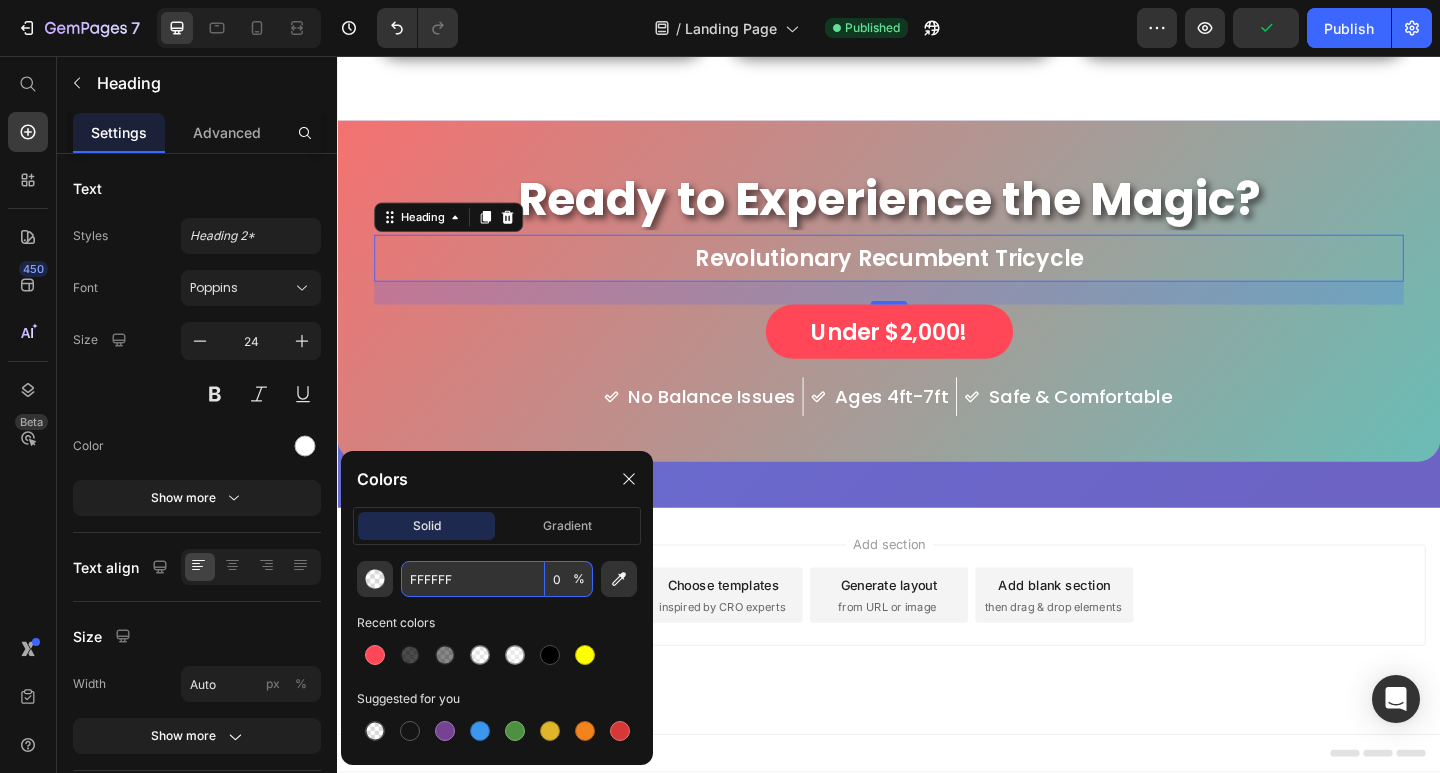 click on "Revolutionary Recumbent Tricycle" at bounding box center (937, 276) 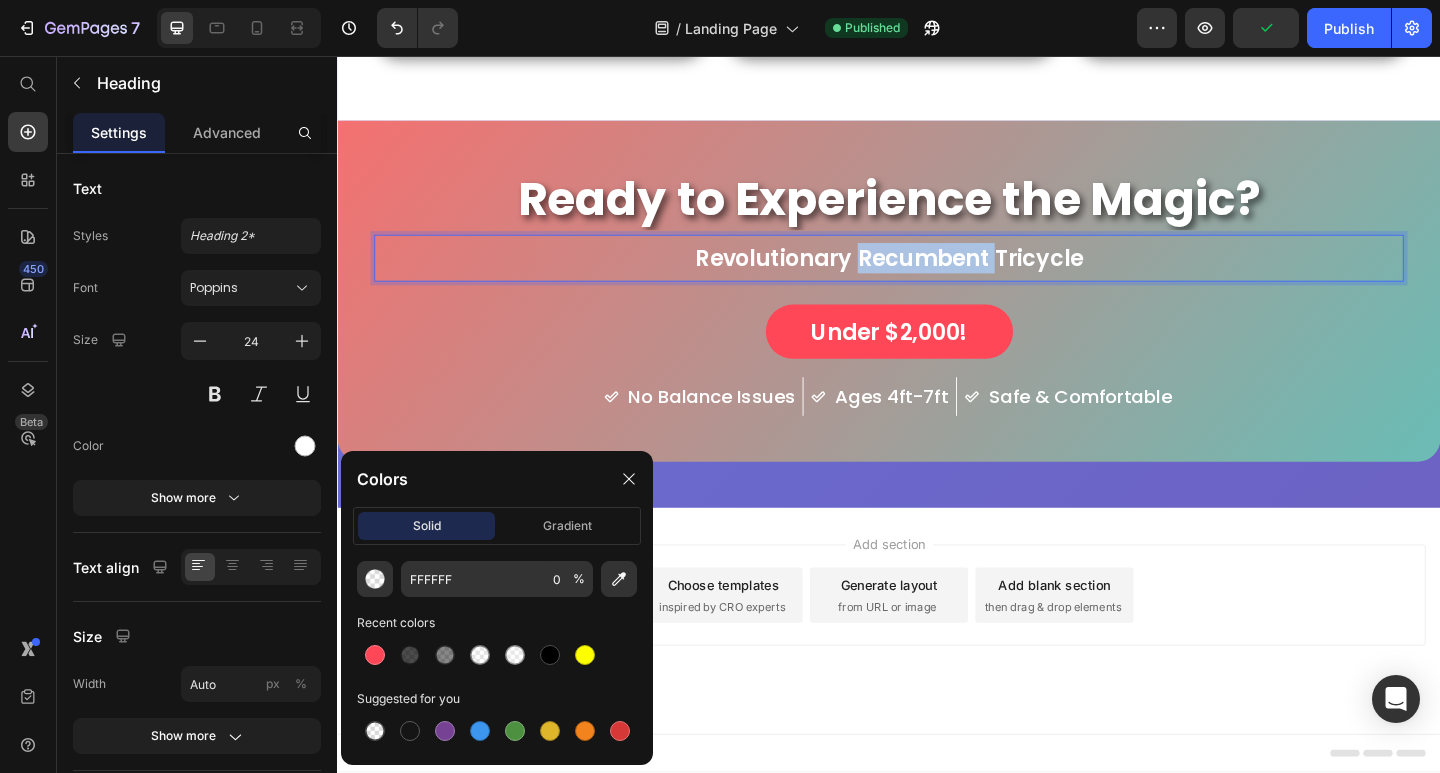 click on "Revolutionary Recumbent Tricycle" at bounding box center [937, 276] 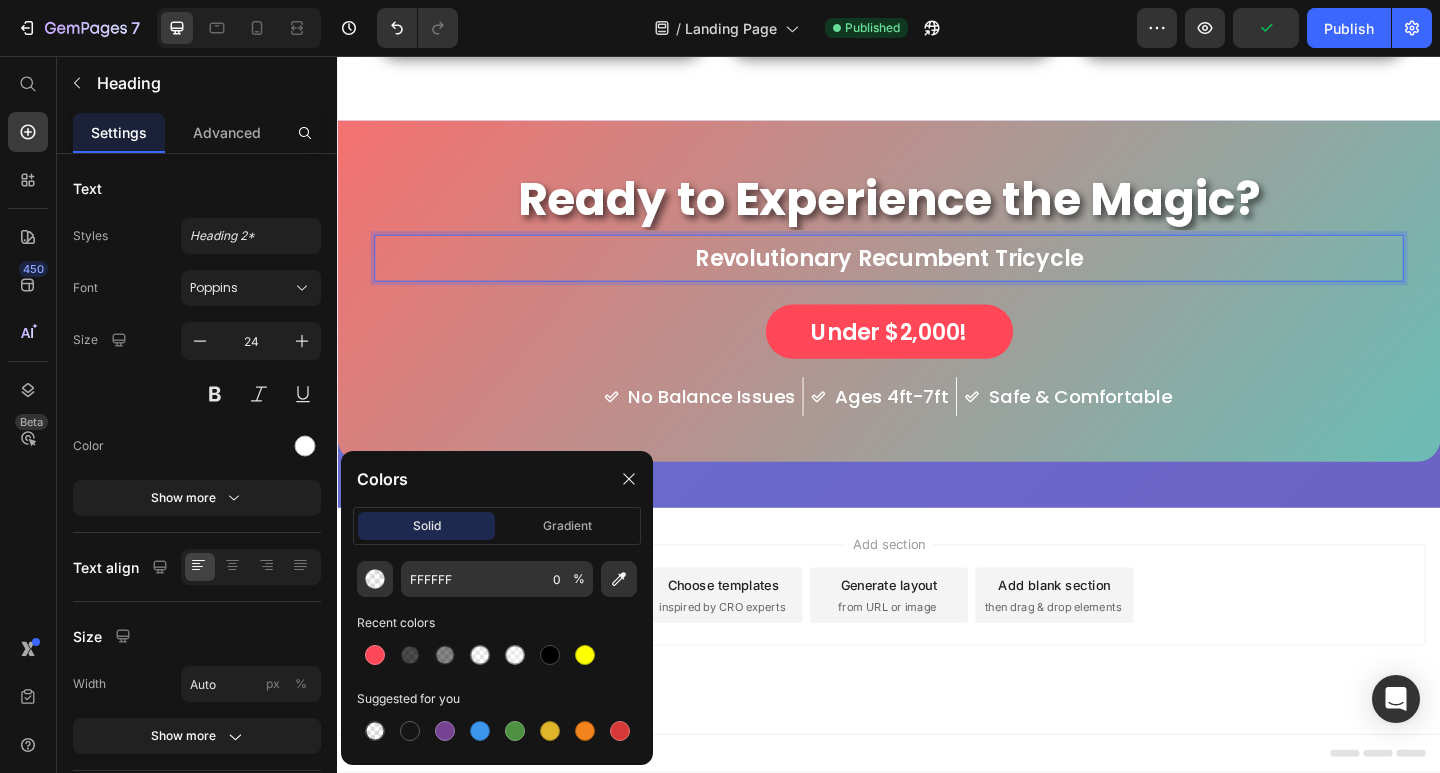 click on "Revolutionary Recumbent Tricycle" at bounding box center [937, 276] 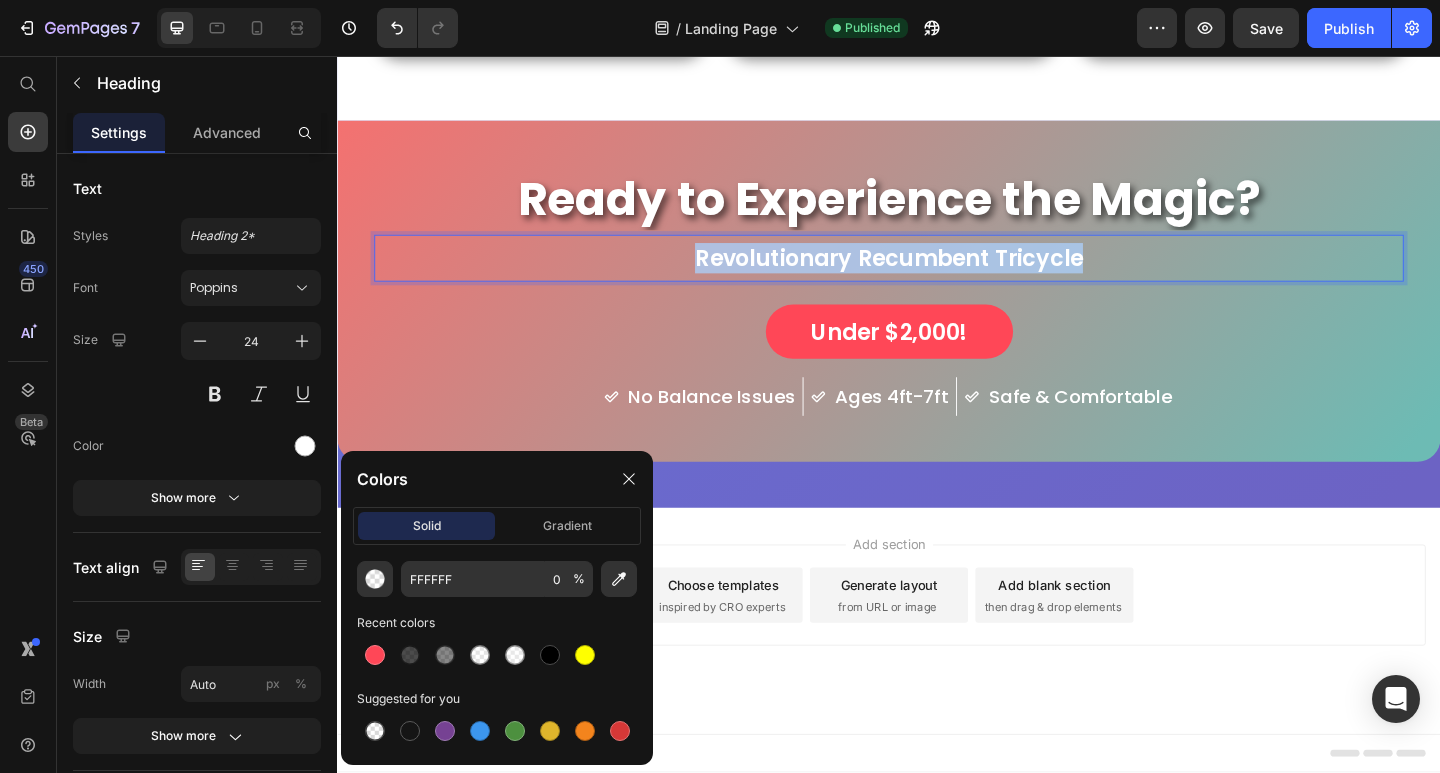 drag, startPoint x: 974, startPoint y: 265, endPoint x: 738, endPoint y: 260, distance: 236.05296 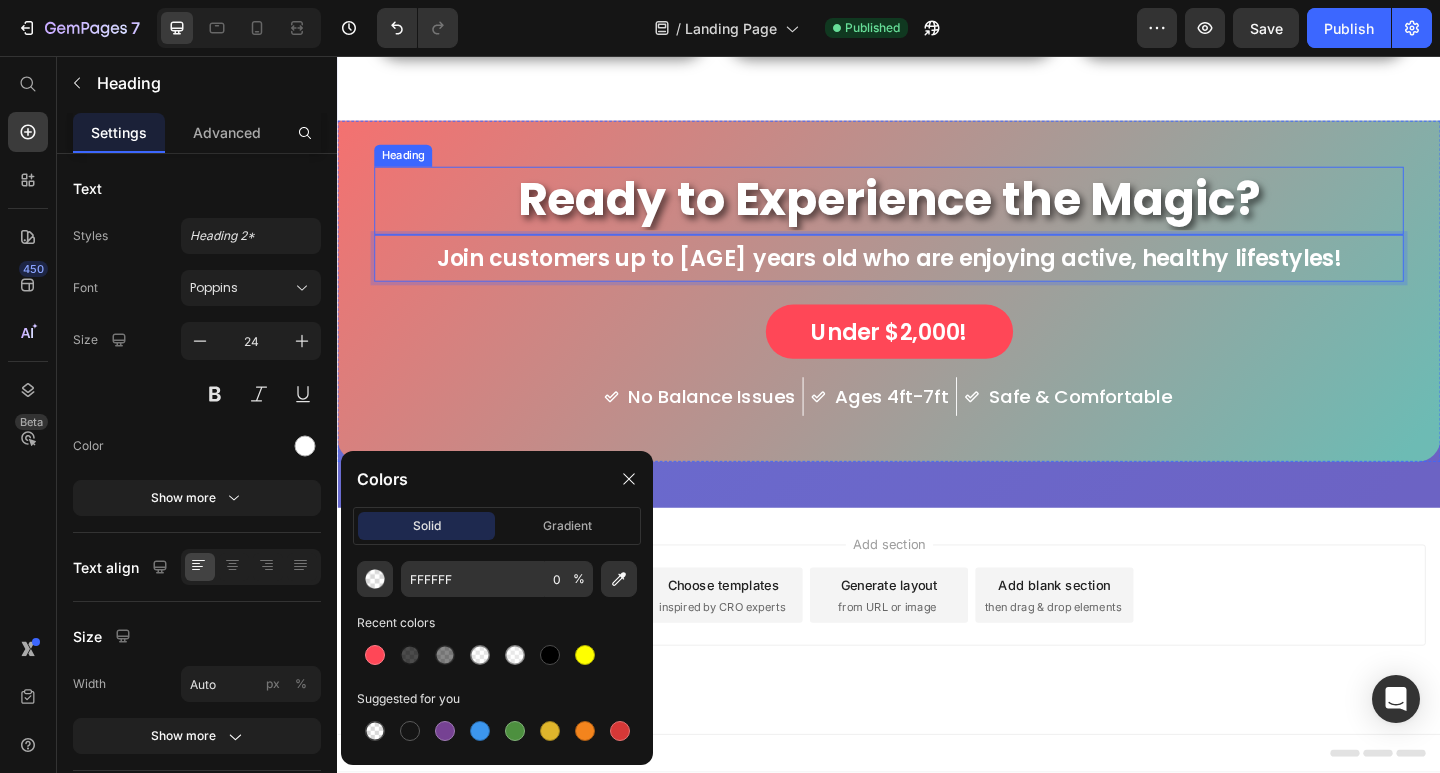 click on "Ready to Experience the Magic?" at bounding box center (937, 211) 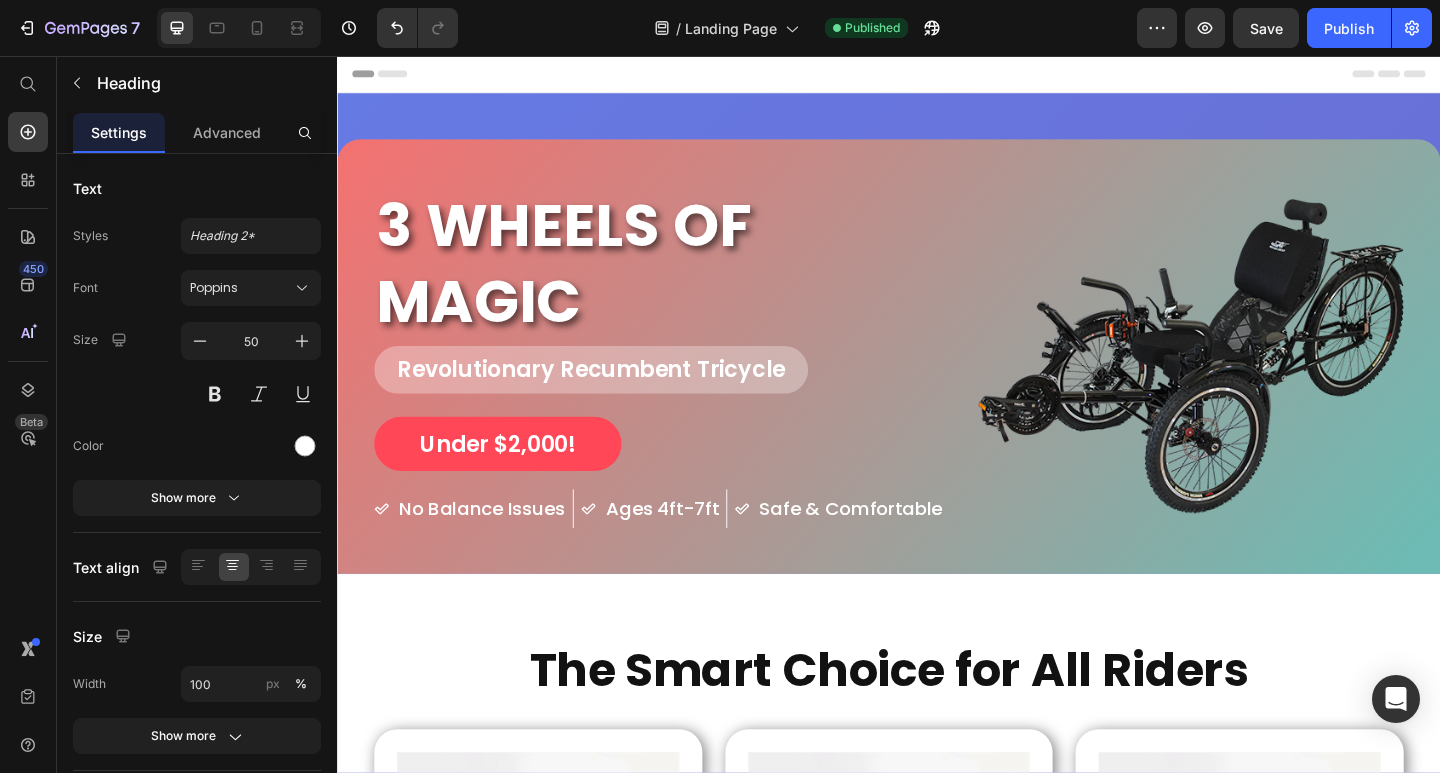 scroll, scrollTop: 0, scrollLeft: 0, axis: both 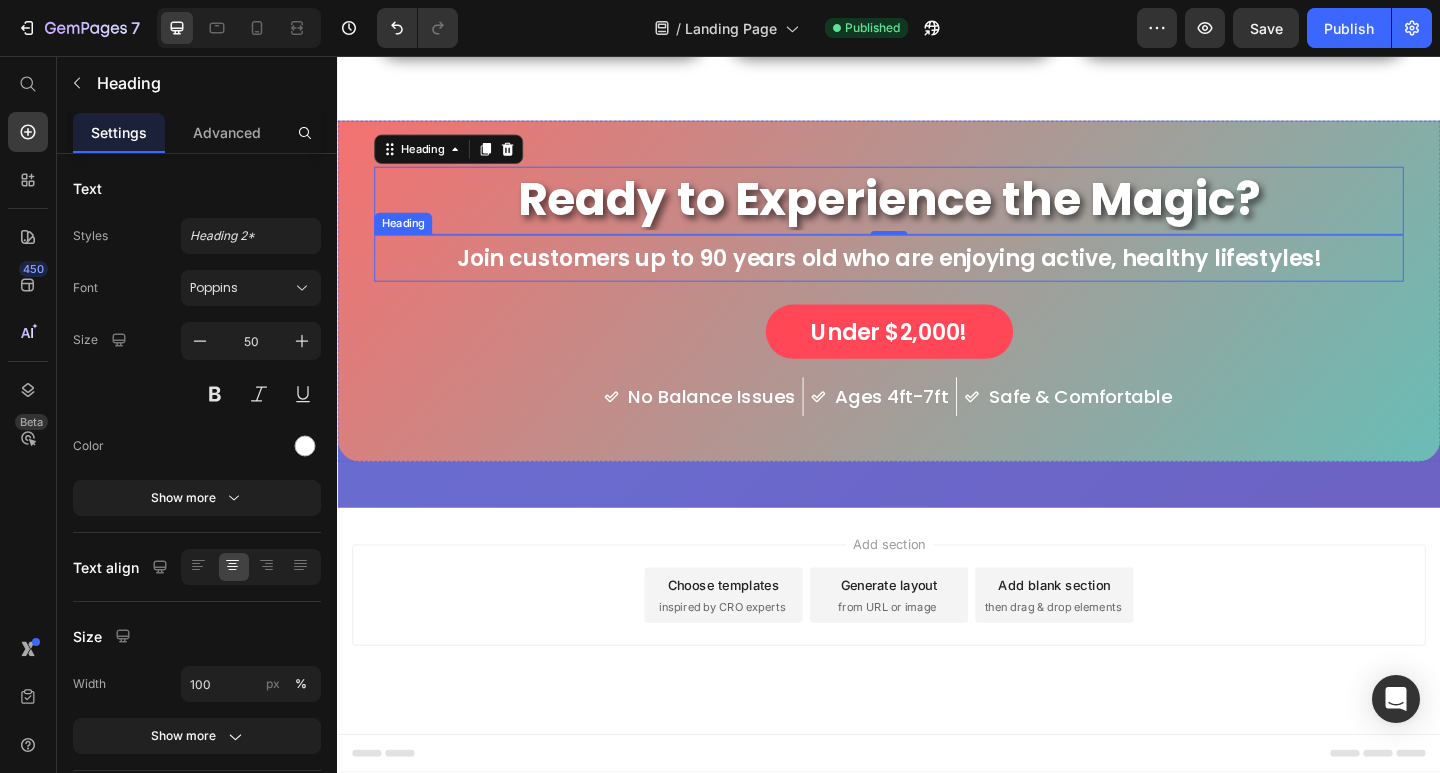 click on "Join customers up to 90 years old who are enjoying active, healthy lifestyles!" at bounding box center [937, 276] 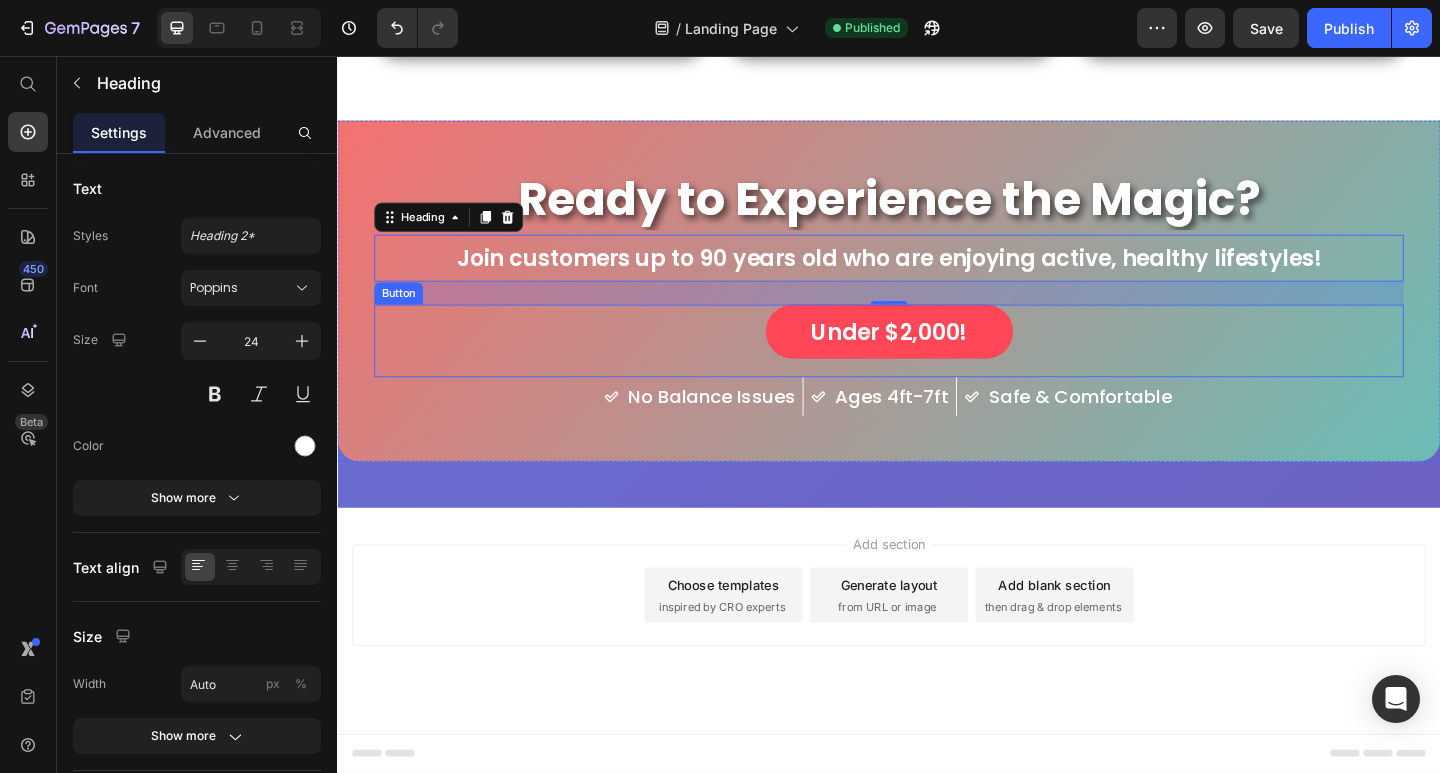 click on "Under $2,000! Button" at bounding box center [937, 366] 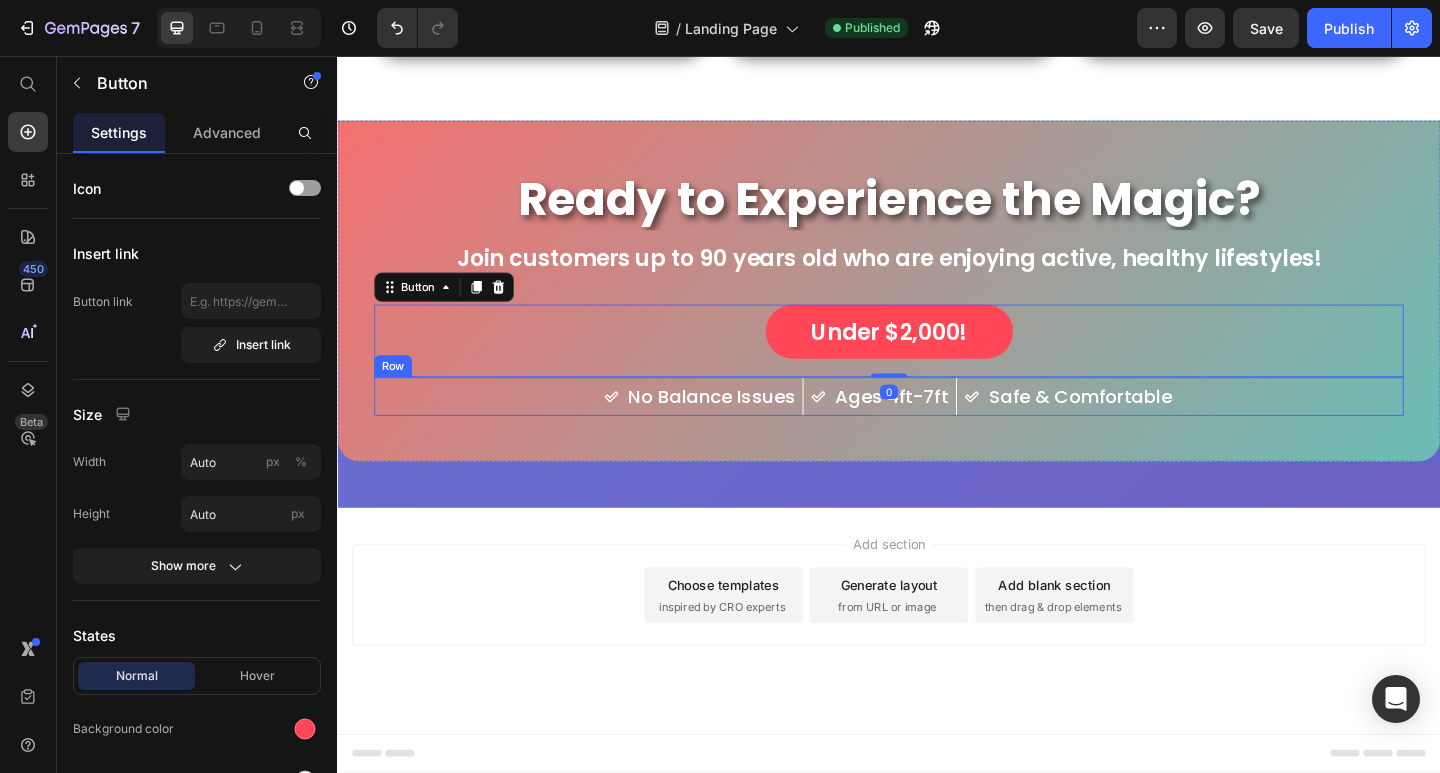 click on "No Balance Issues Item List
Ages 4ft-7ft Item List
Safe & Comfortable Item List Row" at bounding box center [937, 427] 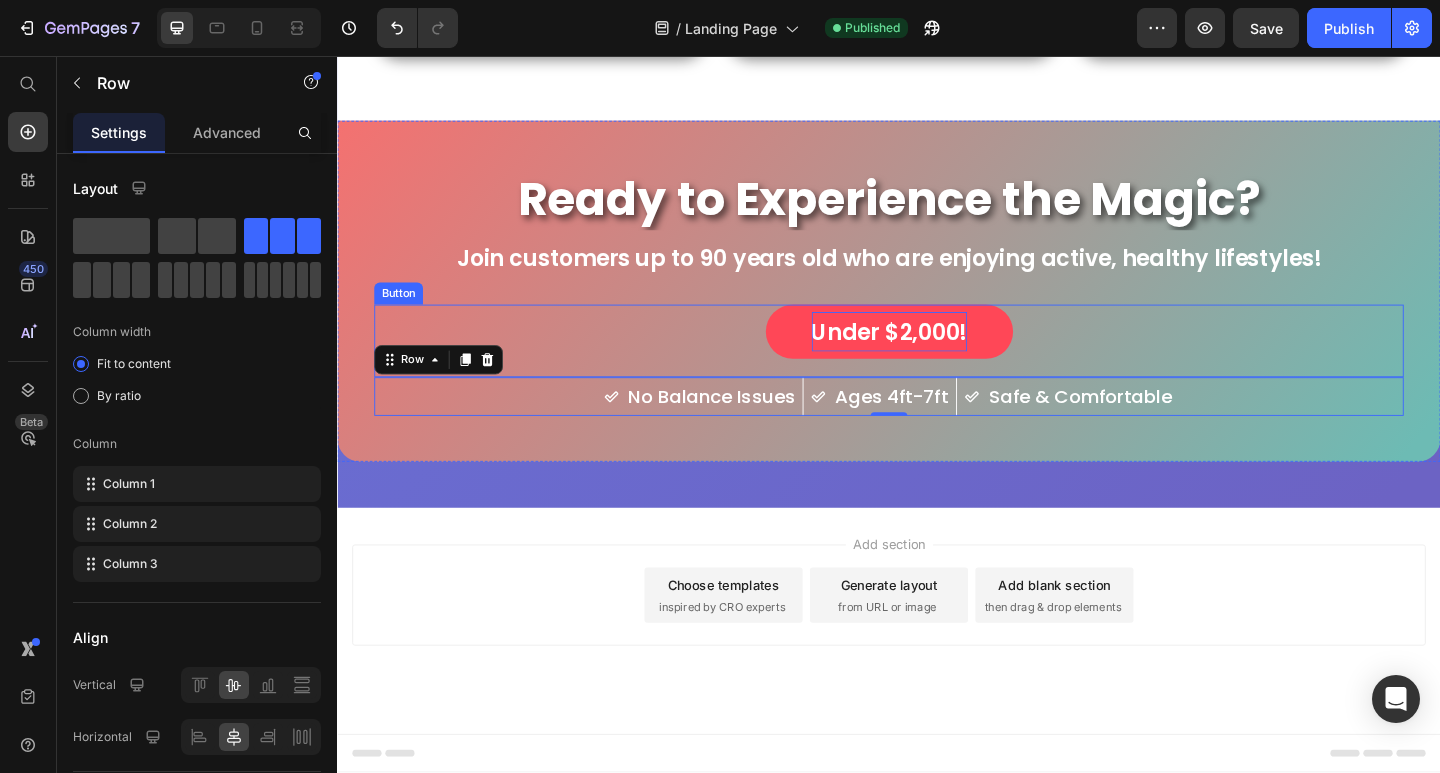 click on "Under $2,000!" at bounding box center [937, 356] 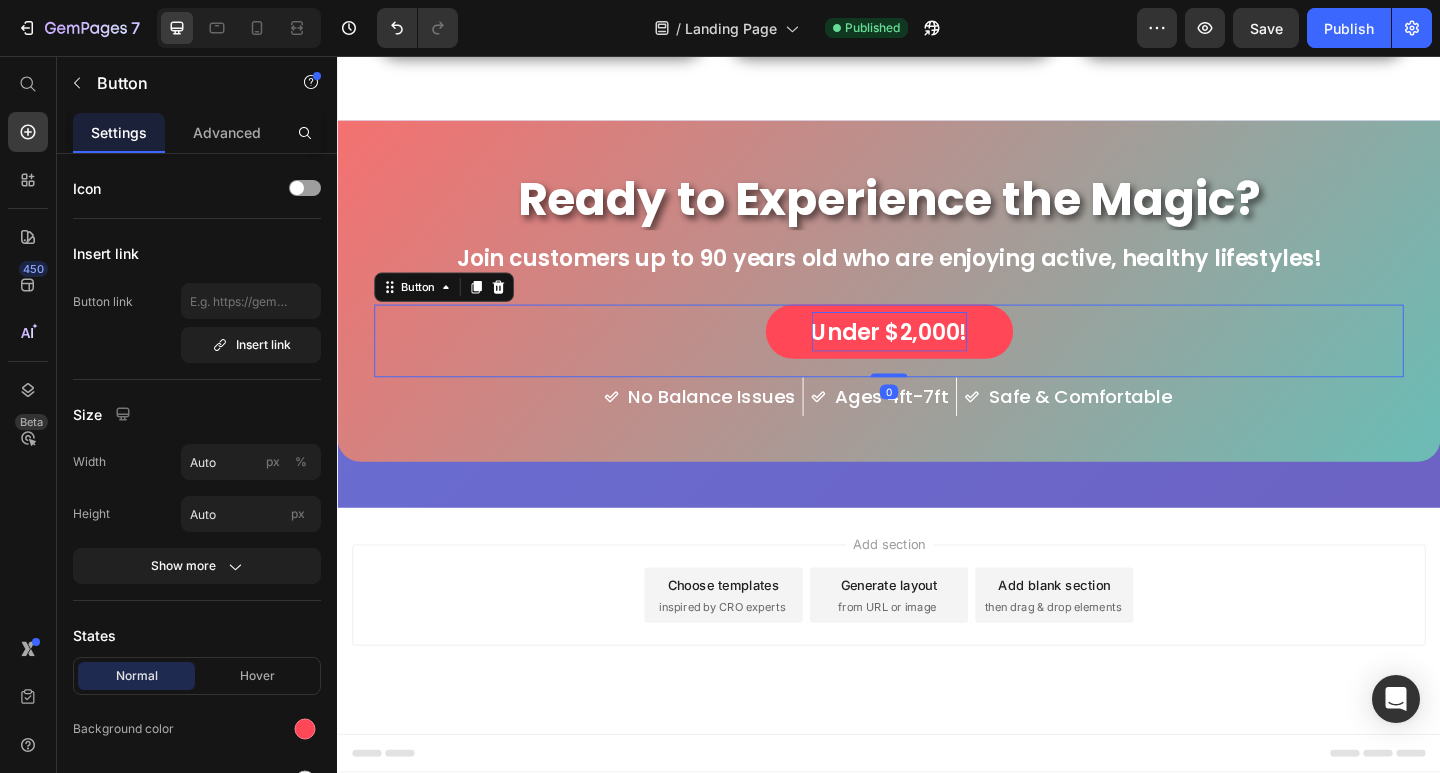 click on "Under $2,000!" at bounding box center [937, 356] 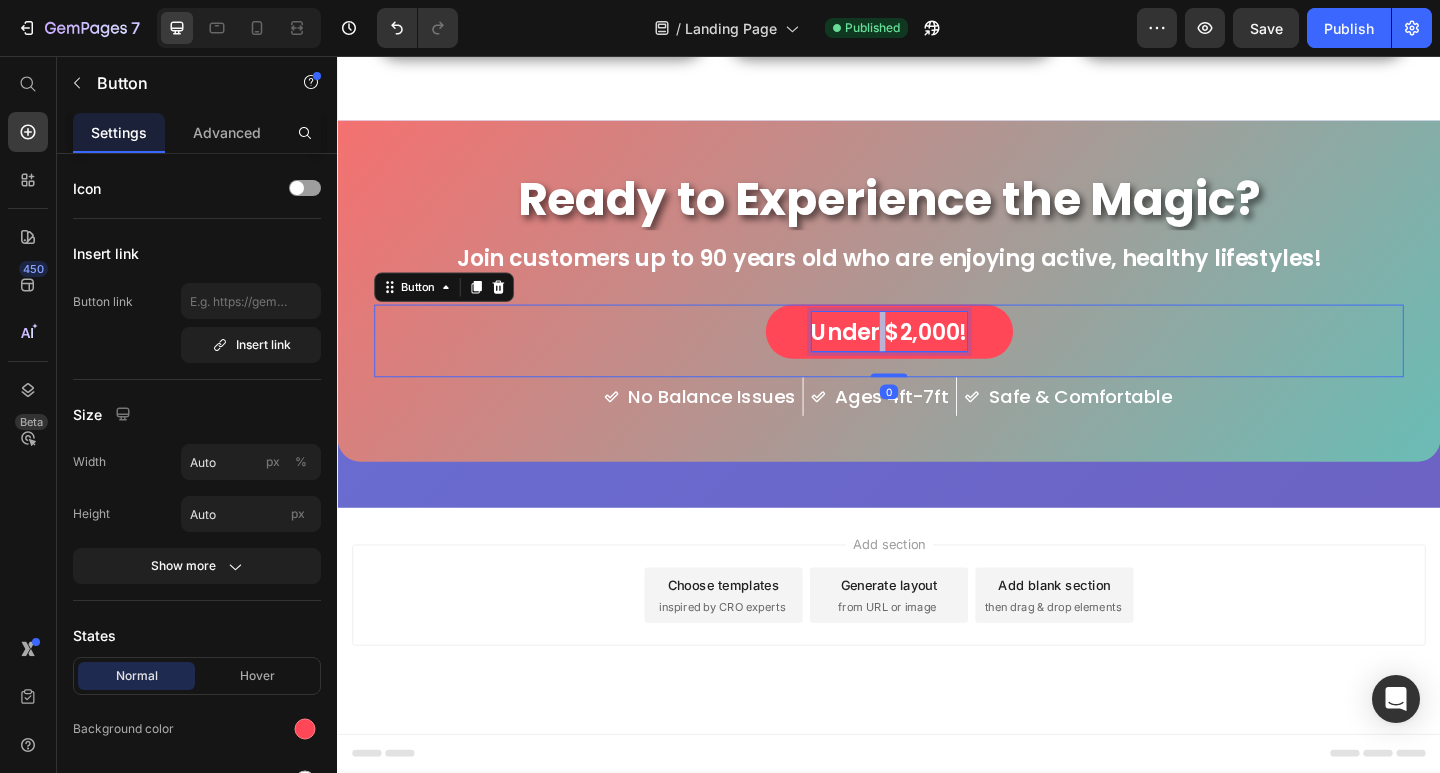 click on "Under $2,000!" at bounding box center (937, 356) 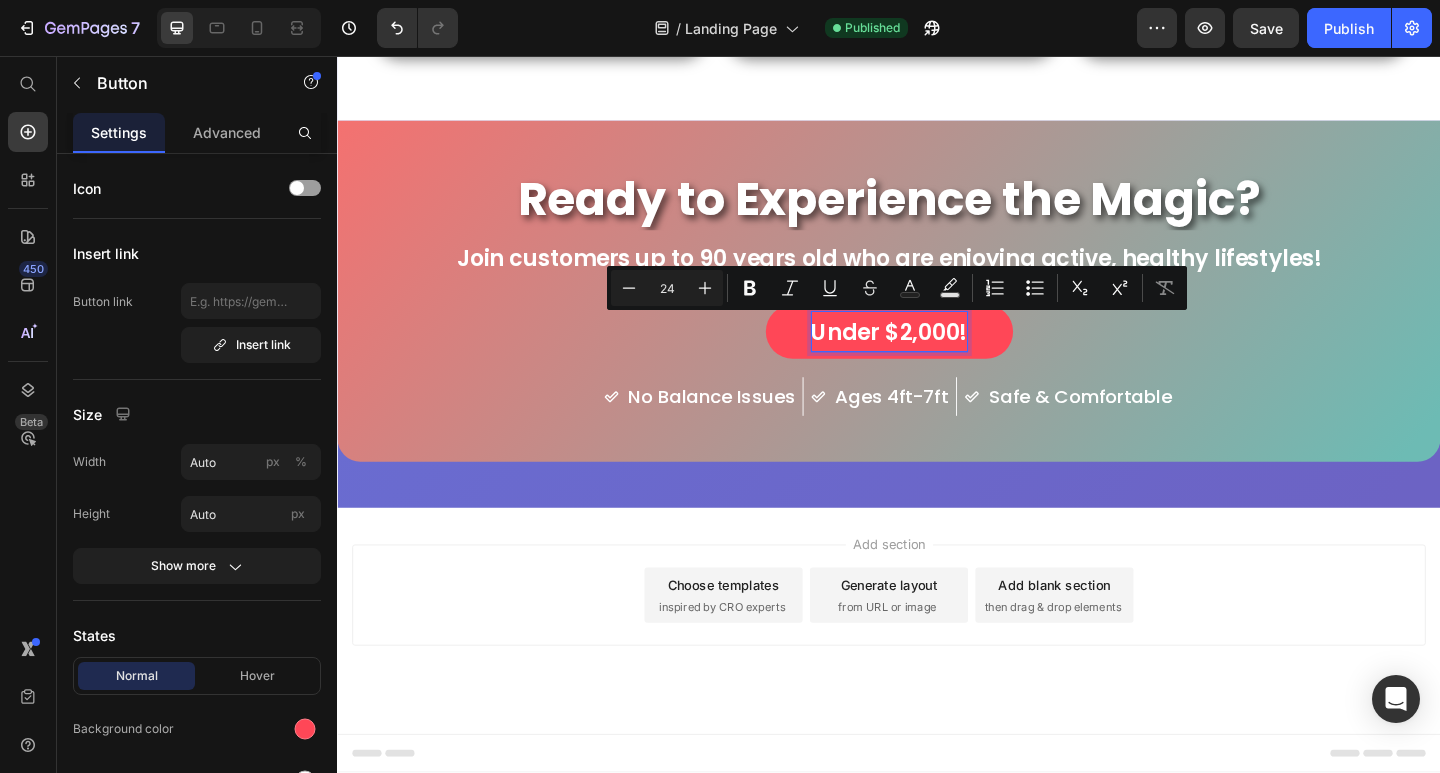 click on "Under $2,000!" at bounding box center [937, 356] 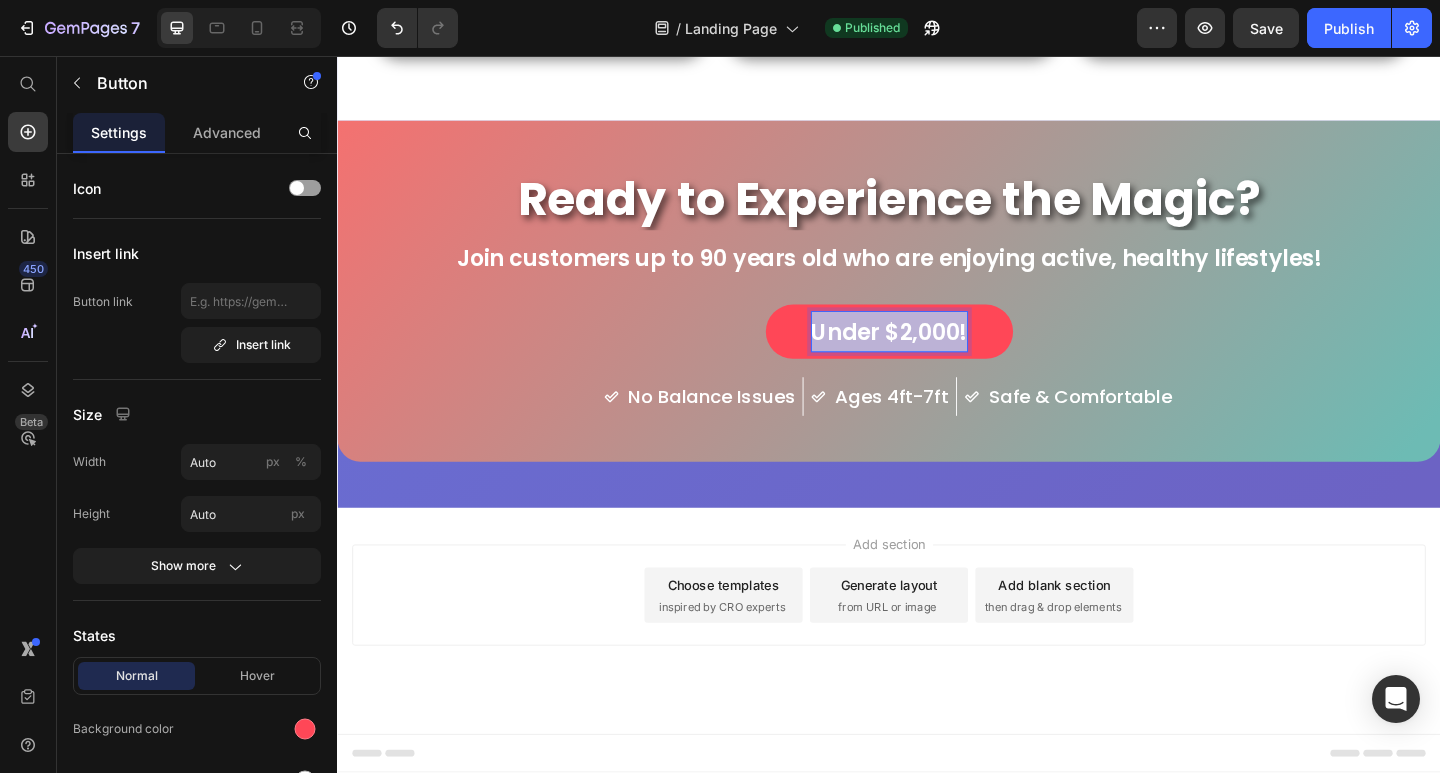 drag, startPoint x: 1012, startPoint y: 358, endPoint x: 841, endPoint y: 356, distance: 171.01169 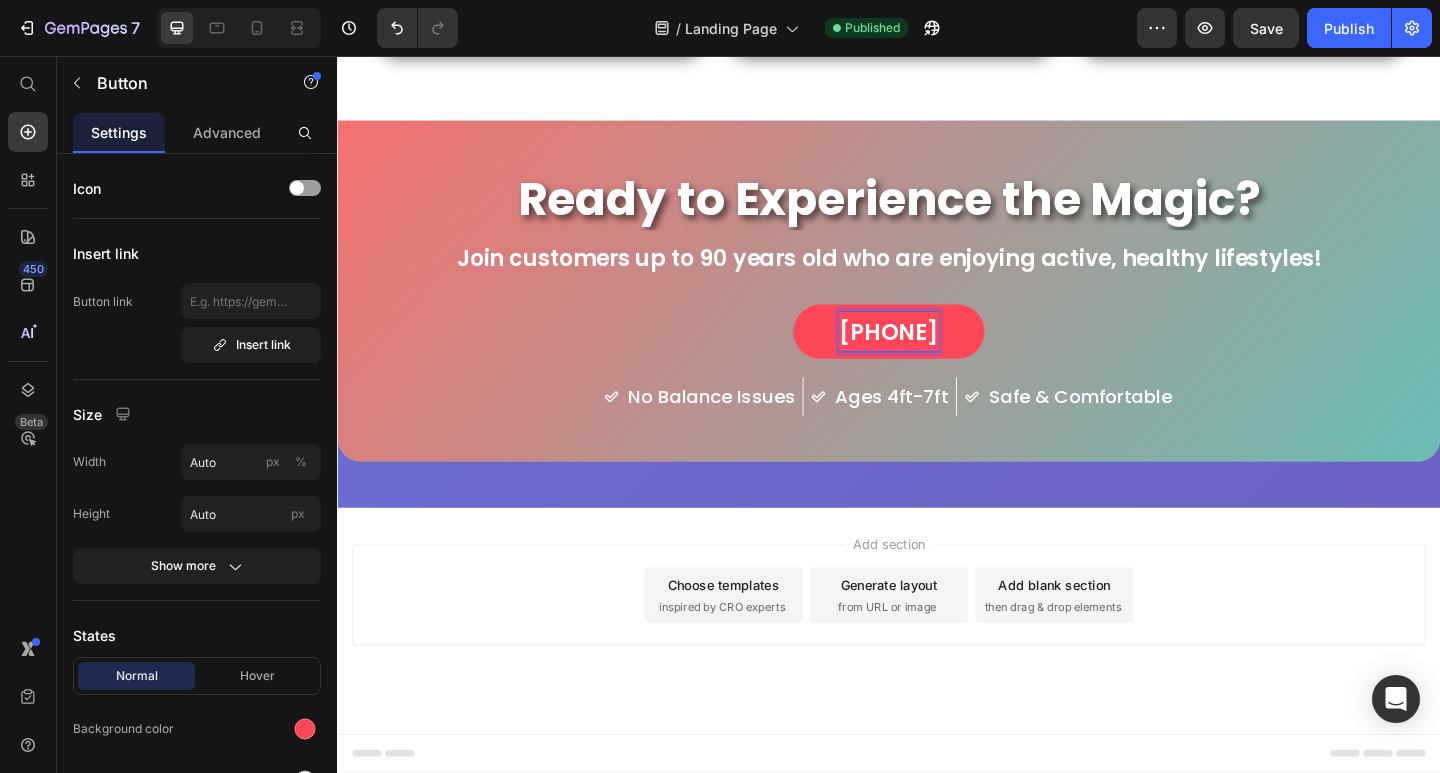 click on "[PHONE]" at bounding box center (937, 356) 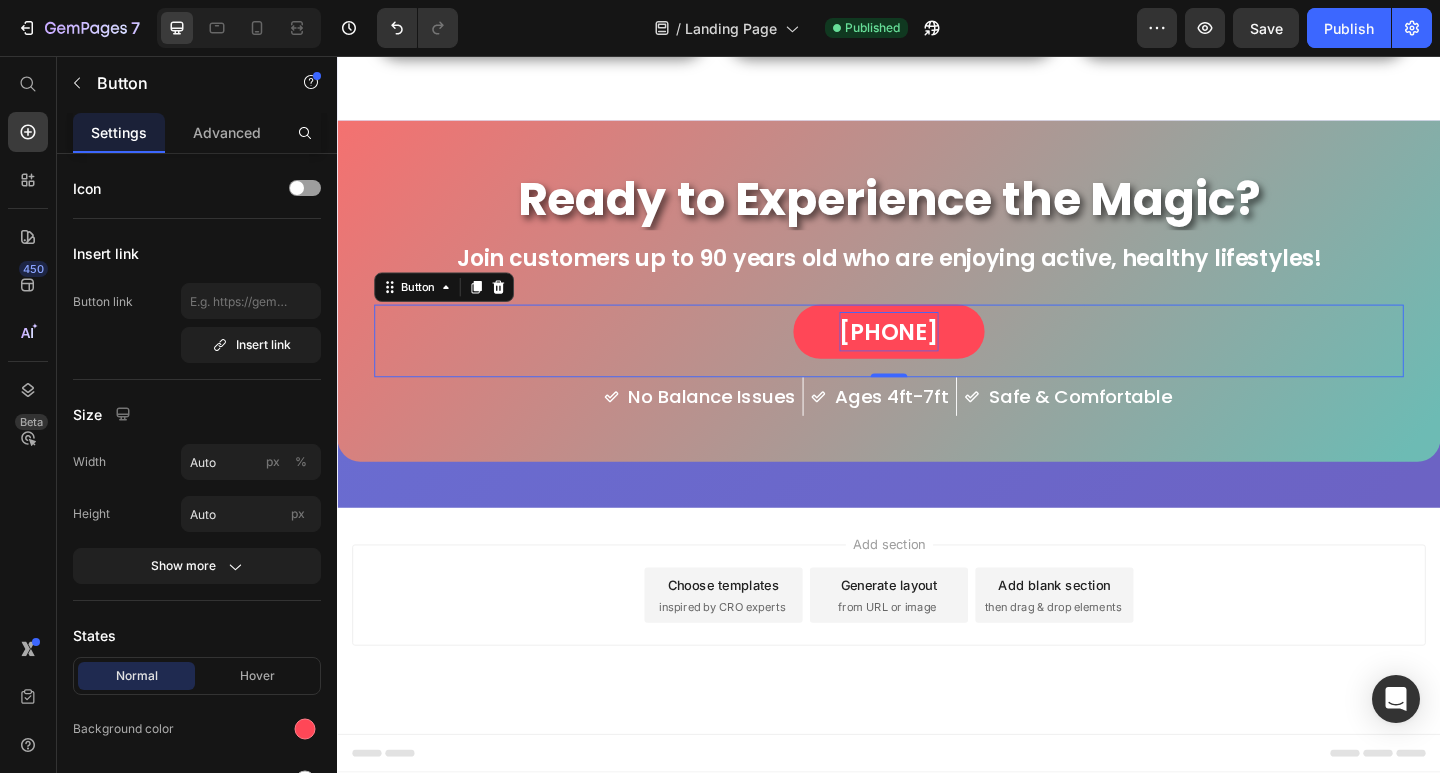 click on "[PHONE]" at bounding box center [937, 356] 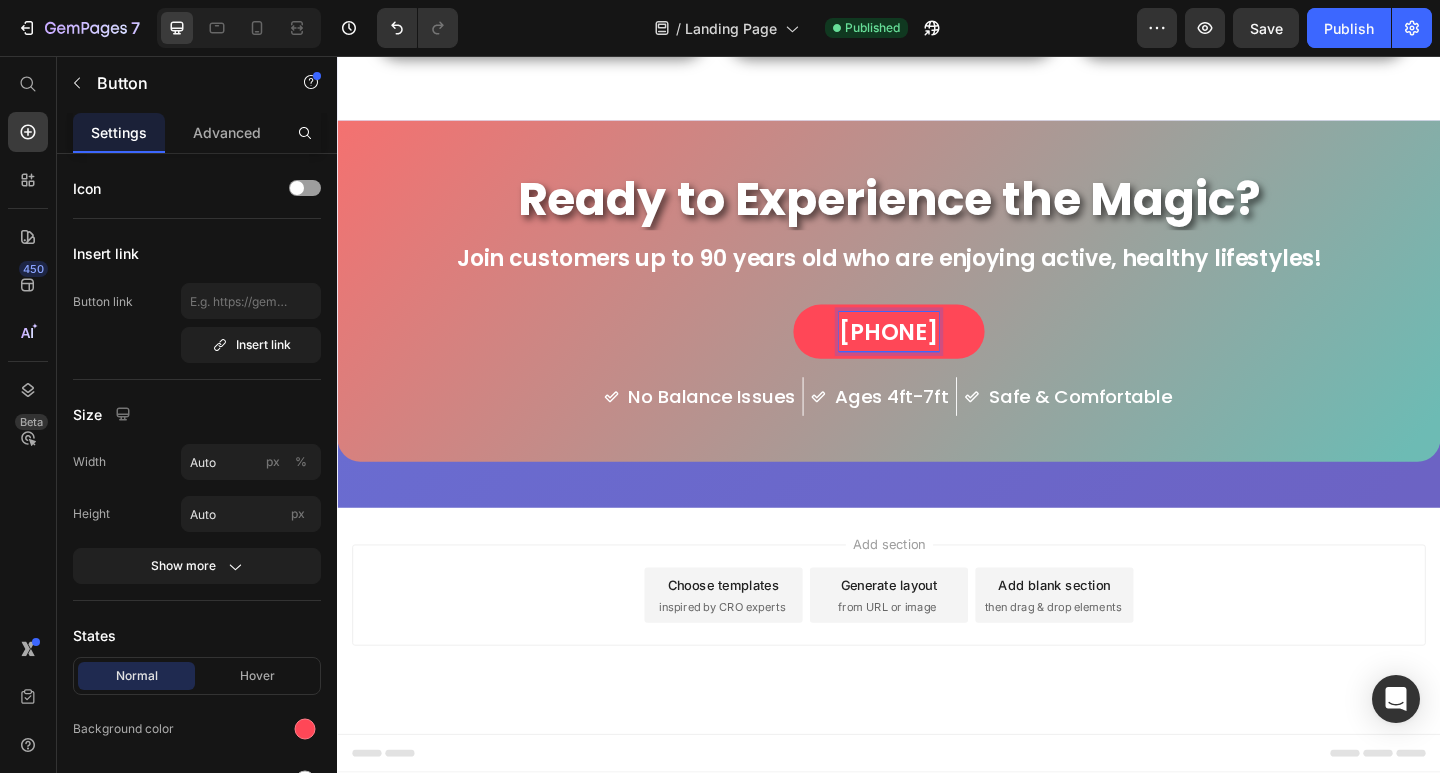 click on "[PHONE]" at bounding box center [937, 356] 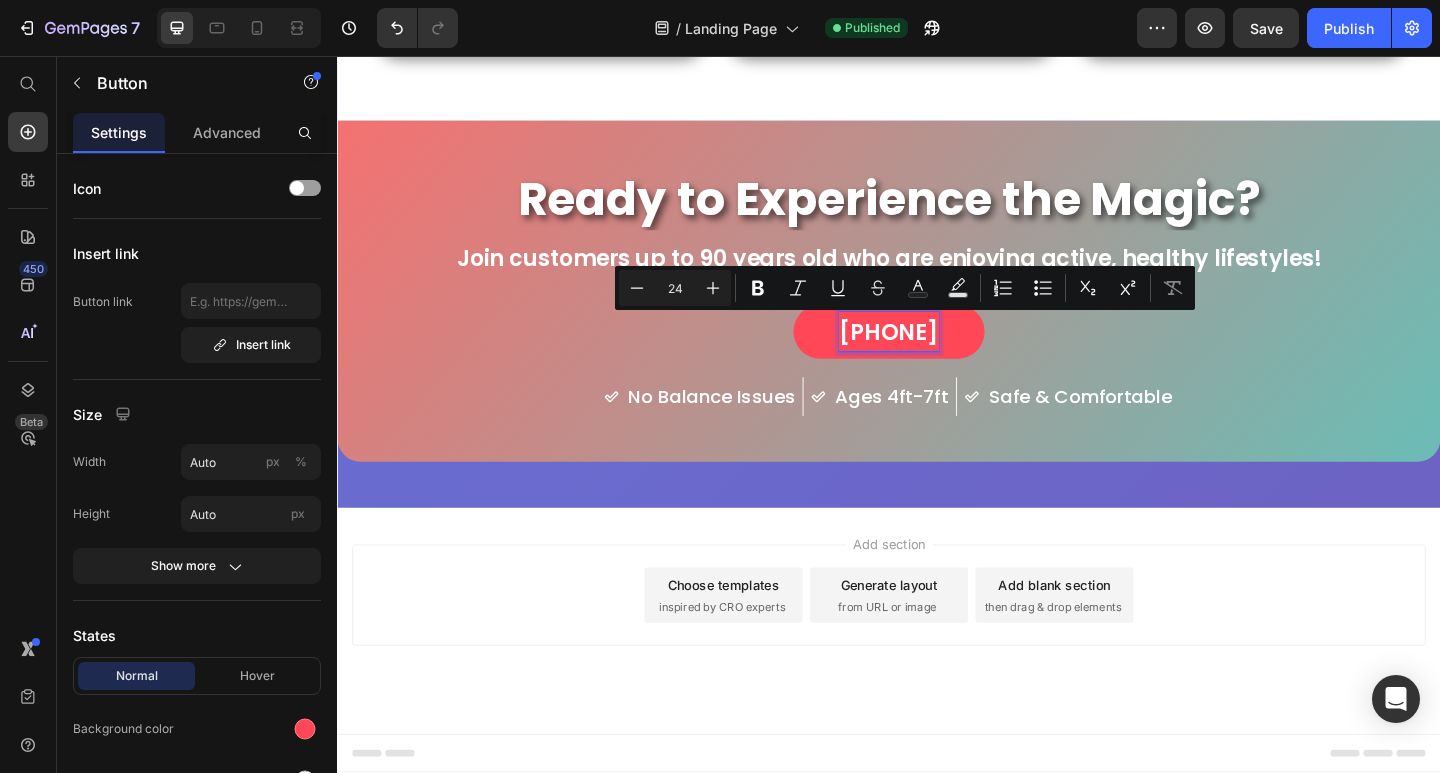 drag, startPoint x: 1010, startPoint y: 355, endPoint x: 851, endPoint y: 355, distance: 159 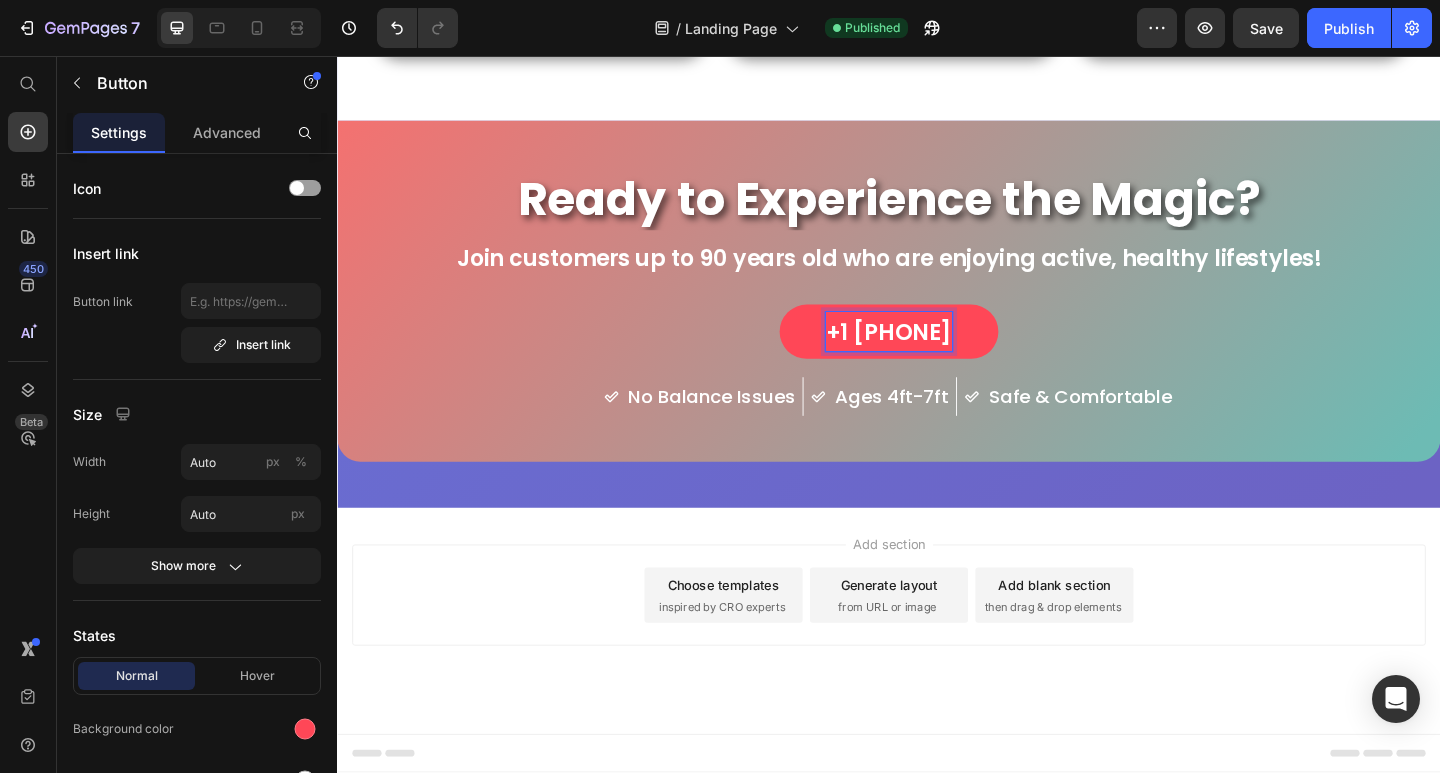 click on "+1 [PHONE]" at bounding box center [937, 356] 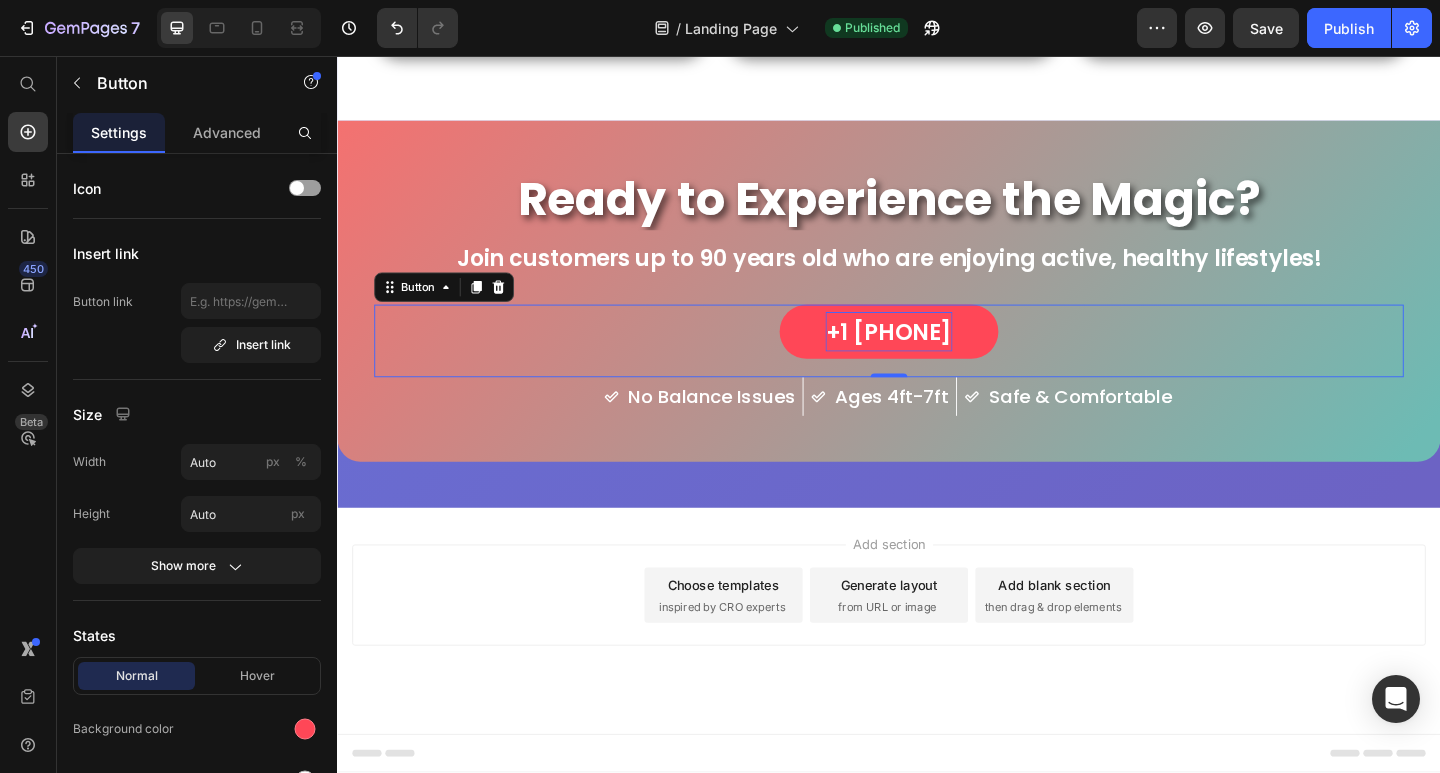click on "+1 [PHONE]" at bounding box center [937, 356] 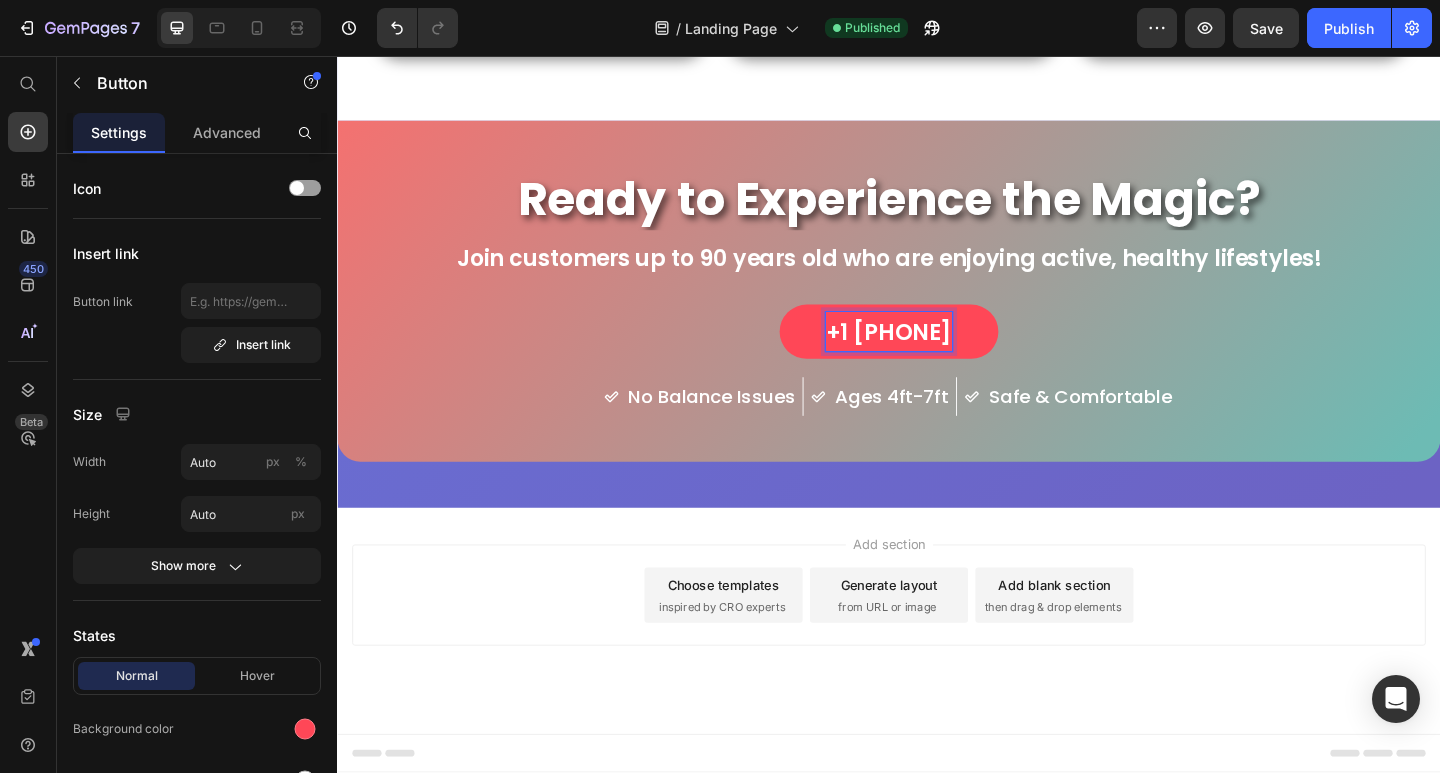 click on "+1 [PHONE]" at bounding box center (937, 356) 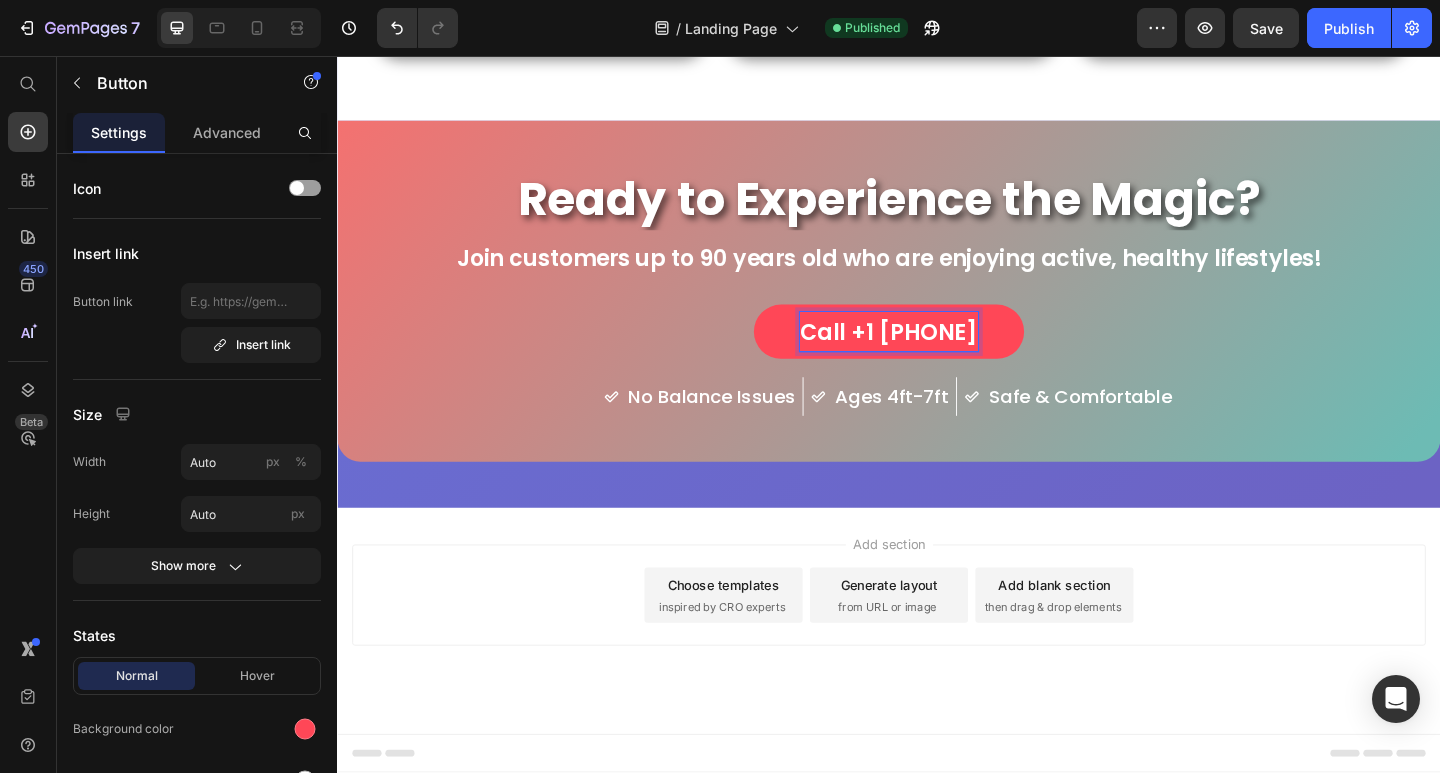 click on "Call +1 [PHONE]" at bounding box center [937, 356] 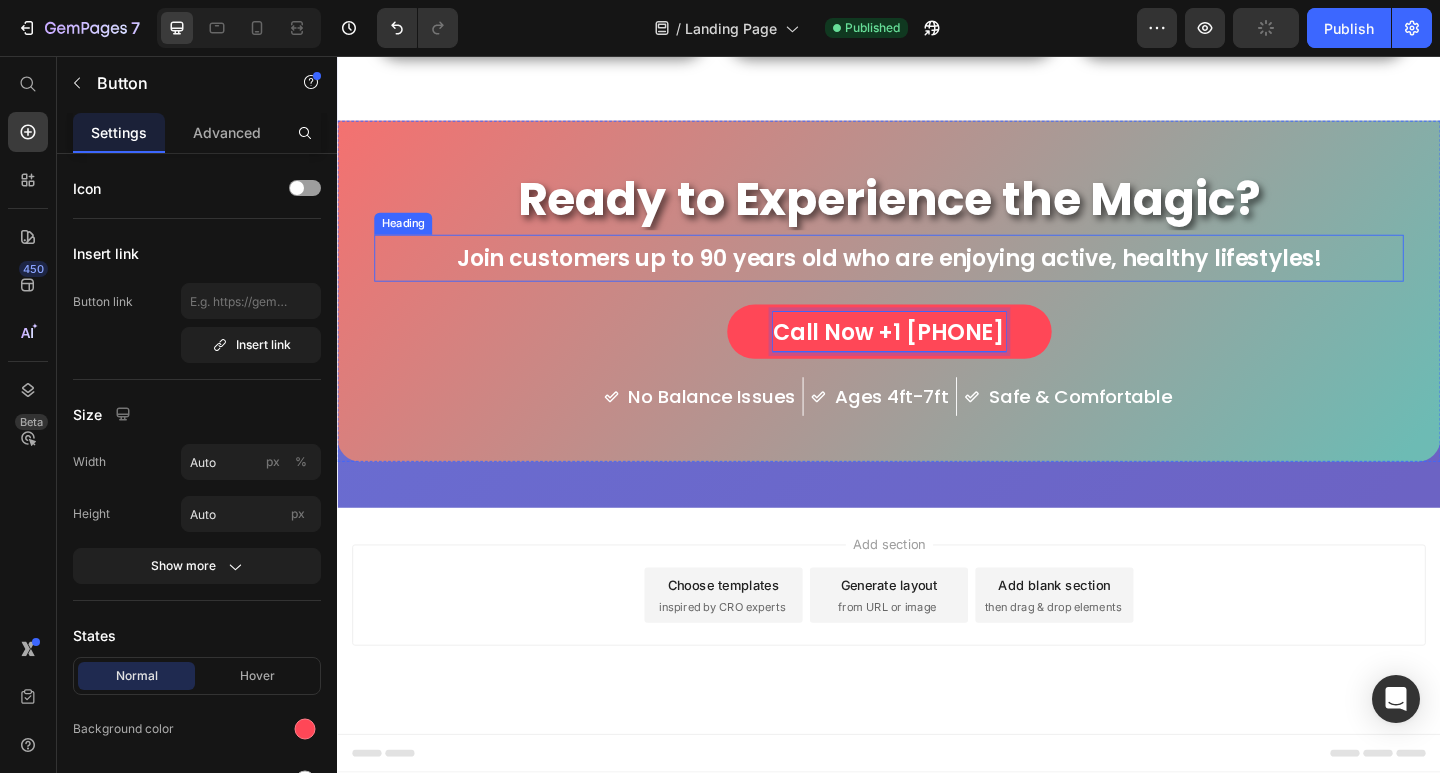 click on "Join customers up to 90 years old who are enjoying active, healthy lifestyles!" at bounding box center [937, 276] 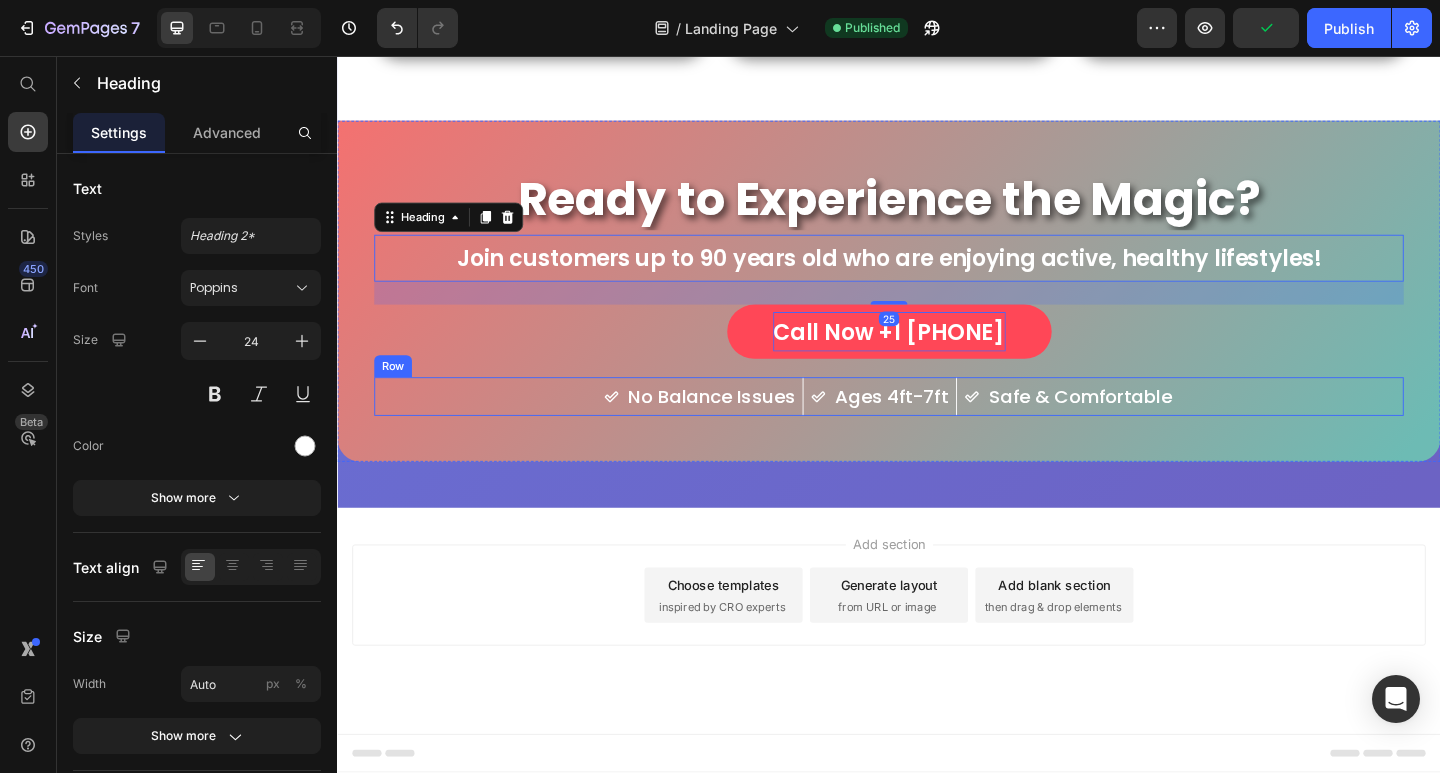 click on "No Balance Issues Item List
Ages 4ft-7ft Item List
Safe & Comfortable Item List Row" at bounding box center (937, 427) 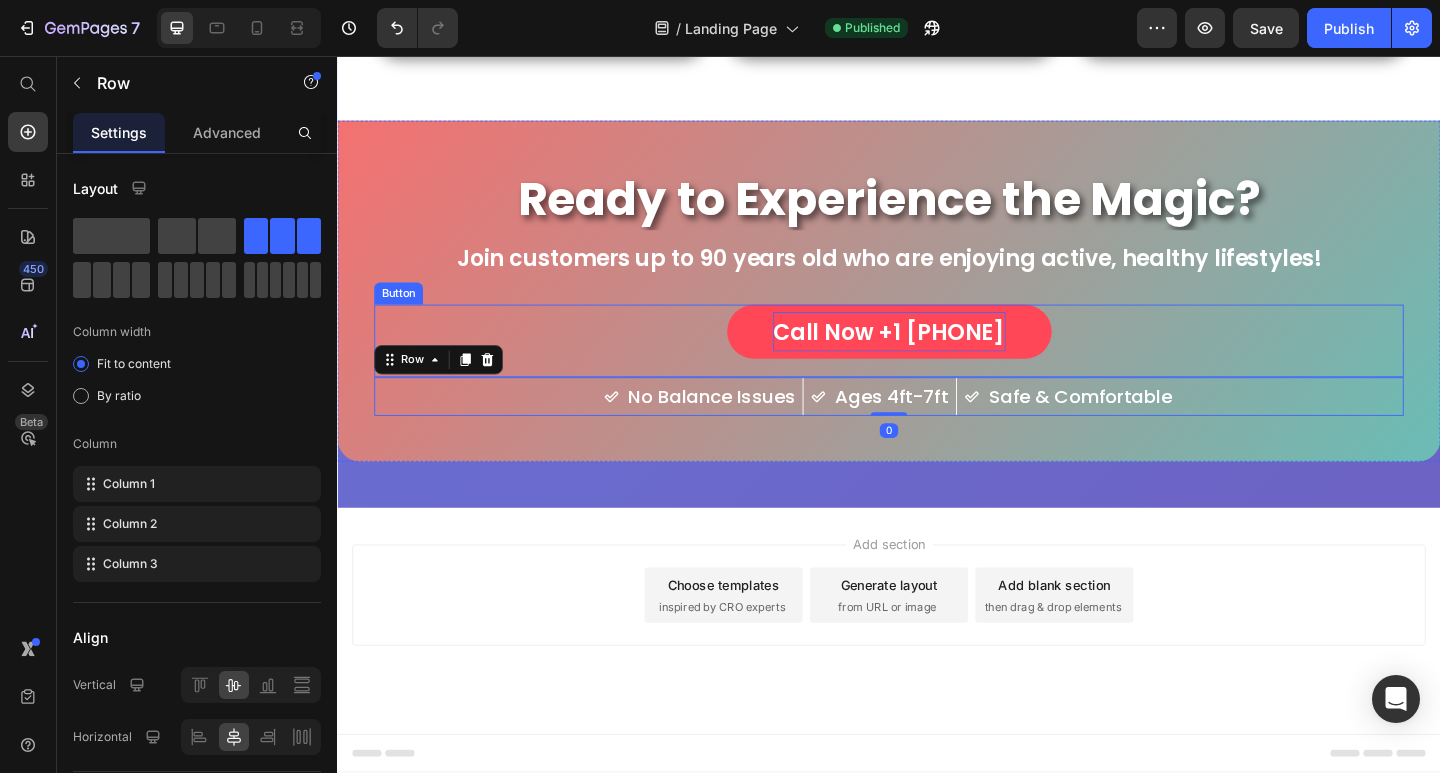 click on "Call Now +1 [PHONE]" at bounding box center (937, 356) 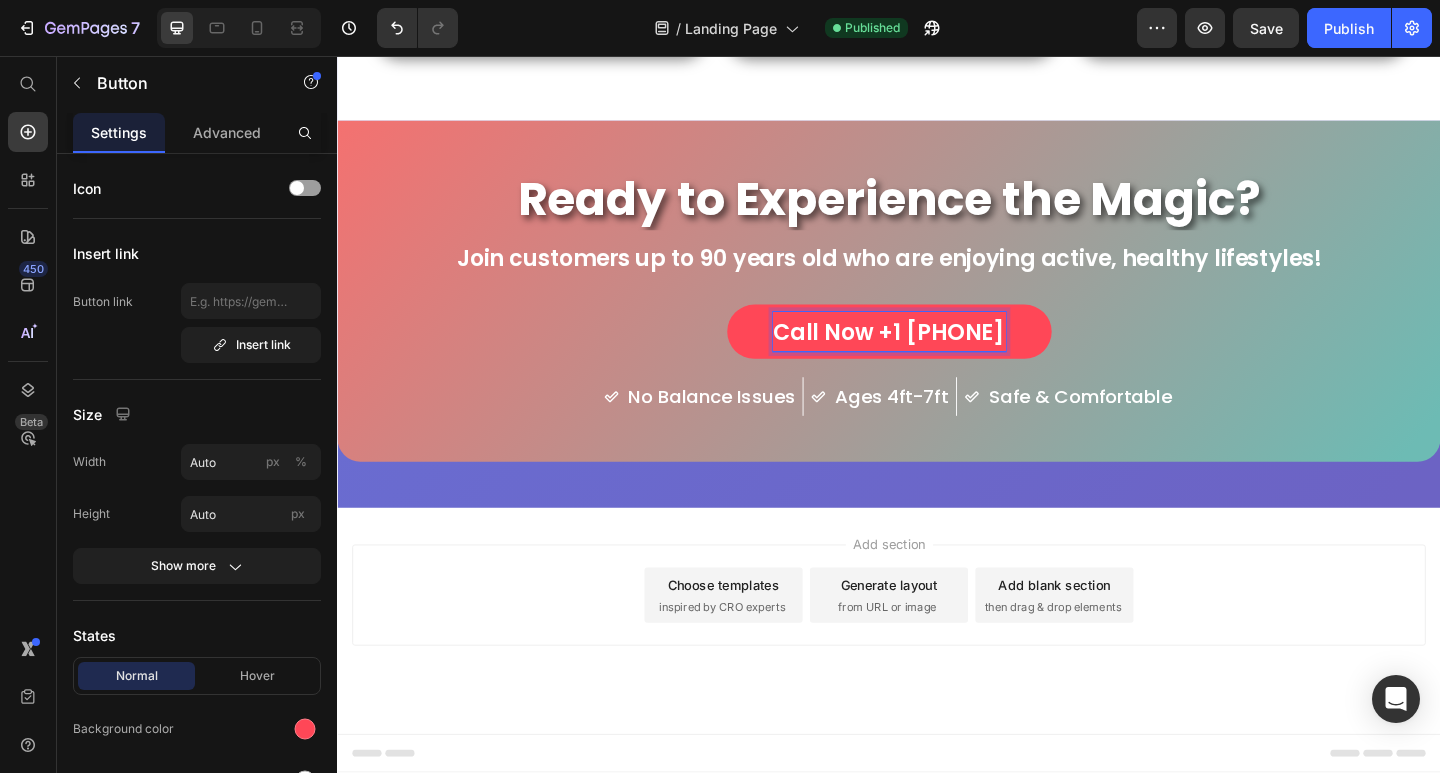 click on "Call Now +1 [PHONE]" at bounding box center [937, 356] 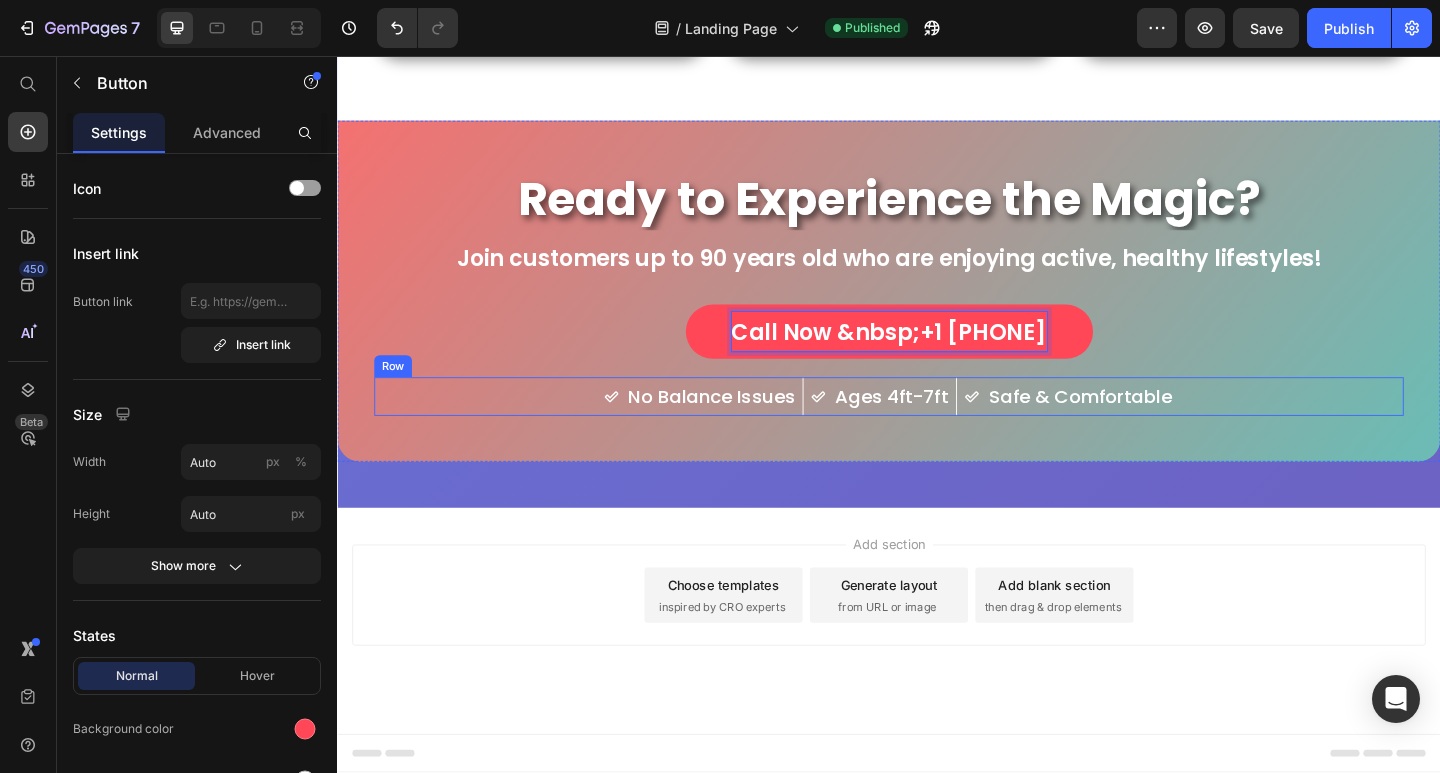 click on "No Balance Issues Item List
Ages 4ft-7ft Item List
Safe & Comfortable Item List Row" at bounding box center [937, 427] 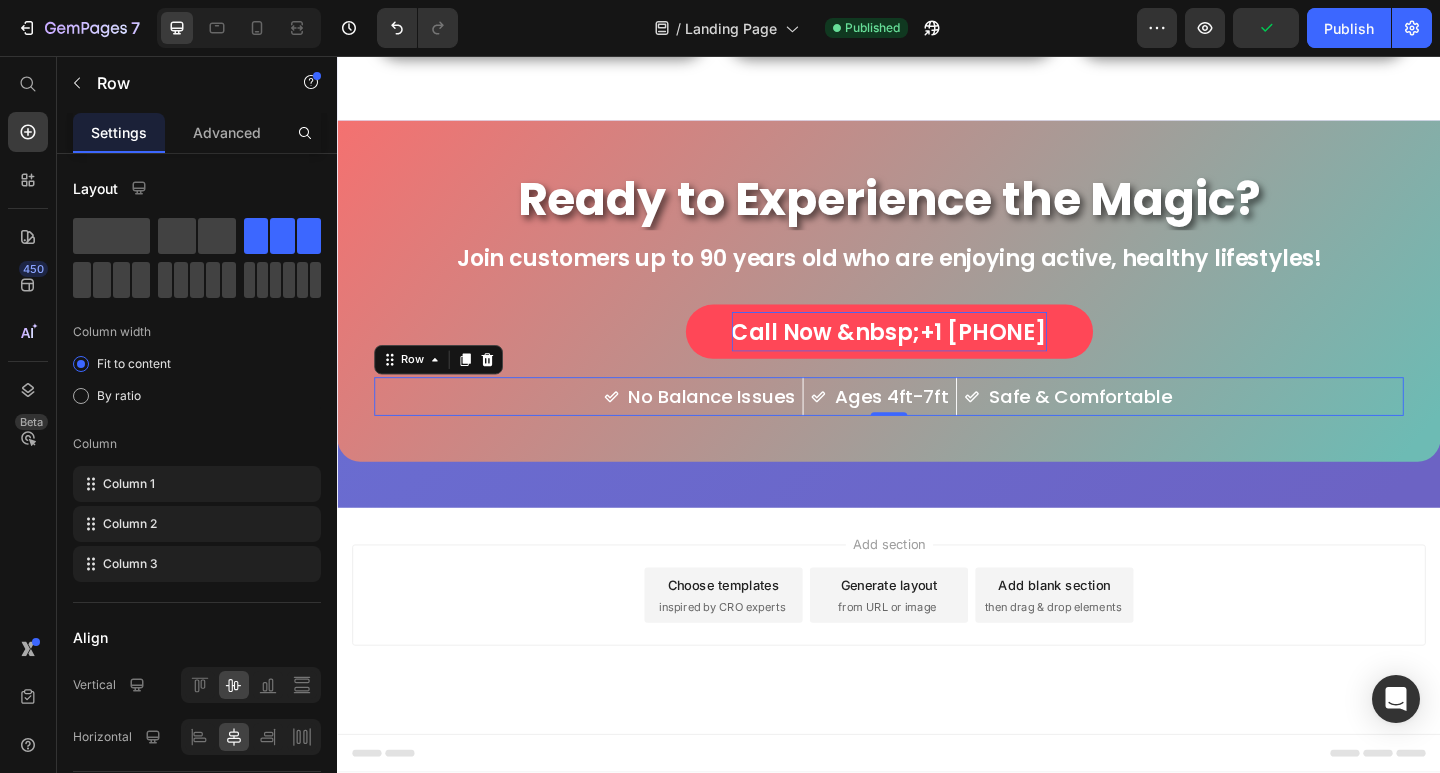 click on "No Balance Issues Item List
Ages 4ft-7ft Item List
Safe & Comfortable Item List Row   0" at bounding box center (937, 427) 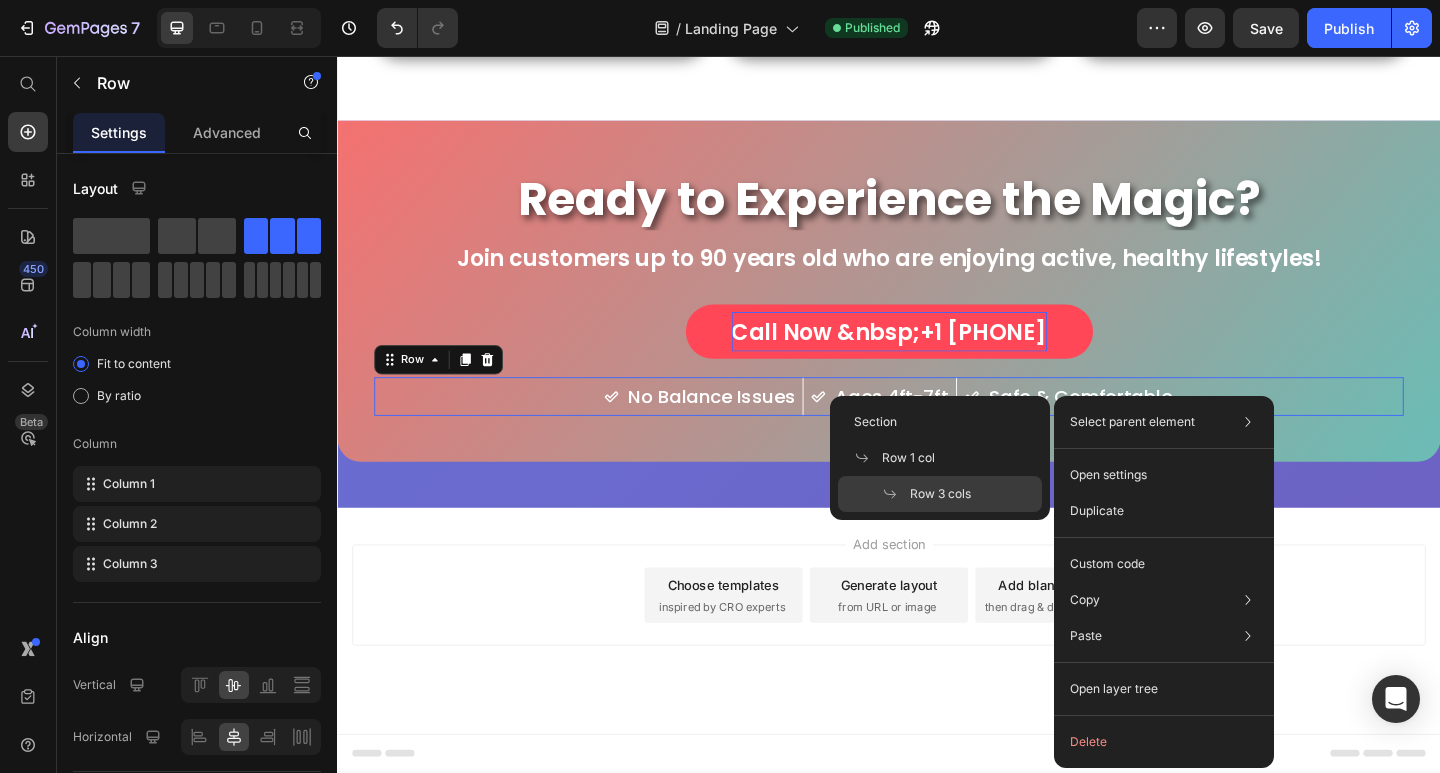 click on "No Balance Issues Item List
Ages 4ft-7ft Item List
Safe & Comfortable Item List Row   0" at bounding box center [937, 427] 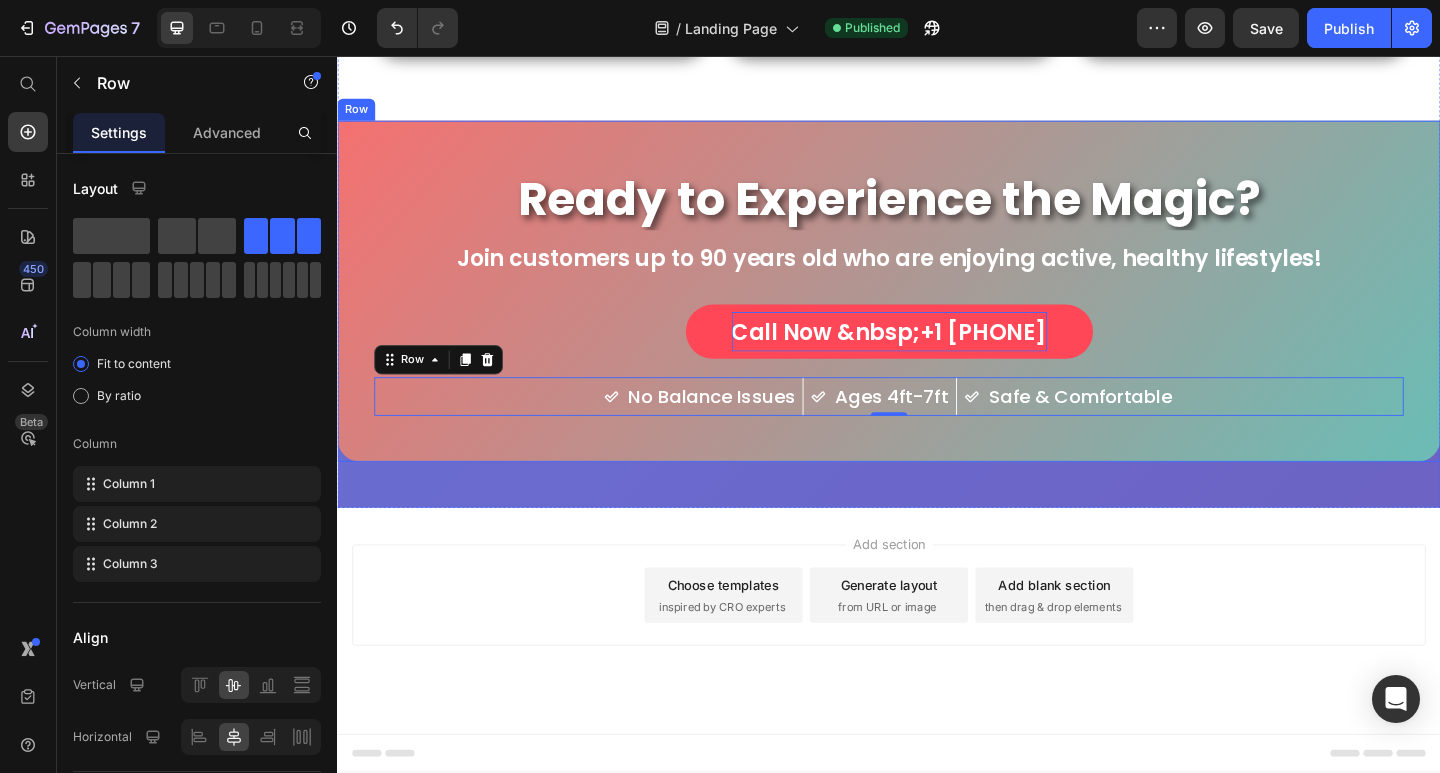 click on "No Balance Issues" at bounding box center (744, 427) 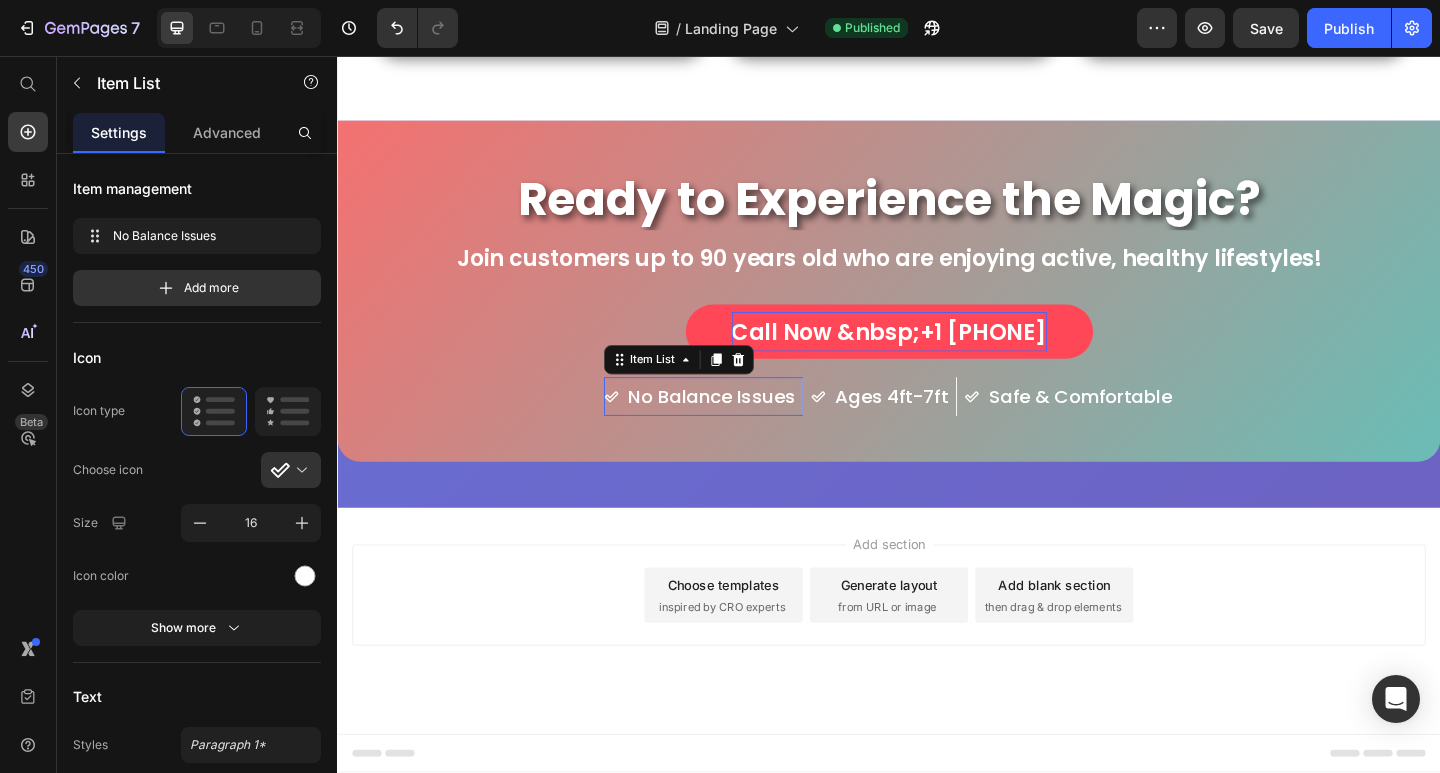 click on "No Balance Issues" at bounding box center (744, 427) 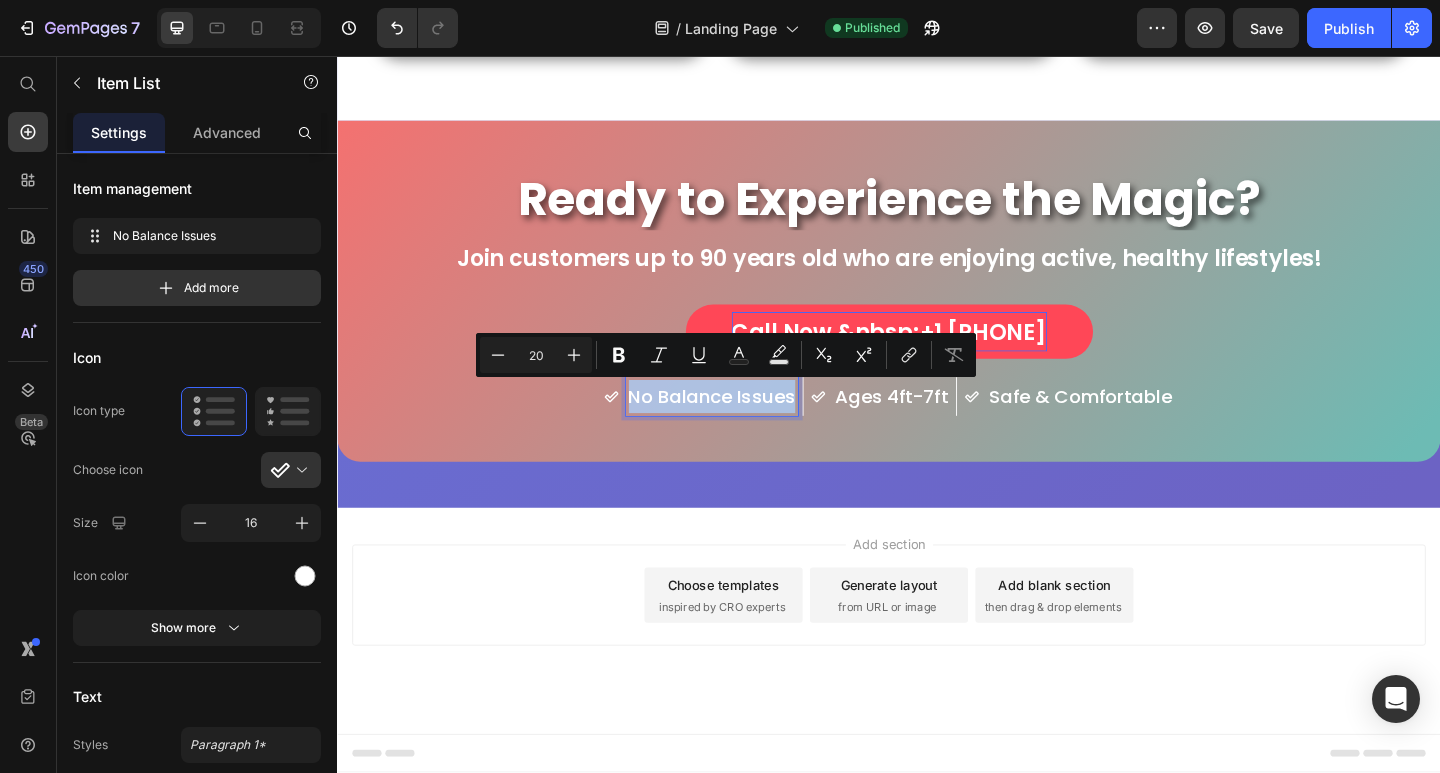 drag, startPoint x: 827, startPoint y: 425, endPoint x: 651, endPoint y: 428, distance: 176.02557 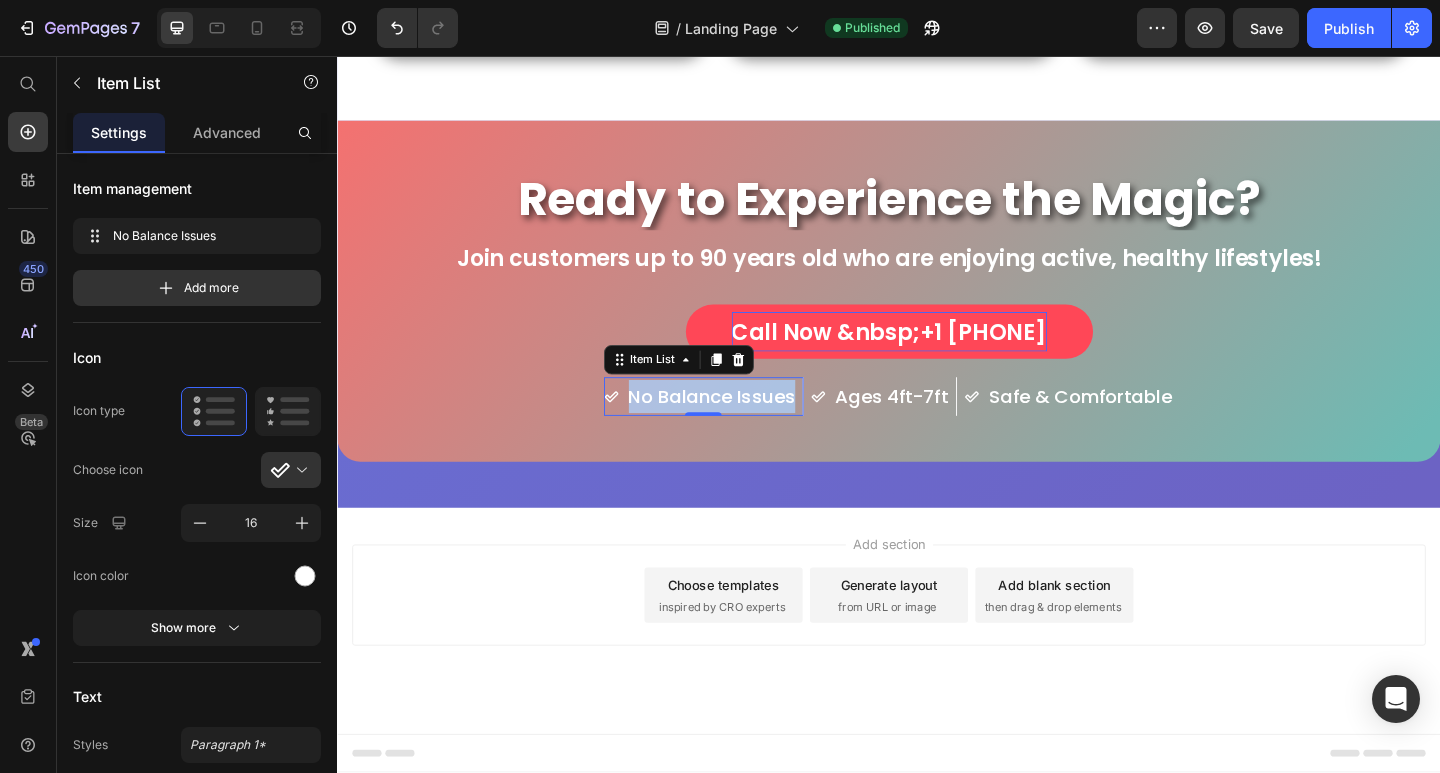 click on "No Balance Issues" at bounding box center [732, 427] 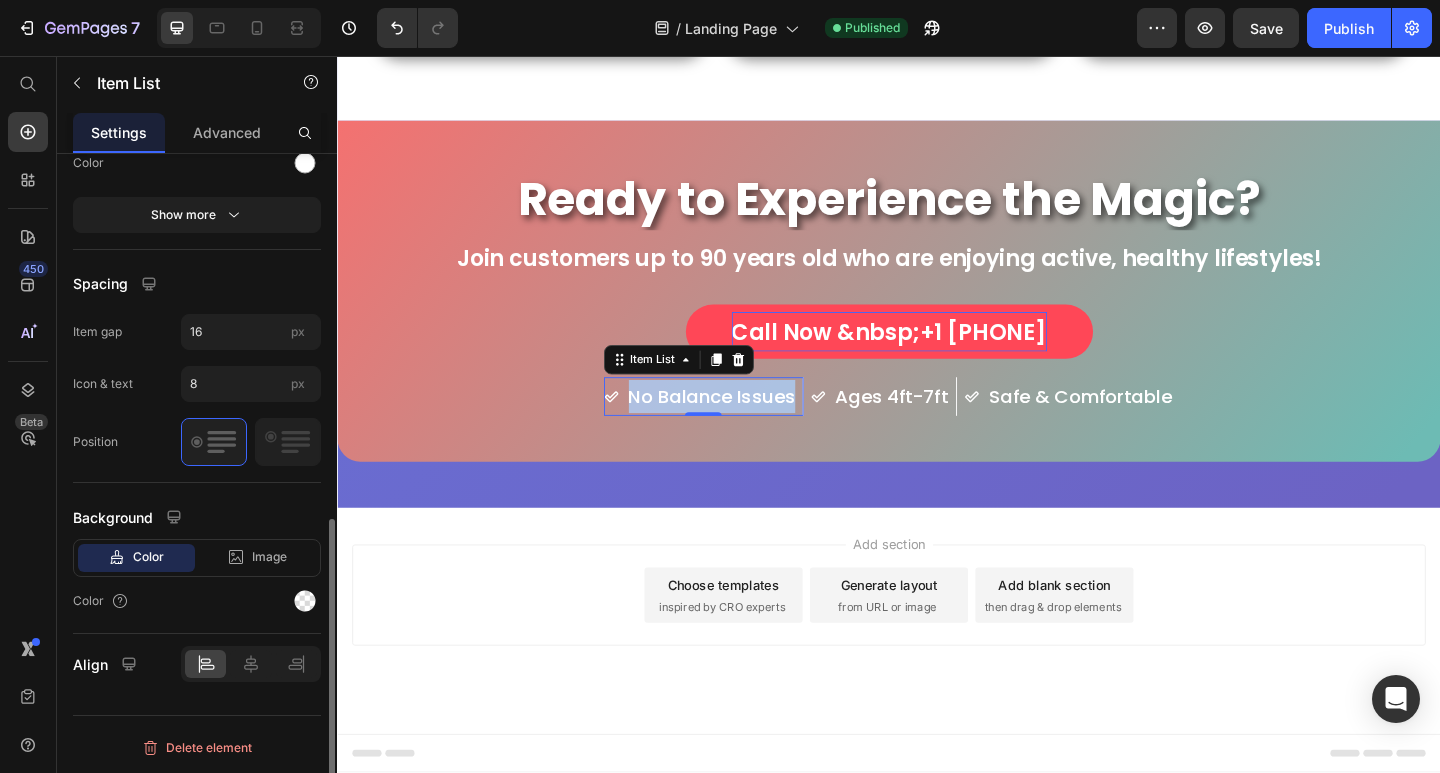 scroll, scrollTop: 492, scrollLeft: 0, axis: vertical 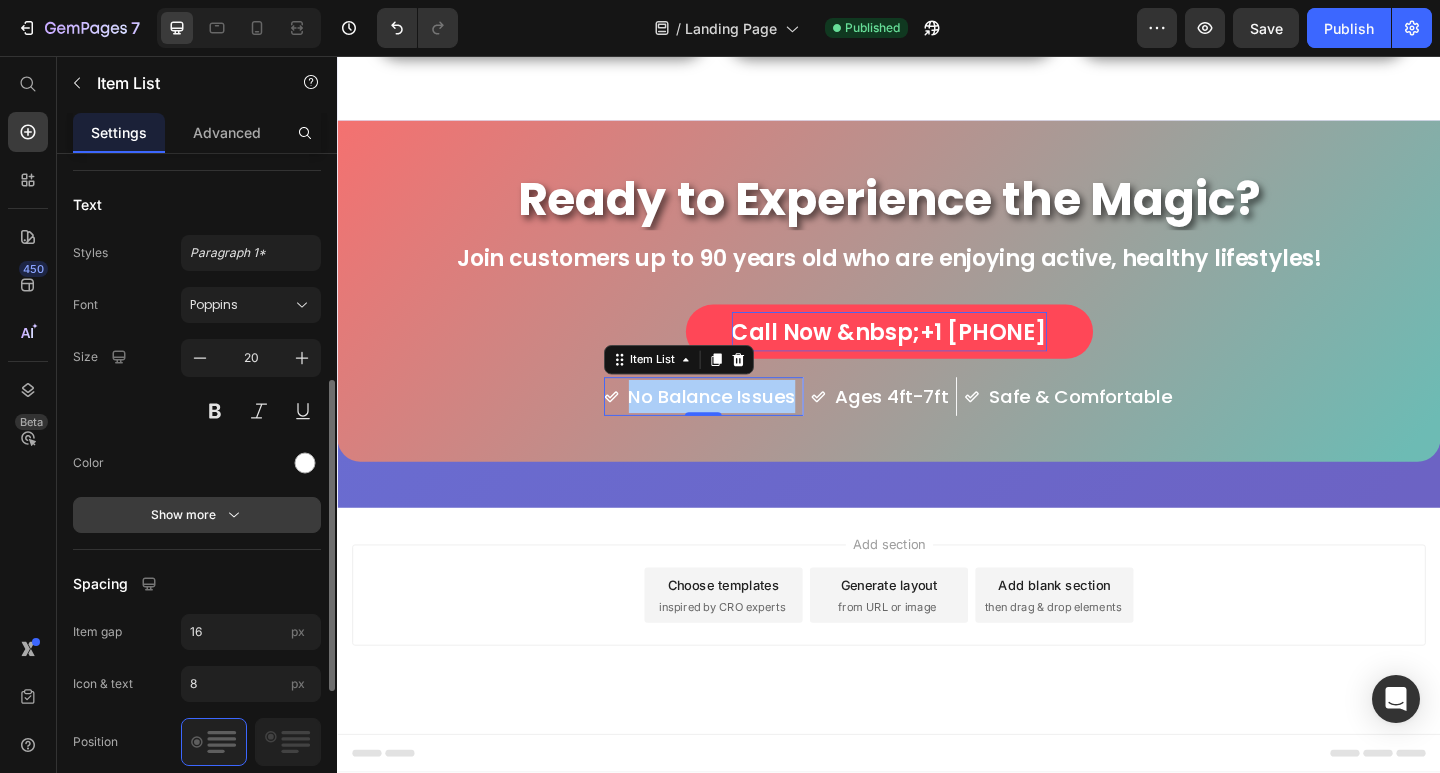 click on "Show more" at bounding box center [197, 515] 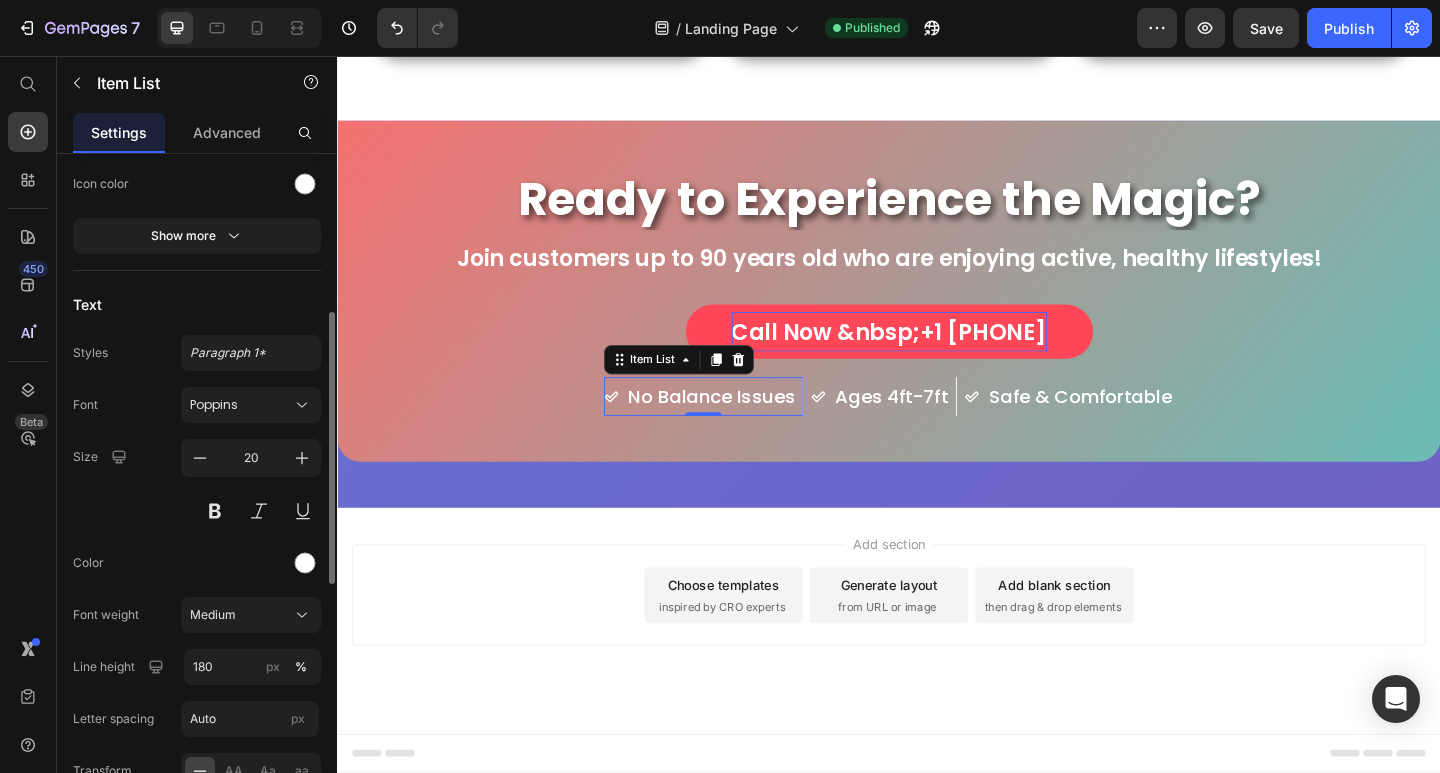 scroll, scrollTop: 0, scrollLeft: 0, axis: both 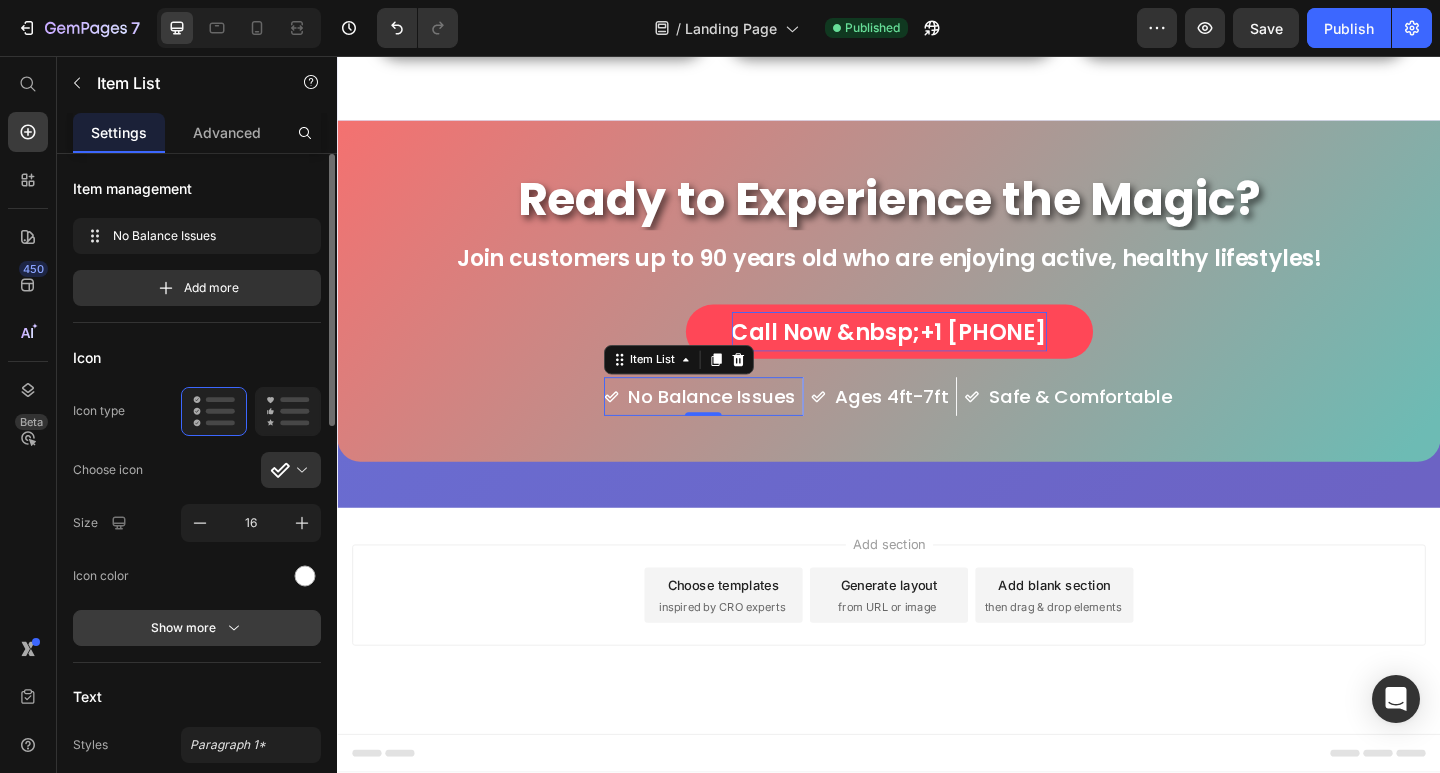 click on "Show more" at bounding box center (197, 628) 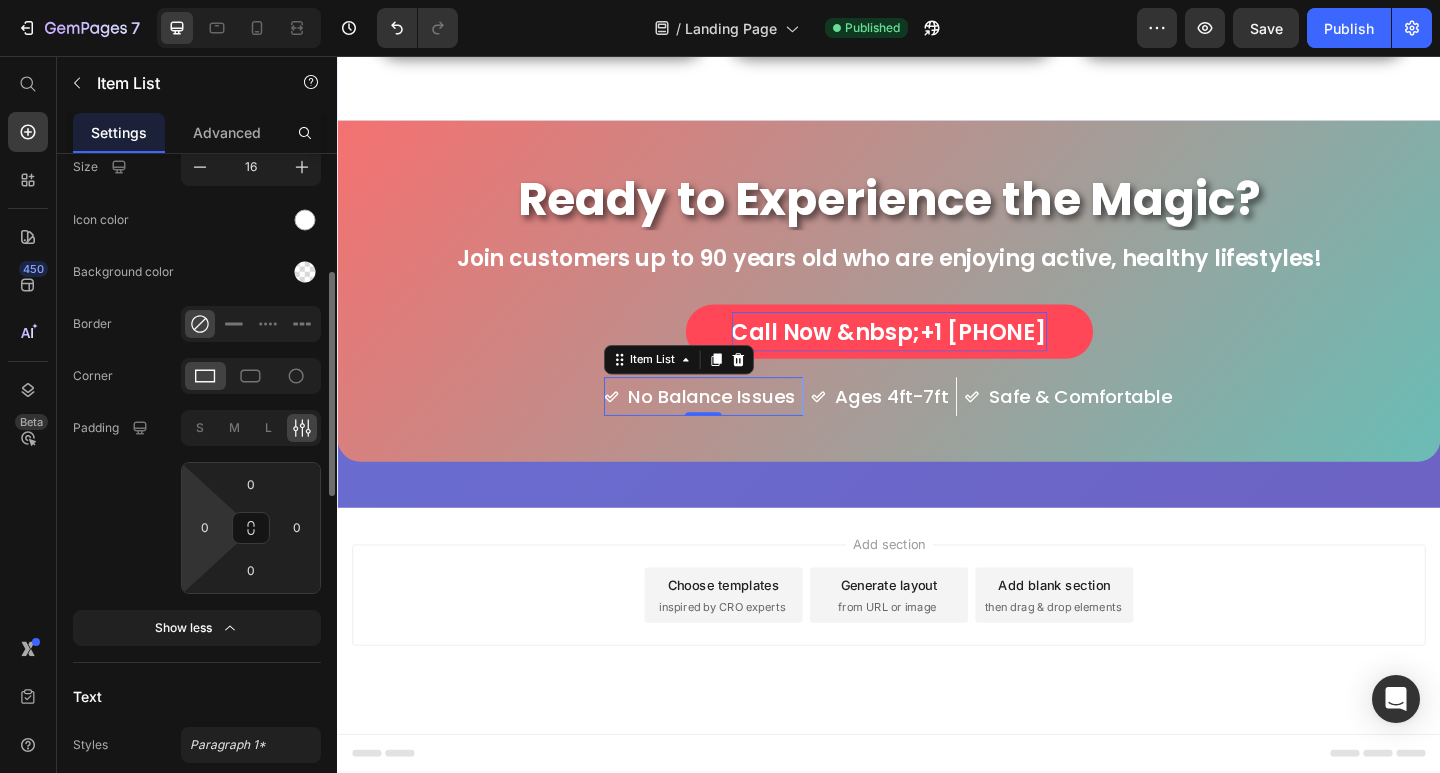 scroll, scrollTop: 0, scrollLeft: 0, axis: both 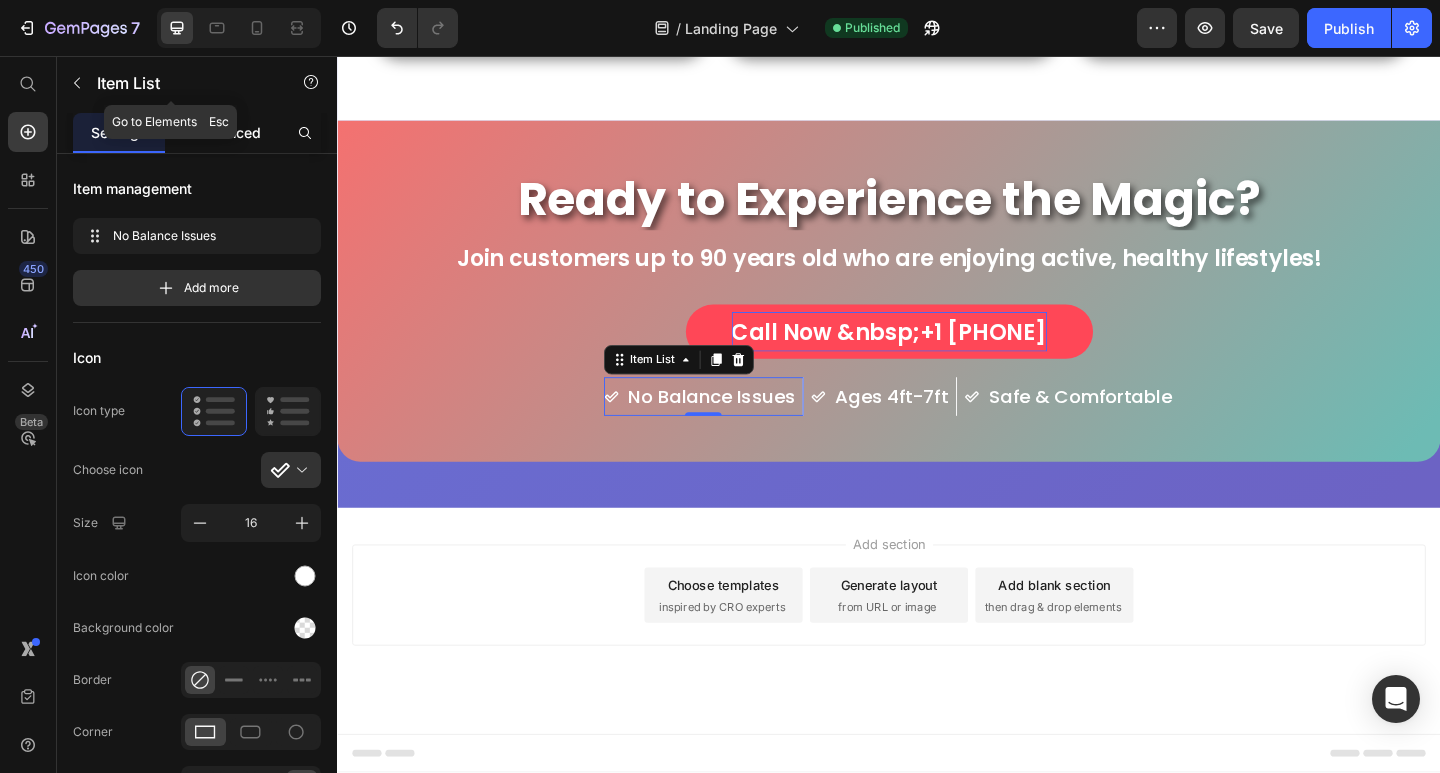 drag, startPoint x: 238, startPoint y: 117, endPoint x: 227, endPoint y: 148, distance: 32.89377 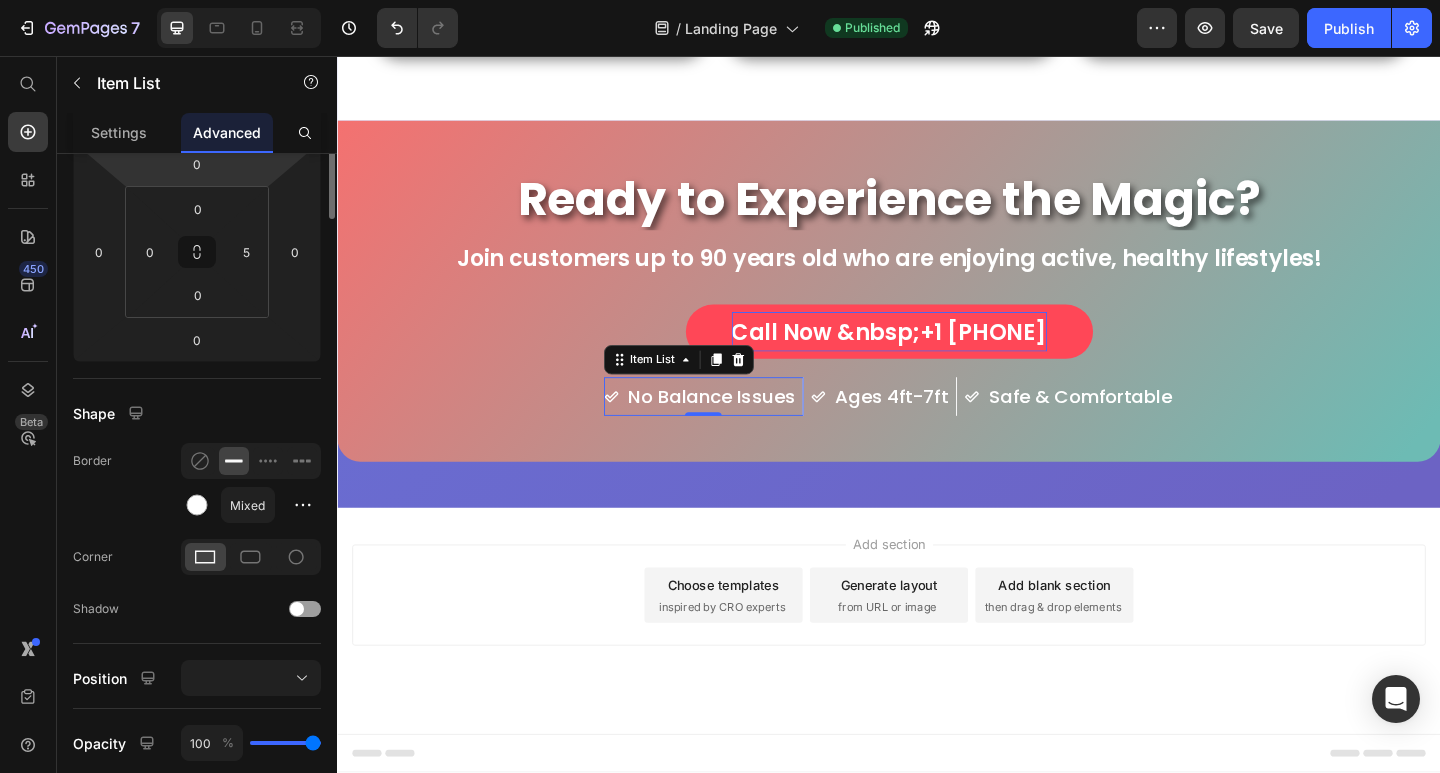 scroll, scrollTop: 0, scrollLeft: 0, axis: both 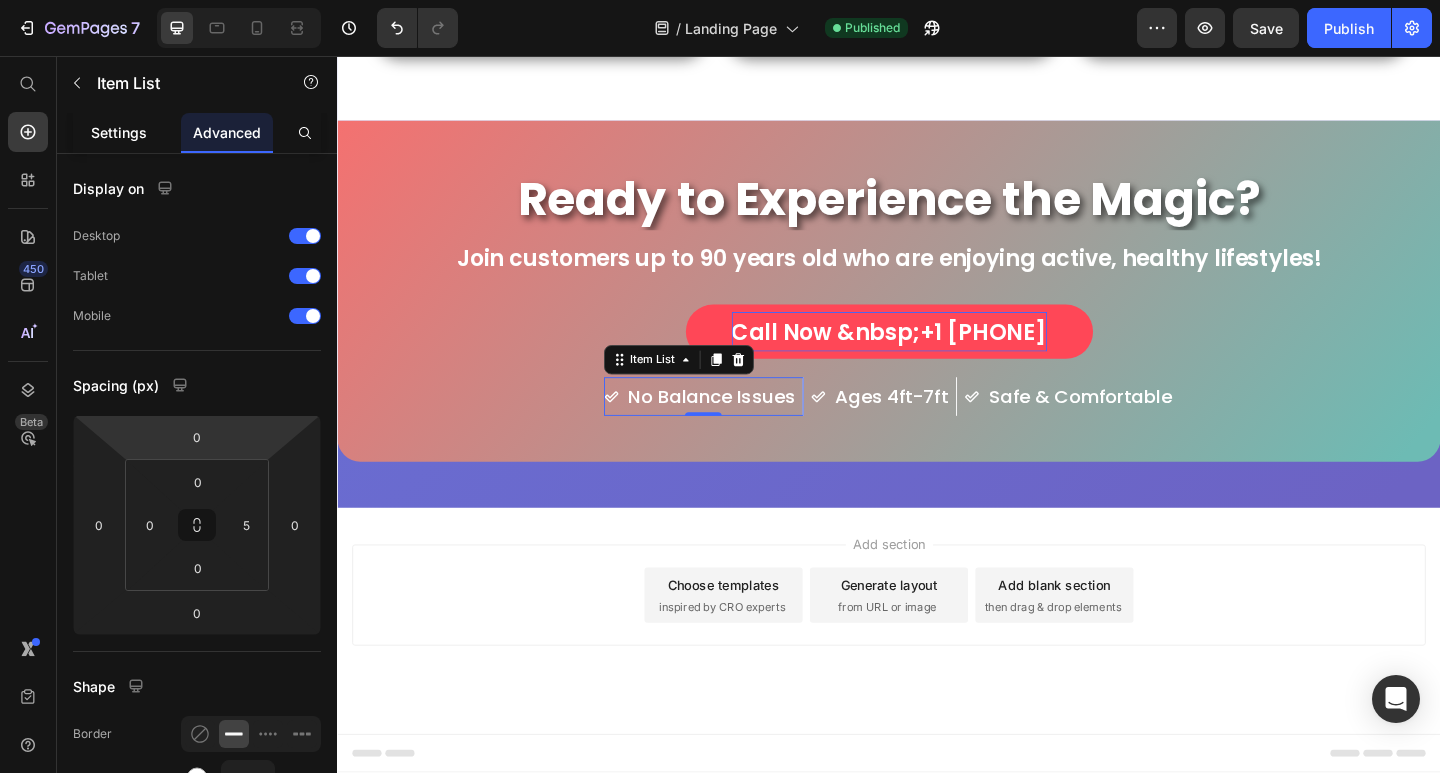 click on "Settings" 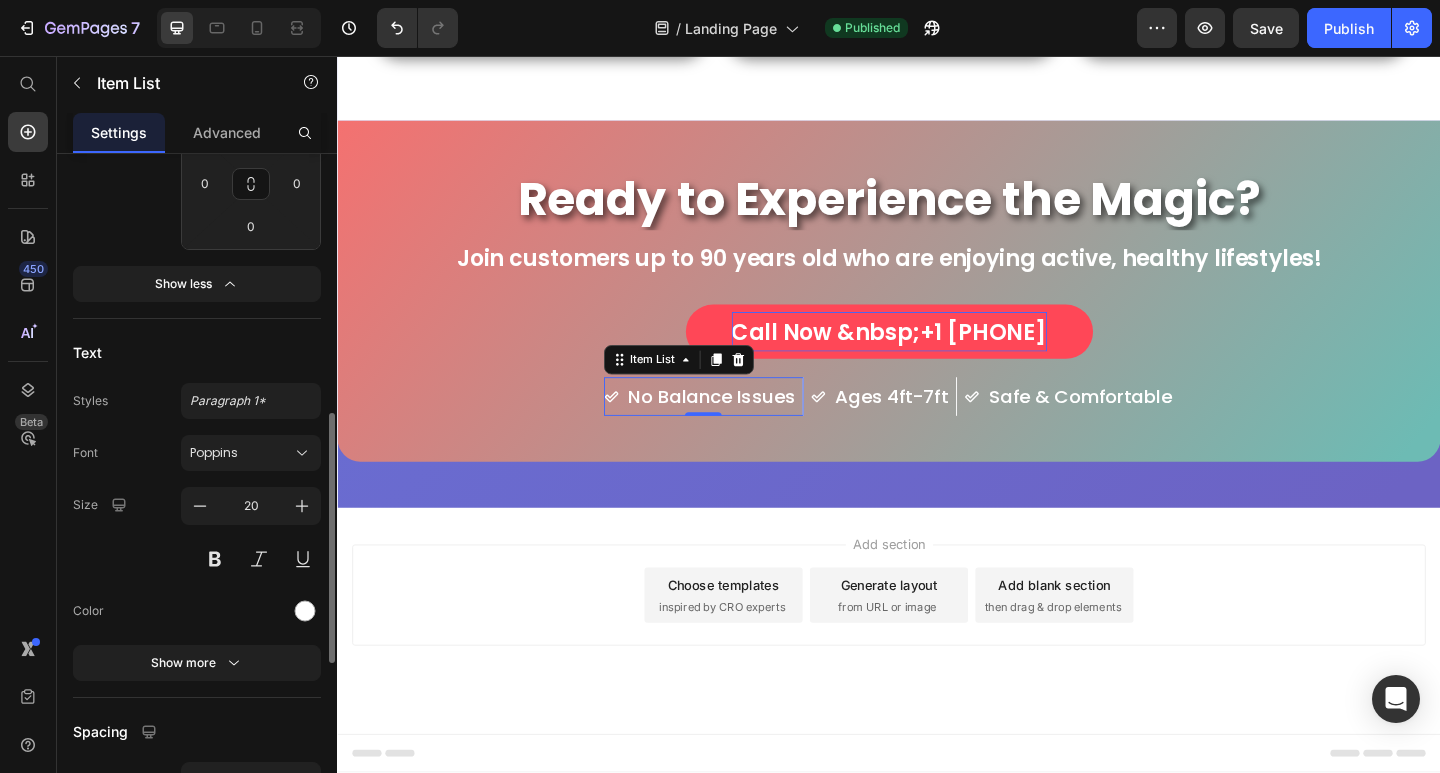 scroll, scrollTop: 800, scrollLeft: 0, axis: vertical 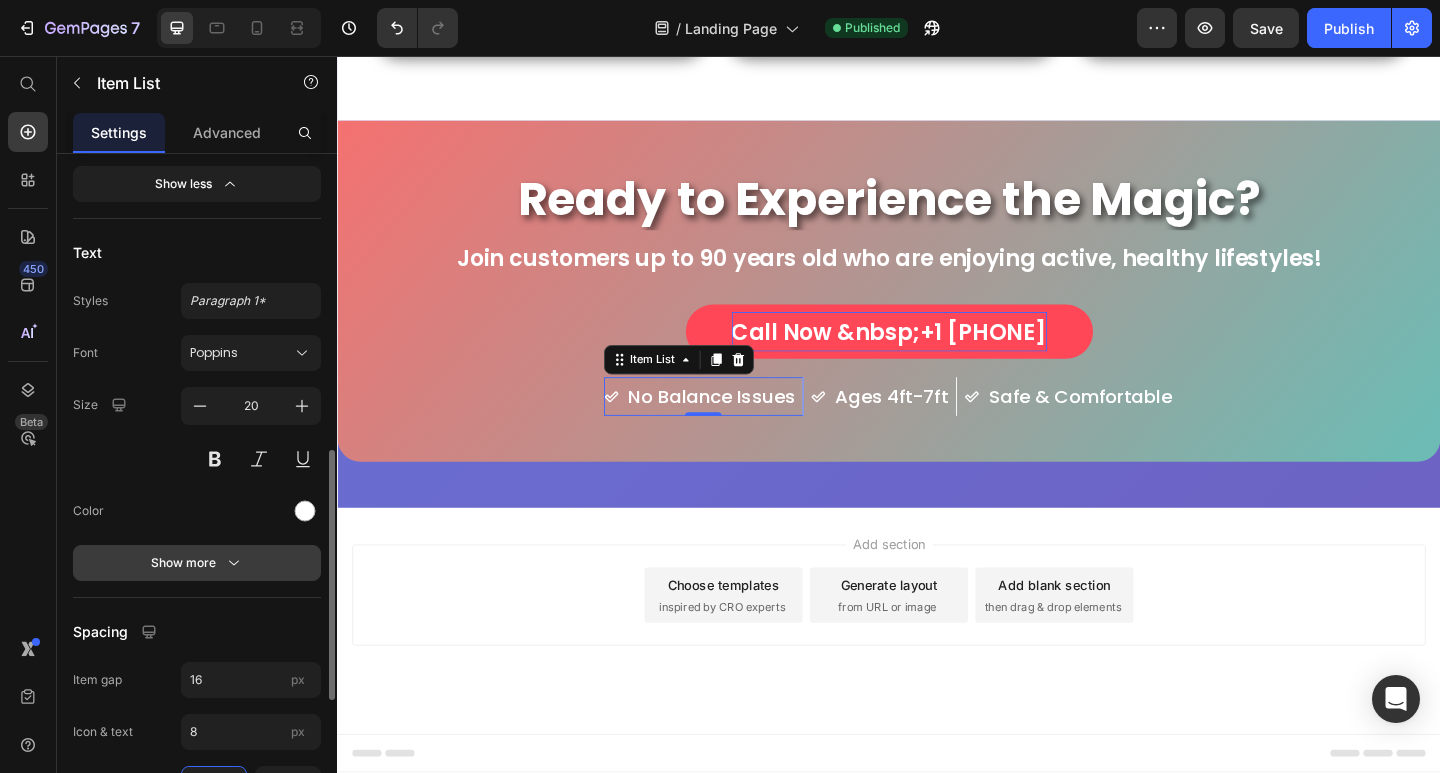 click 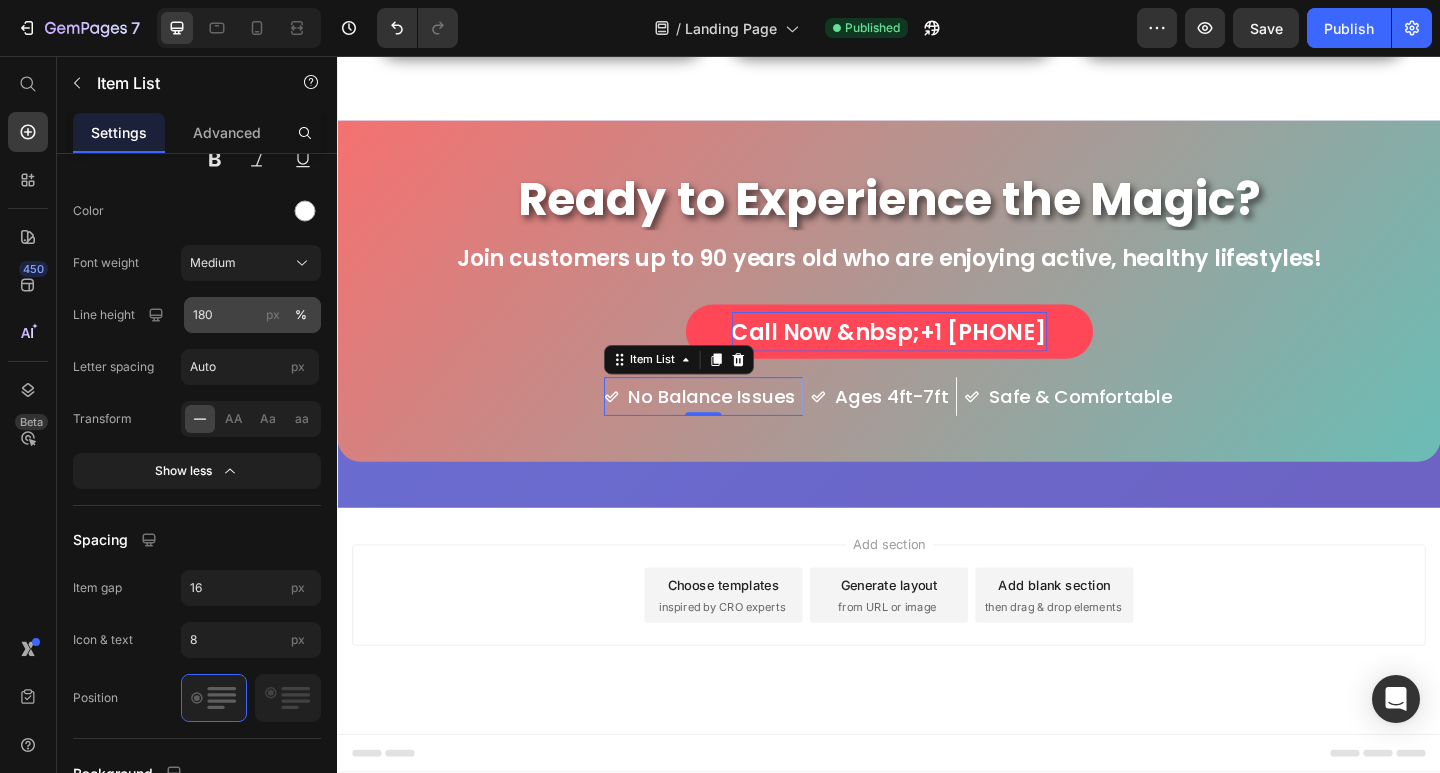 scroll, scrollTop: 1356, scrollLeft: 0, axis: vertical 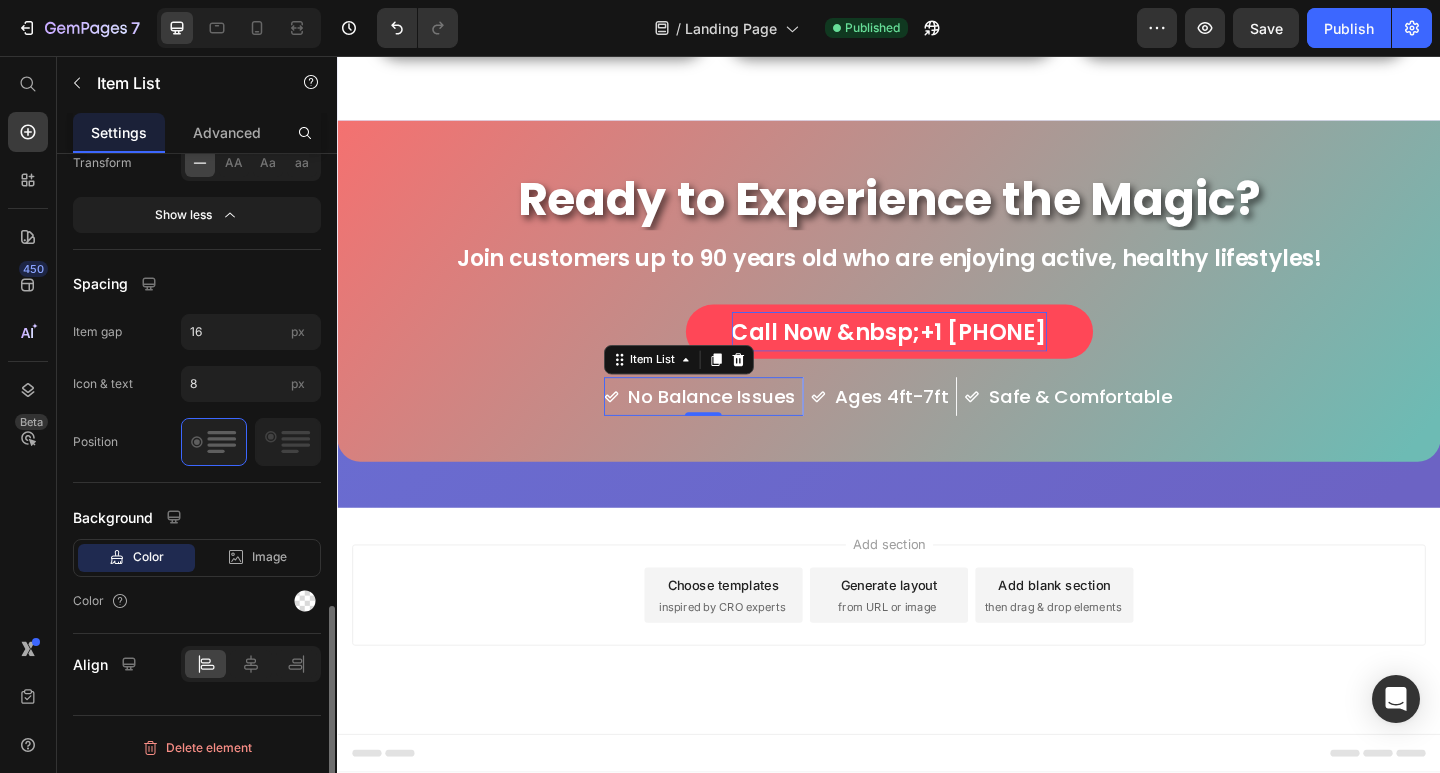 click 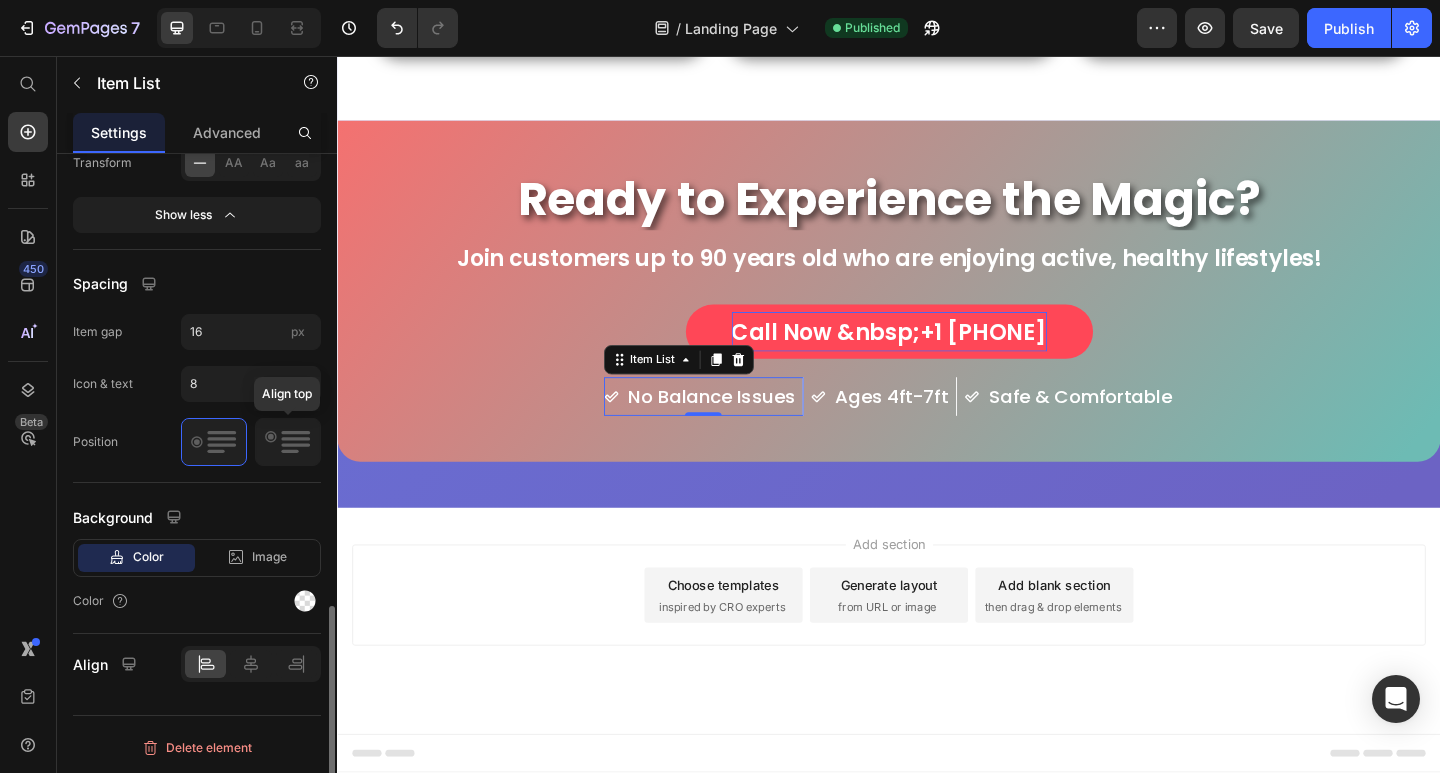 click 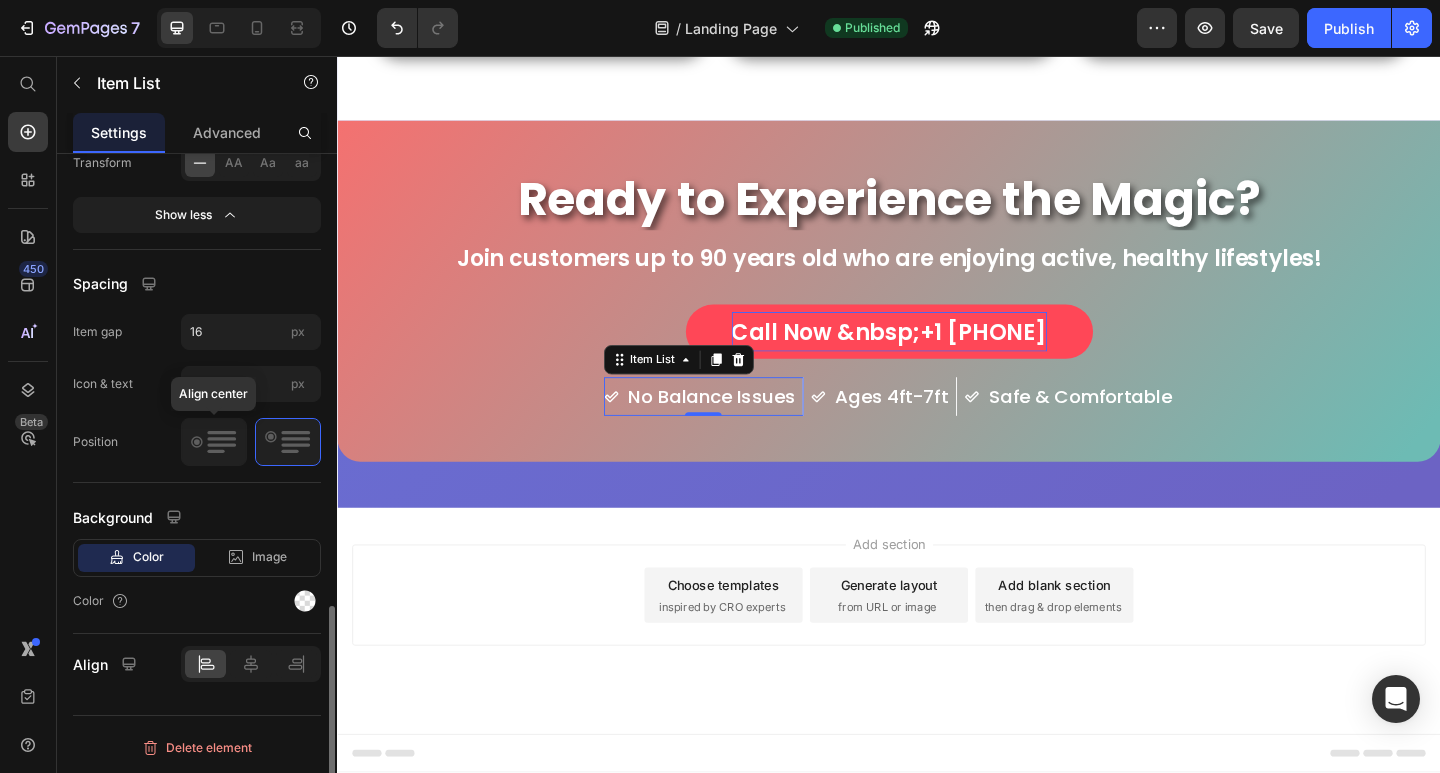 click 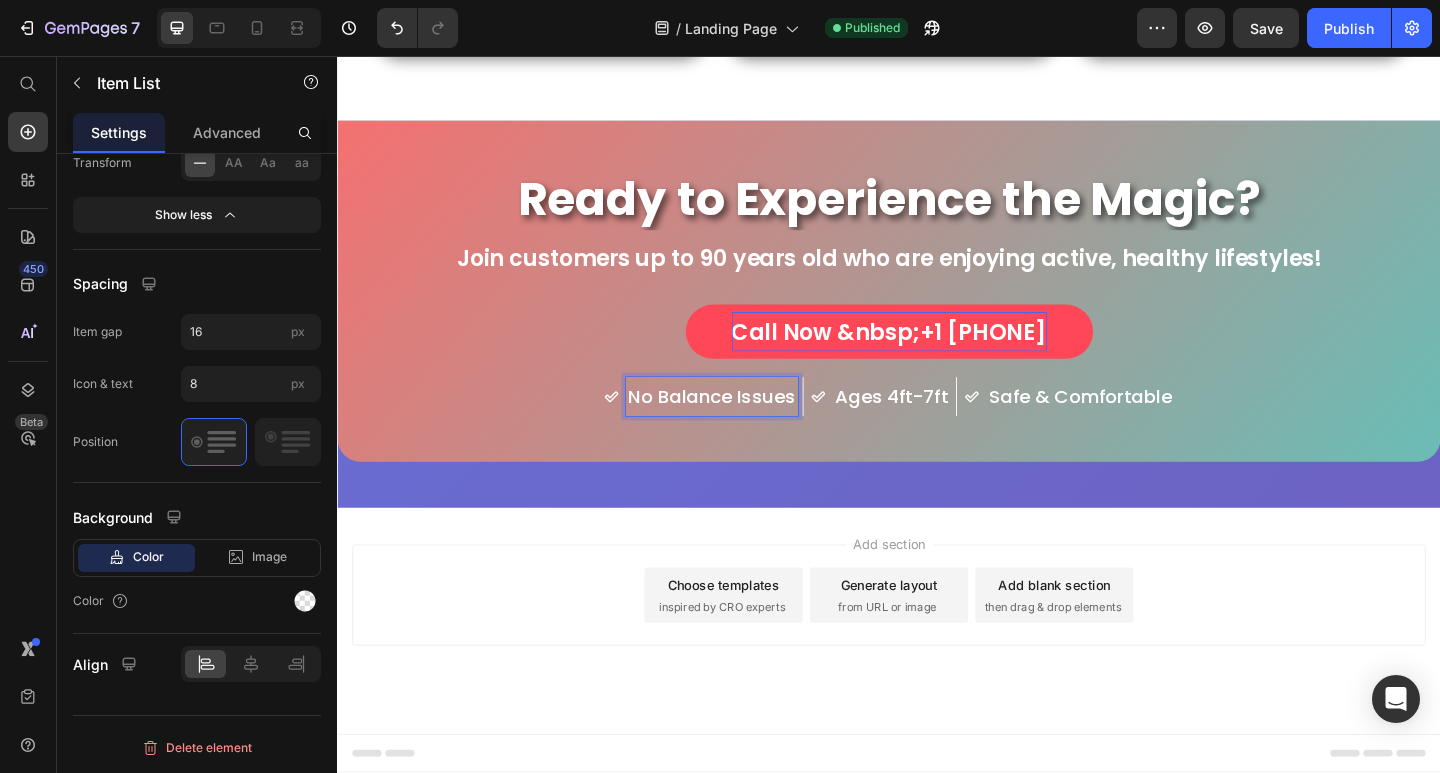 click on "No Balance Issues" at bounding box center [744, 427] 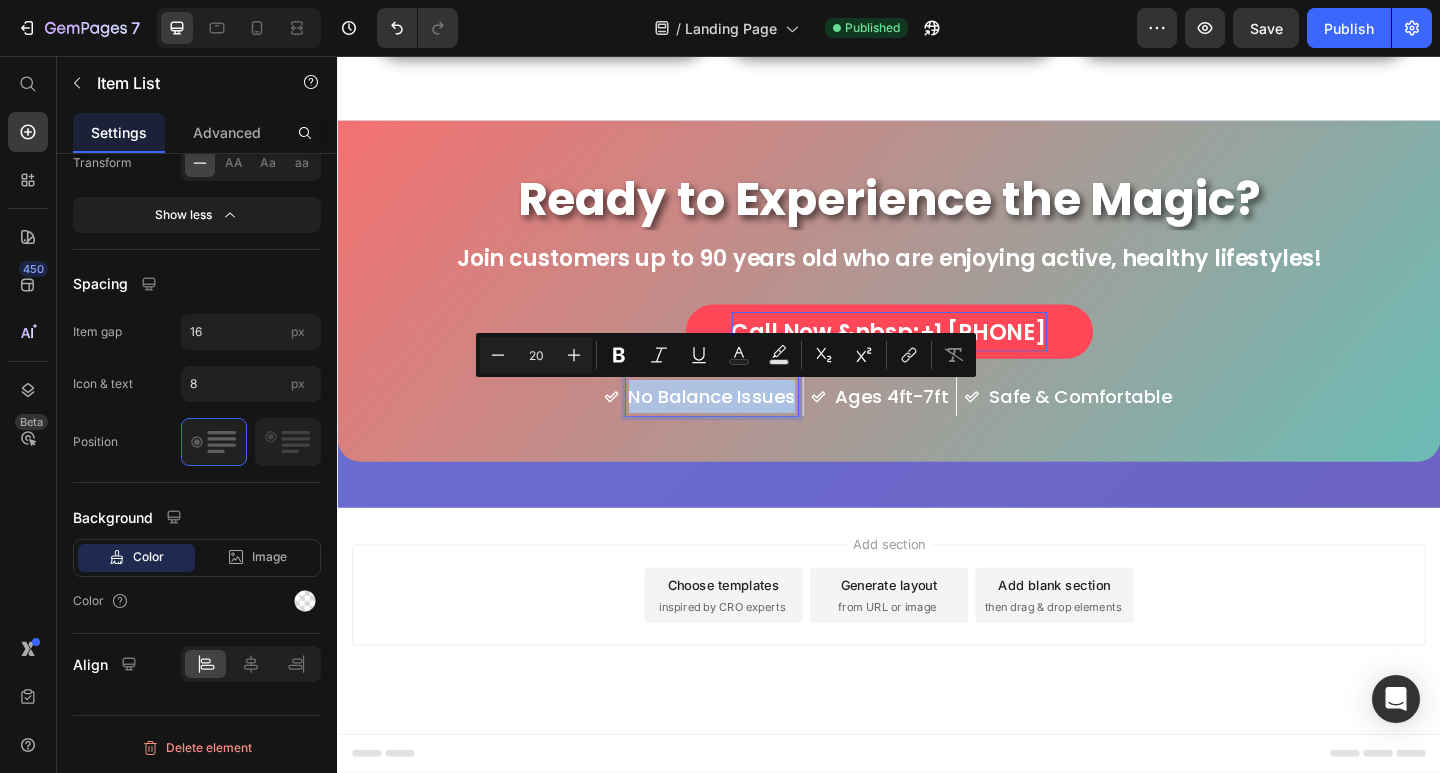 drag, startPoint x: 827, startPoint y: 424, endPoint x: 653, endPoint y: 430, distance: 174.10342 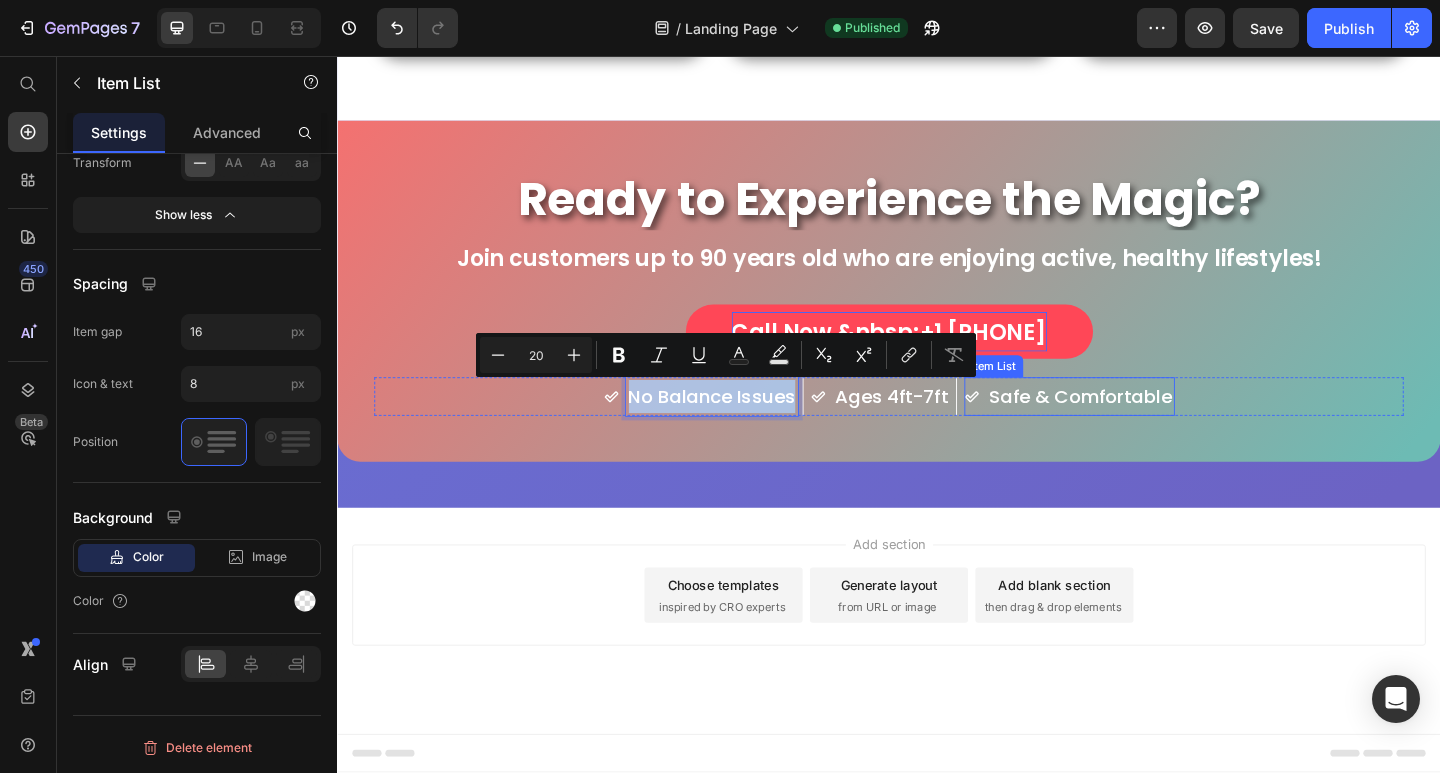 click on "Ages 4ft-7ft" at bounding box center [940, 427] 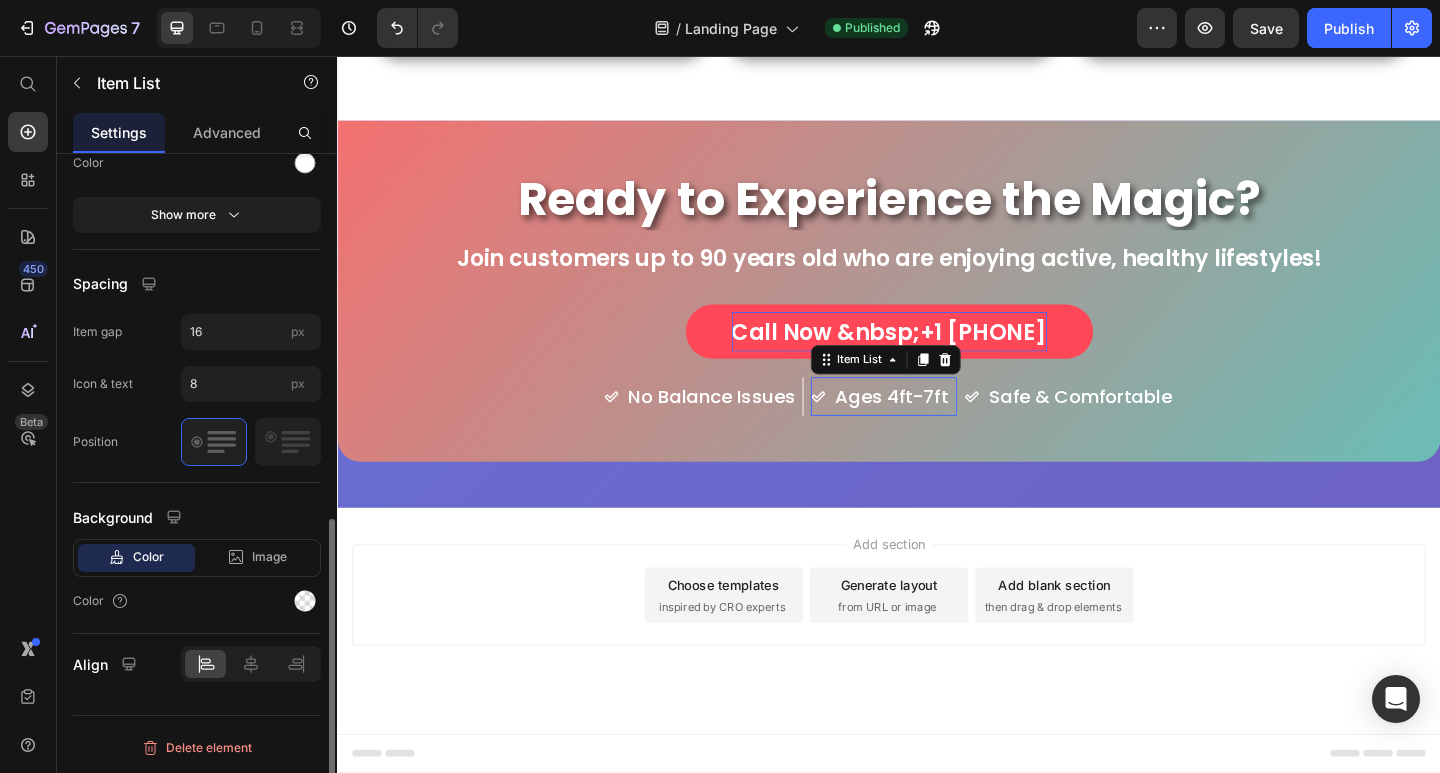 scroll, scrollTop: 792, scrollLeft: 0, axis: vertical 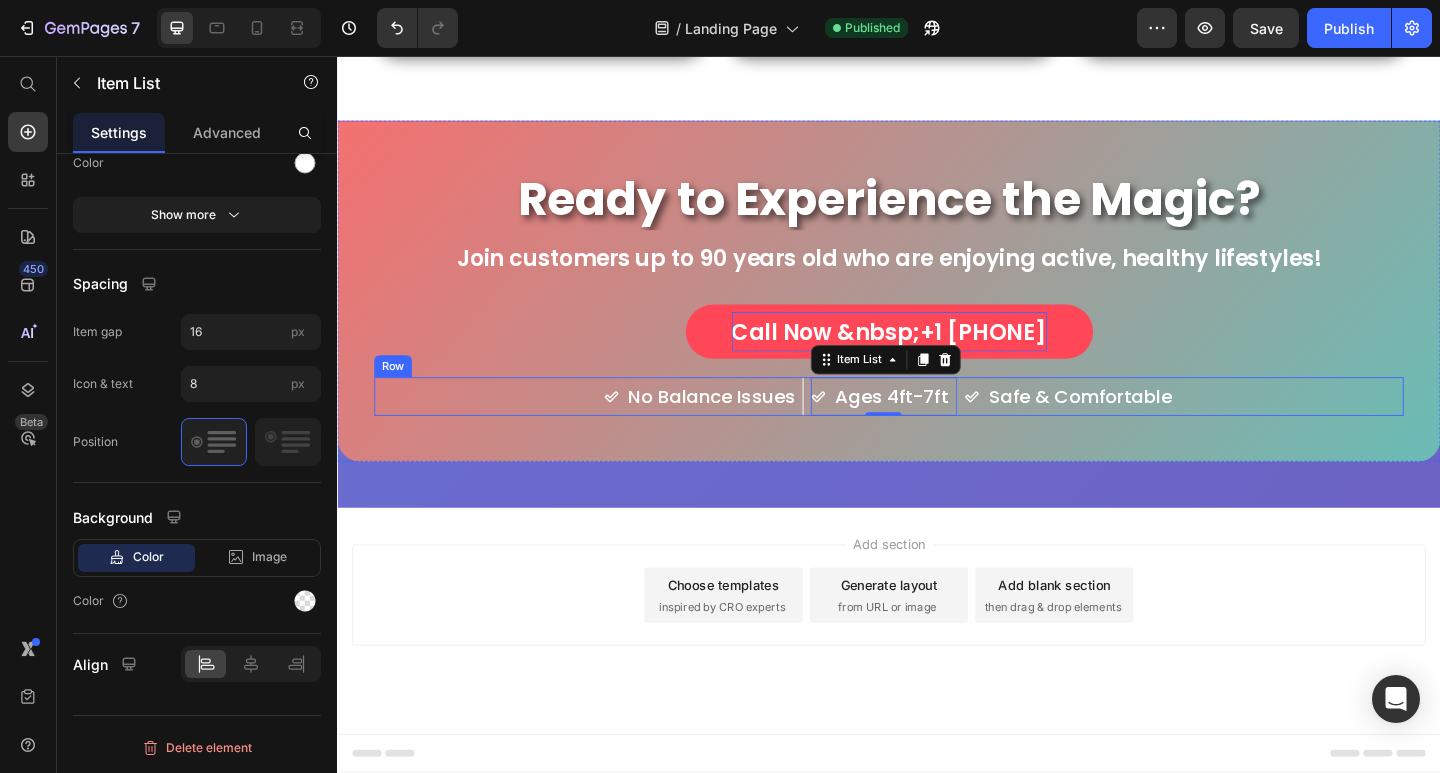 click on "No Balance Issues Item List
Ages 4ft-7ft Item List   0
Safe & Comfortable Item List Row" at bounding box center (937, 427) 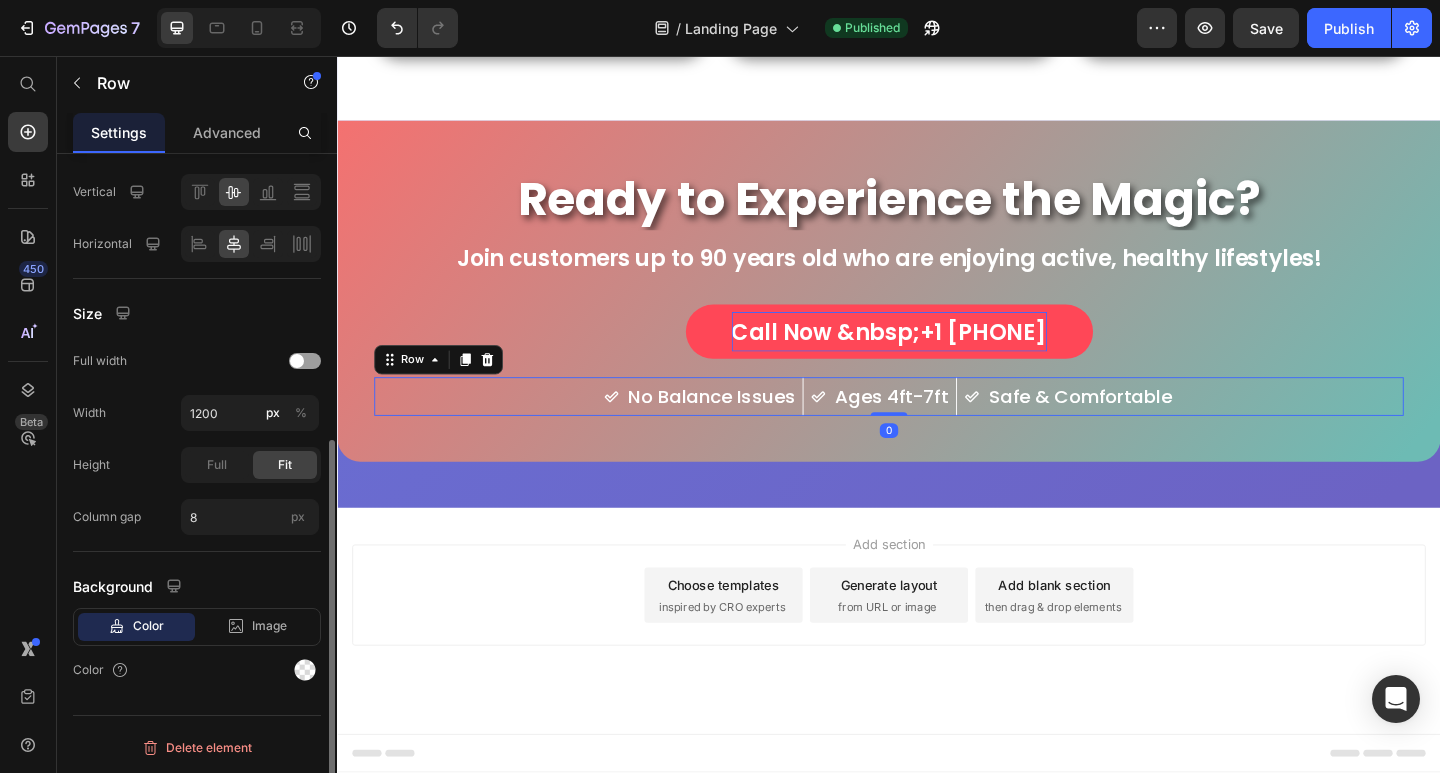 scroll, scrollTop: 0, scrollLeft: 0, axis: both 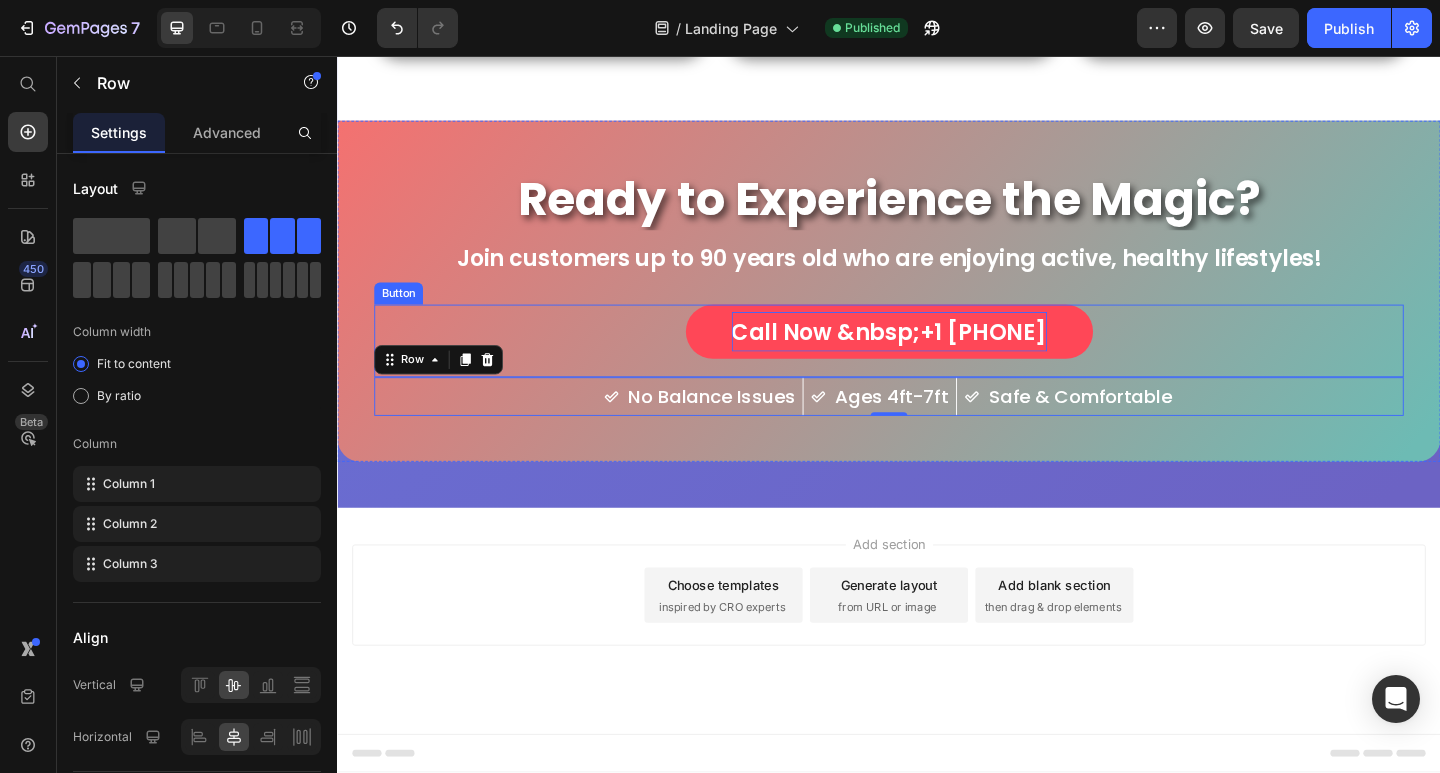 click on "Call Now &nbsp;+1 [PHONE] Button" at bounding box center (937, 366) 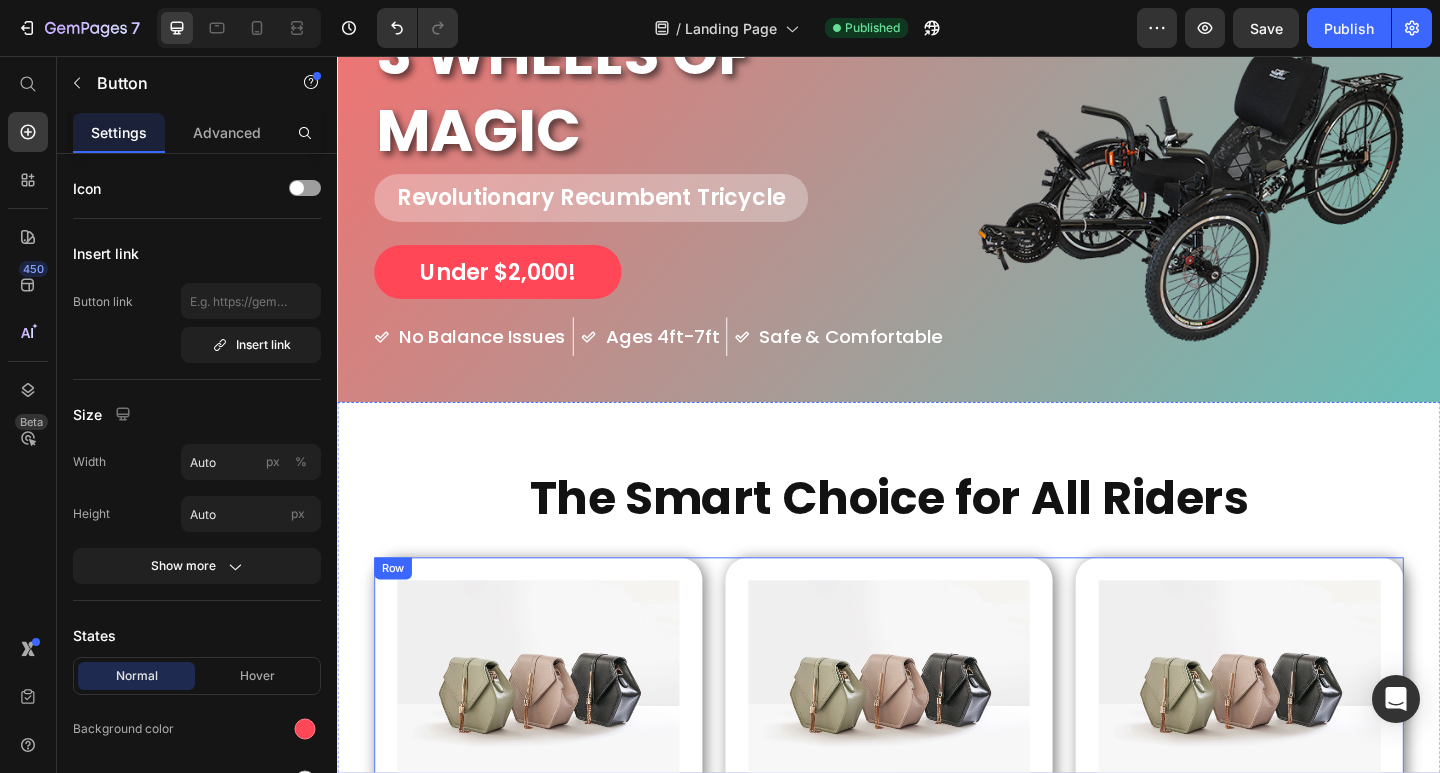 scroll, scrollTop: 0, scrollLeft: 0, axis: both 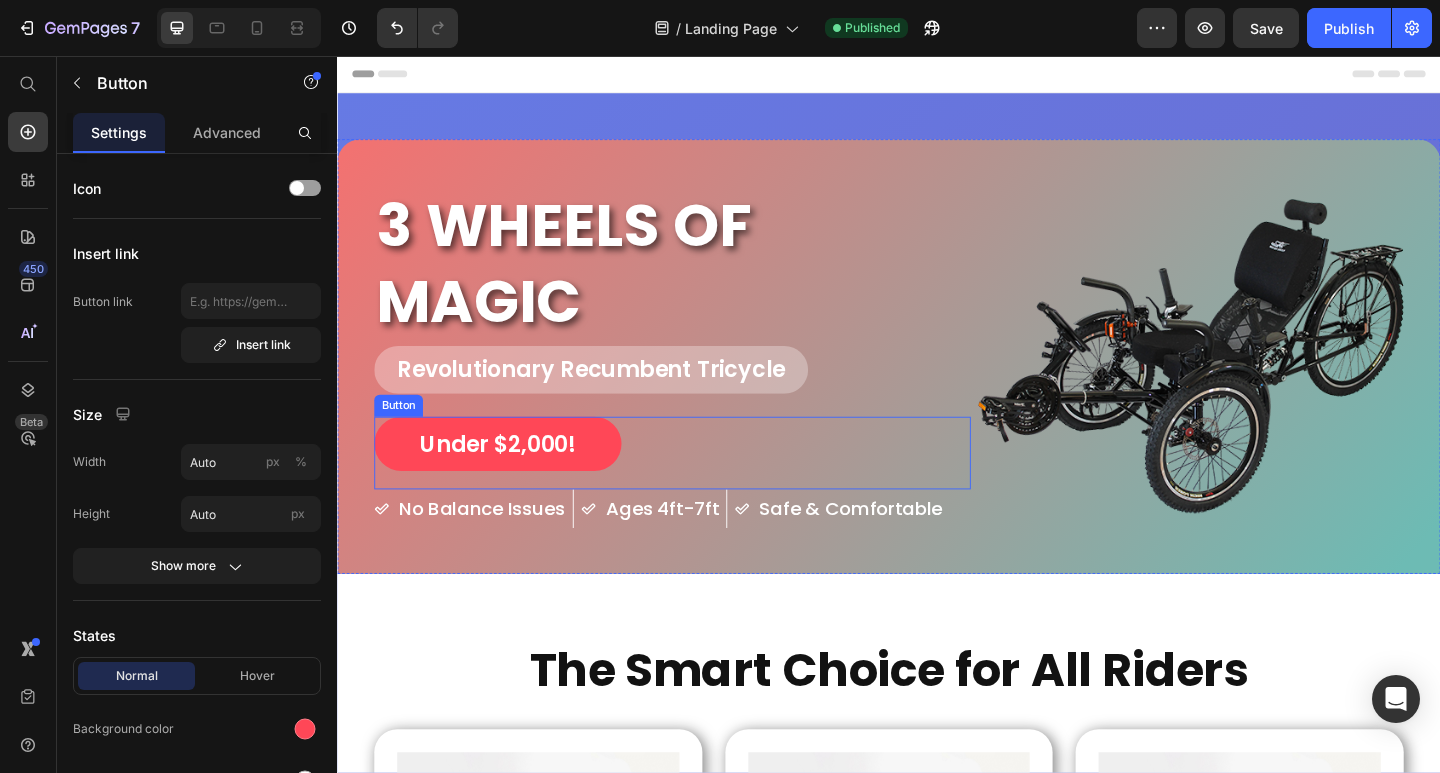 click on "Under $2,000!" at bounding box center (511, 478) 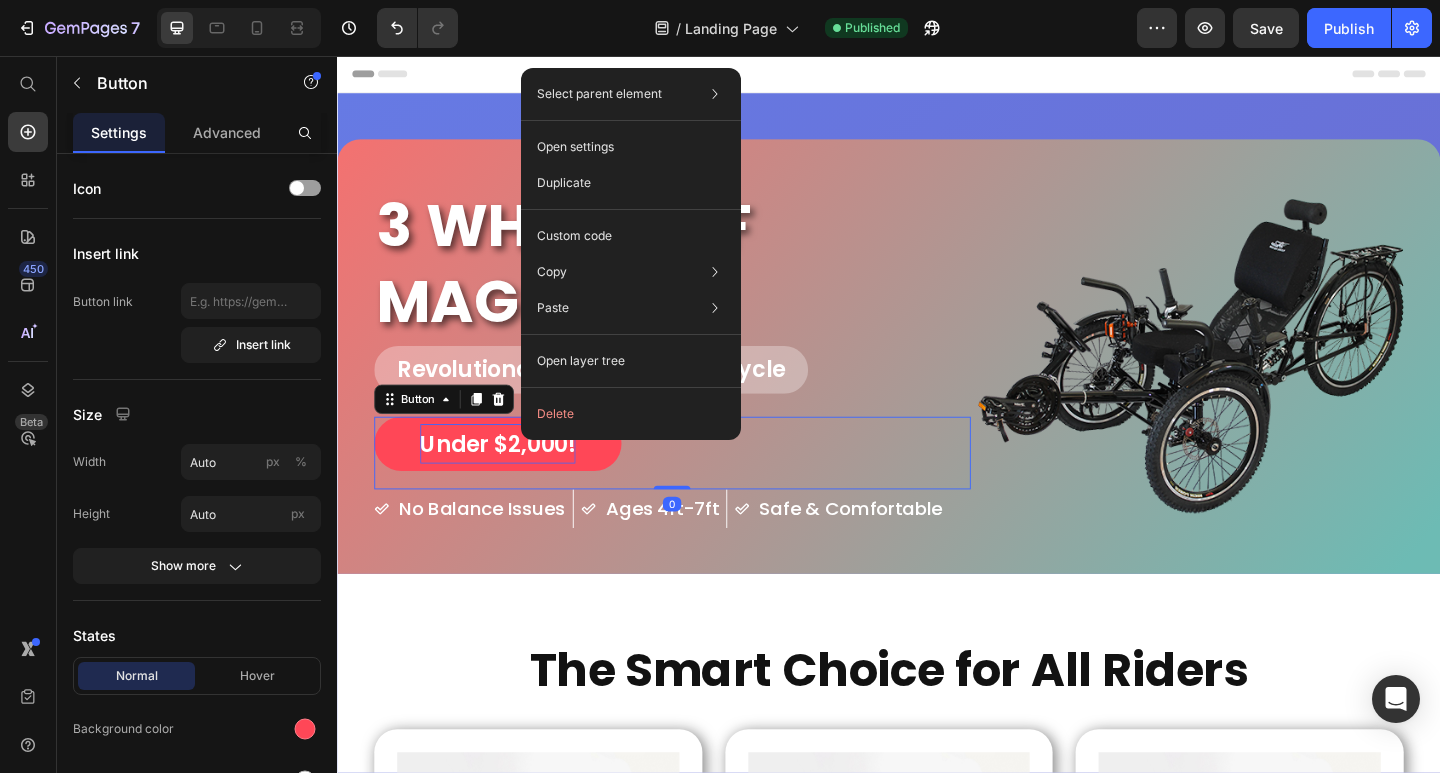 click on "Under $2,000!" at bounding box center [511, 478] 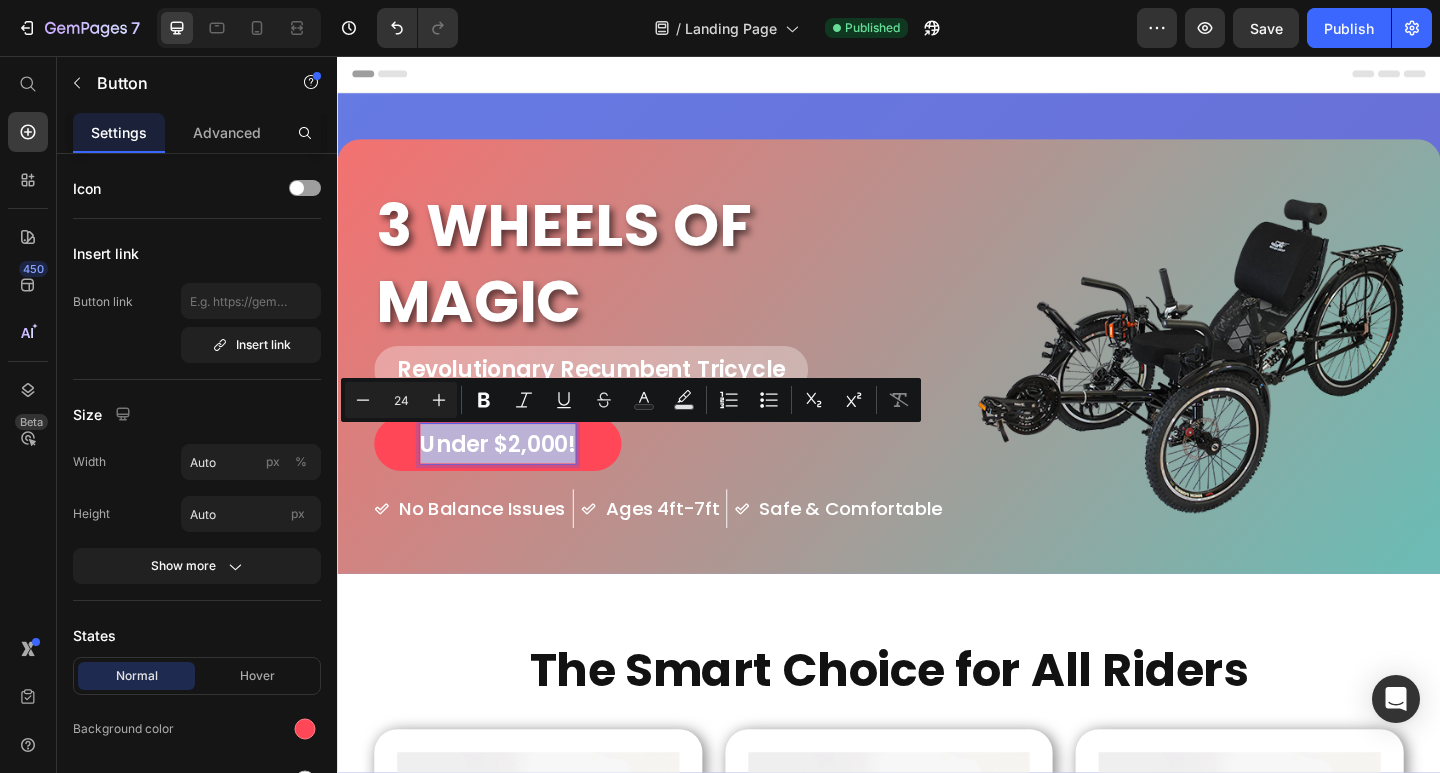 drag, startPoint x: 594, startPoint y: 481, endPoint x: 432, endPoint y: 475, distance: 162.11107 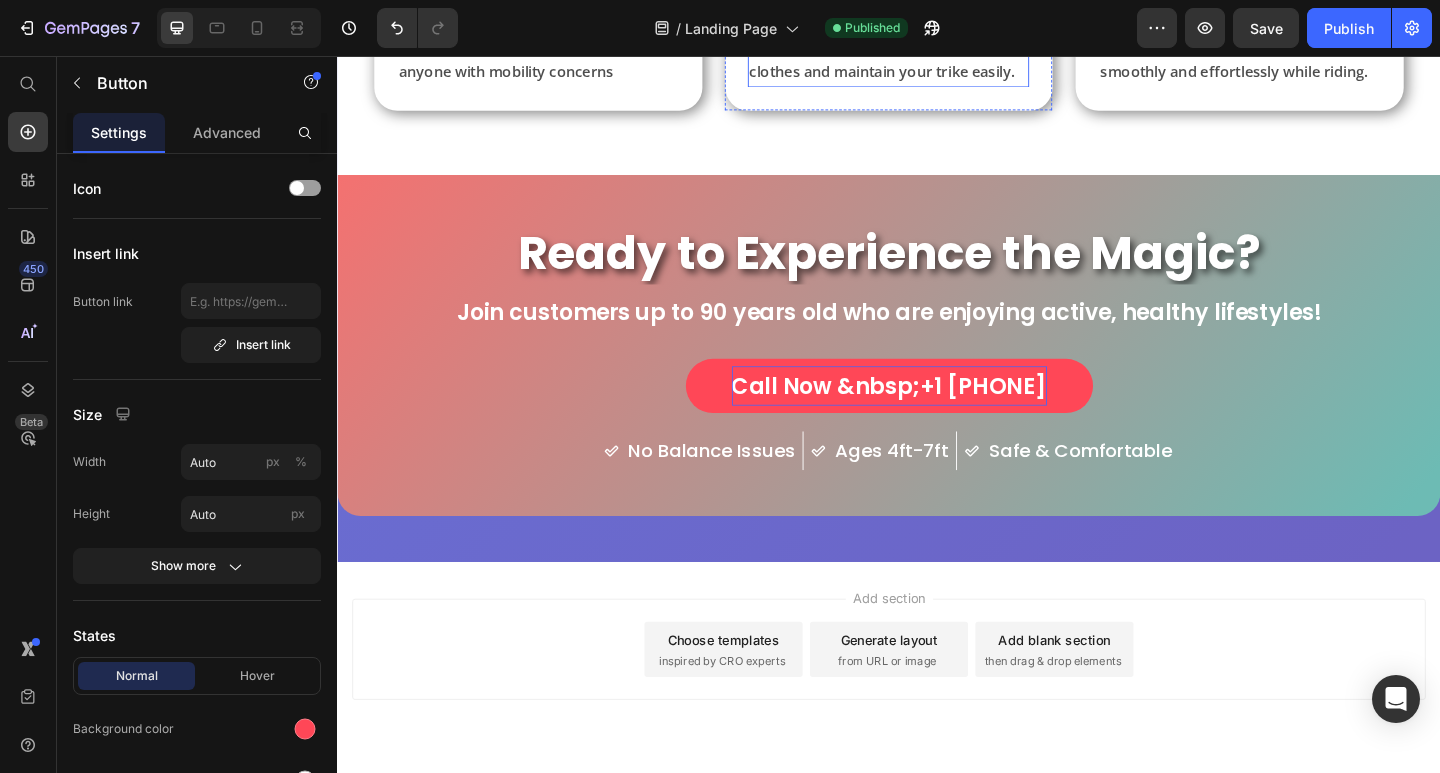 scroll, scrollTop: 1387, scrollLeft: 0, axis: vertical 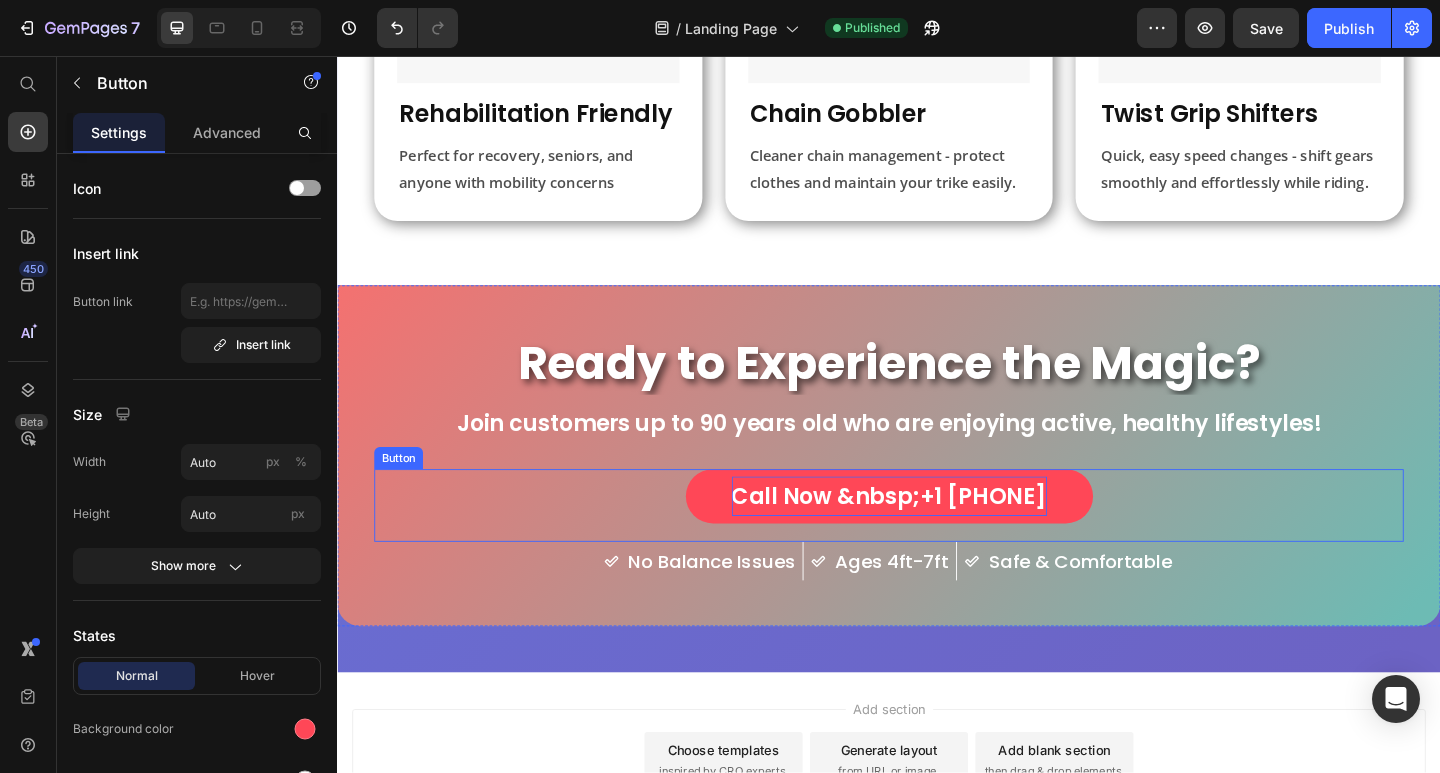 click on "Call Now &nbsp;+1 [PHONE]" at bounding box center [937, 535] 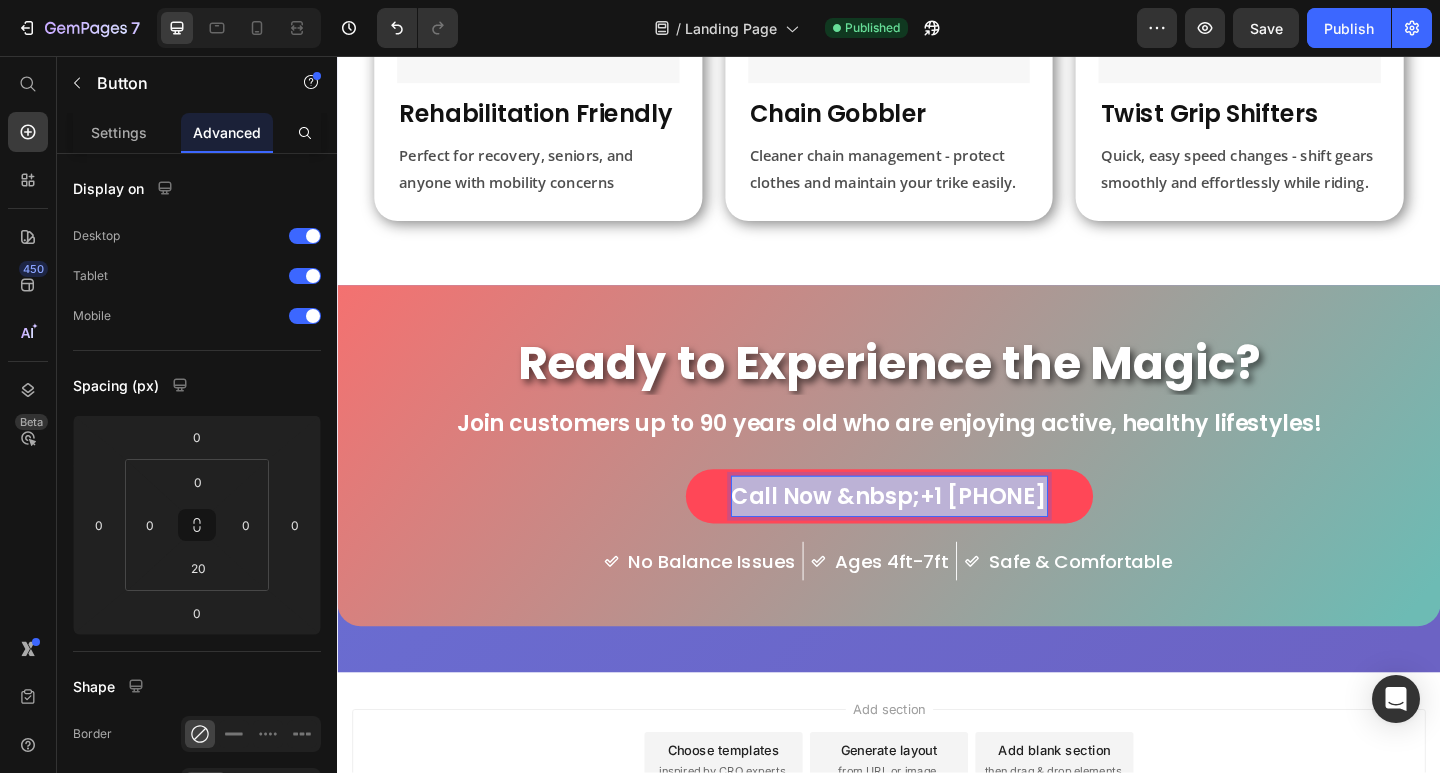 drag, startPoint x: 1076, startPoint y: 561, endPoint x: 778, endPoint y: 558, distance: 298.0151 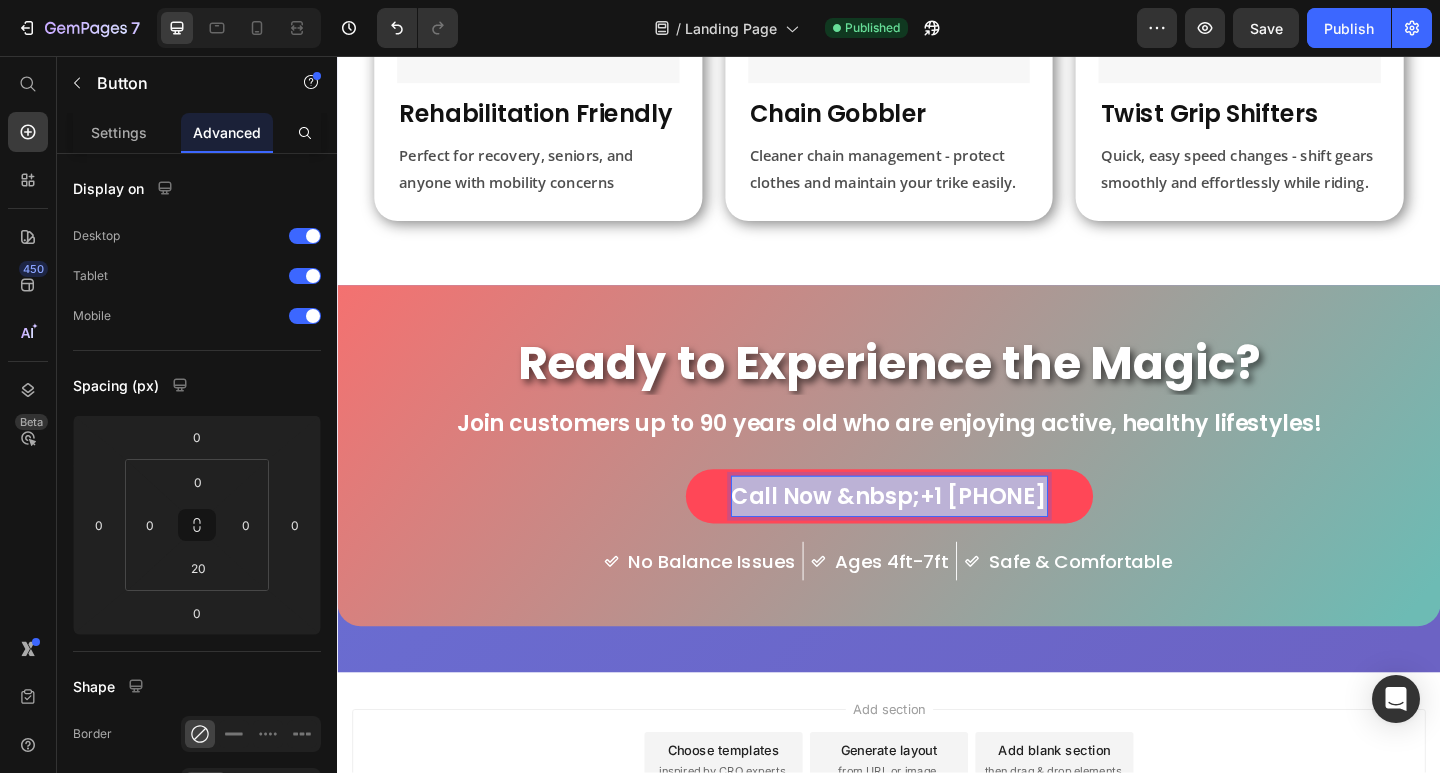 click on "Call Now &nbsp;+1 [PHONE]" at bounding box center [937, 535] 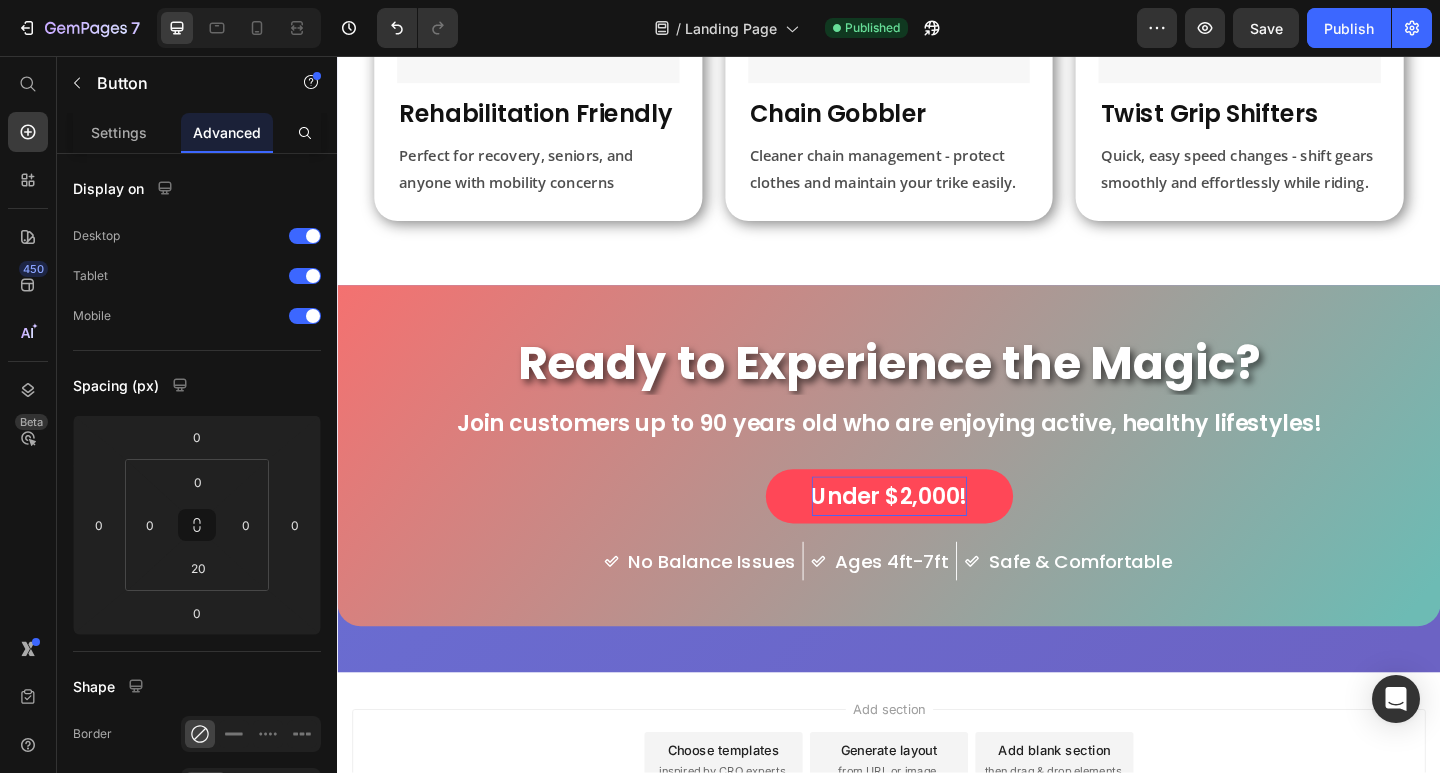 click on "Under $2,000! Button   0" at bounding box center (937, 545) 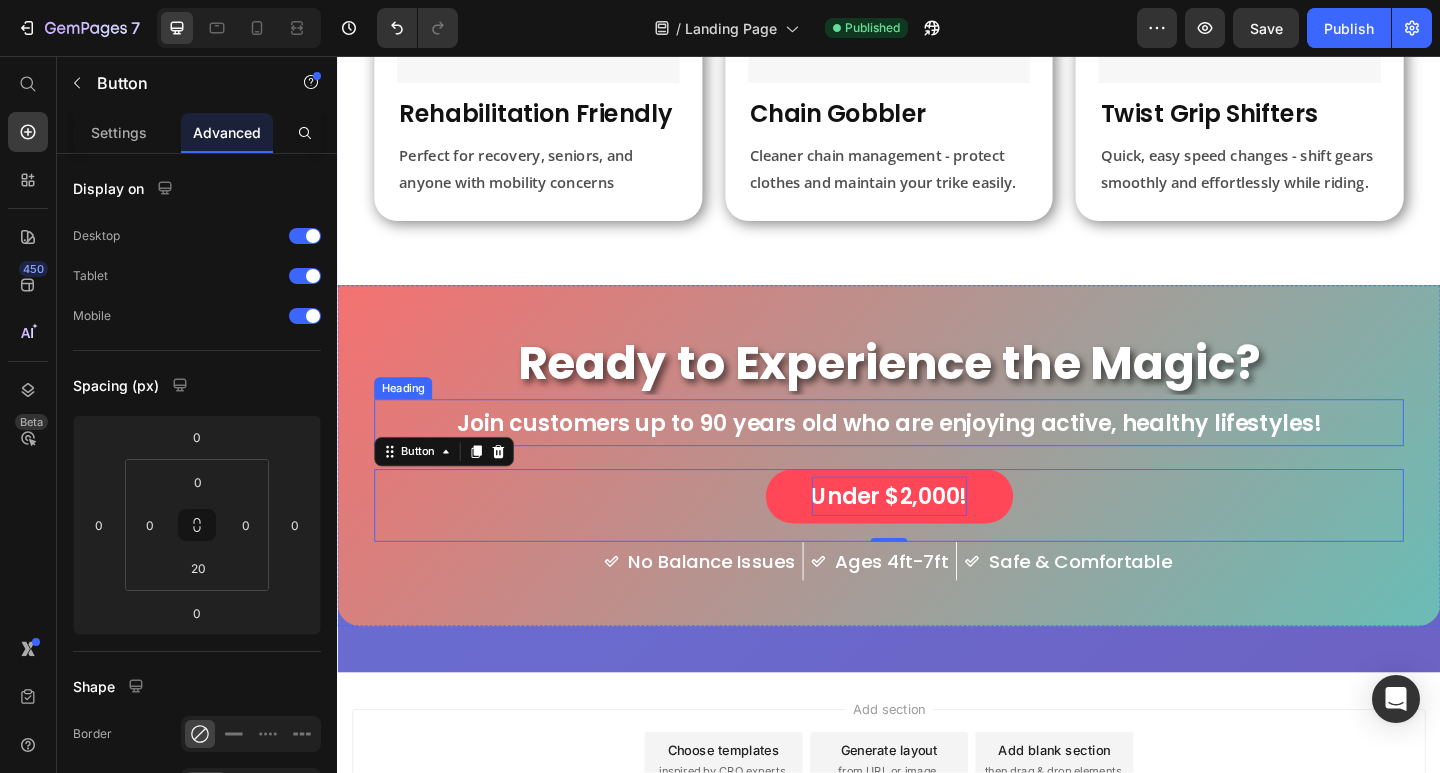 click on "Join customers up to 90 years old who are enjoying active, healthy lifestyles!" at bounding box center (937, 455) 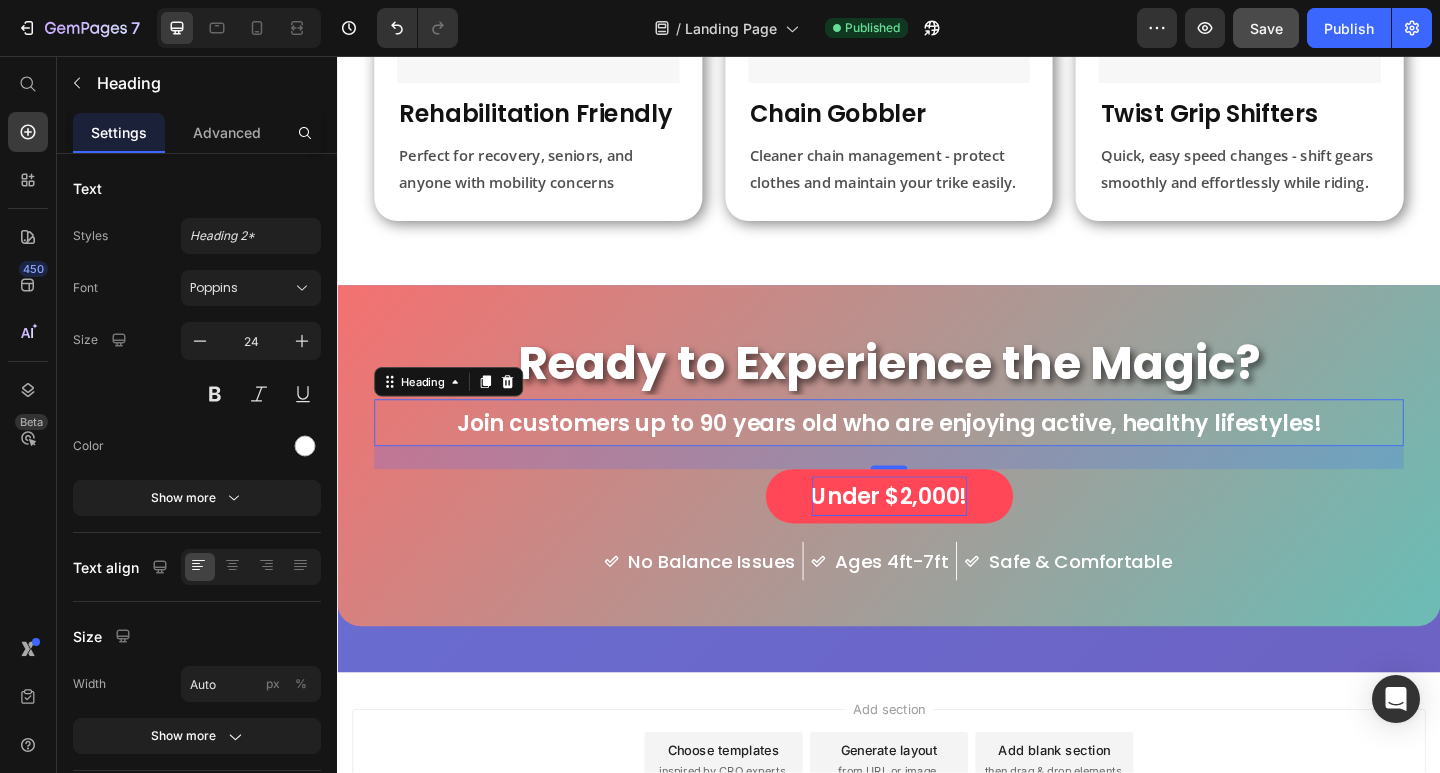 click on "Save" 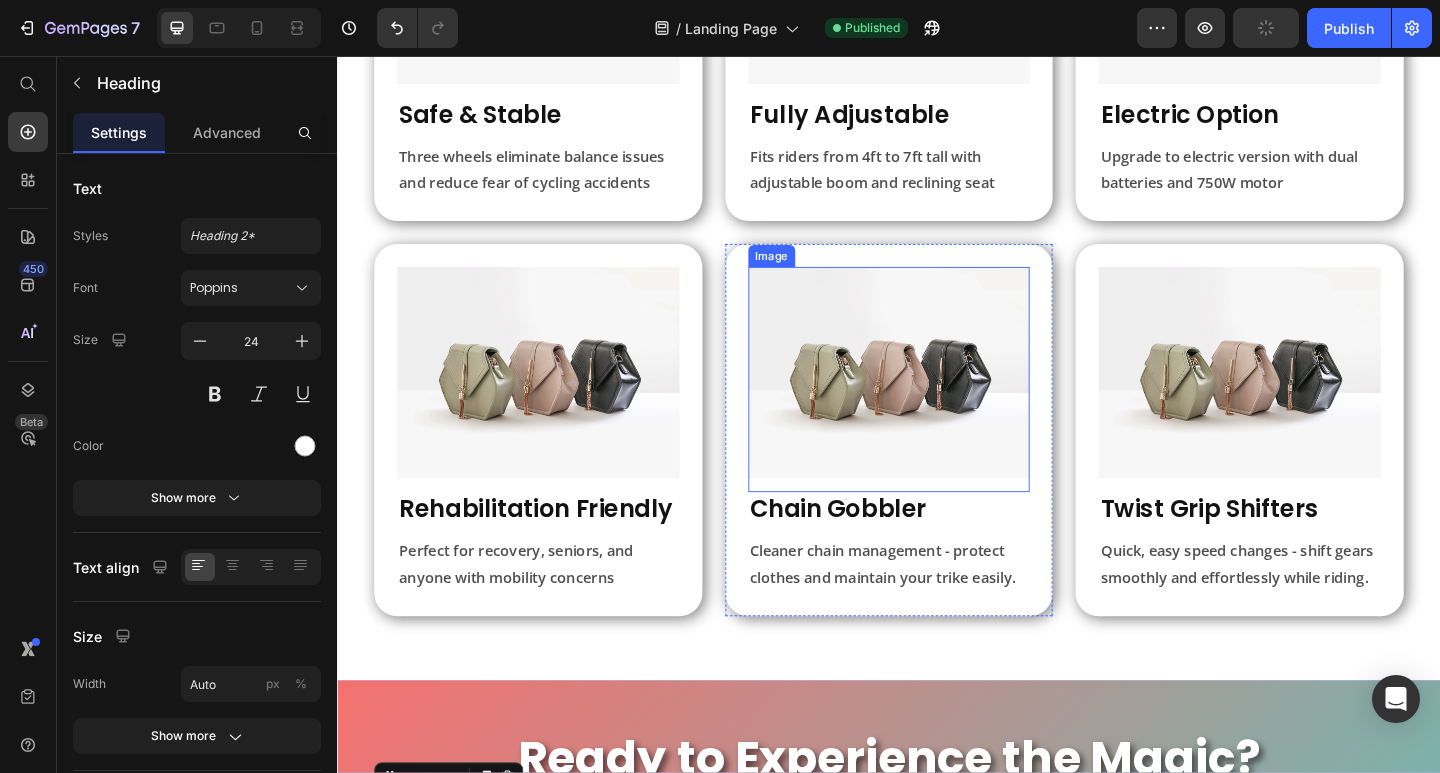 scroll, scrollTop: 1387, scrollLeft: 0, axis: vertical 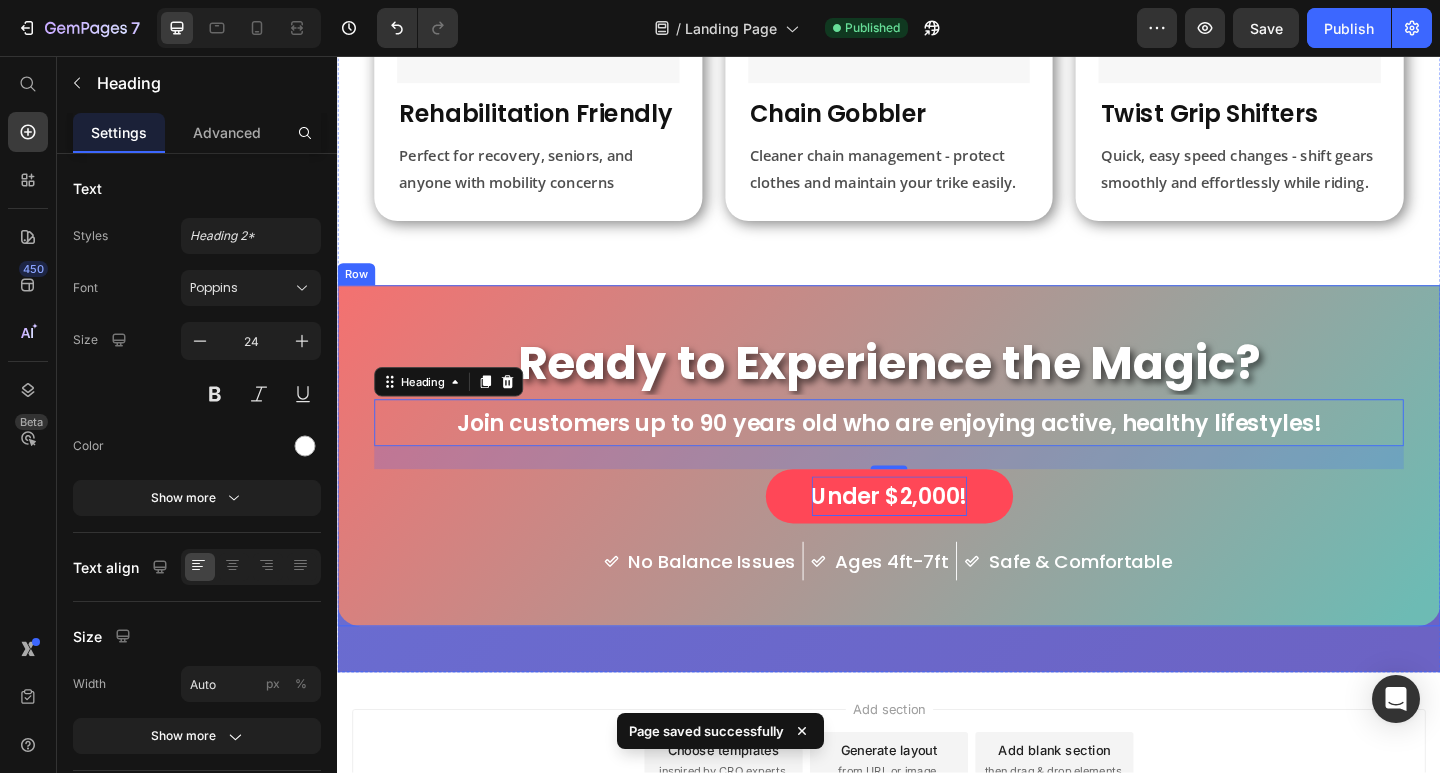 click on "No Balance Issues" at bounding box center (744, 606) 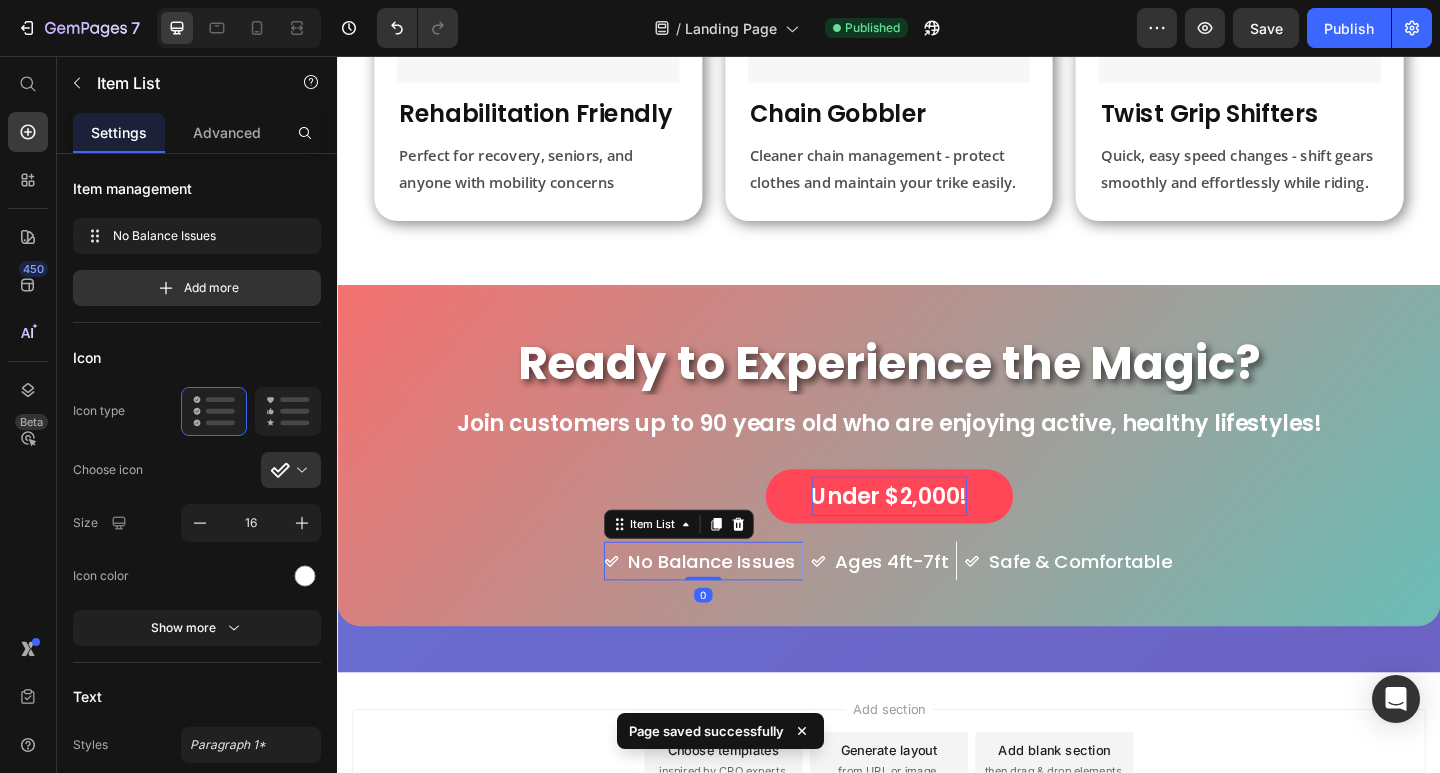 click 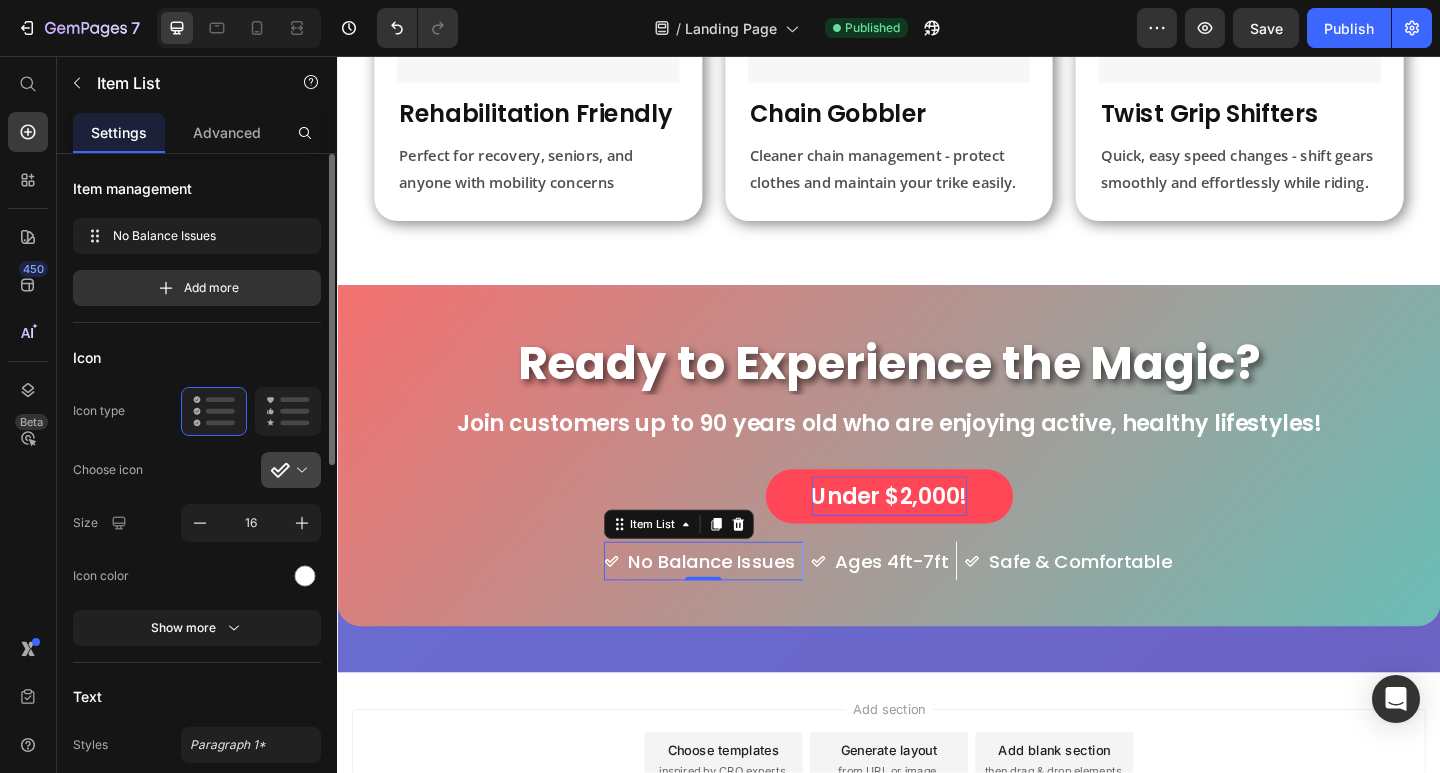 click at bounding box center [299, 470] 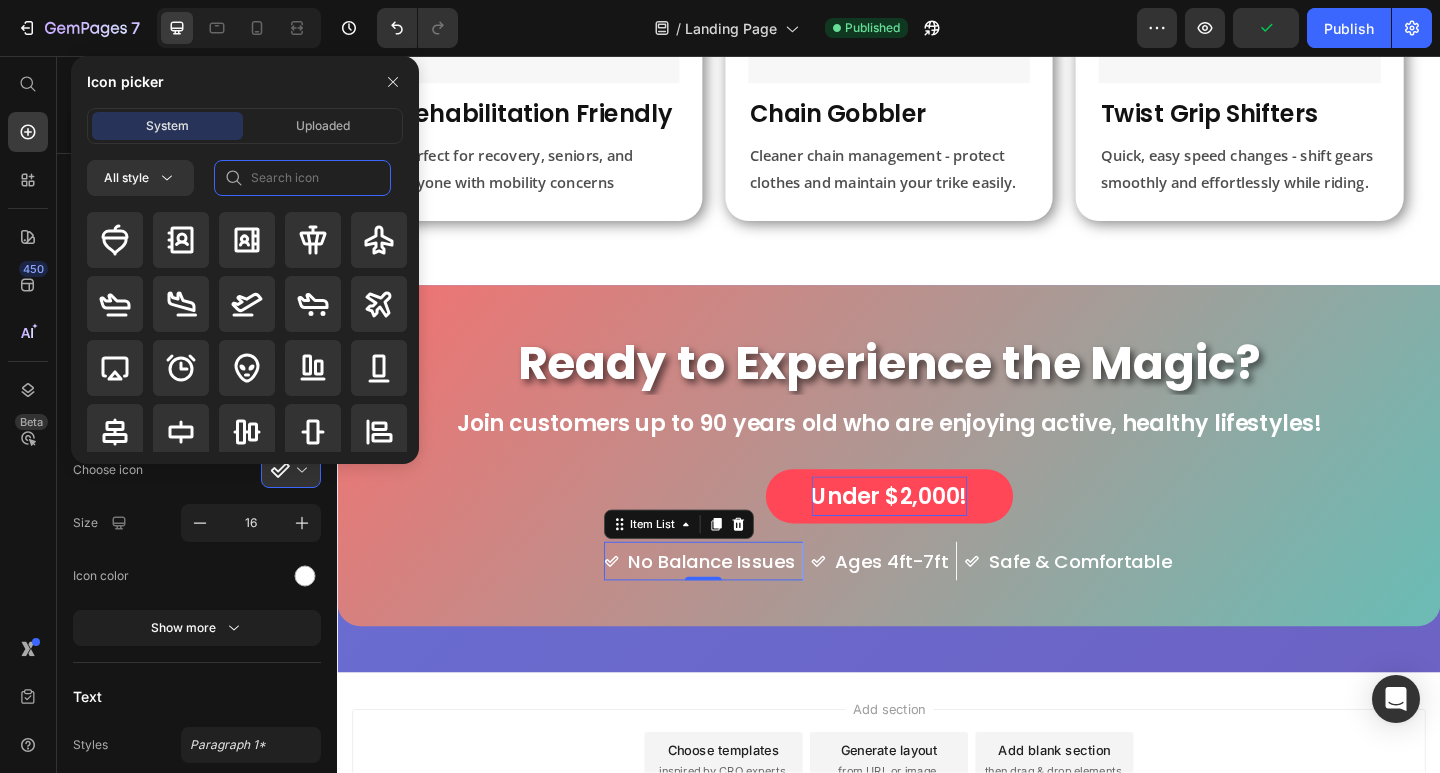 click 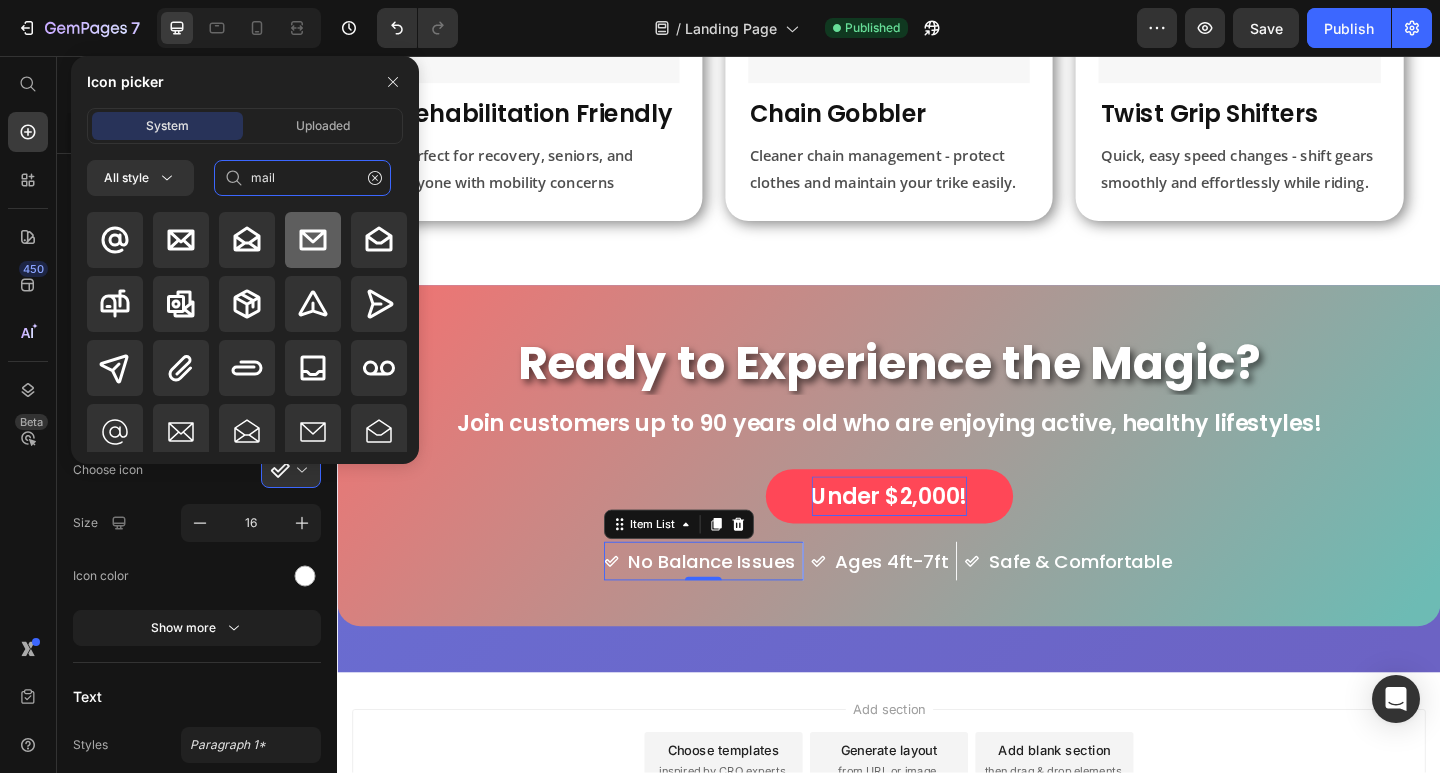 type on "mail" 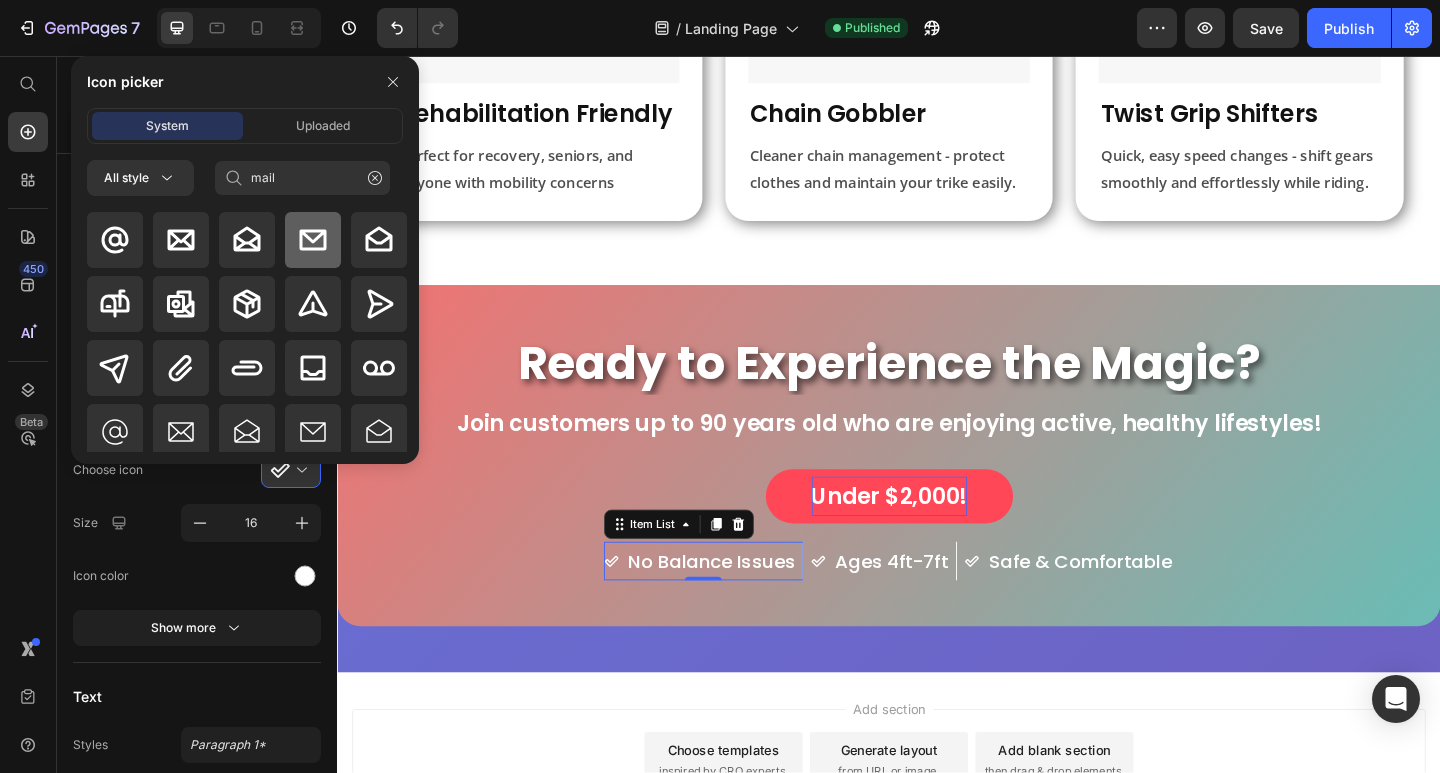 click 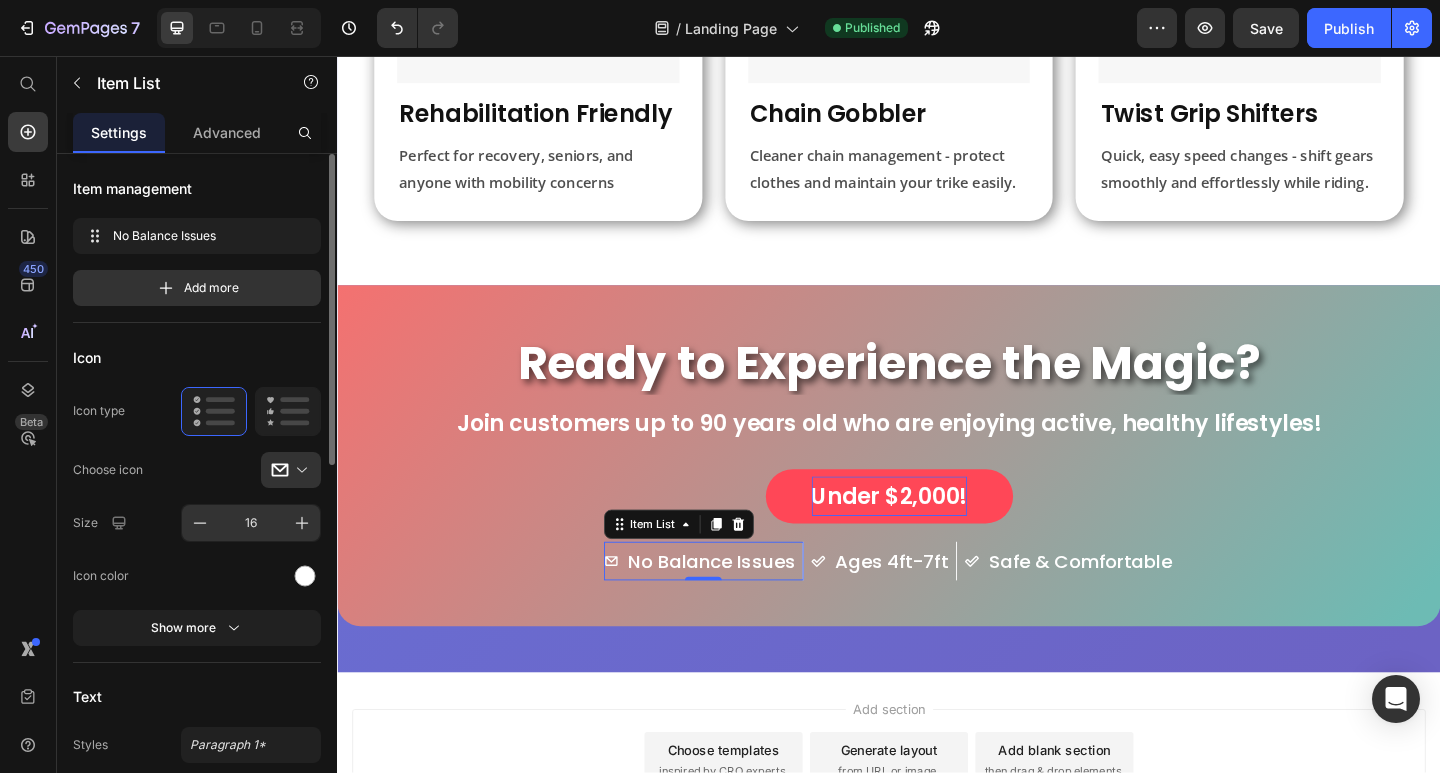 click on "16" at bounding box center [251, 523] 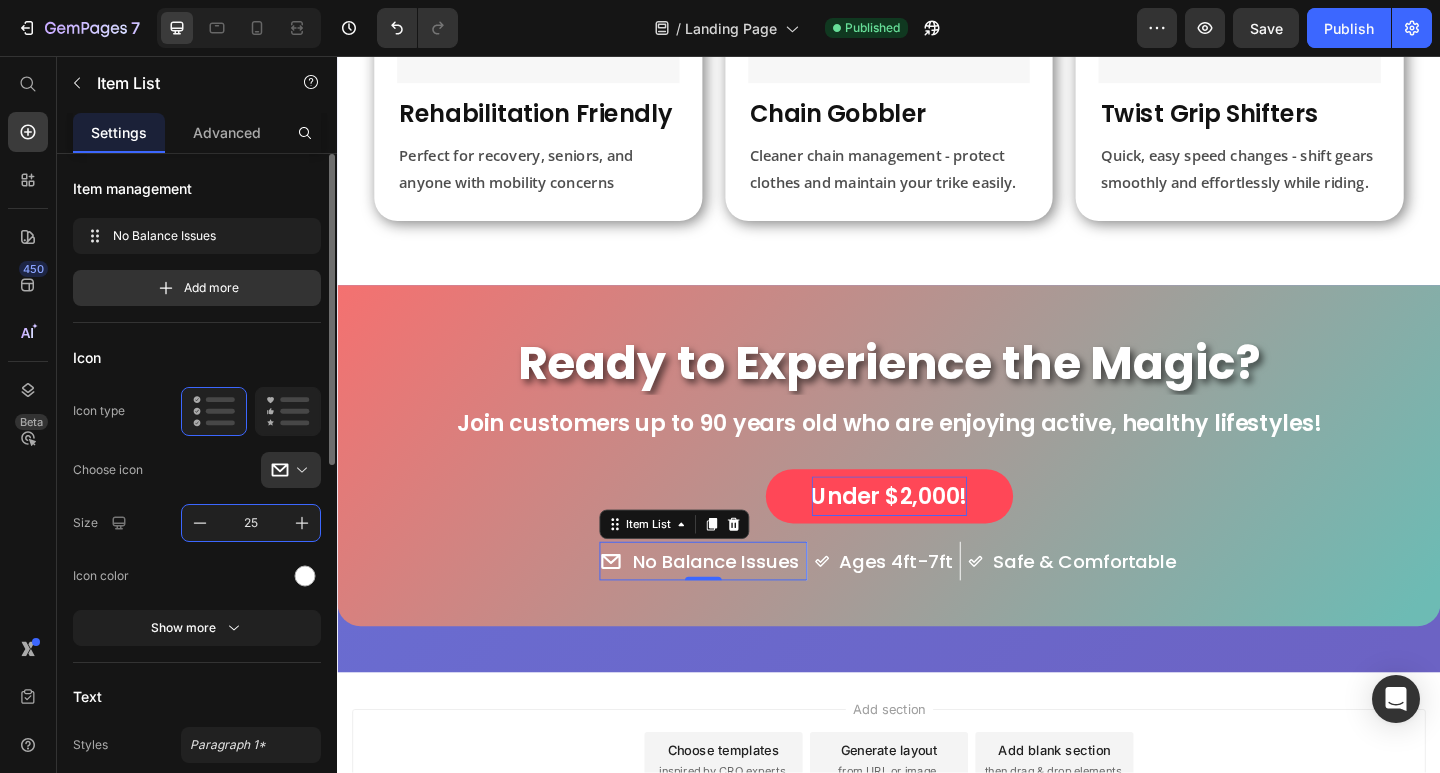 drag, startPoint x: 245, startPoint y: 519, endPoint x: 226, endPoint y: 519, distance: 19 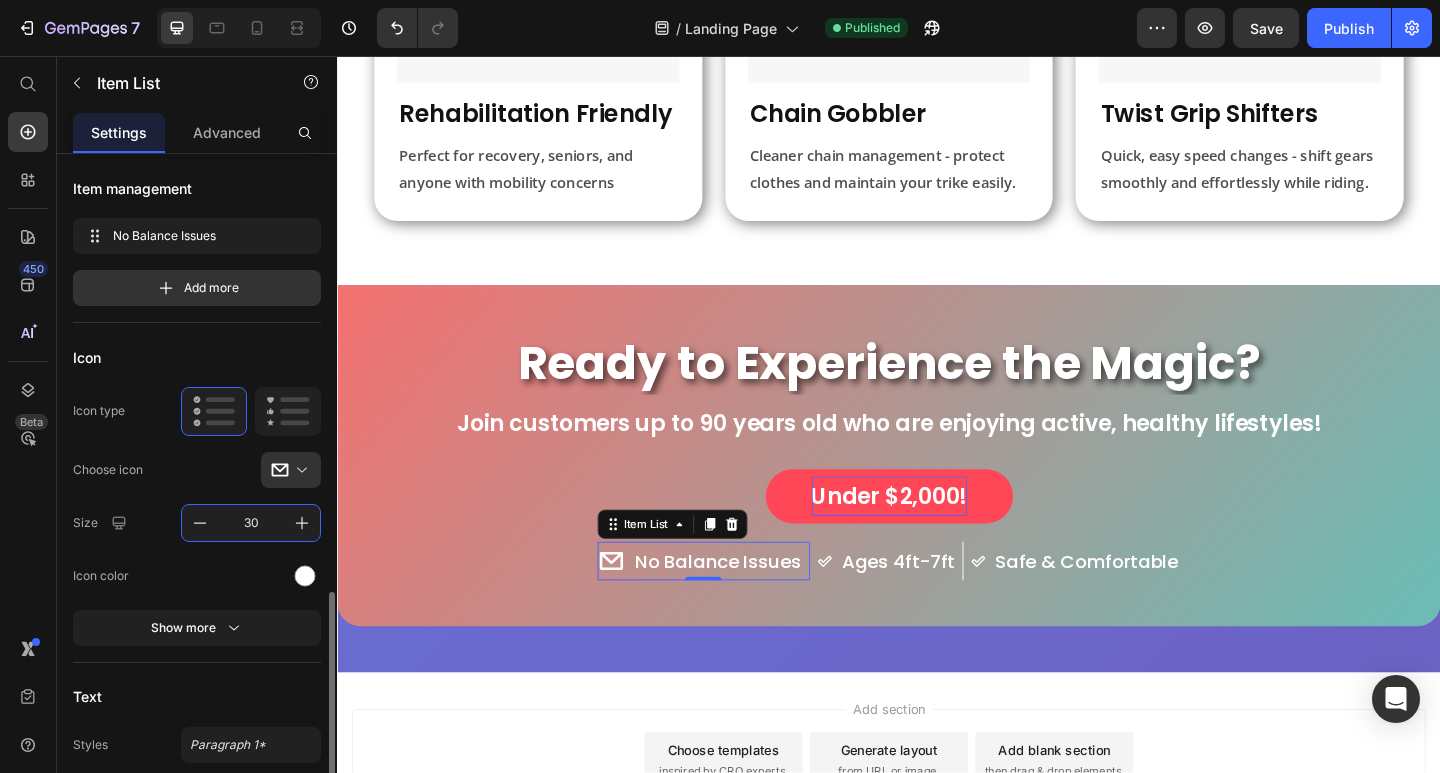 scroll, scrollTop: 300, scrollLeft: 0, axis: vertical 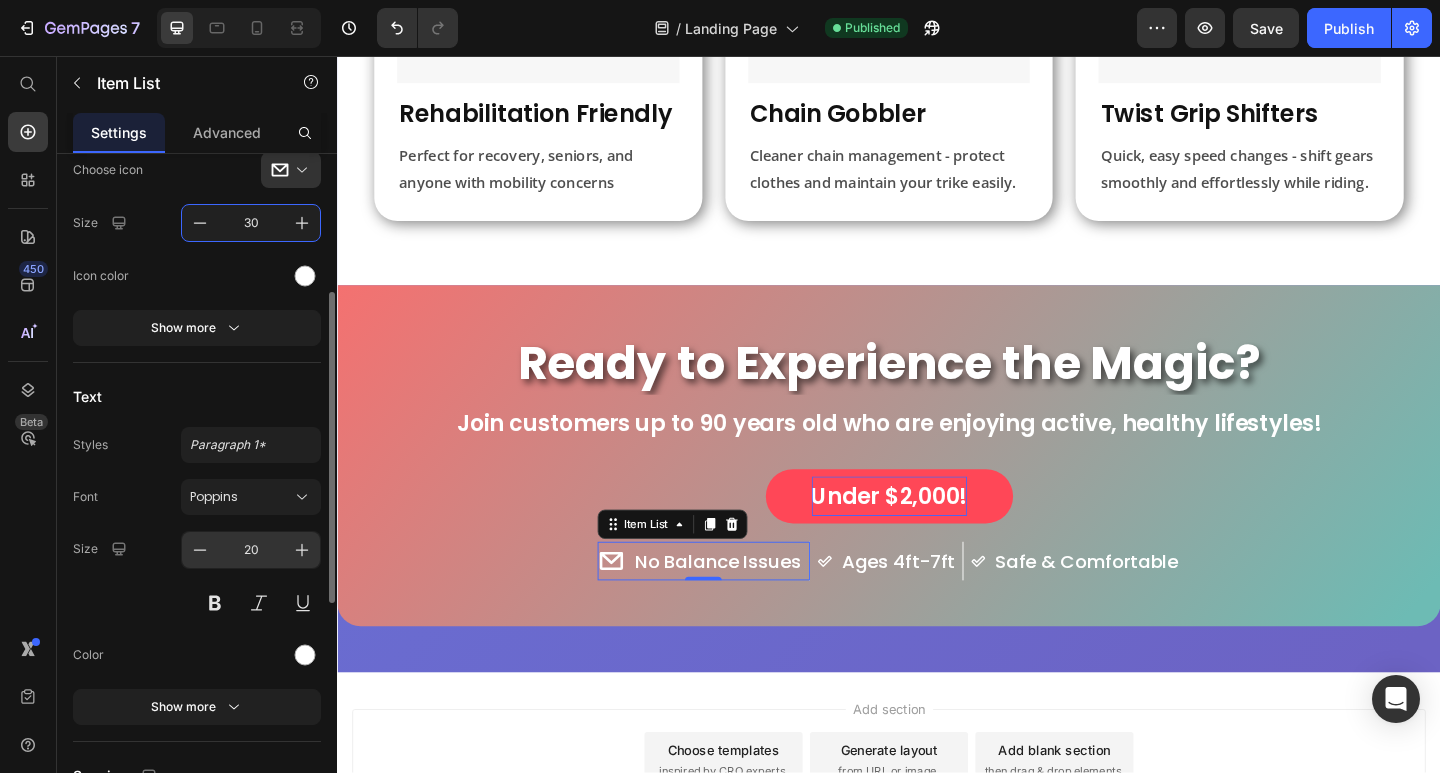 type on "30" 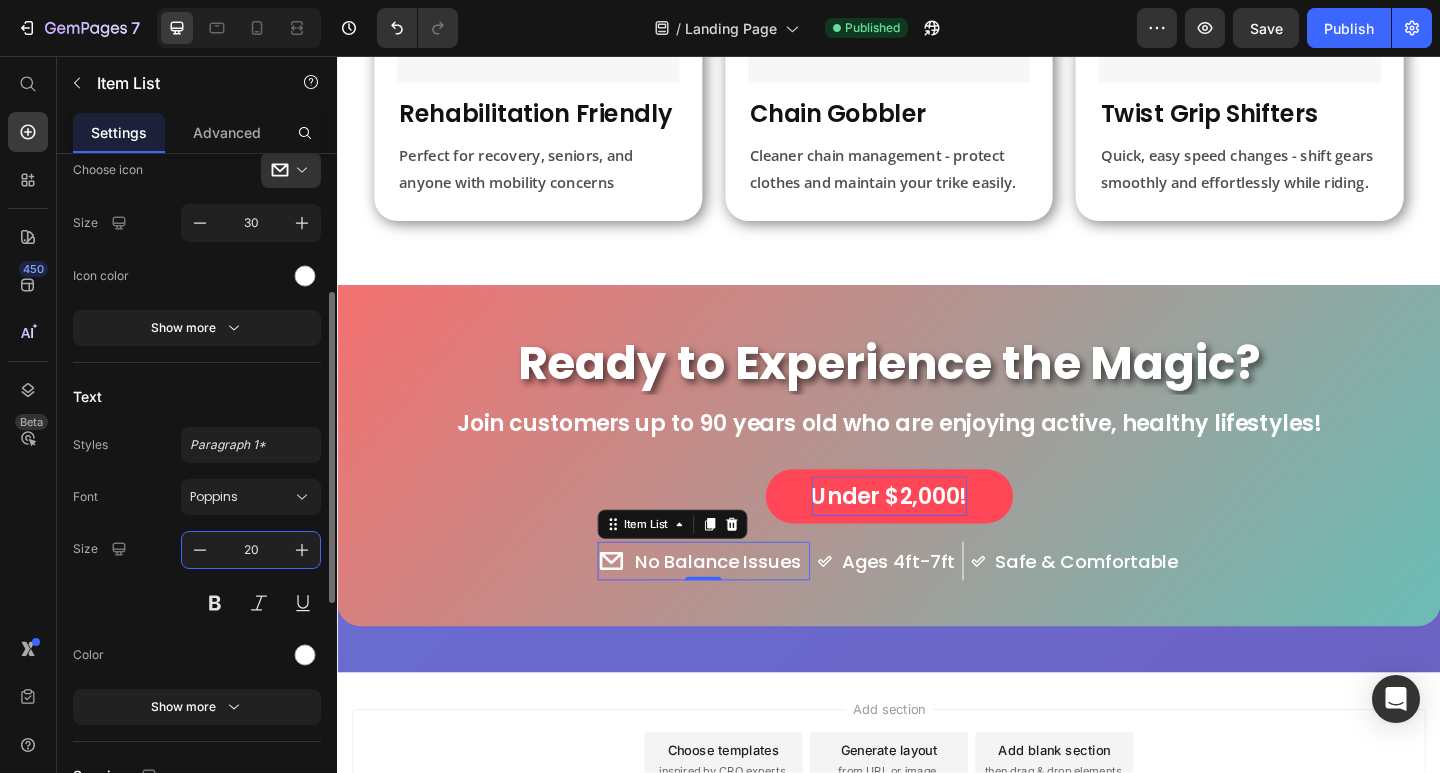 click on "20" at bounding box center (251, 550) 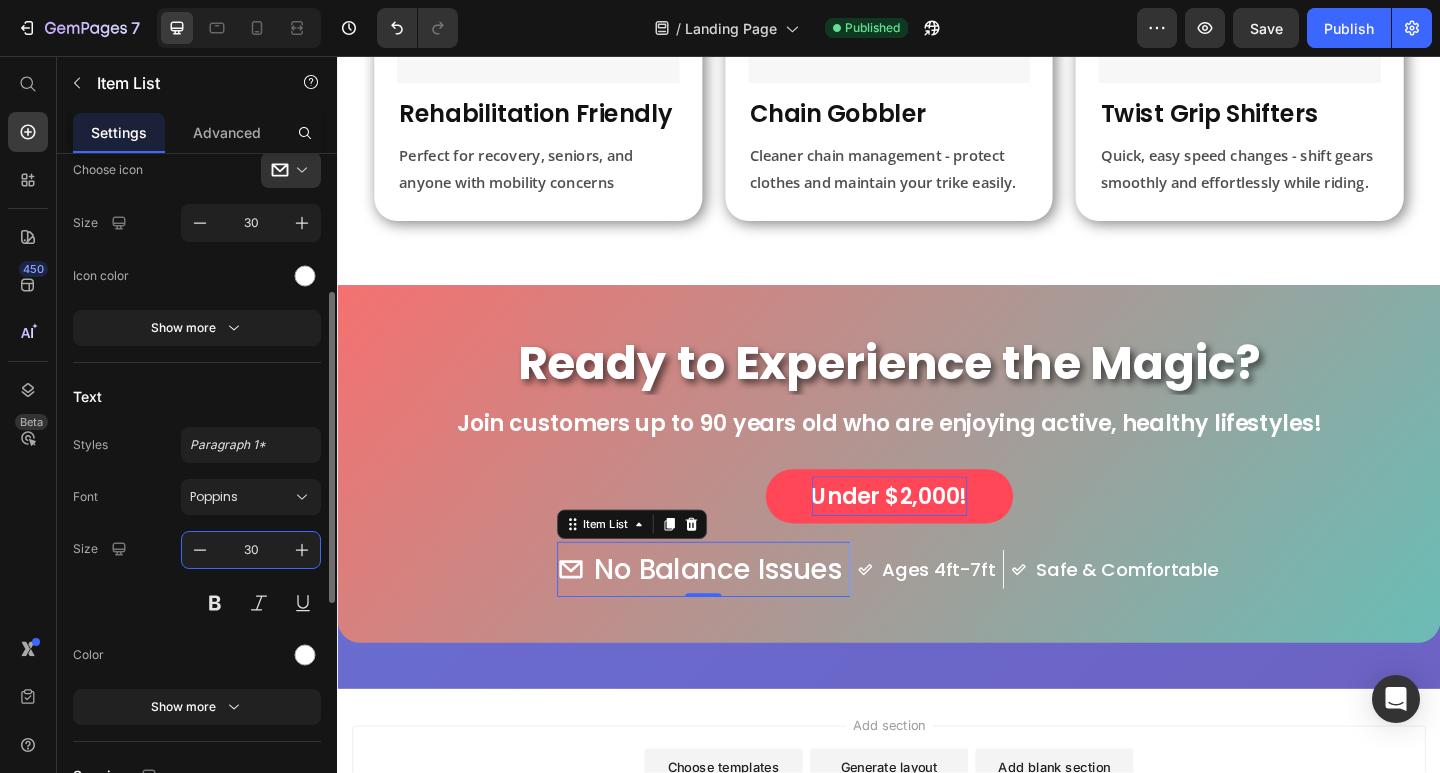 click on "30" at bounding box center (251, 550) 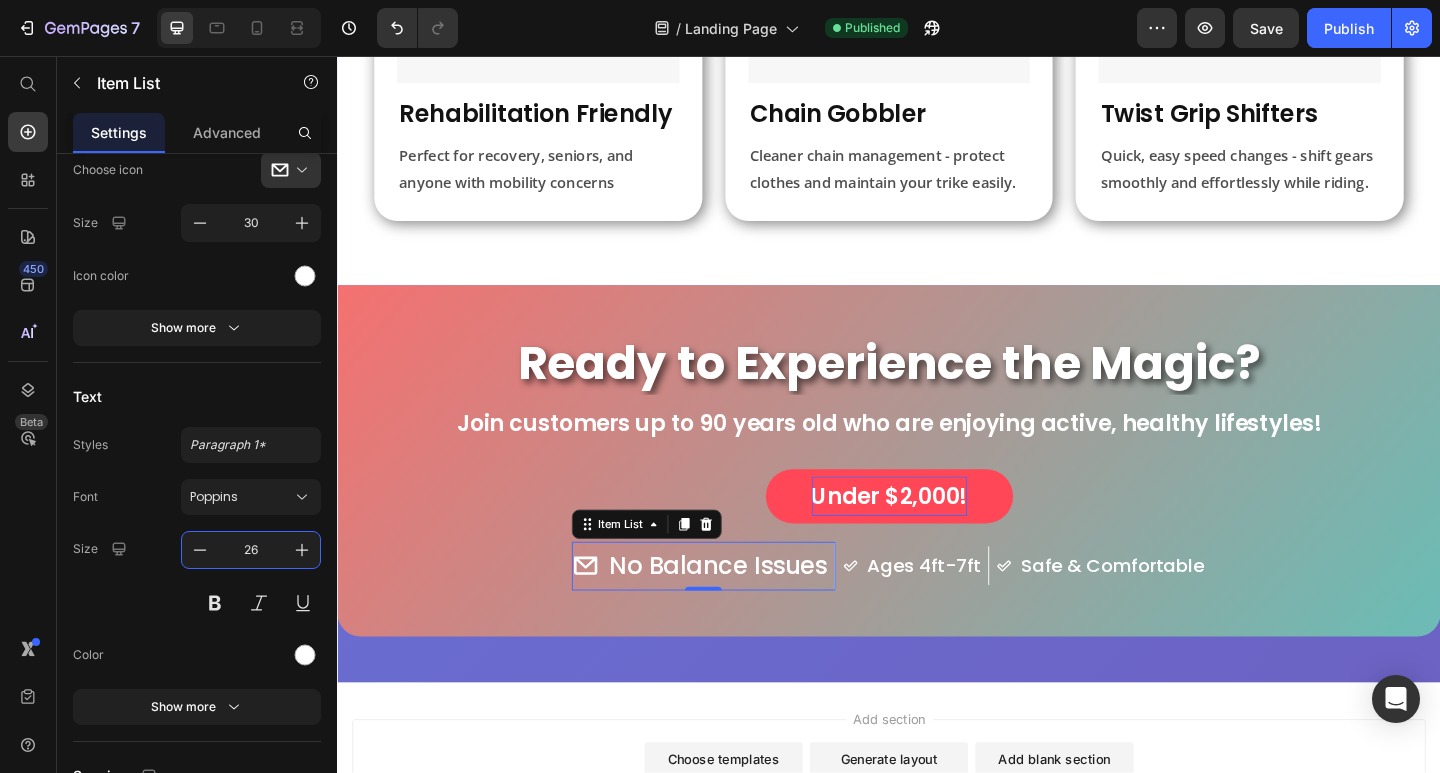 type on "26" 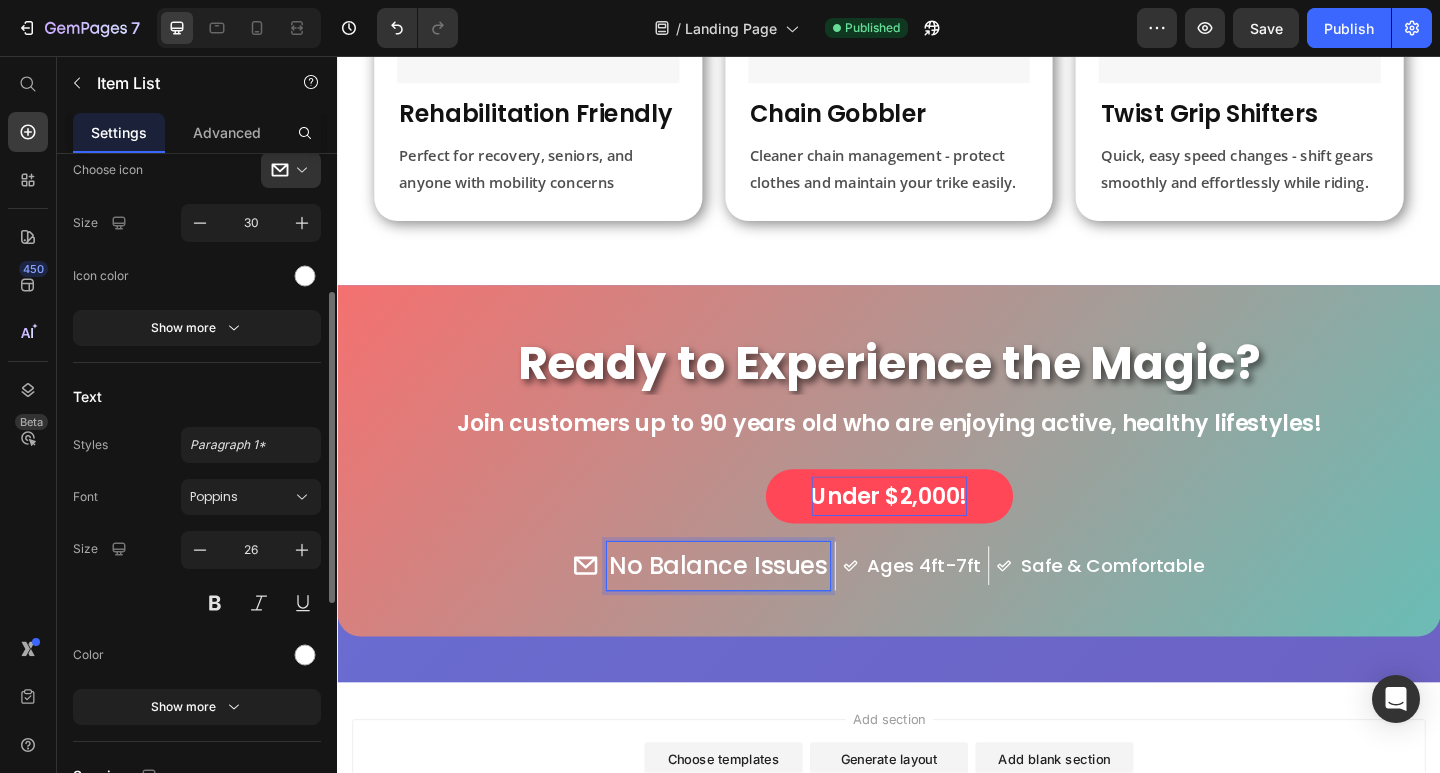 scroll, scrollTop: 700, scrollLeft: 0, axis: vertical 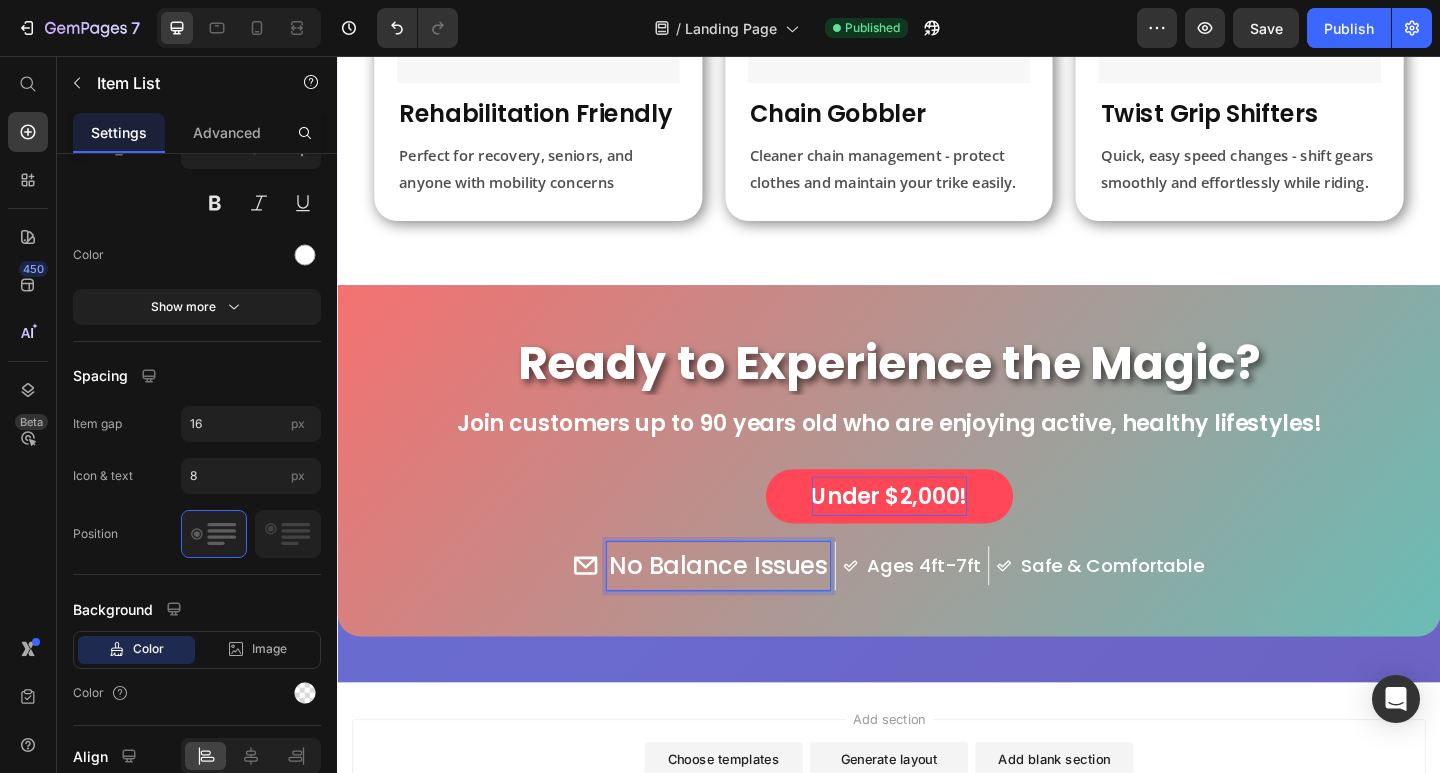 click on "No Balance Issues" at bounding box center [751, 611] 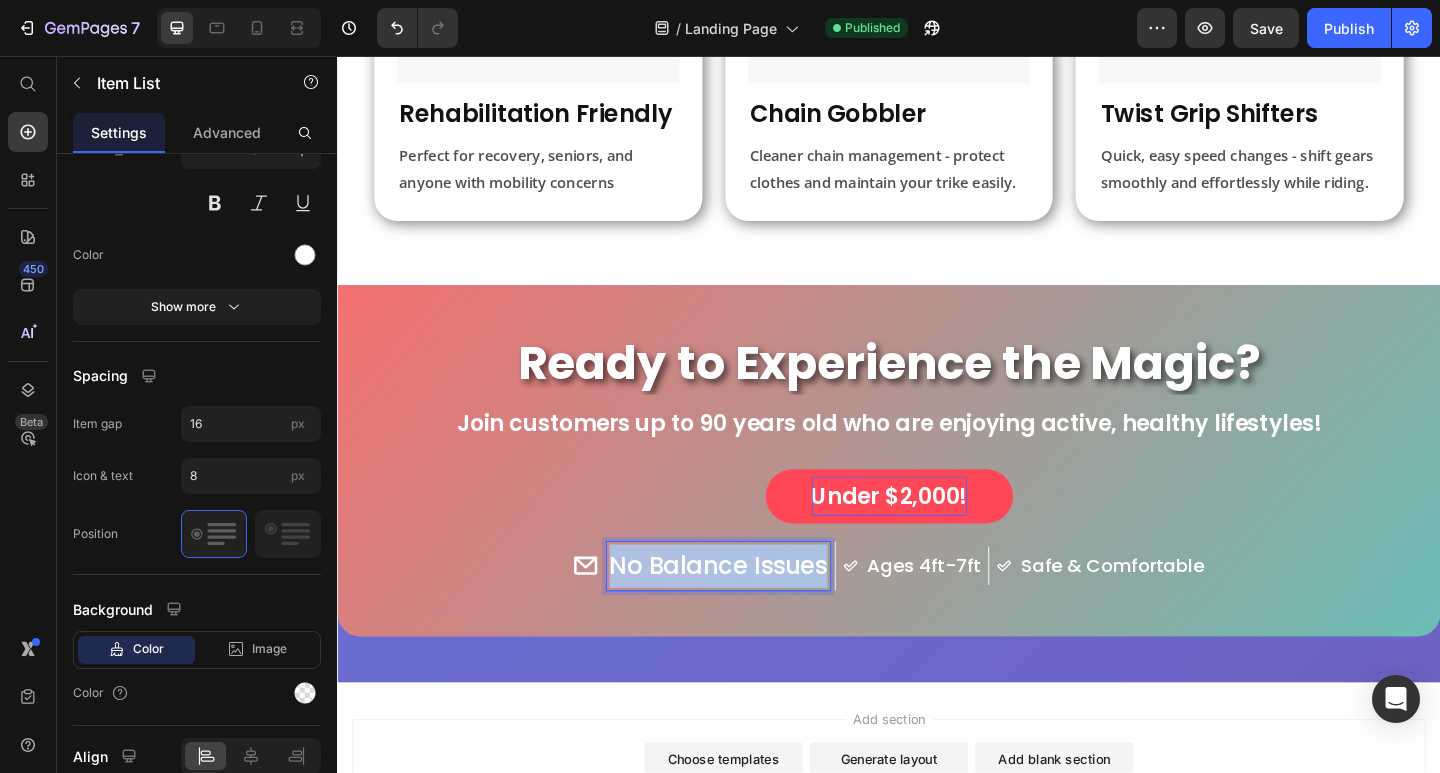 drag, startPoint x: 861, startPoint y: 633, endPoint x: 626, endPoint y: 628, distance: 235.05319 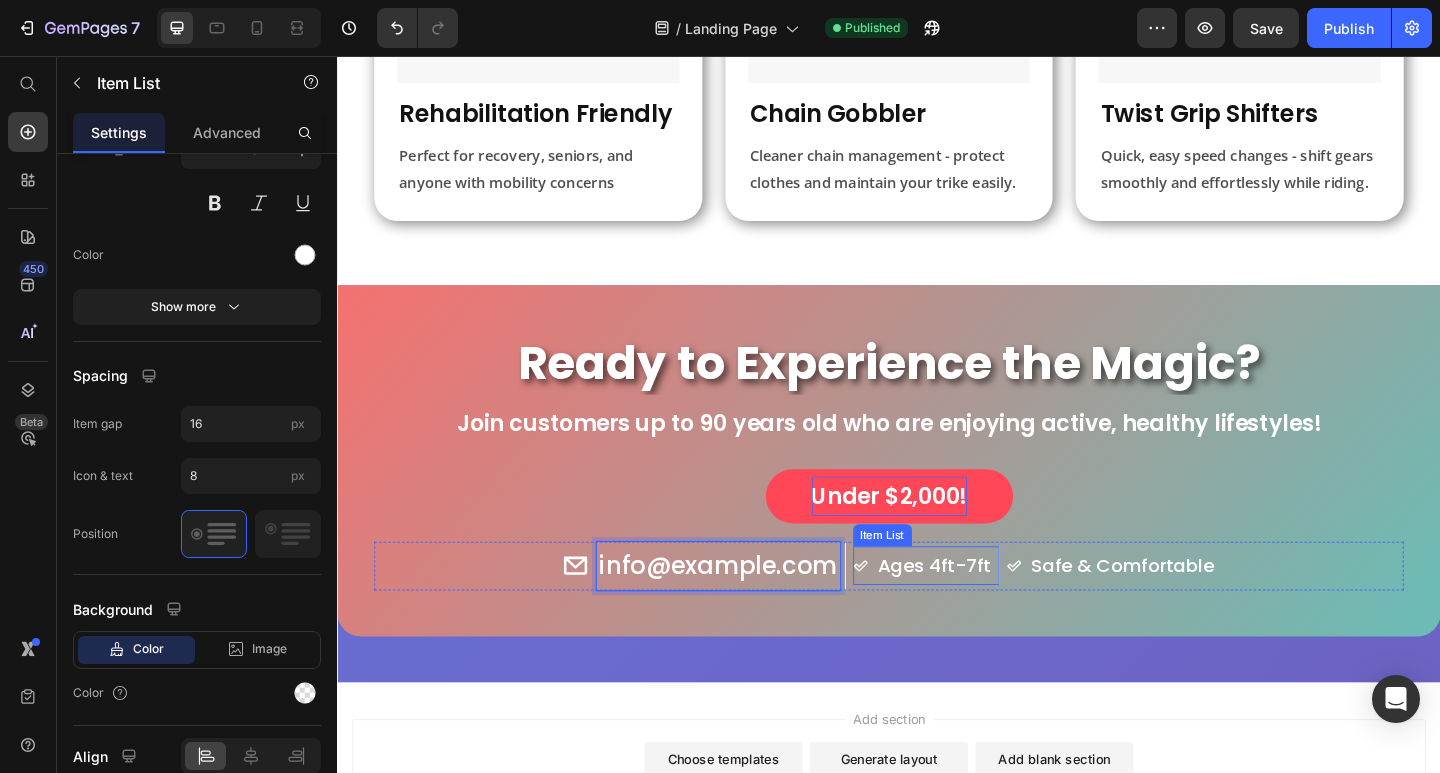 click on "Ages 4ft-7ft" at bounding box center [986, 611] 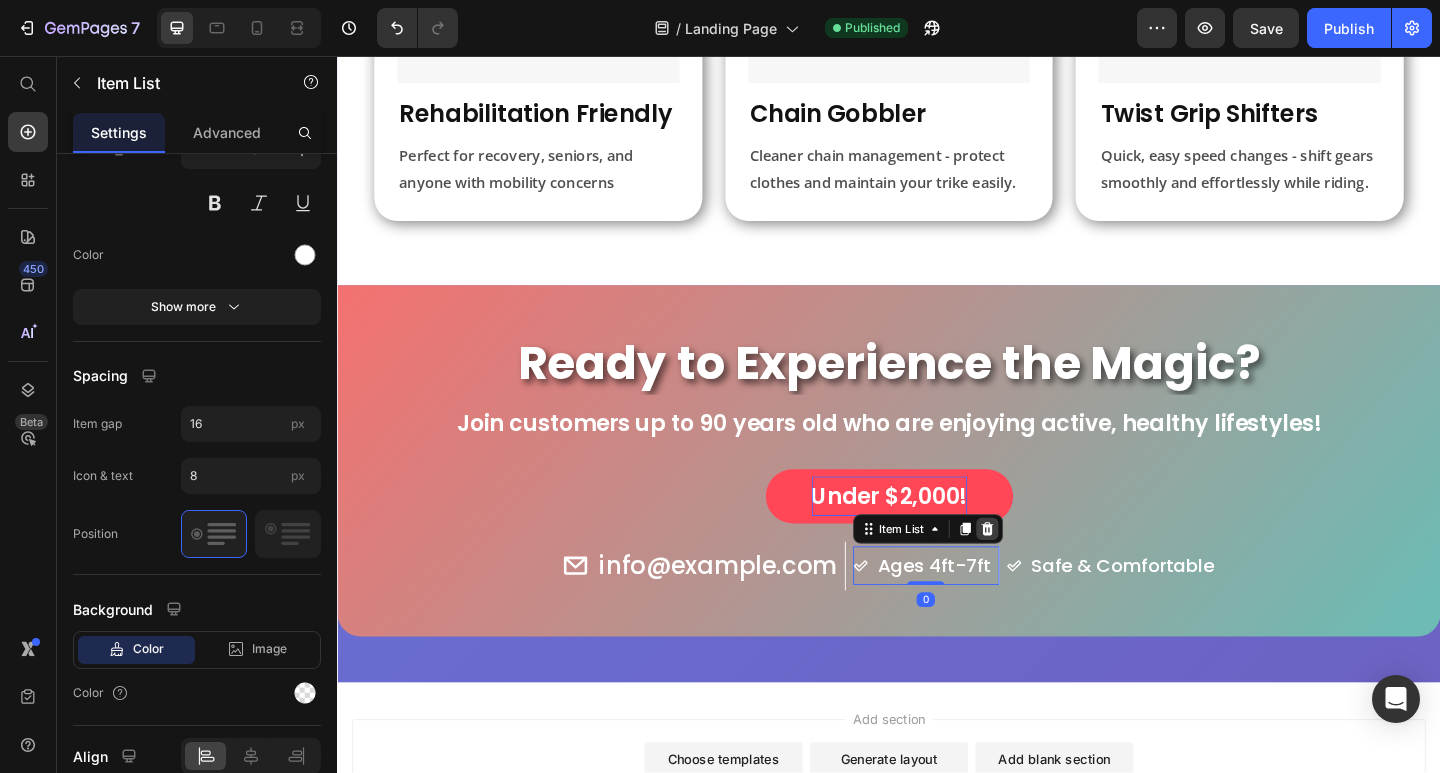 click 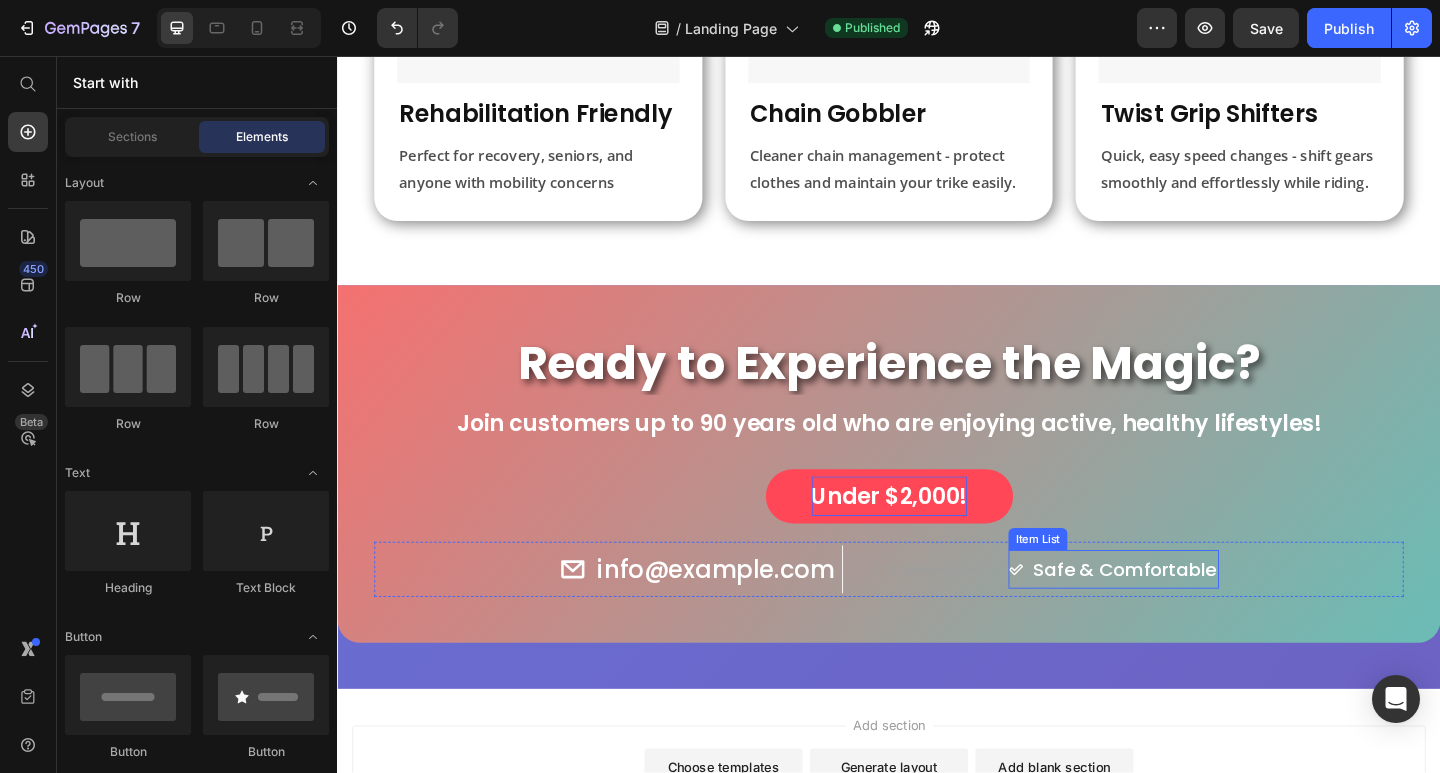 click on "Safe & Comfortable" at bounding box center [1193, 615] 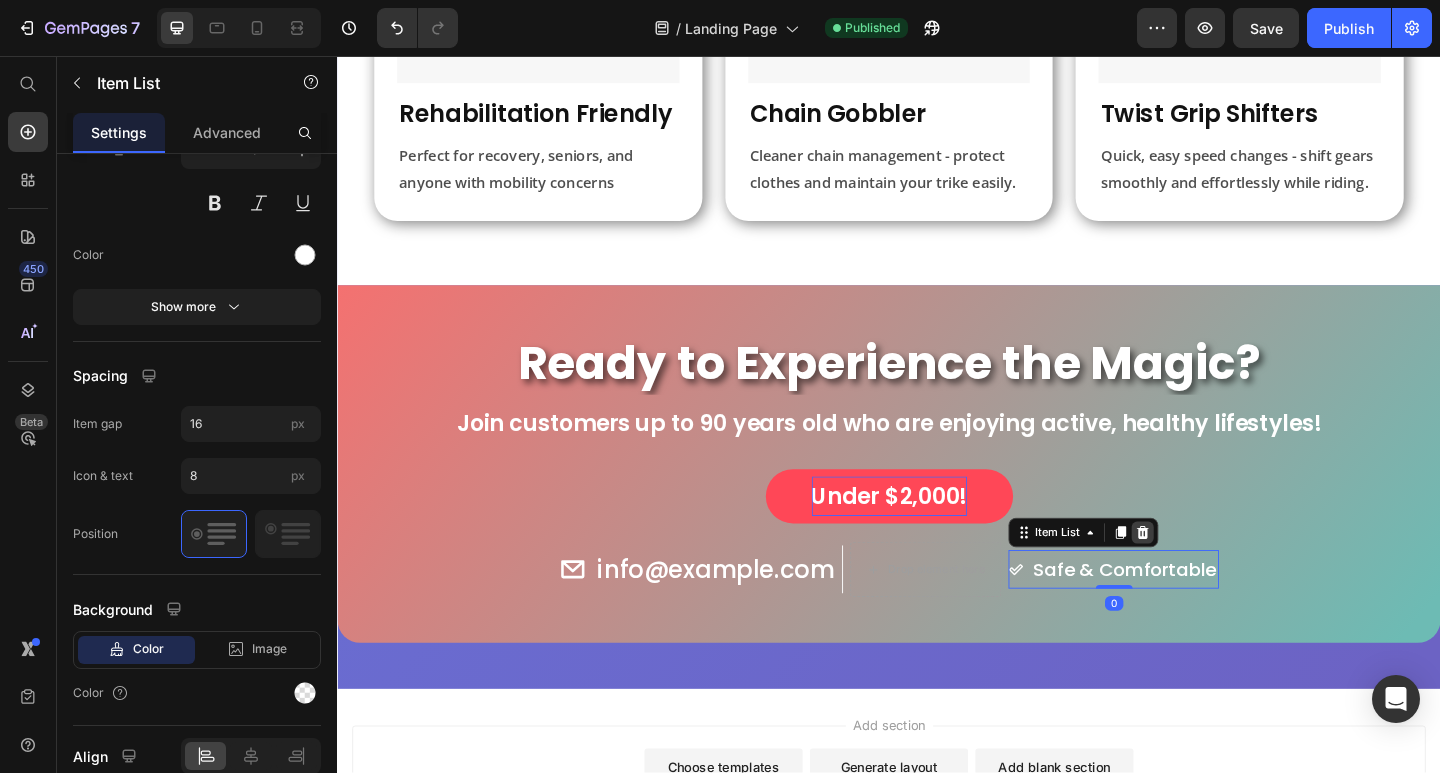 click at bounding box center (1213, 575) 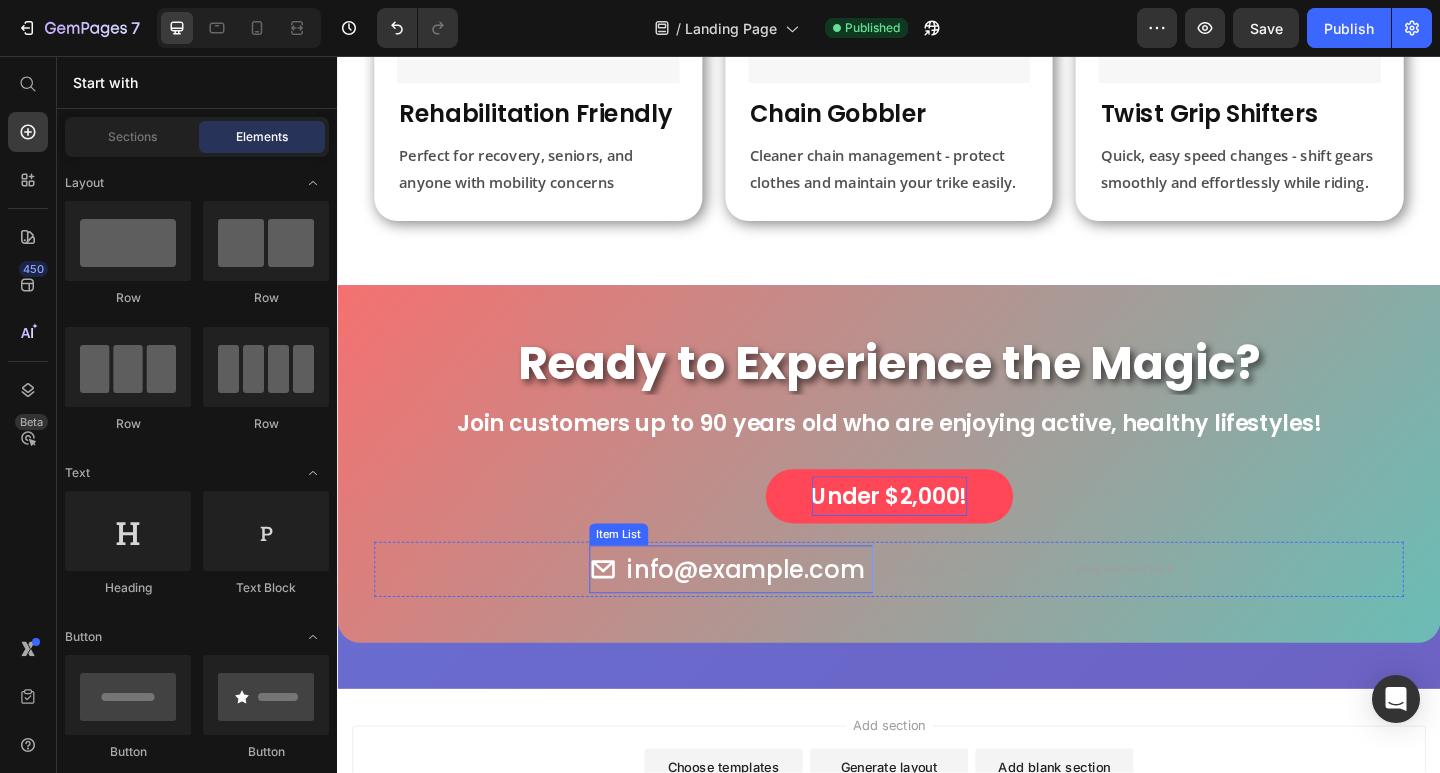 click on "info@example.com" at bounding box center (762, 615) 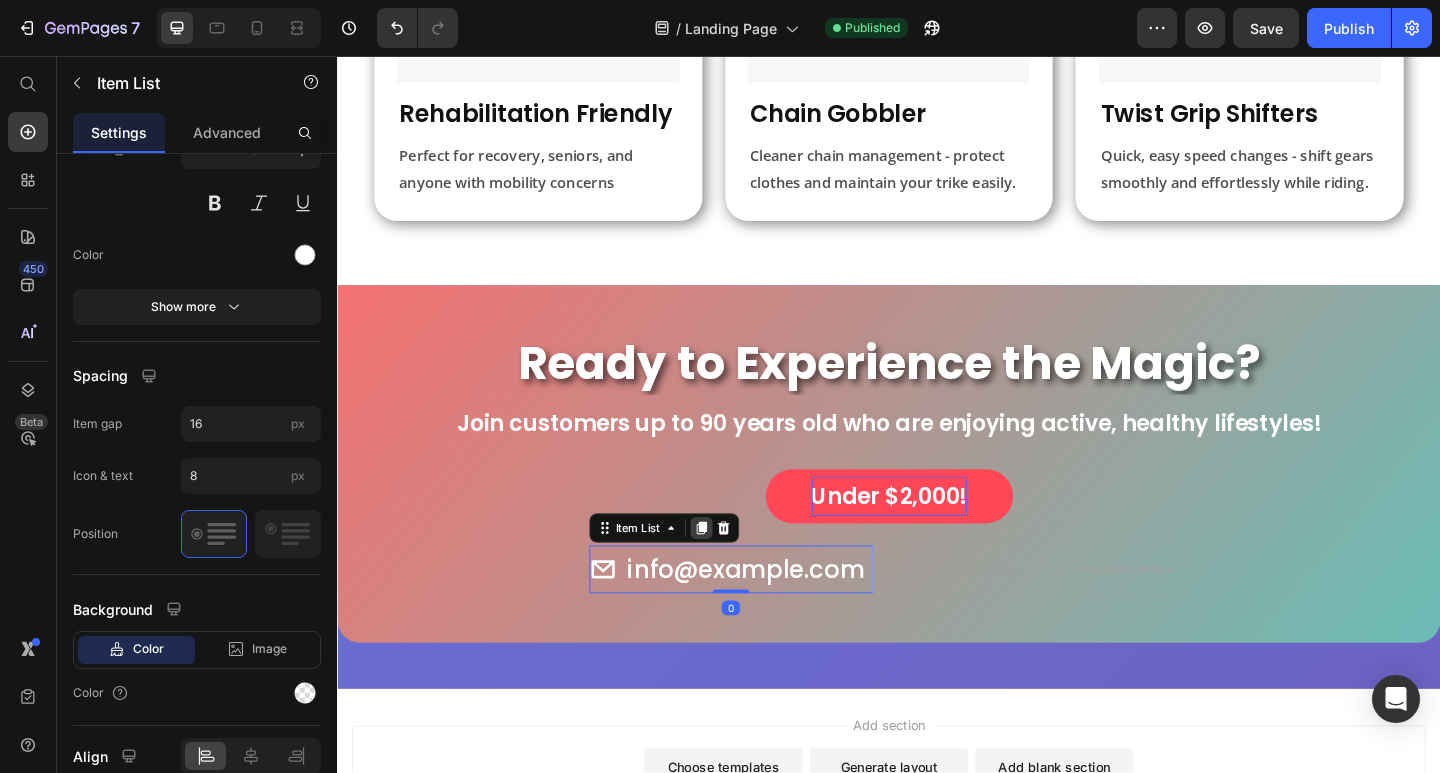 click 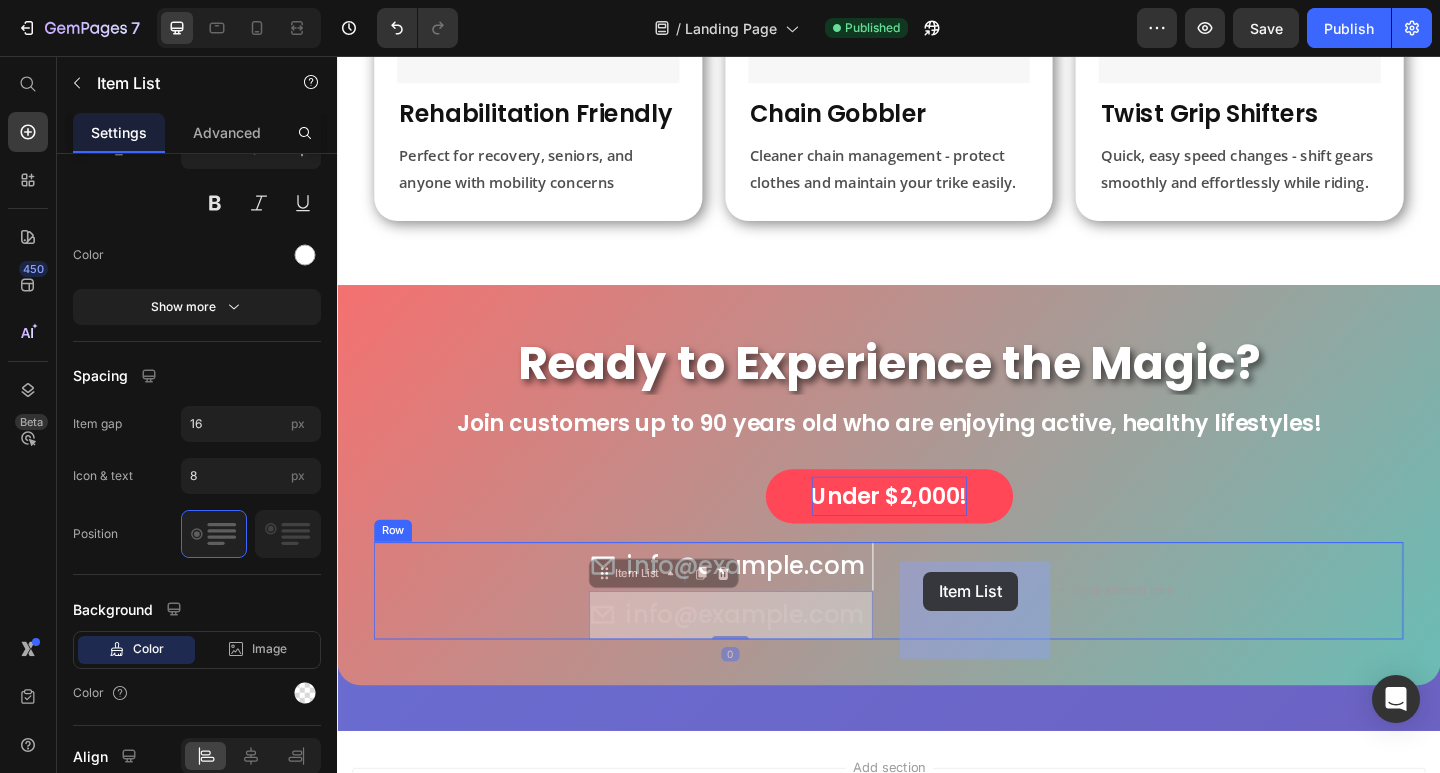 drag, startPoint x: 606, startPoint y: 641, endPoint x: 974, endPoint y: 617, distance: 368.78177 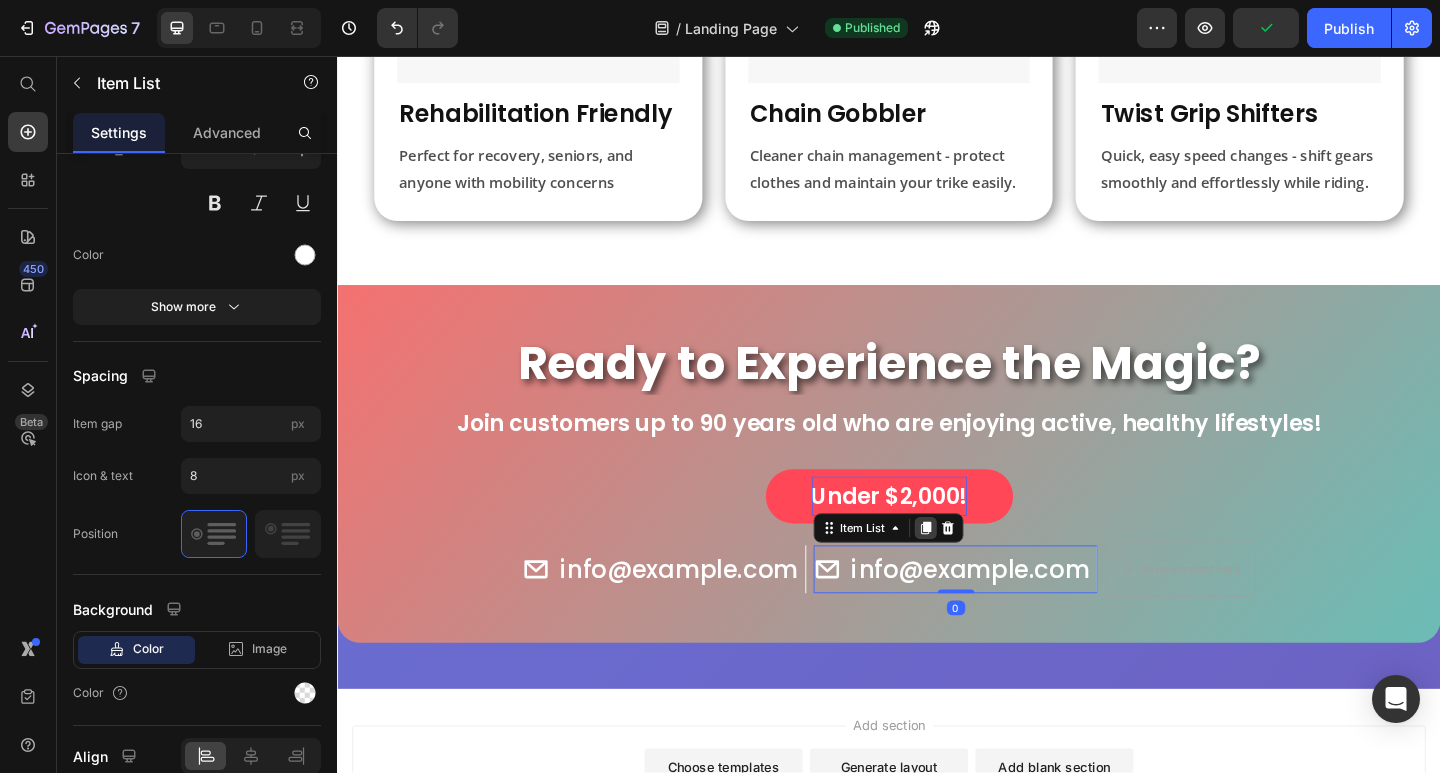 click 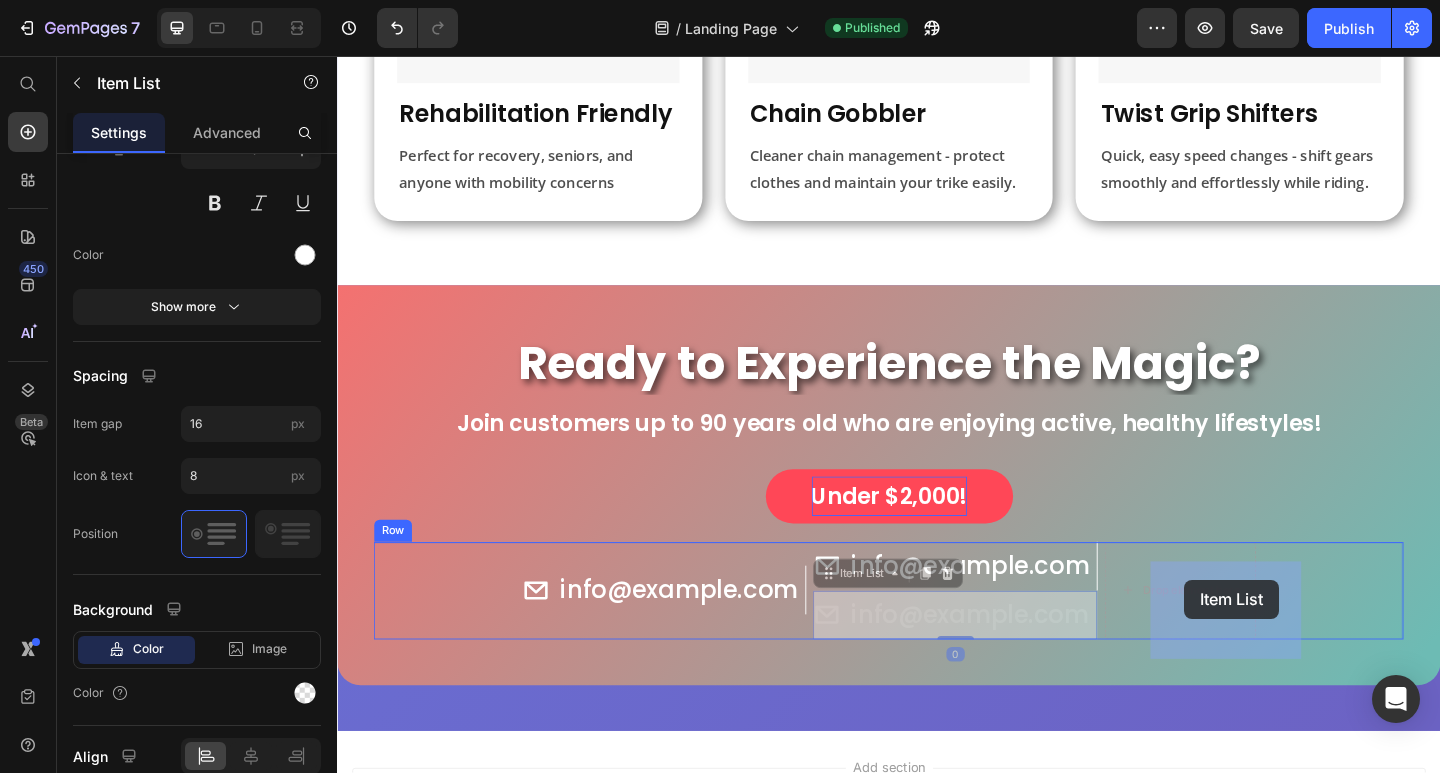 drag, startPoint x: 872, startPoint y: 648, endPoint x: 1259, endPoint y: 626, distance: 387.62482 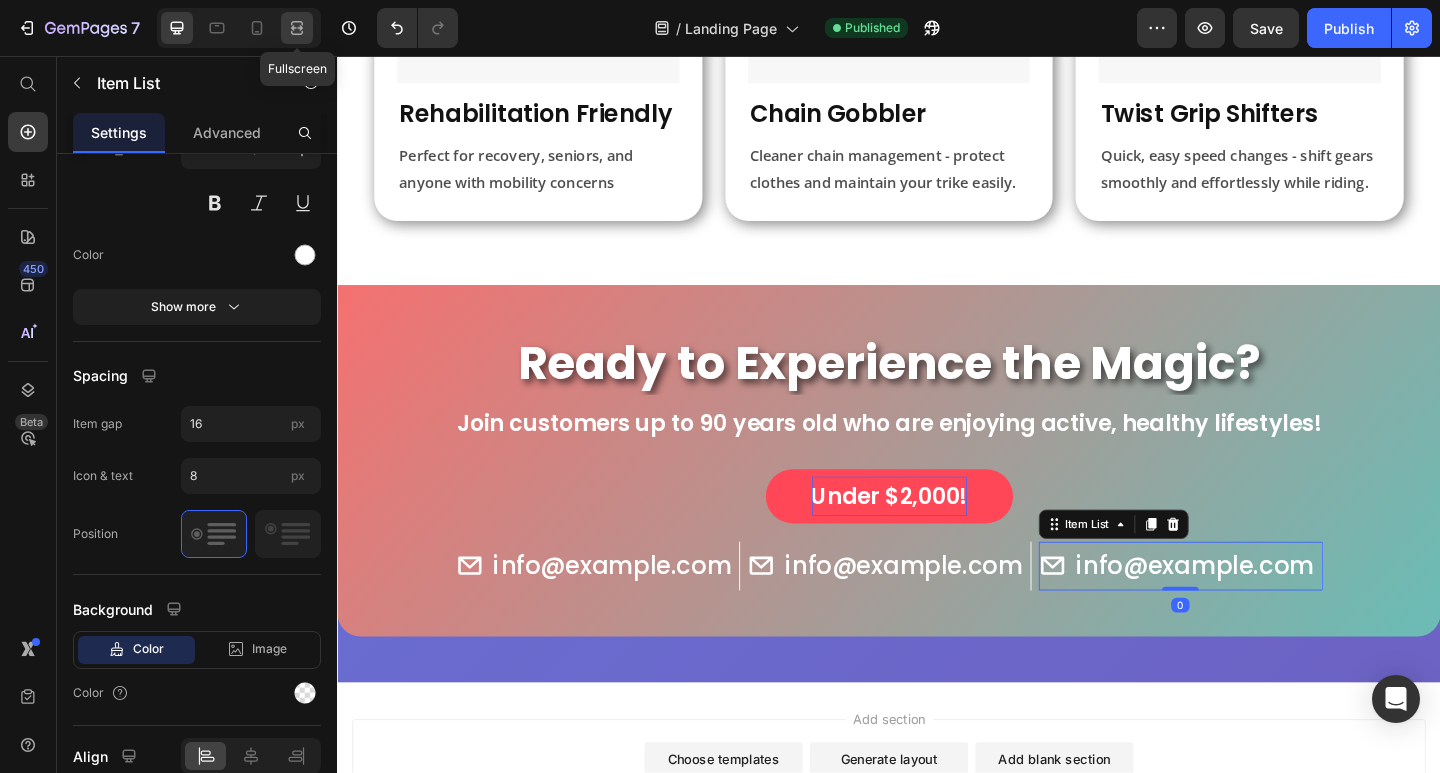 click 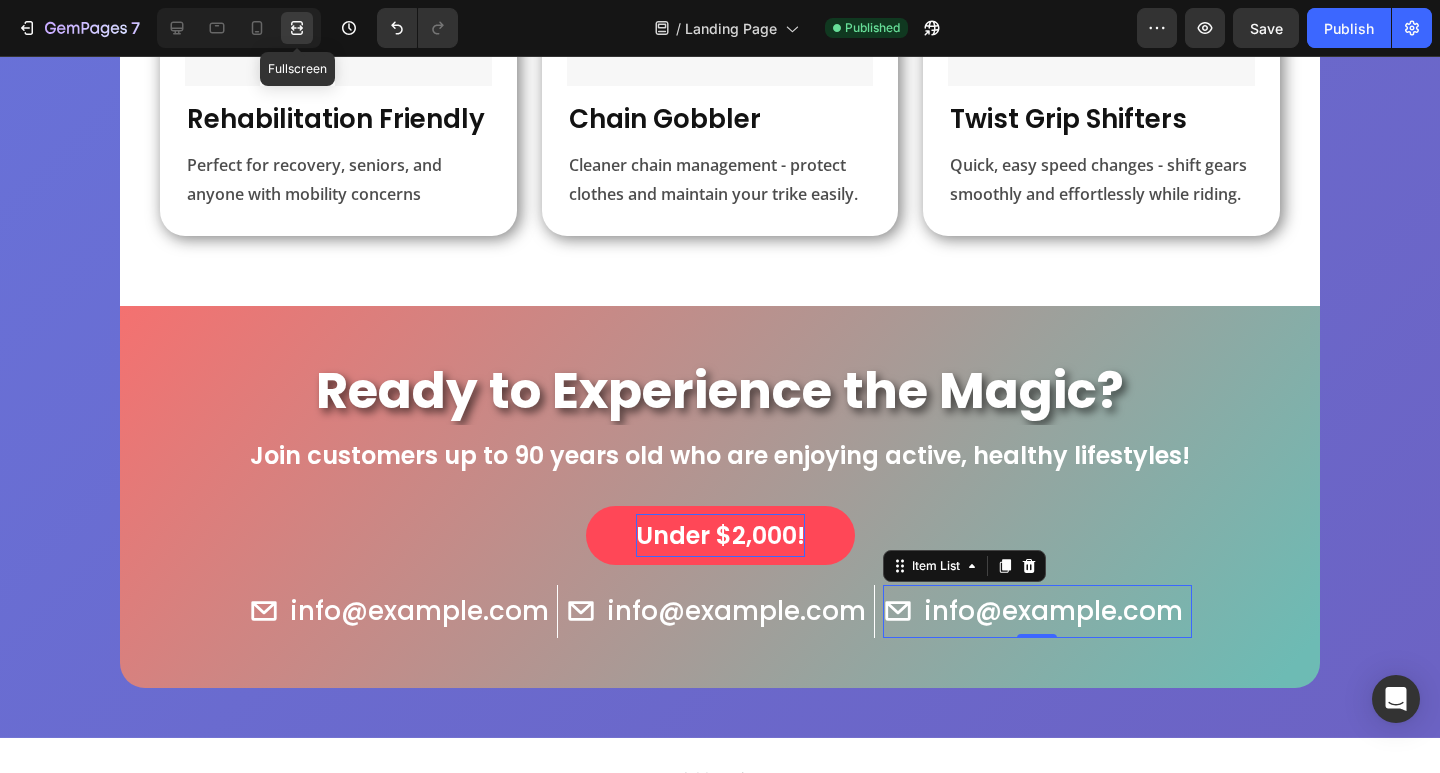 scroll, scrollTop: 1361, scrollLeft: 0, axis: vertical 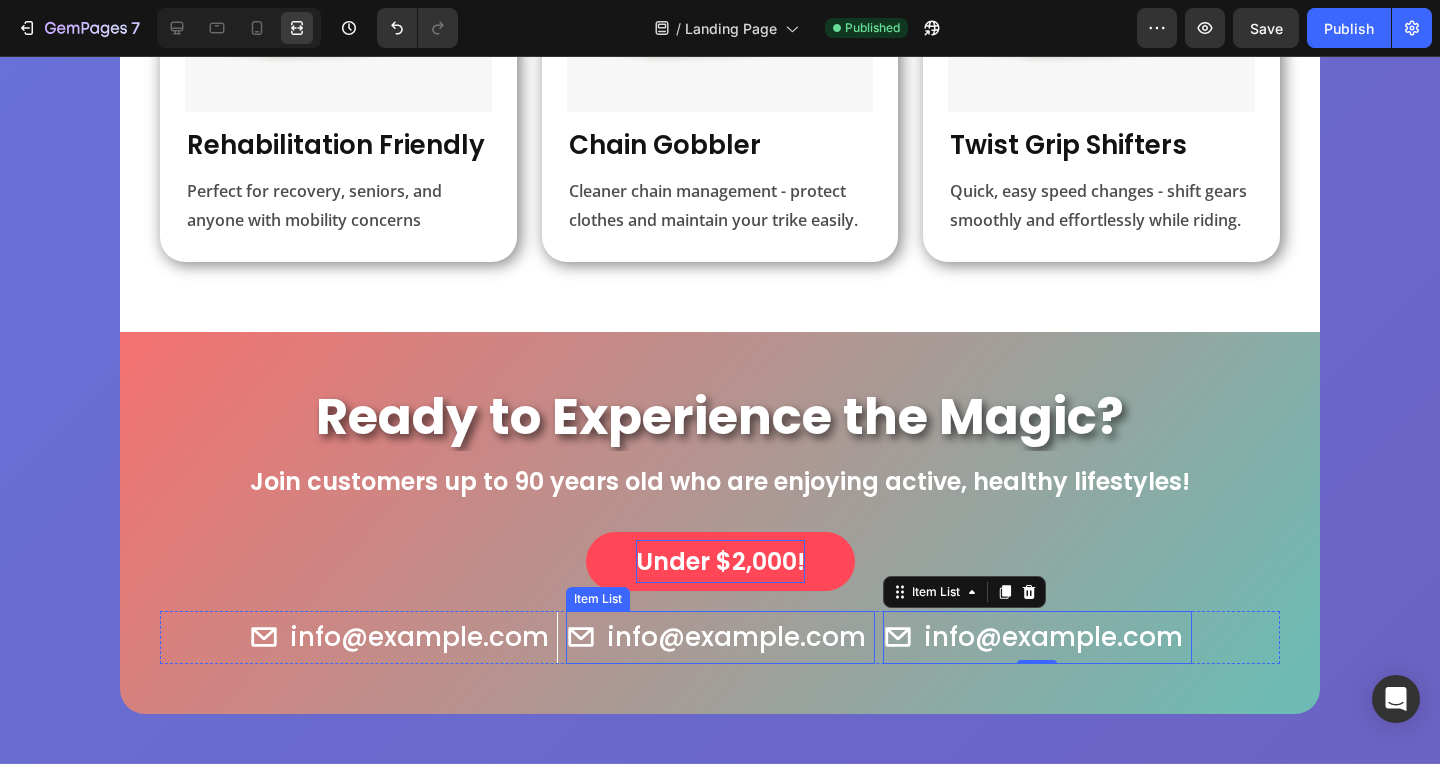 click on "info@example.com" at bounding box center [736, 637] 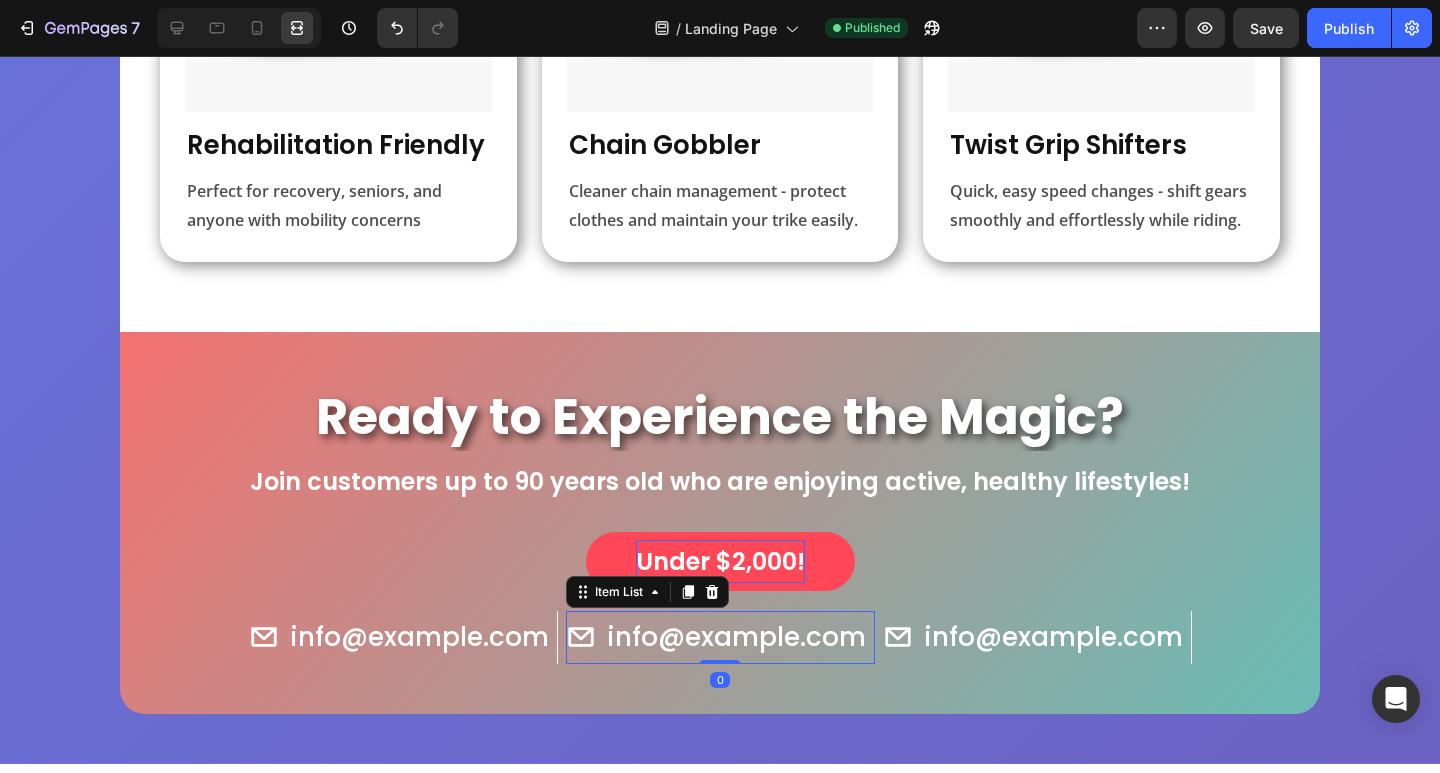click 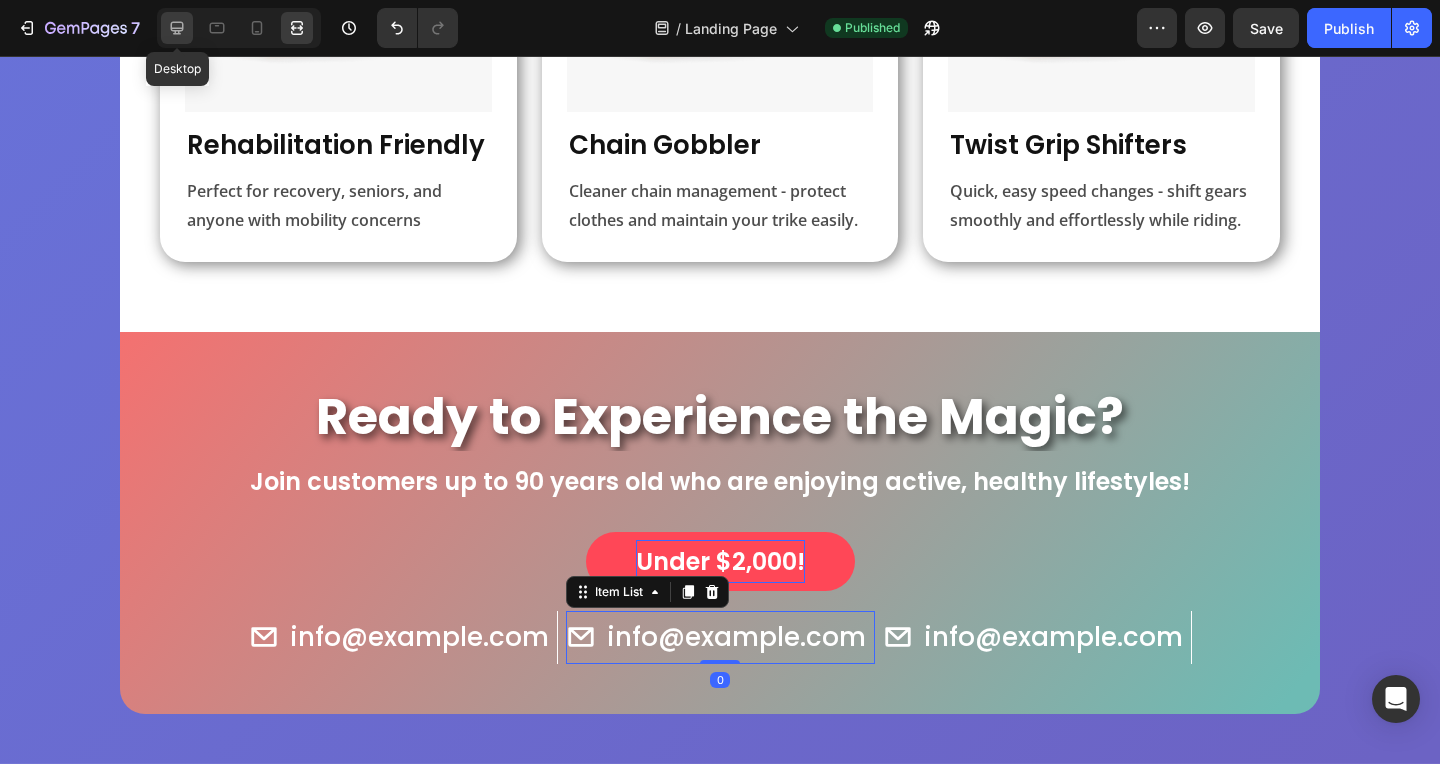 click 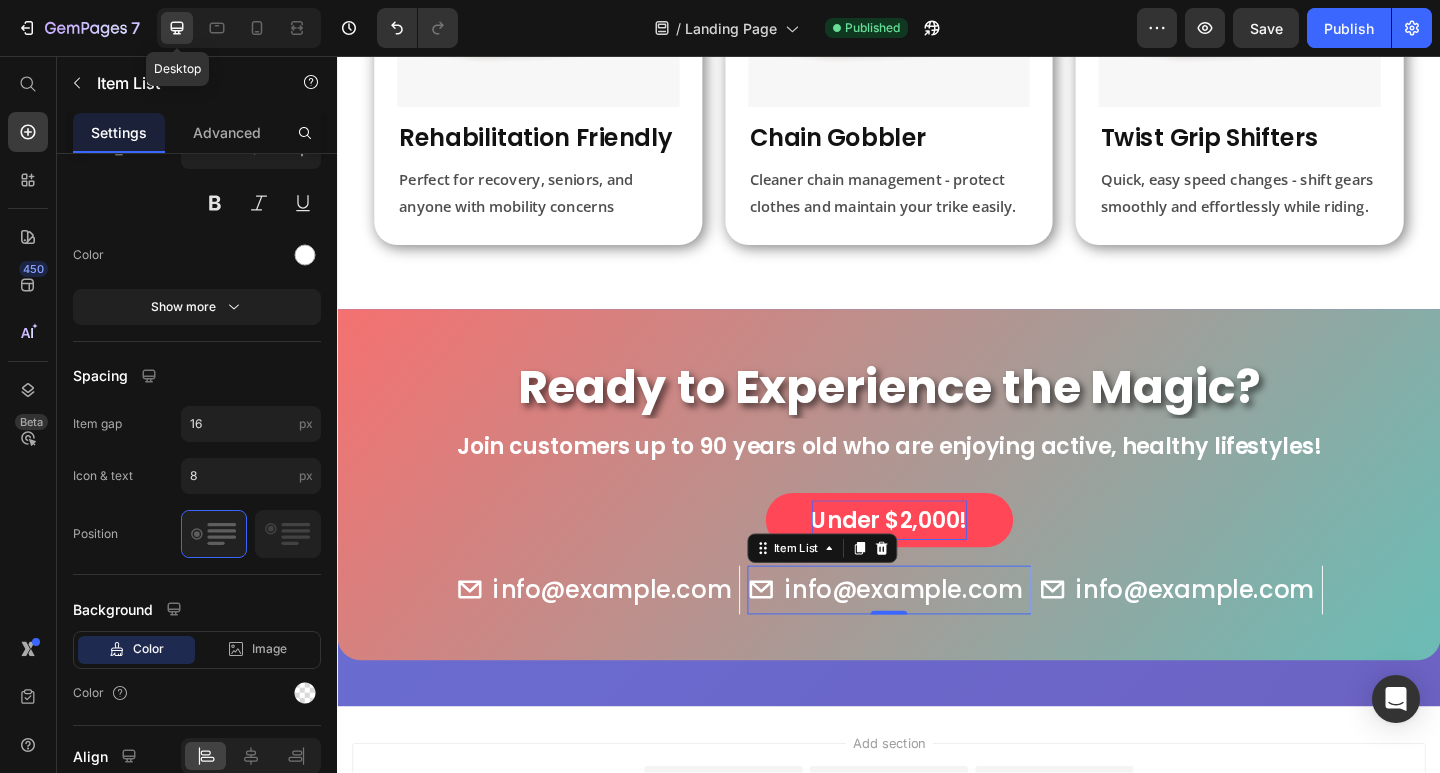 scroll, scrollTop: 1387, scrollLeft: 0, axis: vertical 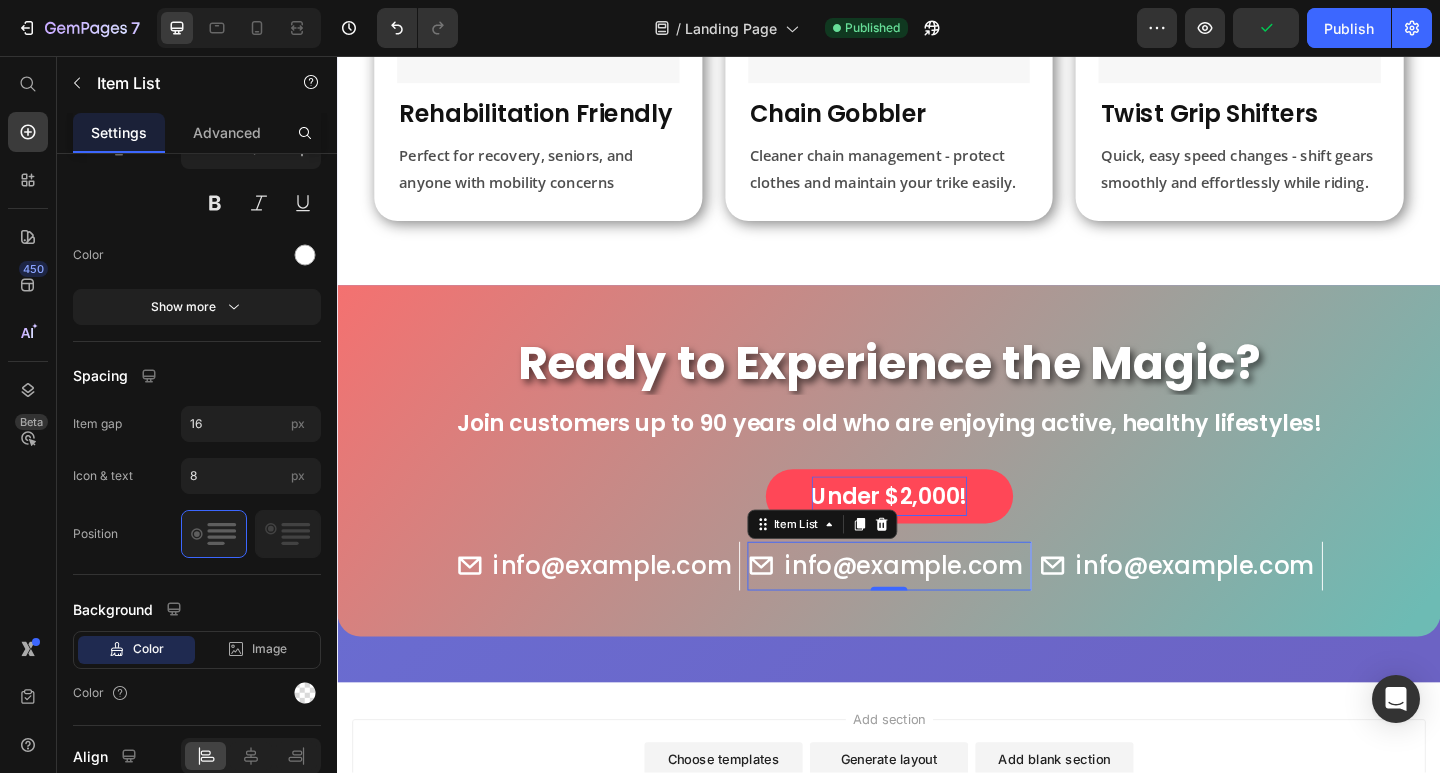 click 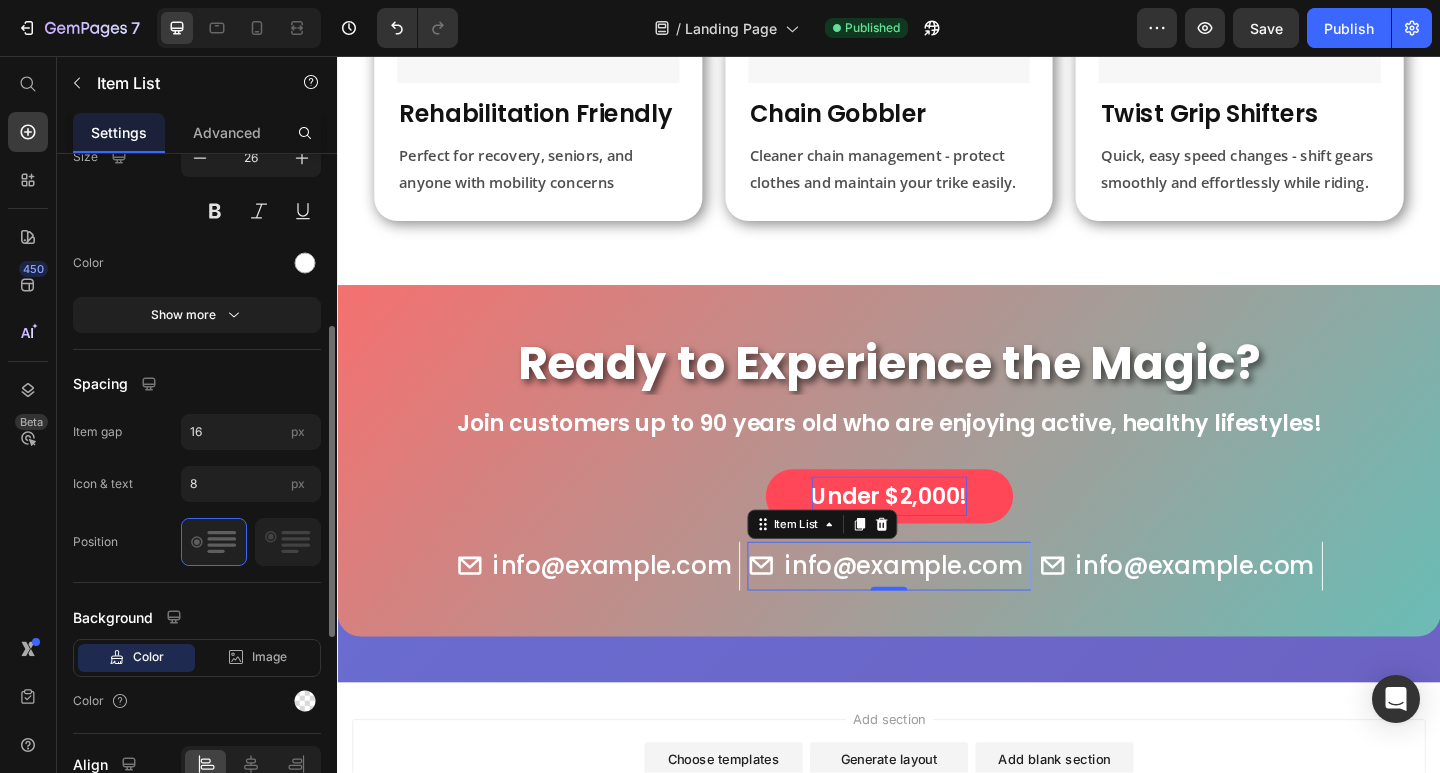 scroll, scrollTop: 92, scrollLeft: 0, axis: vertical 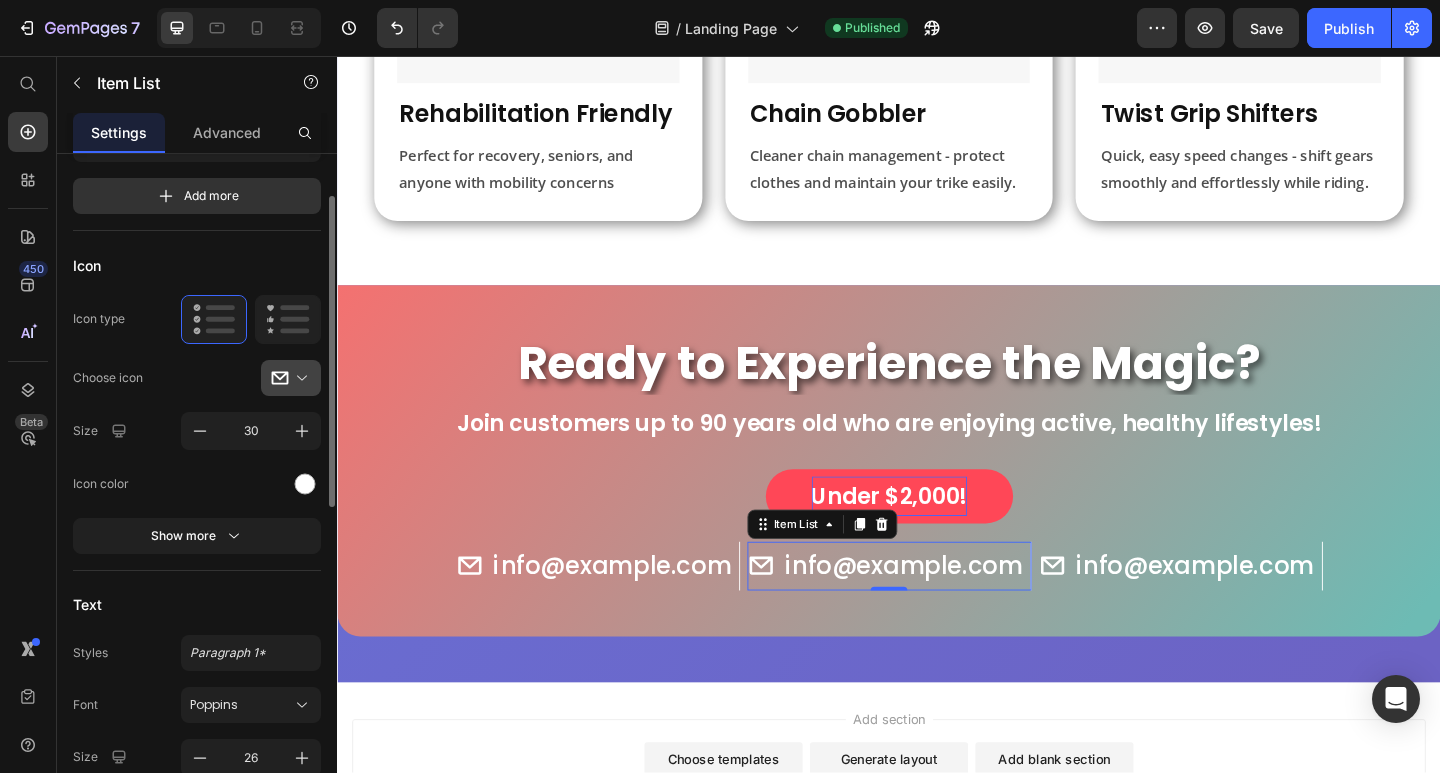 click at bounding box center [299, 378] 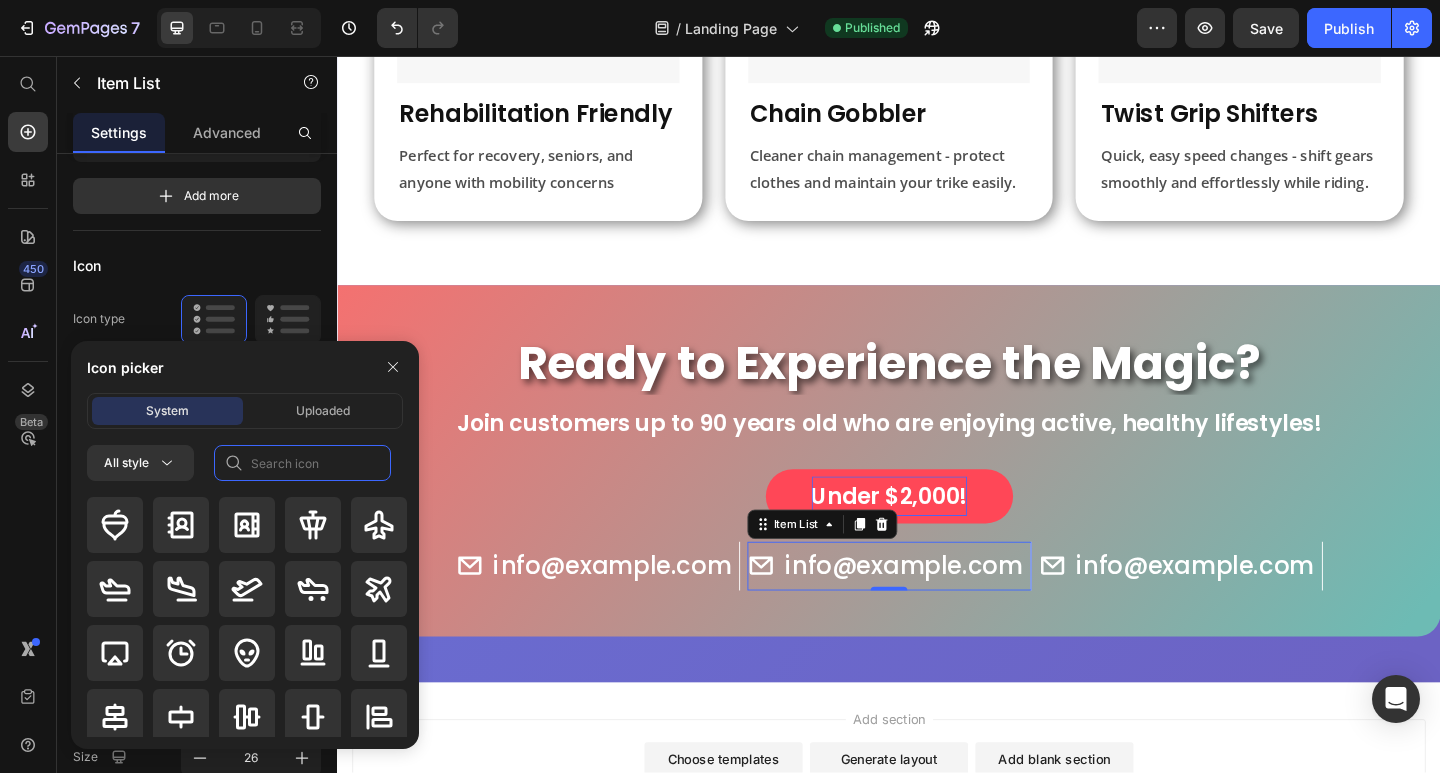 click 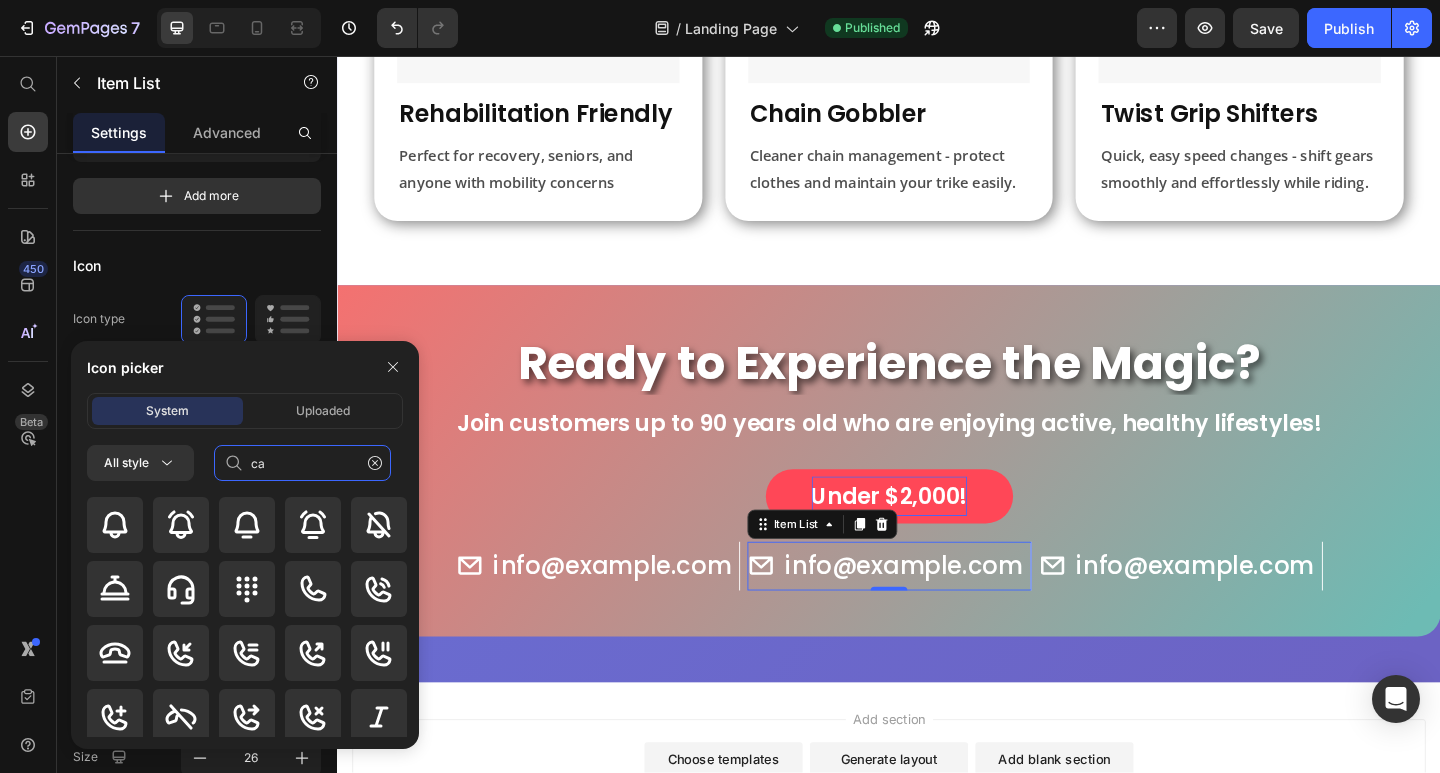 type on "c" 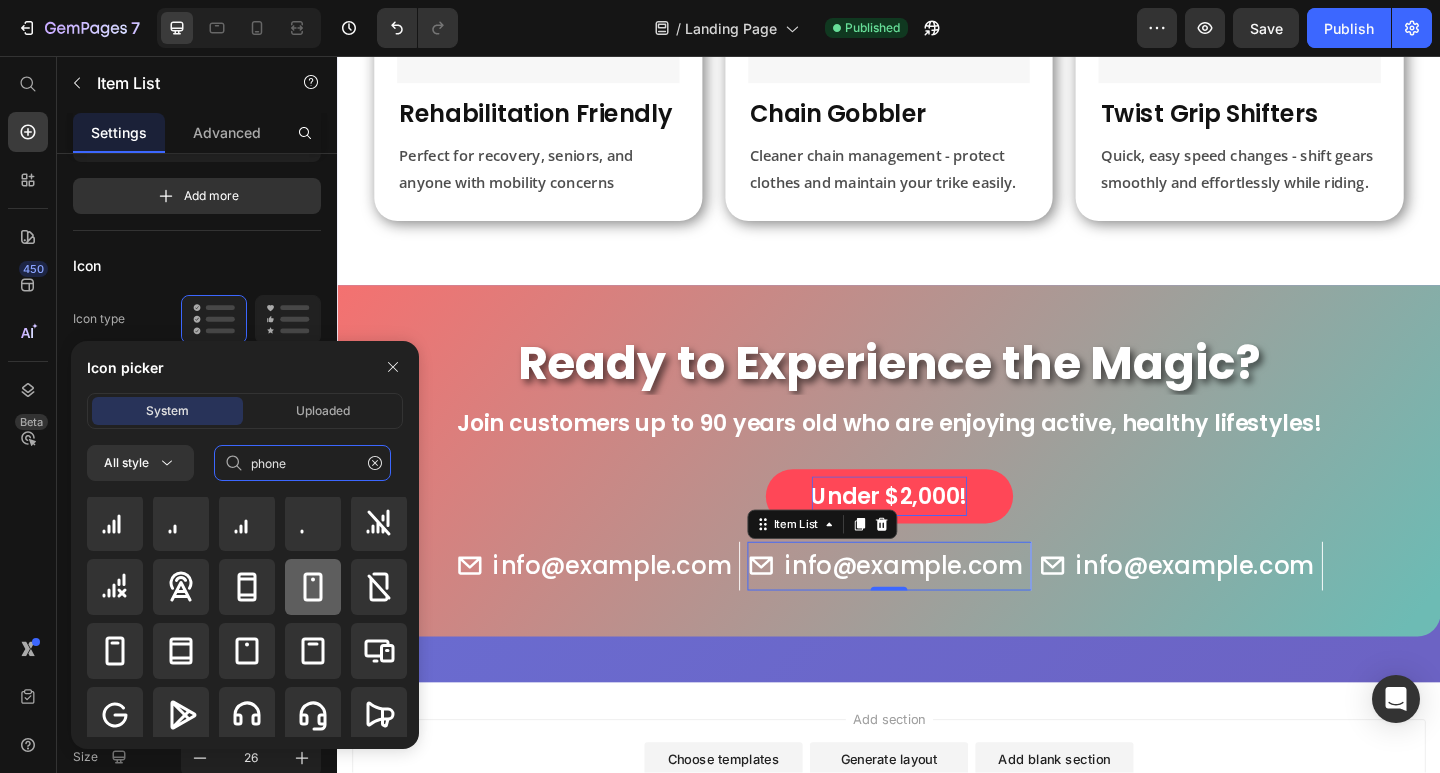 scroll, scrollTop: 100, scrollLeft: 0, axis: vertical 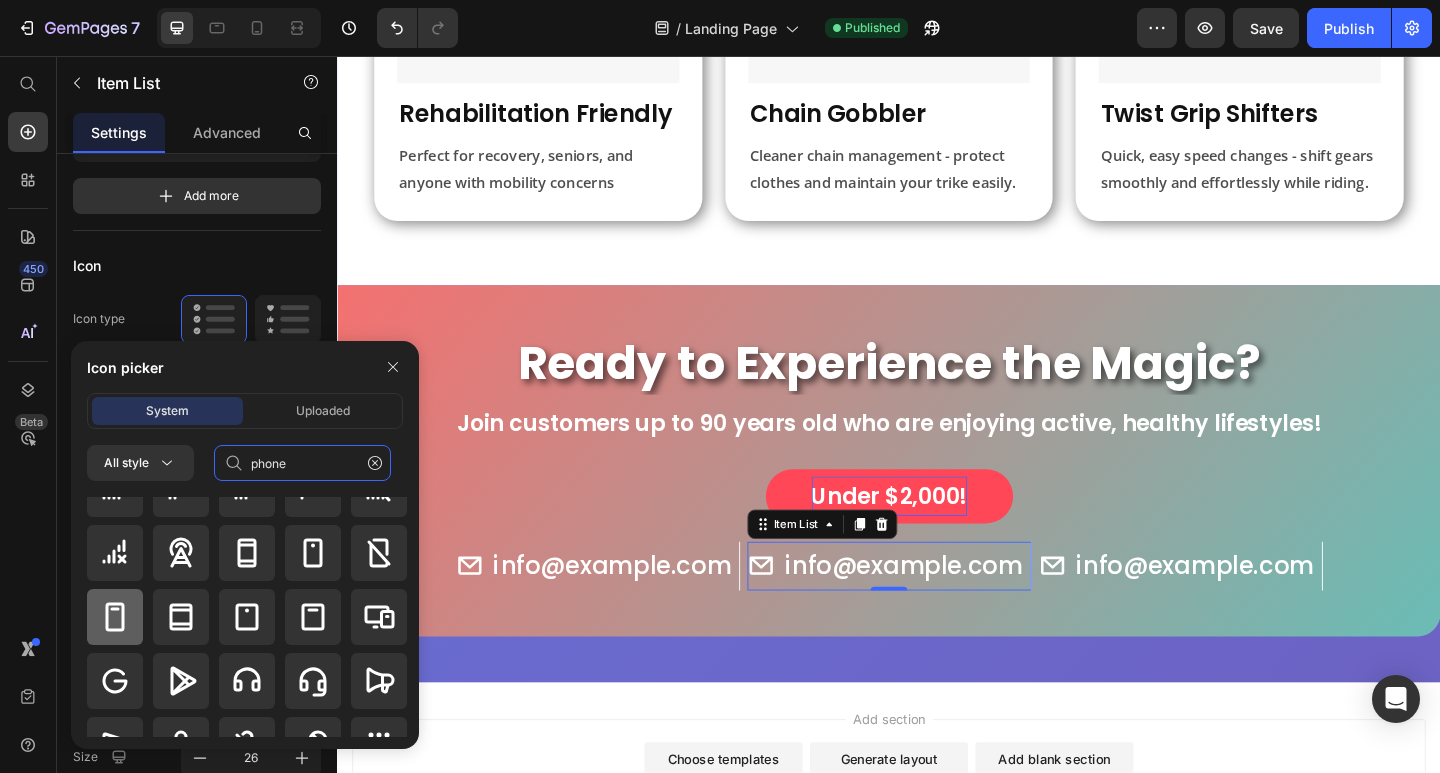 type on "phone" 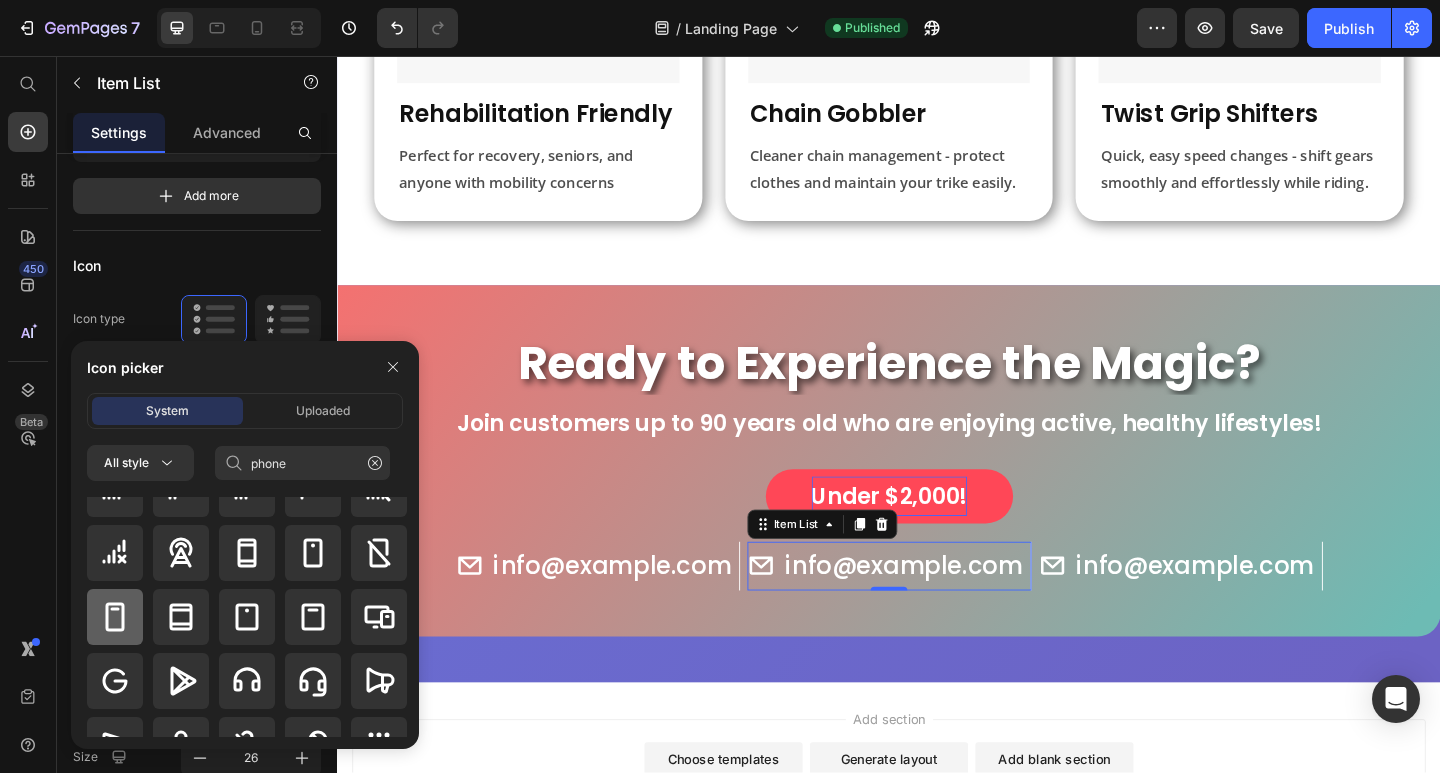 click 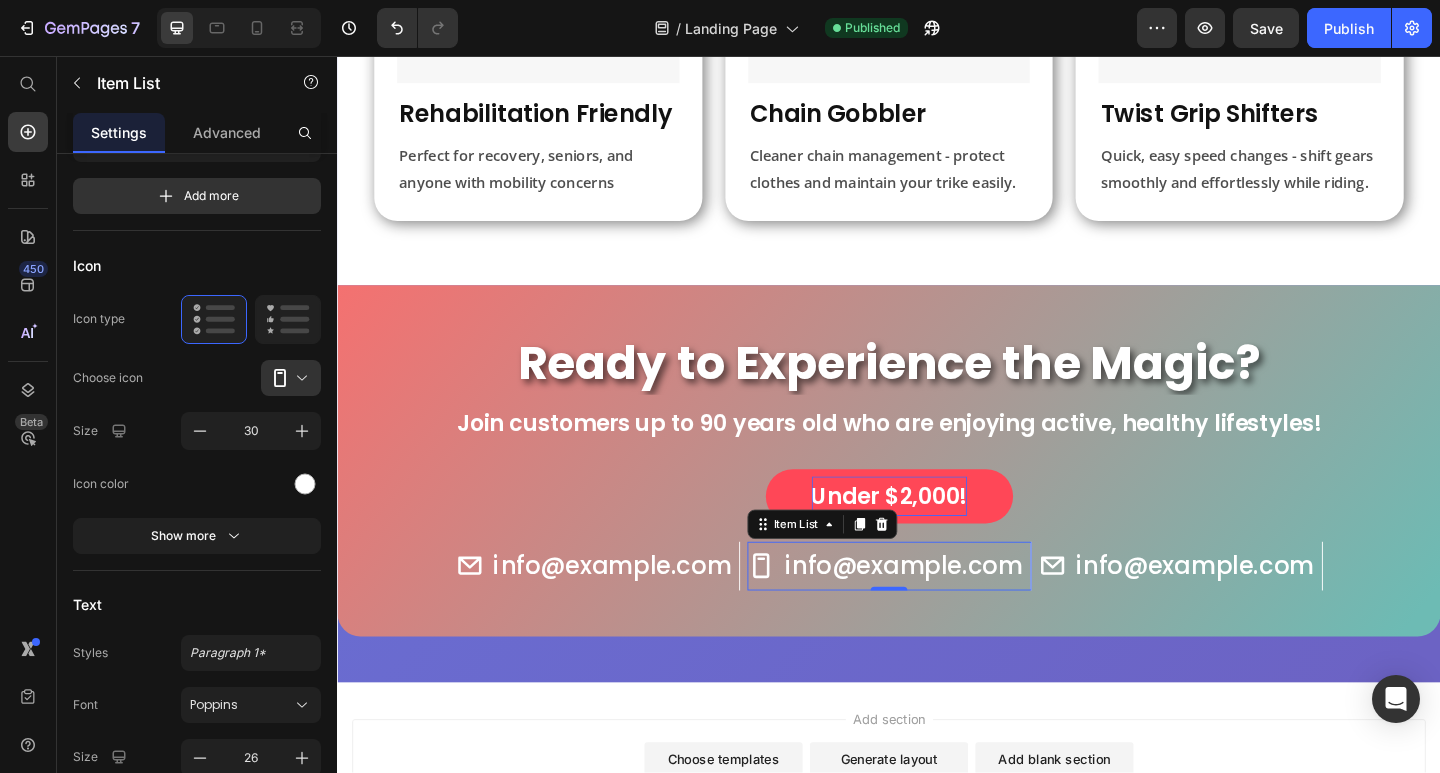 click on "info@example.com" at bounding box center [953, 611] 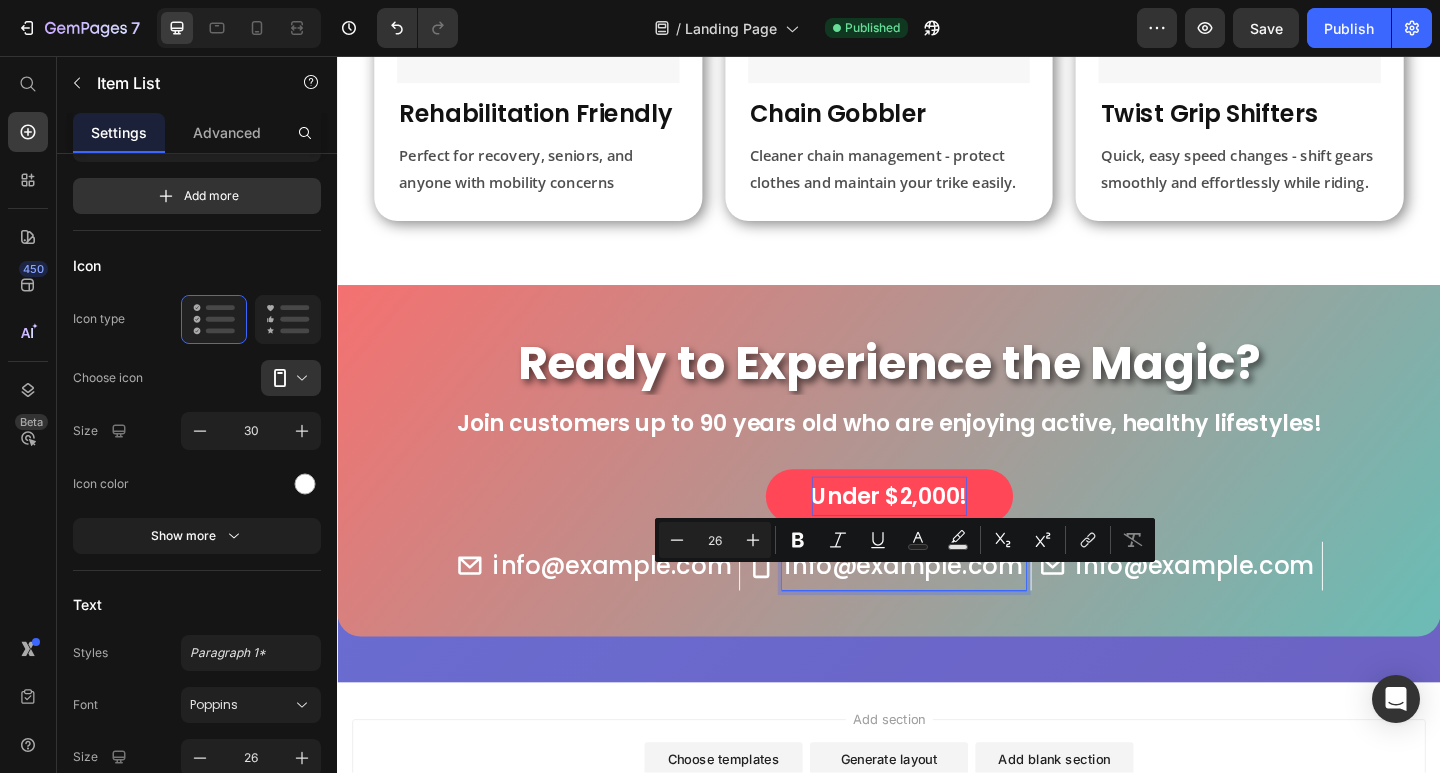 drag, startPoint x: 811, startPoint y: 672, endPoint x: 791, endPoint y: 635, distance: 42.059483 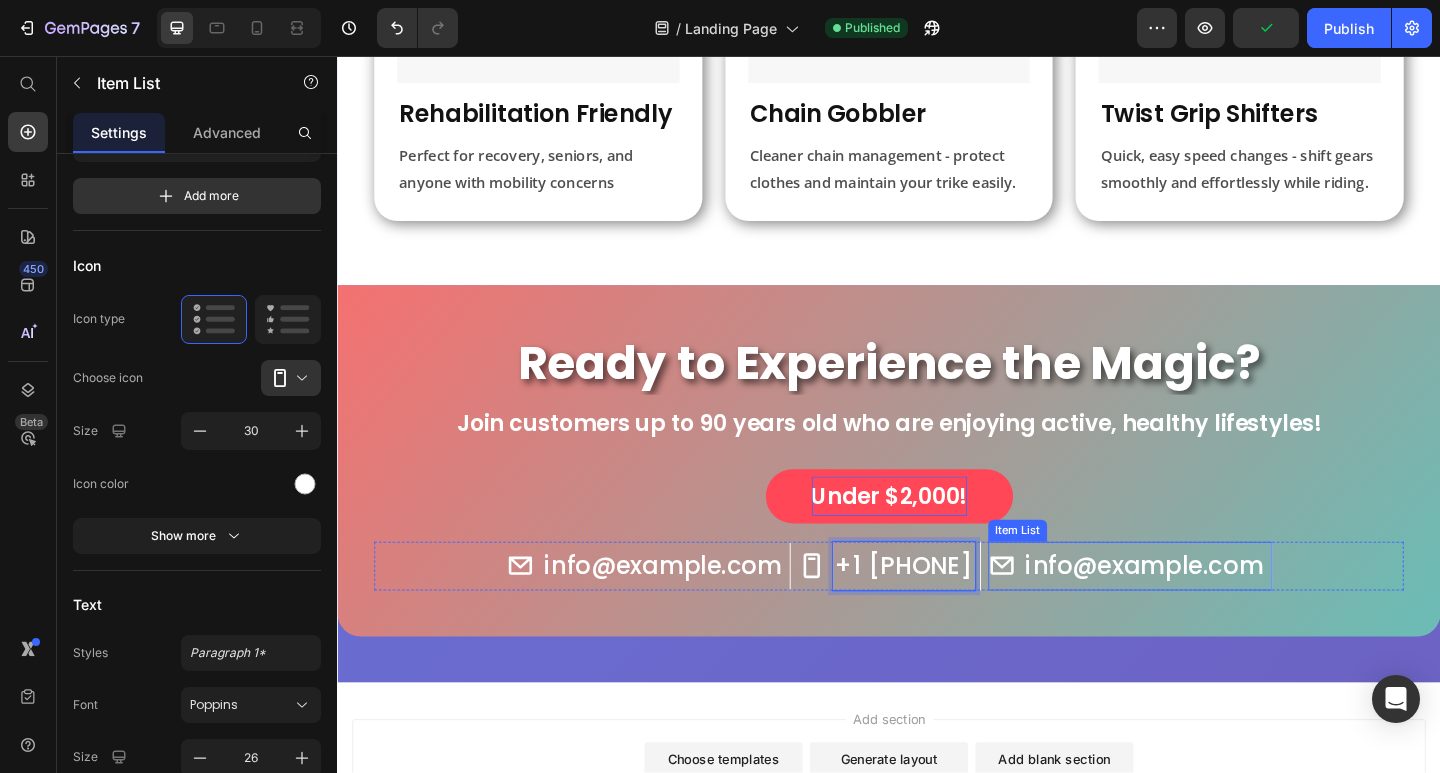 click on "info@example.com" at bounding box center [1215, 611] 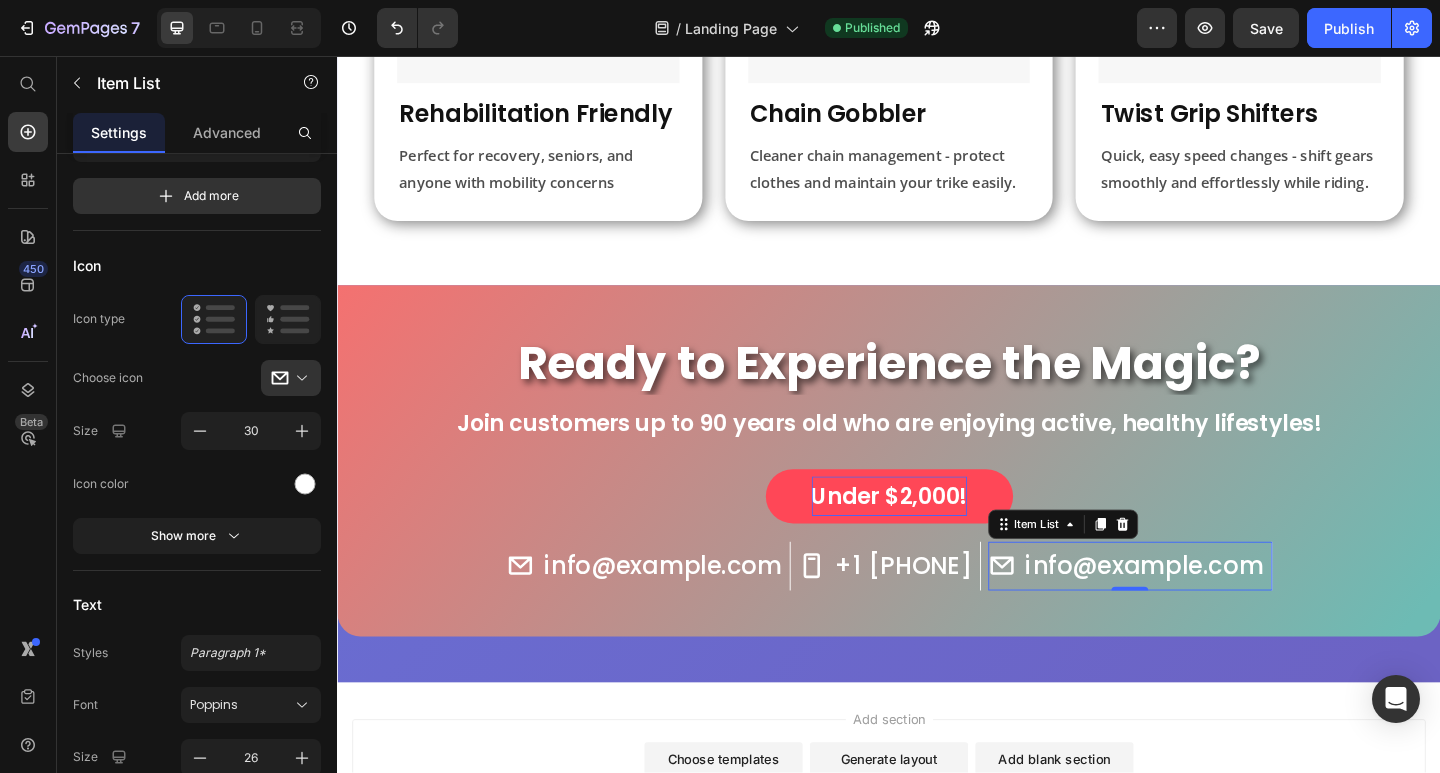 click 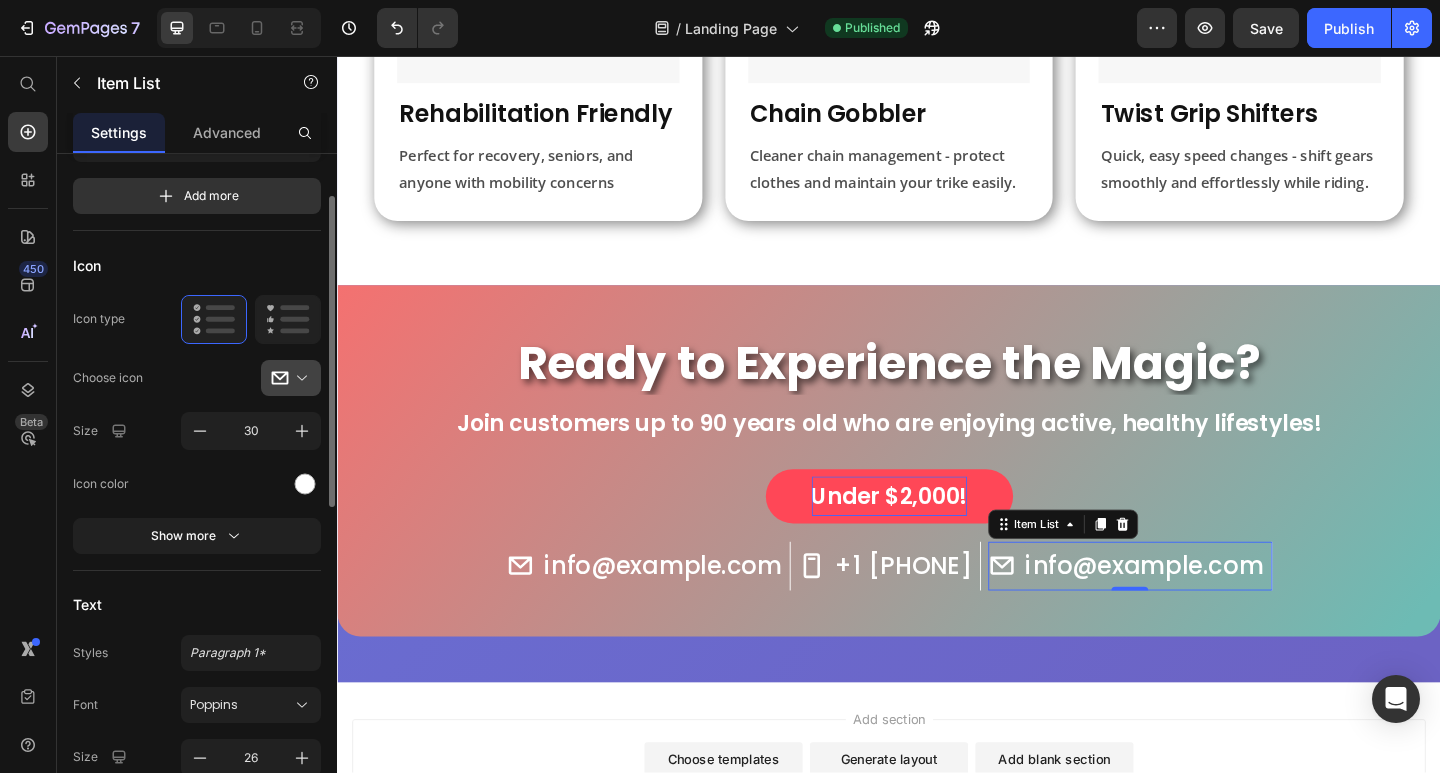 click at bounding box center (299, 378) 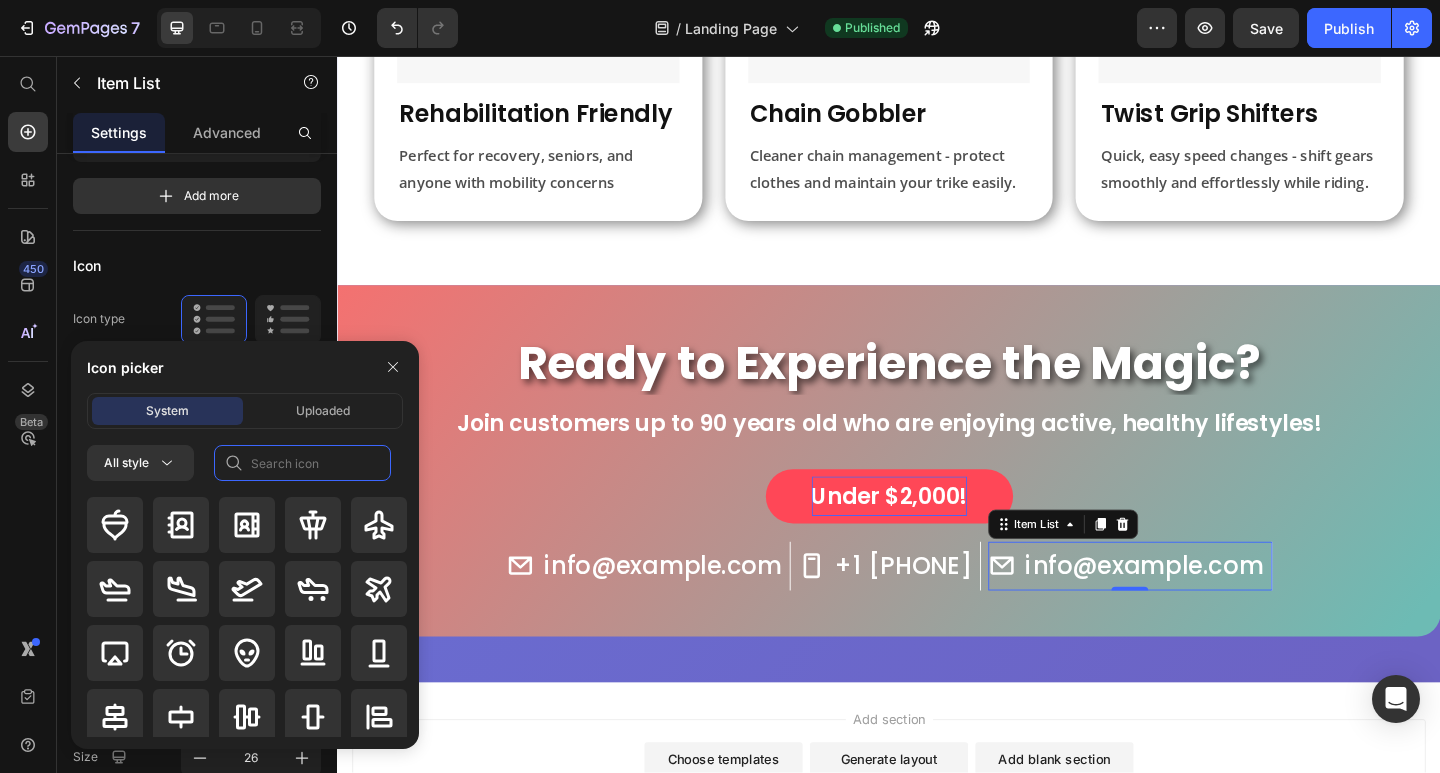 click 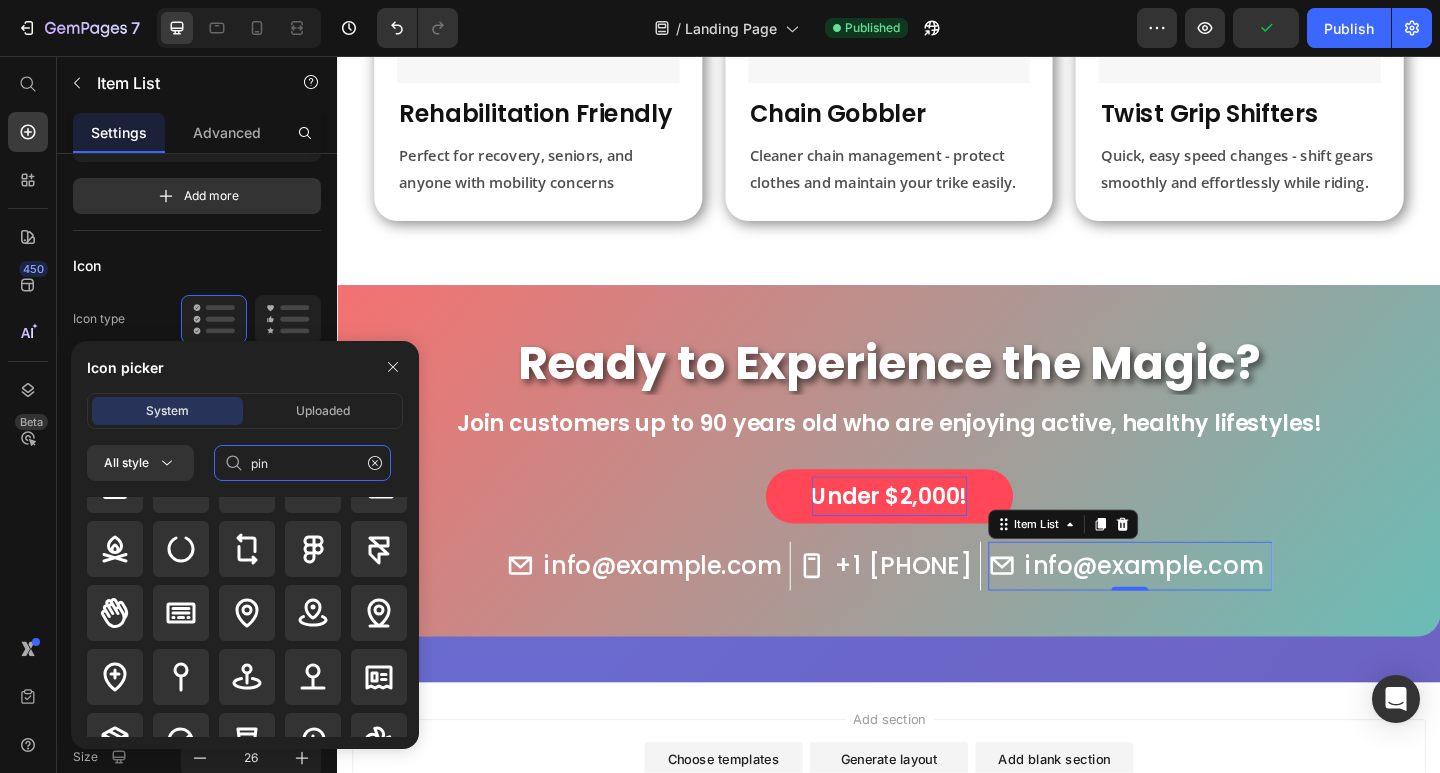scroll, scrollTop: 200, scrollLeft: 0, axis: vertical 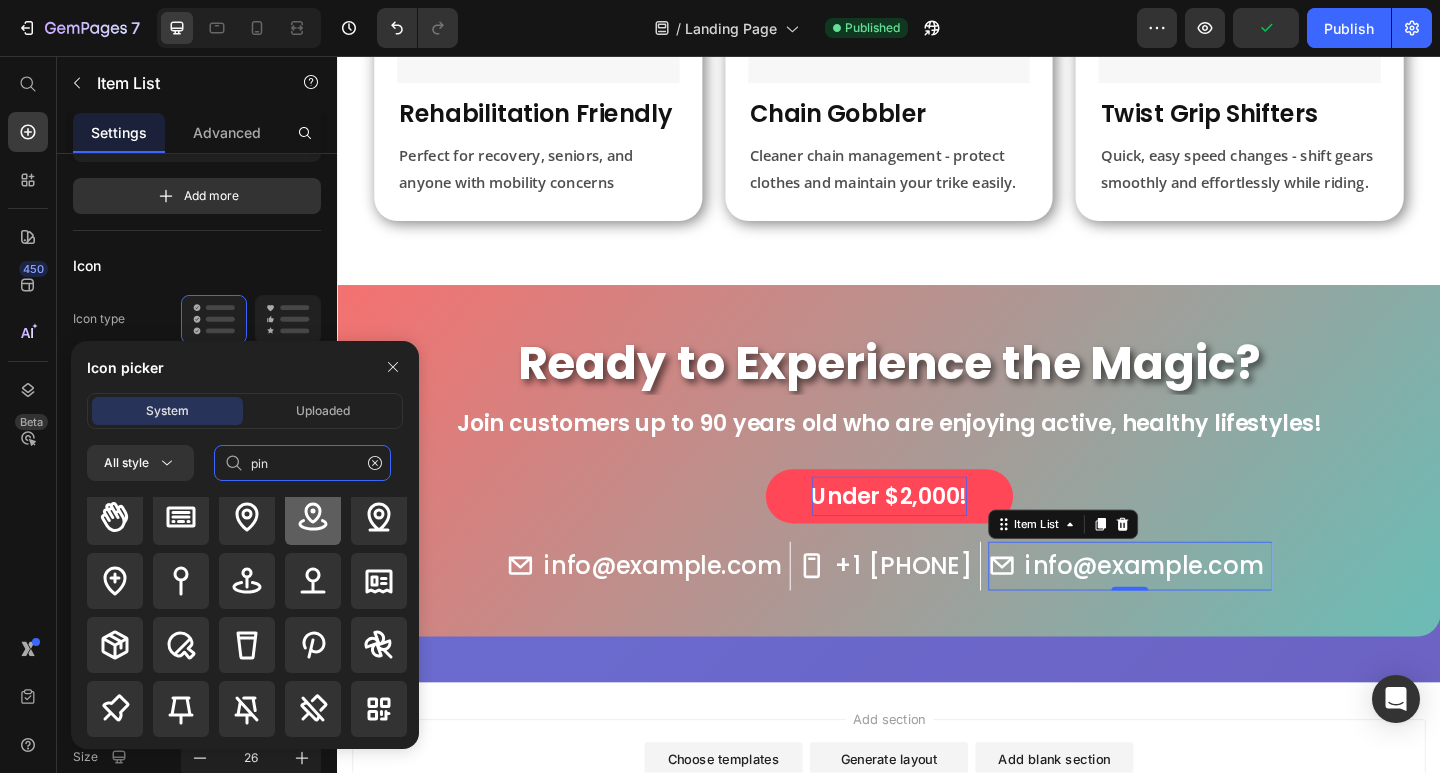 type on "pin" 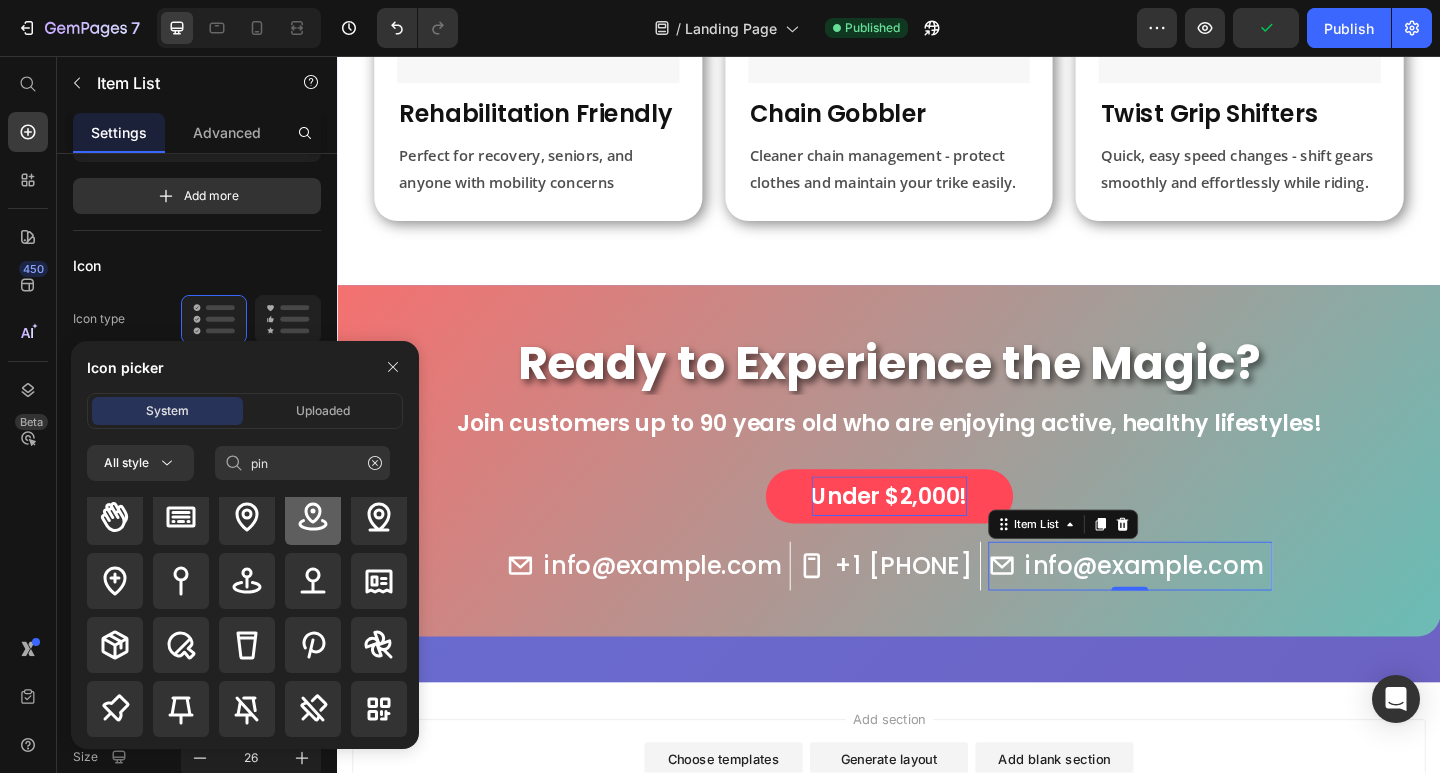 click 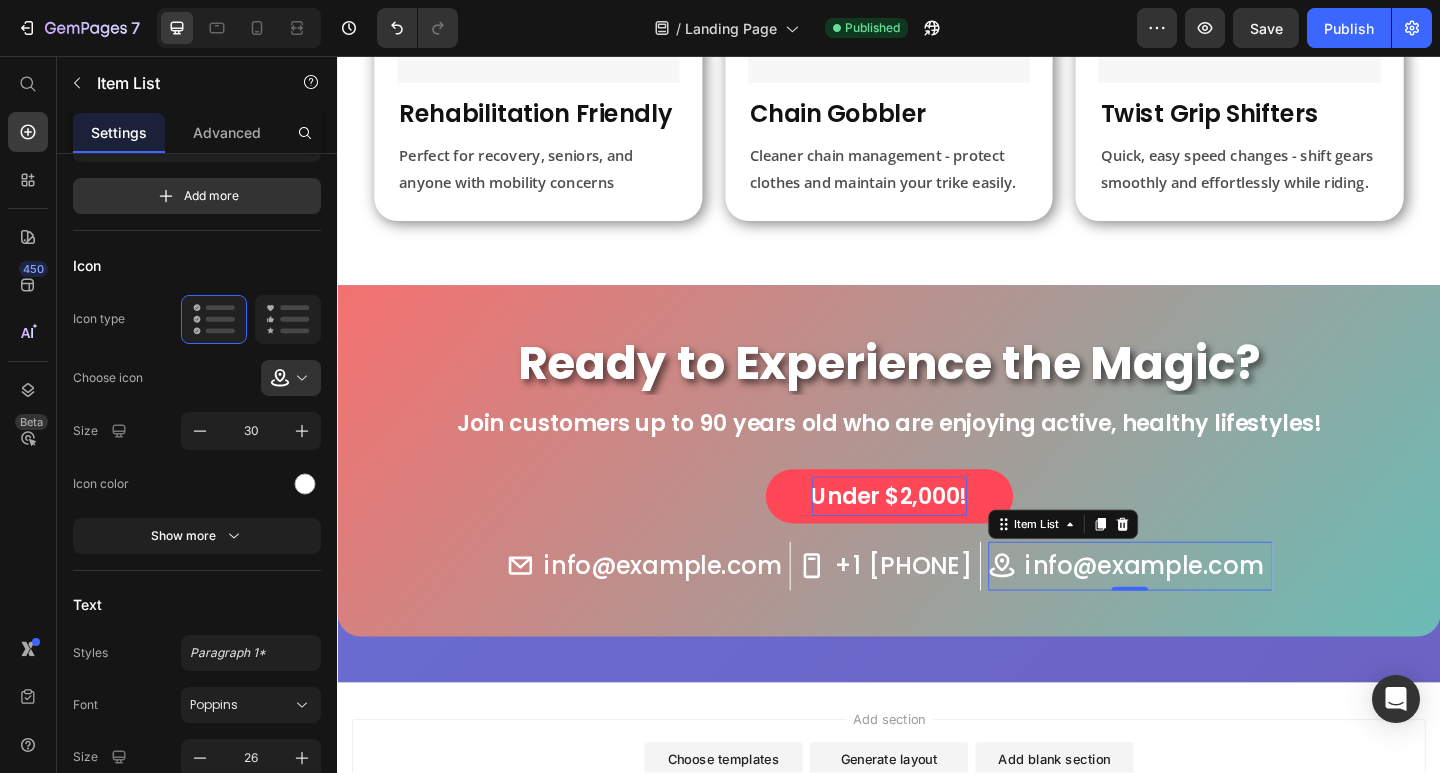 click on "info@example.com" at bounding box center (1215, 611) 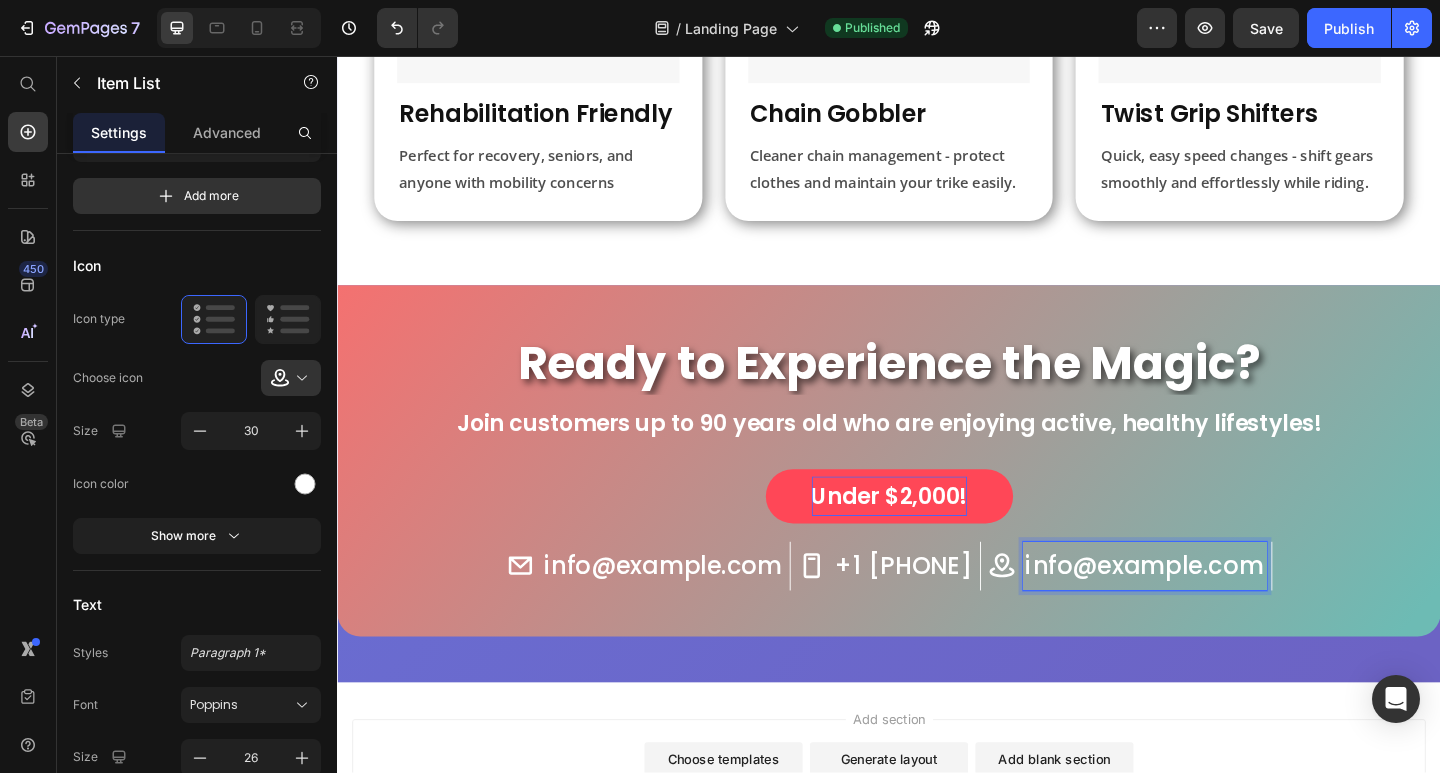 click on "info@example.com" at bounding box center [1215, 611] 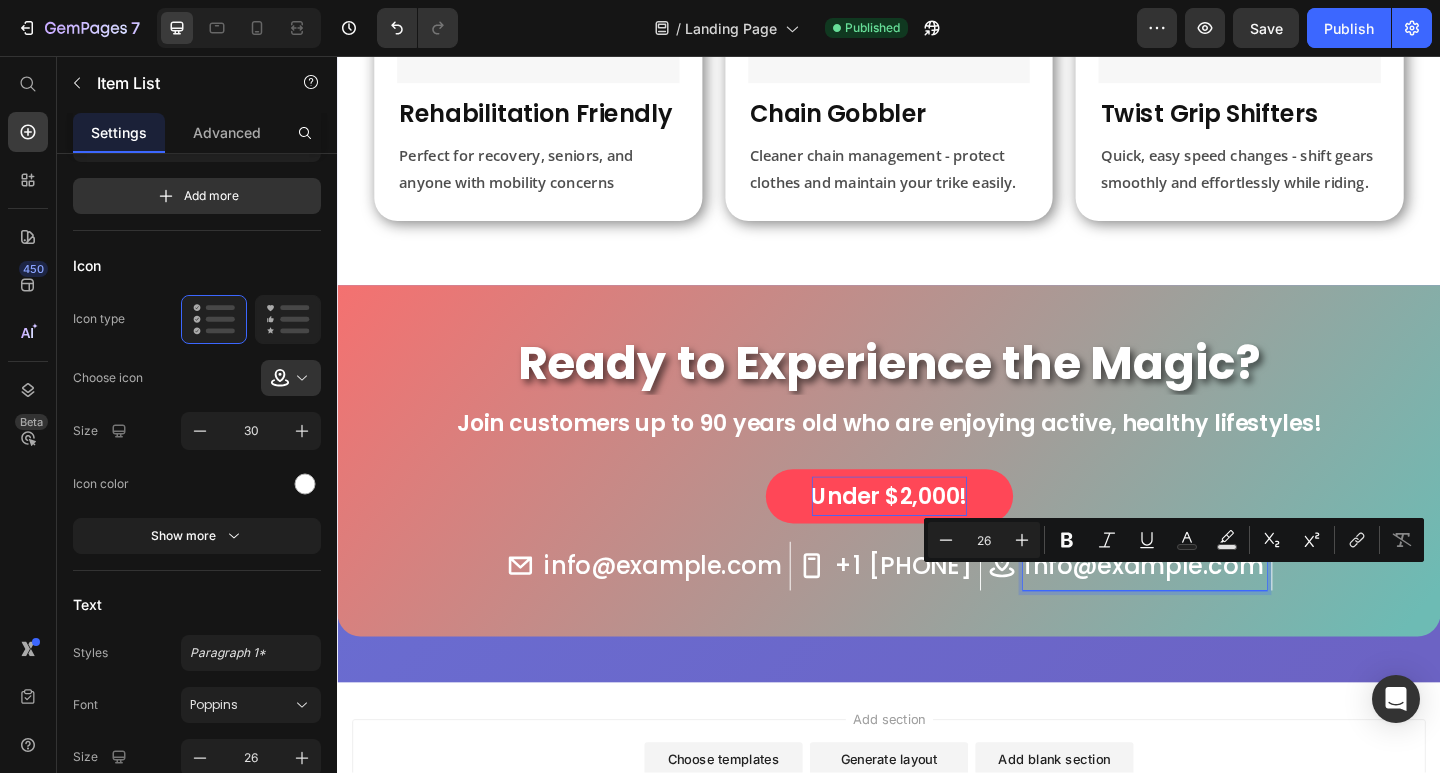 drag, startPoint x: 1419, startPoint y: 634, endPoint x: 1108, endPoint y: 630, distance: 311.02573 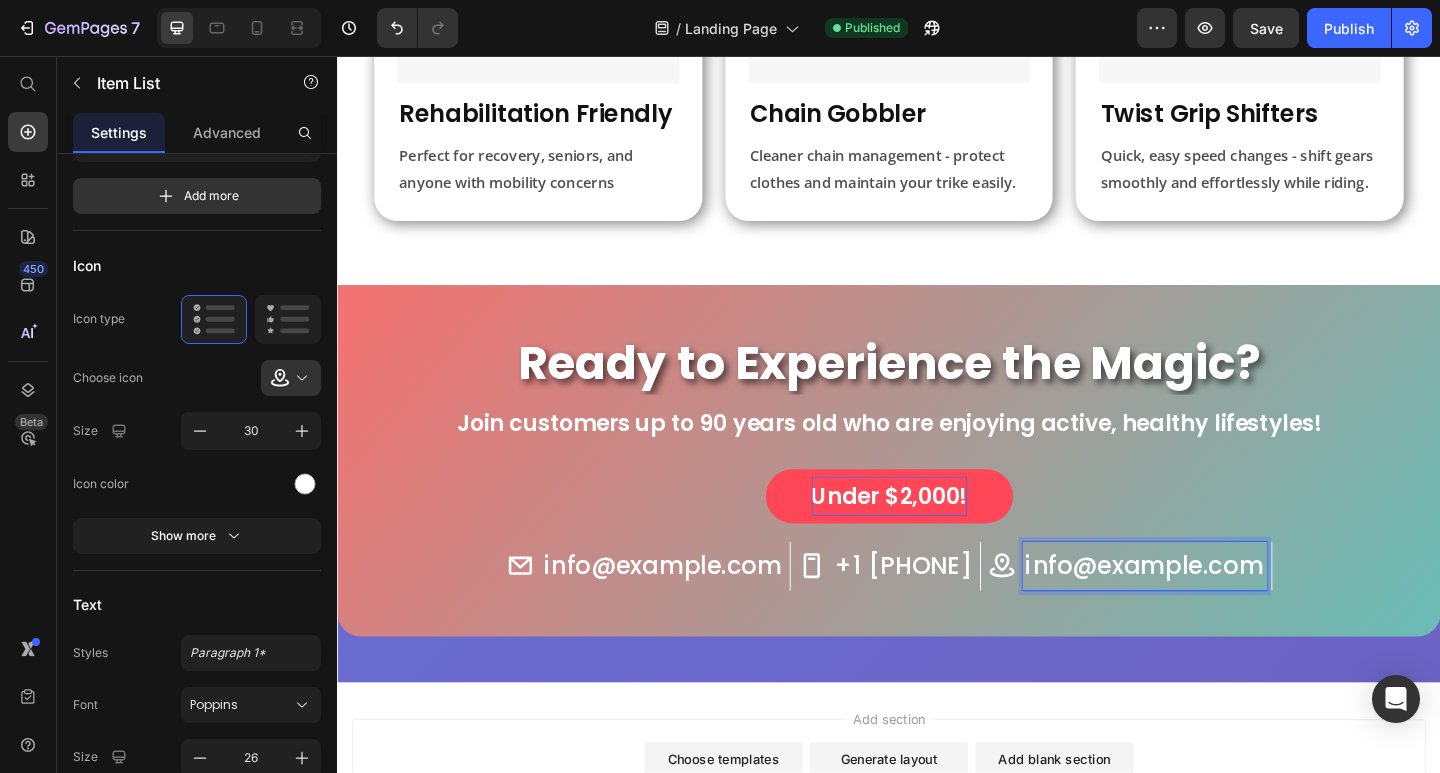 click on "info@example.com" at bounding box center (1215, 611) 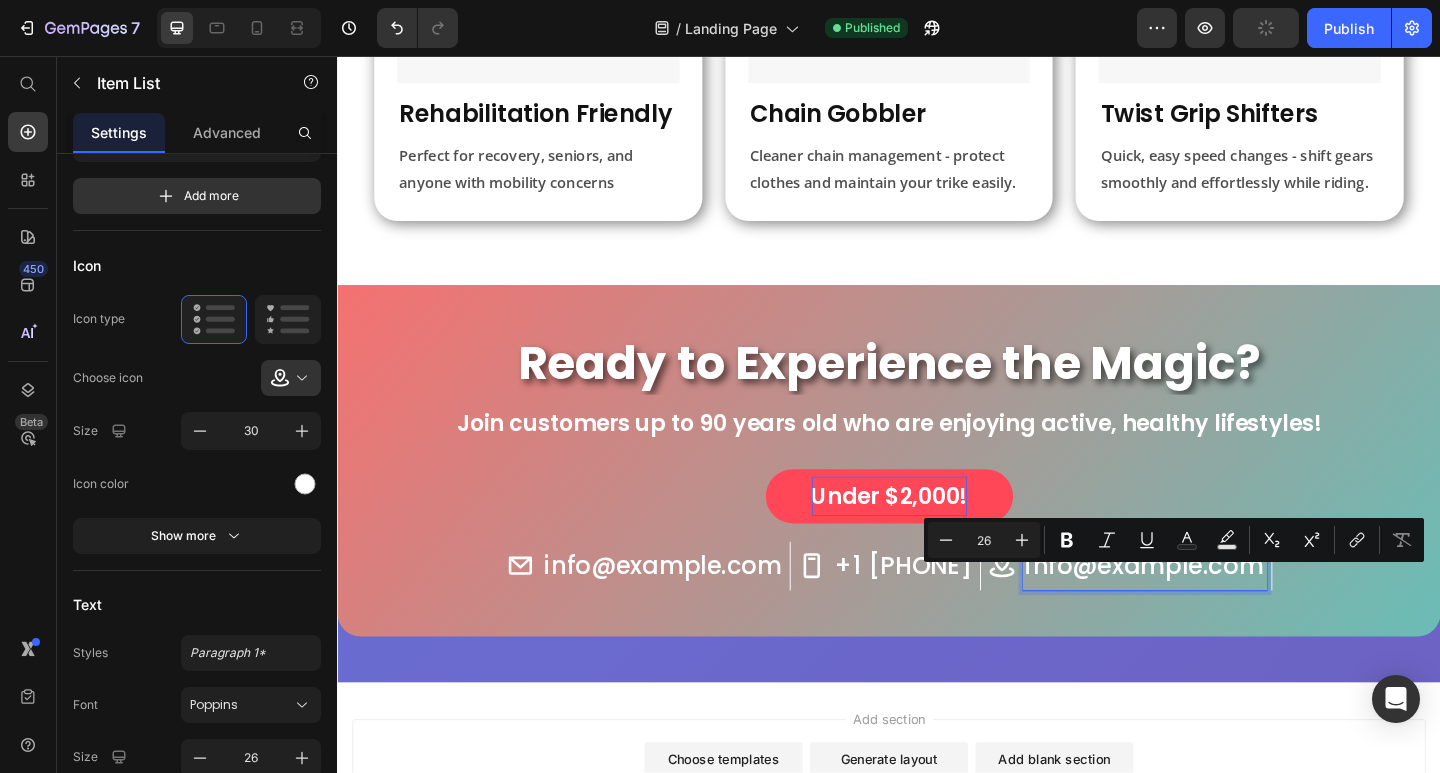 drag, startPoint x: 1421, startPoint y: 630, endPoint x: 1105, endPoint y: 631, distance: 316.0016 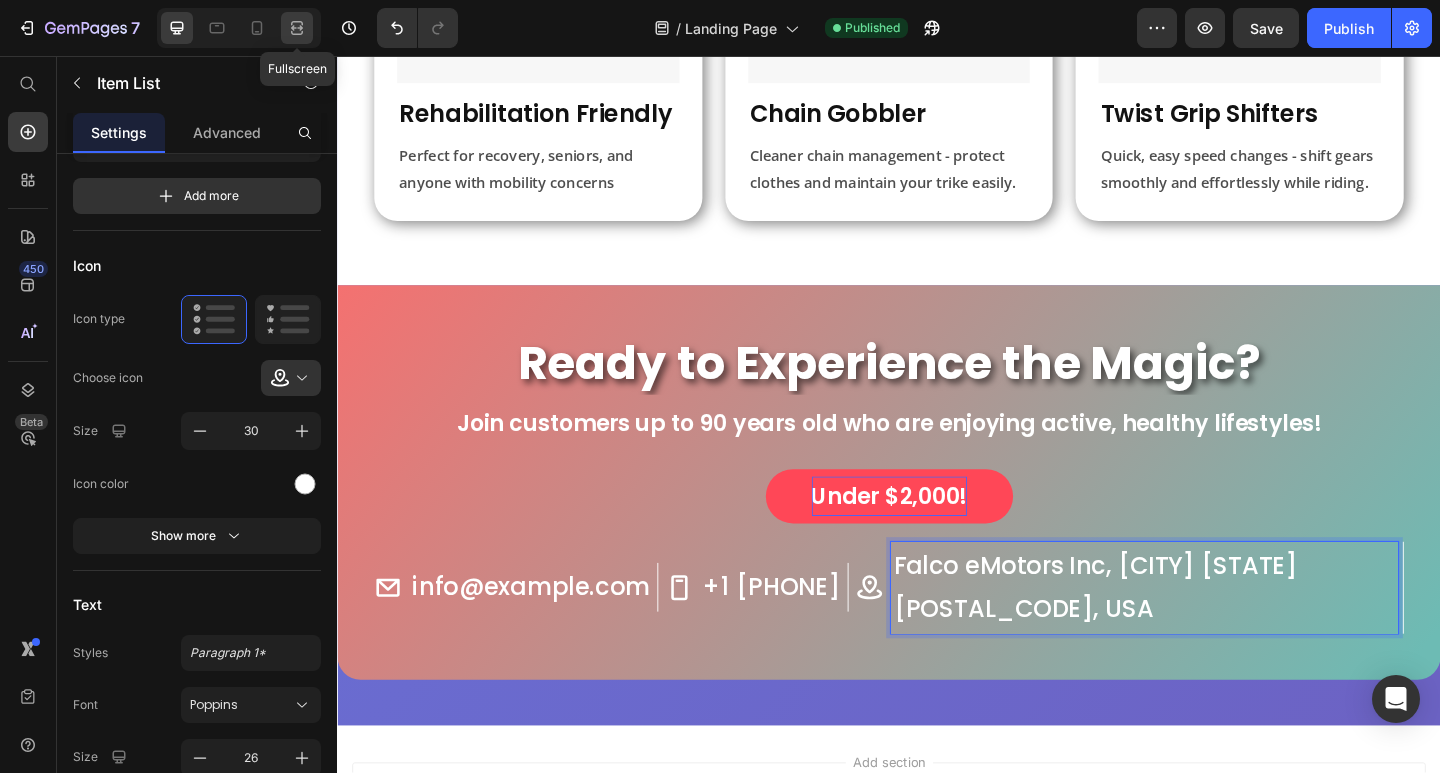 click 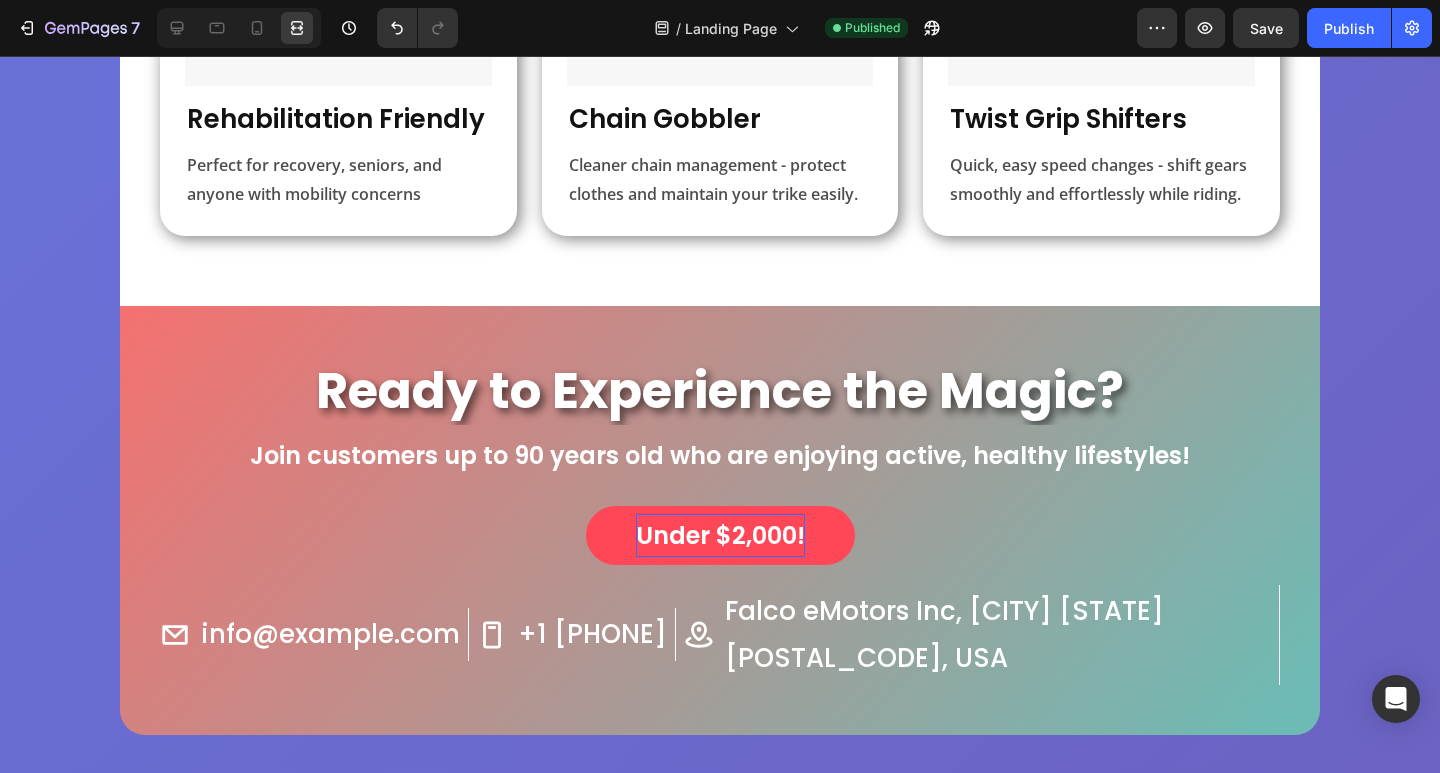 scroll, scrollTop: 1361, scrollLeft: 0, axis: vertical 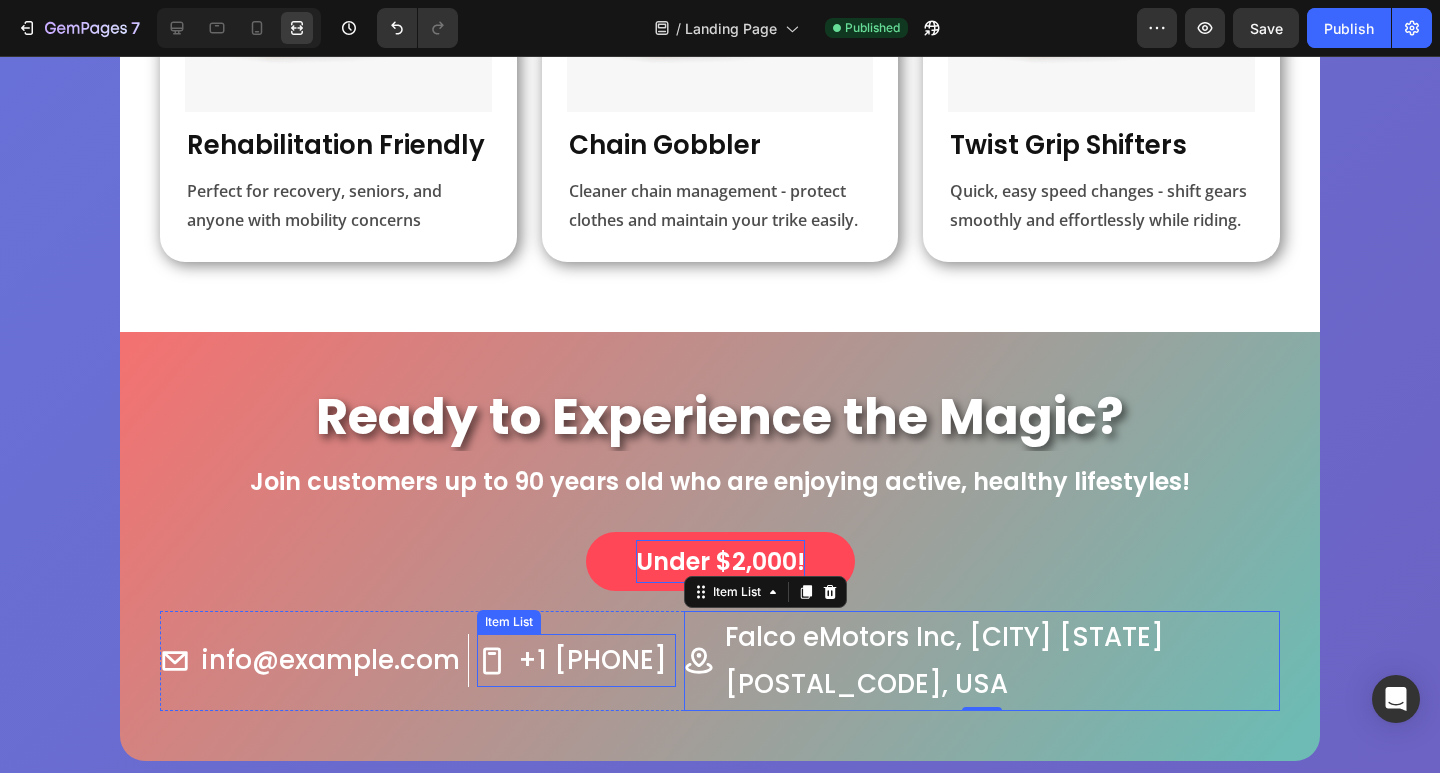 click on "+1 [PHONE]" at bounding box center (592, 660) 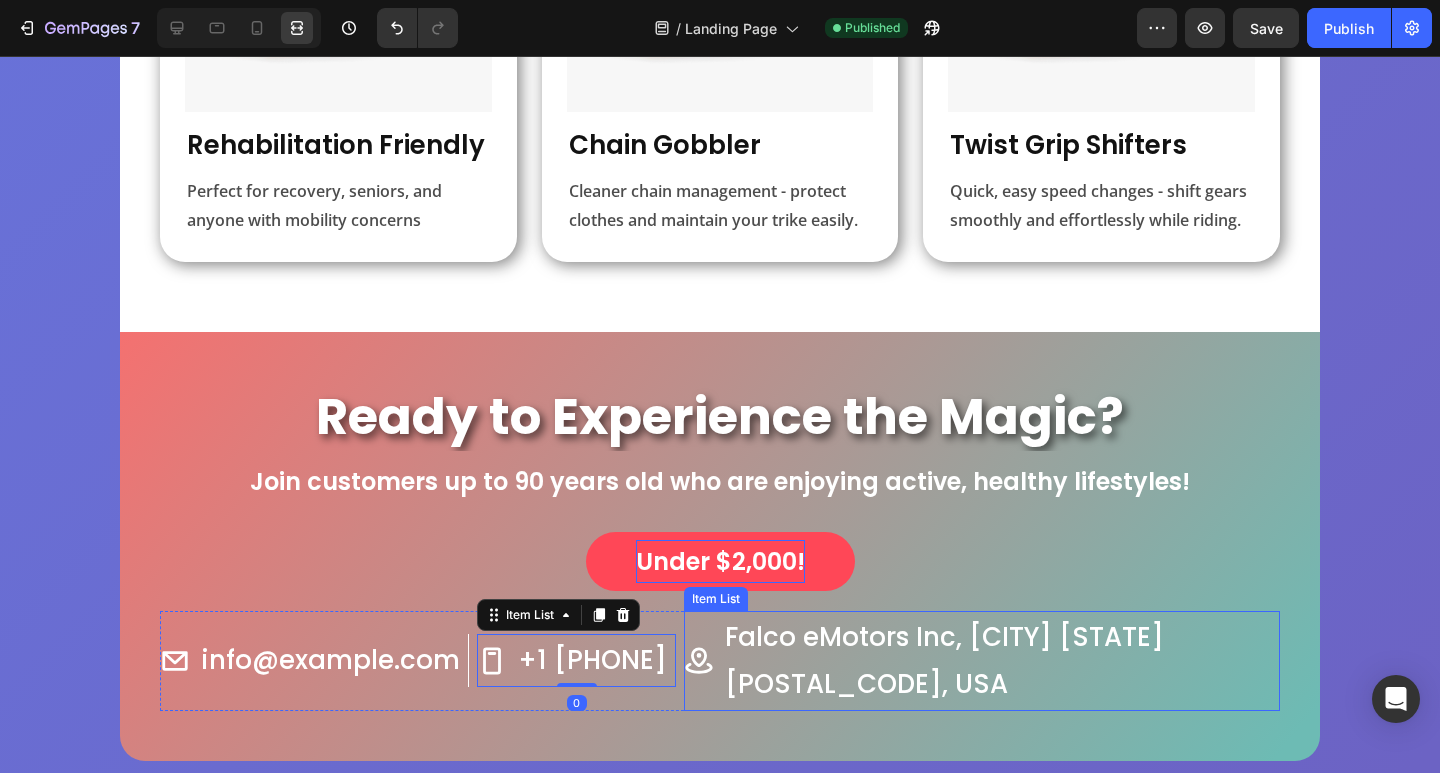 click on "Falco eMotors Inc, [CITY] [STATE] [POSTAL_CODE], USA" at bounding box center [998, 661] 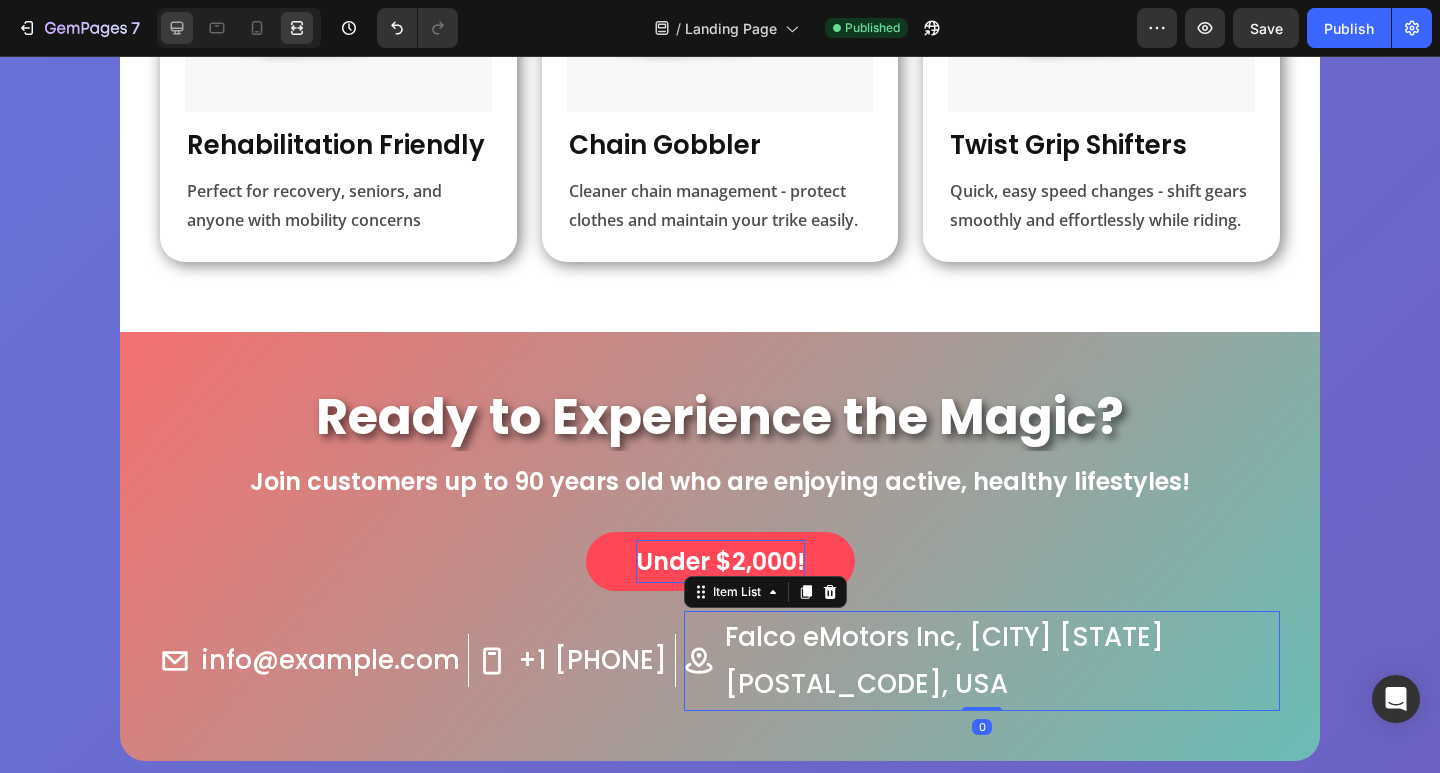 click 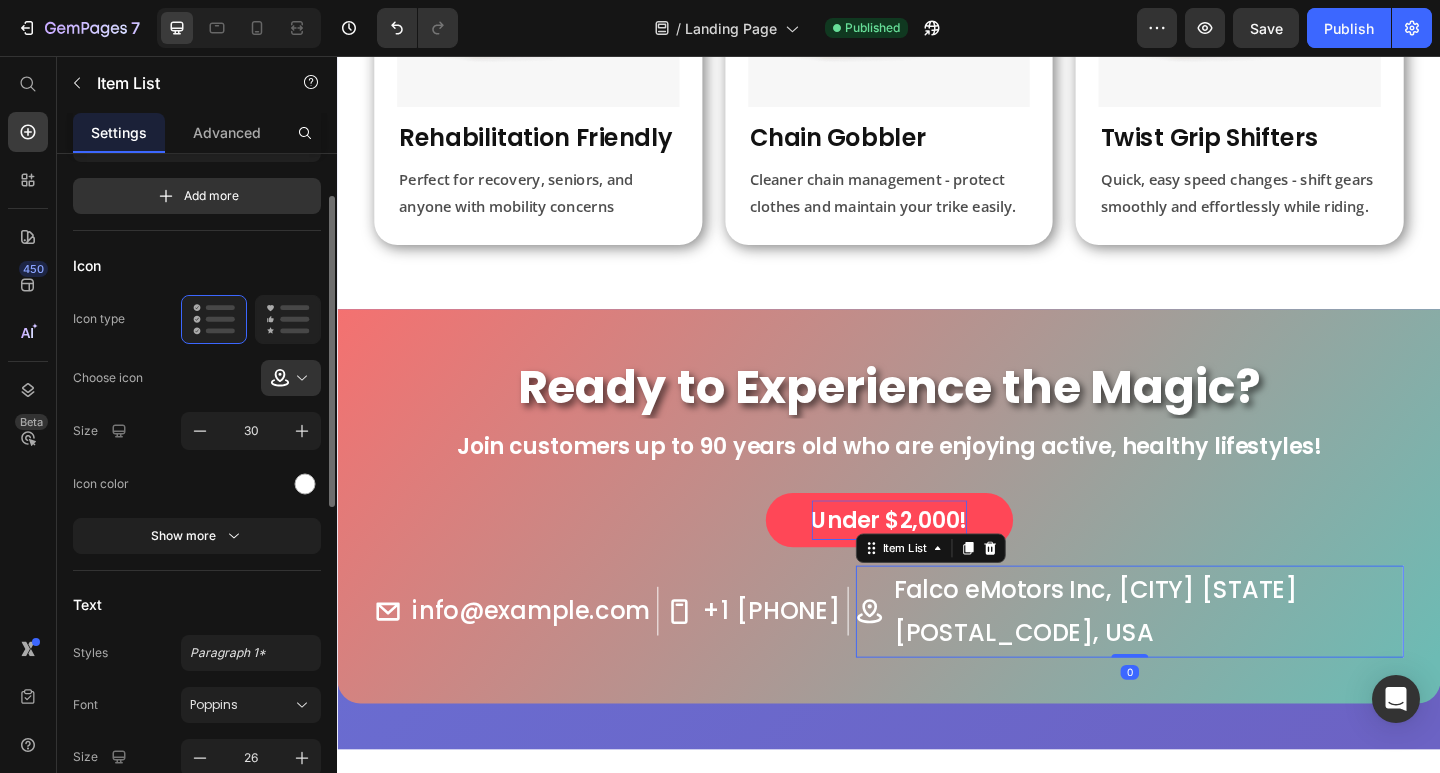 scroll, scrollTop: 1387, scrollLeft: 0, axis: vertical 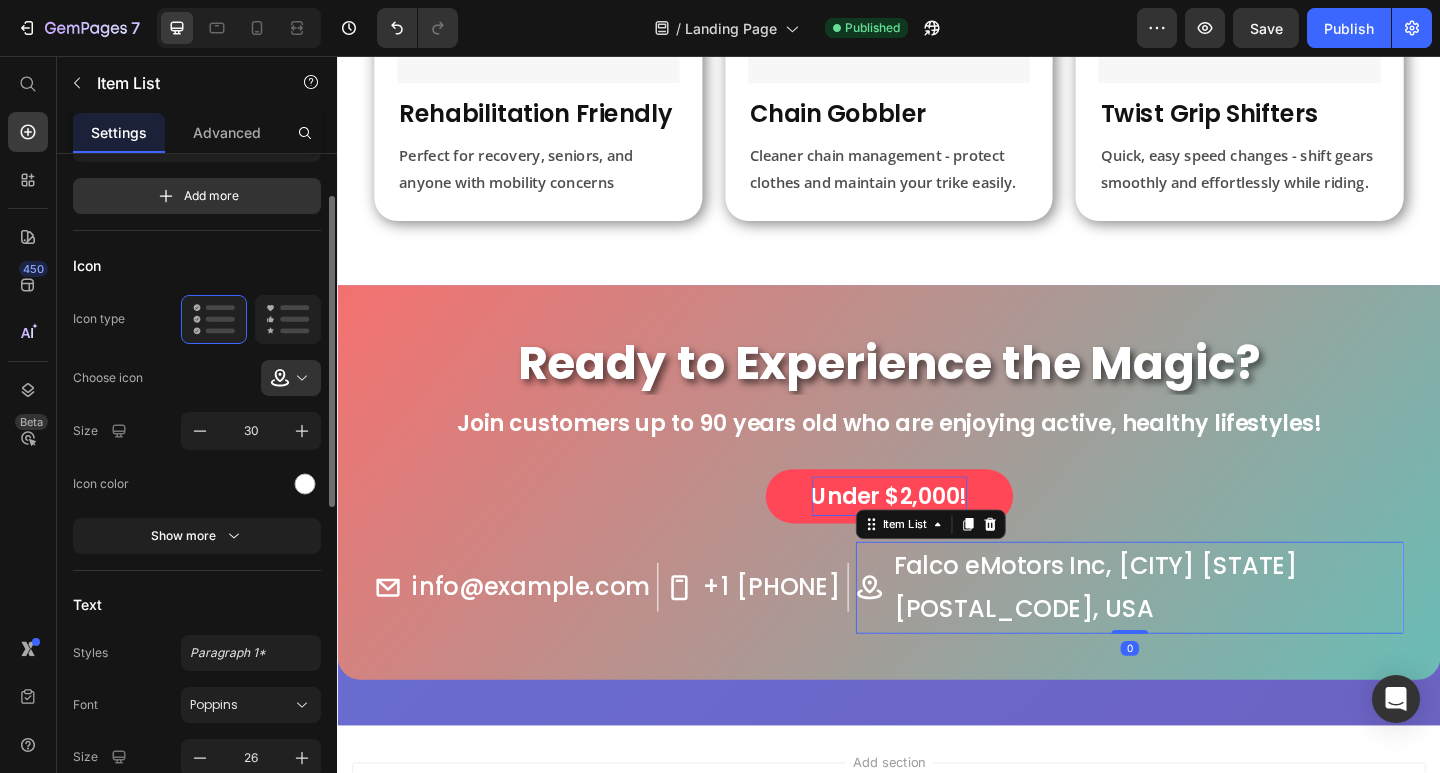 click on "Advanced" at bounding box center (227, 132) 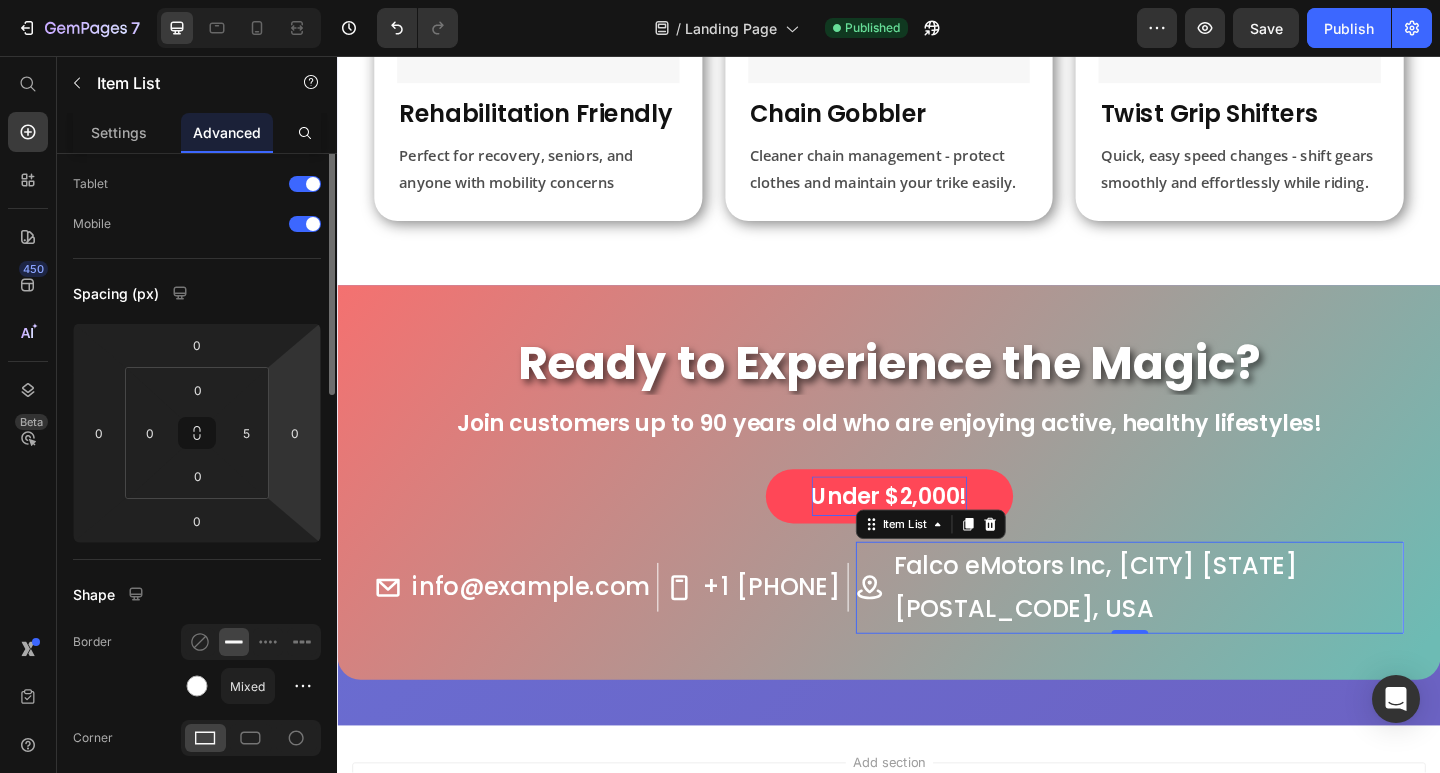 scroll, scrollTop: 0, scrollLeft: 0, axis: both 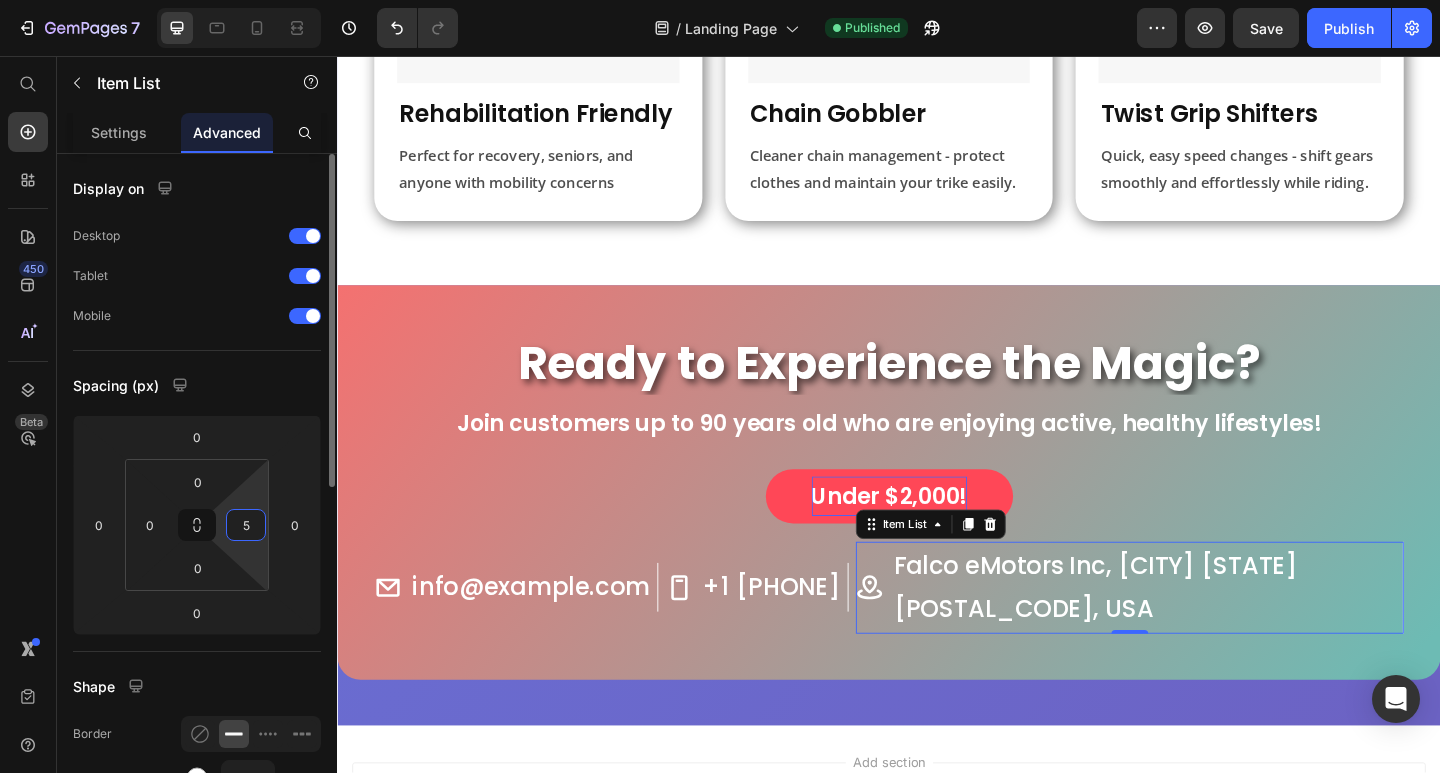 click on "5" at bounding box center (246, 525) 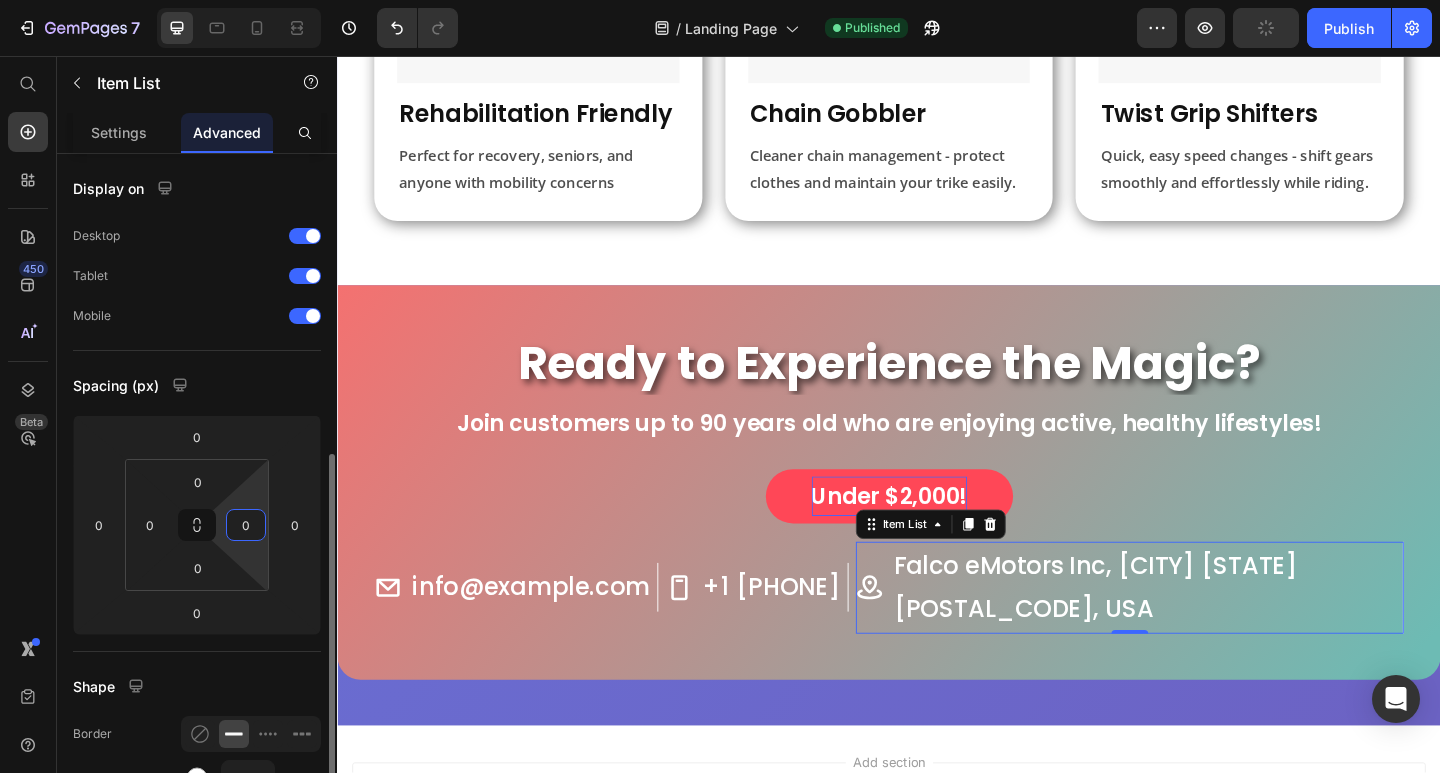 scroll, scrollTop: 200, scrollLeft: 0, axis: vertical 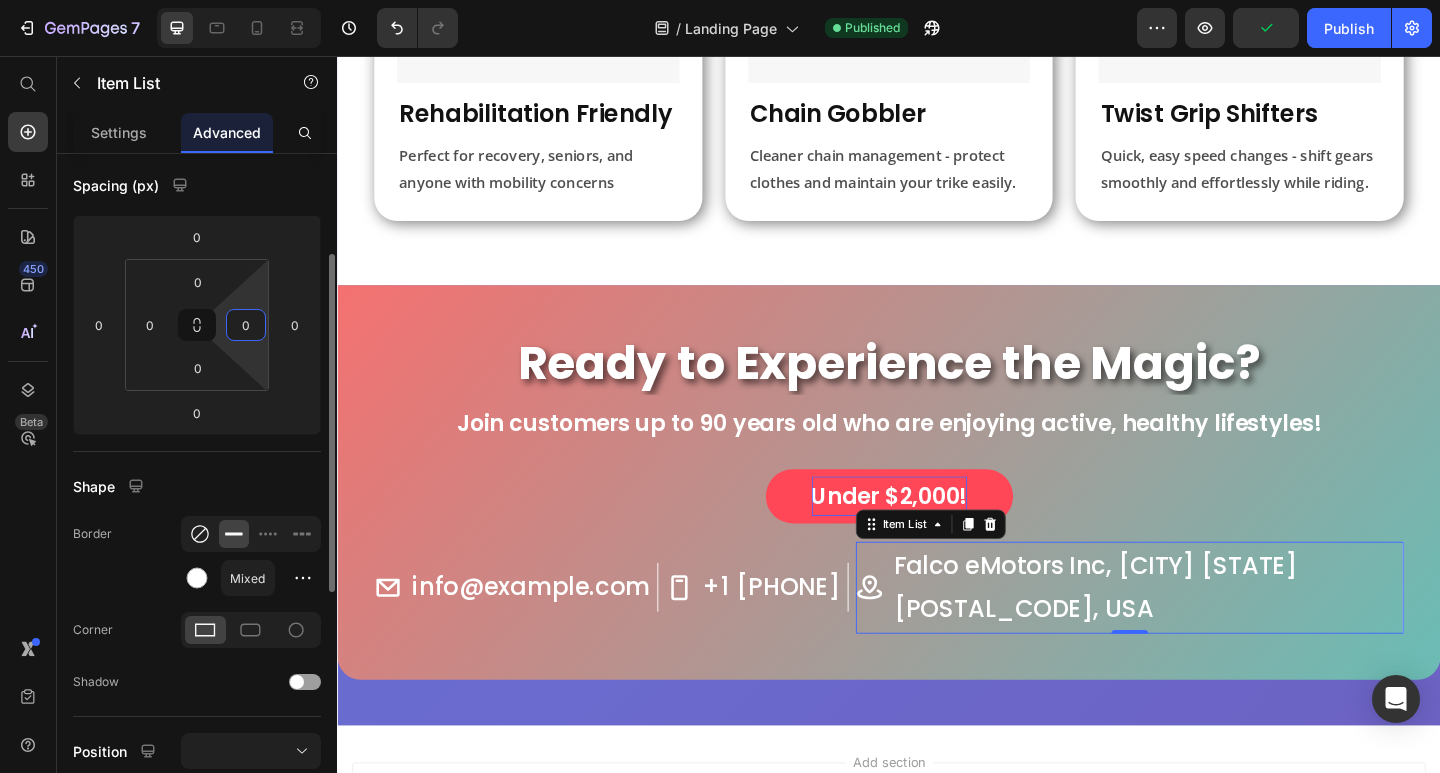 type on "0" 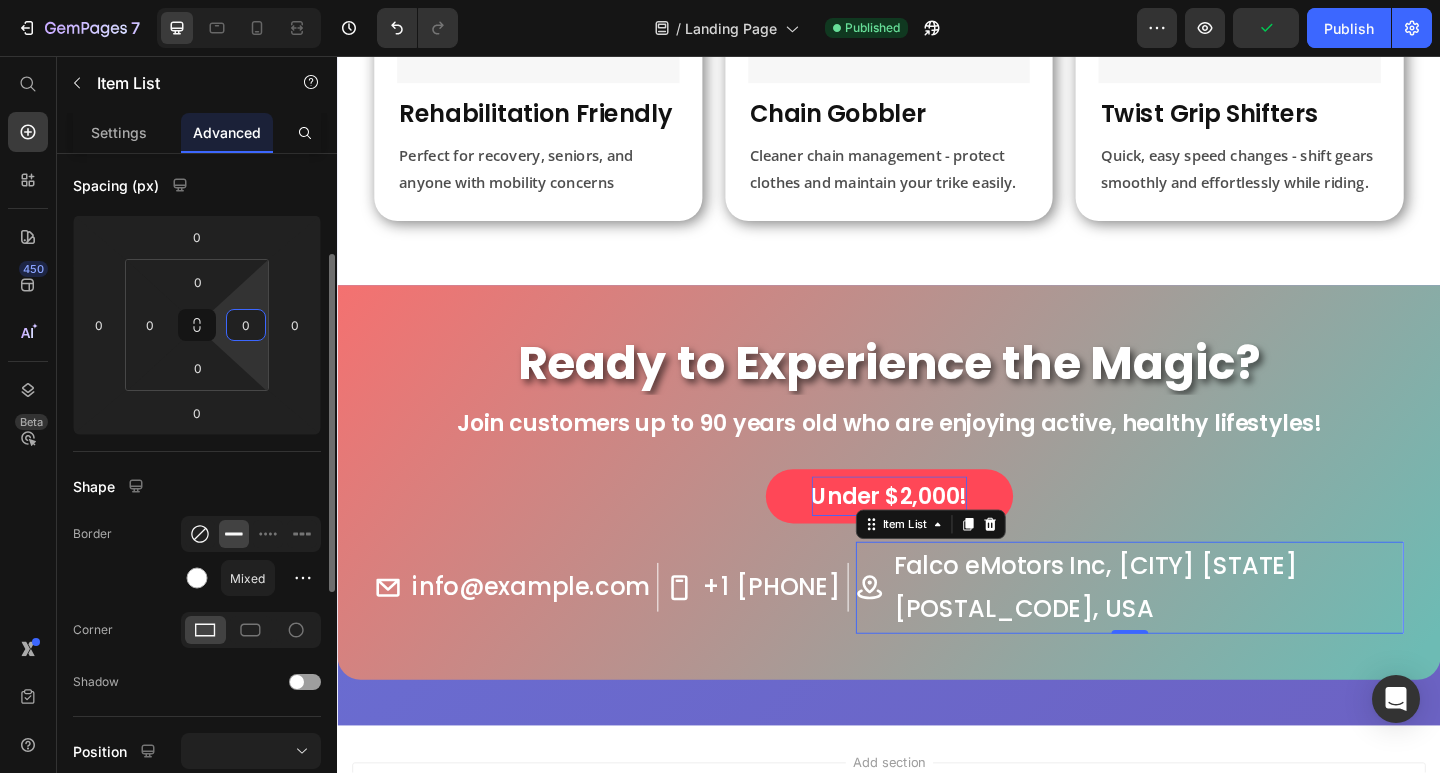 click 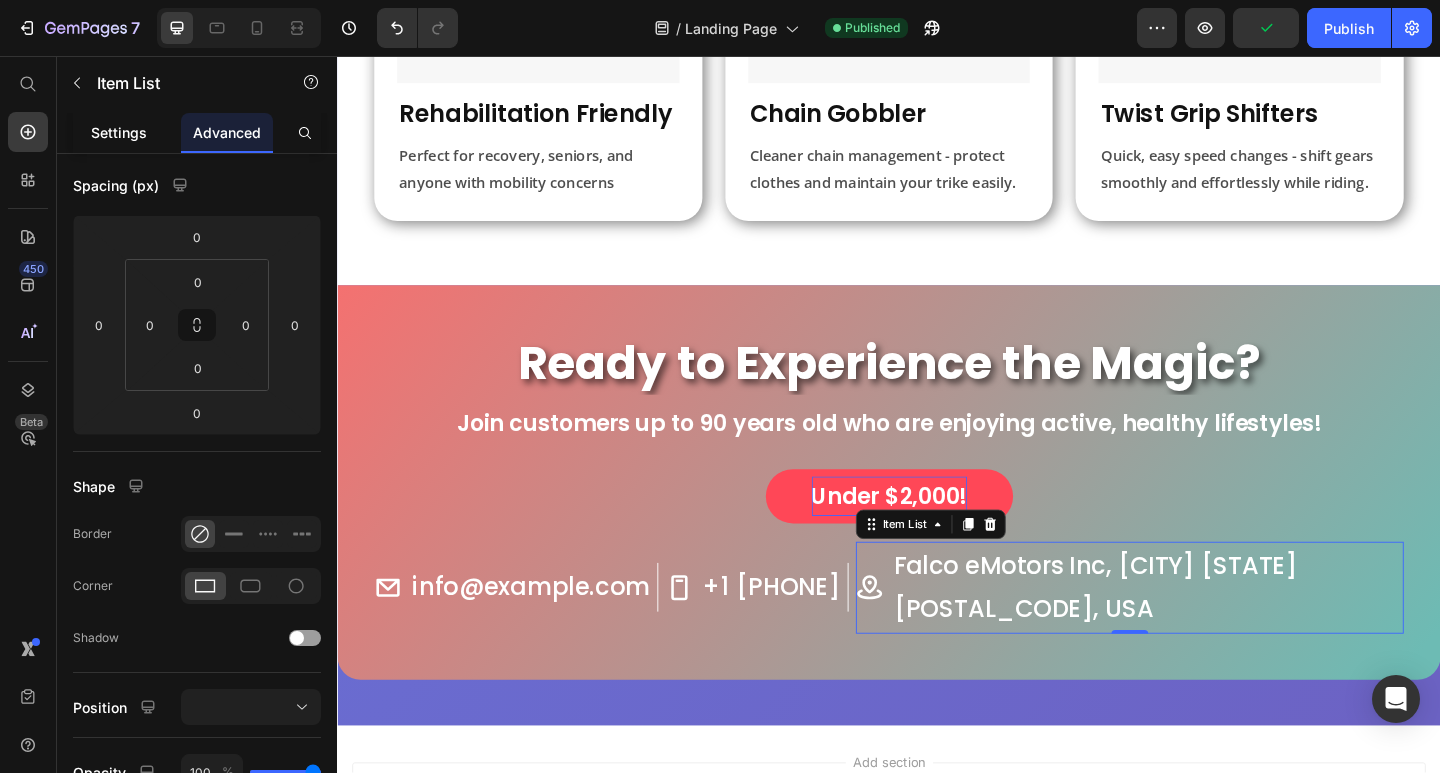 click on "Settings" at bounding box center [119, 132] 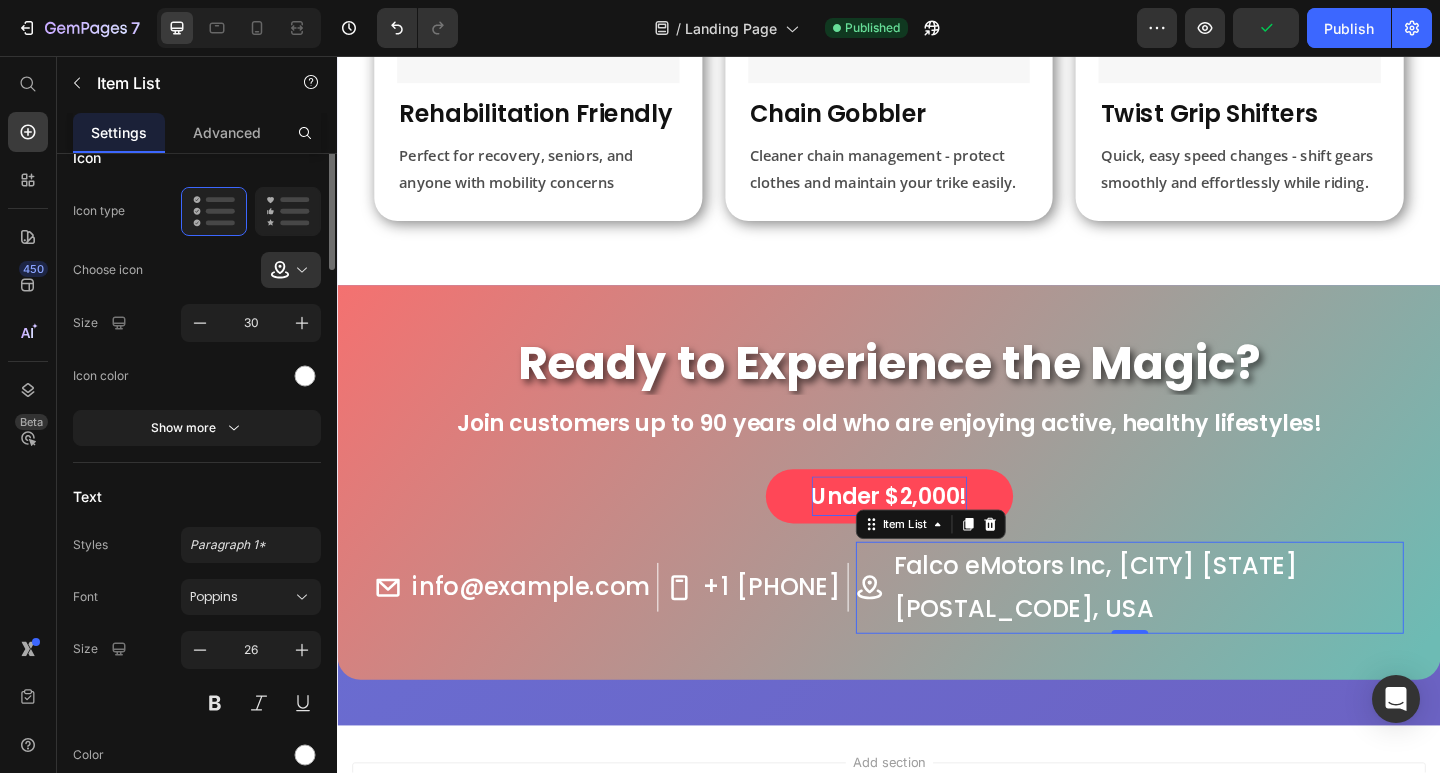 scroll, scrollTop: 0, scrollLeft: 0, axis: both 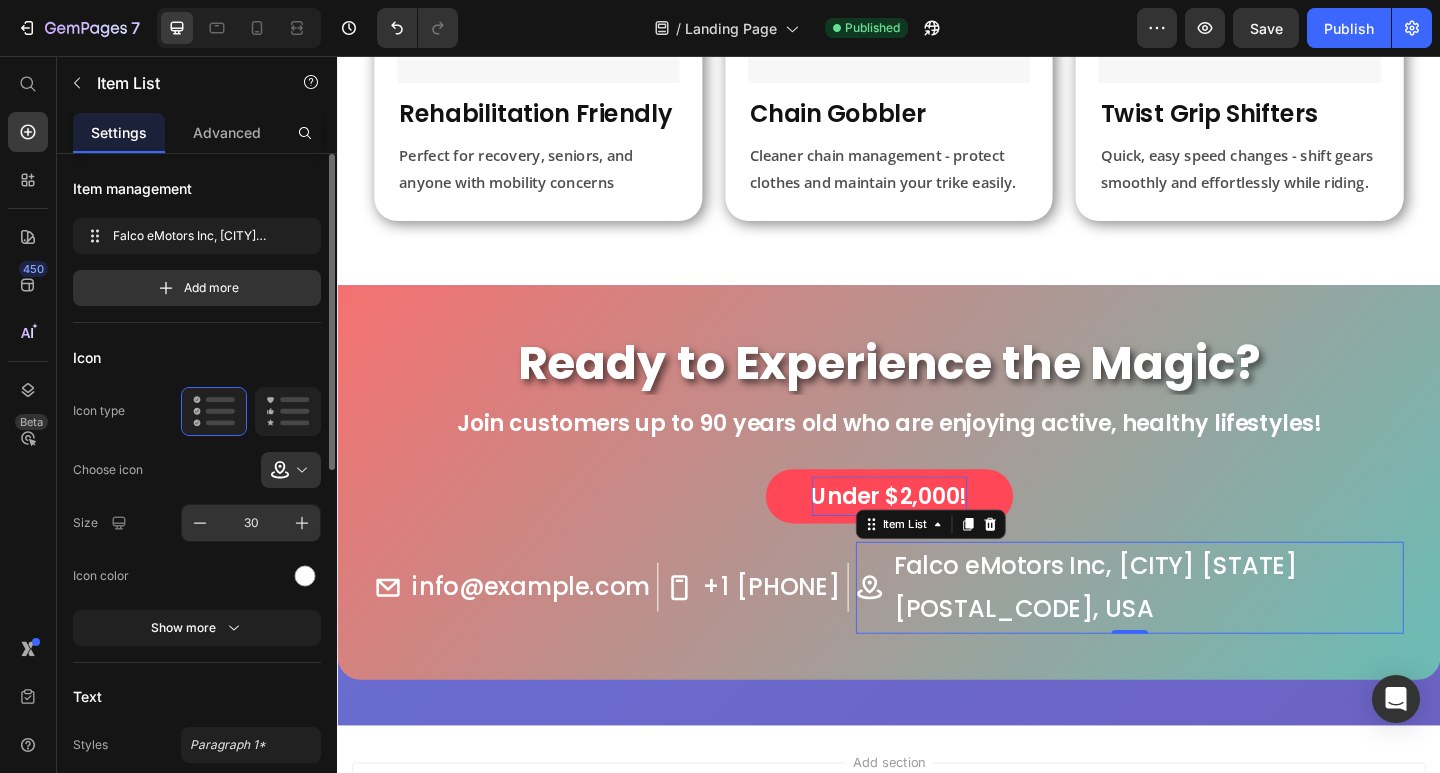 click on "30" at bounding box center (251, 523) 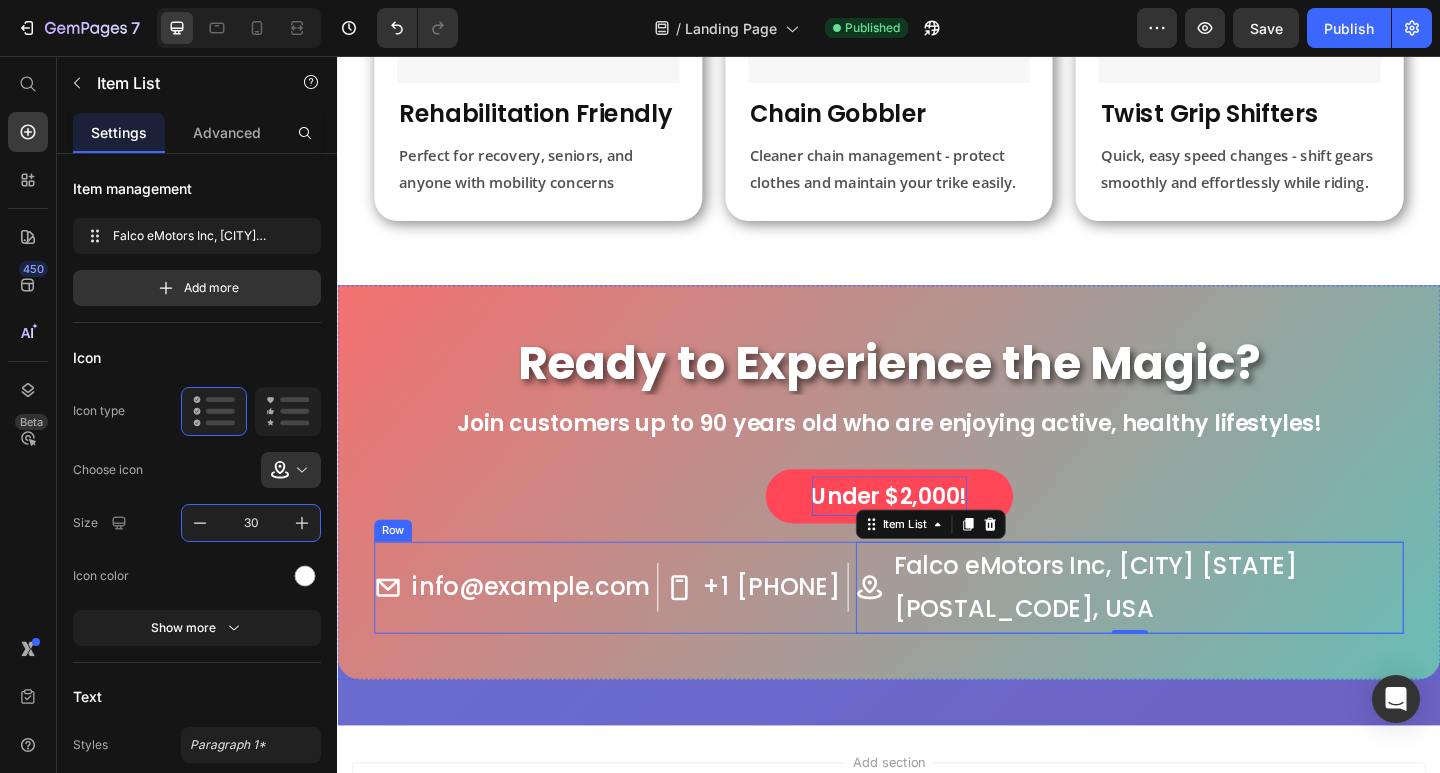 click on "info@example.com" at bounding box center [547, 634] 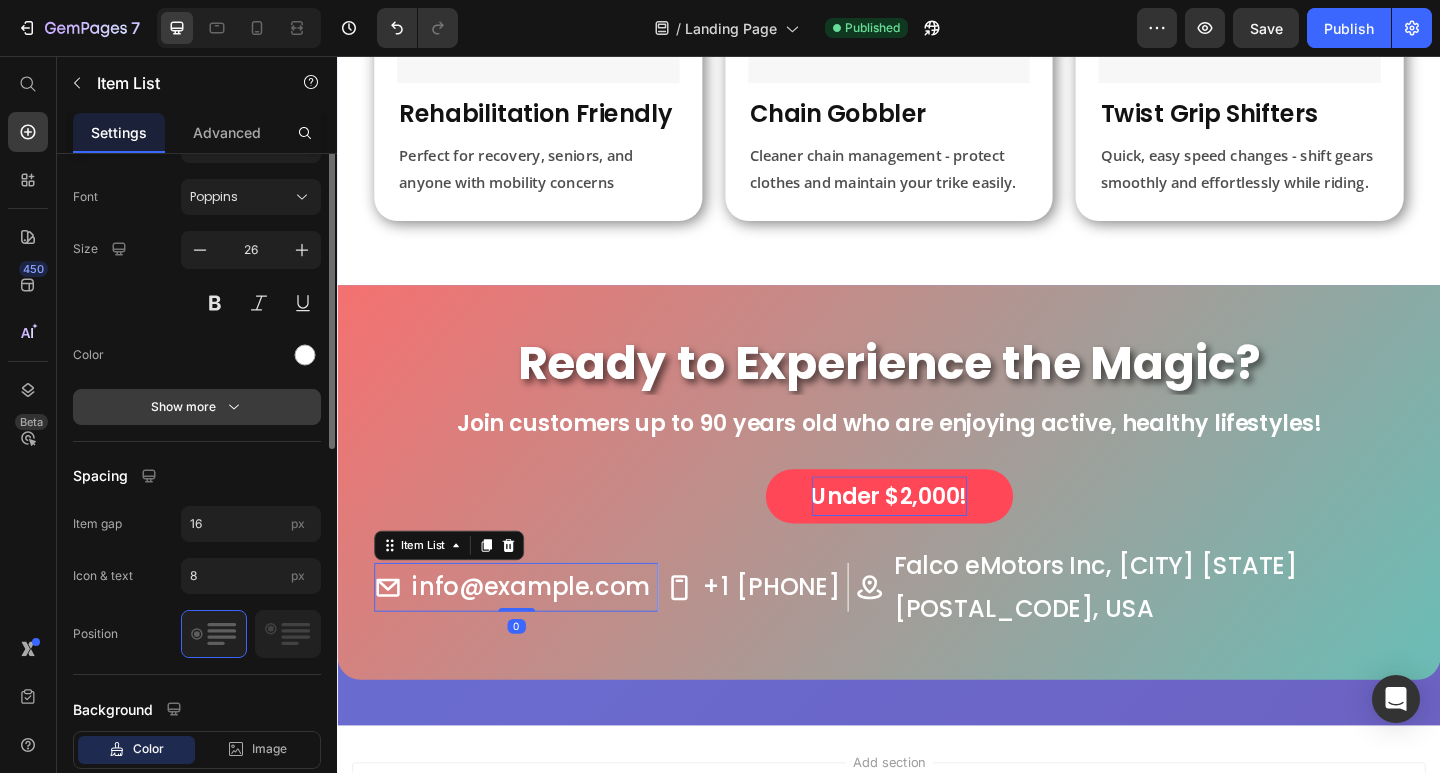 scroll, scrollTop: 400, scrollLeft: 0, axis: vertical 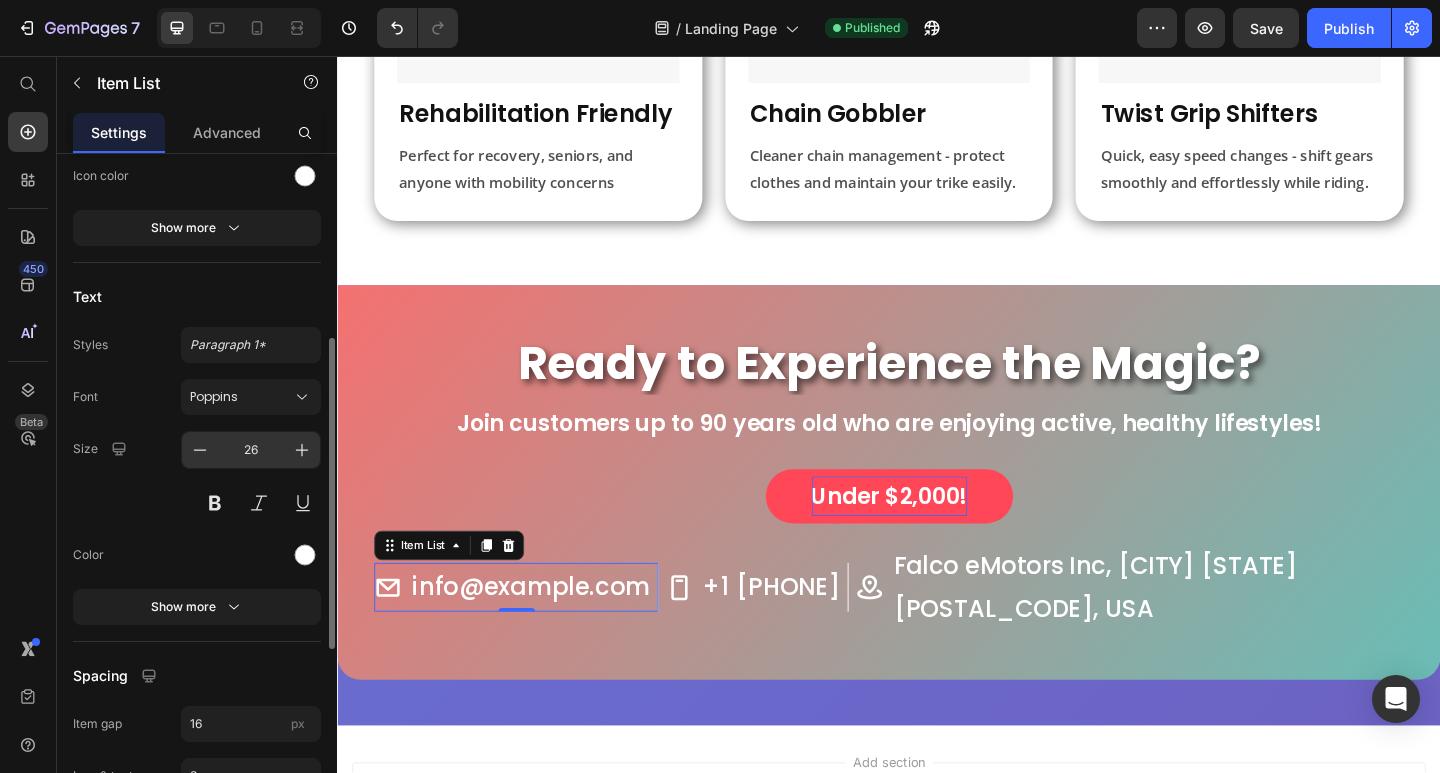 click on "26" at bounding box center [251, 450] 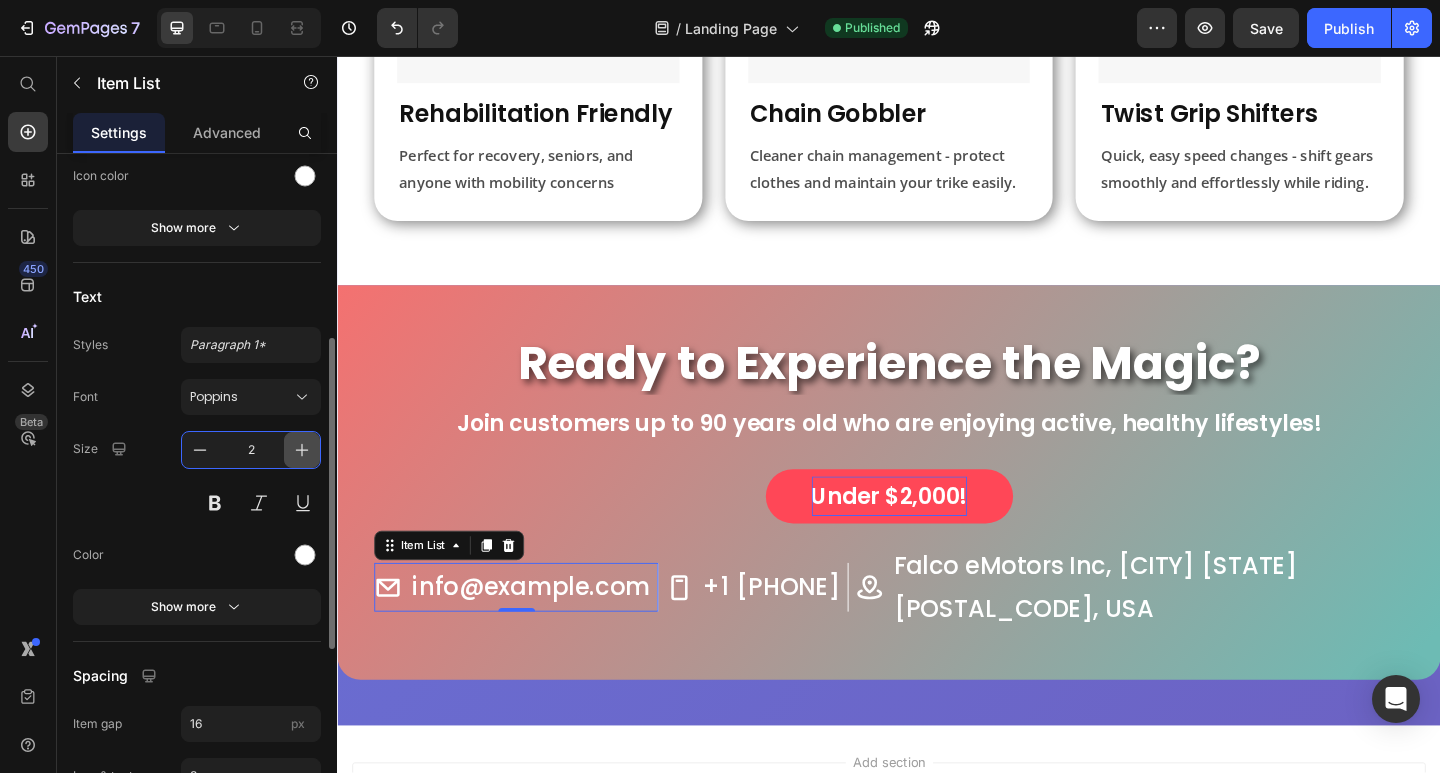 type on "22" 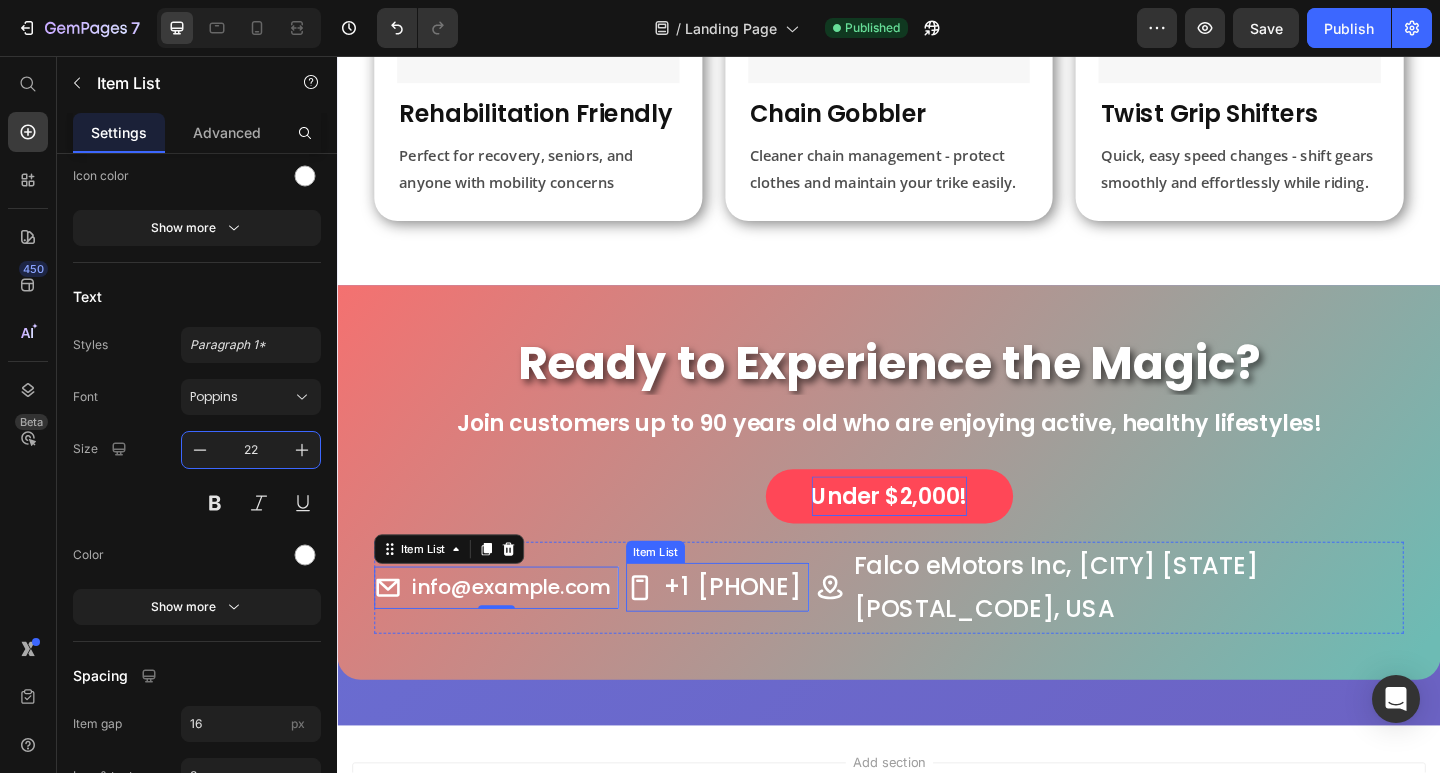 click on "+1 [PHONE]" at bounding box center (766, 634) 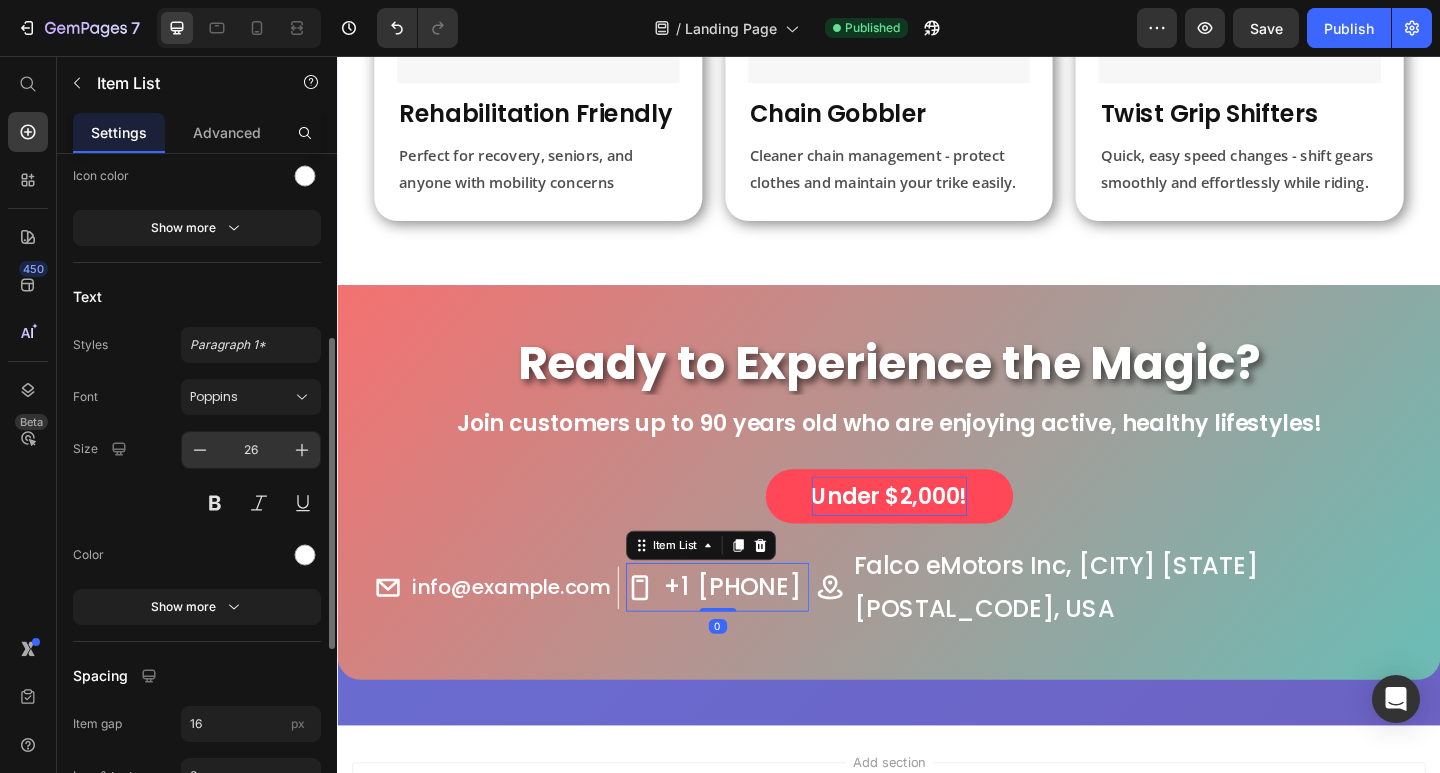 click on "26" at bounding box center (251, 450) 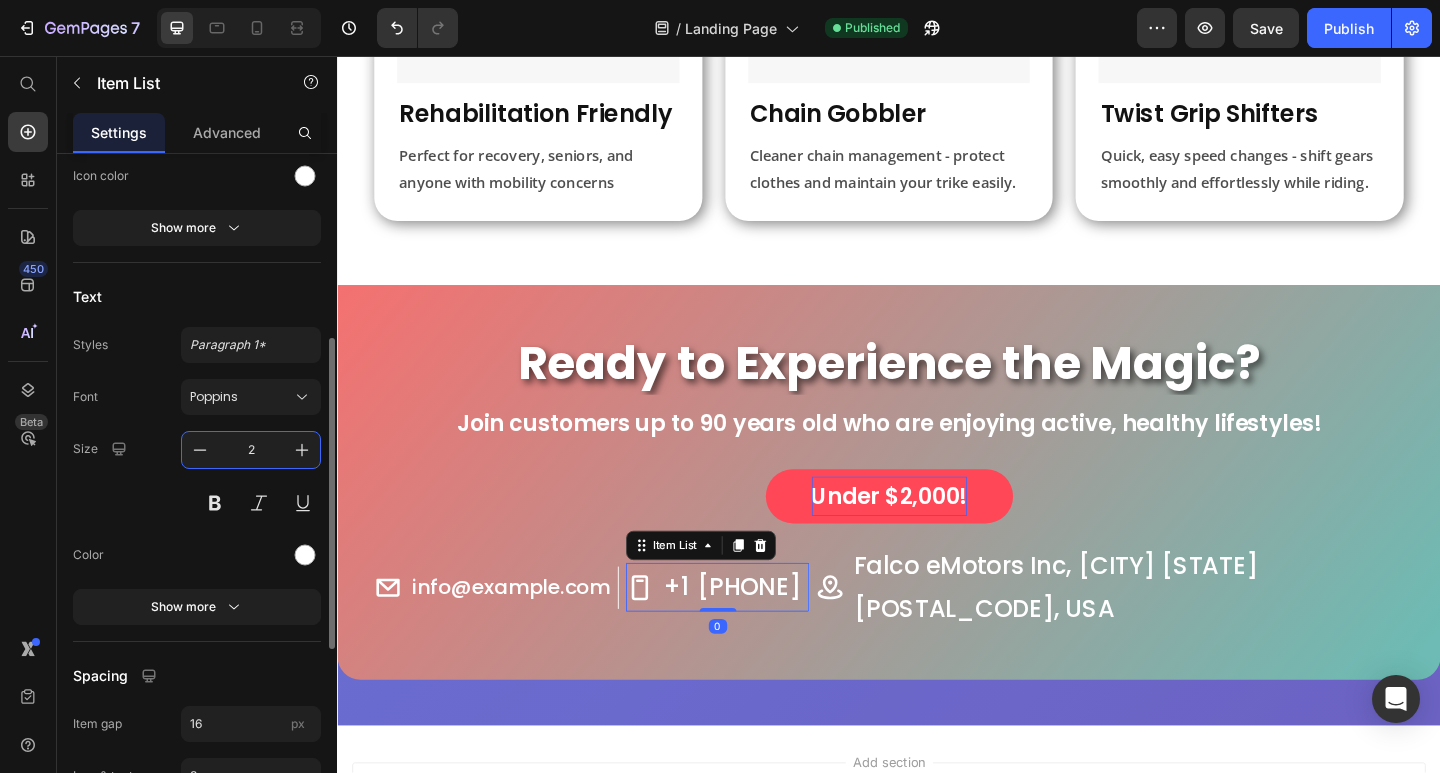 type on "22" 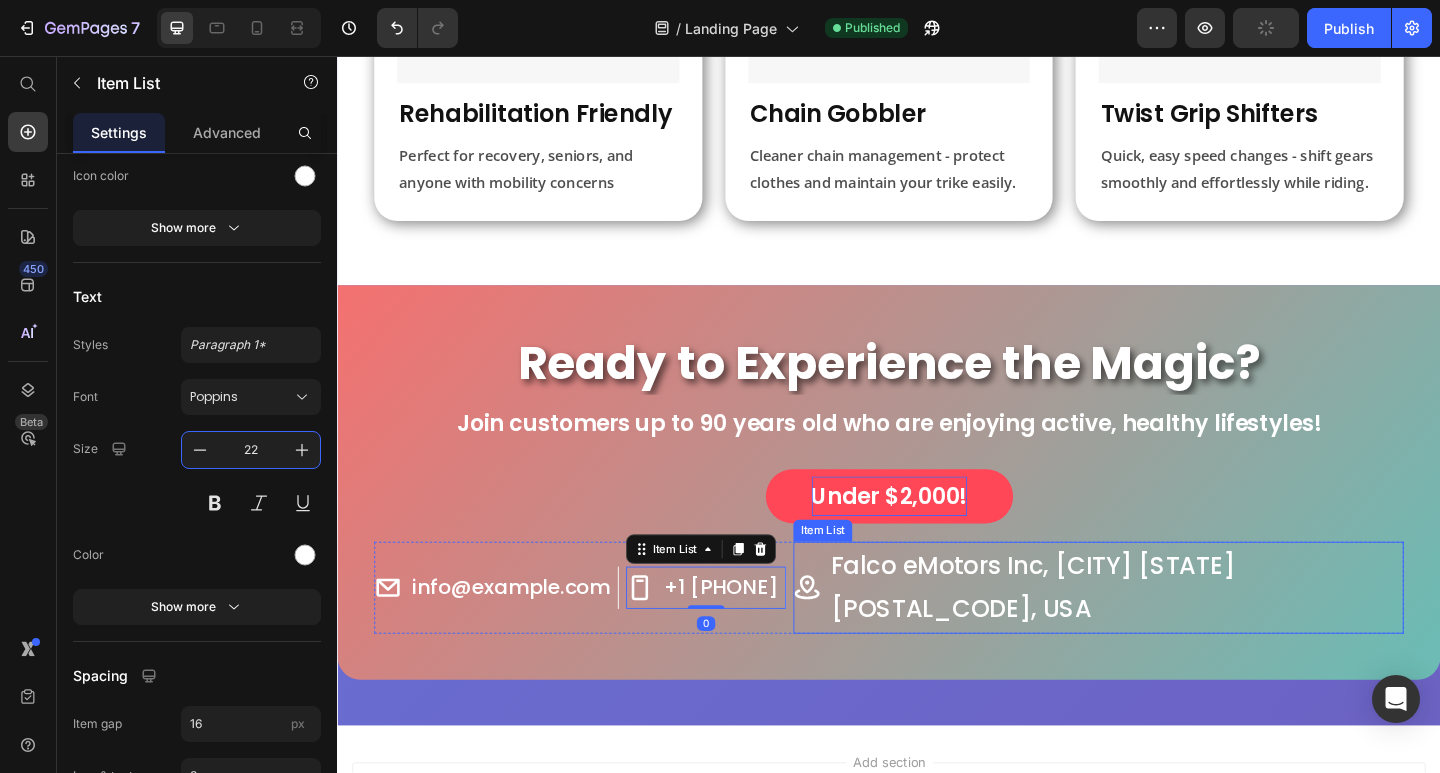 click on "Falco eMotors Inc, [CITY] [STATE] [POSTAL_CODE], USA" at bounding box center [1184, 635] 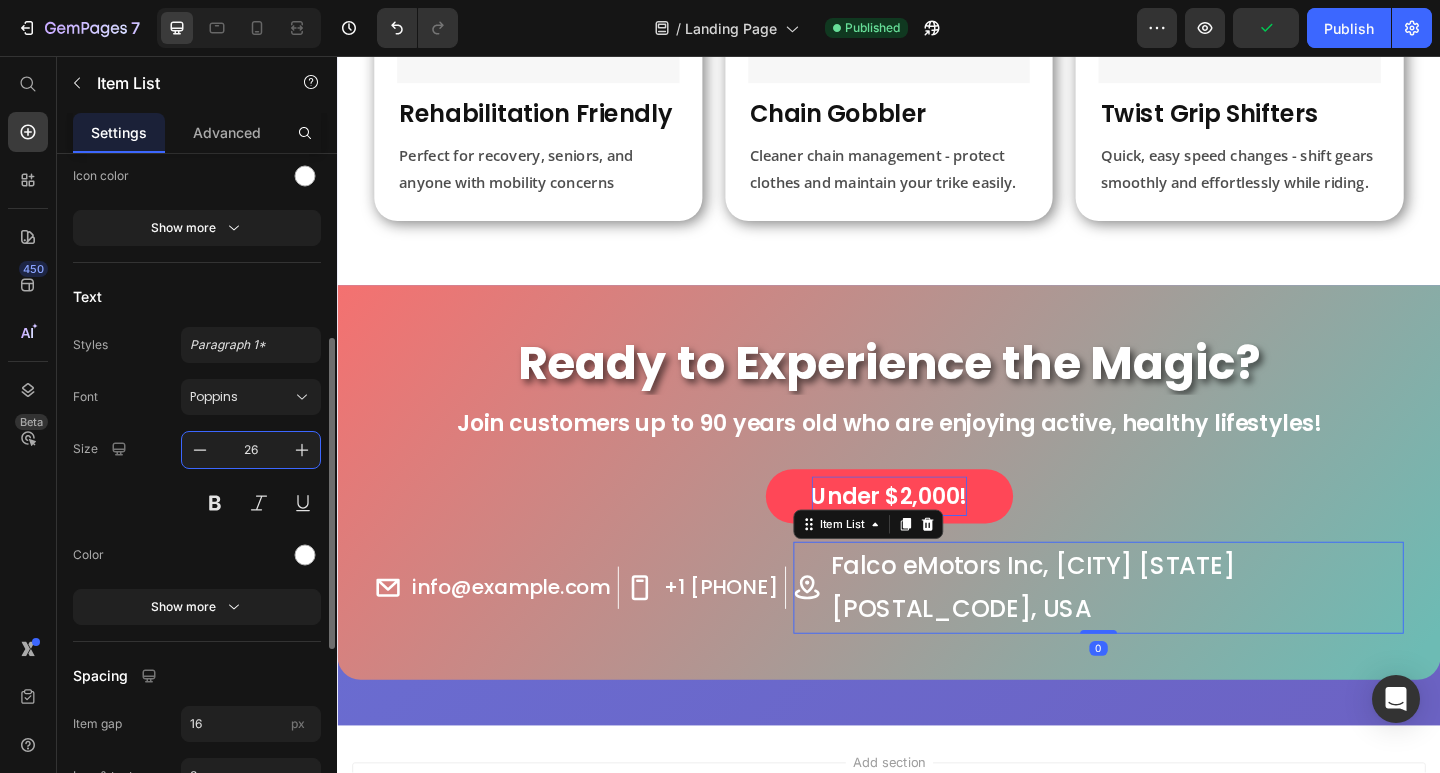 click on "26" at bounding box center (251, 450) 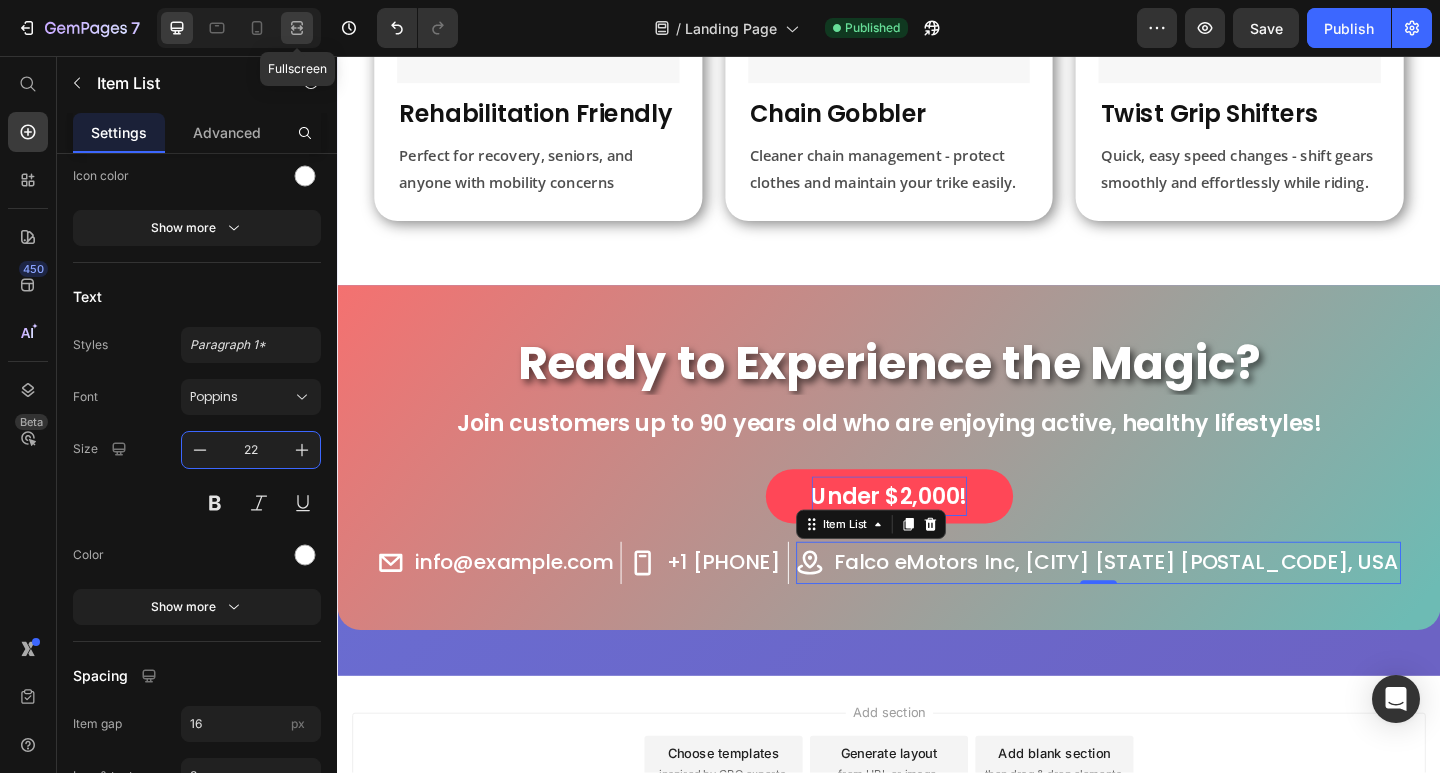 type on "22" 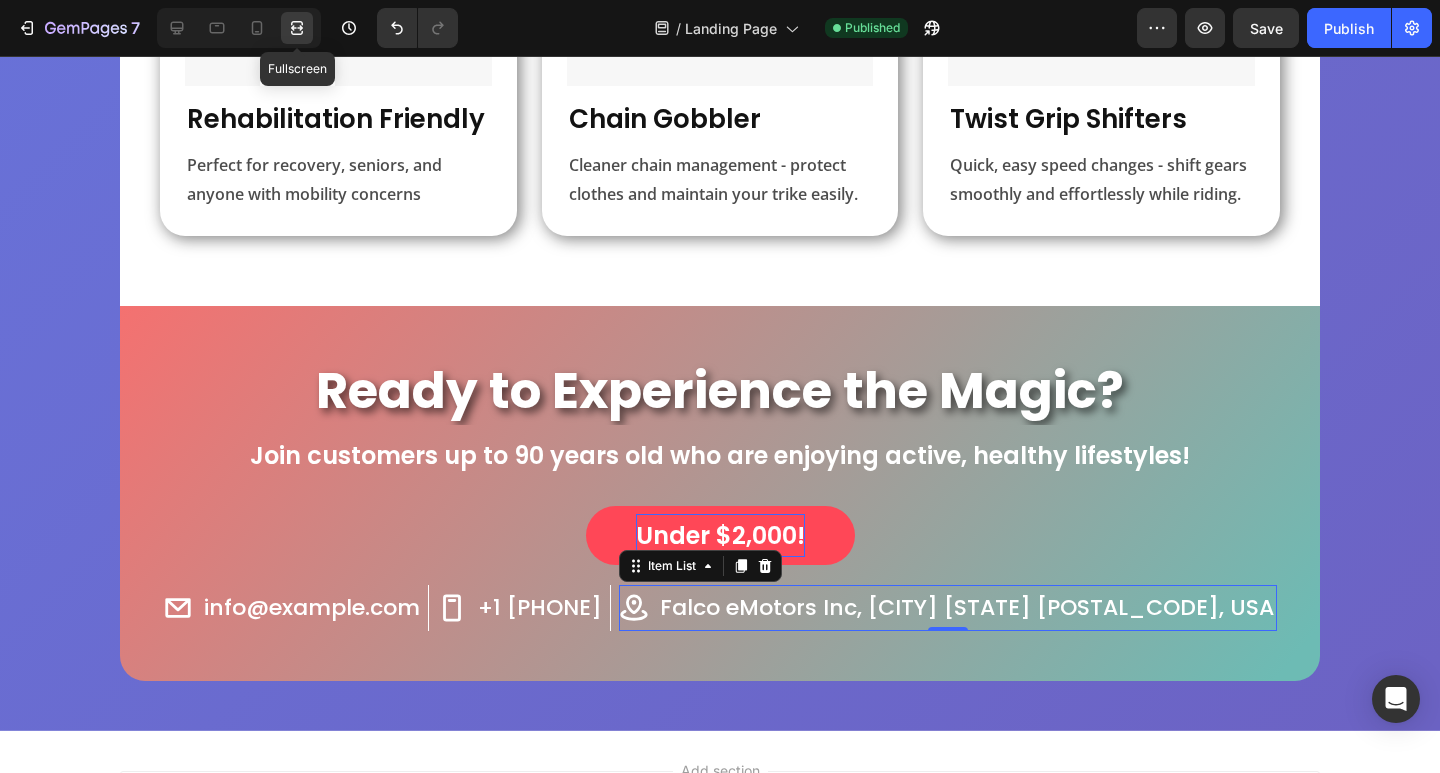 scroll, scrollTop: 1361, scrollLeft: 0, axis: vertical 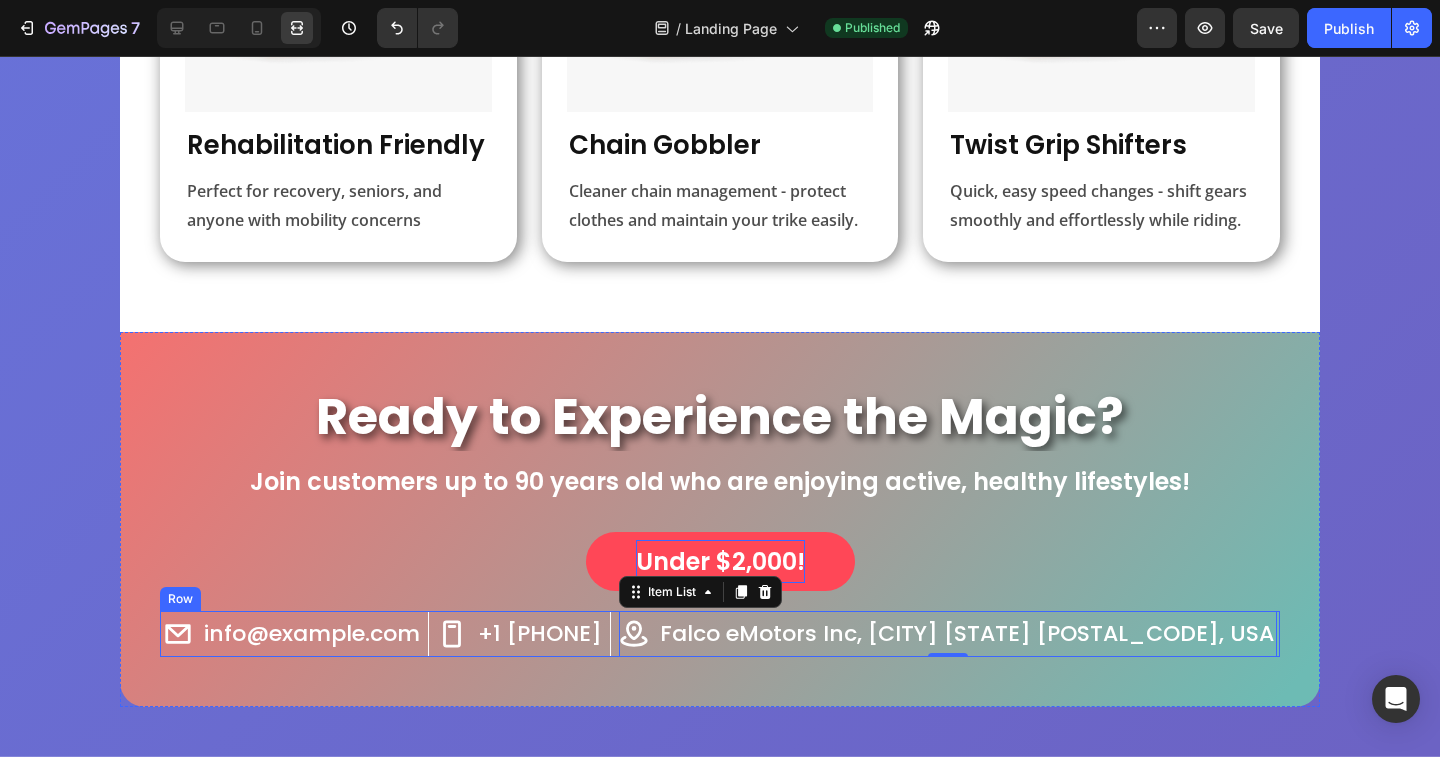 click on "+1 [PHONE] Item List" at bounding box center [524, 634] 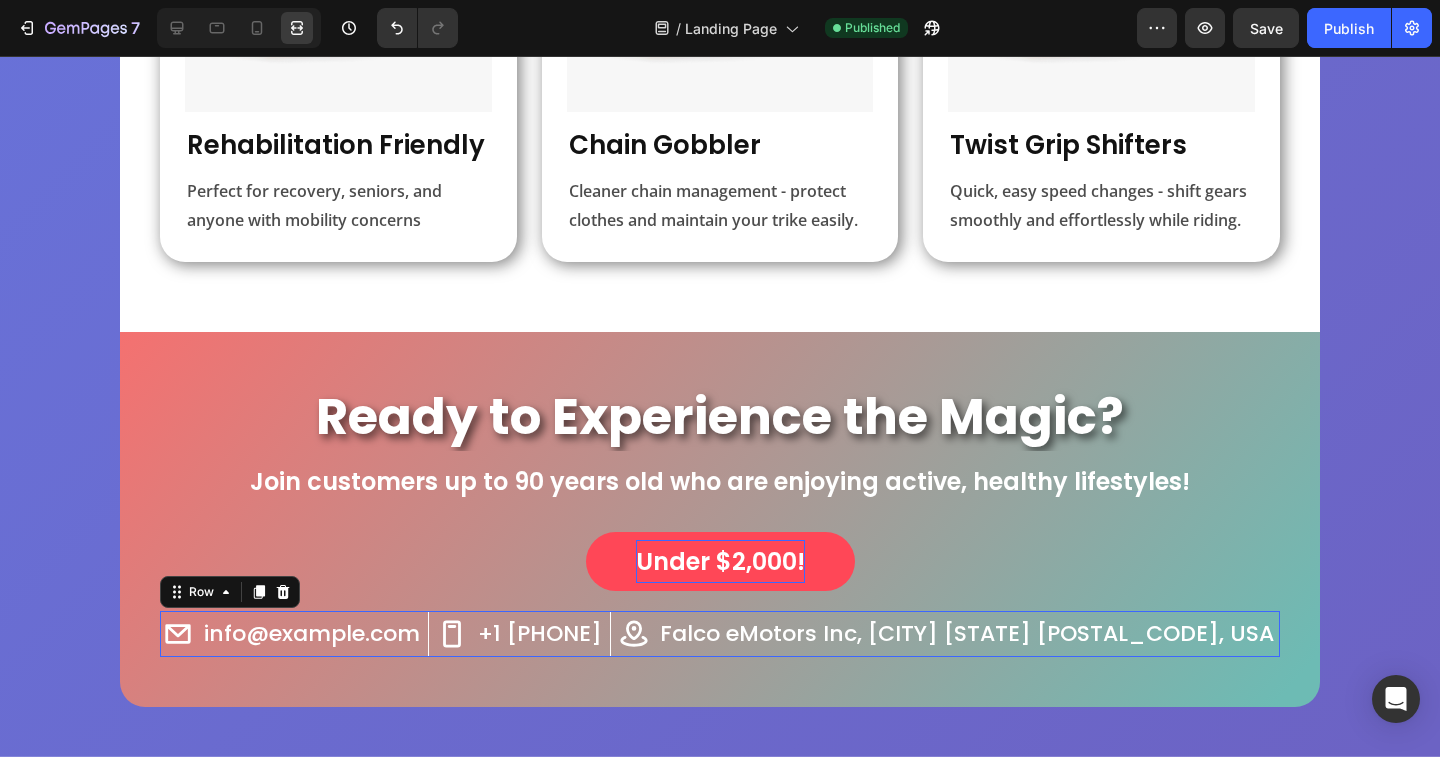scroll, scrollTop: 0, scrollLeft: 0, axis: both 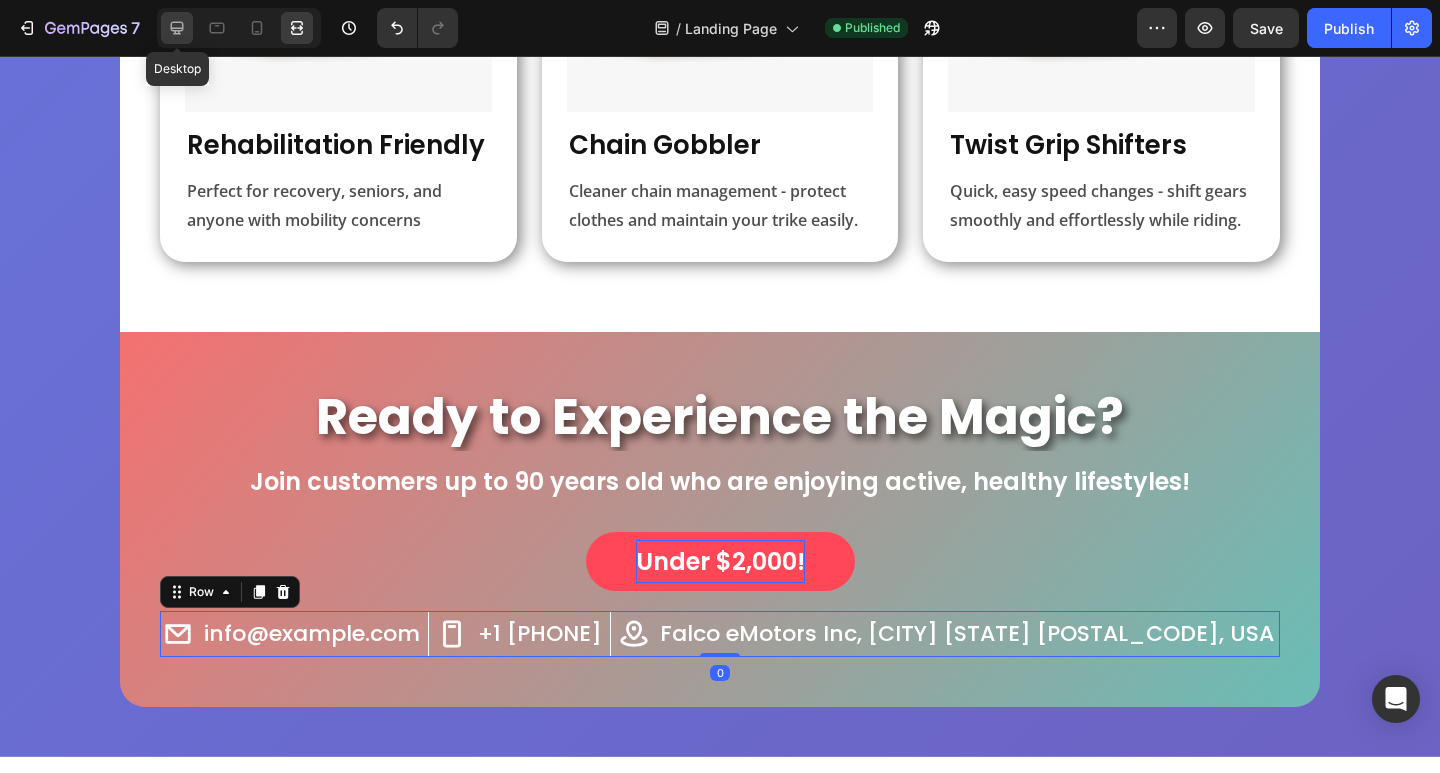click 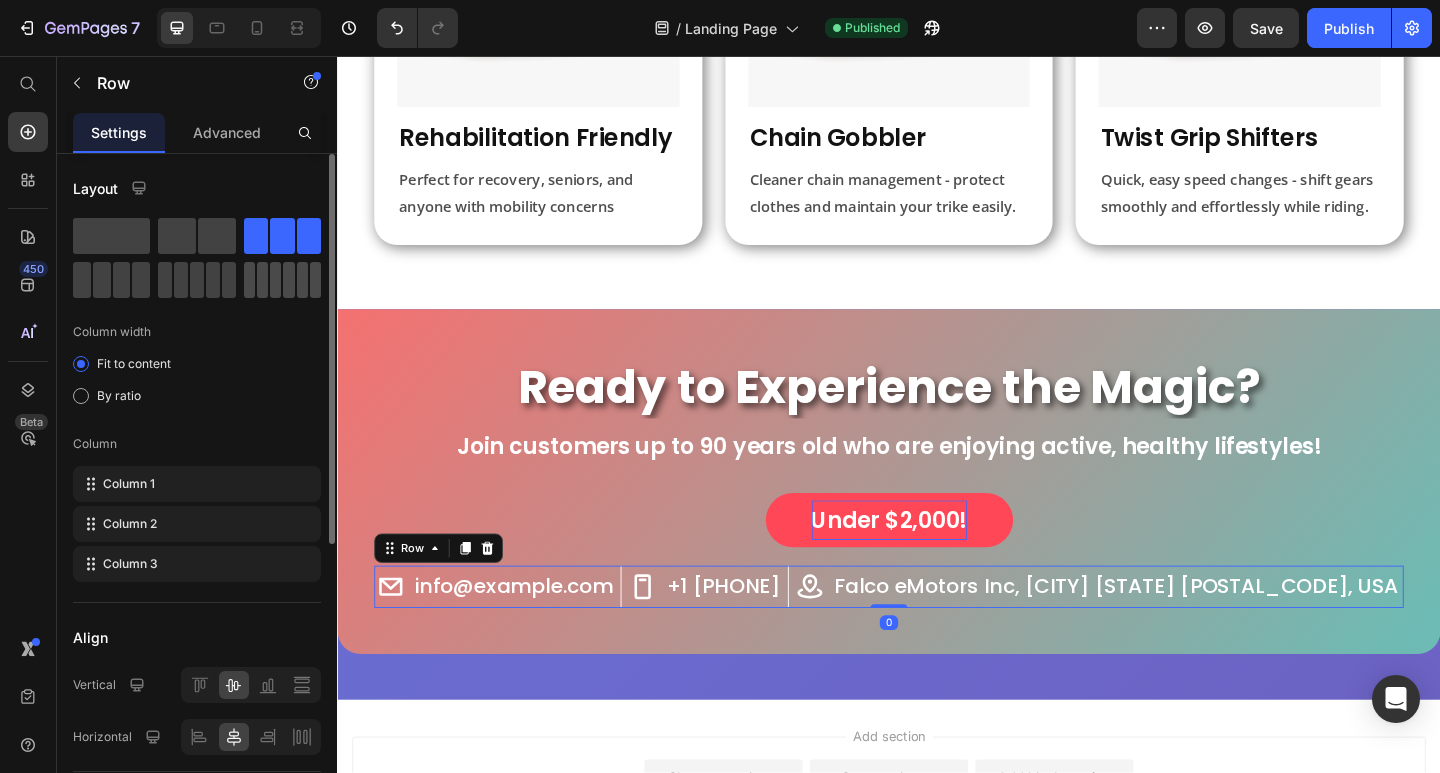 scroll, scrollTop: 1387, scrollLeft: 0, axis: vertical 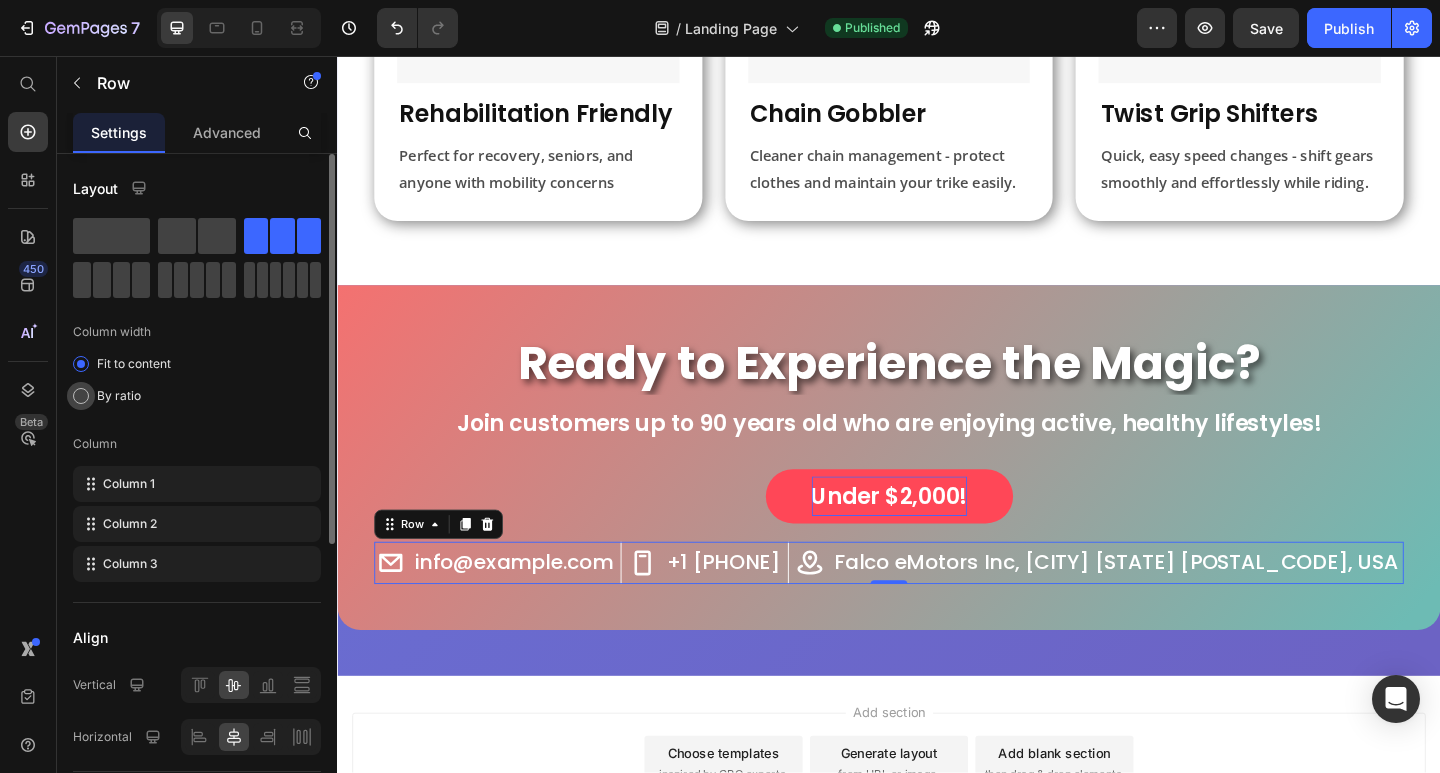 click on "By ratio" at bounding box center [119, 396] 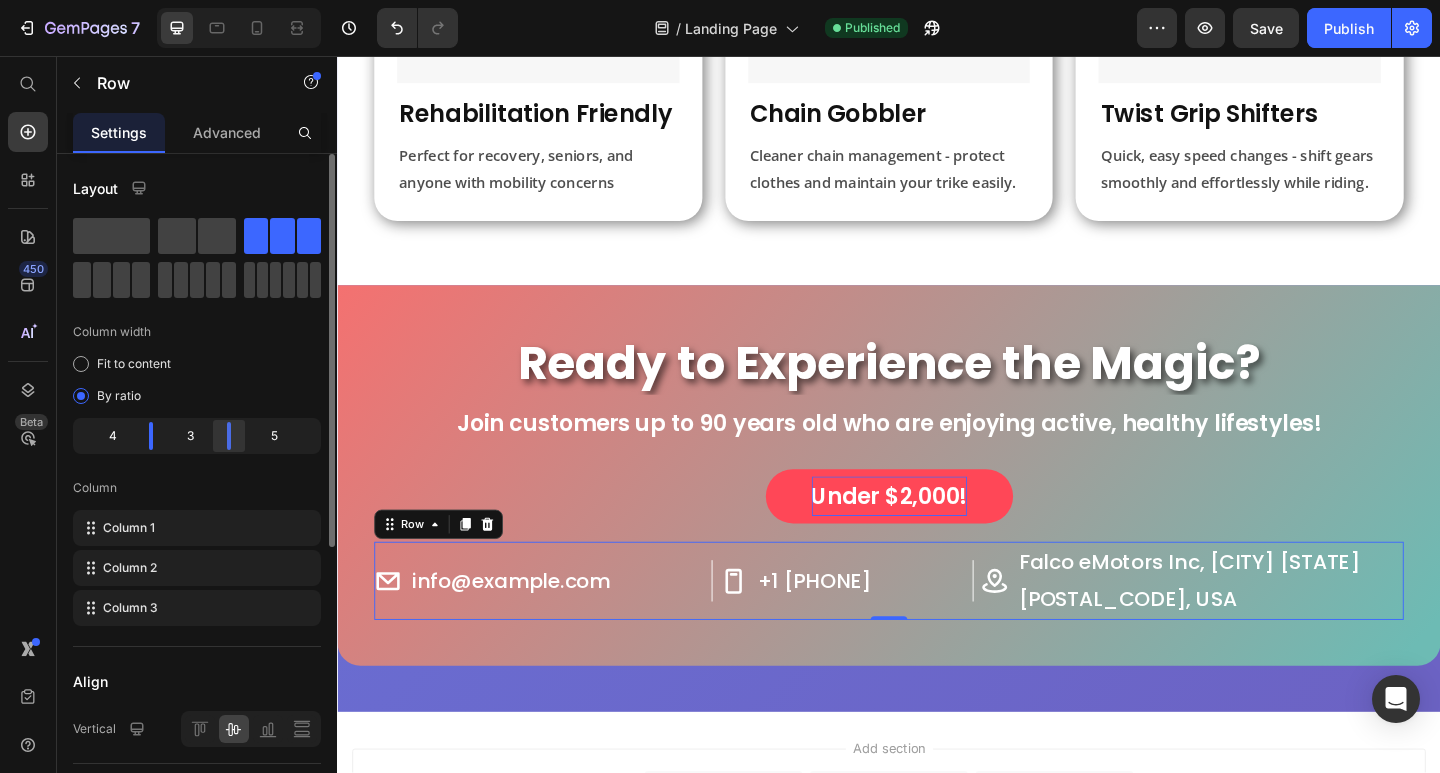 drag, startPoint x: 245, startPoint y: 432, endPoint x: 217, endPoint y: 434, distance: 28.071337 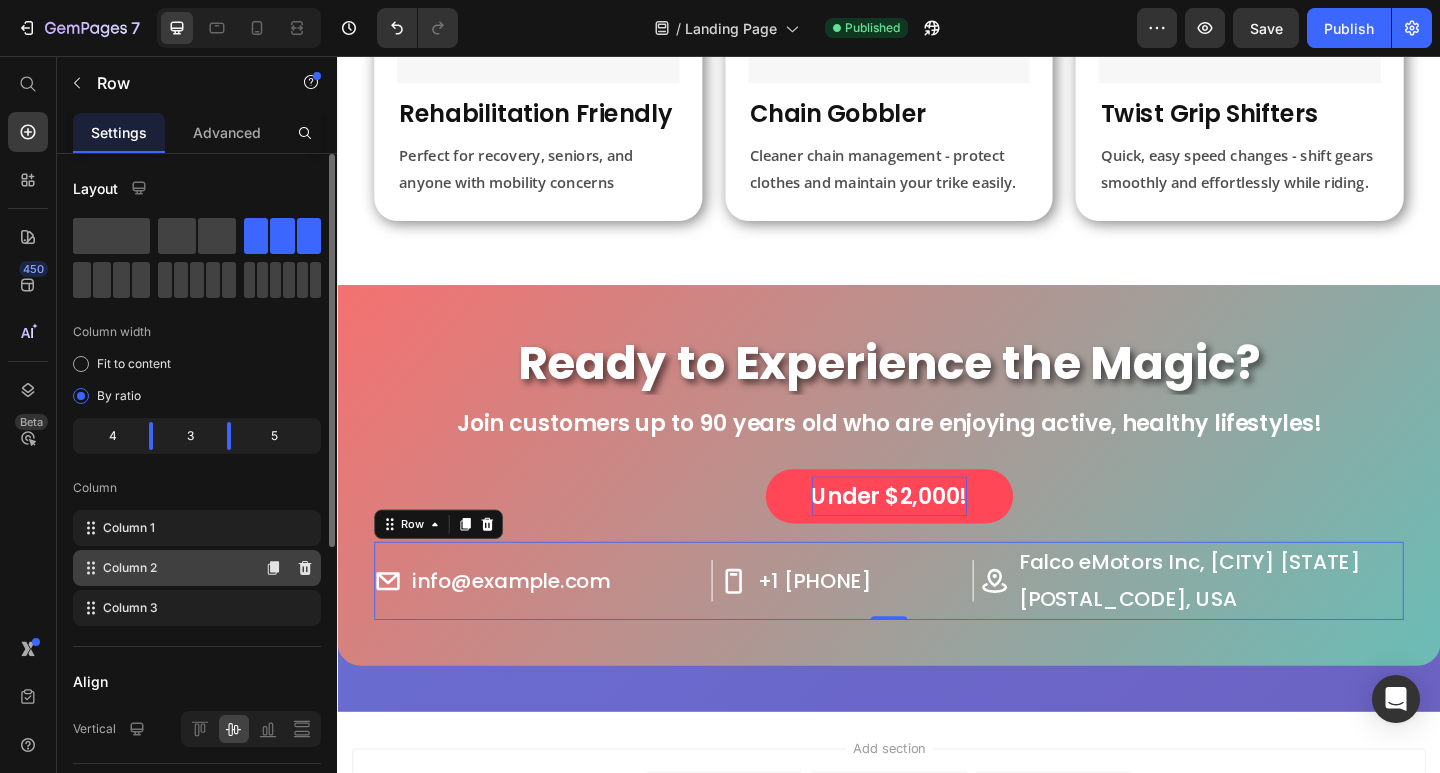scroll, scrollTop: 485, scrollLeft: 0, axis: vertical 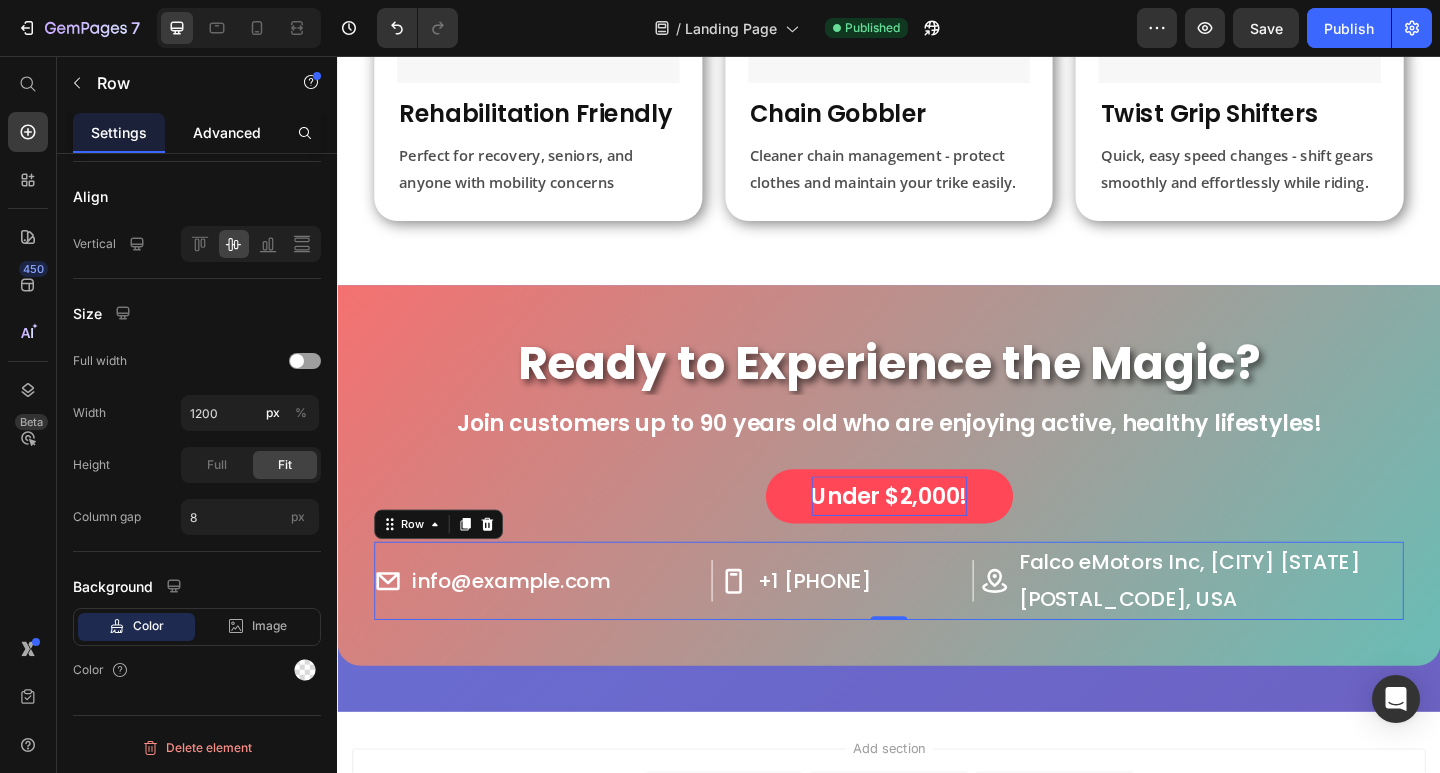 click on "Advanced" 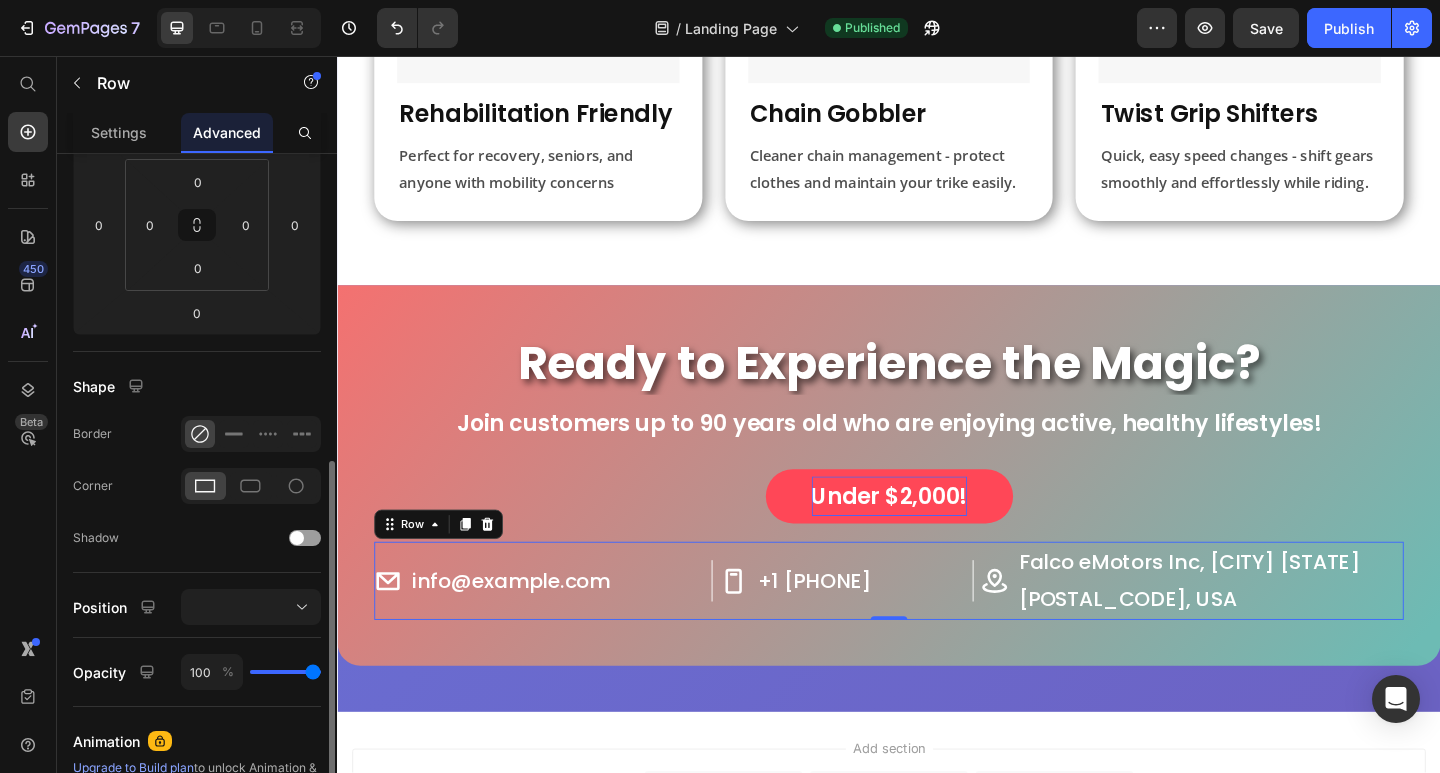 scroll, scrollTop: 500, scrollLeft: 0, axis: vertical 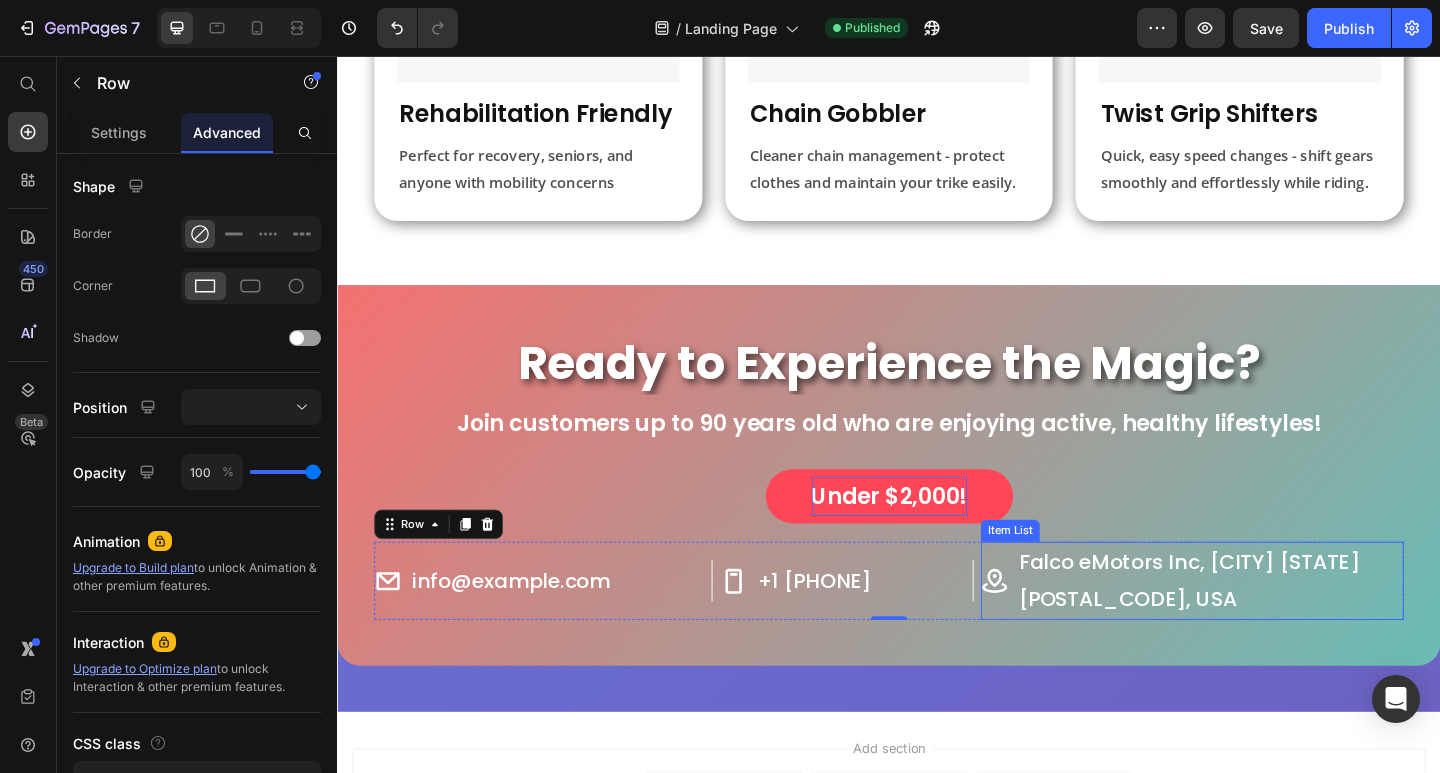 click on "Falco eMotors Inc, [CITY] [STATE] [POSTAL_CODE], USA" at bounding box center (1286, 627) 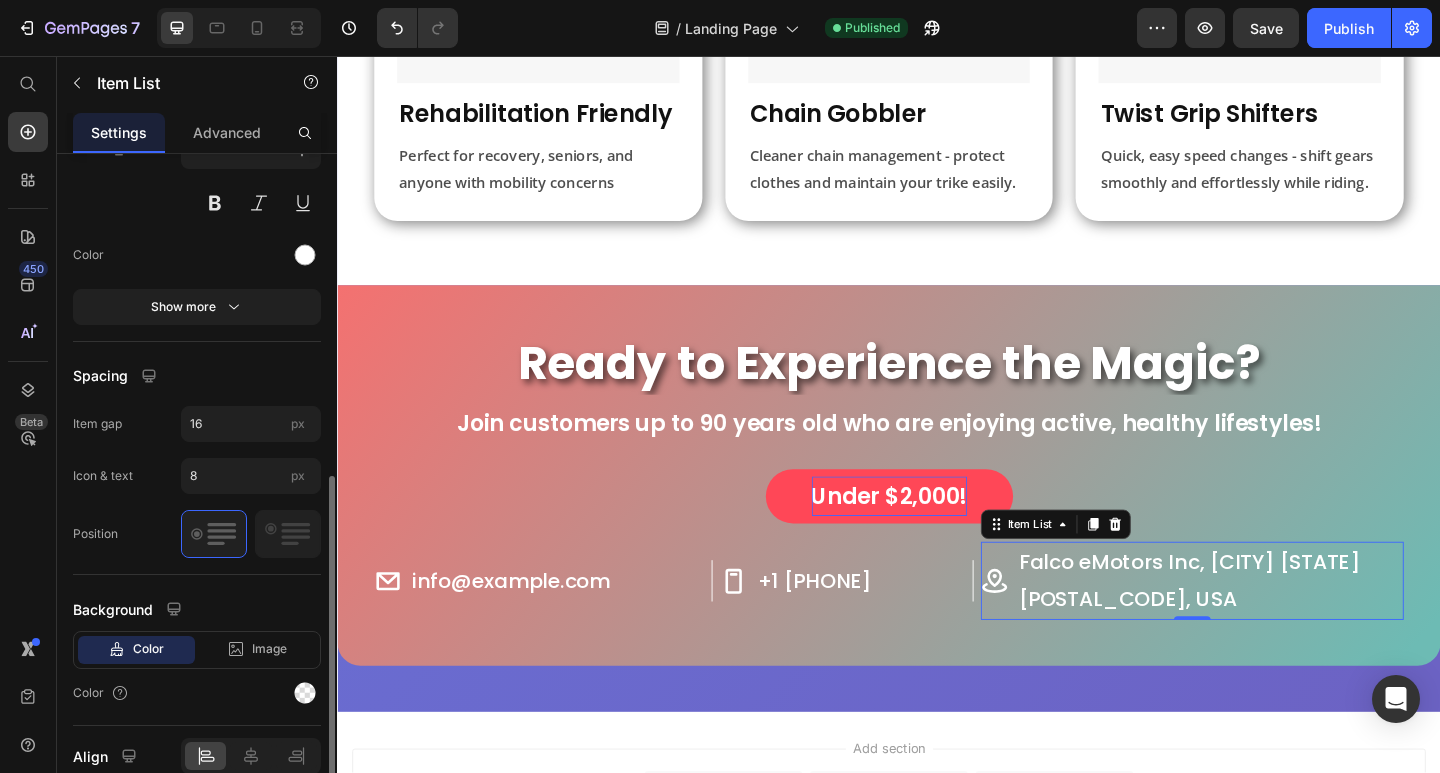 scroll, scrollTop: 792, scrollLeft: 0, axis: vertical 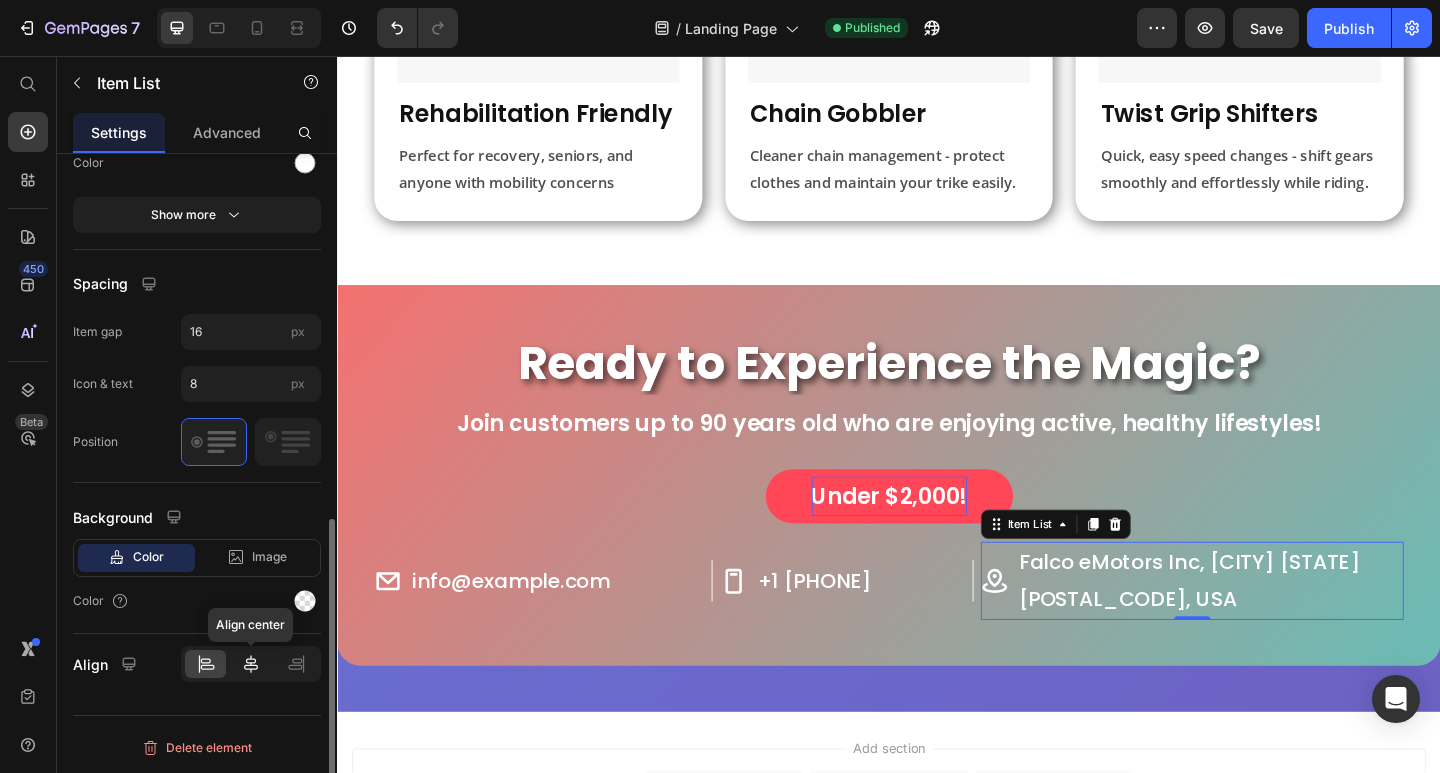 click 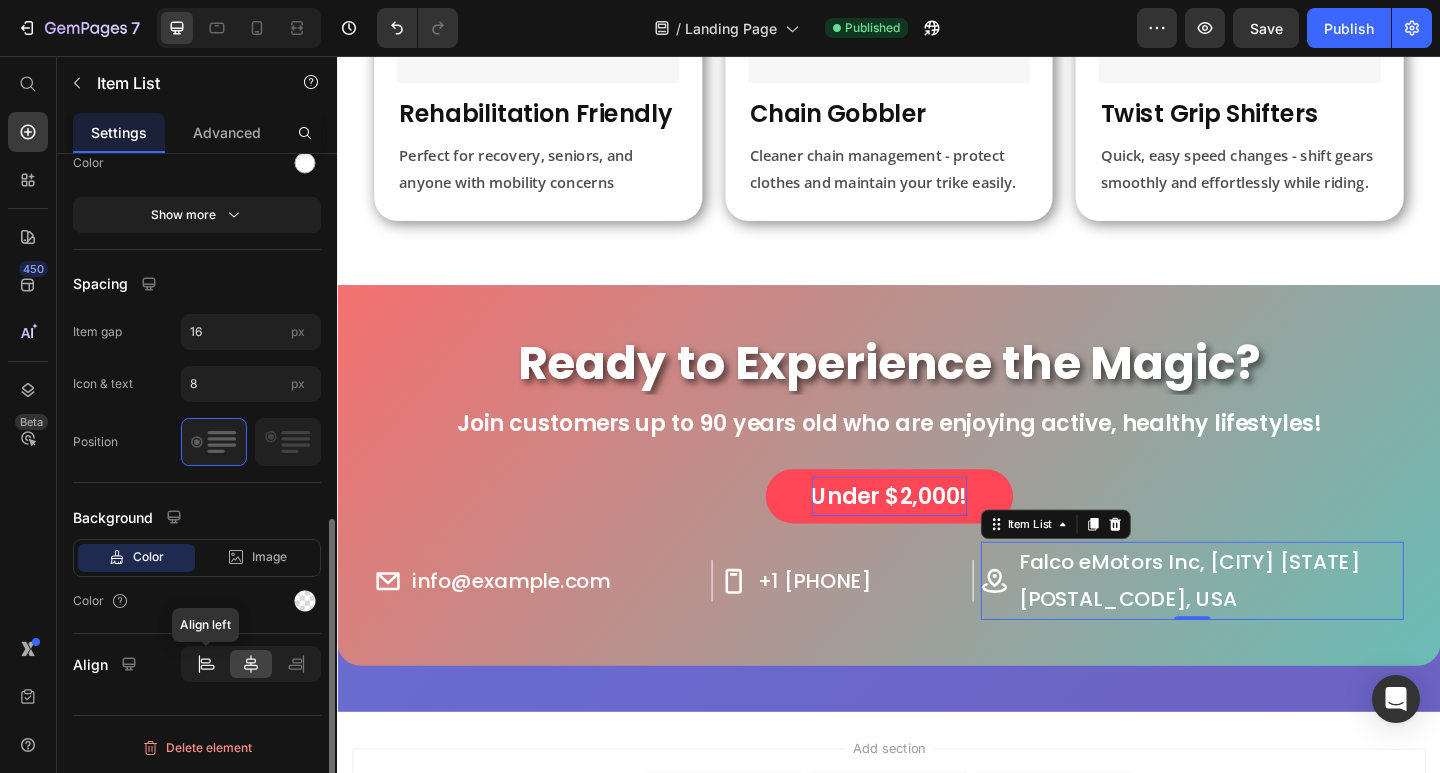 click 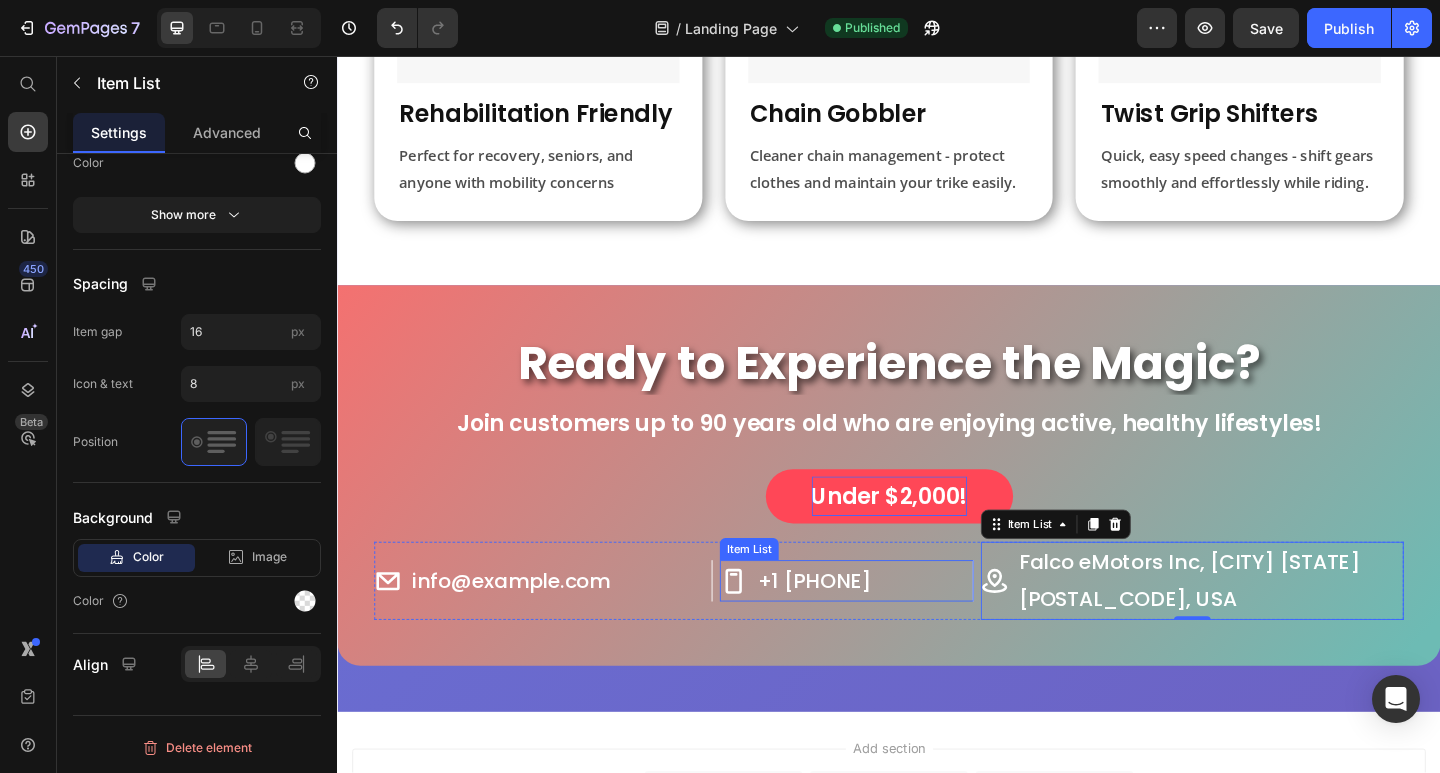click on "+1 [PHONE]" at bounding box center (888, 628) 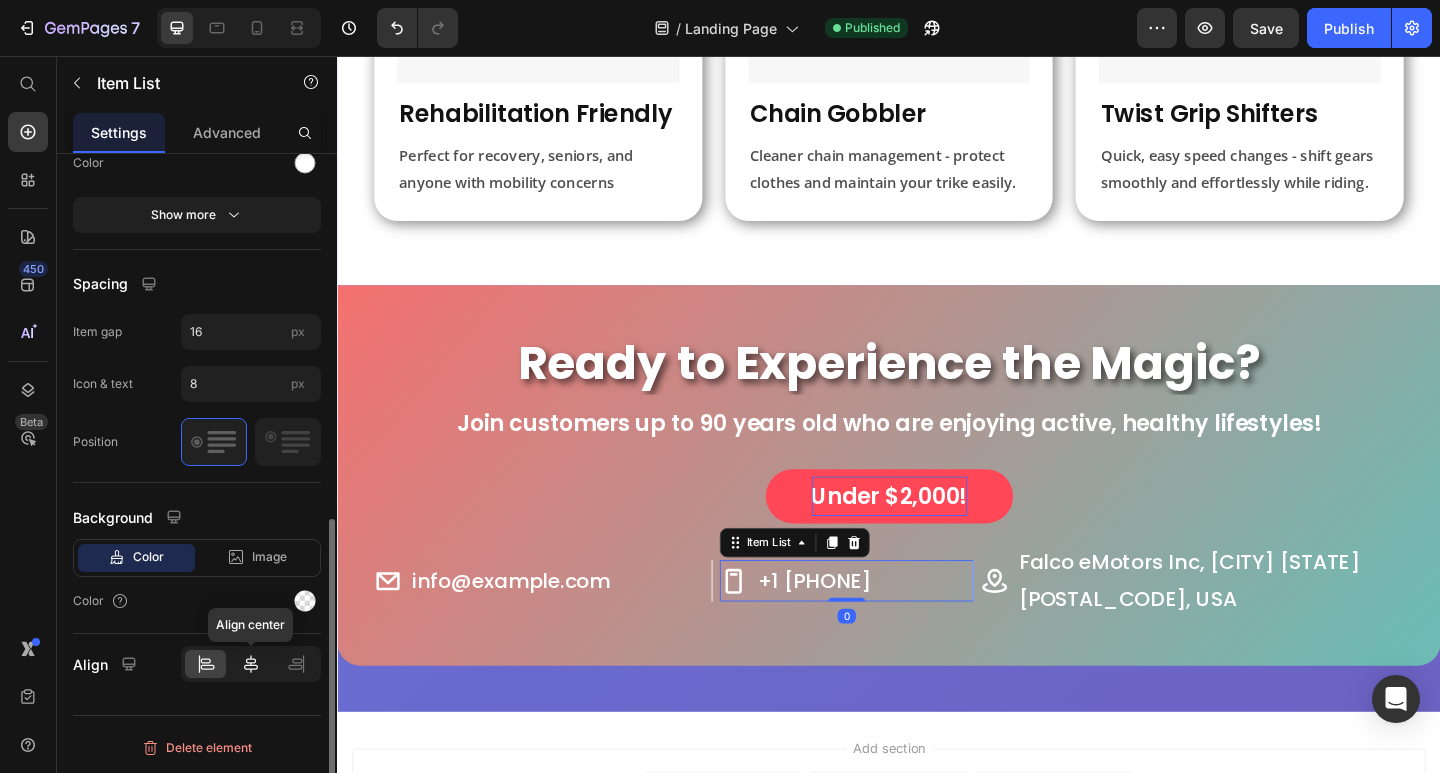 click 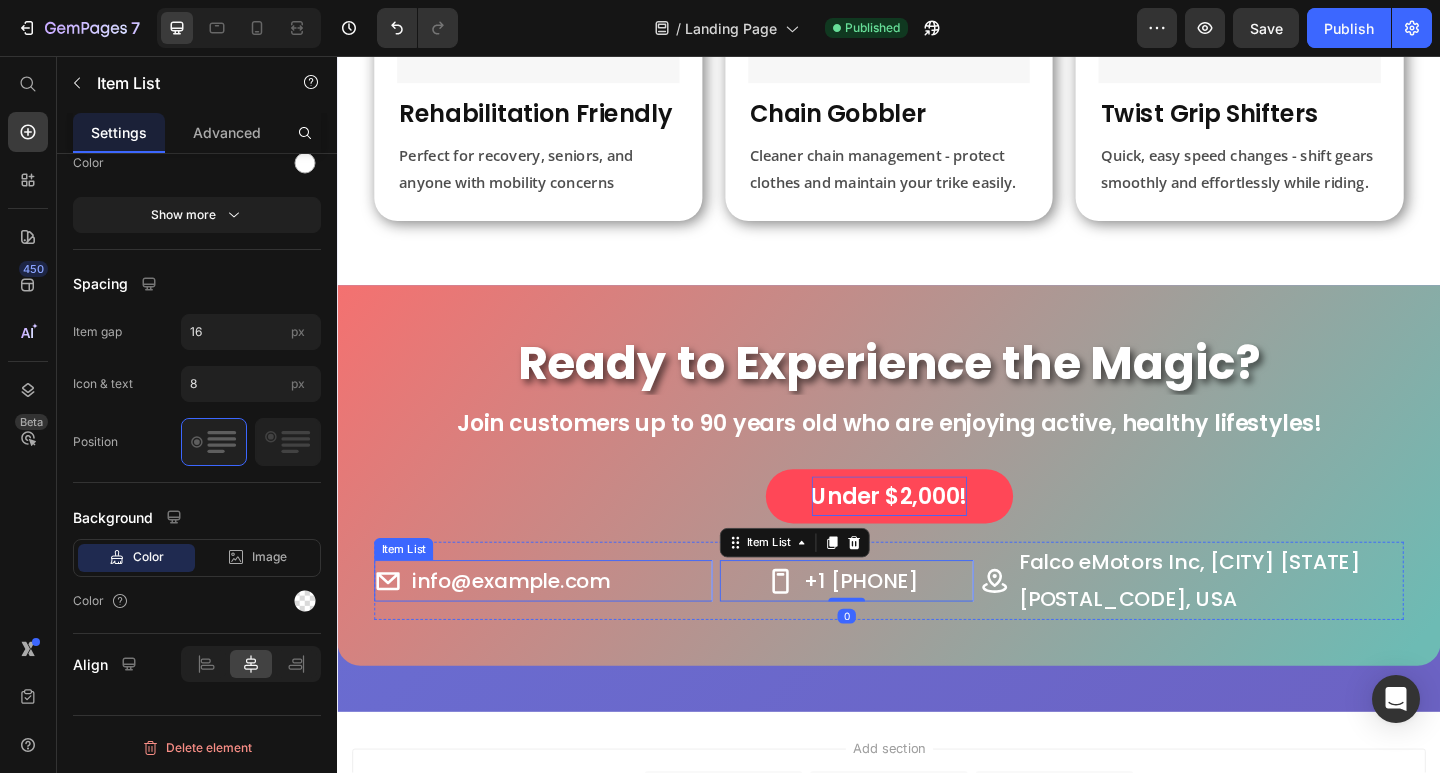 click on "info@example.com" at bounding box center (558, 628) 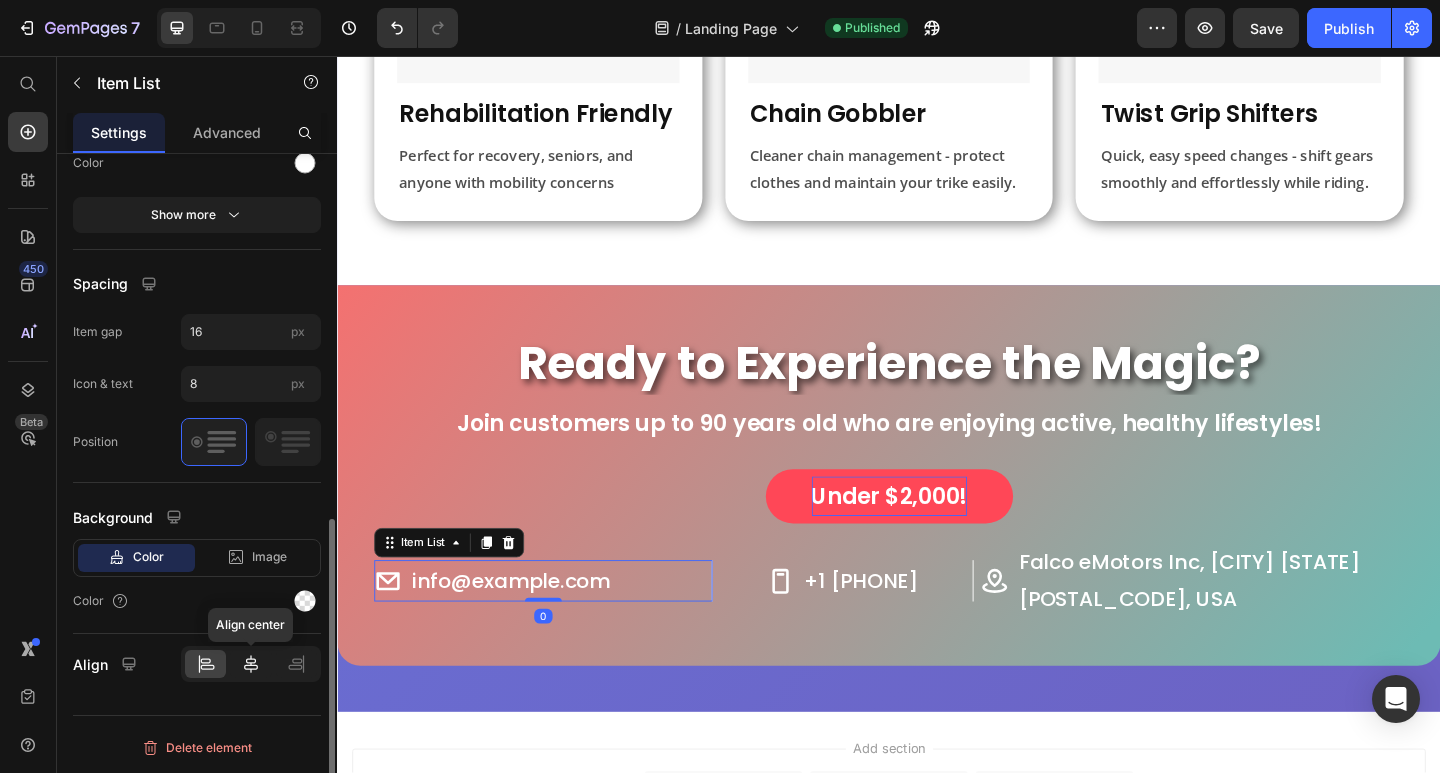 drag, startPoint x: 261, startPoint y: 658, endPoint x: 186, endPoint y: 637, distance: 77.88453 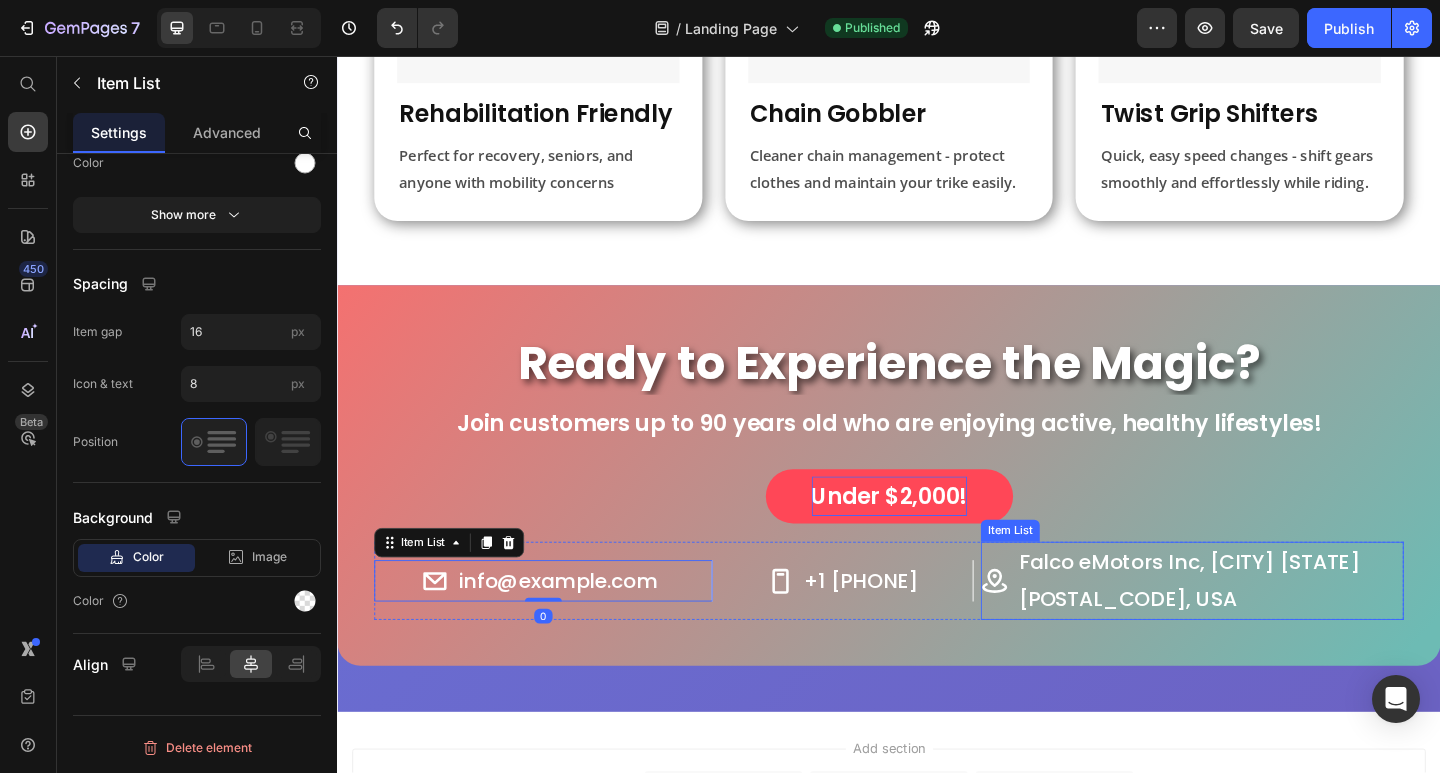 click on "Falco eMotors Inc, [CITY] [STATE] [POSTAL_CODE], USA" at bounding box center (1286, 627) 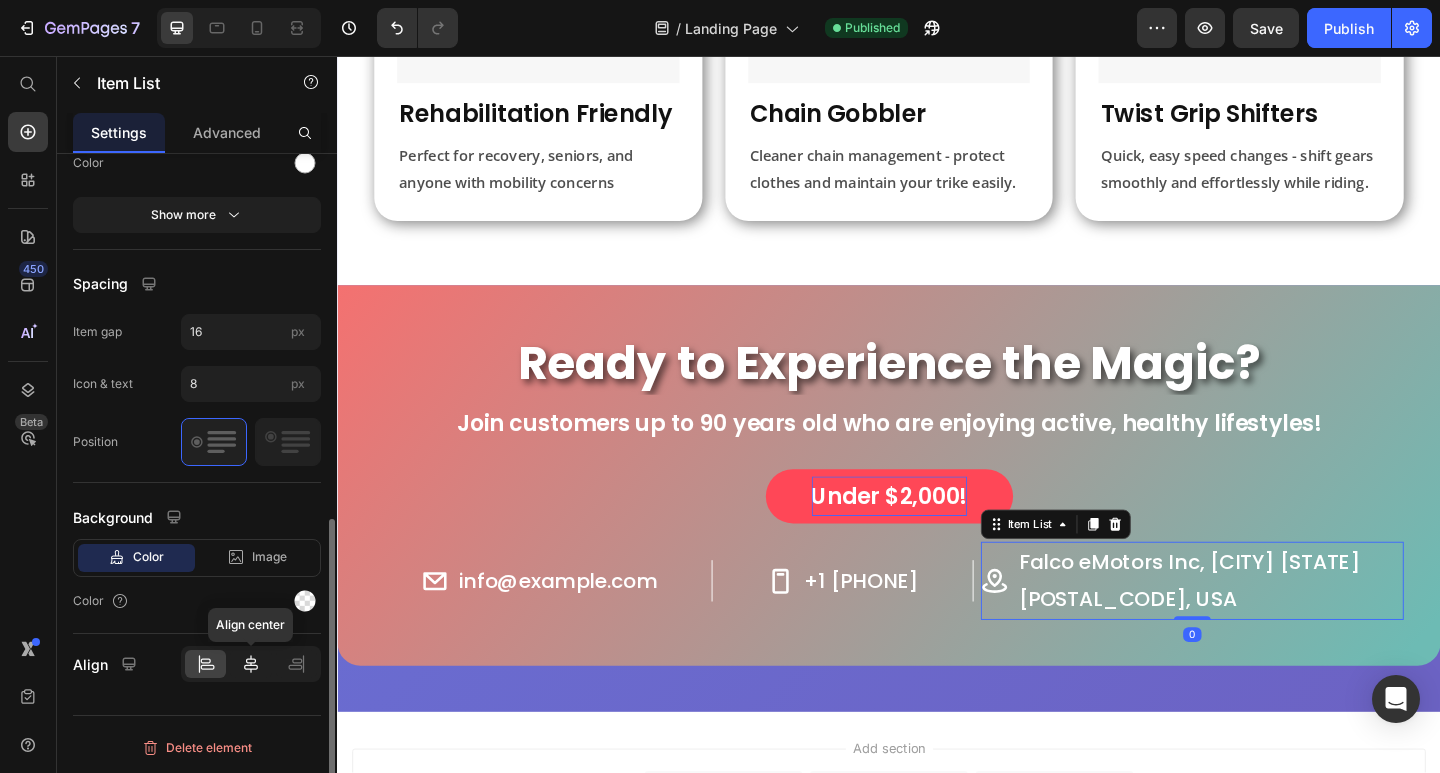 click 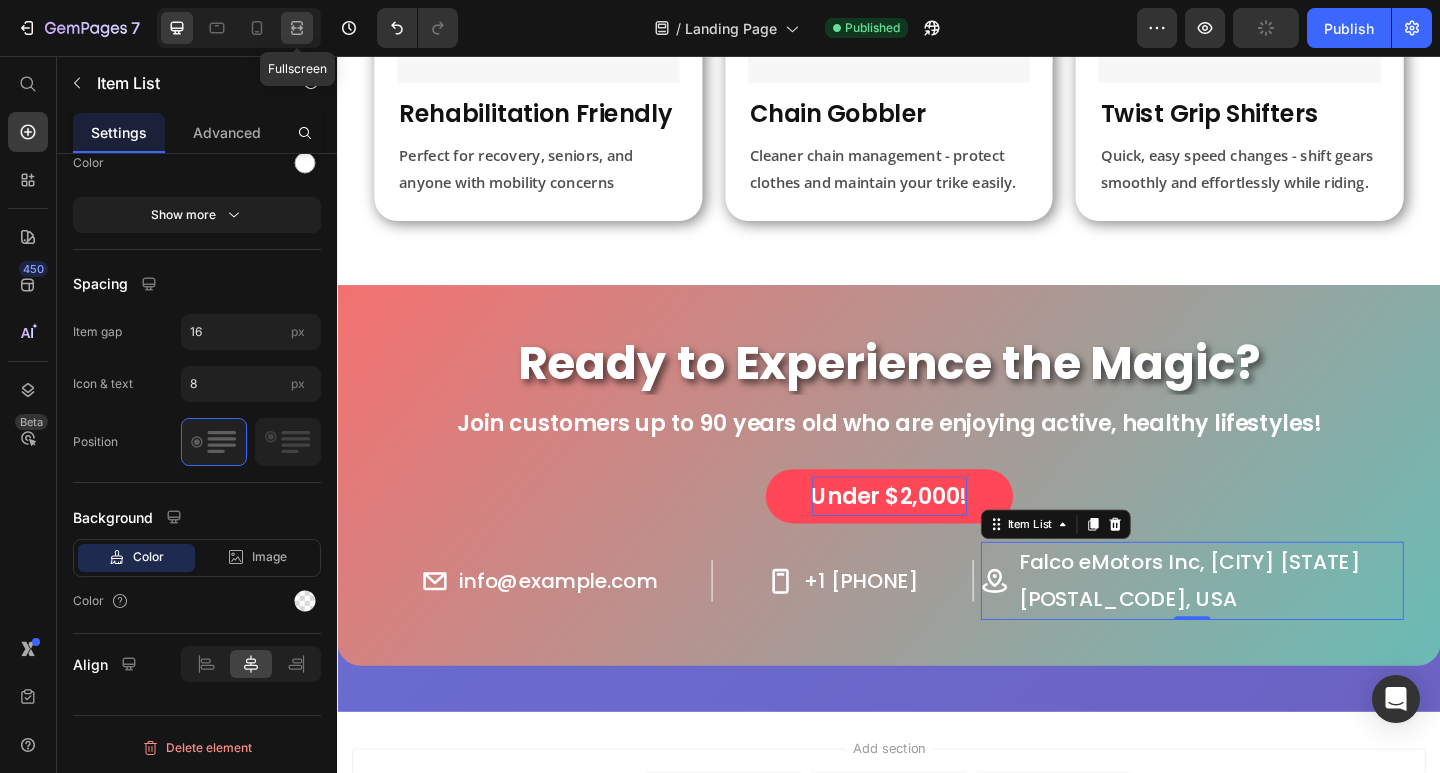 click 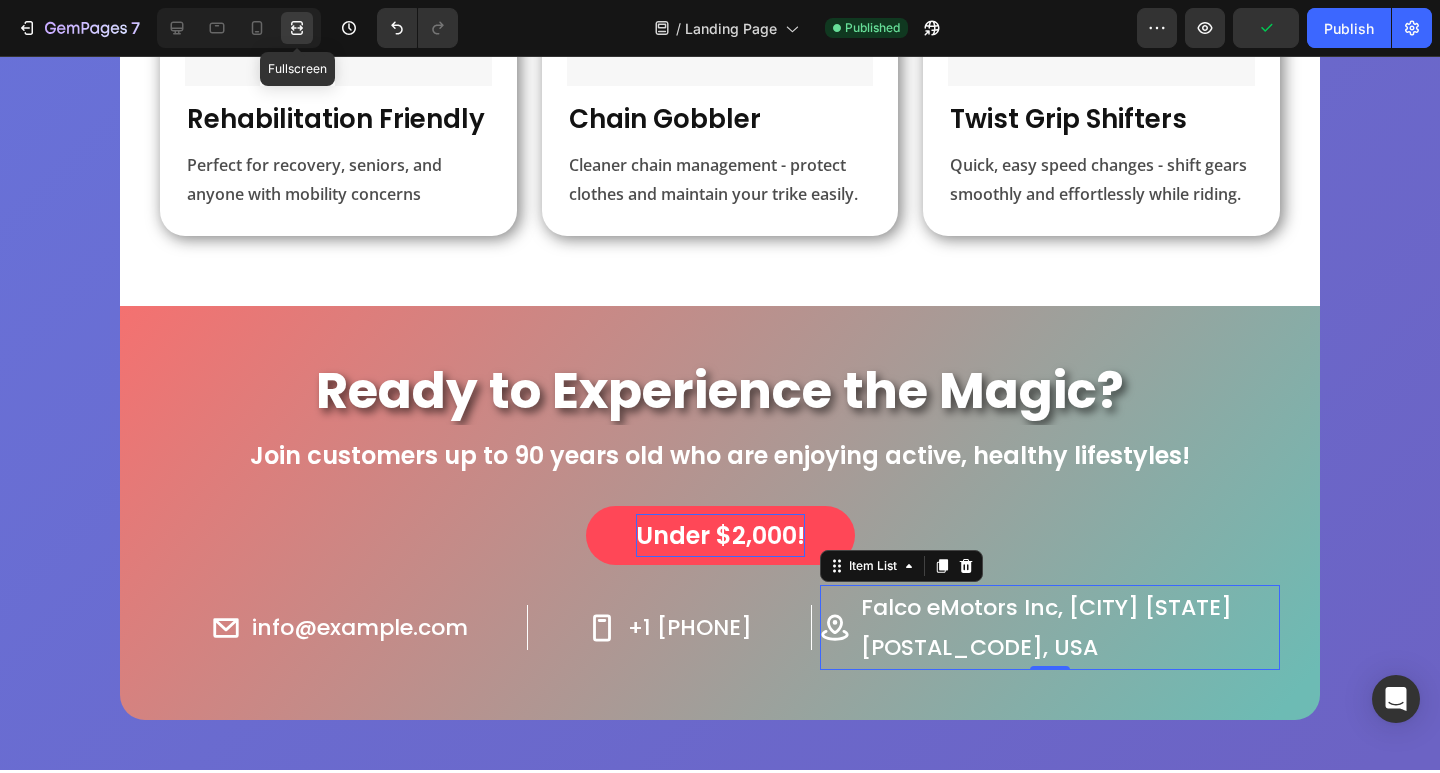 scroll, scrollTop: 731, scrollLeft: 0, axis: vertical 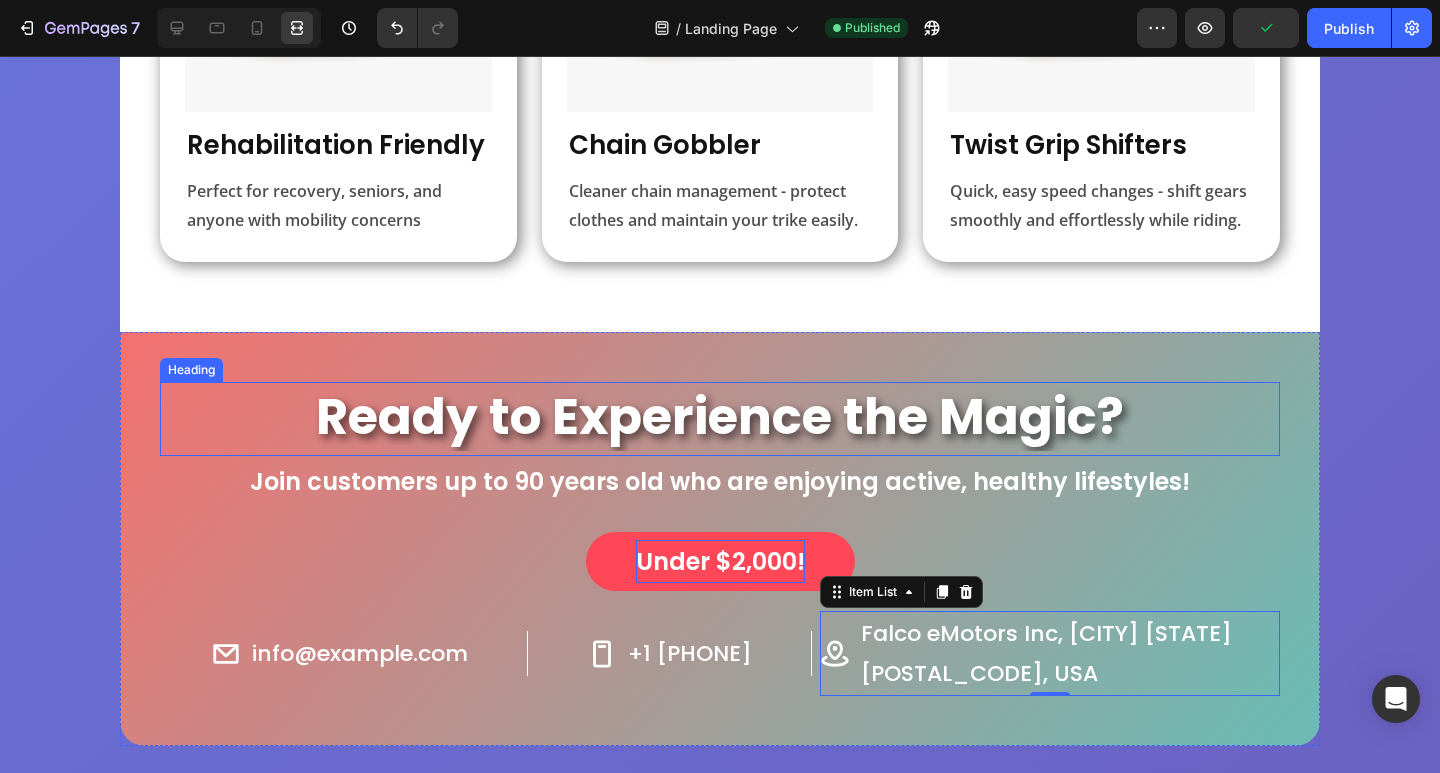 click on "Ready to Experience the Magic?" at bounding box center (720, 416) 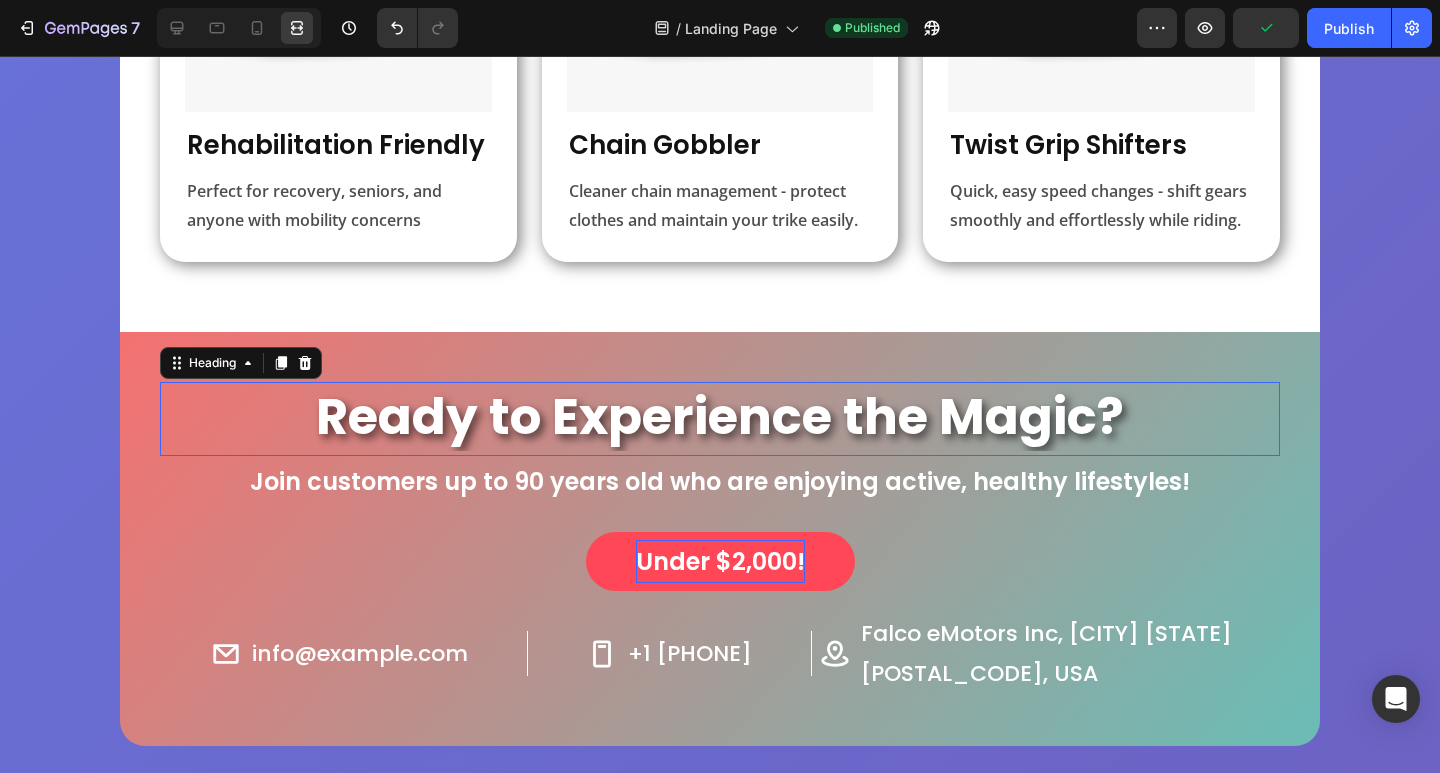 scroll, scrollTop: 0, scrollLeft: 0, axis: both 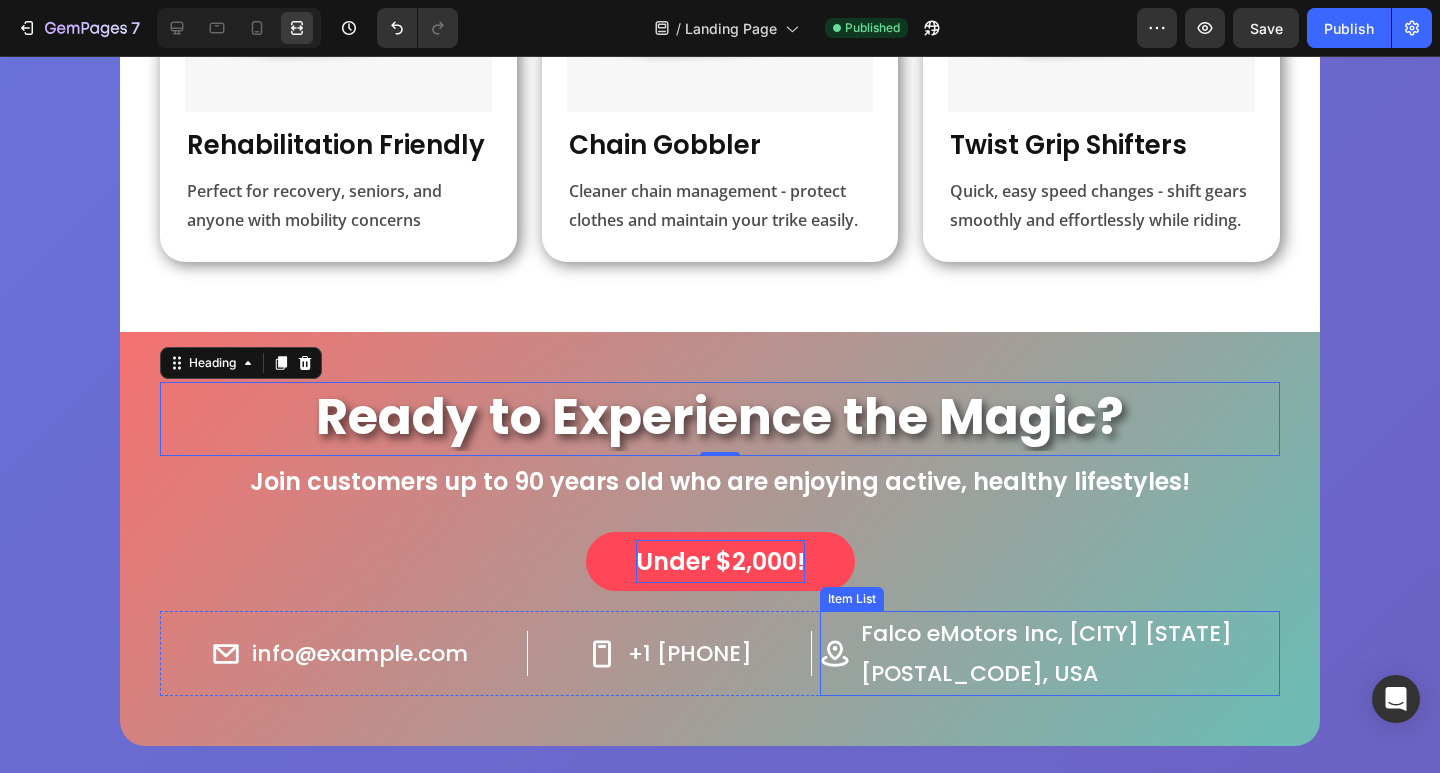 click on "Falco eMotors Inc, [CITY] [STATE] [POSTAL_CODE], USA" at bounding box center [1069, 653] 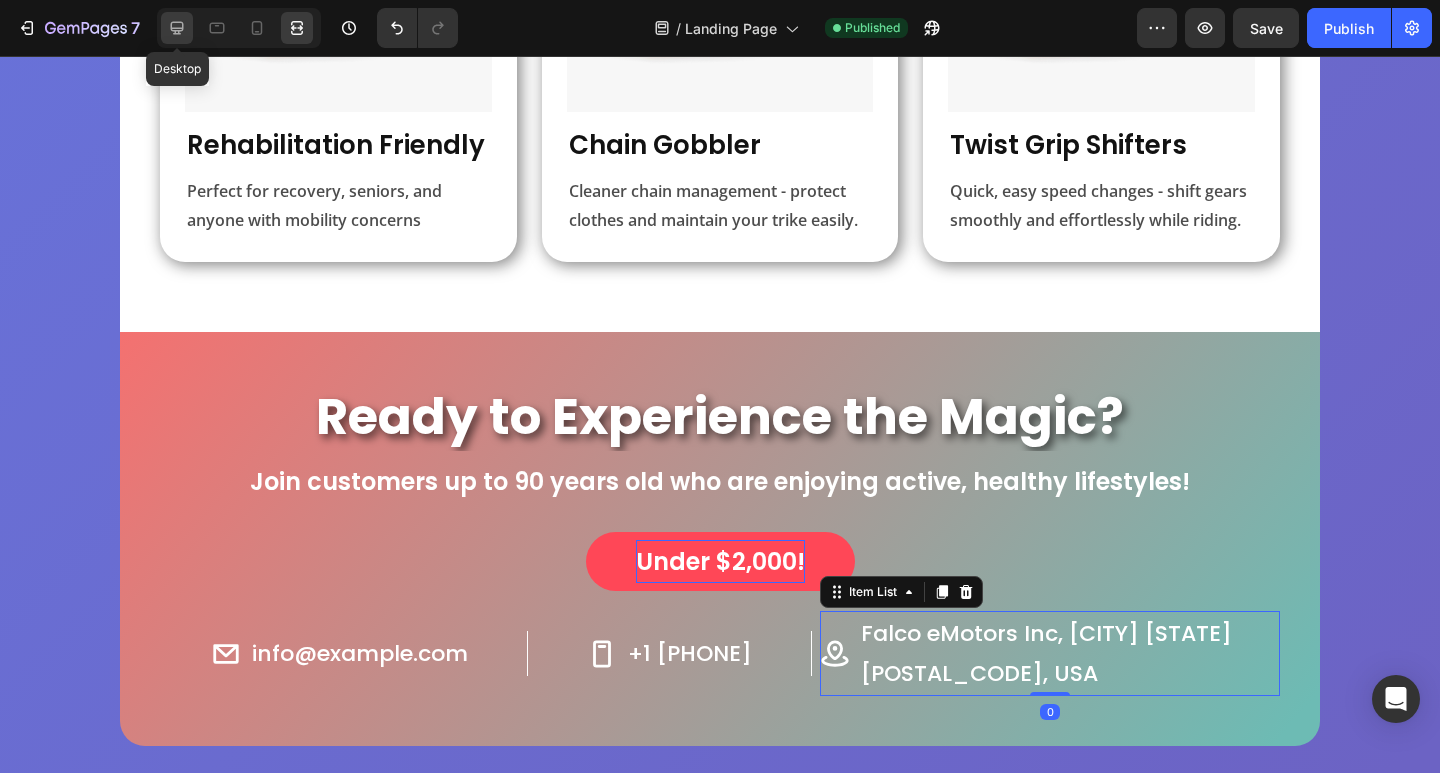 click 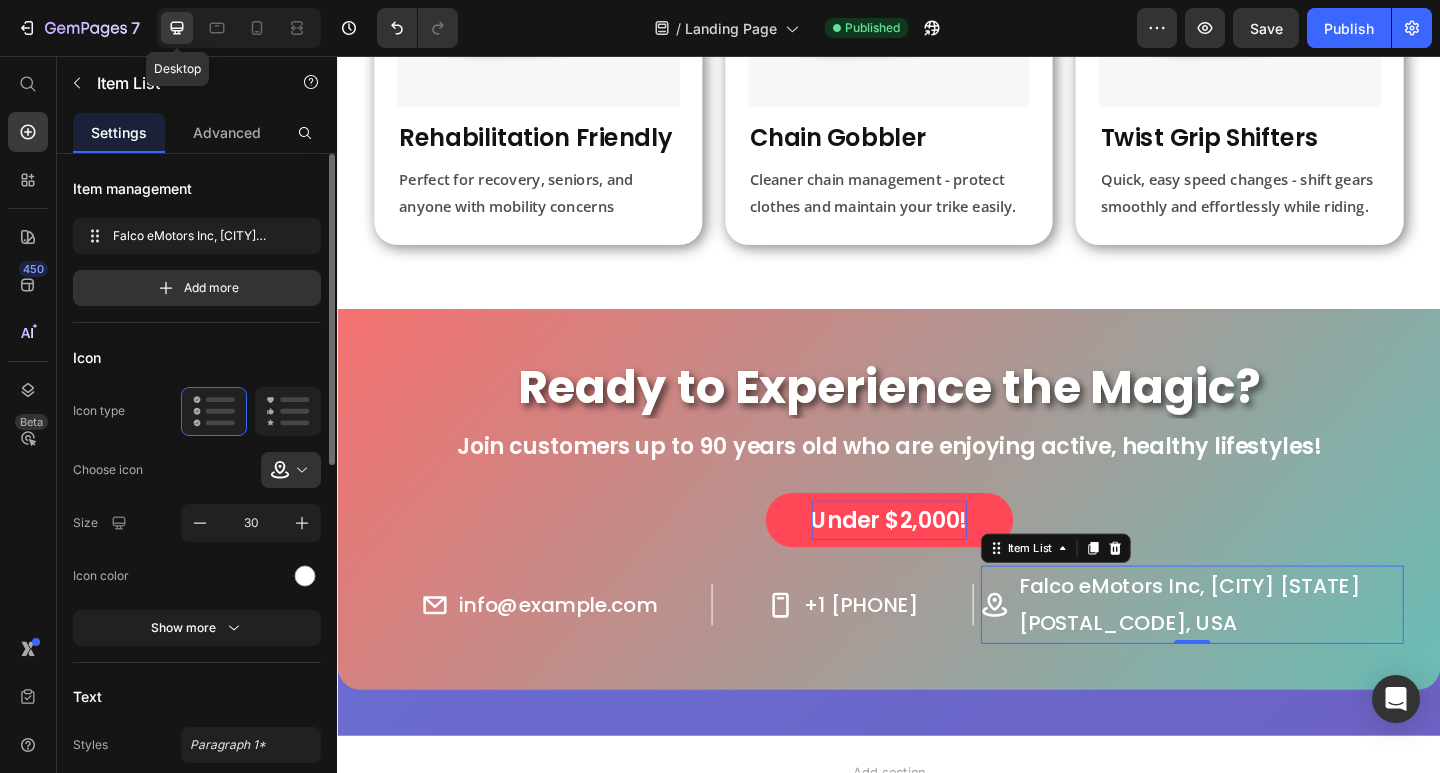 scroll, scrollTop: 1387, scrollLeft: 0, axis: vertical 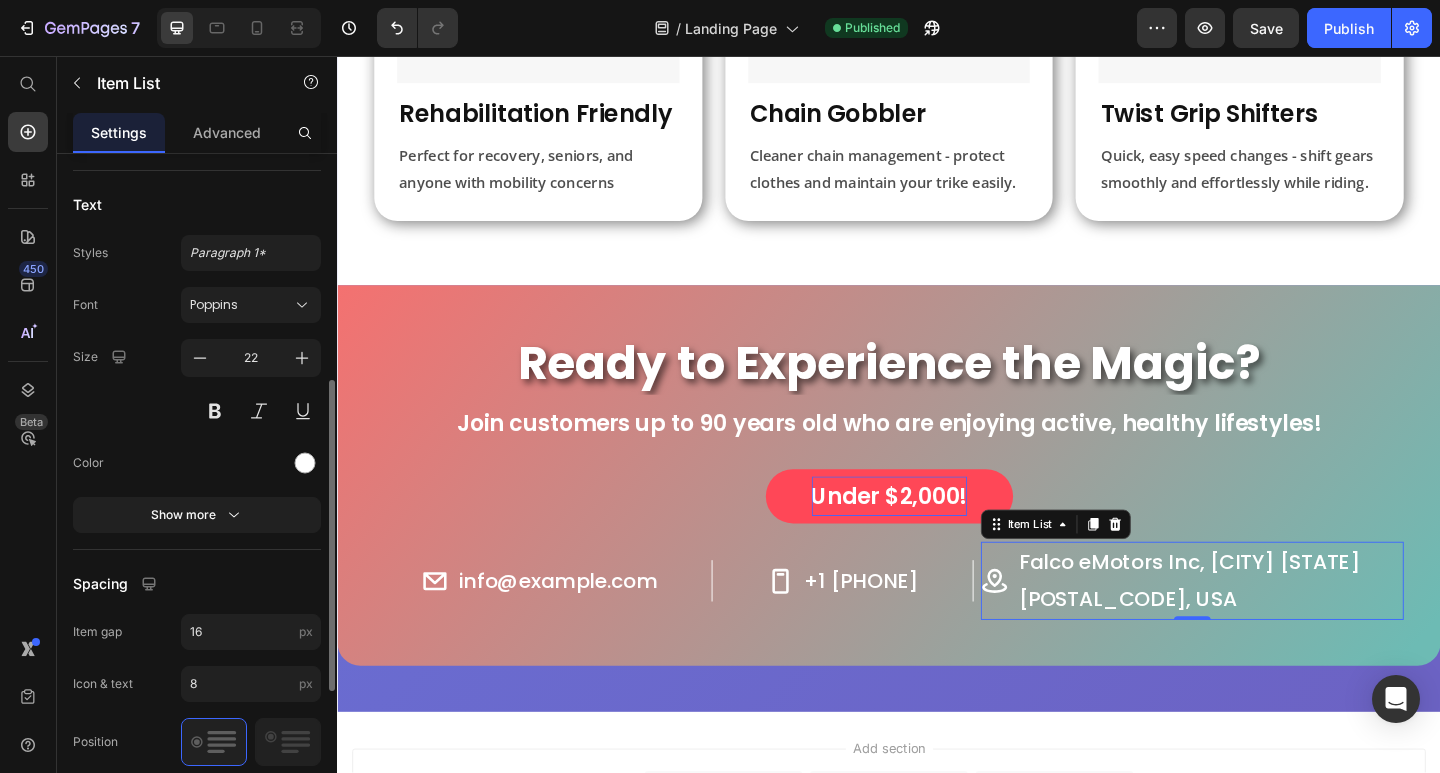 click on "Font Poppins Size 22 Color Show more" at bounding box center [197, 410] 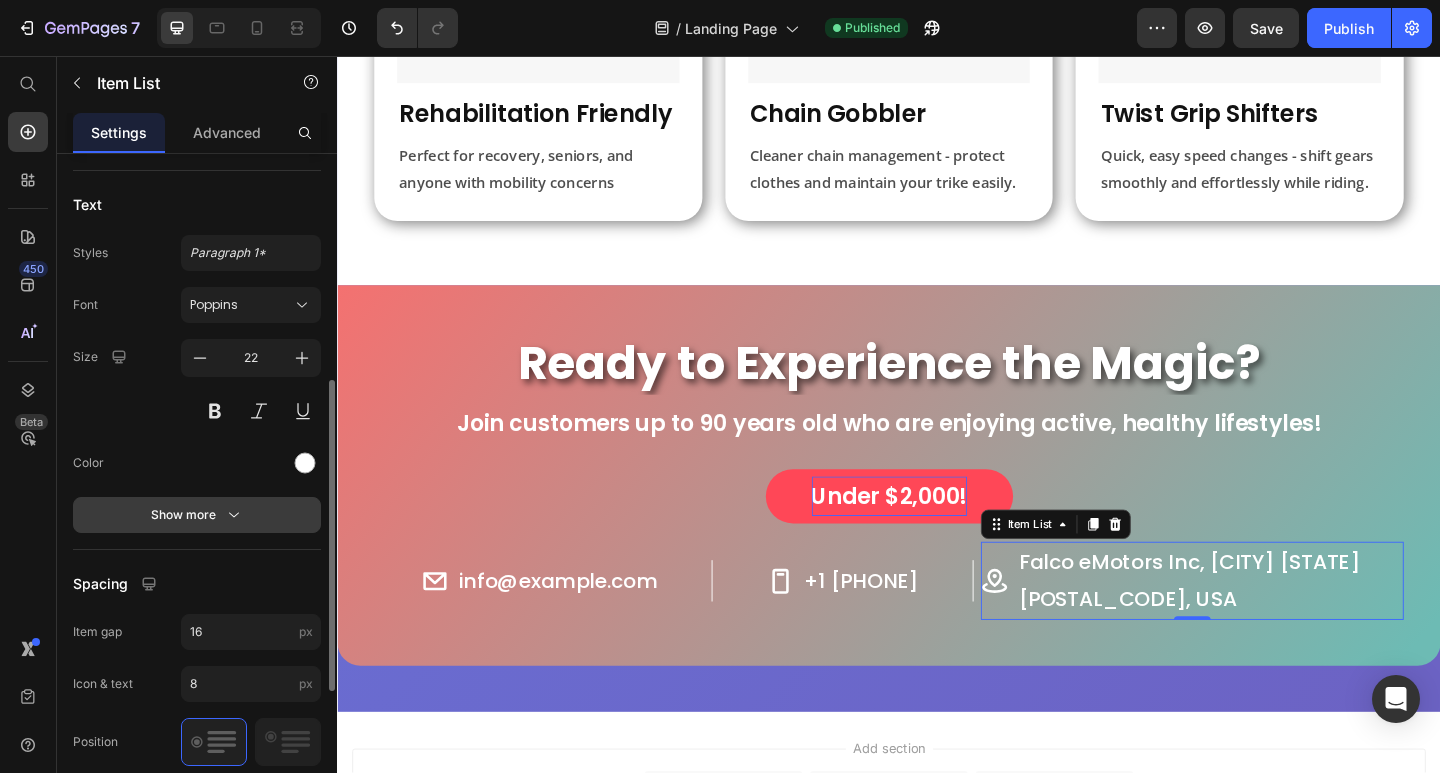 click on "Show more" at bounding box center (197, 515) 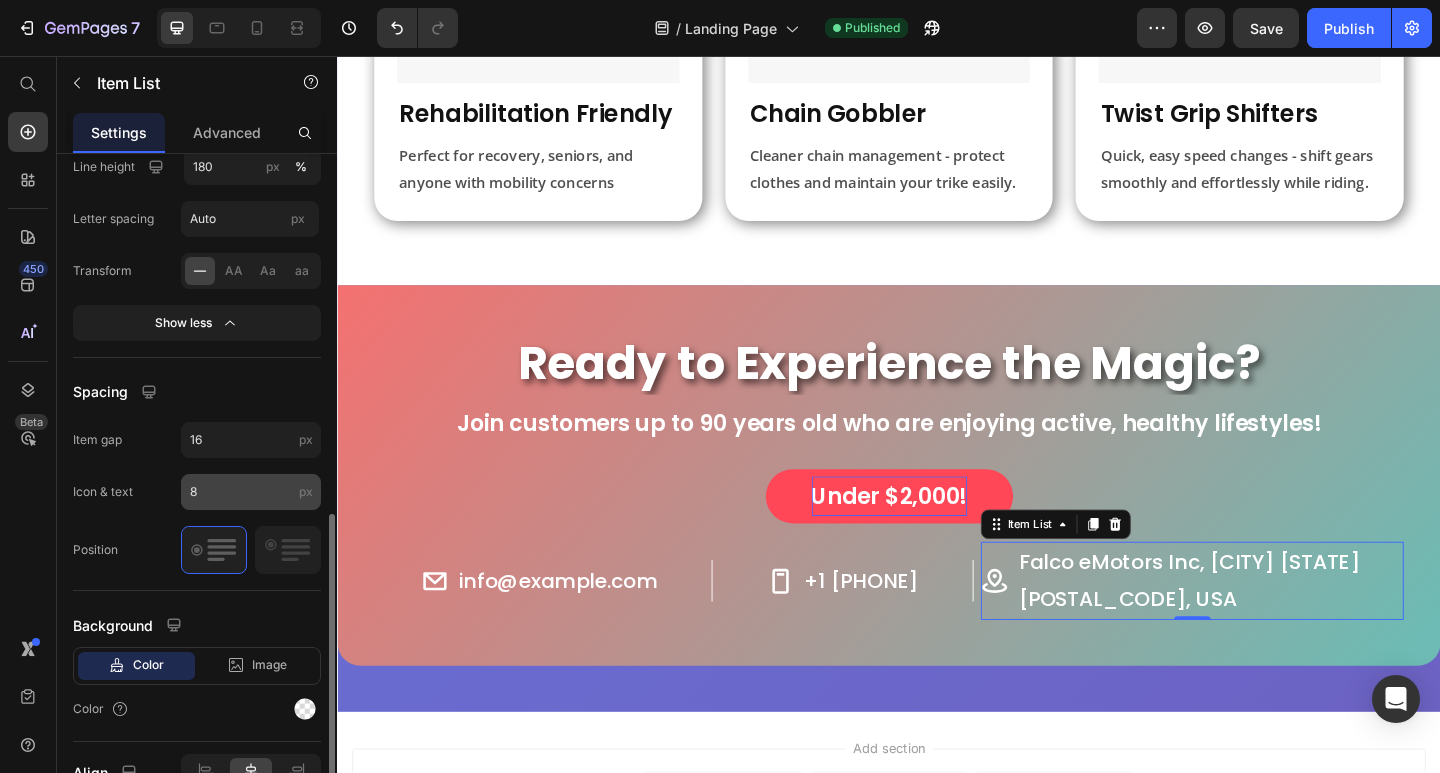 scroll, scrollTop: 492, scrollLeft: 0, axis: vertical 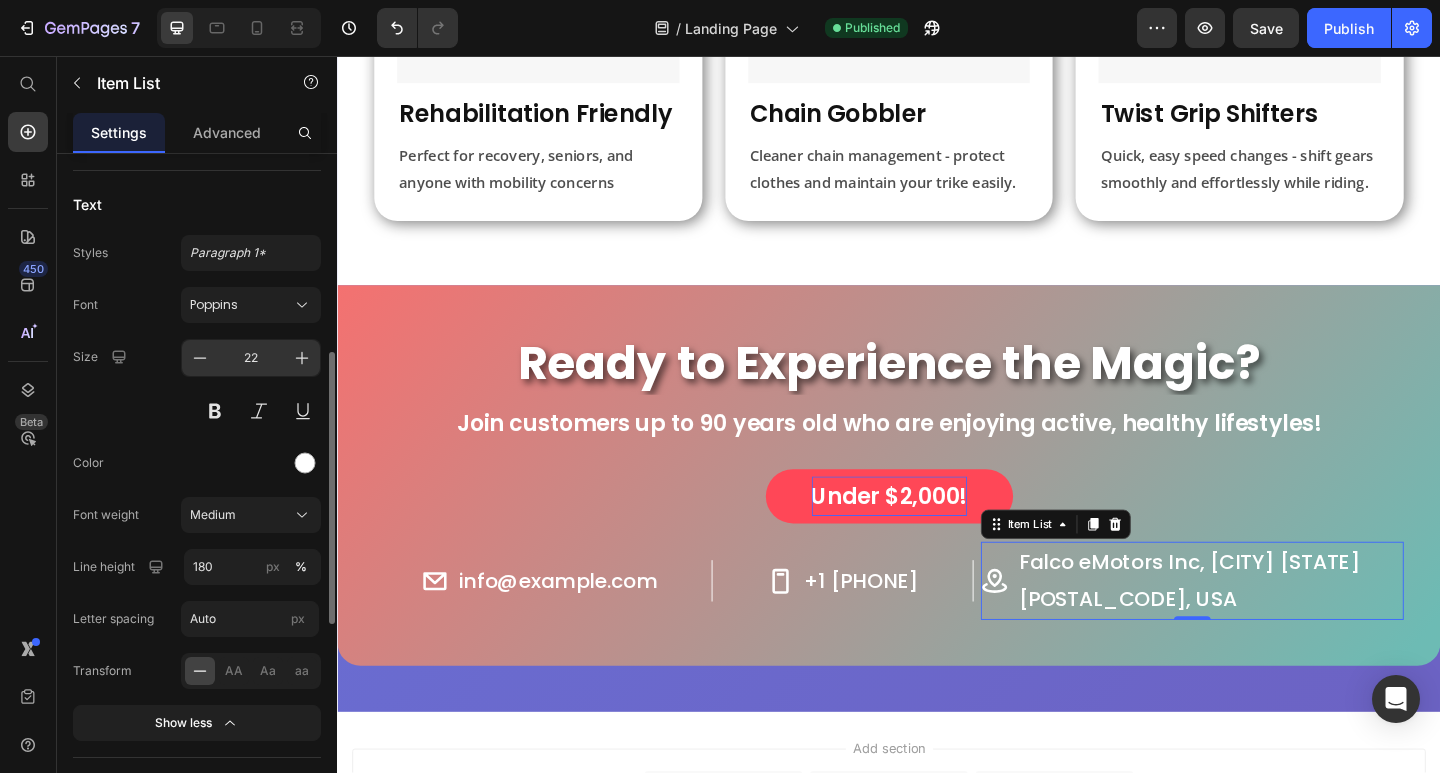 click on "22" at bounding box center (251, 358) 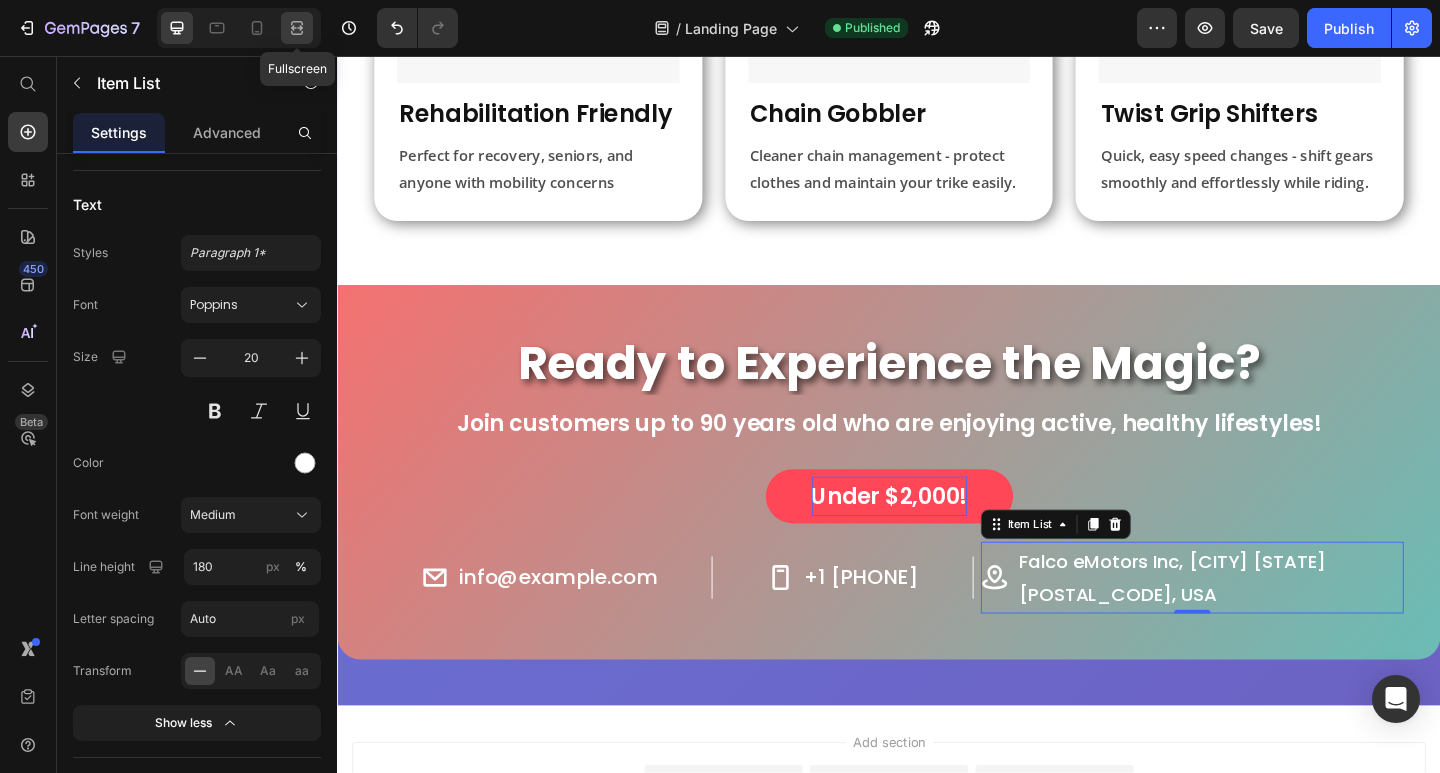 click 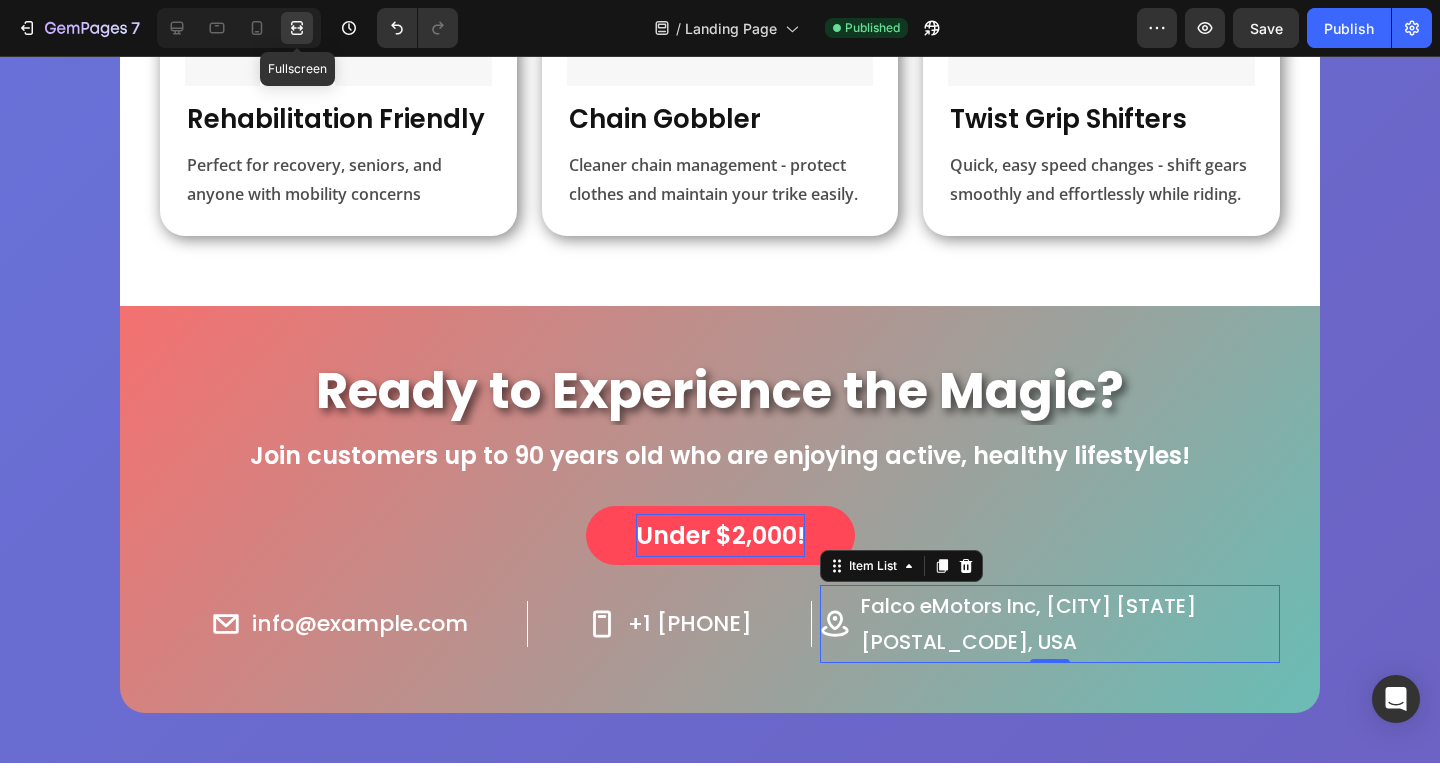 scroll, scrollTop: 1361, scrollLeft: 0, axis: vertical 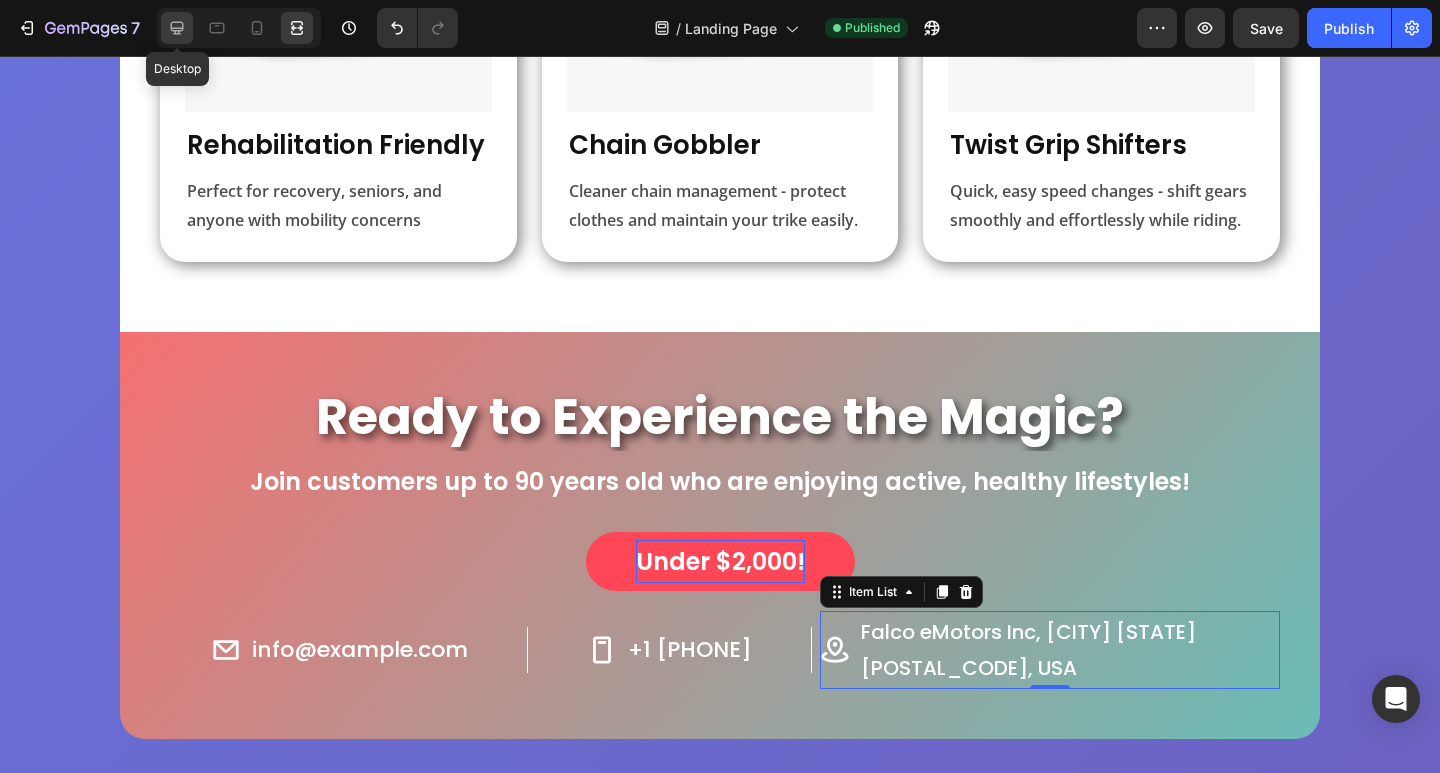 click 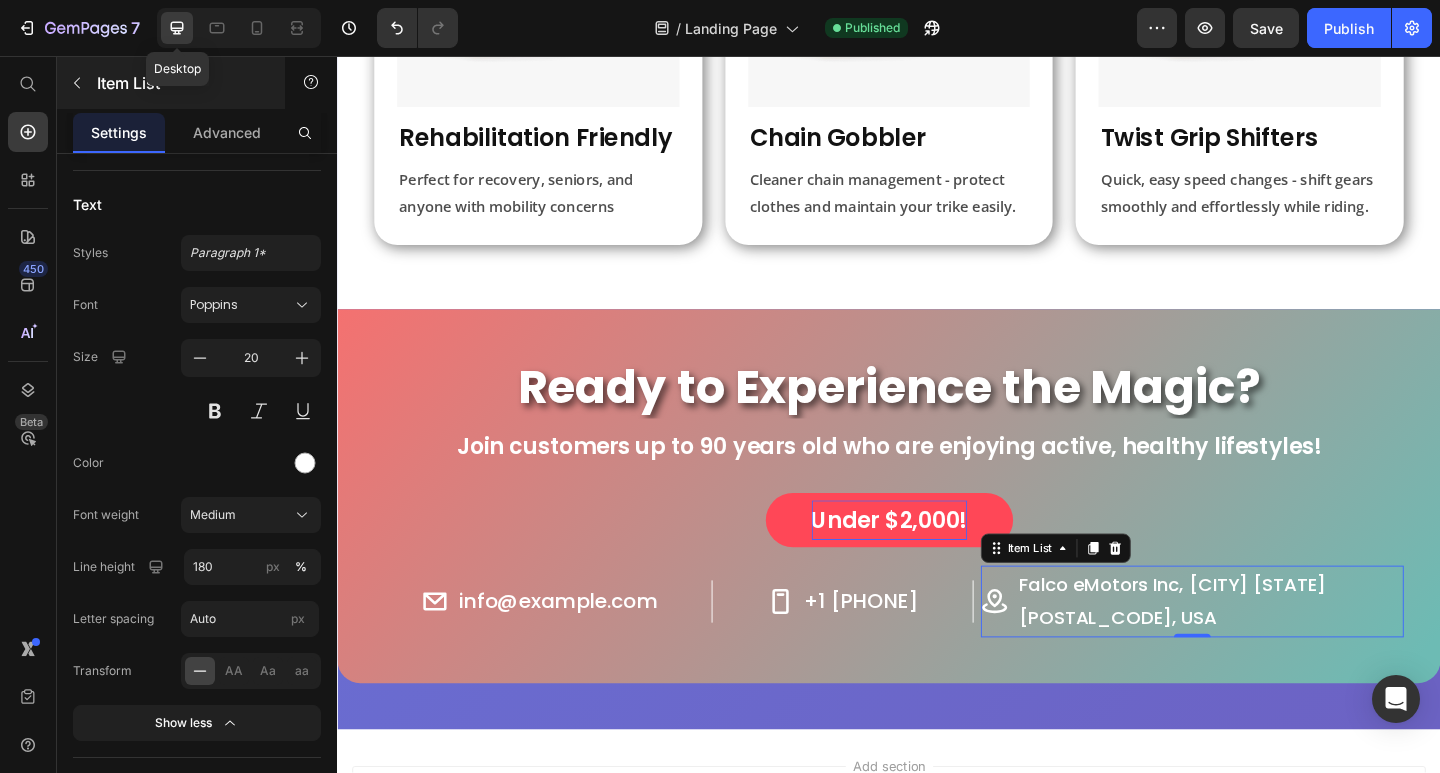 scroll, scrollTop: 1387, scrollLeft: 0, axis: vertical 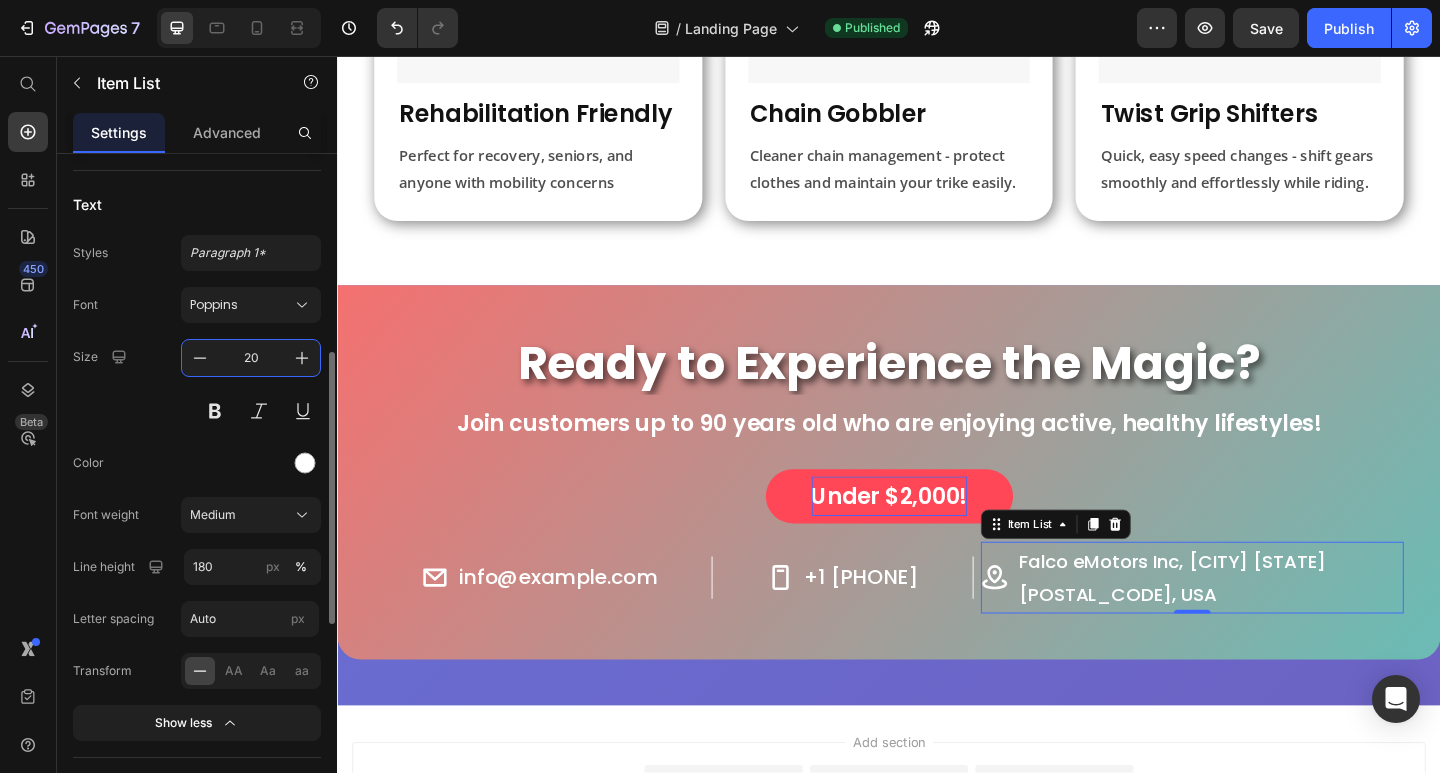 click on "20" at bounding box center (251, 358) 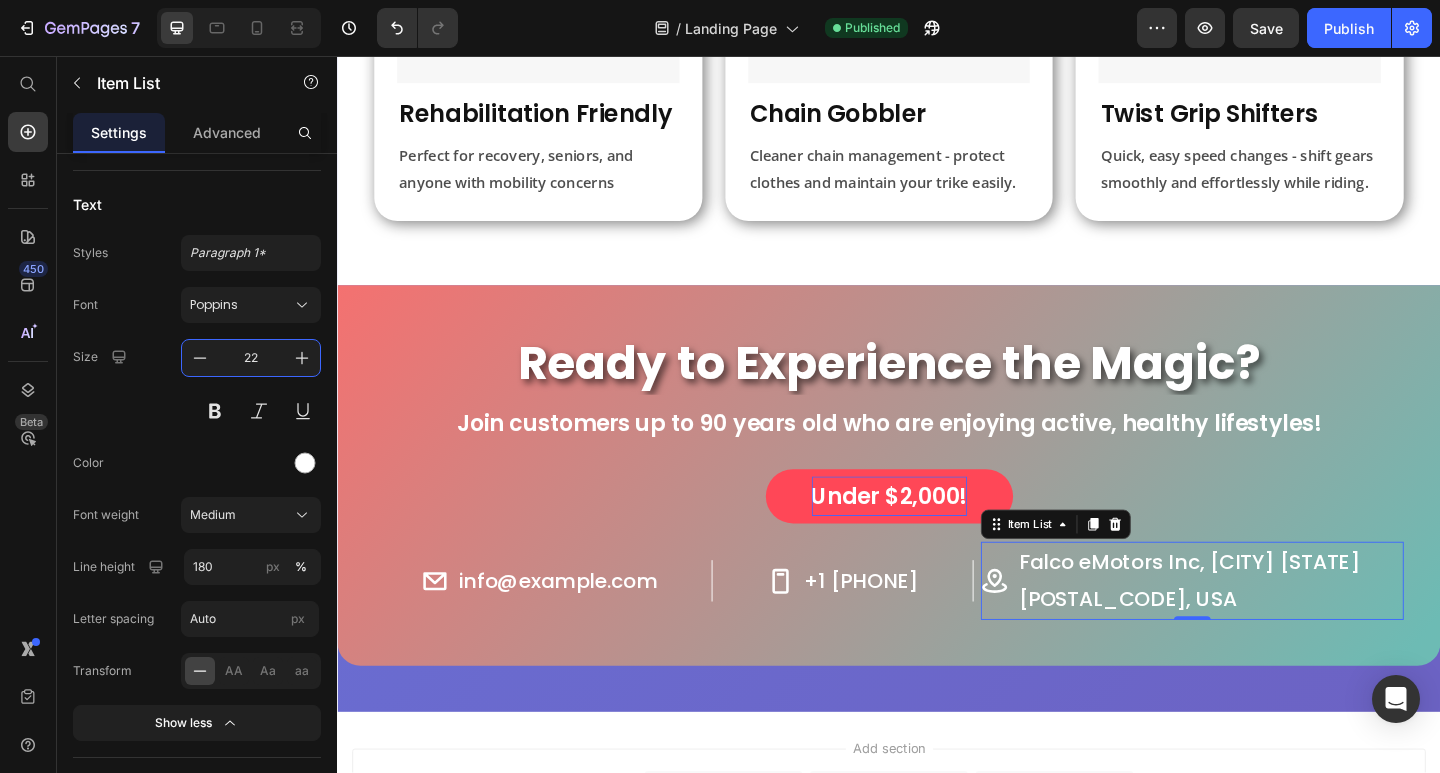 type on "22" 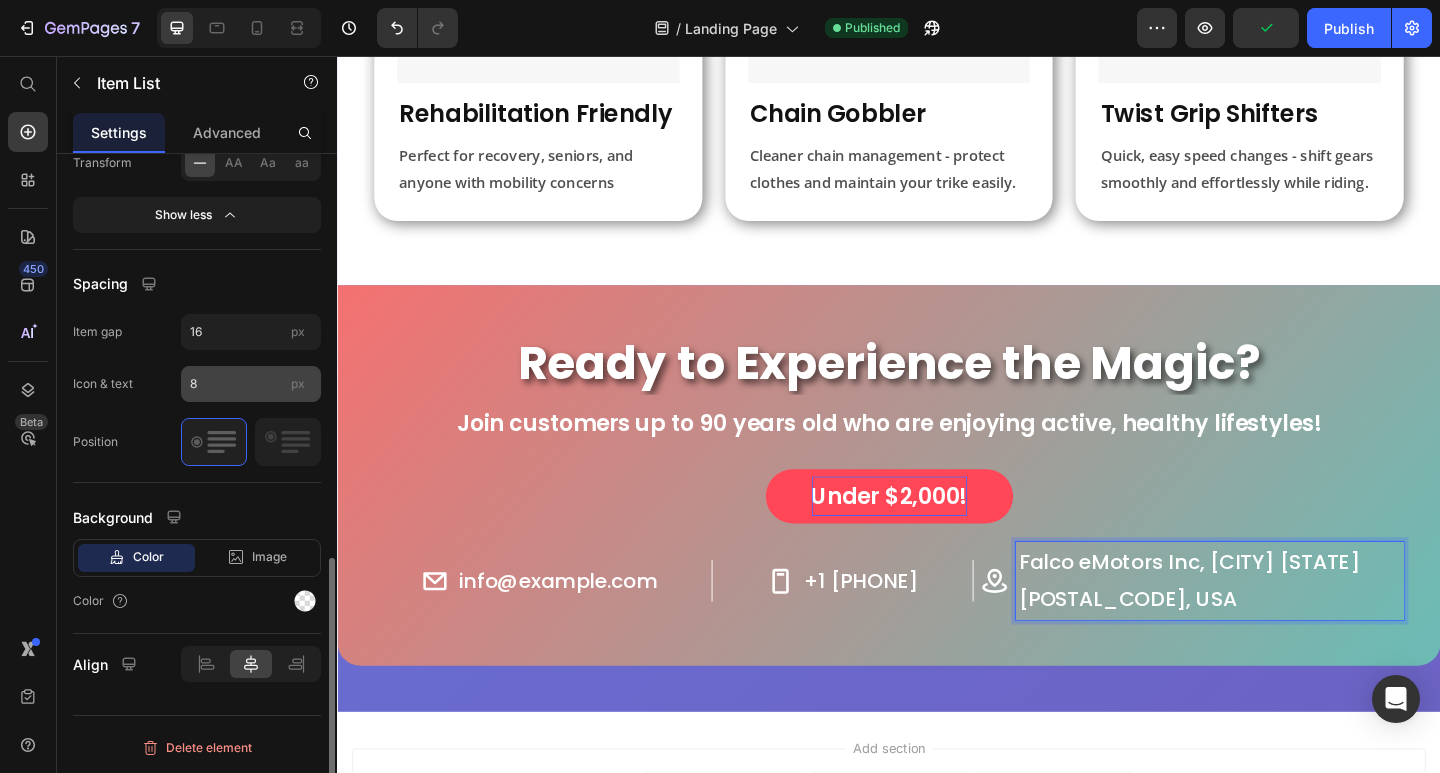 scroll, scrollTop: 800, scrollLeft: 0, axis: vertical 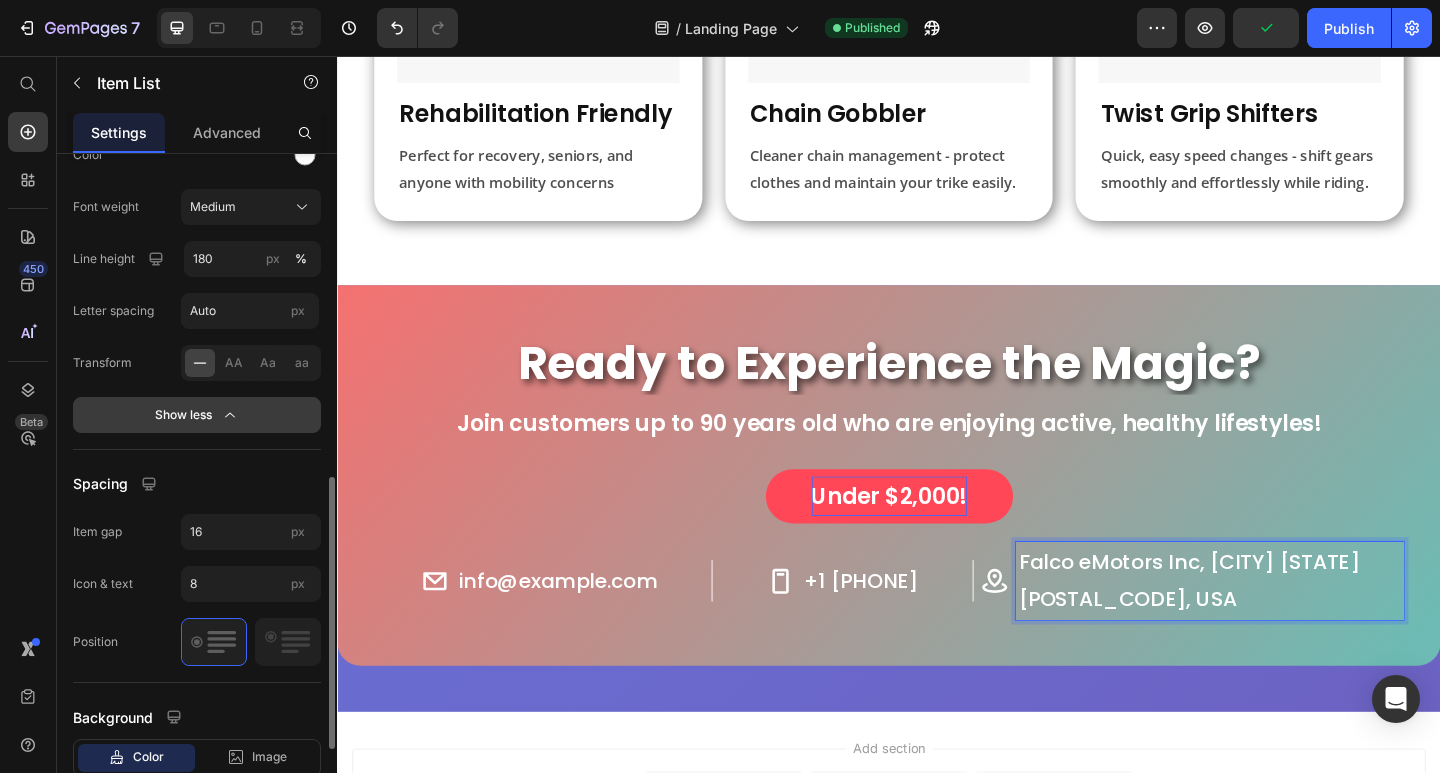 click 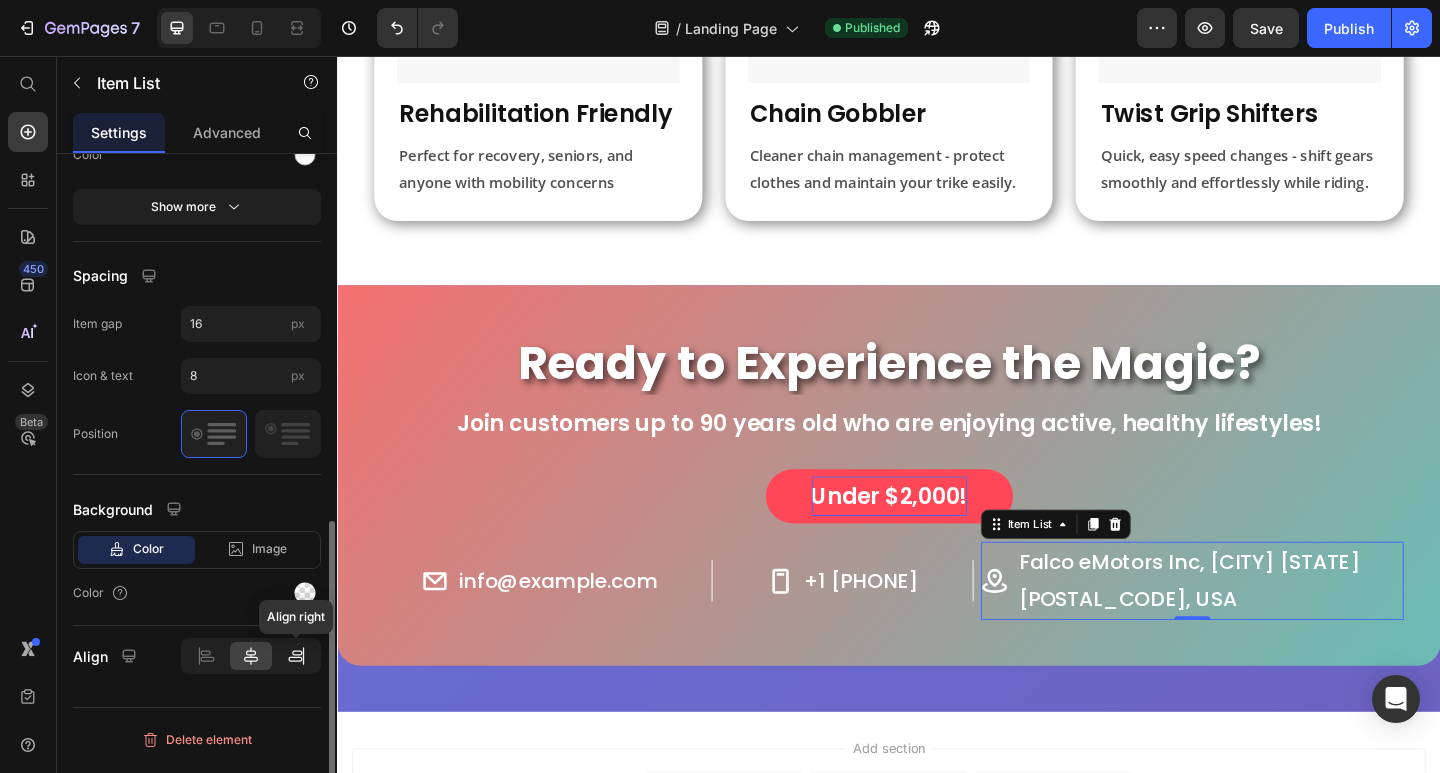 click 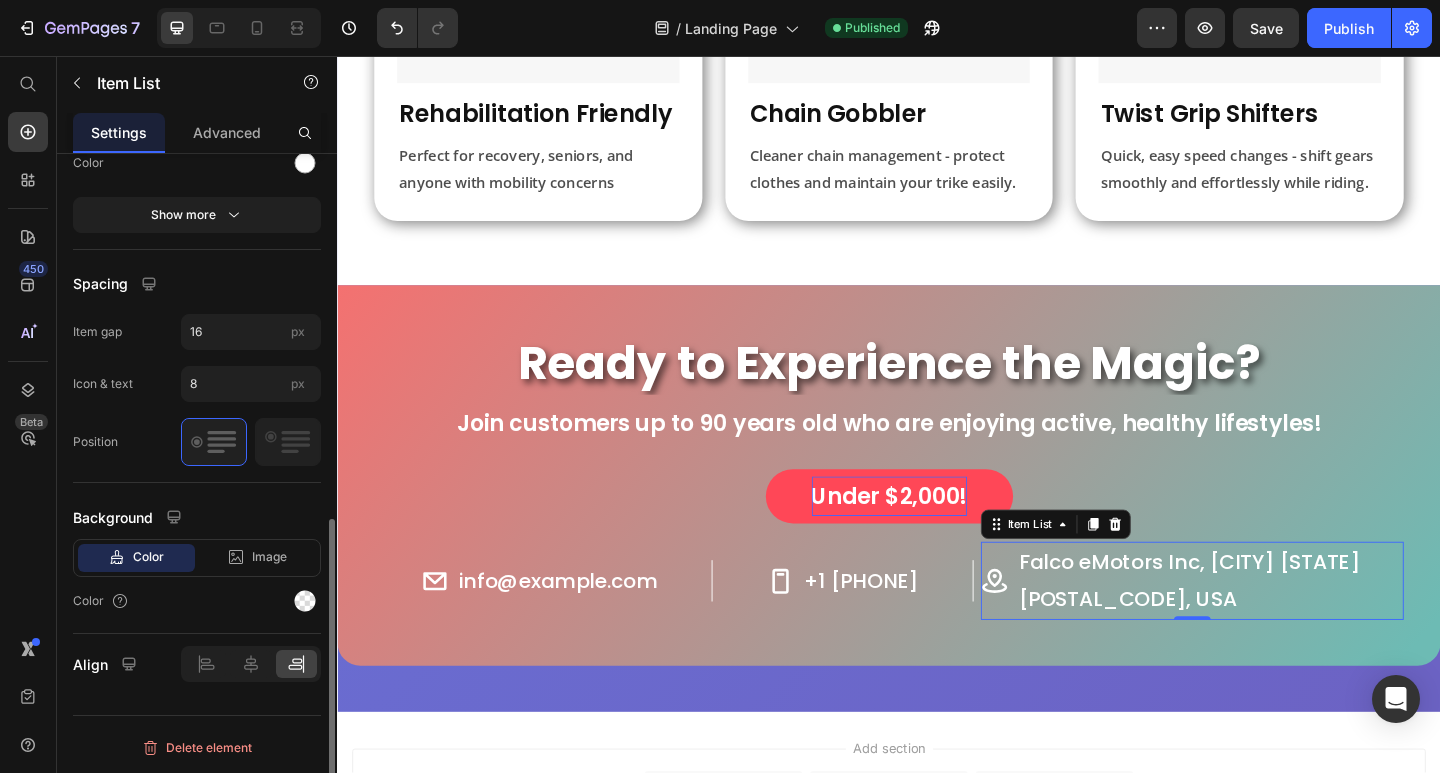 scroll, scrollTop: 792, scrollLeft: 0, axis: vertical 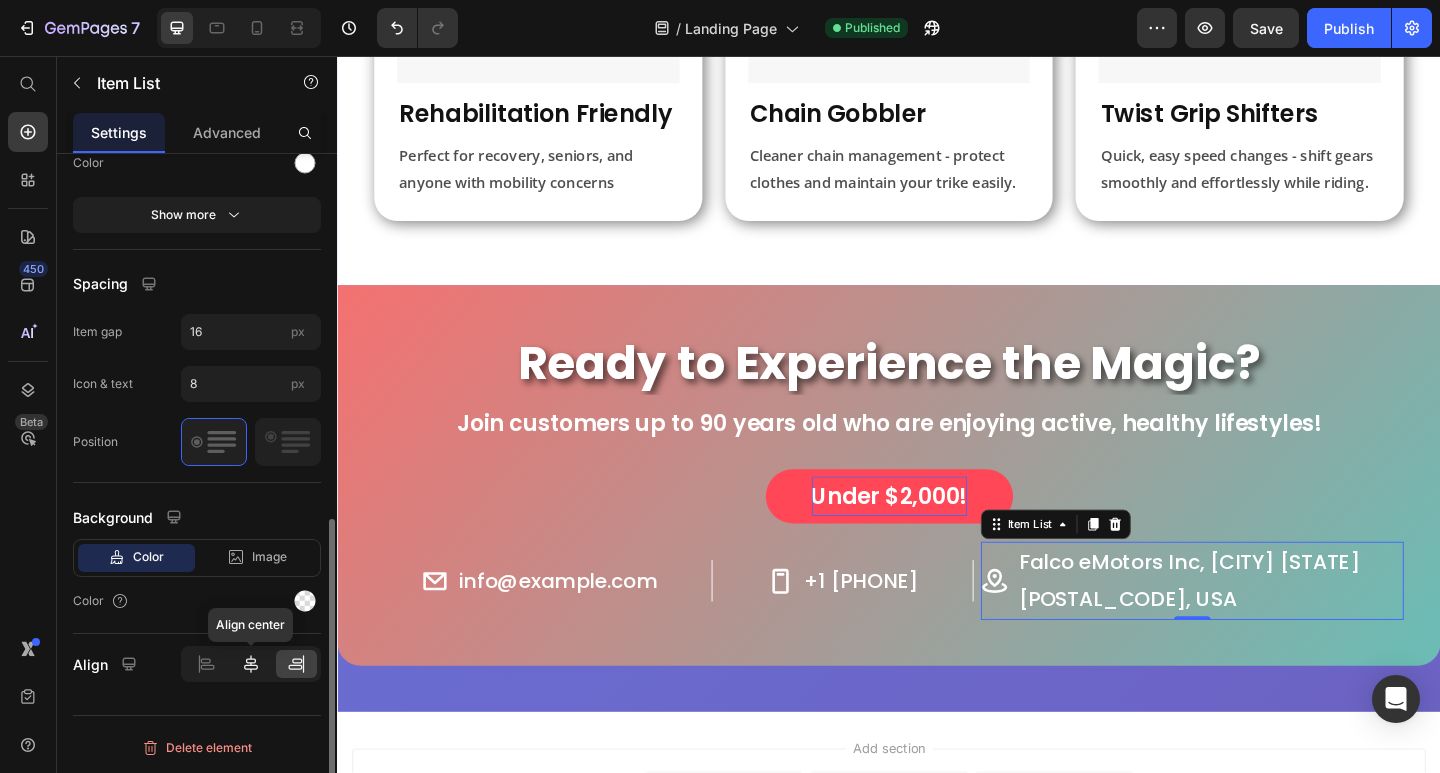 click 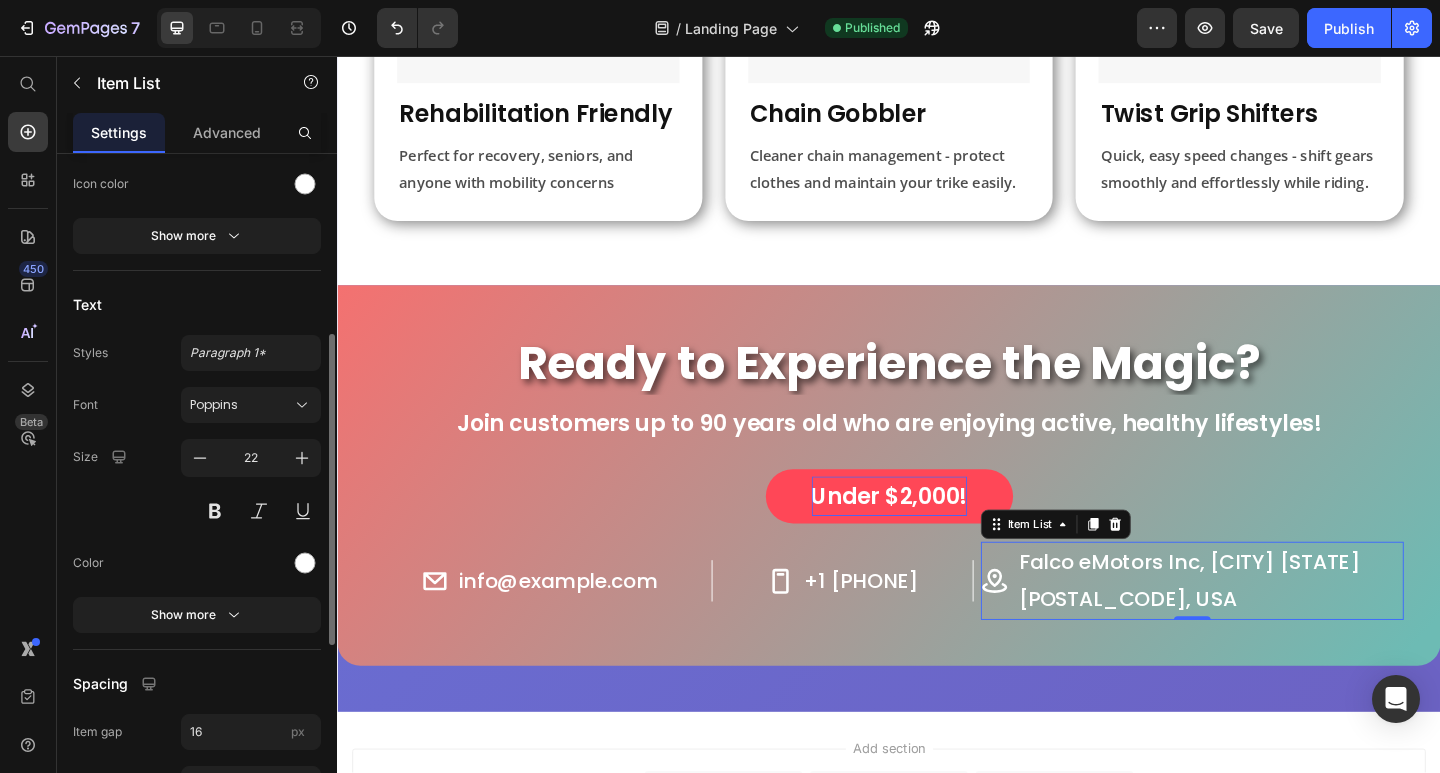 scroll, scrollTop: 792, scrollLeft: 0, axis: vertical 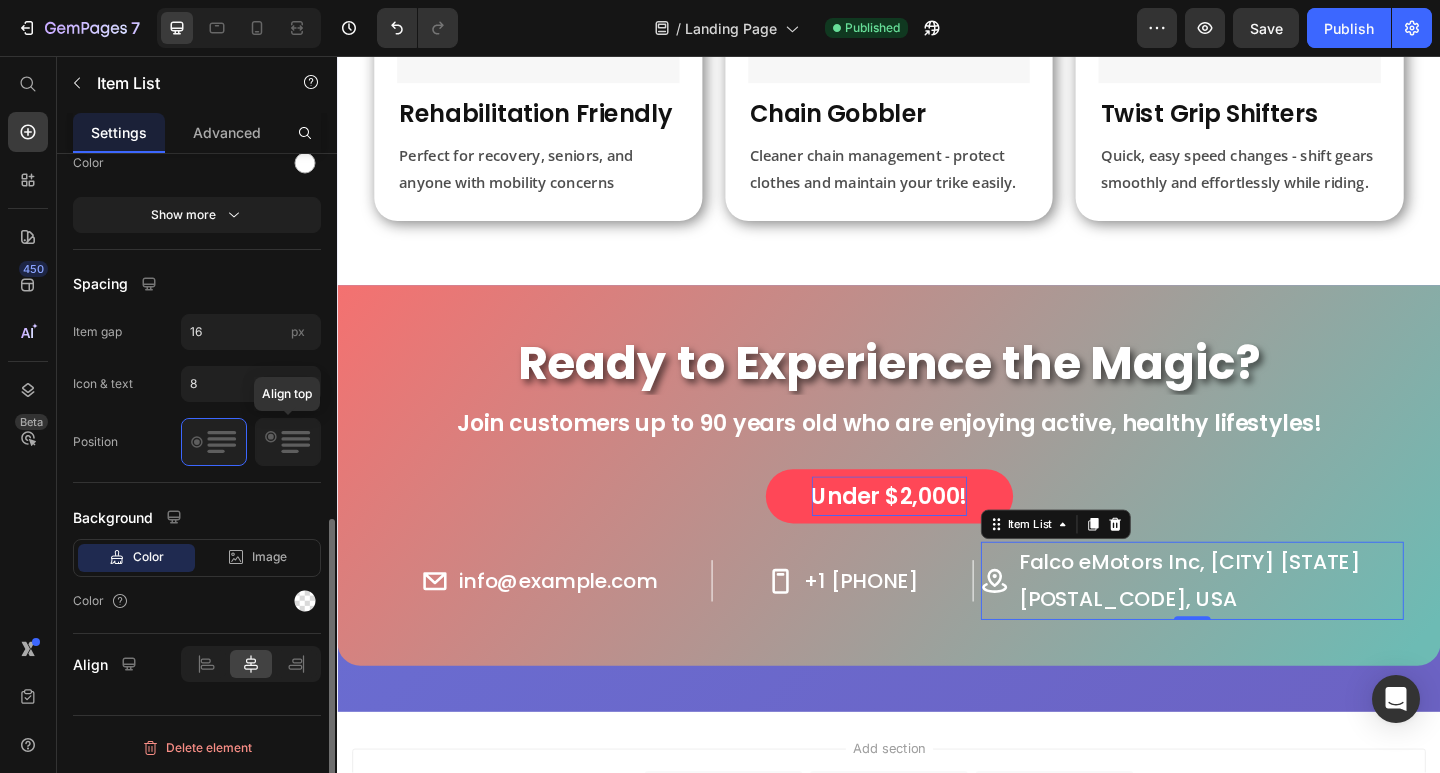 click 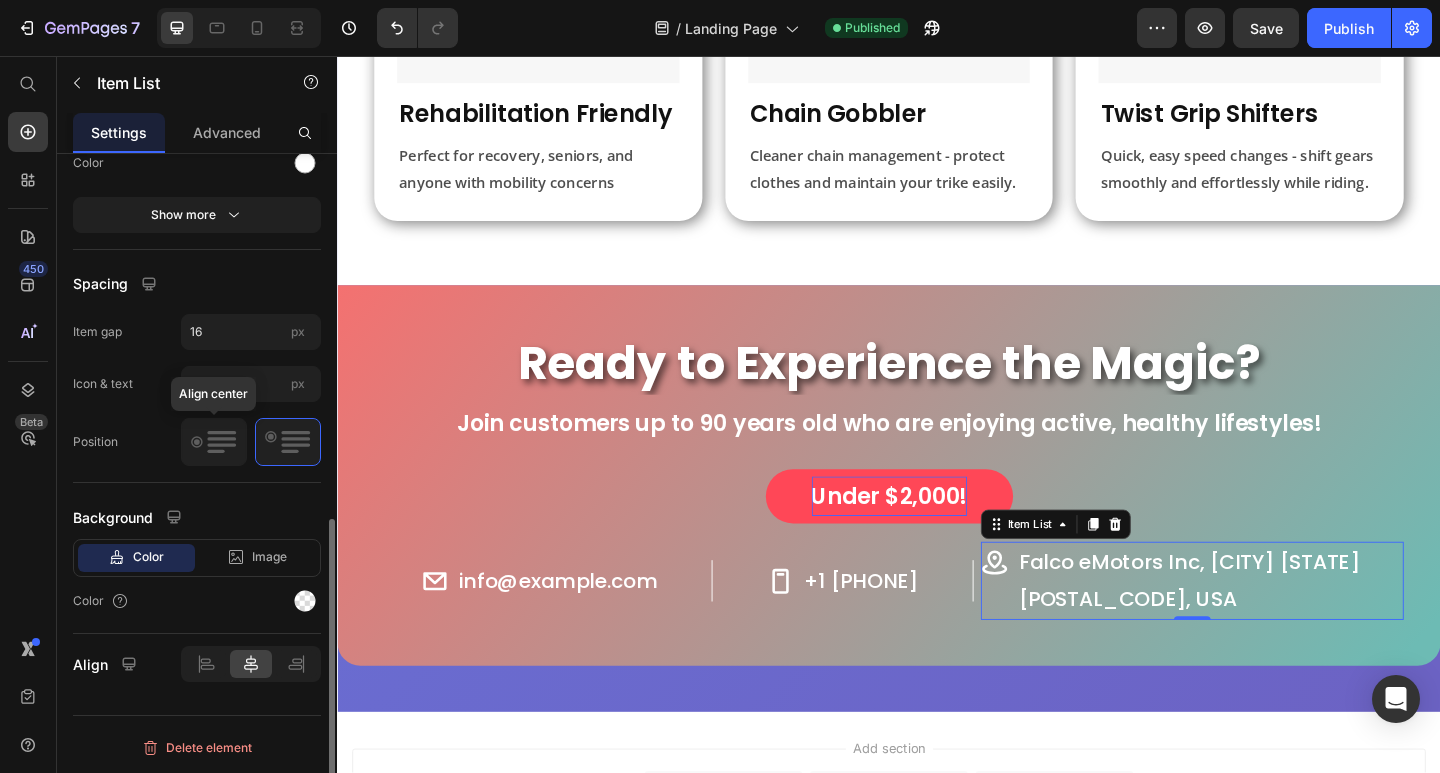 click 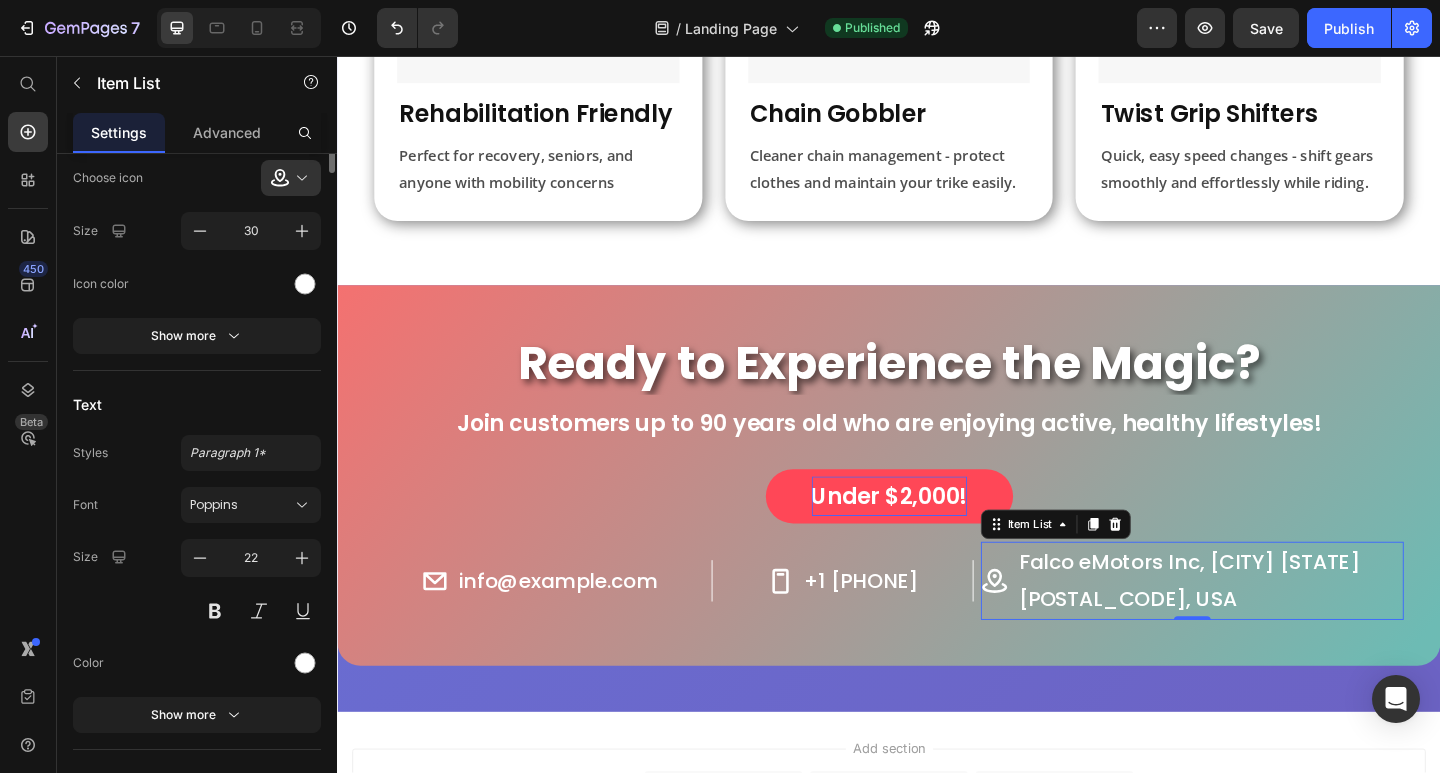 scroll, scrollTop: 0, scrollLeft: 0, axis: both 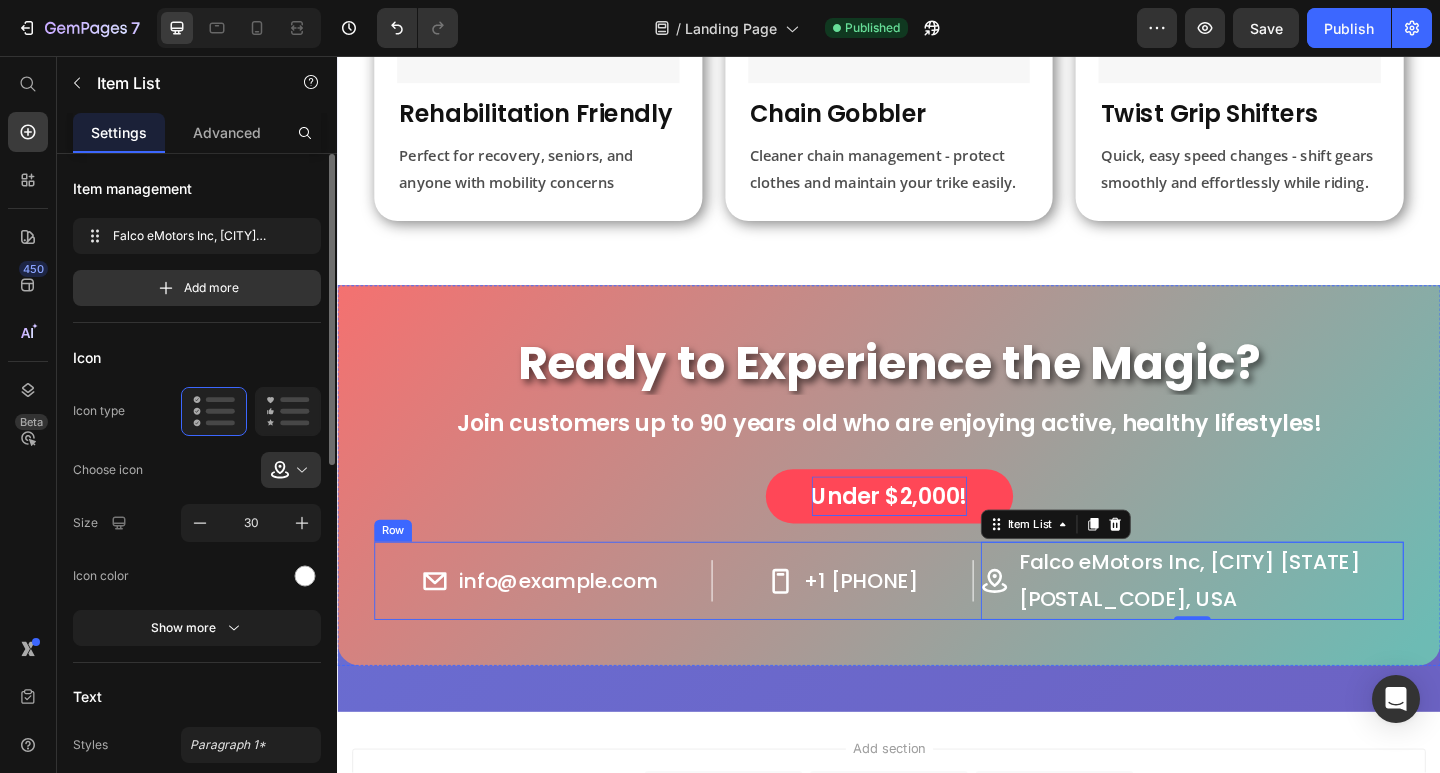 click on "+1 [PHONE]" at bounding box center [907, 628] 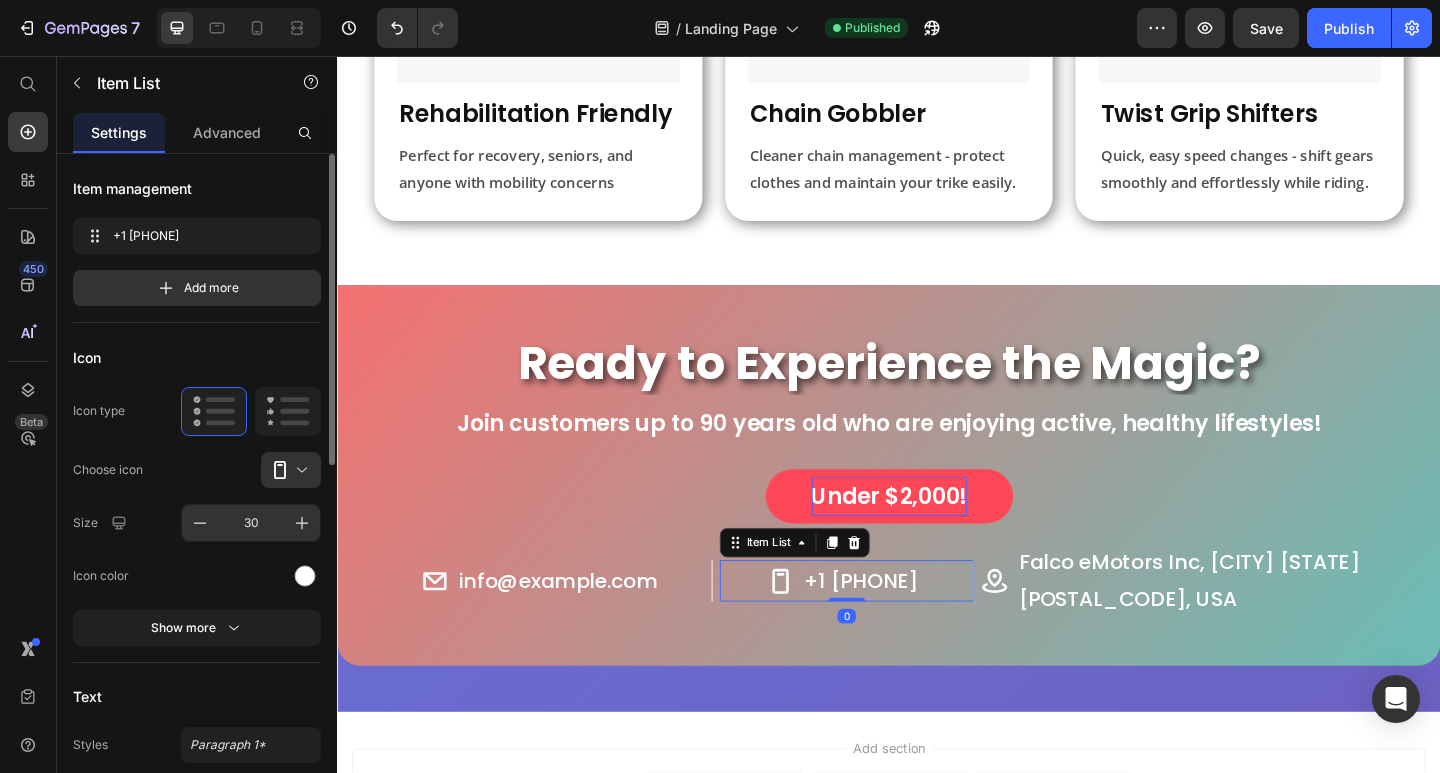 click on "30" at bounding box center (251, 523) 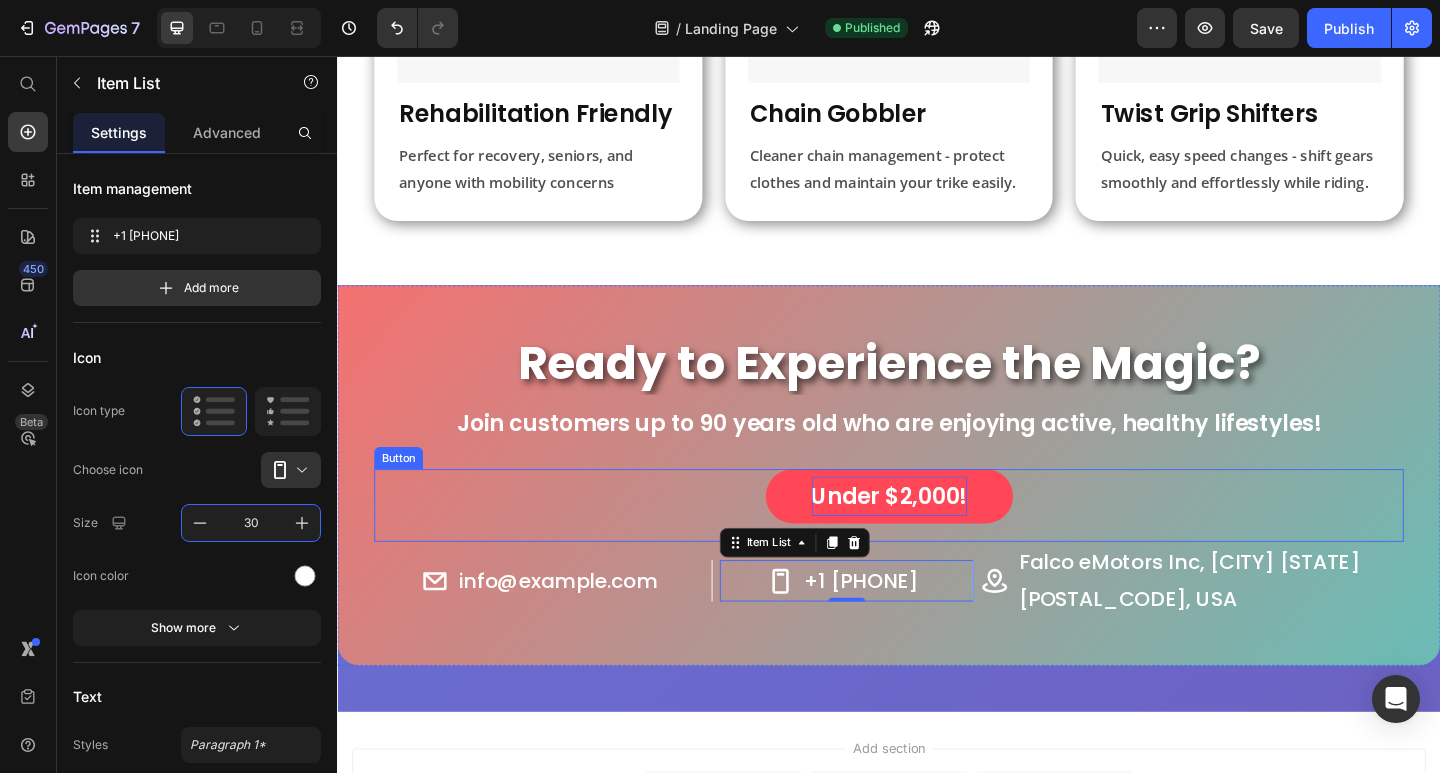 click on "Under $2,000!" at bounding box center [937, 535] 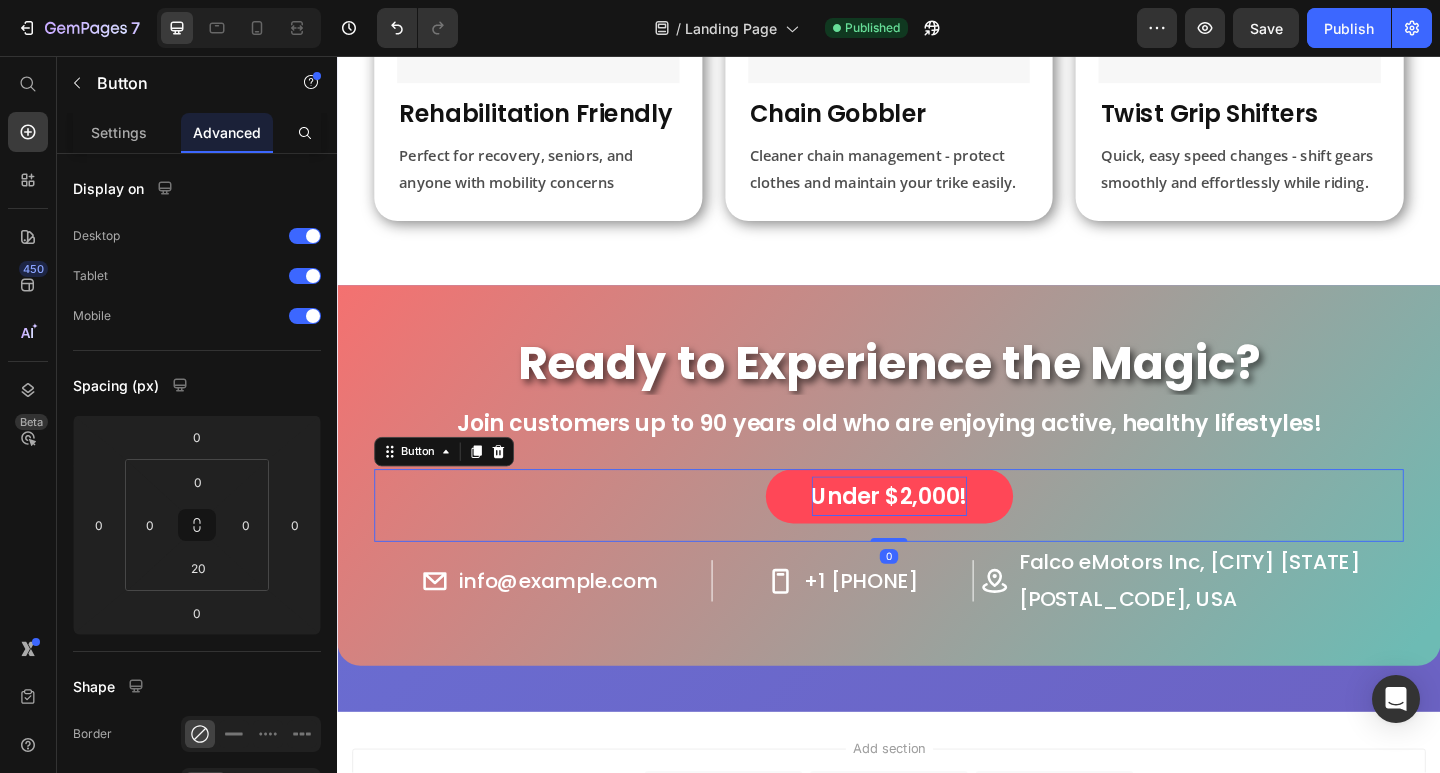 click at bounding box center [239, 28] 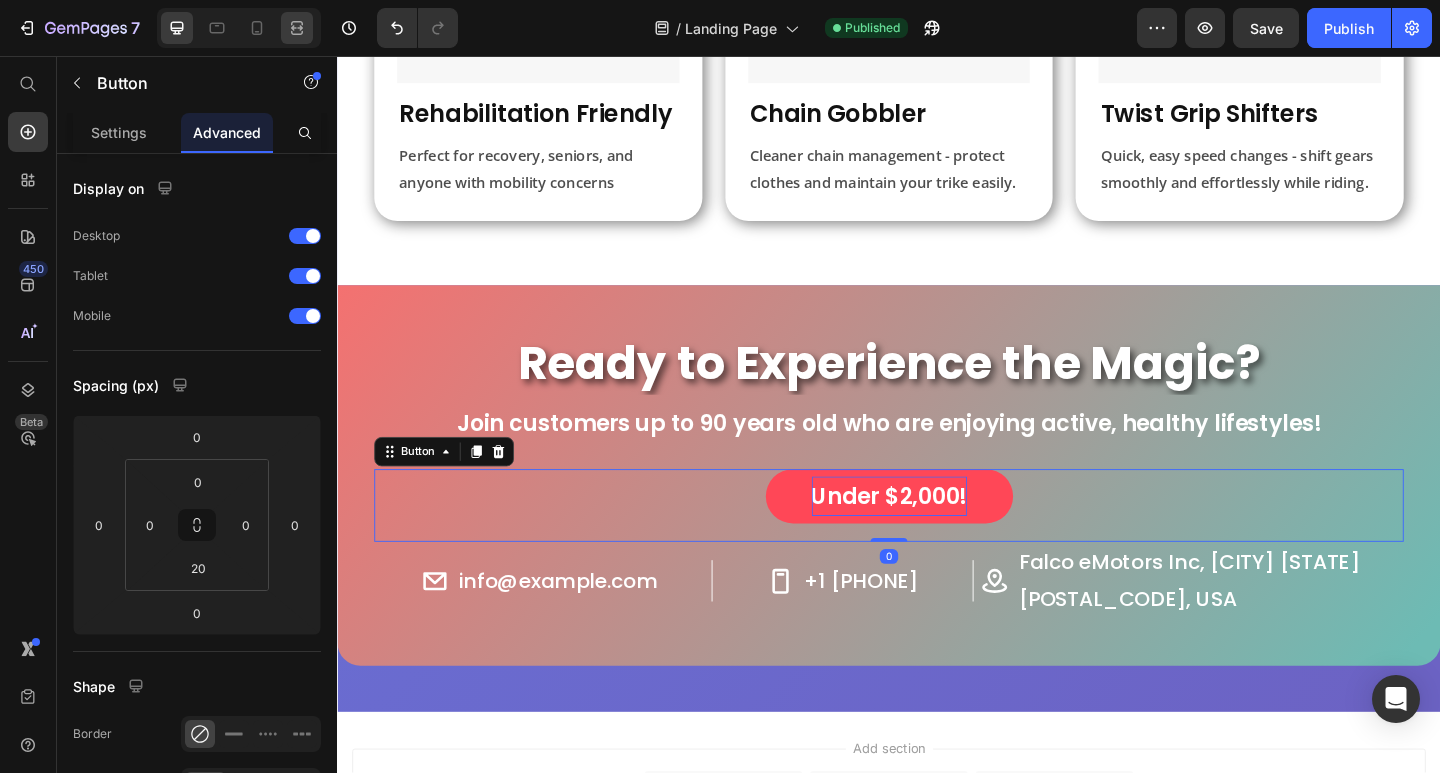 click 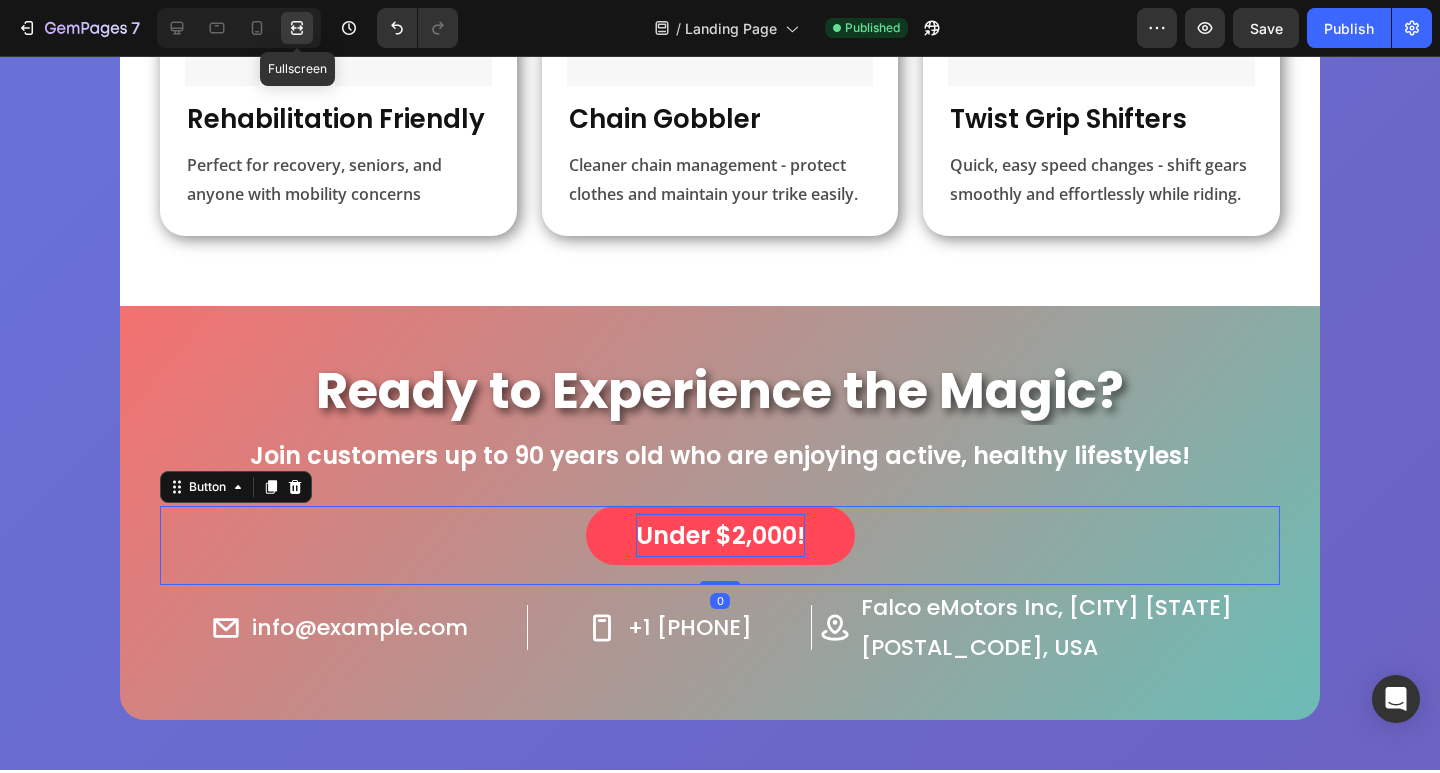 scroll, scrollTop: 1361, scrollLeft: 0, axis: vertical 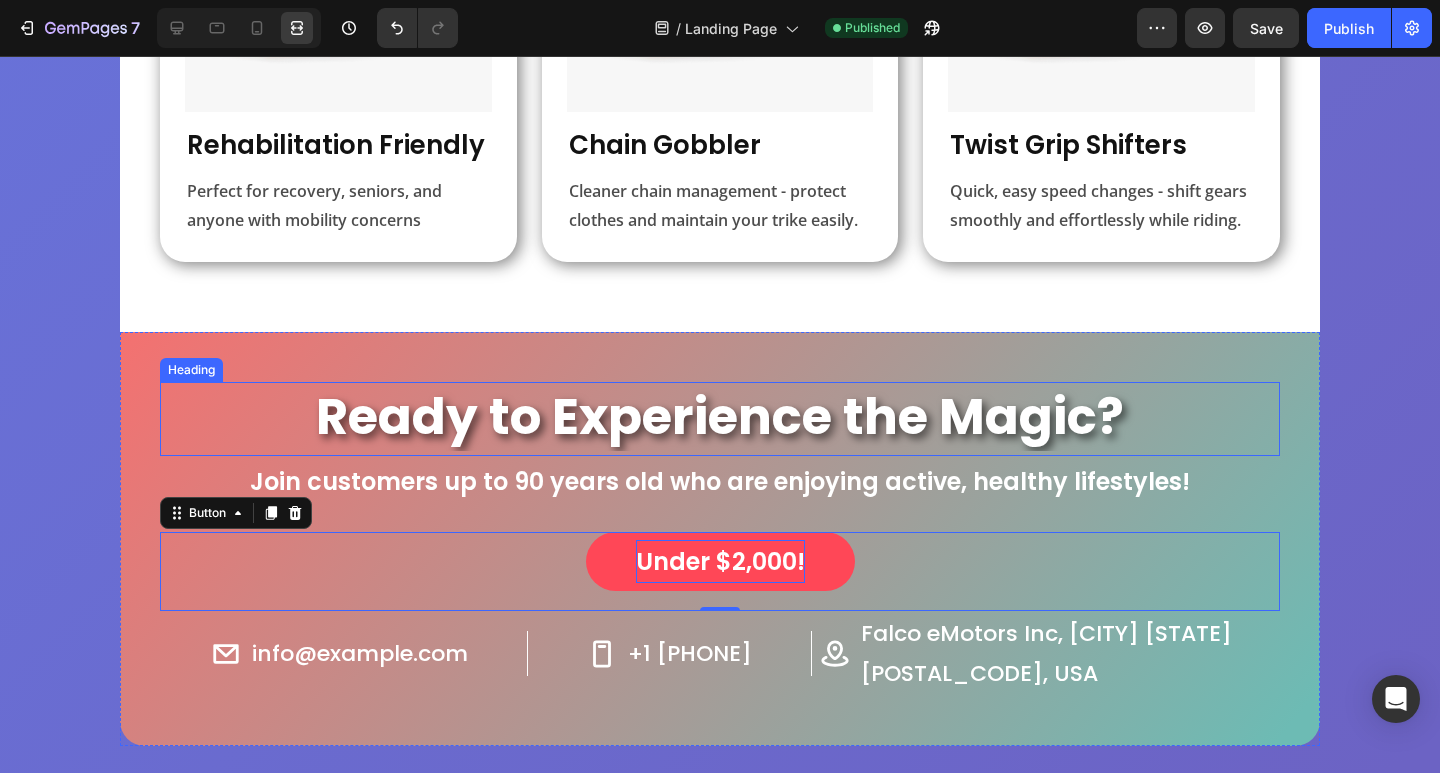 click on "Ready to Experience the Magic?" at bounding box center [720, 416] 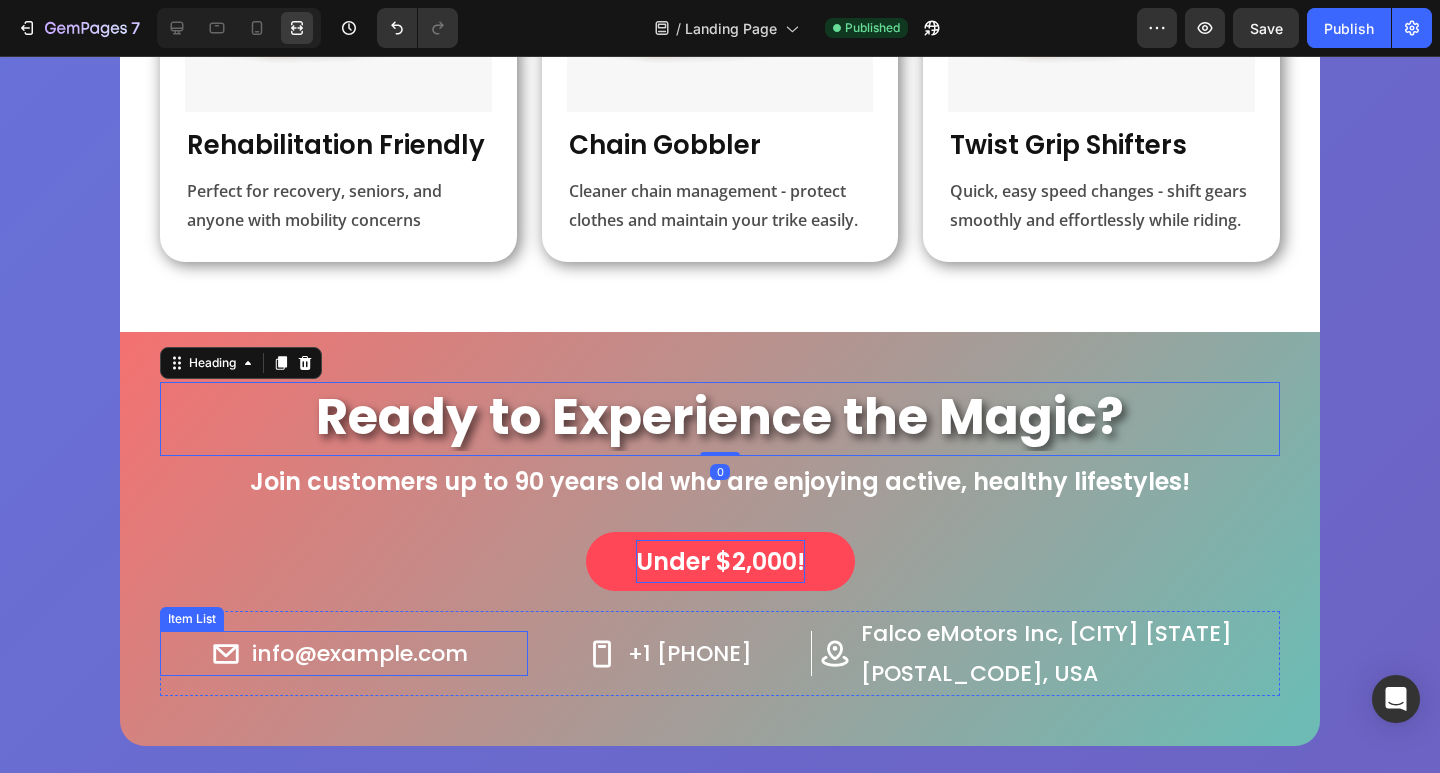 click on "info@example.com" at bounding box center (360, 654) 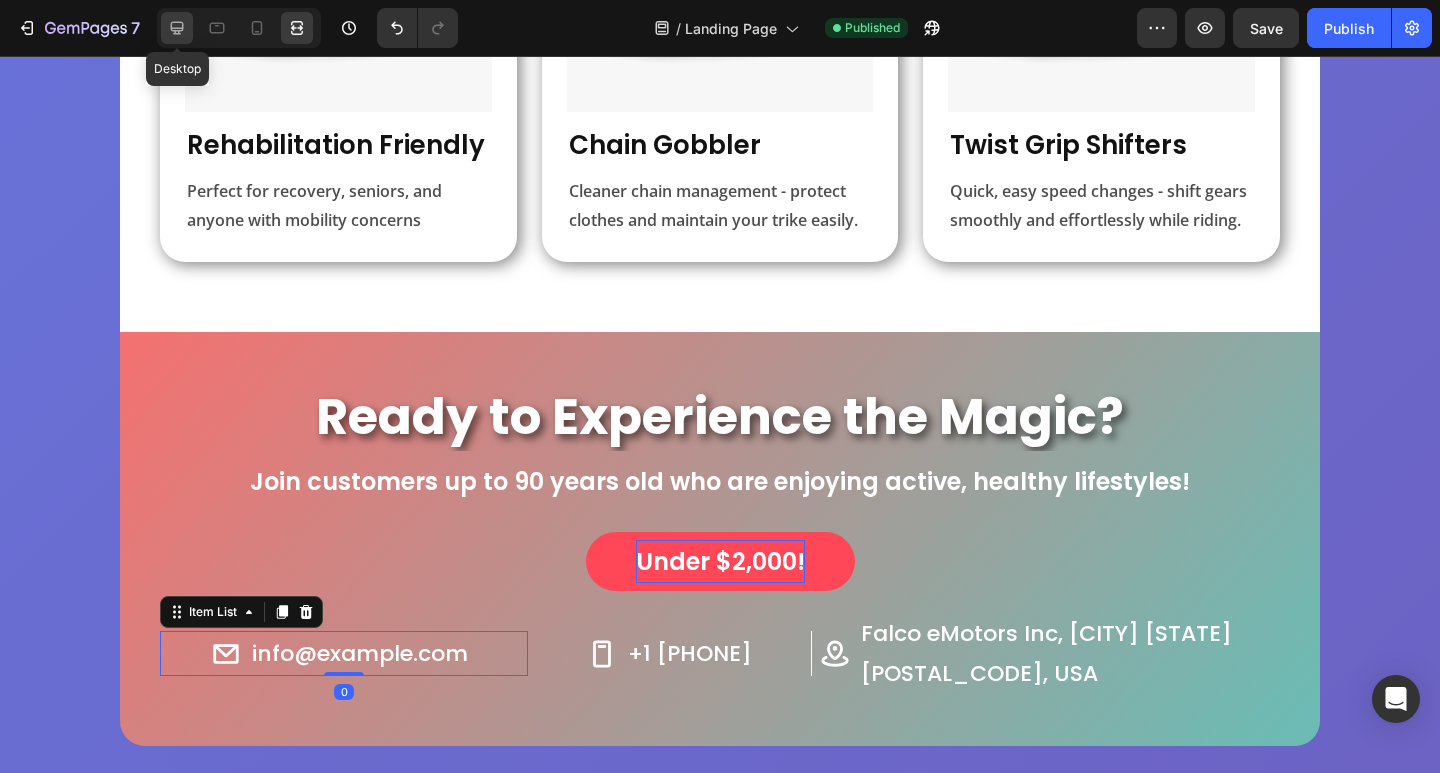 click 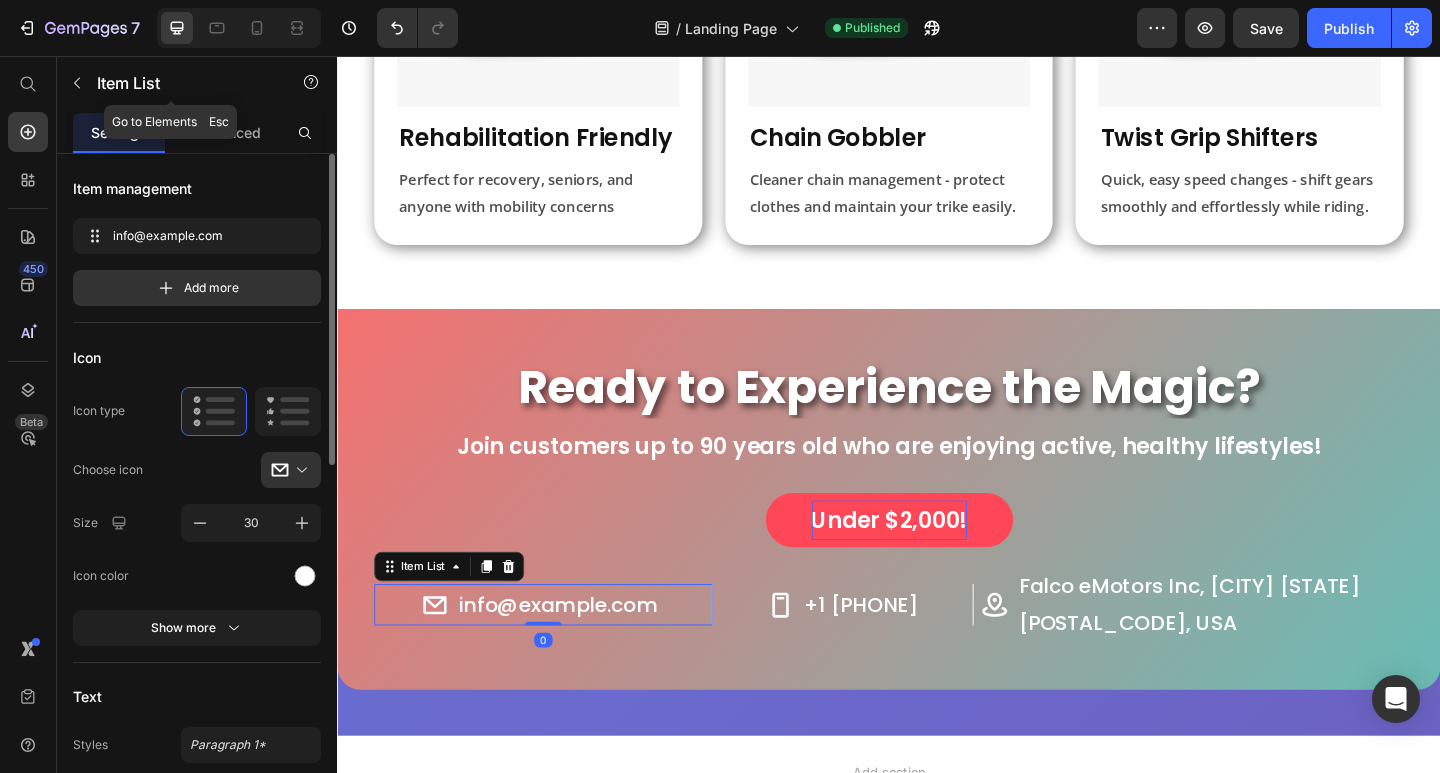 scroll, scrollTop: 1387, scrollLeft: 0, axis: vertical 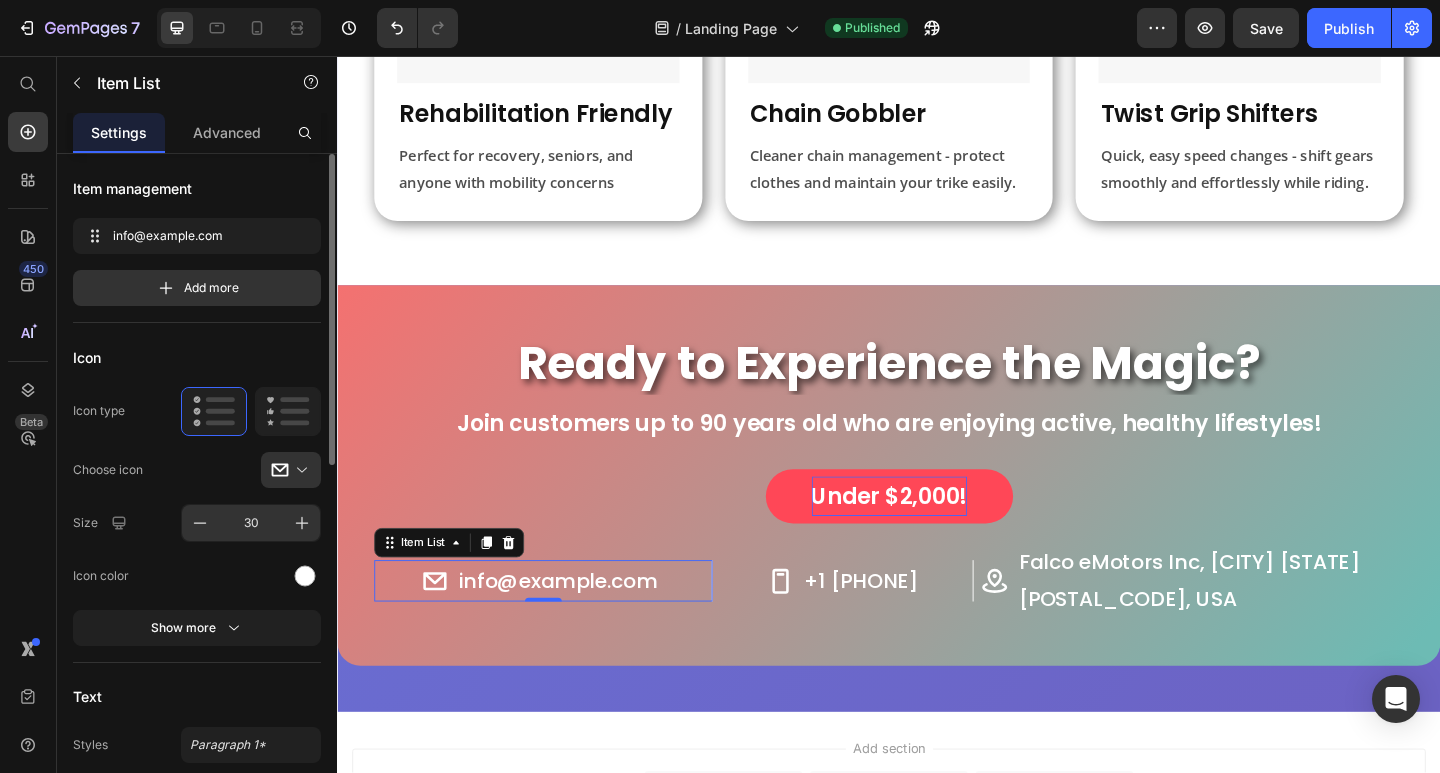 click on "30" at bounding box center [251, 523] 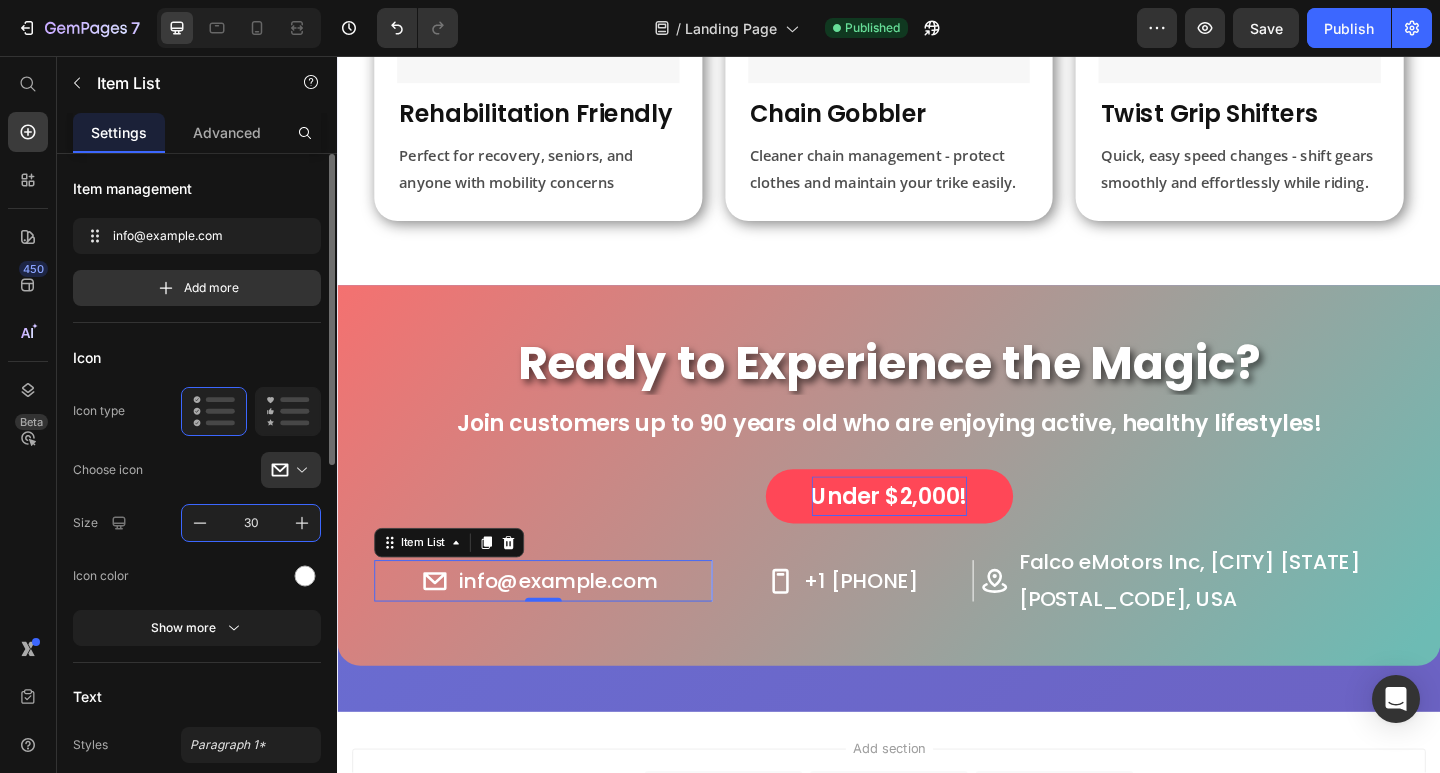 scroll, scrollTop: 400, scrollLeft: 0, axis: vertical 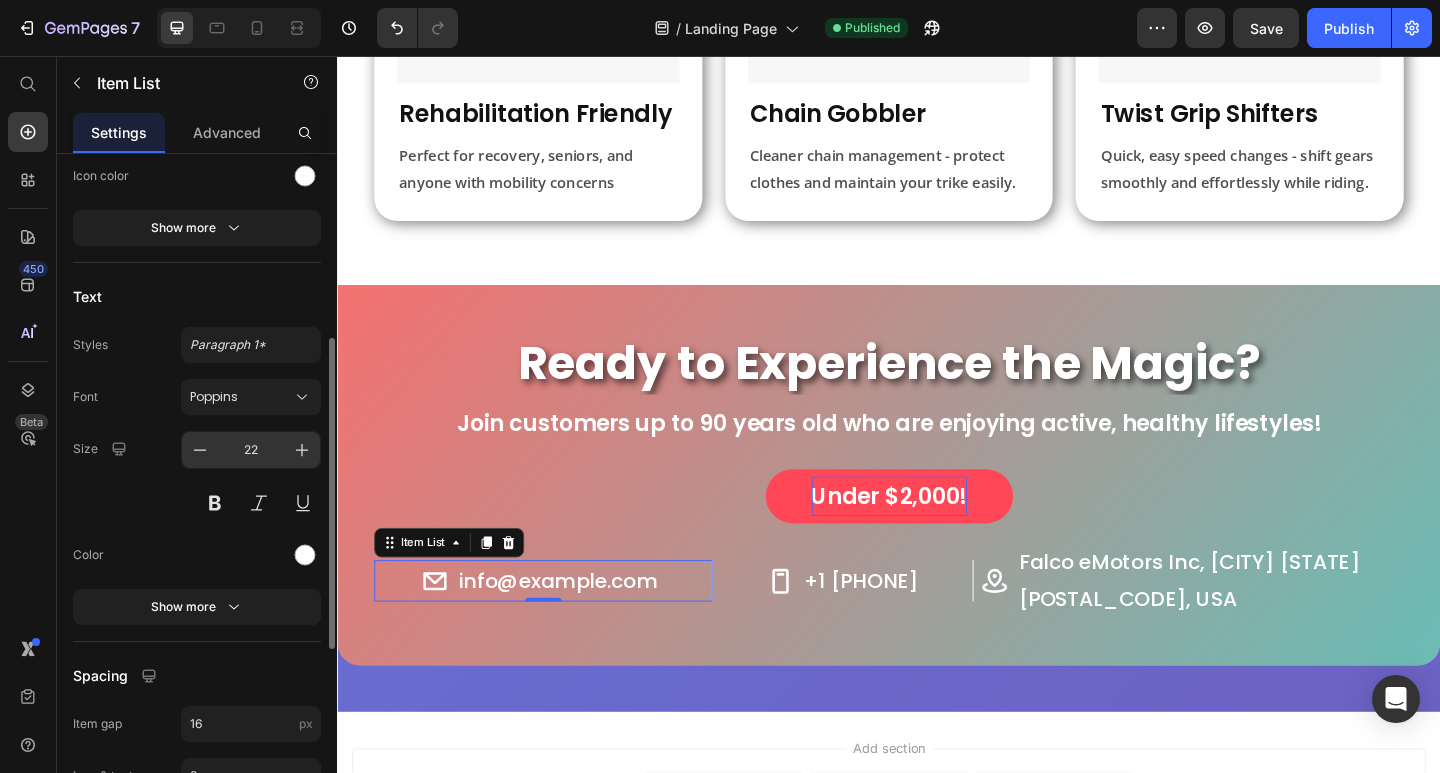 click on "22" at bounding box center [251, 450] 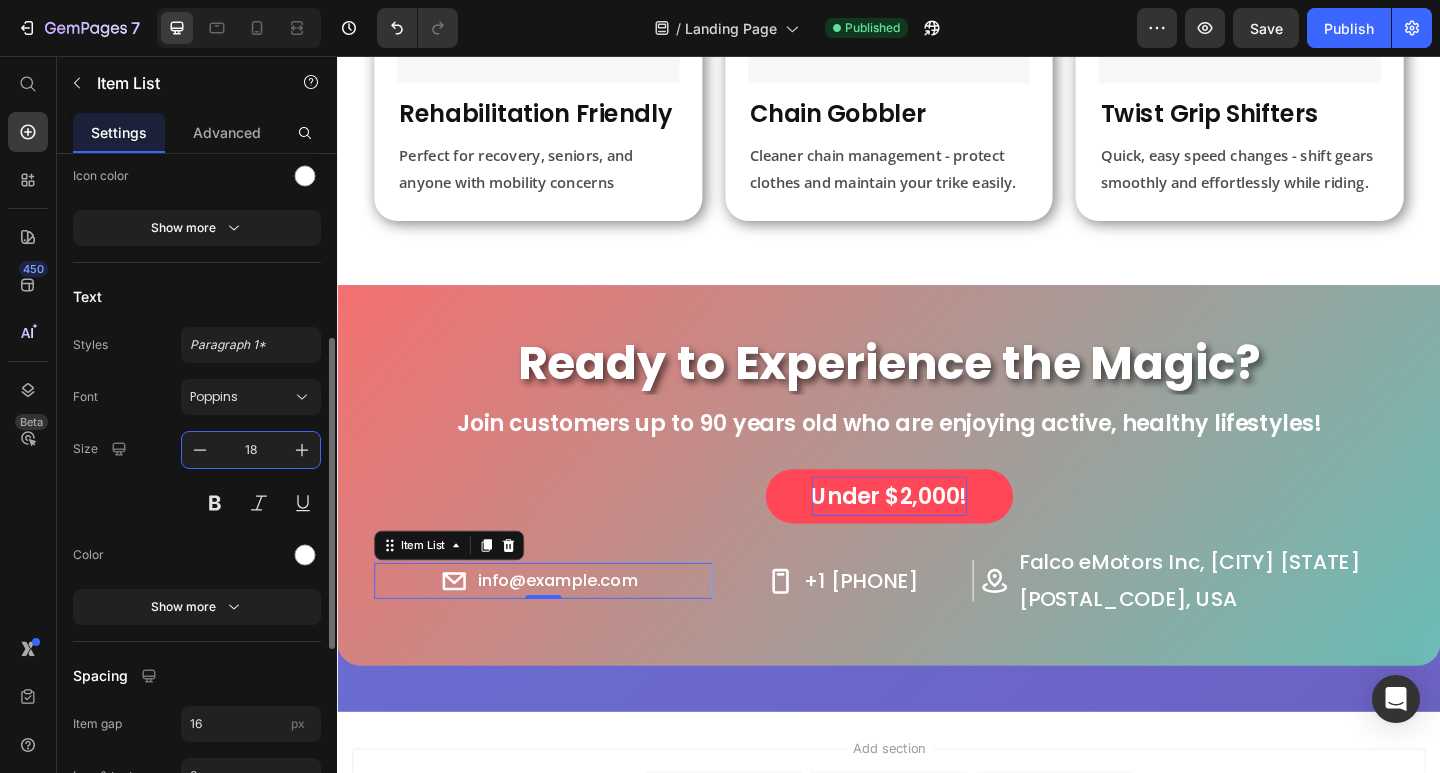 drag, startPoint x: 264, startPoint y: 442, endPoint x: 179, endPoint y: 448, distance: 85.2115 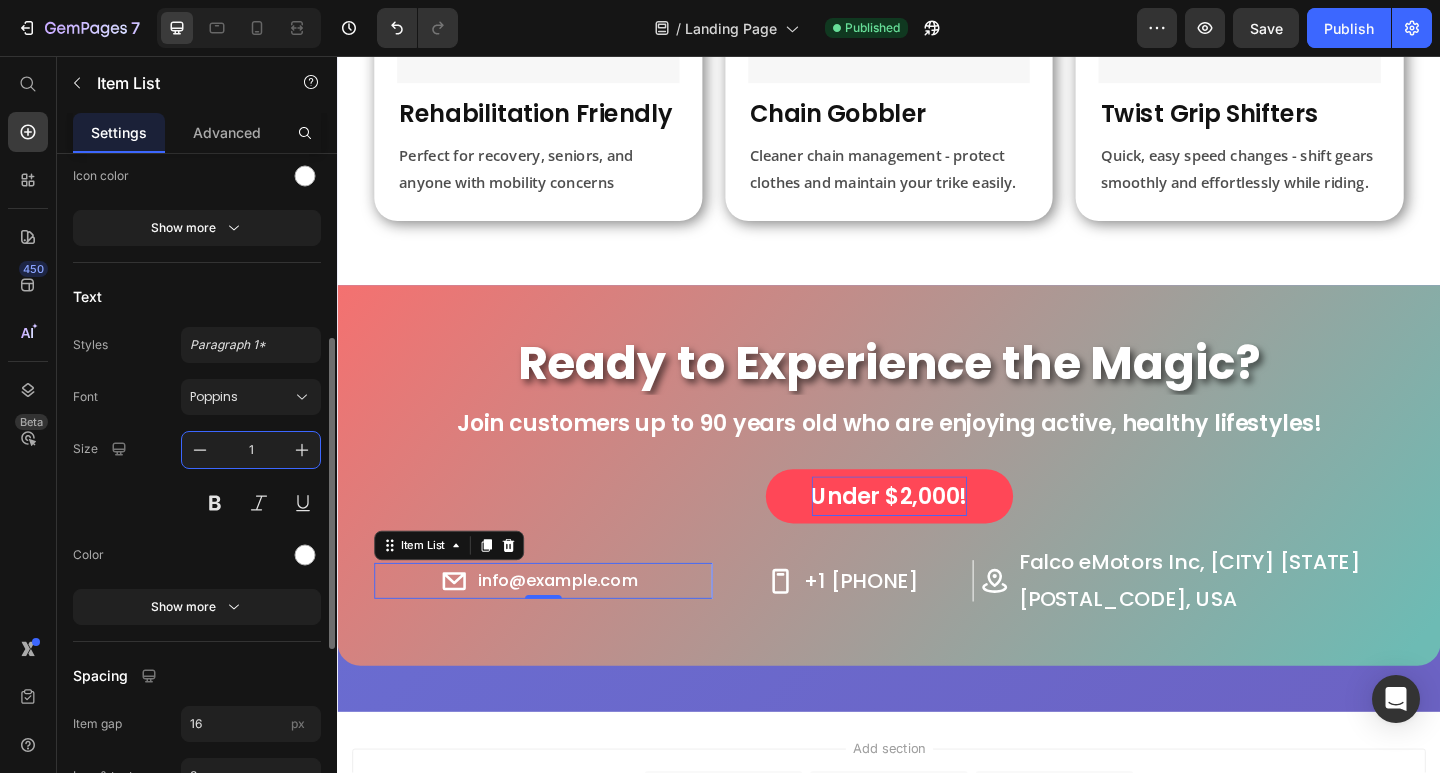 type on "19" 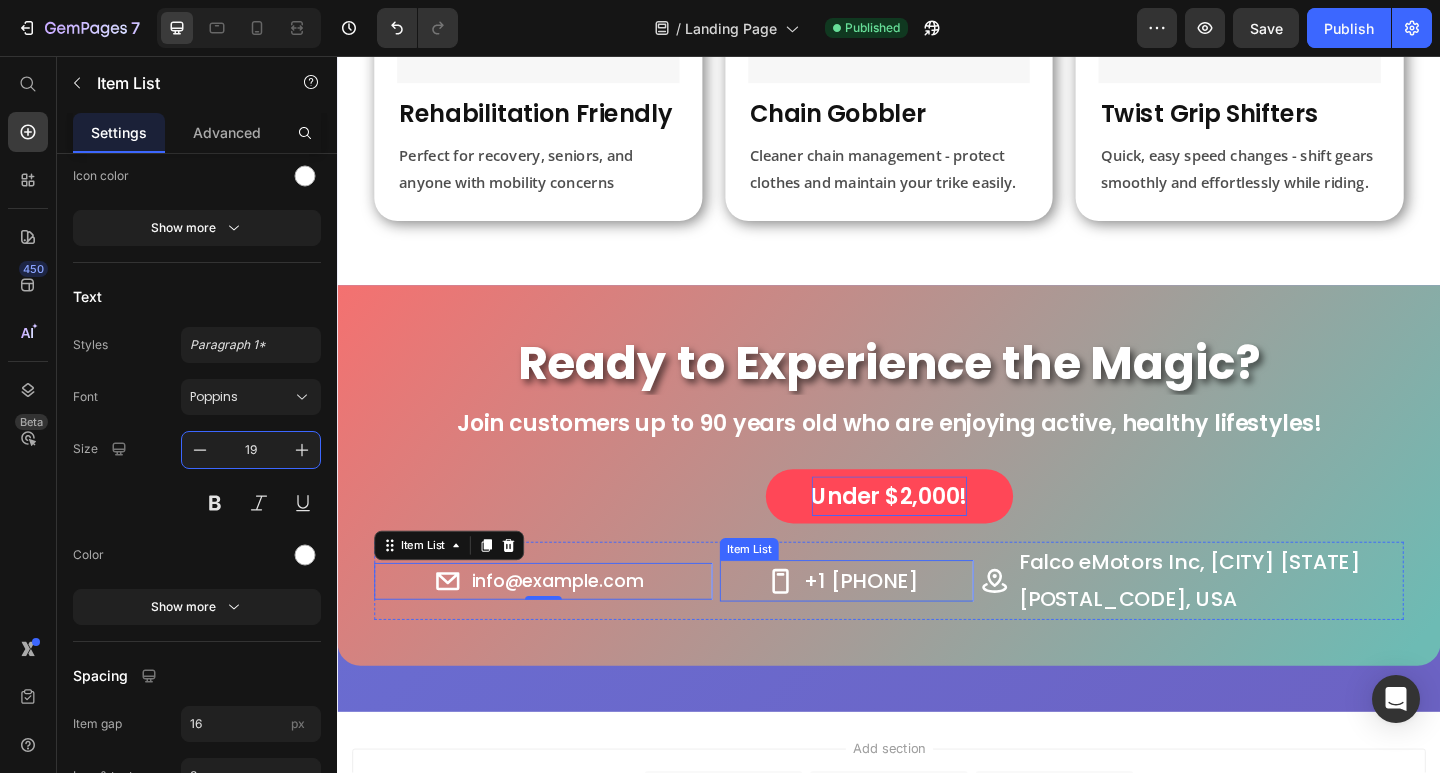 click on "+1 [PHONE]" at bounding box center (907, 628) 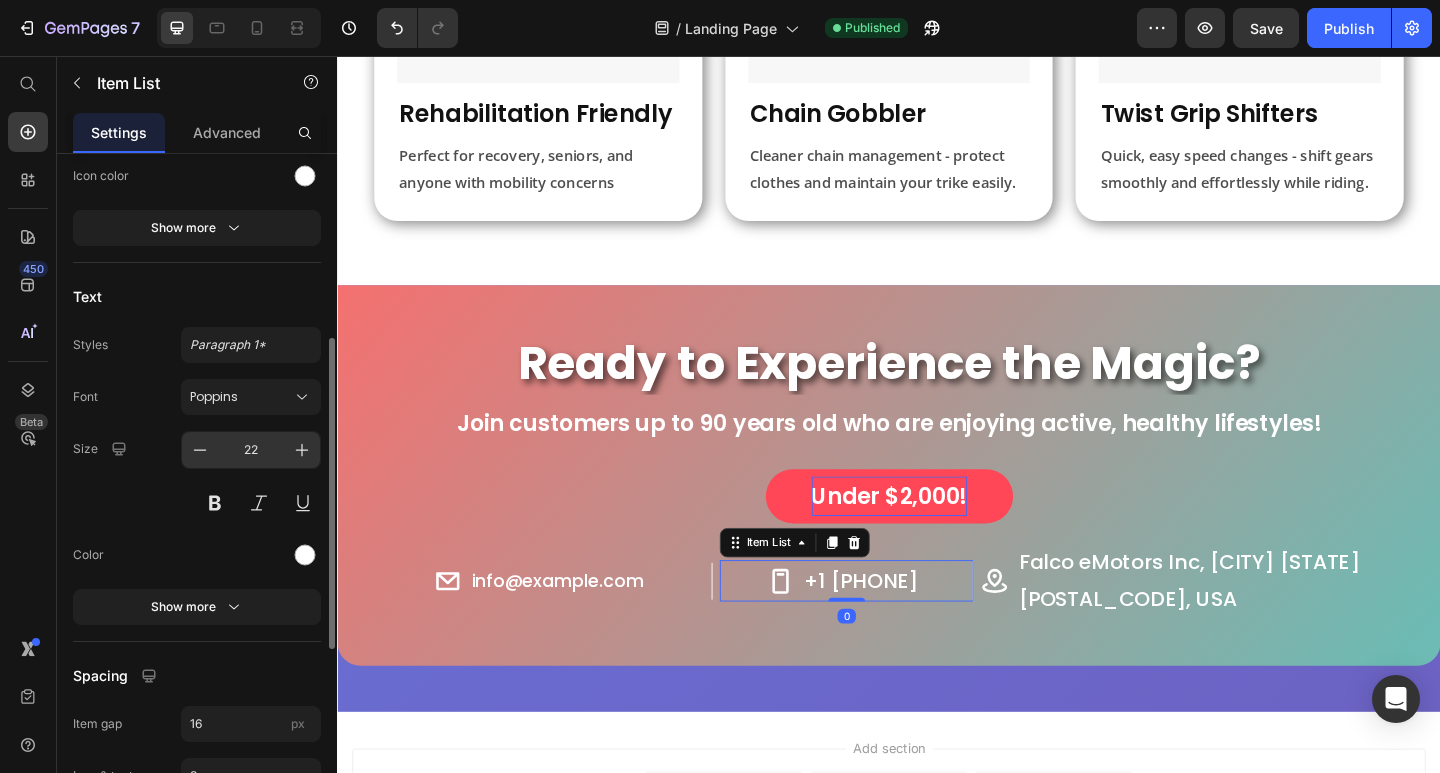 click on "22" at bounding box center (251, 450) 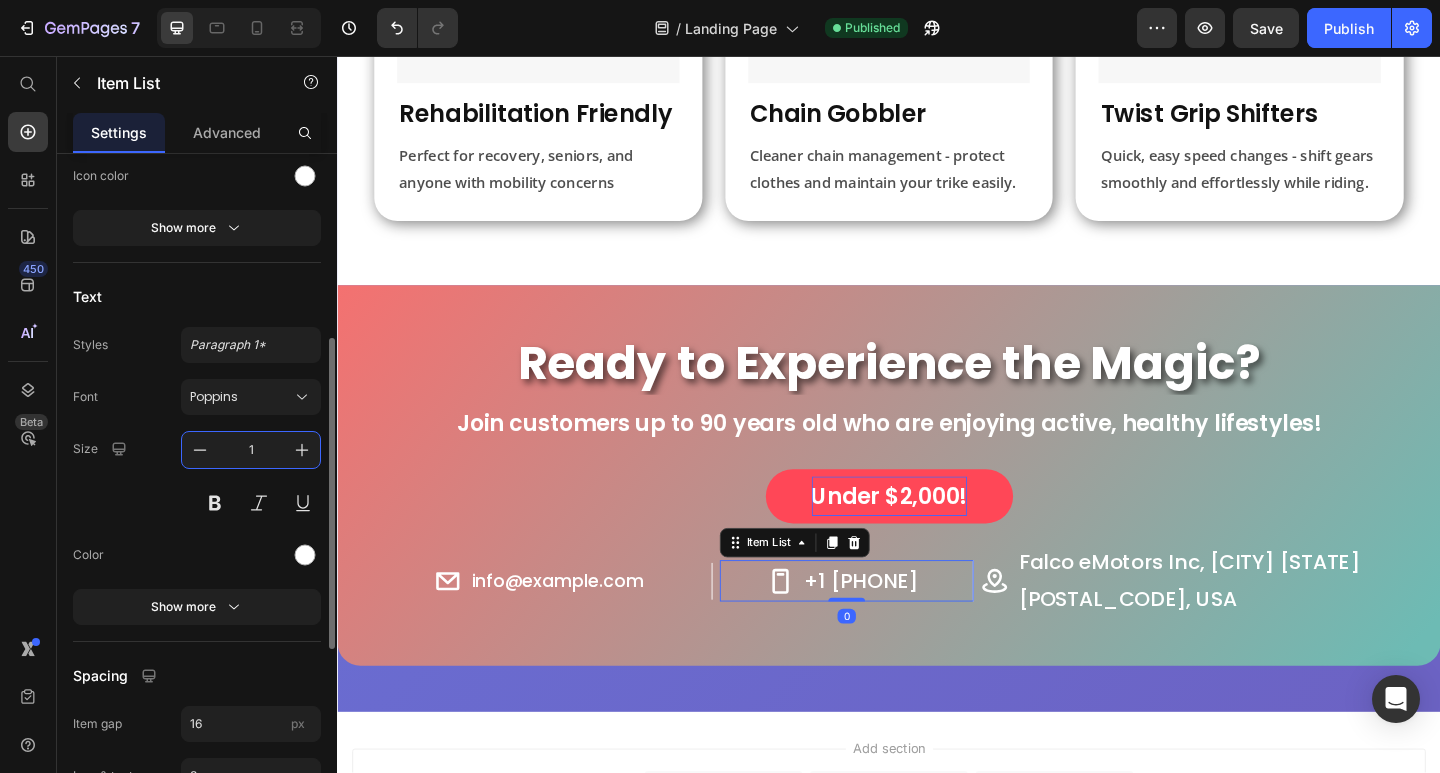 type on "19" 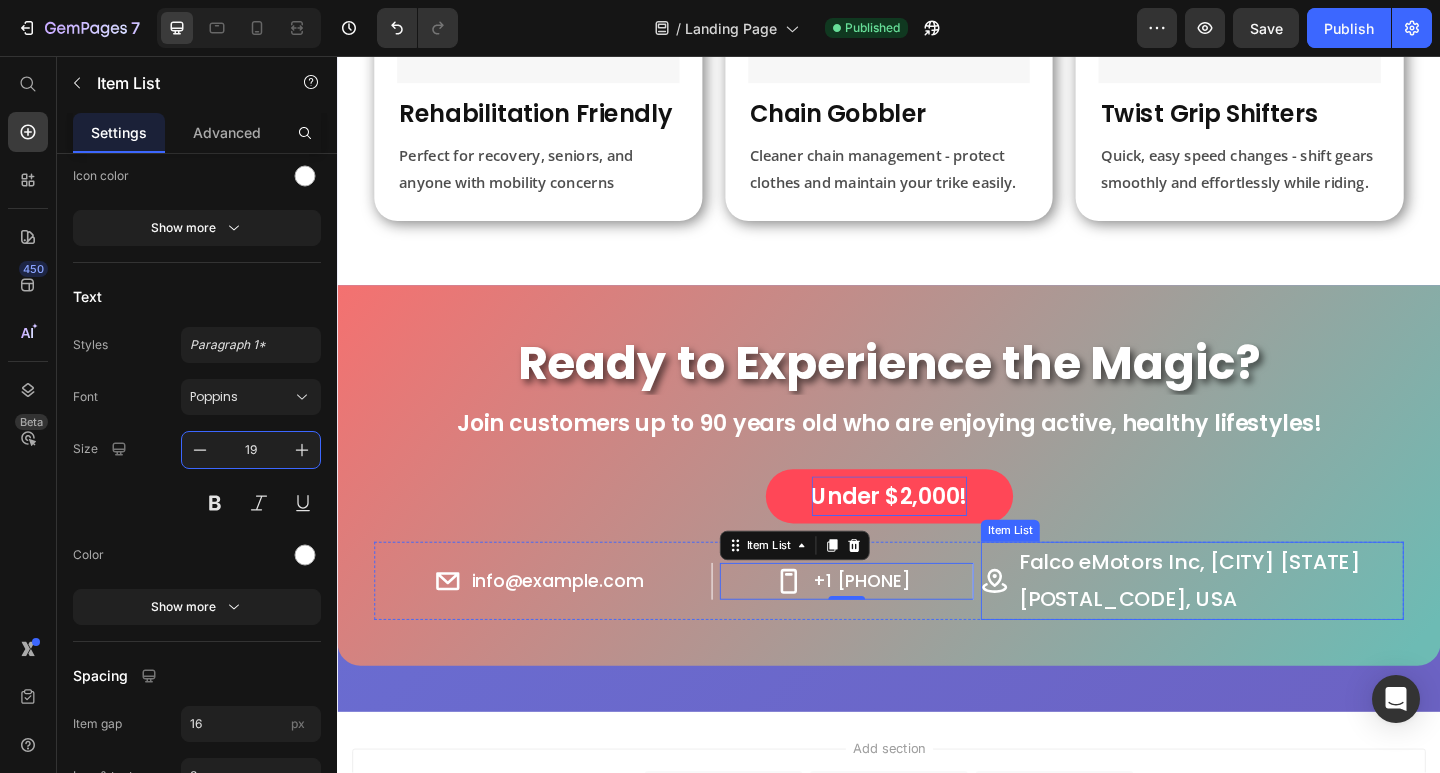 click on "Falco eMotors Inc, [CITY] [STATE] [POSTAL_CODE], USA" at bounding box center (1286, 627) 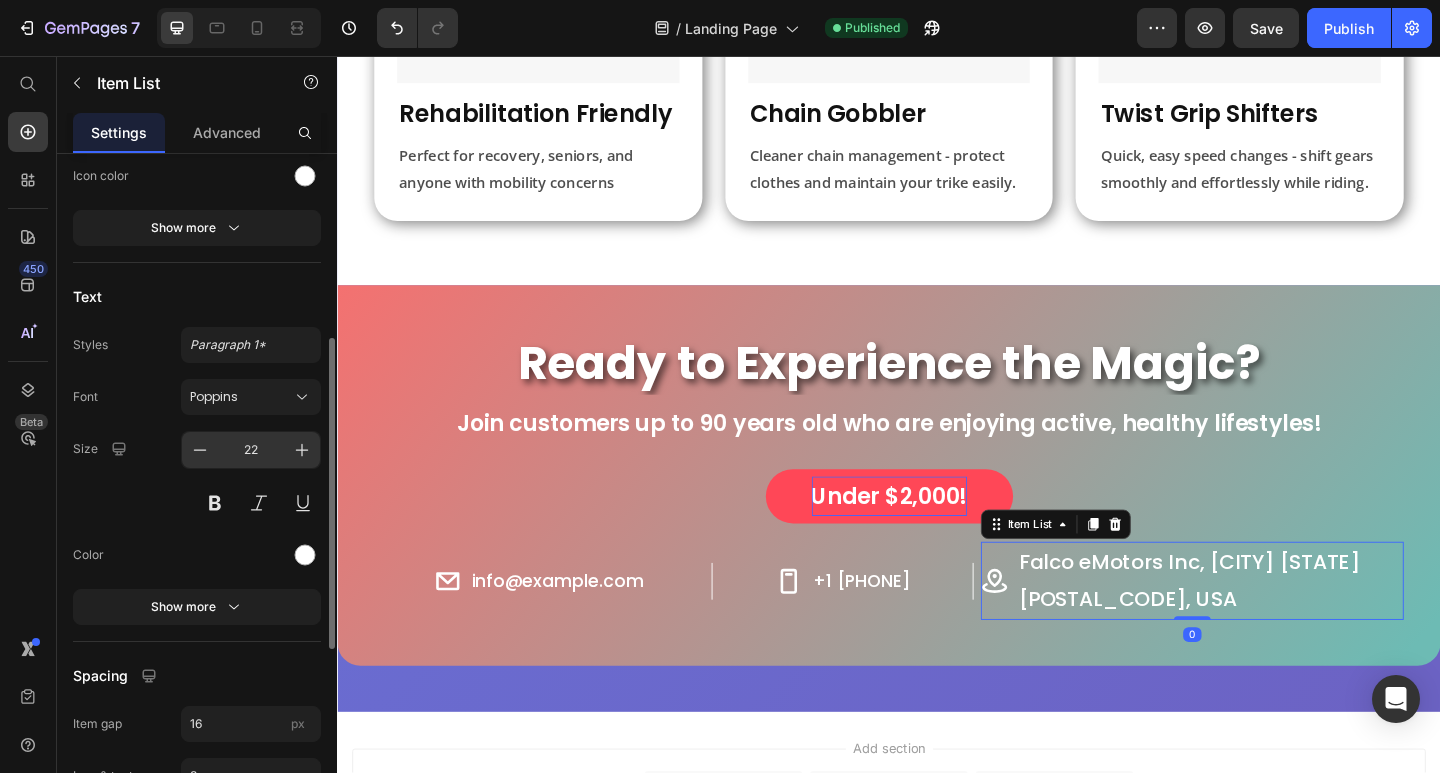 click on "22" at bounding box center (251, 450) 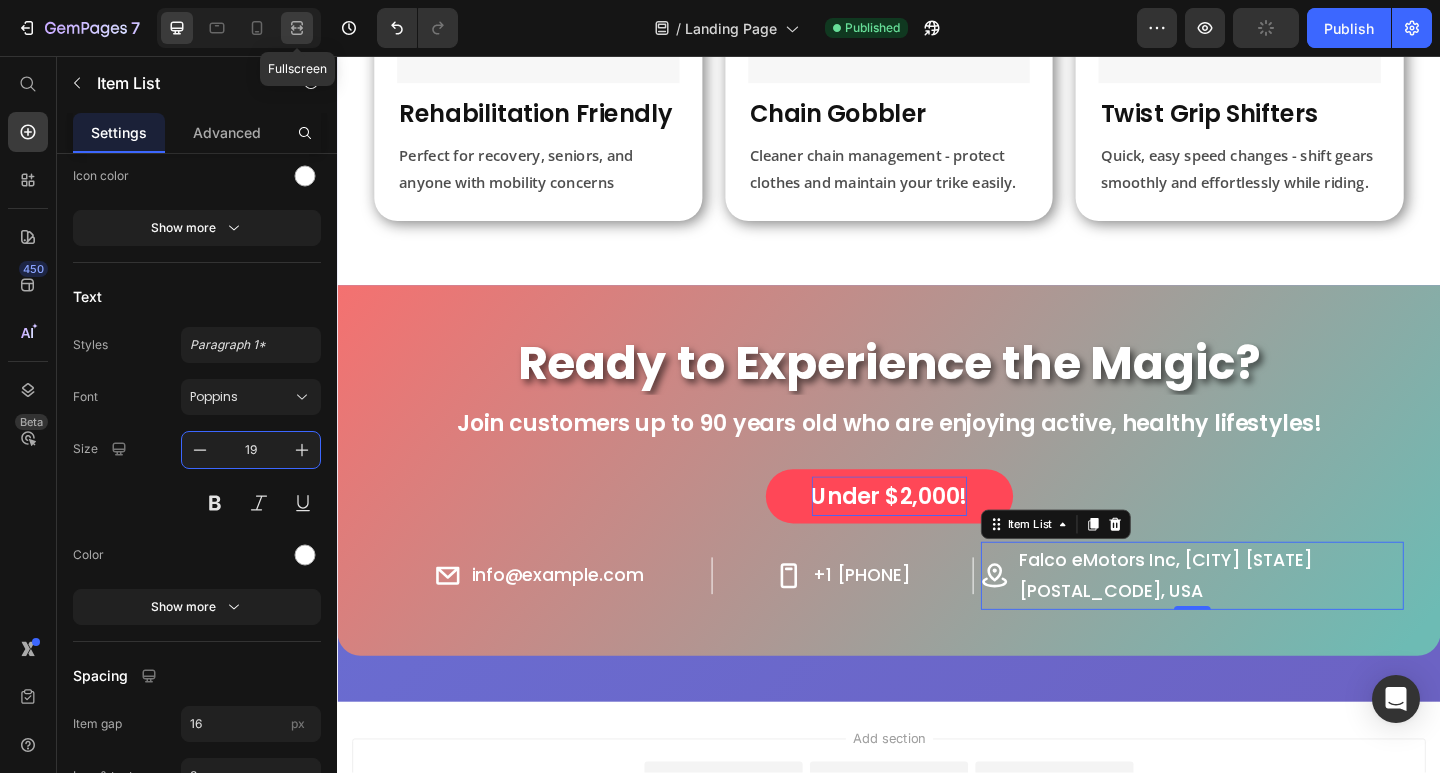 type on "19" 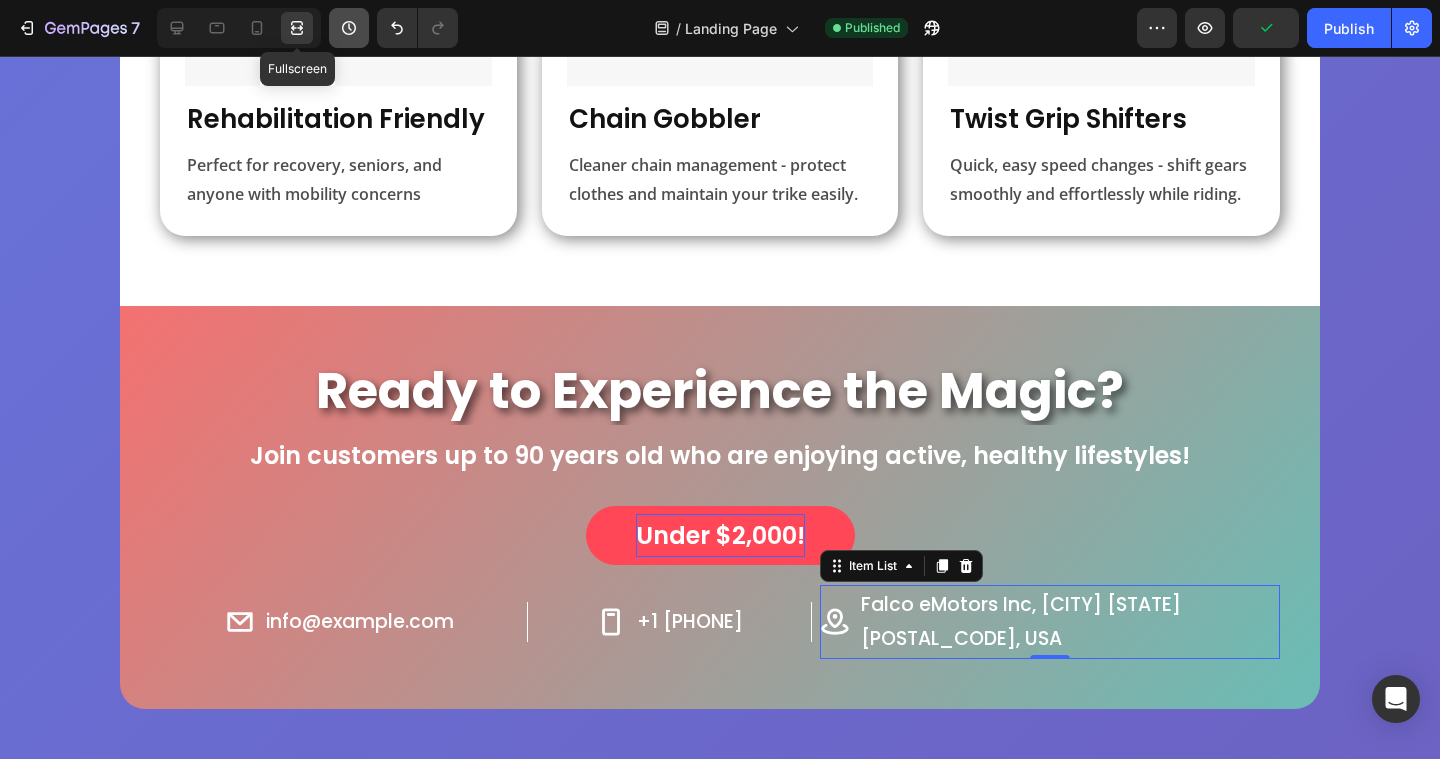 scroll, scrollTop: 1361, scrollLeft: 0, axis: vertical 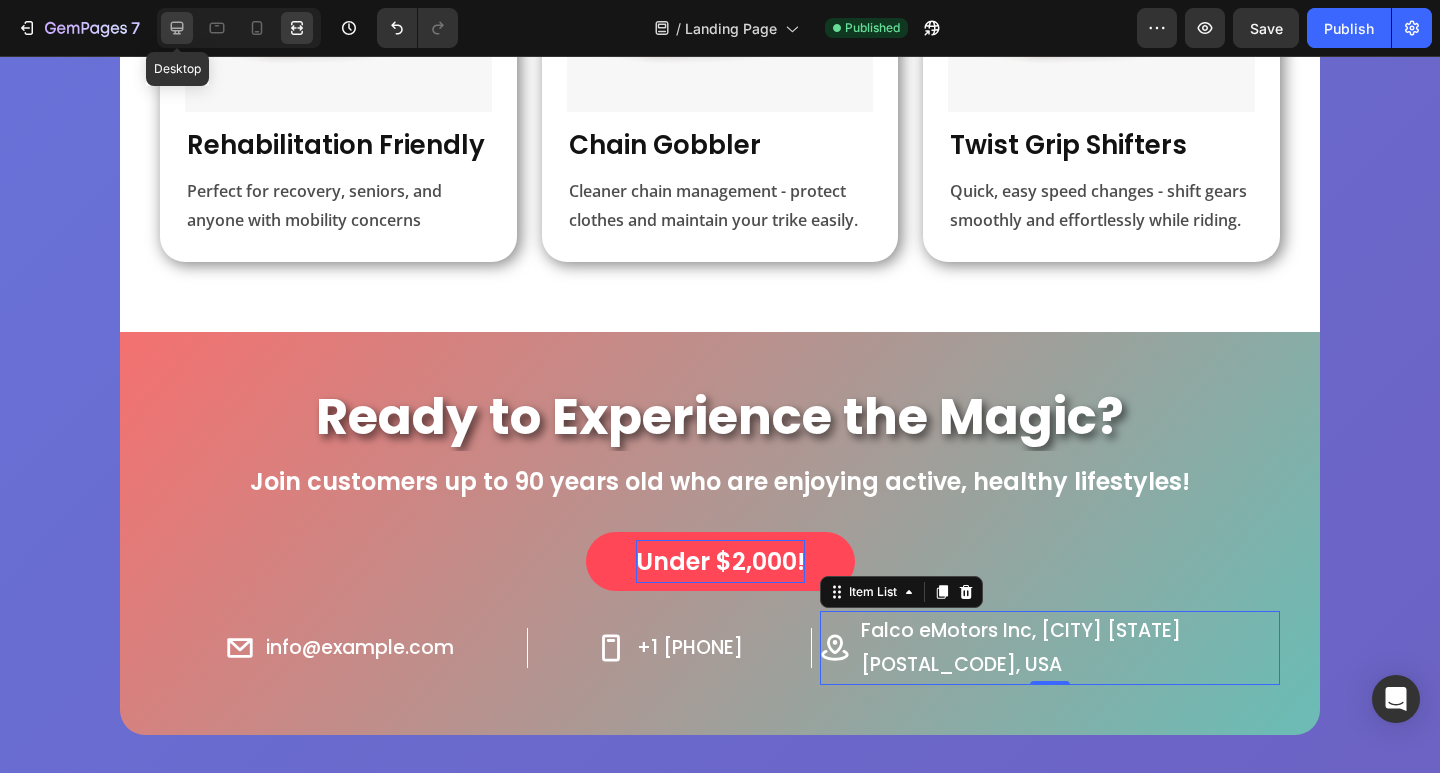click 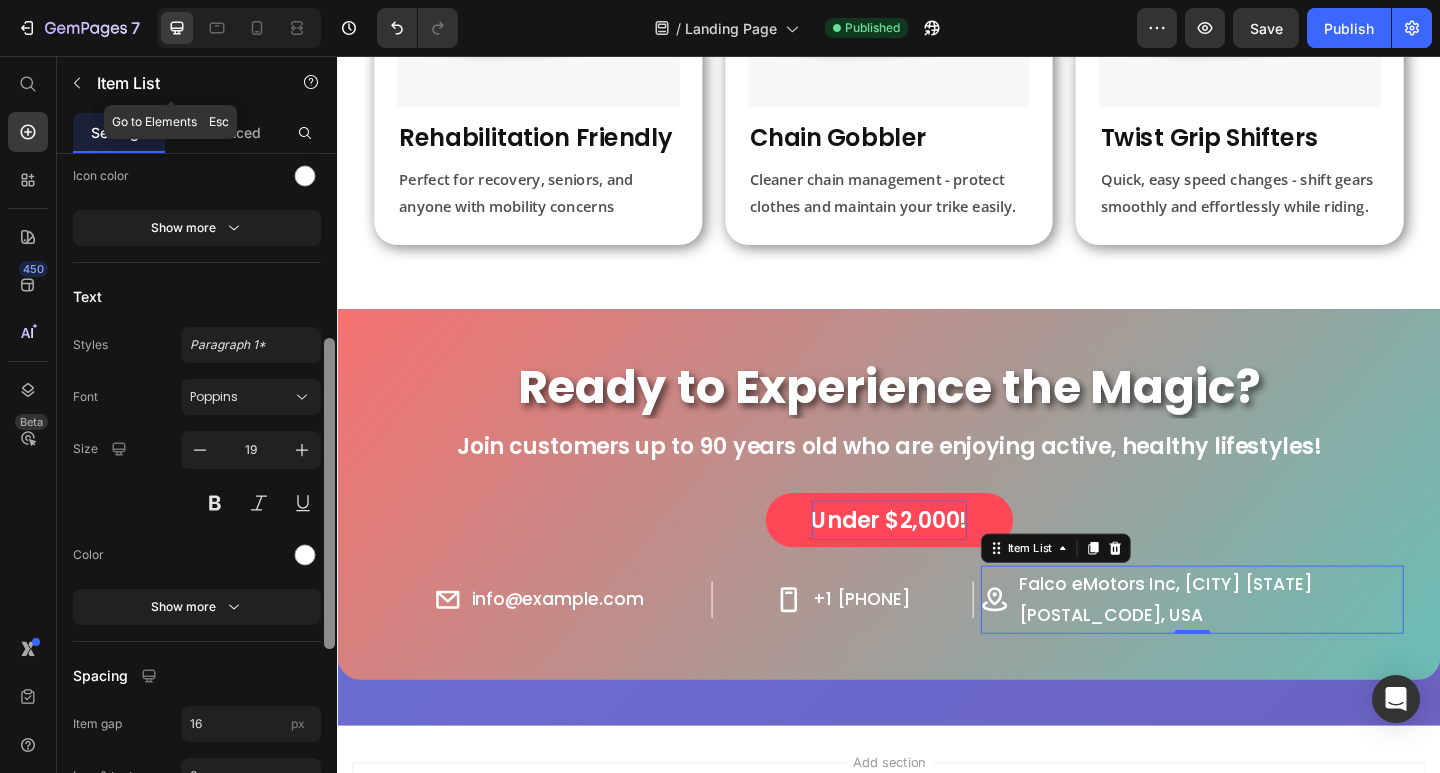 scroll, scrollTop: 1387, scrollLeft: 0, axis: vertical 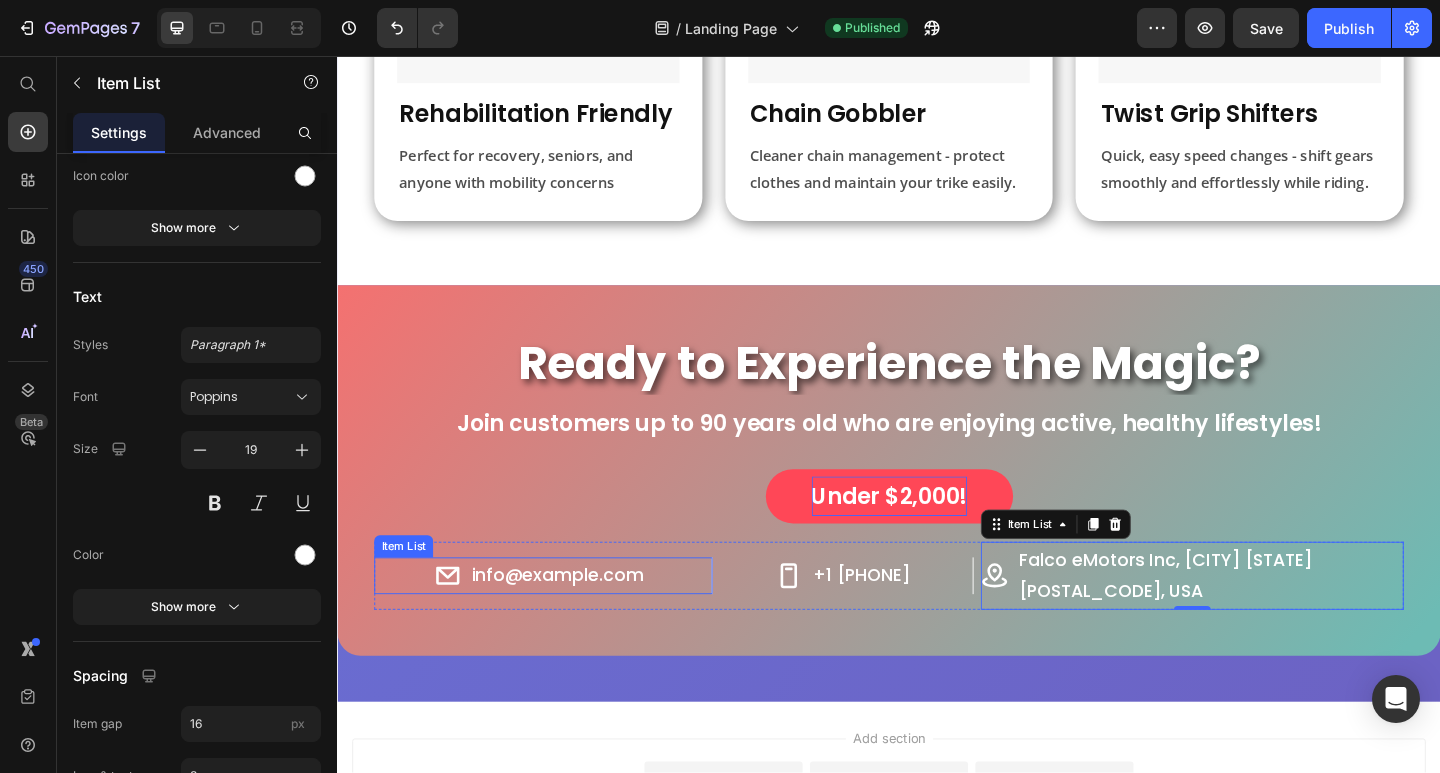 click on "info@example.com" at bounding box center [558, 622] 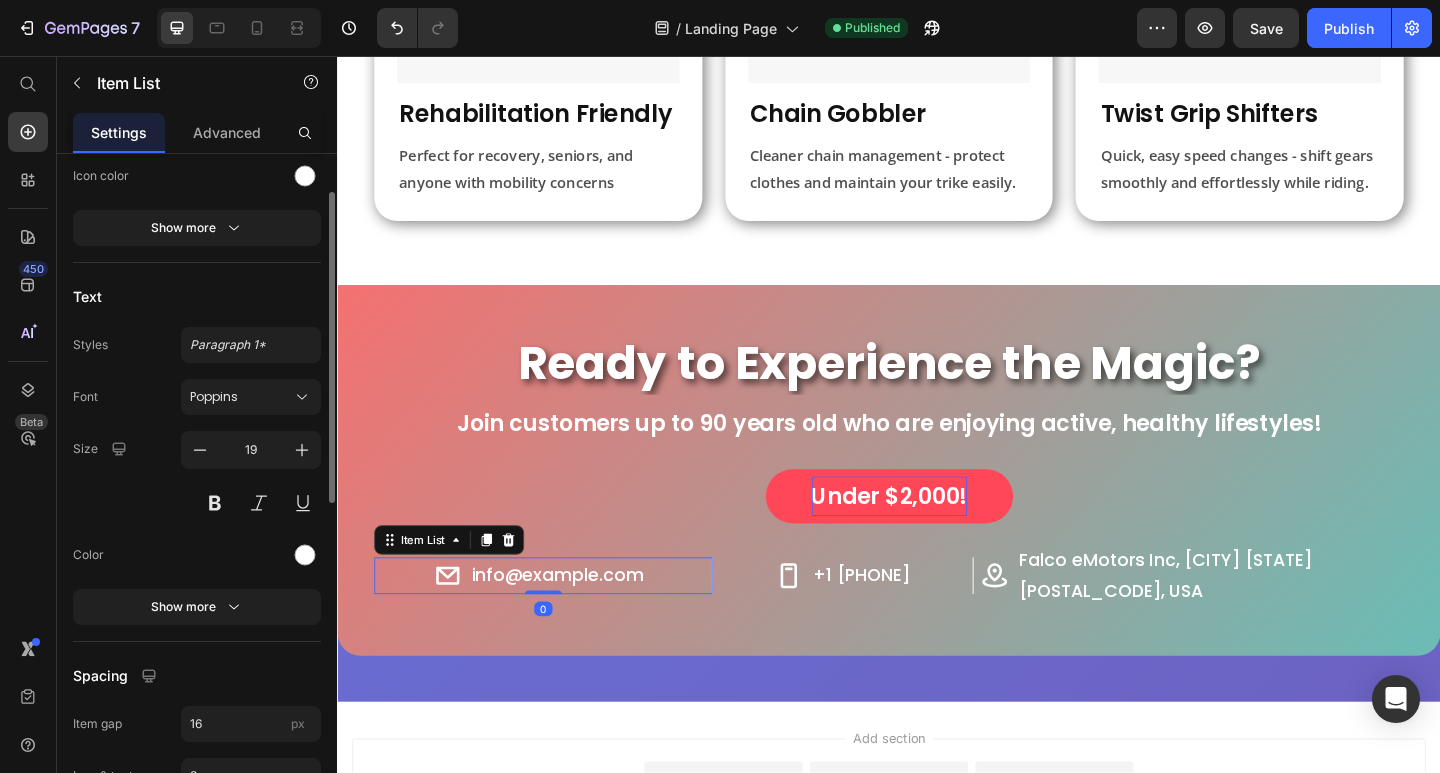 scroll, scrollTop: 100, scrollLeft: 0, axis: vertical 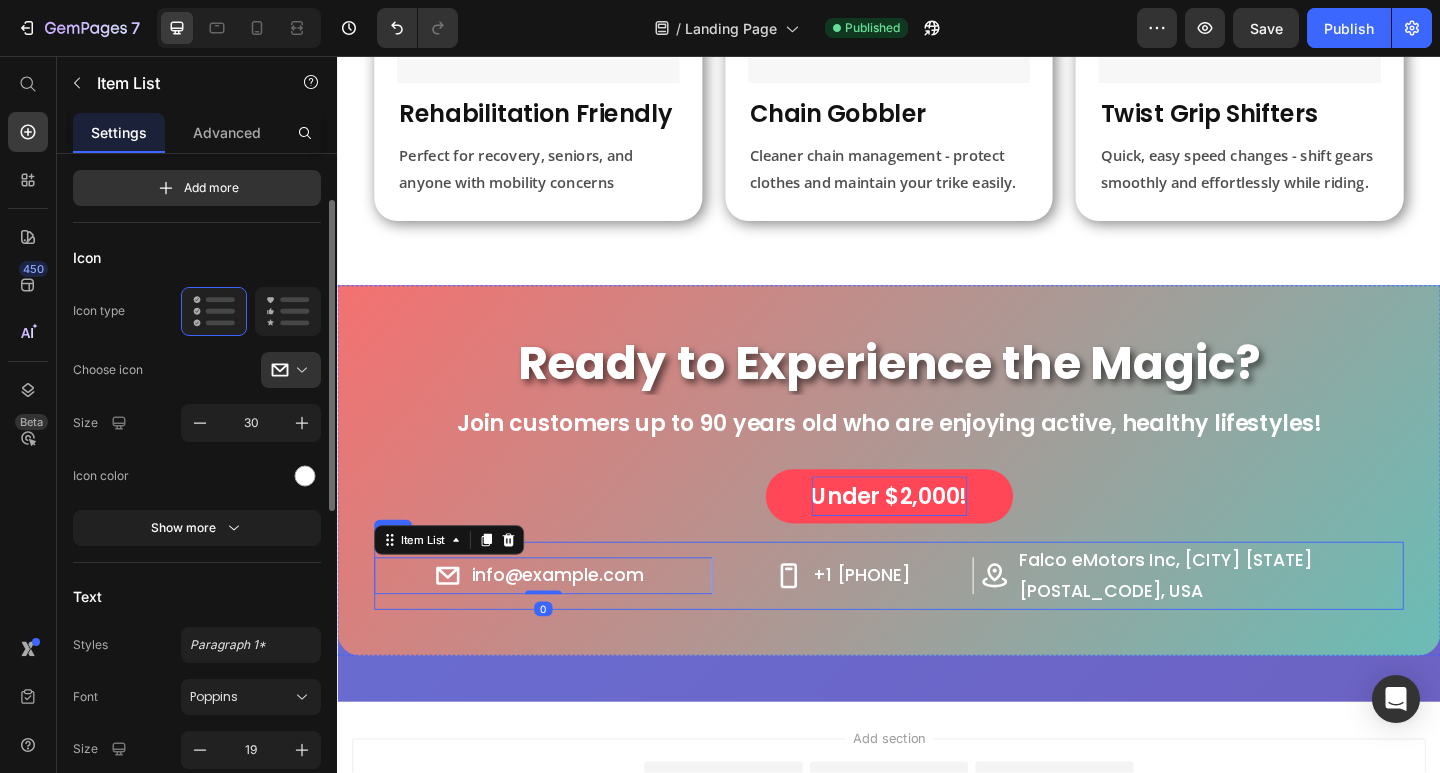 click on "+1 [PHONE] Item List" at bounding box center (891, 622) 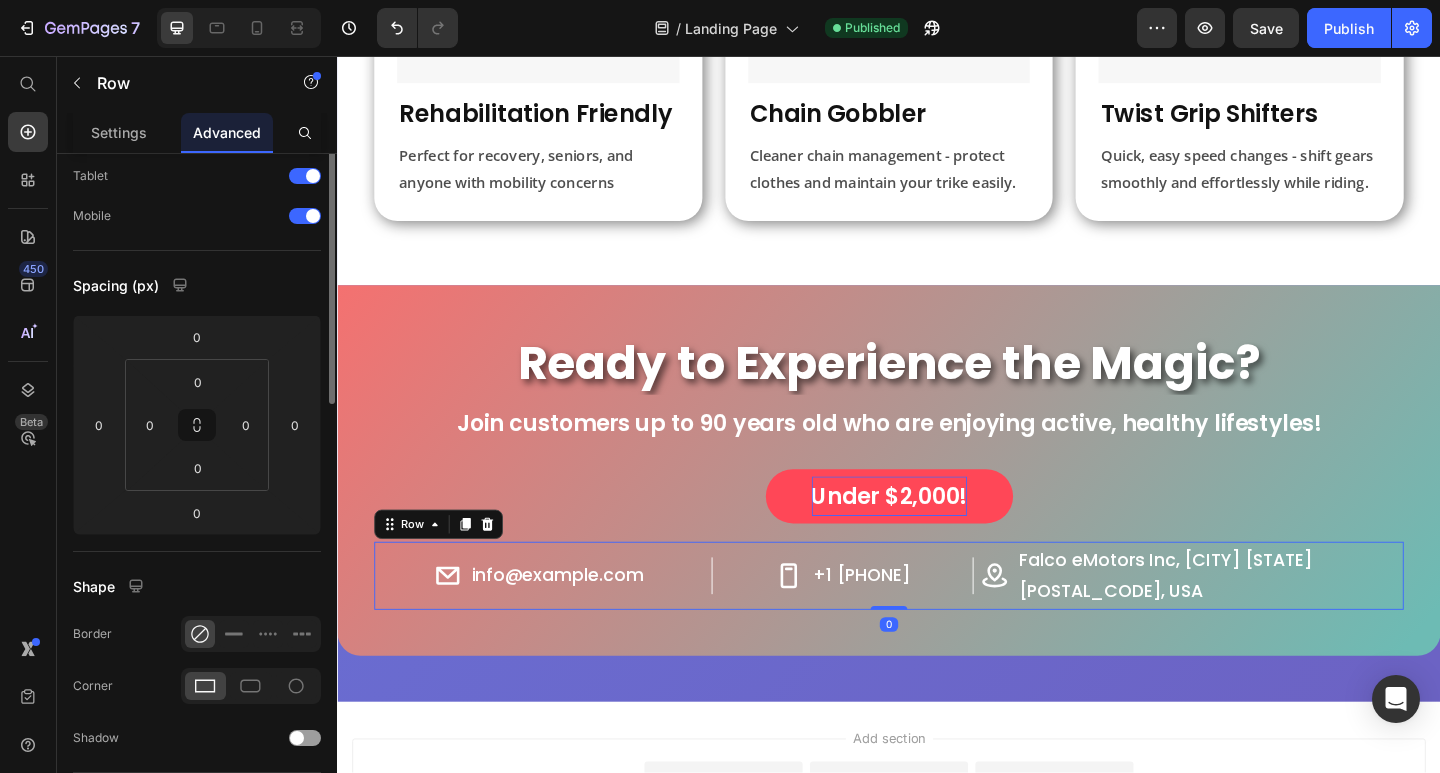 scroll, scrollTop: 0, scrollLeft: 0, axis: both 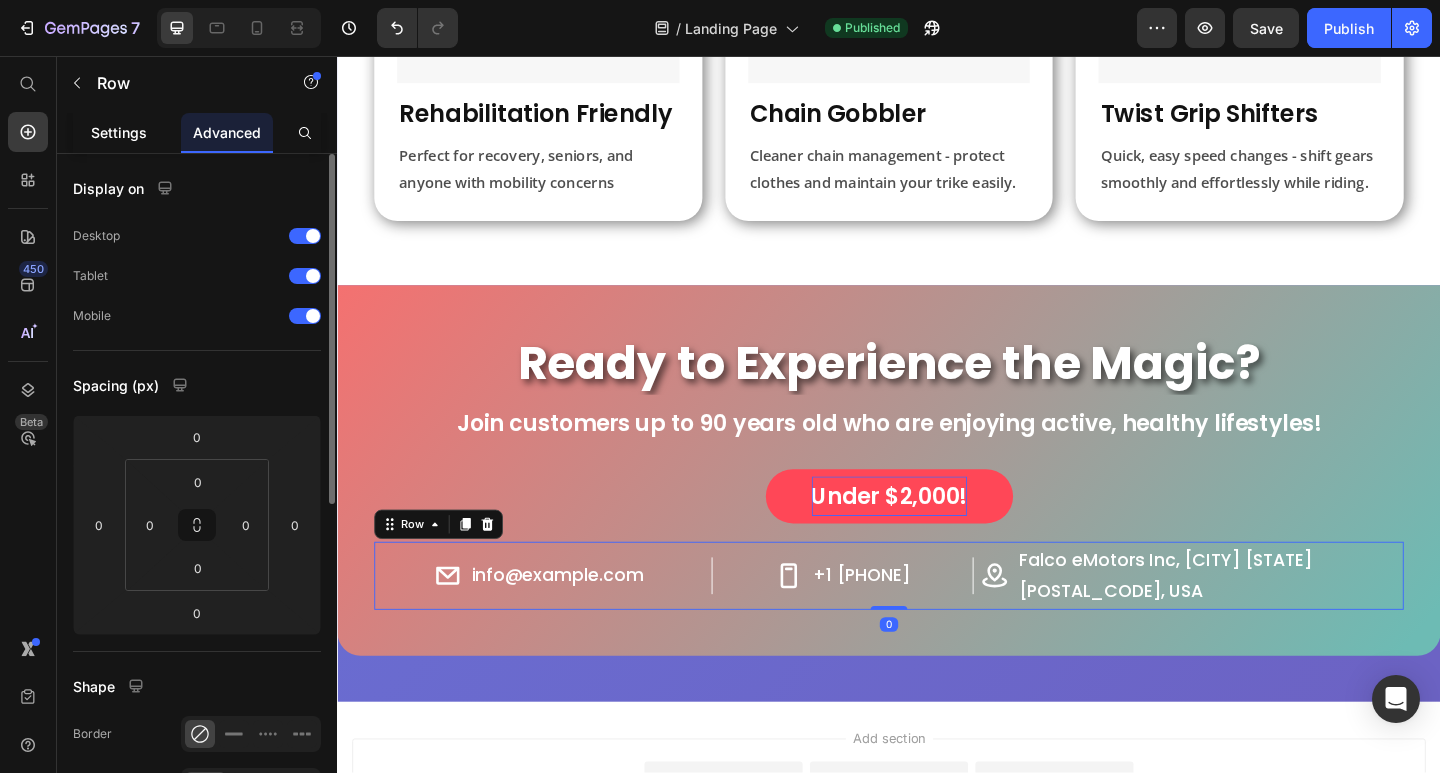 click on "Settings" 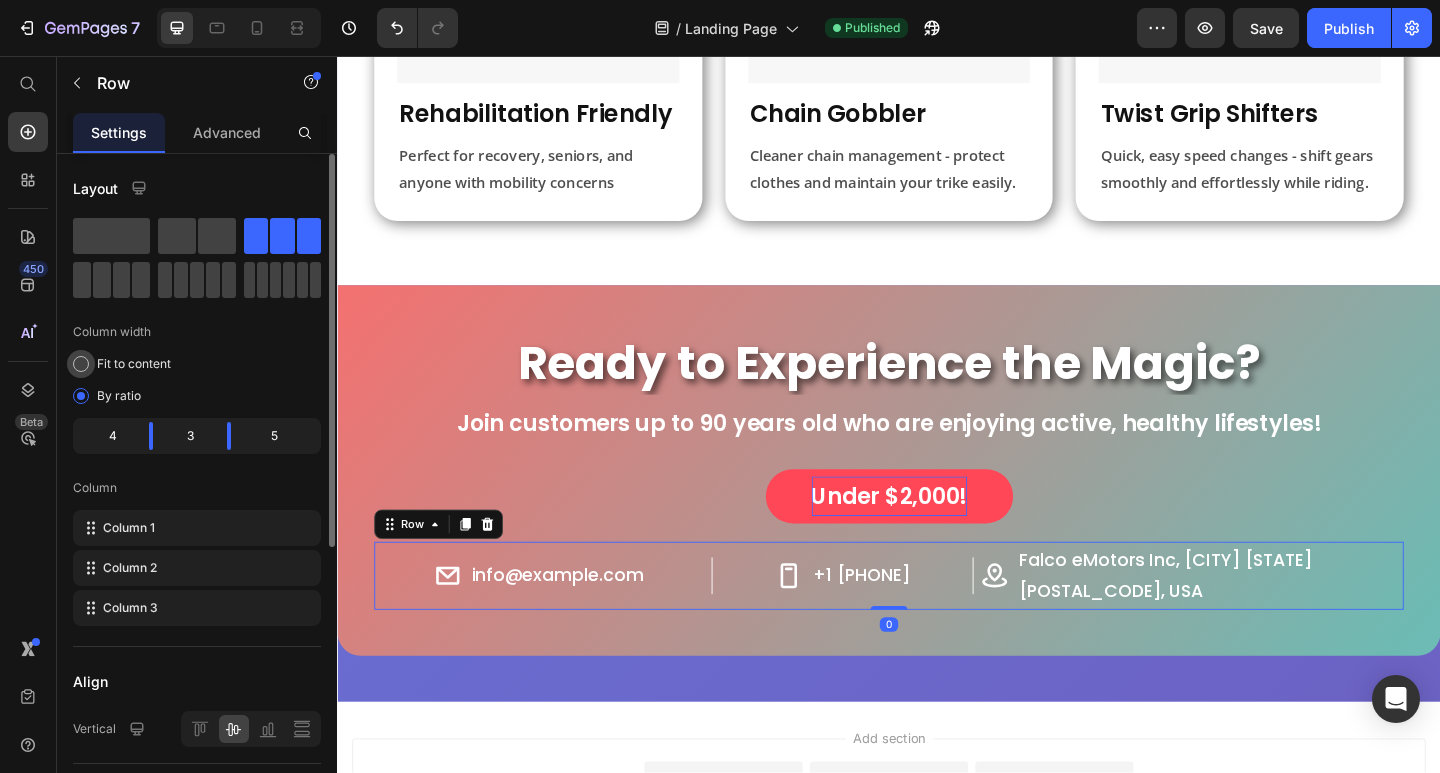 click on "Fit to content" at bounding box center (134, 364) 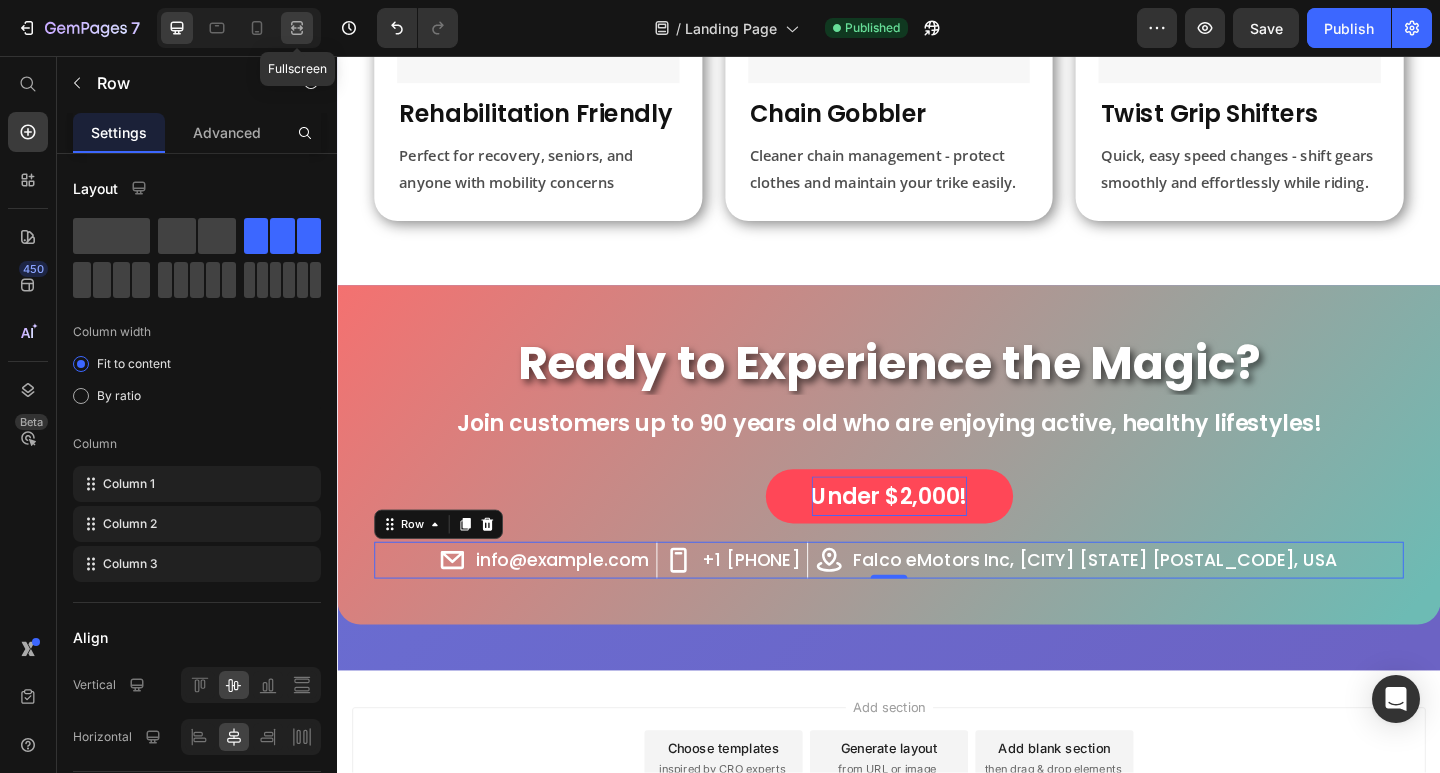 click 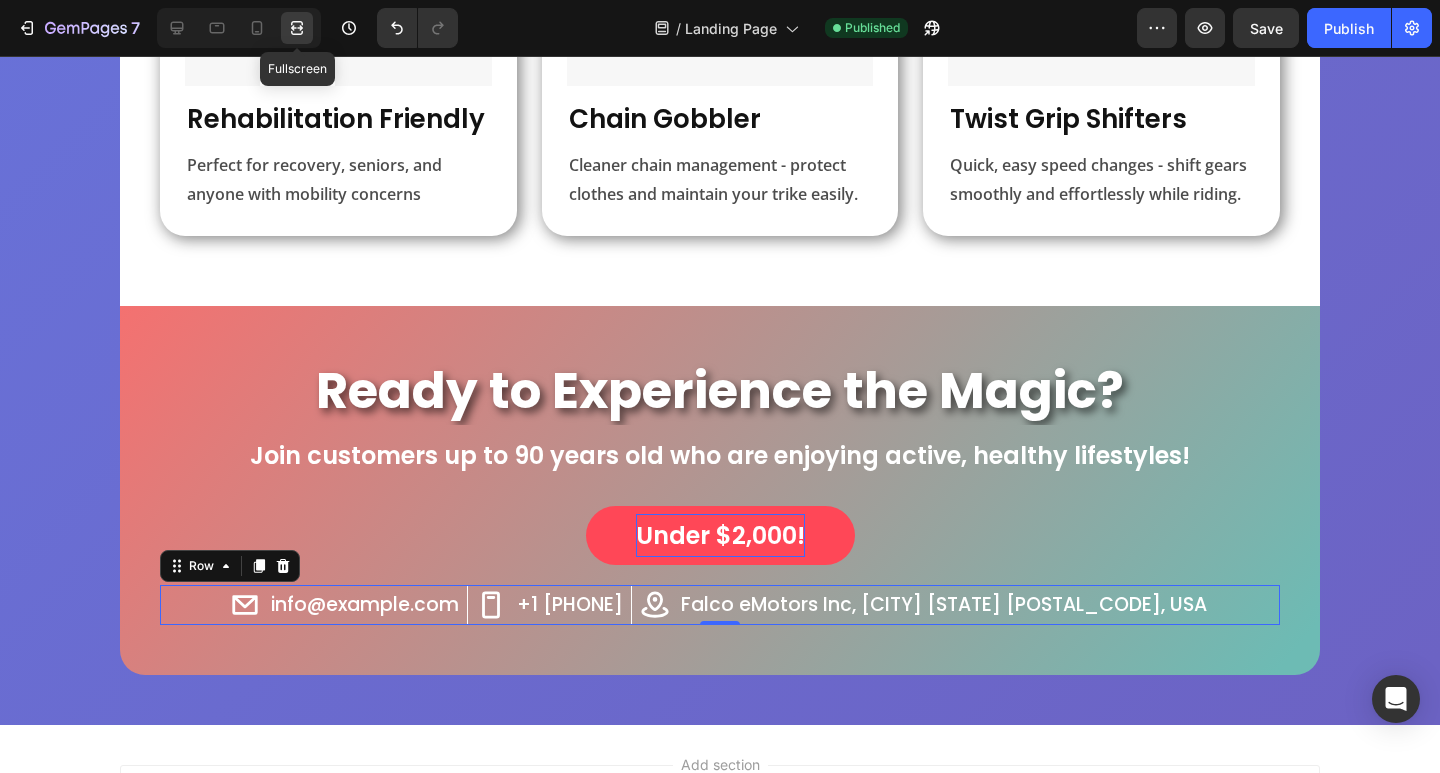 scroll, scrollTop: 1361, scrollLeft: 0, axis: vertical 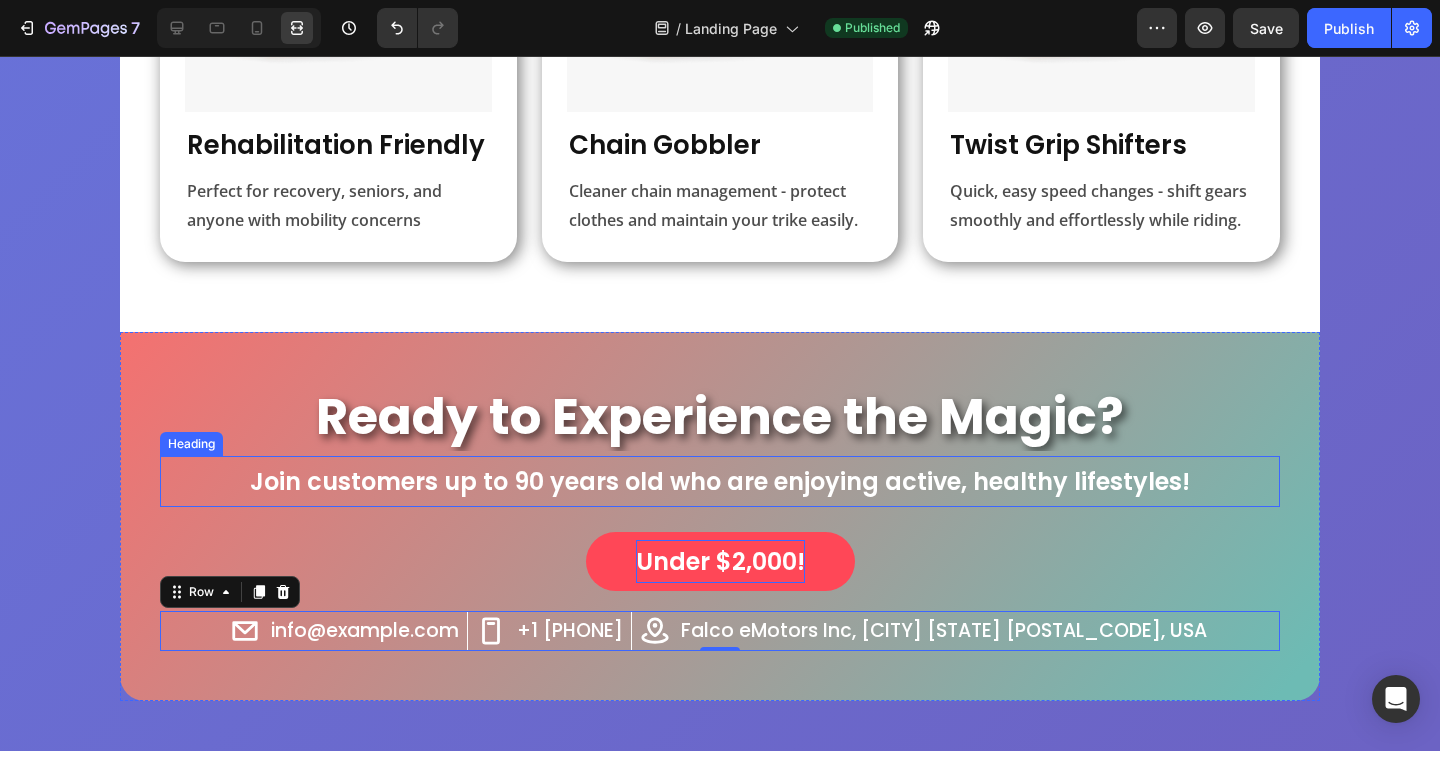 click on "Join customers up to 90 years old who are enjoying active, healthy lifestyles!" at bounding box center [720, 481] 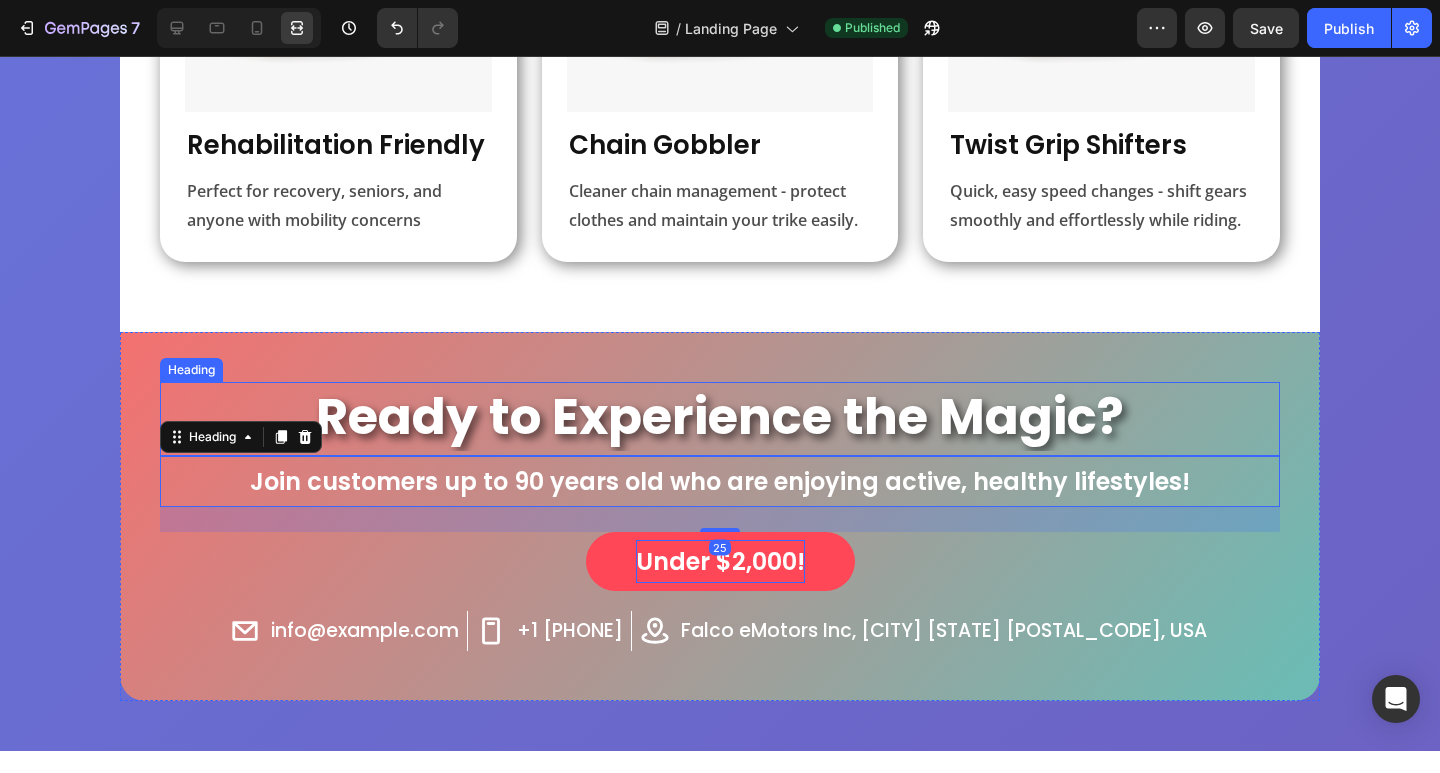 click on "Ready to Experience the Magic?" at bounding box center (720, 416) 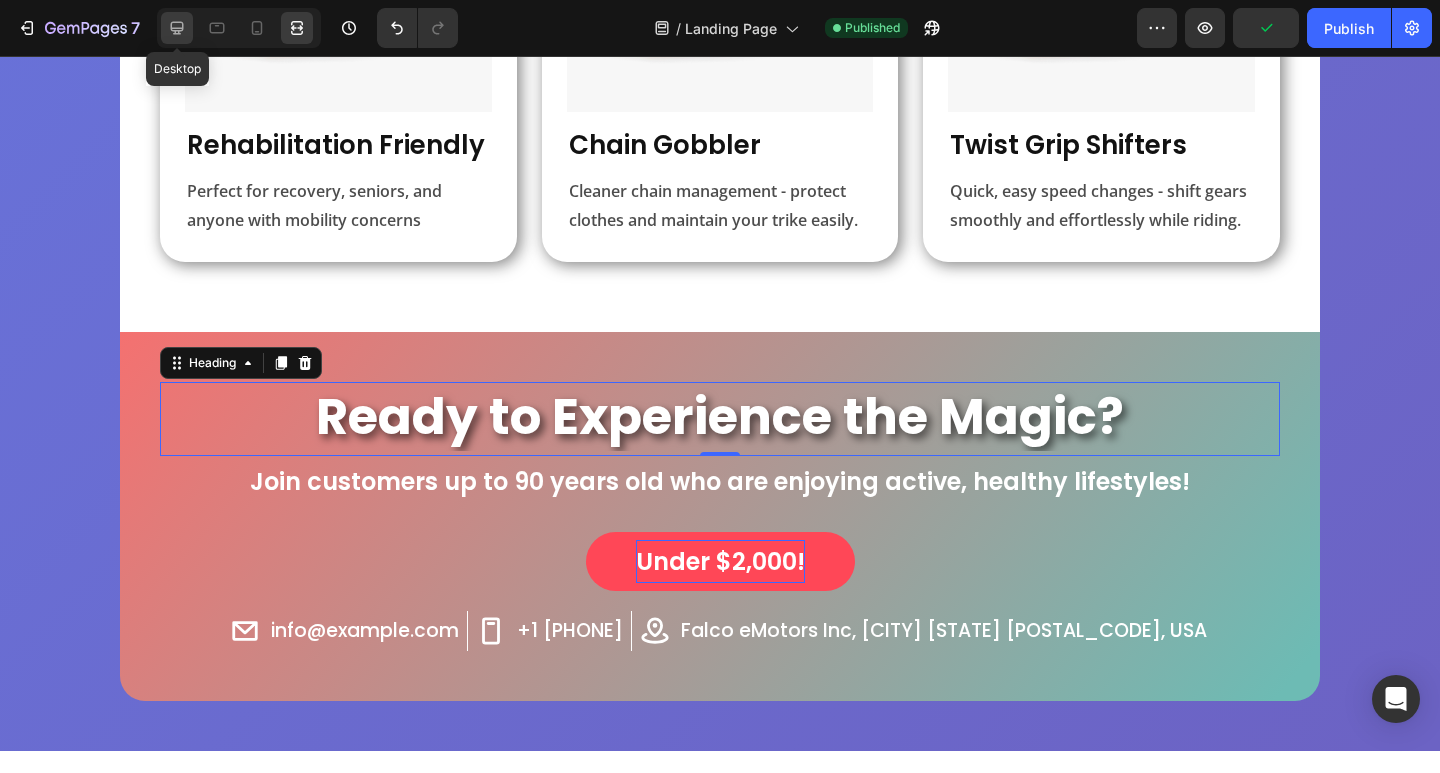 click 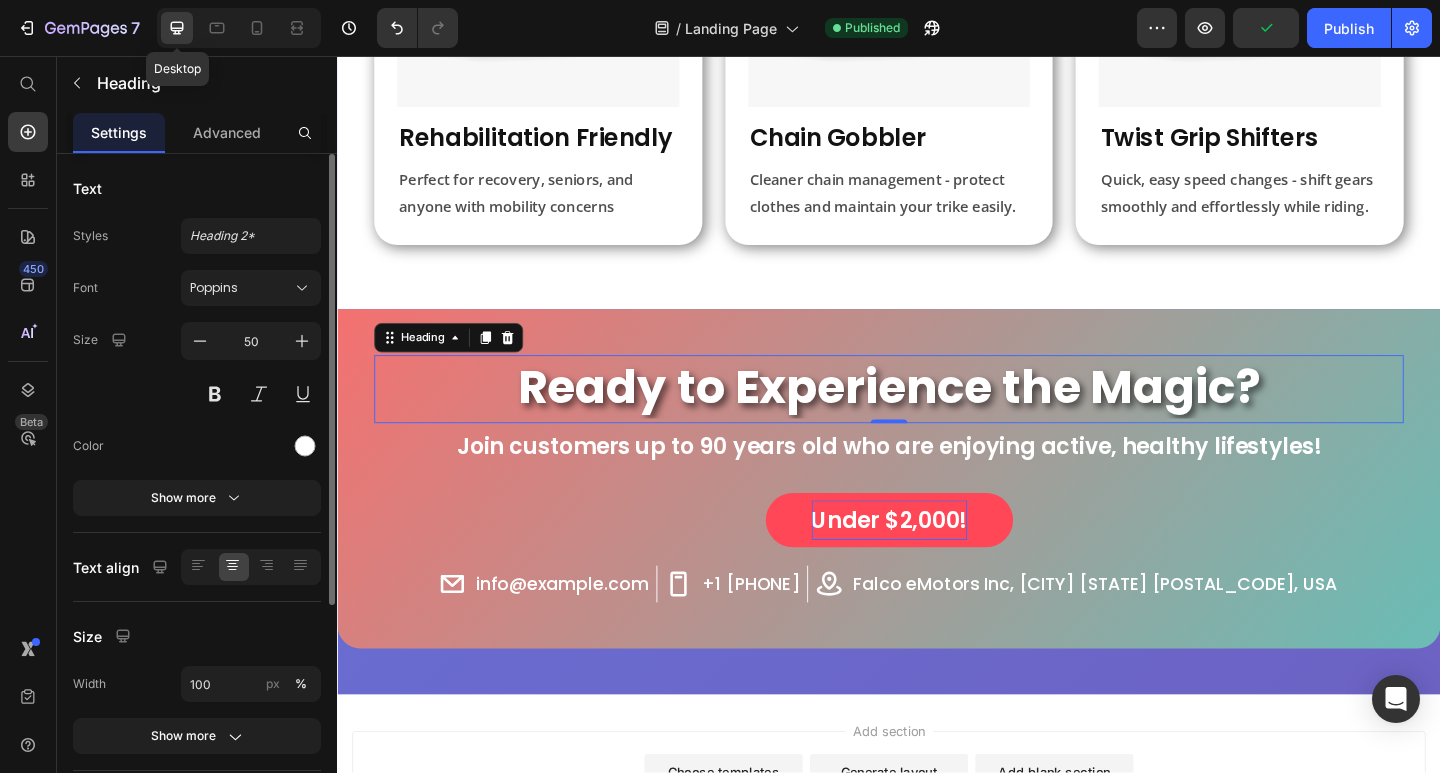 scroll, scrollTop: 1387, scrollLeft: 0, axis: vertical 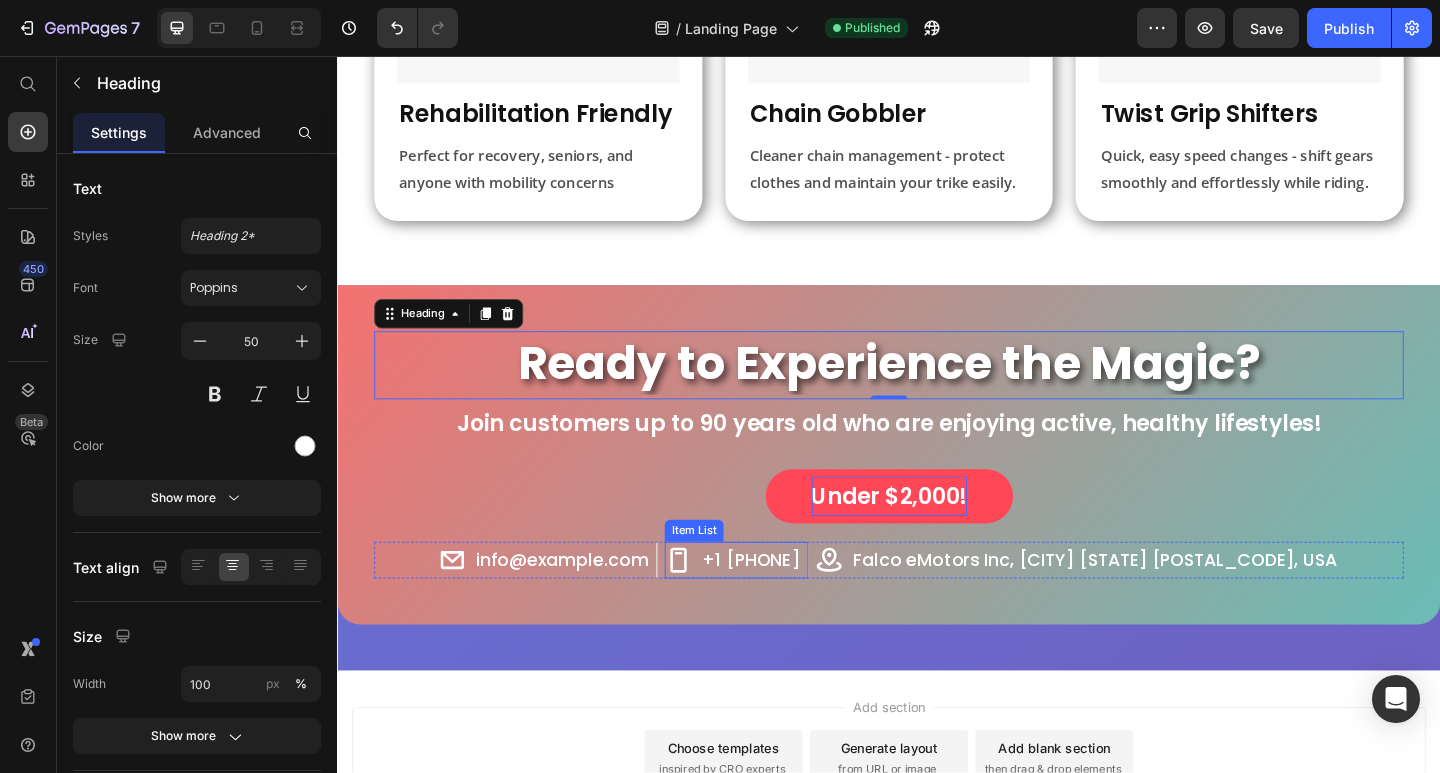 click 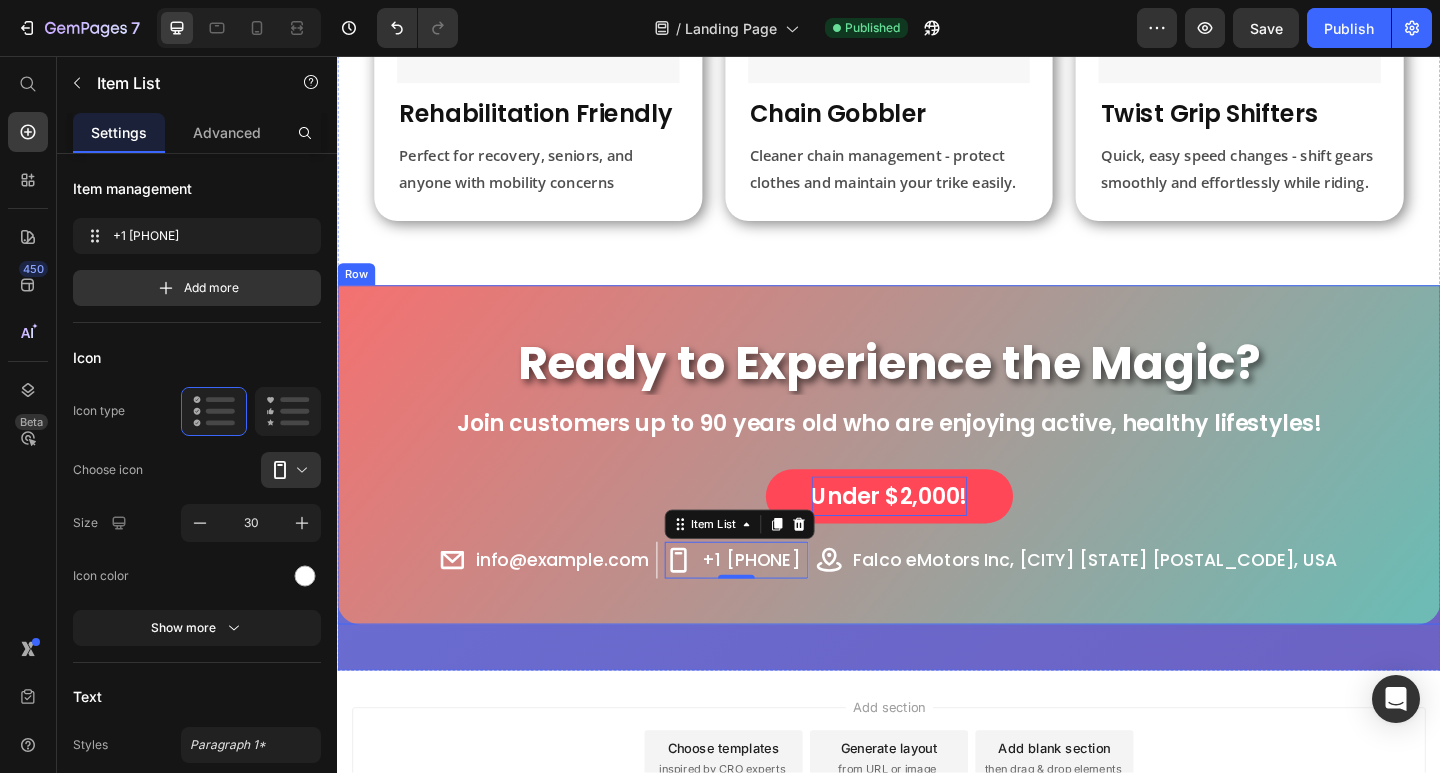 click on "Falco eMotors Inc, [CITY] [STATE] [POSTAL_CODE], USA" at bounding box center [1161, 605] 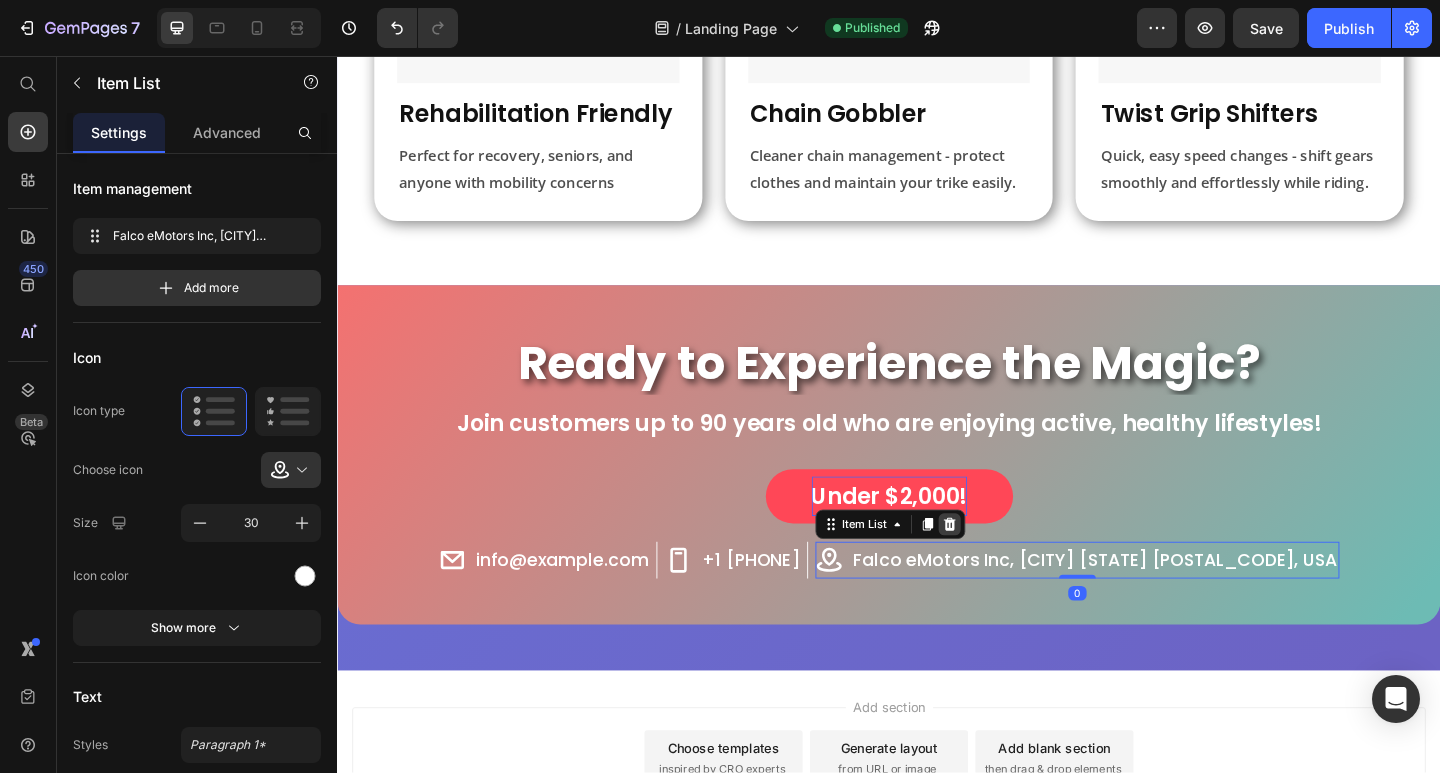 click 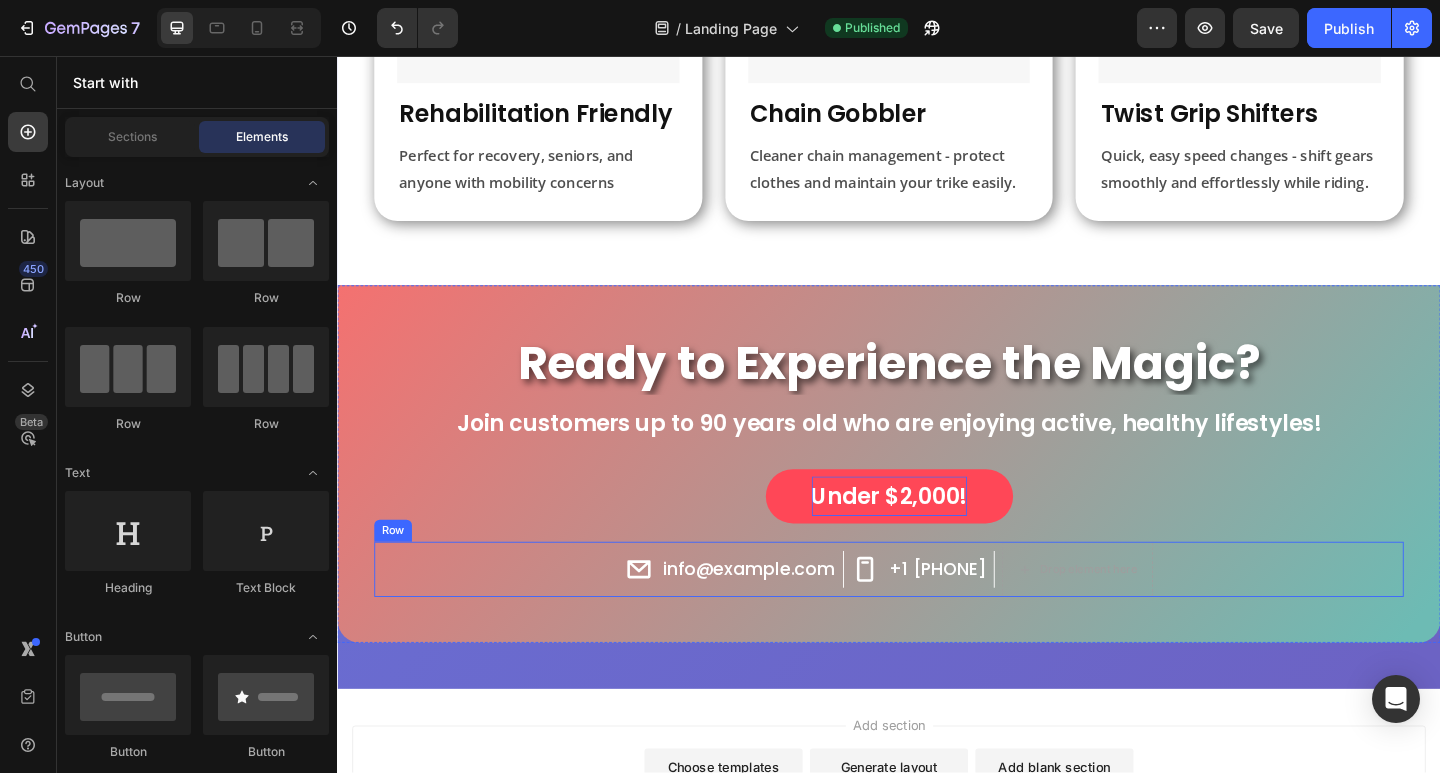 click on "info@example.com Item List
+1 [PHONE] Item List
Drop element here Row" at bounding box center [937, 615] 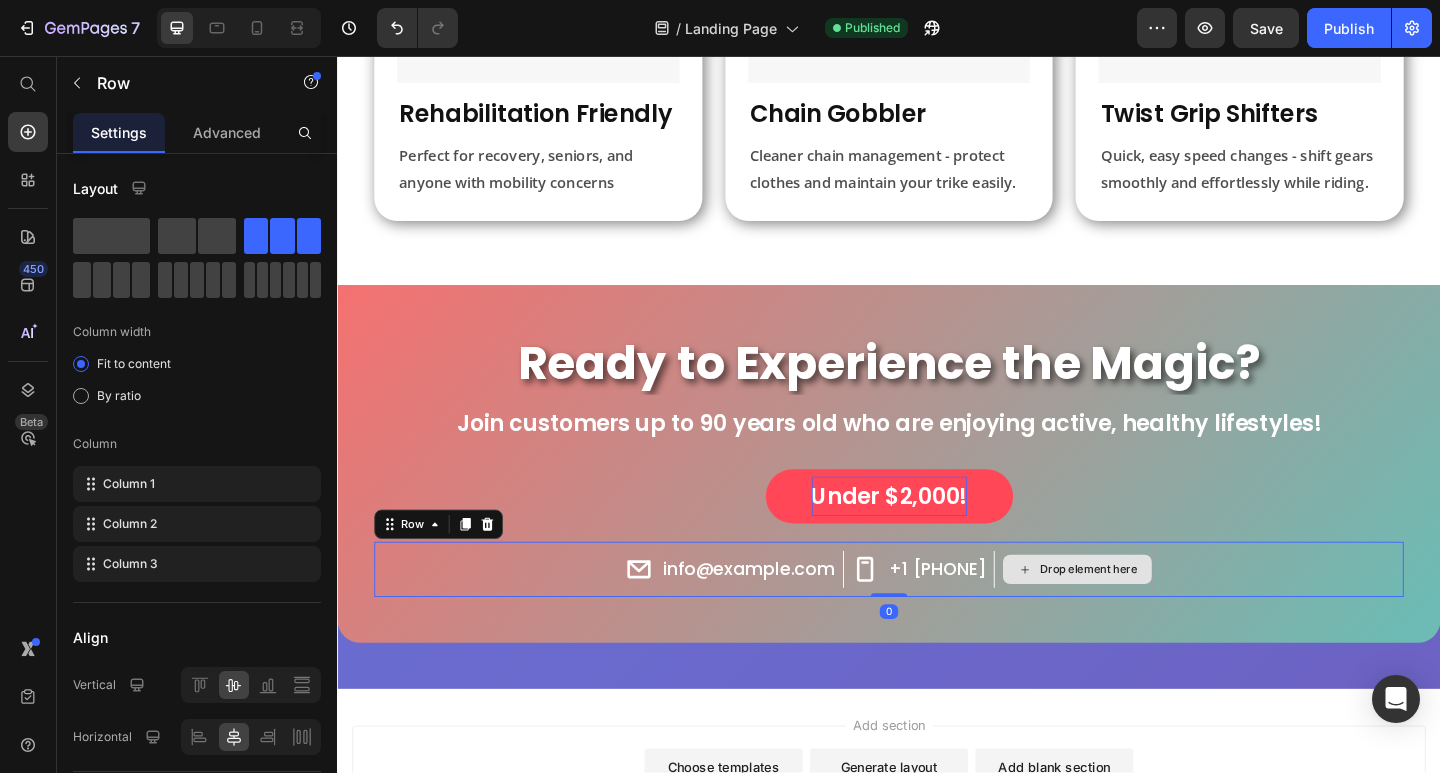 click on "Drop element here" at bounding box center [1142, 615] 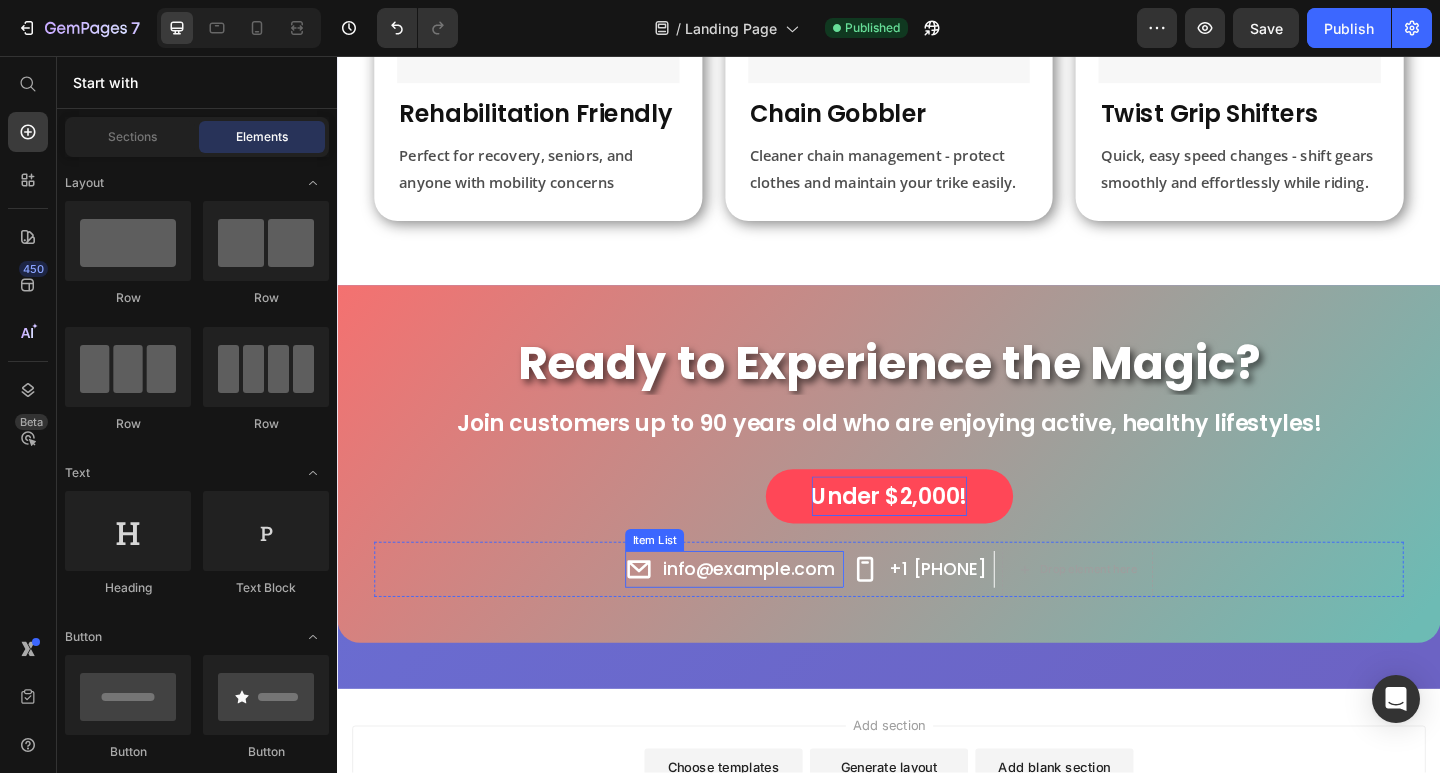 click 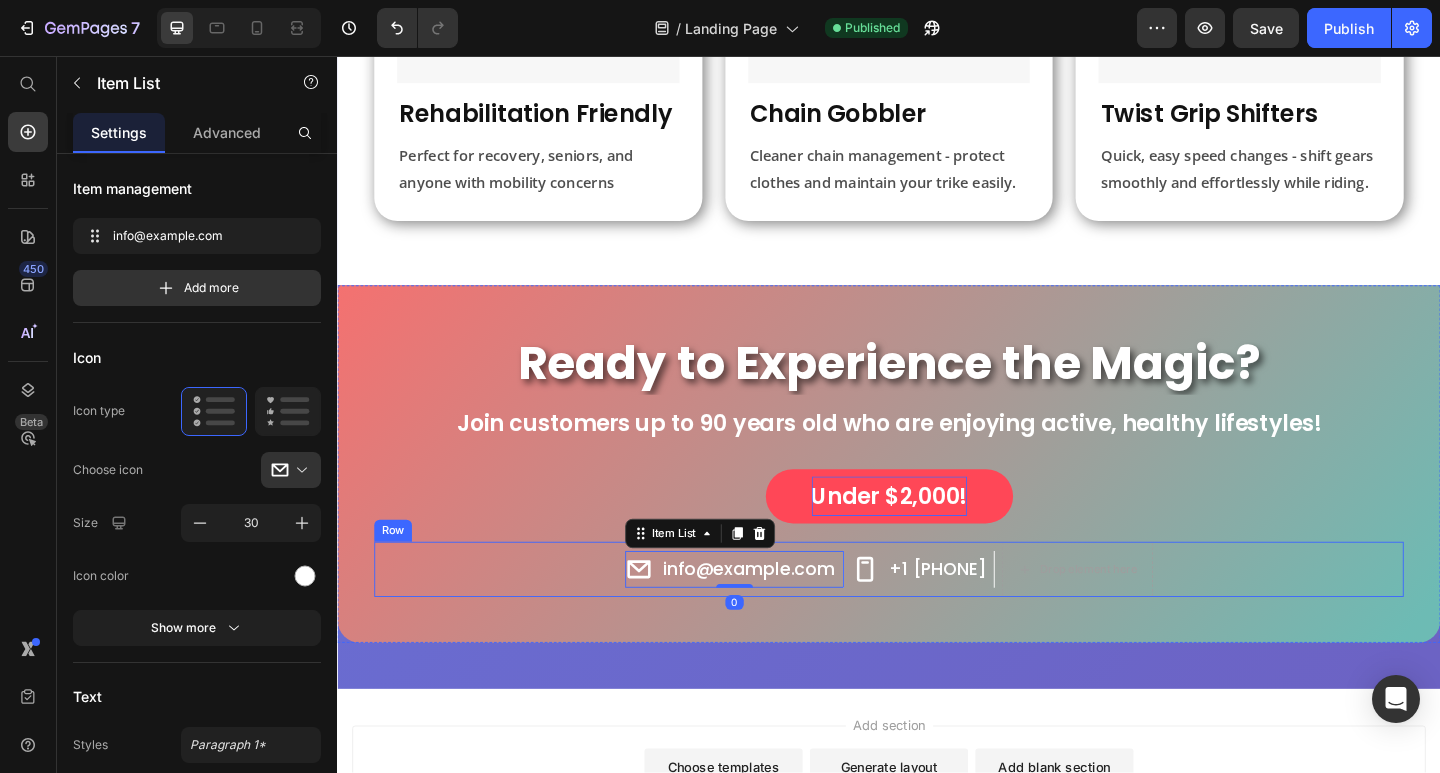 click on "info@example.com Item List   0
+1 [PHONE] Item List
Drop element here Row" at bounding box center (937, 615) 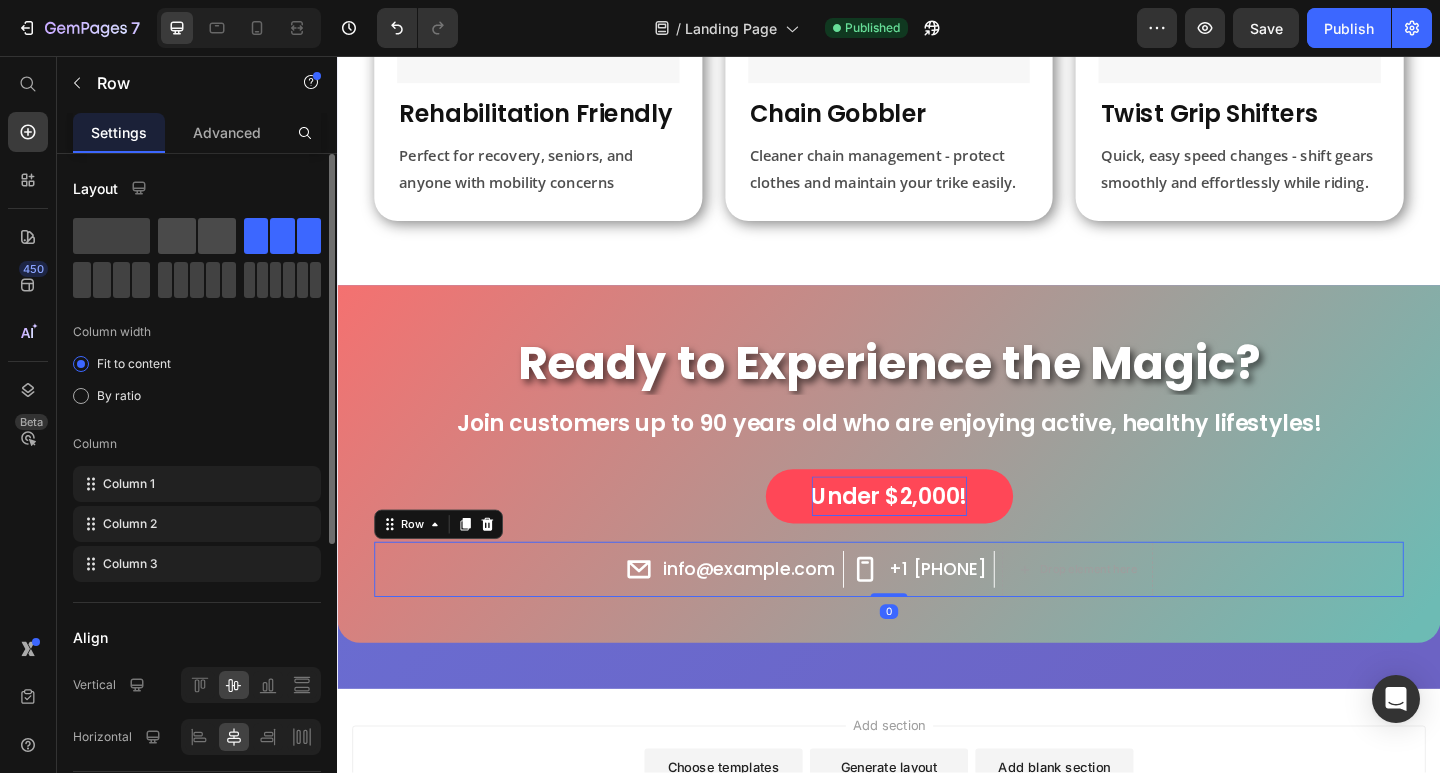 drag, startPoint x: 188, startPoint y: 236, endPoint x: 215, endPoint y: 315, distance: 83.48653 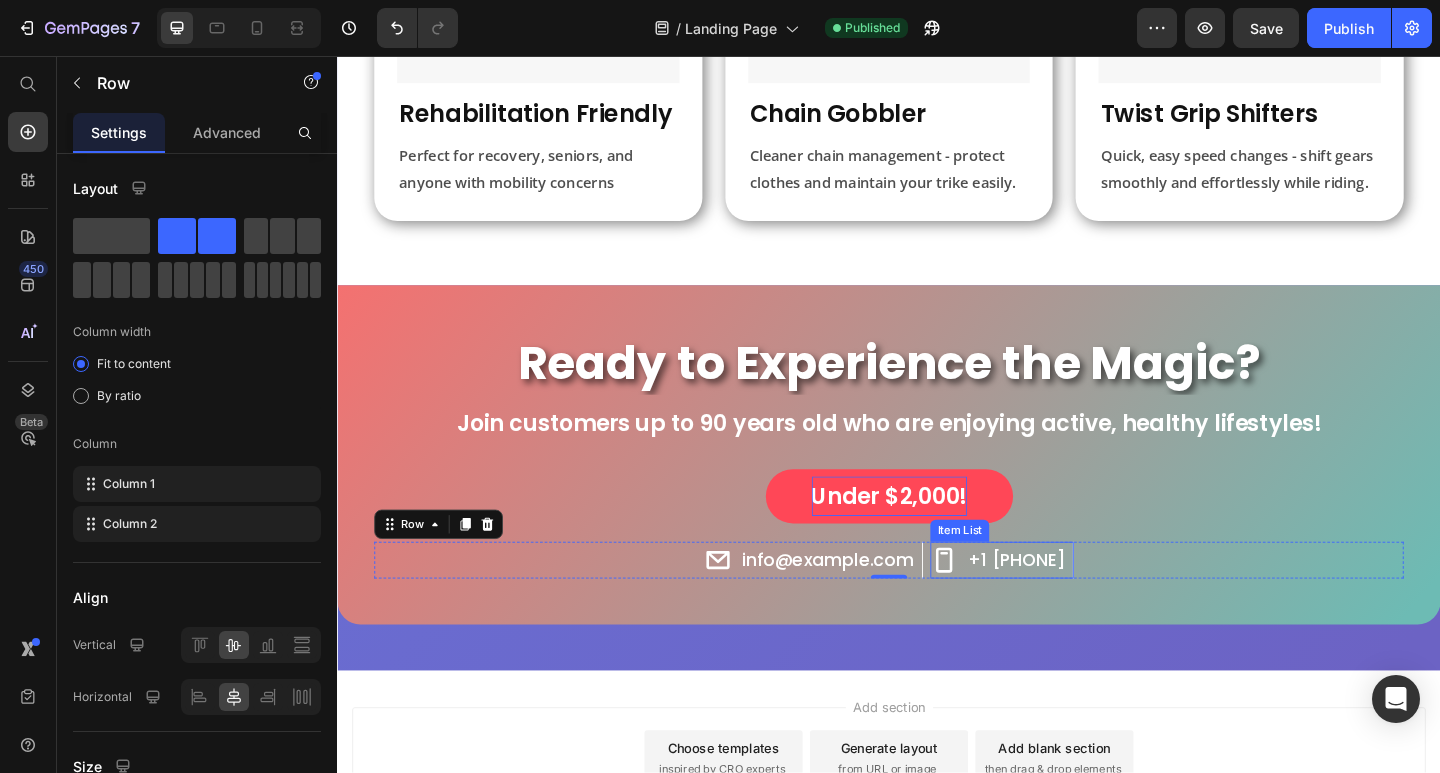 click 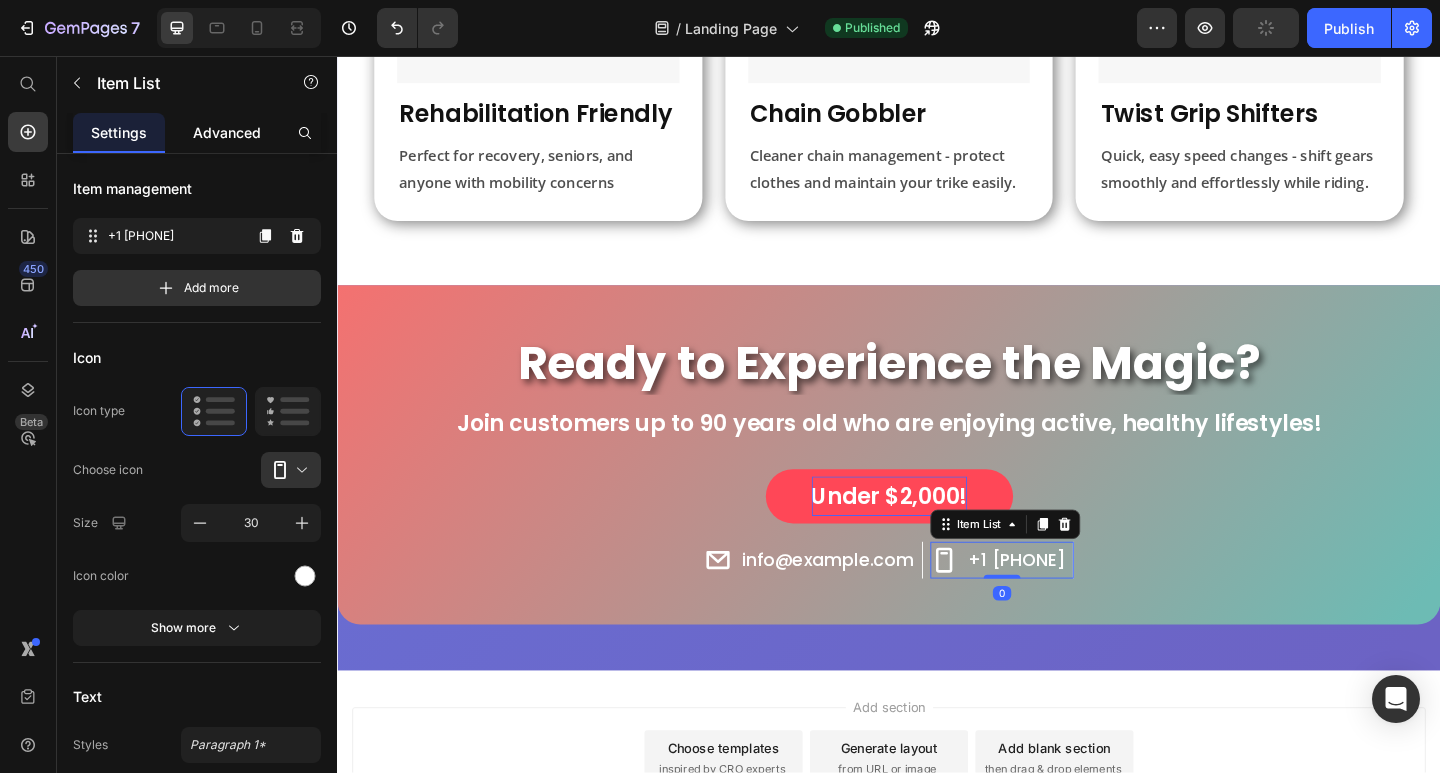 click on "Advanced" at bounding box center [227, 132] 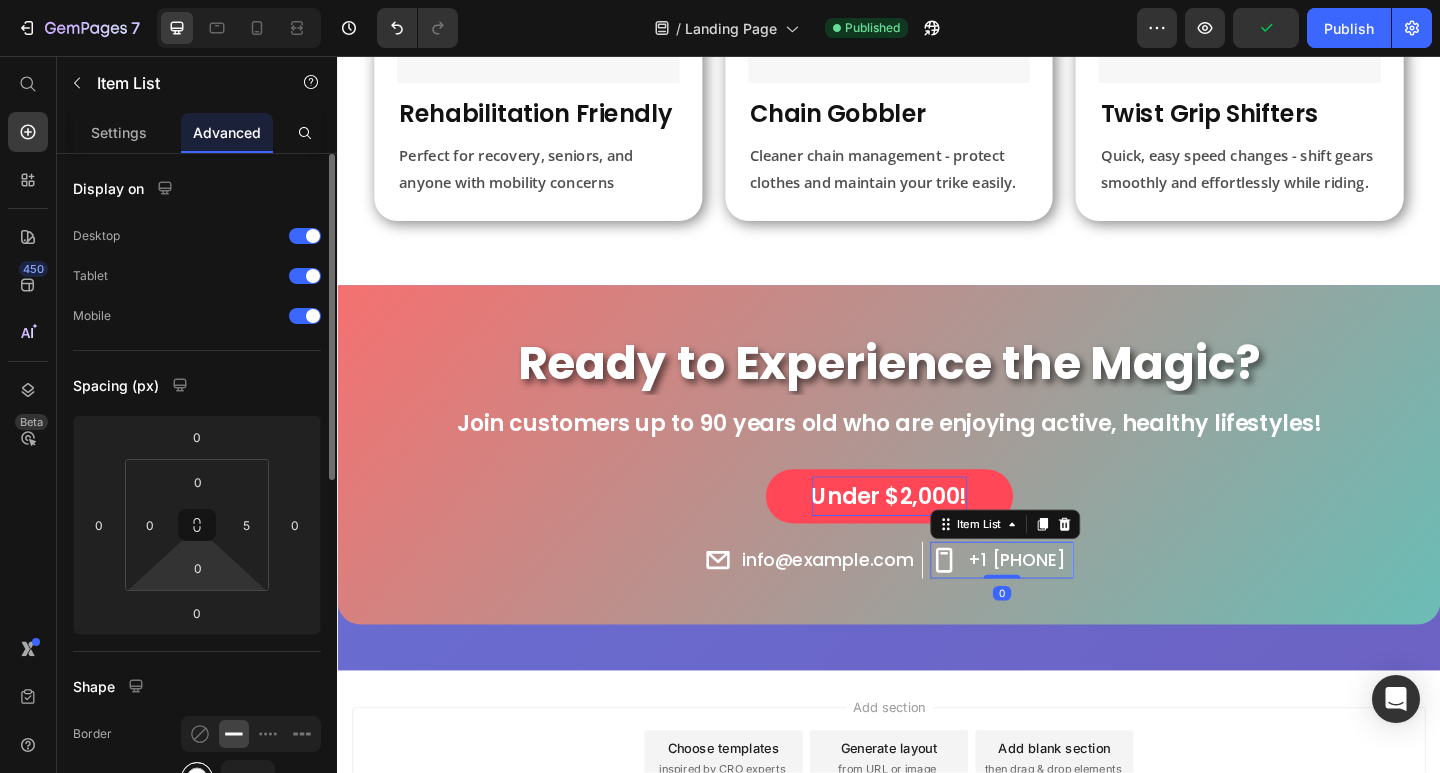 scroll, scrollTop: 300, scrollLeft: 0, axis: vertical 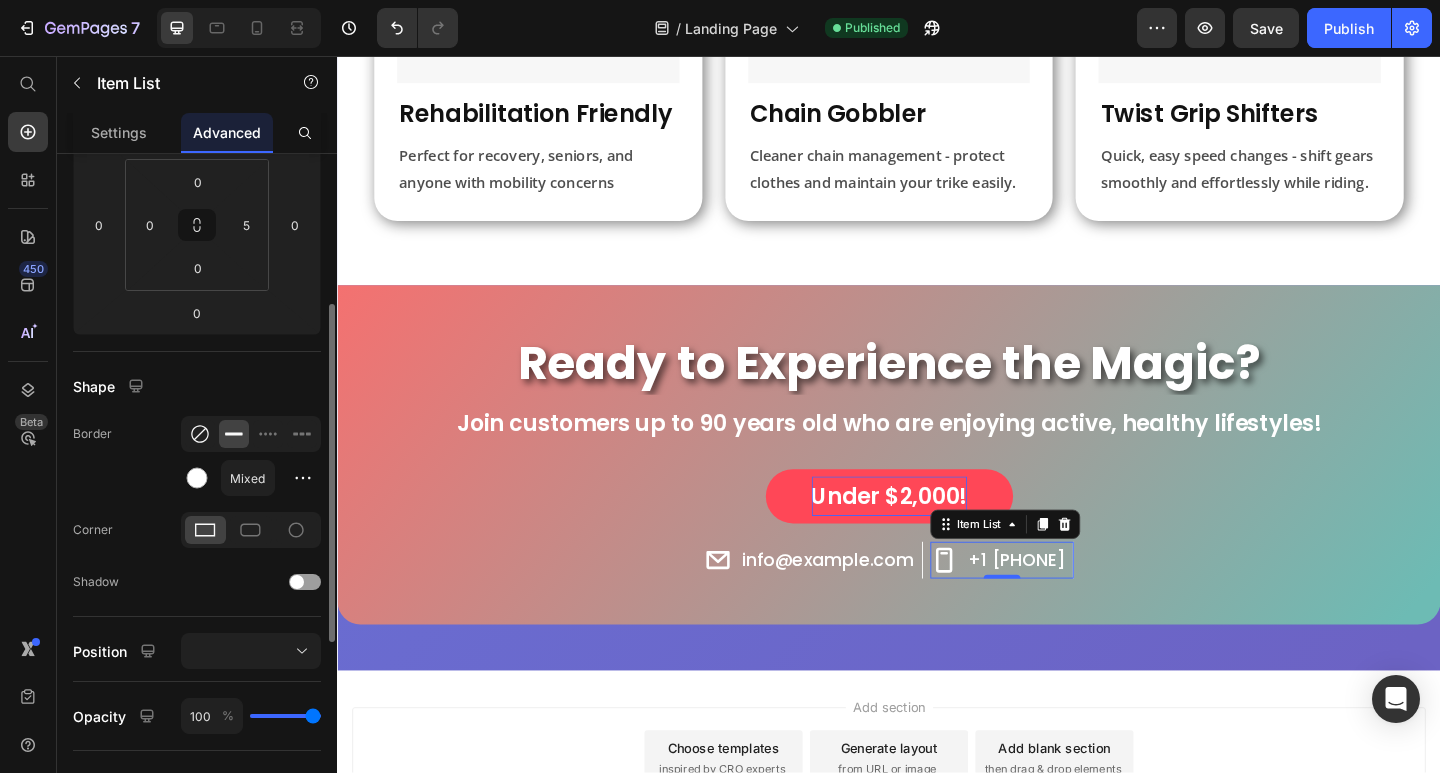 click 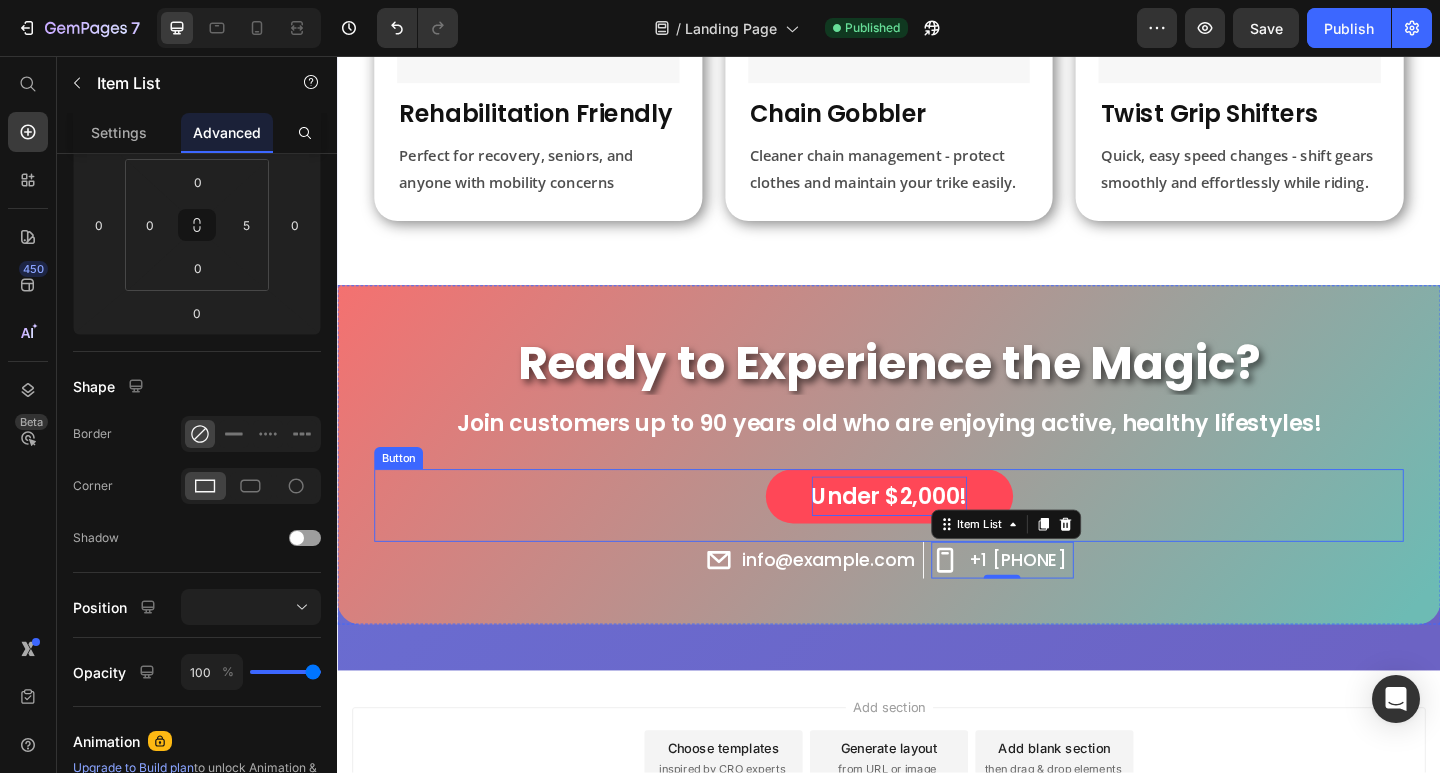 click on "Under $2,000! Button" at bounding box center [937, 545] 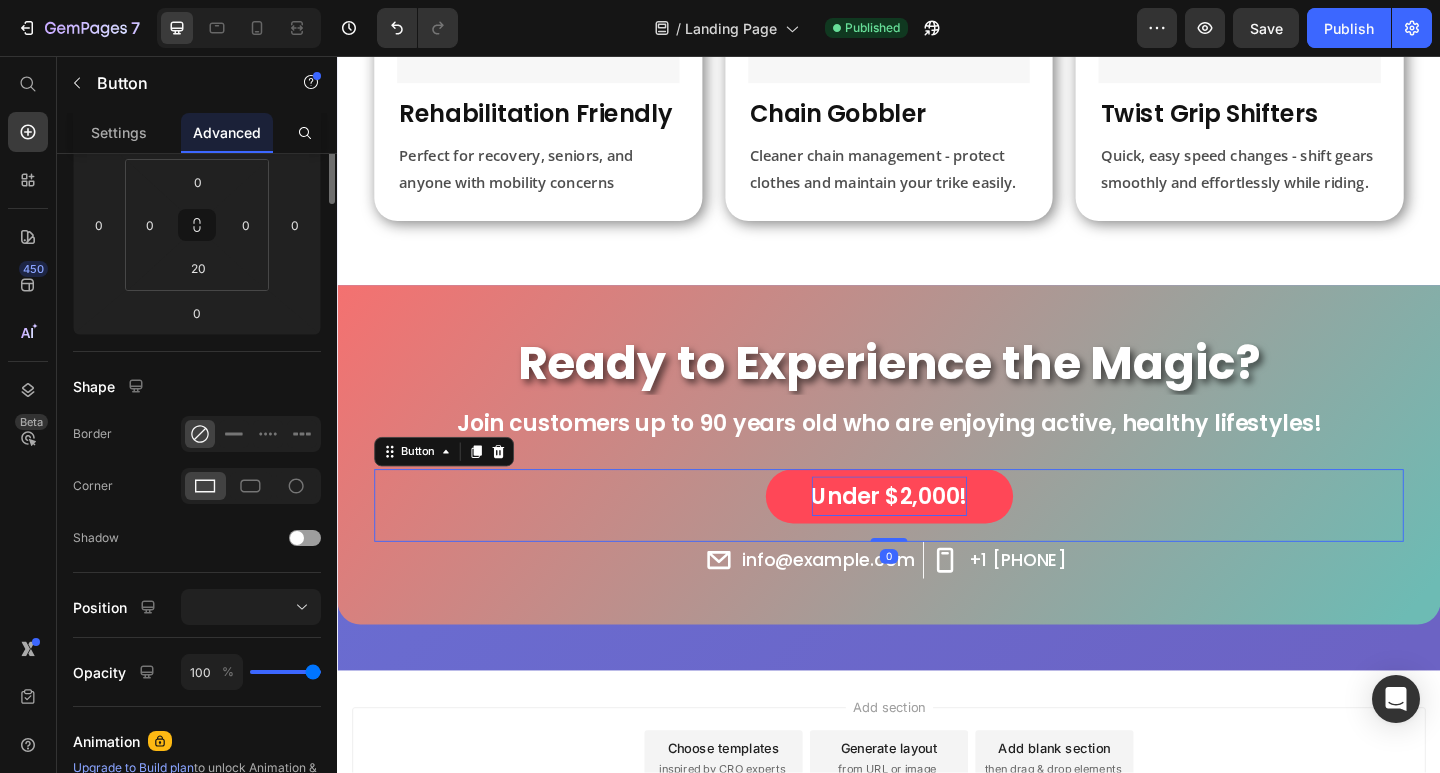 scroll, scrollTop: 0, scrollLeft: 0, axis: both 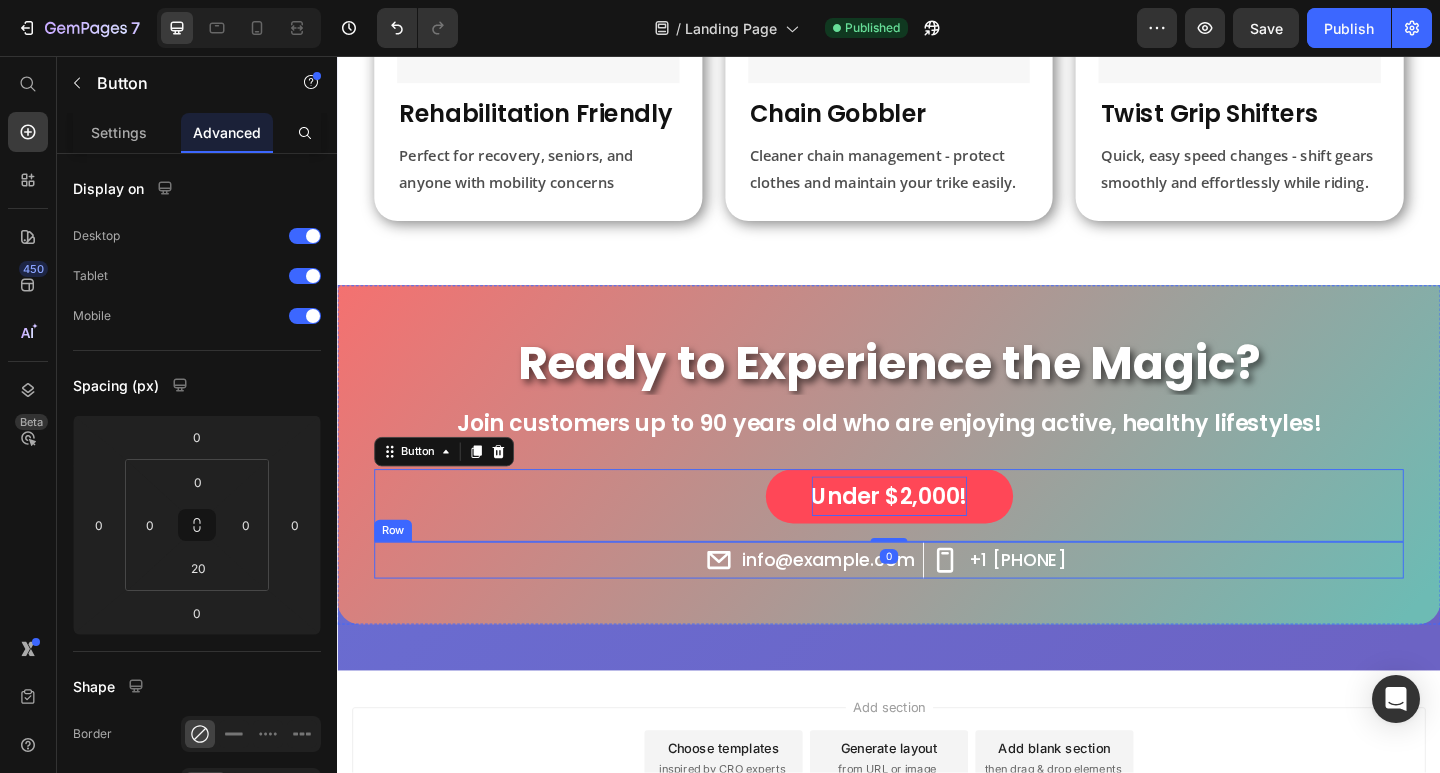 click on "info@example.com Item List
+1 [PHONE] Item List Row" at bounding box center [937, 605] 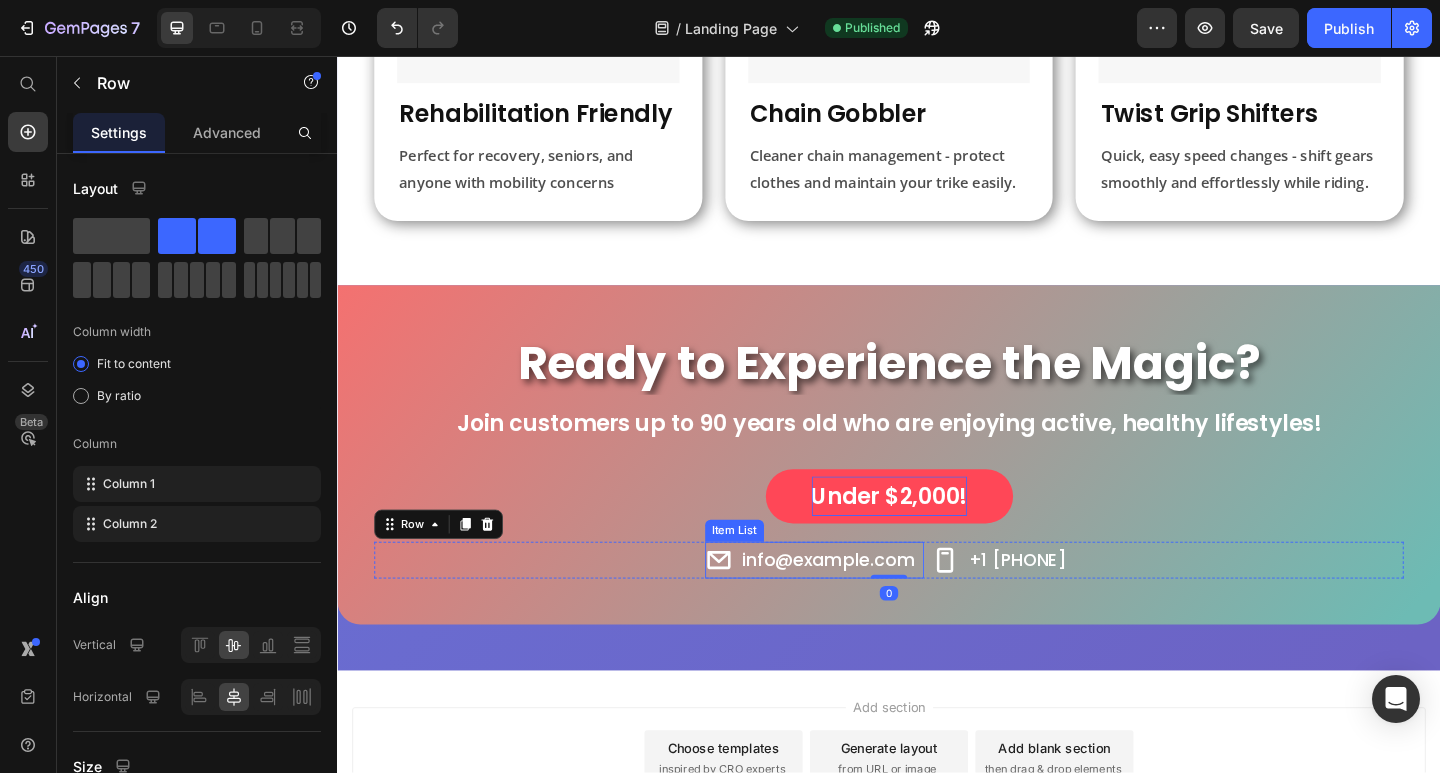 click on "info@example.com" at bounding box center (872, 605) 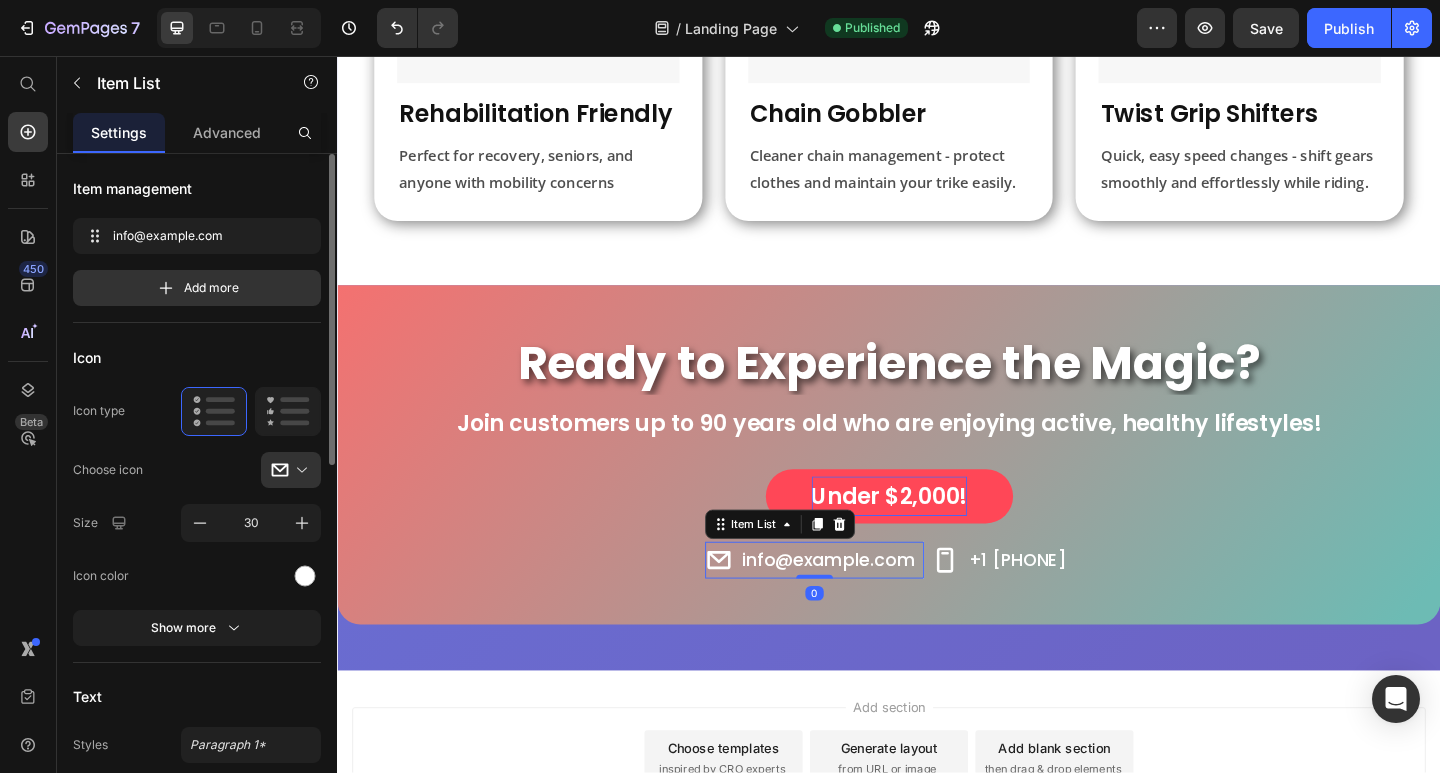 scroll, scrollTop: 500, scrollLeft: 0, axis: vertical 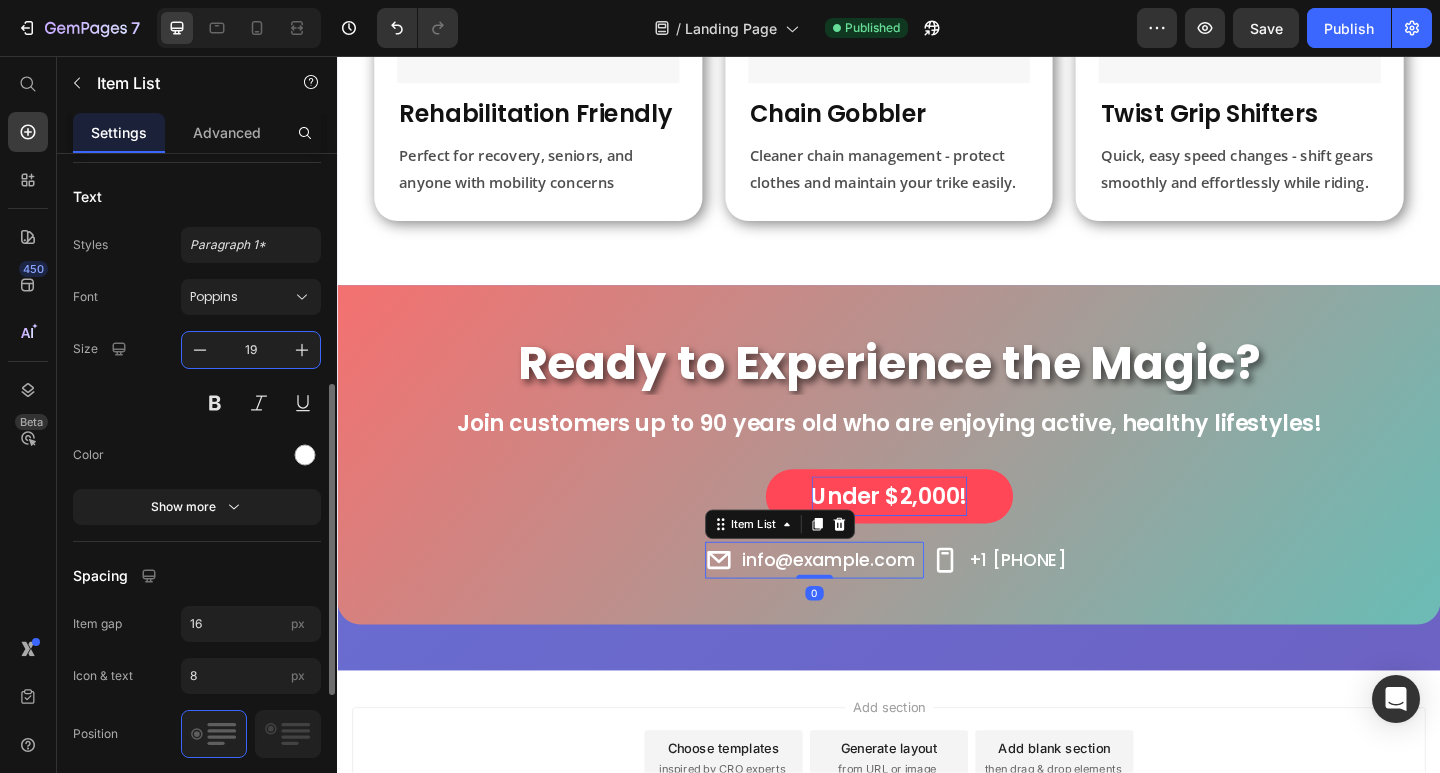 click on "19" at bounding box center (251, 350) 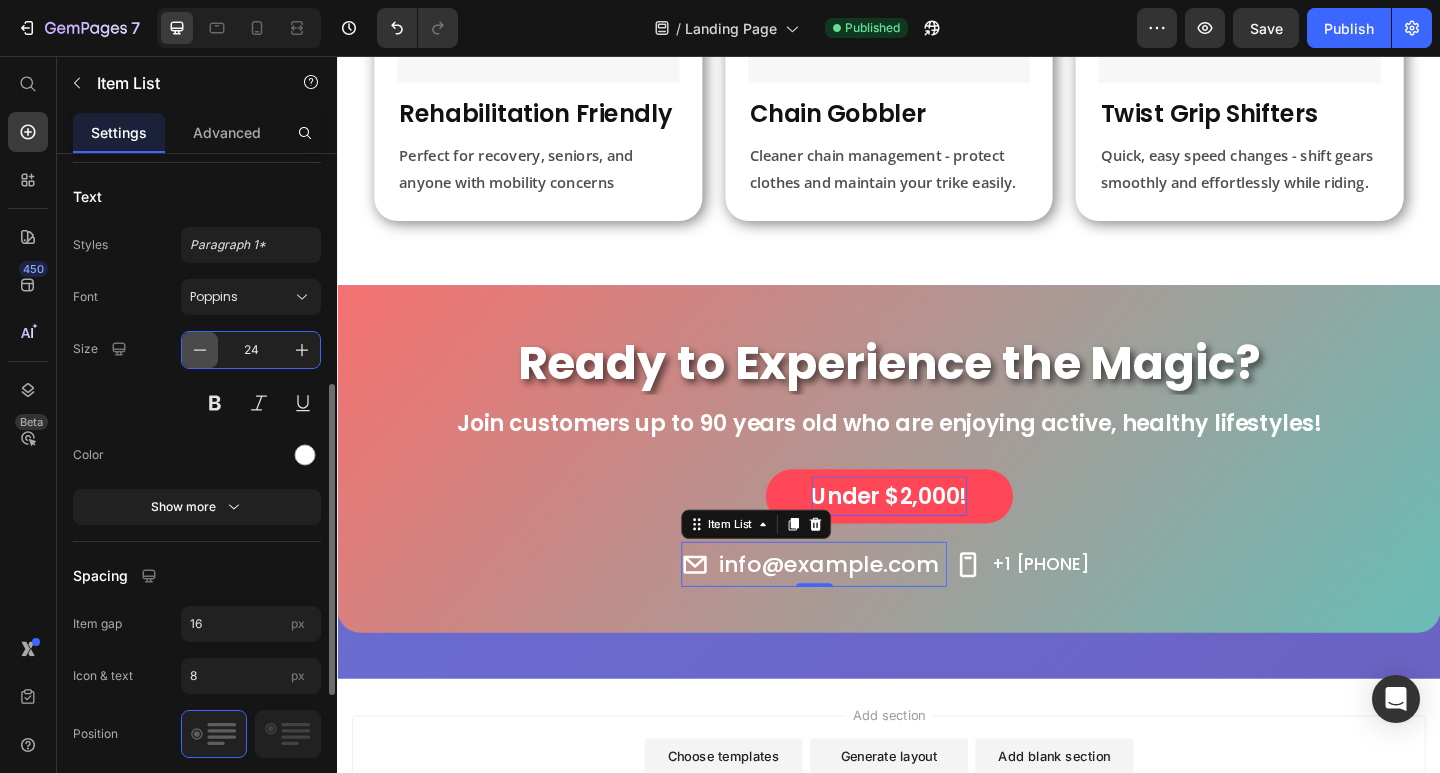 drag, startPoint x: 273, startPoint y: 342, endPoint x: 207, endPoint y: 342, distance: 66 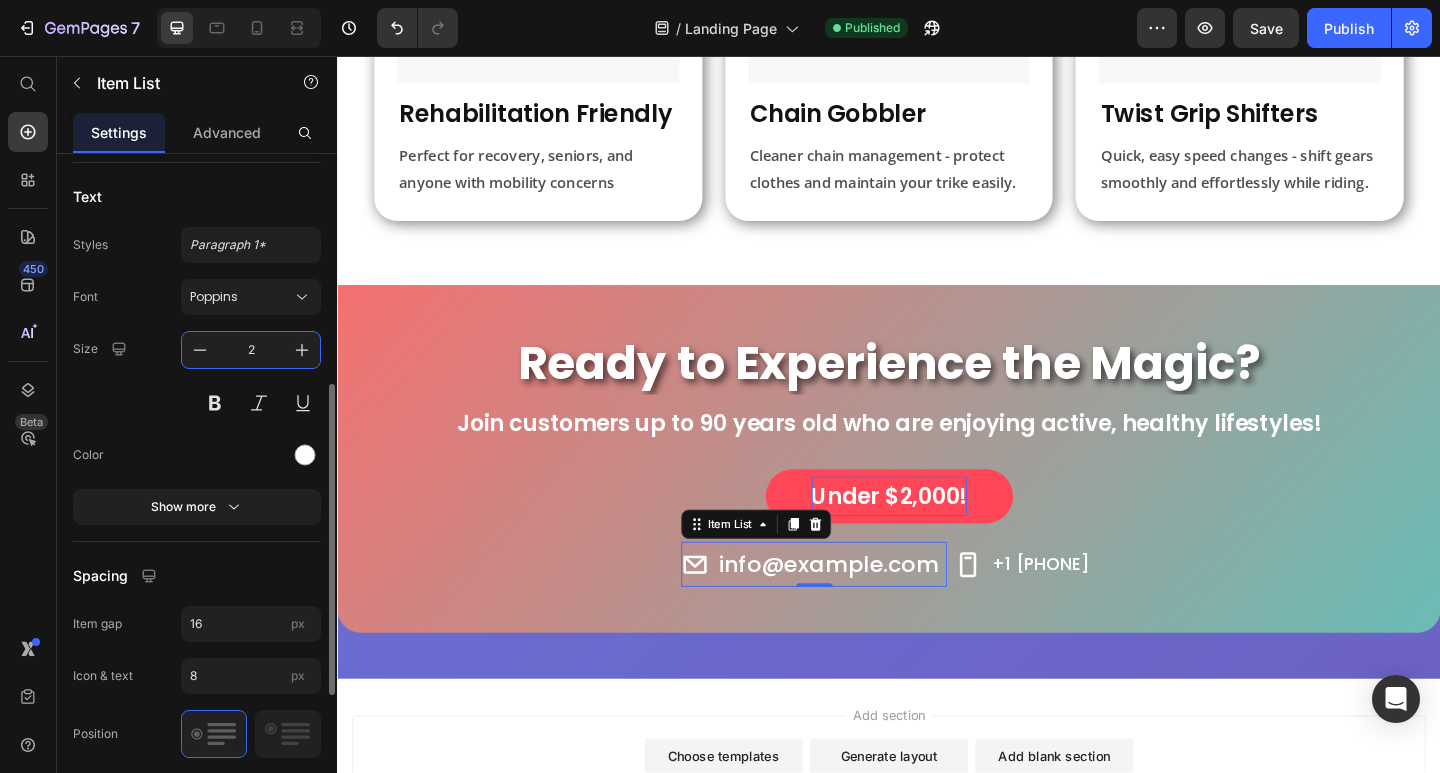 type on "22" 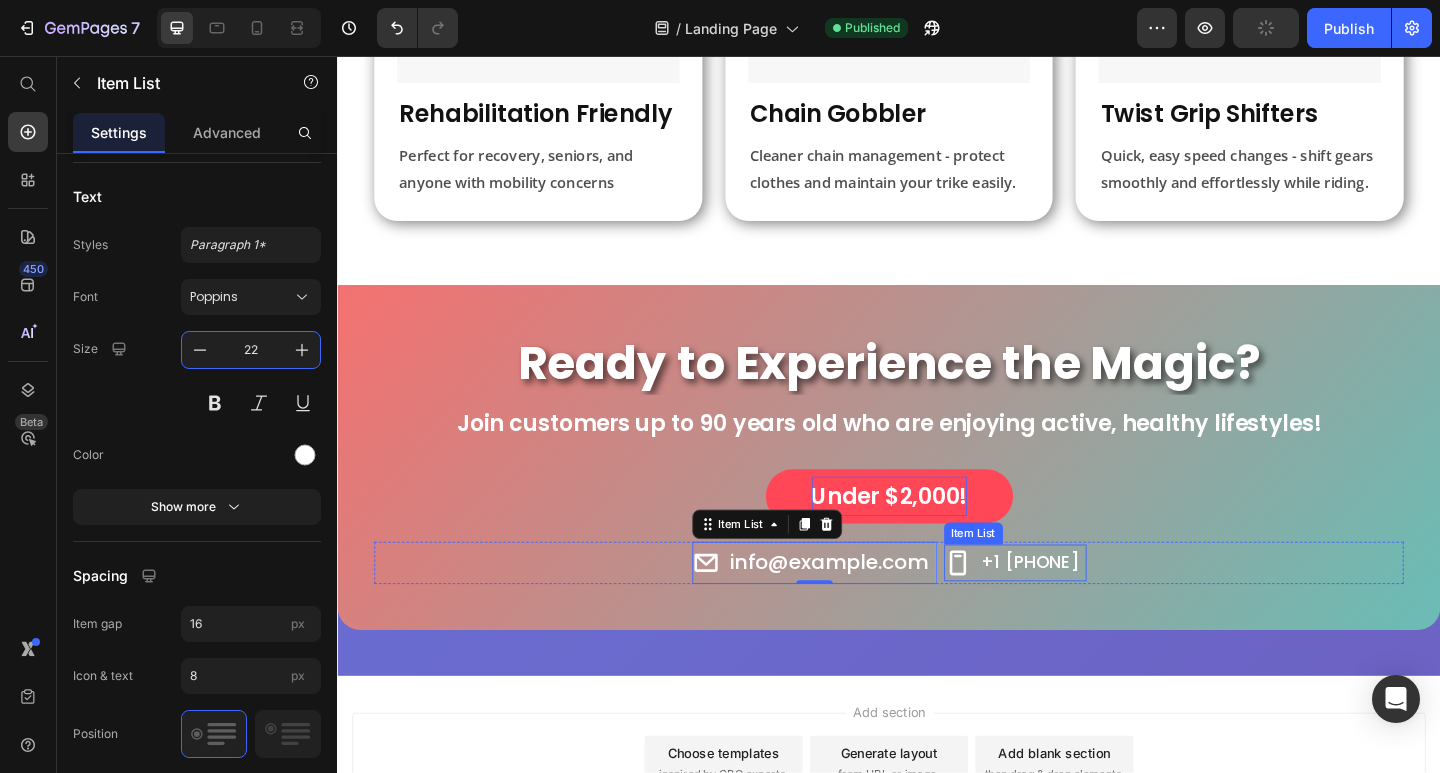 click on "+1 [PHONE]" at bounding box center [1091, 608] 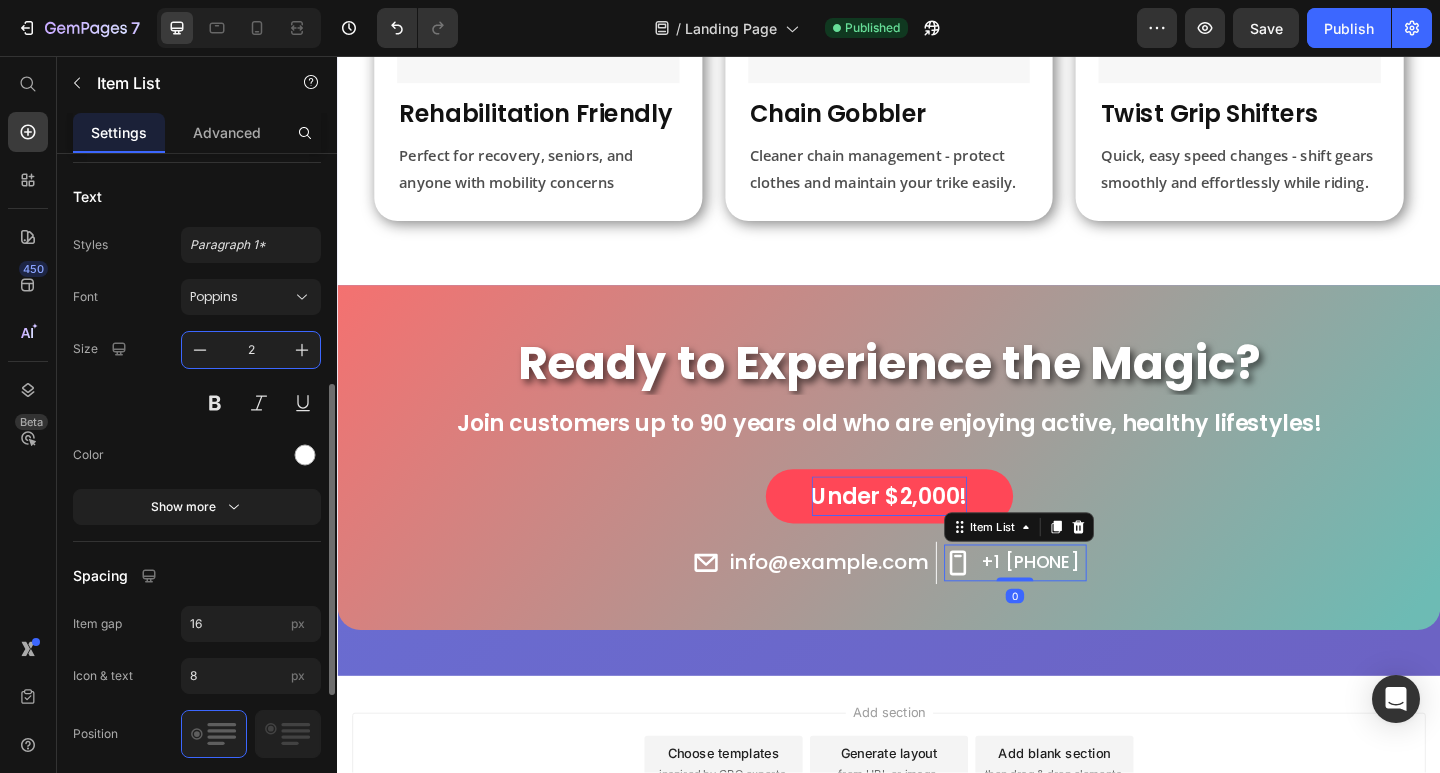 type on "22" 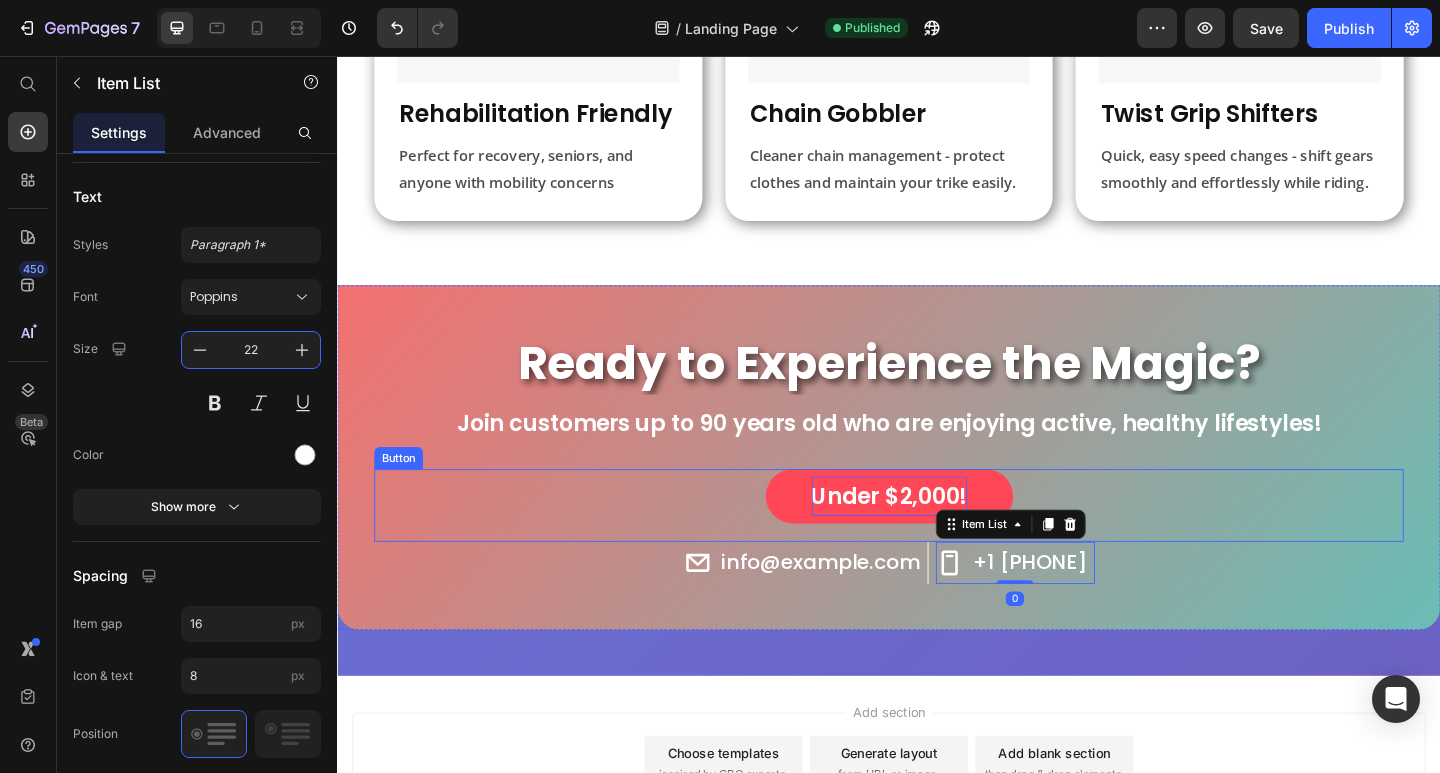 click on "Ready to Experience the Magic? Heading Join customers up to 90 years old who are enjoying active, healthy lifestyles! Heading Under $2,000! Button
info@example.com Item List
+1 [PHONE] Item List   0 Row" at bounding box center [937, 493] 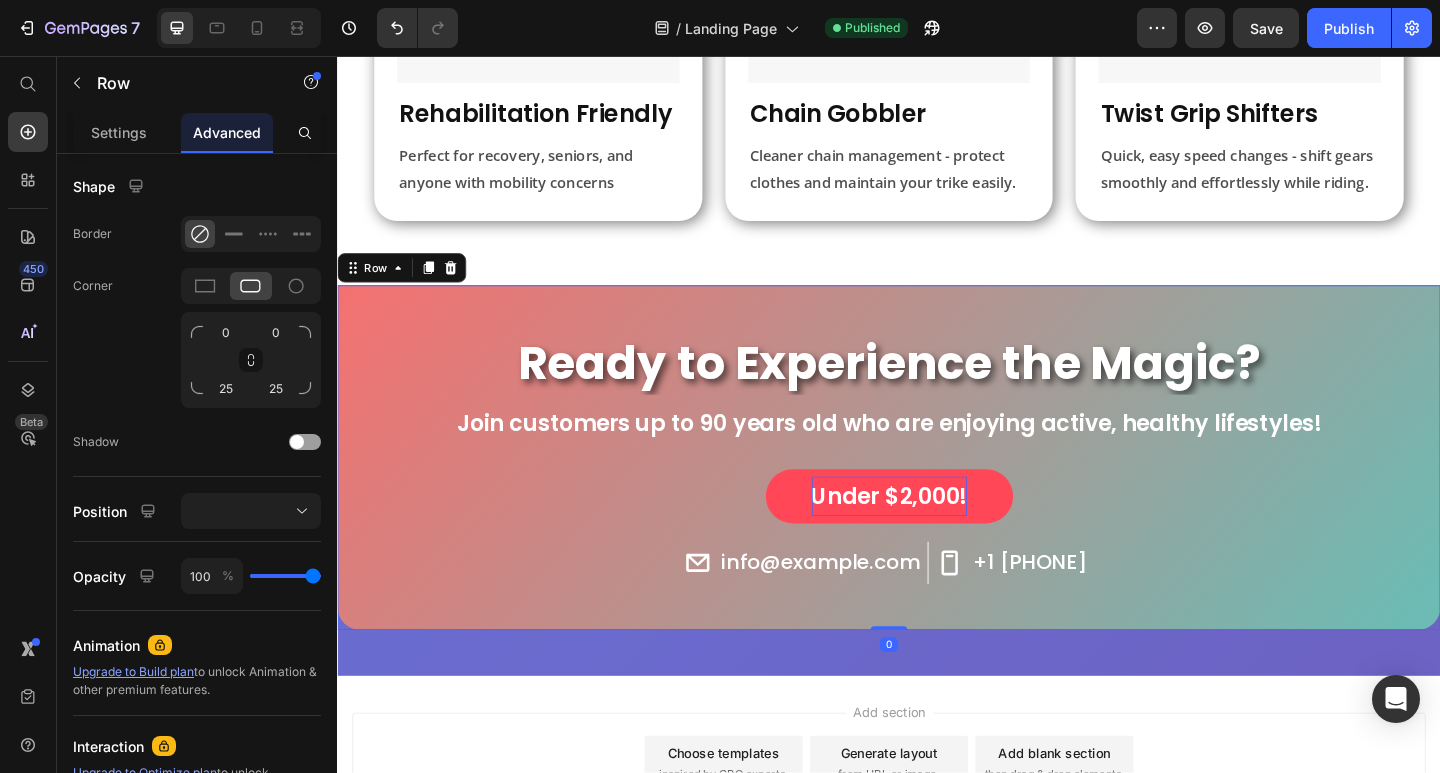 scroll, scrollTop: 0, scrollLeft: 0, axis: both 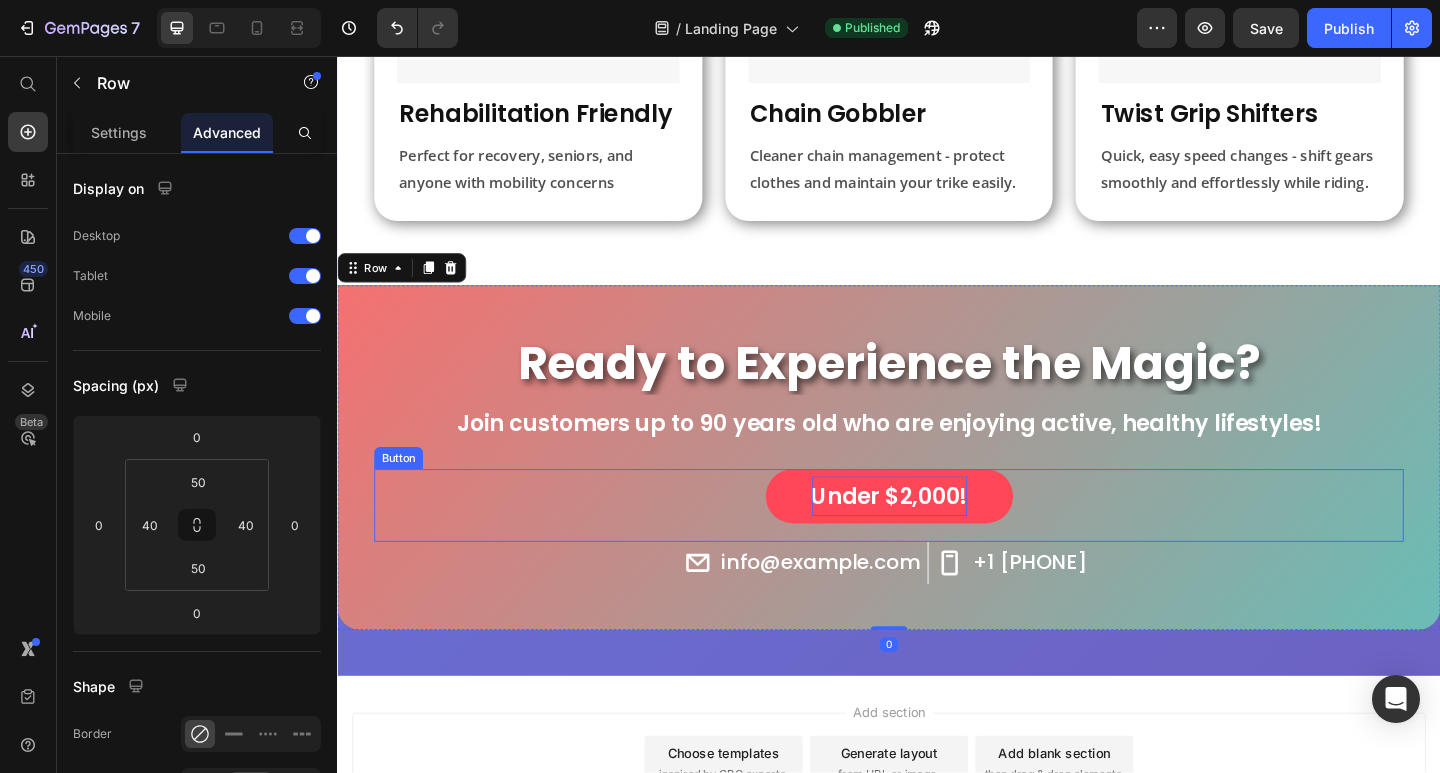 click on "Under $2,000! Button" at bounding box center [937, 545] 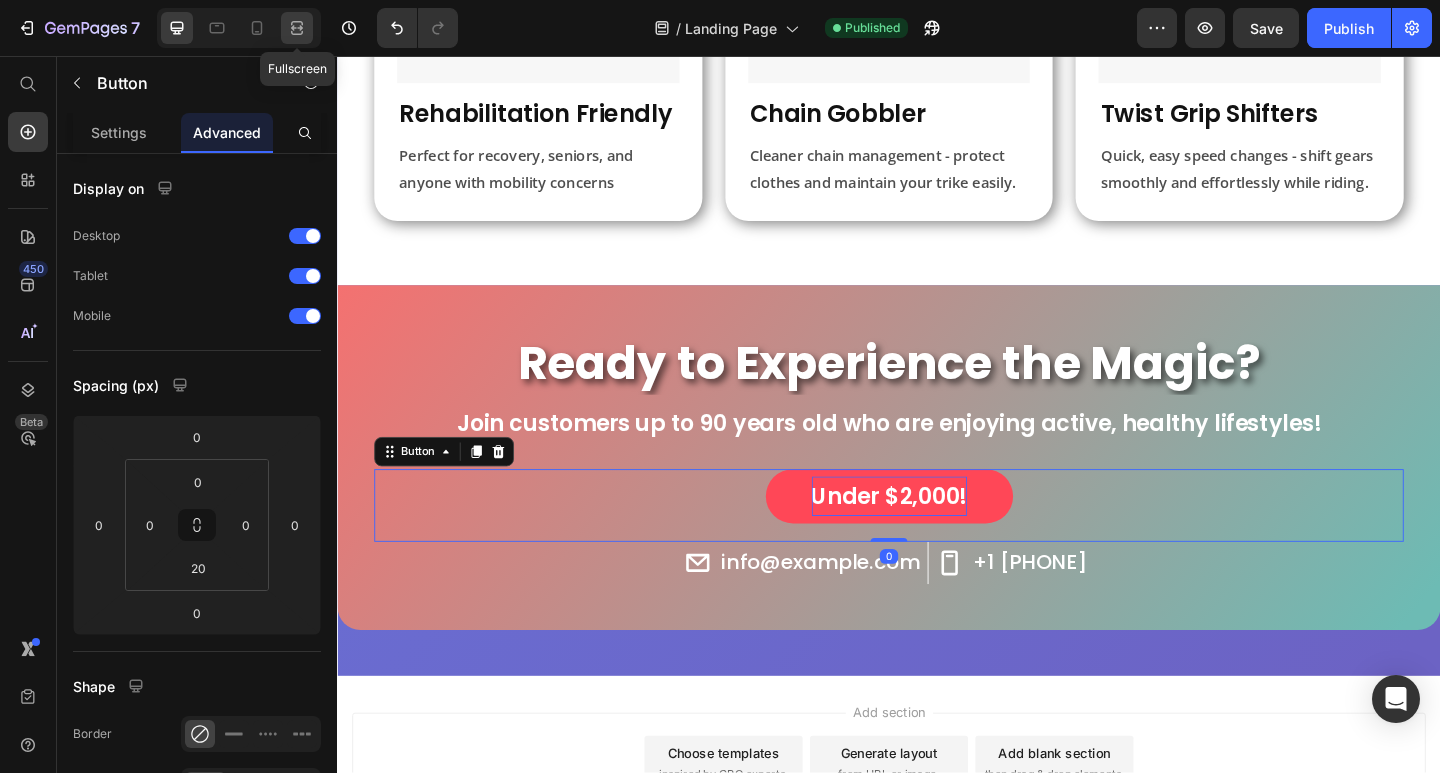 drag, startPoint x: 293, startPoint y: 34, endPoint x: 439, endPoint y: 97, distance: 159.01257 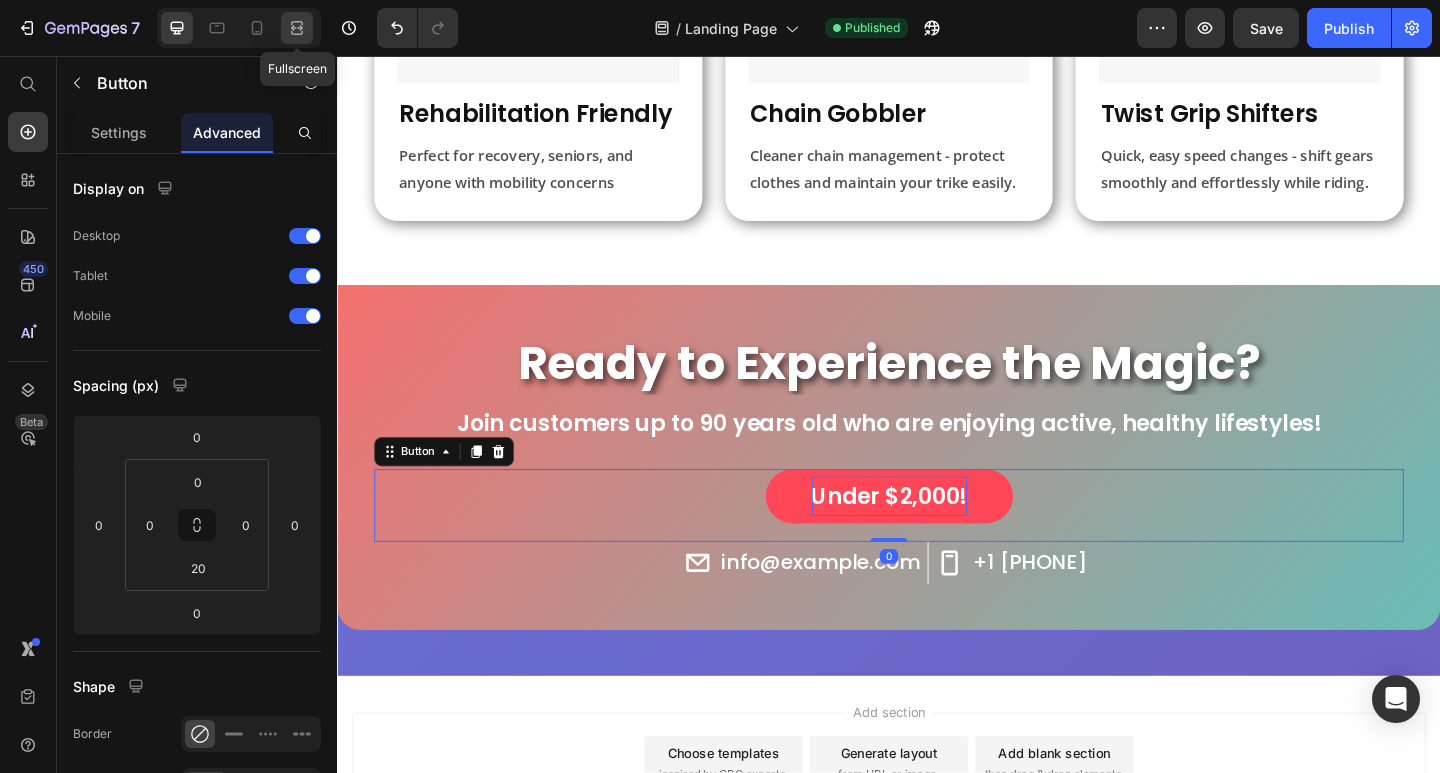 click 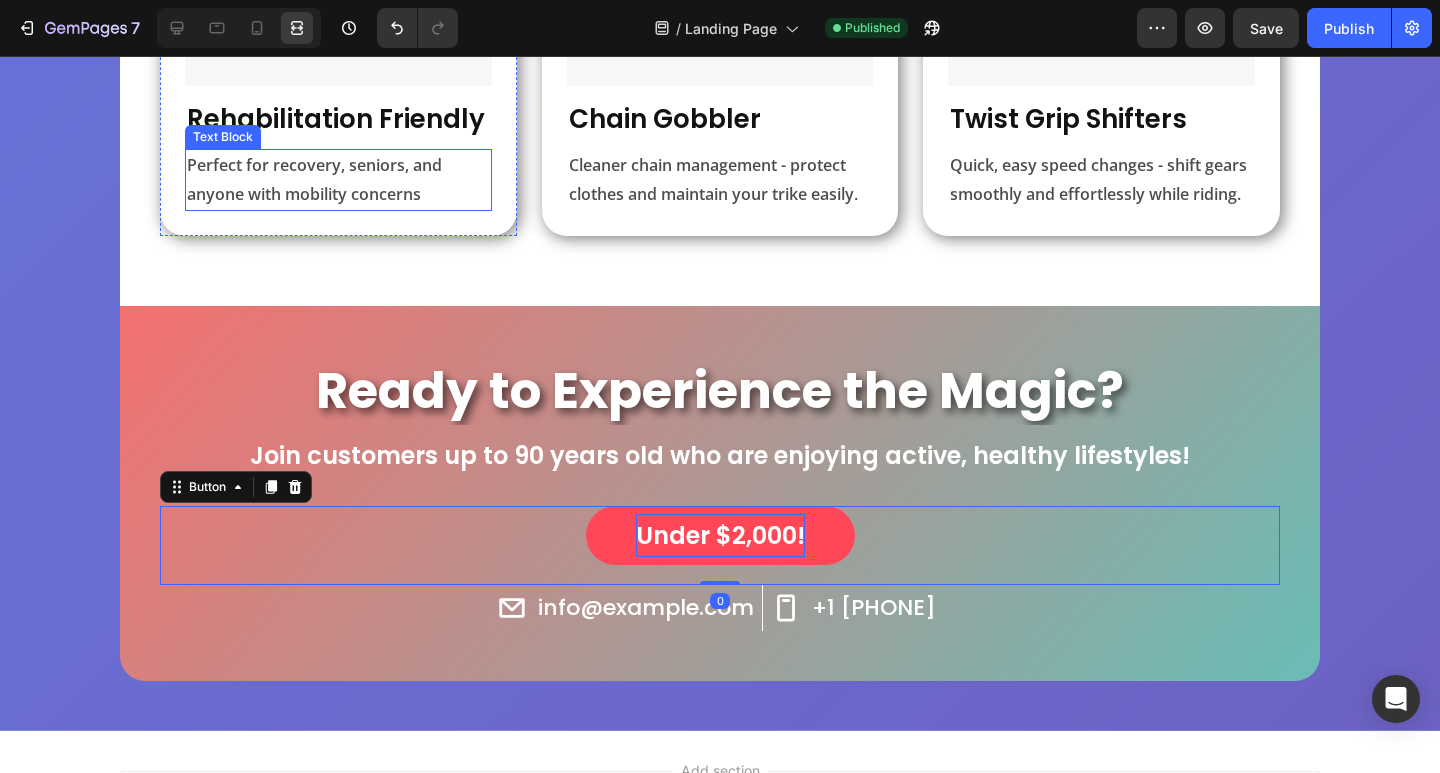 scroll, scrollTop: 1361, scrollLeft: 0, axis: vertical 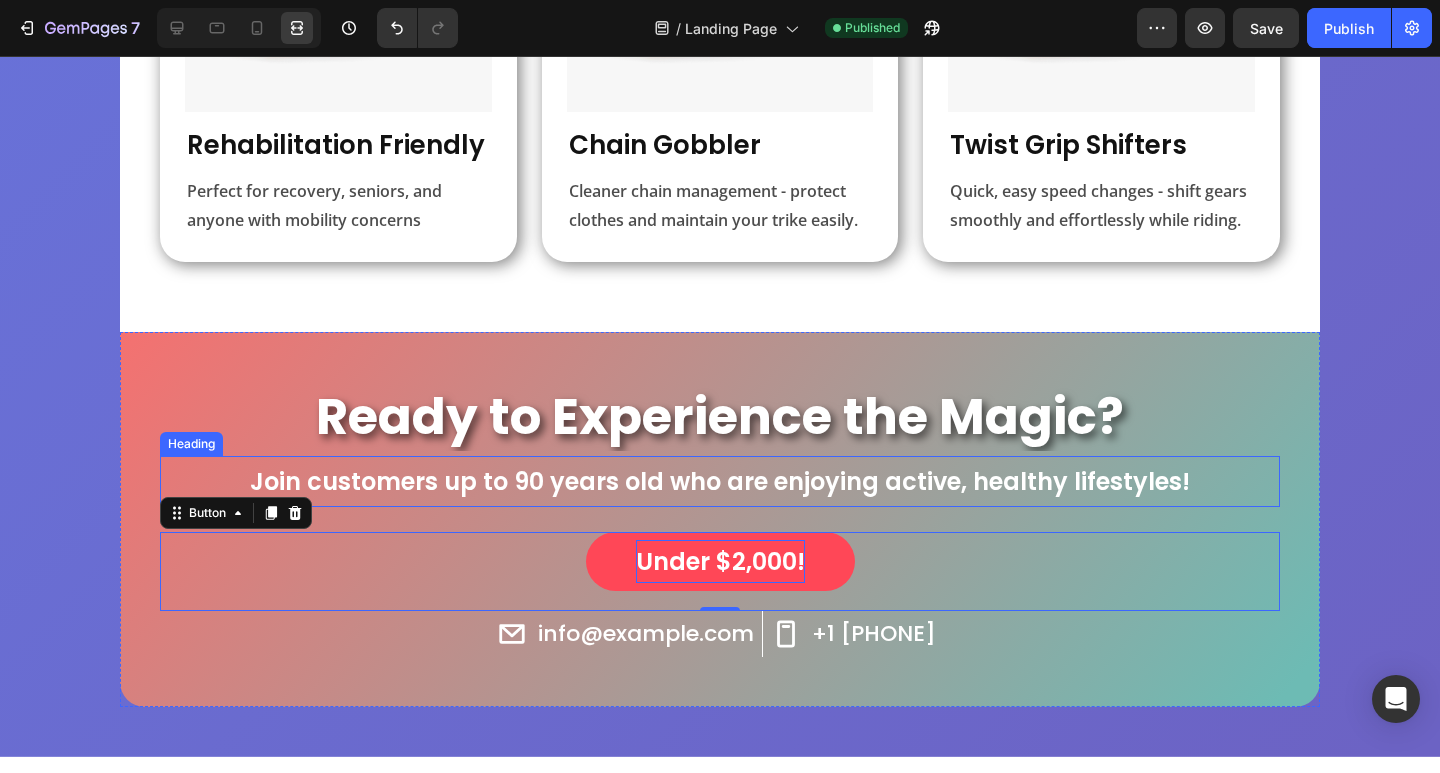 click on "Join customers up to 90 years old who are enjoying active, healthy lifestyles!" at bounding box center (720, 481) 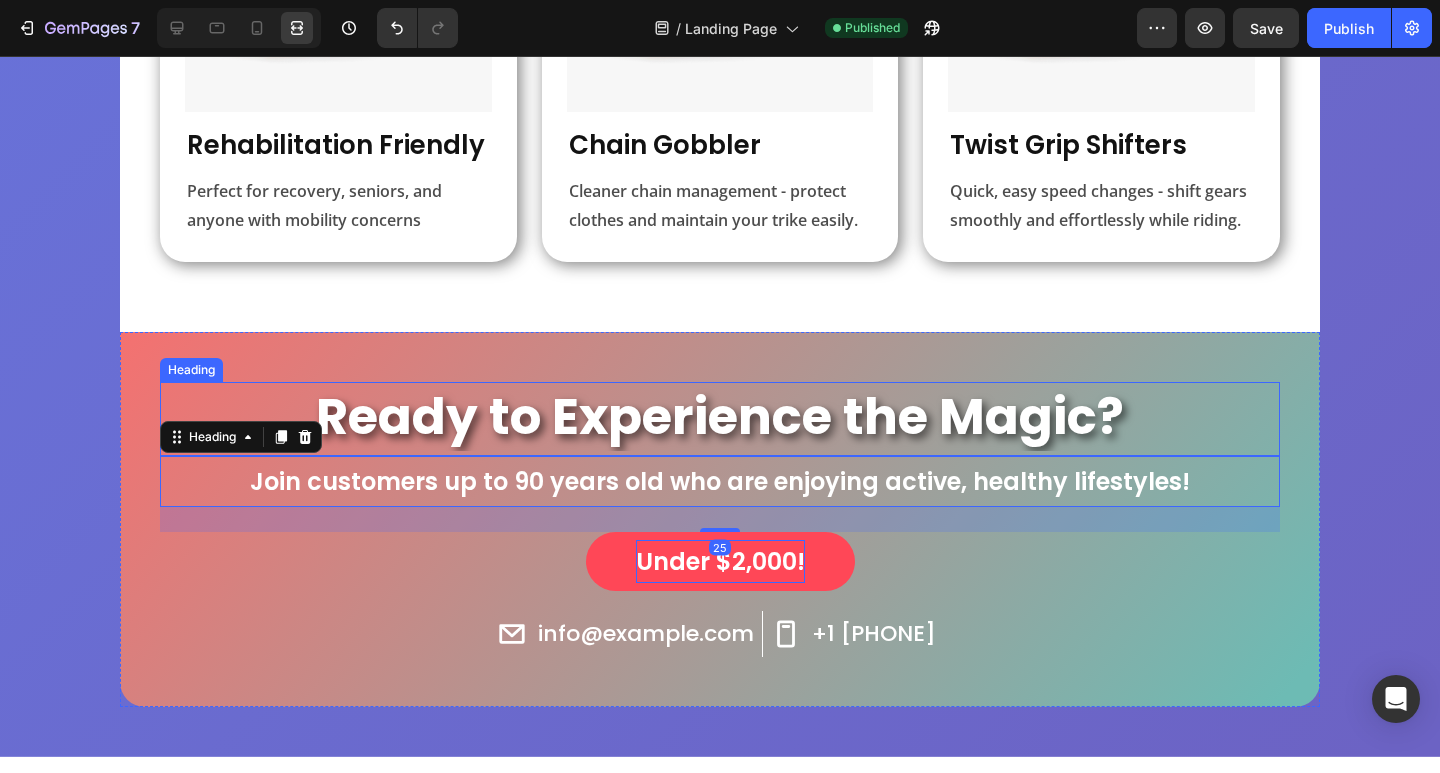 click on "Ready to Experience the Magic?" at bounding box center (720, 416) 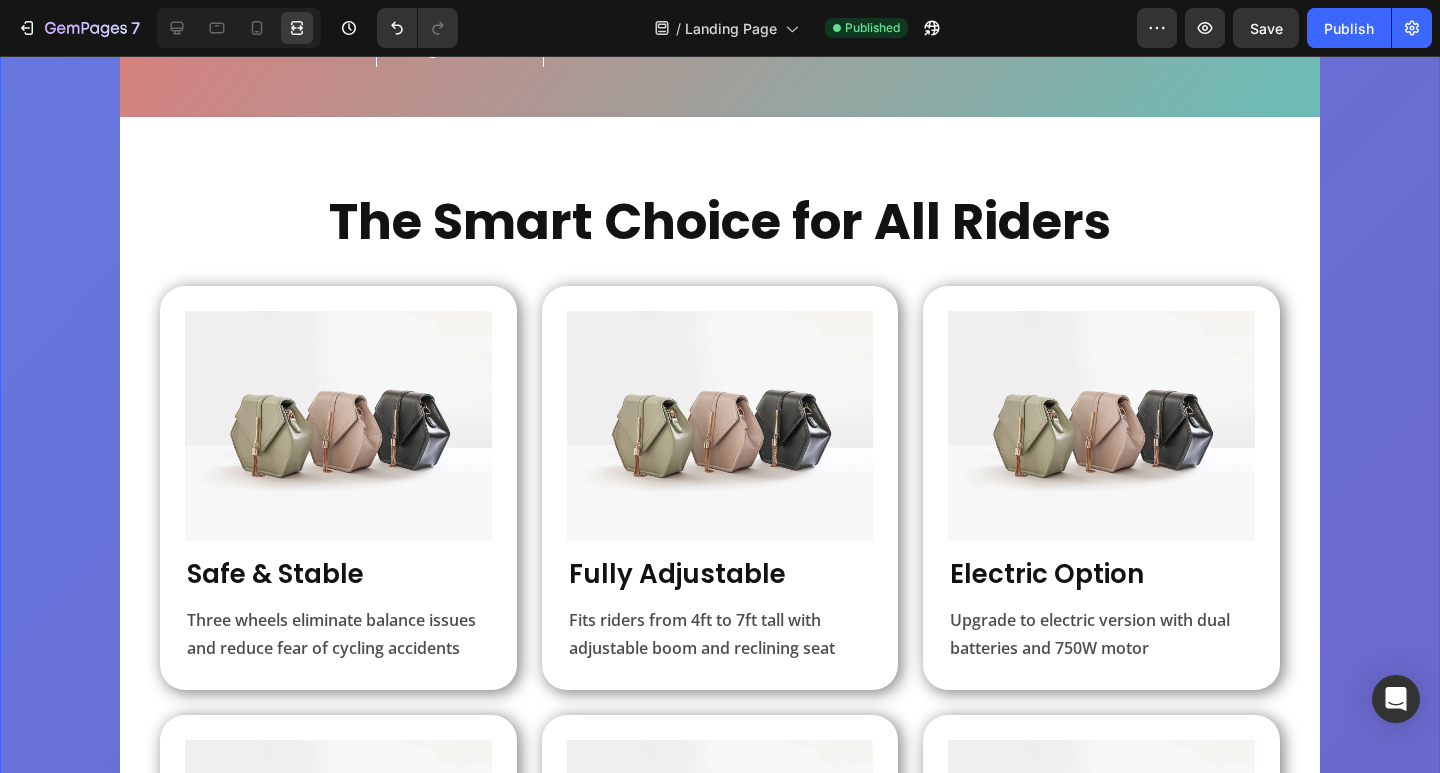 scroll, scrollTop: 0, scrollLeft: 0, axis: both 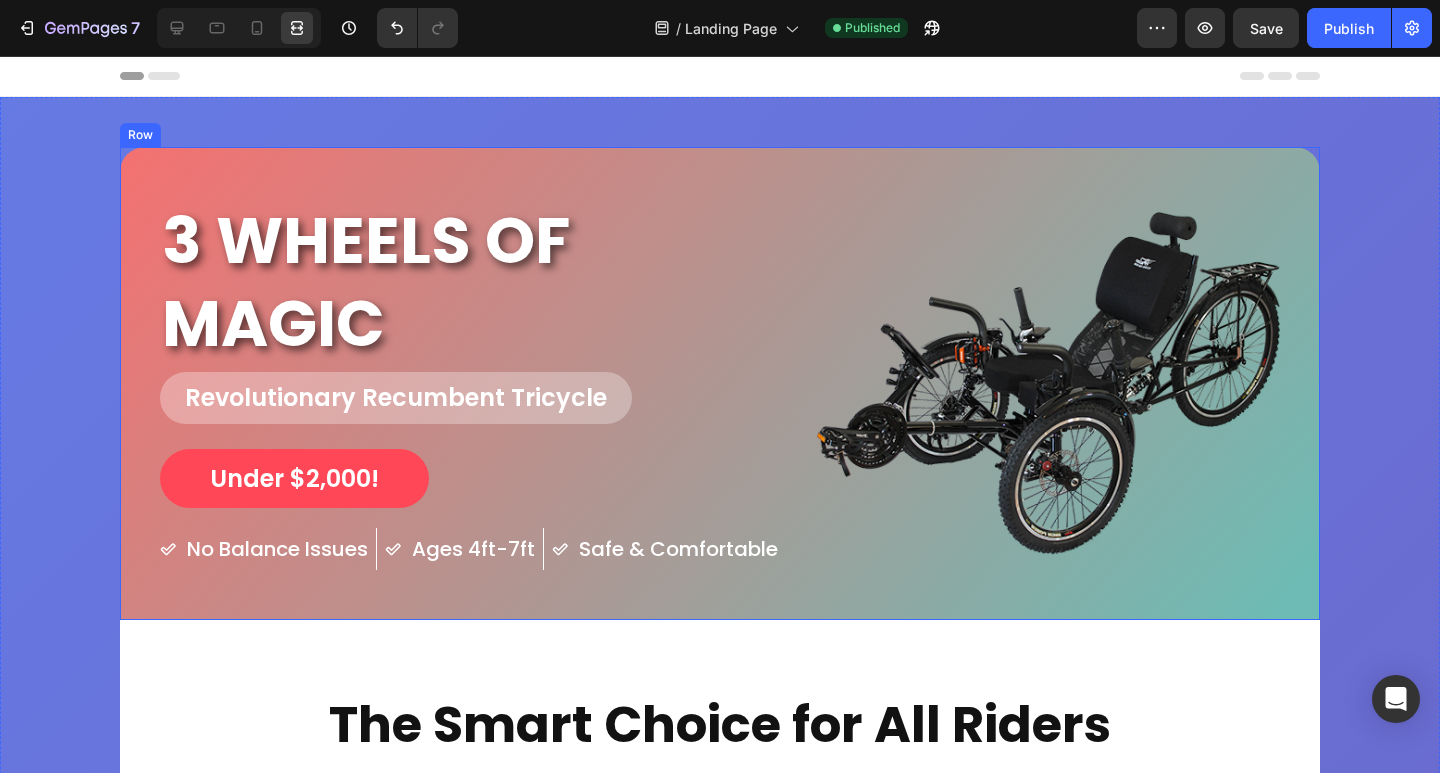 click on "3 WHEELS OF MAGIC Heading Revolutionary Recumbent Tricycle Heading Under $2,000! Button
No Balance Issues Item List
Ages 4ft-7ft Item List
Safe & Comfortable Item List Row Image Row The Smart Choice for All Riders Heading Image Safe & Stable Heading Three wheels eliminate balance issues and reduce fear of cycling accidents Text Block Row Image Fully Adjustable Heading Fits riders from 4ft to 7ft tall with adjustable boom and reclining seat Text Block Row Image Electric Option Heading Upgrade to electric version with dual batteries and 750W motor Text Block Row Row Image Rehabilitation Friendly Heading Perfect for recovery, seniors, and anyone with mobility concerns Text Block Row Image Chain Gobbler Heading Cleaner chain management - protect clothes and maintain your trike easily. Text Block Row Image Twist Grip Shifters Heading Quick, easy speed changes - shift gears smoothly and effortlessly while riding. Text Block Row Row Row Ready to Experience the Magic?" at bounding box center [720, 1107] 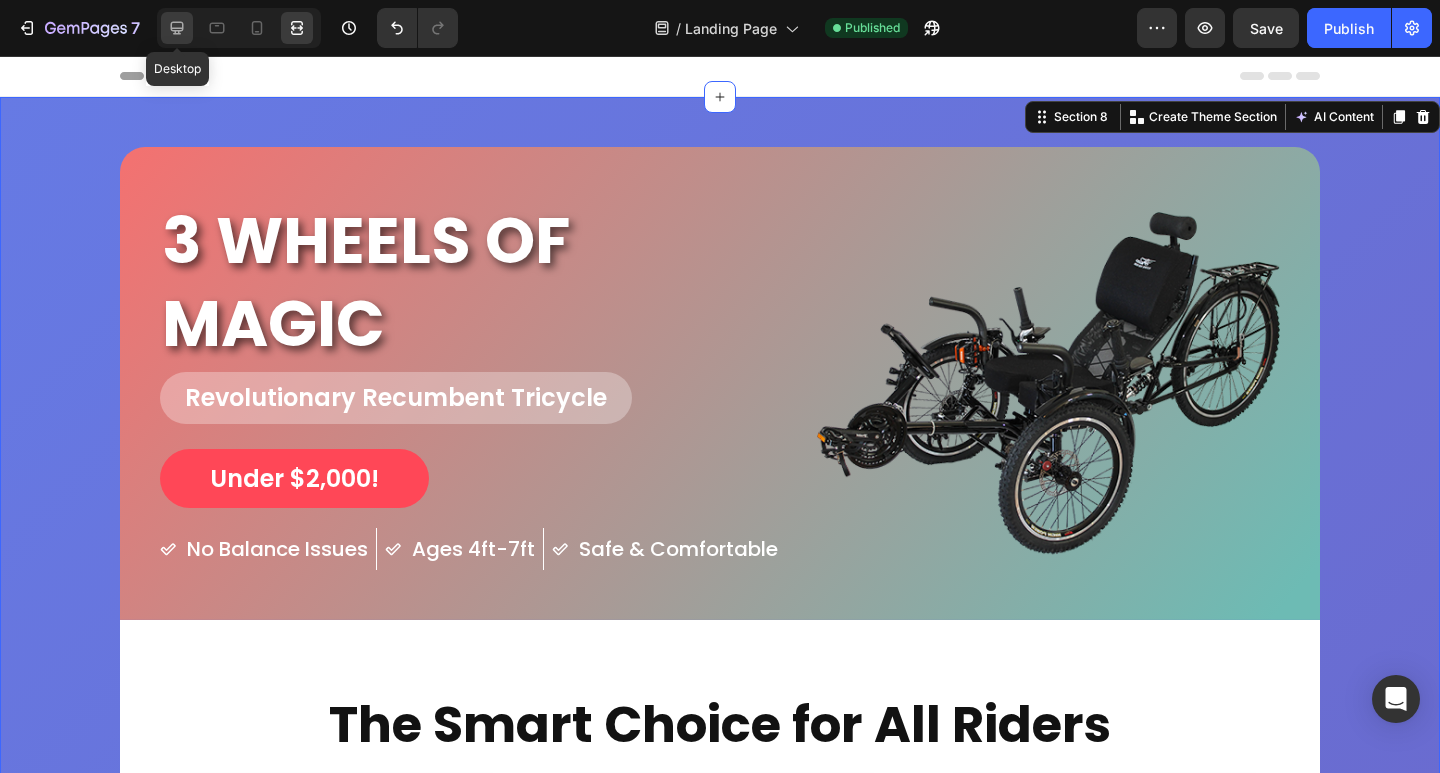 click 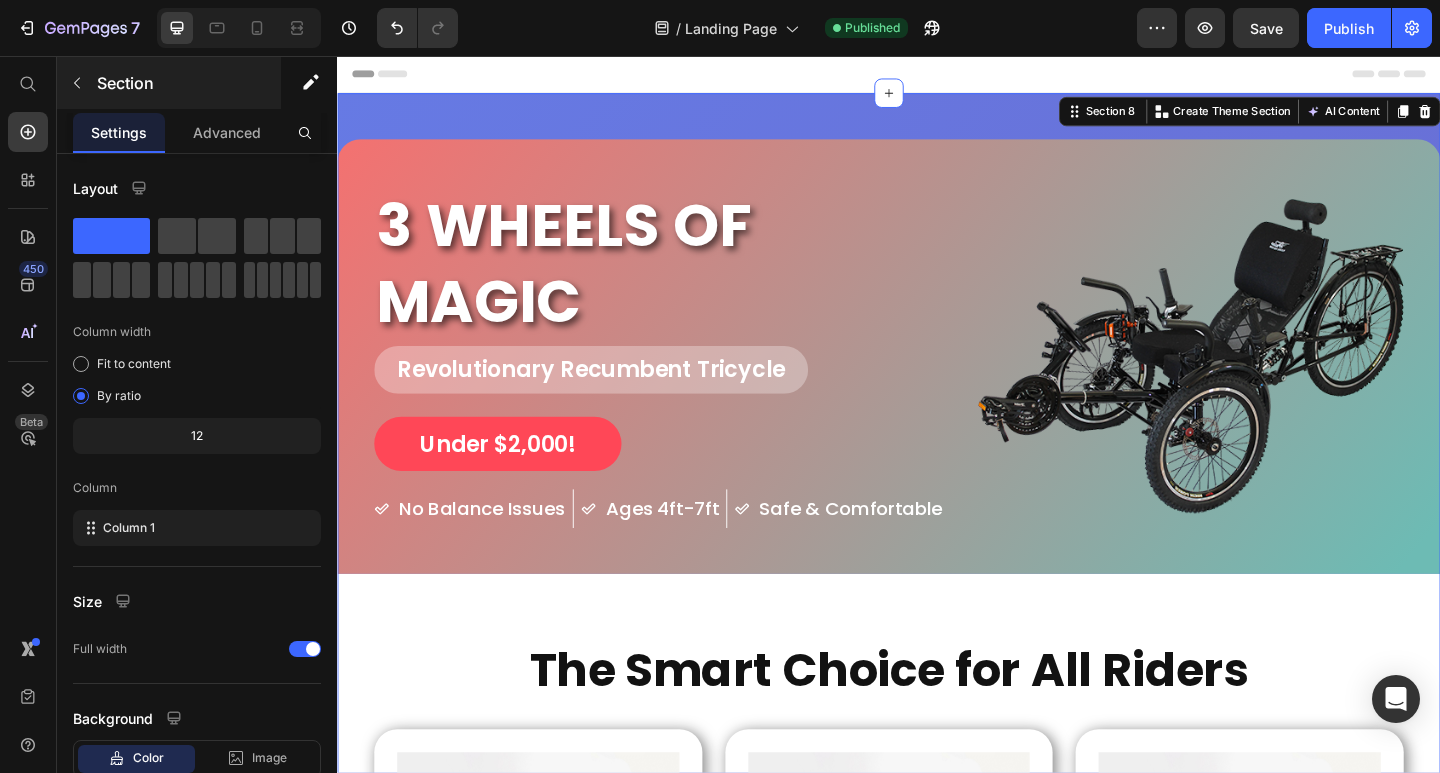click on "Section" at bounding box center [169, 83] 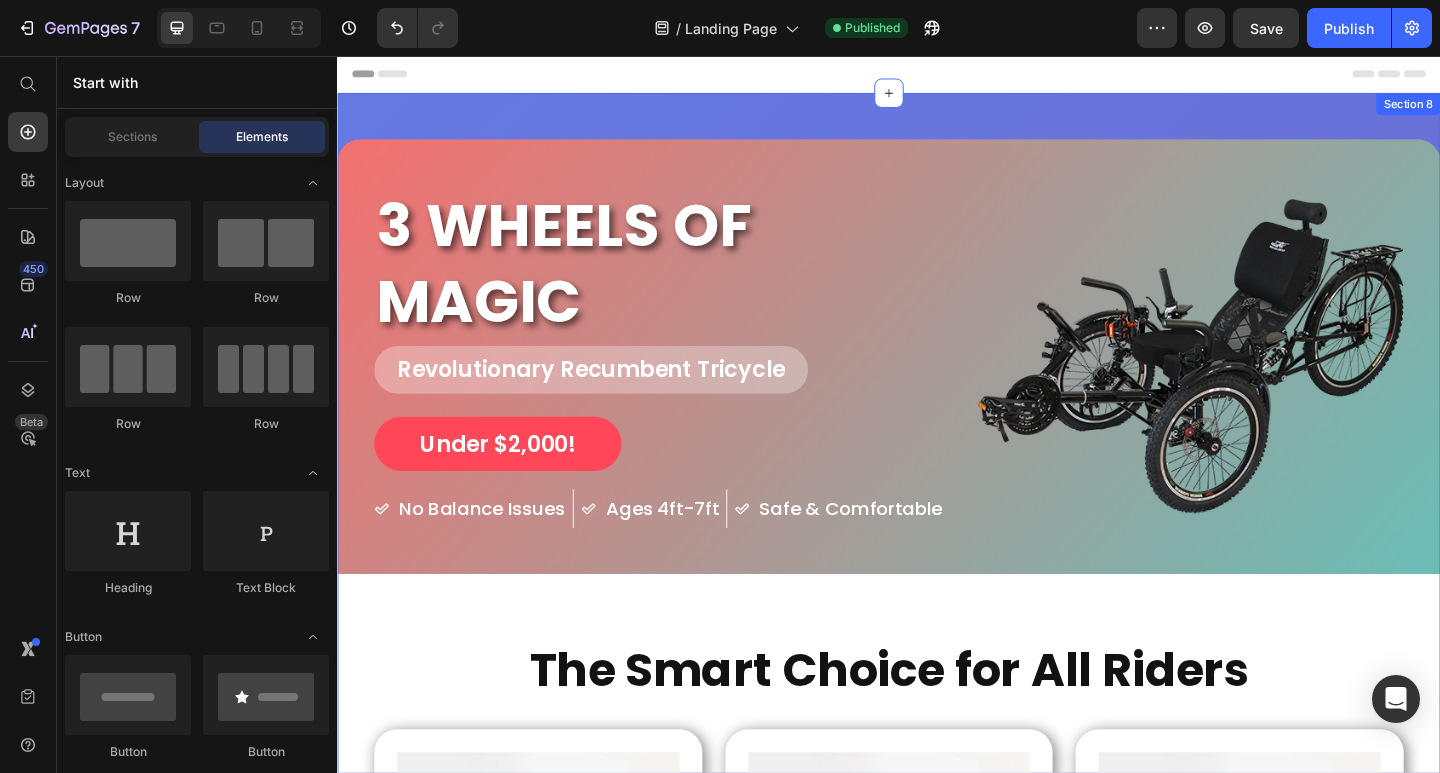 click on "3 WHEELS OF MAGIC Heading Revolutionary Recumbent Tricycle Heading Under $2,000! Button
No Balance Issues Item List
Ages 4ft-7ft Item List
Safe & Comfortable Item List Row Image Row The Smart Choice for All Riders Heading Image Safe & Stable Heading Three wheels eliminate balance issues and reduce fear of cycling accidents Text Block Row Image Fully Adjustable Heading Fits riders from 4ft to 7ft tall with adjustable boom and reclining seat Text Block Row Image Electric Option Heading Upgrade to electric version with dual batteries and 750W motor Text Block Row Row Image Rehabilitation Friendly Heading Perfect for recovery, seniors, and anyone with mobility concerns Text Block Row Image Chain Gobbler Heading Cleaner chain management - protect clothes and maintain your trike easily. Text Block Row Image Twist Grip Shifters Heading Quick, easy speed changes - shift gears smoothly and effortlessly while riding. Text Block Row Row Row Ready to Experience the Magic?" at bounding box center [937, 1107] 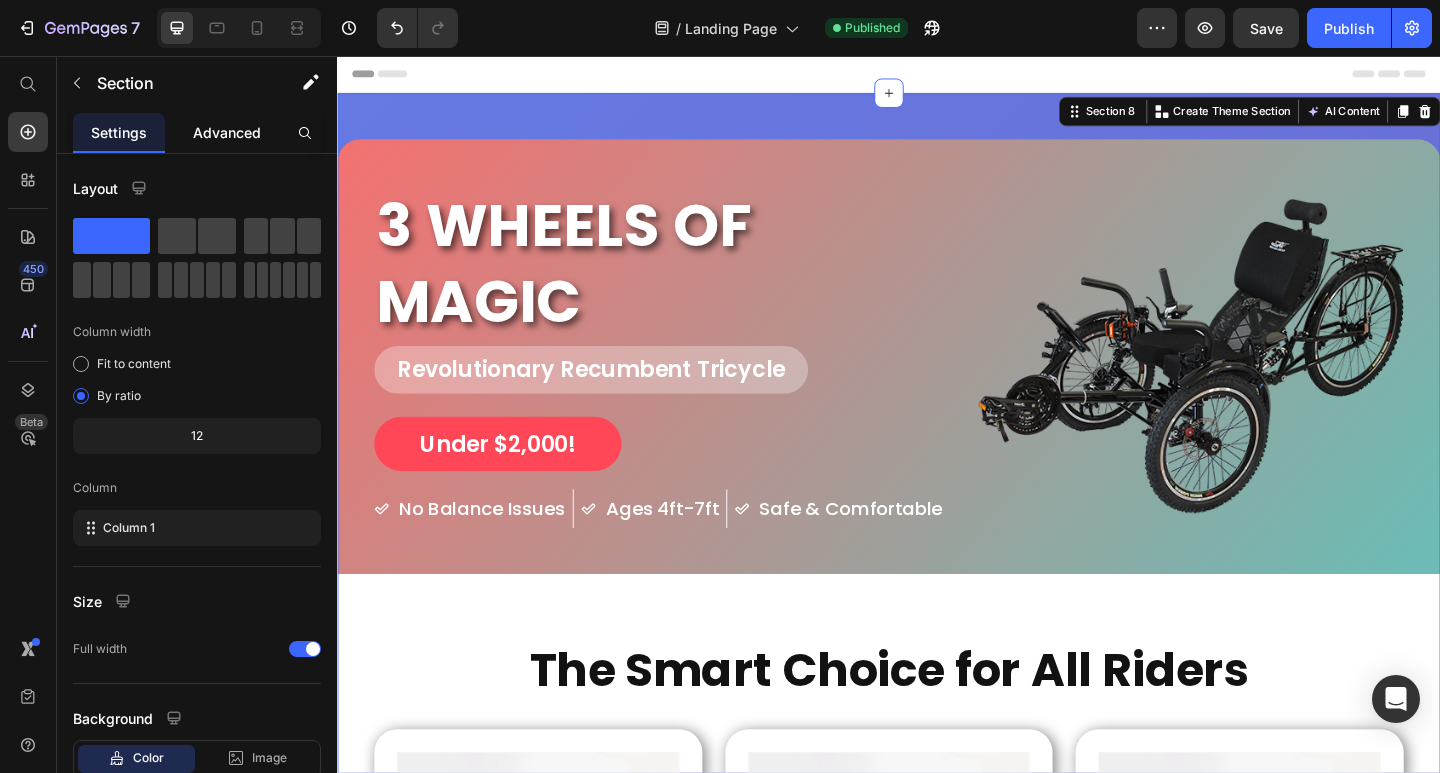click on "Advanced" at bounding box center [227, 132] 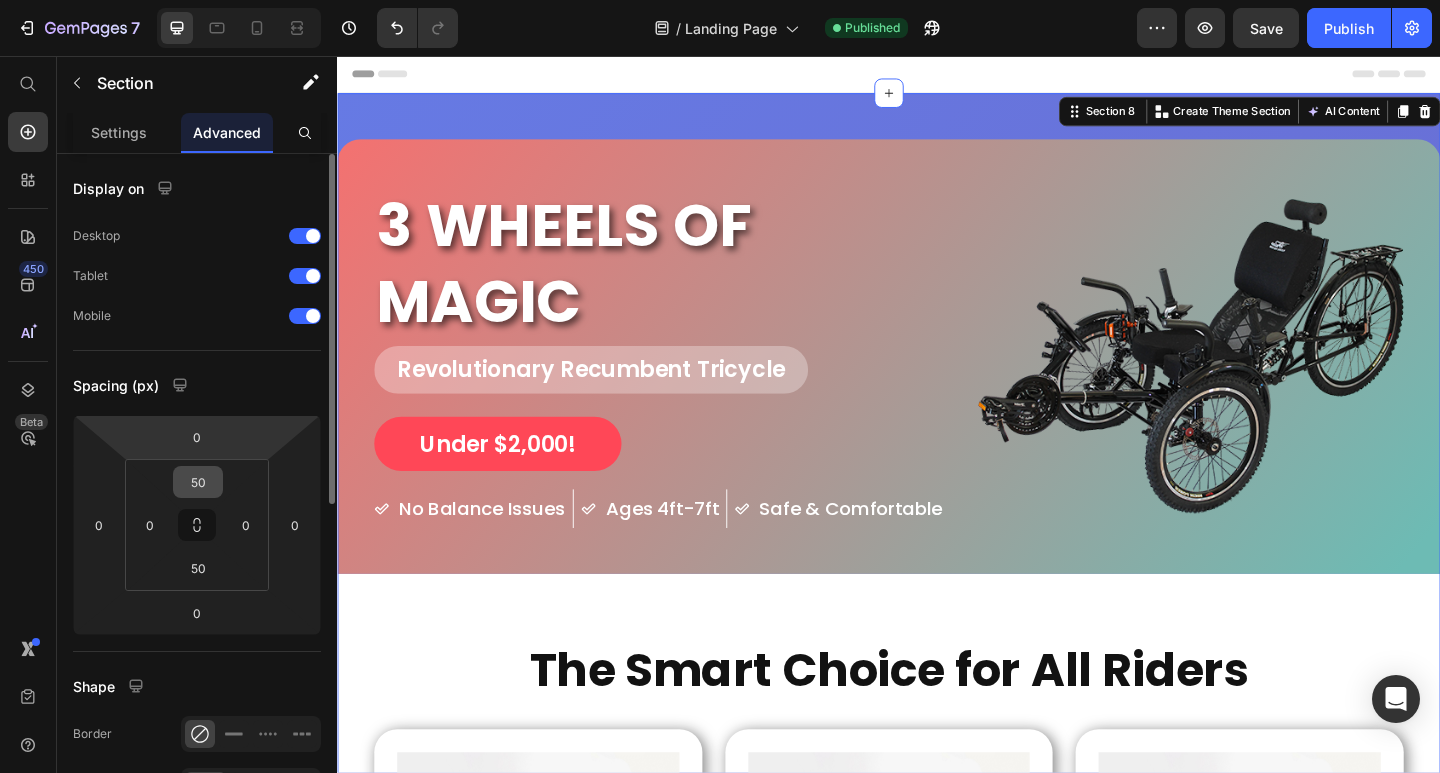 click on "50" at bounding box center [198, 482] 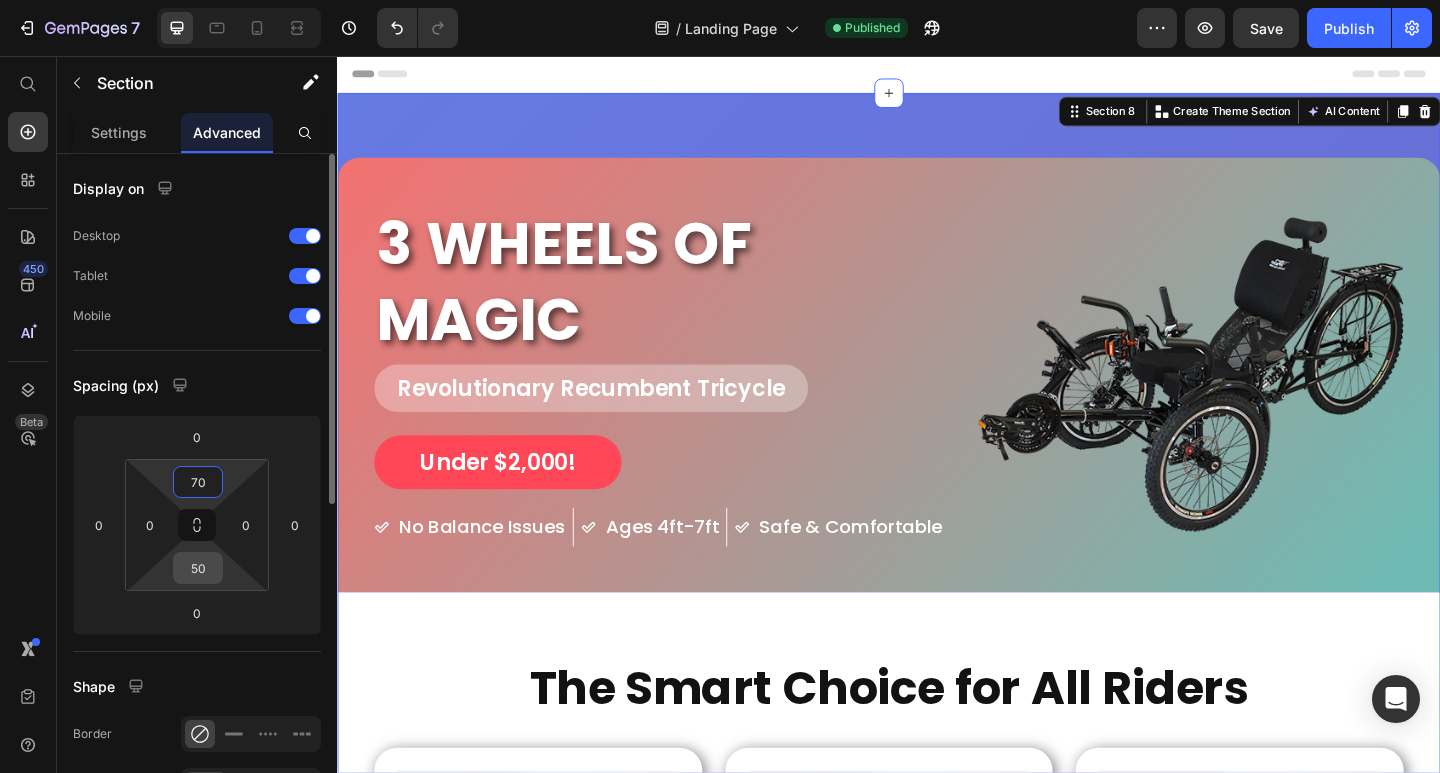 type on "70" 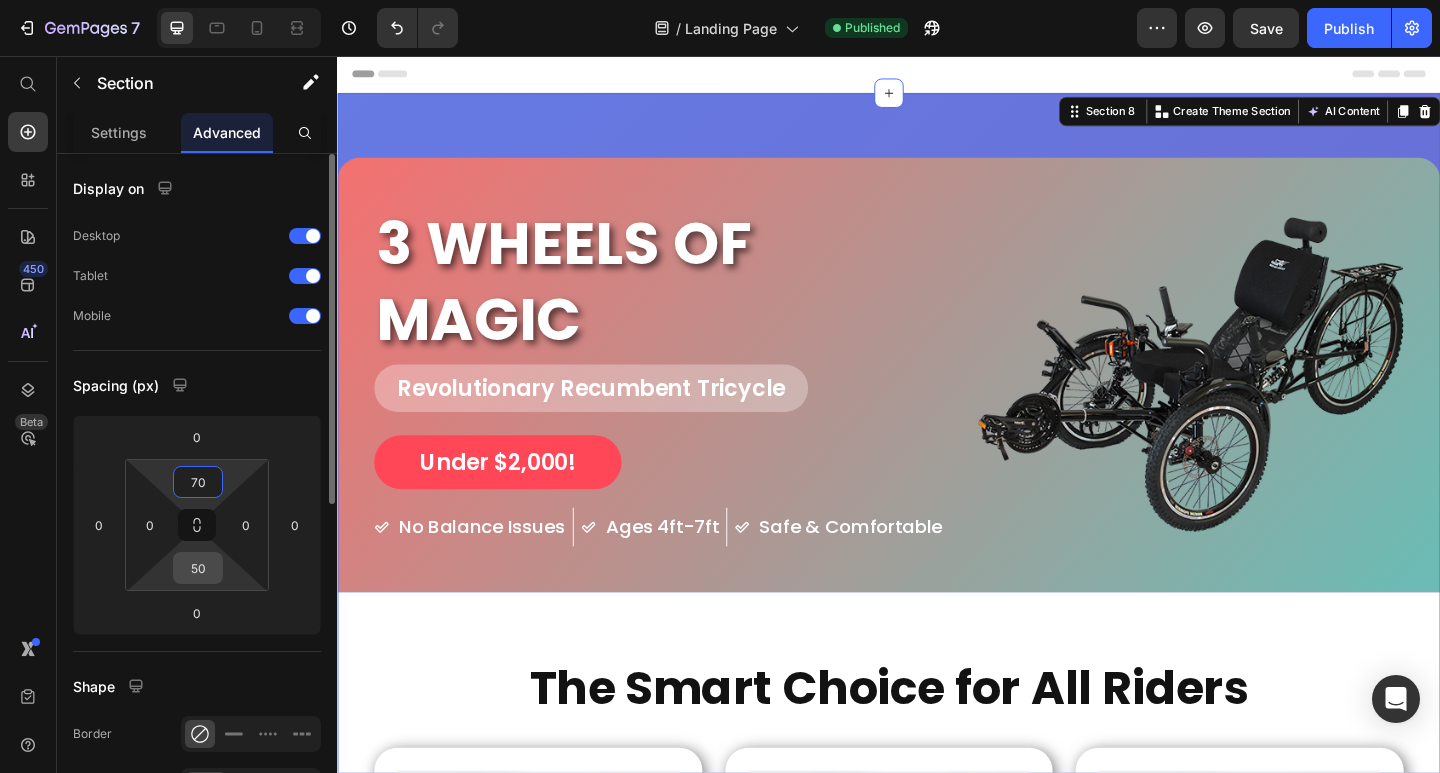 click on "50" at bounding box center (198, 568) 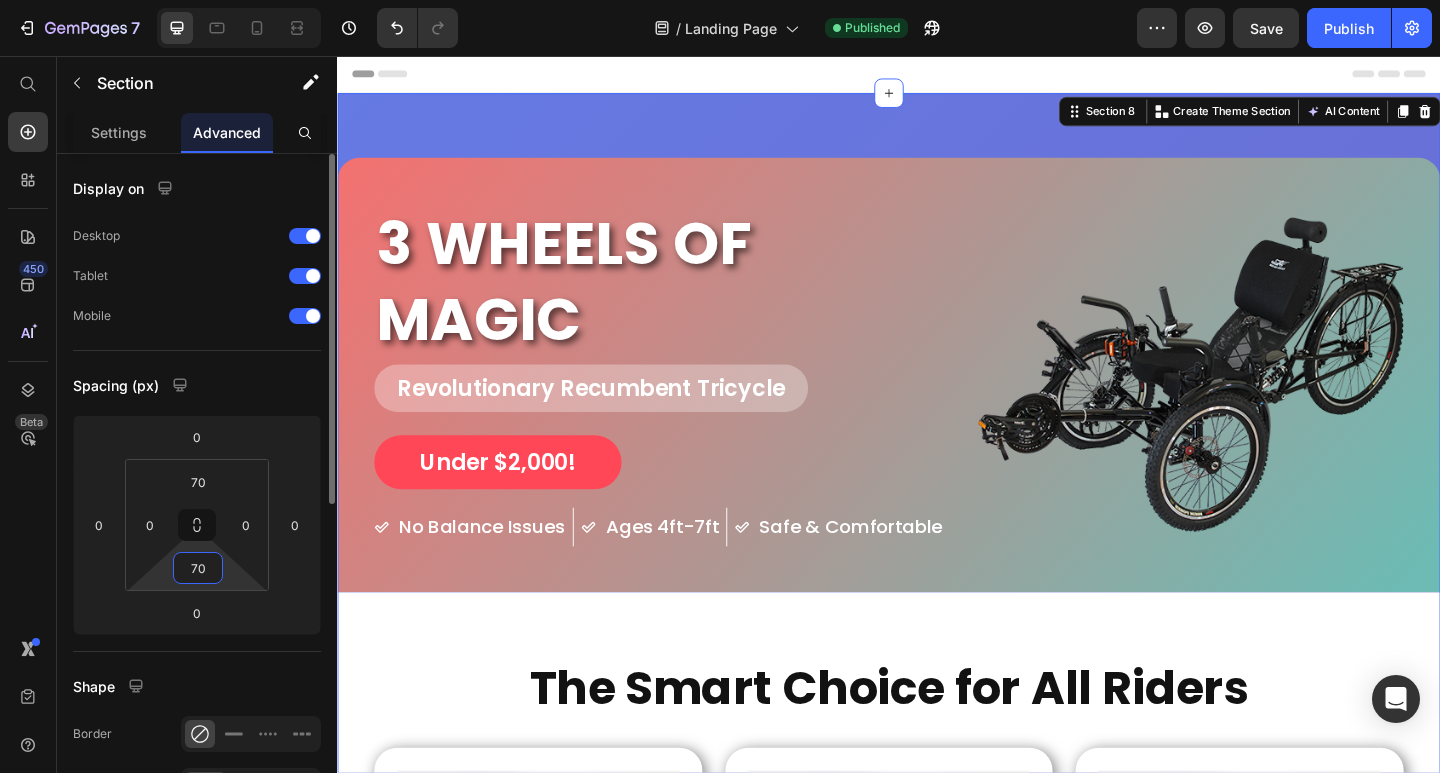 type on "70" 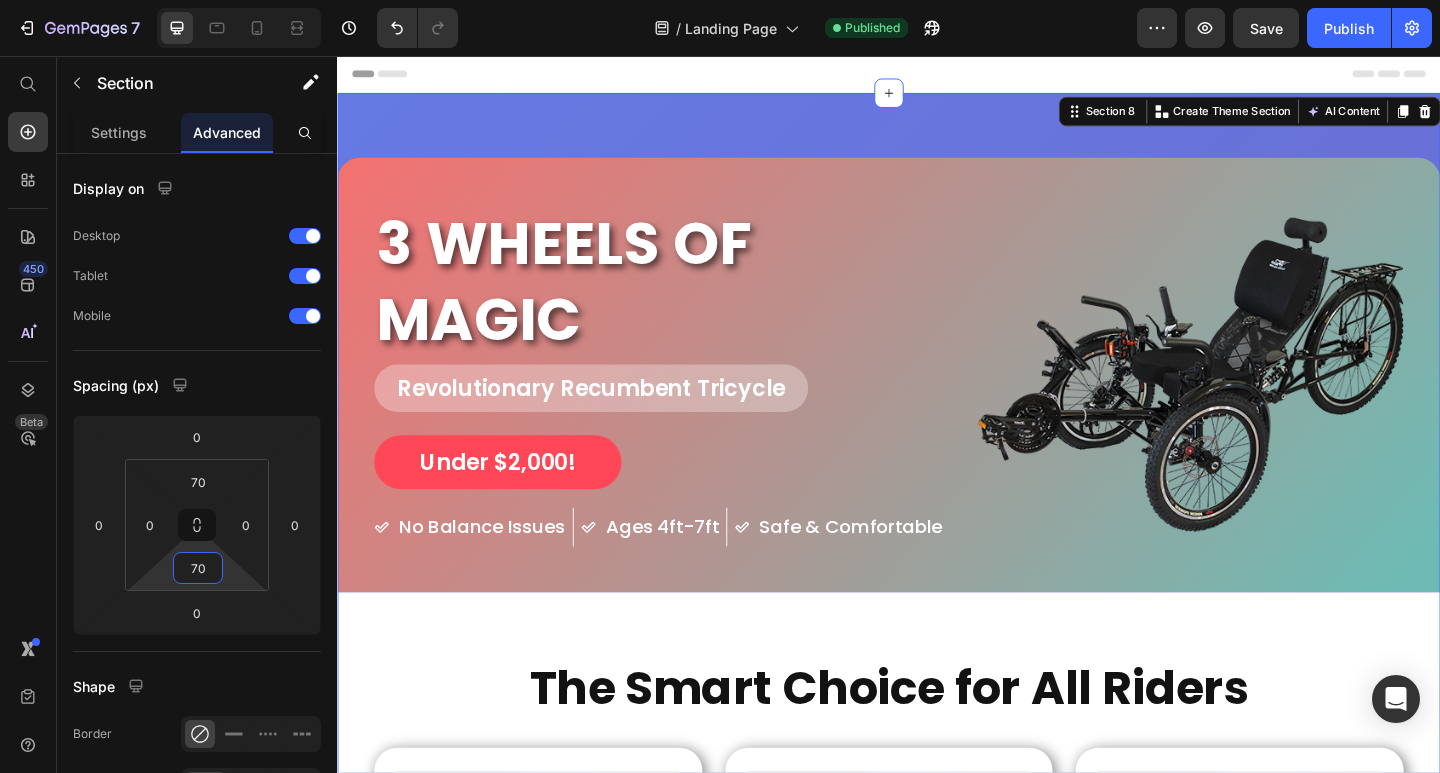 click on "3 WHEELS OF MAGIC Heading Revolutionary Recumbent Tricycle Heading Under $2,000! Button
No Balance Issues Item List
Ages 4ft-7ft Item List
Safe & Comfortable Item List Row Image Row The Smart Choice for All Riders Heading Image Safe & Stable Heading Three wheels eliminate balance issues and reduce fear of cycling accidents Text Block Row Image Fully Adjustable Heading Fits riders from 4ft to 7ft tall with adjustable boom and reclining seat Text Block Row Image Electric Option Heading Upgrade to electric version with dual batteries and 750W motor Text Block Row Row Image Rehabilitation Friendly Heading Perfect for recovery, seniors, and anyone with mobility concerns Text Block Row Image Chain Gobbler Heading Cleaner chain management - protect clothes and maintain your trike easily. Text Block Row Image Twist Grip Shifters Heading Quick, easy speed changes - shift gears smoothly and effortlessly while riding. Text Block Row Row Row Ready to Experience the Magic?" at bounding box center [937, 1127] 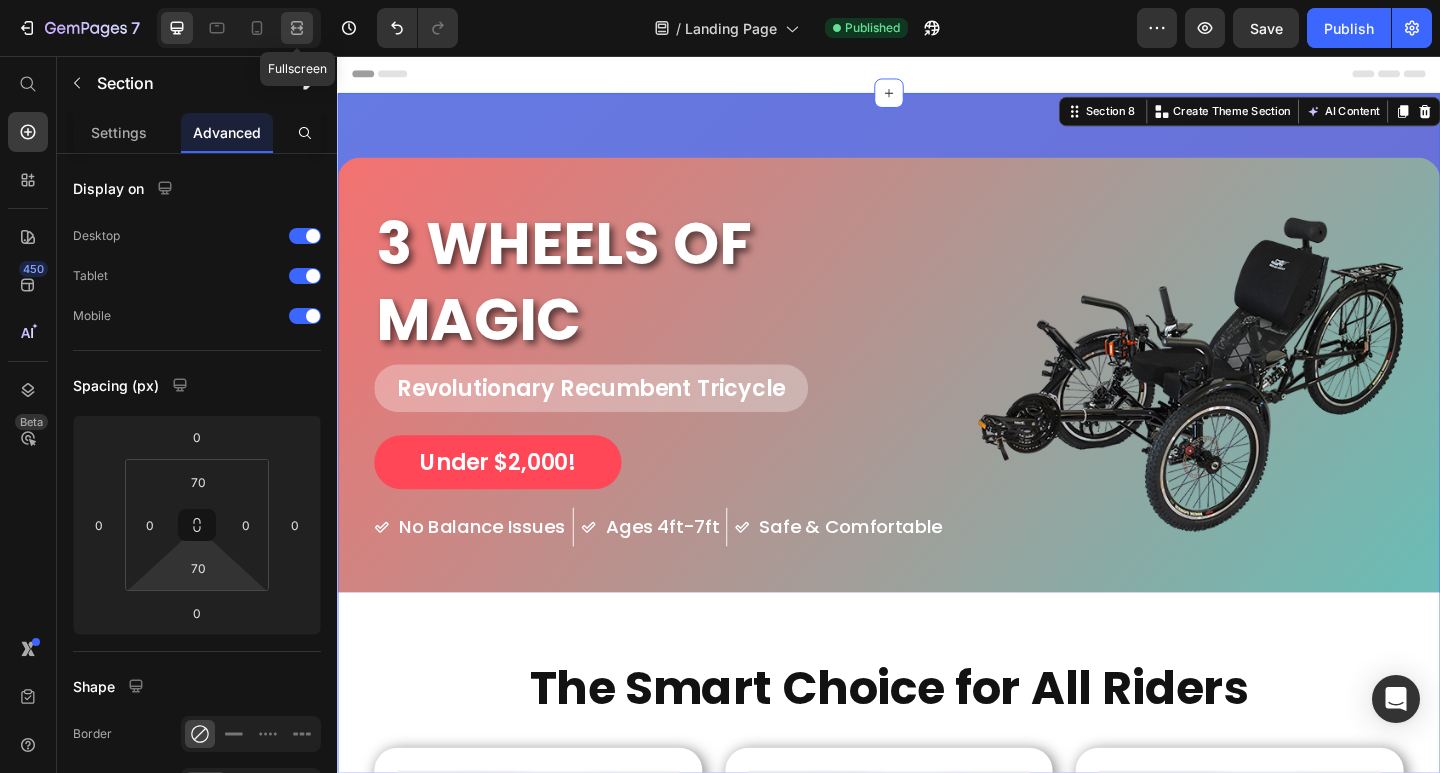 click 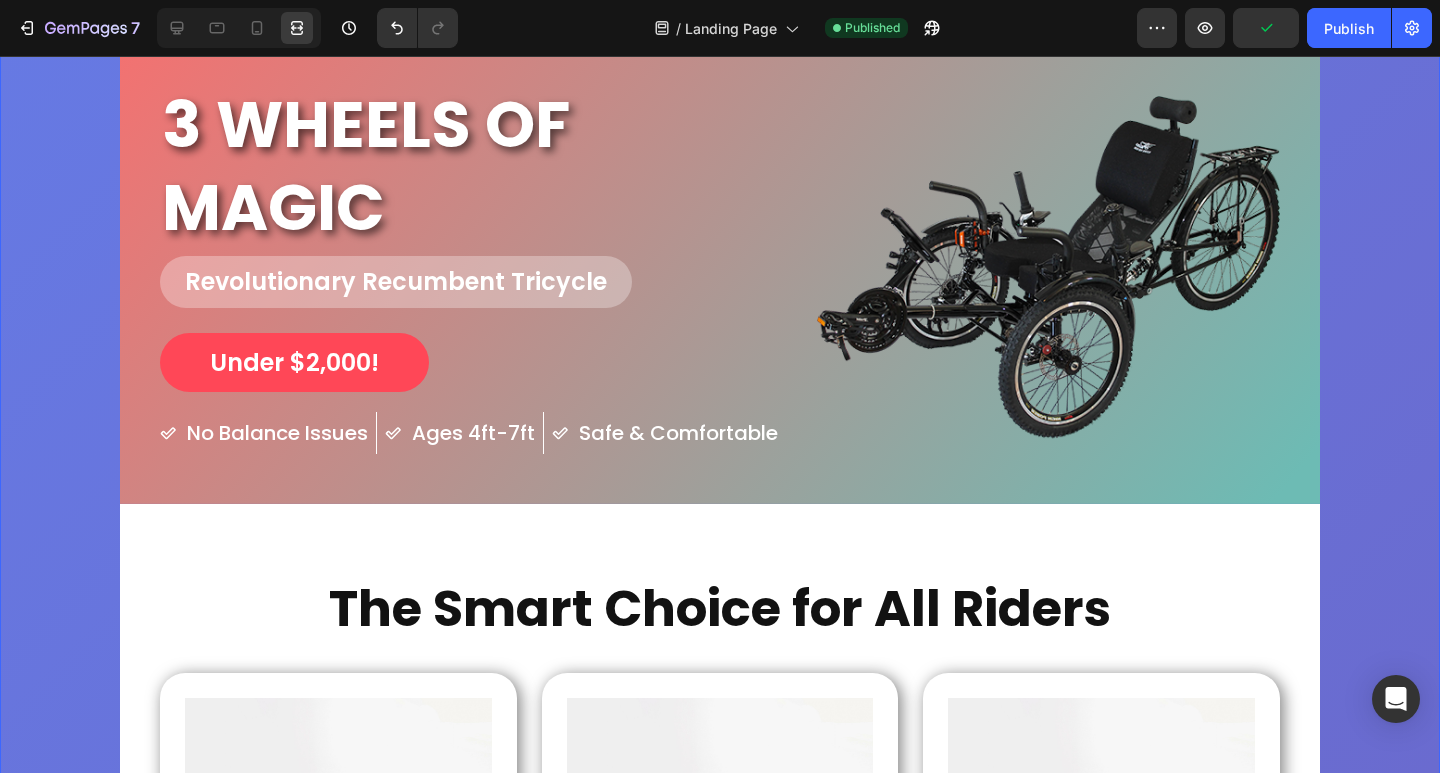 scroll, scrollTop: 0, scrollLeft: 0, axis: both 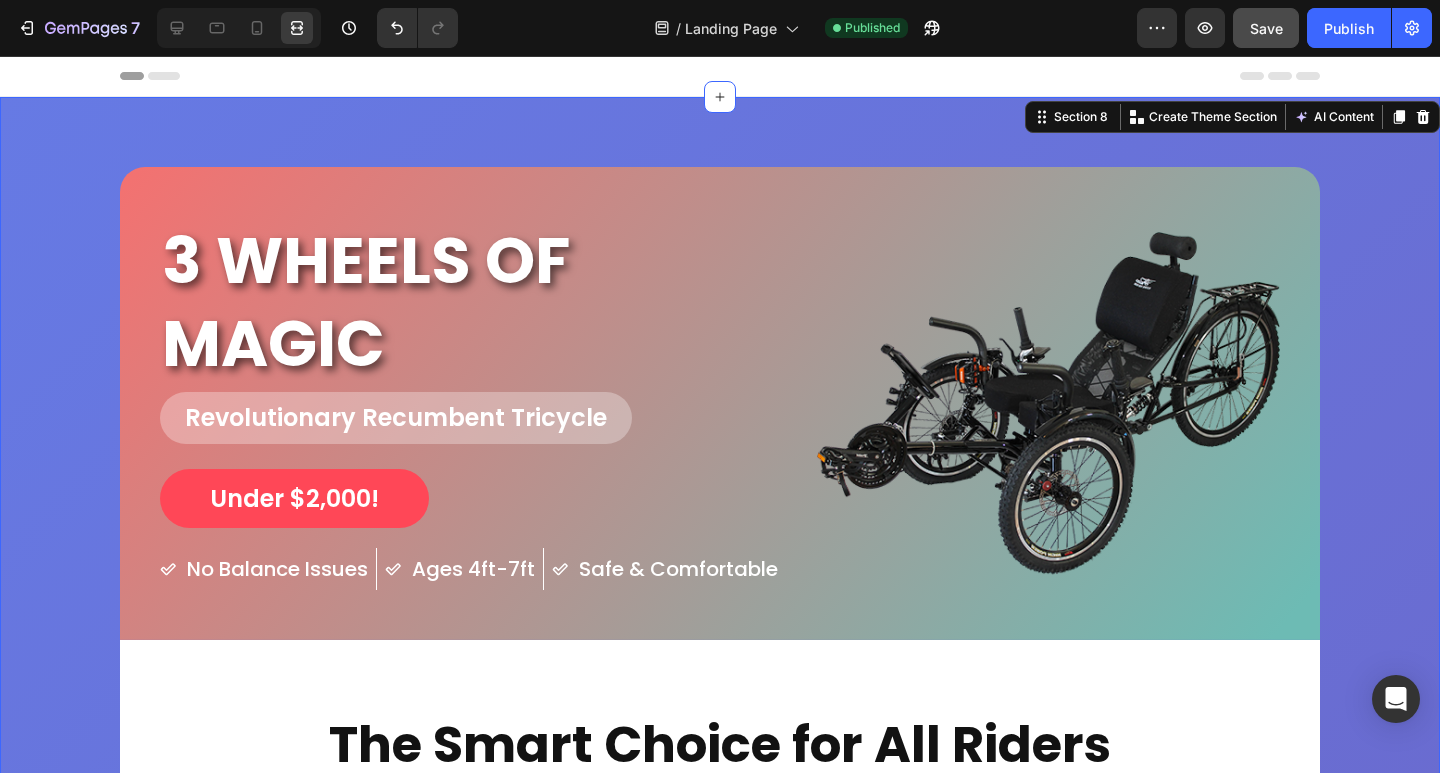 click on "Save" at bounding box center (1266, 28) 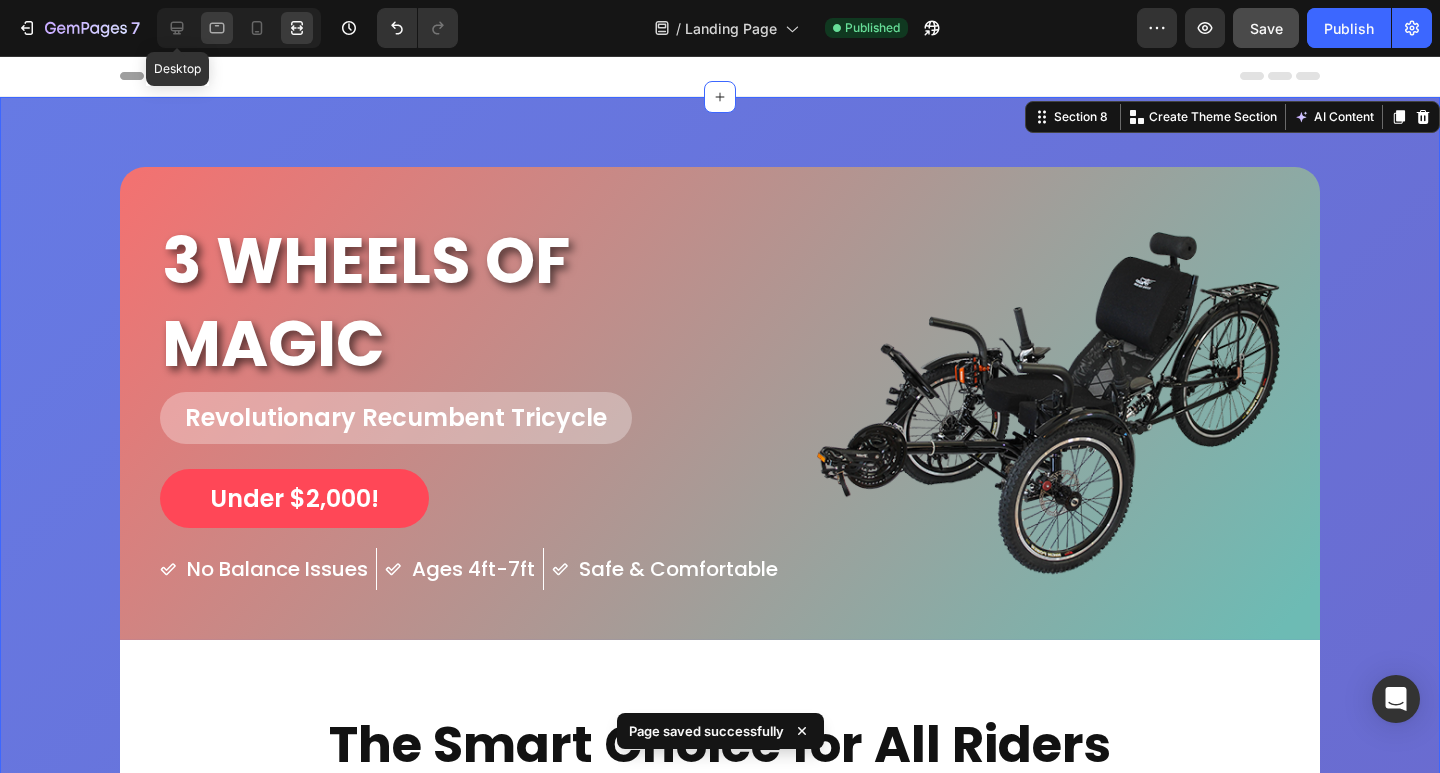 drag, startPoint x: 188, startPoint y: 26, endPoint x: 219, endPoint y: 19, distance: 31.780497 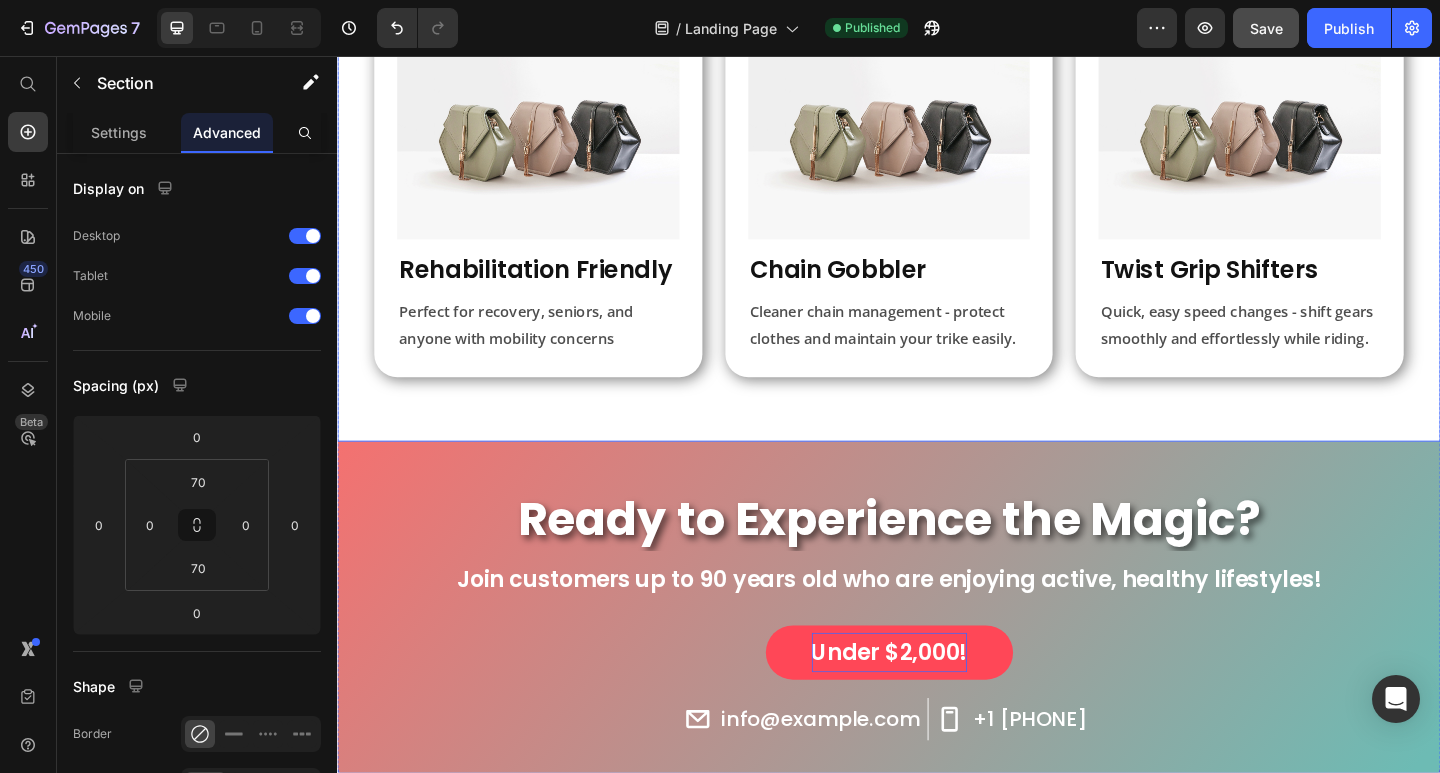 scroll, scrollTop: 1600, scrollLeft: 0, axis: vertical 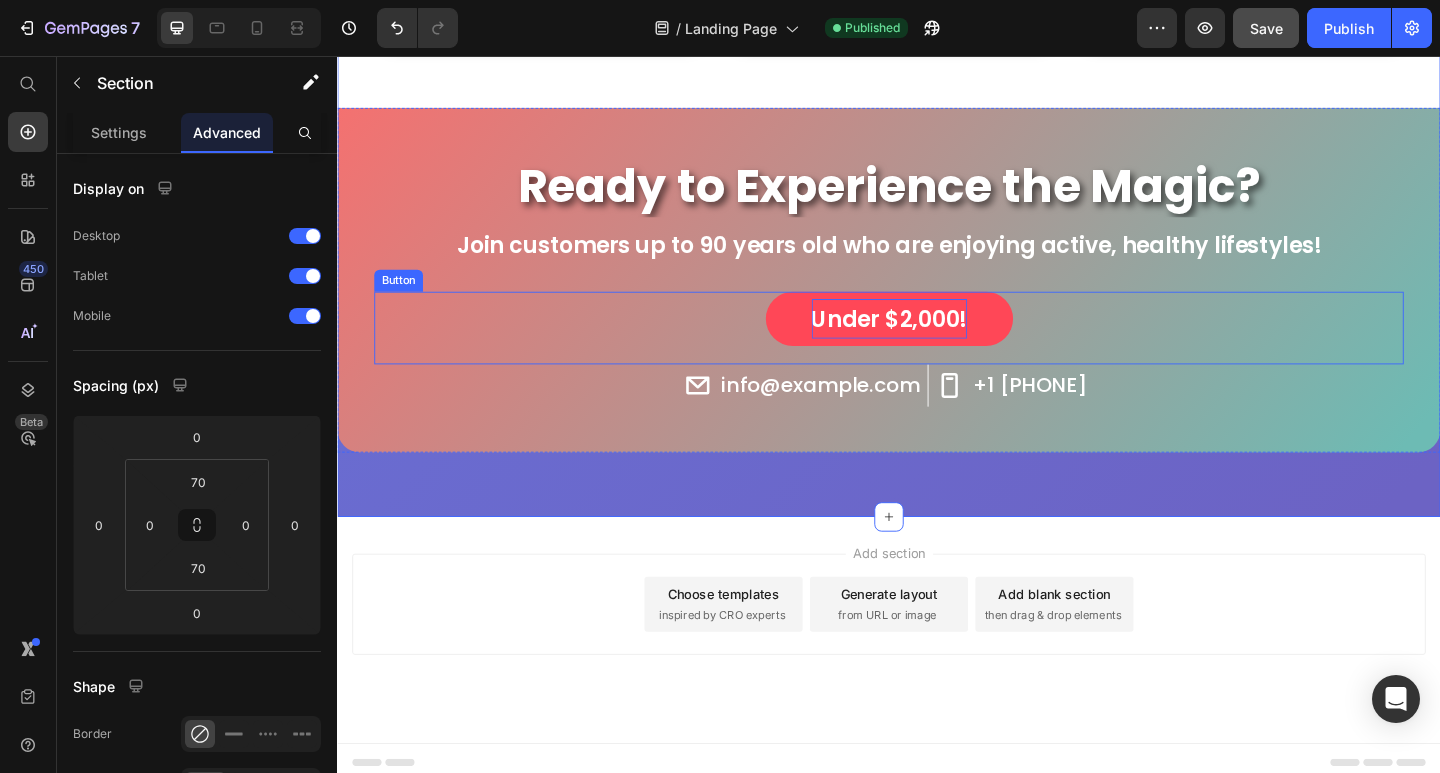 click on "Under $2,000!" at bounding box center [937, 342] 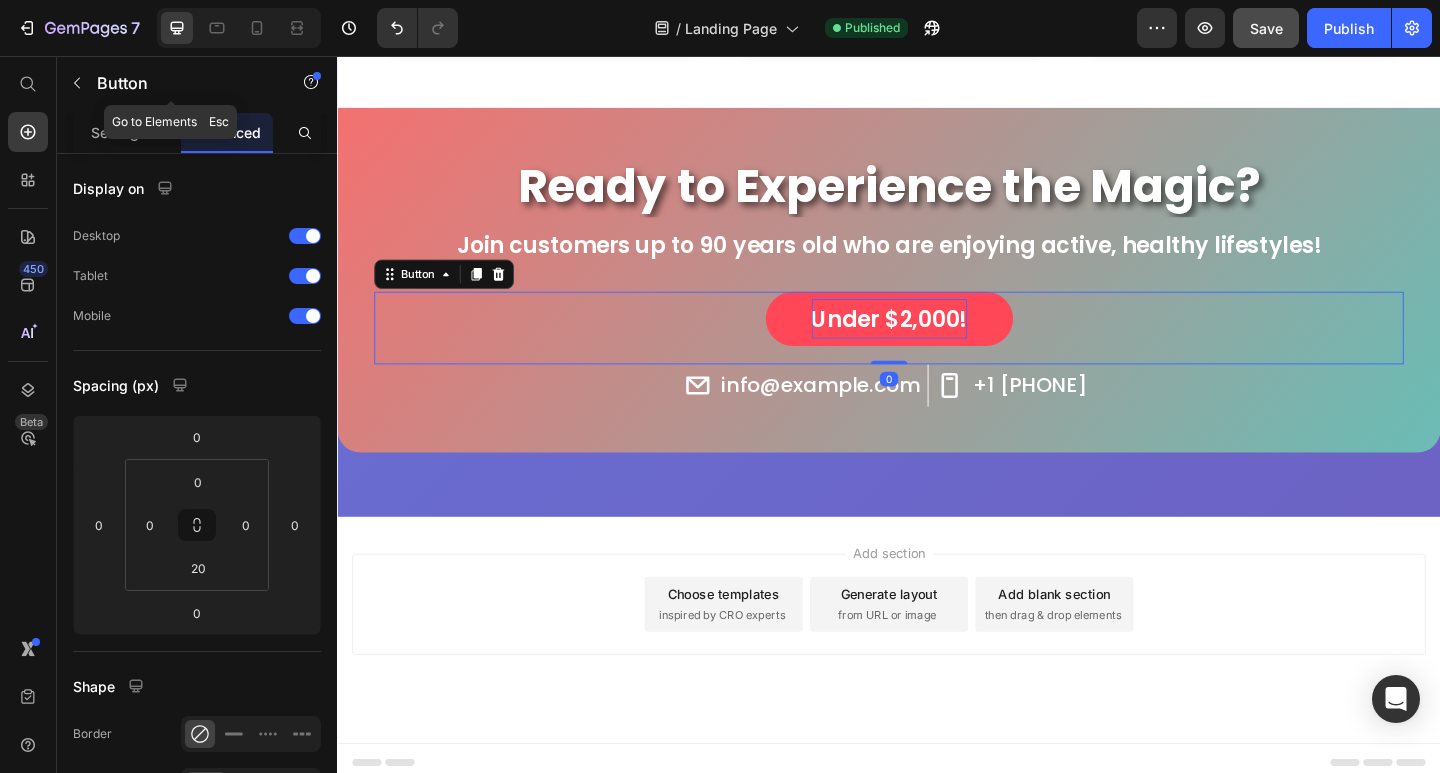 click on "Button" 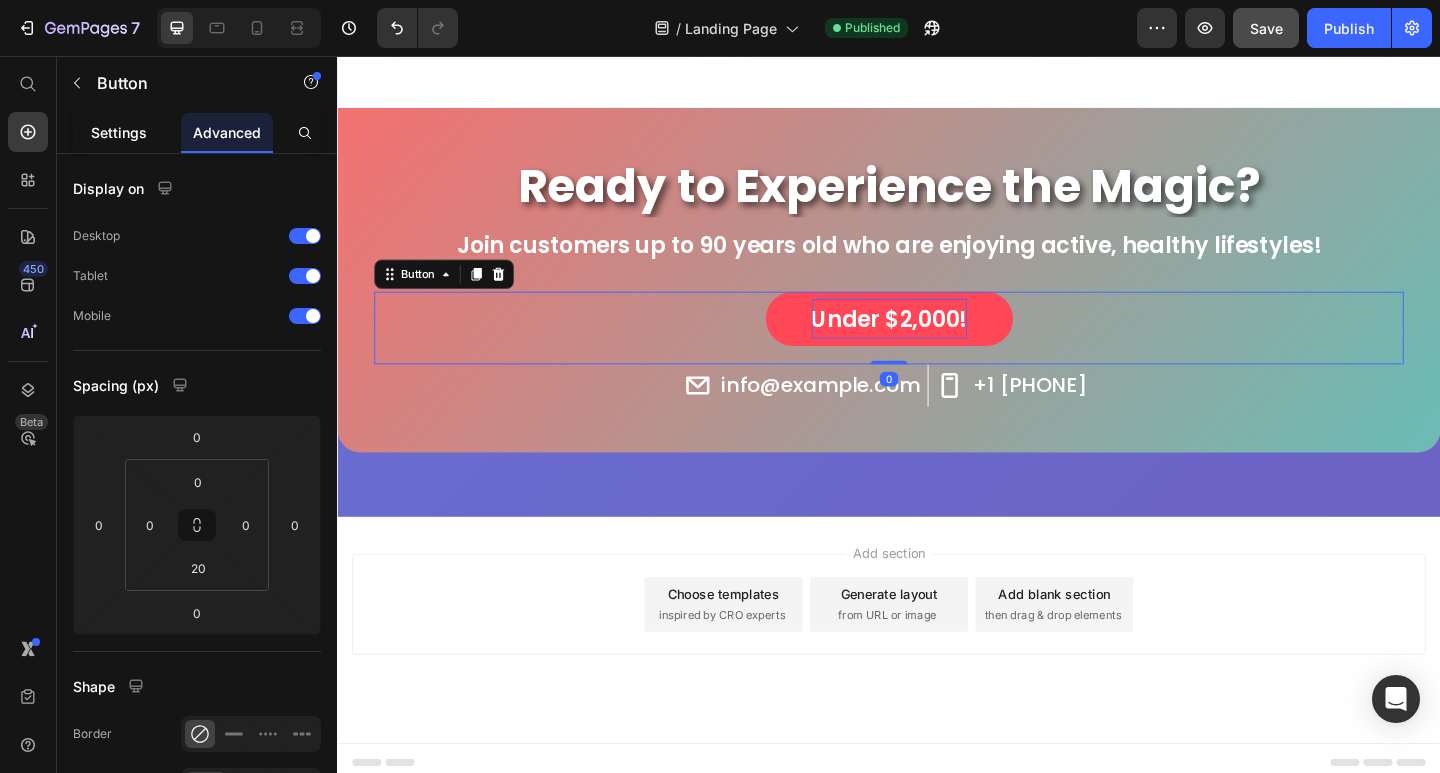 click on "Settings" at bounding box center (119, 132) 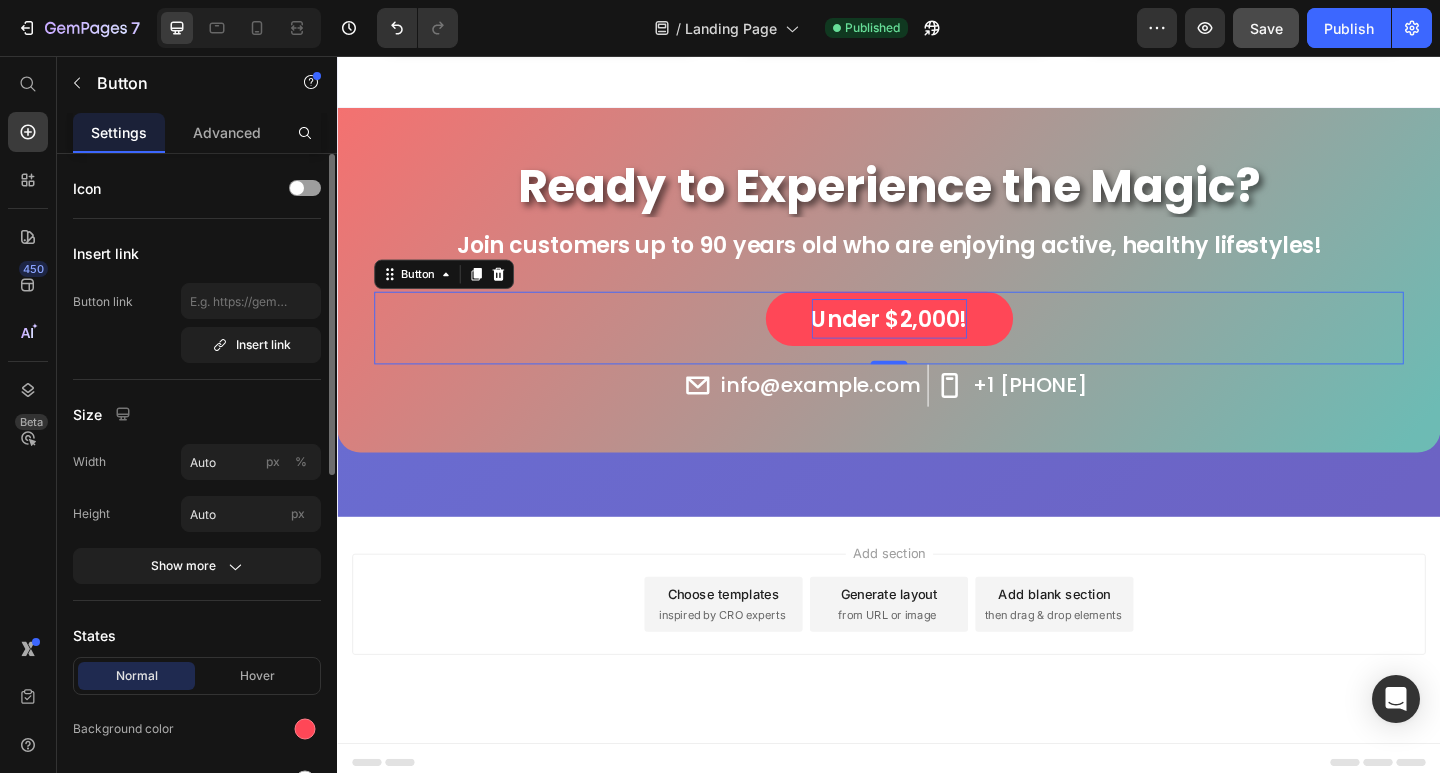 scroll, scrollTop: 500, scrollLeft: 0, axis: vertical 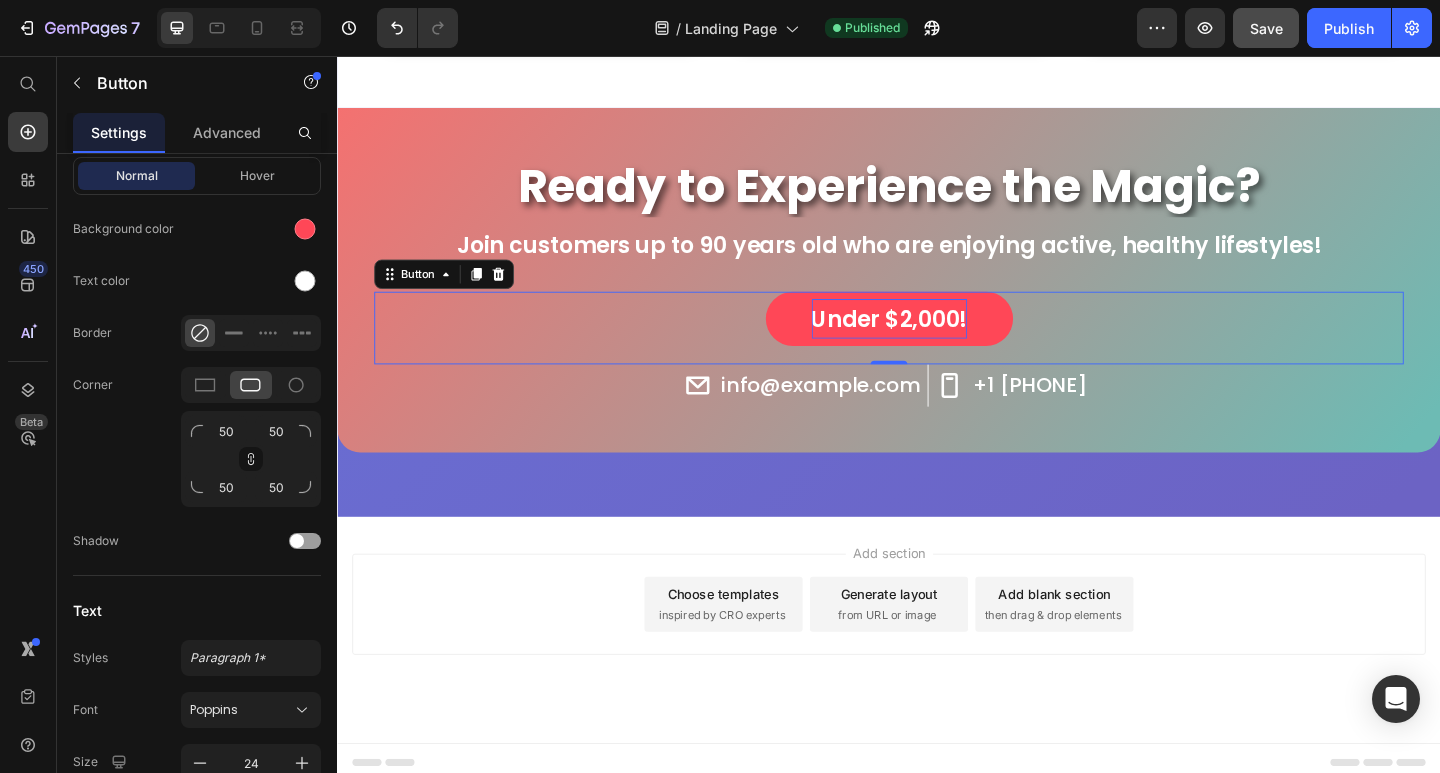 click on "Button" 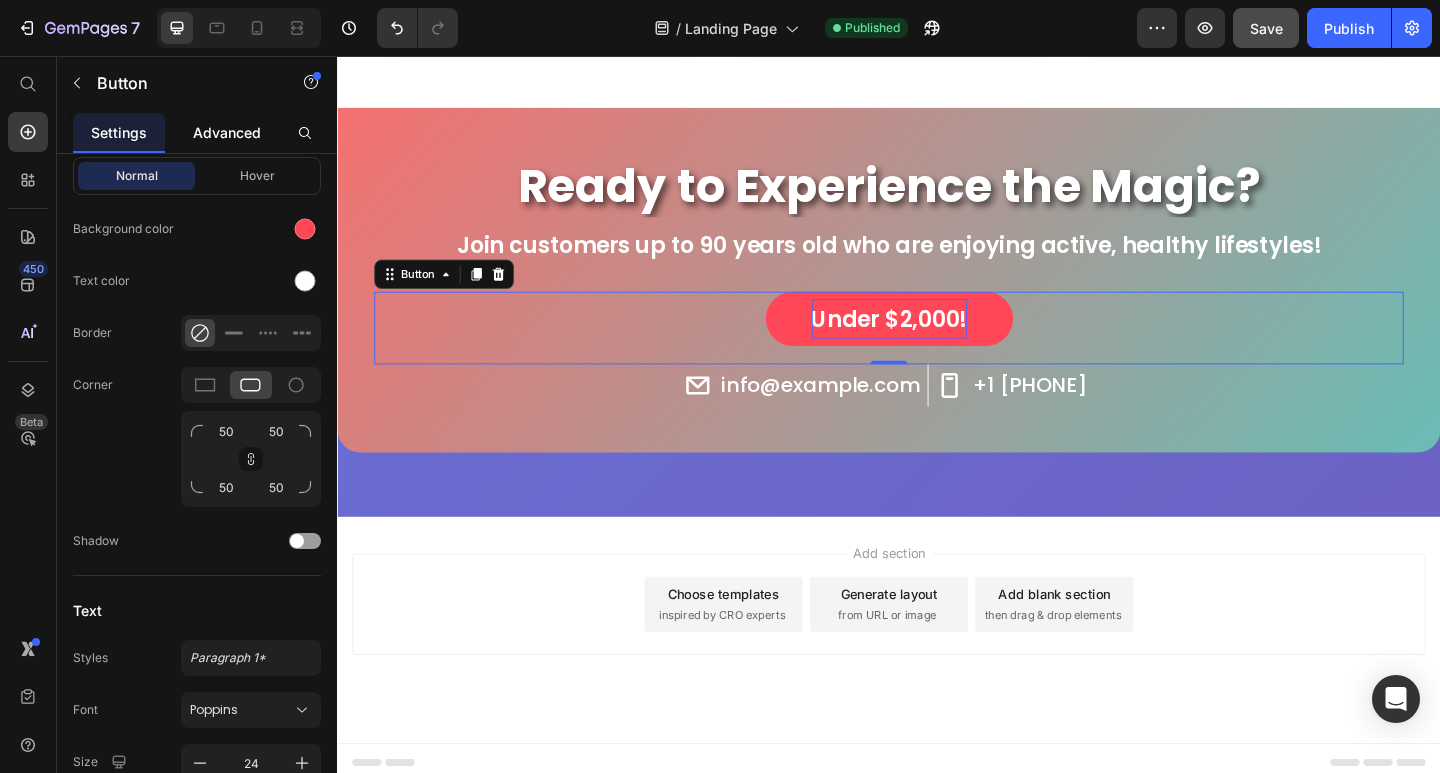 click on "Advanced" at bounding box center (227, 132) 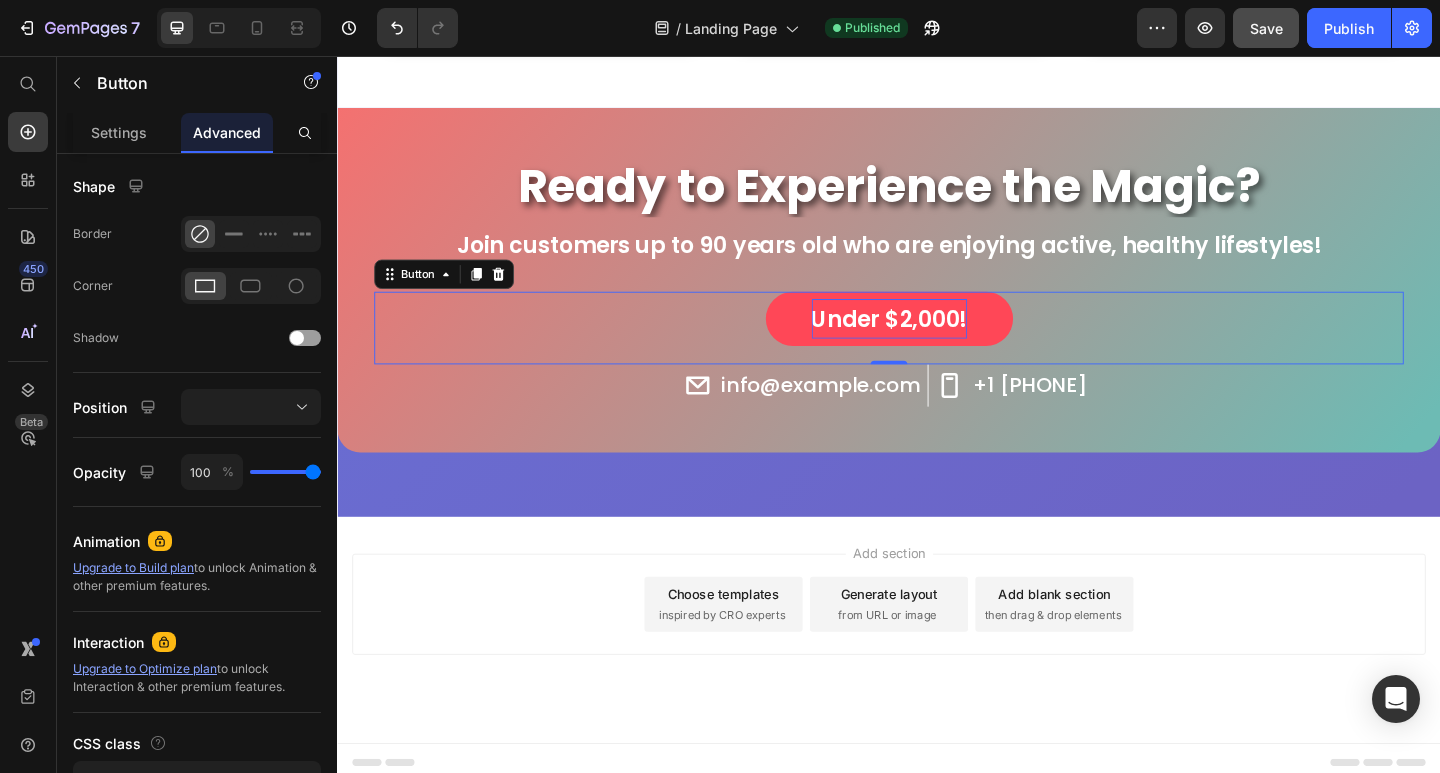 scroll, scrollTop: 0, scrollLeft: 0, axis: both 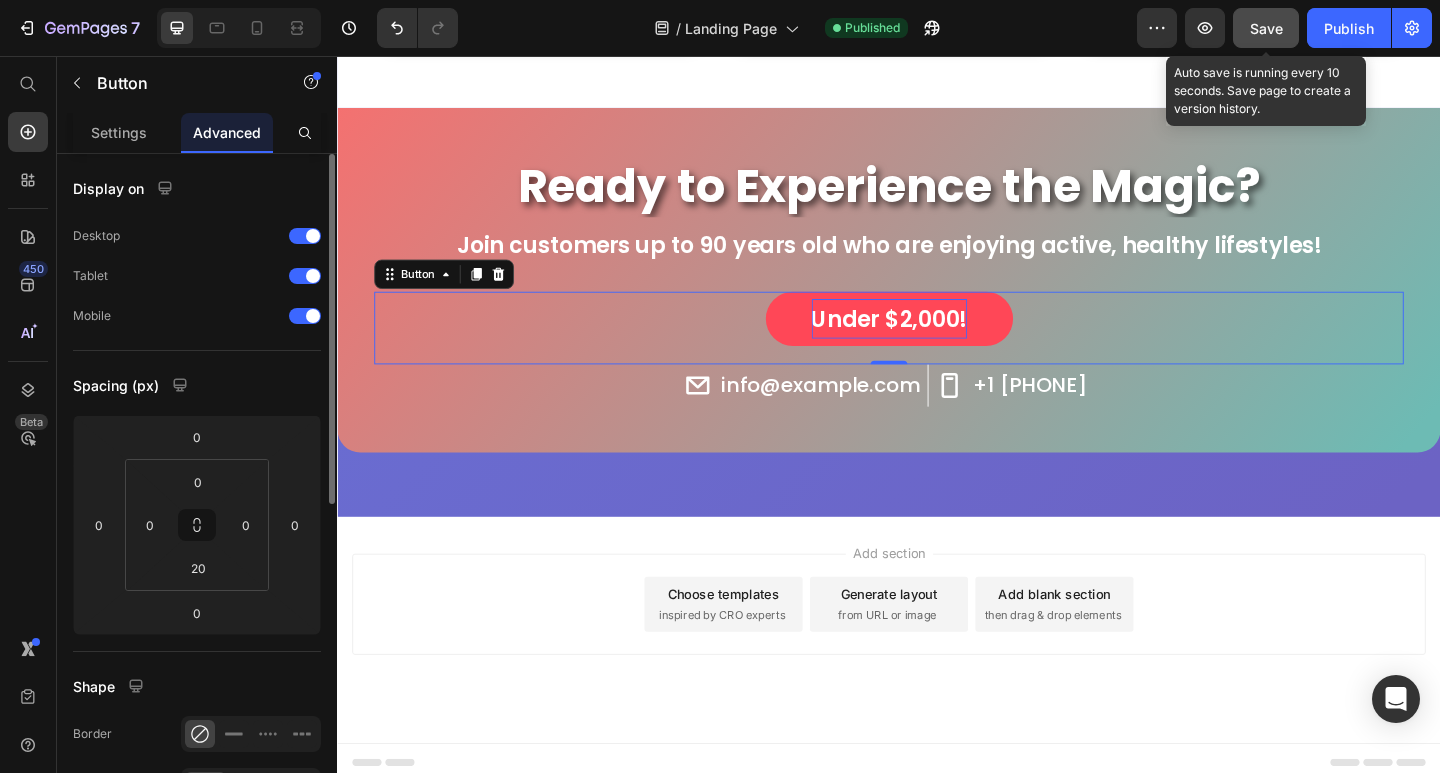 click on "Save" 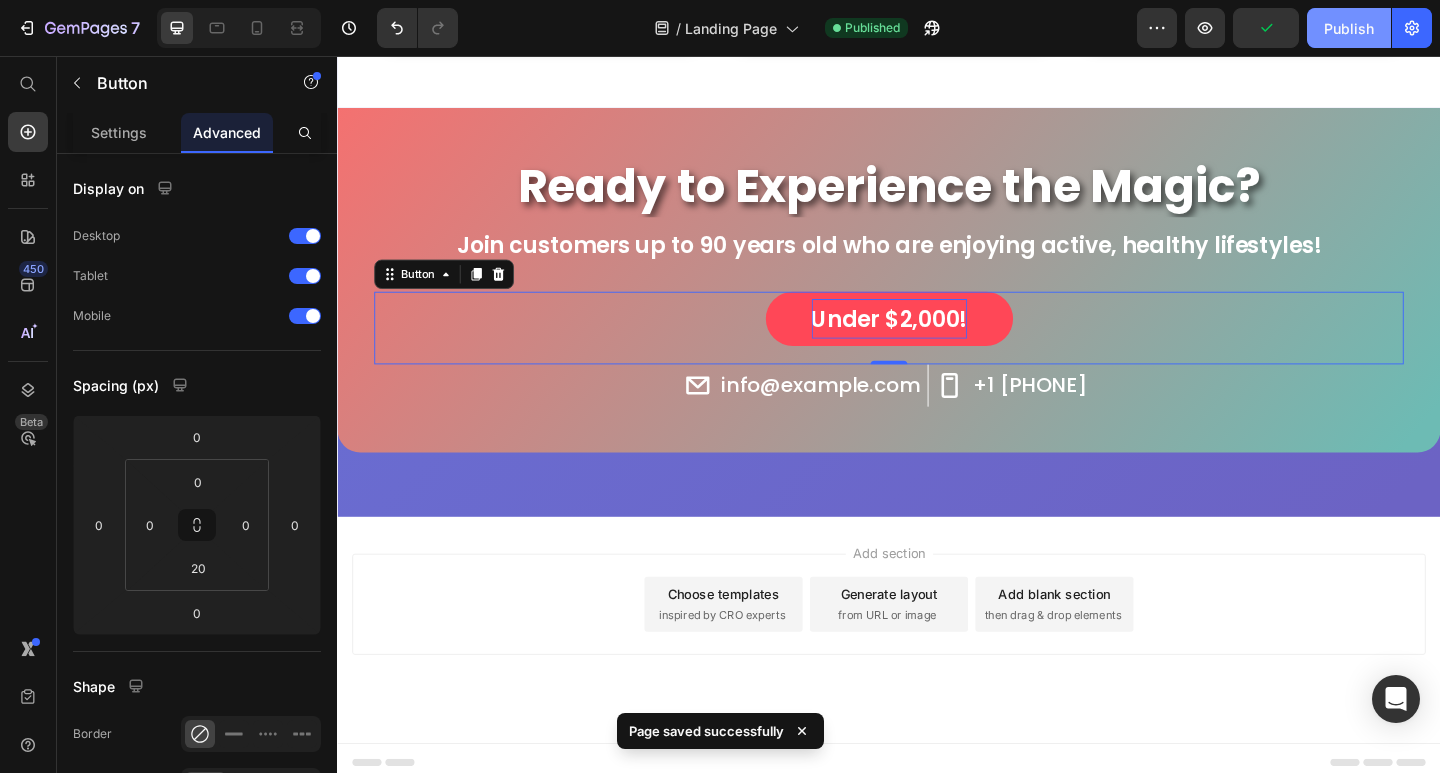 click on "Publish" 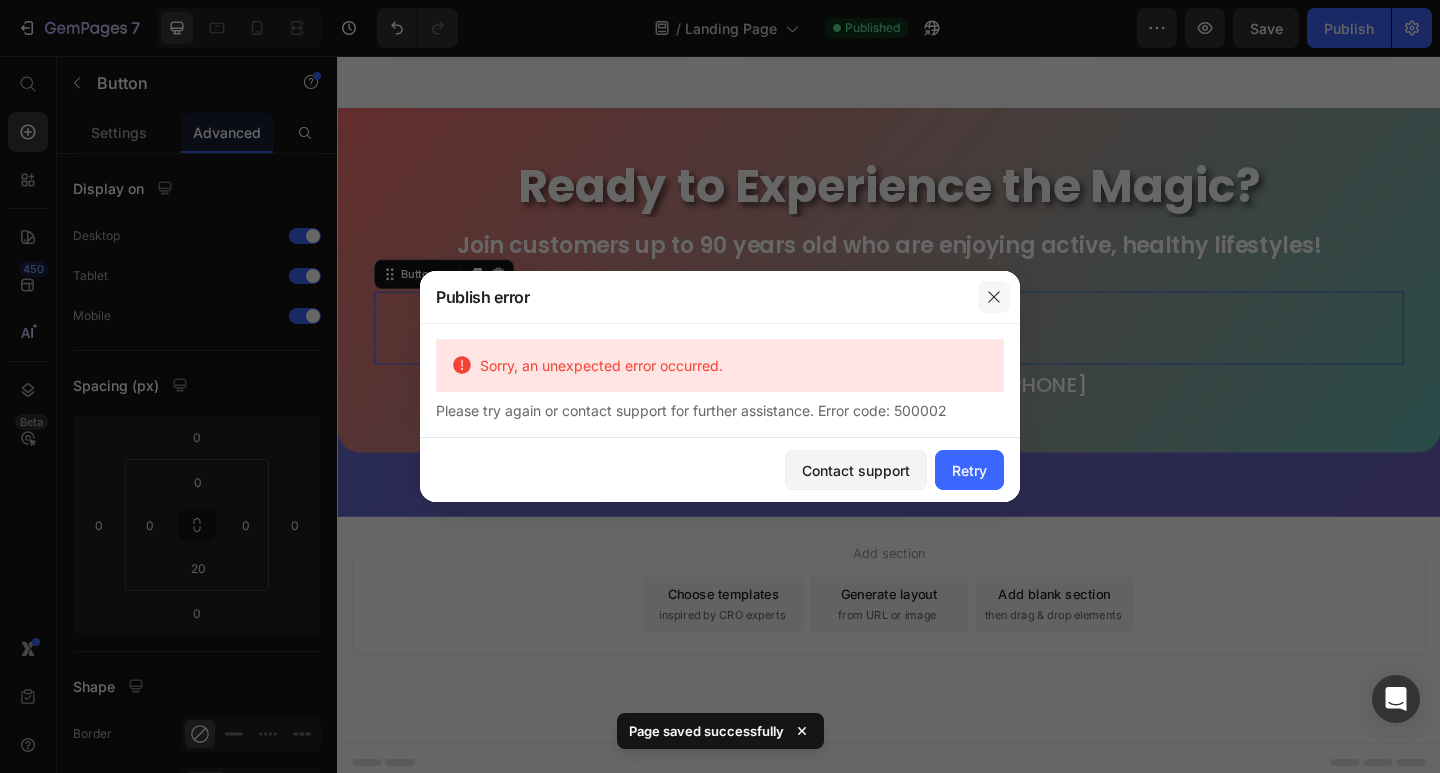 click at bounding box center [994, 297] 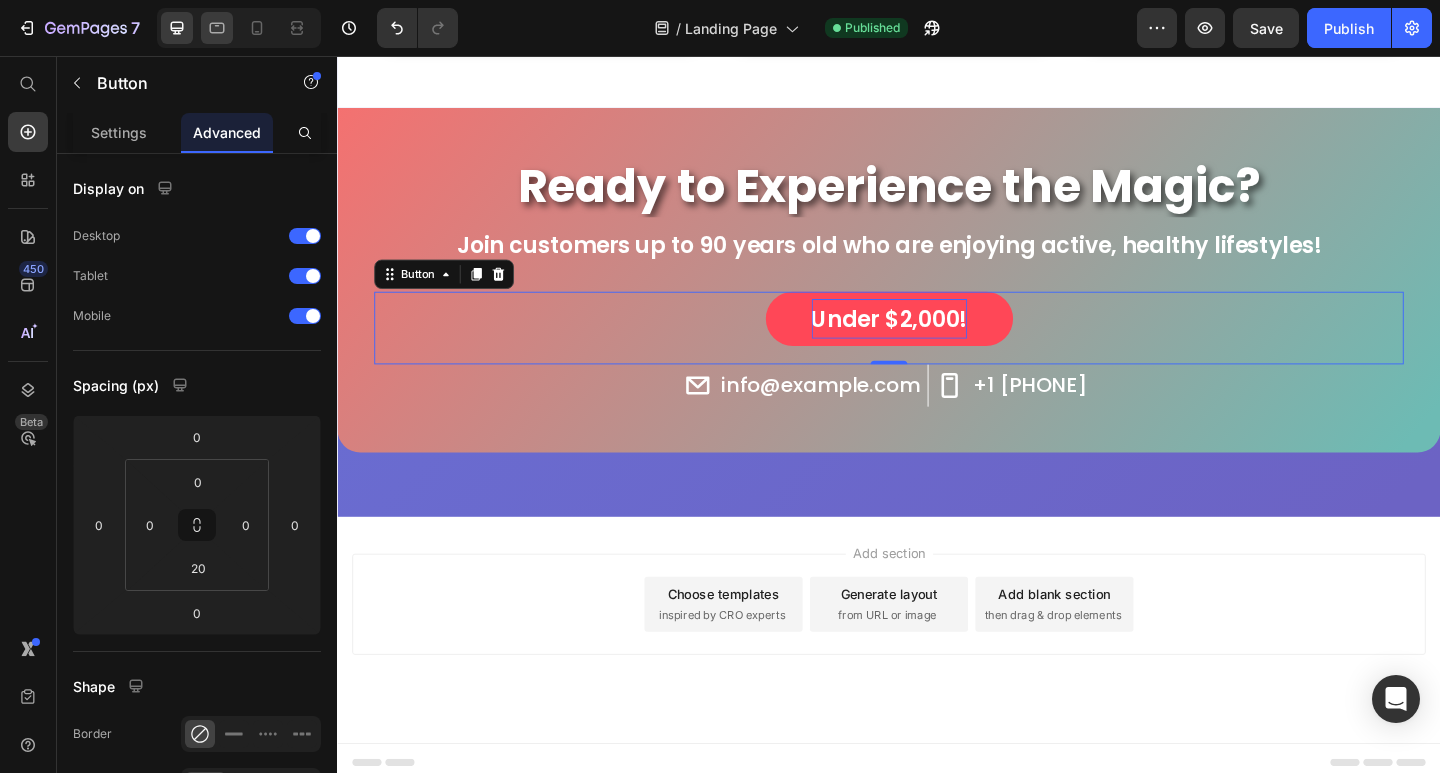drag, startPoint x: 221, startPoint y: 28, endPoint x: 277, endPoint y: 79, distance: 75.74299 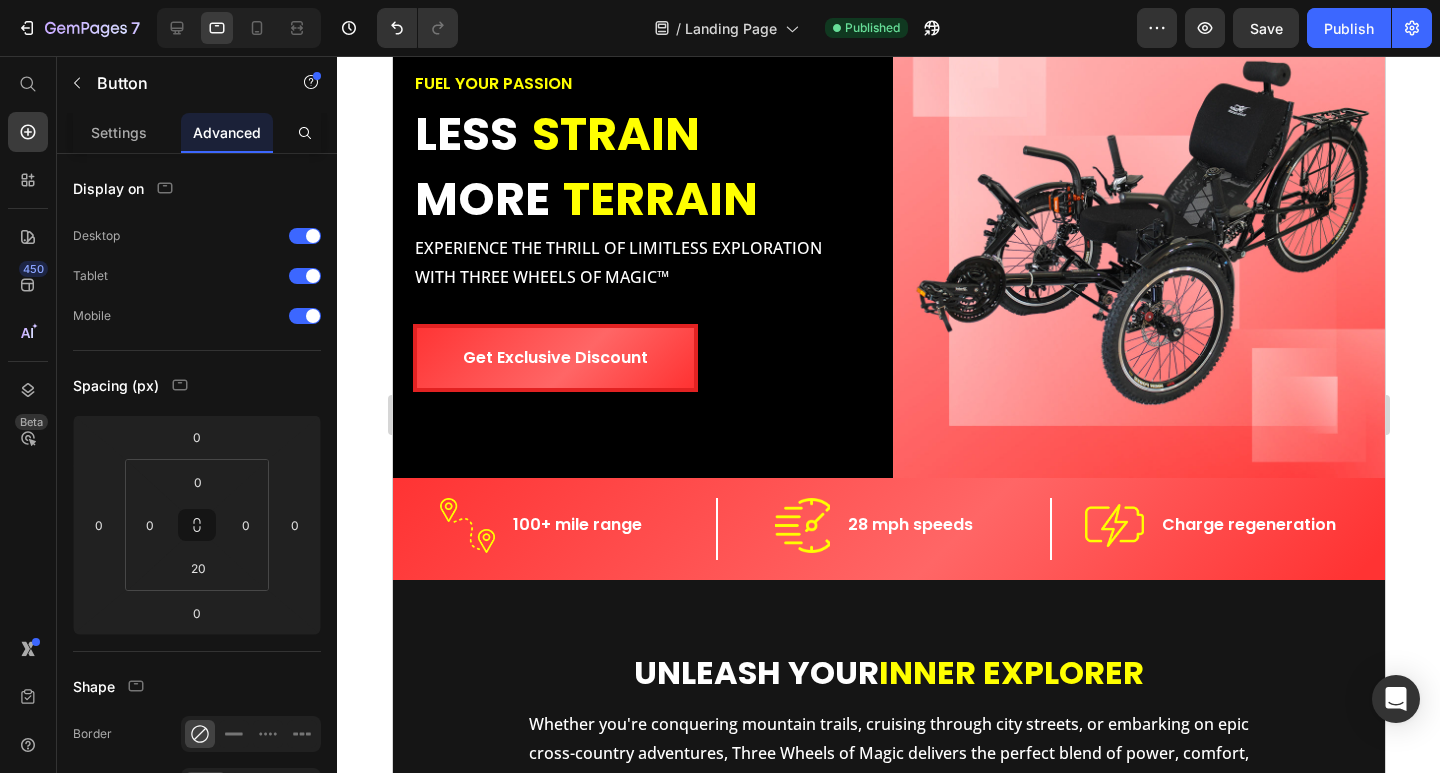 scroll, scrollTop: 0, scrollLeft: 0, axis: both 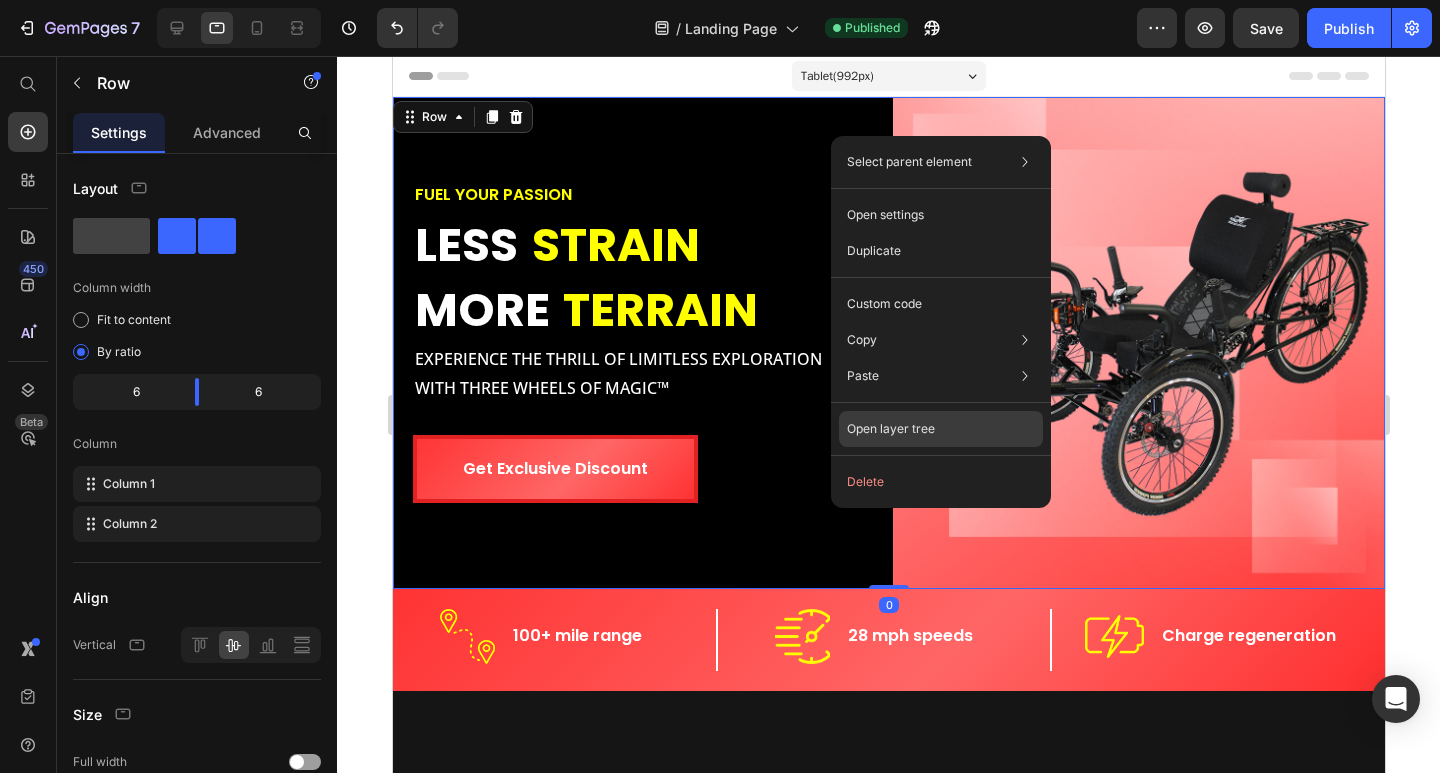 click on "Open layer tree" at bounding box center [891, 429] 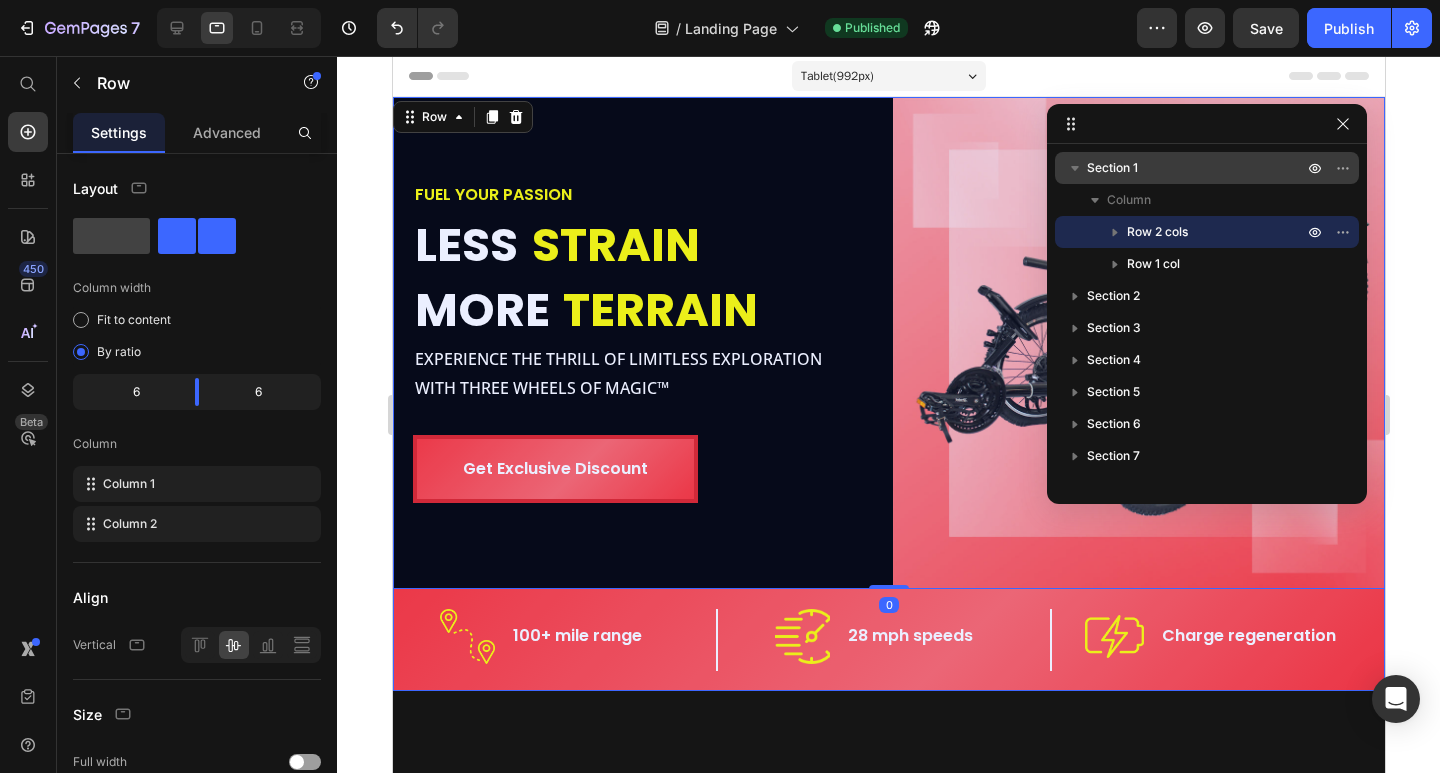 click on "Section 1" at bounding box center (1197, 168) 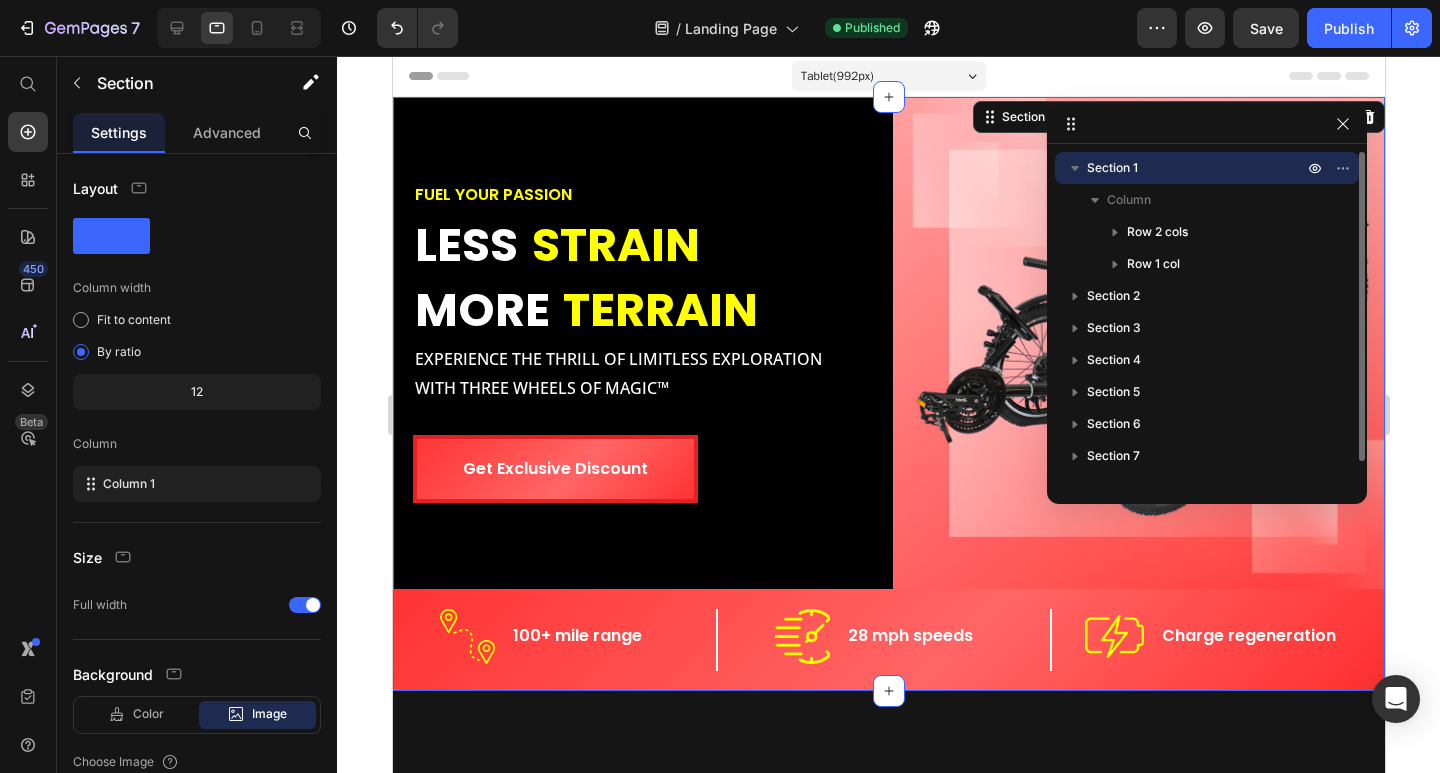 click 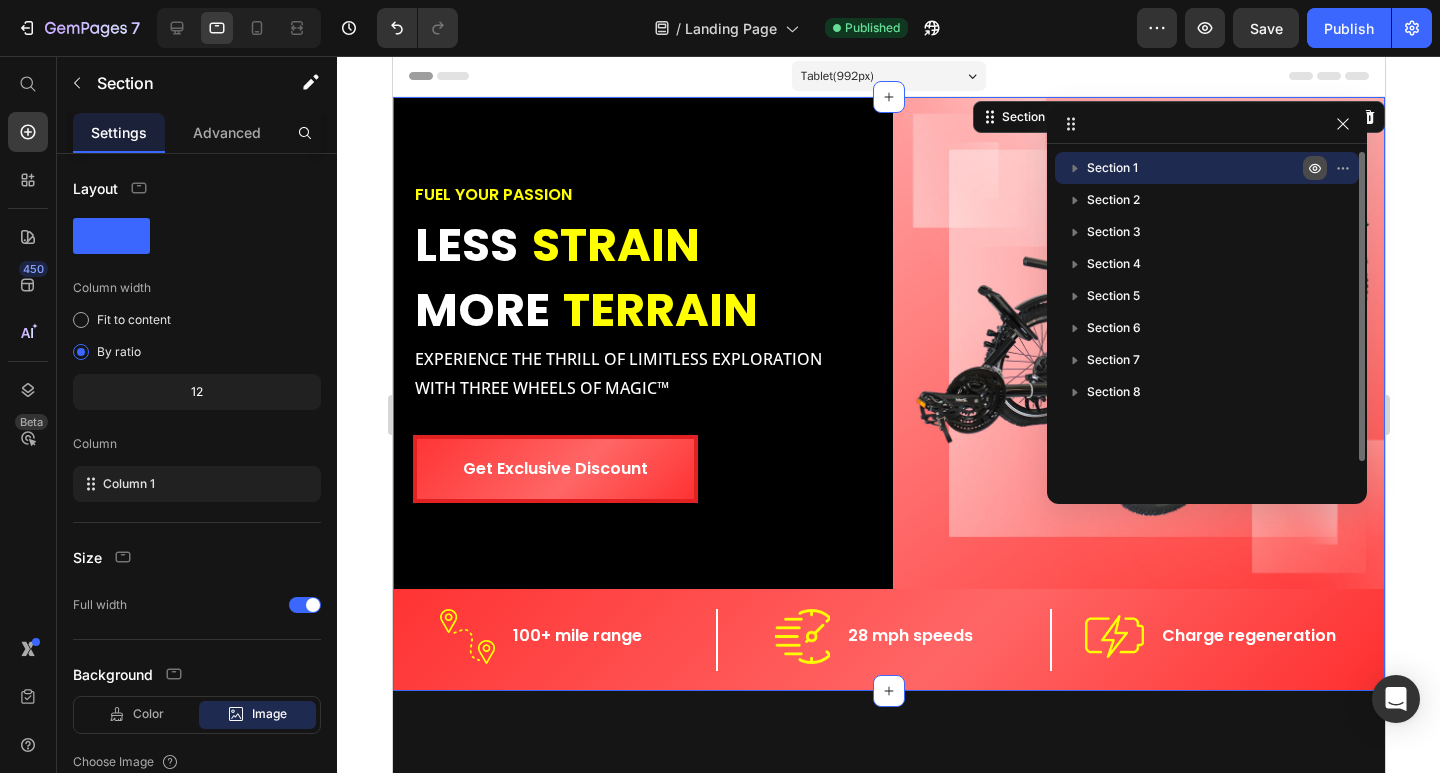 click 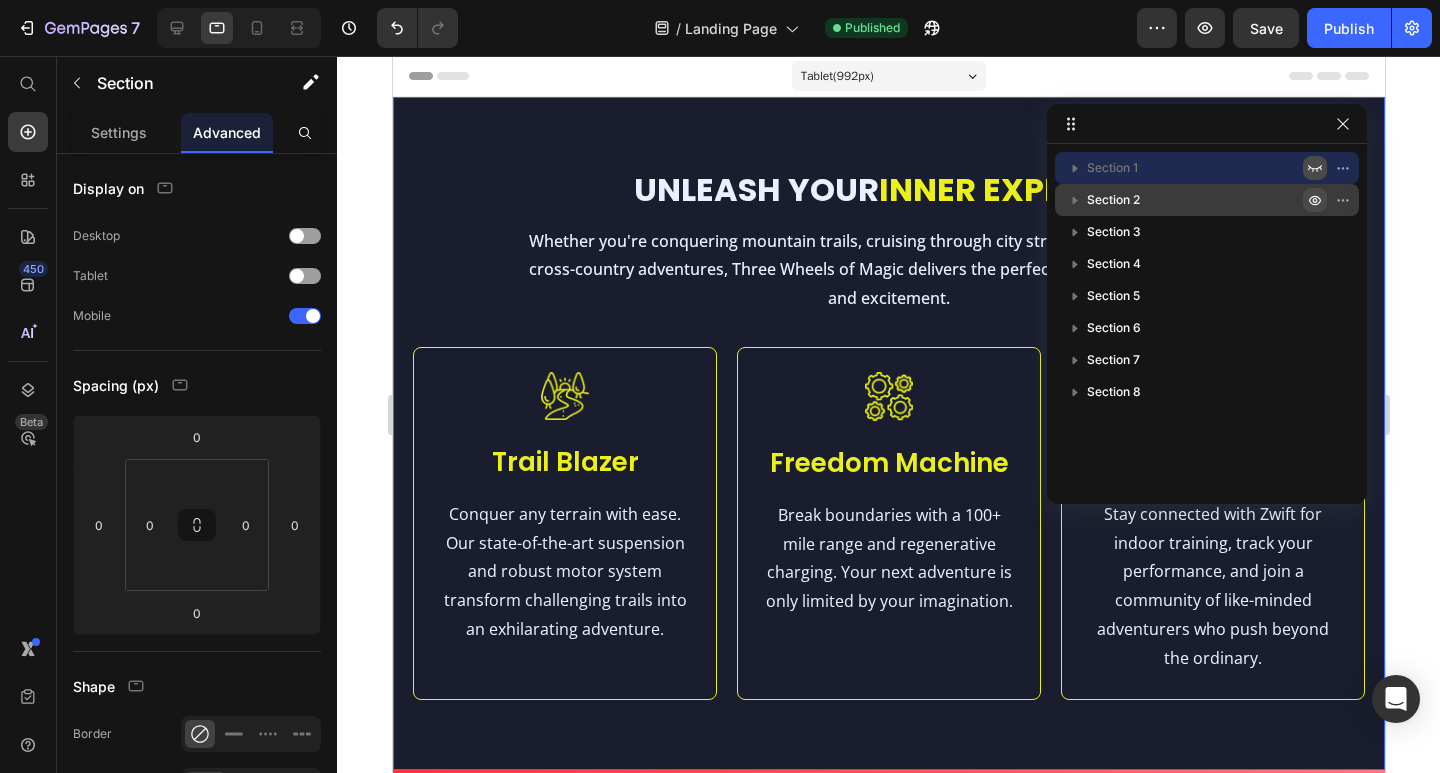 click 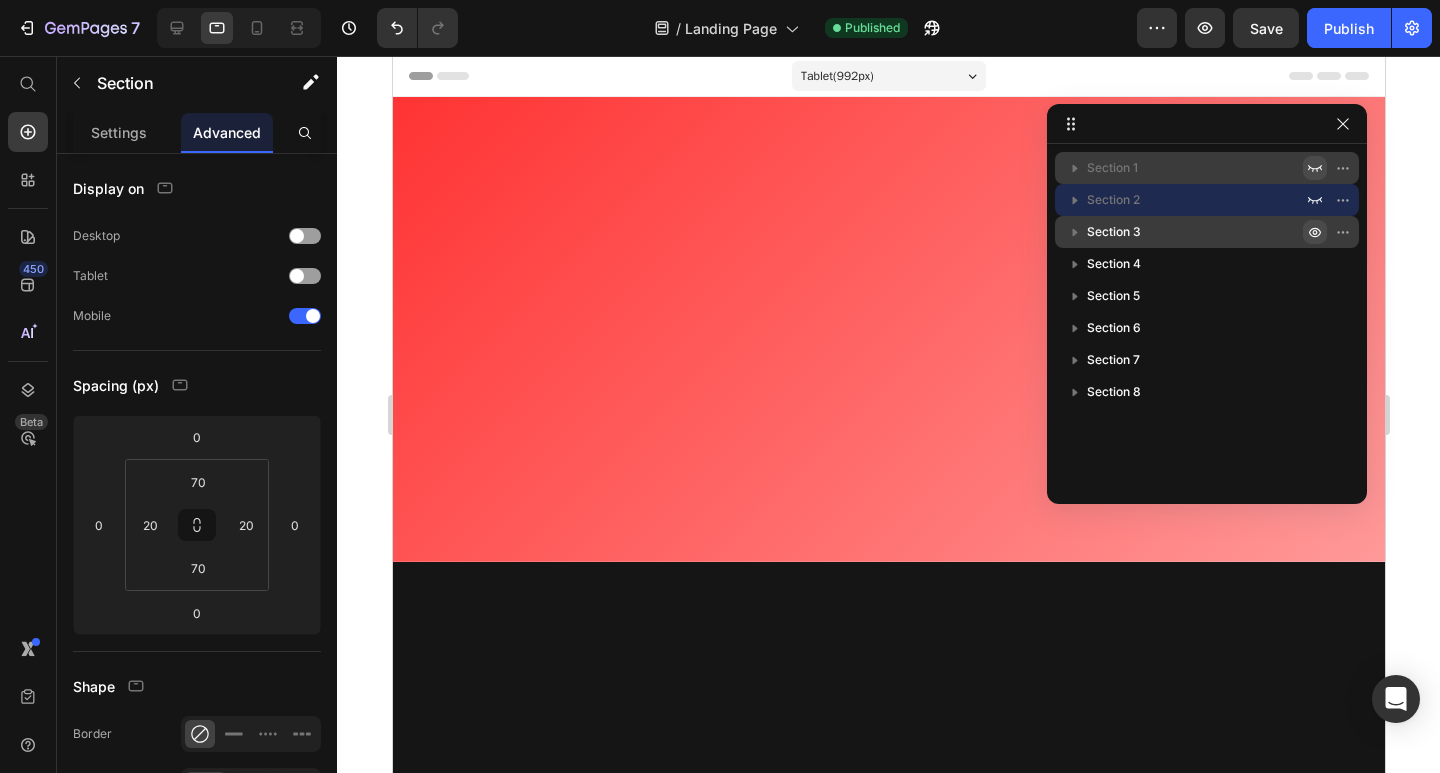 click 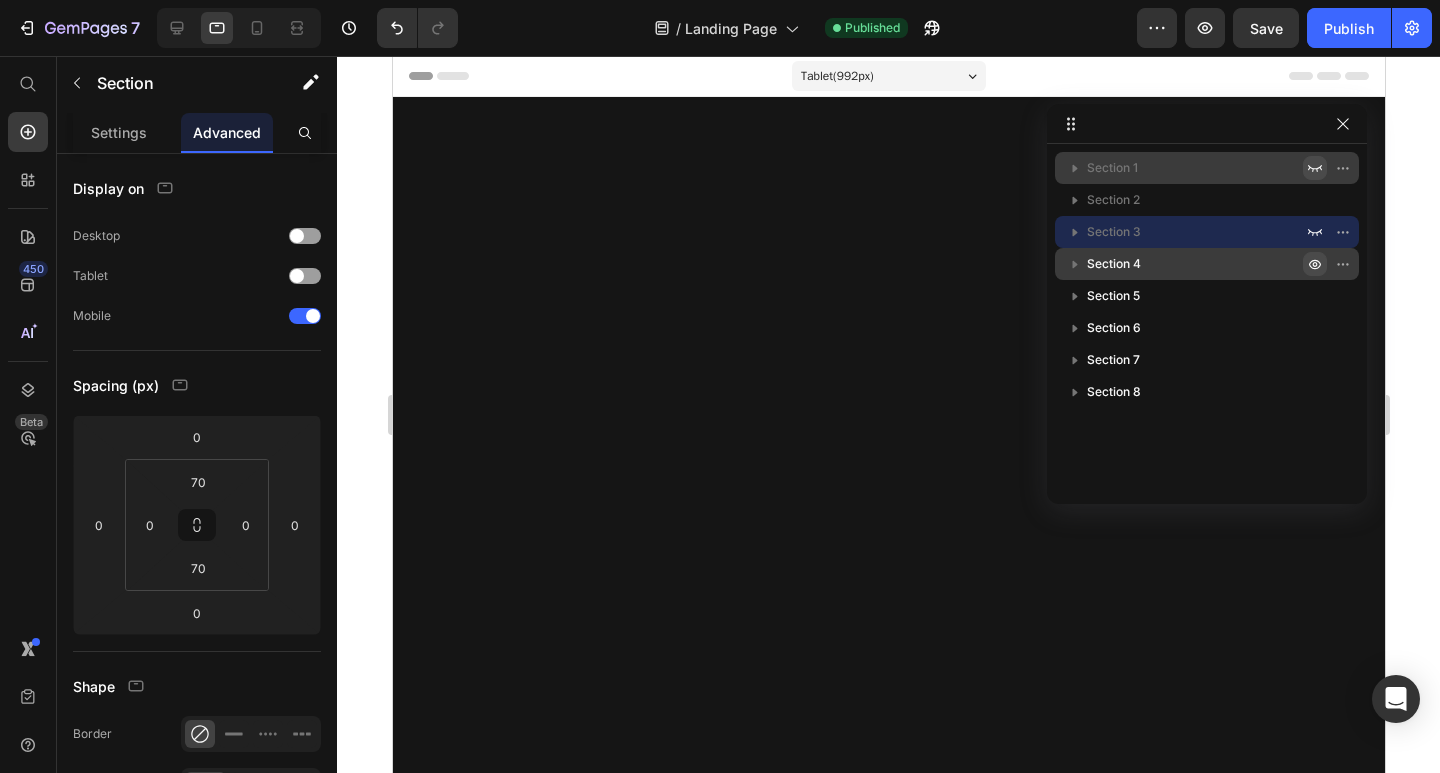 click 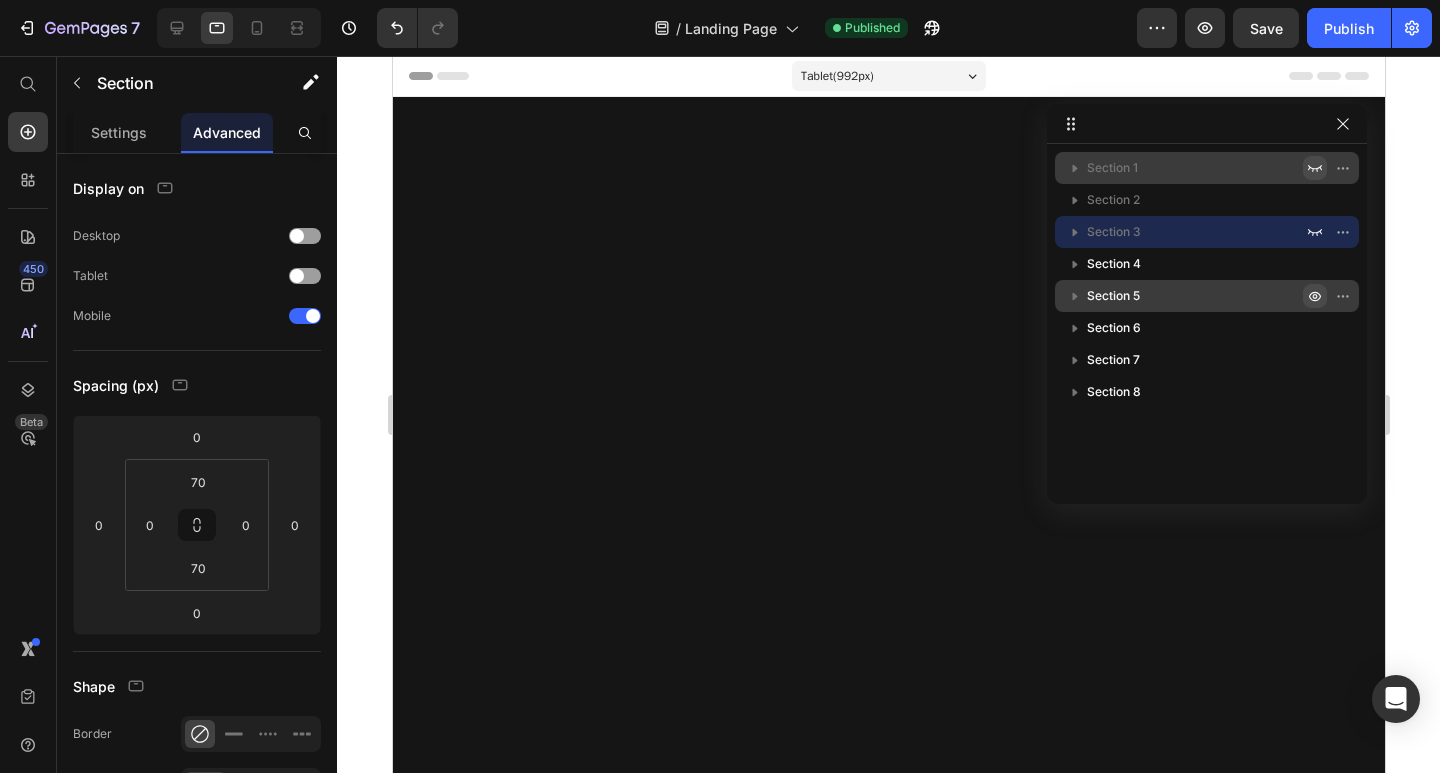 click 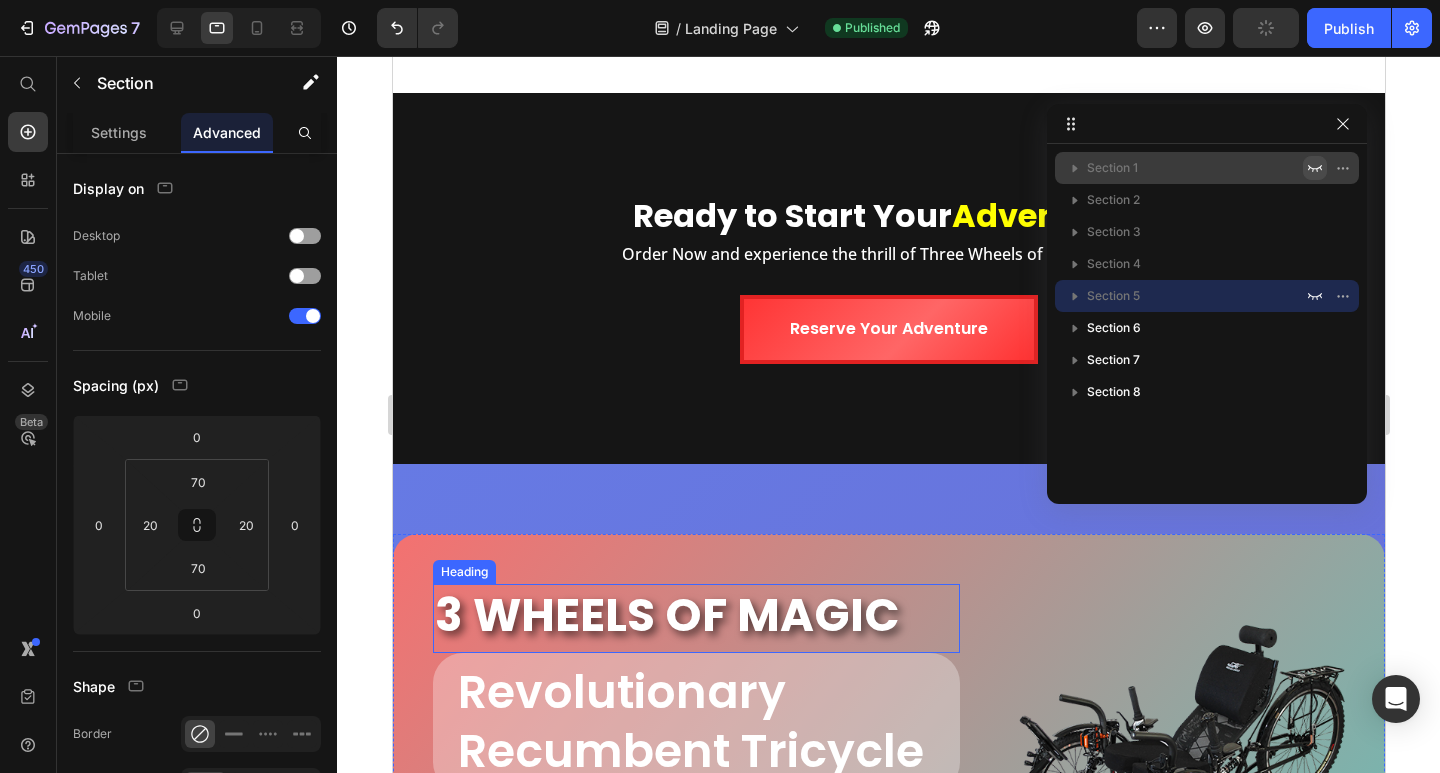 scroll, scrollTop: 400, scrollLeft: 0, axis: vertical 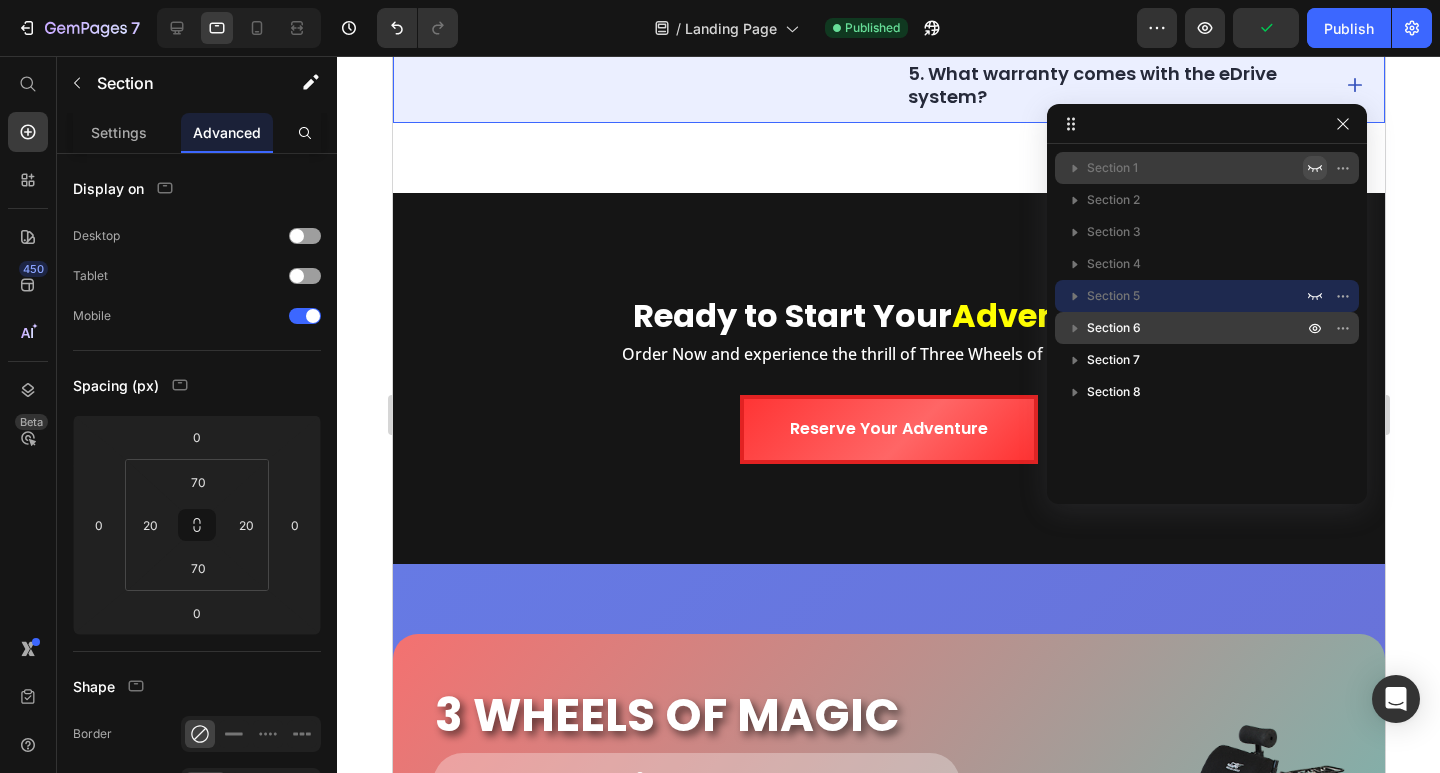 click on "Section 6" at bounding box center (1197, 328) 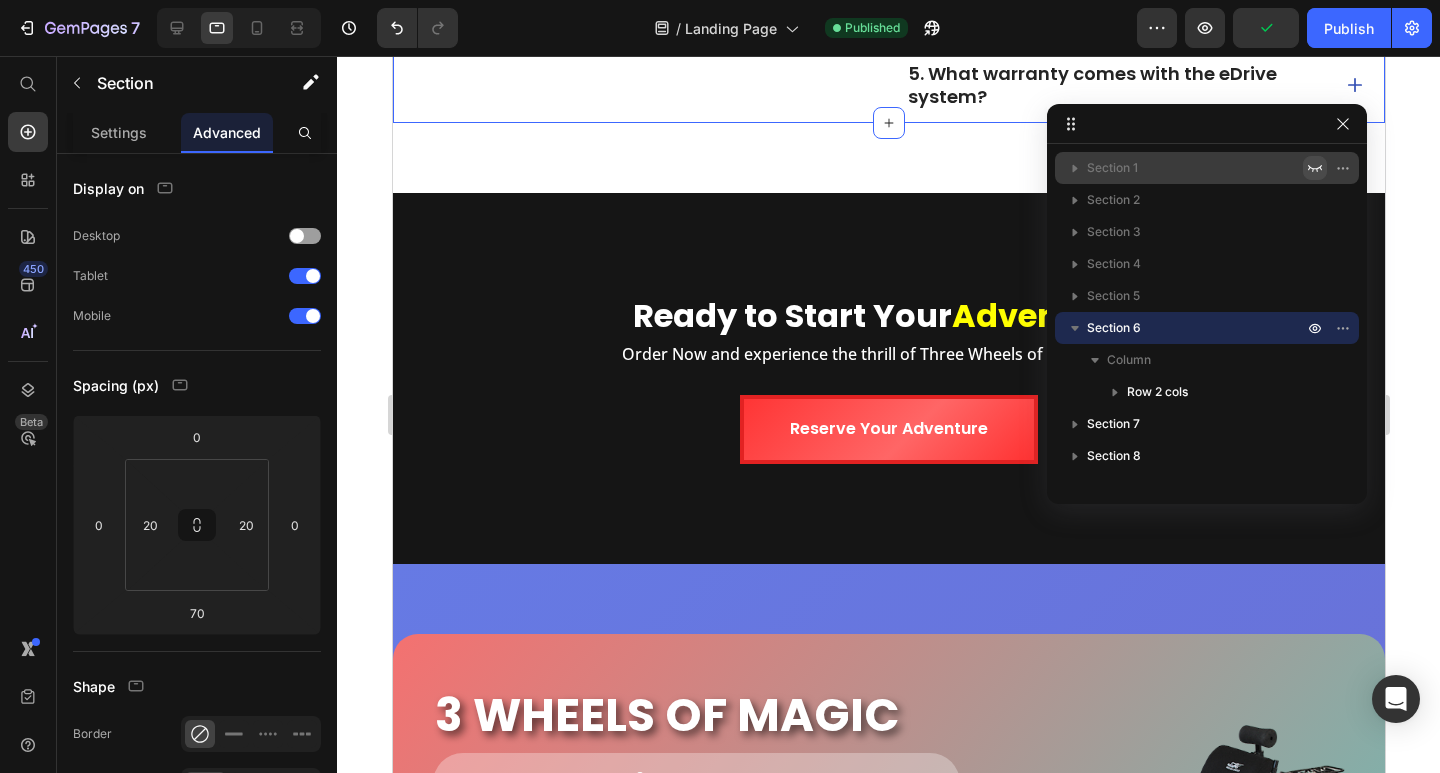 scroll, scrollTop: 51, scrollLeft: 0, axis: vertical 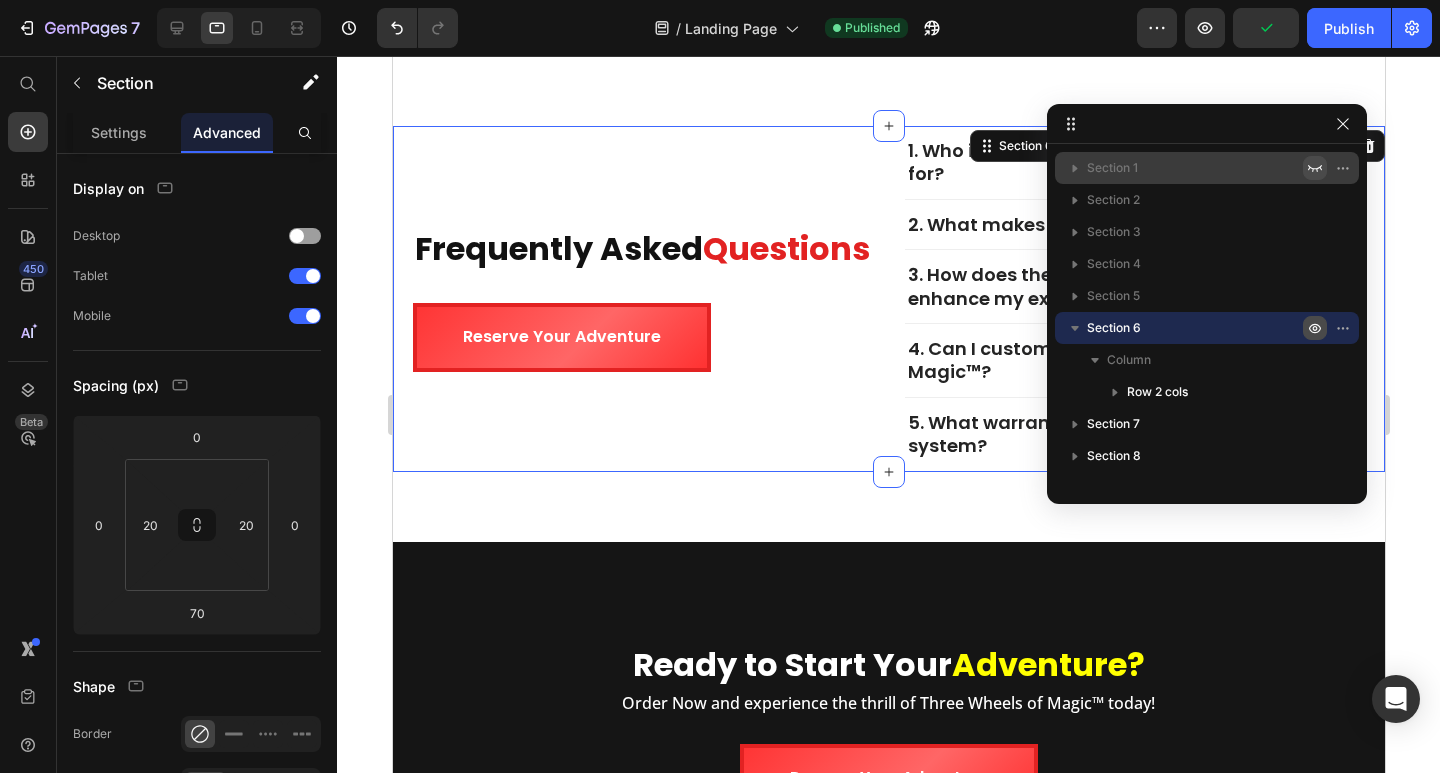 click at bounding box center (1315, 328) 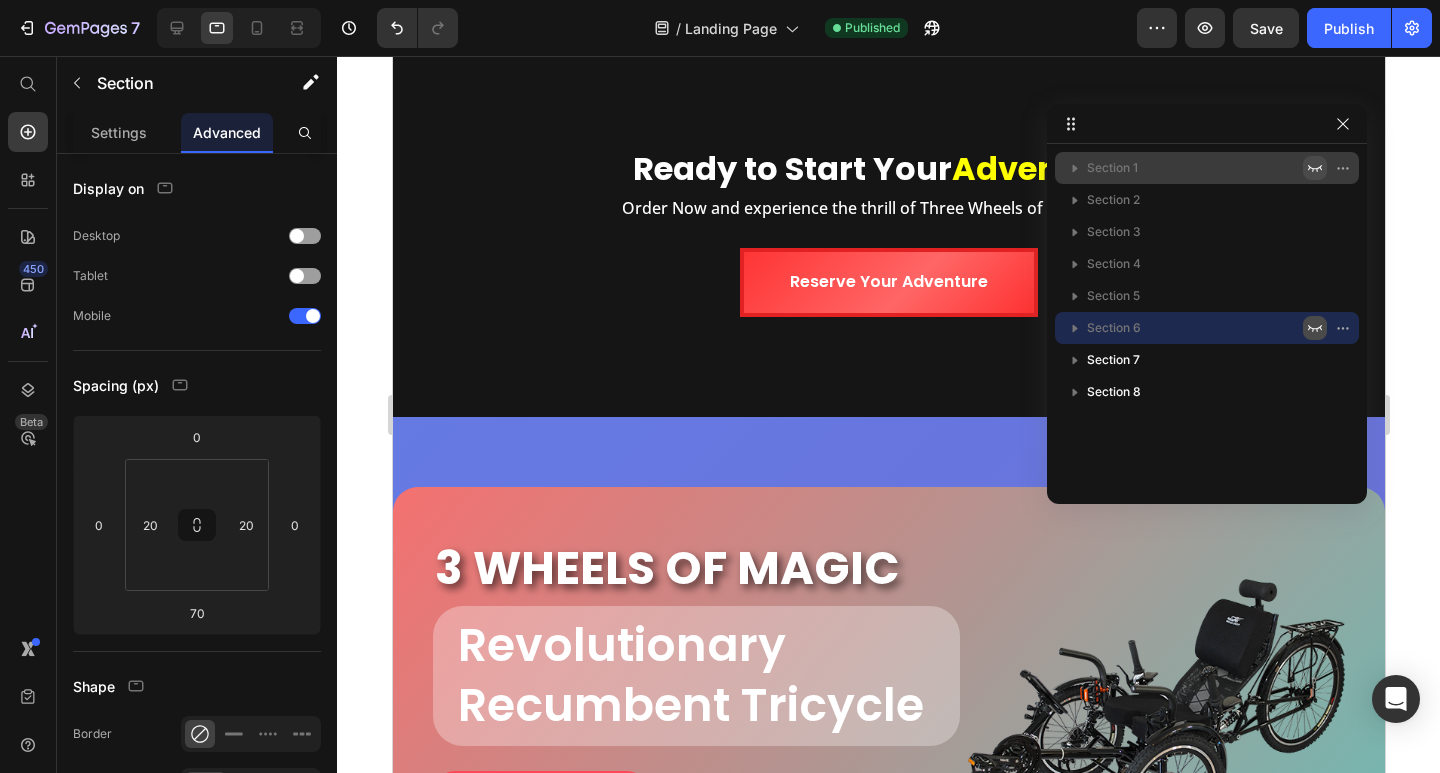 scroll, scrollTop: 0, scrollLeft: 0, axis: both 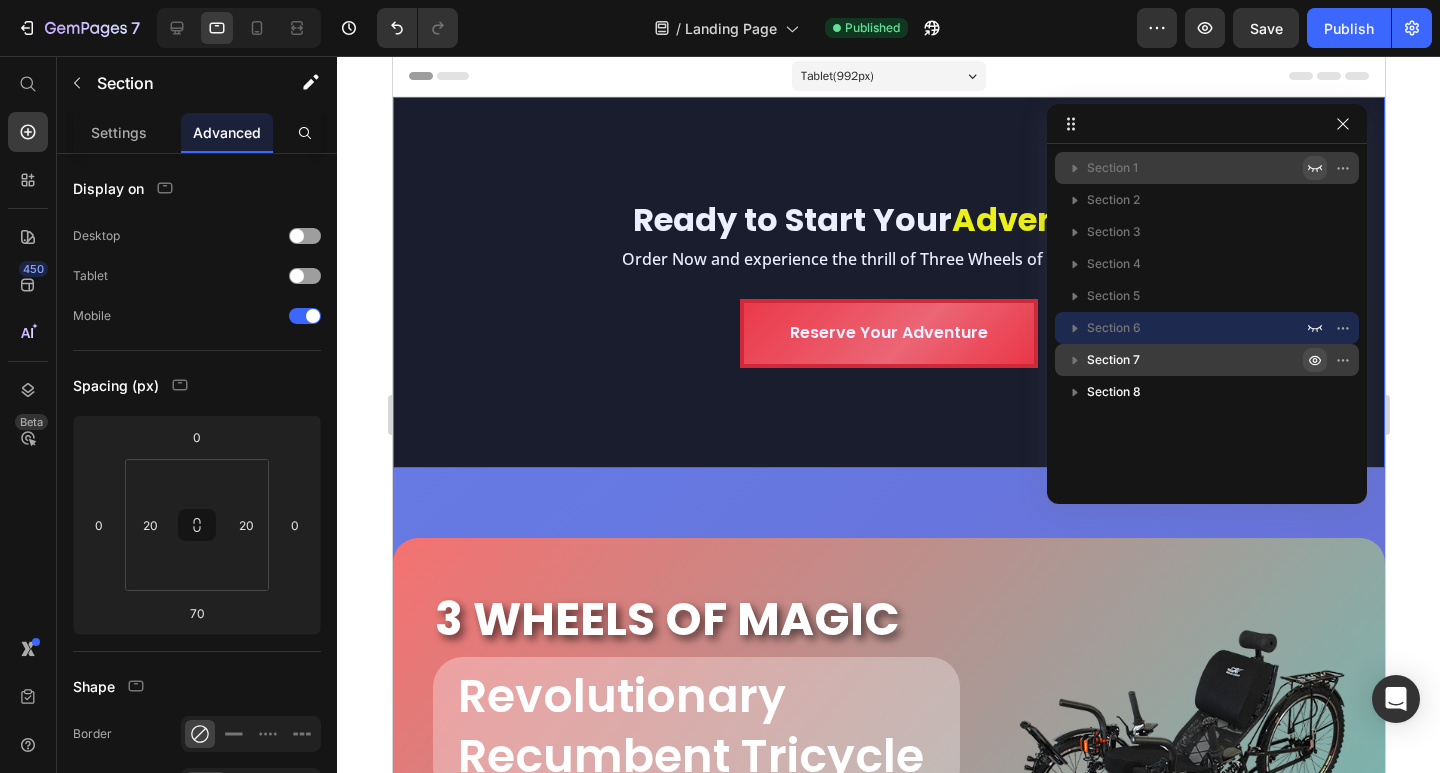 click 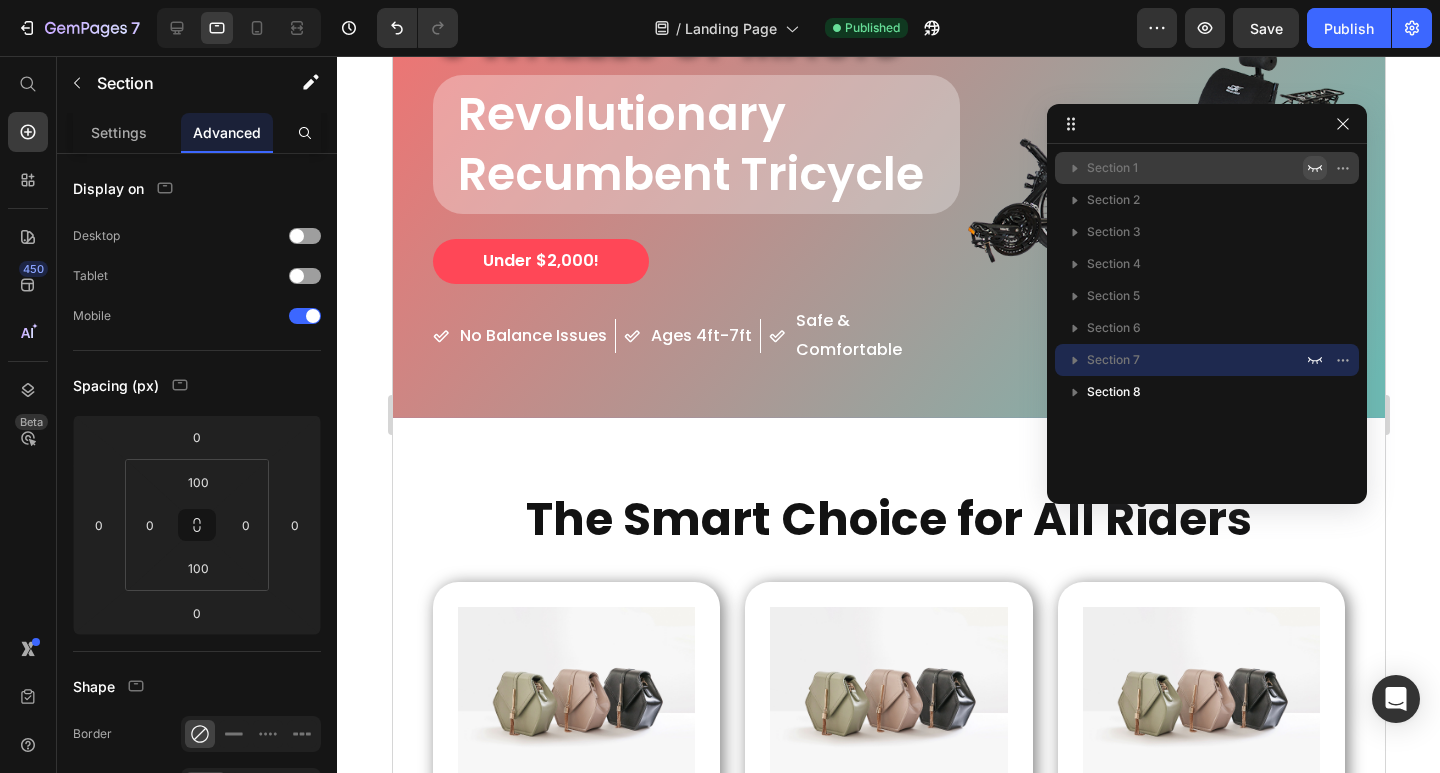 scroll, scrollTop: 0, scrollLeft: 0, axis: both 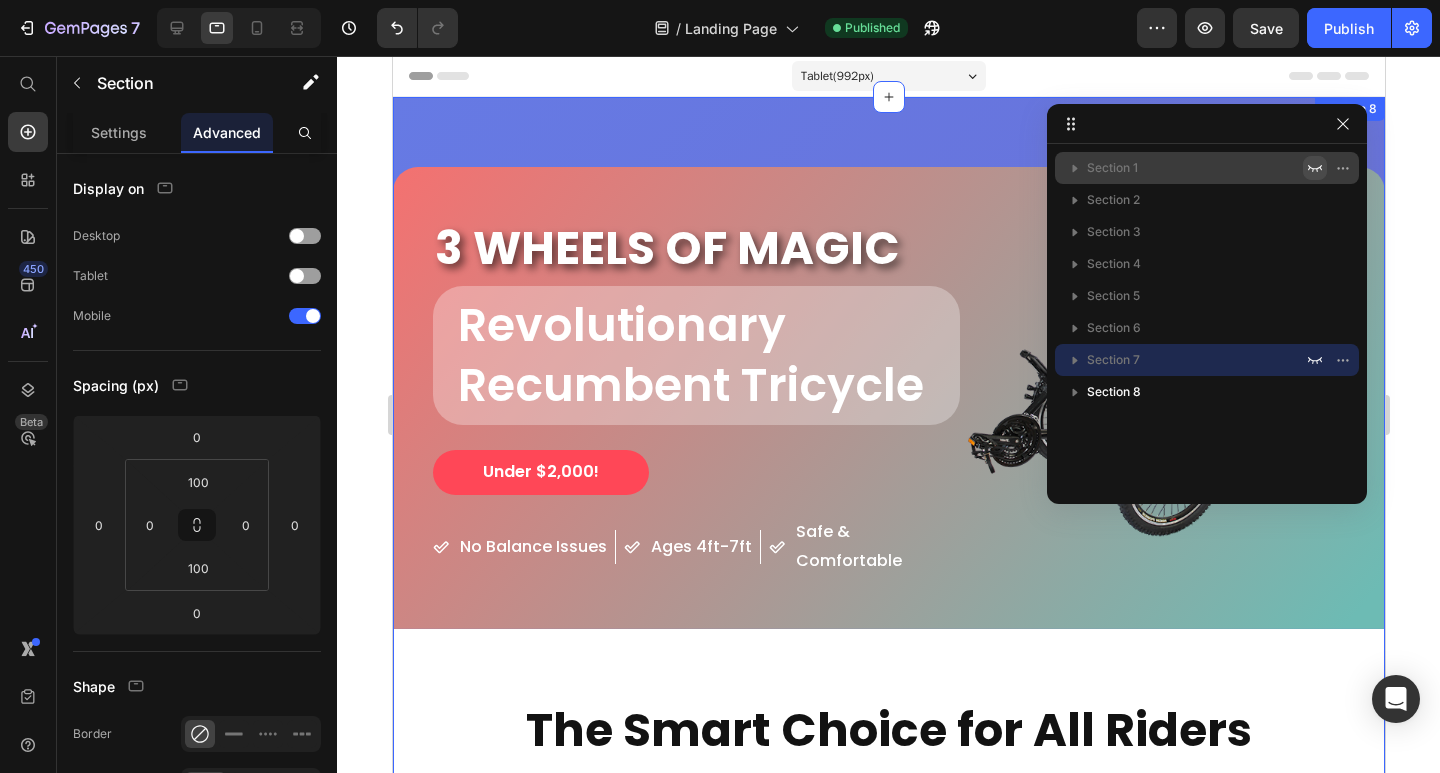 click on "3 WHEELS OF MAGIC Heading Revolutionary Recumbent Tricycle Heading Under $2,000! Button
No Balance Issues Item List
Ages 4ft-7ft Item List
Safe & Comfortable Item List Row Image Row The Smart Choice for All Riders Heading Image Safe & Stable Heading Three wheels eliminate balance issues and reduce fear of cycling accidents Text Block Row Image Fully Adjustable Heading Fits riders from 4ft to 7ft tall with adjustable boom and reclining seat Text Block Row Image Electric Option Heading Upgrade to electric version with dual batteries and 750W motor Text Block Row Row Image Rehabilitation Friendly Heading Perfect for recovery, seniors, and anyone with mobility concerns Text Block Row Image Chain Gobbler Heading Cleaner chain management - protect clothes and maintain your trike easily. Text Block Row Image Twist Grip Shifters Heading Quick, easy speed changes - shift gears smoothly and effortlessly while riding. Text Block Row Row Row Ready to Experience the Magic?" at bounding box center (888, 1300) 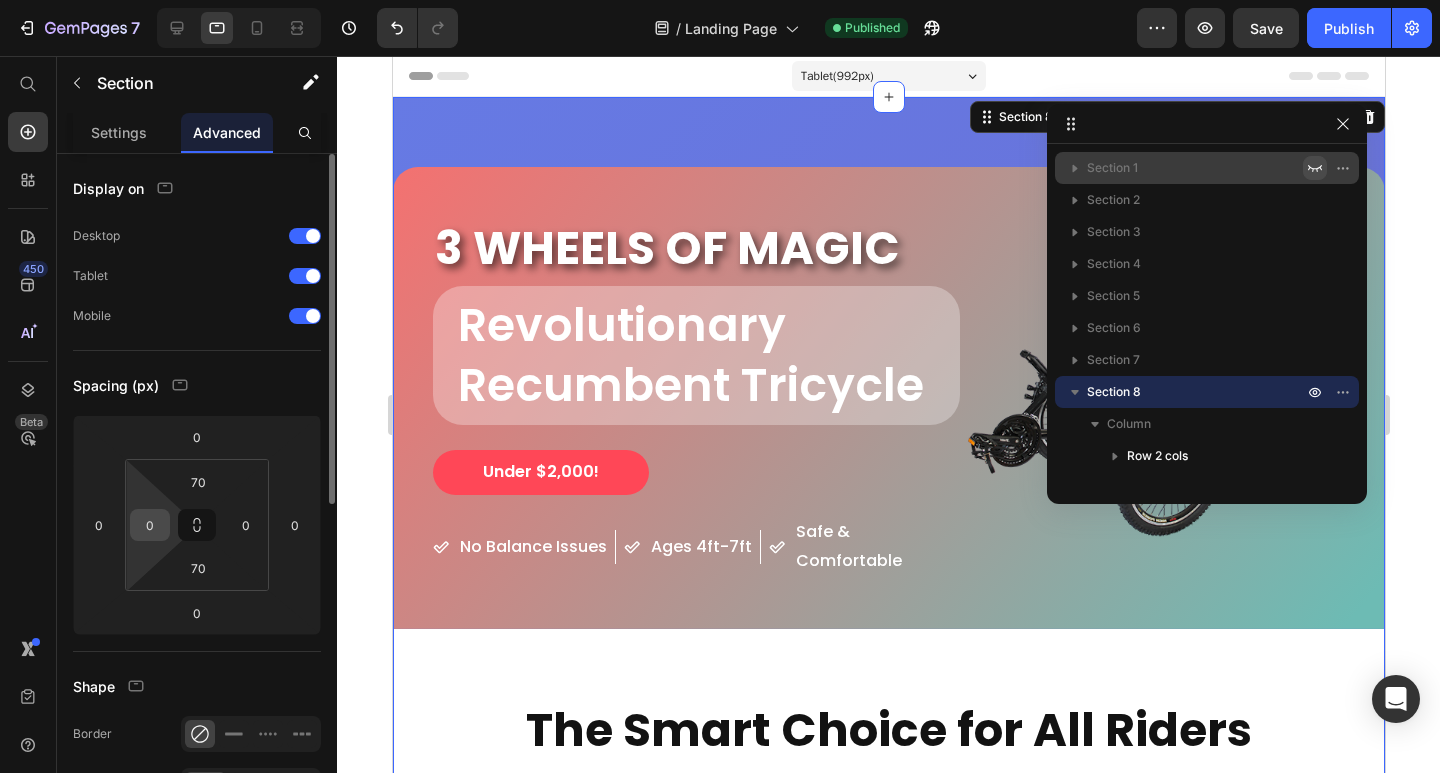 click on "0" at bounding box center (150, 525) 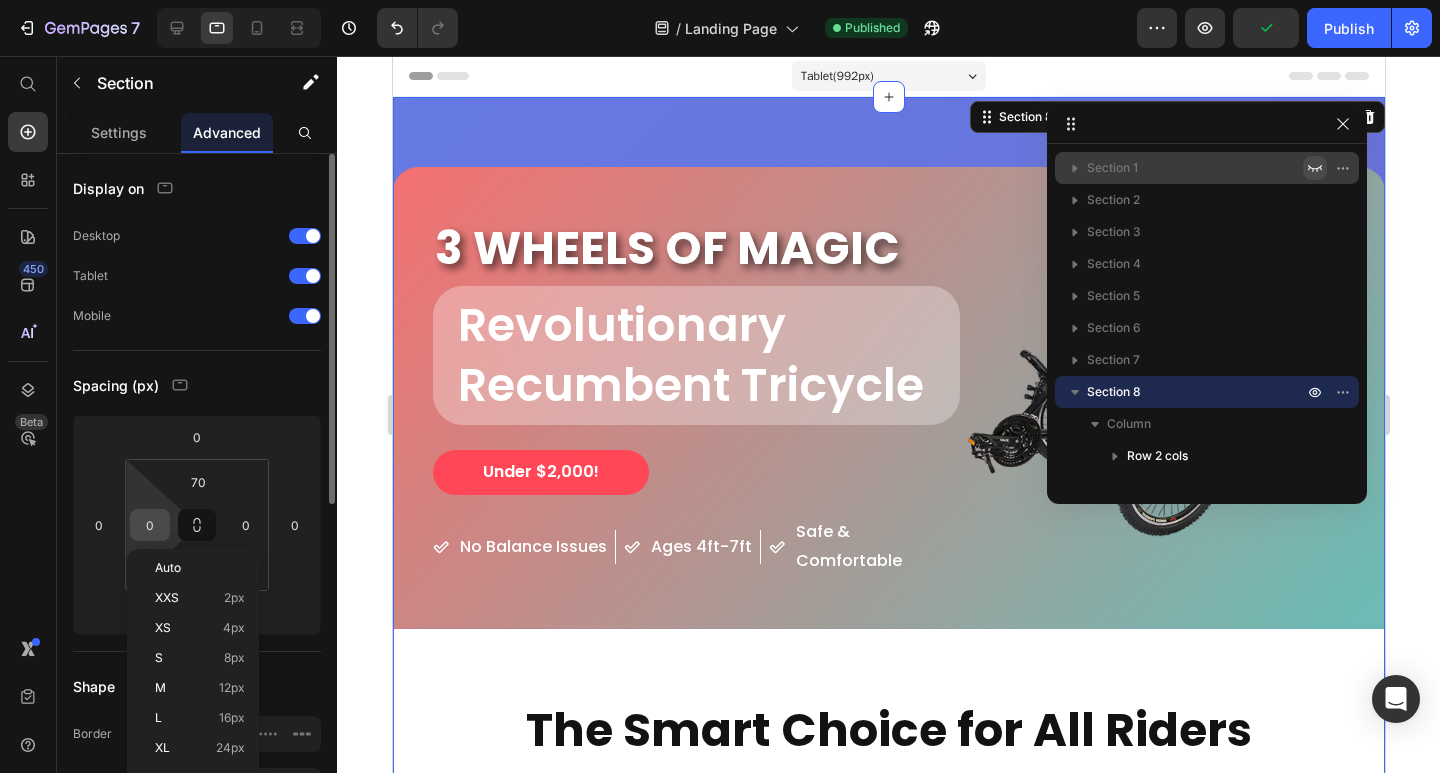 click on "0" at bounding box center (150, 525) 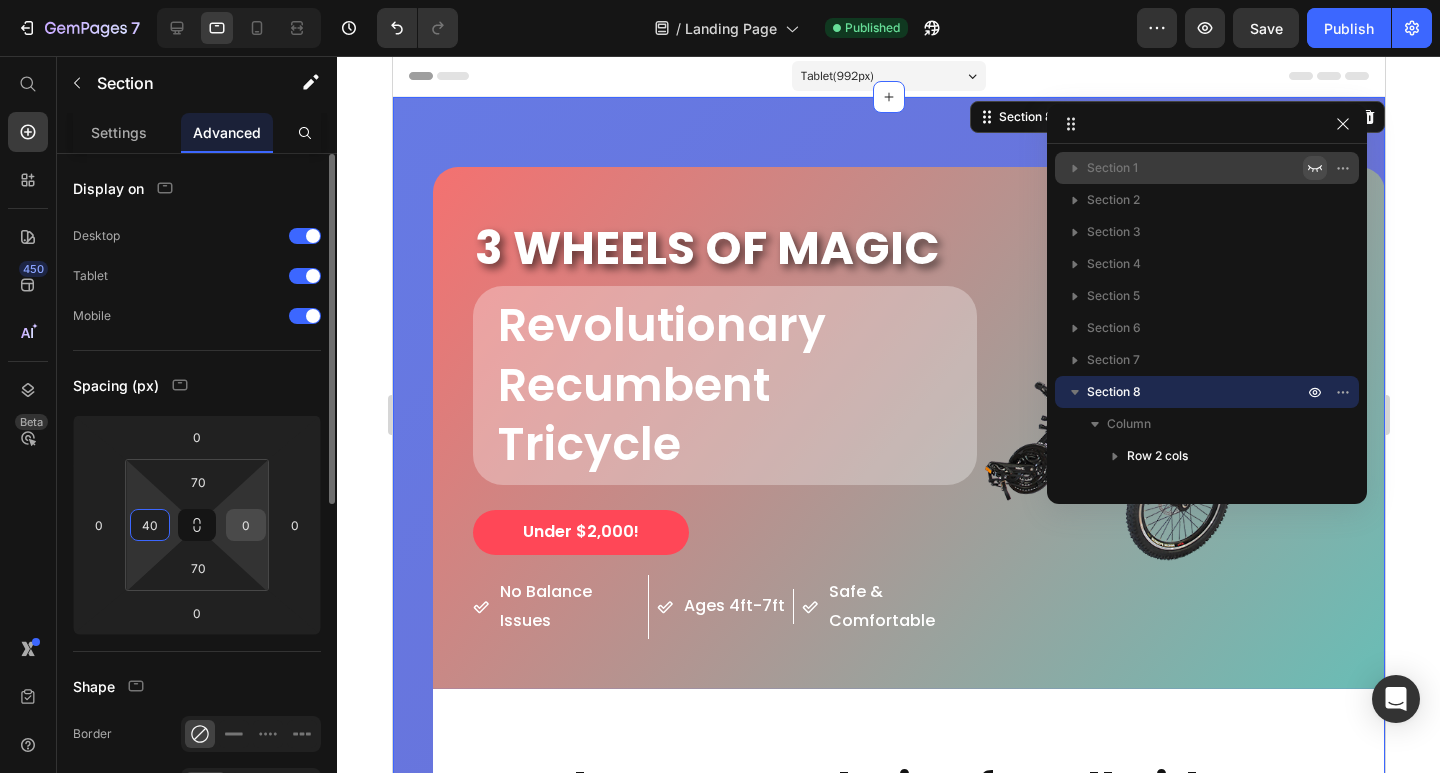 type on "40" 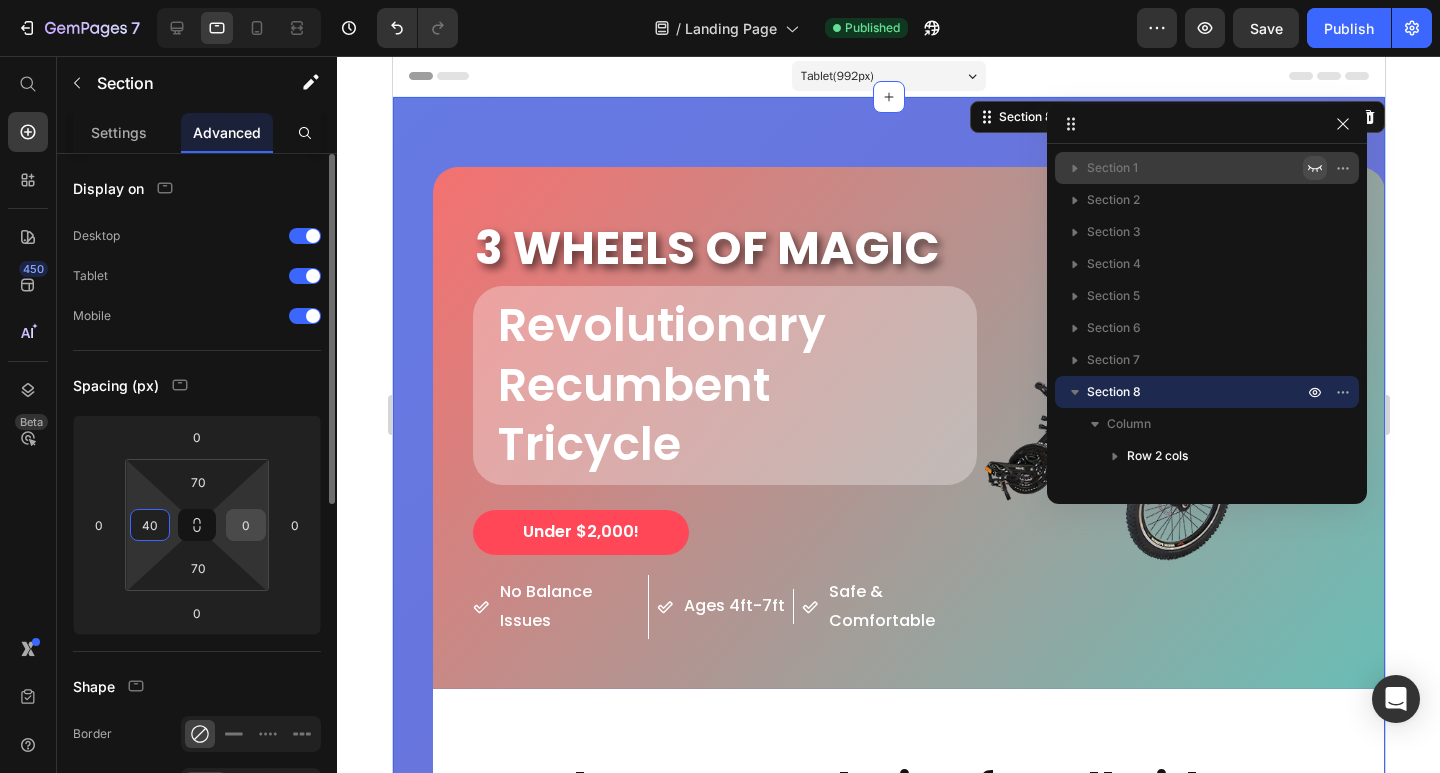 click on "0" at bounding box center (246, 525) 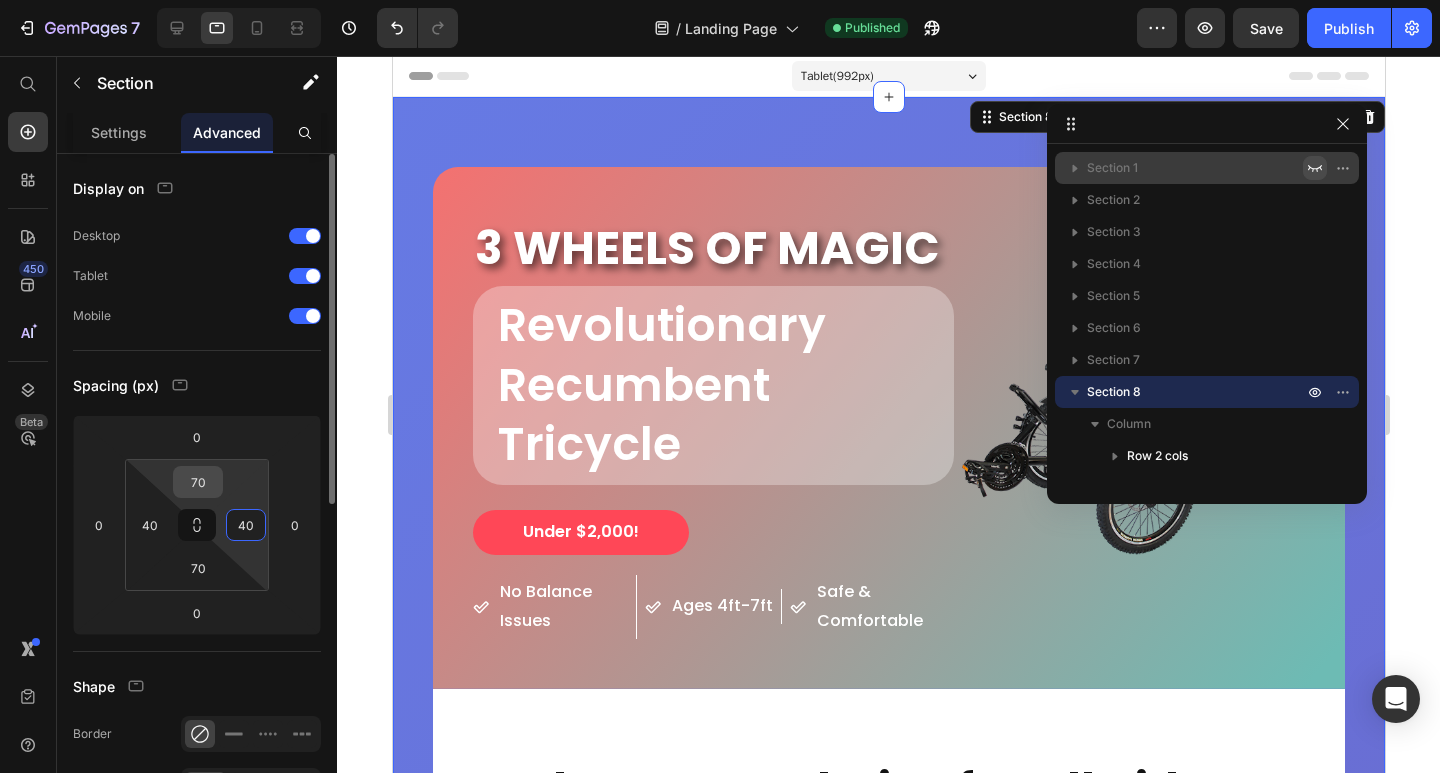 type on "40" 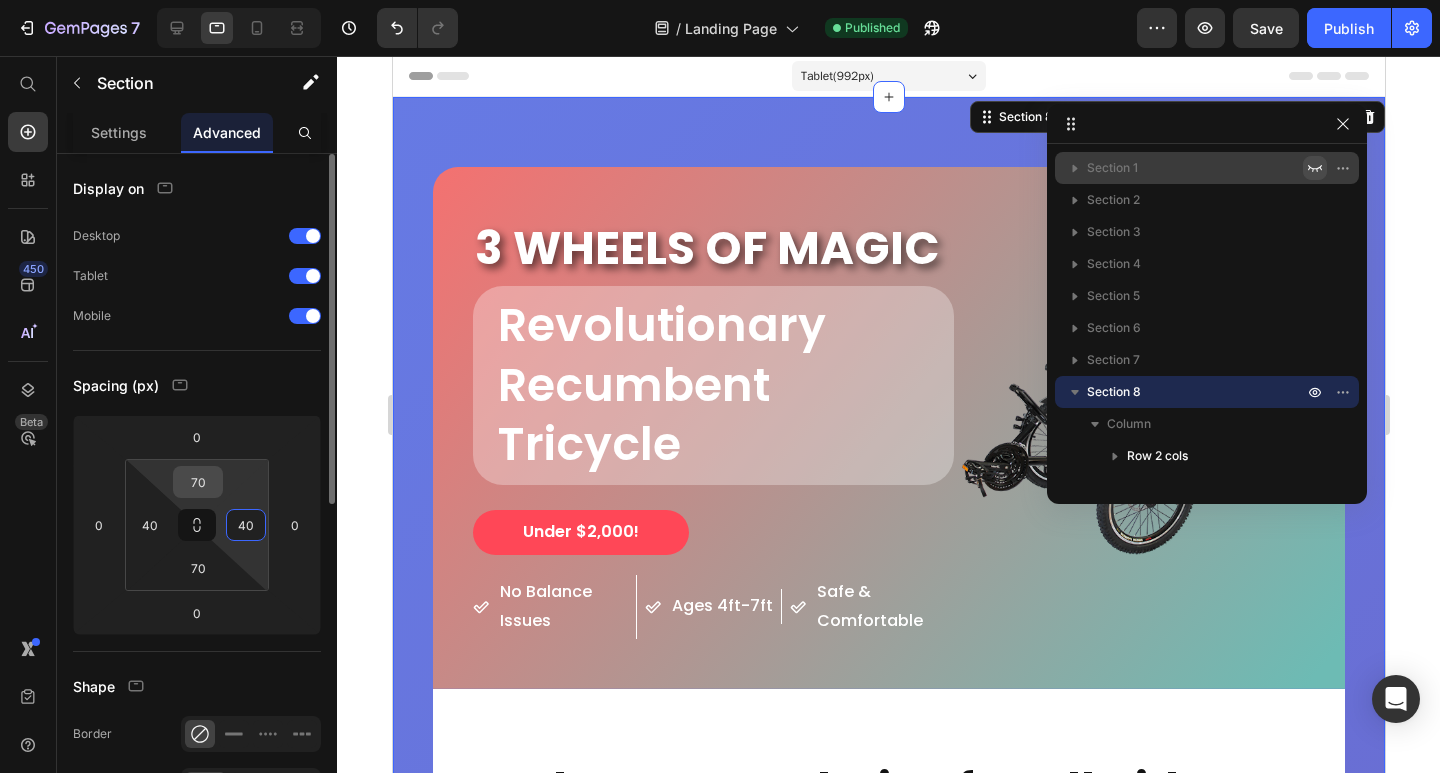 click on "70" at bounding box center (198, 482) 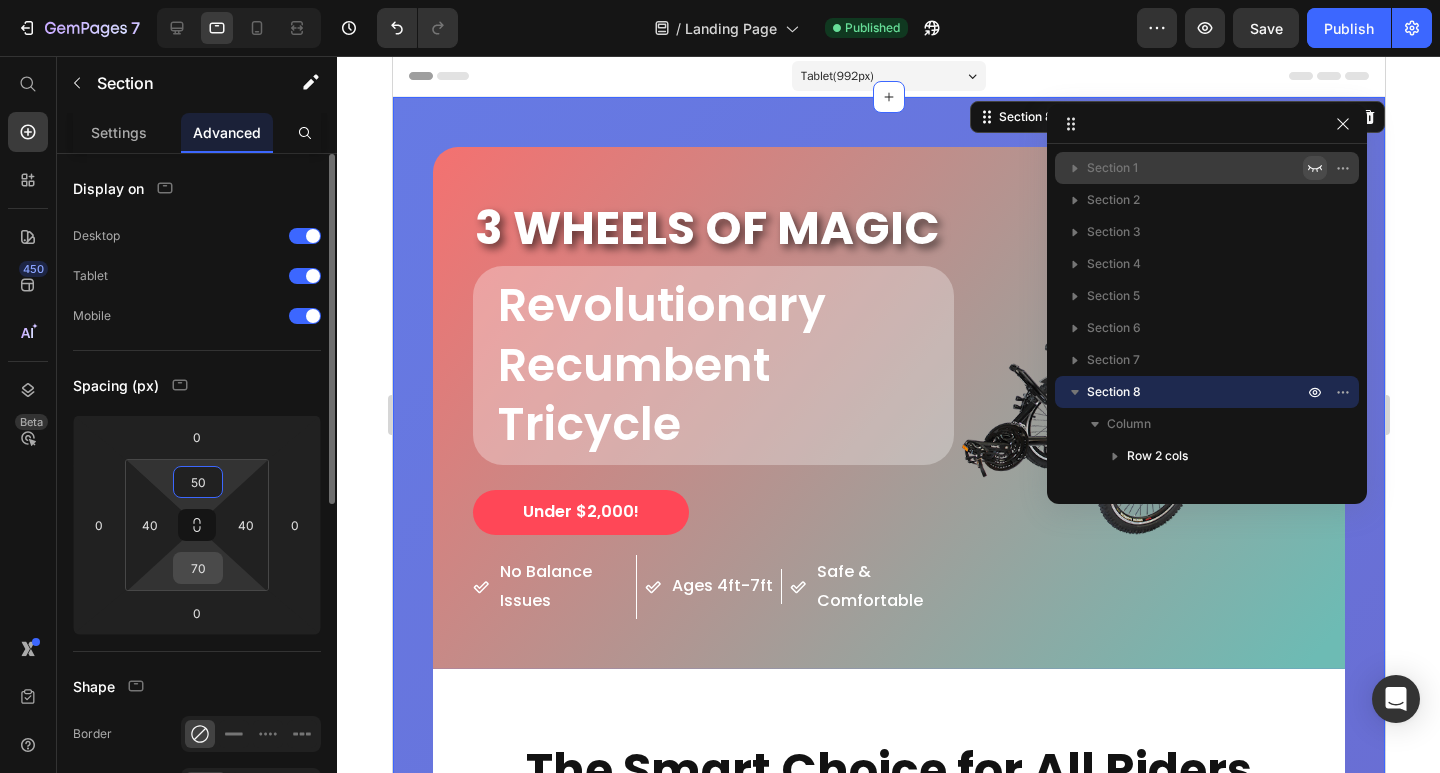 type on "50" 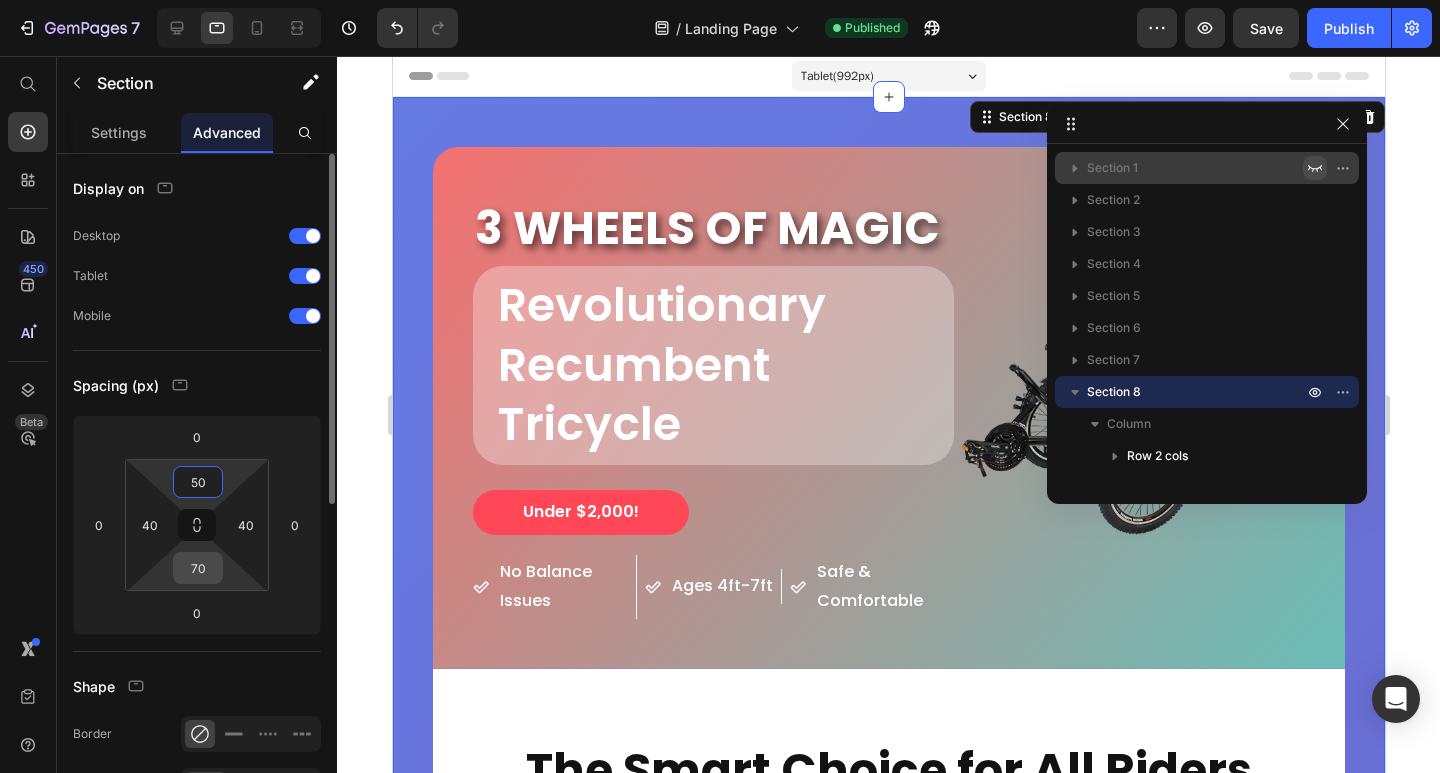 click on "70" at bounding box center [198, 568] 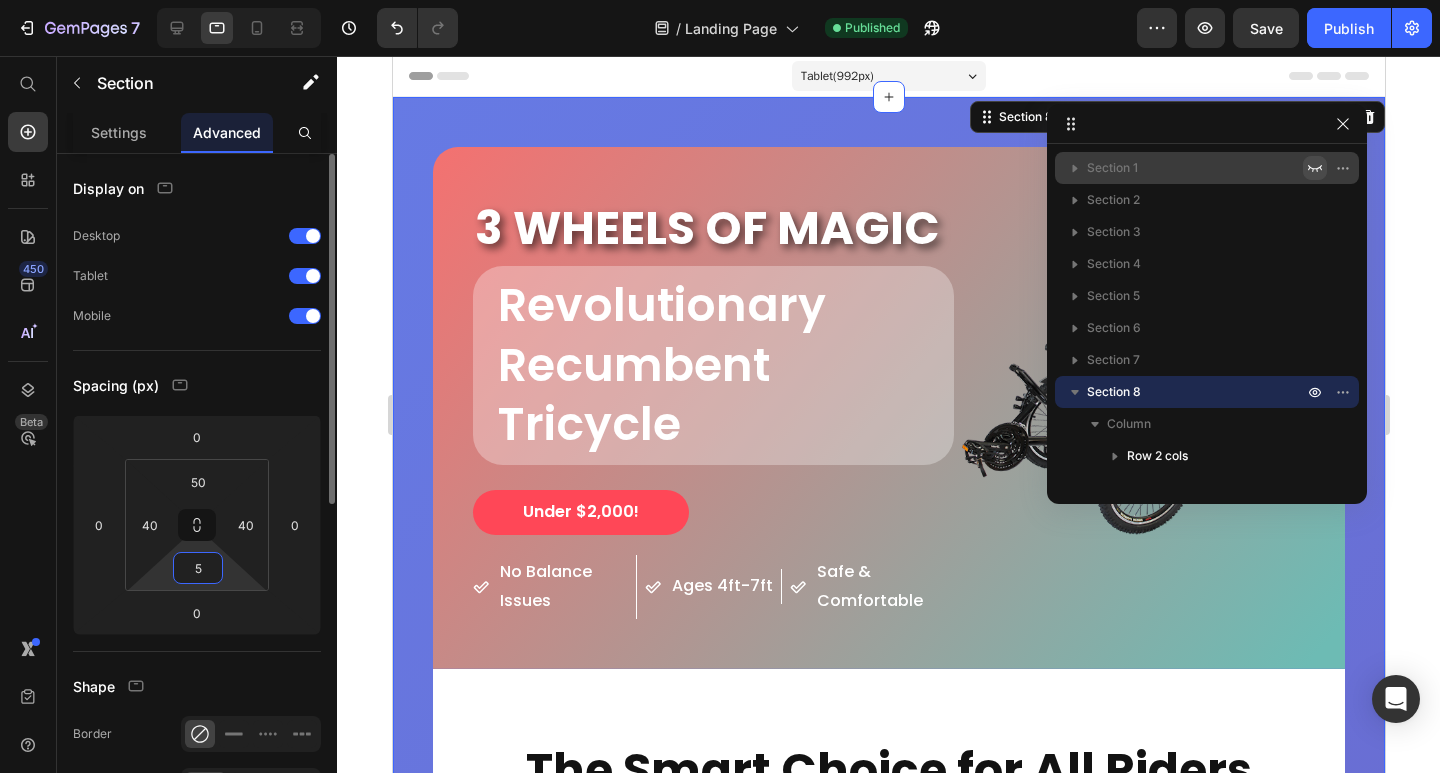 type on "50" 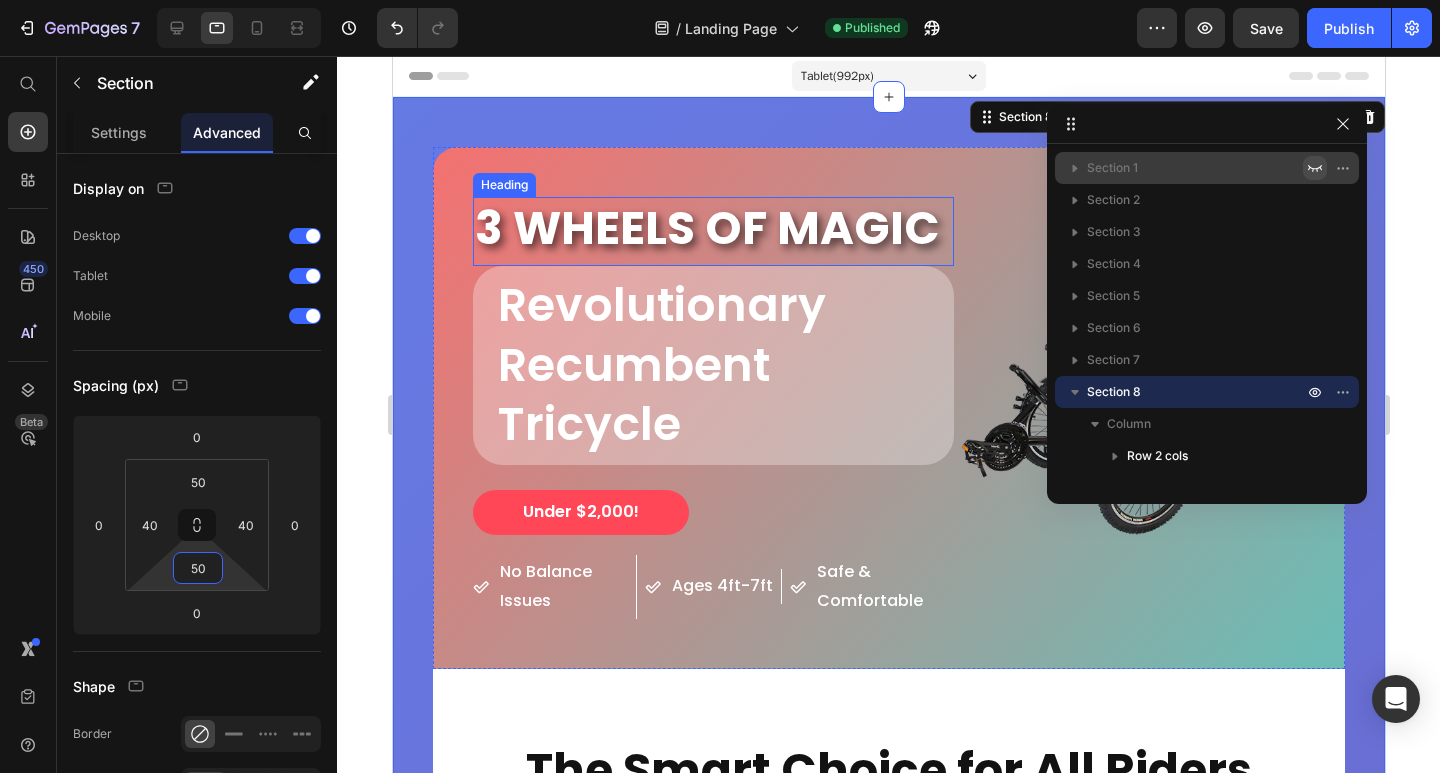 click on "3 WHEELS OF MAGIC" at bounding box center (712, 229) 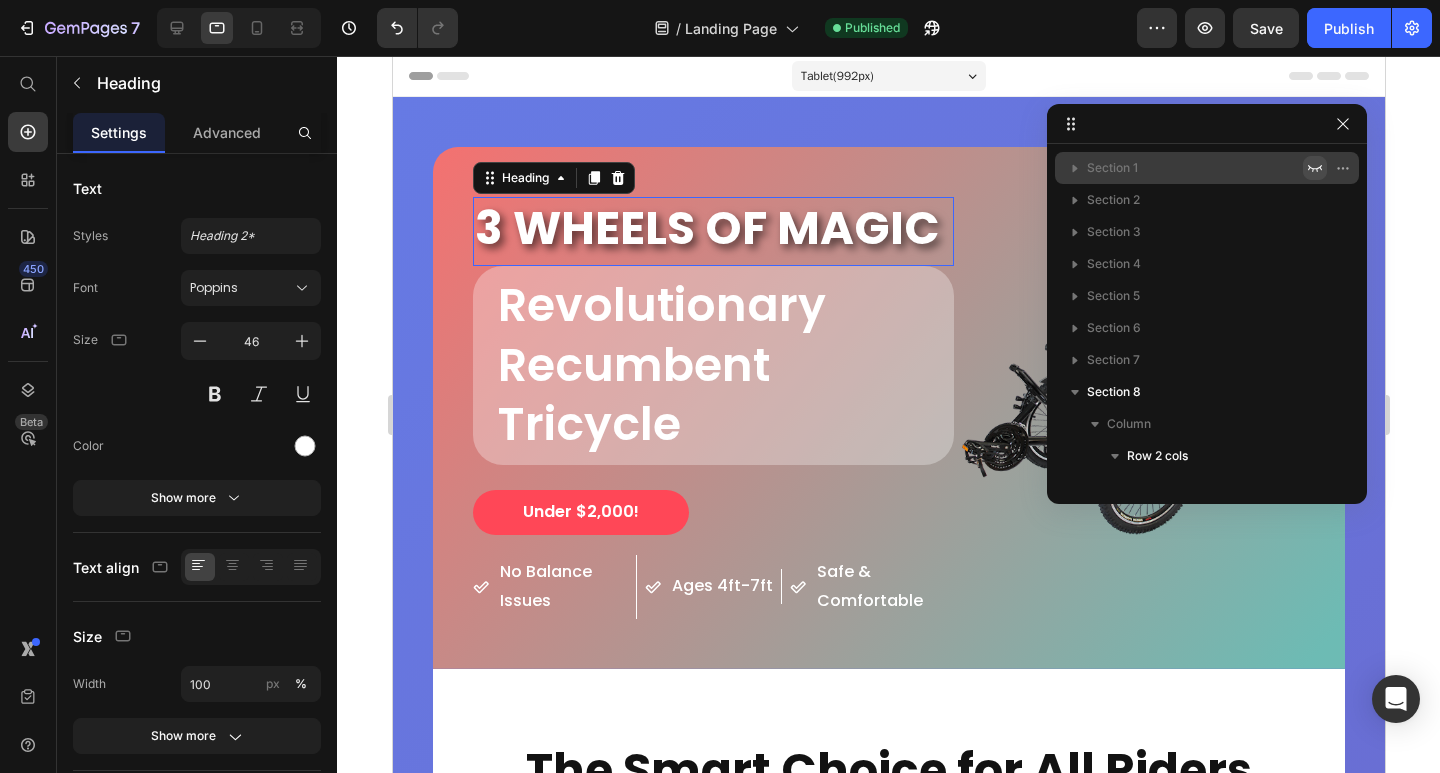 scroll, scrollTop: 219, scrollLeft: 0, axis: vertical 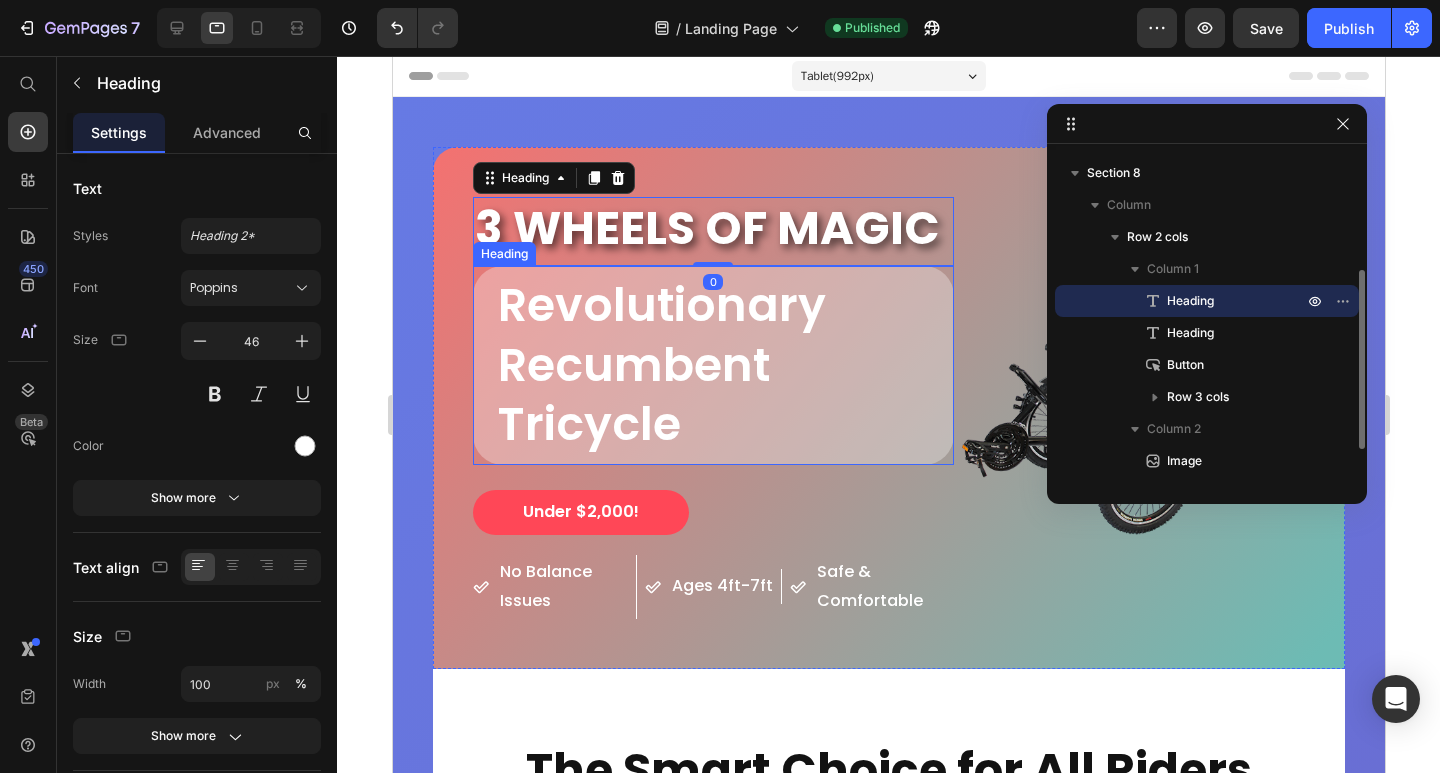 click on "Revolutionary Recumbent Tricycle" at bounding box center [712, 365] 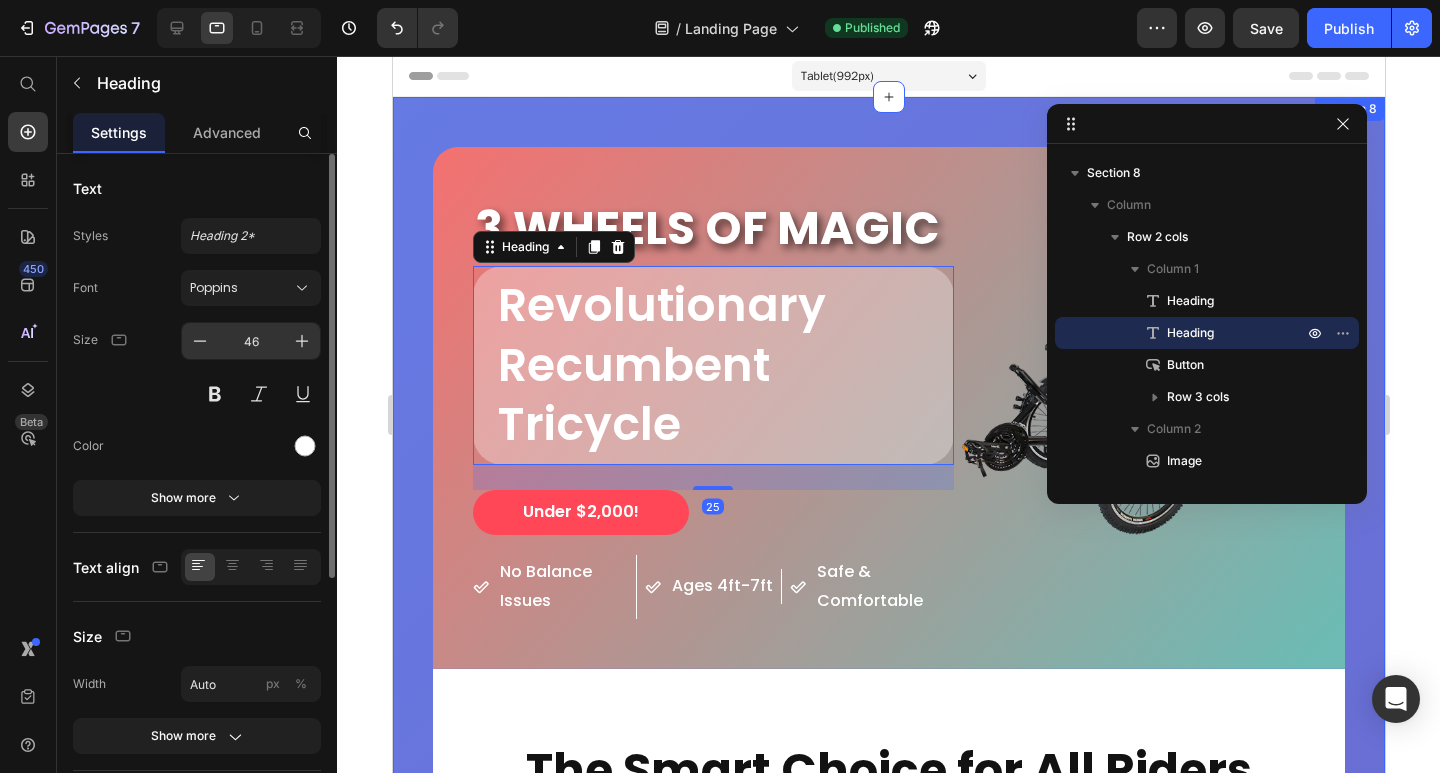 click on "46" at bounding box center (251, 341) 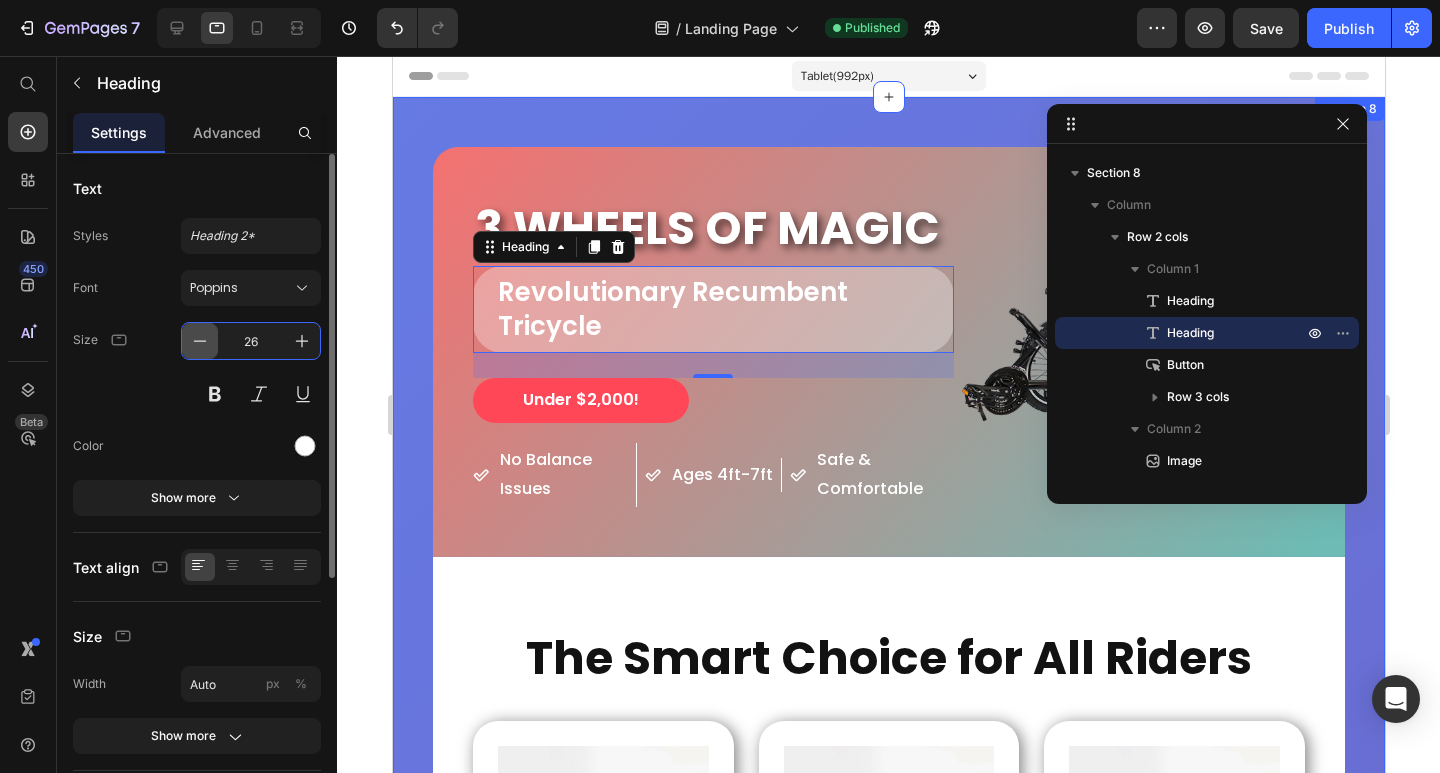 drag, startPoint x: 251, startPoint y: 336, endPoint x: 212, endPoint y: 336, distance: 39 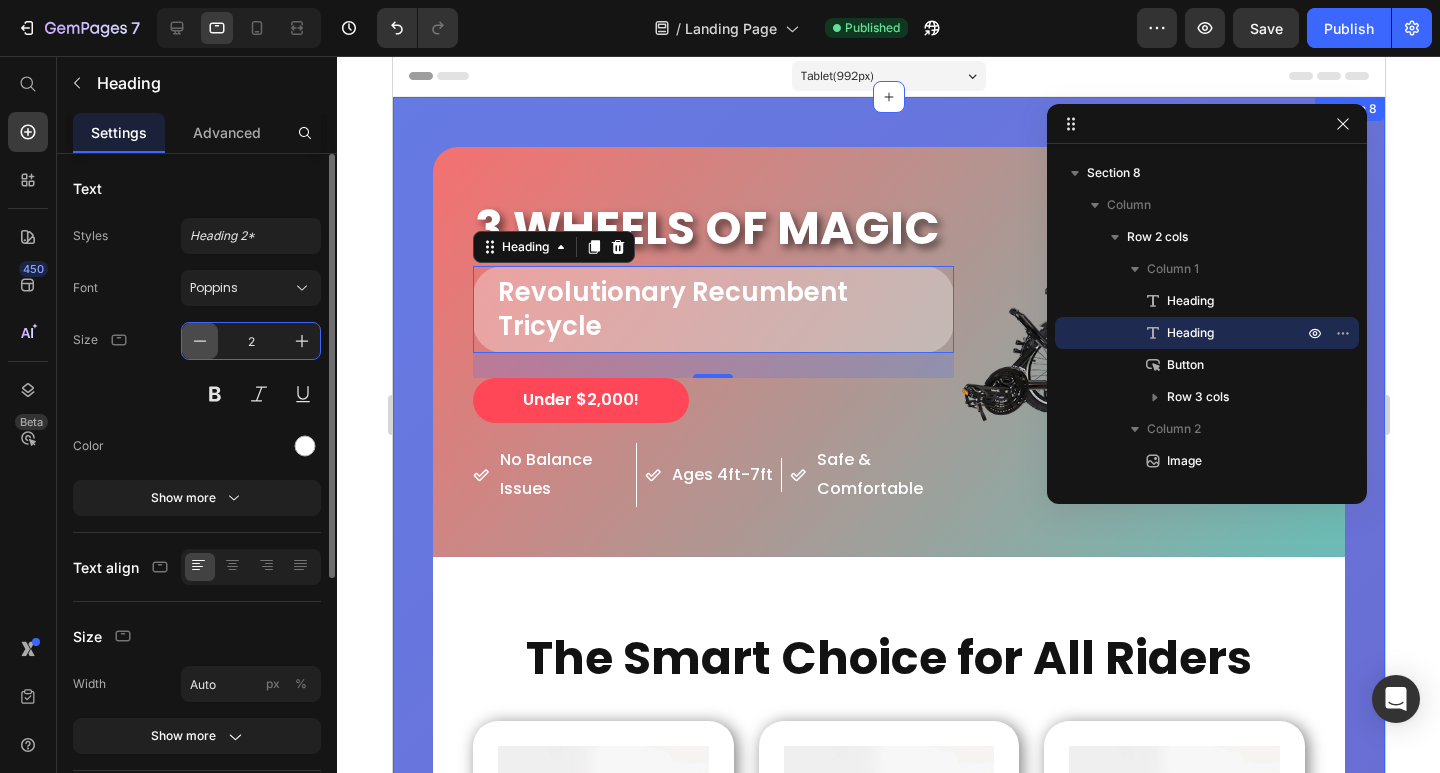 type on "22" 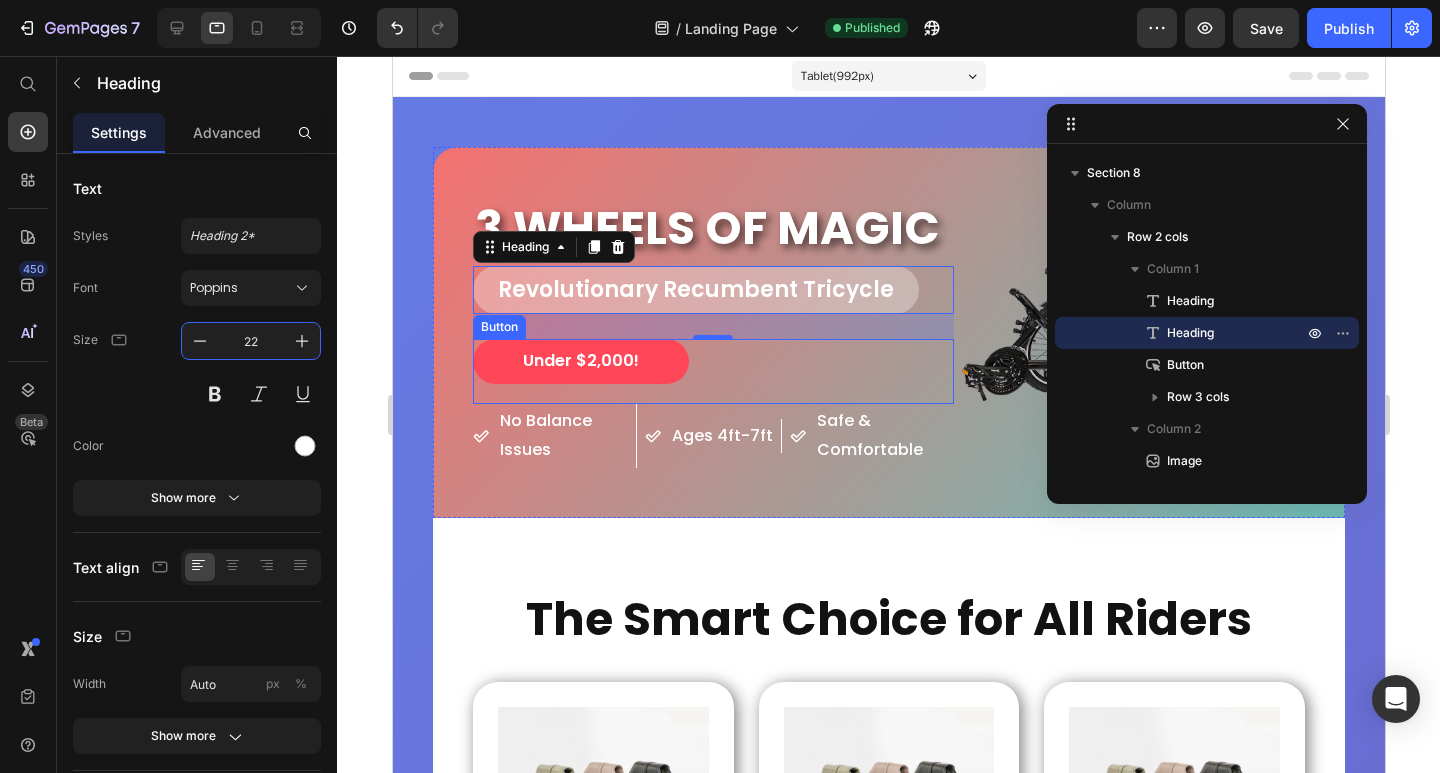 click on "Under $2,000!" at bounding box center [580, 361] 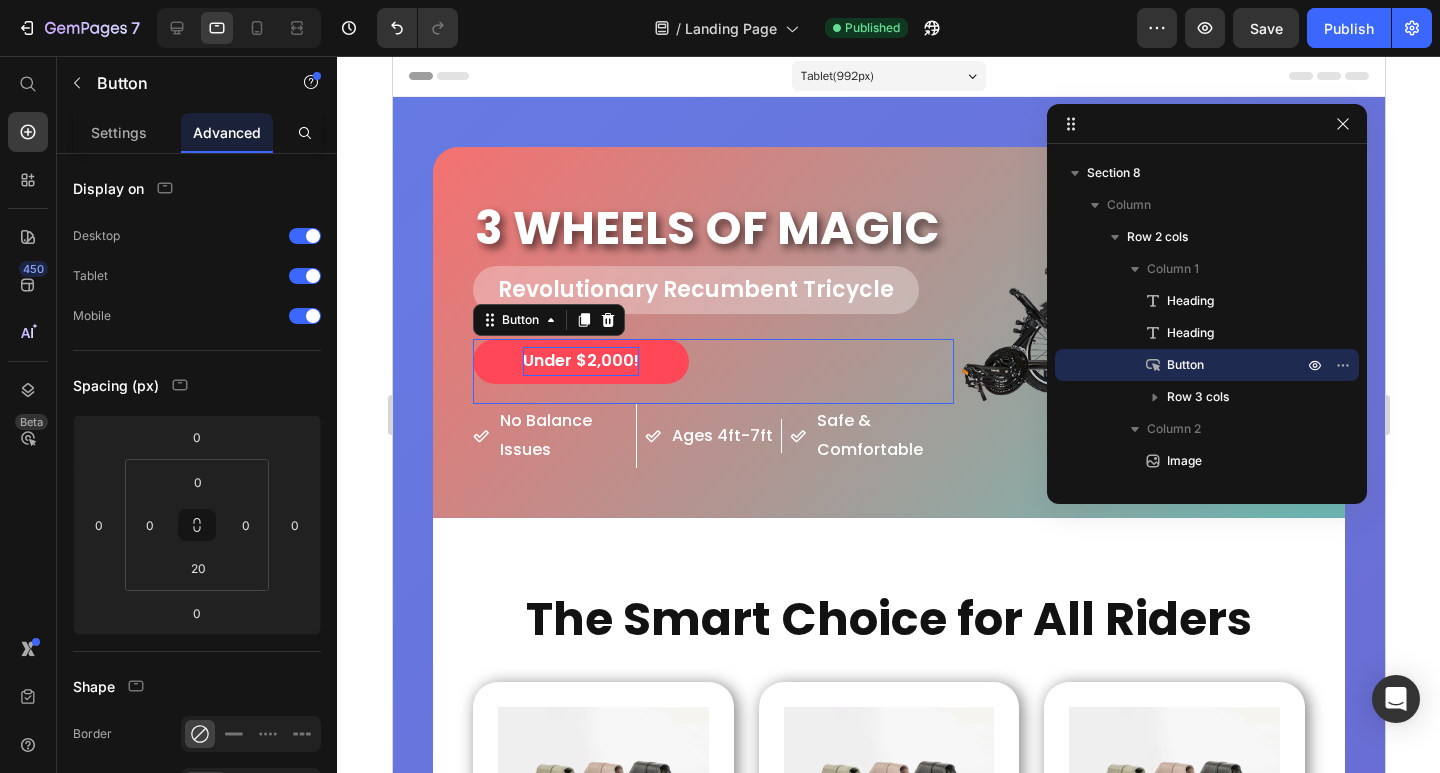 click on "Under $2,000!" at bounding box center (580, 361) 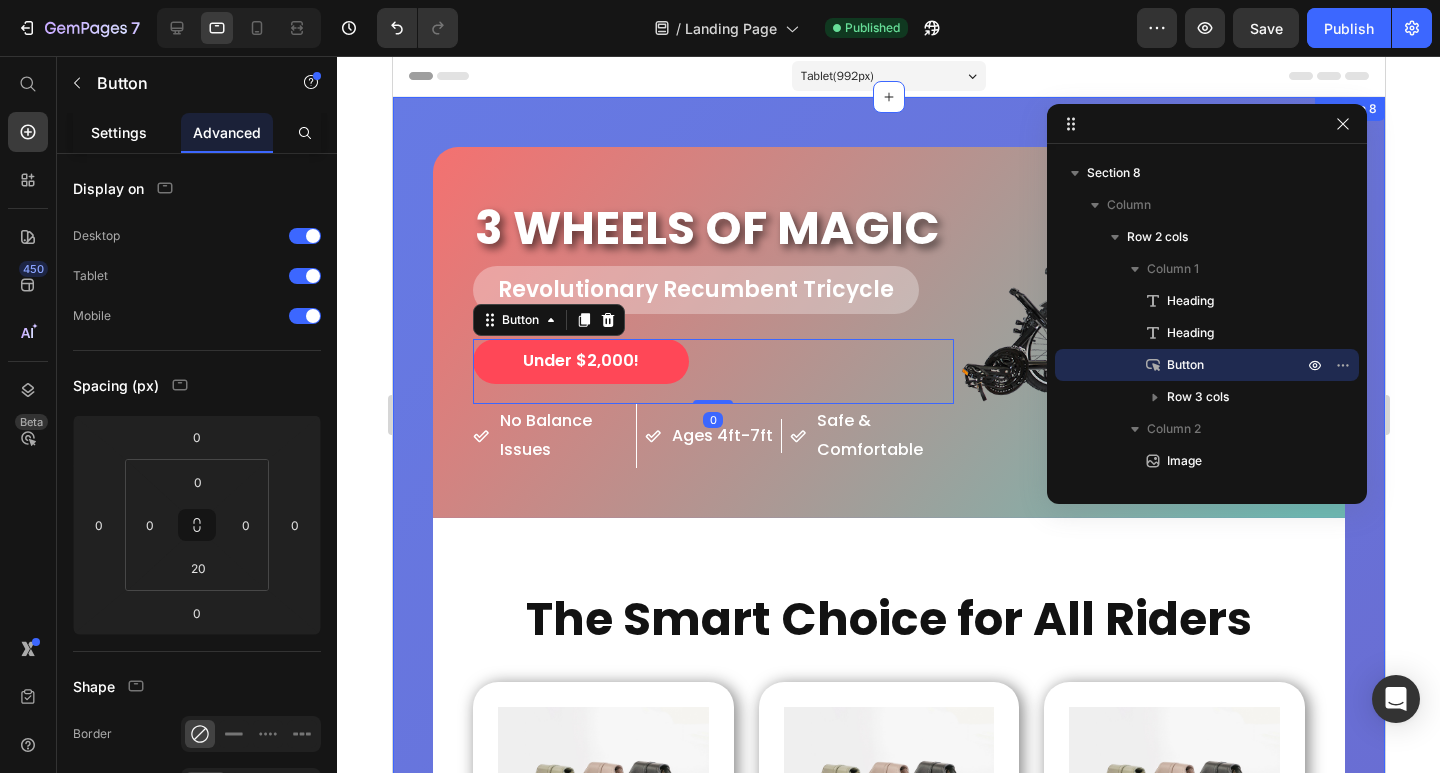 click on "Settings" 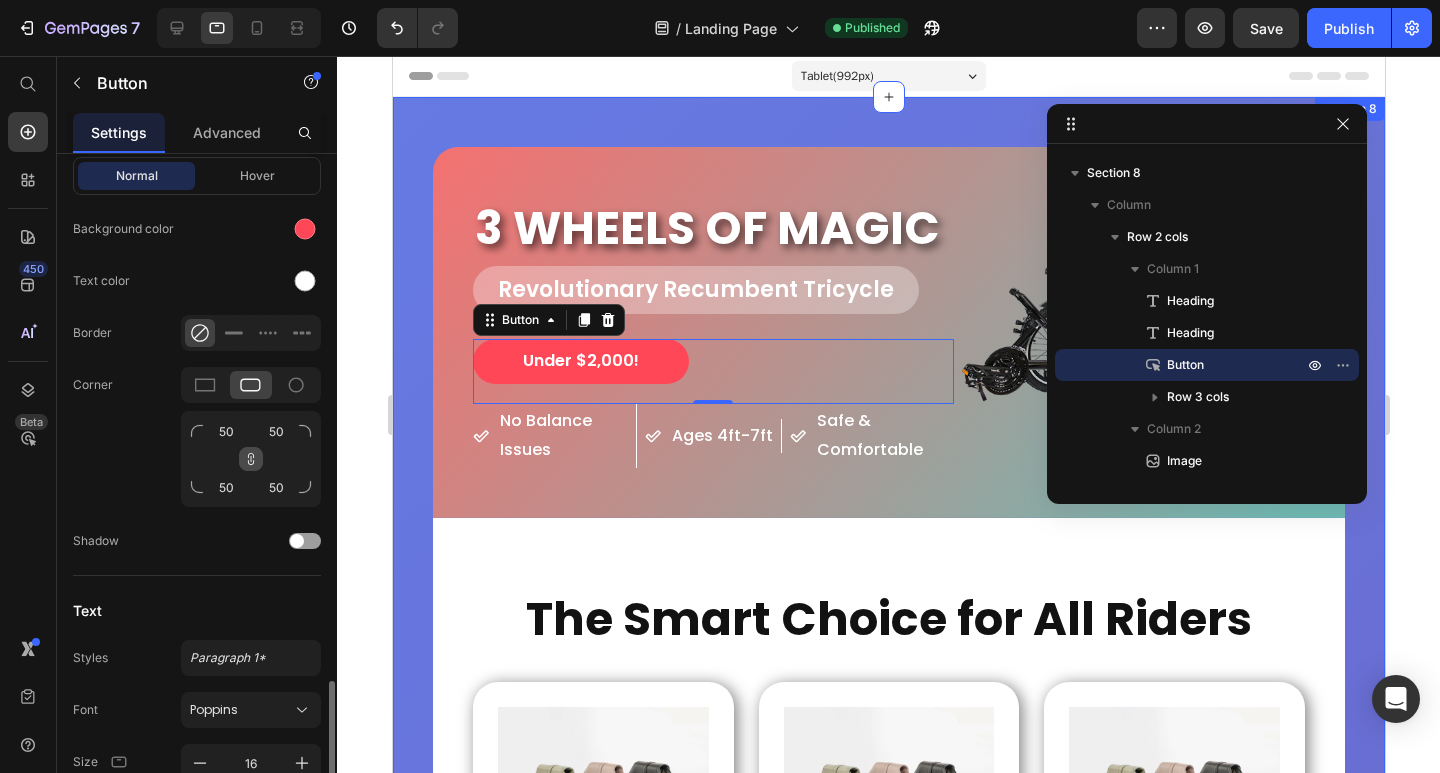 scroll, scrollTop: 769, scrollLeft: 0, axis: vertical 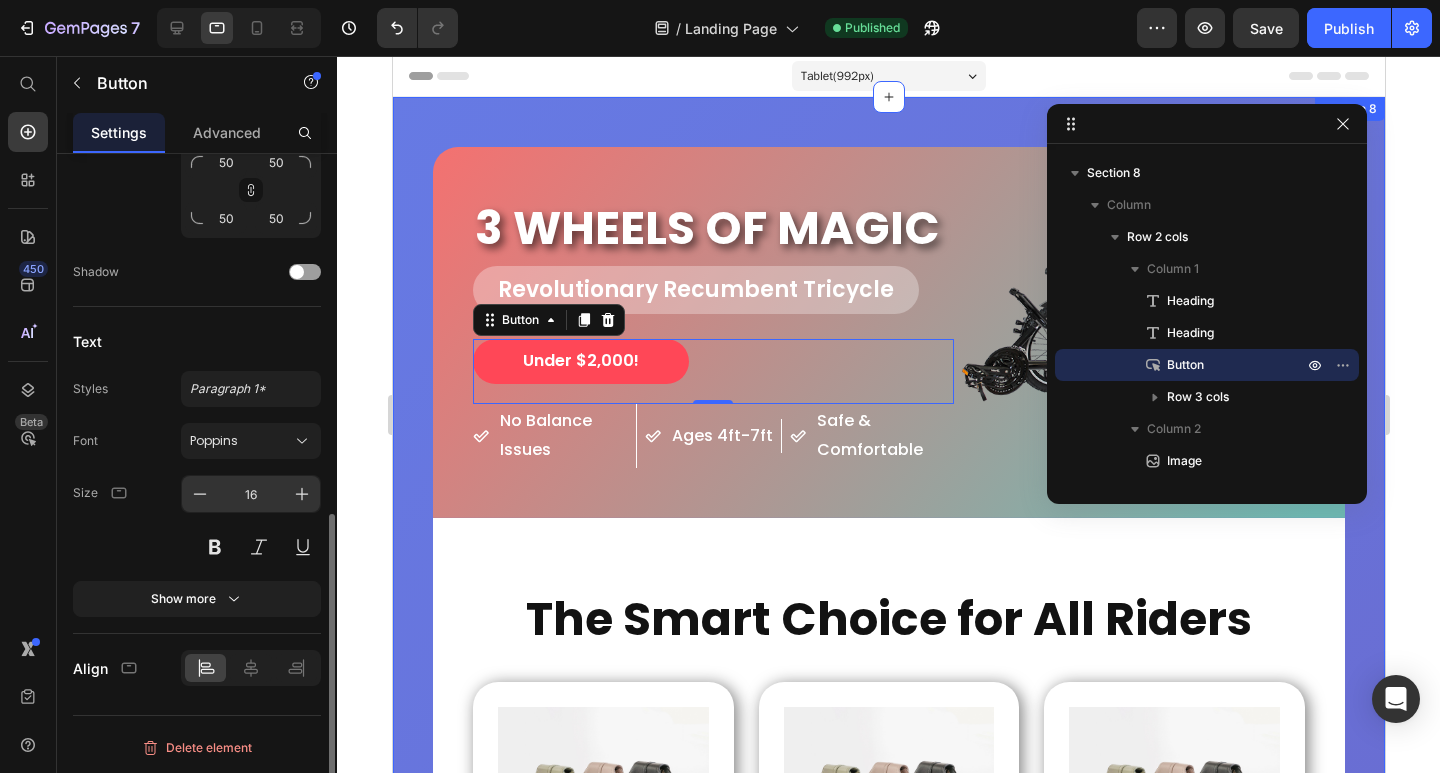 click on "16" at bounding box center [251, 494] 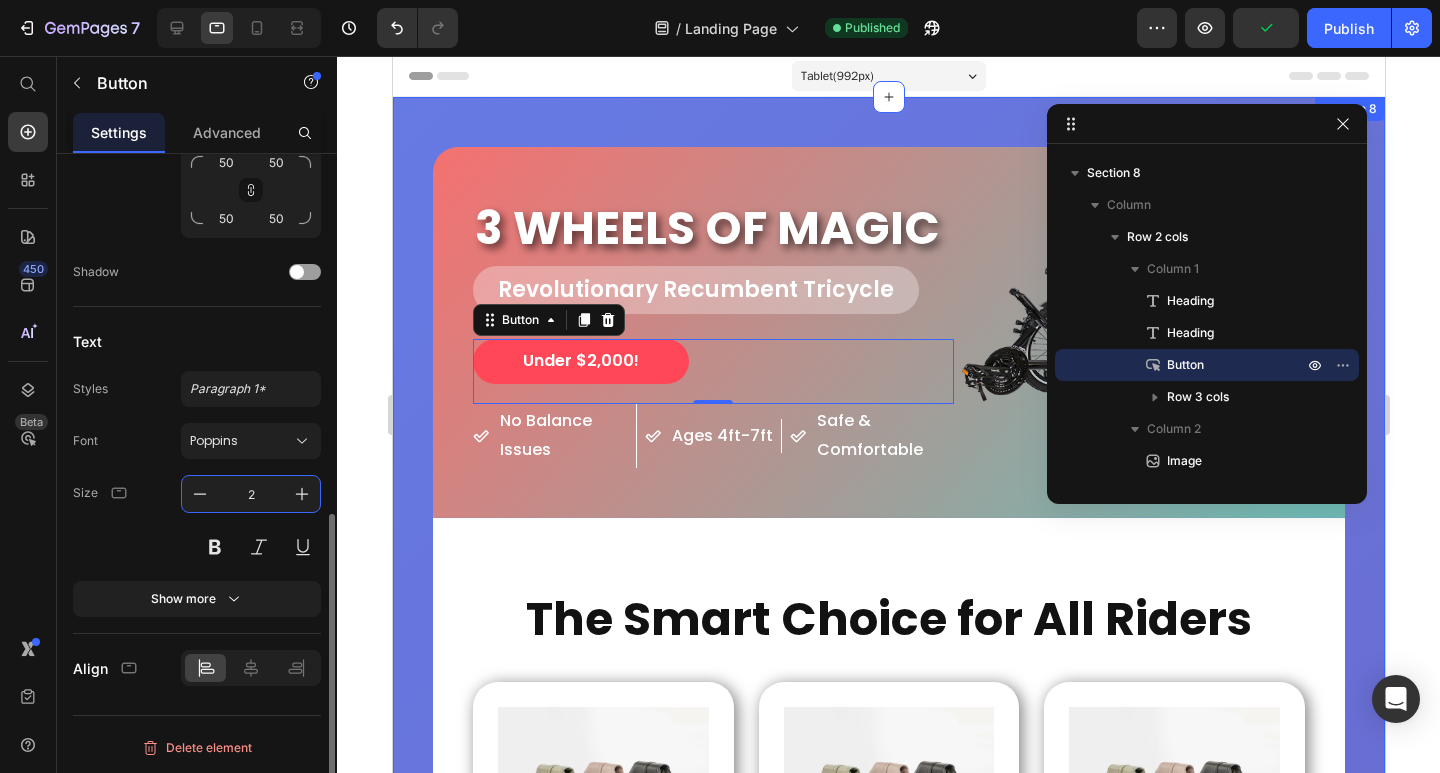 type on "22" 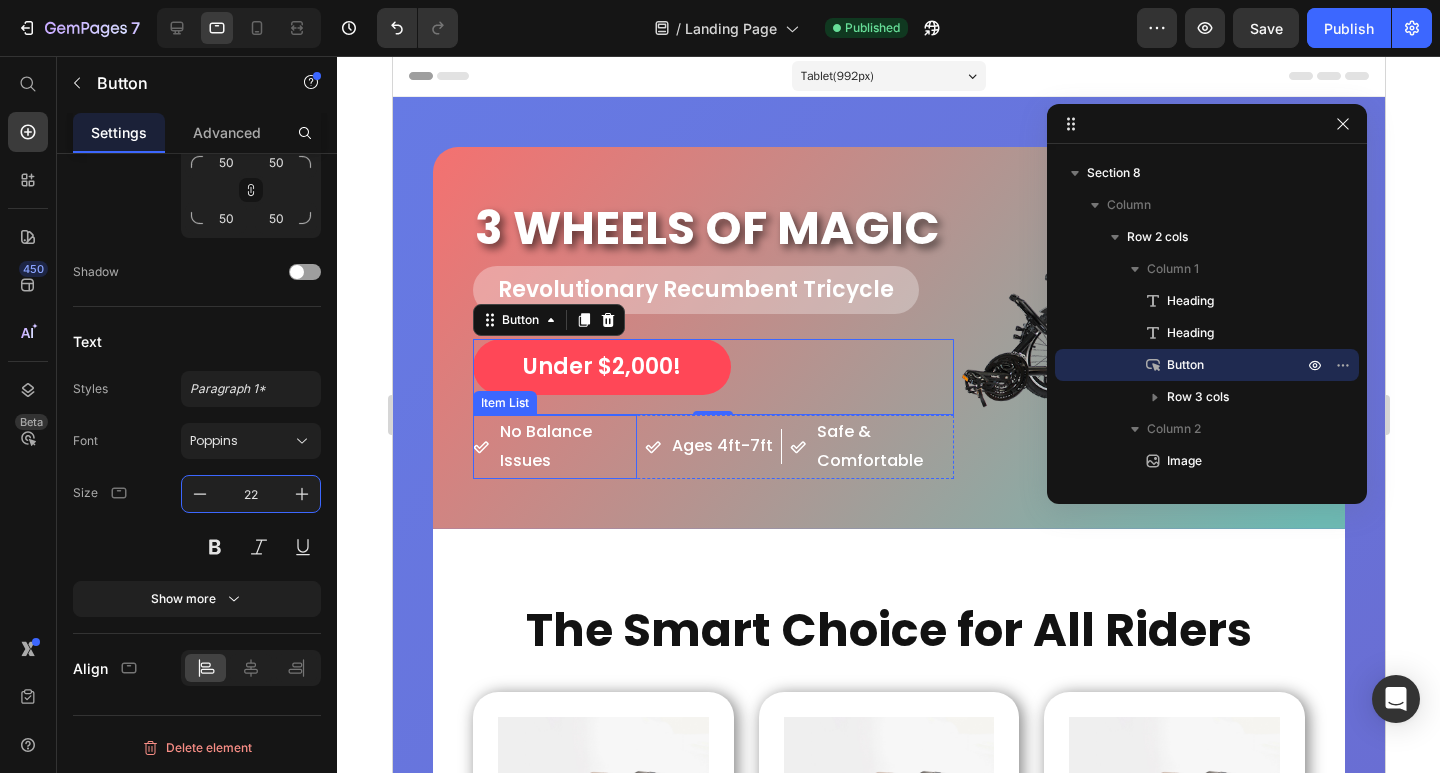 click on "No Balance Issues" at bounding box center (563, 447) 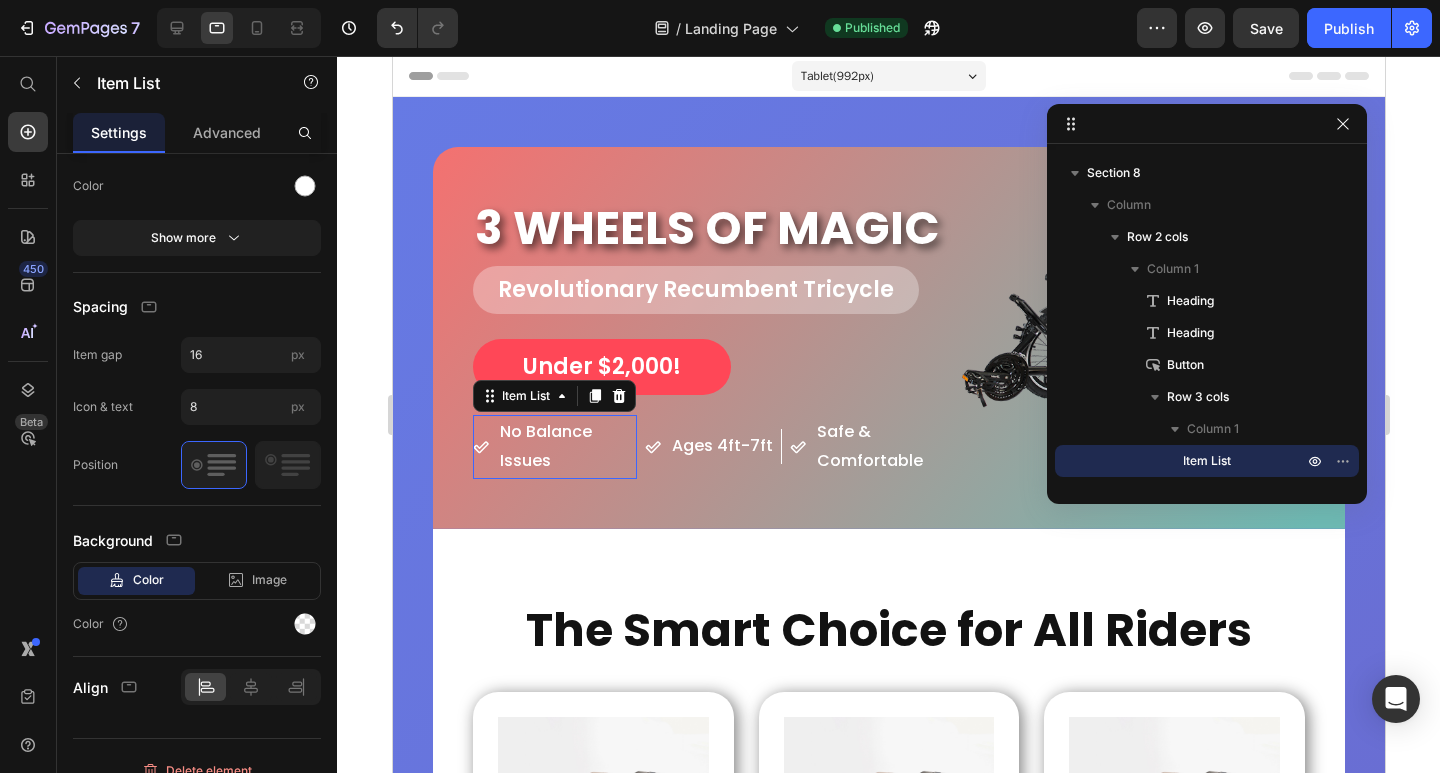 scroll, scrollTop: 0, scrollLeft: 0, axis: both 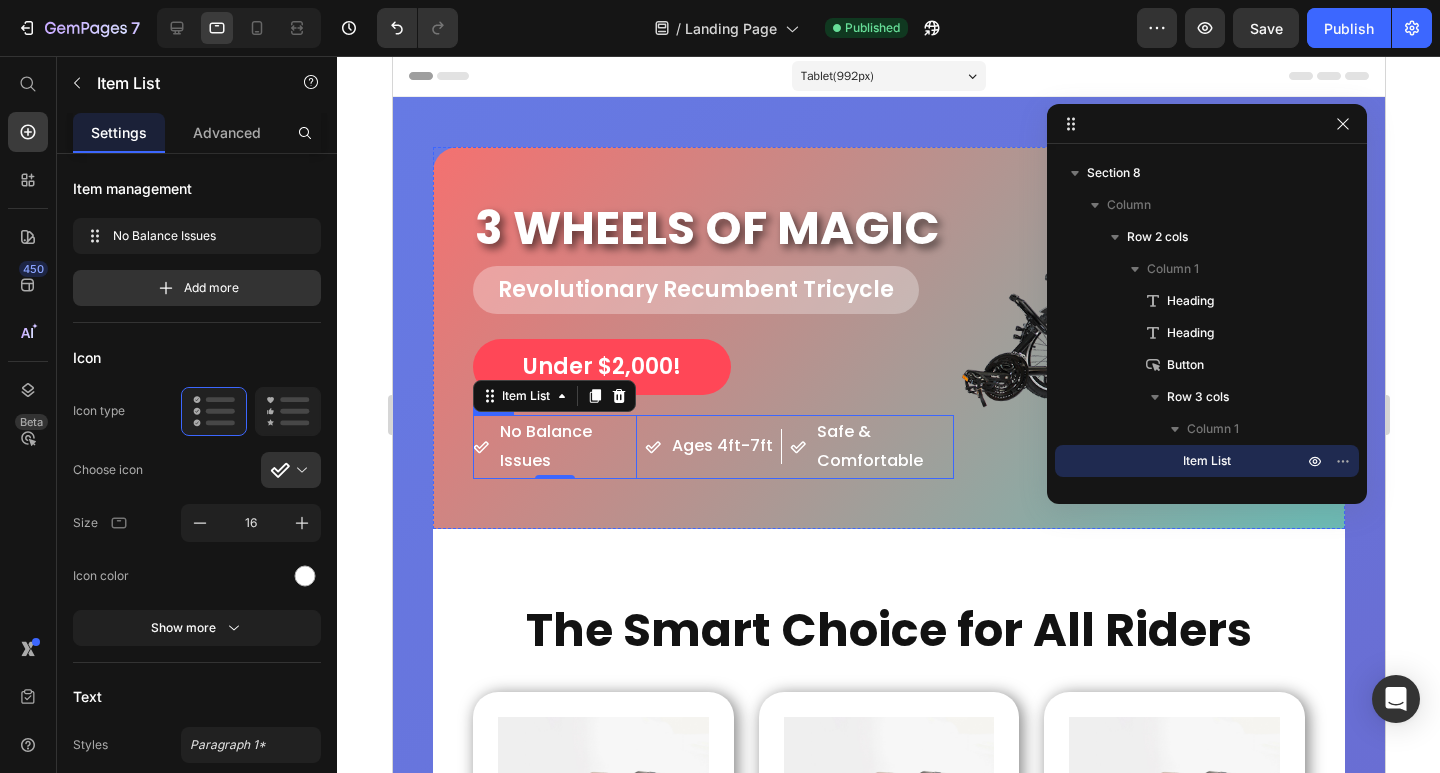 click on "Ages 4ft-7ft Item List" at bounding box center [712, 447] 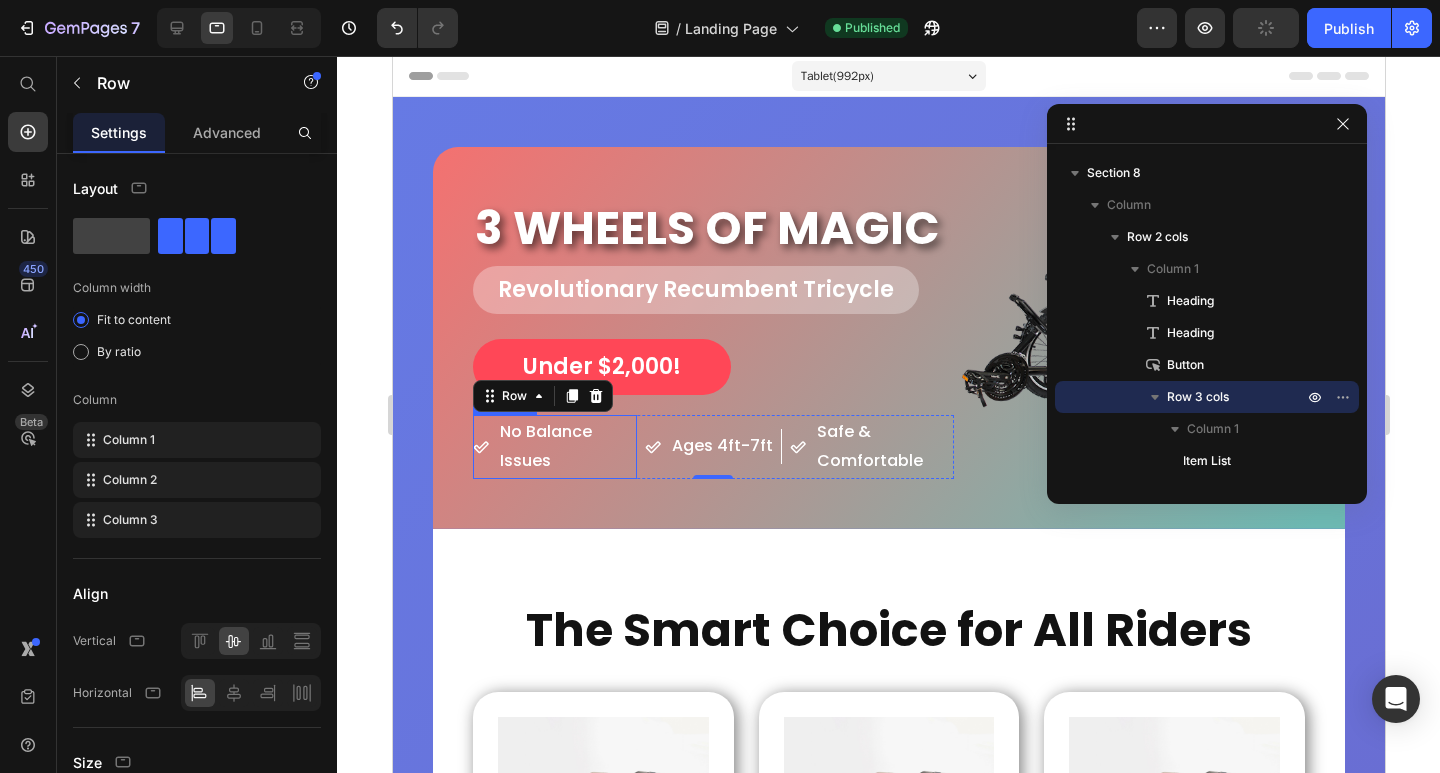 click on "No Balance Issues" at bounding box center (563, 447) 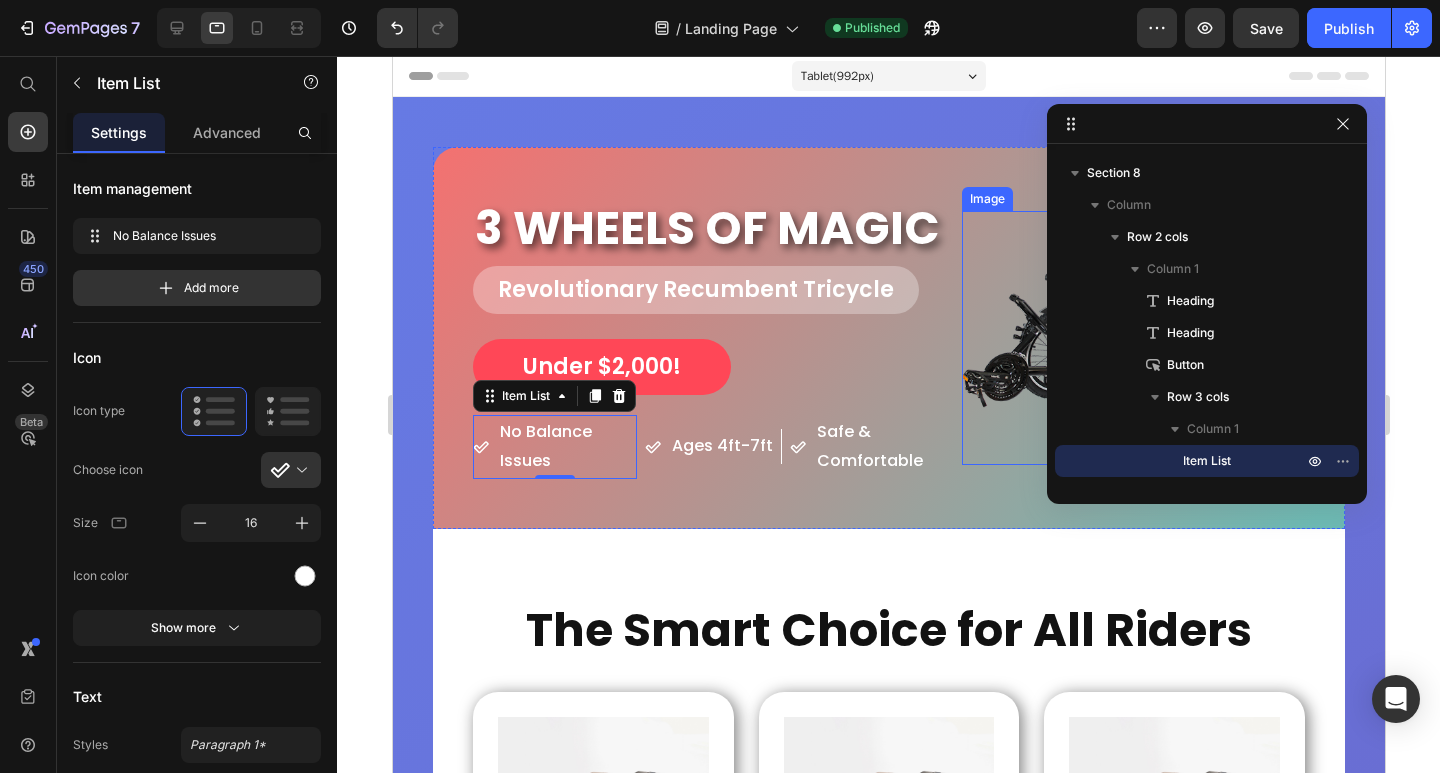 click at bounding box center (1132, 338) 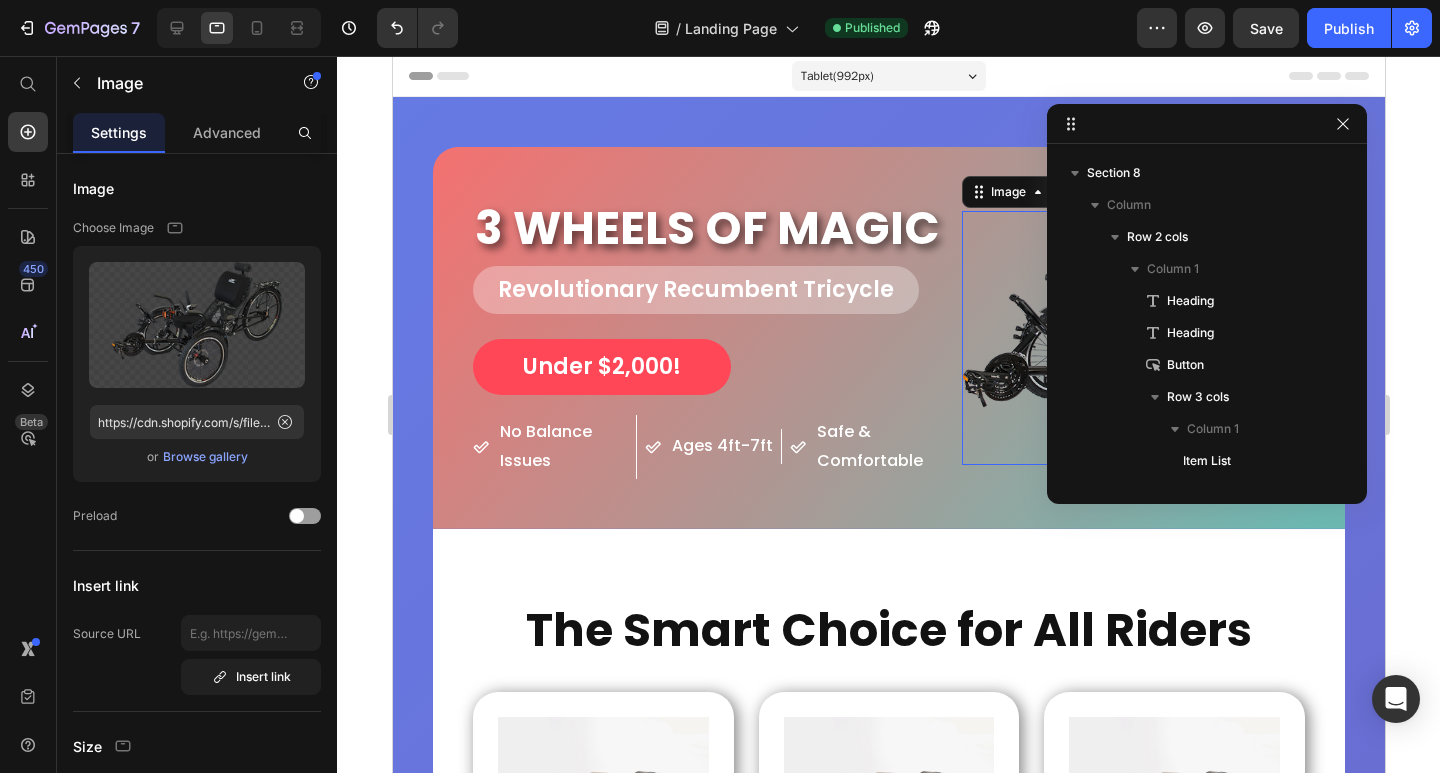 scroll, scrollTop: 470, scrollLeft: 0, axis: vertical 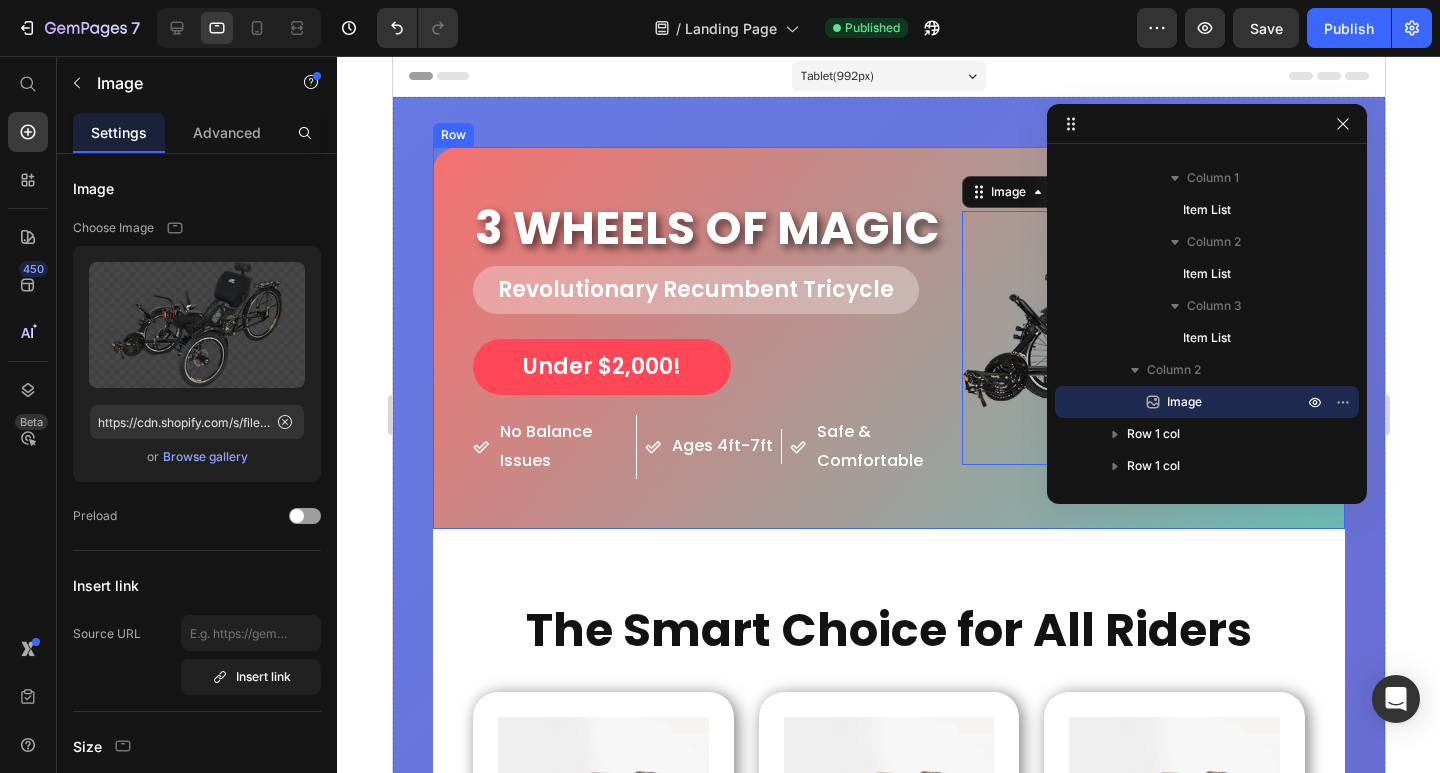 click on "3 WHEELS OF MAGIC Heading Revolutionary Recumbent Tricycle Heading Under $2,000! Button
No Balance Issues Item List
Ages 4ft-7ft Item List
Safe & Comfortable Item List Row Image   0 Row" at bounding box center [888, 338] 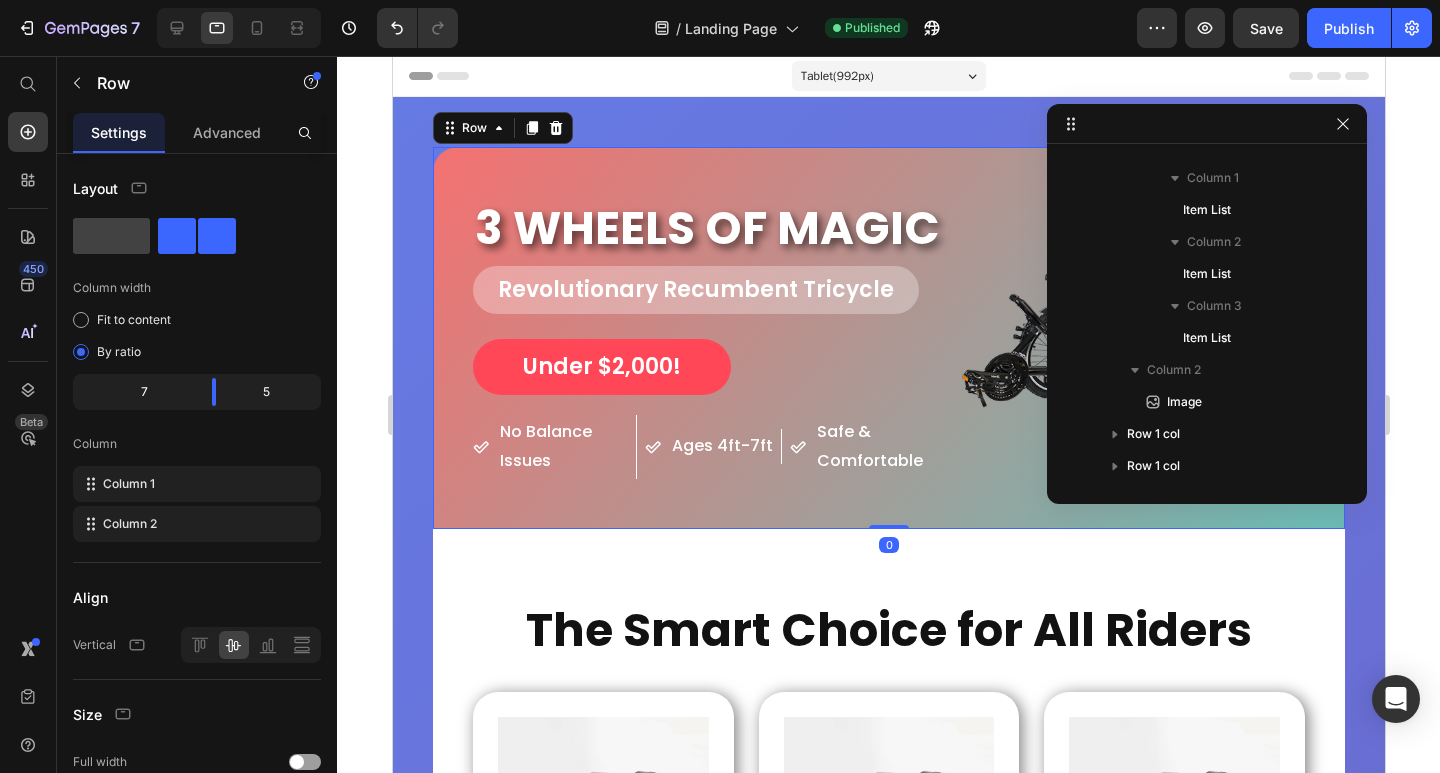 scroll, scrollTop: 155, scrollLeft: 0, axis: vertical 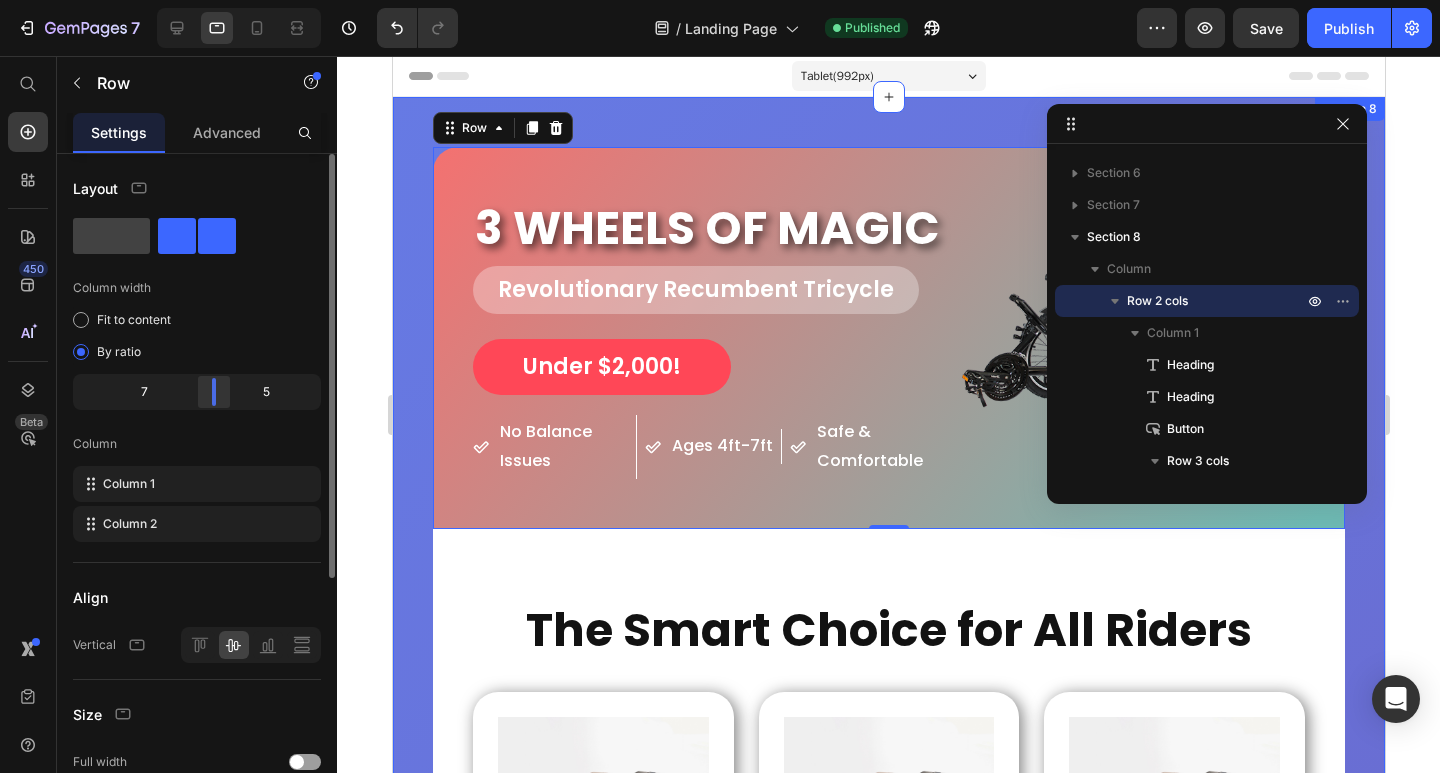 click 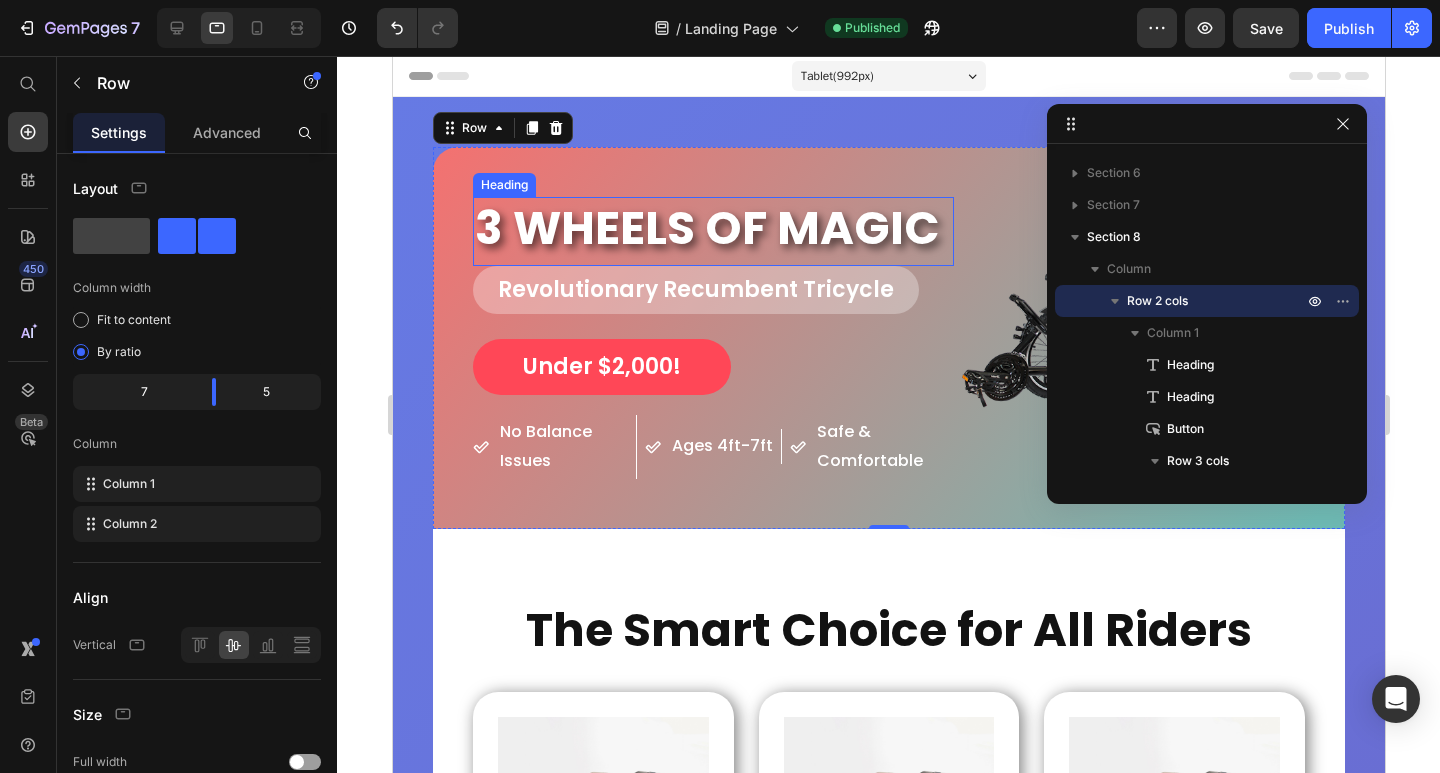 click on "3 WHEELS OF MAGIC" at bounding box center (712, 229) 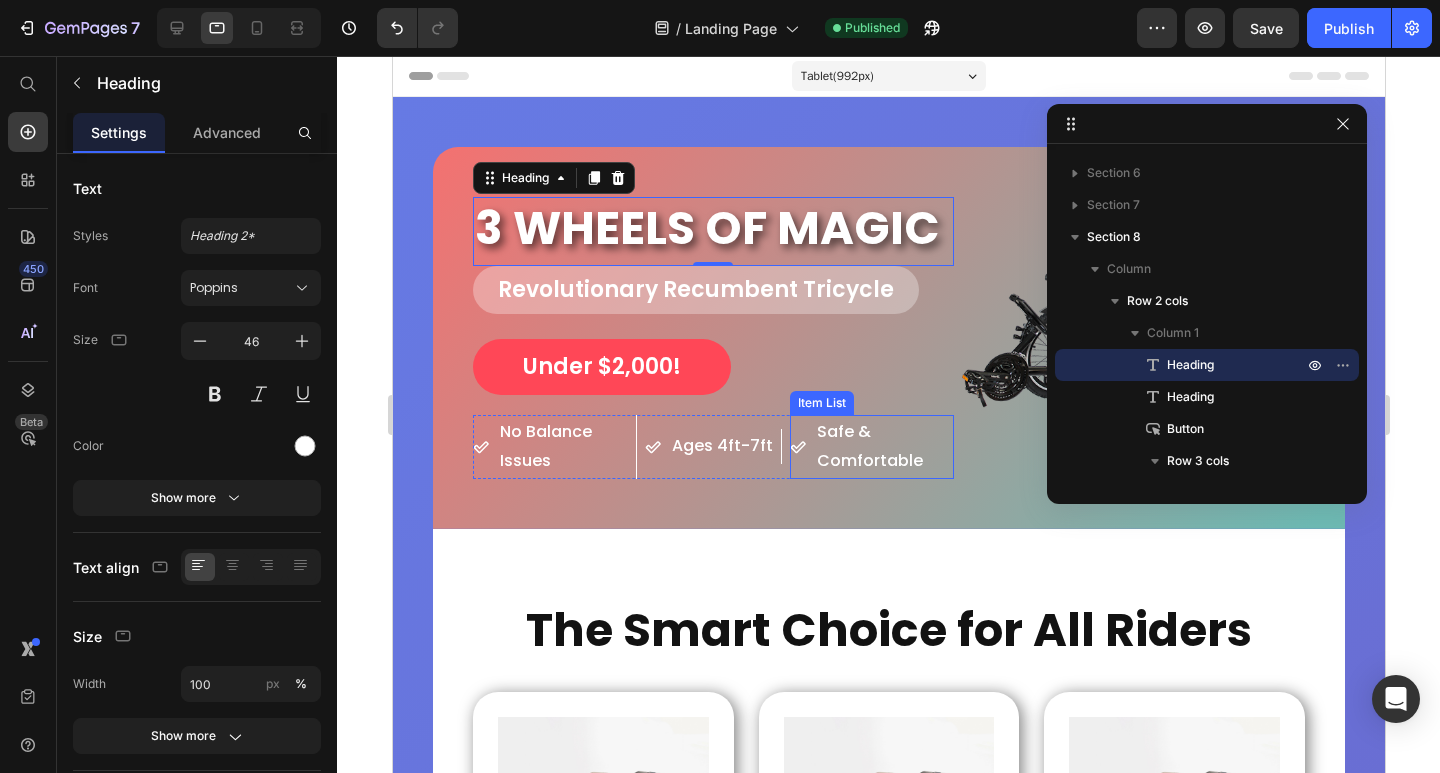 click on "Safe & Comfortable" at bounding box center (883, 447) 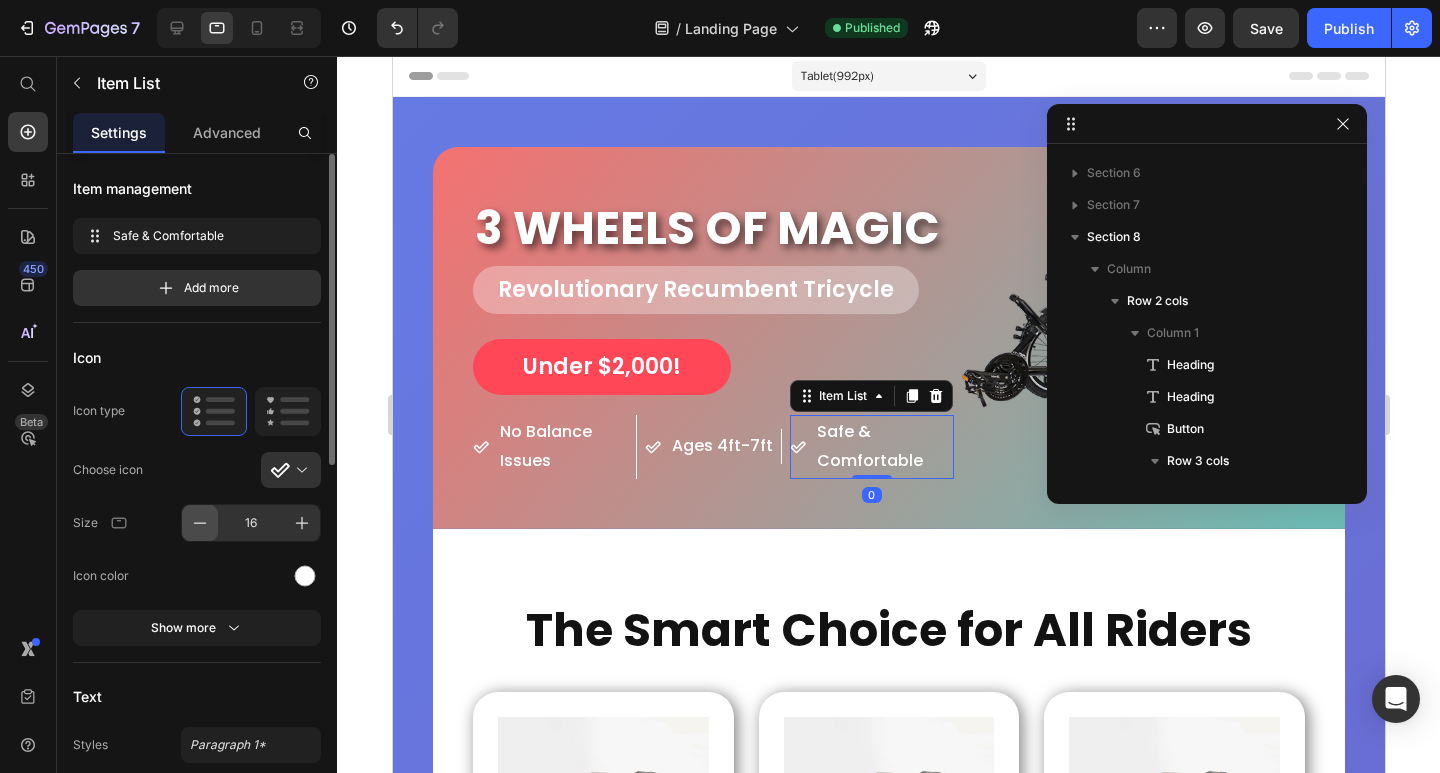scroll, scrollTop: 470, scrollLeft: 0, axis: vertical 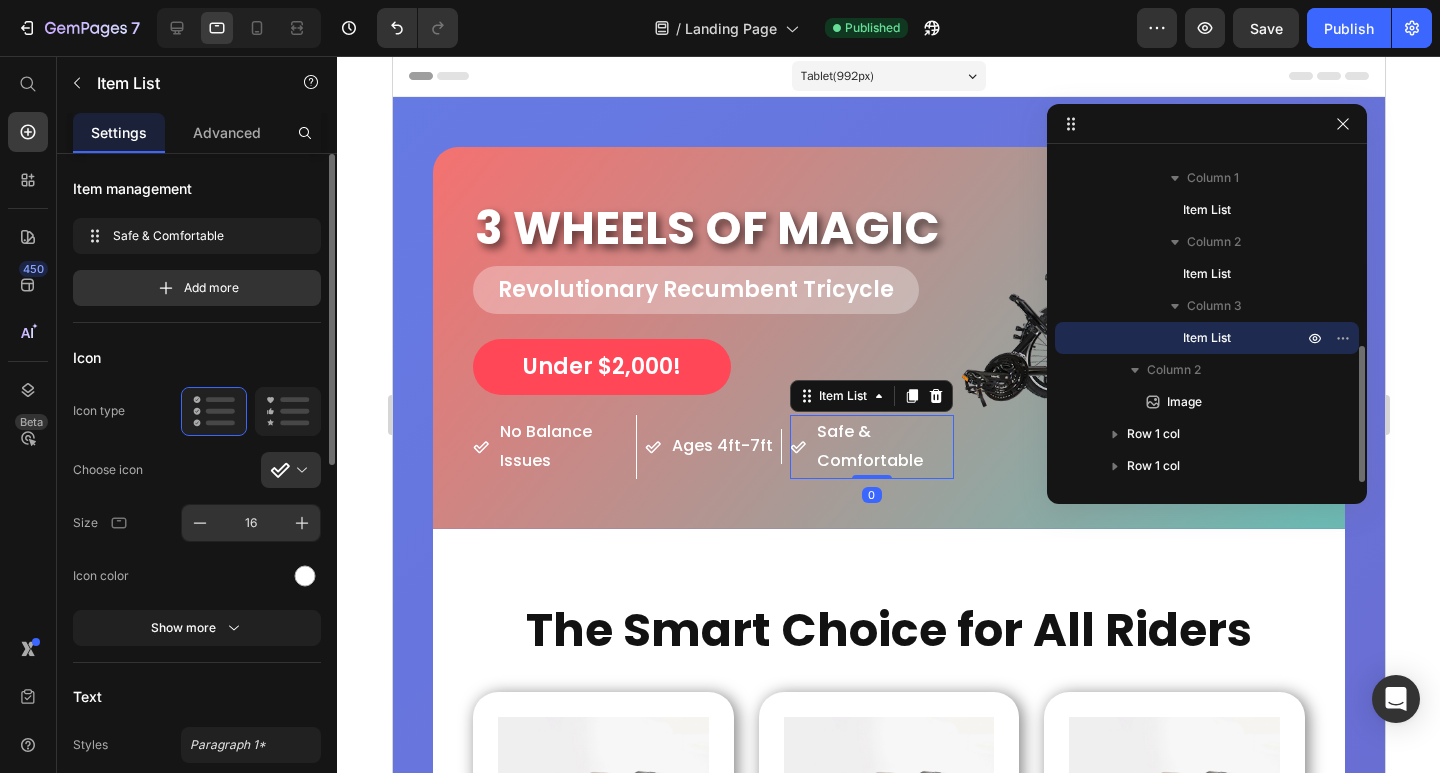 click on "16" at bounding box center (251, 523) 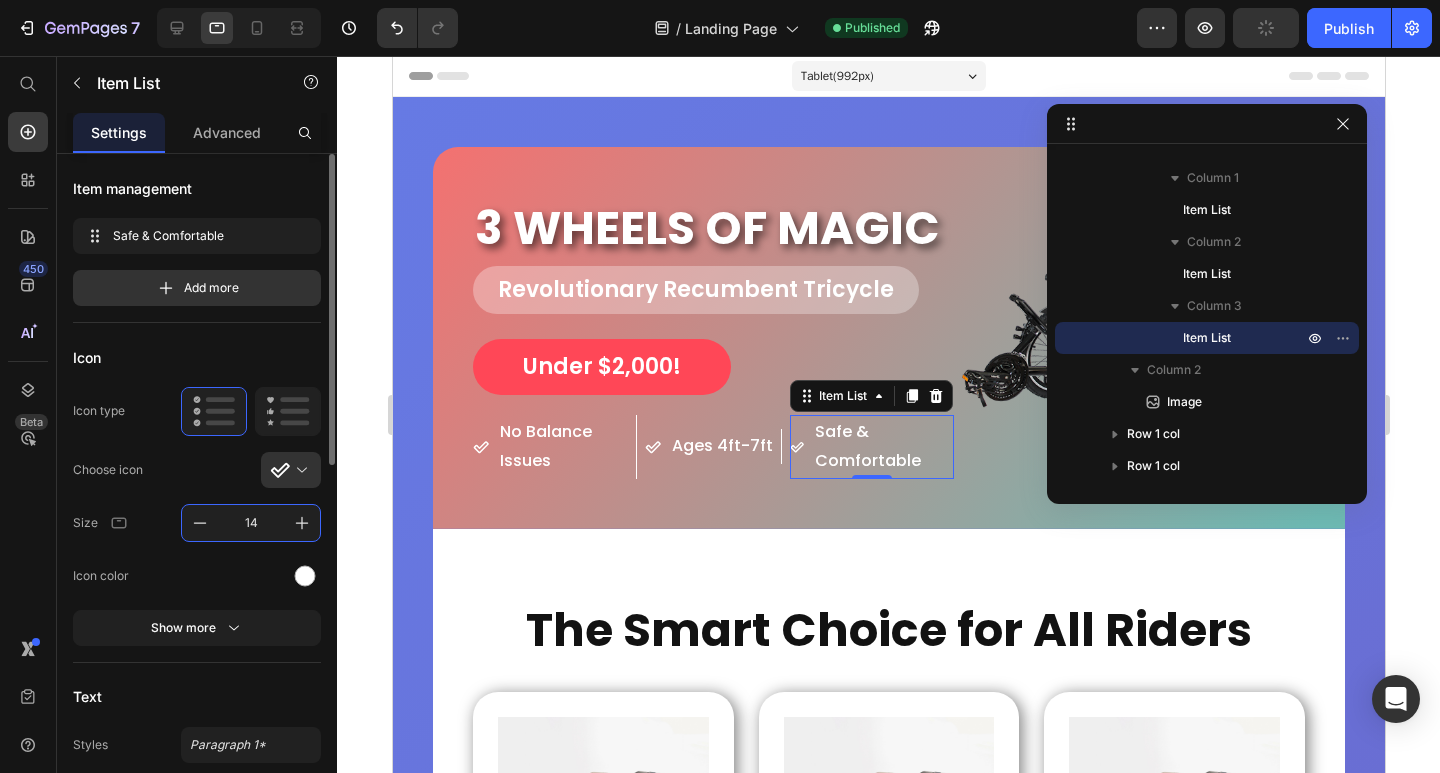 drag, startPoint x: 265, startPoint y: 513, endPoint x: 230, endPoint y: 514, distance: 35.014282 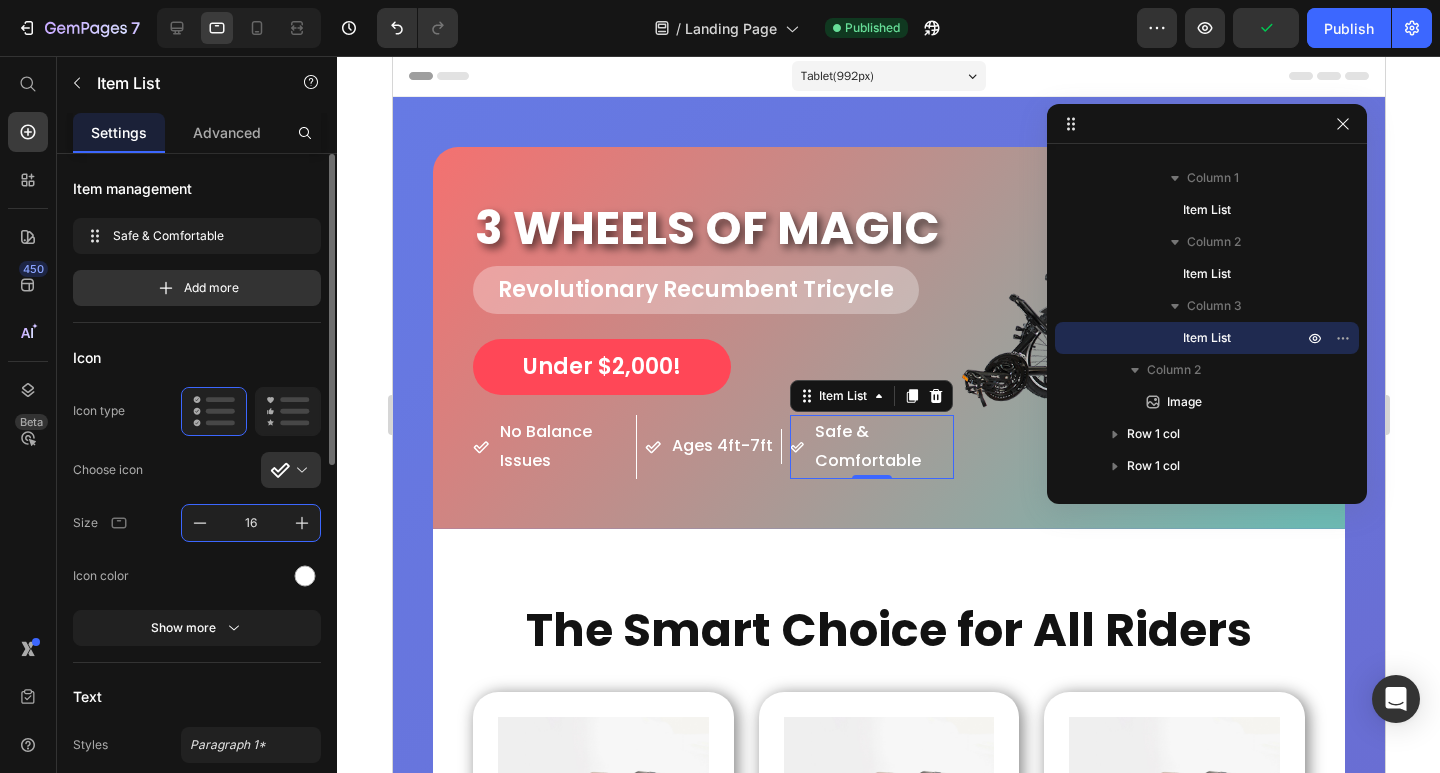 type on "16" 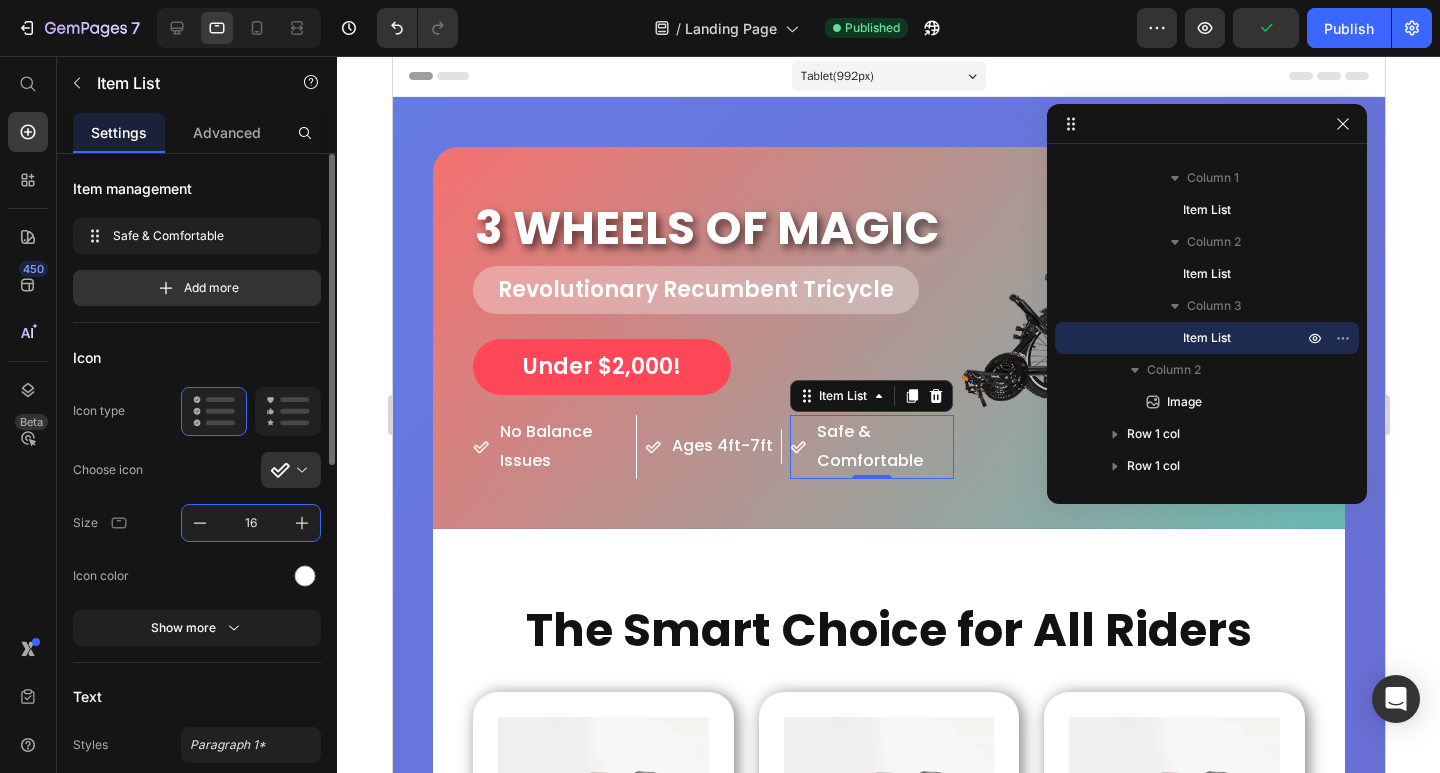 scroll, scrollTop: 300, scrollLeft: 0, axis: vertical 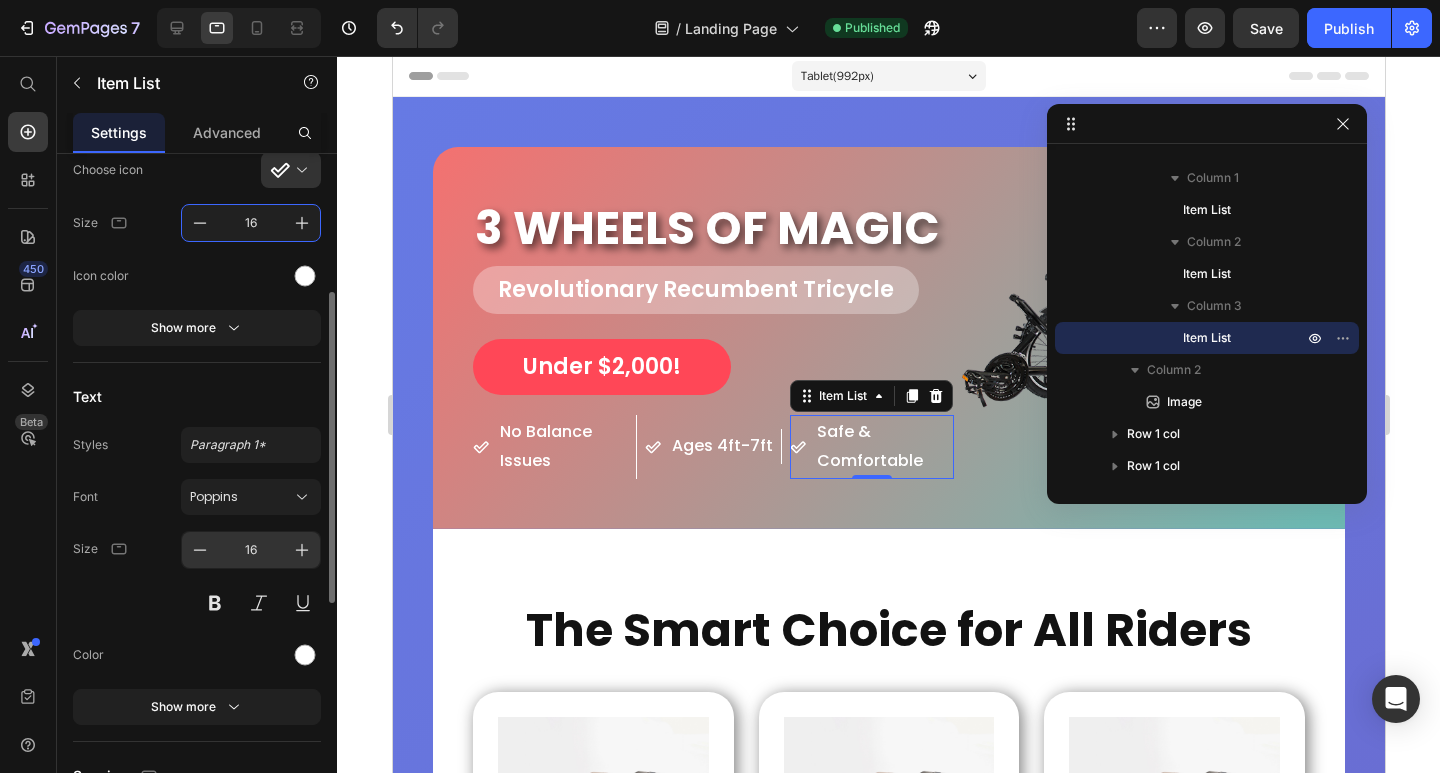 click on "16" at bounding box center (251, 550) 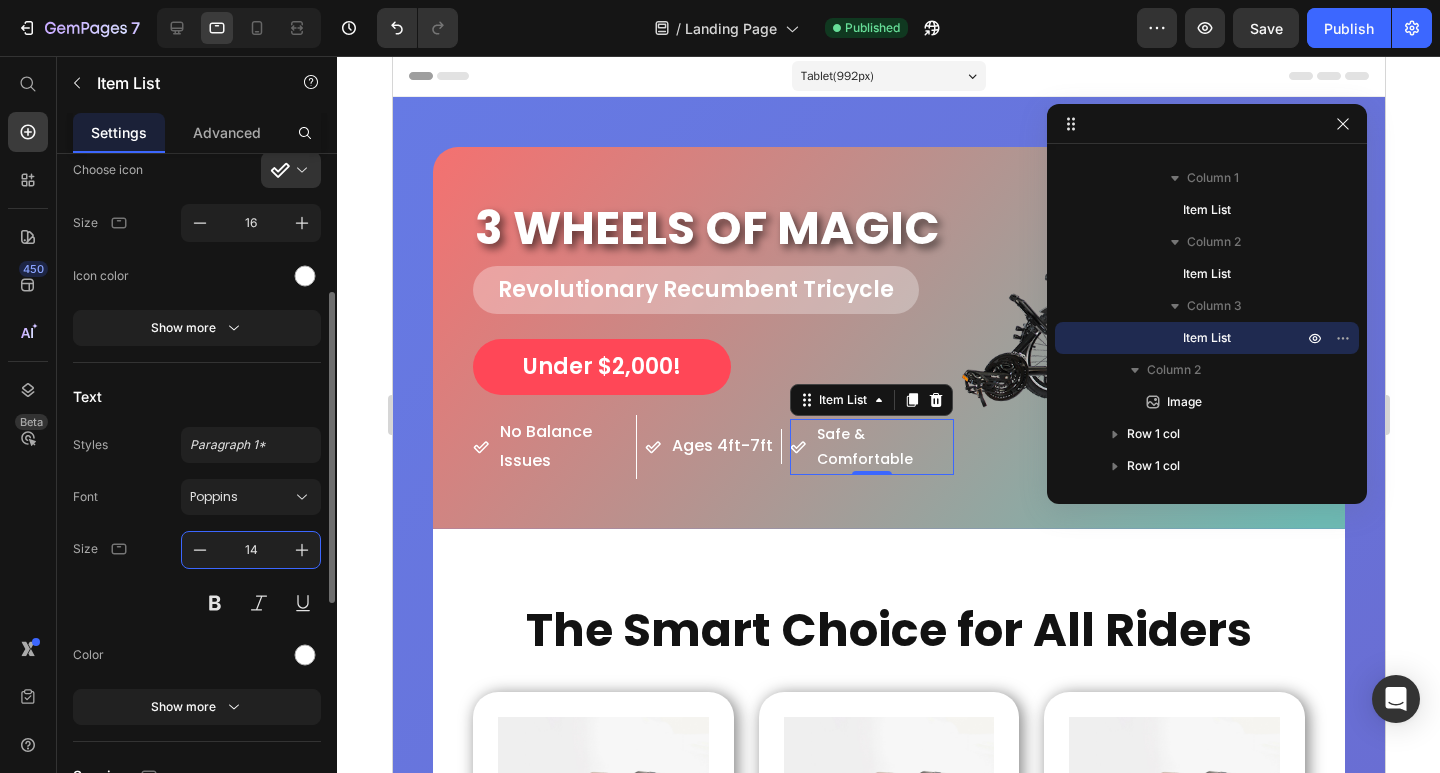 type on "1" 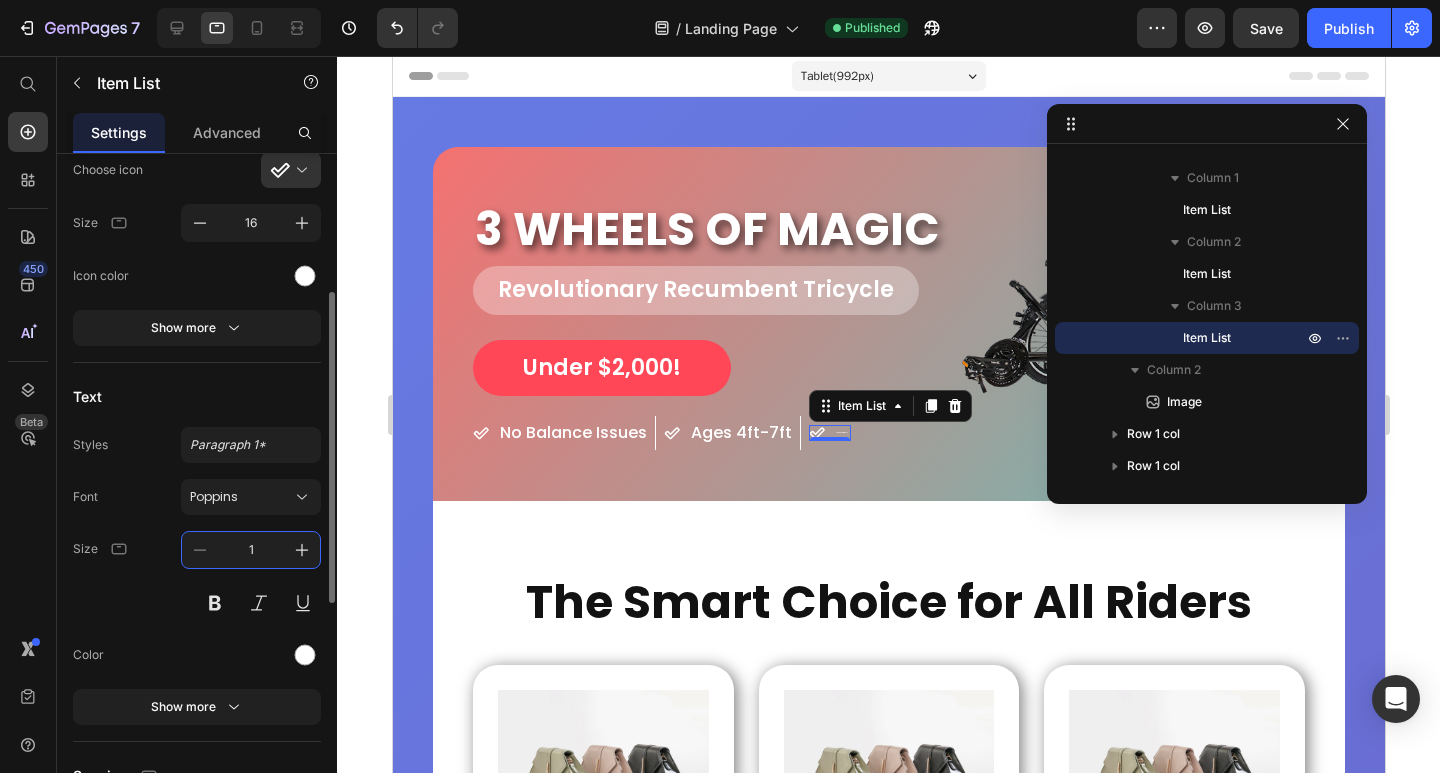 type on "16" 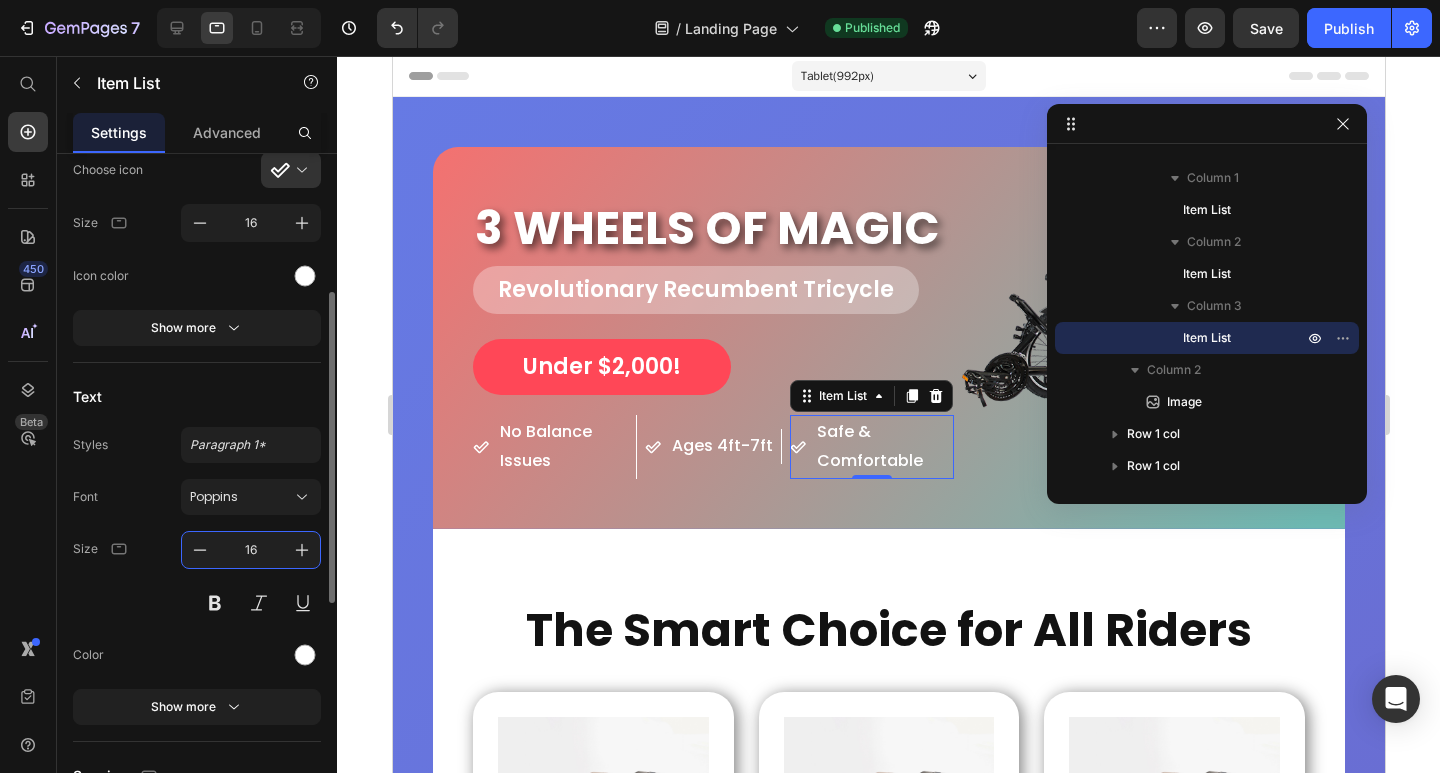 click on "Size 16" at bounding box center (197, 576) 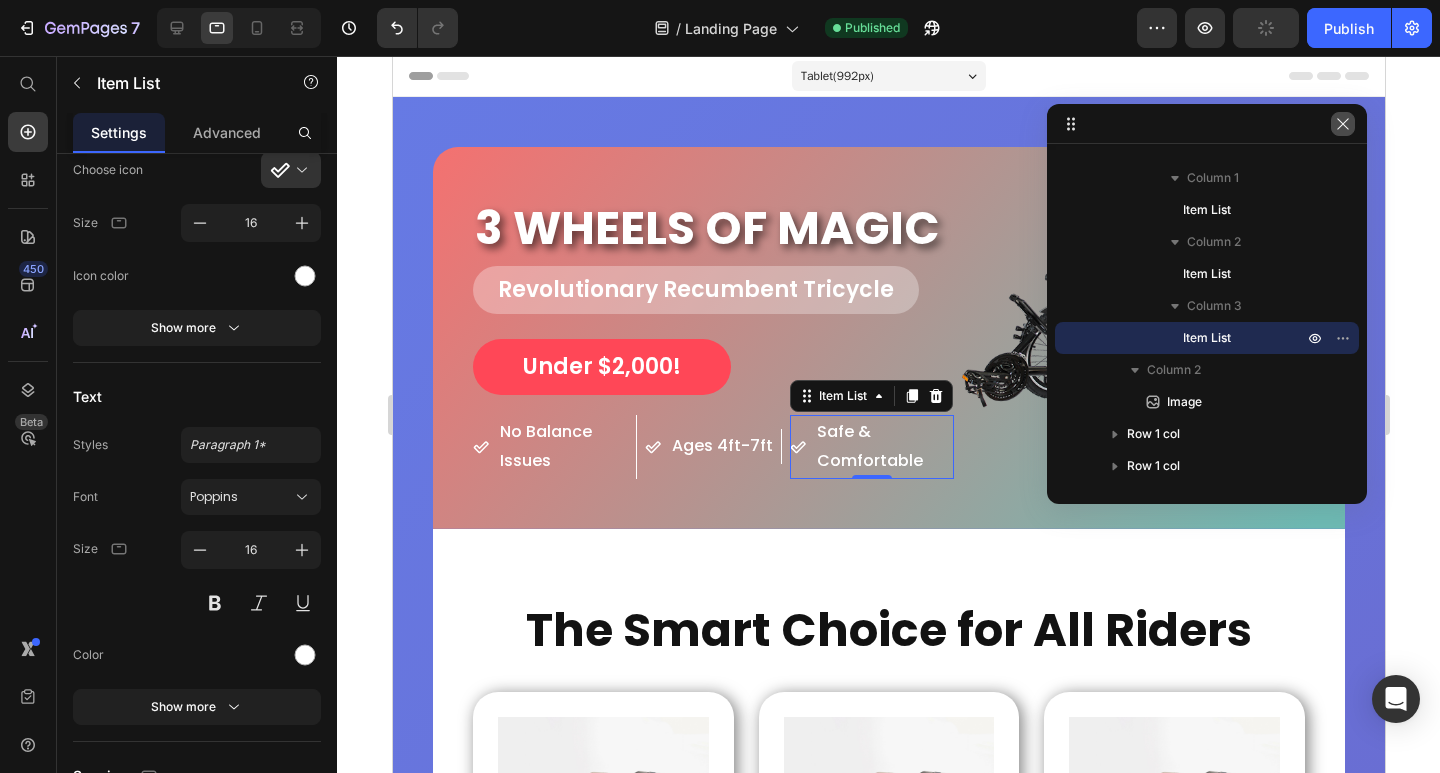 drag, startPoint x: 1346, startPoint y: 127, endPoint x: 869, endPoint y: 155, distance: 477.8211 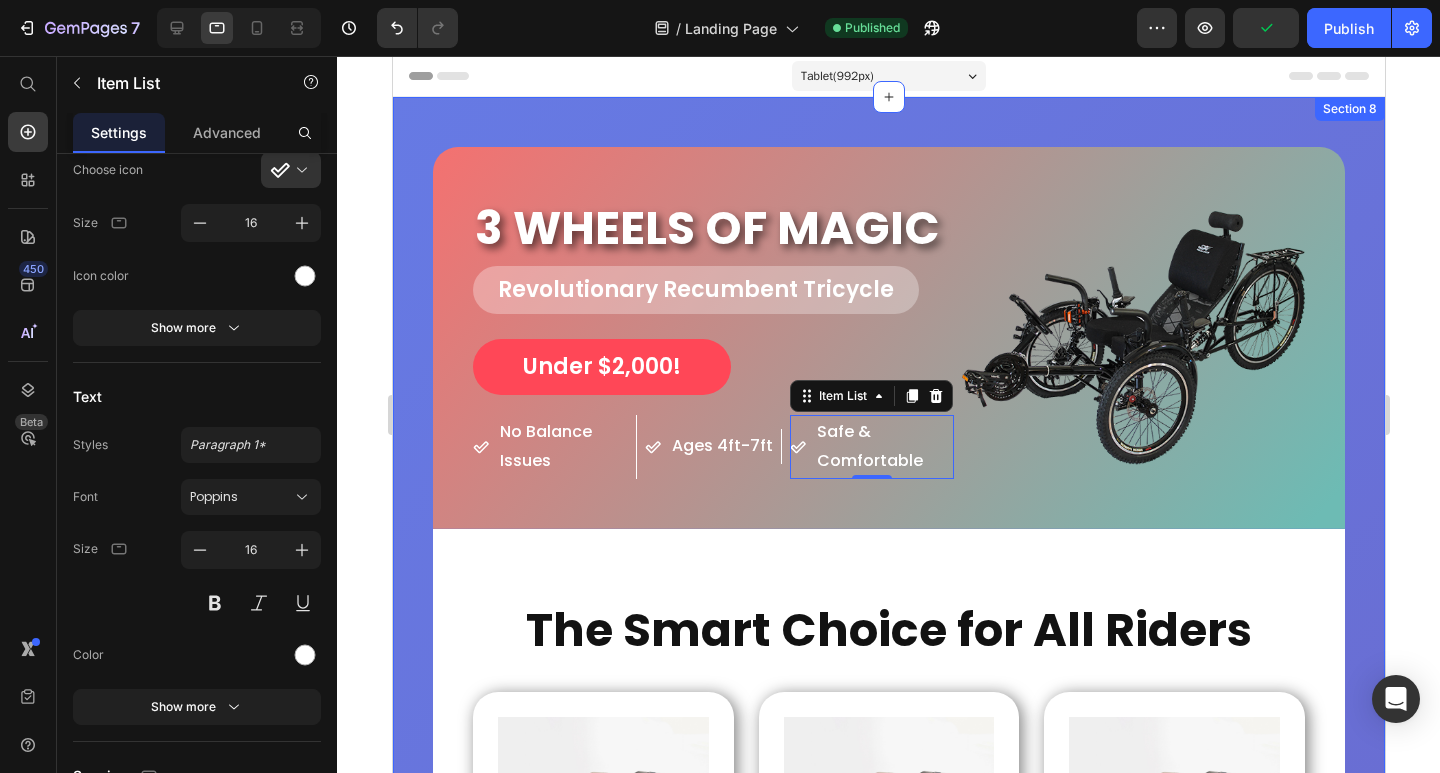 click on "3 WHEELS OF MAGIC Heading Revolutionary Recumbent Tricycle Heading Under $2,000! Button
No Balance Issues Item List
Ages 4ft-7ft Item List
Safe & Comfortable Item List   0 Row Image Row The Smart Choice for All Riders Heading Image Safe & Stable Heading Three wheels eliminate balance issues and reduce fear of cycling accidents Text Block Row Image Fully Adjustable Heading Fits riders from 4ft to 7ft tall with adjustable boom and reclining seat Text Block Row Image Electric Option Heading Upgrade to electric version with dual batteries and 750W motor Text Block Row Row Image Rehabilitation Friendly Heading Perfect for recovery, seniors, and anyone with mobility concerns Text Block Row Image Chain Gobbler Heading Cleaner chain management - protect clothes and maintain your trike easily. Text Block Row Image Twist Grip Shifters Heading Quick, easy speed changes - shift gears smoothly and effortlessly while riding. Text Block Row Row Row Heading Heading Button Row" at bounding box center (888, 1220) 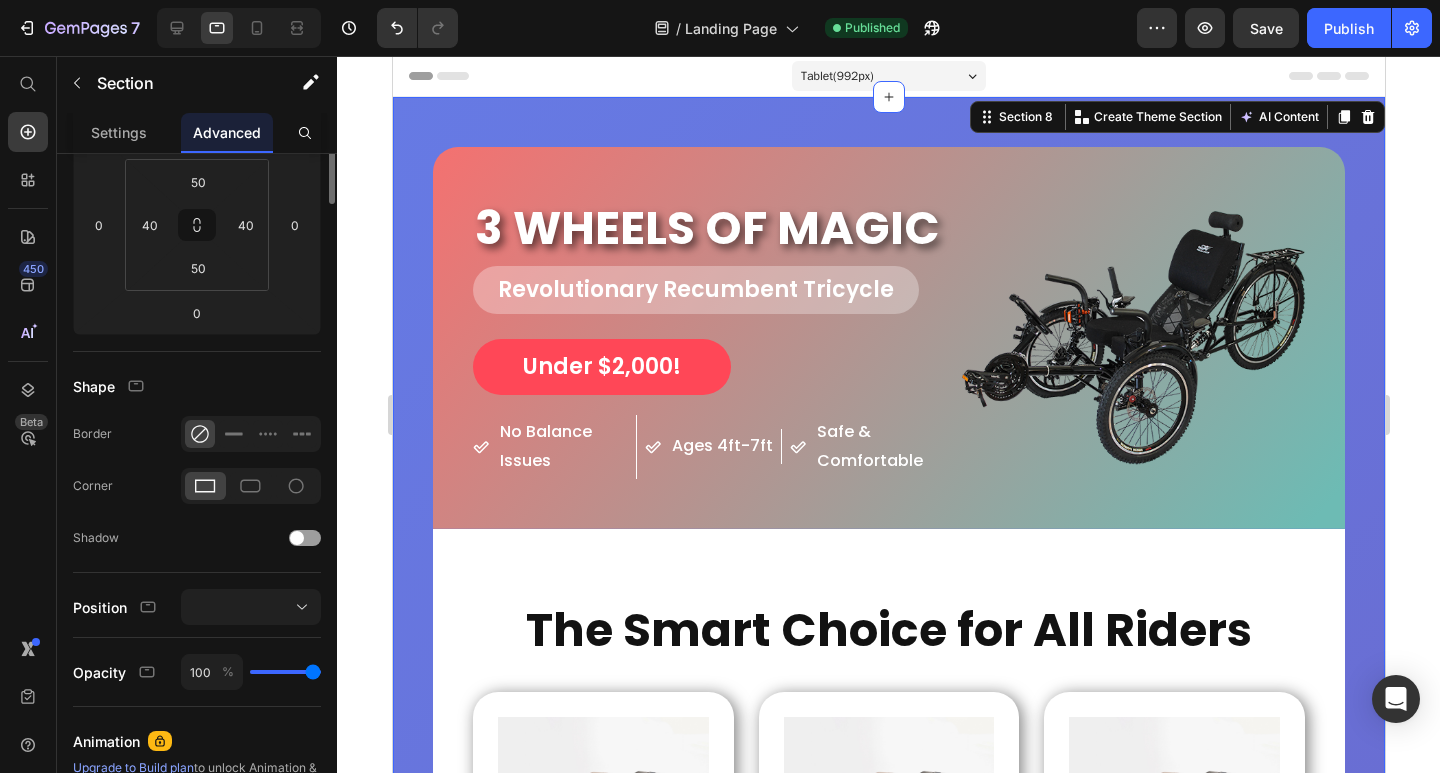 scroll, scrollTop: 0, scrollLeft: 0, axis: both 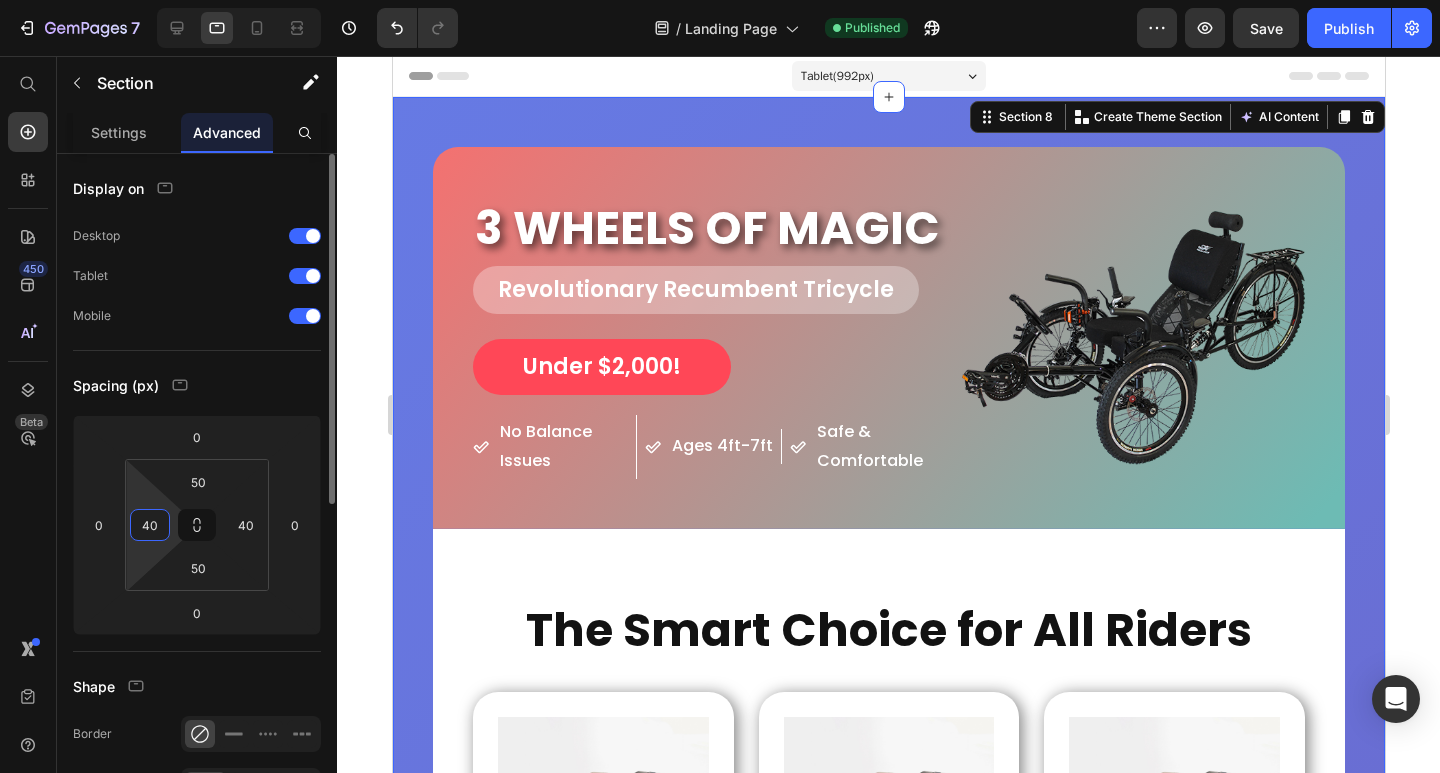 click on "40" at bounding box center (150, 525) 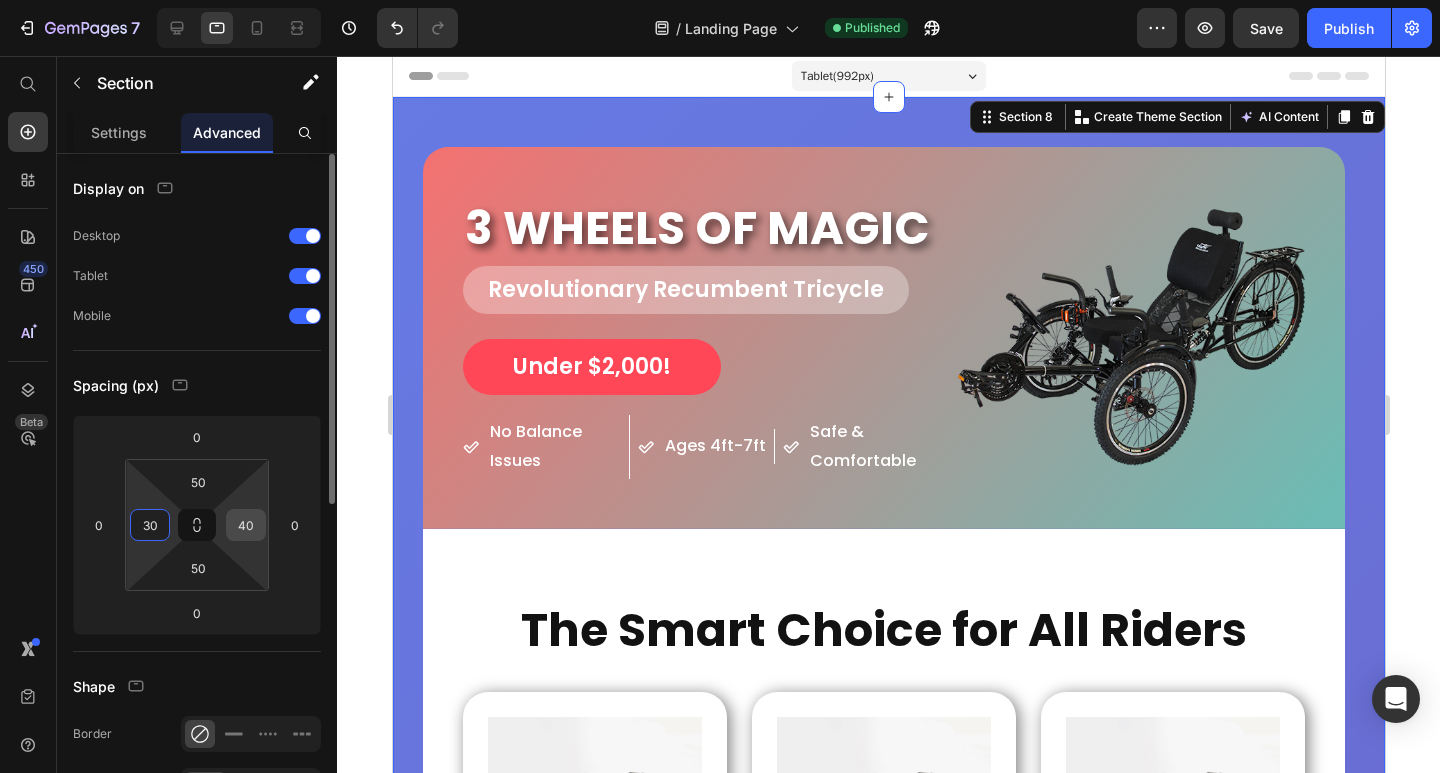 type on "30" 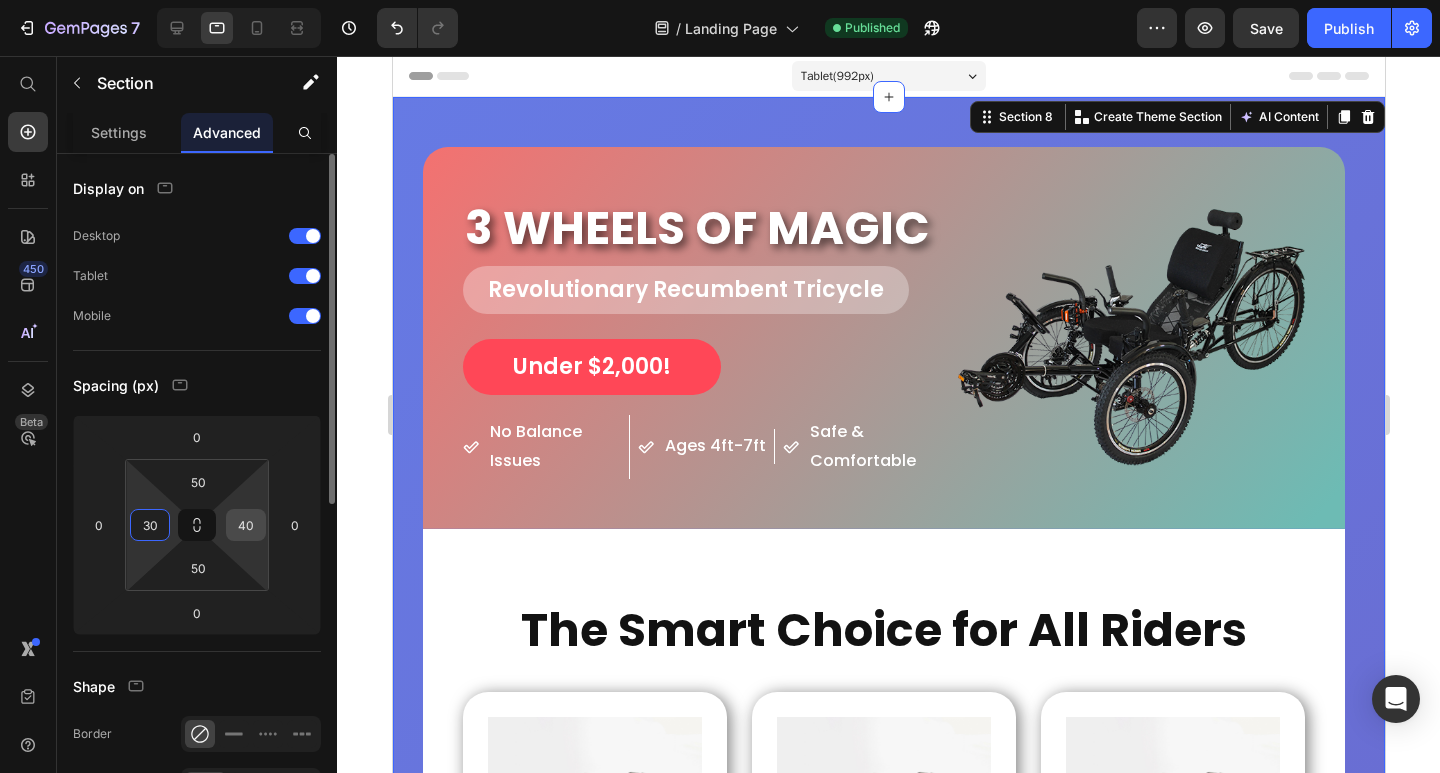 click on "40" at bounding box center (246, 525) 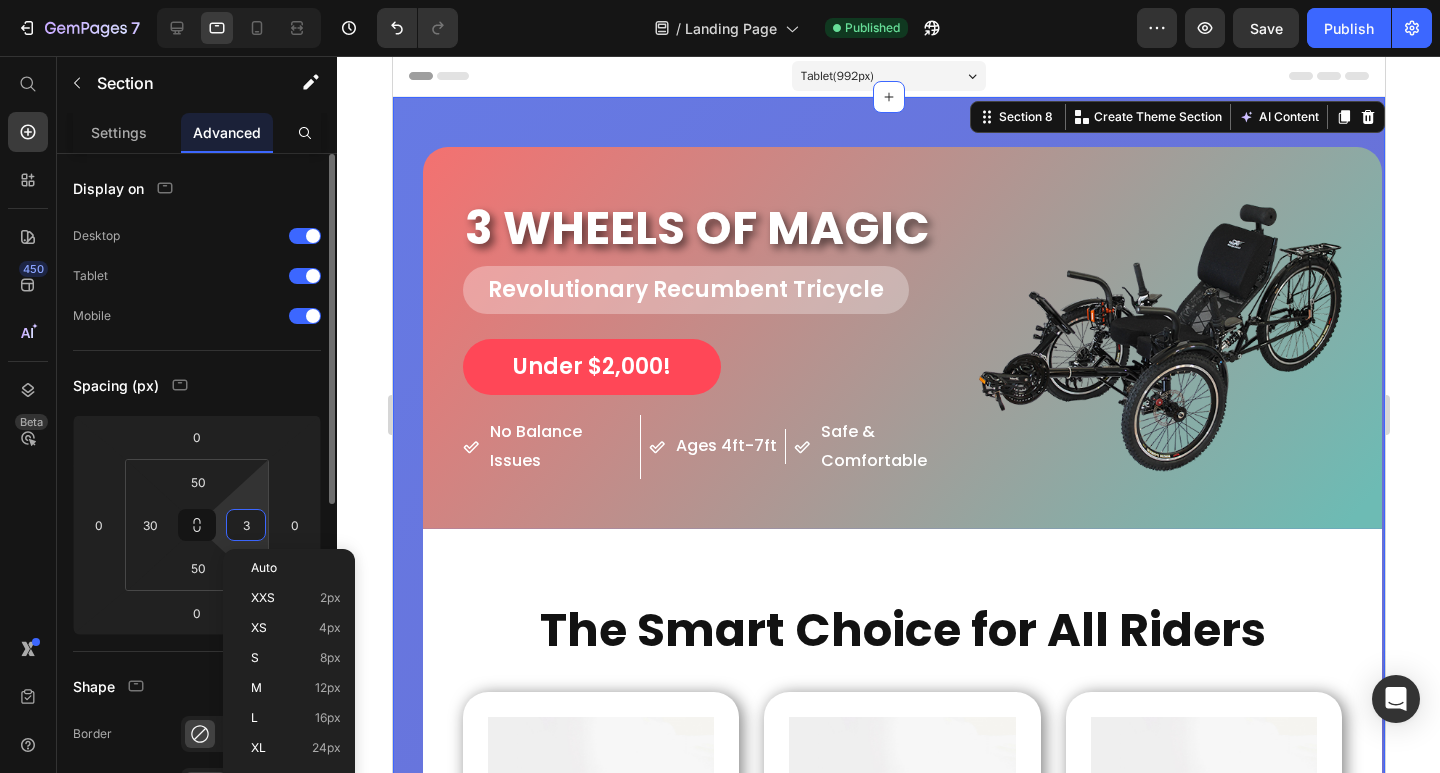 type on "30" 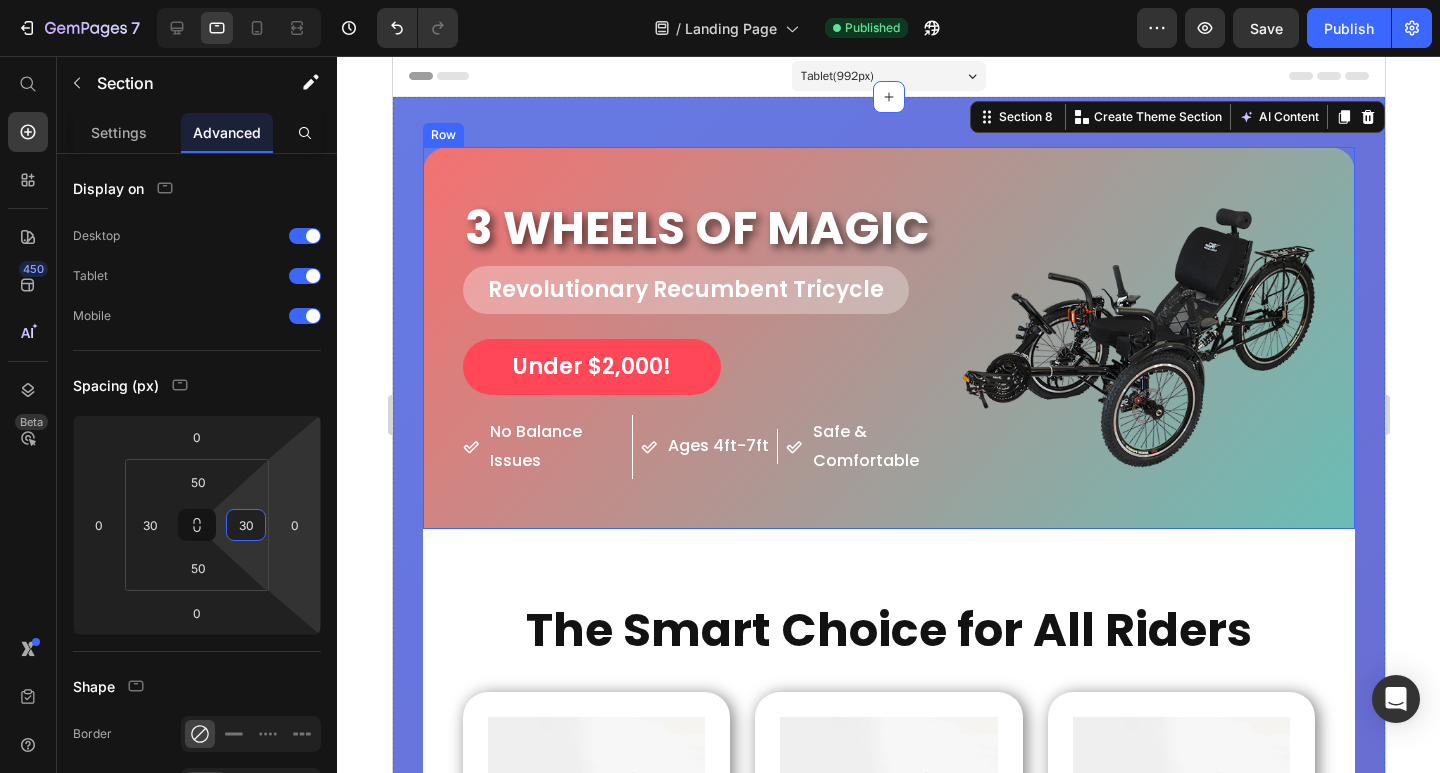 click on "3 WHEELS OF MAGIC Heading Revolutionary Recumbent Tricycle Heading Under $2,000! Button
No Balance Issues Item List
Ages 4ft-7ft Item List
Safe & Comfortable Item List Row Image Row" at bounding box center [888, 338] 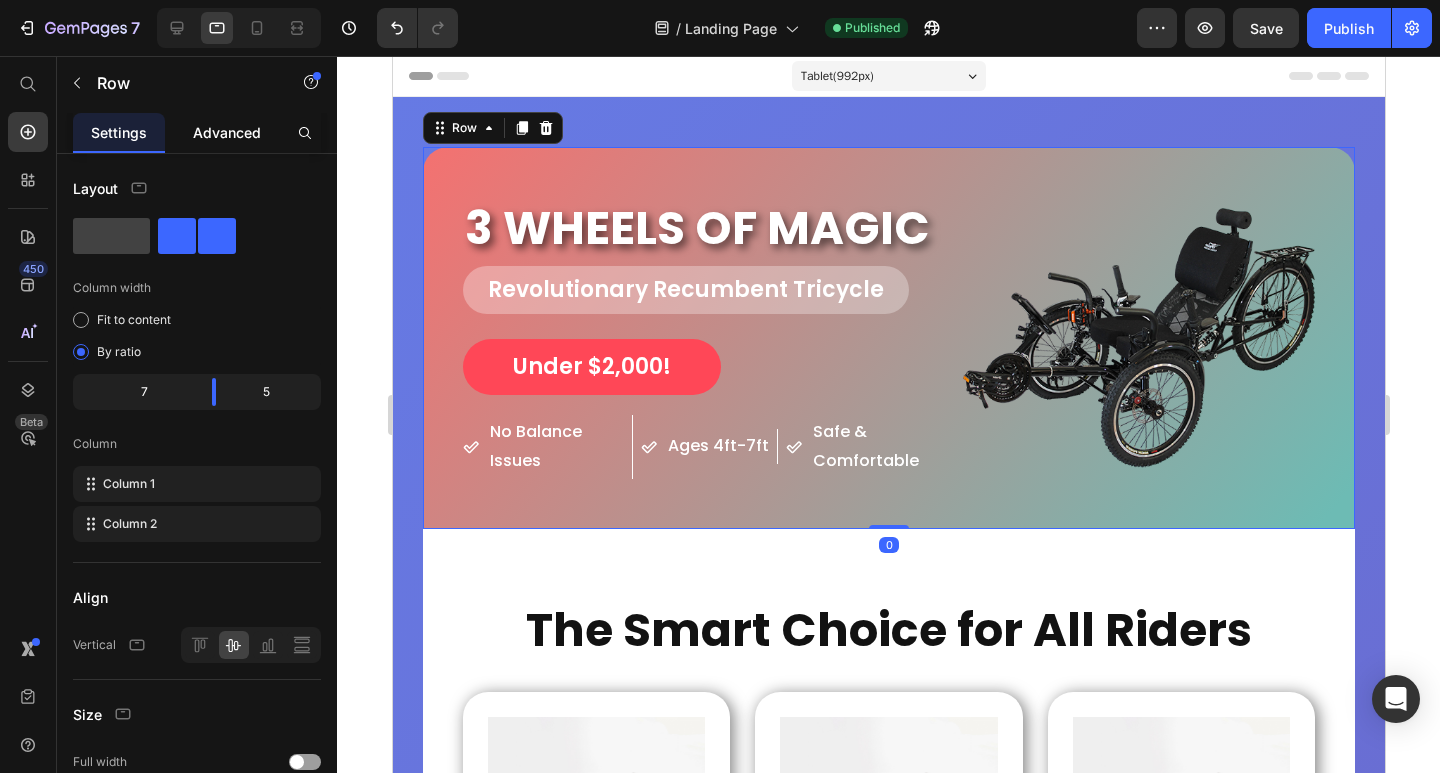 click on "Advanced" at bounding box center (227, 132) 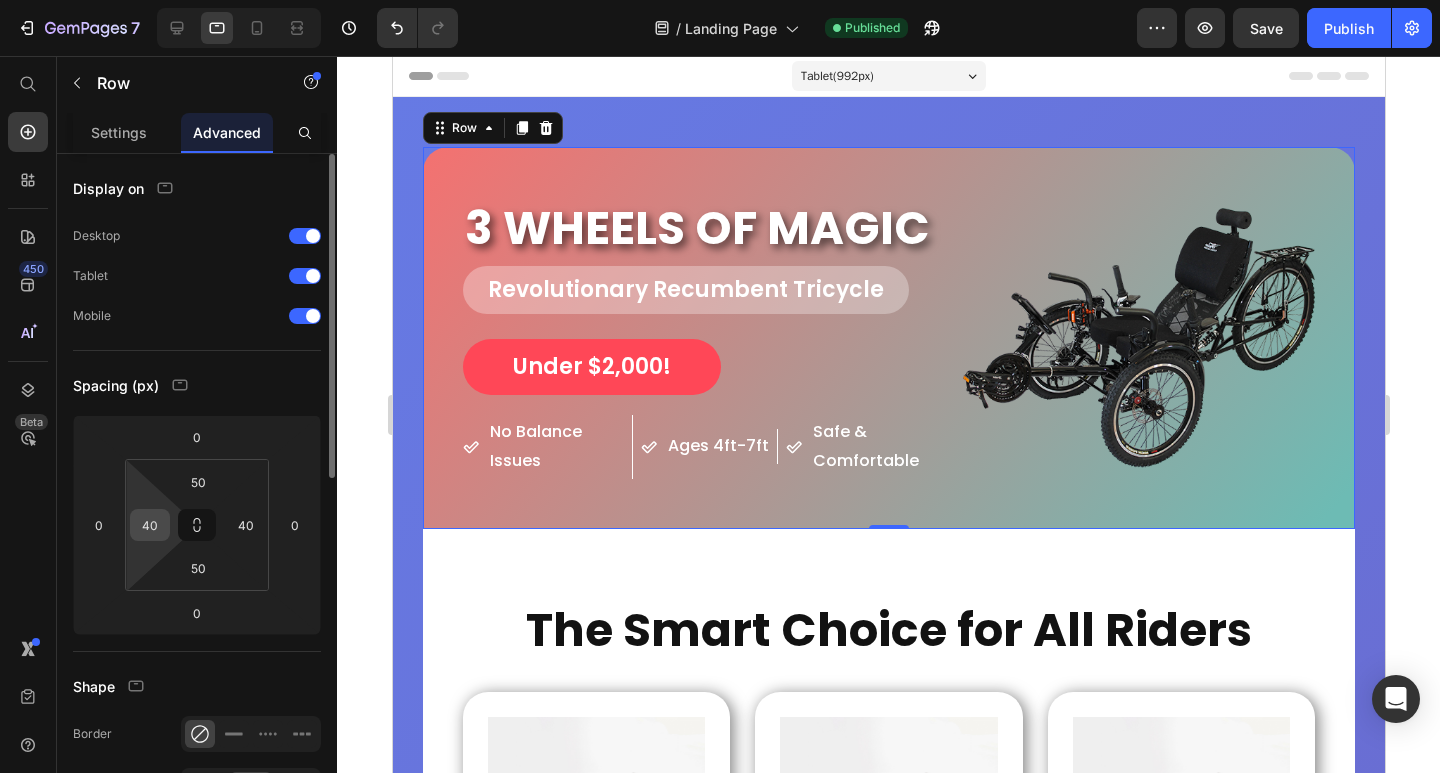 click on "40" at bounding box center [150, 525] 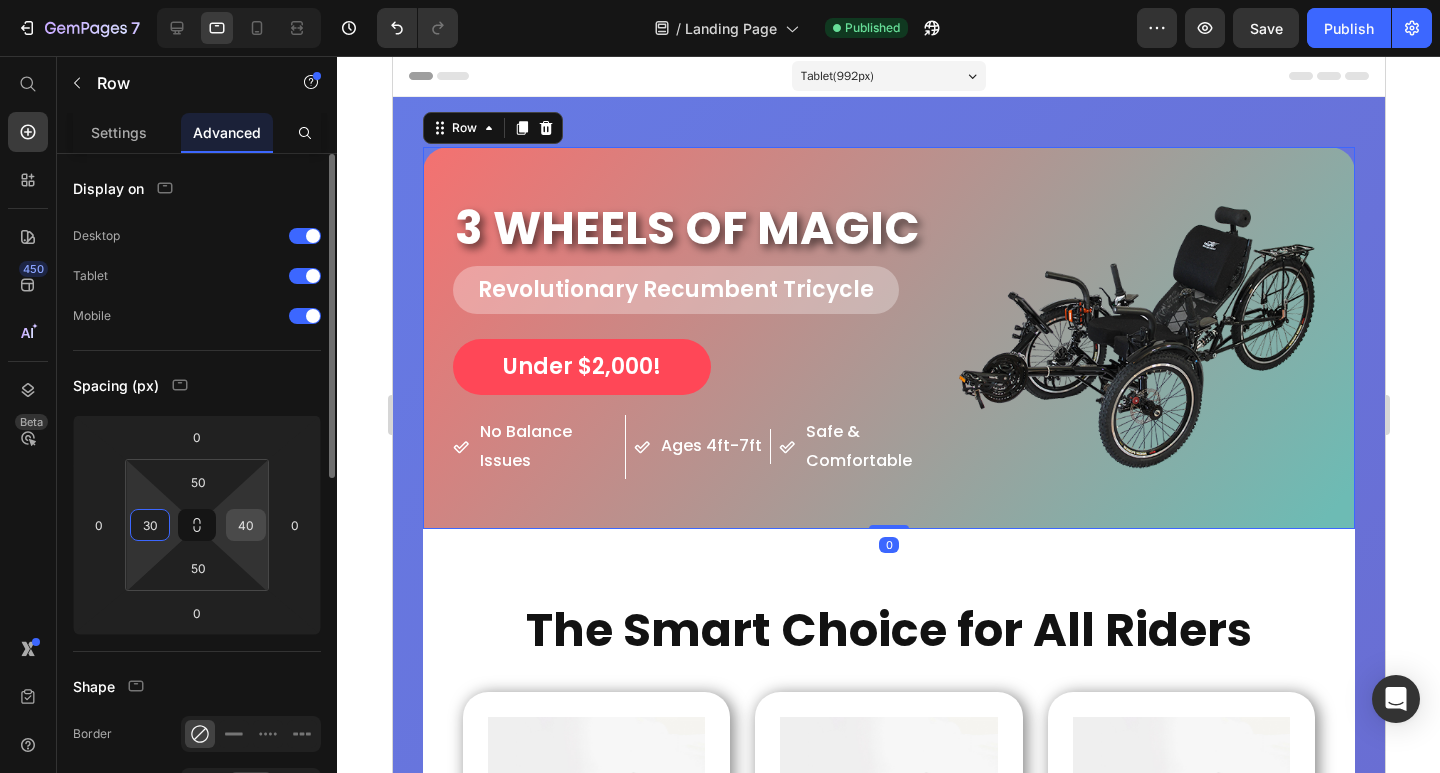 type on "30" 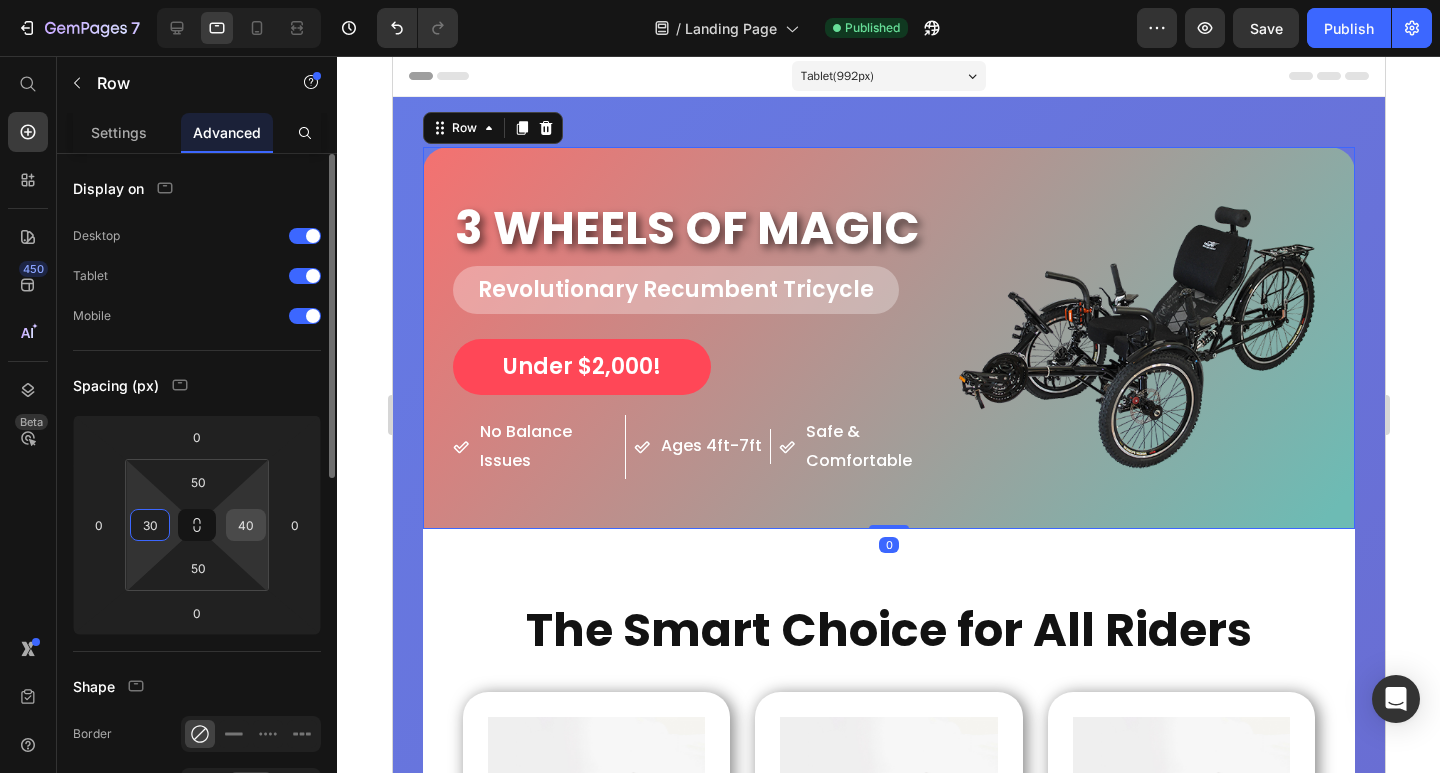 click on "40" at bounding box center [246, 525] 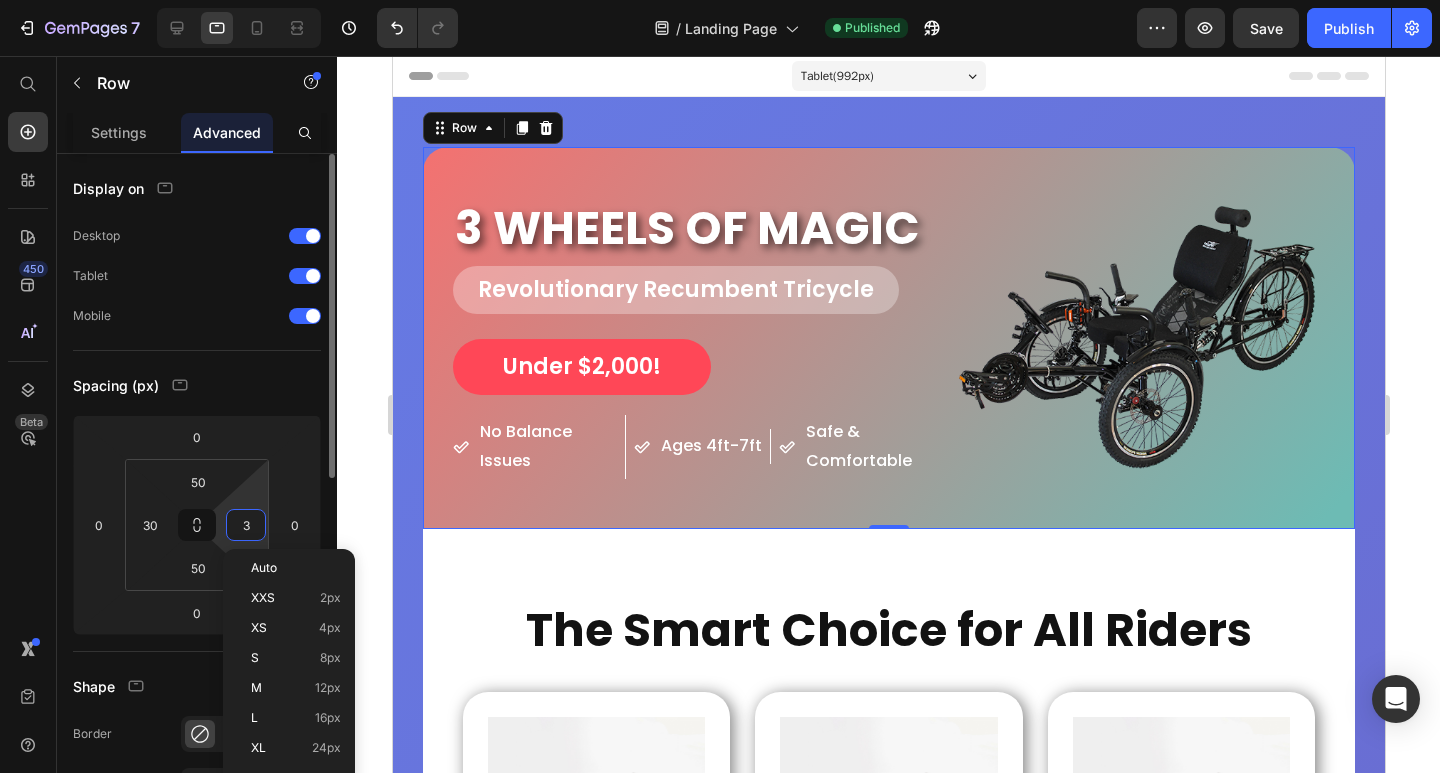 type on "30" 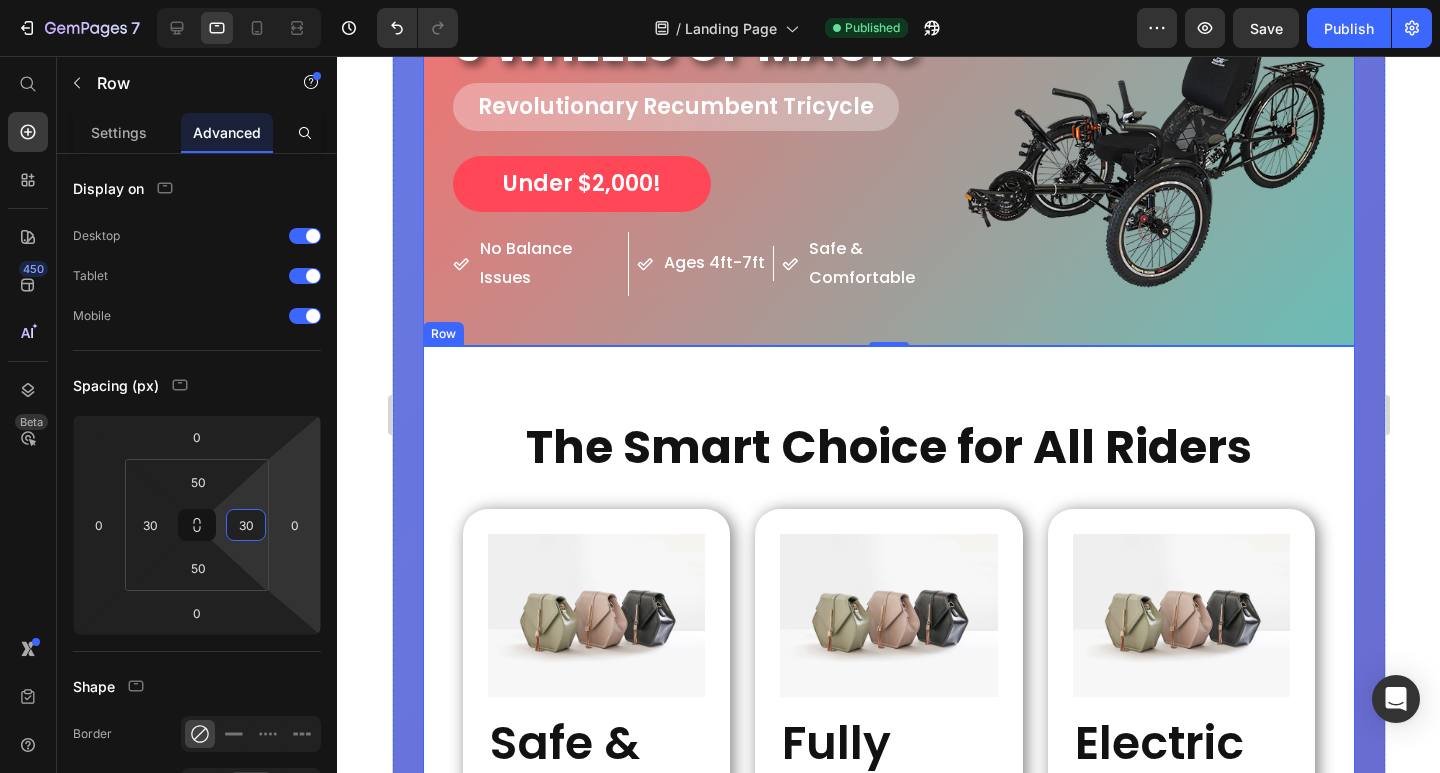 scroll, scrollTop: 200, scrollLeft: 0, axis: vertical 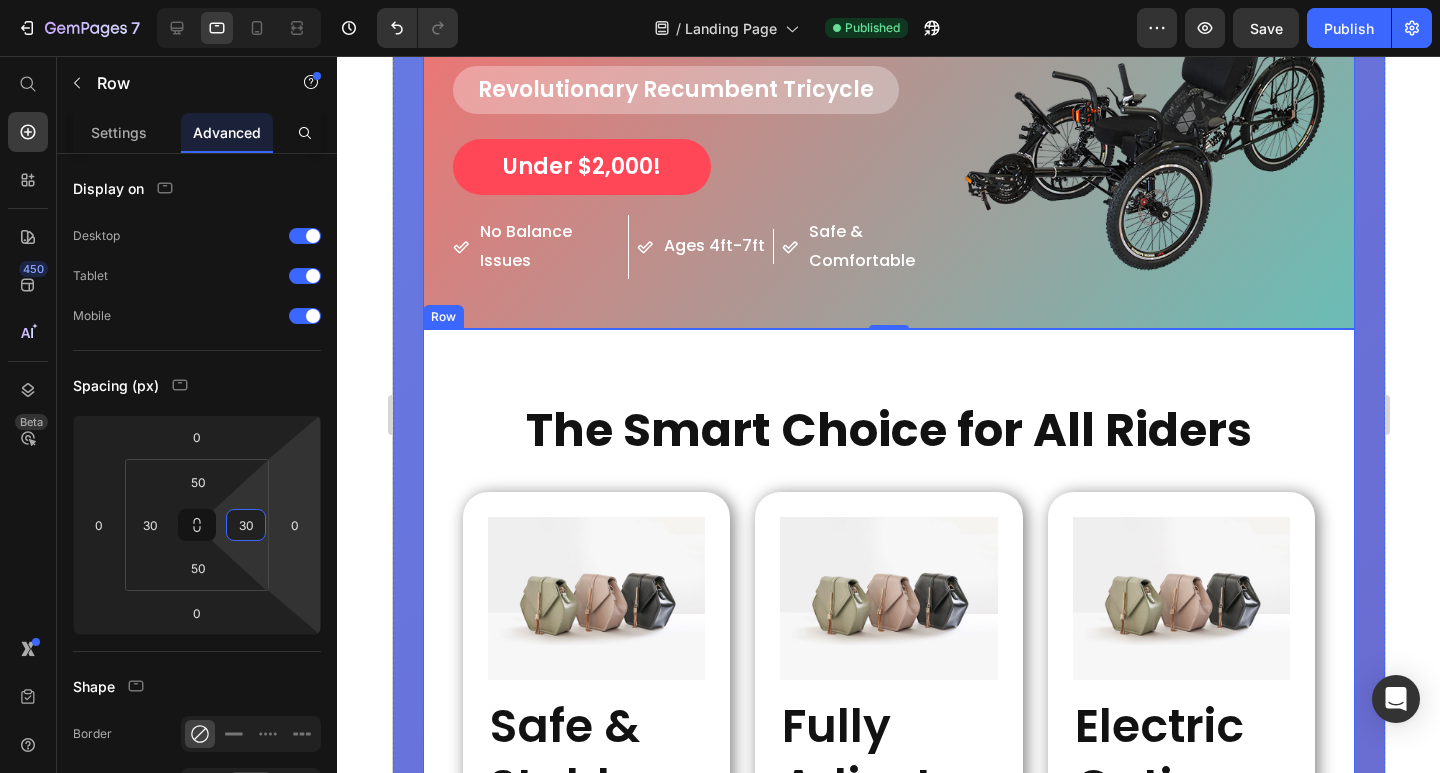 click on "The Smart Choice for All Riders Heading Image Safe & Stable Heading Three wheels eliminate balance issues and reduce fear of cycling accidents Text Block Row Image Fully Adjustable Heading Fits riders from 4ft to 7ft tall with adjustable boom and reclining seat Text Block Row Image Electric Option Heading Upgrade to electric version with dual batteries and 750W motor Text Block Row Row Image Rehabilitation Friendly Heading Perfect for recovery, seniors, and anyone with mobility concerns Text Block Row Image Chain Gobbler Heading Cleaner chain management - protect clothes and maintain your trike easily. Text Block Row Image Twist Grip Shifters Heading Quick, easy speed changes - shift gears smoothly and effortlessly while riding. Text Block Row Row Row" at bounding box center (888, 970) 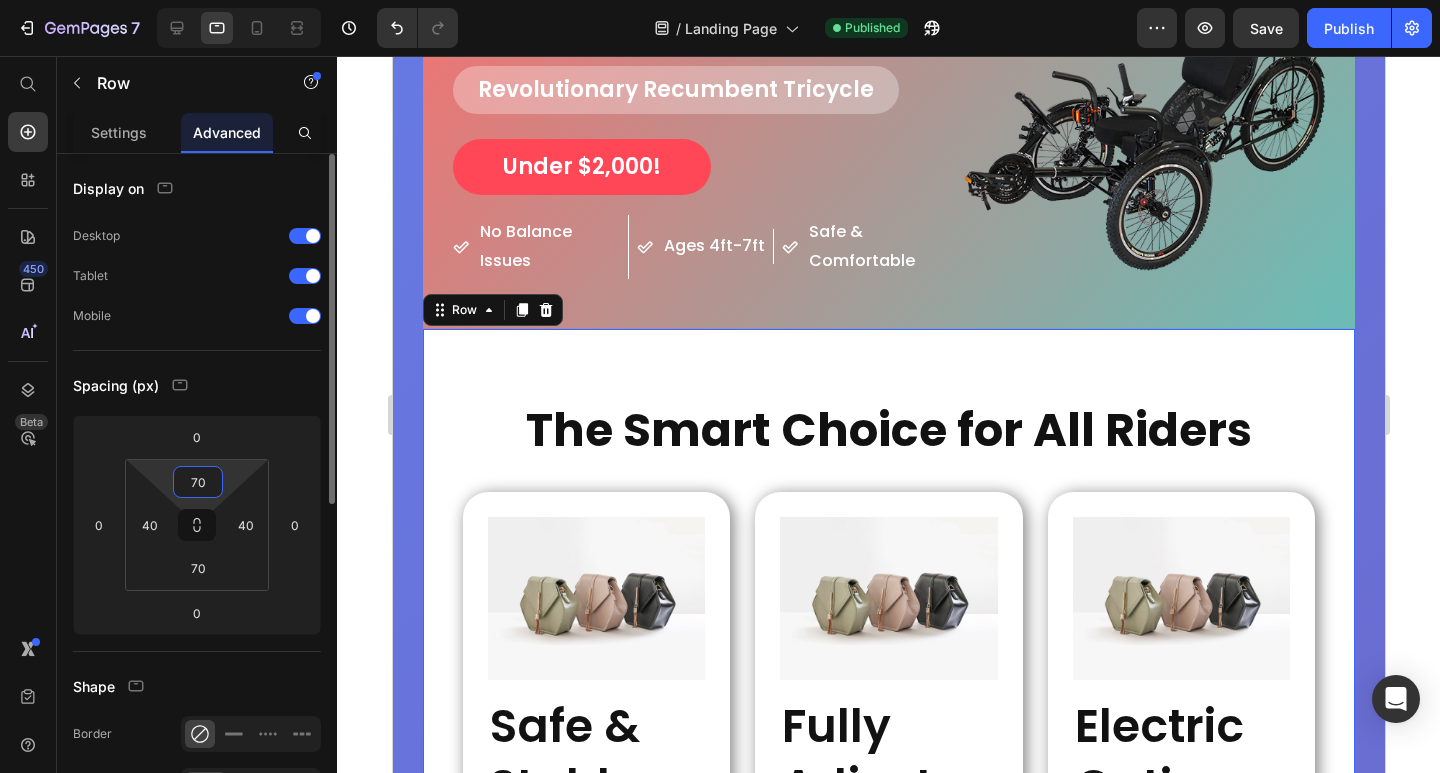 click on "70" at bounding box center (198, 482) 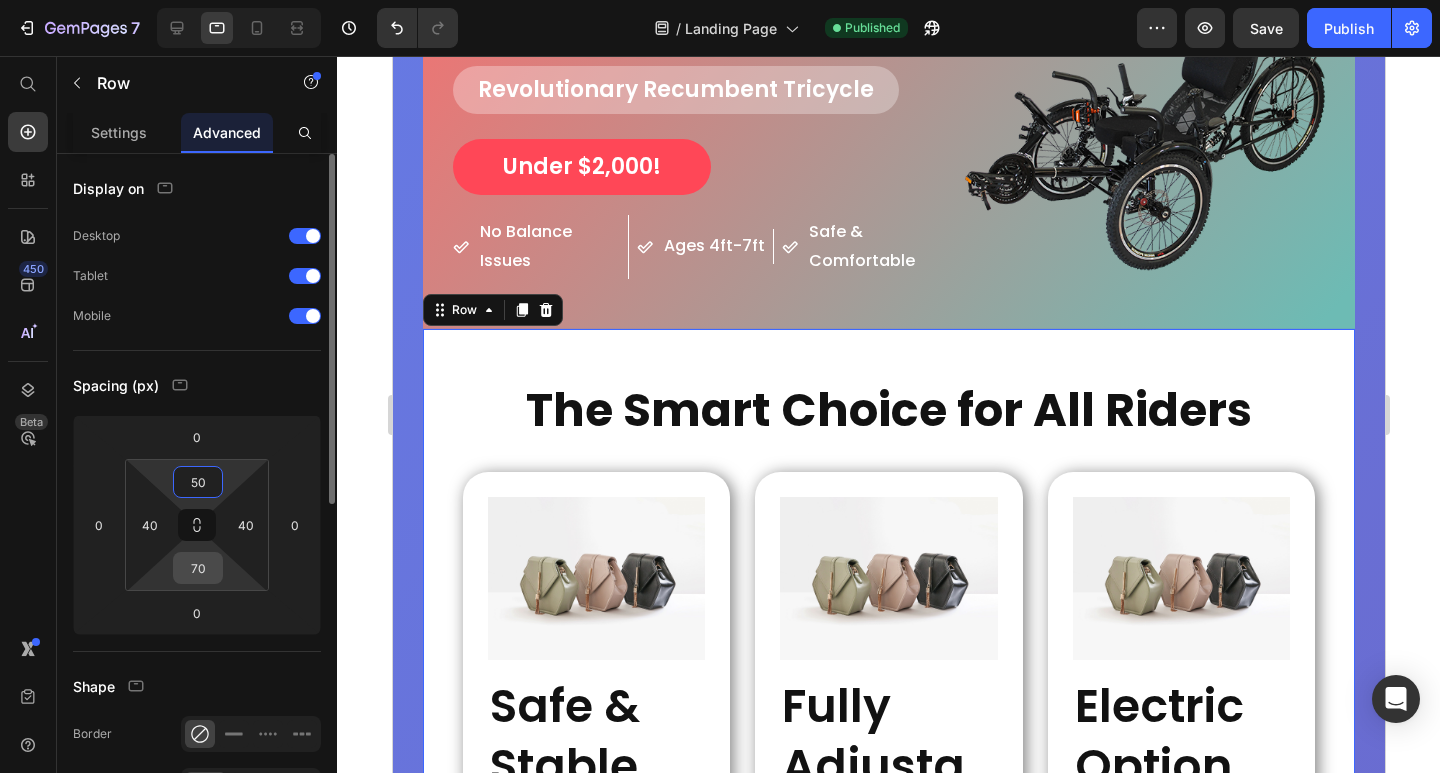 type on "50" 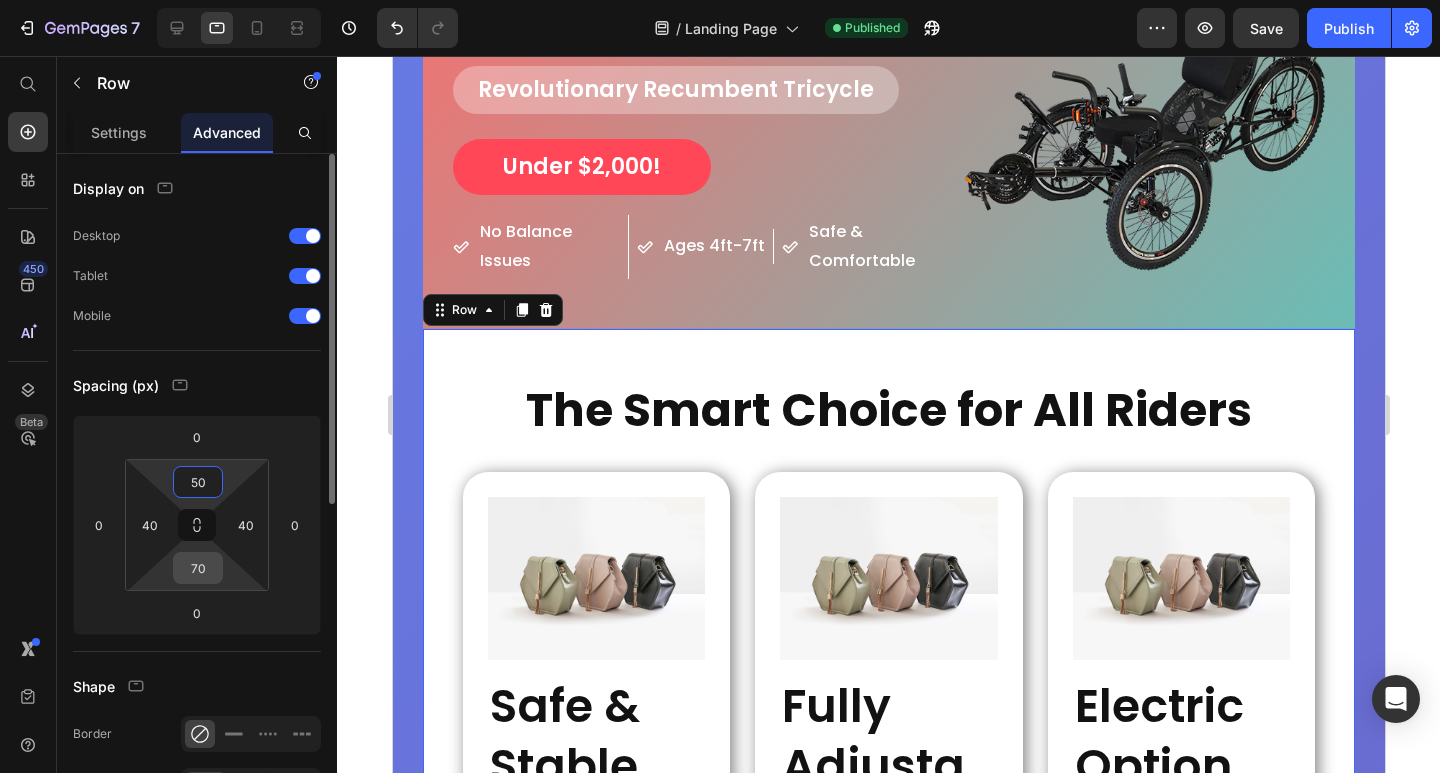 click on "70" at bounding box center [198, 568] 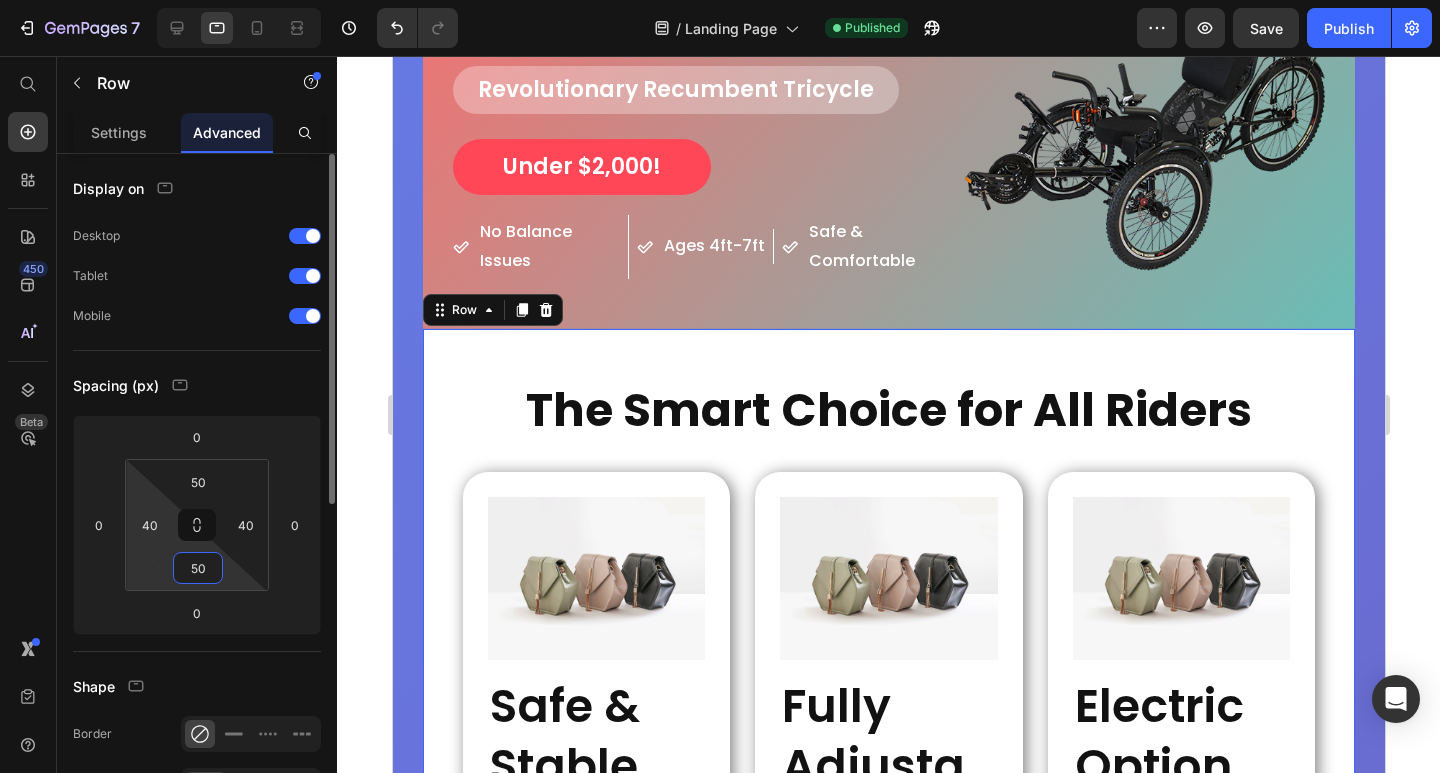 type on "50" 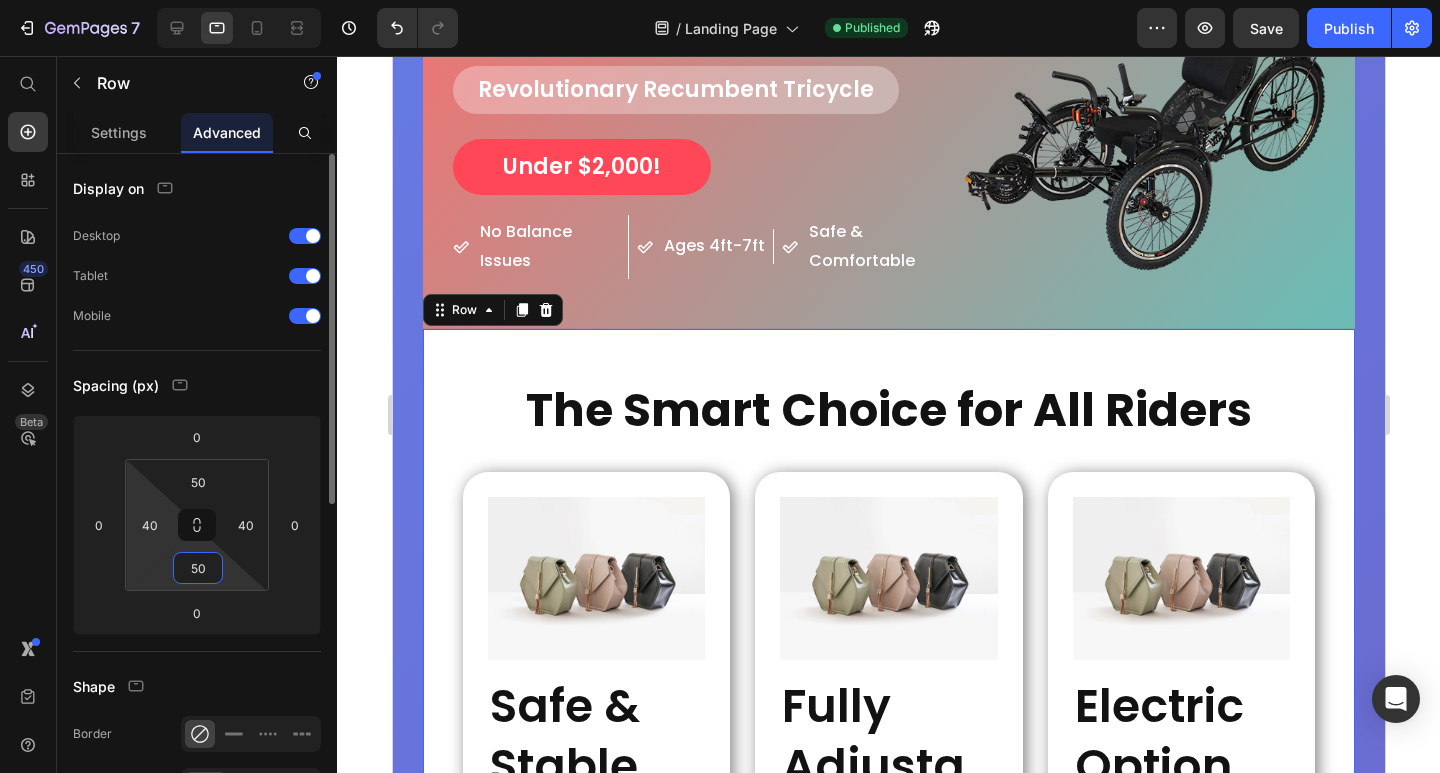 click on "7   /  Landing Page Published Preview  Save   Publish  450 Beta Start with Sections Elements Hero Section Product Detail Brands Trusted Badges Guarantee Product Breakdown How to use Testimonials Compare Bundle FAQs Social Proof Brand Story Product List Collection Blog List Contact Sticky Add to Cart Custom Footer Browse Library 450 Layout
Row
Row
Row
Row Text
Heading
Text Block Button
Button
Button
Sticky Back to top Media
Image
Image" at bounding box center (720, 0) 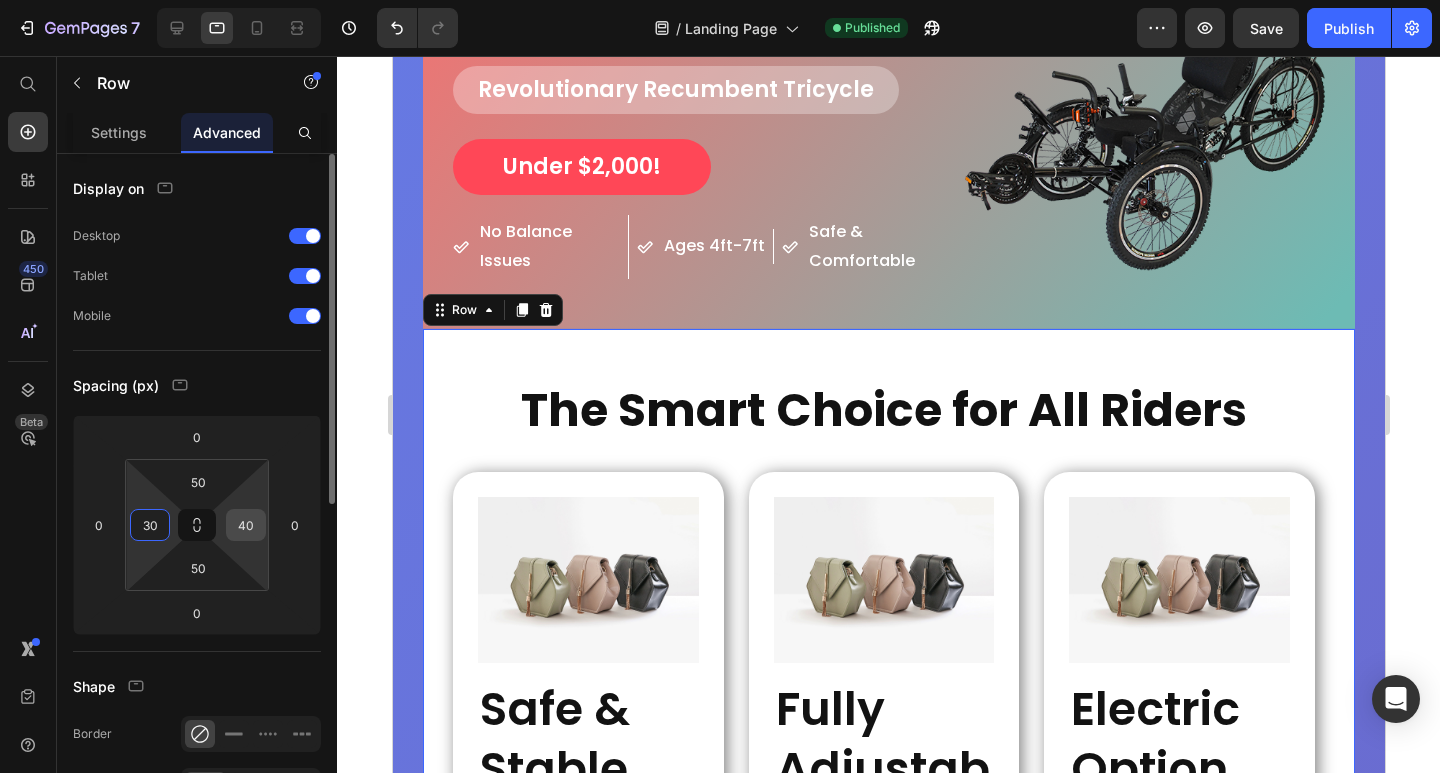 type on "30" 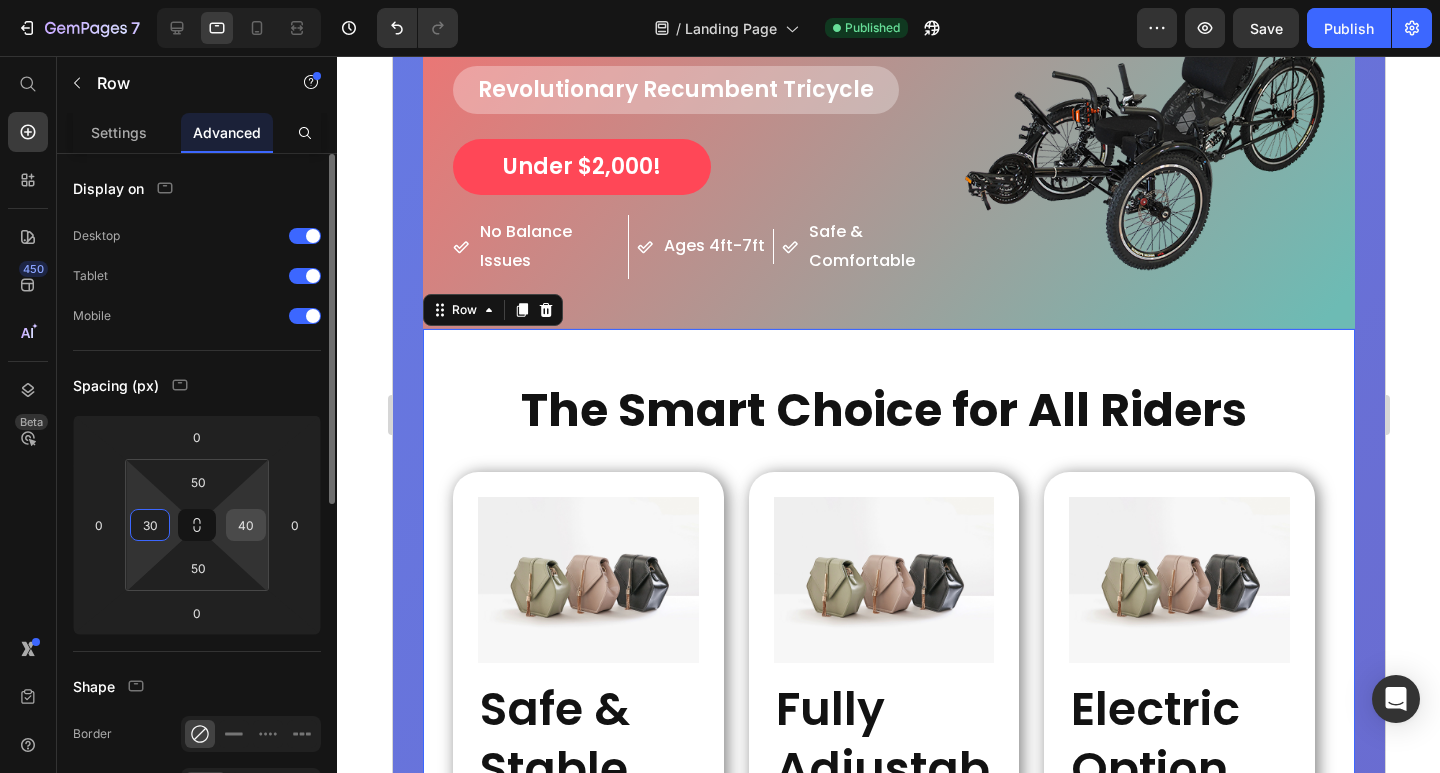 click on "40" at bounding box center [246, 525] 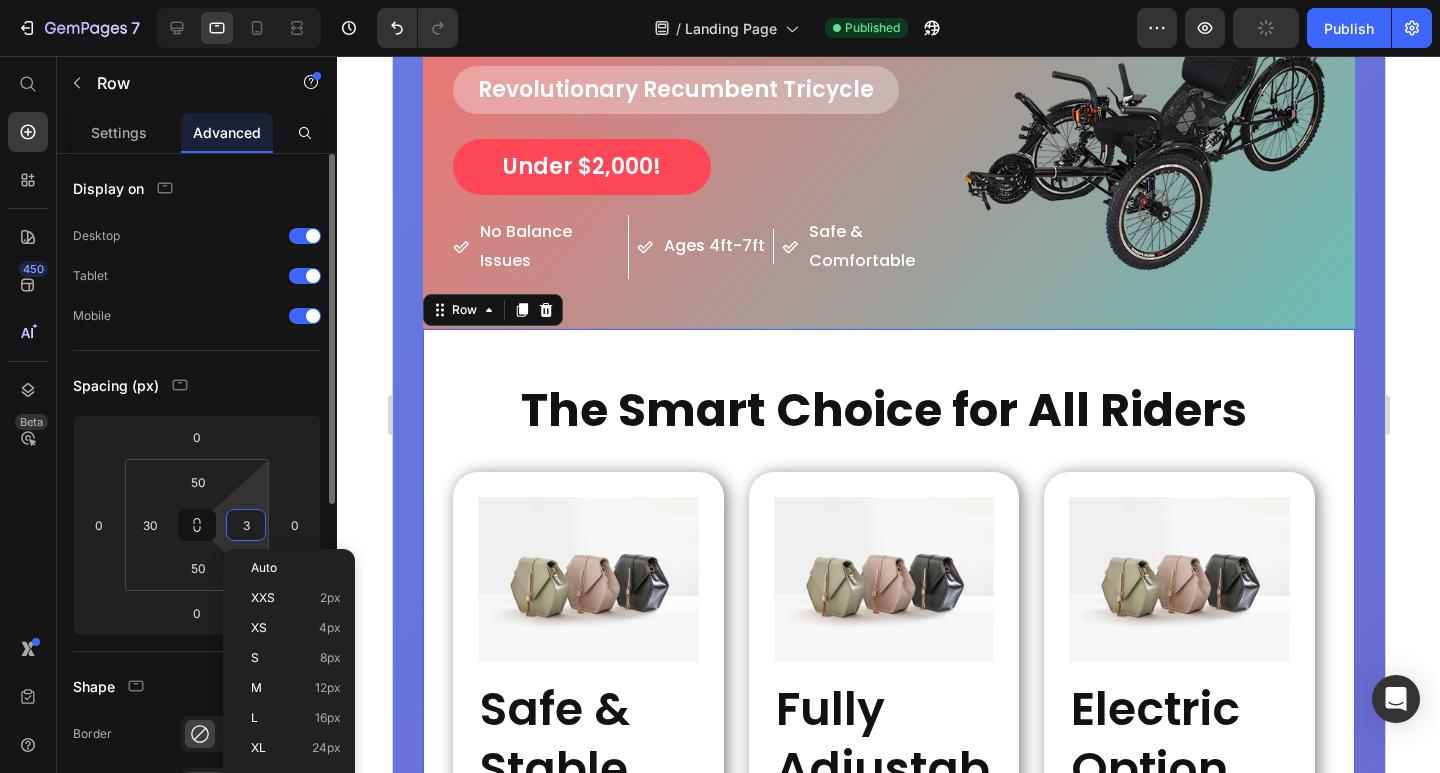 type on "30" 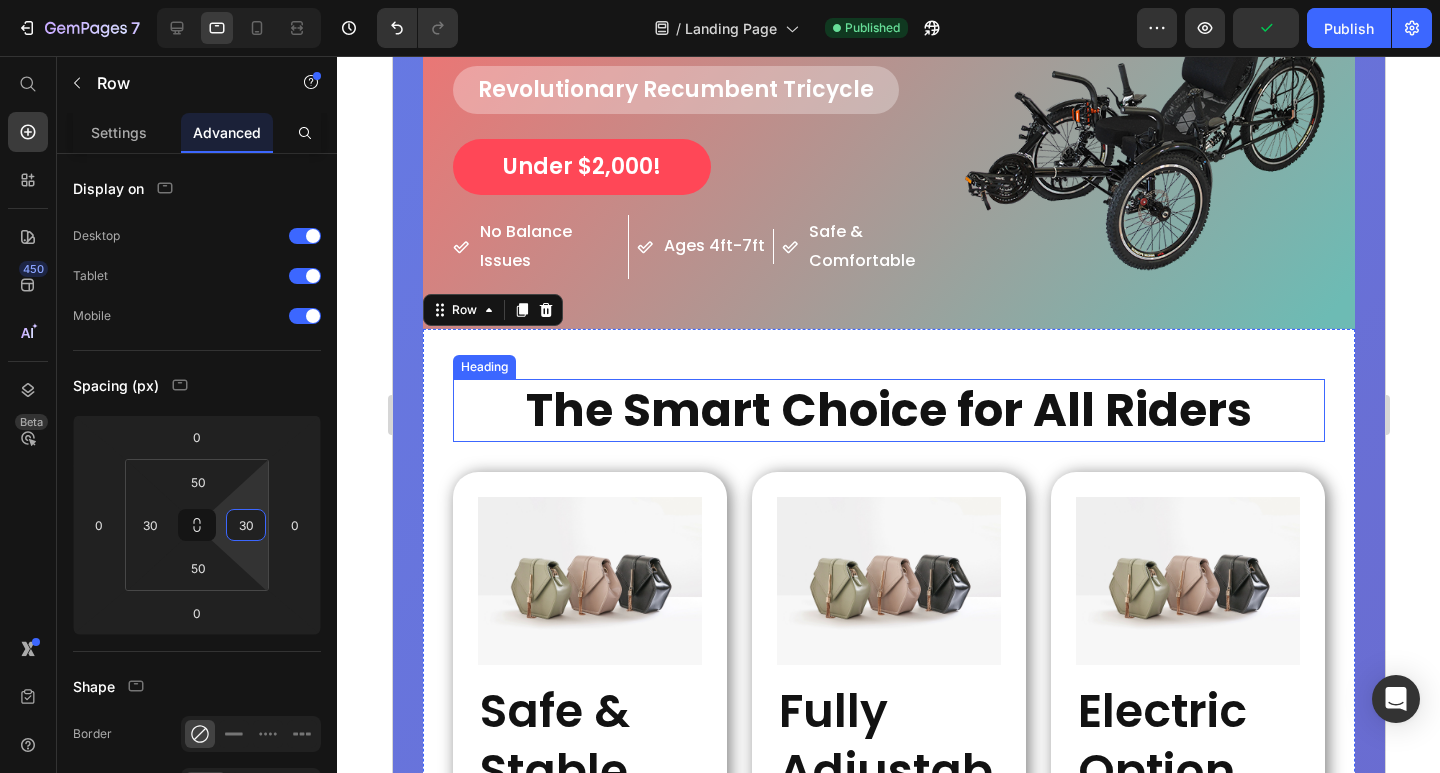 click on "The Smart Choice for All Riders" at bounding box center (888, 411) 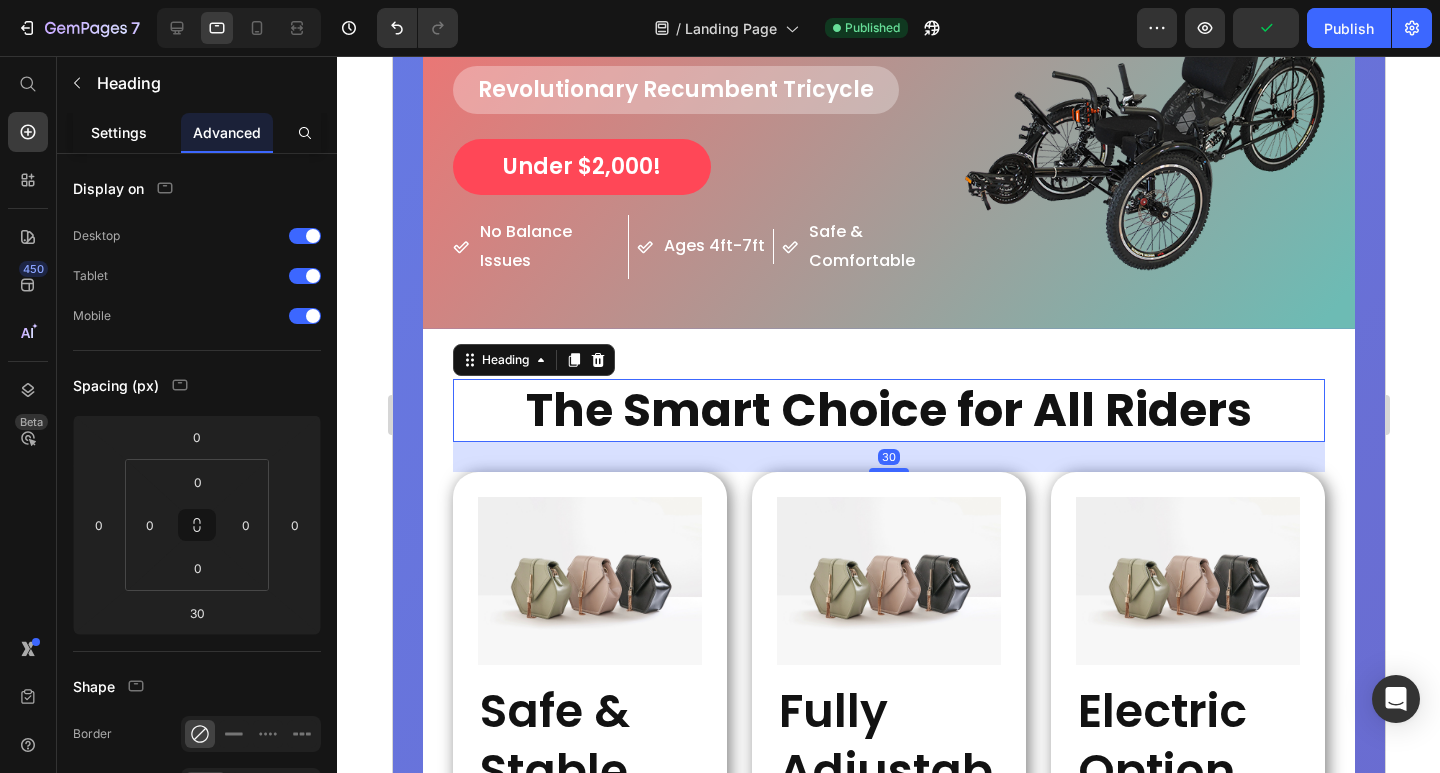 click on "Settings" 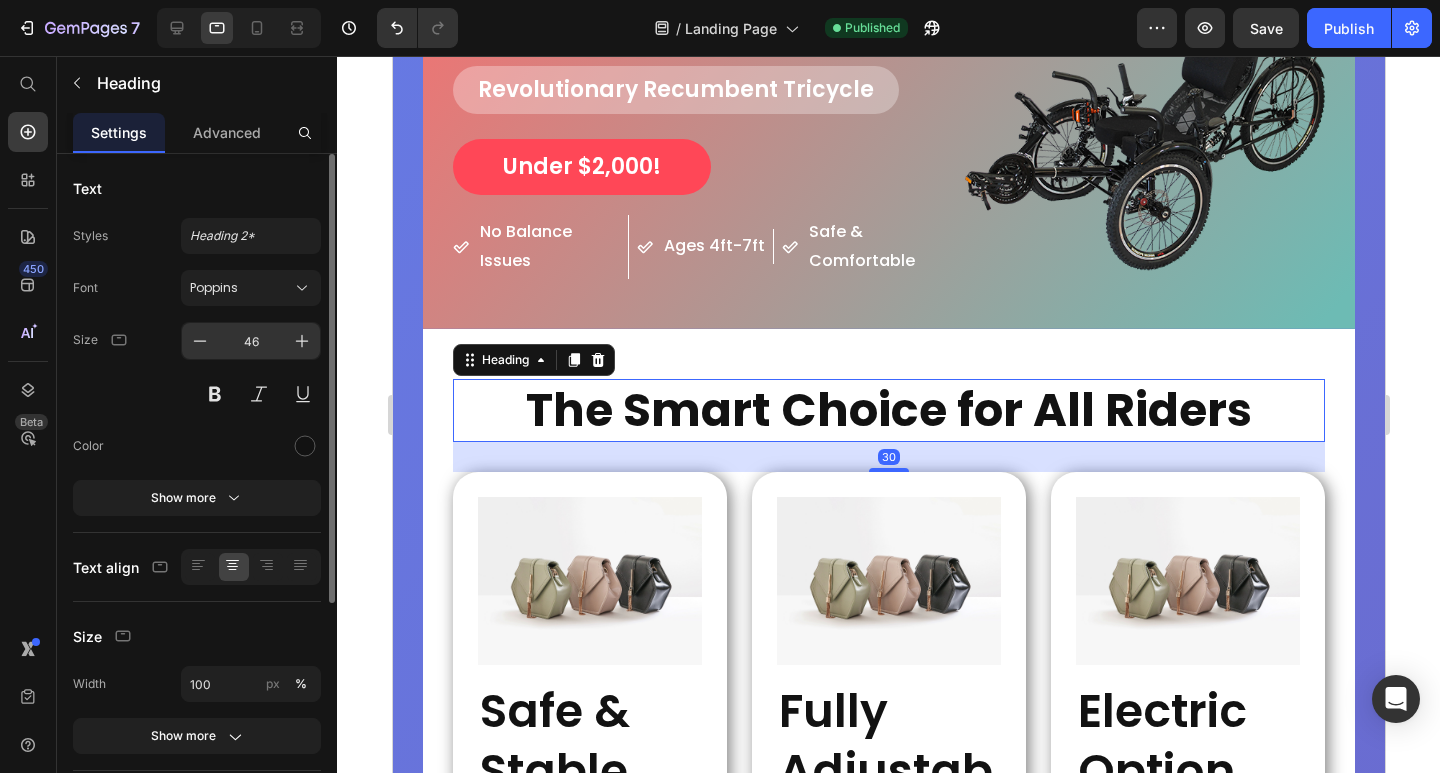 click on "46" at bounding box center (251, 341) 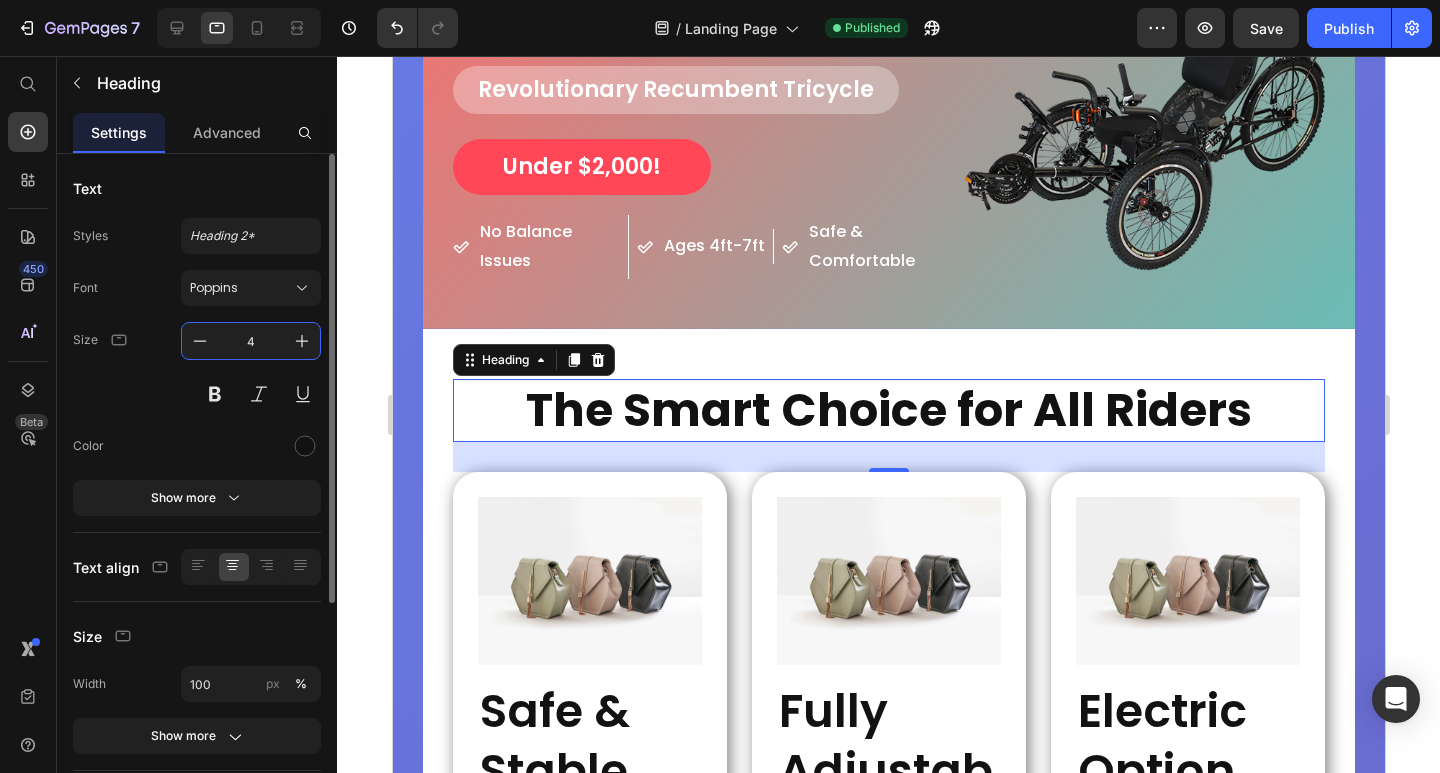 type on "40" 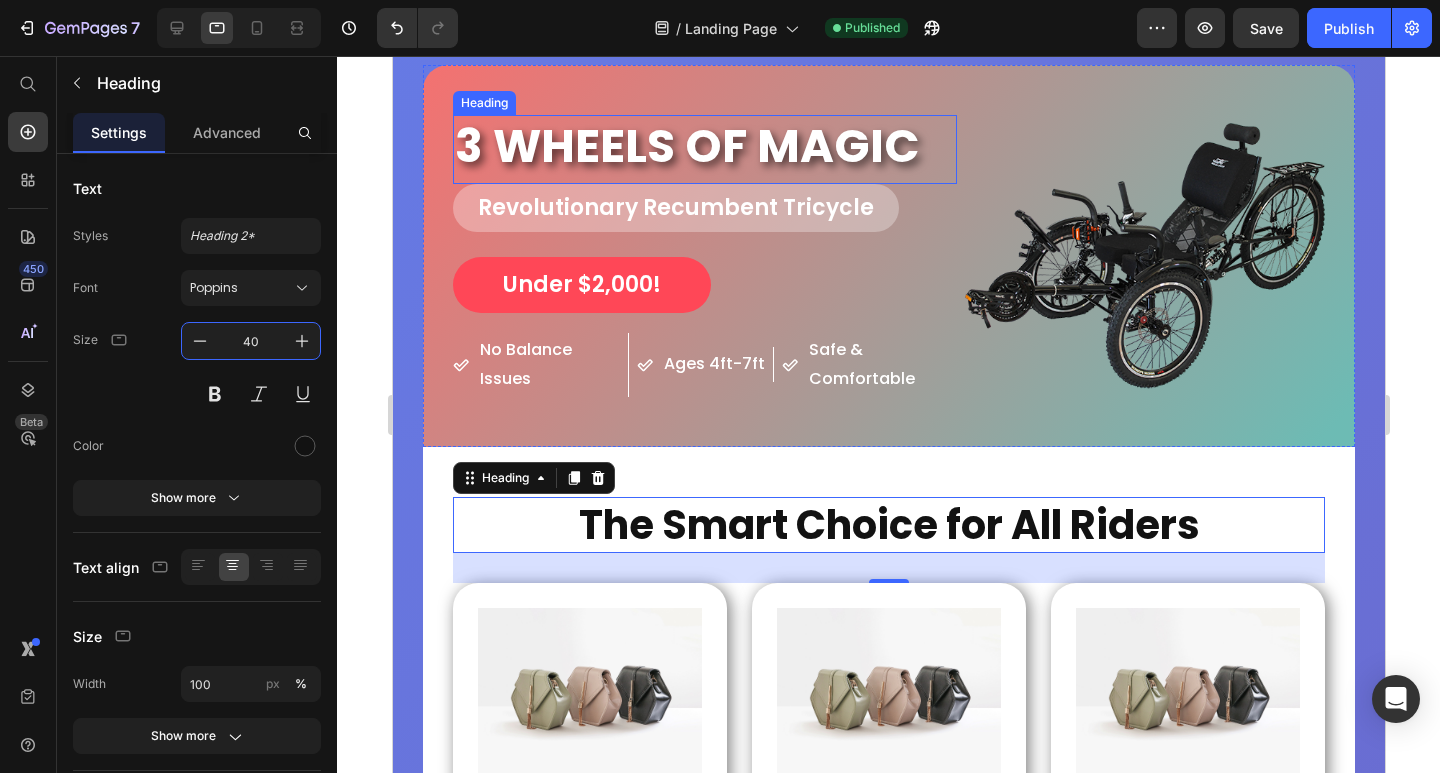 scroll, scrollTop: 0, scrollLeft: 0, axis: both 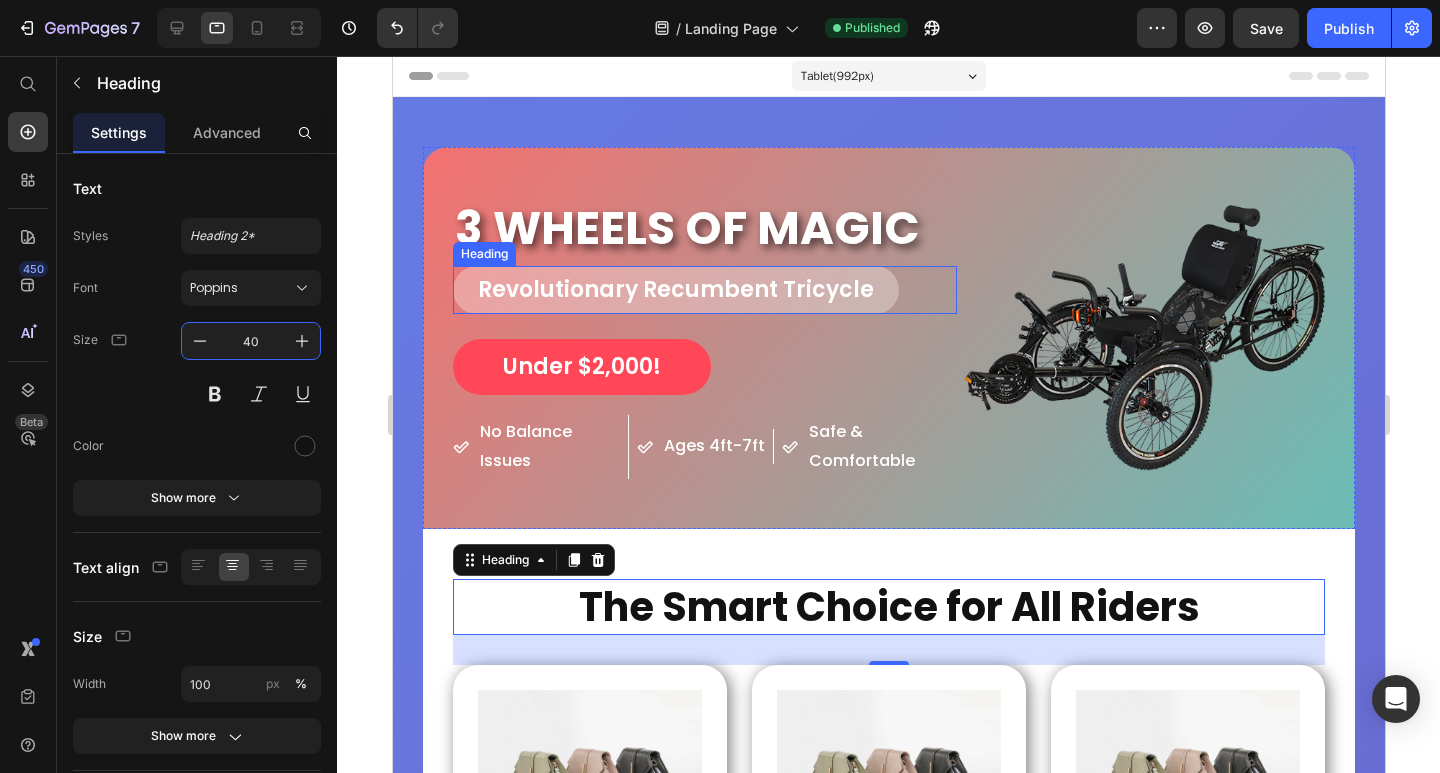 click on "3 WHEELS OF MAGIC" at bounding box center [704, 229] 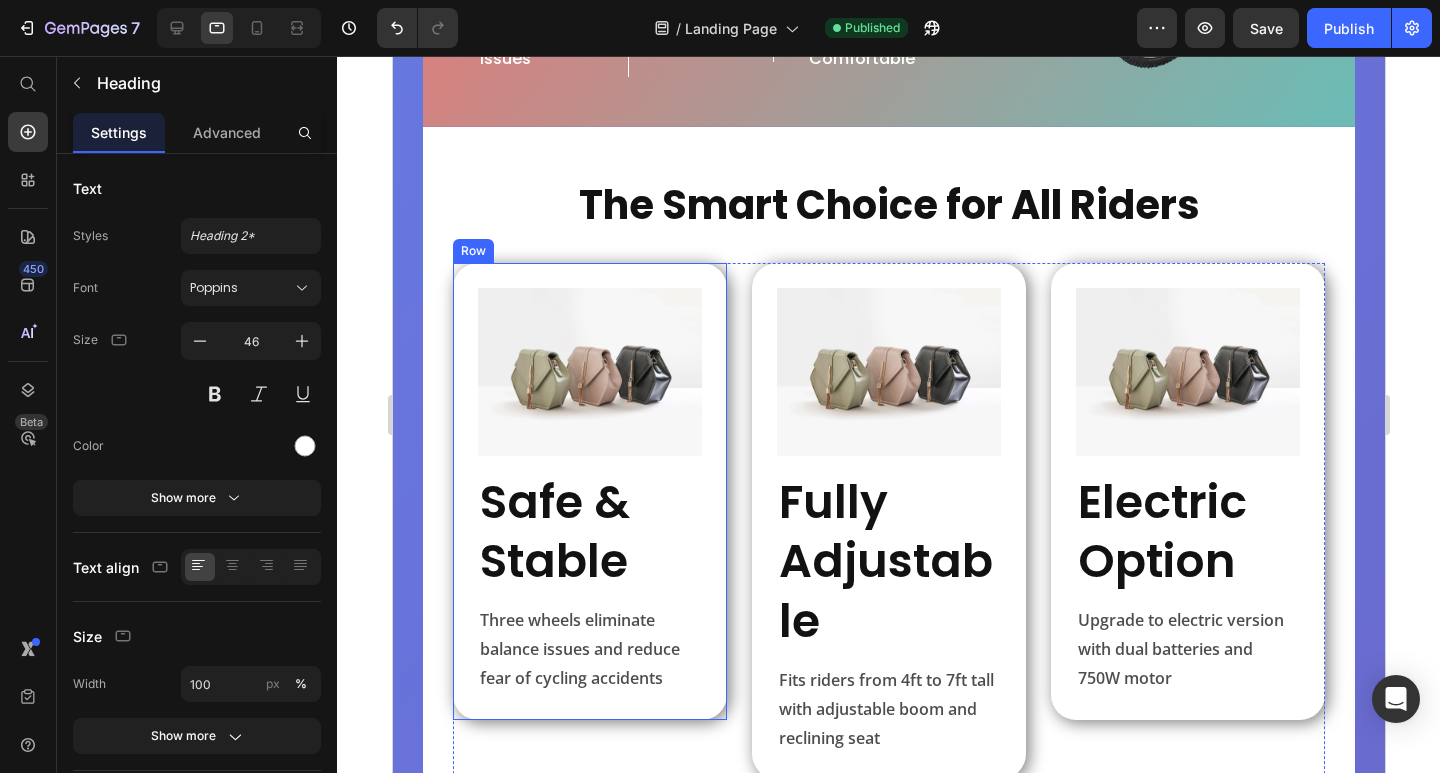 scroll, scrollTop: 500, scrollLeft: 0, axis: vertical 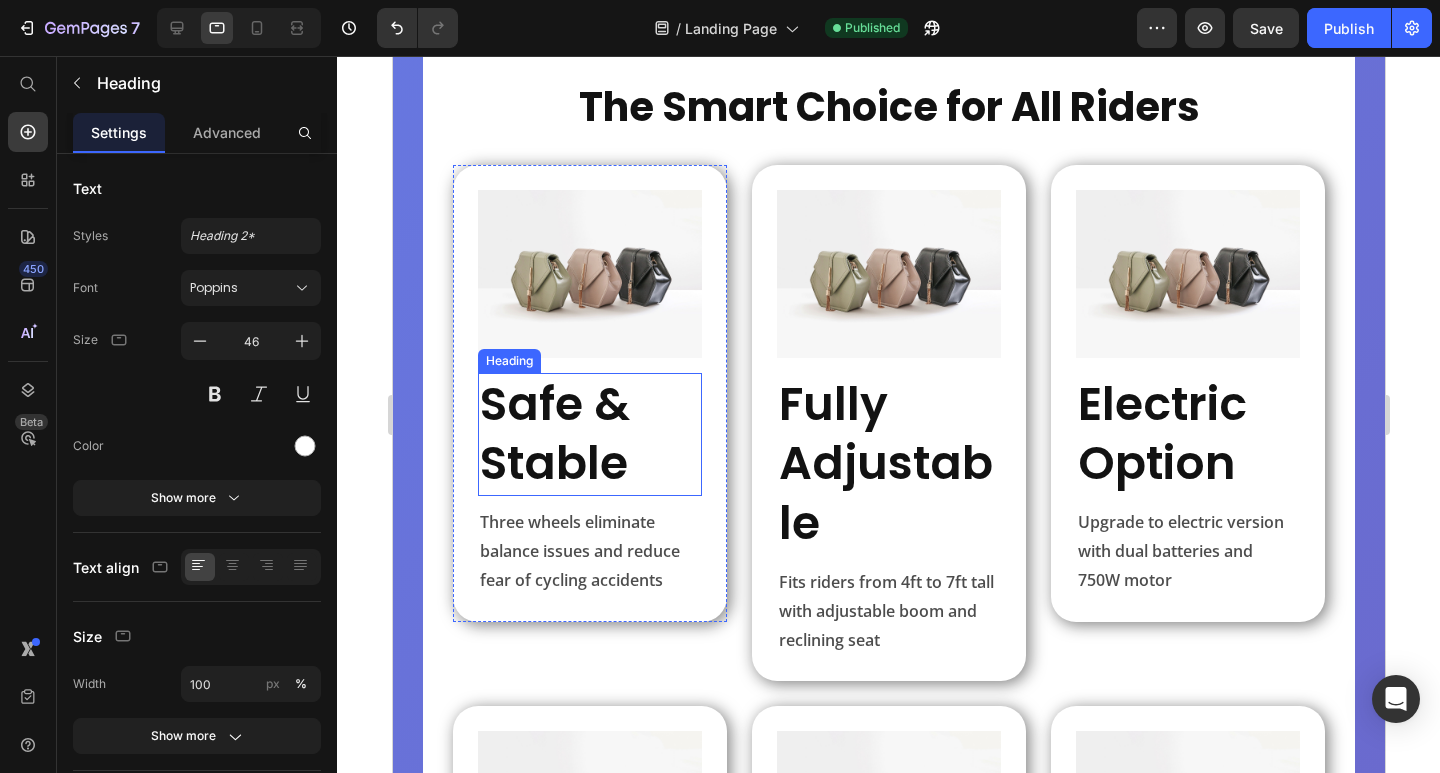 click on "Safe & Stable" at bounding box center [589, 435] 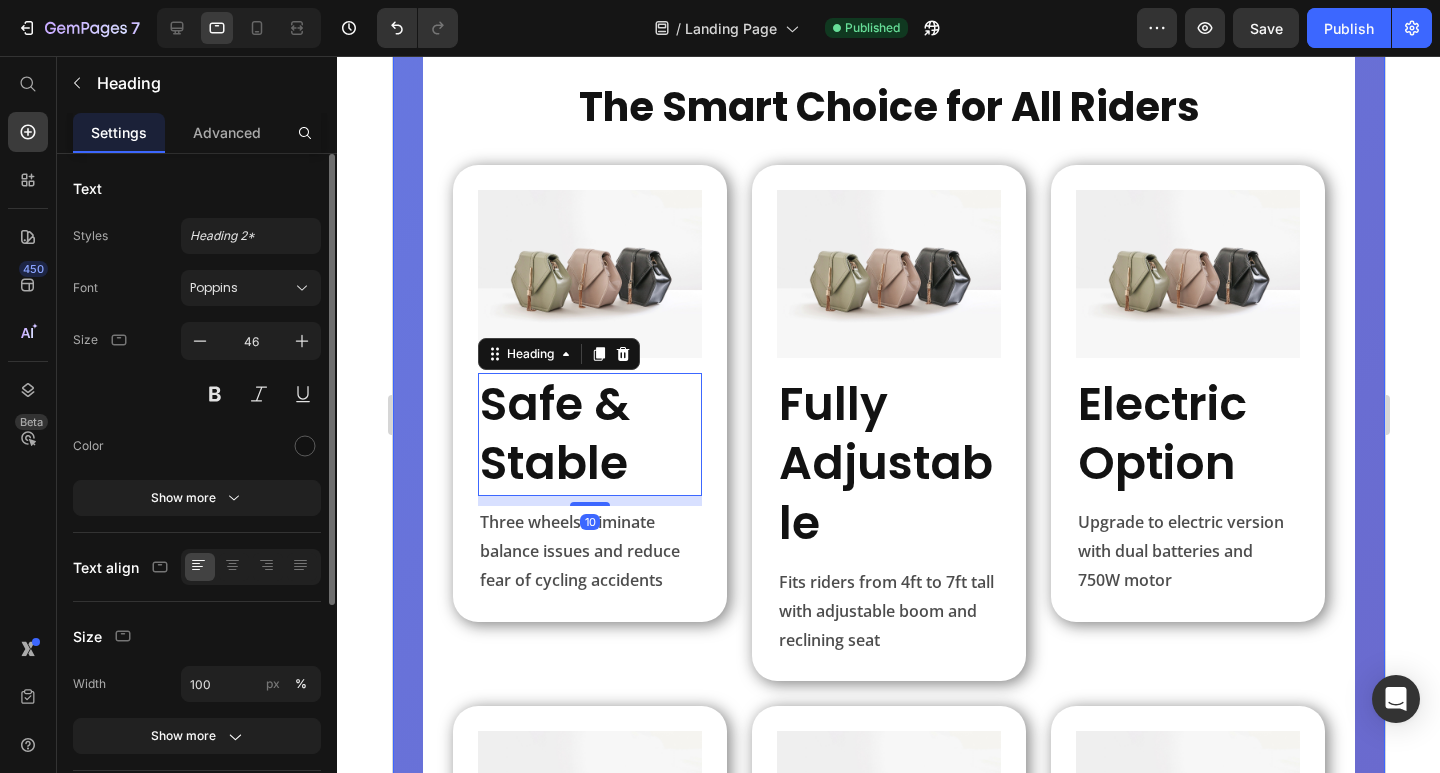 click on "Font Poppins Size 46 Color Show more" at bounding box center (197, 393) 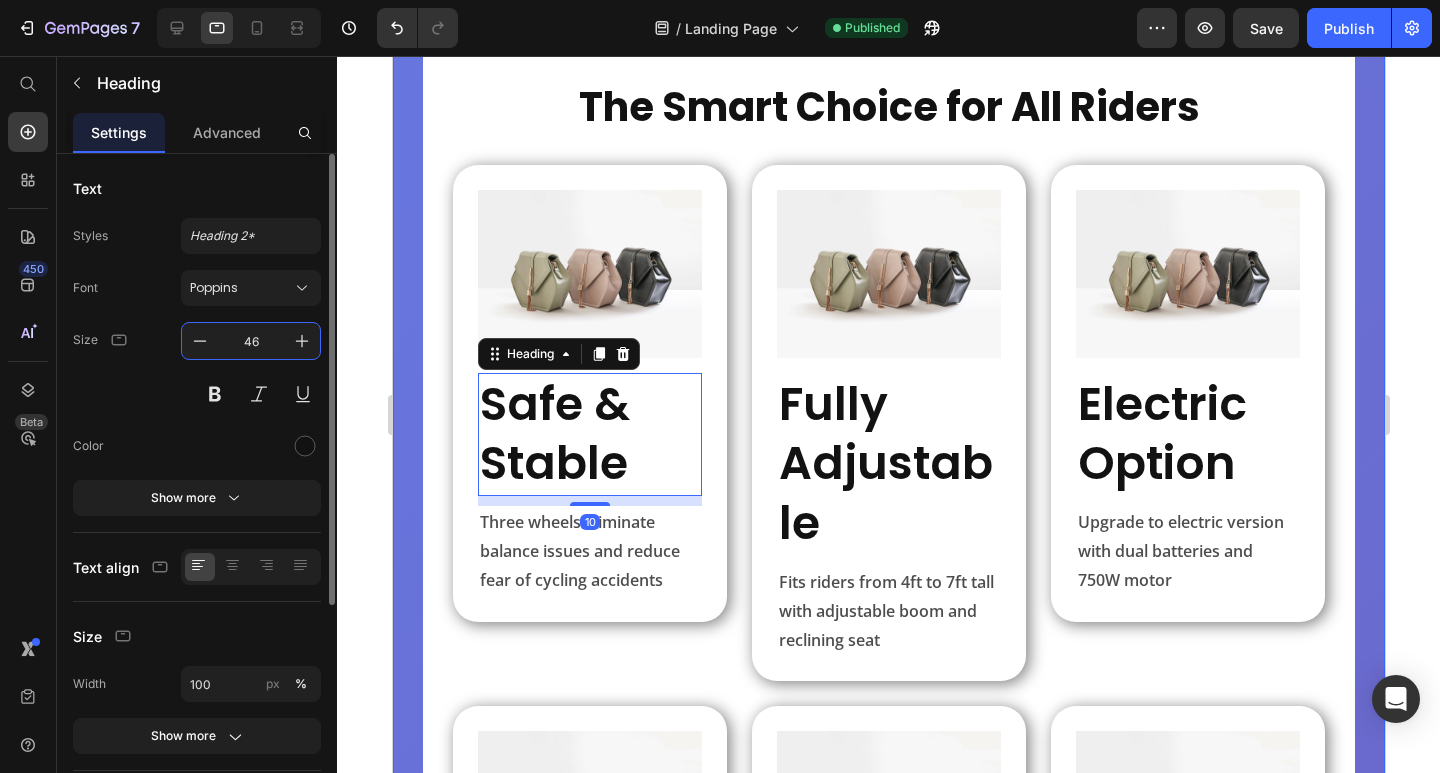 click on "46" at bounding box center [251, 341] 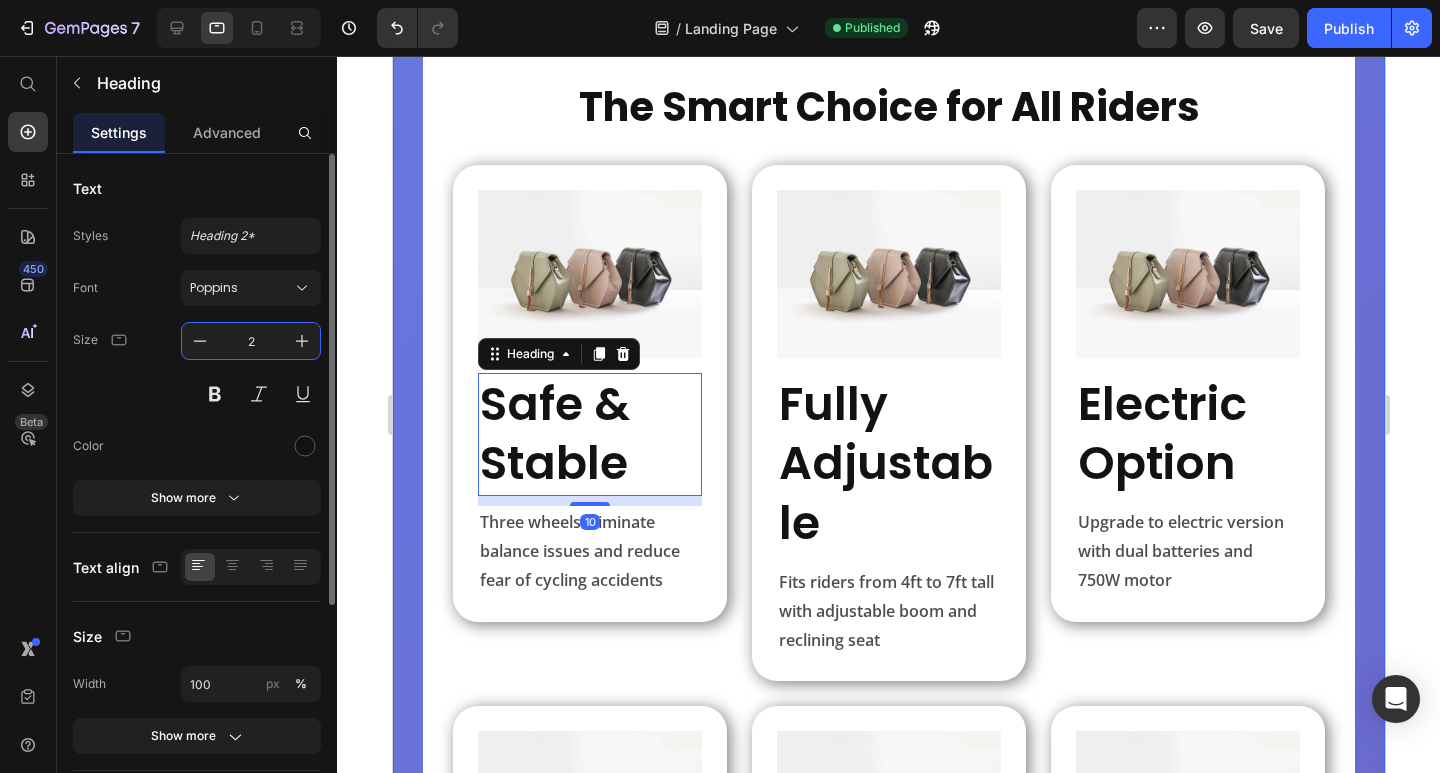 type on "22" 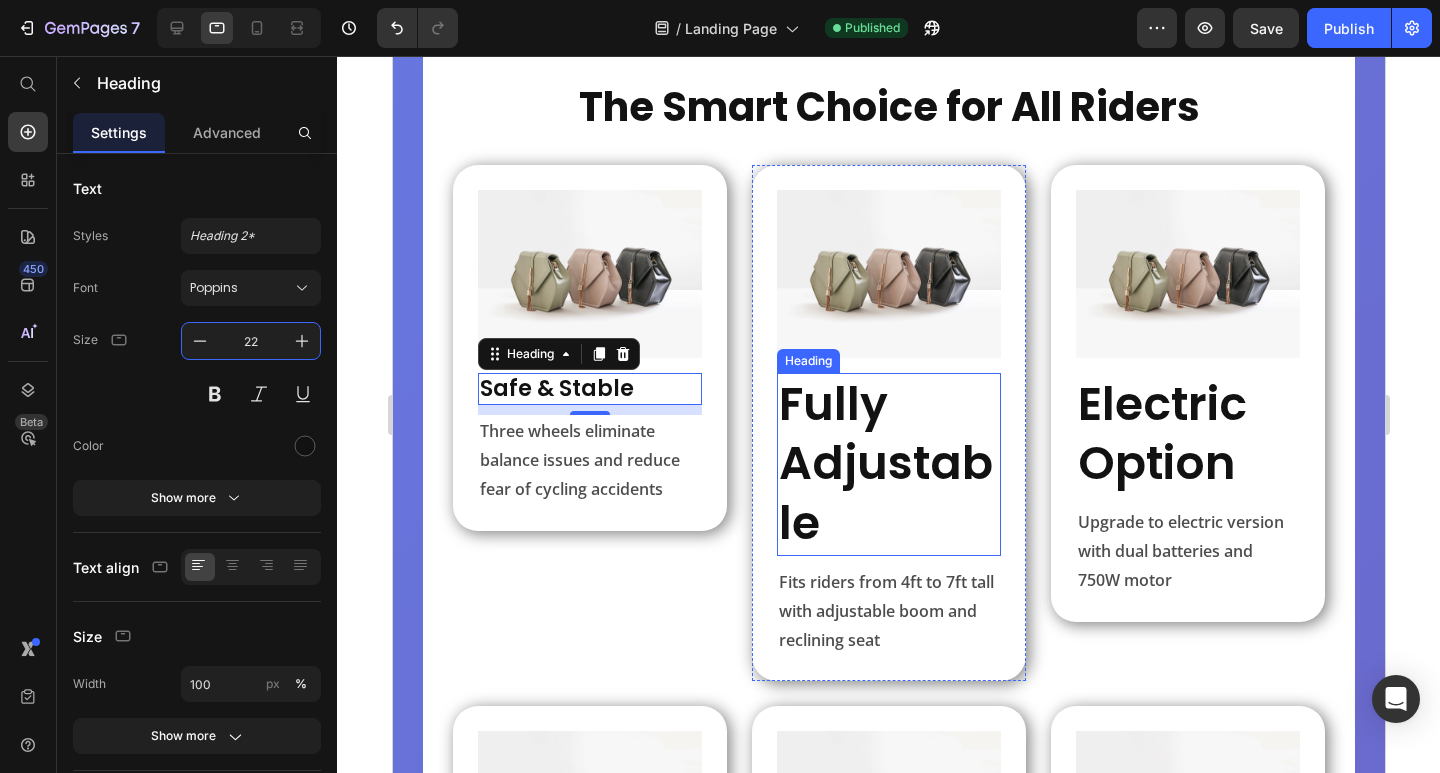 click on "Fully Adjustable" at bounding box center (888, 464) 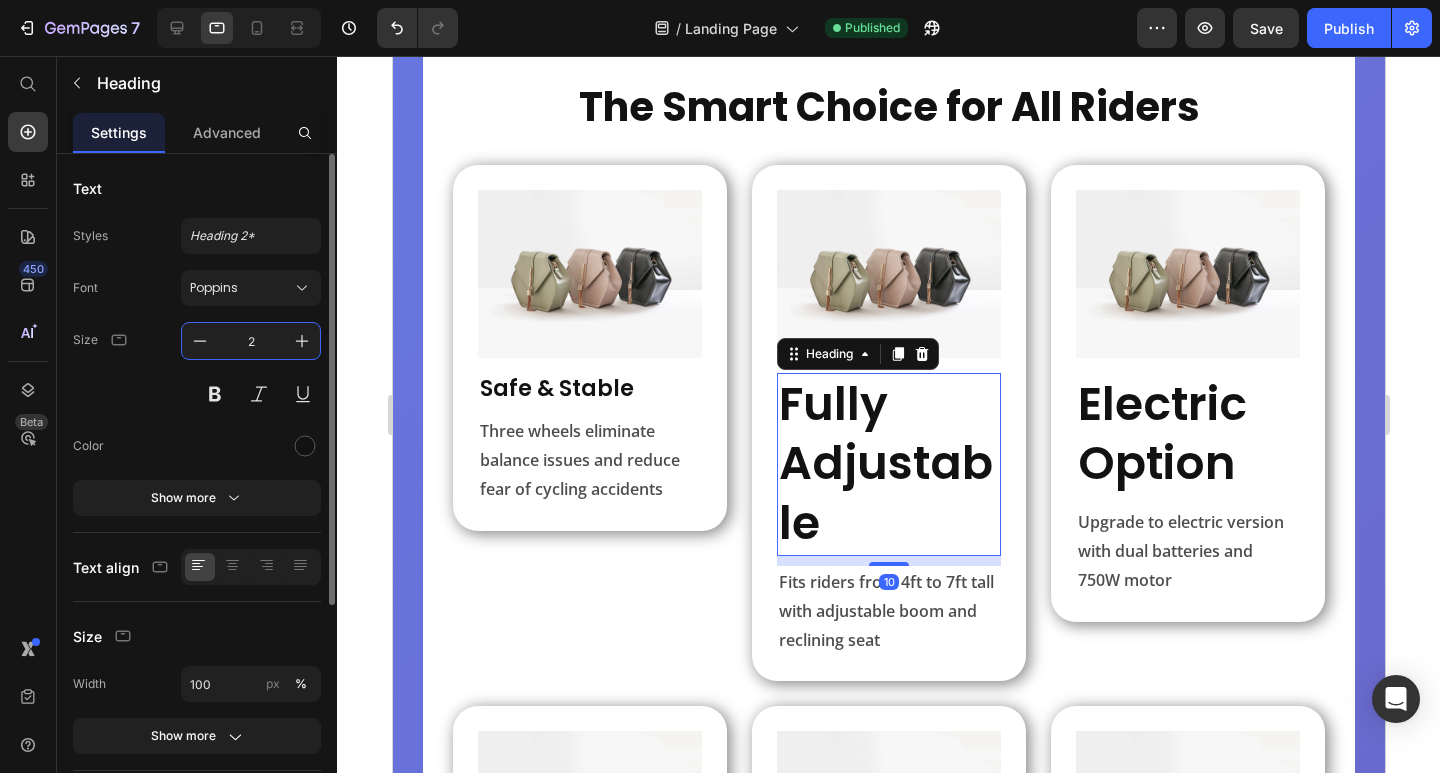 type on "22" 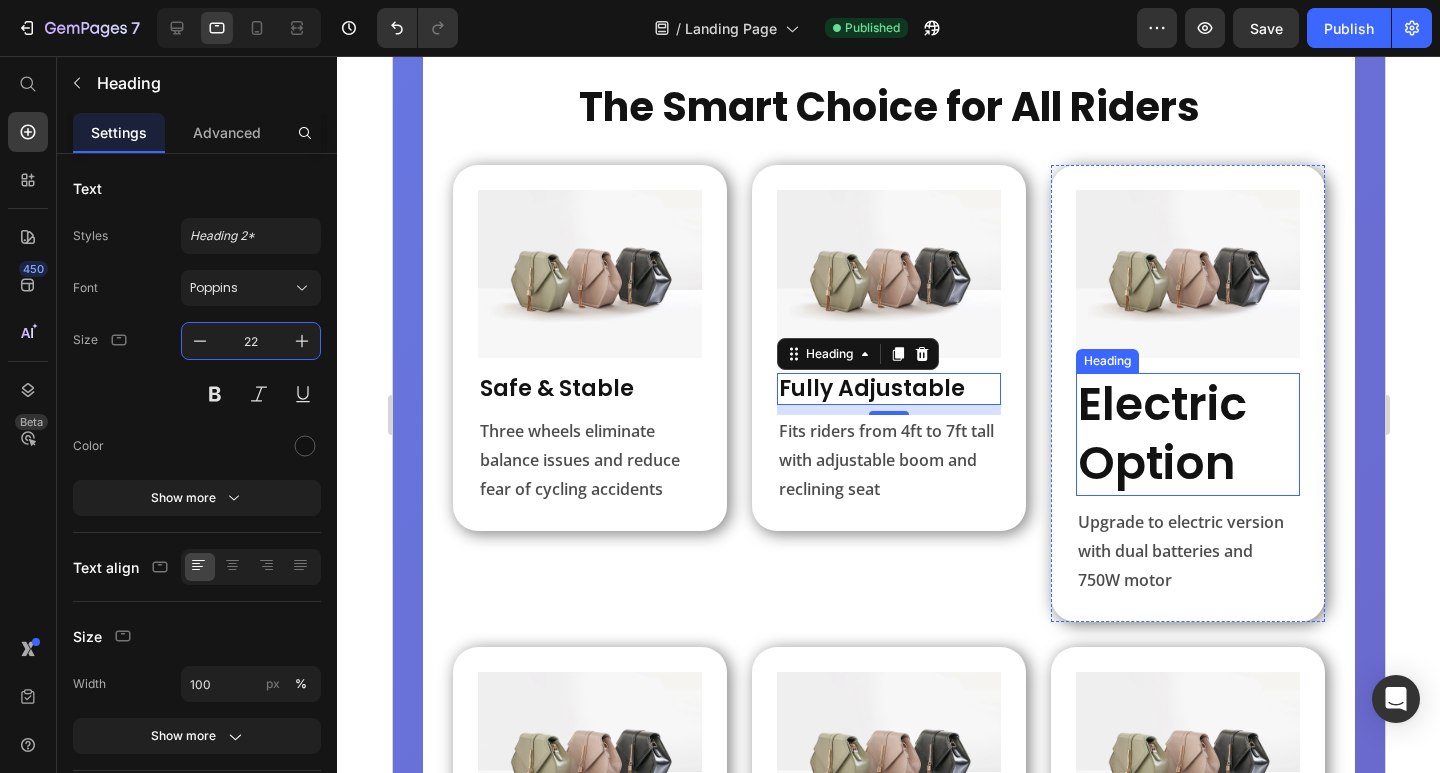 click on "Electric Option" at bounding box center [1187, 435] 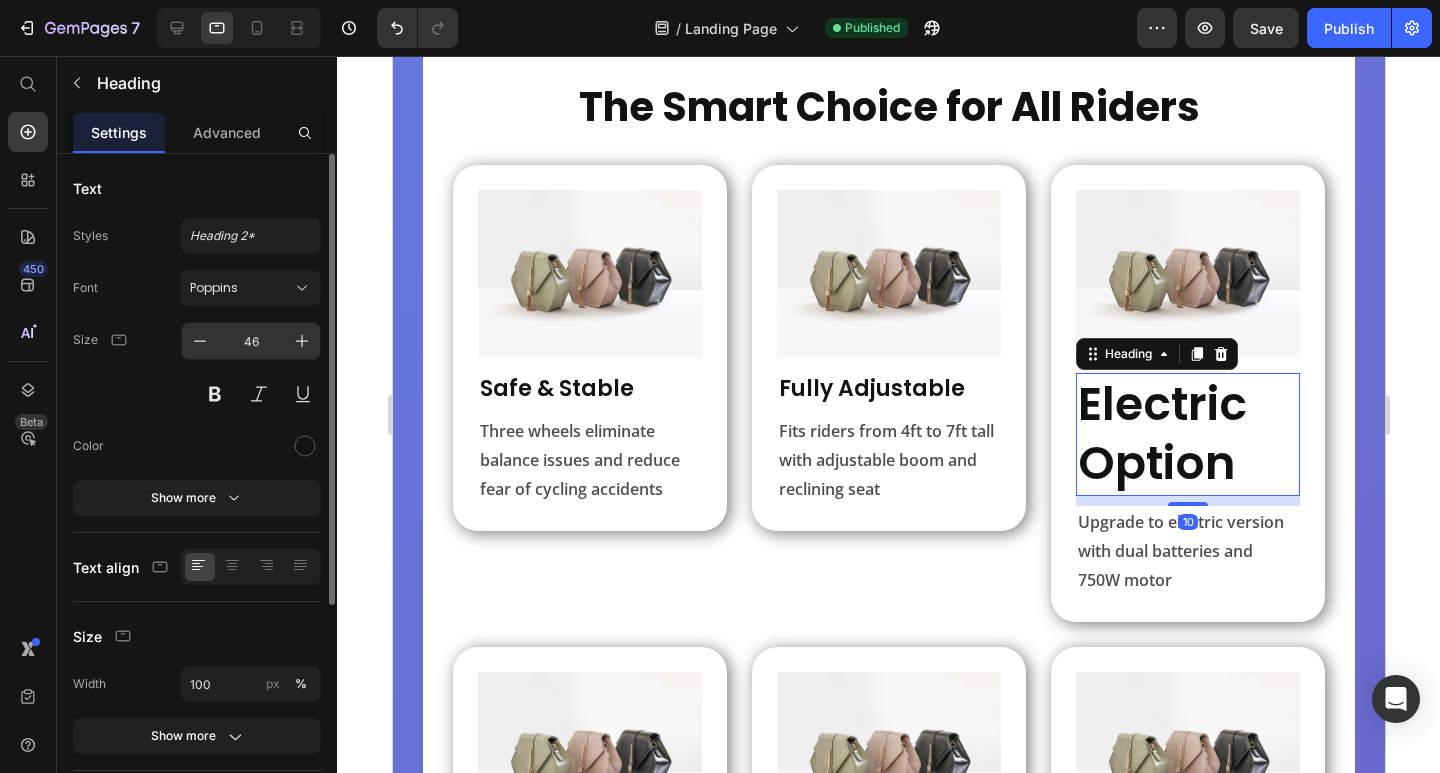click on "46" at bounding box center (251, 341) 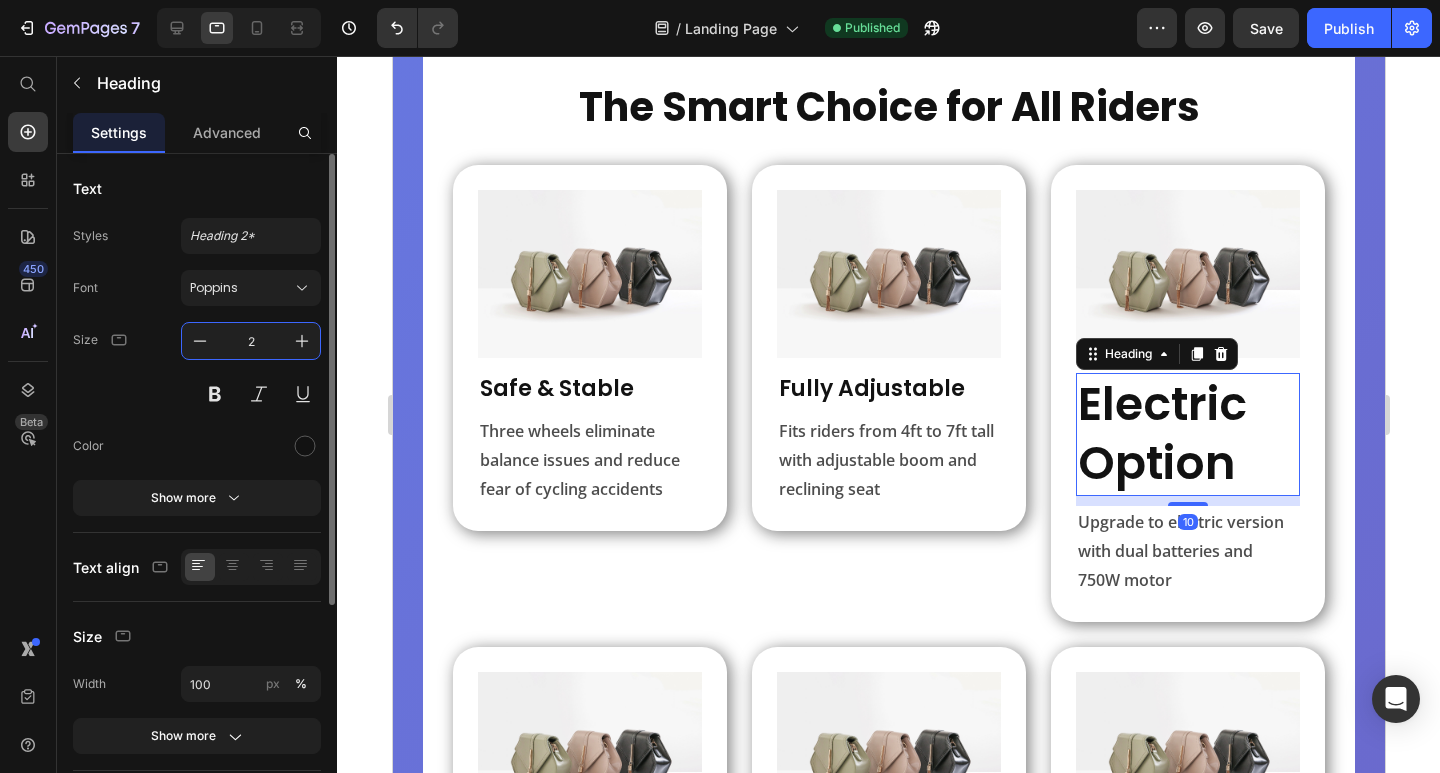 type on "22" 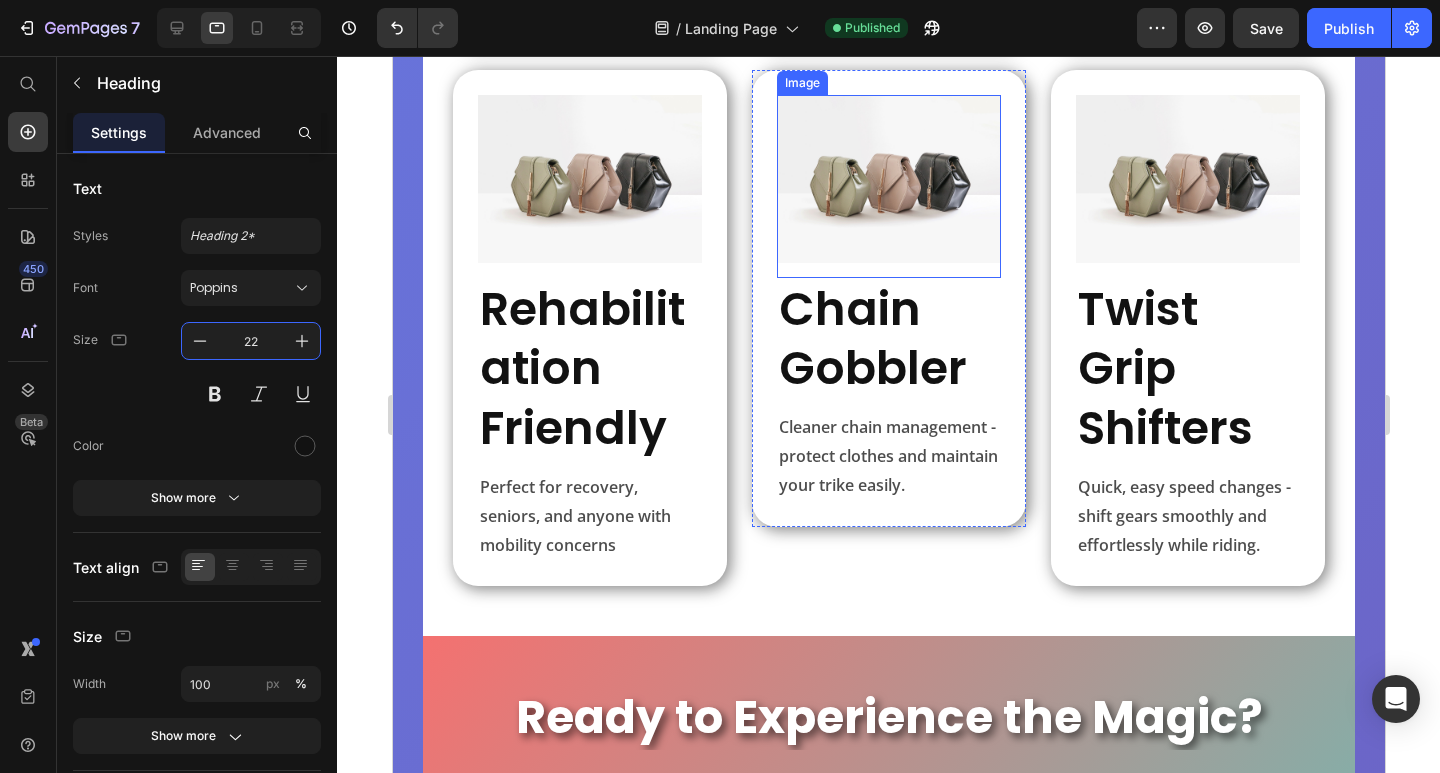 scroll, scrollTop: 1100, scrollLeft: 0, axis: vertical 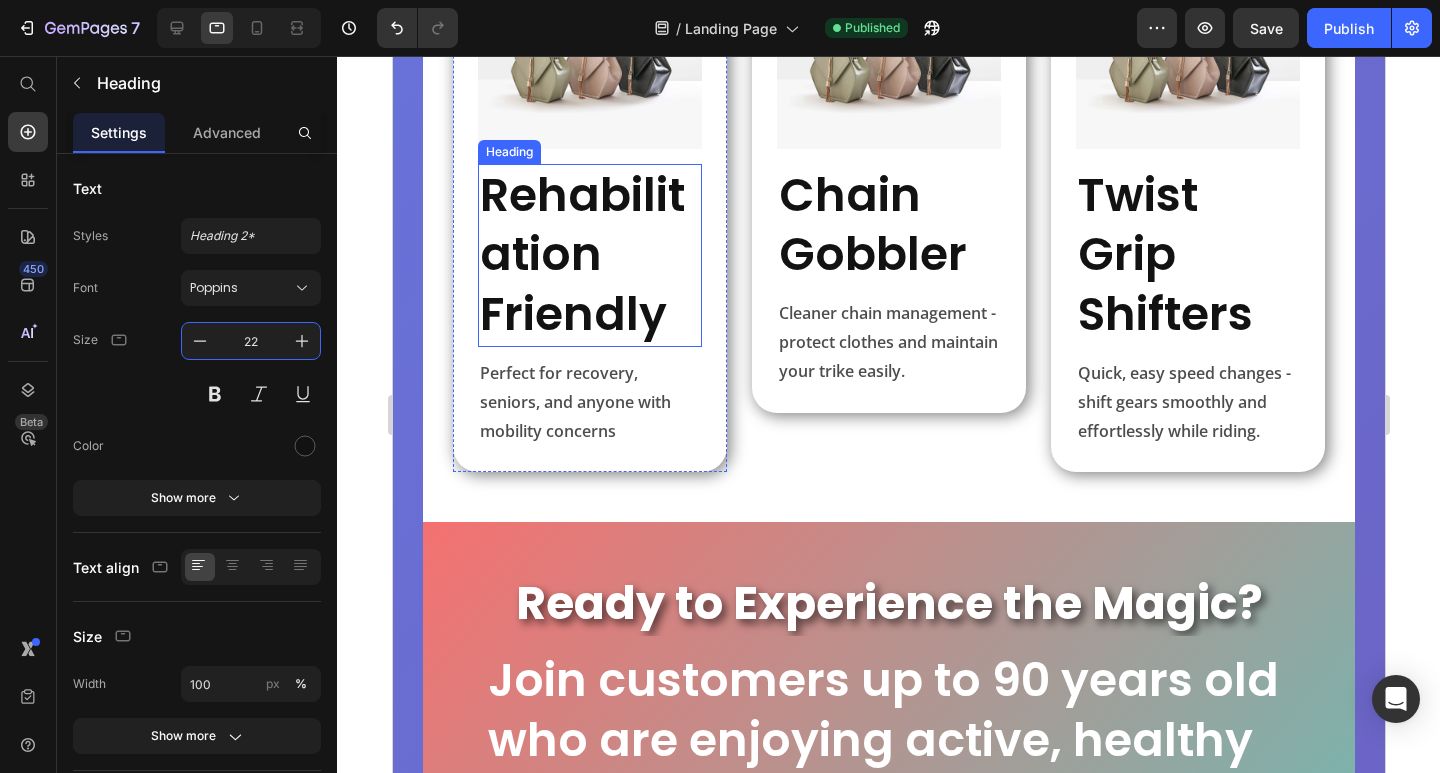 click on "Rehabilitation Friendly" at bounding box center [589, 255] 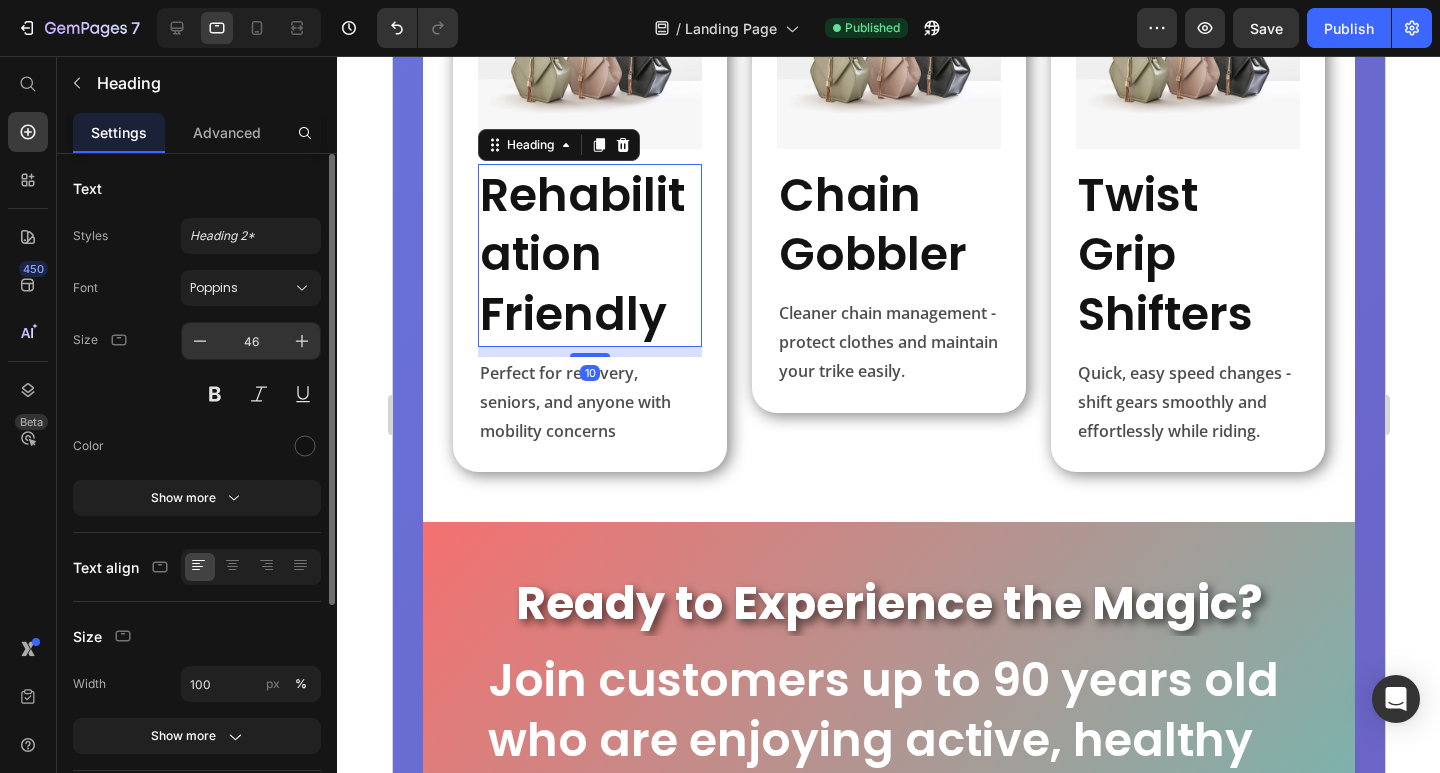 click on "46" at bounding box center (251, 341) 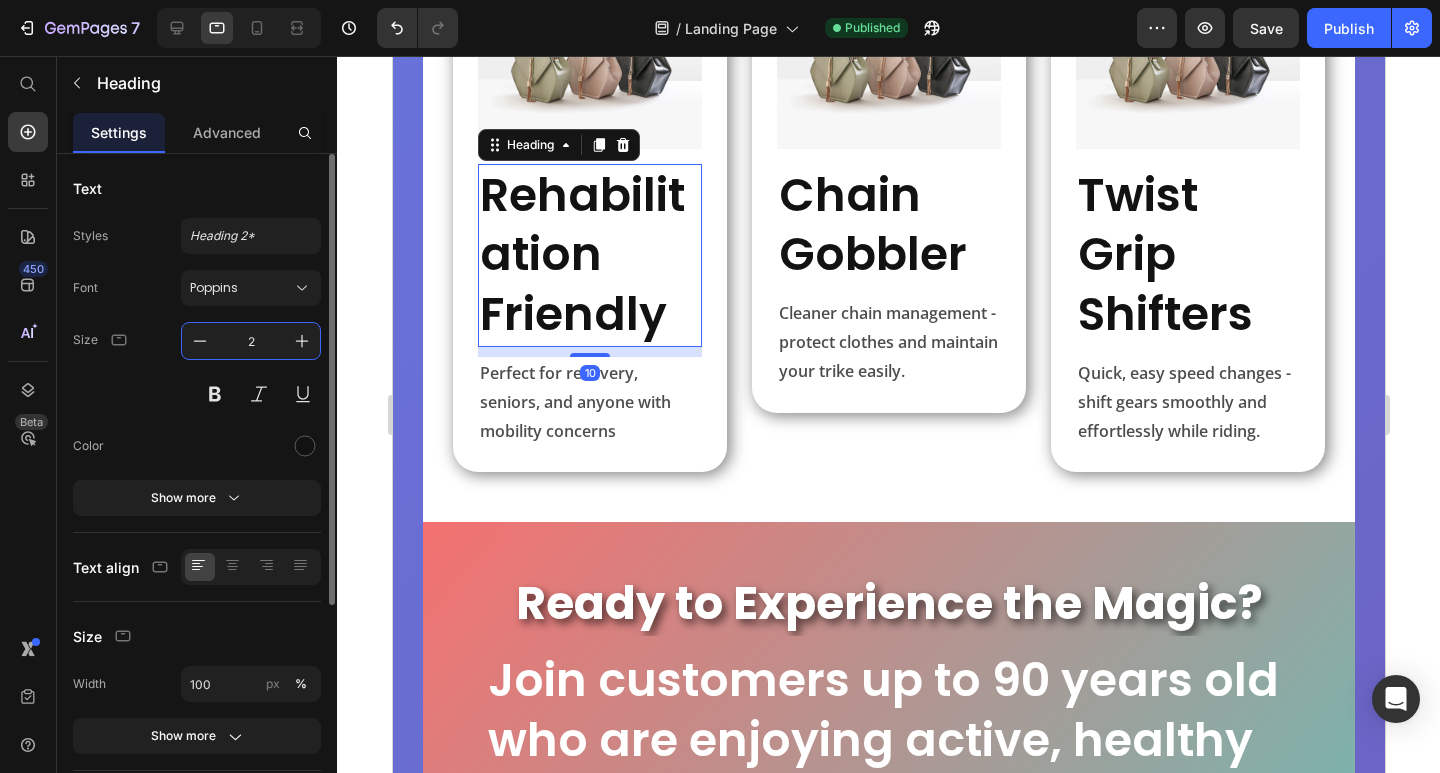 type on "22" 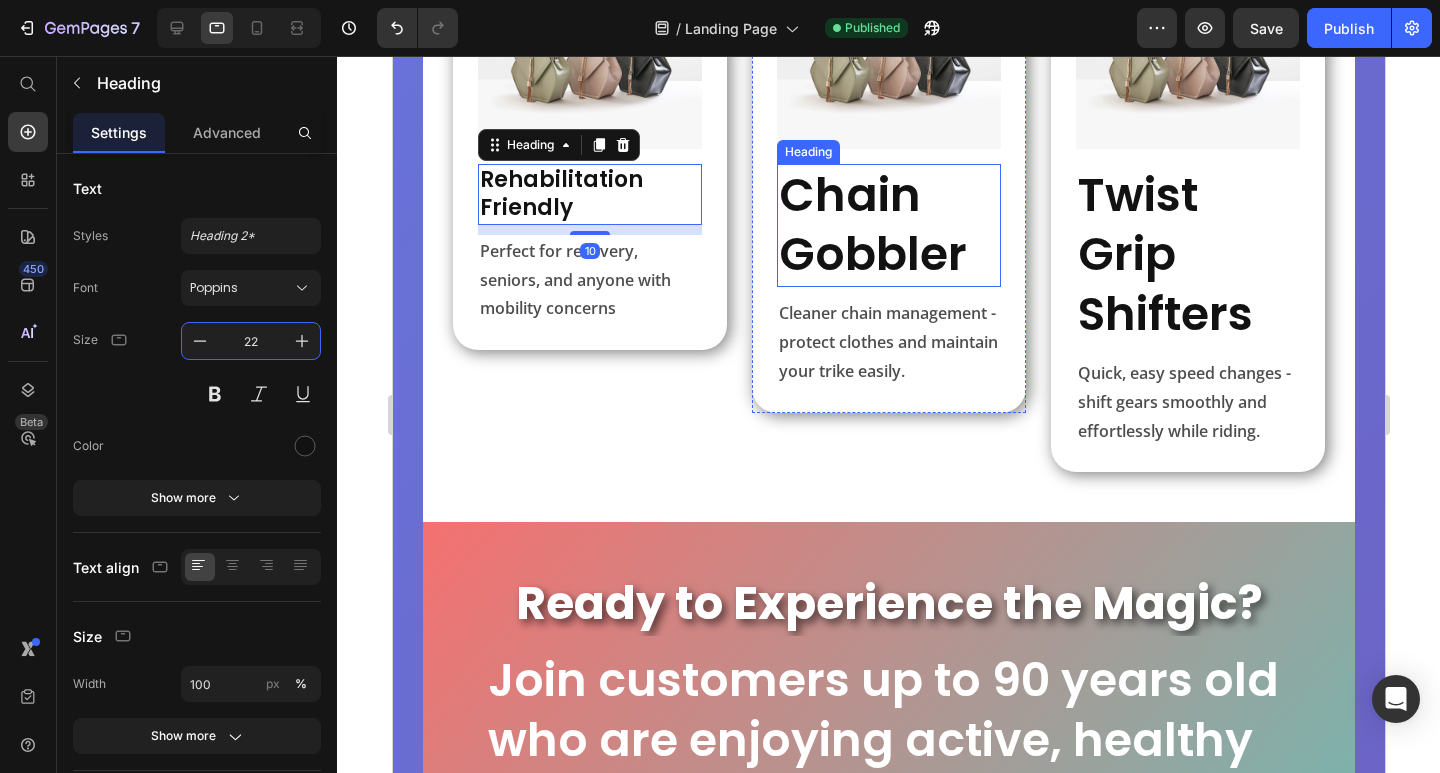 click on "Chain Gobbler" at bounding box center [888, 226] 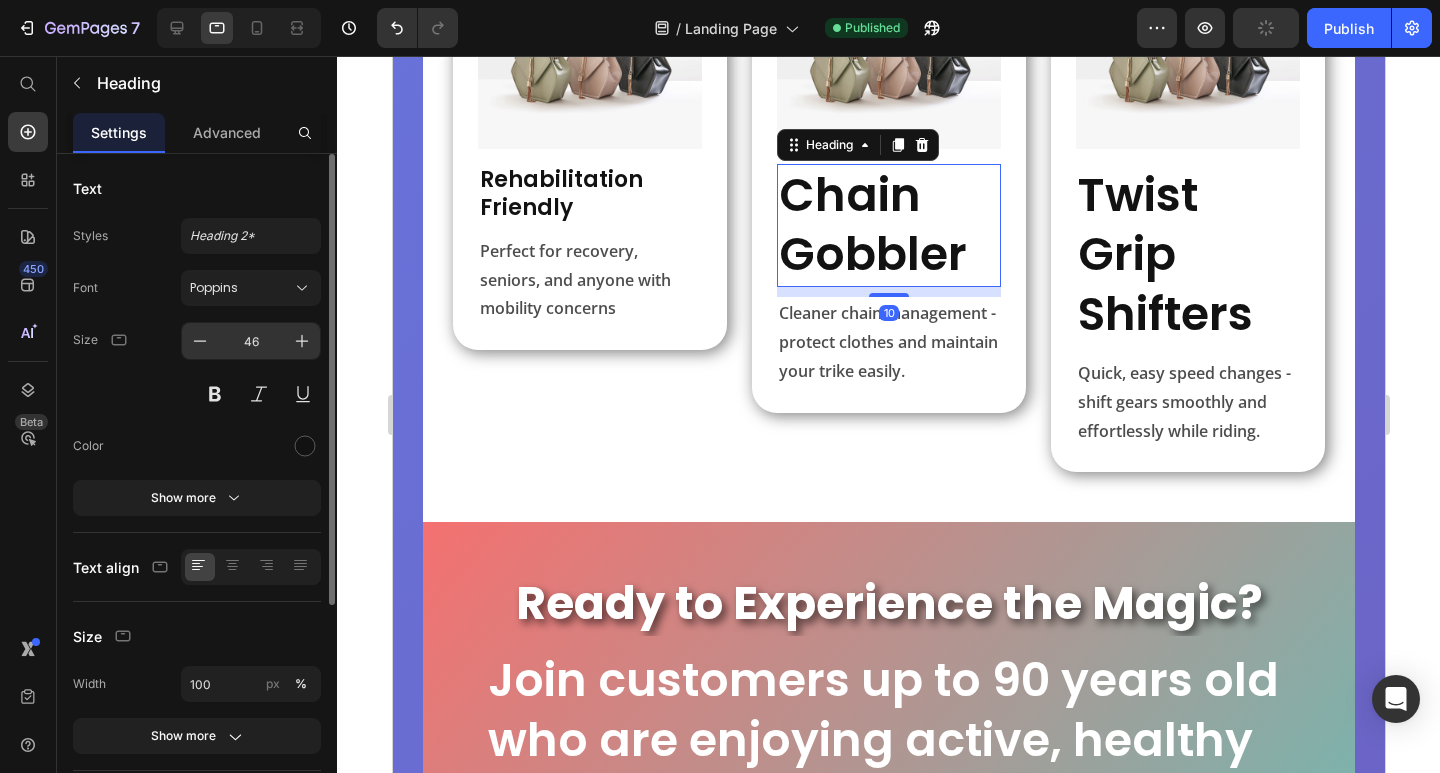 click on "46" at bounding box center (251, 341) 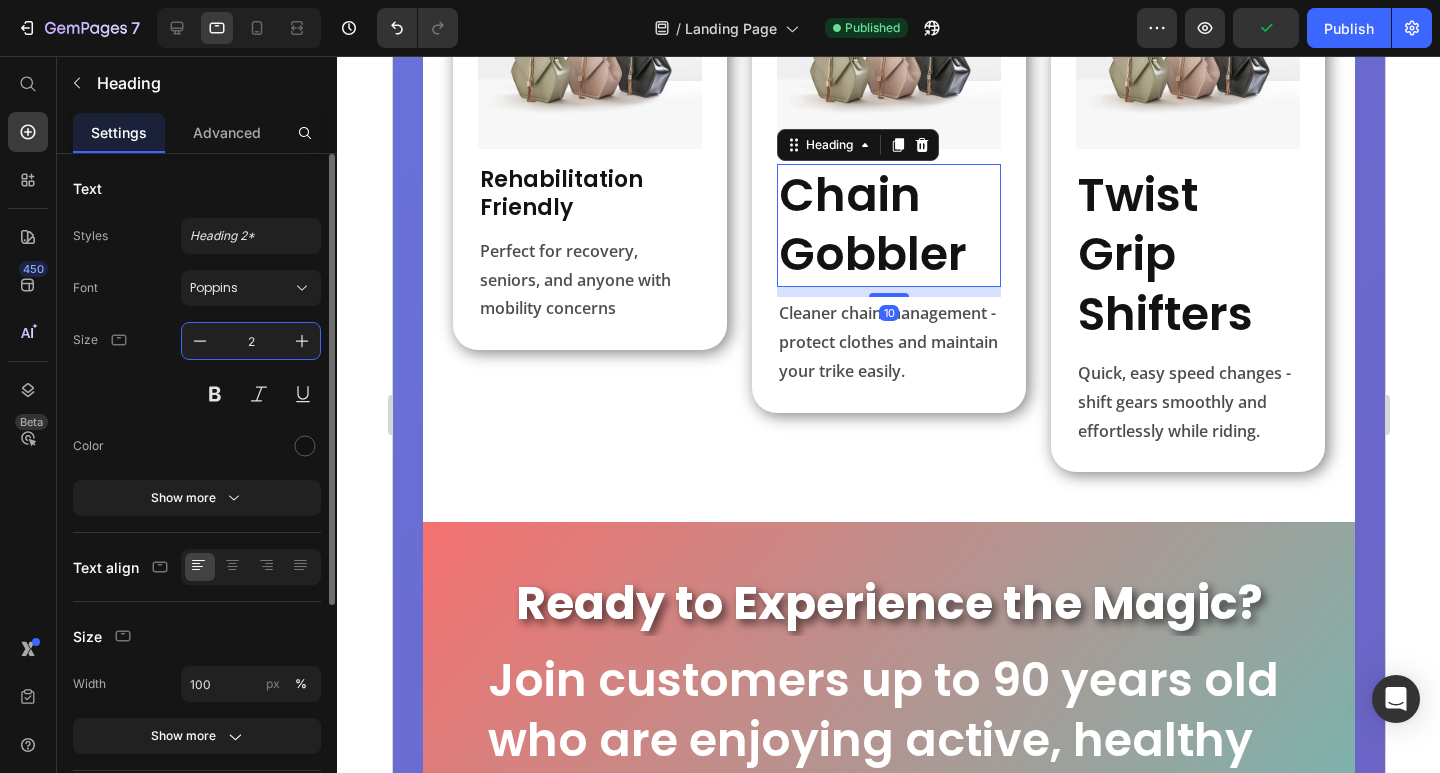 type on "22" 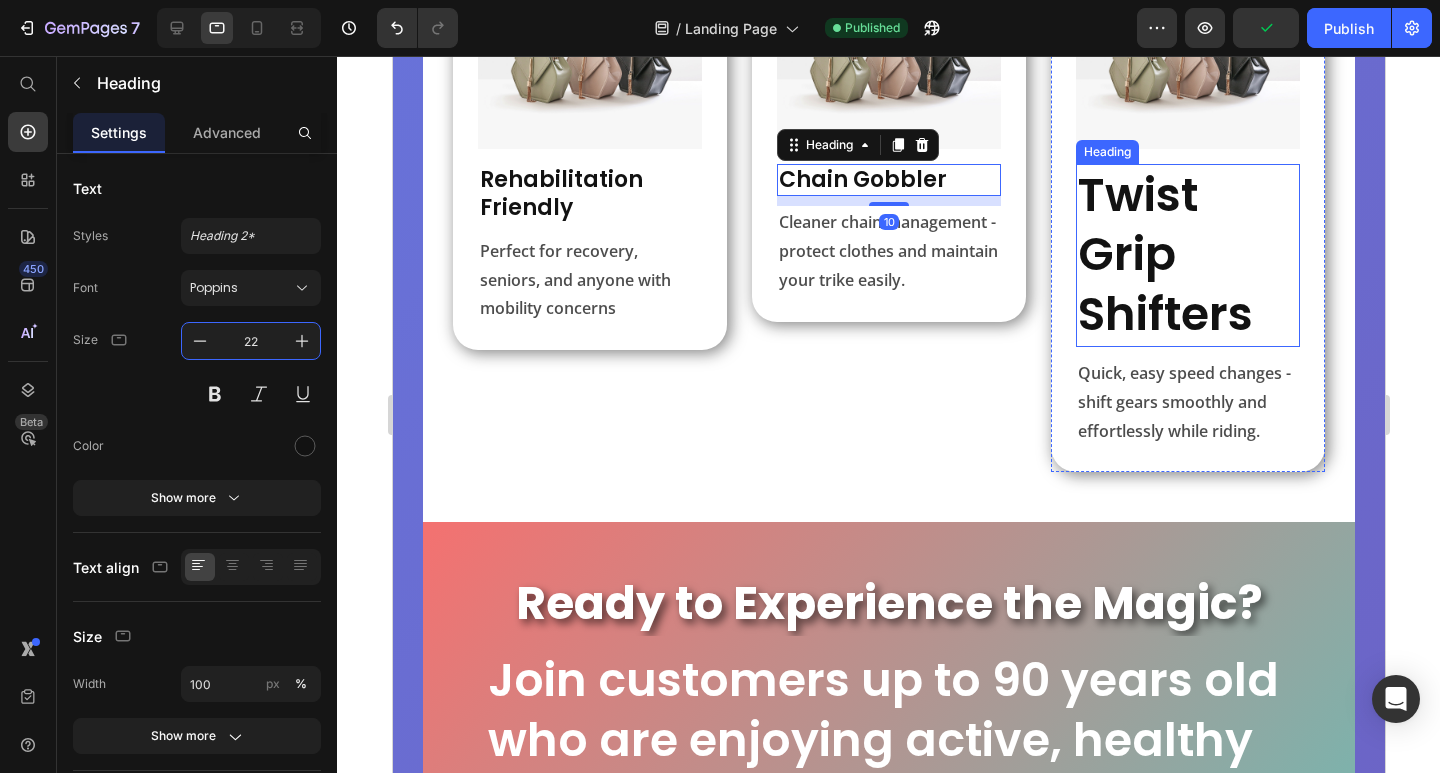 click on "Twist Grip Shifters" at bounding box center (1187, 255) 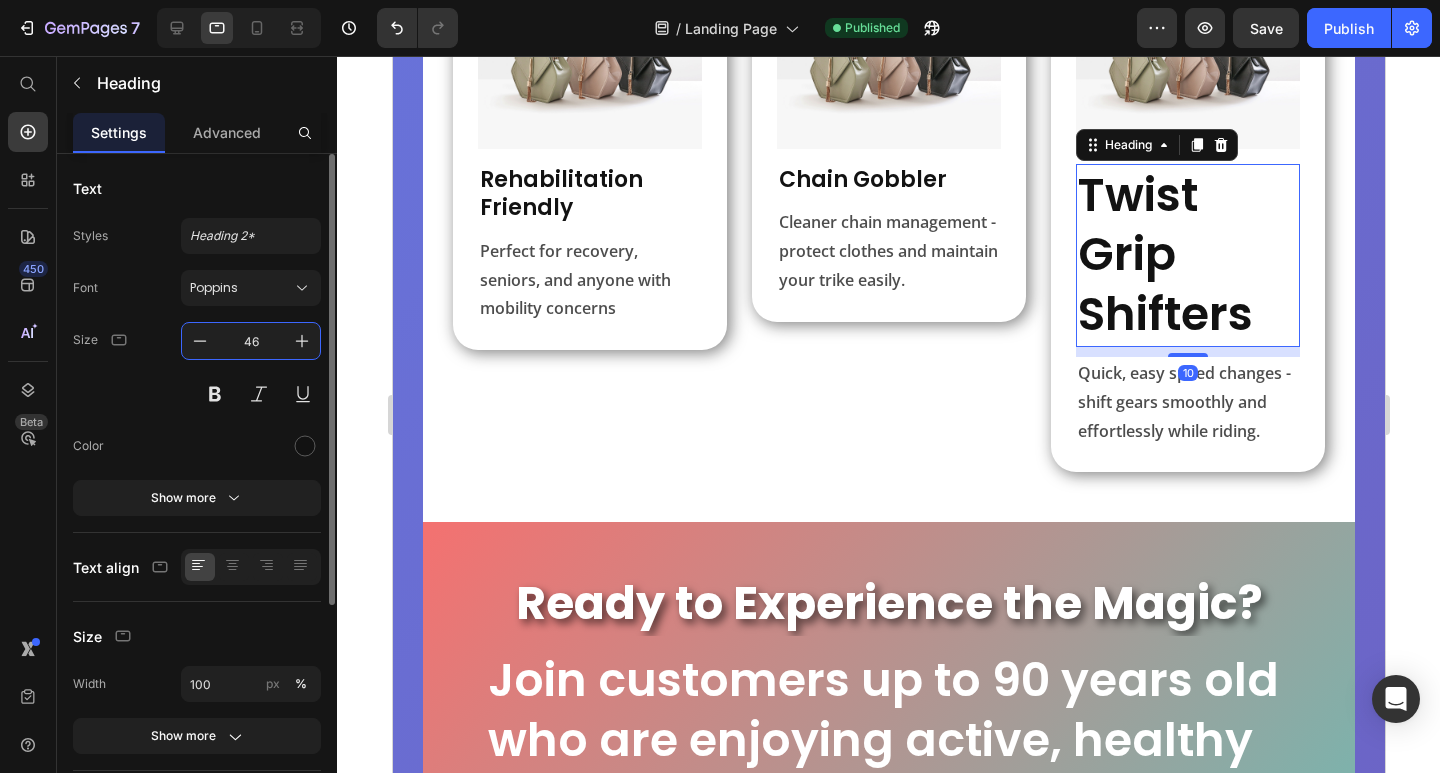 click on "46" at bounding box center [251, 341] 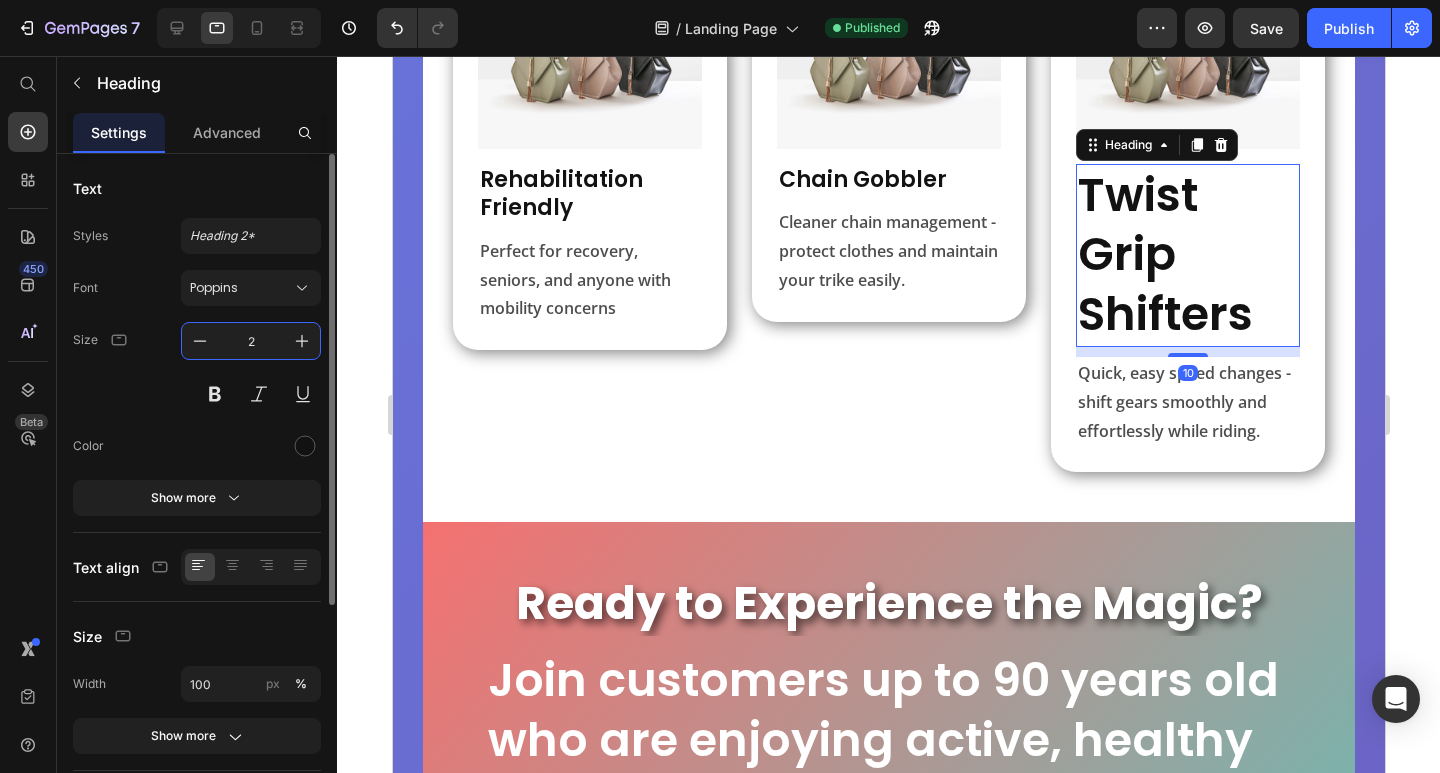 type on "22" 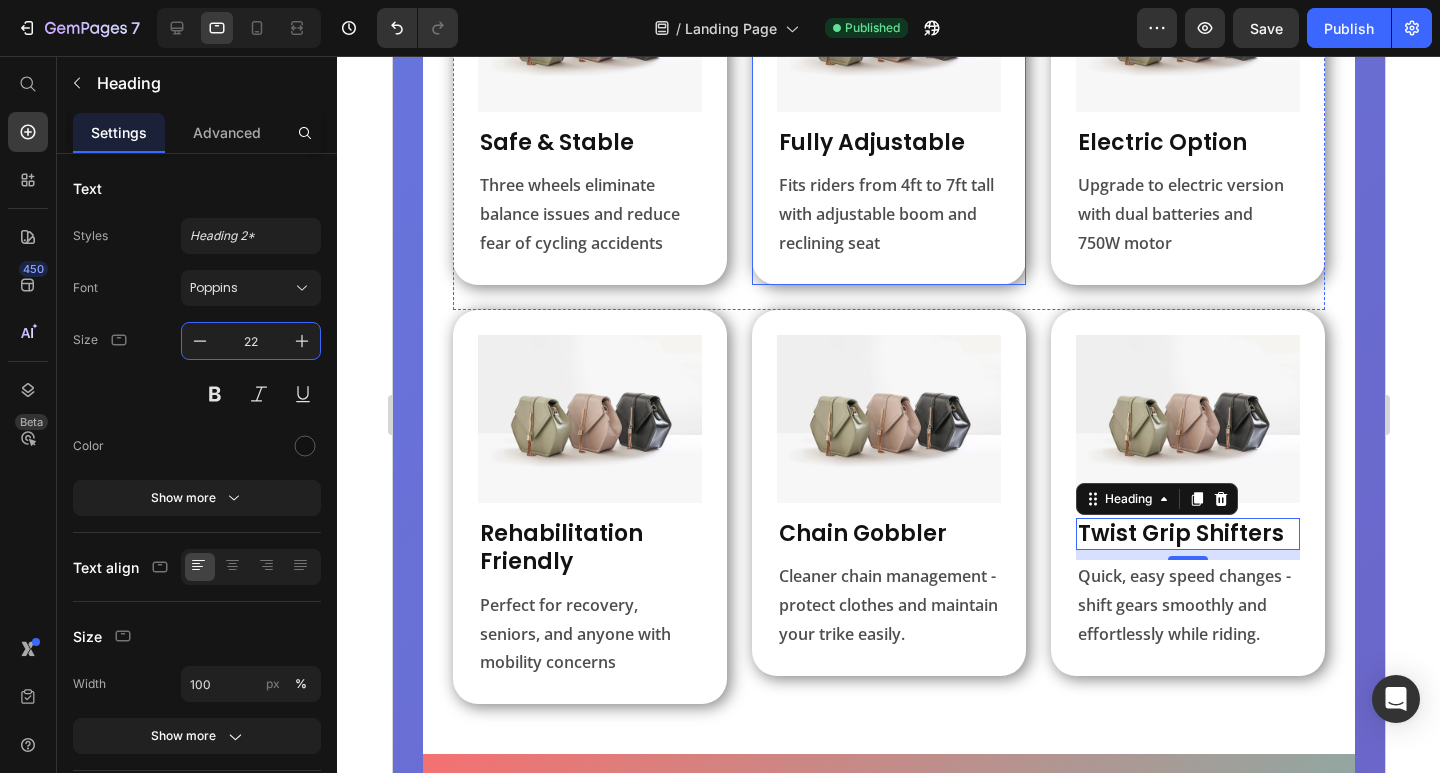 scroll, scrollTop: 700, scrollLeft: 0, axis: vertical 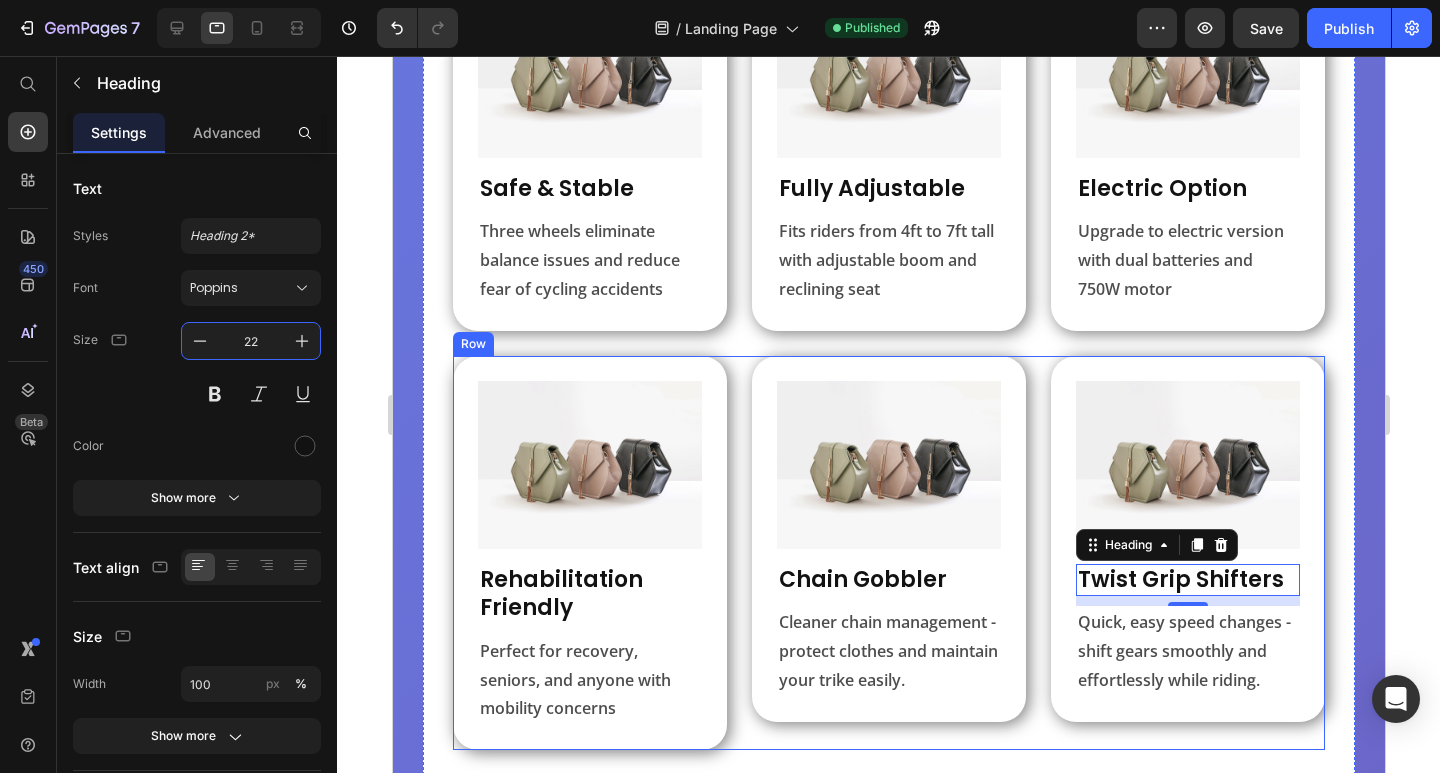 click on "Image Rehabilitation Friendly Heading Perfect for recovery, seniors, and anyone with mobility concerns Text Block Row Image Chain Gobbler Heading Cleaner chain management - protect clothes and maintain your trike easily. Text Block Row Image Twist Grip Shifters Heading   10 Quick, easy speed changes - shift gears smoothly and effortlessly while riding. Text Block Row Row" at bounding box center [888, 553] 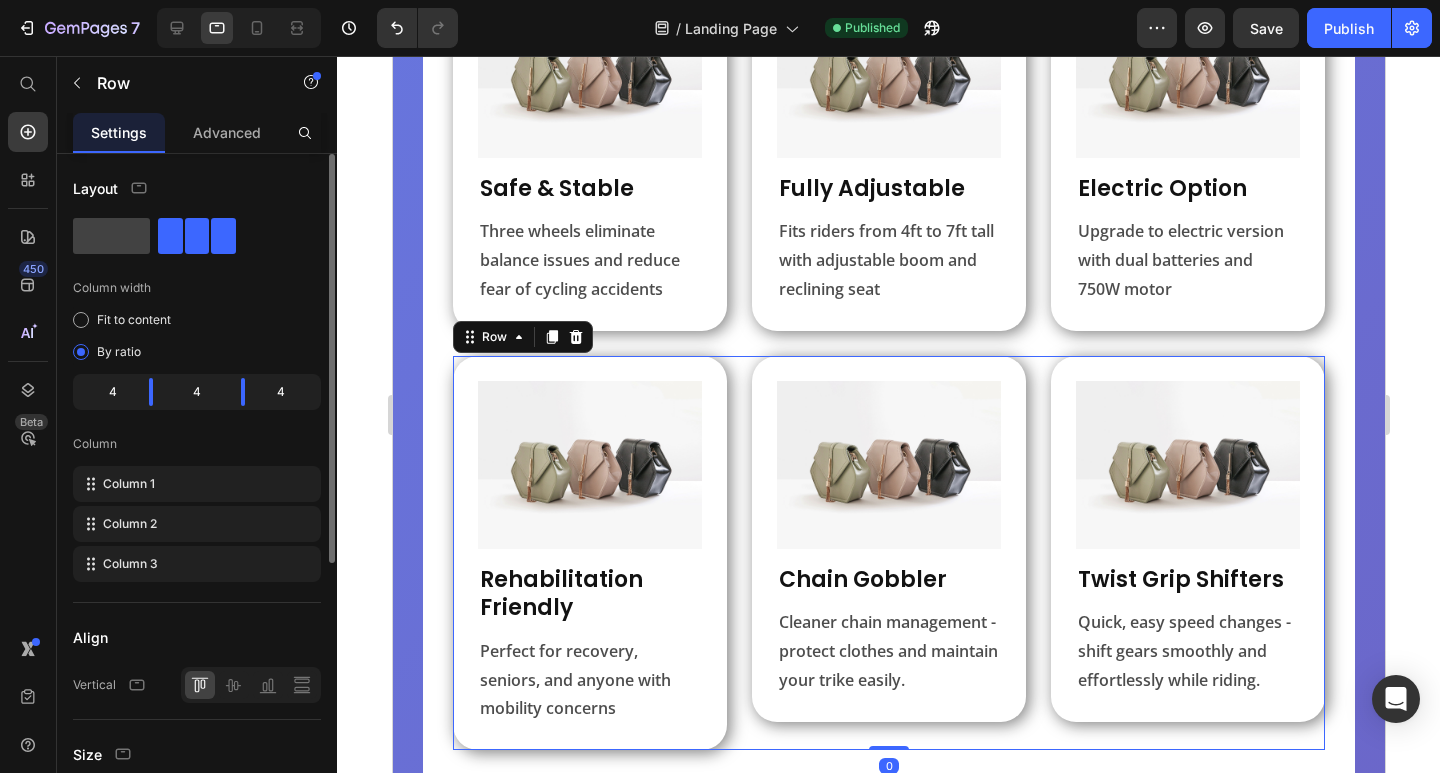 scroll, scrollTop: 300, scrollLeft: 0, axis: vertical 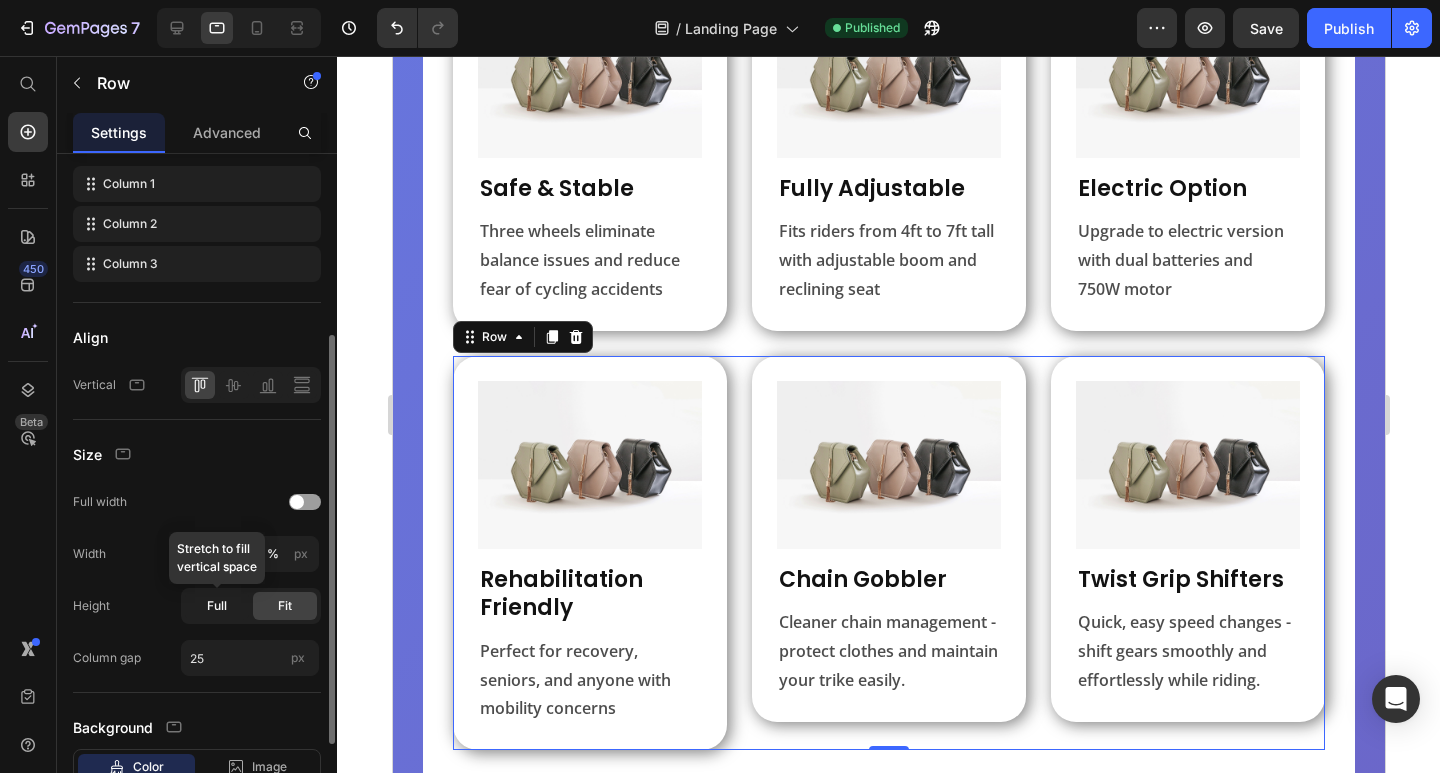 click on "Full" 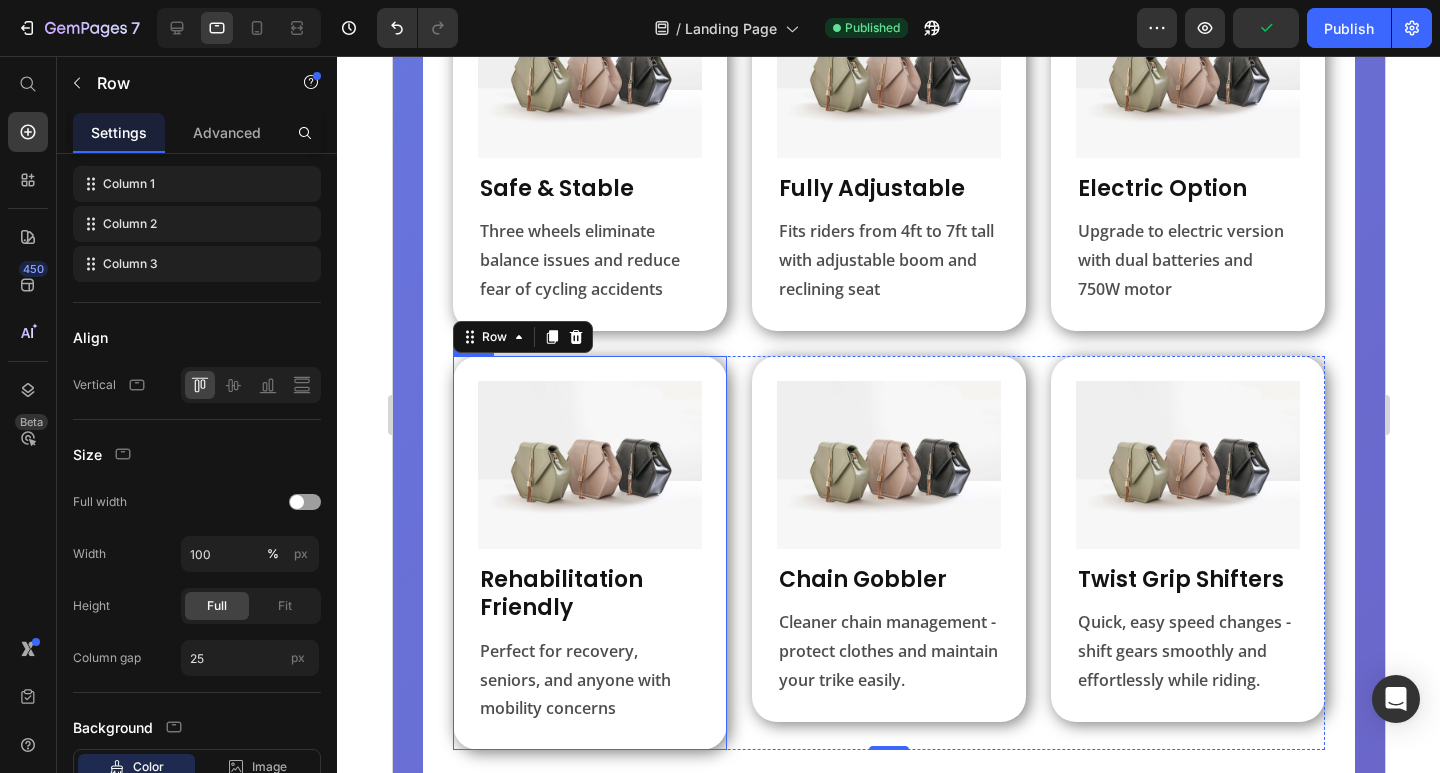 click on "Image Rehabilitation Friendly Heading Perfect for recovery, seniors, and anyone with mobility concerns Text Block Row" at bounding box center (589, 553) 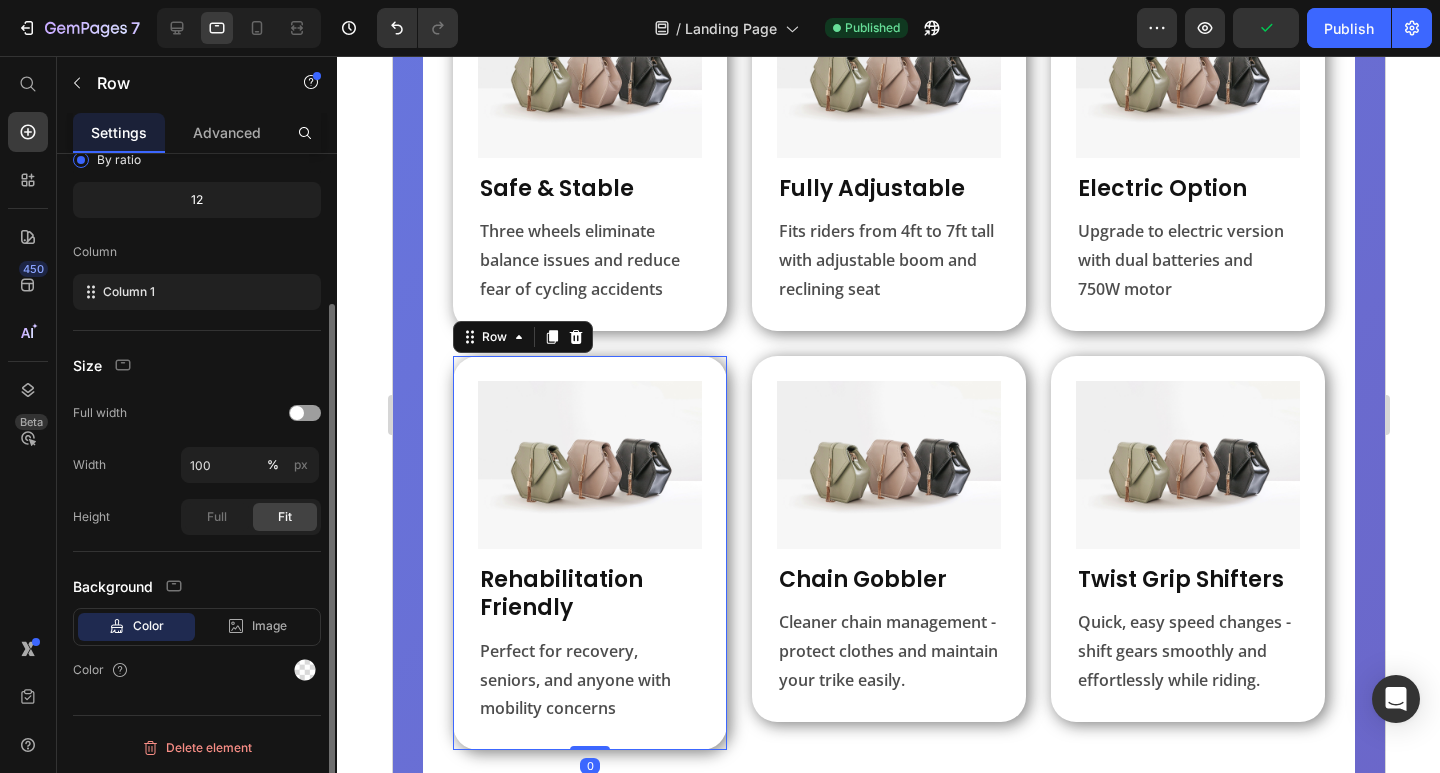 scroll, scrollTop: 192, scrollLeft: 0, axis: vertical 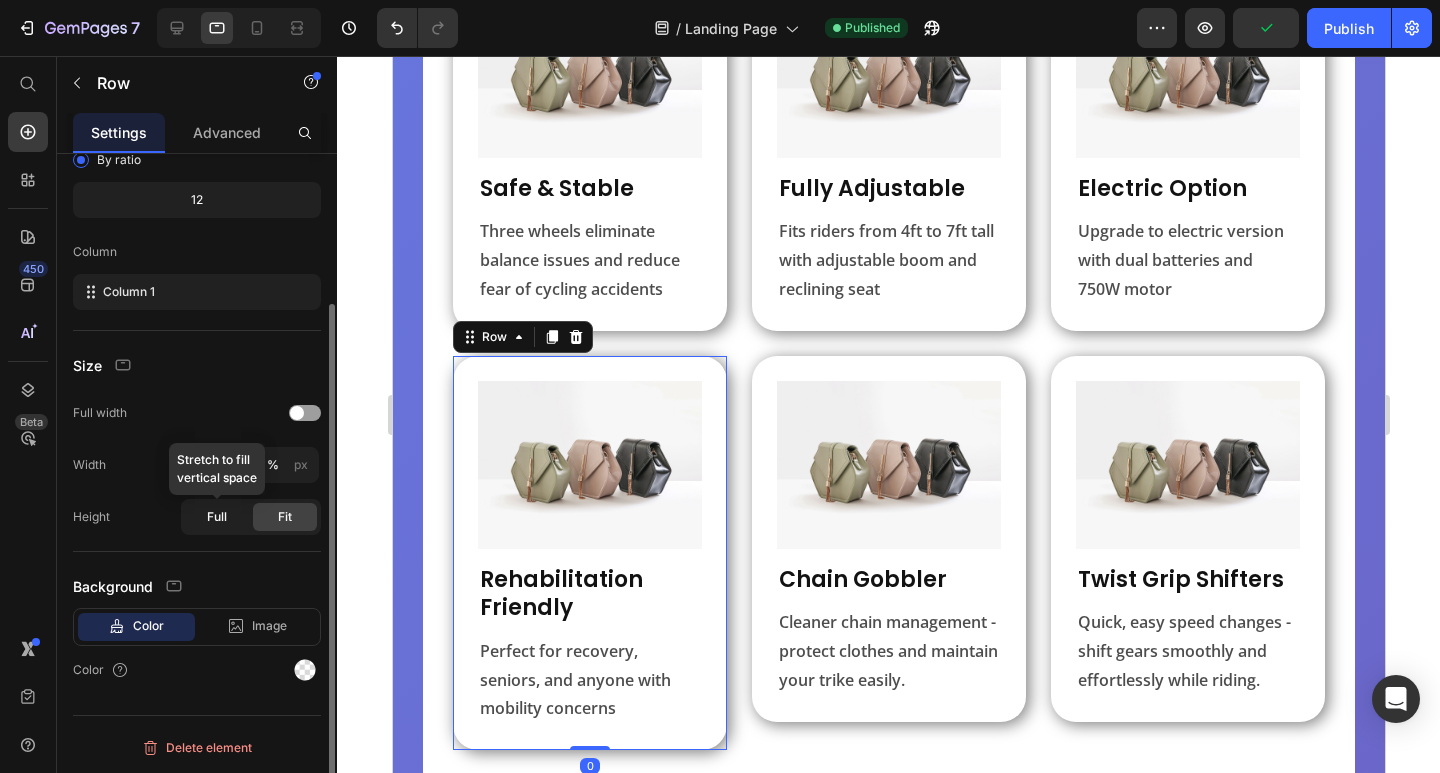 drag, startPoint x: 231, startPoint y: 514, endPoint x: 14, endPoint y: 446, distance: 227.40492 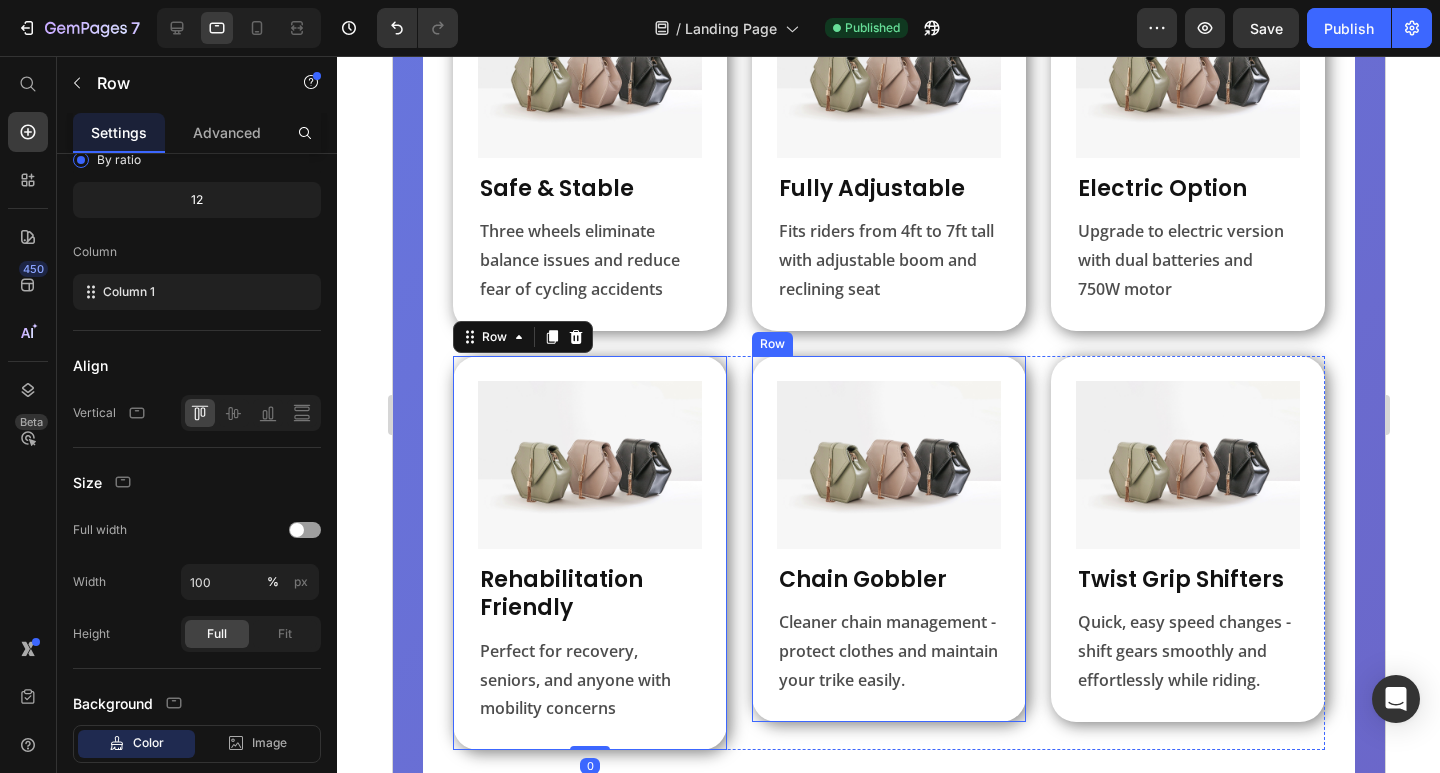 click on "Image Chain Gobbler Heading Cleaner chain management - protect clothes and maintain your trike easily. Text Block Row" at bounding box center [888, 539] 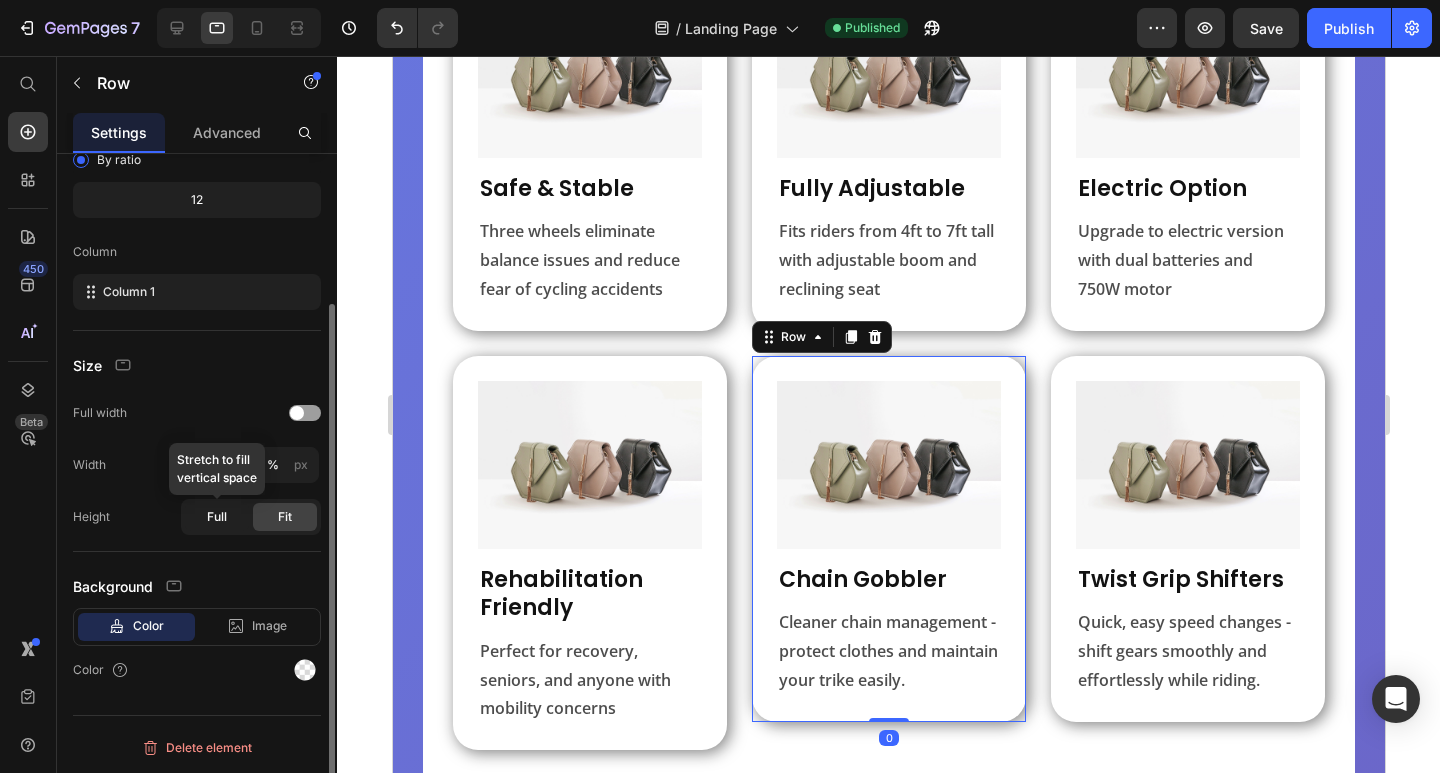 drag, startPoint x: 232, startPoint y: 525, endPoint x: 142, endPoint y: 459, distance: 111.60645 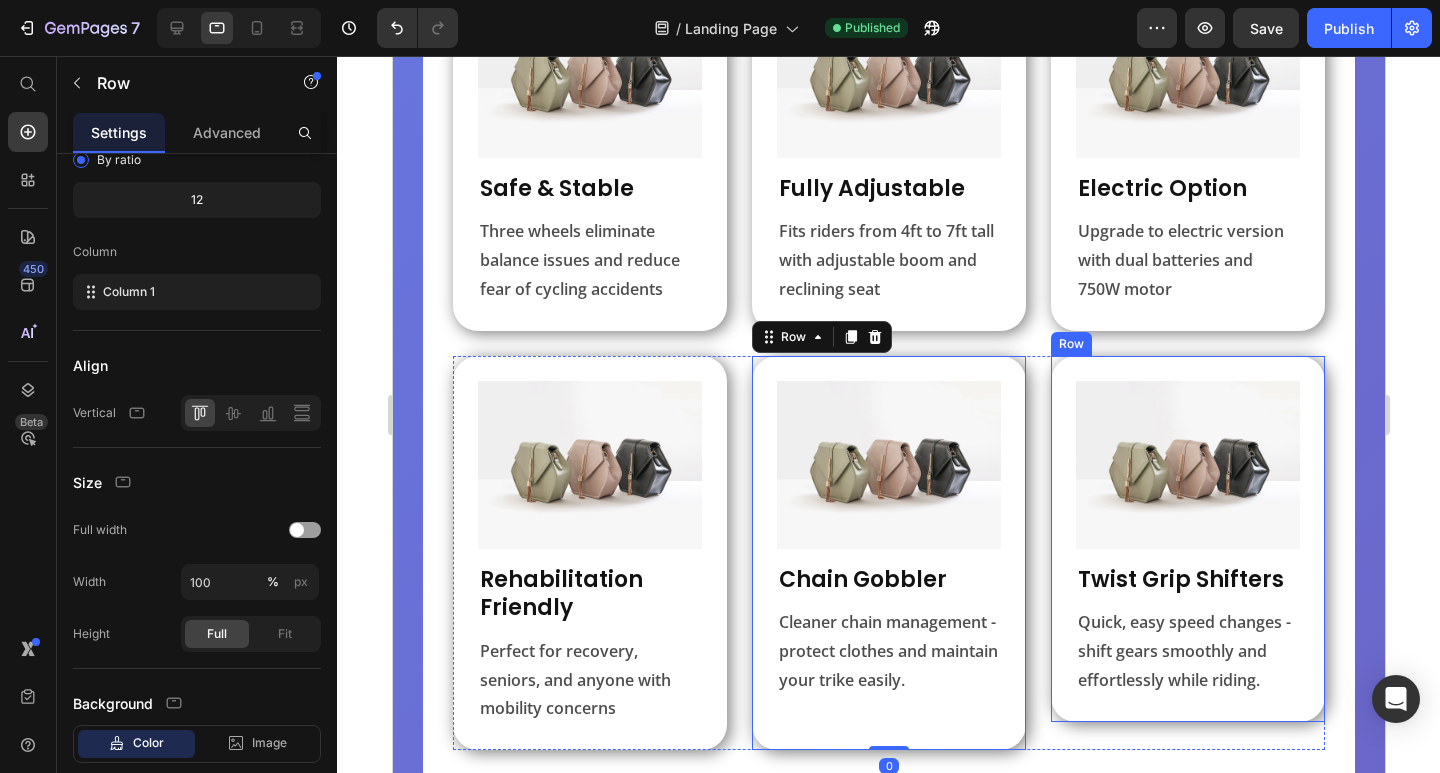 click on "Image Twist Grip Shifters Heading Quick, easy speed changes - shift gears smoothly and effortlessly while riding. Text Block Row" at bounding box center [1187, 539] 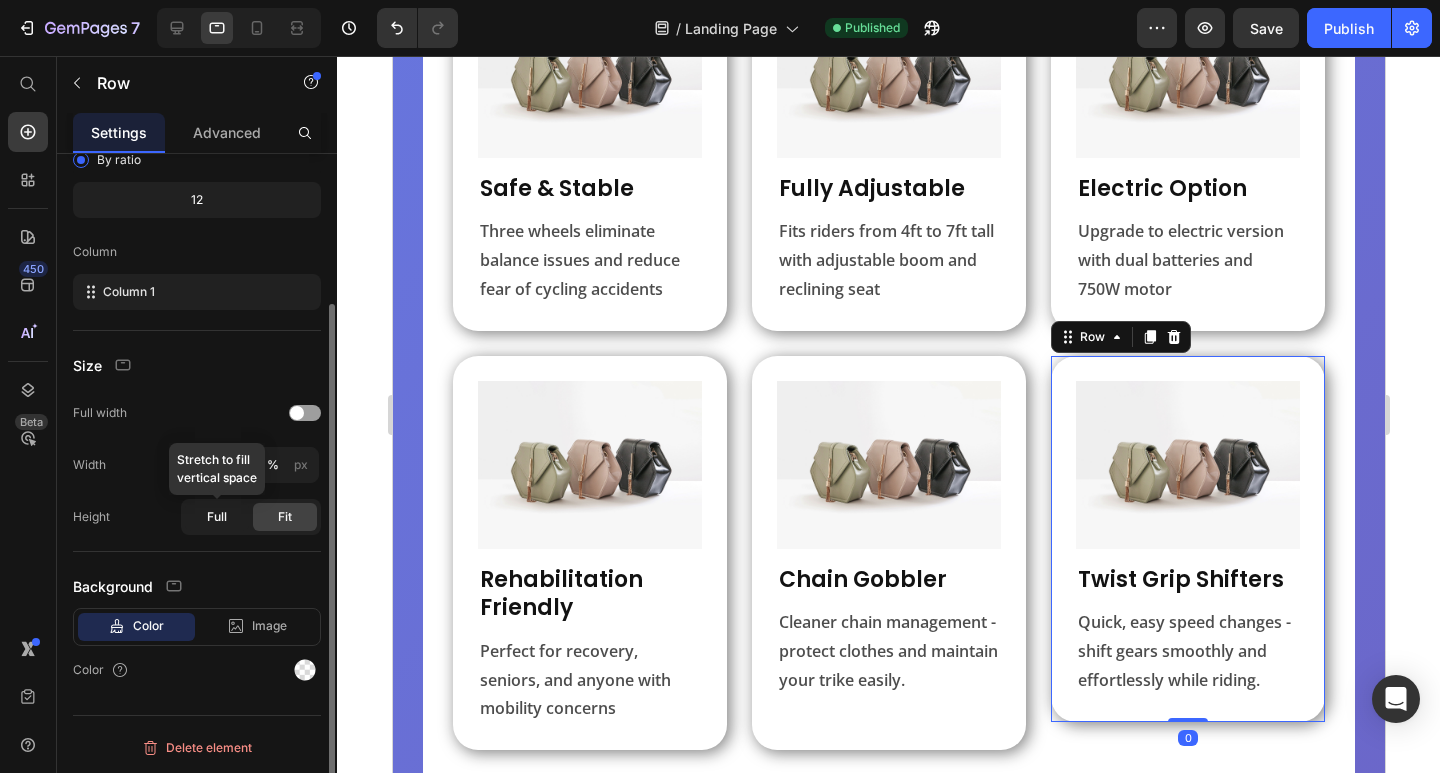 click on "Full" 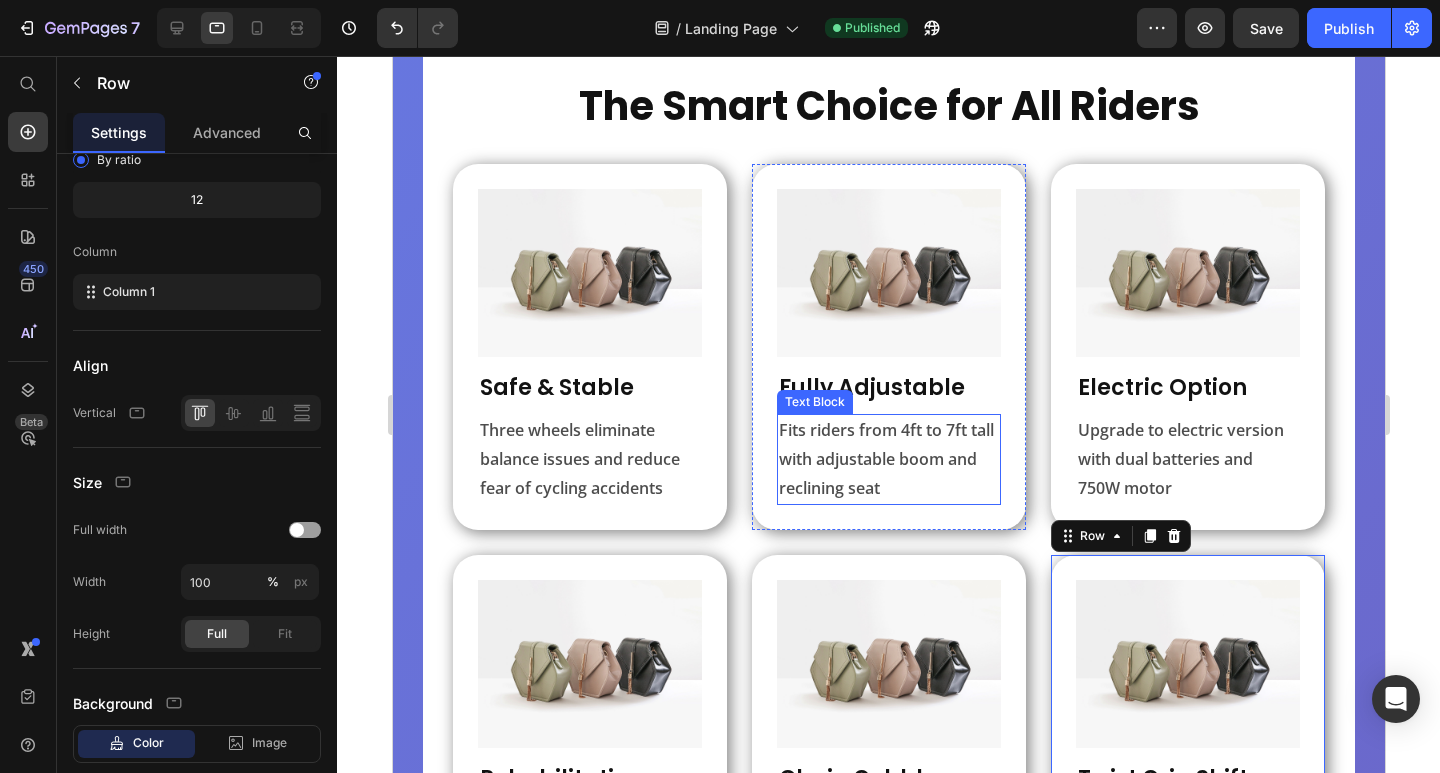 scroll, scrollTop: 500, scrollLeft: 0, axis: vertical 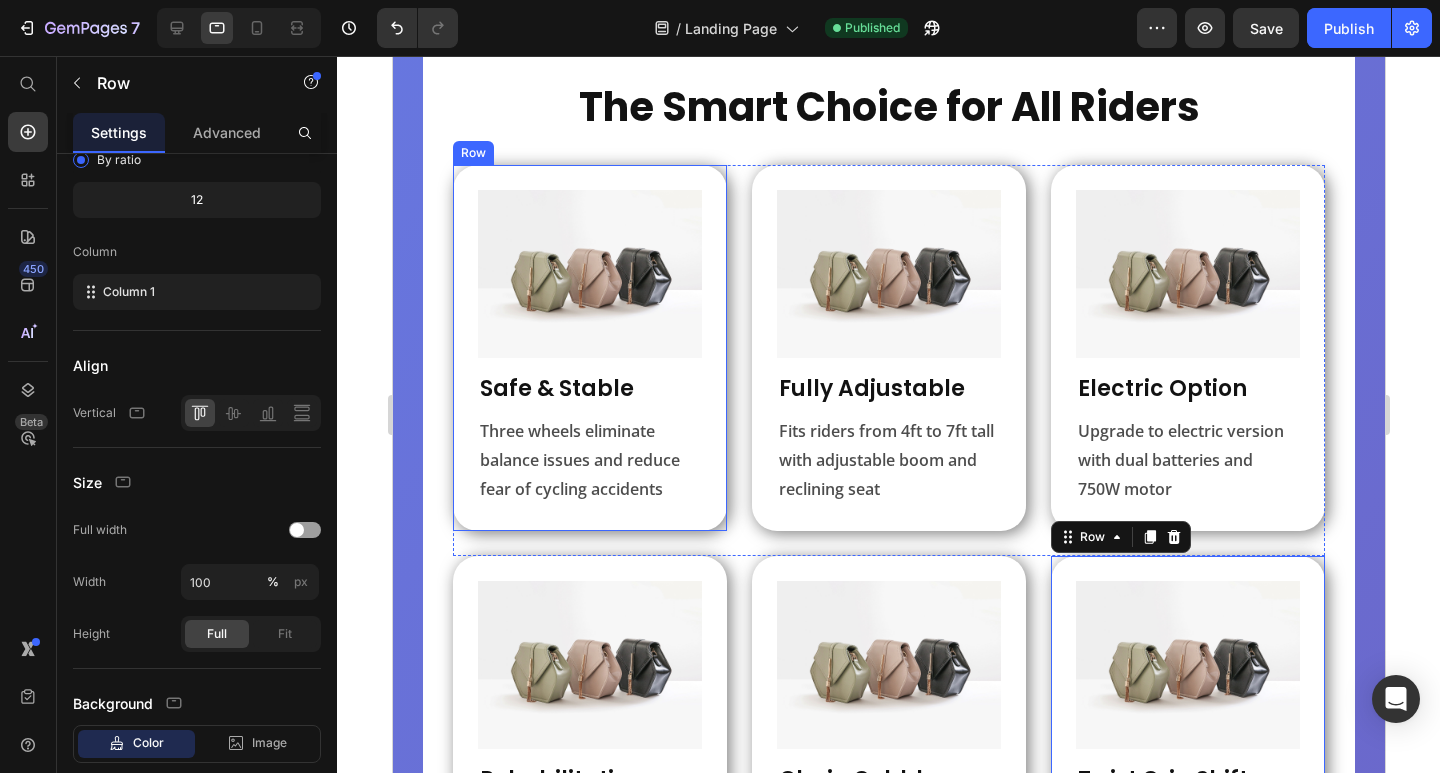 click on "Image Safe & Stable Heading Three wheels eliminate balance issues and reduce fear of cycling accidents Text Block Row" at bounding box center [589, 348] 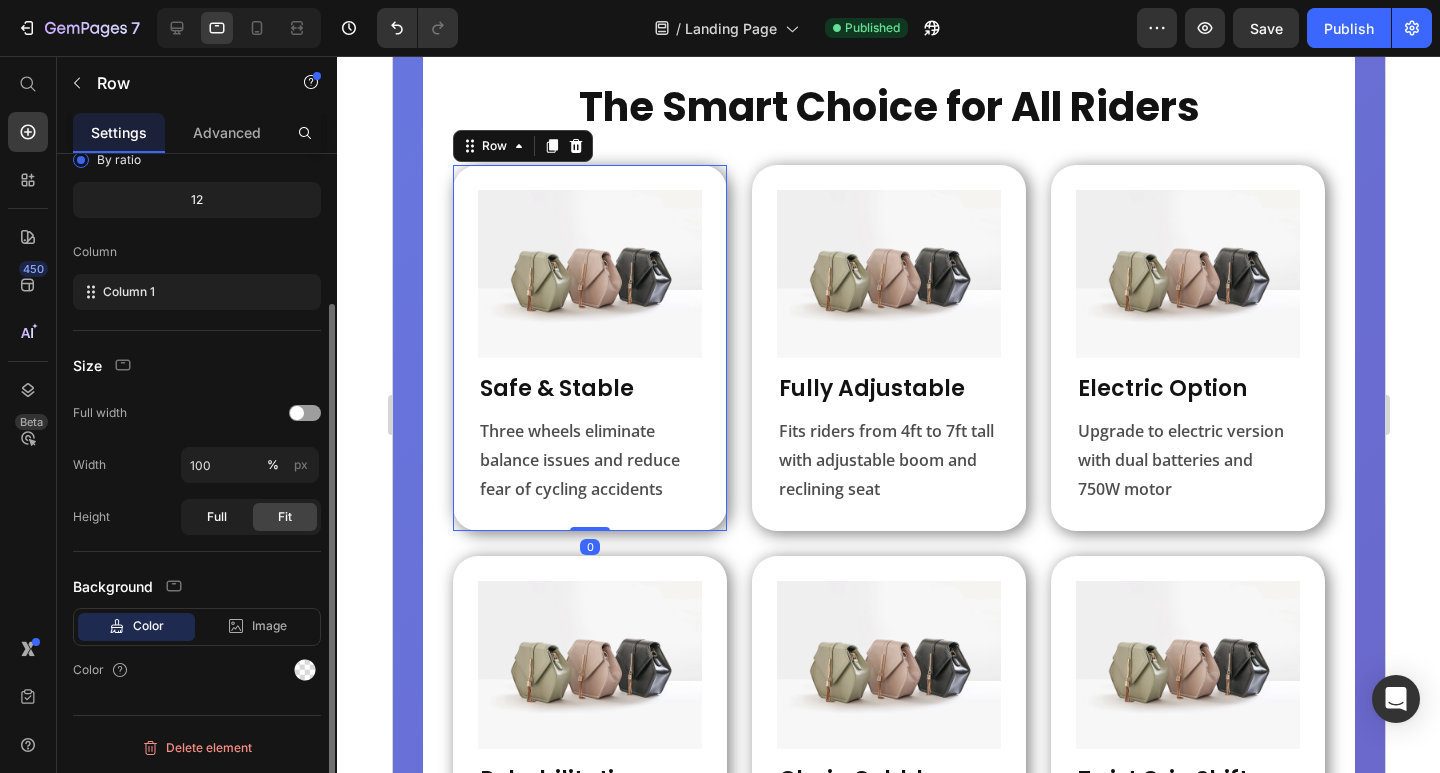 click on "Full" 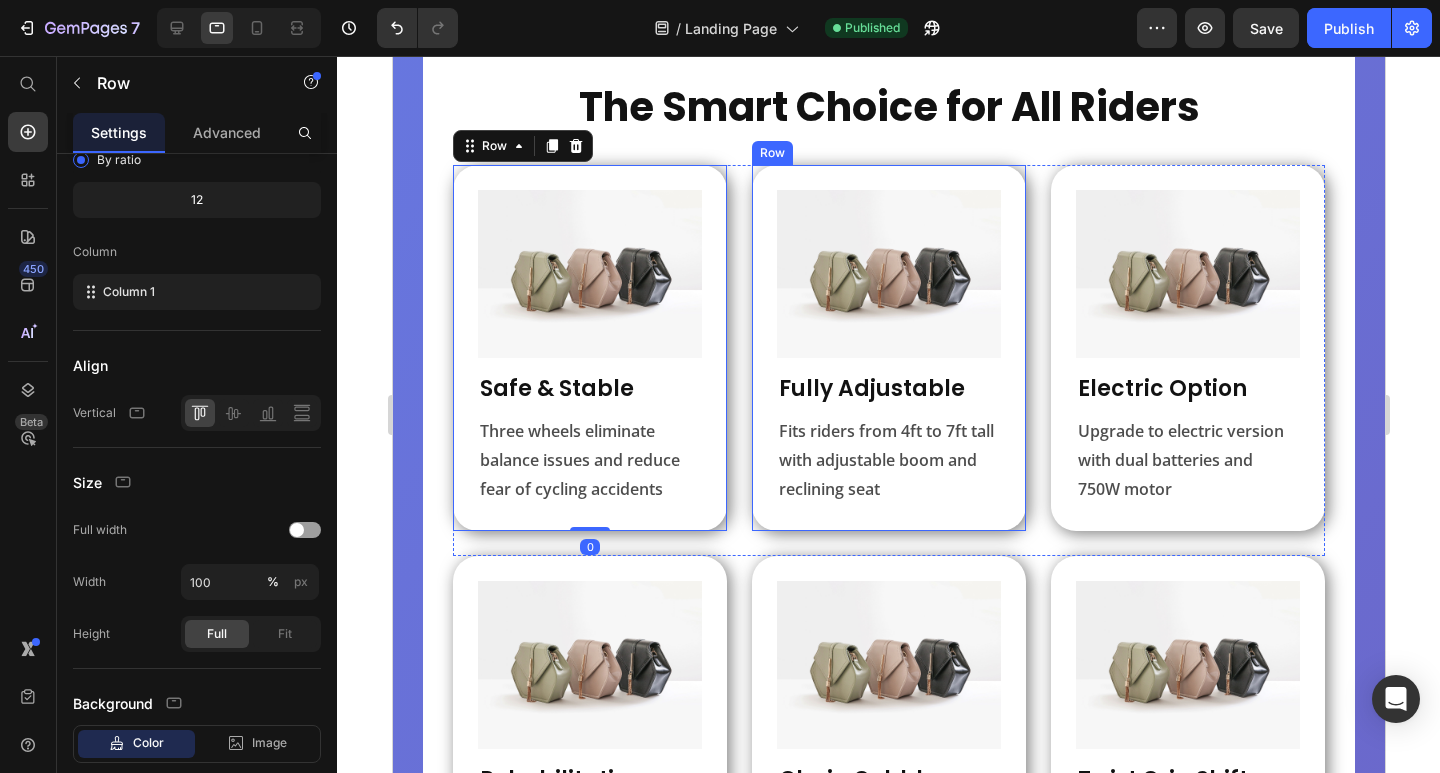 click on "Image Fully Adjustable Heading Fits riders from 4ft to 7ft tall with adjustable boom and reclining seat Text Block Row" at bounding box center [888, 348] 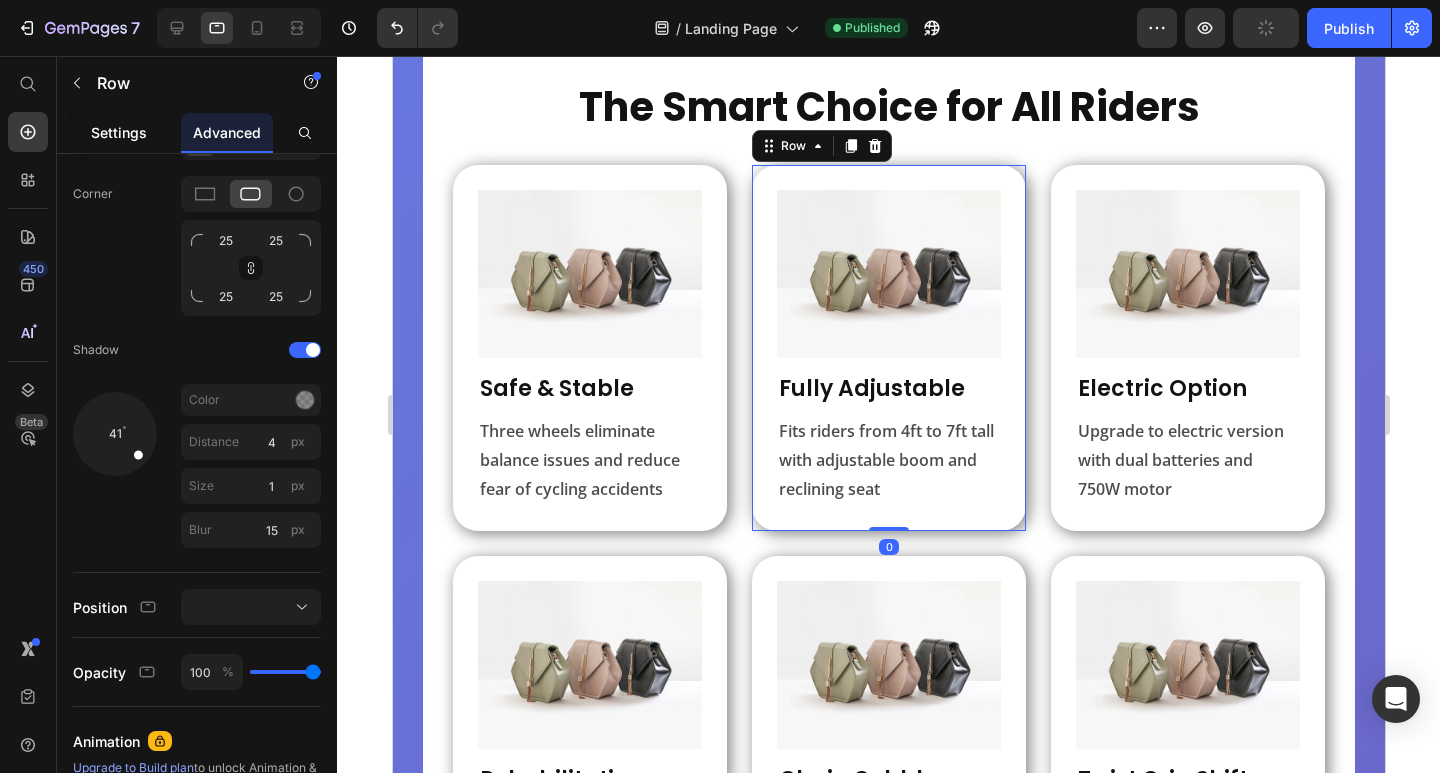 scroll, scrollTop: 92, scrollLeft: 0, axis: vertical 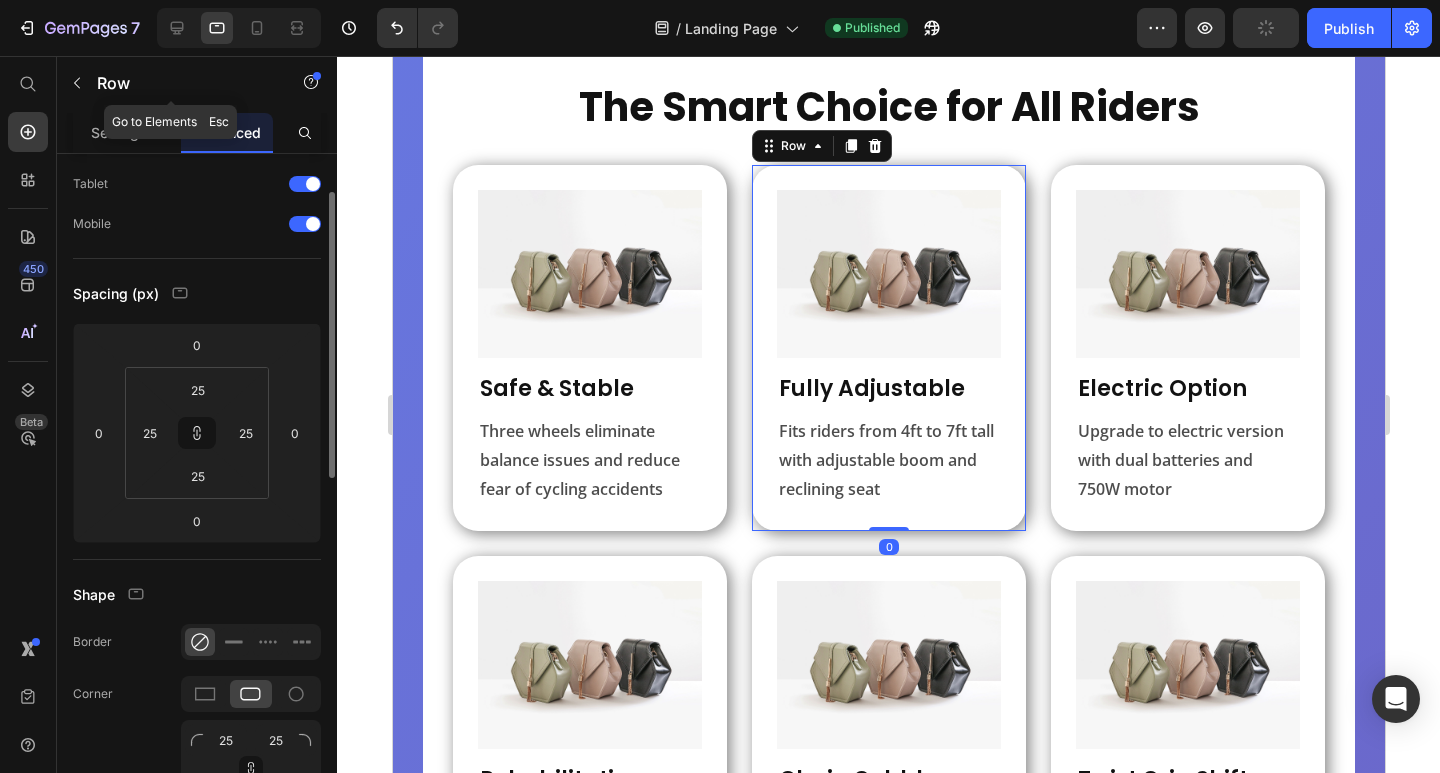 click on "Row" 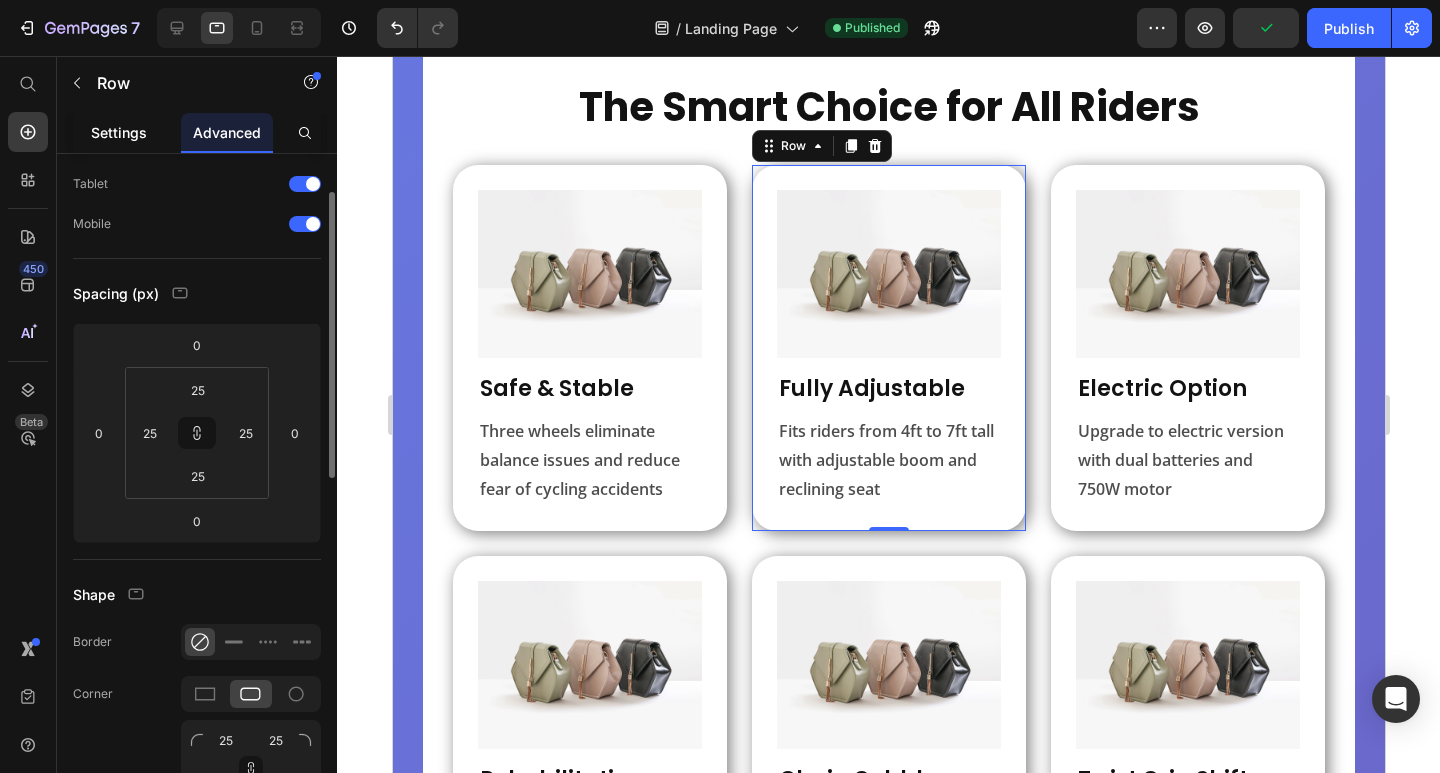 click on "Settings" at bounding box center [119, 132] 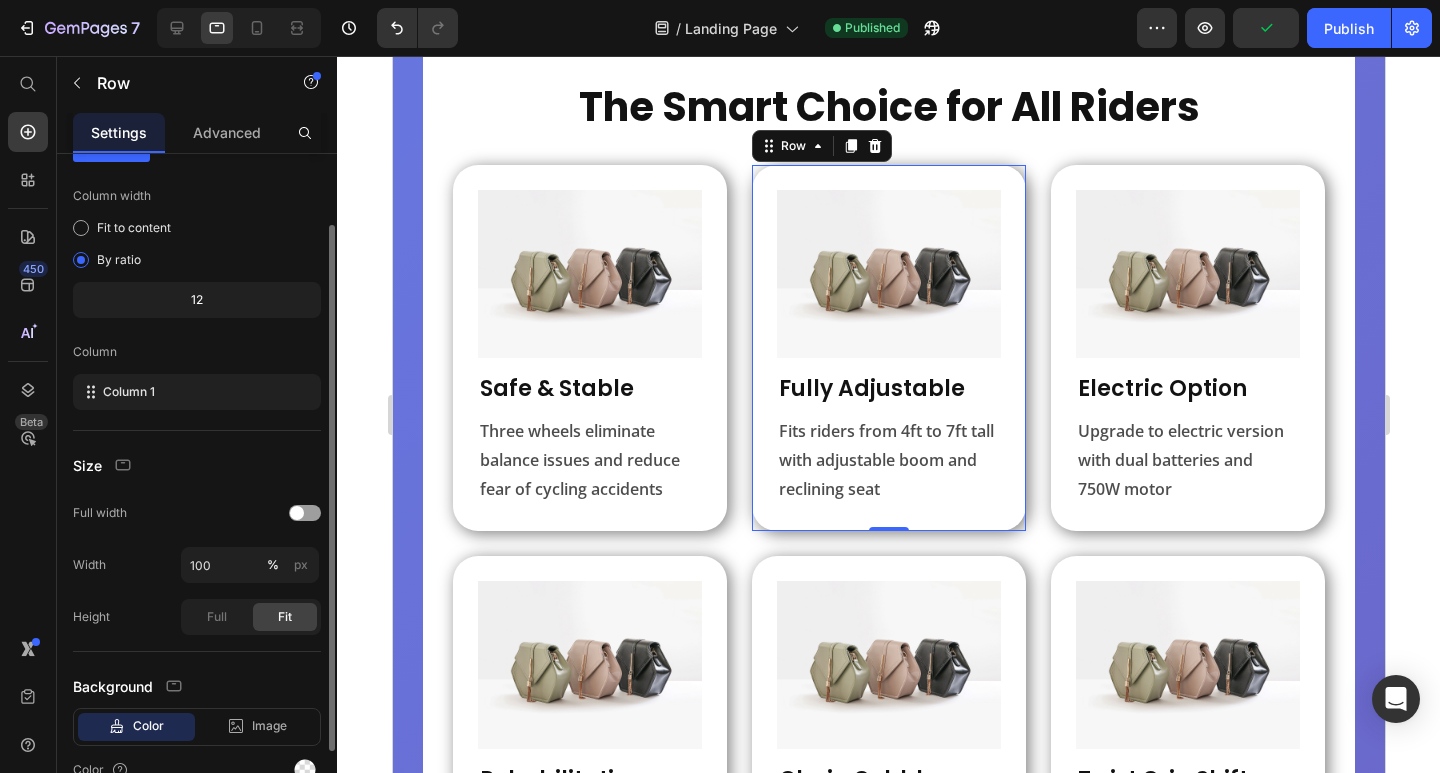 scroll, scrollTop: 0, scrollLeft: 0, axis: both 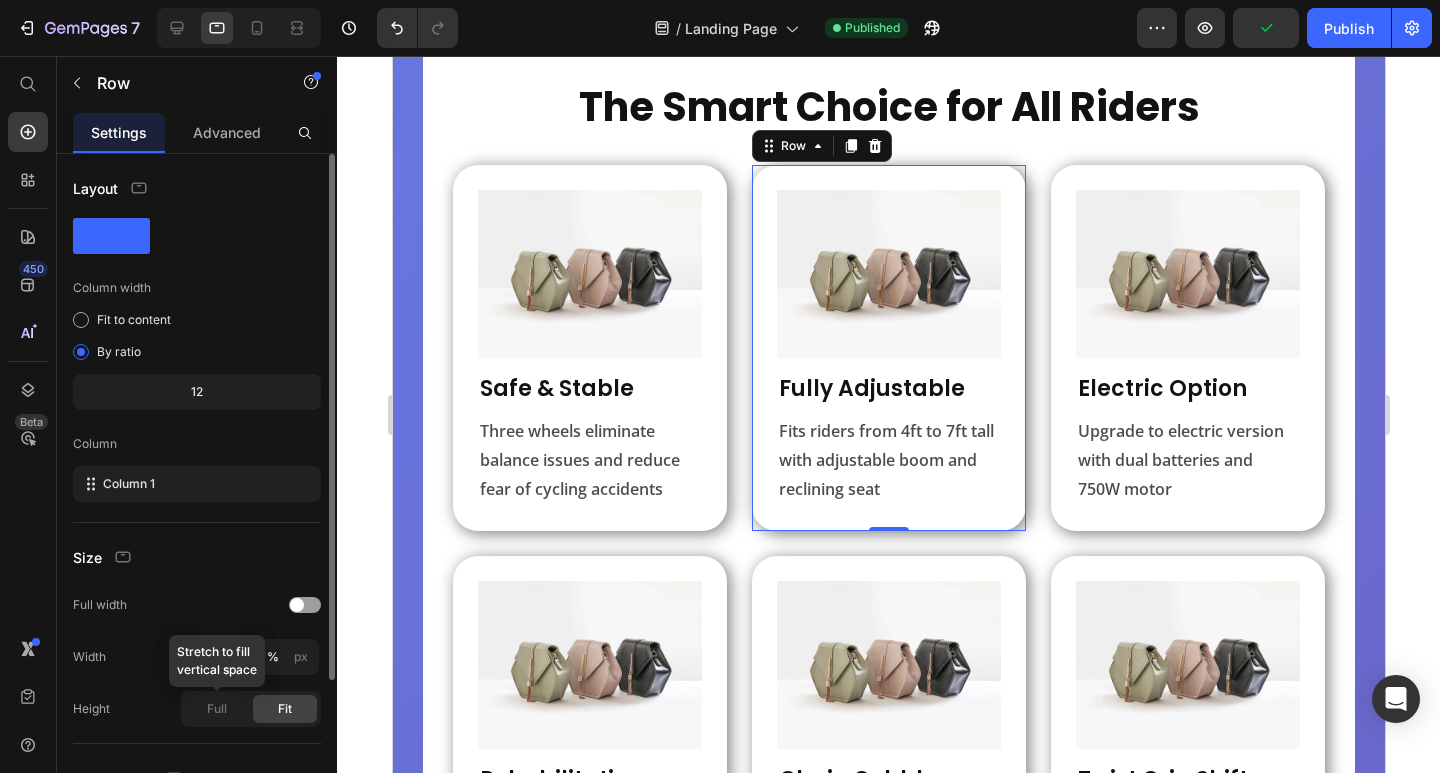 click on "Size Full width Width 100 % px Height Full Stretch to fill   vertical space Fit" 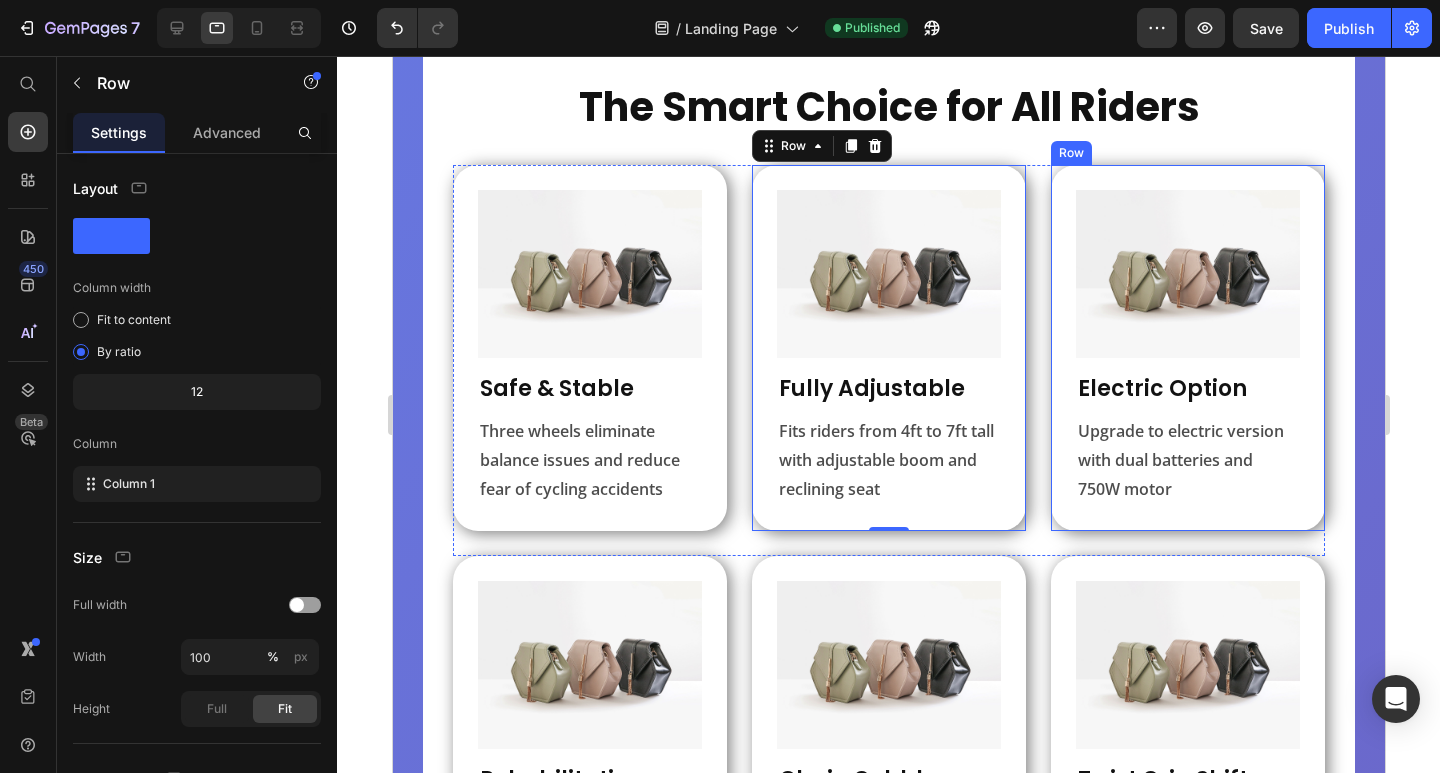 click on "Image Electric Option Heading Upgrade to electric version with dual batteries and 750W motor Text Block Row" at bounding box center [1187, 348] 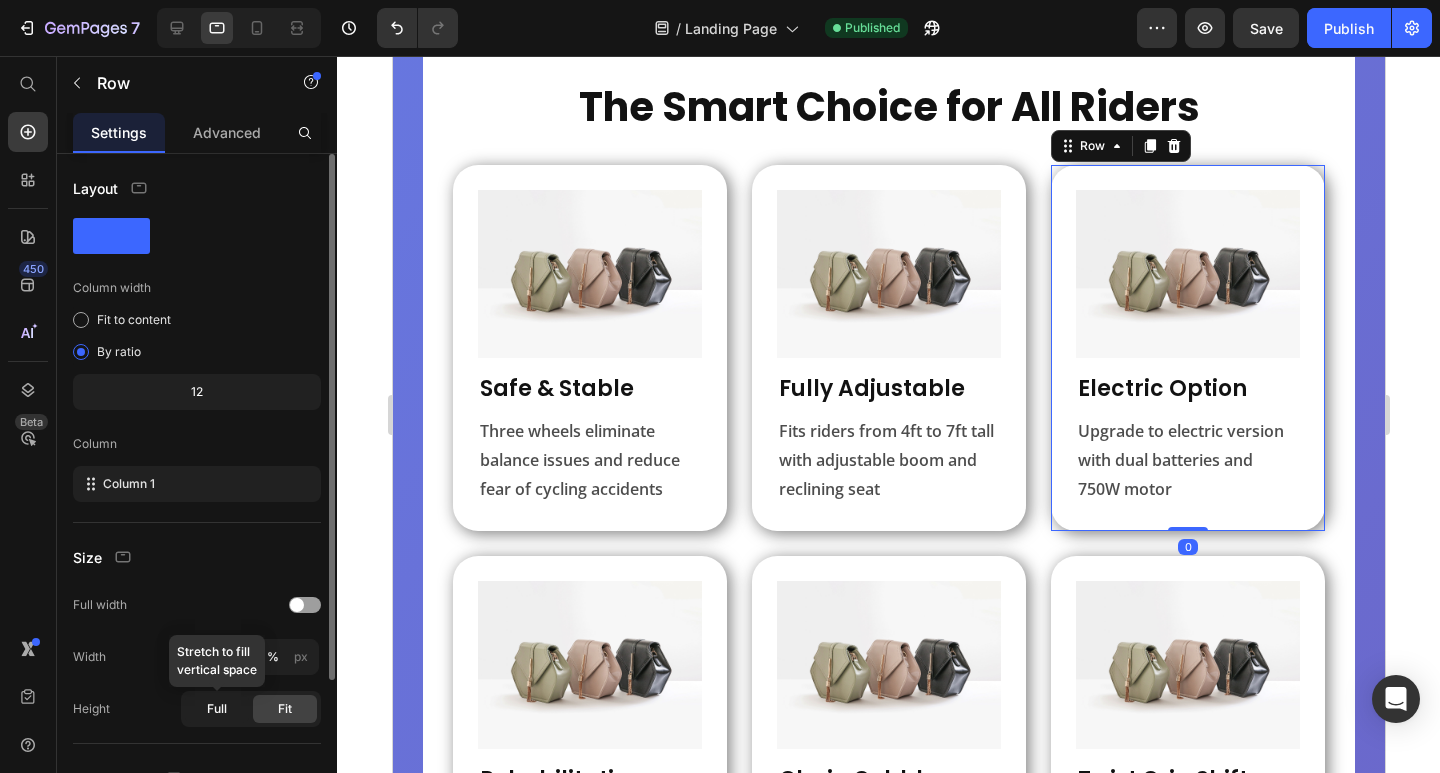 click on "Full" 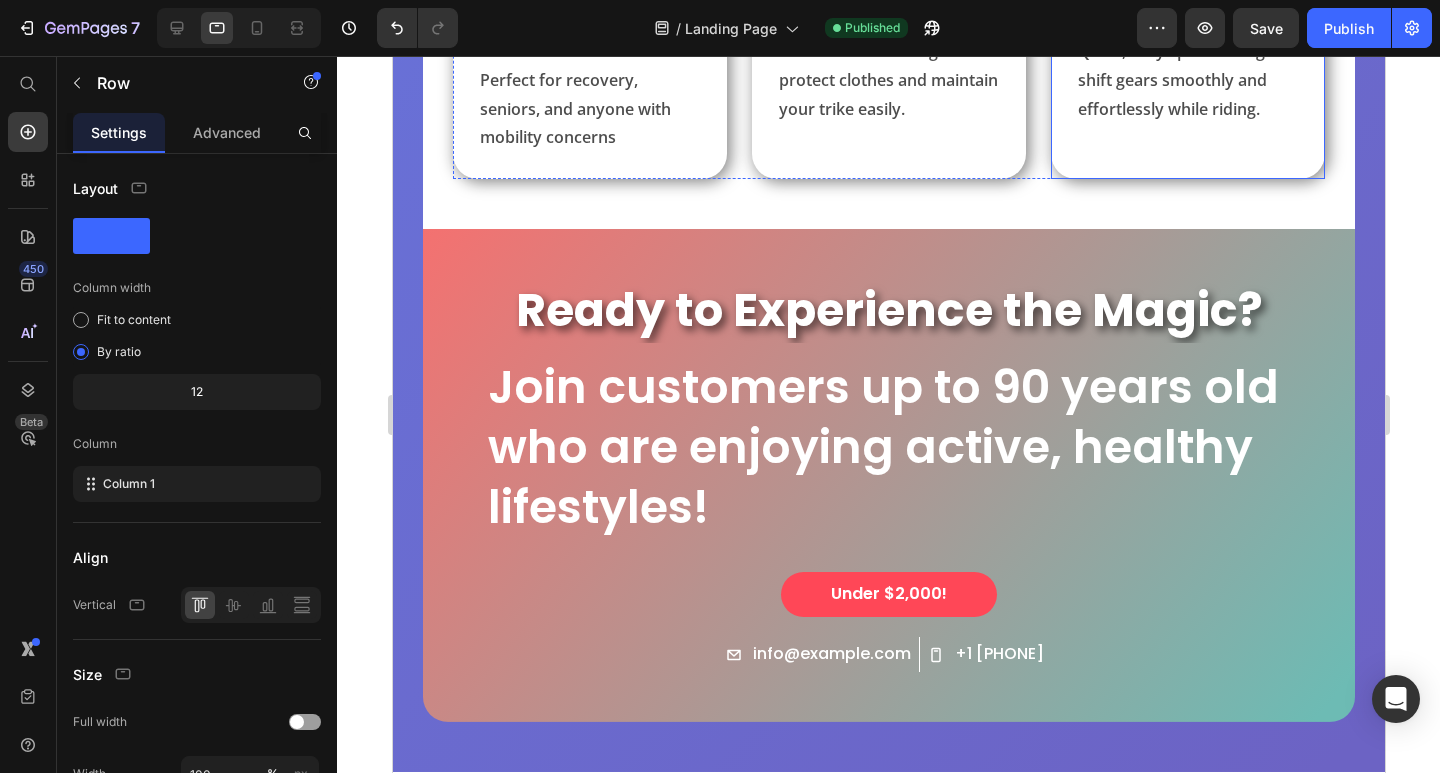 scroll, scrollTop: 1300, scrollLeft: 0, axis: vertical 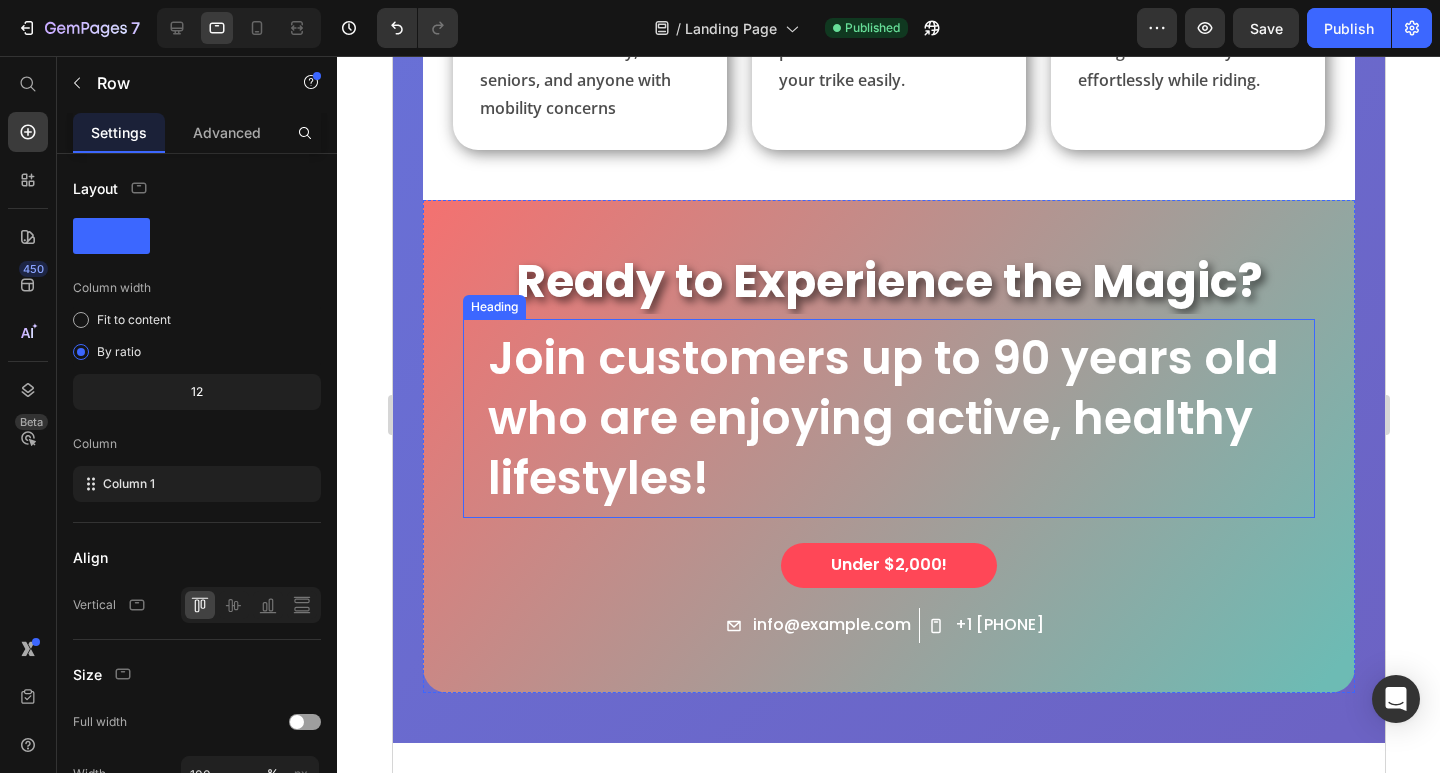 click on "Join customers up to 90 years old who are enjoying active, healthy lifestyles!" at bounding box center [888, 418] 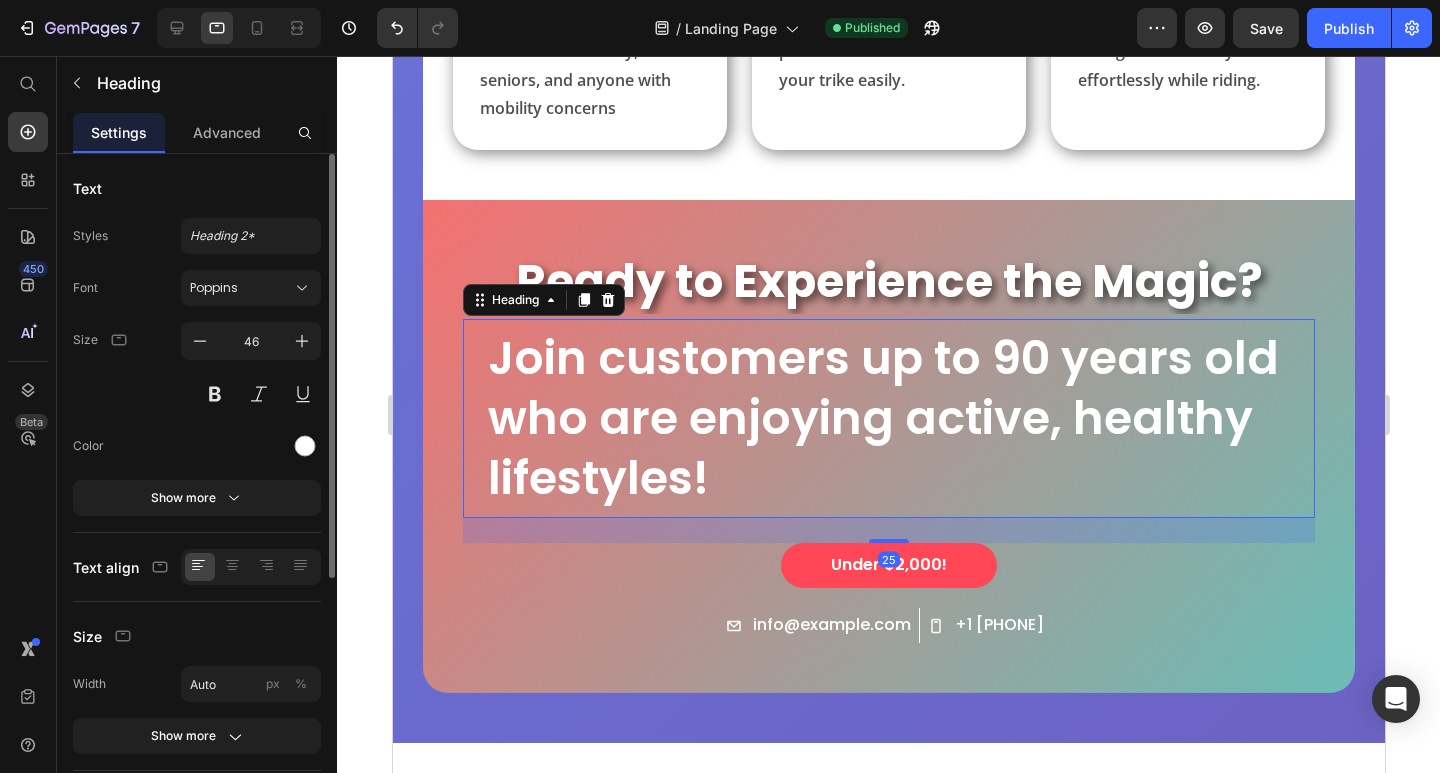 click 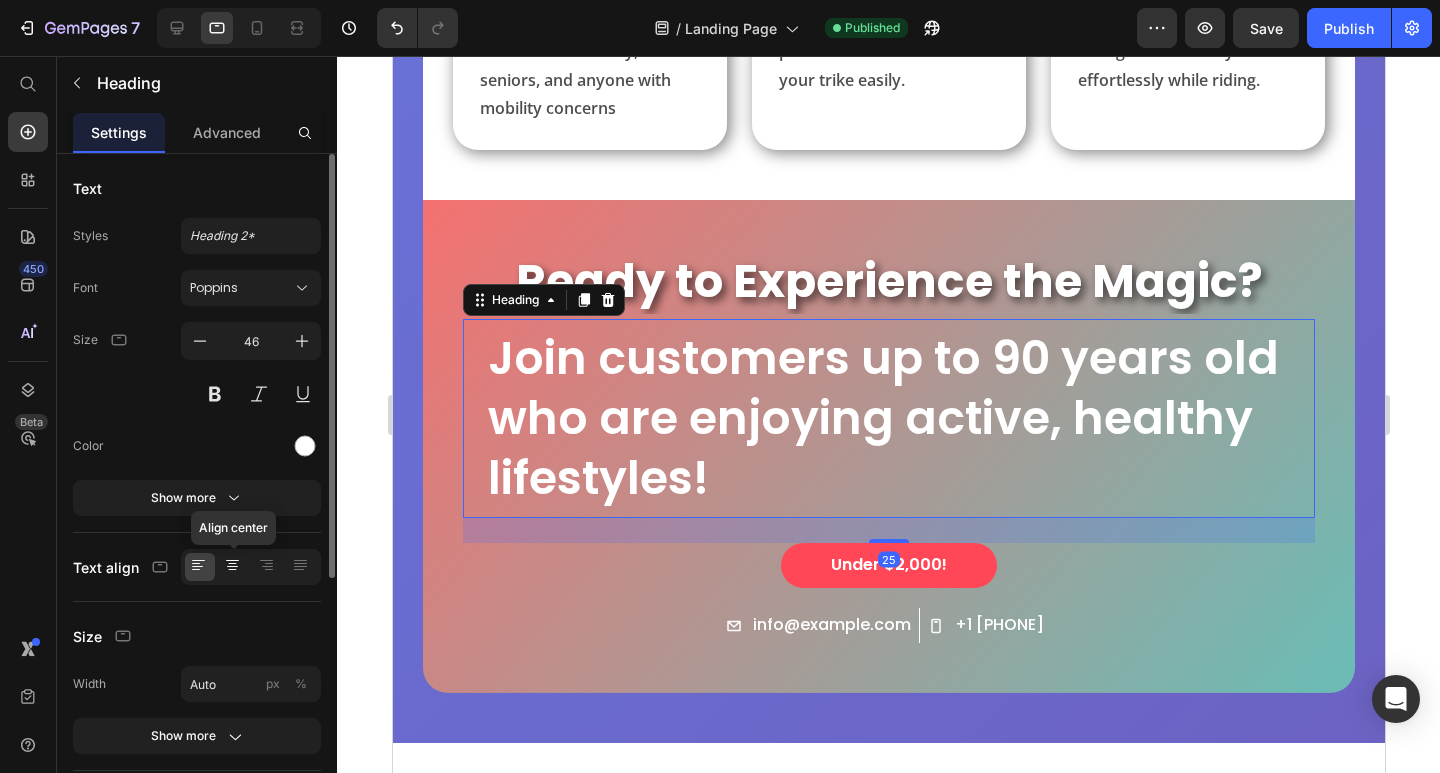 click 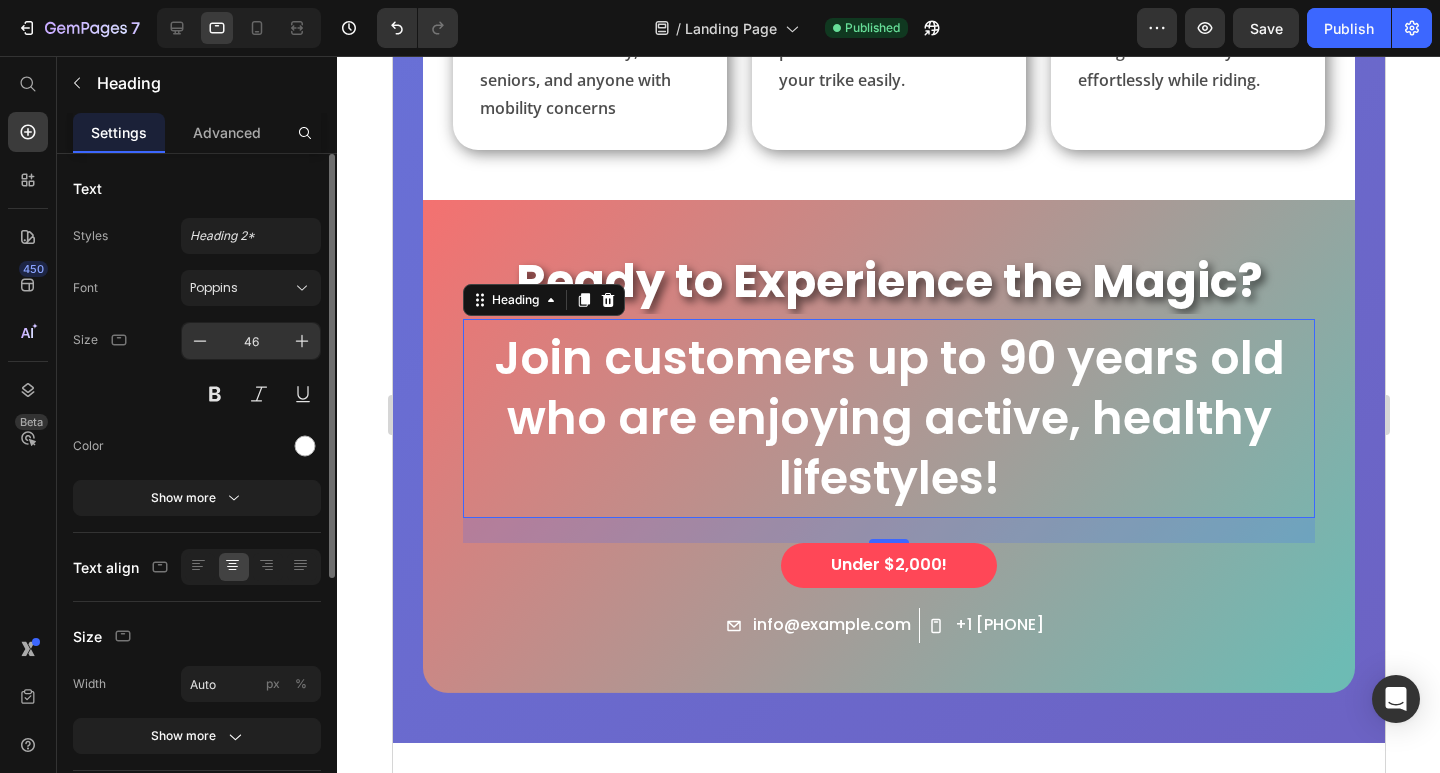 click on "46" at bounding box center [251, 341] 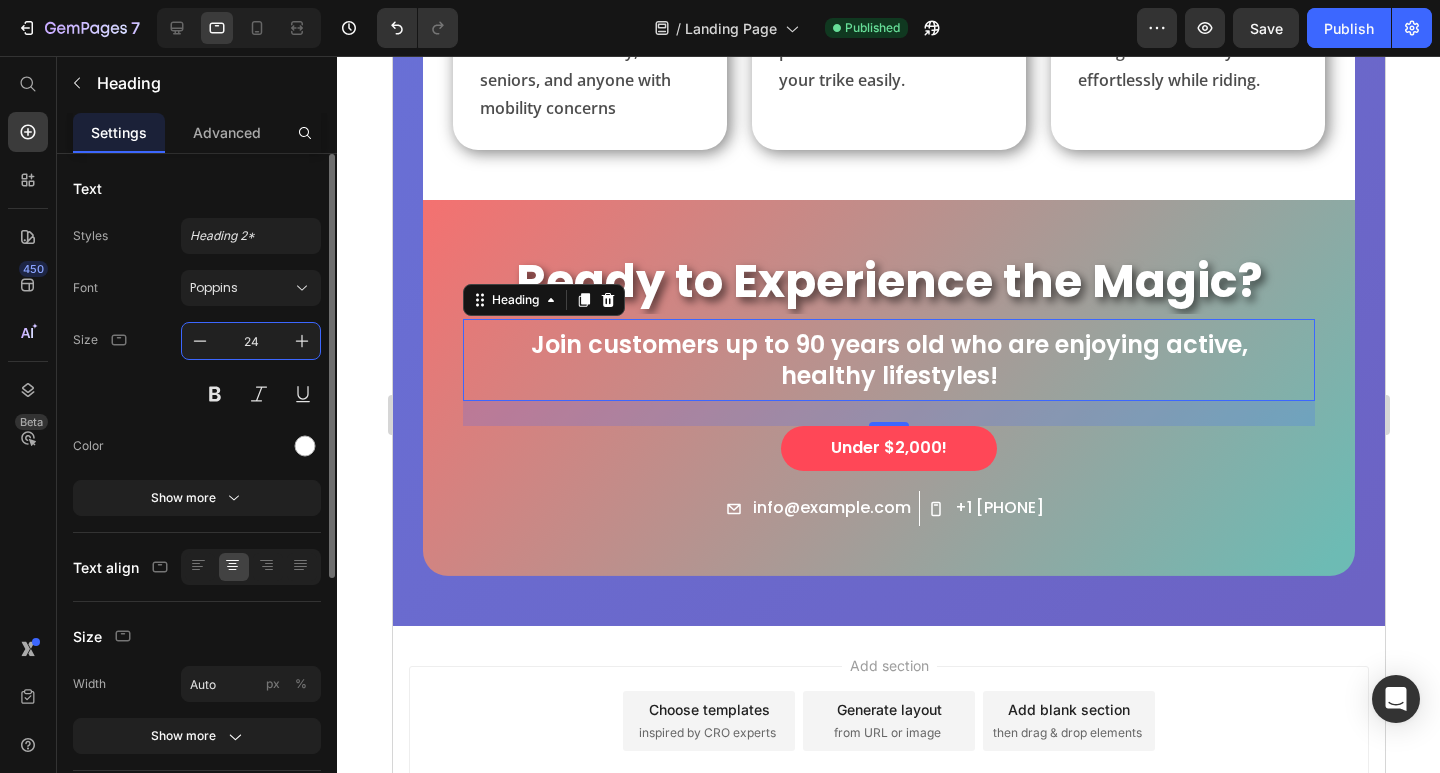 drag, startPoint x: 243, startPoint y: 342, endPoint x: 229, endPoint y: 342, distance: 14 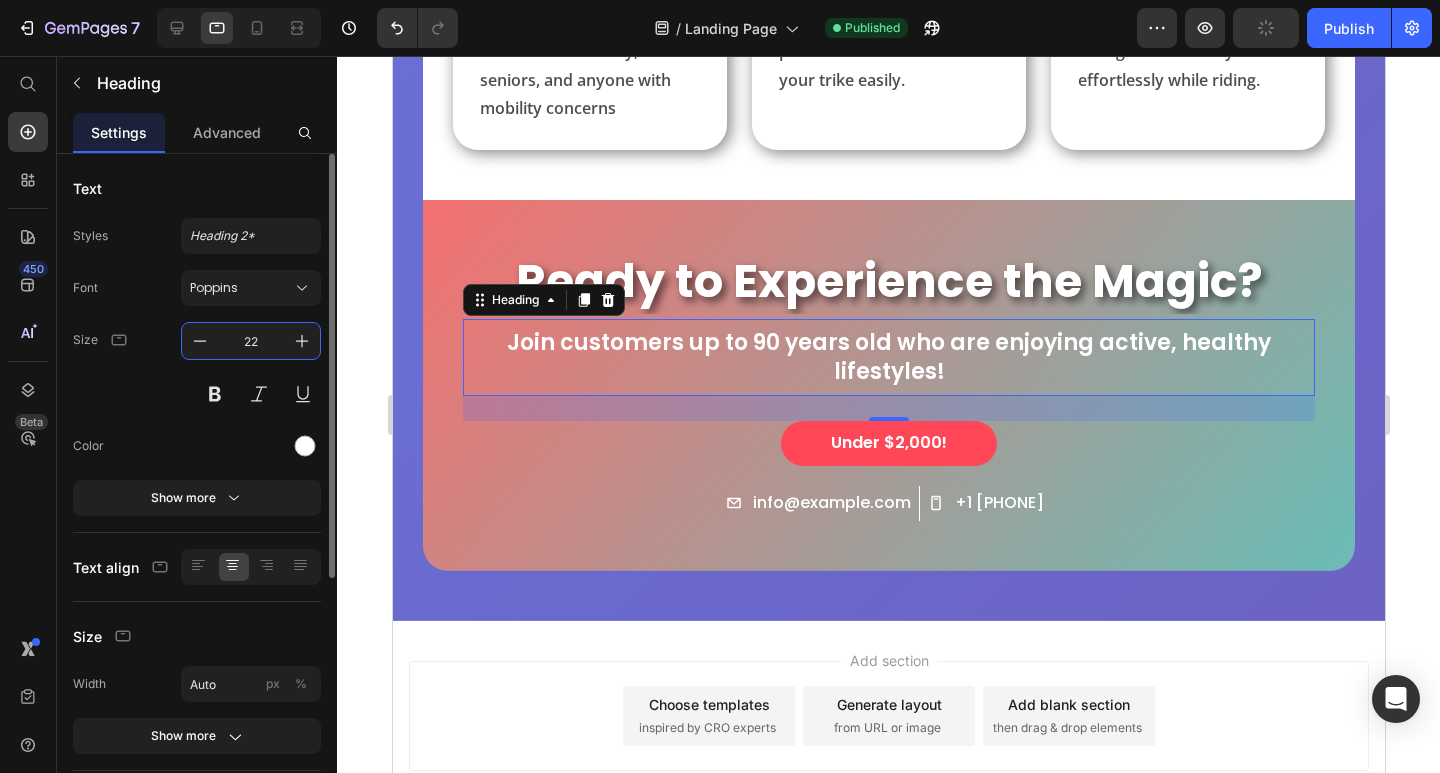 click on "22" at bounding box center (251, 341) 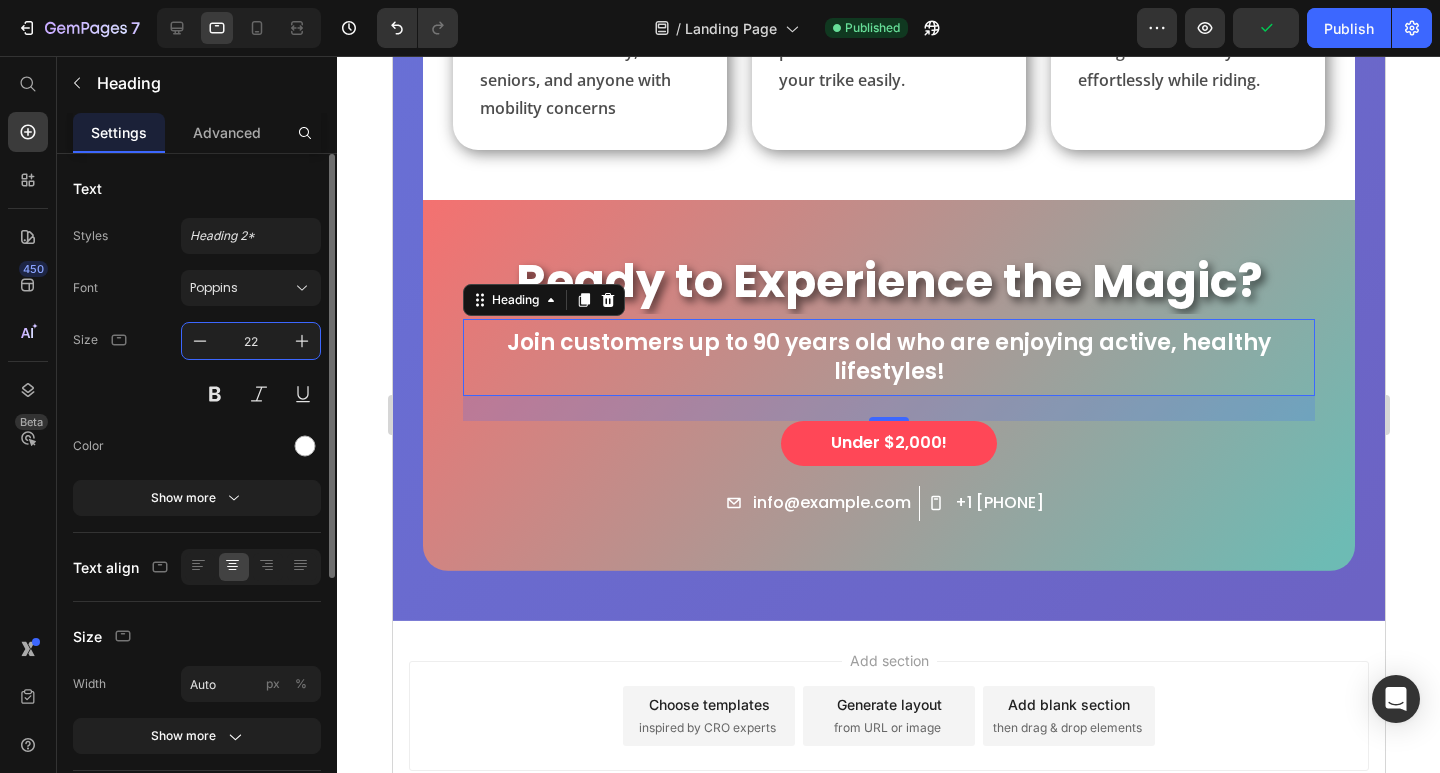 click on "22" at bounding box center [251, 367] 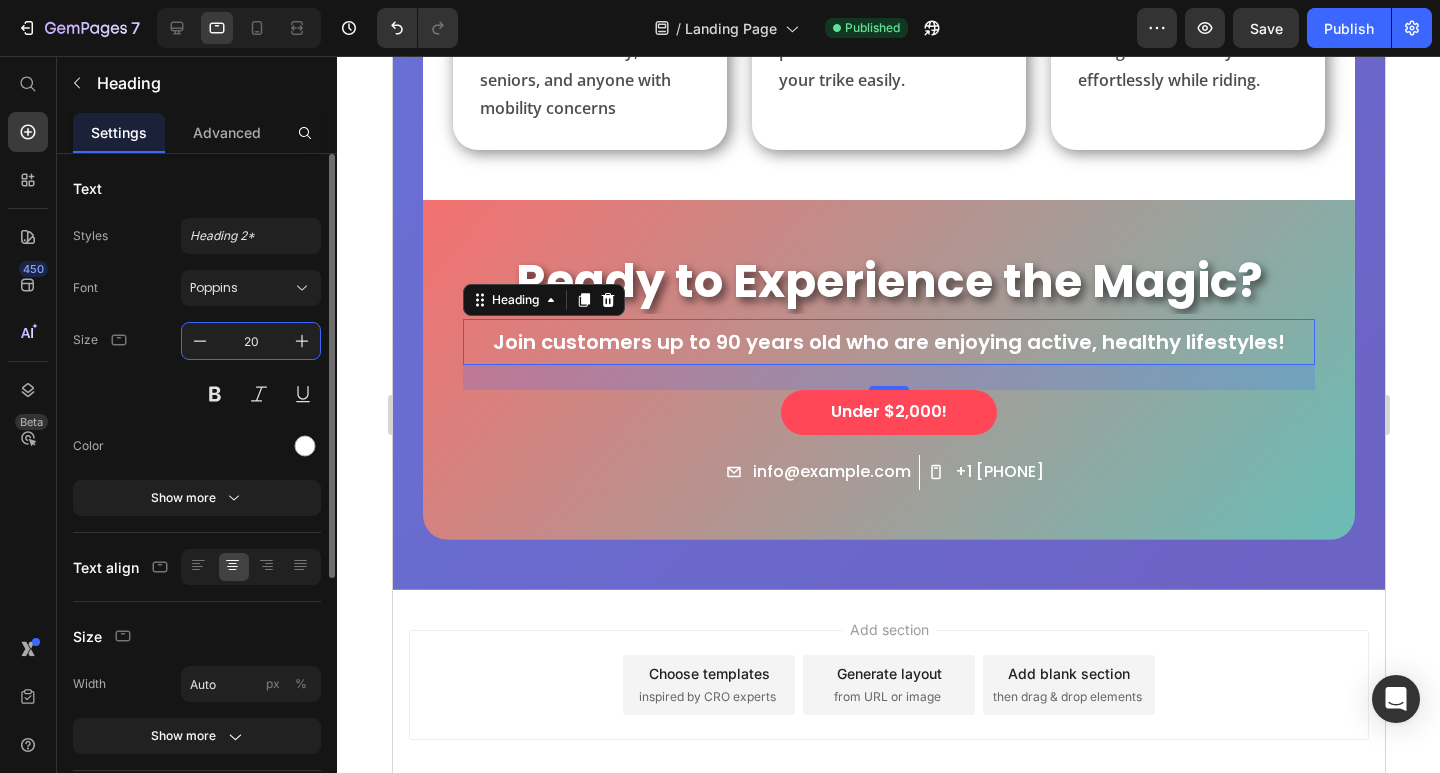 type on "20" 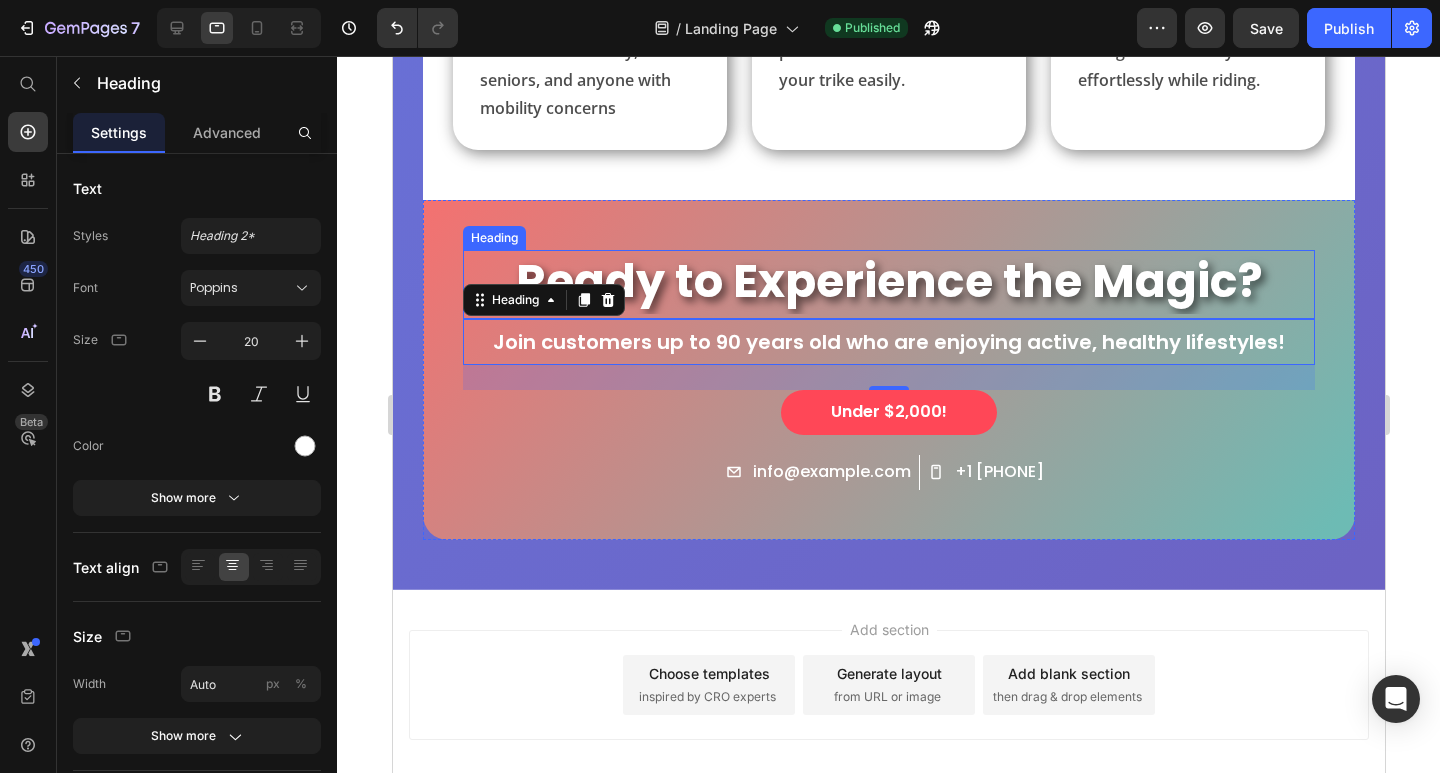 click on "Ready to Experience the Magic?" at bounding box center (888, 282) 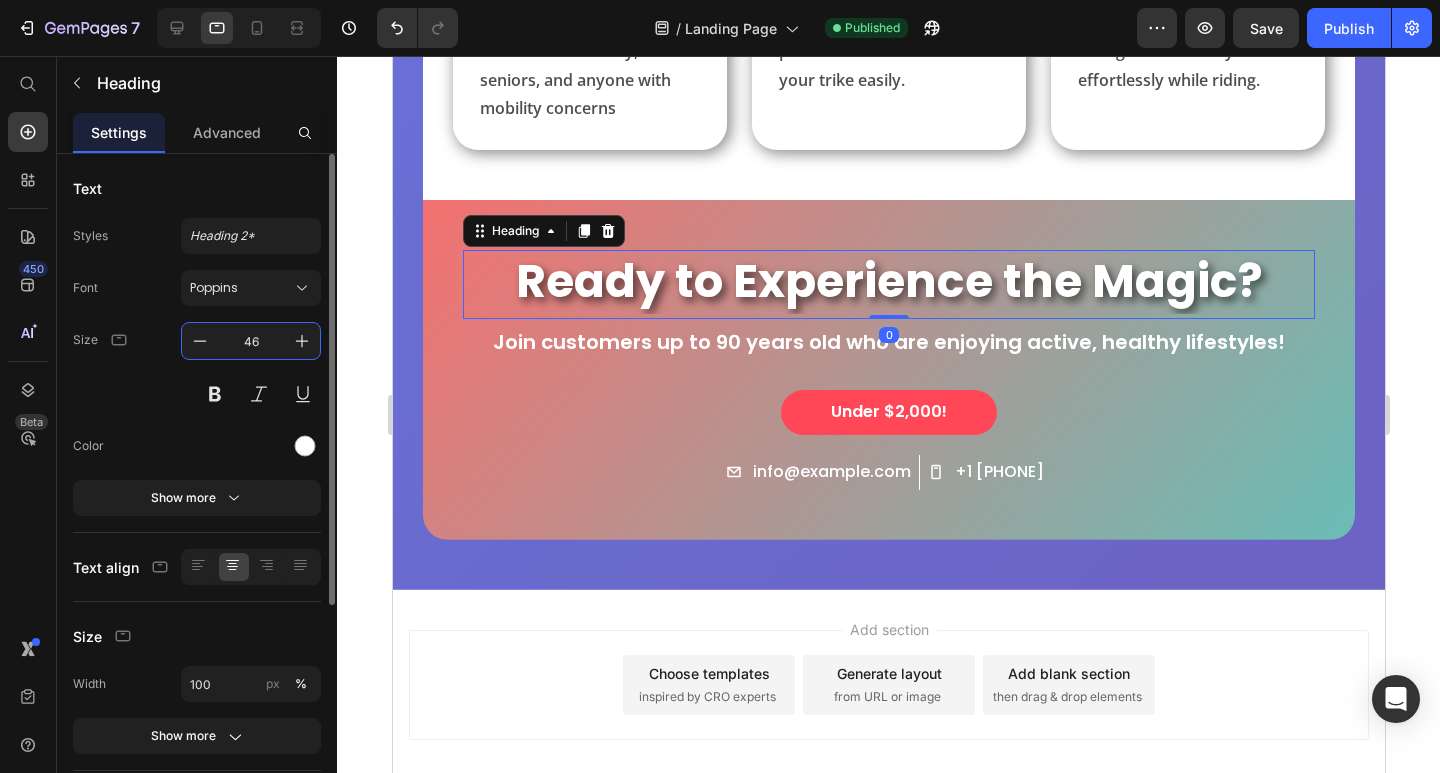 click on "46" at bounding box center [251, 341] 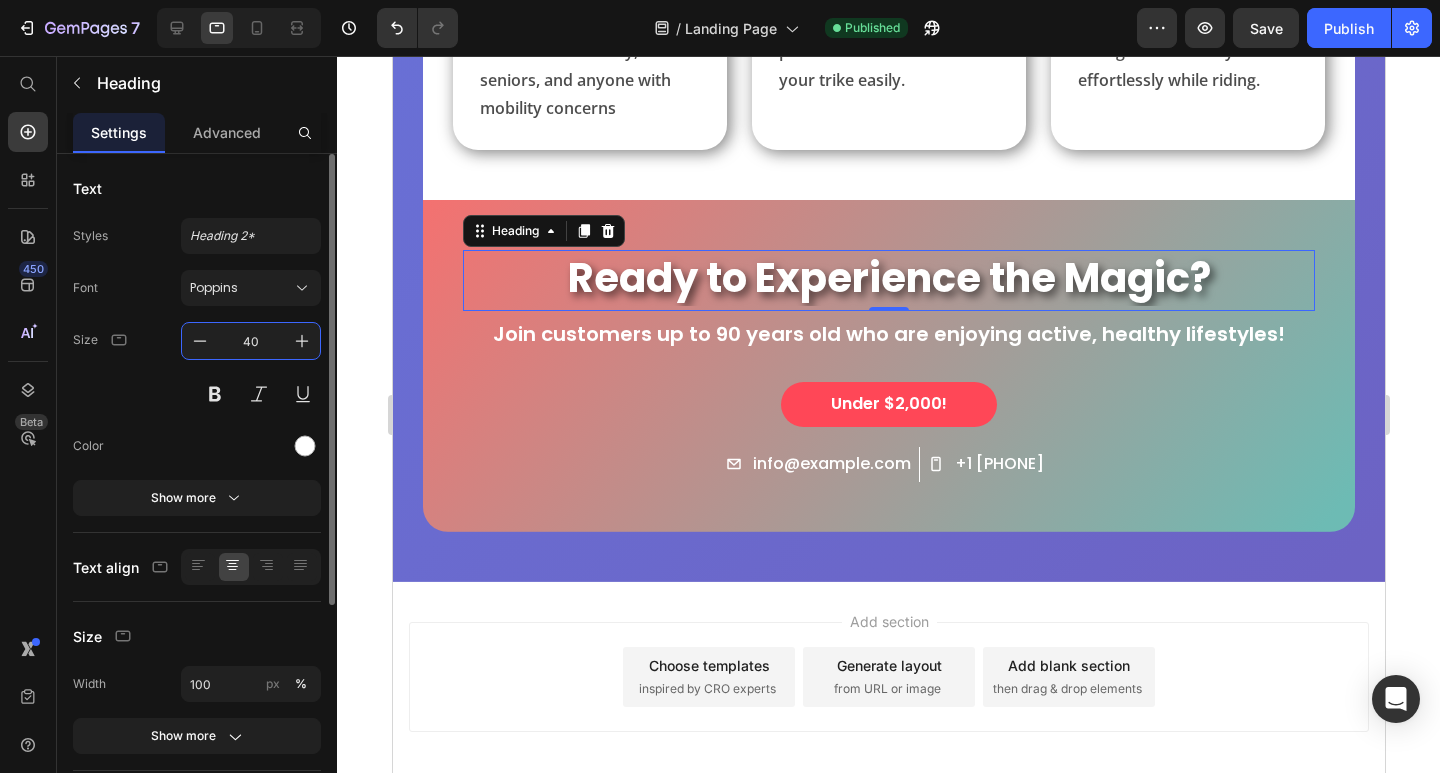 type on "40" 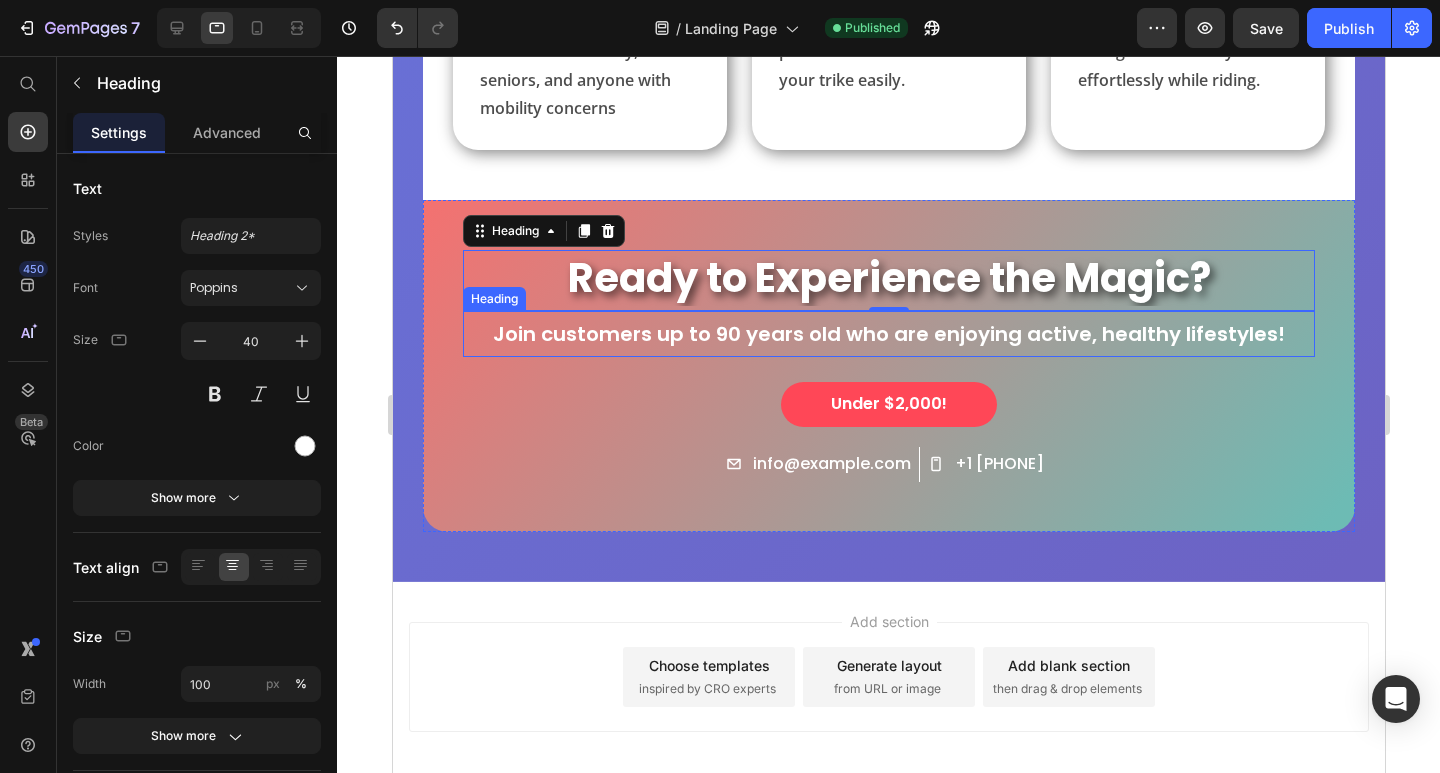 click on "Ready to Experience the Magic? Heading   0 Join customers up to 90 years old who are enjoying active, healthy lifestyles! Heading Under $2,000! Button
info@example.com Item List
+1 [PHONE] Item List Row" at bounding box center (888, 366) 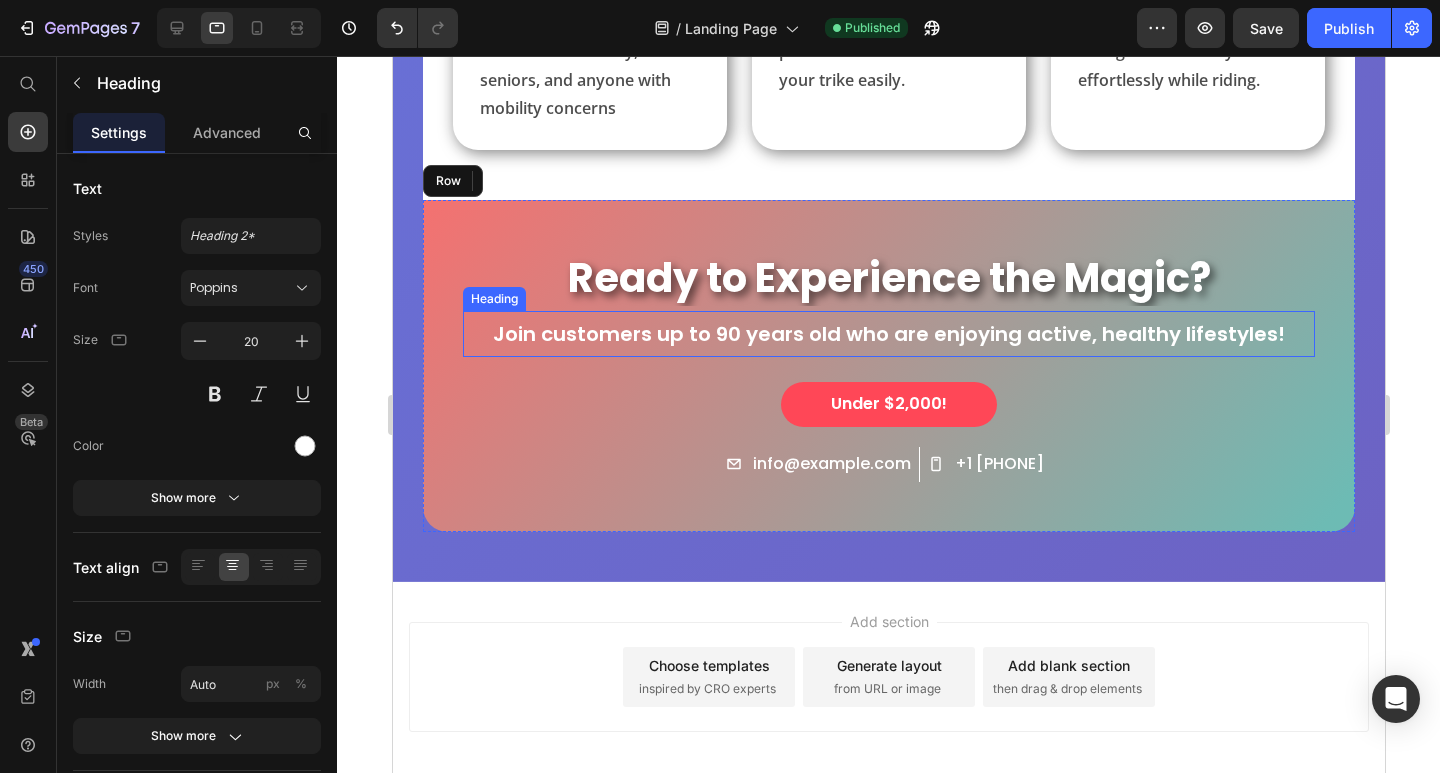 click on "Join customers up to 90 years old who are enjoying active, healthy lifestyles!" at bounding box center (888, 334) 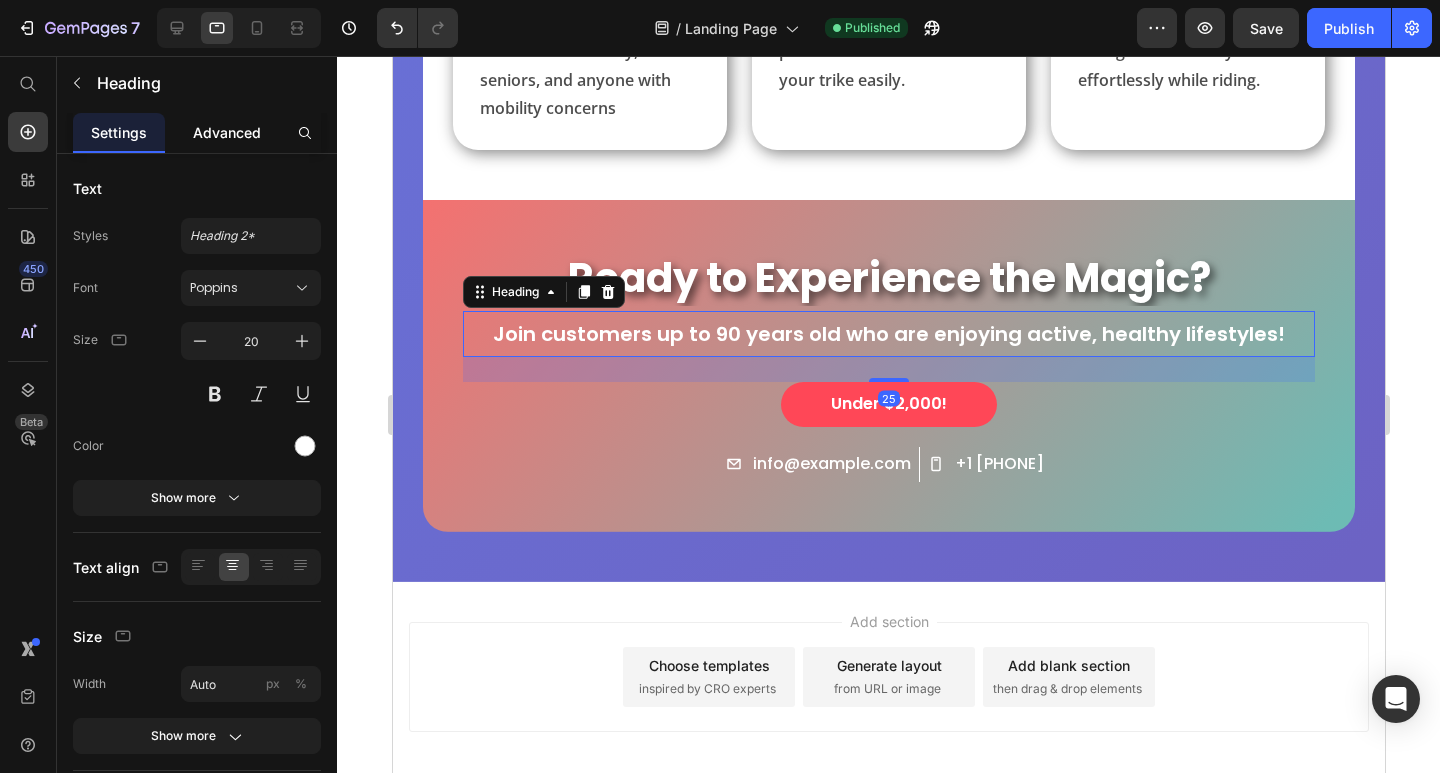drag, startPoint x: 220, startPoint y: 122, endPoint x: 223, endPoint y: 136, distance: 14.3178215 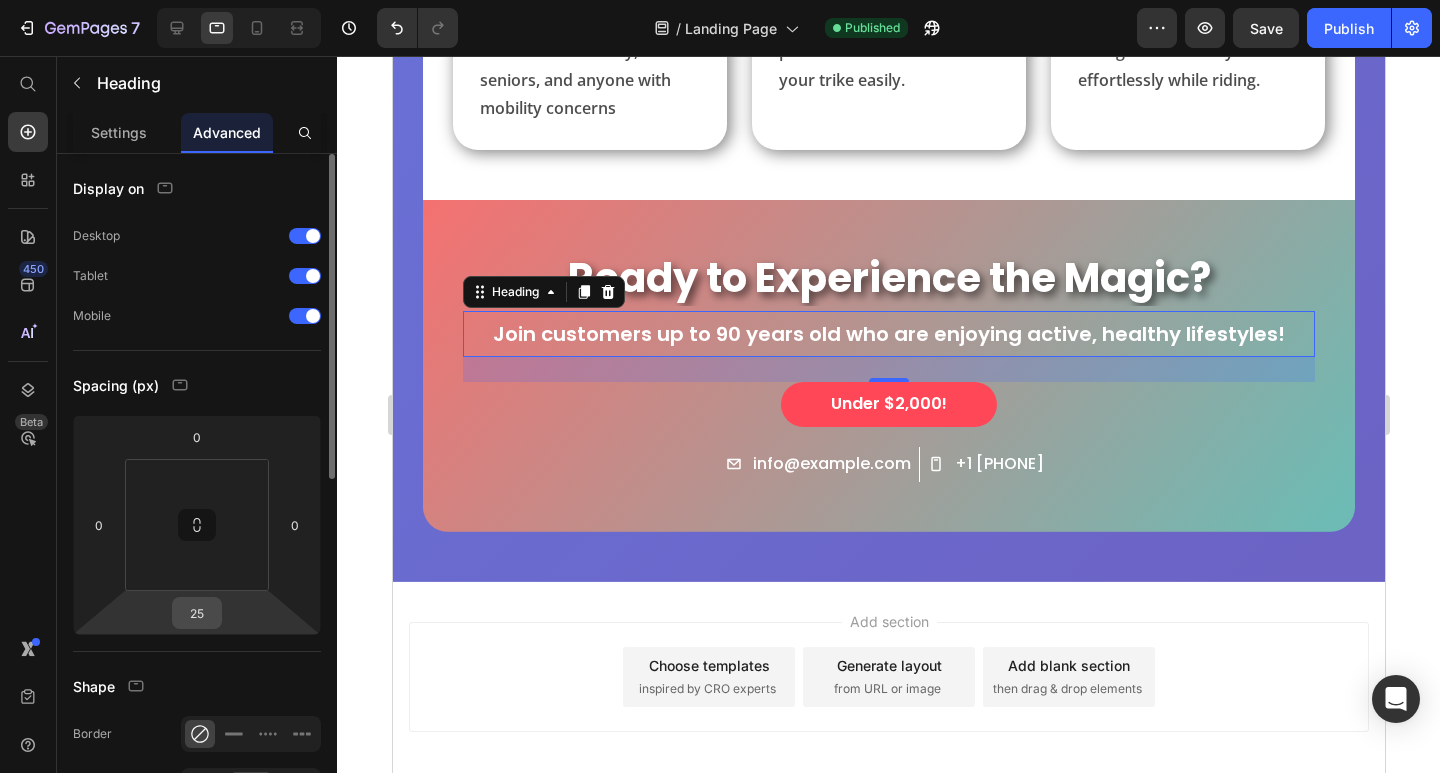 click on "25" at bounding box center (197, 613) 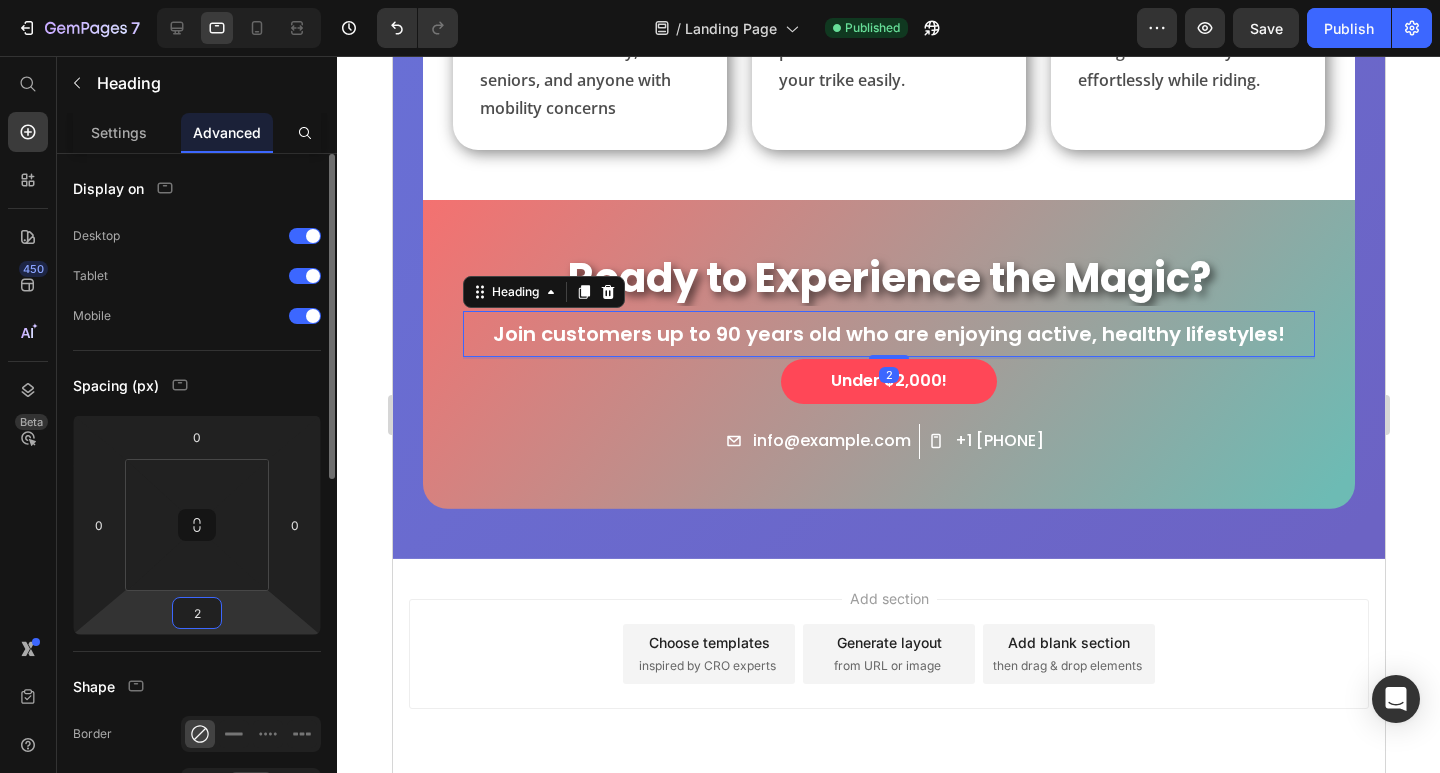 type on "20" 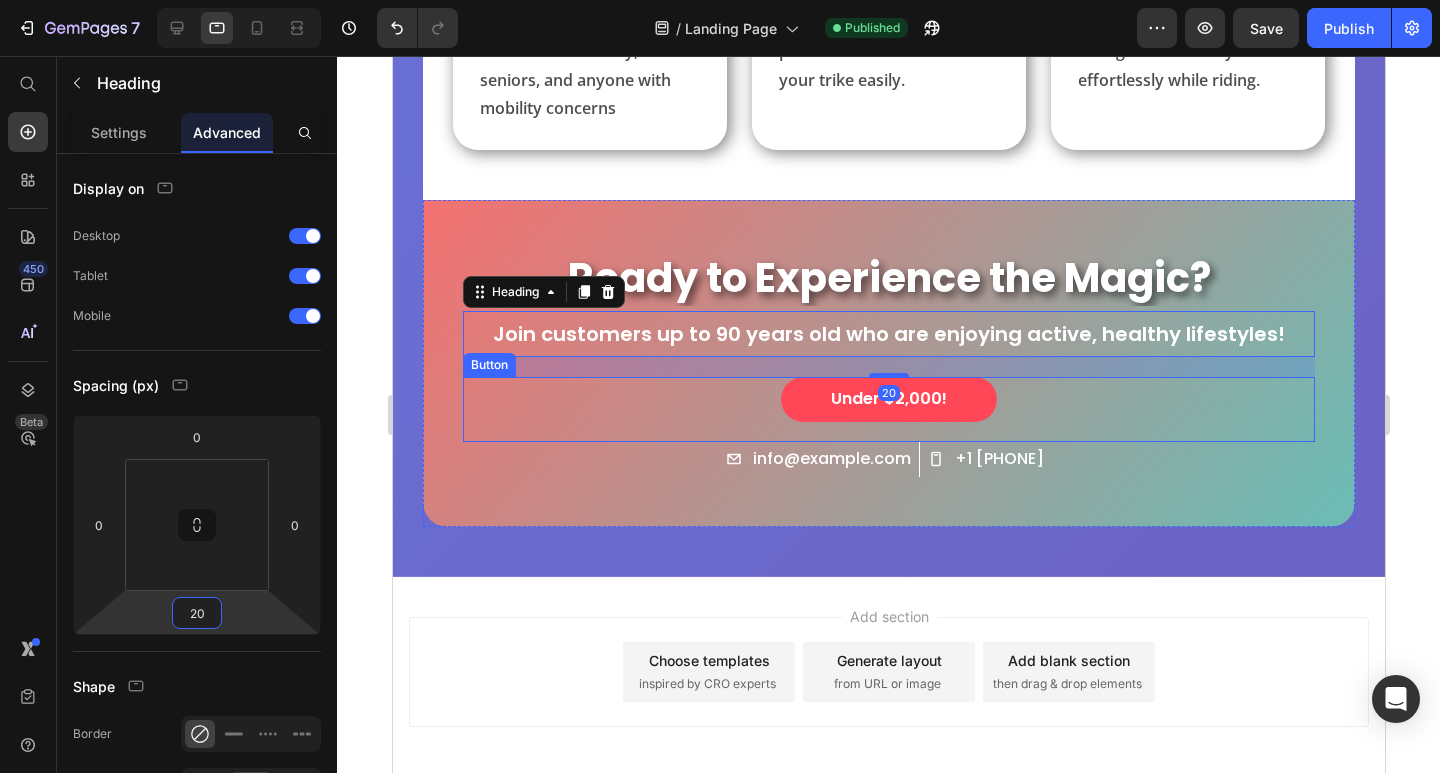 click on "Under $2,000!" at bounding box center (888, 399) 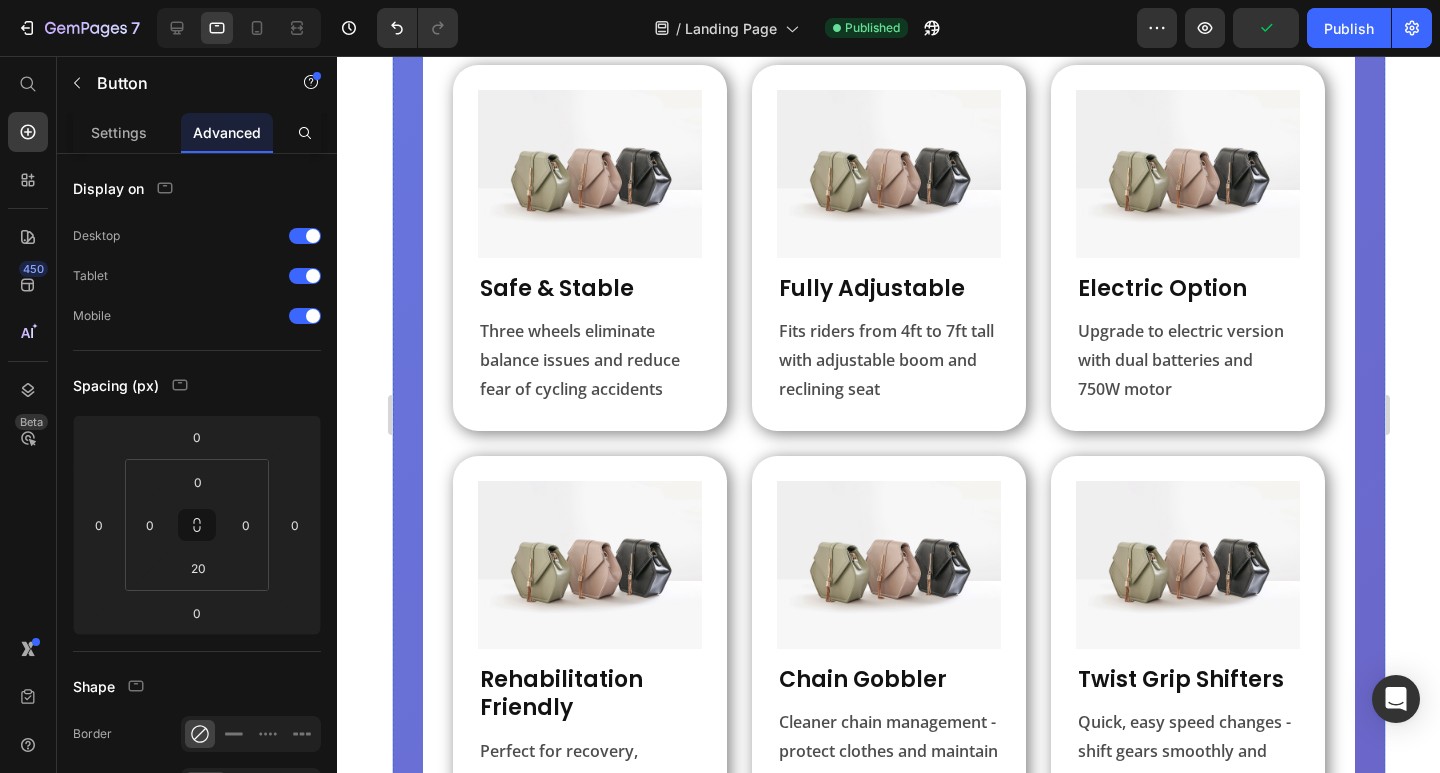 scroll, scrollTop: 0, scrollLeft: 0, axis: both 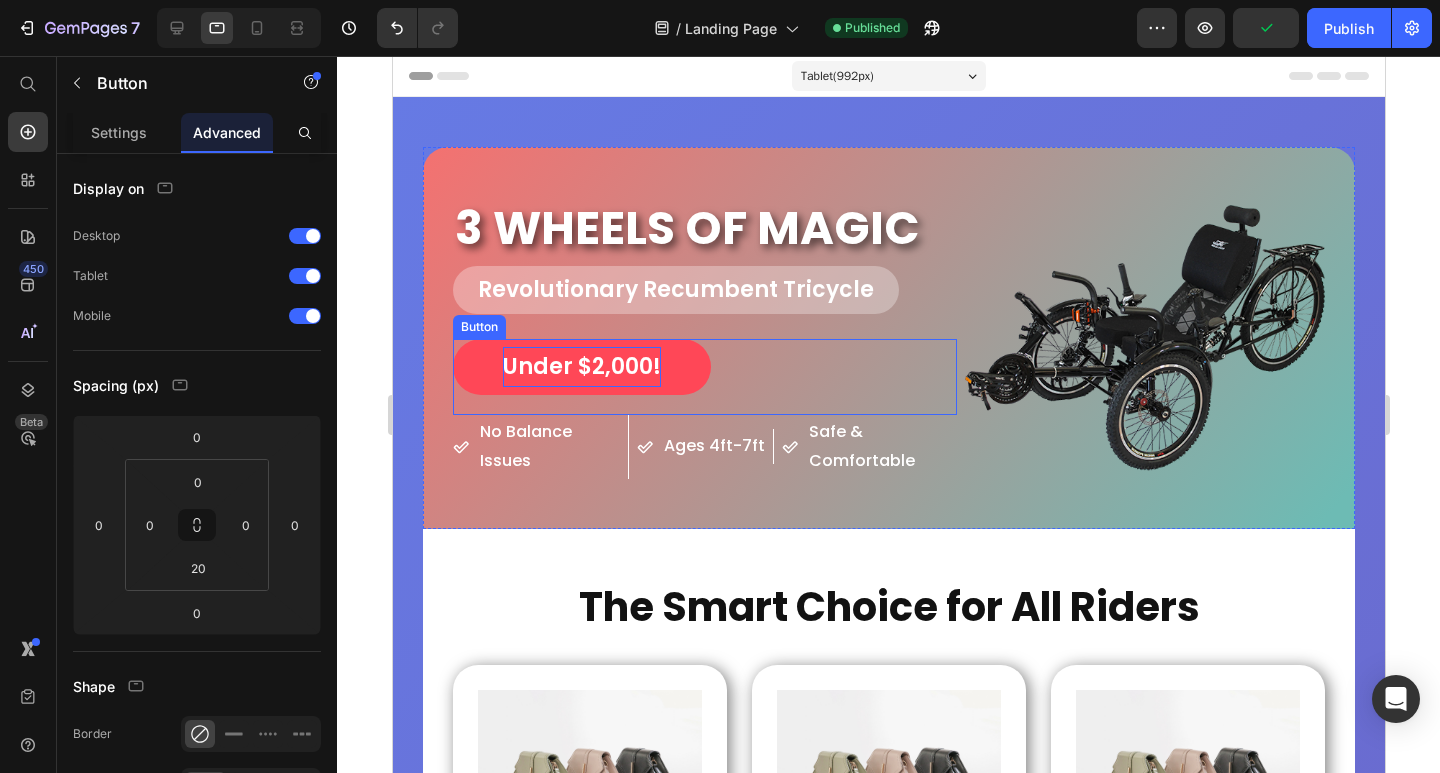 click on "Under $2,000!" at bounding box center [581, 367] 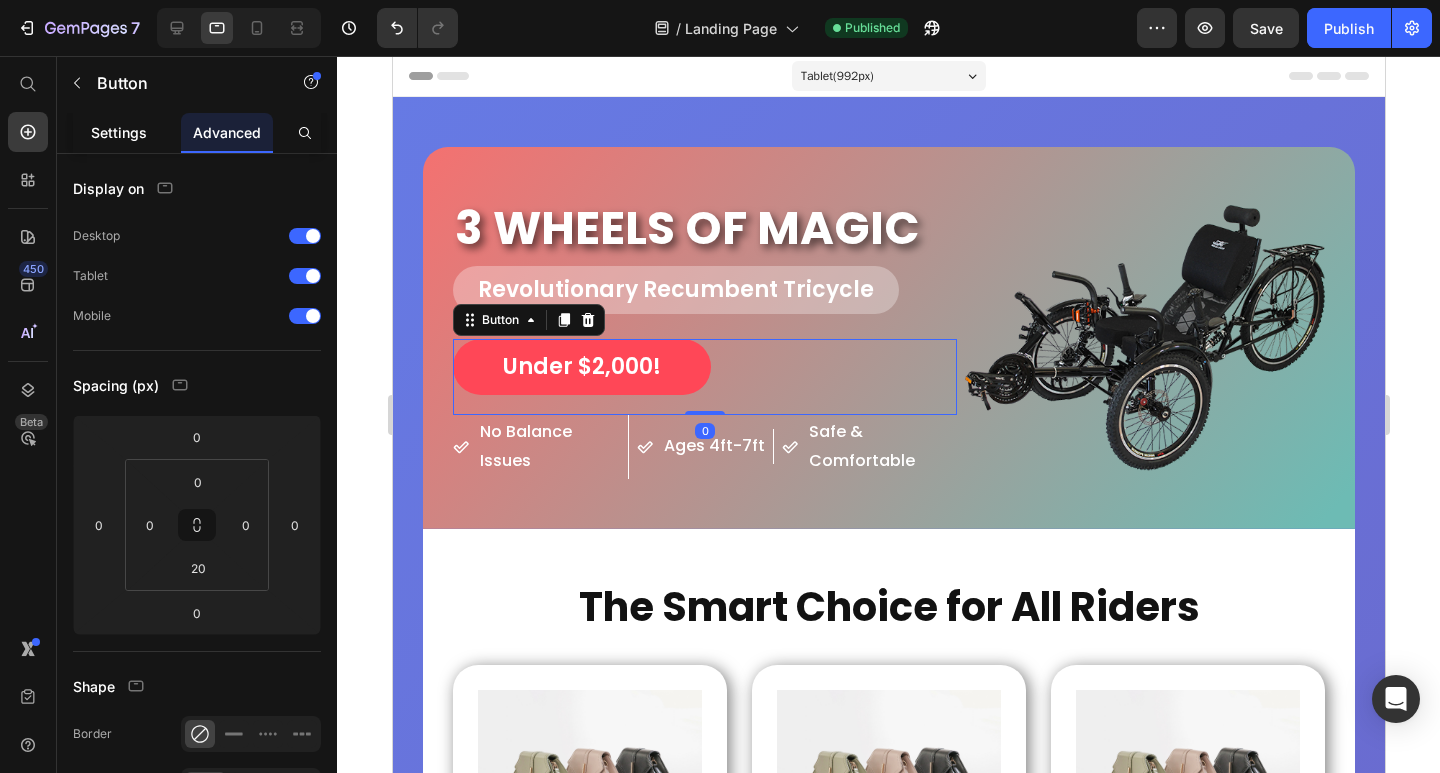 click on "Settings" 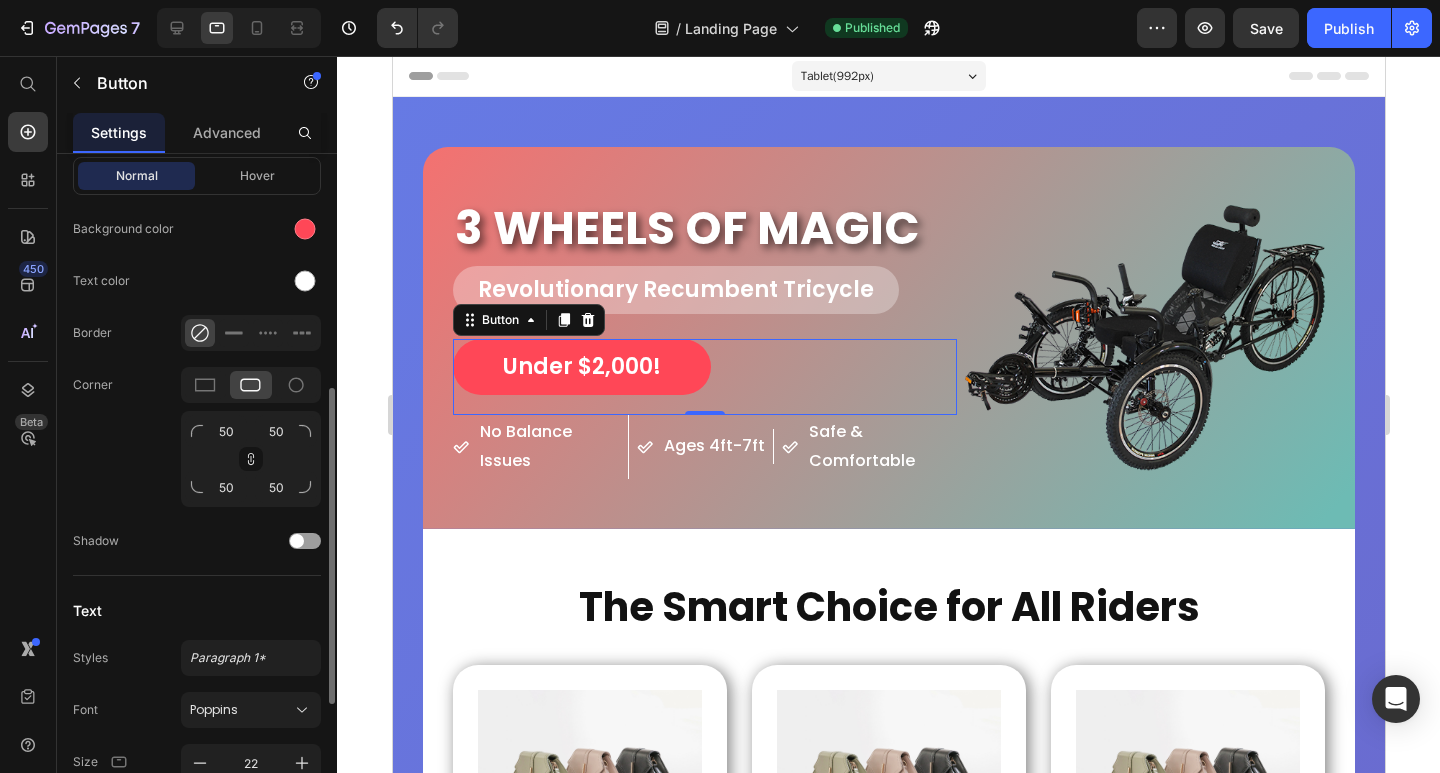 scroll, scrollTop: 769, scrollLeft: 0, axis: vertical 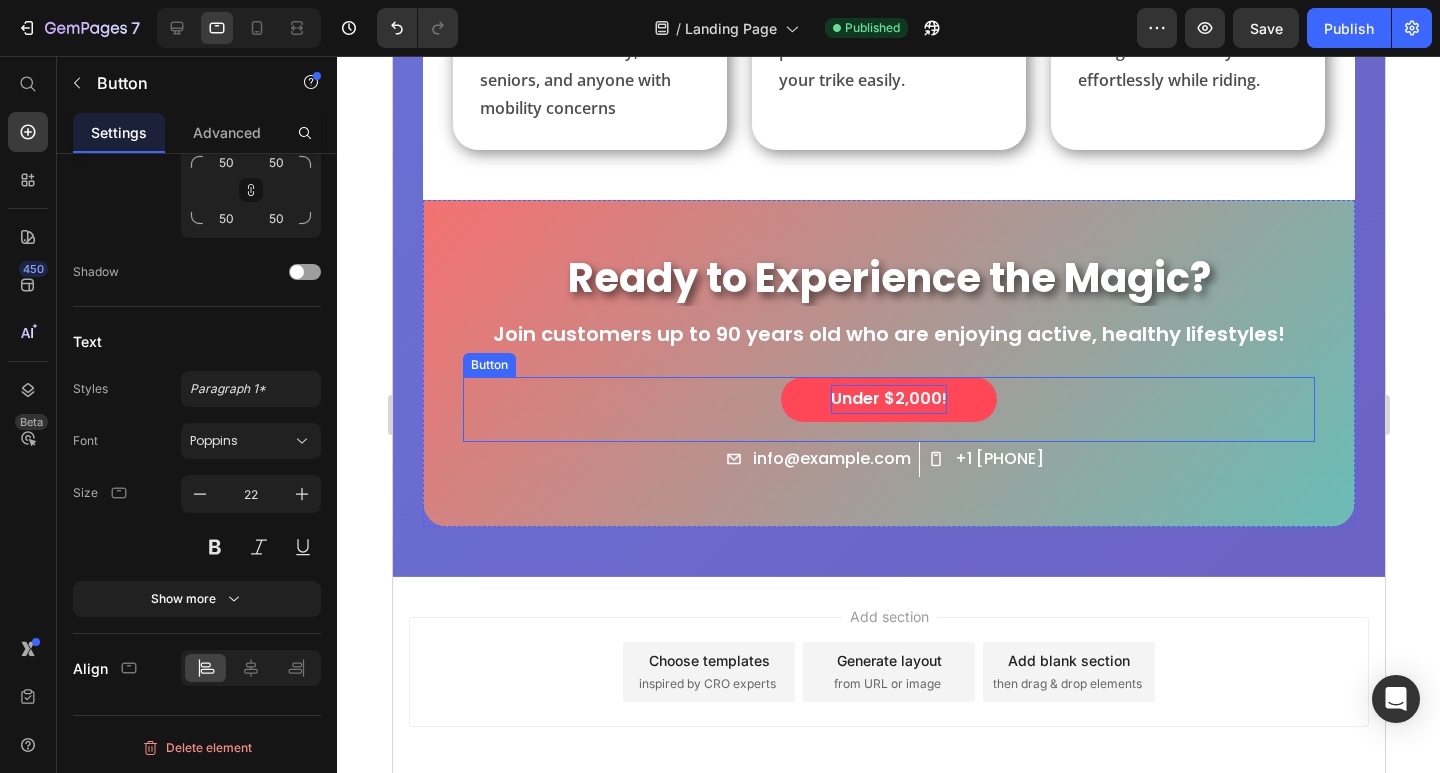 click on "Under $2,000!" at bounding box center [888, 399] 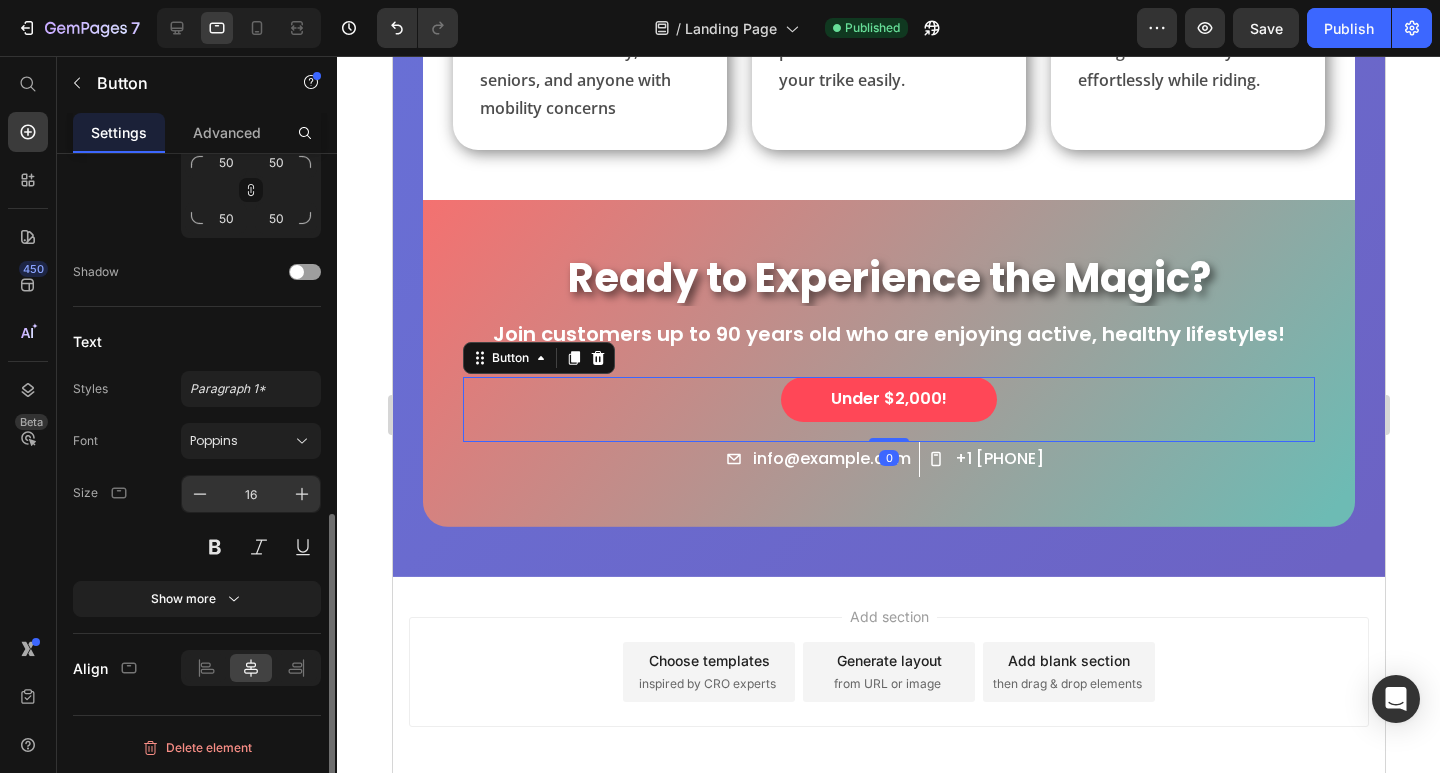 click on "16" at bounding box center (251, 494) 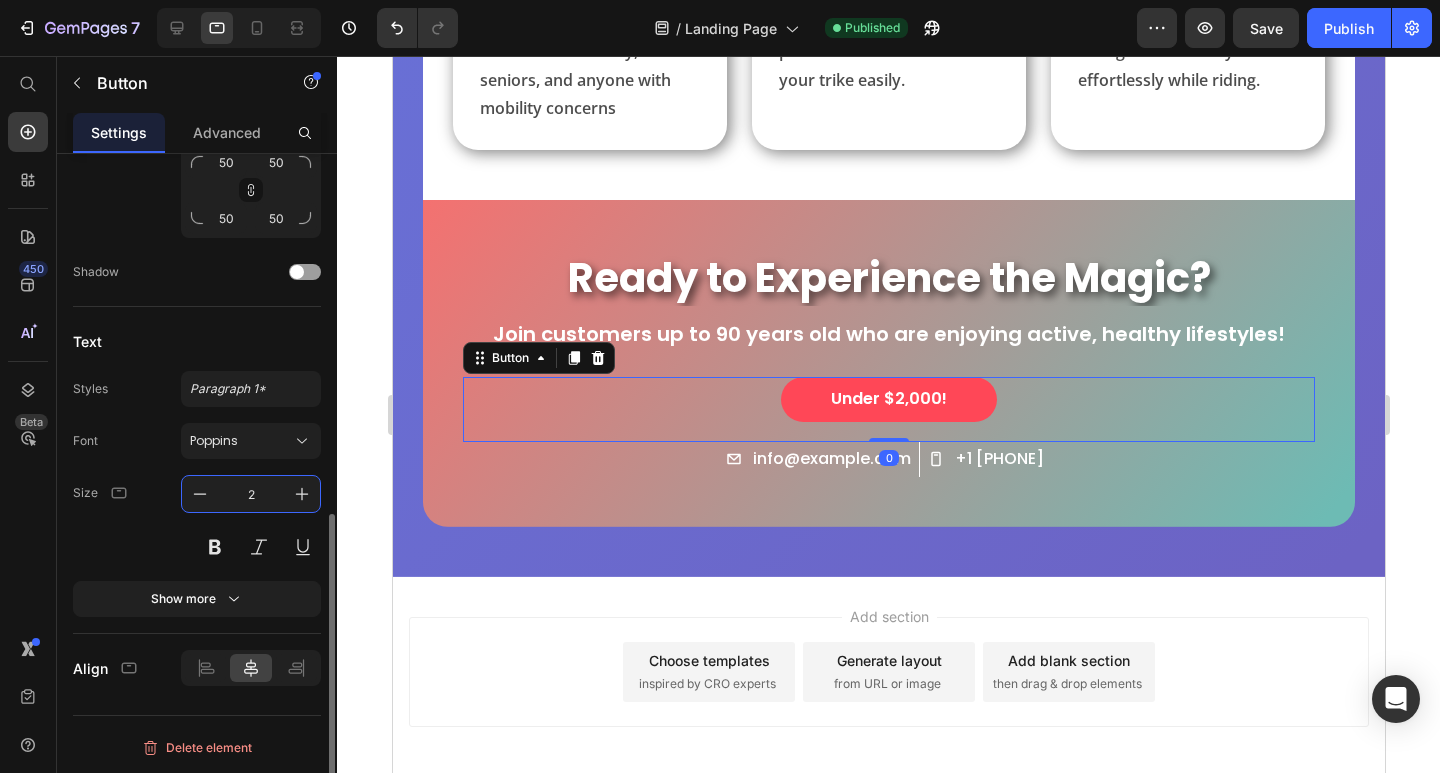 type on "22" 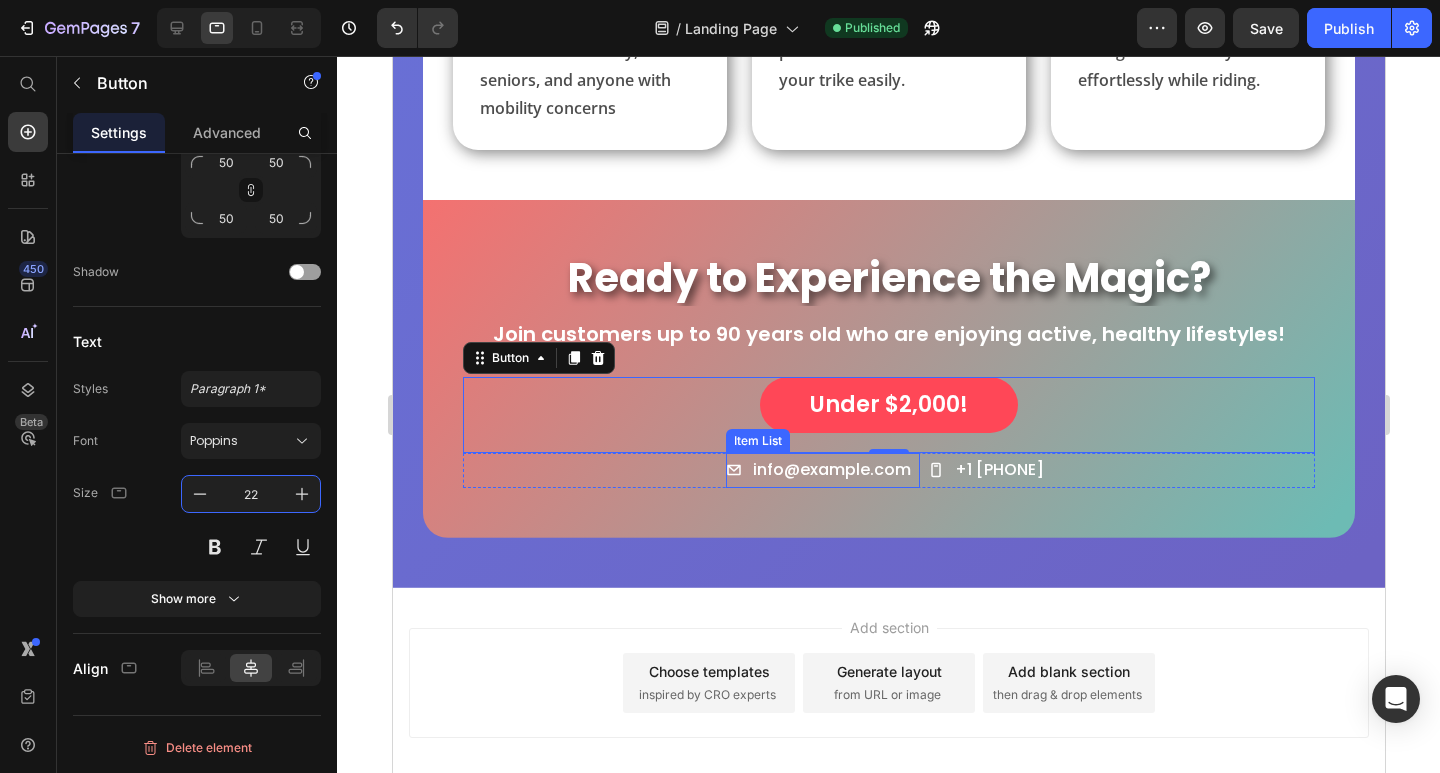 click on "info@example.com" at bounding box center [831, 470] 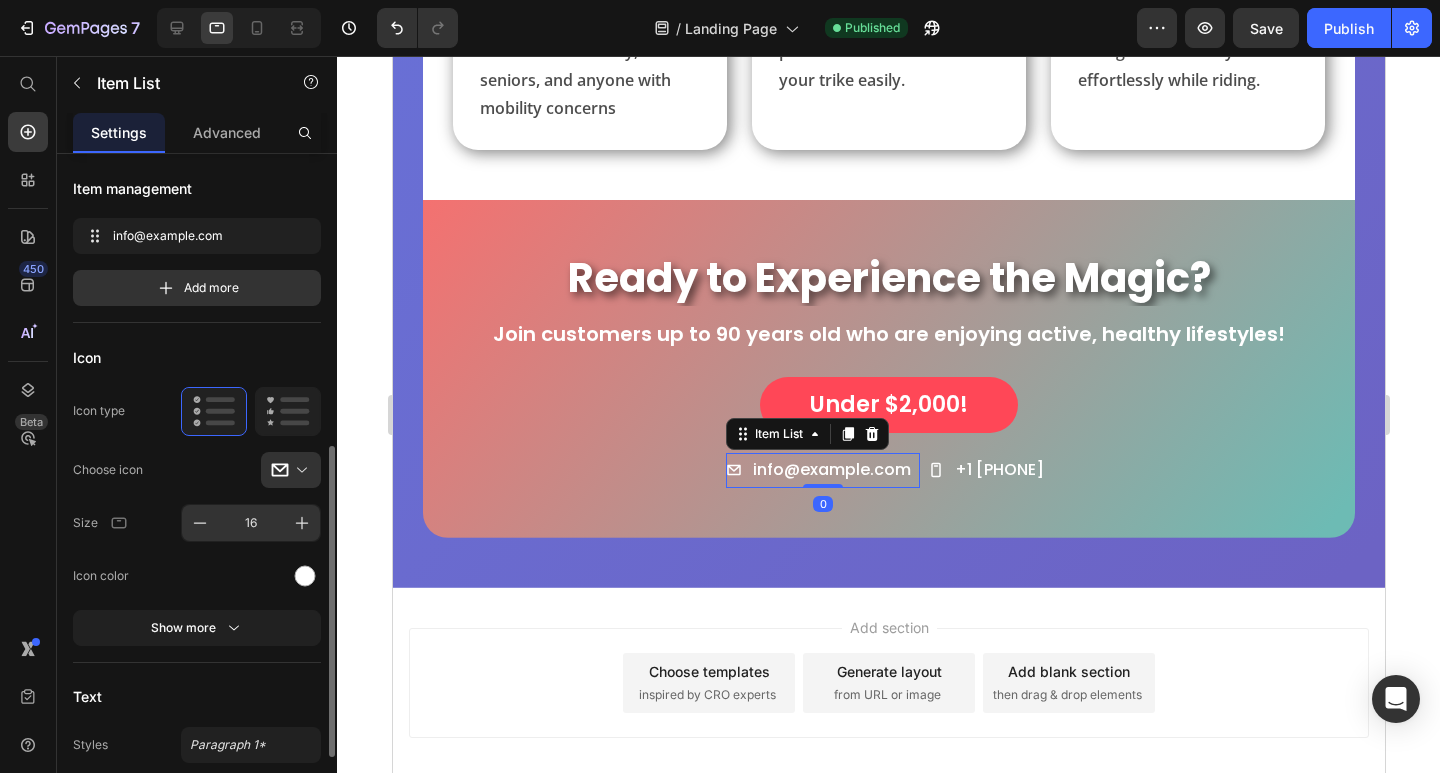 scroll, scrollTop: 200, scrollLeft: 0, axis: vertical 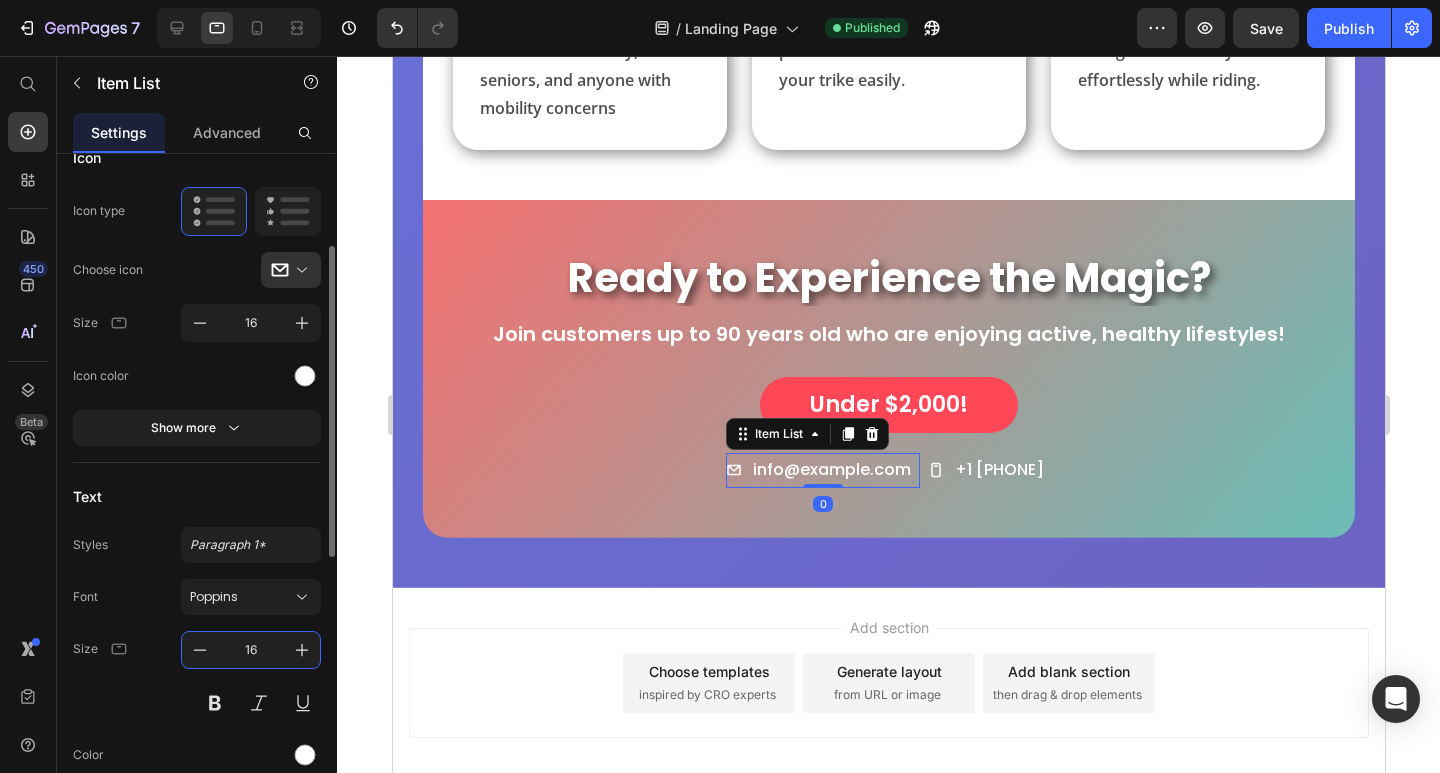 click on "16" at bounding box center (251, 650) 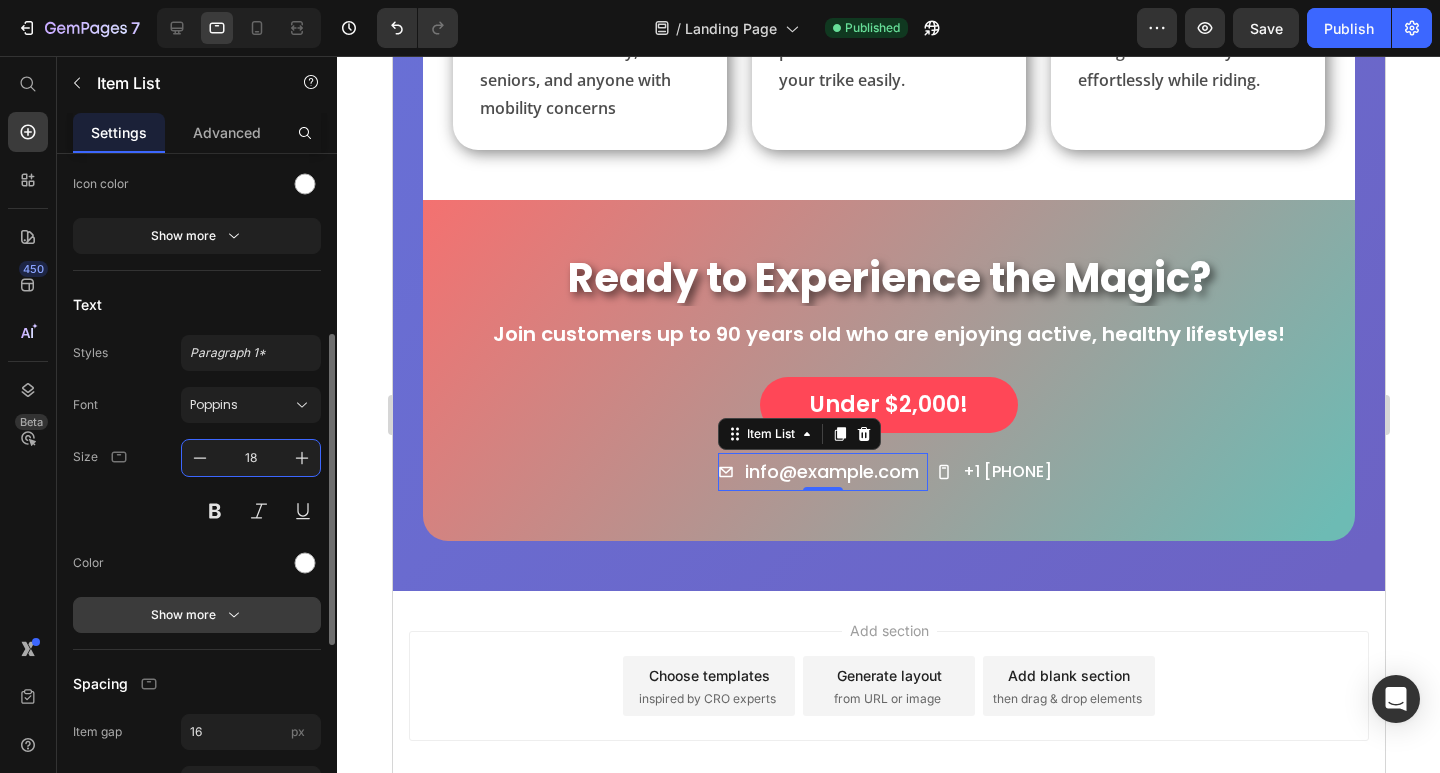 scroll, scrollTop: 92, scrollLeft: 0, axis: vertical 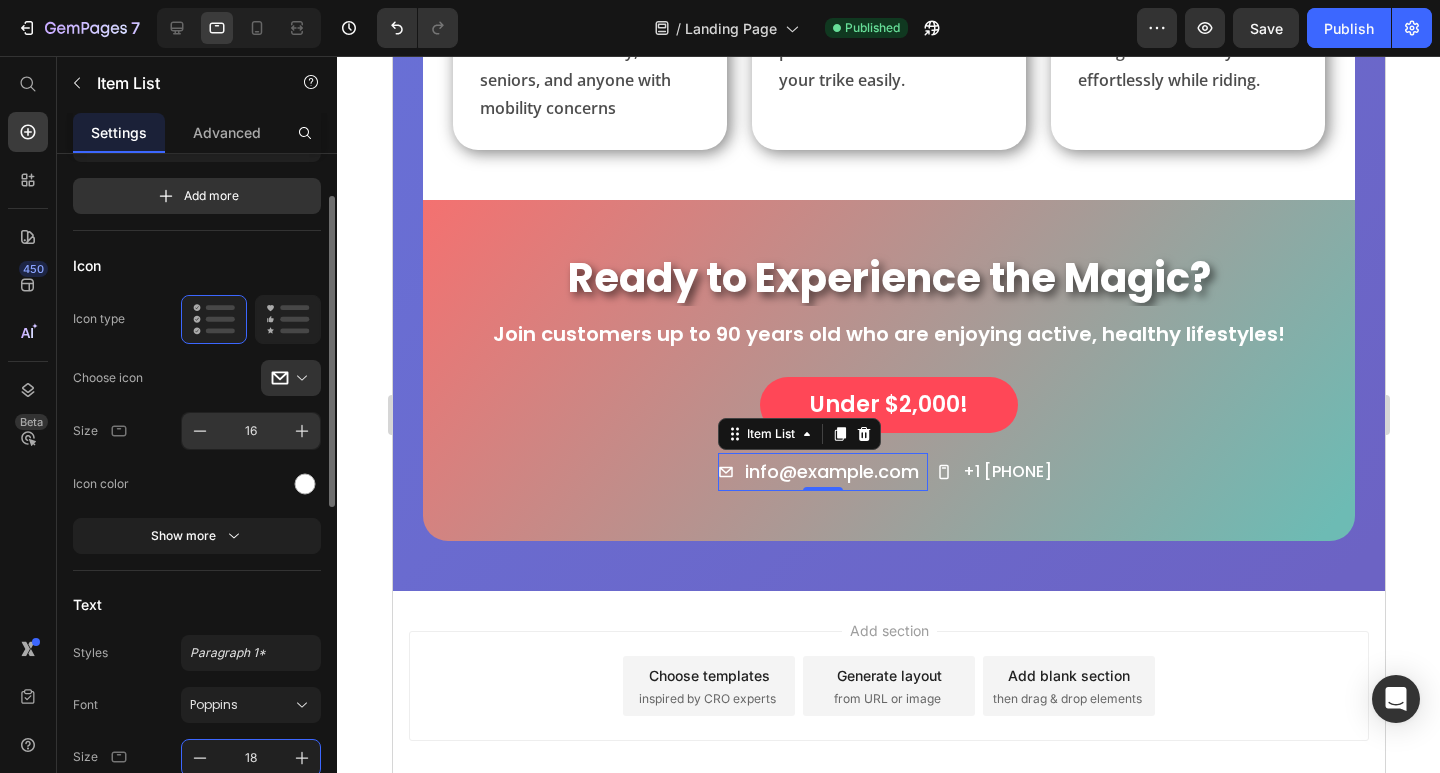 type on "18" 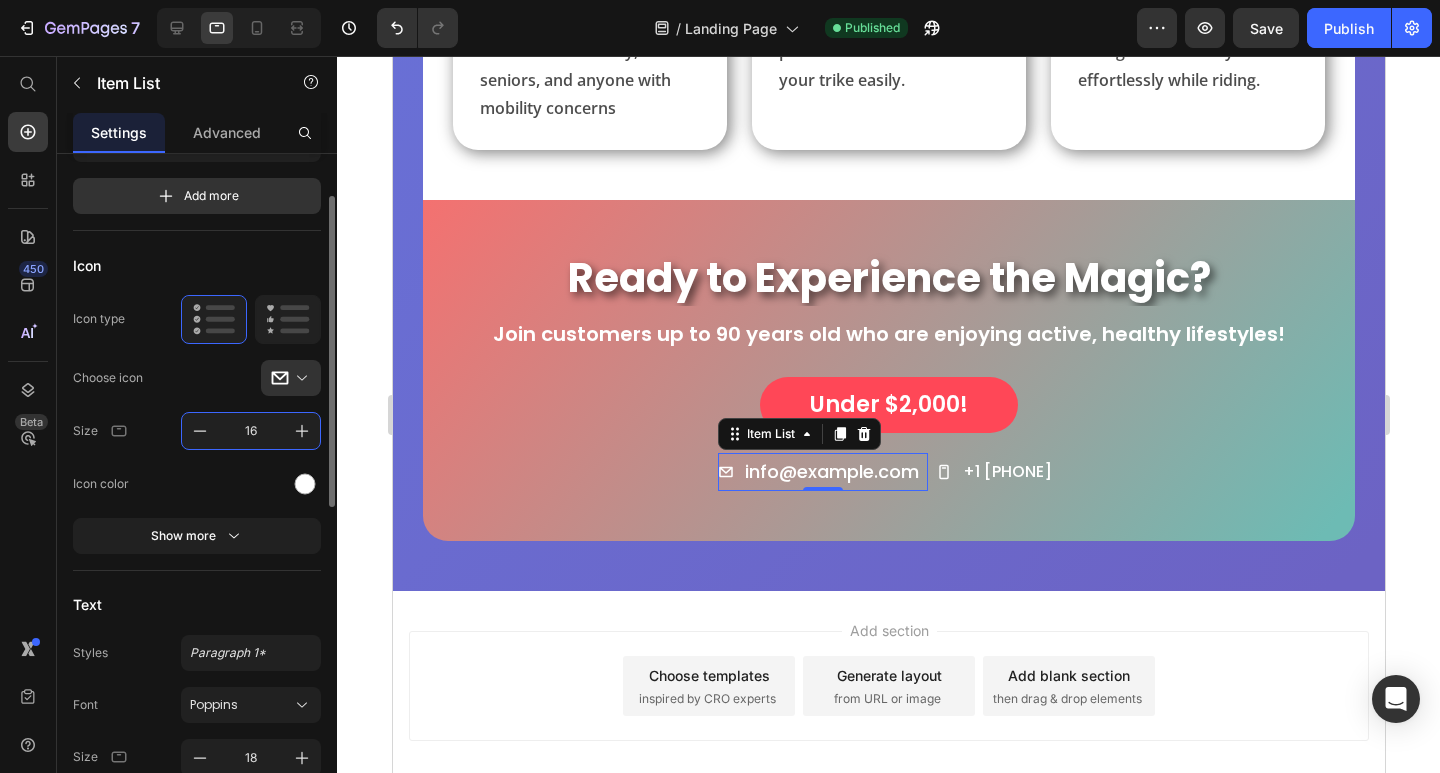 click on "16" at bounding box center (251, 431) 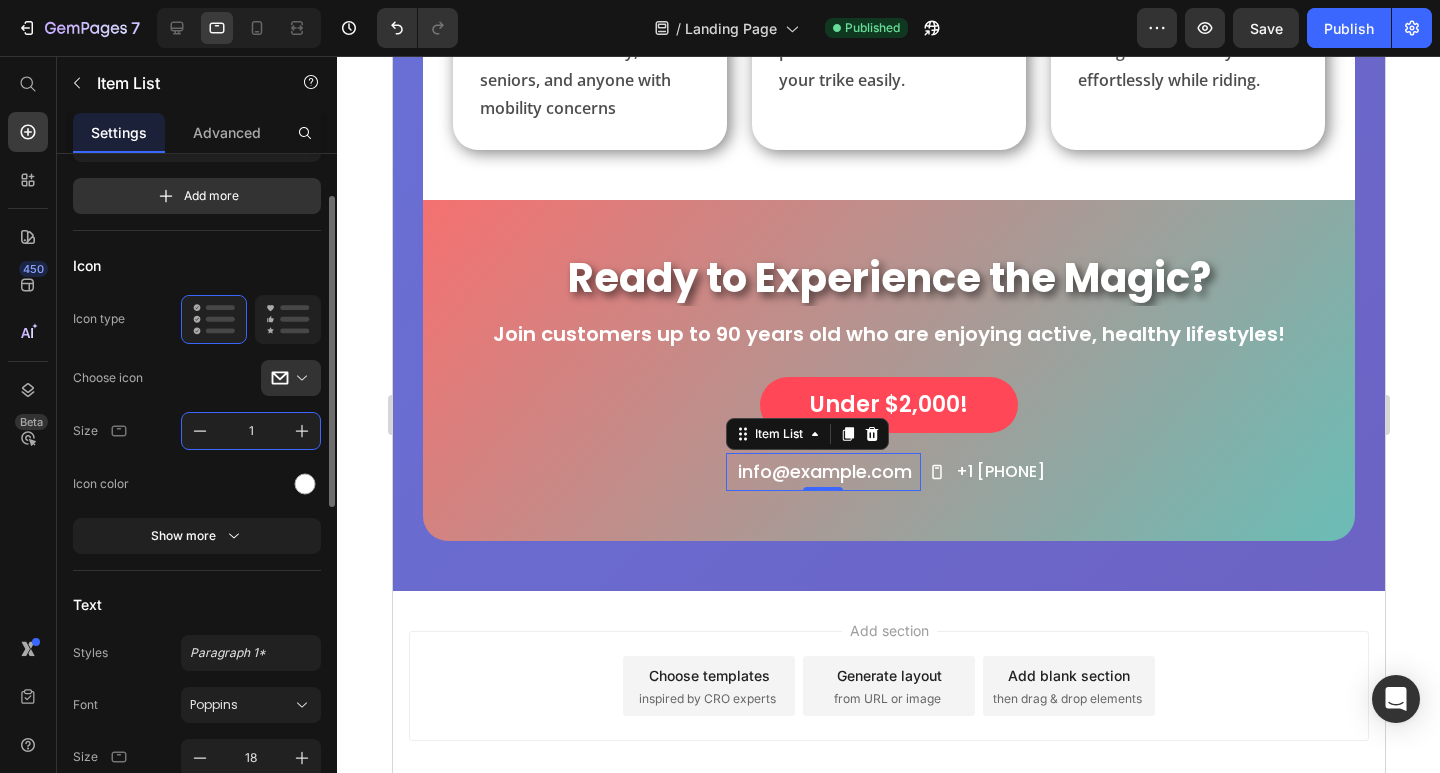 type on "18" 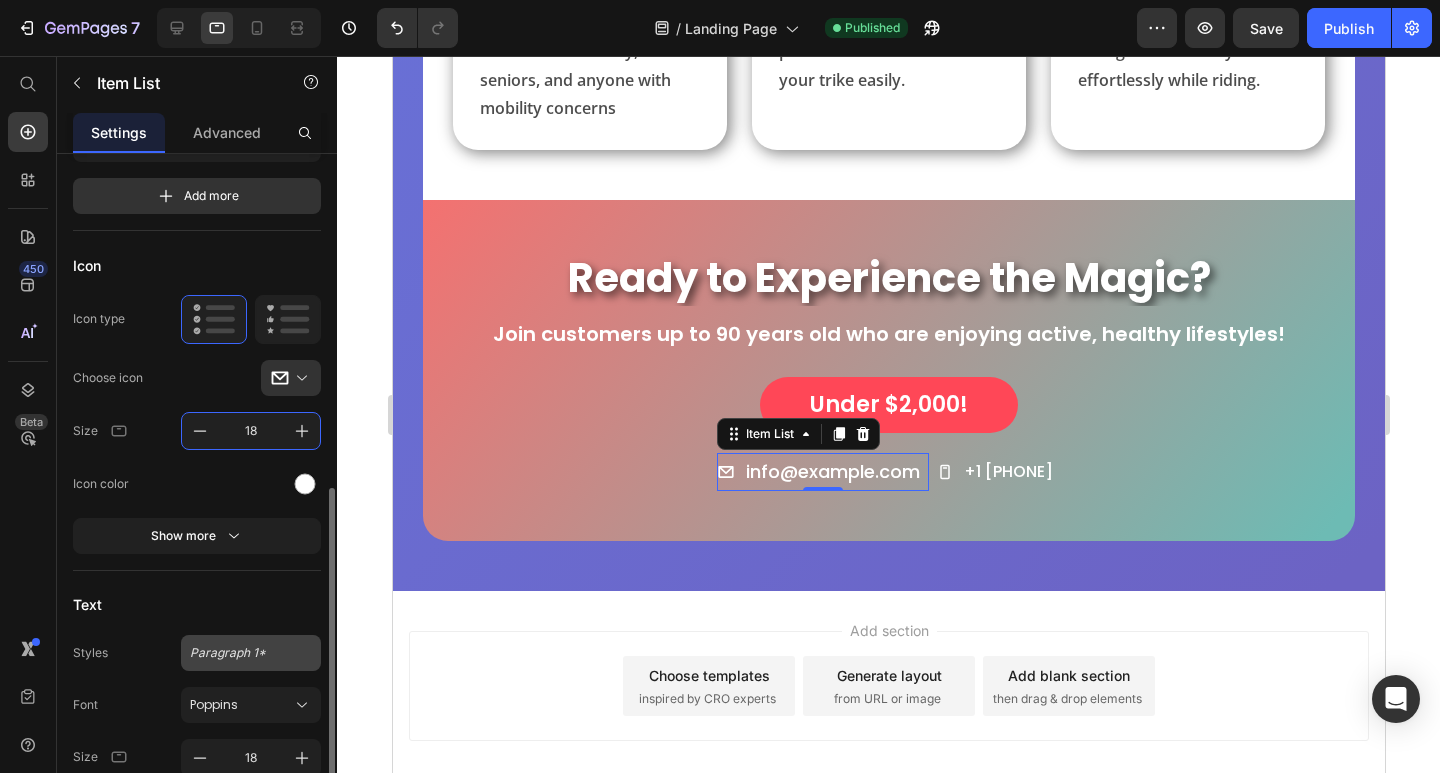 scroll, scrollTop: 292, scrollLeft: 0, axis: vertical 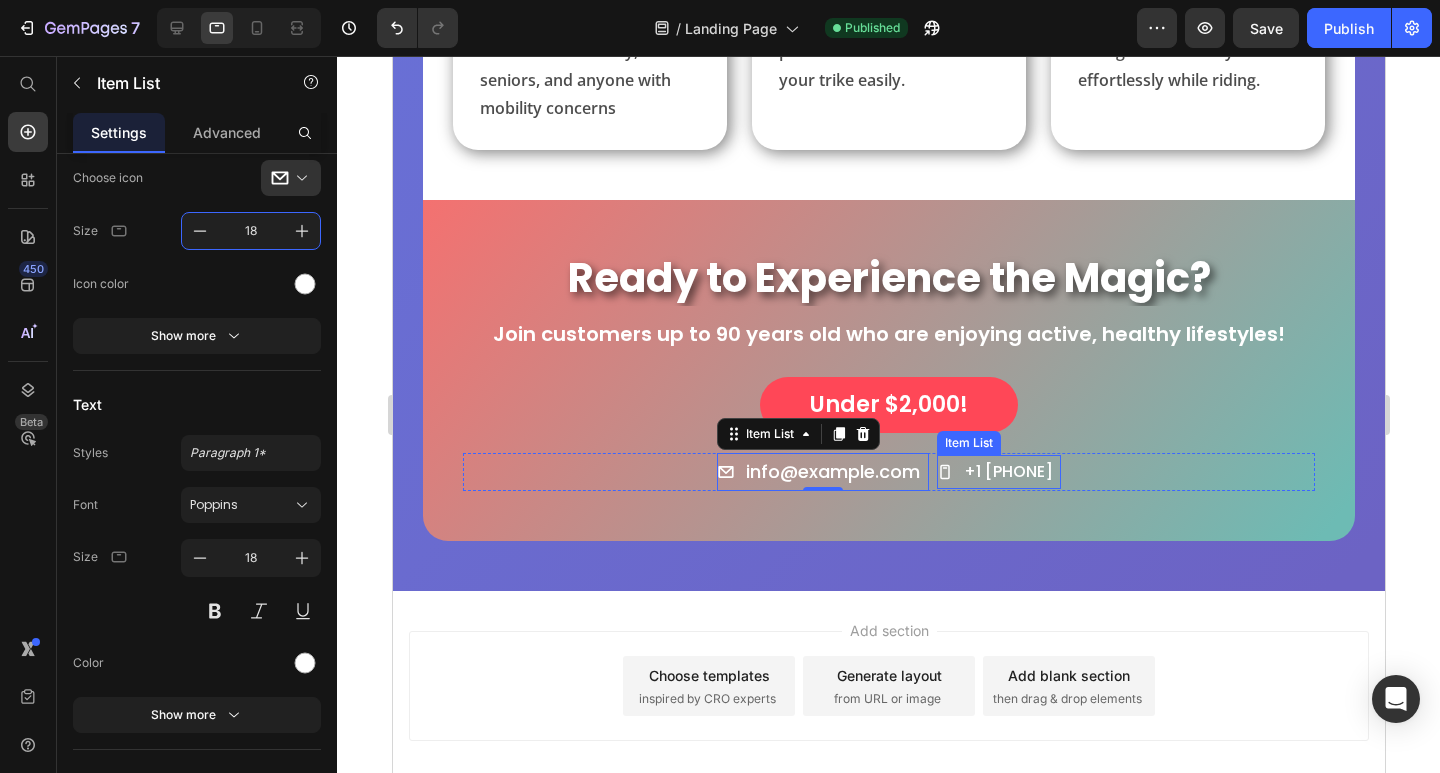 click on "+1 [PHONE]" at bounding box center [995, 472] 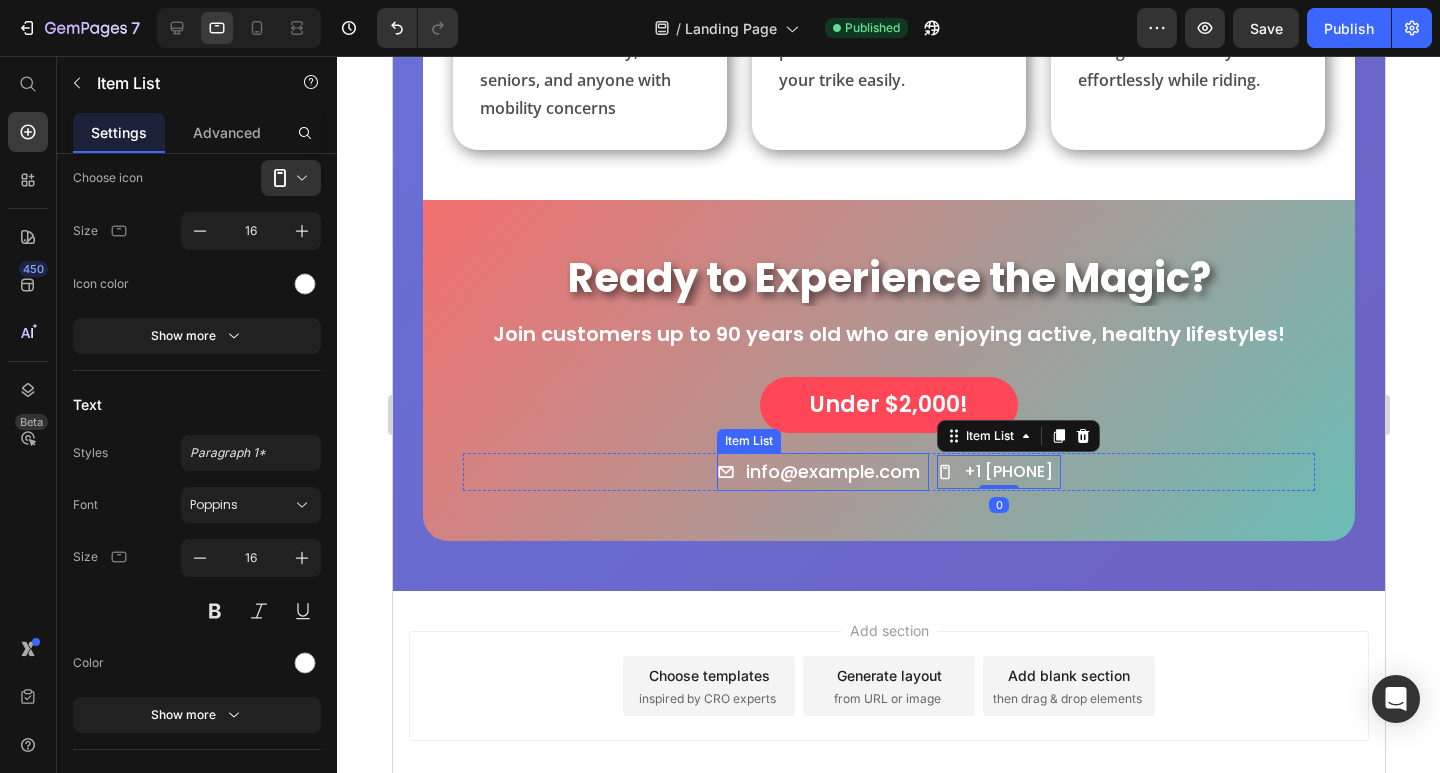 click 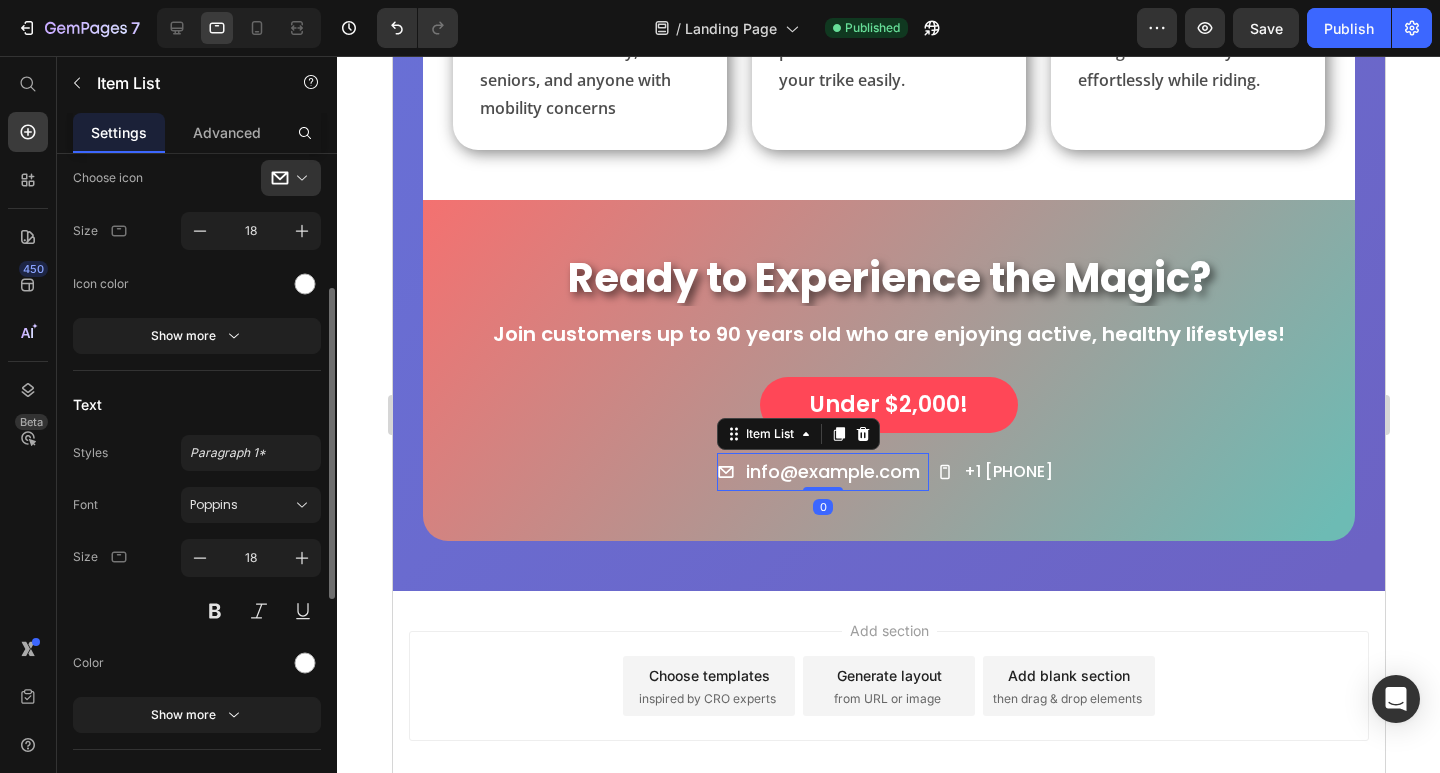 scroll, scrollTop: 0, scrollLeft: 0, axis: both 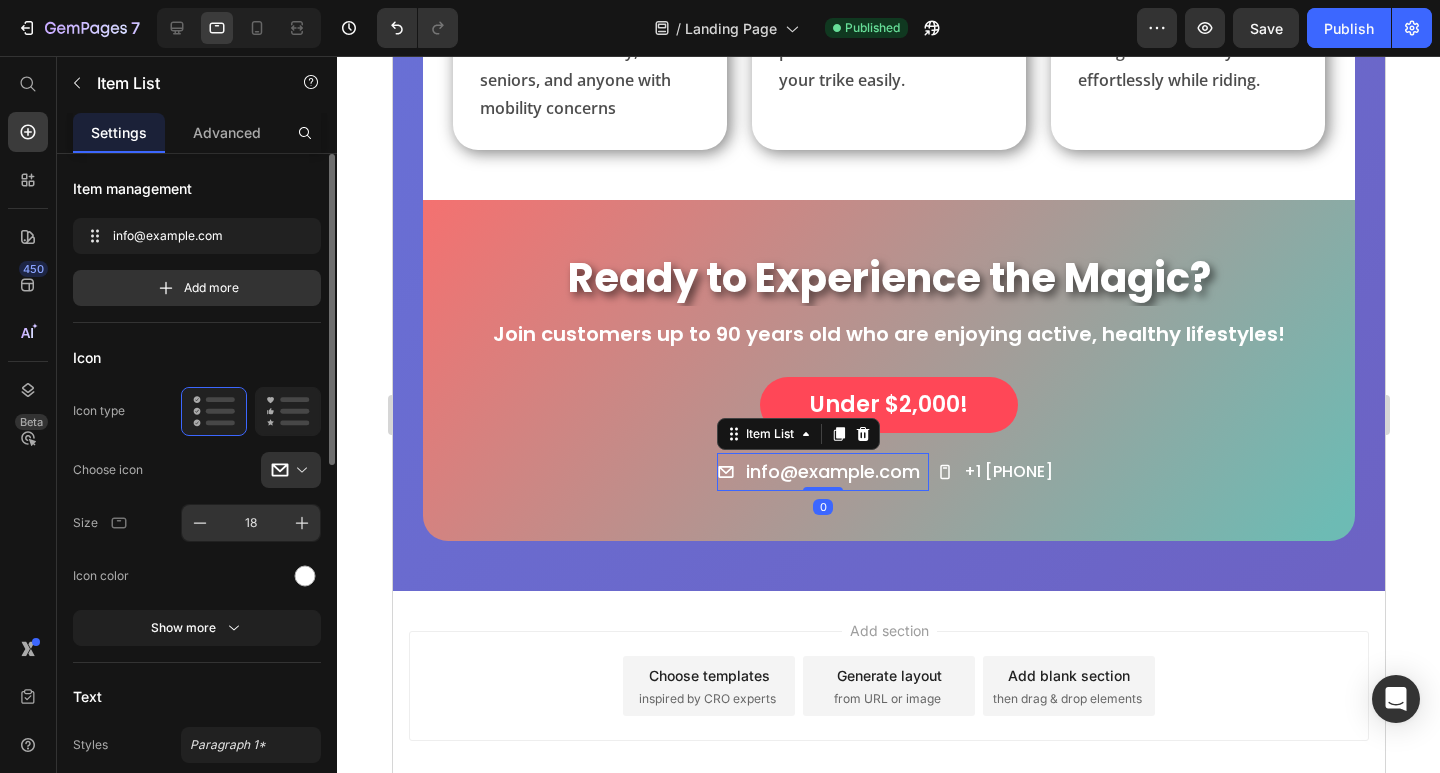 click on "18" at bounding box center [251, 523] 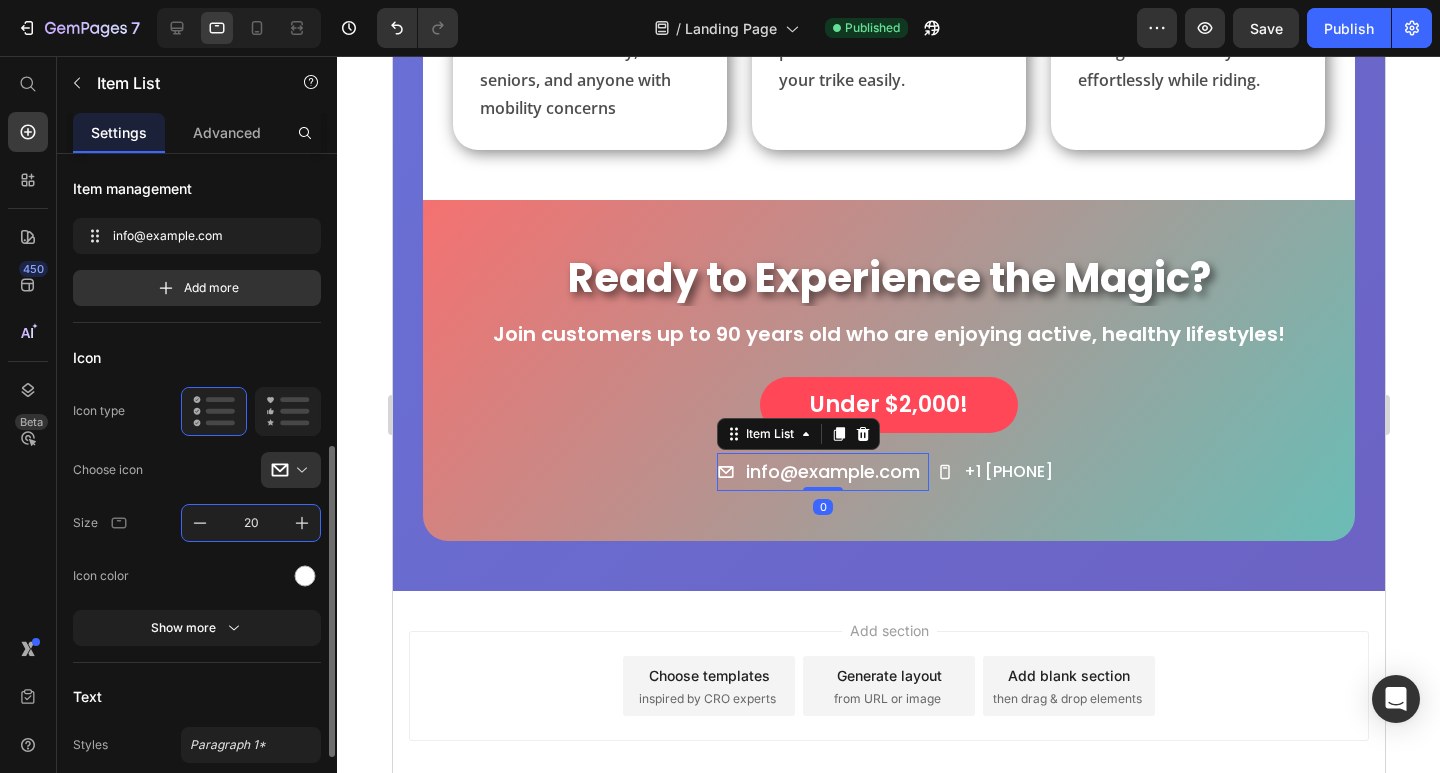 scroll, scrollTop: 200, scrollLeft: 0, axis: vertical 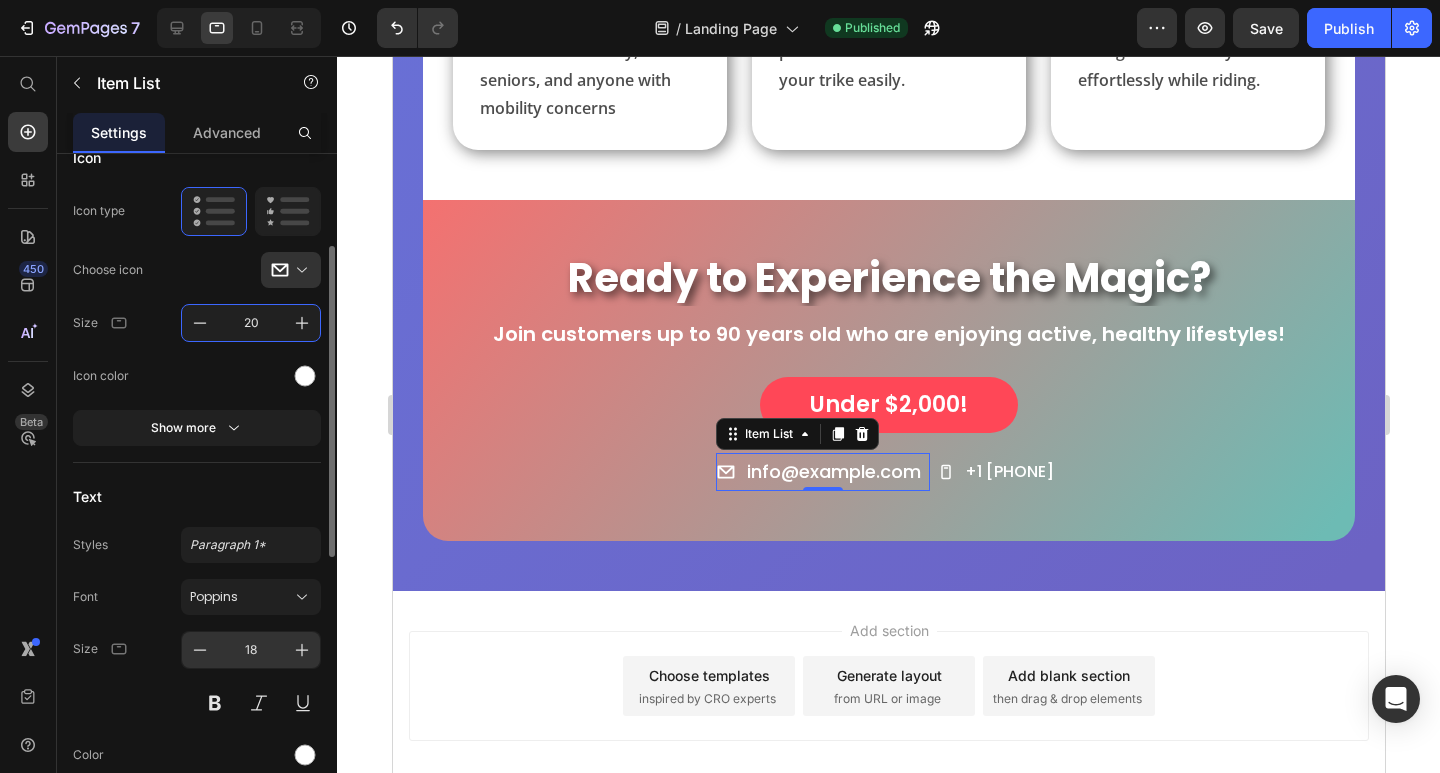 type on "20" 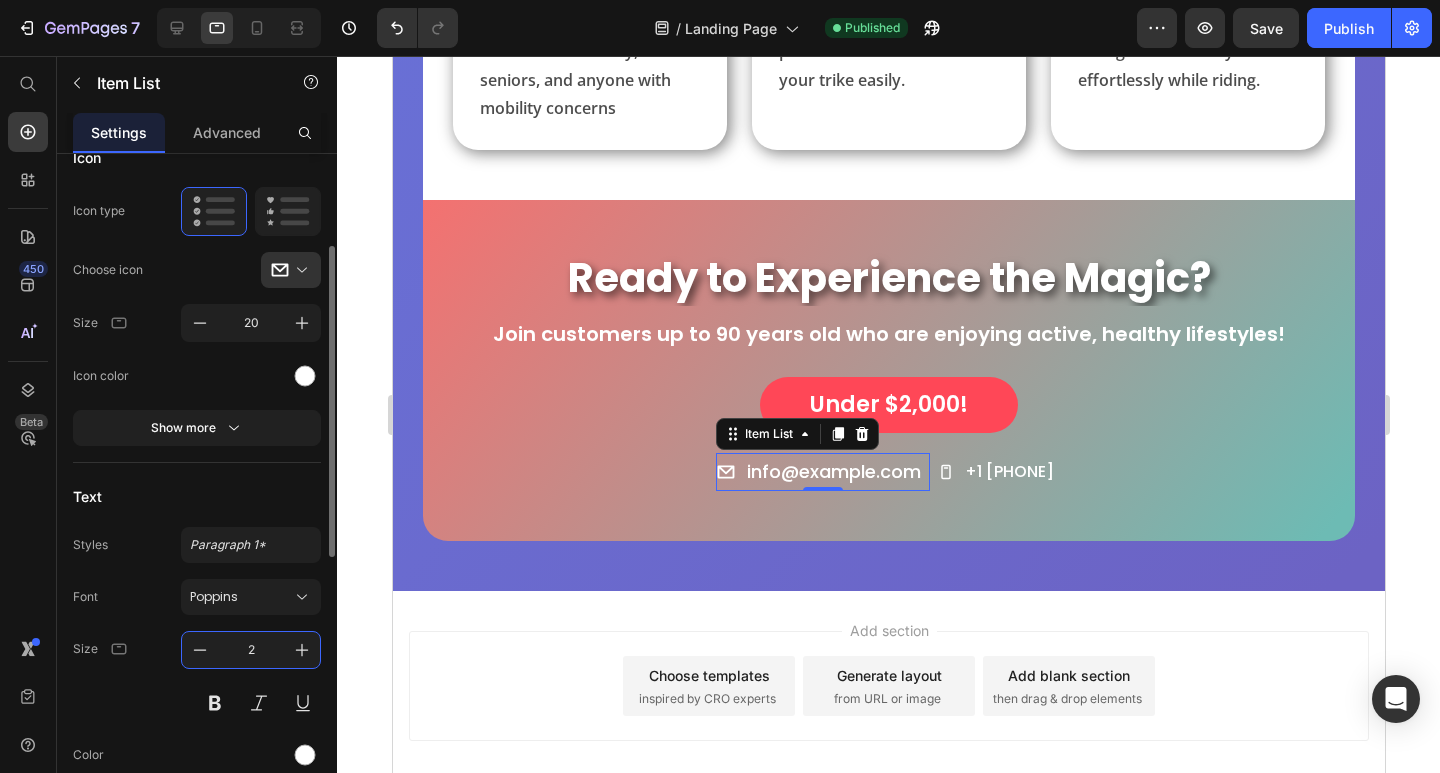 type on "20" 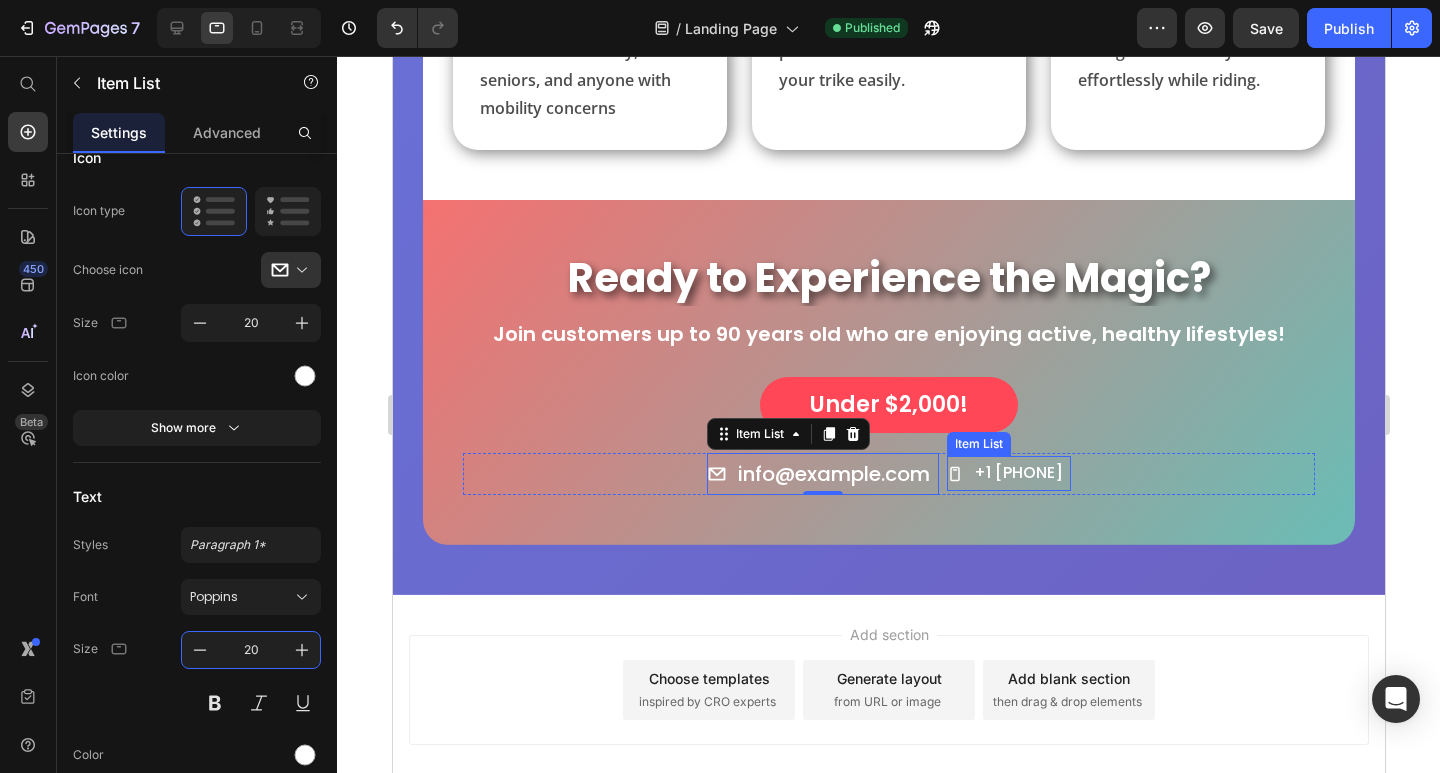click on "+1 [PHONE]" at bounding box center (1017, 473) 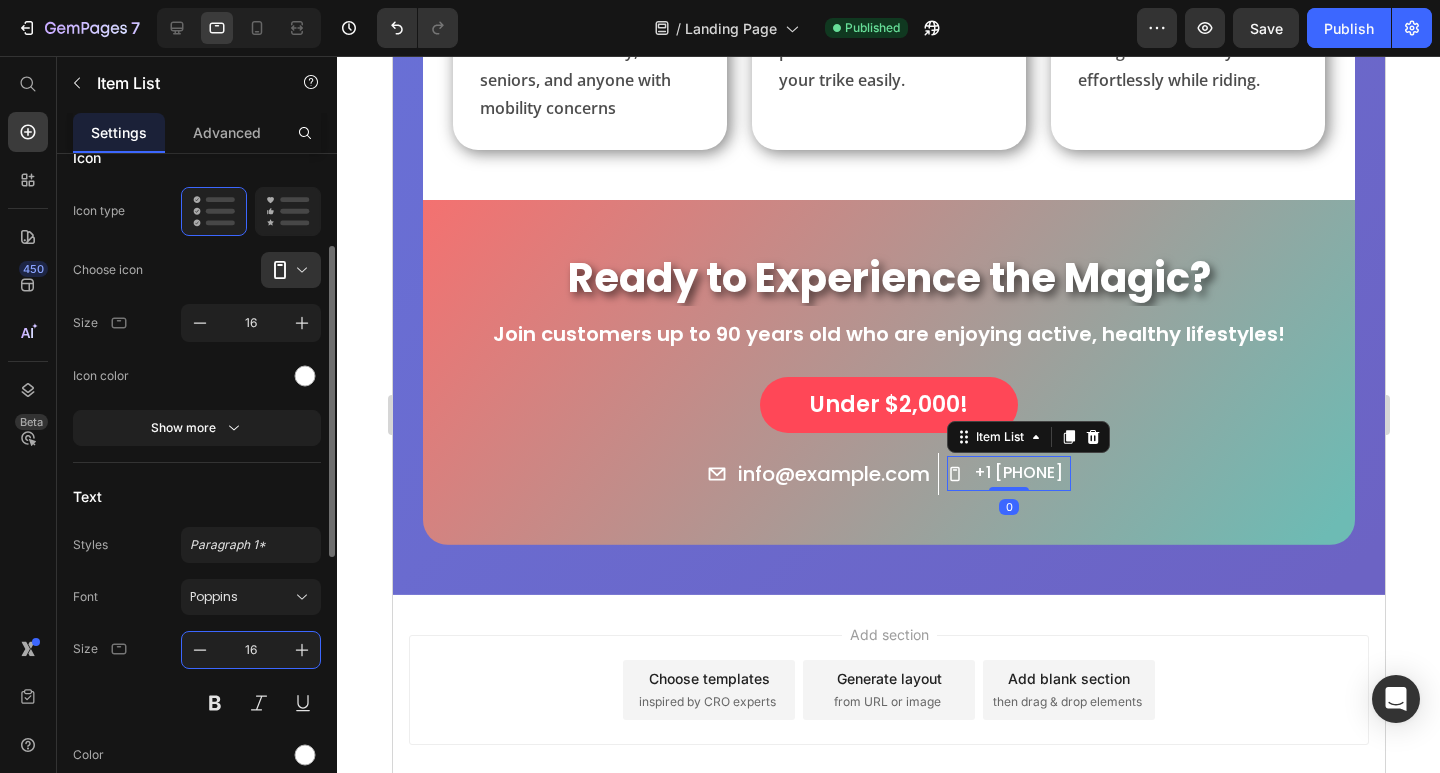 click on "16" at bounding box center (251, 650) 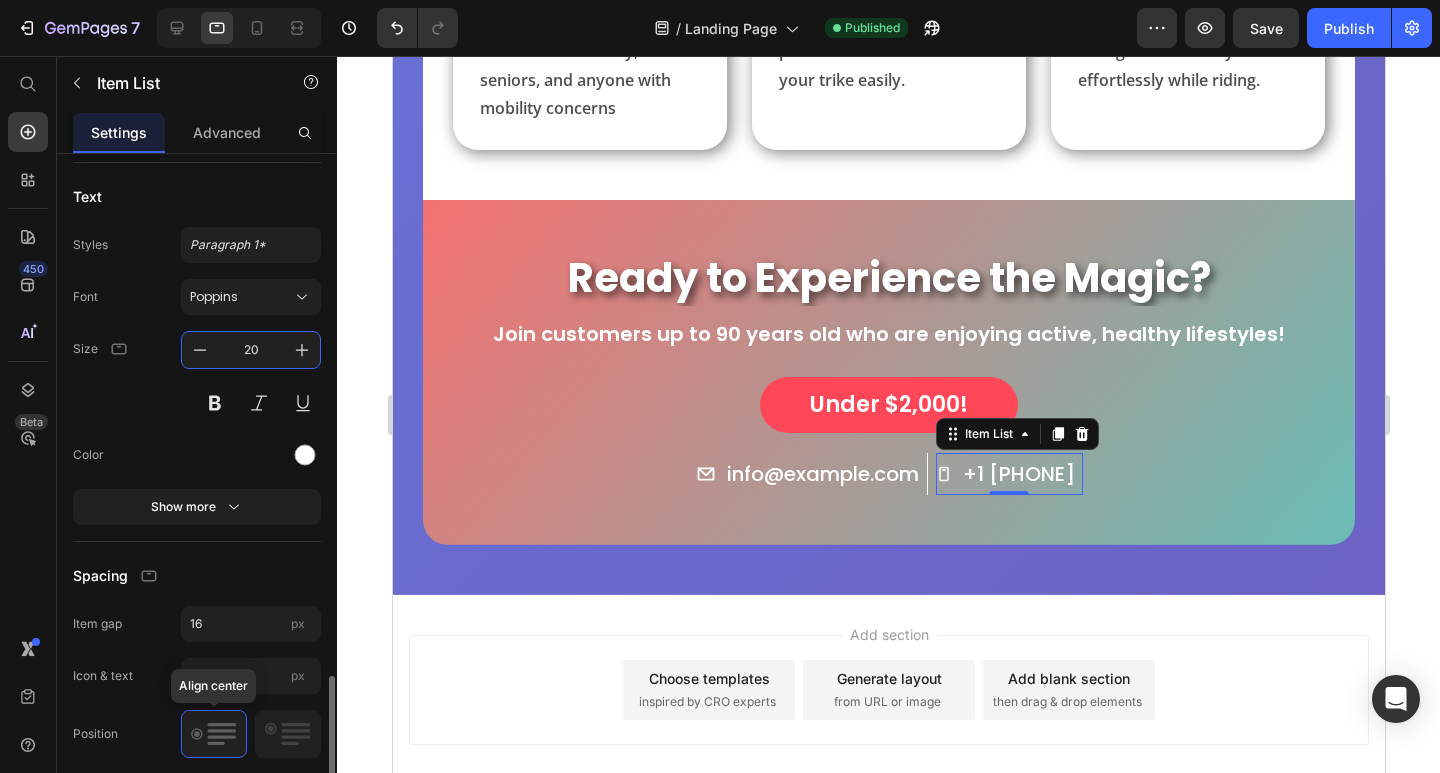 scroll, scrollTop: 792, scrollLeft: 0, axis: vertical 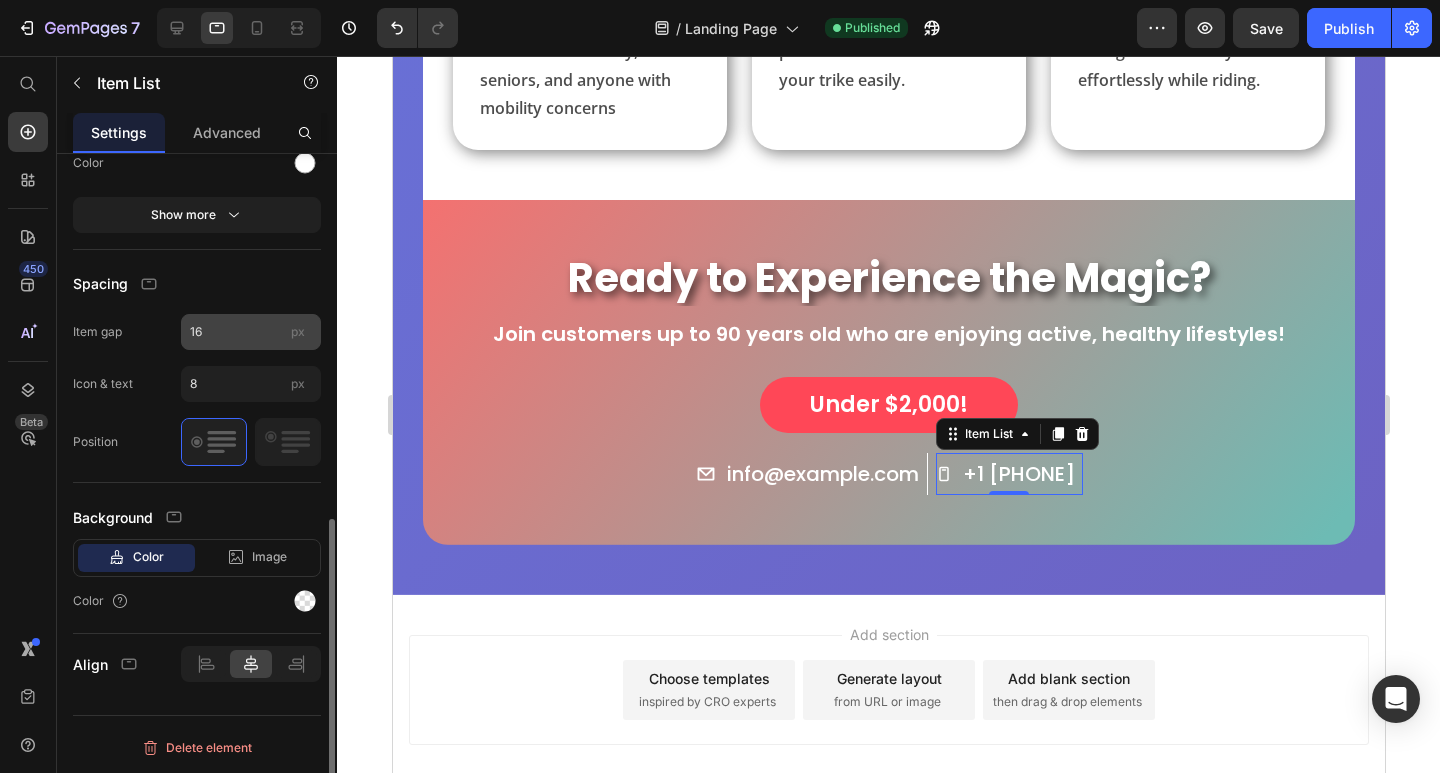 type on "20" 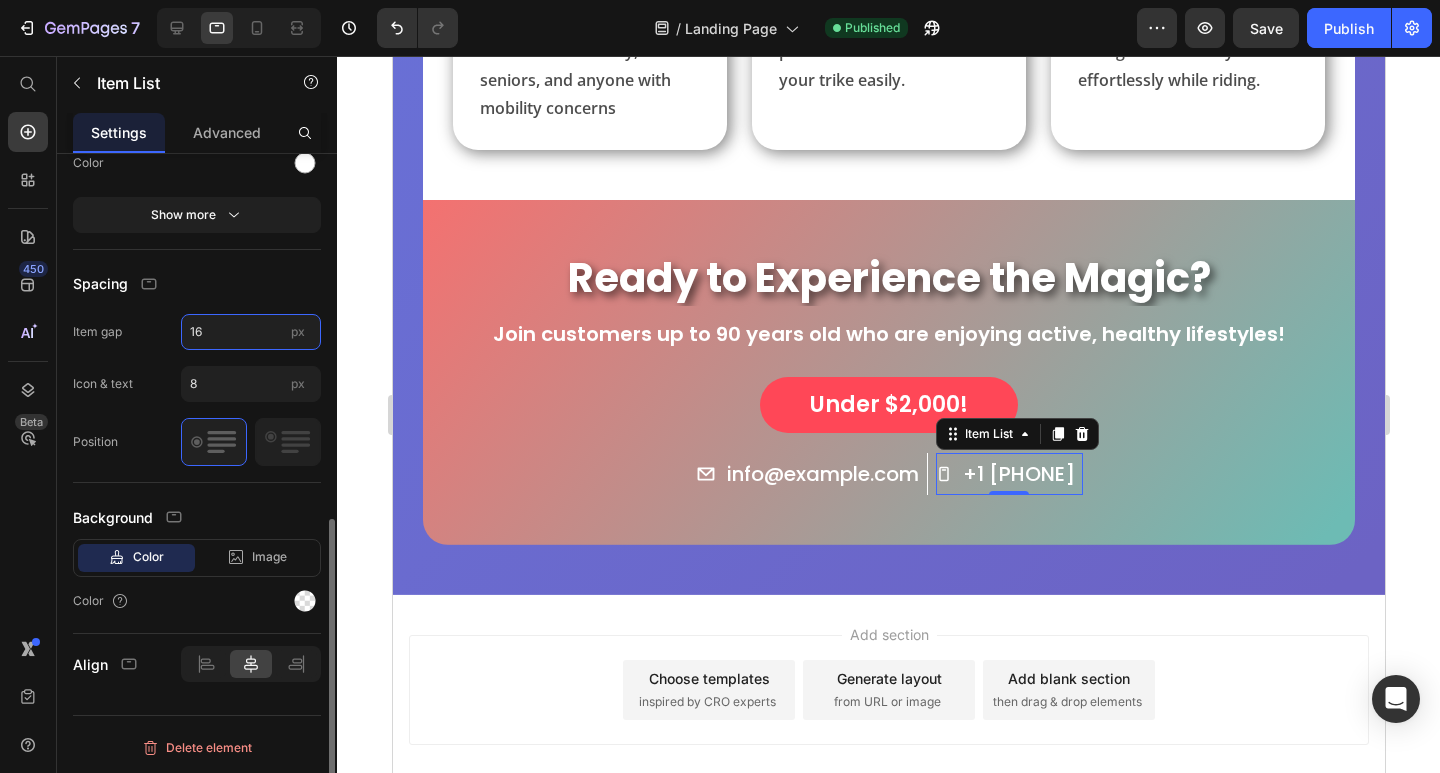 click on "16" at bounding box center [251, 332] 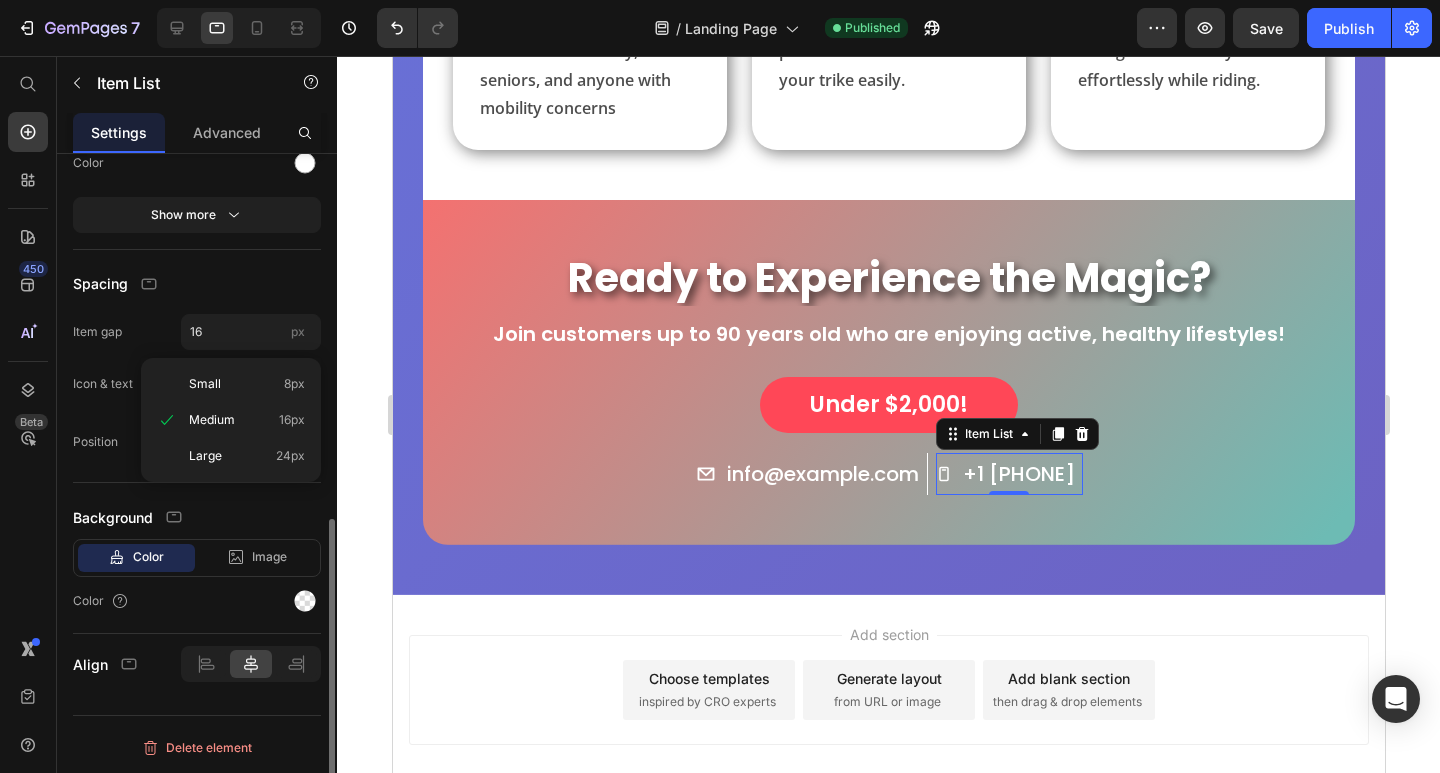 click on "Icon & text" at bounding box center [103, 384] 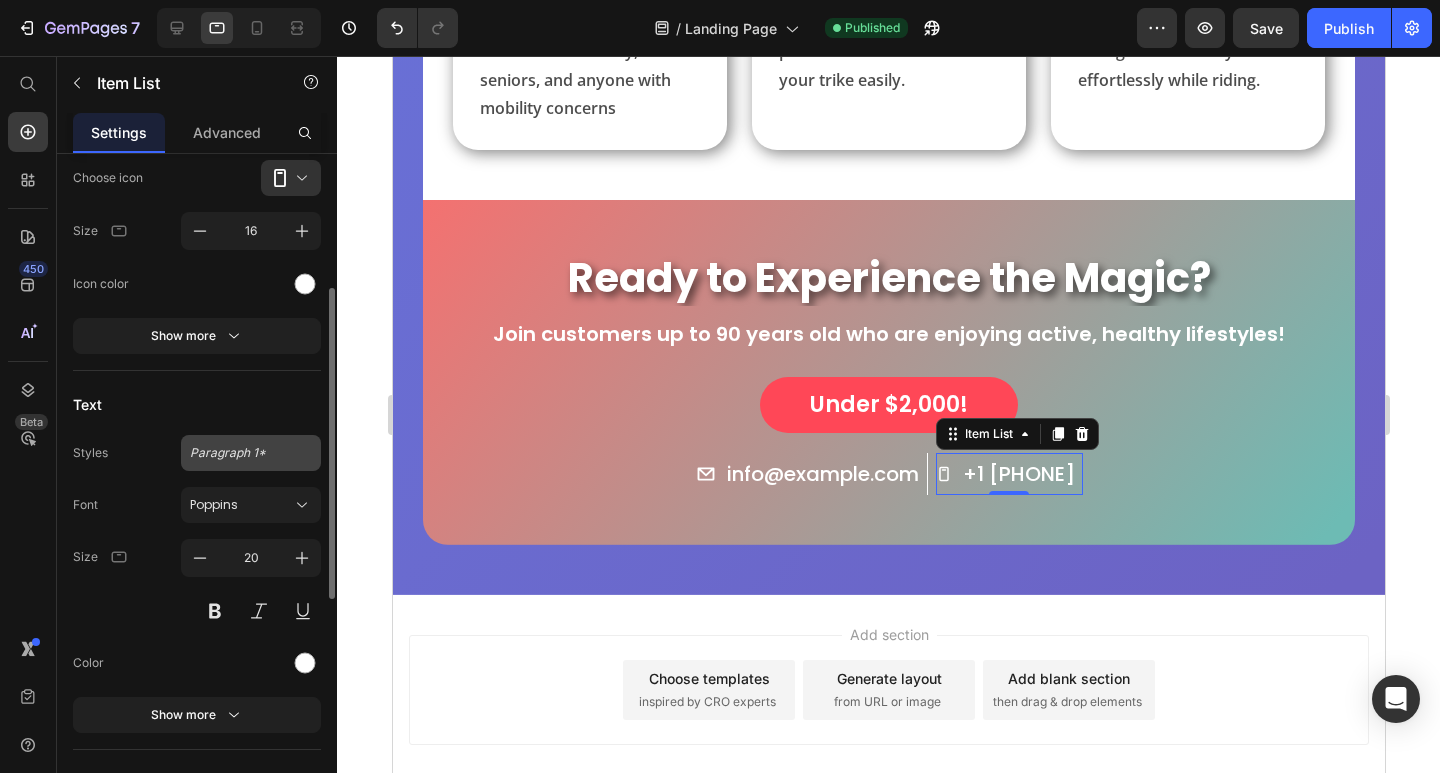 scroll, scrollTop: 0, scrollLeft: 0, axis: both 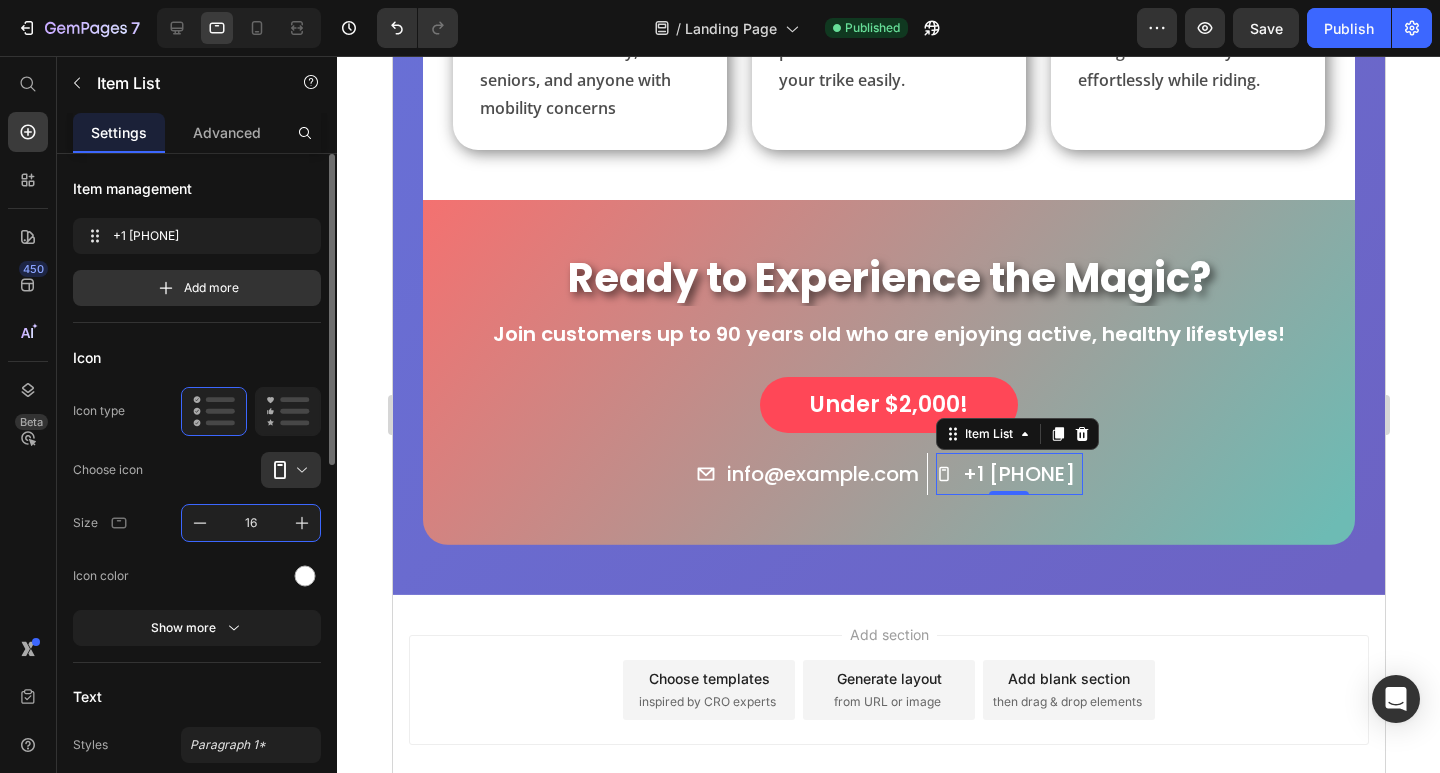 click on "16" at bounding box center (251, 523) 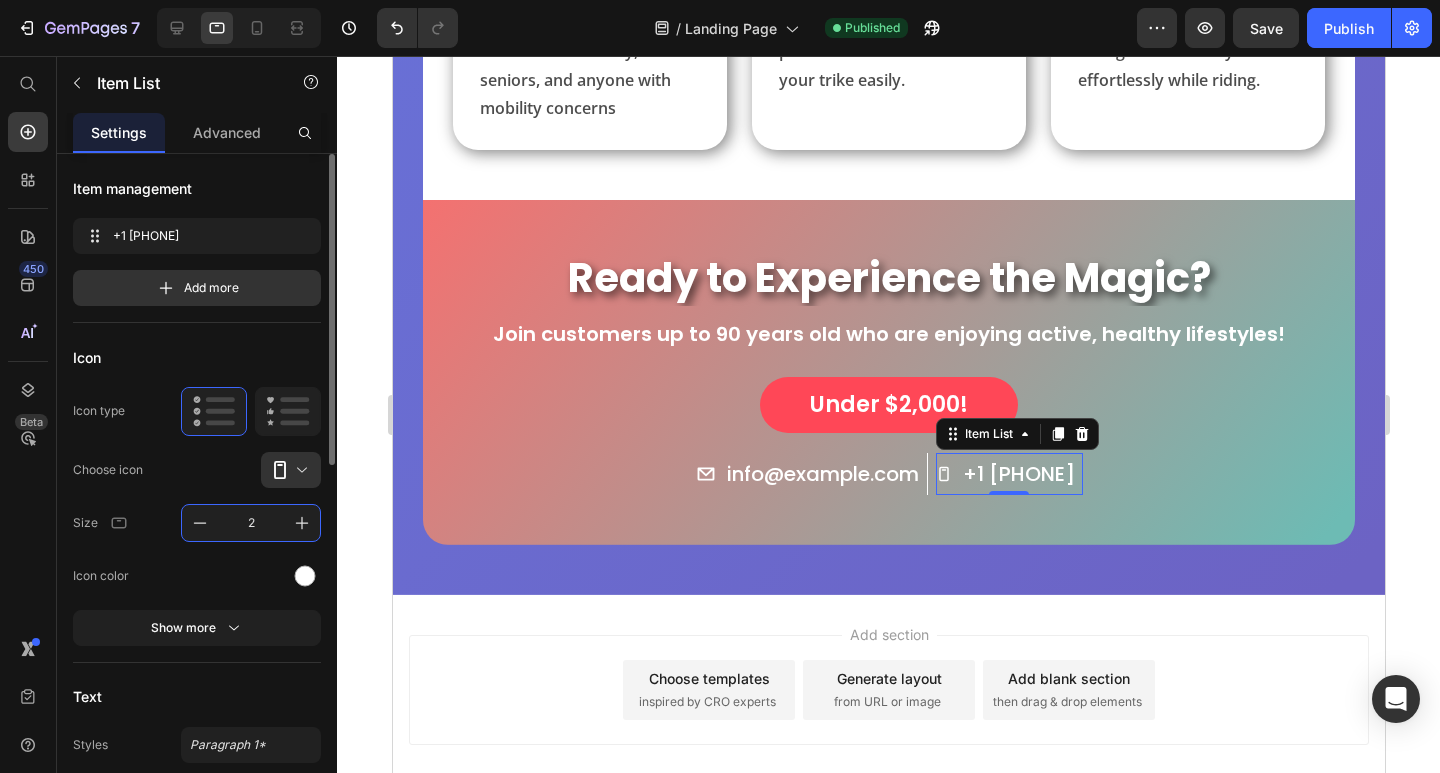 type on "20" 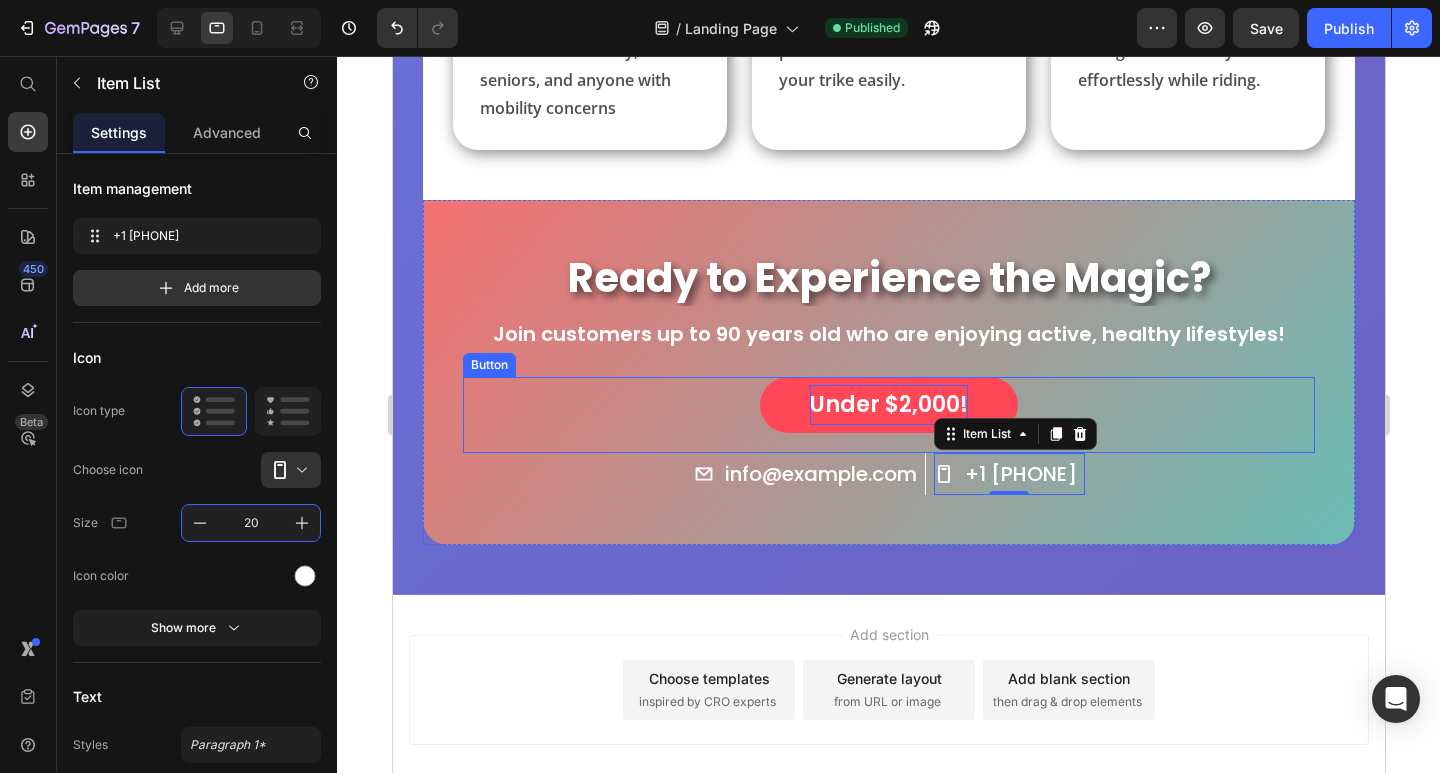 click on "Under $2,000!" at bounding box center [888, 405] 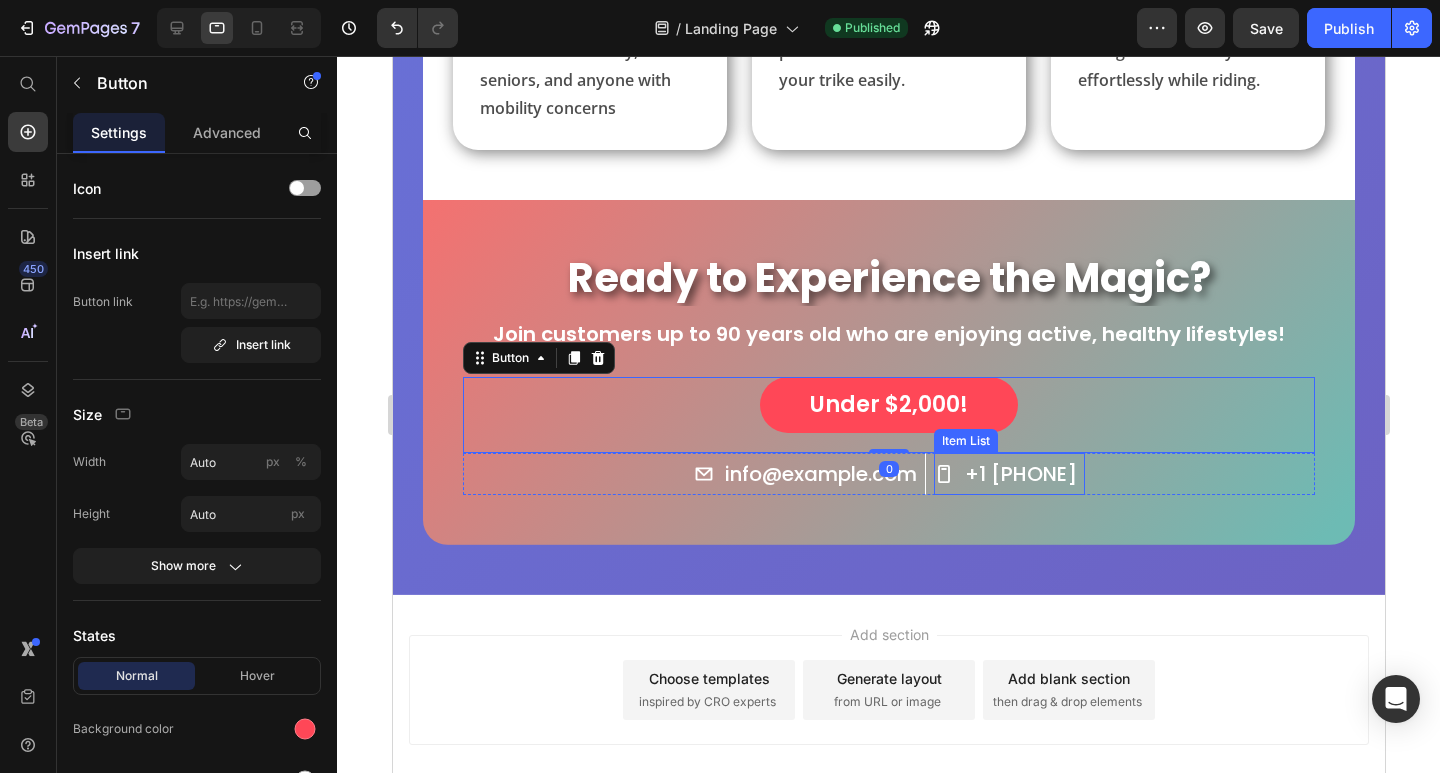 click on "[PHONE]" at bounding box center (1020, 474) 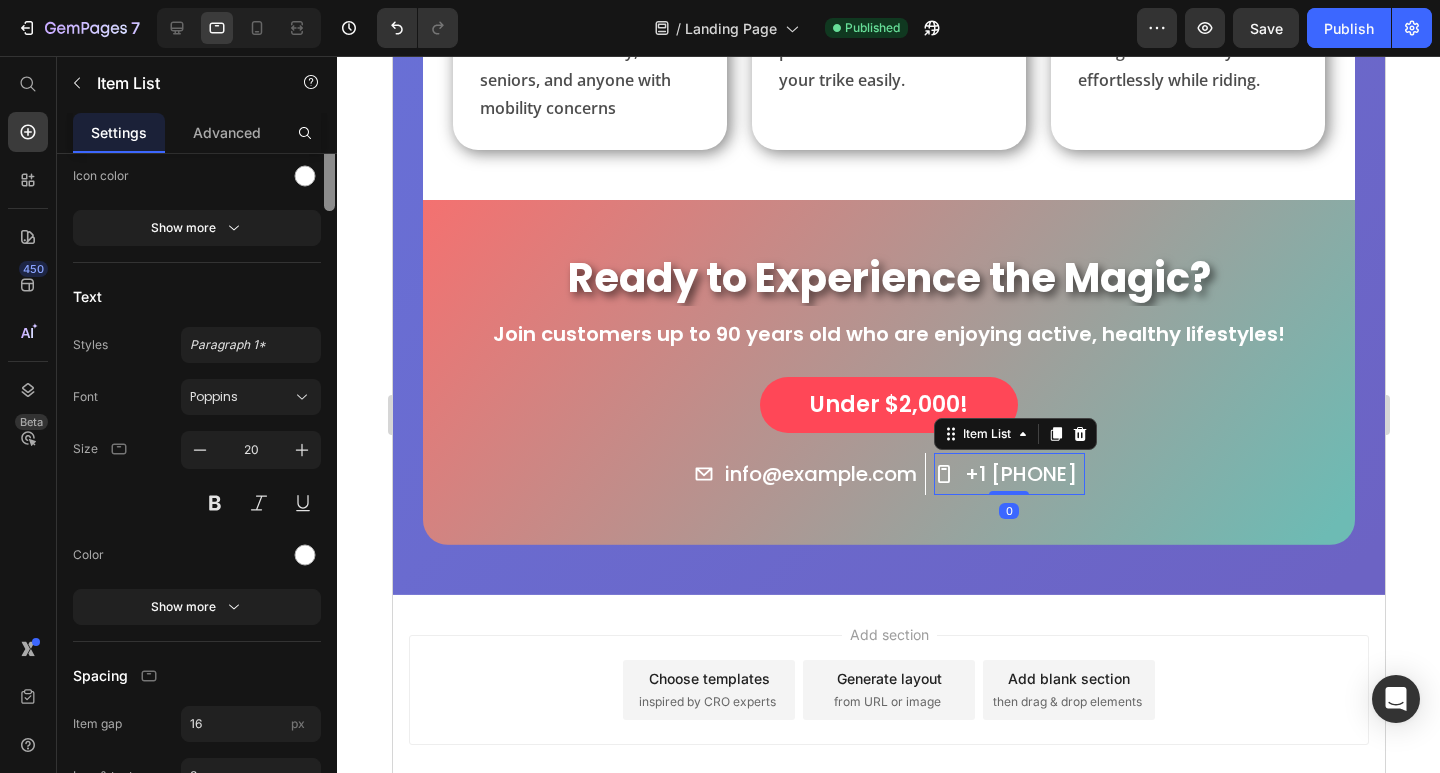 scroll, scrollTop: 0, scrollLeft: 0, axis: both 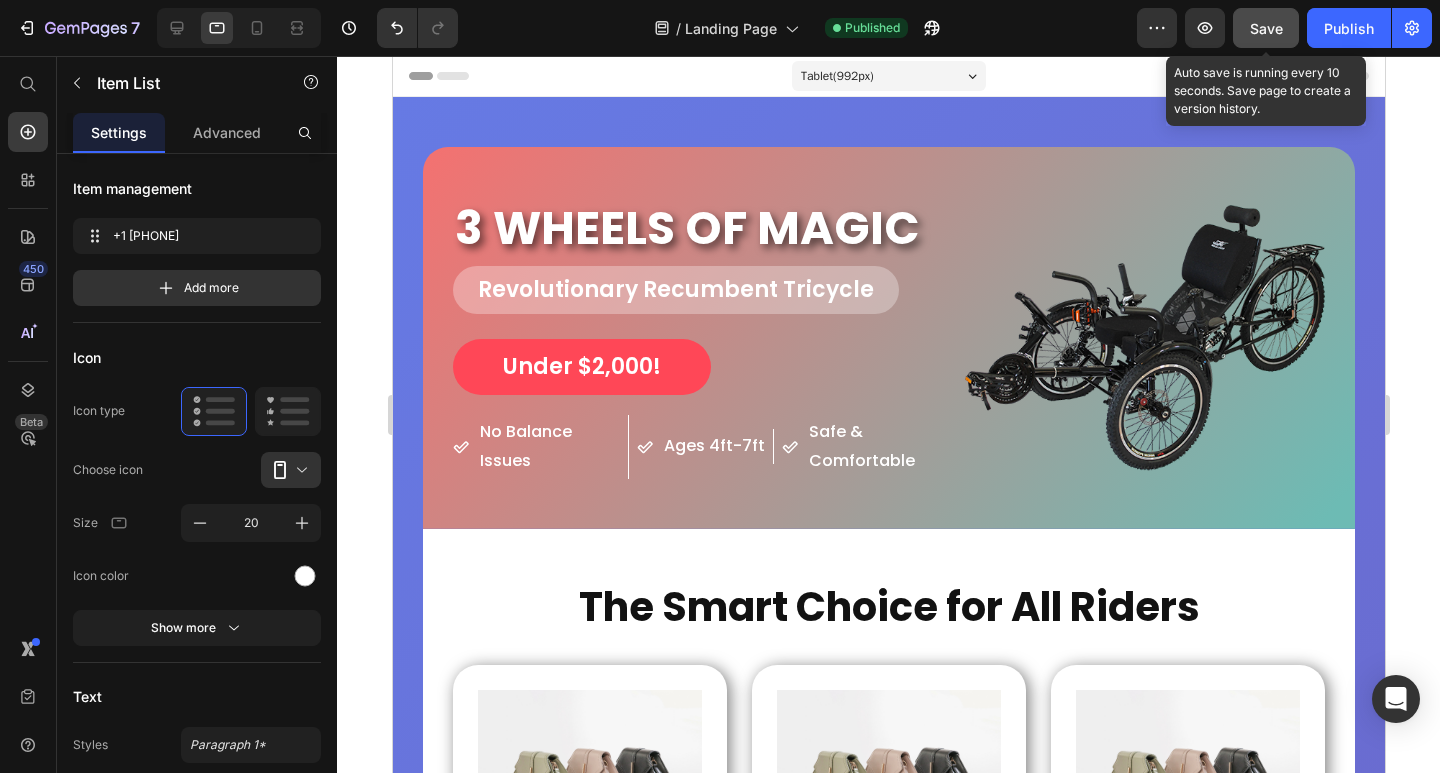drag, startPoint x: 1268, startPoint y: 27, endPoint x: 837, endPoint y: 33, distance: 431.04175 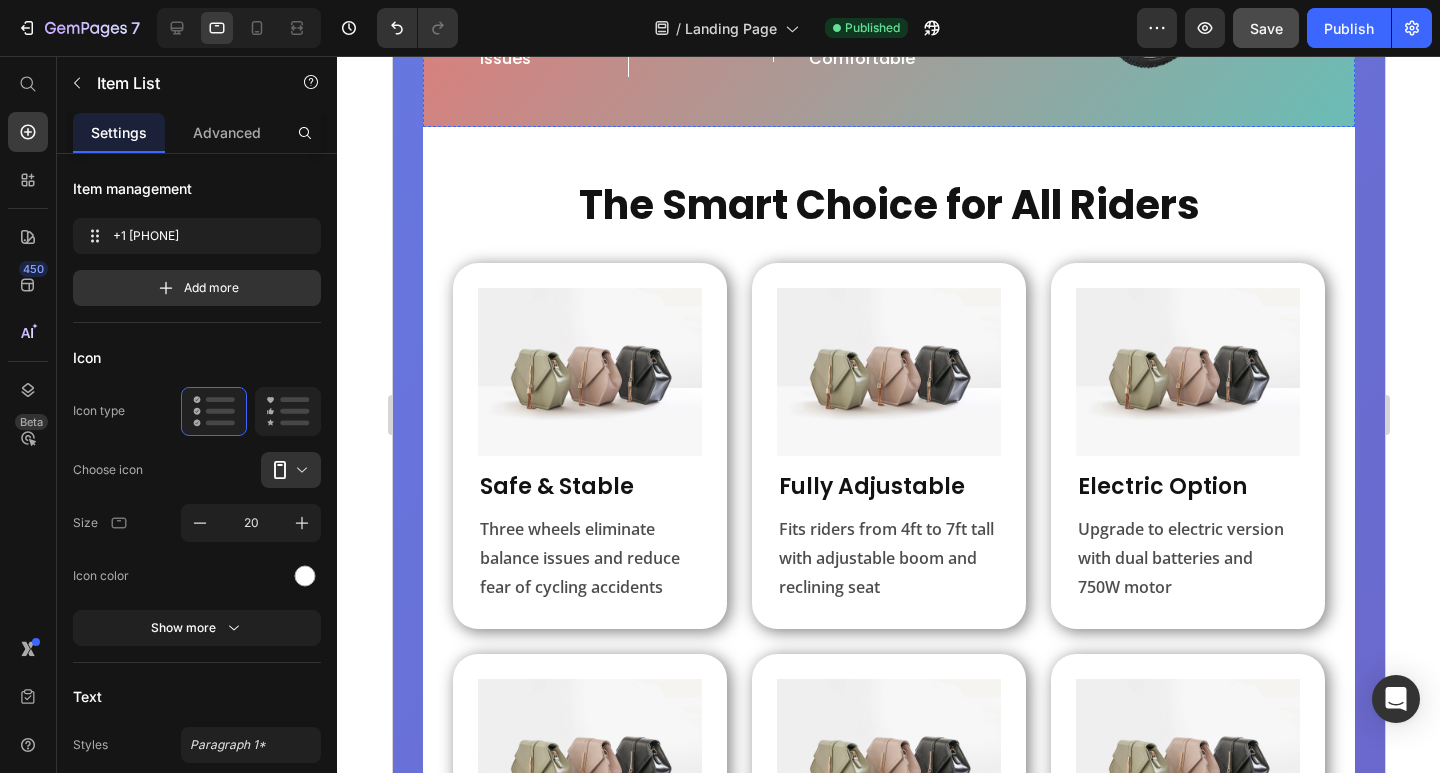 scroll, scrollTop: 0, scrollLeft: 0, axis: both 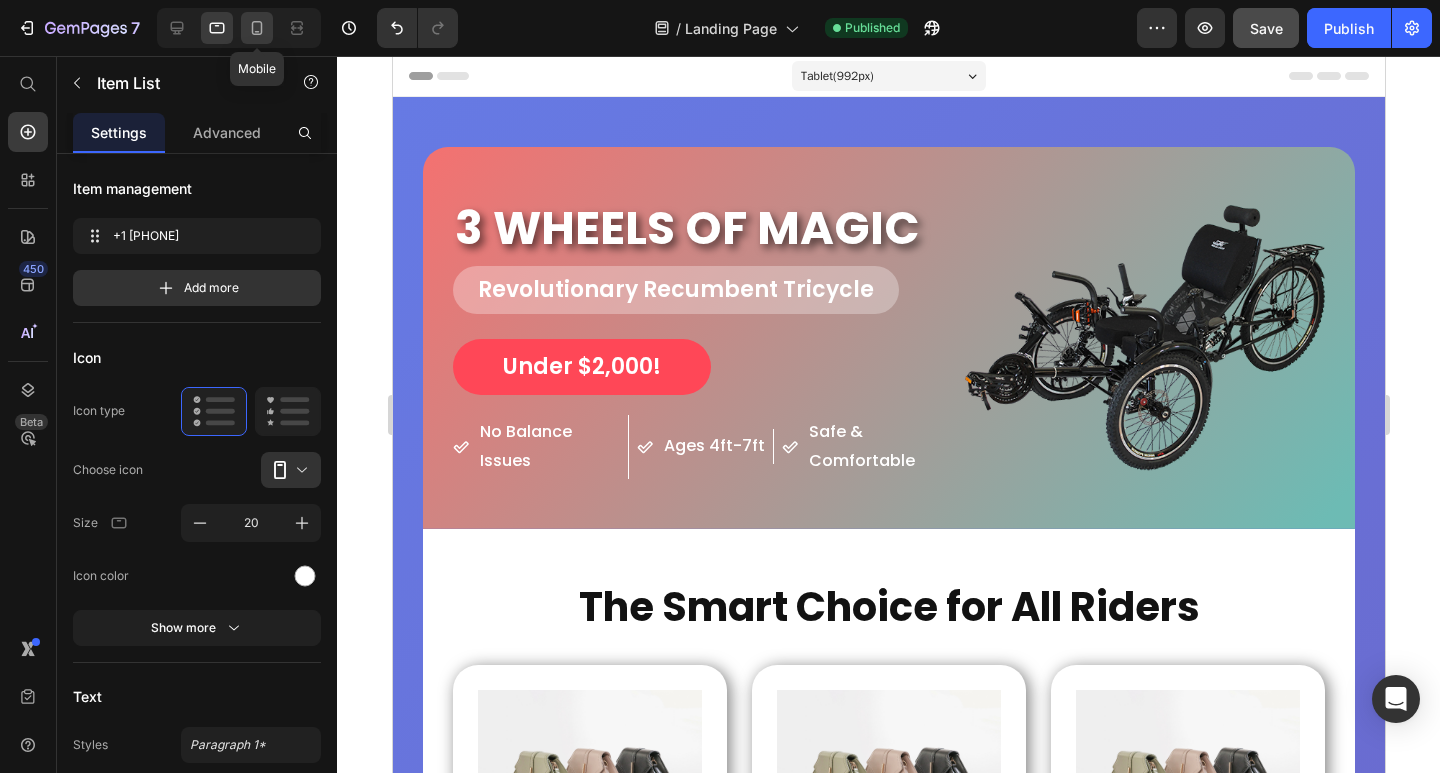 click 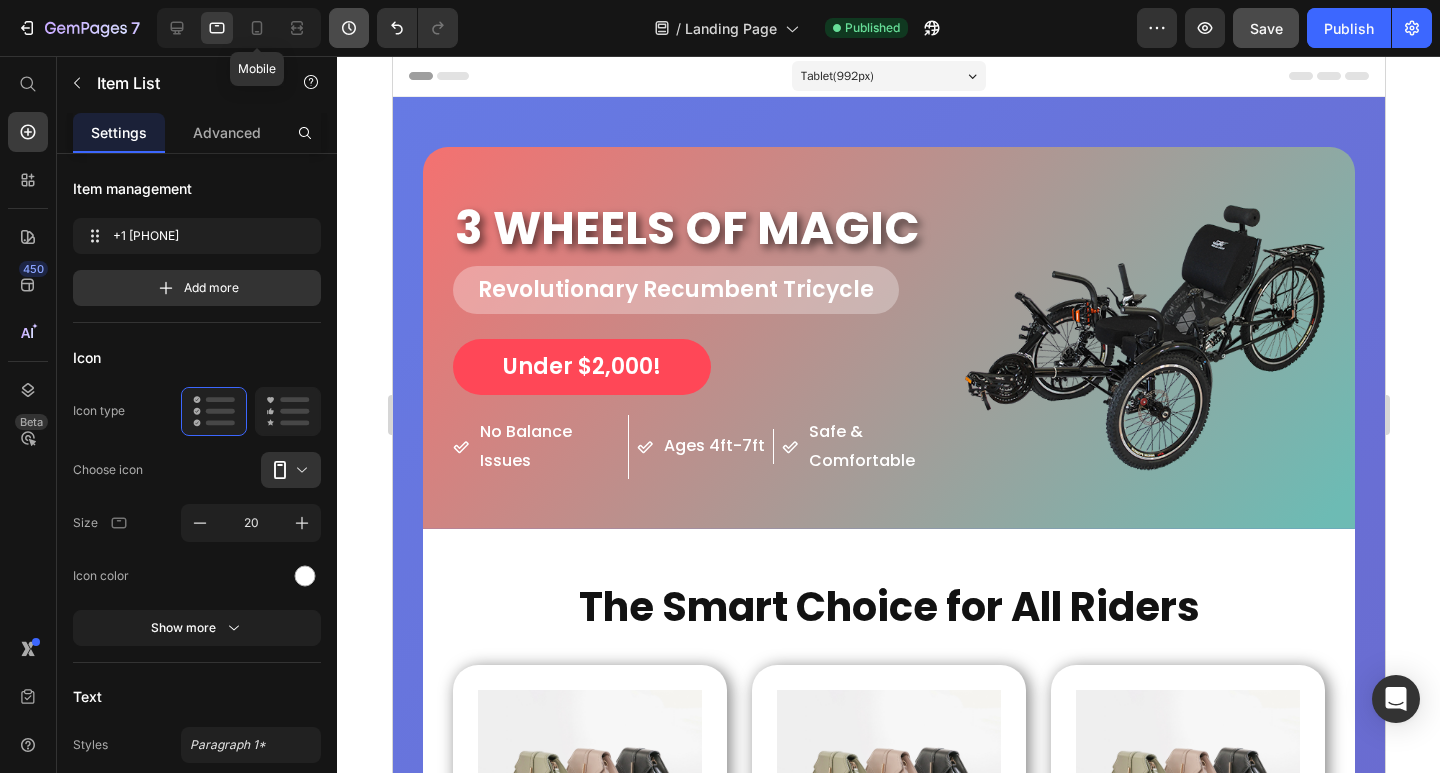 type on "14" 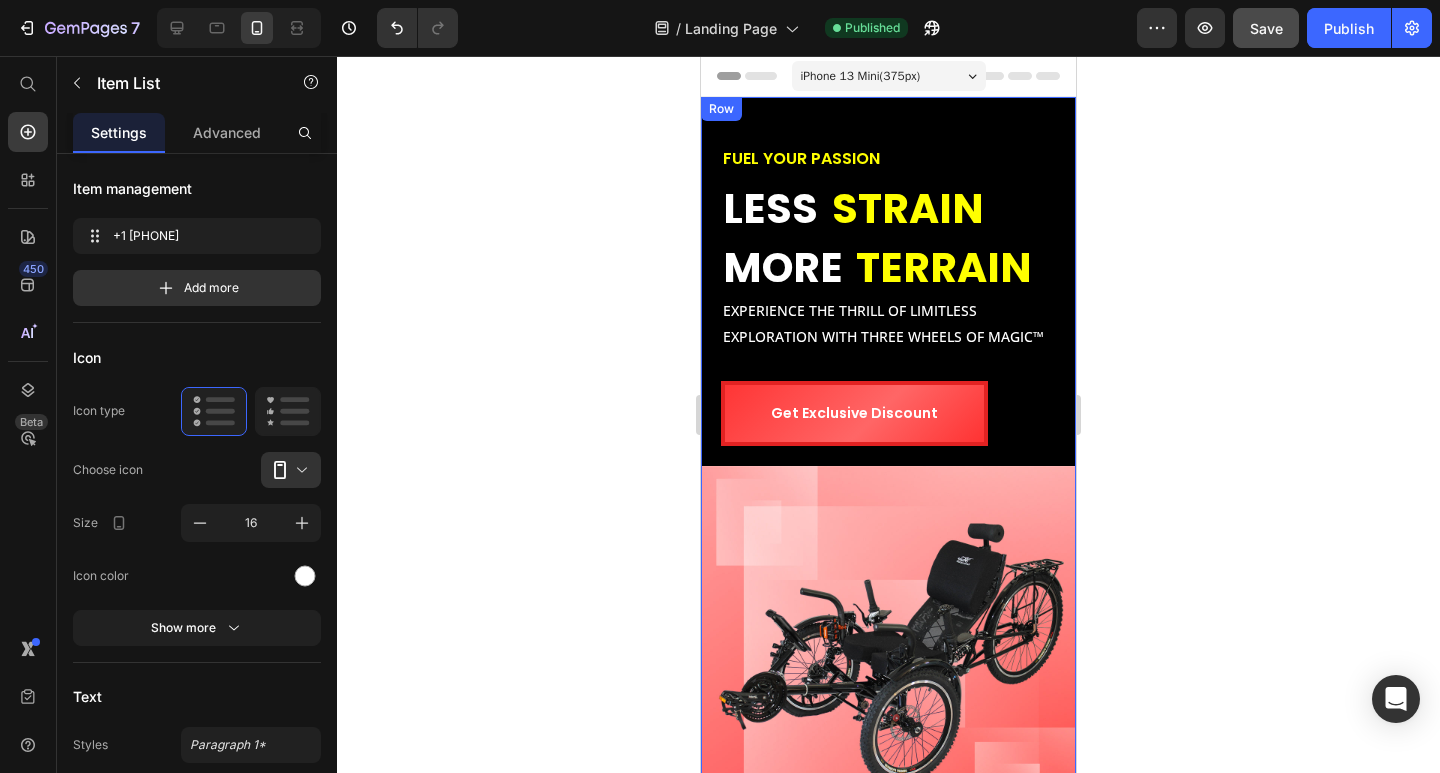click on "FUEL YOUR PASSION Heading Less   STRAIN More   TERRAIN Heading Experience the thrill of limitless exploration with Three Wheels of Magic™ Text Block Get Exclusive Discount Button Row Image Row" at bounding box center [888, 469] 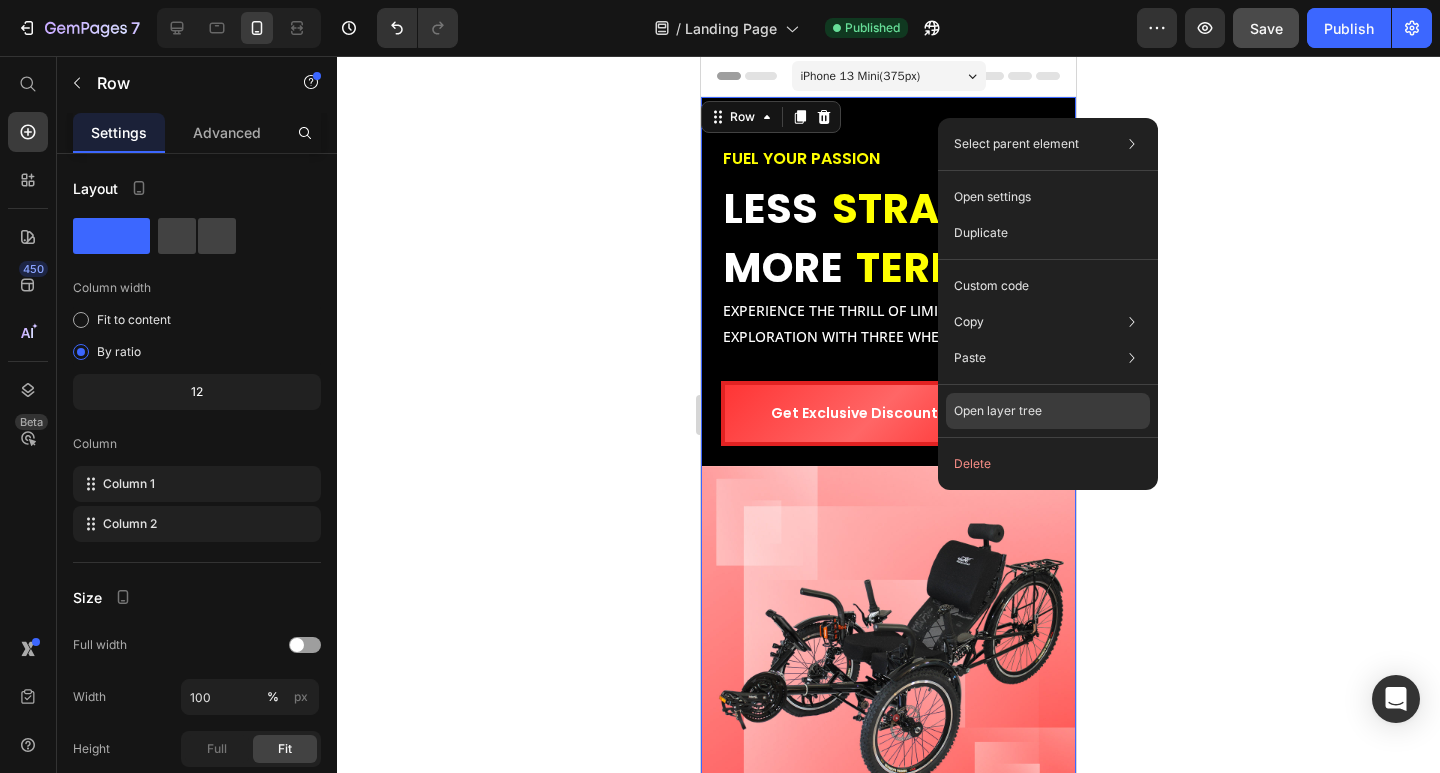 click on "Open layer tree" 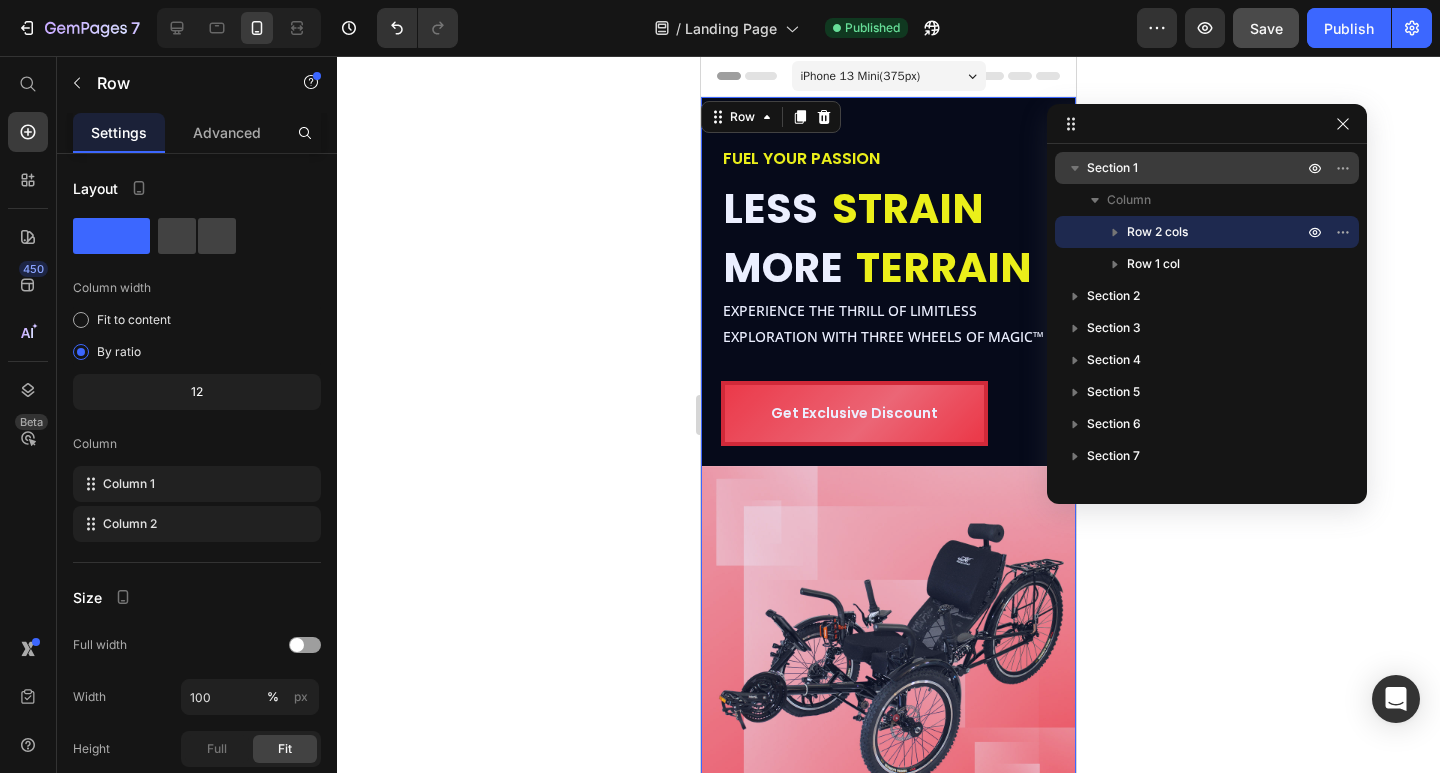 click on "Section 1" at bounding box center (1197, 168) 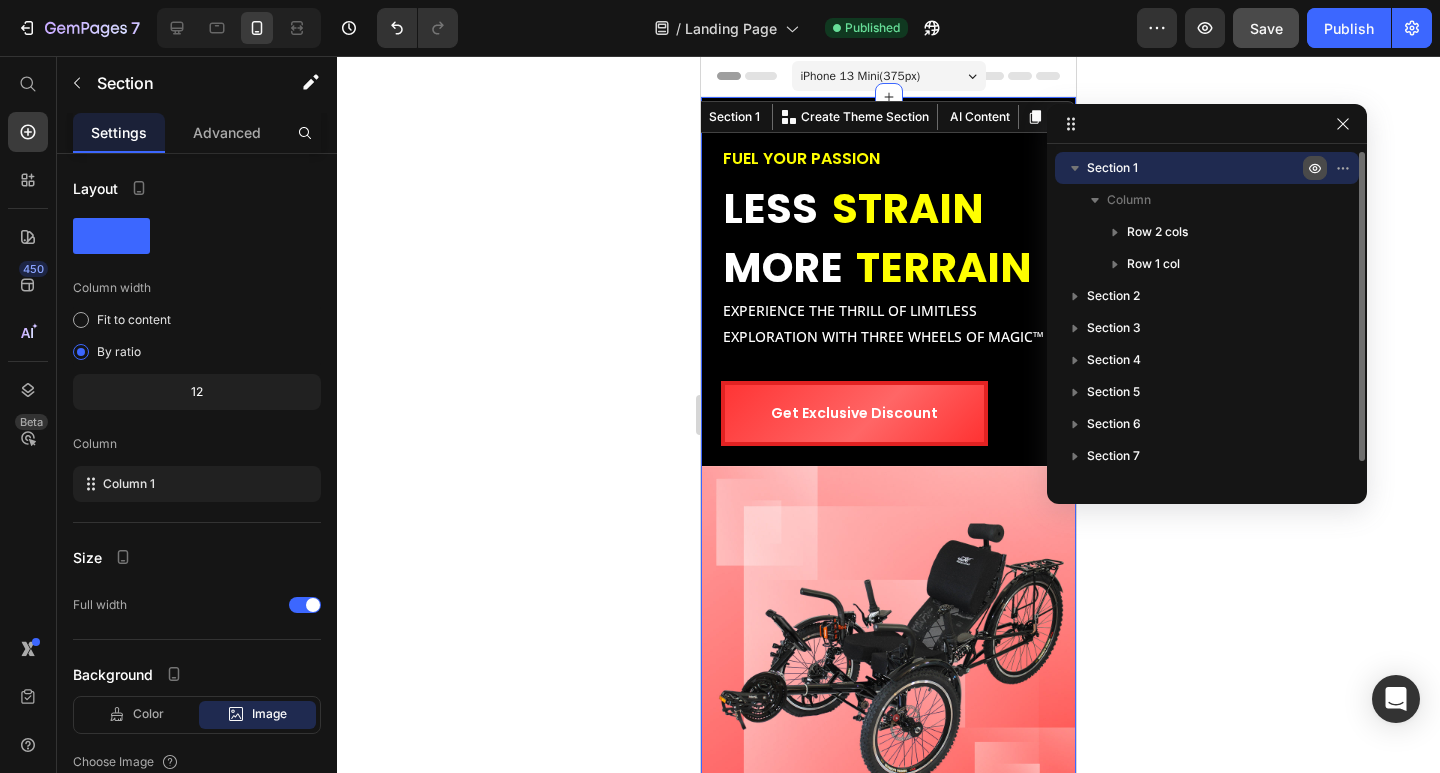 click 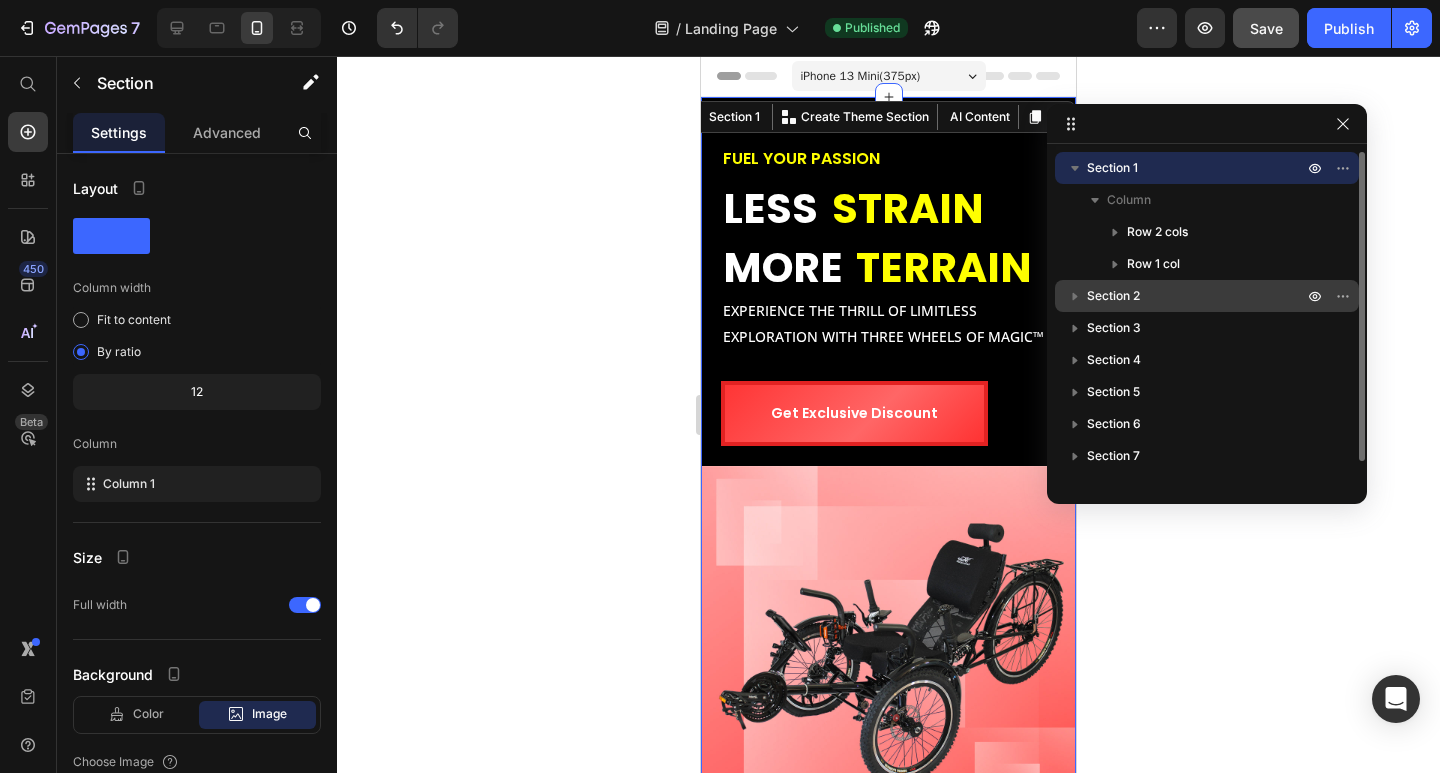 scroll, scrollTop: 22, scrollLeft: 0, axis: vertical 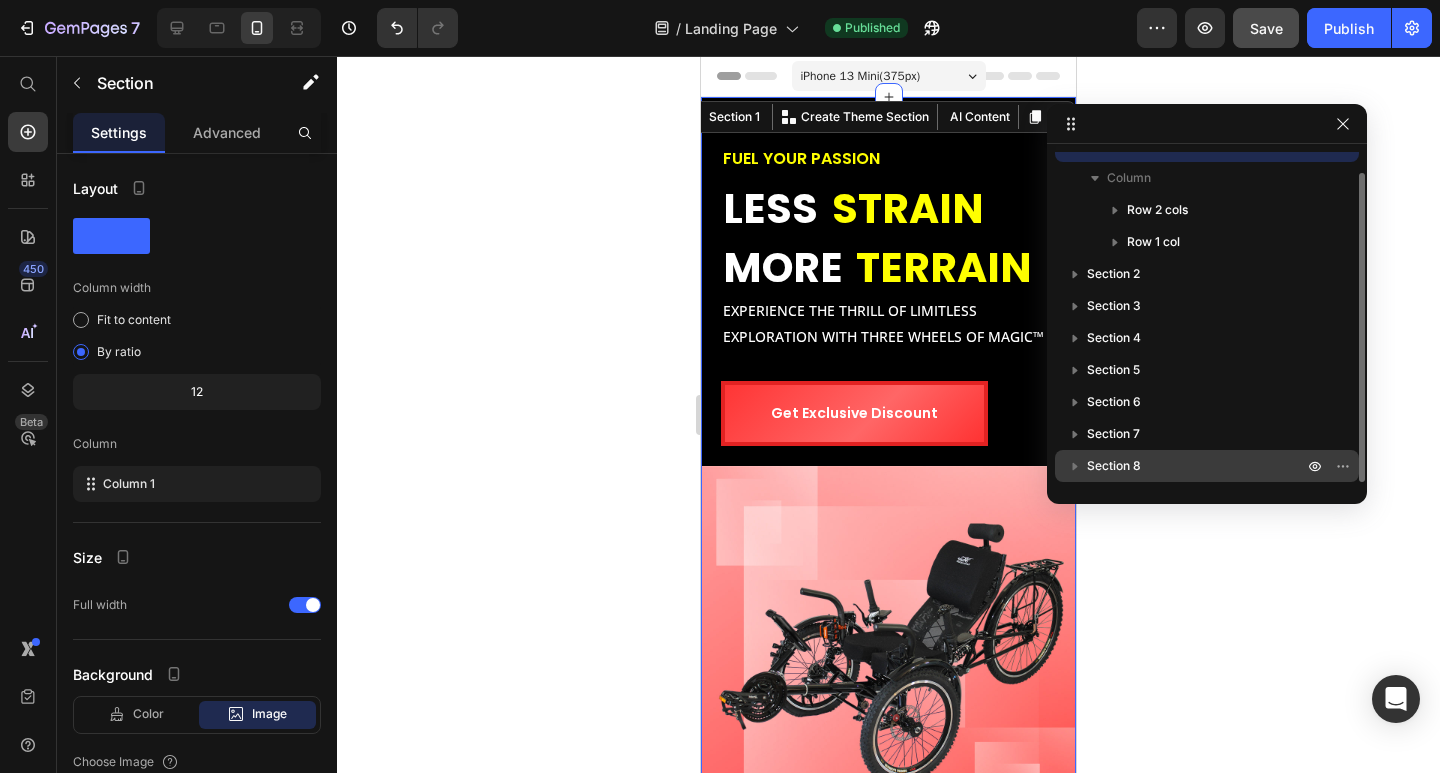 click on "Section 8" at bounding box center (1197, 466) 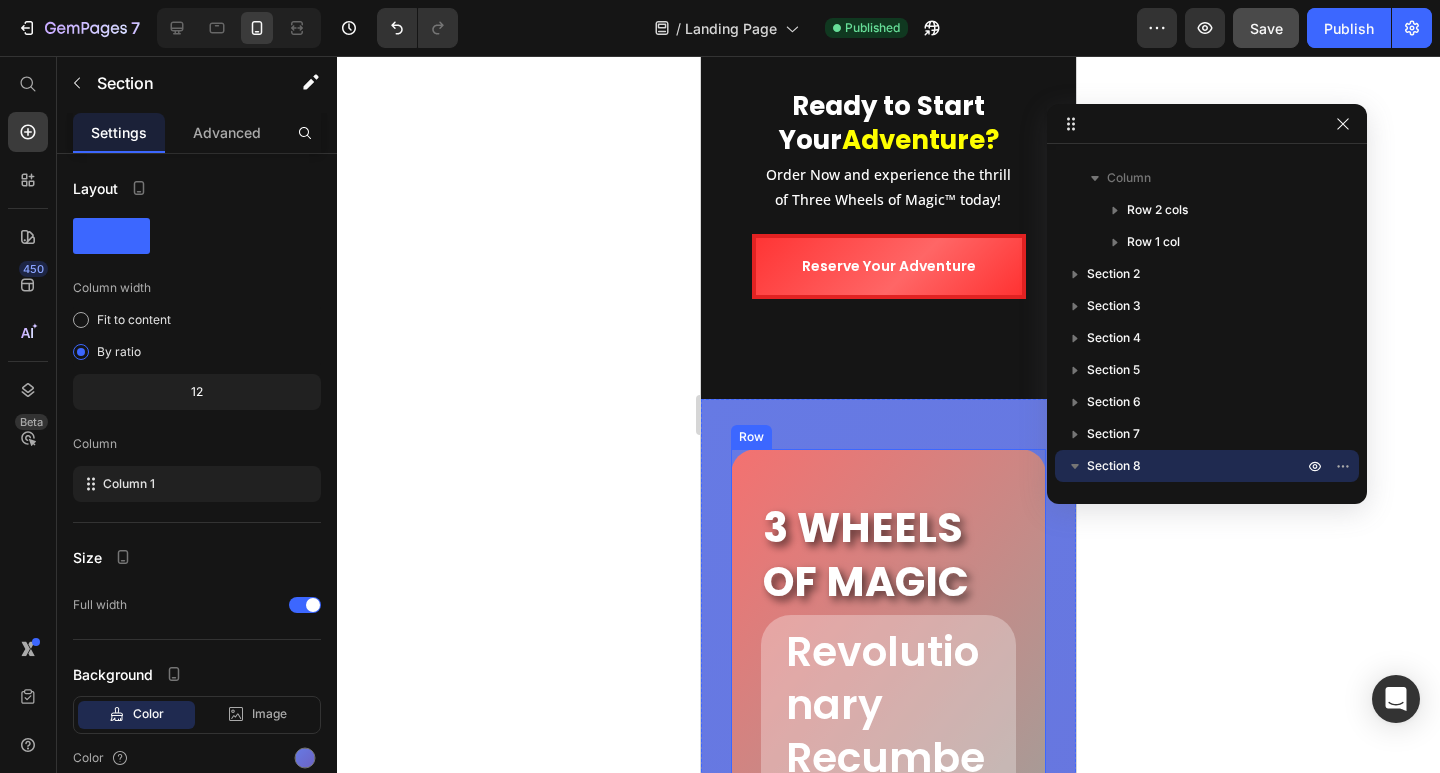 scroll, scrollTop: 5005, scrollLeft: 0, axis: vertical 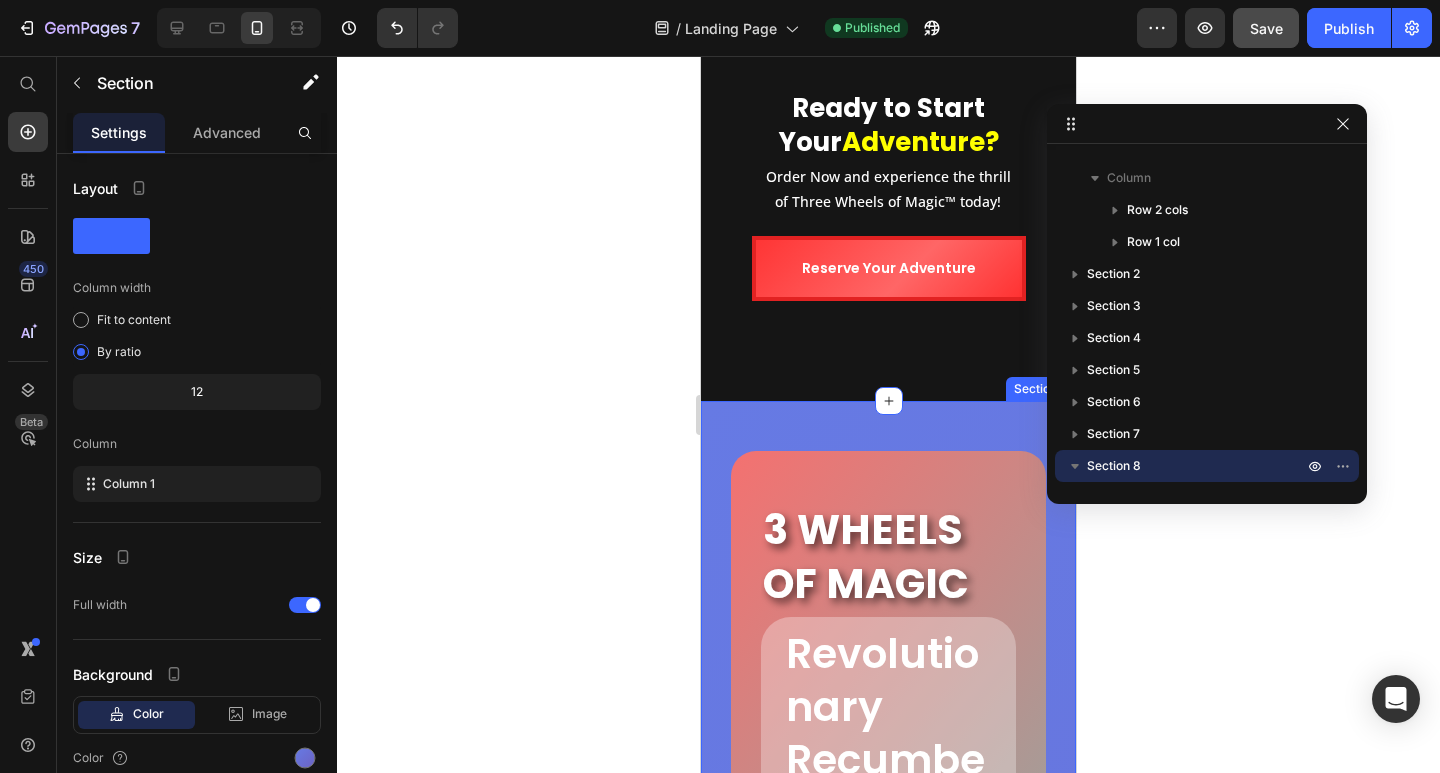 click on "3 WHEELS OF MAGIC Heading Revolutionary Recumbent Tricycle Heading Under $2,000! Button
No Balance Issues Item List
Ages 4ft-7ft Item List
Safe & Comfortable Item List Row Image Row The Smart Choice for All Riders Heading Image Safe & Stable Heading Three wheels eliminate balance issues and reduce fear of cycling accidents Text Block Row Image Fully Adjustable Heading Fits riders from 4ft to 7ft tall with adjustable boom and reclining seat Text Block Row Image Electric Option Heading Upgrade to electric version with dual batteries and 750W motor Text Block Row Row Image Rehabilitation Friendly Heading Perfect for recovery, seniors, and anyone with mobility concerns Text Block Row Image Chain Gobbler Heading Cleaner chain management - protect clothes and maintain your trike easily. Text Block Row Image Twist Grip Shifters Heading Quick, easy speed changes - shift gears smoothly and effortlessly while riding. Text Block Row Row Row Ready to Experience the Magic?" at bounding box center (888, 2935) 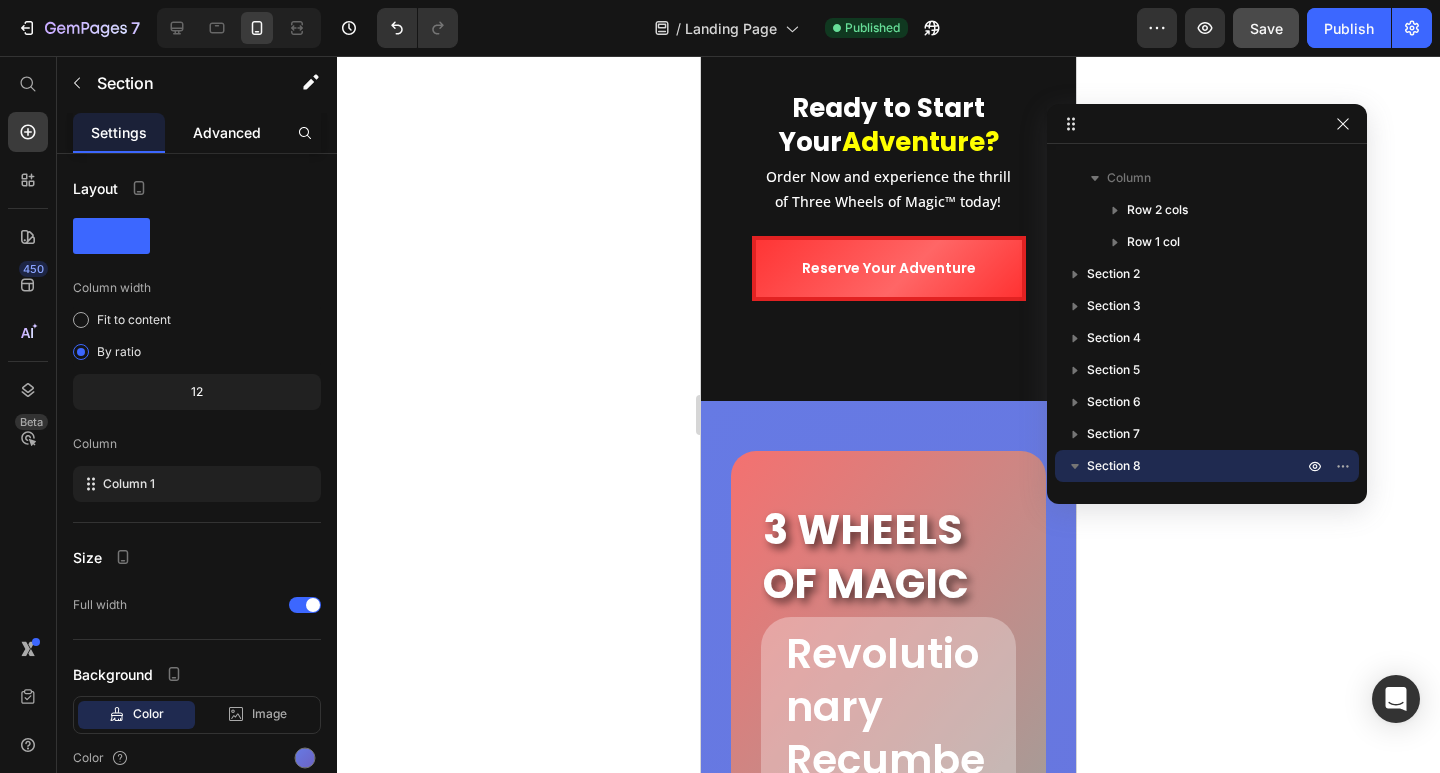 click on "Advanced" 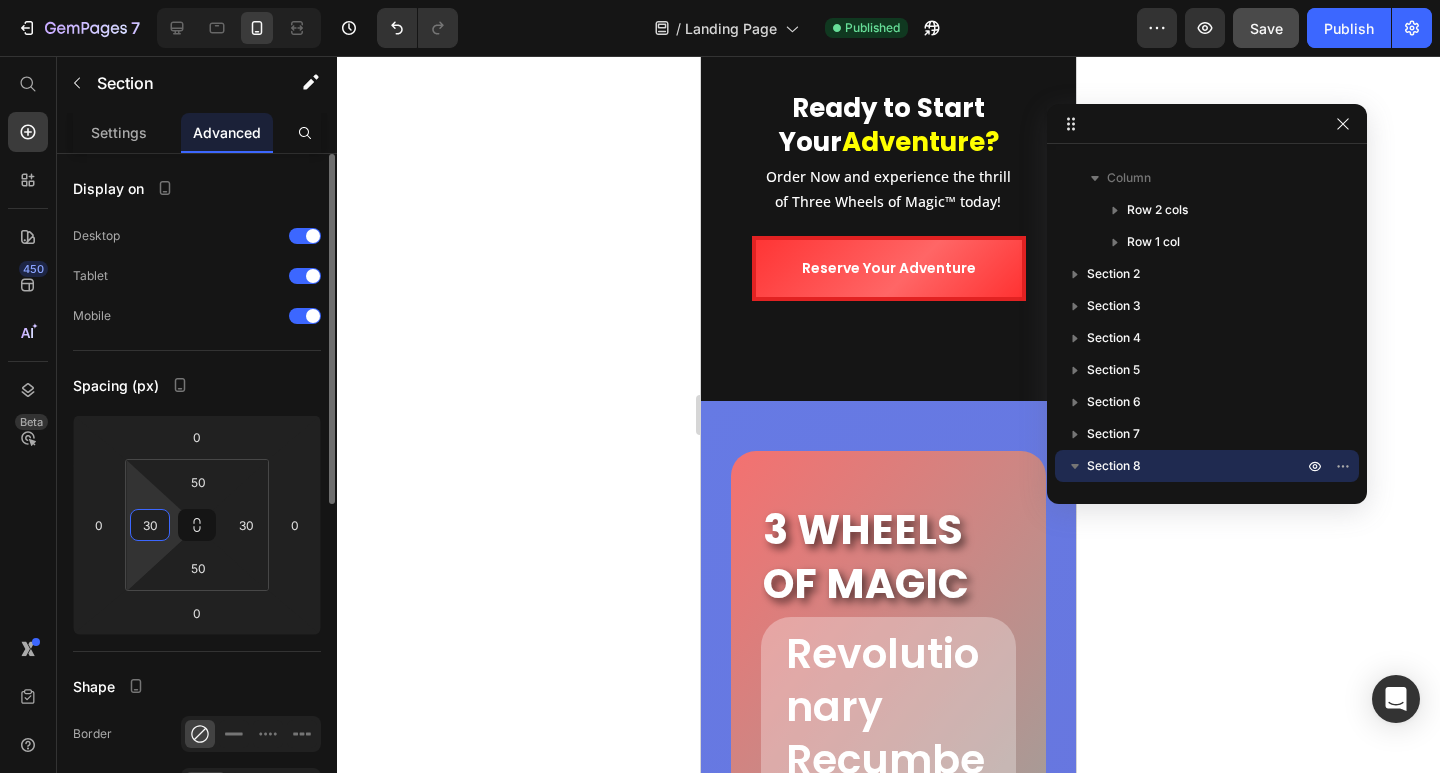 click on "30" at bounding box center (150, 525) 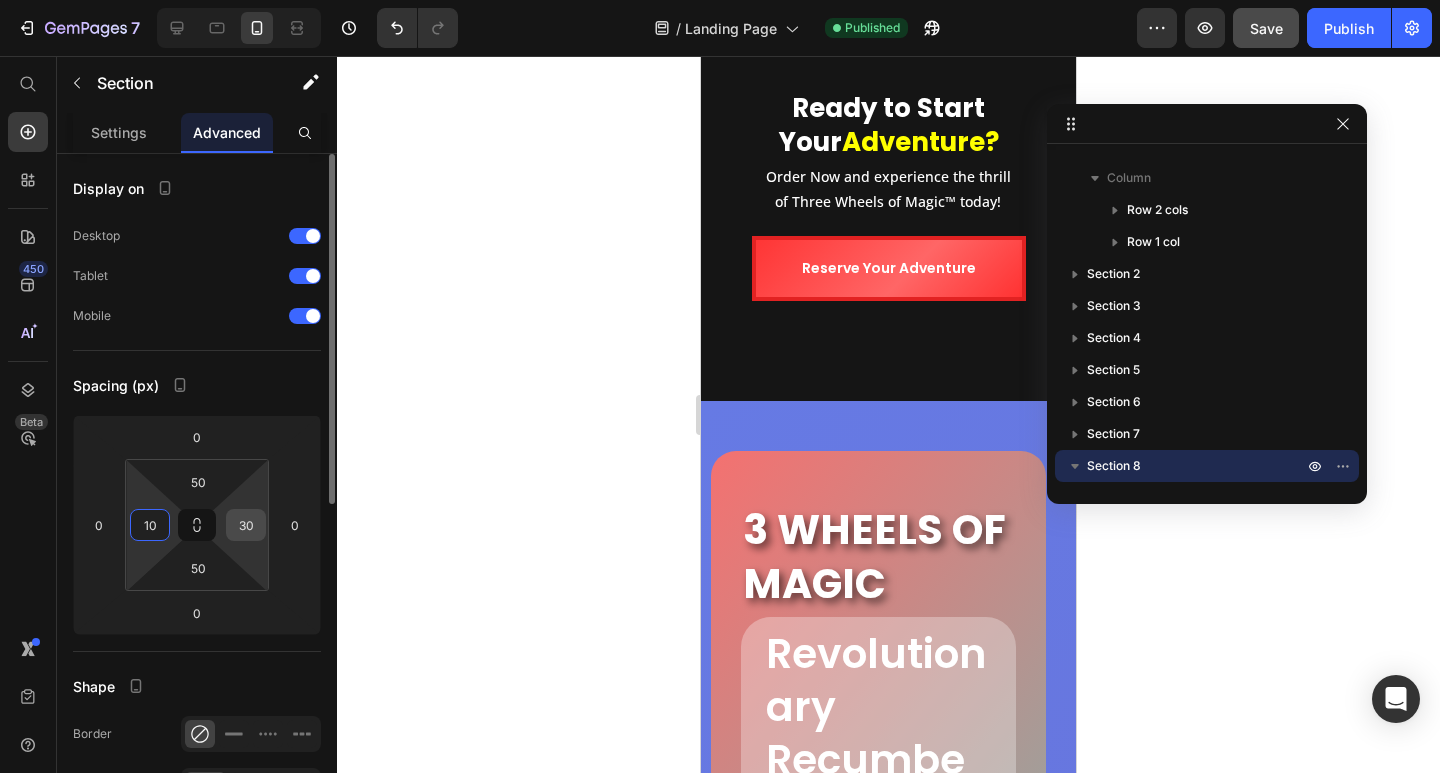 type on "10" 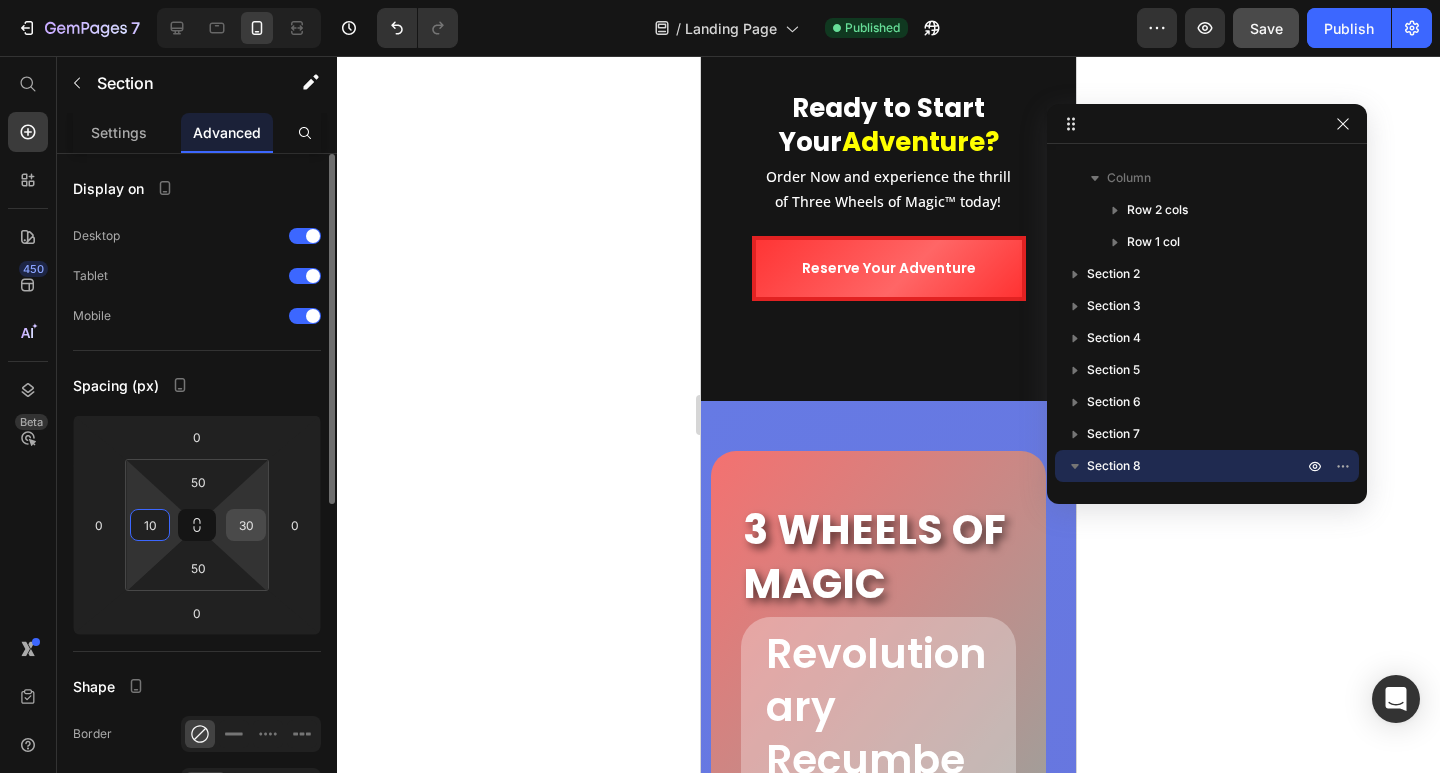 click on "30" at bounding box center [246, 525] 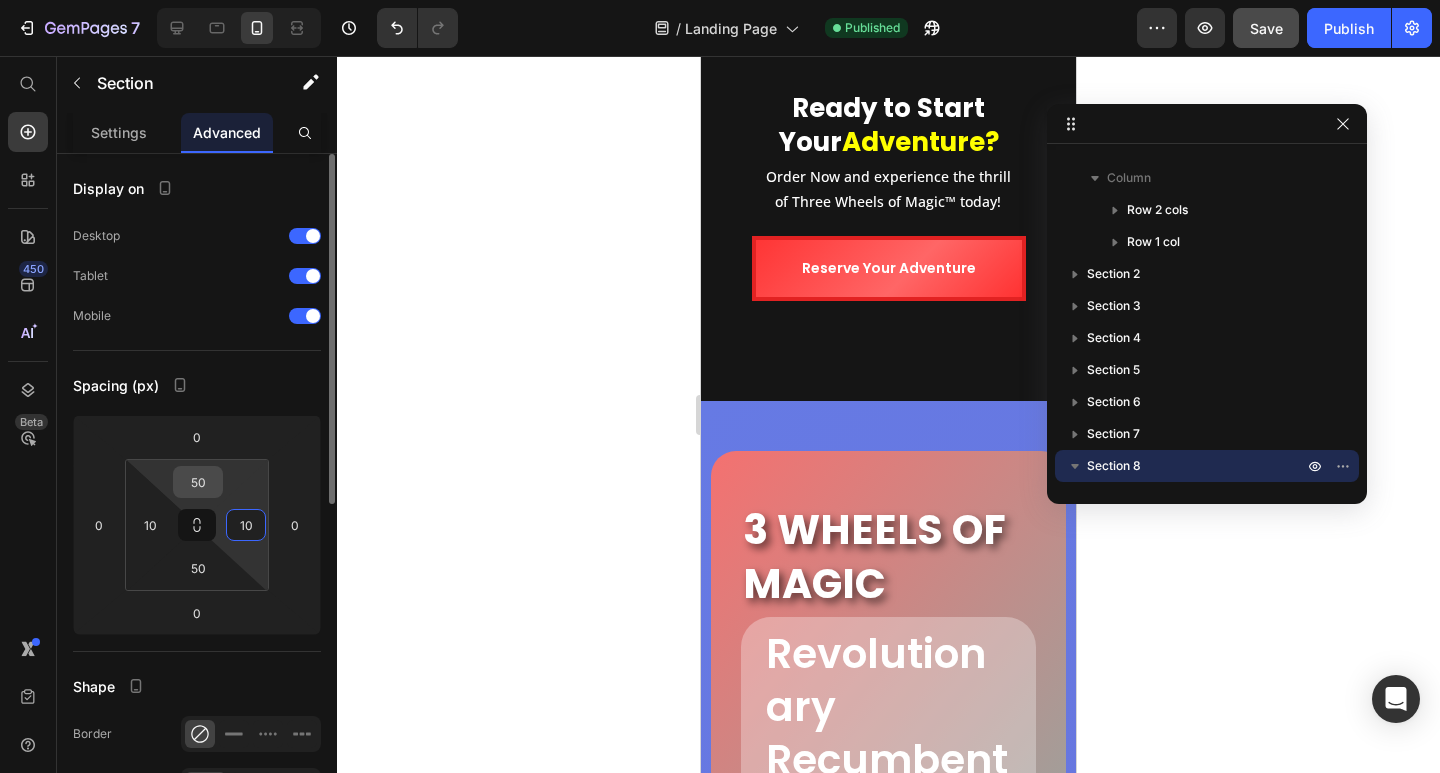 type on "10" 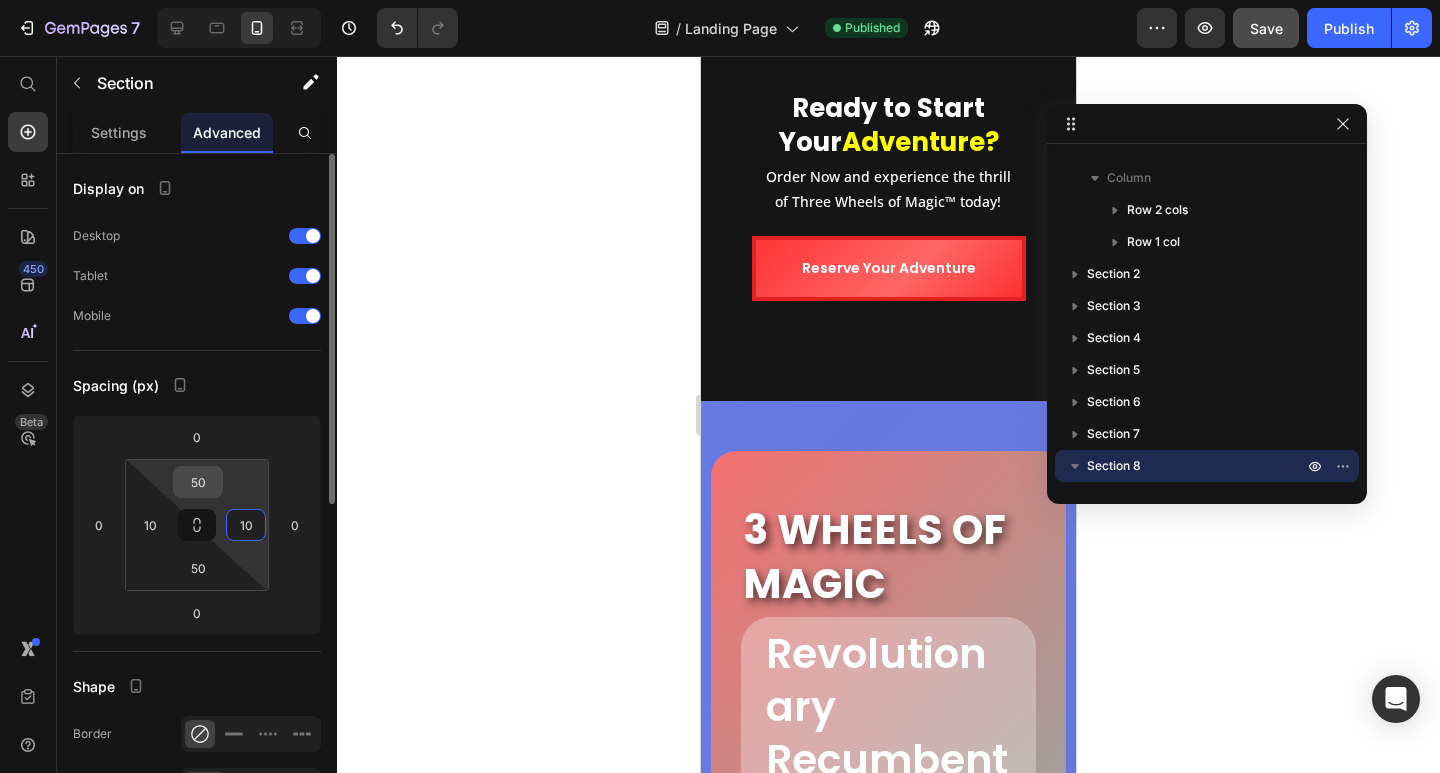 click on "50" at bounding box center [198, 482] 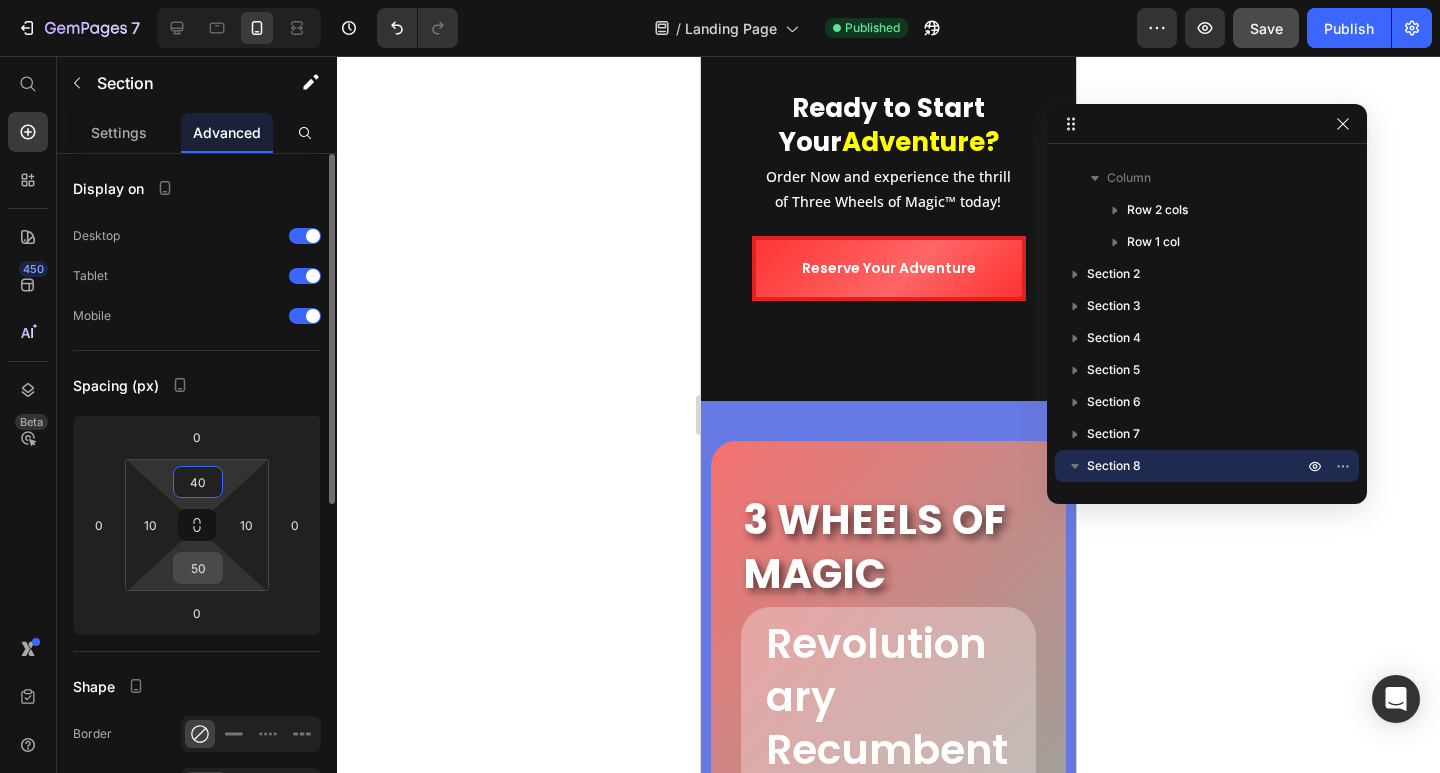 type on "40" 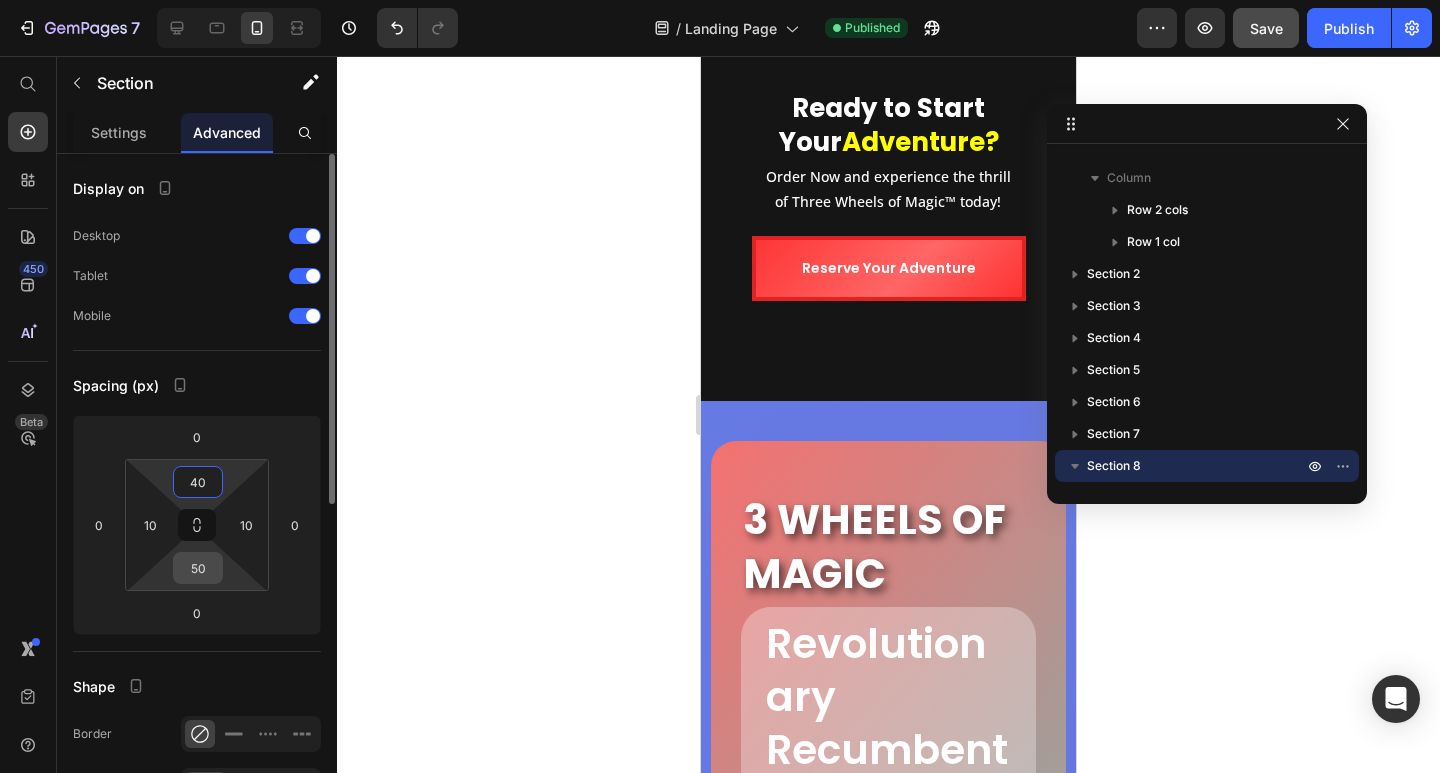 click on "50" at bounding box center (198, 568) 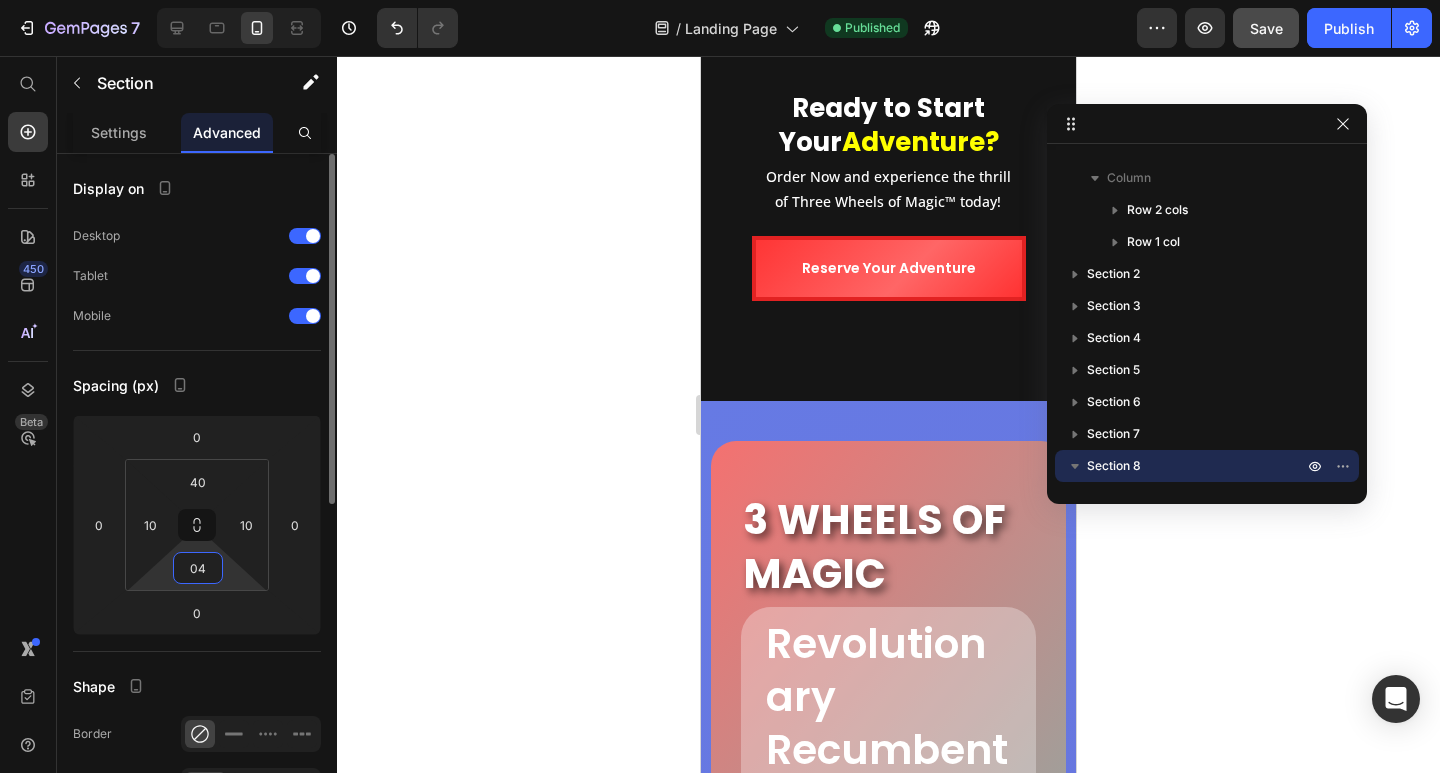 type on "040" 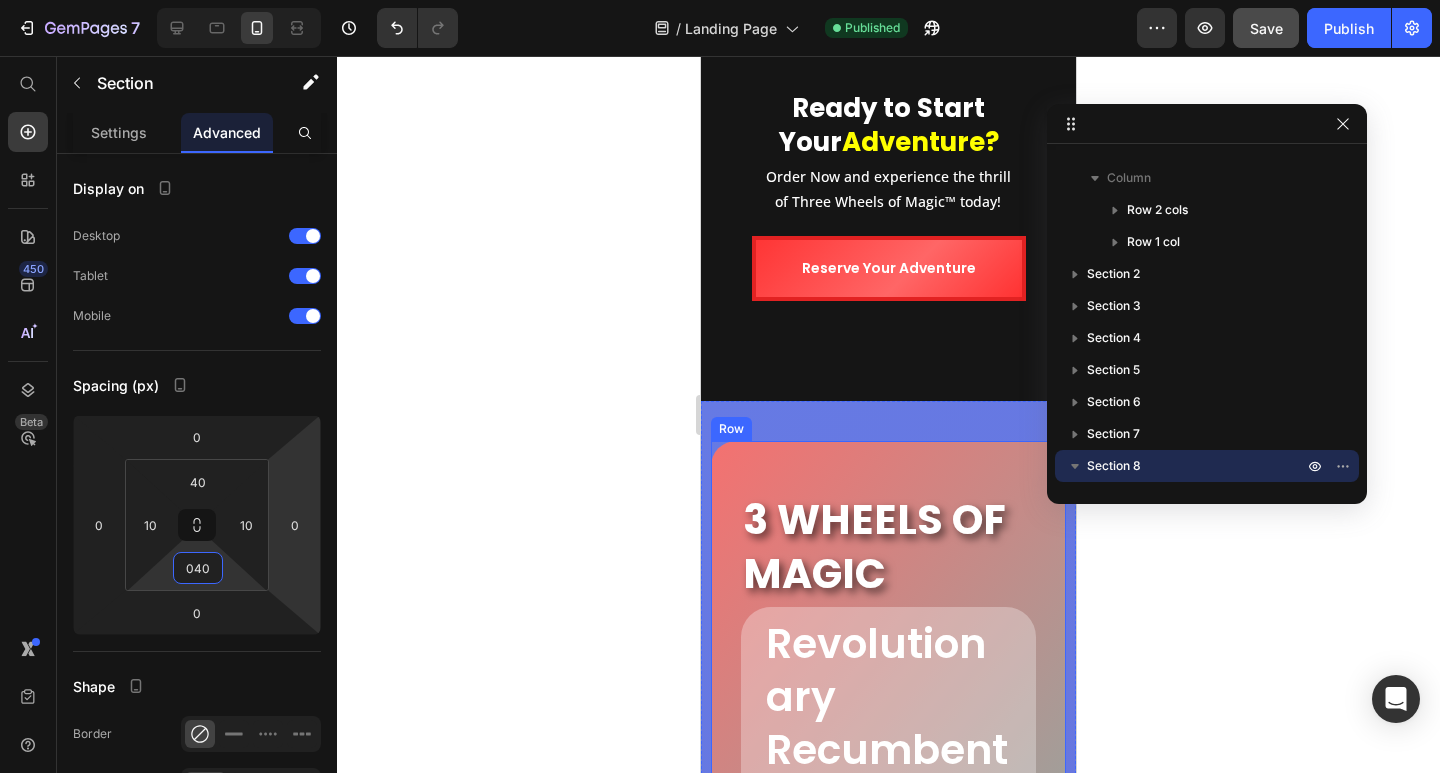 click on "3 WHEELS OF MAGIC" at bounding box center (888, 546) 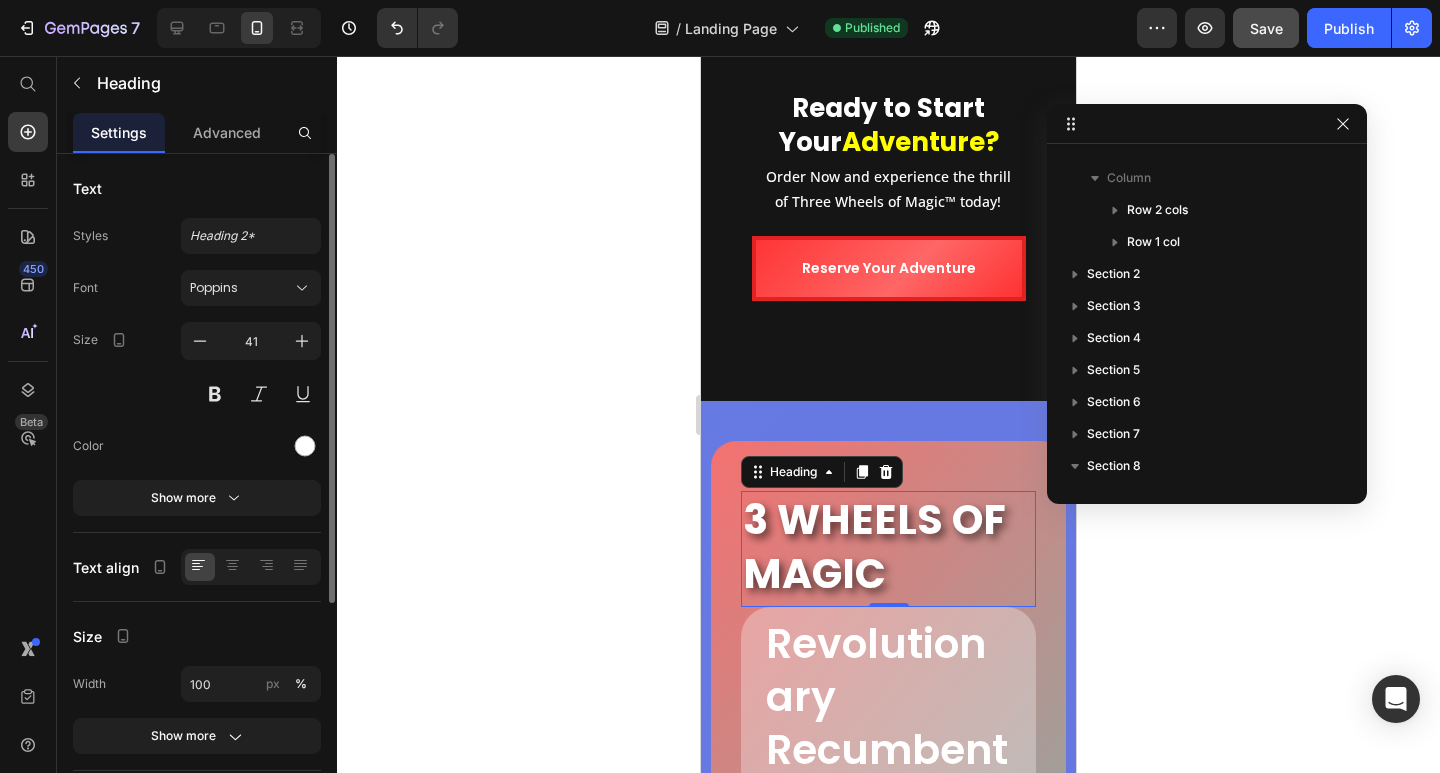 scroll, scrollTop: 315, scrollLeft: 0, axis: vertical 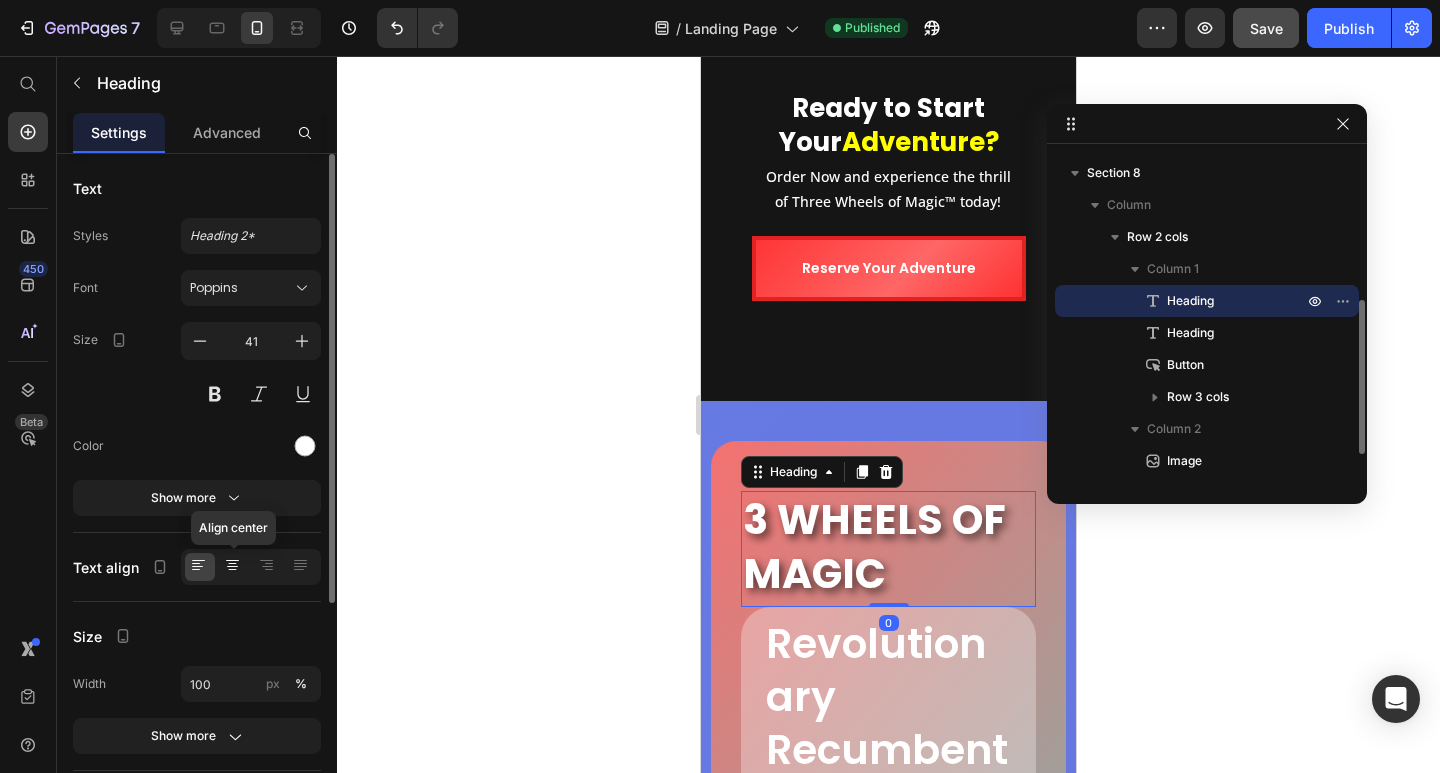 click 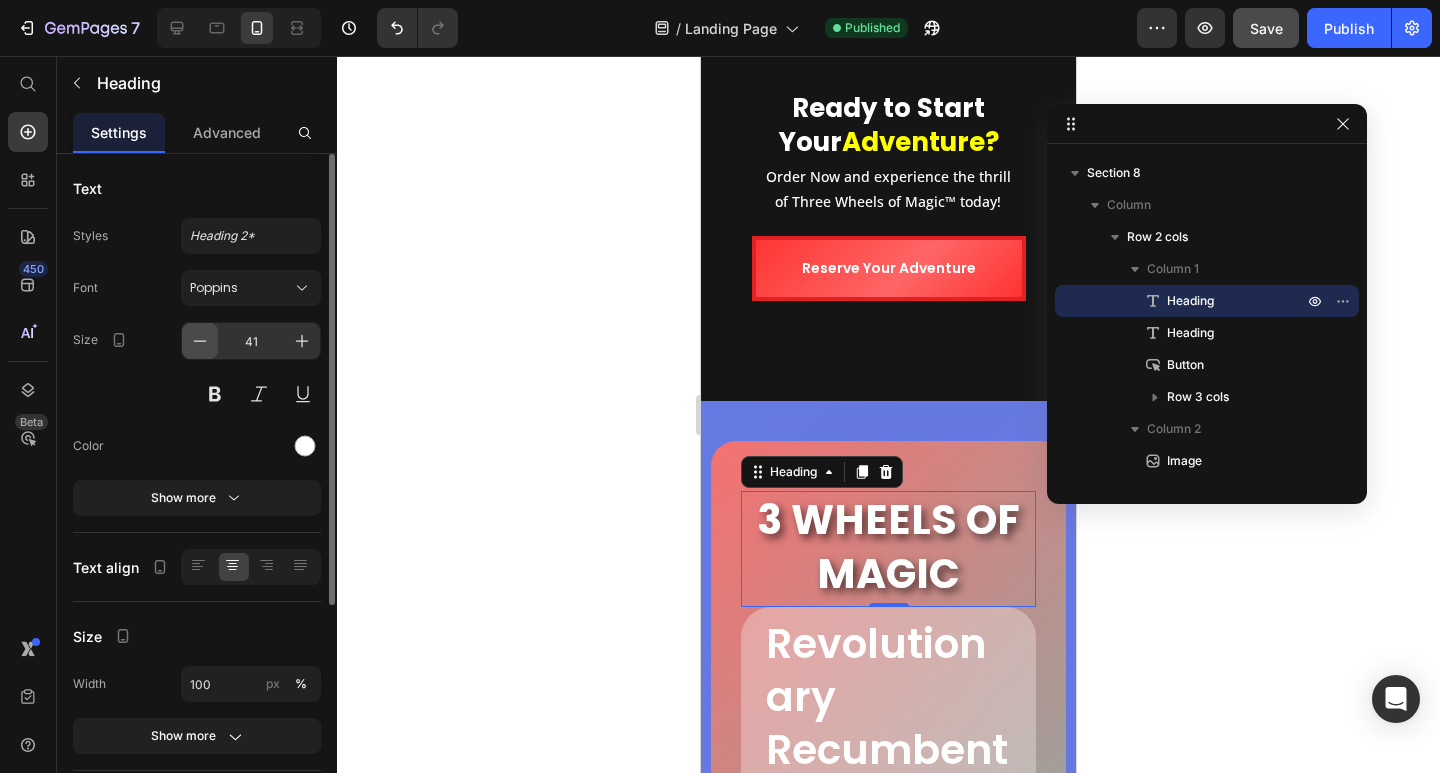 click 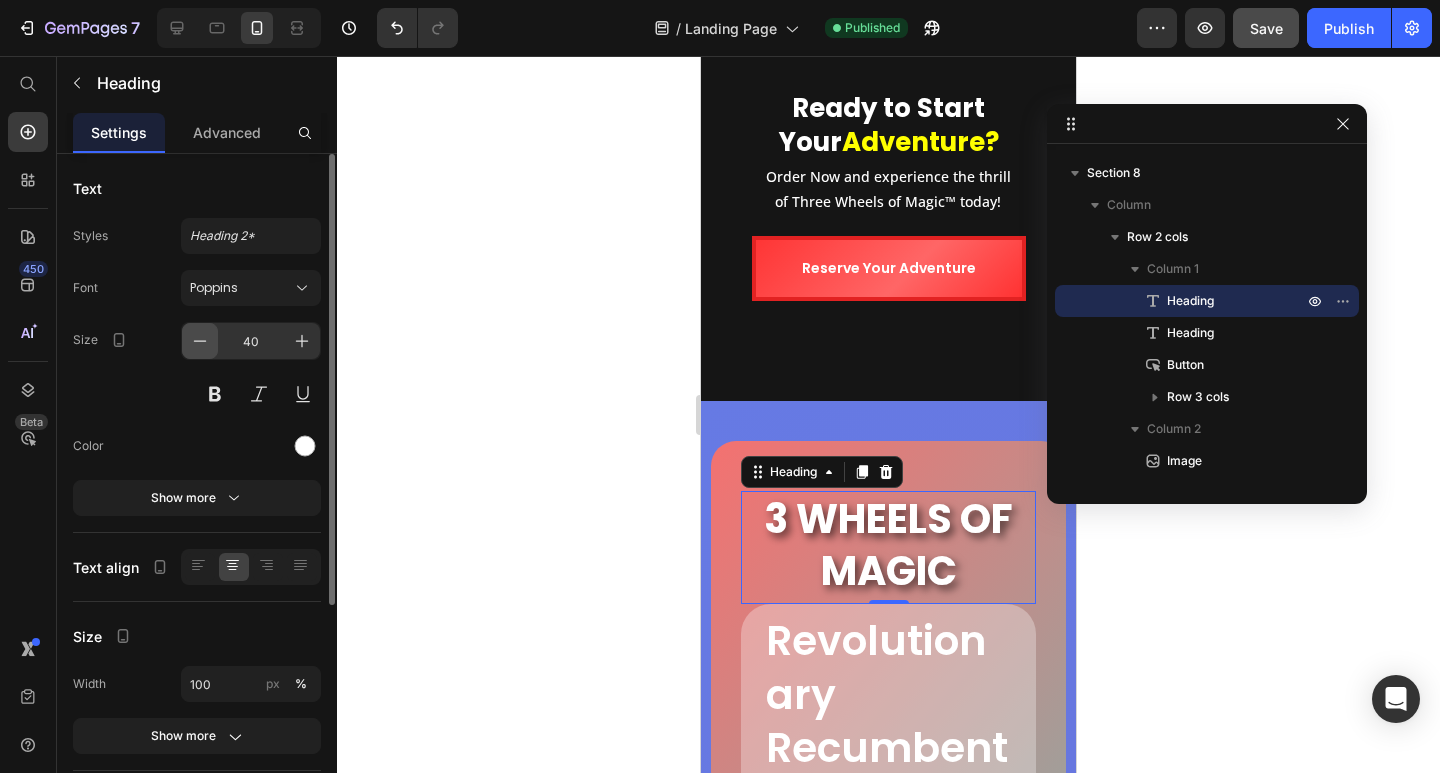 click 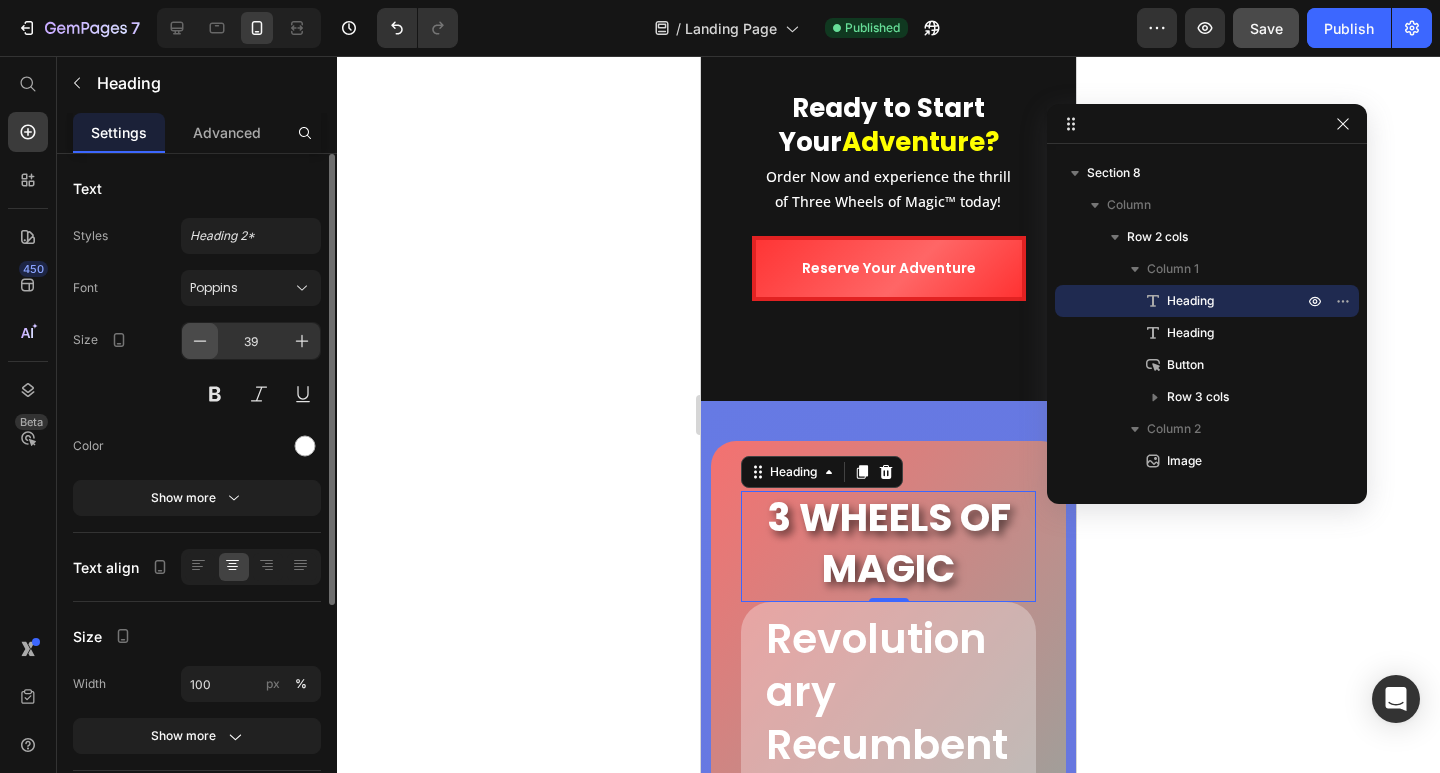 click 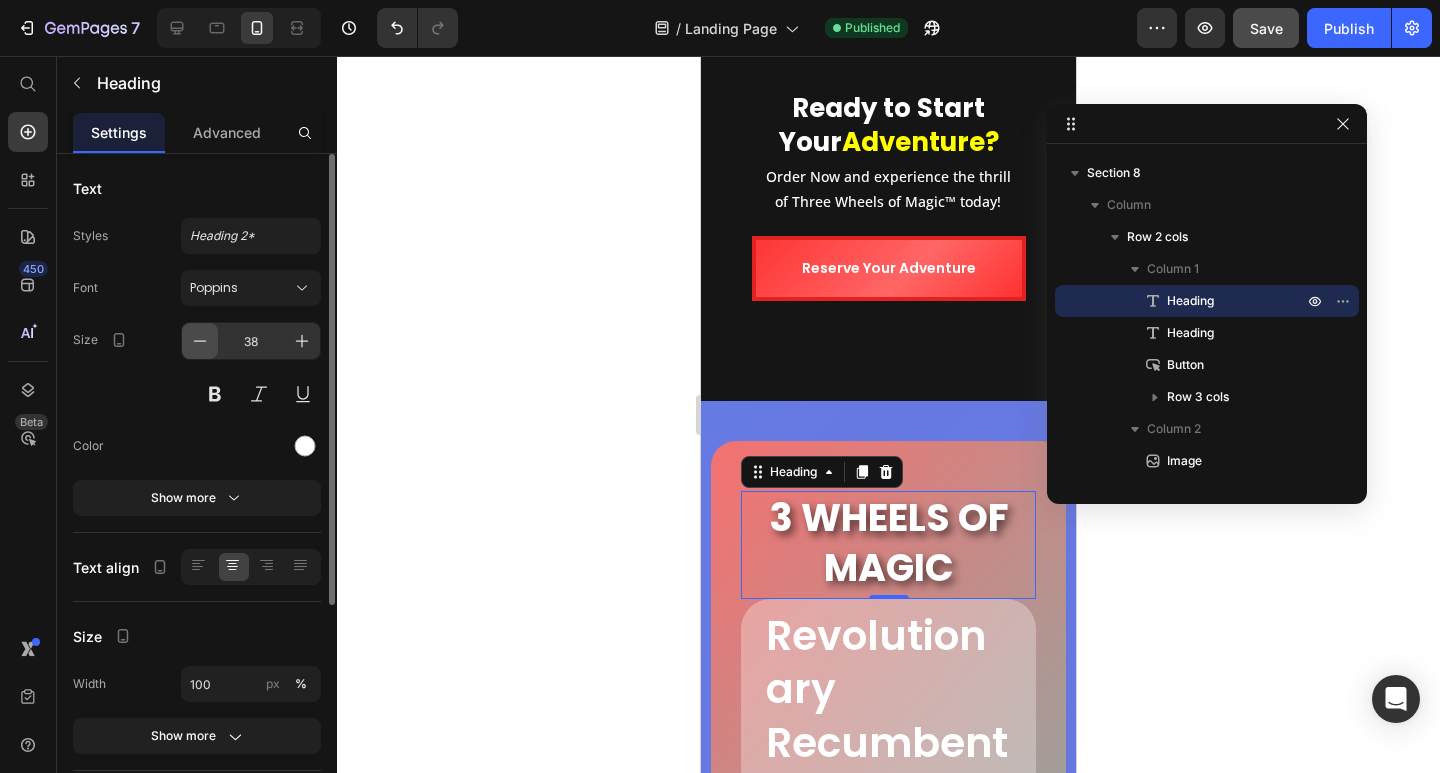 click 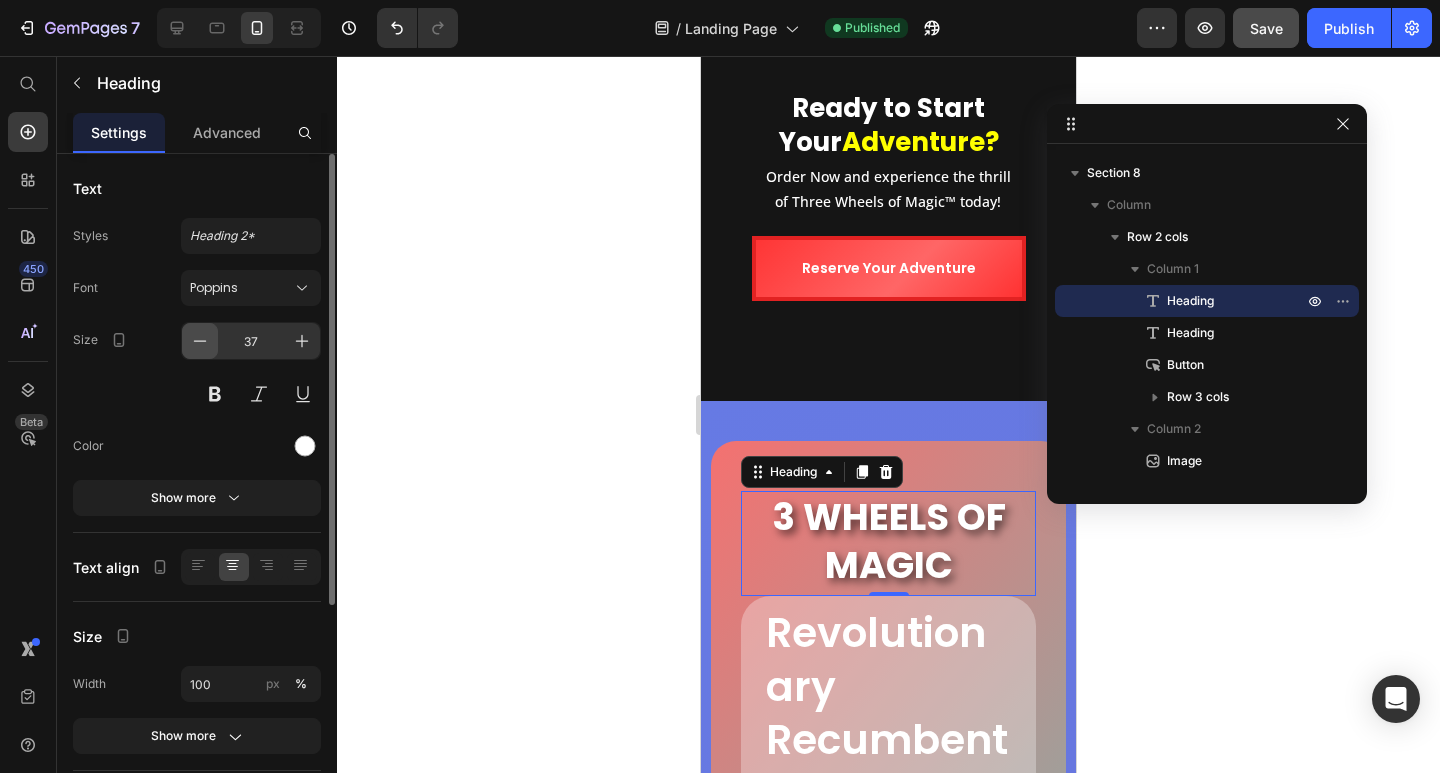 click 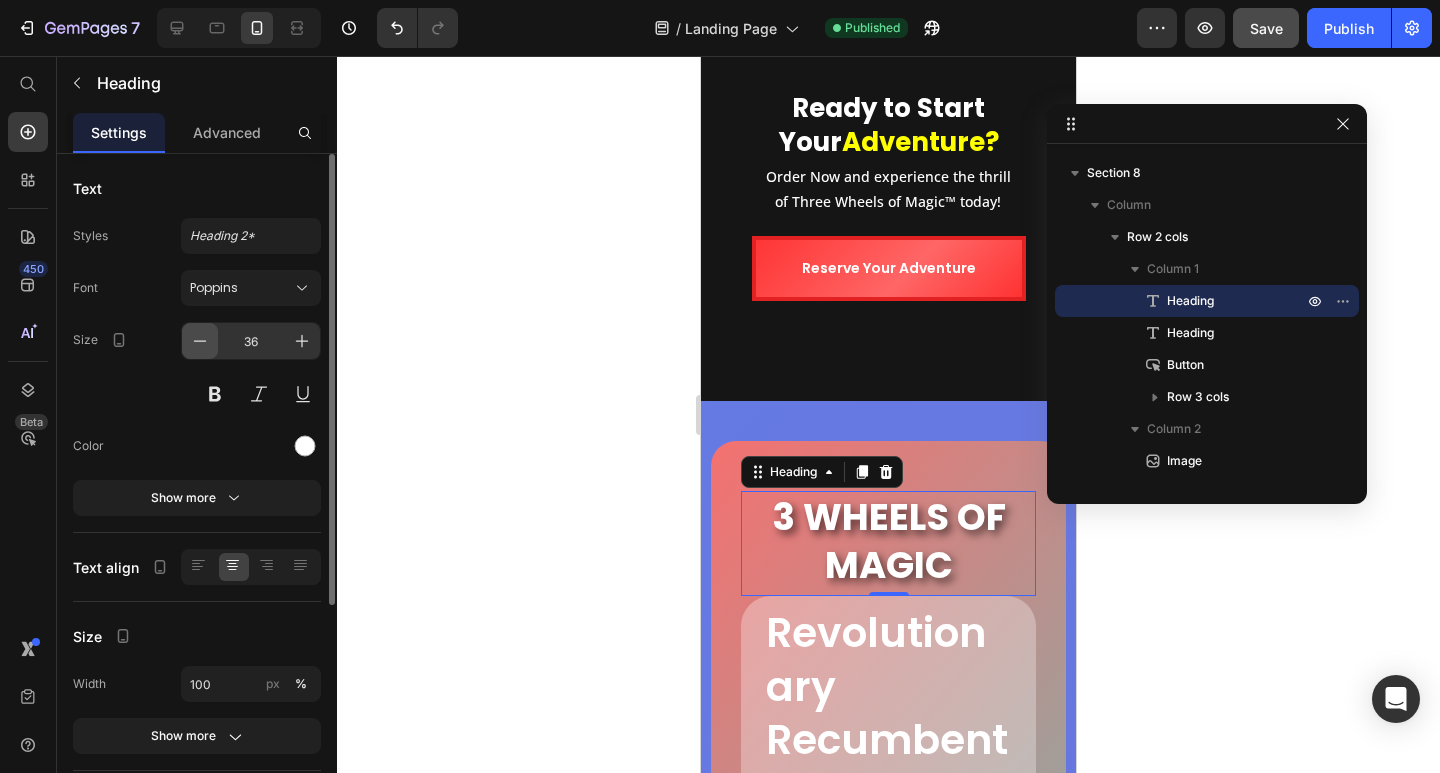 click 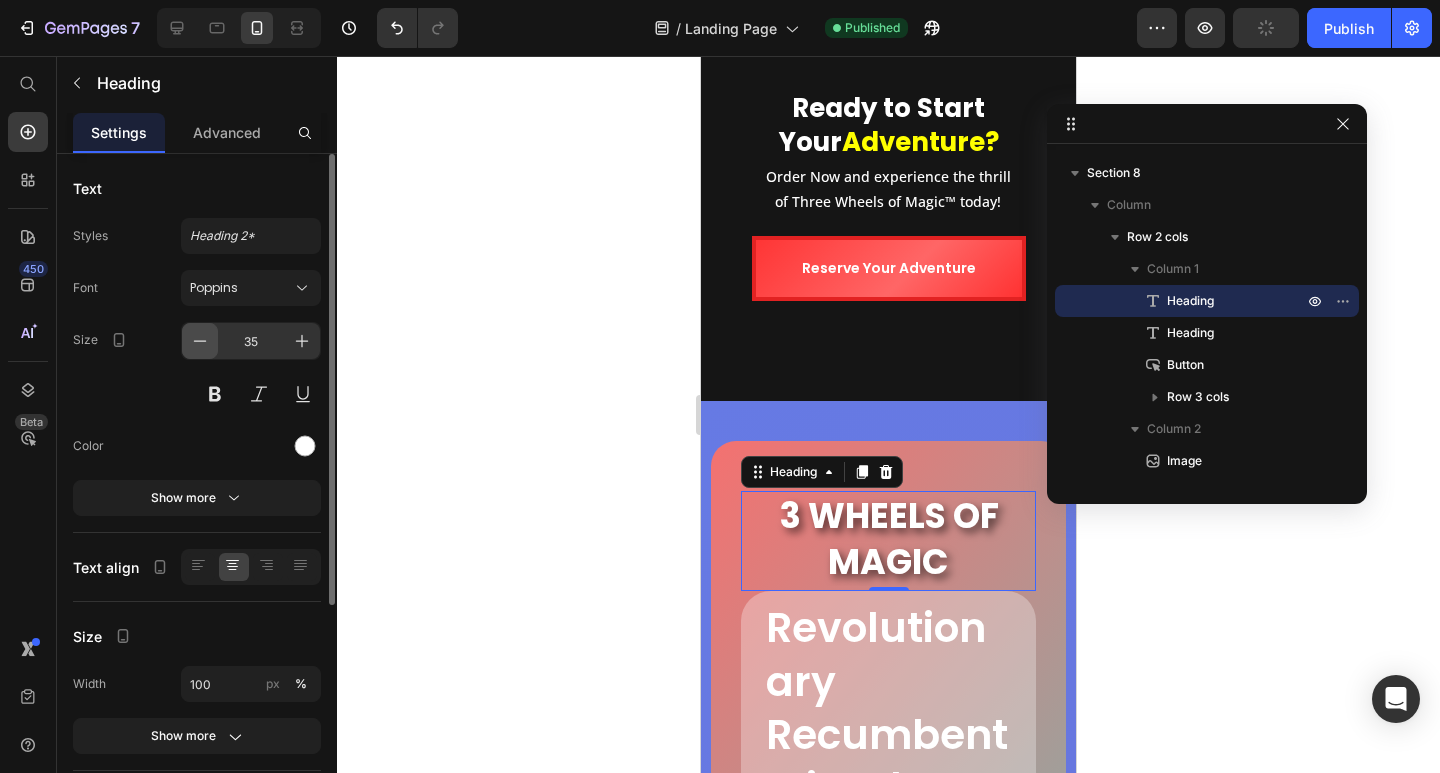 click 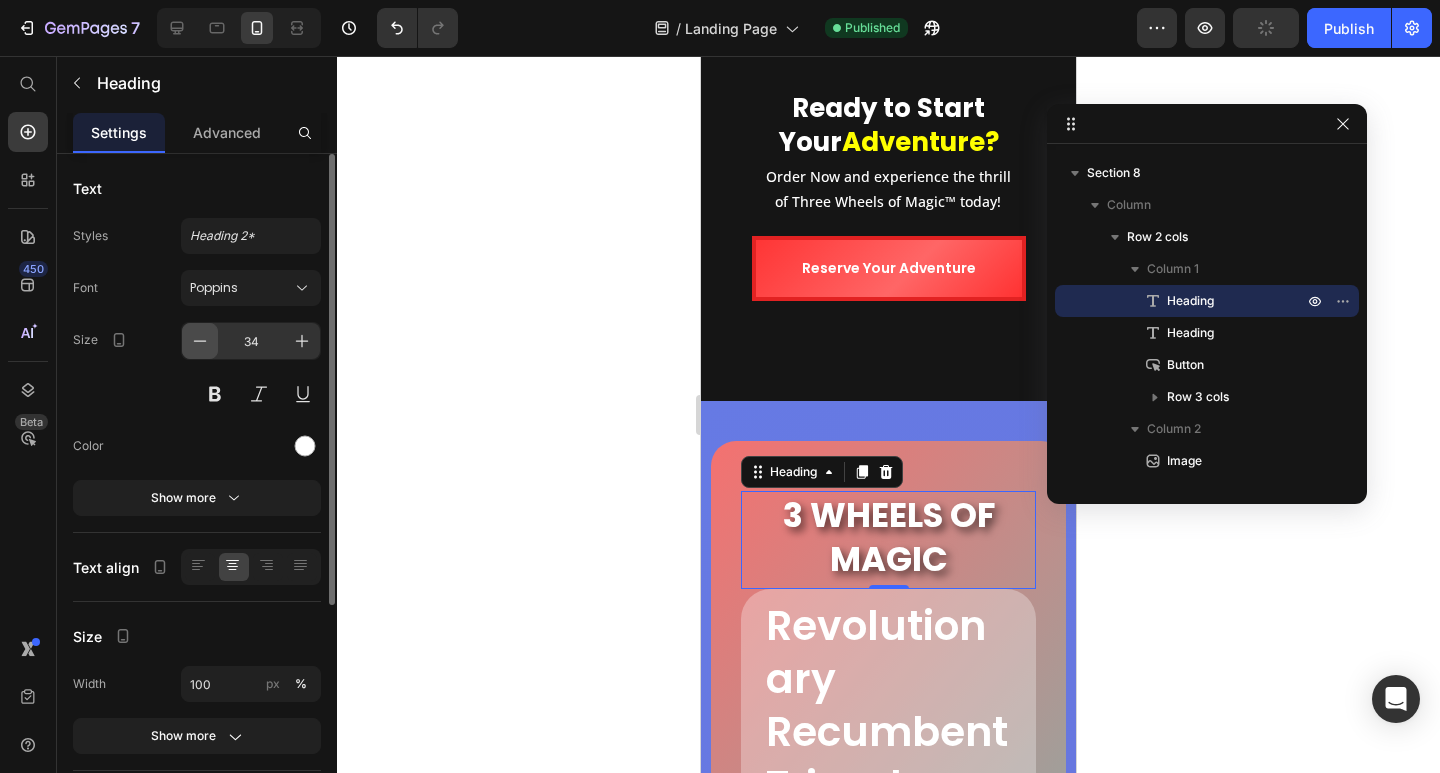 click 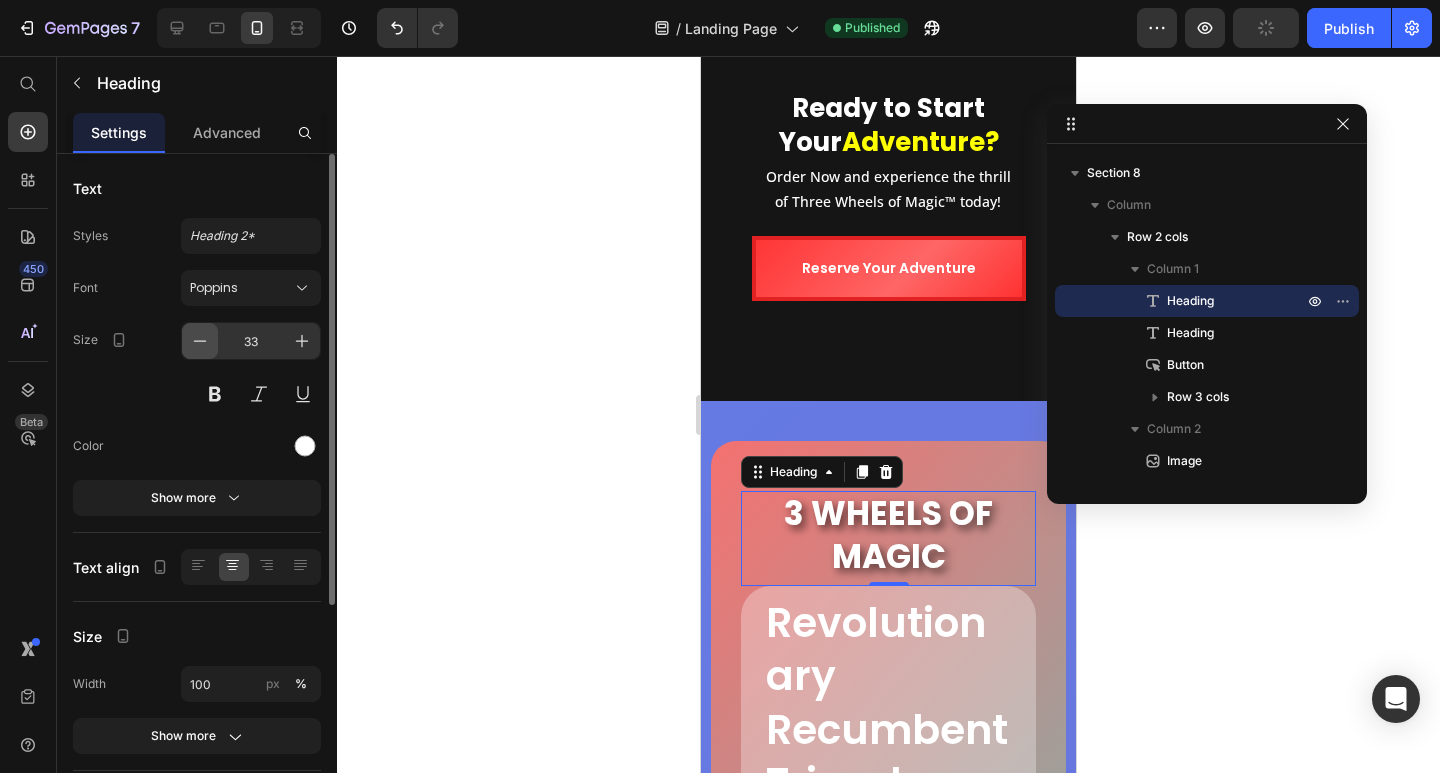 click 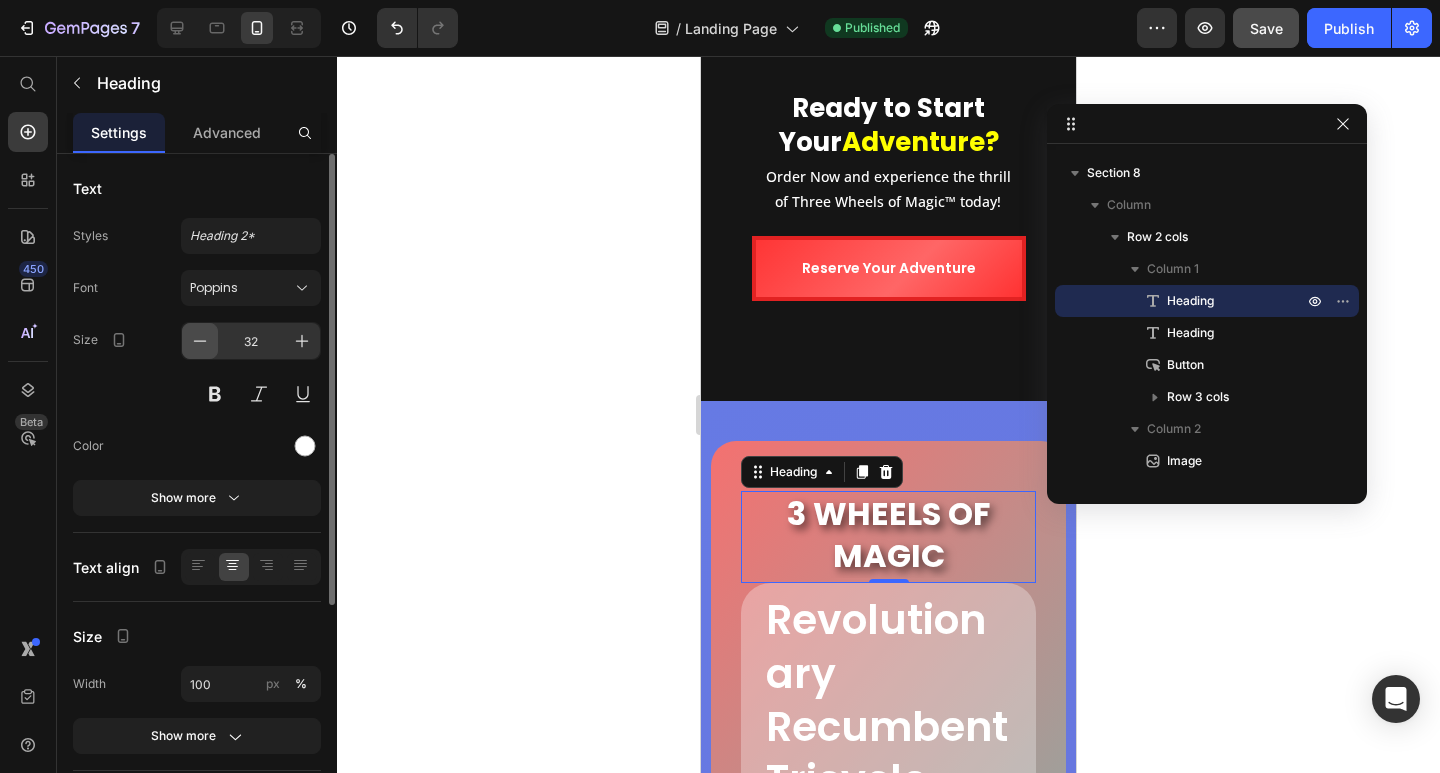 click 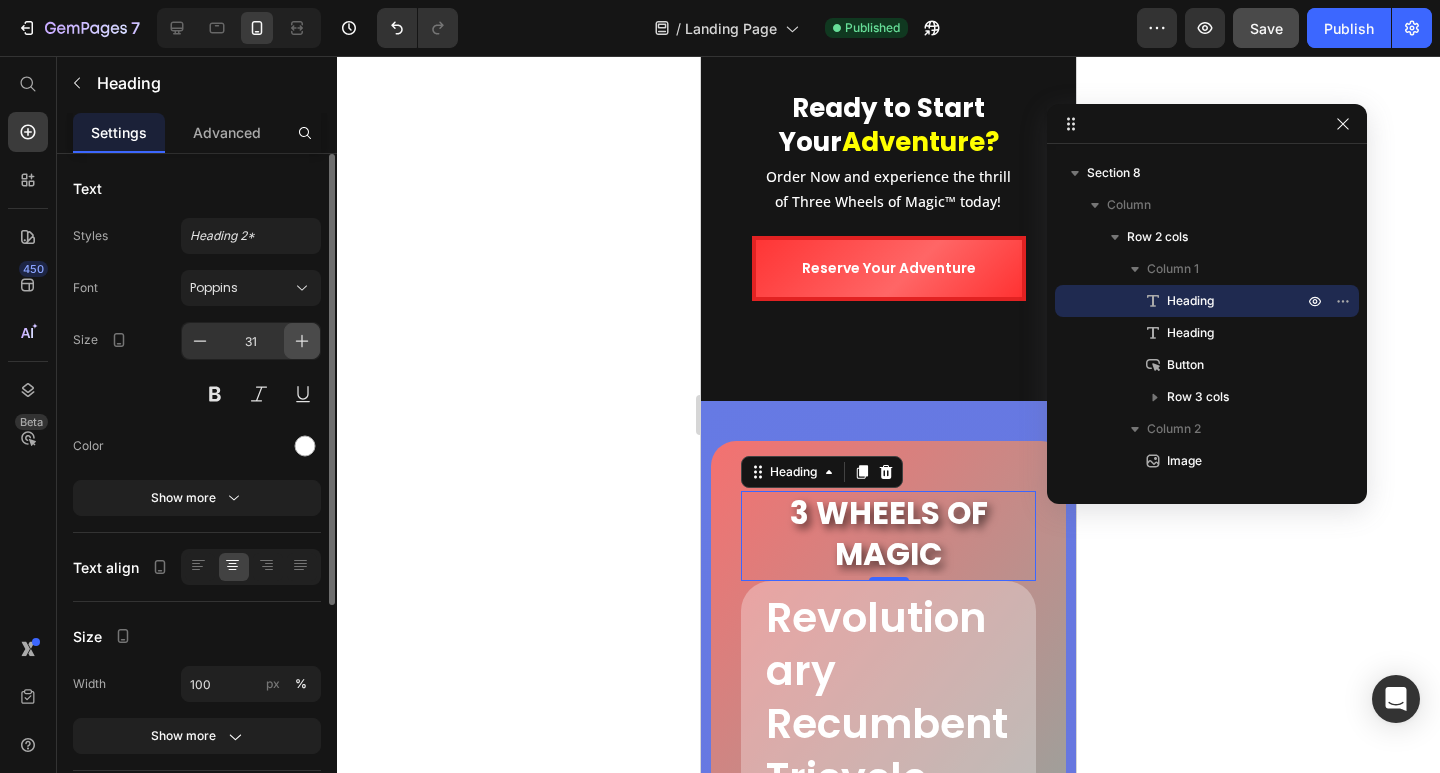click 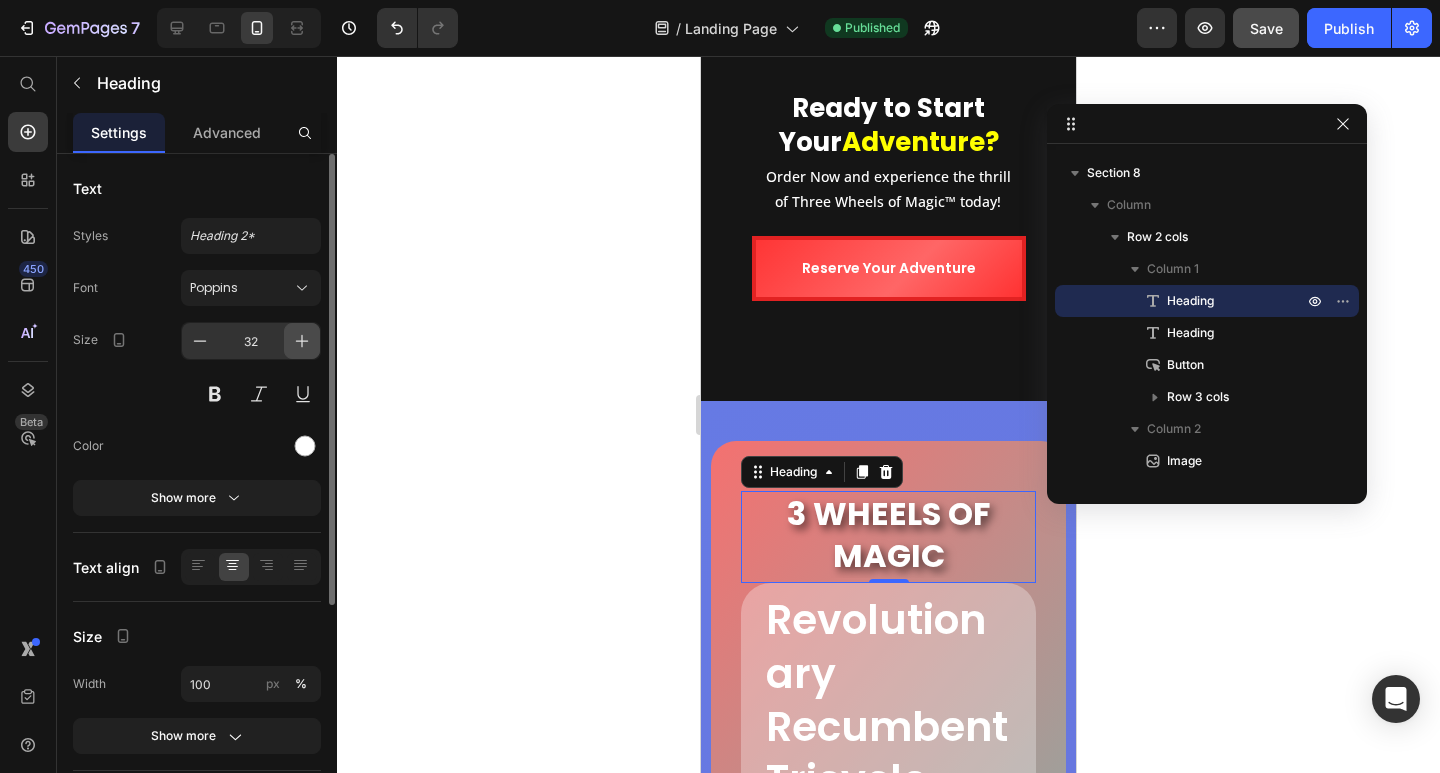 click 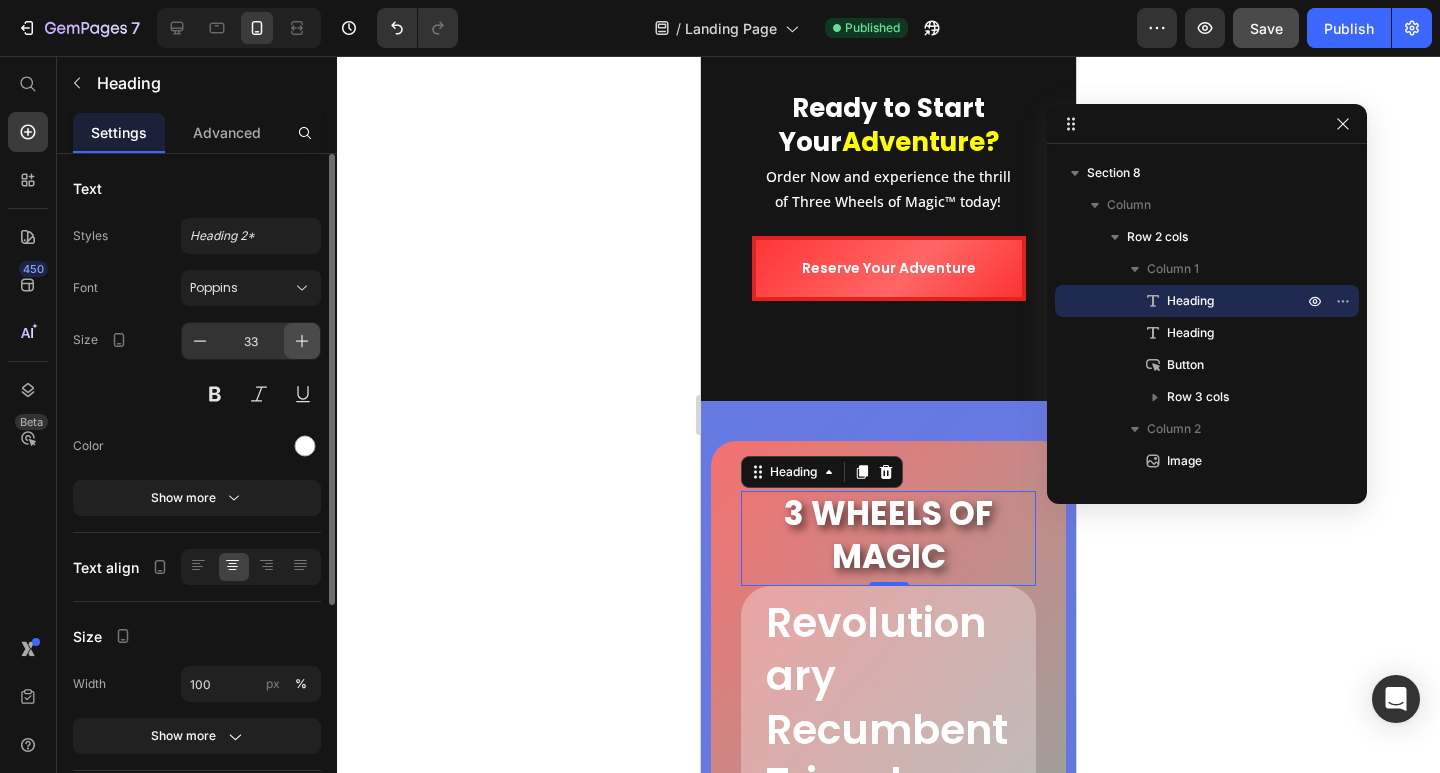 click 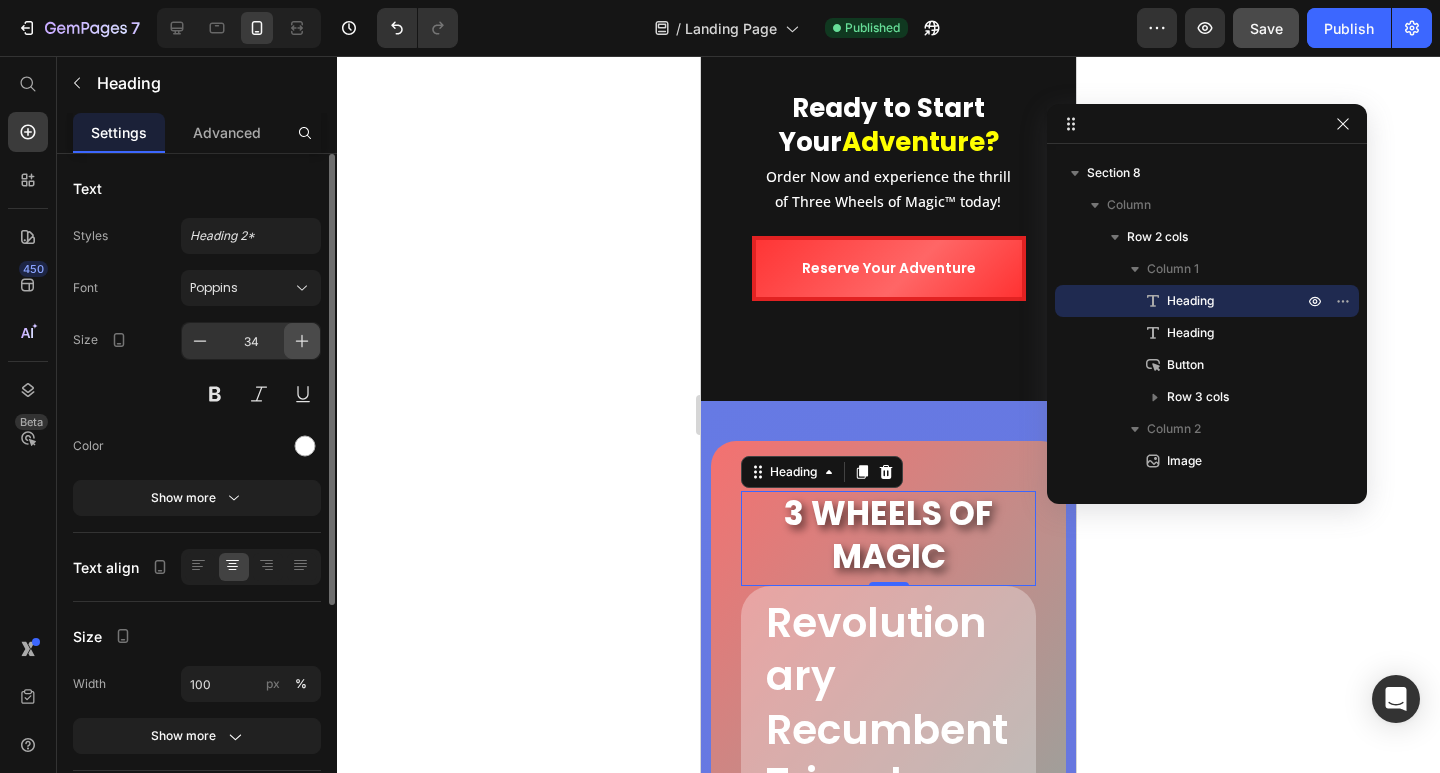 click 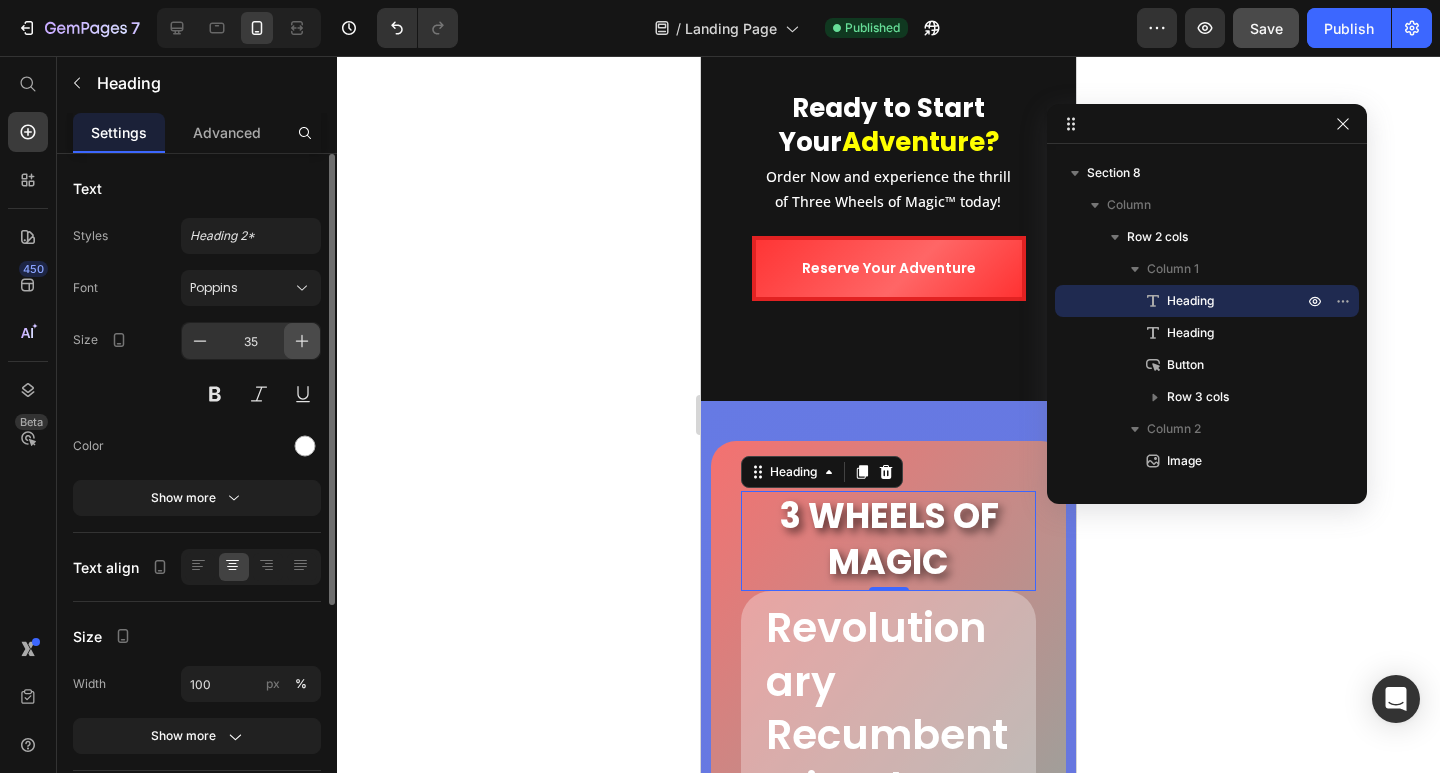 click 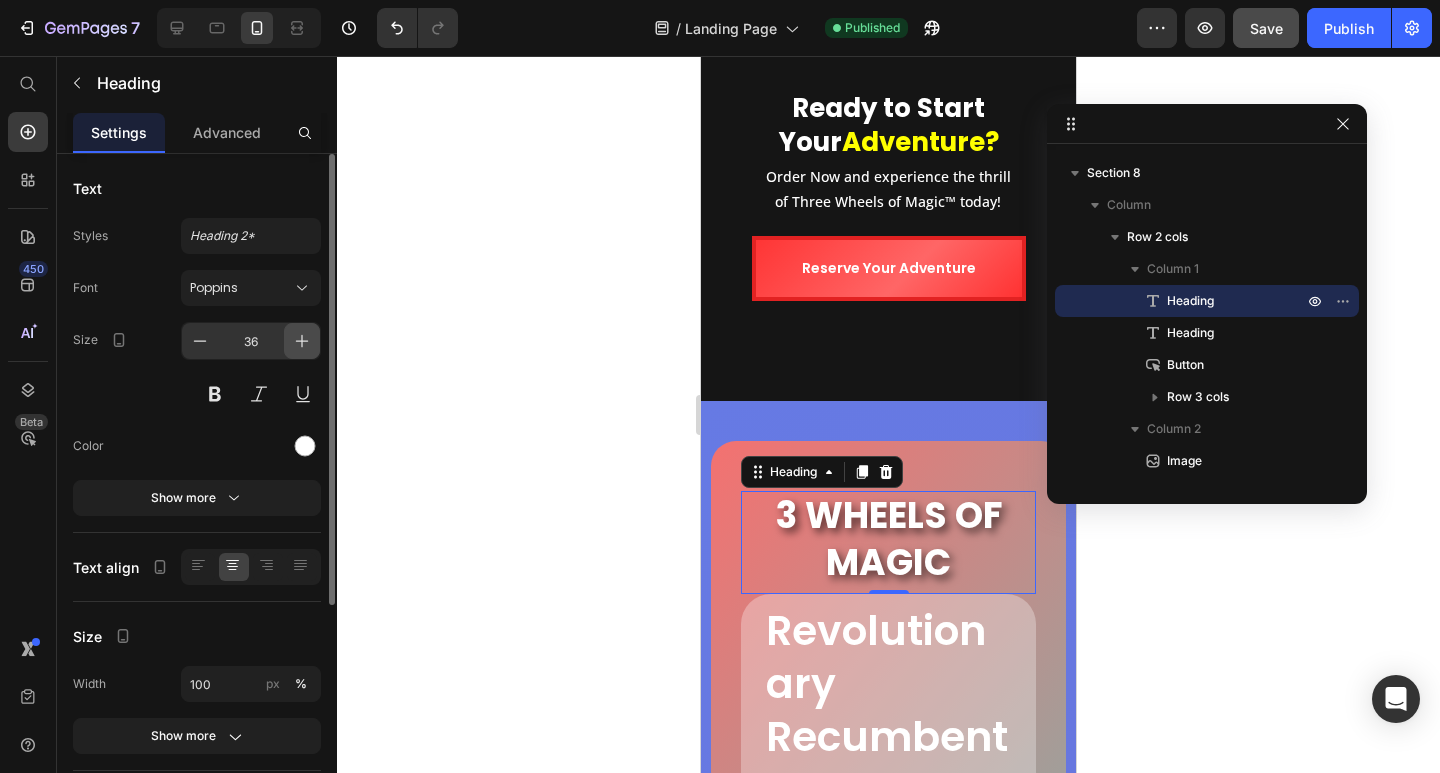 click 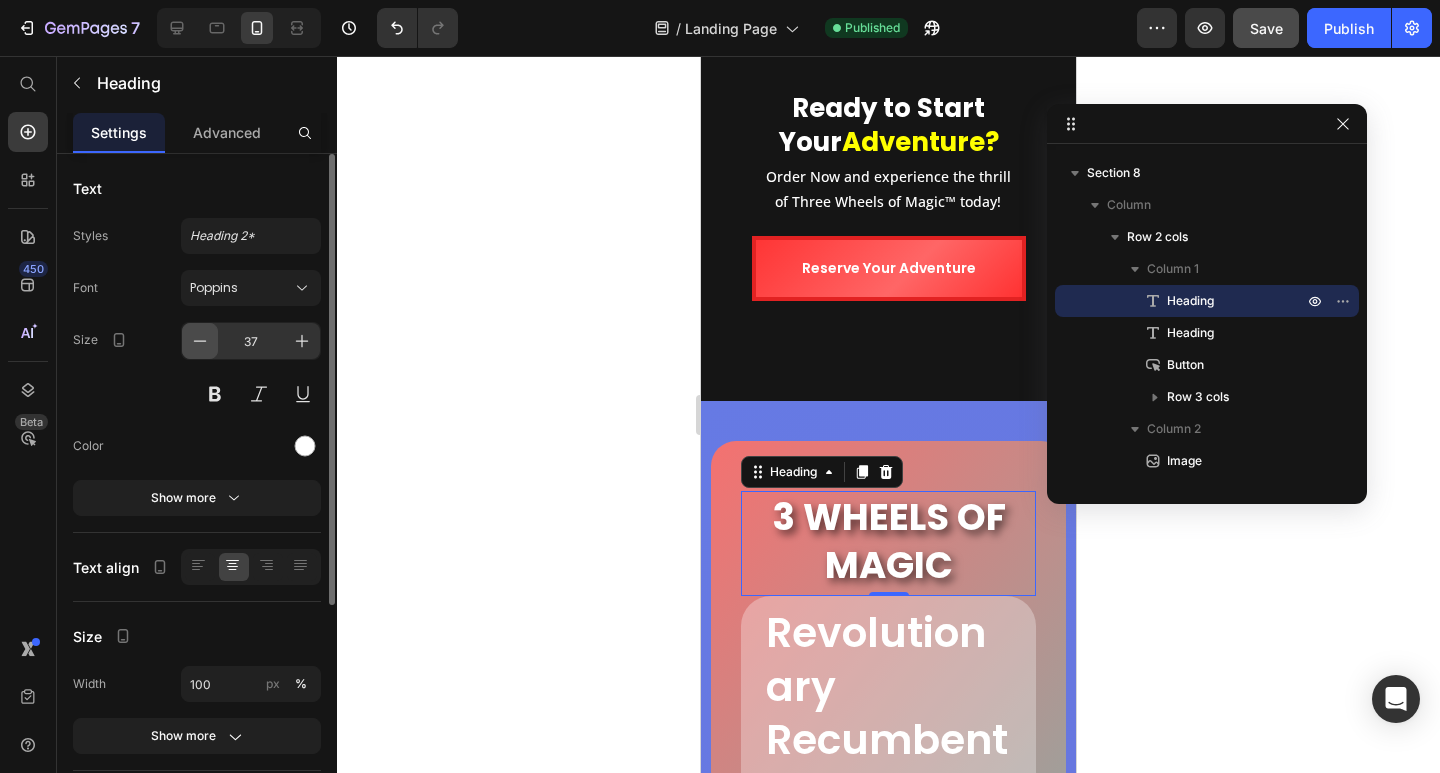 click 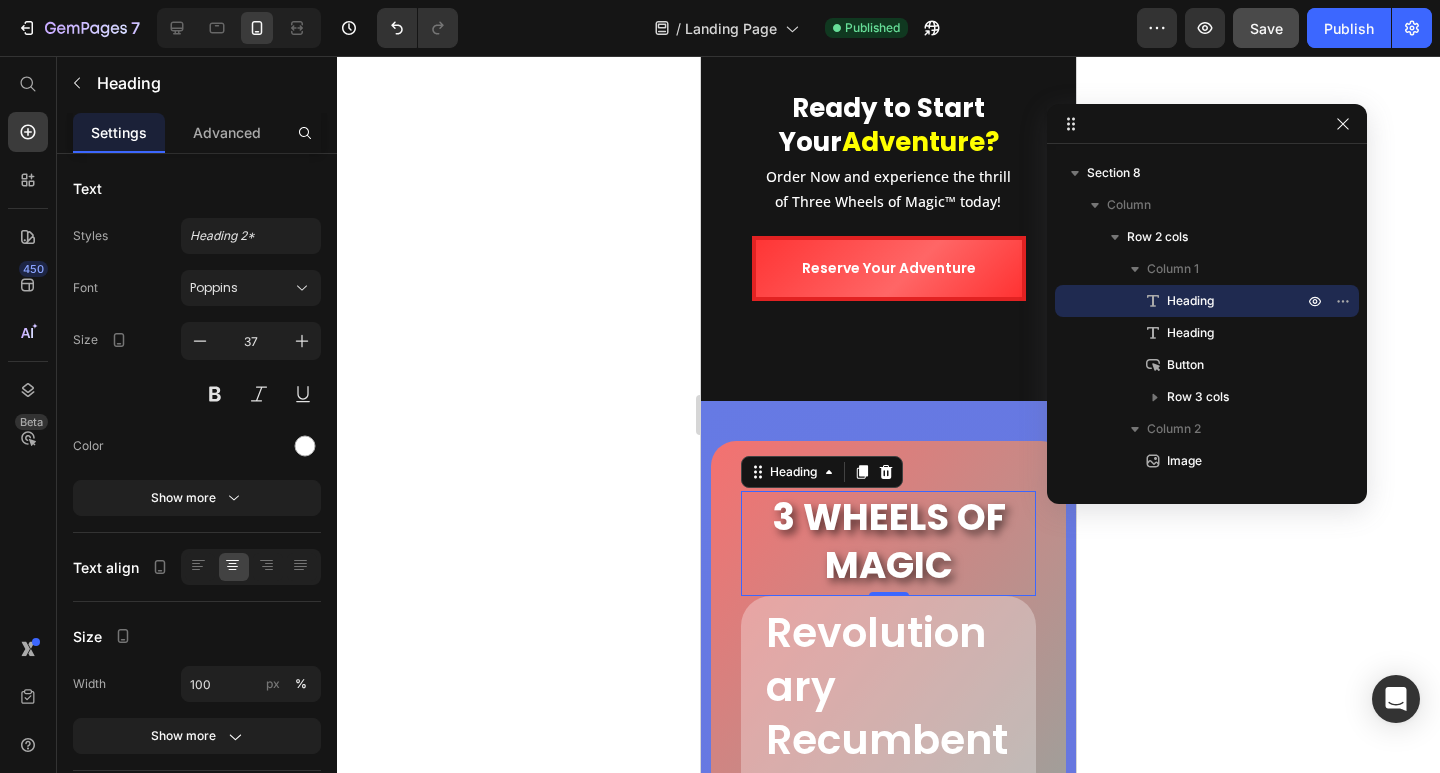 type on "36" 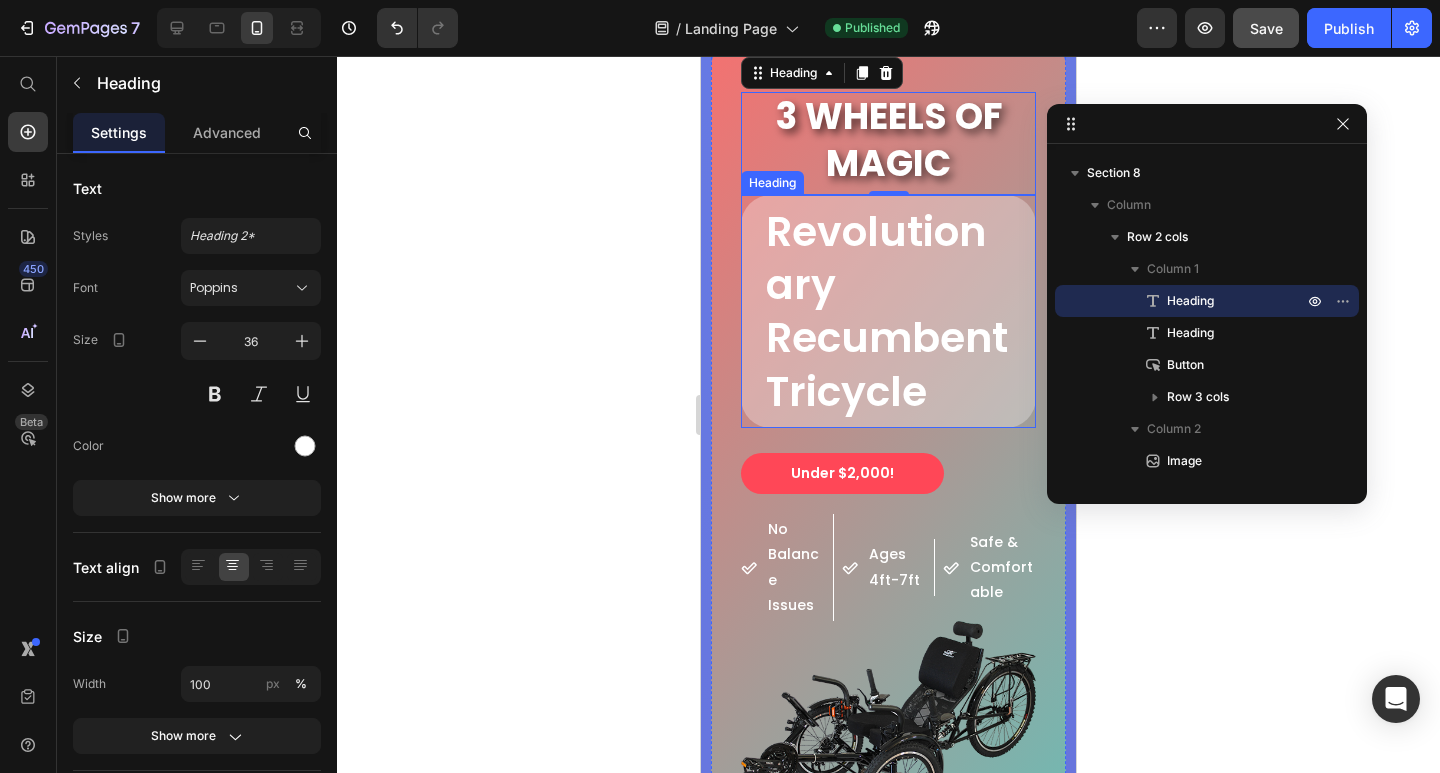 scroll, scrollTop: 5405, scrollLeft: 0, axis: vertical 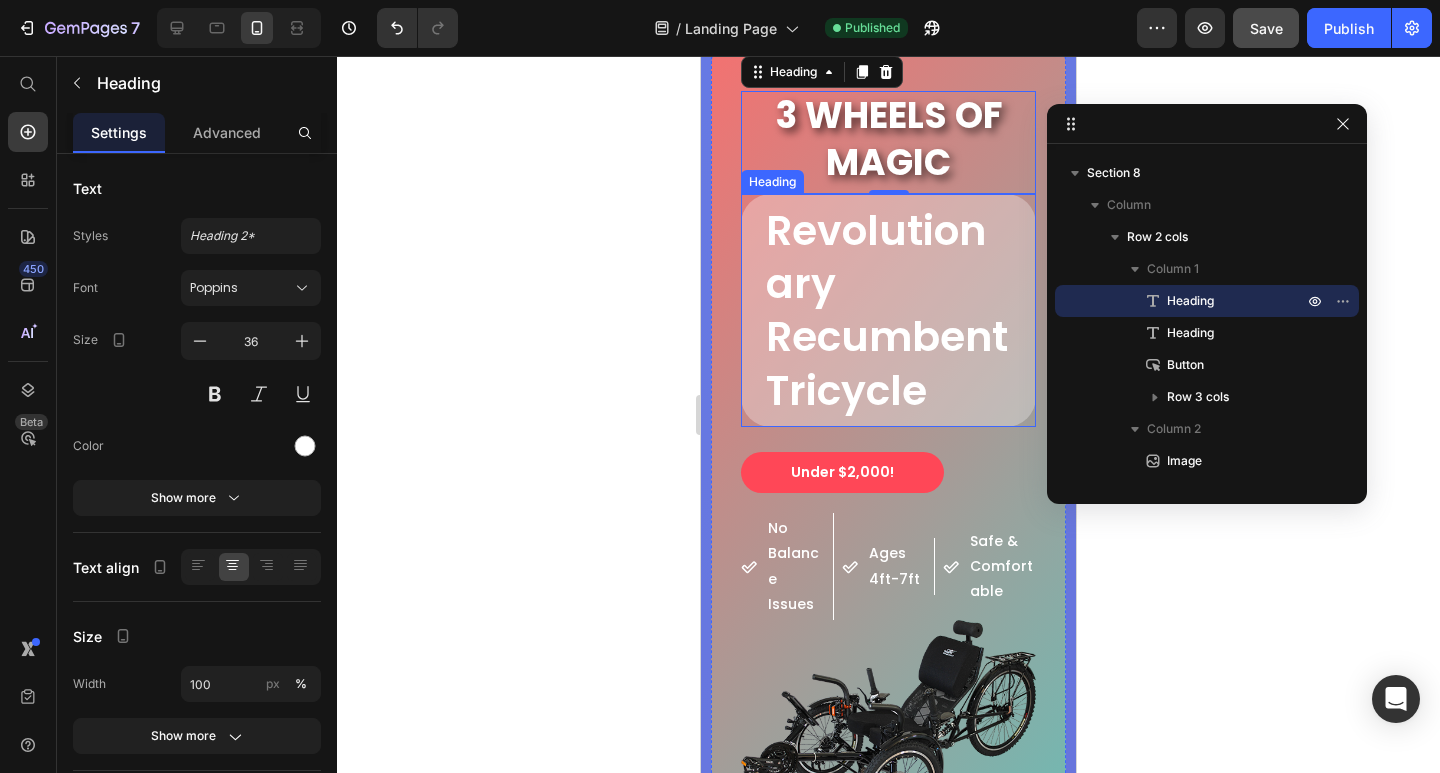 click on "Revolutionary Recumbent Tricycle" at bounding box center (888, 310) 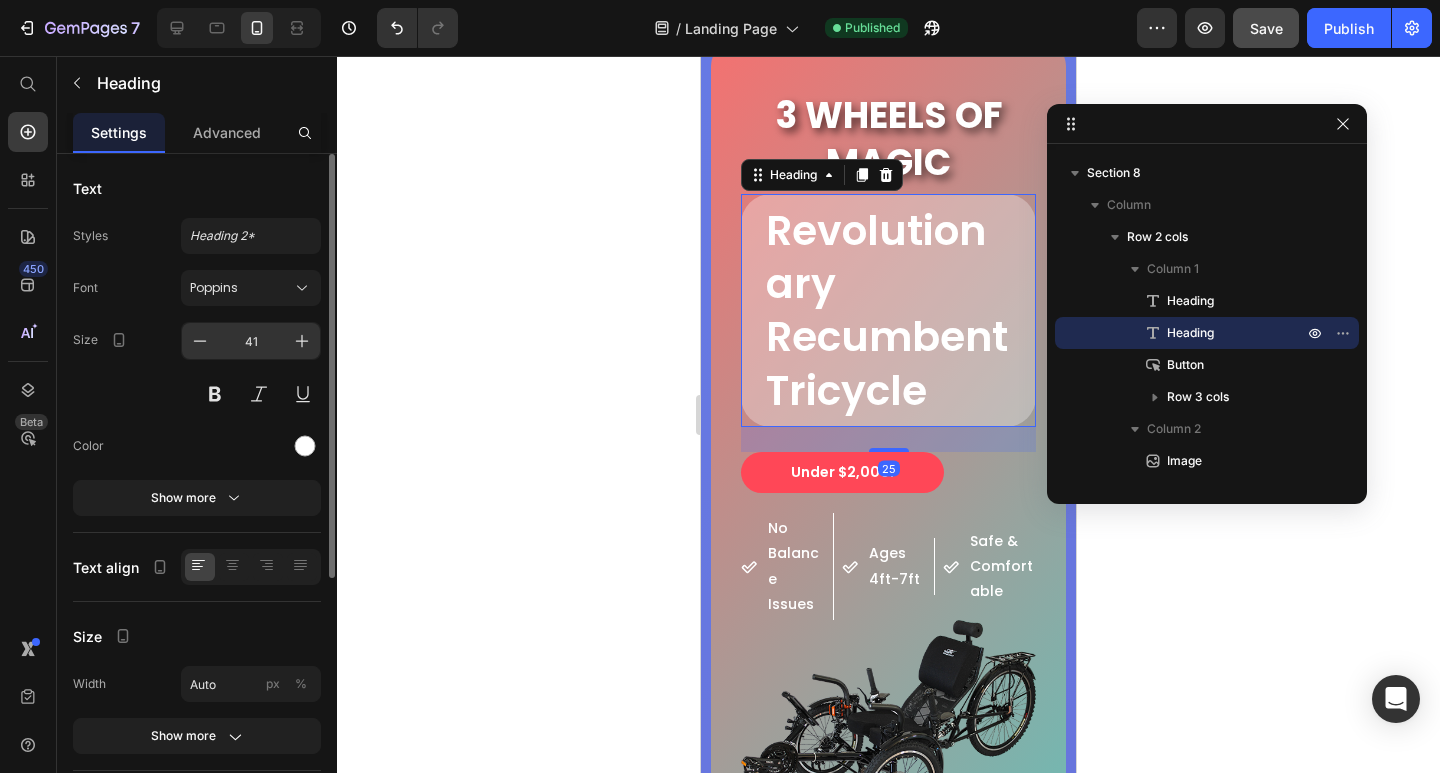 click on "41" at bounding box center (251, 341) 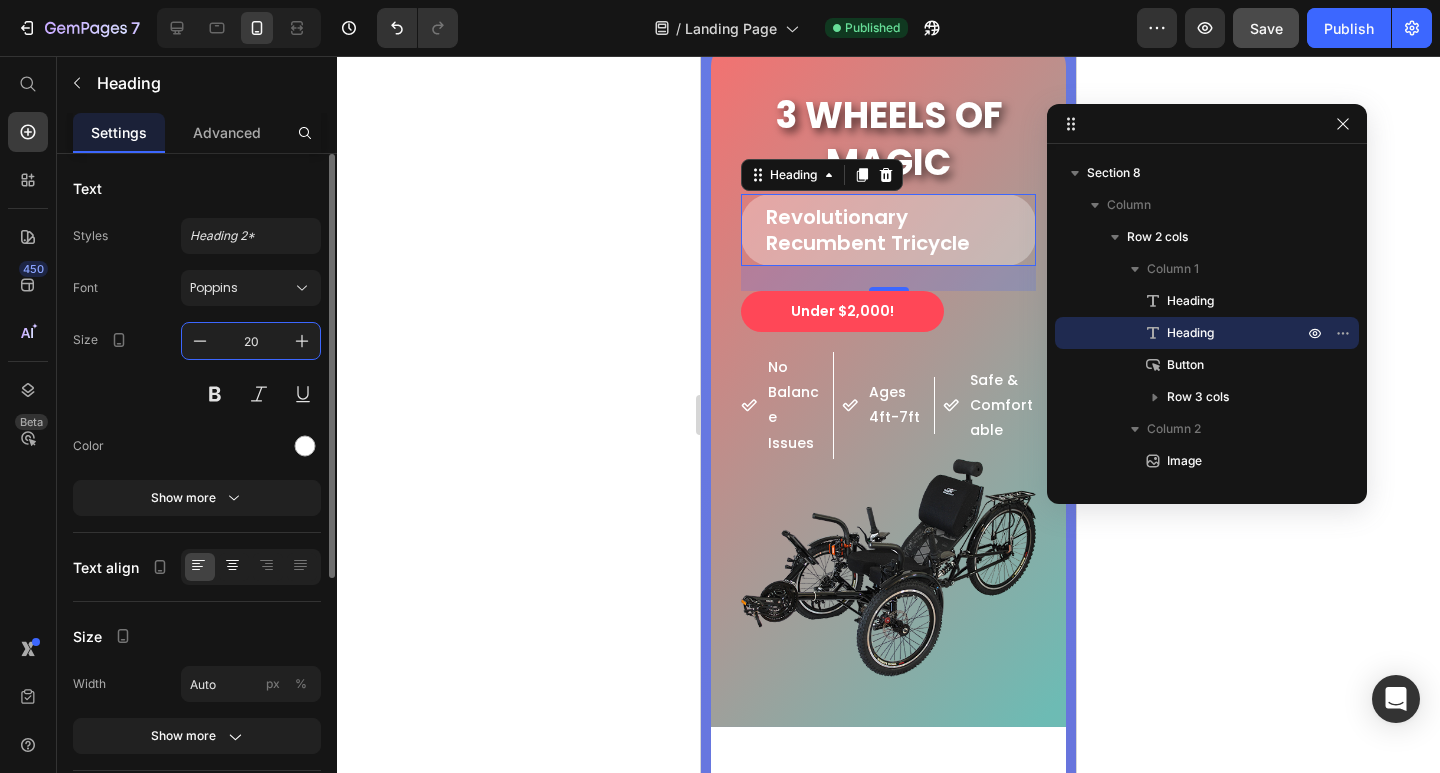 click 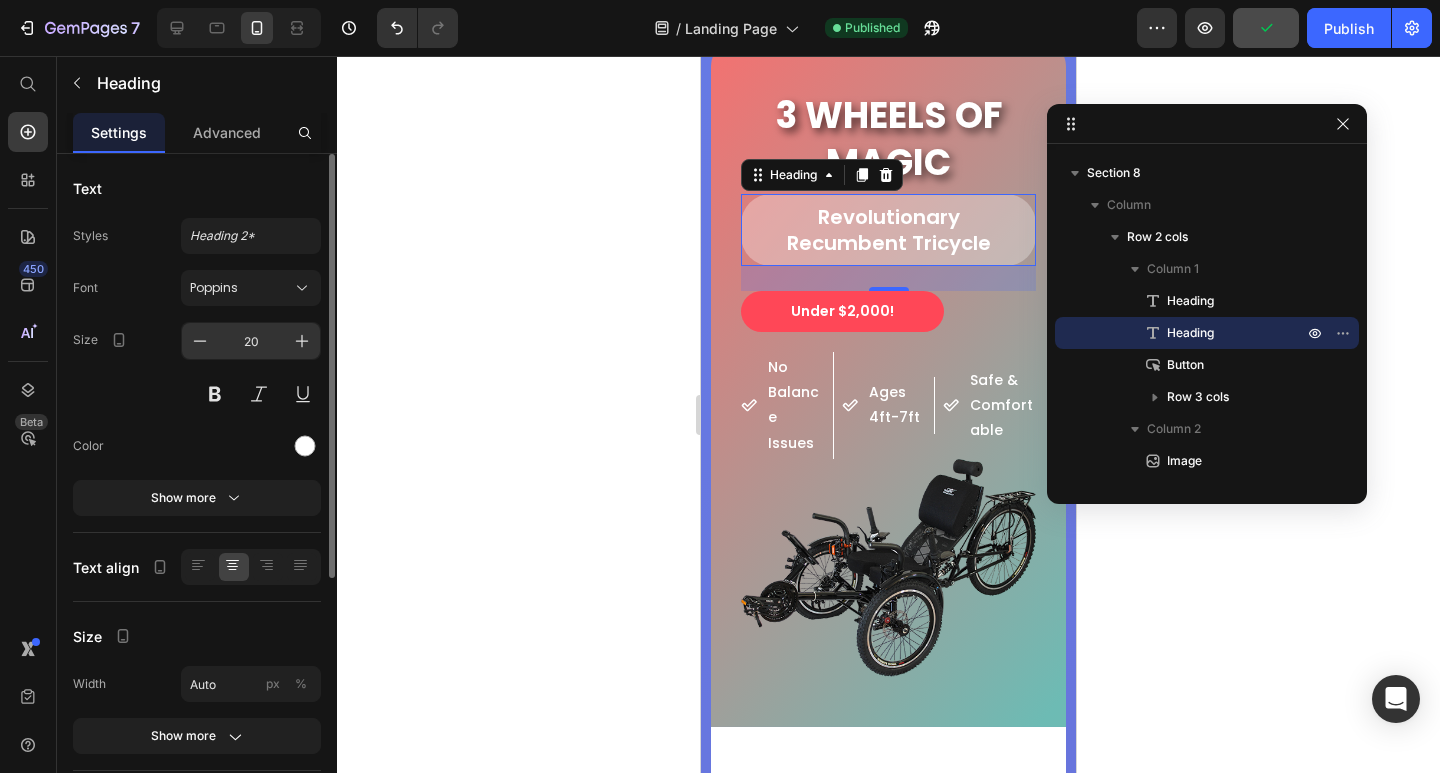 click on "20" at bounding box center (251, 341) 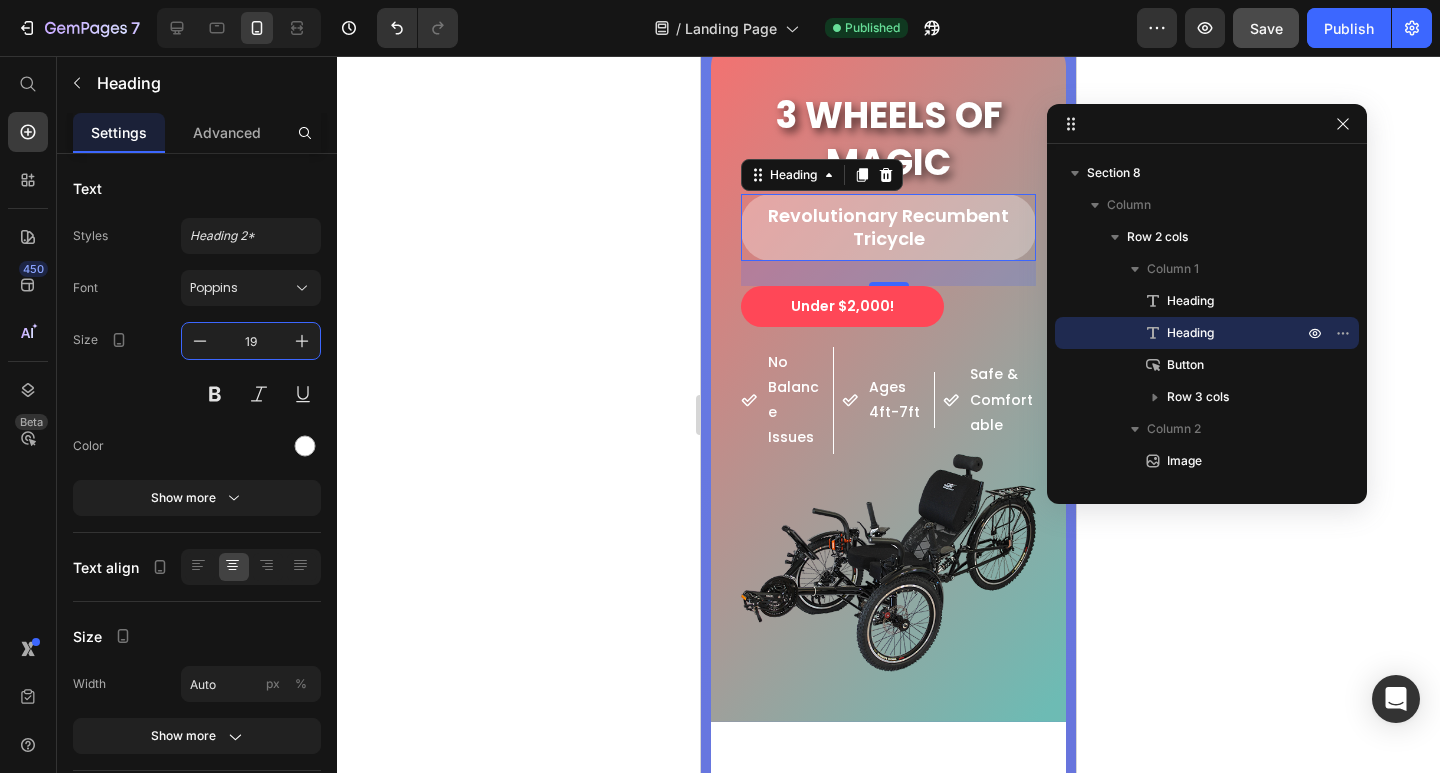 type on "20" 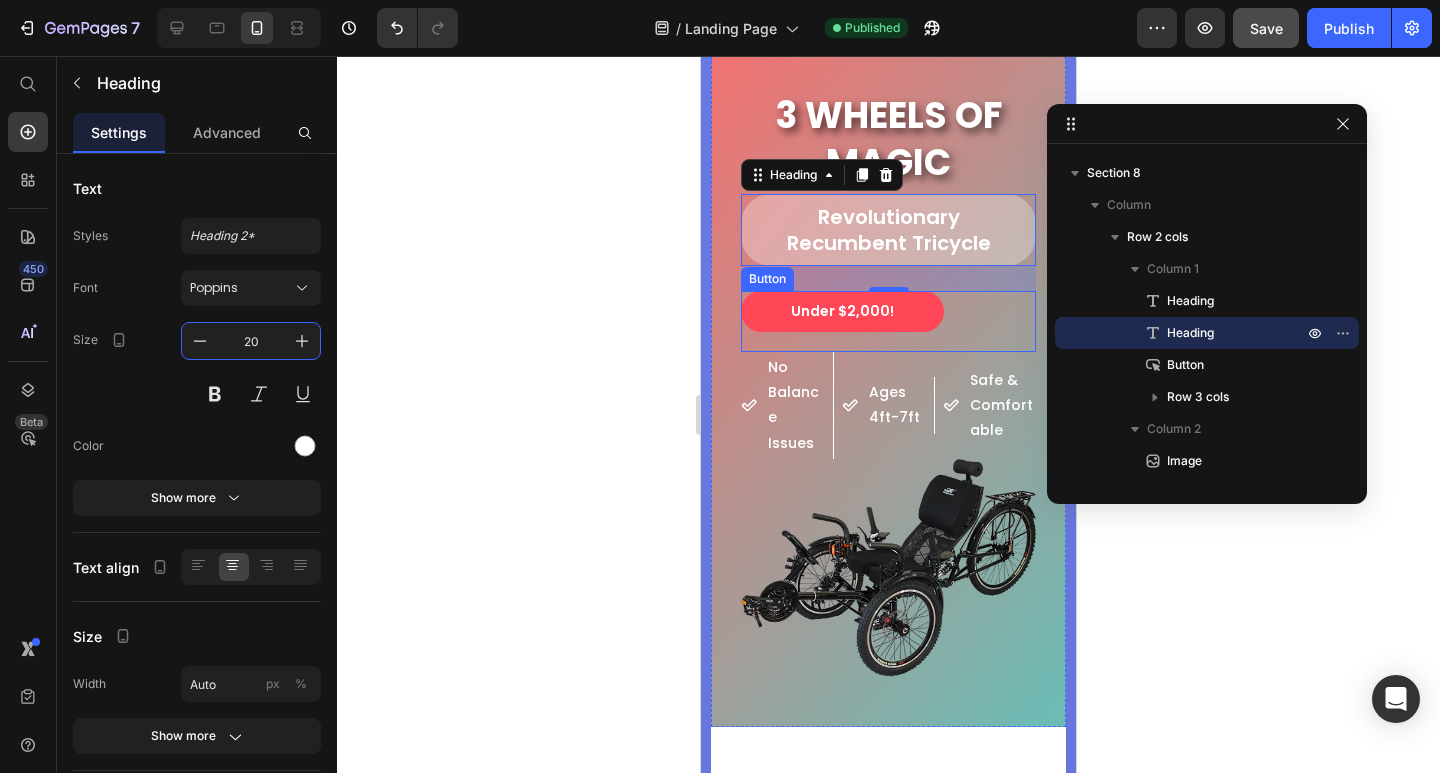 click on "Under $2,000! Button" at bounding box center [888, 321] 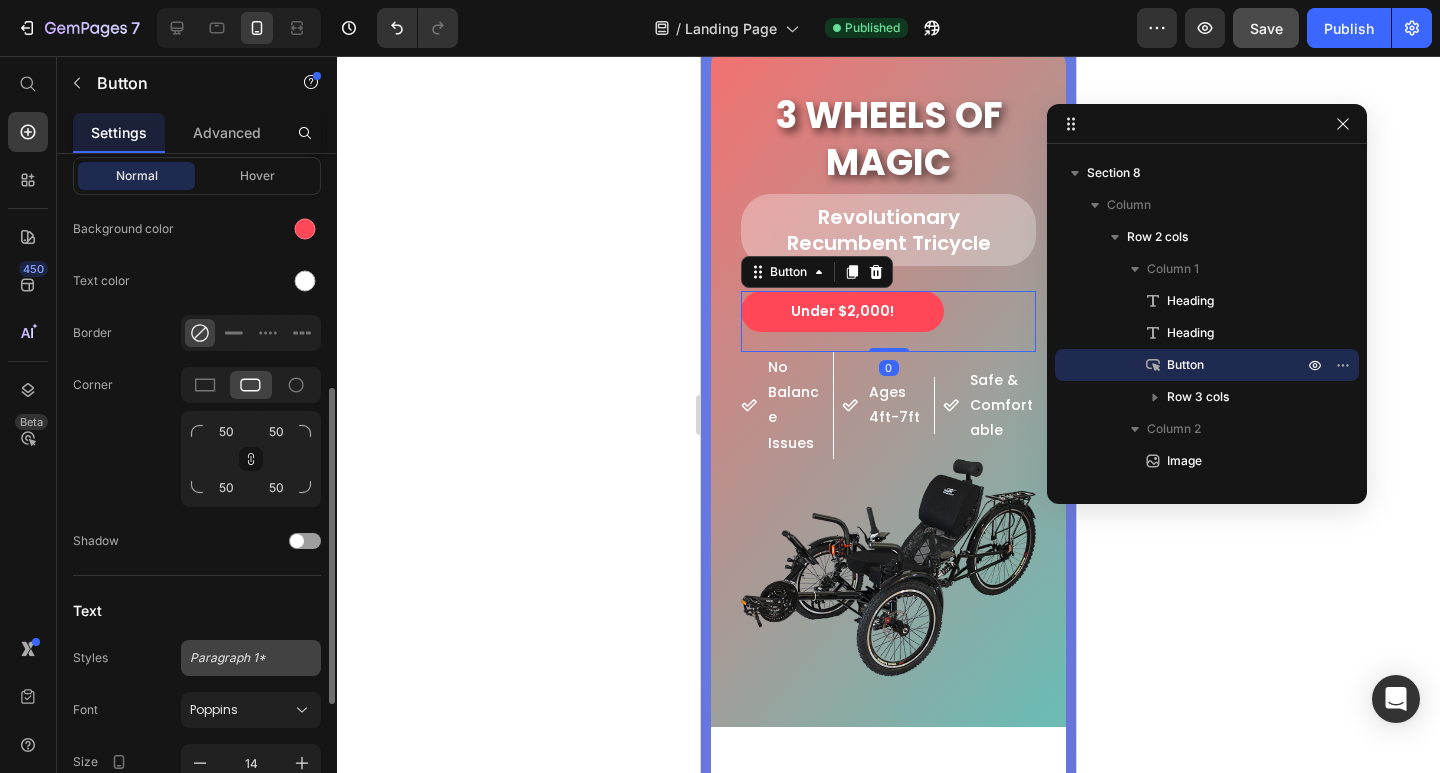 scroll, scrollTop: 769, scrollLeft: 0, axis: vertical 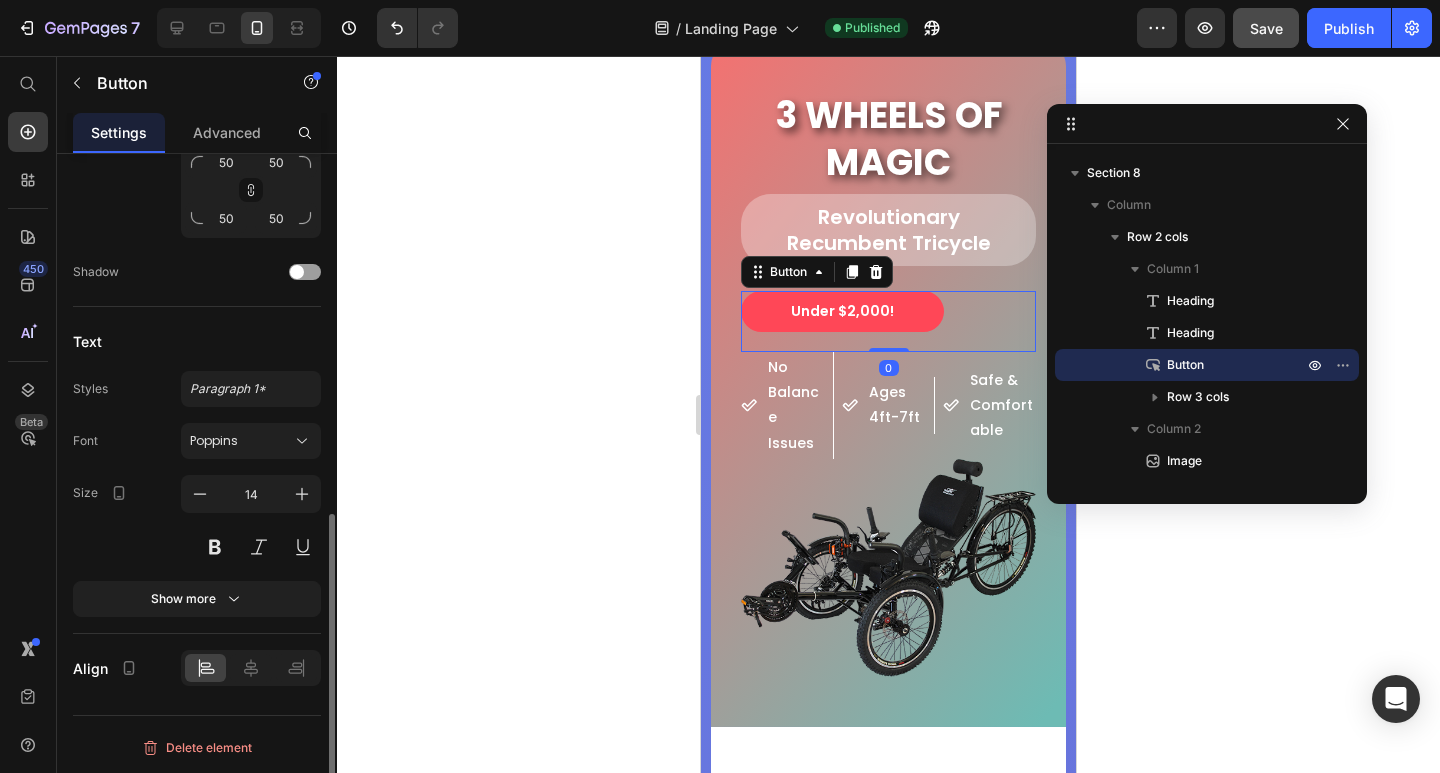drag, startPoint x: 252, startPoint y: 671, endPoint x: 298, endPoint y: 618, distance: 70.178345 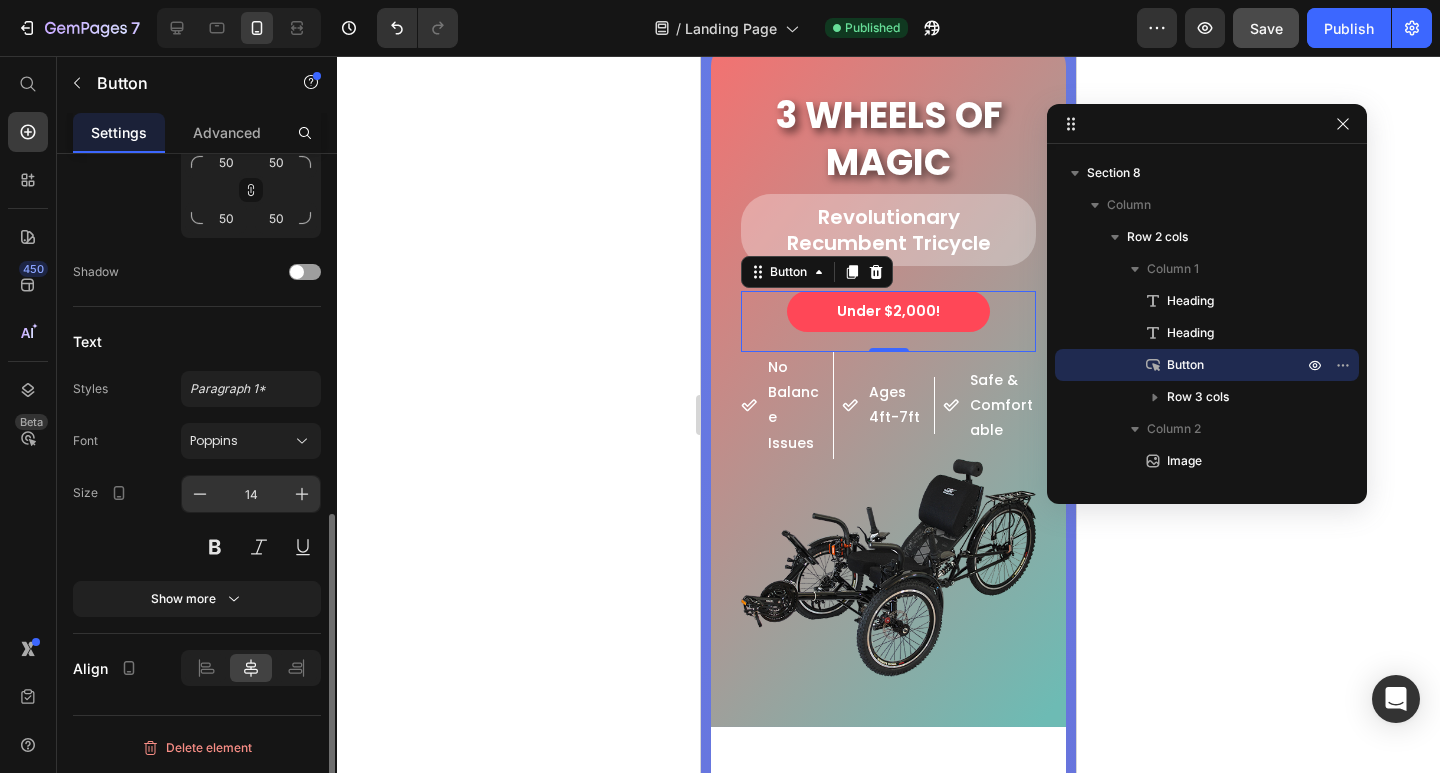click on "14" at bounding box center [251, 494] 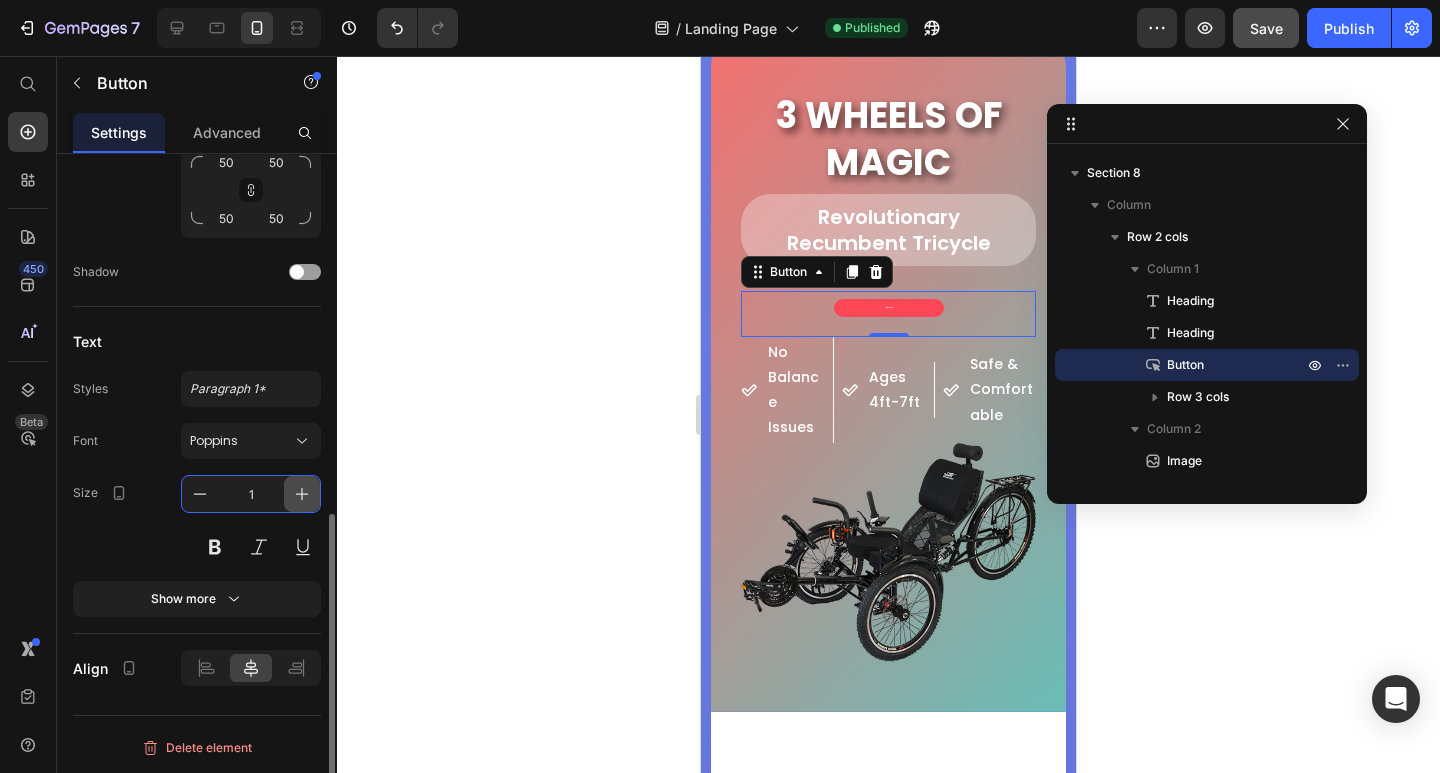 type on "16" 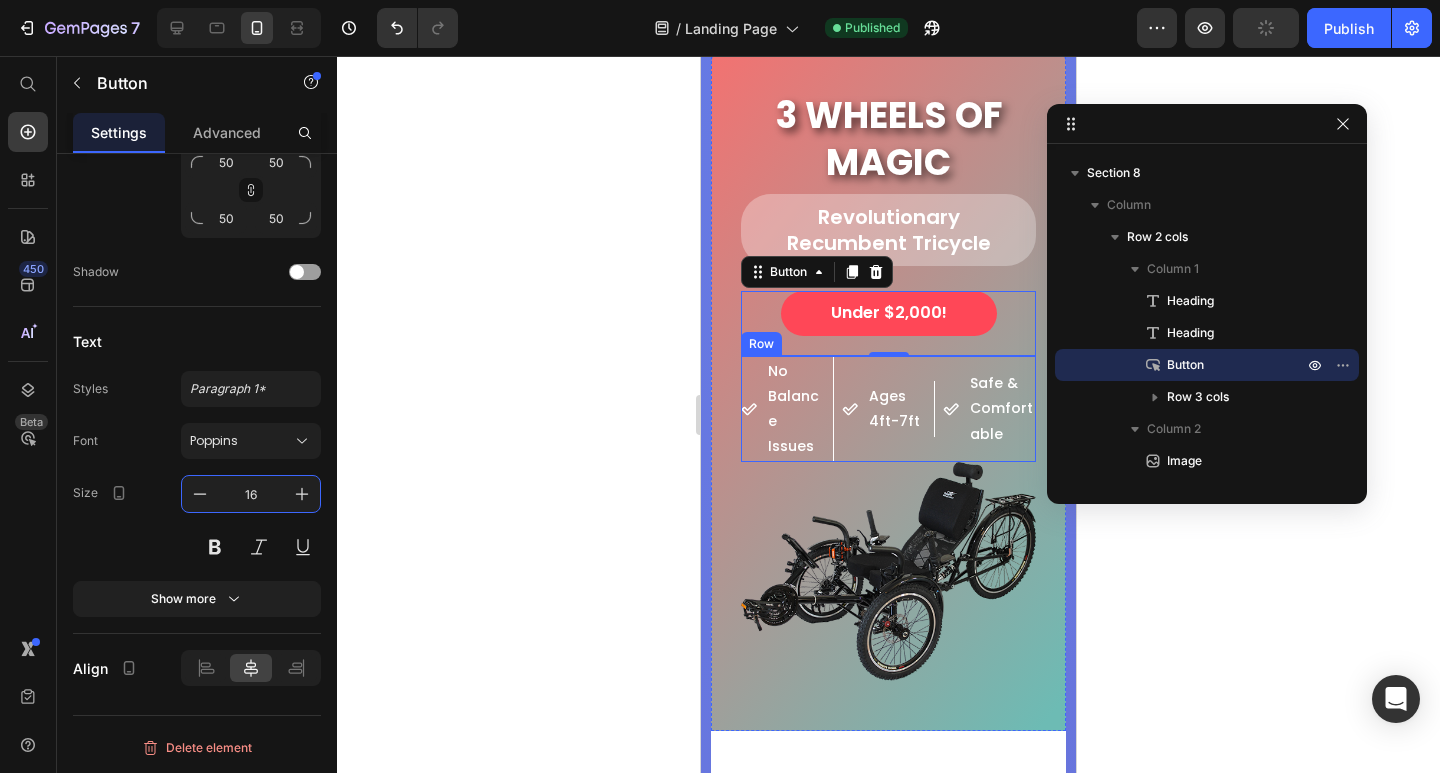 click on "Ages 4ft-7ft Item List" at bounding box center [888, 409] 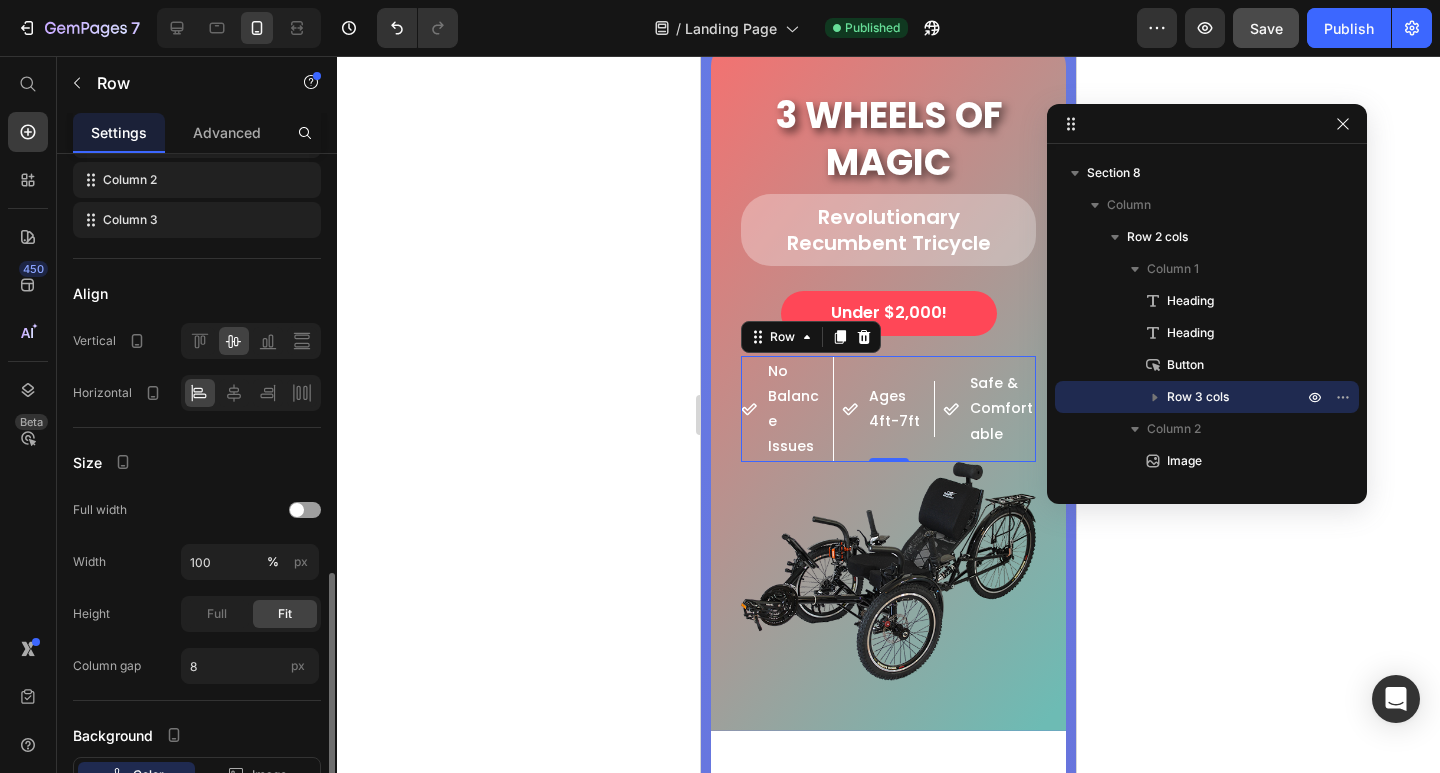 scroll, scrollTop: 449, scrollLeft: 0, axis: vertical 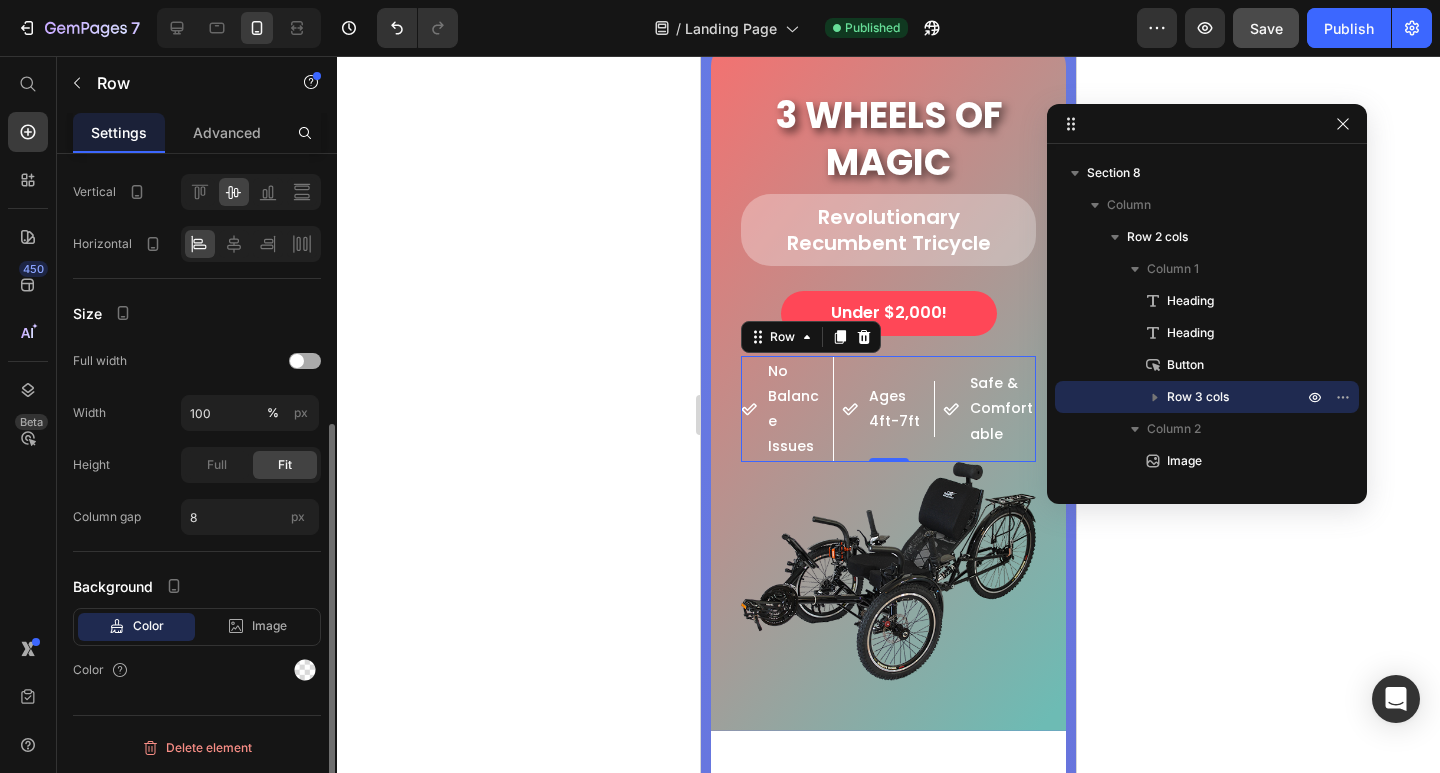click on "Full width" 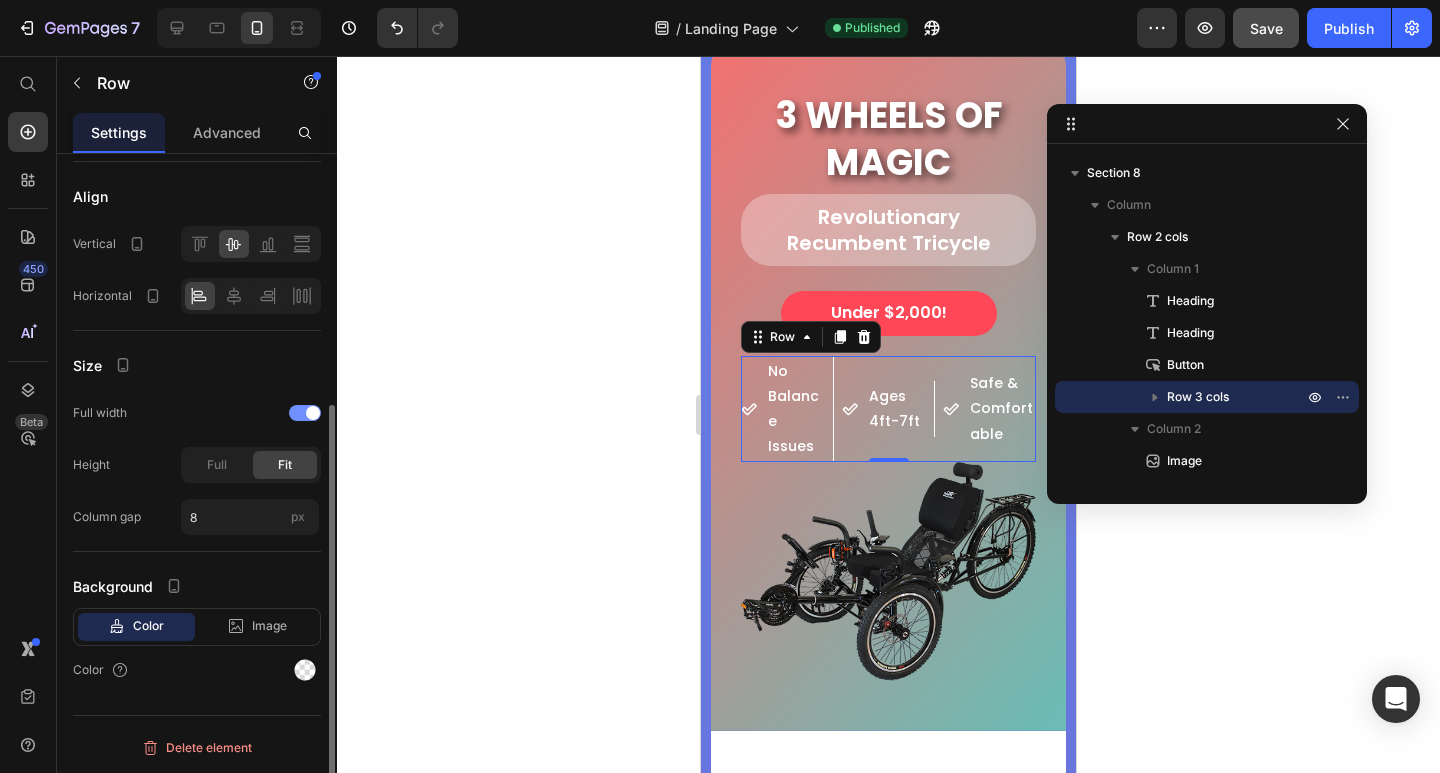 click at bounding box center (313, 413) 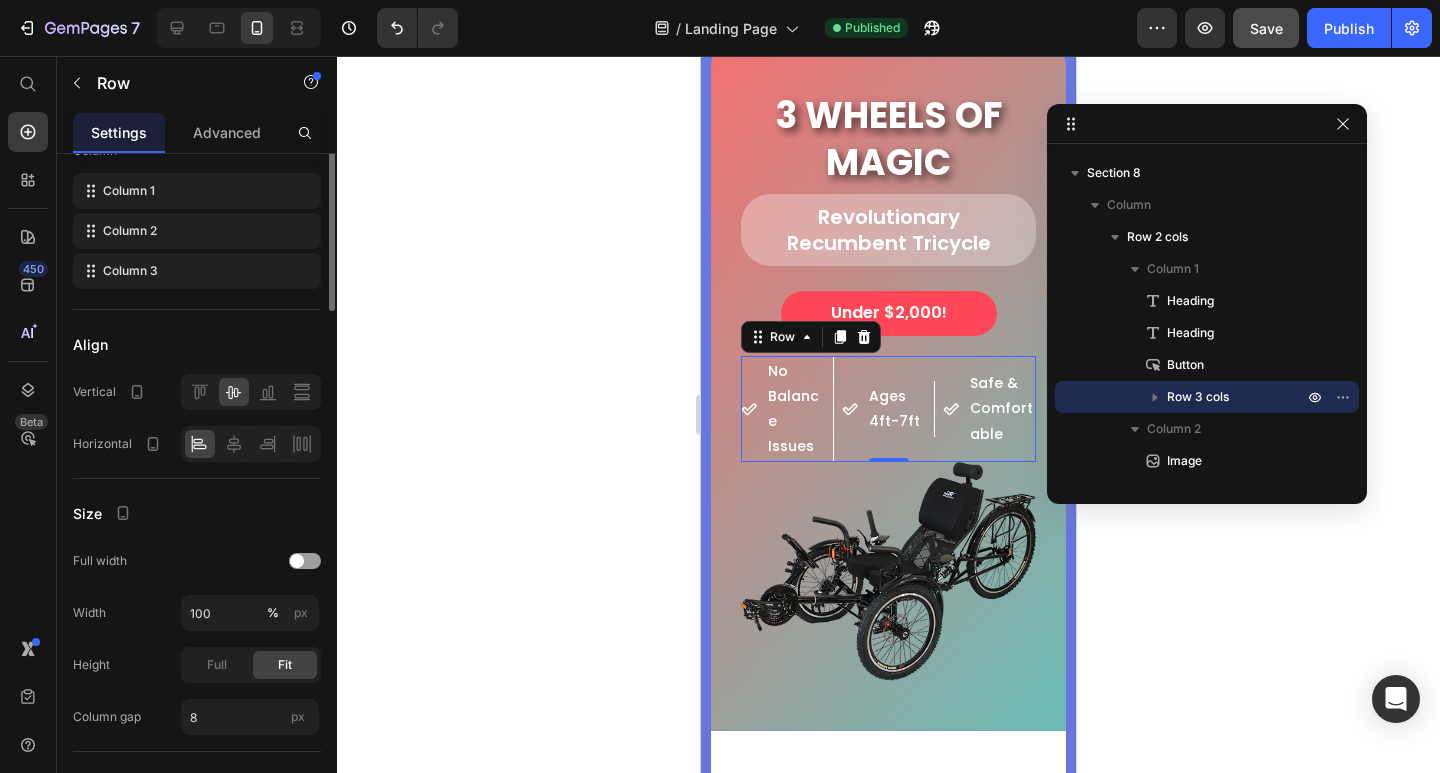 scroll, scrollTop: 0, scrollLeft: 0, axis: both 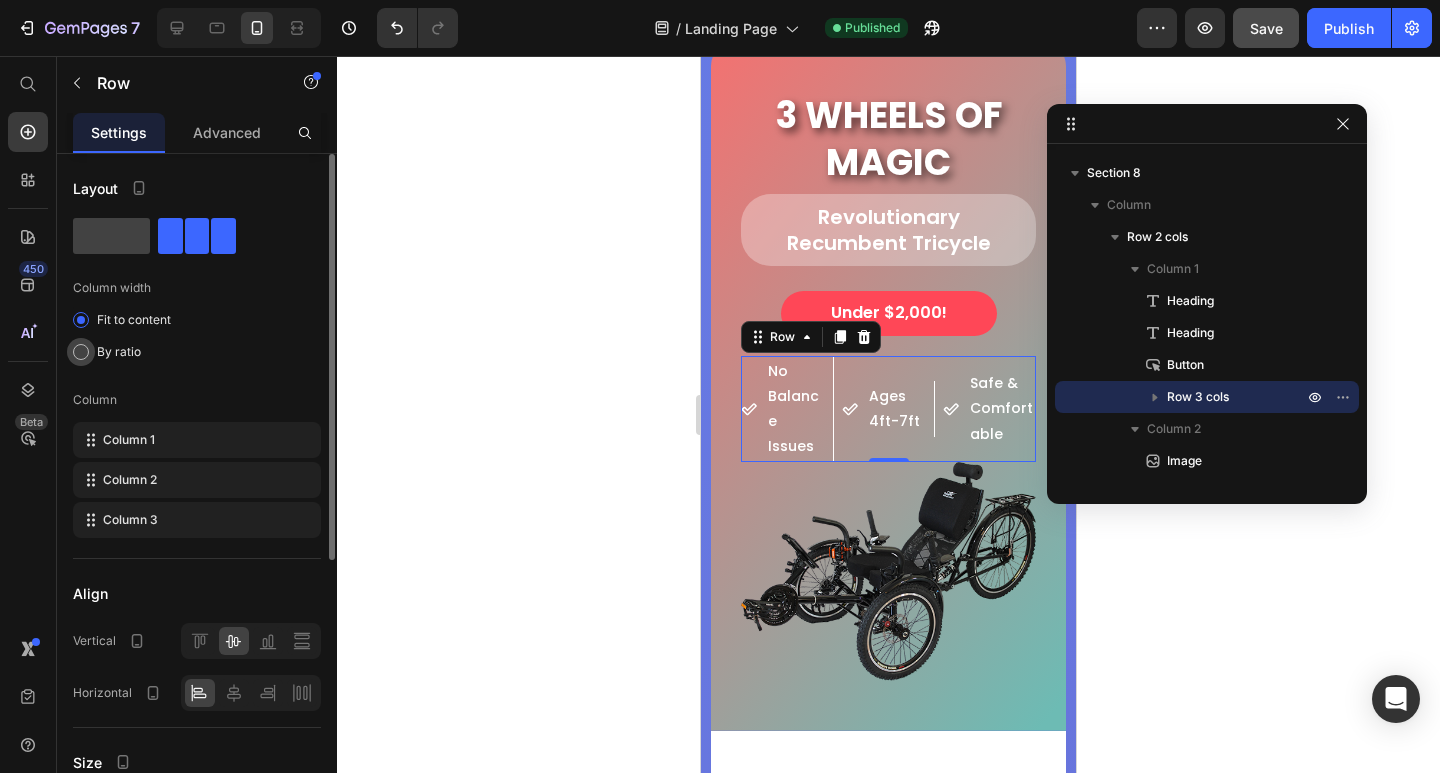 click on "By ratio" at bounding box center (119, 352) 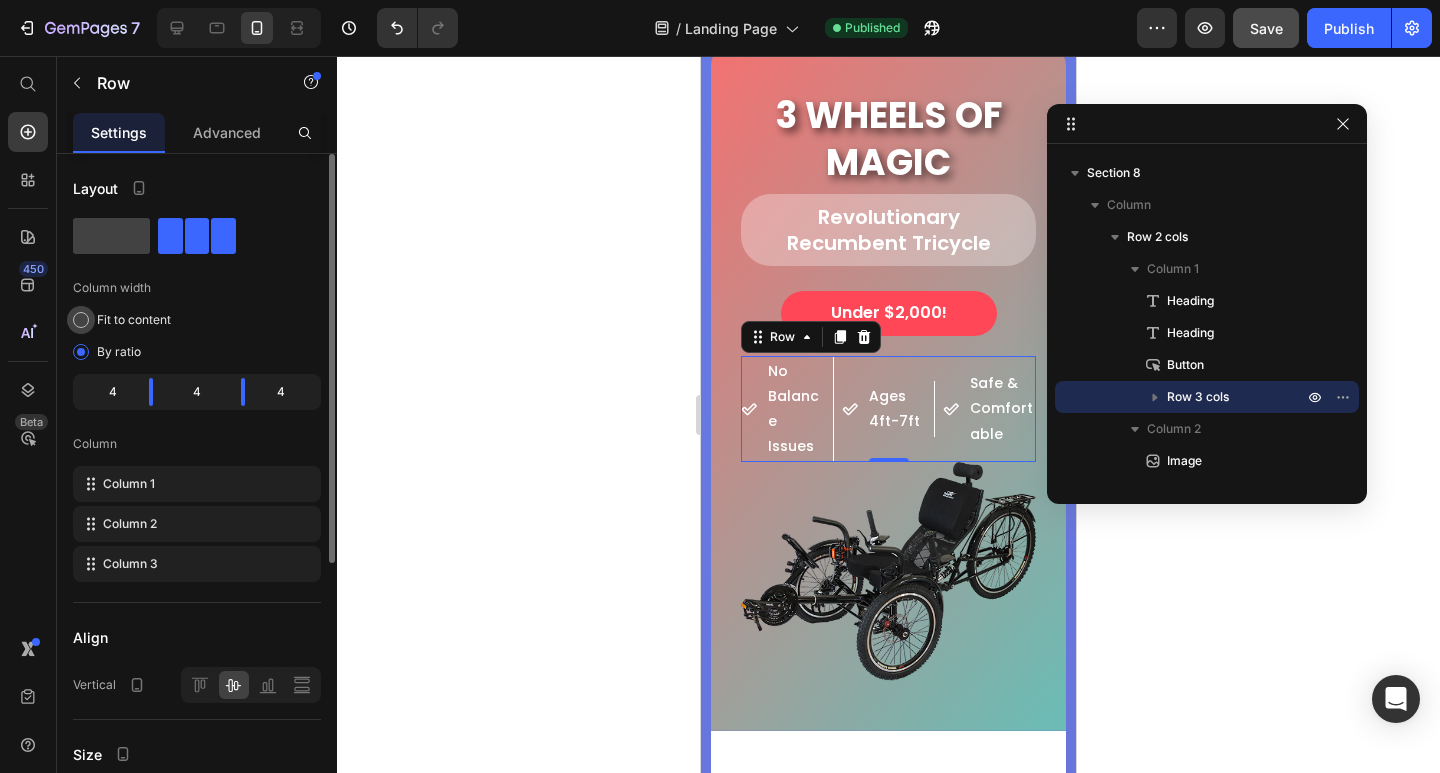 click on "Fit to content" at bounding box center (134, 320) 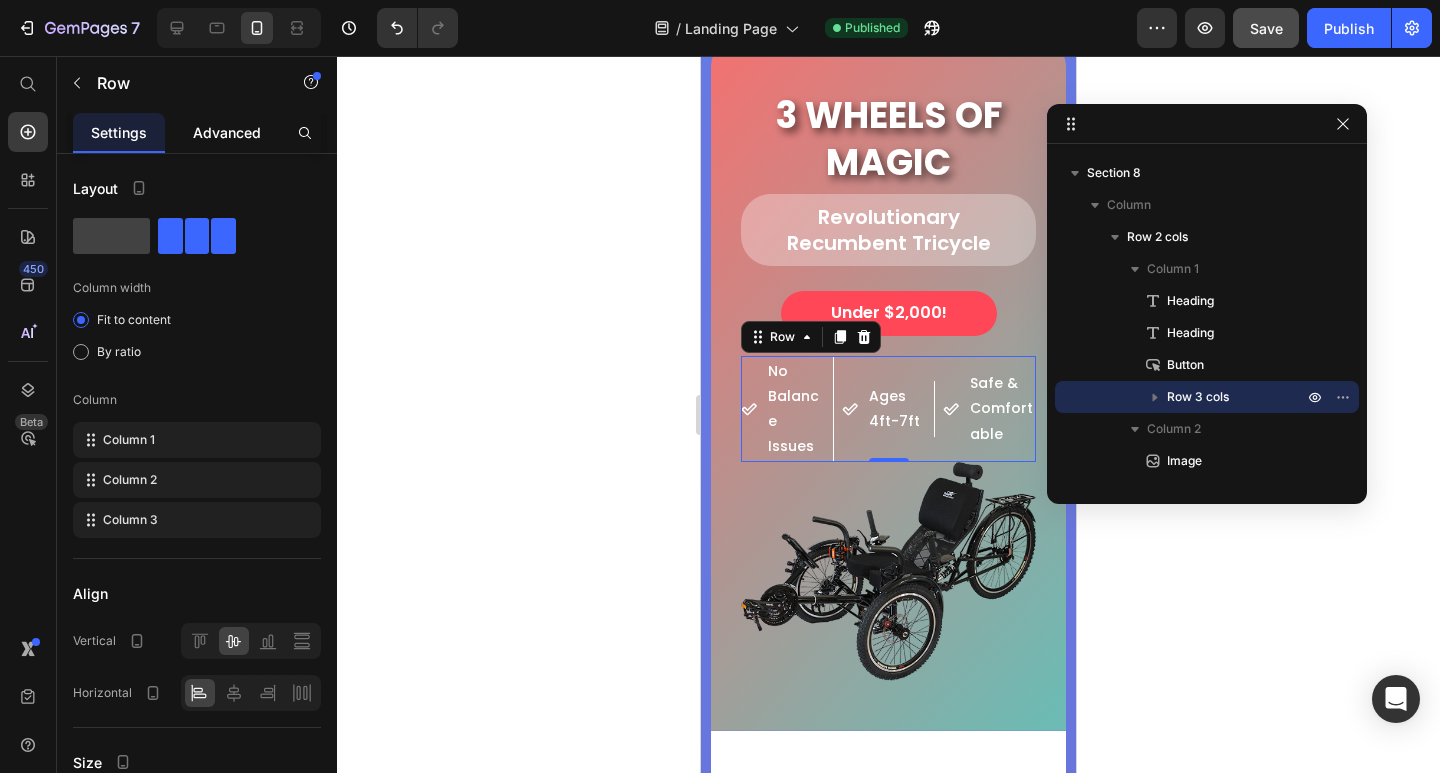click on "Advanced" at bounding box center (227, 132) 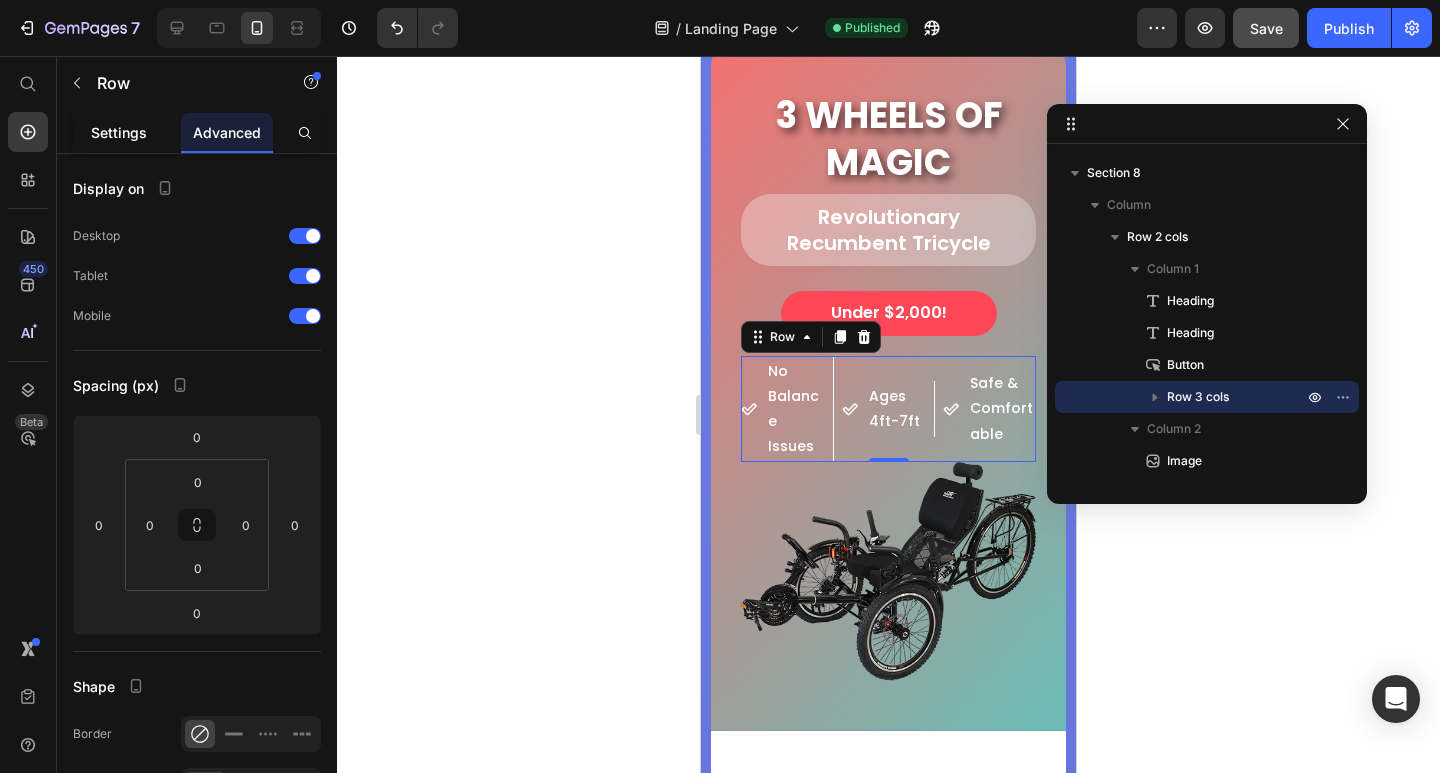 click on "Settings" at bounding box center (119, 132) 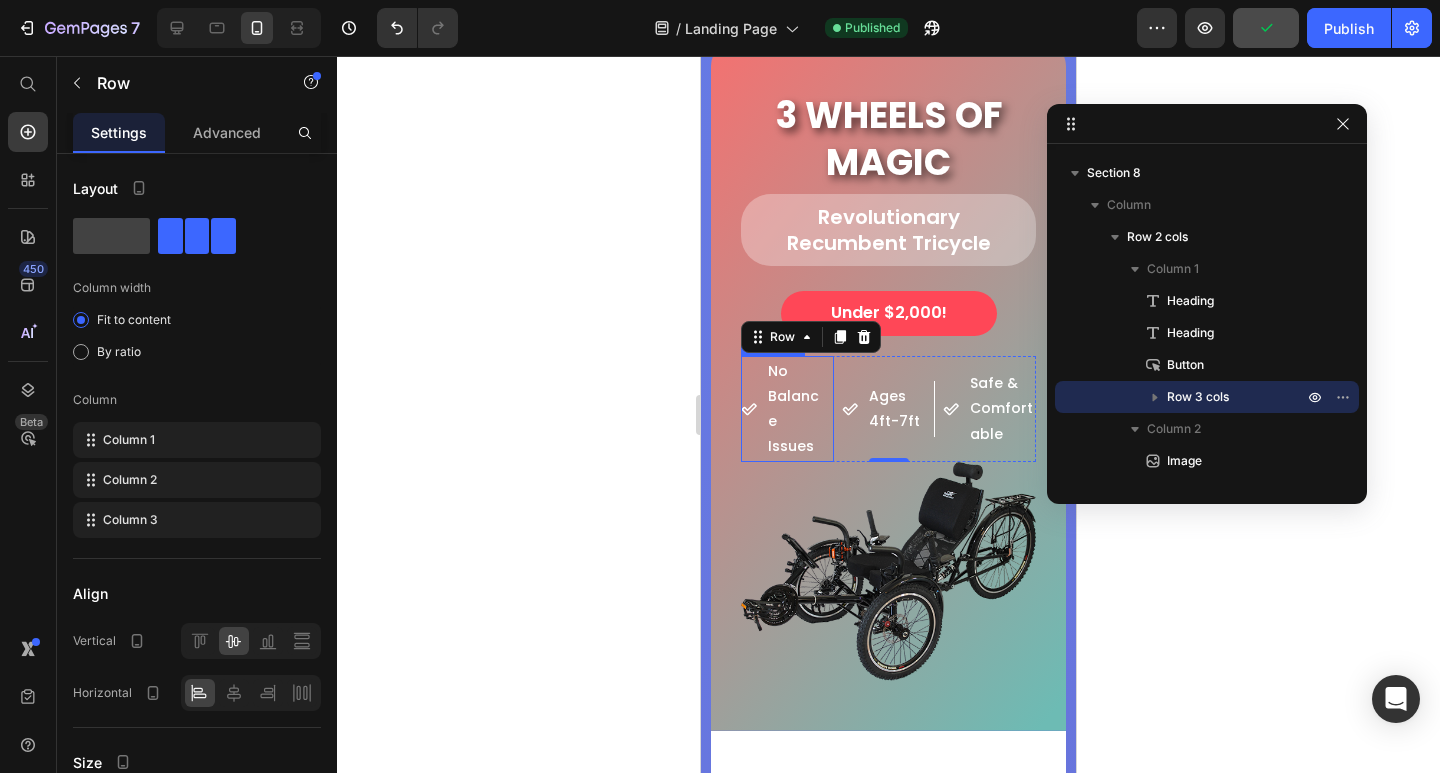 click on "No Balance Issues" at bounding box center (784, 409) 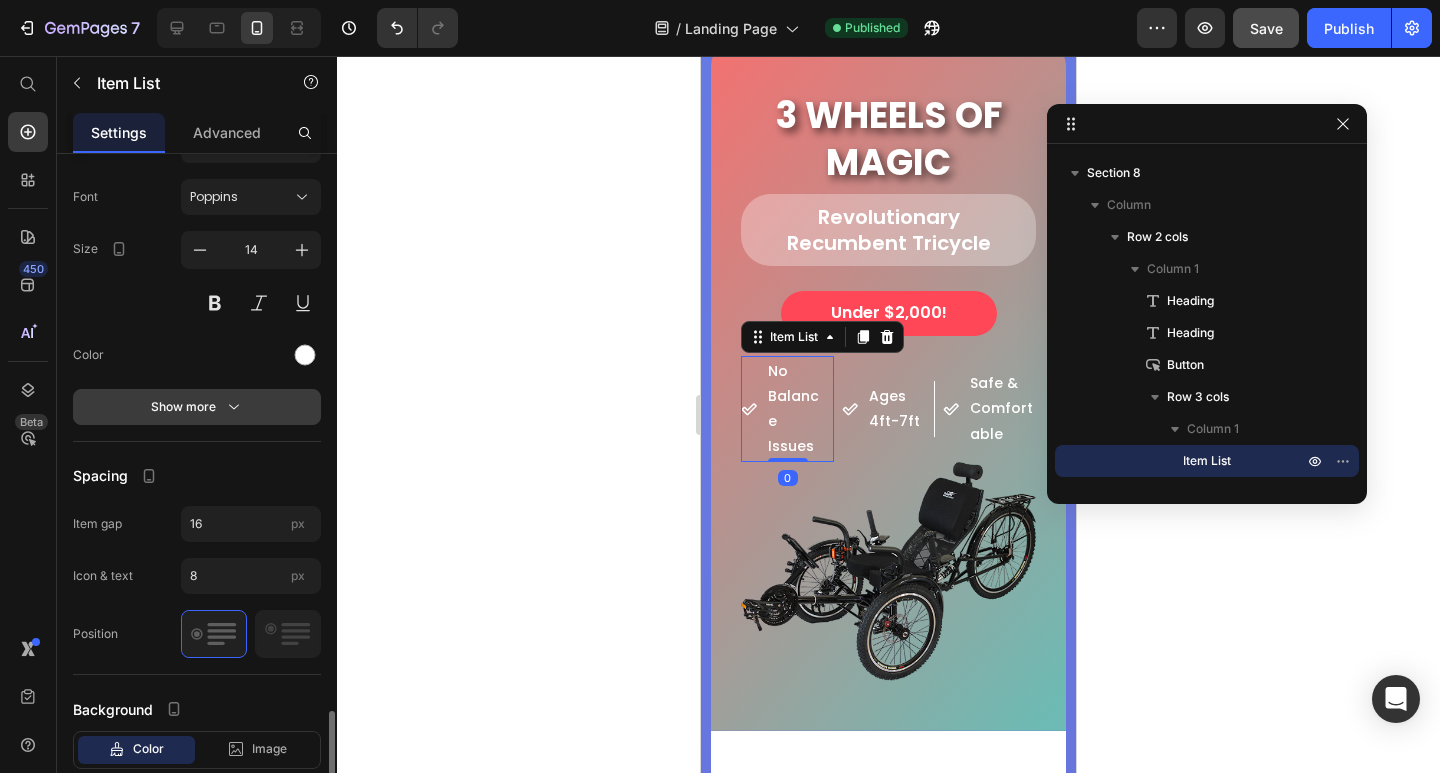 scroll, scrollTop: 792, scrollLeft: 0, axis: vertical 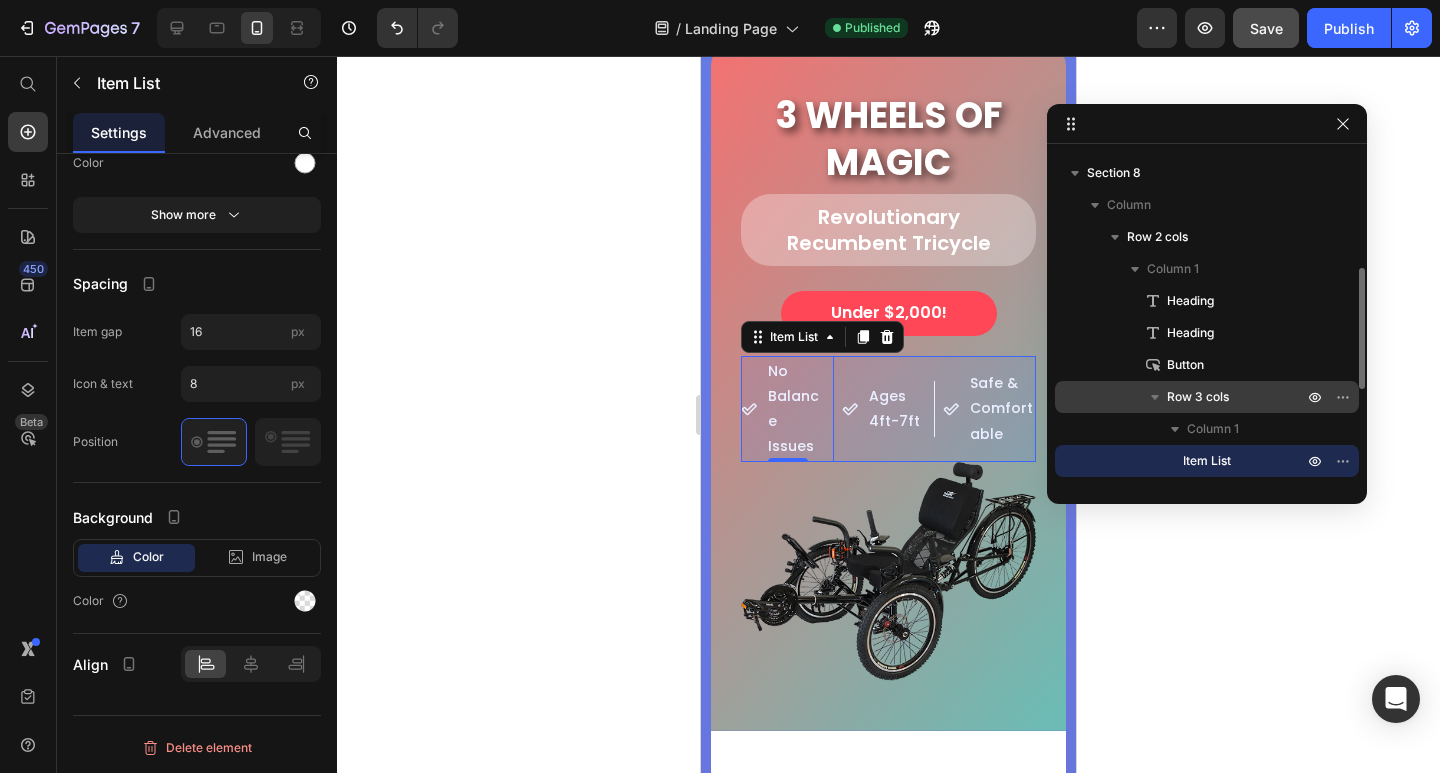 click on "Row 3 cols" at bounding box center (1207, 397) 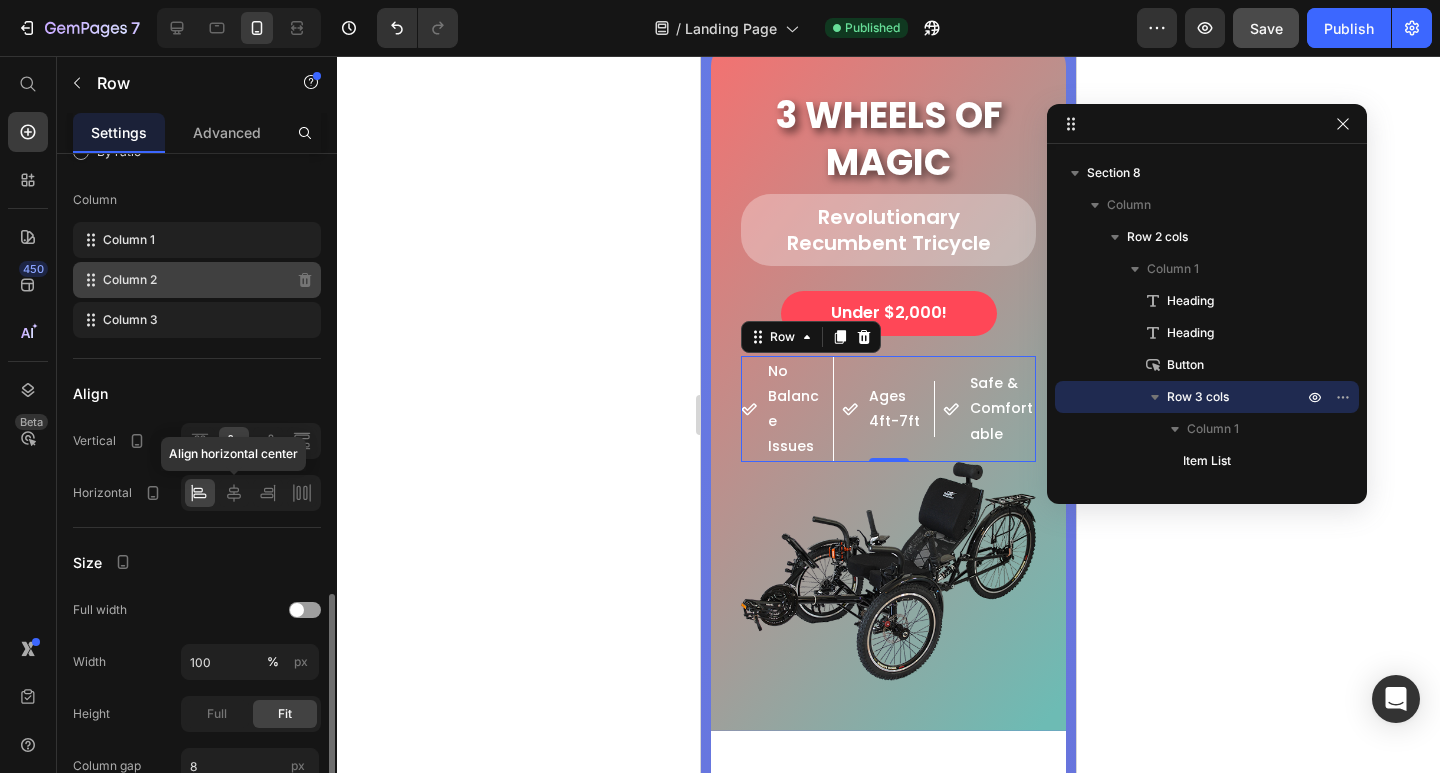 scroll, scrollTop: 400, scrollLeft: 0, axis: vertical 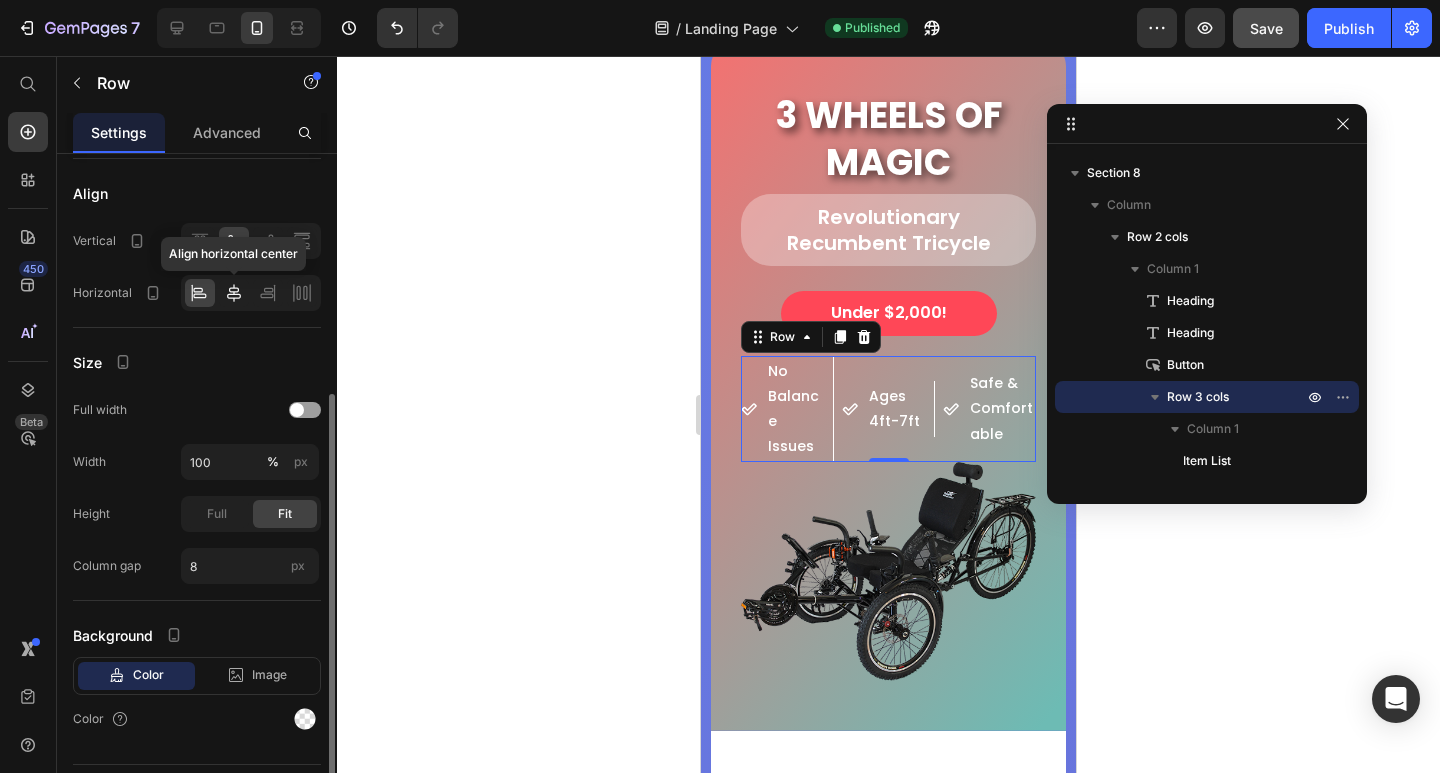 click 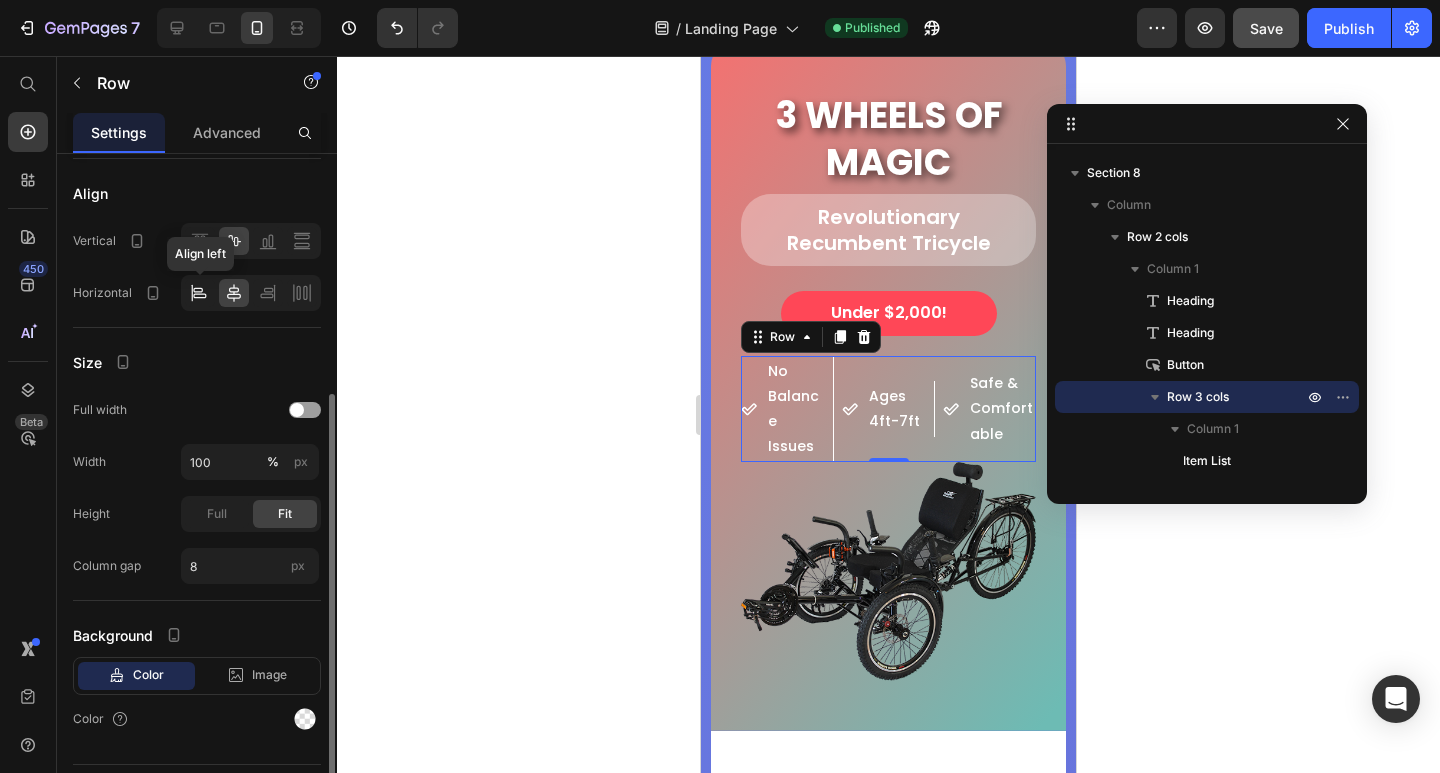 click 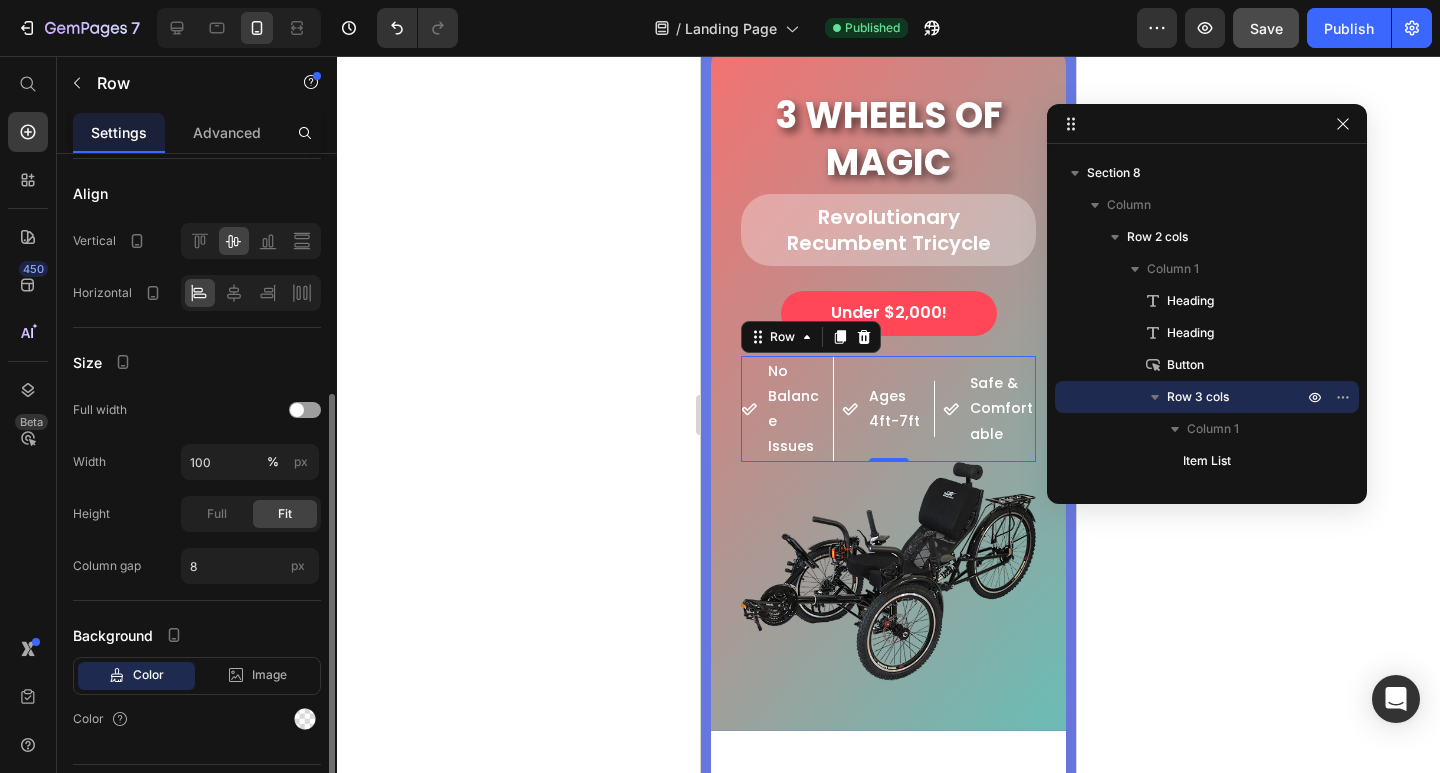 scroll, scrollTop: 449, scrollLeft: 0, axis: vertical 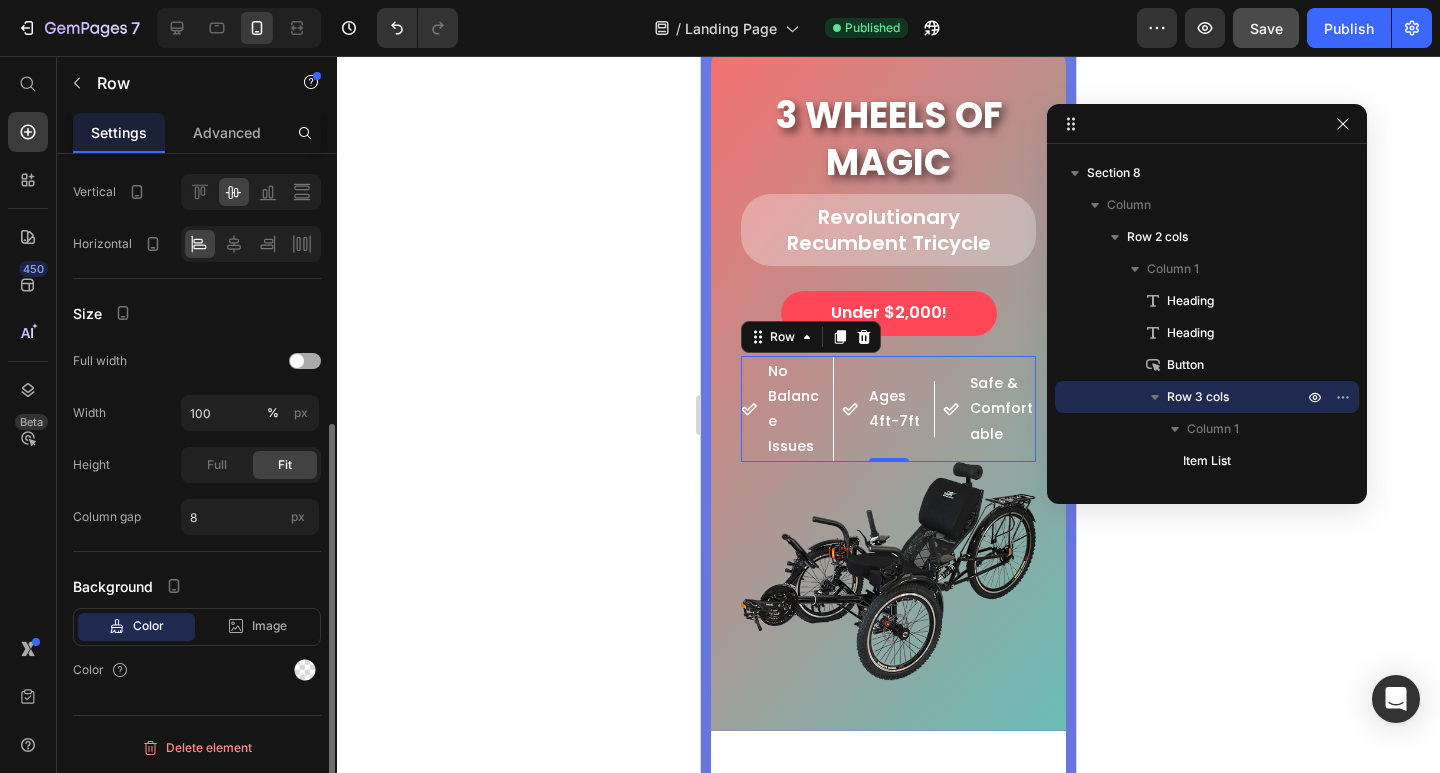 click at bounding box center [305, 361] 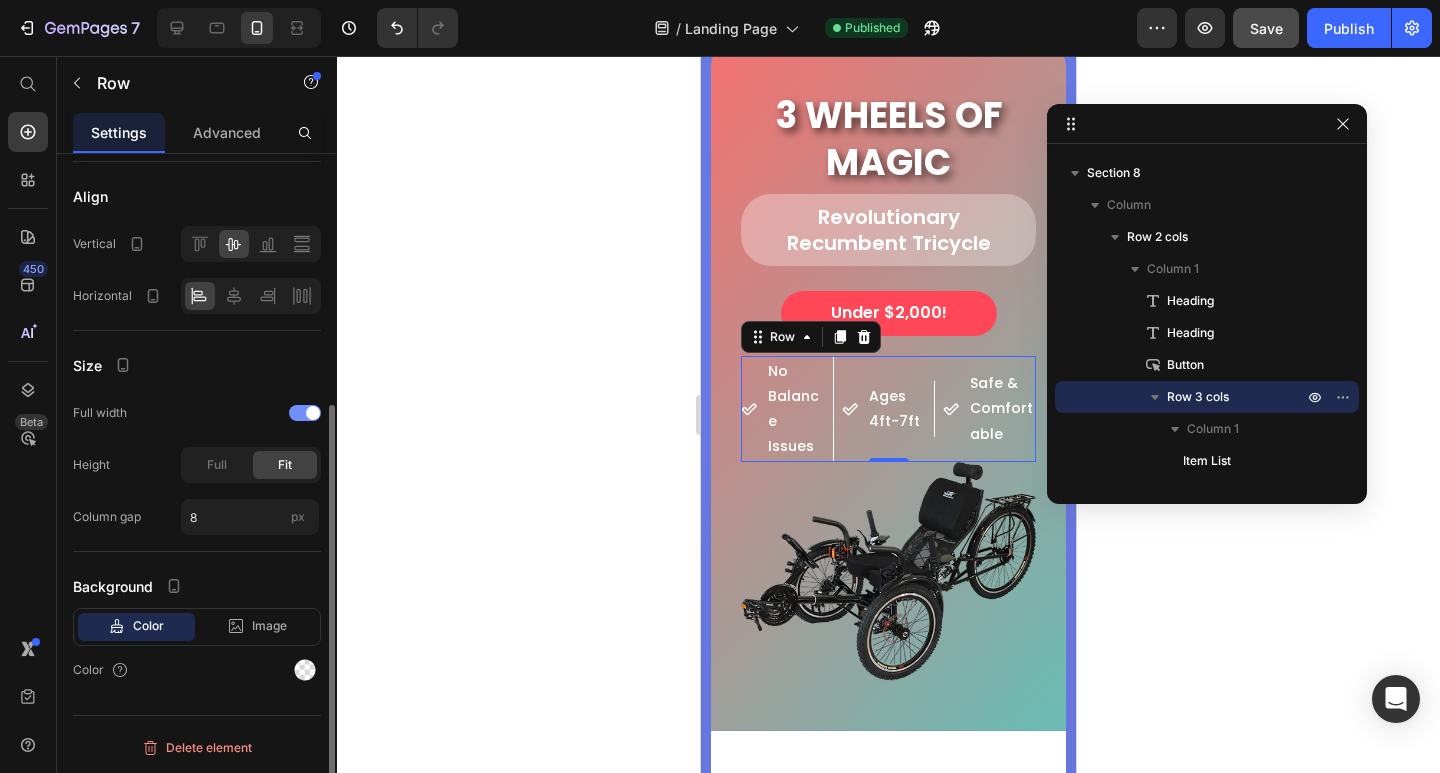 scroll, scrollTop: 397, scrollLeft: 0, axis: vertical 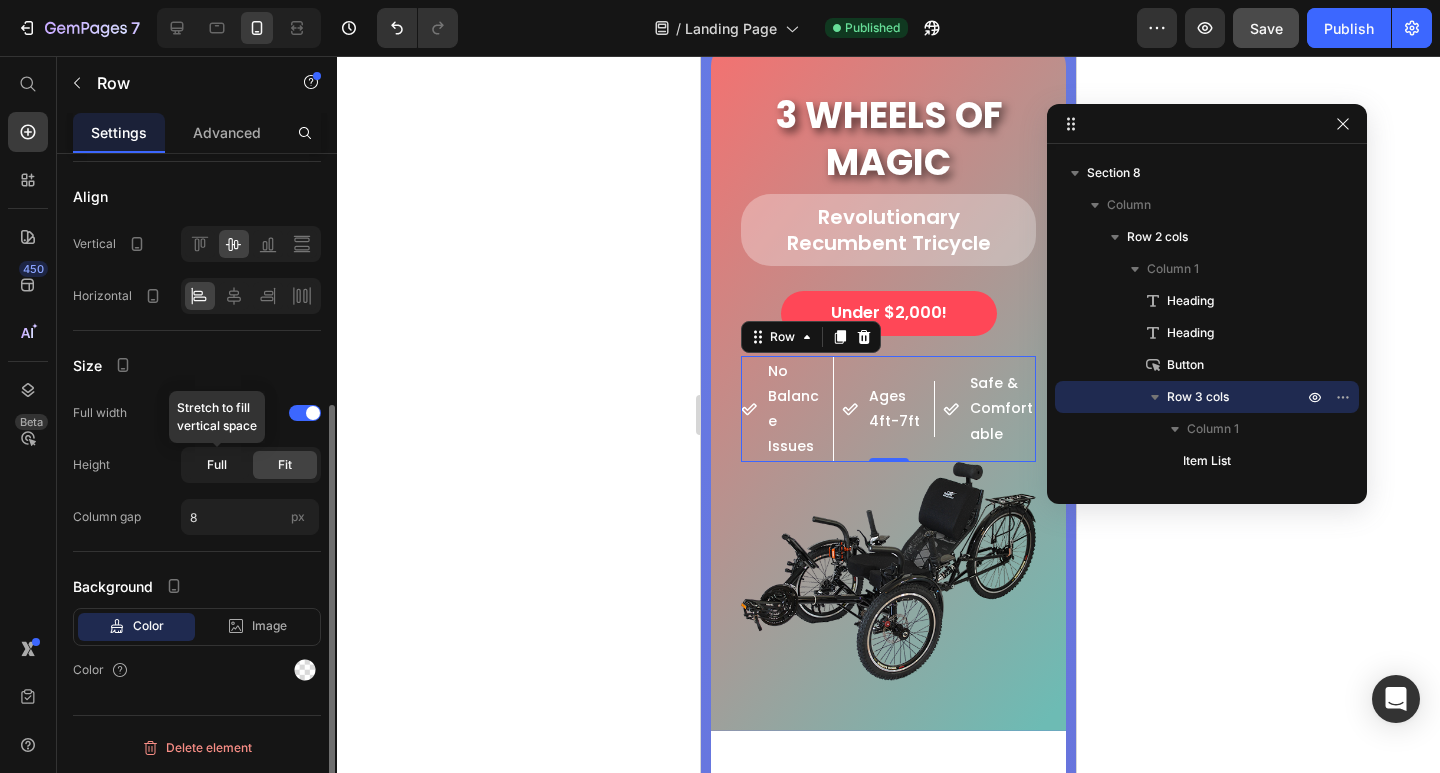 click on "Full" 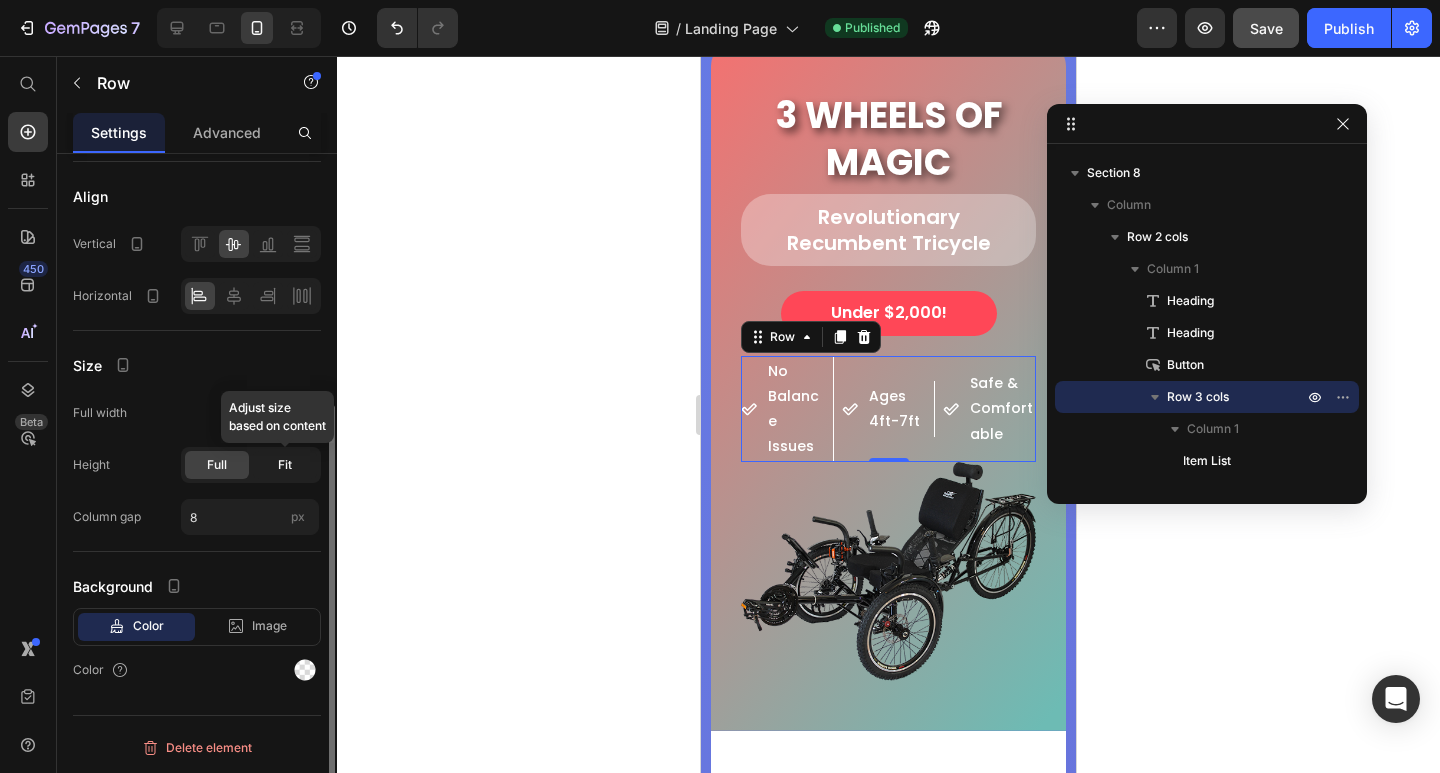 click on "Fit" 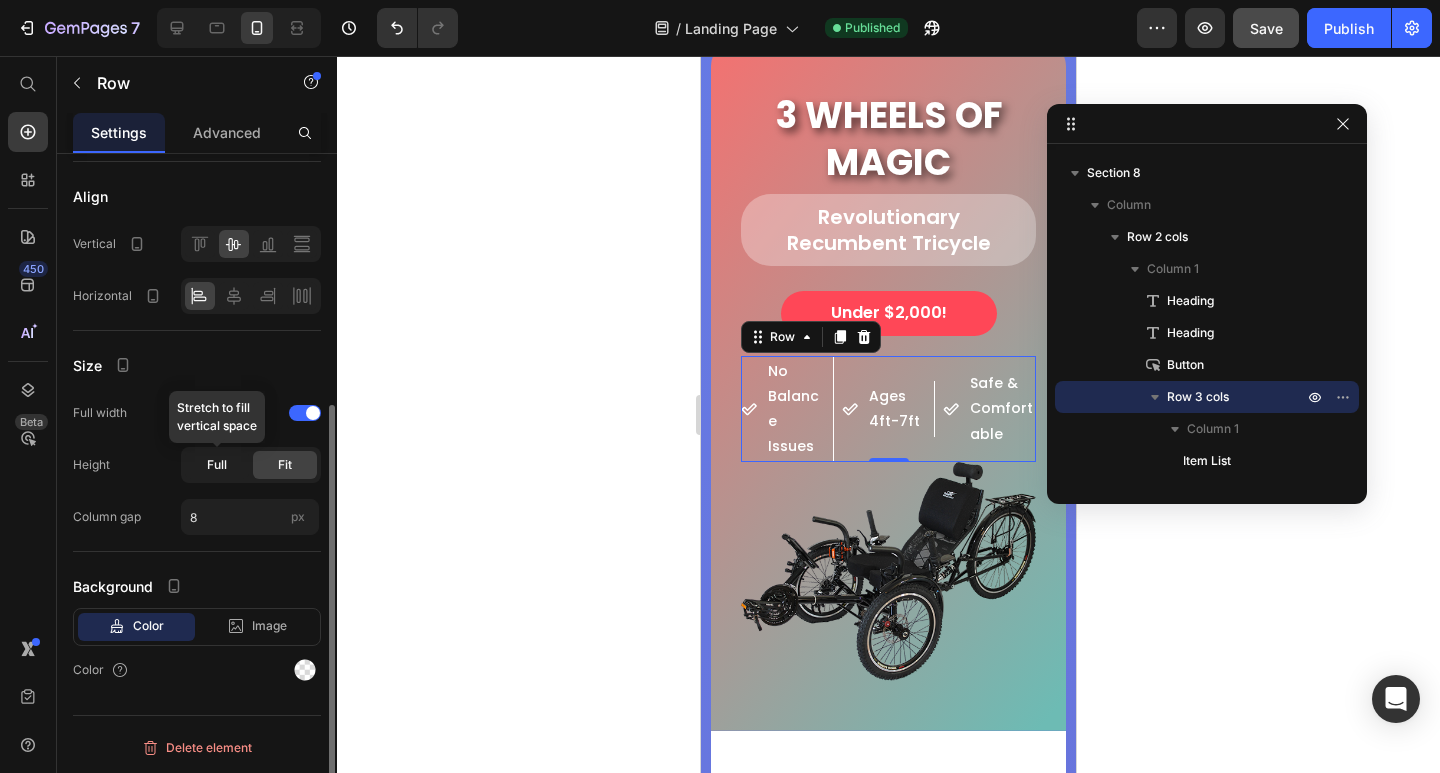 click on "Full" 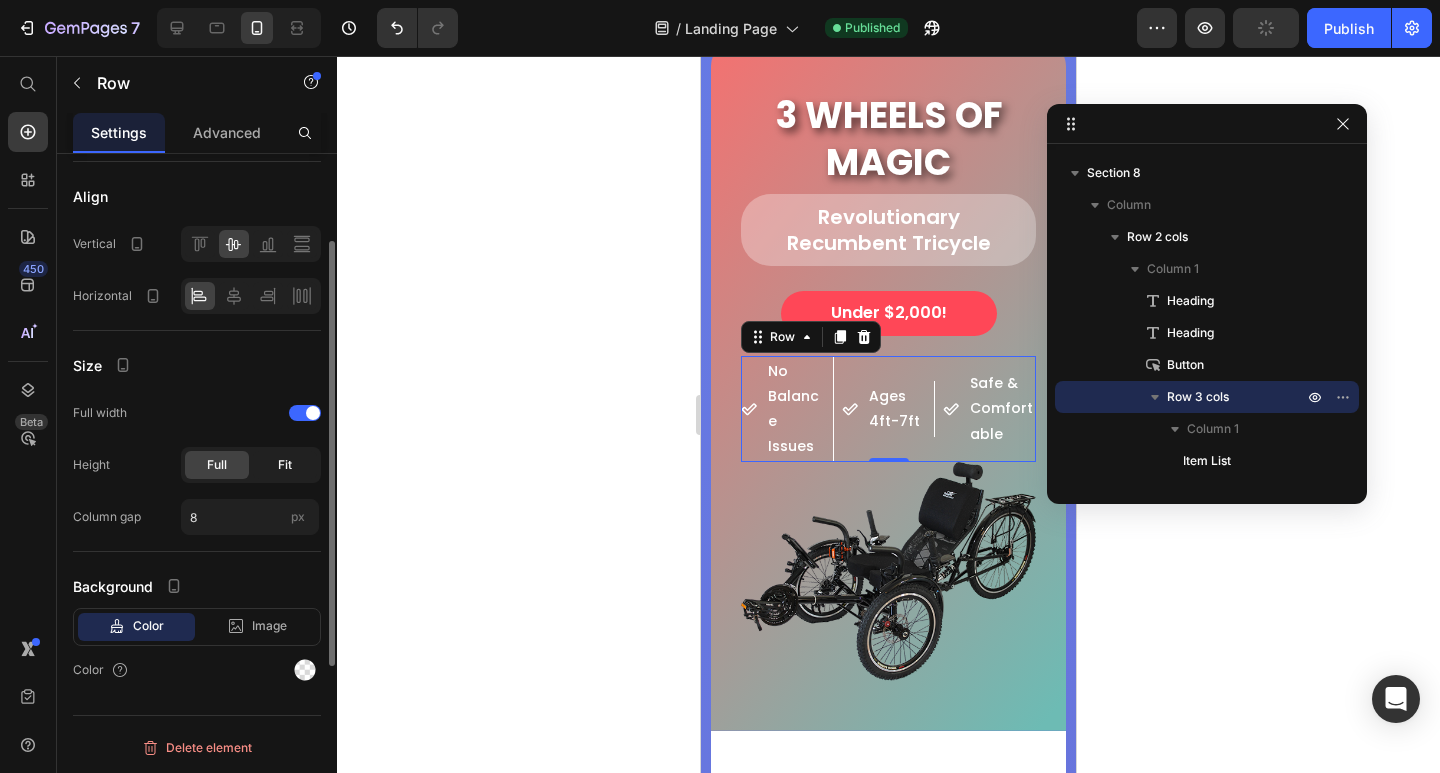 scroll, scrollTop: 0, scrollLeft: 0, axis: both 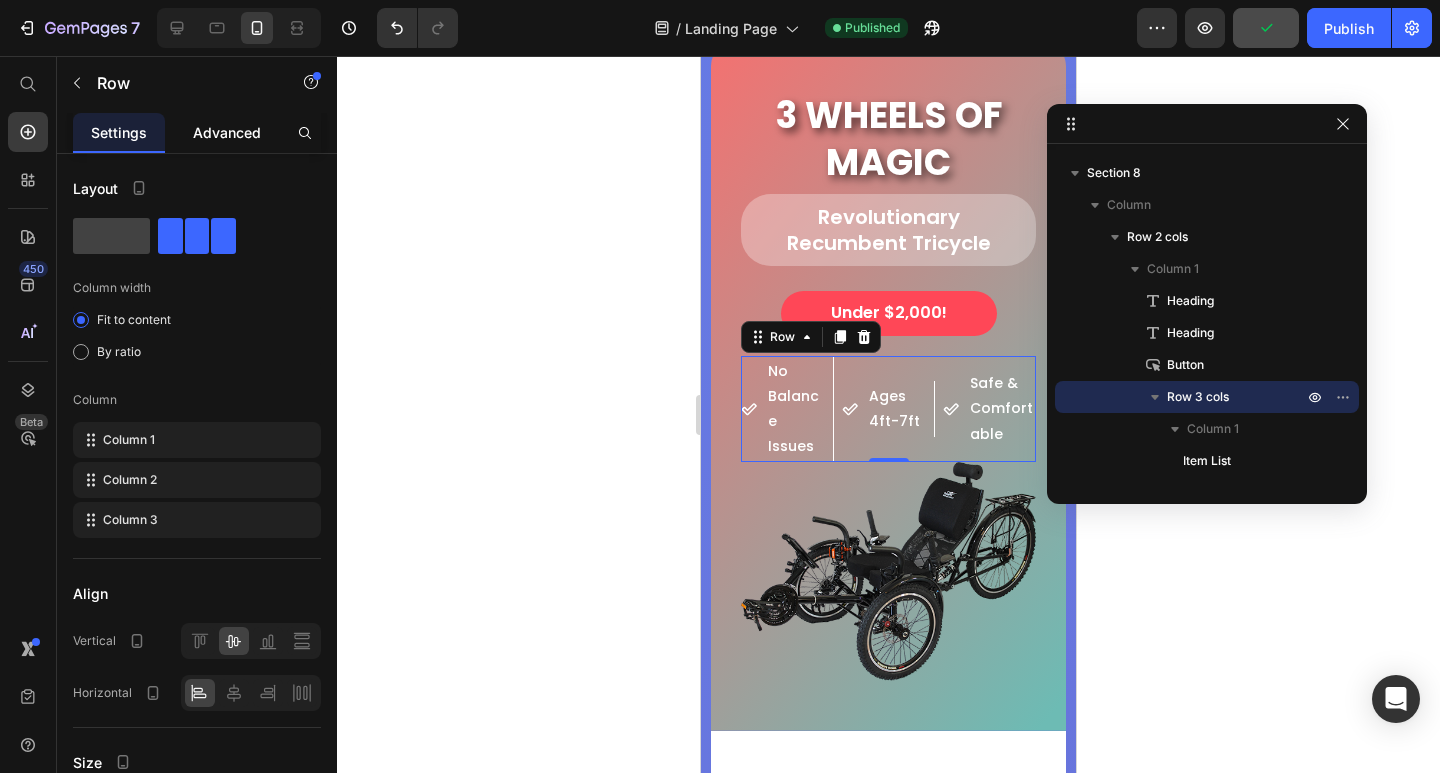 click on "Advanced" 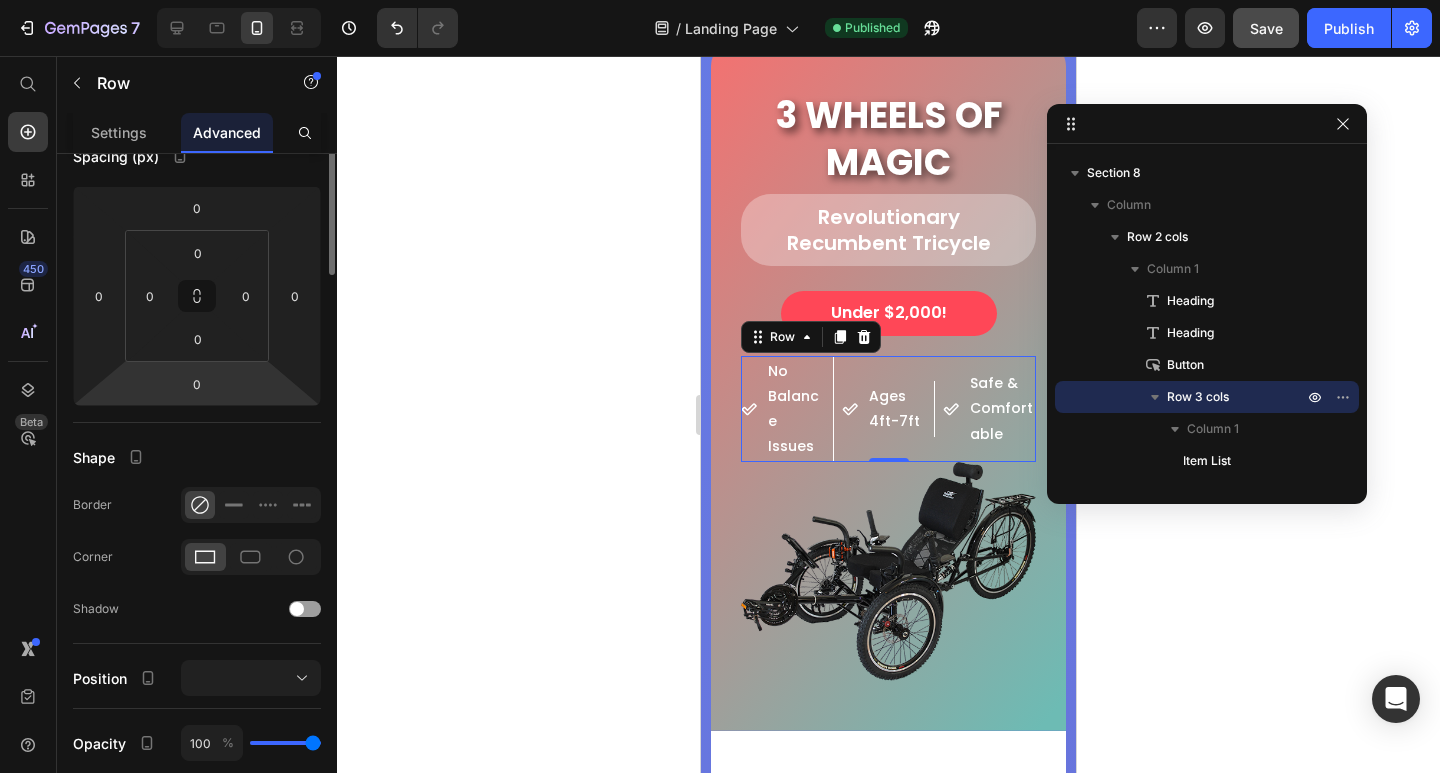 scroll, scrollTop: 0, scrollLeft: 0, axis: both 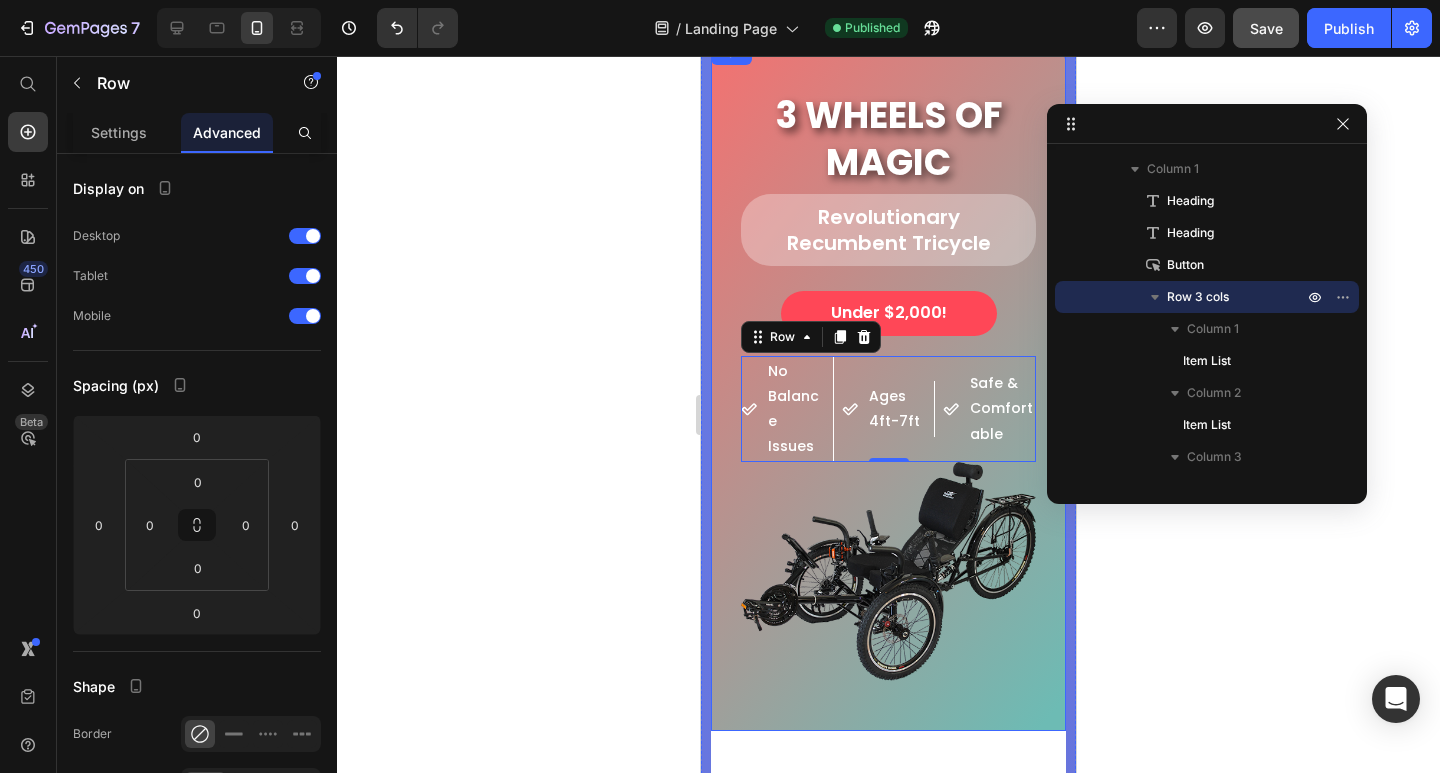 click on "3 WHEELS OF MAGIC Heading Revolutionary Recumbent Tricycle Heading Under $2,000! Button
No Balance Issues Item List
Ages 4ft-7ft Item List
Safe & Comfortable Item List Row   0 Image Row" at bounding box center (888, 386) 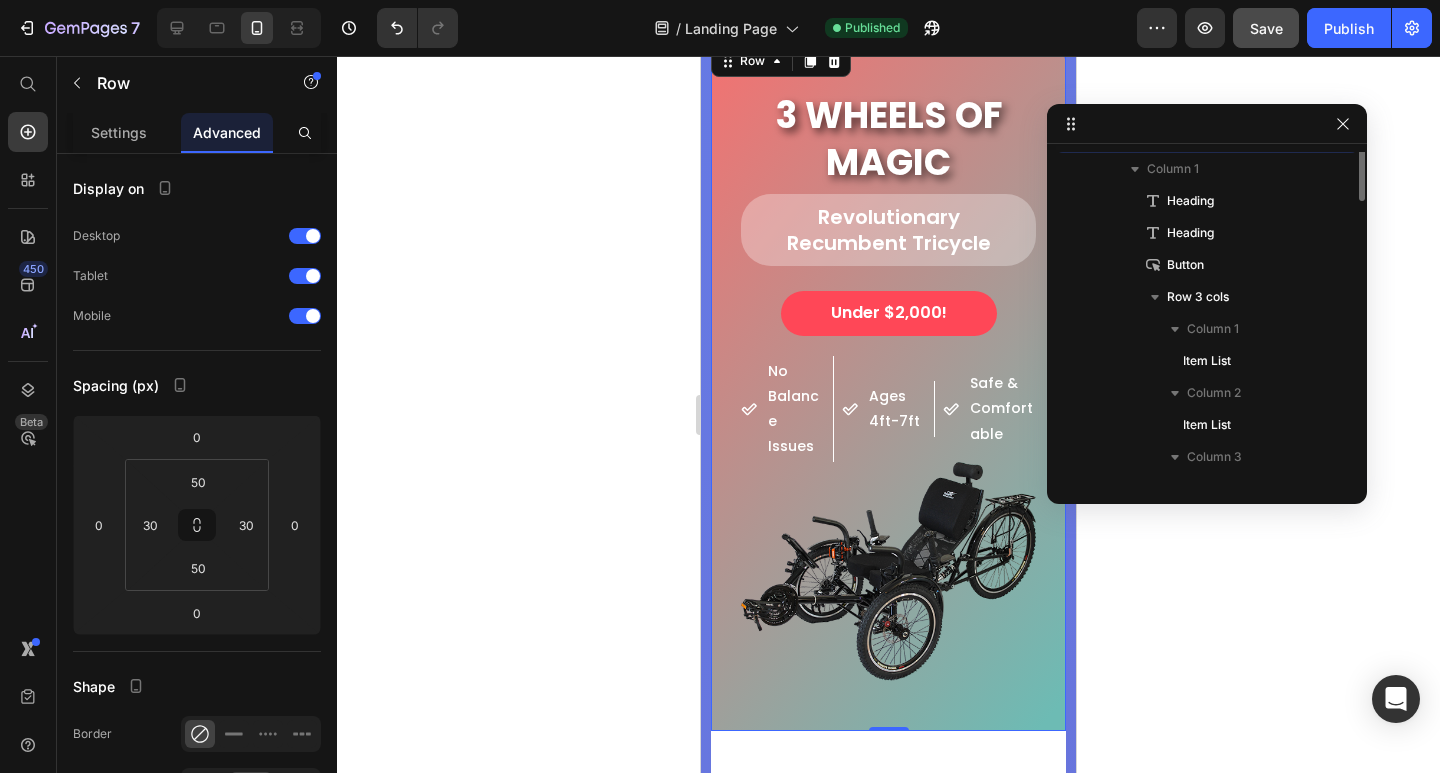 scroll, scrollTop: 251, scrollLeft: 0, axis: vertical 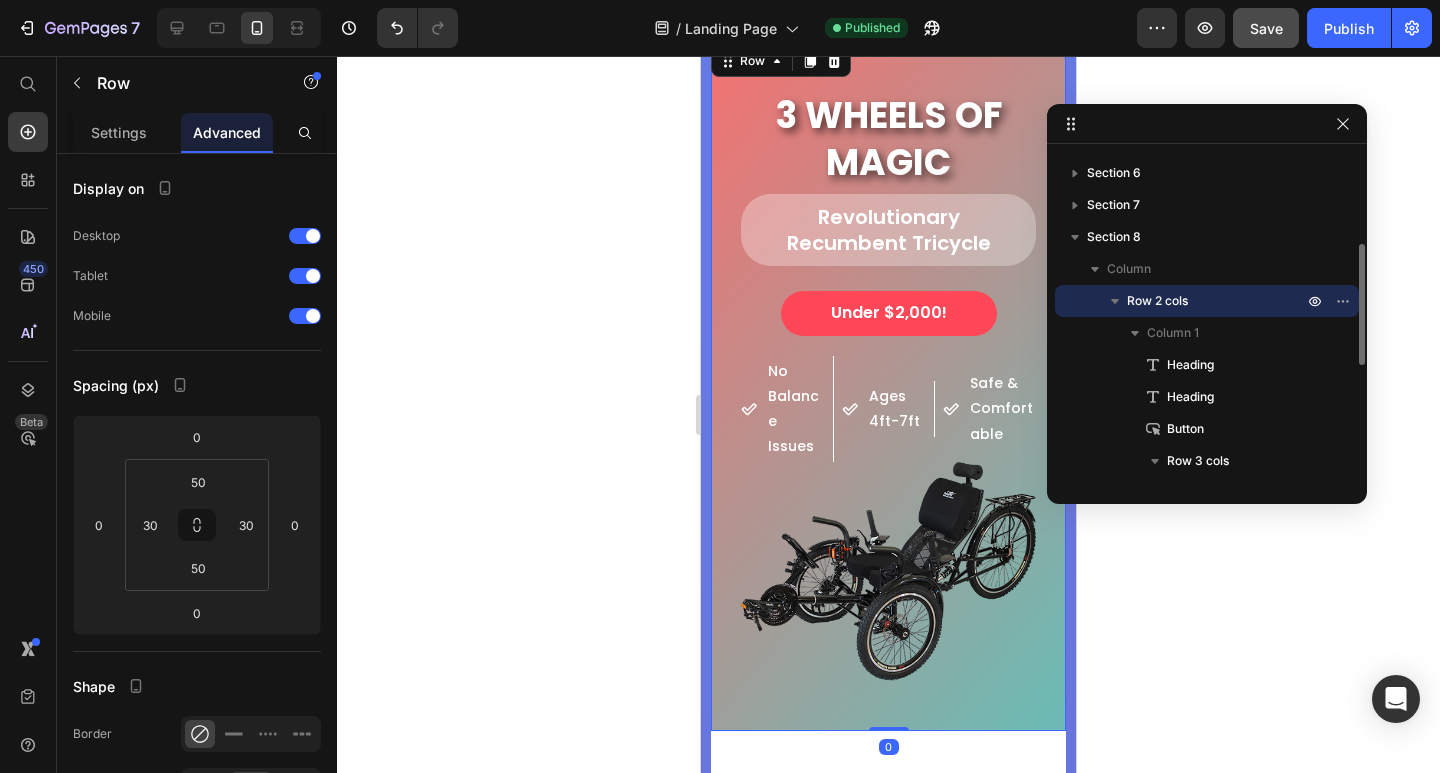click on "Row 2 cols" at bounding box center (1157, 301) 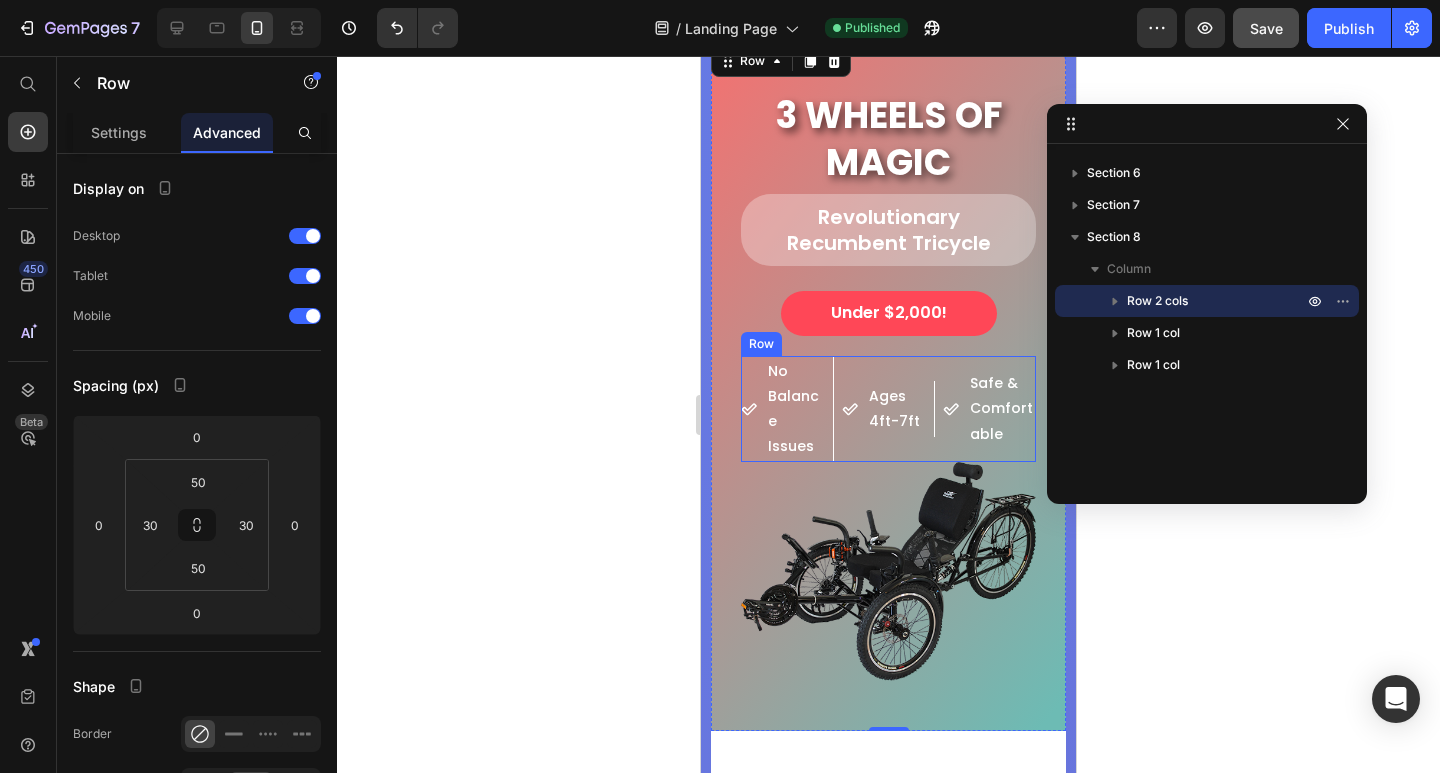 click on "No Balance Issues Item List
Ages 4ft-7ft Item List
Safe & Comfortable Item List Row" at bounding box center [888, 409] 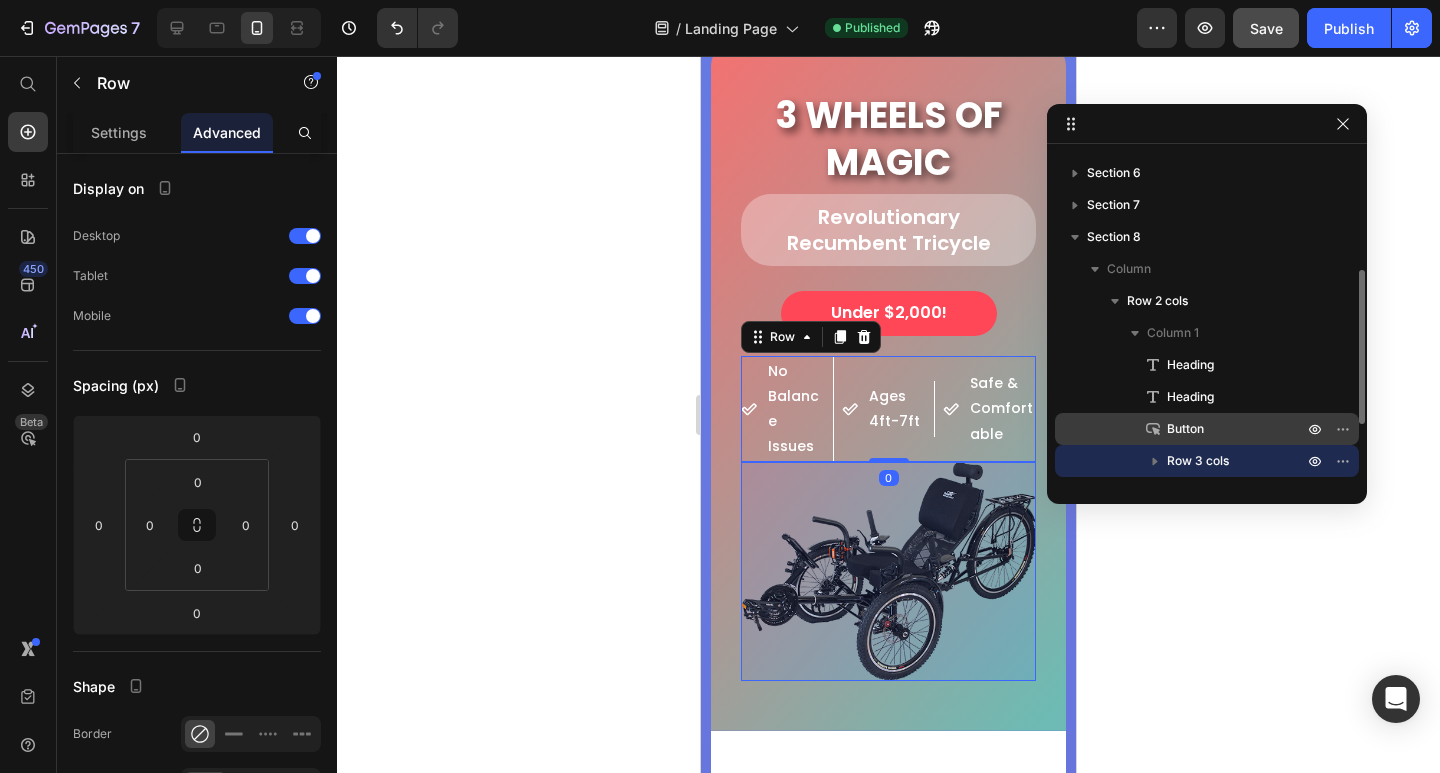 scroll, scrollTop: 351, scrollLeft: 0, axis: vertical 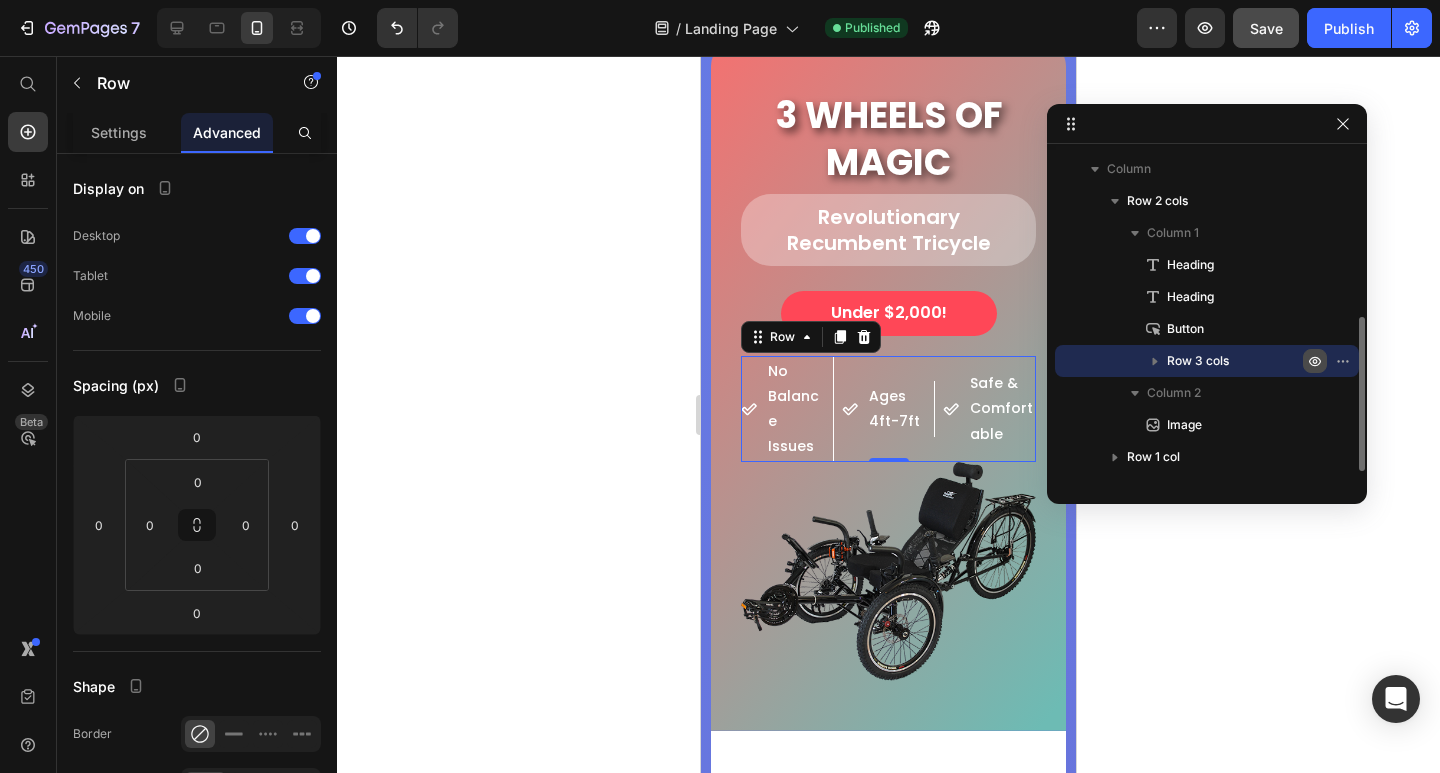 click 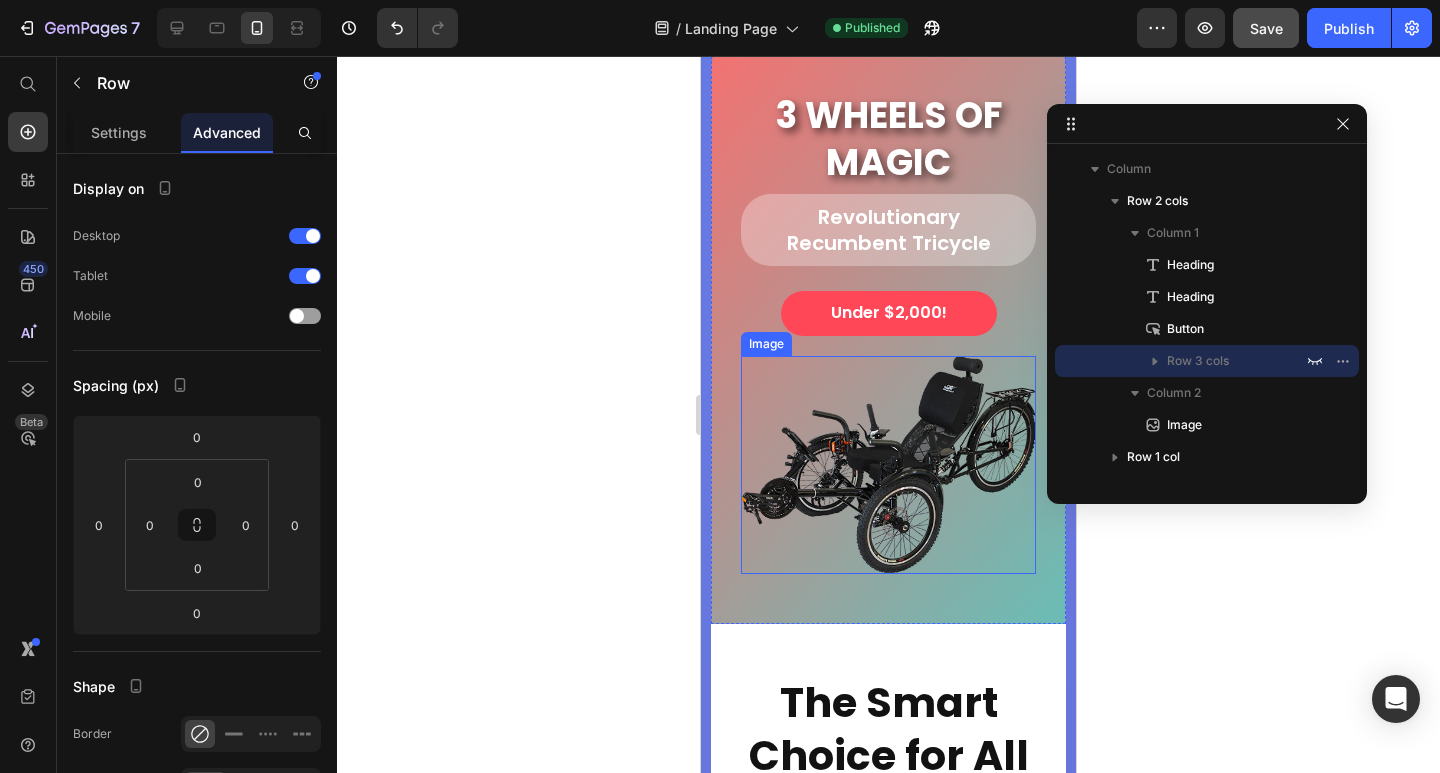 click at bounding box center (888, 465) 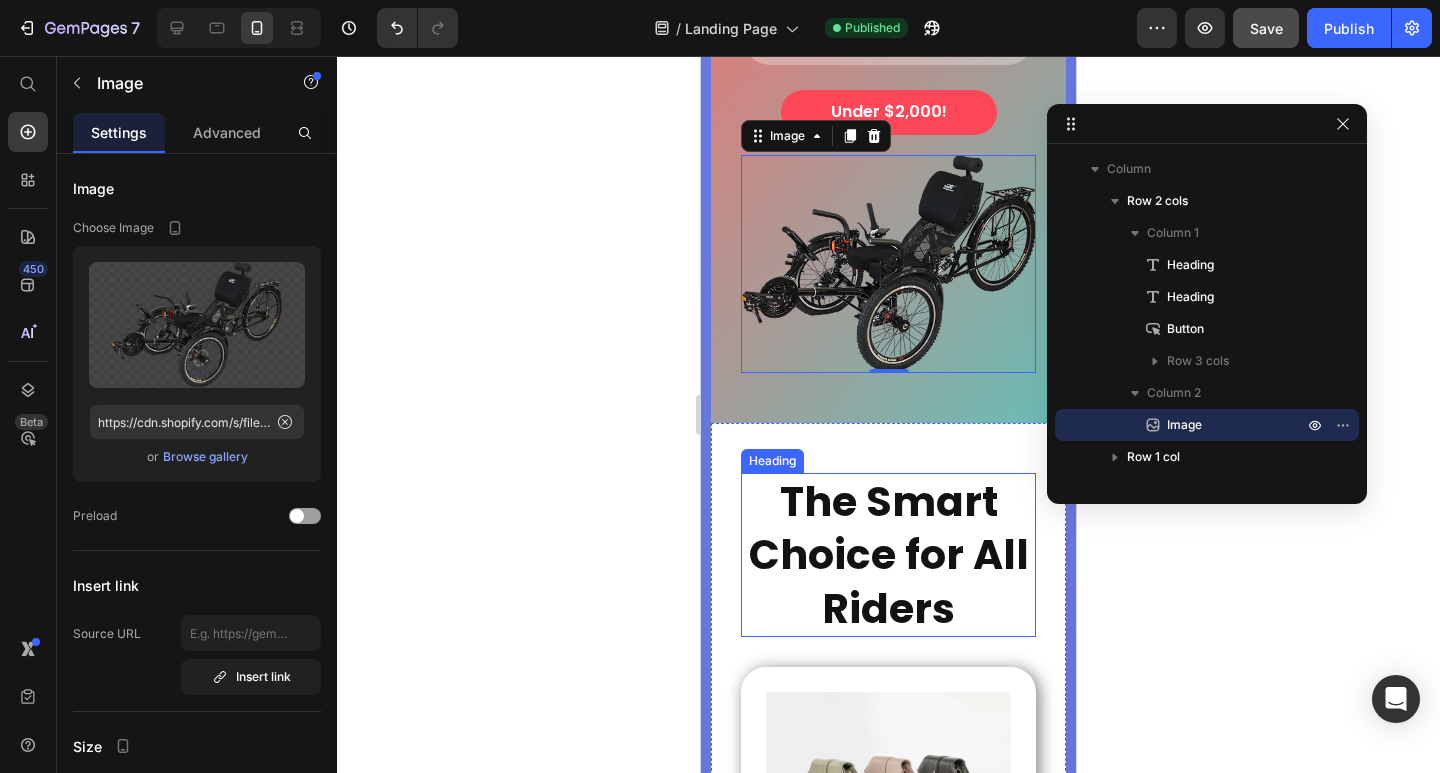 scroll, scrollTop: 5605, scrollLeft: 0, axis: vertical 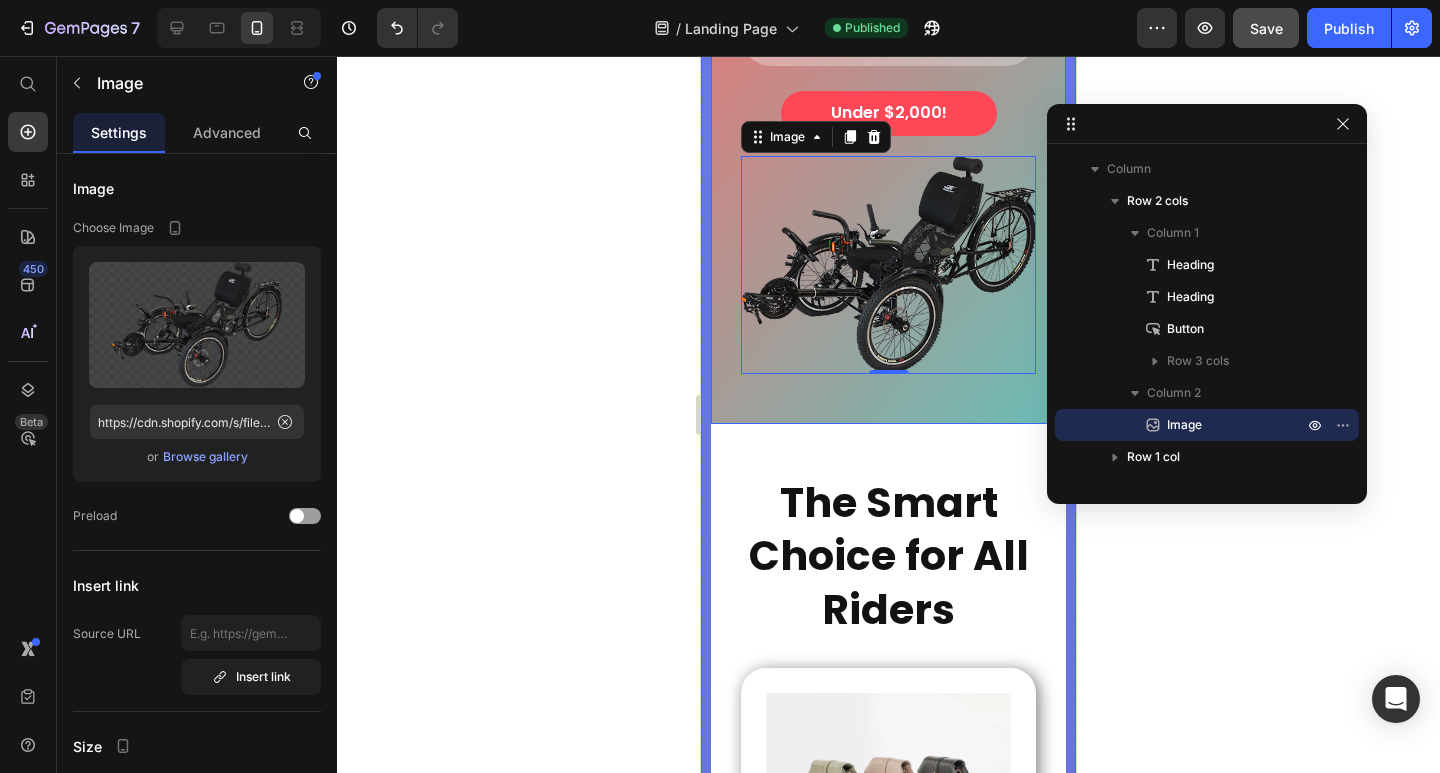 click on "3 WHEELS OF MAGIC Heading Revolutionary Recumbent Tricycle Heading Under $2,000! Button
No Balance Issues Item List
Ages 4ft-7ft Item List
Safe & Comfortable Item List Row Image   0 Row" at bounding box center [888, 132] 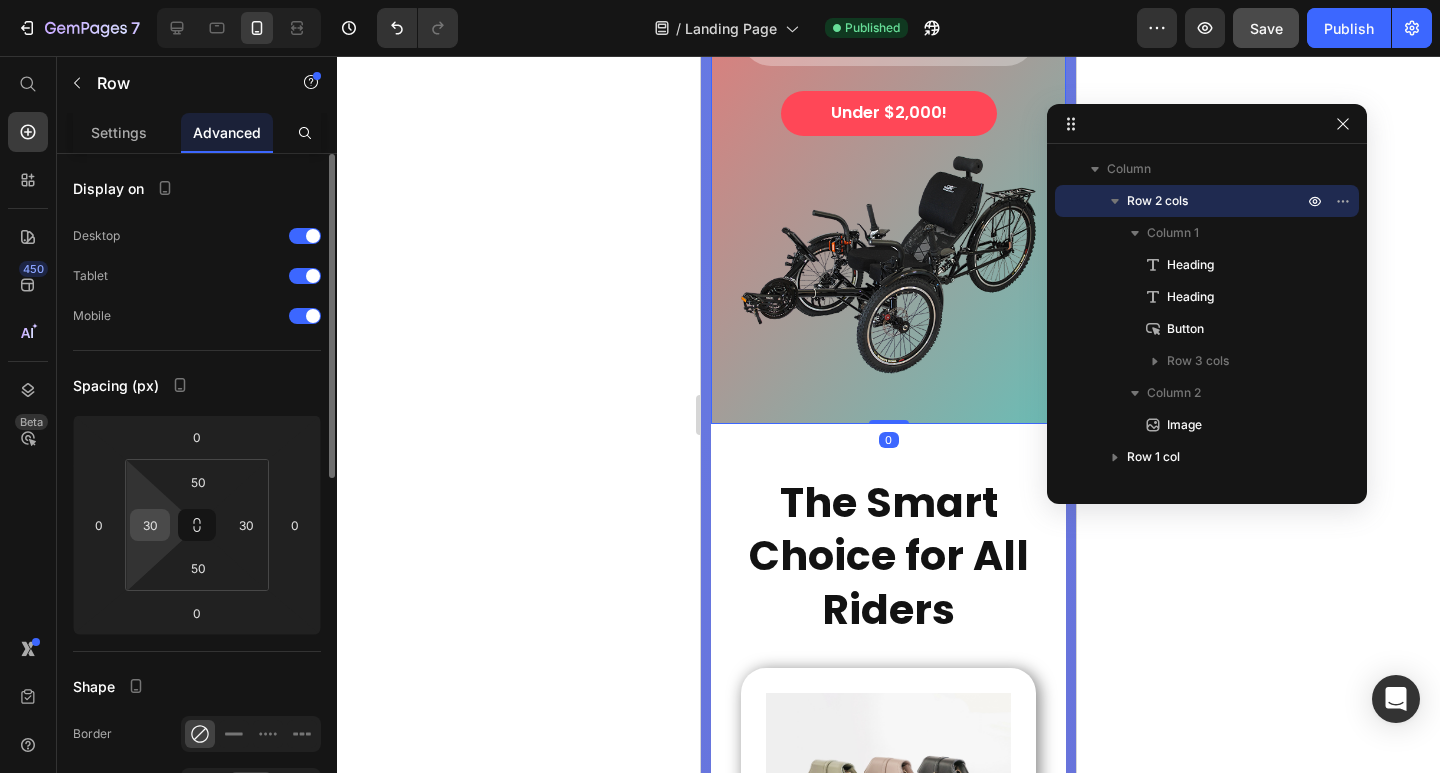 click on "30" at bounding box center (150, 525) 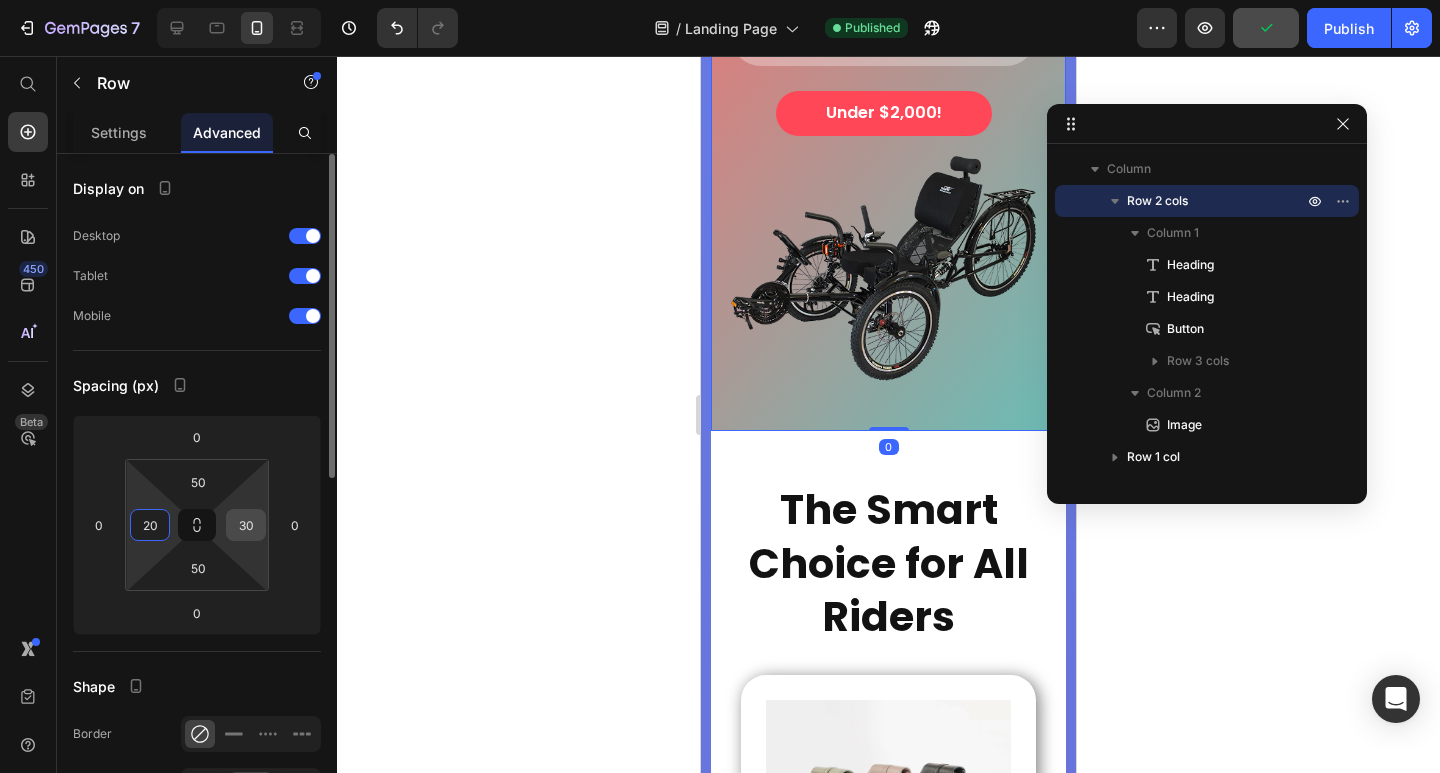 type on "20" 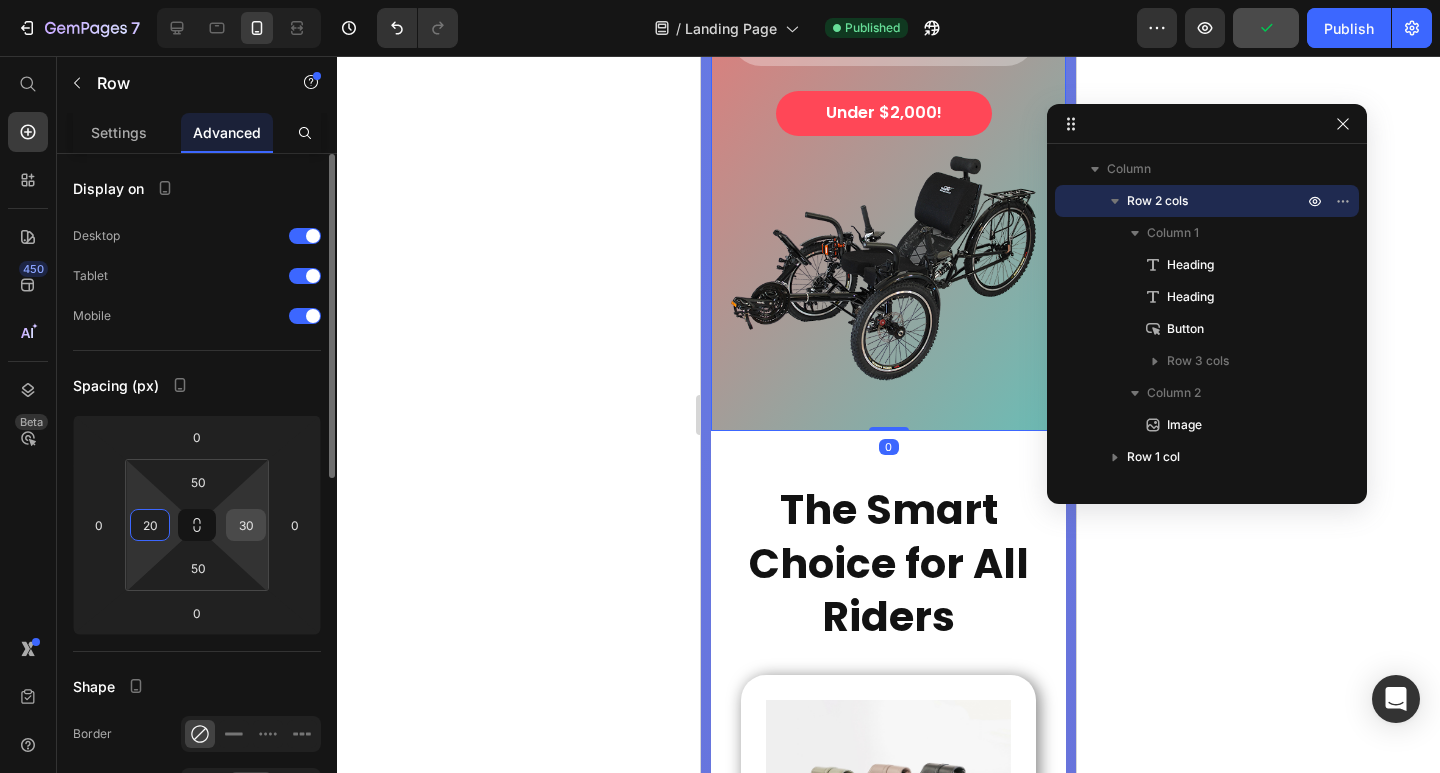 click on "30" at bounding box center (246, 525) 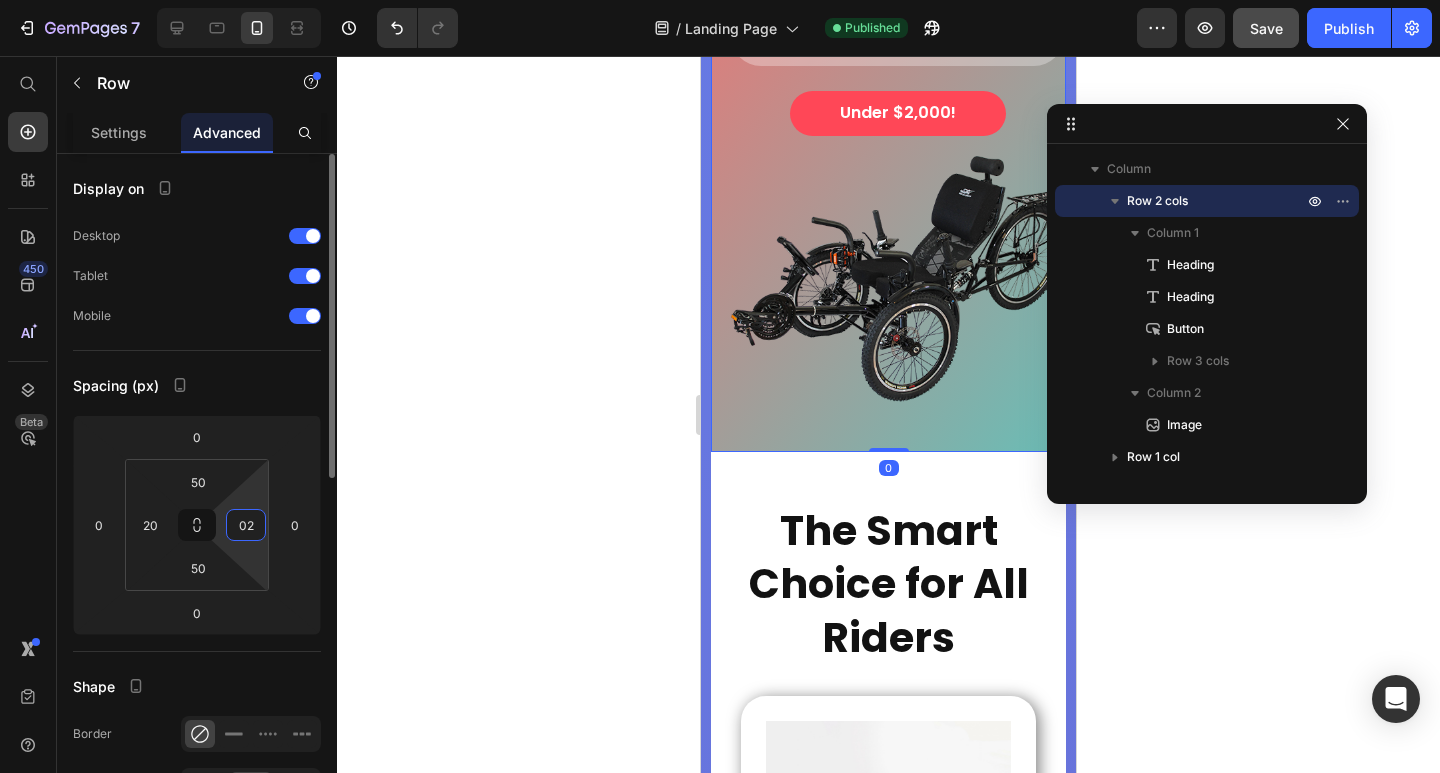 type on "020" 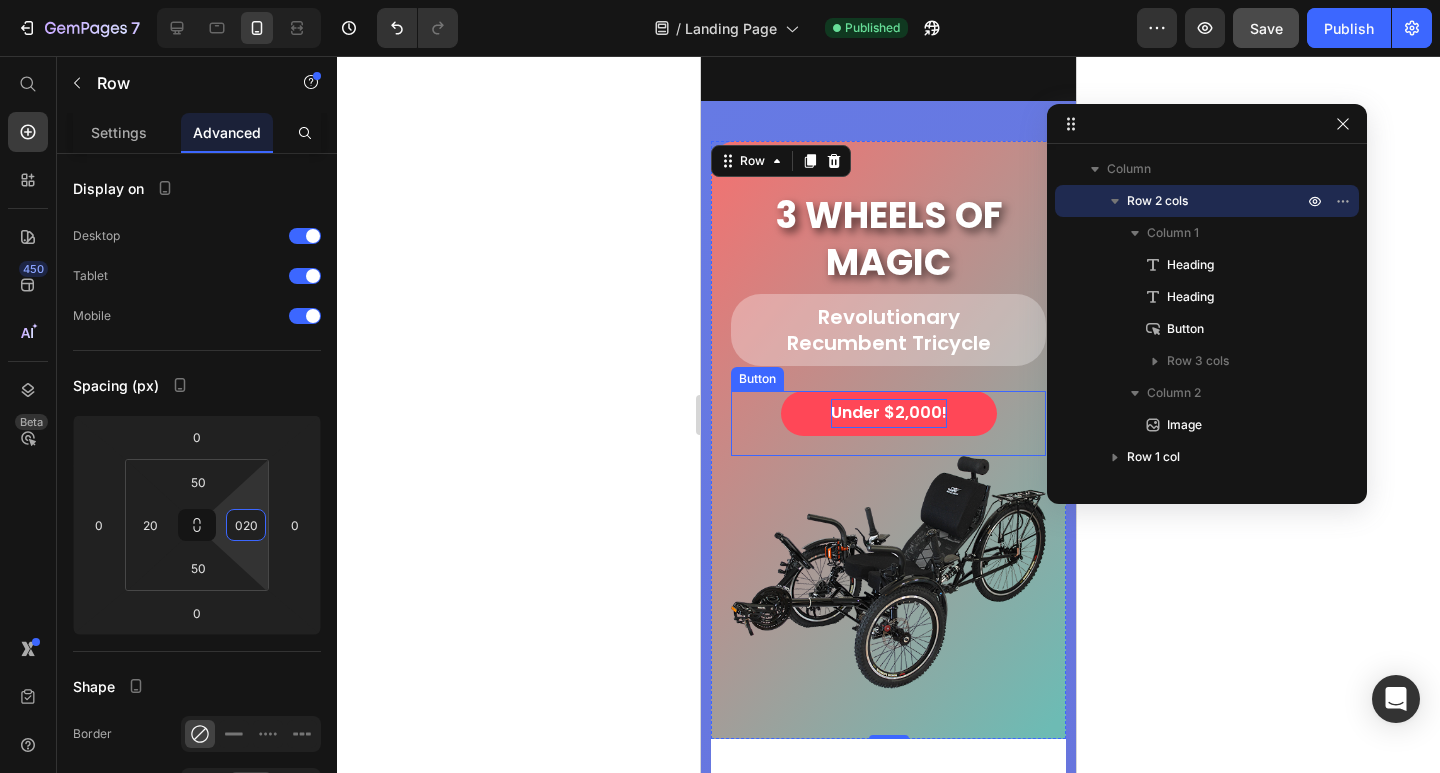 scroll, scrollTop: 5705, scrollLeft: 0, axis: vertical 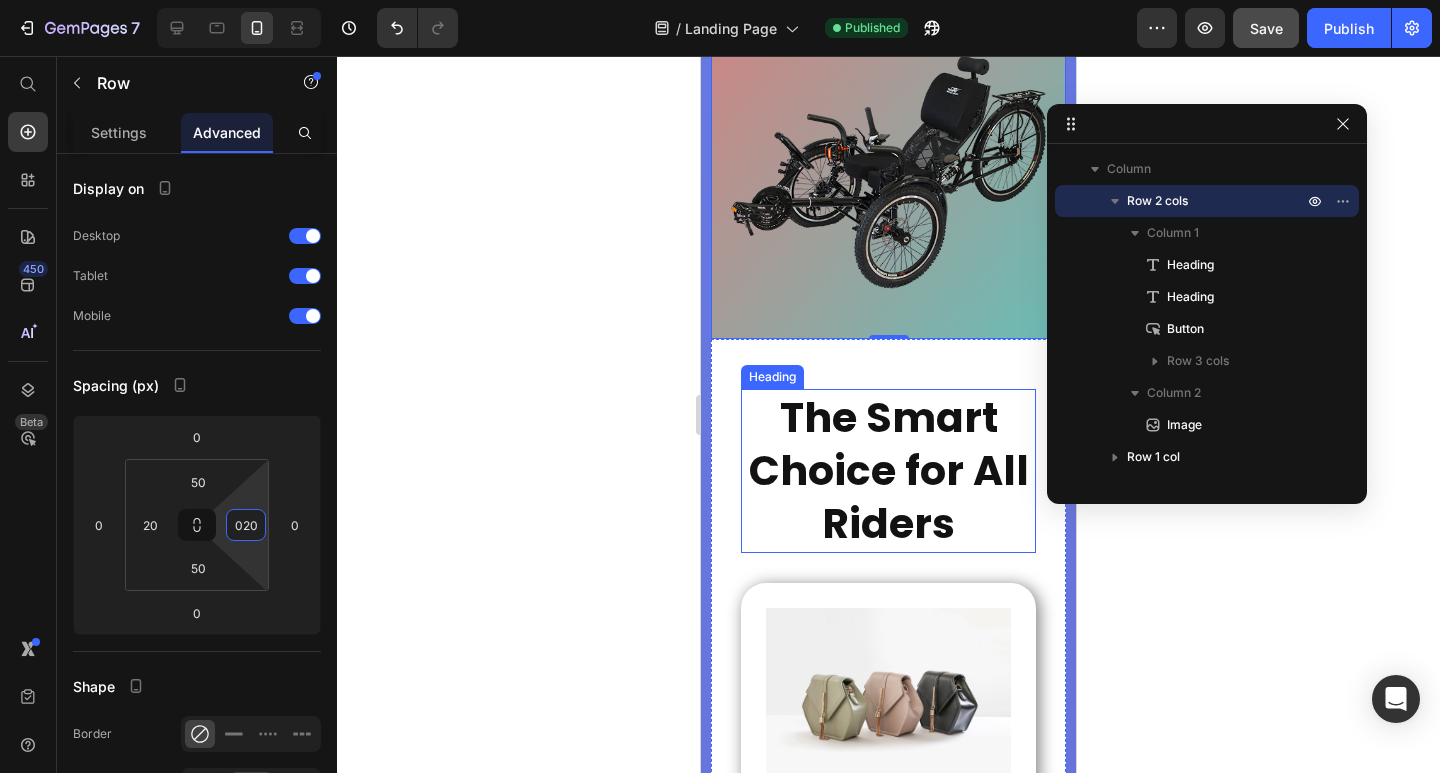 click on "The Smart Choice for All Riders Heading Image Safe & Stable Heading Three wheels eliminate balance issues and reduce fear of cycling accidents Text Block Row Image Fully Adjustable Heading Fits riders from 4ft to 7ft tall with adjustable boom and reclining seat Text Block Row Image Electric Option Heading Upgrade to electric version with dual batteries and 750W motor Text Block Row Row Image Rehabilitation Friendly Heading Perfect for recovery, seniors, and anyone with mobility concerns Text Block Row Image Chain Gobbler Heading Cleaner chain management - protect clothes and maintain your trike easily. Text Block Row Image Twist Grip Shifters Heading Quick, easy speed changes - shift gears smoothly and effortlessly while riding. Text Block Row Row Row" at bounding box center (888, 1820) 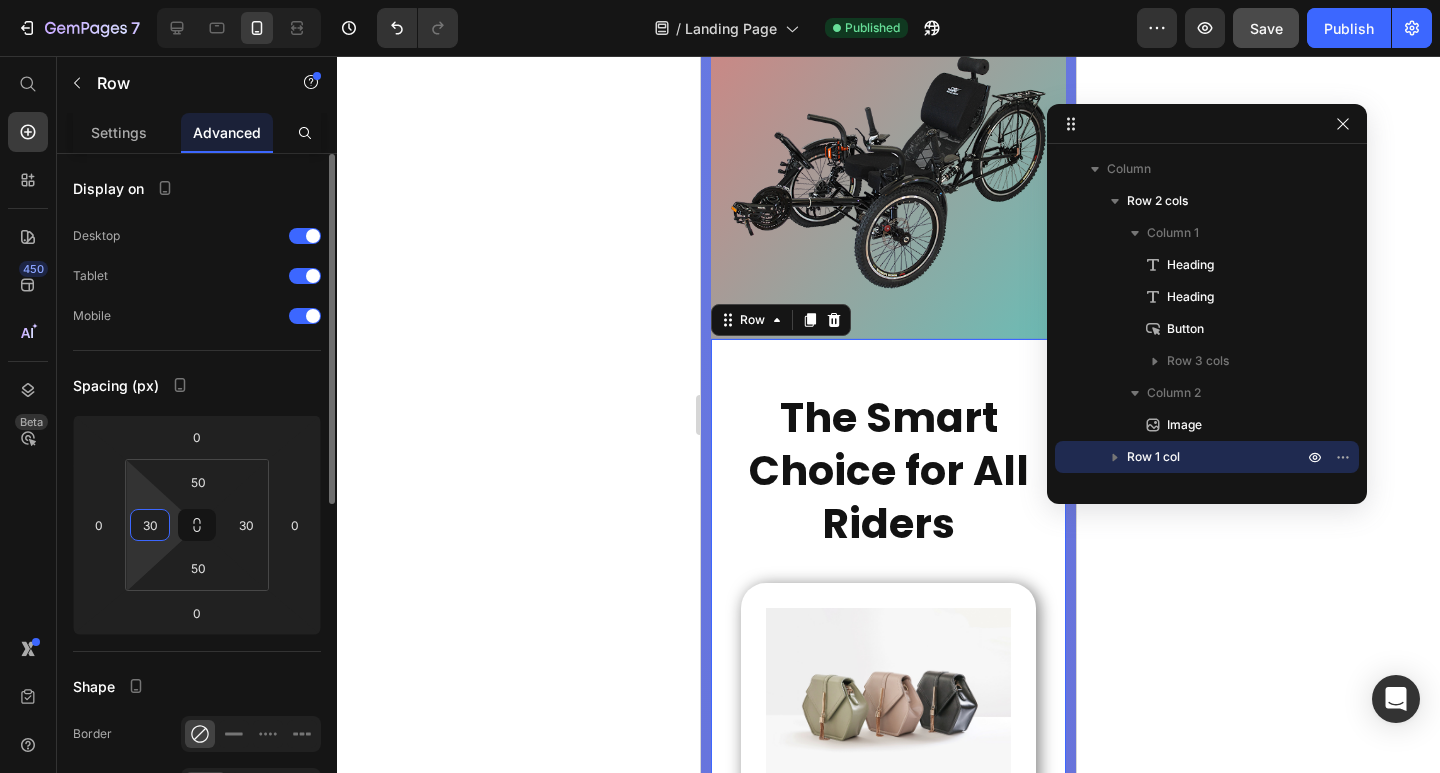click on "30" at bounding box center (150, 525) 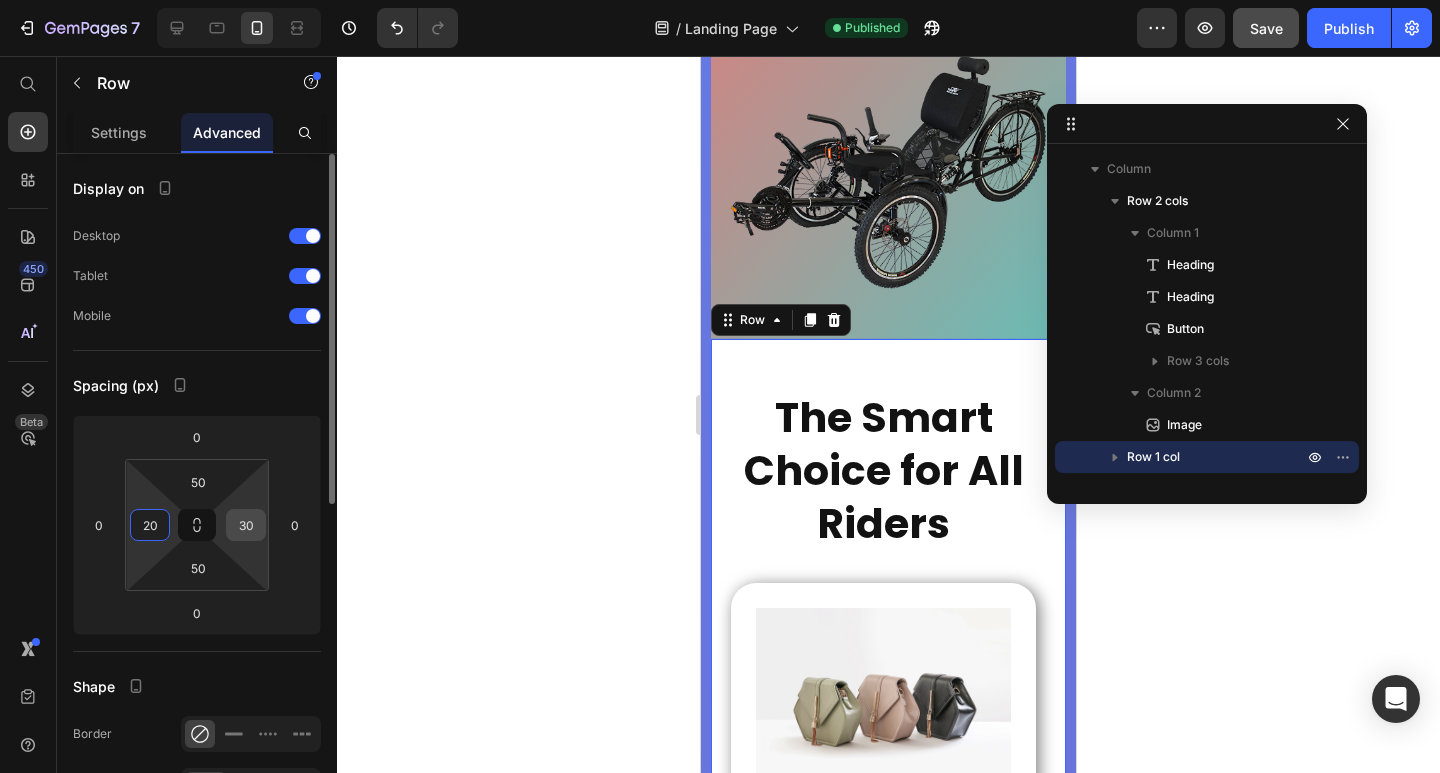 type on "20" 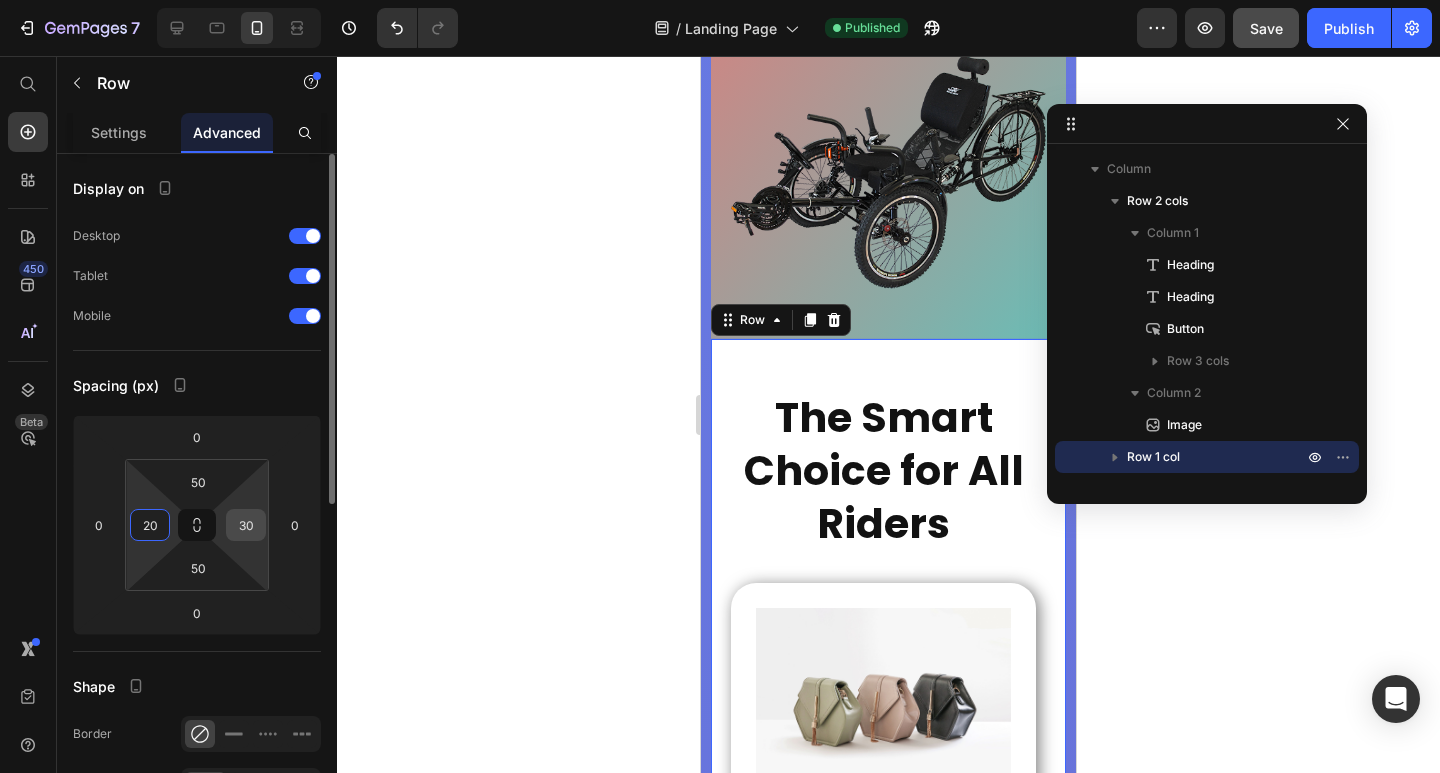 click on "30" at bounding box center (246, 525) 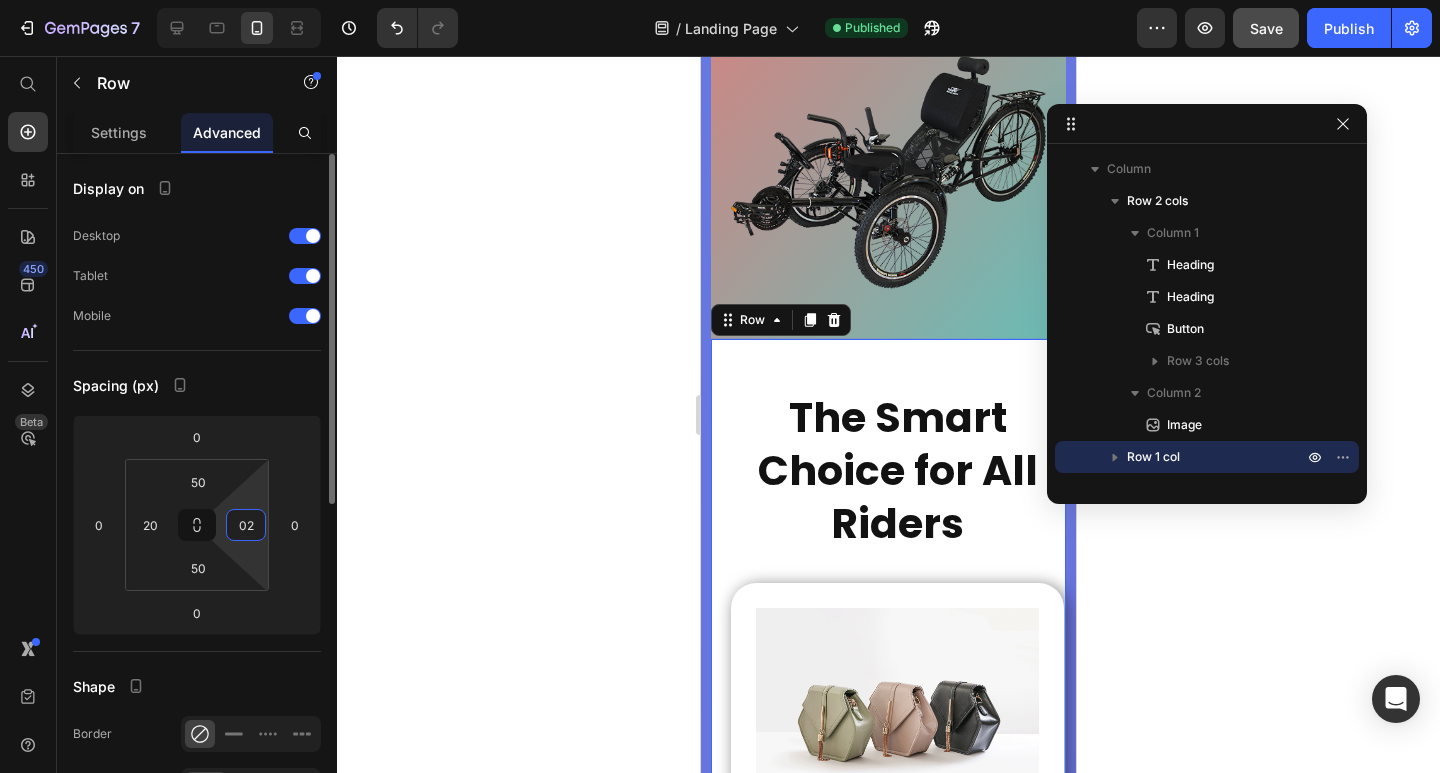 type on "020" 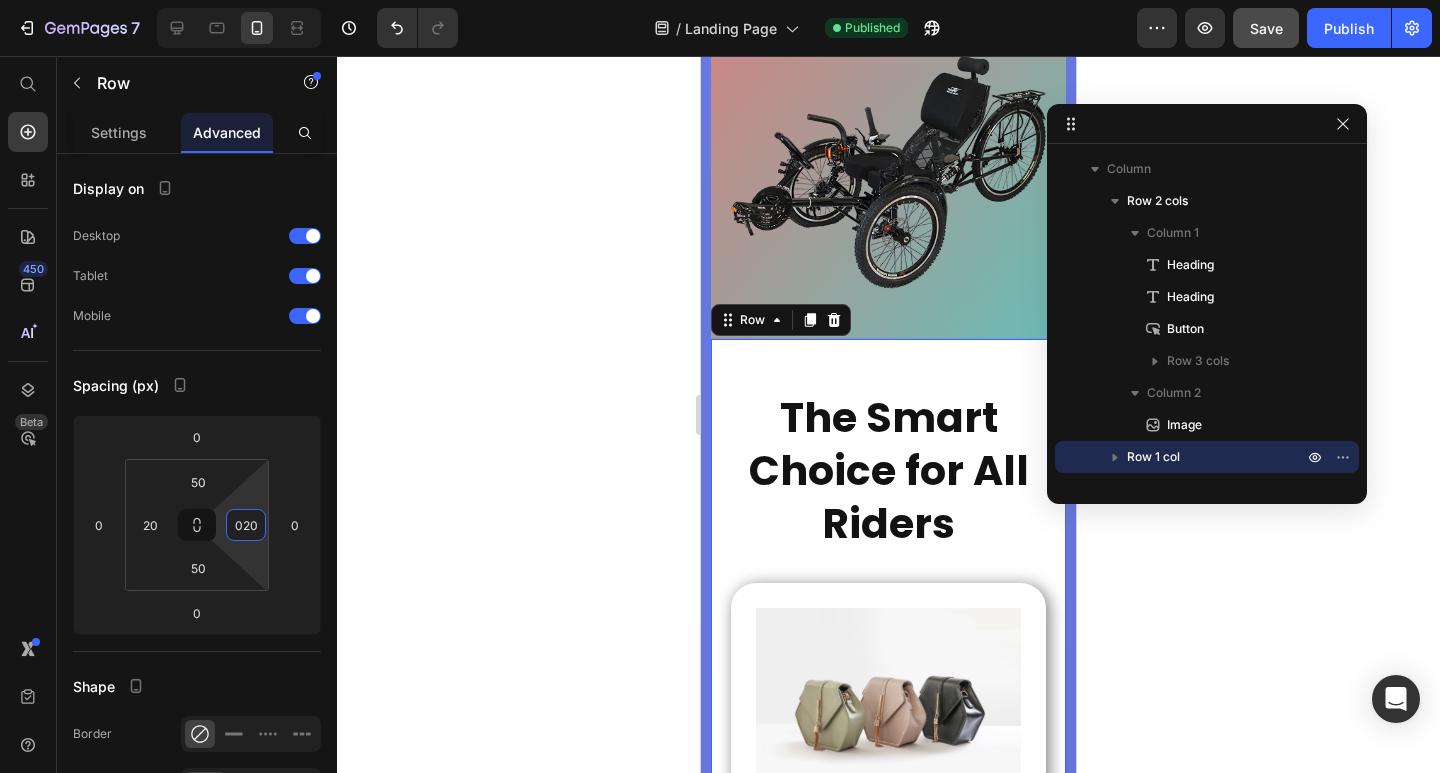 click on "The Smart Choice for All Riders" at bounding box center (888, 471) 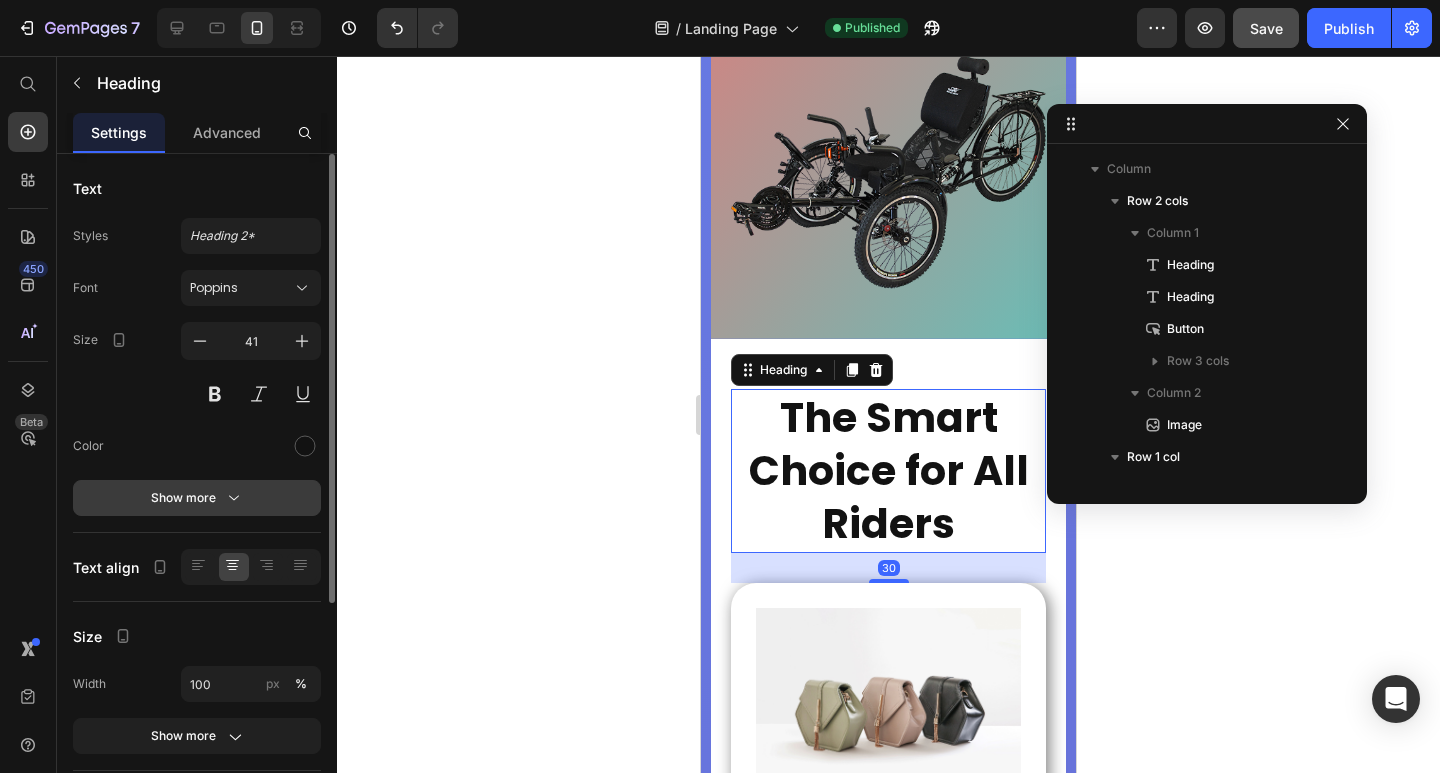 scroll, scrollTop: 502, scrollLeft: 0, axis: vertical 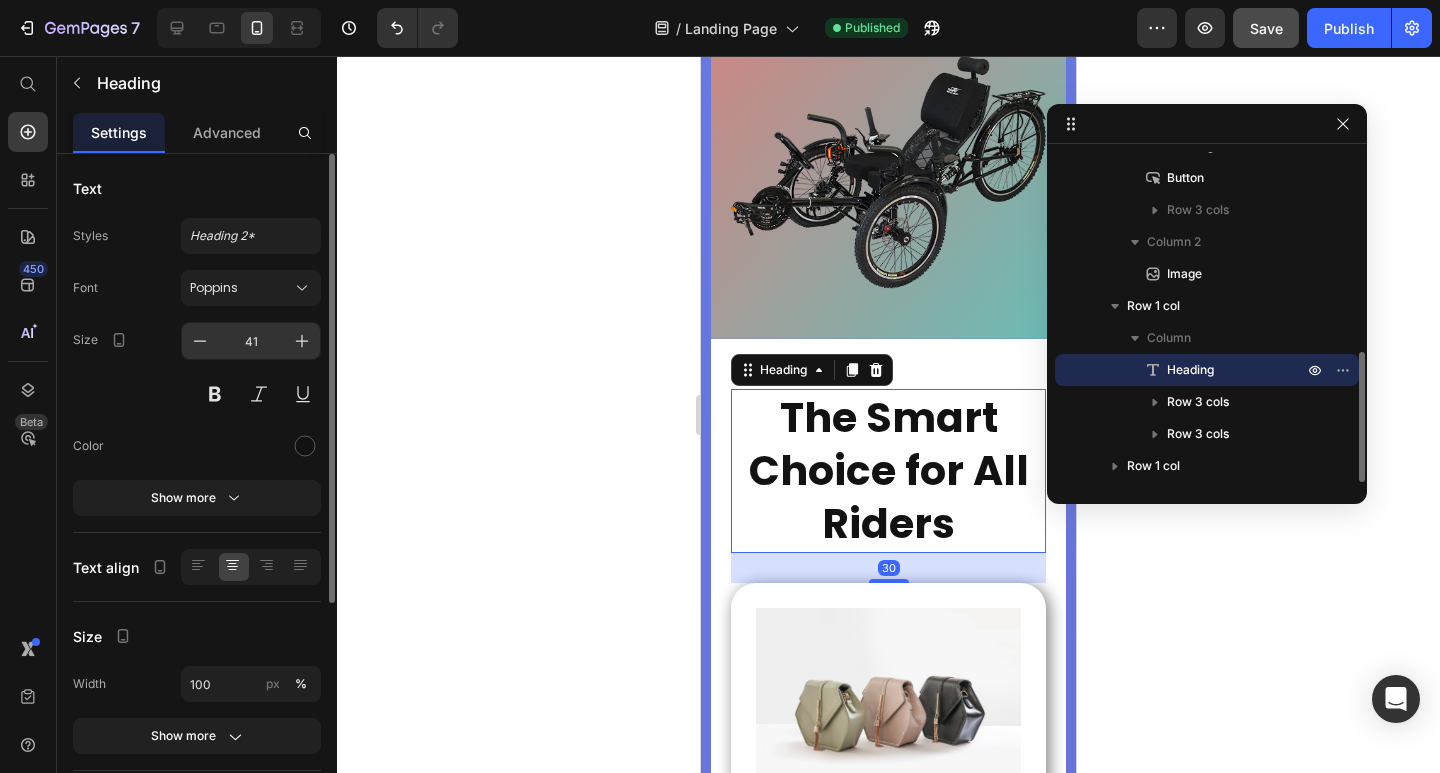 click on "41" at bounding box center [251, 341] 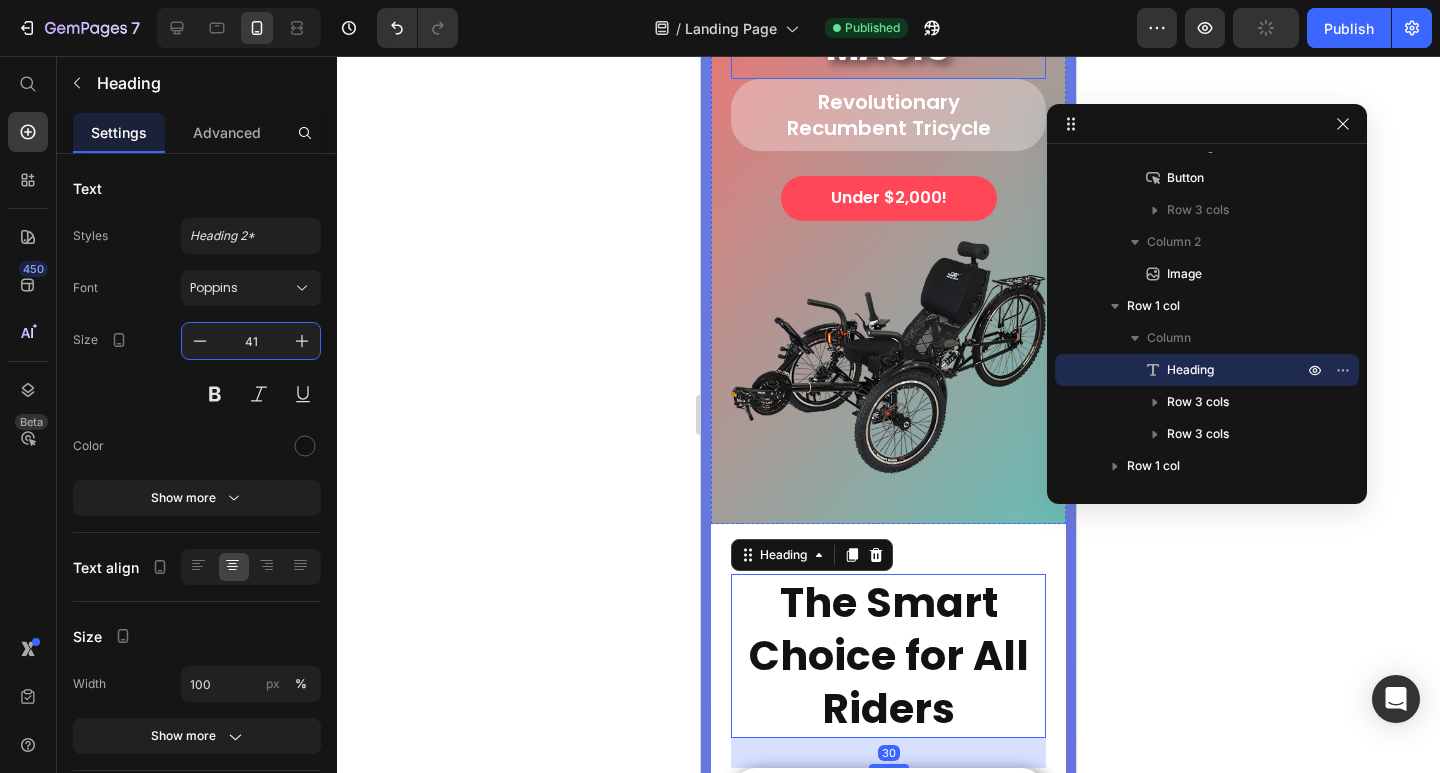scroll, scrollTop: 5105, scrollLeft: 0, axis: vertical 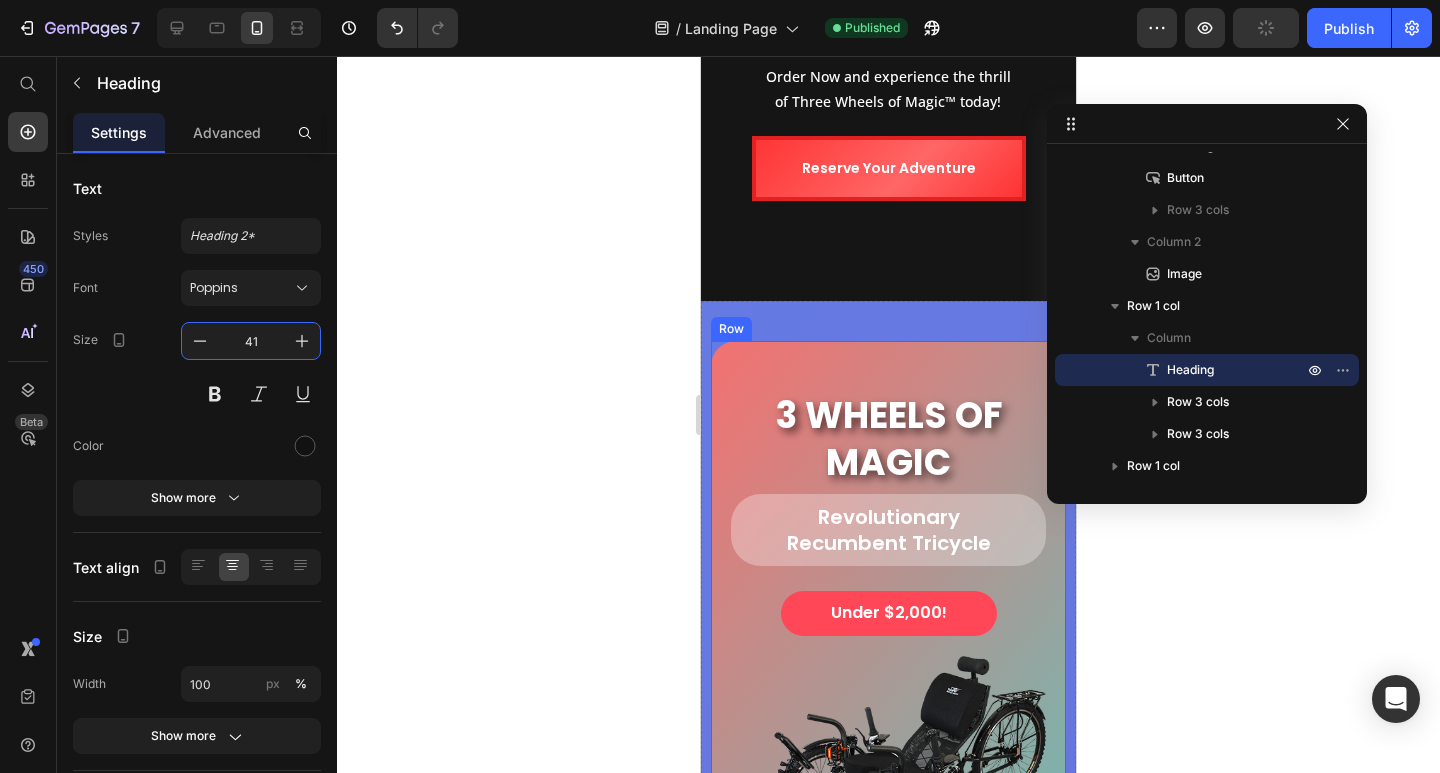 click on "3 WHEELS OF MAGIC" at bounding box center (888, 440) 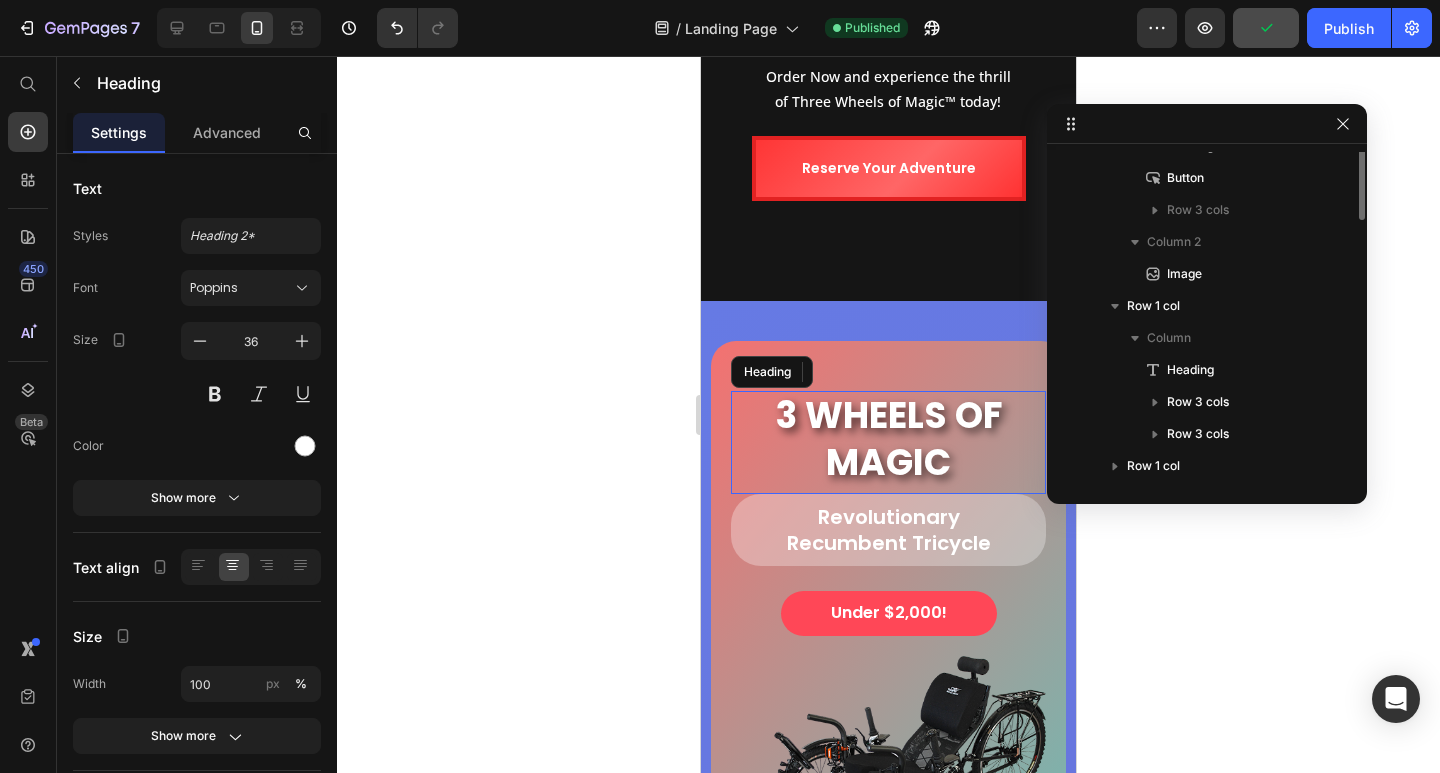 click on "3 WHEELS OF MAGIC" at bounding box center [888, 440] 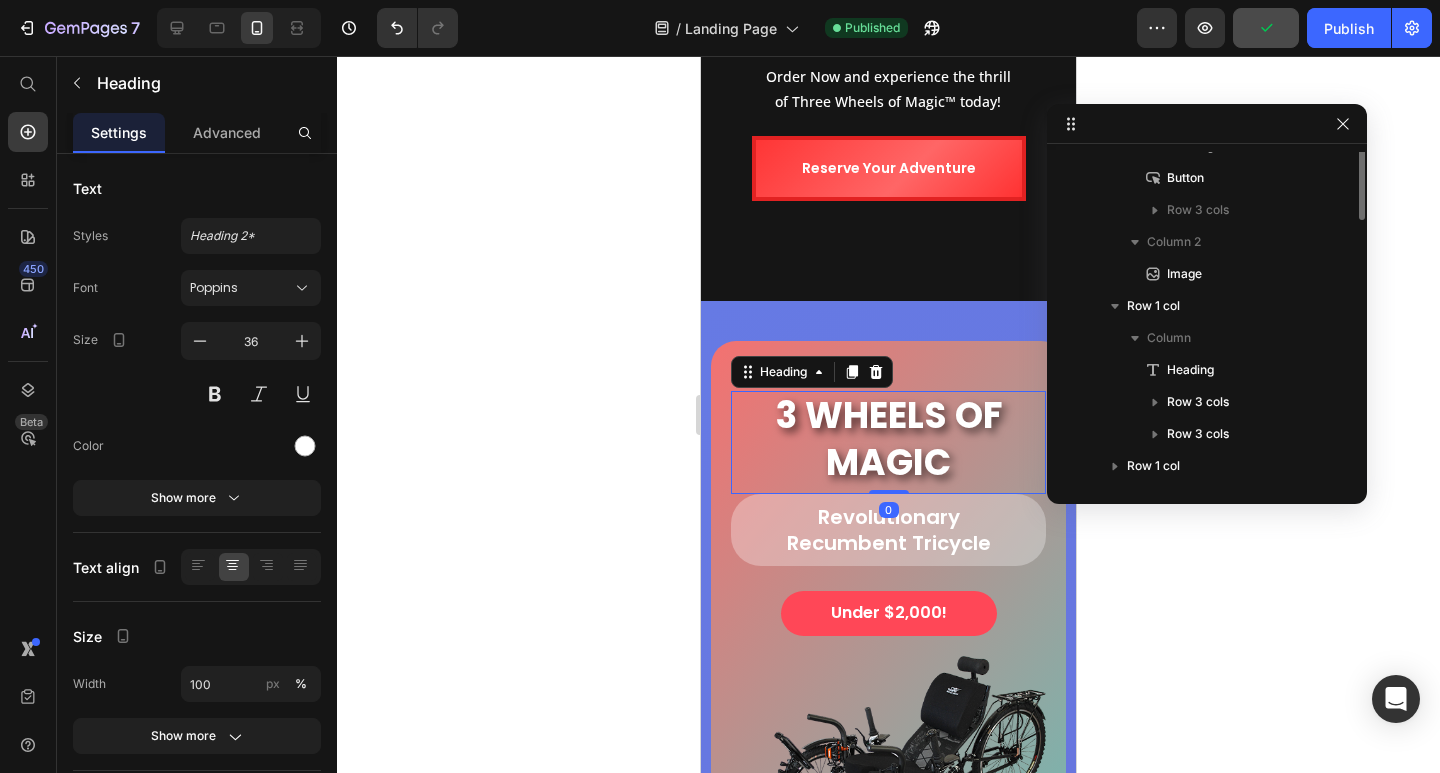 scroll, scrollTop: 315, scrollLeft: 0, axis: vertical 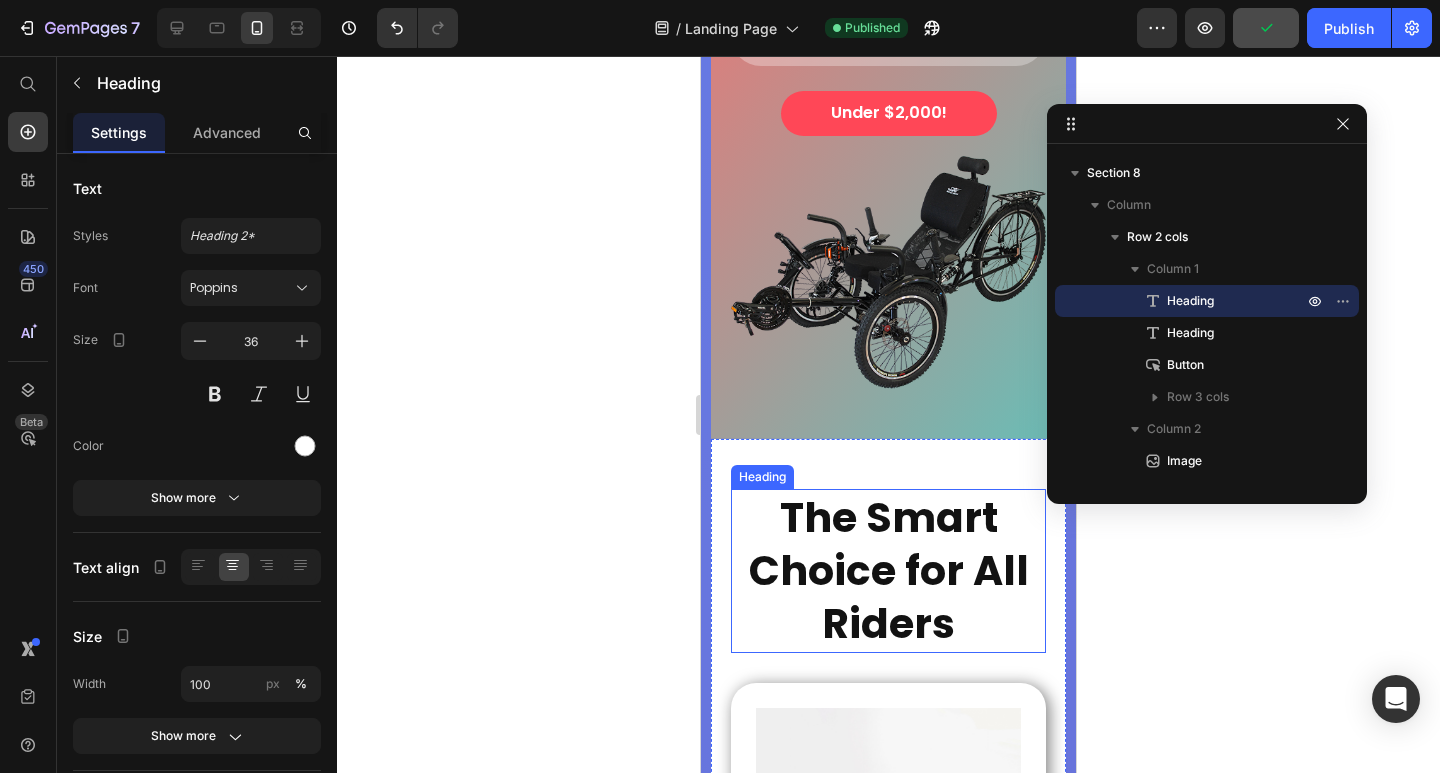 click on "The Smart Choice for All Riders" at bounding box center [888, 571] 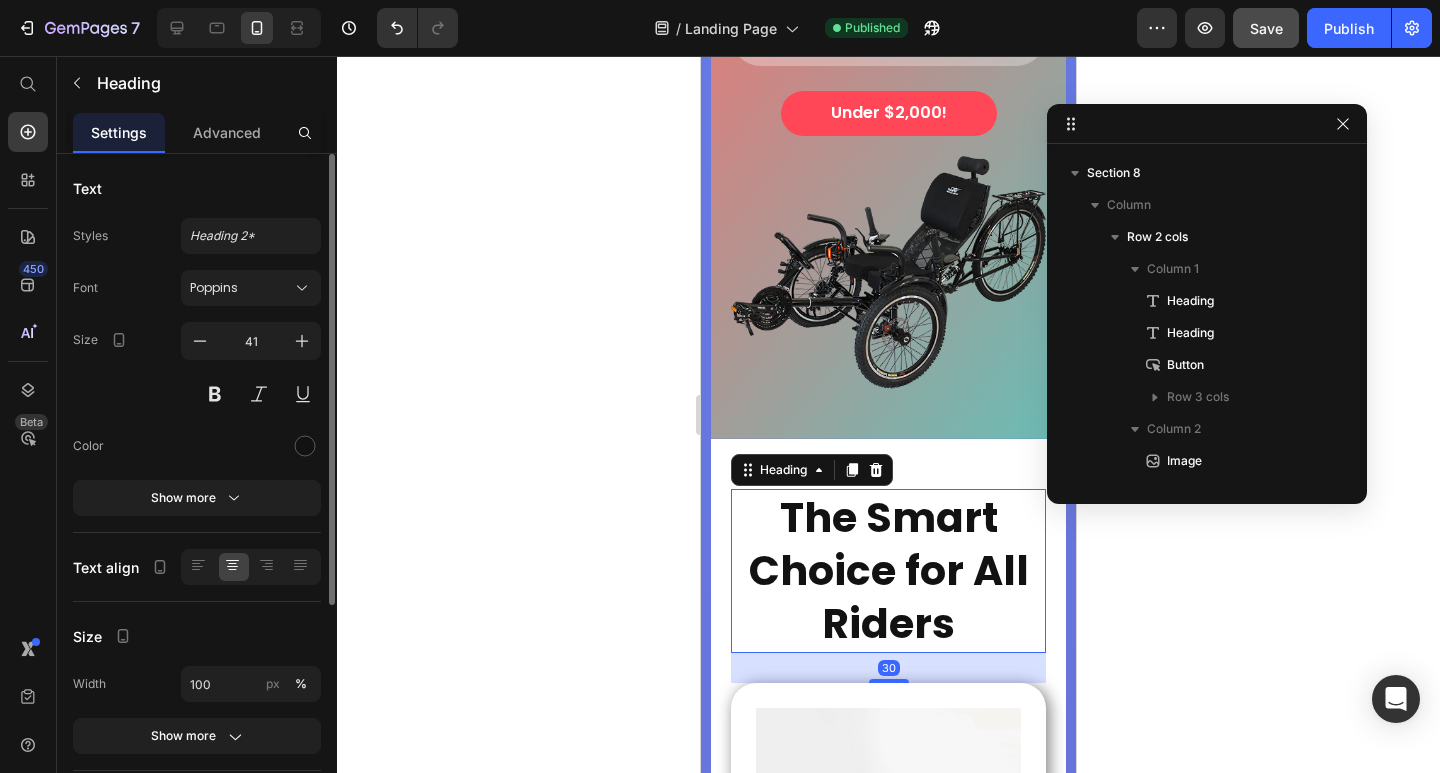scroll, scrollTop: 502, scrollLeft: 0, axis: vertical 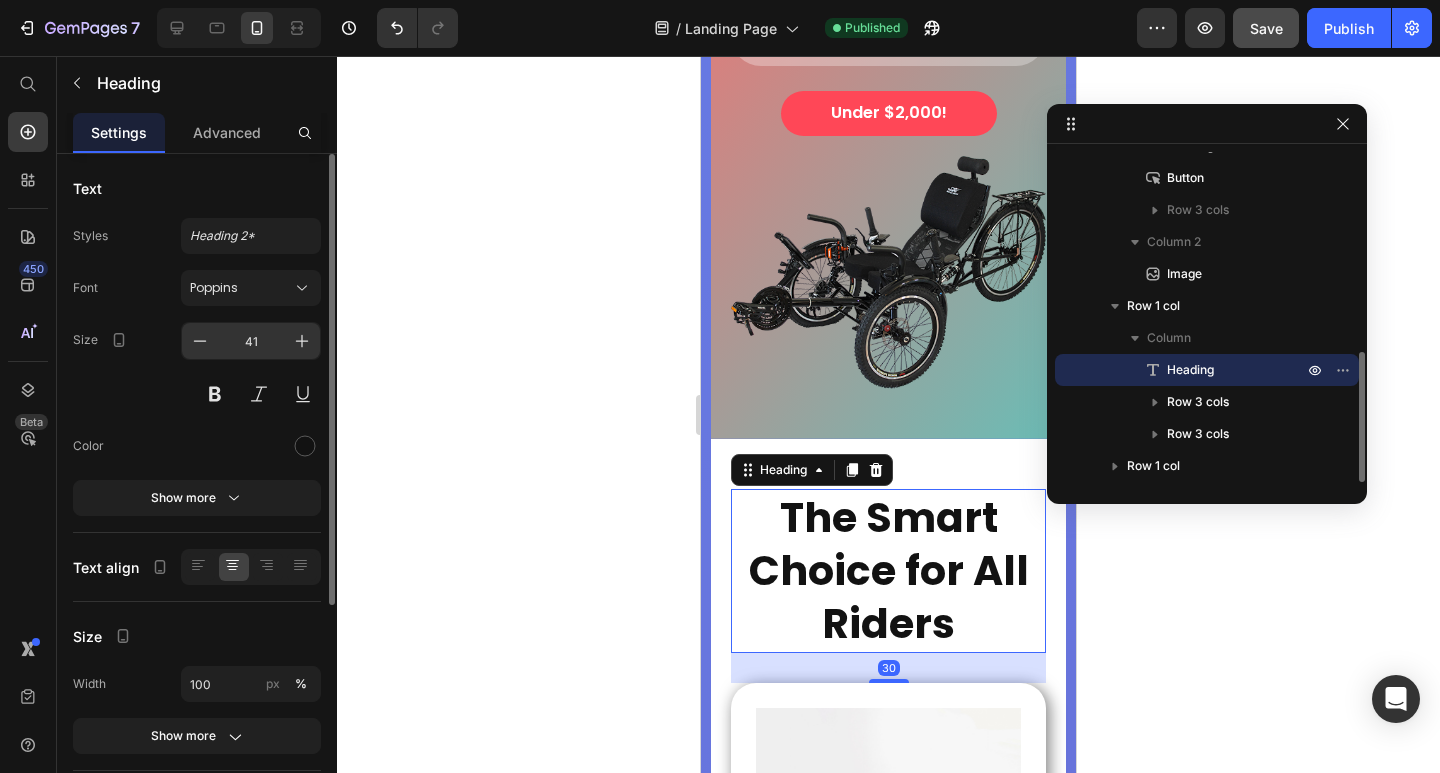click on "41" at bounding box center (251, 341) 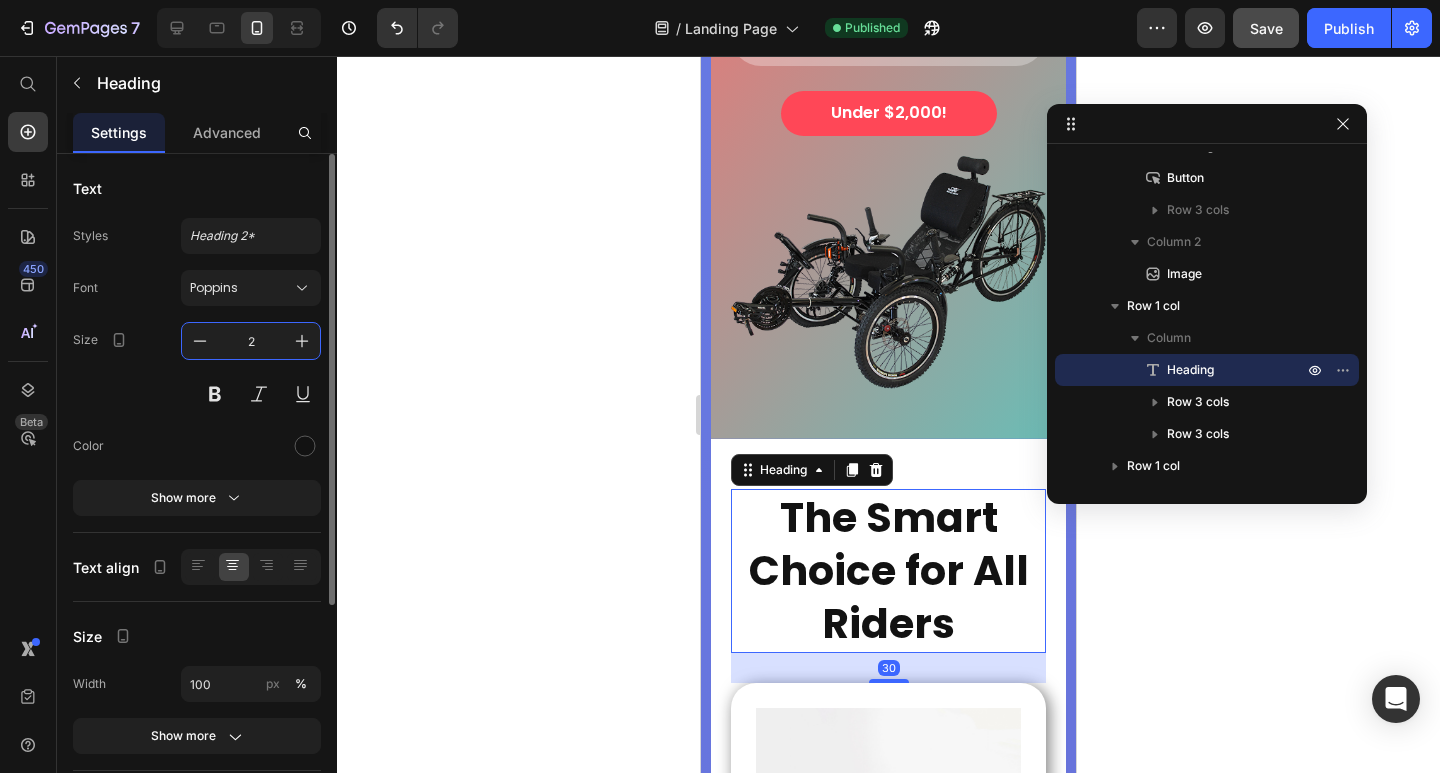 type on "26" 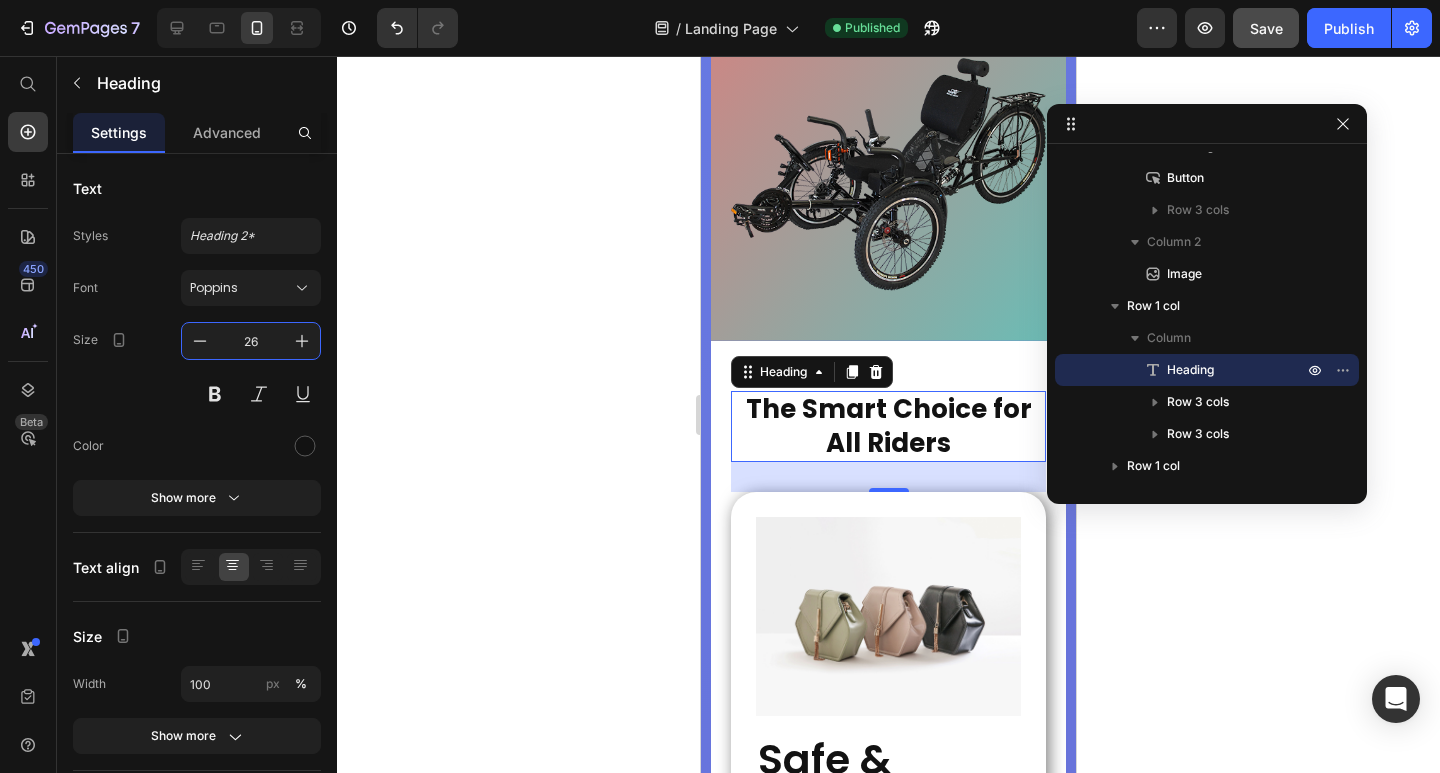 scroll, scrollTop: 5905, scrollLeft: 0, axis: vertical 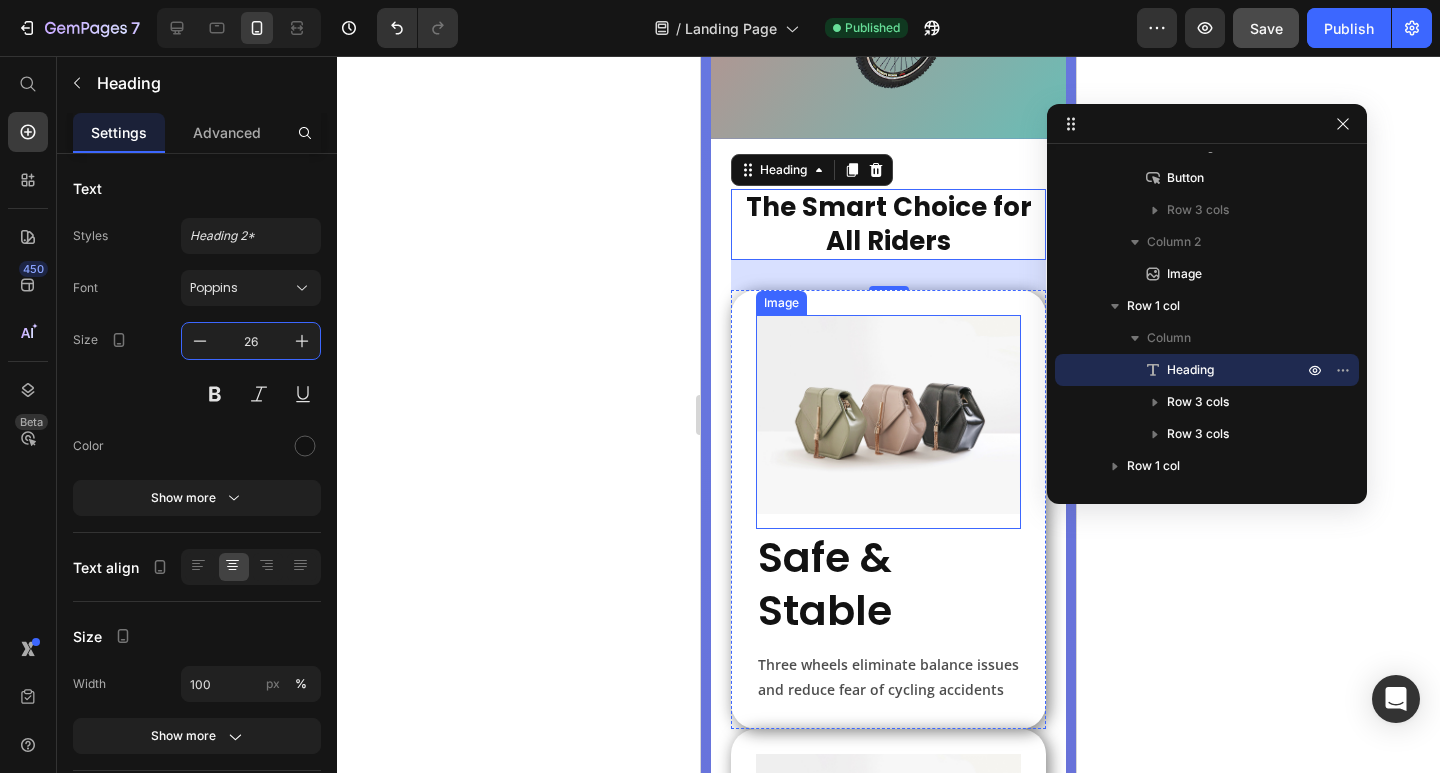 click on "Safe & Stable" at bounding box center [888, 584] 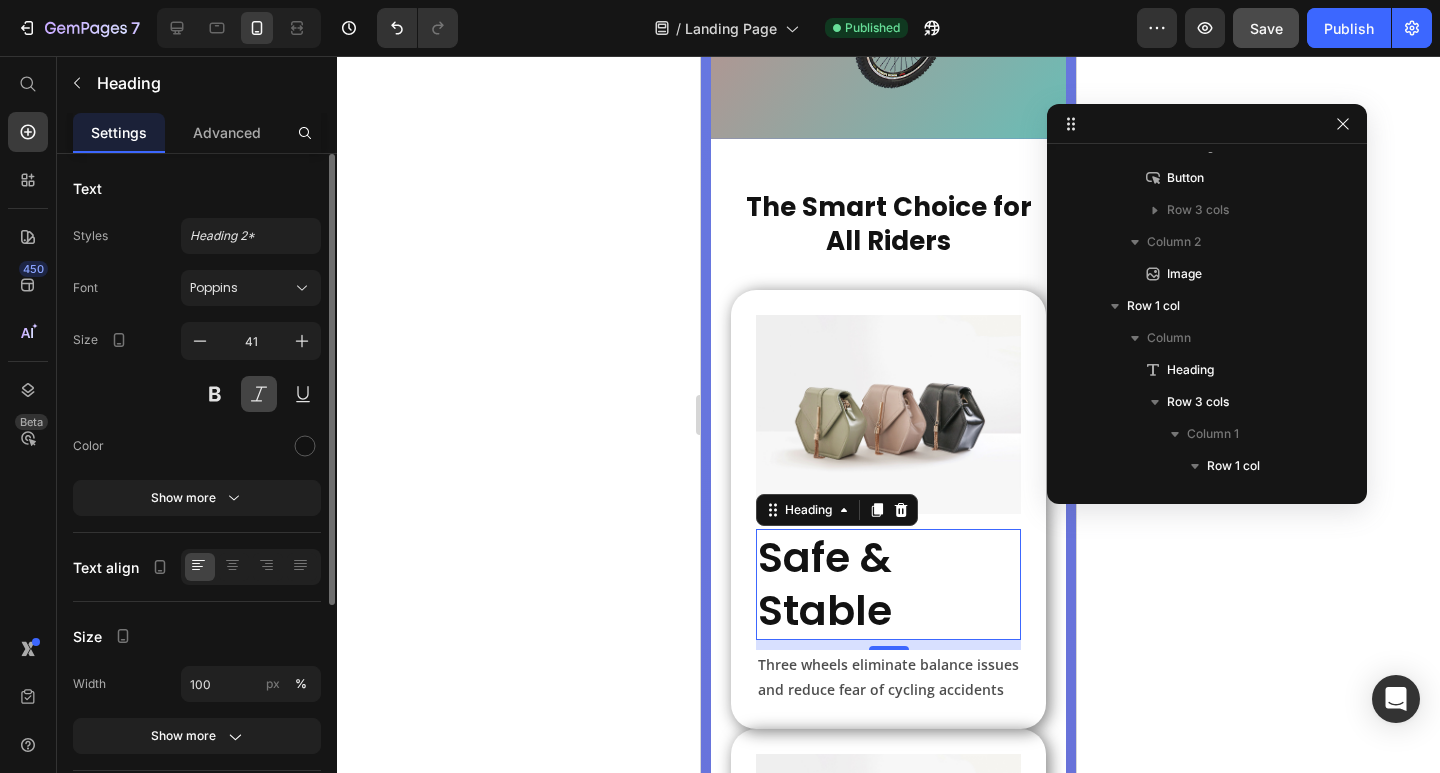 scroll, scrollTop: 763, scrollLeft: 0, axis: vertical 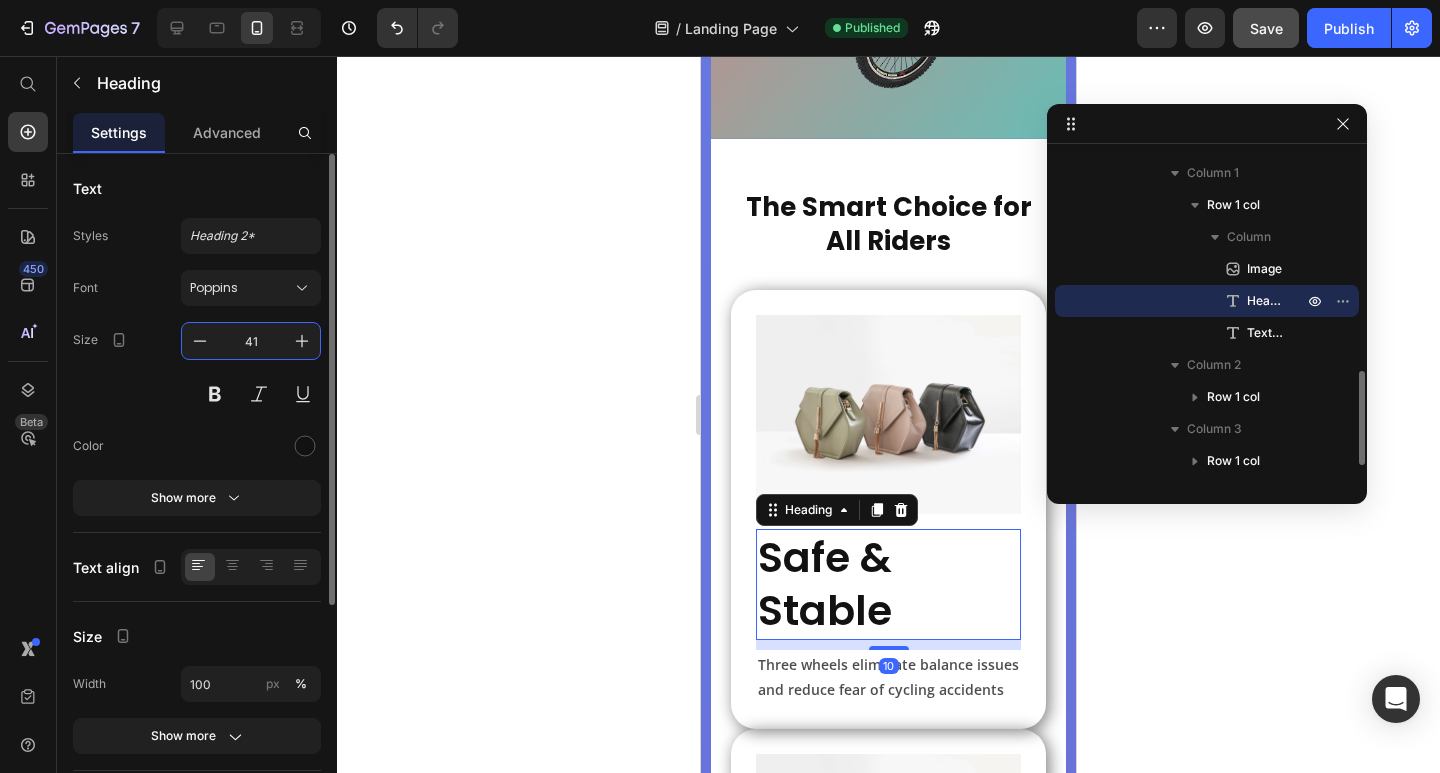click on "41" at bounding box center [251, 341] 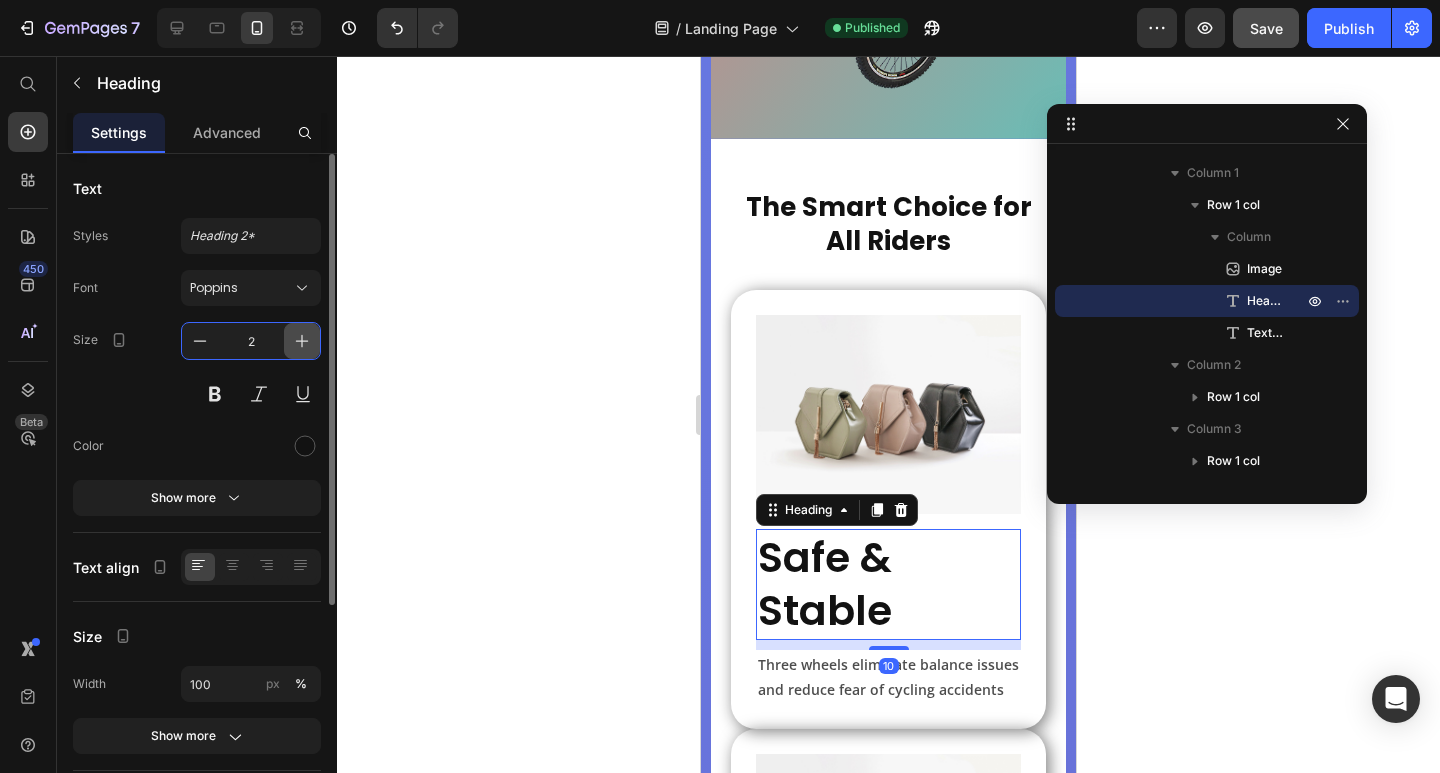 type on "20" 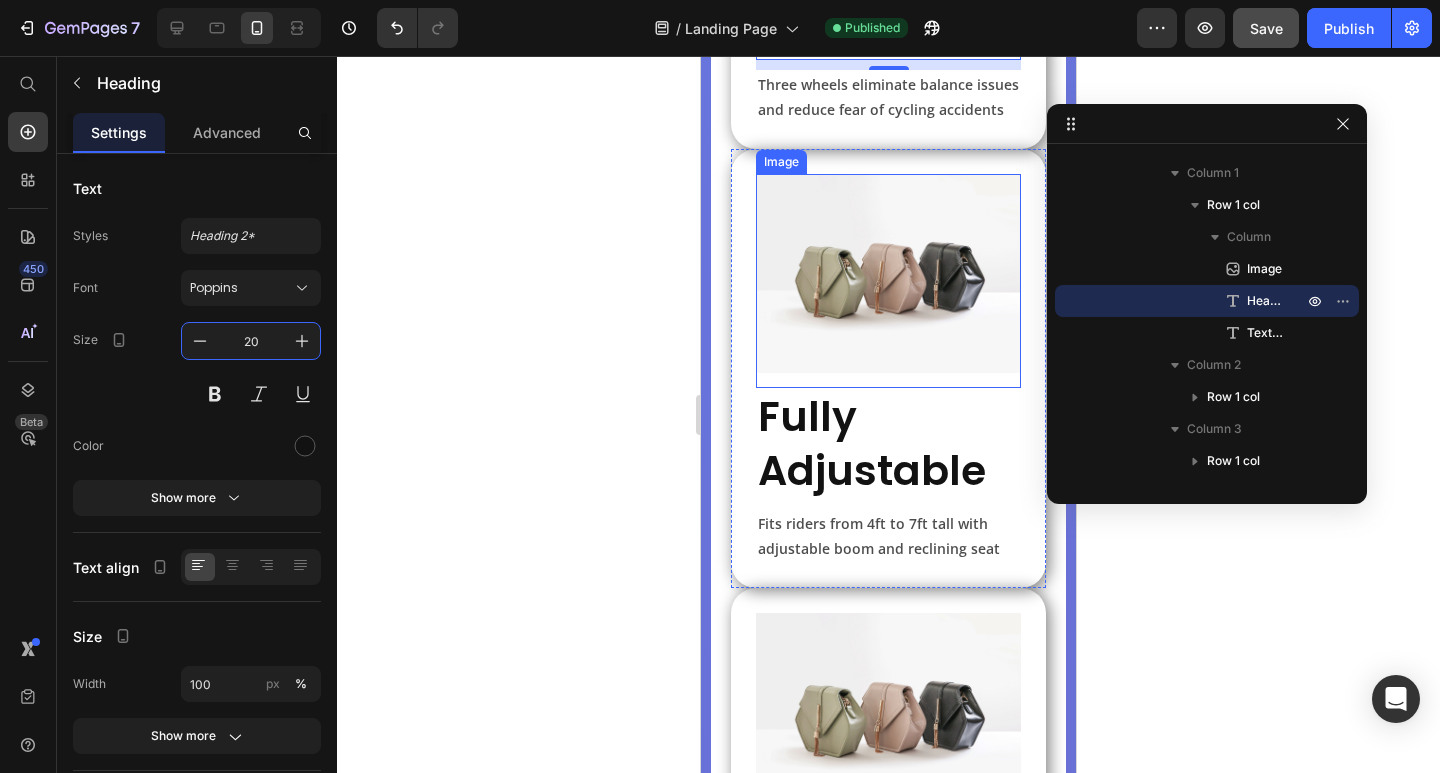 scroll, scrollTop: 6405, scrollLeft: 0, axis: vertical 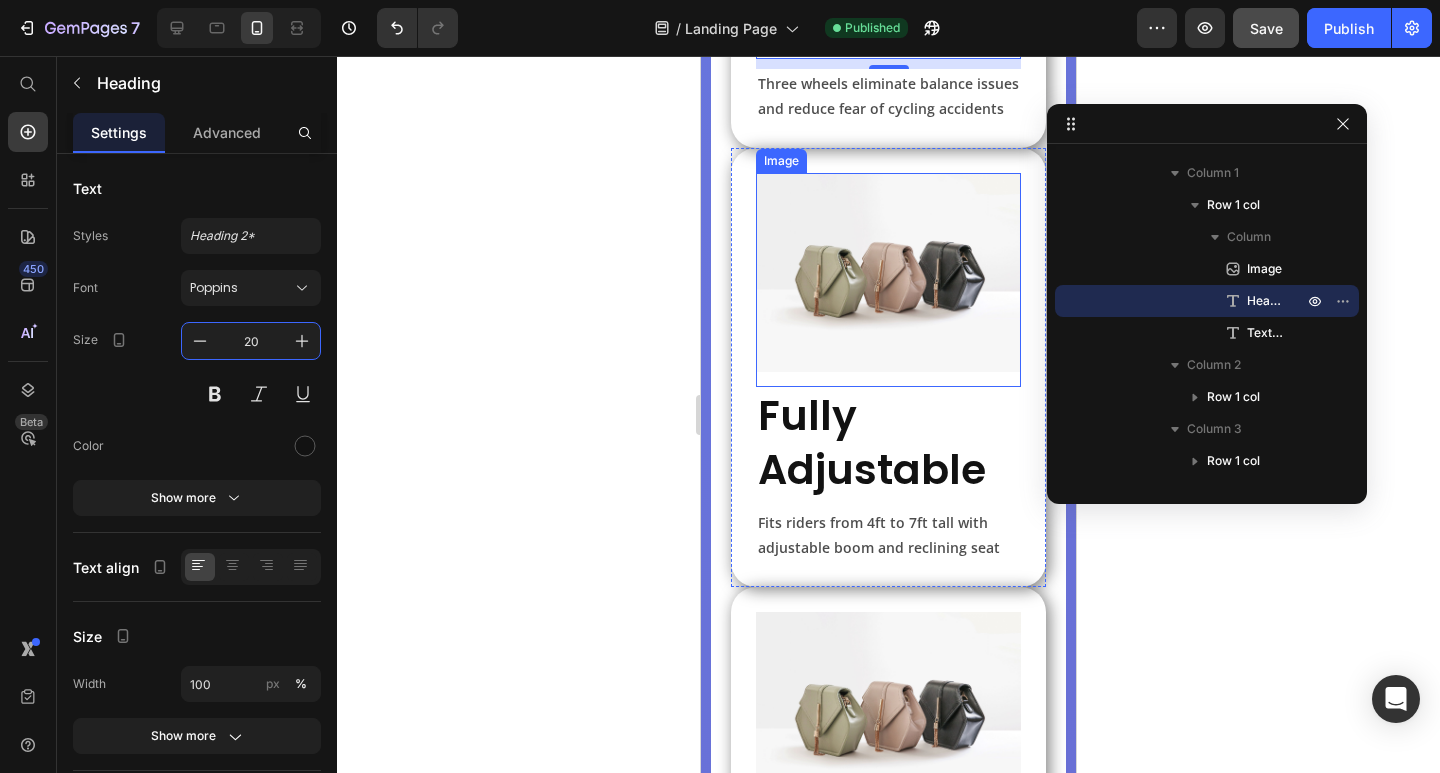 click on "Fully Adjustable" at bounding box center [888, 442] 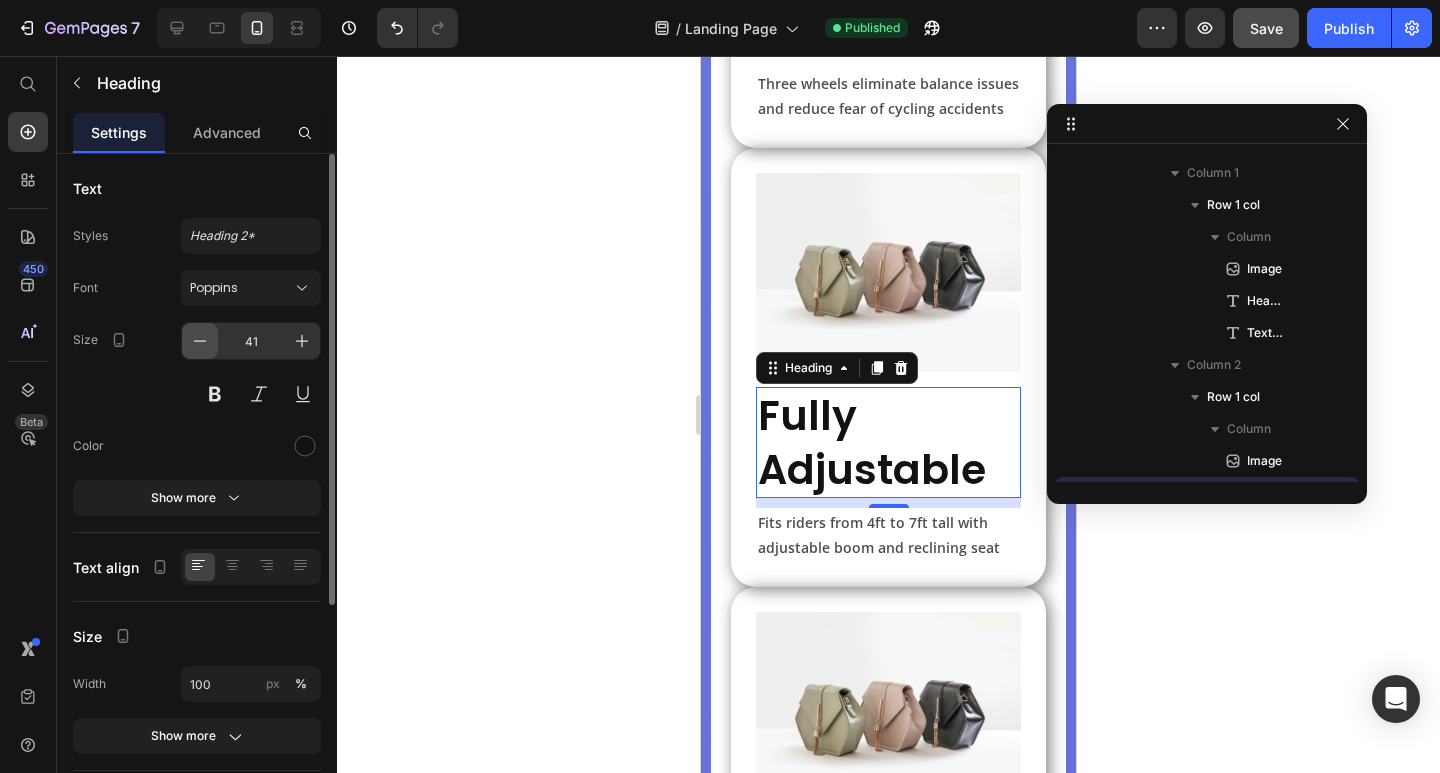 scroll, scrollTop: 950, scrollLeft: 0, axis: vertical 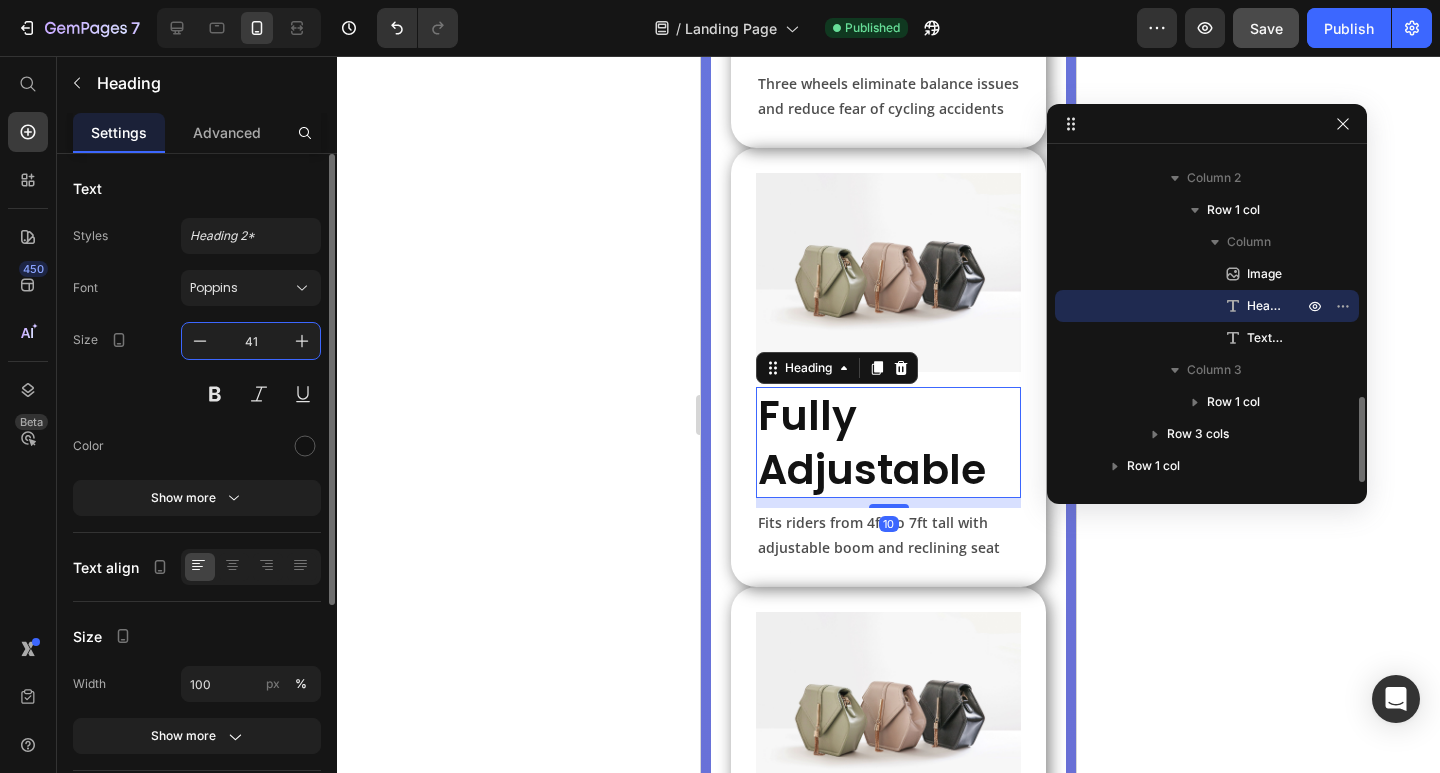 drag, startPoint x: 248, startPoint y: 337, endPoint x: 271, endPoint y: 333, distance: 23.345236 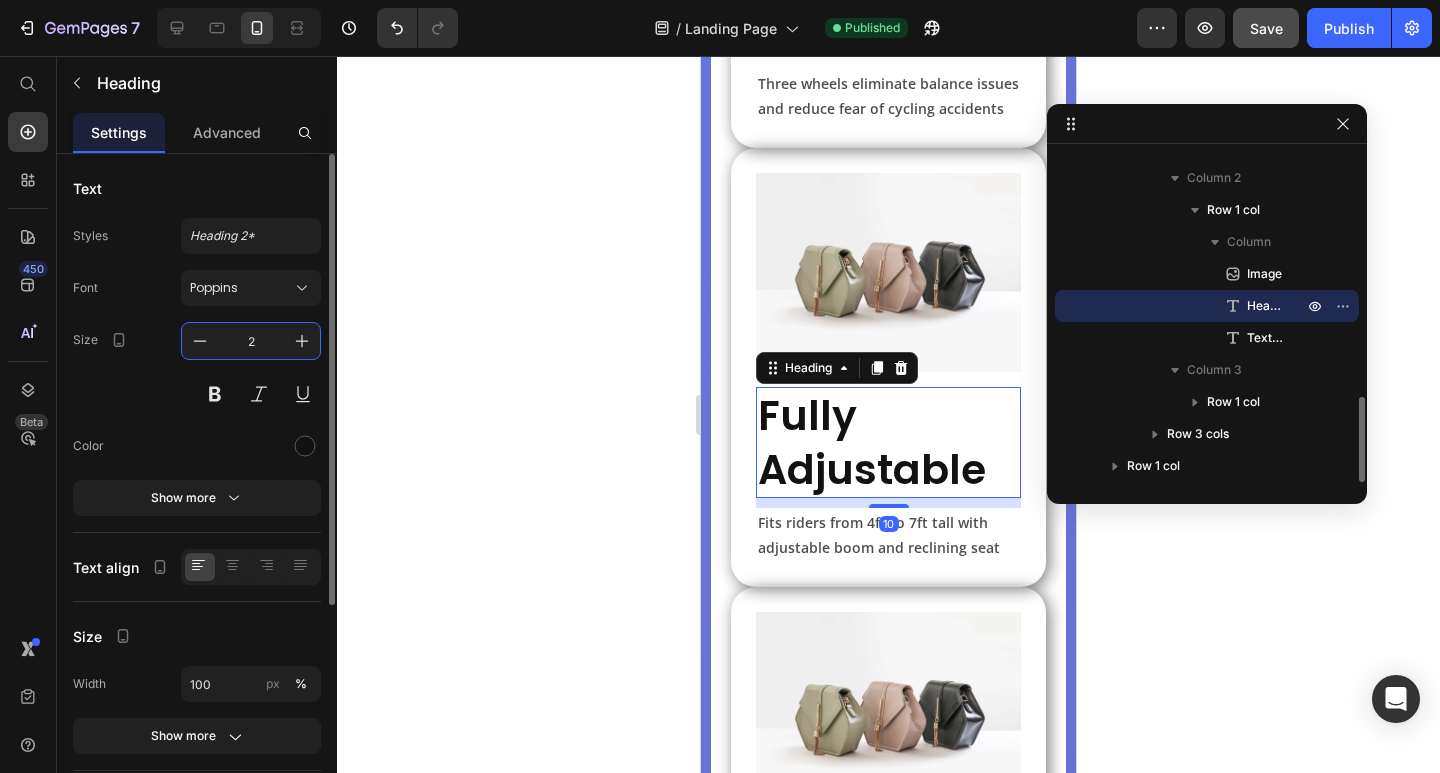type on "20" 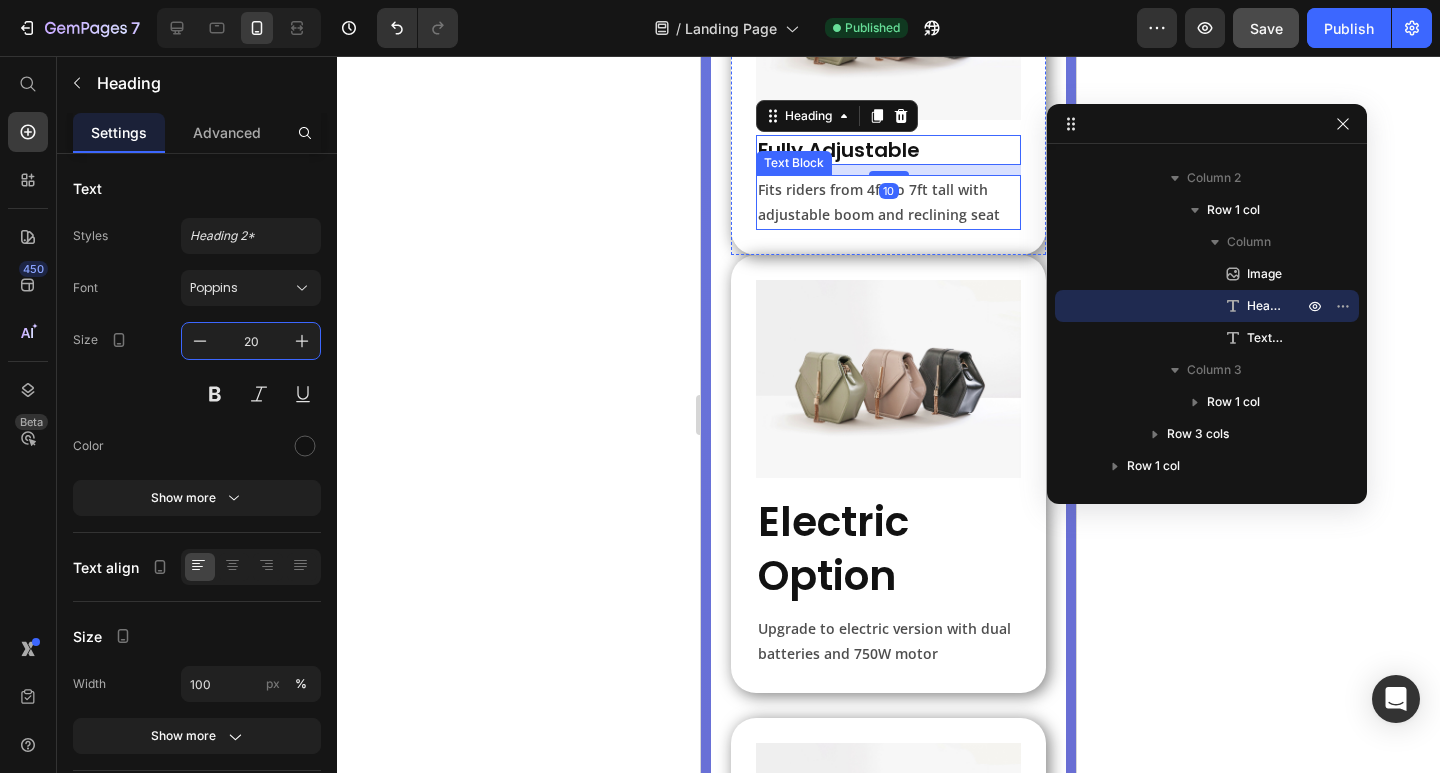 scroll, scrollTop: 6705, scrollLeft: 0, axis: vertical 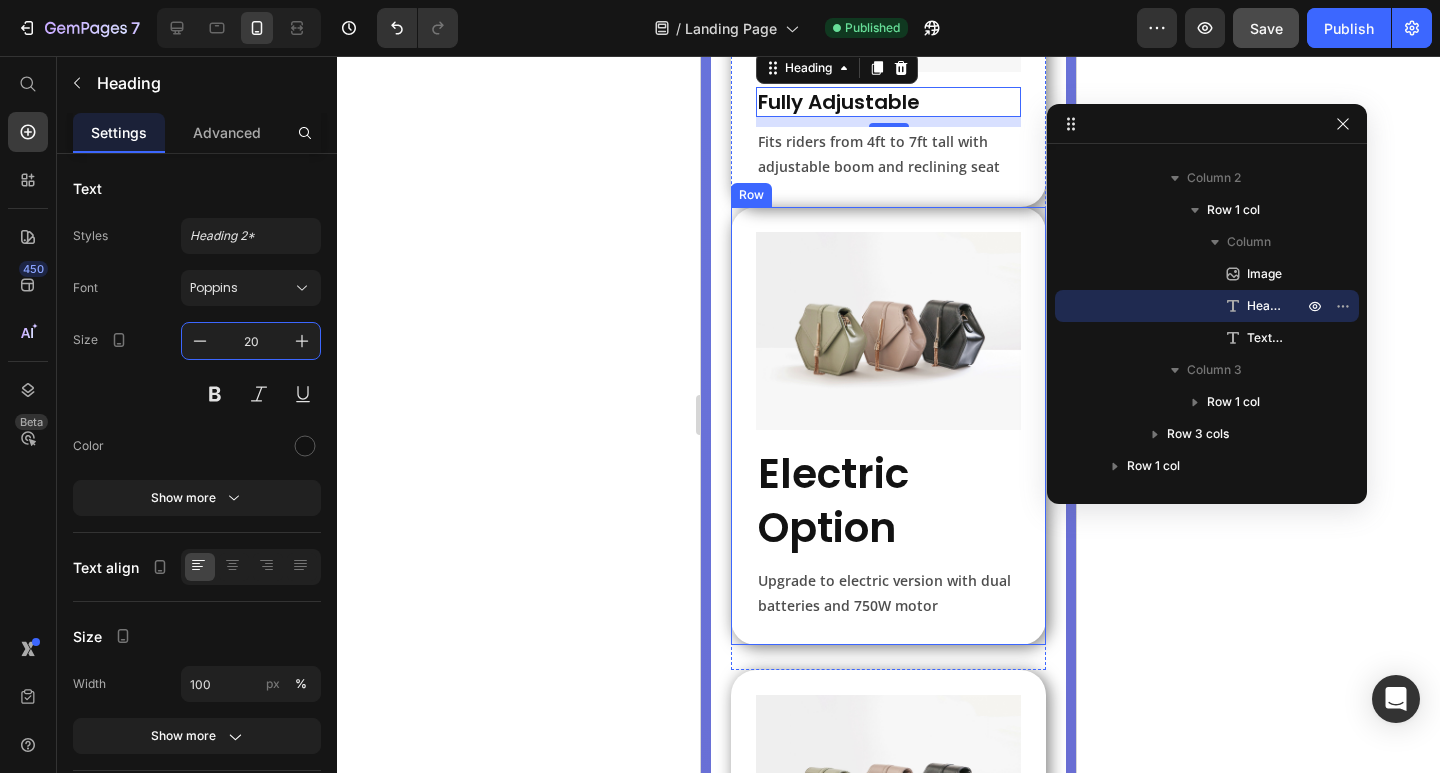 click on "Electric Option" at bounding box center (888, 500) 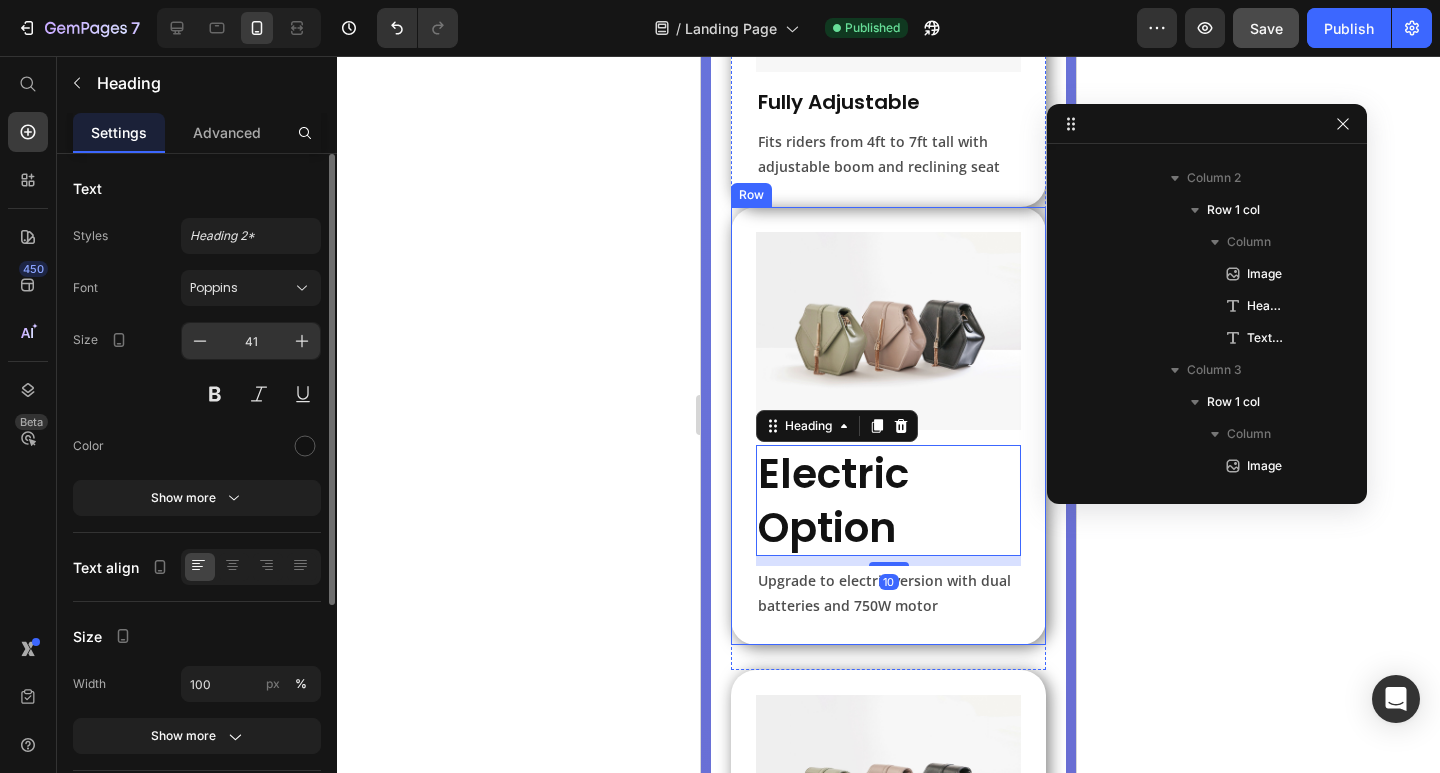 scroll, scrollTop: 1078, scrollLeft: 0, axis: vertical 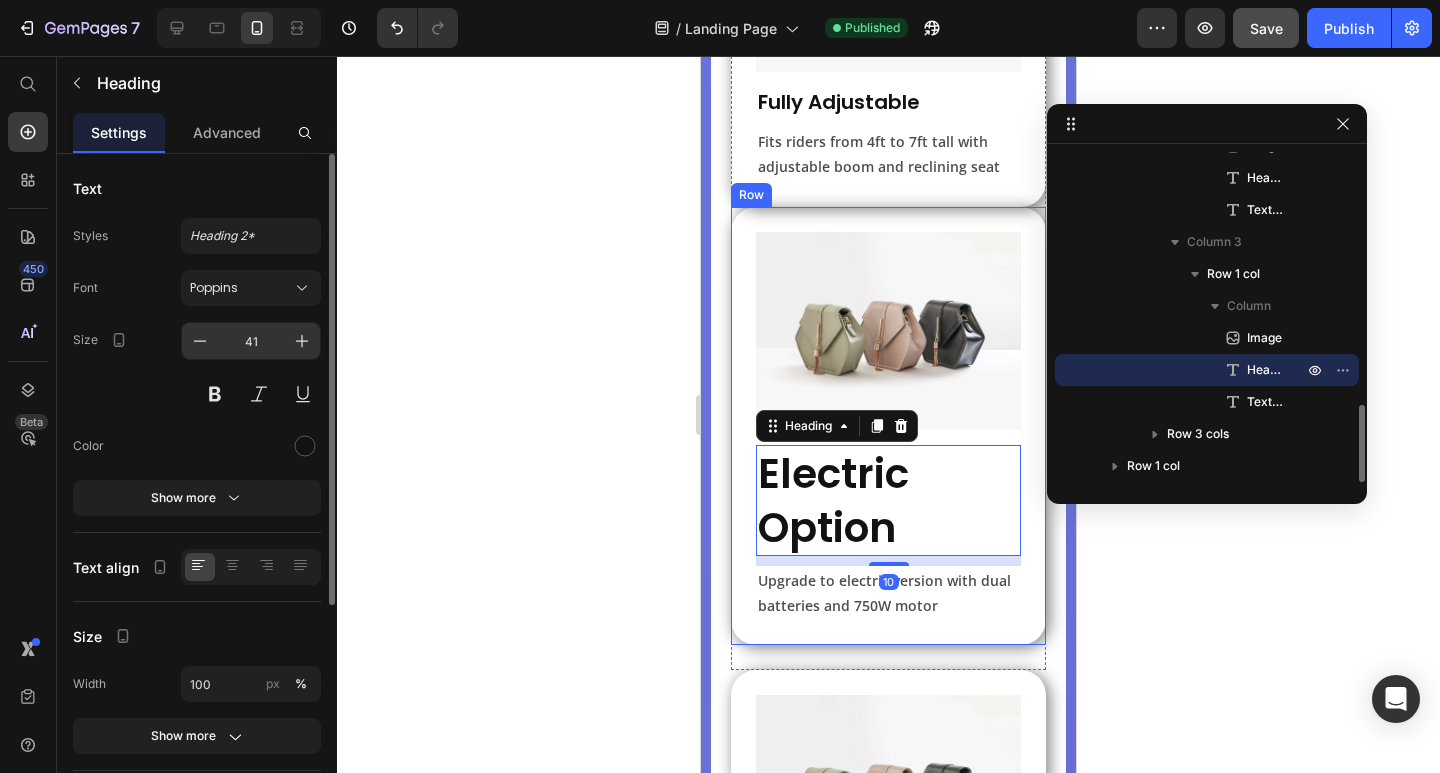 click on "41" at bounding box center (251, 341) 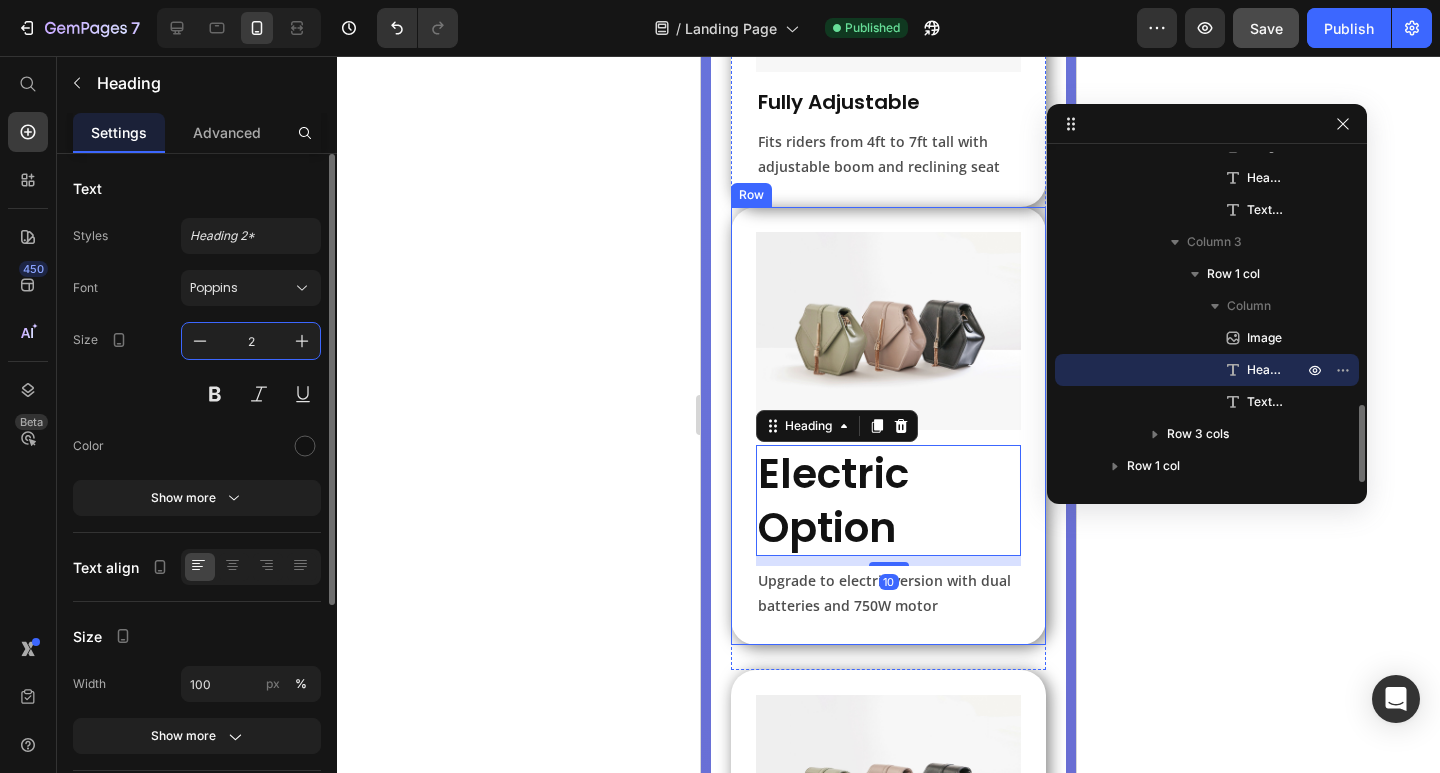 type on "20" 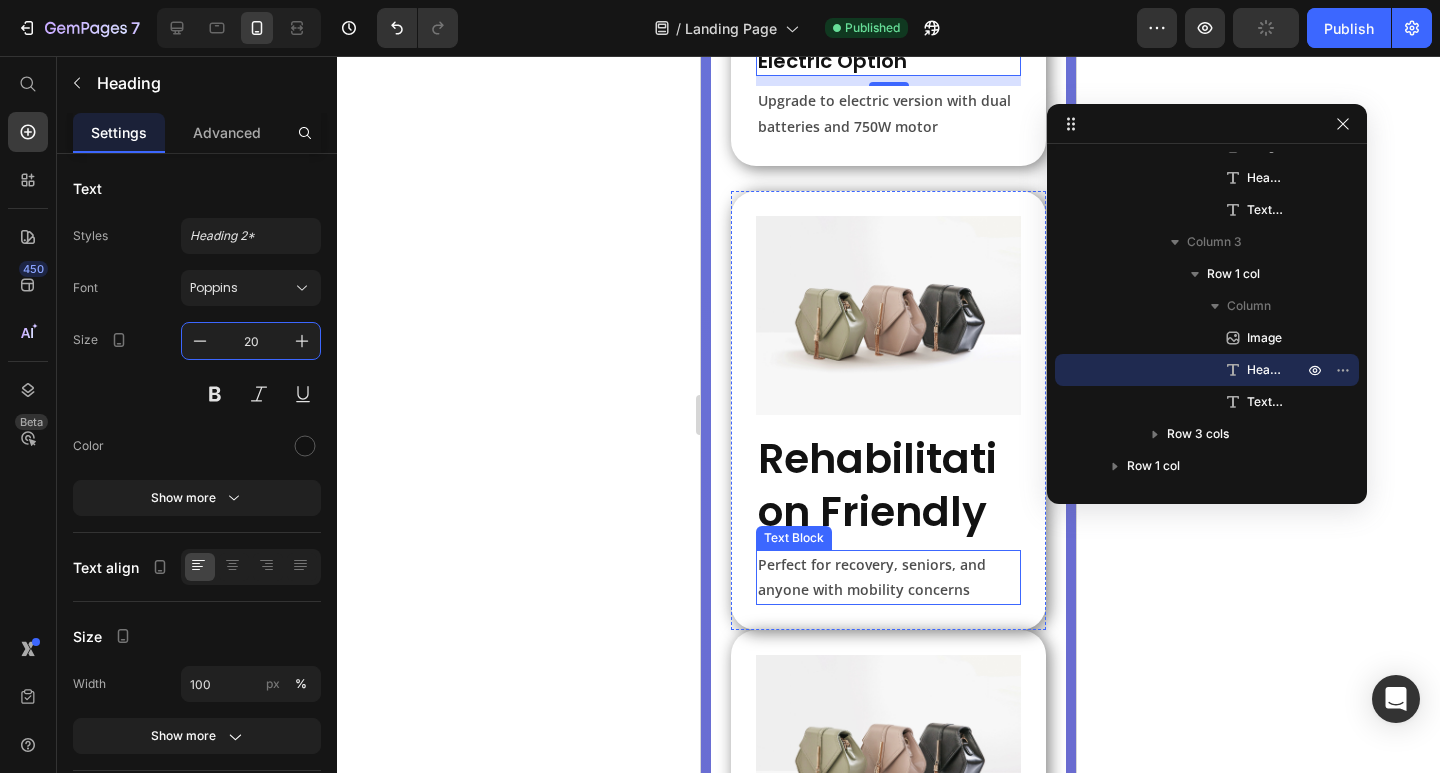 scroll, scrollTop: 7105, scrollLeft: 0, axis: vertical 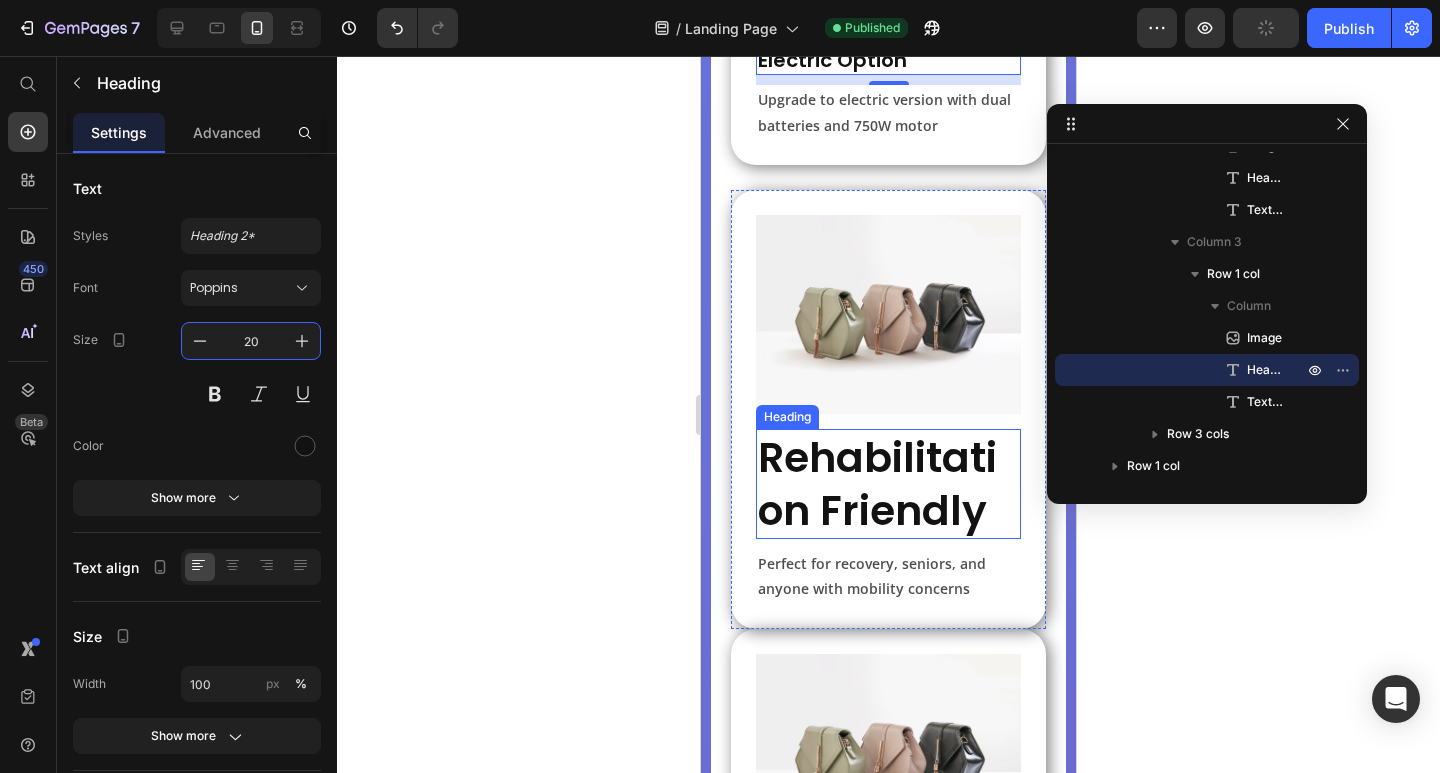 click on "Rehabilitation Friendly" at bounding box center [888, 484] 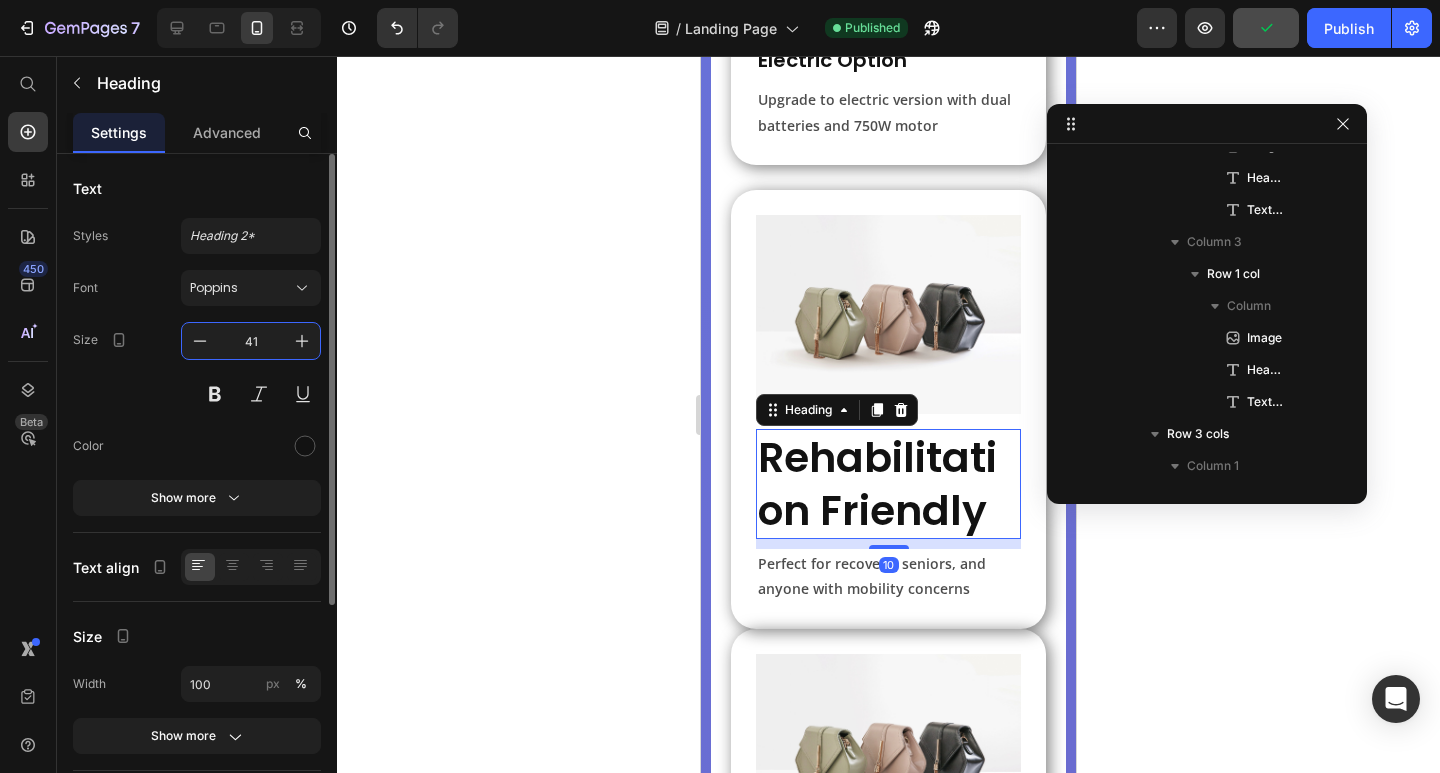 scroll, scrollTop: 1371, scrollLeft: 0, axis: vertical 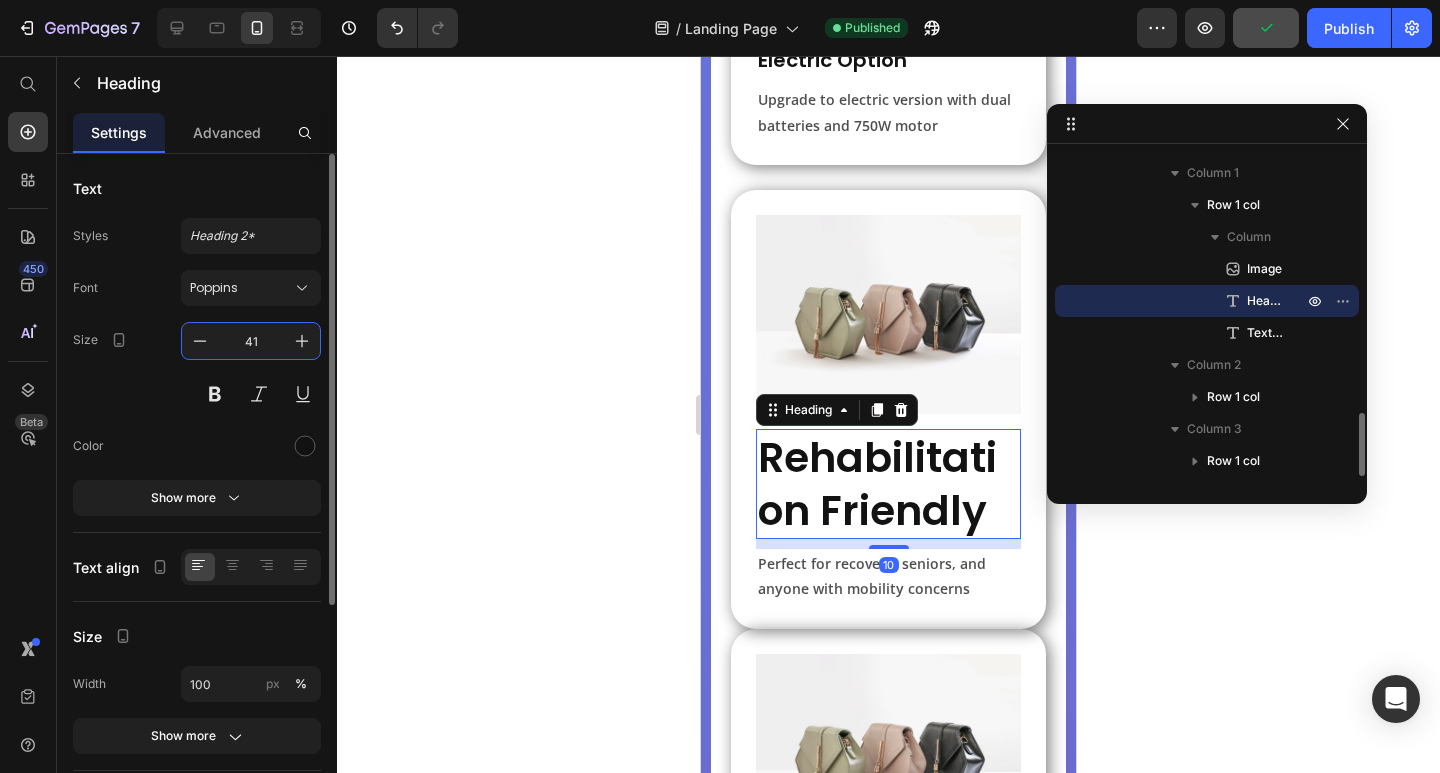 click on "41" at bounding box center [251, 341] 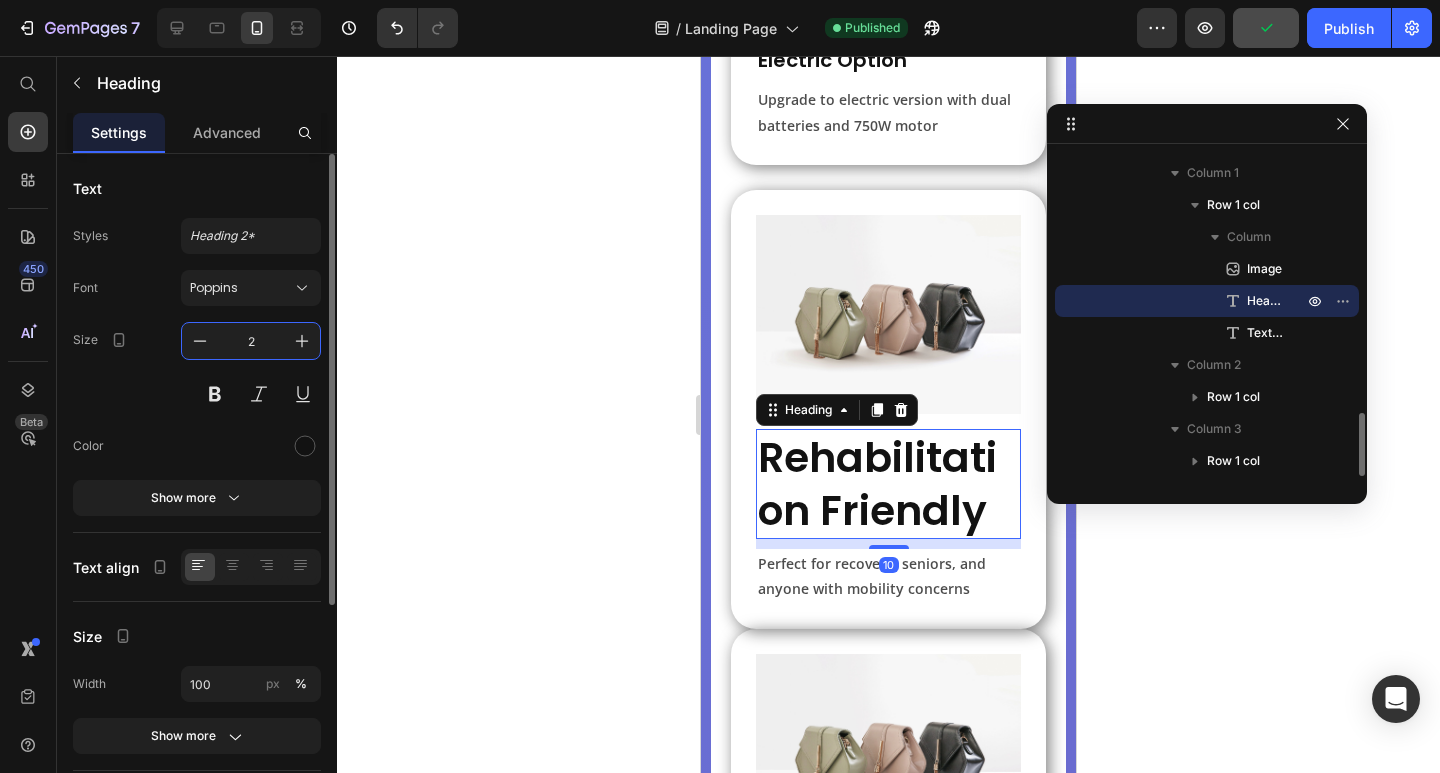 type on "20" 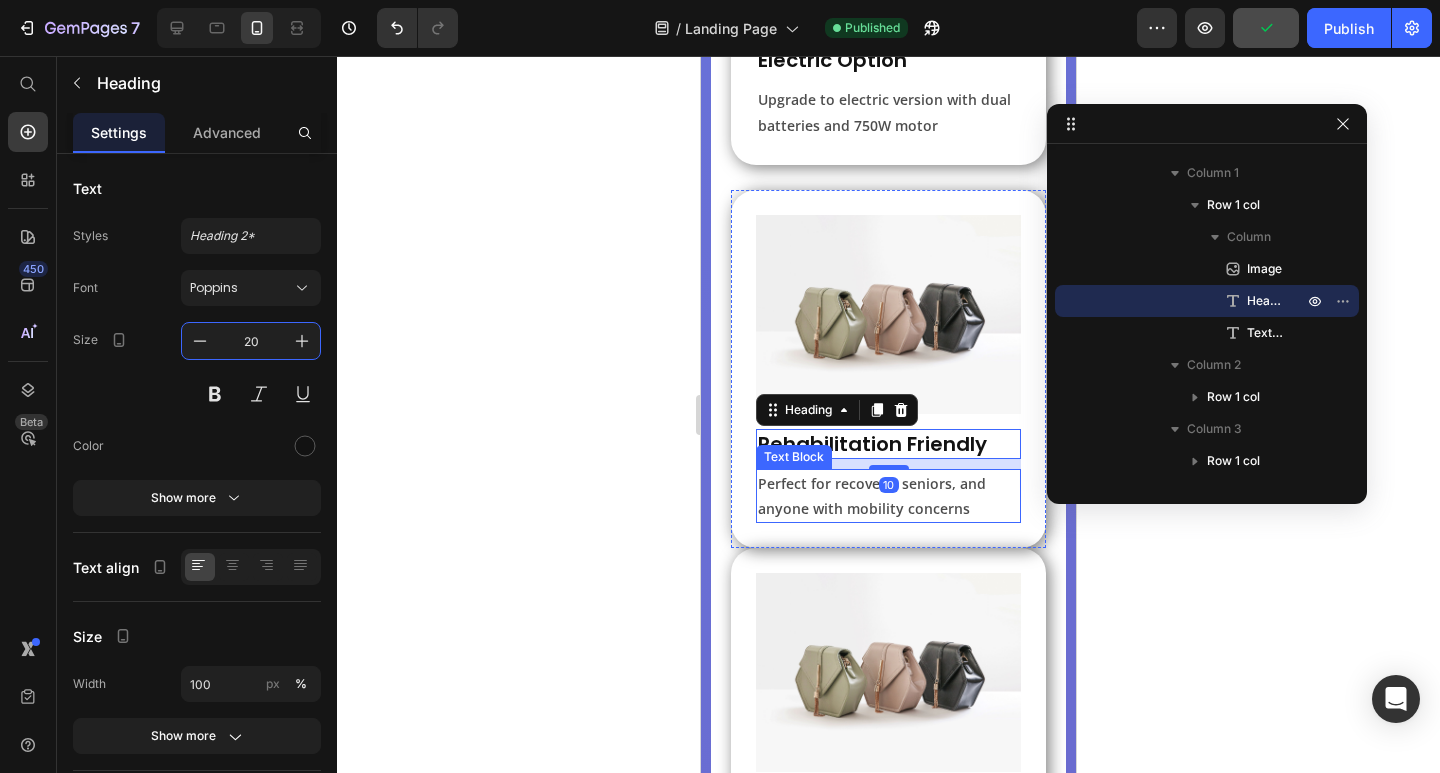 scroll, scrollTop: 7405, scrollLeft: 0, axis: vertical 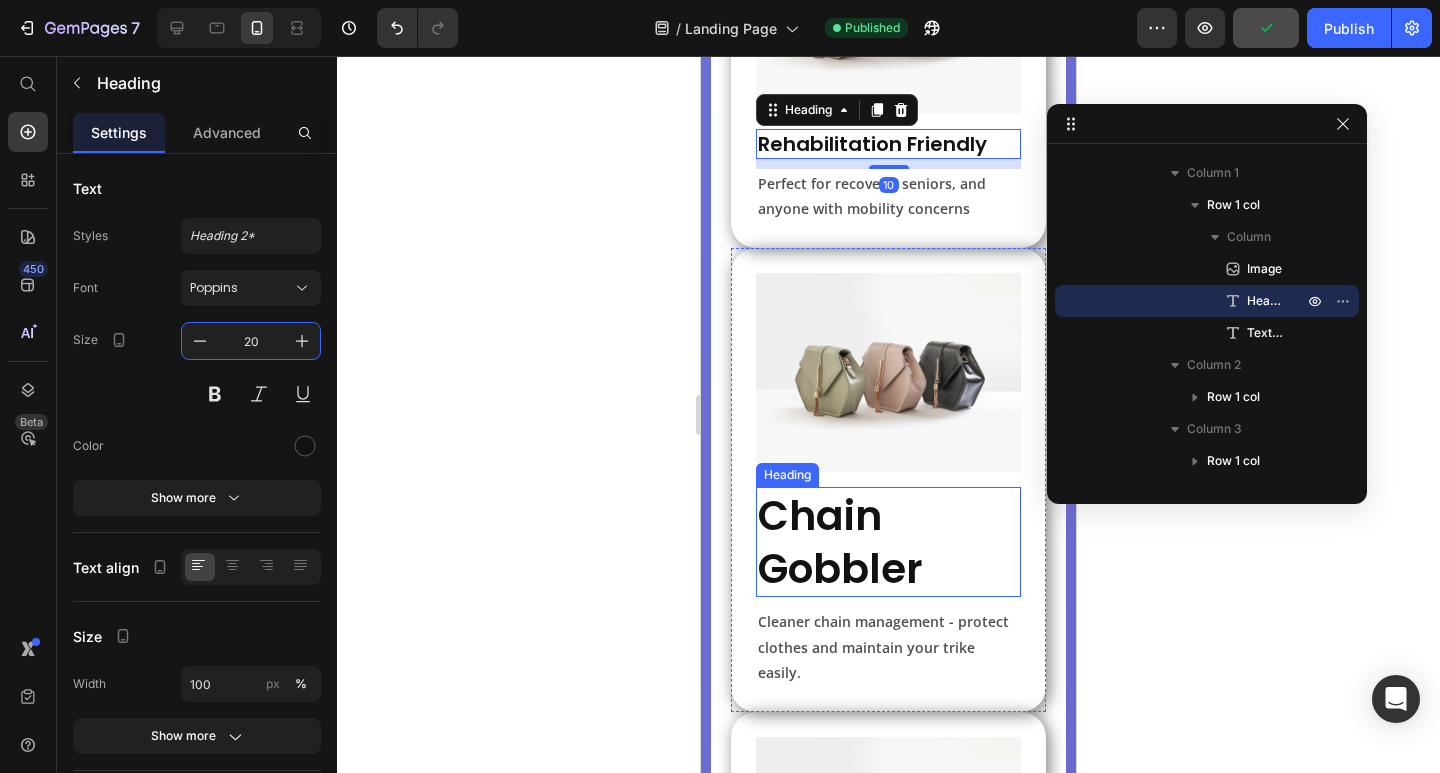 click on "Chain Gobbler" at bounding box center (888, 542) 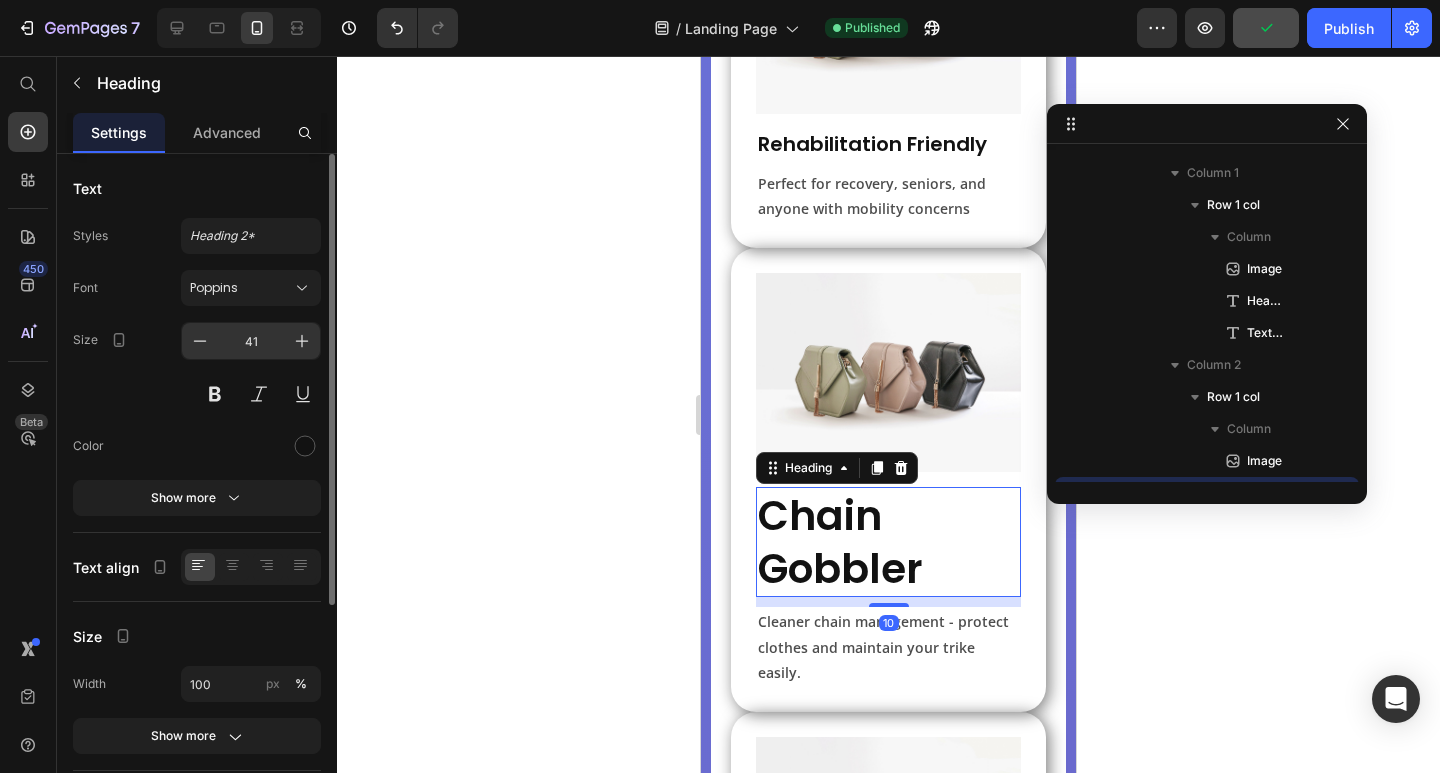 scroll, scrollTop: 1526, scrollLeft: 0, axis: vertical 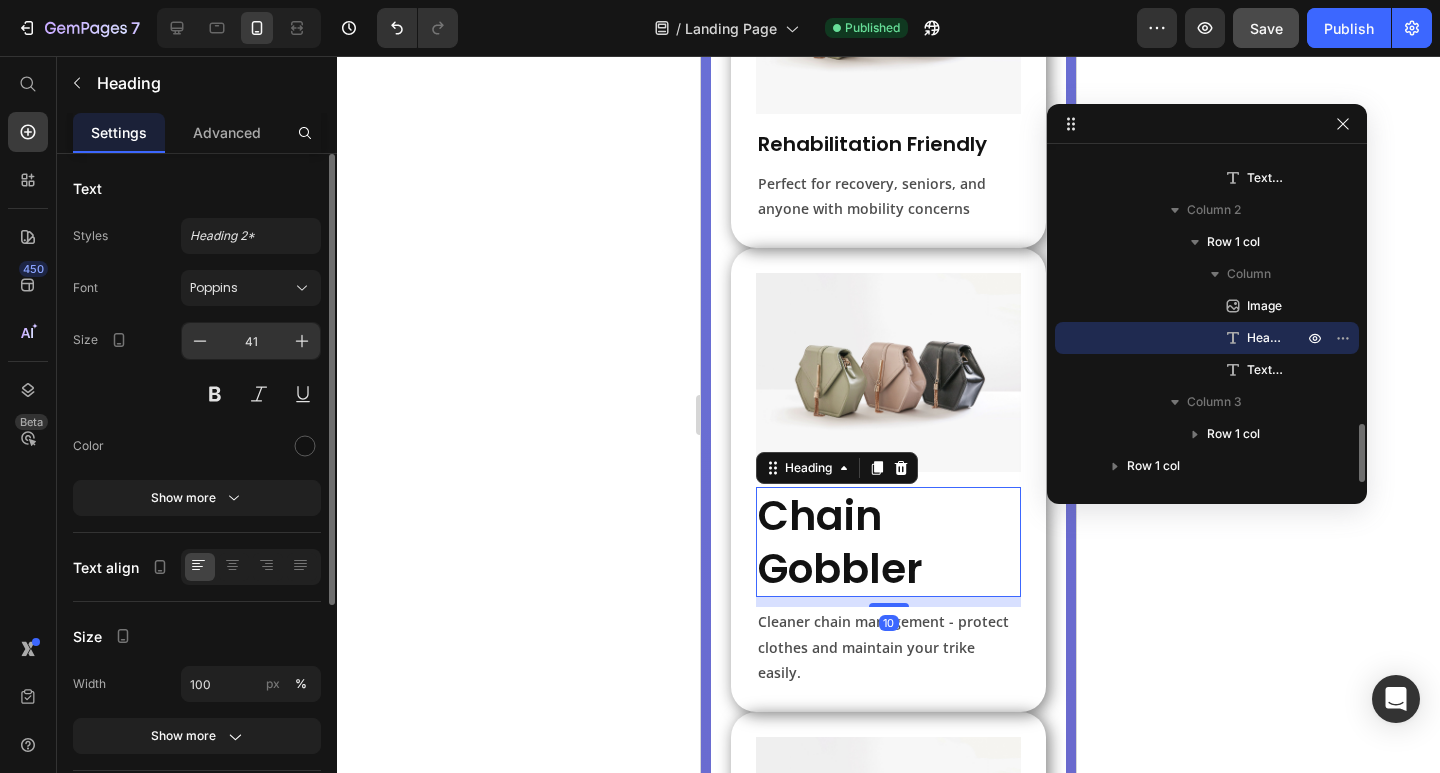 click on "41" at bounding box center (251, 341) 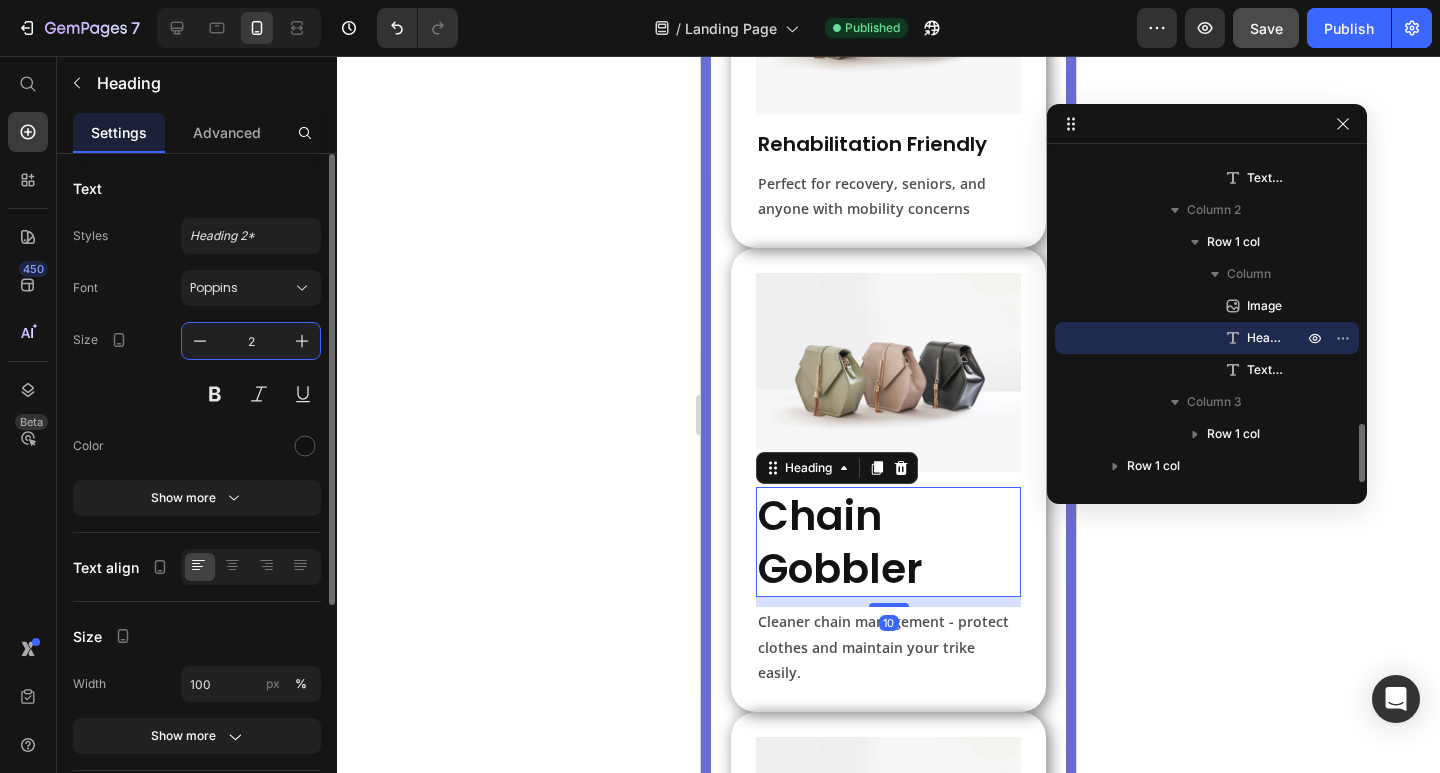 type on "20" 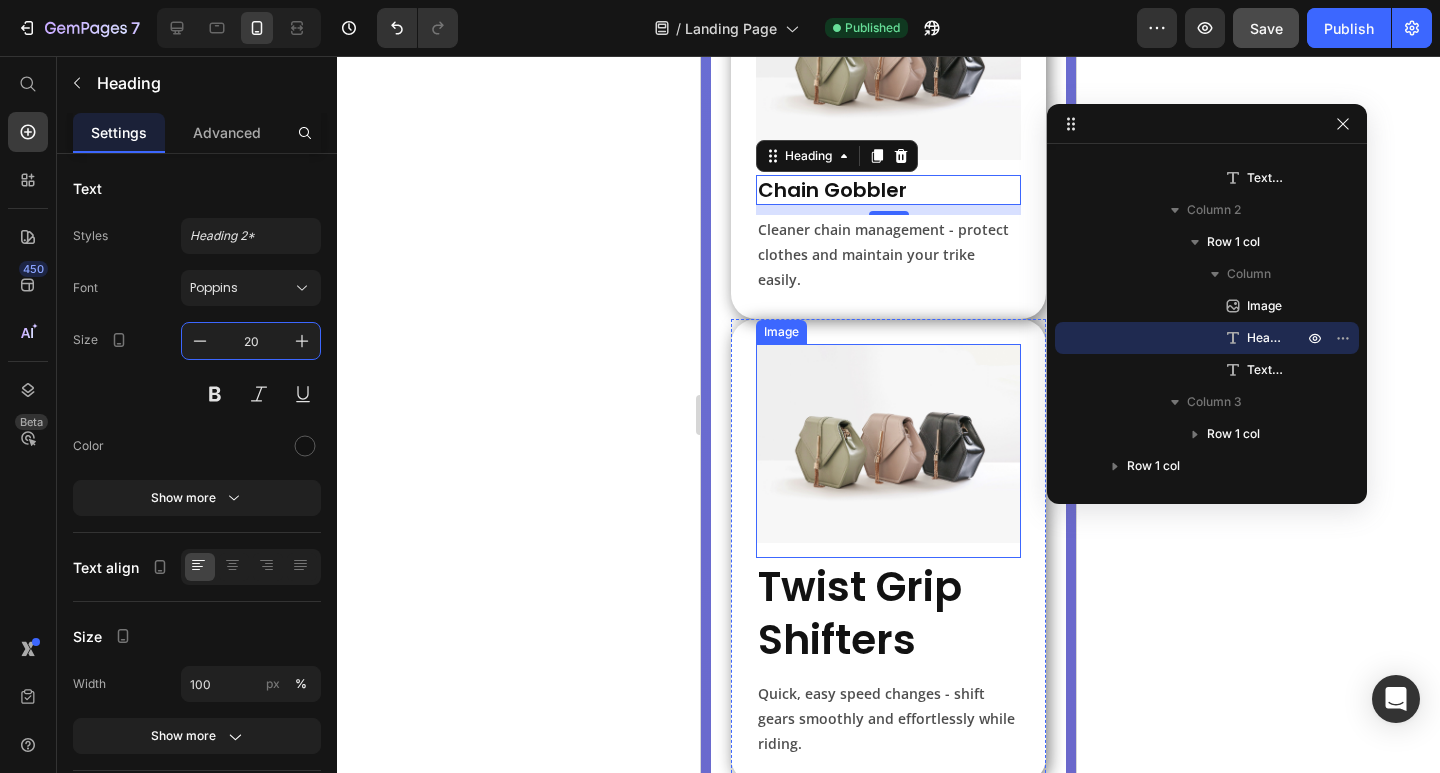 scroll, scrollTop: 7905, scrollLeft: 0, axis: vertical 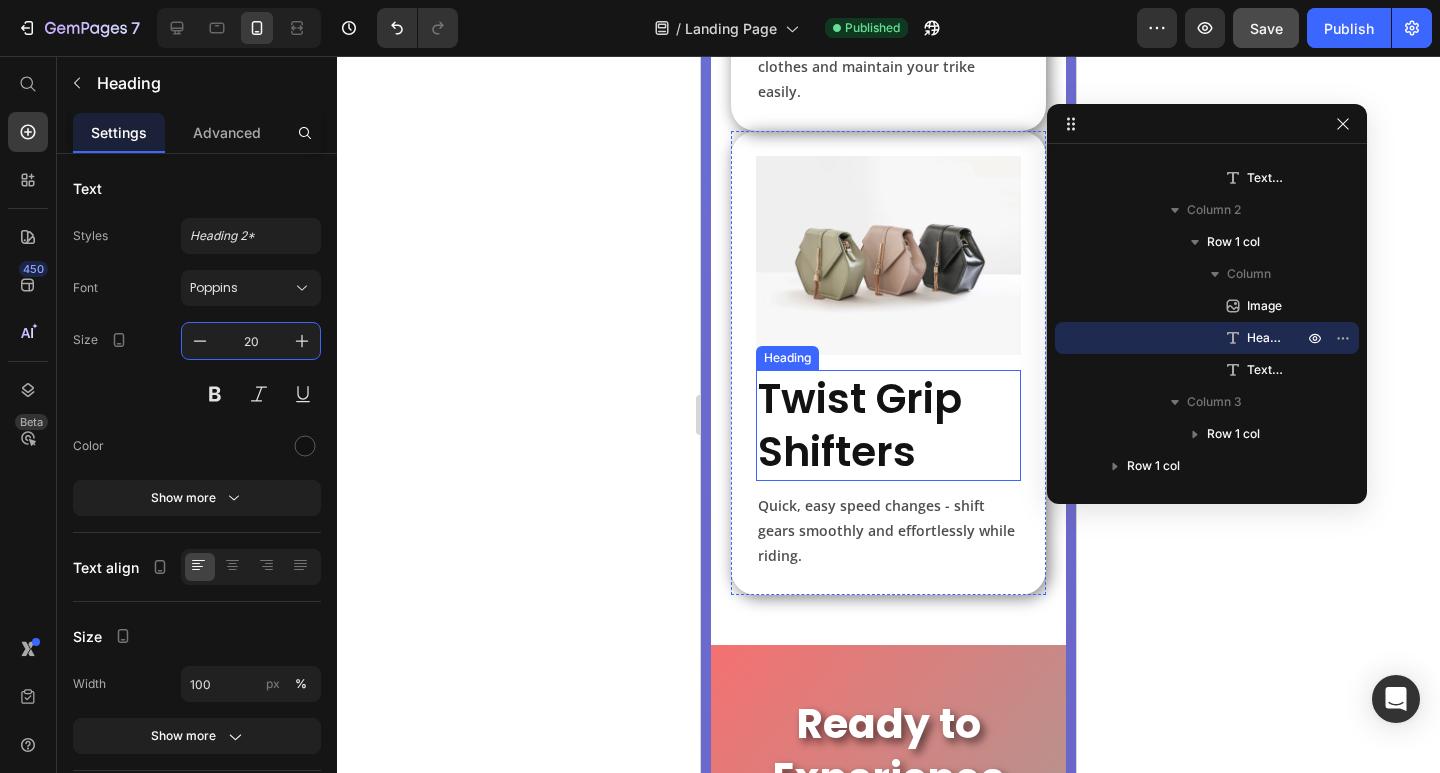 click on "Twist Grip Shifters" at bounding box center [888, 425] 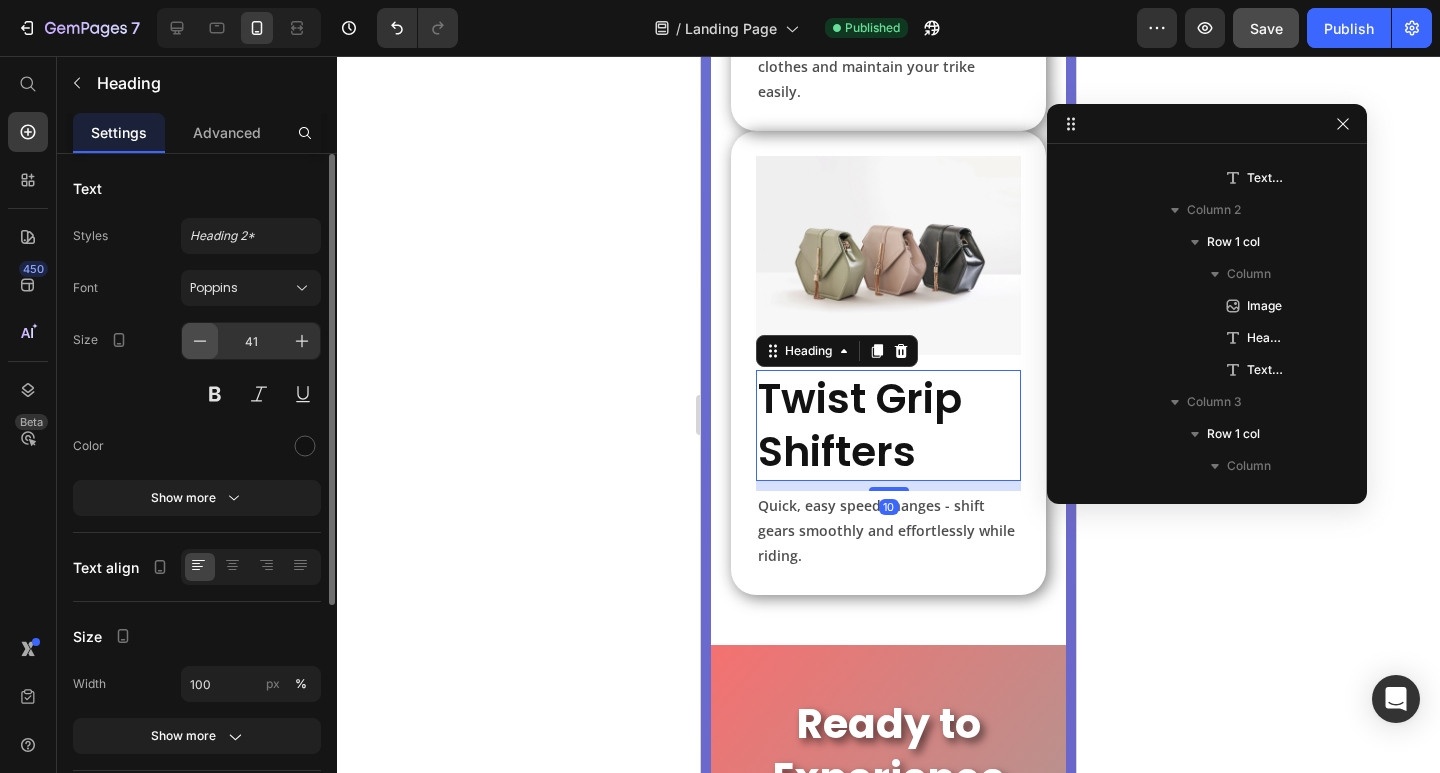 scroll, scrollTop: 1654, scrollLeft: 0, axis: vertical 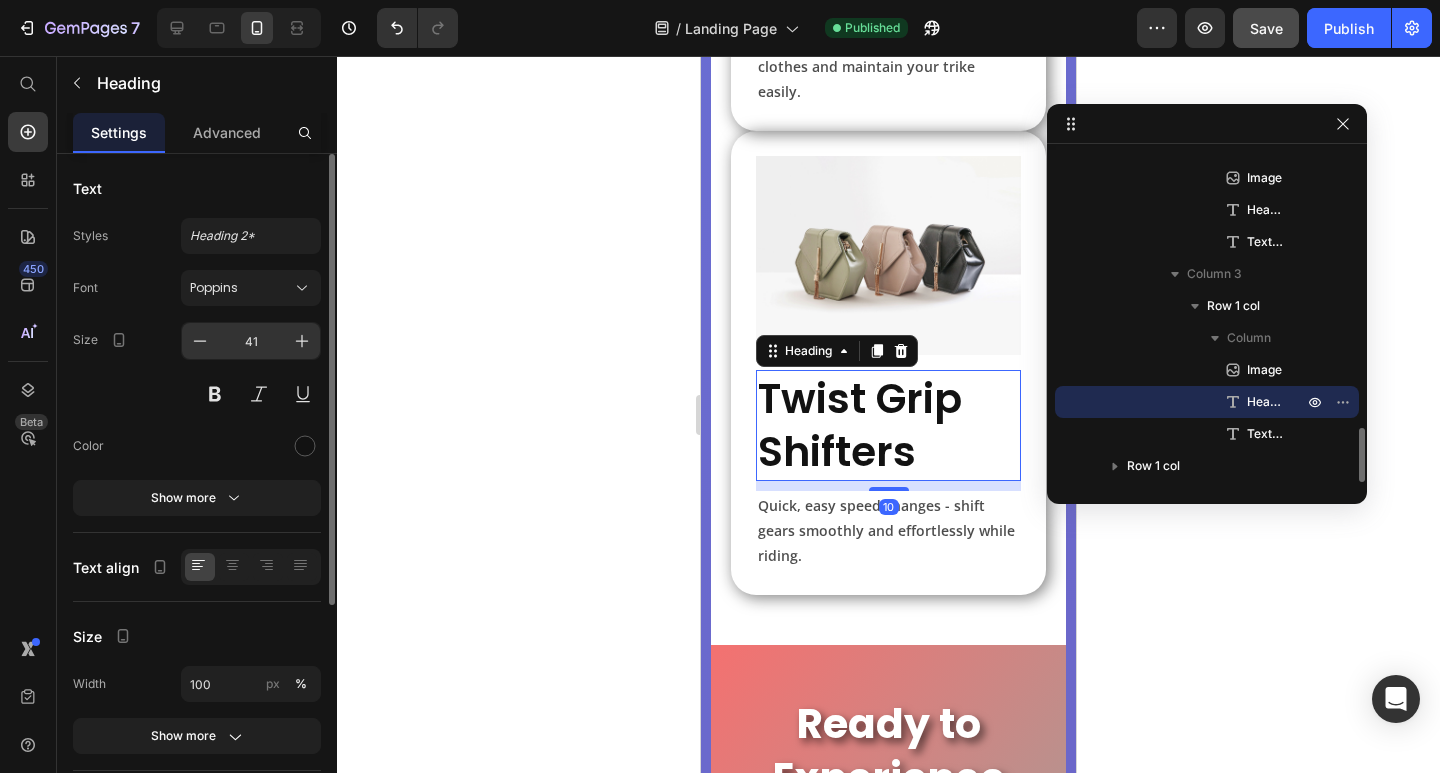 click on "41" at bounding box center [251, 341] 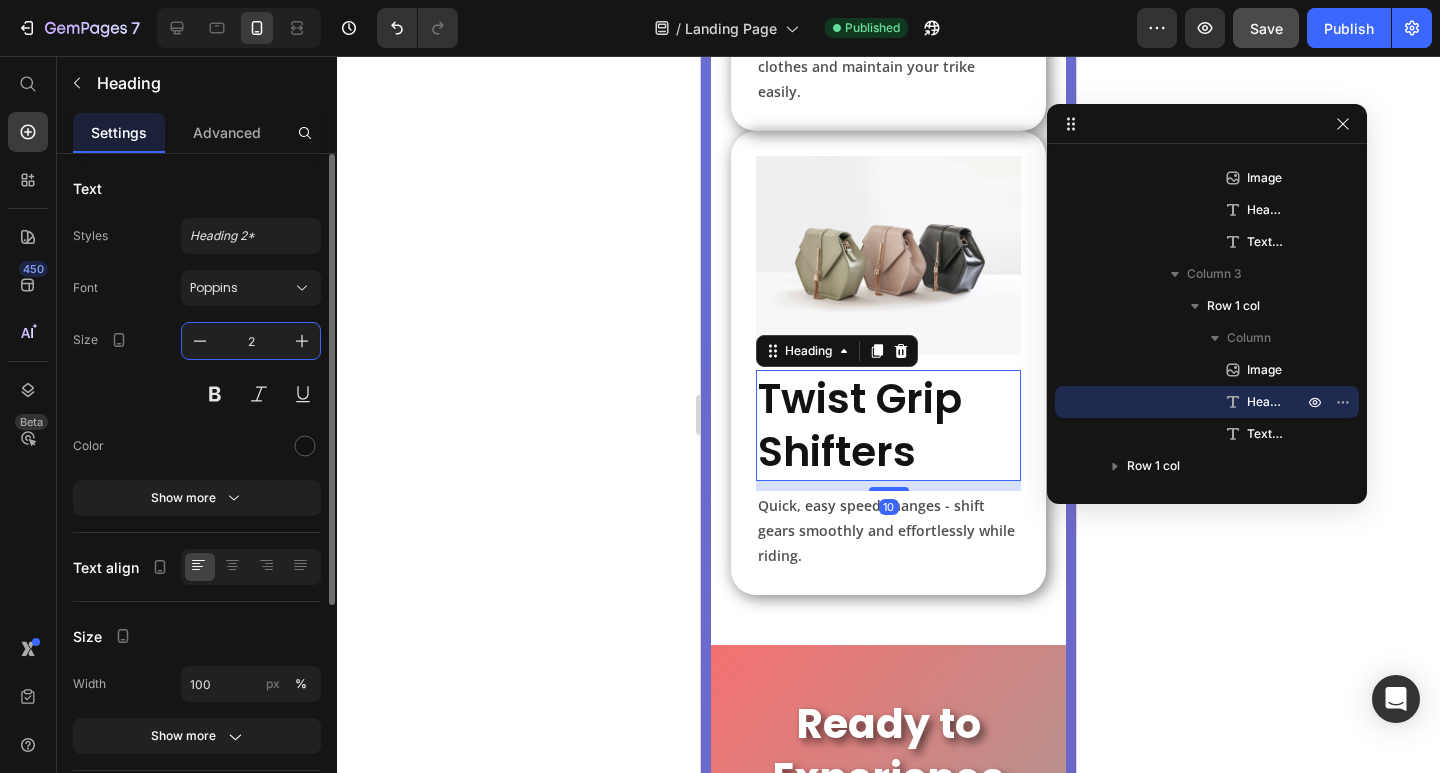 type on "20" 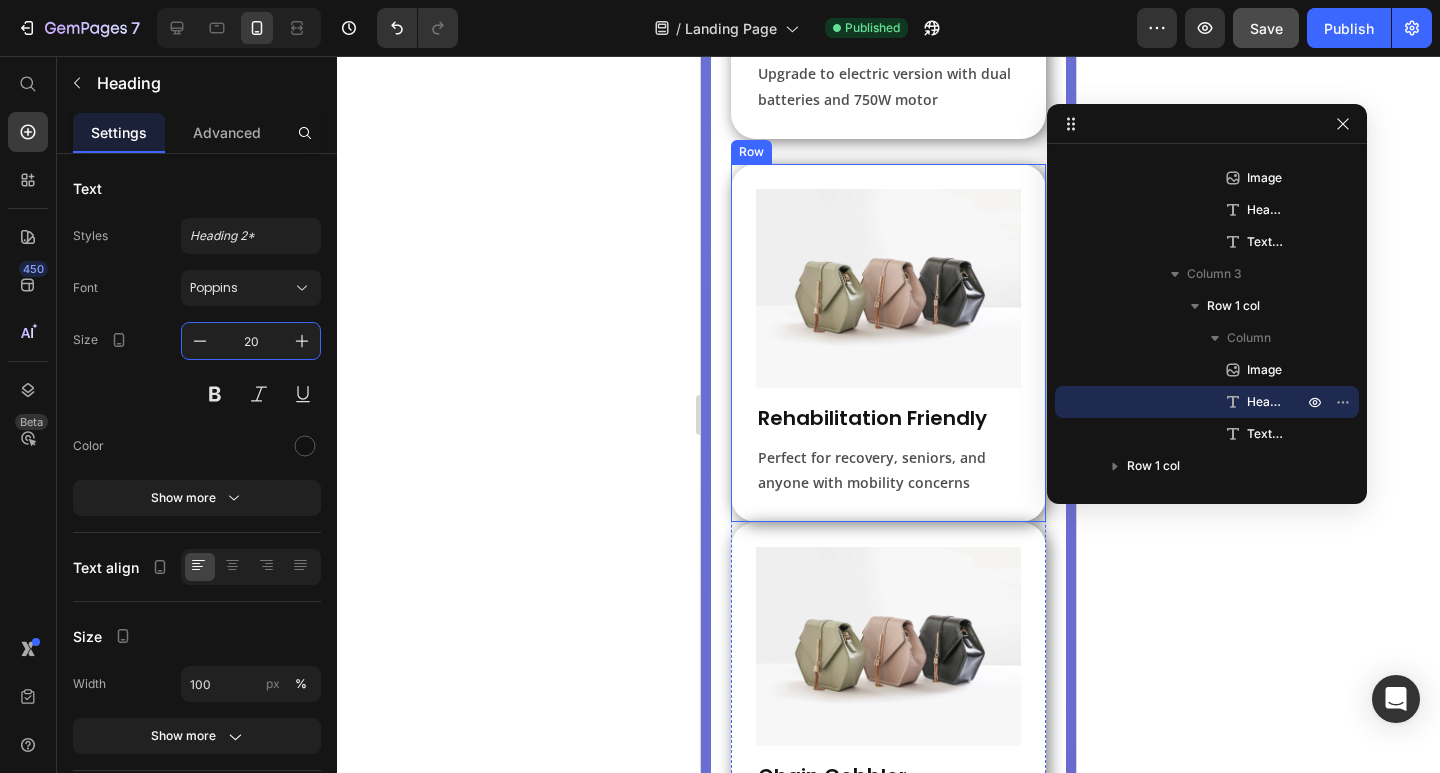 scroll, scrollTop: 7205, scrollLeft: 0, axis: vertical 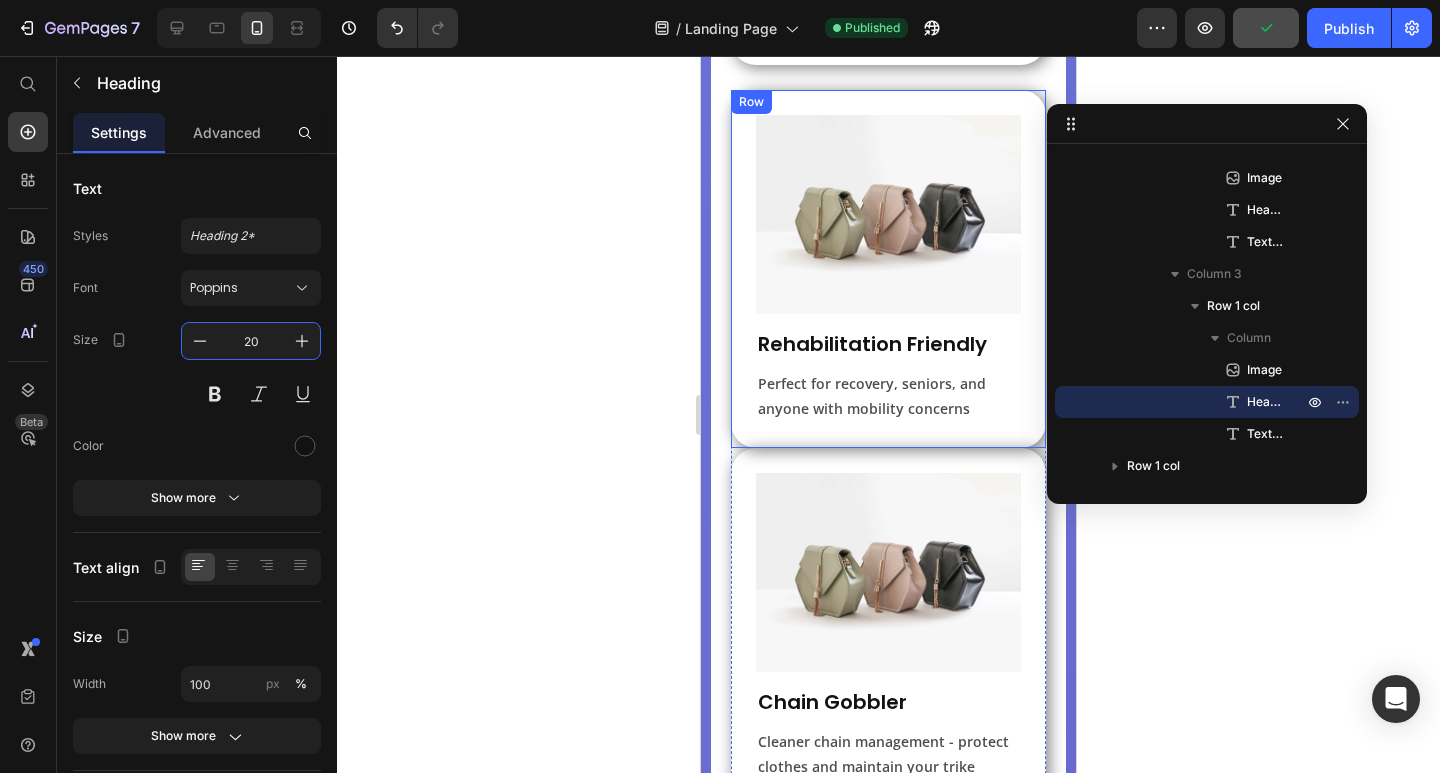 click on "Image Rehabilitation Friendly Heading Perfect for recovery, seniors, and anyone with mobility concerns Text Block Row" at bounding box center [888, 269] 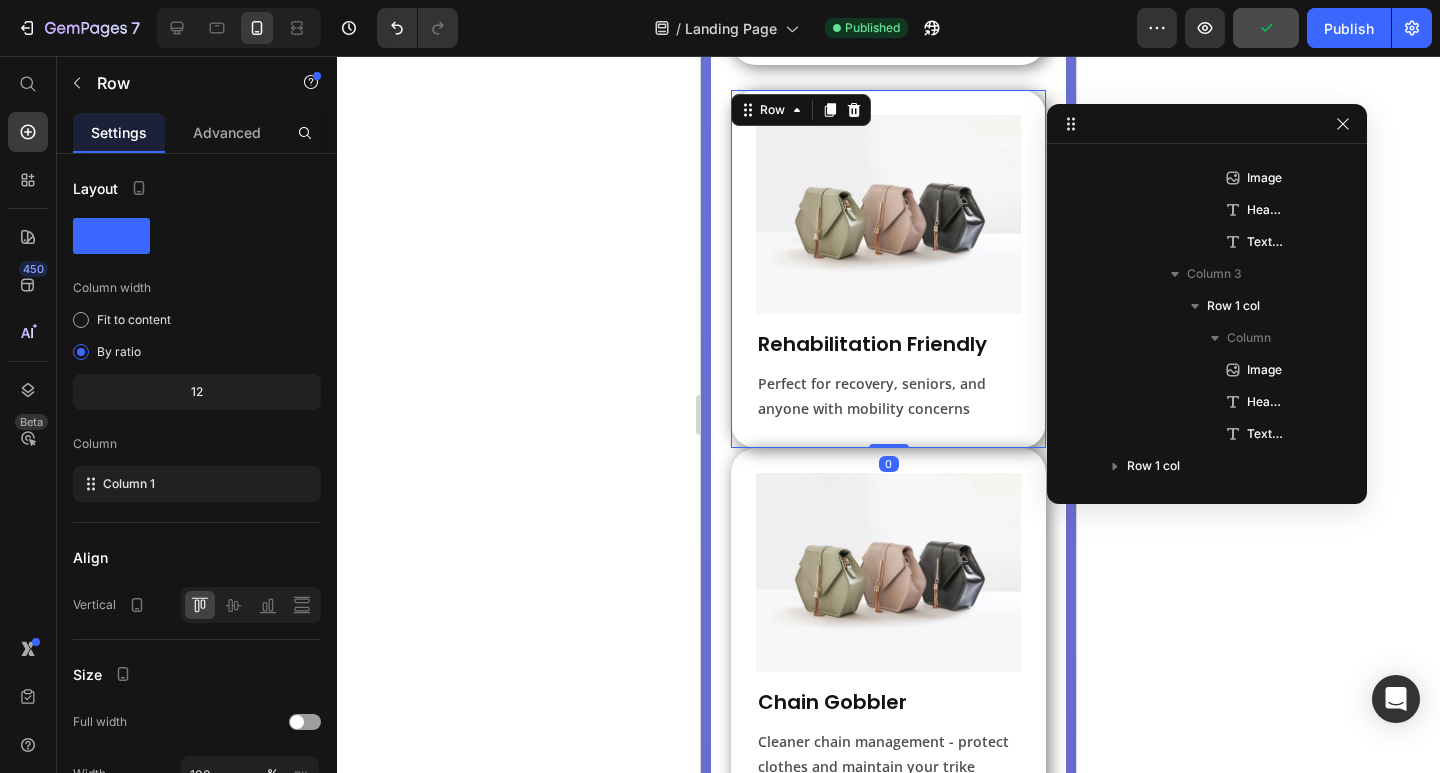 scroll, scrollTop: 1275, scrollLeft: 0, axis: vertical 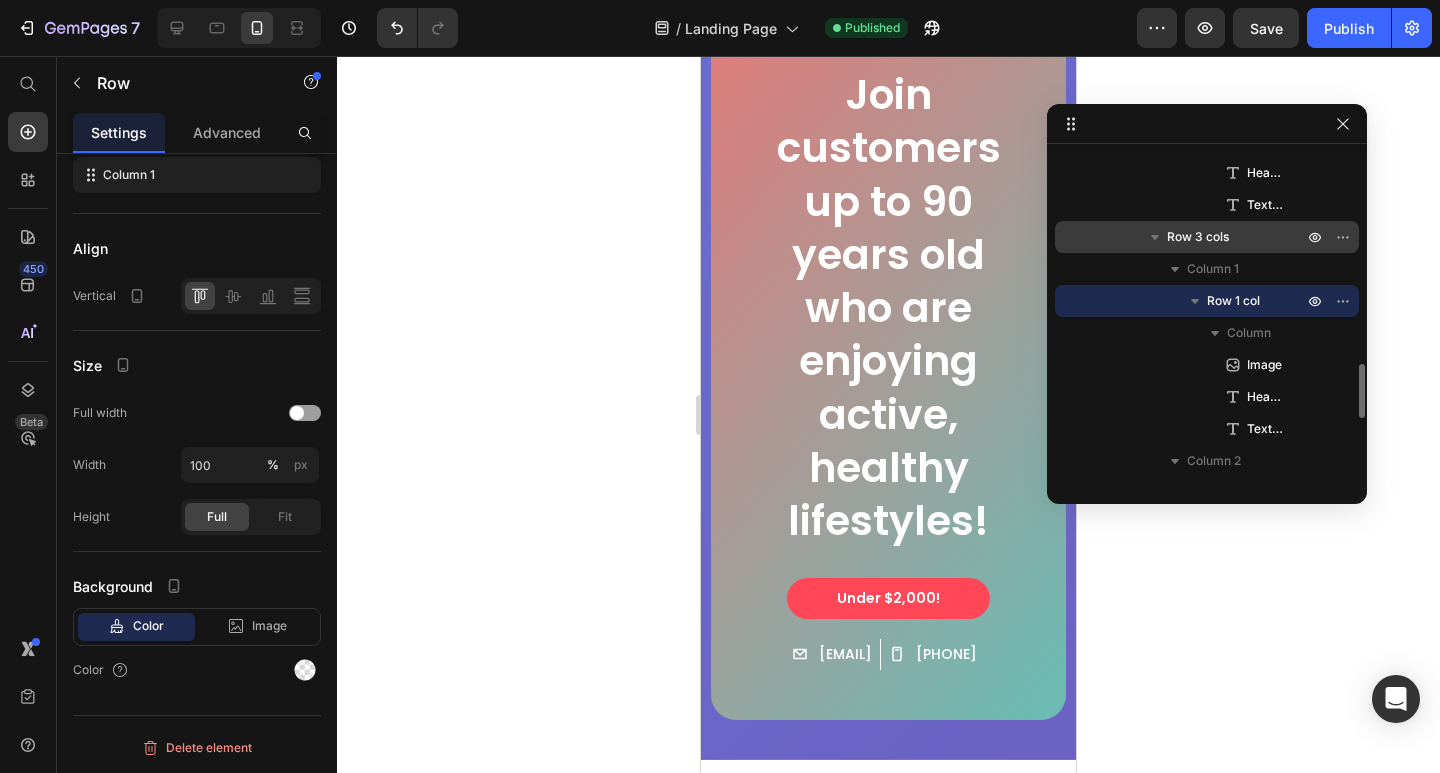 click on "Row 3 cols" at bounding box center (1237, 237) 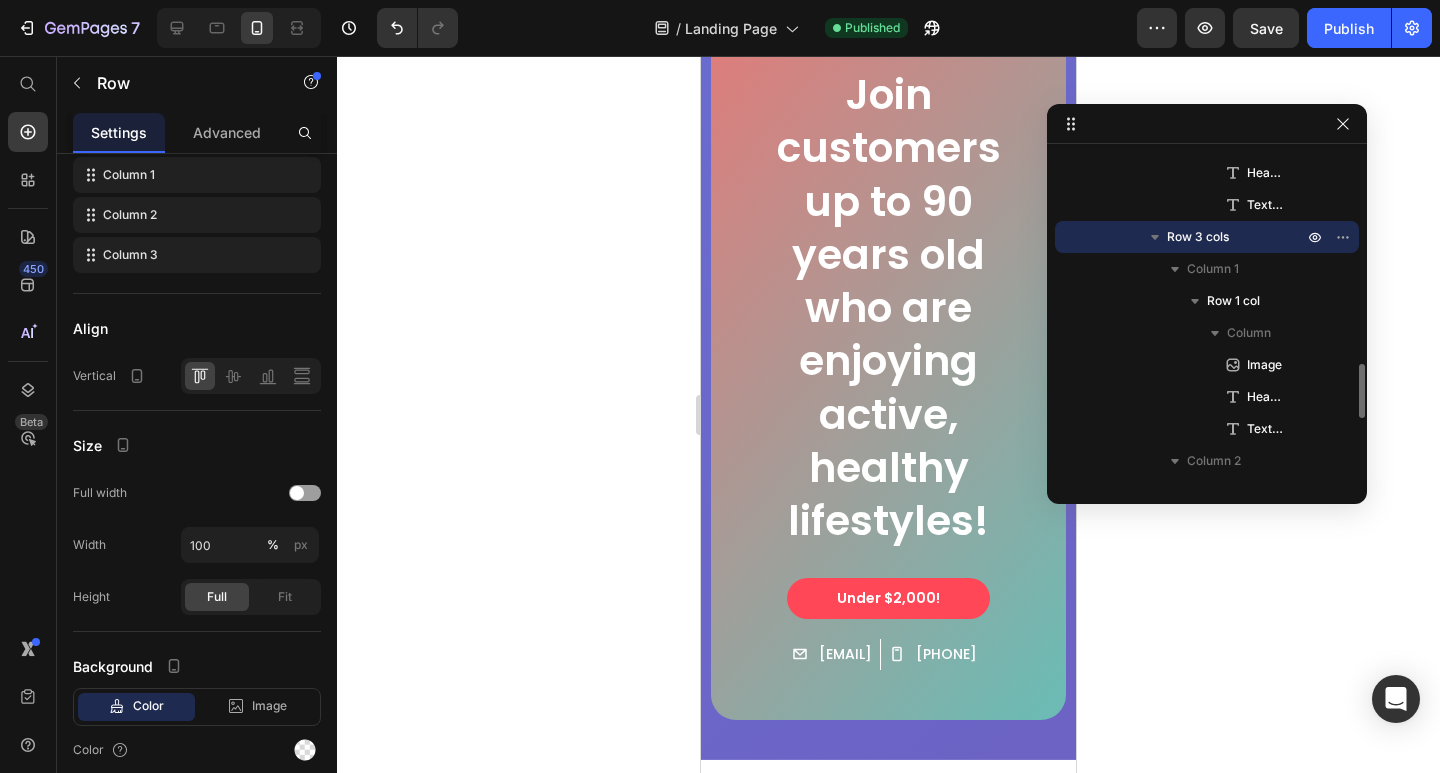 scroll, scrollTop: 7149, scrollLeft: 0, axis: vertical 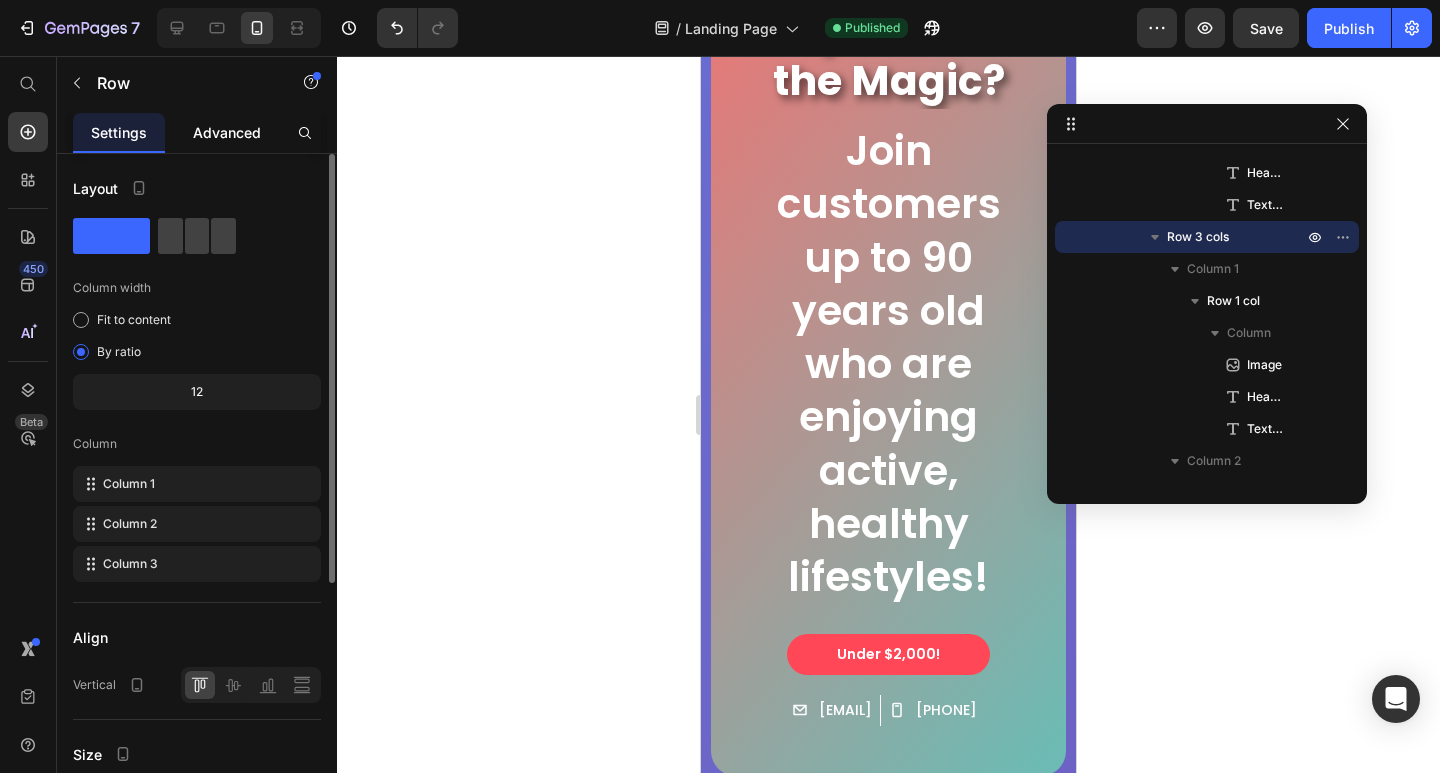 click on "Advanced" at bounding box center [227, 132] 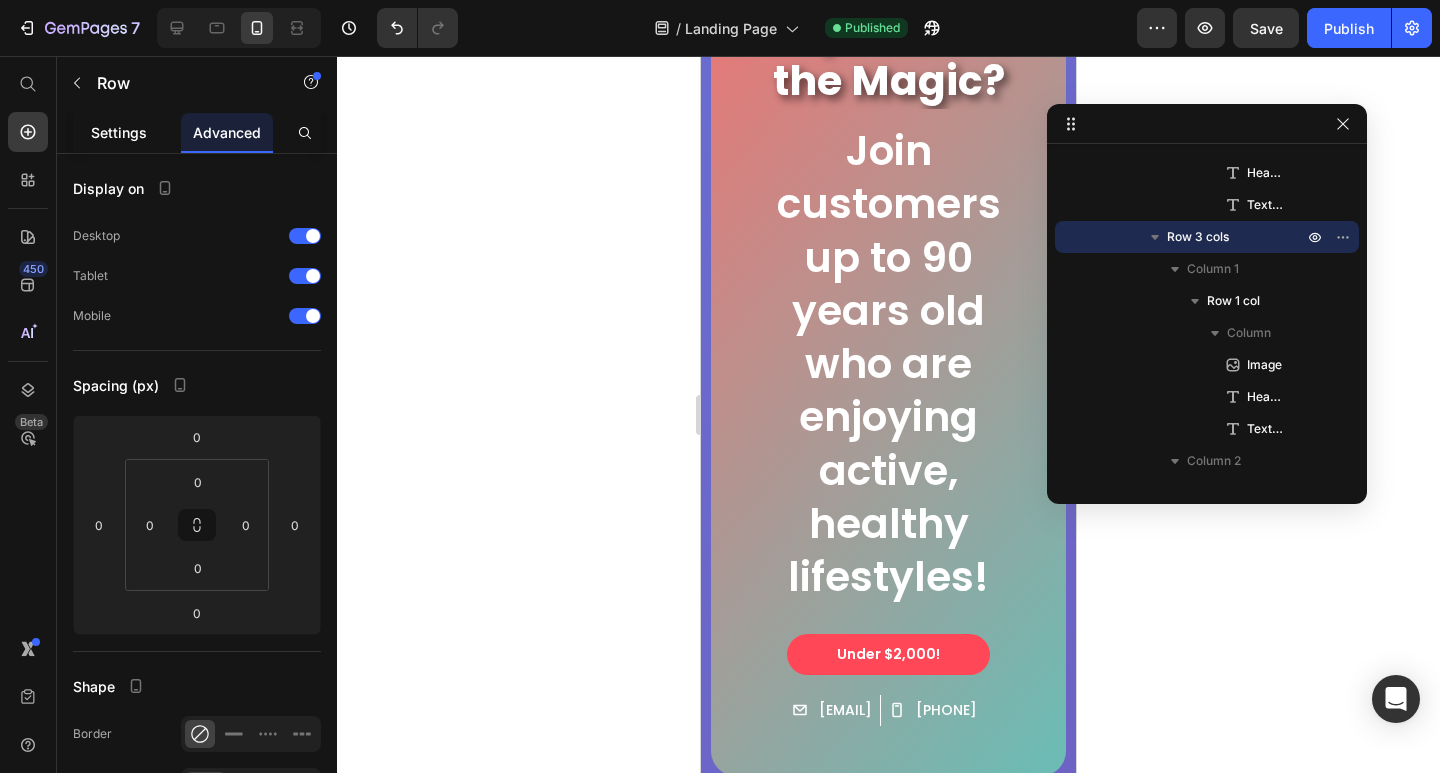 click on "Settings" at bounding box center (119, 132) 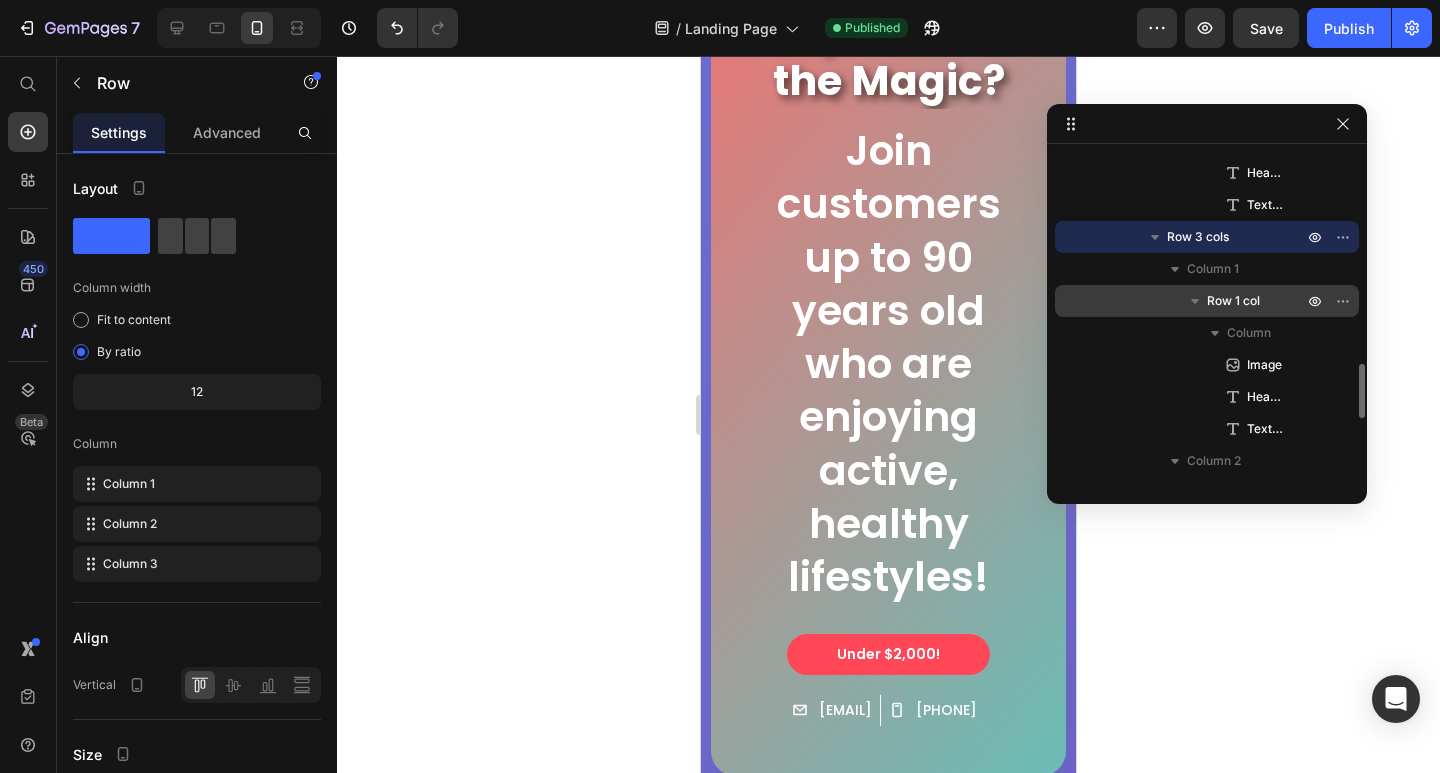 click on "Row 1 col" at bounding box center [1233, 301] 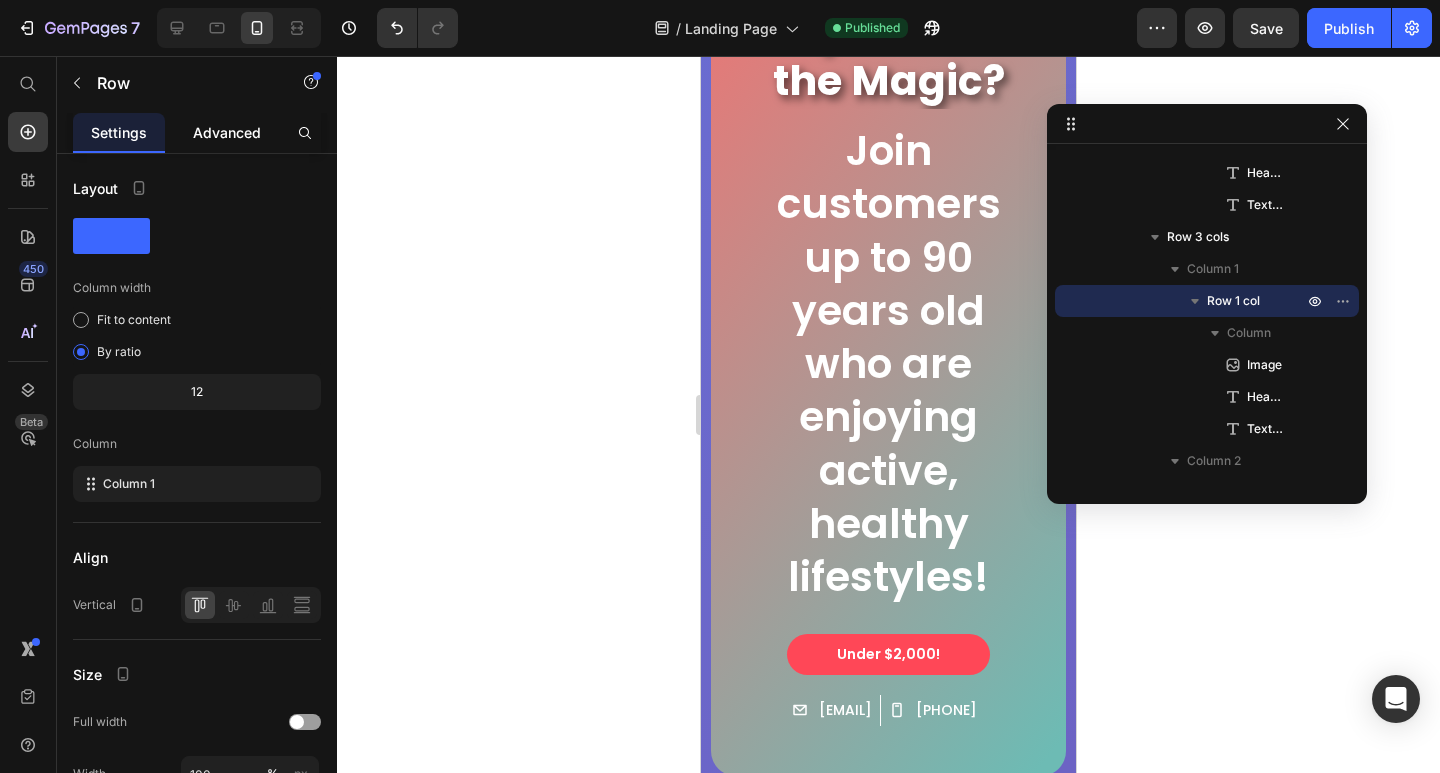 click on "Advanced" at bounding box center (227, 132) 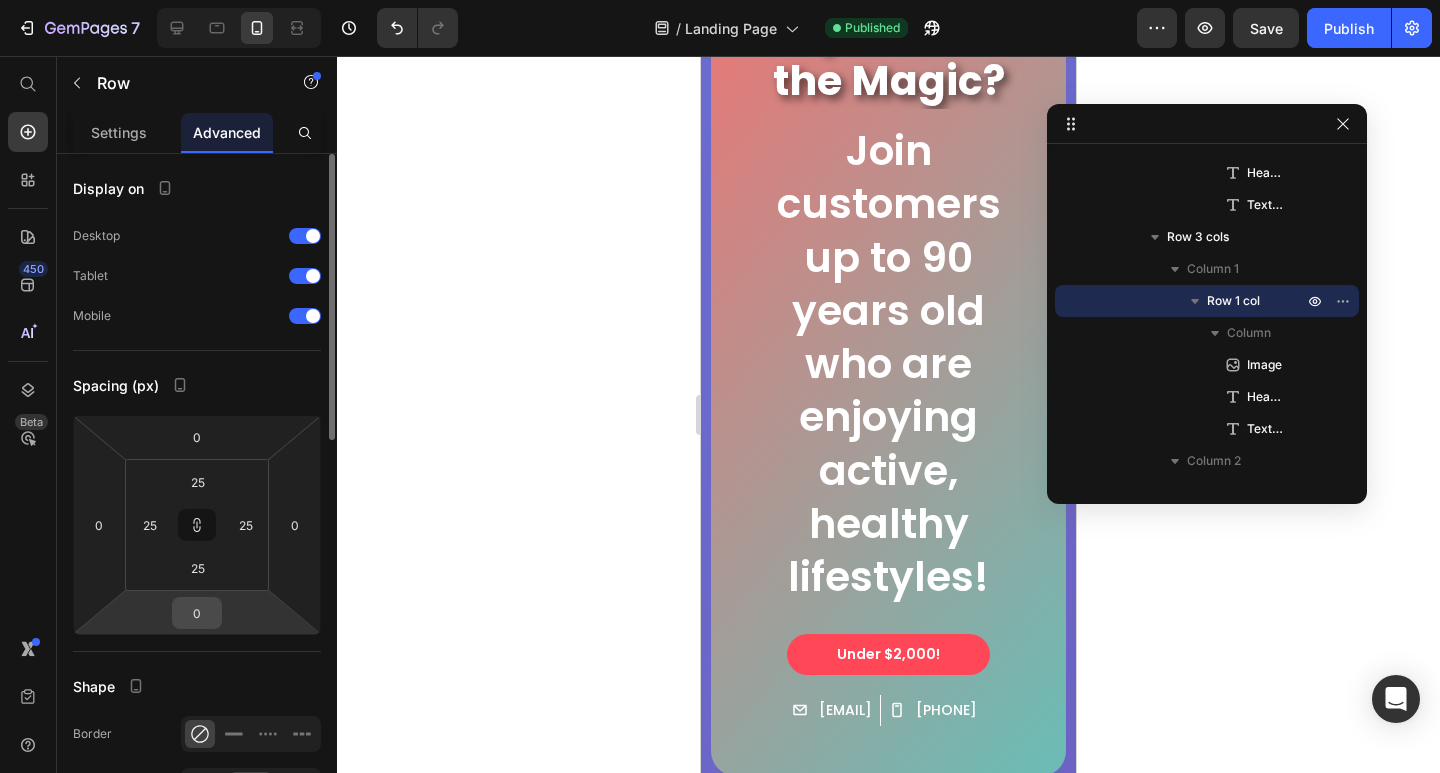 click on "0" at bounding box center (197, 613) 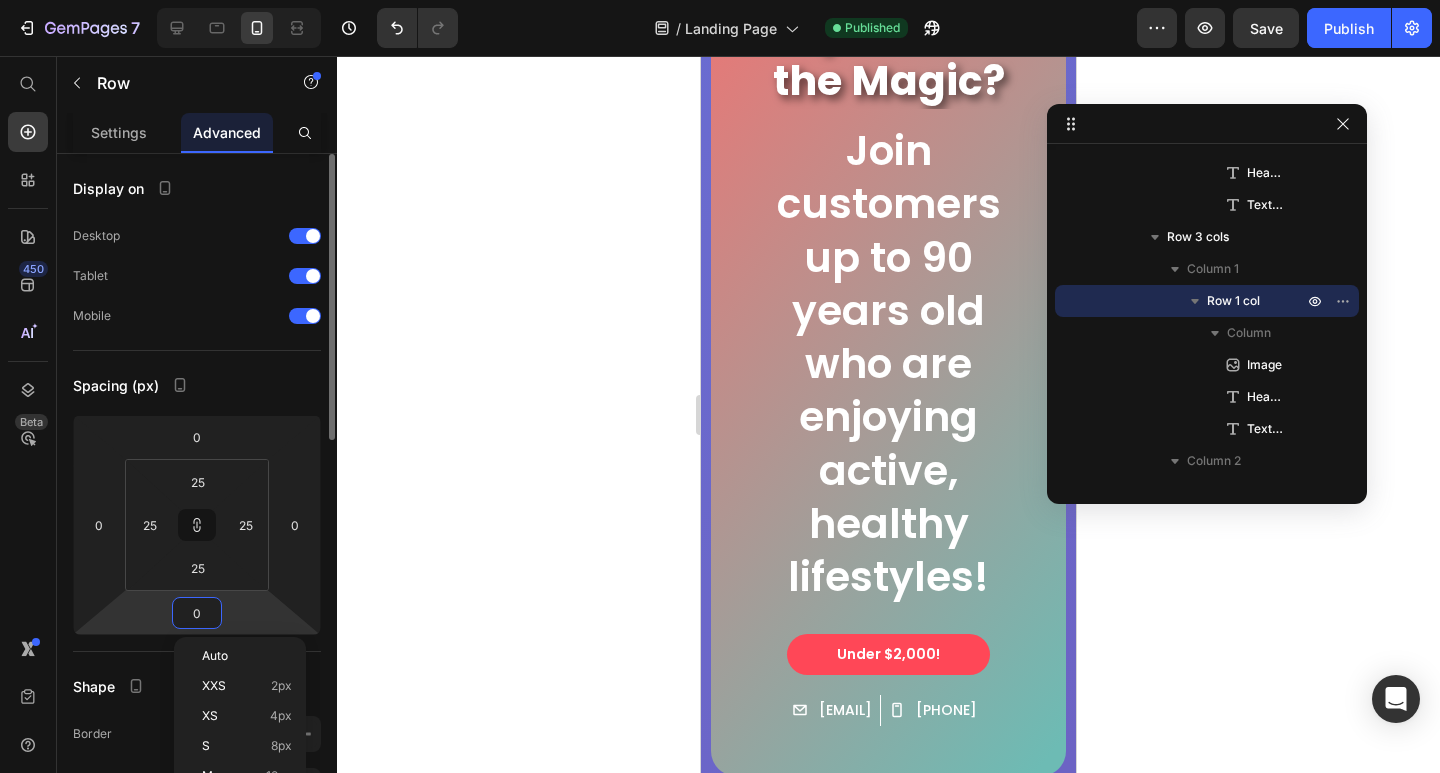 type on "2" 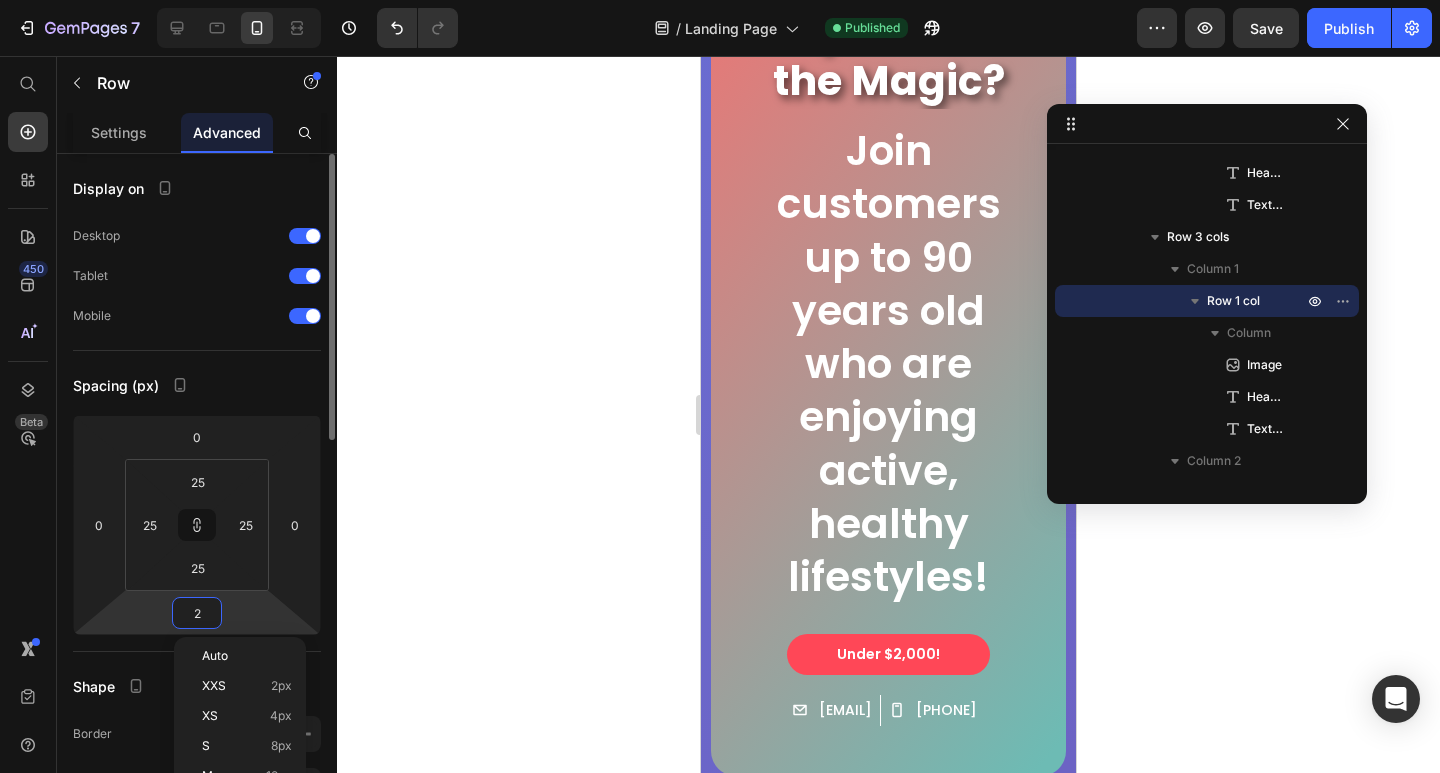 type on "2" 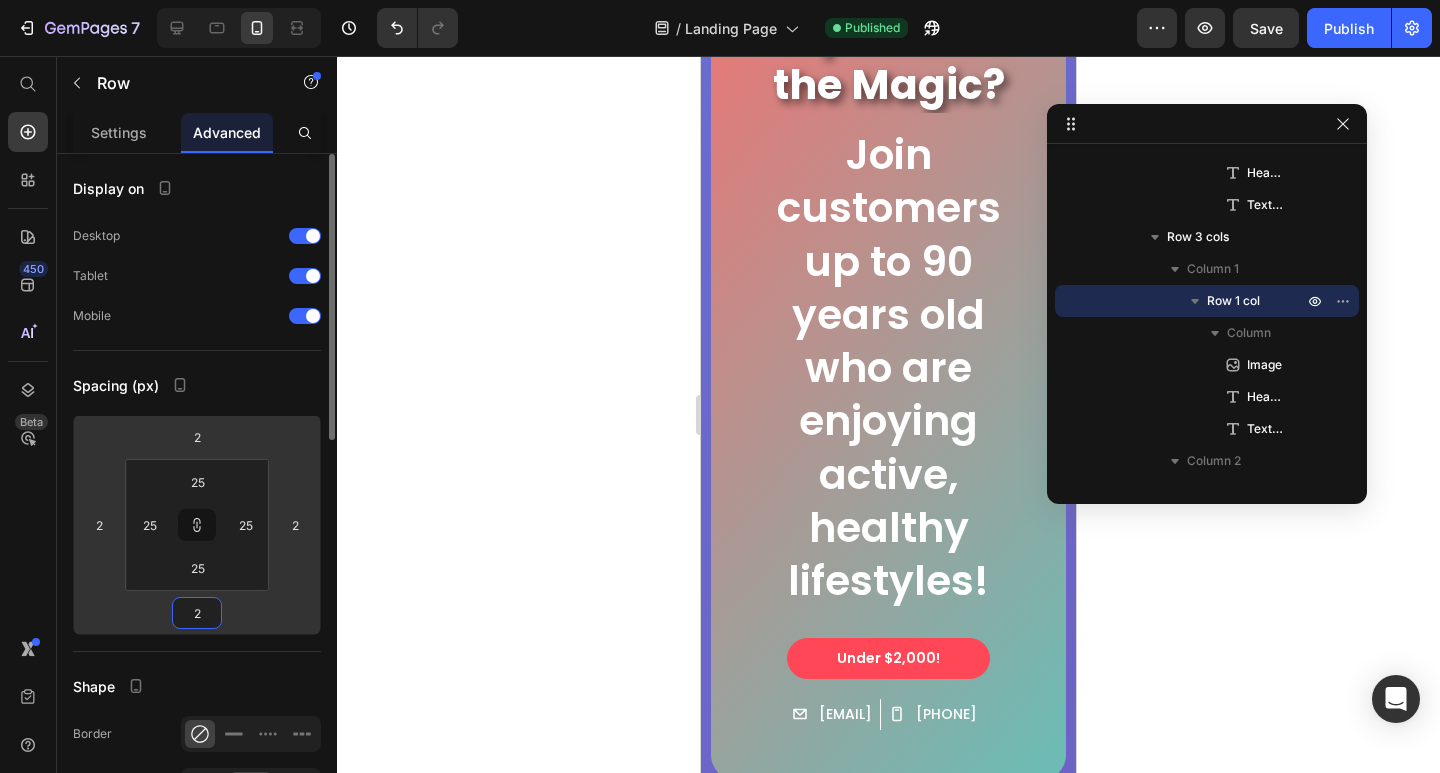 type on "25" 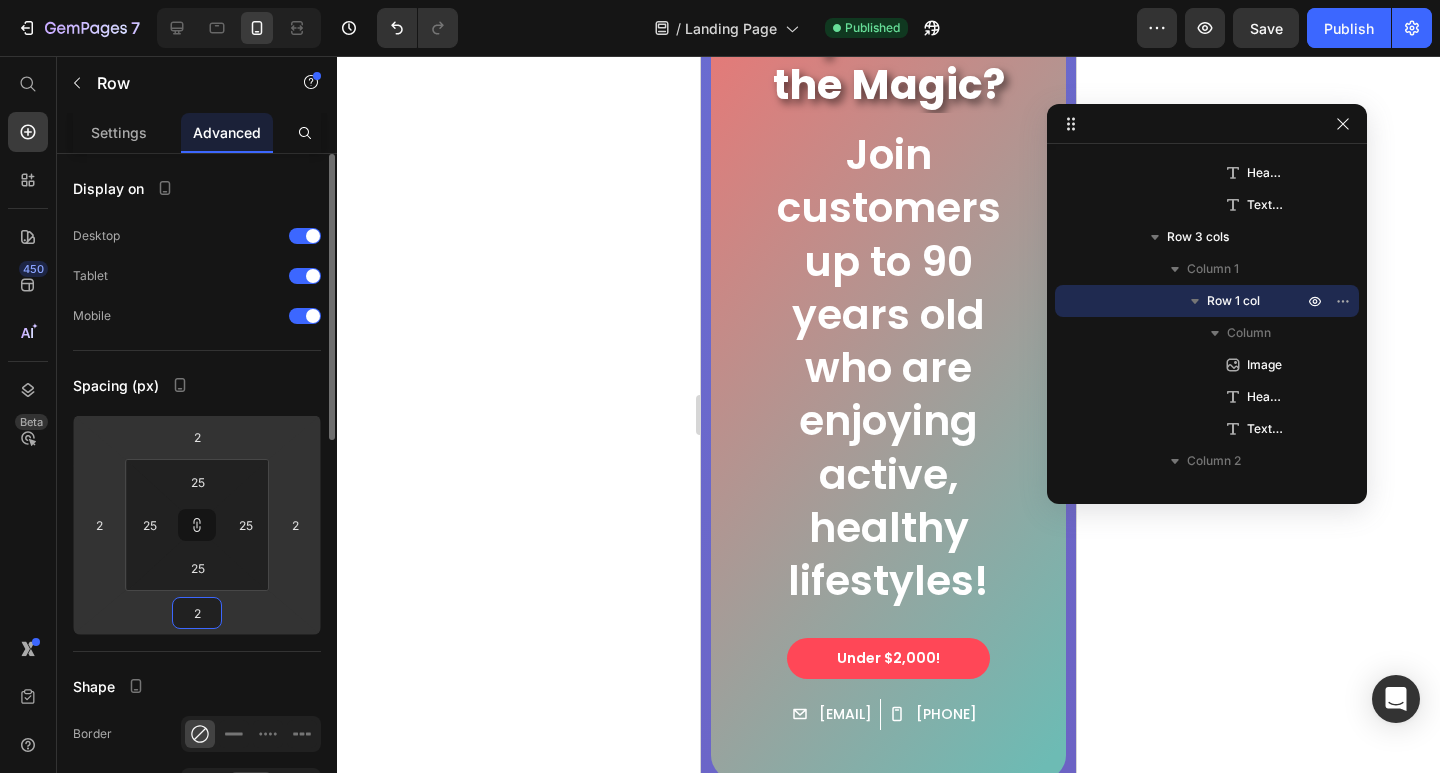 type on "25" 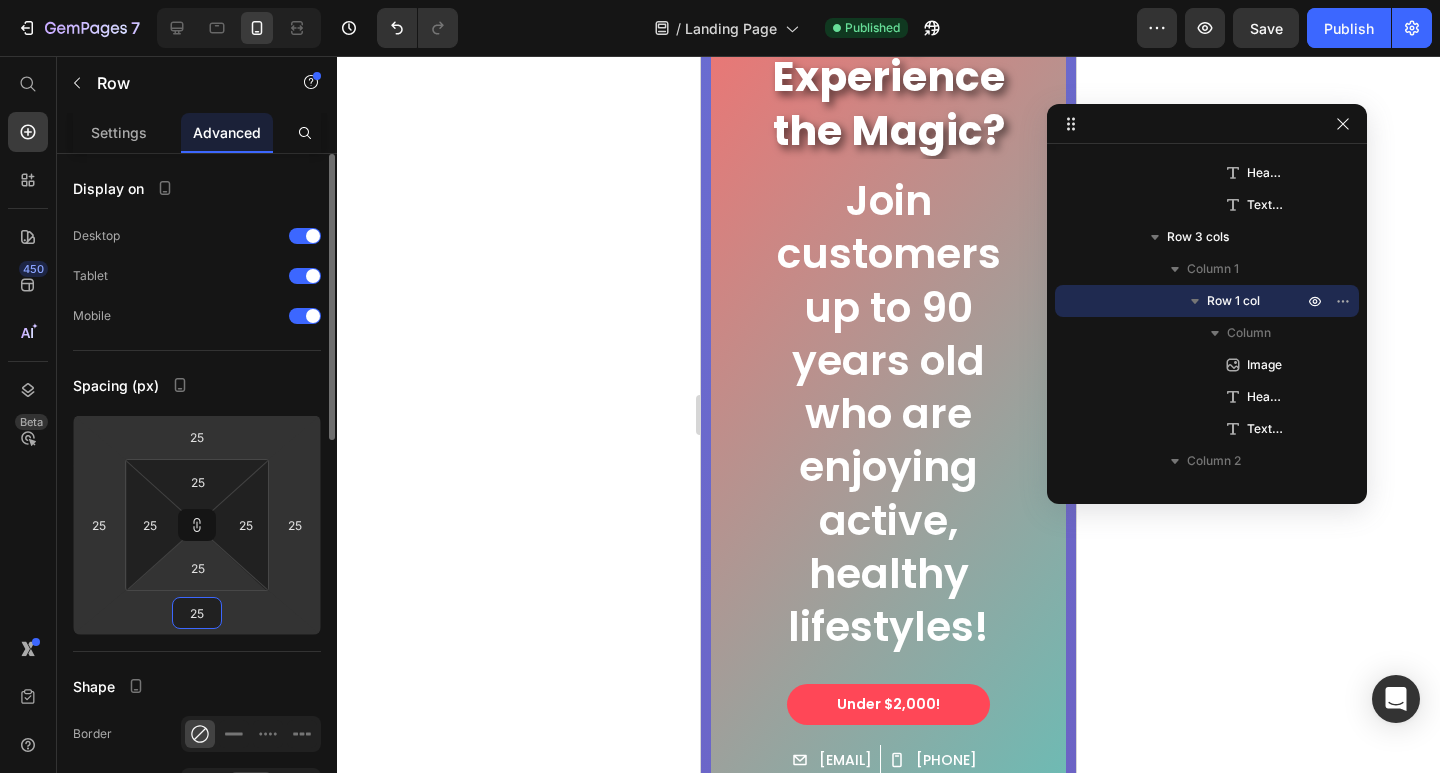 type on "2" 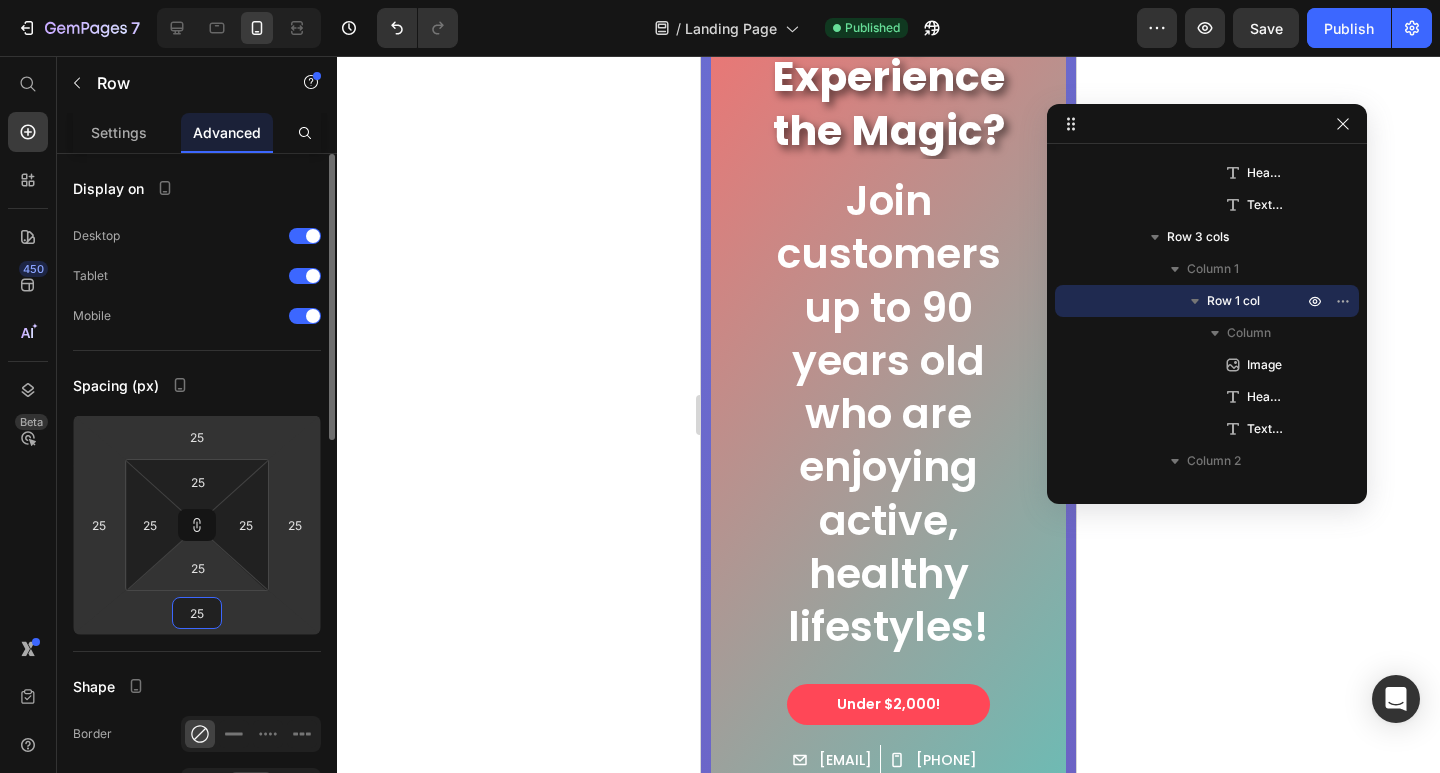 type on "2" 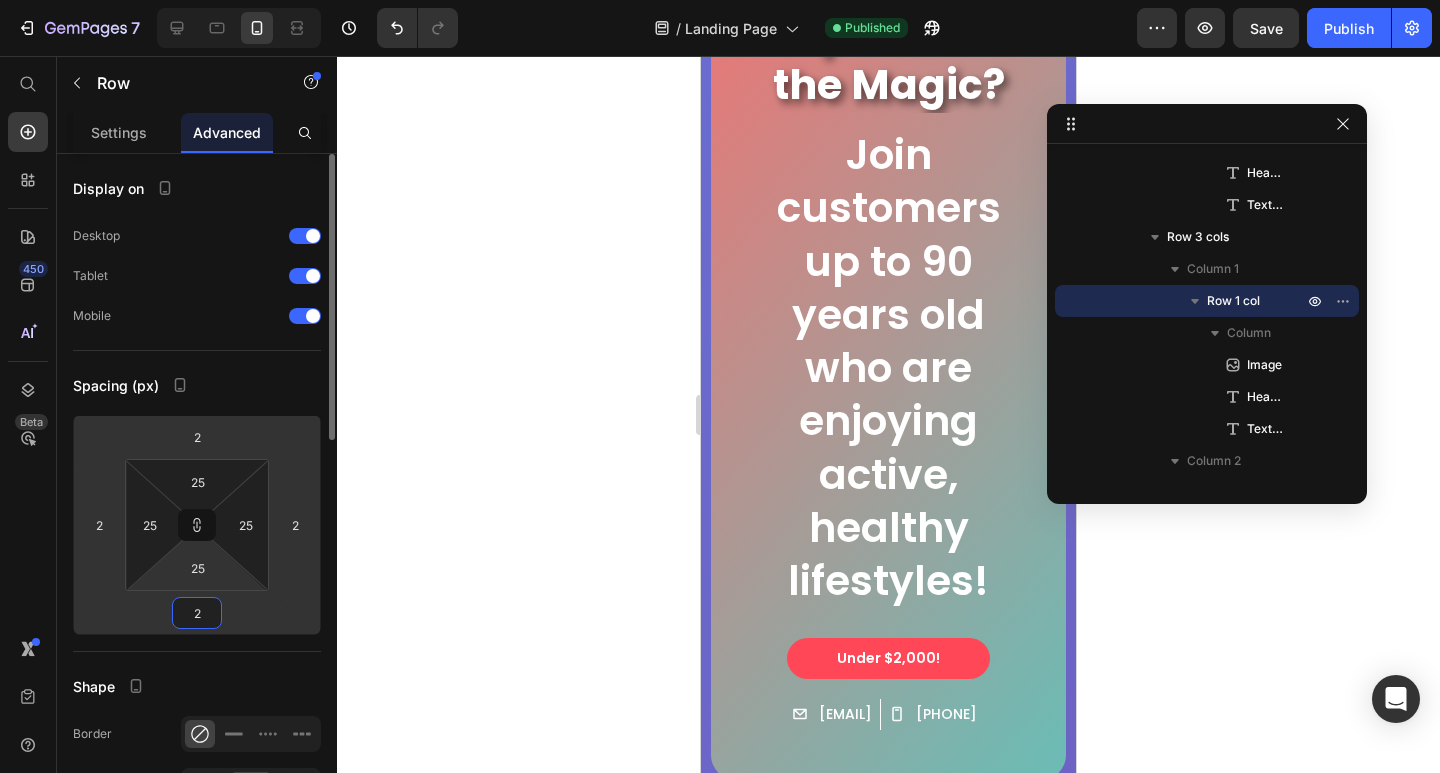 type on "0" 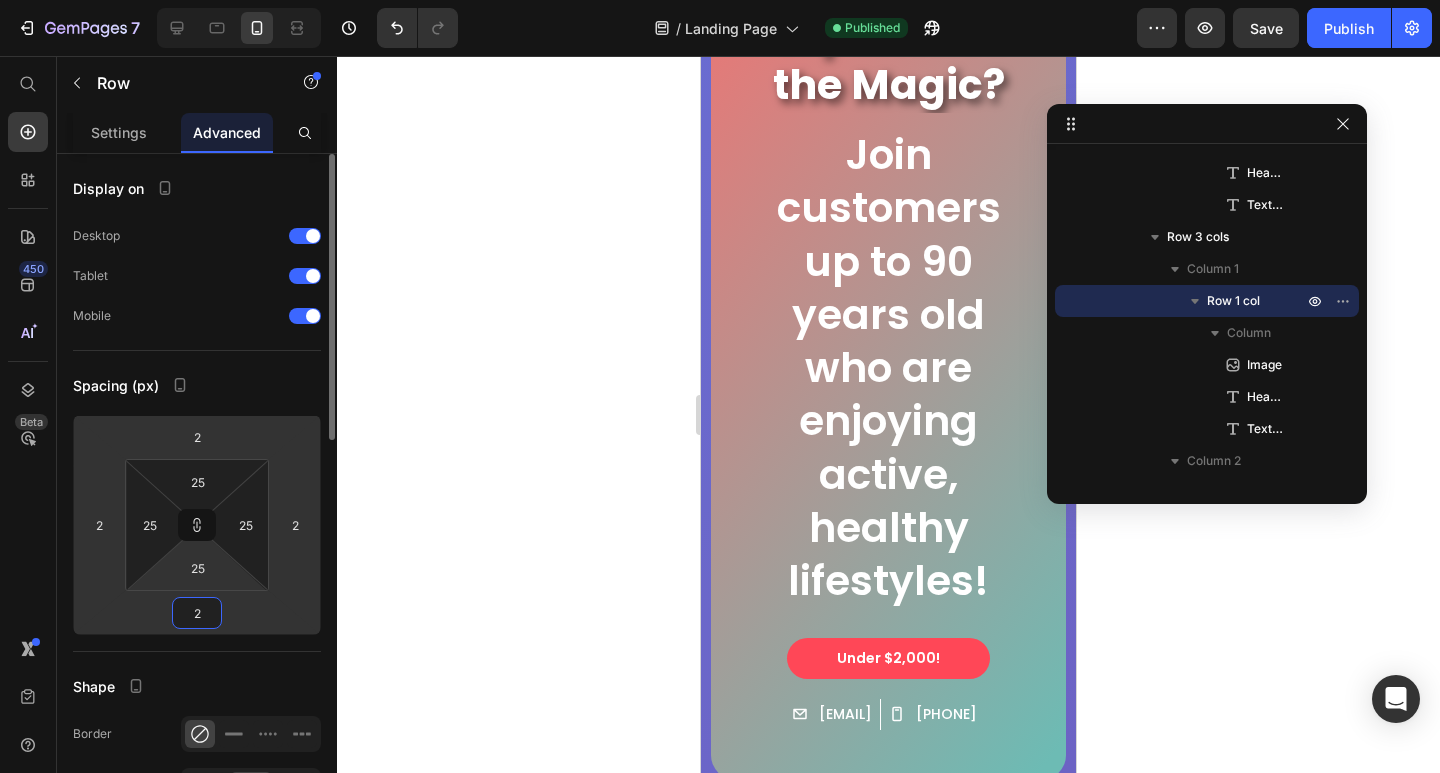 type on "0" 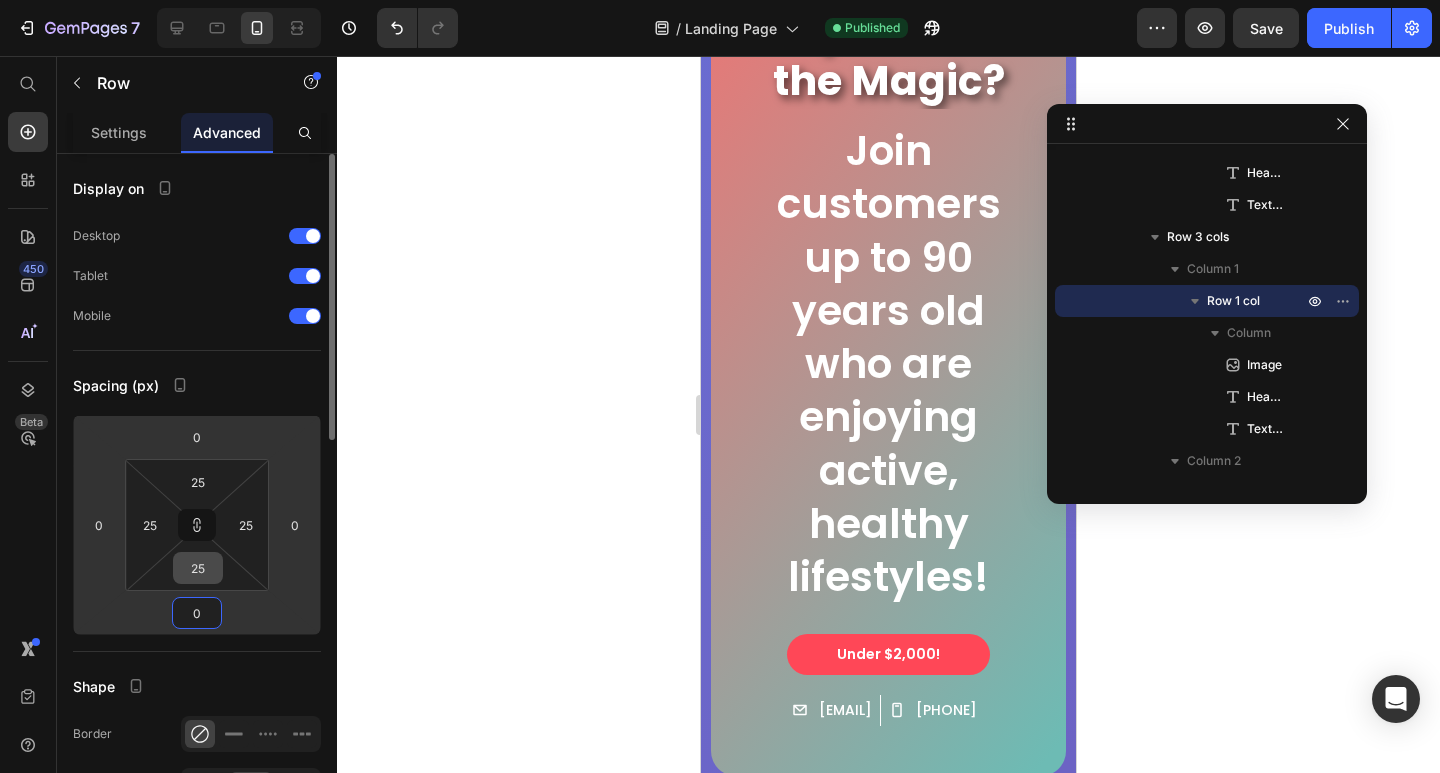 click at bounding box center [197, 525] 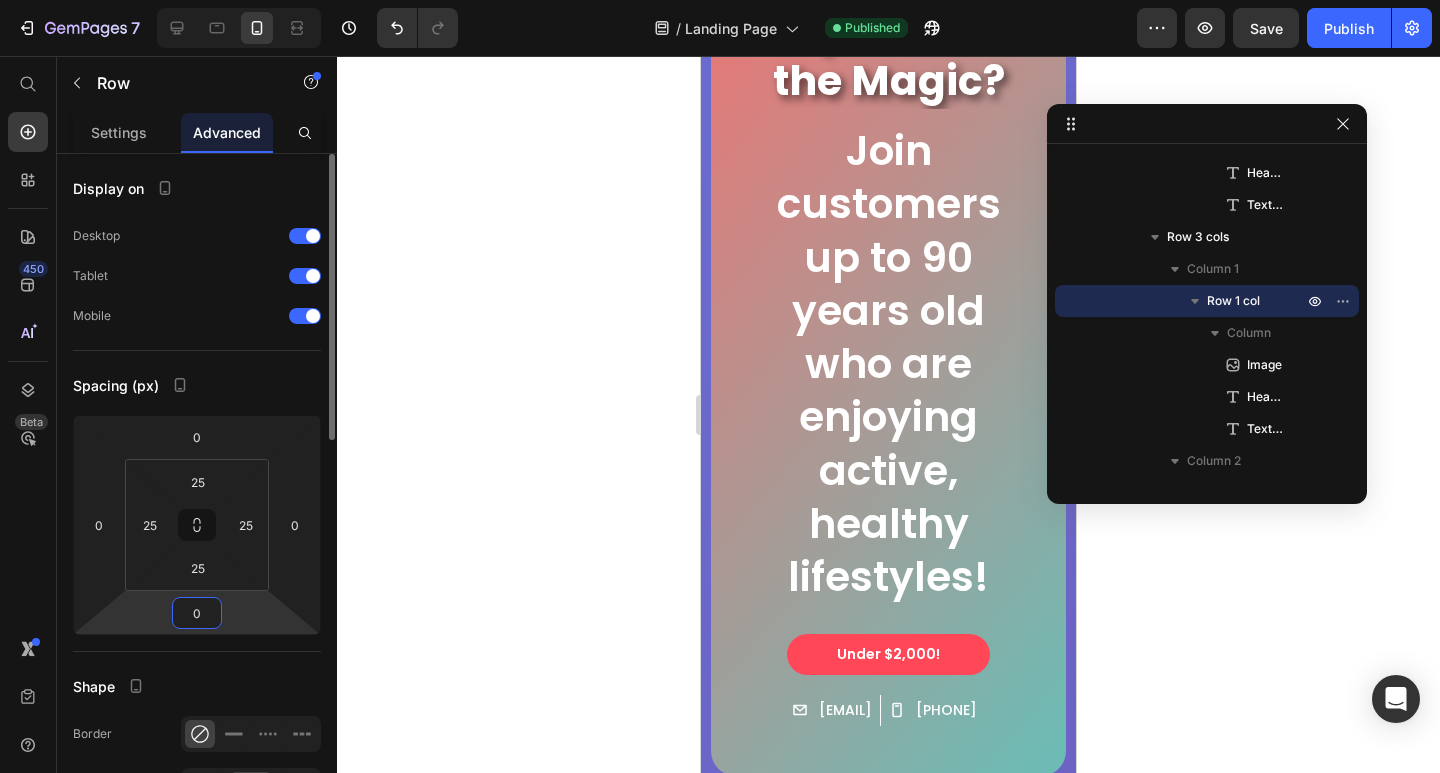 click on "0" at bounding box center [197, 613] 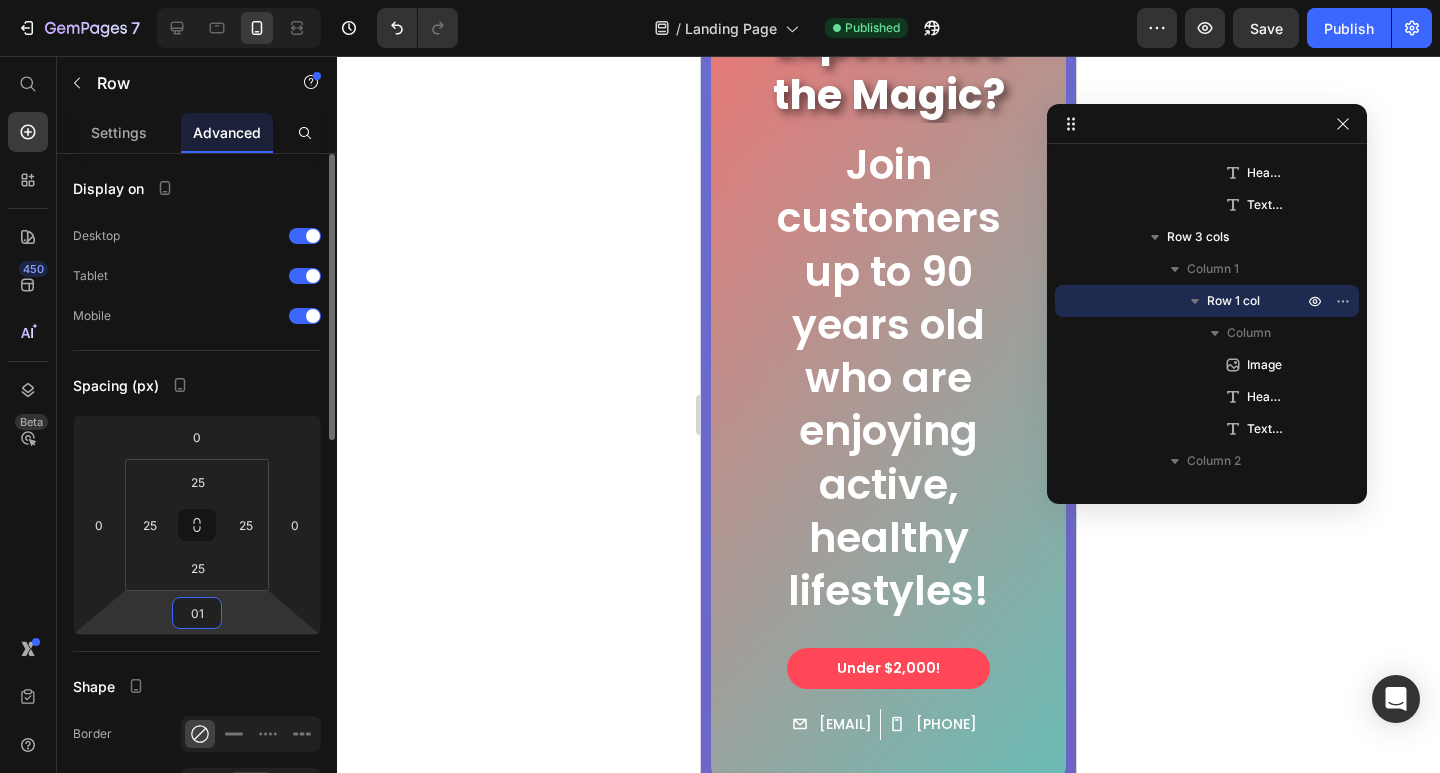 type on "0" 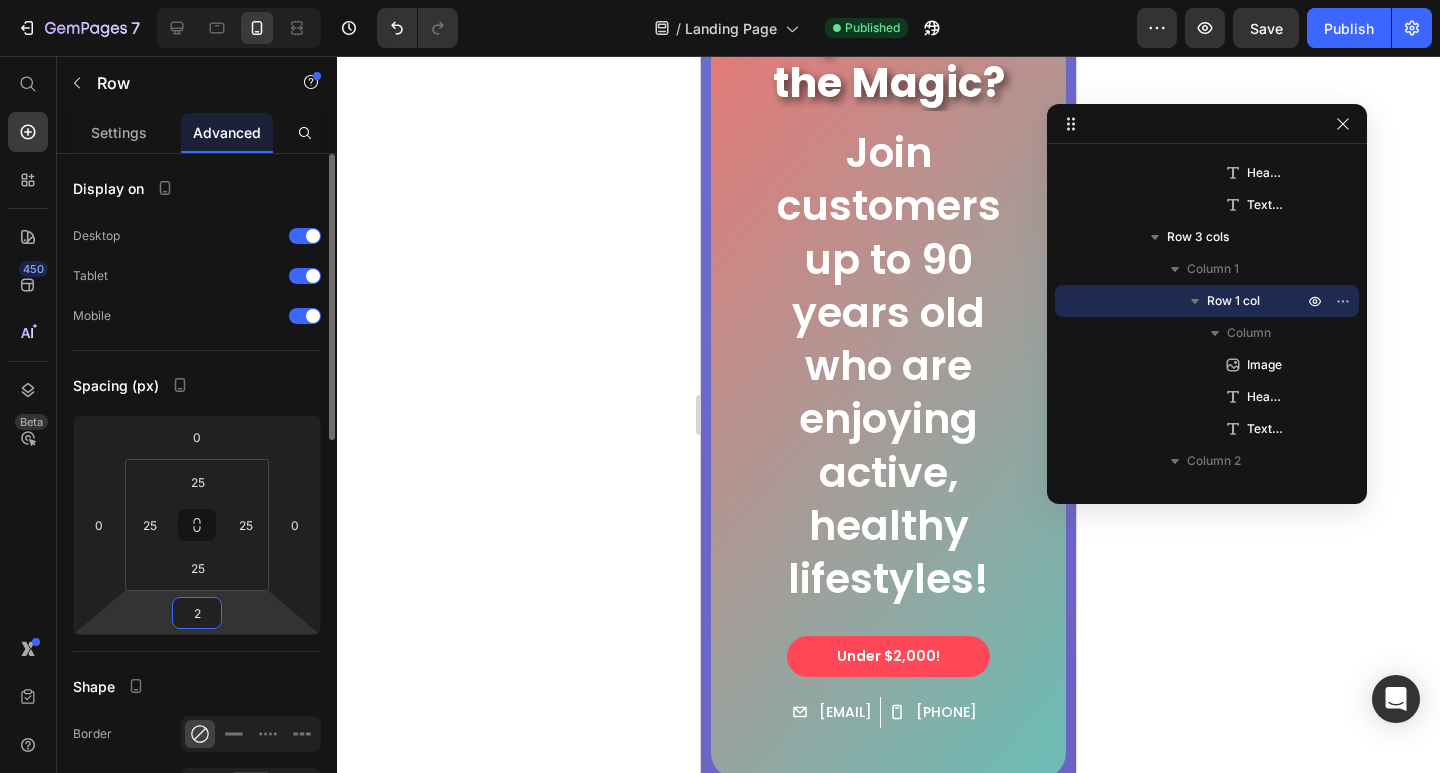 type on "25" 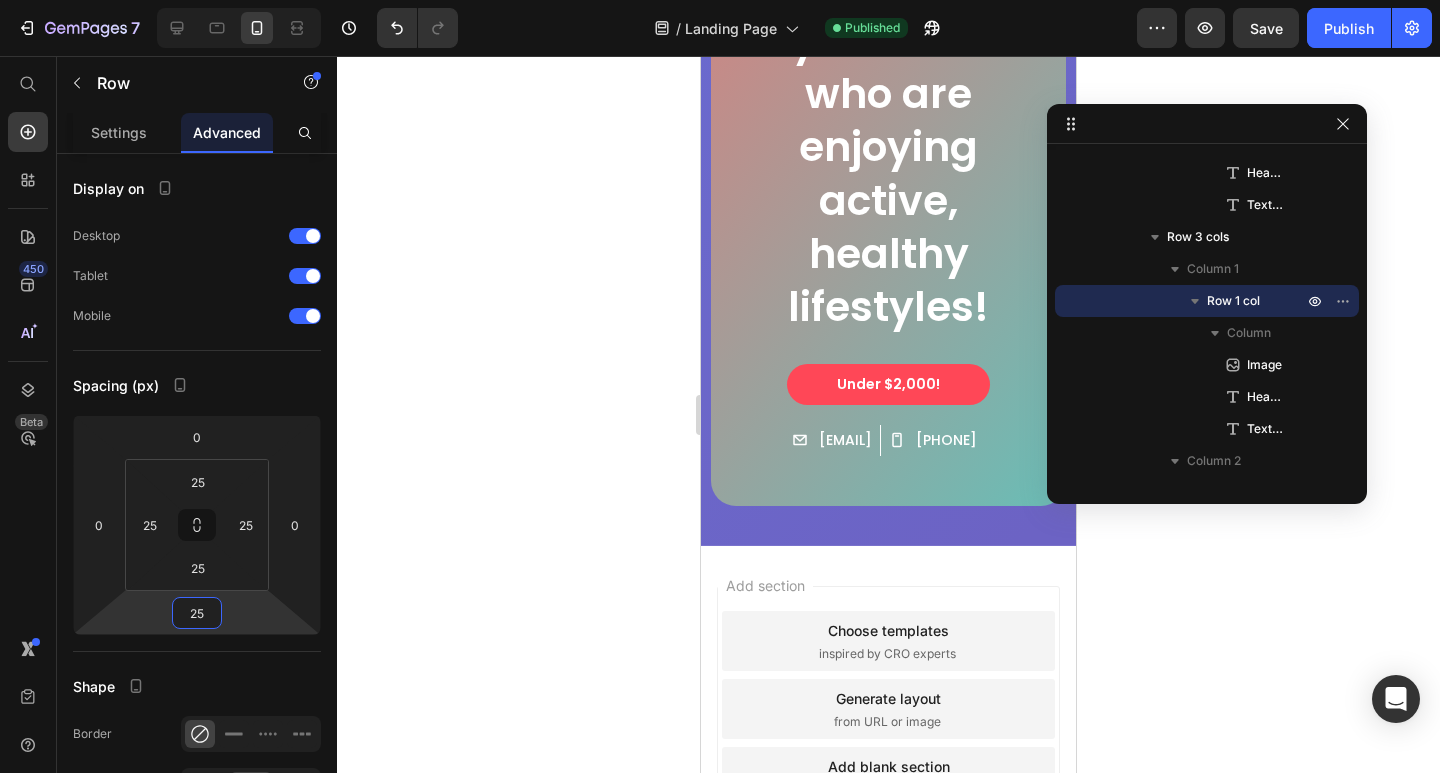 scroll, scrollTop: 7449, scrollLeft: 0, axis: vertical 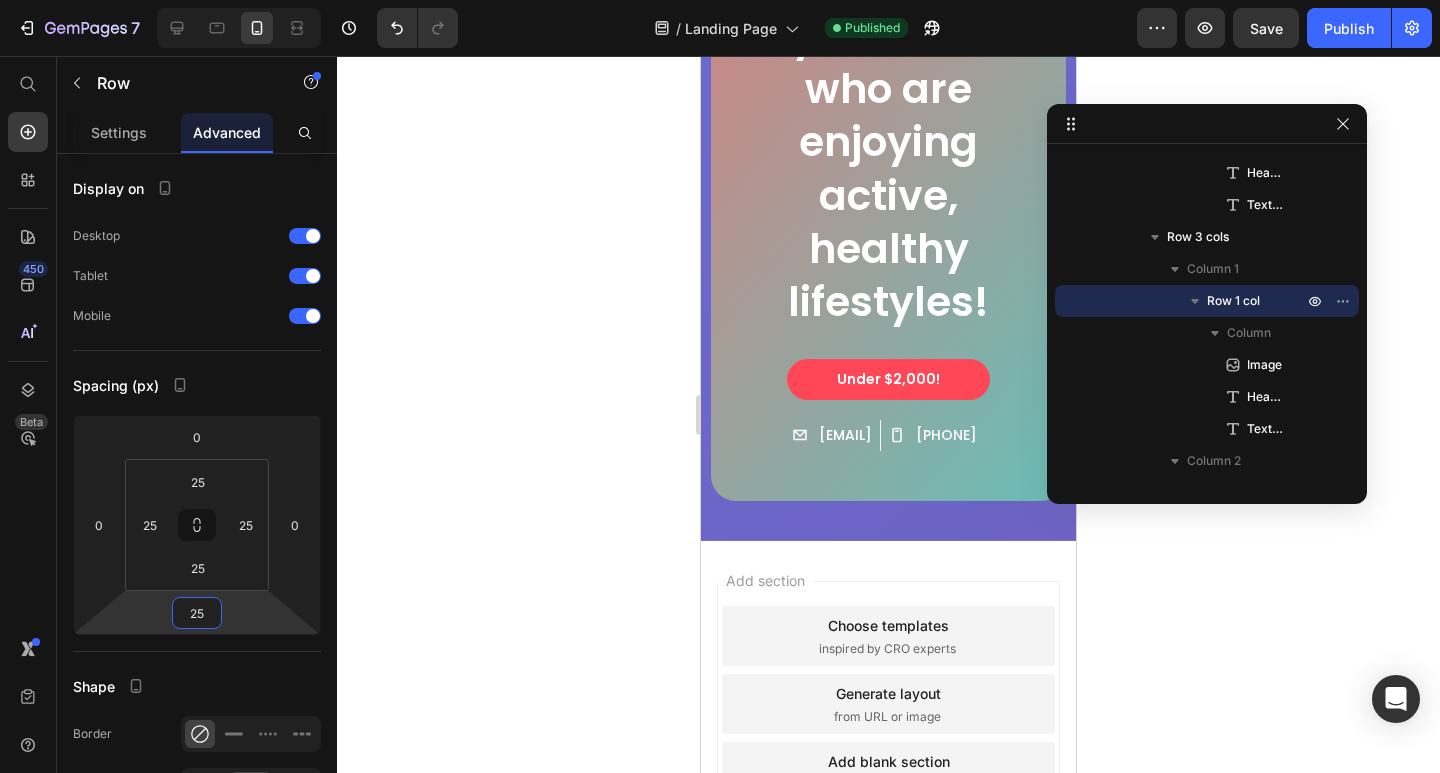 click on "Image Chain Gobbler Heading Cleaner chain management - protect clothes and maintain your trike easily. Text Block Row" at bounding box center (888, -707) 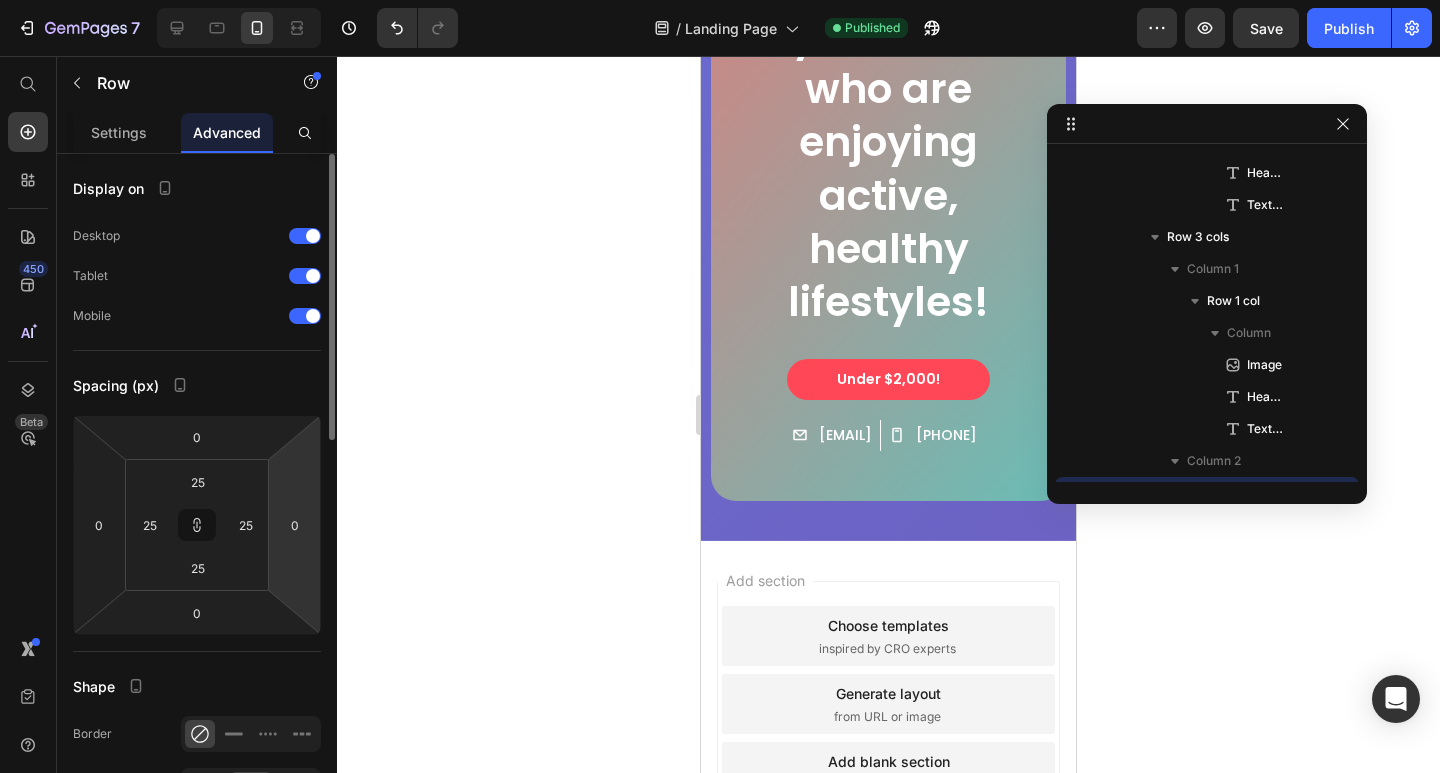 scroll, scrollTop: 1467, scrollLeft: 0, axis: vertical 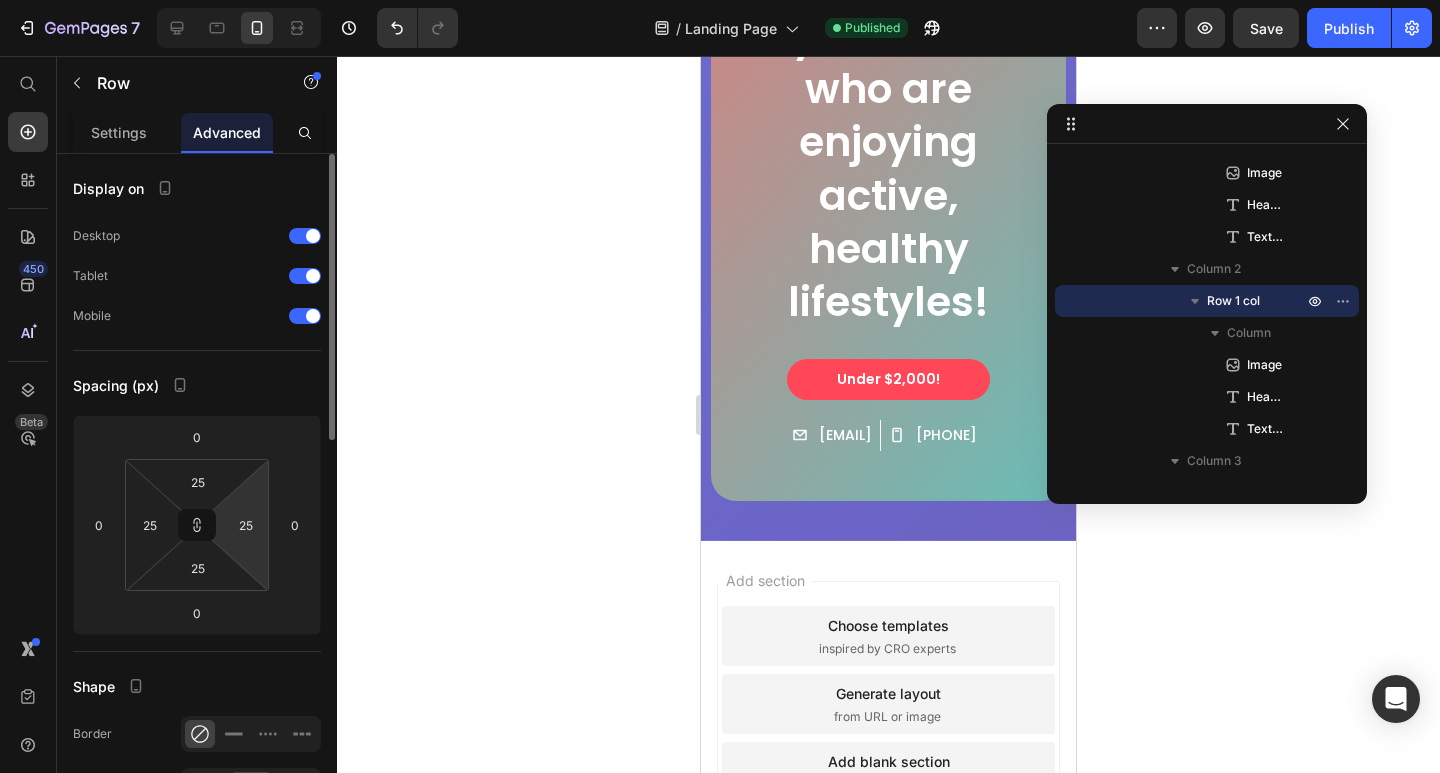click on "7   /  Landing Page Published Preview  Save   Publish  450 Beta Start with Sections Elements Hero Section Product Detail Brands Trusted Badges Guarantee Product Breakdown How to use Testimonials Compare Bundle FAQs Social Proof Brand Story Product List Collection Blog List Contact Sticky Add to Cart Custom Footer Browse Library 450 Layout
Row
Row
Row
Row Text
Heading
Text Block Button
Button
Button
Sticky Back to top Media
Image
Image" at bounding box center [720, 0] 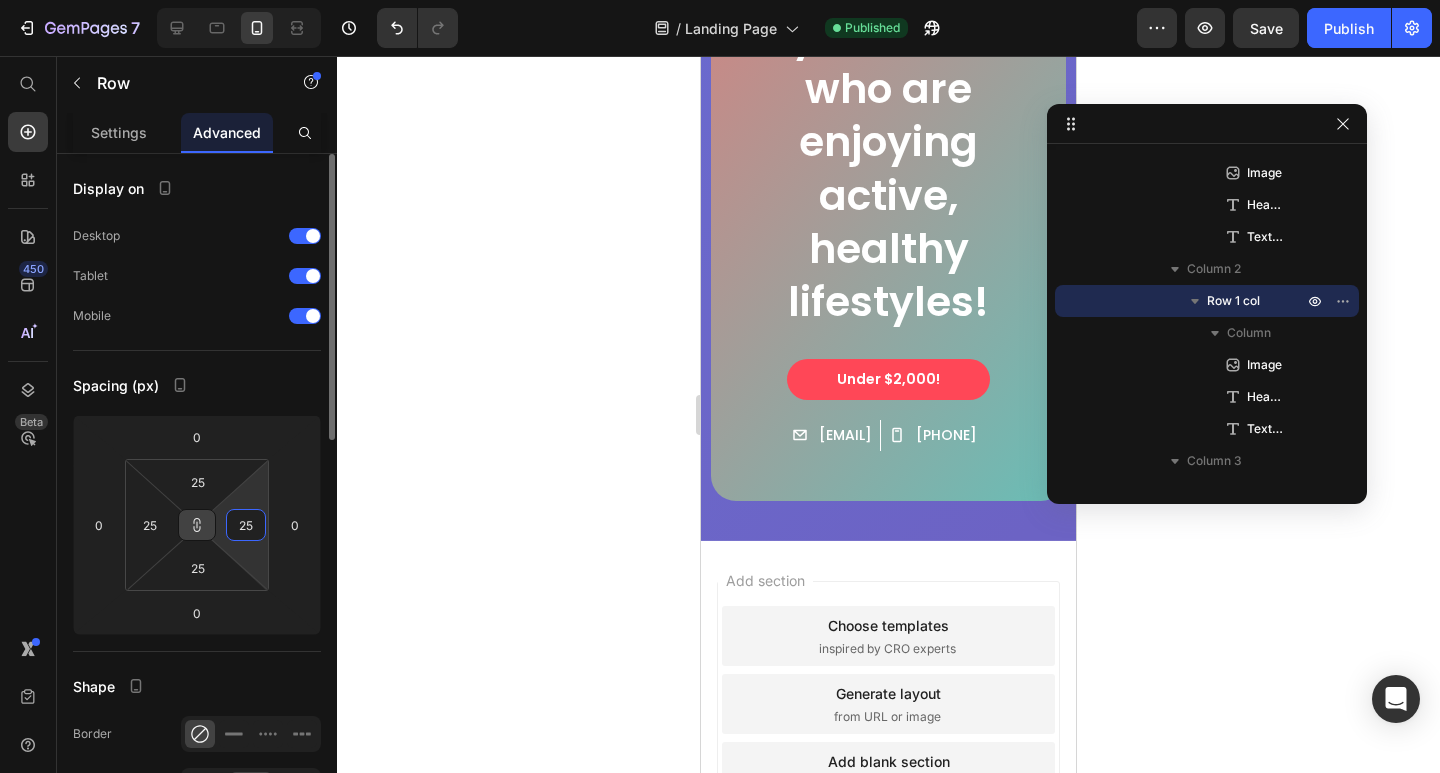 click 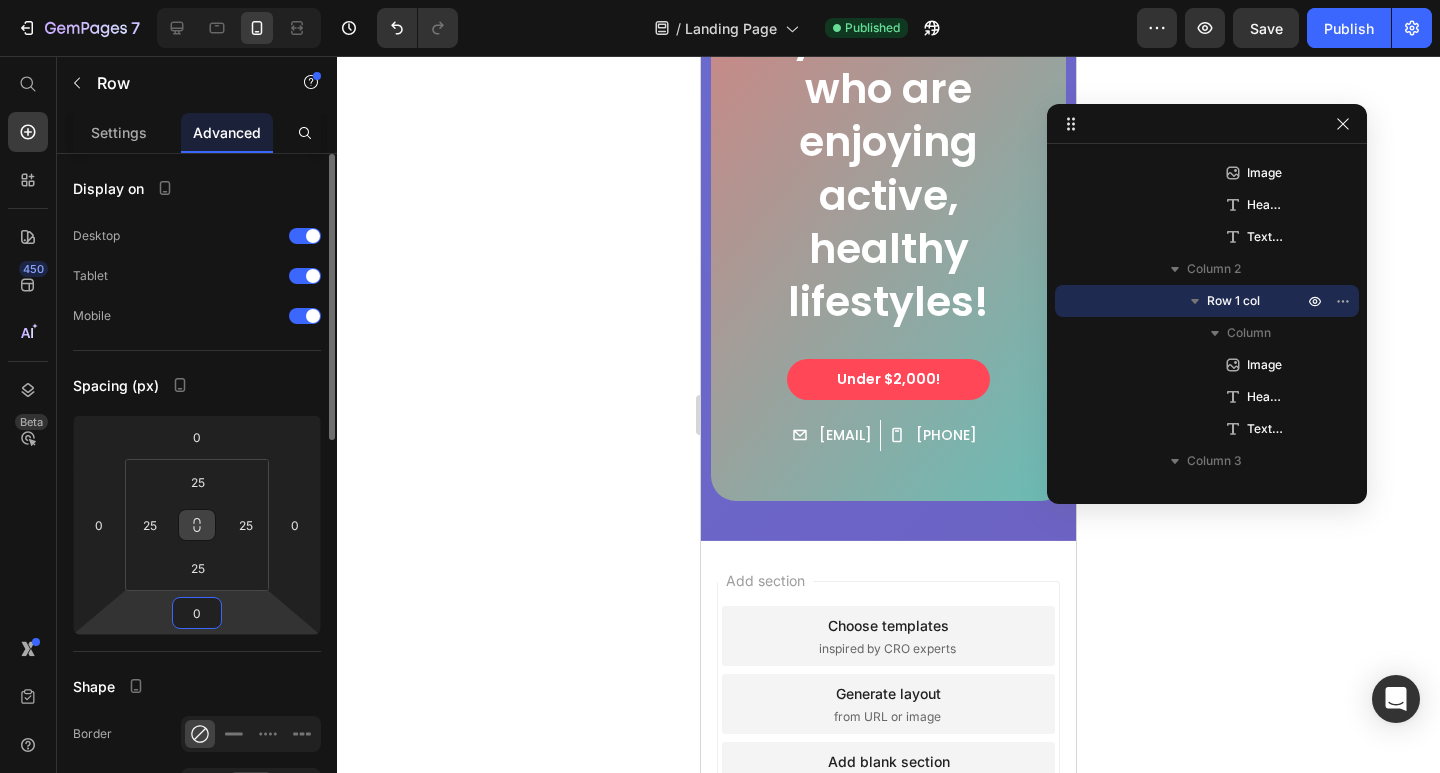 click on "0" at bounding box center [197, 613] 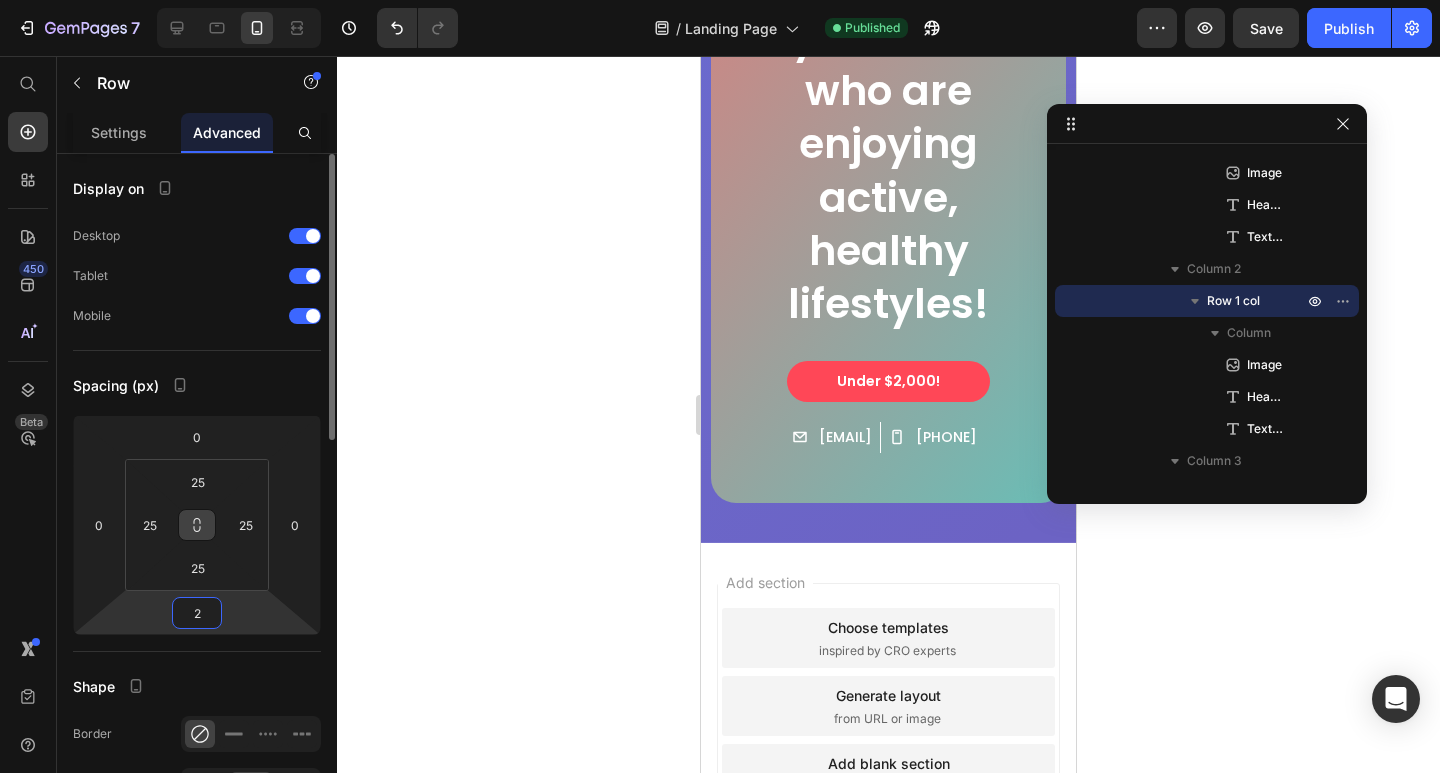 type on "25" 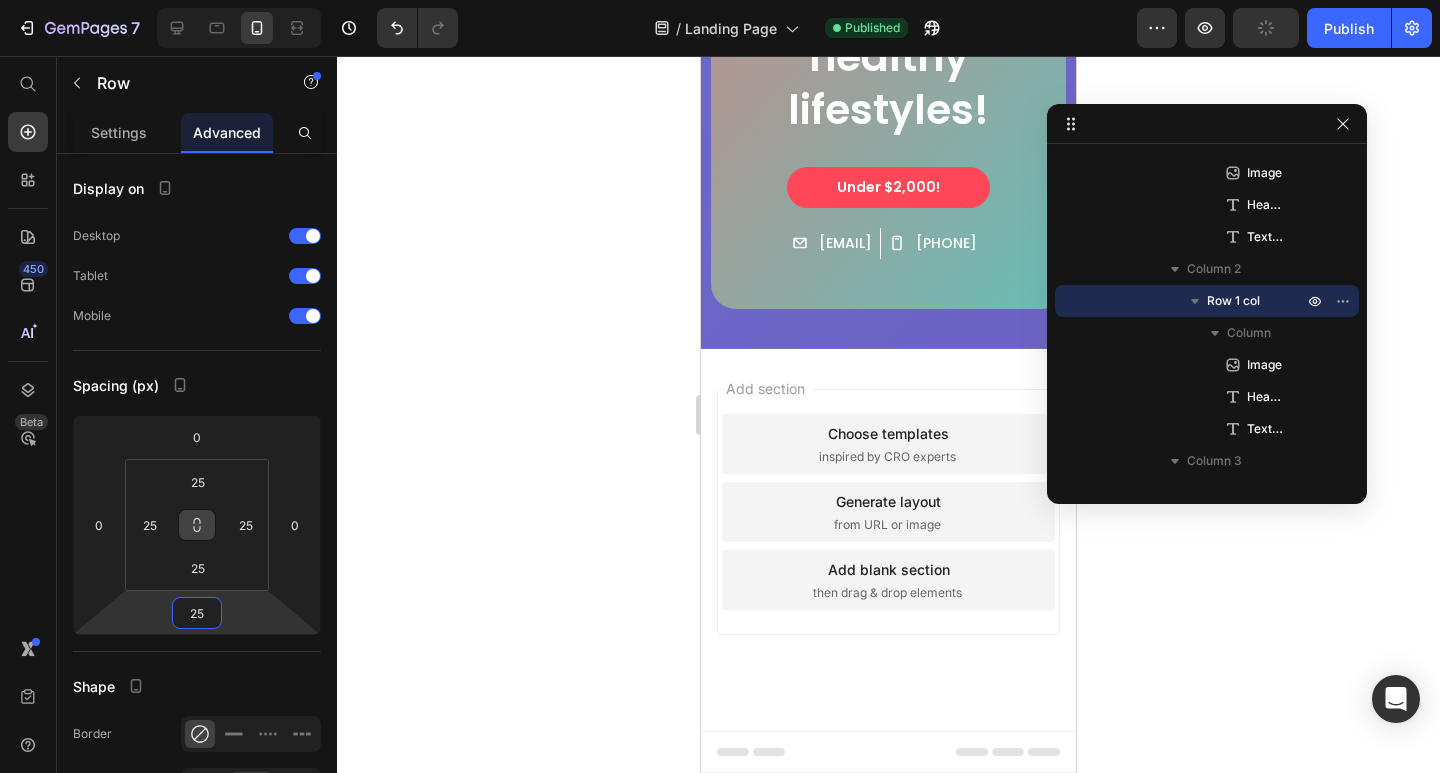 scroll, scrollTop: 7649, scrollLeft: 0, axis: vertical 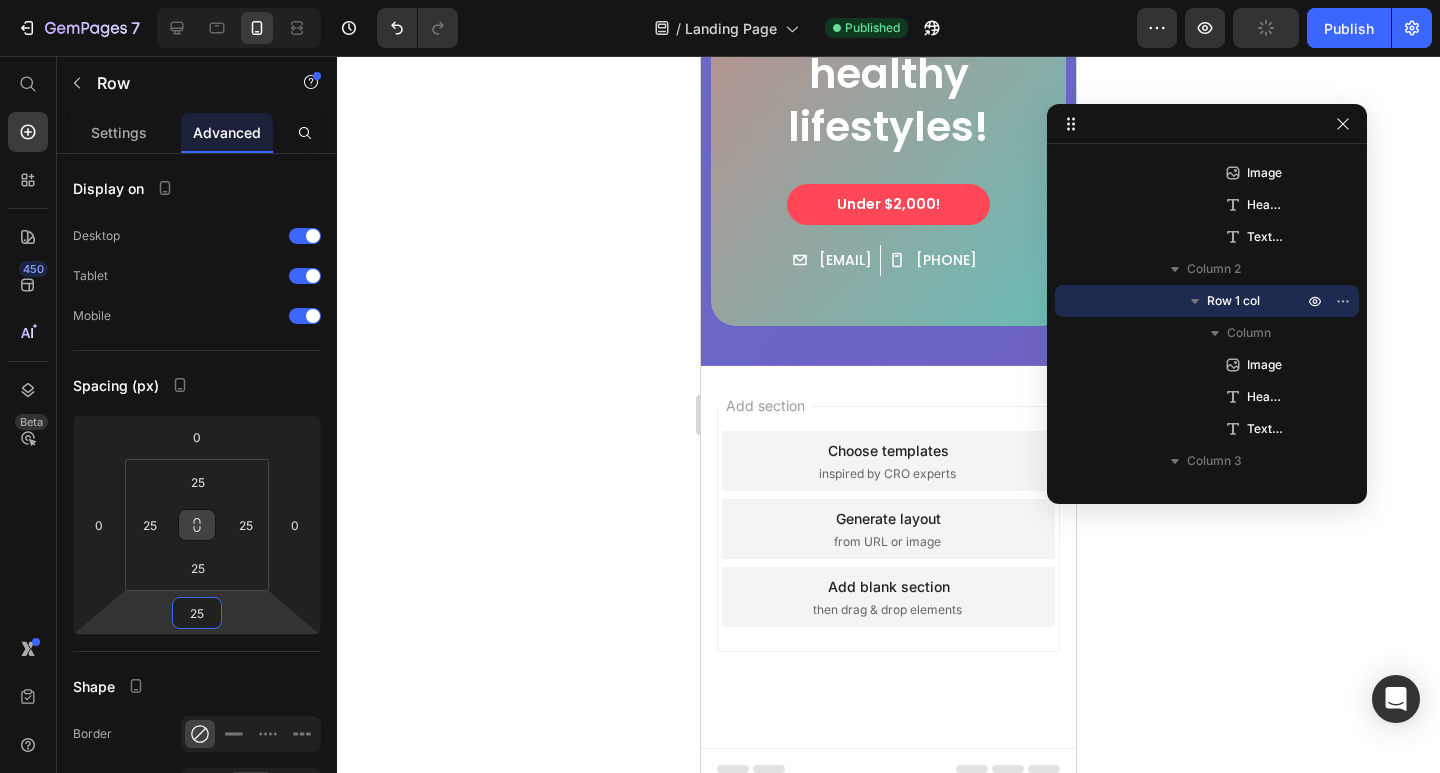 click on "Image Twist Grip Shifters Heading Quick, easy speed changes - shift gears smoothly and effortlessly while riding. Text Block Row" at bounding box center [888, -698] 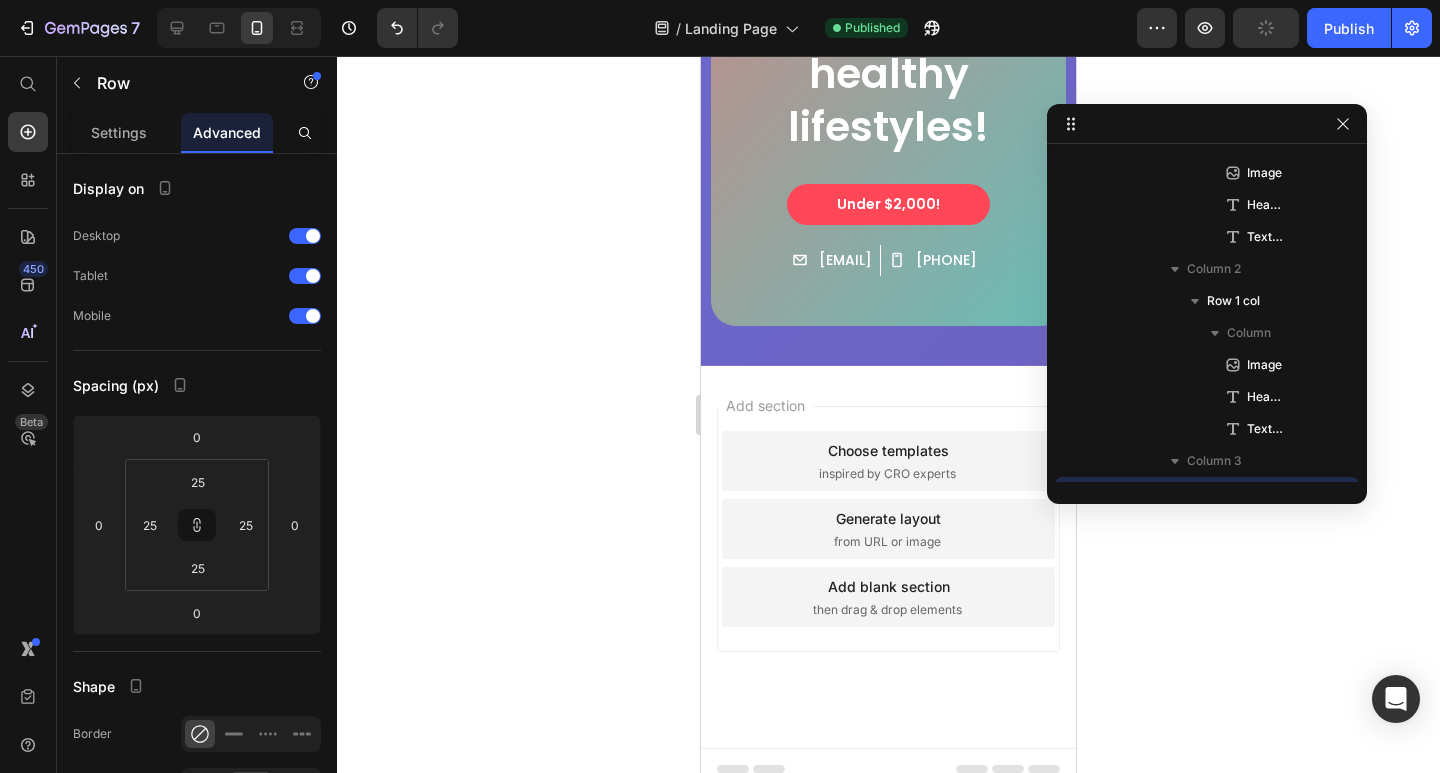 scroll, scrollTop: 1654, scrollLeft: 0, axis: vertical 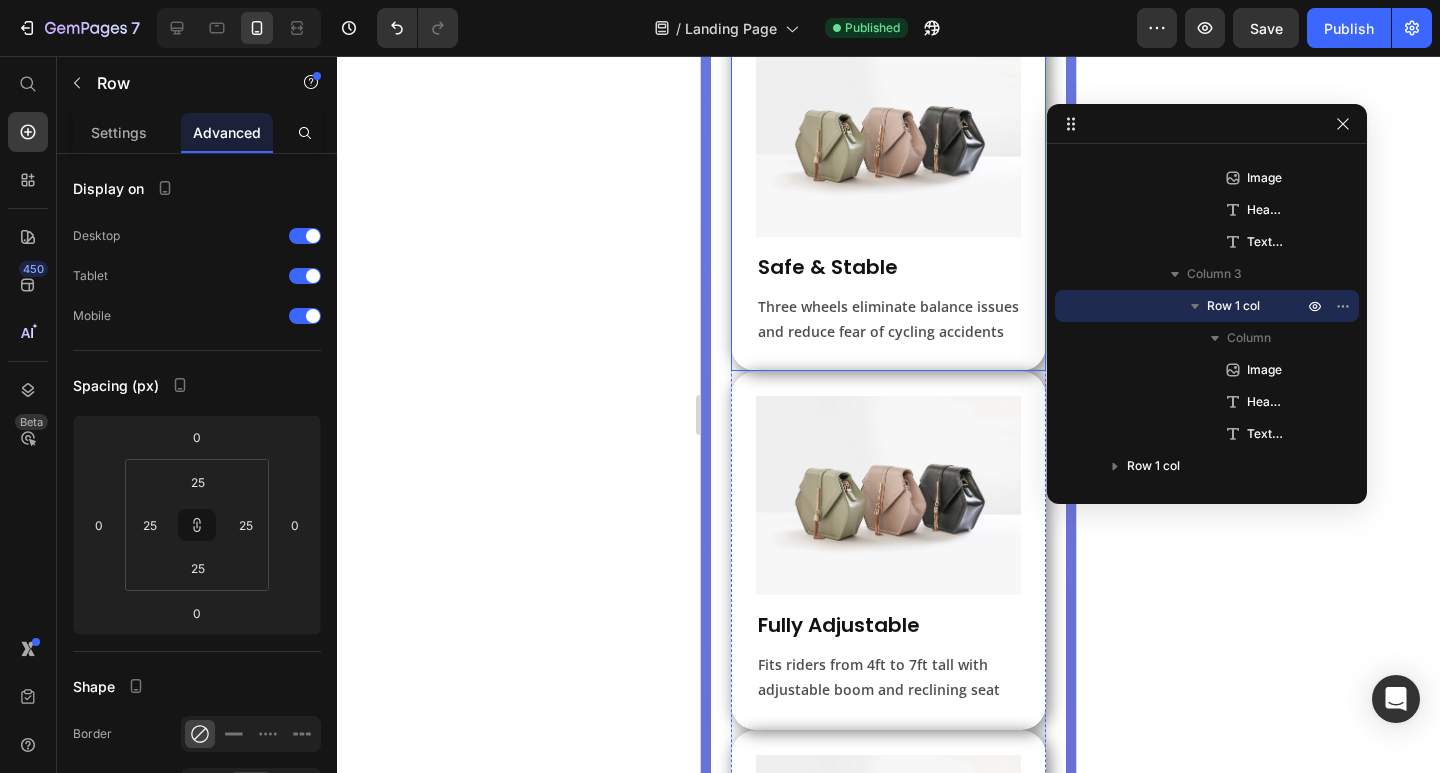 click on "Image Safe & Stable Heading Three wheels eliminate balance issues and reduce fear of cycling accidents Text Block Row" at bounding box center (888, 192) 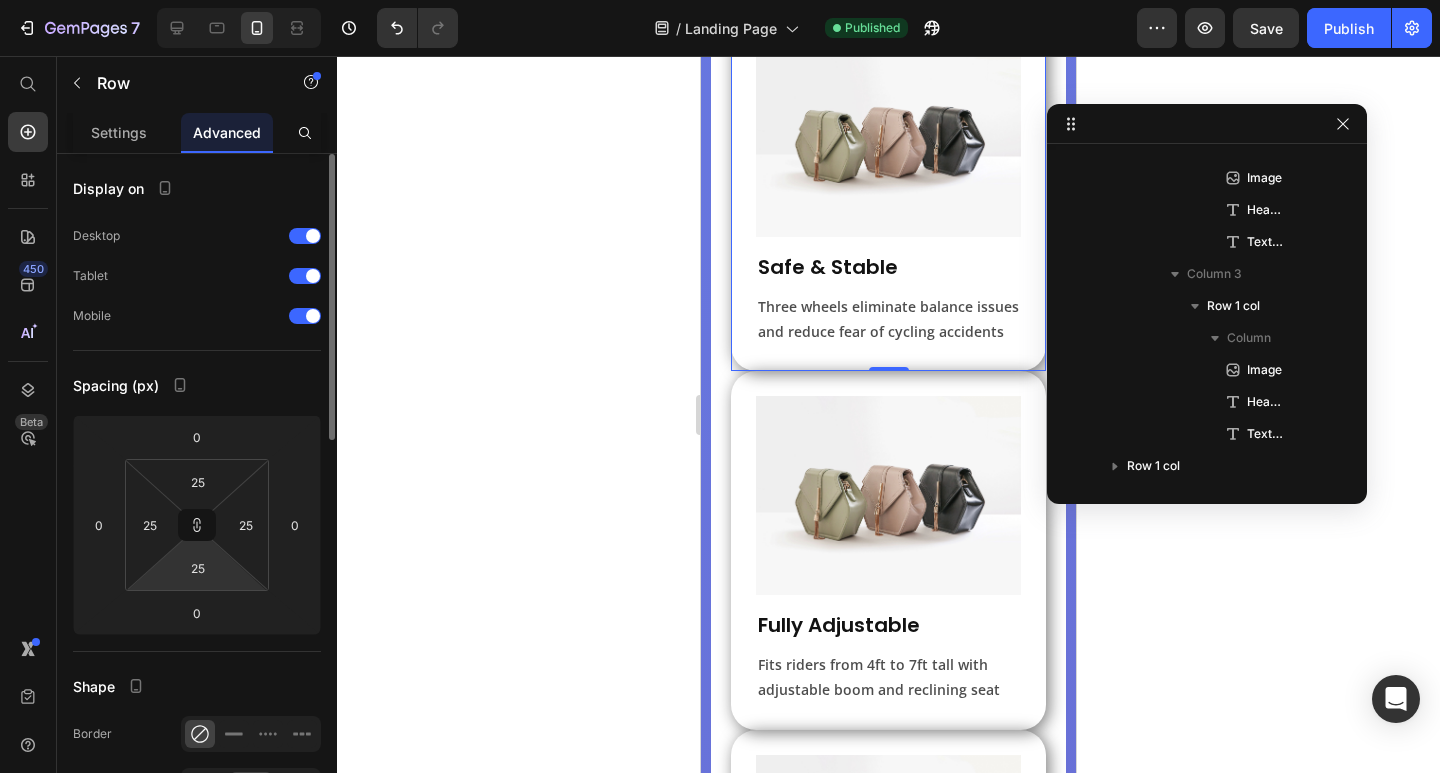scroll, scrollTop: 667, scrollLeft: 0, axis: vertical 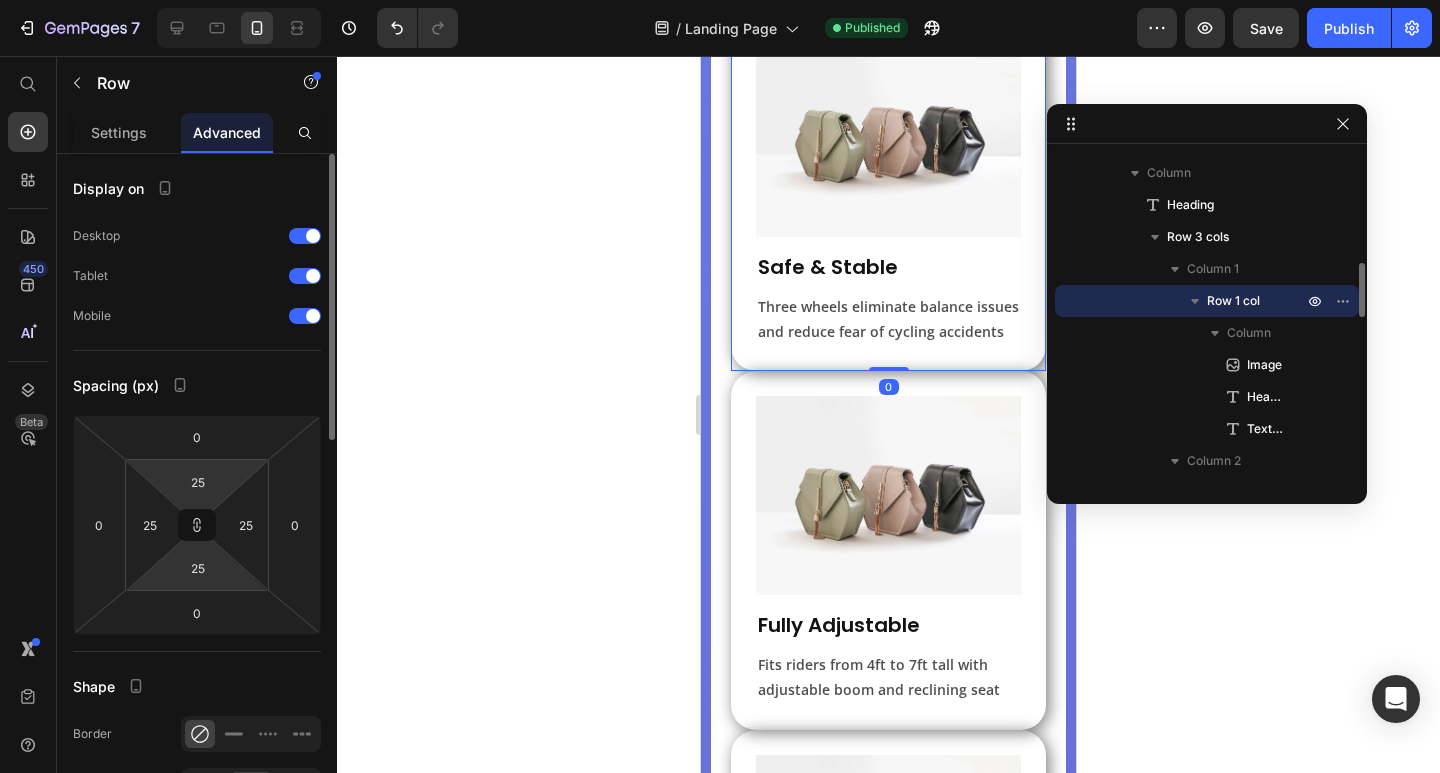click on "7   /  Landing Page Published Preview  Save   Publish  450 Beta Start with Sections Elements Hero Section Product Detail Brands Trusted Badges Guarantee Product Breakdown How to use Testimonials Compare Bundle FAQs Social Proof Brand Story Product List Collection Blog List Contact Sticky Add to Cart Custom Footer Browse Library 450 Layout
Row
Row
Row
Row Text
Heading
Text Block Button
Button
Button
Sticky Back to top Media
Image
Image" at bounding box center [720, 0] 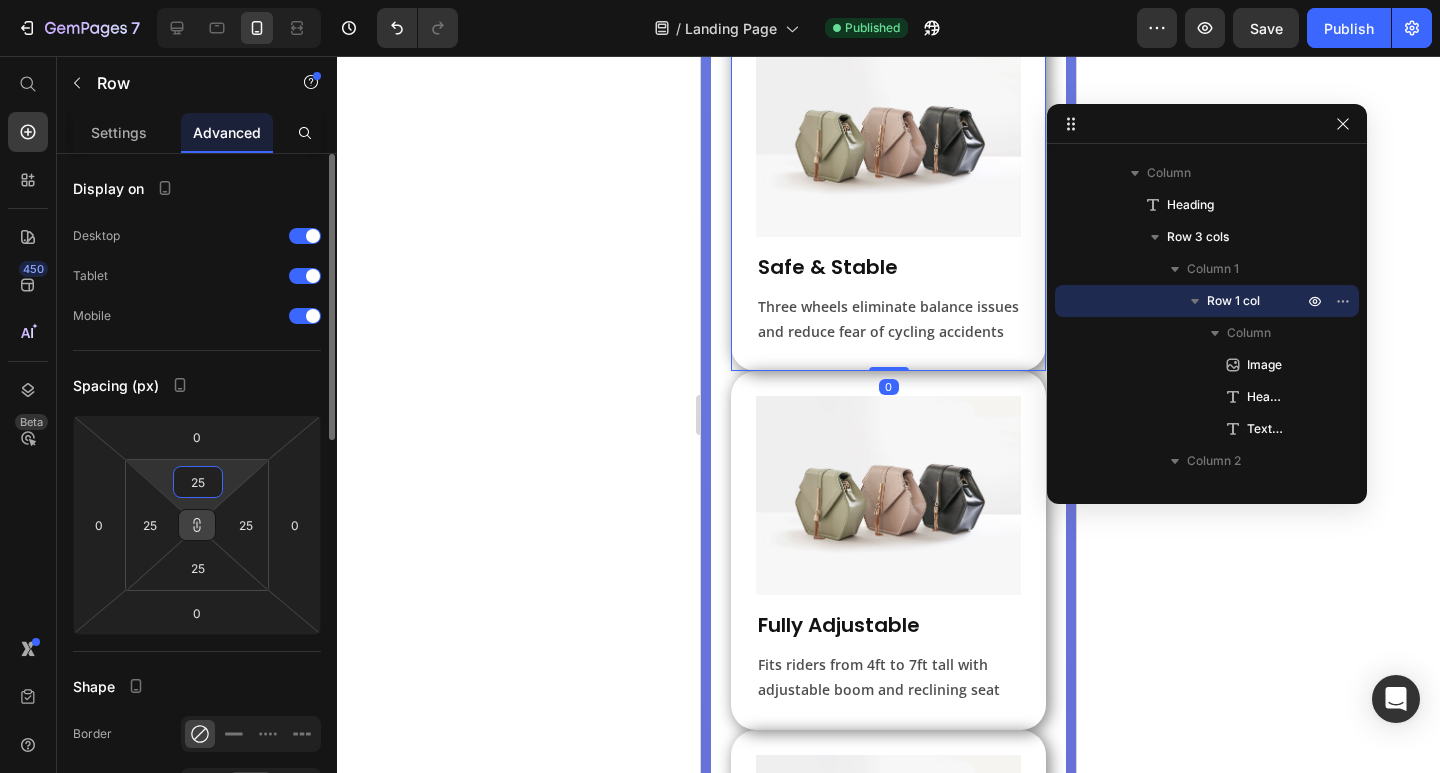 click 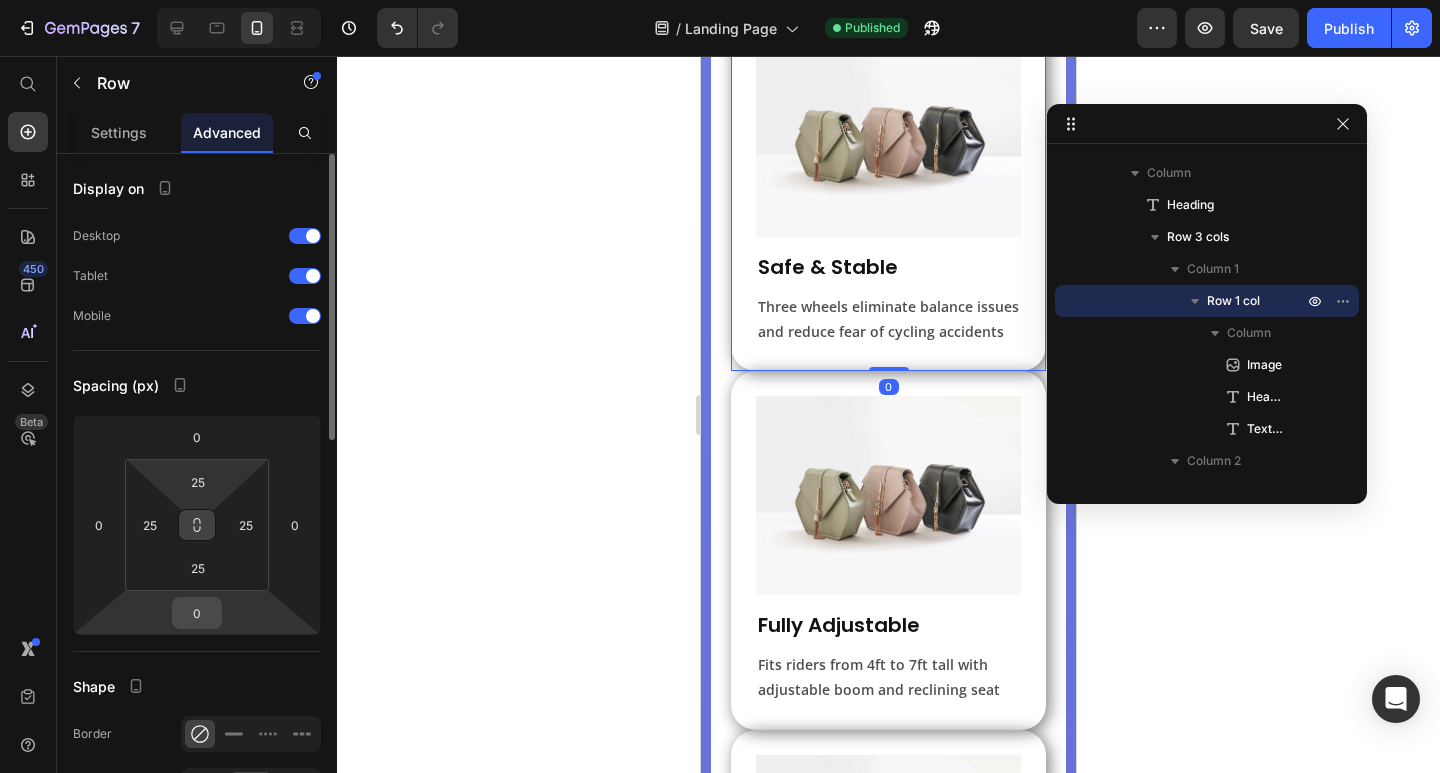 click on "0" at bounding box center [197, 613] 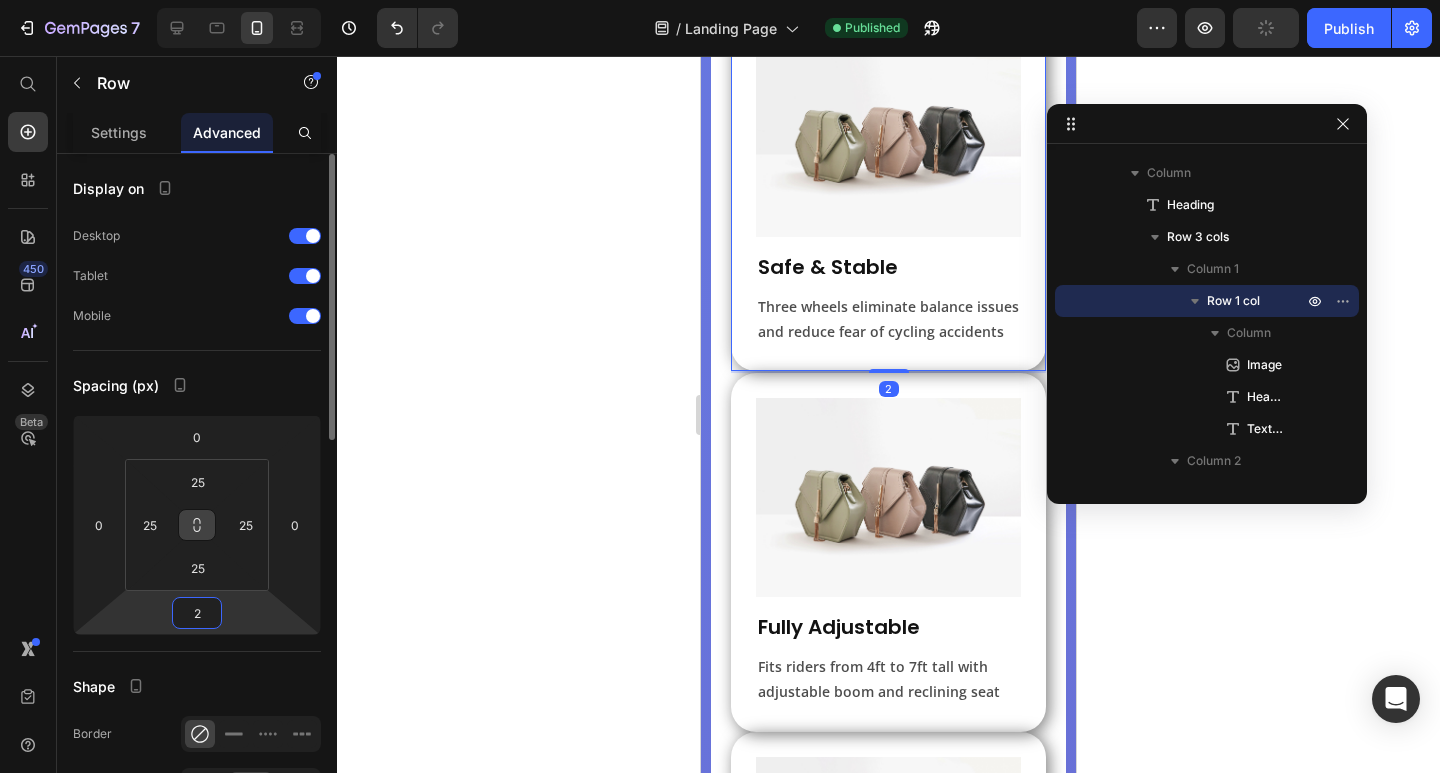 type on "25" 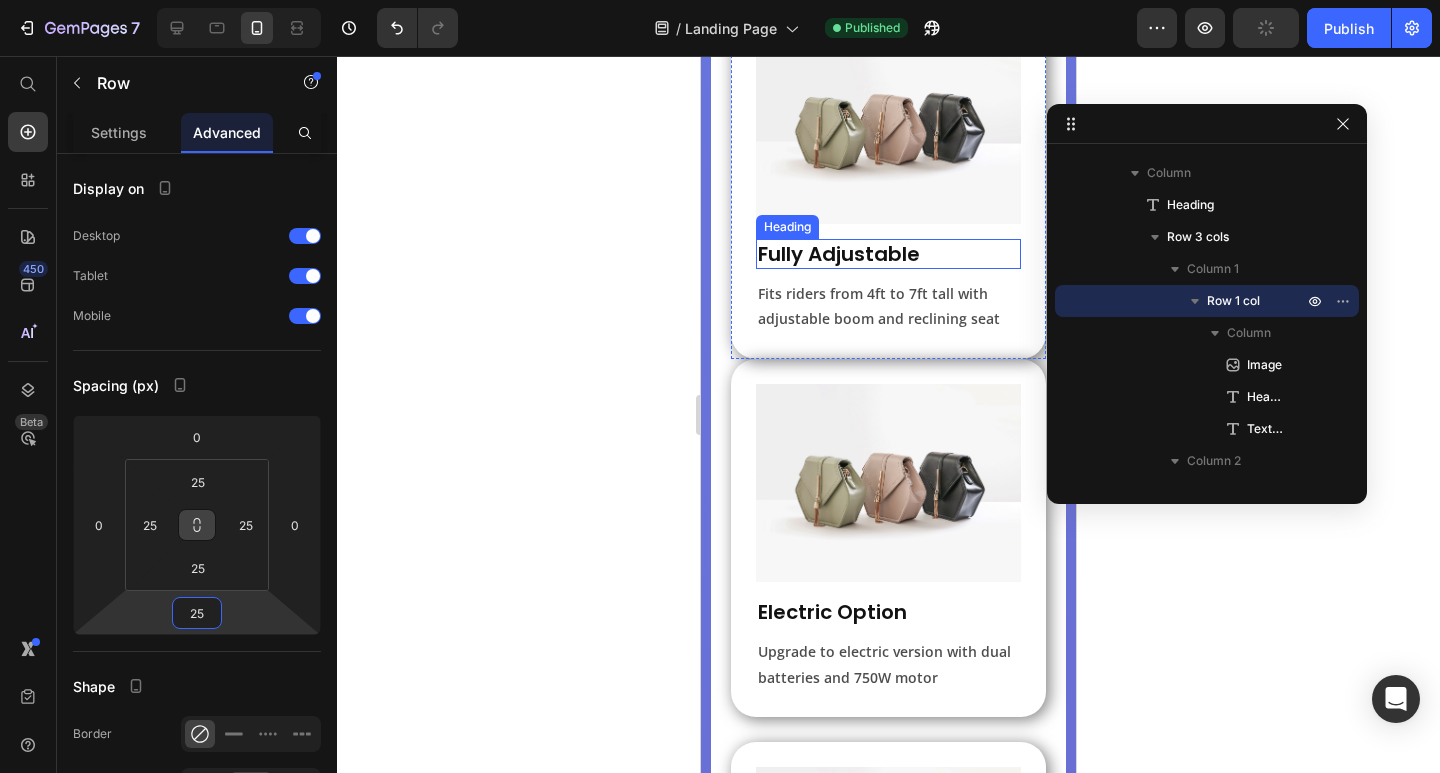 scroll, scrollTop: 6349, scrollLeft: 0, axis: vertical 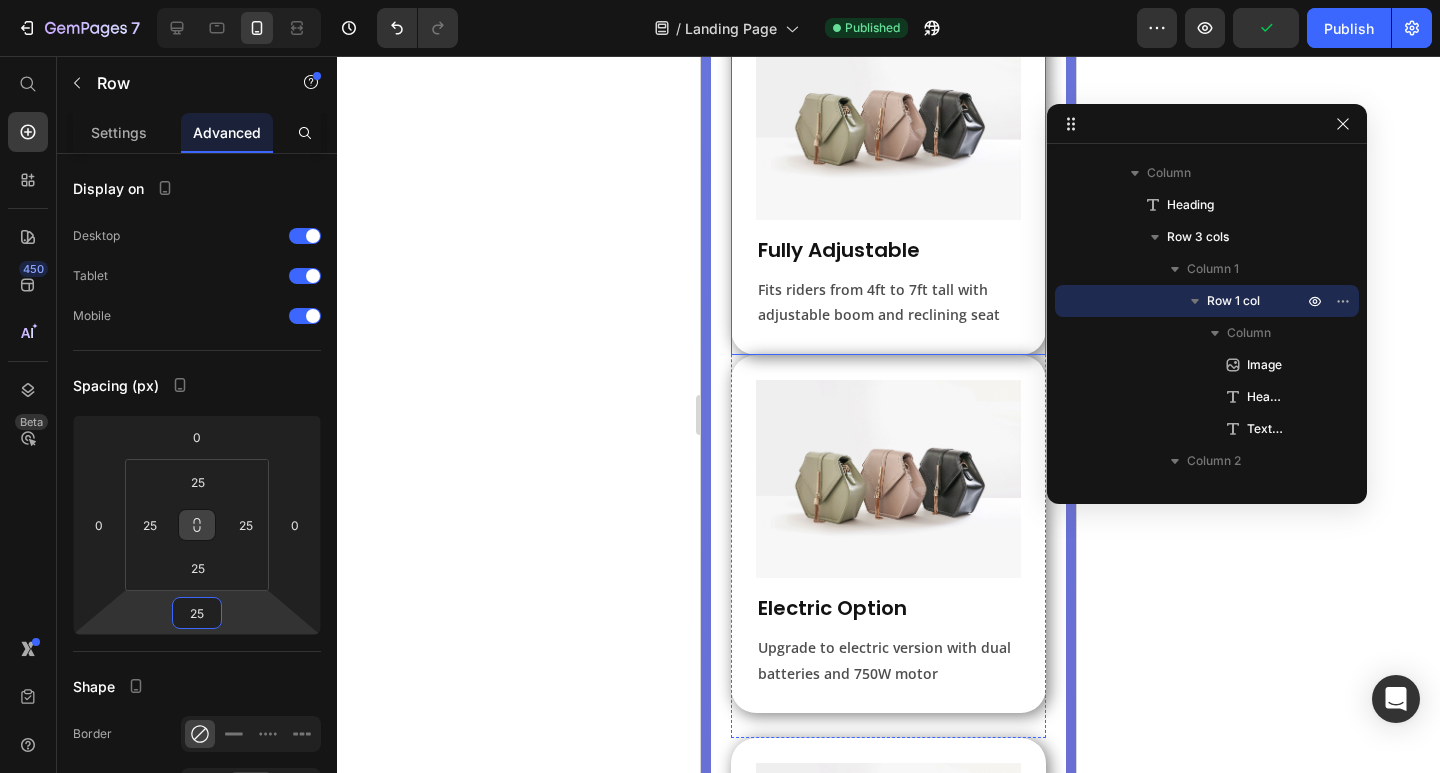 click on "Image Fully Adjustable Heading Fits riders from 4ft to 7ft tall with adjustable boom and reclining seat Text Block Row" at bounding box center [888, 175] 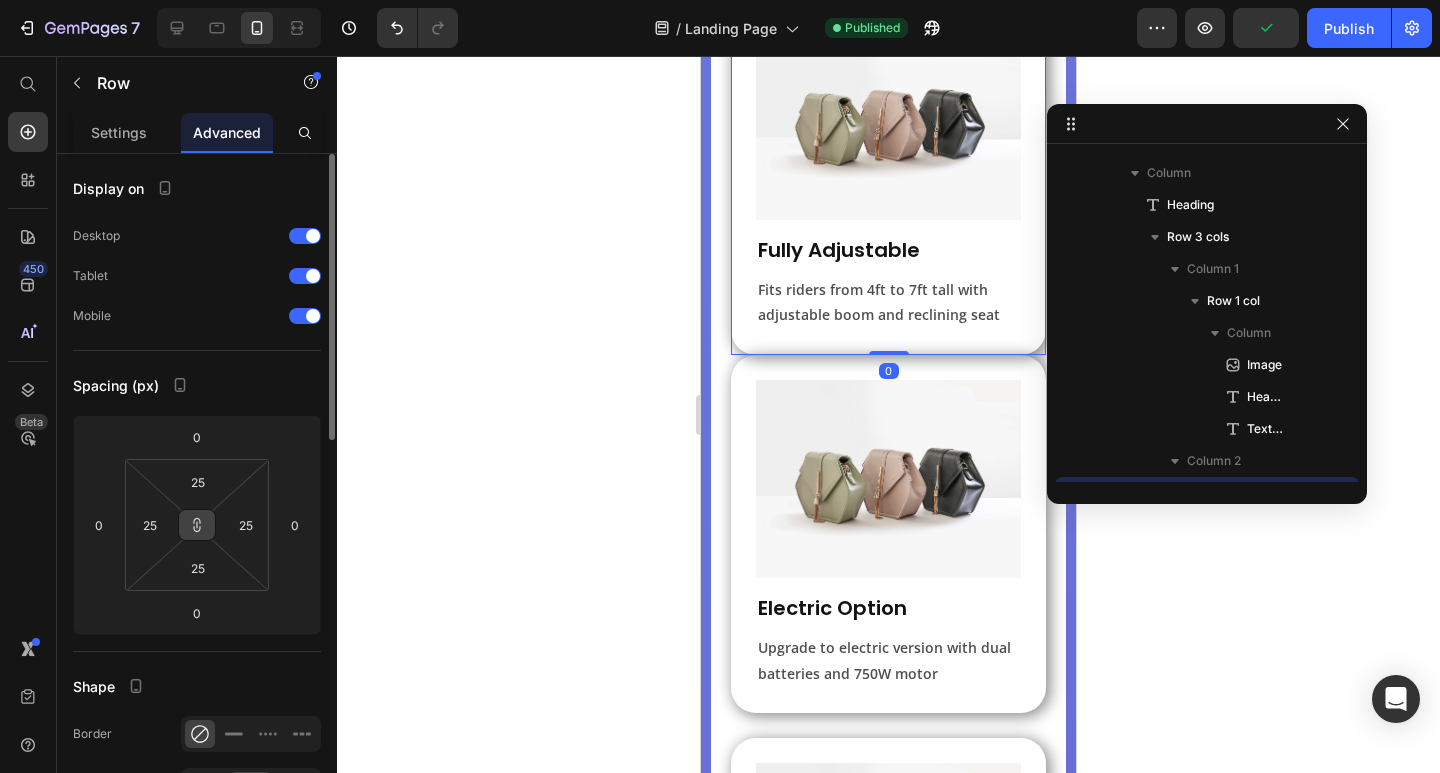 scroll, scrollTop: 859, scrollLeft: 0, axis: vertical 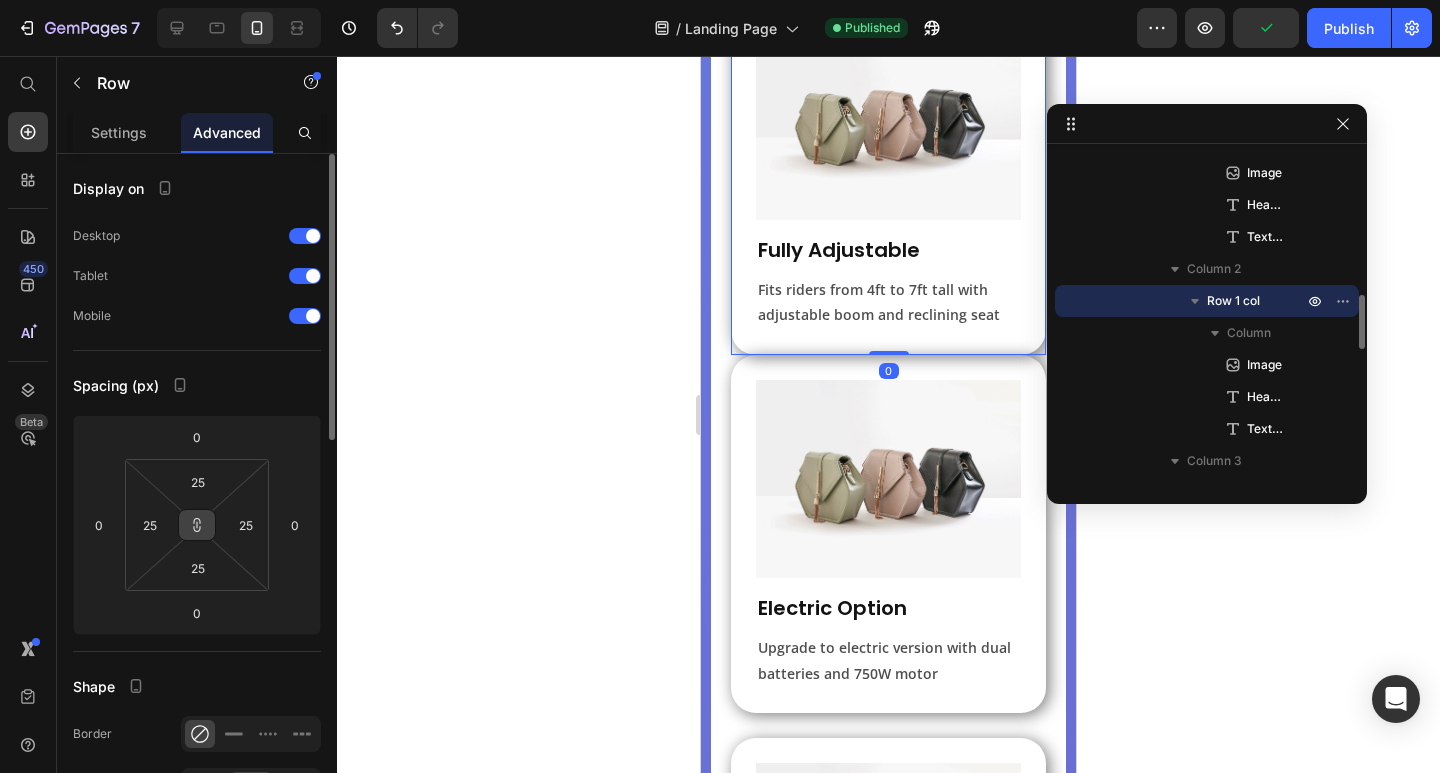 click 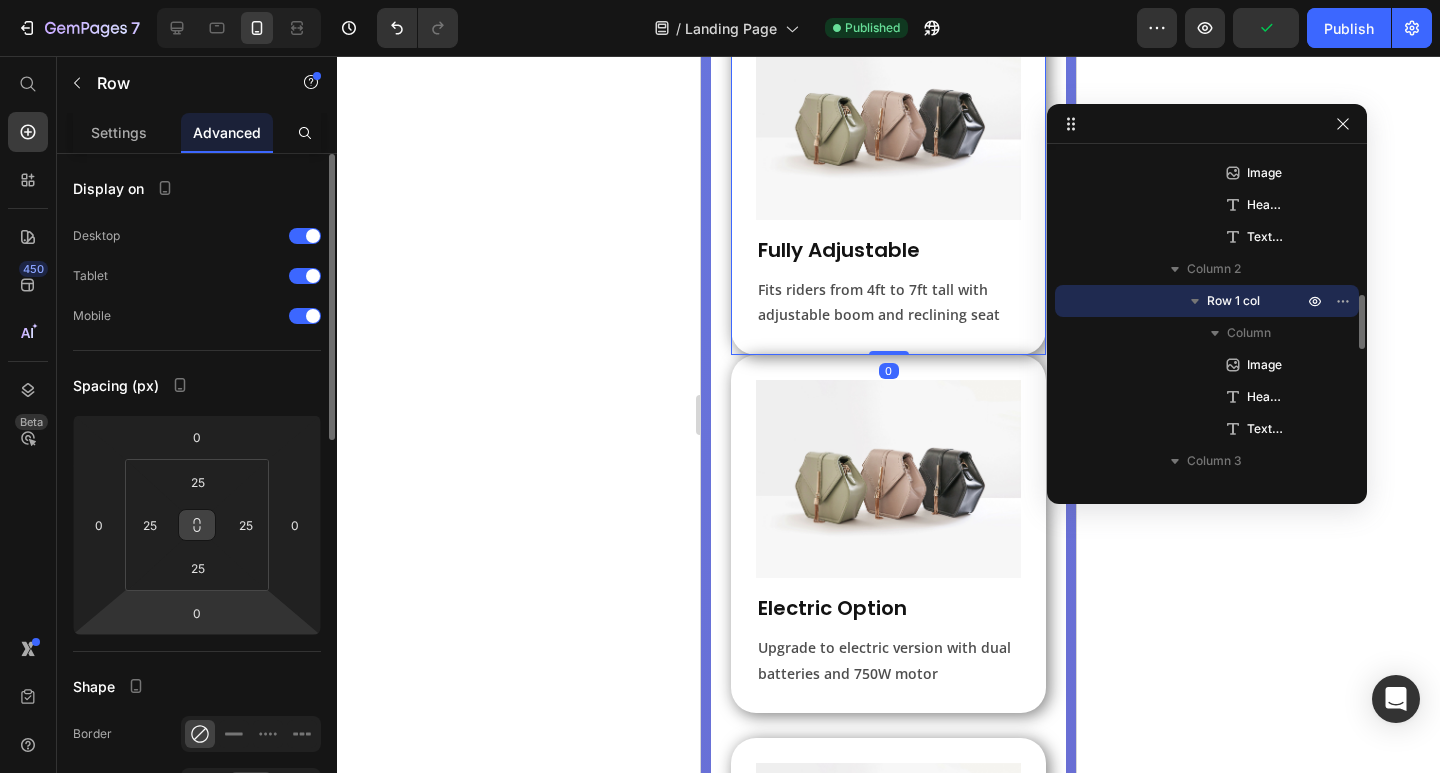 click on "7   /  Landing Page Published Preview  Publish  450 Beta Start with Sections Elements Hero Section Product Detail Brands Trusted Badges Guarantee Product Breakdown How to use Testimonials Compare Bundle FAQs Social Proof Brand Story Product List Collection Blog List Contact Sticky Add to Cart Custom Footer Browse Library 450 Layout
Row
Row
Row
Row Text
Heading
Text Block Button
Button
Button
Sticky Back to top Media
Image" at bounding box center [720, 0] 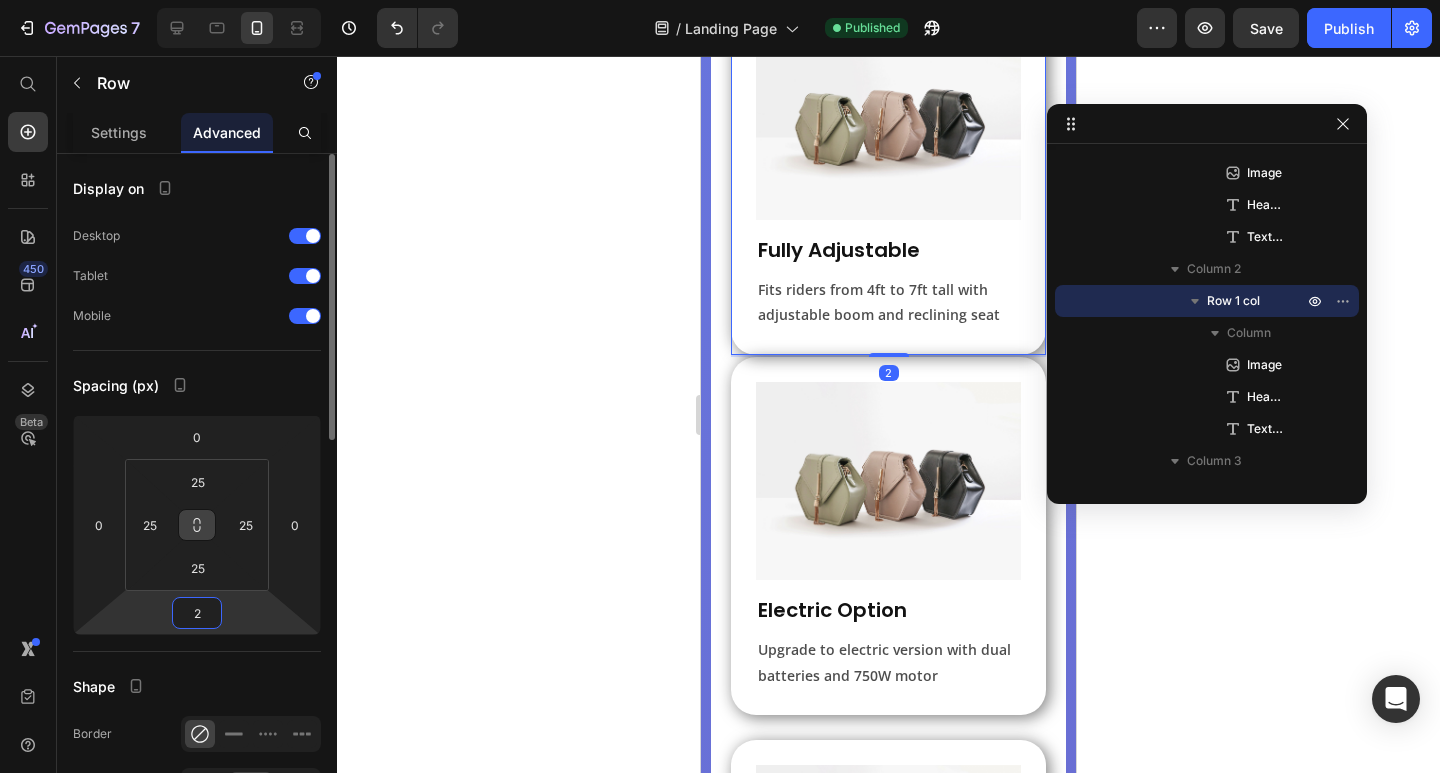 type on "25" 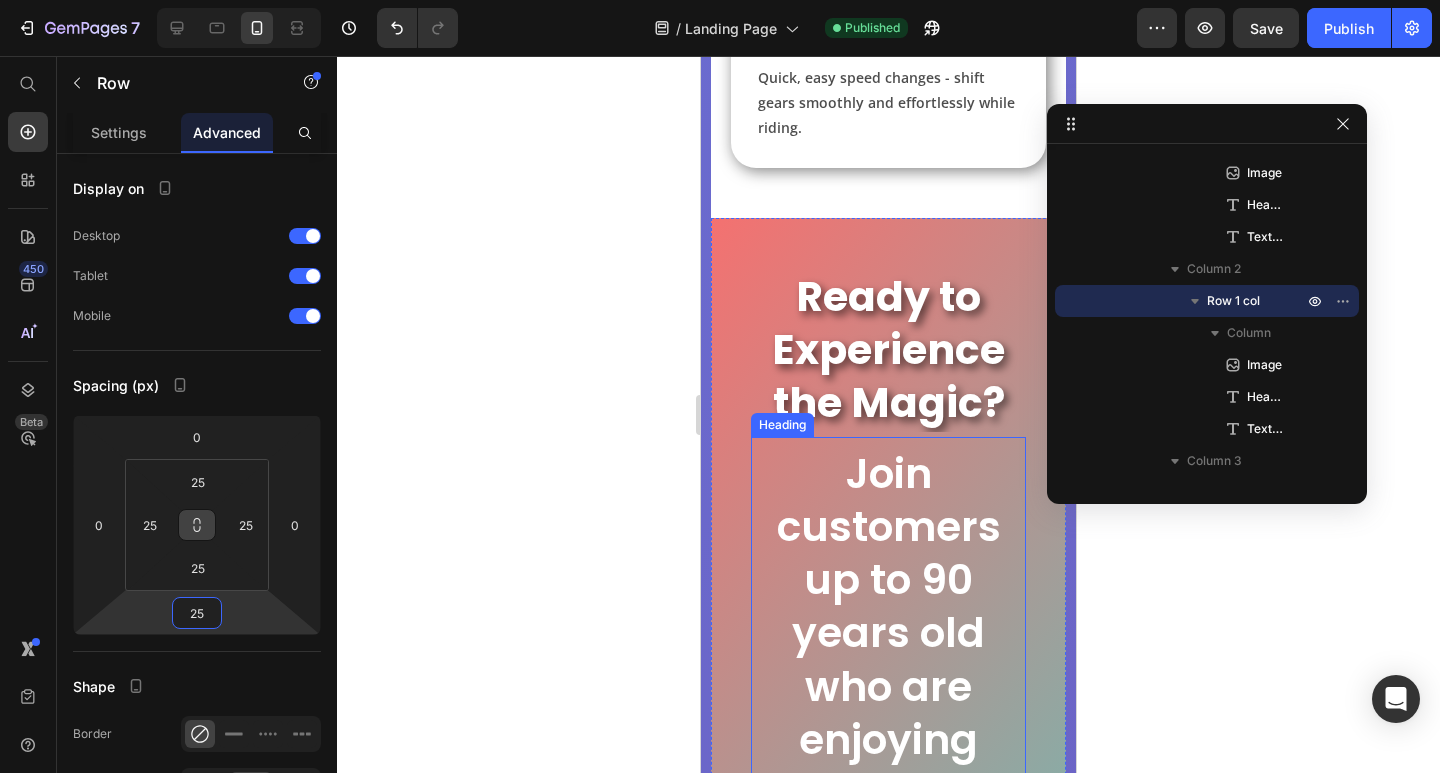 scroll, scrollTop: 8049, scrollLeft: 0, axis: vertical 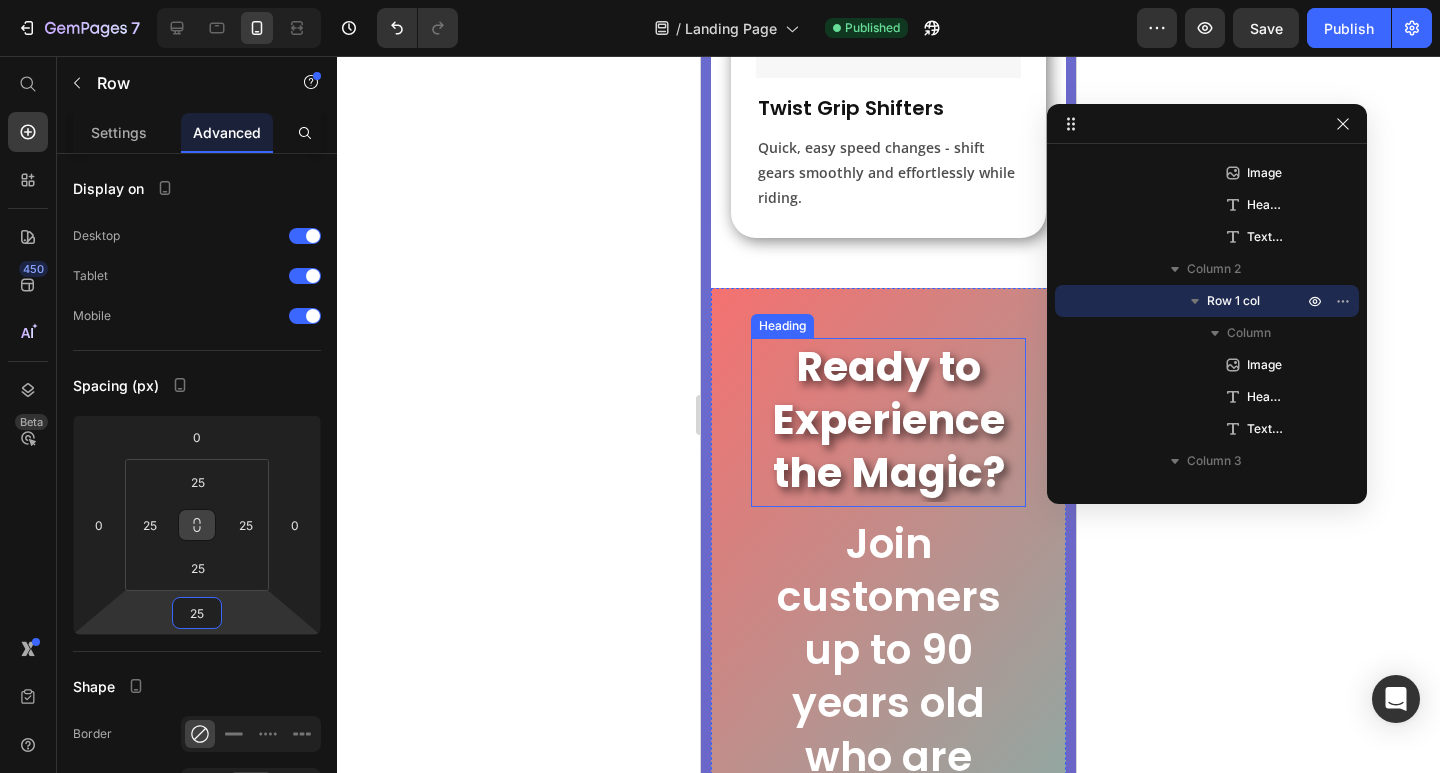 click on "Ready to Experience the Magic?" at bounding box center (888, 420) 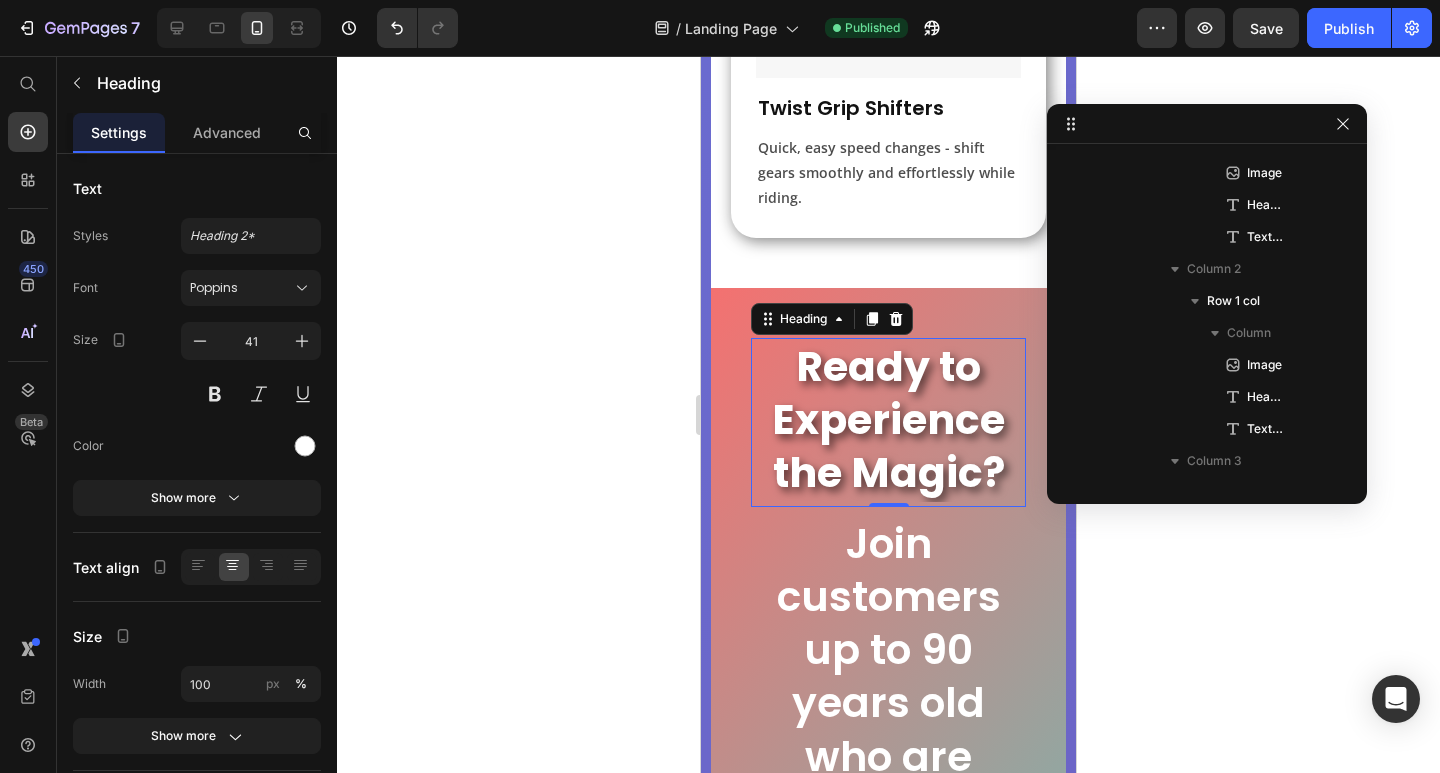 scroll, scrollTop: 1814, scrollLeft: 0, axis: vertical 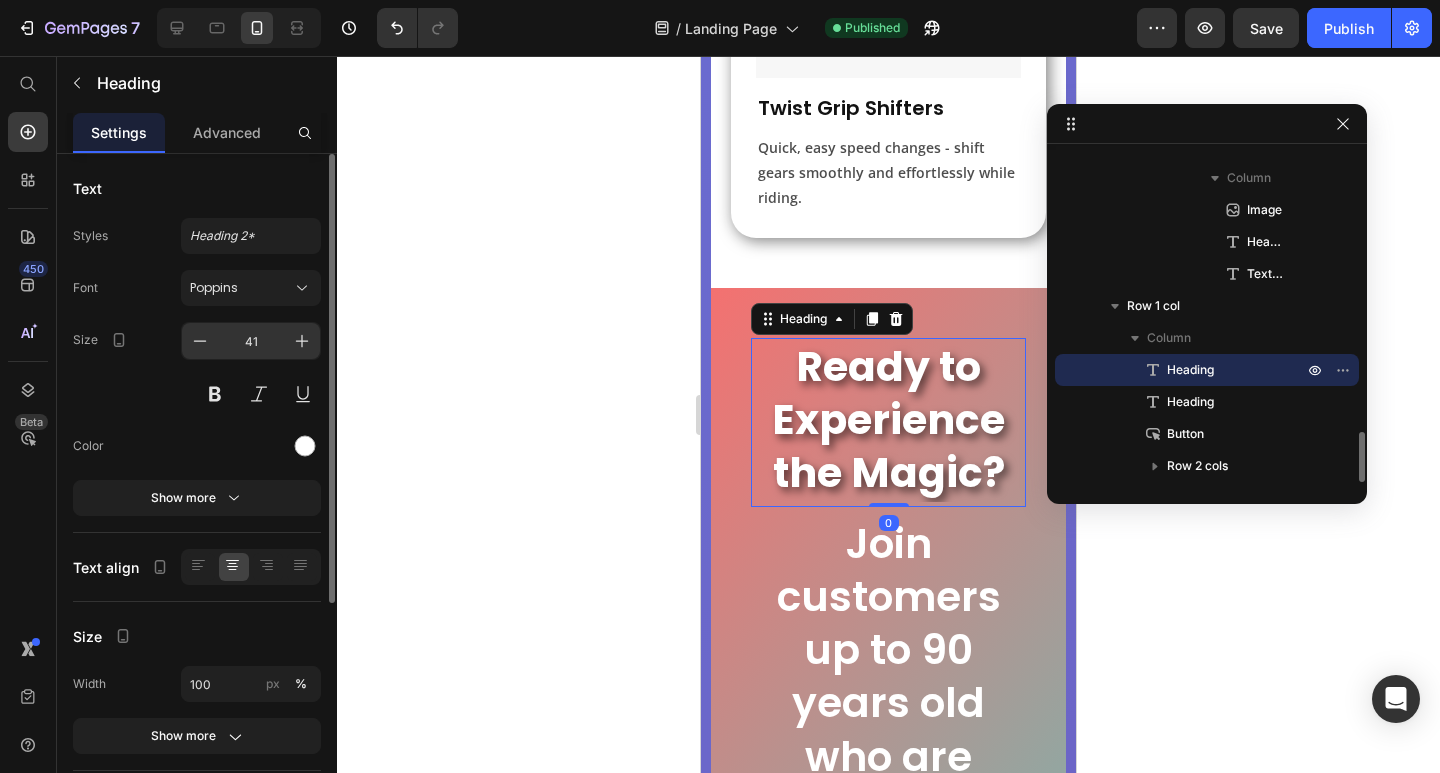 click on "41" at bounding box center [251, 341] 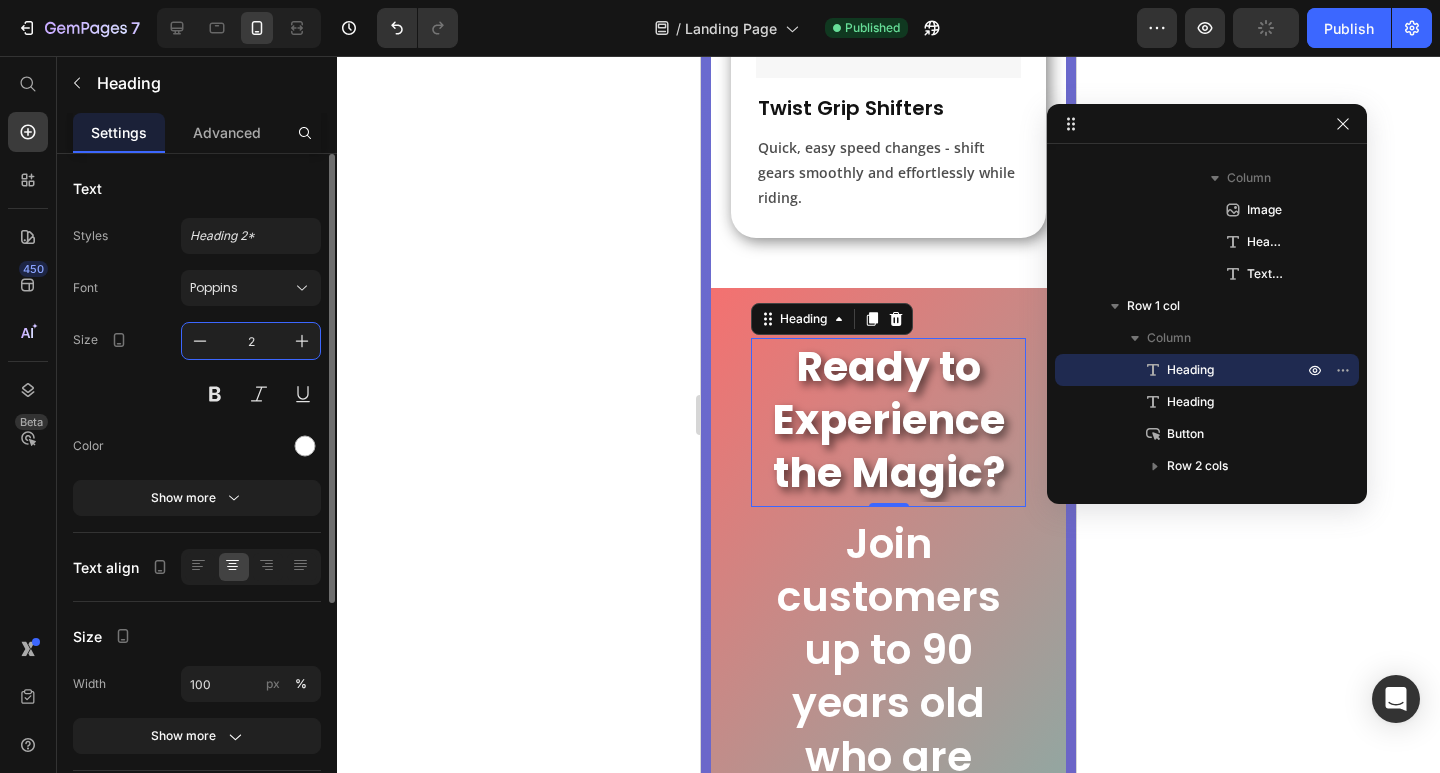 type on "26" 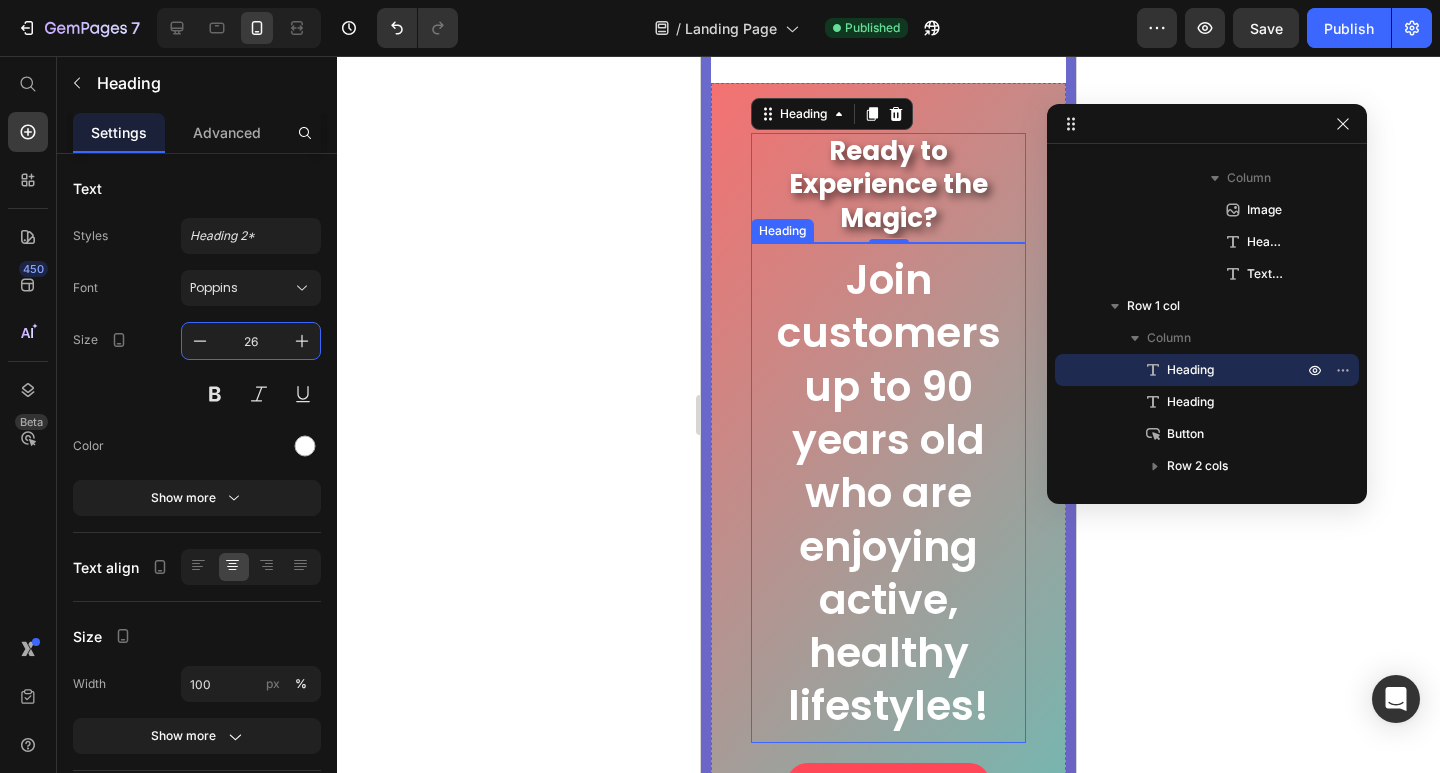 scroll, scrollTop: 8449, scrollLeft: 0, axis: vertical 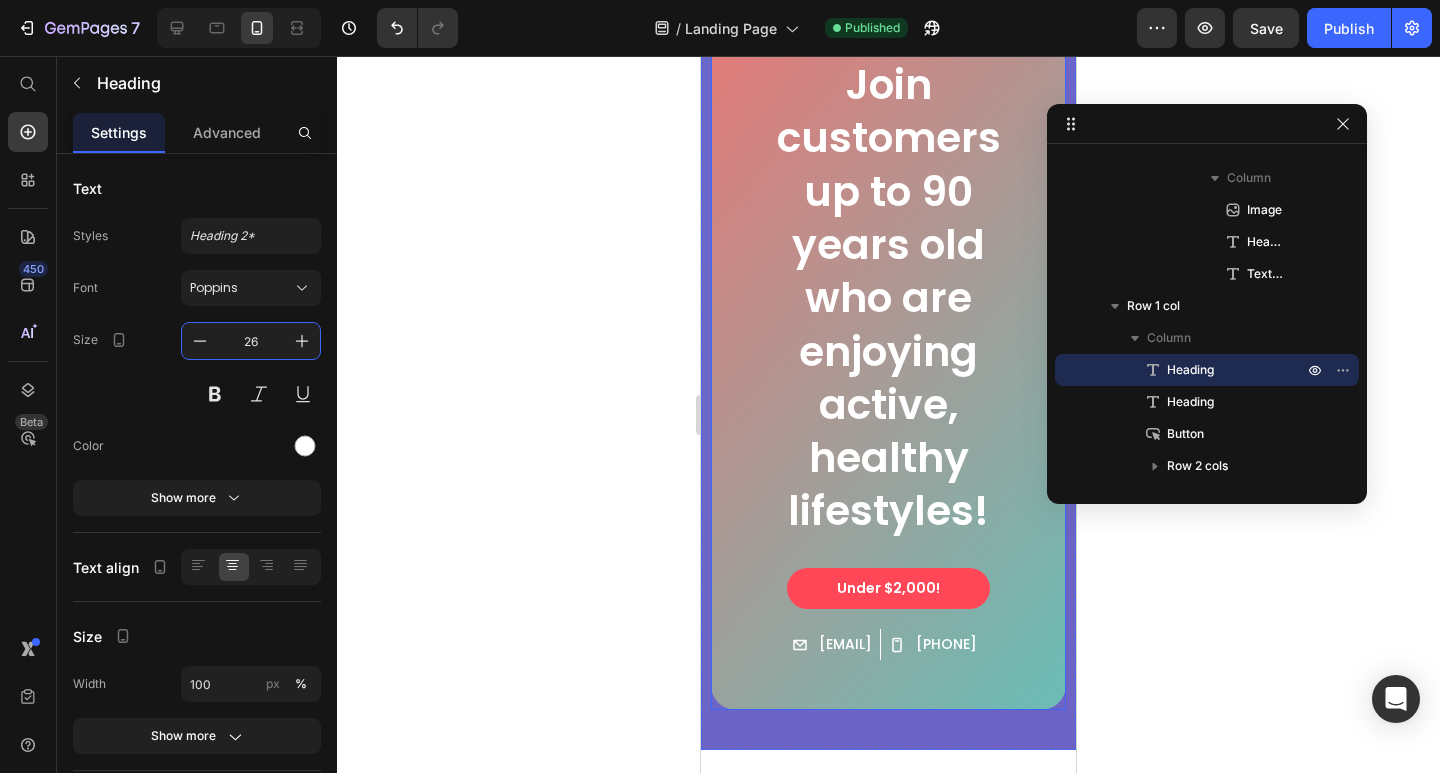 click on "Ready to Experience the Magic? Heading   0 Join customers up to 90 years old who are enjoying active, healthy lifestyles! Heading Under $2,000! Button
[EMAIL] Item List
[PHONE] Item List Row Row" at bounding box center (888, 299) 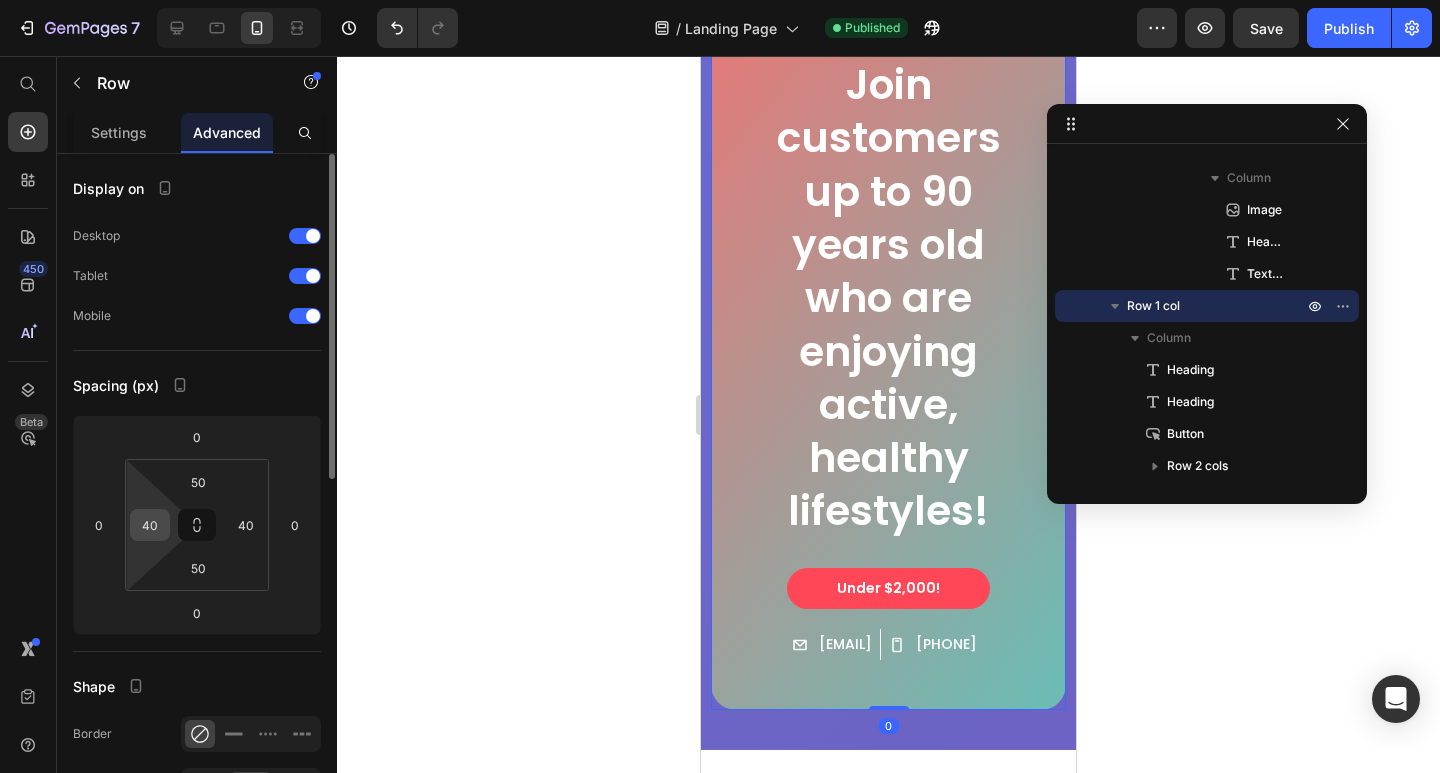 click on "40" at bounding box center (150, 525) 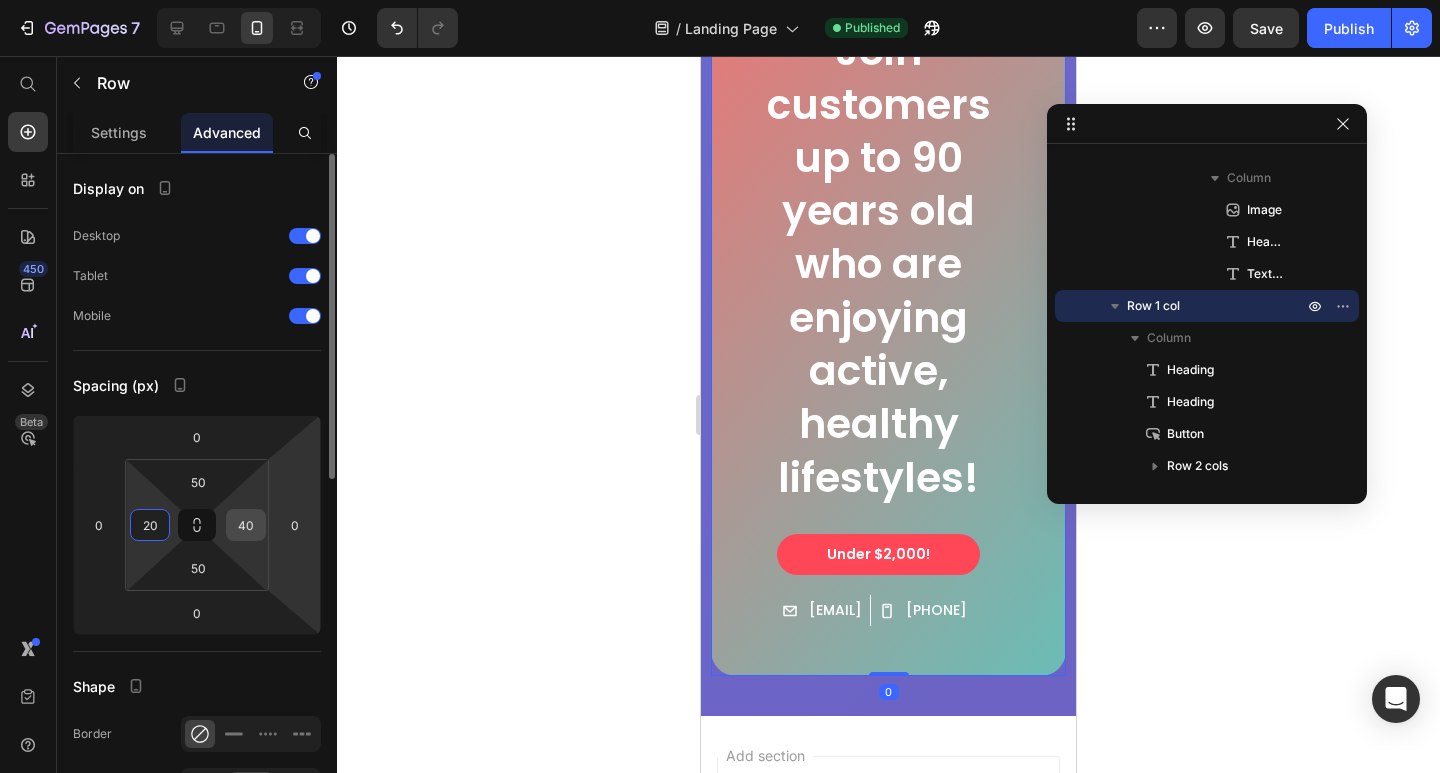 type on "20" 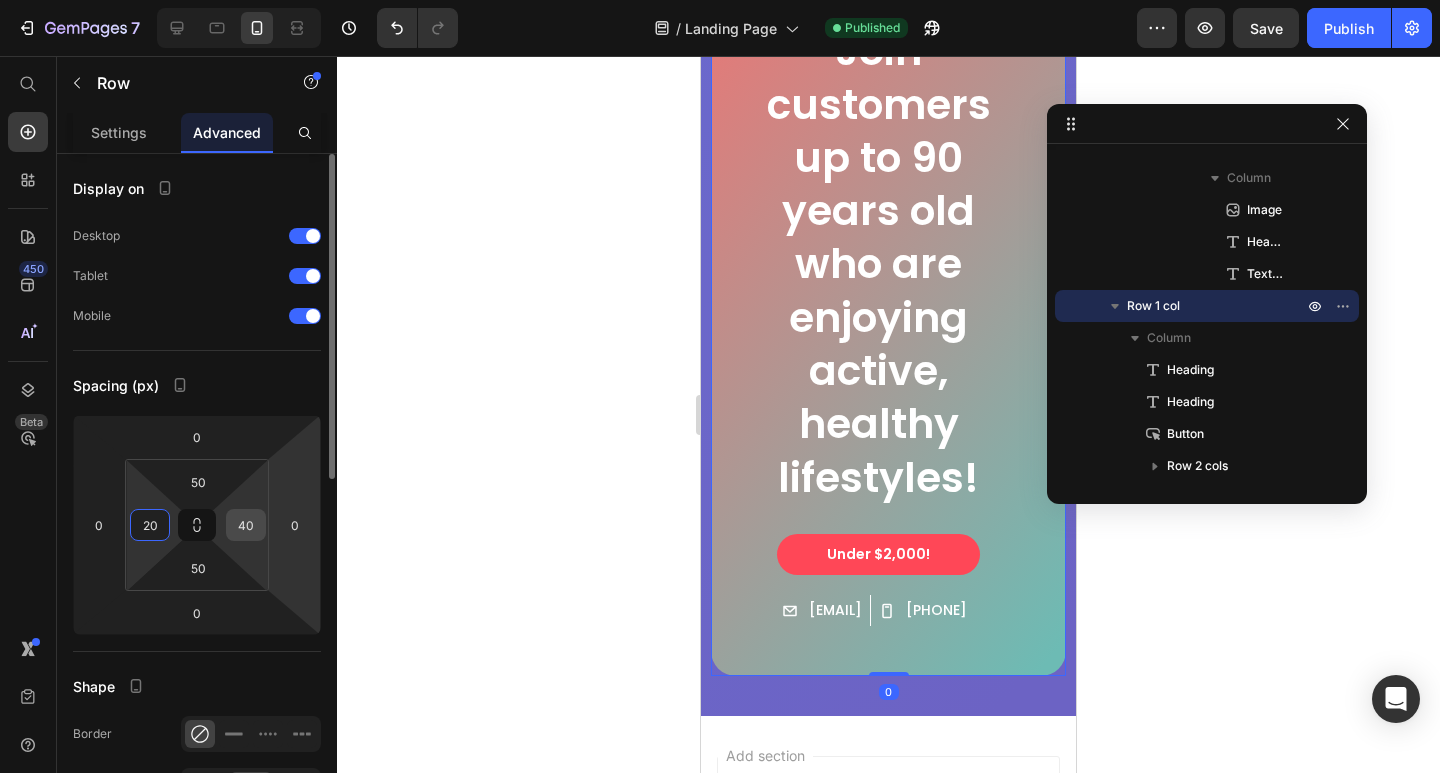 click on "40" at bounding box center [246, 525] 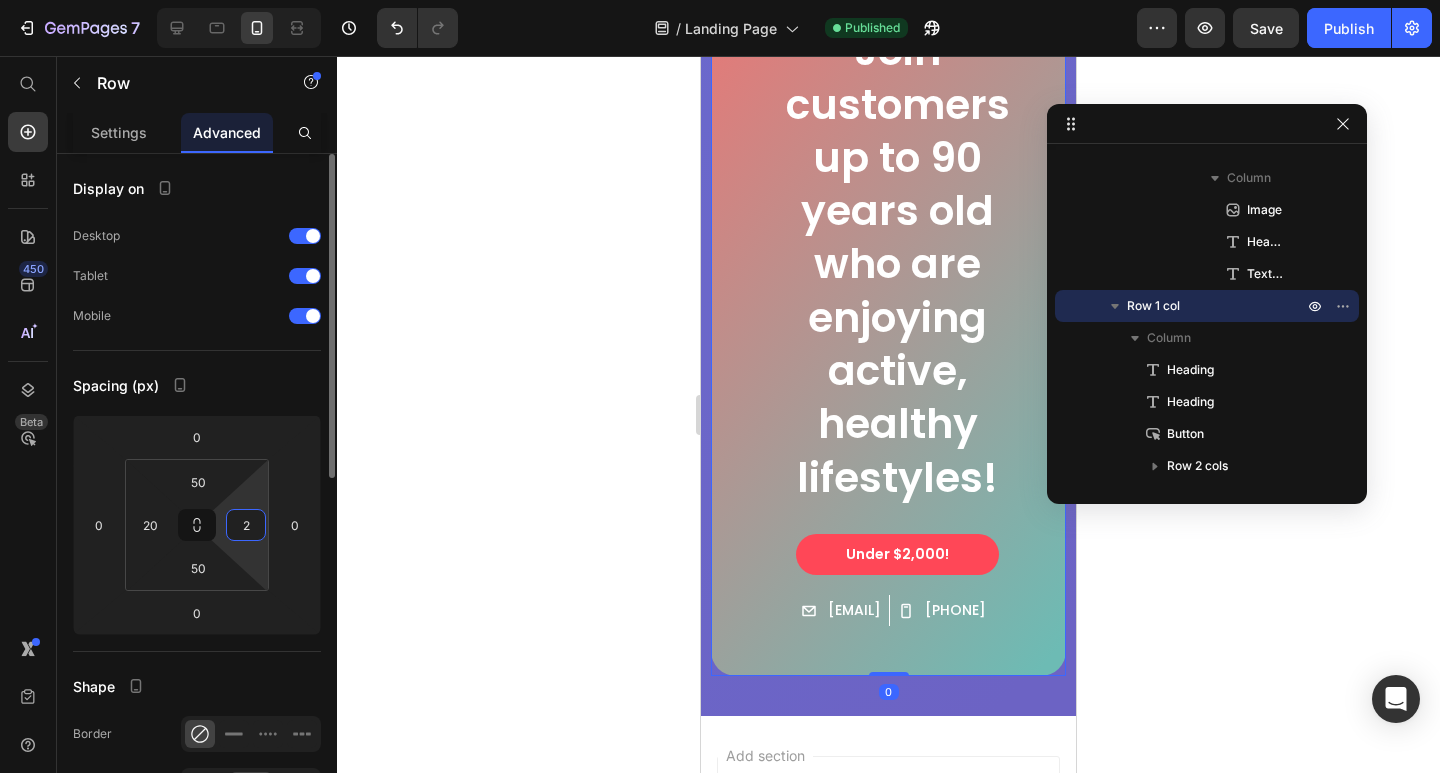 type on "20" 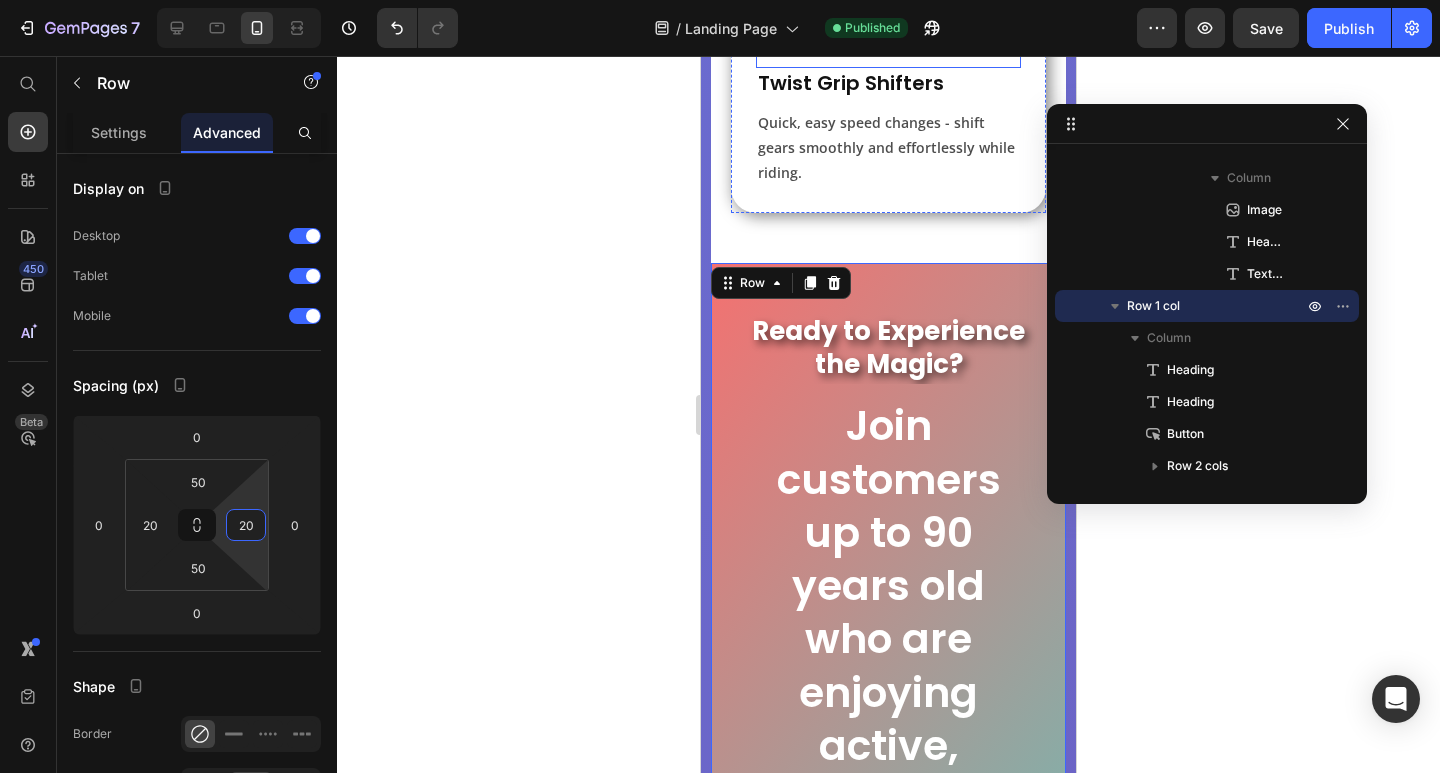 scroll, scrollTop: 8249, scrollLeft: 0, axis: vertical 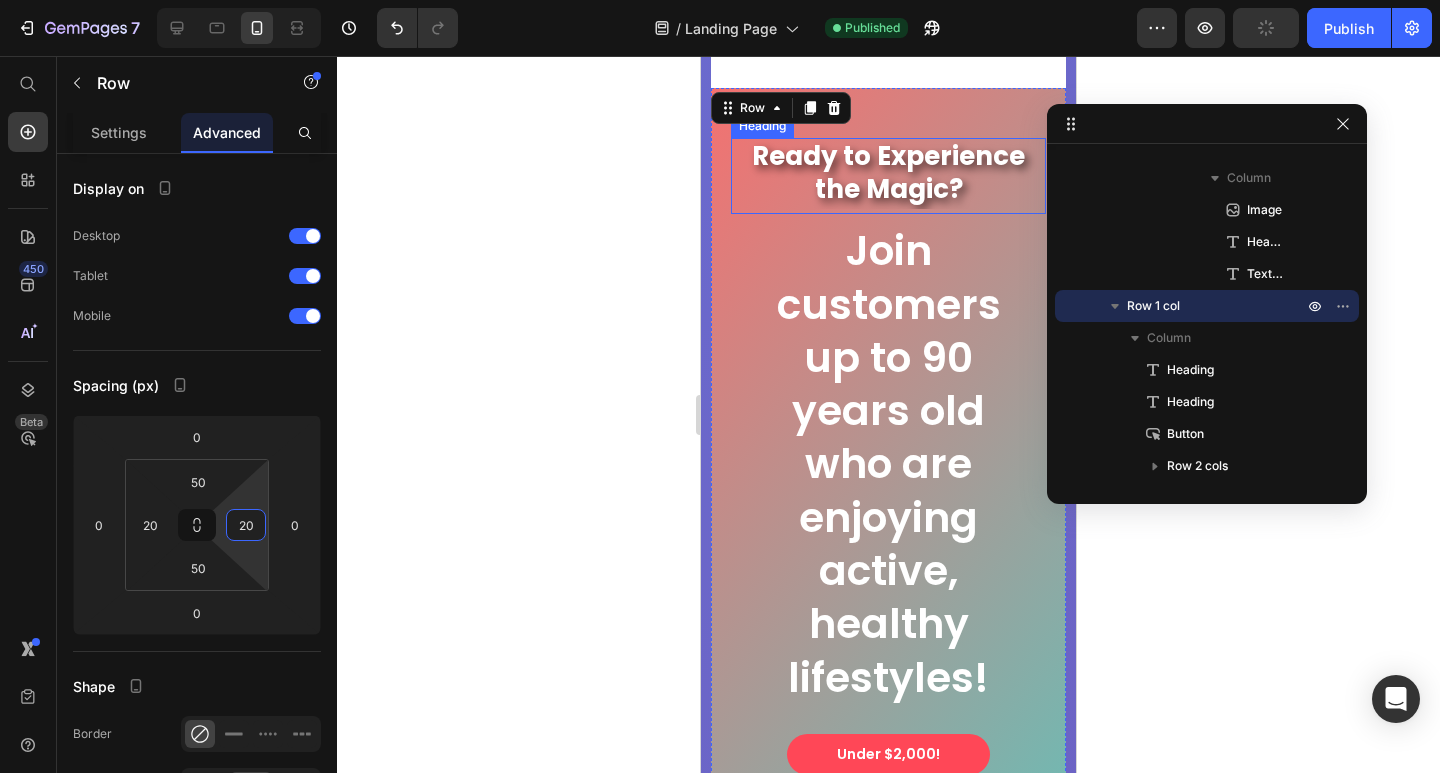 click on "Ready to Experience the Magic?" at bounding box center [888, 174] 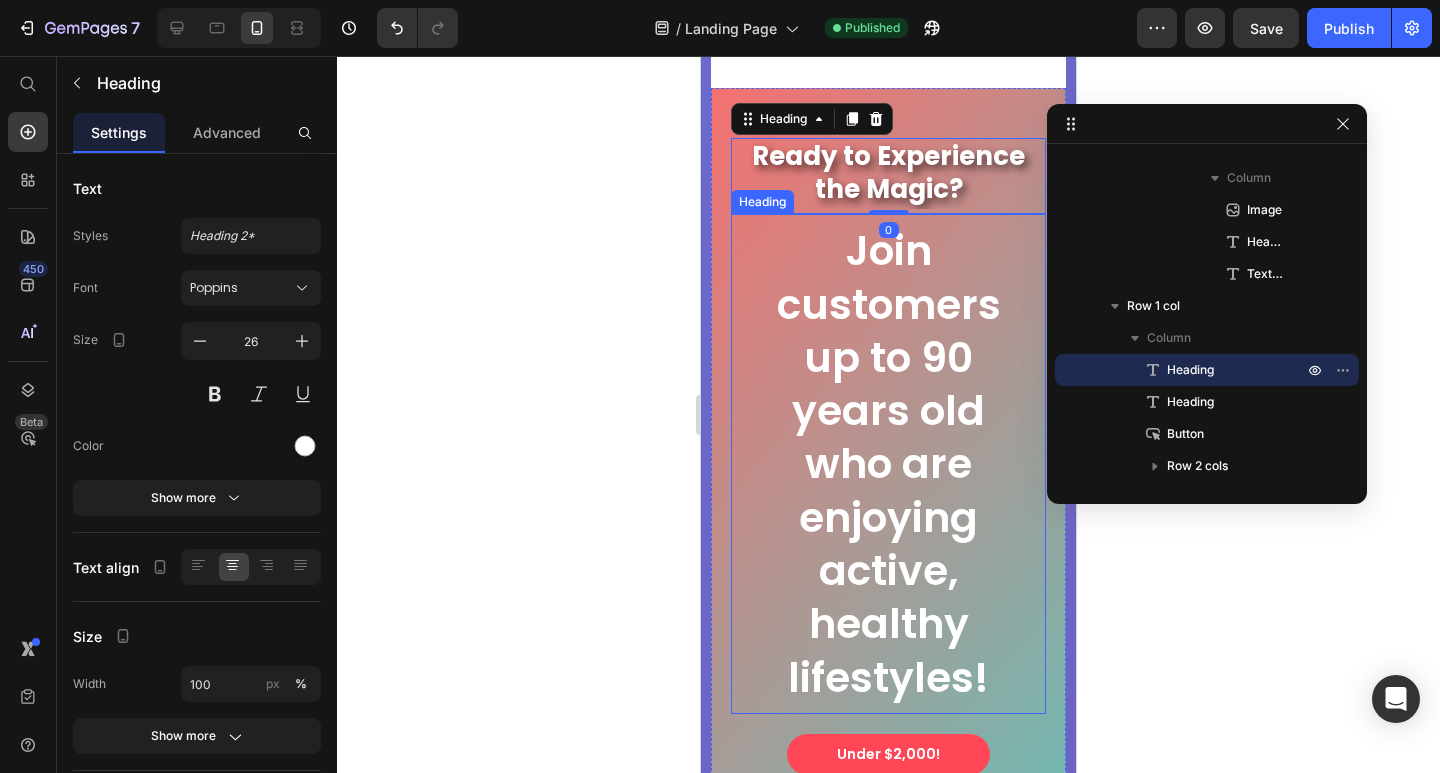 click on "Join customers up to 90 years old who are enjoying active, healthy lifestyles!" at bounding box center [888, 464] 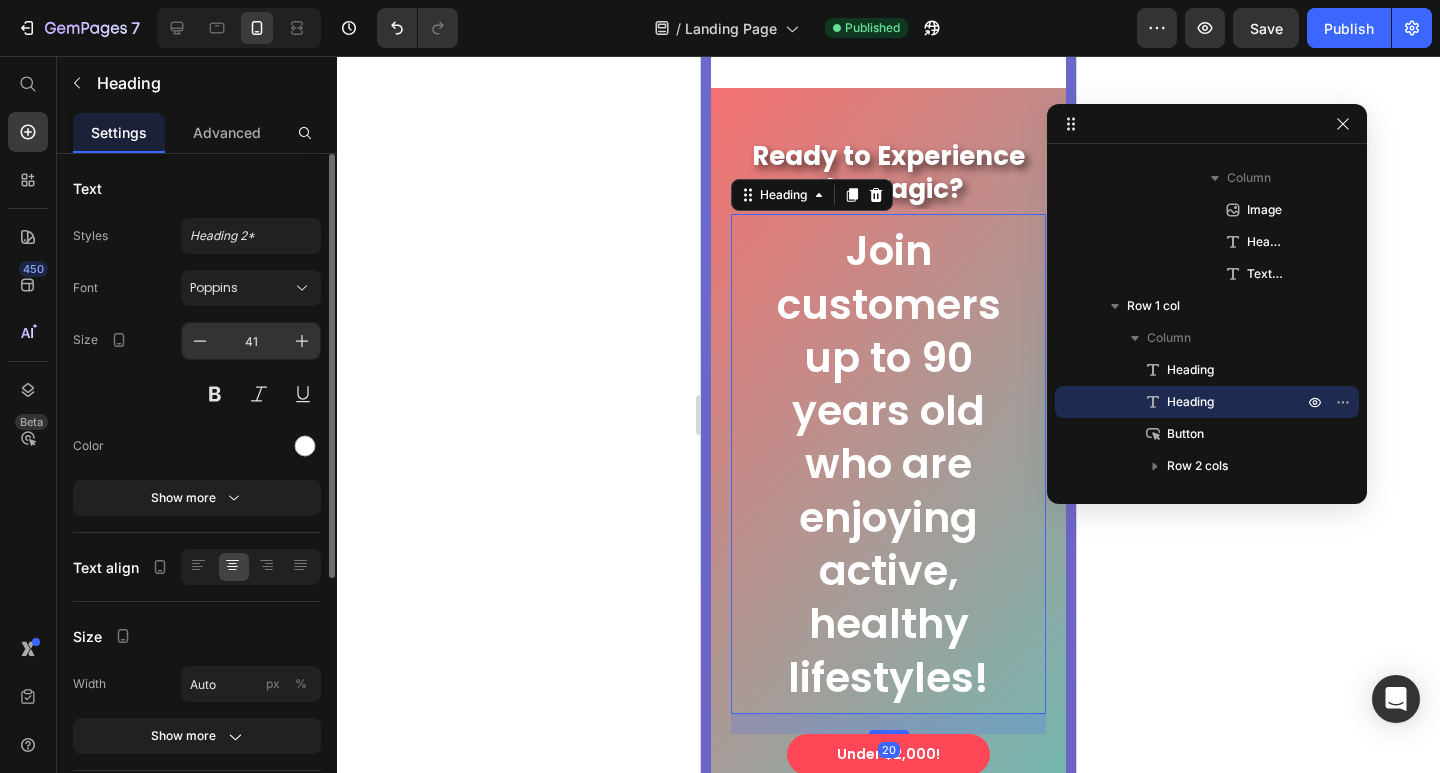 click on "41" at bounding box center [251, 341] 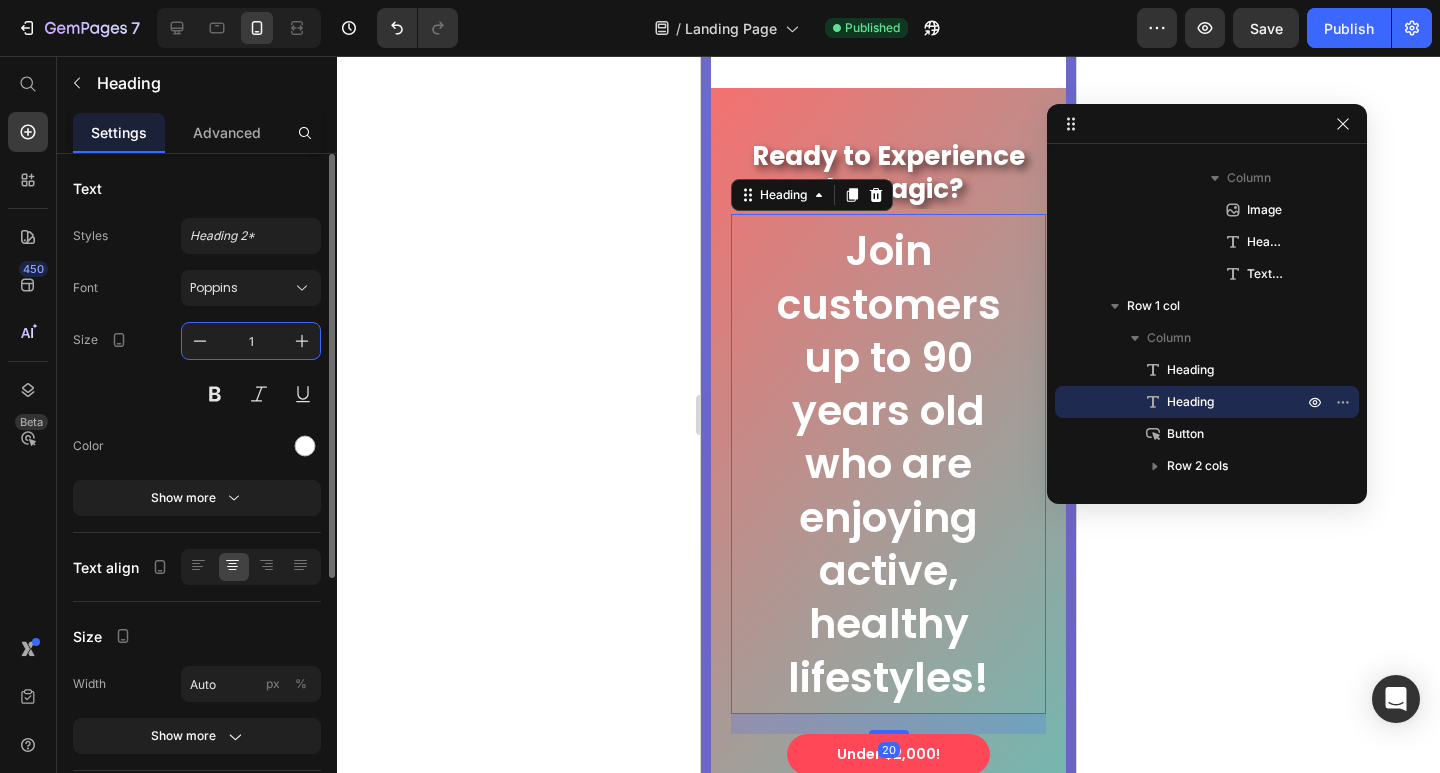 type on "18" 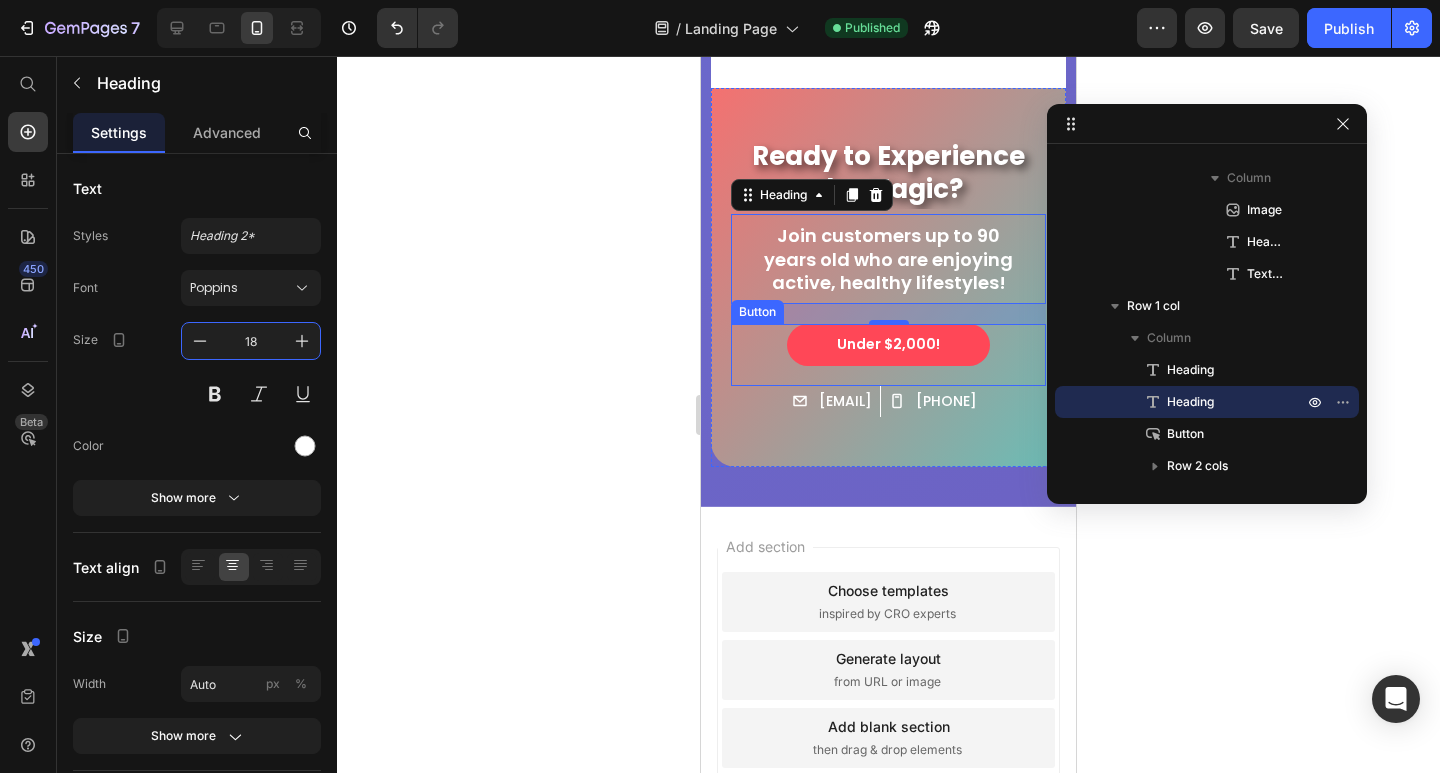 click on "Under $2,000!" at bounding box center [888, 344] 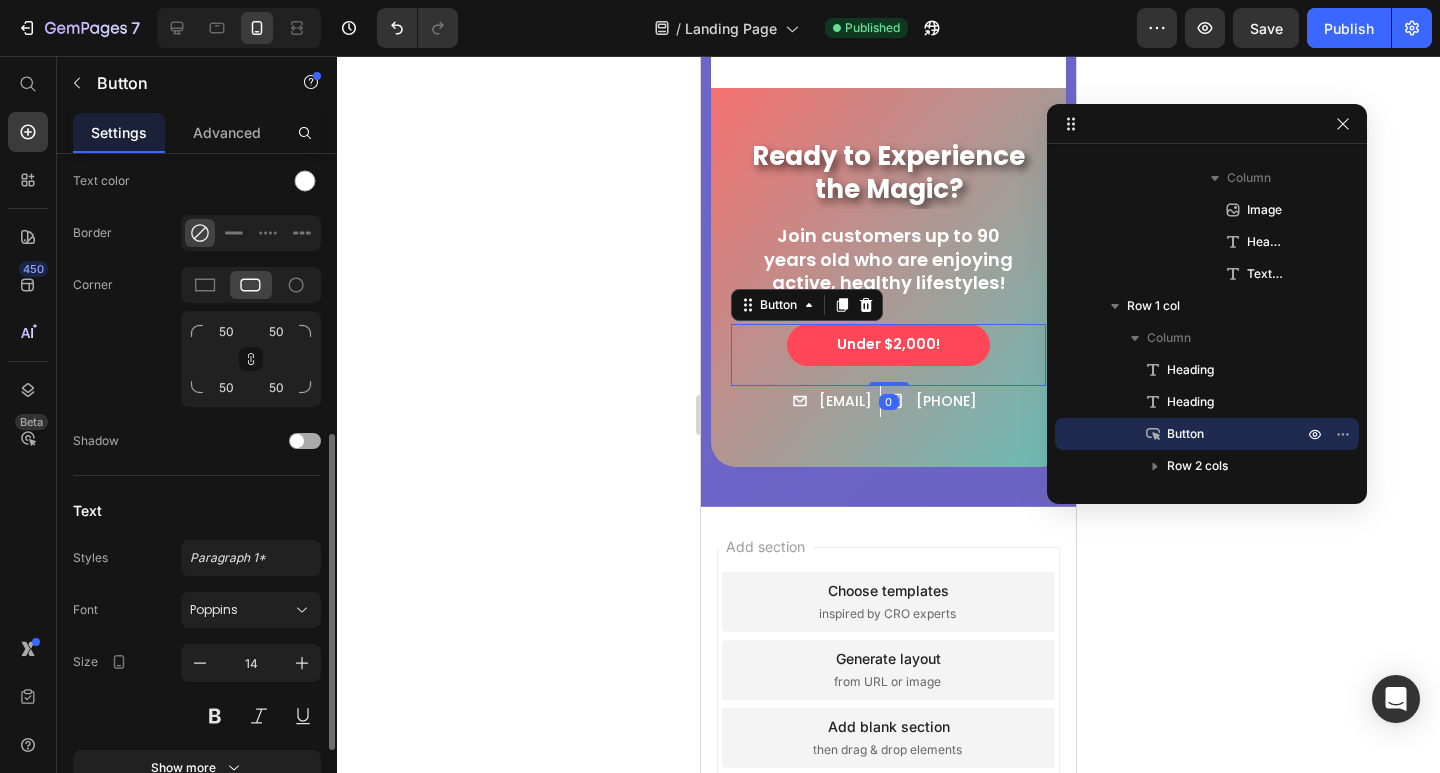 scroll, scrollTop: 700, scrollLeft: 0, axis: vertical 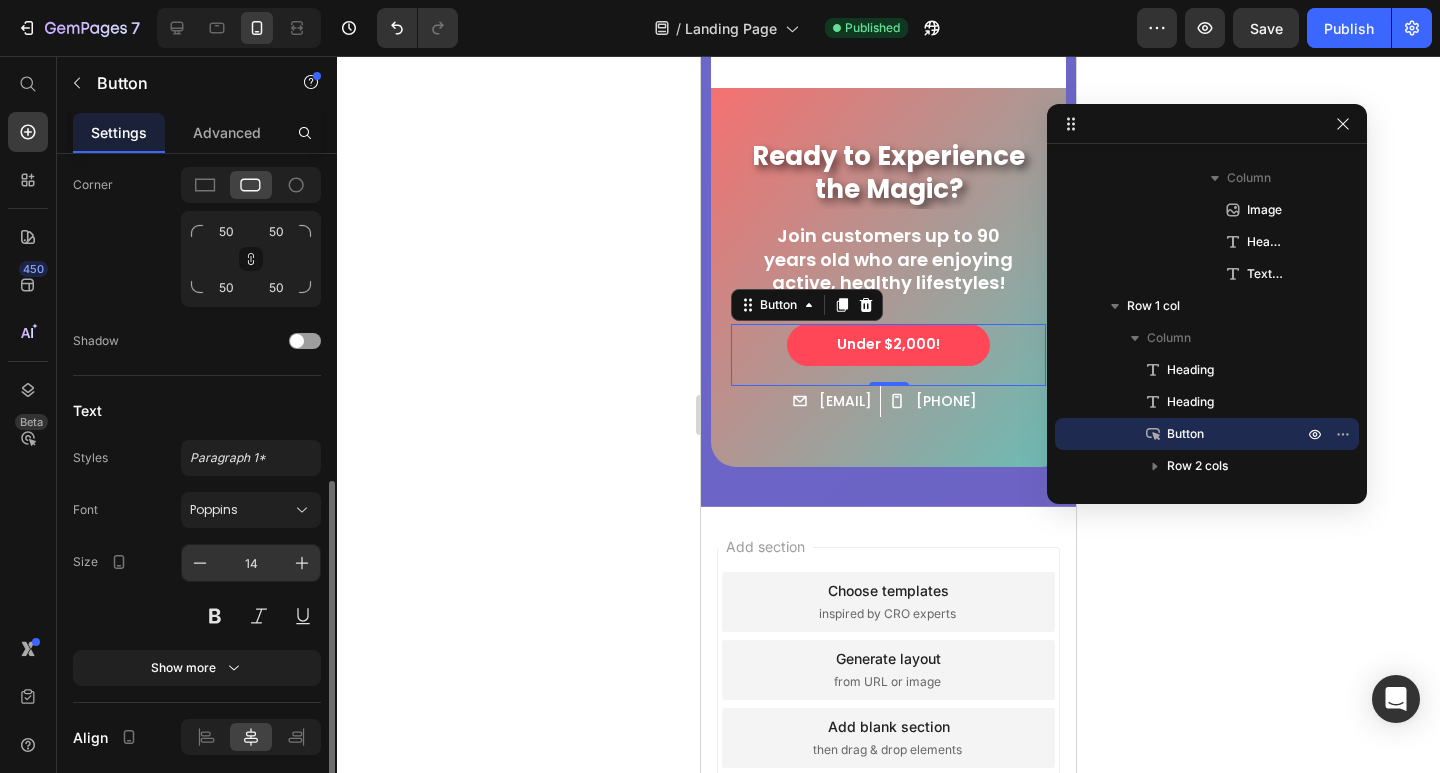click on "14" at bounding box center (251, 563) 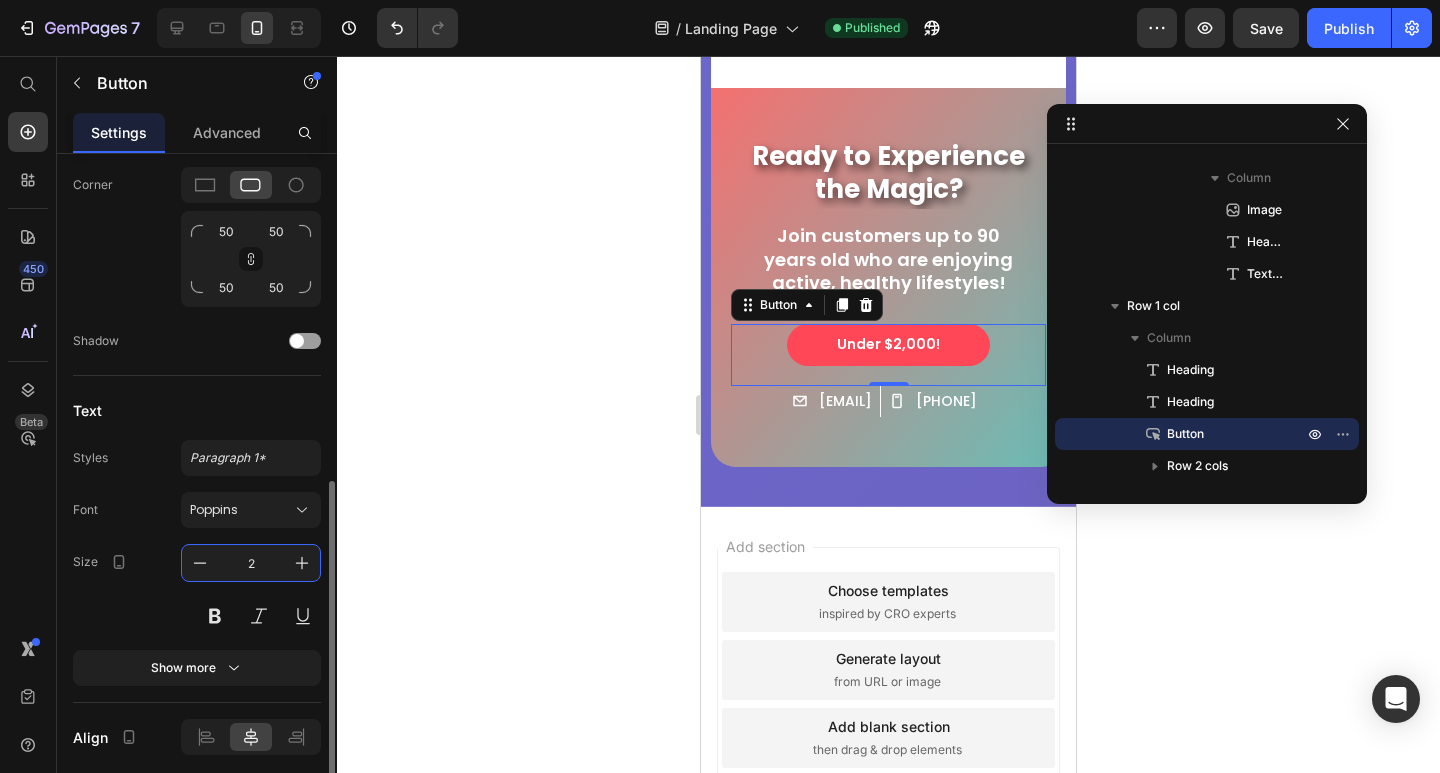 type on "22" 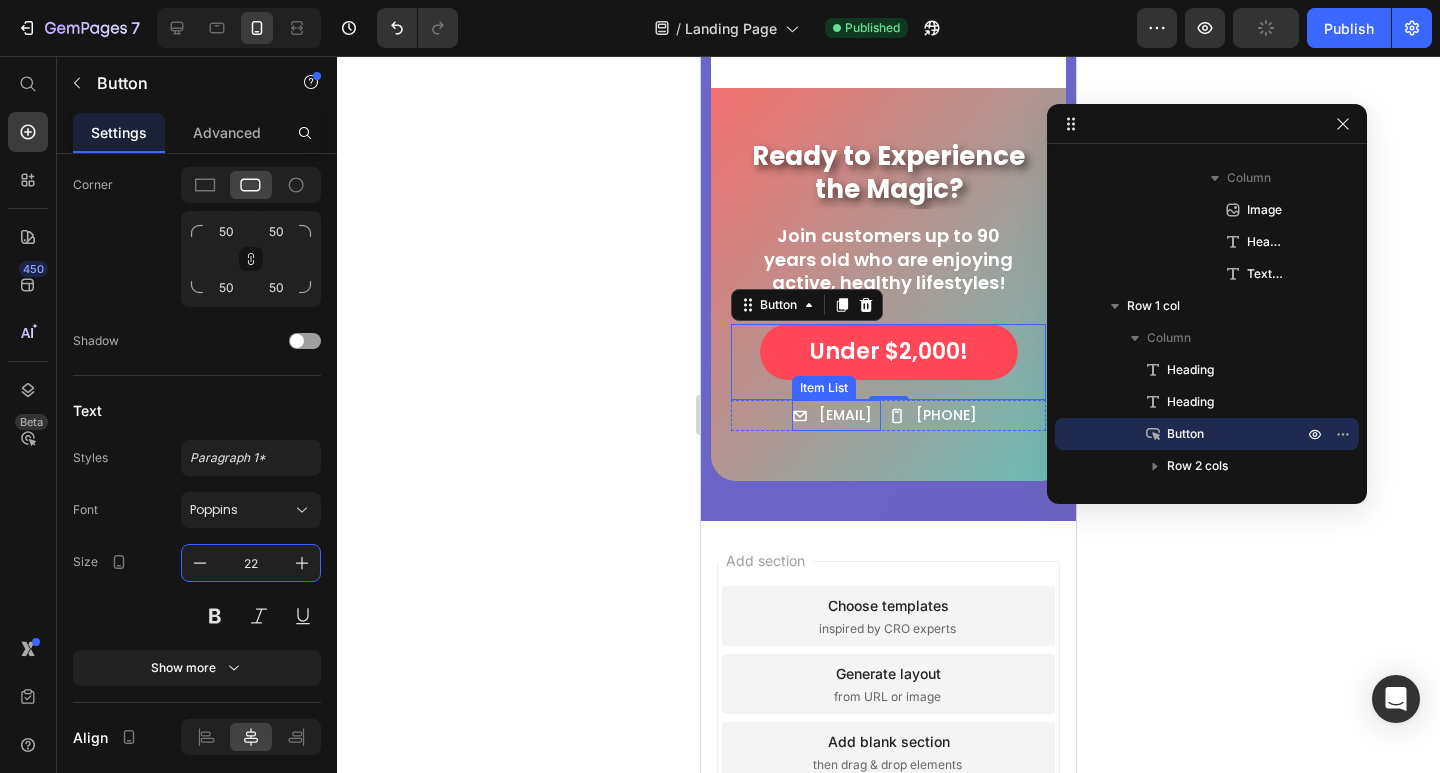 click on "info@example.com" at bounding box center (845, 415) 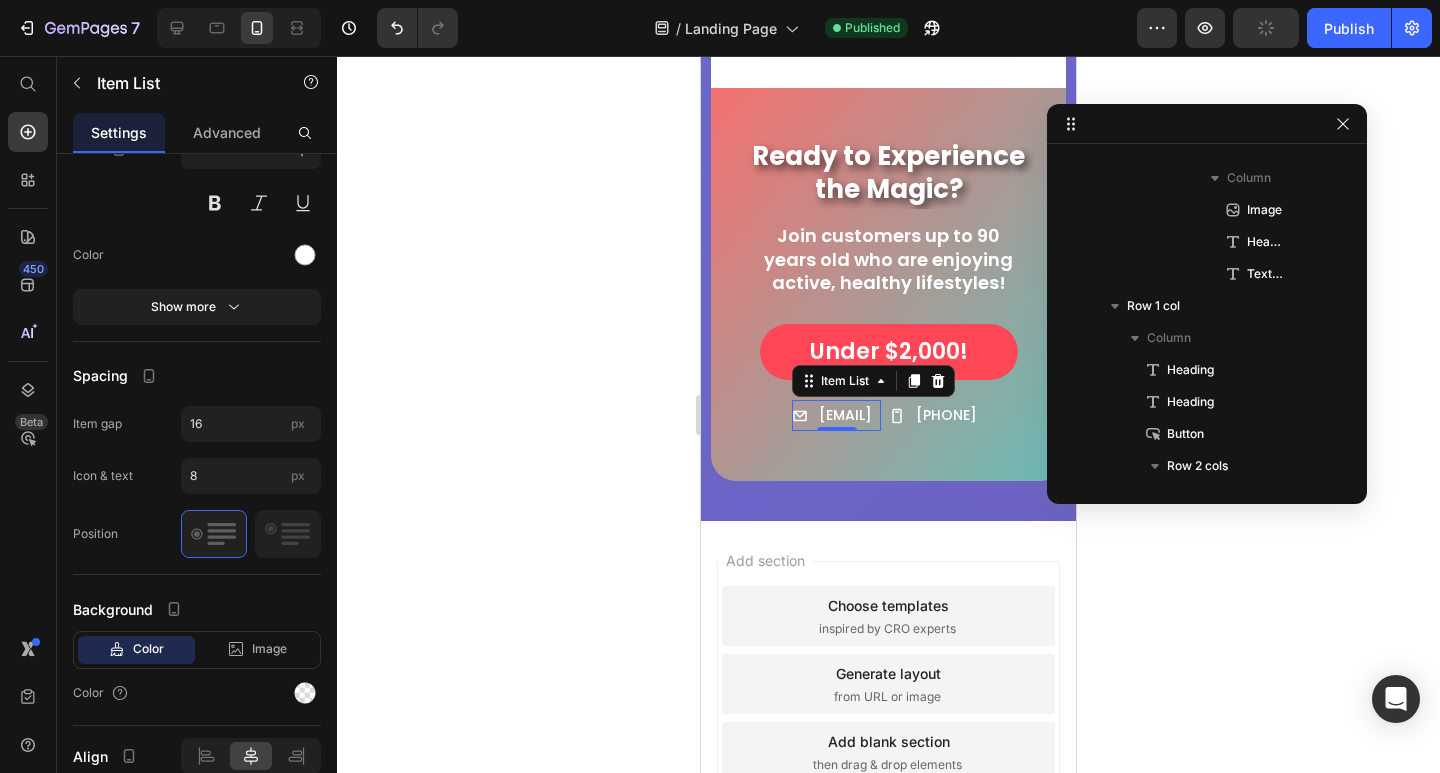 scroll, scrollTop: 1942, scrollLeft: 0, axis: vertical 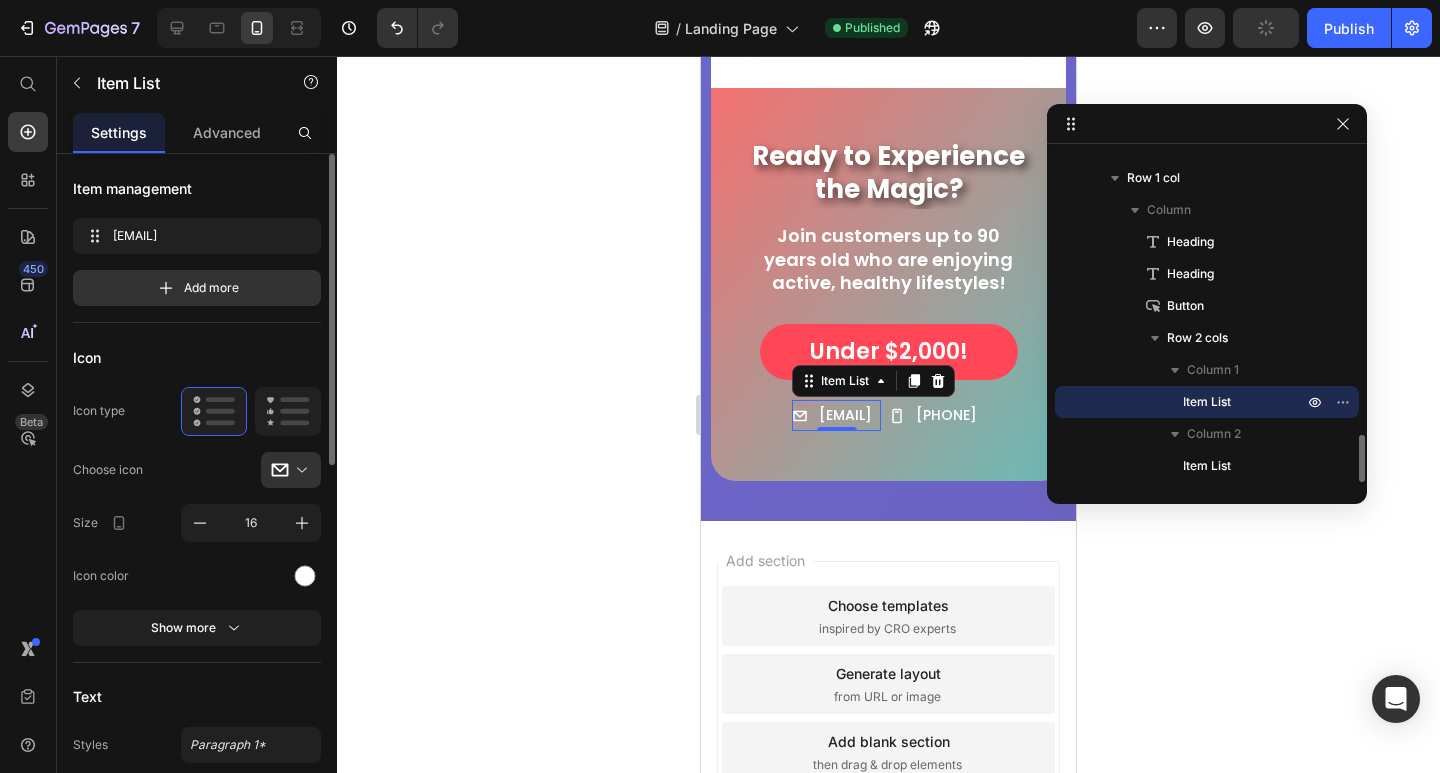 click on "Join customers up to 90 years old who are enjoying active, healthy lifestyles!" at bounding box center (888, 259) 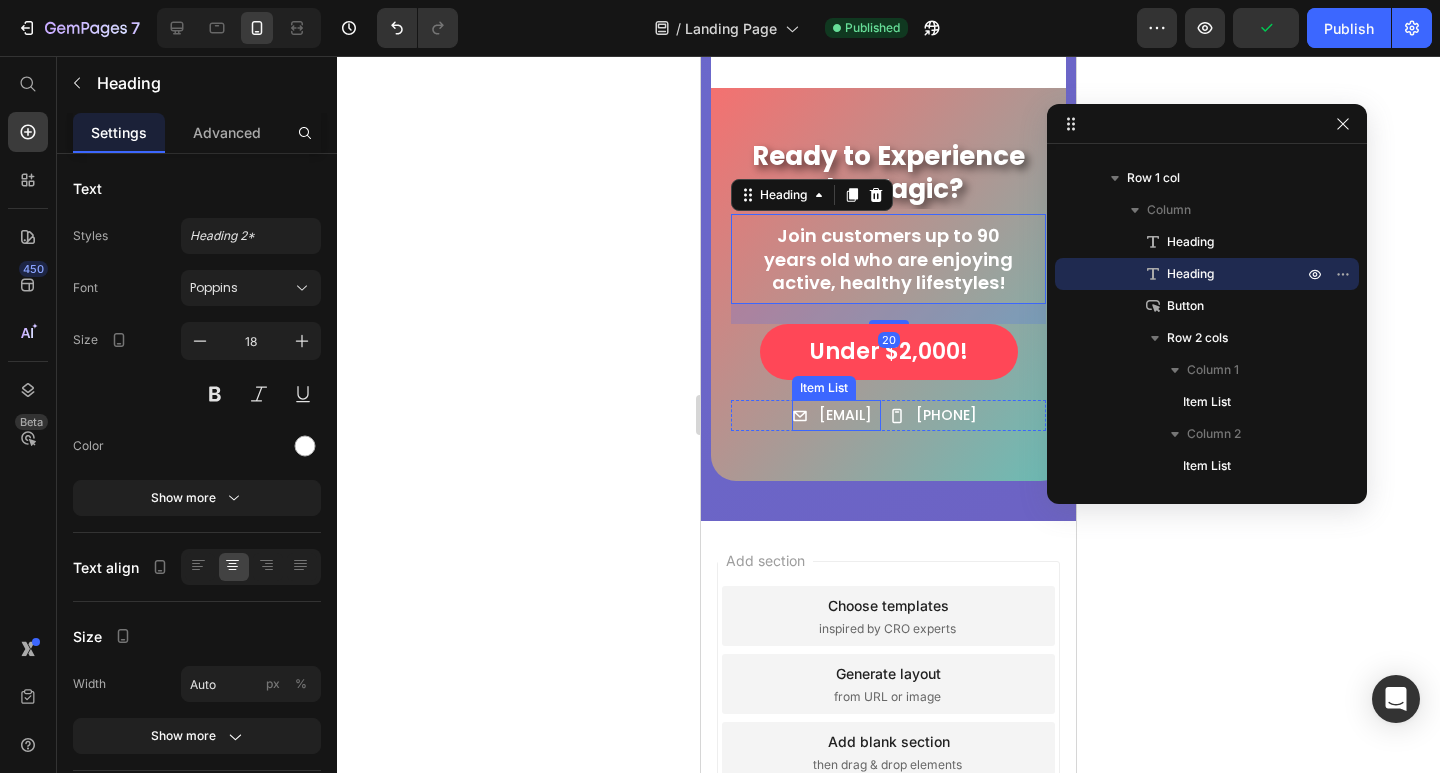 click on "info@example.com" at bounding box center [845, 415] 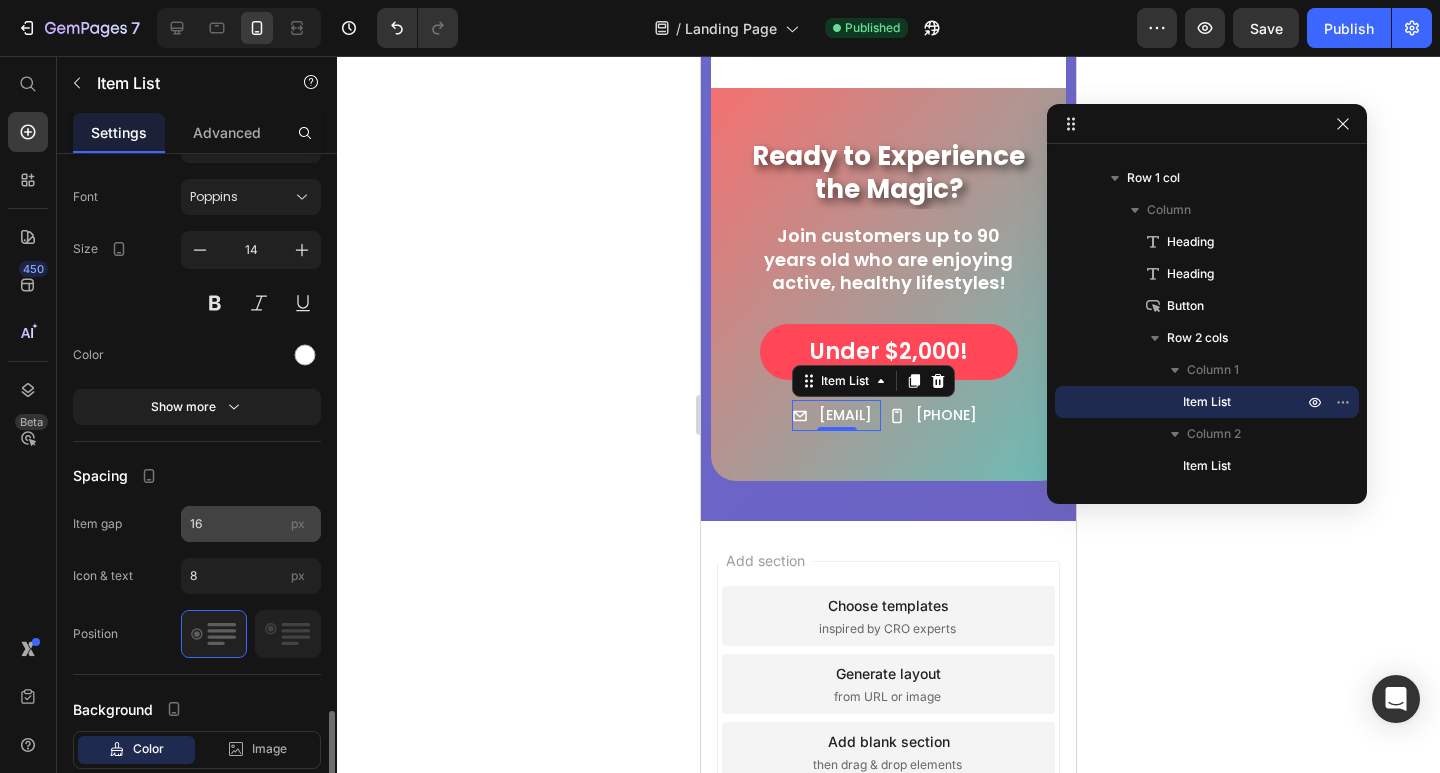 scroll, scrollTop: 792, scrollLeft: 0, axis: vertical 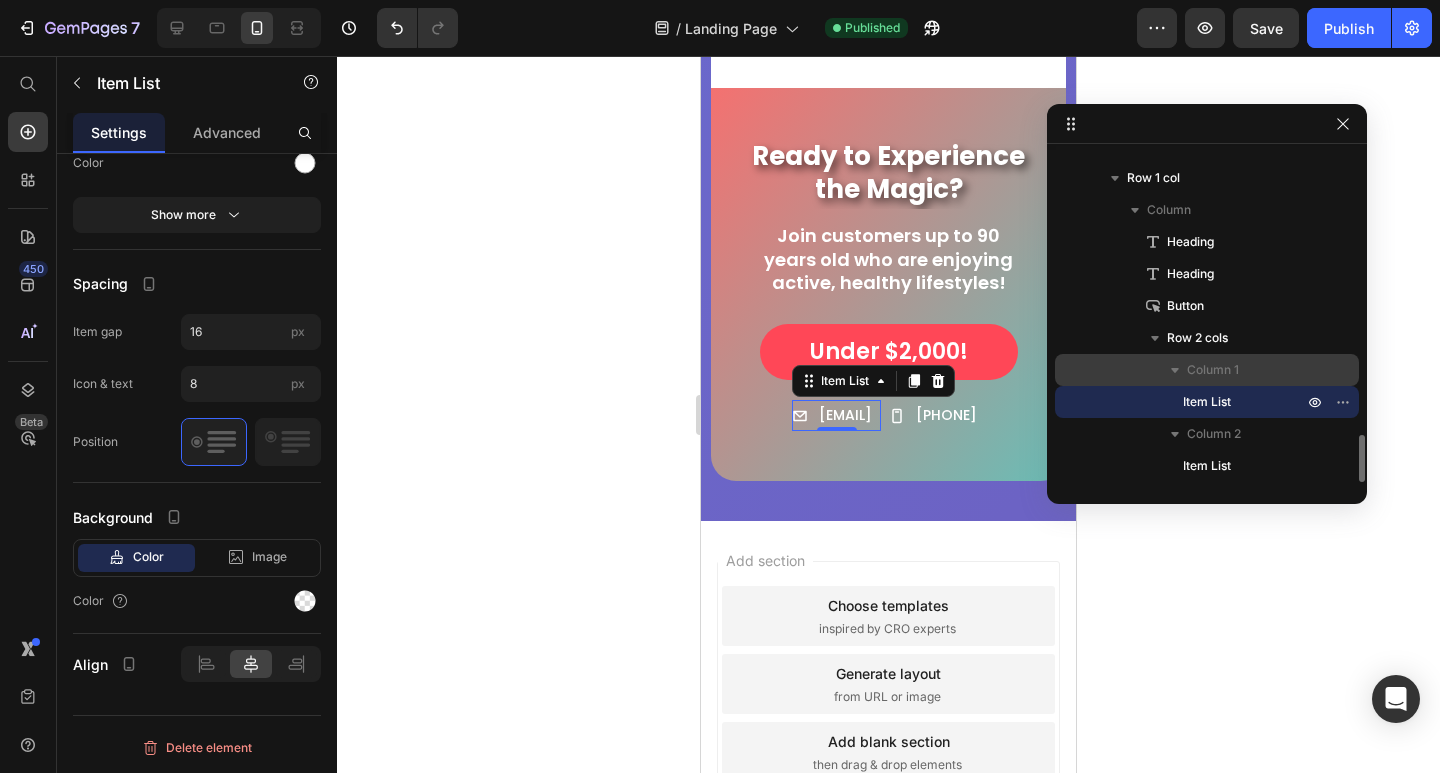 click on "Column 1" at bounding box center (1213, 370) 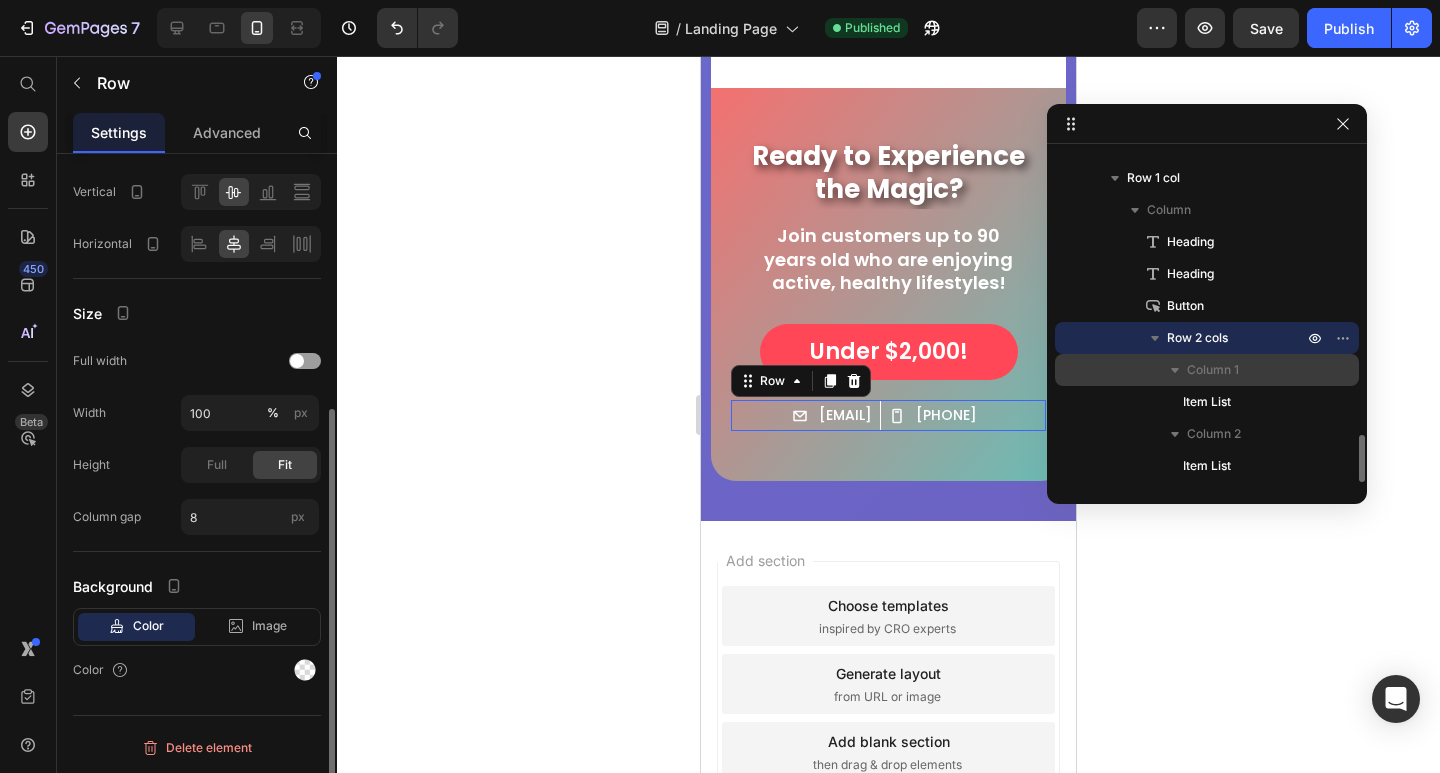 scroll, scrollTop: 0, scrollLeft: 0, axis: both 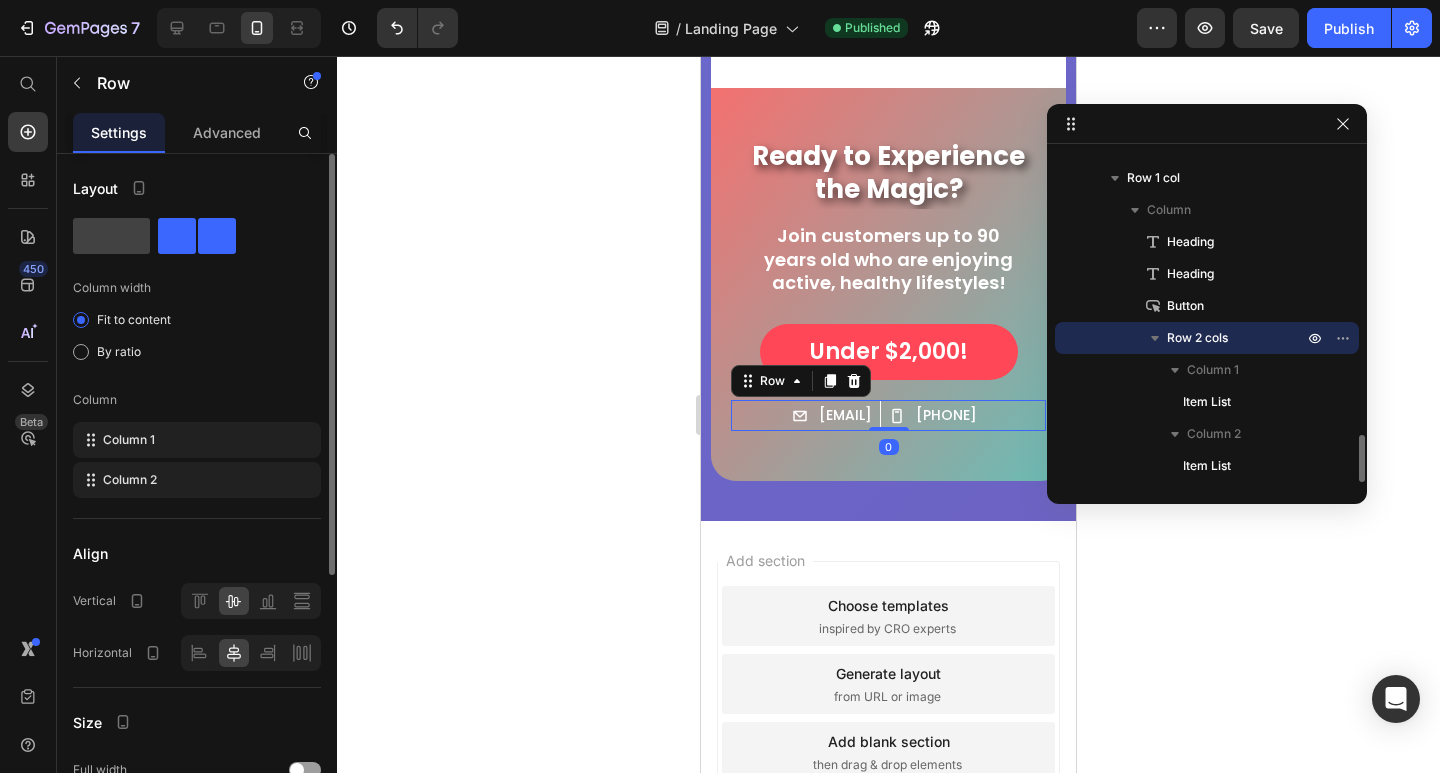 click on "Row 2 cols" at bounding box center [1237, 338] 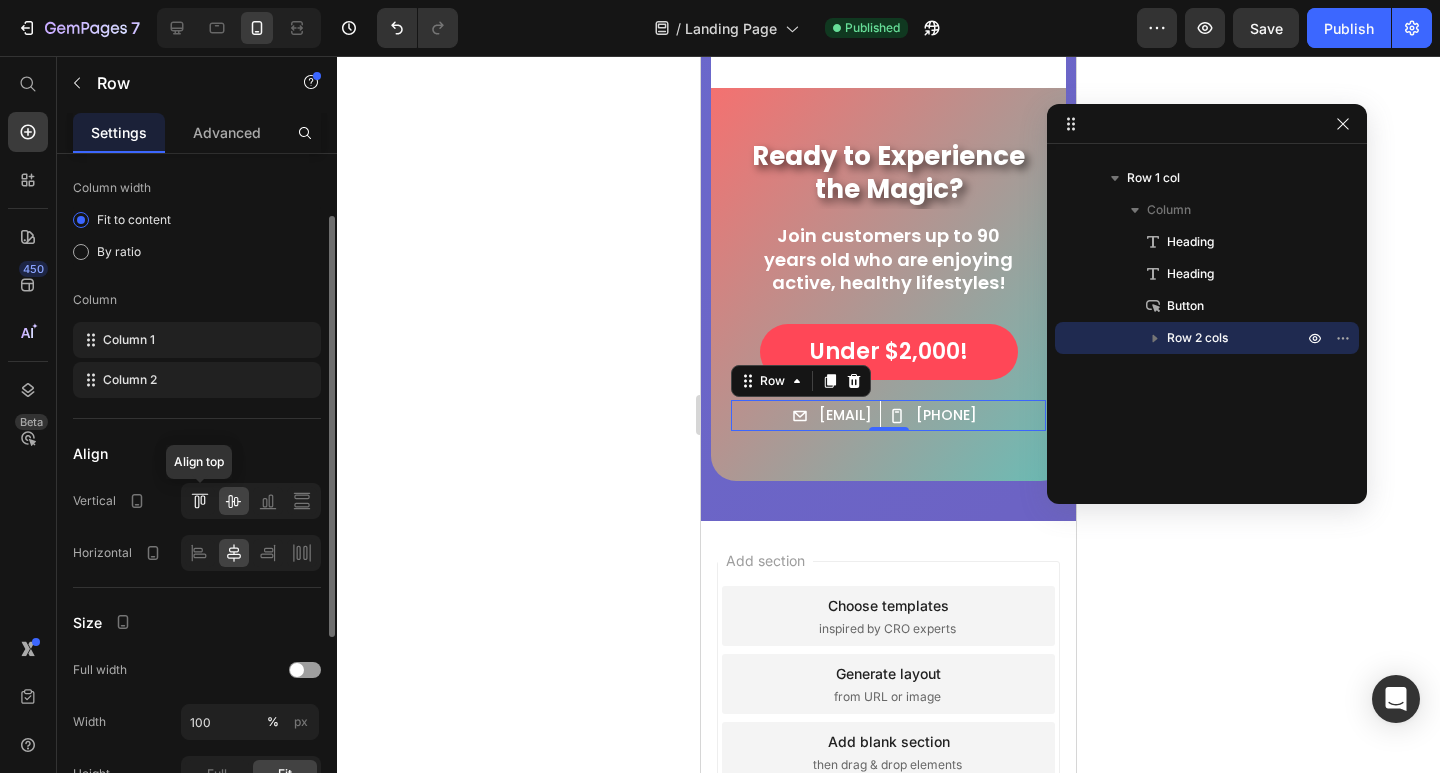 scroll, scrollTop: 400, scrollLeft: 0, axis: vertical 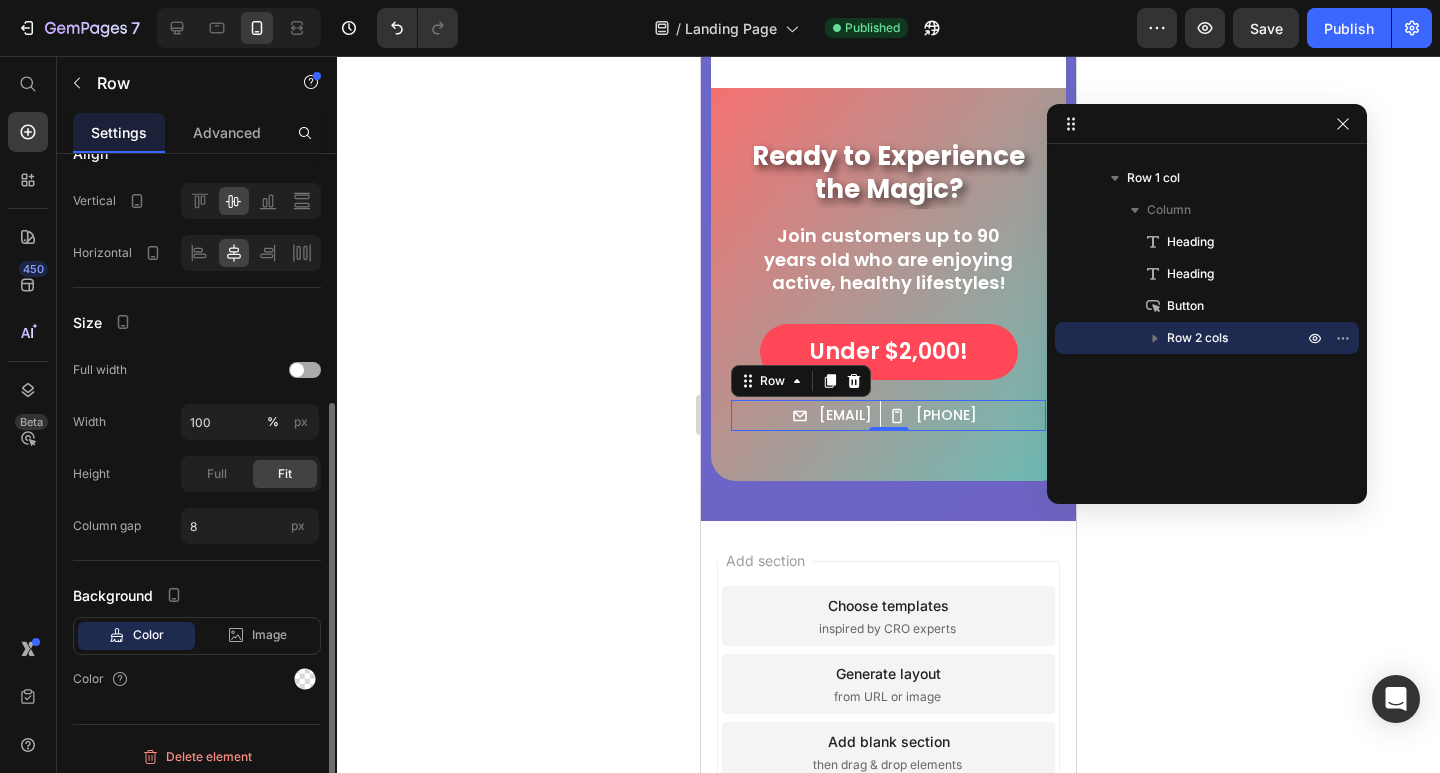 click on "Full width" 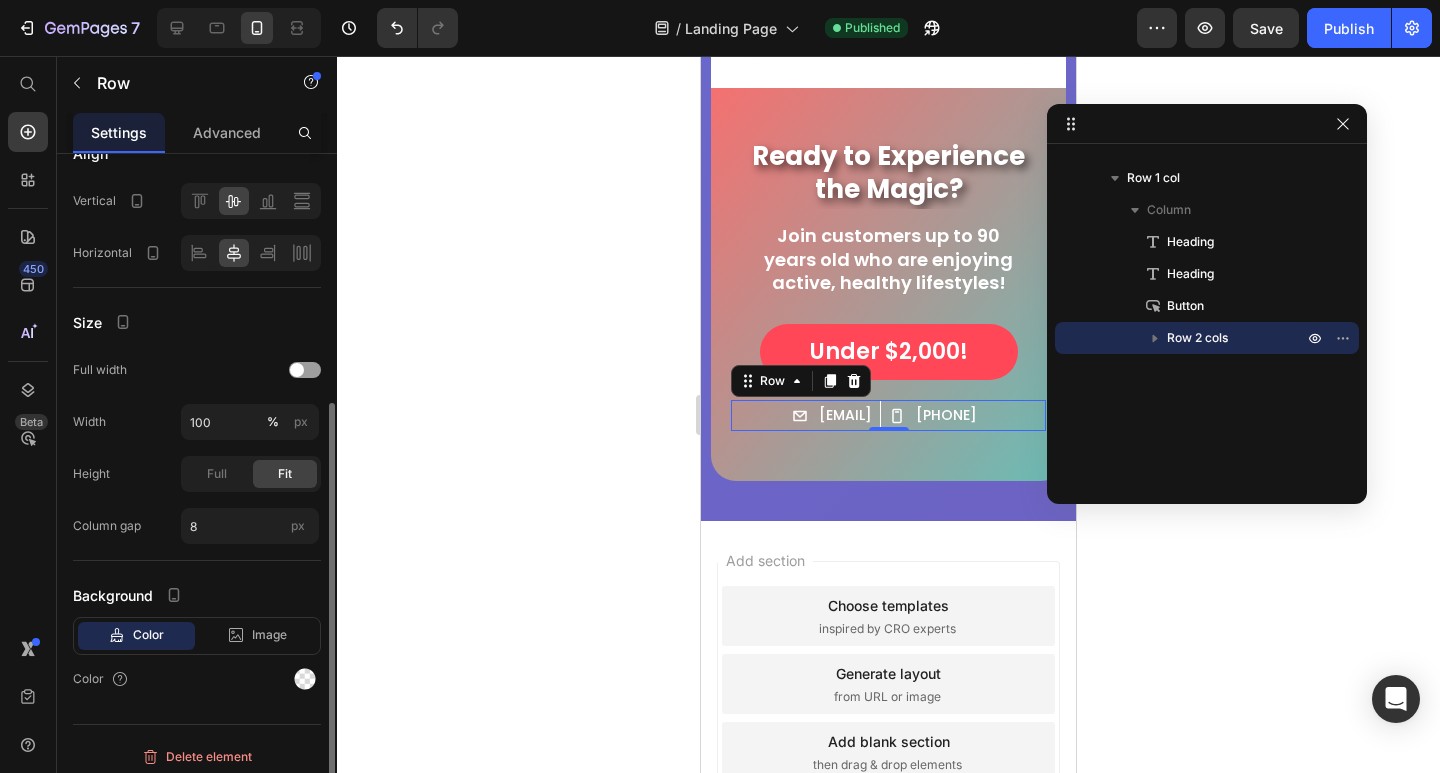 scroll, scrollTop: 357, scrollLeft: 0, axis: vertical 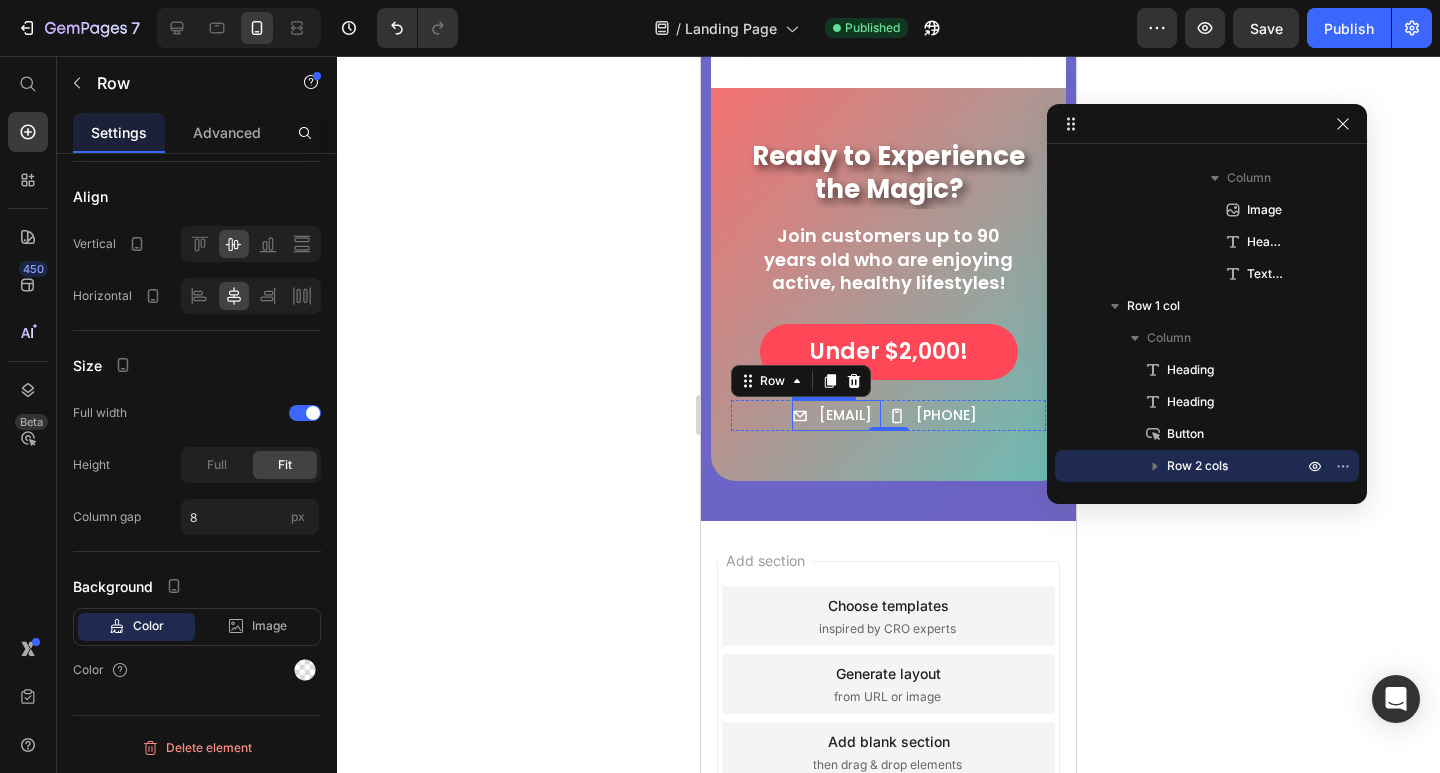 click on "info@example.com" at bounding box center [845, 415] 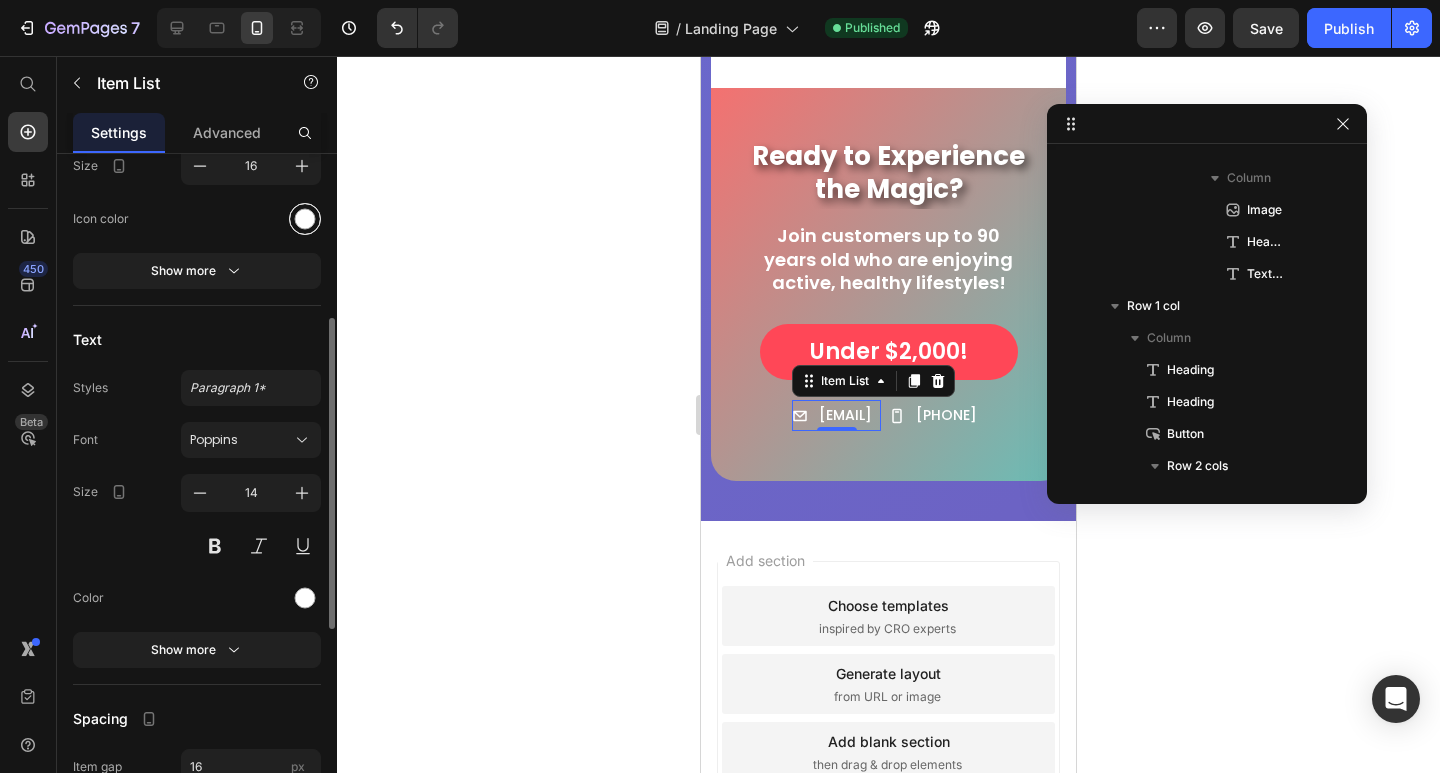 scroll, scrollTop: 1942, scrollLeft: 0, axis: vertical 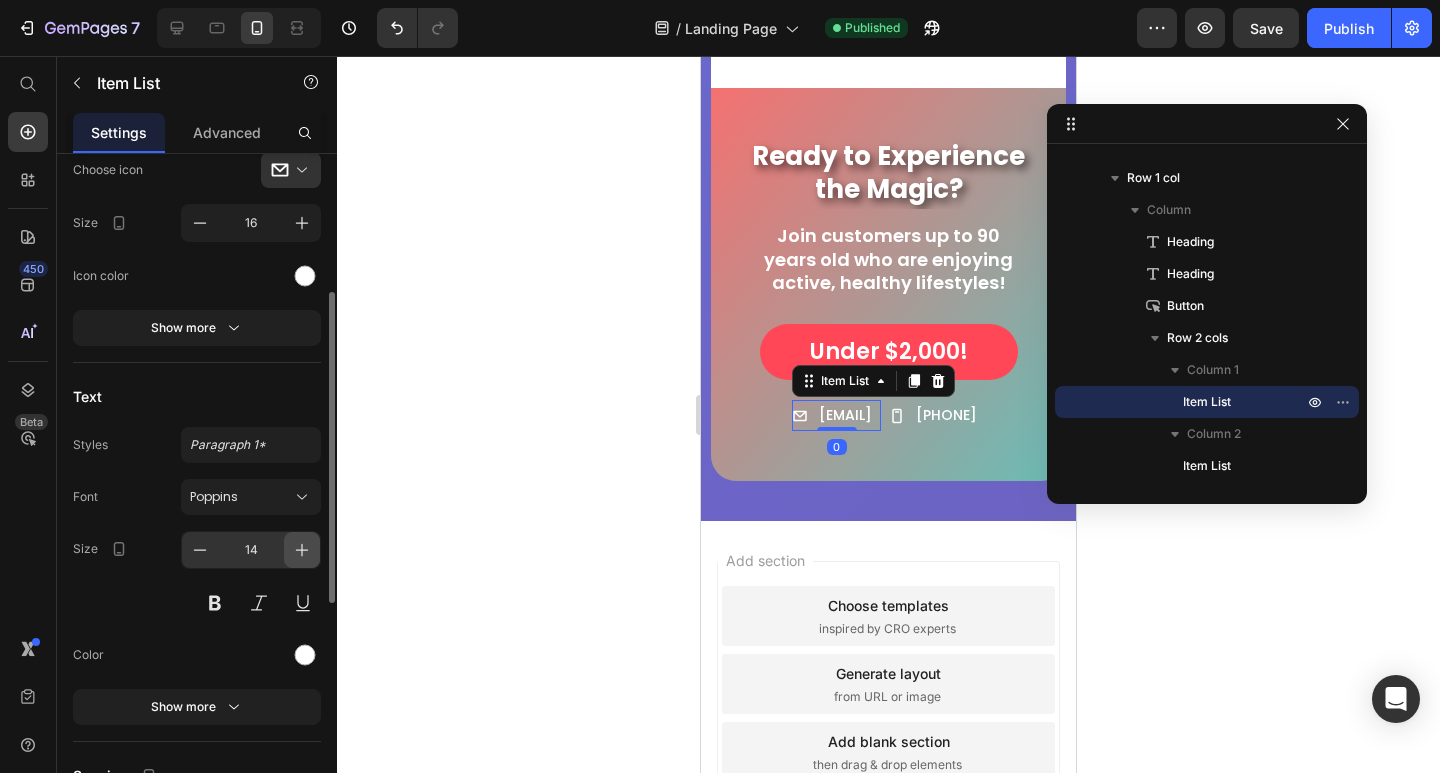click at bounding box center [302, 550] 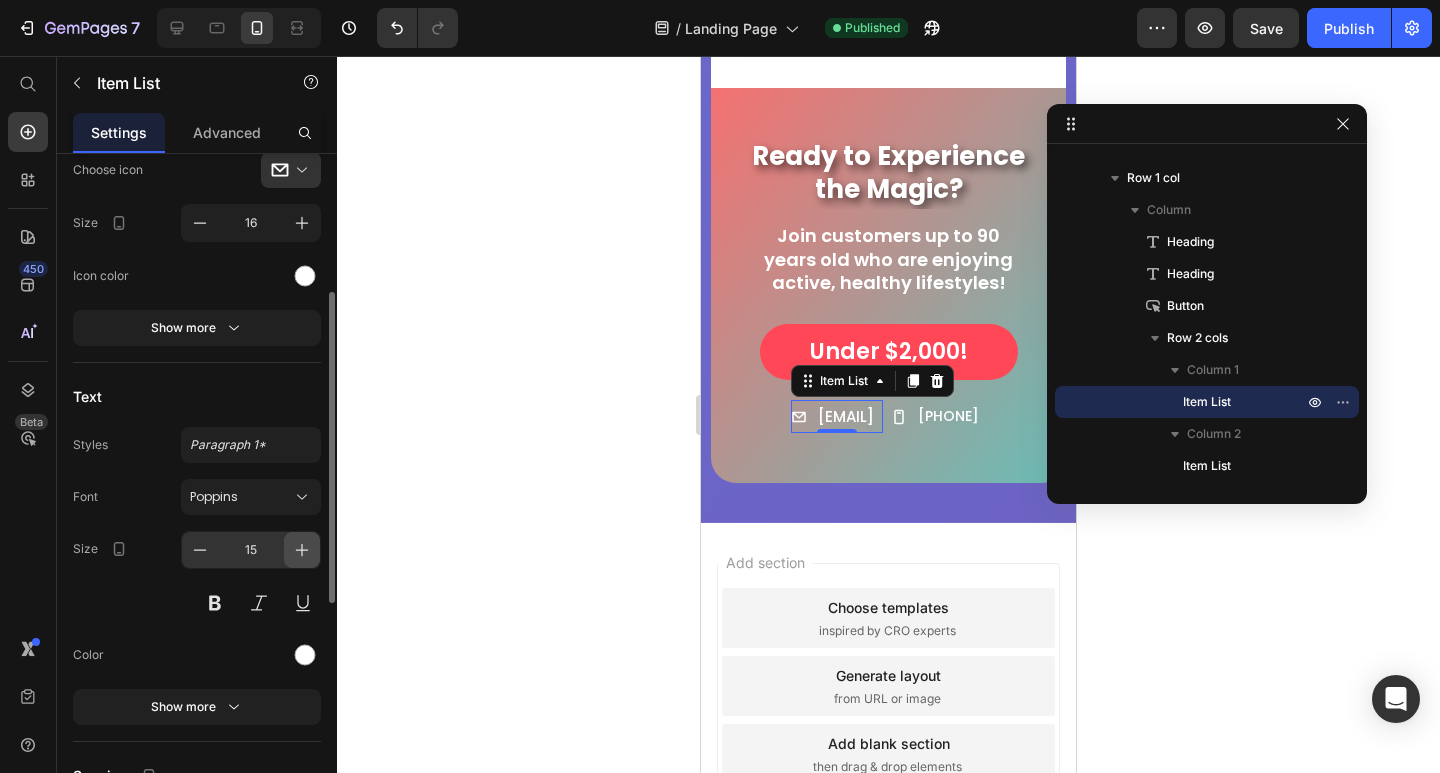click at bounding box center (302, 550) 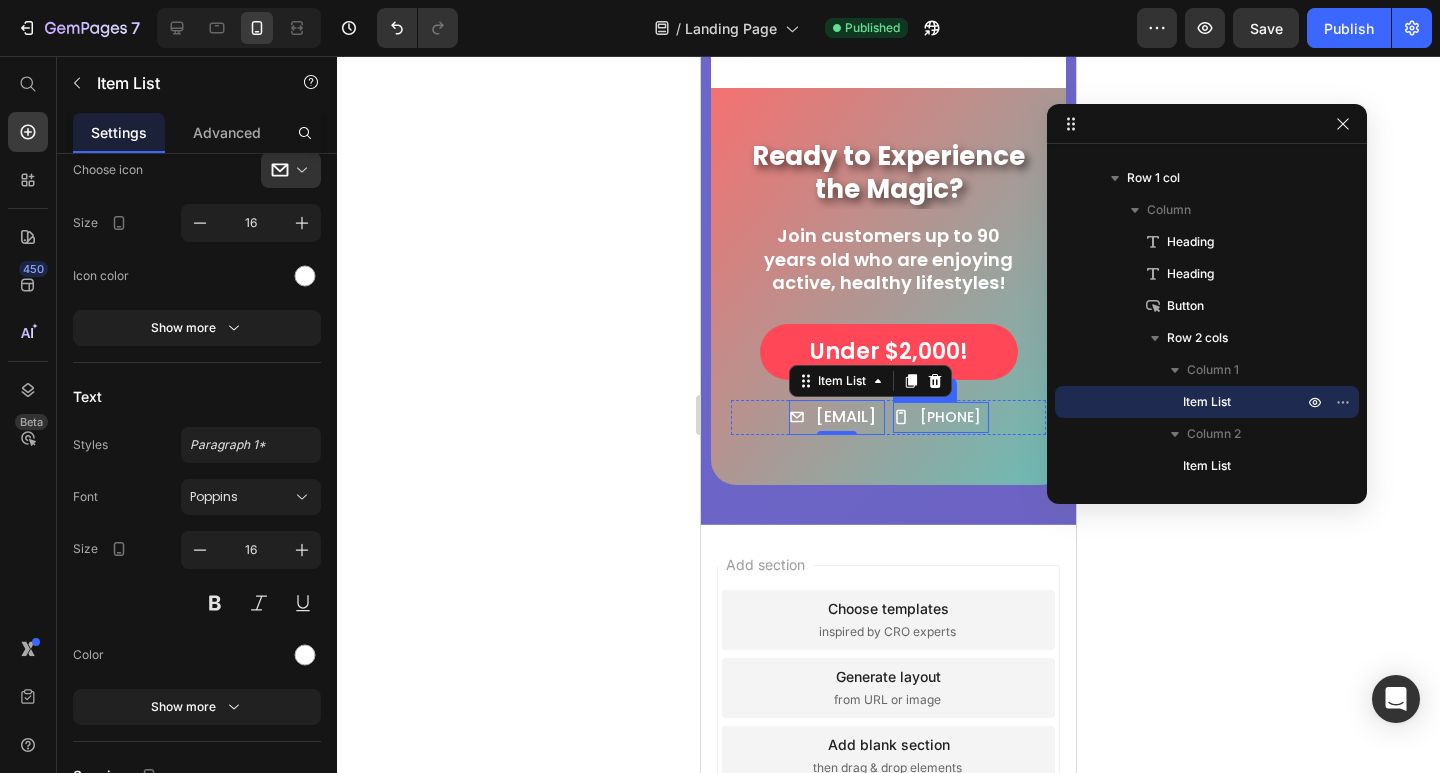 click on "[PHONE]" at bounding box center (950, 417) 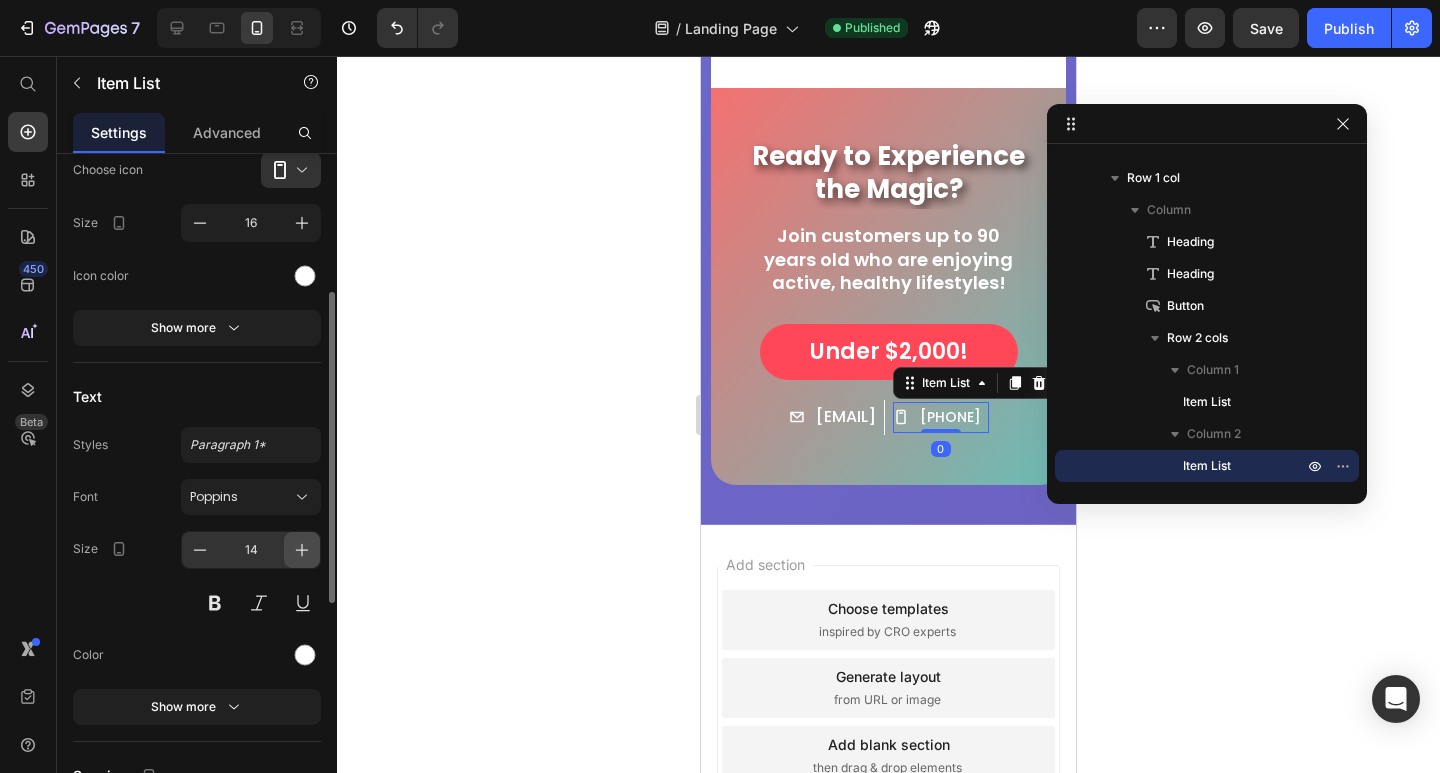 click 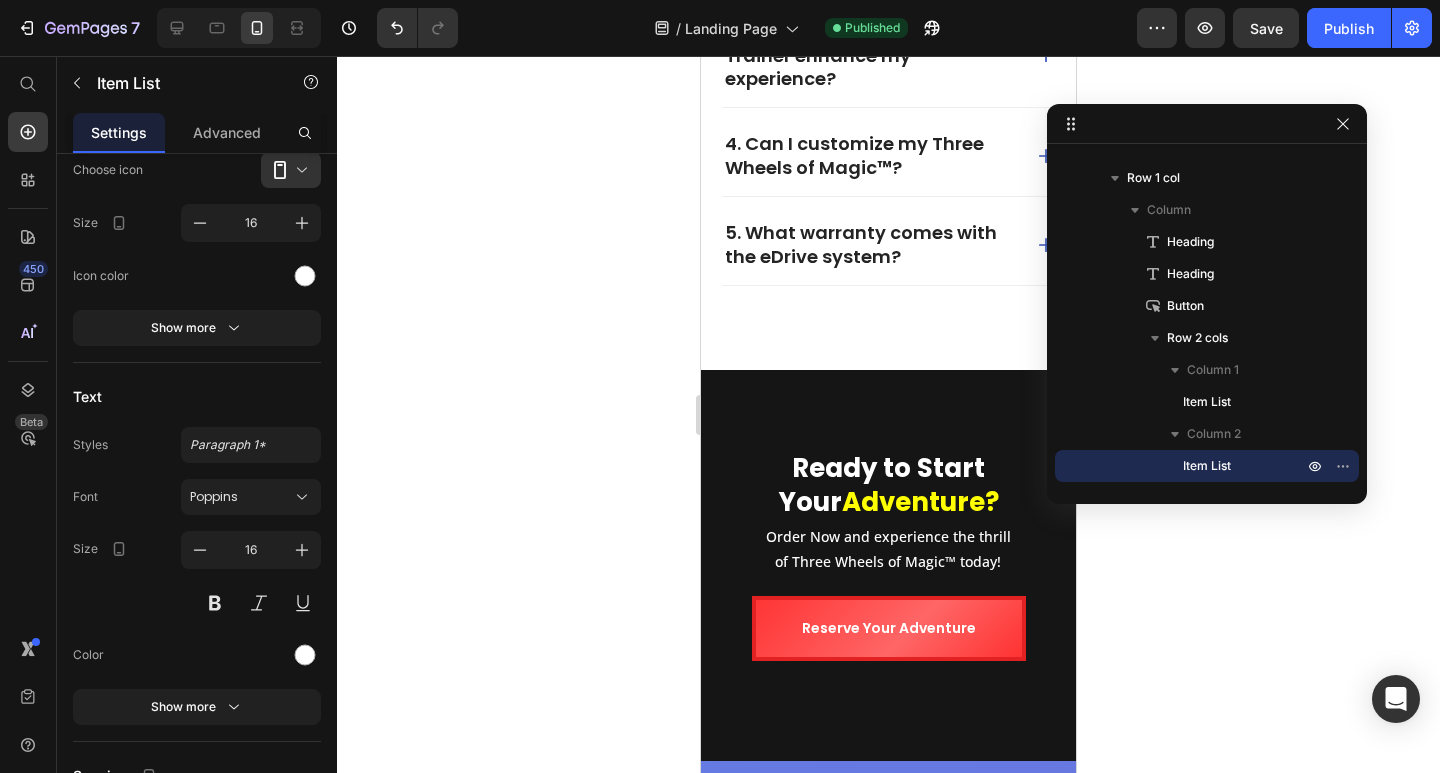 scroll, scrollTop: 4349, scrollLeft: 0, axis: vertical 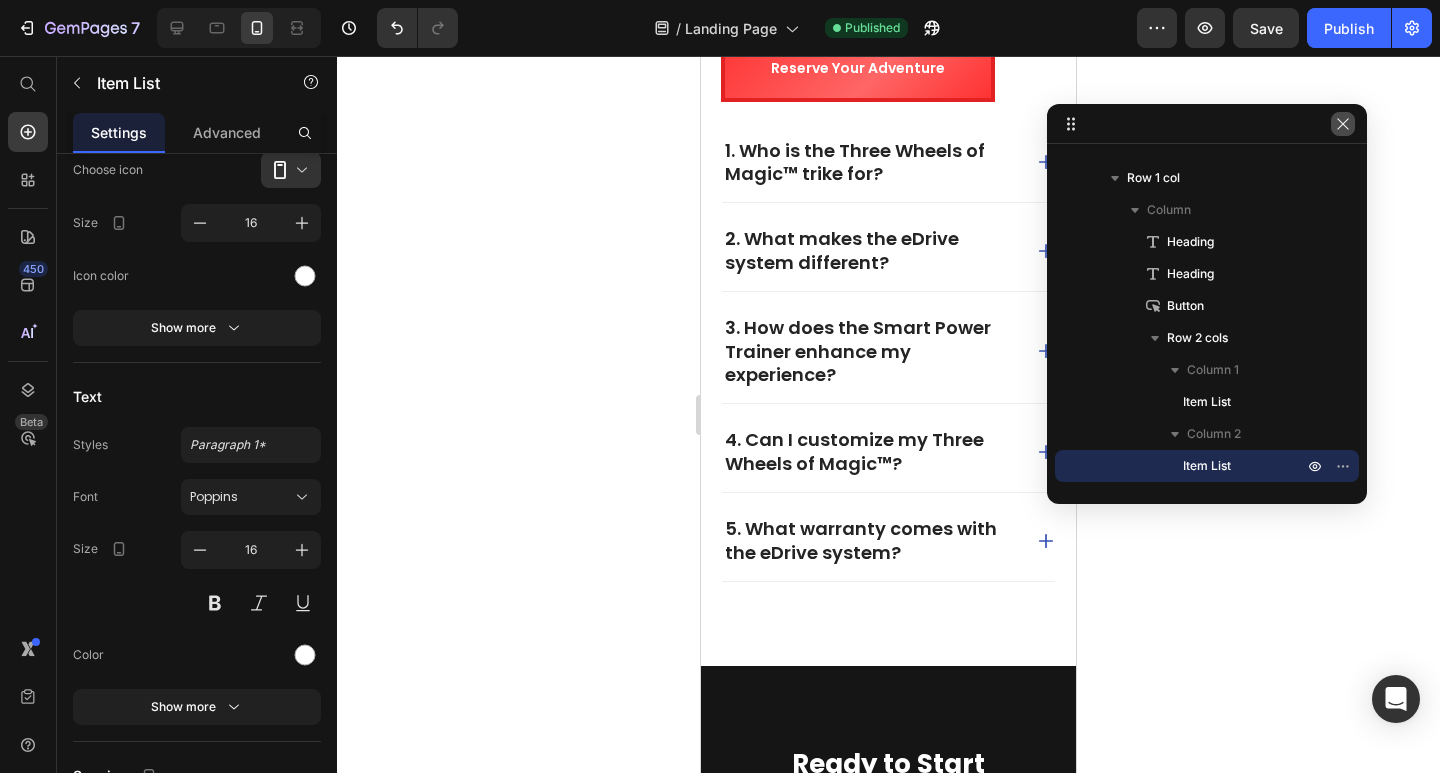 click 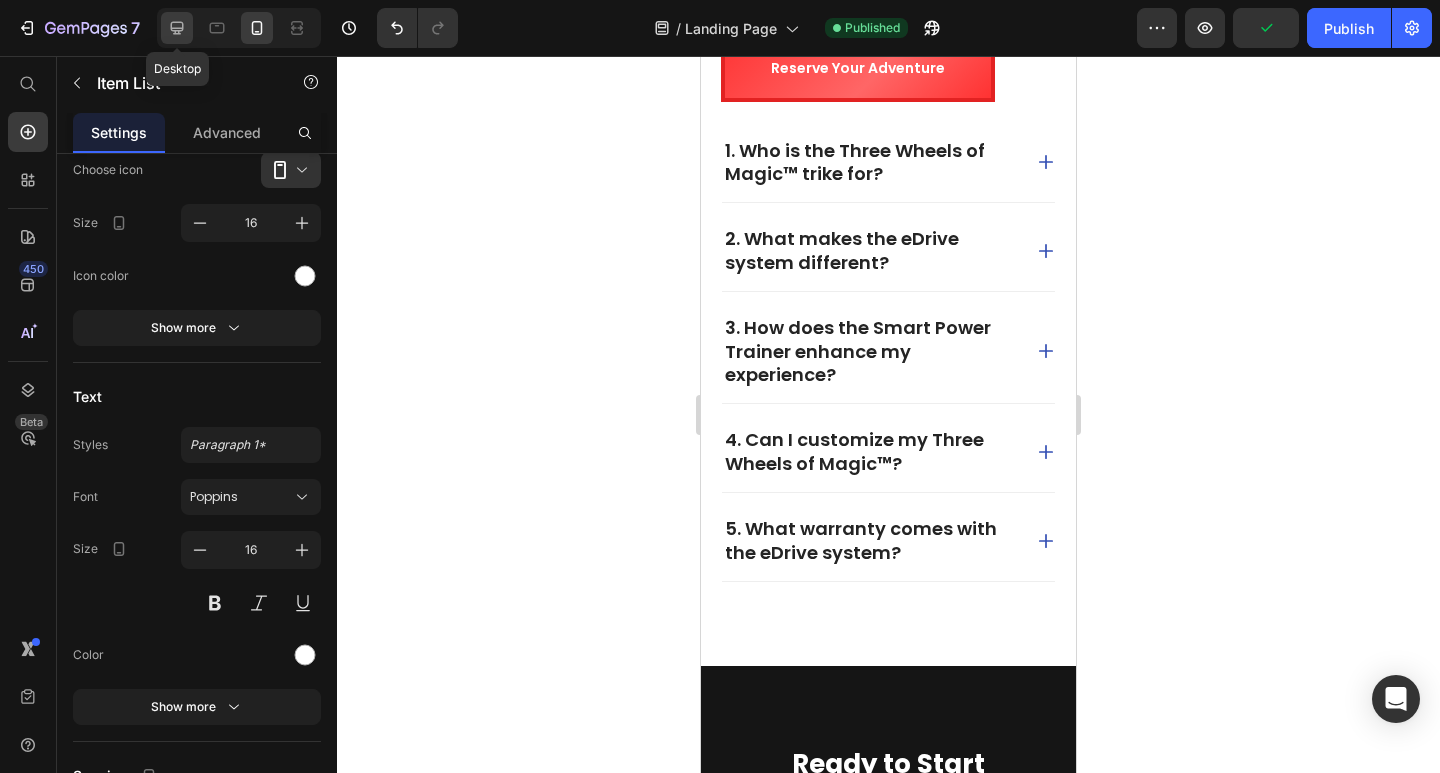 click 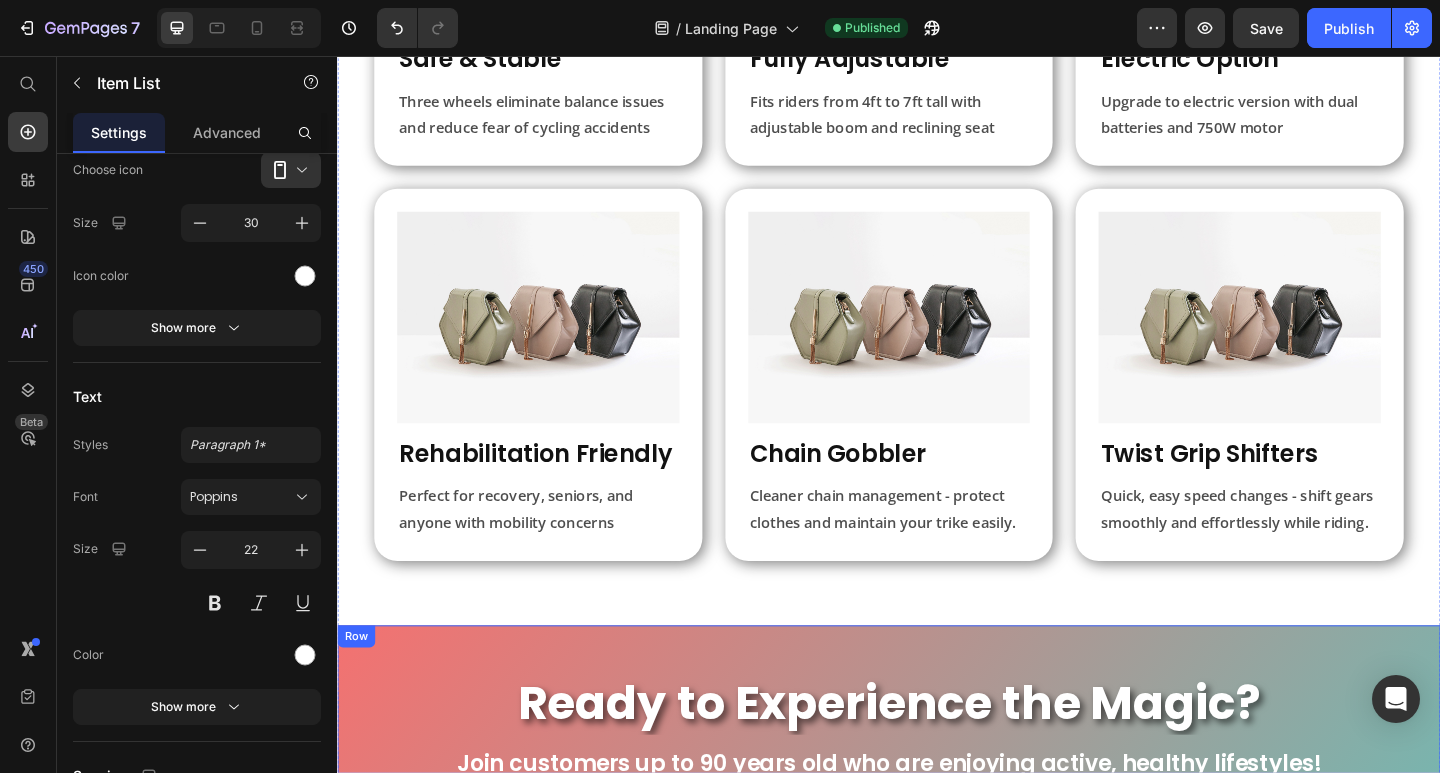 scroll, scrollTop: 931, scrollLeft: 0, axis: vertical 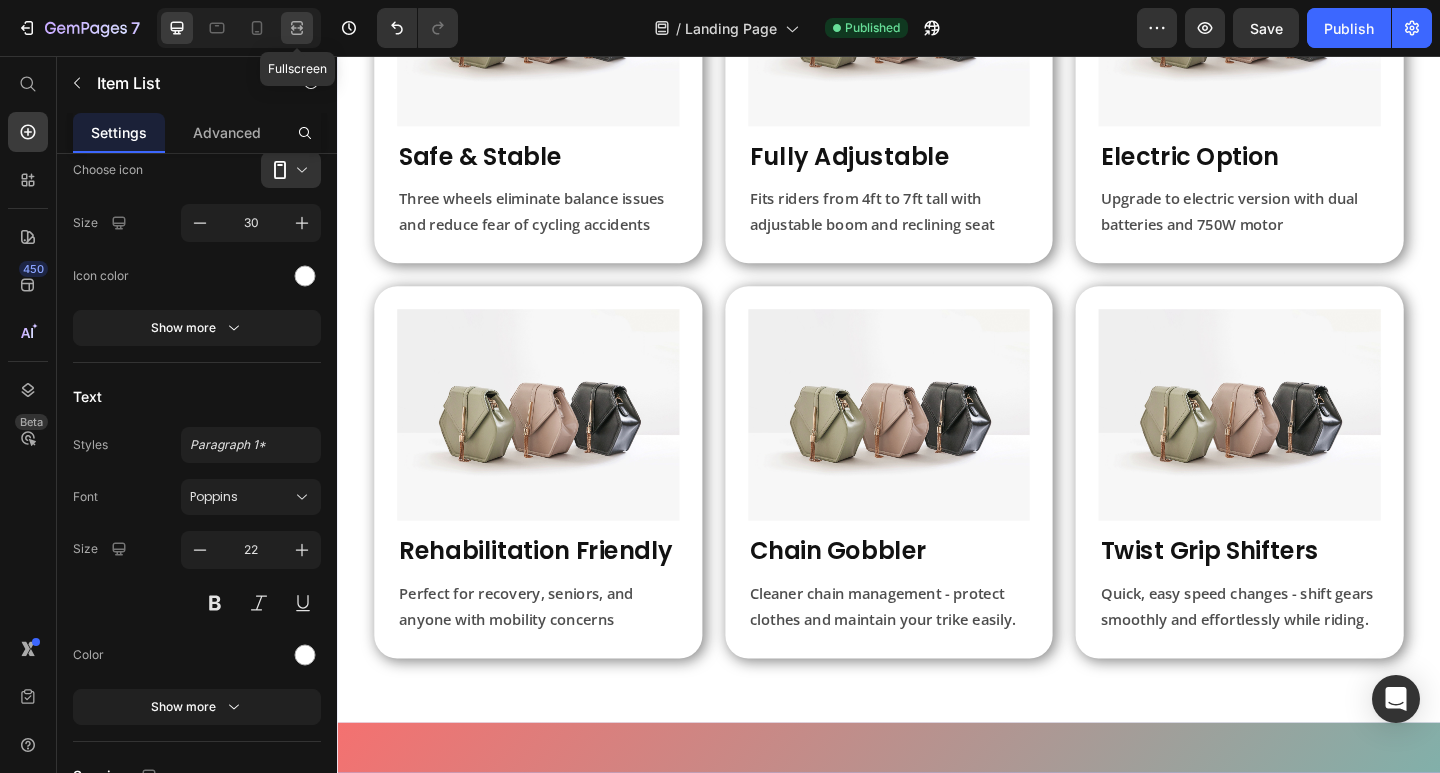 click 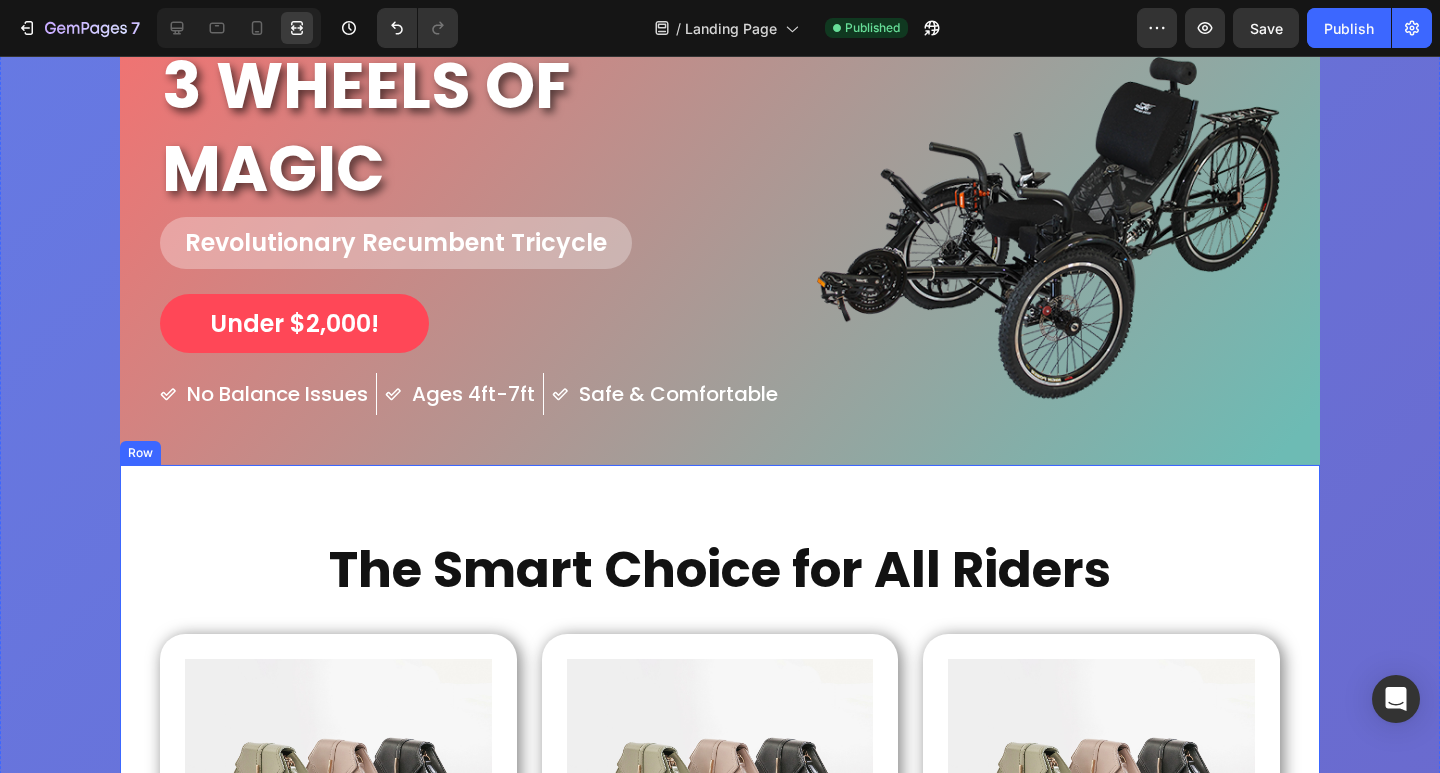 scroll, scrollTop: 0, scrollLeft: 0, axis: both 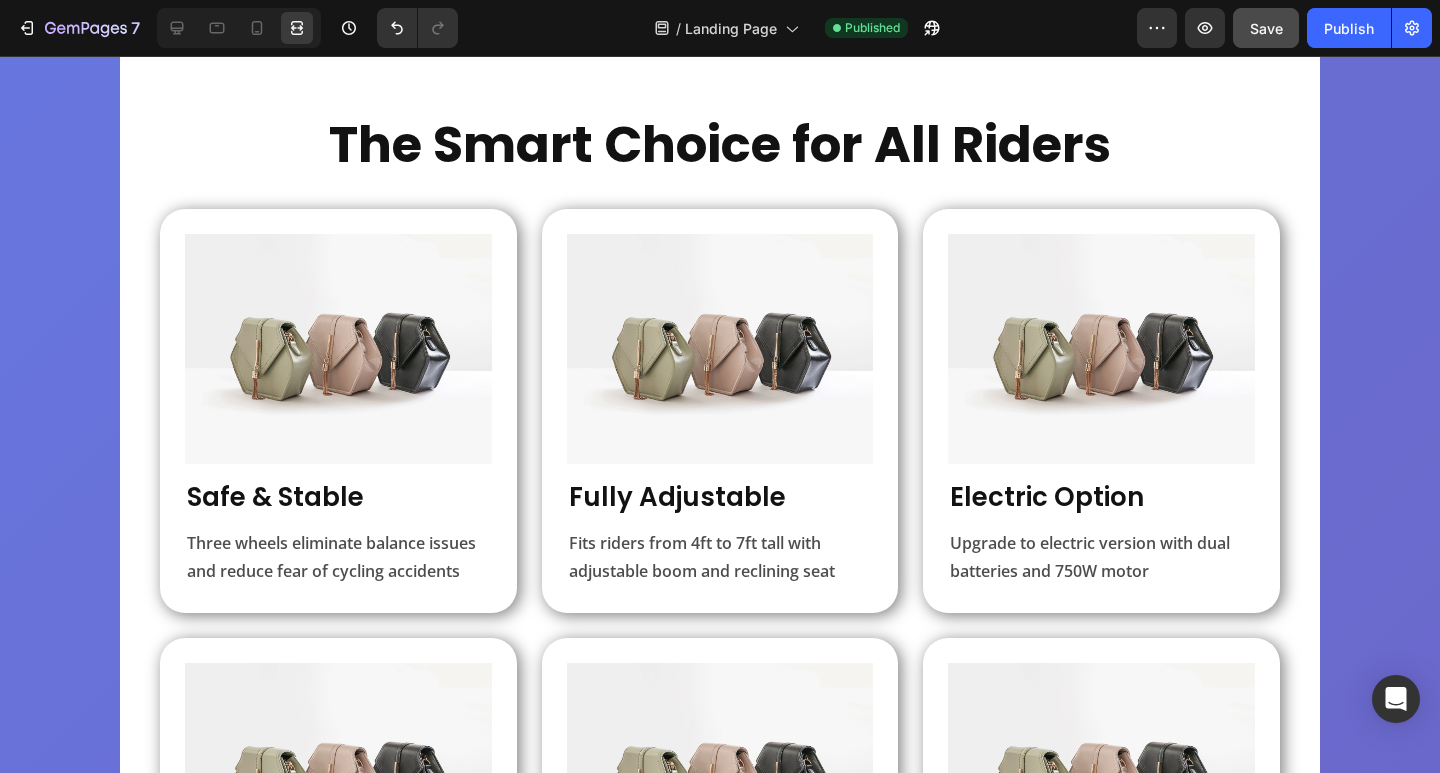 click on "Save" 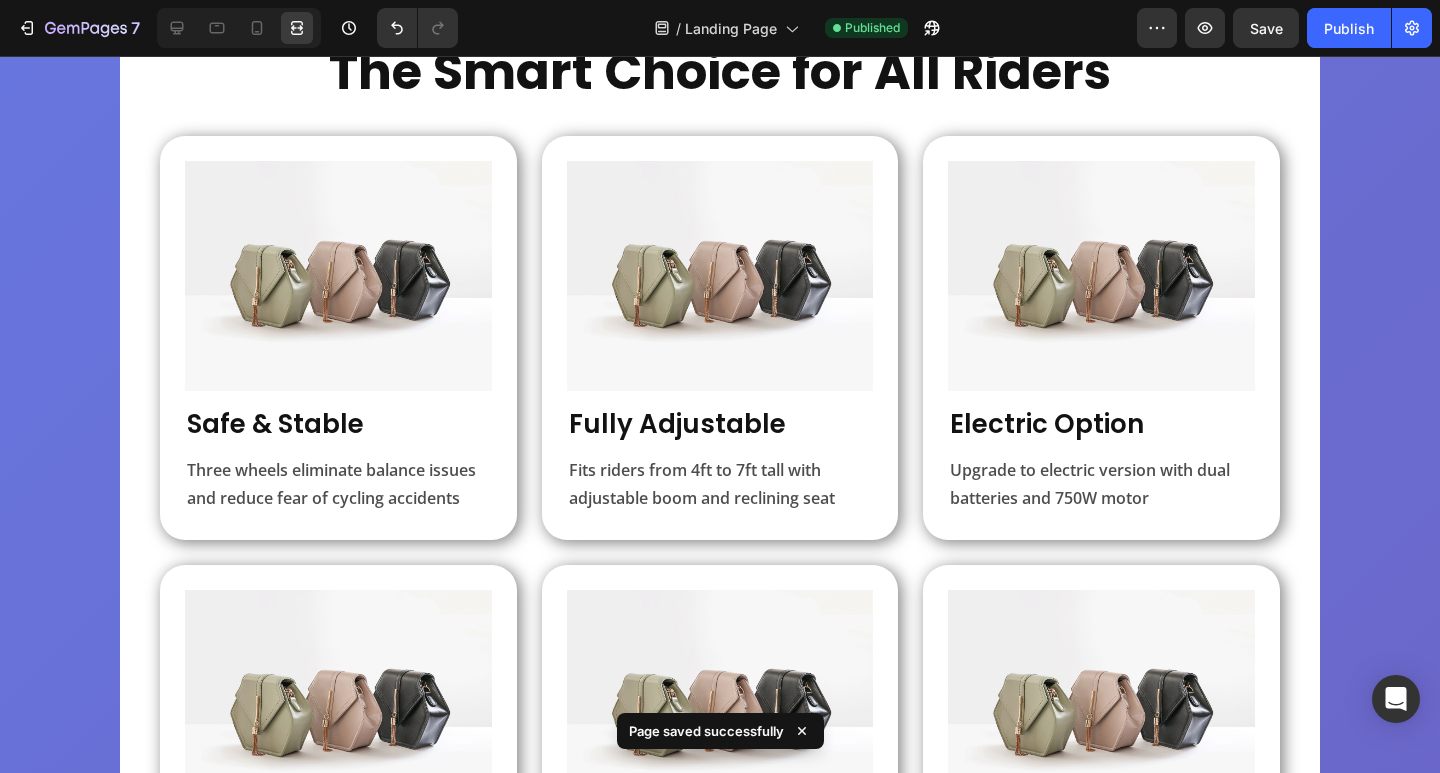 scroll, scrollTop: 543, scrollLeft: 0, axis: vertical 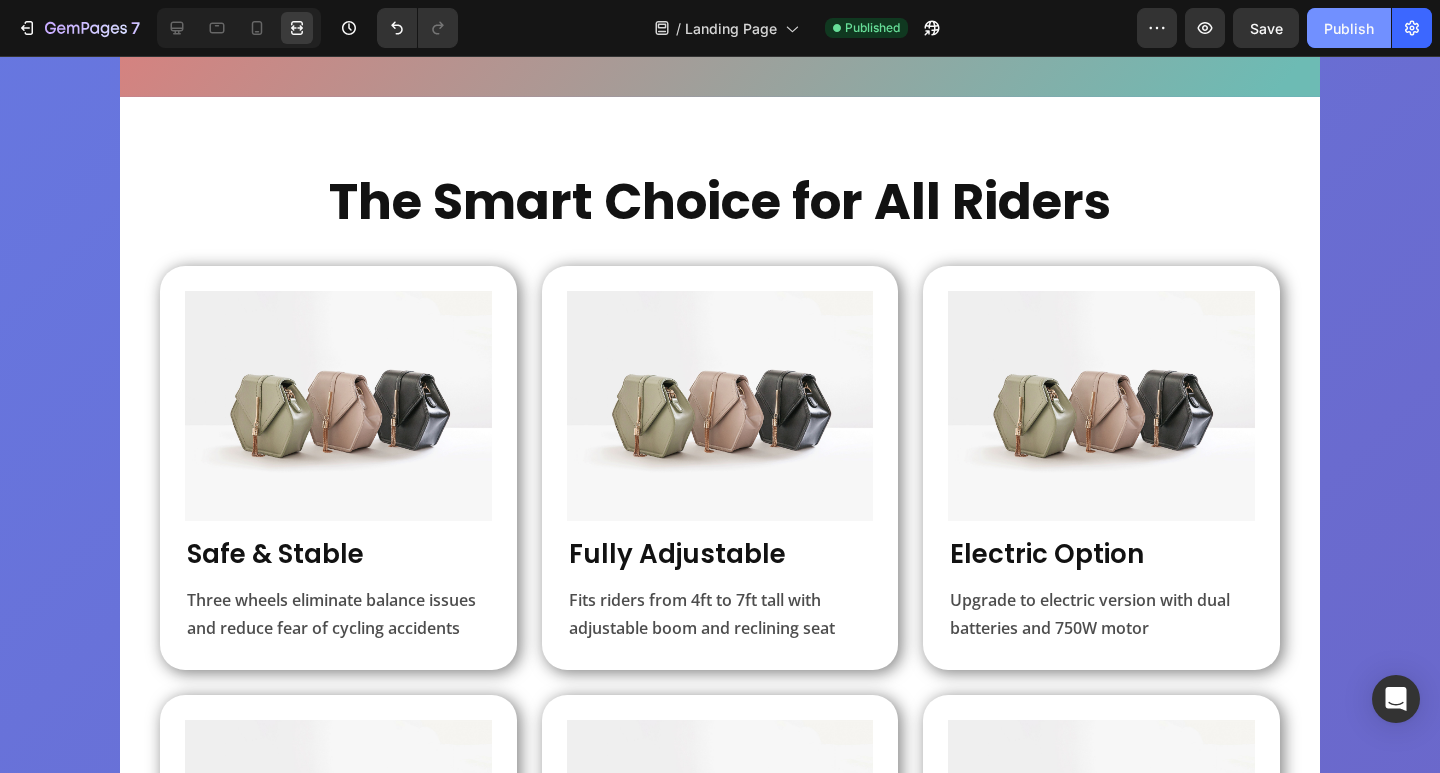 click on "Publish" 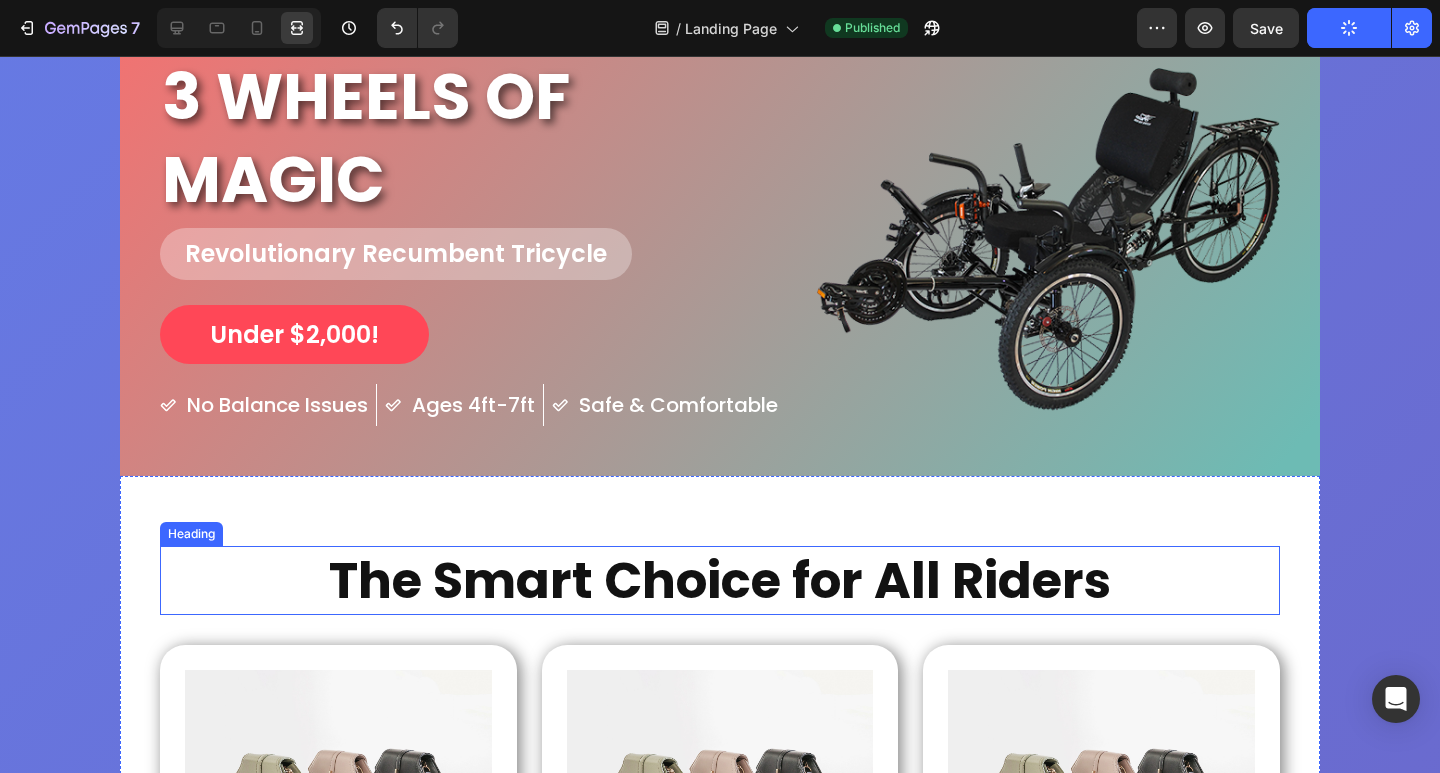 scroll, scrollTop: 0, scrollLeft: 0, axis: both 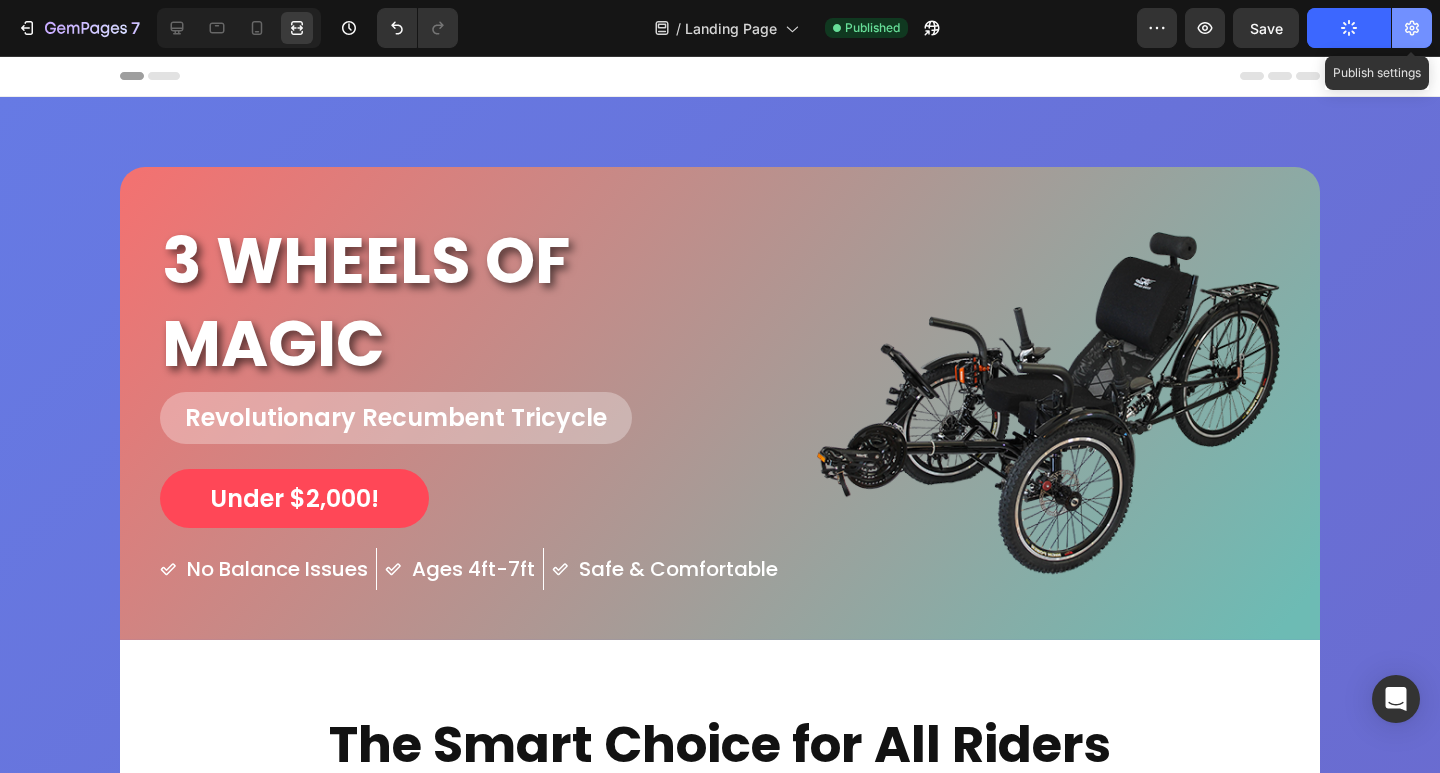 click 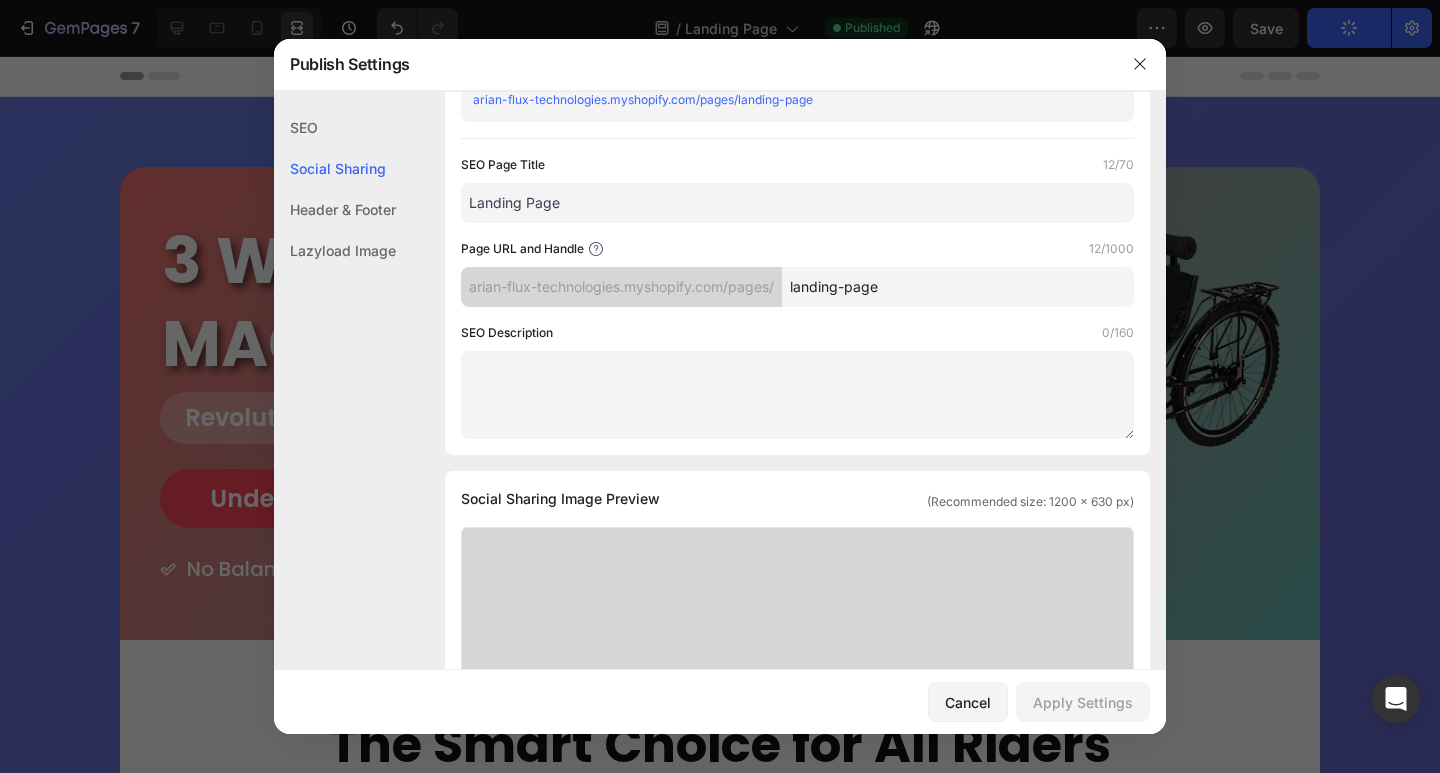 scroll, scrollTop: 0, scrollLeft: 0, axis: both 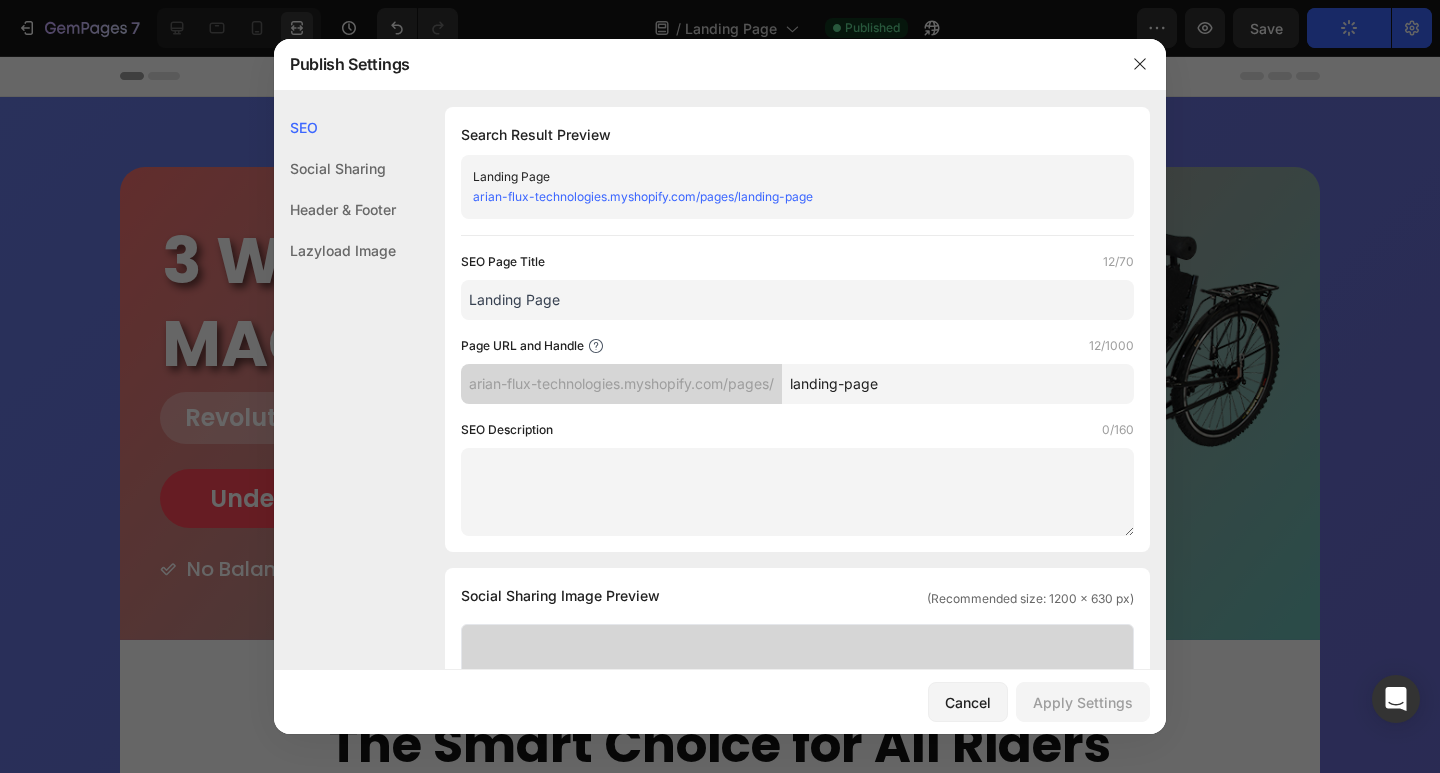 click on "Header & Footer" 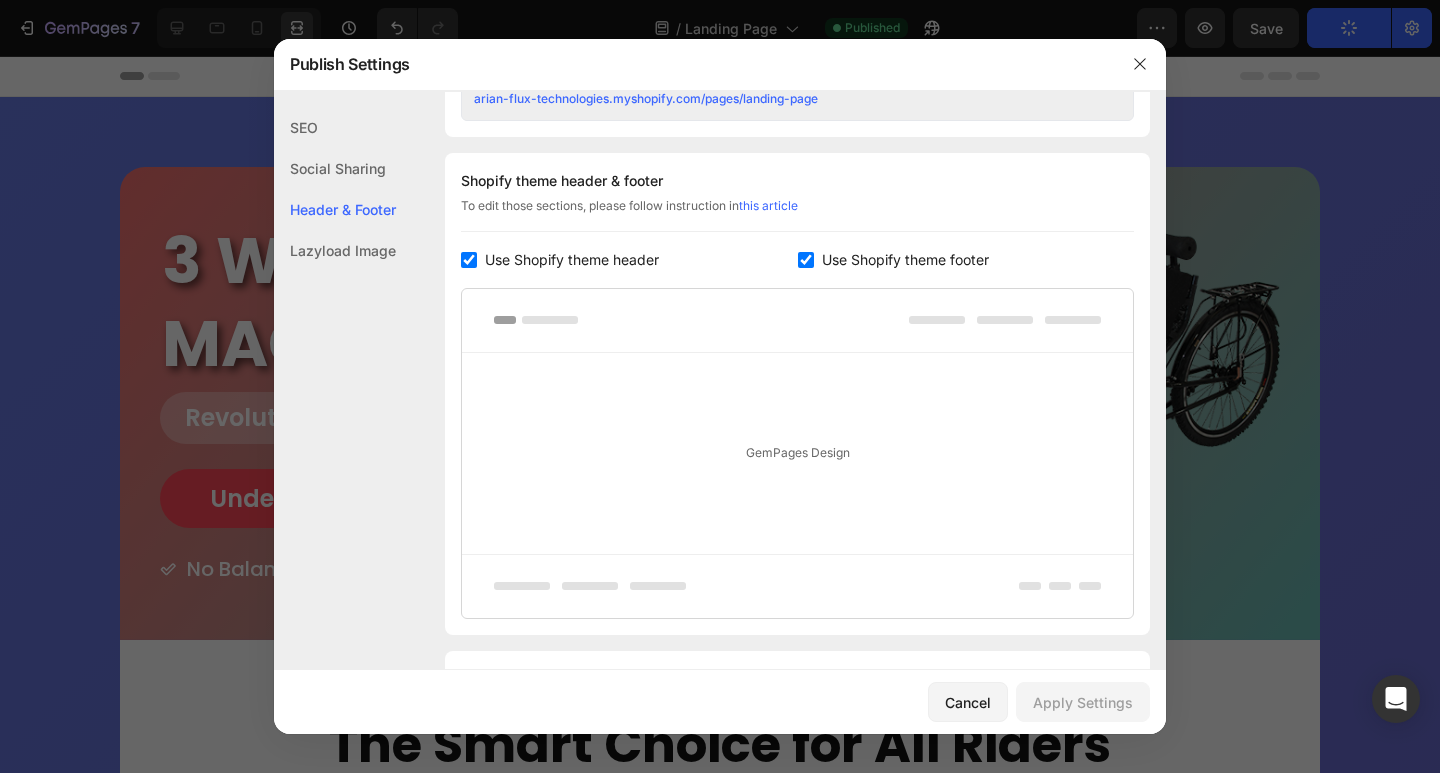 scroll, scrollTop: 937, scrollLeft: 0, axis: vertical 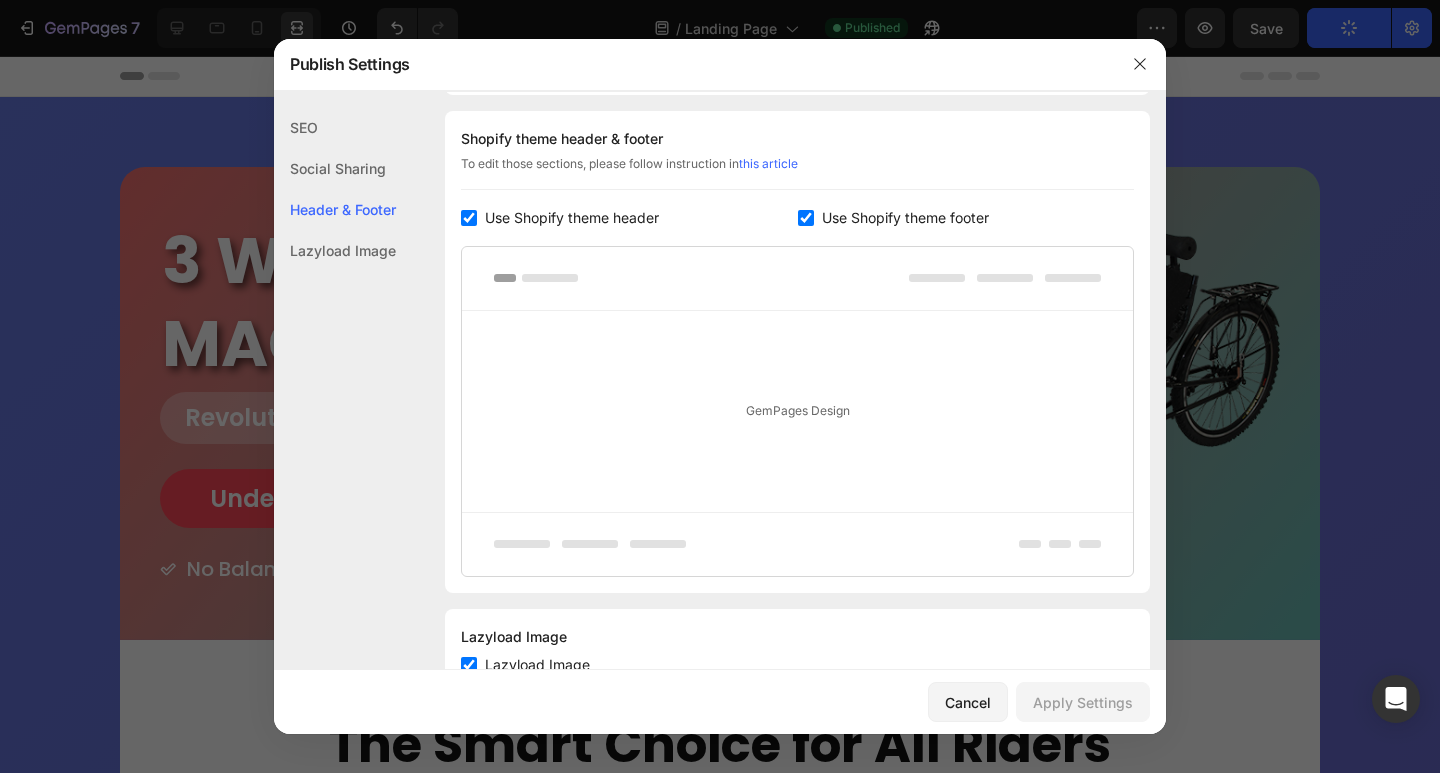 click on "Use Shopify theme header" at bounding box center [572, 218] 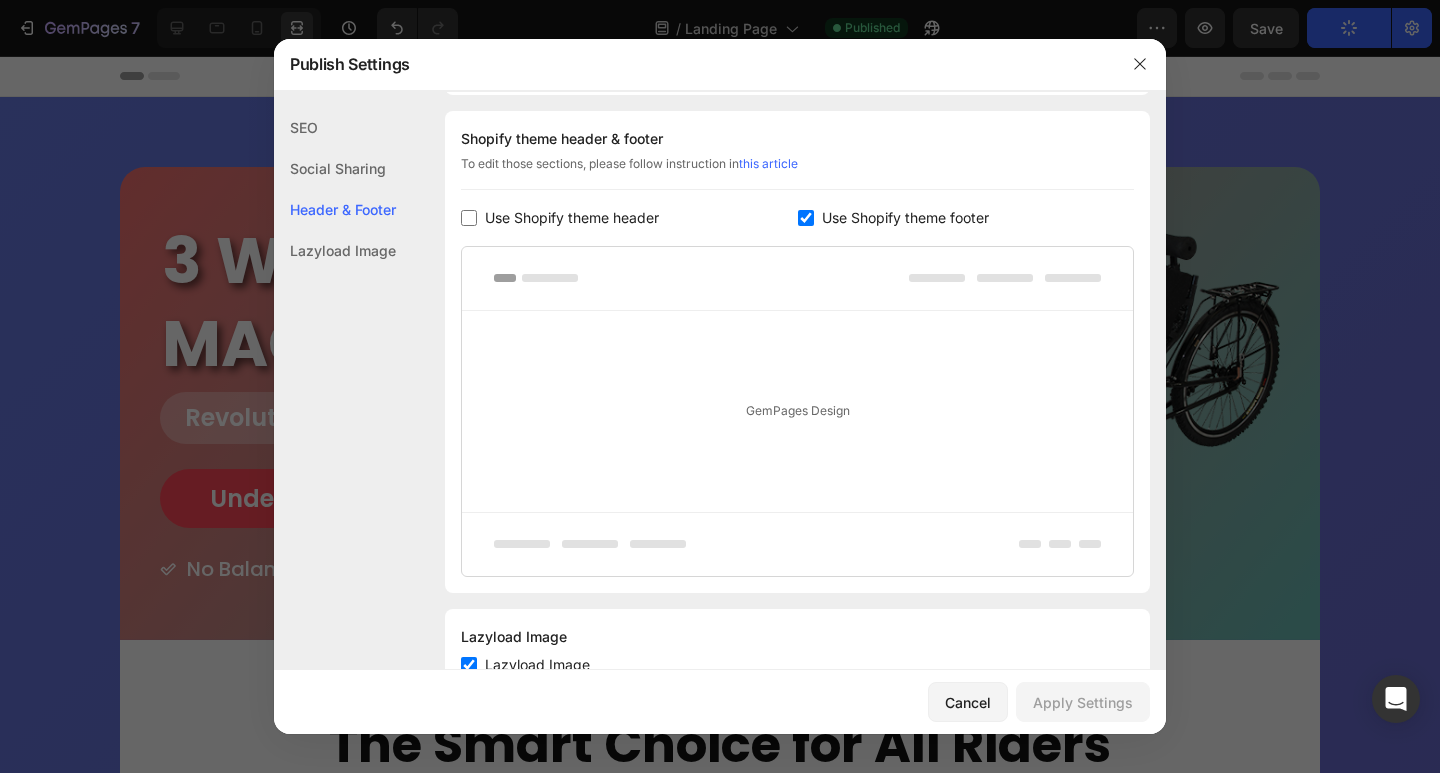 checkbox on "false" 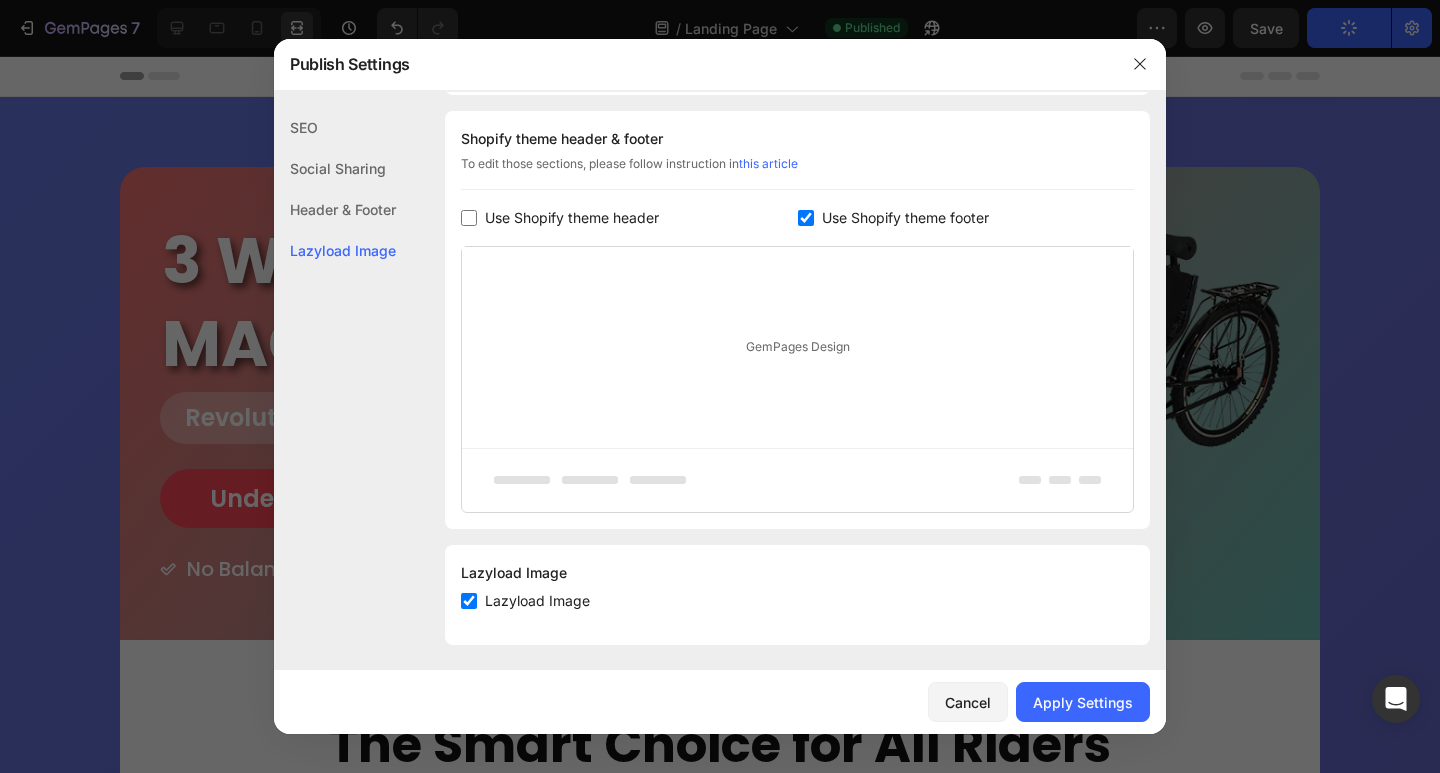click at bounding box center (806, 218) 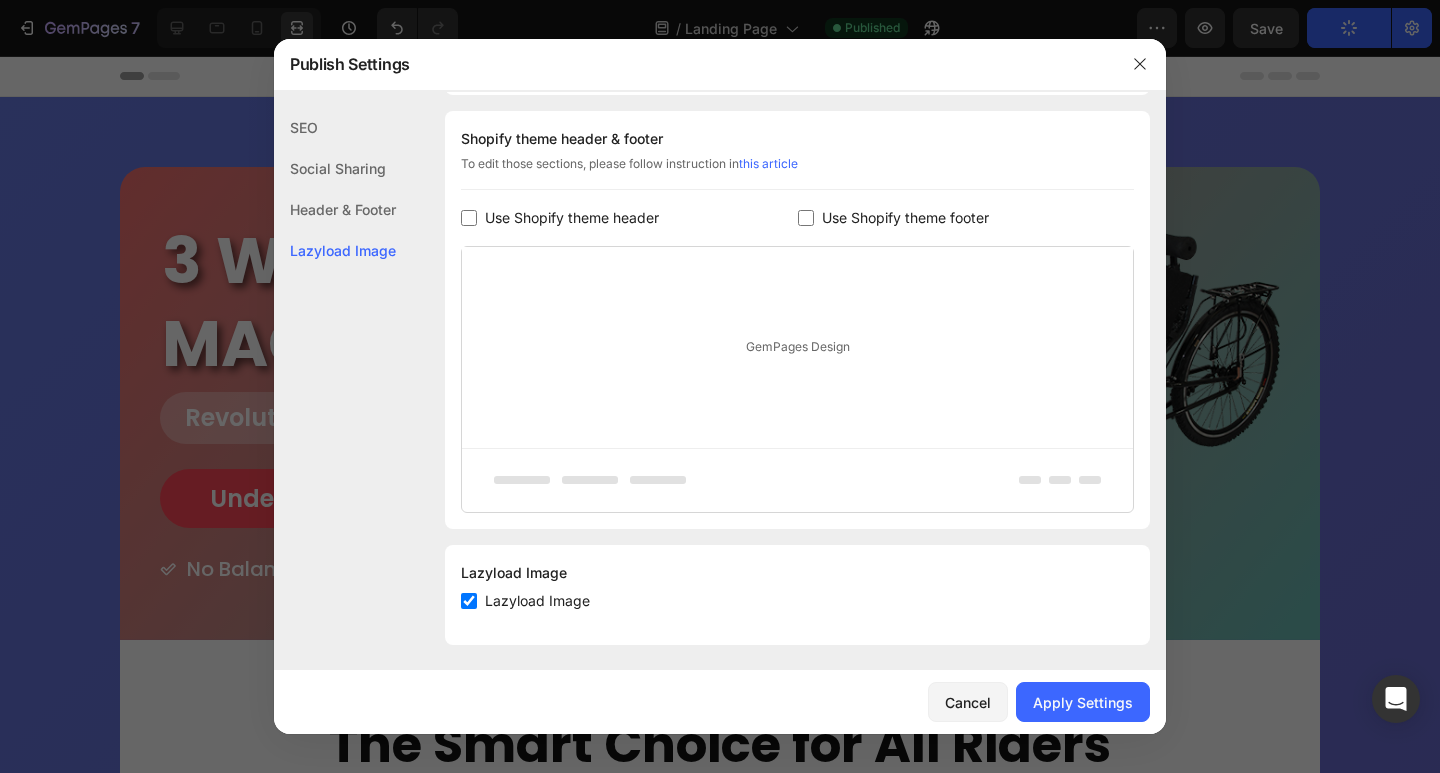 checkbox on "false" 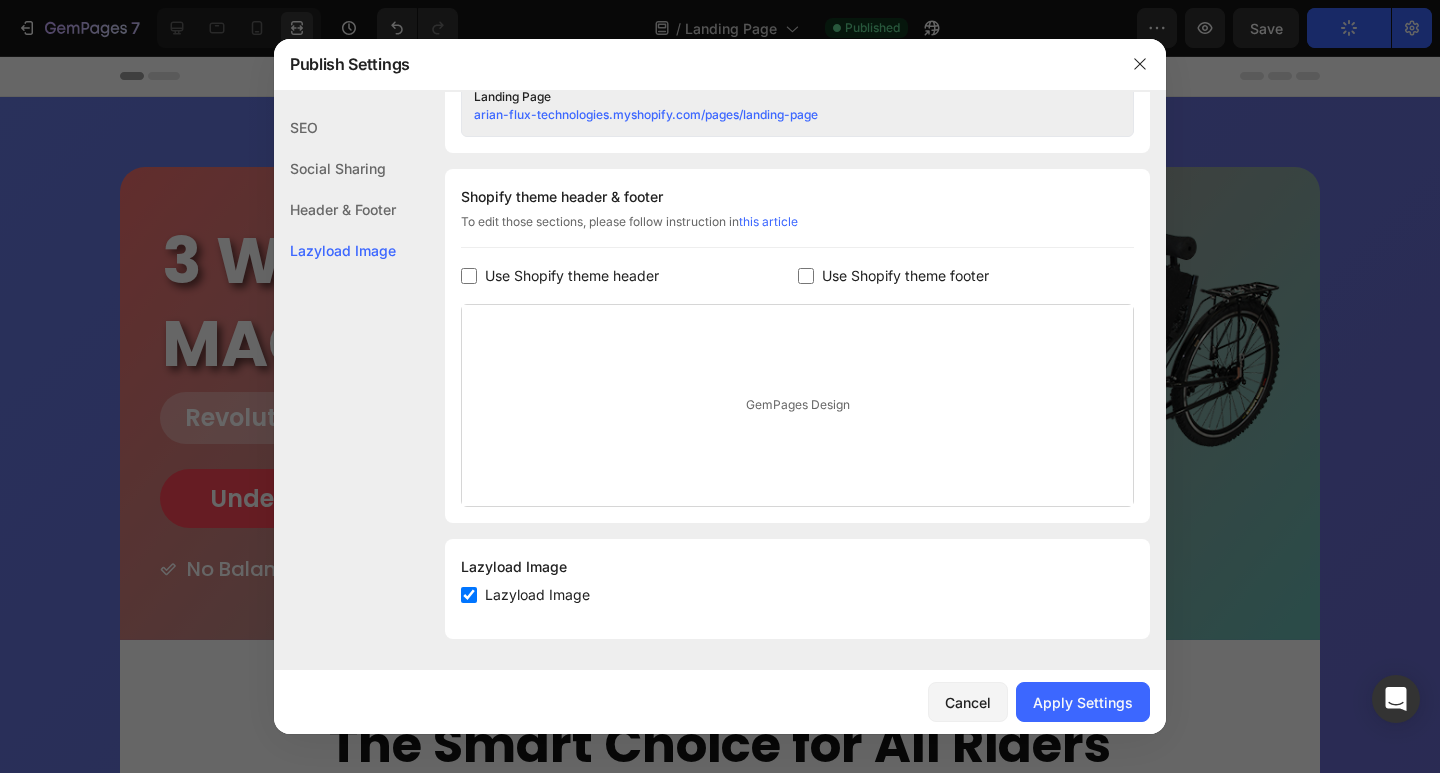 scroll, scrollTop: 879, scrollLeft: 0, axis: vertical 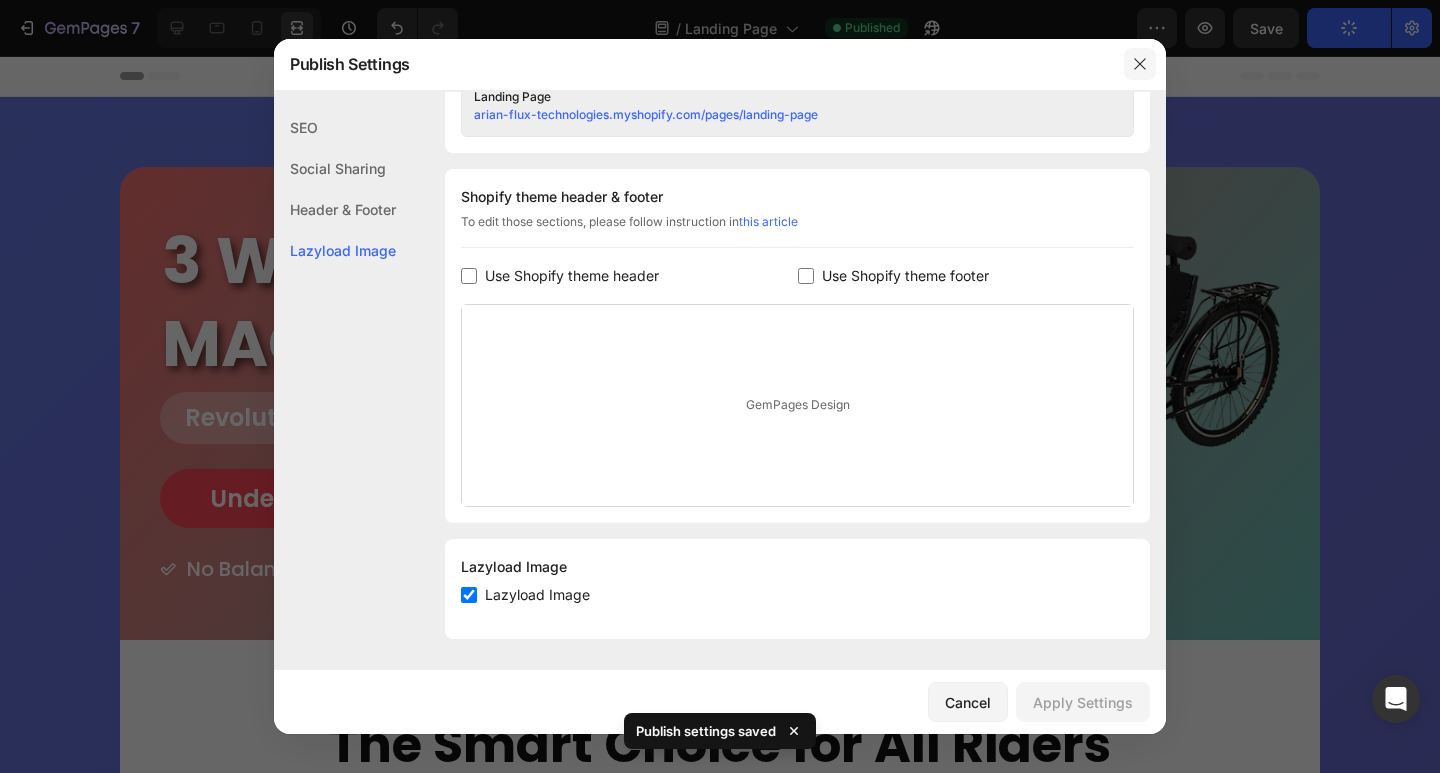 click 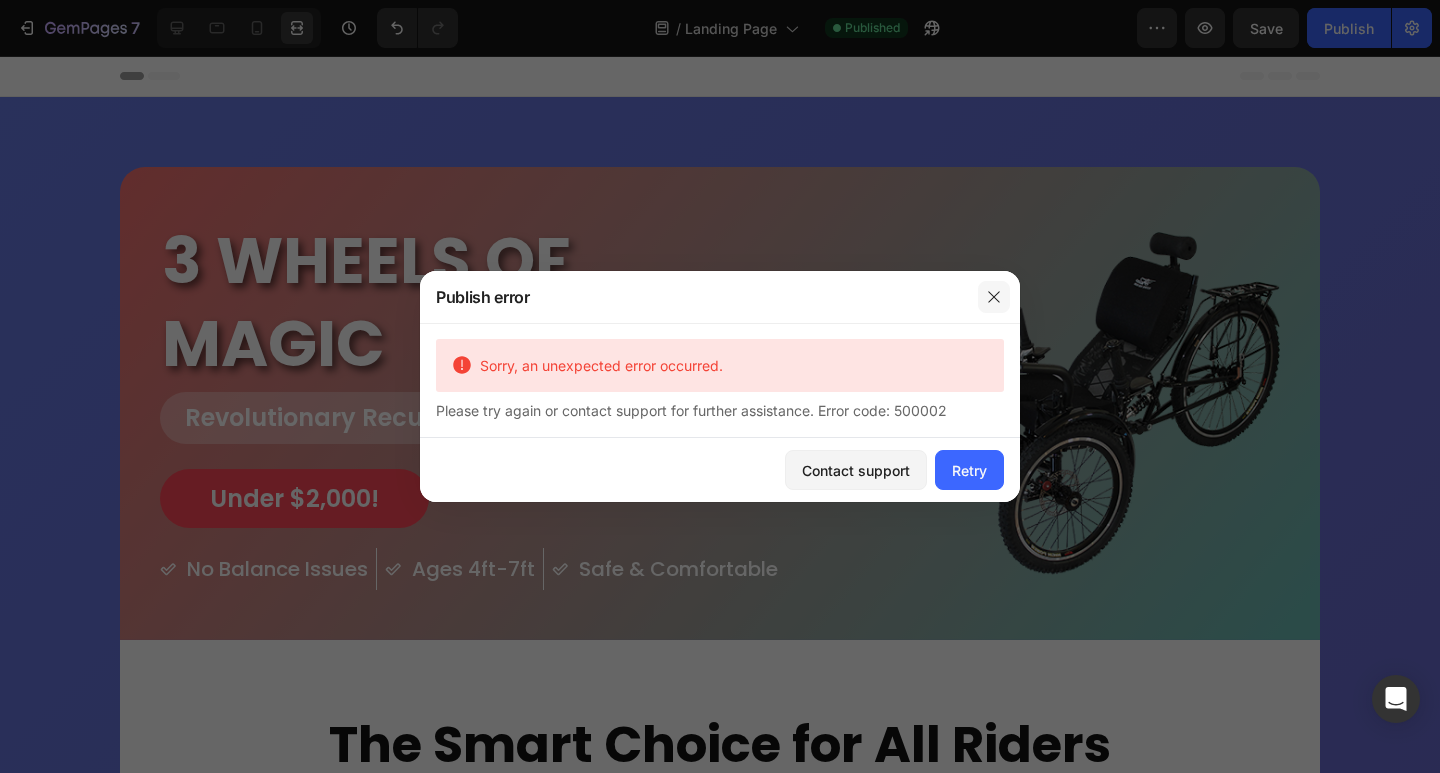 click at bounding box center [994, 297] 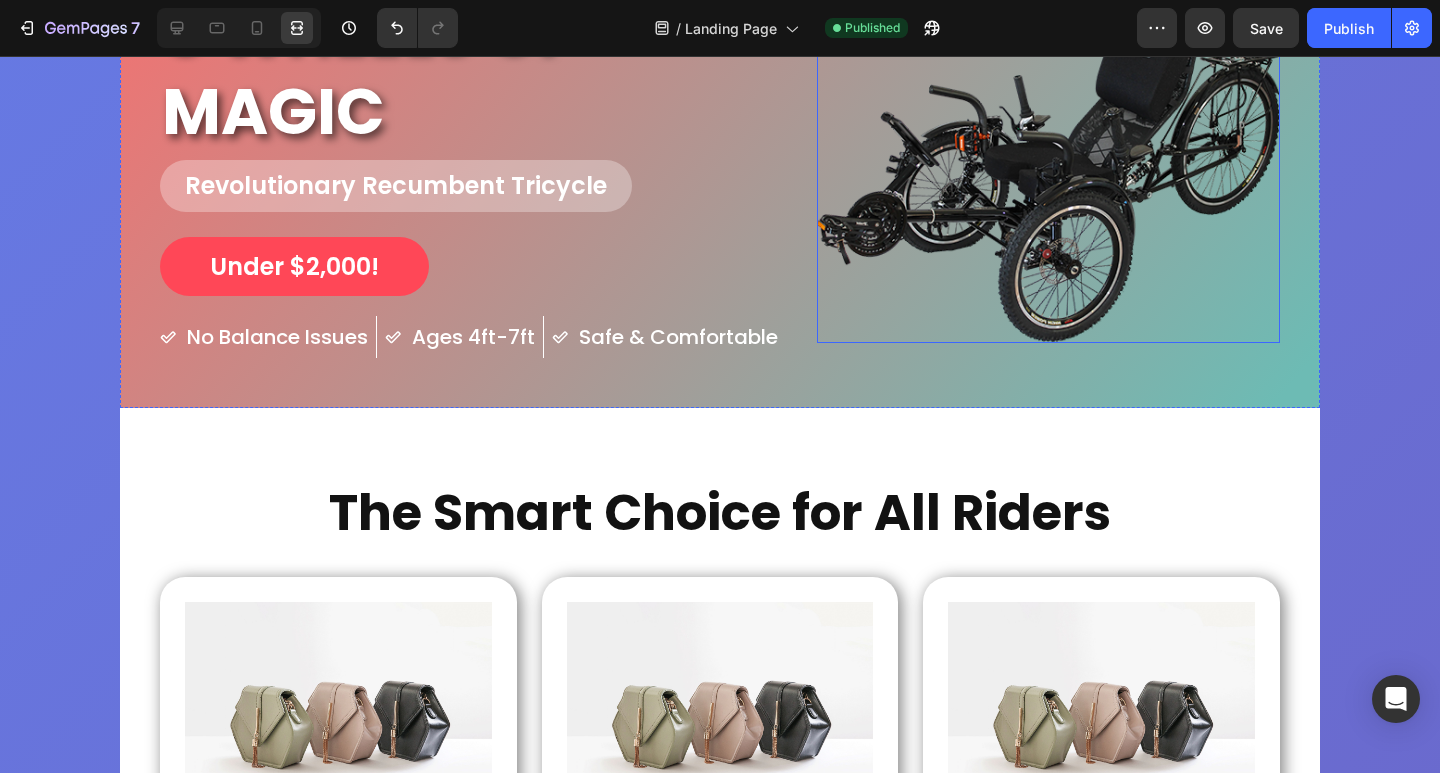 scroll, scrollTop: 0, scrollLeft: 0, axis: both 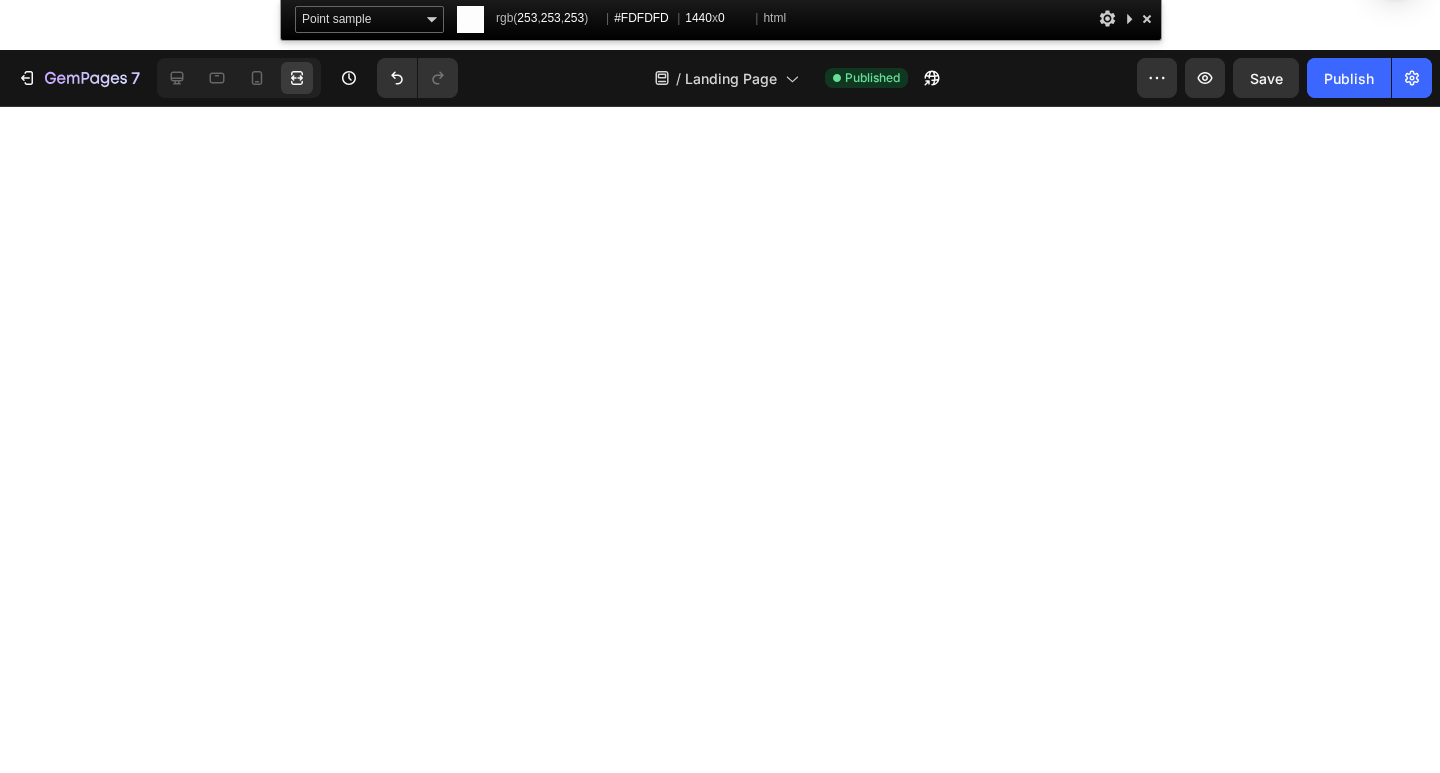 click at bounding box center (1147, 18) 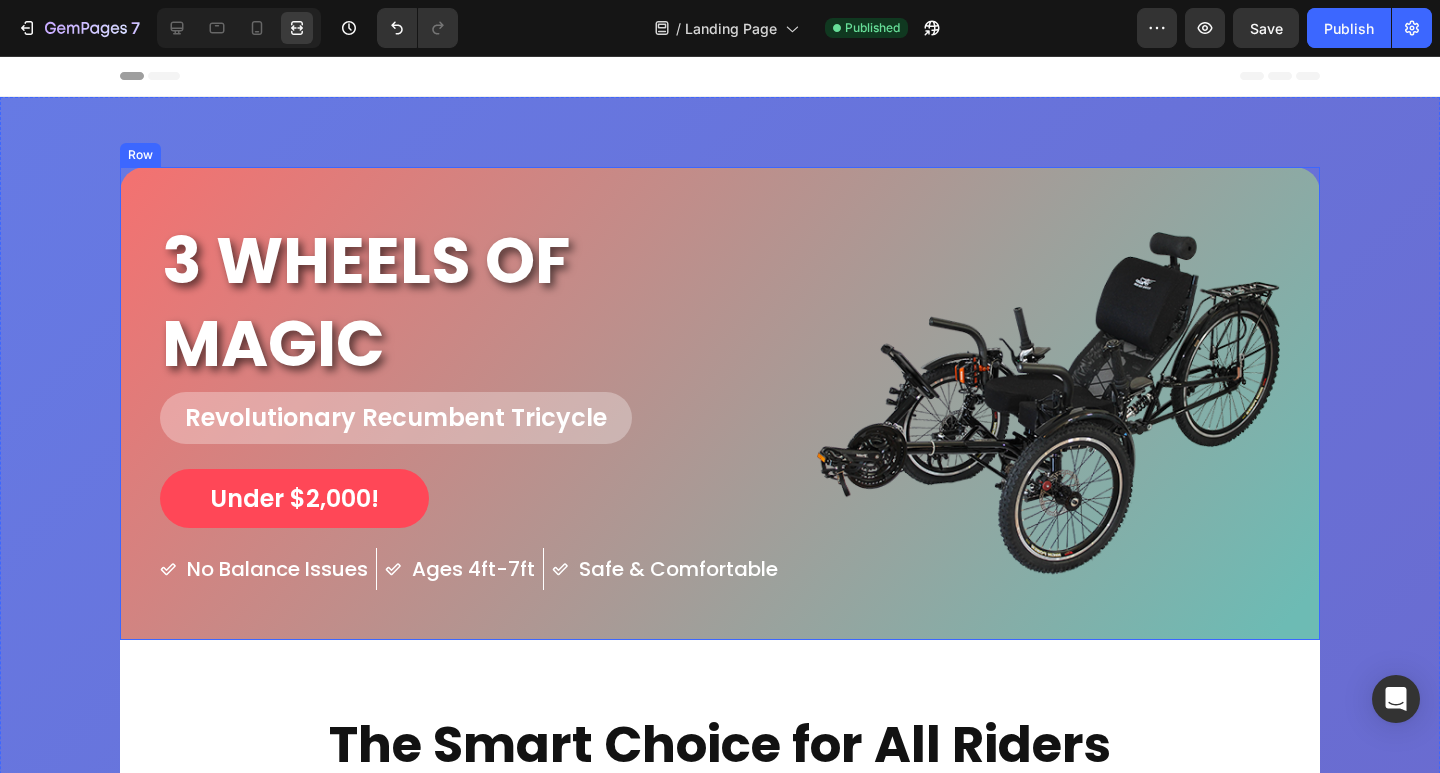 scroll, scrollTop: 500, scrollLeft: 0, axis: vertical 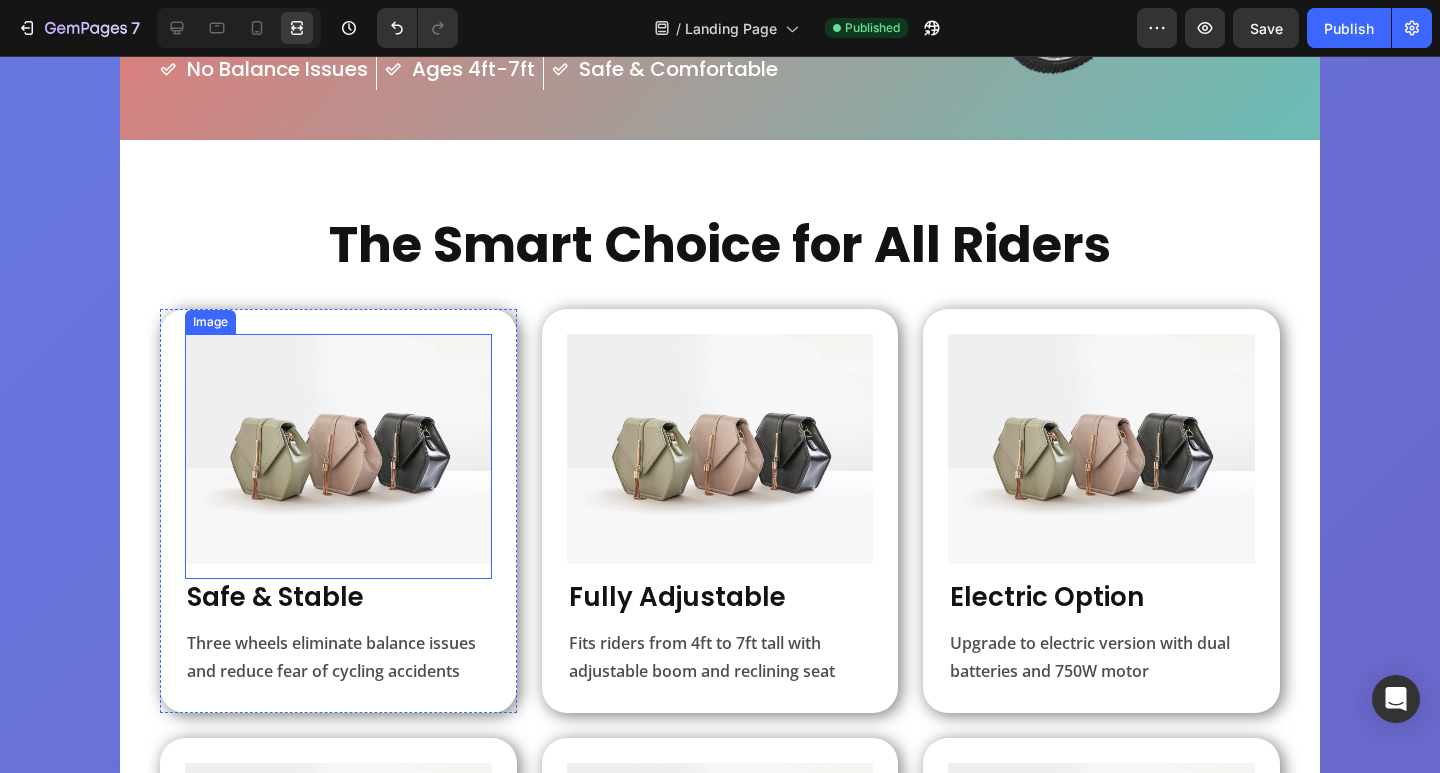 click at bounding box center (338, 456) 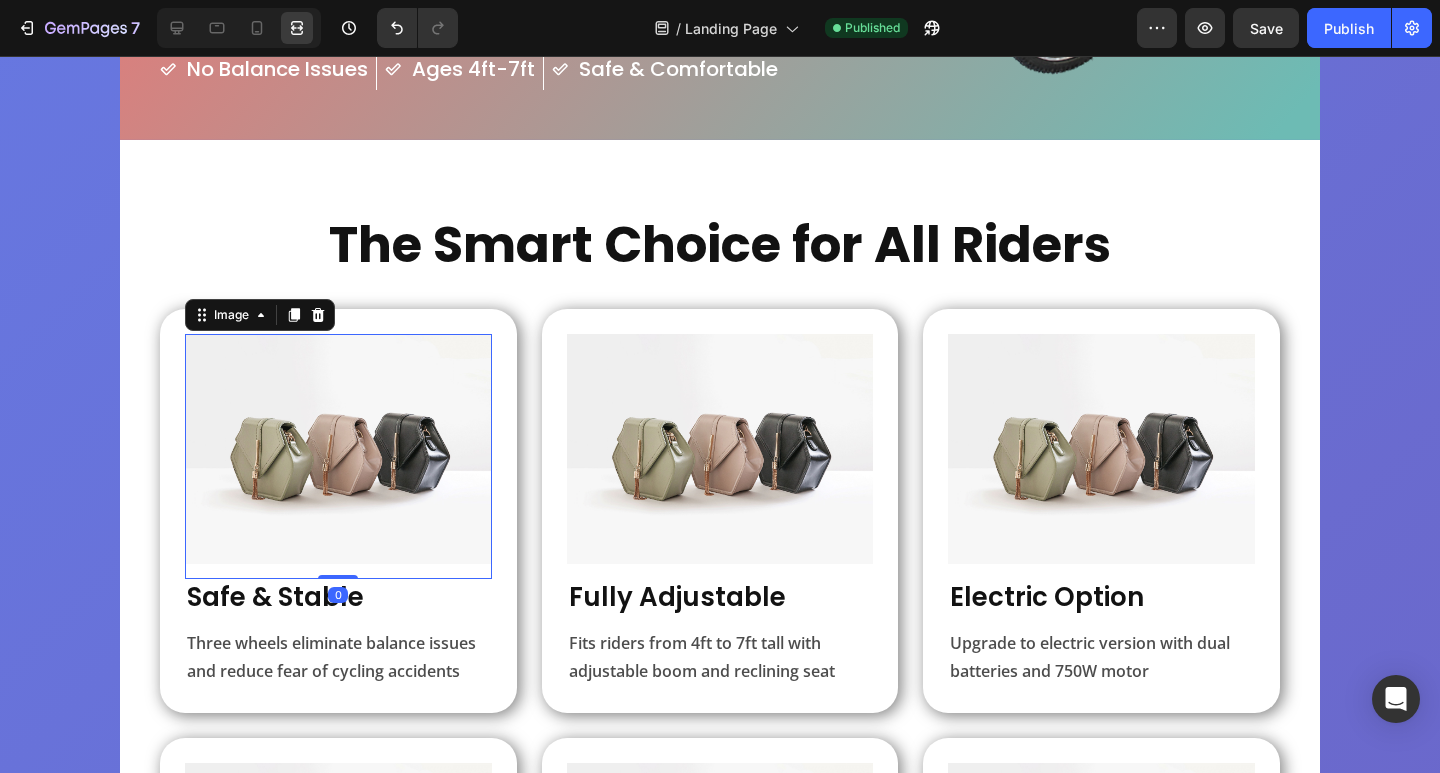 scroll, scrollTop: 0, scrollLeft: 0, axis: both 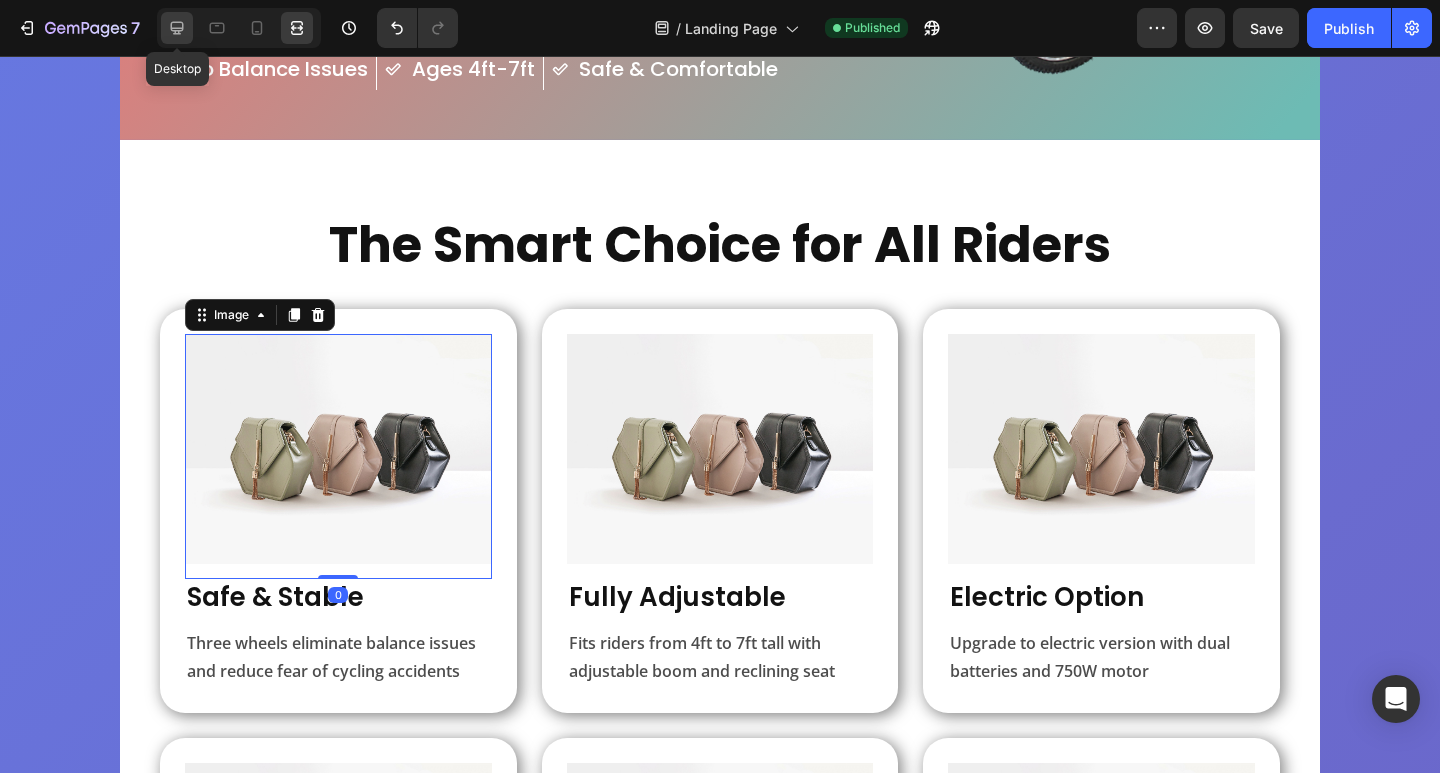 click 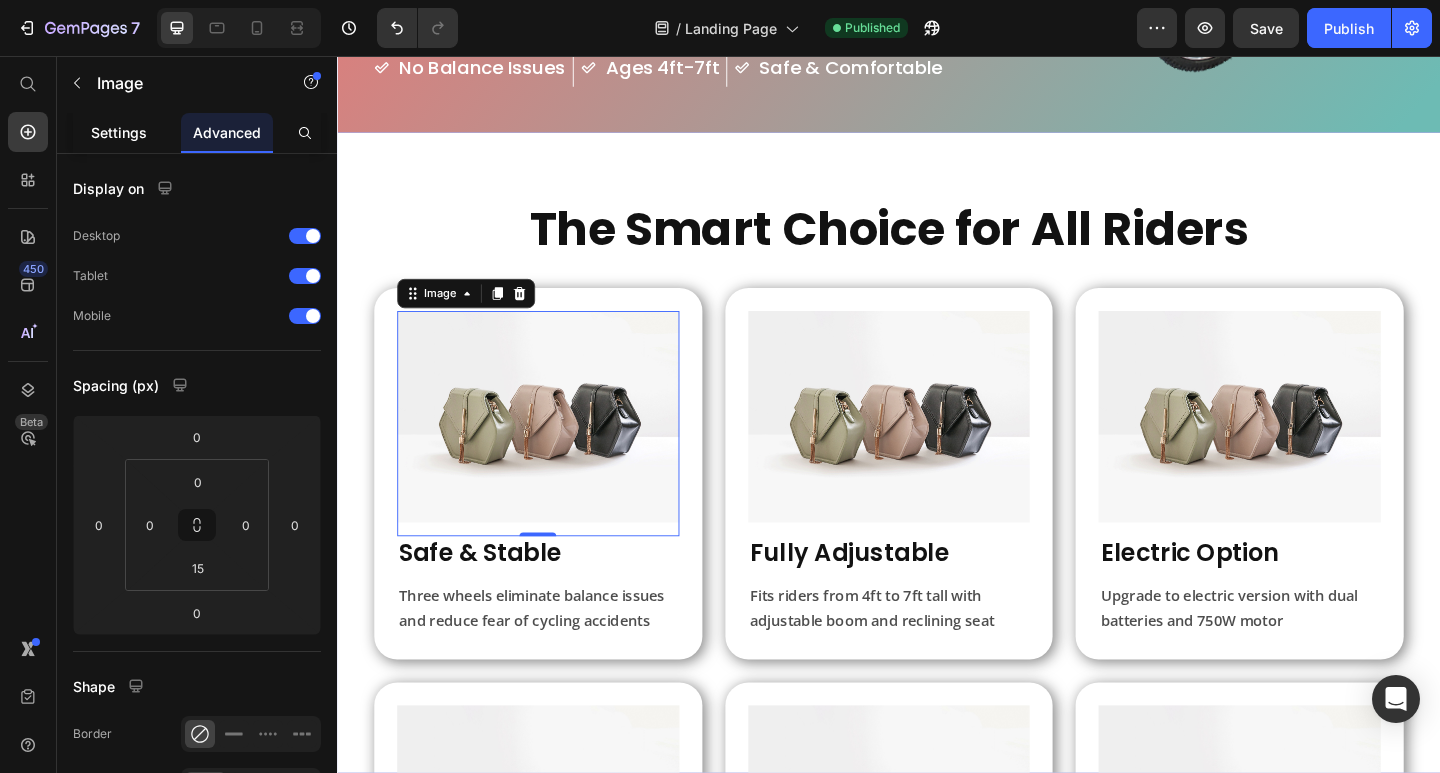 click on "Settings" at bounding box center (119, 132) 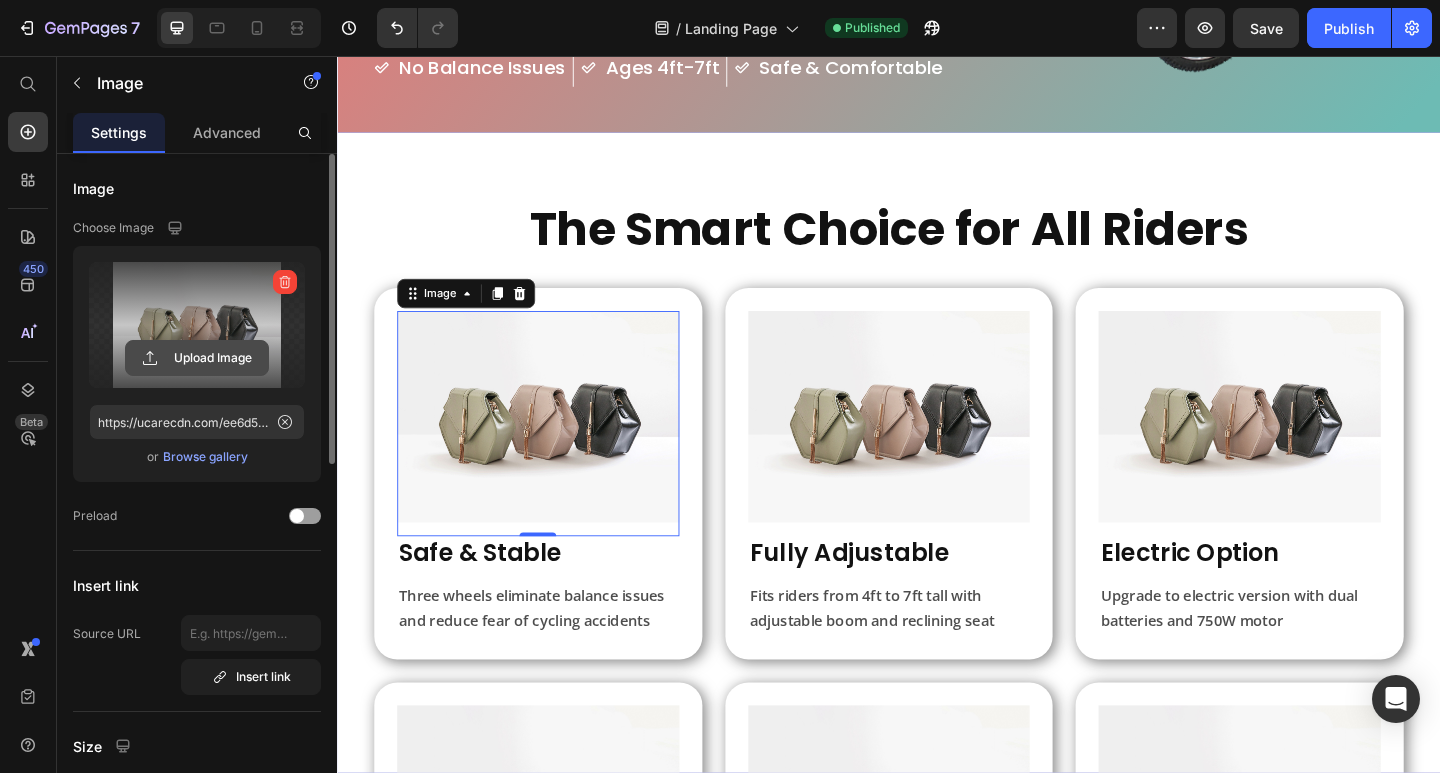 click 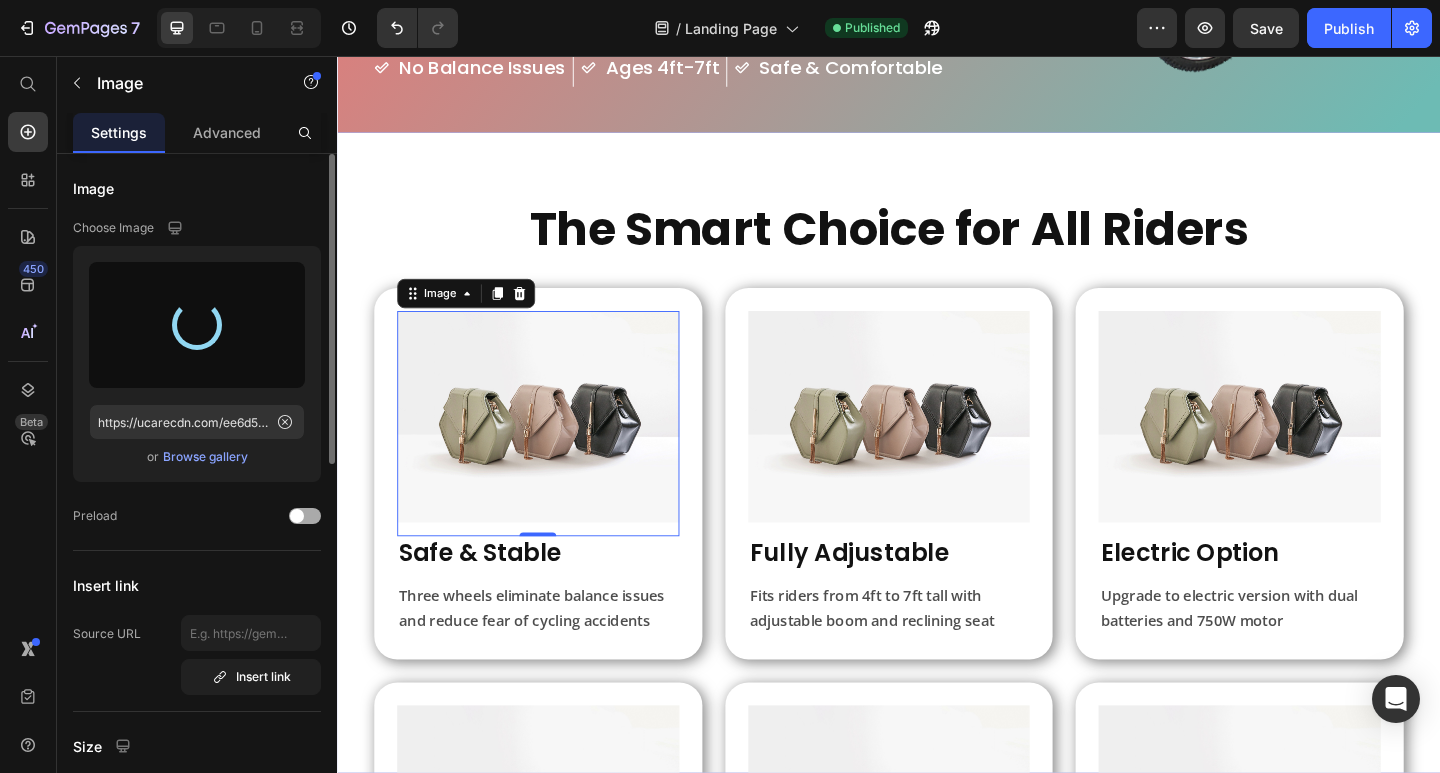 type on "https://cdn.shopify.com/s/files/1/0647/7964/9243/files/gempages_574378048523142273-ecdcc797-44eb-4168-b1ab-518f54b6a676.png" 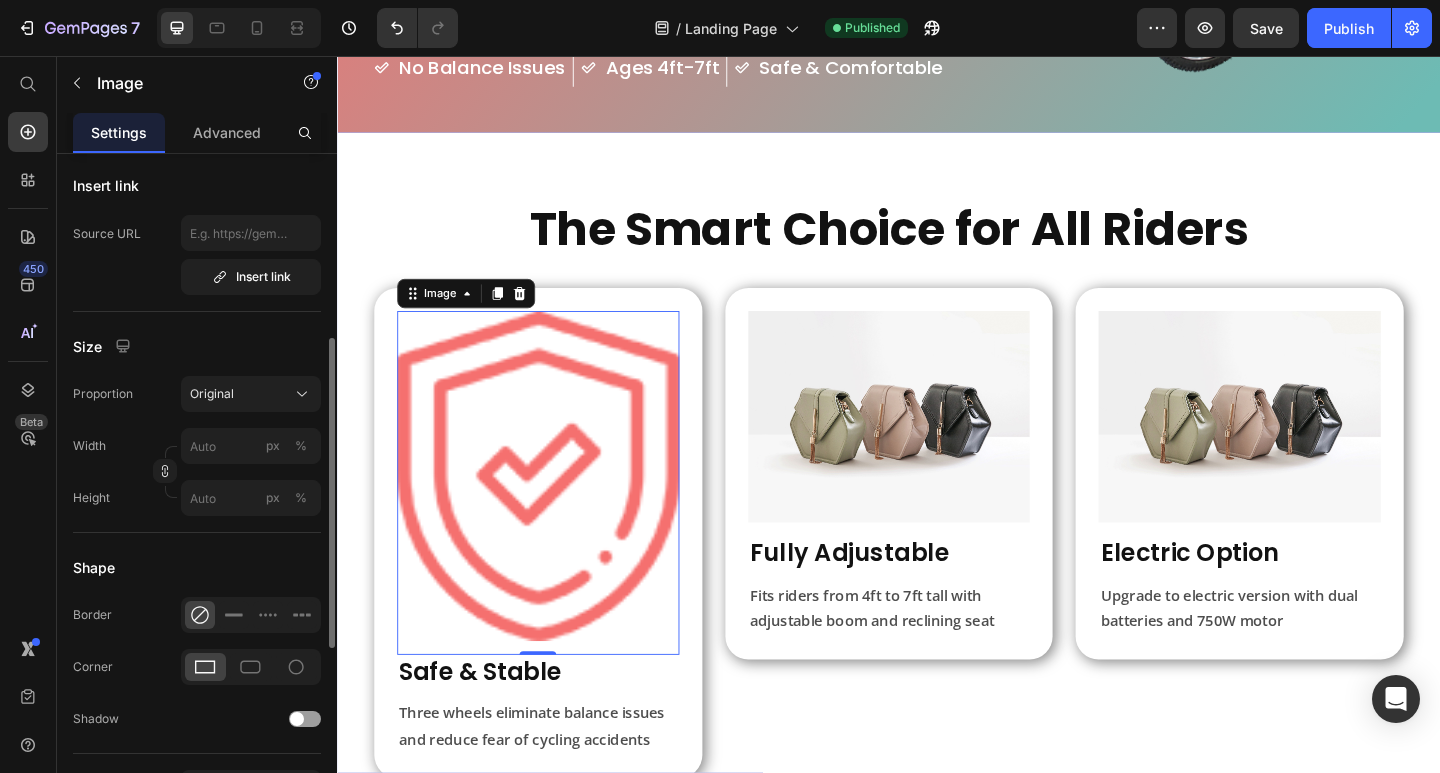 scroll, scrollTop: 0, scrollLeft: 0, axis: both 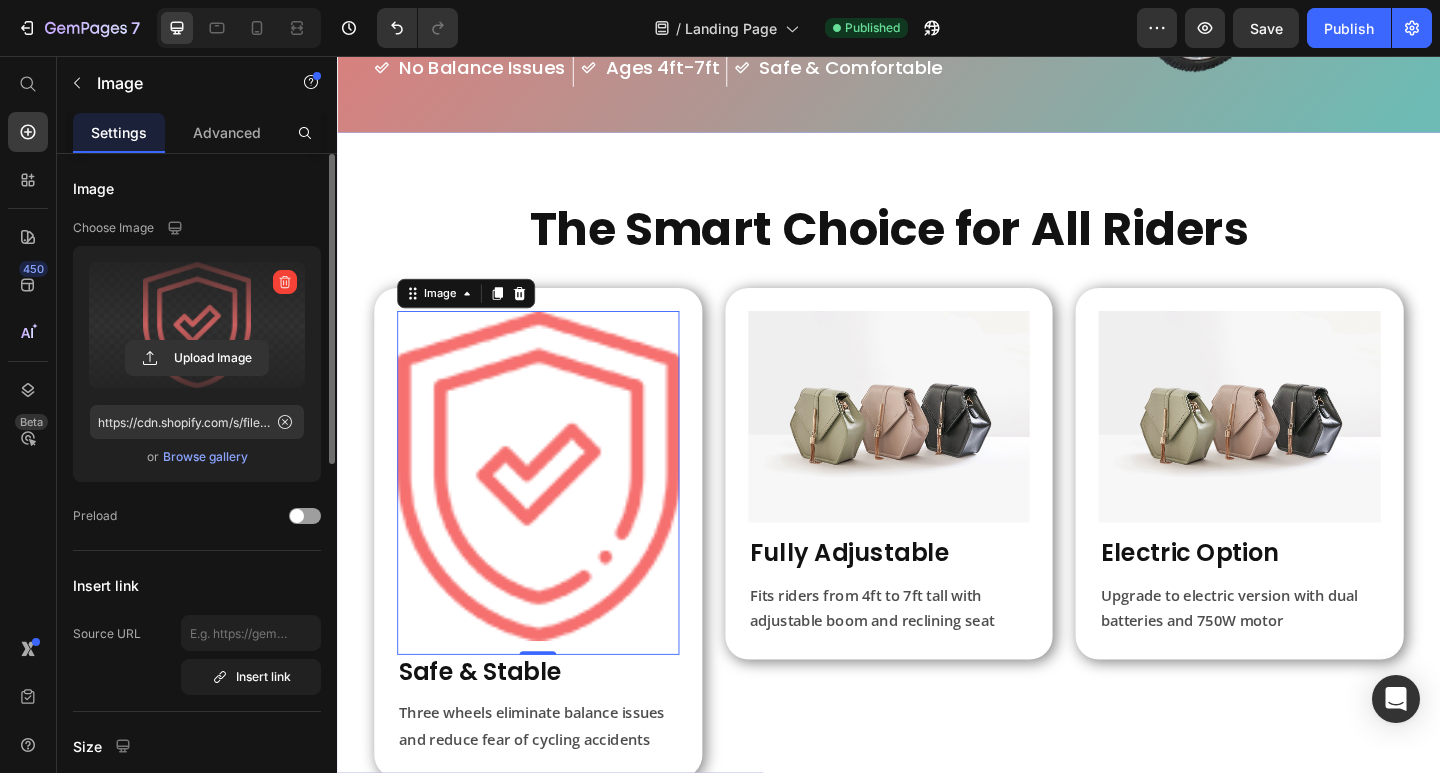 click on "Advanced" 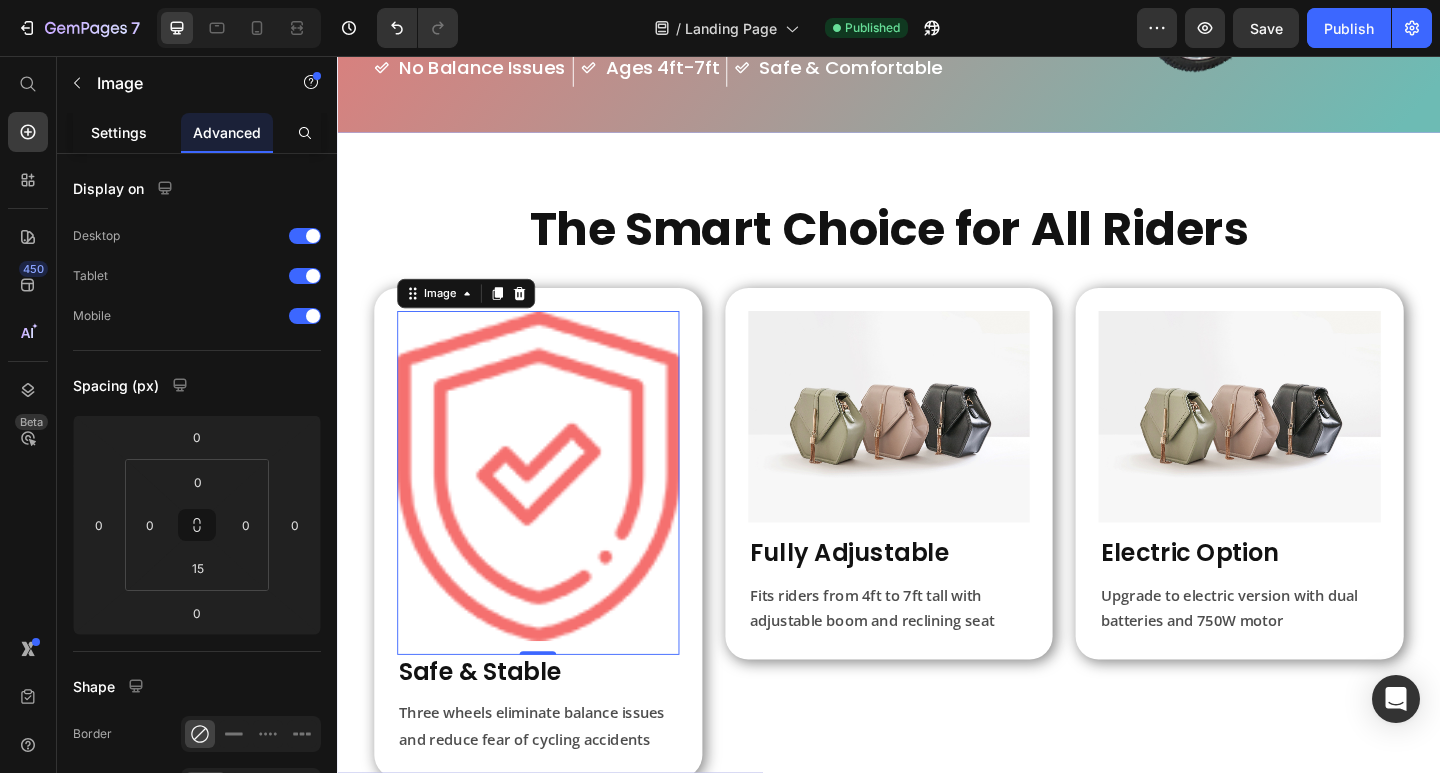 click on "Settings" 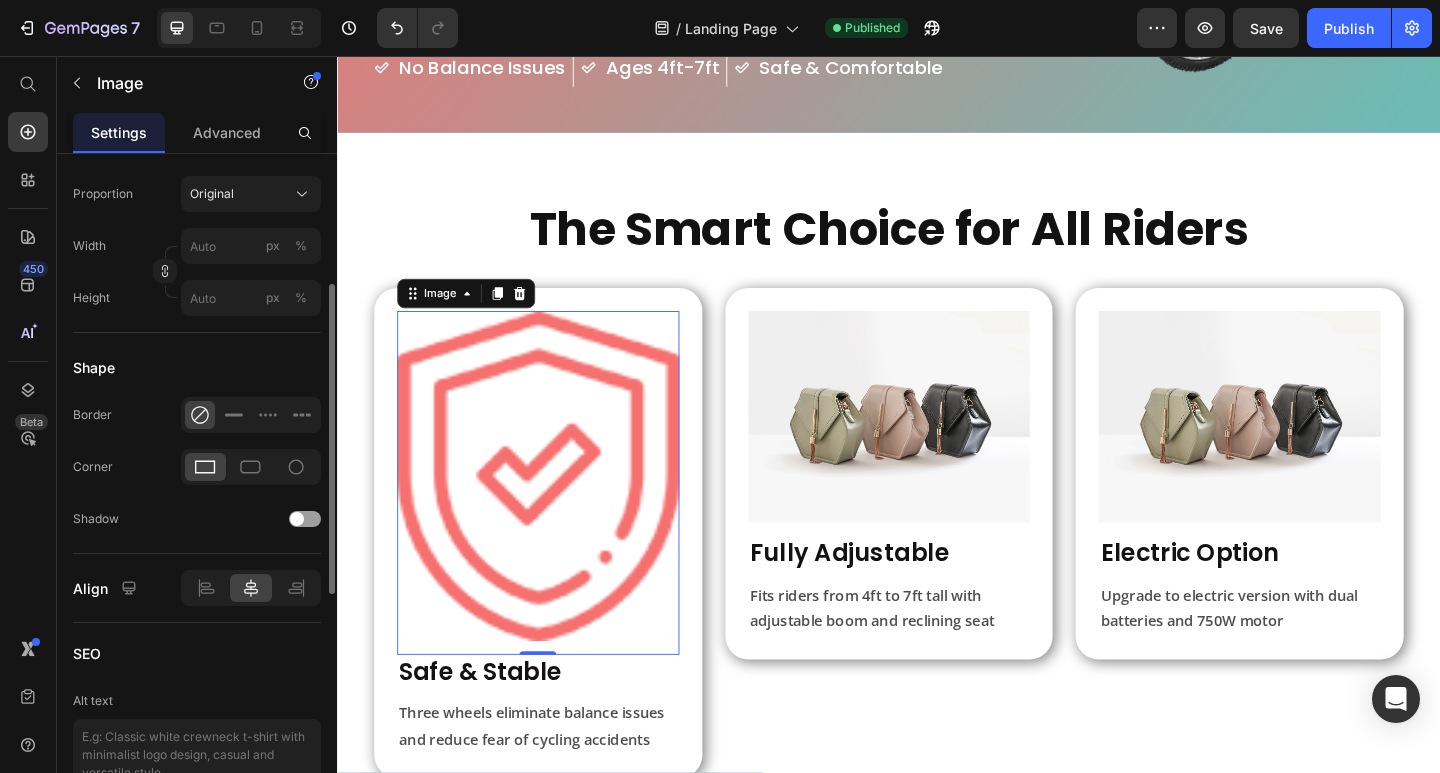scroll, scrollTop: 500, scrollLeft: 0, axis: vertical 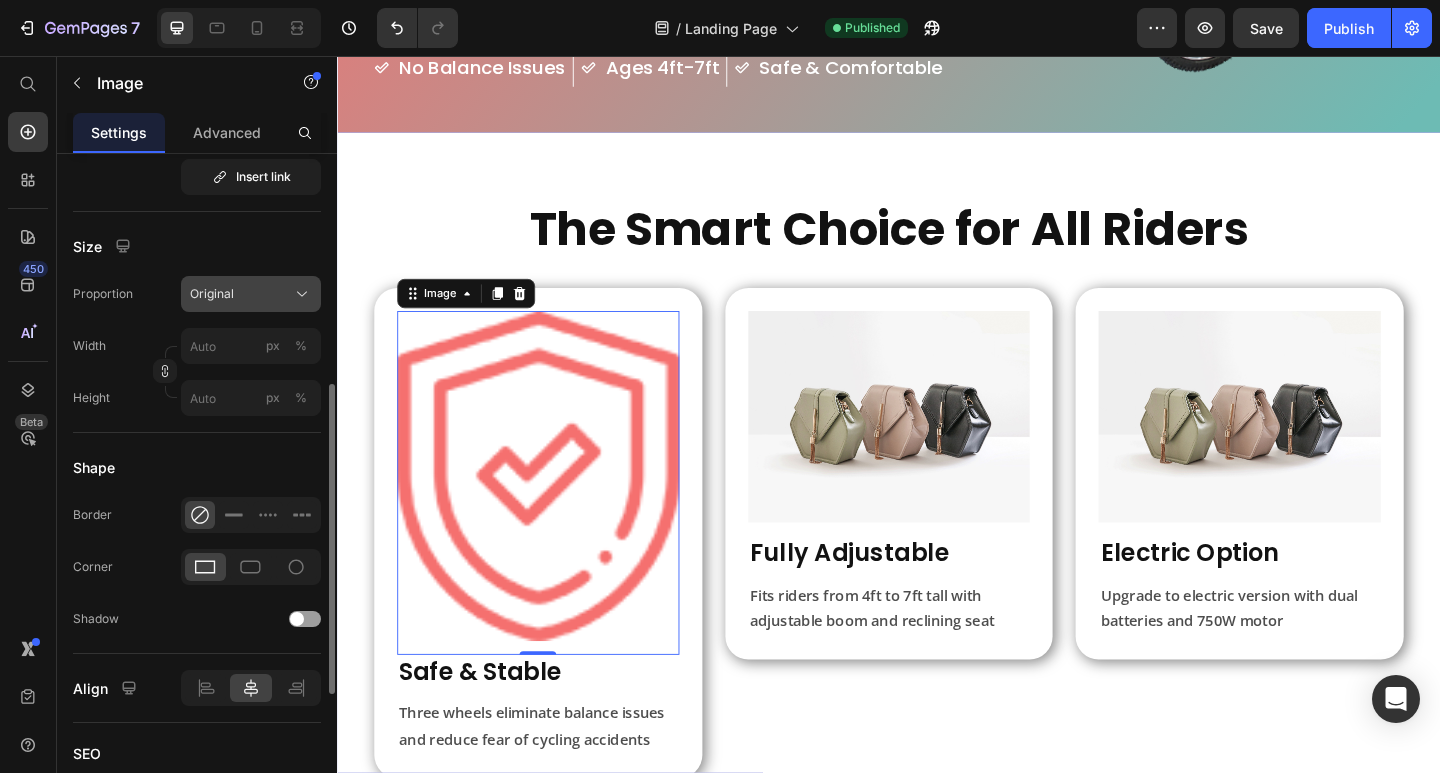 click on "Original" at bounding box center (251, 294) 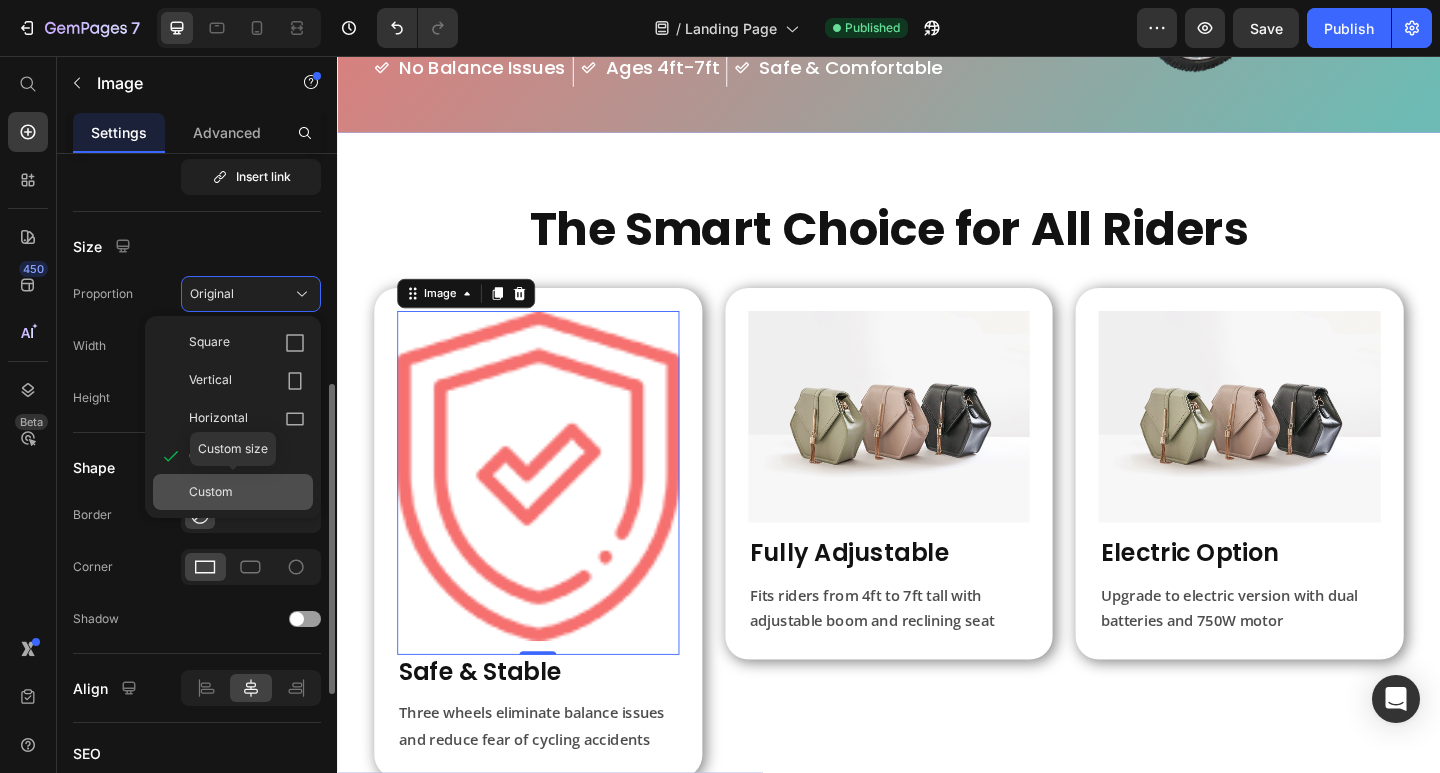 click on "Custom" 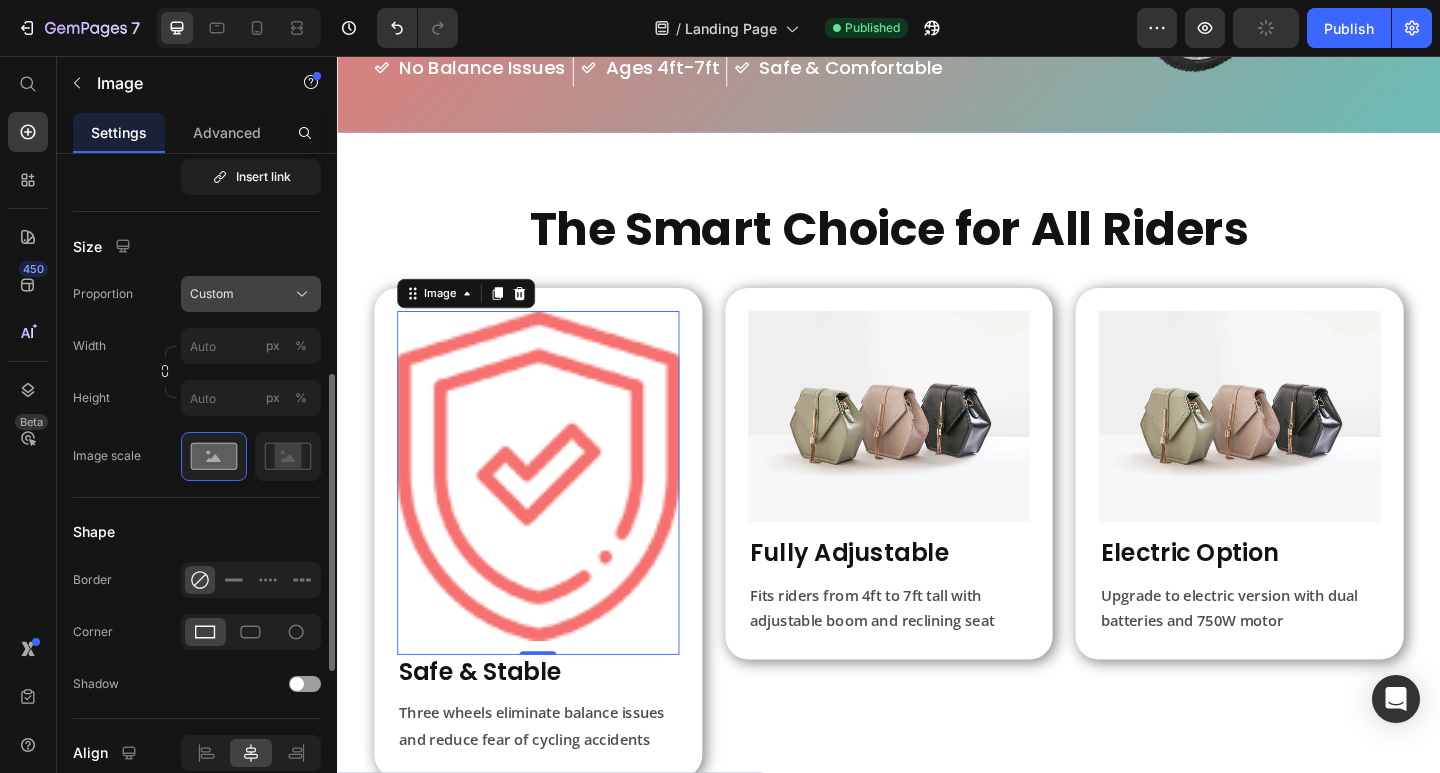 click on "Custom" 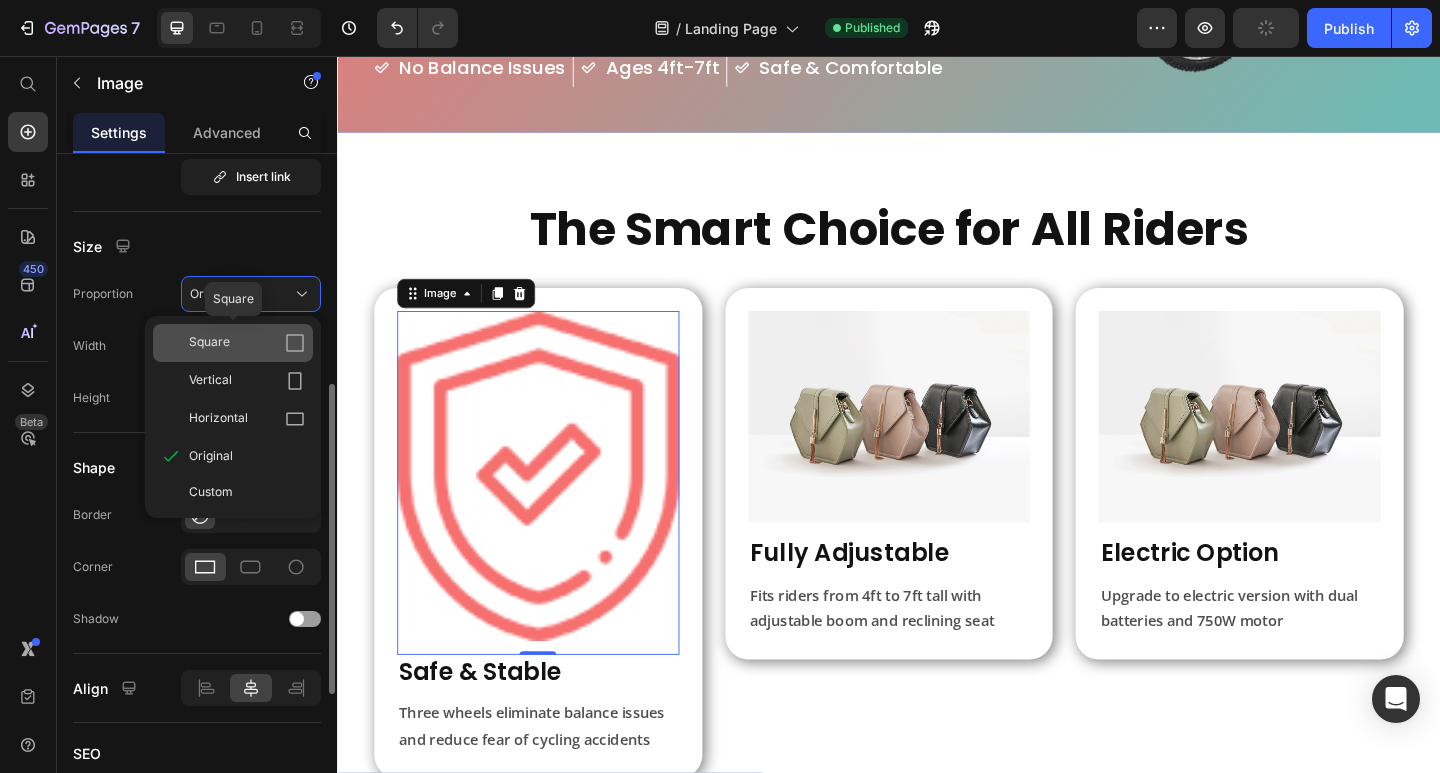 click on "Square" at bounding box center [247, 343] 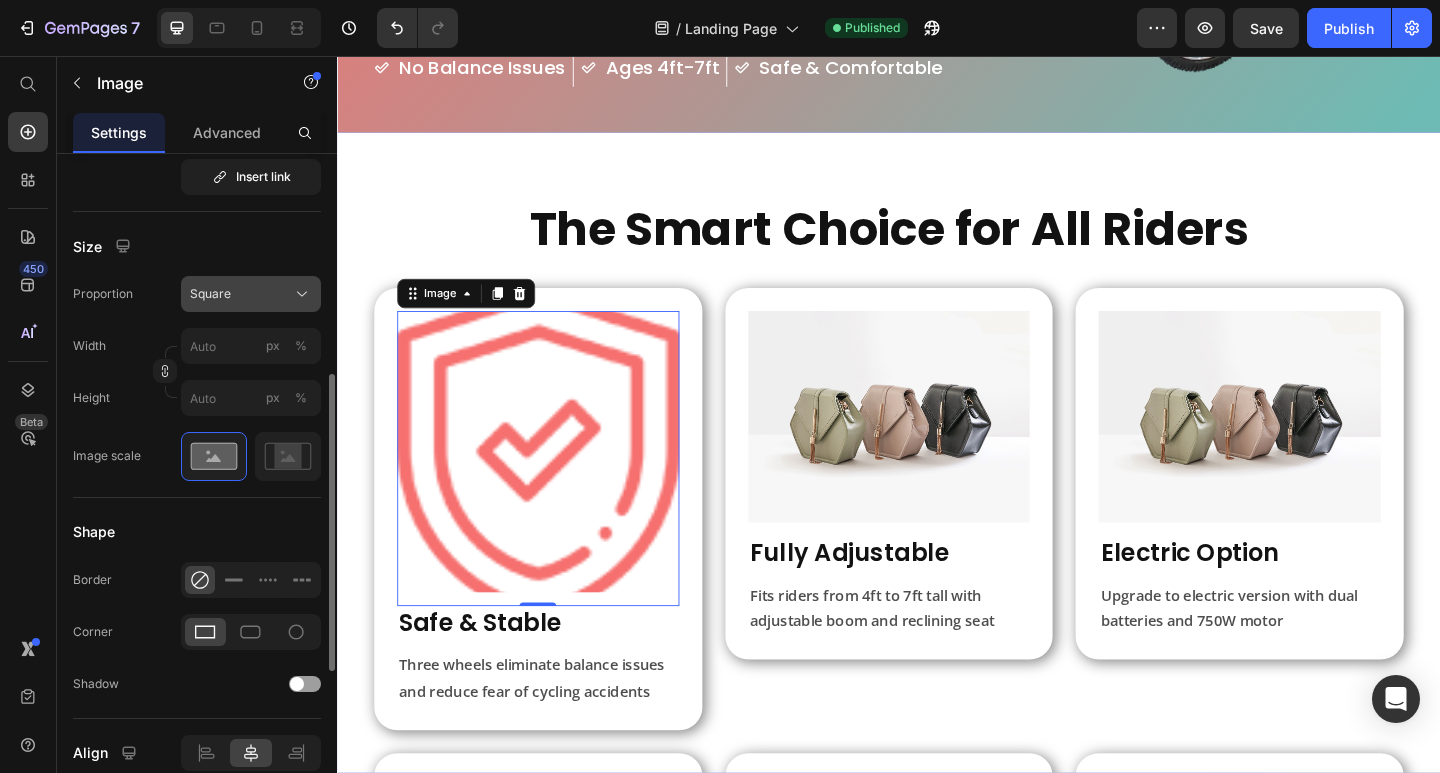 click on "Square" 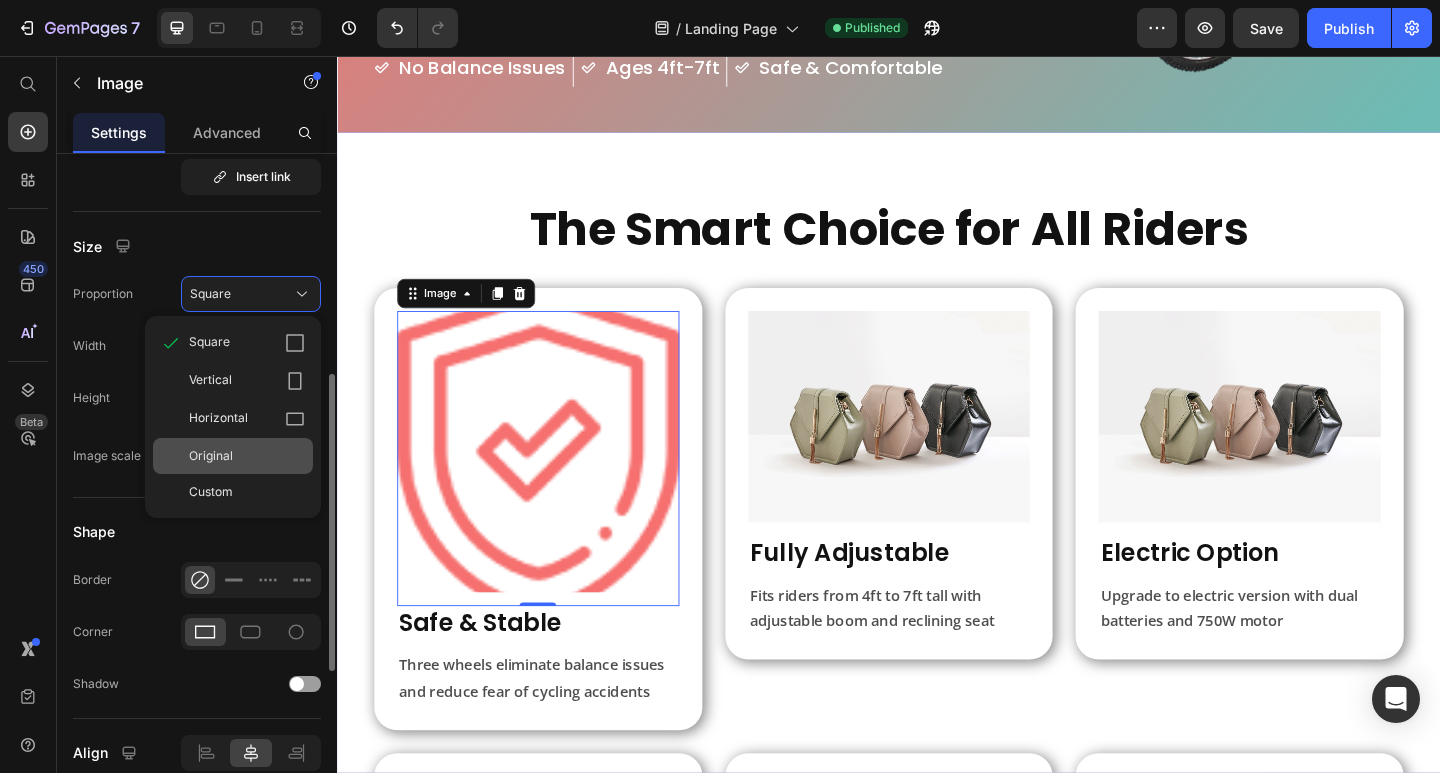 click on "Original" at bounding box center [247, 456] 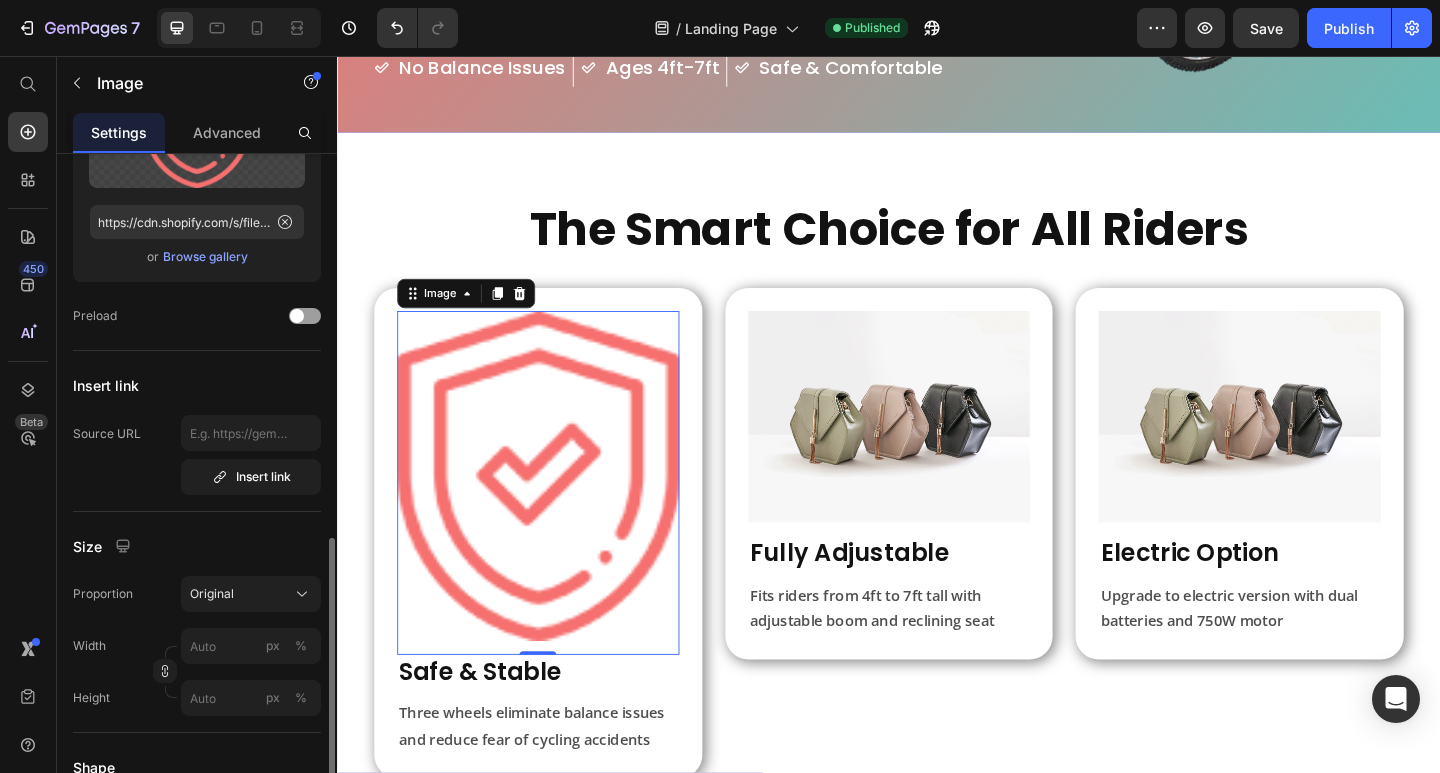 scroll, scrollTop: 400, scrollLeft: 0, axis: vertical 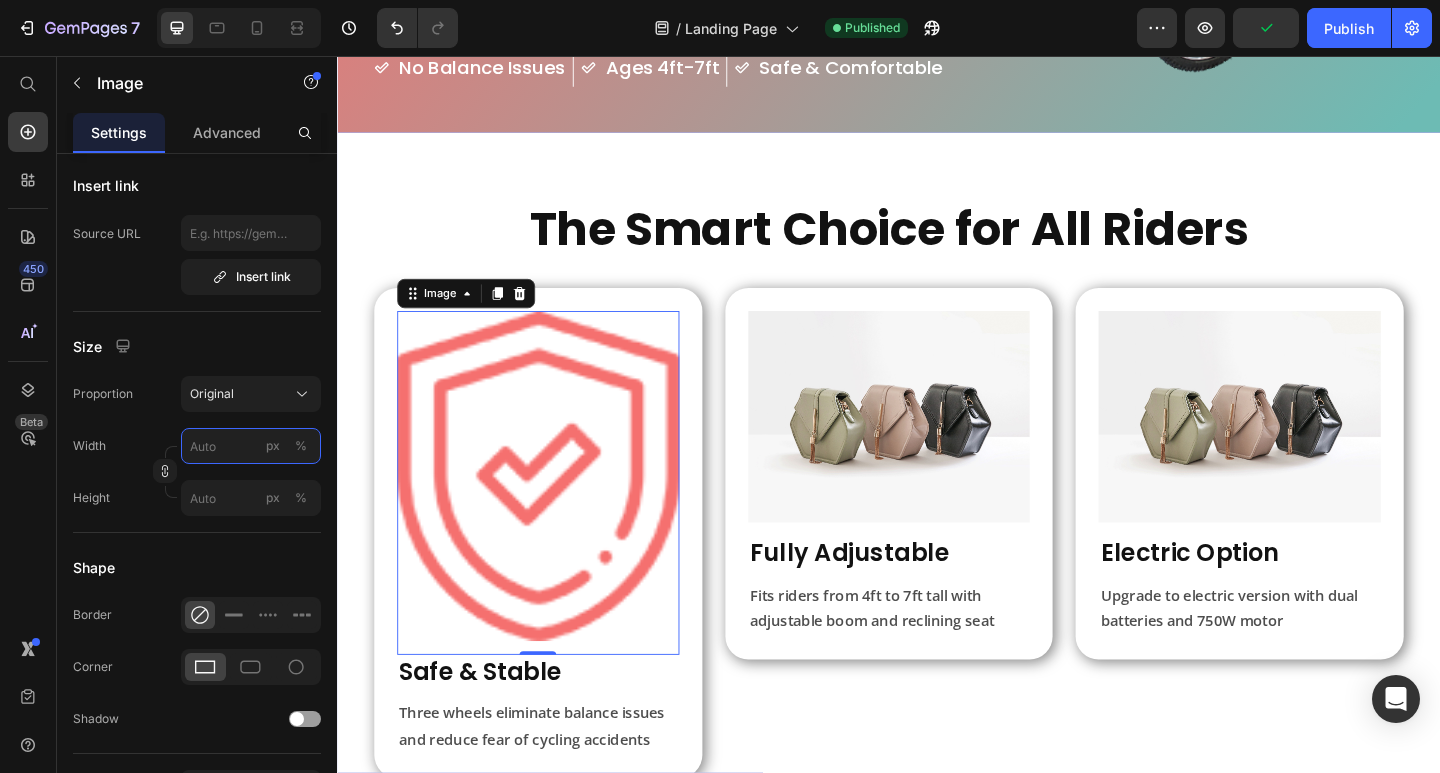 click on "px %" at bounding box center [251, 446] 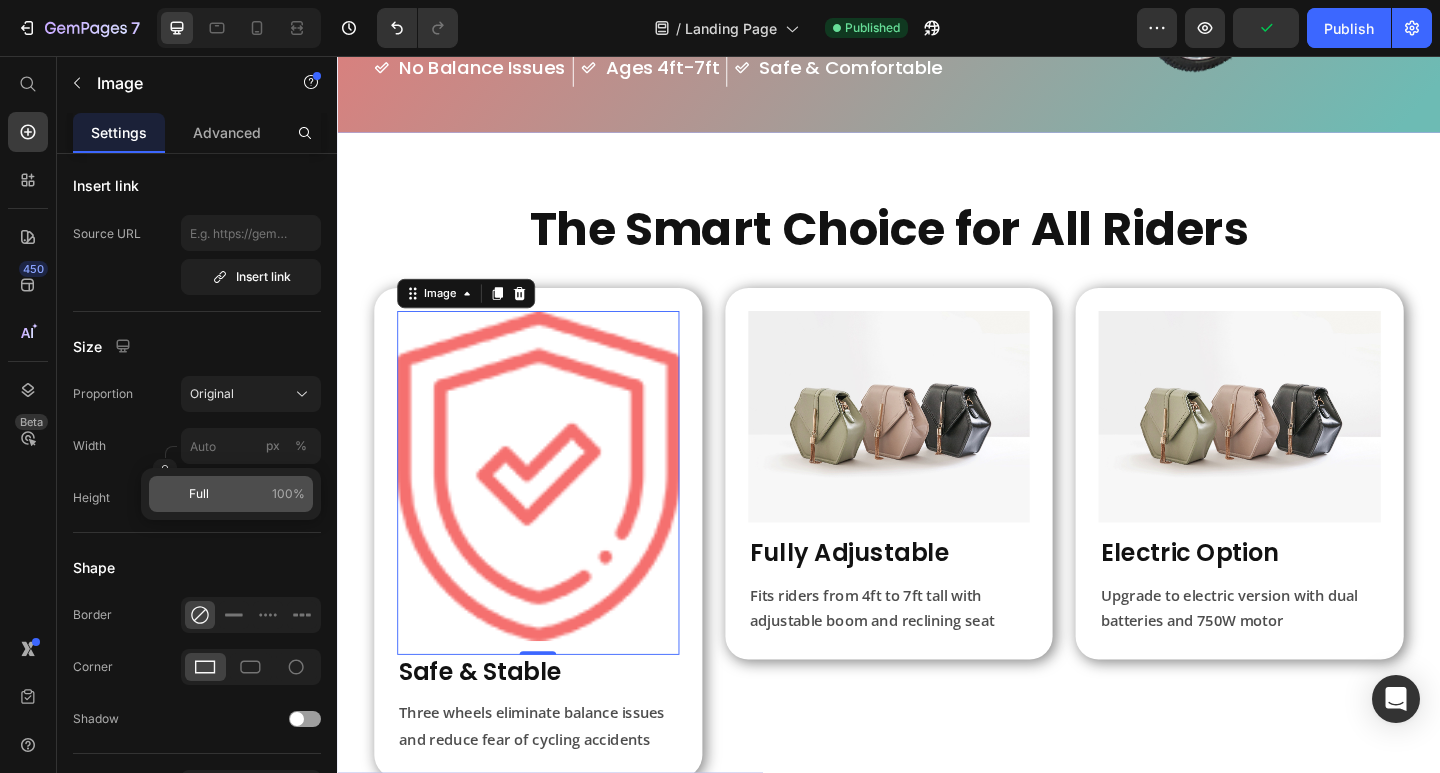 click on "100%" at bounding box center [288, 494] 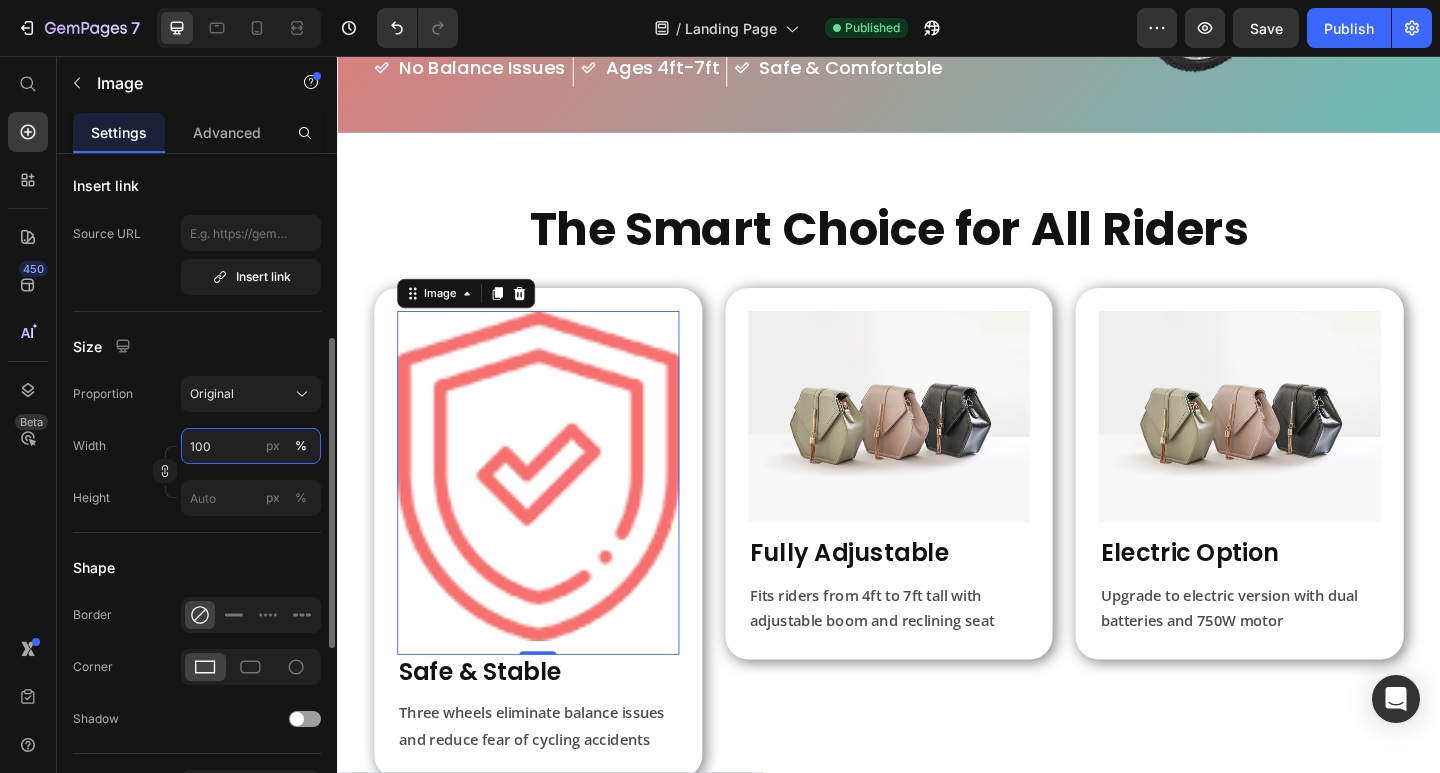 click on "100" at bounding box center (251, 446) 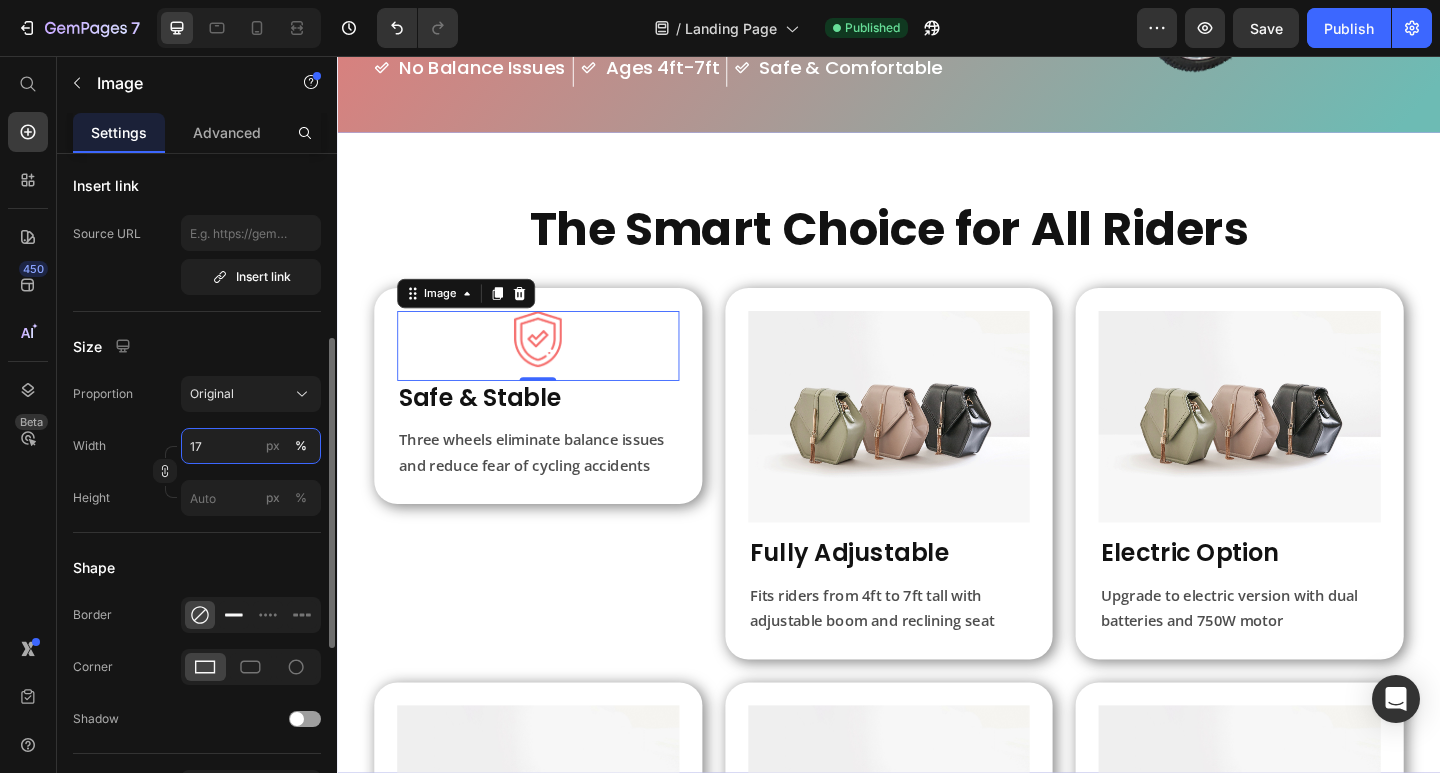 scroll, scrollTop: 795, scrollLeft: 0, axis: vertical 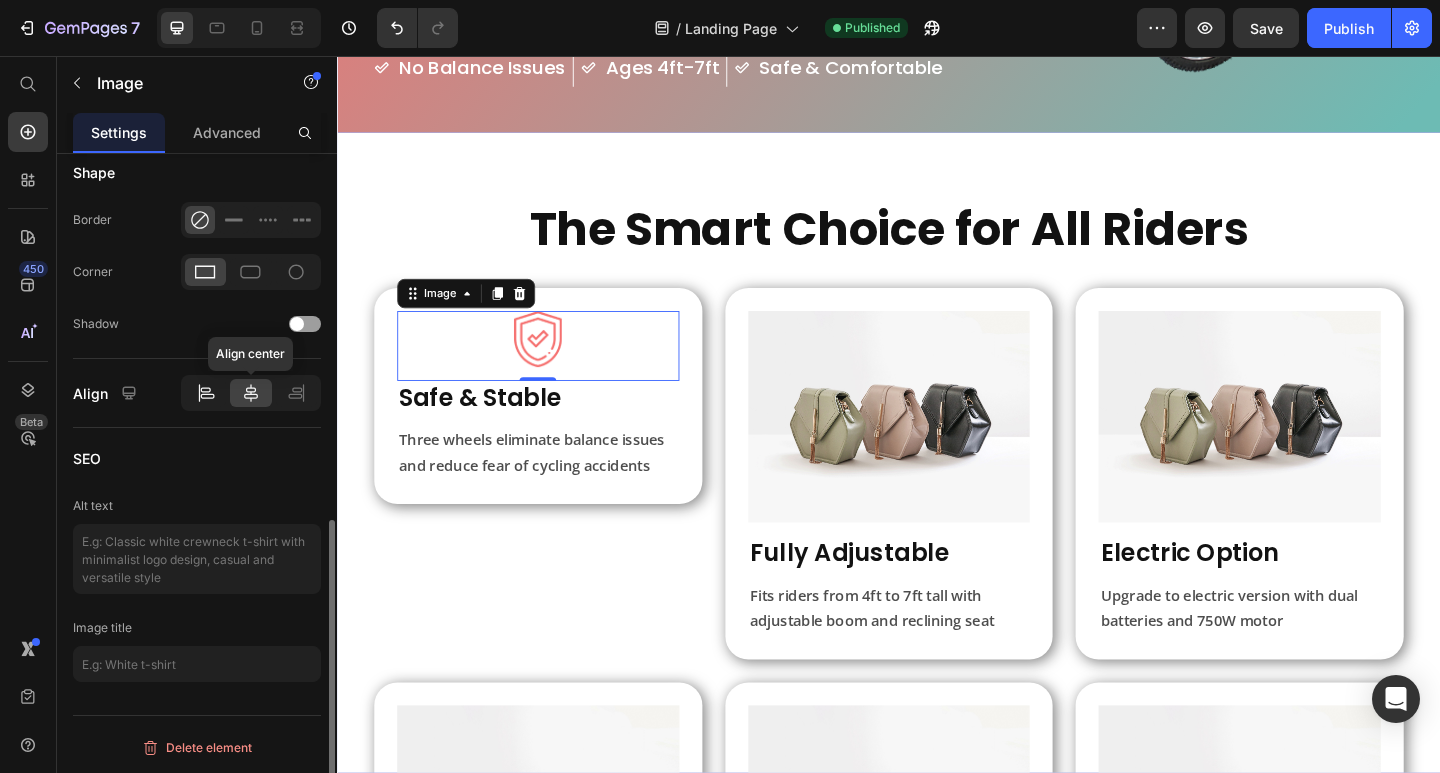 click 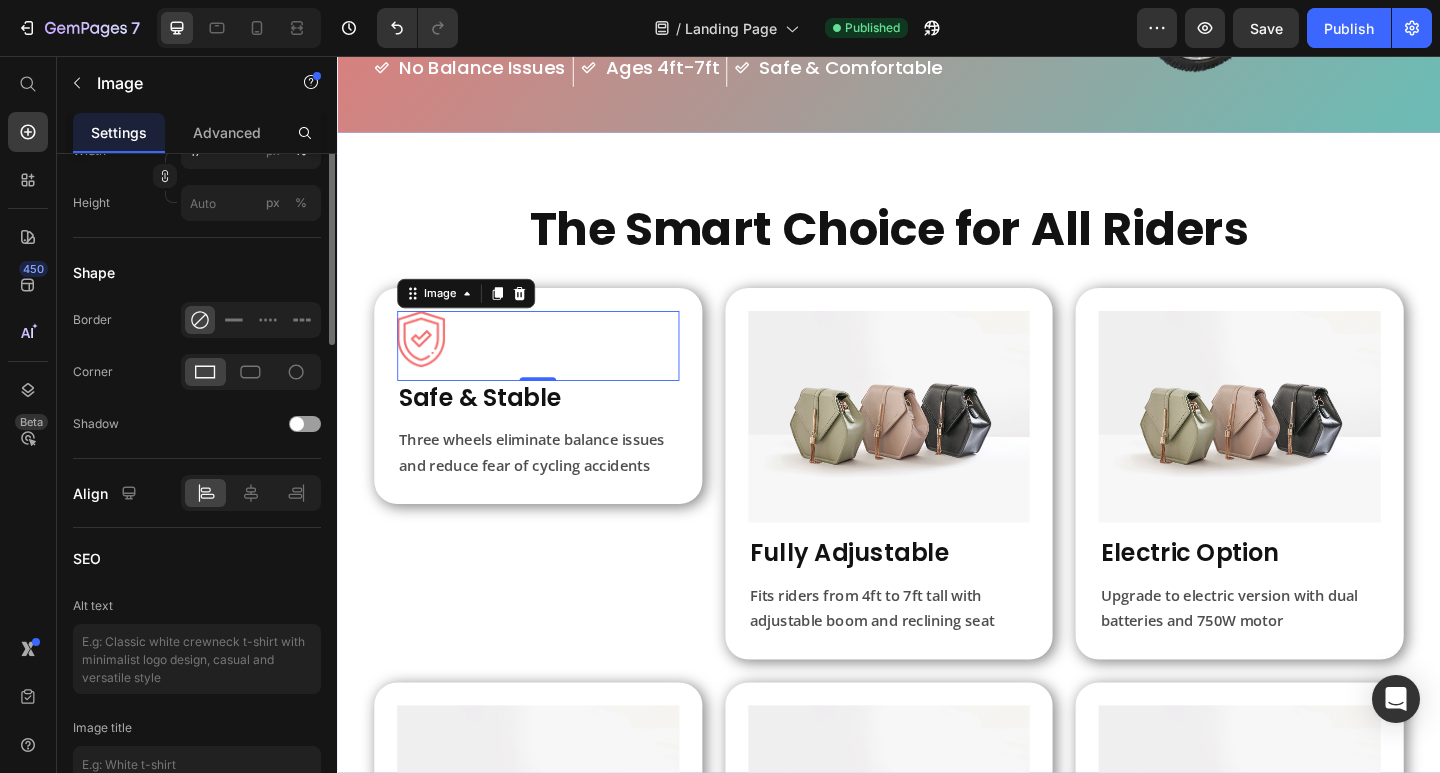 scroll, scrollTop: 395, scrollLeft: 0, axis: vertical 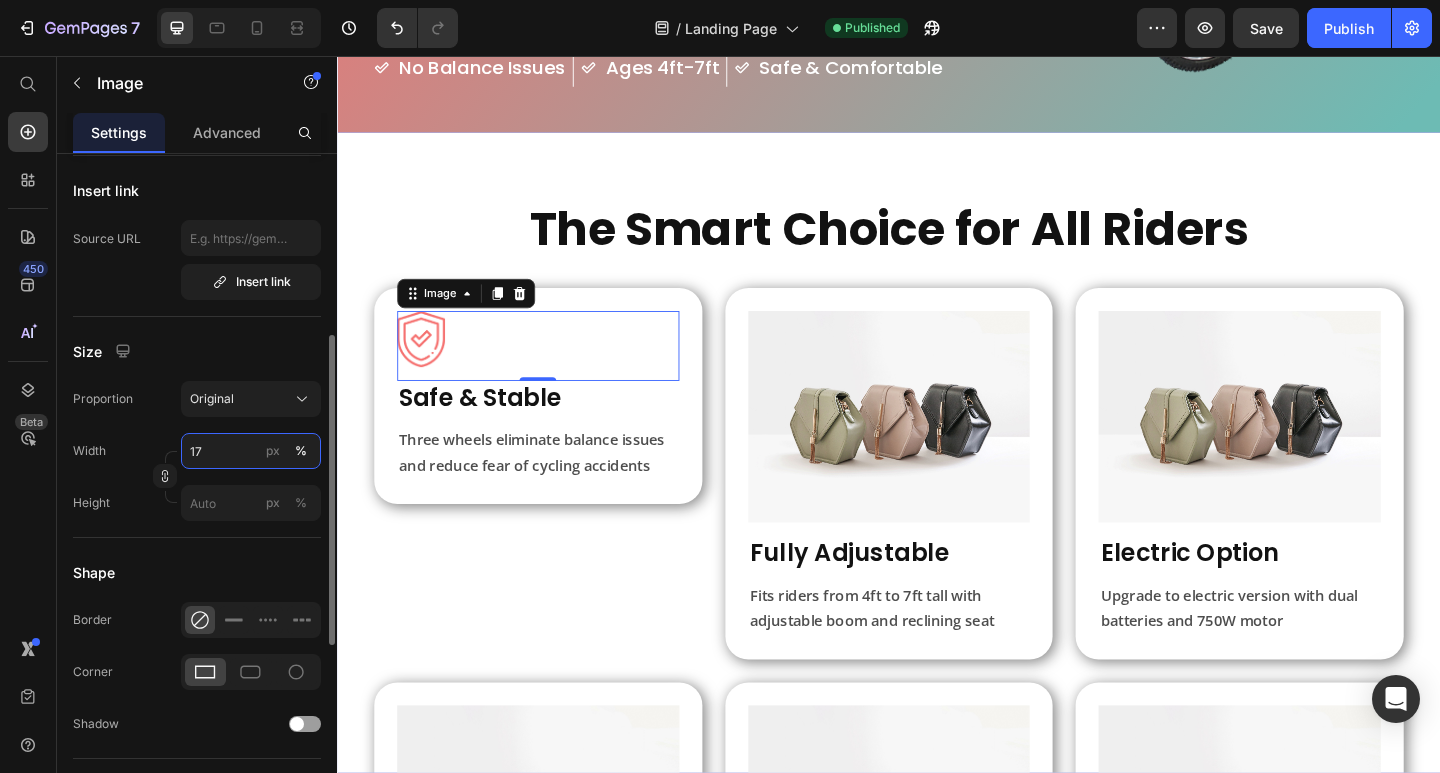 click on "17" at bounding box center [251, 451] 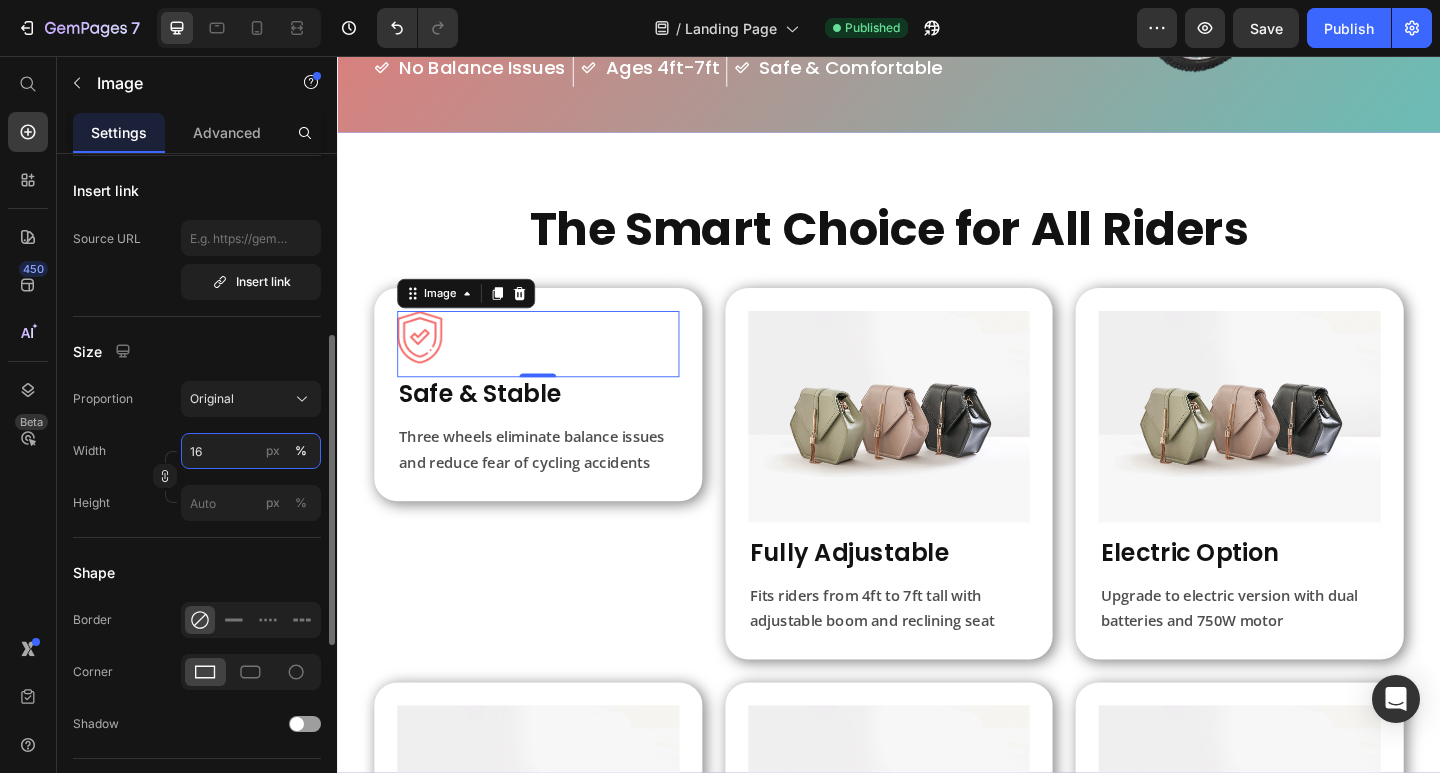 type on "15" 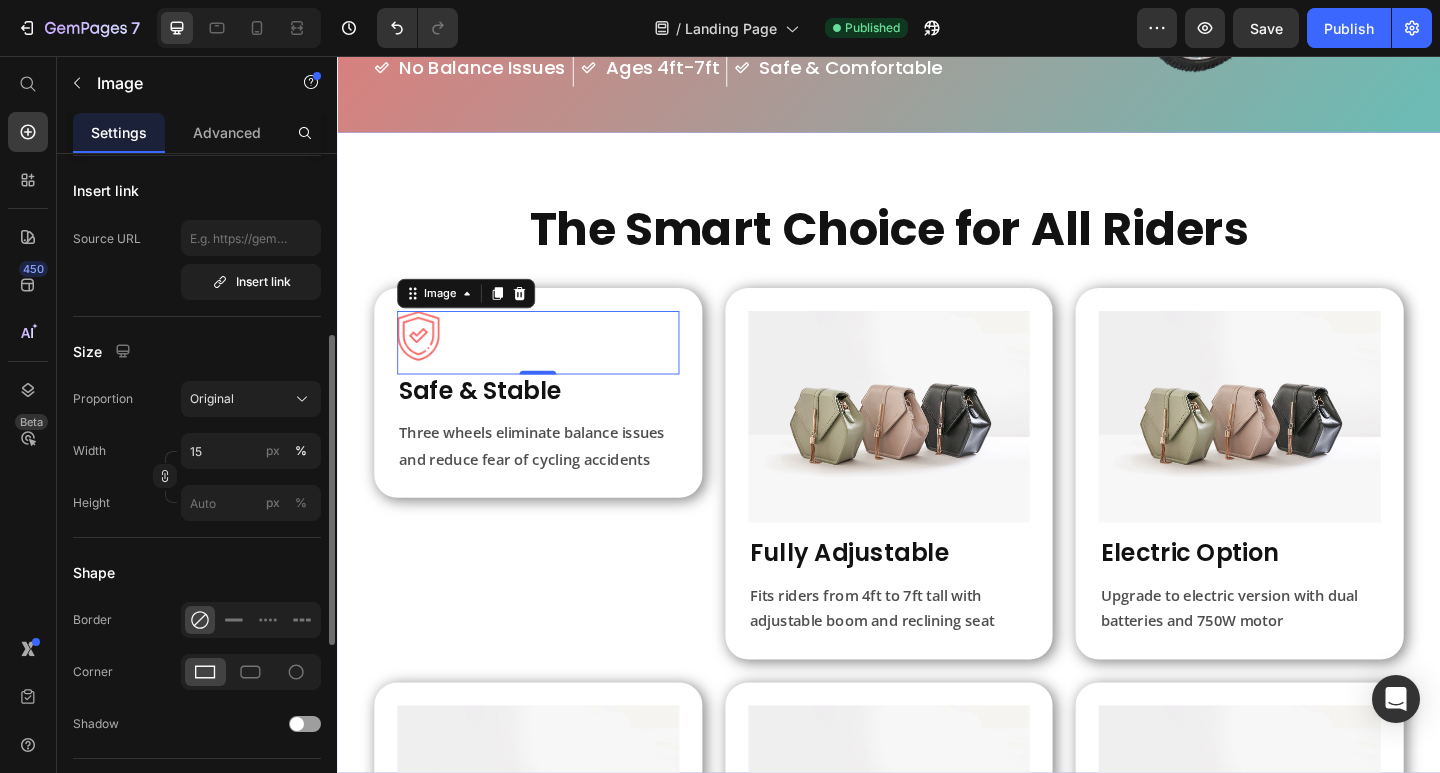 click on "Advanced" at bounding box center [227, 132] 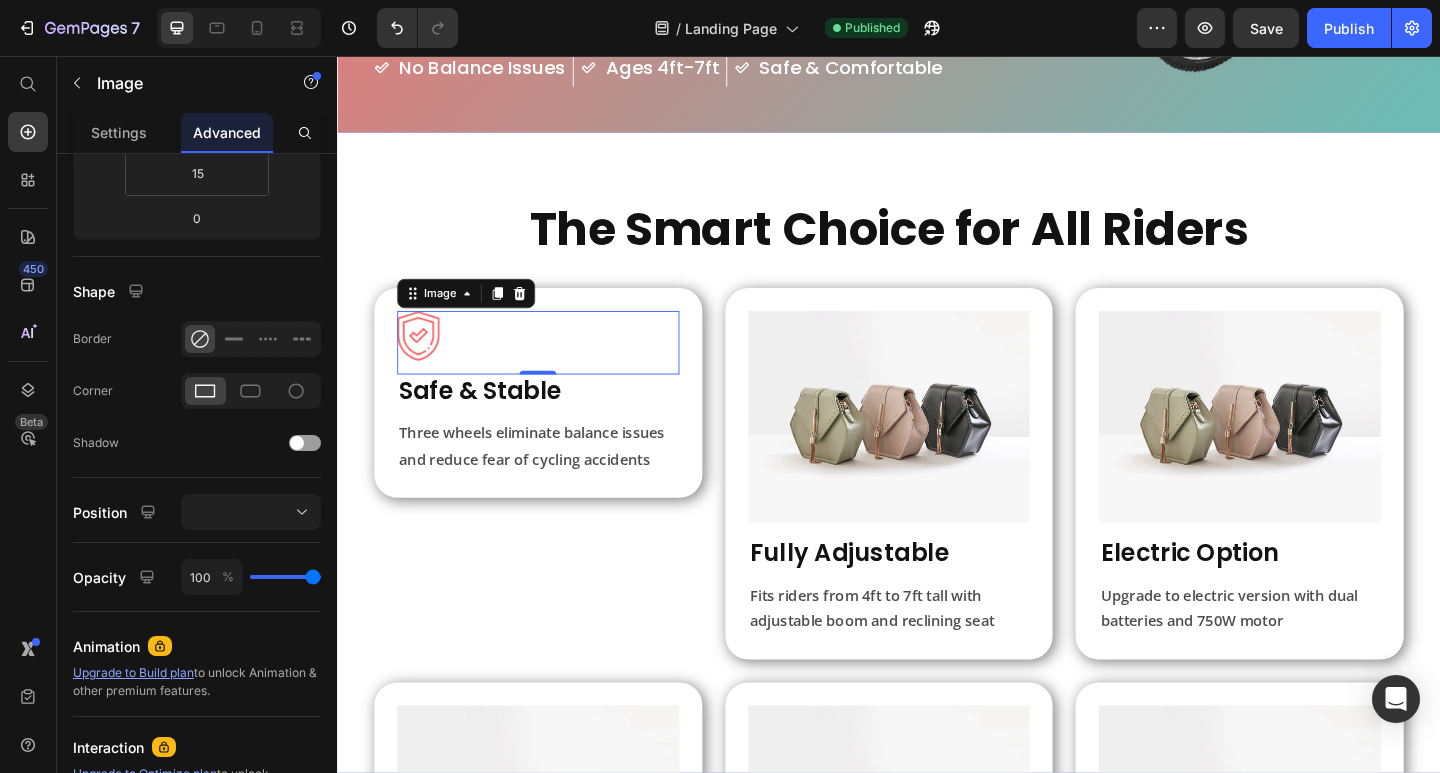 scroll, scrollTop: 0, scrollLeft: 0, axis: both 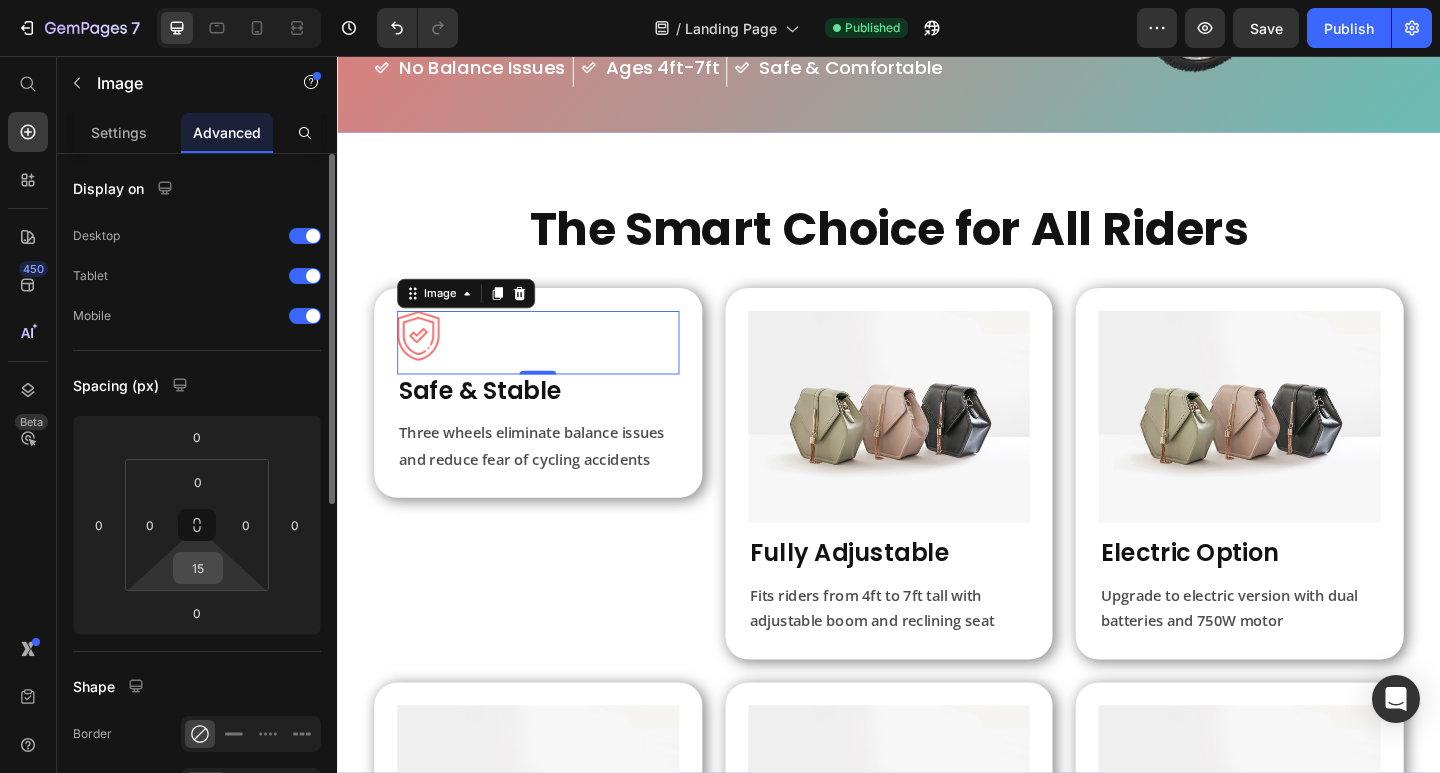 click on "15" at bounding box center [198, 568] 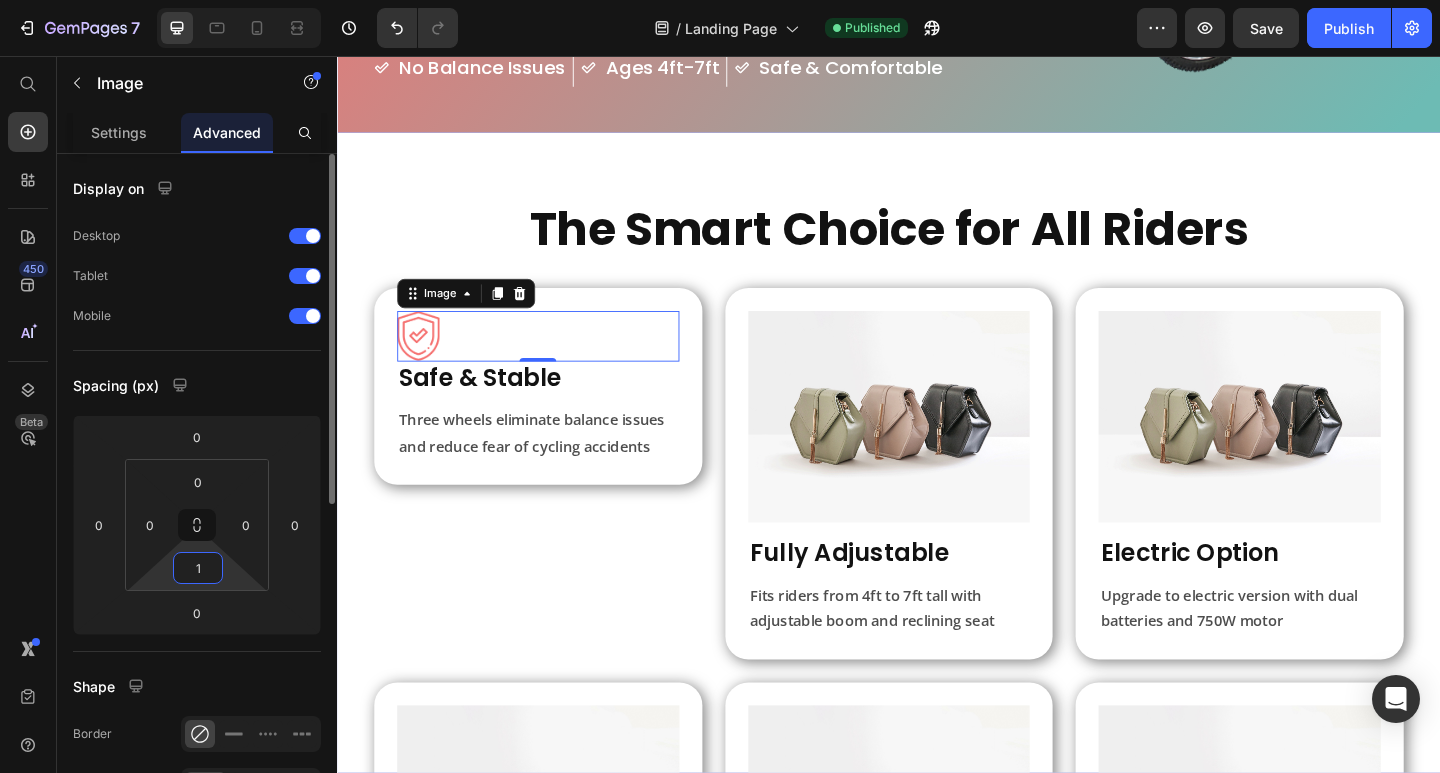 type on "10" 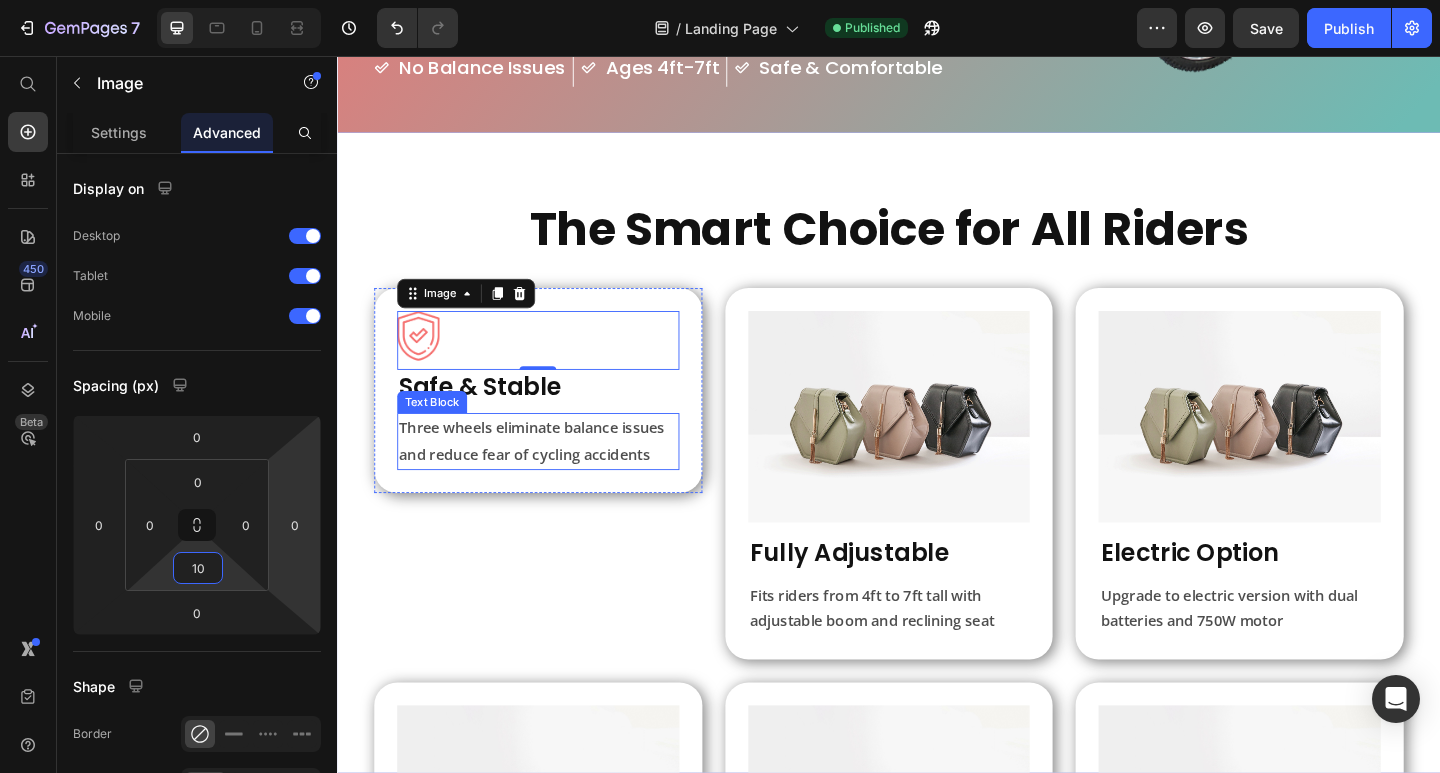 click on "Image   0 Safe & Stable Heading Three wheels eliminate balance issues and reduce fear of cycling accidents Text Block" at bounding box center (555, 420) 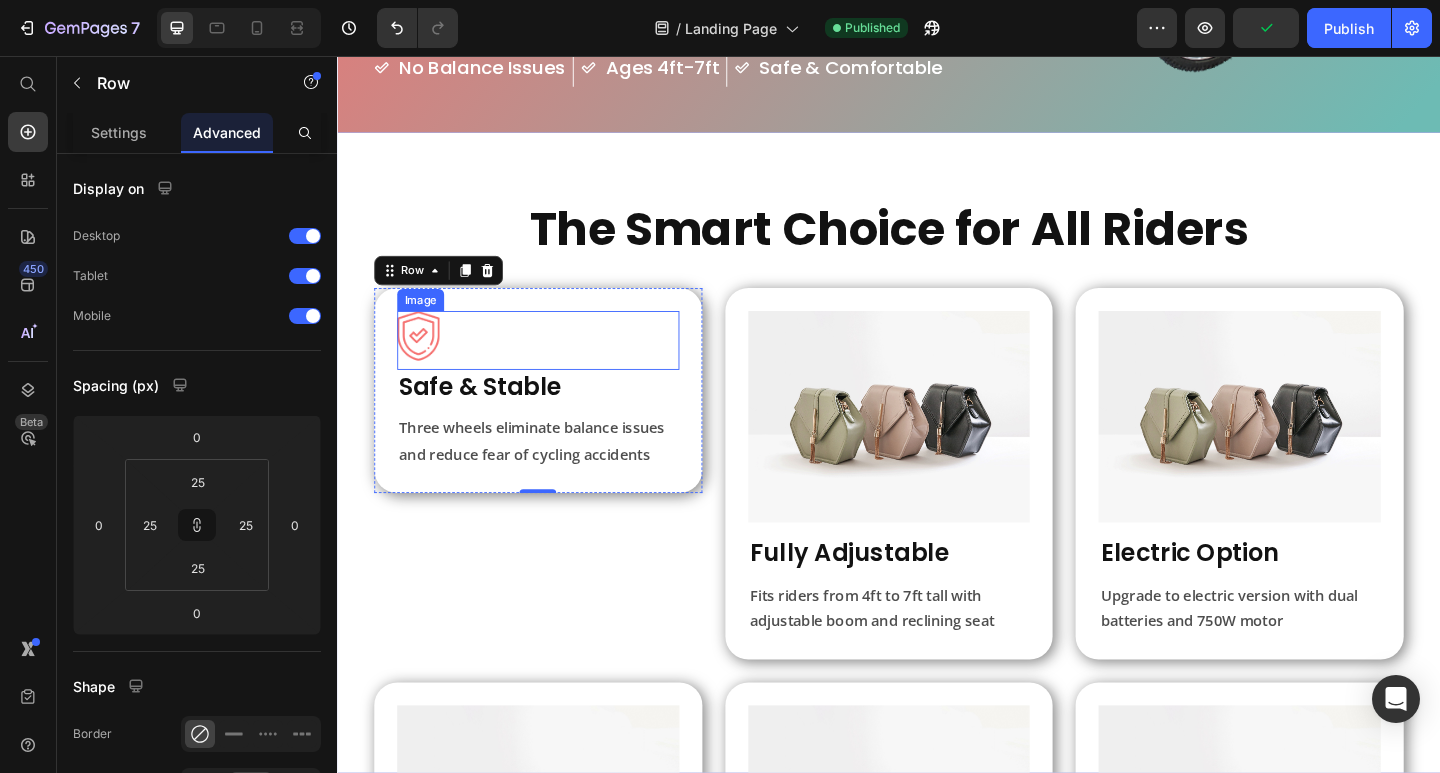 click at bounding box center (555, 366) 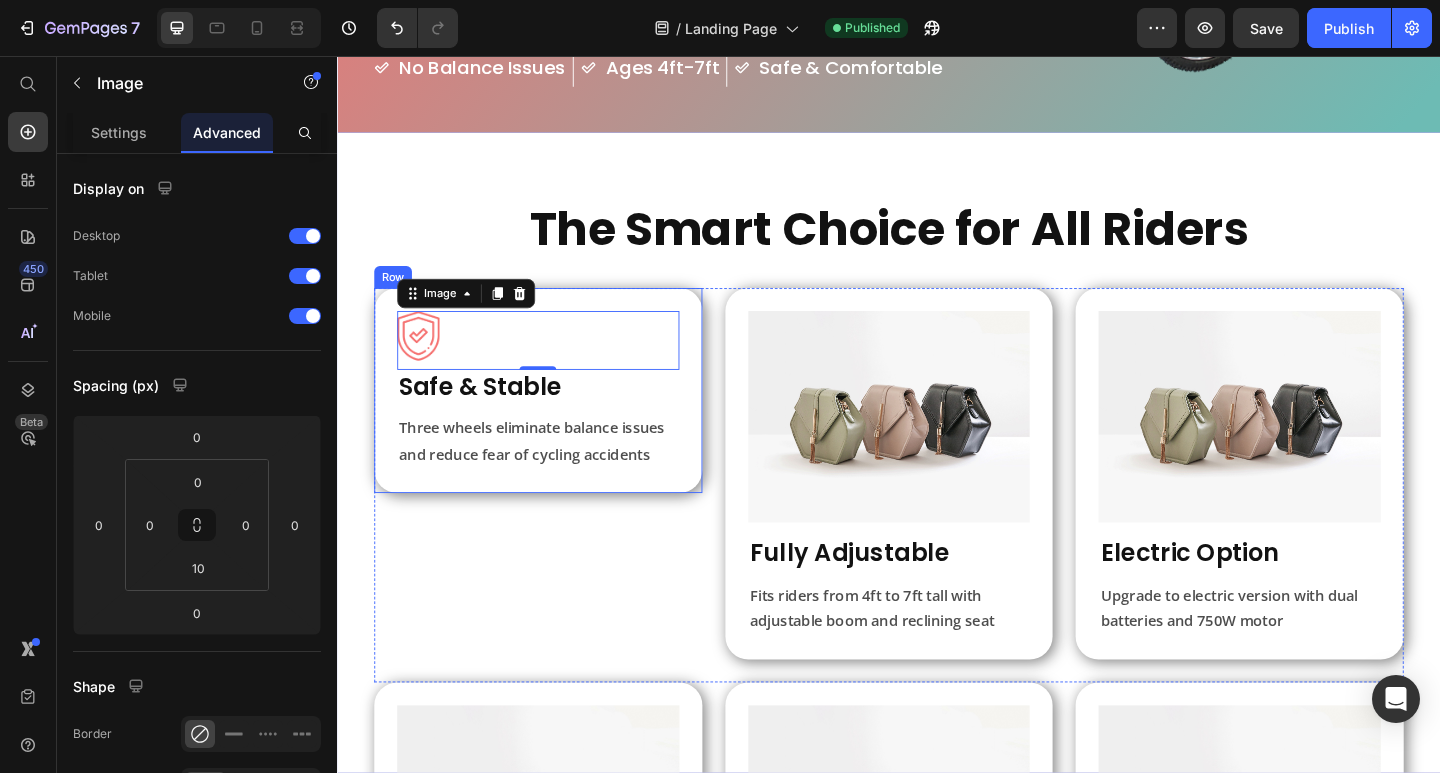click on "Image   0 Safe & Stable Heading Three wheels eliminate balance issues and reduce fear of cycling accidents Text Block Row" at bounding box center [555, 420] 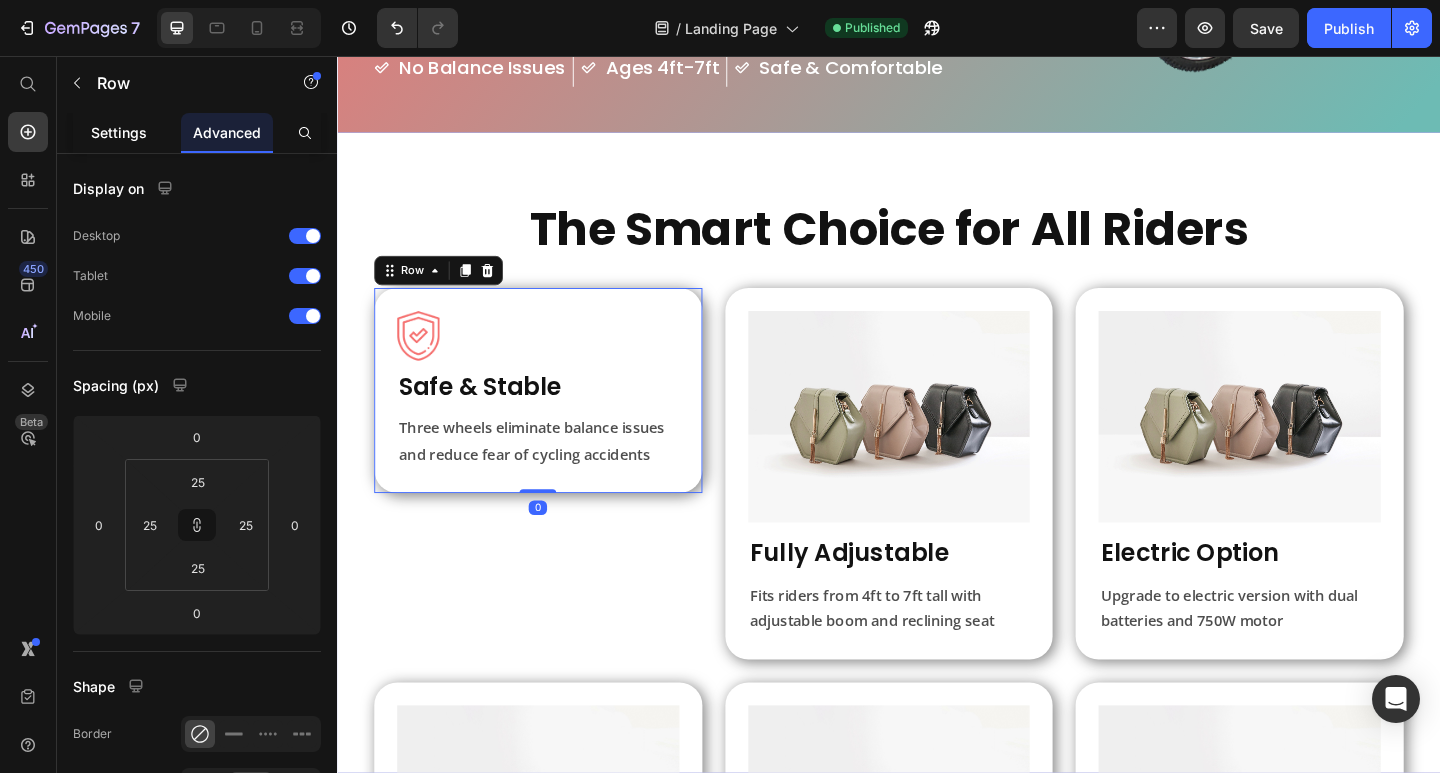 click on "Settings" at bounding box center [119, 132] 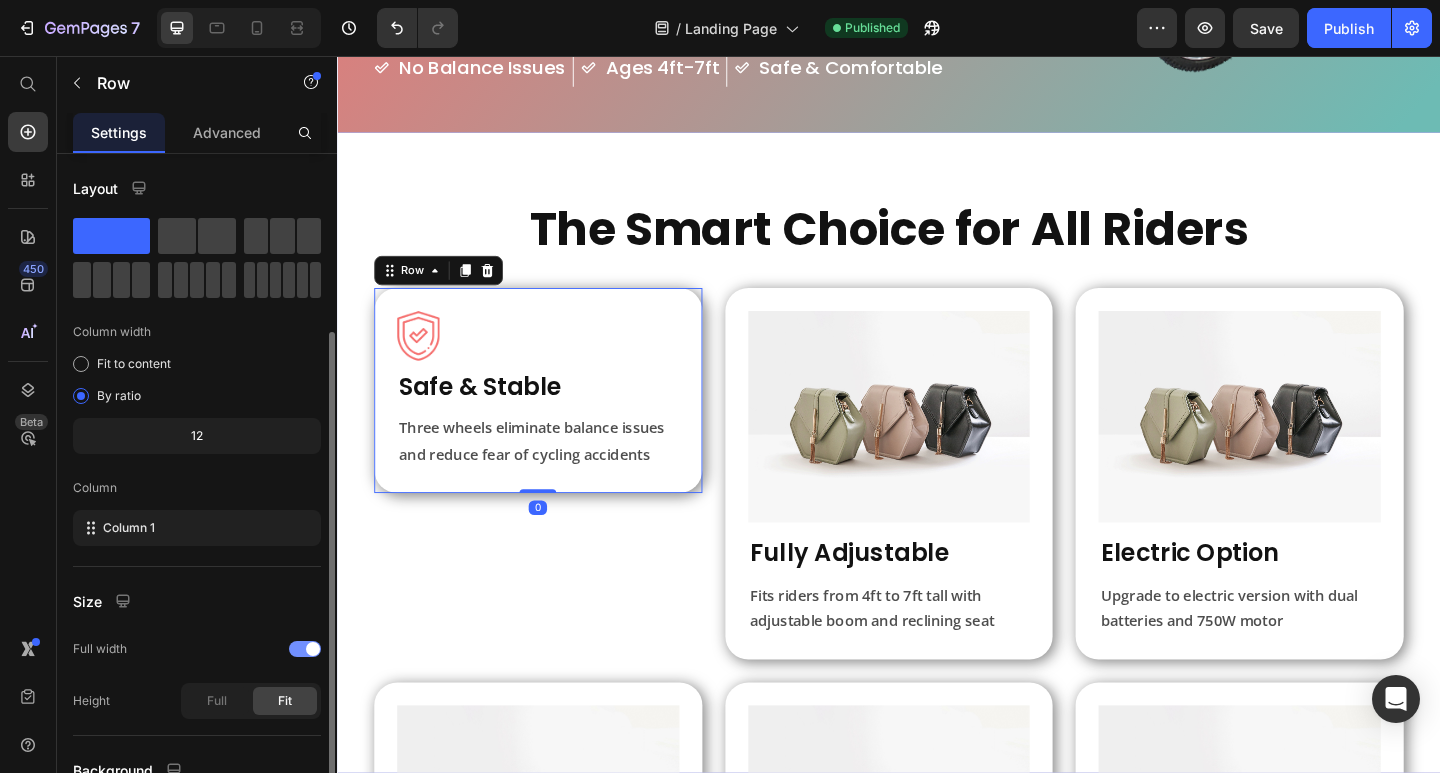 scroll, scrollTop: 184, scrollLeft: 0, axis: vertical 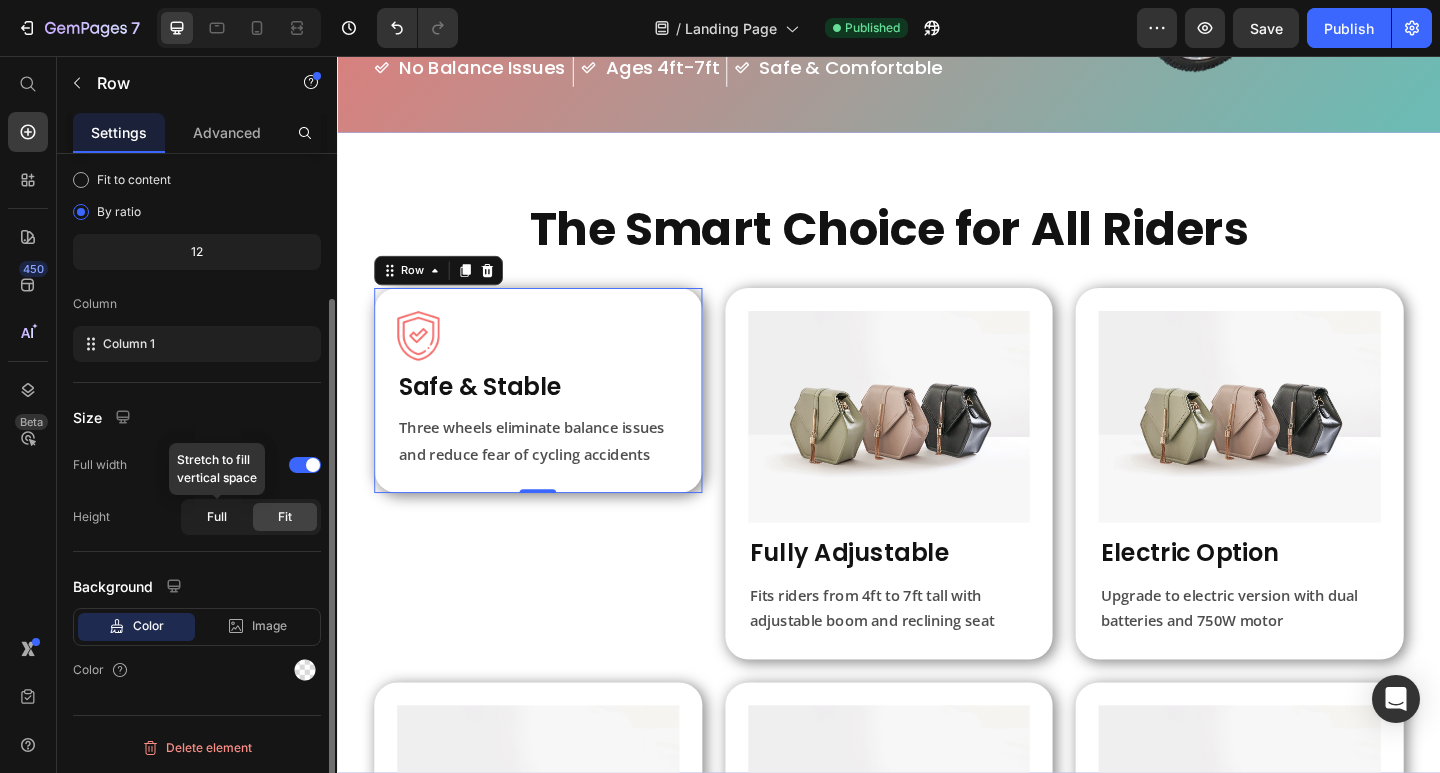 click on "Full" 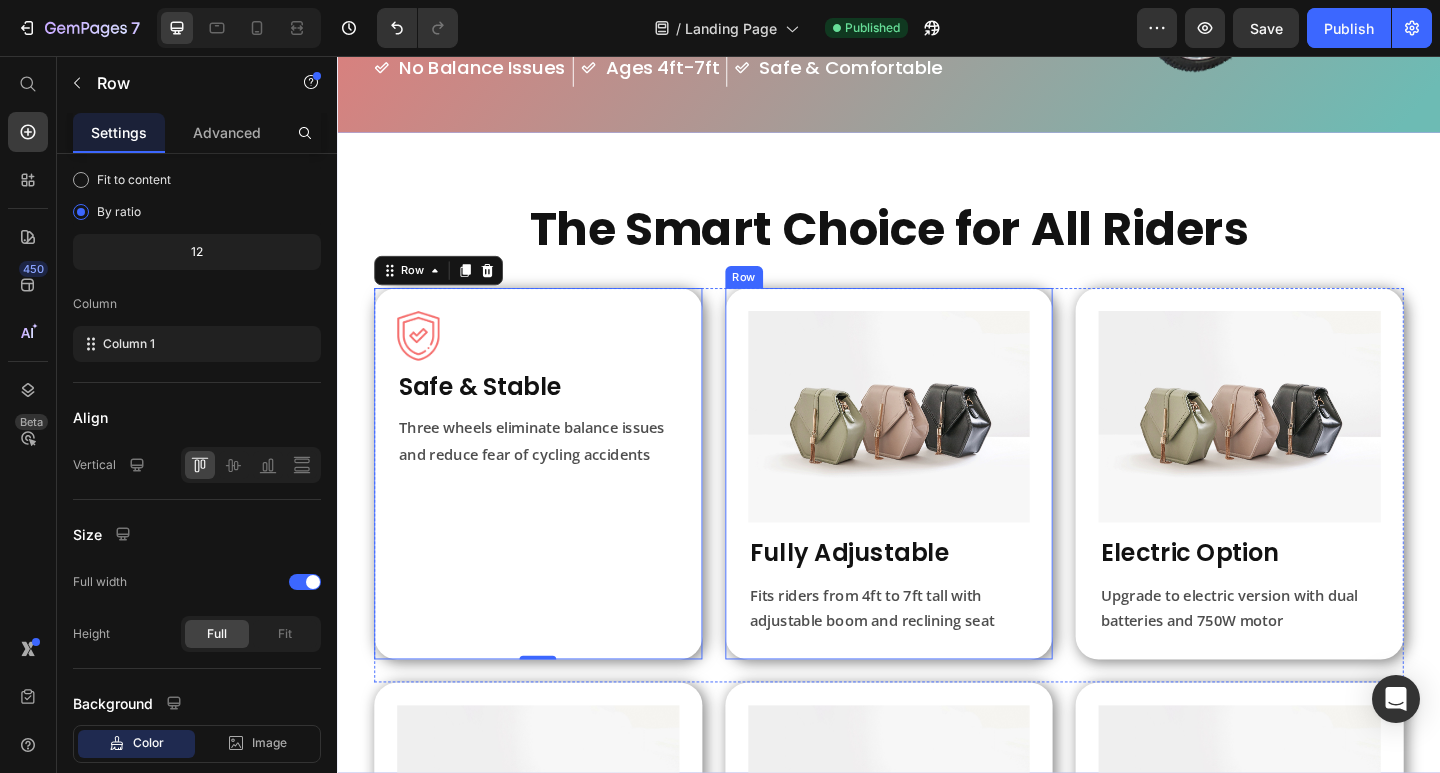 click on "Image Fully Adjustable Heading Fits riders from 4ft to 7ft tall with adjustable boom and reclining seat Text Block Row" at bounding box center [937, 511] 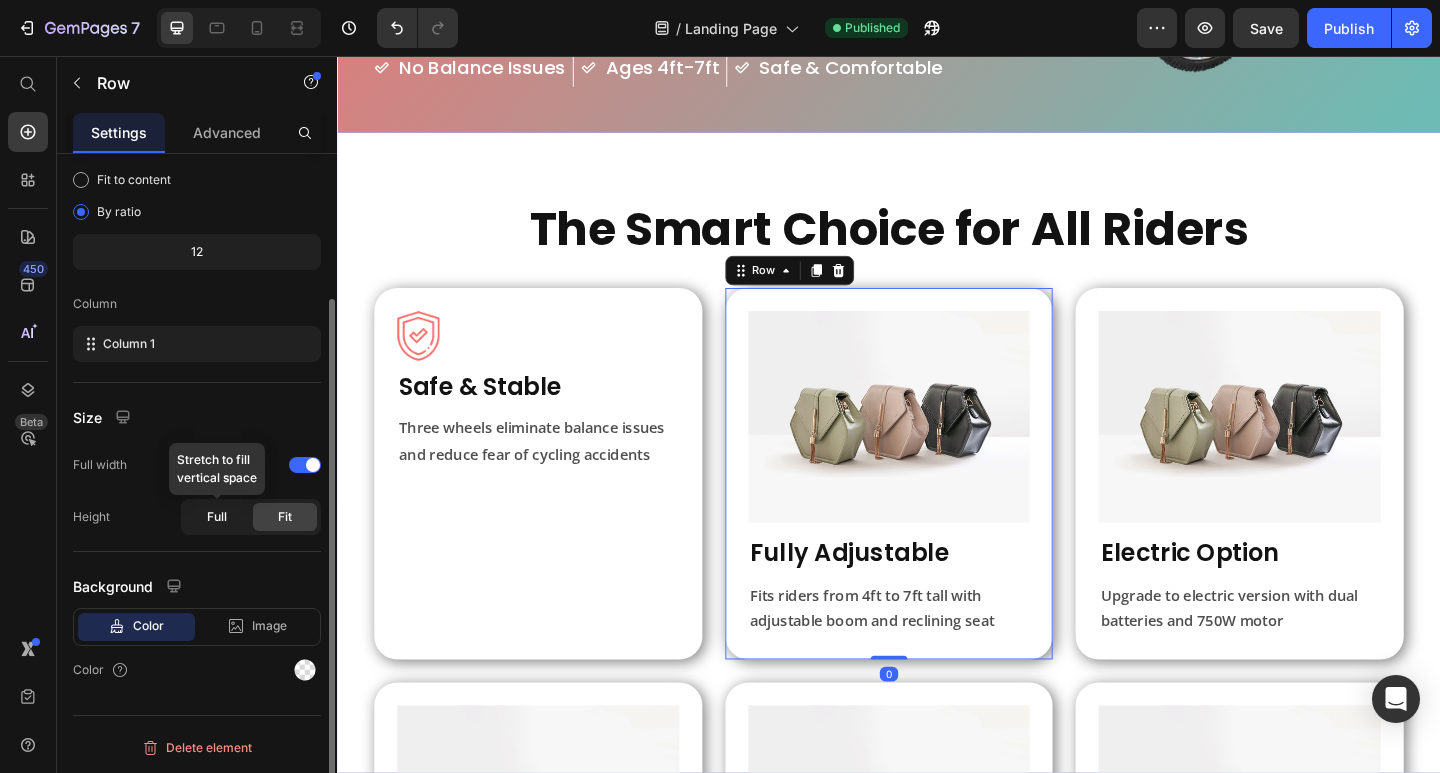 click on "Full" 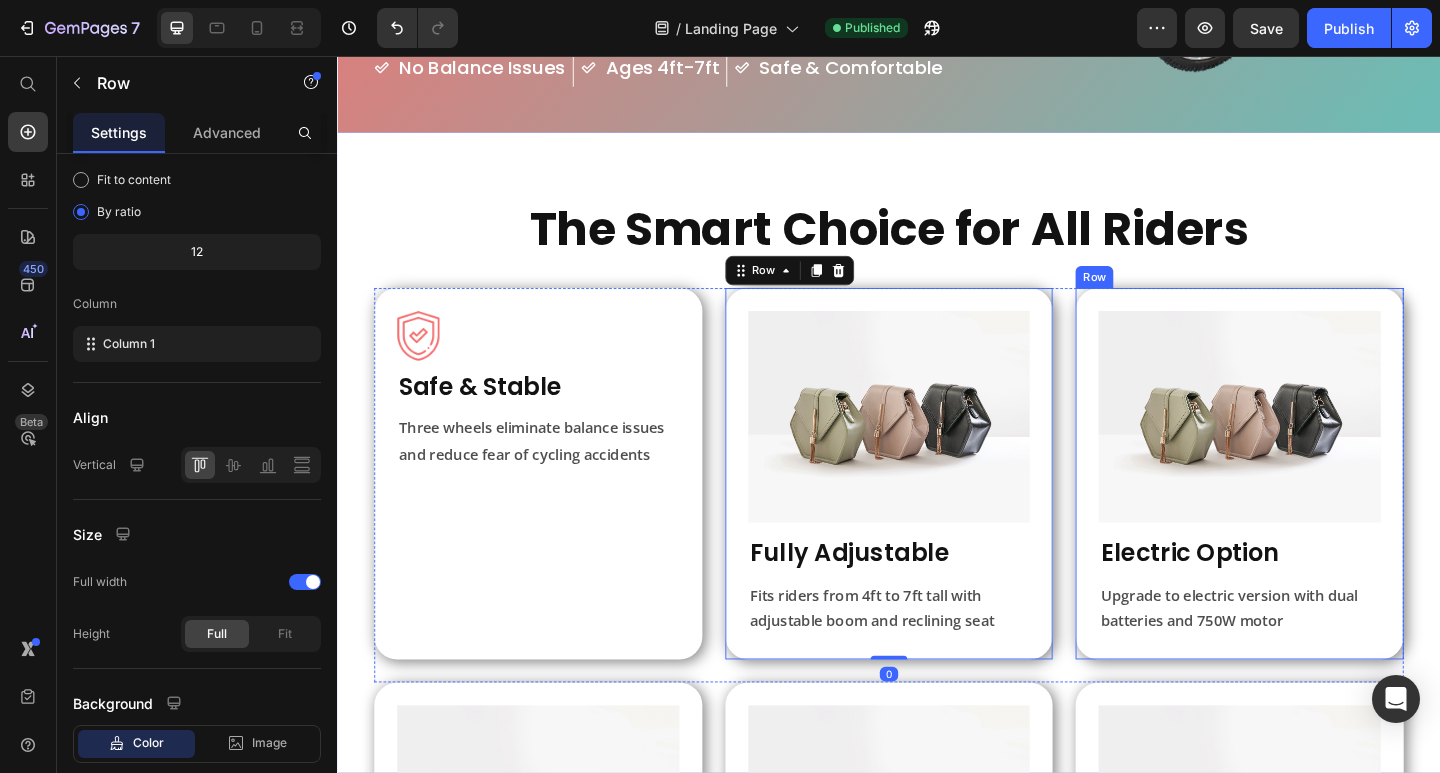 click on "Image Electric Option Heading Upgrade to electric version with dual batteries and 750W motor Text Block Row" at bounding box center [1318, 511] 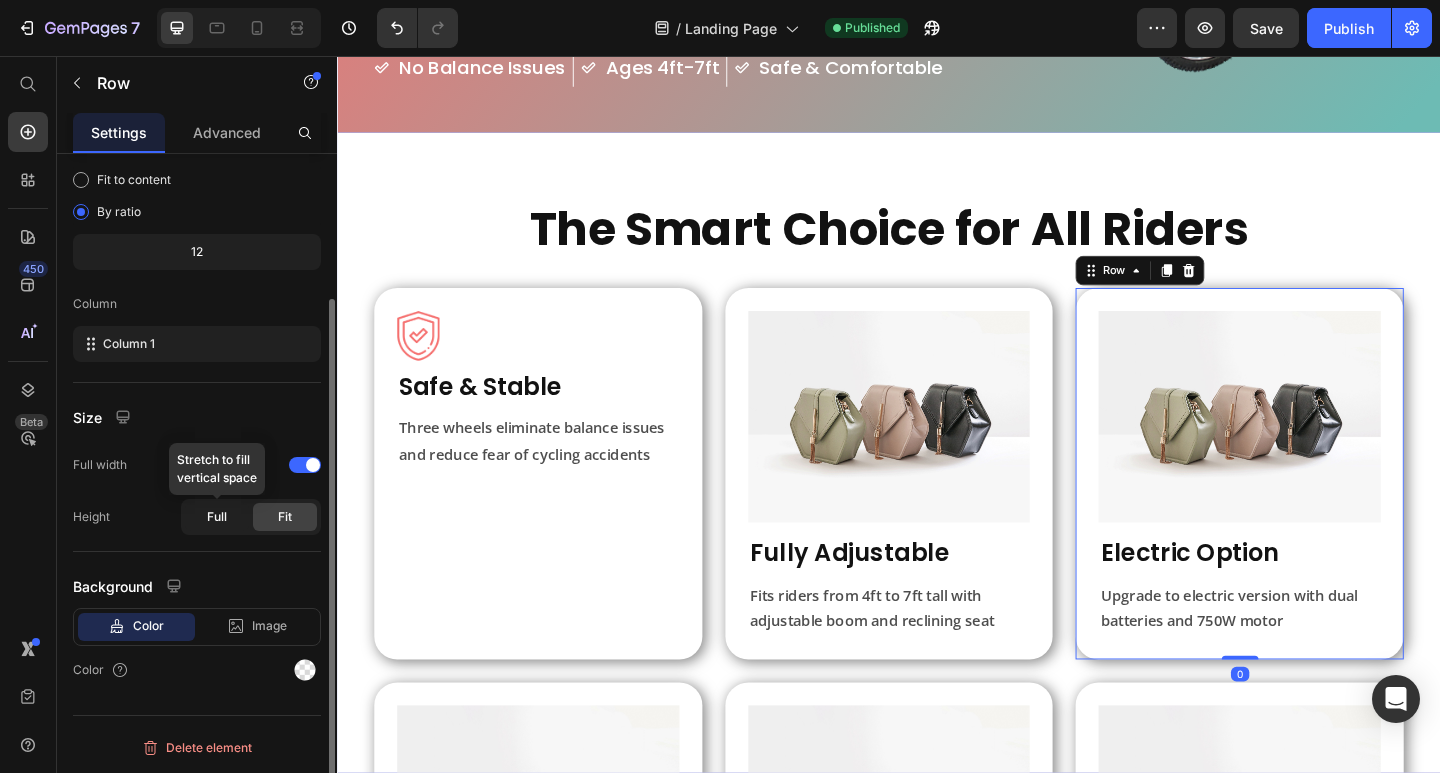 click on "Full" 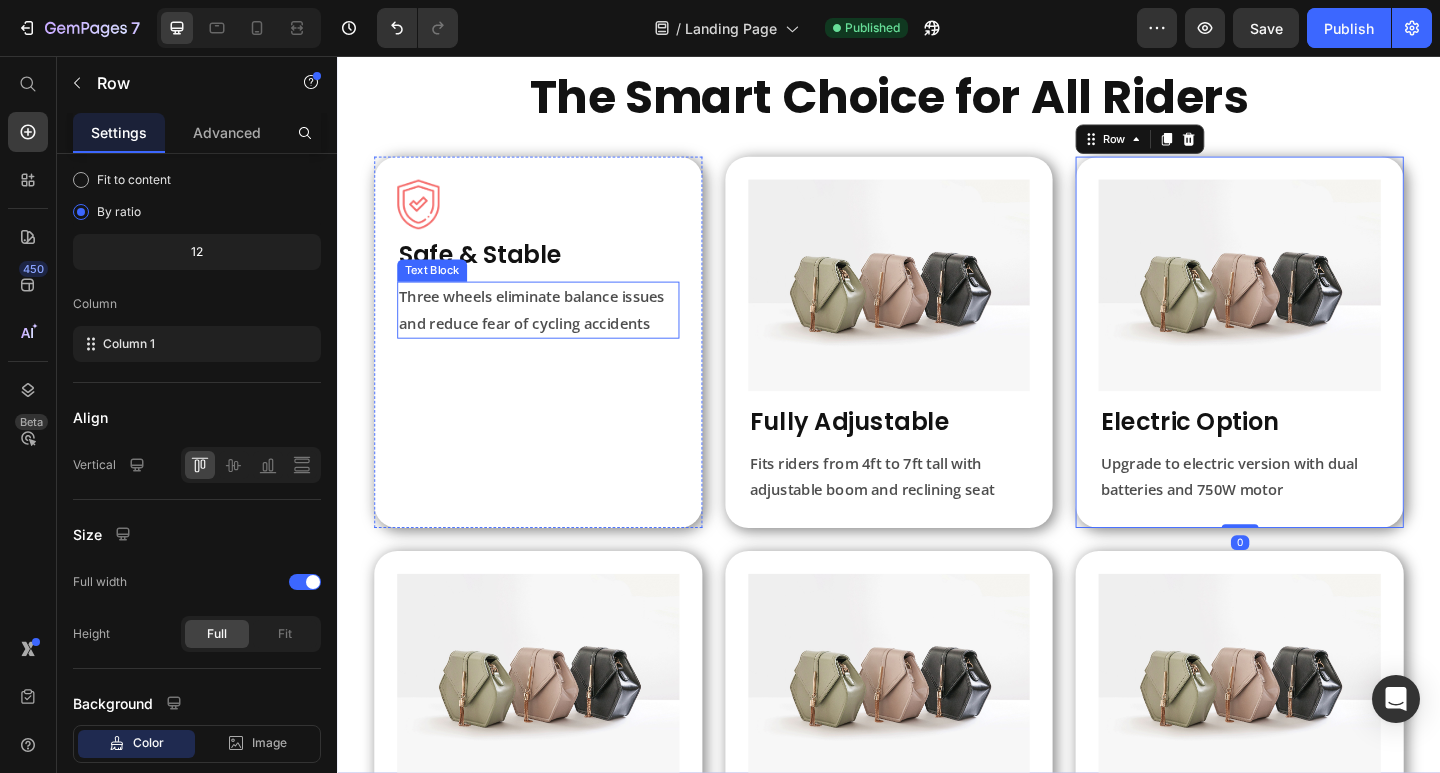 scroll, scrollTop: 800, scrollLeft: 0, axis: vertical 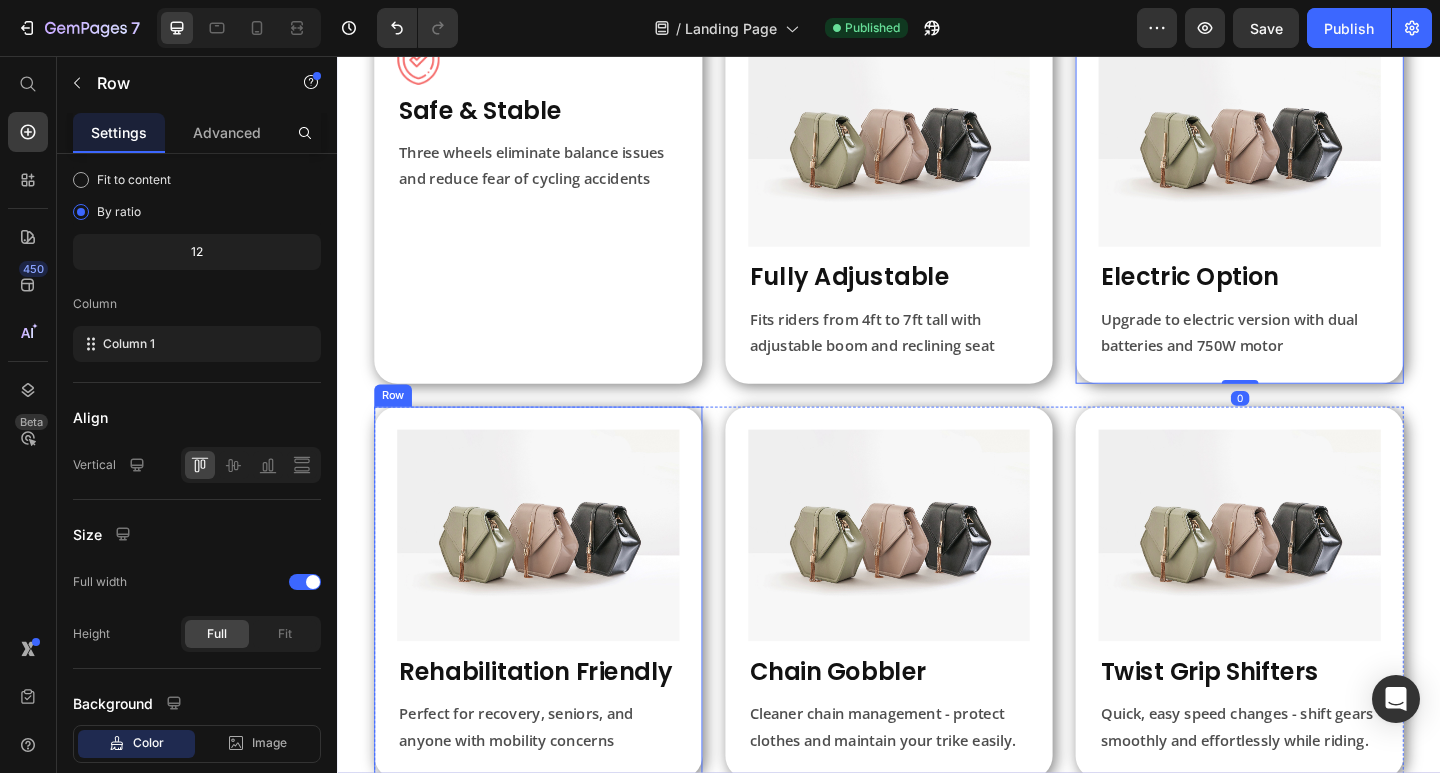 click on "Image Rehabilitation Friendly Heading Perfect for recovery, seniors, and anyone with mobility concerns Text Block Row" at bounding box center (555, 640) 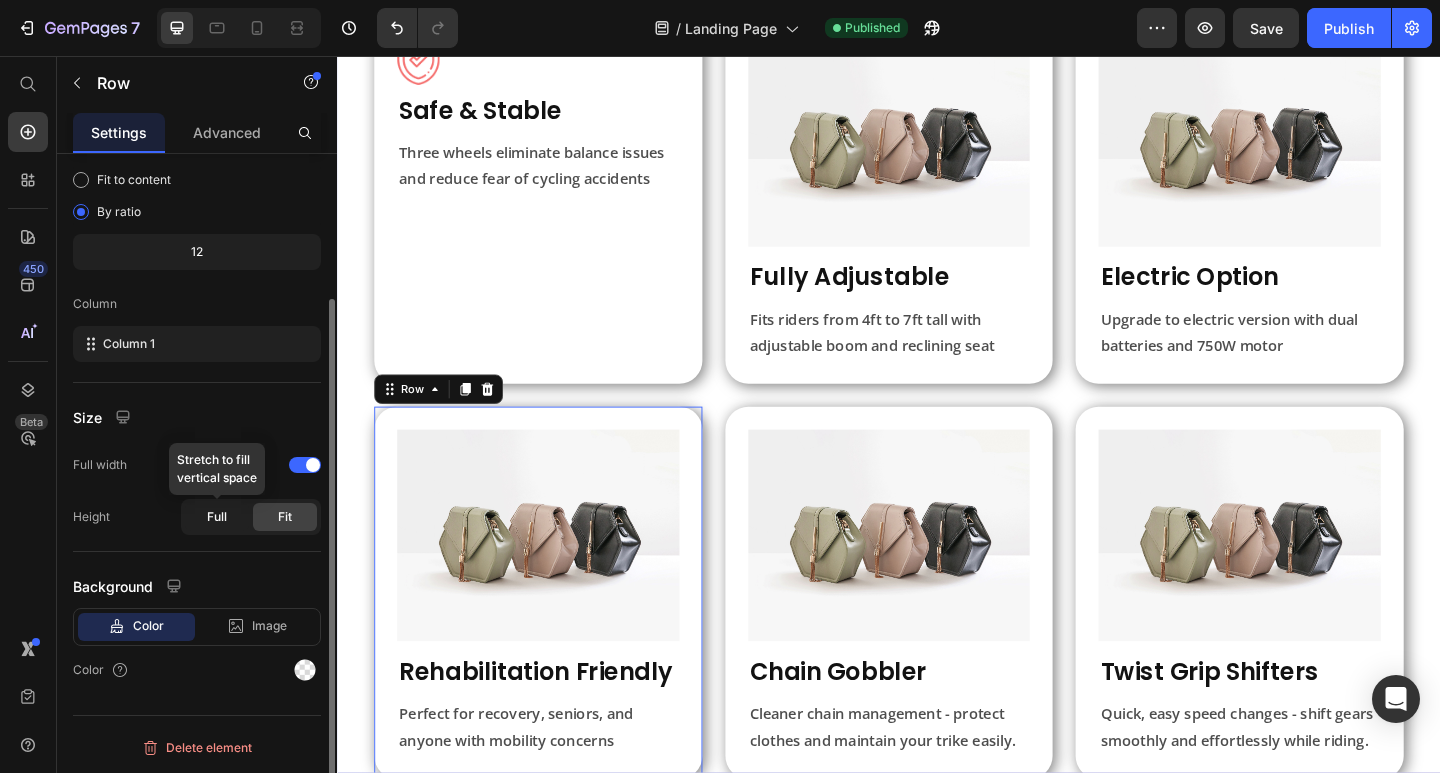 click on "Full" 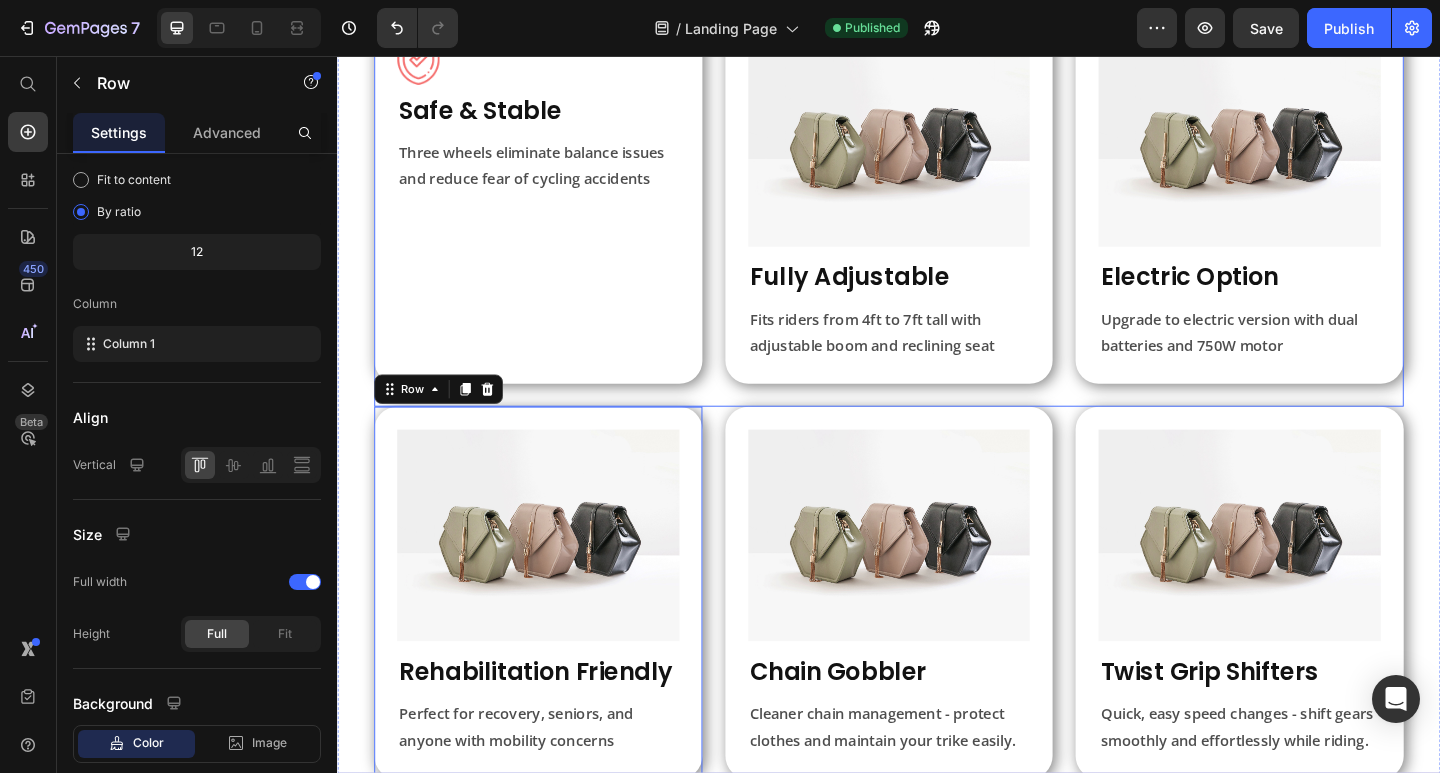 click on "Image Chain Gobbler Heading Cleaner chain management - protect clothes and maintain your trike easily. Text Block Row" at bounding box center (937, 640) 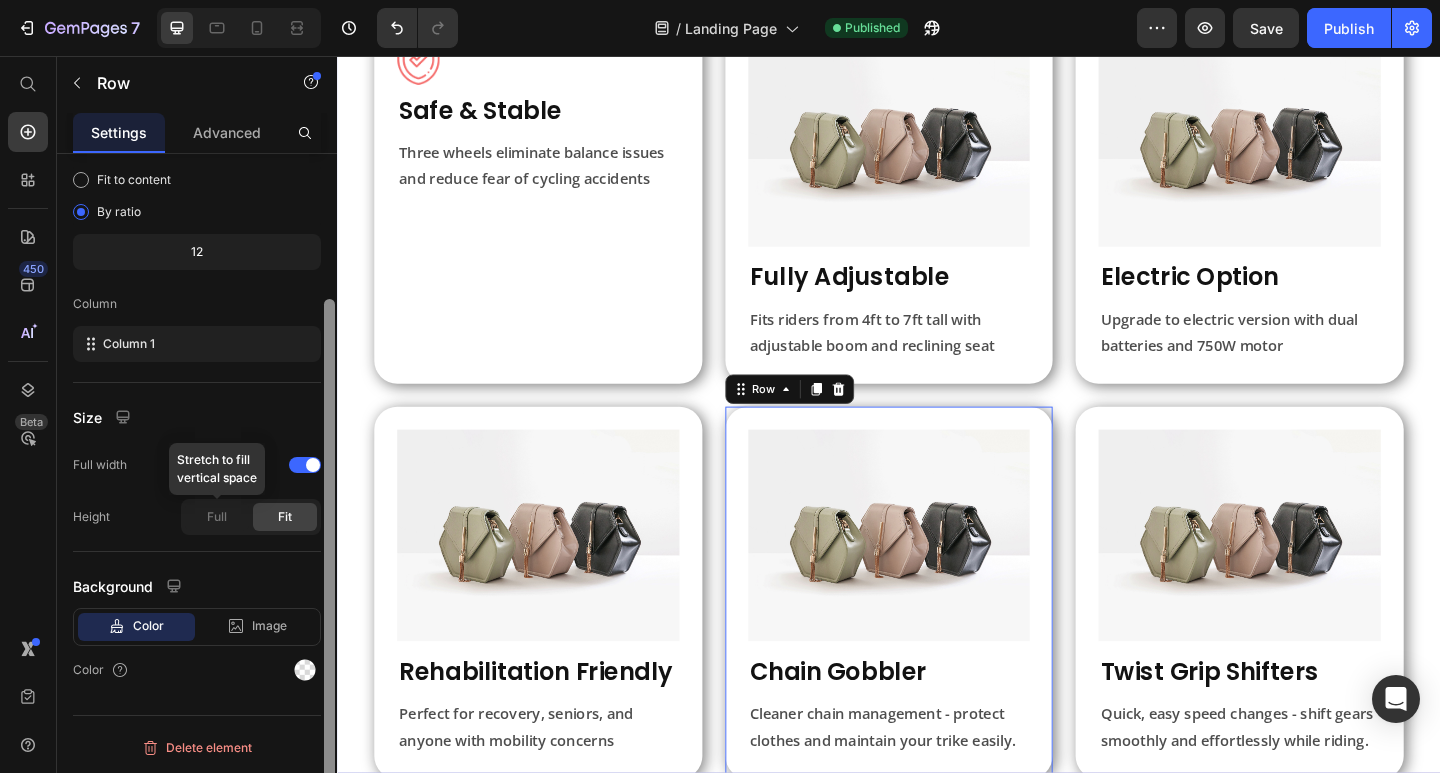 click on "Full" 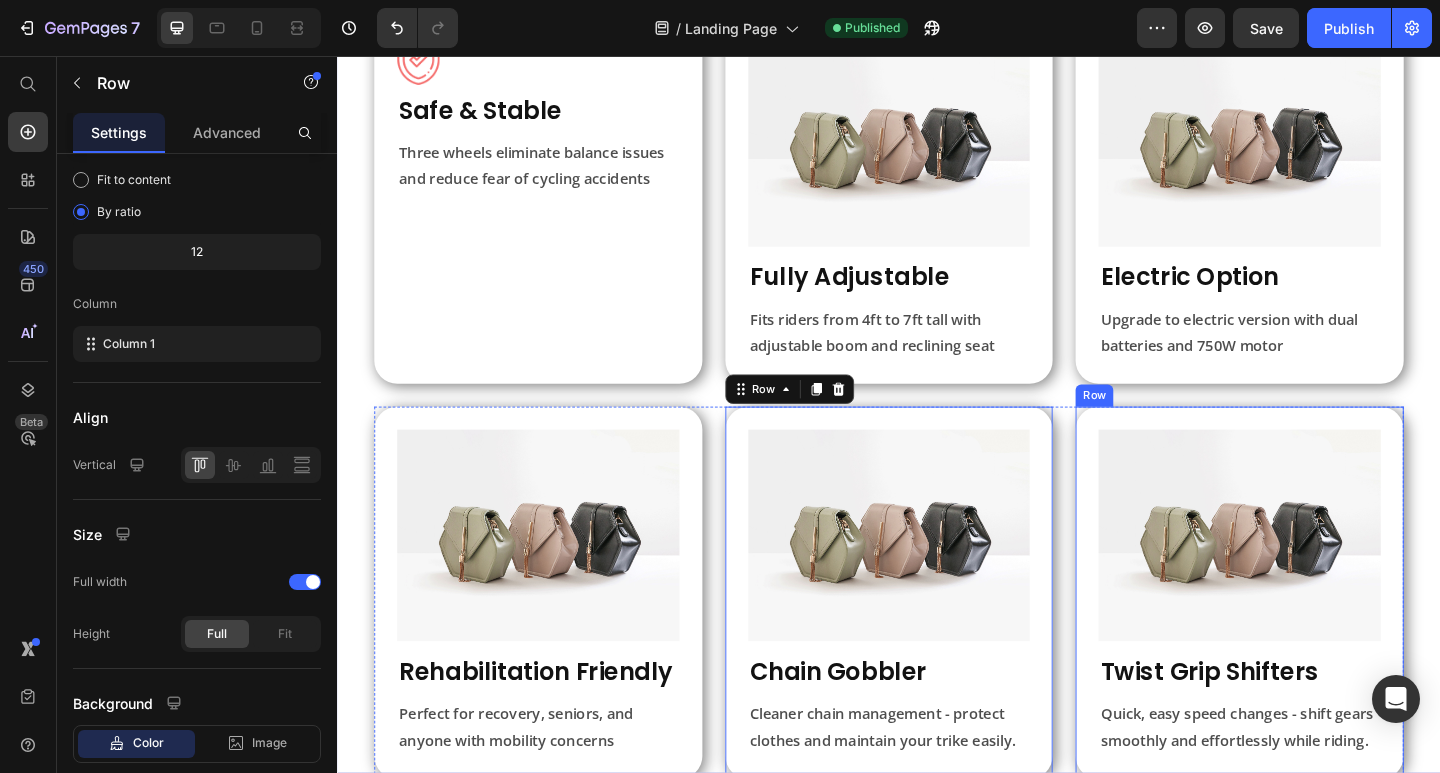 click on "Image Twist Grip Shifters Heading Quick, easy speed changes - shift gears smoothly and effortlessly while riding. Text Block Row" at bounding box center (1318, 640) 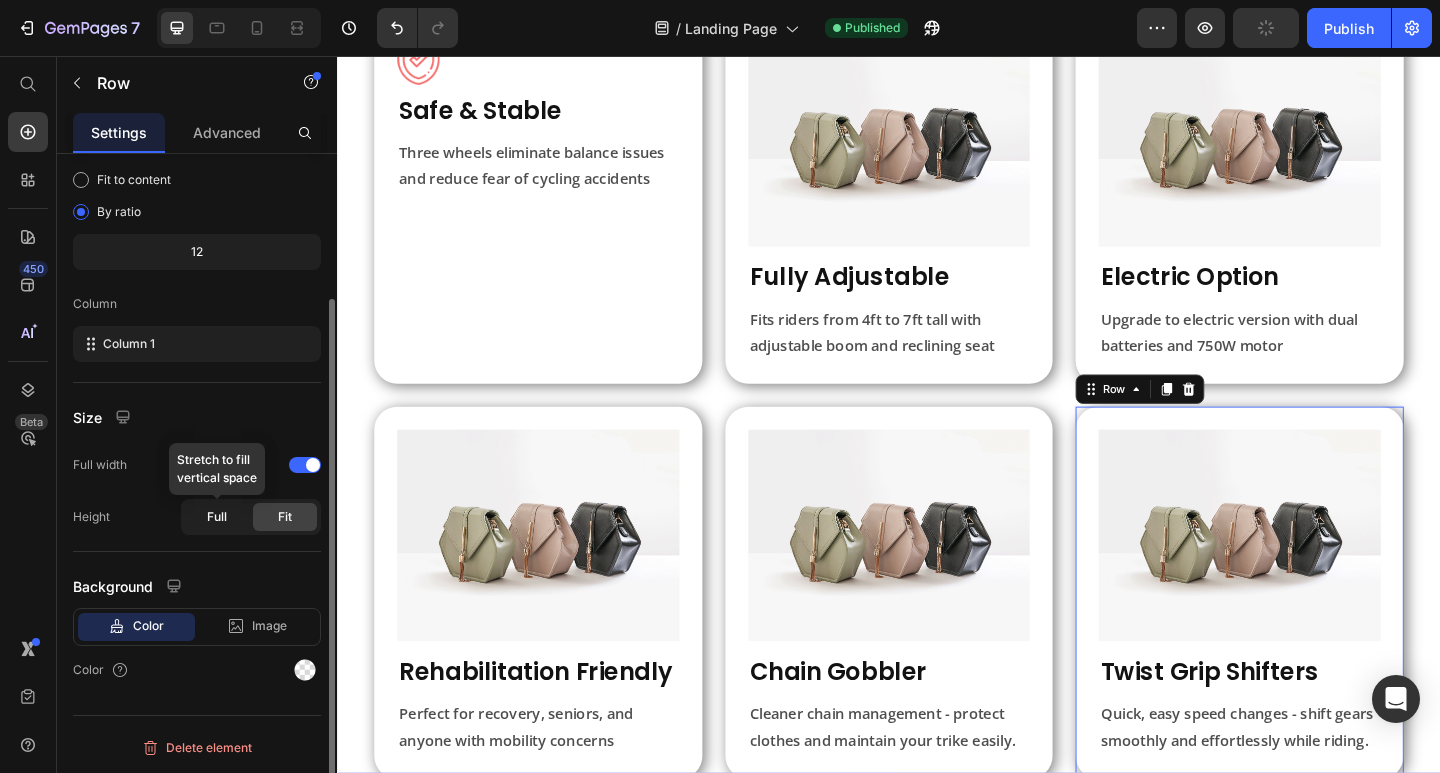 click on "Full" 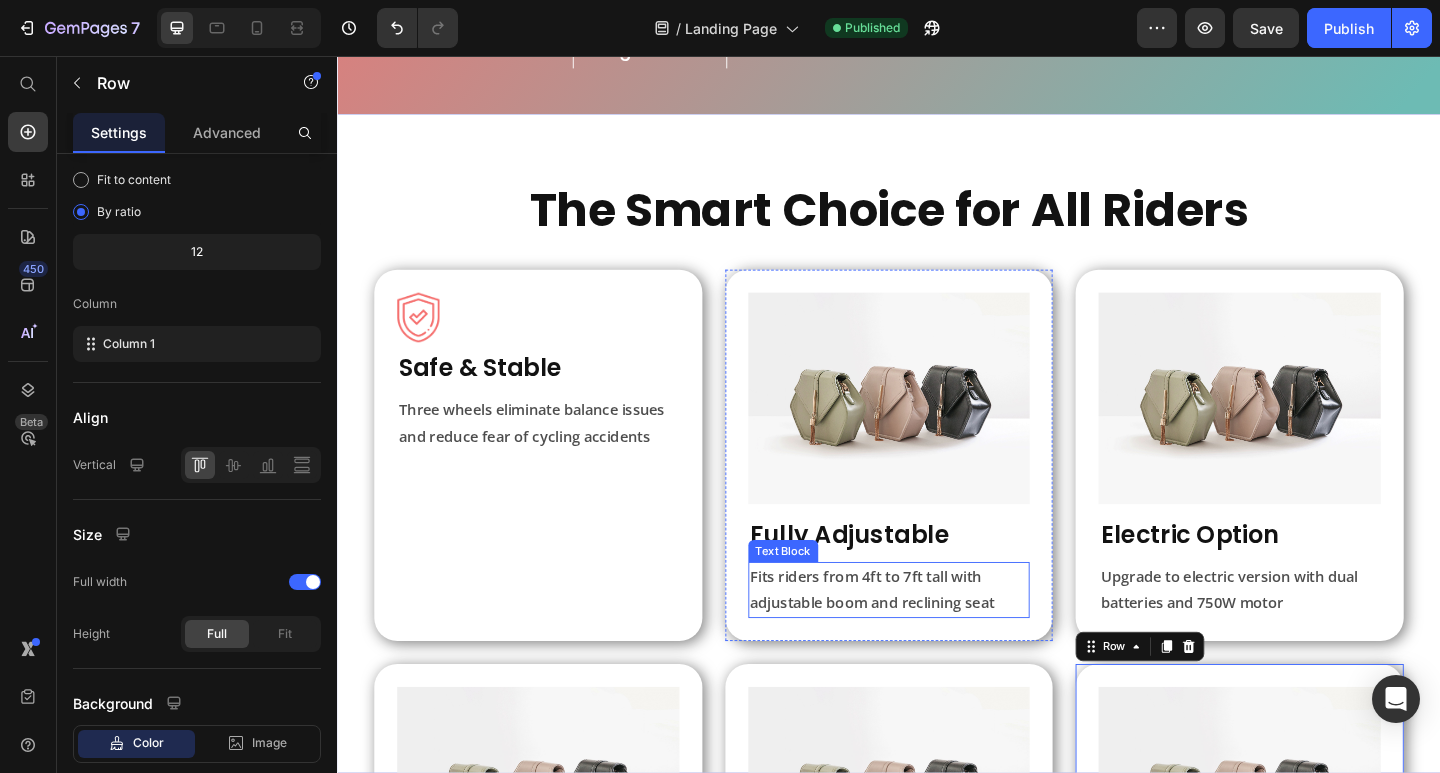 scroll, scrollTop: 500, scrollLeft: 0, axis: vertical 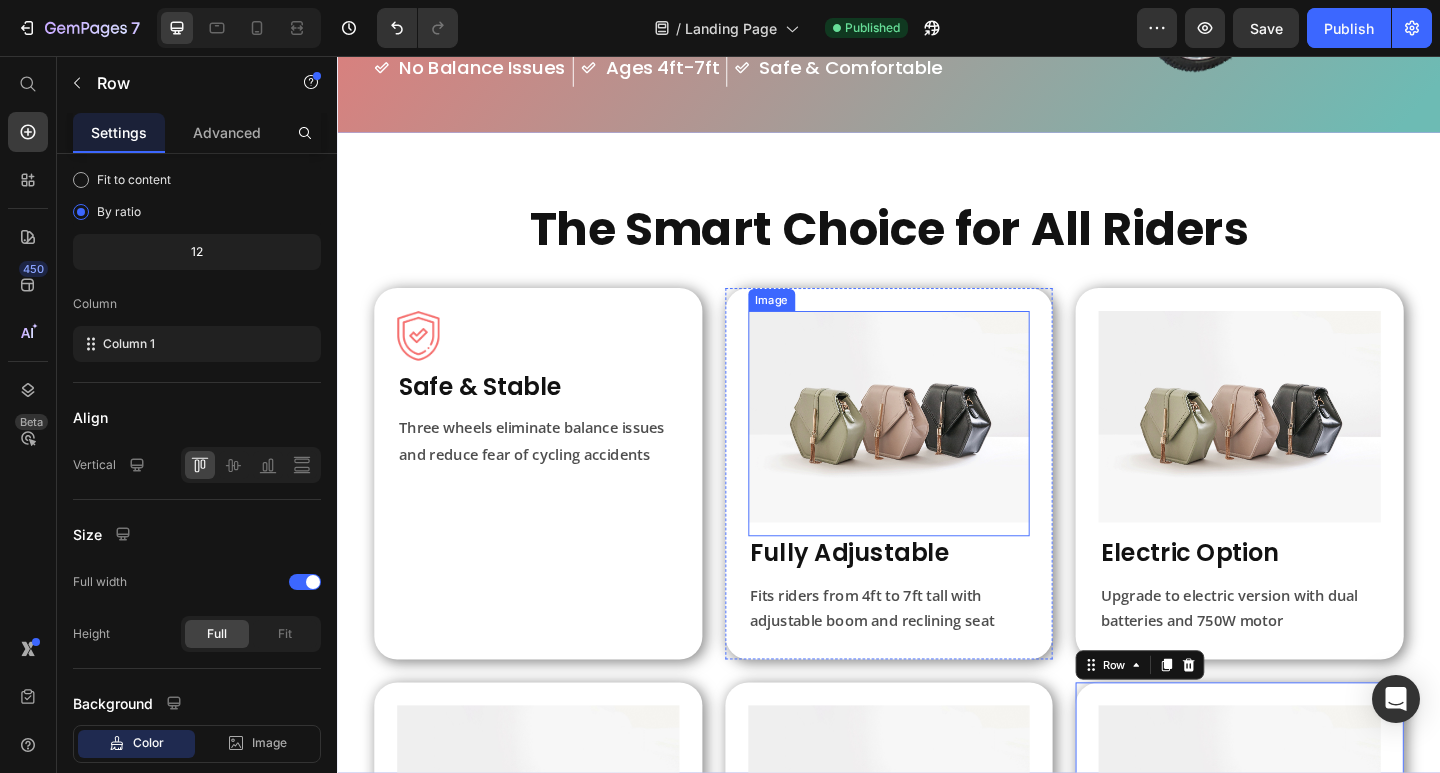 click at bounding box center (937, 456) 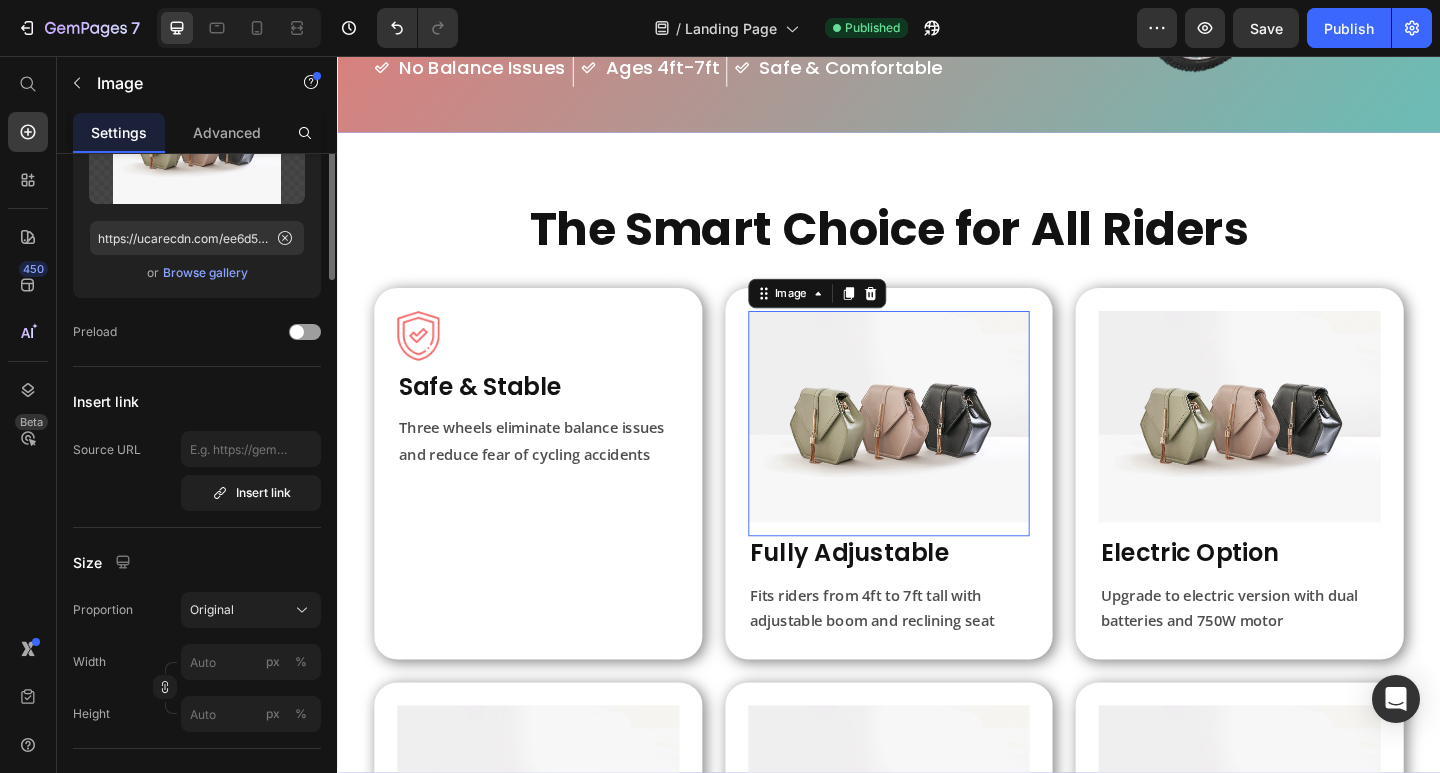 scroll, scrollTop: 0, scrollLeft: 0, axis: both 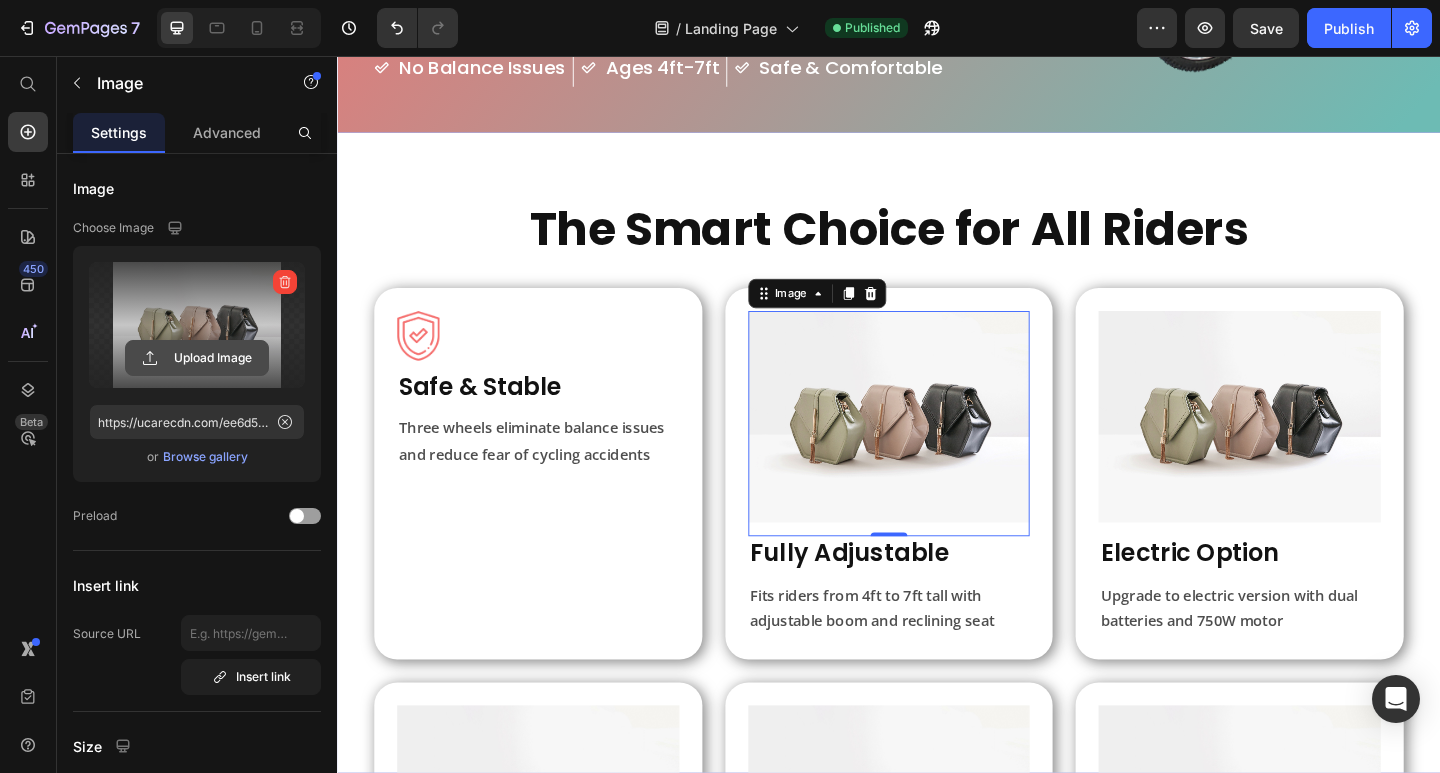 click 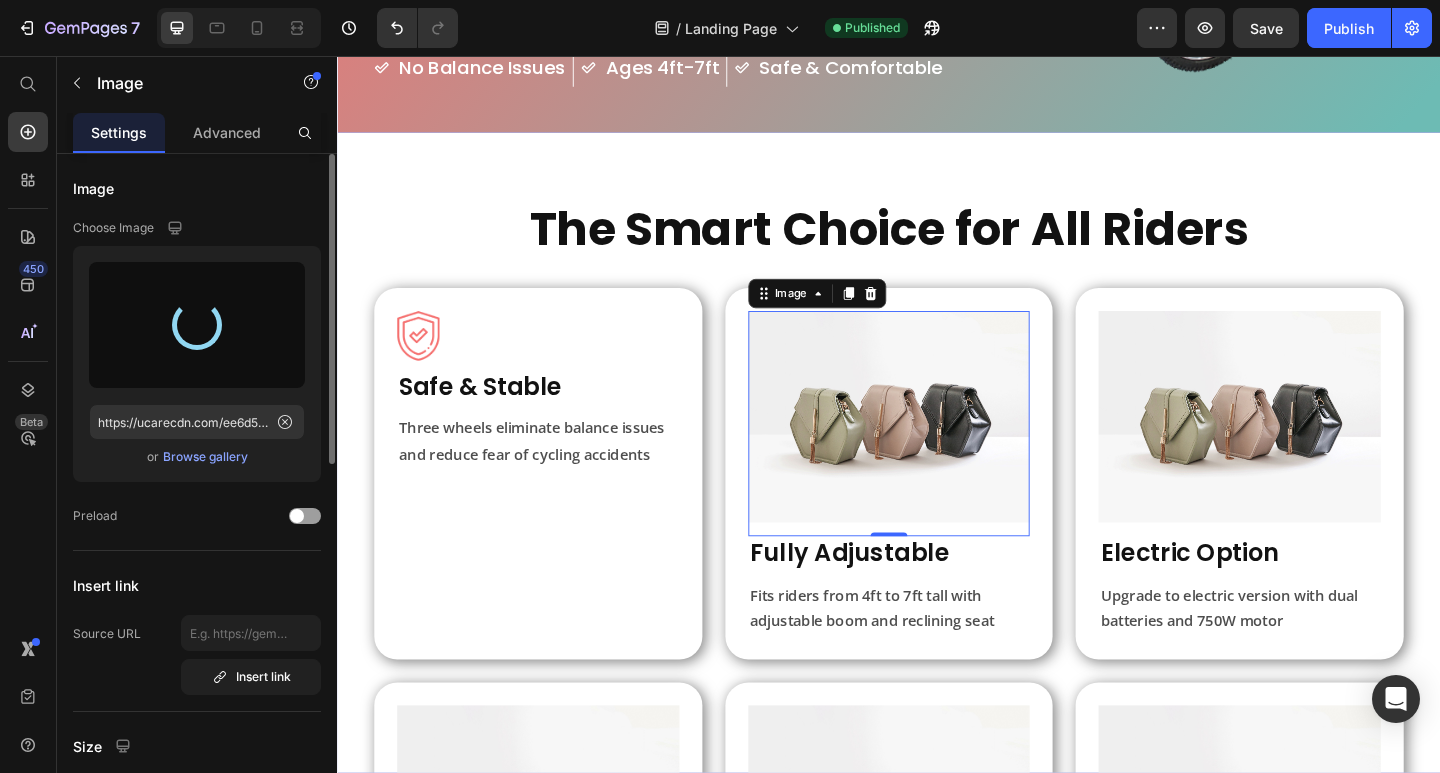scroll, scrollTop: 500, scrollLeft: 0, axis: vertical 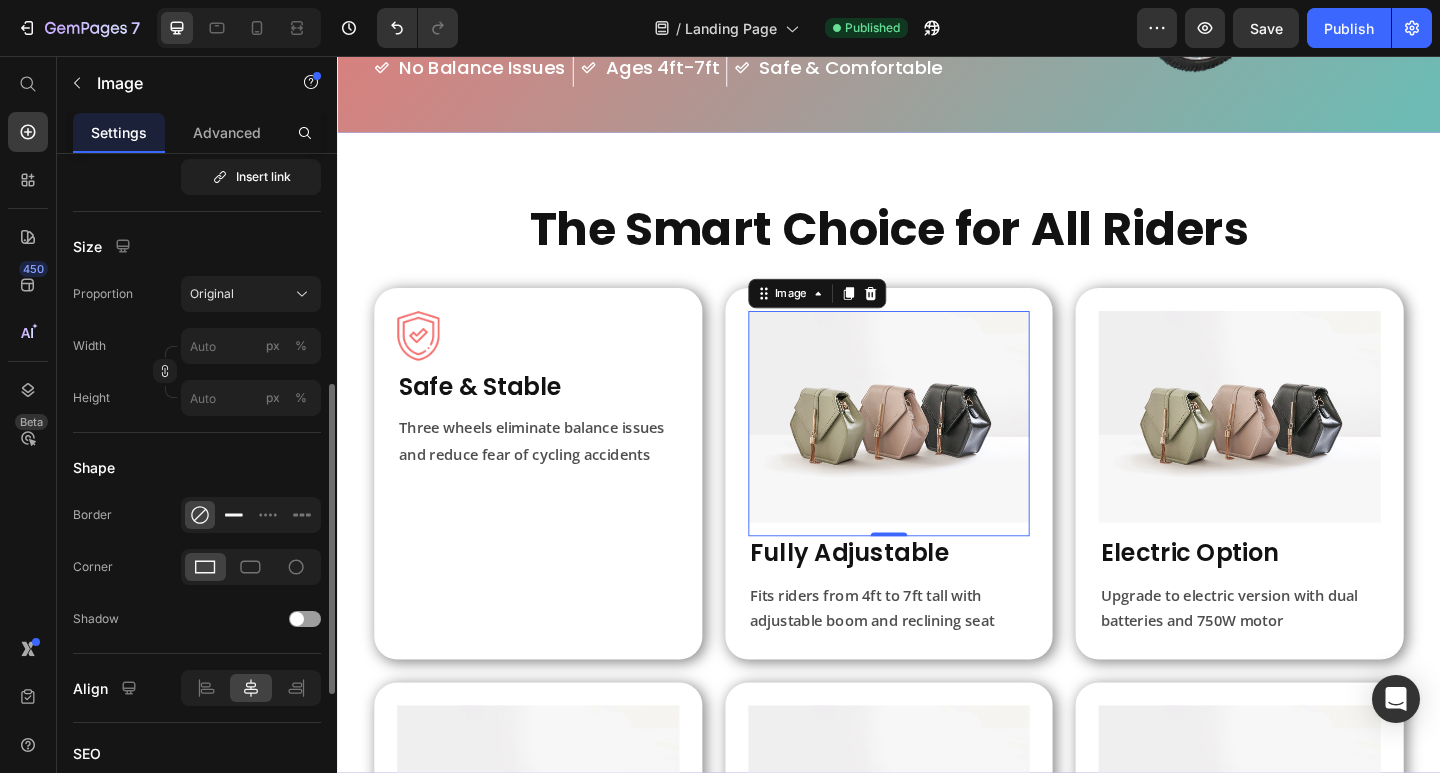 type on "https://cdn.shopify.com/s/files/1/0647/7964/9243/files/gempages_574378048523142273-6553c726-2c7f-4d36-aded-29bd262bd77c.png" 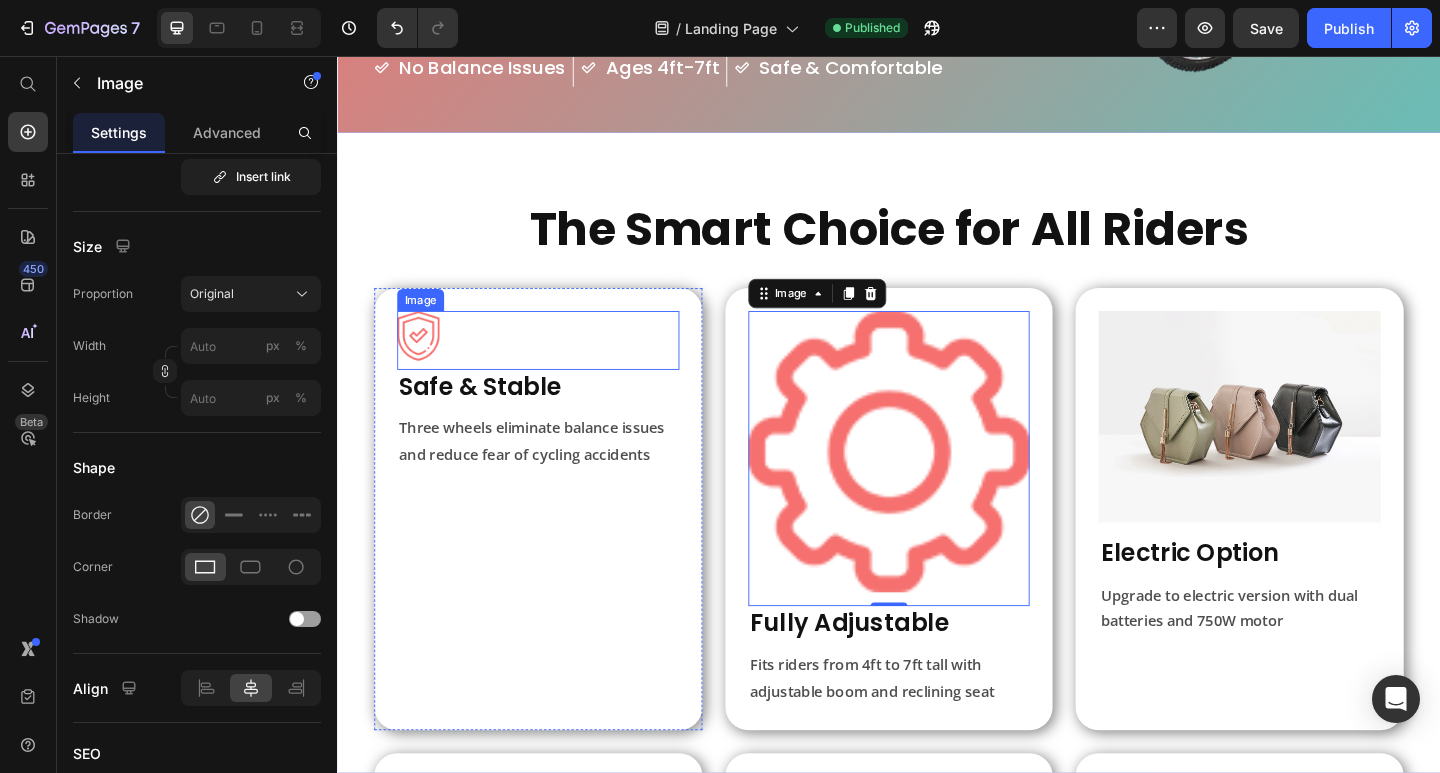 click at bounding box center (555, 366) 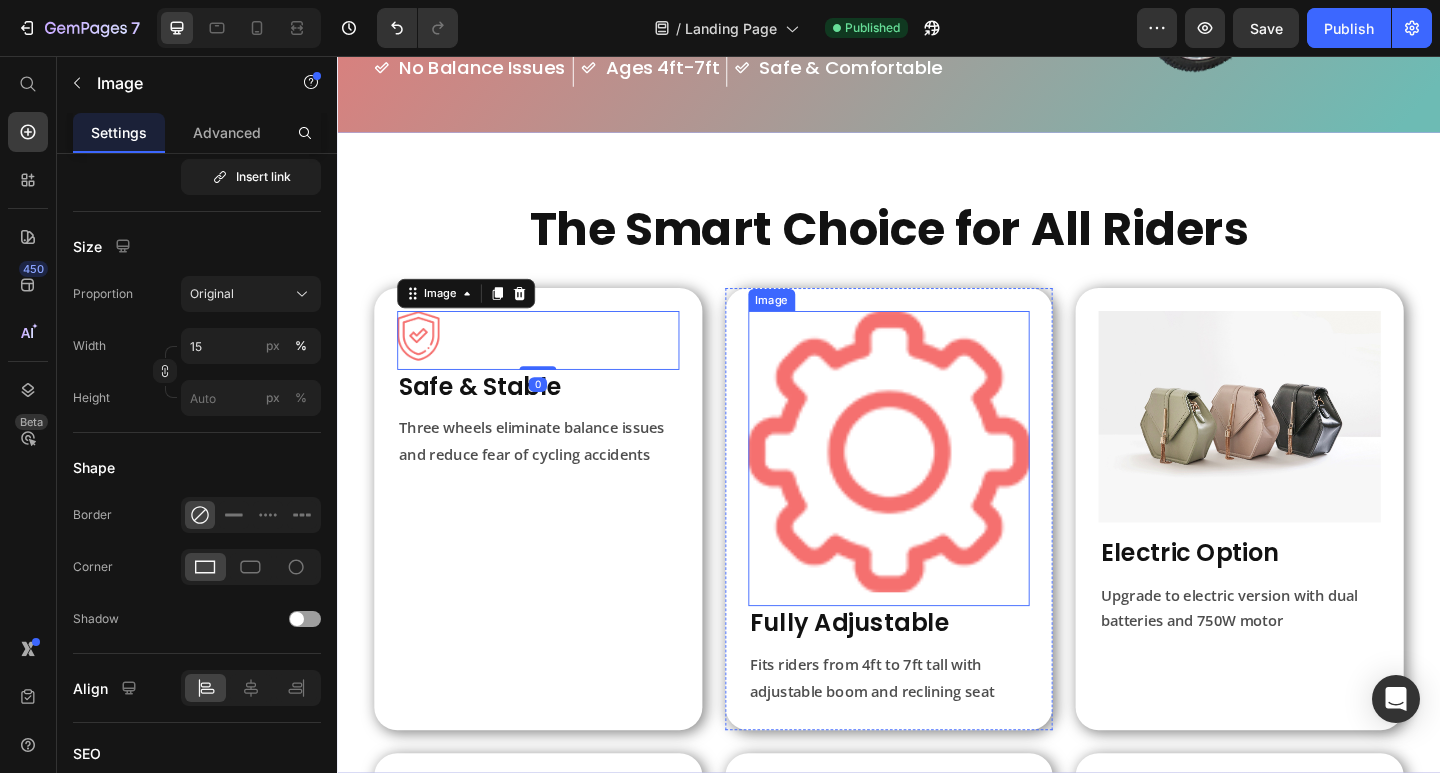 click at bounding box center [937, 495] 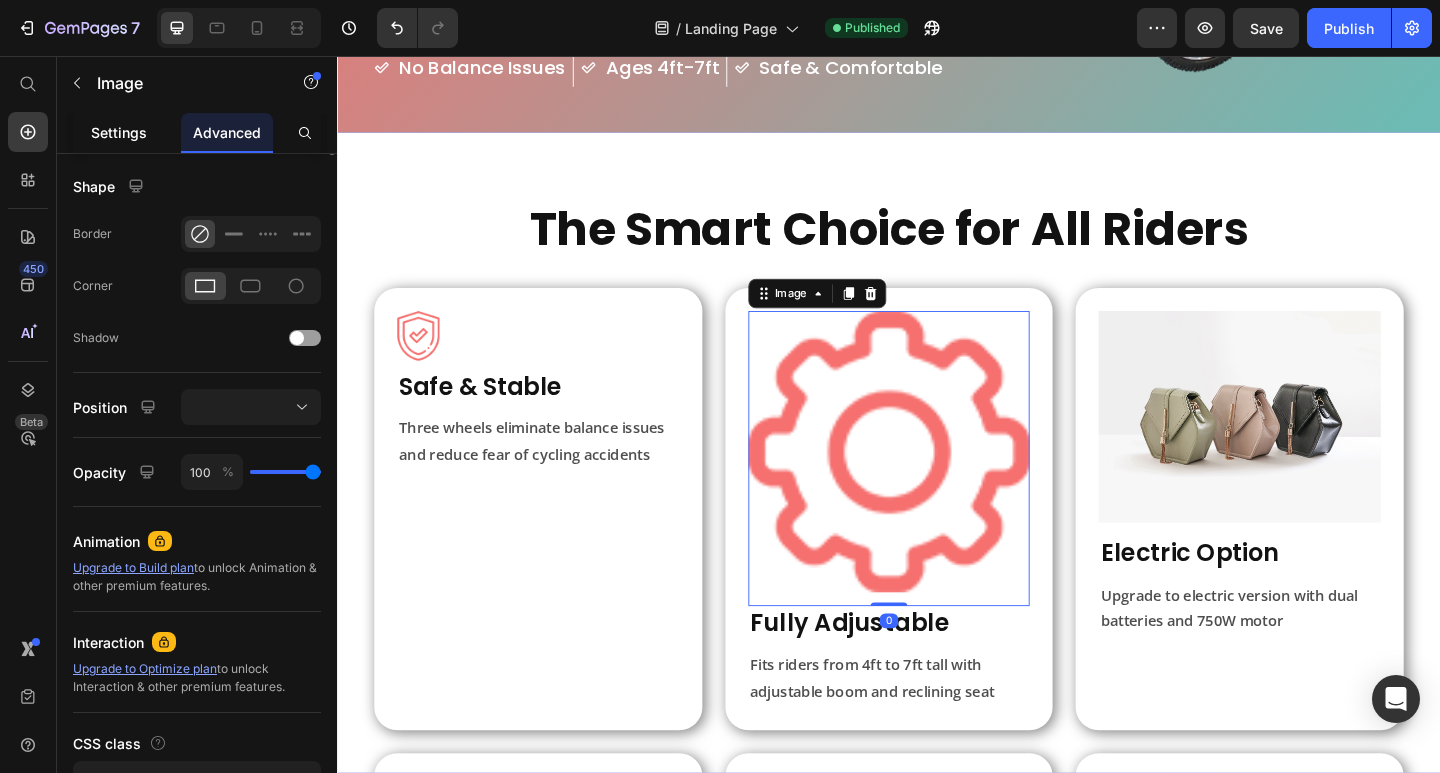scroll, scrollTop: 100, scrollLeft: 0, axis: vertical 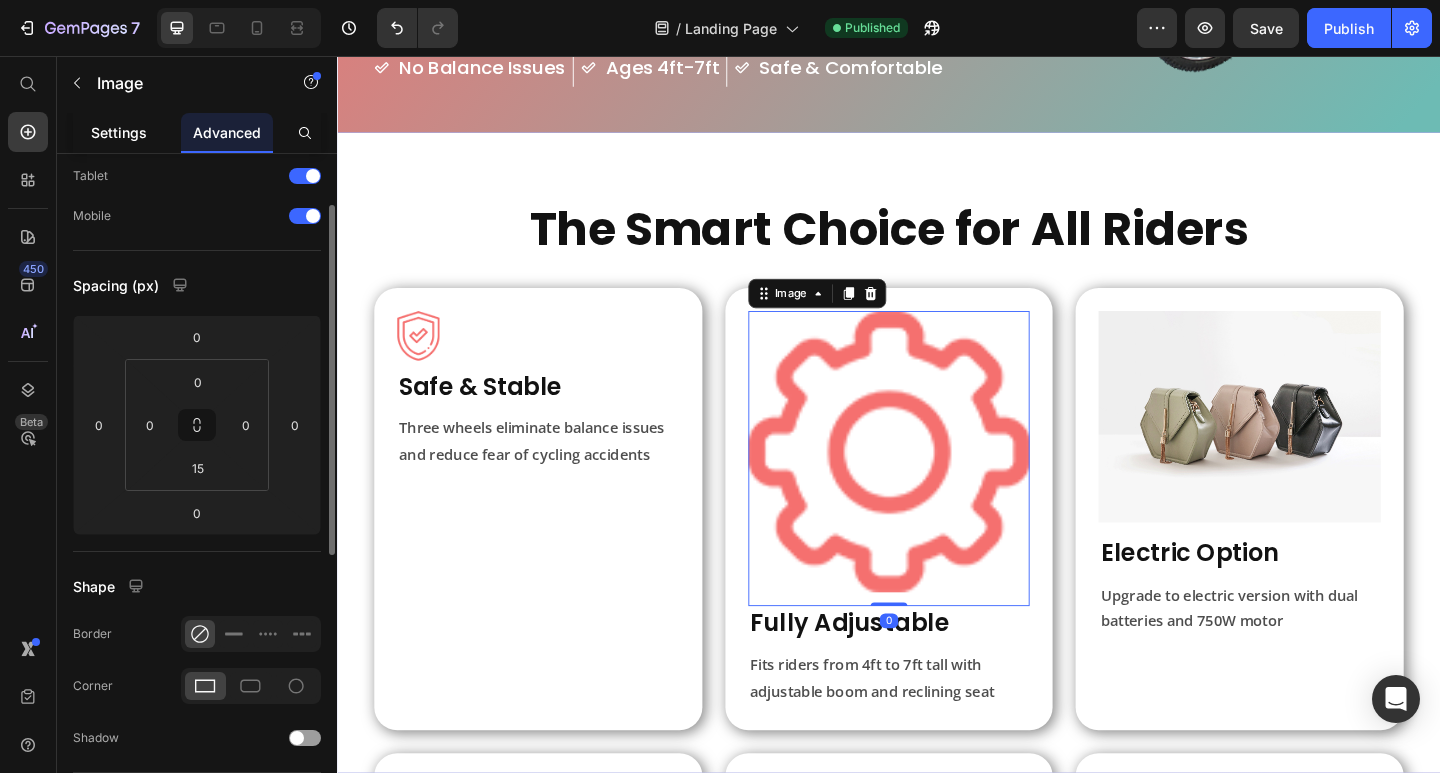 click on "Settings" at bounding box center [119, 132] 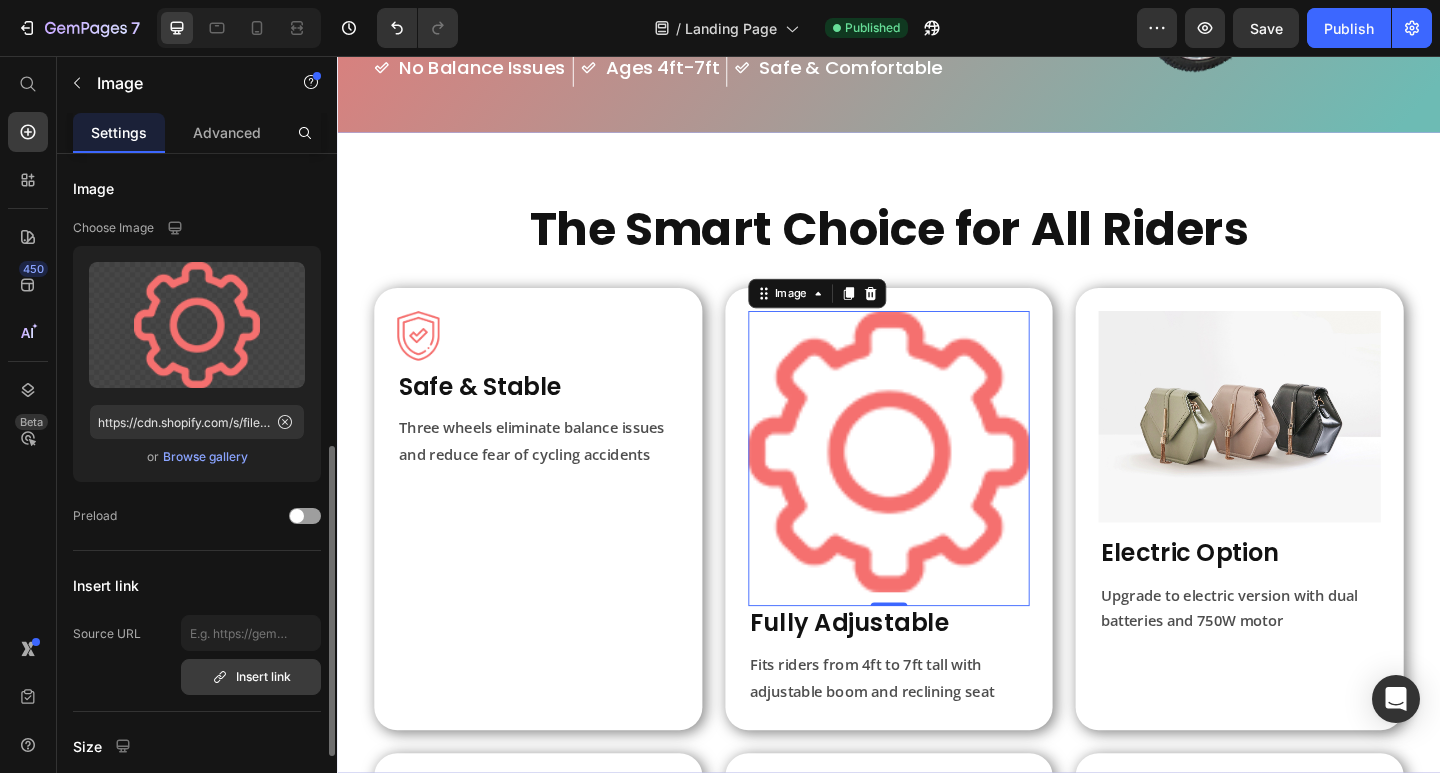 scroll, scrollTop: 400, scrollLeft: 0, axis: vertical 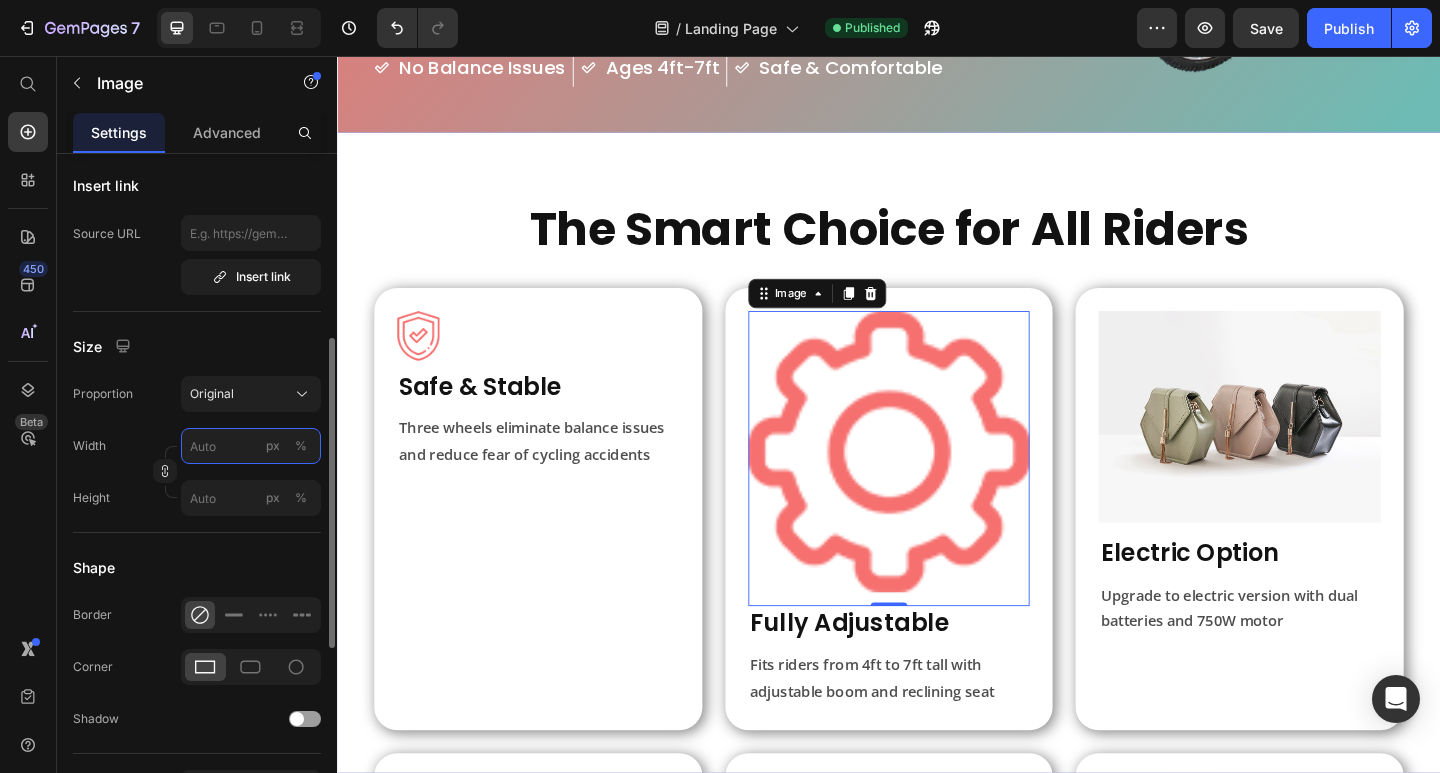 click on "px %" at bounding box center [251, 446] 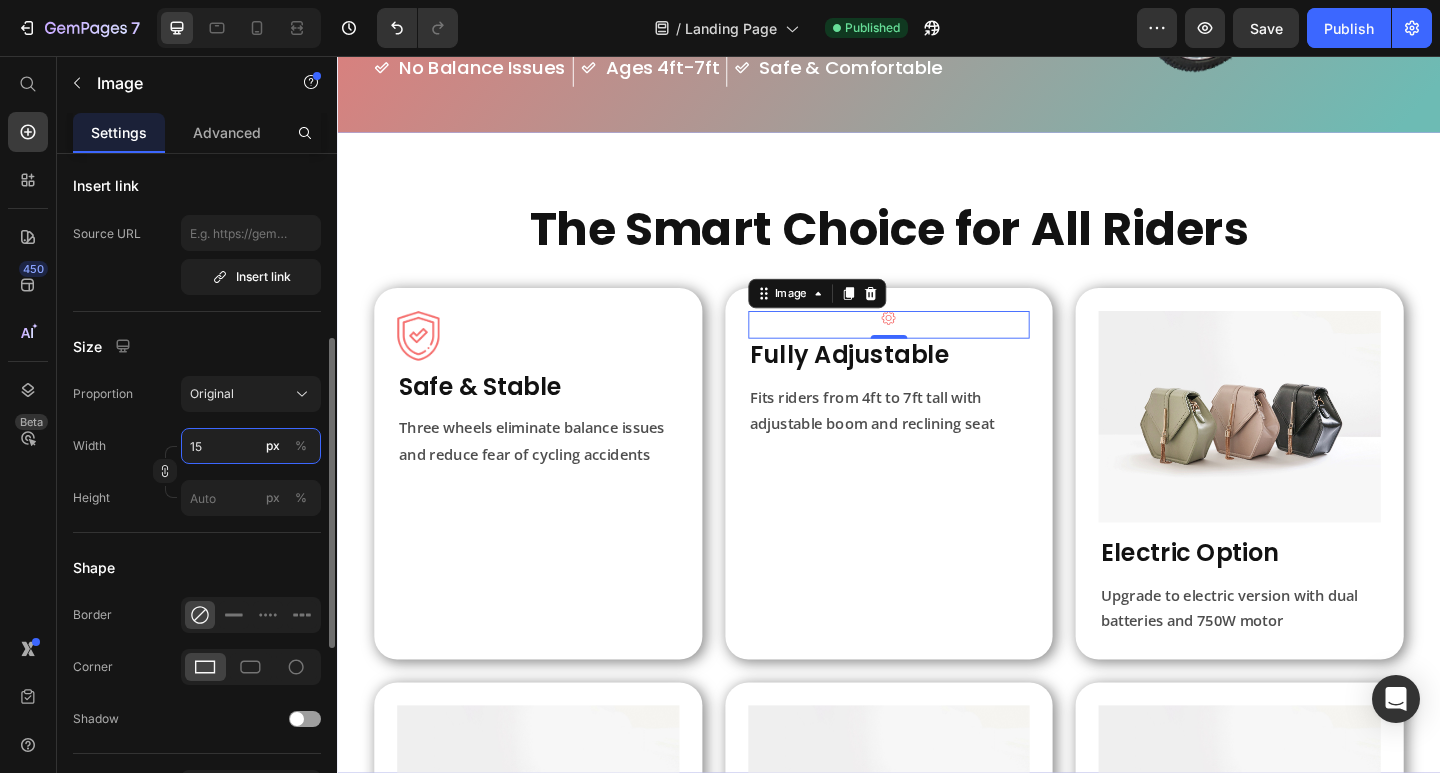type on "15" 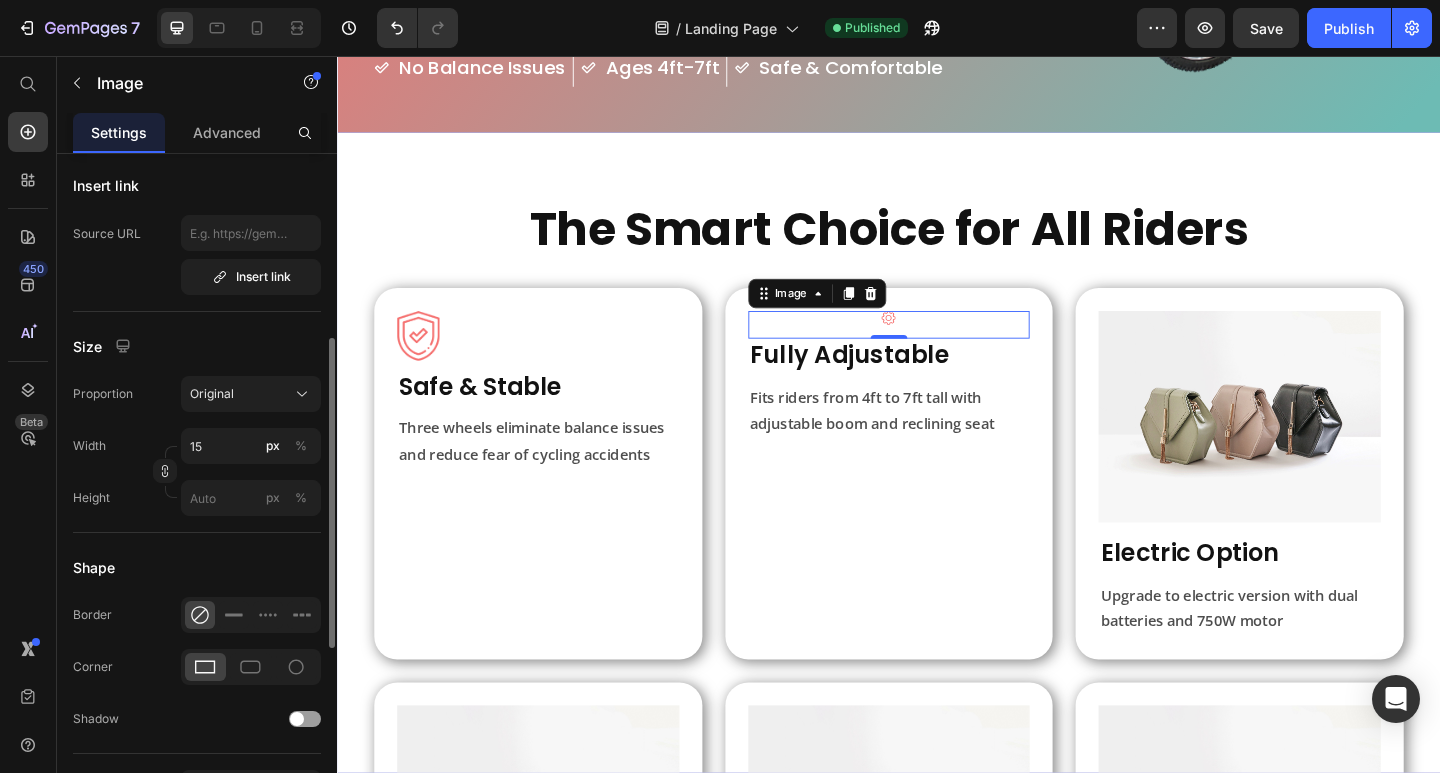 click on "Original" 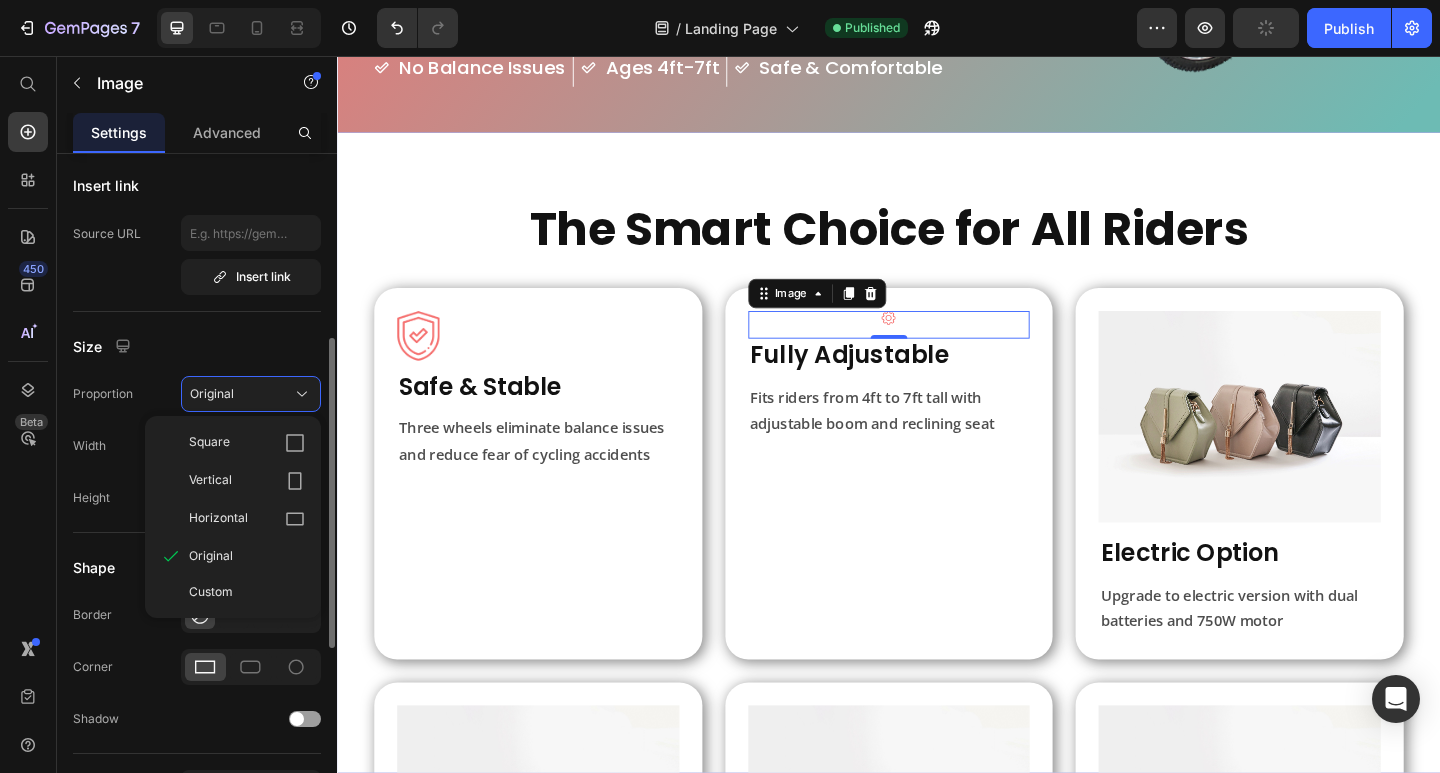 click on "Proportion Original Square Vertical Horizontal Original Custom Width 15 px % Height px %" at bounding box center (197, 446) 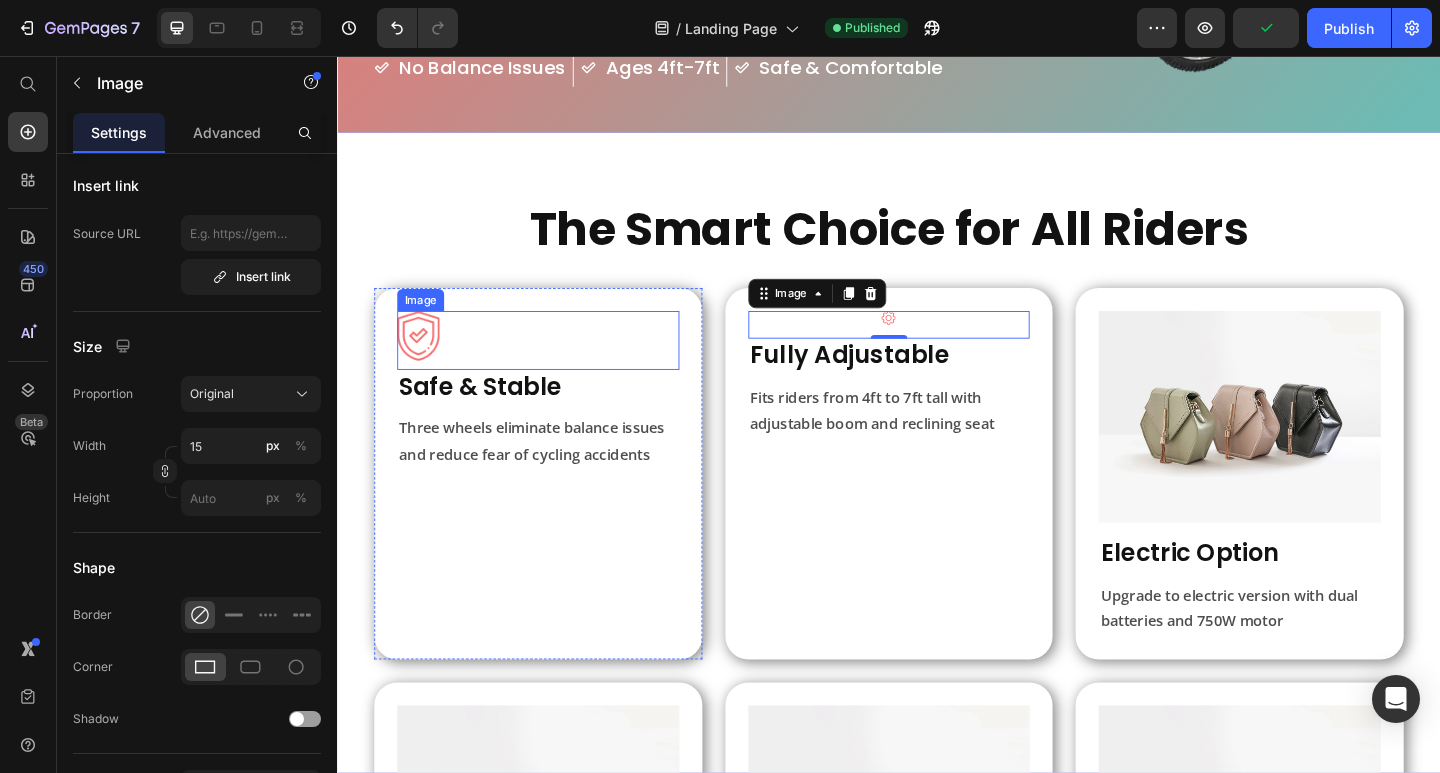 click at bounding box center [555, 366] 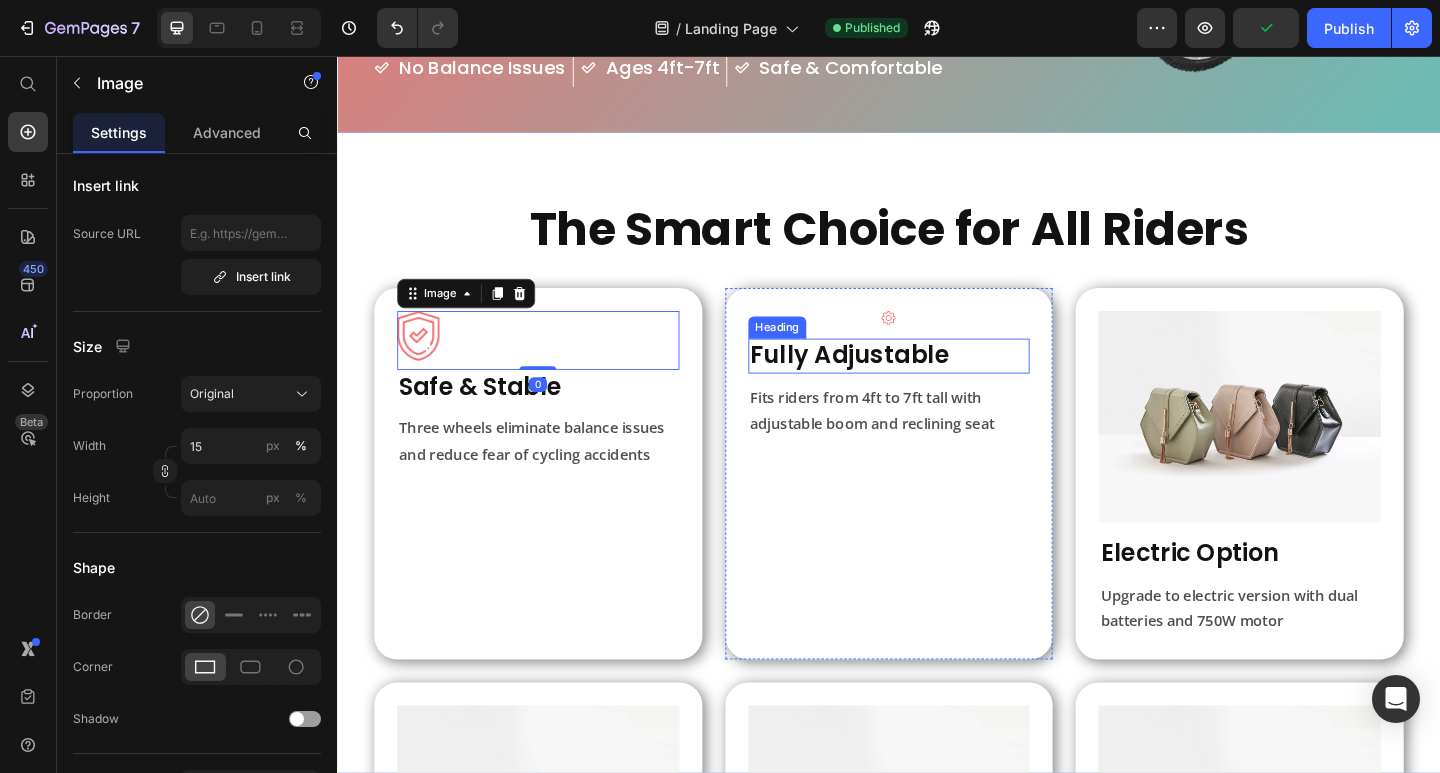 click on "Fully Adjustable" at bounding box center (937, 383) 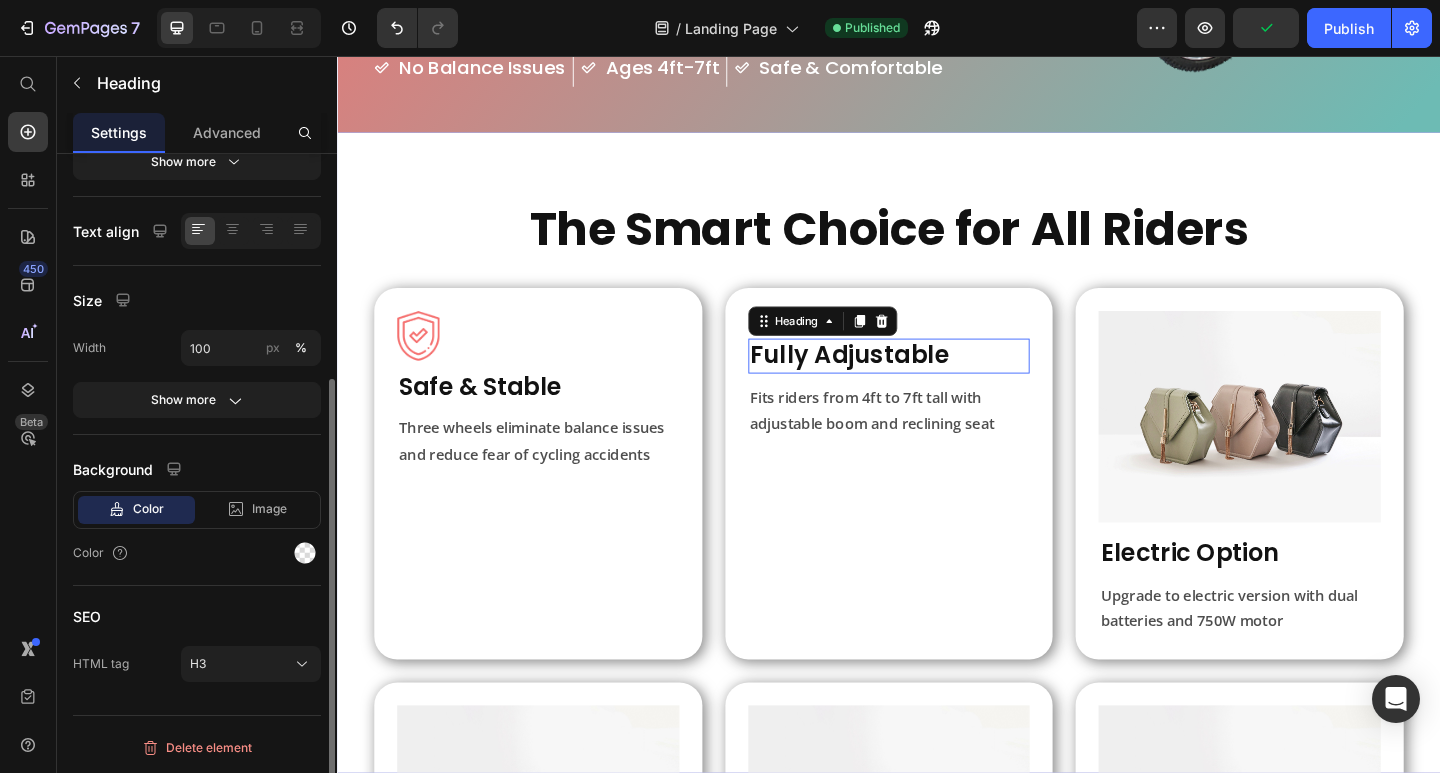 scroll, scrollTop: 0, scrollLeft: 0, axis: both 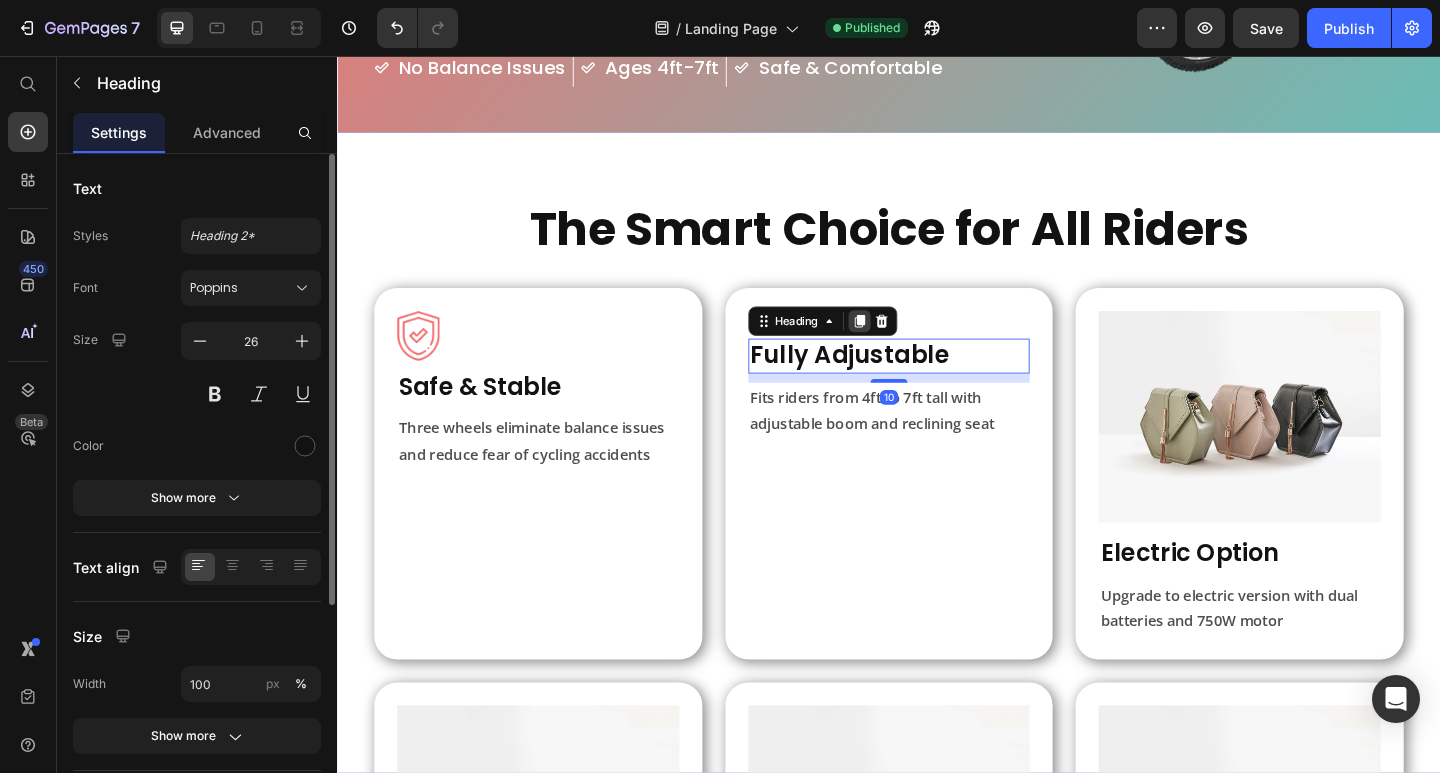 click 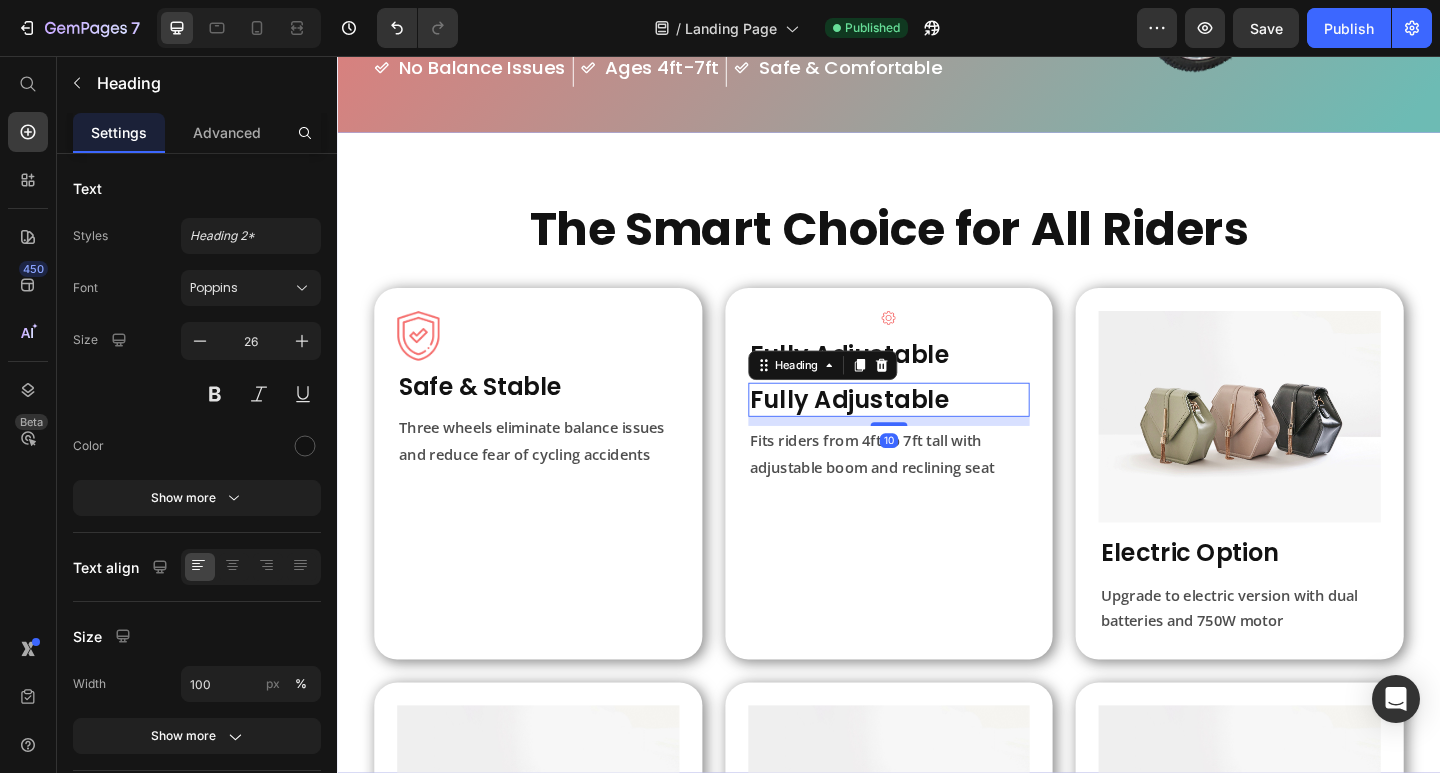 click 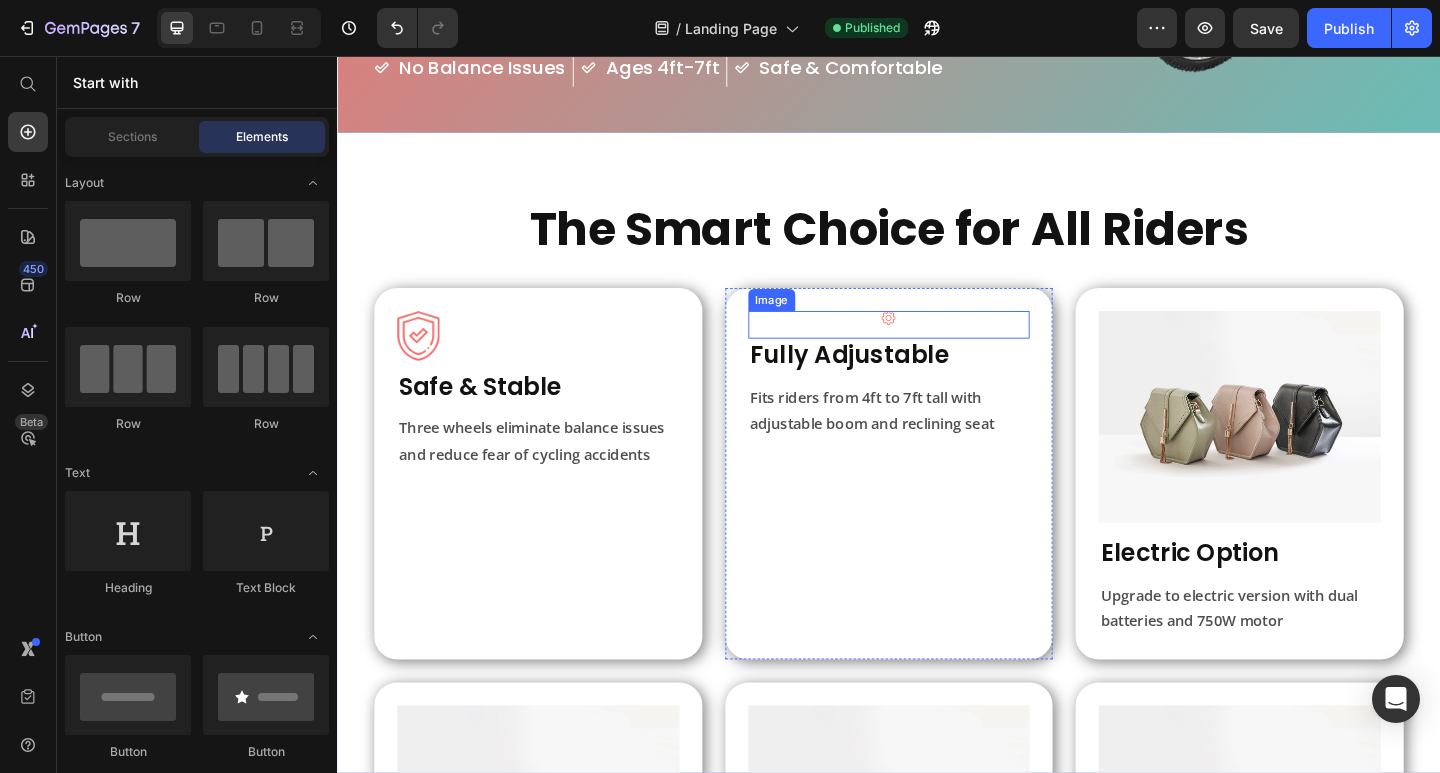 click at bounding box center [937, 349] 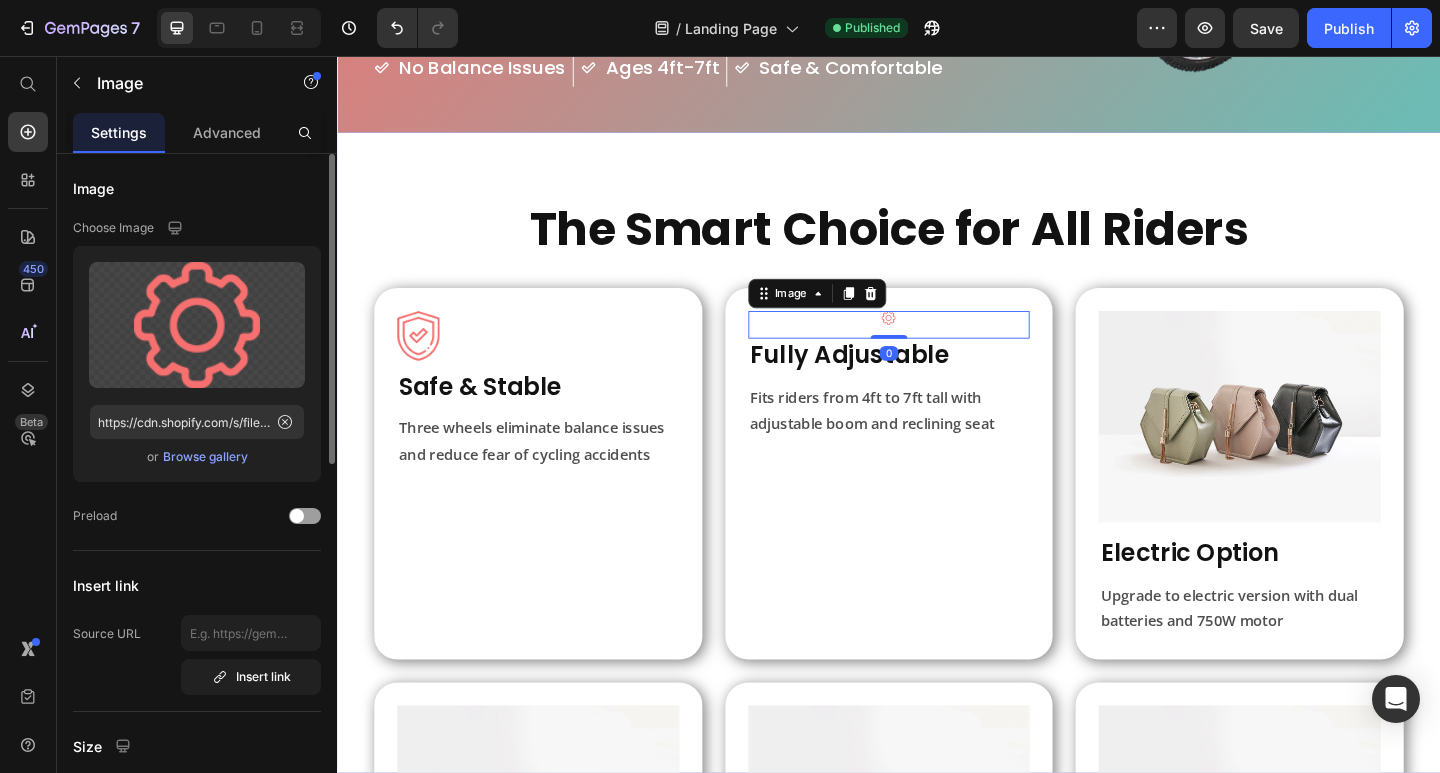 scroll, scrollTop: 500, scrollLeft: 0, axis: vertical 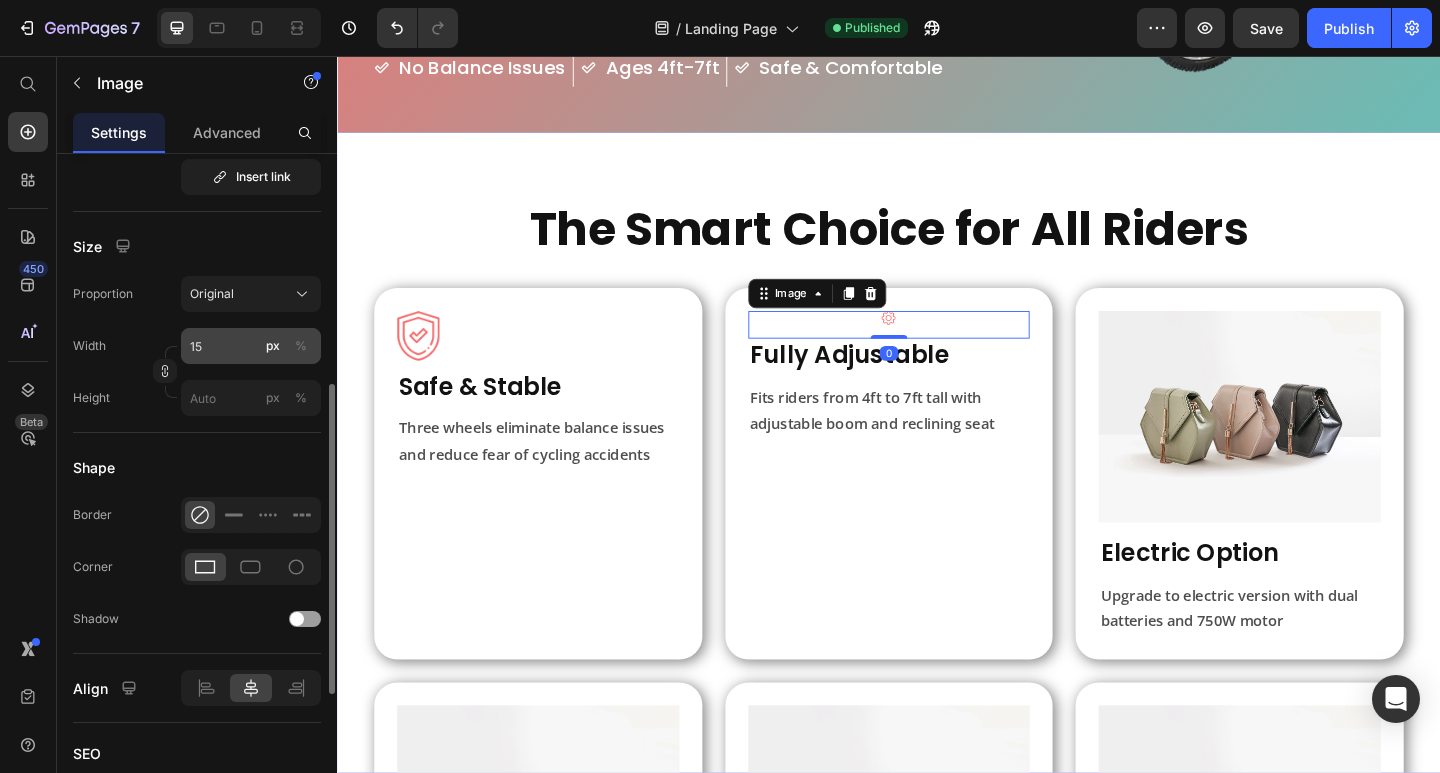 click on "%" at bounding box center [301, 346] 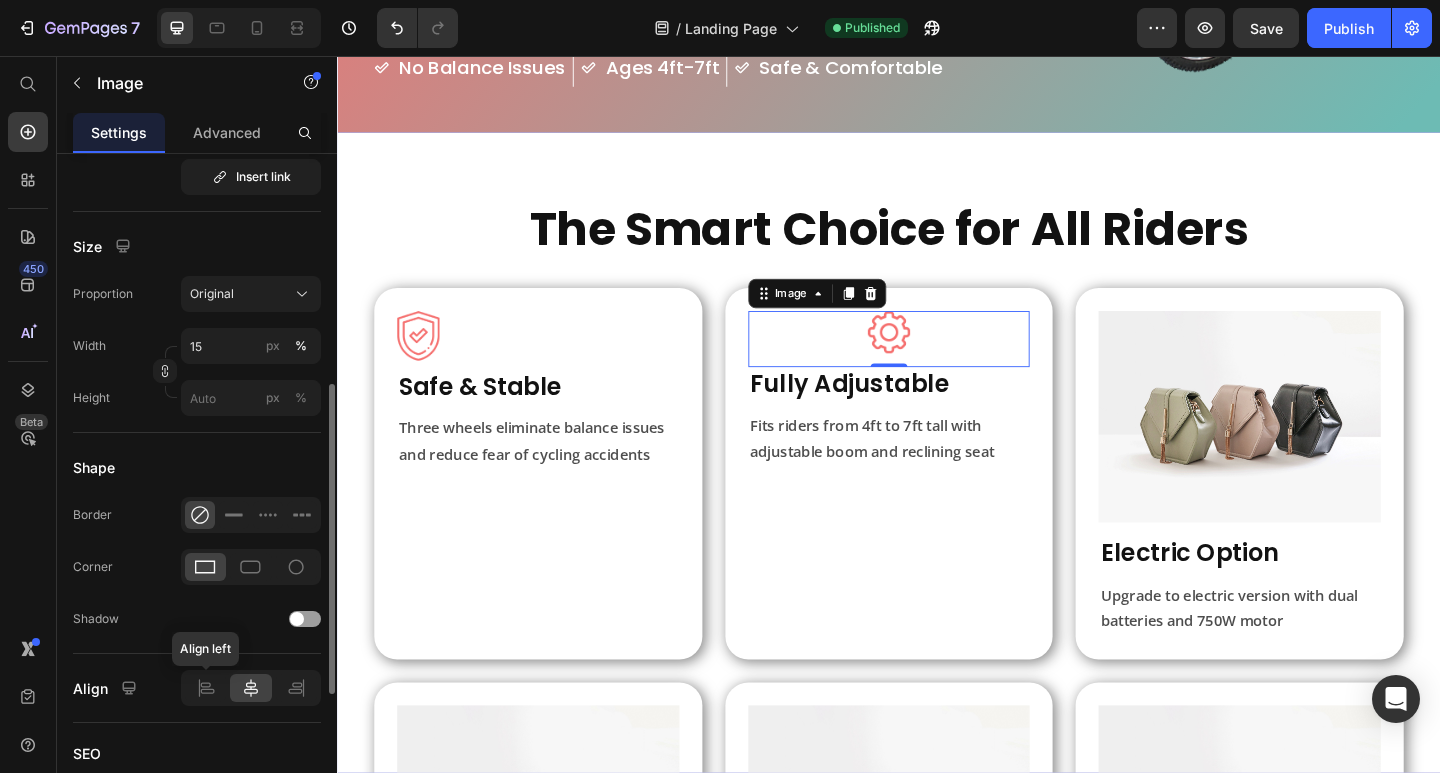 drag, startPoint x: 215, startPoint y: 680, endPoint x: 256, endPoint y: 688, distance: 41.773197 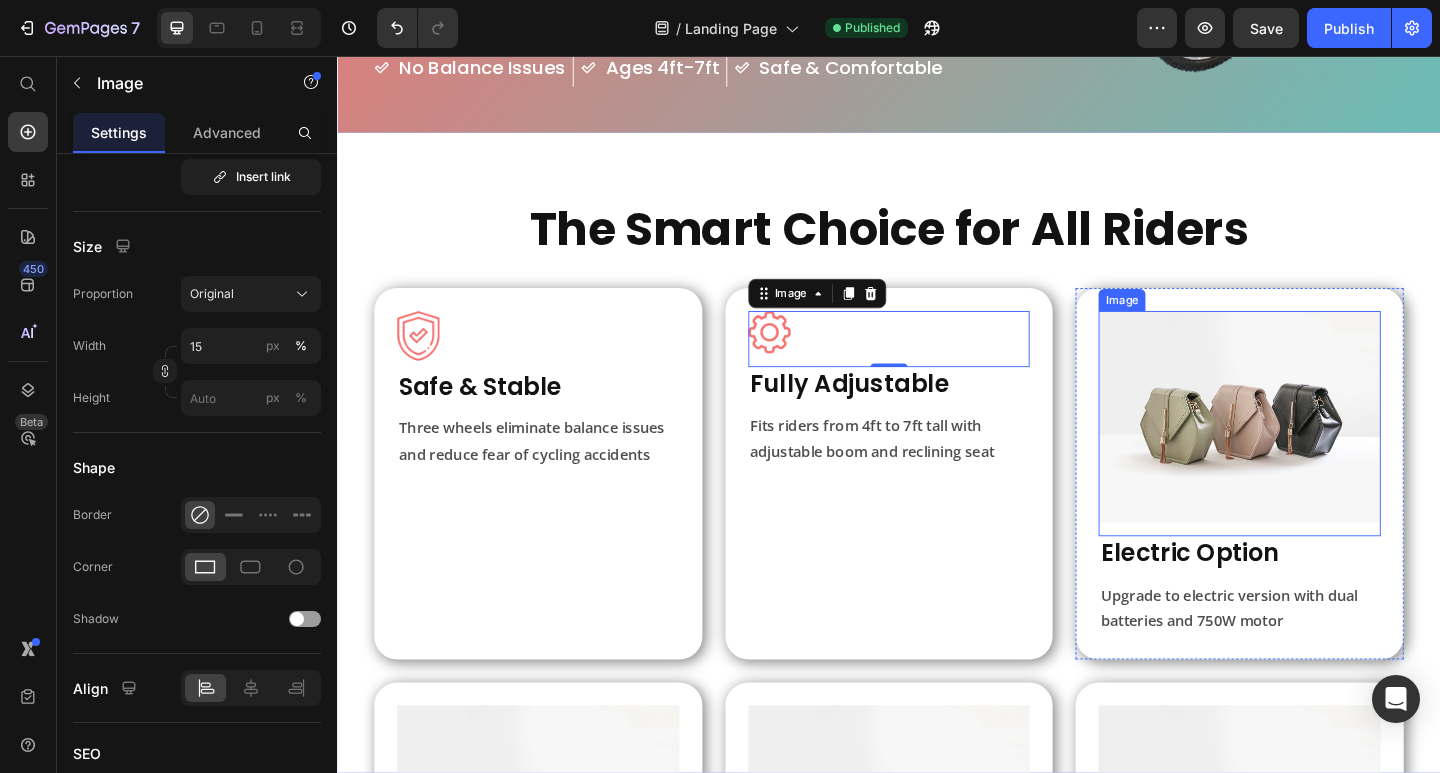 click at bounding box center [1318, 456] 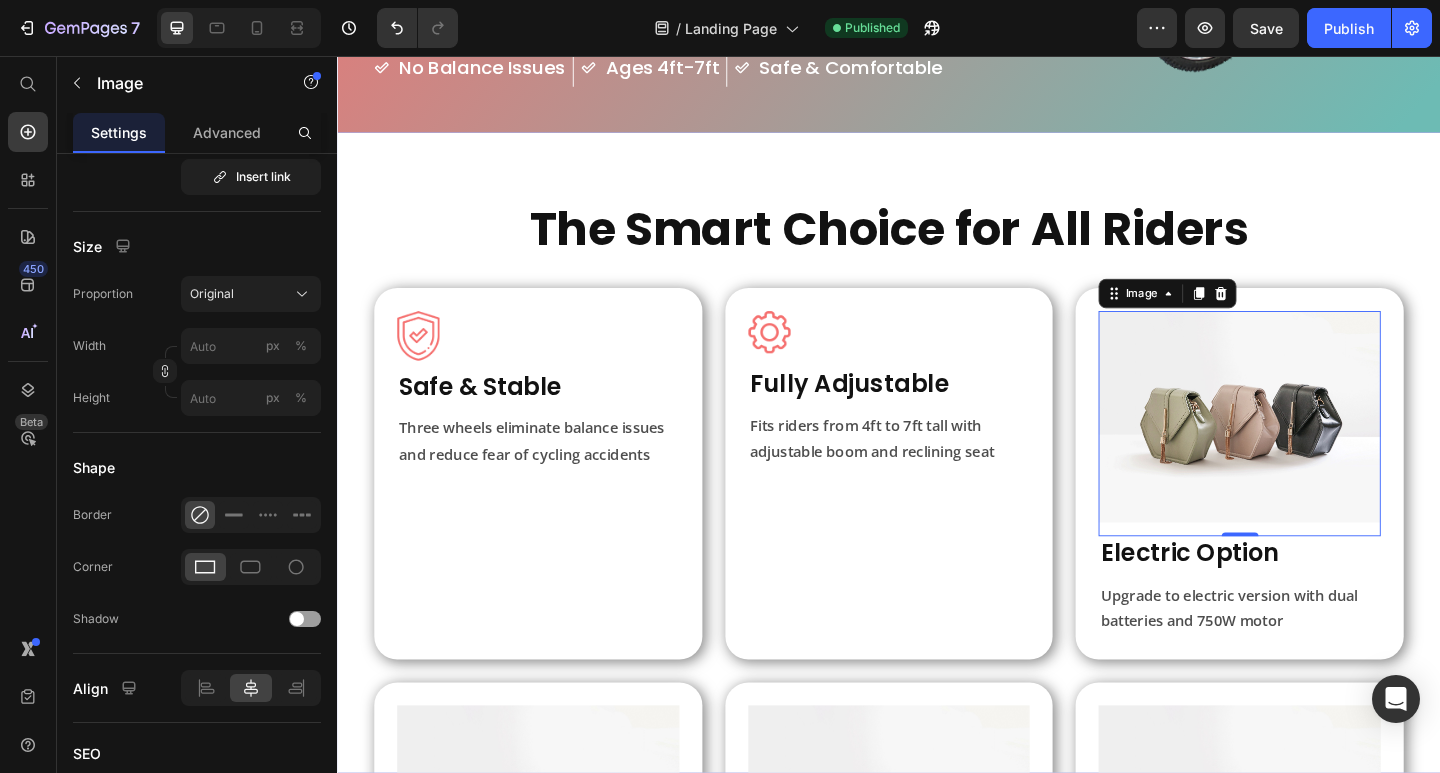 click at bounding box center [1318, 456] 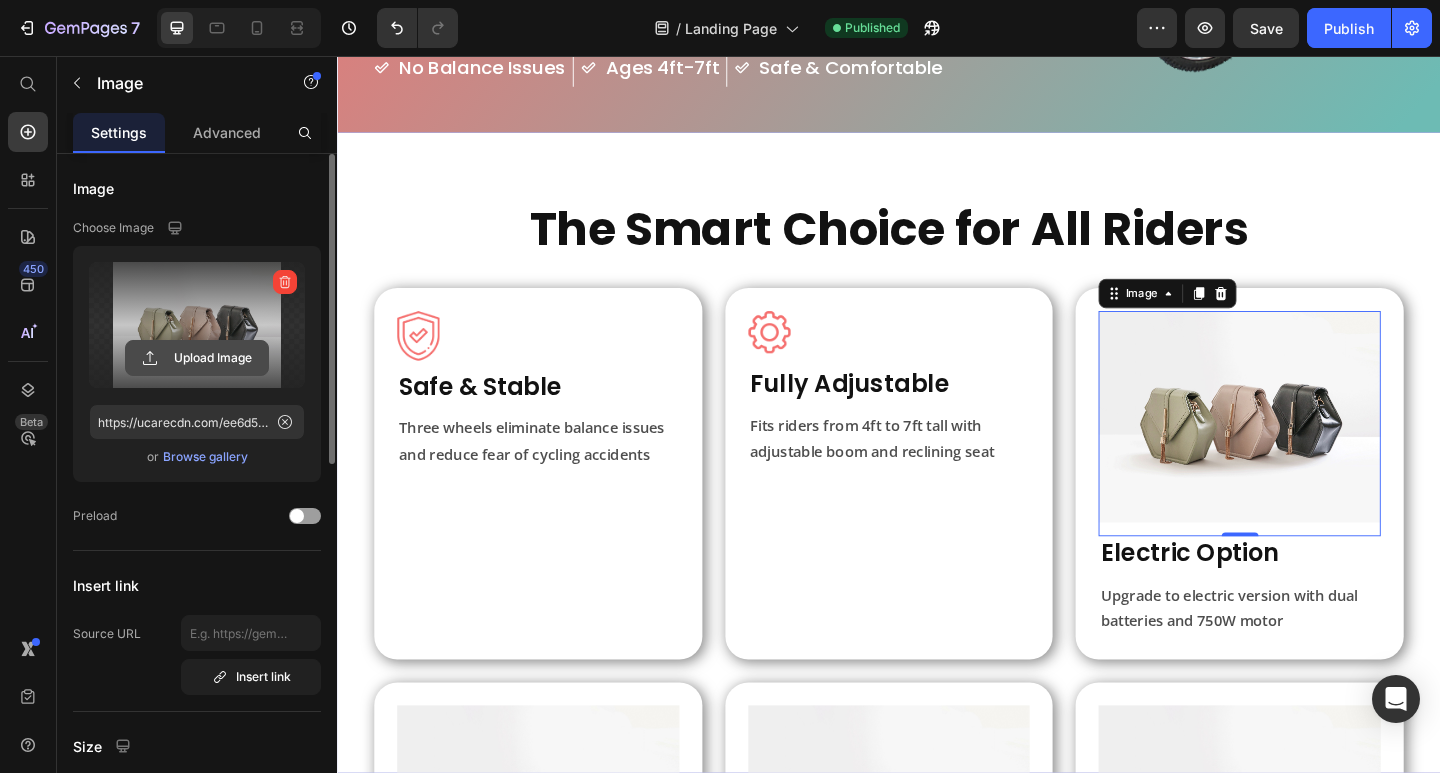 click 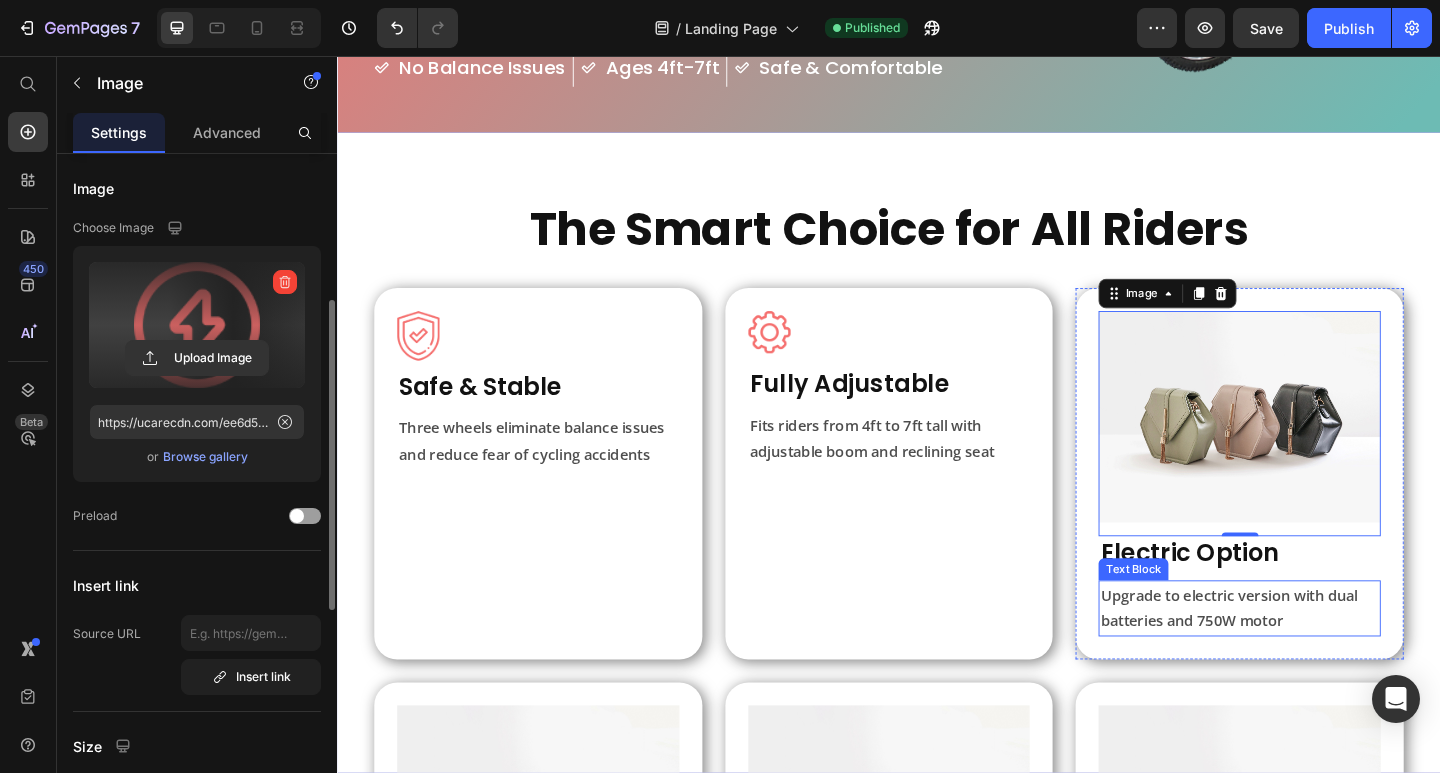 type on "https://cdn.shopify.com/s/files/1/0647/7964/9243/files/gempages_574378048523142273-dec048c9-c781-47e4-9bbe-388863920a73.png" 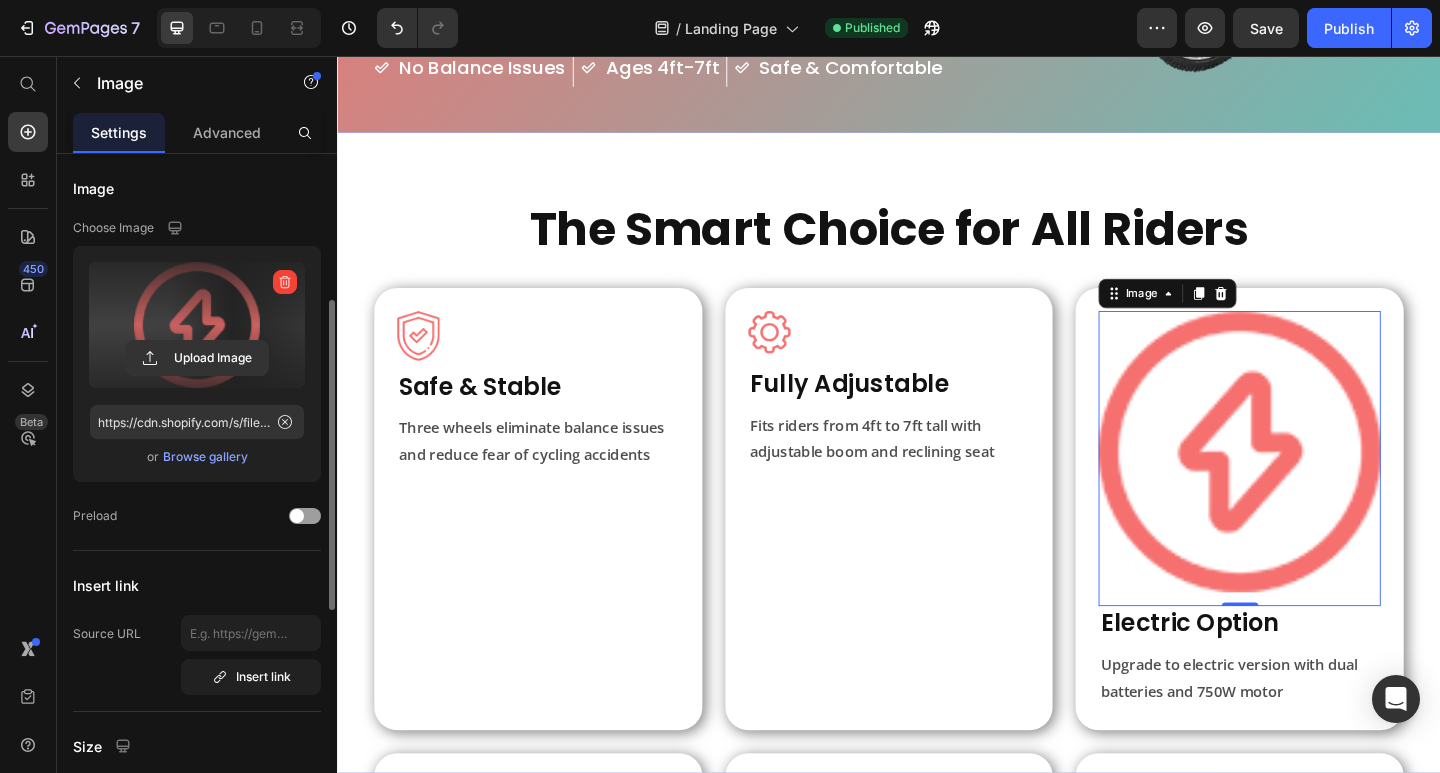 scroll, scrollTop: 400, scrollLeft: 0, axis: vertical 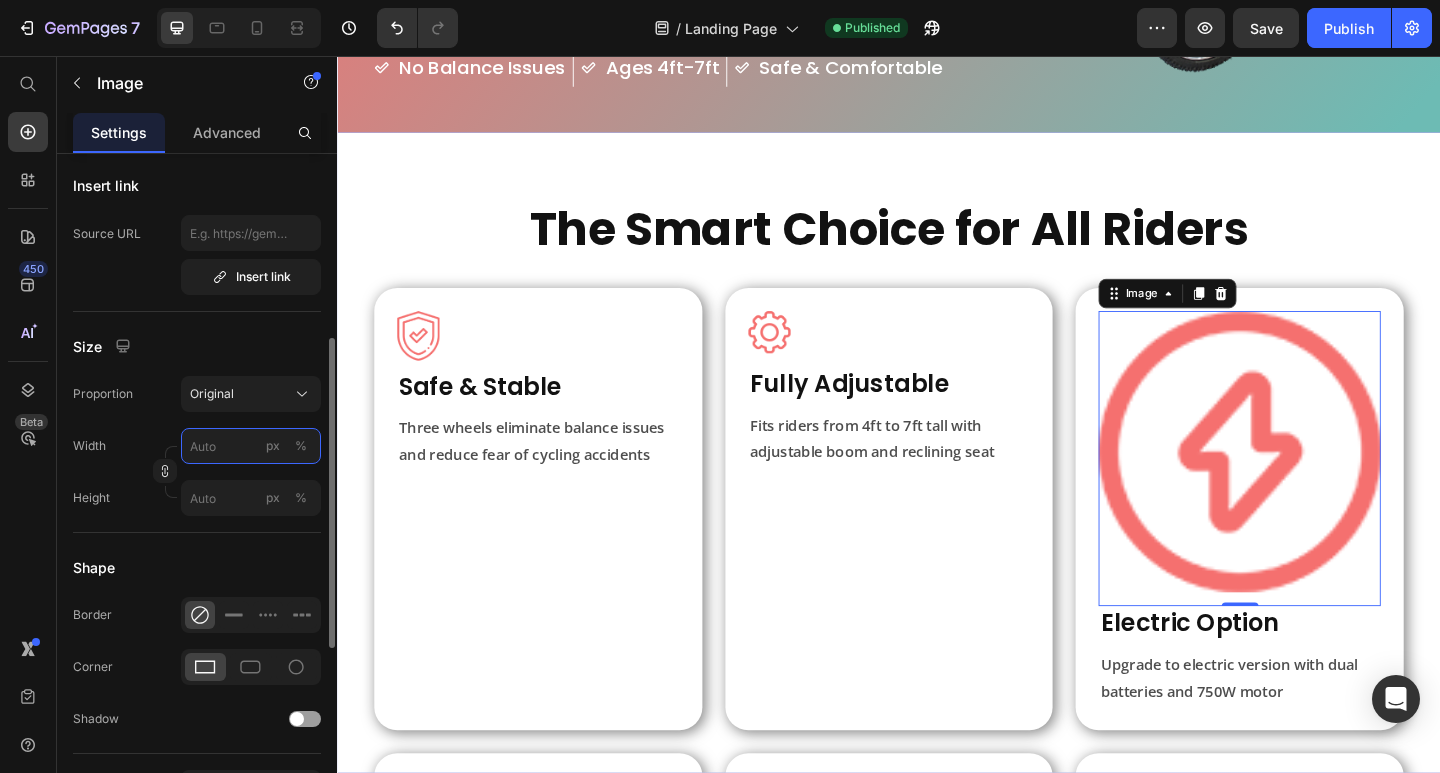 click on "px %" at bounding box center (251, 446) 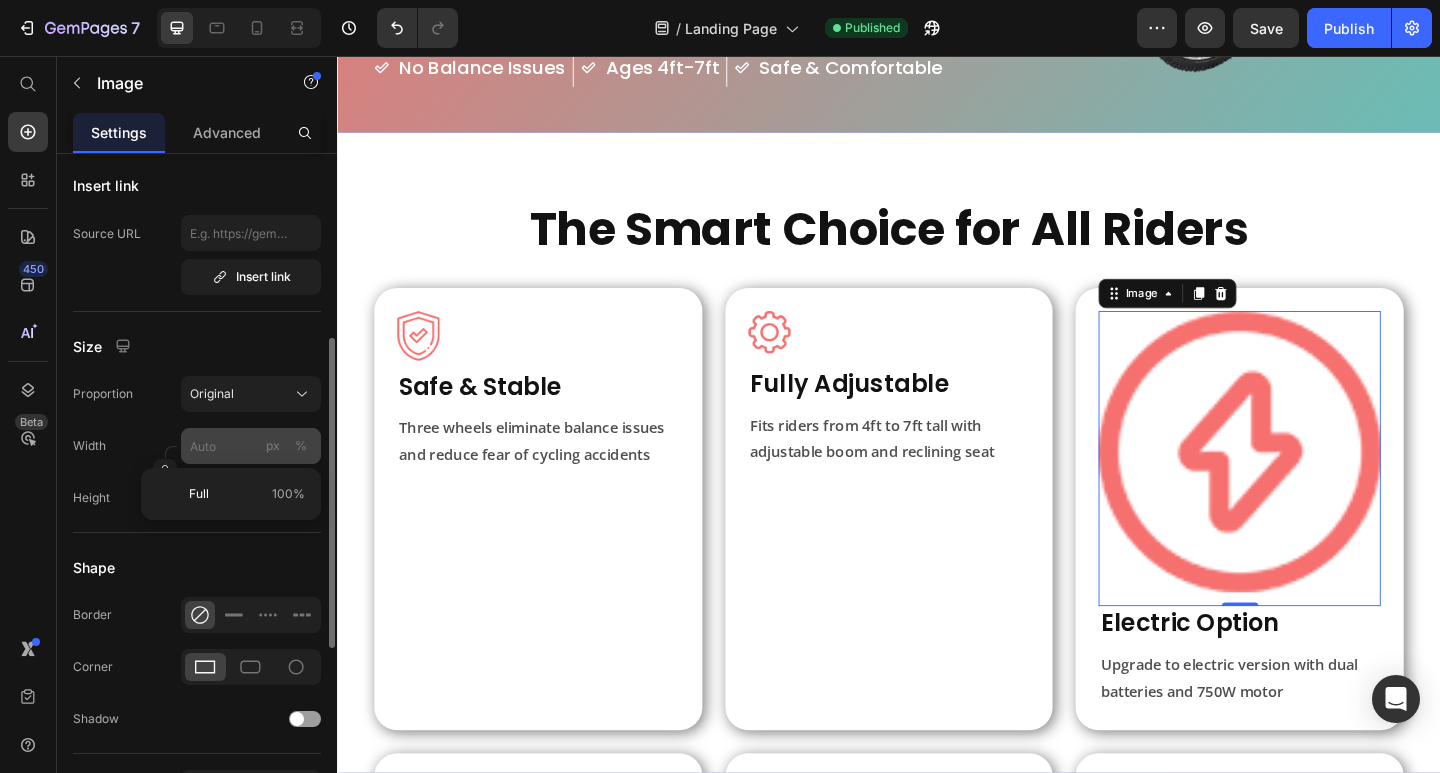 click on "%" at bounding box center (301, 446) 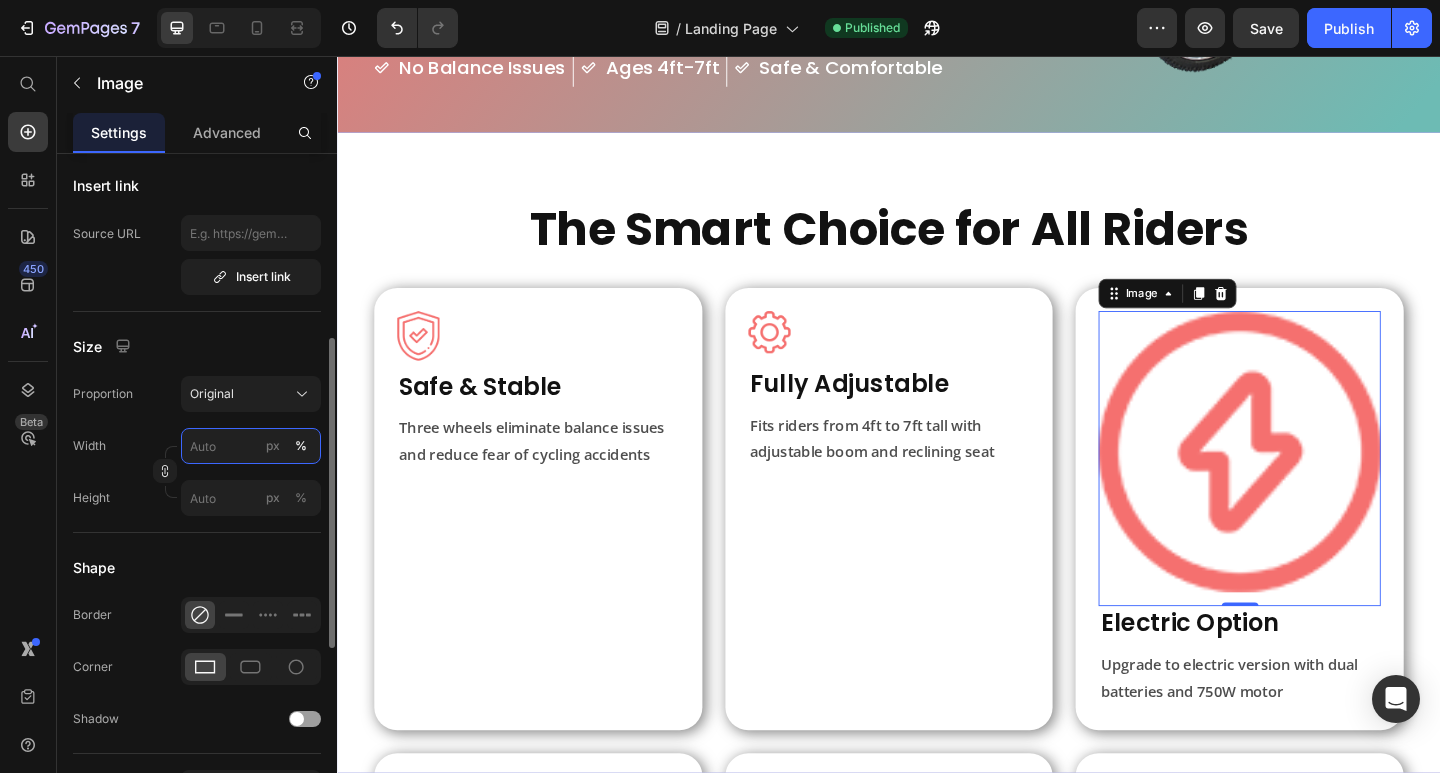 click on "px %" at bounding box center [251, 446] 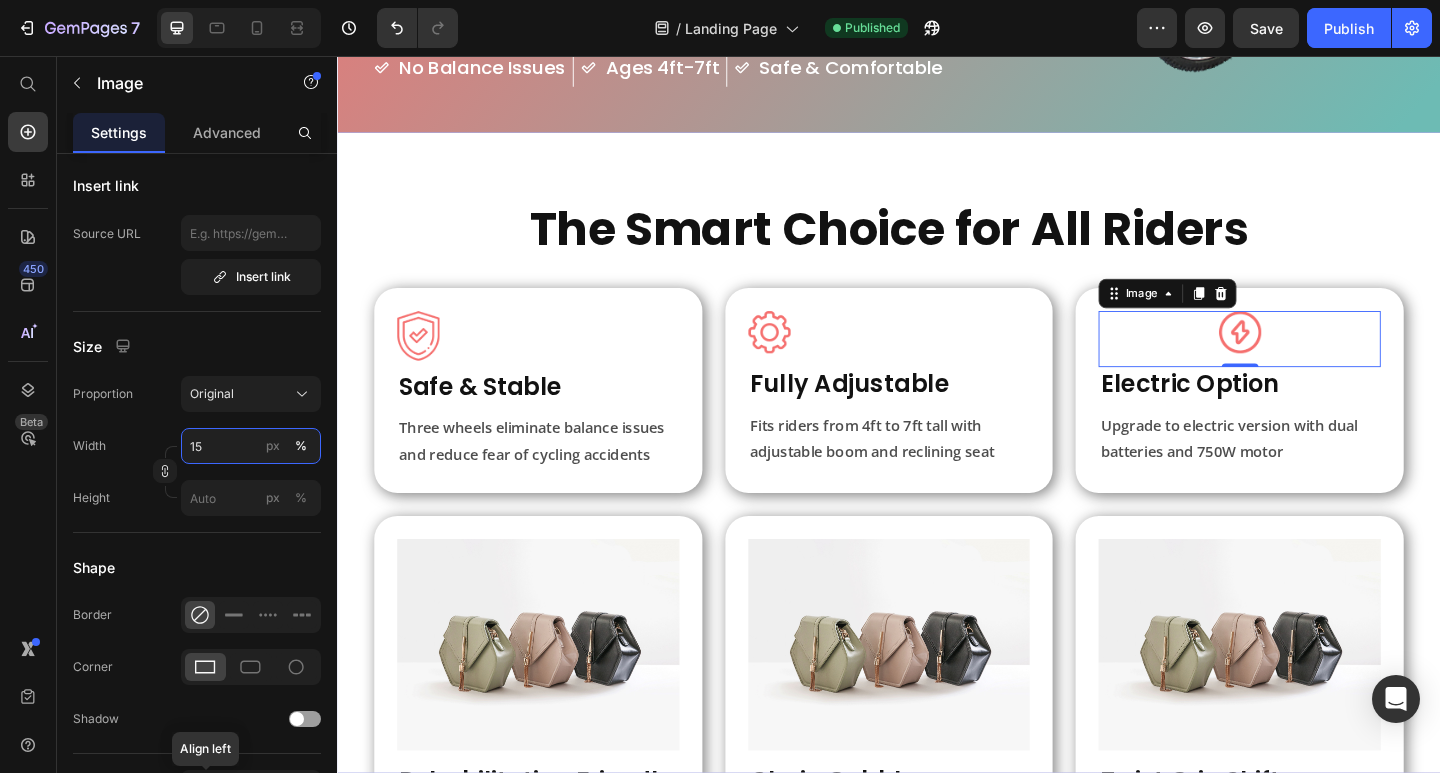 scroll, scrollTop: 795, scrollLeft: 0, axis: vertical 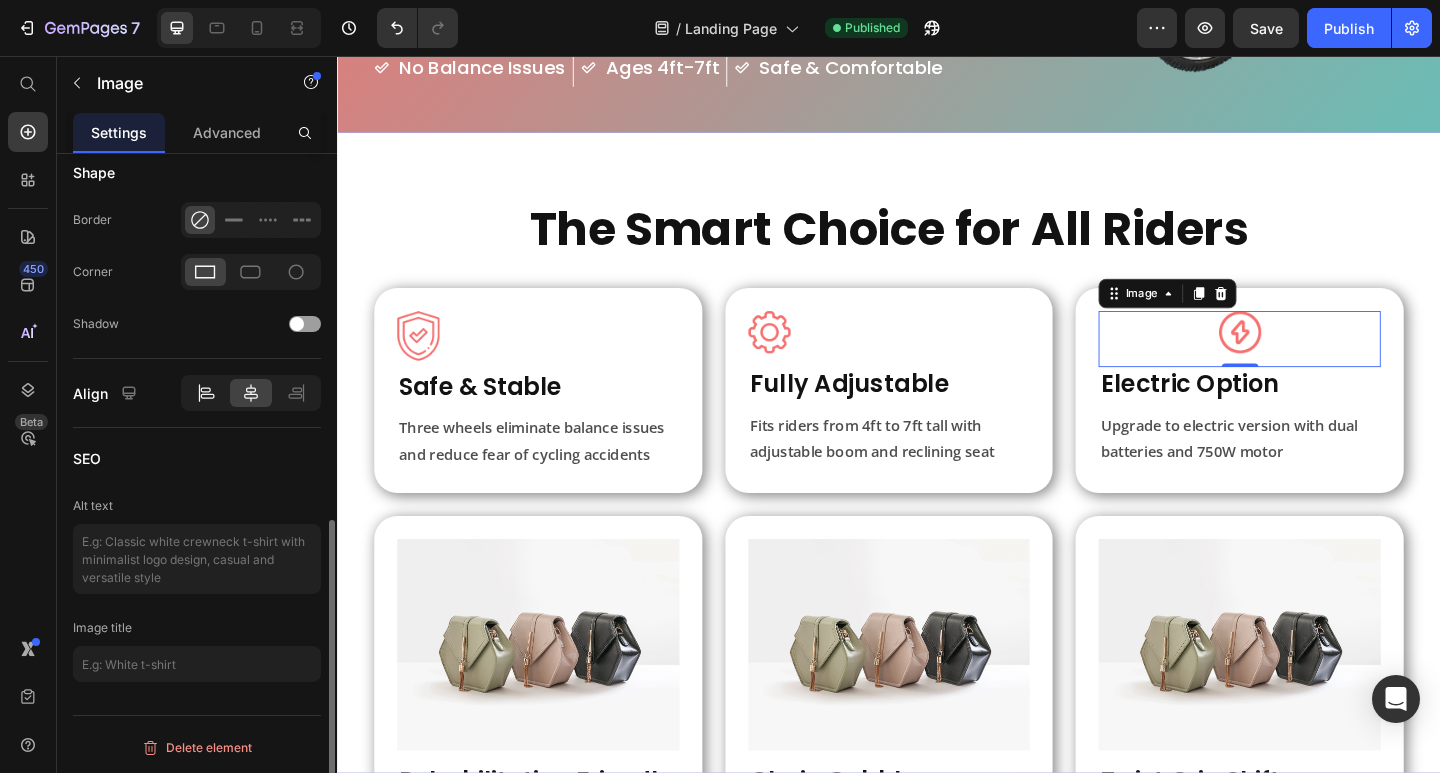 type on "15" 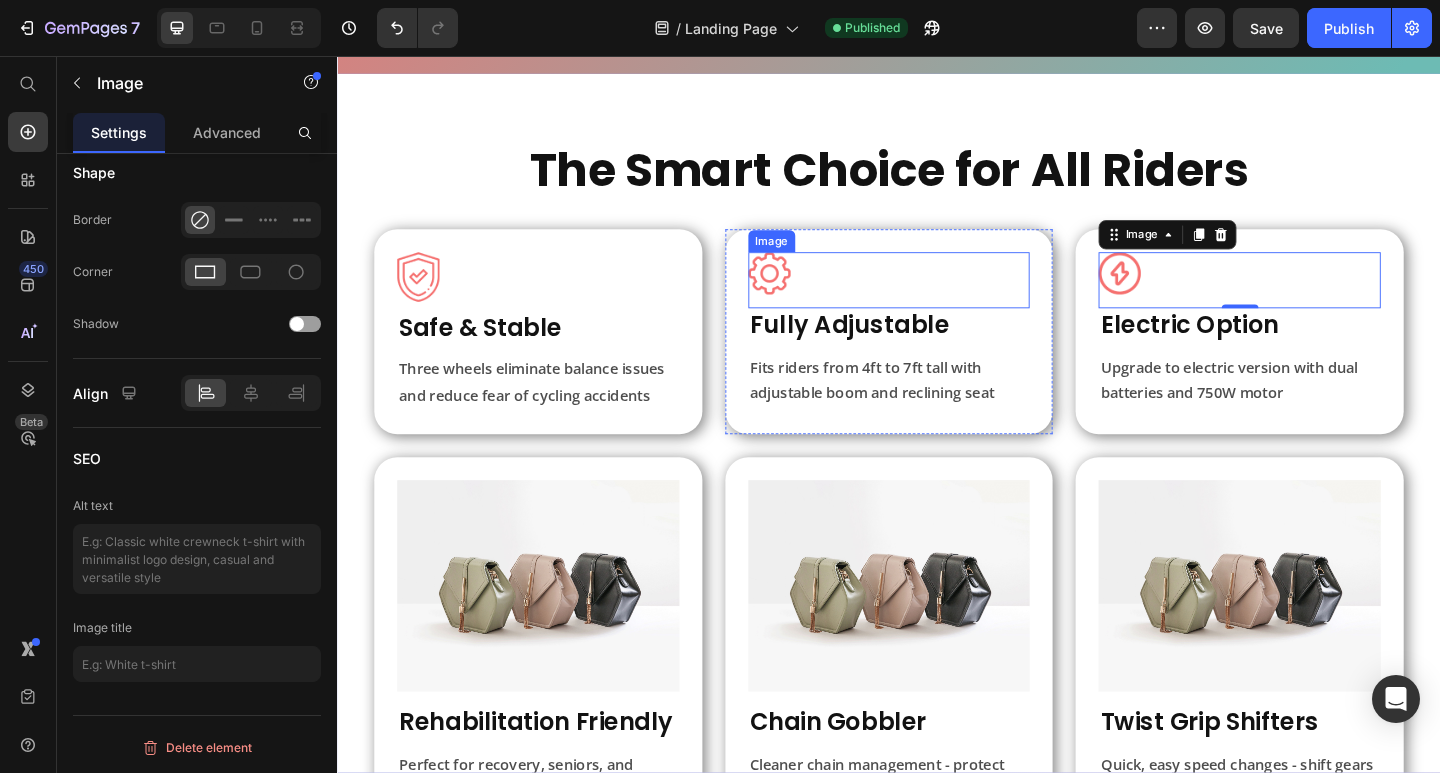 scroll, scrollTop: 600, scrollLeft: 0, axis: vertical 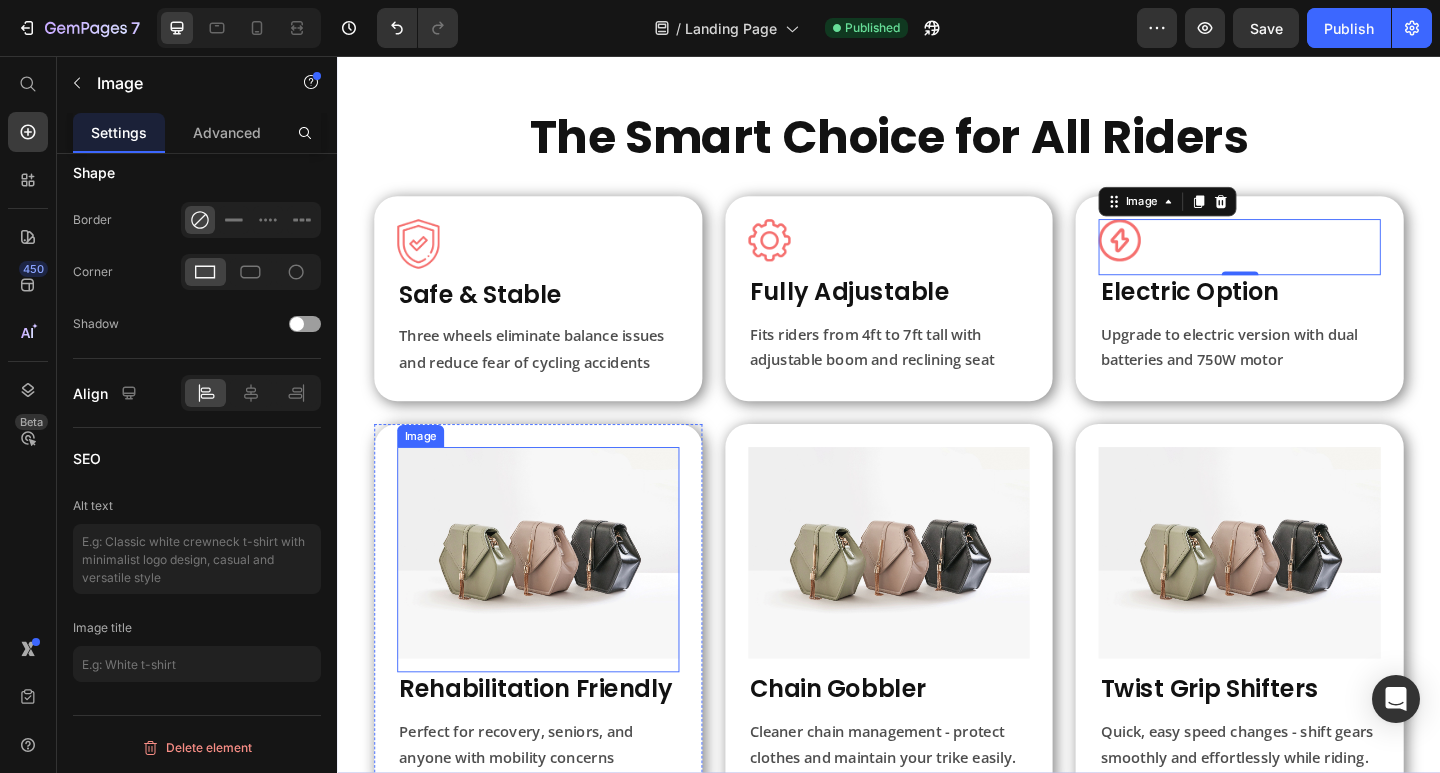 click at bounding box center (555, 604) 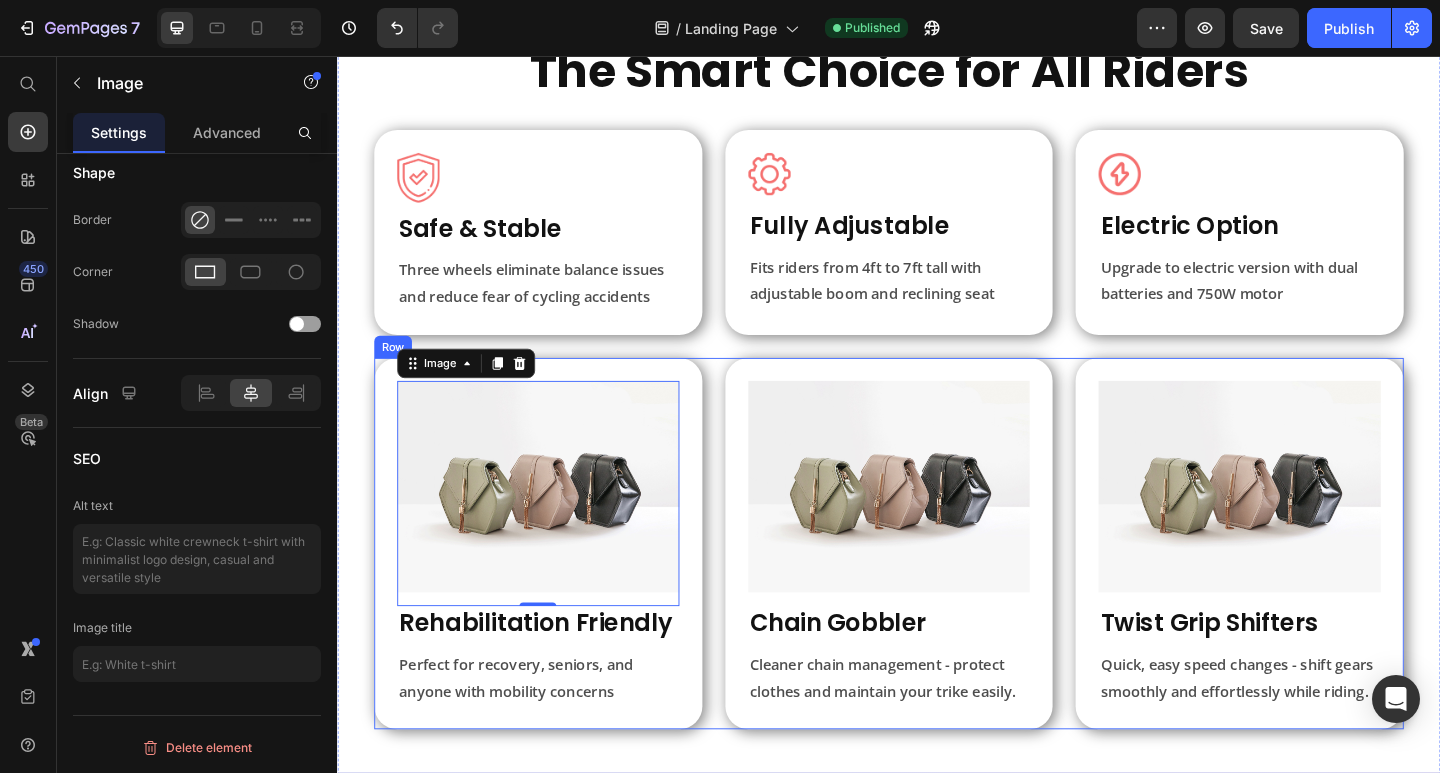 scroll, scrollTop: 500, scrollLeft: 0, axis: vertical 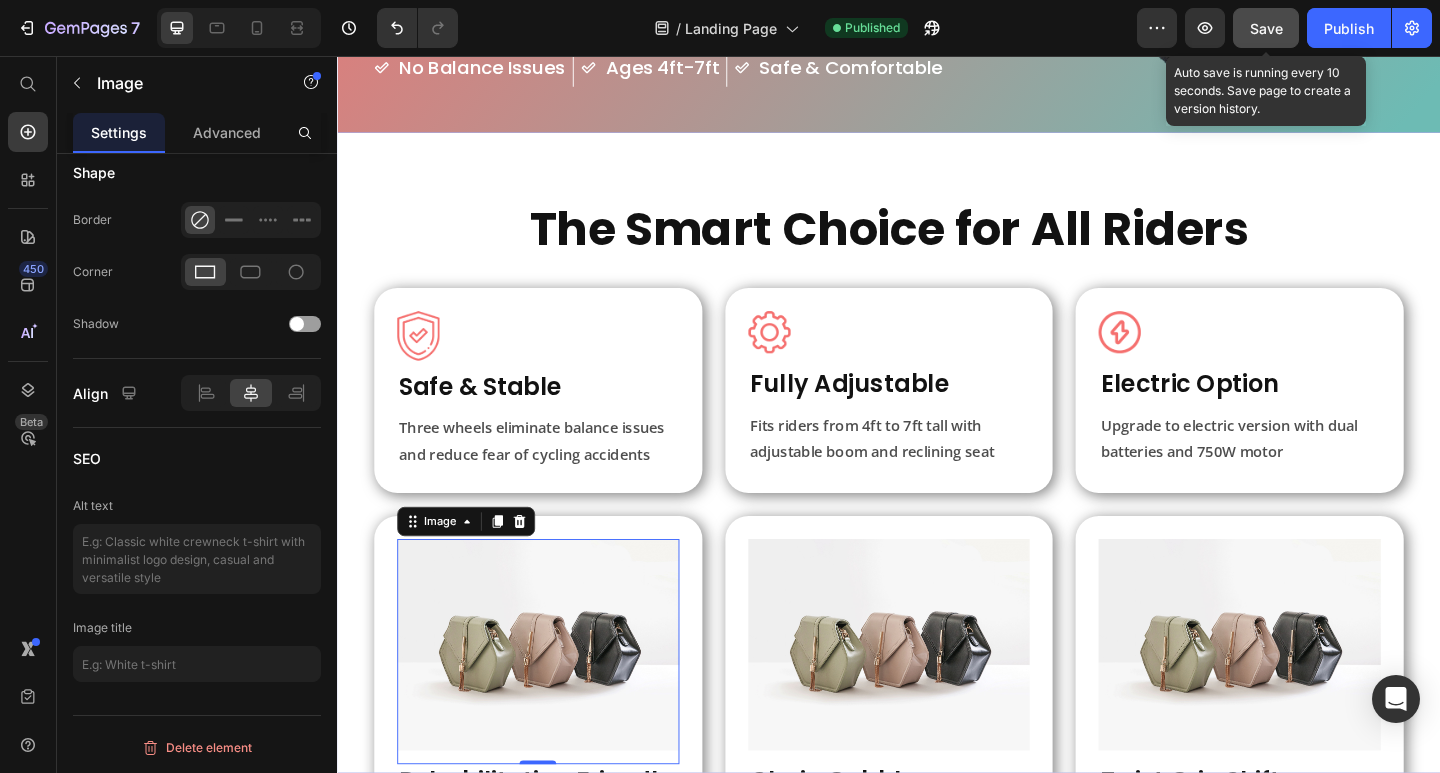 click on "Save" 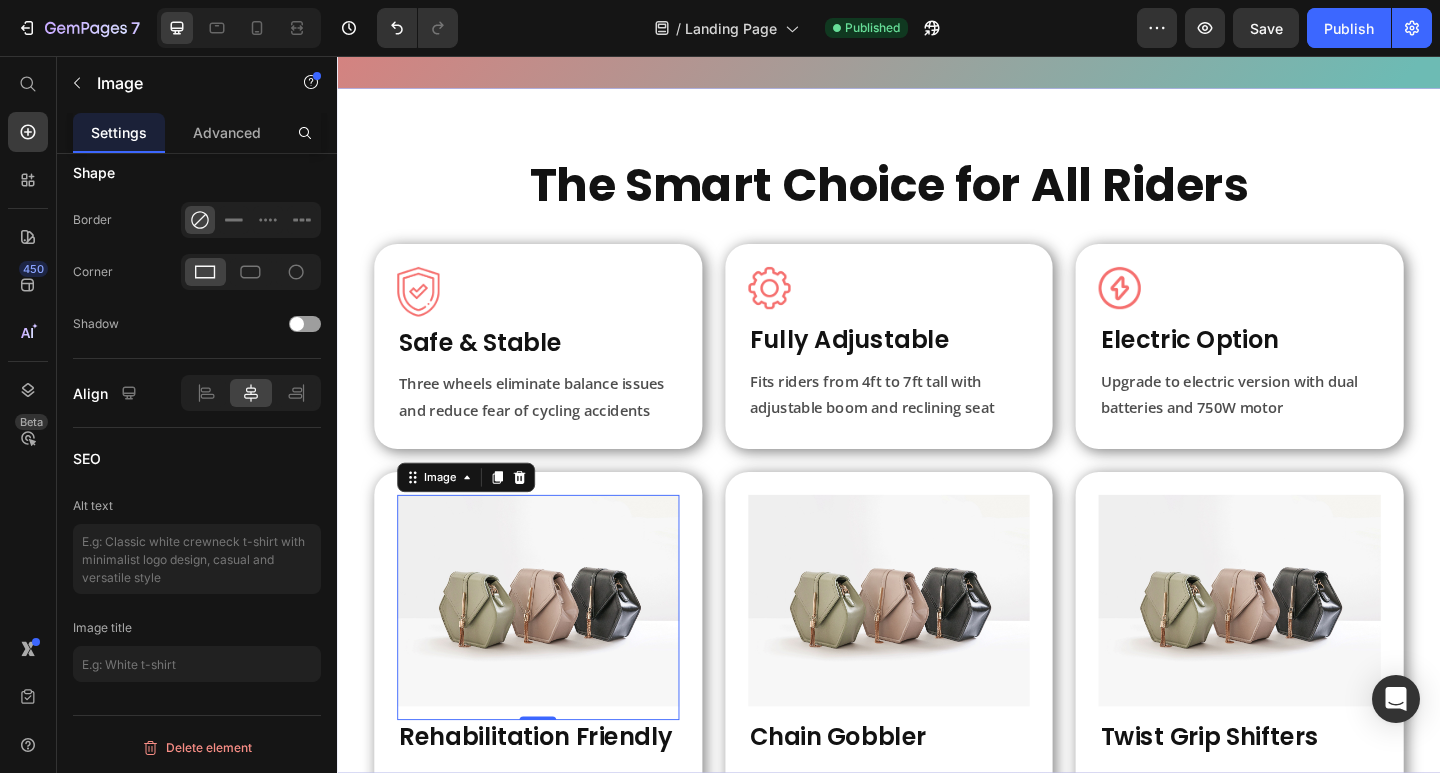 scroll, scrollTop: 800, scrollLeft: 0, axis: vertical 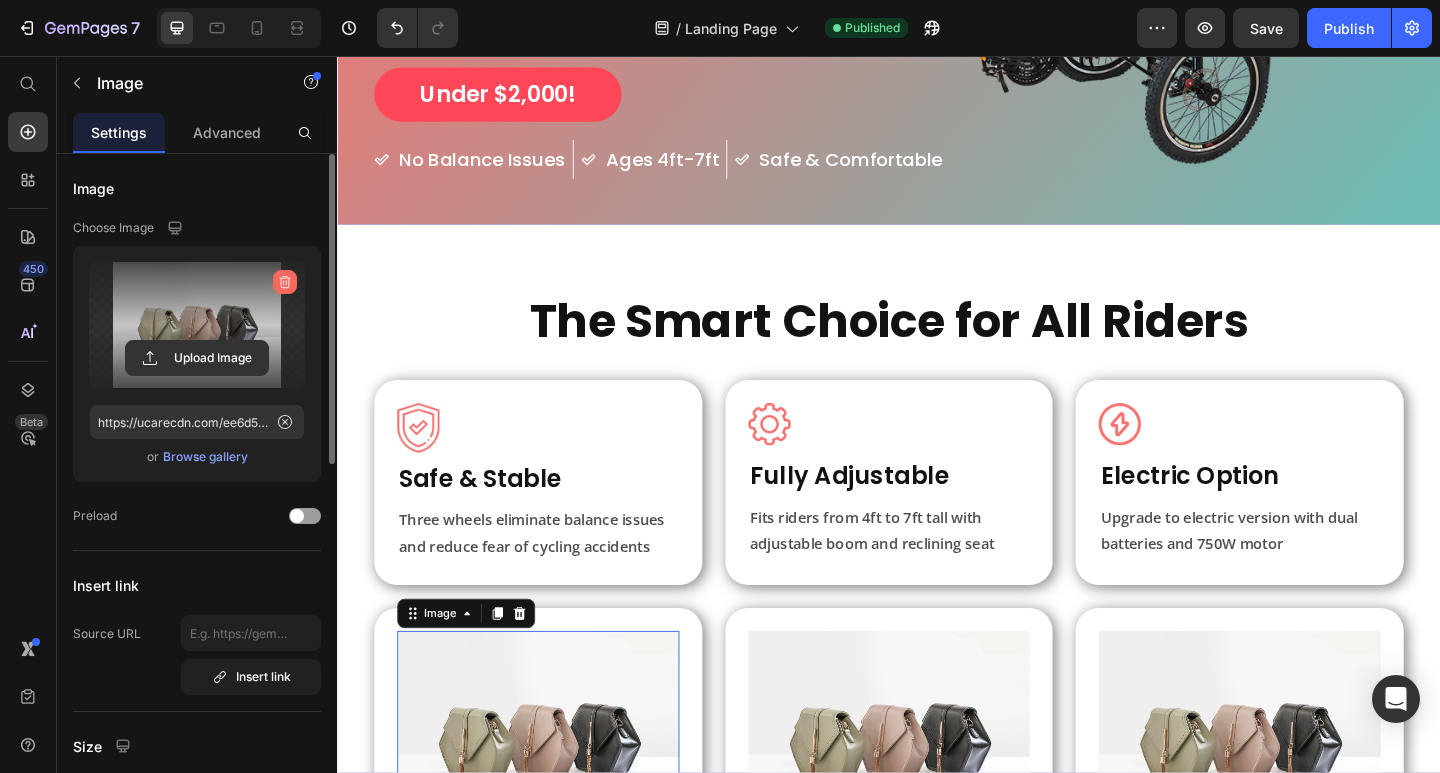click at bounding box center (285, 282) 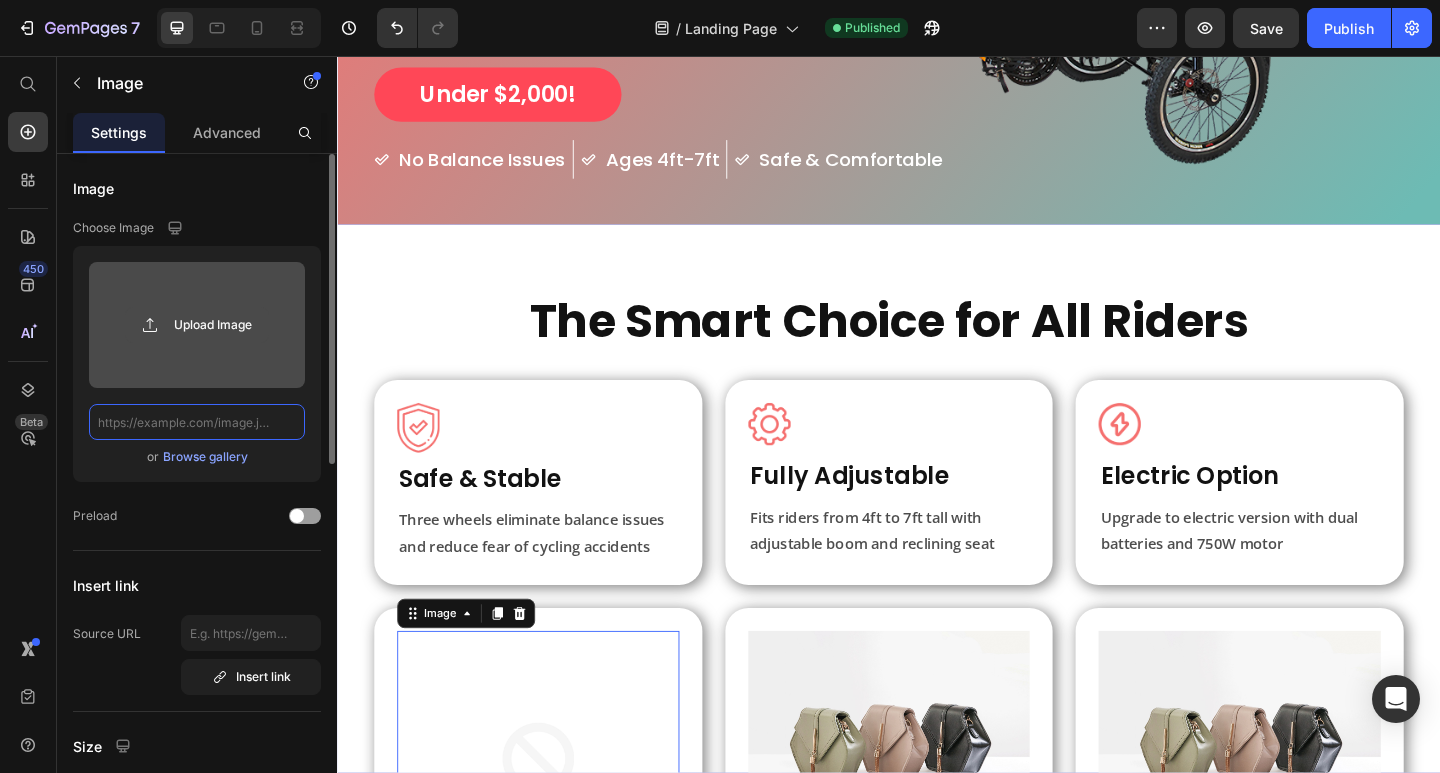 scroll, scrollTop: 0, scrollLeft: 0, axis: both 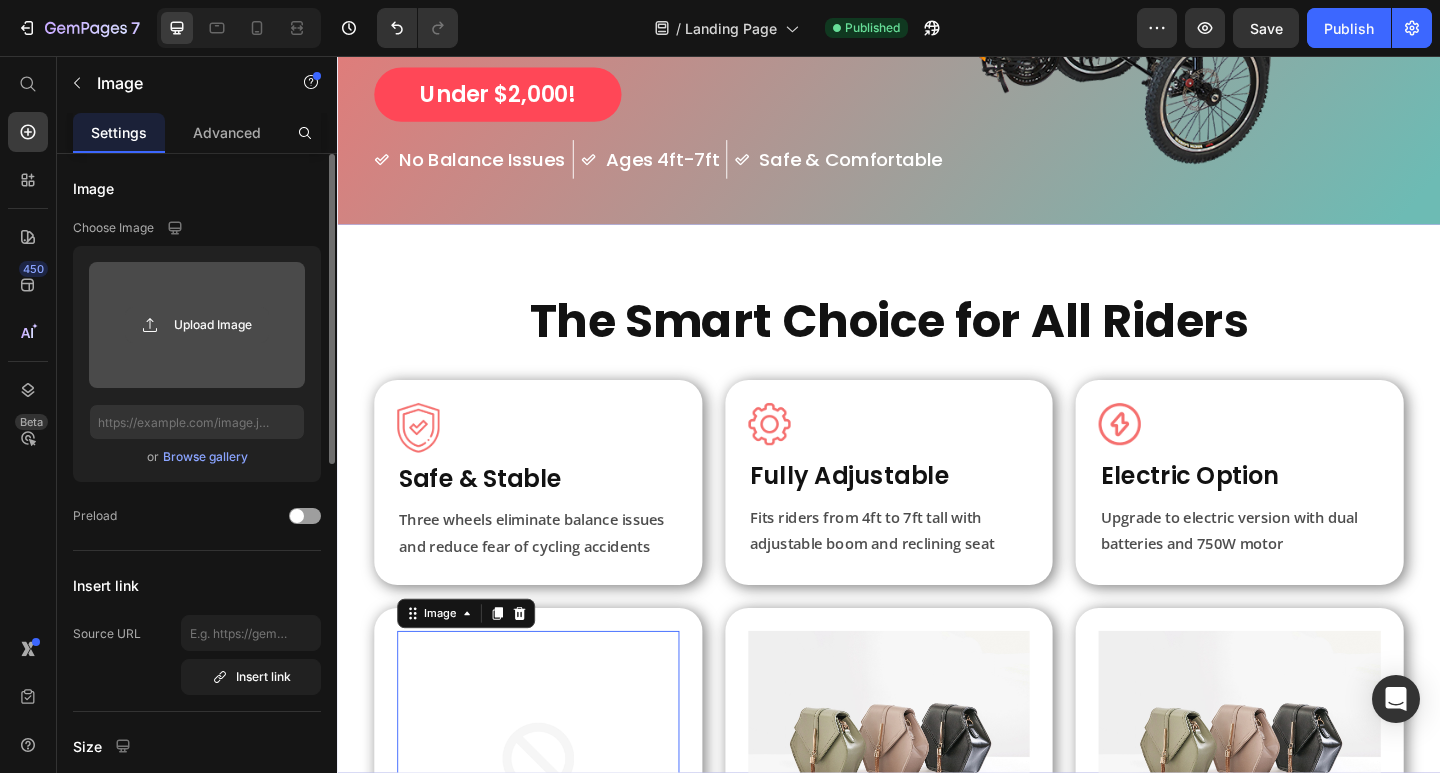 click 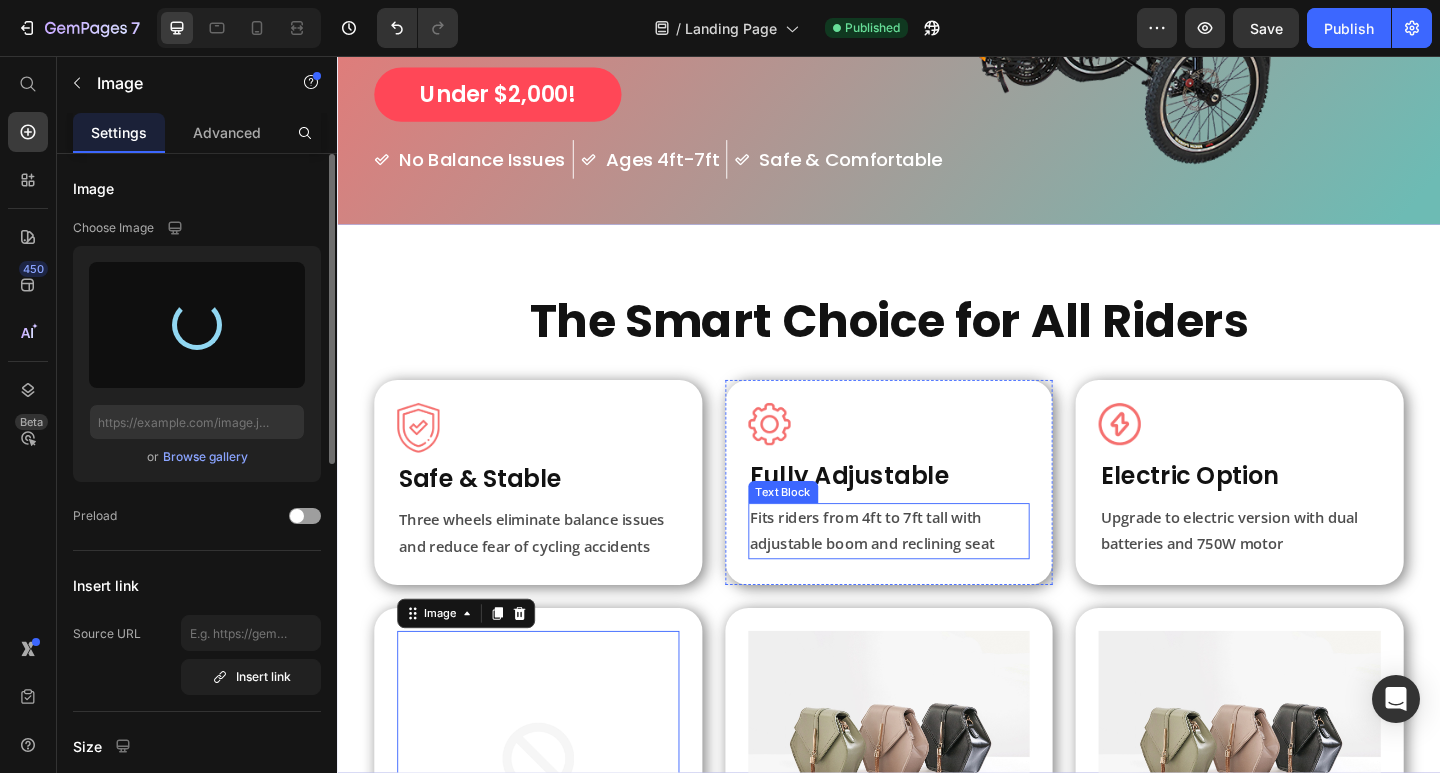 scroll, scrollTop: 800, scrollLeft: 0, axis: vertical 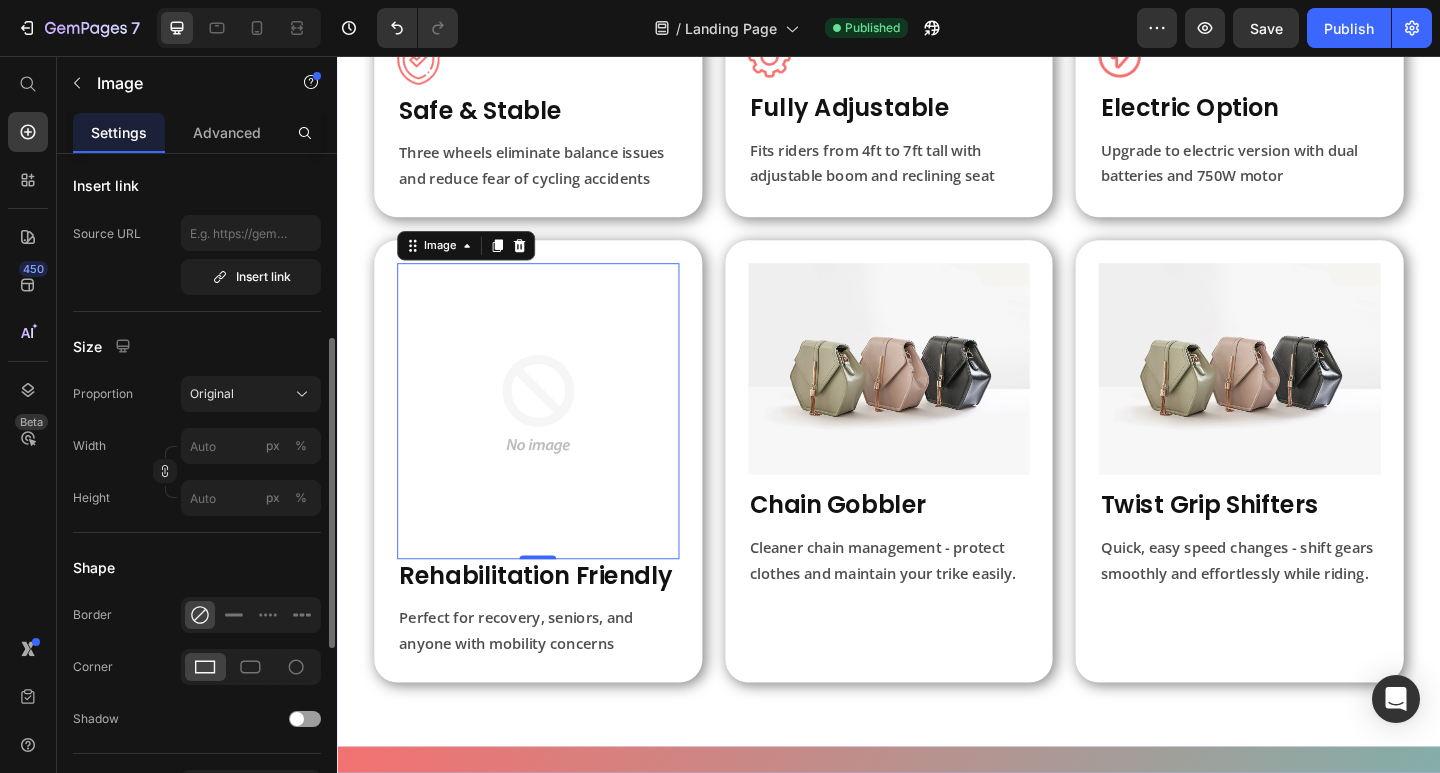 type on "https://cdn.shopify.com/s/files/1/0647/7964/9243/files/gempages_574378048523142273-81fb005b-e830-4287-8c0b-5e35baa33f53.png" 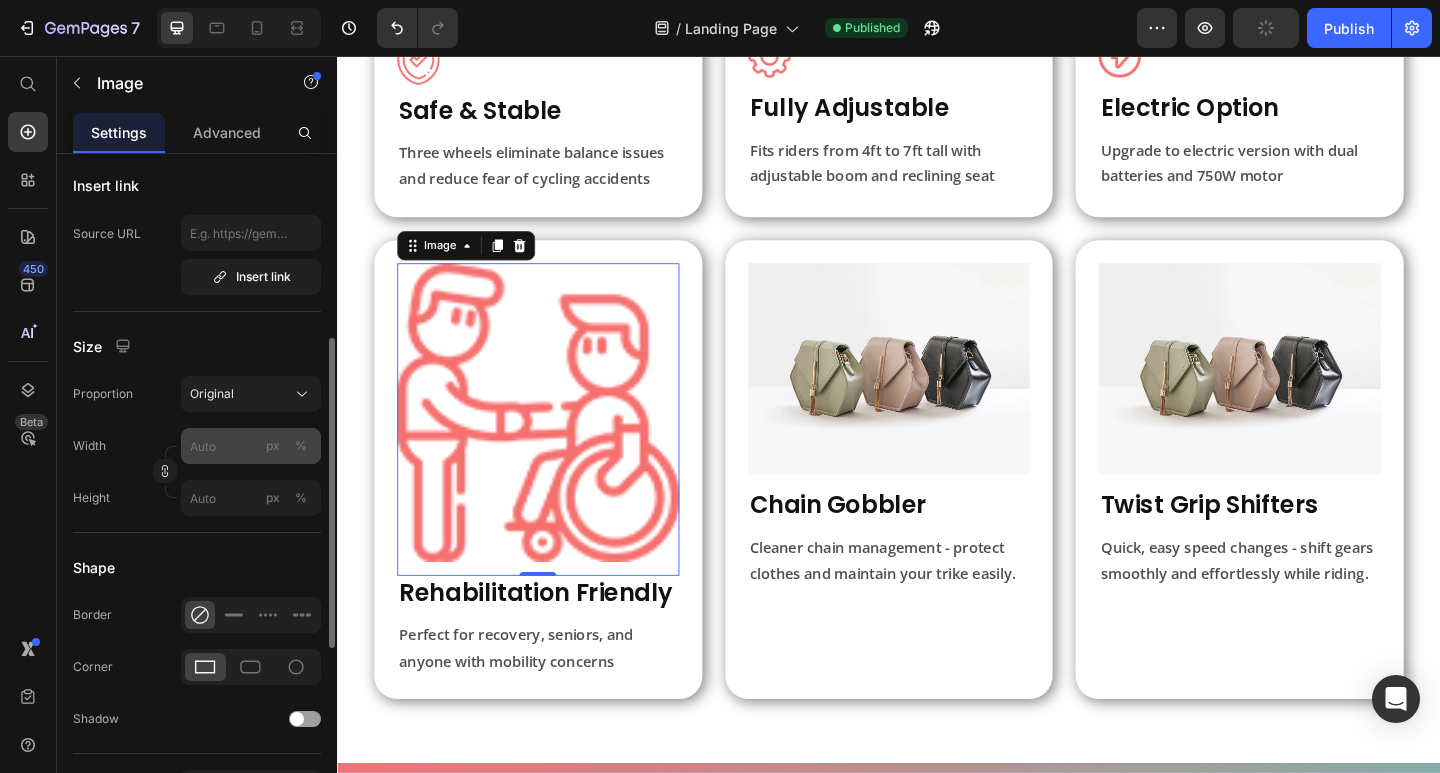 click on "%" 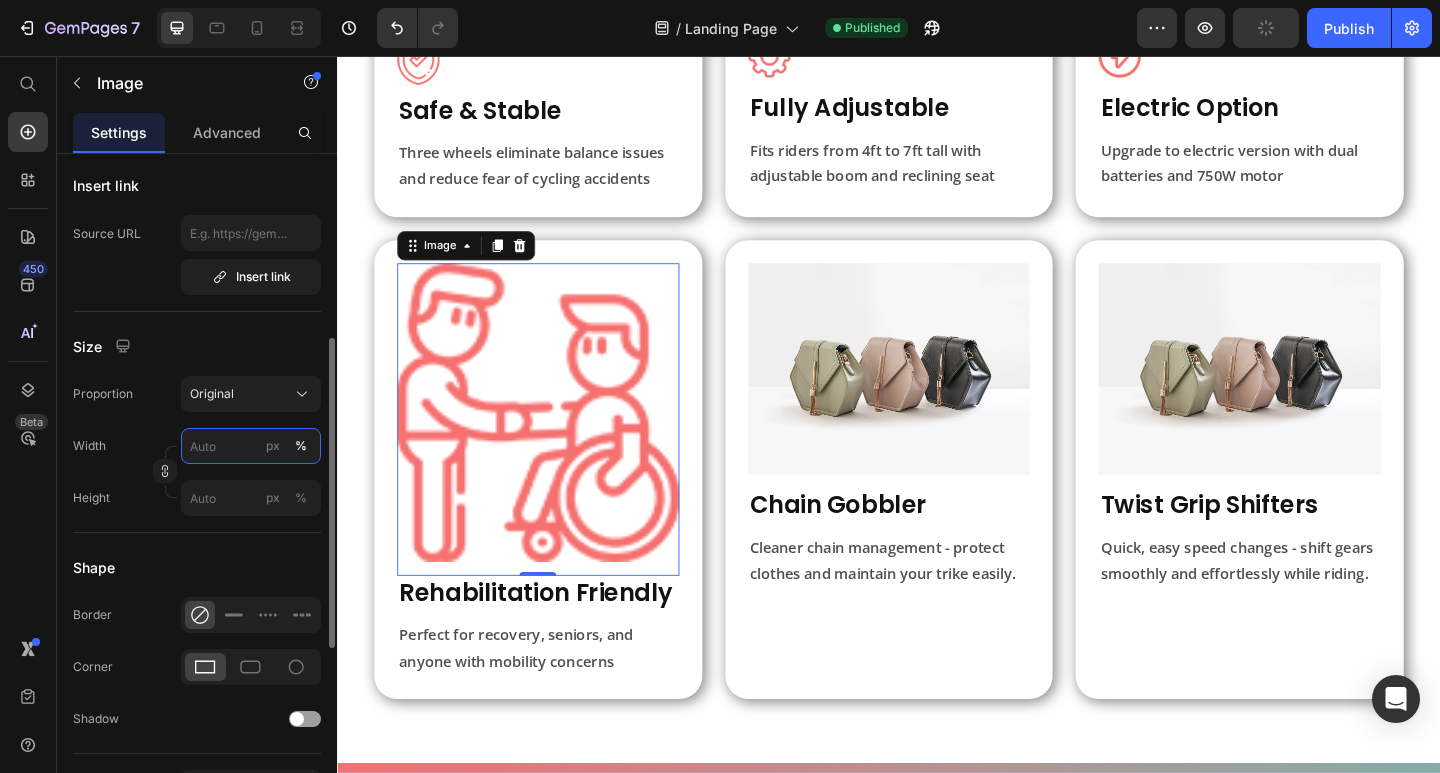 click on "px %" at bounding box center (251, 446) 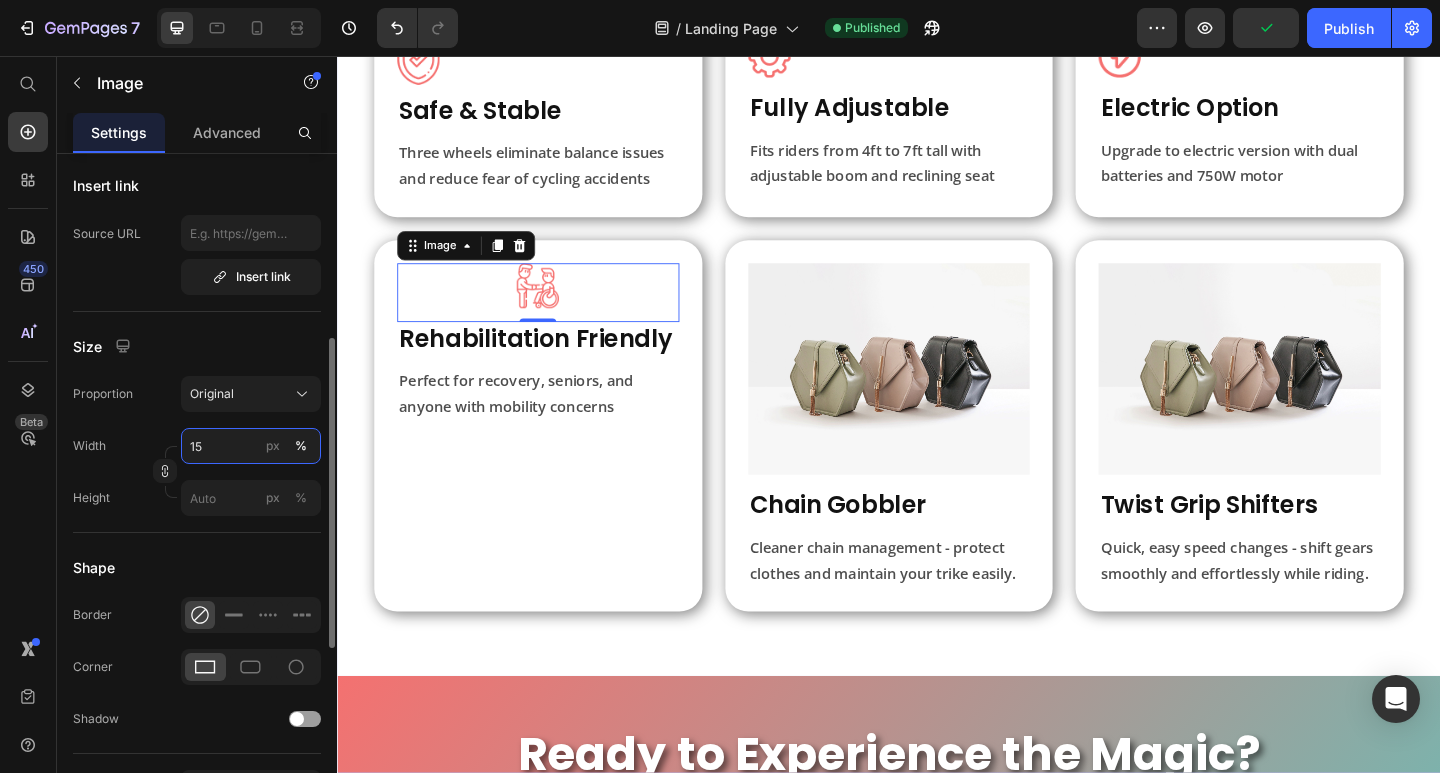 type on "15" 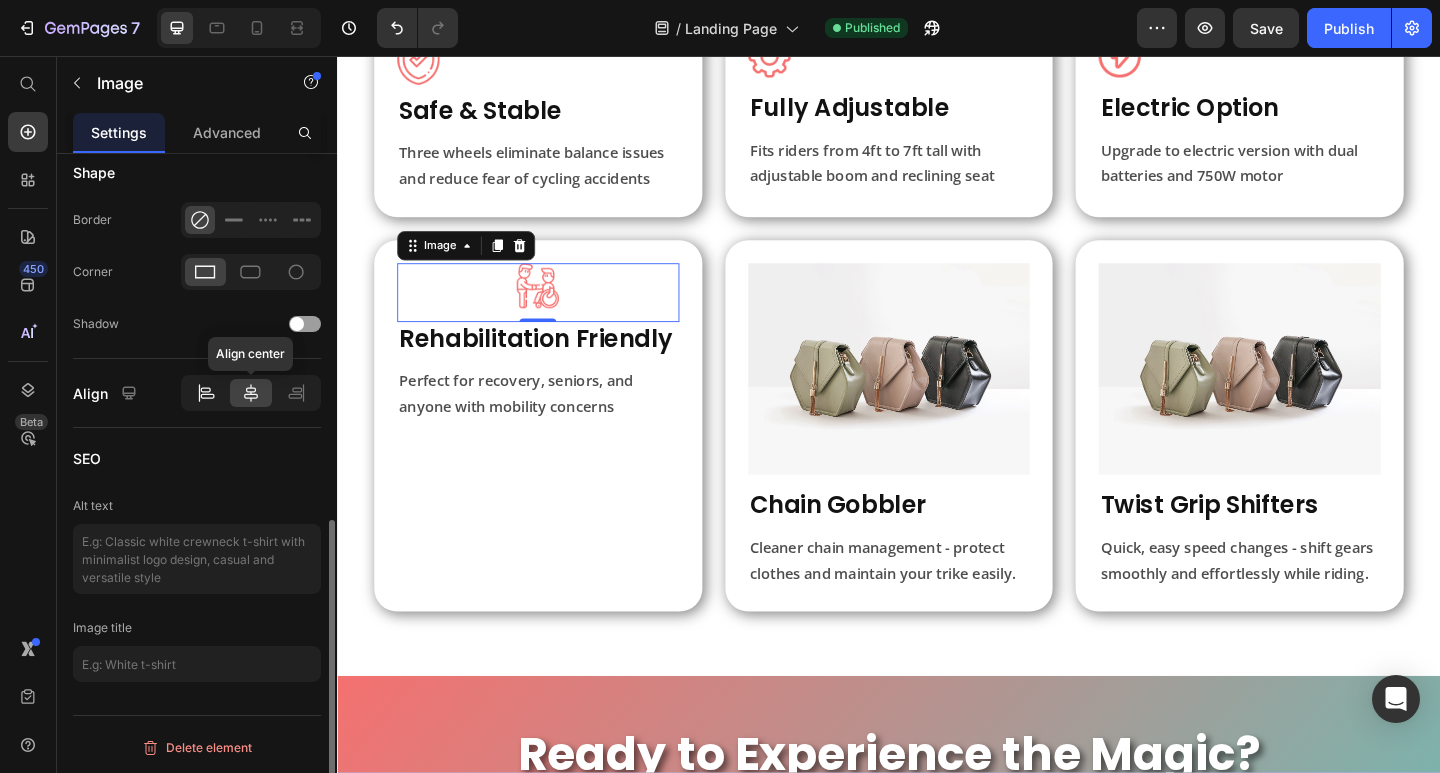 click 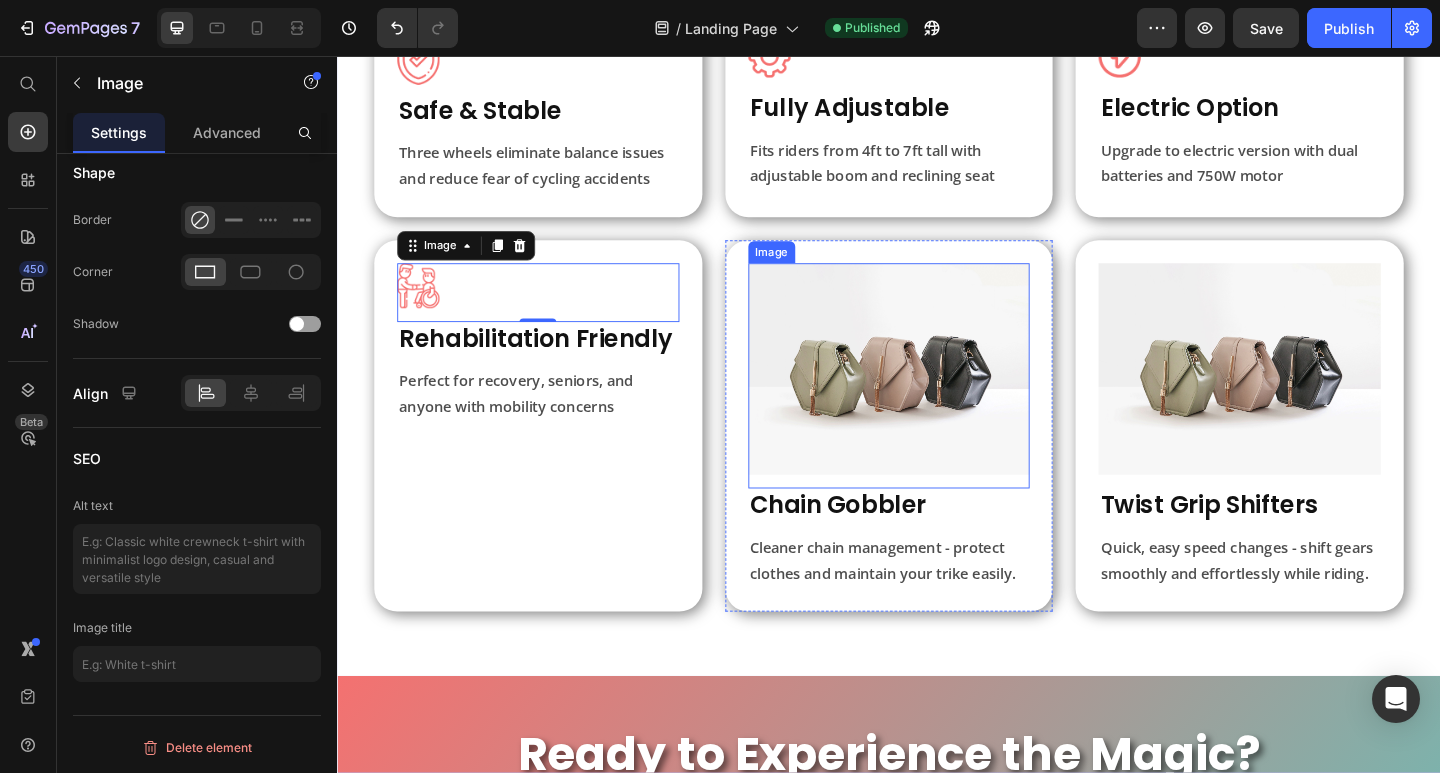 click at bounding box center (937, 404) 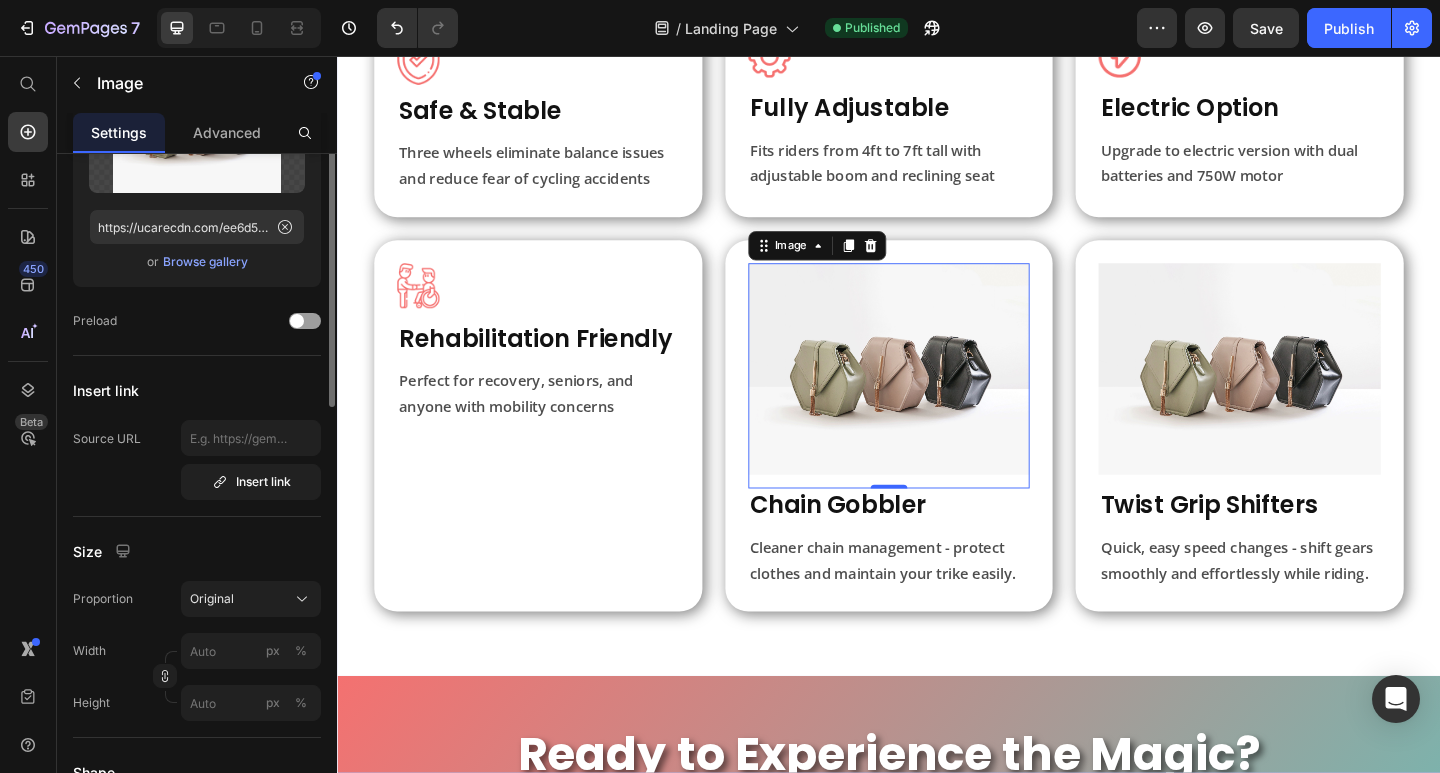 scroll, scrollTop: 0, scrollLeft: 0, axis: both 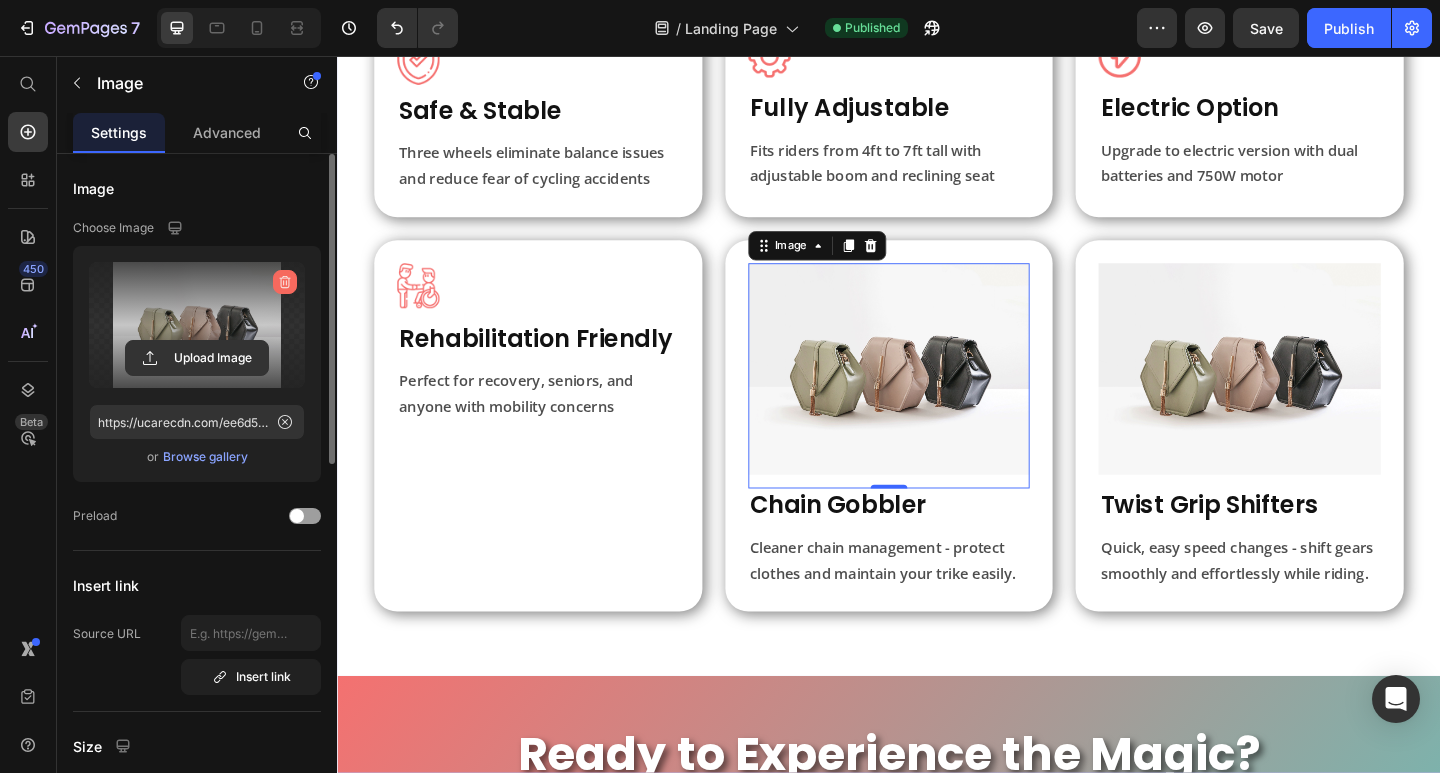 click 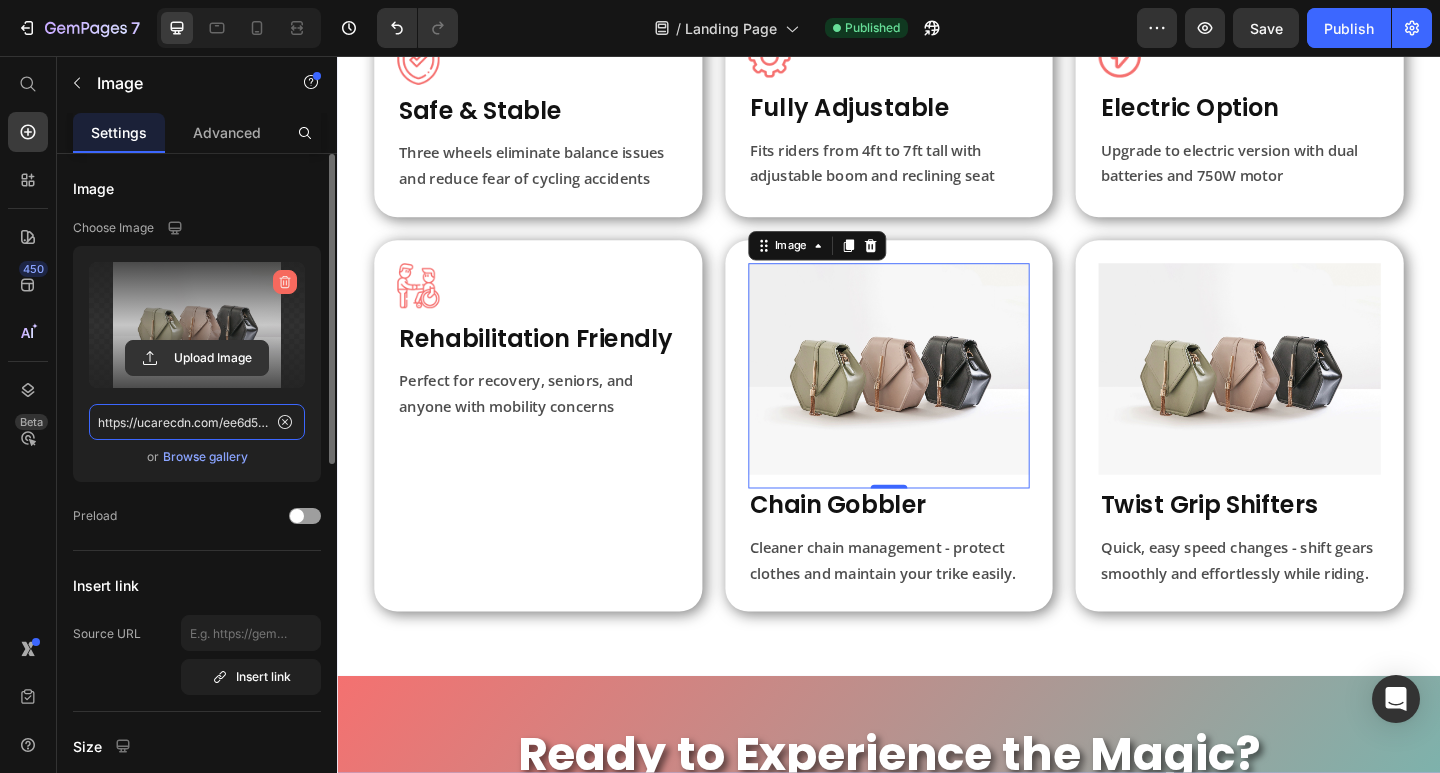 type 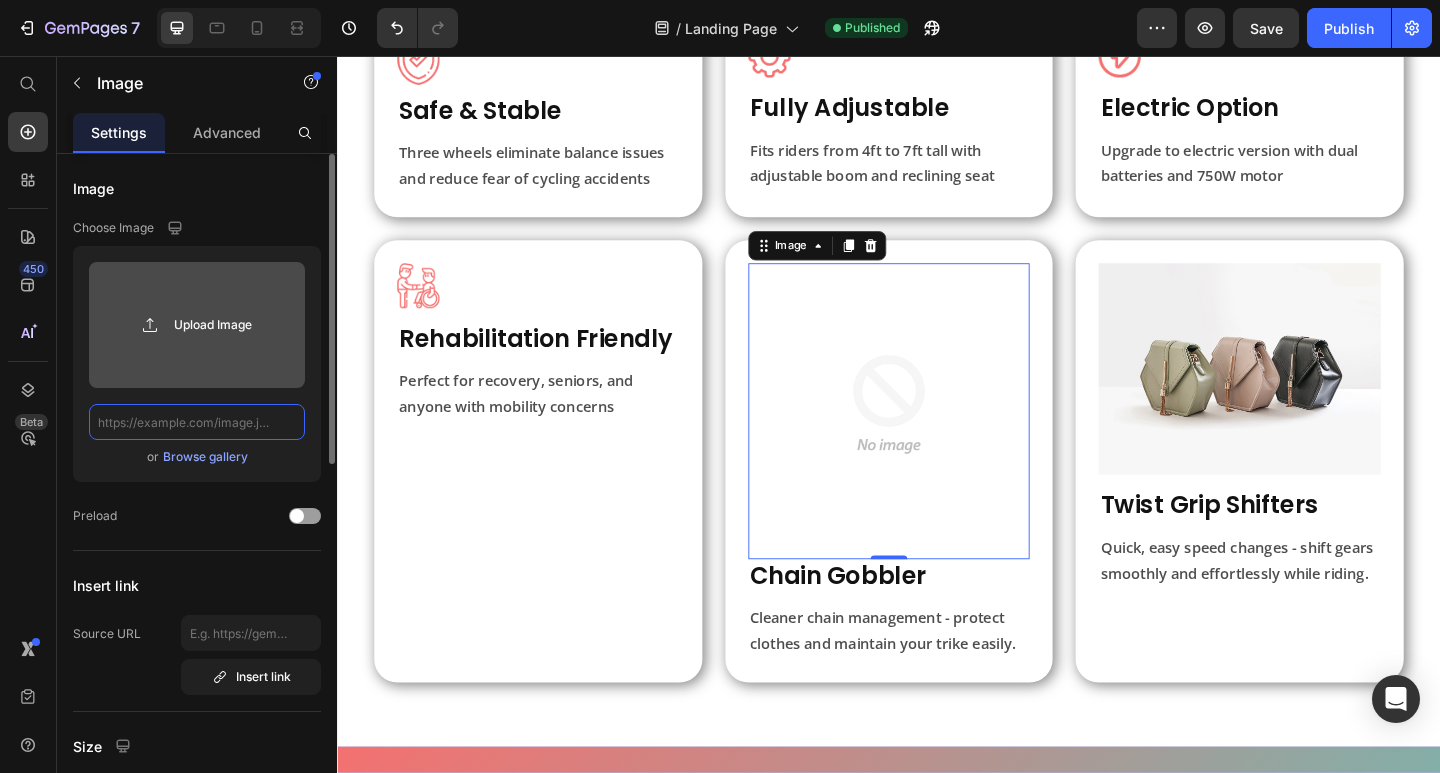 scroll, scrollTop: 0, scrollLeft: 0, axis: both 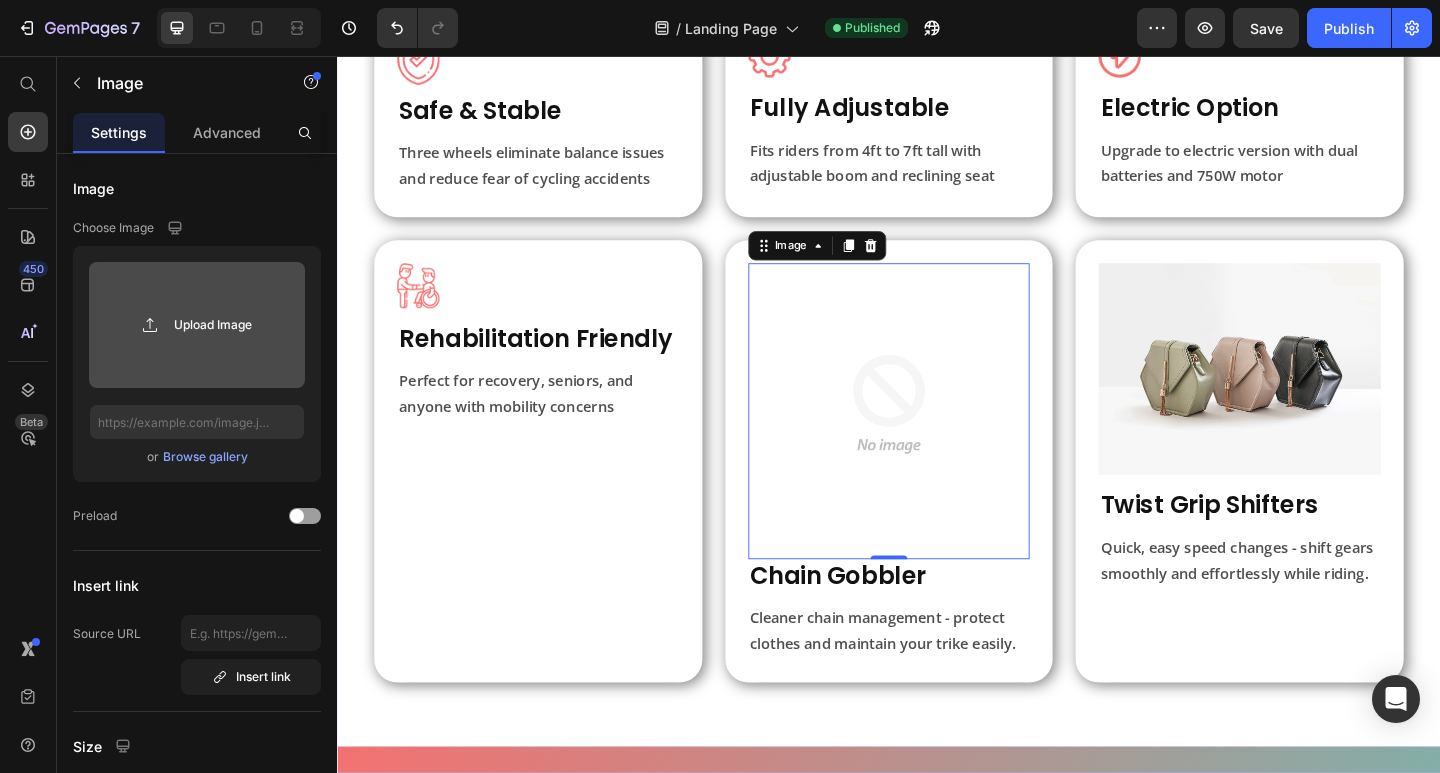 click 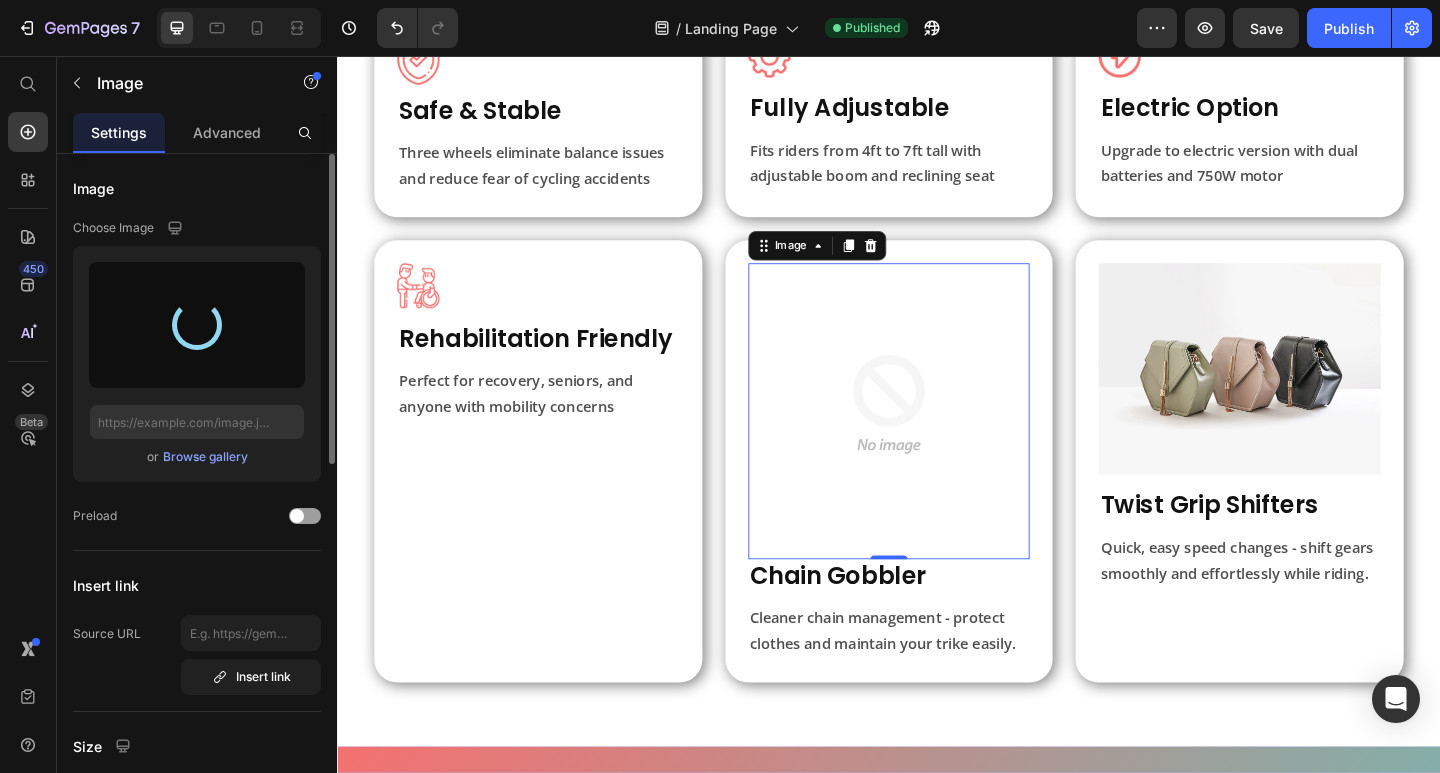 scroll, scrollTop: 400, scrollLeft: 0, axis: vertical 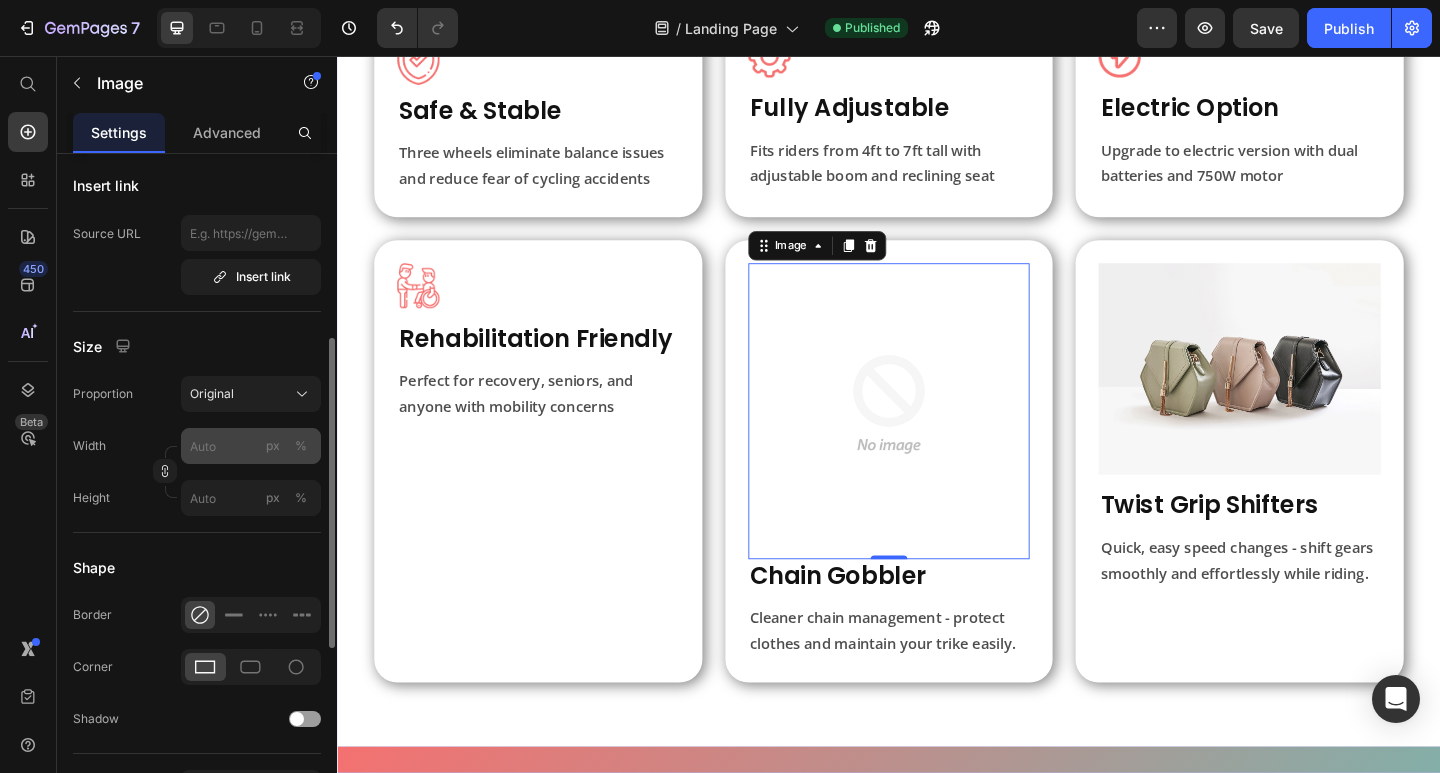 click on "%" at bounding box center (301, 446) 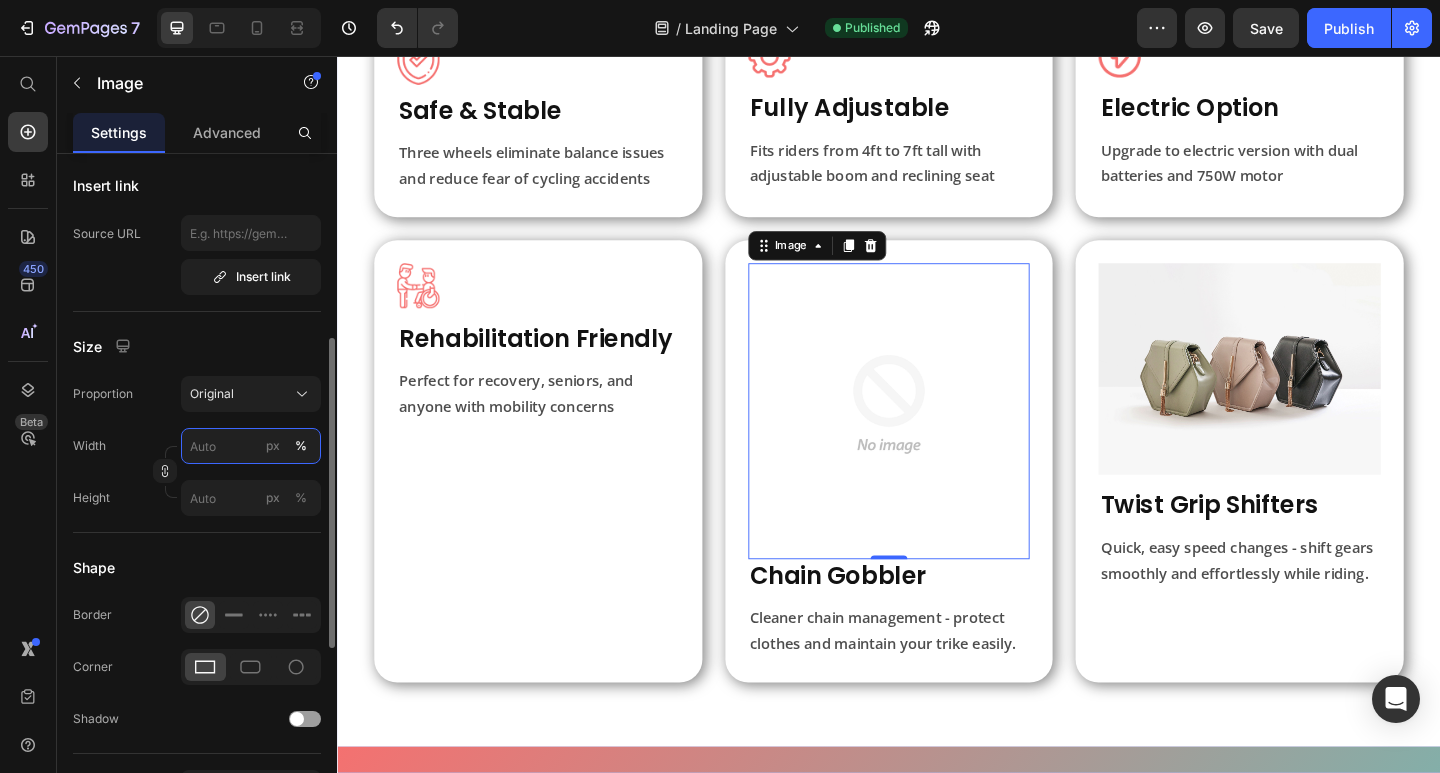 click on "px %" at bounding box center (251, 446) 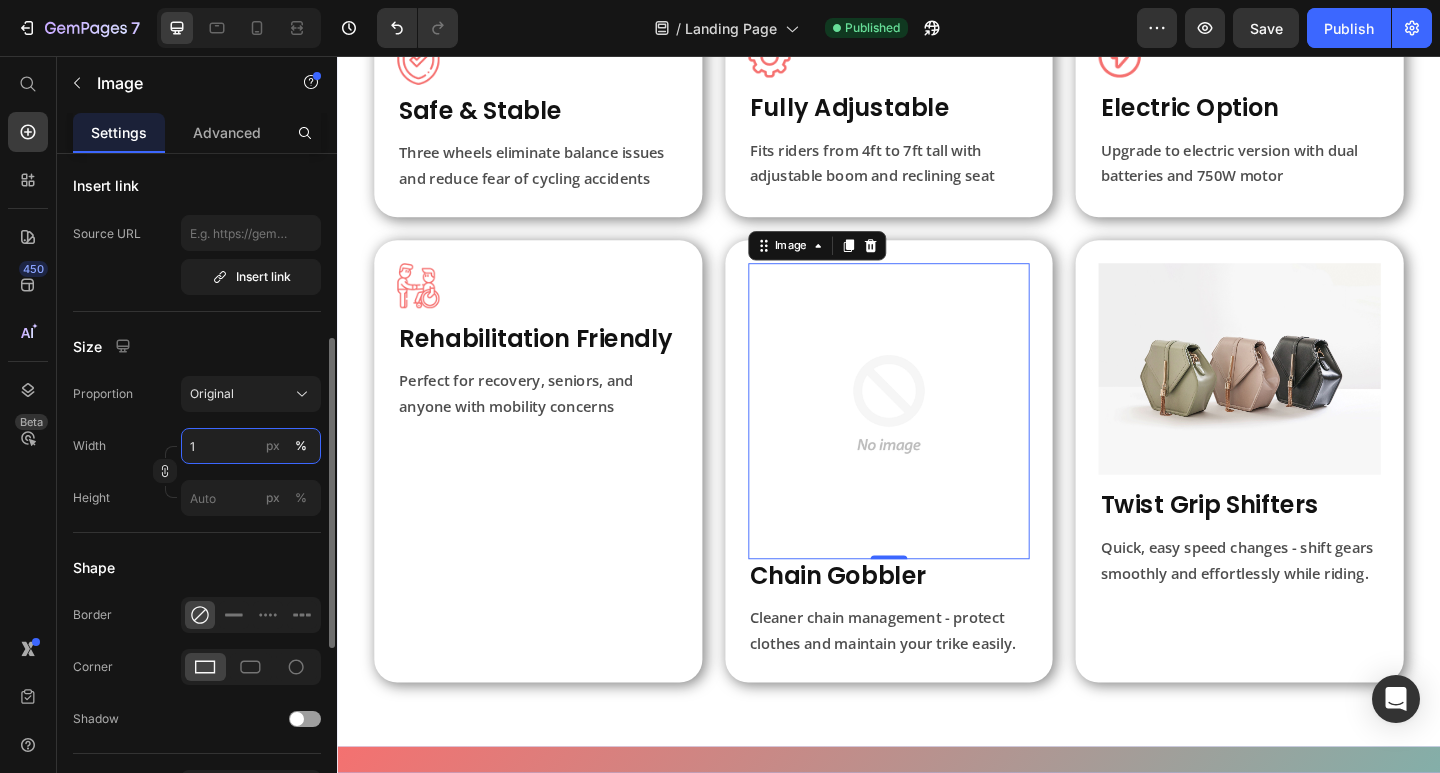 type on "15" 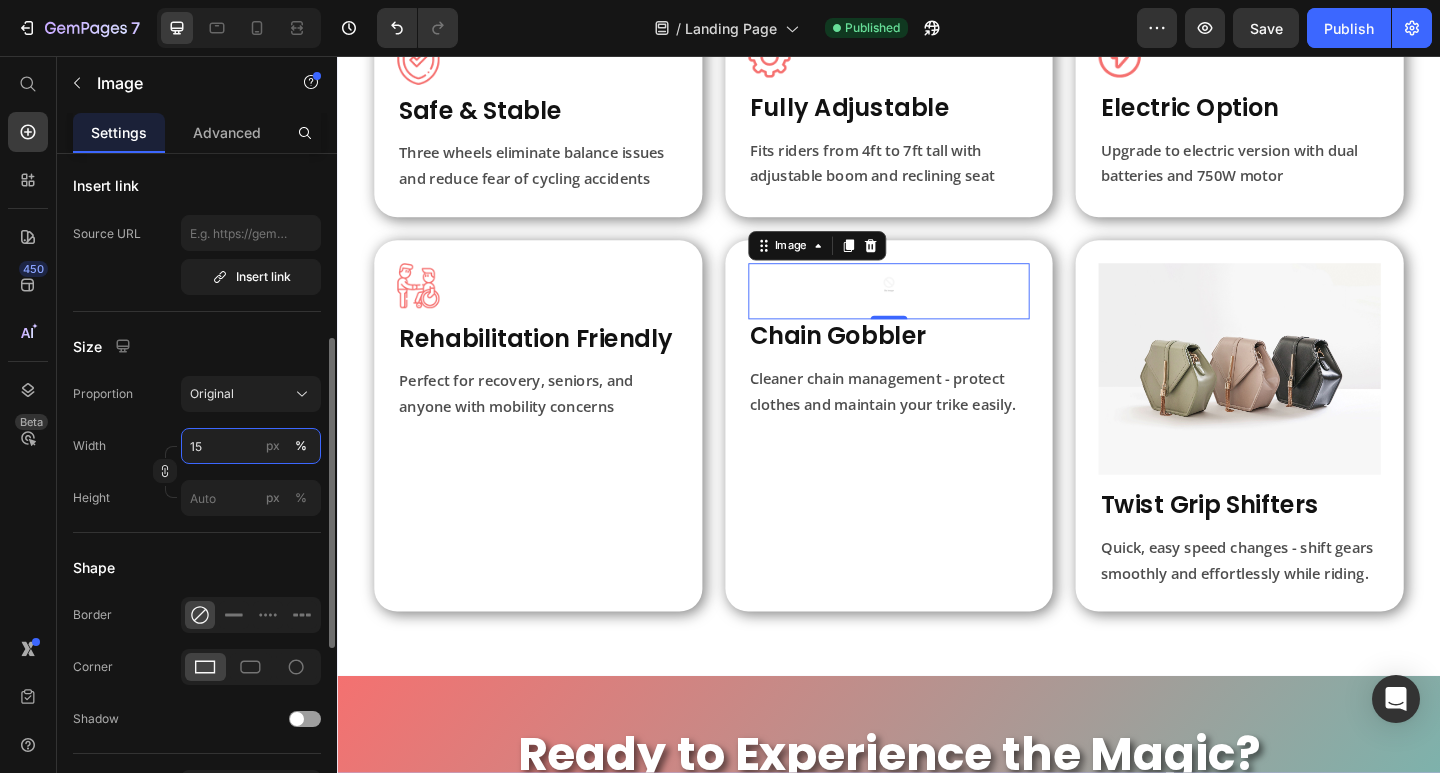 type on "https://cdn.shopify.com/s/files/1/0647/7964/9243/files/gempages_574378048523142273-c81bf088-ef0d-441c-8818-b2da5890ee37.png" 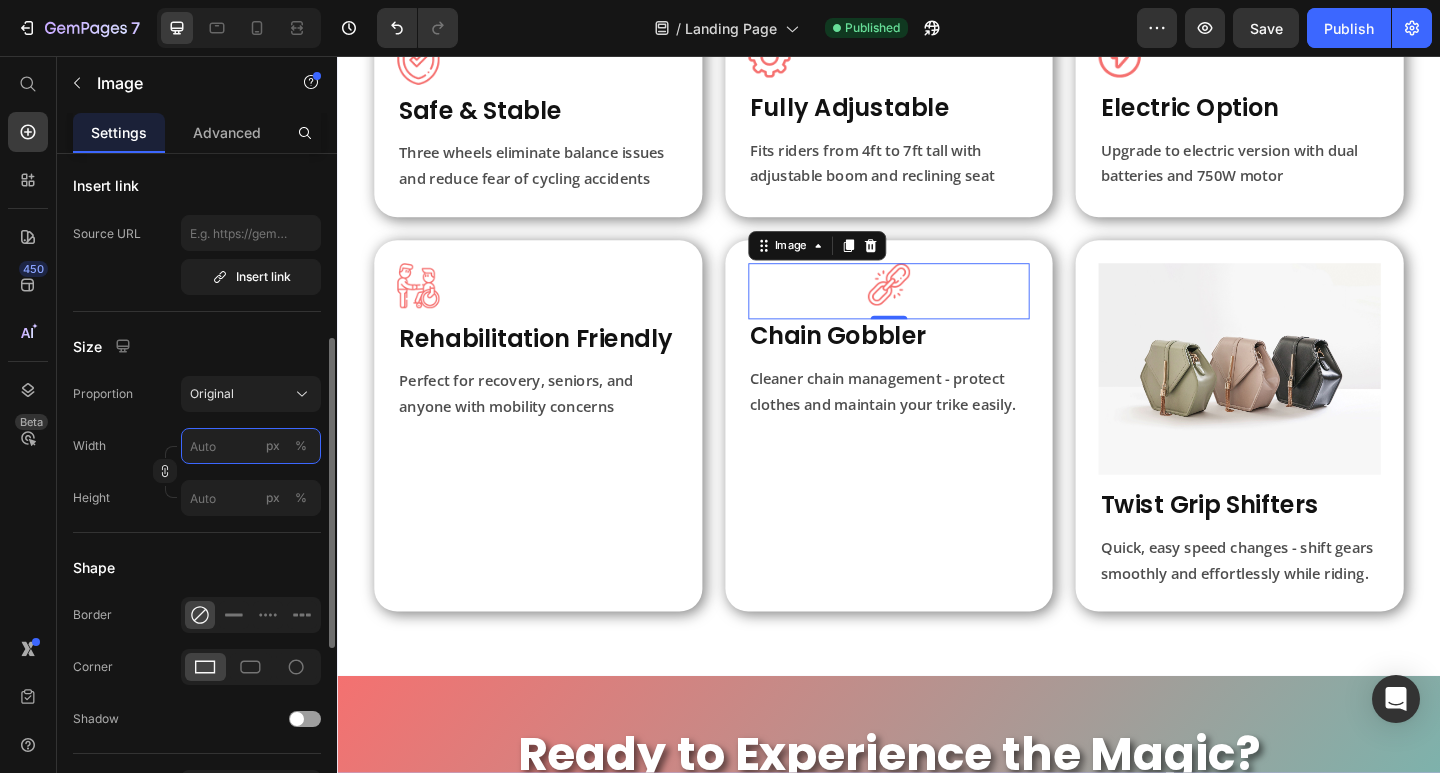 scroll, scrollTop: 600, scrollLeft: 0, axis: vertical 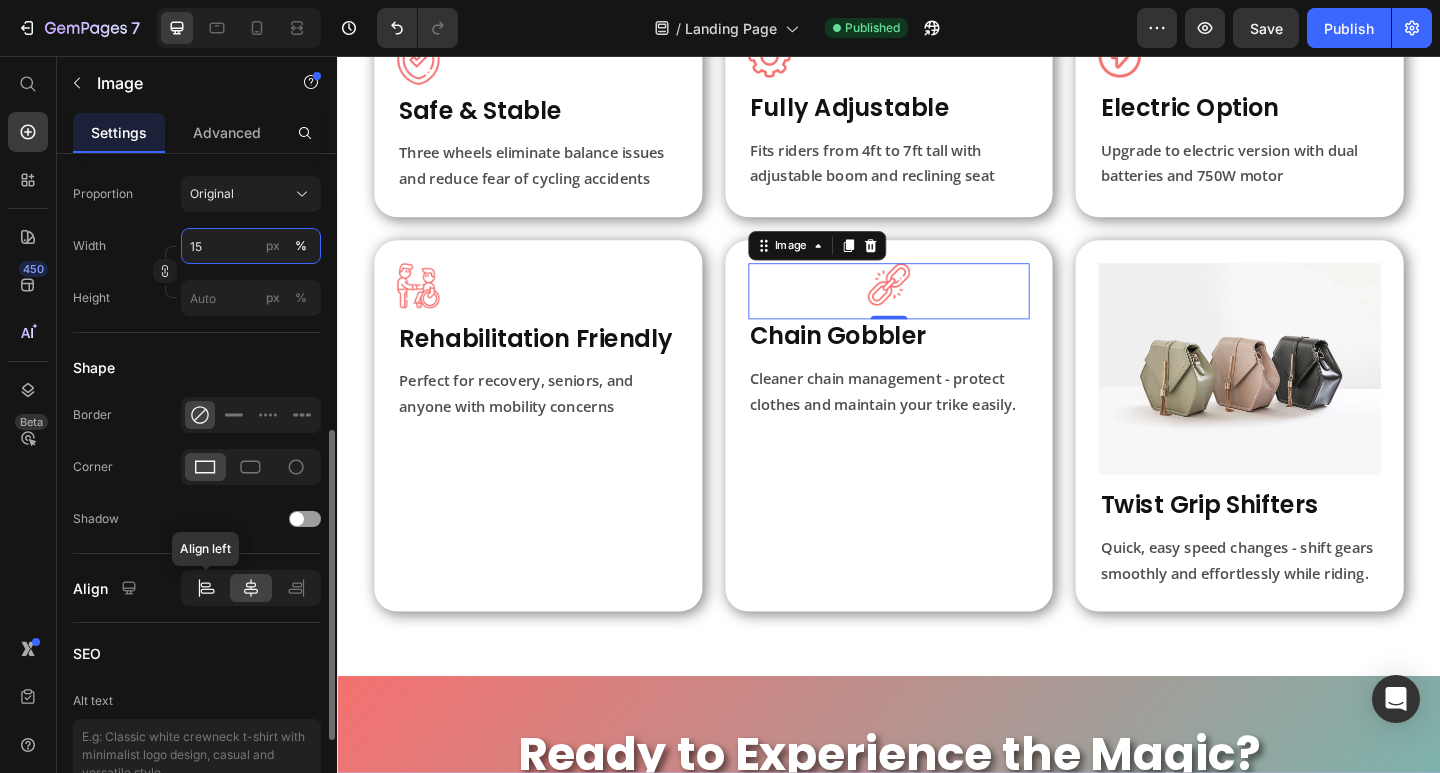 type on "15" 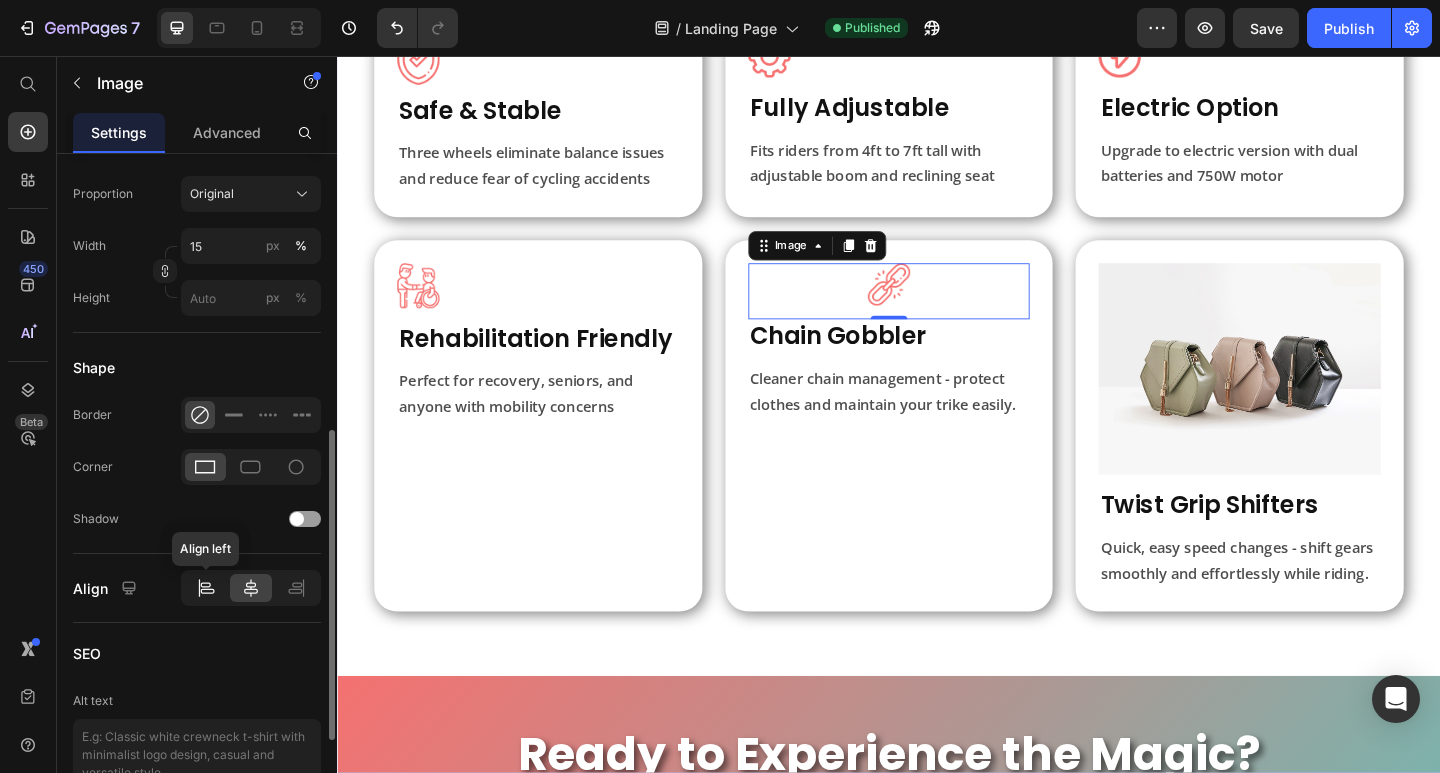 click 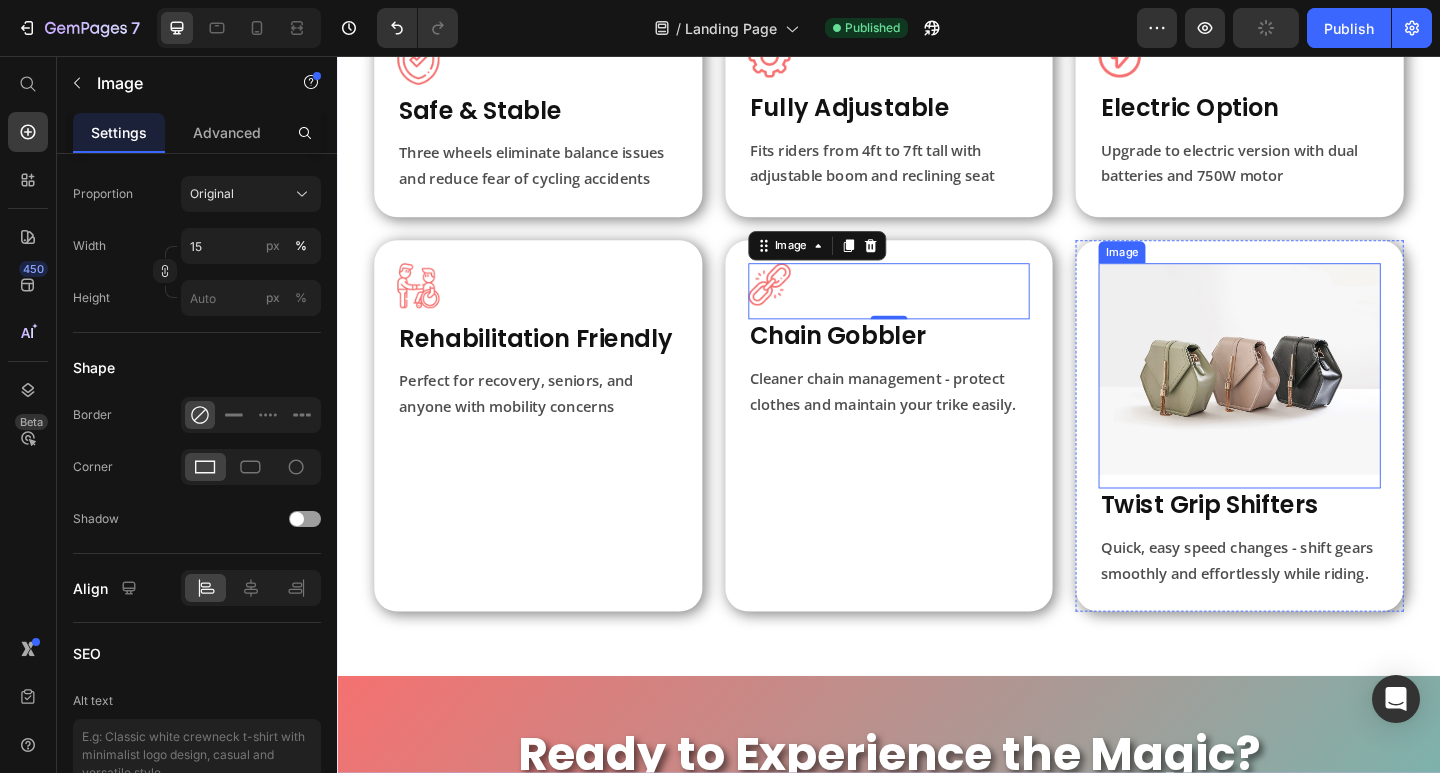 click at bounding box center (1318, 404) 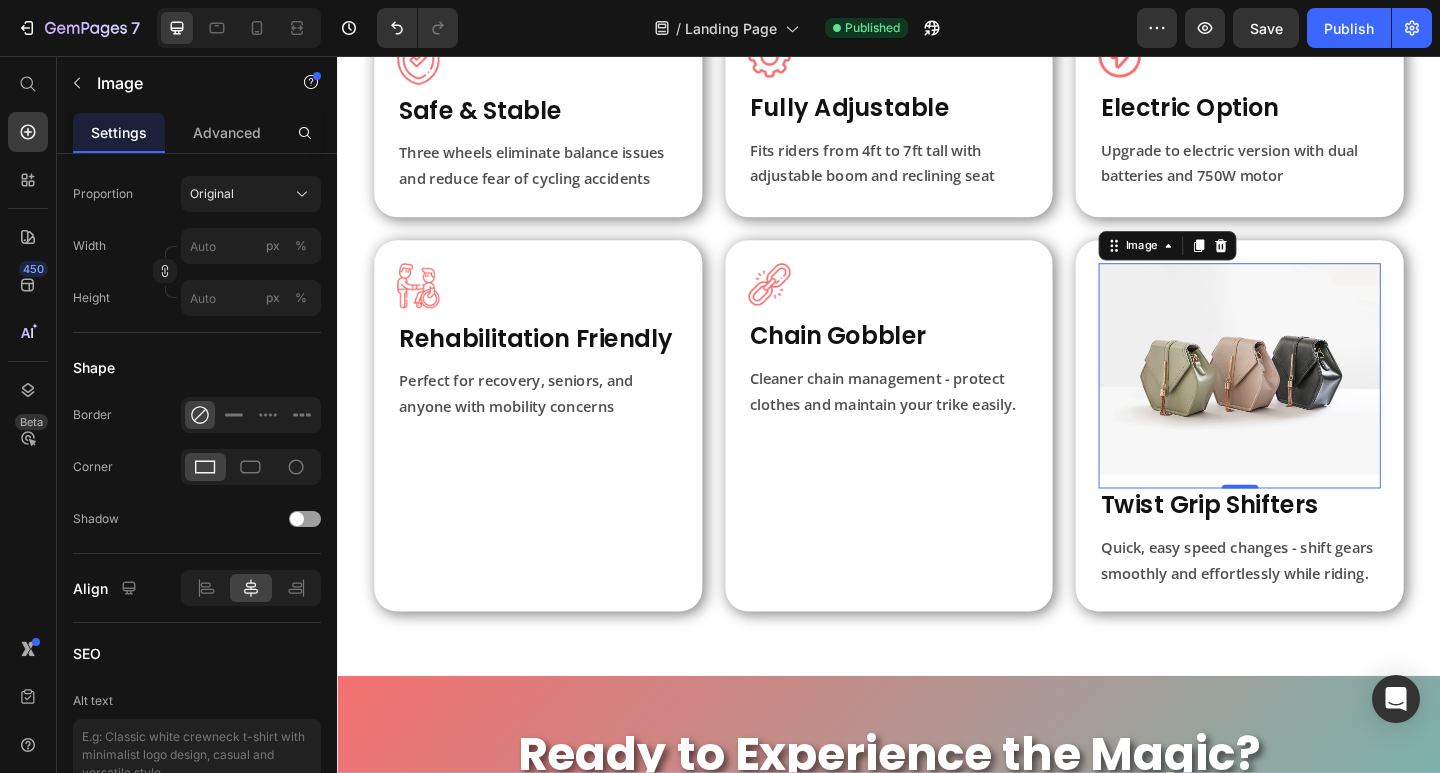 scroll, scrollTop: 0, scrollLeft: 0, axis: both 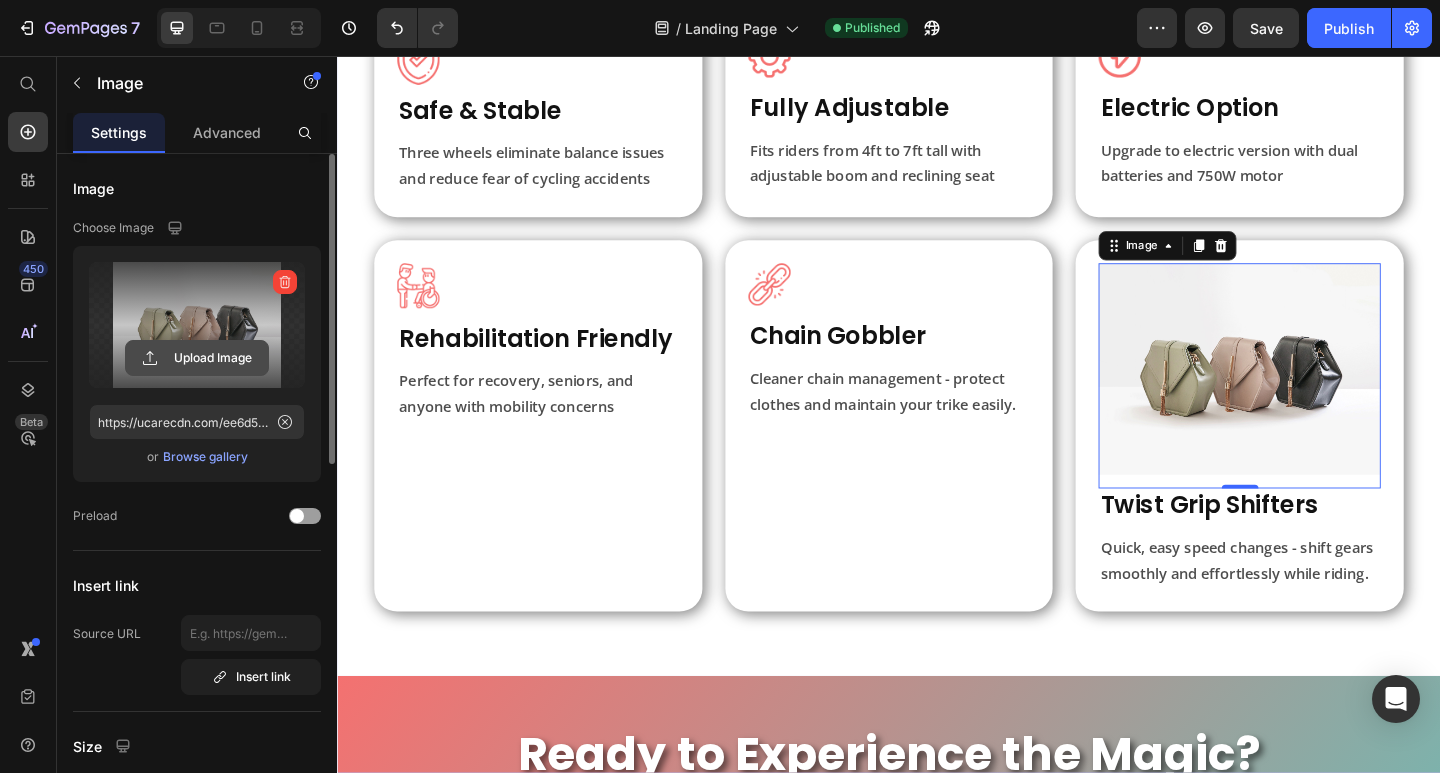 click 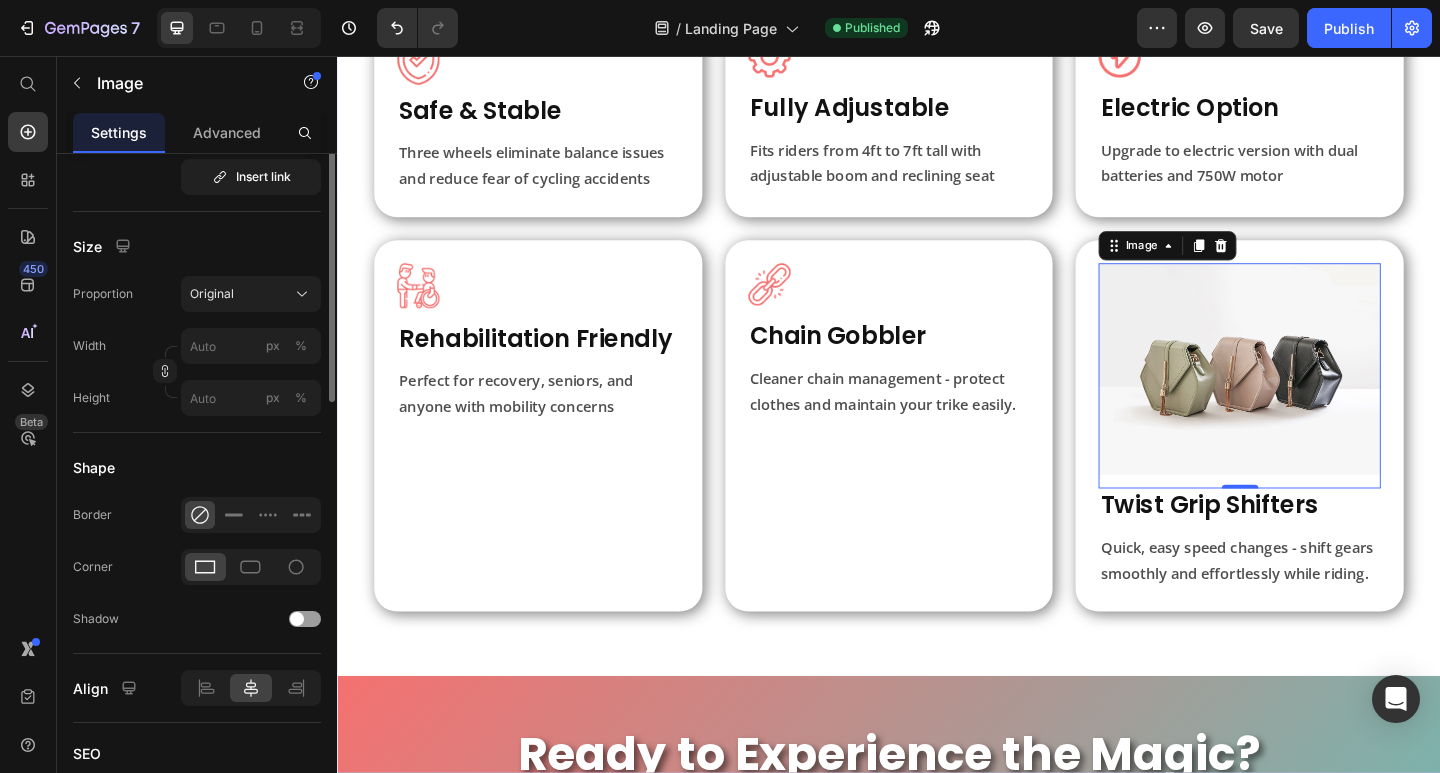 scroll, scrollTop: 600, scrollLeft: 0, axis: vertical 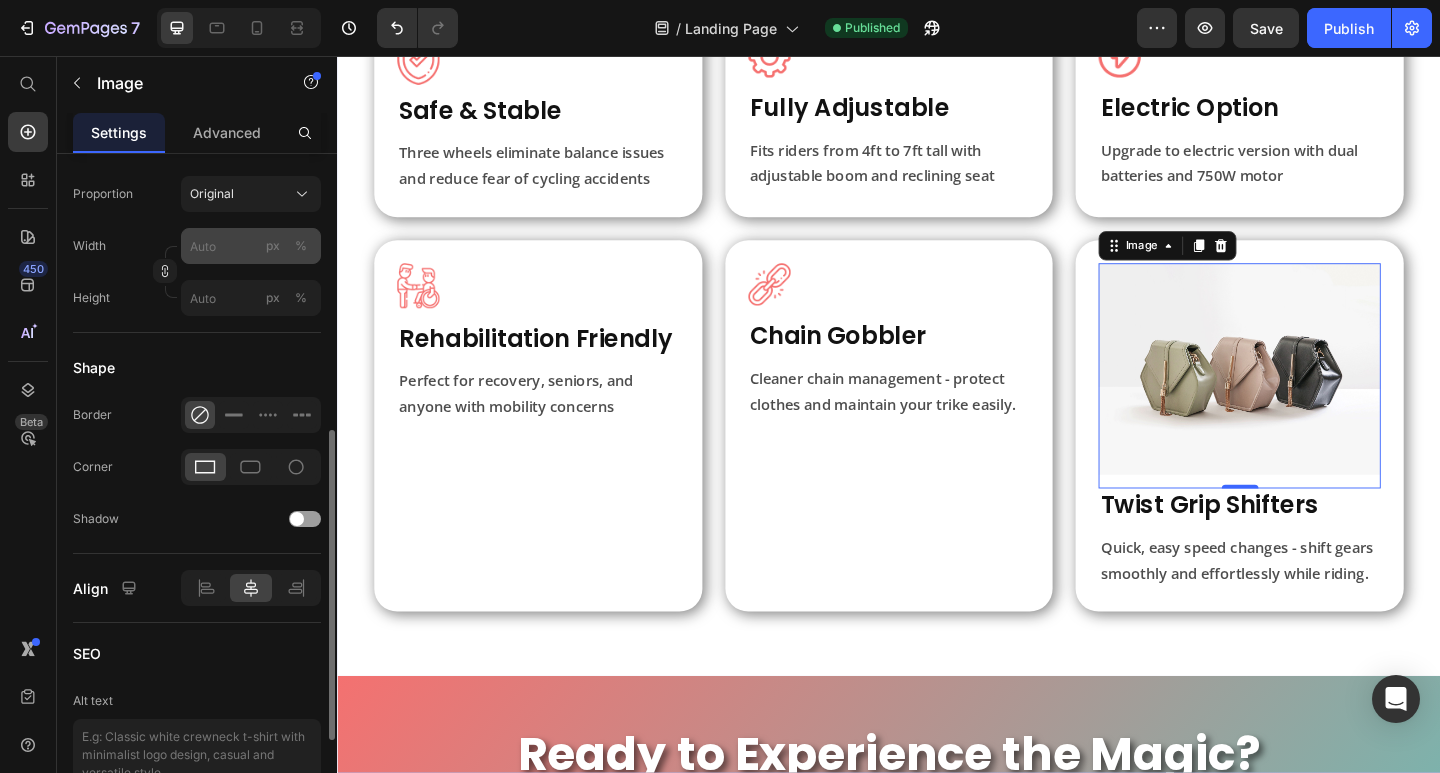 click on "%" at bounding box center [301, 246] 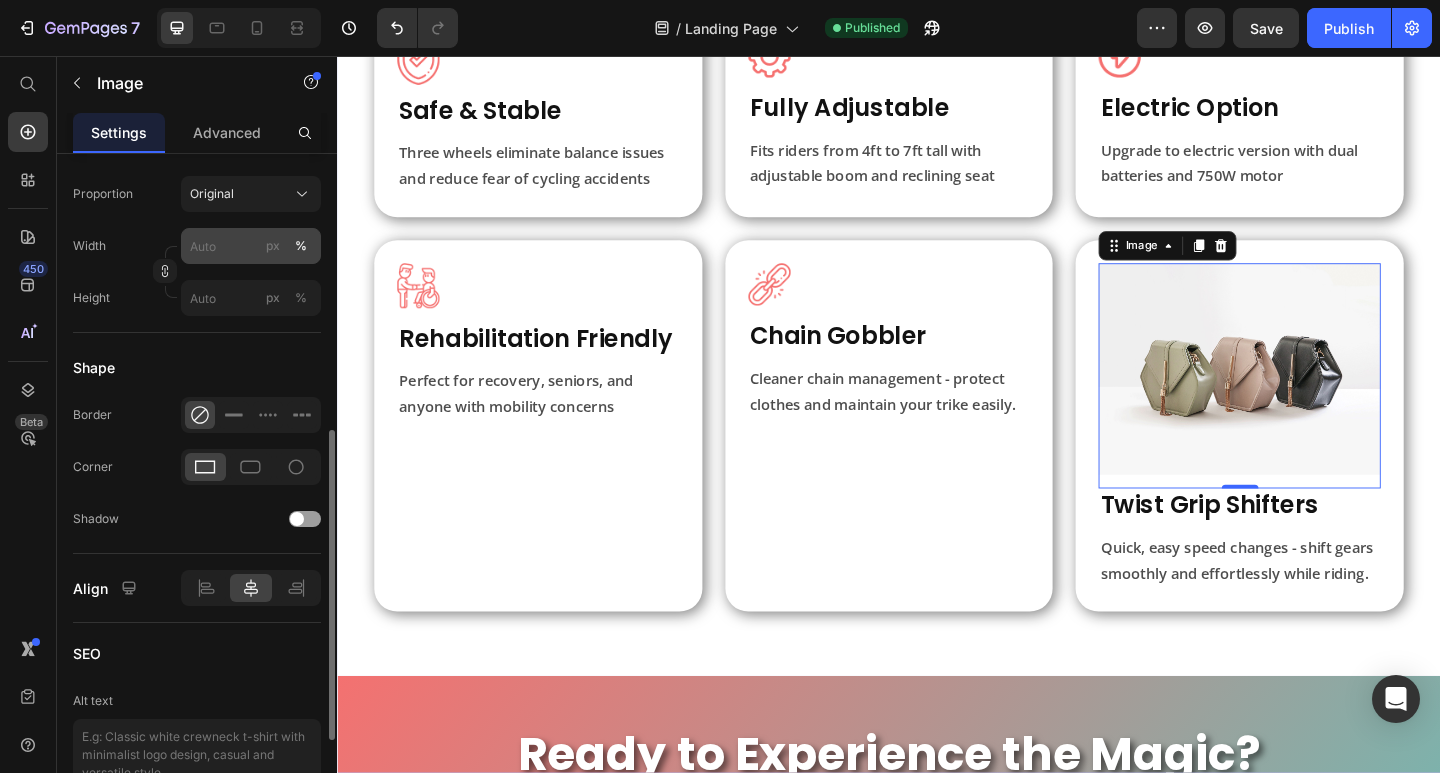 type on "https://cdn.shopify.com/s/files/1/0647/7964/9243/files/gempages_574378048523142273-86421eed-4b17-4ce1-8bec-2cd071c3e745.png" 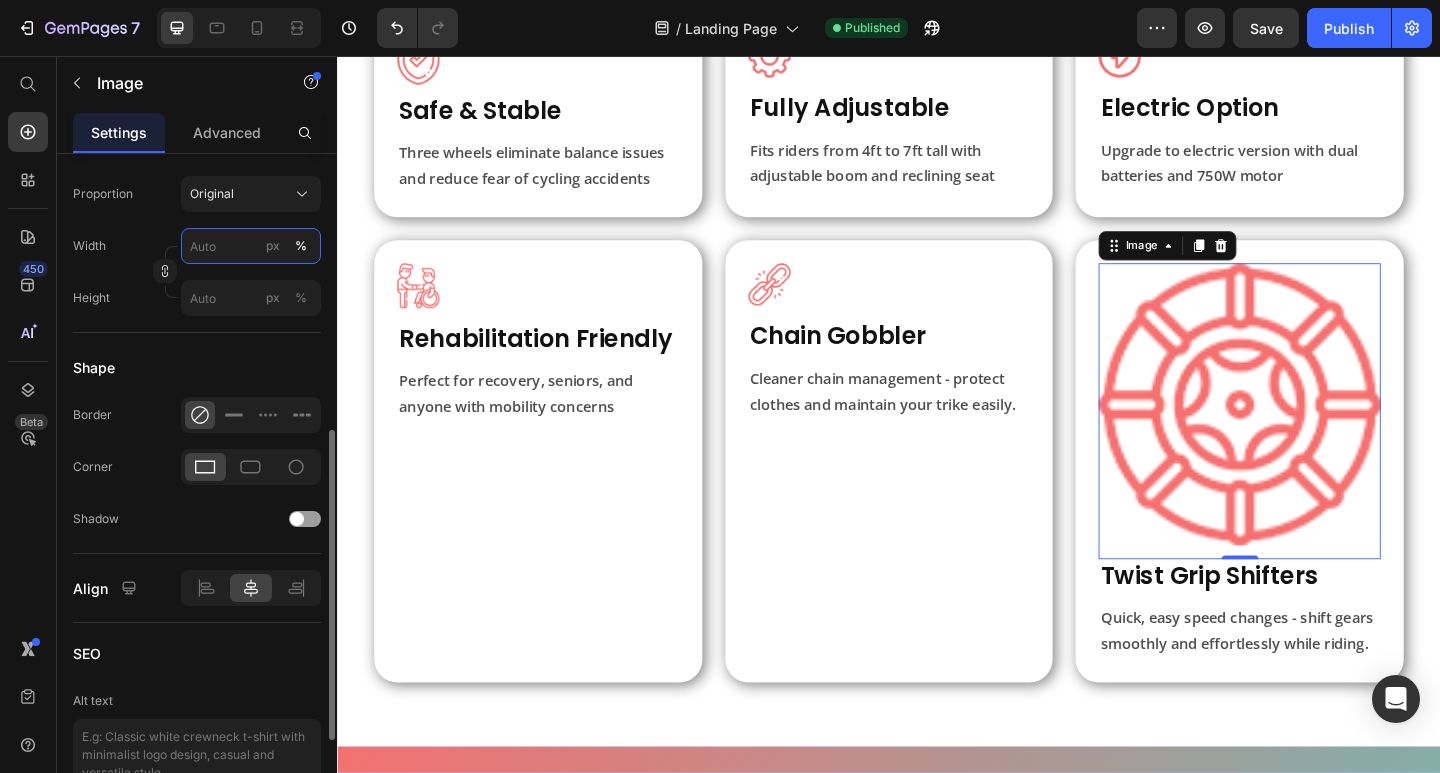 click on "px %" at bounding box center [251, 246] 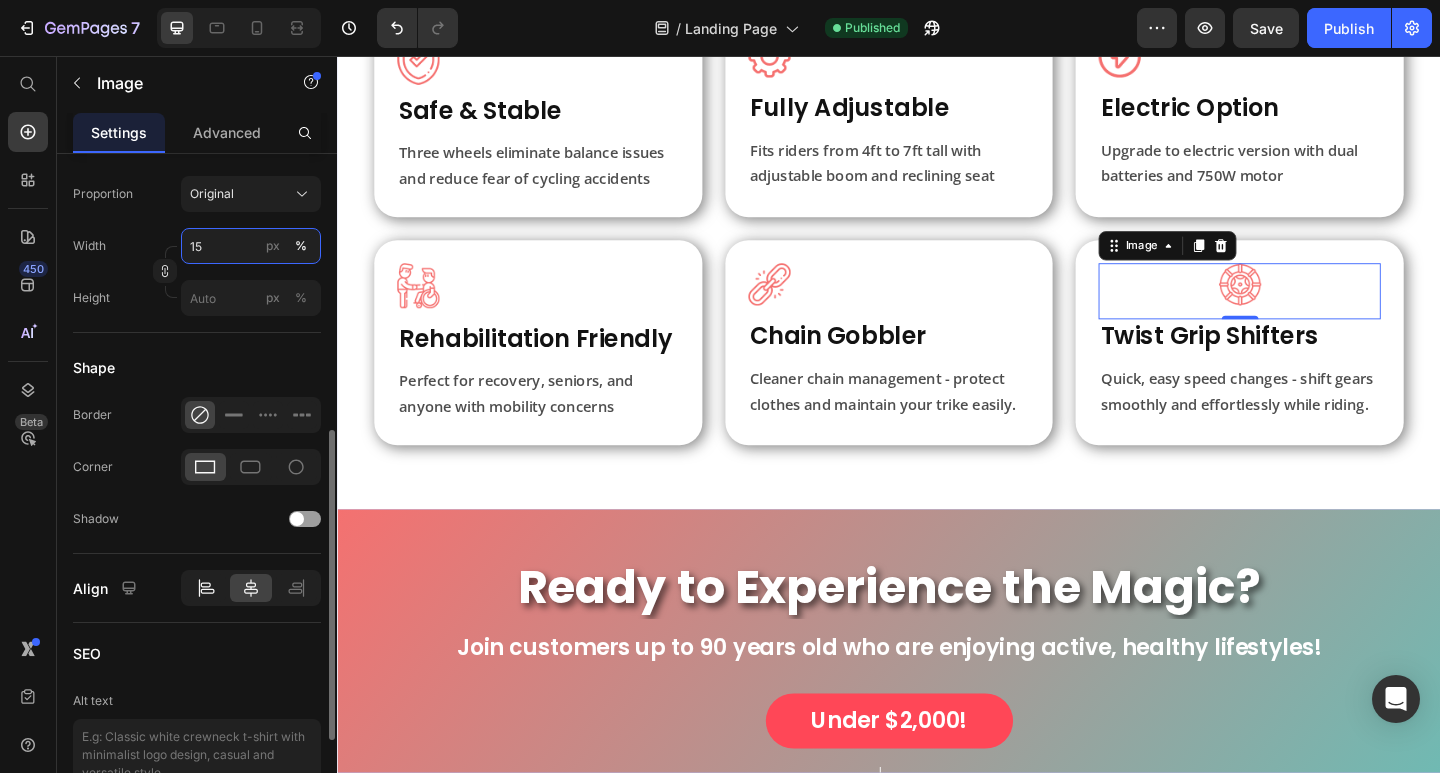 type on "15" 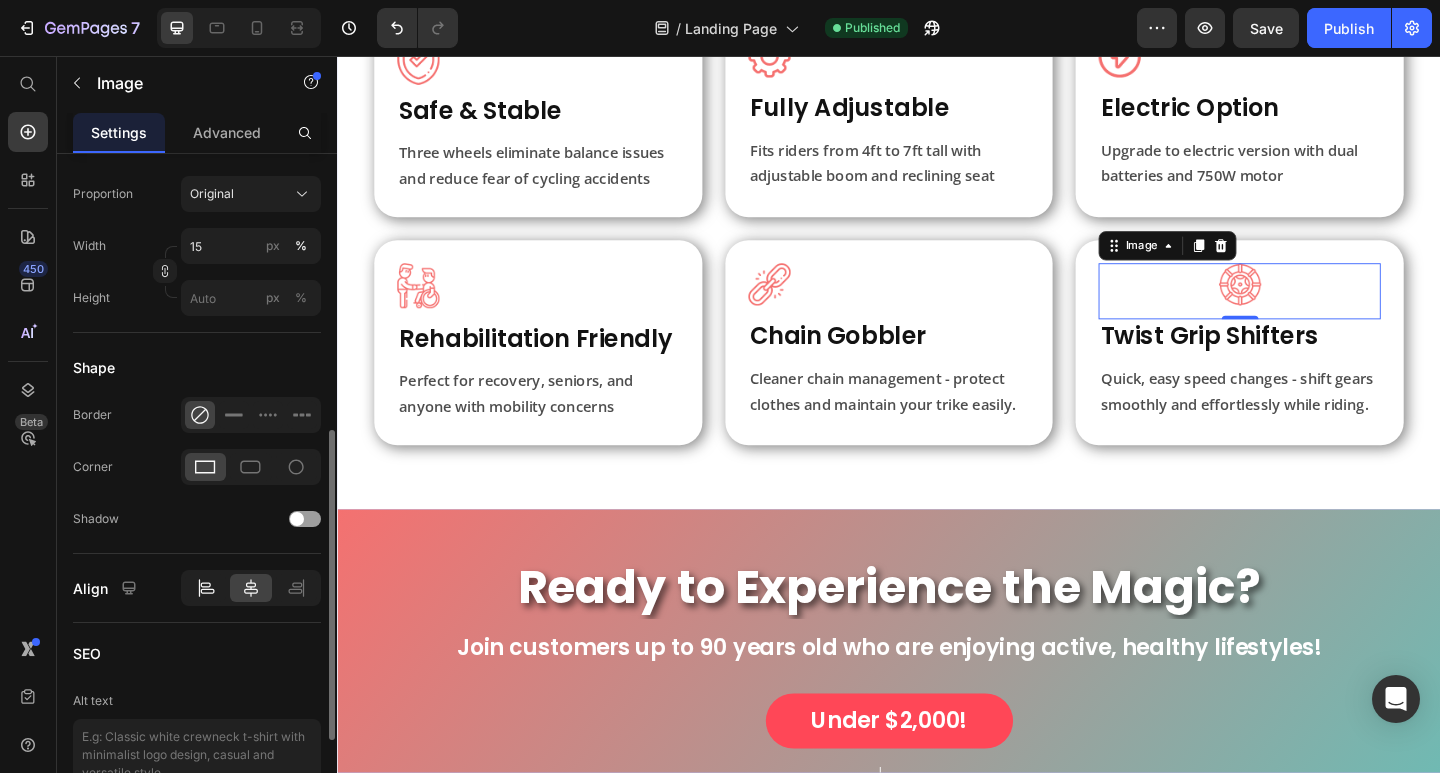 click 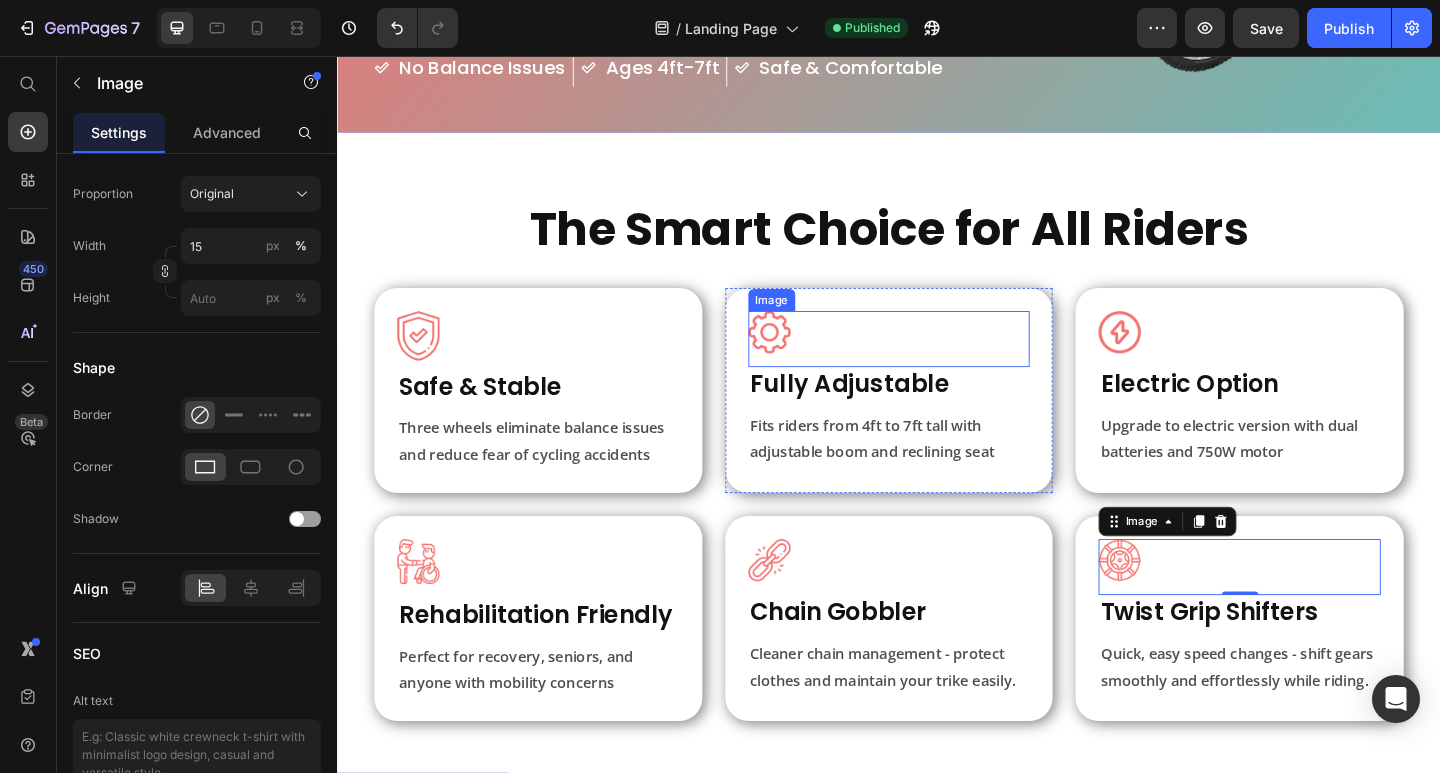 scroll, scrollTop: 400, scrollLeft: 0, axis: vertical 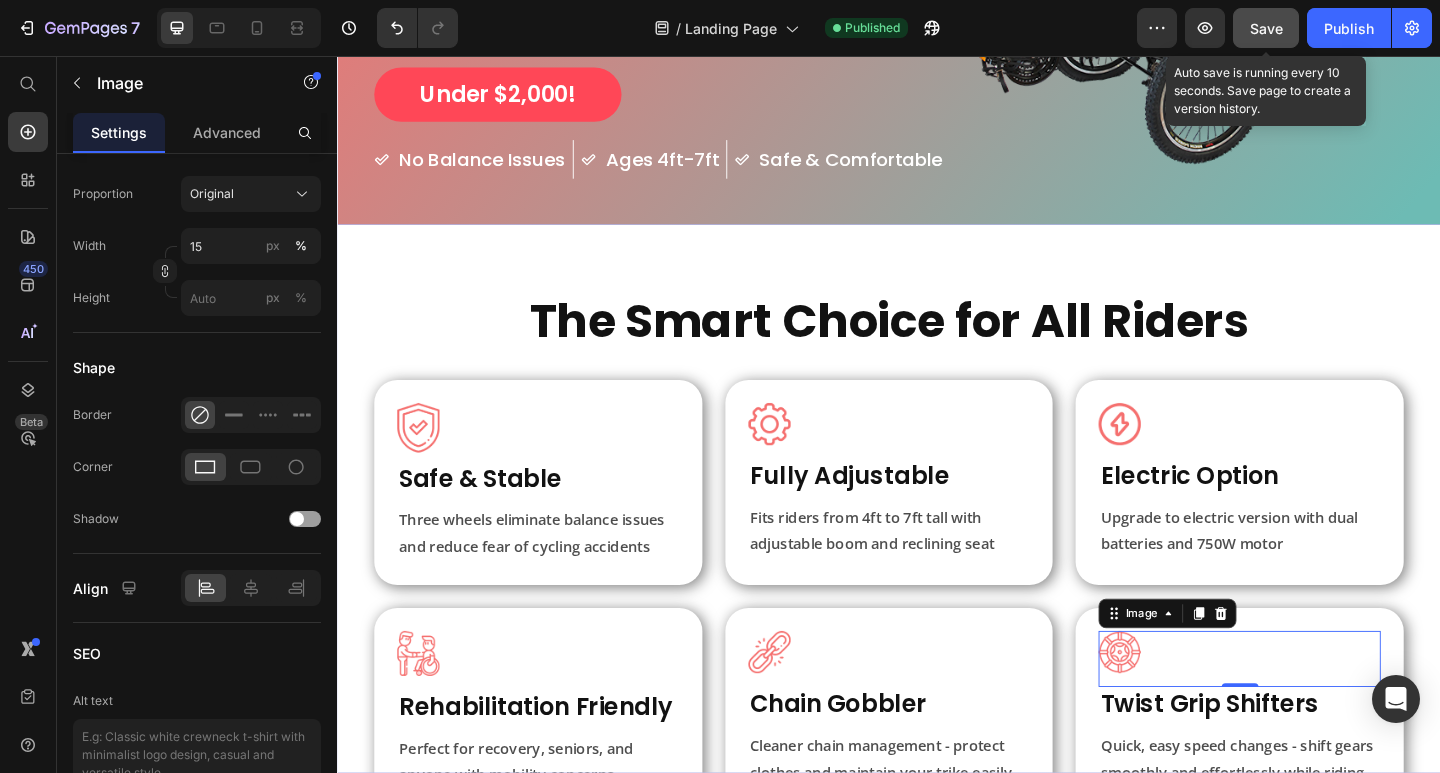 click on "Save" at bounding box center (1266, 28) 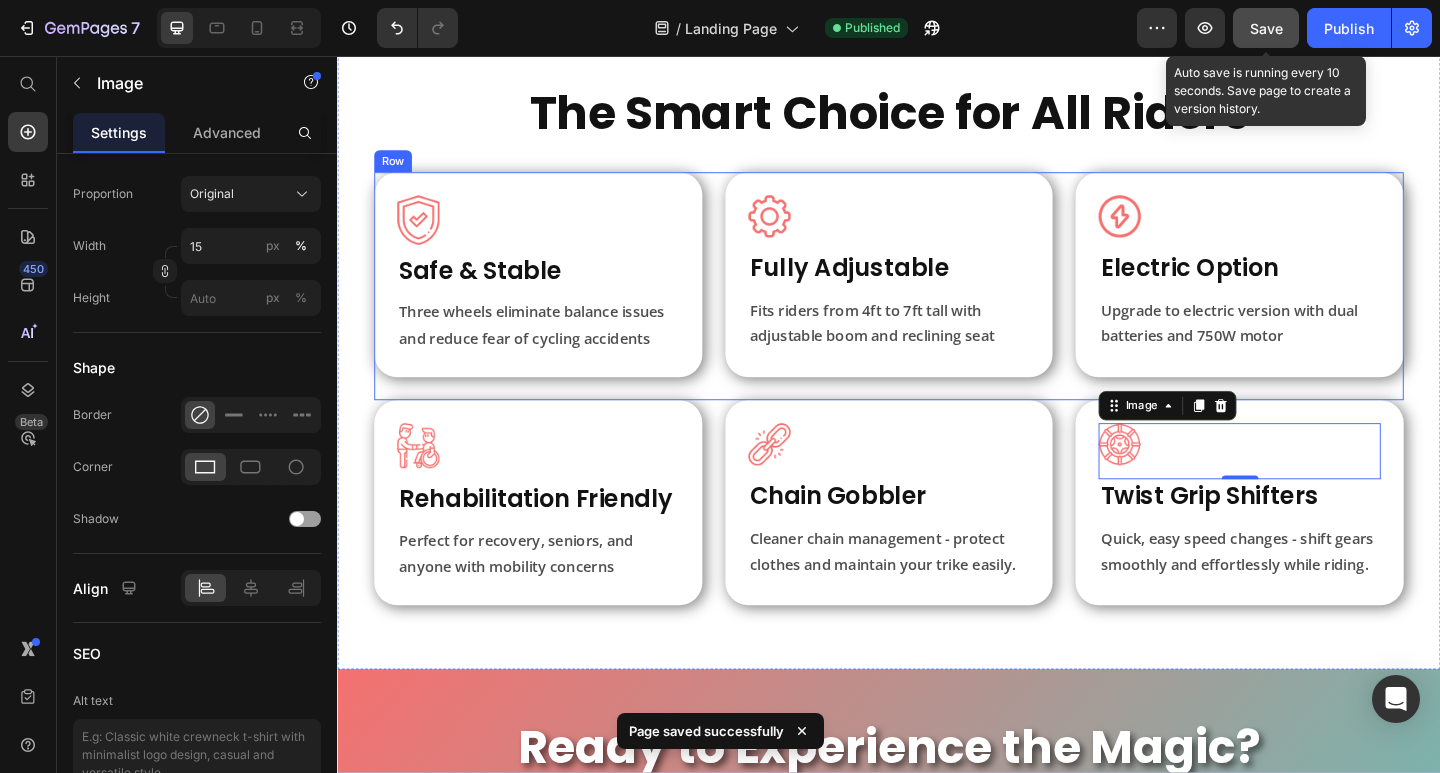 scroll, scrollTop: 500, scrollLeft: 0, axis: vertical 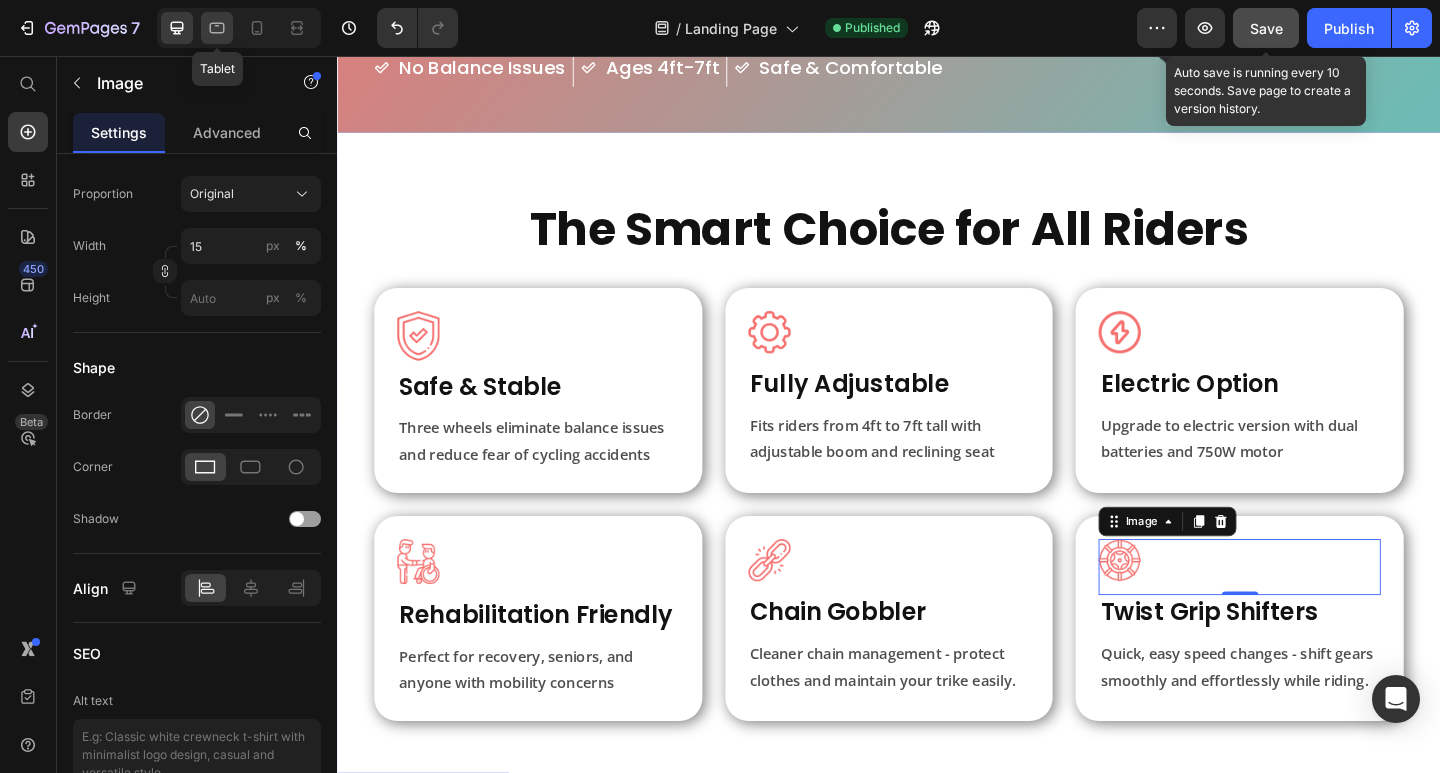 click 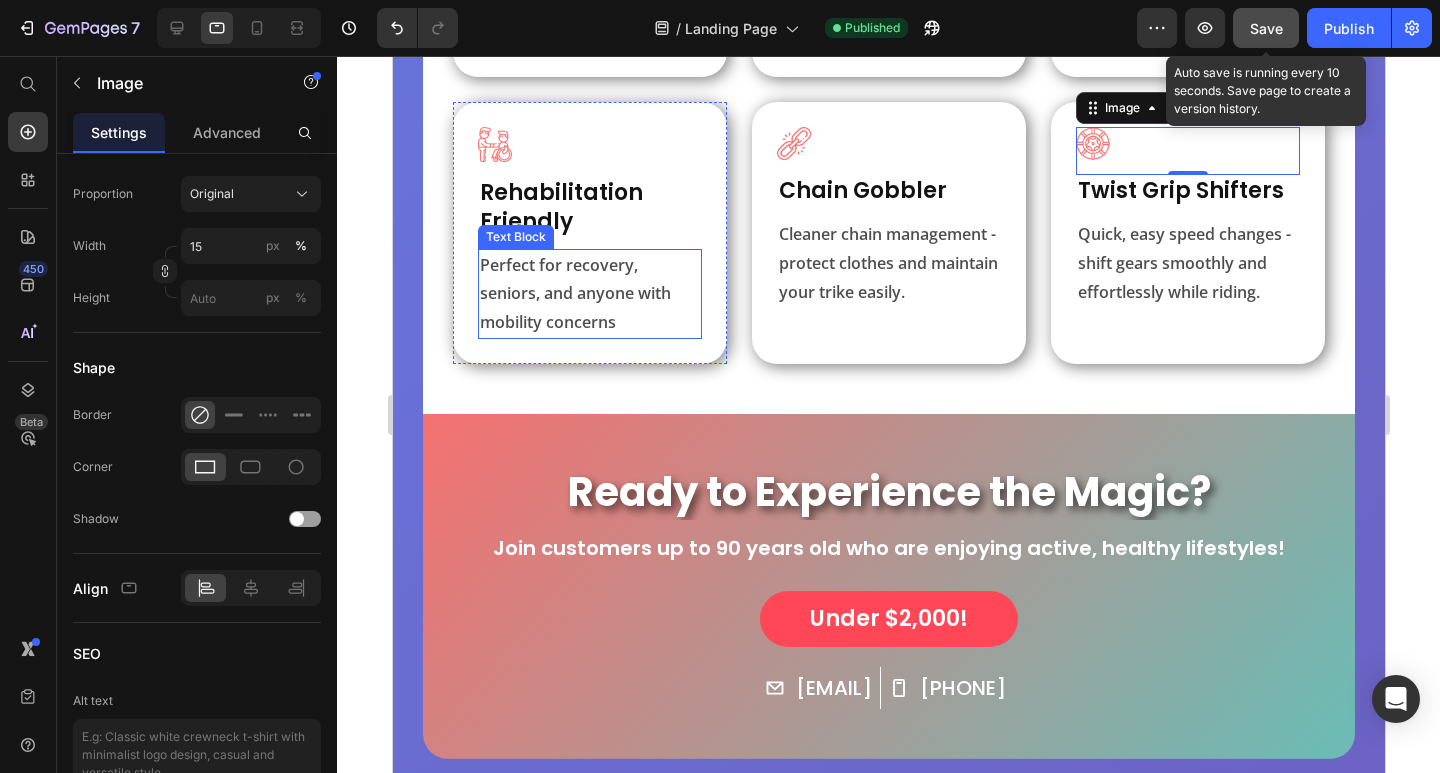 scroll, scrollTop: 520, scrollLeft: 0, axis: vertical 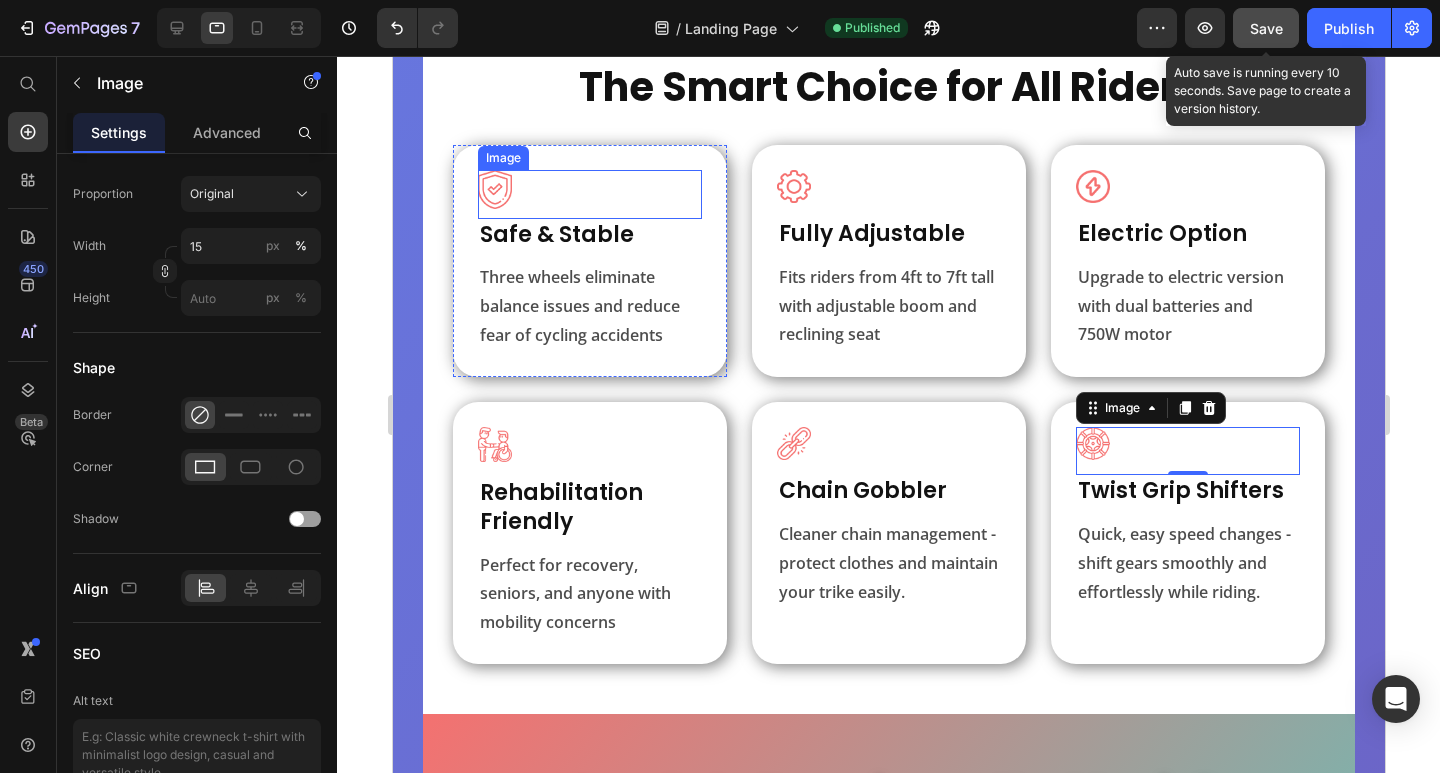 click at bounding box center [589, 194] 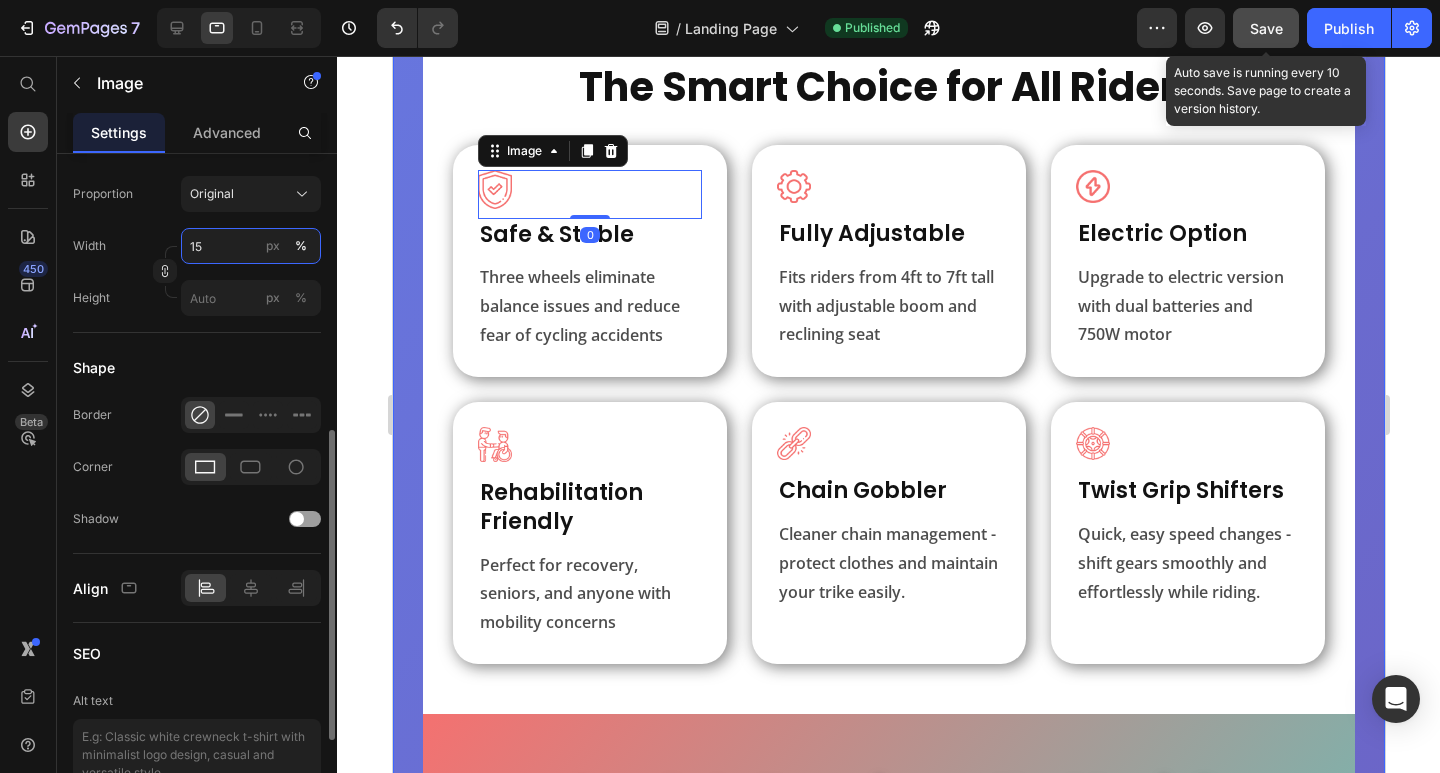 click on "15" at bounding box center [251, 246] 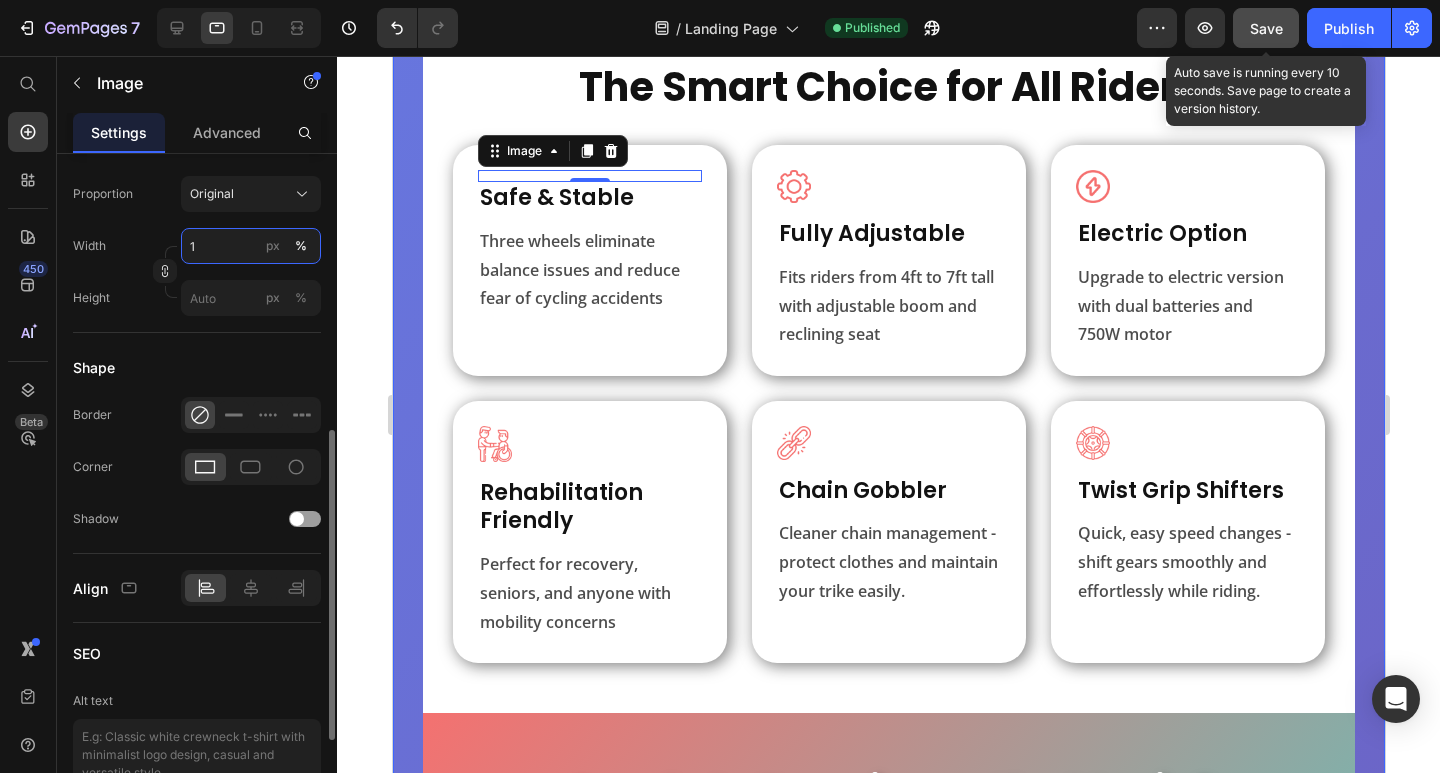 type on "18" 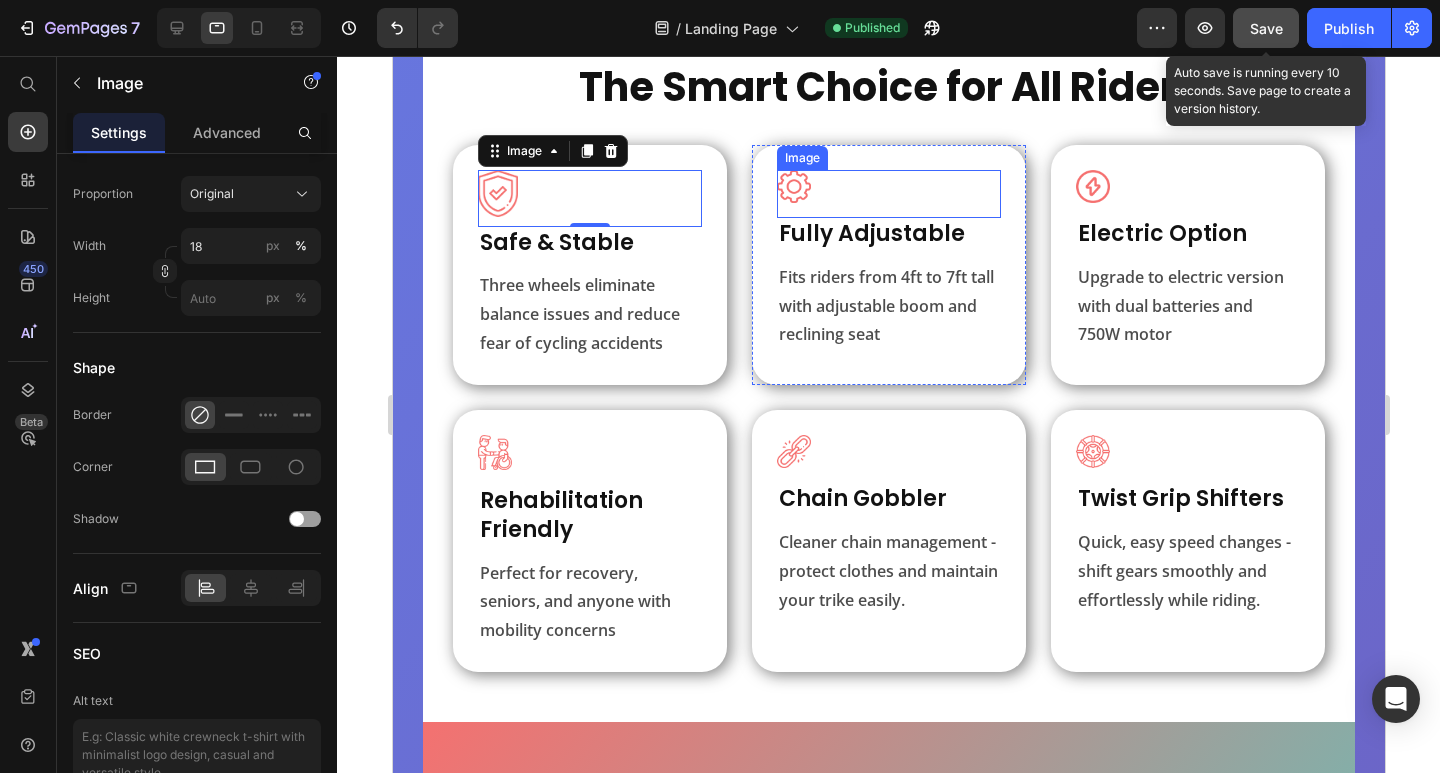 click at bounding box center (888, 194) 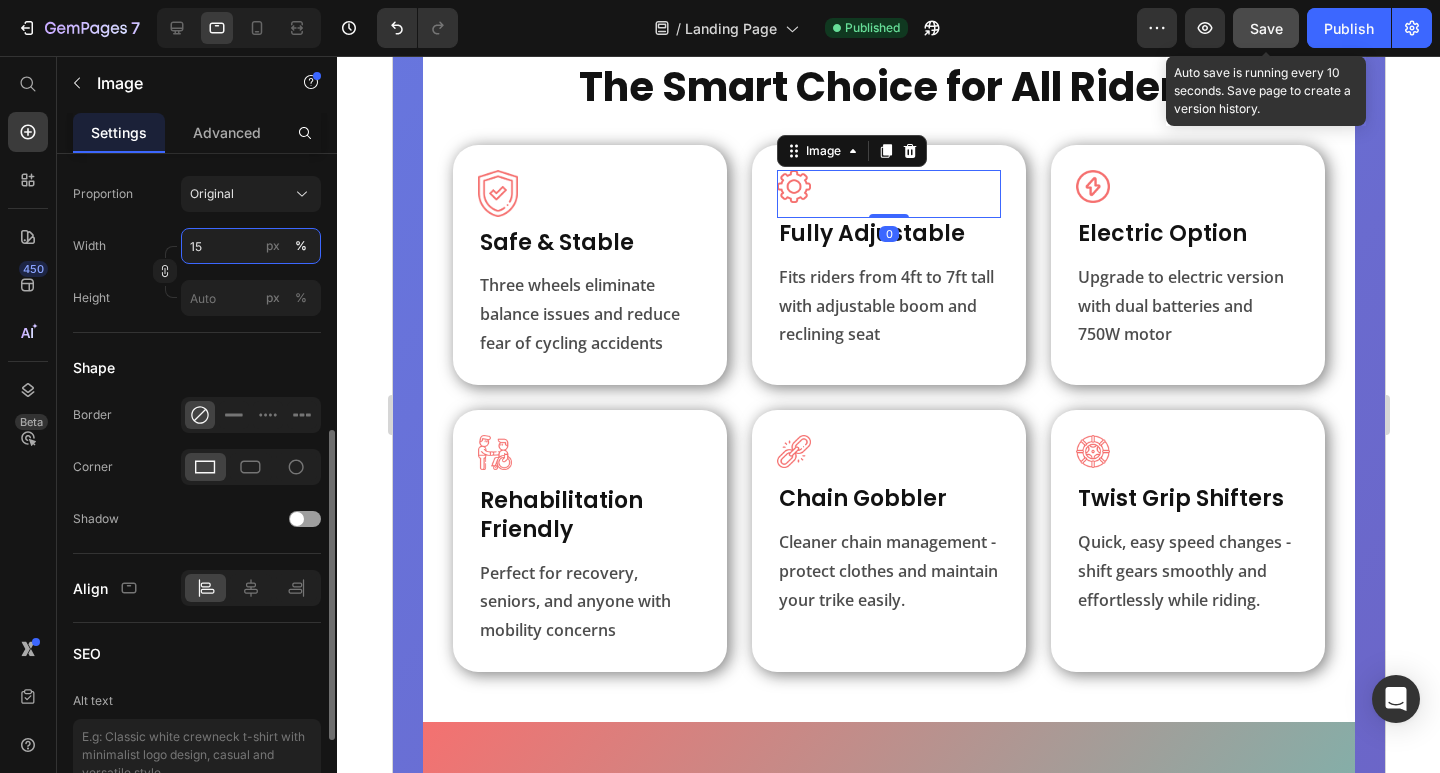 click on "15" at bounding box center [251, 246] 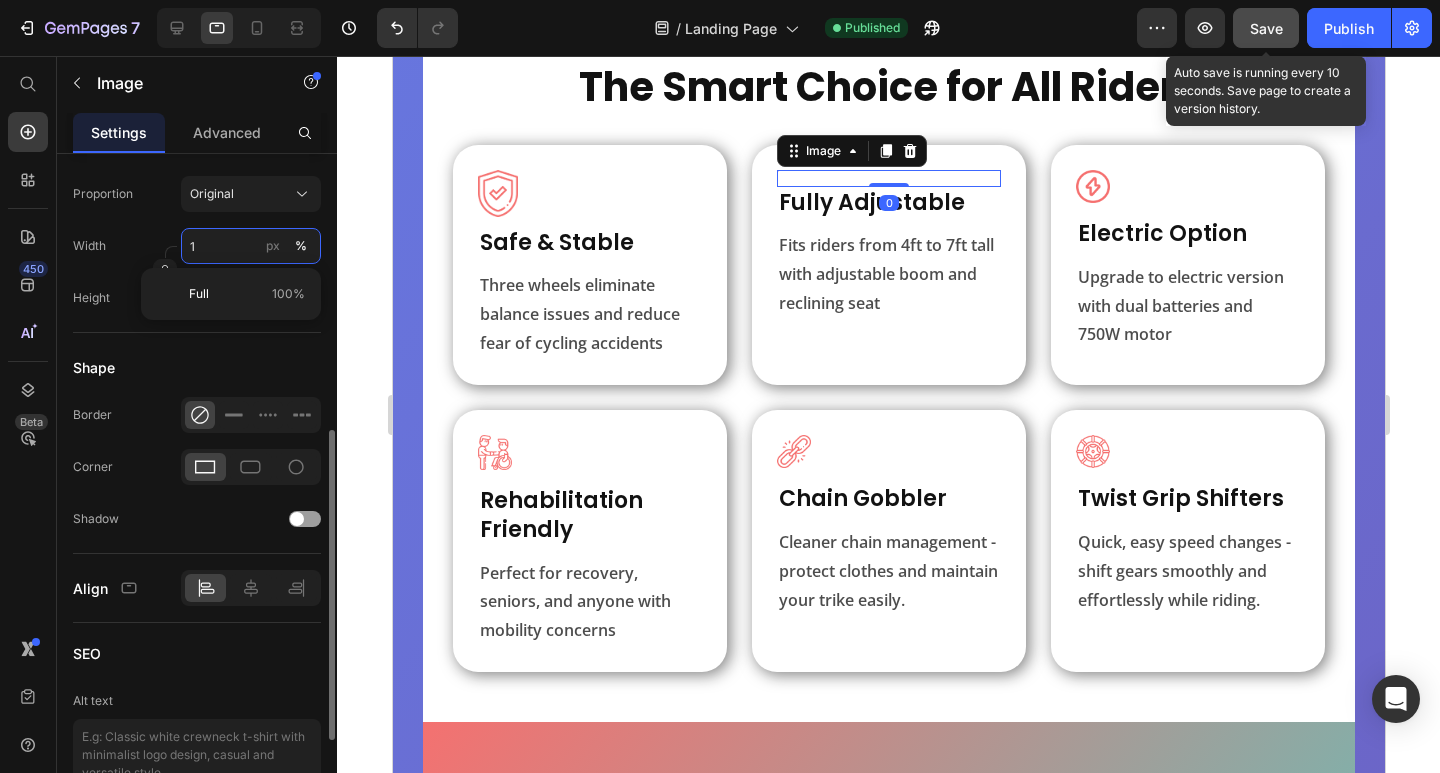 type on "18" 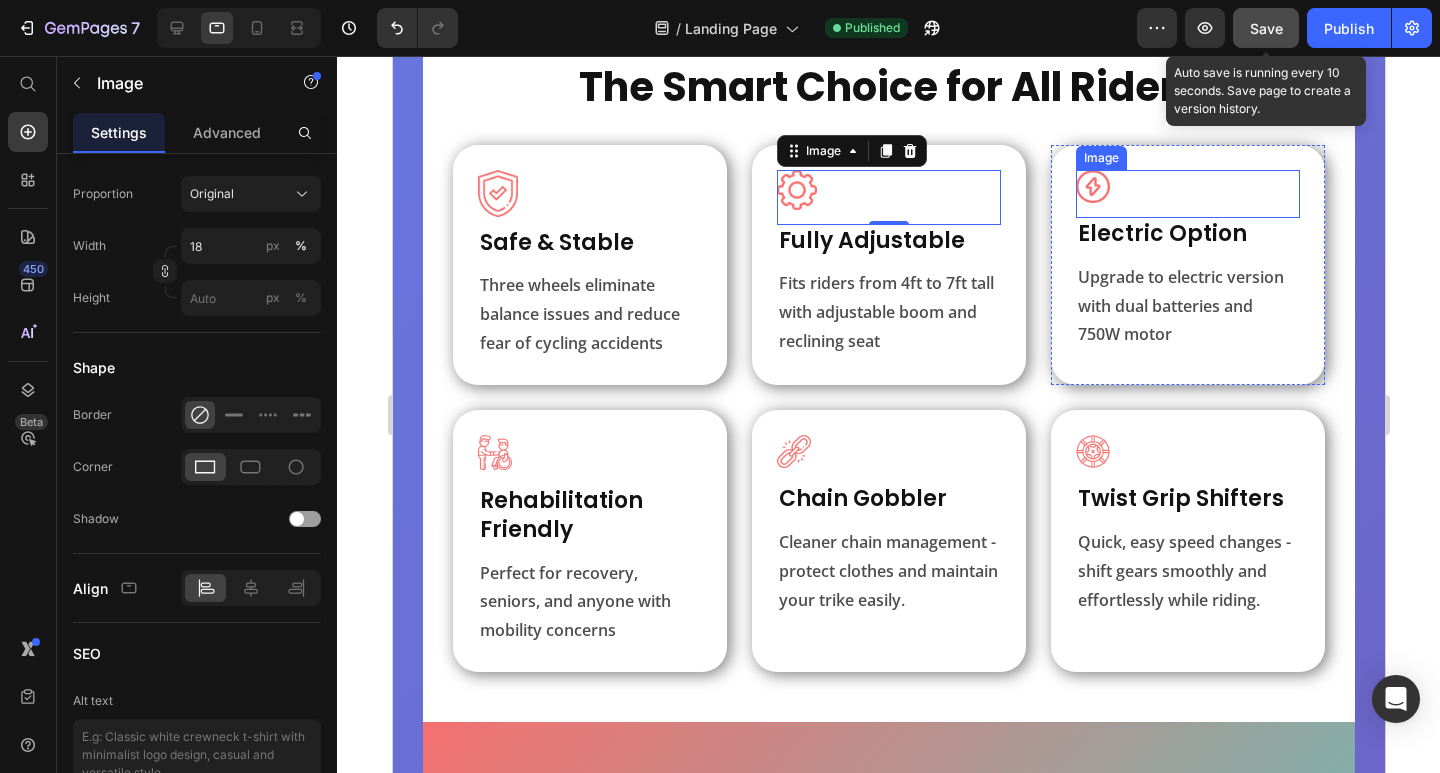 click at bounding box center (1187, 194) 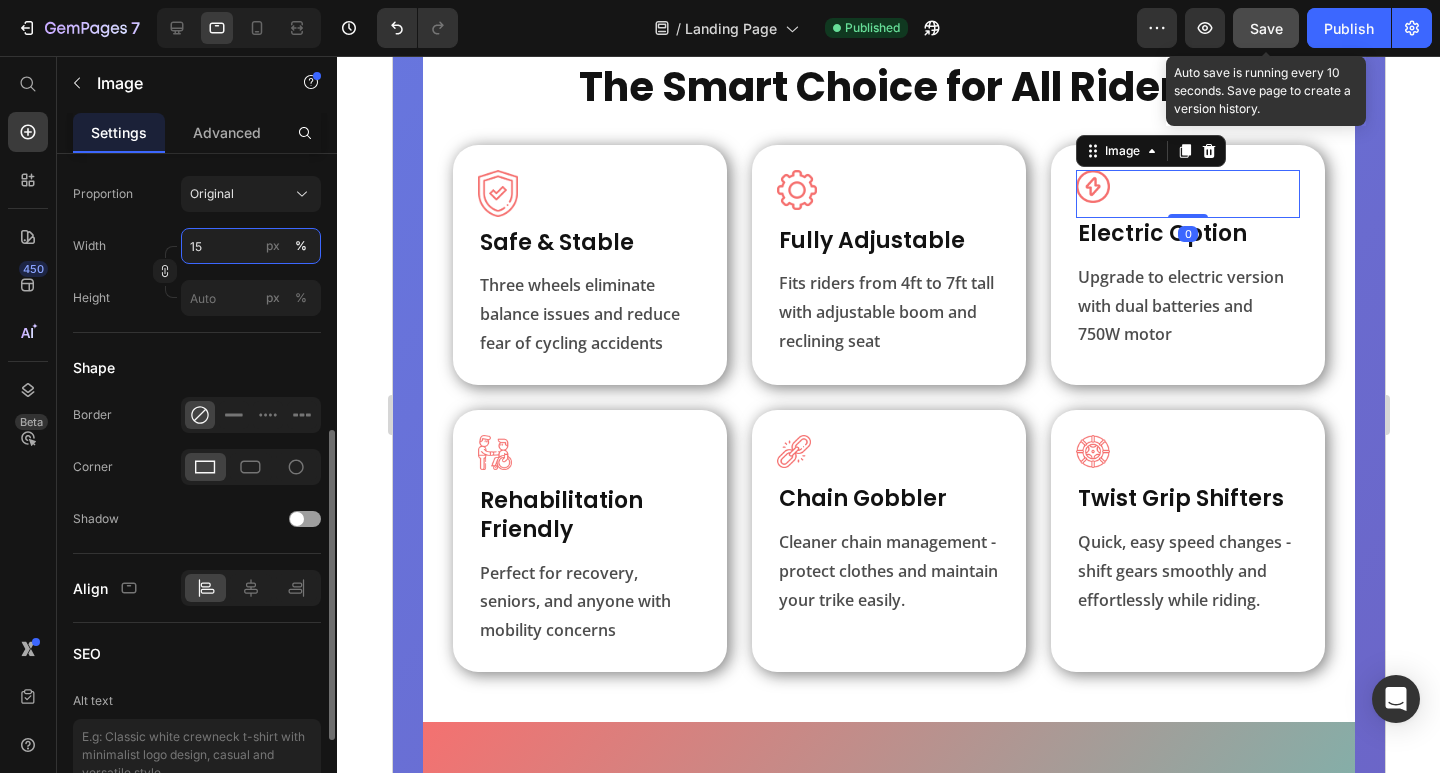 click on "15" at bounding box center (251, 246) 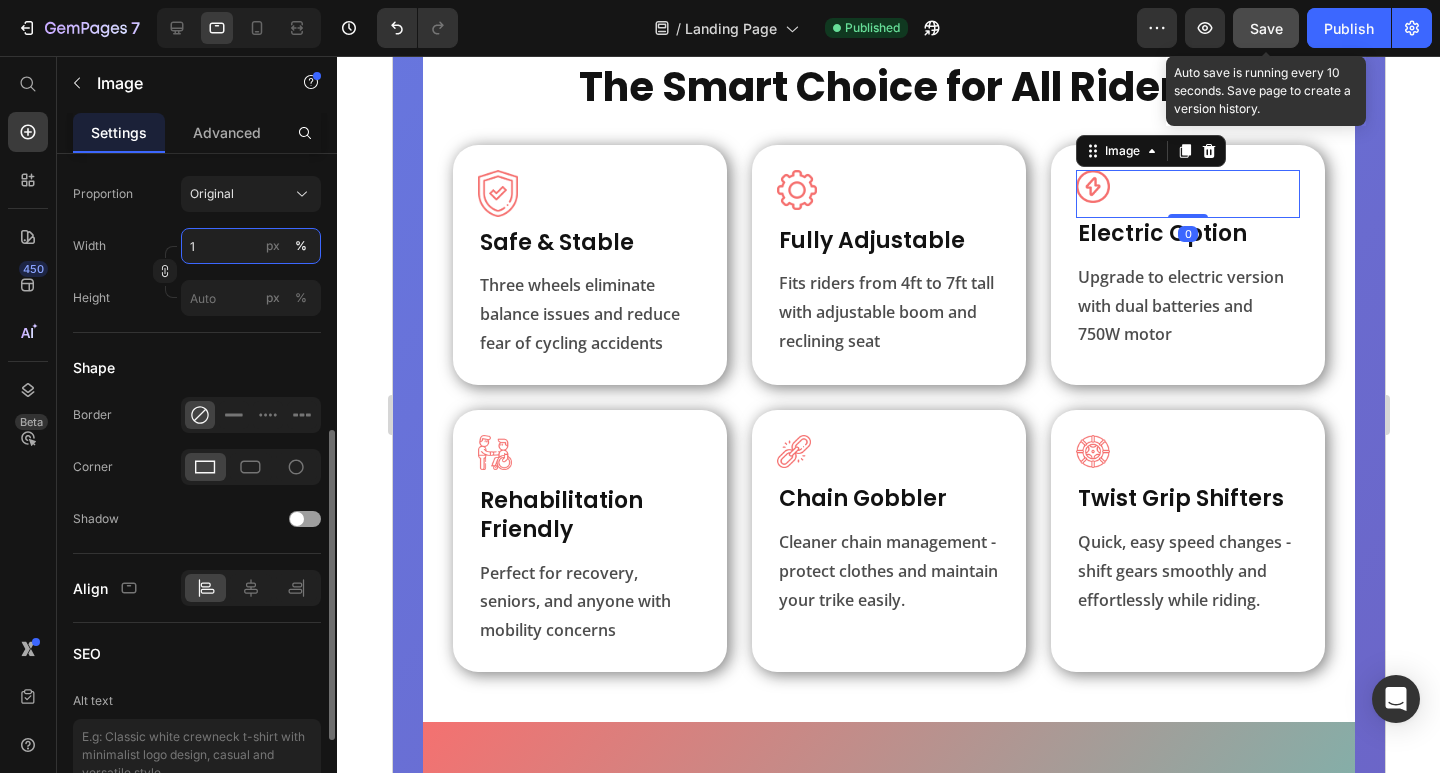 type on "18" 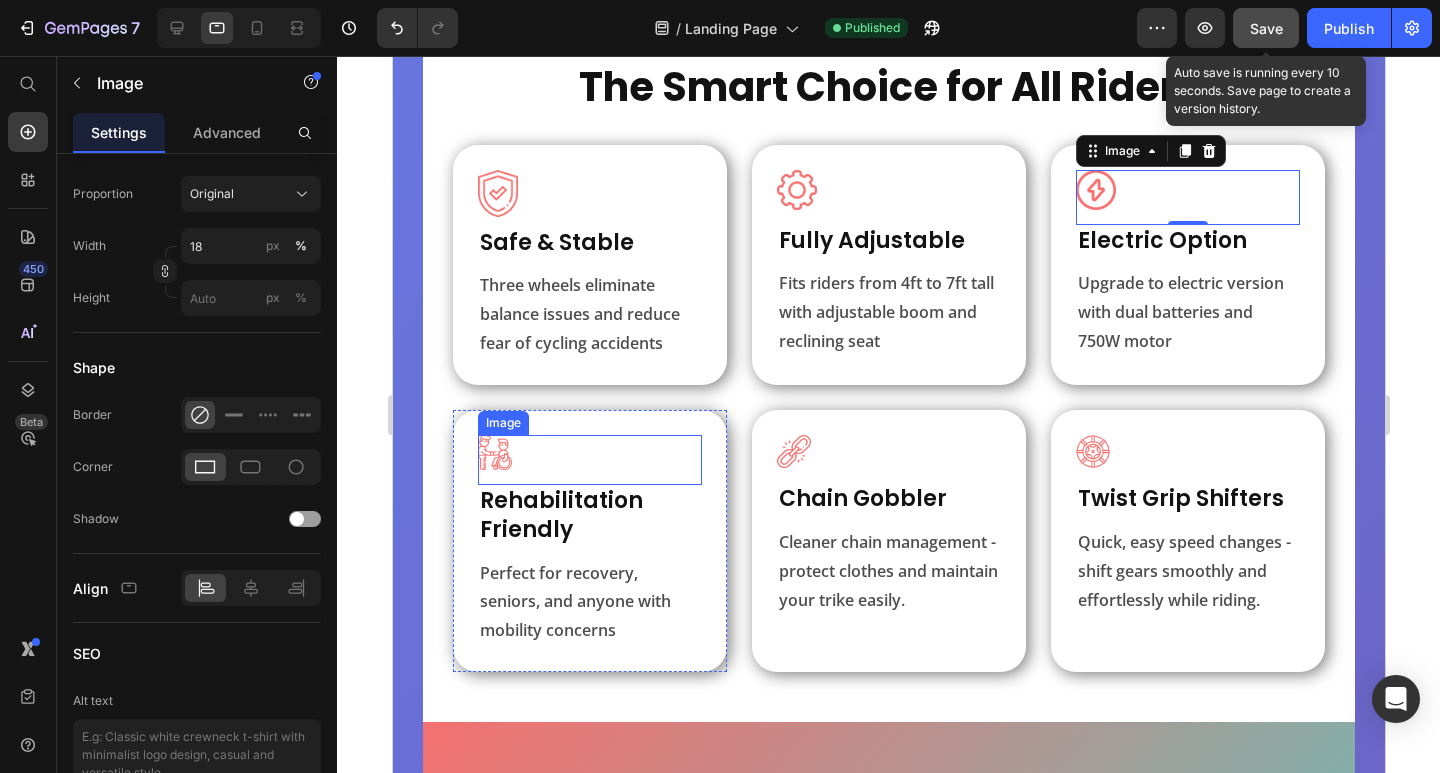 click at bounding box center [589, 460] 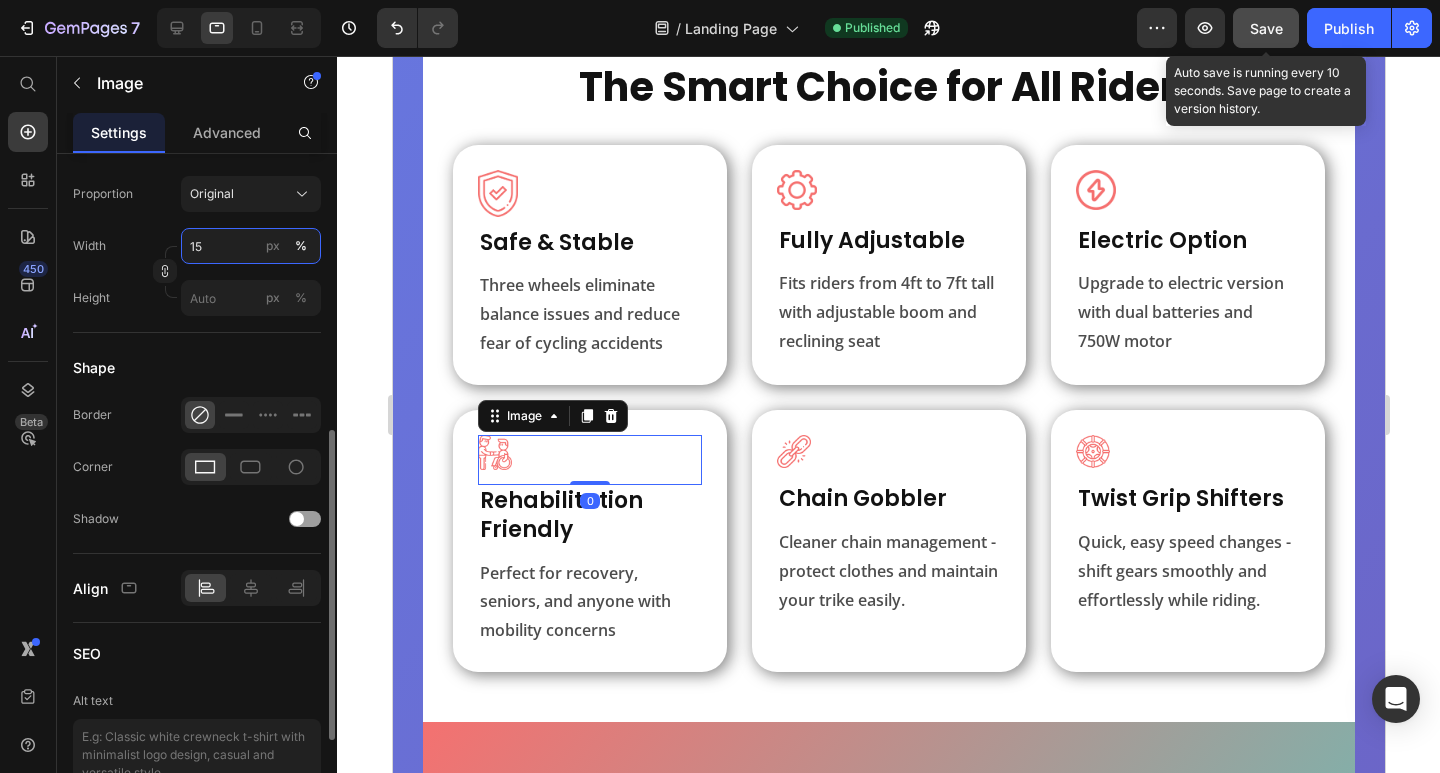 click on "15" at bounding box center (251, 246) 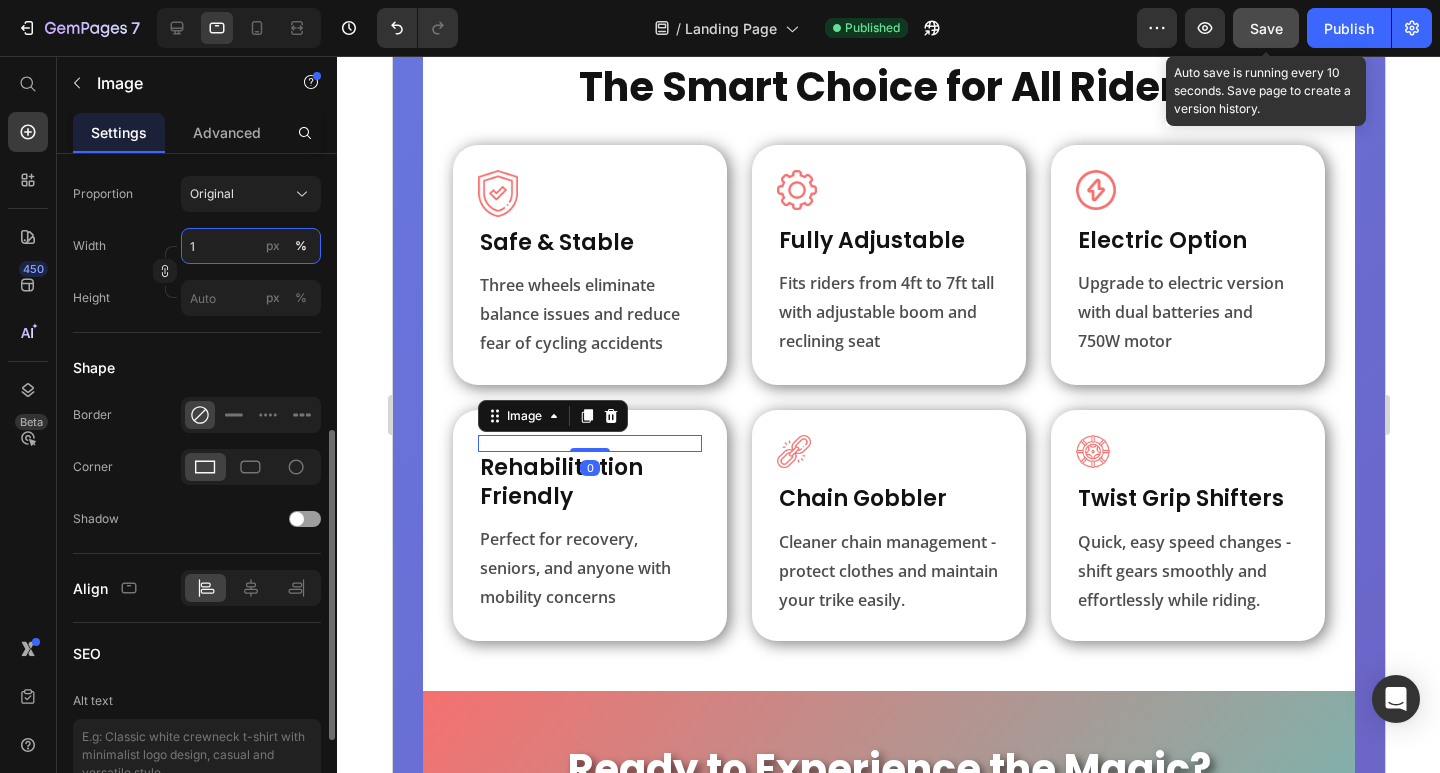 type on "18" 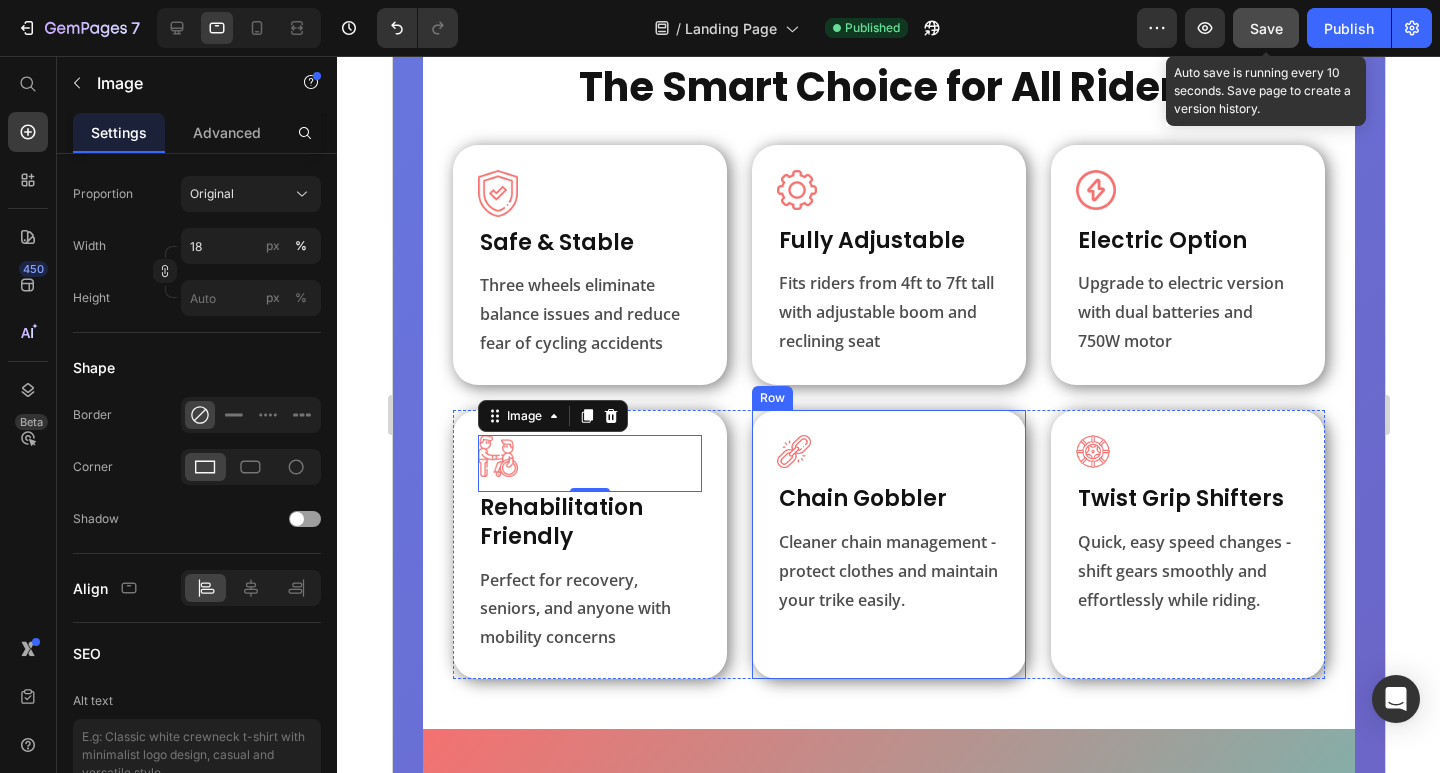 click at bounding box center (888, 459) 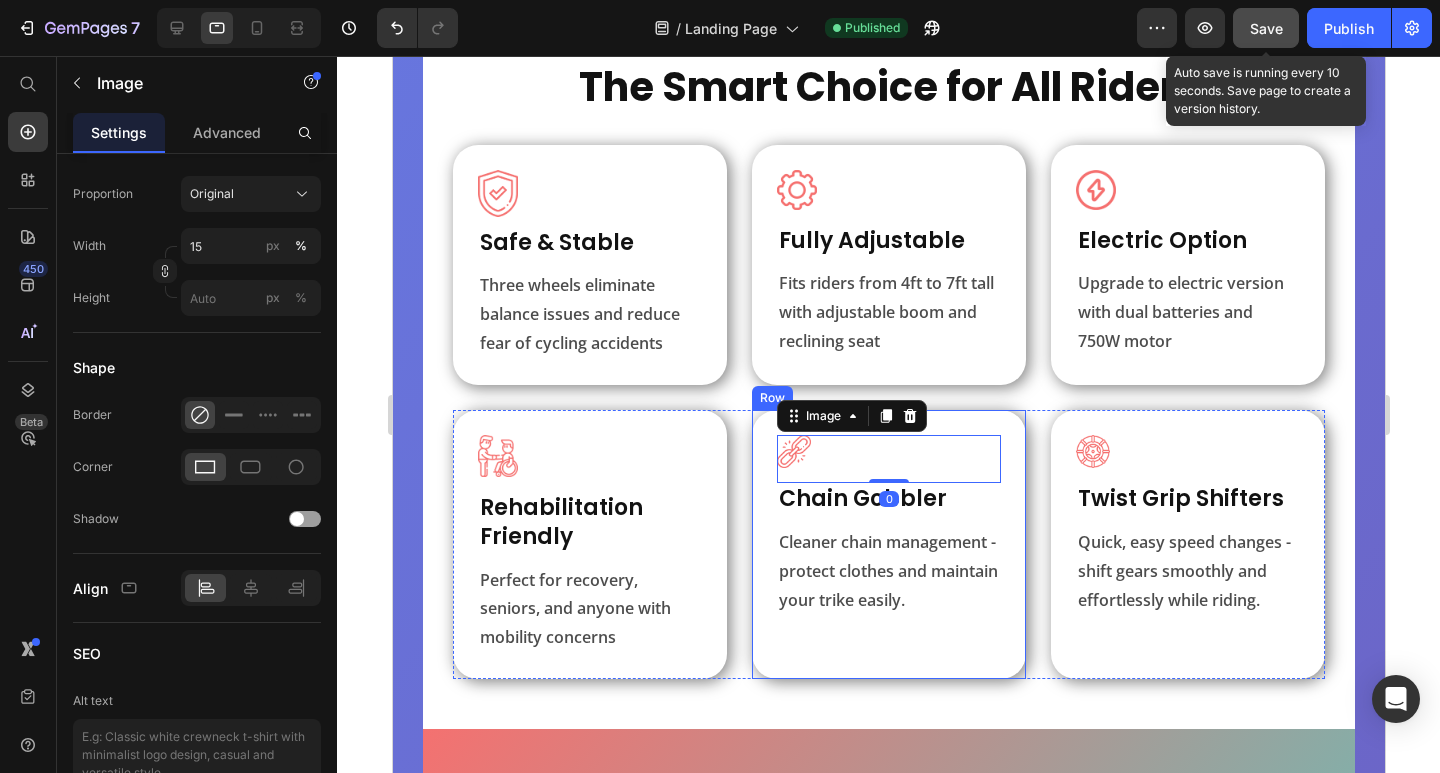 click on "Image   0 Chain Gobbler Heading Cleaner chain management - protect clothes and maintain your trike easily. Text Block Row" at bounding box center (888, 544) 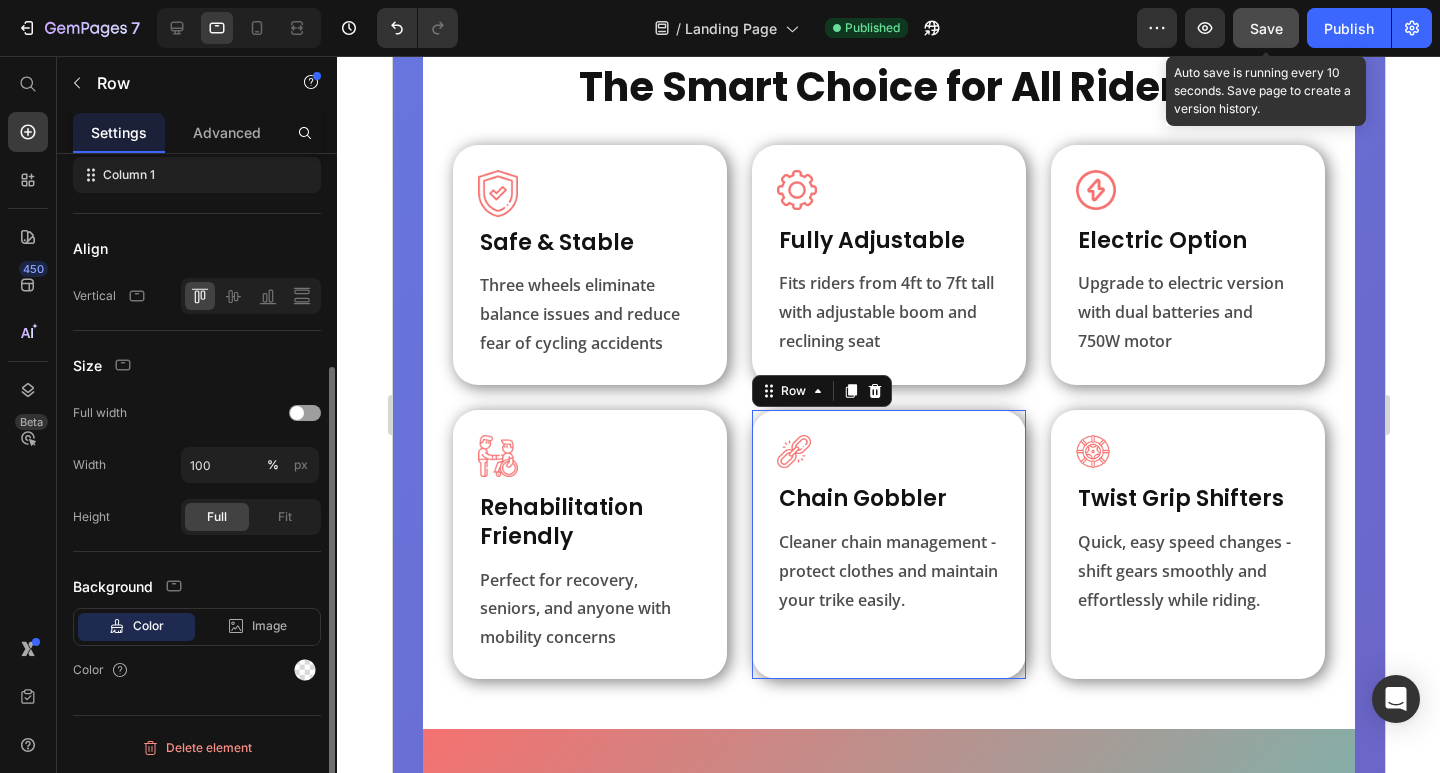 scroll, scrollTop: 0, scrollLeft: 0, axis: both 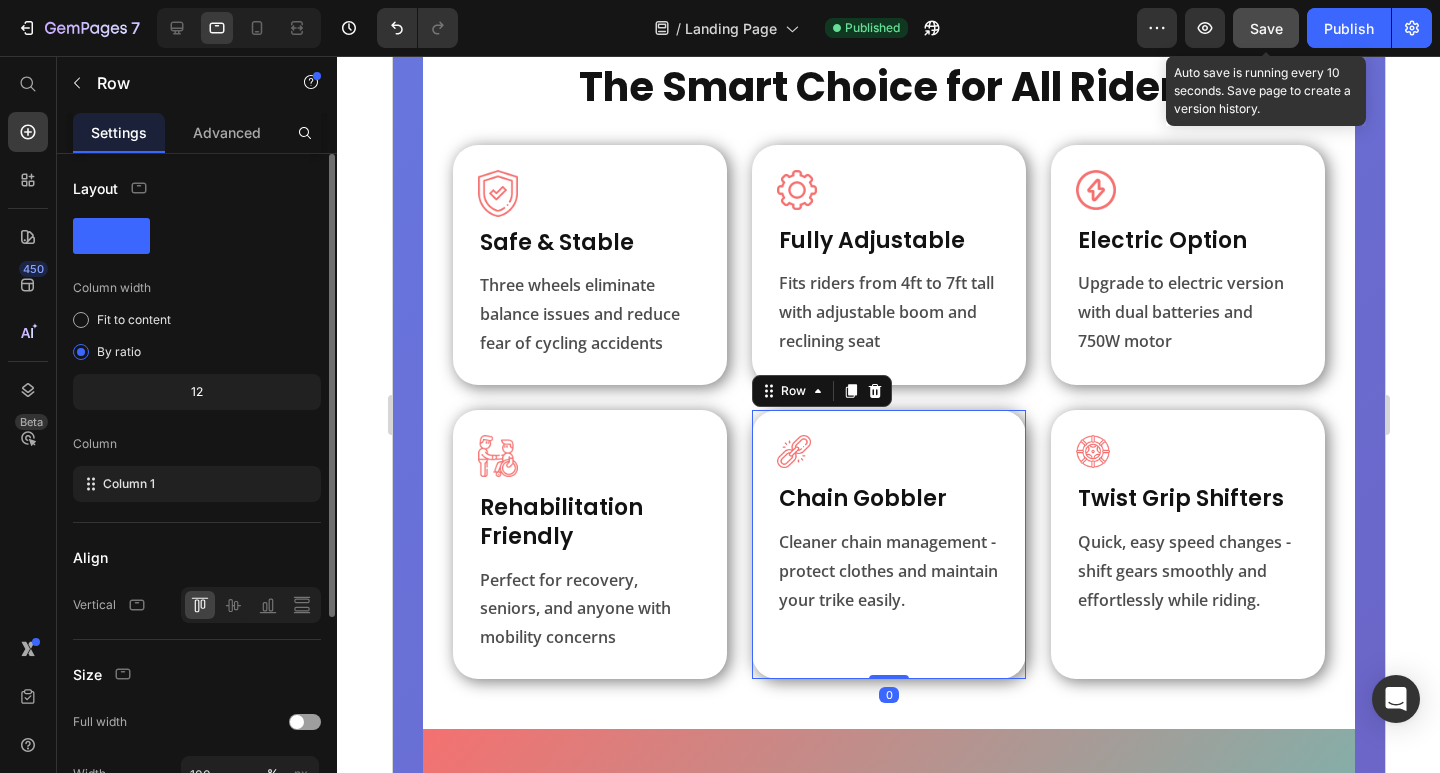 click at bounding box center (888, 459) 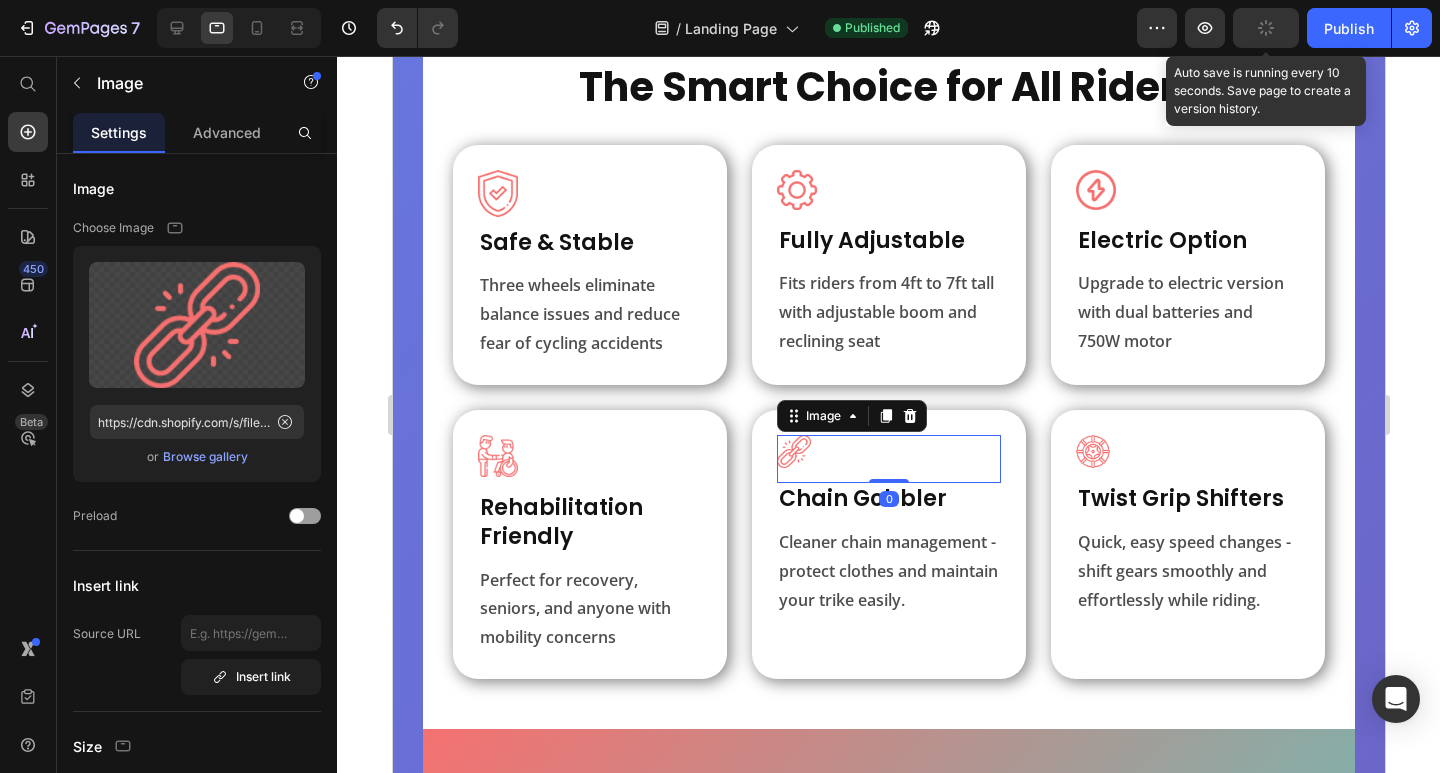 click on "Advanced" at bounding box center (227, 132) 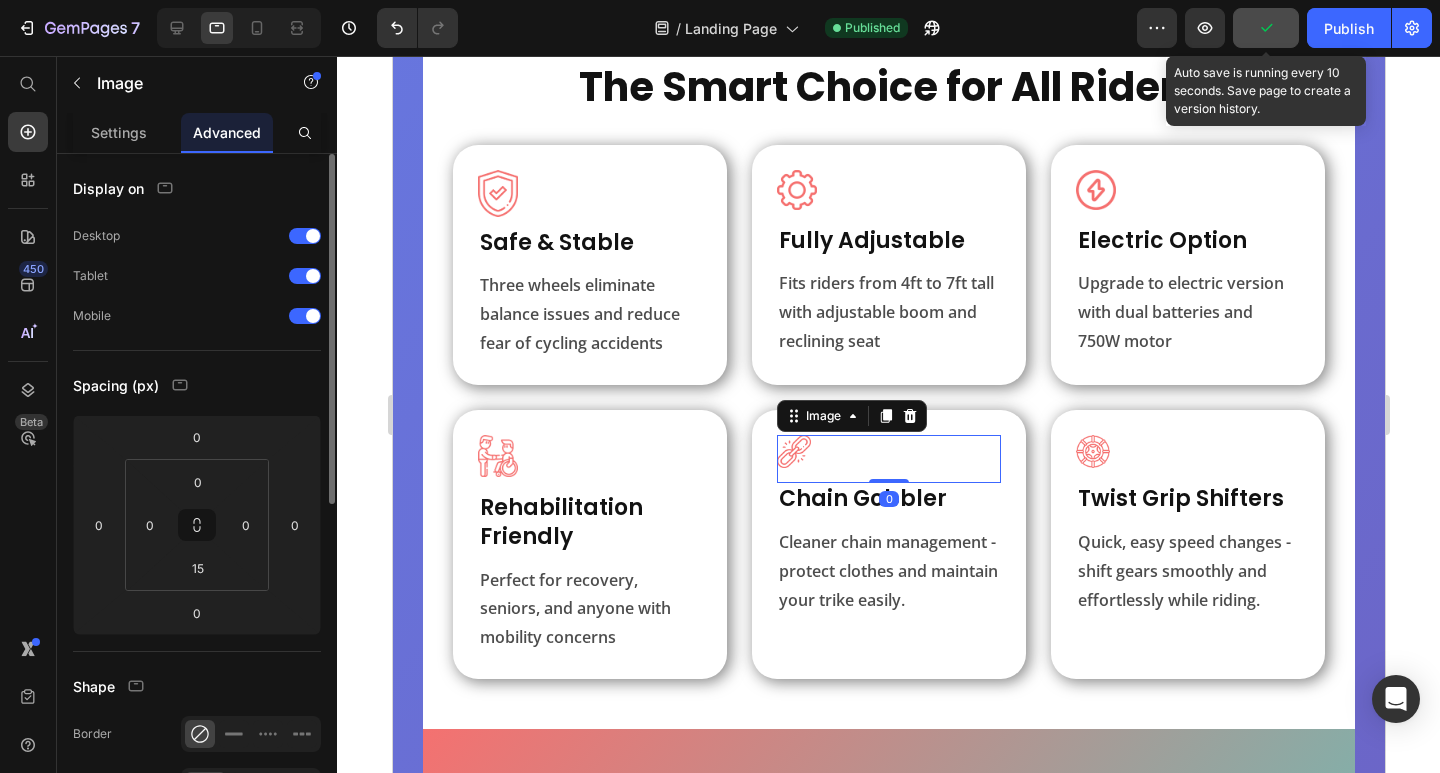 click on "Display on Desktop Tablet Mobile Spacing (px) 0 0 0 0 0 0 15 0 Shape Border Corner Shadow Position Opacity 100 % Animation Upgrade to Build plan  to unlock Animation & other premium features. Interaction Upgrade to Optimize plan  to unlock Interaction & other premium features. CSS class  Delete element" at bounding box center [197, 806] 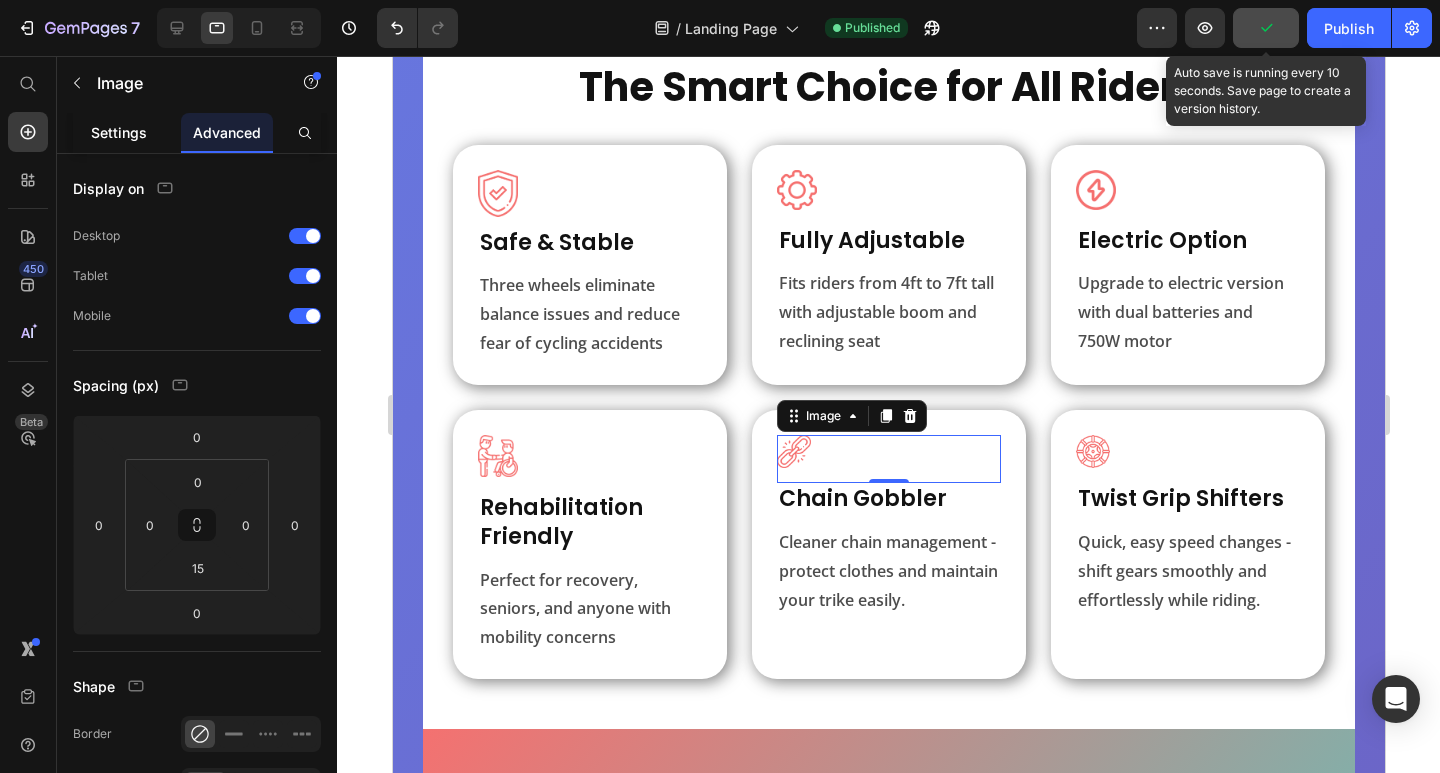 drag, startPoint x: 173, startPoint y: 160, endPoint x: 145, endPoint y: 144, distance: 32.24903 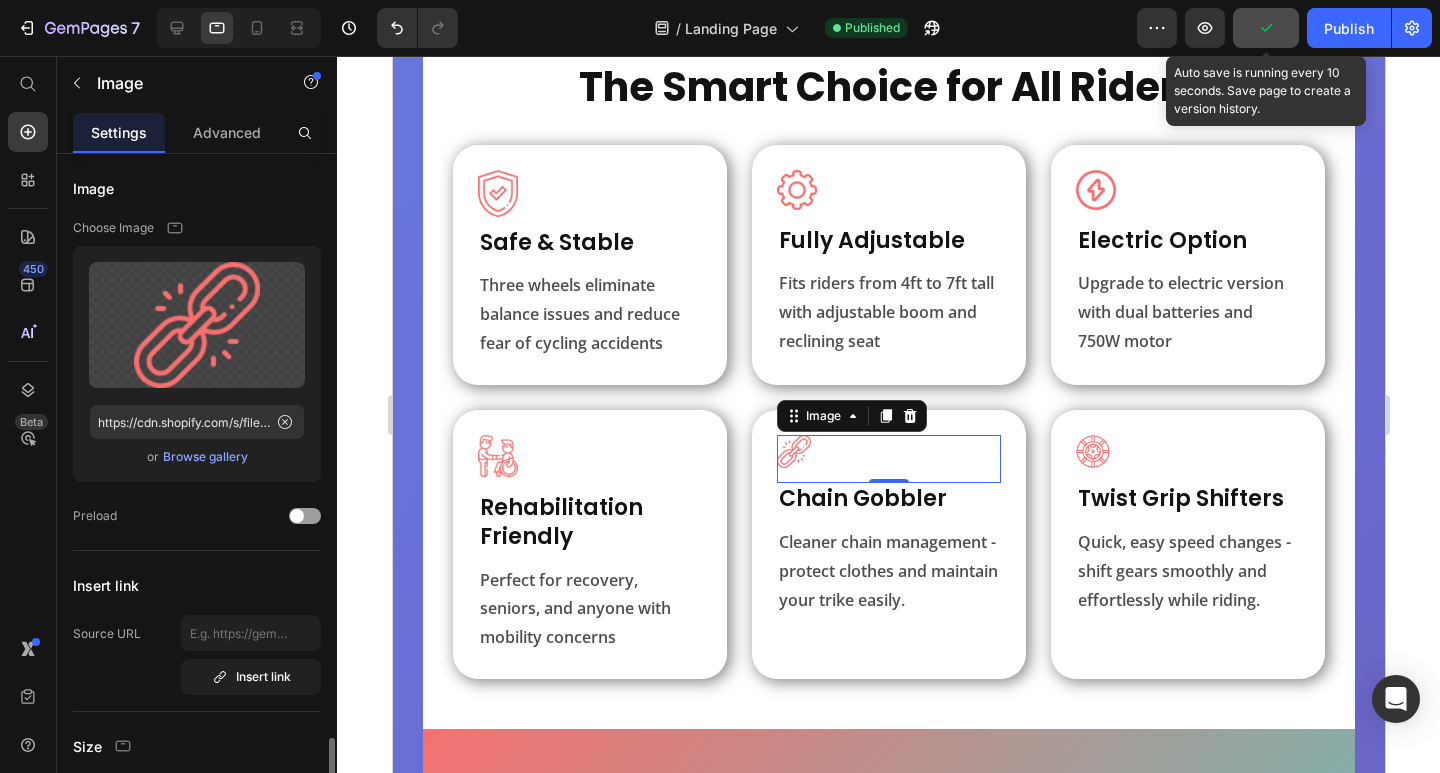 scroll, scrollTop: 400, scrollLeft: 0, axis: vertical 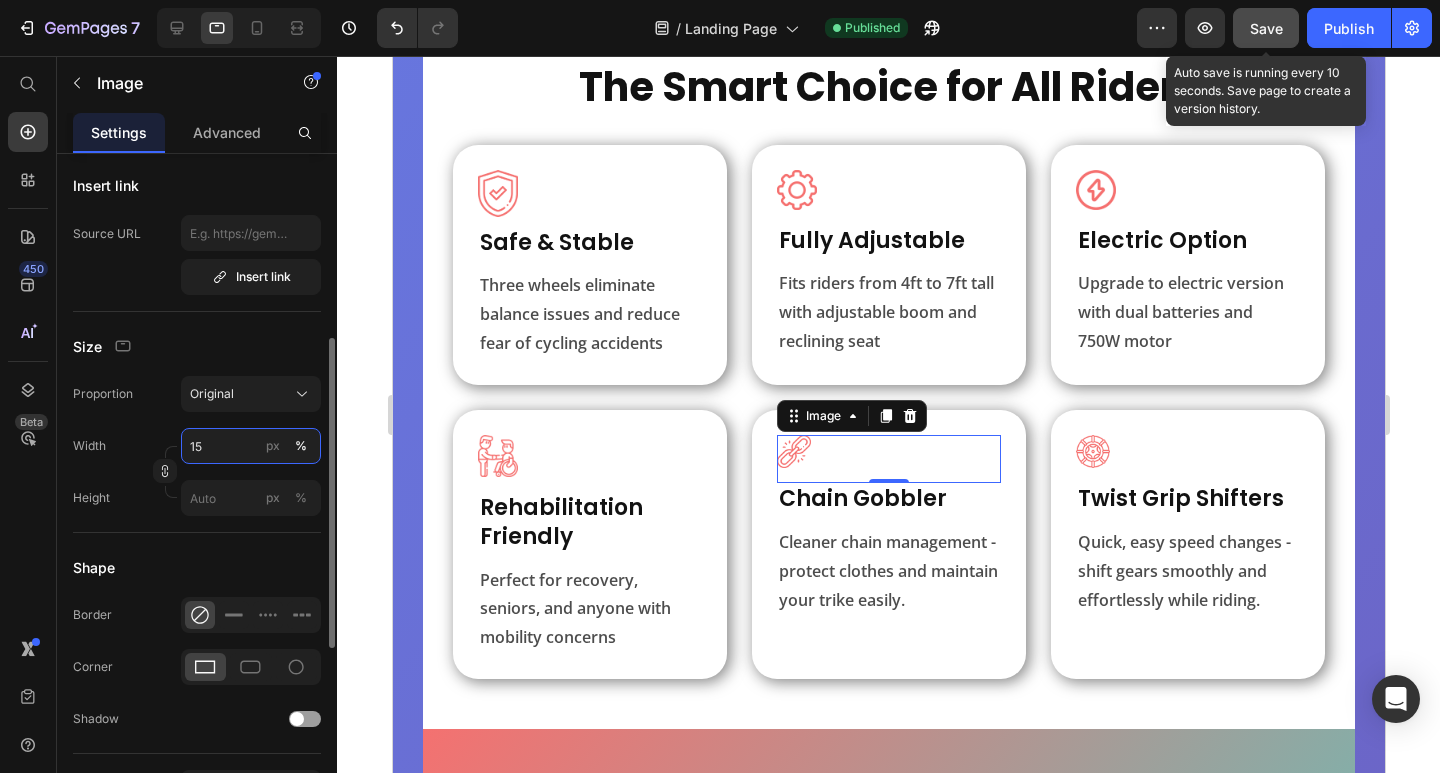 click on "15" at bounding box center (251, 446) 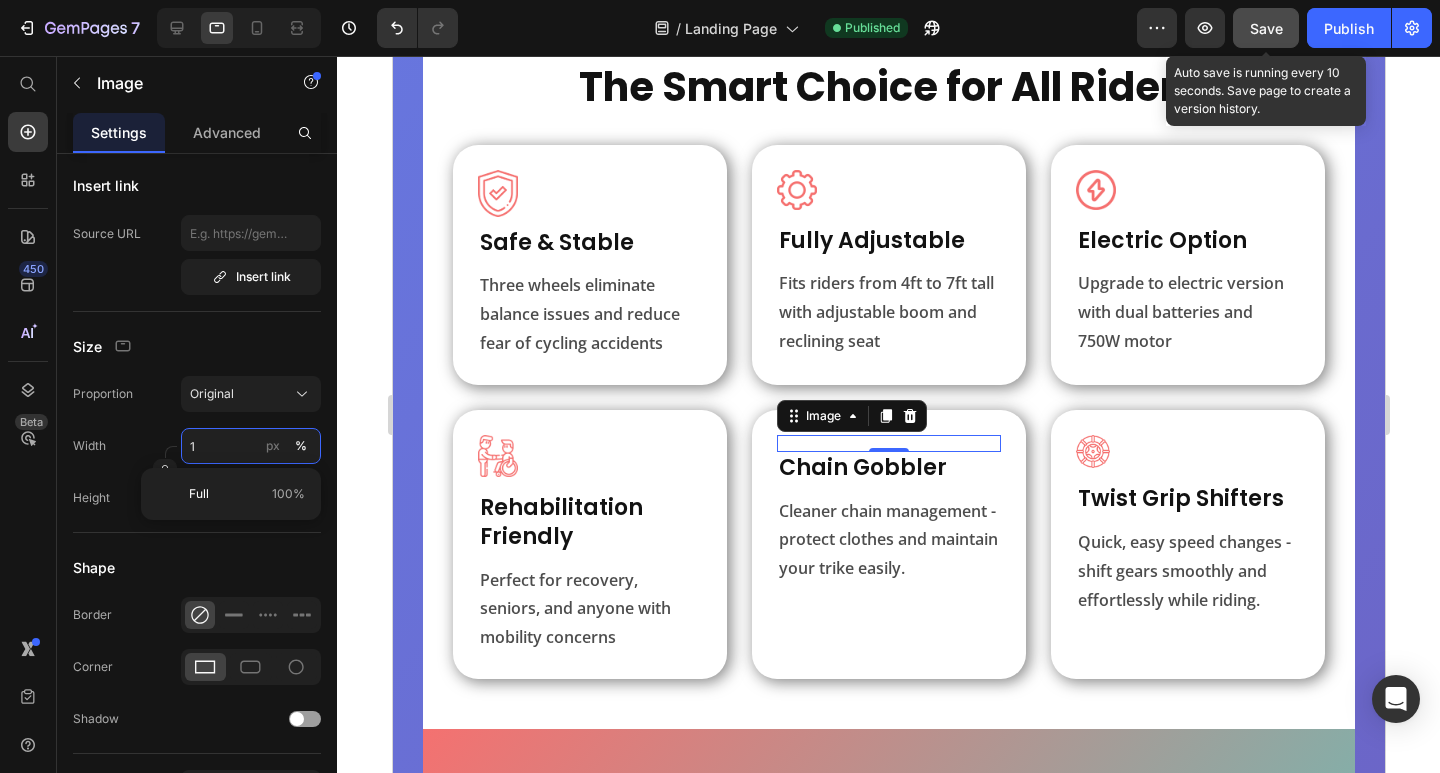 type on "18" 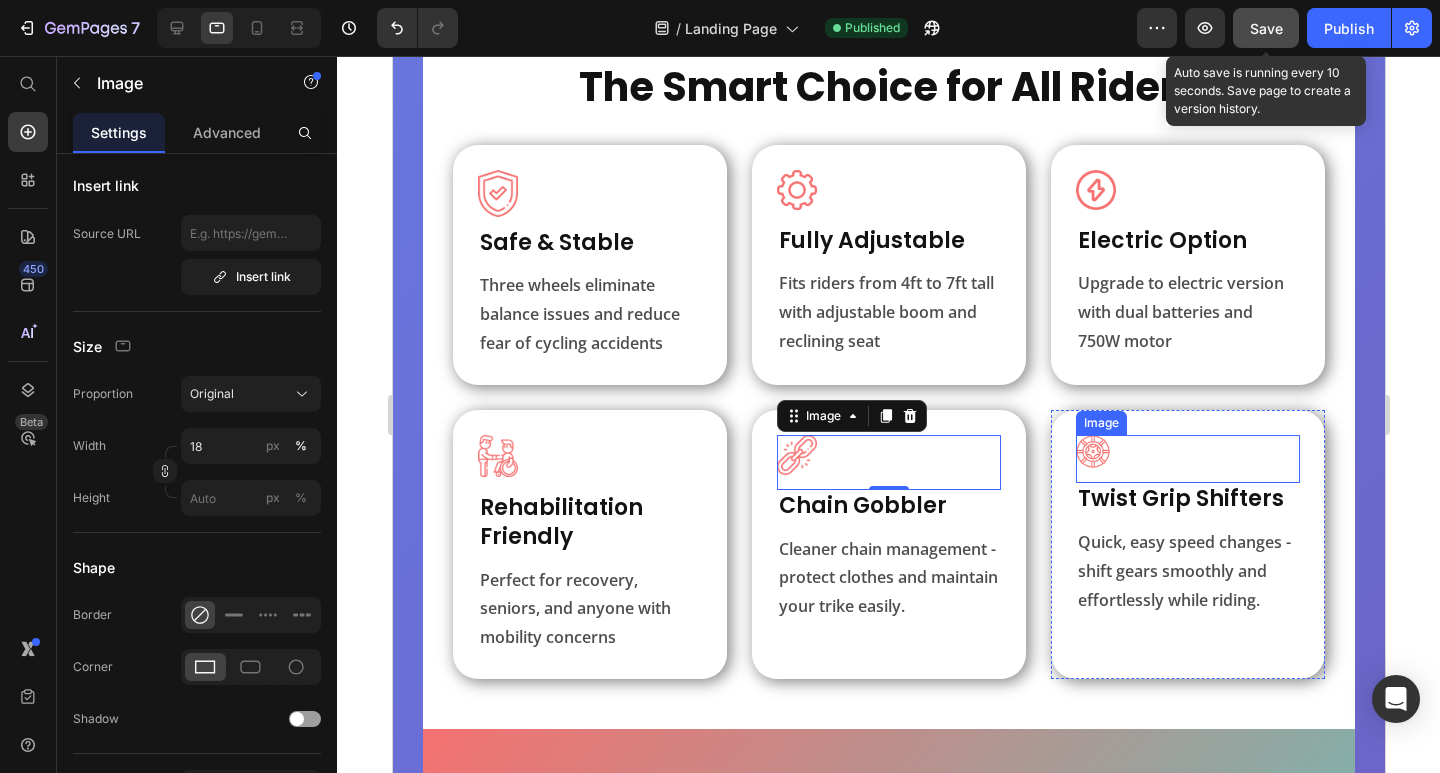 click at bounding box center [1187, 459] 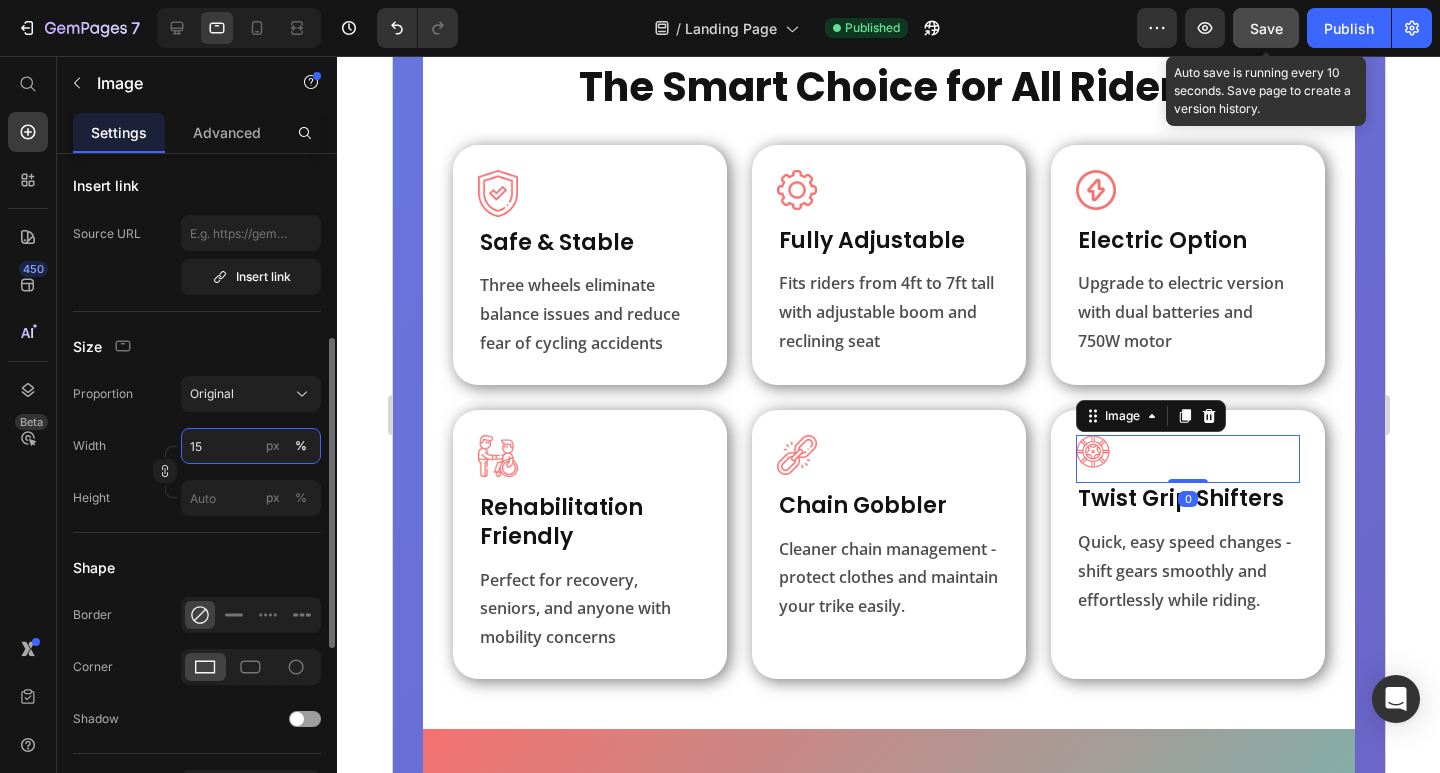 click on "15" at bounding box center (251, 446) 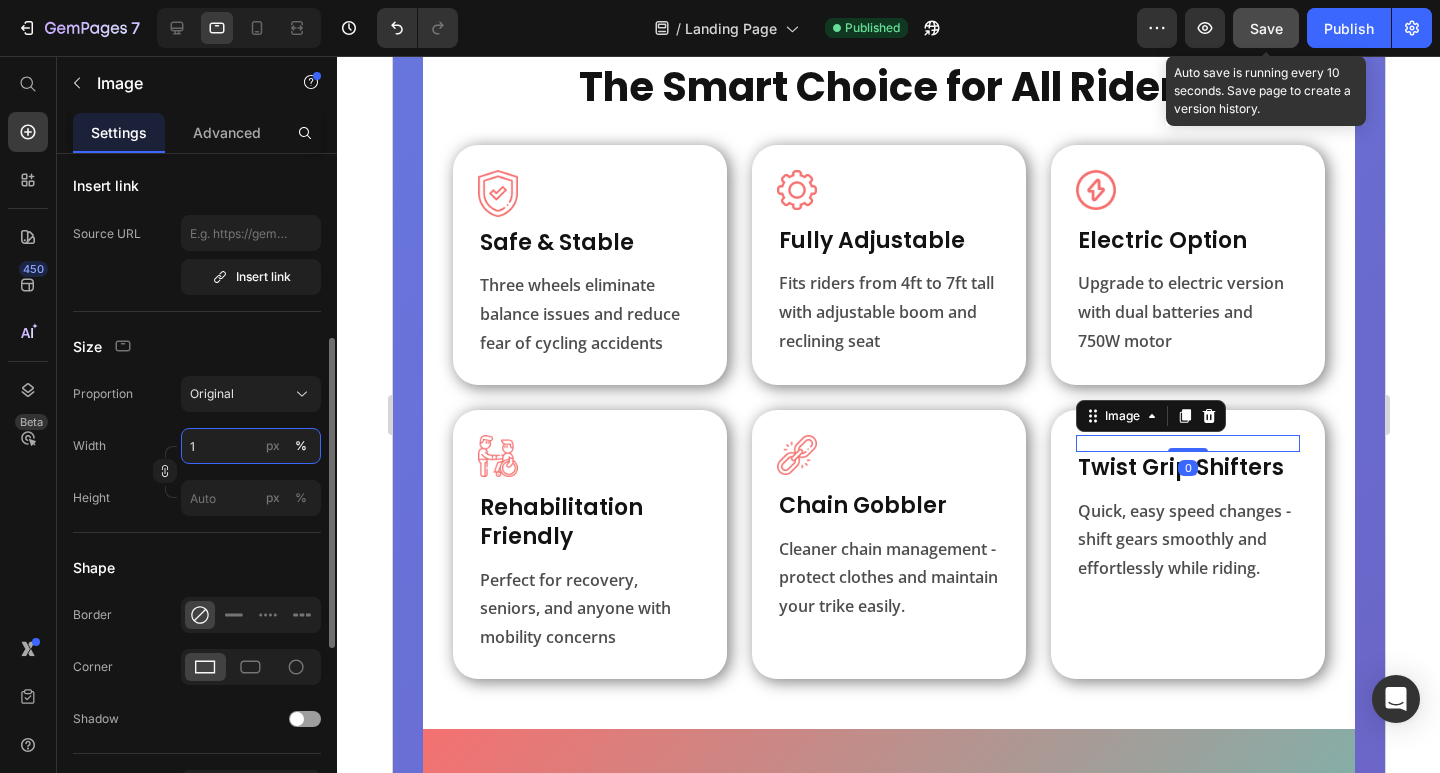 type on "18" 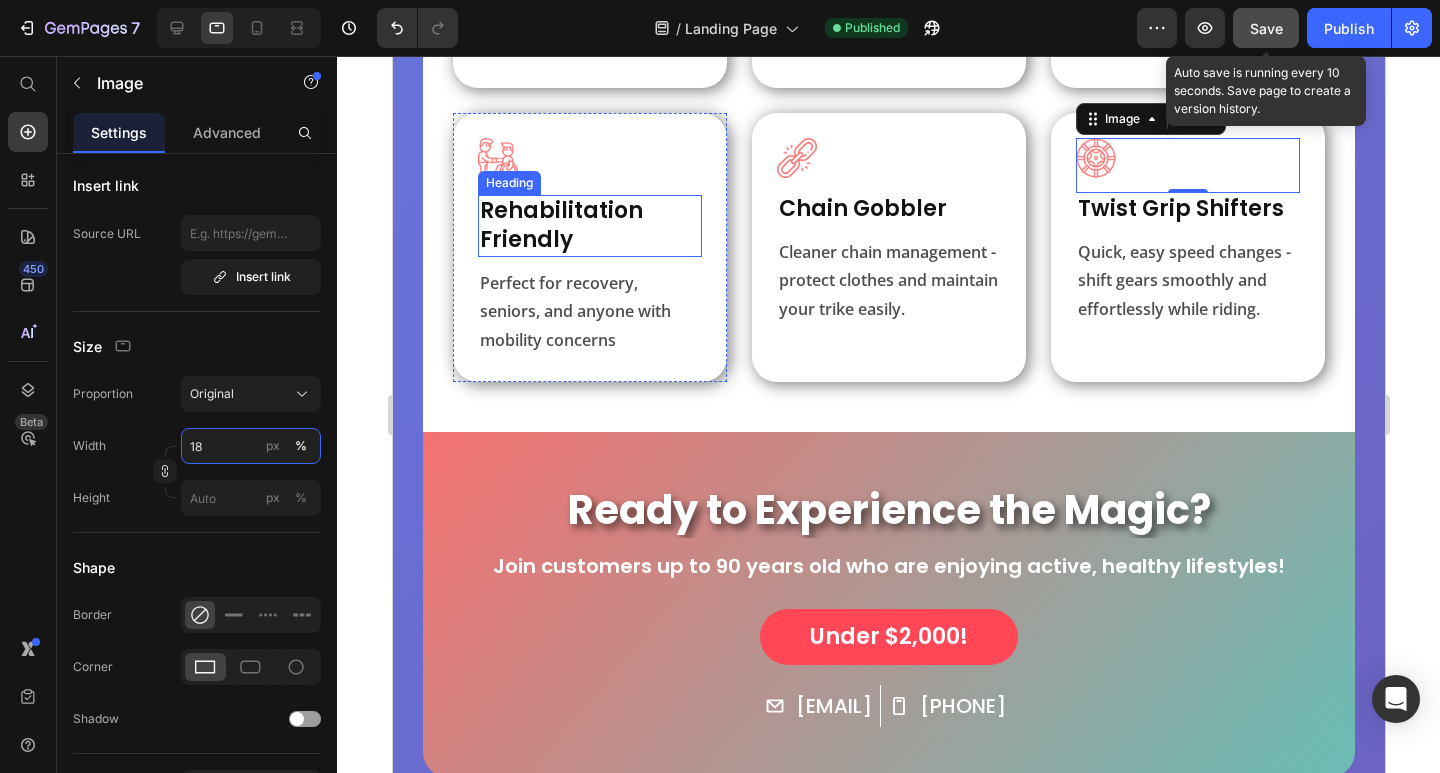 scroll, scrollTop: 720, scrollLeft: 0, axis: vertical 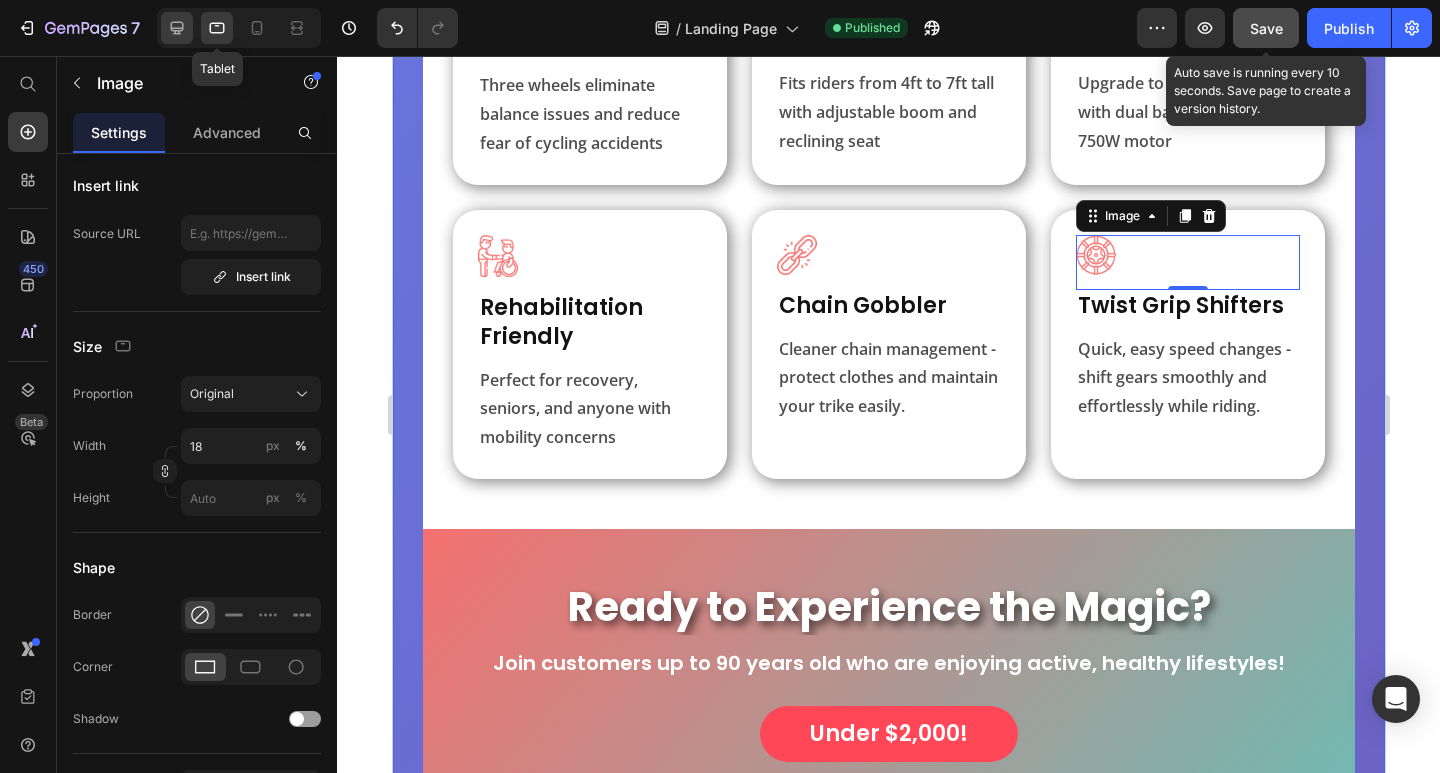 click 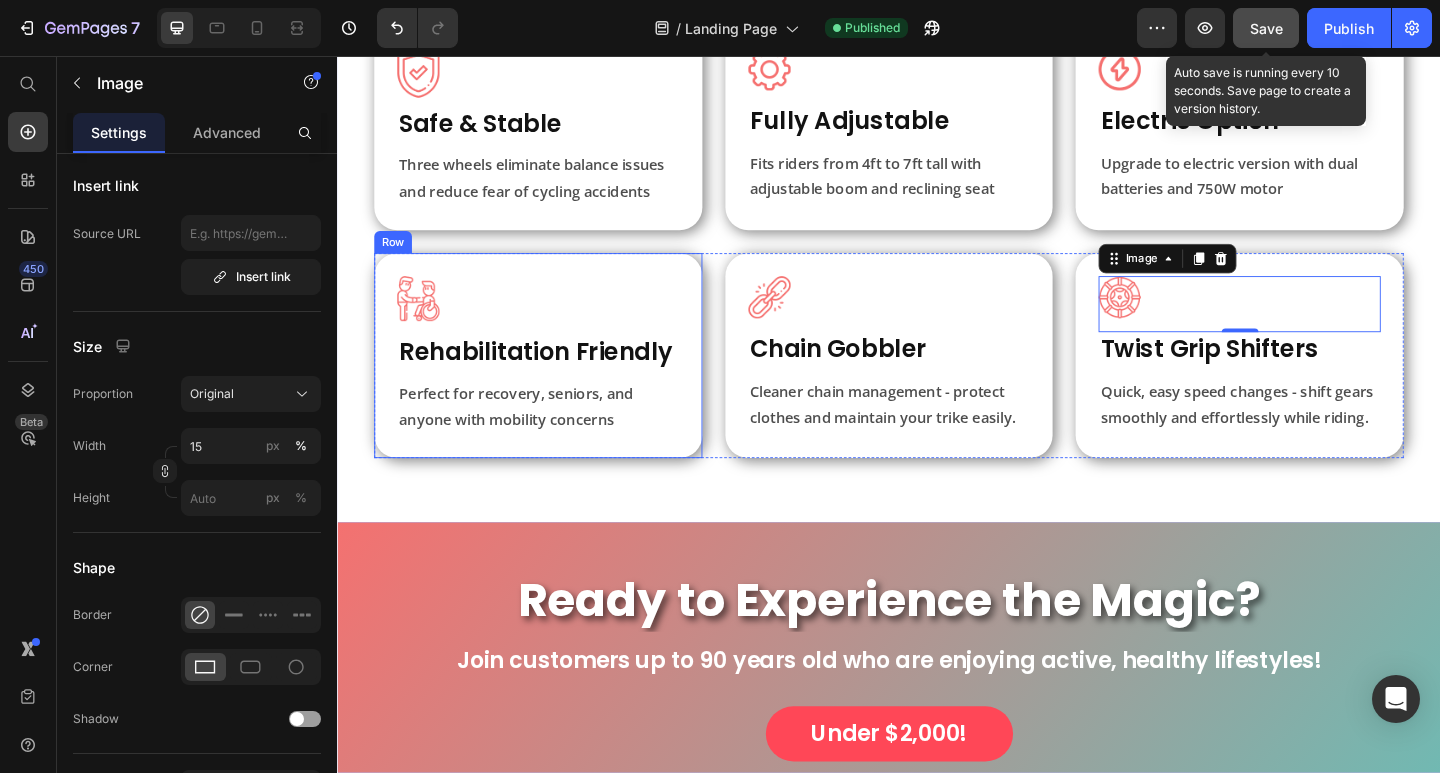 scroll, scrollTop: 955, scrollLeft: 0, axis: vertical 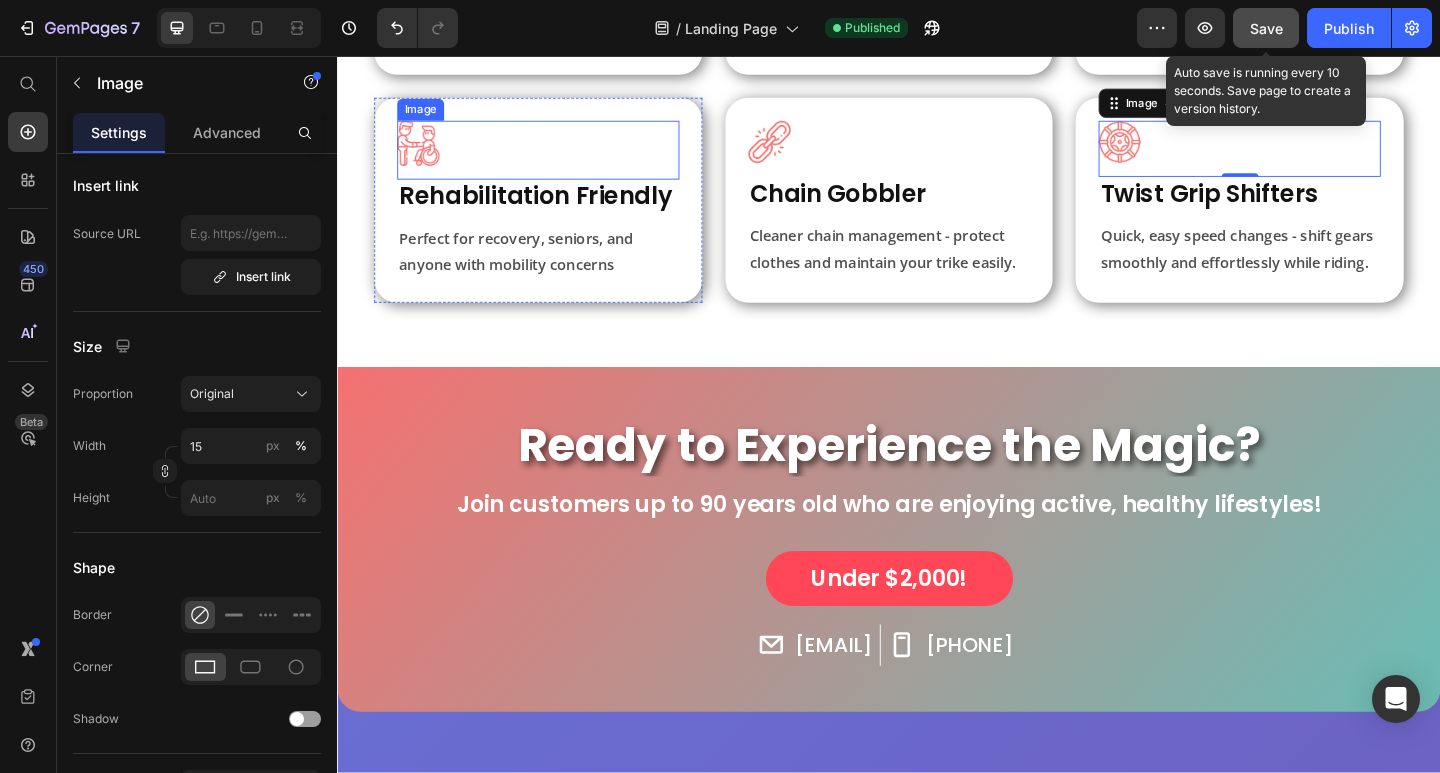click at bounding box center (555, 159) 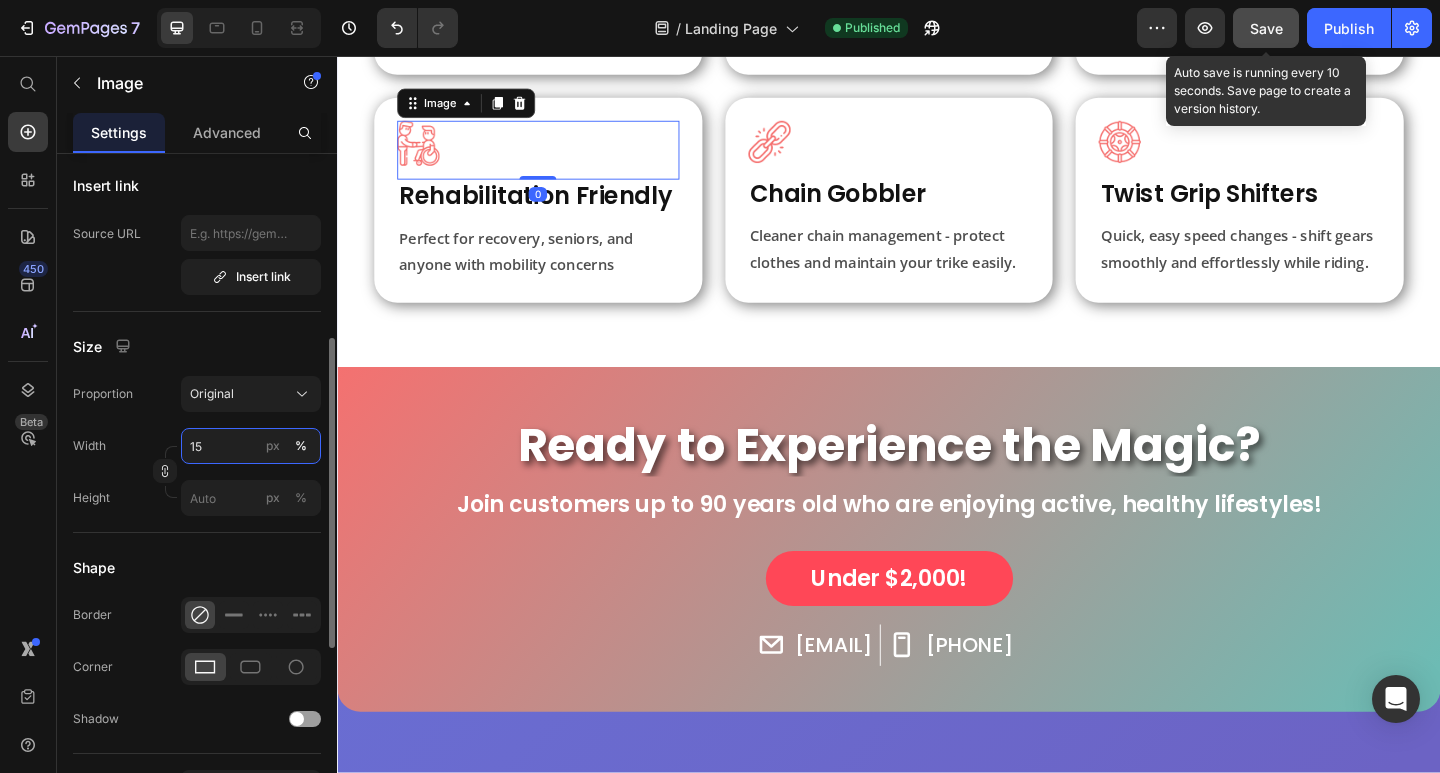click on "15" at bounding box center (251, 446) 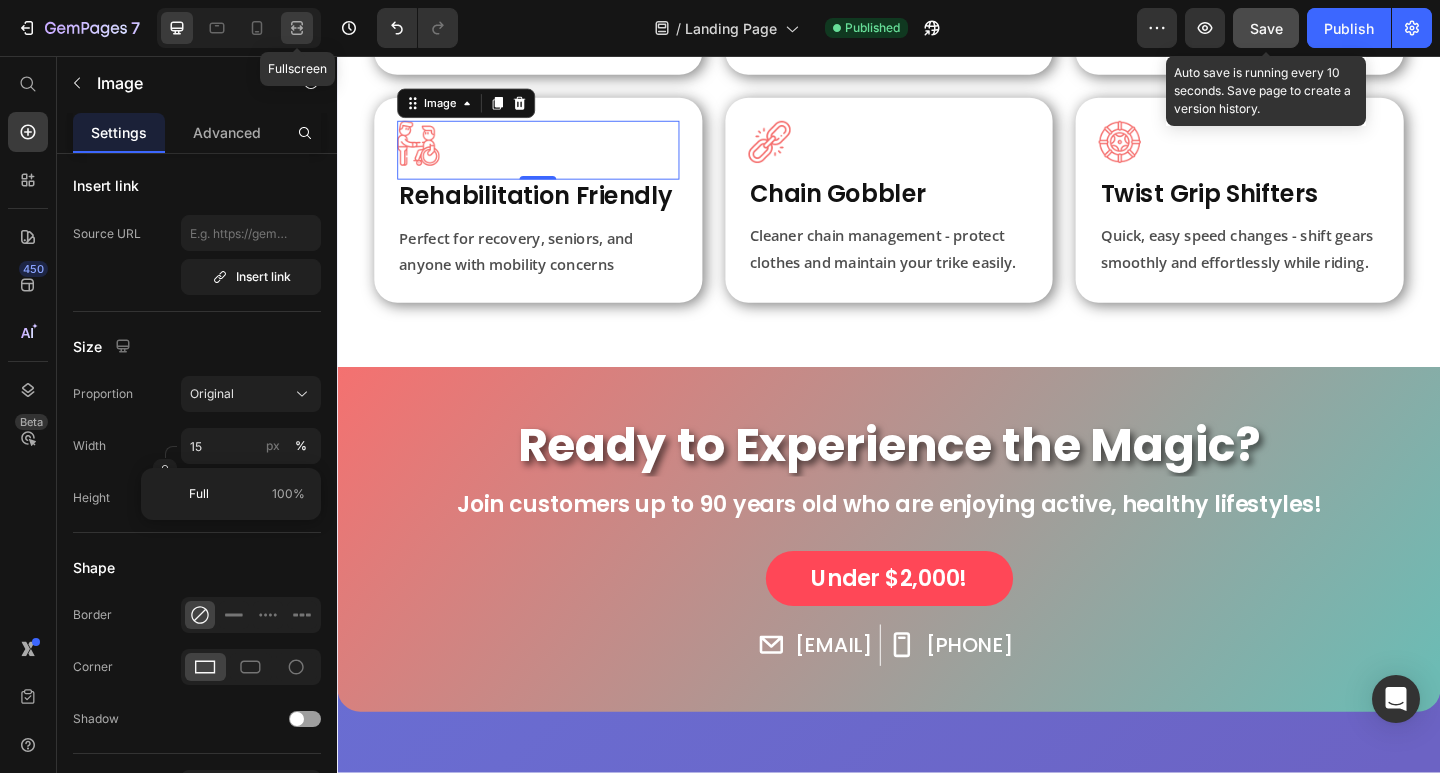 click 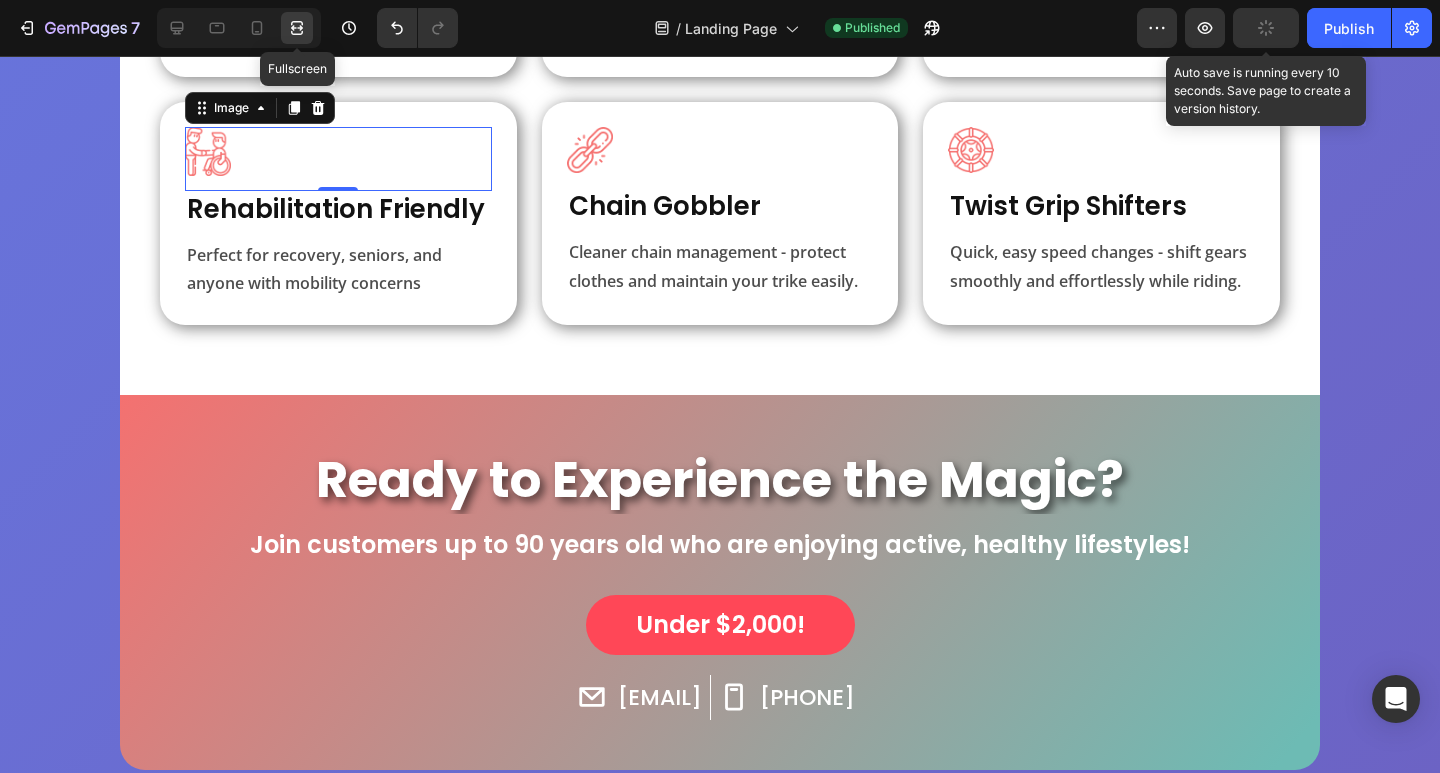 scroll, scrollTop: 925, scrollLeft: 0, axis: vertical 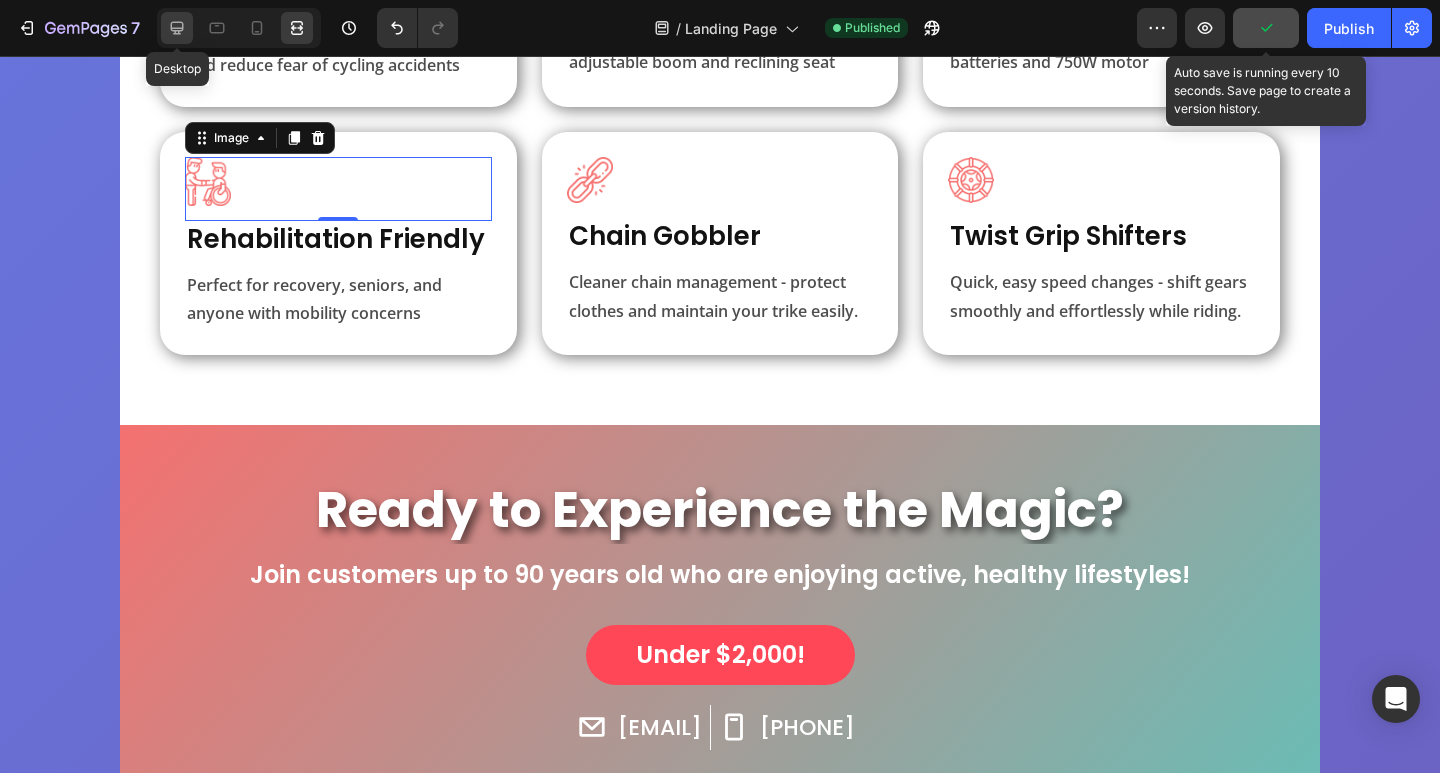 click 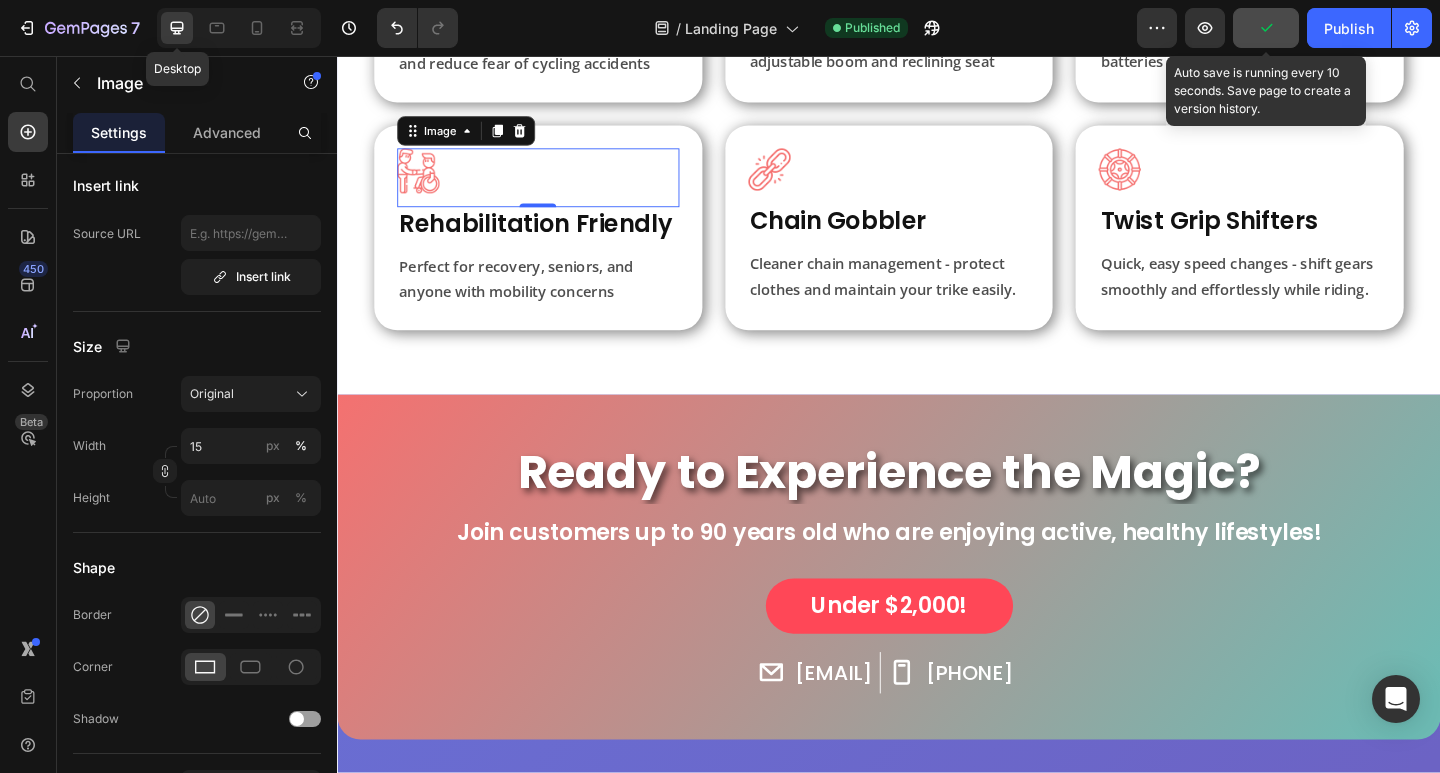 scroll, scrollTop: 955, scrollLeft: 0, axis: vertical 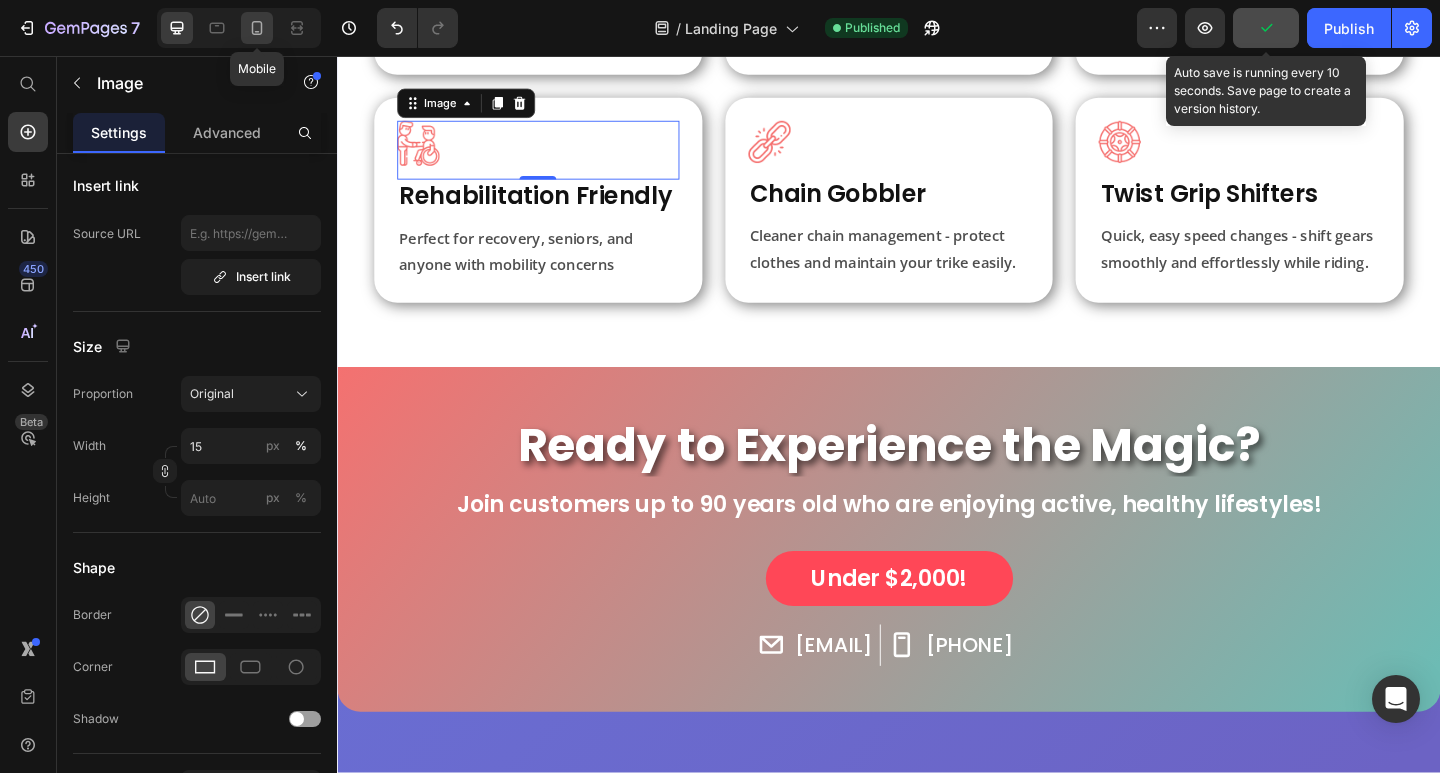 click 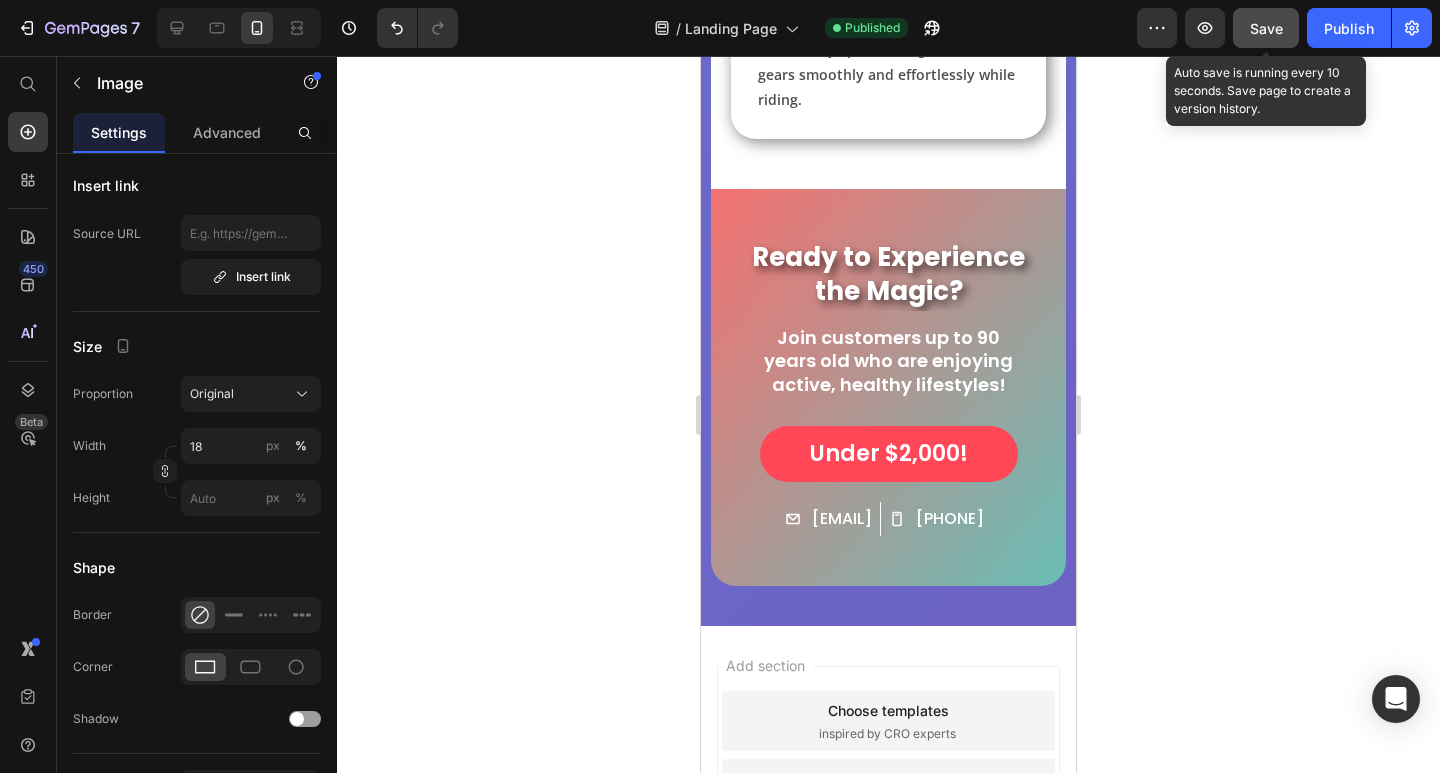 scroll, scrollTop: 7164, scrollLeft: 0, axis: vertical 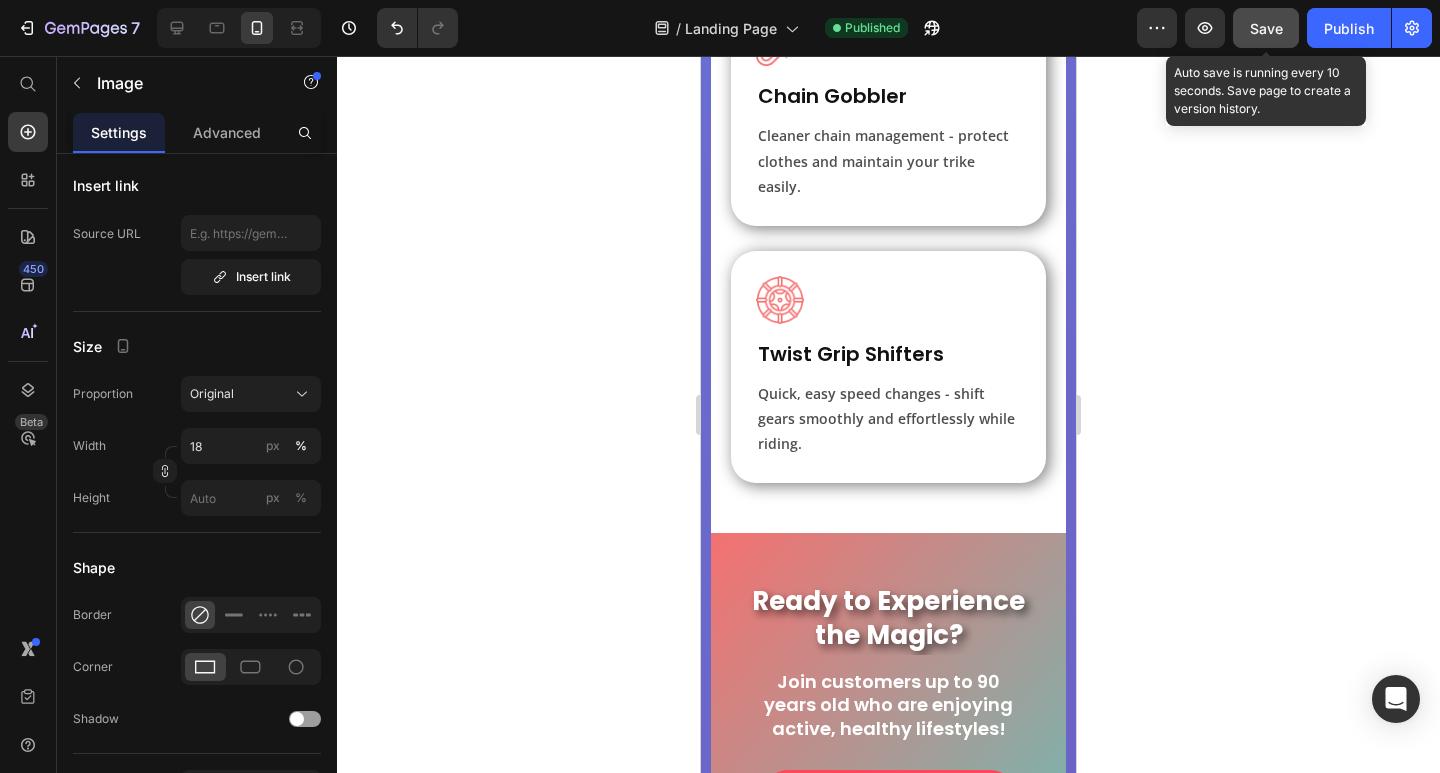 click on "Save" at bounding box center (1266, 28) 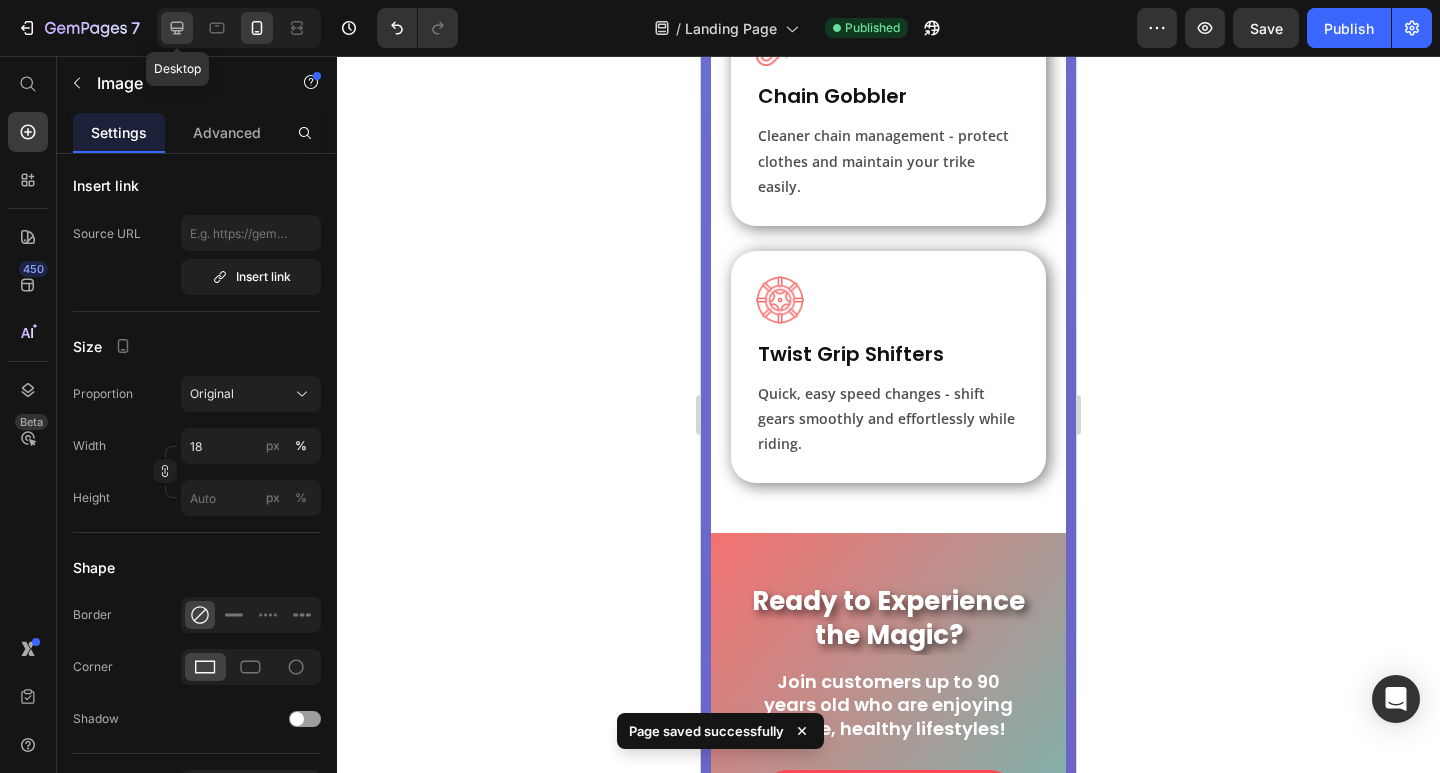 click 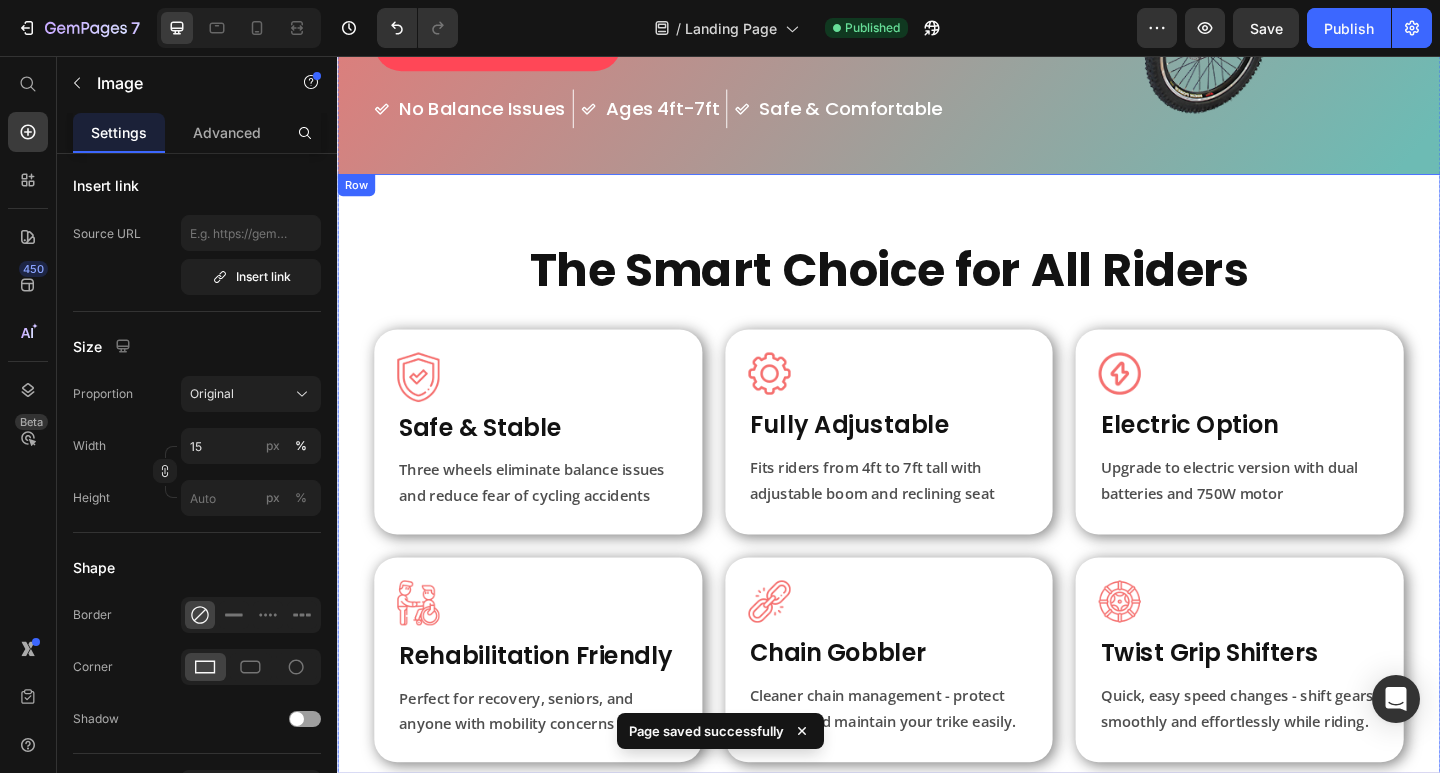 scroll, scrollTop: 0, scrollLeft: 0, axis: both 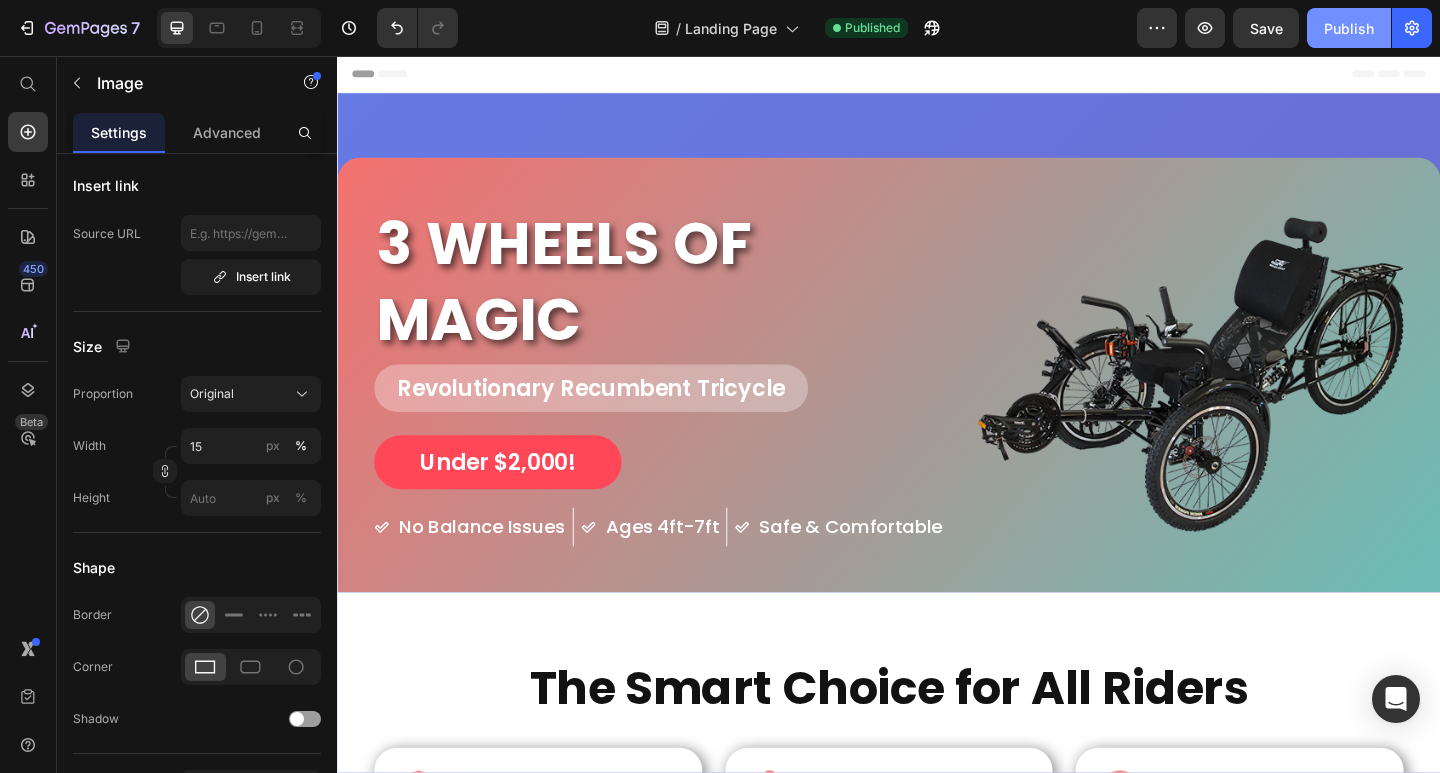 drag, startPoint x: 1353, startPoint y: 30, endPoint x: 1326, endPoint y: 32, distance: 27.073973 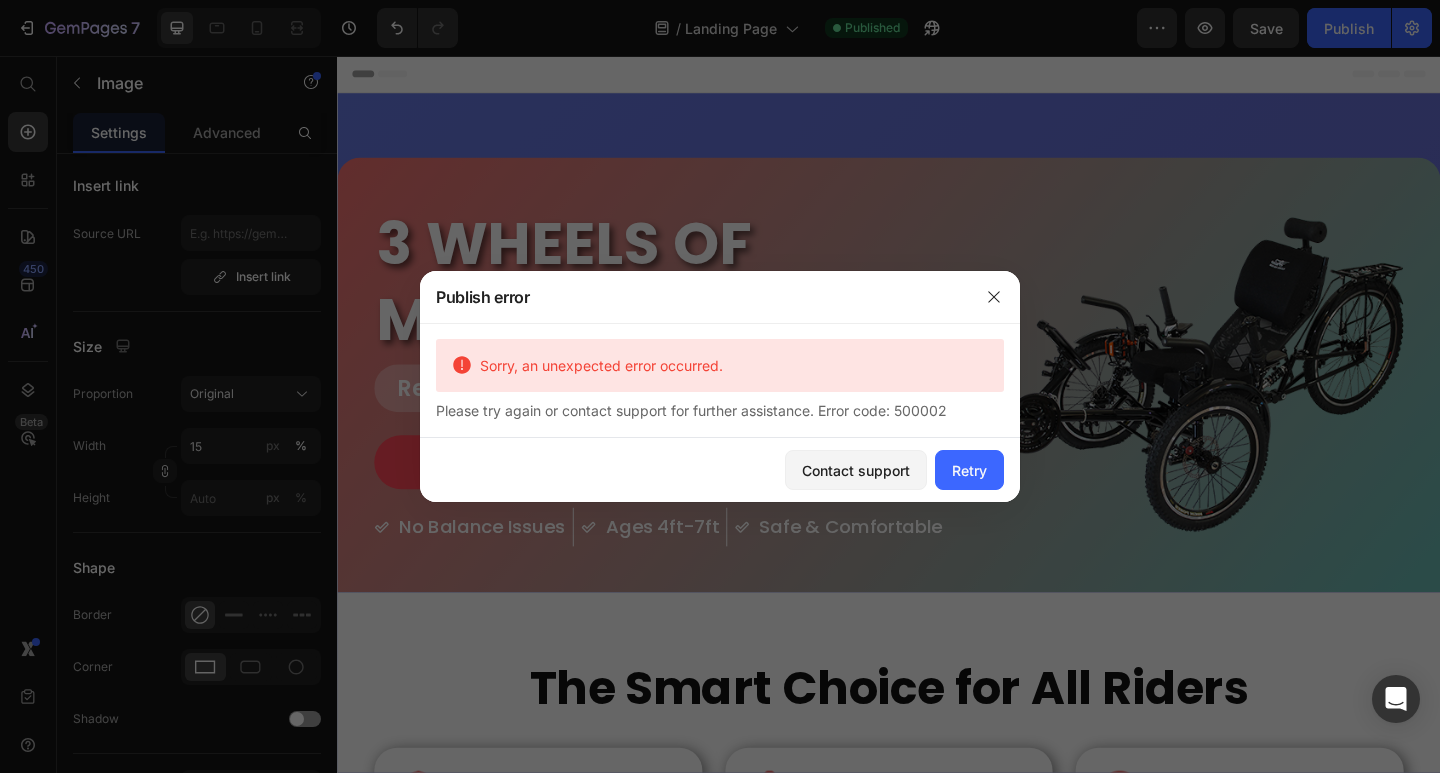 drag, startPoint x: 958, startPoint y: 406, endPoint x: 825, endPoint y: 410, distance: 133.06013 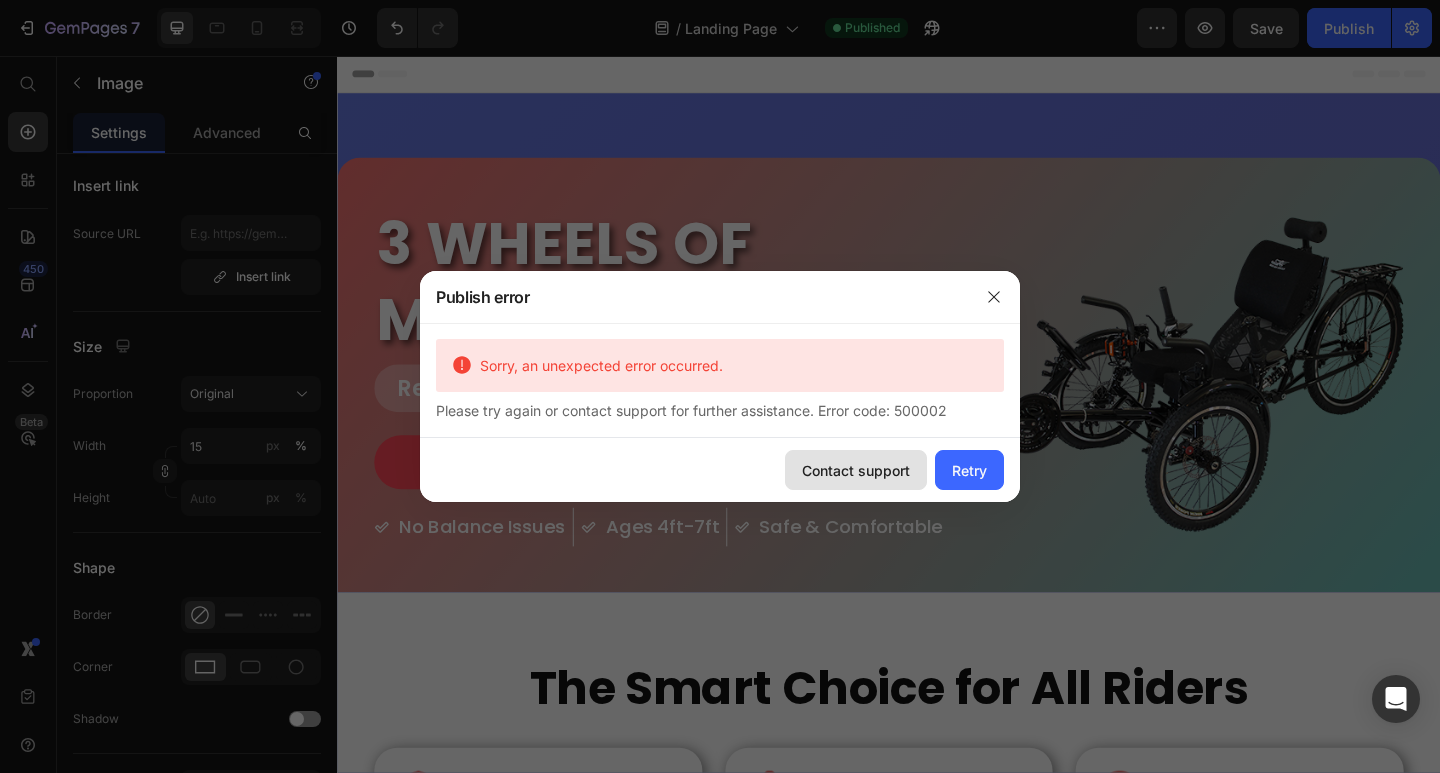 click on "Contact support" at bounding box center [856, 470] 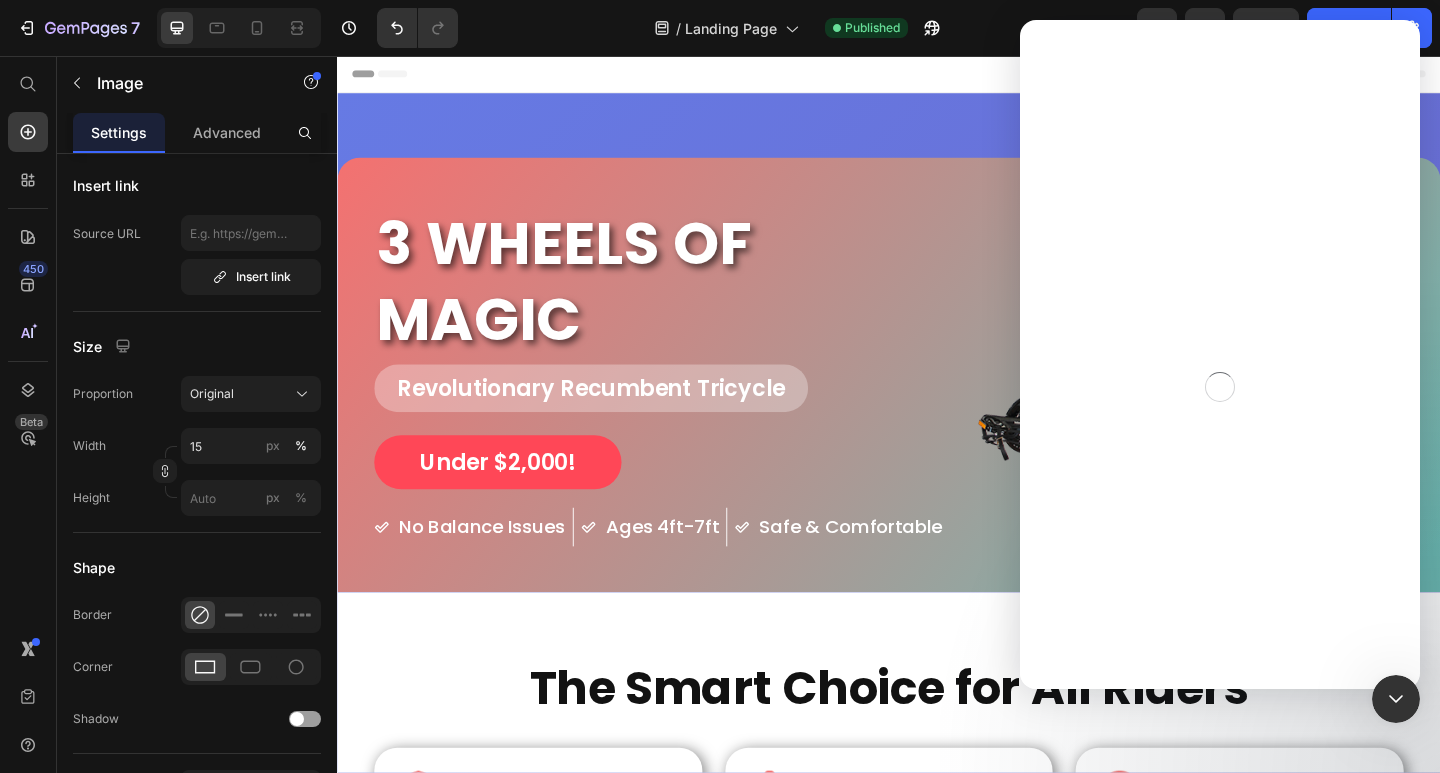 scroll, scrollTop: 0, scrollLeft: 0, axis: both 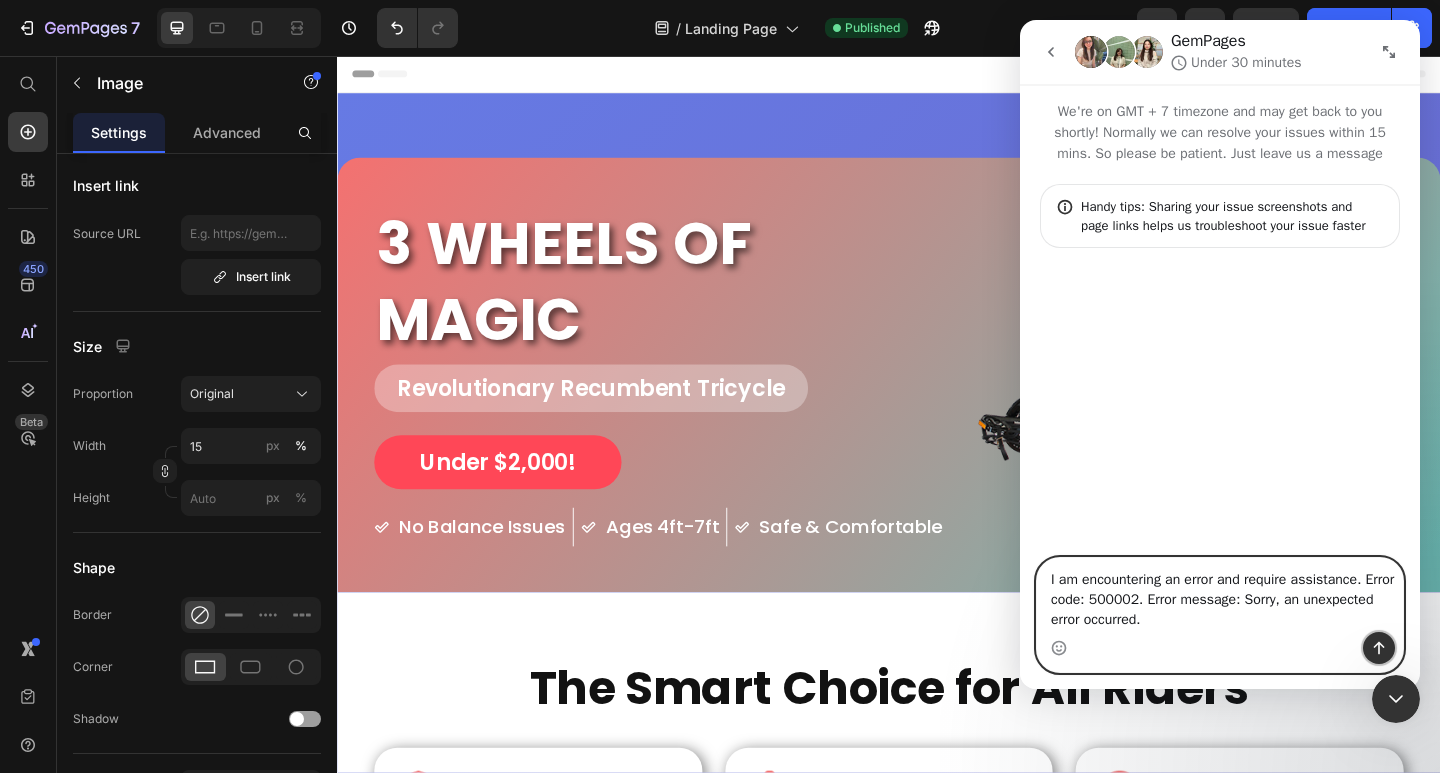 click 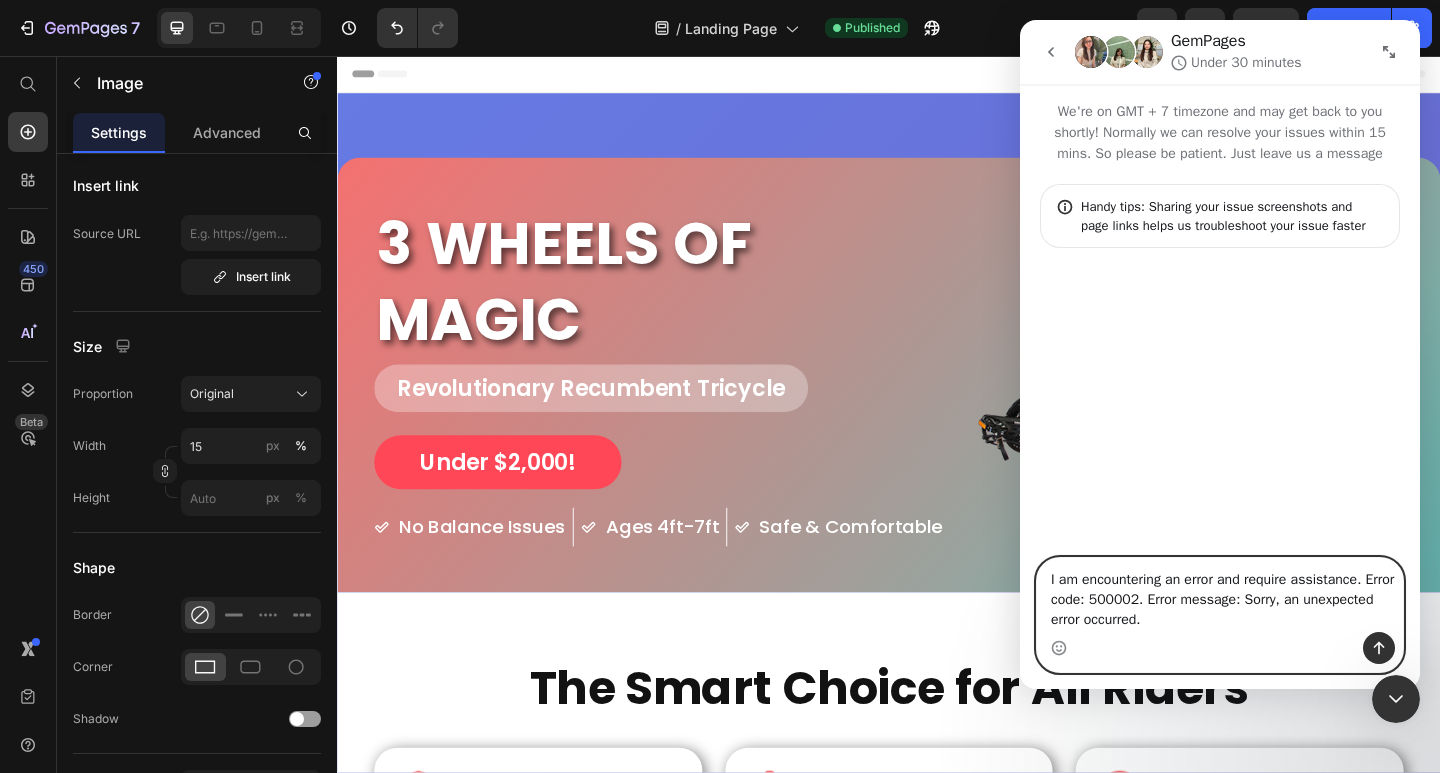 type 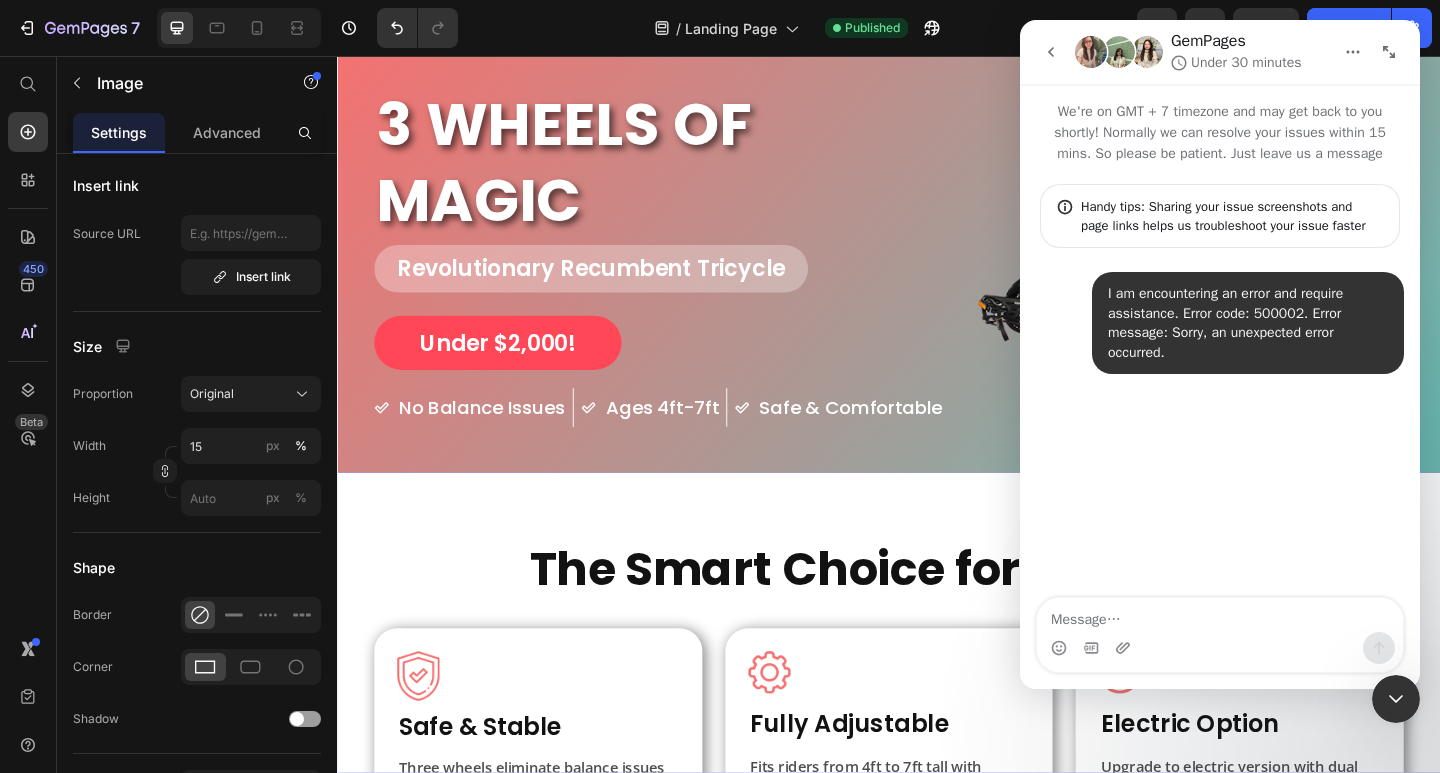 scroll, scrollTop: 300, scrollLeft: 0, axis: vertical 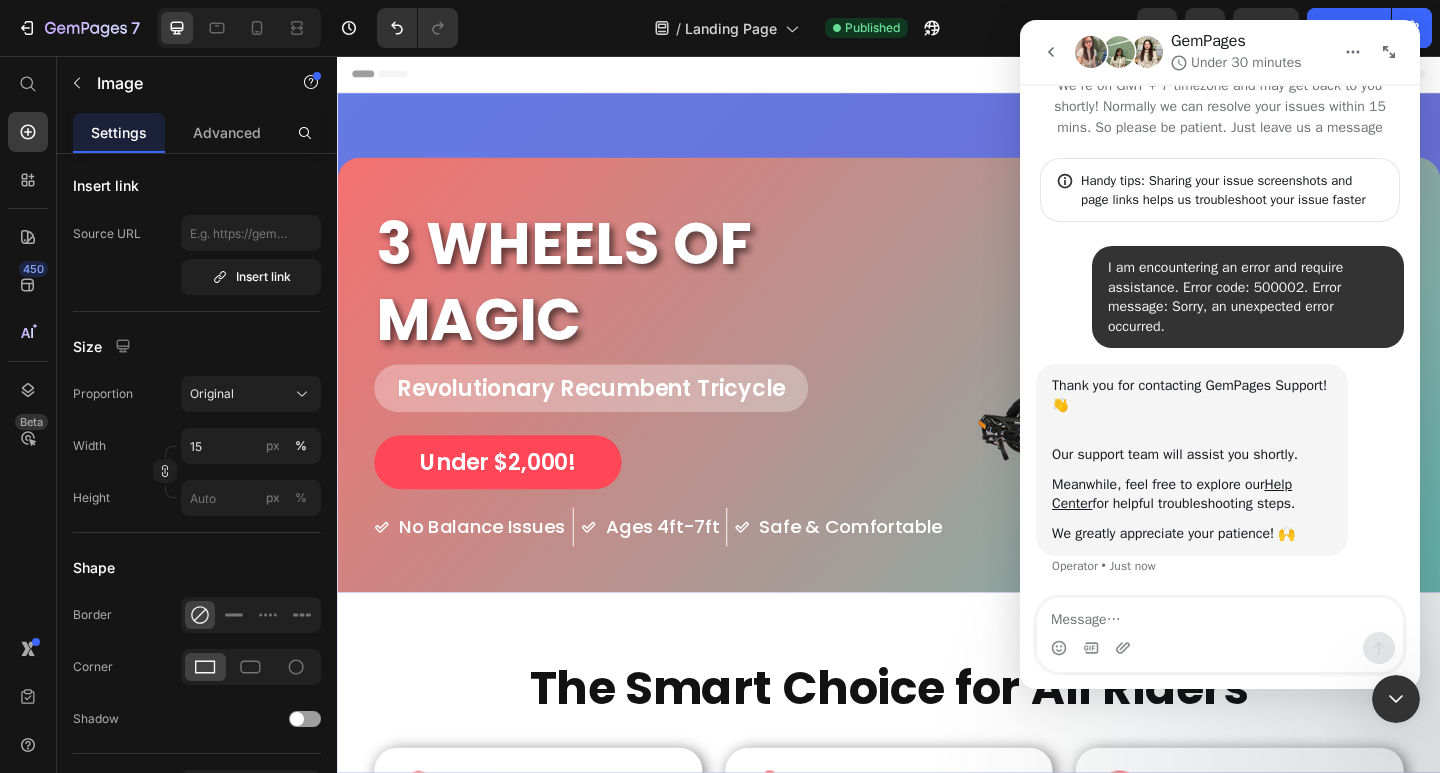 click 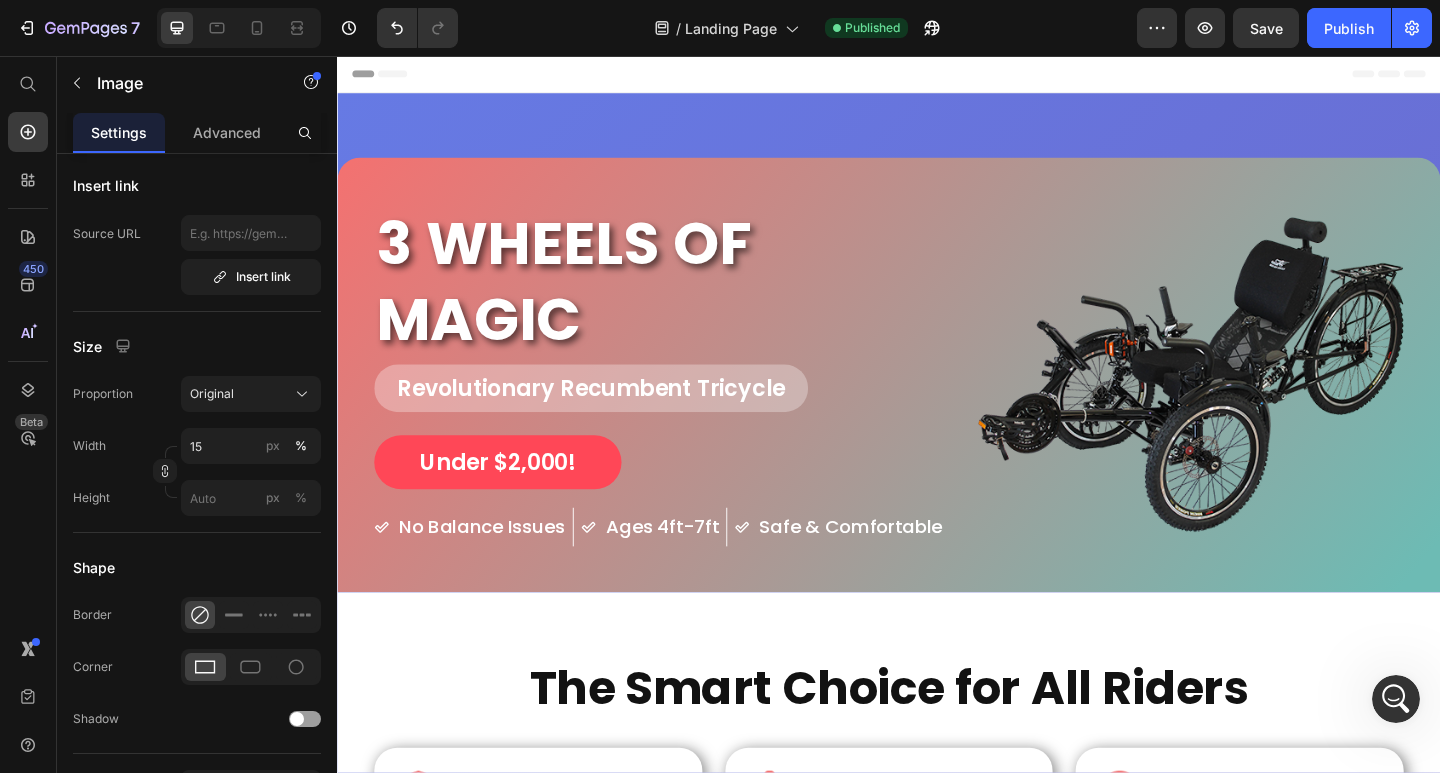 scroll, scrollTop: 0, scrollLeft: 0, axis: both 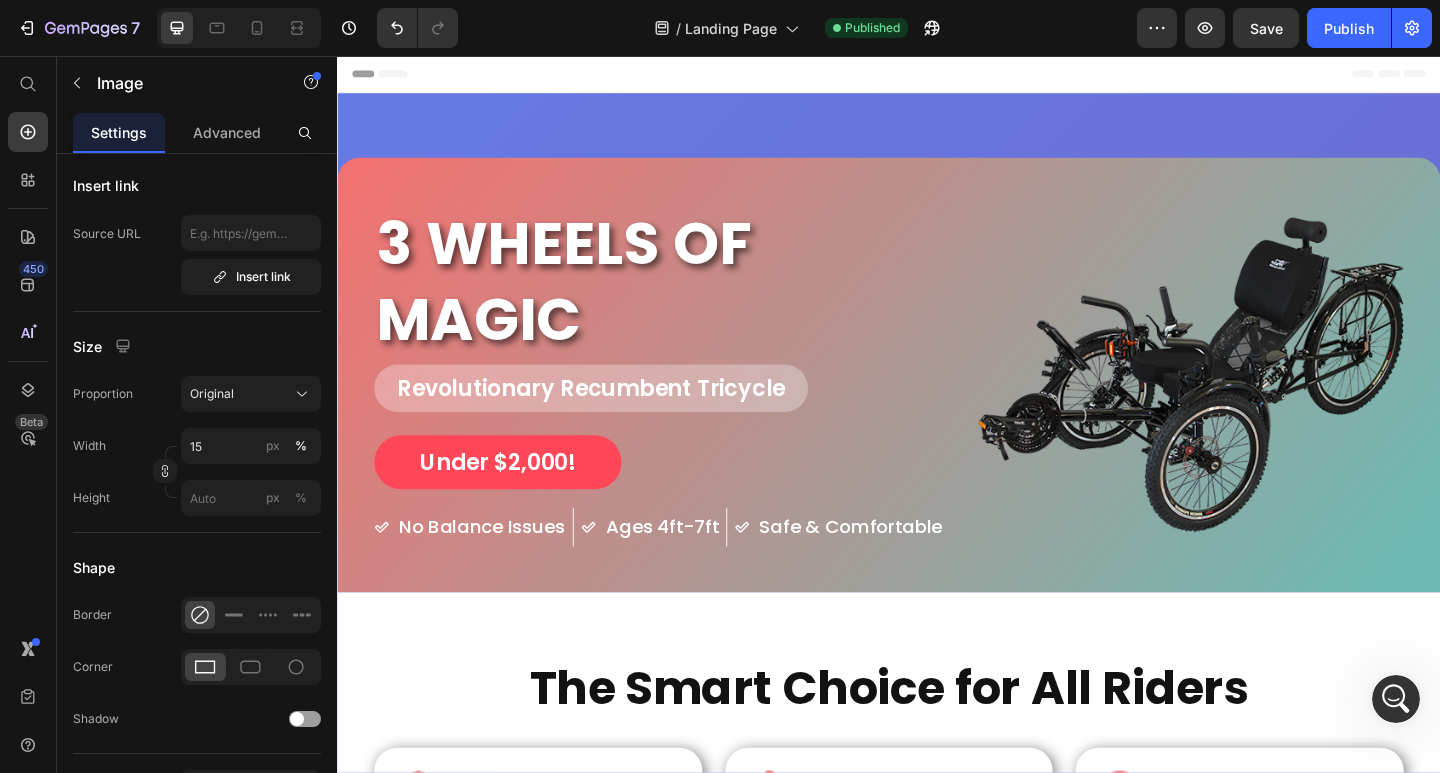click at bounding box center [239, 28] 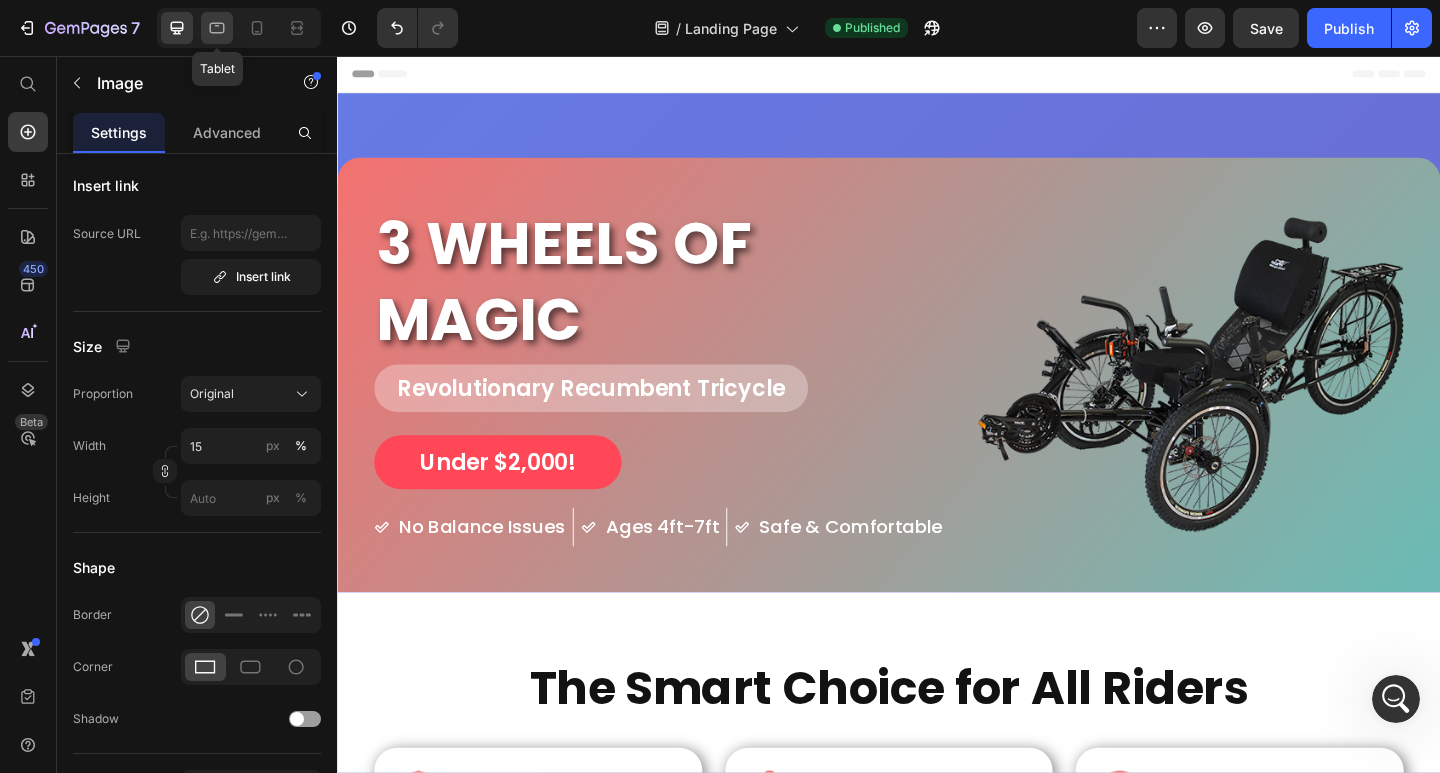 click 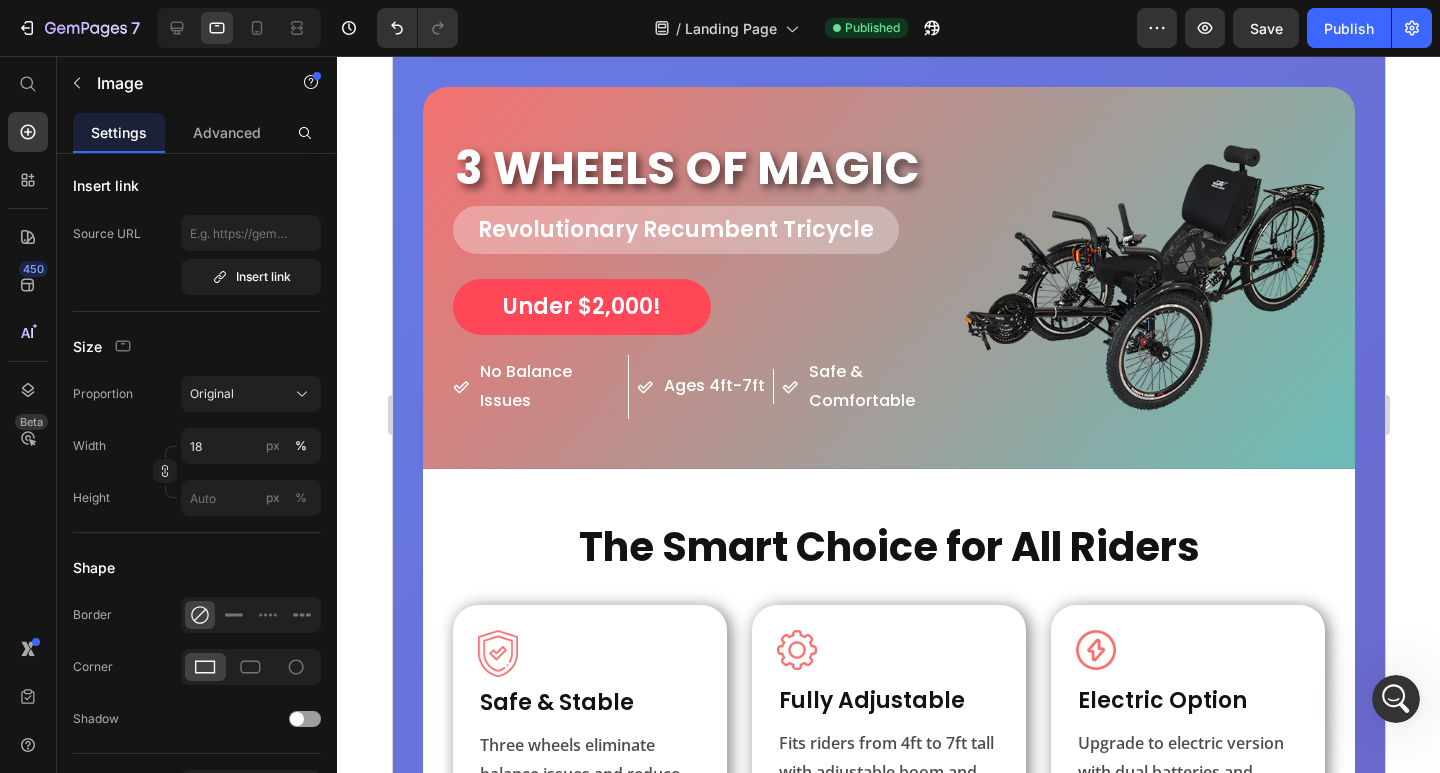 scroll, scrollTop: 28, scrollLeft: 0, axis: vertical 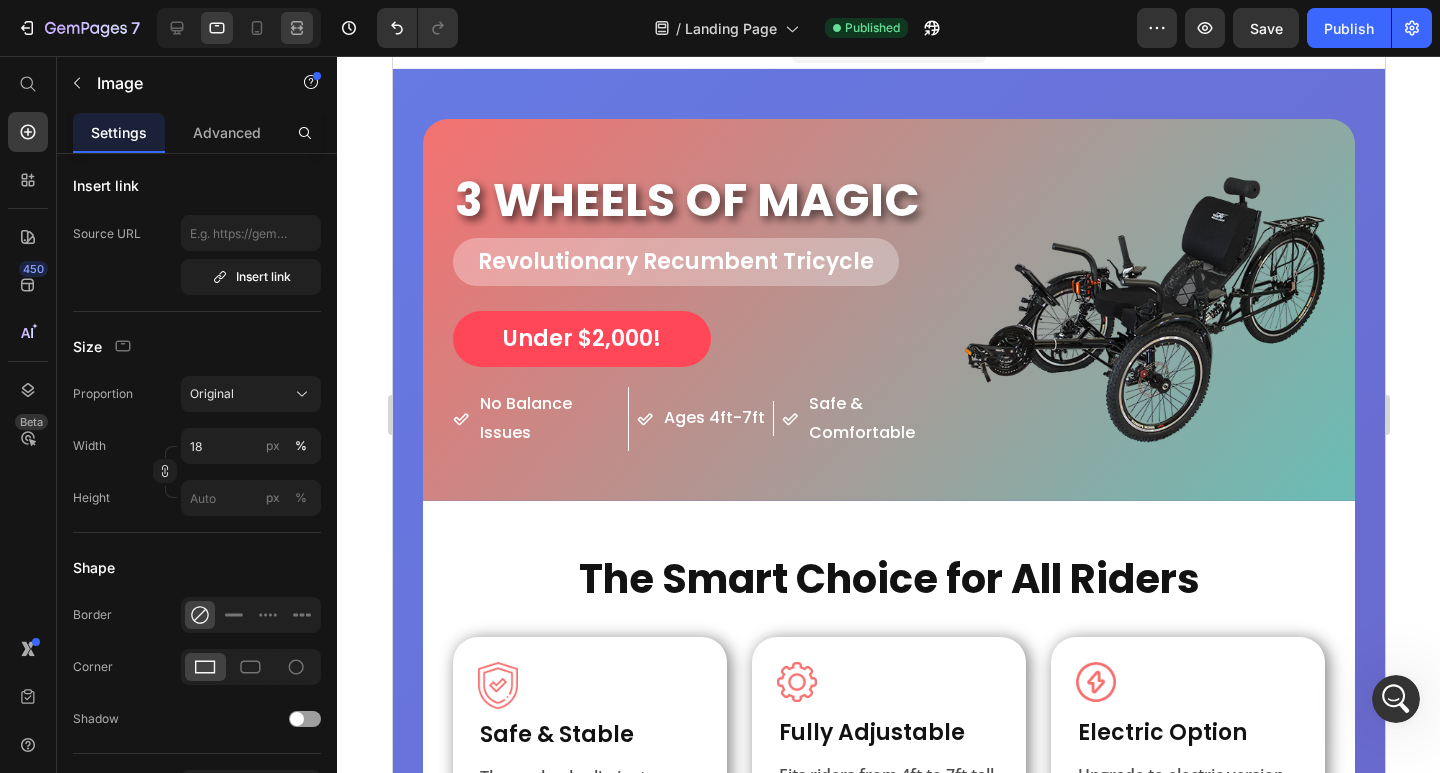 click 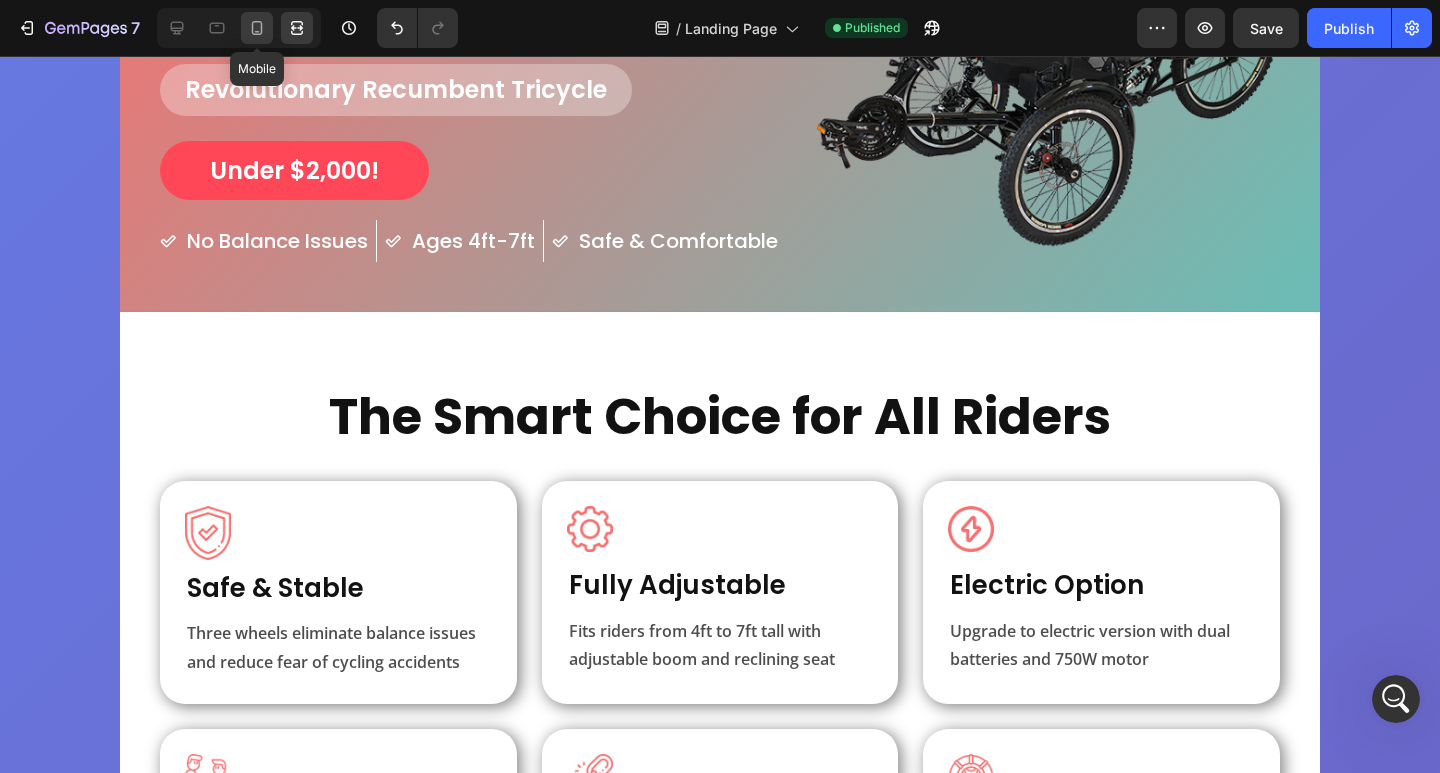 click 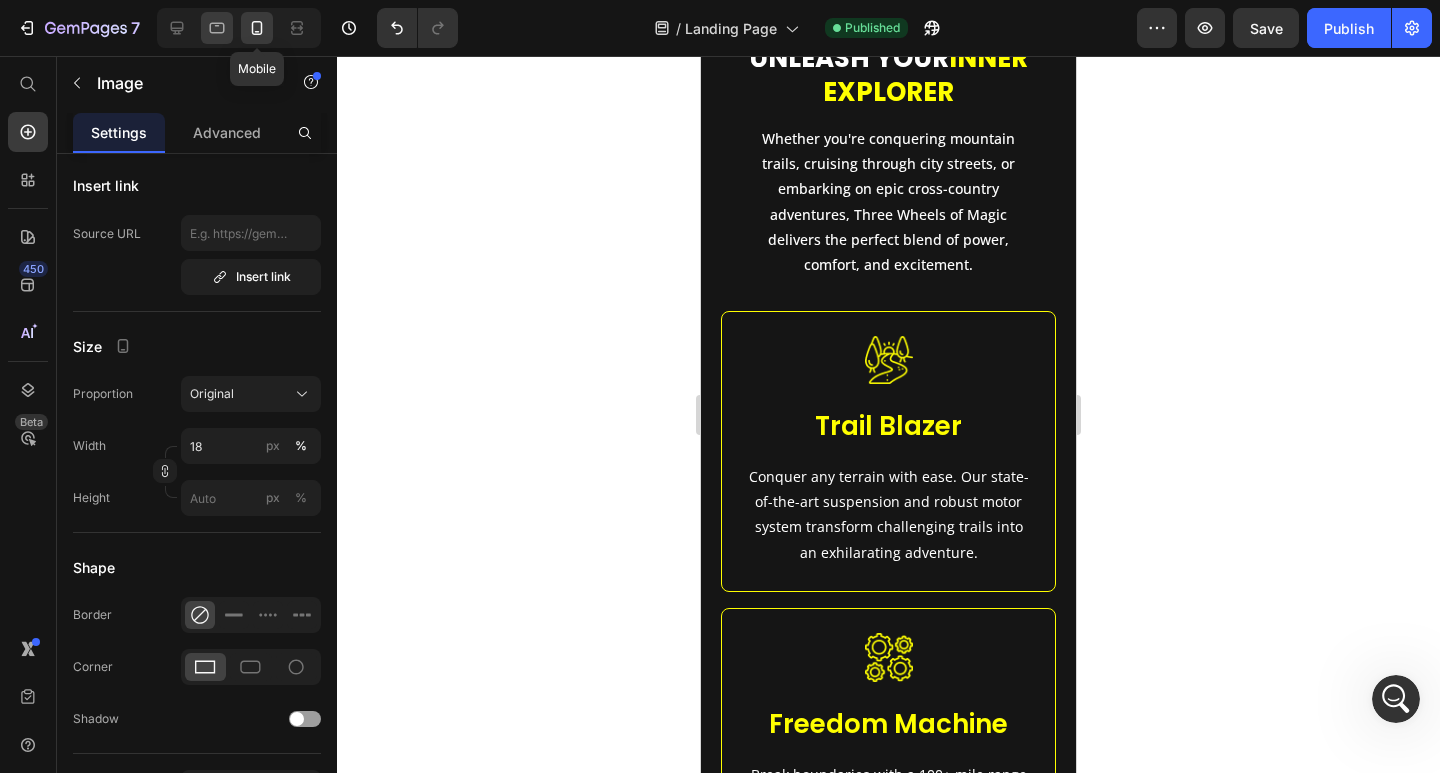 scroll, scrollTop: 951, scrollLeft: 0, axis: vertical 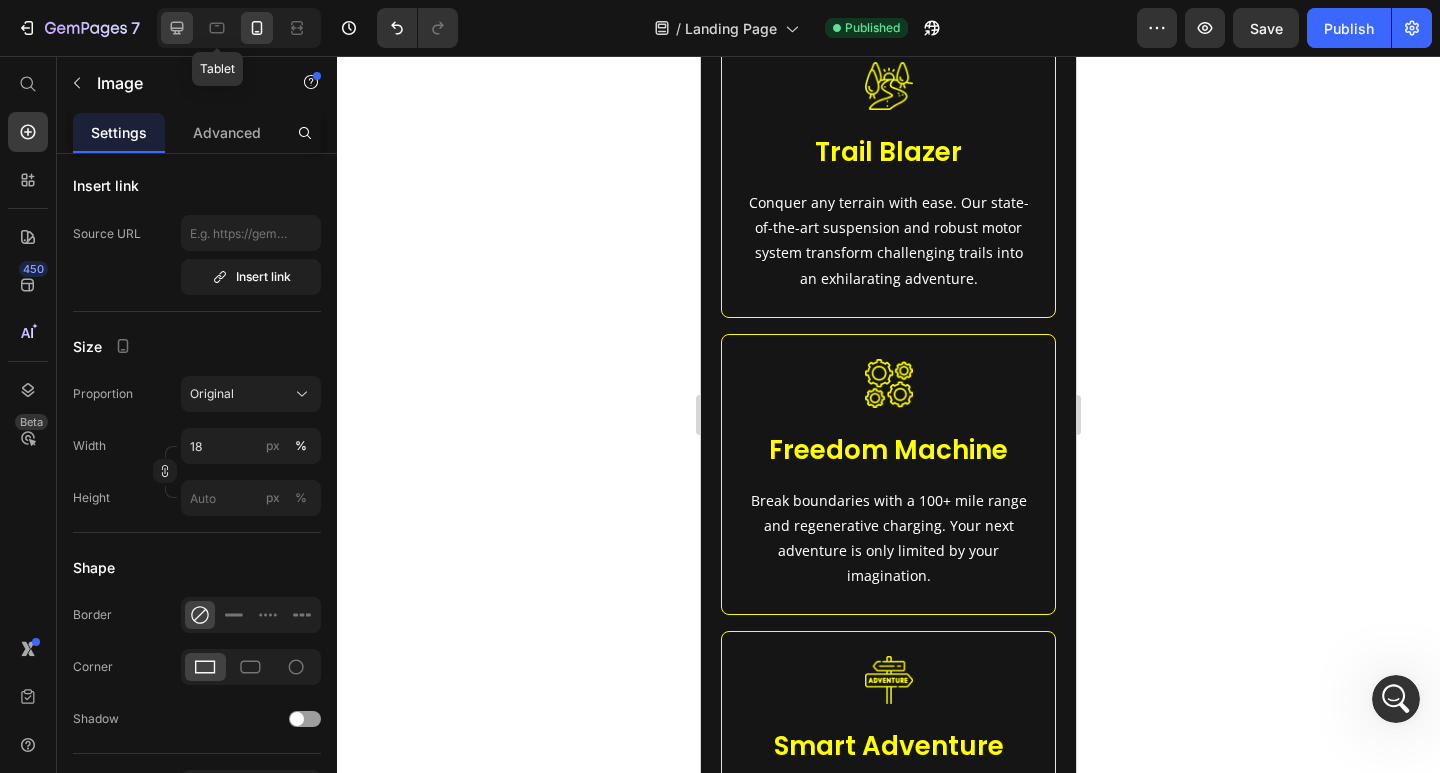click 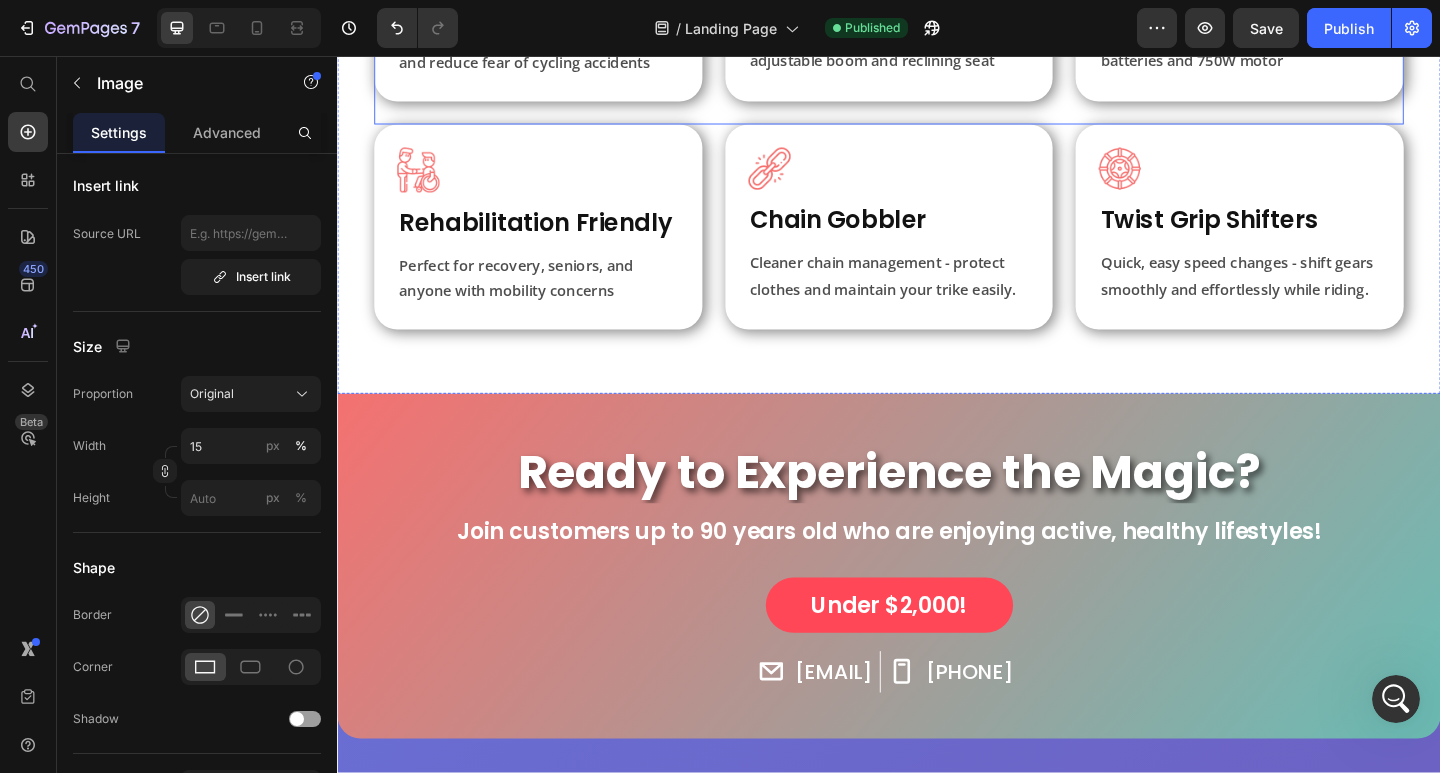 scroll, scrollTop: 955, scrollLeft: 0, axis: vertical 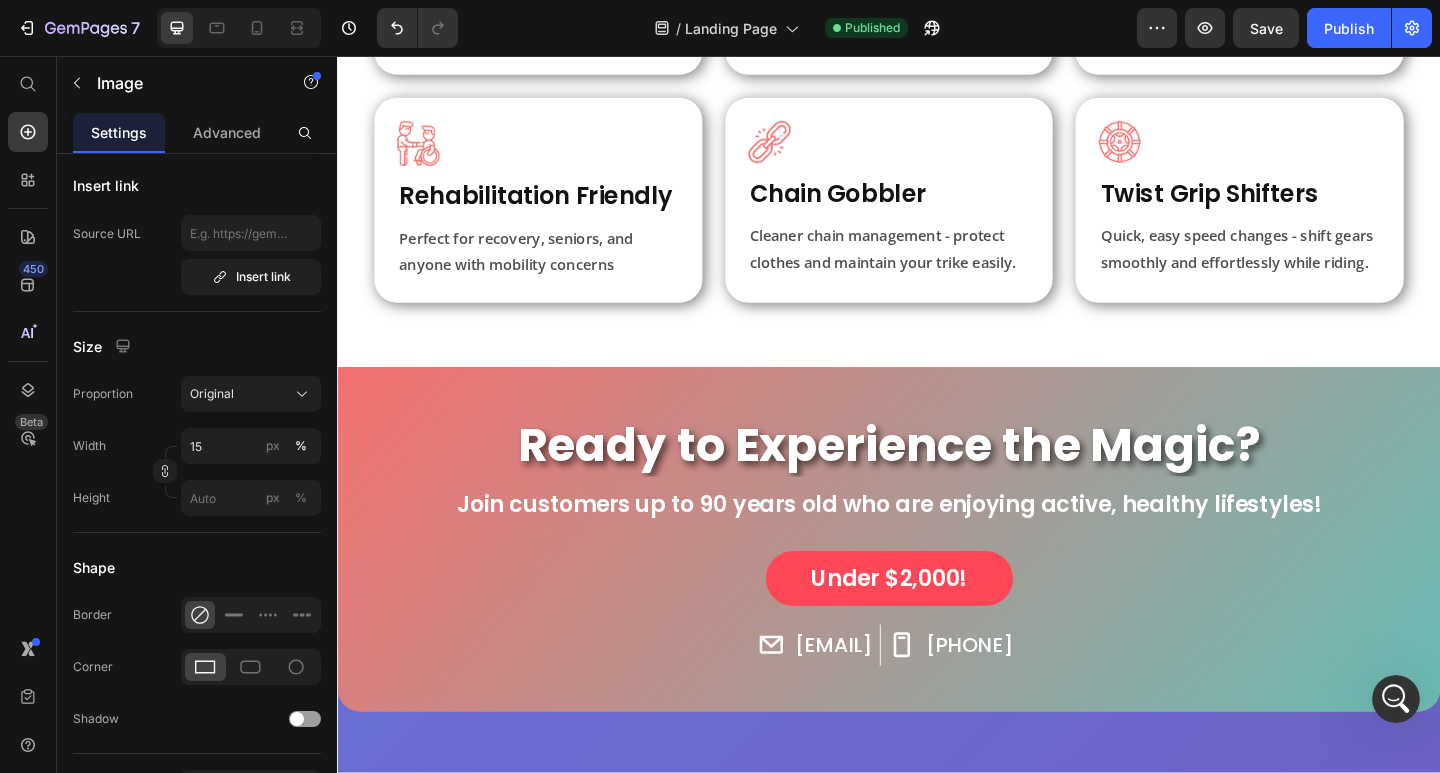 click 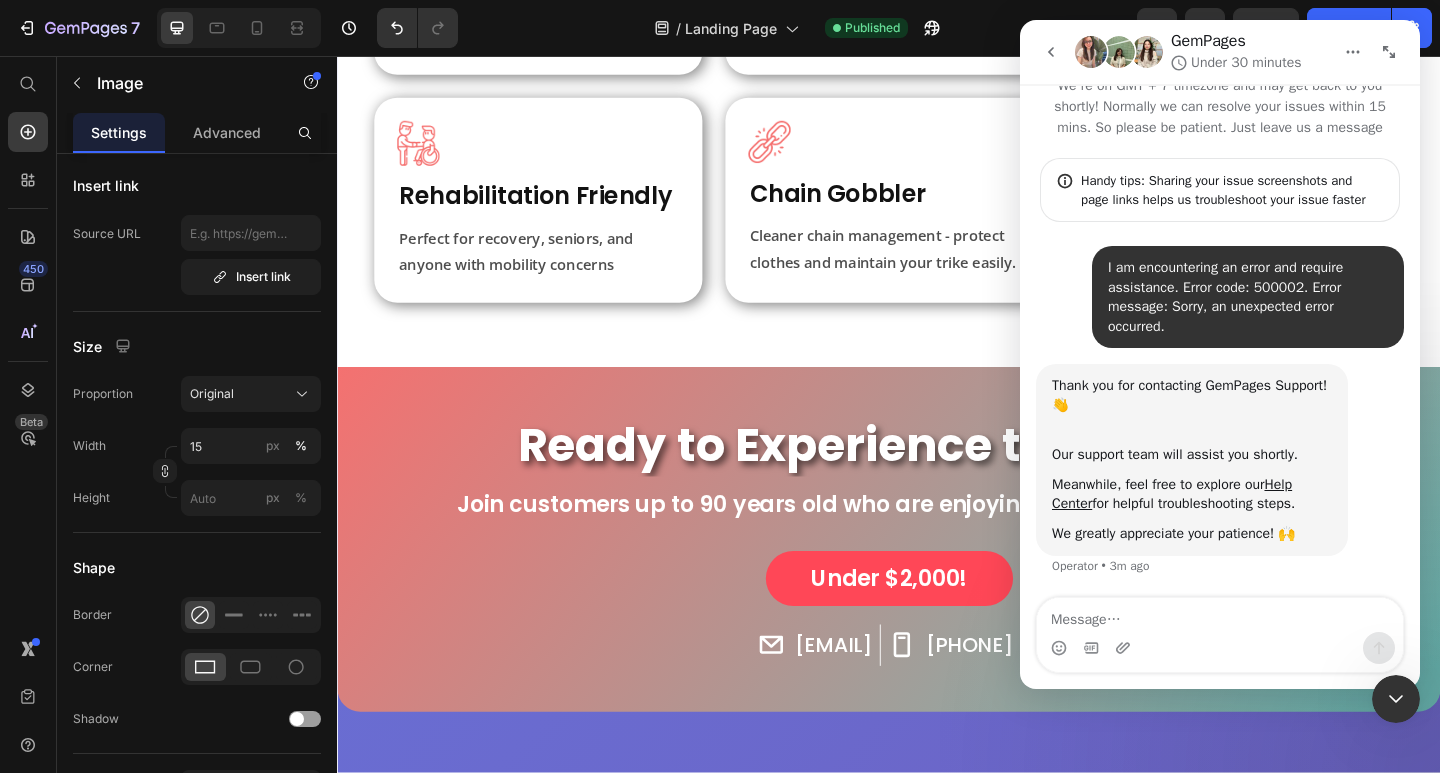 scroll, scrollTop: 0, scrollLeft: 0, axis: both 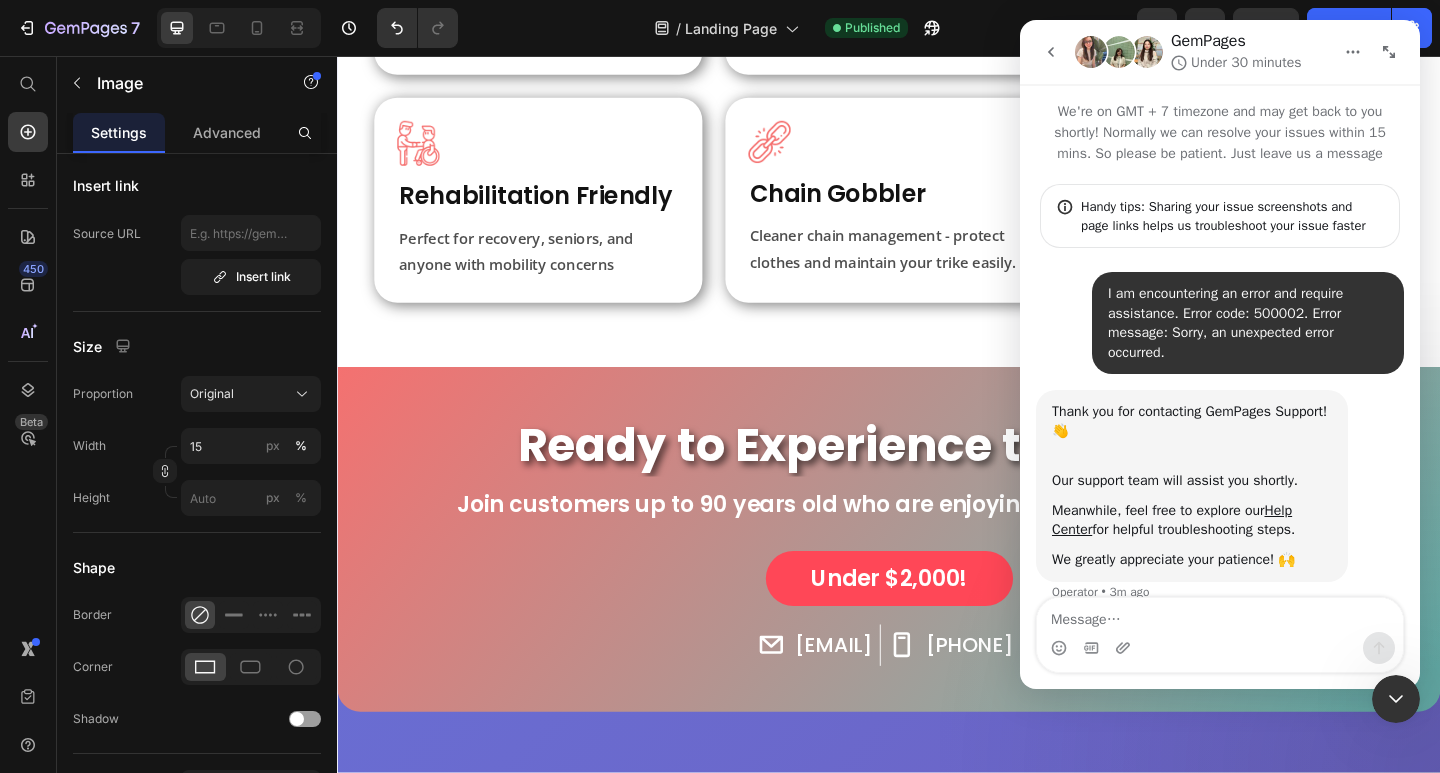 click 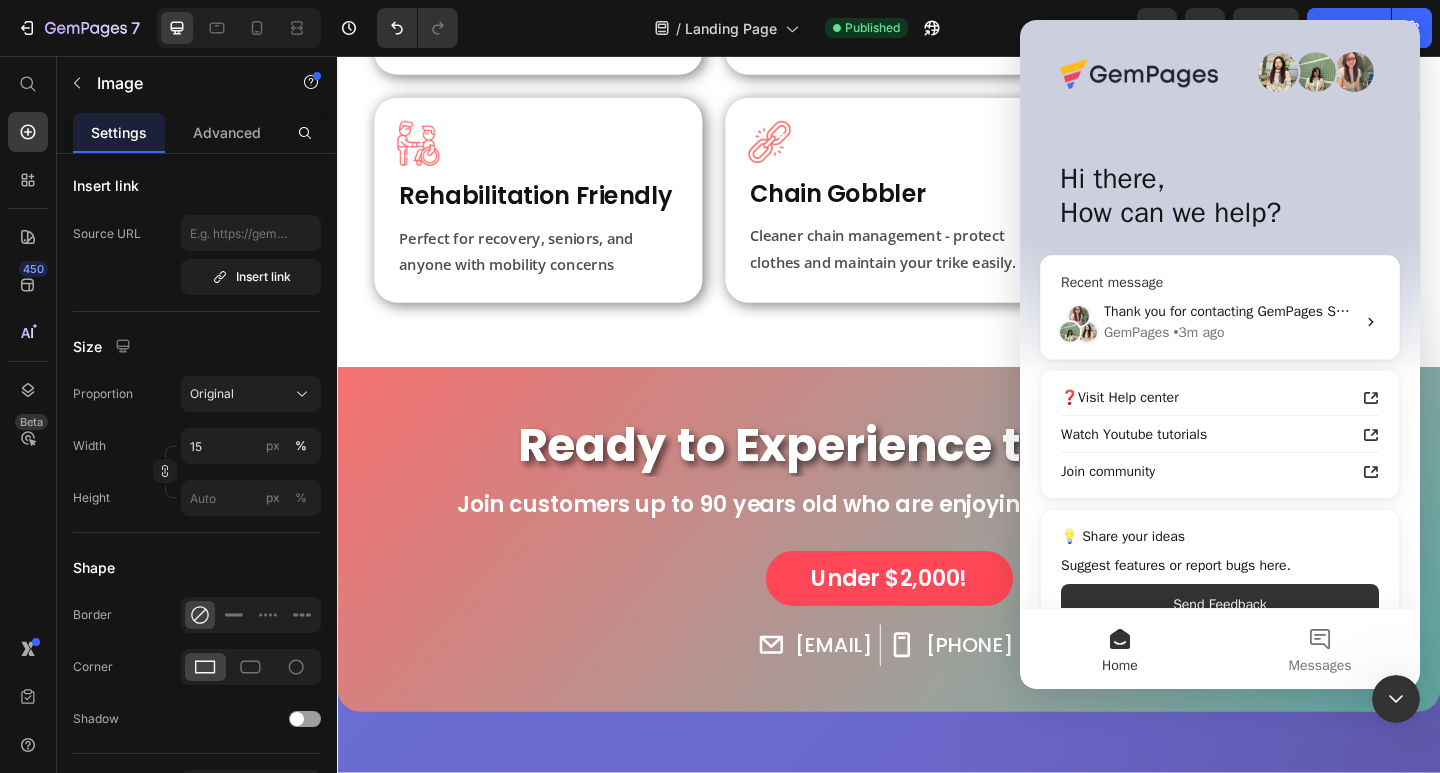 click 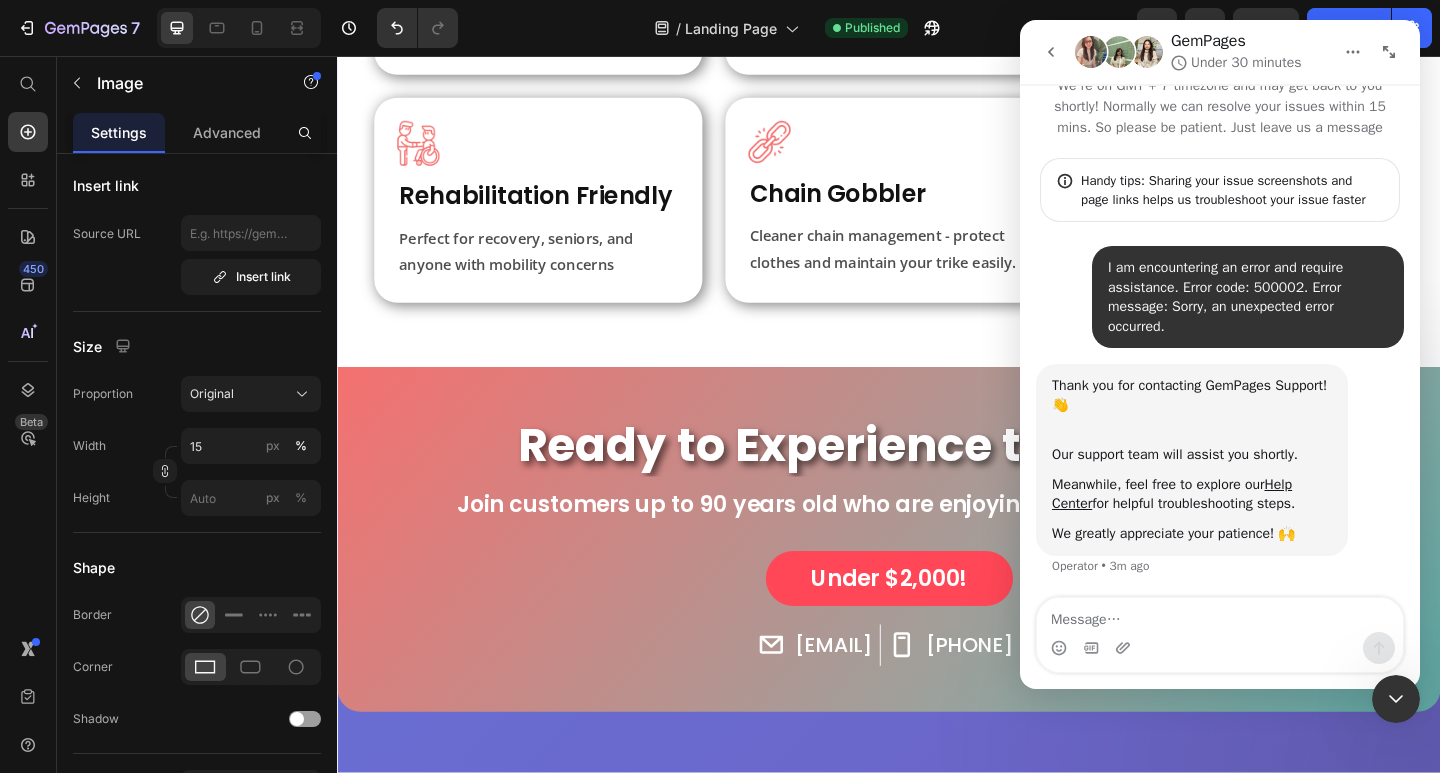 scroll, scrollTop: 0, scrollLeft: 0, axis: both 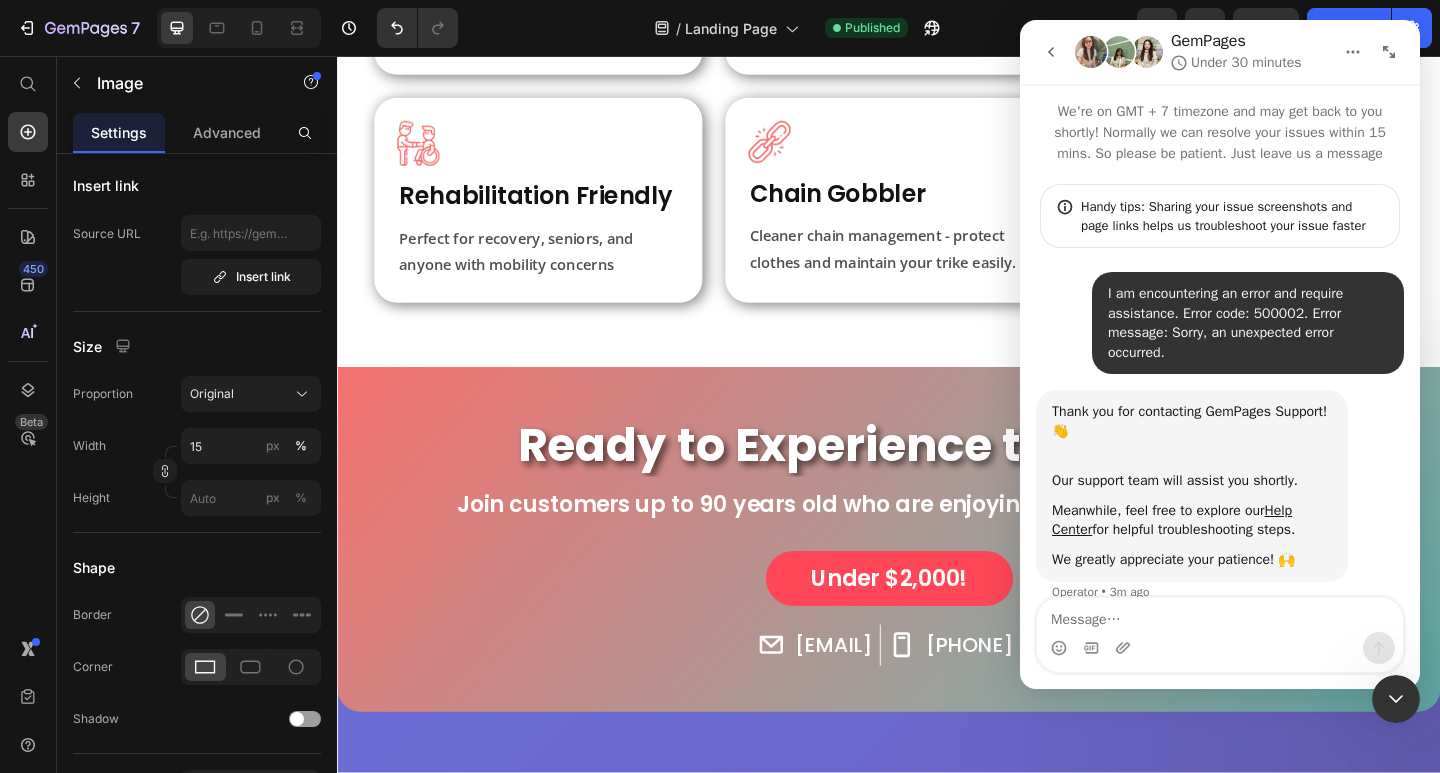 click at bounding box center [1389, 52] 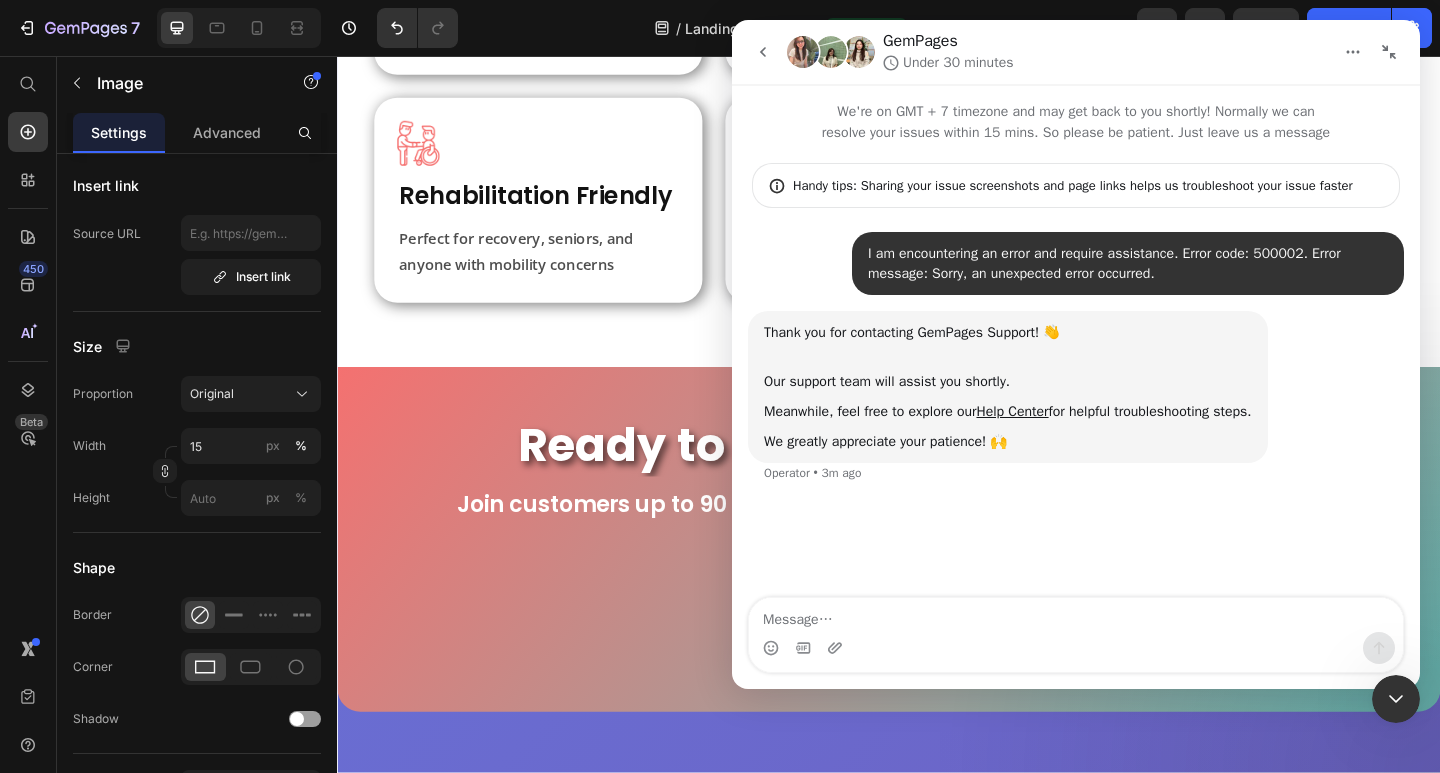 click 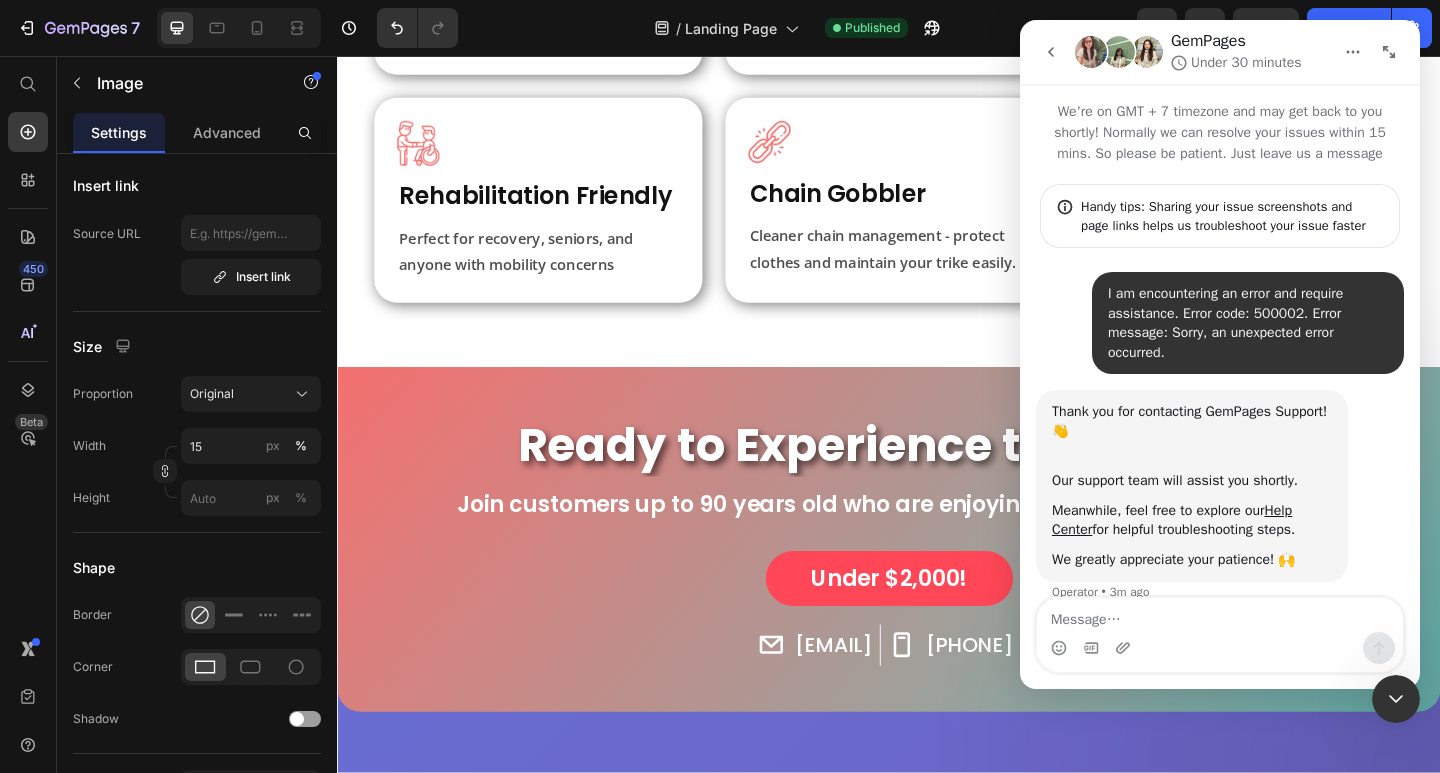 scroll, scrollTop: 26, scrollLeft: 0, axis: vertical 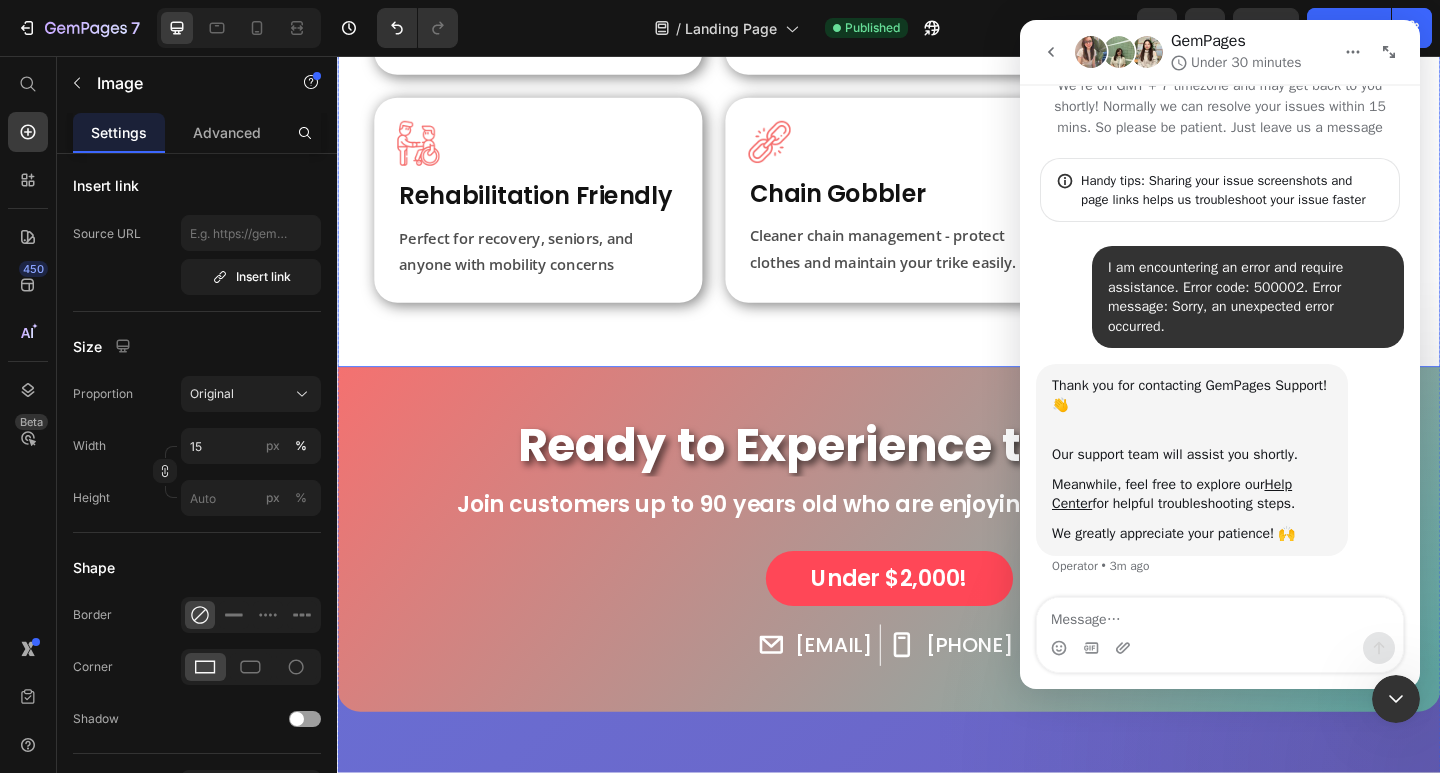 click on "The Smart Choice for All Riders Heading Image Safe & Stable Heading Three wheels eliminate balance issues and reduce fear of cycling accidents Text Block Row Image Fully Adjustable Heading Fits riders from 4ft to 7ft tall with adjustable boom and reclining seat Text Block Row Image Electric Option Heading Upgrade to electric version with dual batteries and 750W motor Text Block Row Row Image Rehabilitation Friendly Heading Perfect for recovery, seniors, and anyone with mobility concerns Text Block Row Image Chain Gobbler Heading Cleaner chain management - protect clothes and maintain your trike easily. Text Block Row Image Twist Grip Shifters Heading Quick, easy speed changes - shift gears smoothly and effortlessly while riding. Text Block Row Row Row" at bounding box center (937, 40) 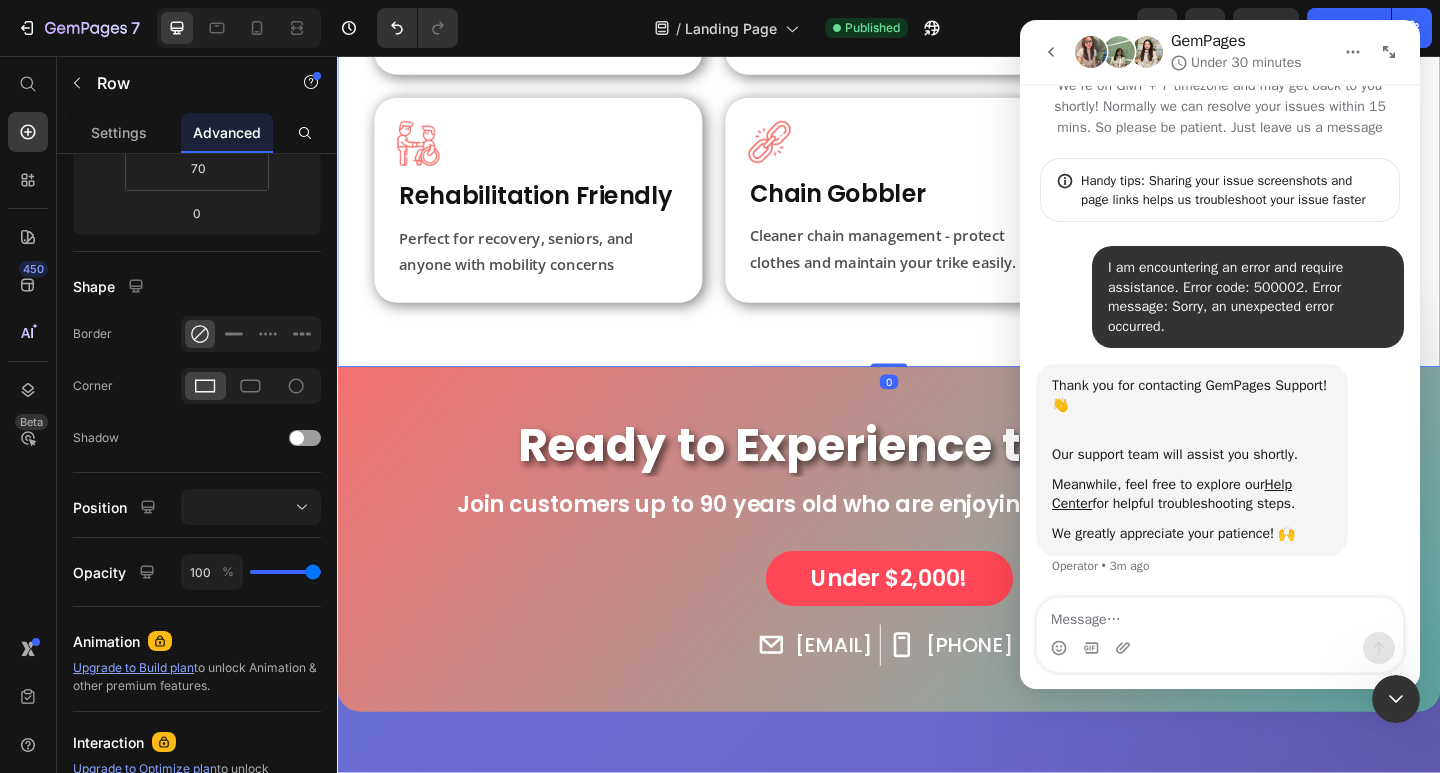 scroll, scrollTop: 0, scrollLeft: 0, axis: both 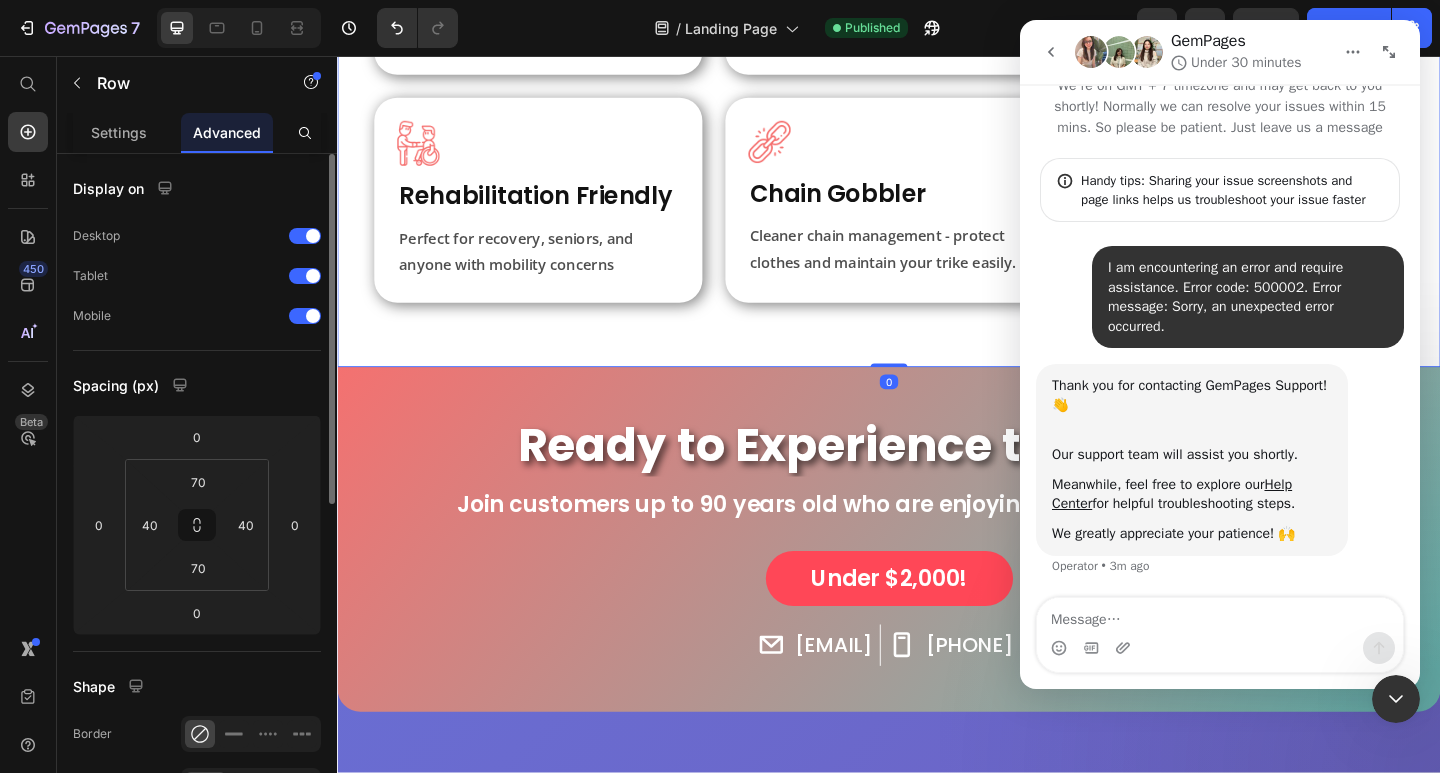 click on "Ready to Experience the Magic? Heading Join customers up to 90 years old who are enjoying active, healthy lifestyles! Heading Under $2,000! Button
info@falcoemotors.com Item List
+1 877 278 6323 Item List Row Row" at bounding box center [937, 582] 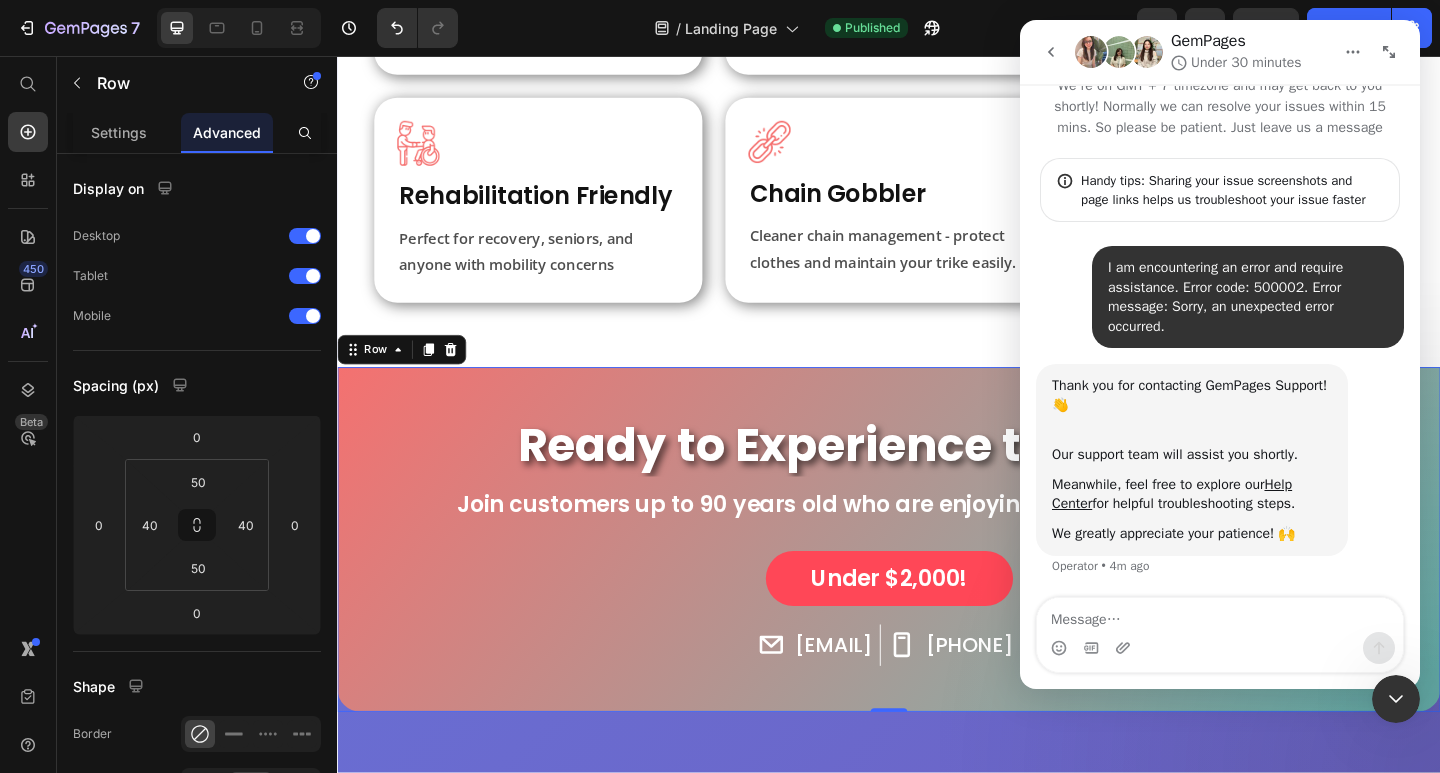click 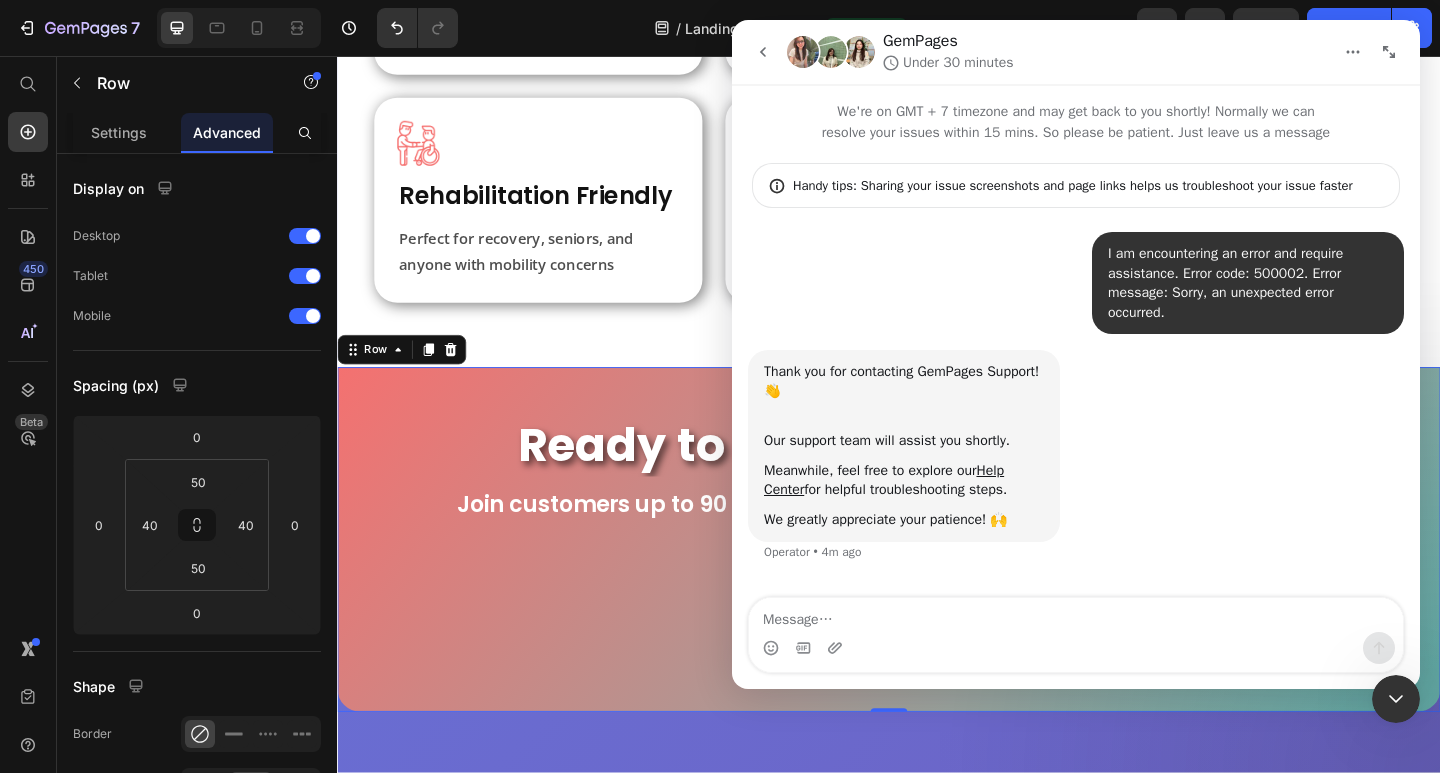 scroll, scrollTop: 0, scrollLeft: 0, axis: both 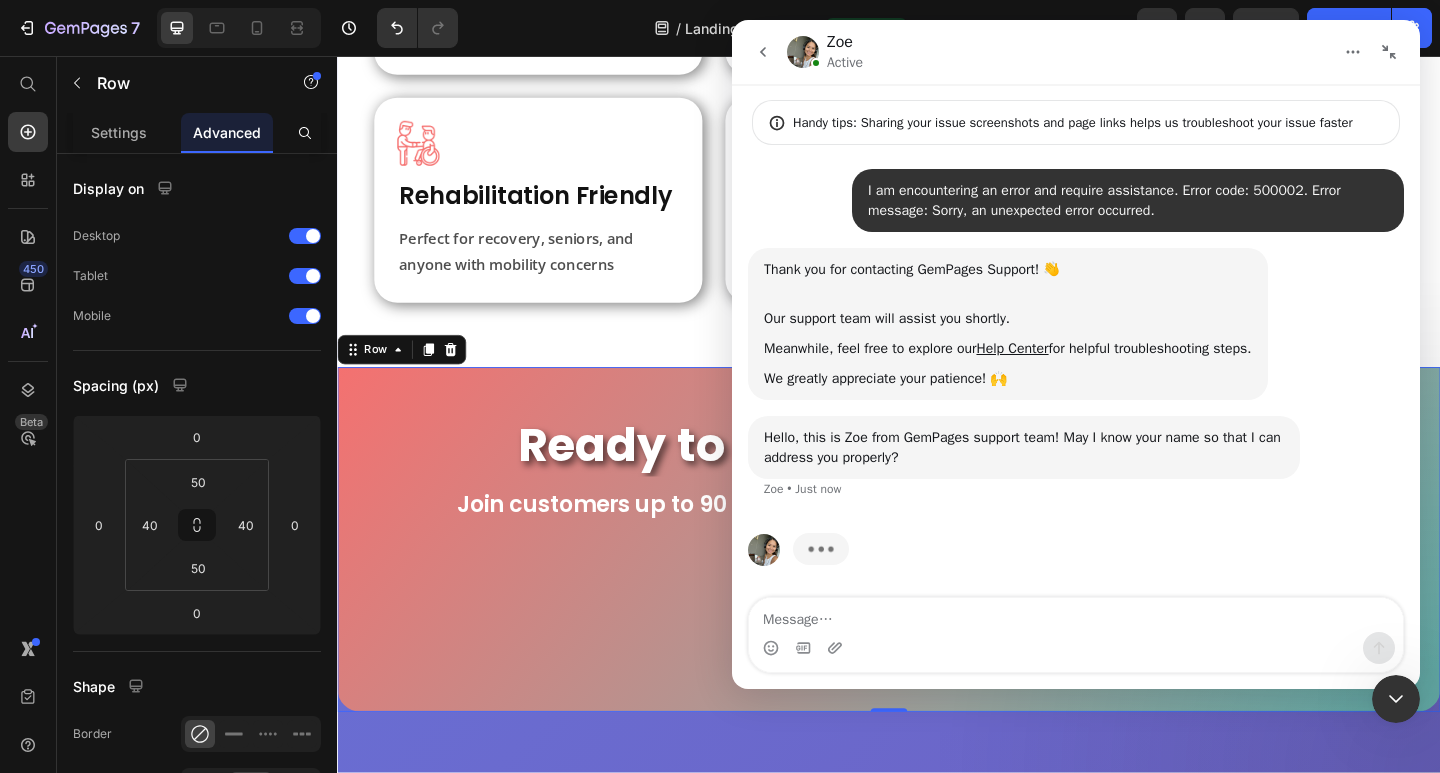 click 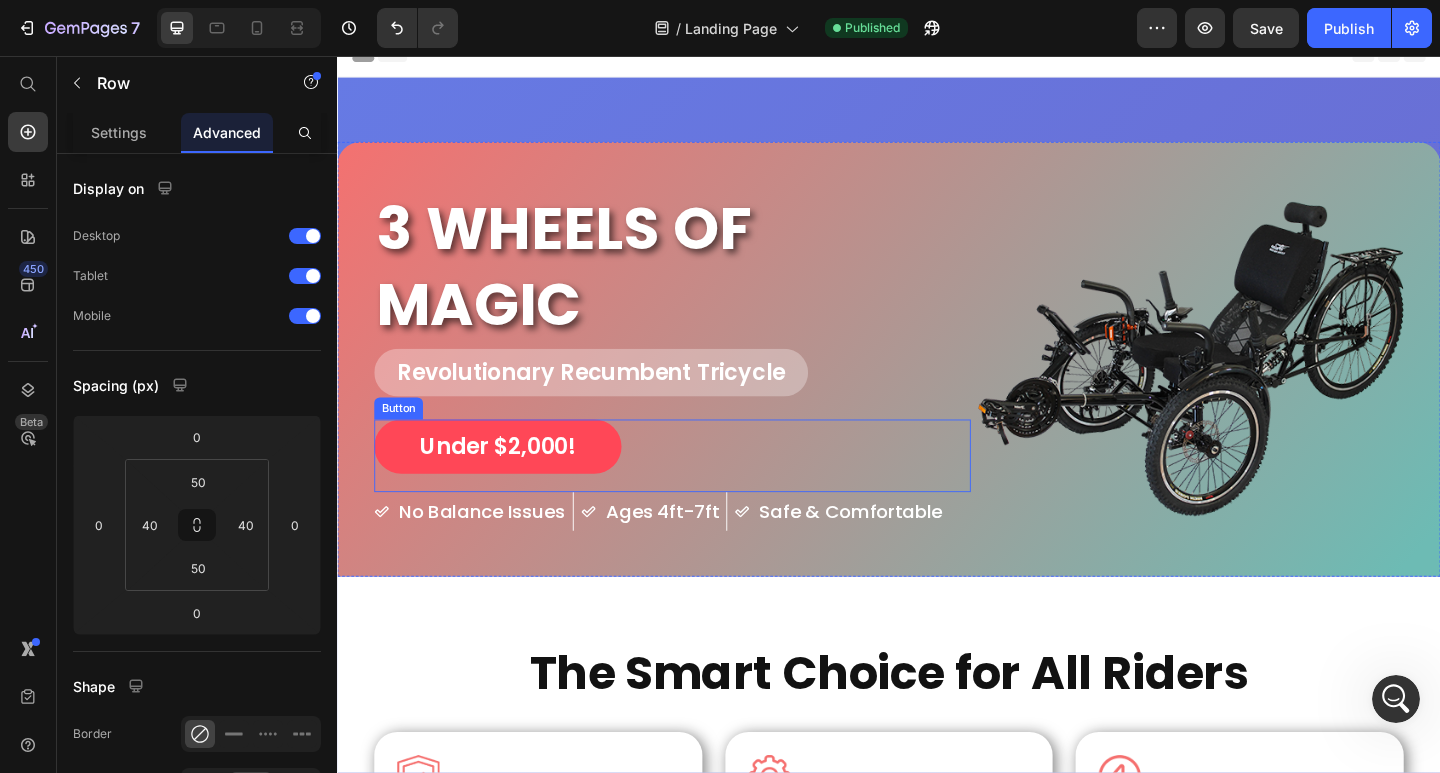 scroll, scrollTop: 0, scrollLeft: 0, axis: both 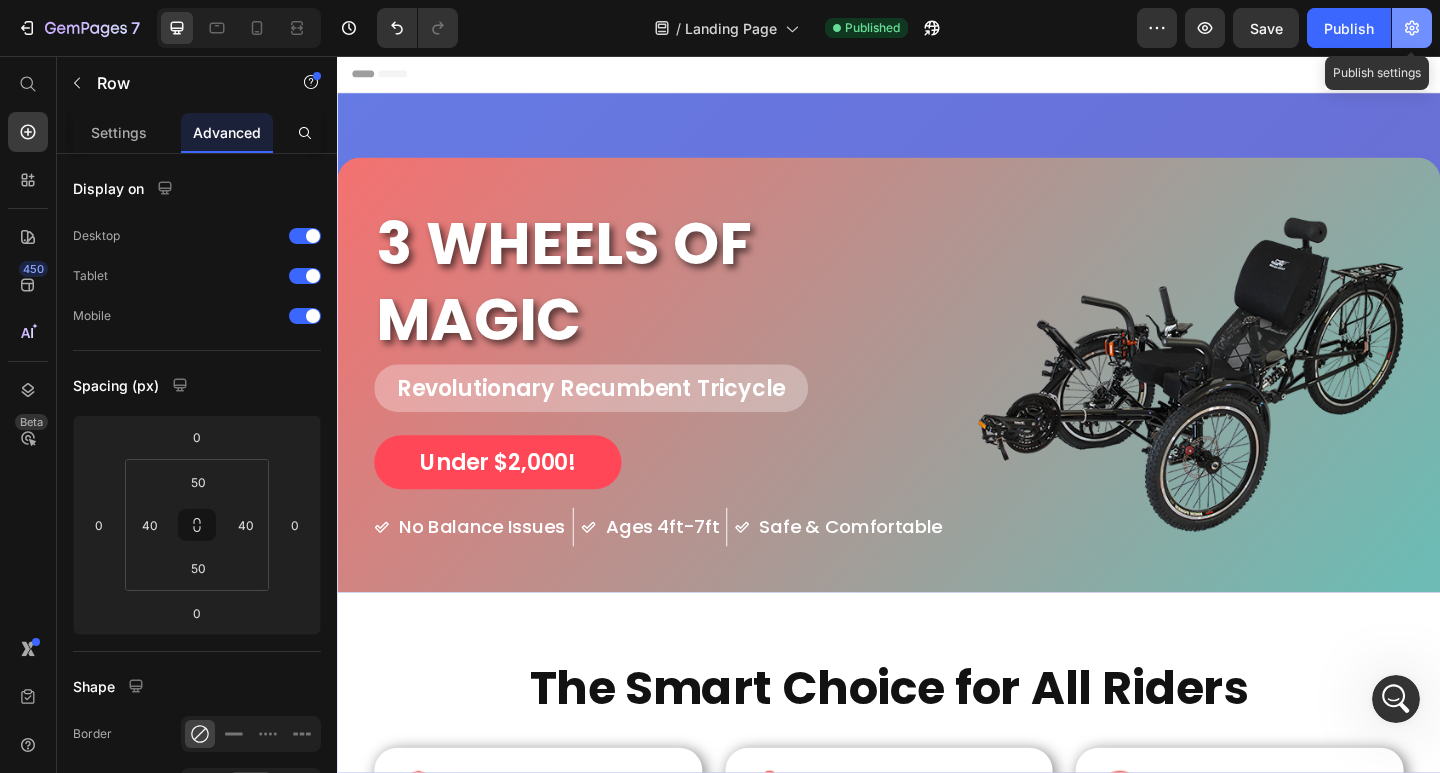 click 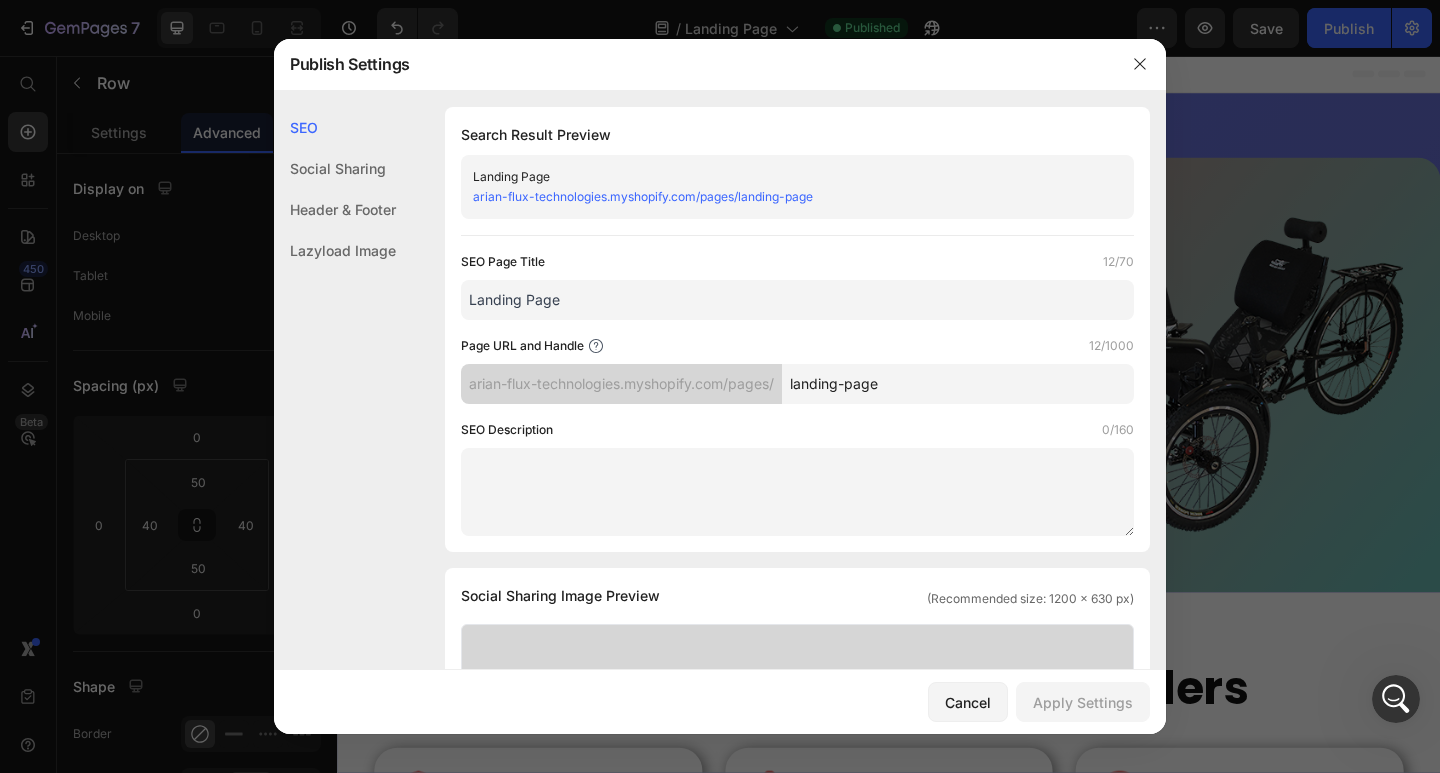 click on "arian-flux-technologies.myshopify.com/pages/landing-page" at bounding box center [781, 197] 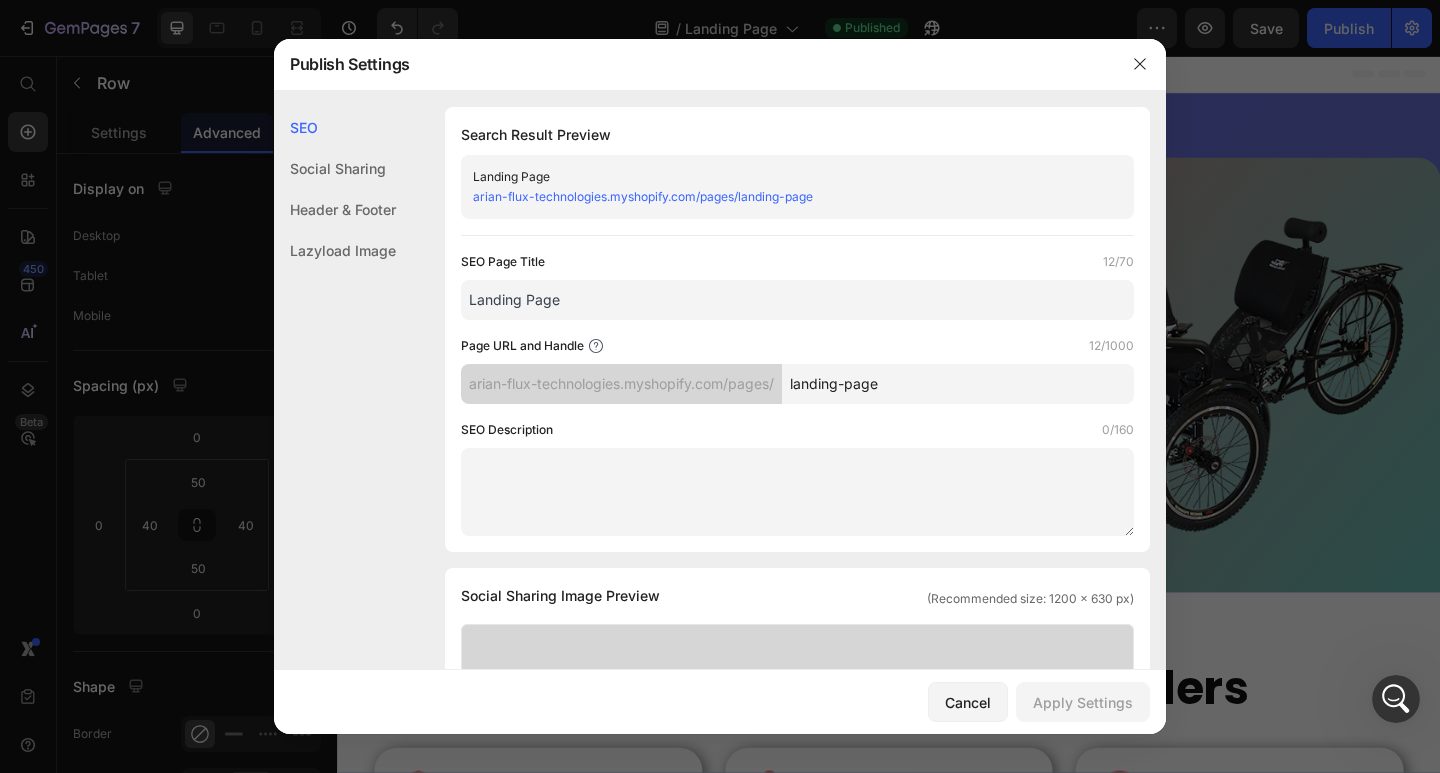 click on "landing-page" at bounding box center [958, 384] 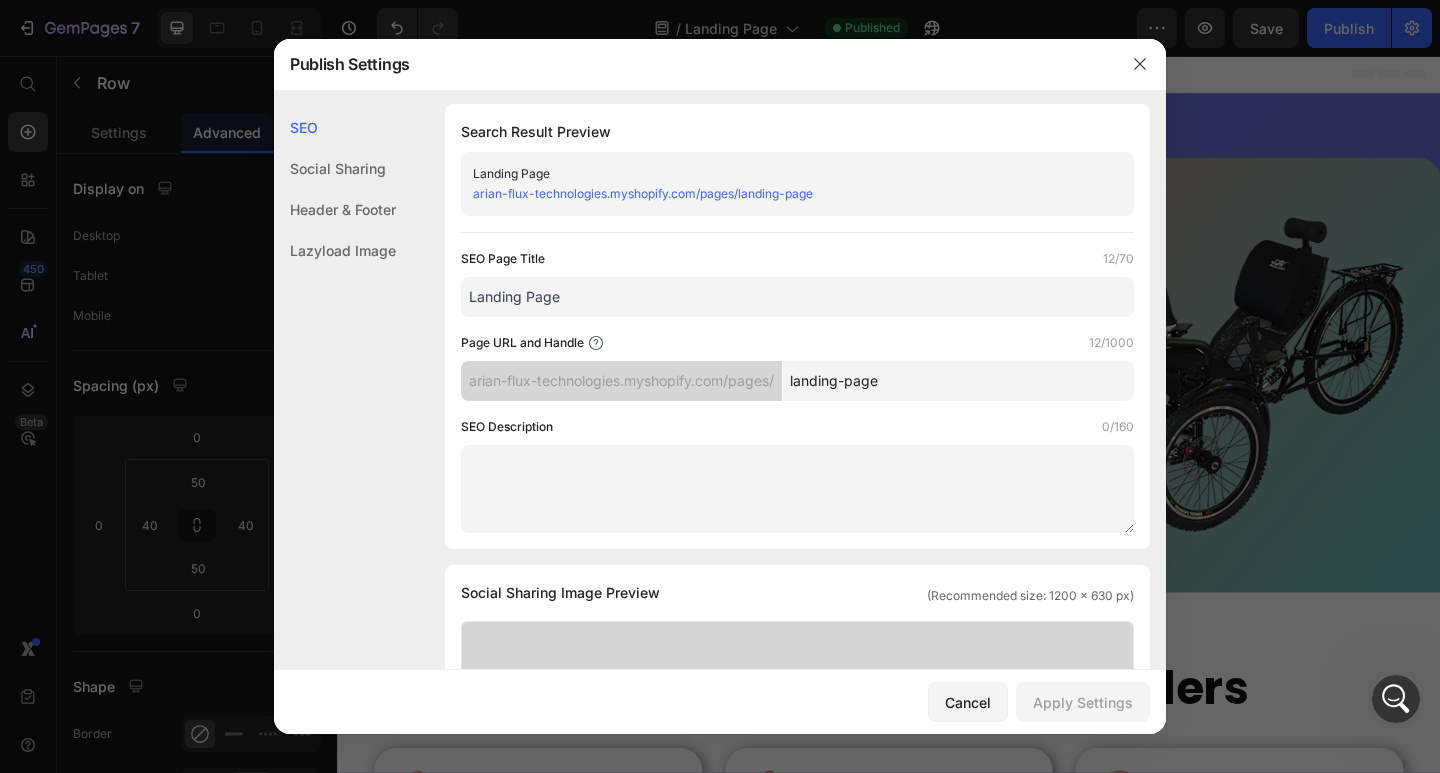 scroll, scrollTop: 0, scrollLeft: 0, axis: both 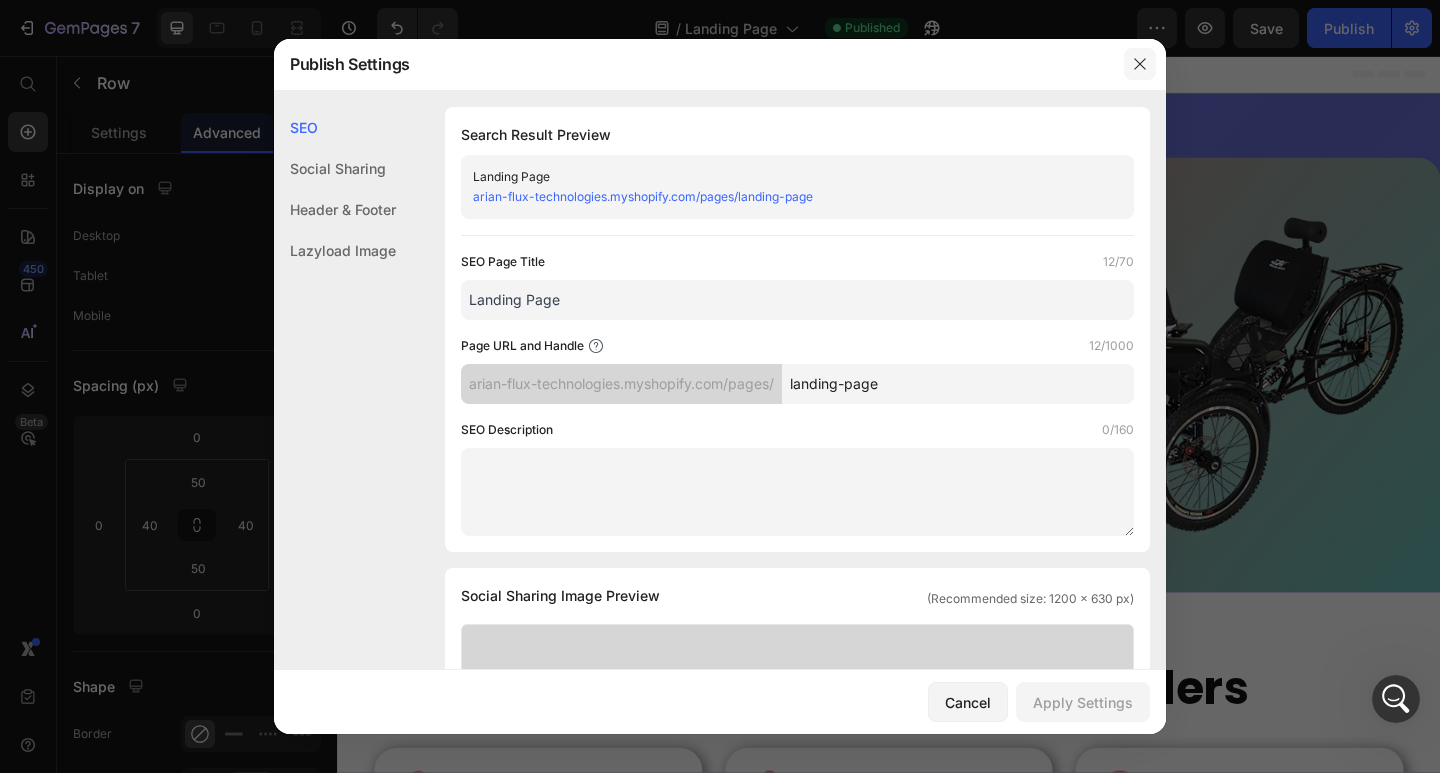 click at bounding box center [1140, 64] 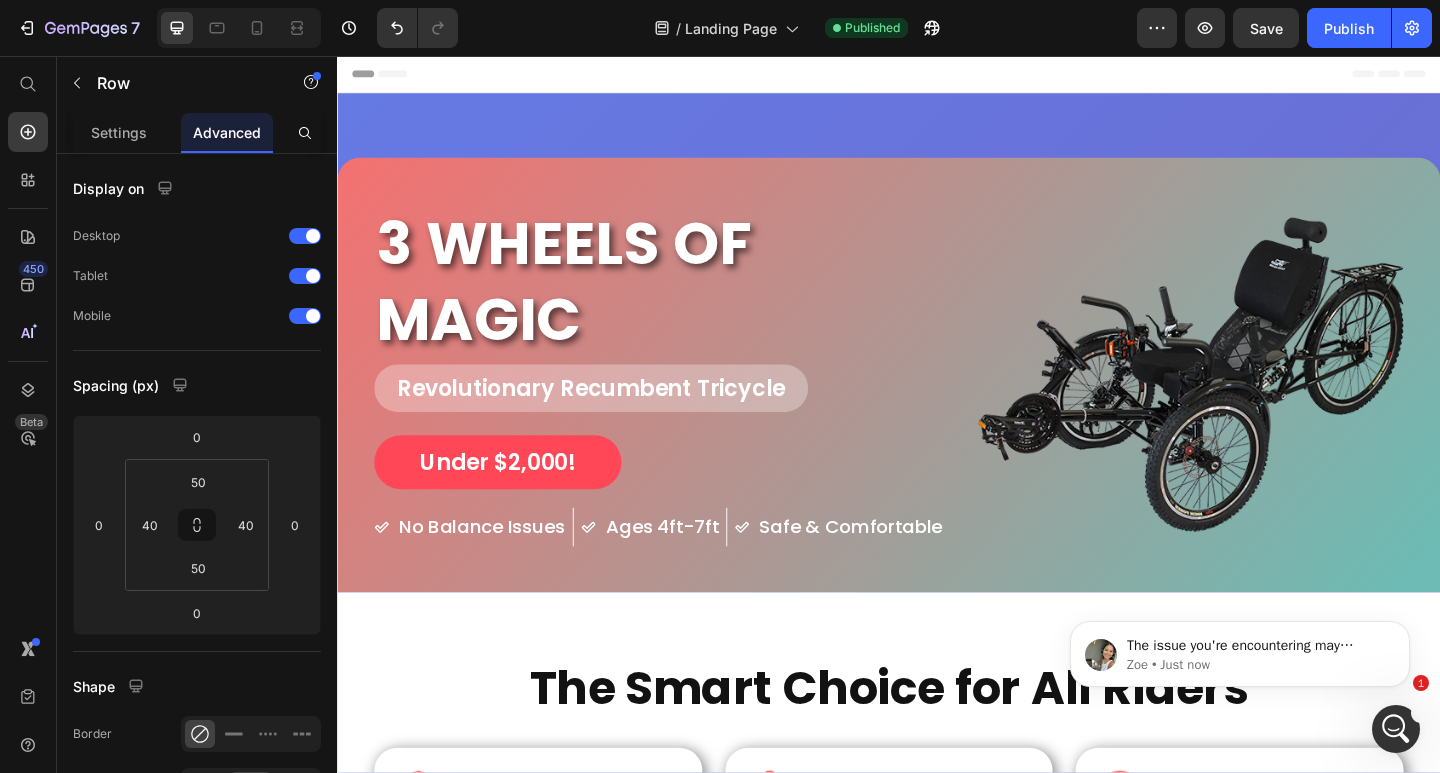 scroll, scrollTop: 182, scrollLeft: 0, axis: vertical 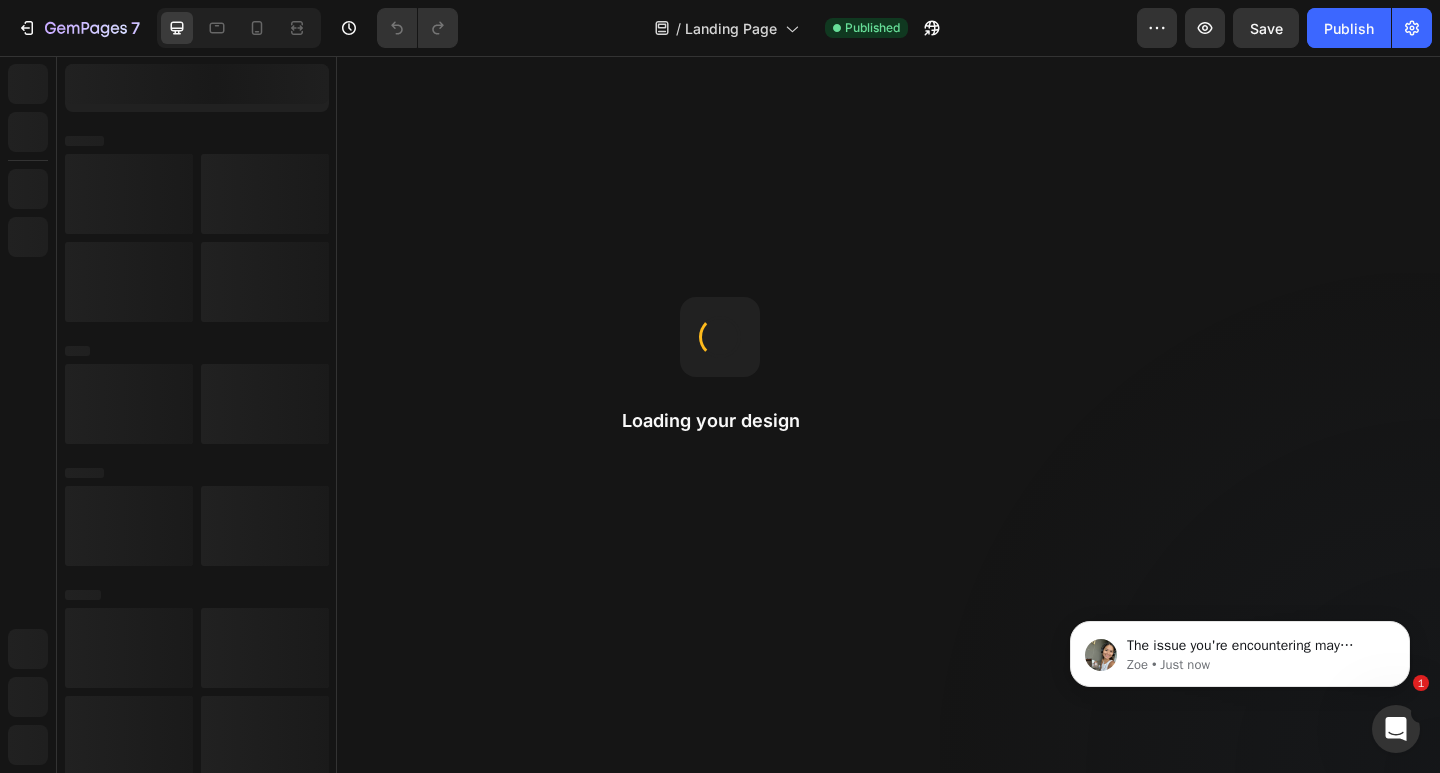 click 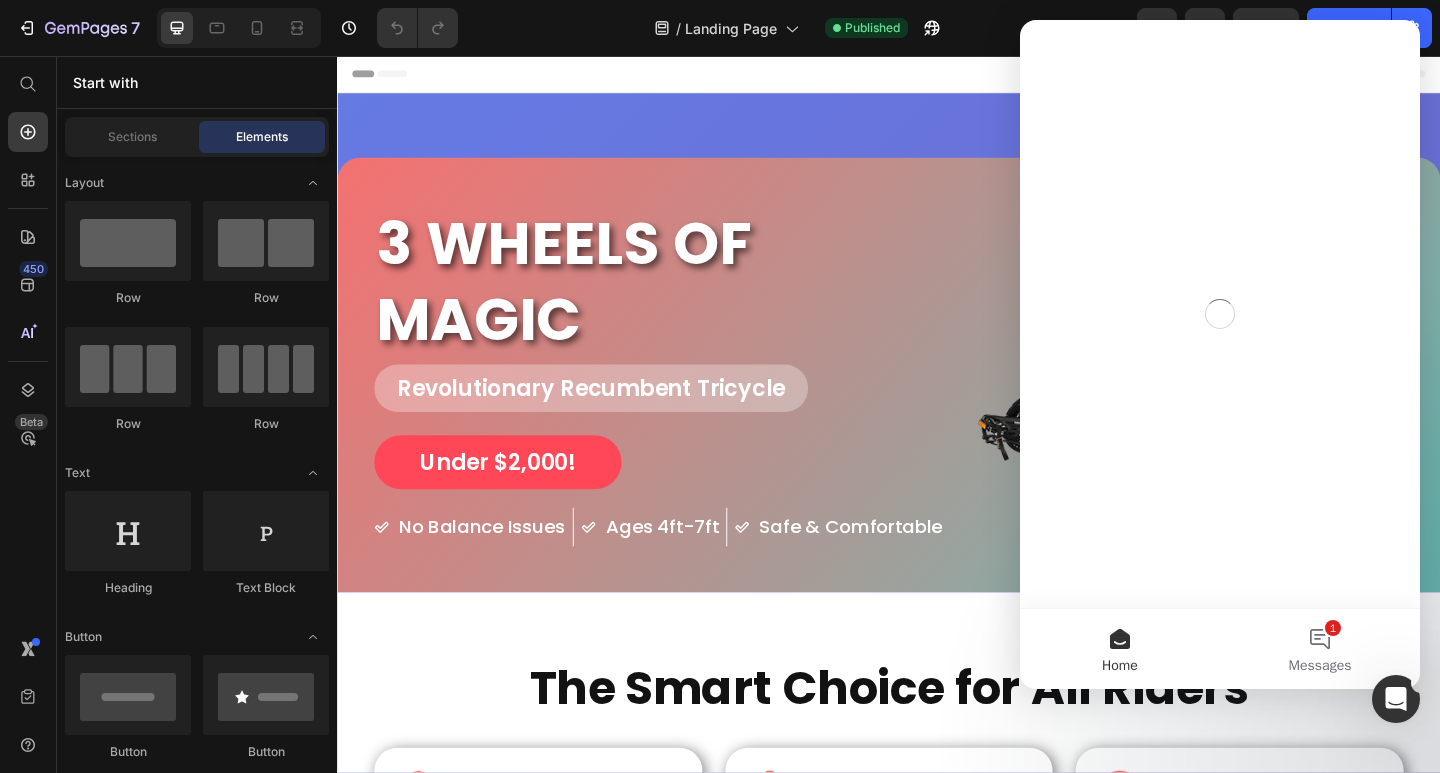 scroll, scrollTop: 0, scrollLeft: 0, axis: both 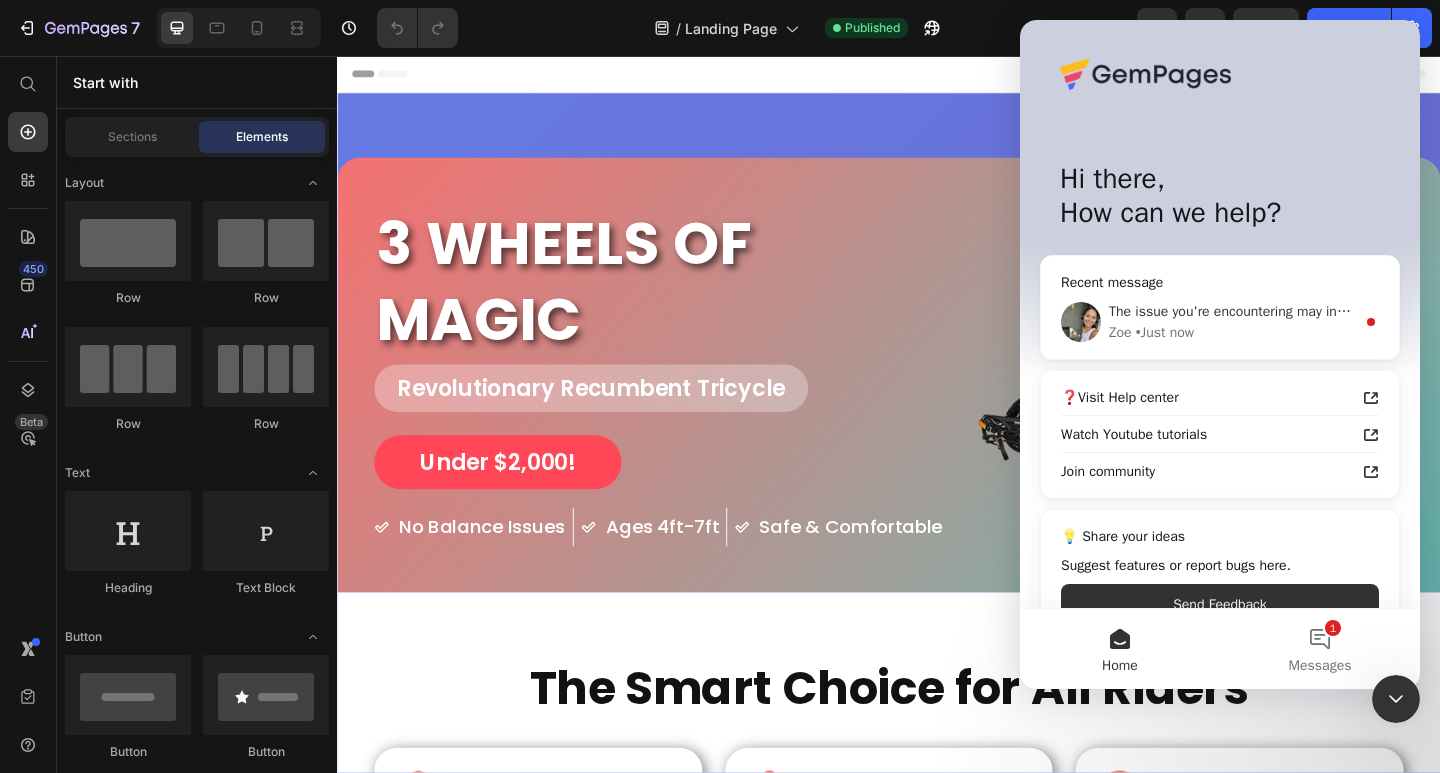 click on "[FIRST] • Just now" at bounding box center (1232, 332) 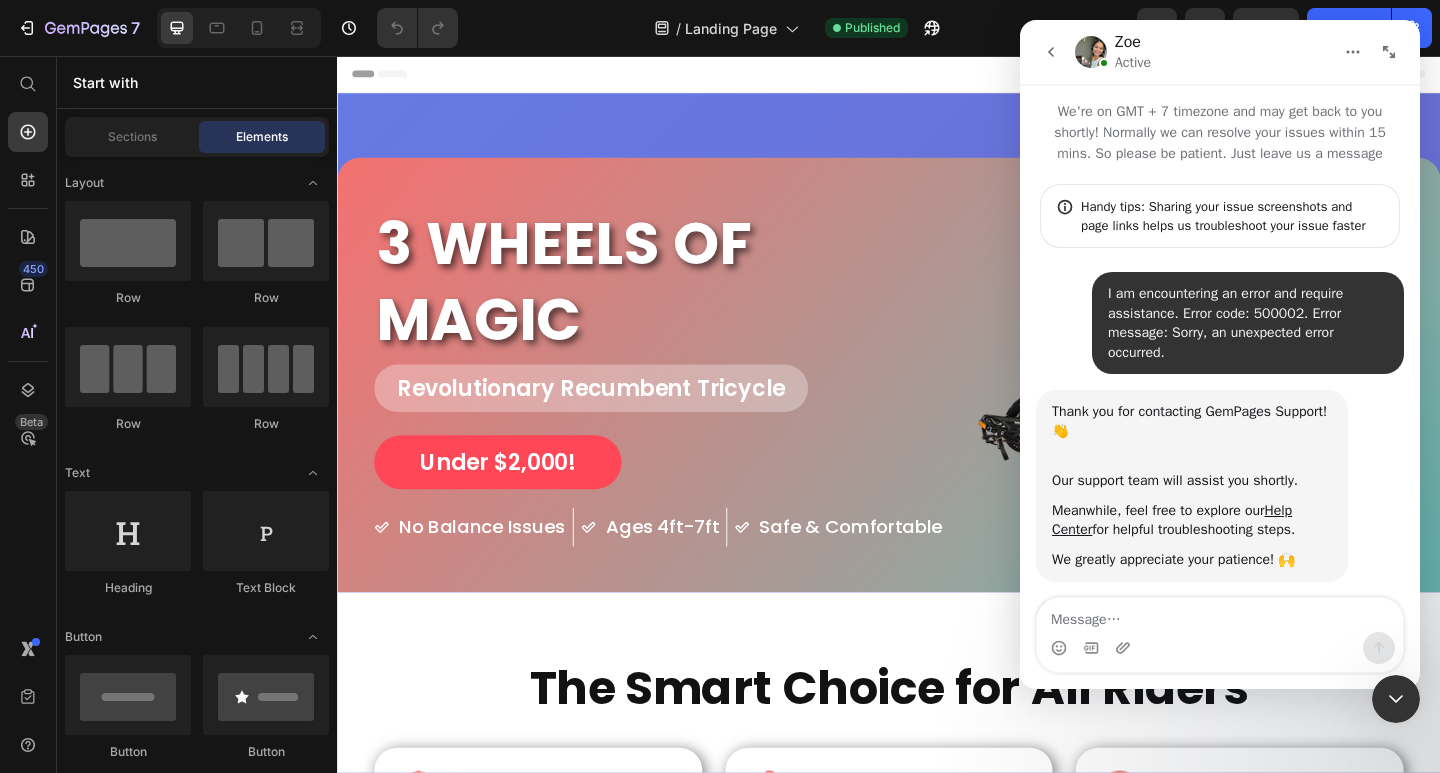 scroll, scrollTop: 3, scrollLeft: 0, axis: vertical 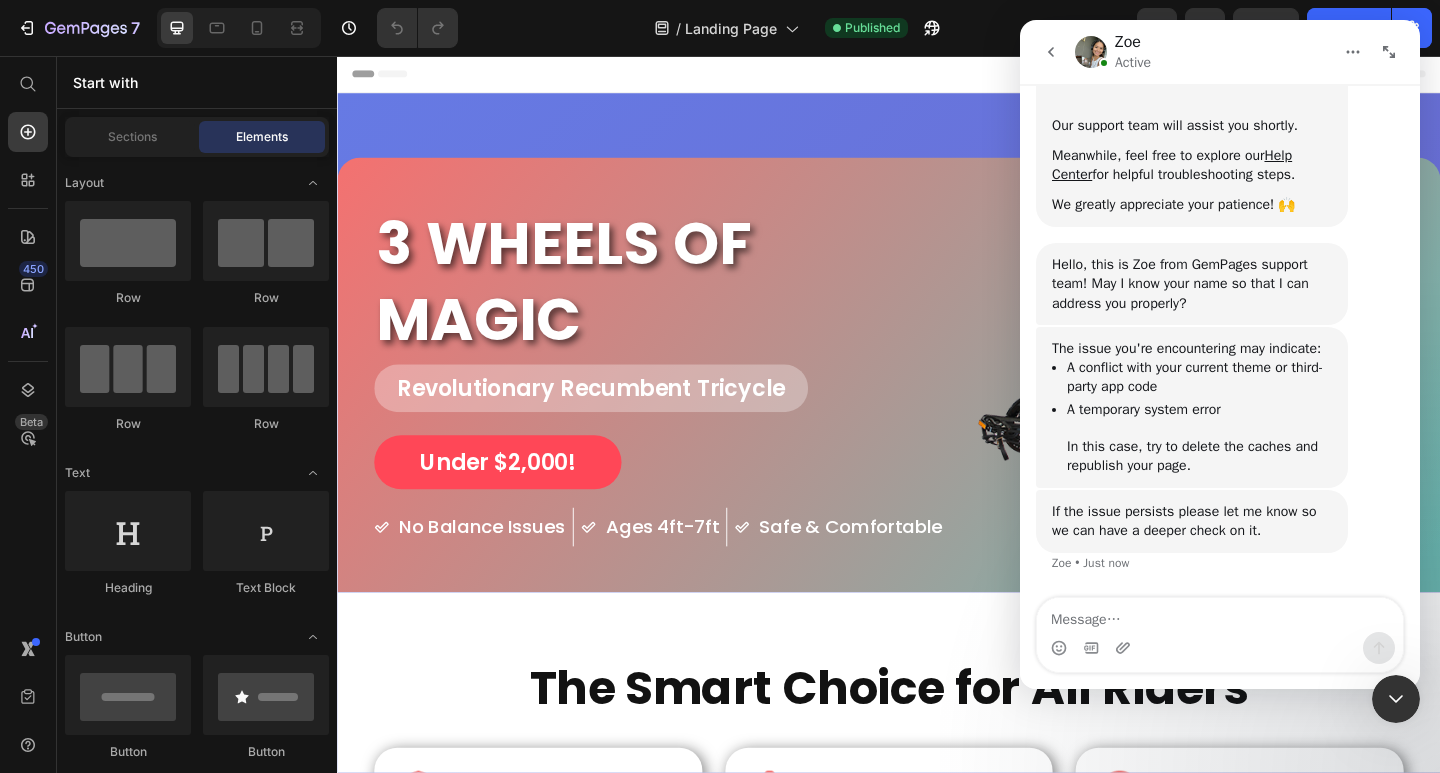 click at bounding box center (1220, 615) 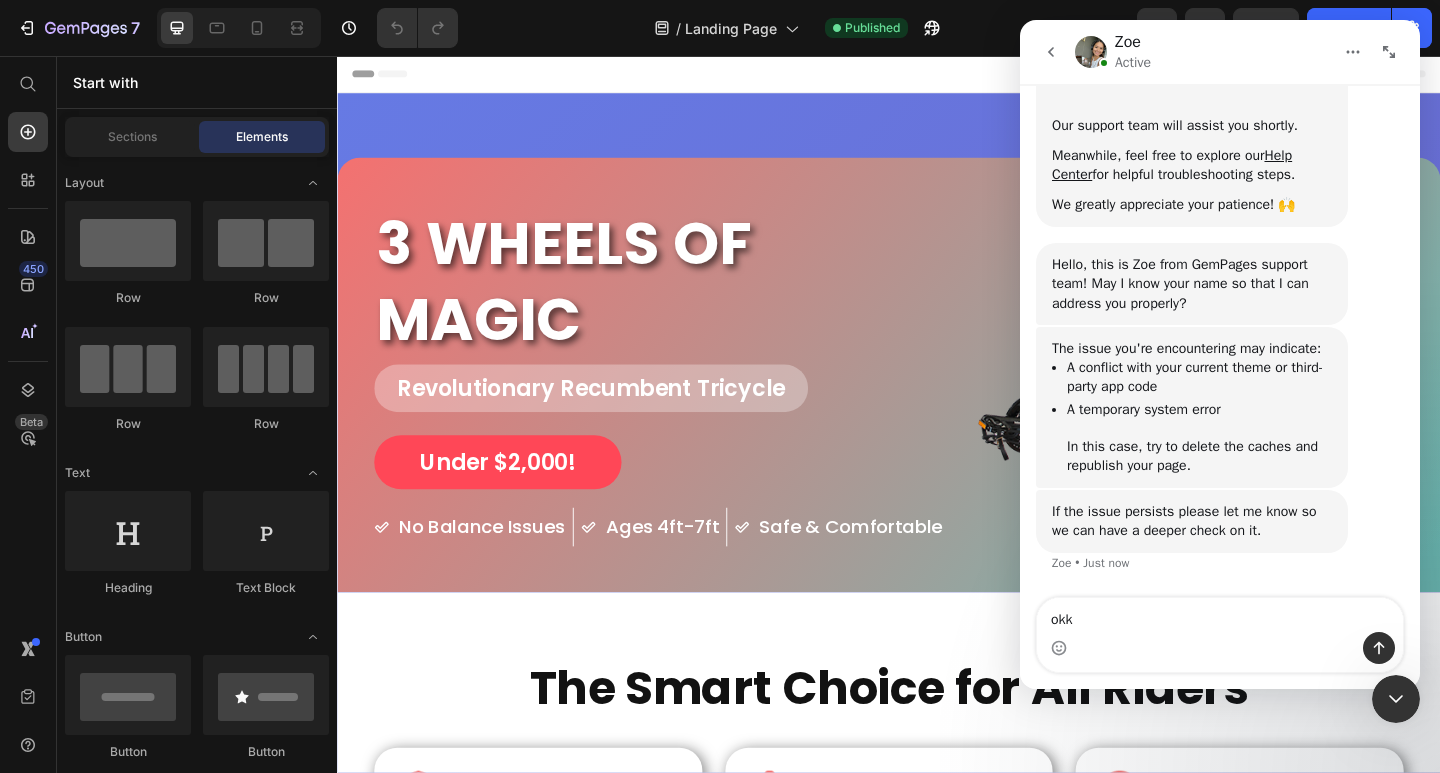 type on "okk" 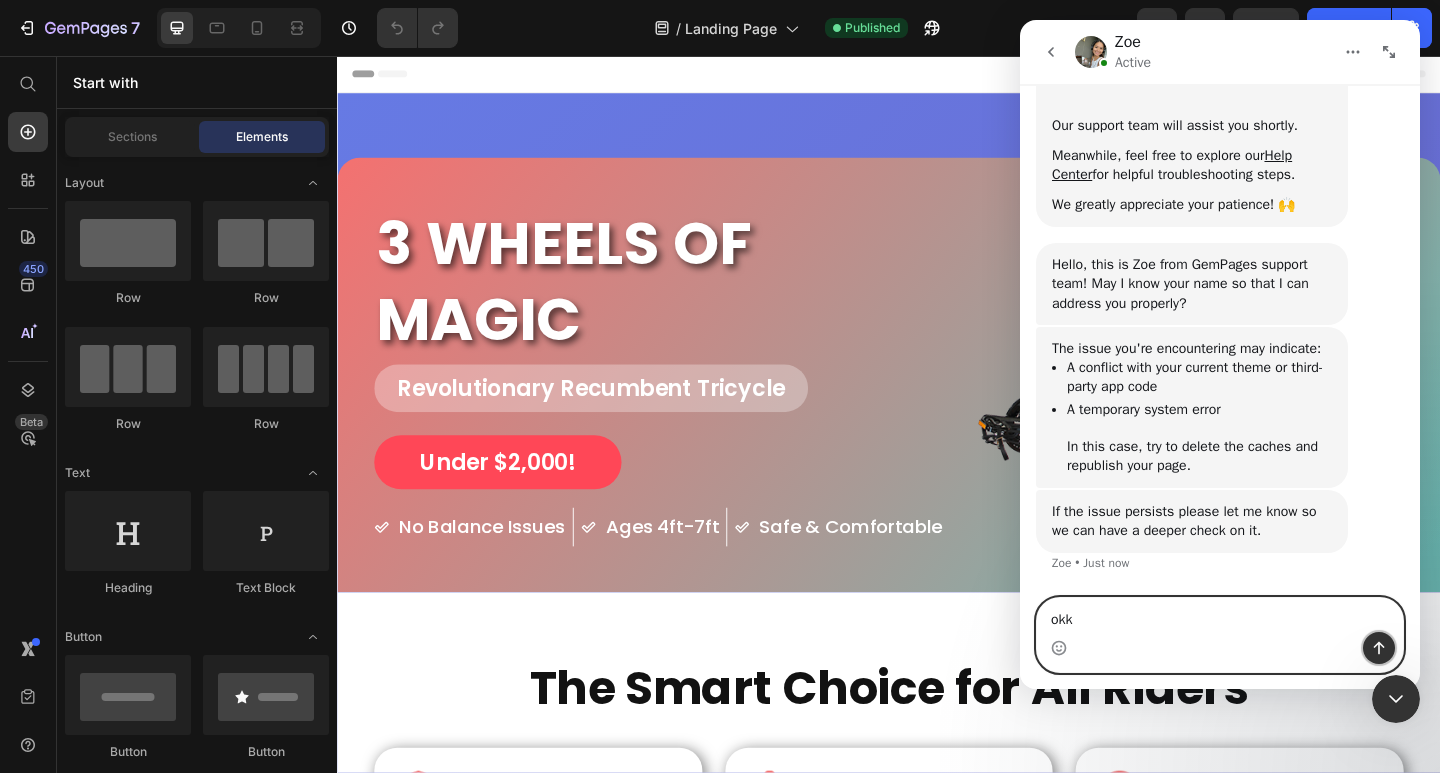 click at bounding box center (1379, 648) 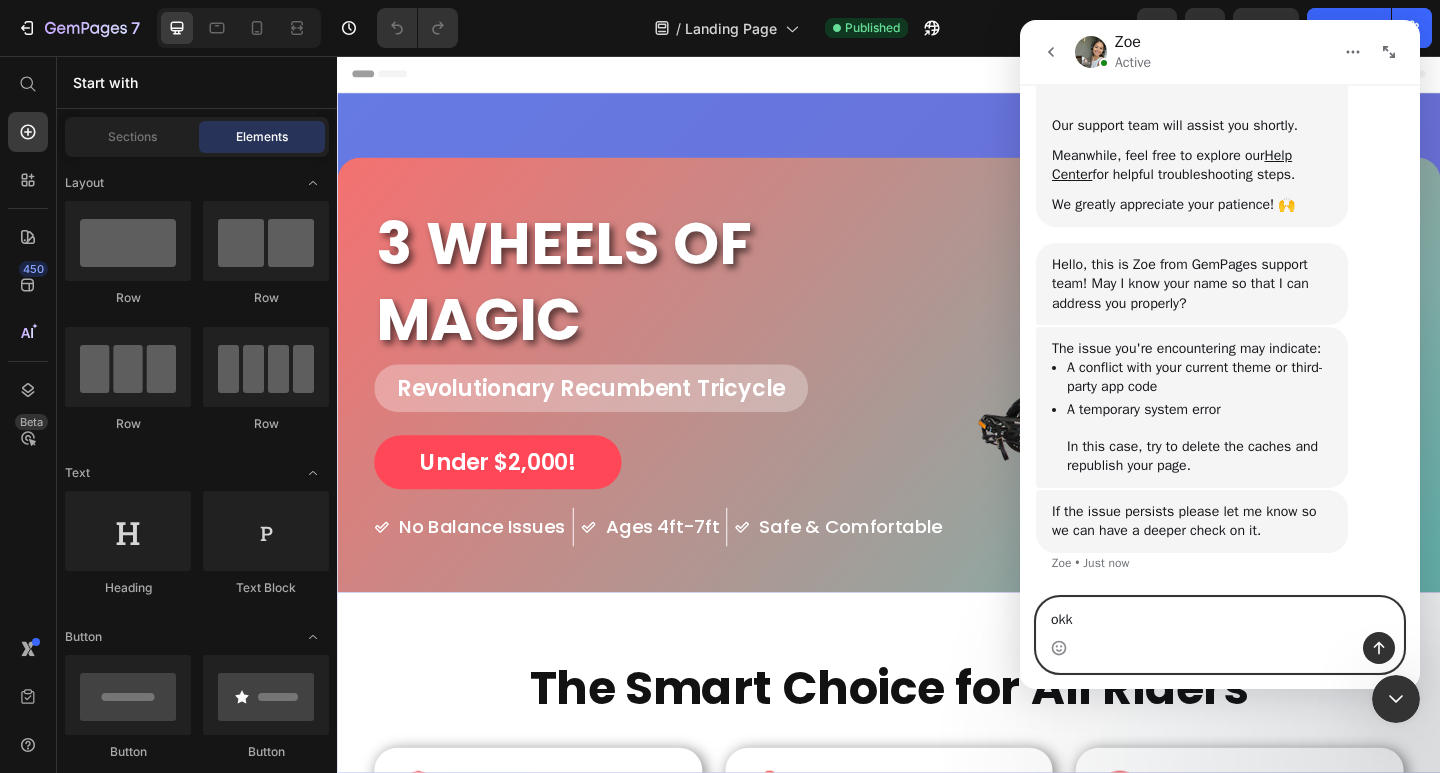 type 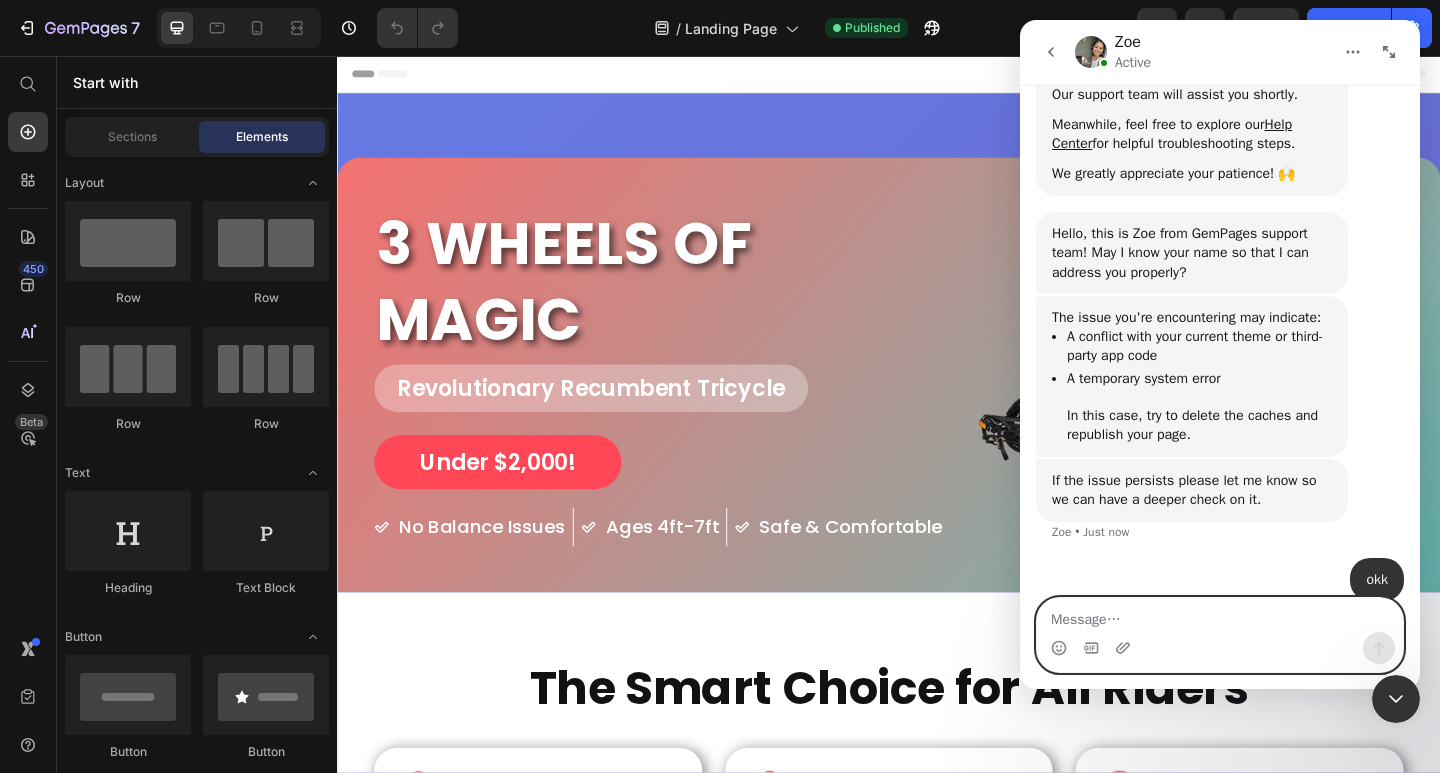 scroll, scrollTop: 411, scrollLeft: 0, axis: vertical 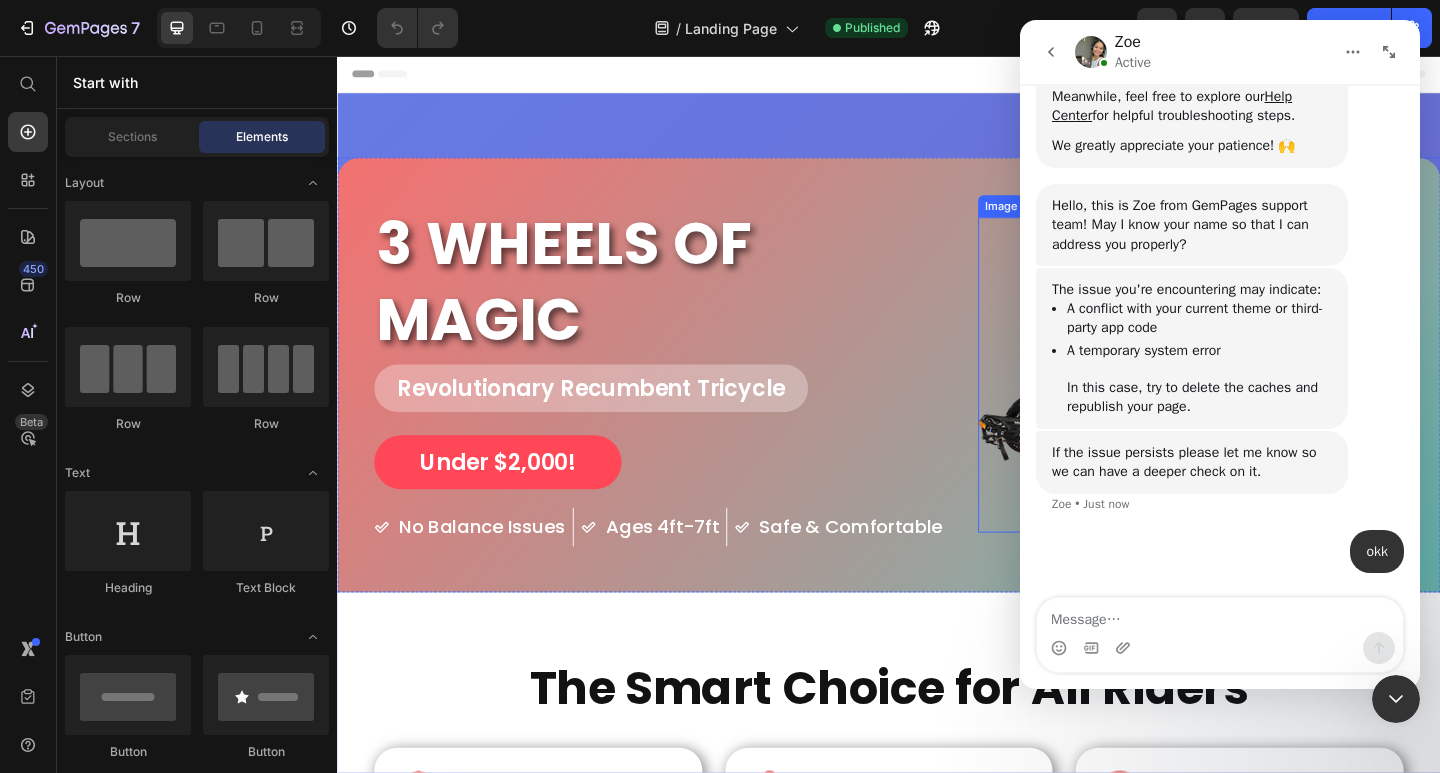 click on "3 WHEELS OF MAGIC" at bounding box center (701, 302) 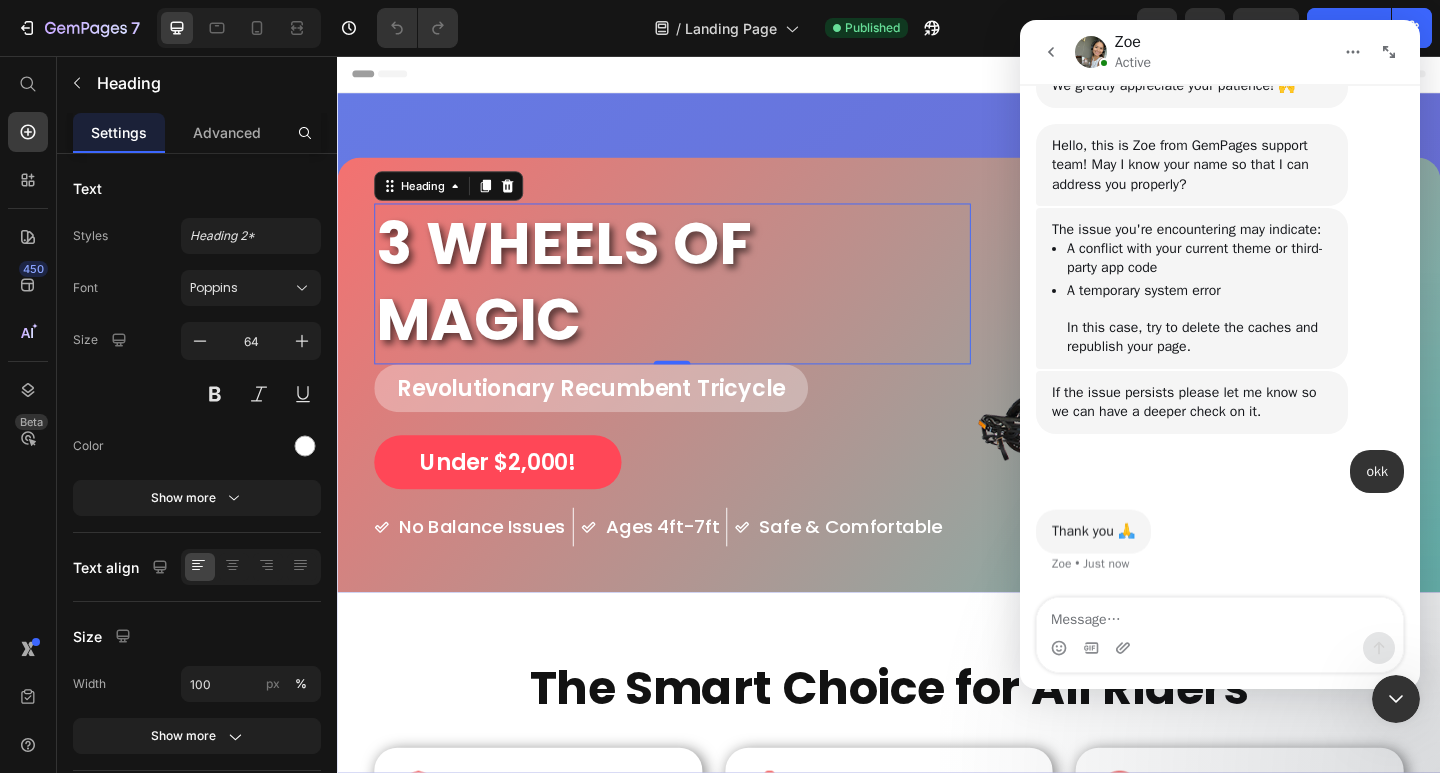 scroll, scrollTop: 471, scrollLeft: 0, axis: vertical 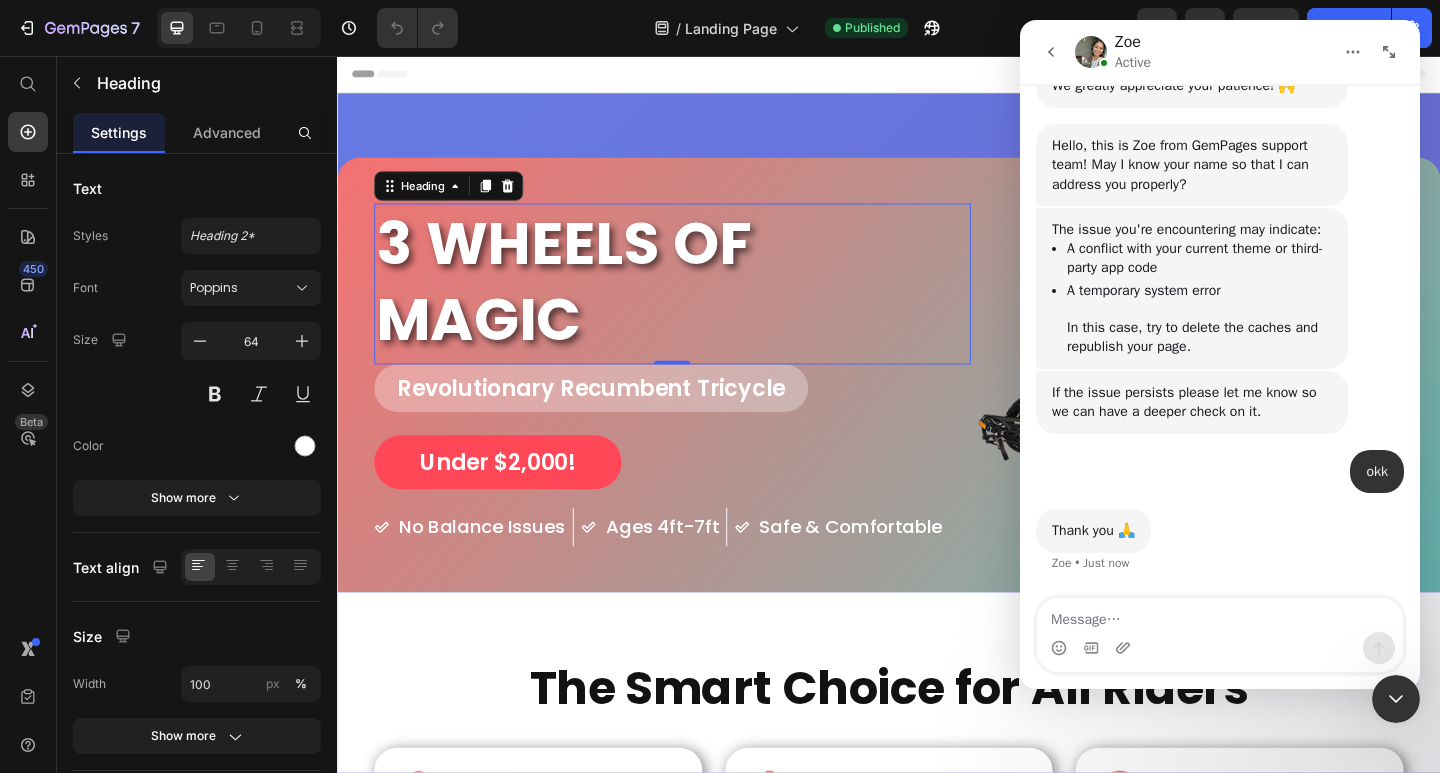 click 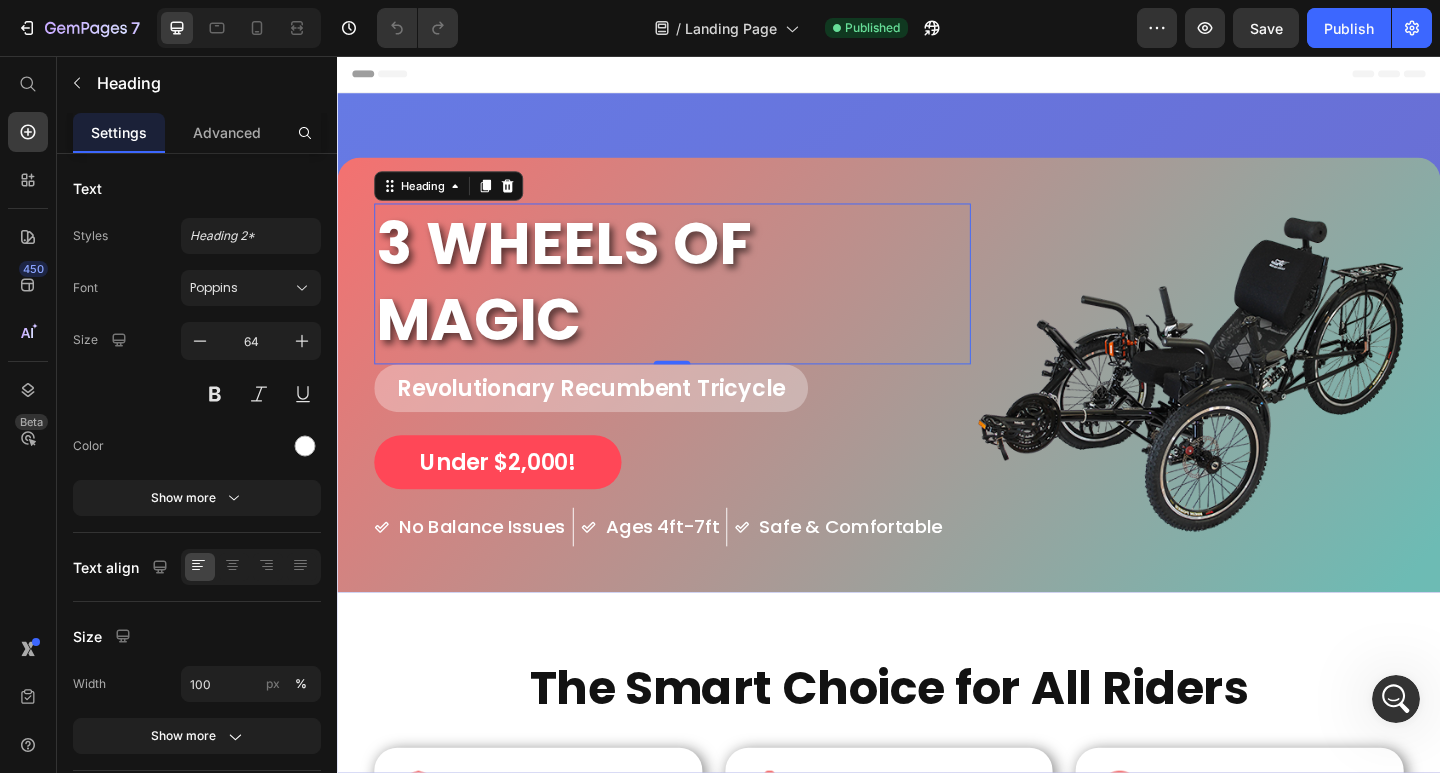scroll, scrollTop: 0, scrollLeft: 0, axis: both 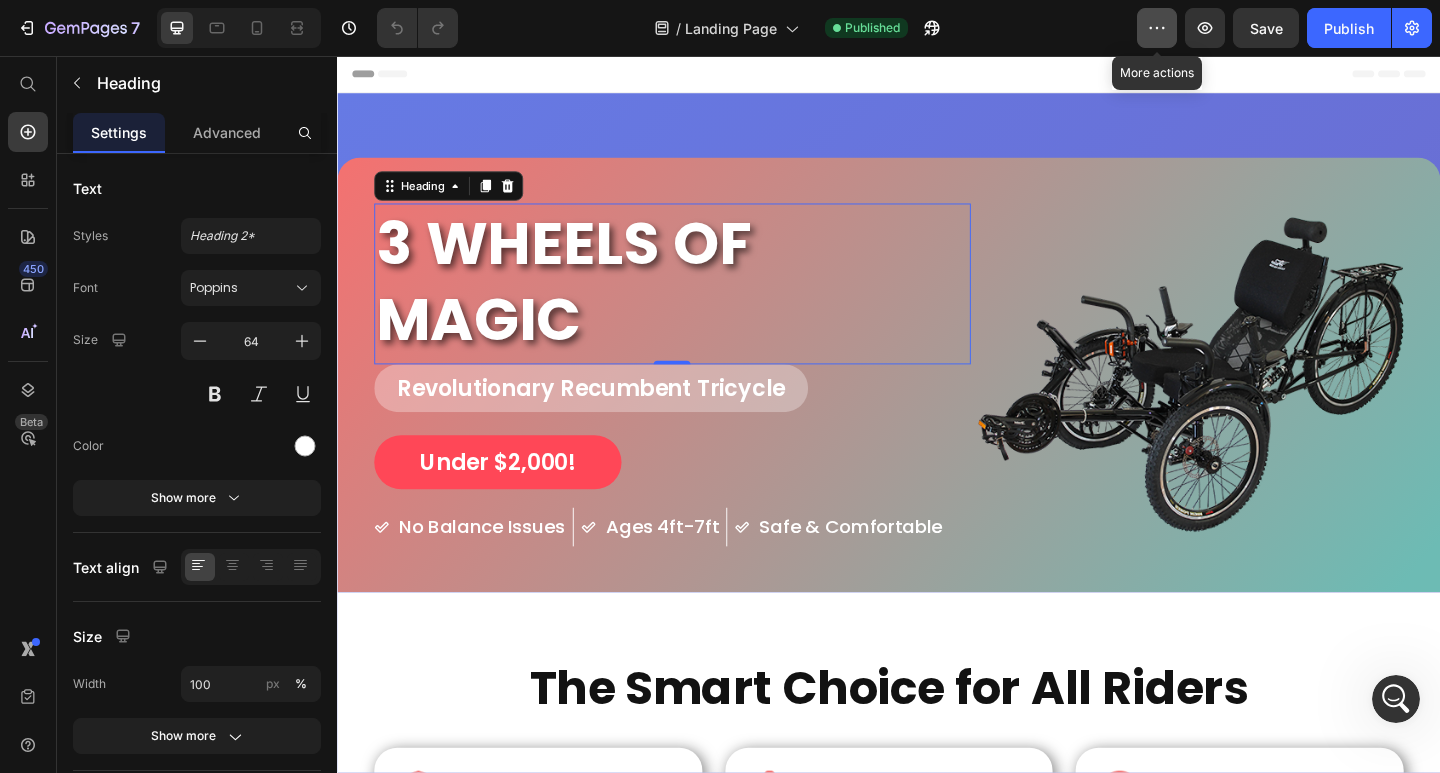 click 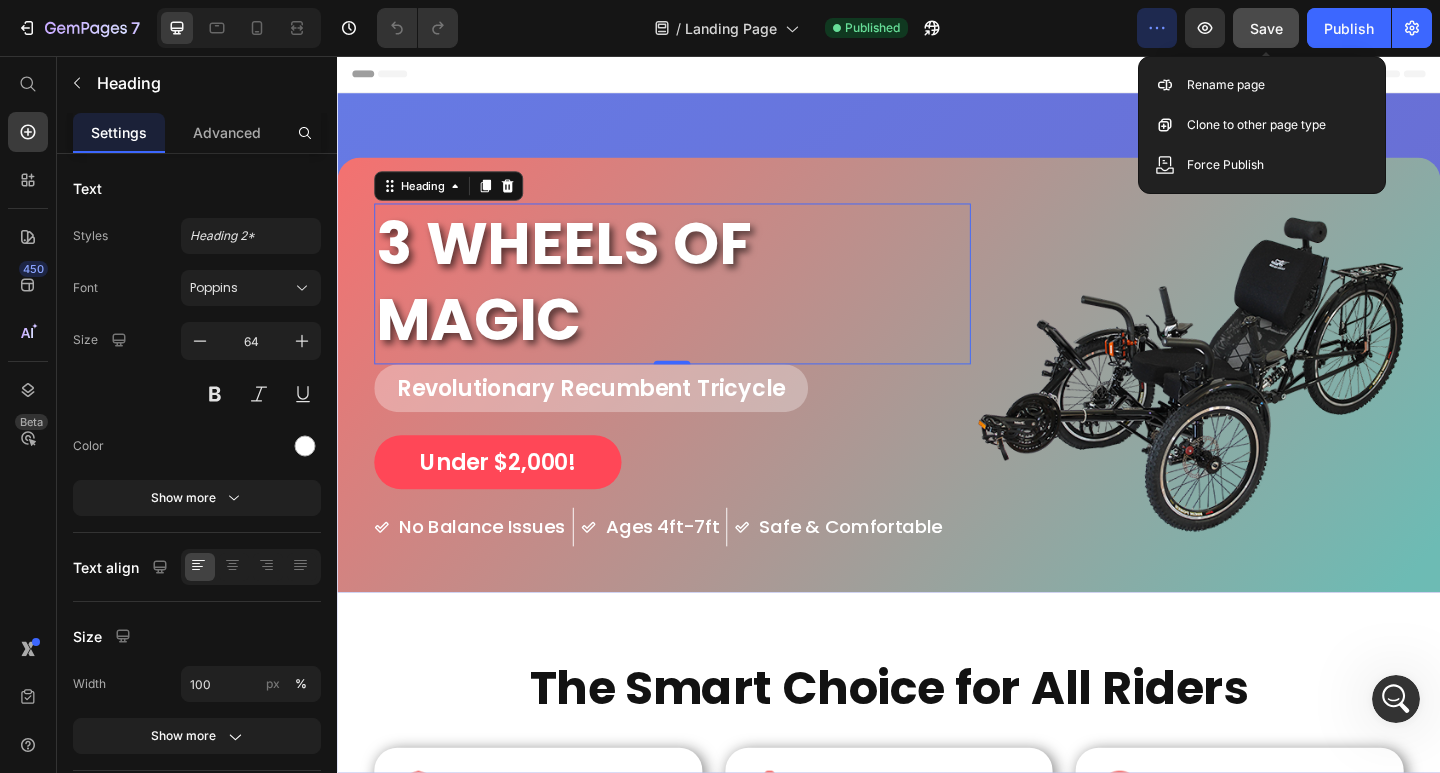 click on "Save" at bounding box center [1266, 28] 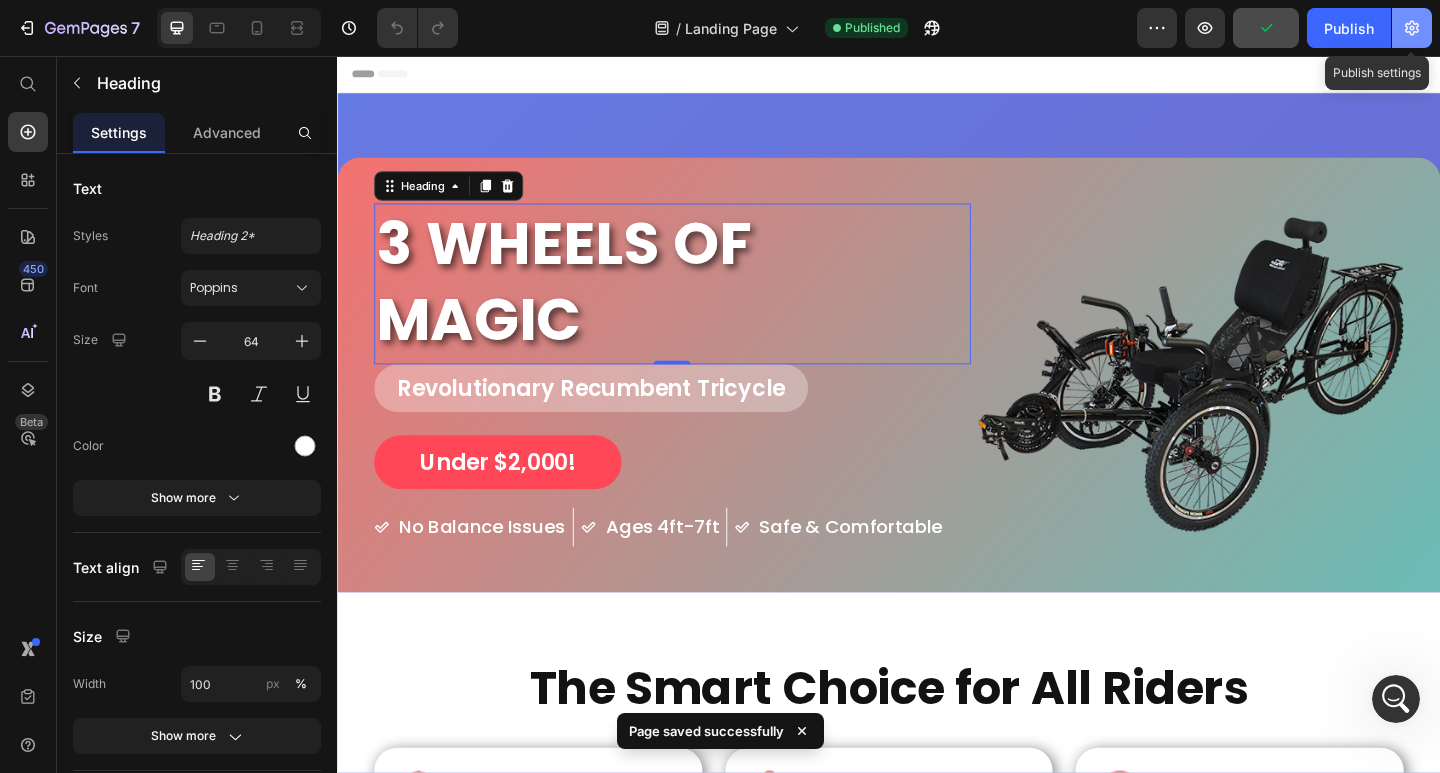 click 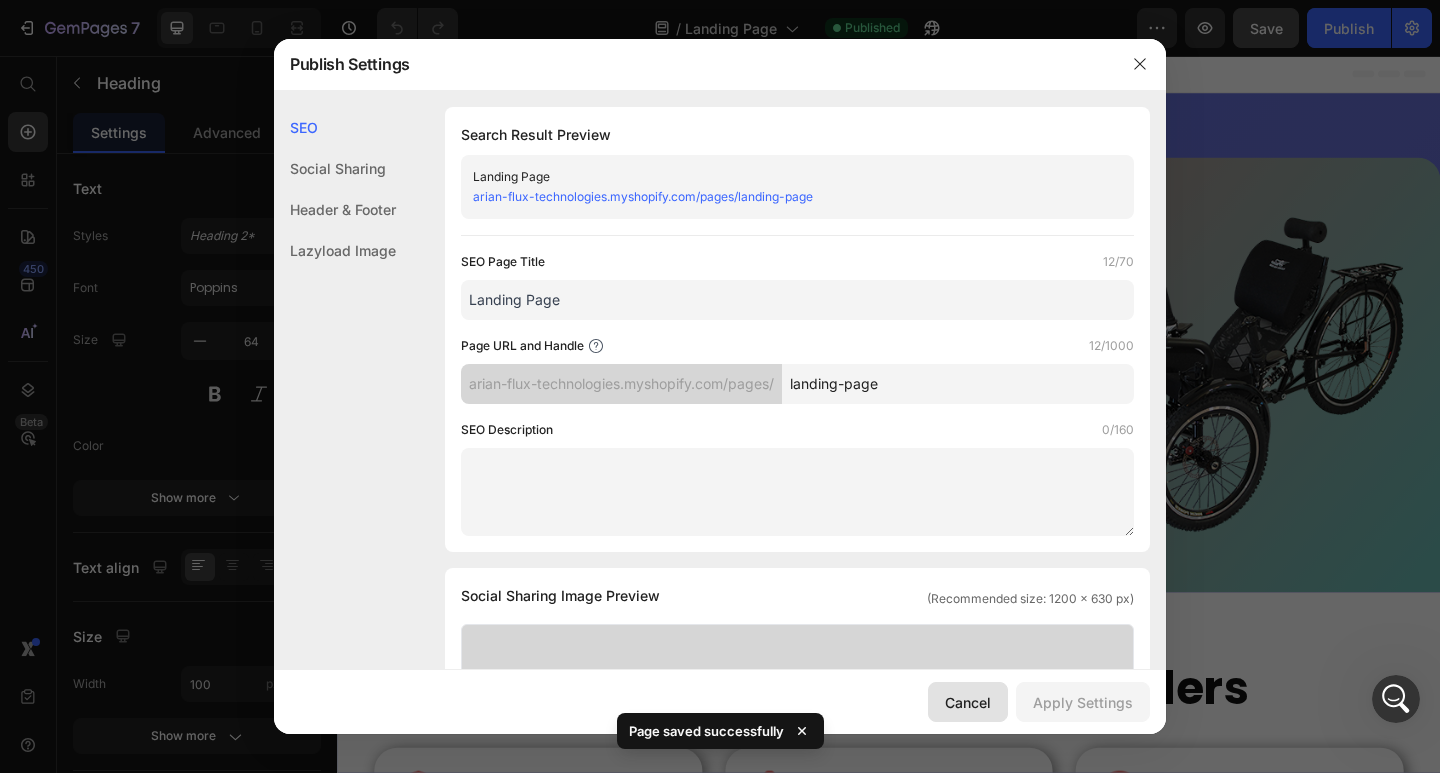 click on "Cancel" 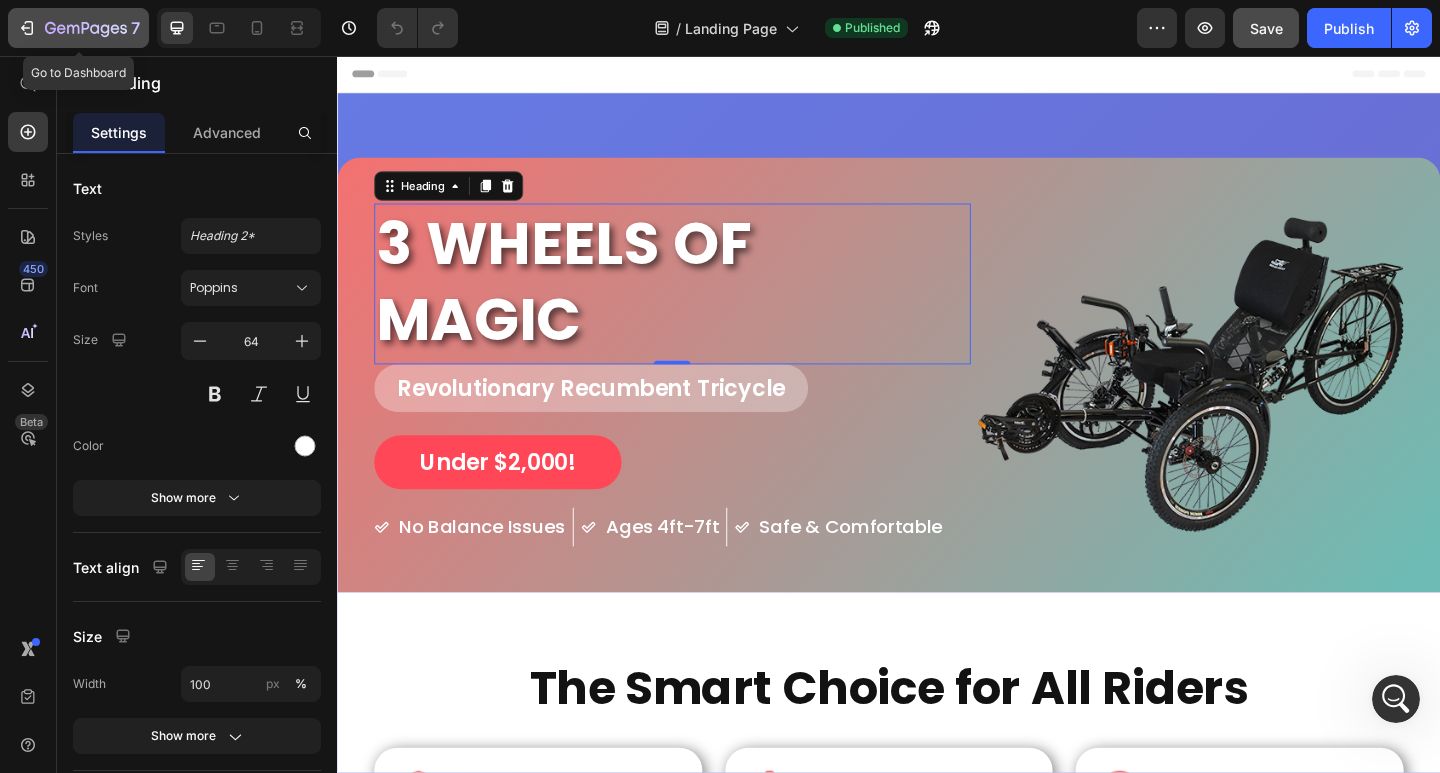 click on "7" 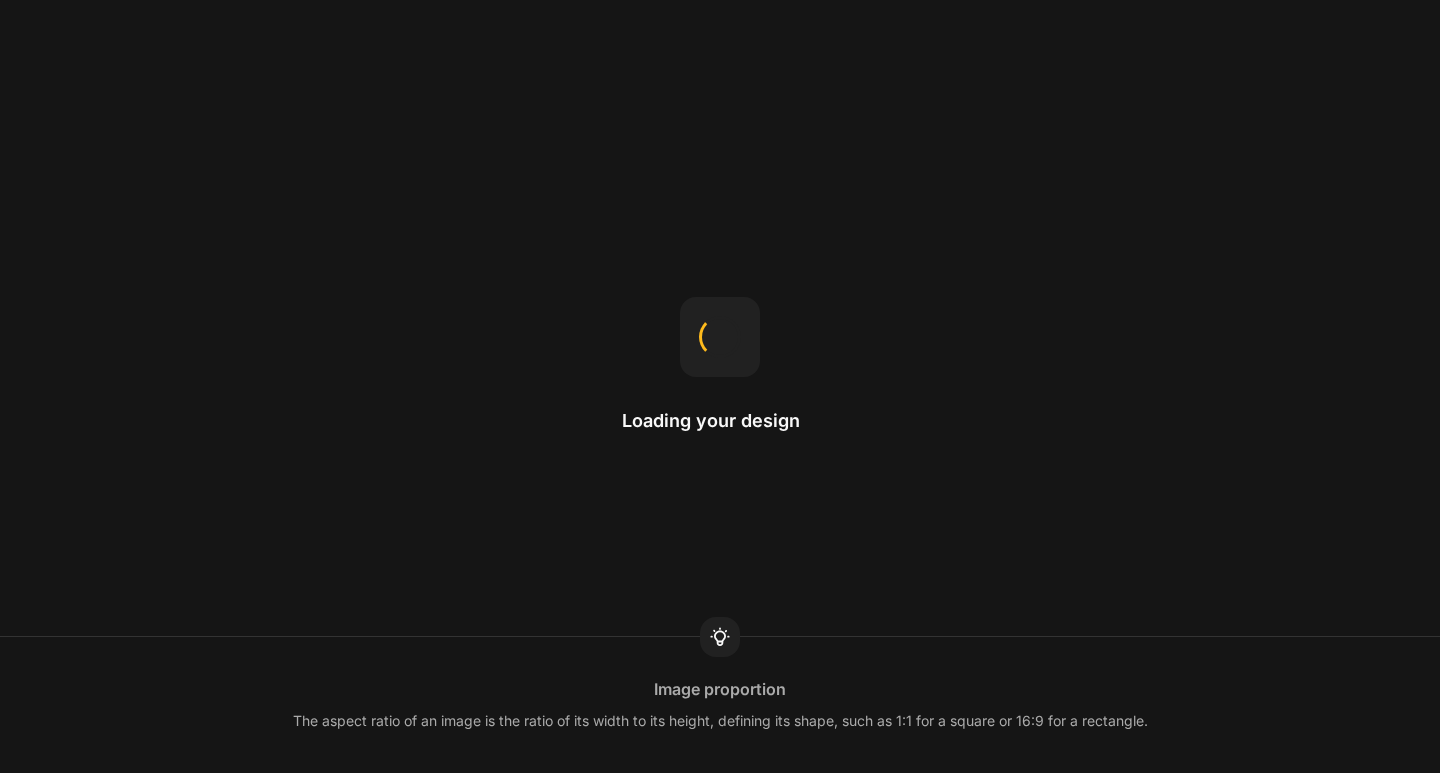 scroll, scrollTop: 0, scrollLeft: 0, axis: both 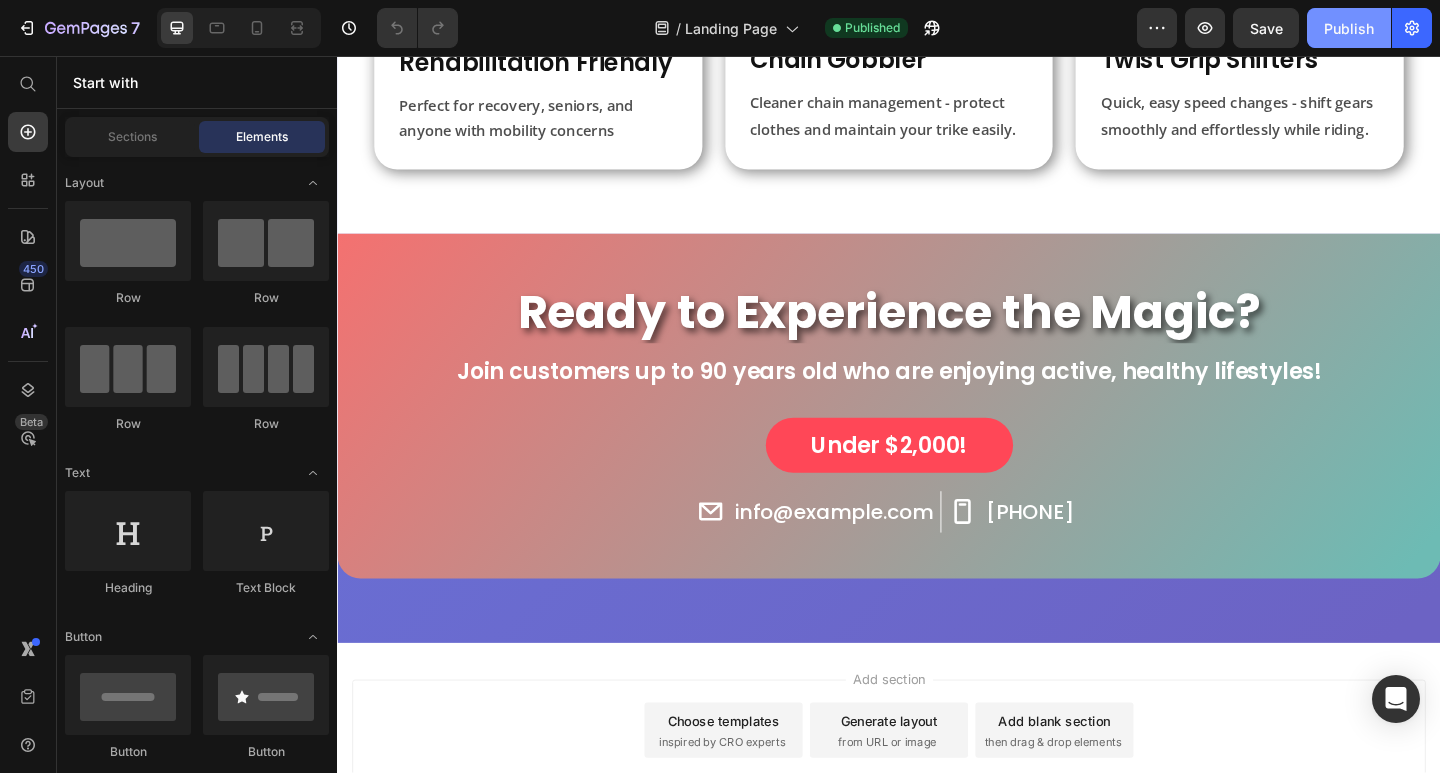 click on "Publish" at bounding box center (1349, 28) 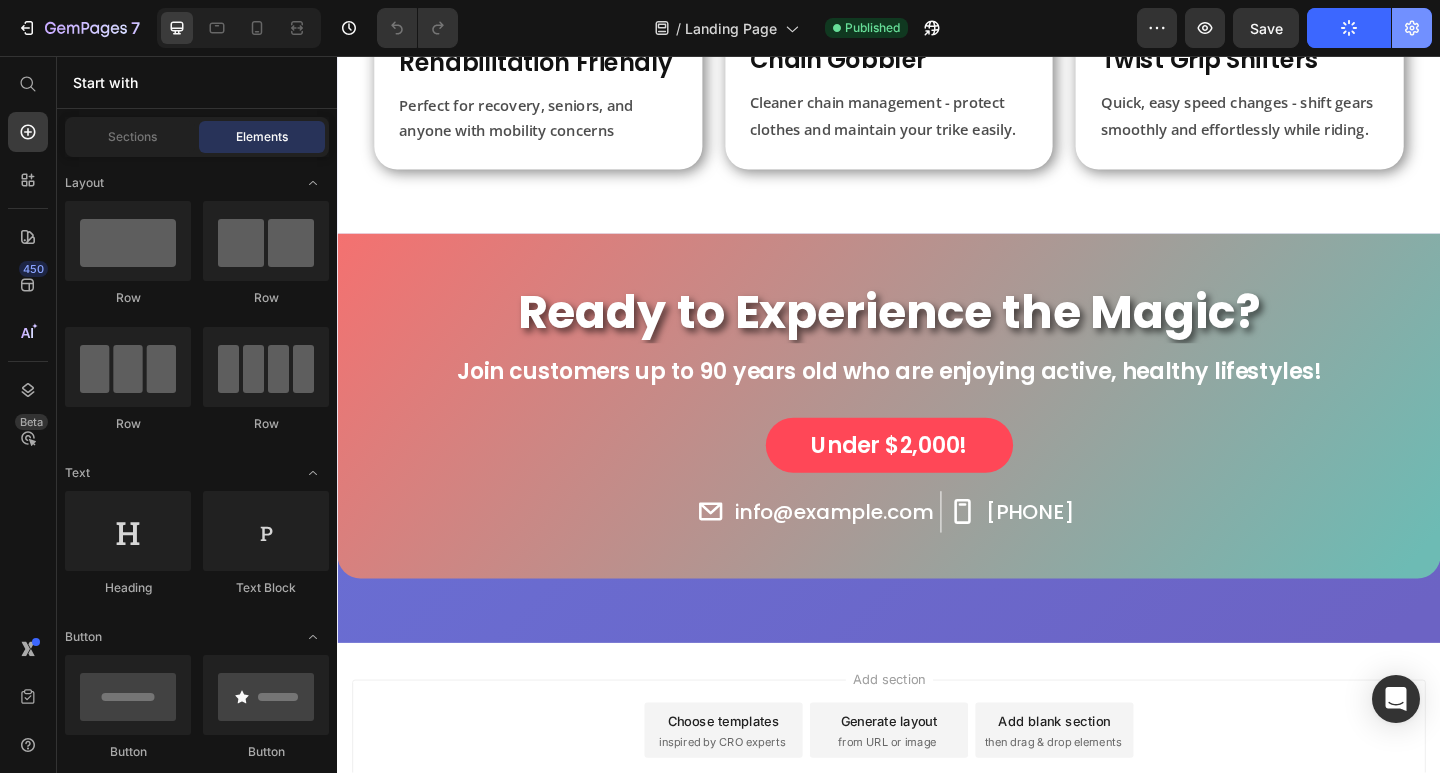 click 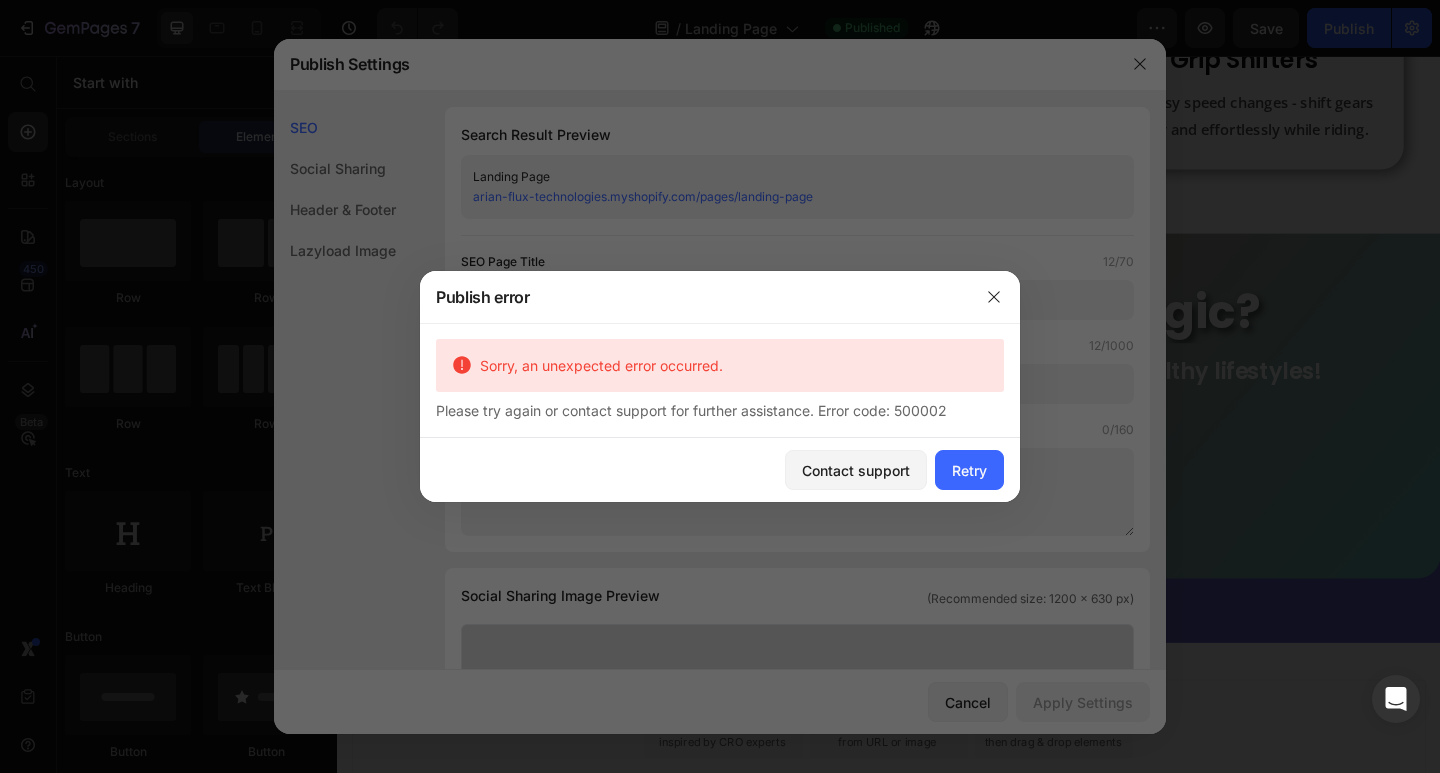 click 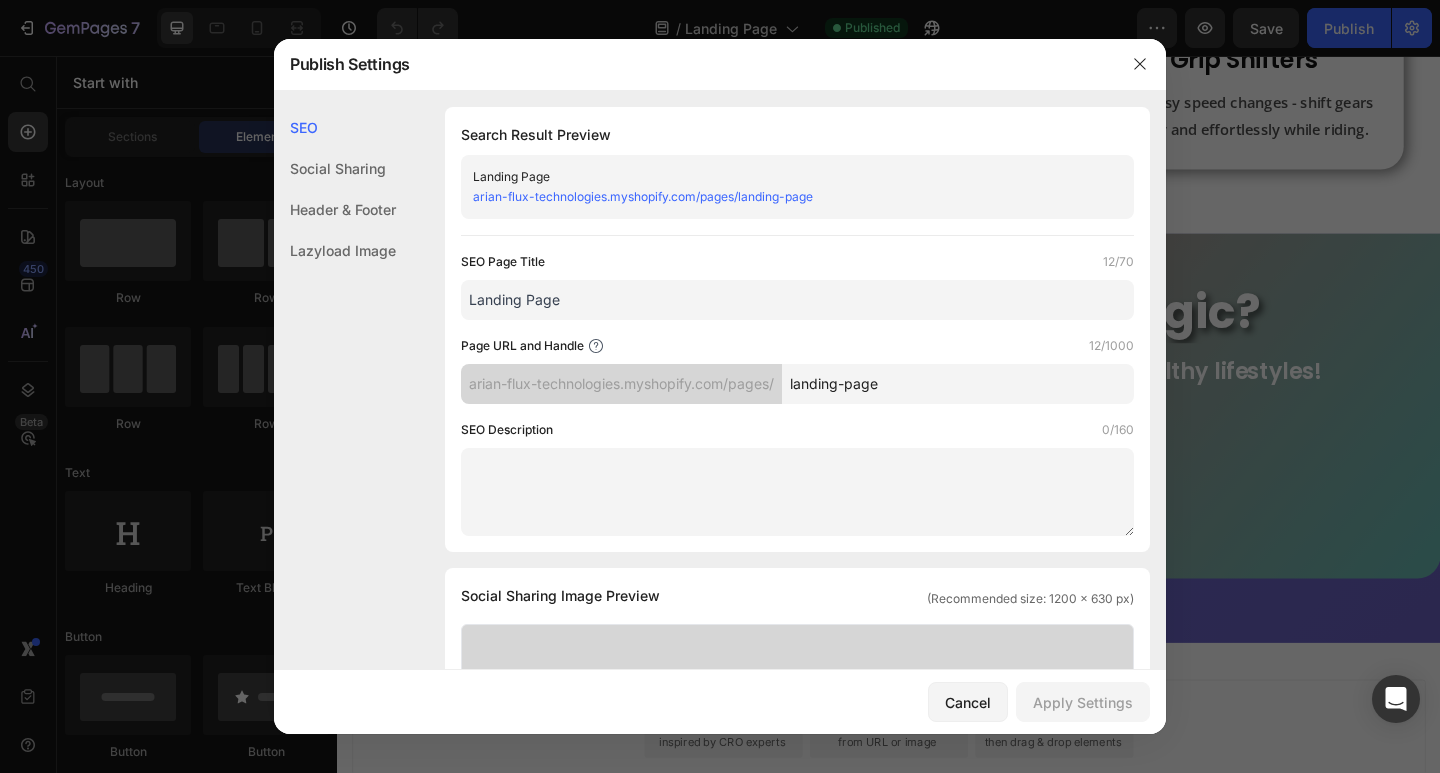 click on "Social Sharing" 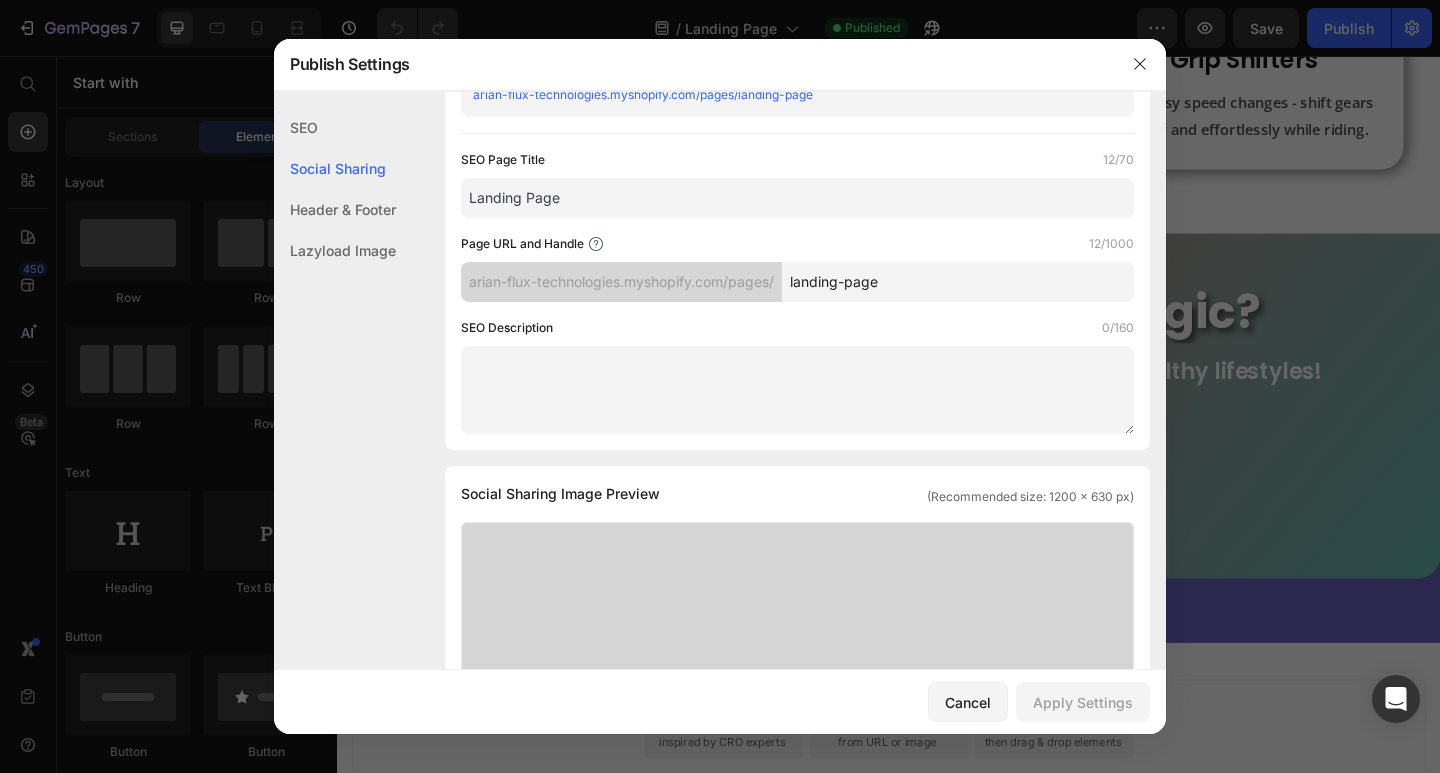 scroll, scrollTop: 457, scrollLeft: 0, axis: vertical 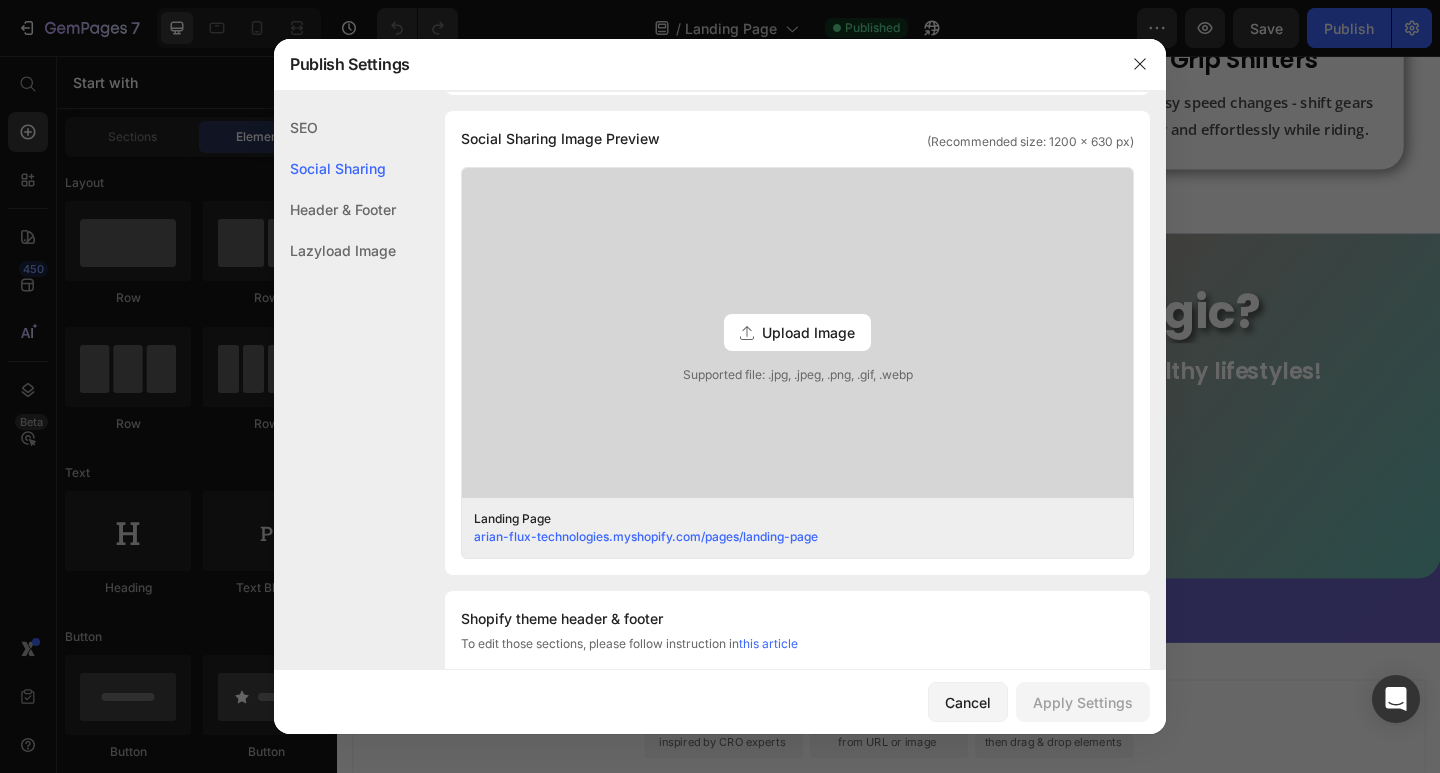 click on "Lazyload Image" 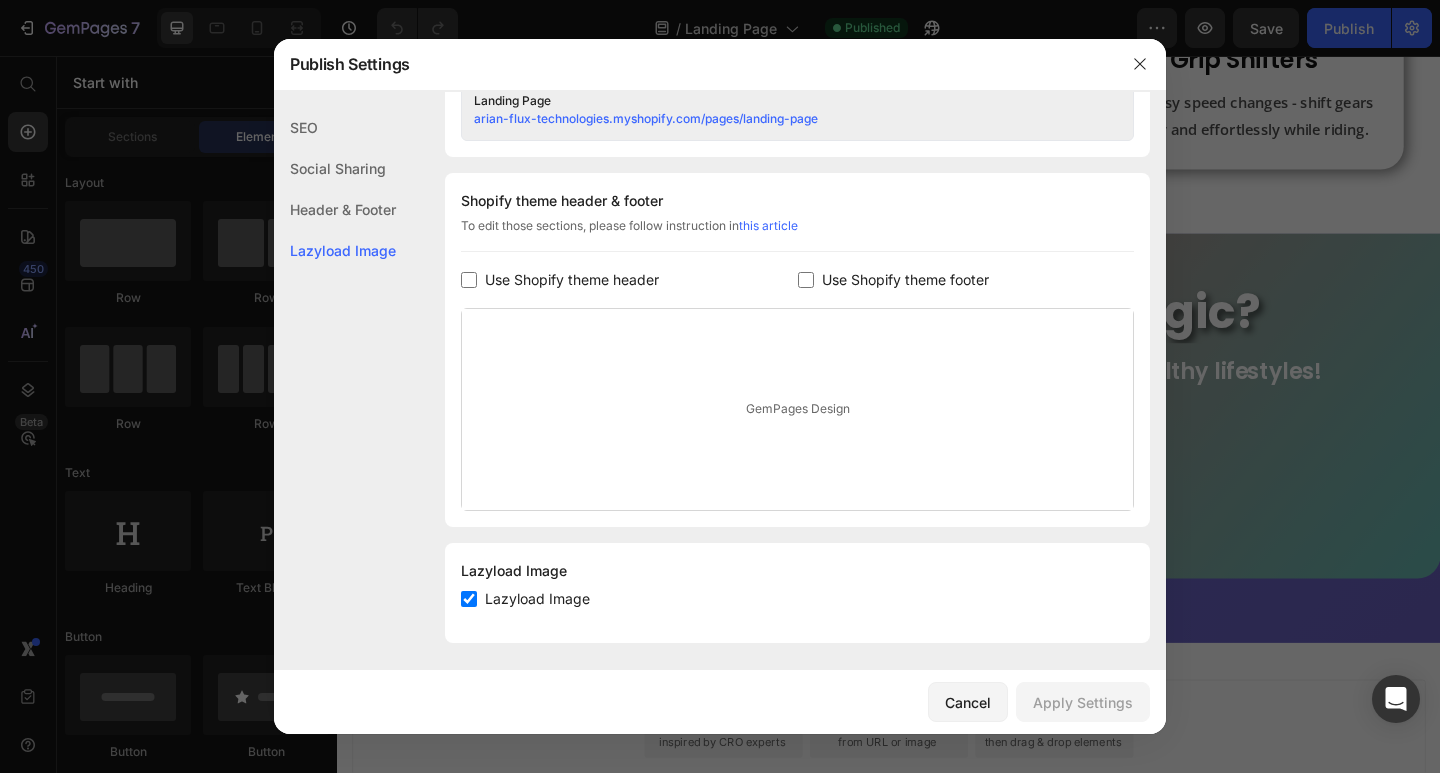 scroll, scrollTop: 879, scrollLeft: 0, axis: vertical 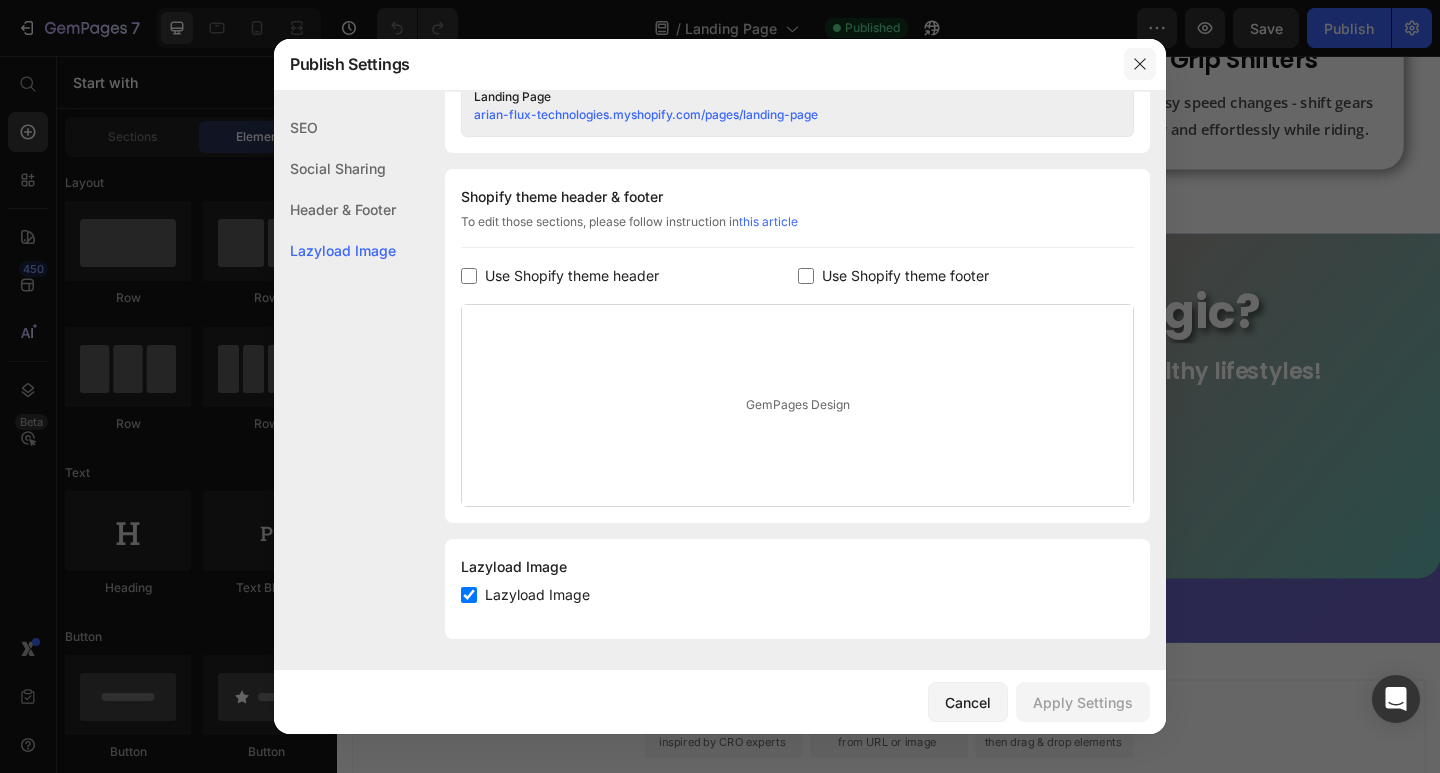 click 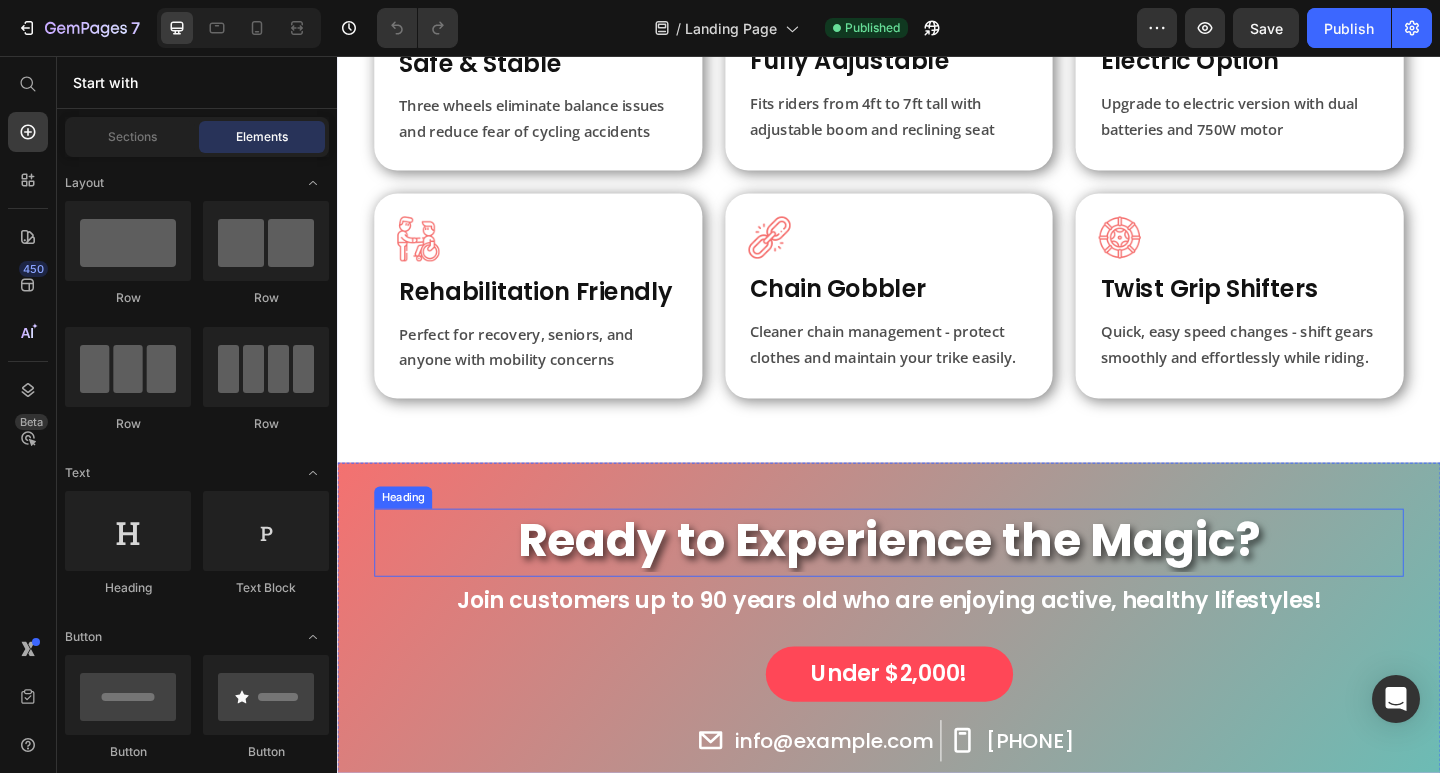 scroll, scrollTop: 824, scrollLeft: 0, axis: vertical 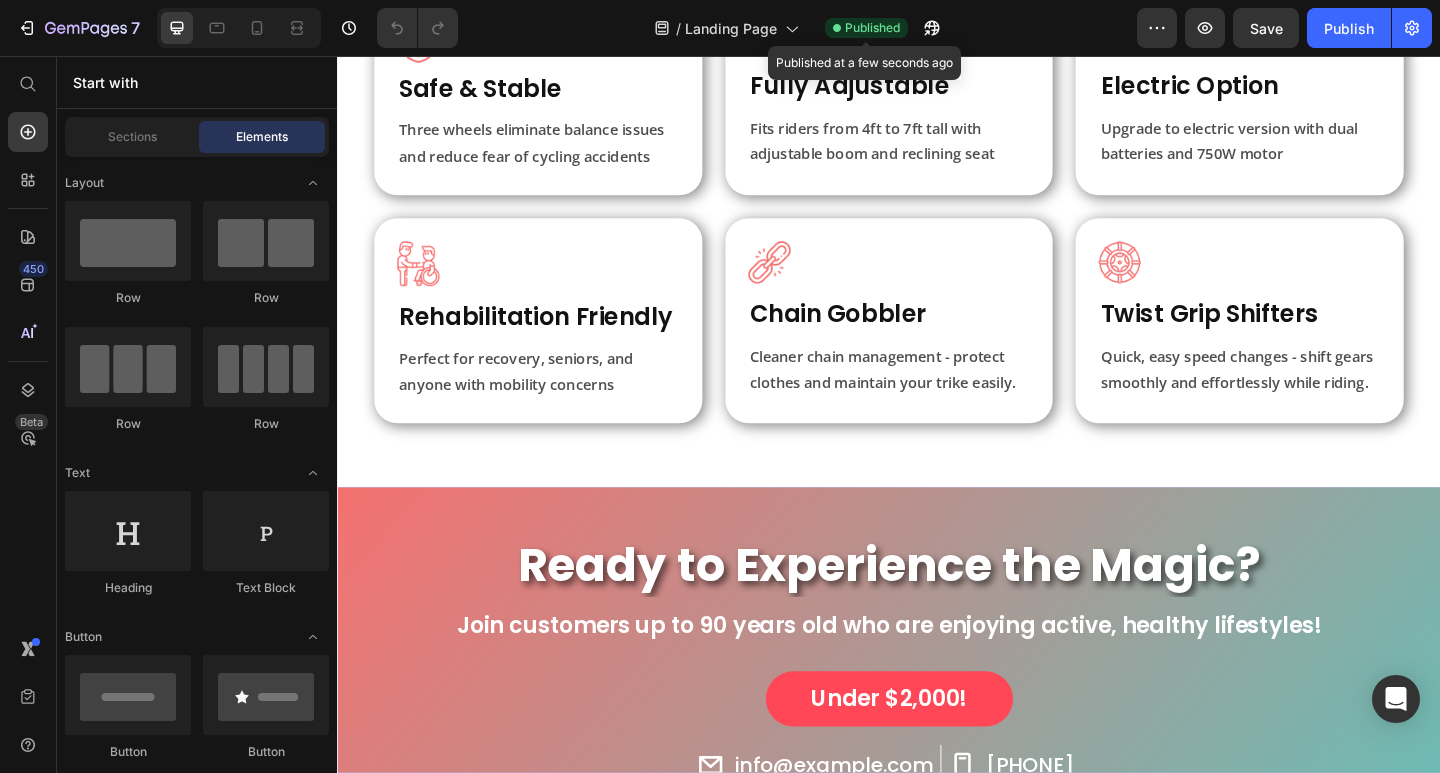 click on "Published" at bounding box center (872, 28) 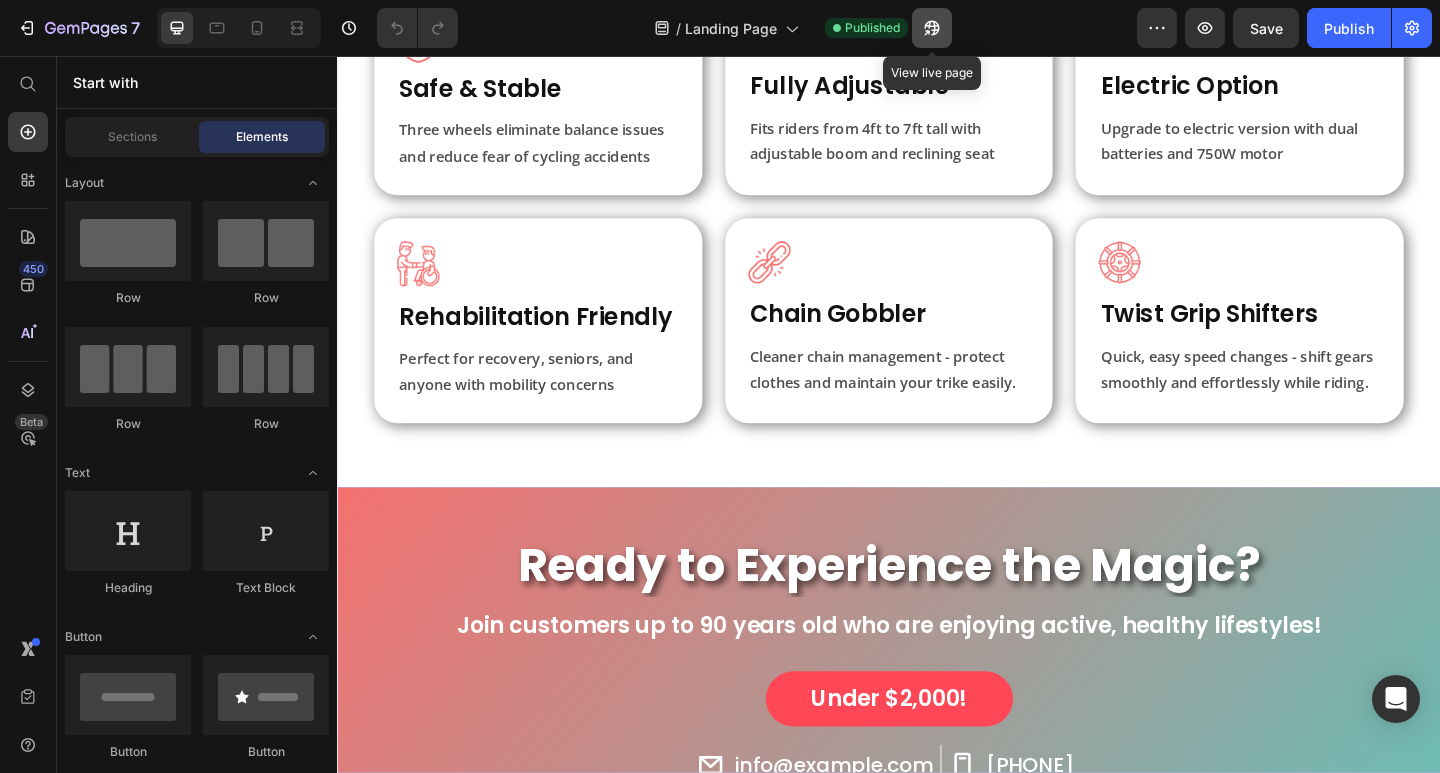 click 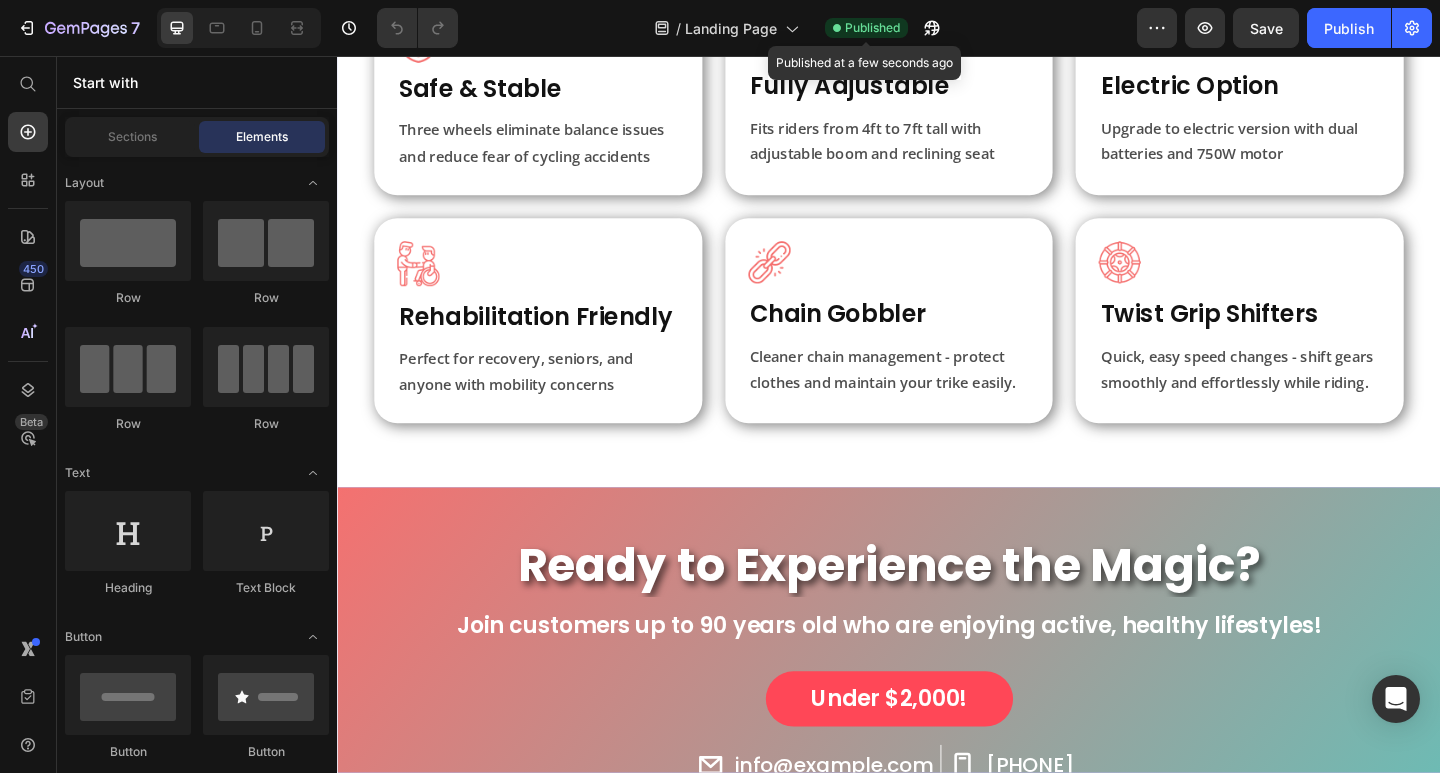 click on "Published" at bounding box center [872, 28] 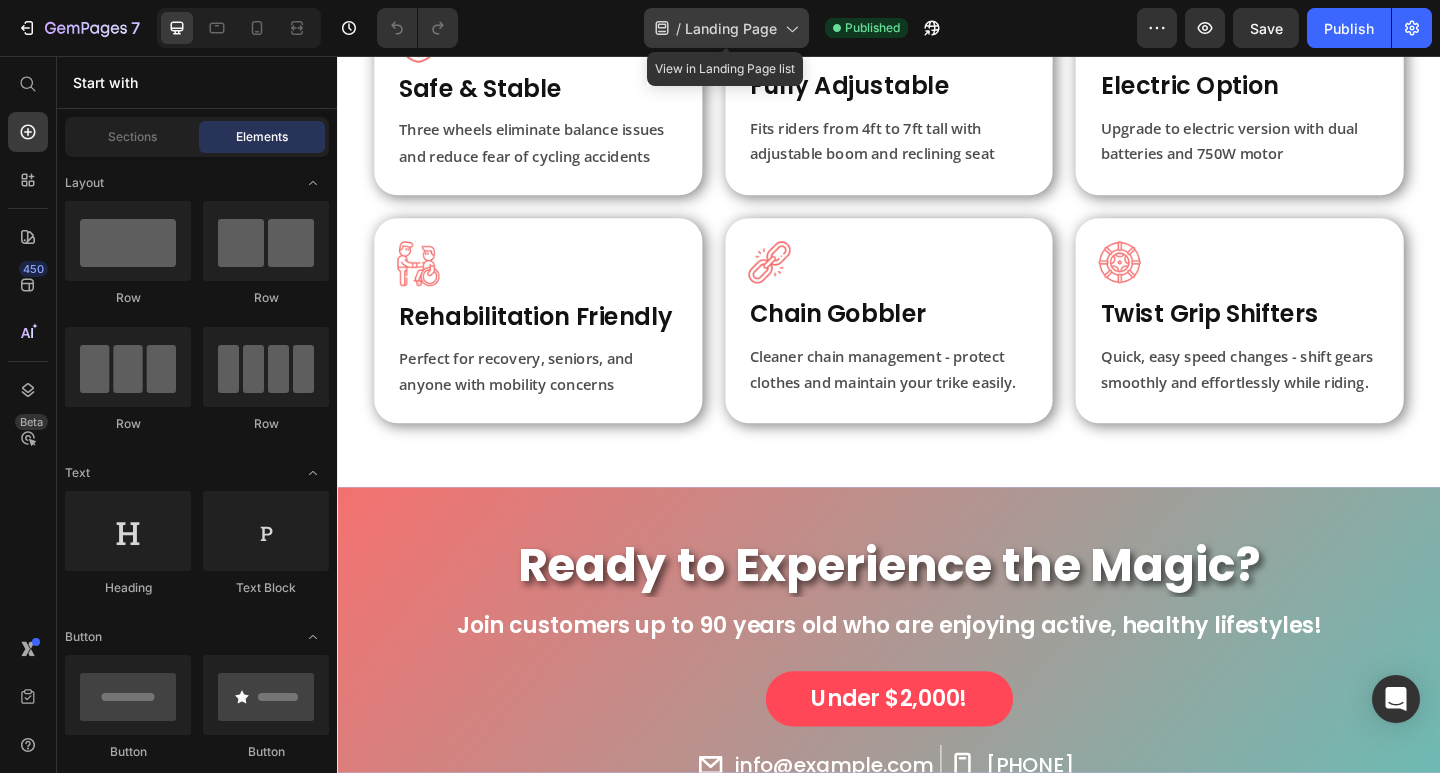 click 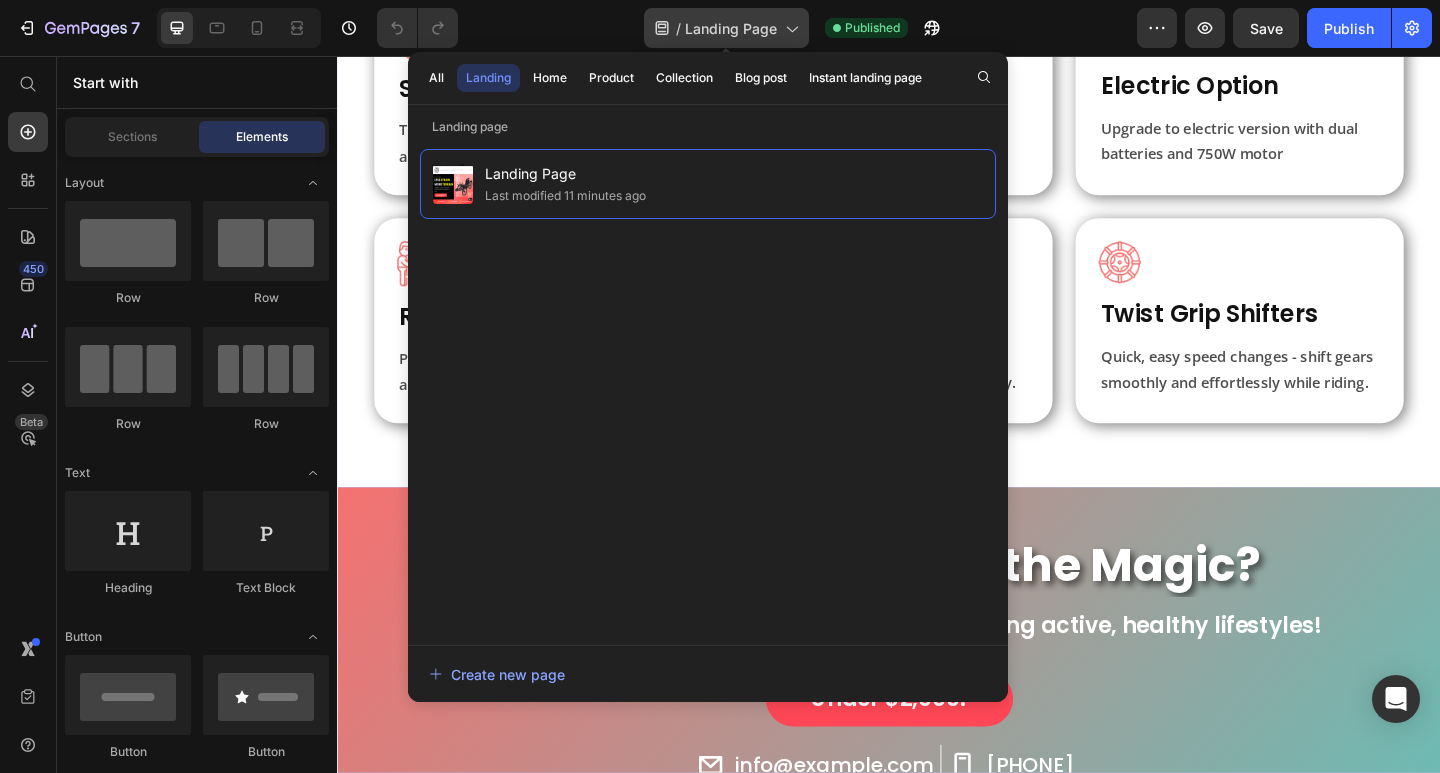 click 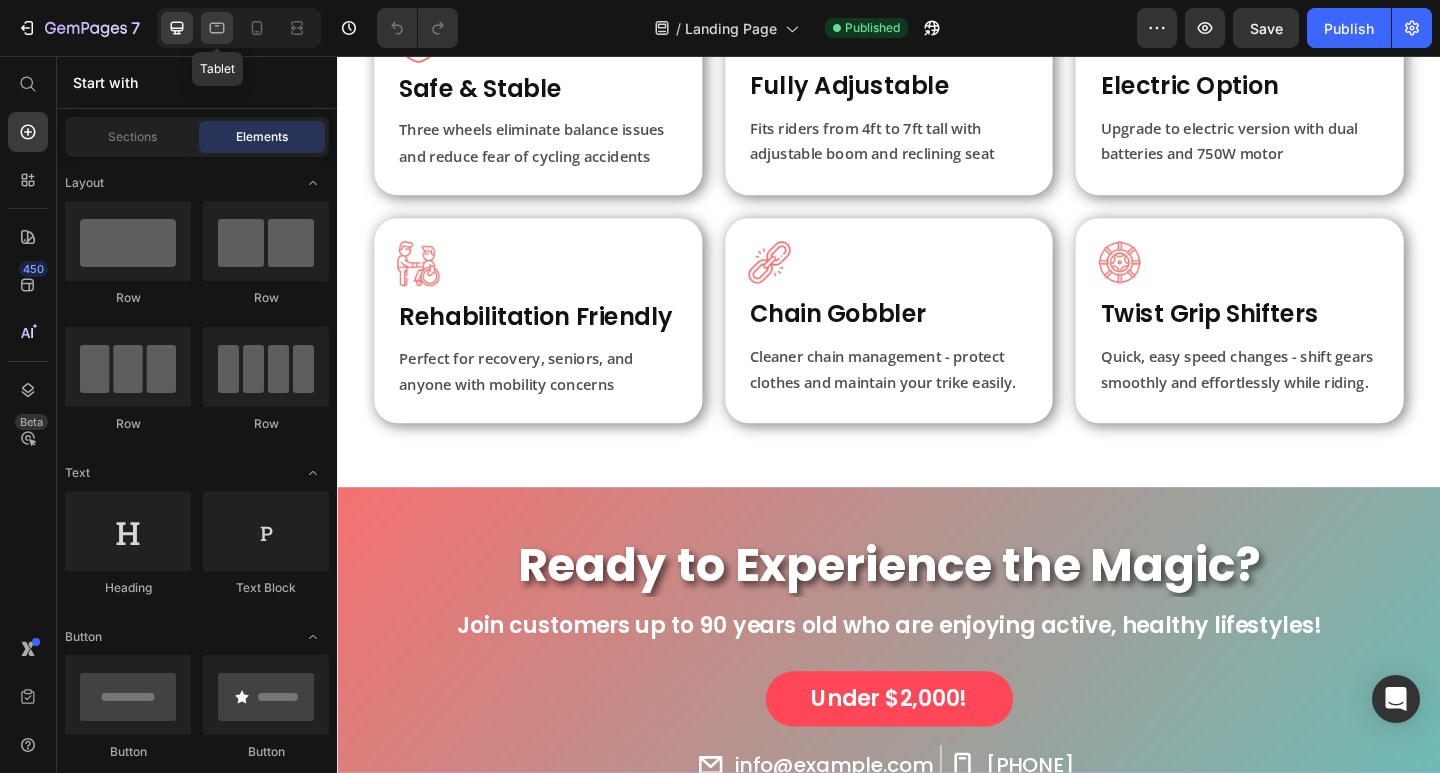 click 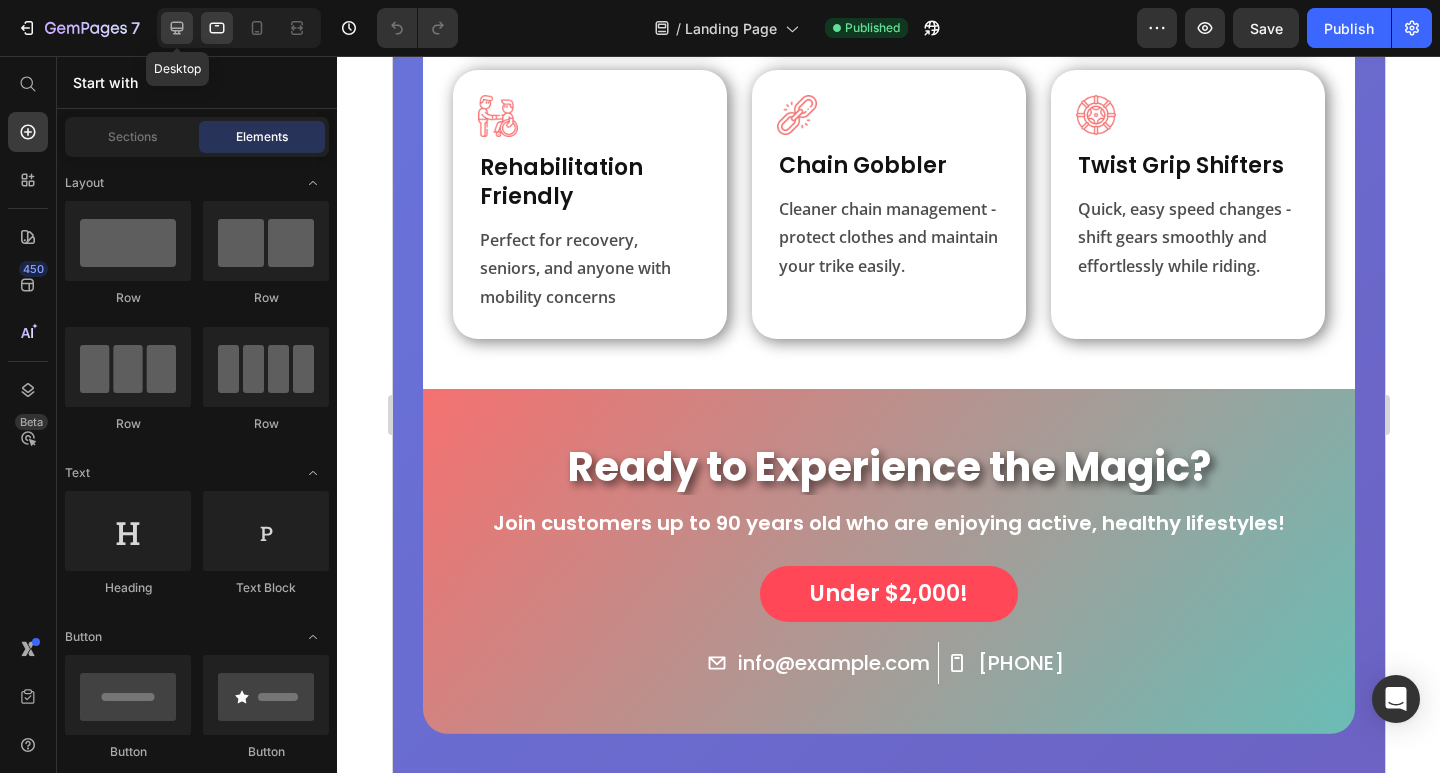 click 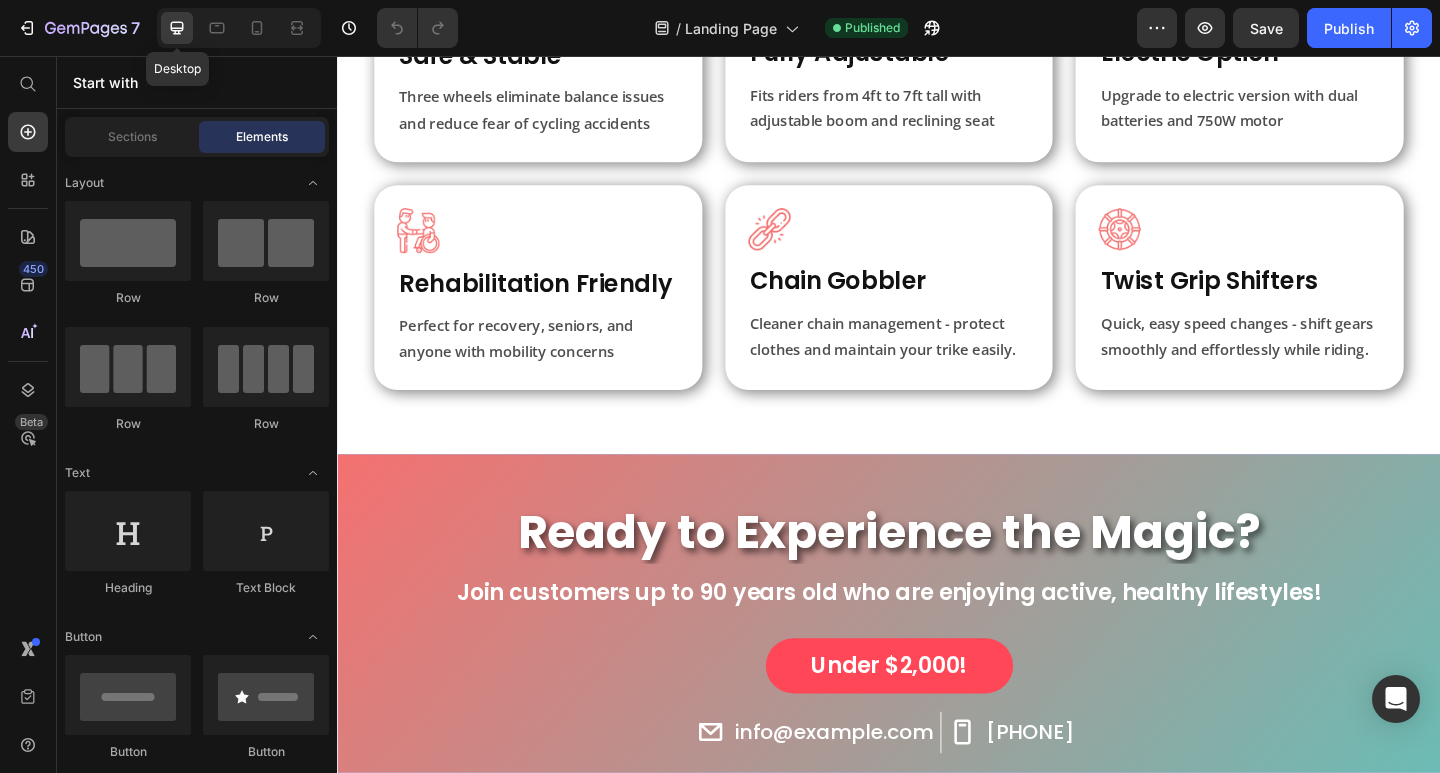 scroll, scrollTop: 824, scrollLeft: 0, axis: vertical 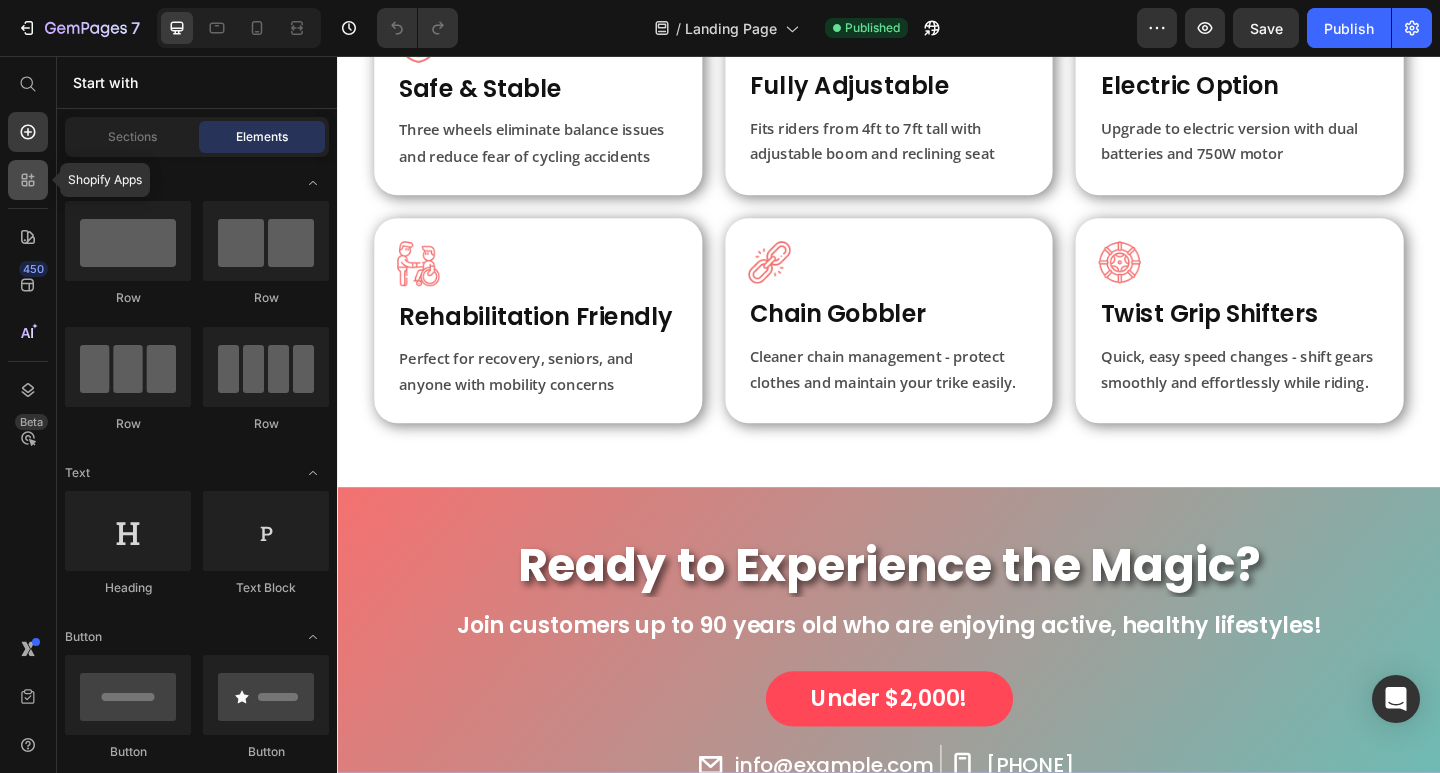 click 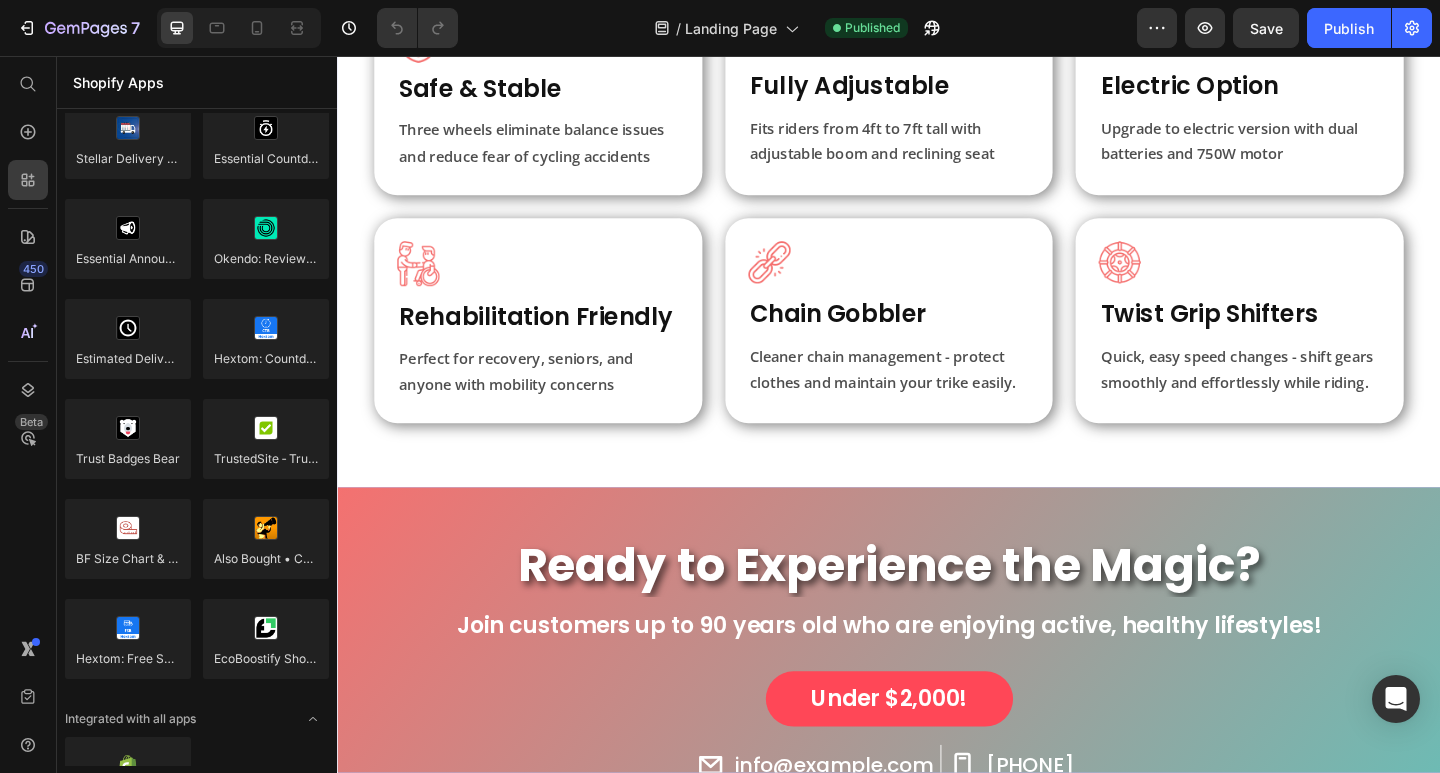 scroll, scrollTop: 5669, scrollLeft: 0, axis: vertical 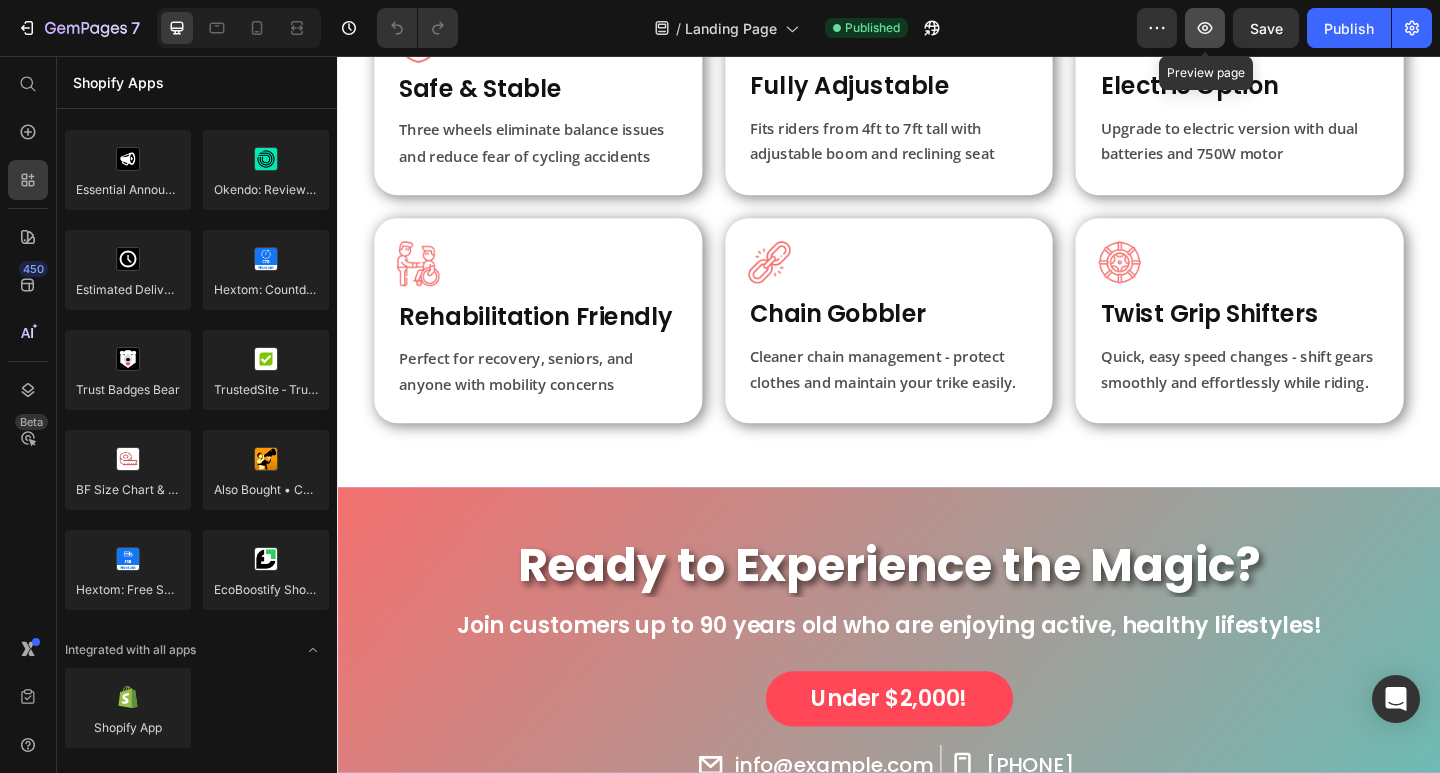 click 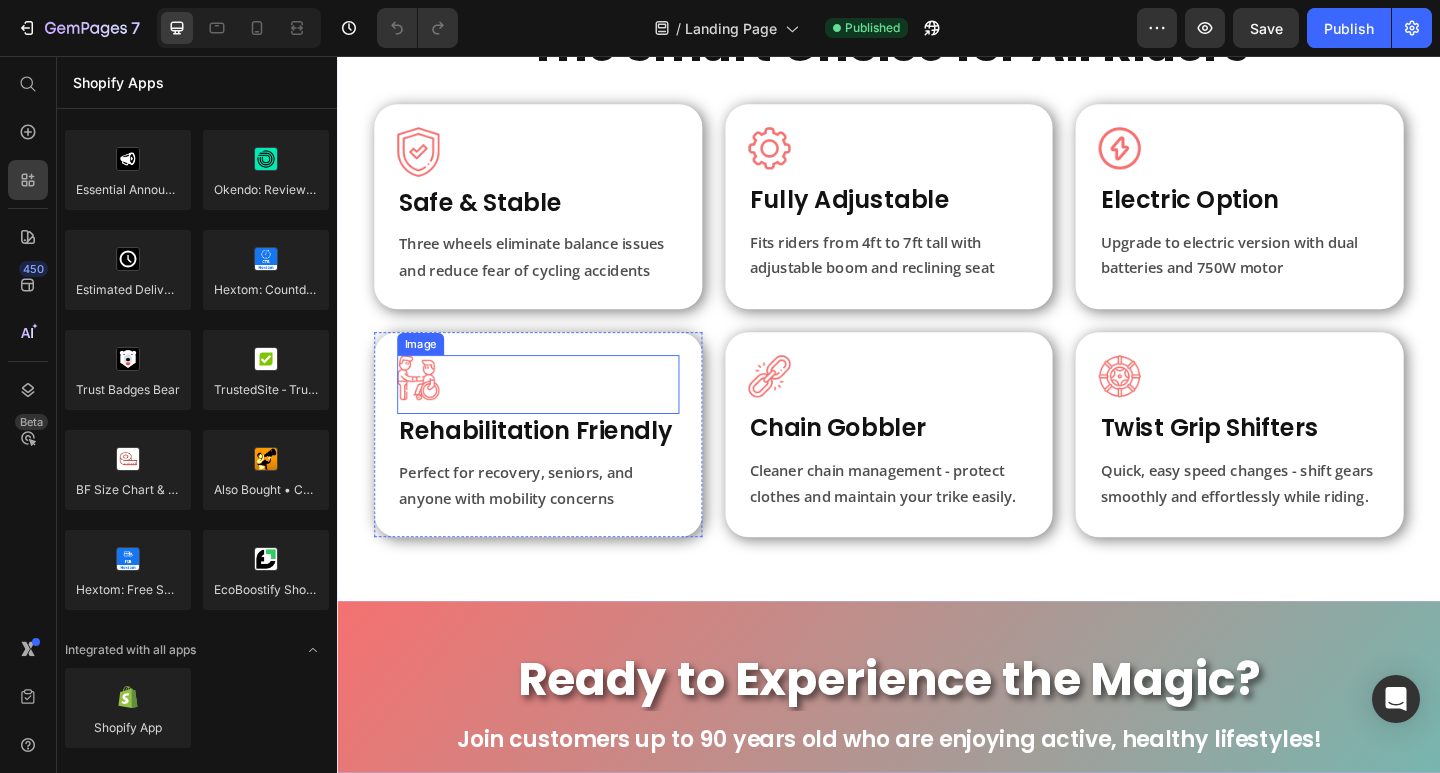 scroll, scrollTop: 524, scrollLeft: 0, axis: vertical 